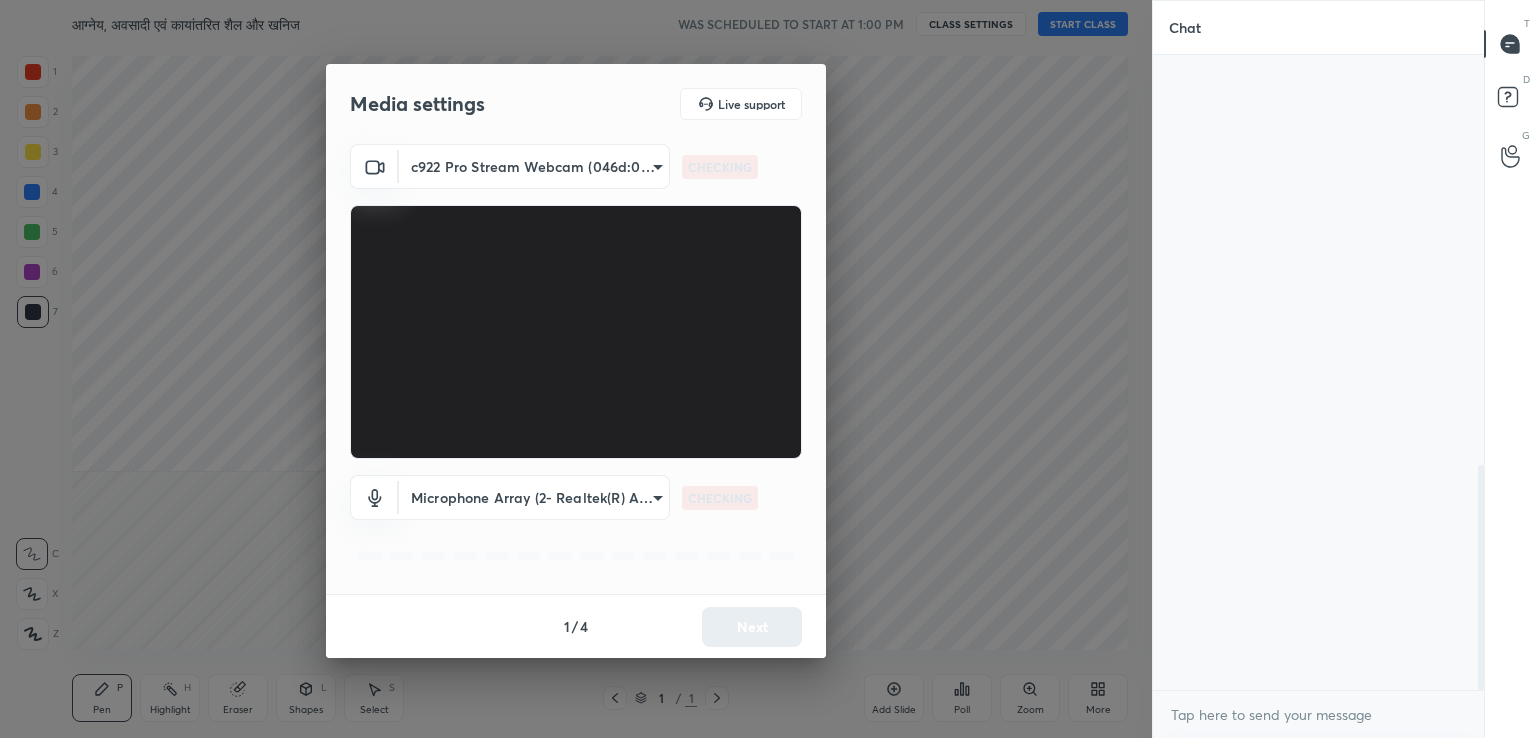 scroll, scrollTop: 0, scrollLeft: 0, axis: both 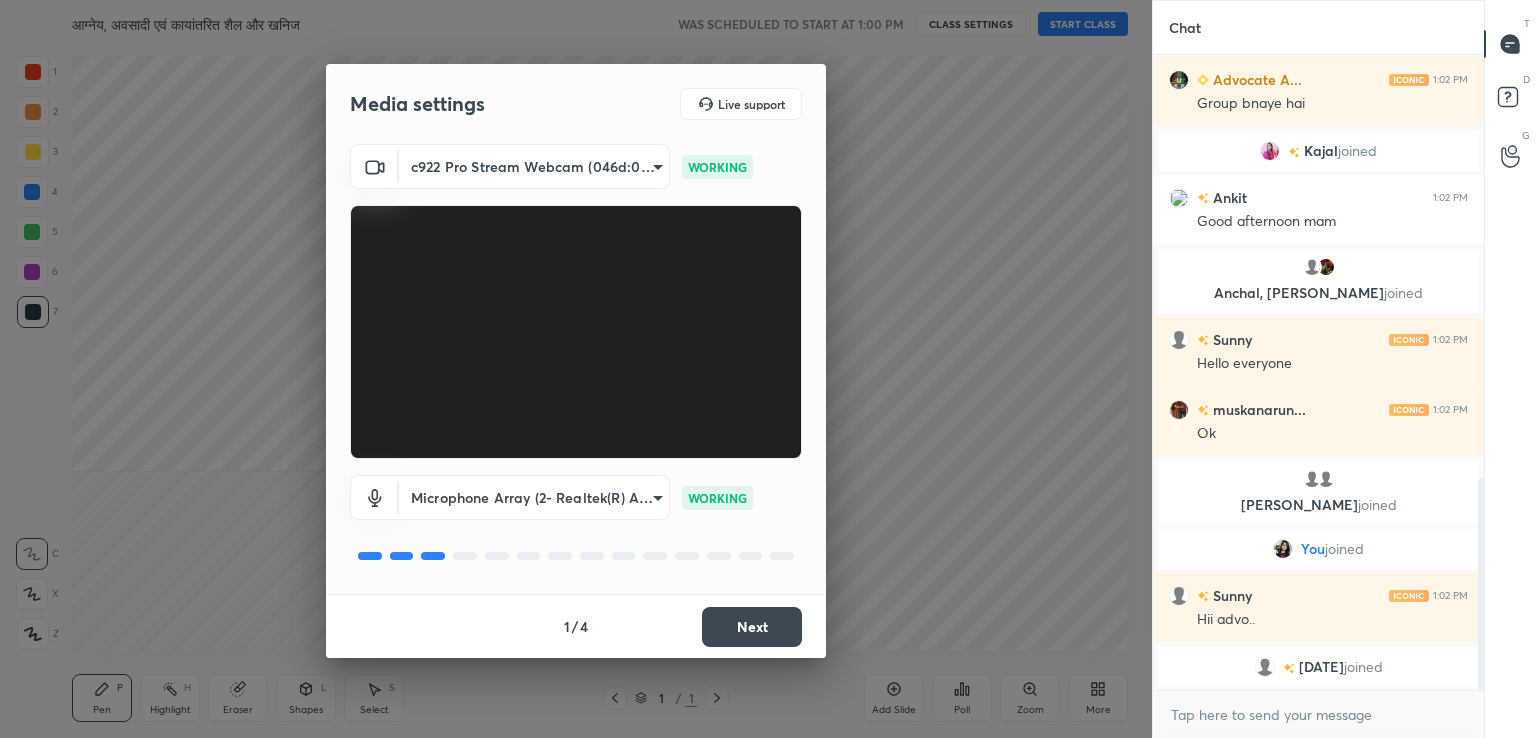 click on "Next" at bounding box center [752, 627] 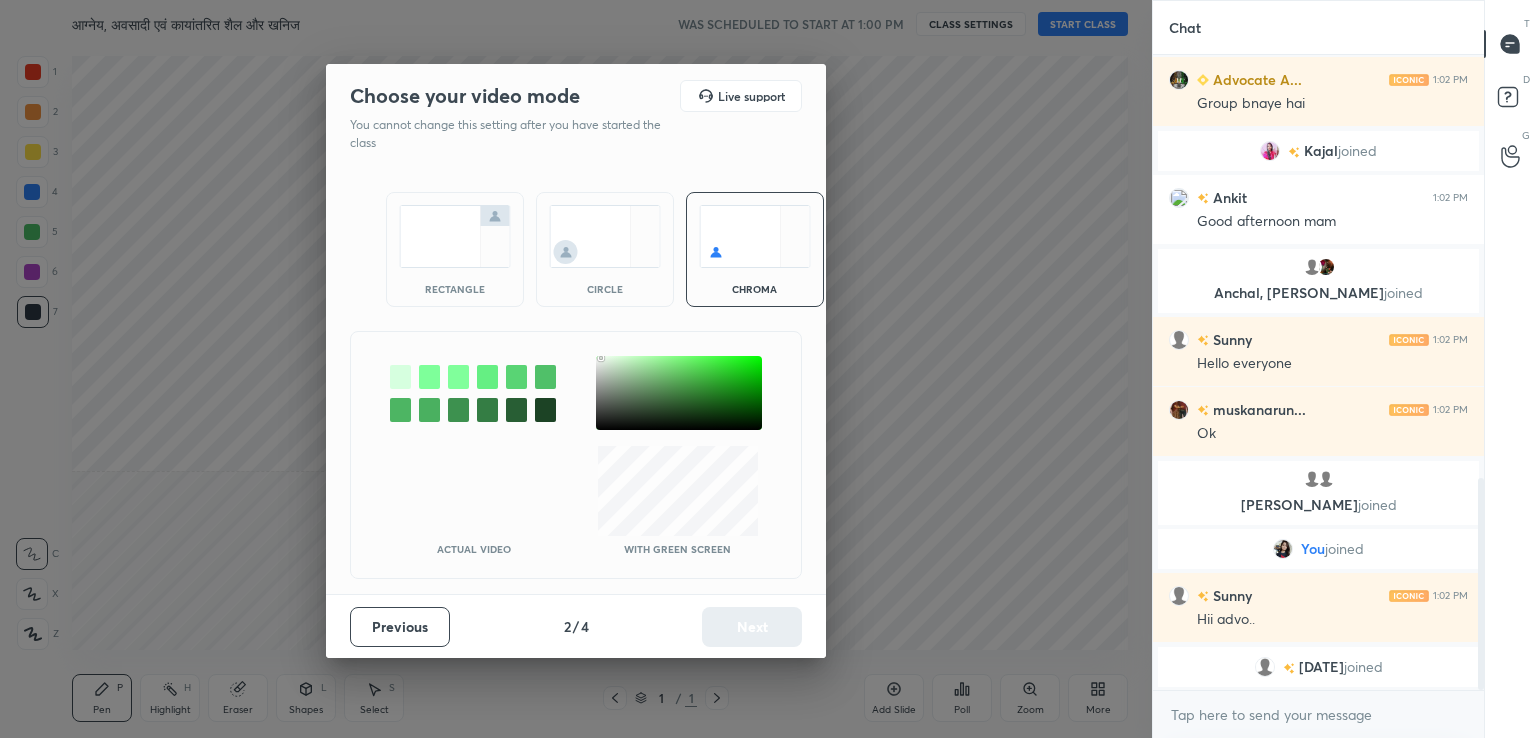click at bounding box center [679, 393] 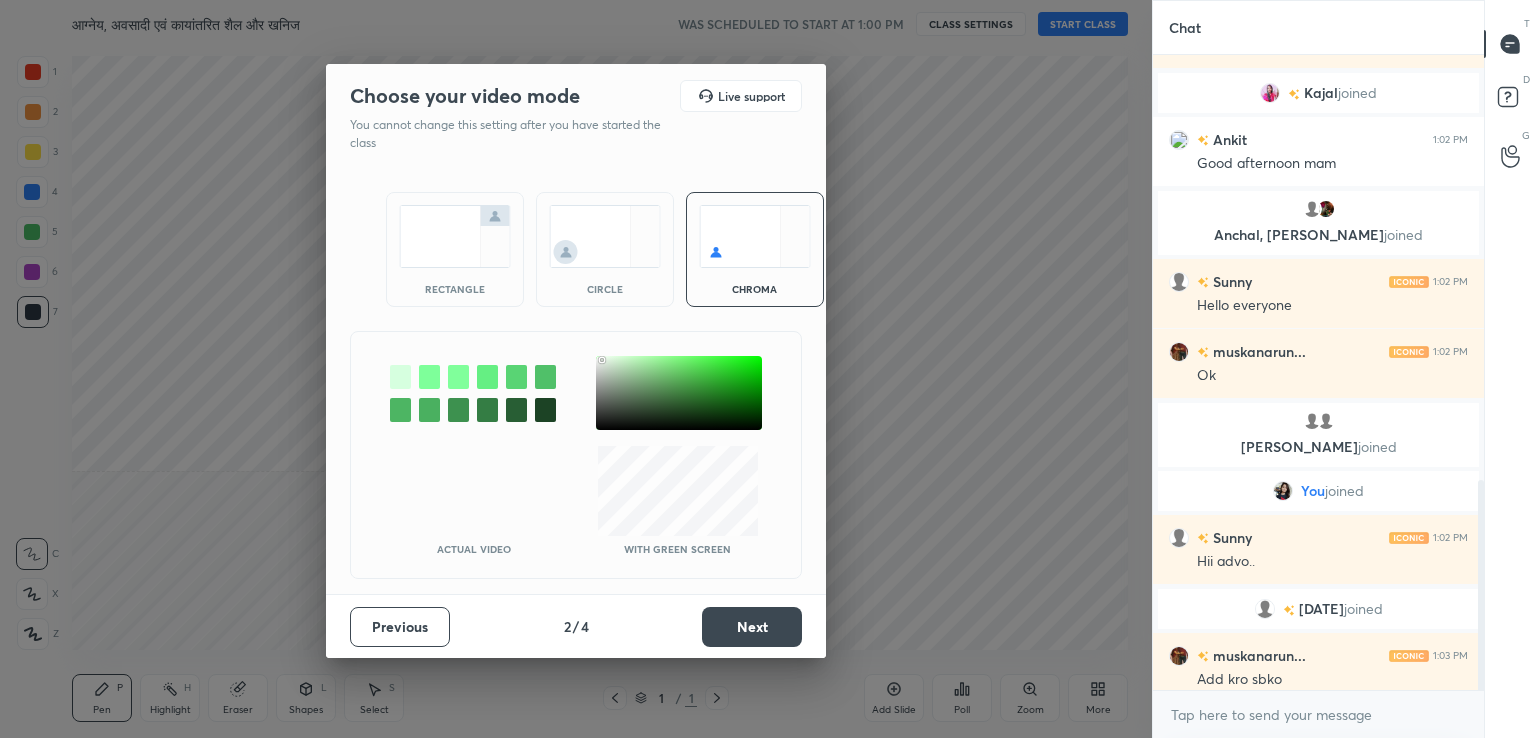 scroll, scrollTop: 1284, scrollLeft: 0, axis: vertical 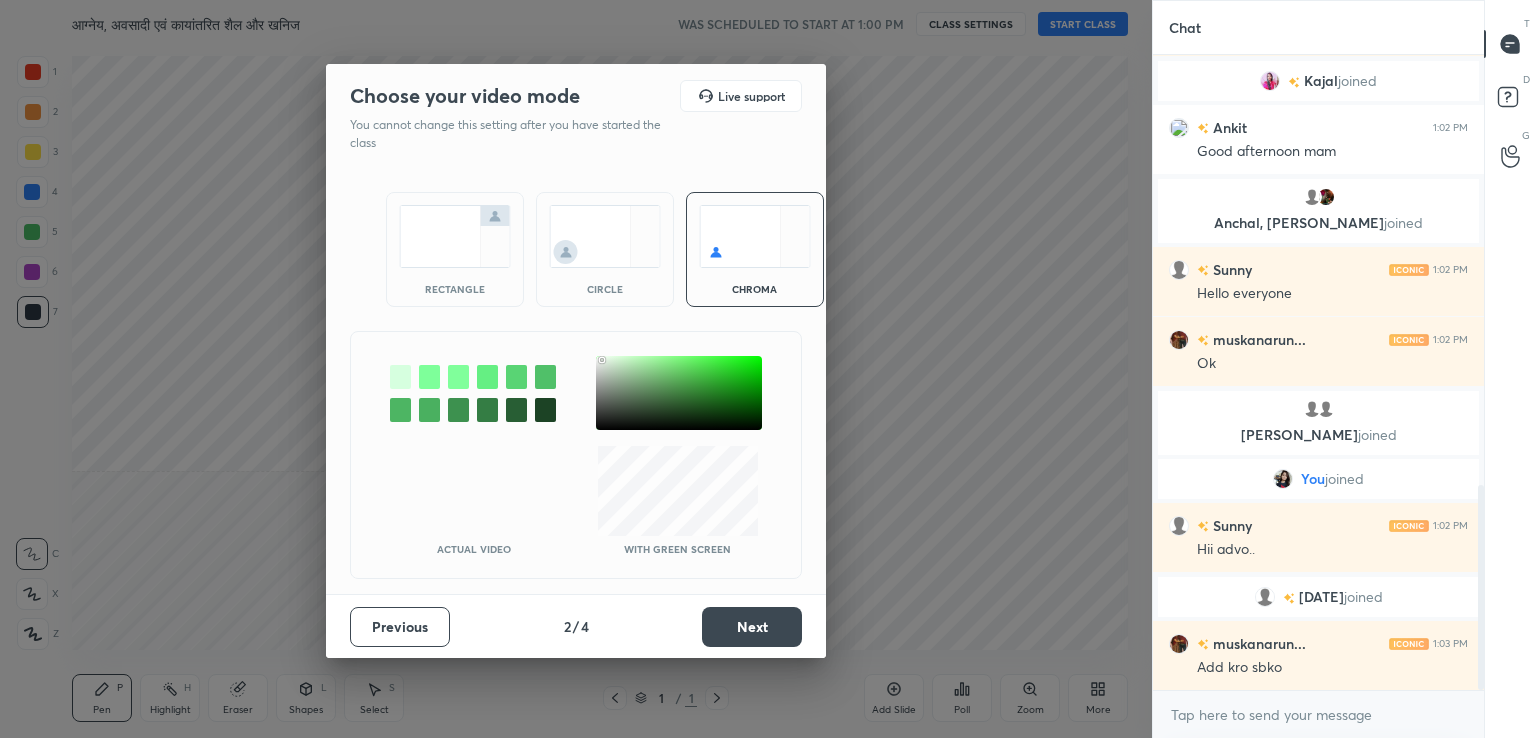 click on "Next" at bounding box center [752, 627] 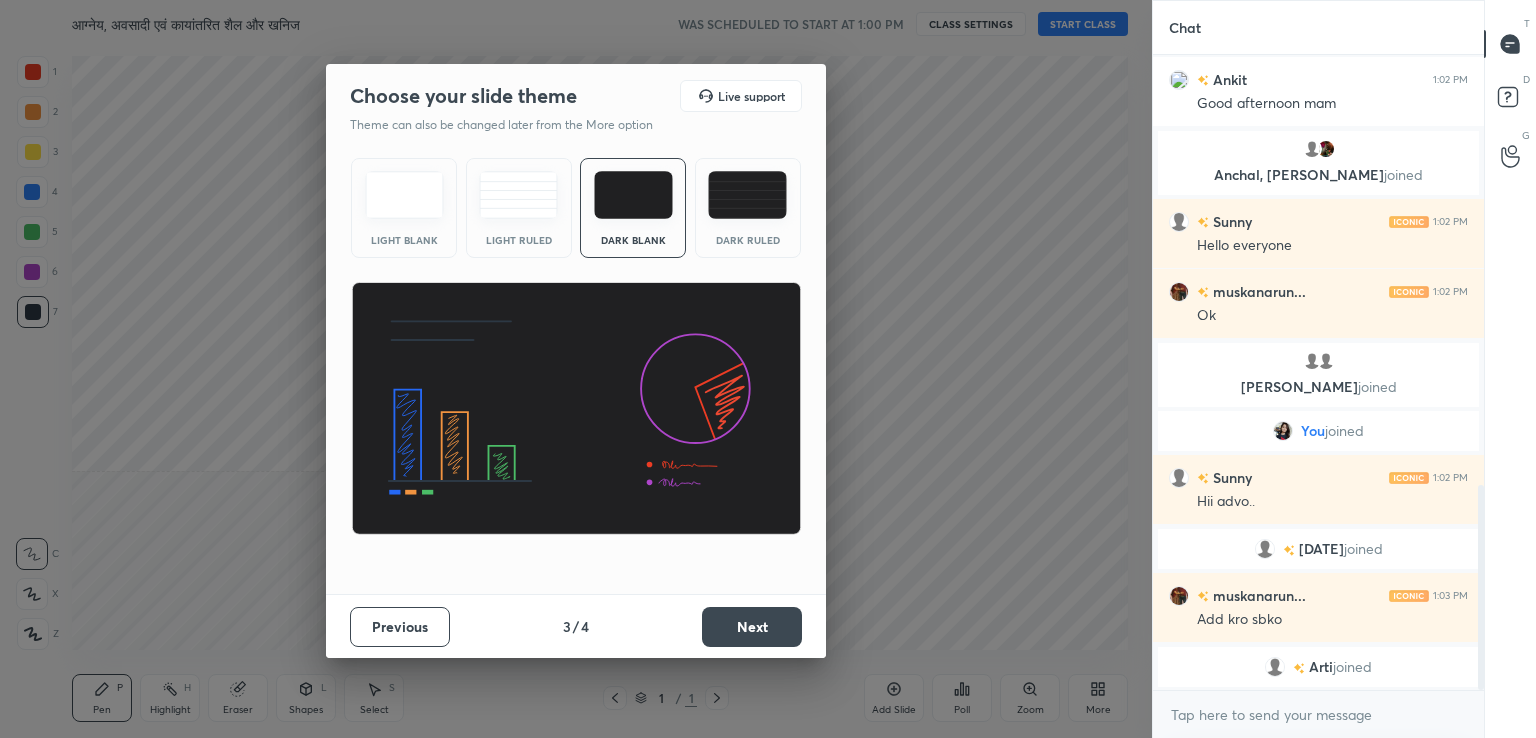 click at bounding box center (404, 195) 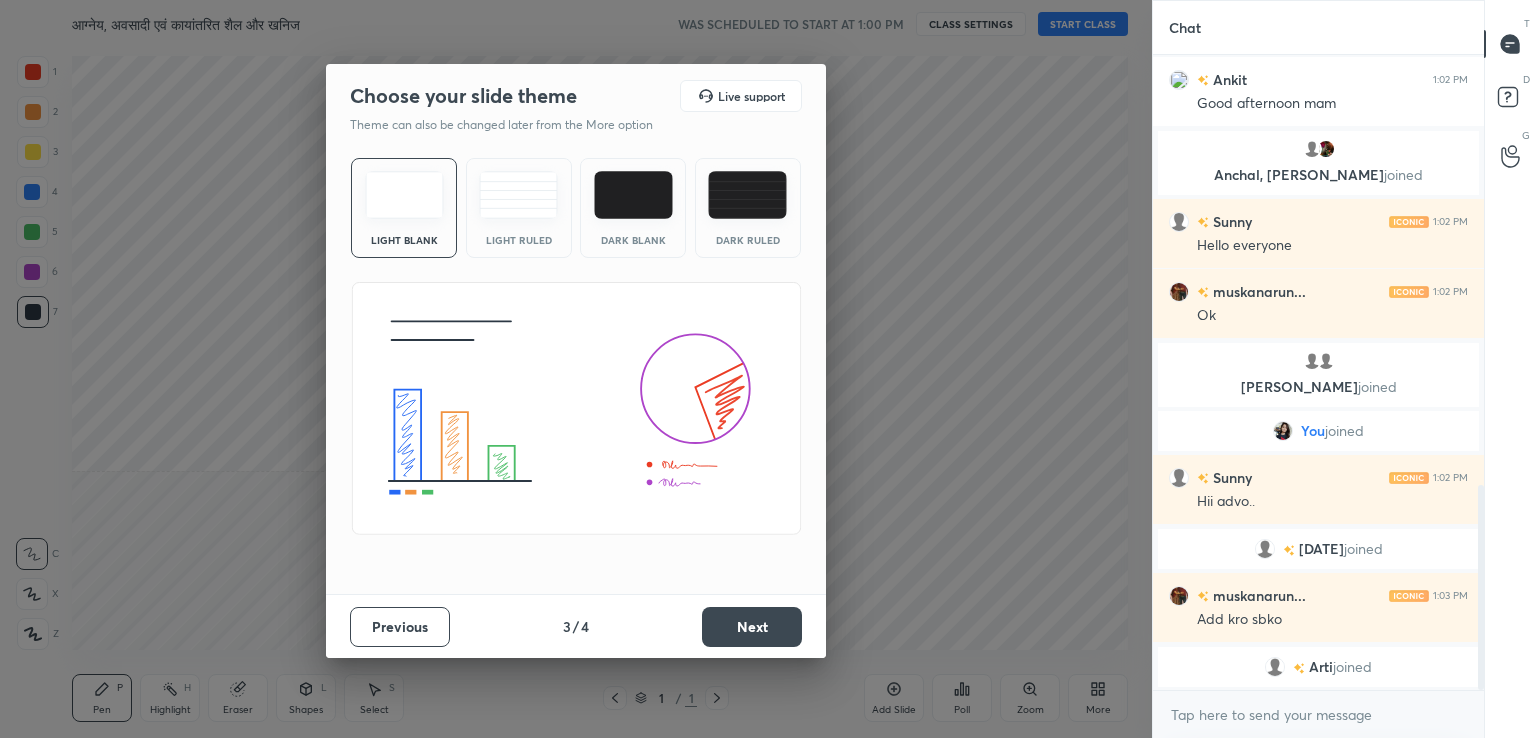 scroll, scrollTop: 1362, scrollLeft: 0, axis: vertical 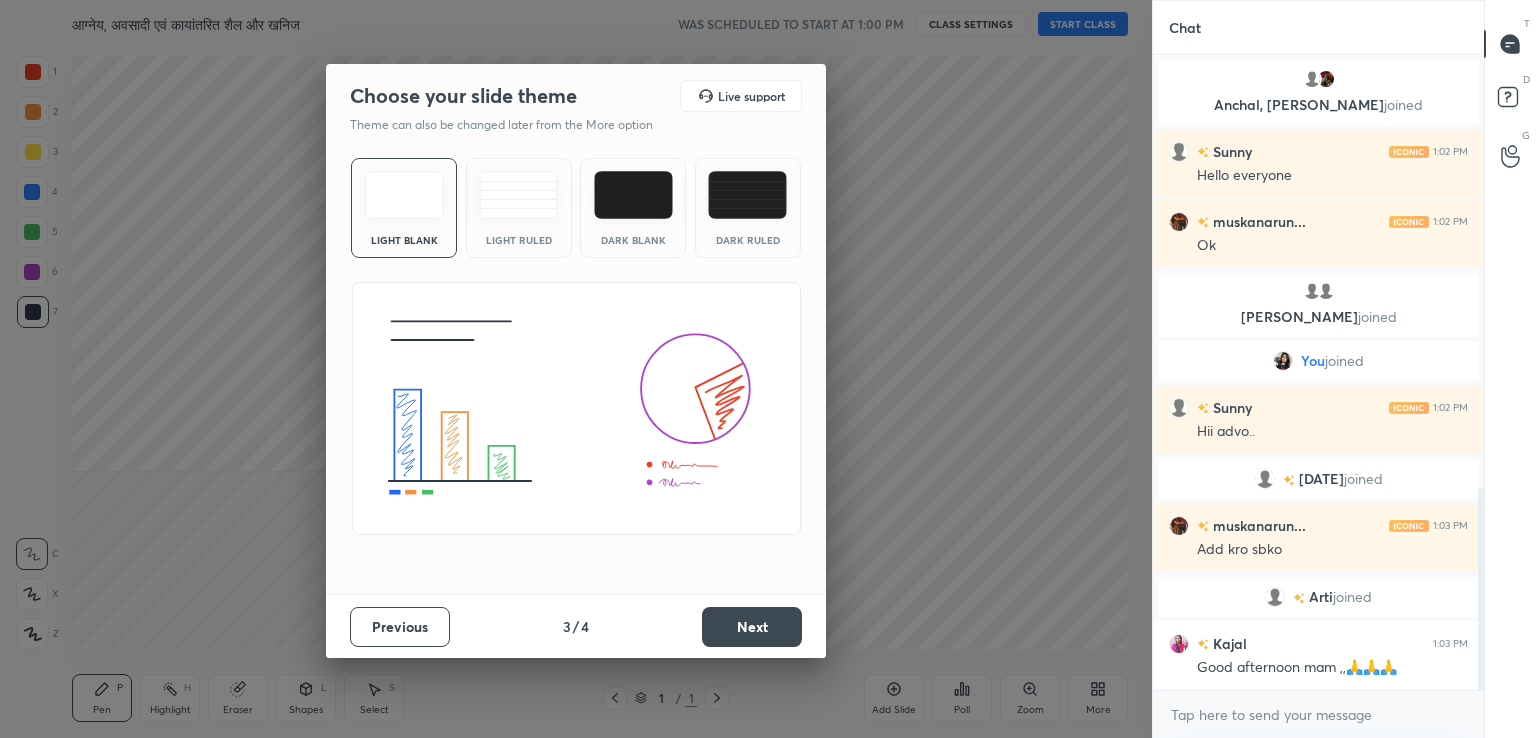 click on "Next" at bounding box center [752, 627] 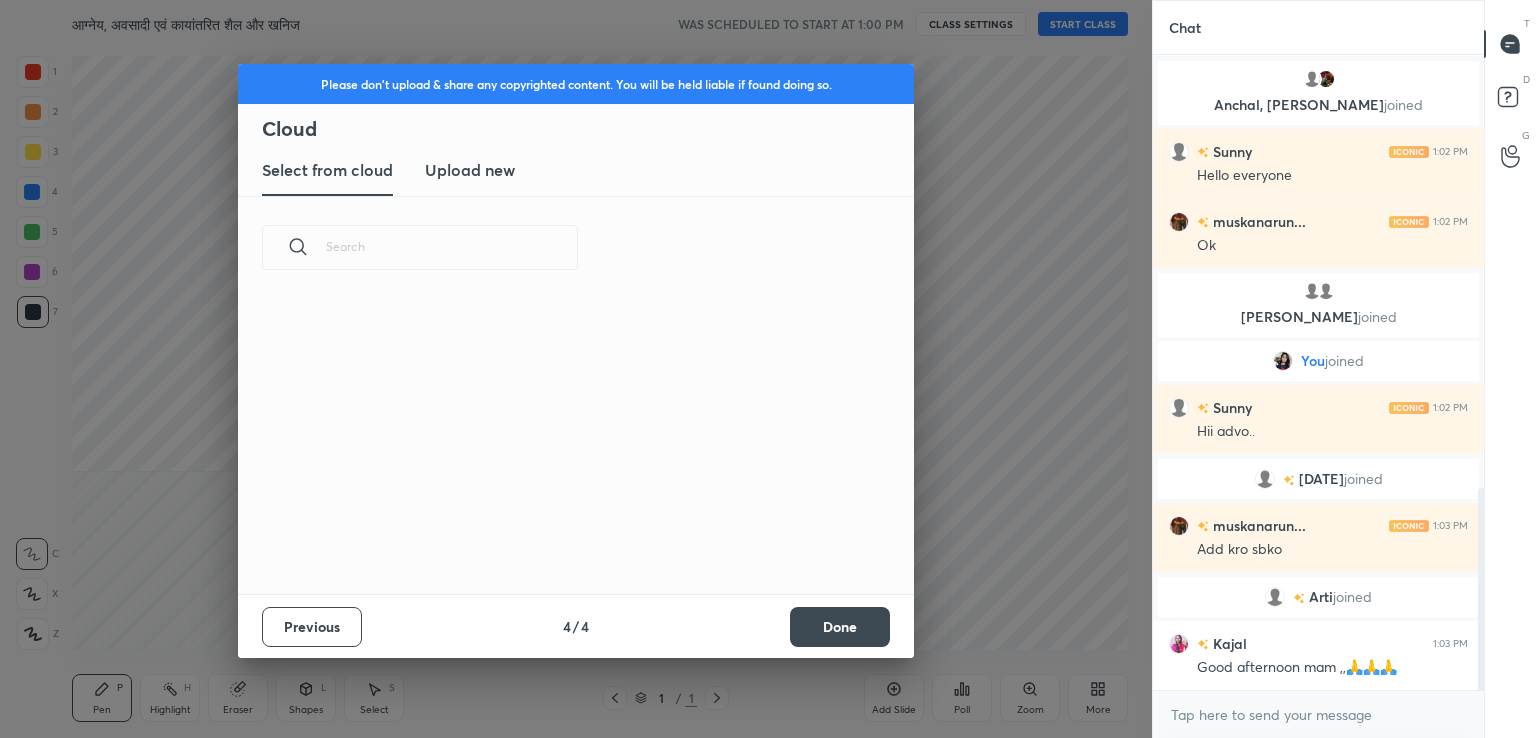 scroll, scrollTop: 6, scrollLeft: 10, axis: both 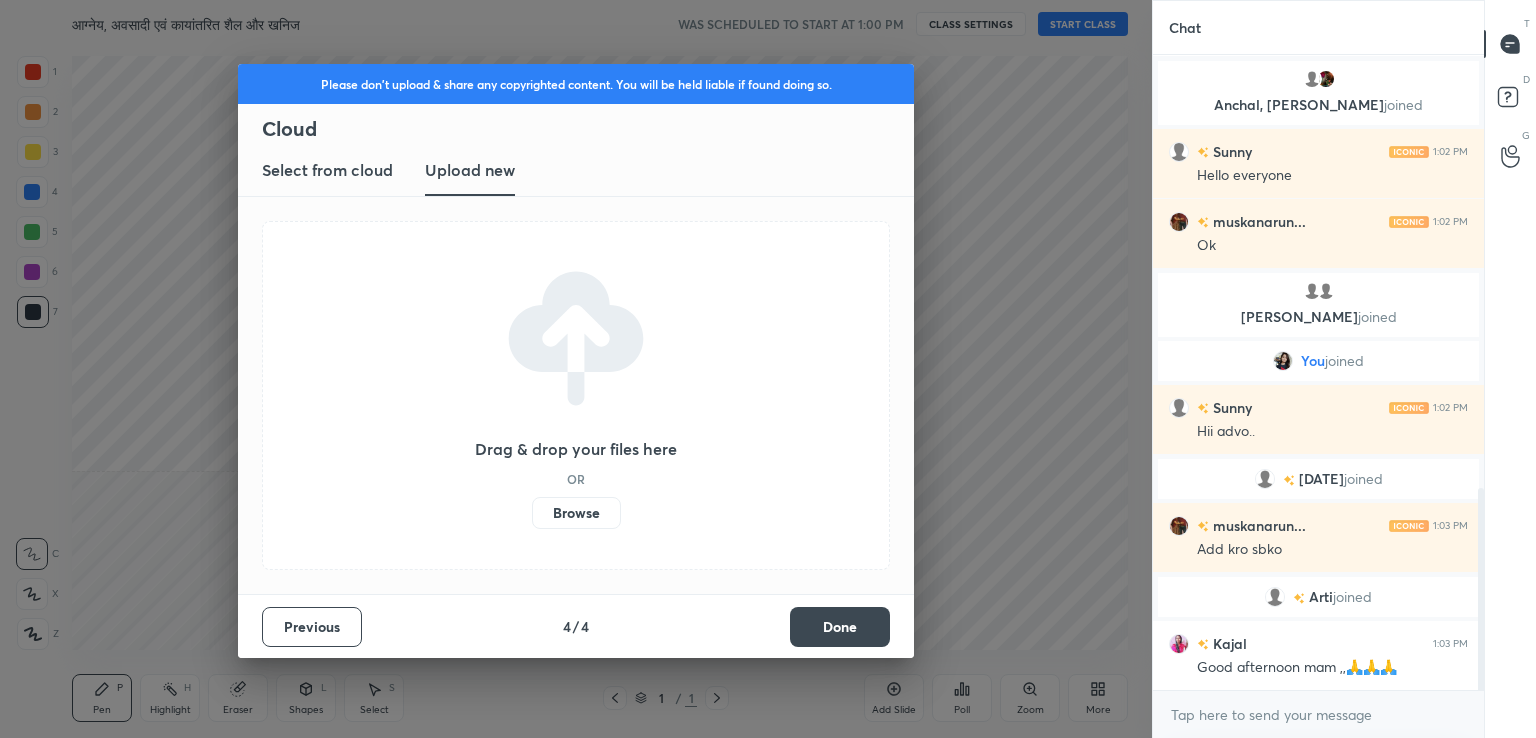 click on "Browse" at bounding box center [576, 513] 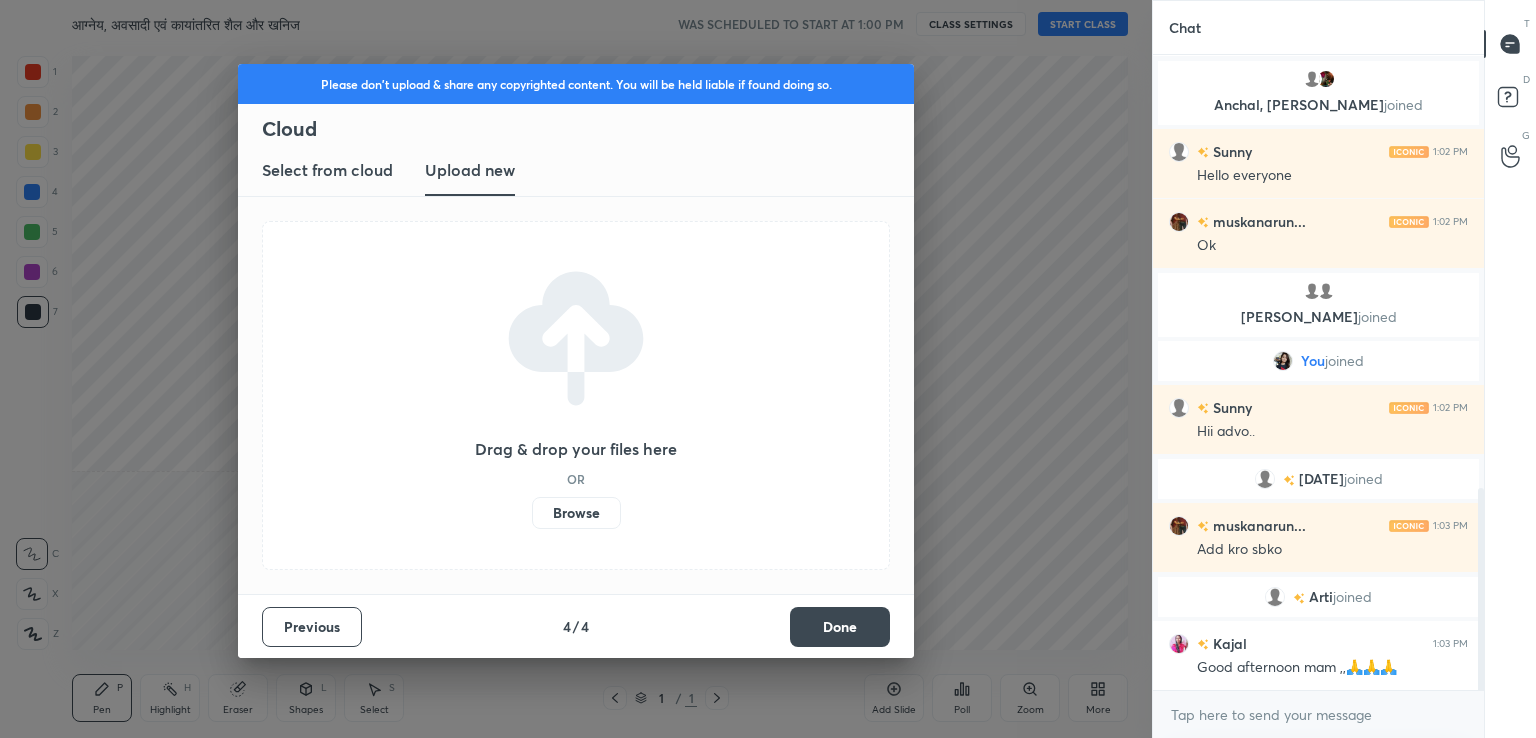 scroll, scrollTop: 1432, scrollLeft: 0, axis: vertical 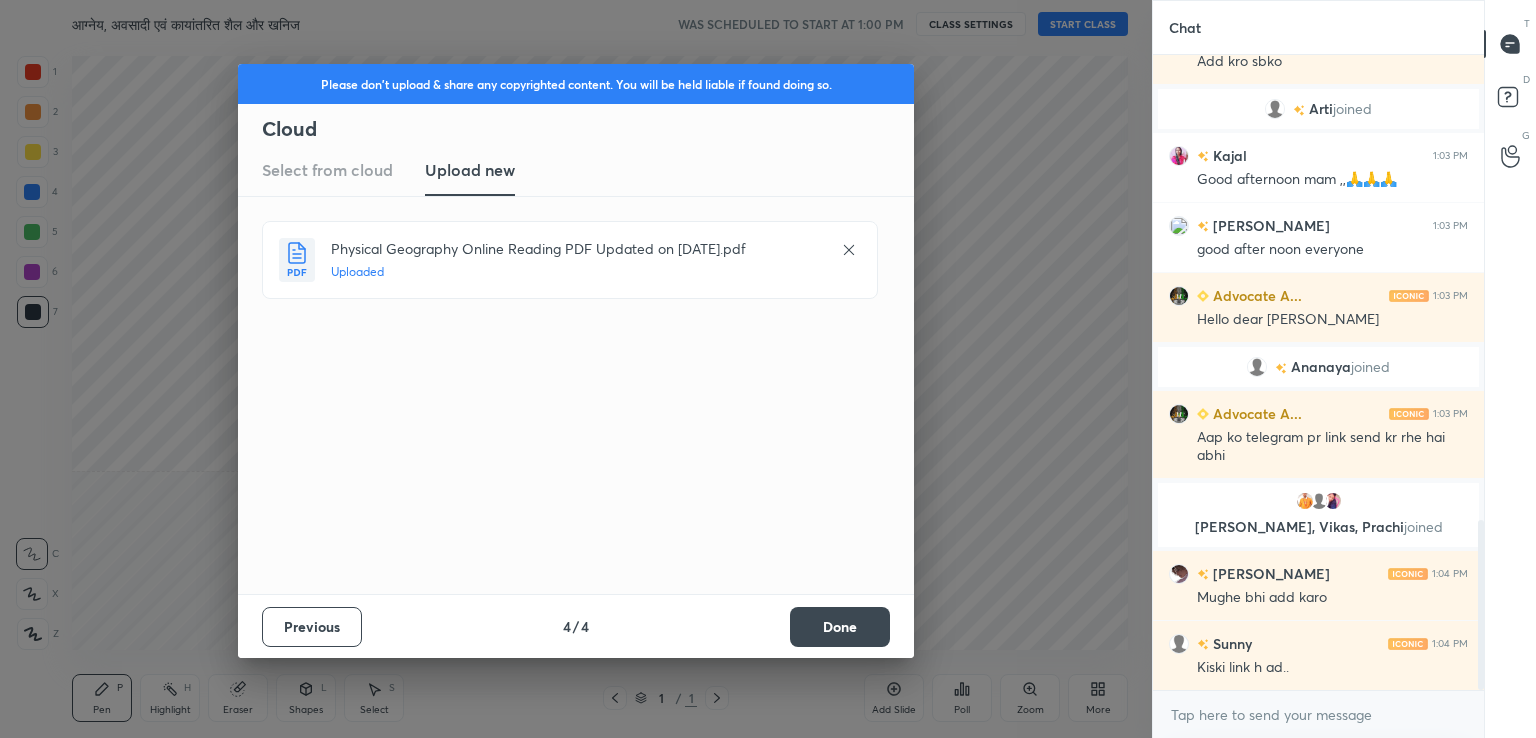 click on "Done" at bounding box center [840, 627] 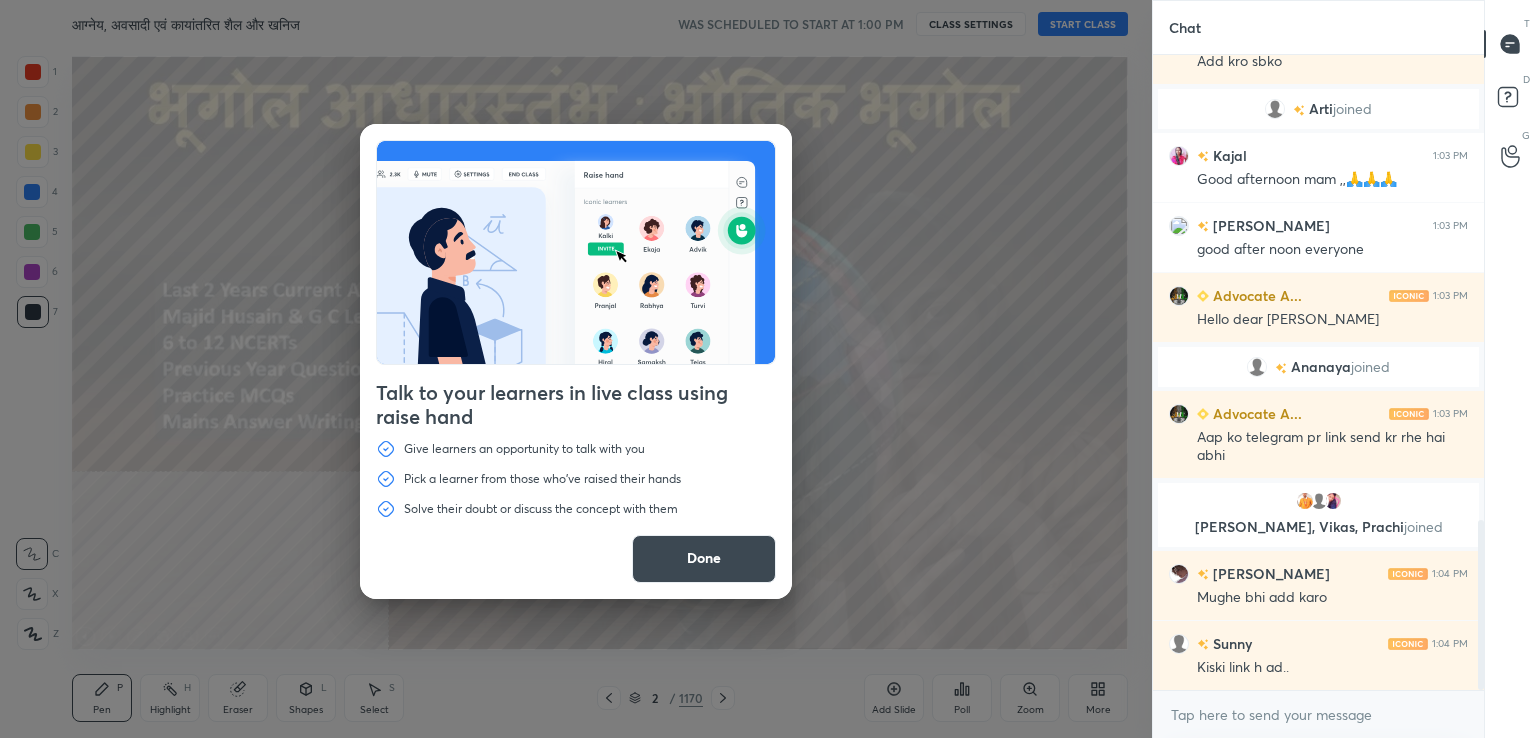 click on "Done" at bounding box center [704, 559] 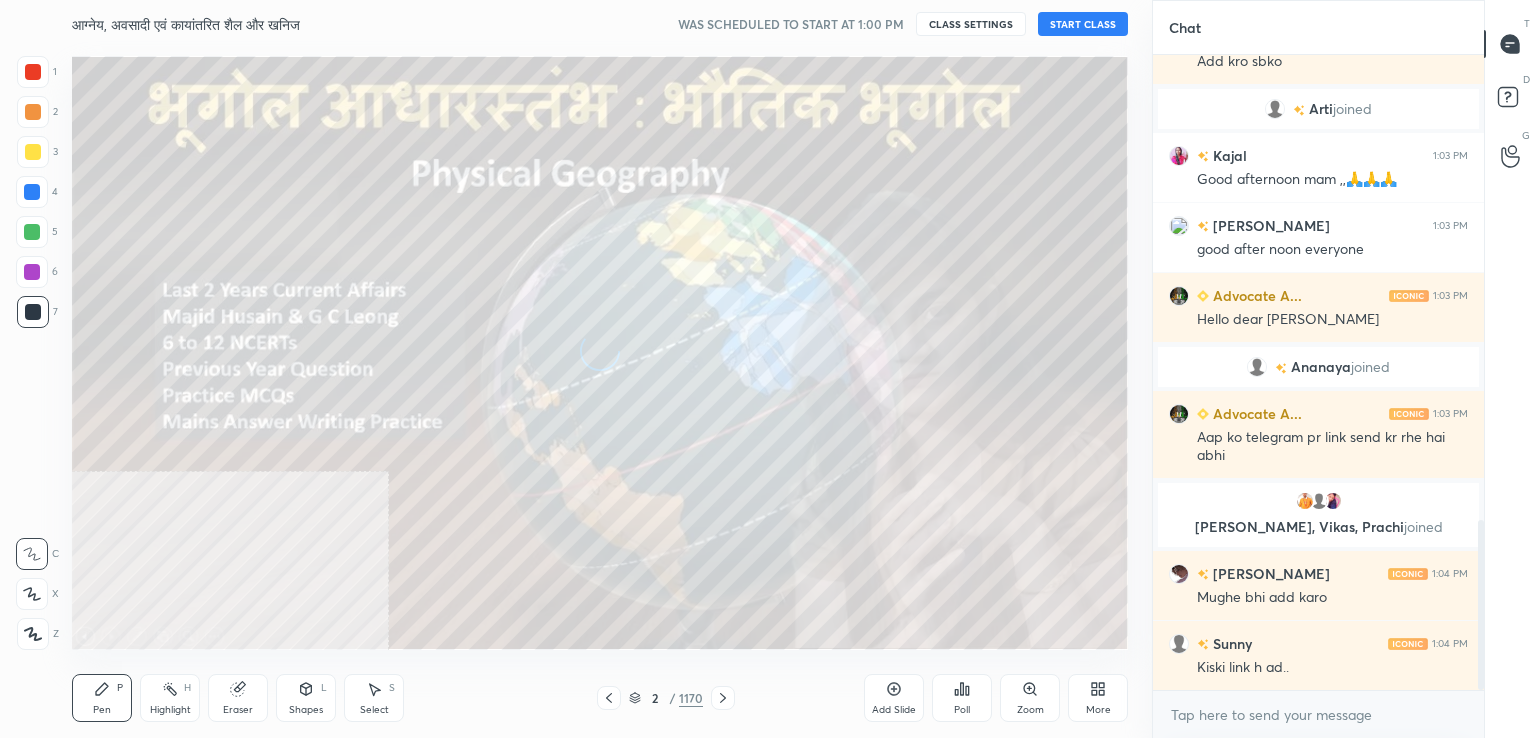 scroll, scrollTop: 1804, scrollLeft: 0, axis: vertical 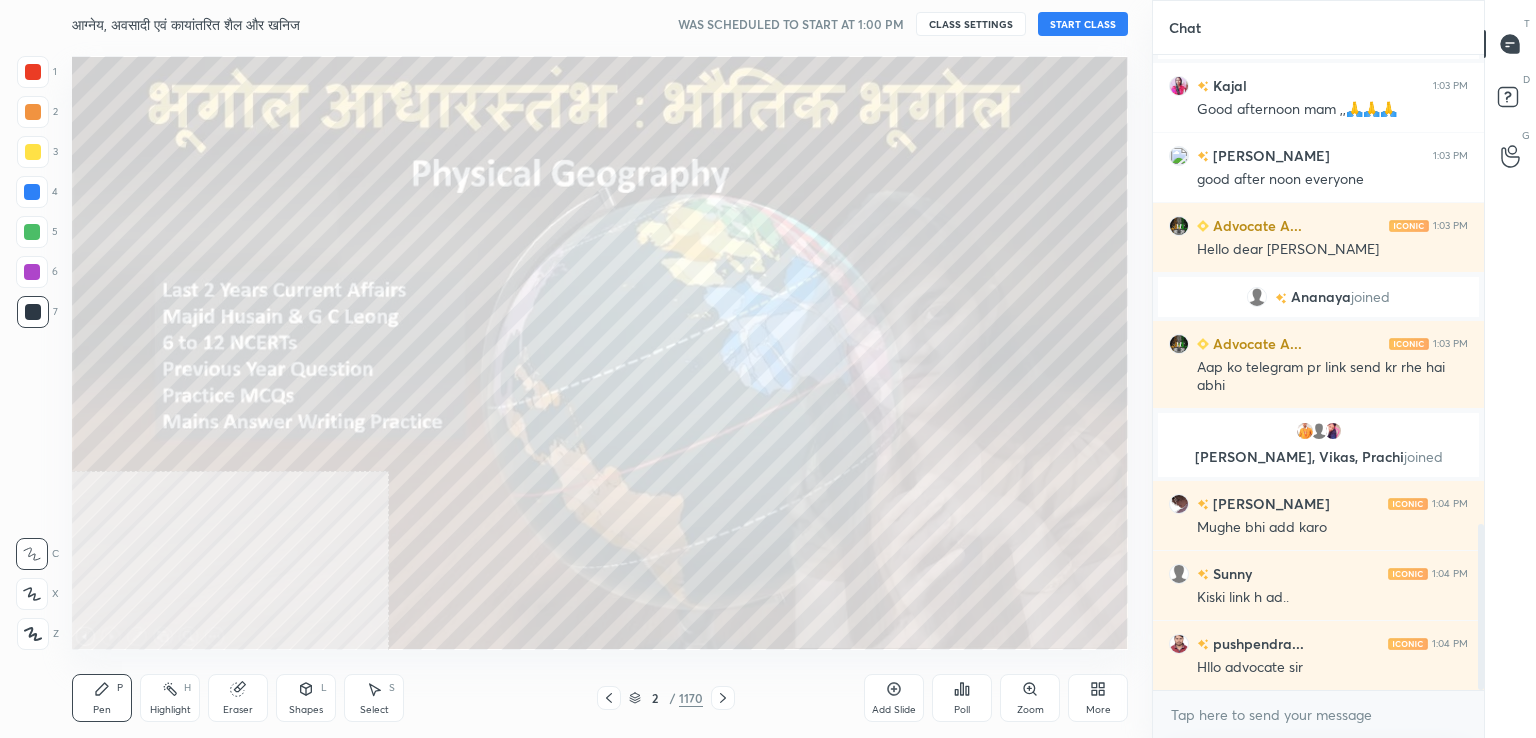click 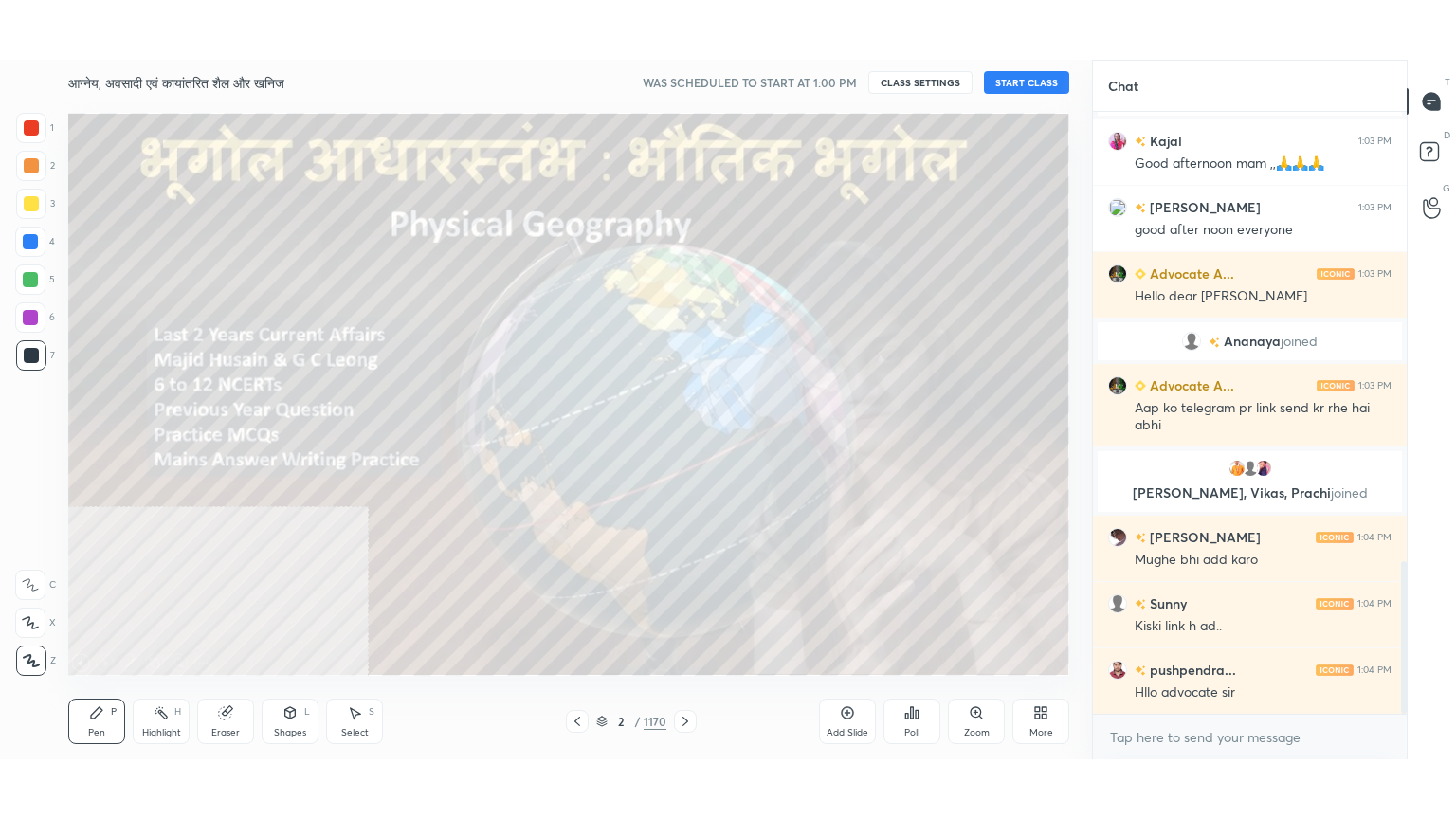 scroll, scrollTop: 1776, scrollLeft: 0, axis: vertical 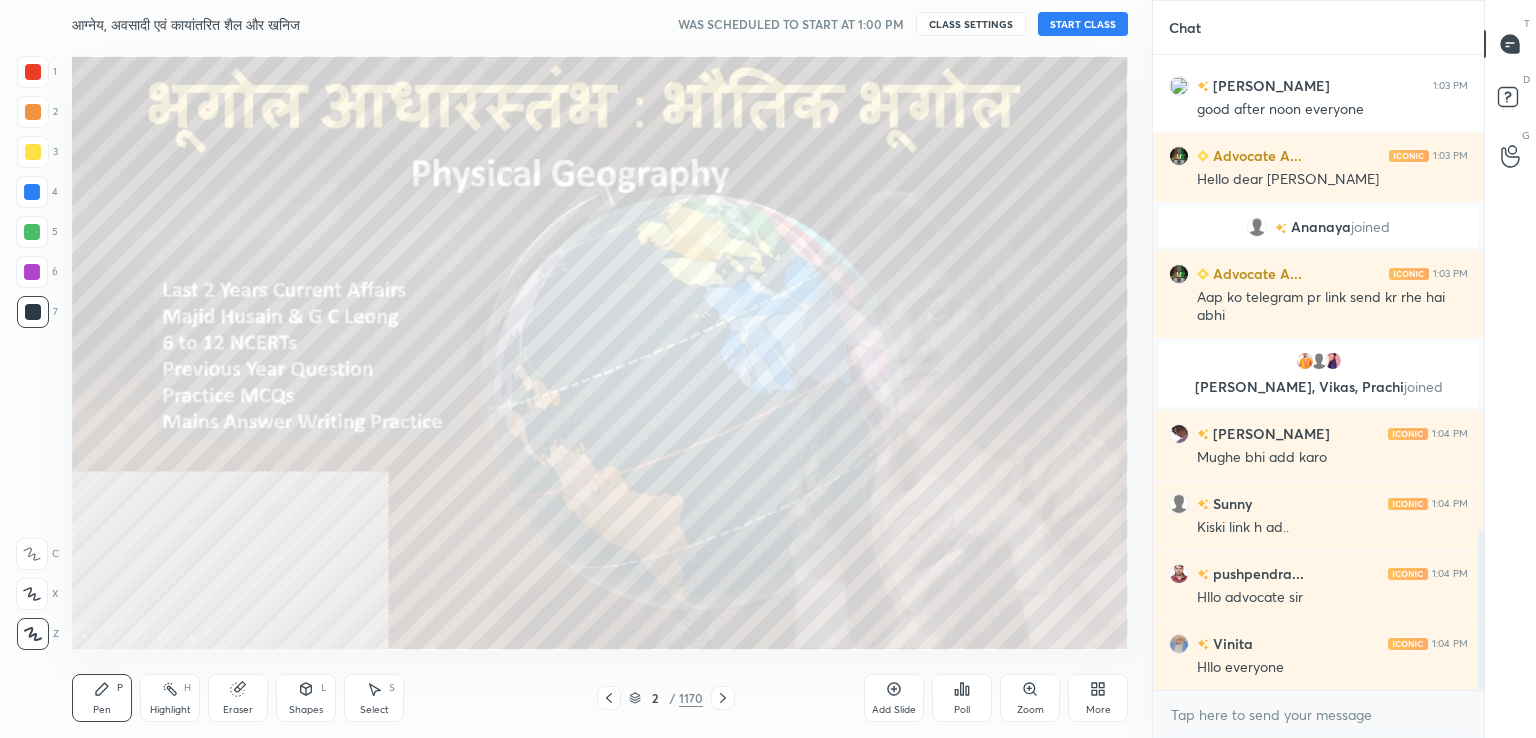 click at bounding box center [32, 192] 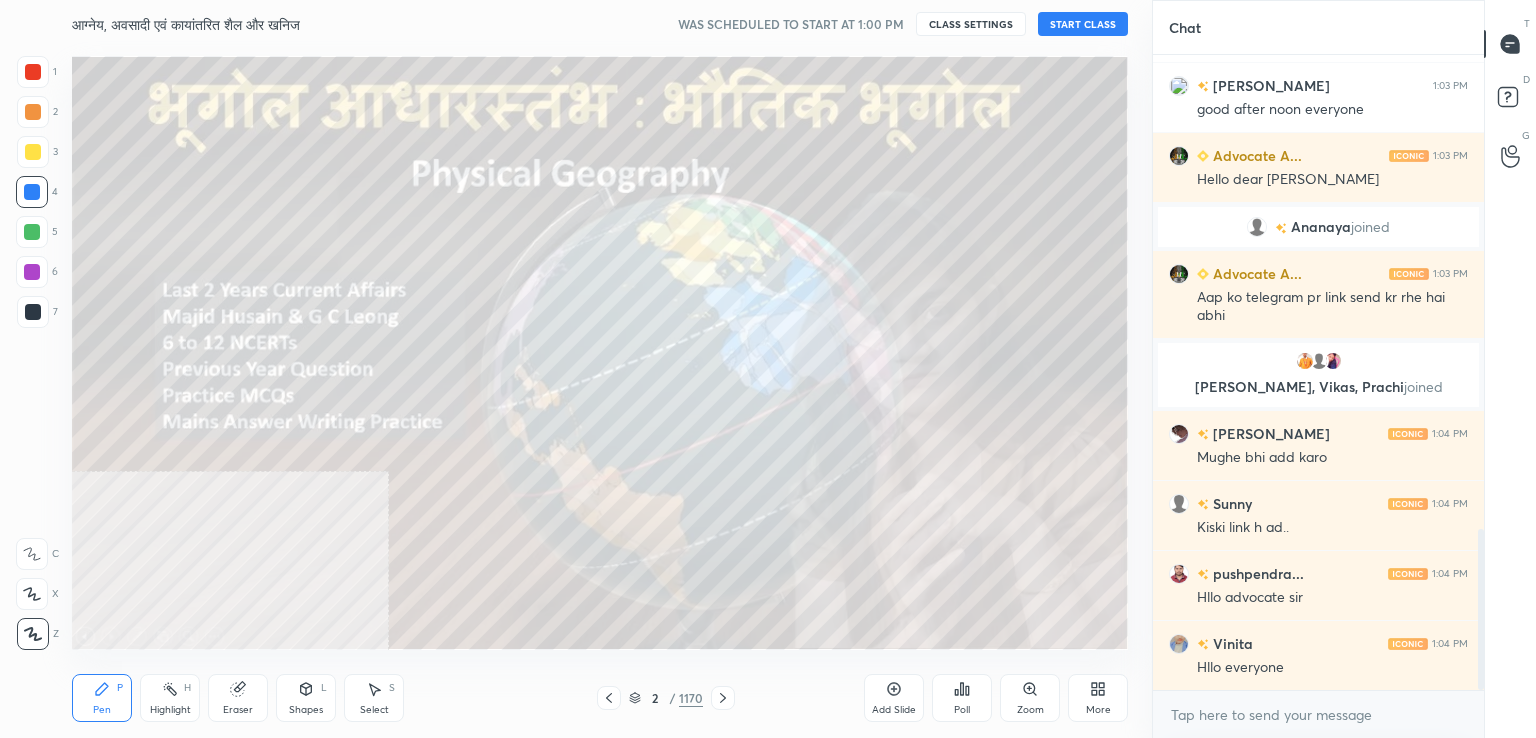 drag, startPoint x: 34, startPoint y: 189, endPoint x: 57, endPoint y: 187, distance: 23.086792 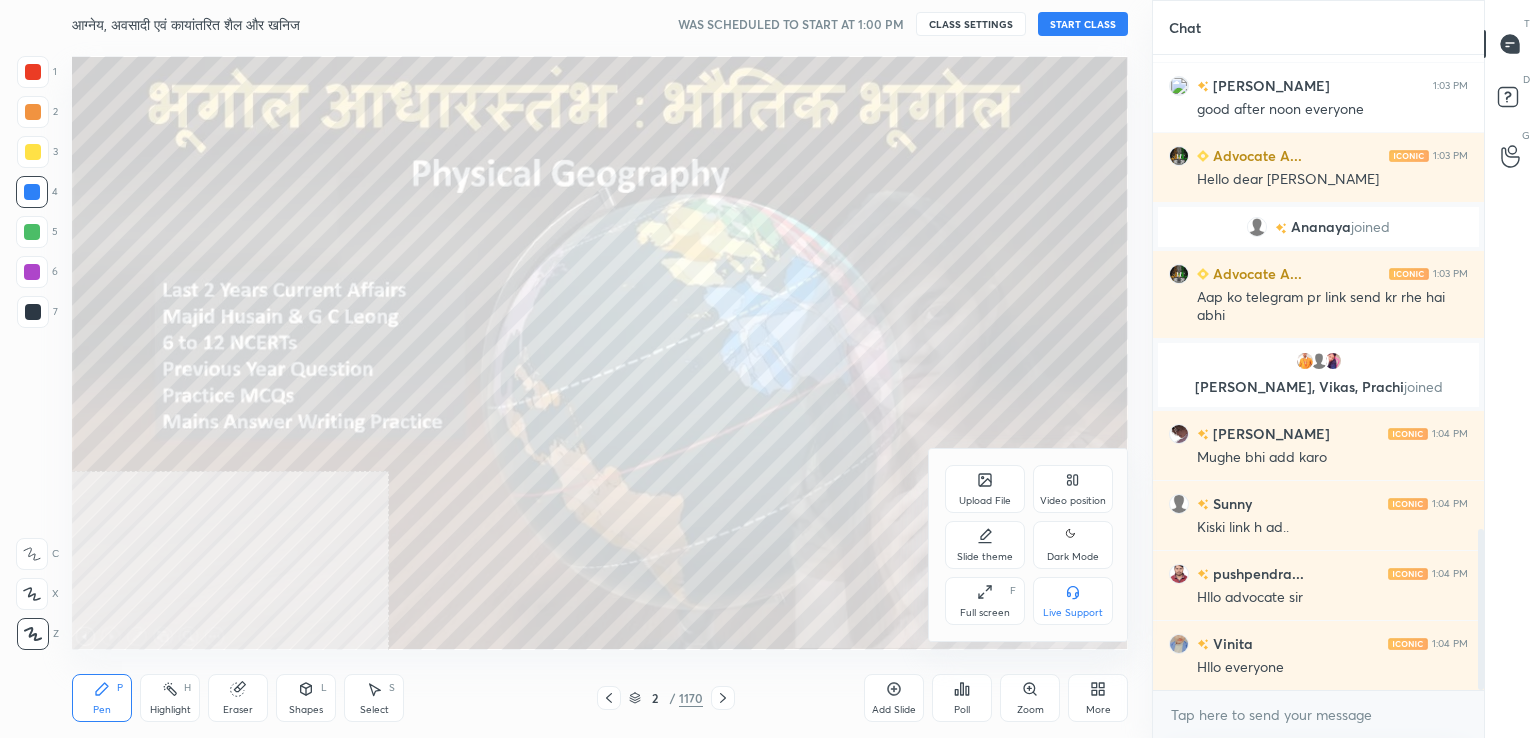 click on "Video position" at bounding box center (1073, 489) 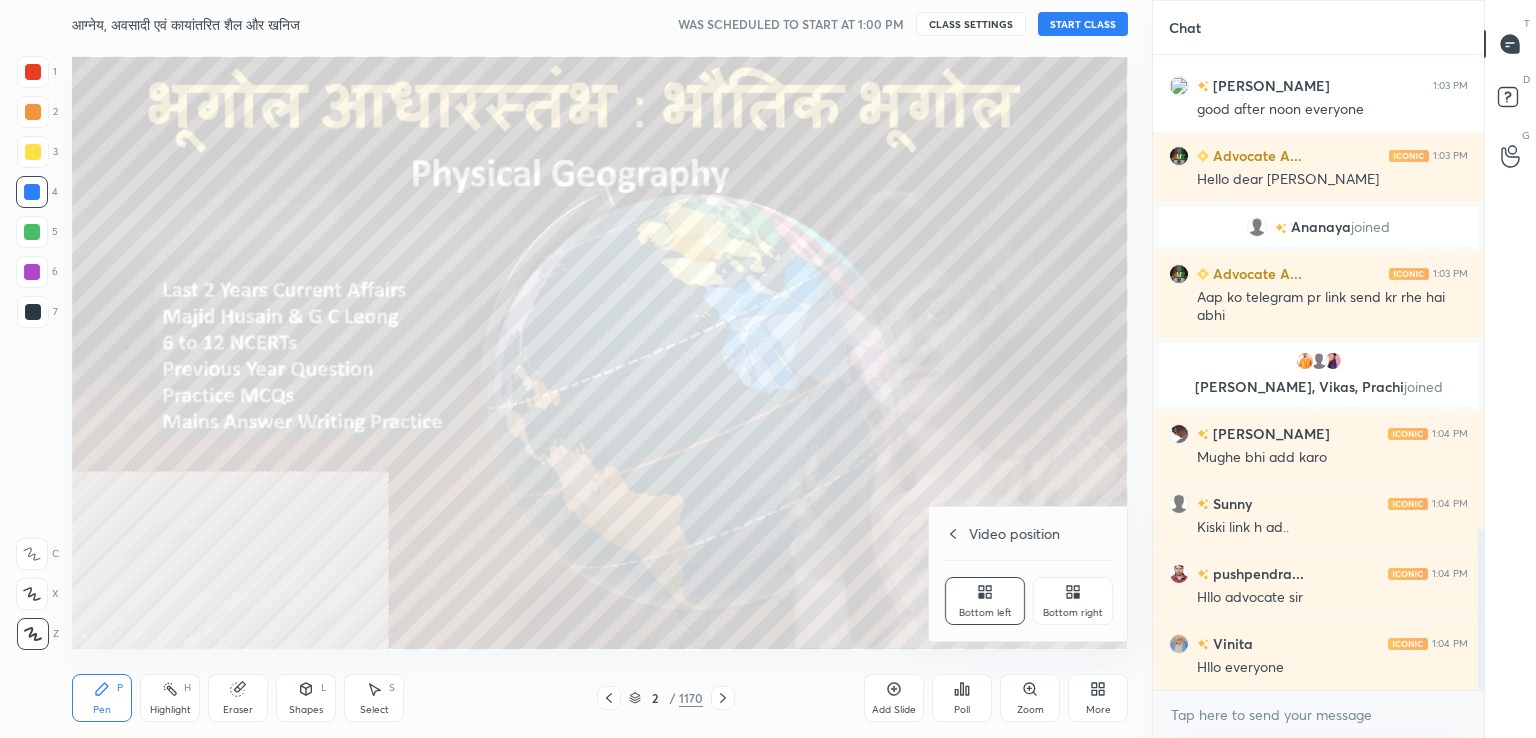 drag, startPoint x: 1088, startPoint y: 609, endPoint x: 1090, endPoint y: 666, distance: 57.035076 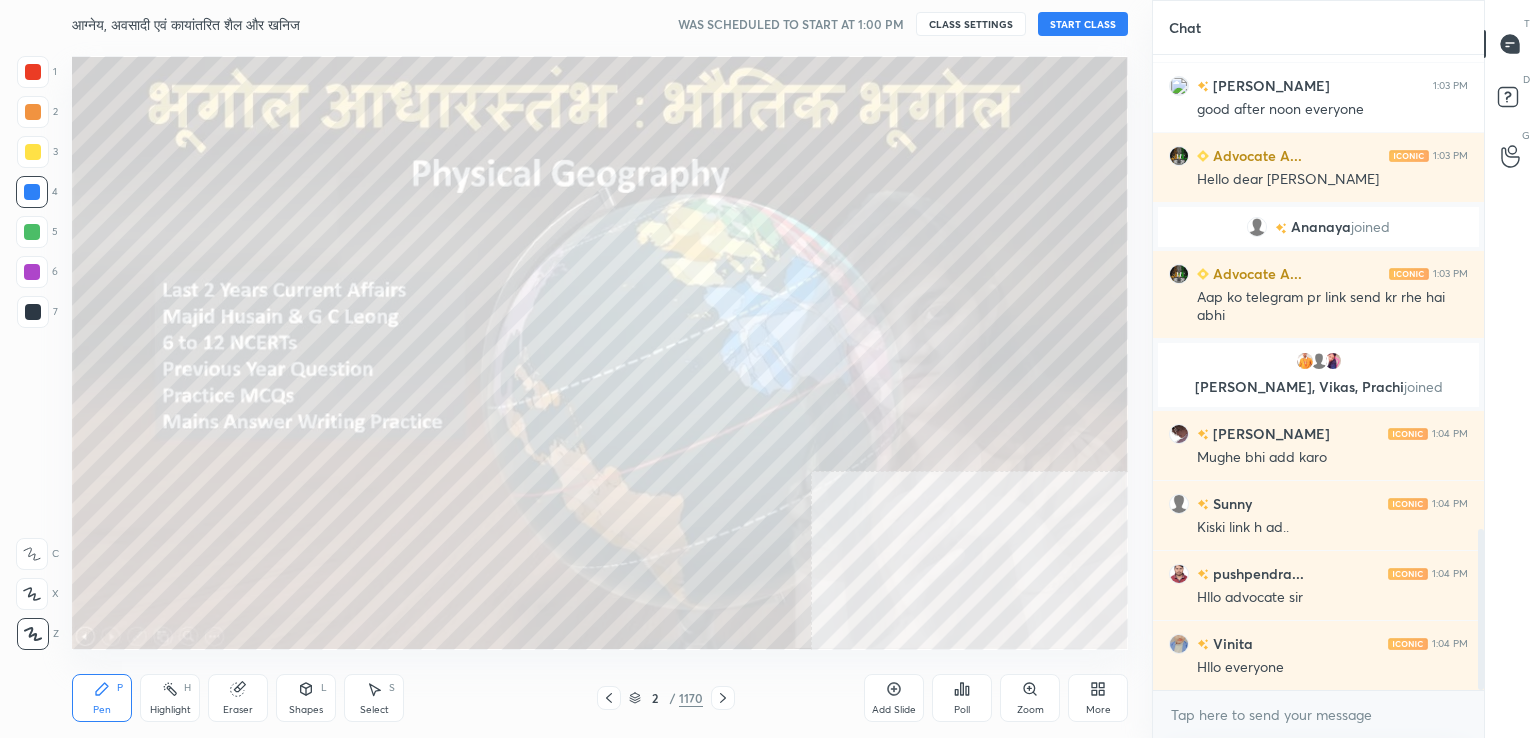 click on "More" at bounding box center [1098, 710] 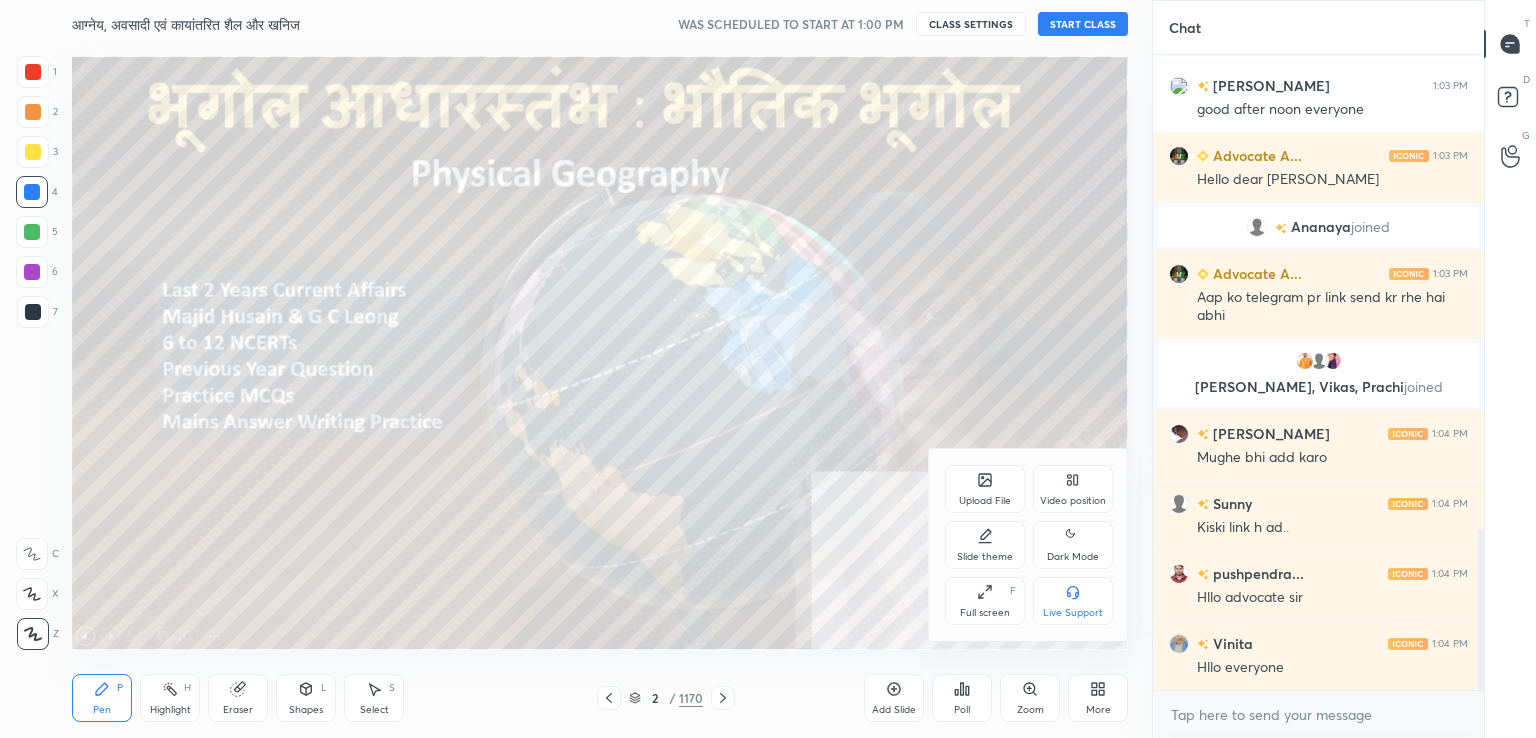 click on "Full screen F" at bounding box center [985, 601] 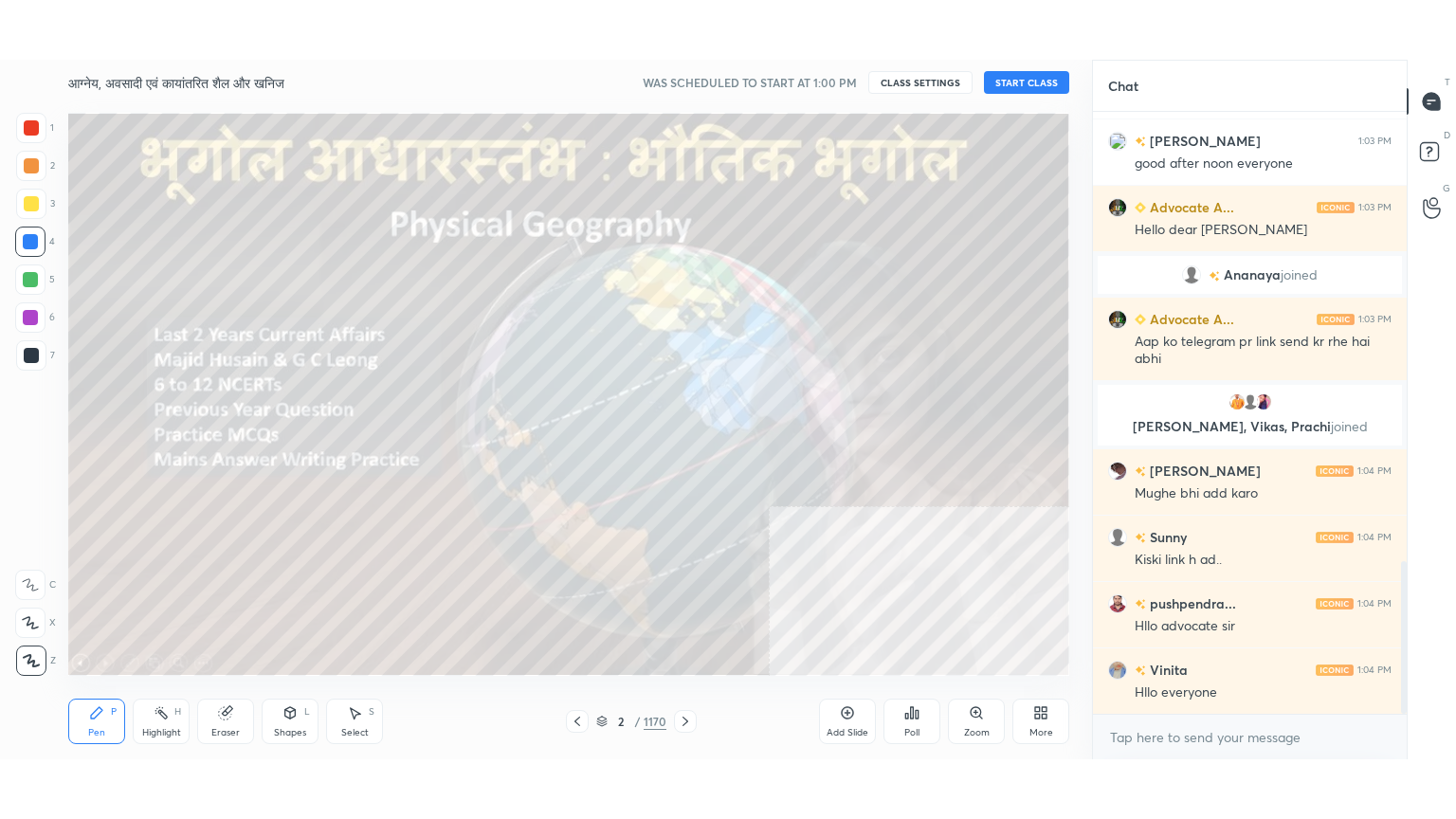scroll, scrollTop: 94094, scrollLeft: 93776, axis: both 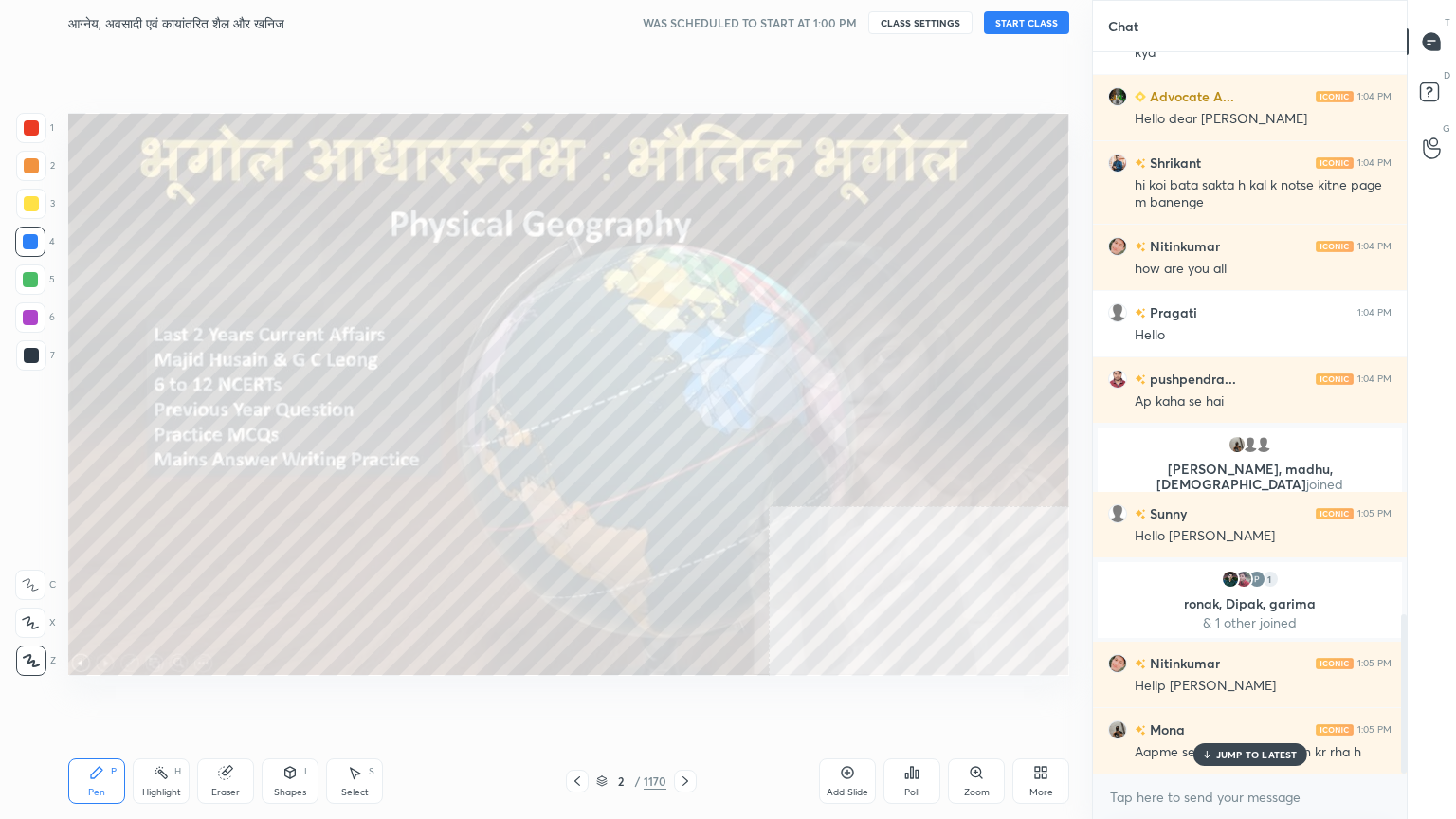 click on "START CLASS" at bounding box center [1027, 23] 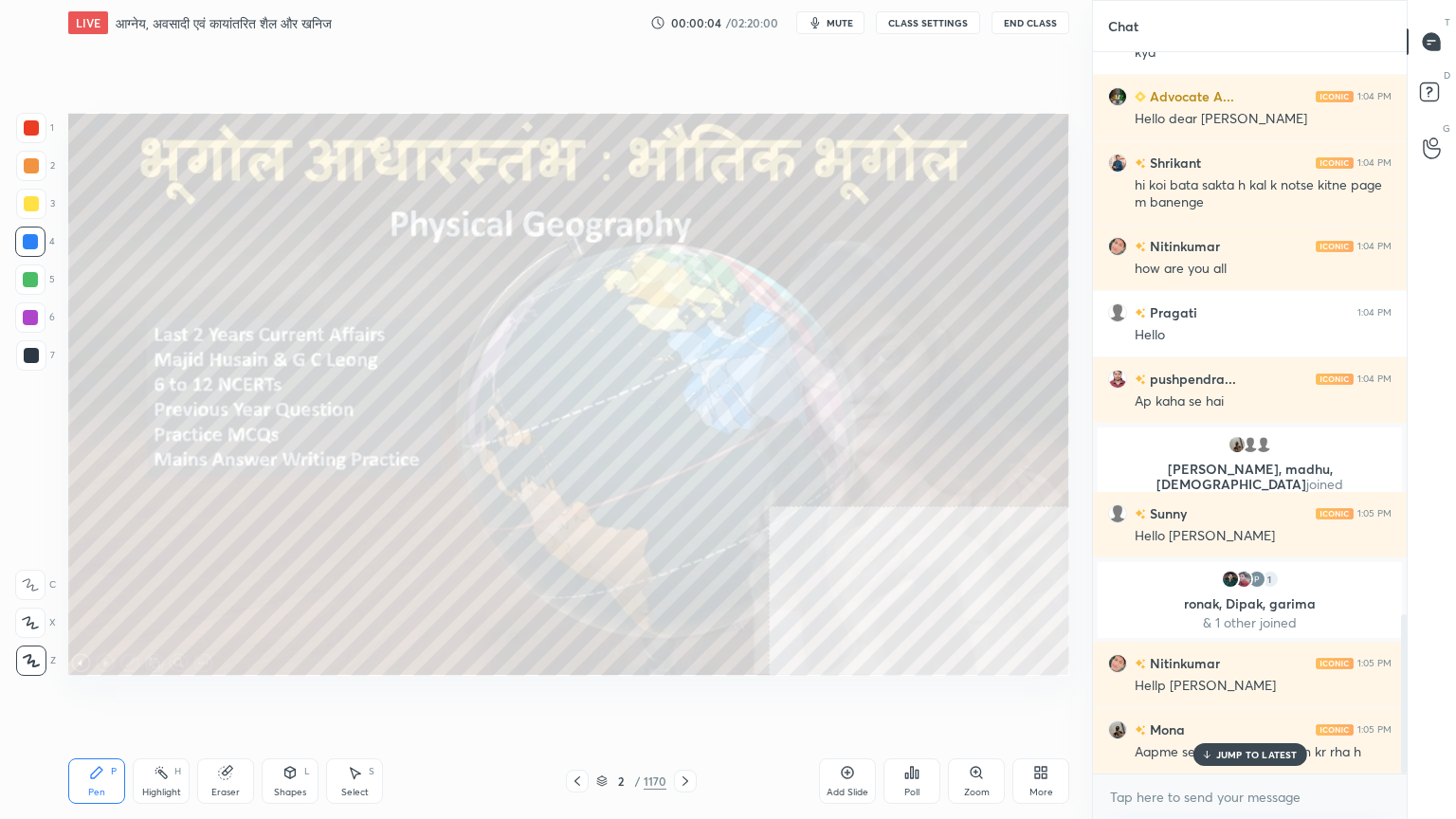 scroll, scrollTop: 2604, scrollLeft: 0, axis: vertical 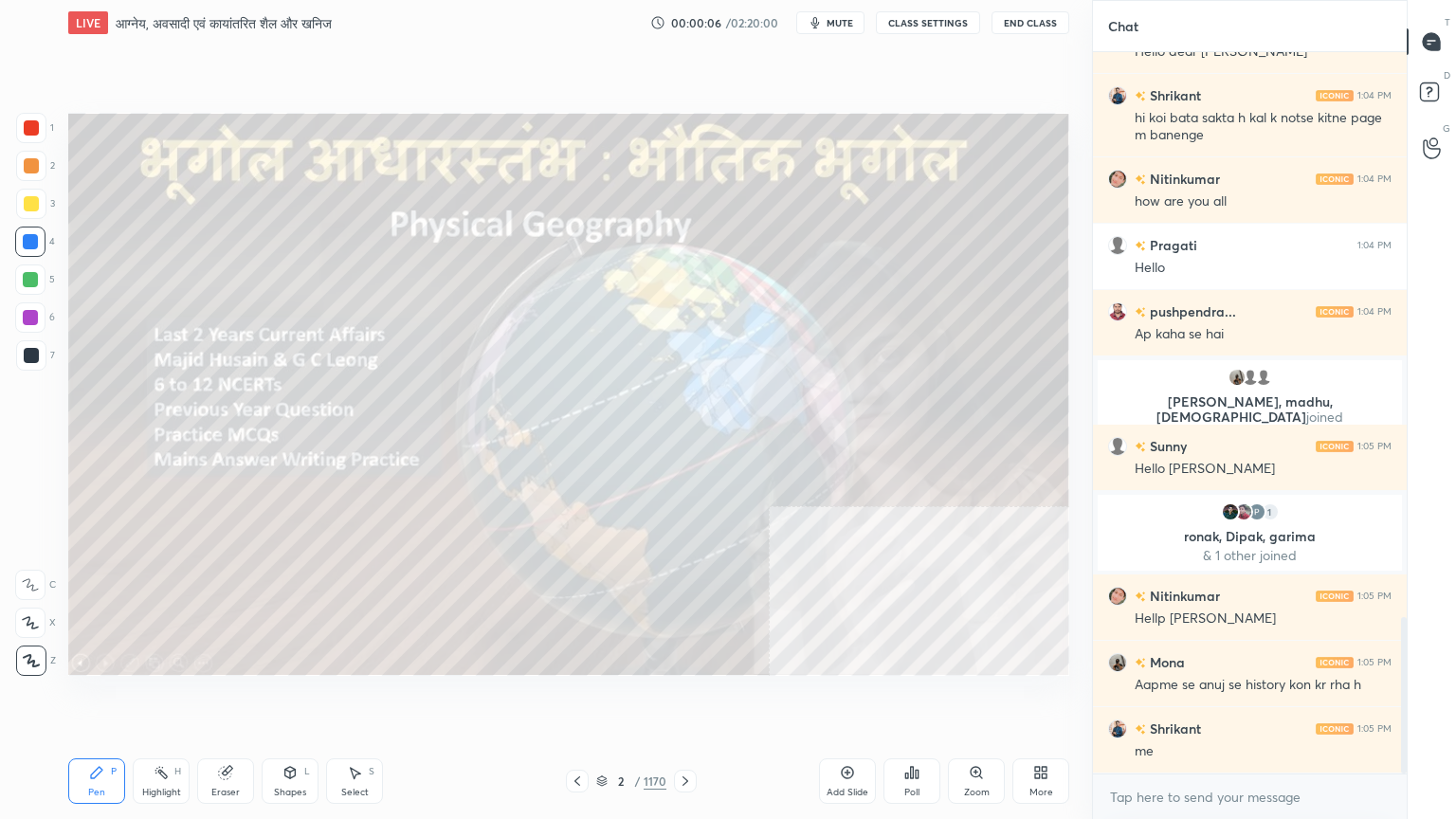 drag, startPoint x: 31, startPoint y: 246, endPoint x: 57, endPoint y: 246, distance: 26 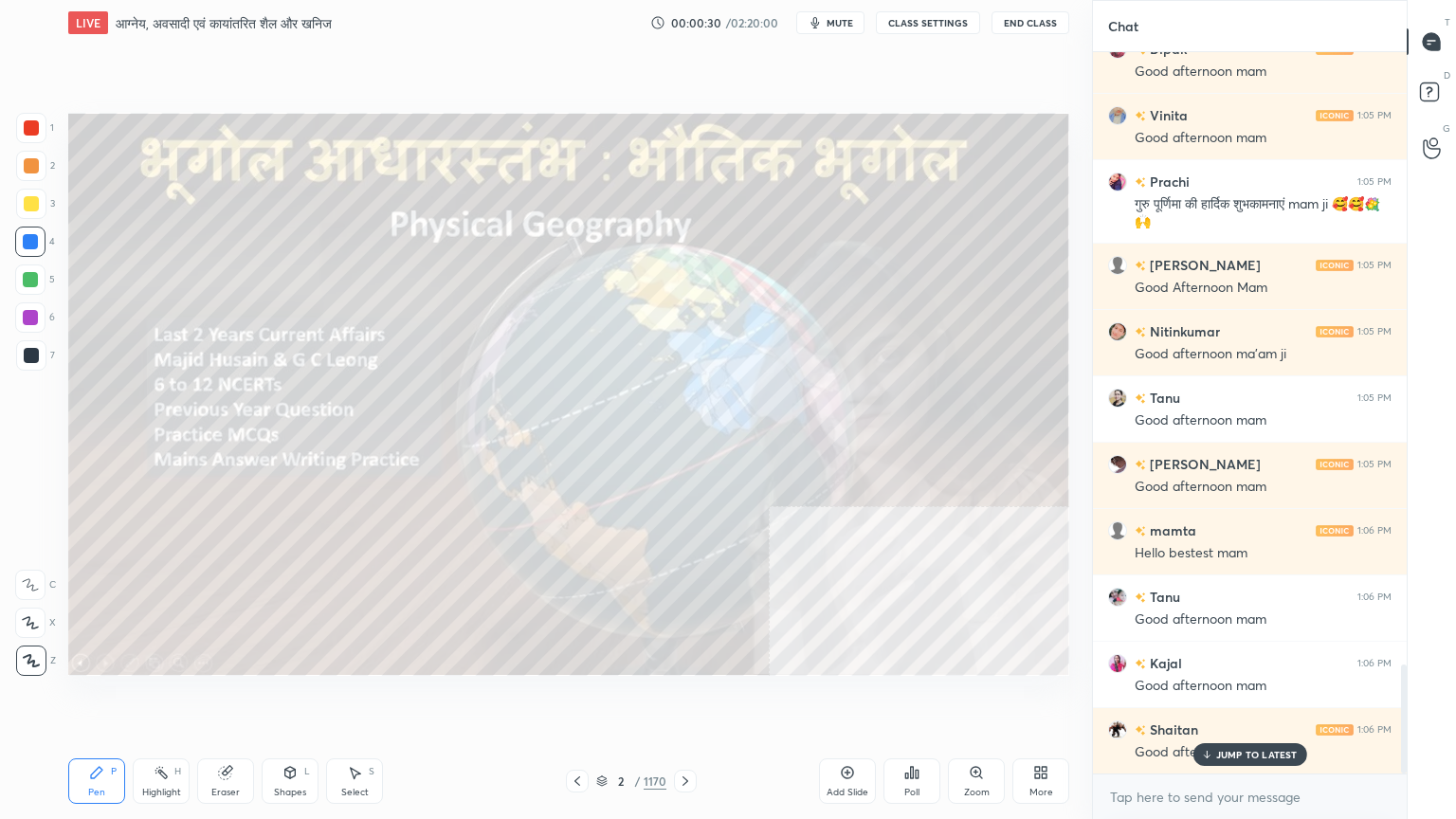 scroll, scrollTop: 4113, scrollLeft: 0, axis: vertical 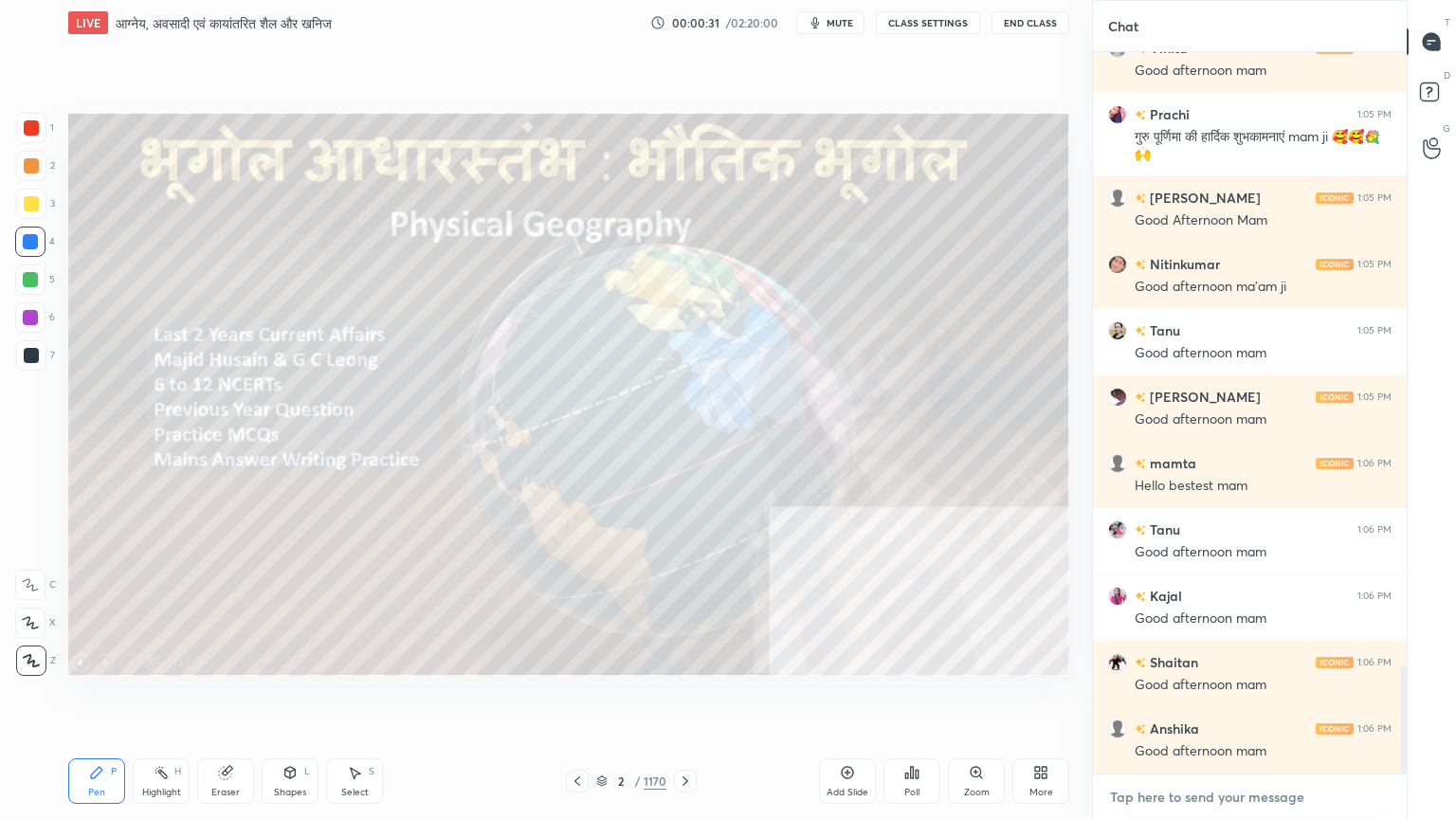 click at bounding box center (1249, 797) 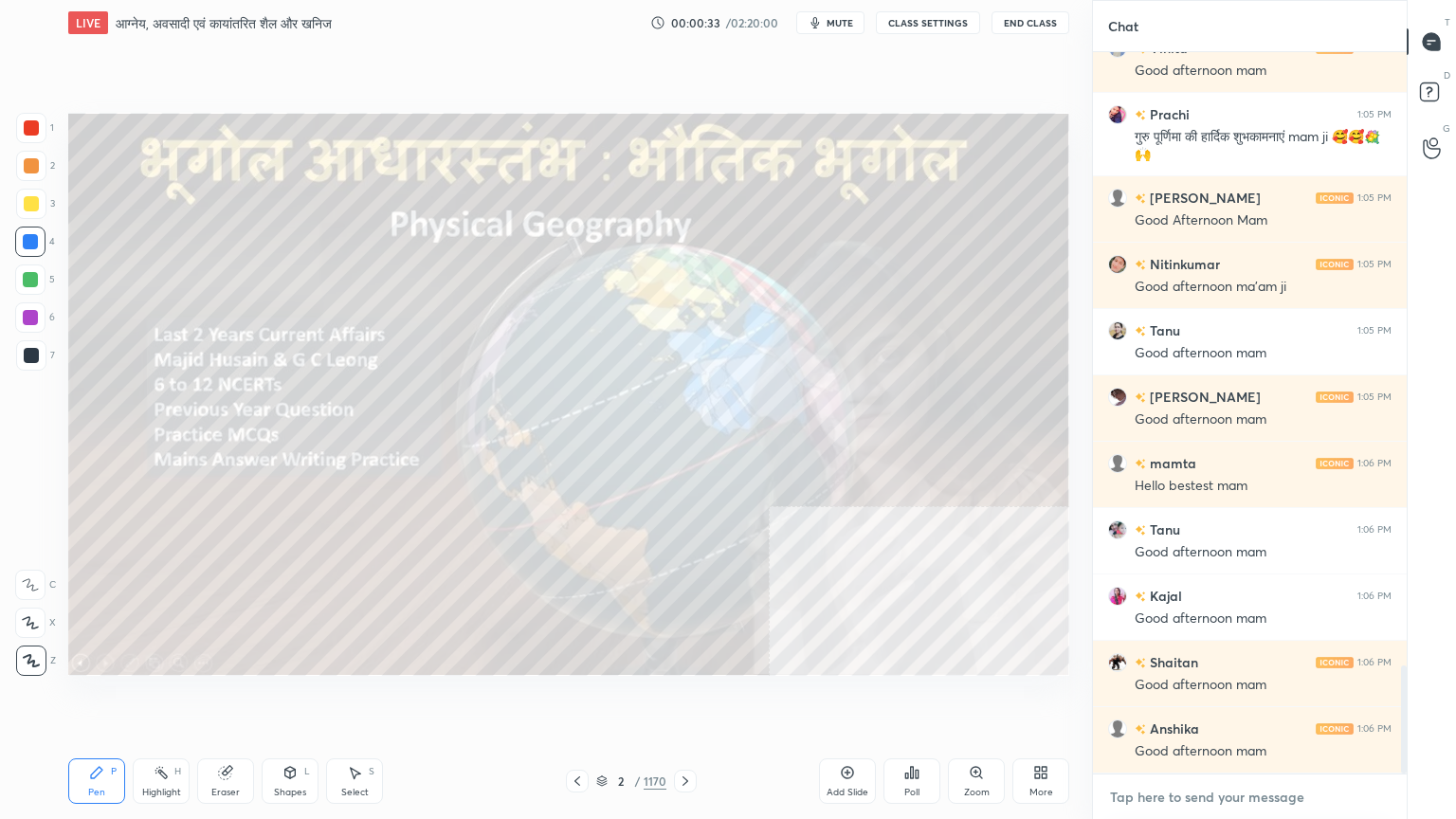 scroll, scrollTop: 4178, scrollLeft: 0, axis: vertical 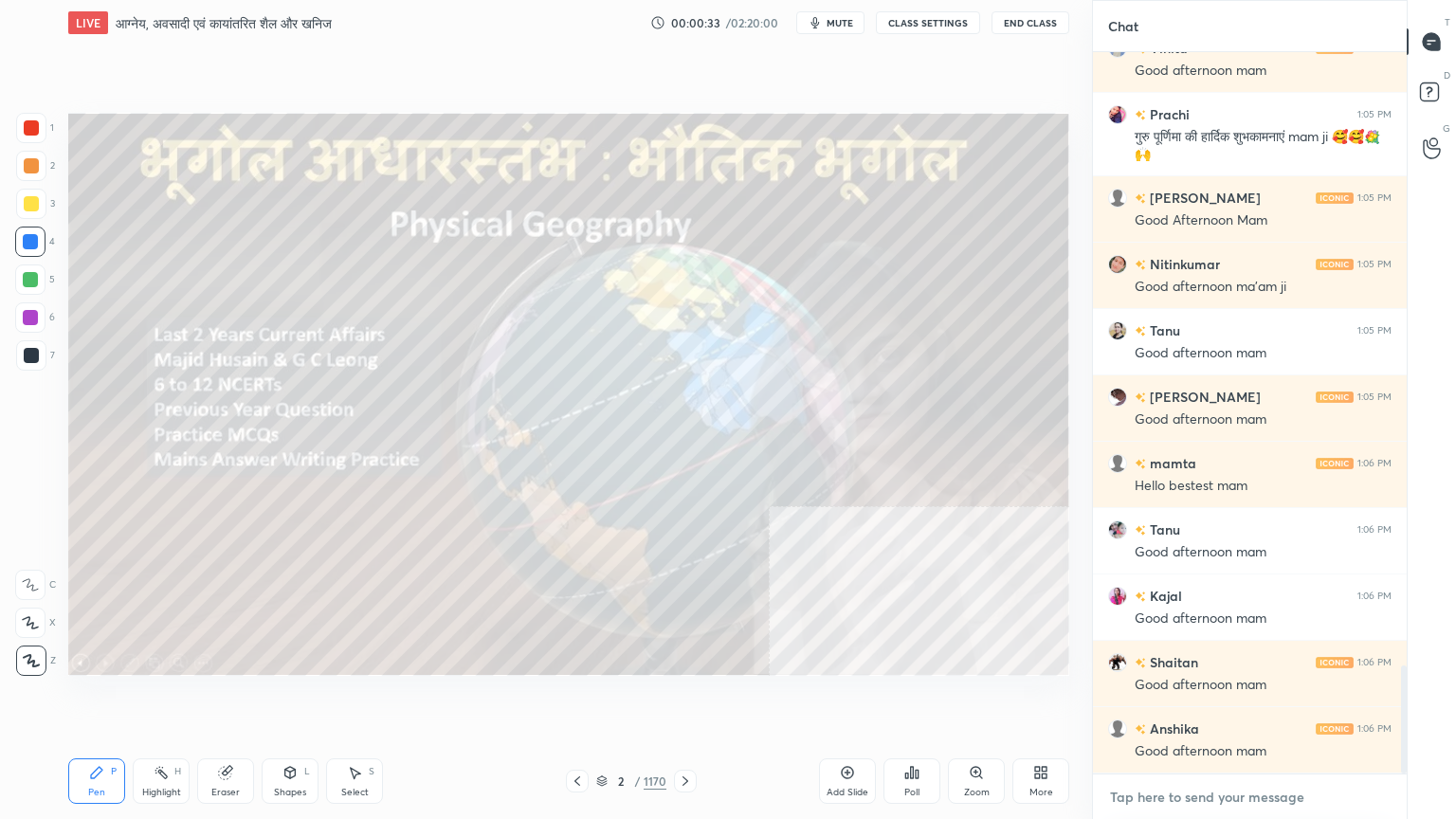 paste on "[URL][DOMAIN_NAME]" 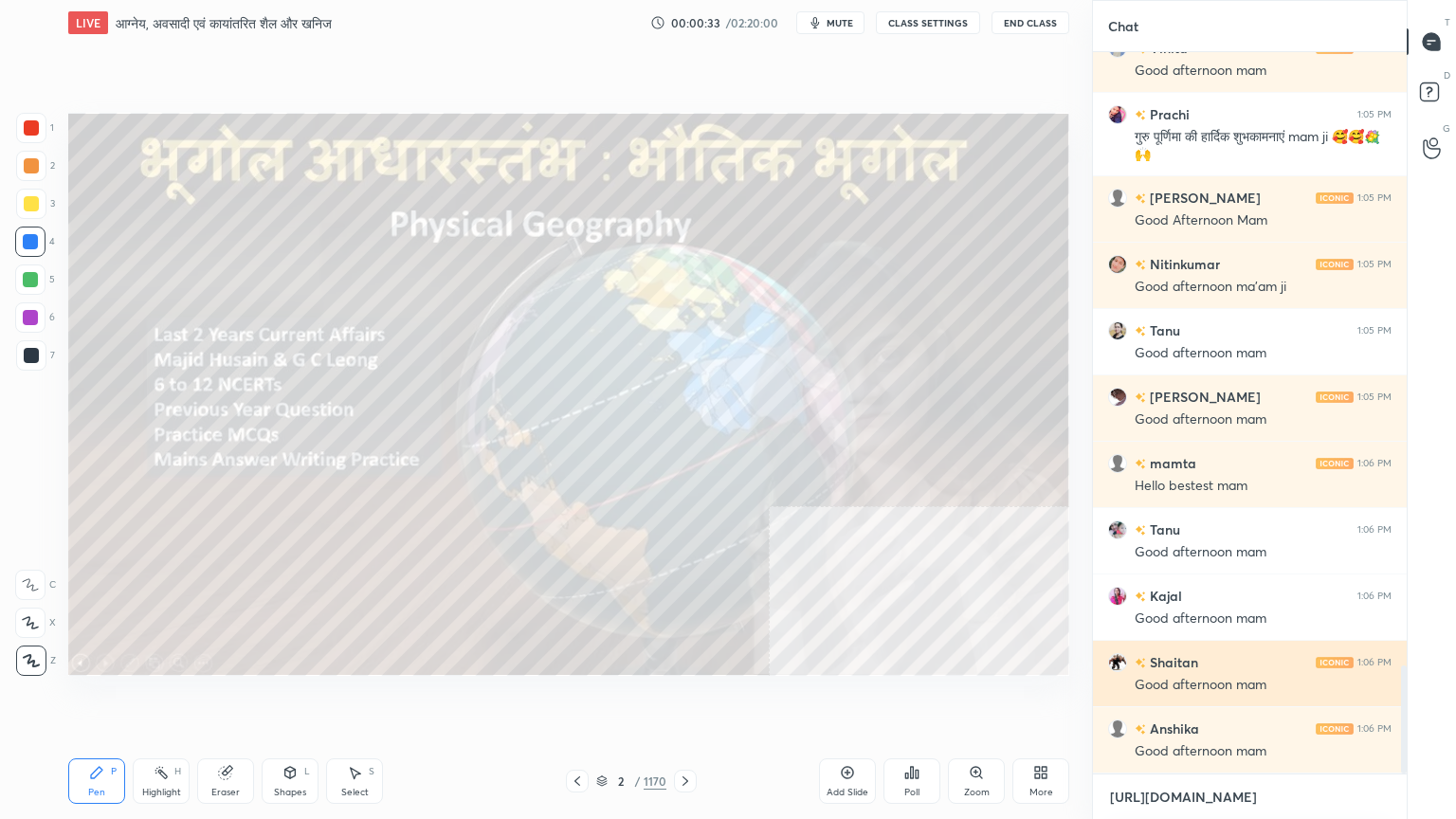 scroll, scrollTop: 716, scrollLeft: 308, axis: both 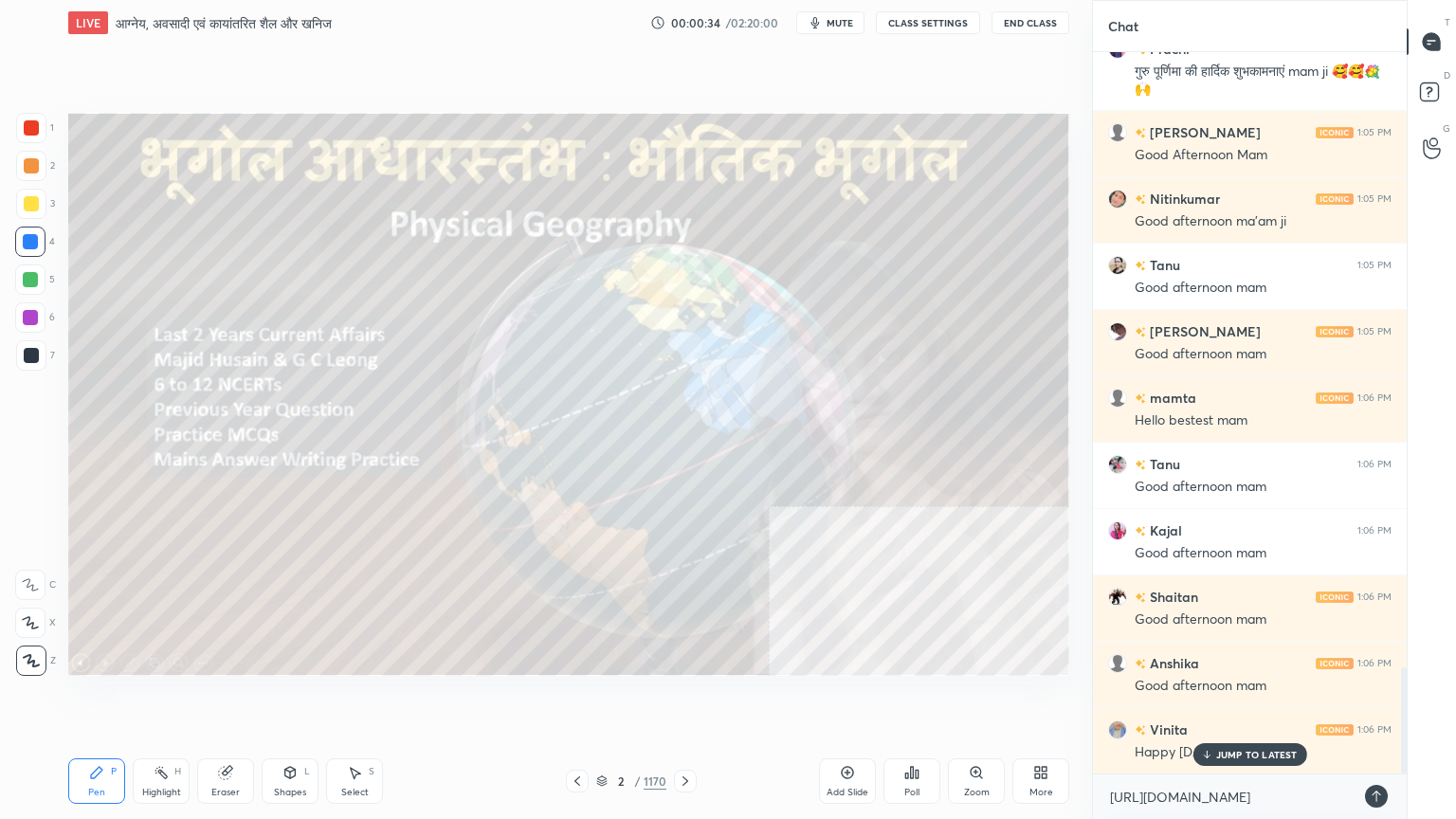 click 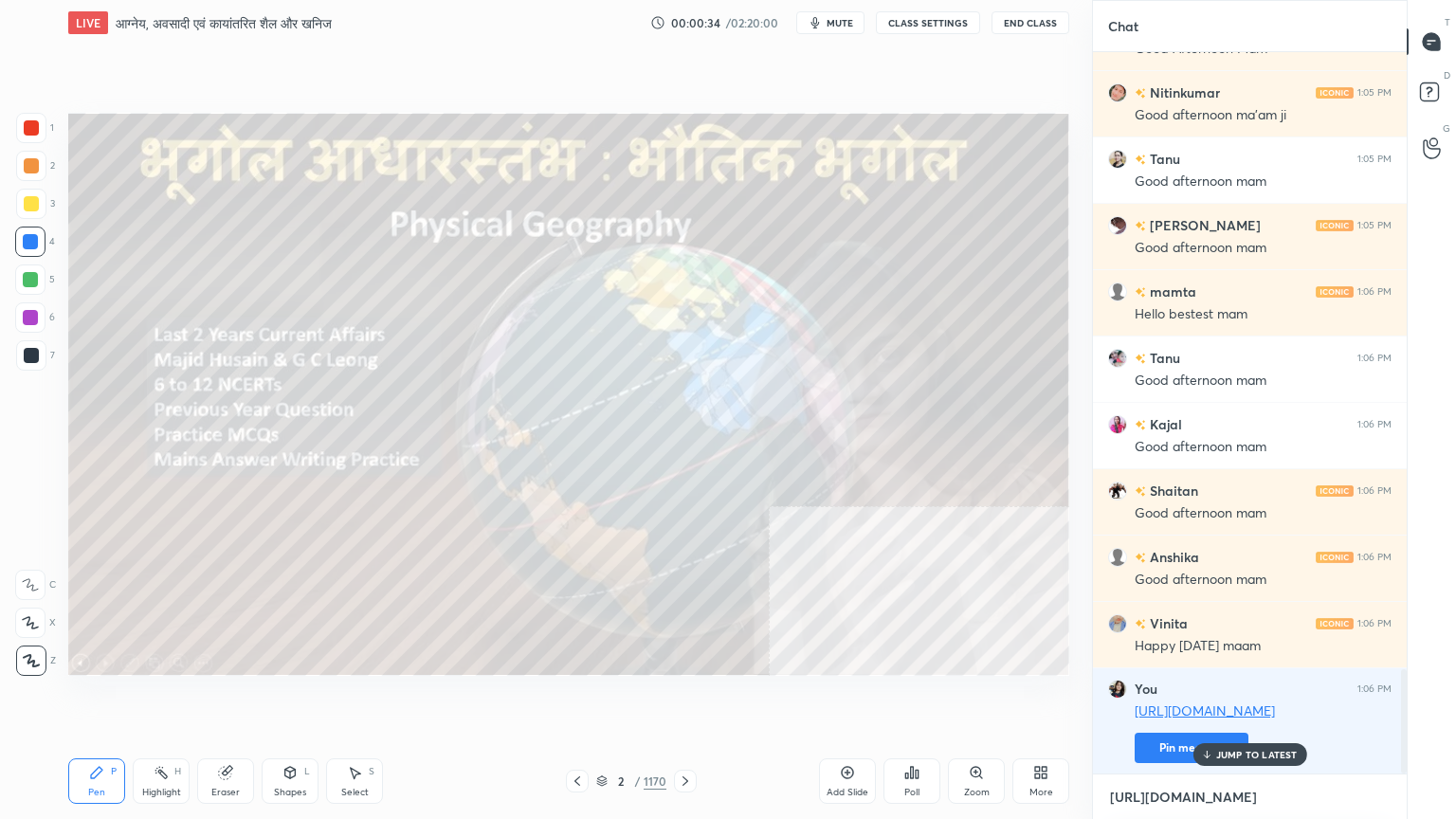click on "[URL][DOMAIN_NAME]" at bounding box center [1249, 797] 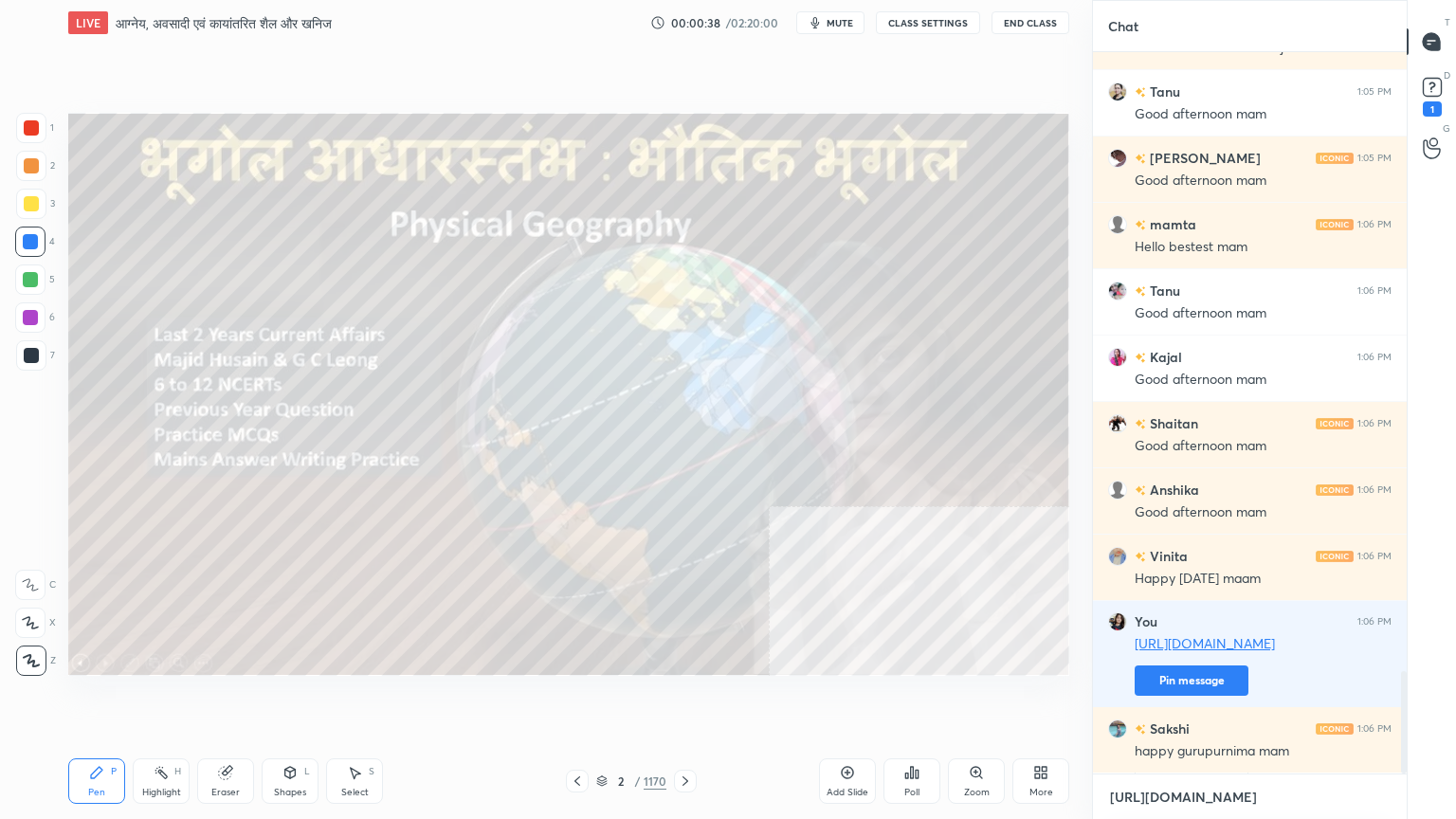 scroll, scrollTop: 4478, scrollLeft: 0, axis: vertical 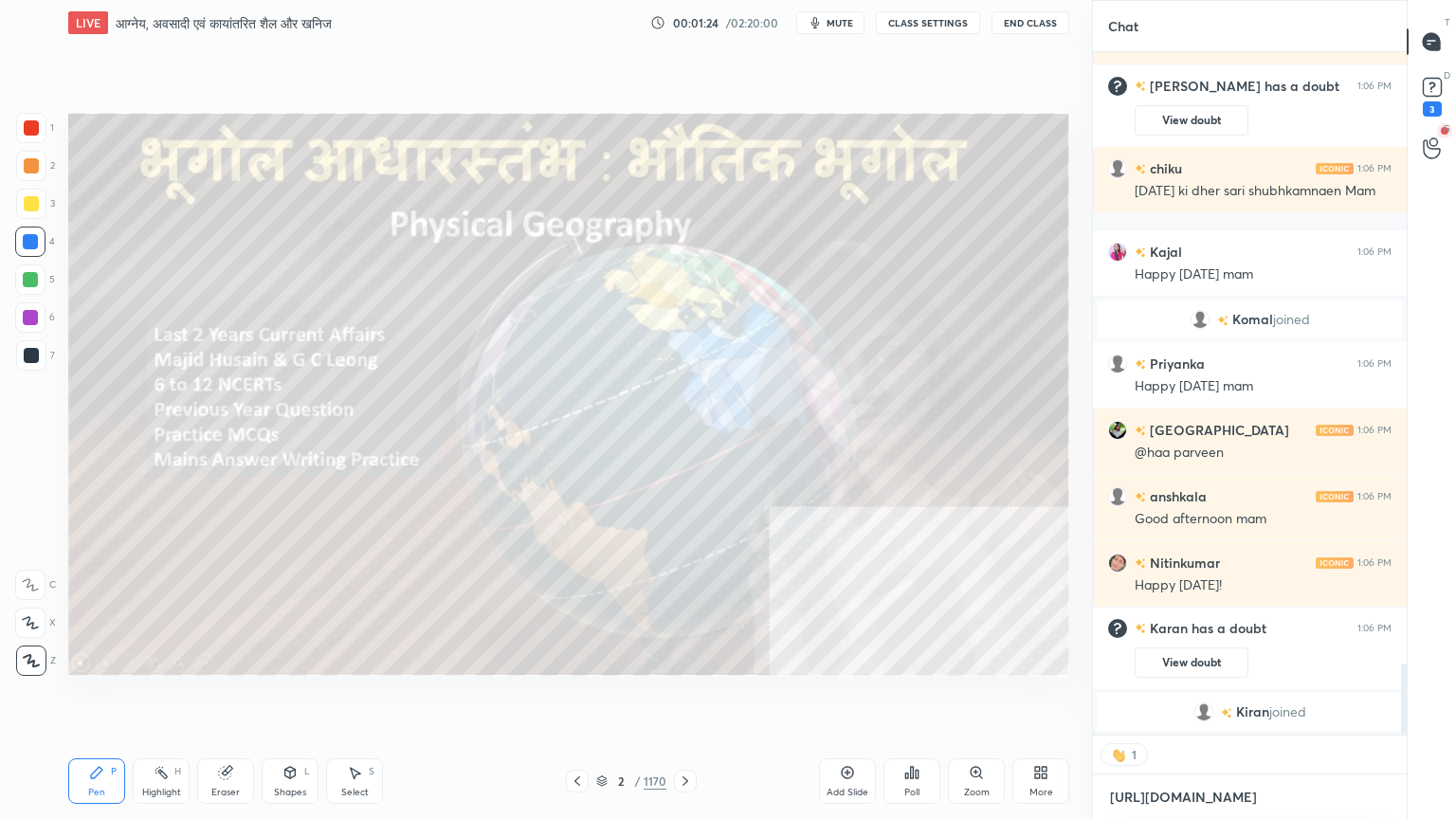 click on "[URL][DOMAIN_NAME]" at bounding box center (1249, 797) 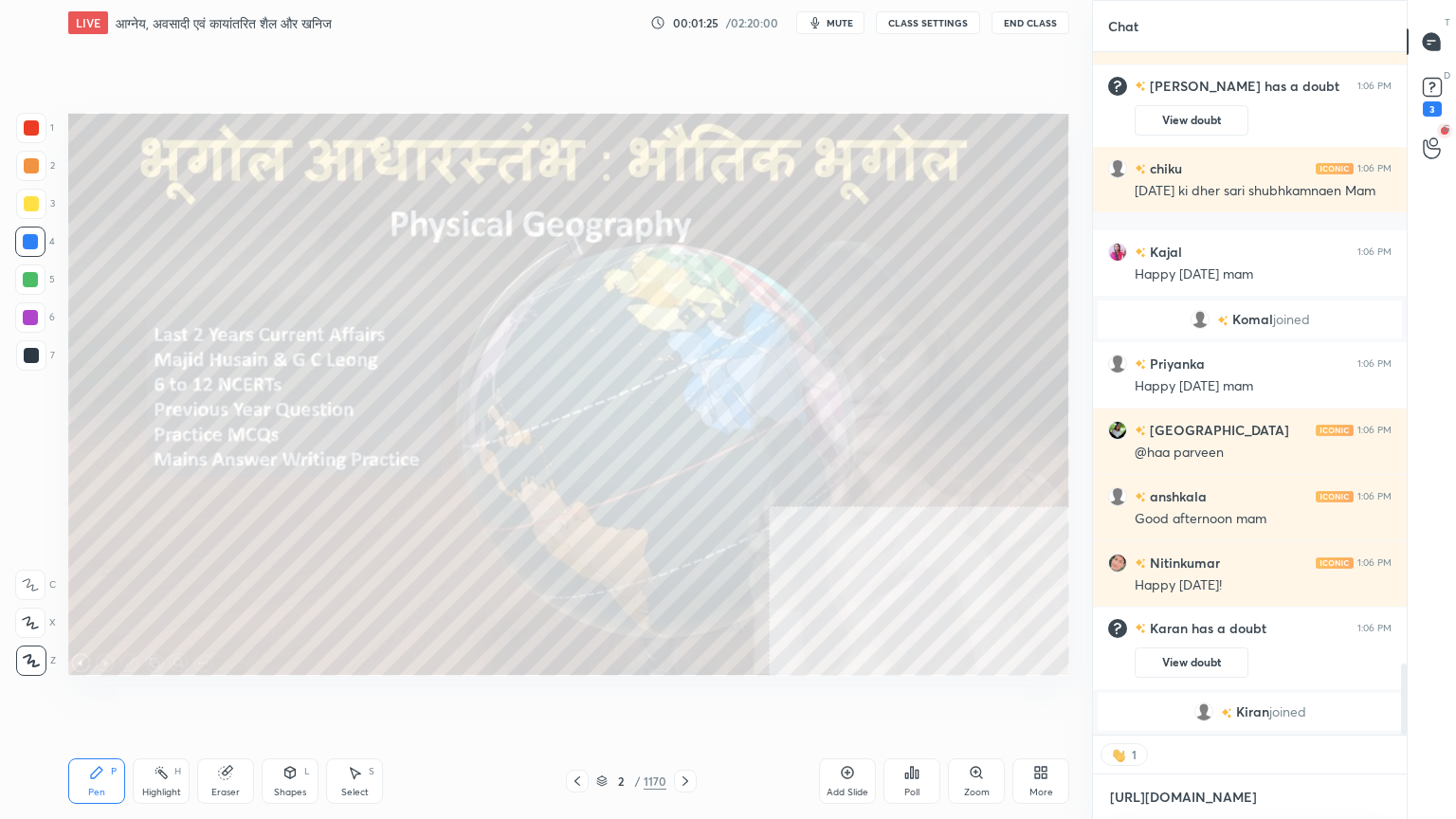 drag, startPoint x: 1212, startPoint y: 811, endPoint x: 1231, endPoint y: 785, distance: 32.2025 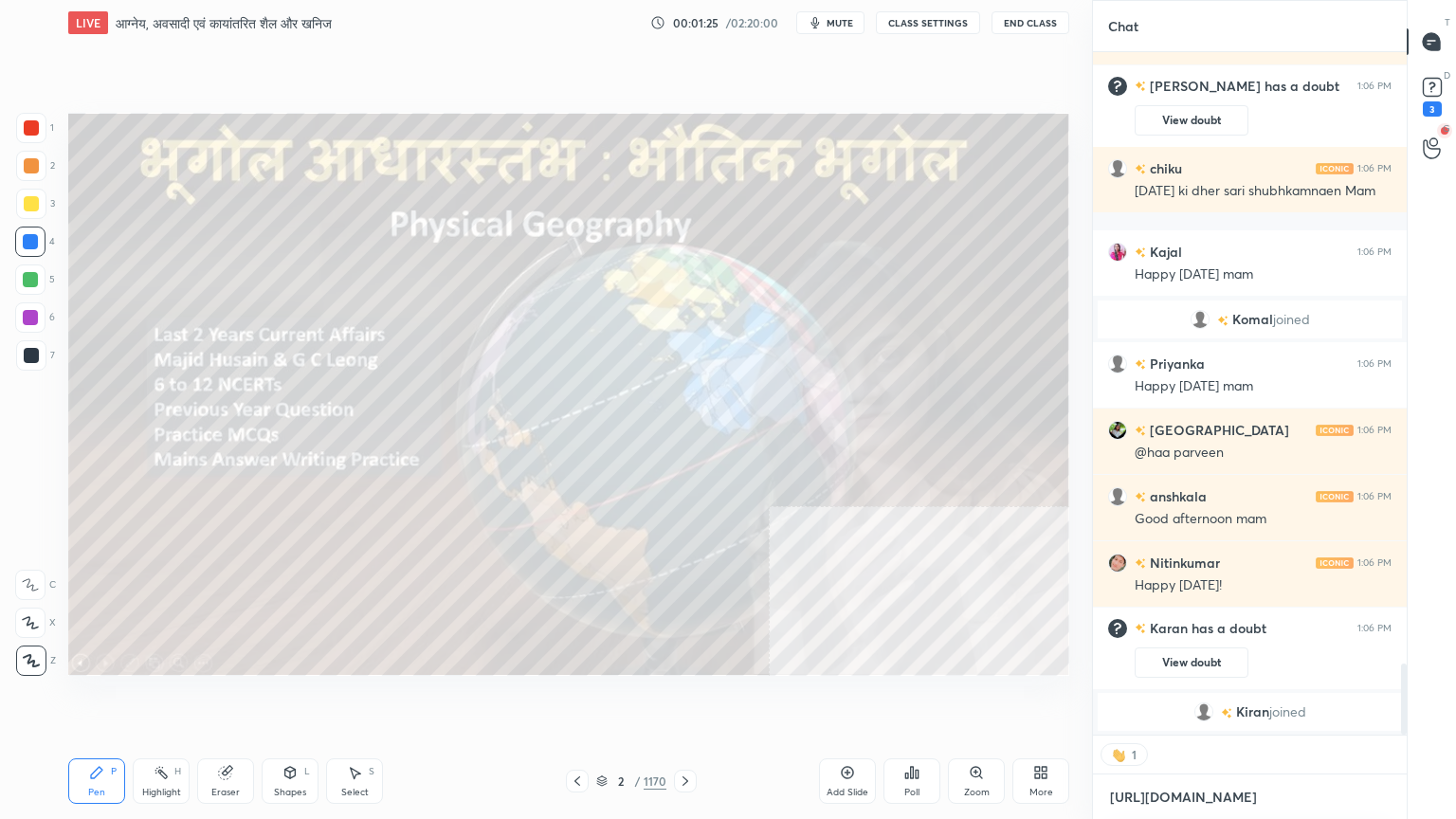 click on "[URL][DOMAIN_NAME]" at bounding box center (1249, 797) 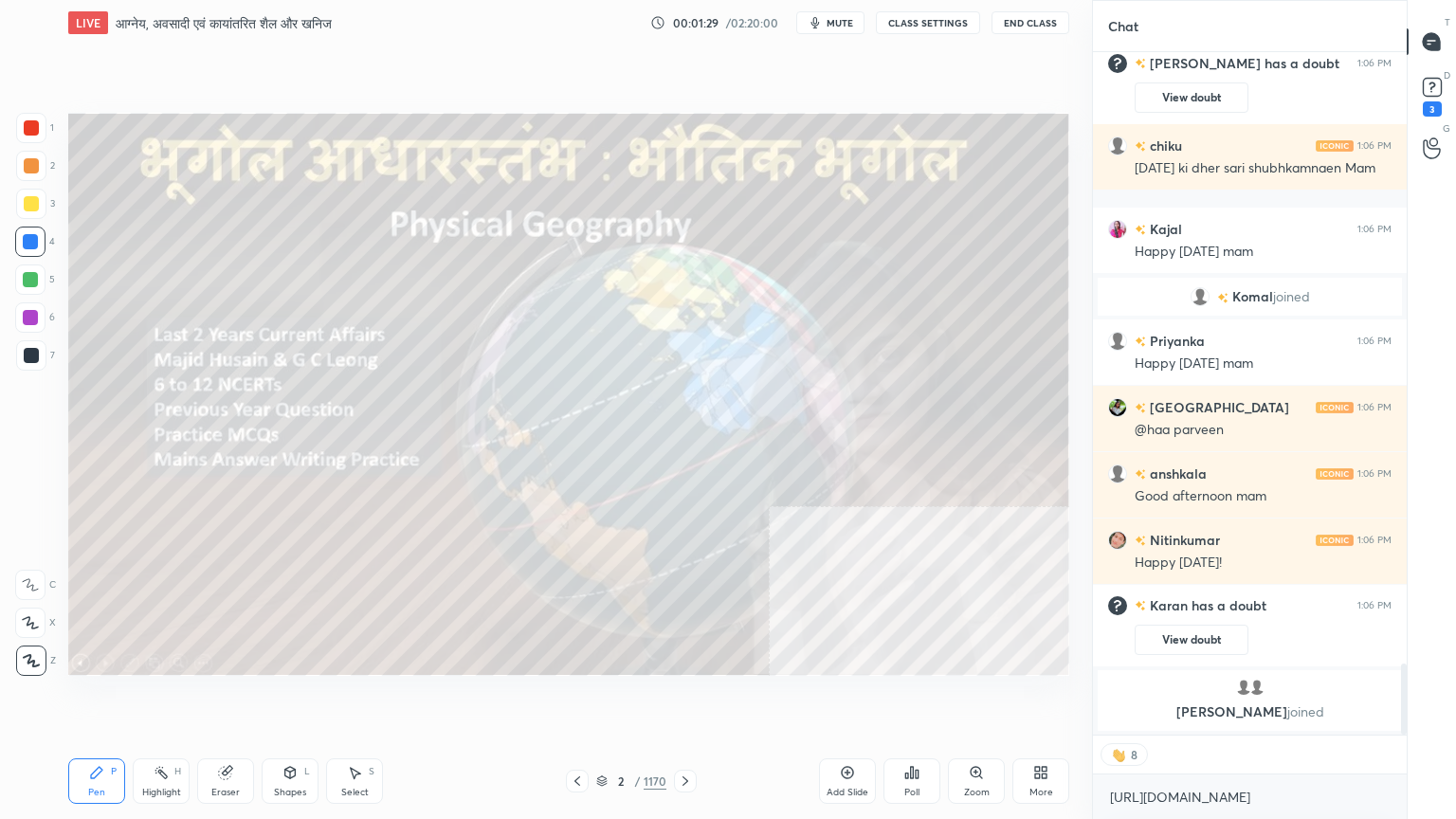 drag, startPoint x: 1207, startPoint y: 818, endPoint x: 1222, endPoint y: 803, distance: 21.213203 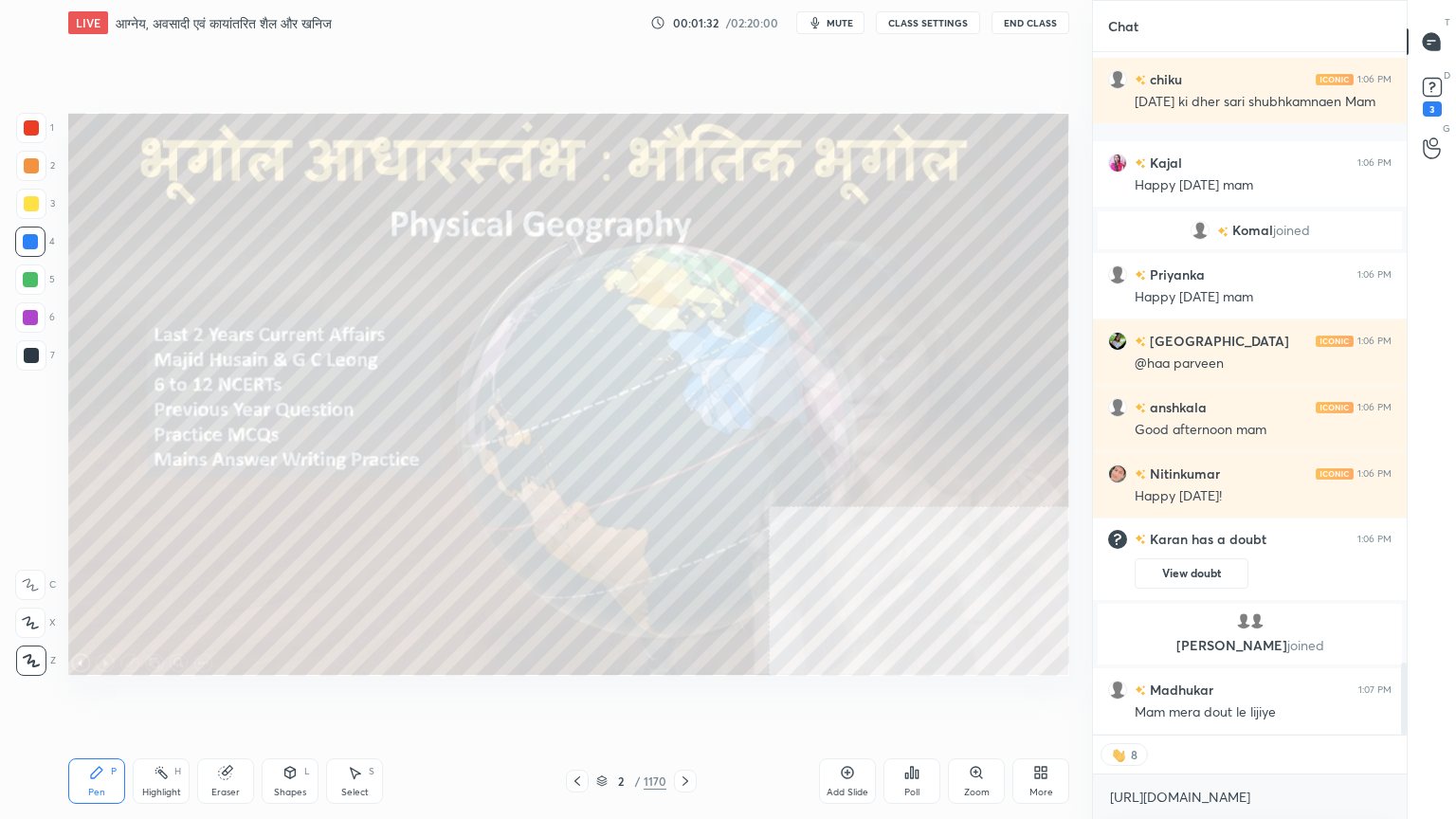 click on "[URL][DOMAIN_NAME] x" at bounding box center [1249, 796] 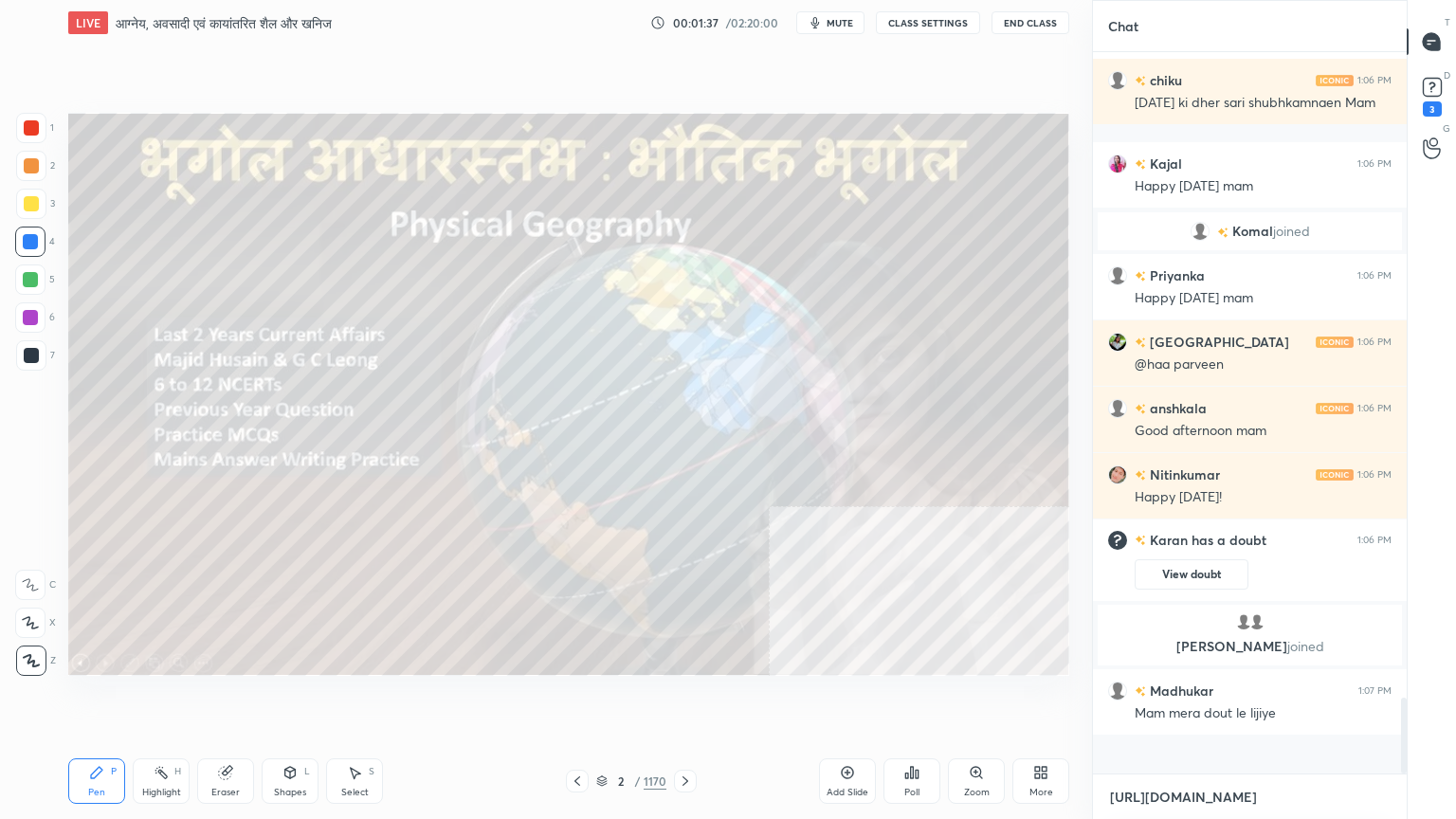 scroll, scrollTop: 6, scrollLeft: 6, axis: both 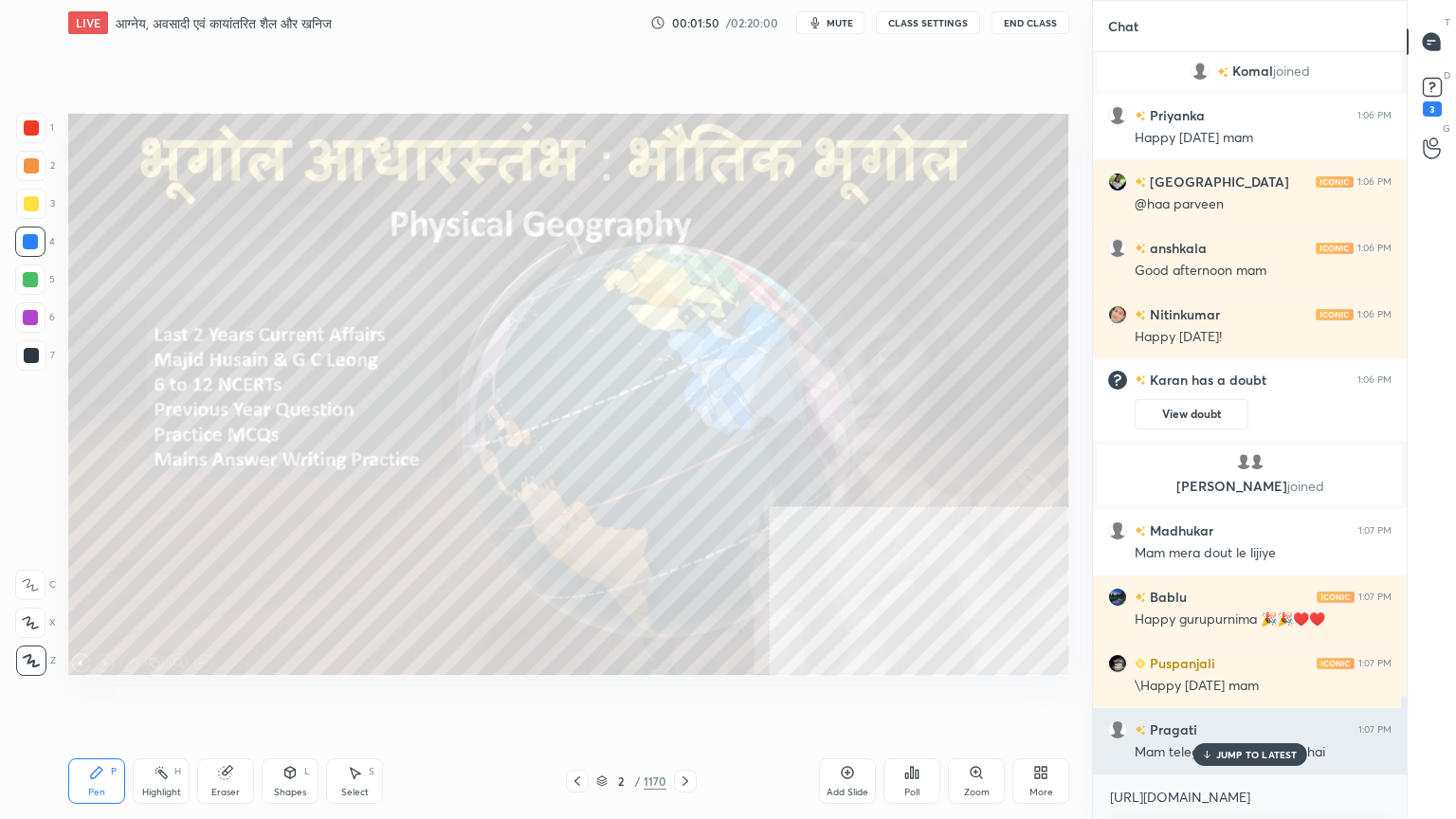 click on "JUMP TO LATEST" at bounding box center (1257, 755) 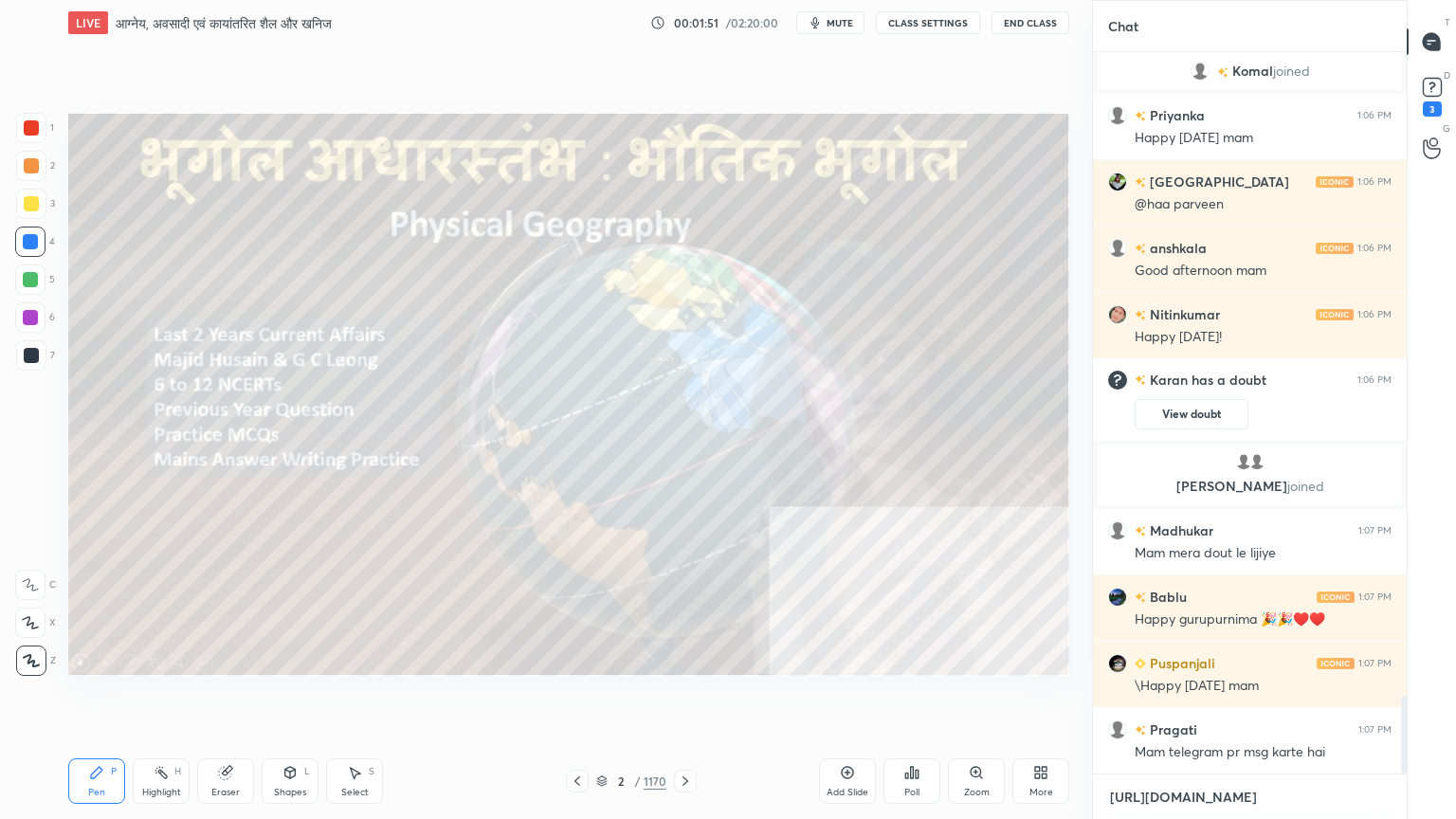 click on "[URL][DOMAIN_NAME]" at bounding box center [1249, 797] 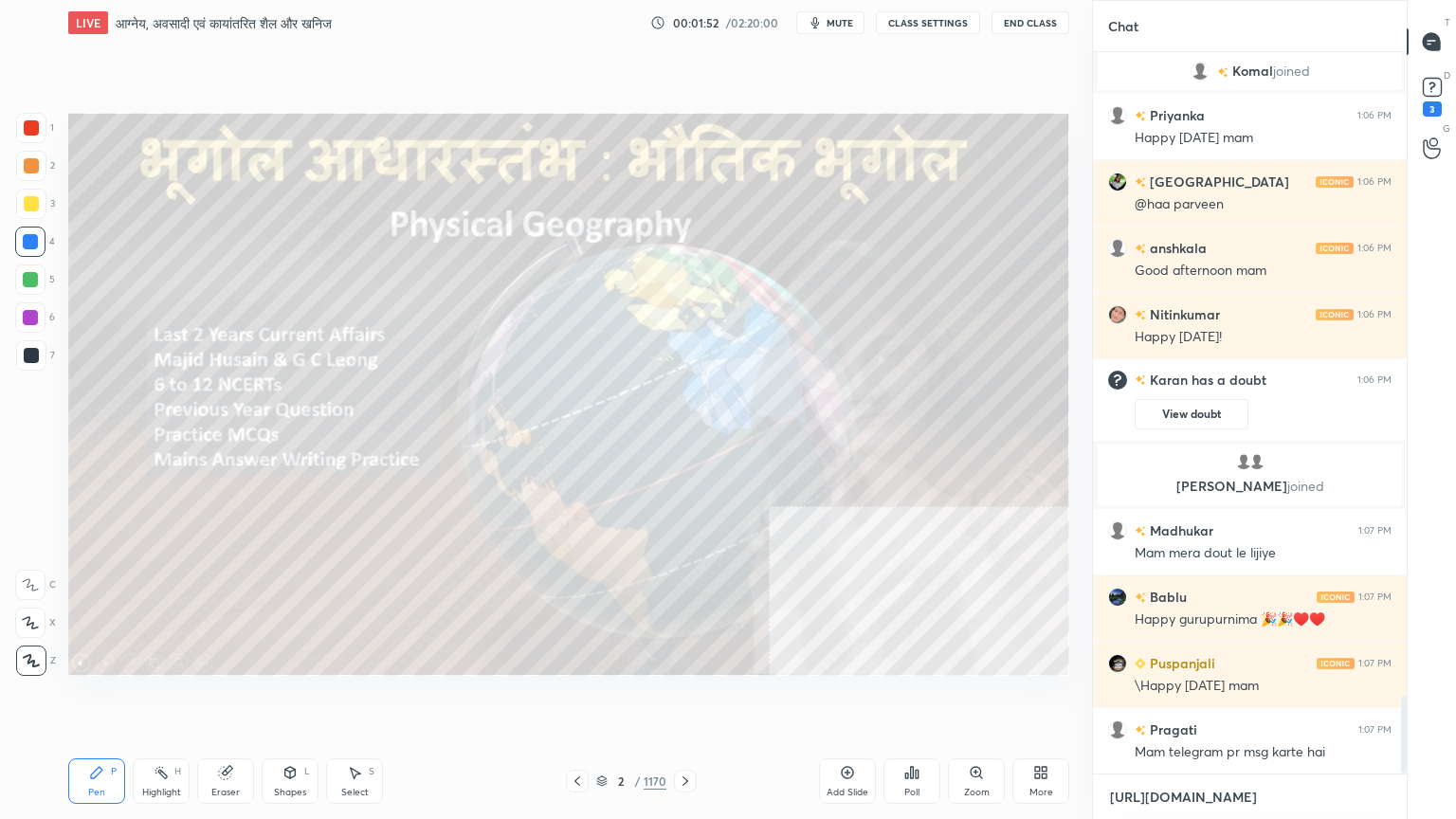scroll, scrollTop: 6025, scrollLeft: 0, axis: vertical 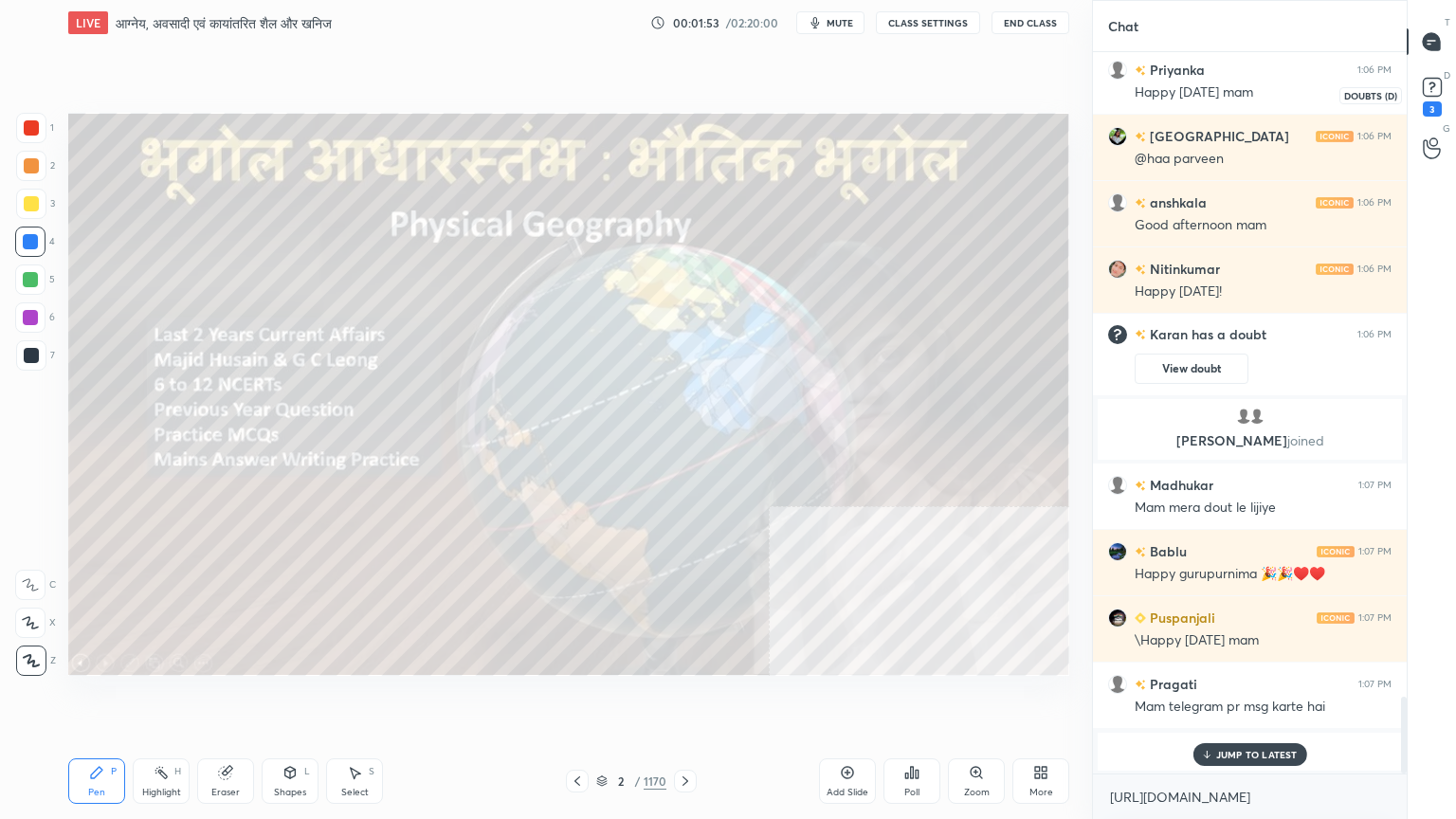 click on "D Doubts (D) 3" at bounding box center [1431, 95] 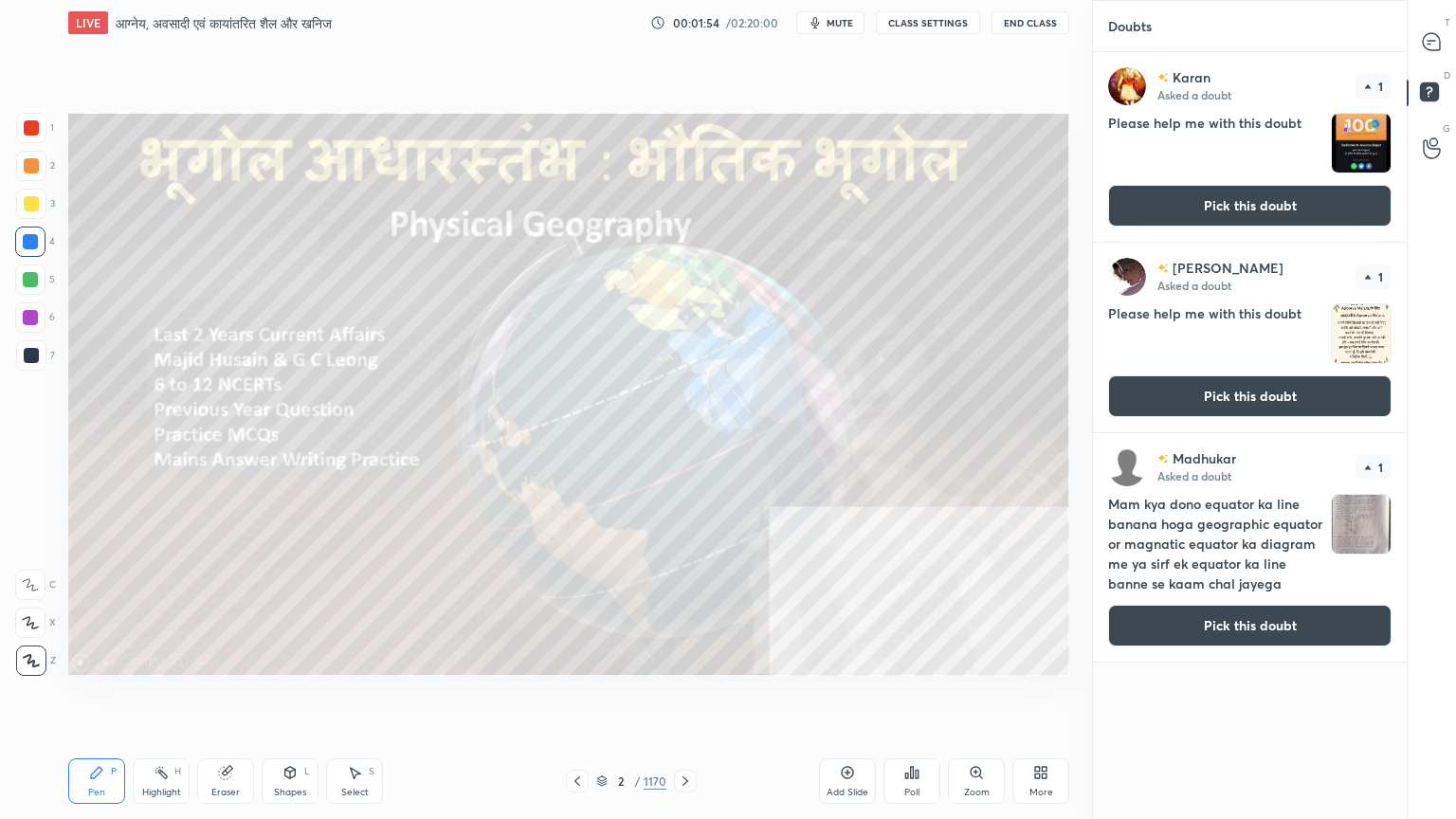 click on "Pick this doubt" at bounding box center (1249, 206) 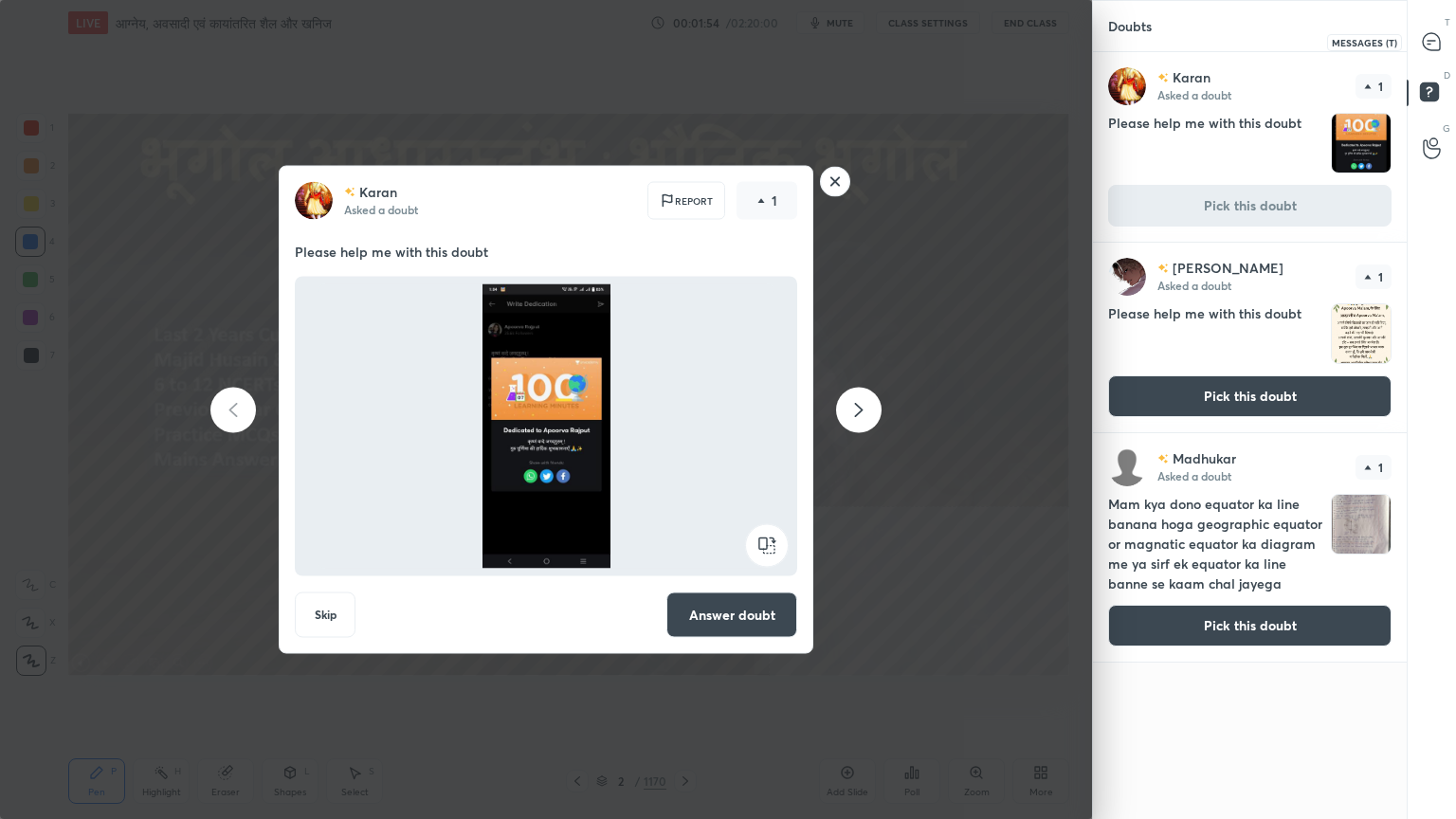 drag, startPoint x: 1438, startPoint y: 49, endPoint x: 1425, endPoint y: 56, distance: 14.764823 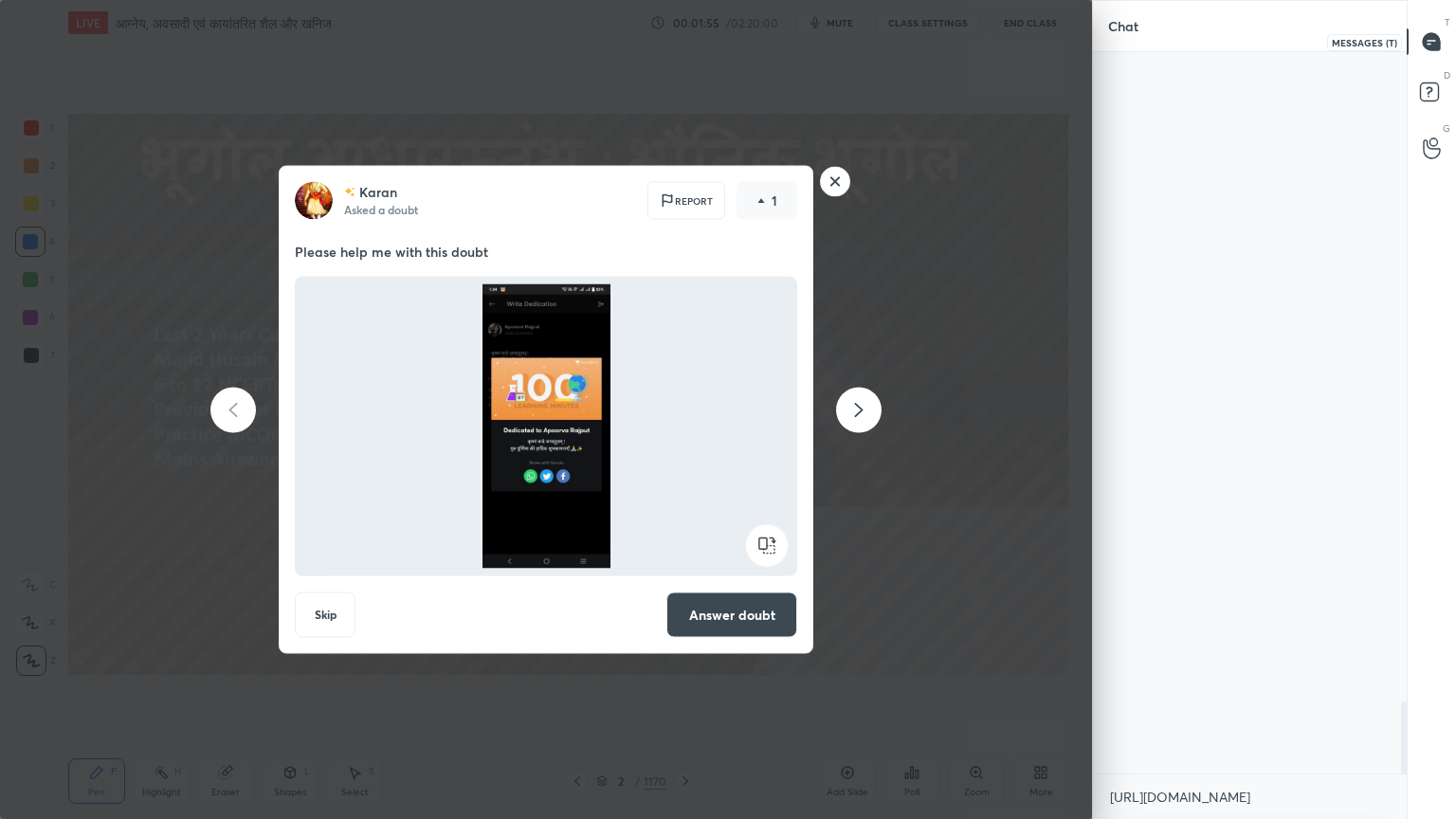 scroll, scrollTop: 6460, scrollLeft: 0, axis: vertical 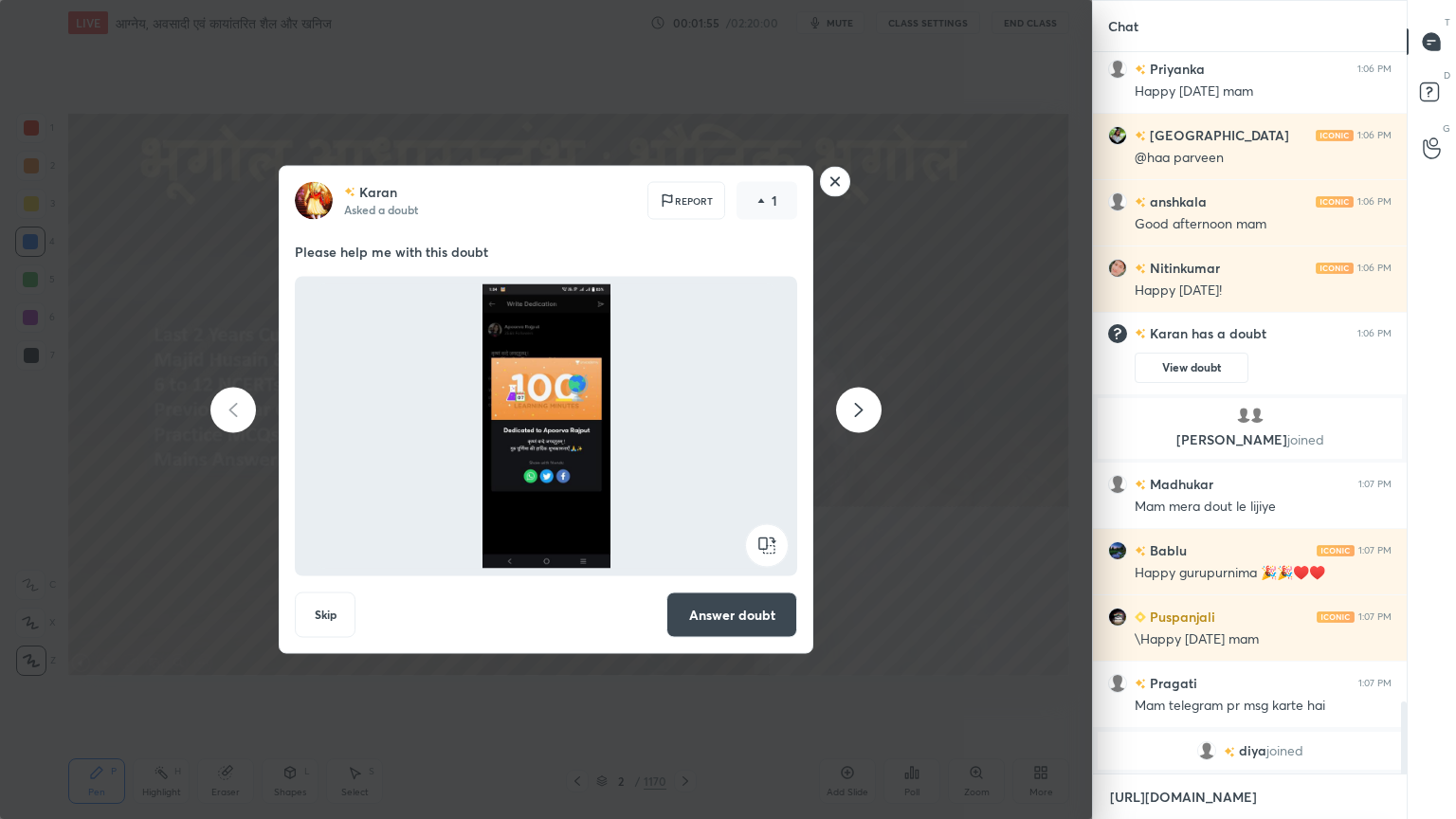 click on "[URL][DOMAIN_NAME]" at bounding box center [1249, 797] 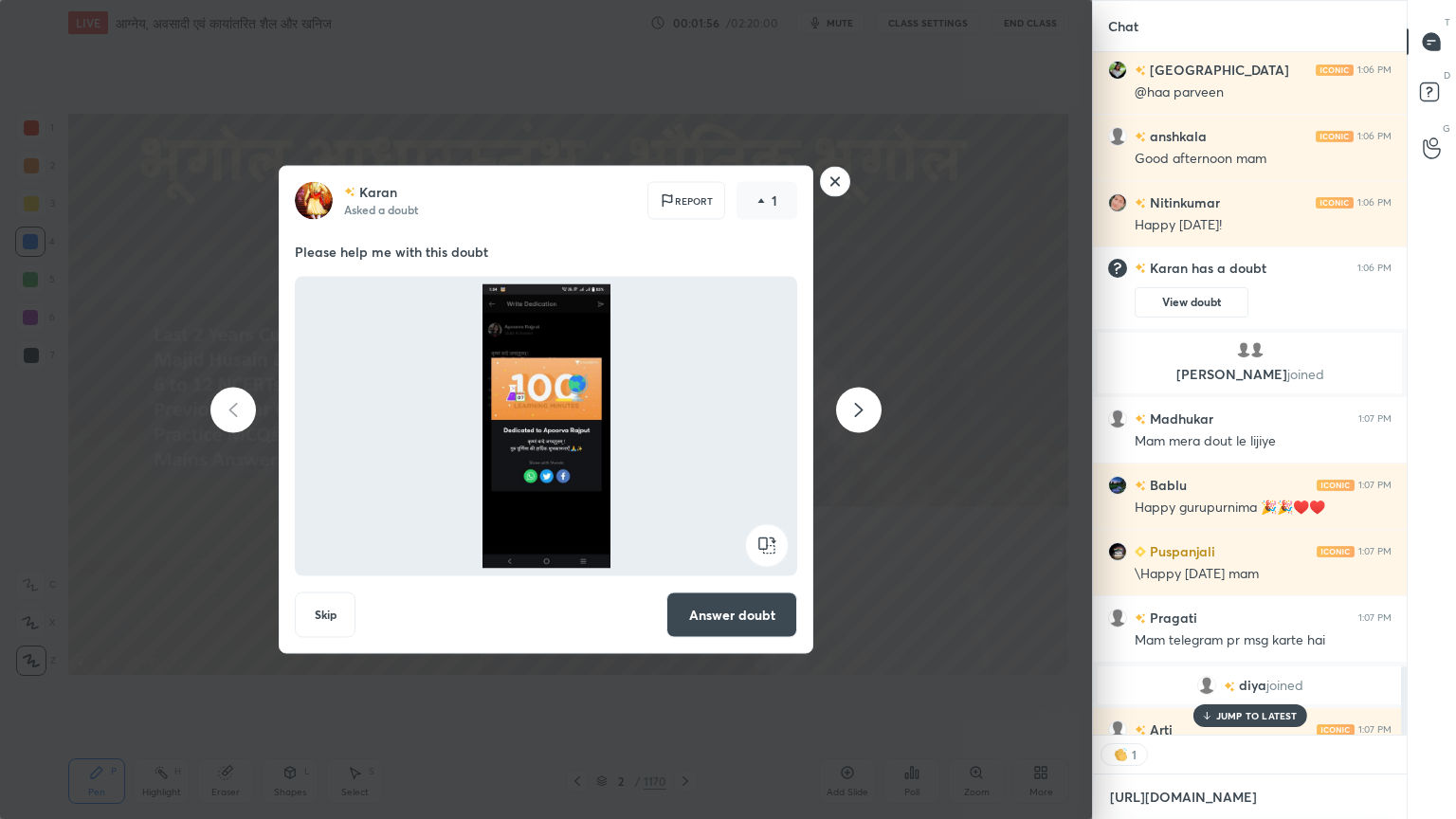 scroll, scrollTop: 678, scrollLeft: 308, axis: both 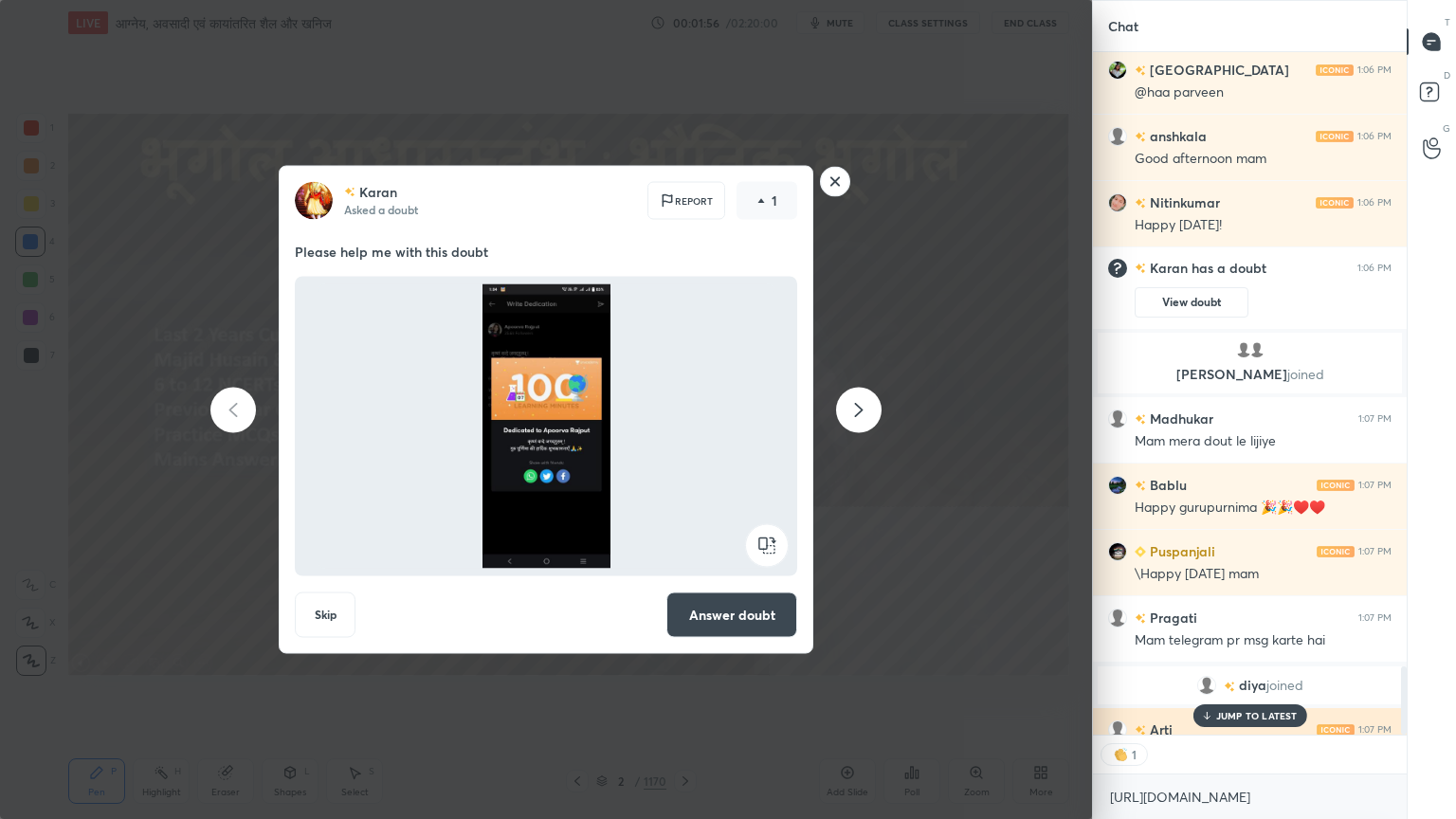 click on "JUMP TO LATEST" at bounding box center (1257, 716) 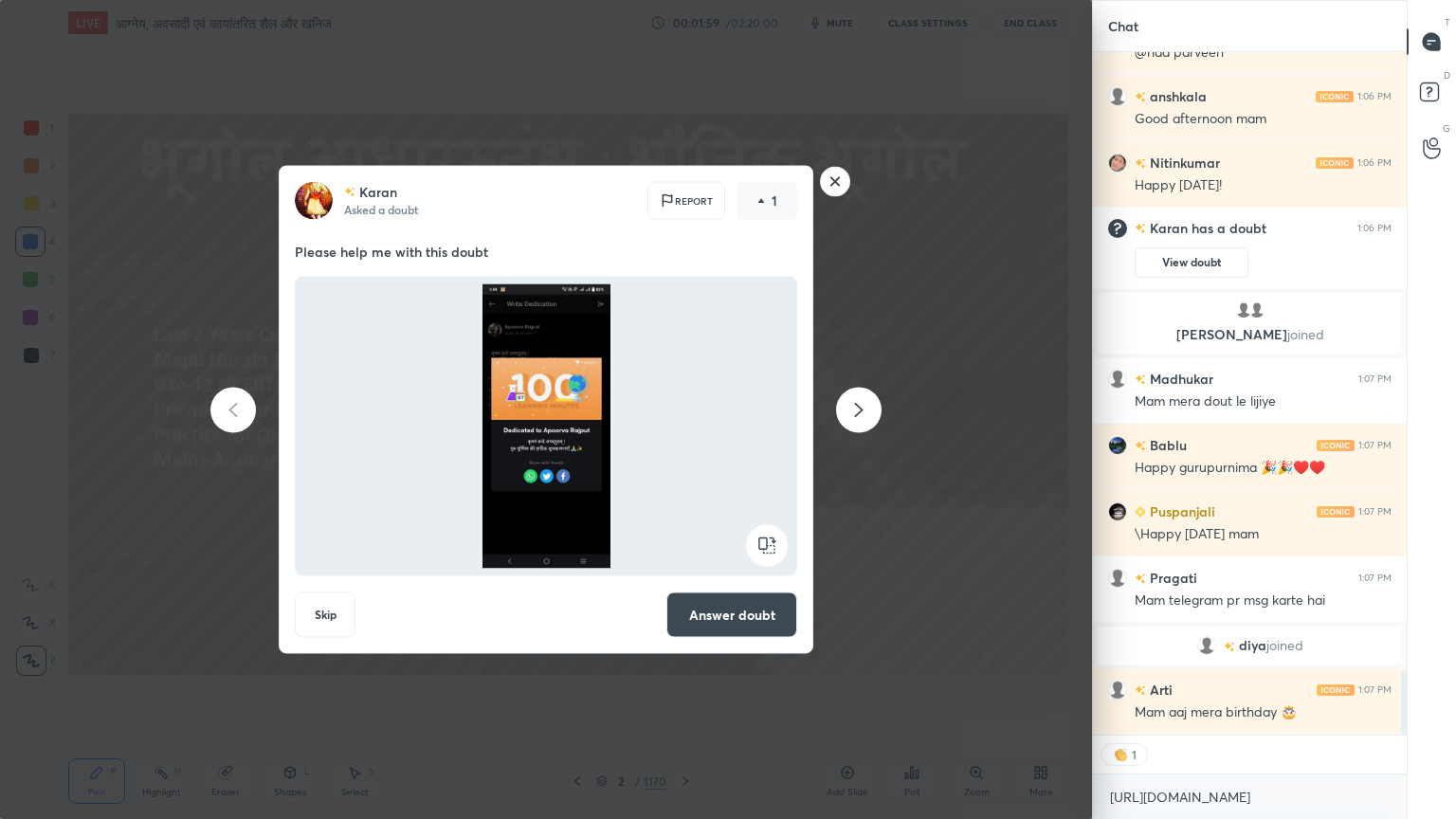 drag, startPoint x: 755, startPoint y: 616, endPoint x: 770, endPoint y: 614, distance: 15.132746 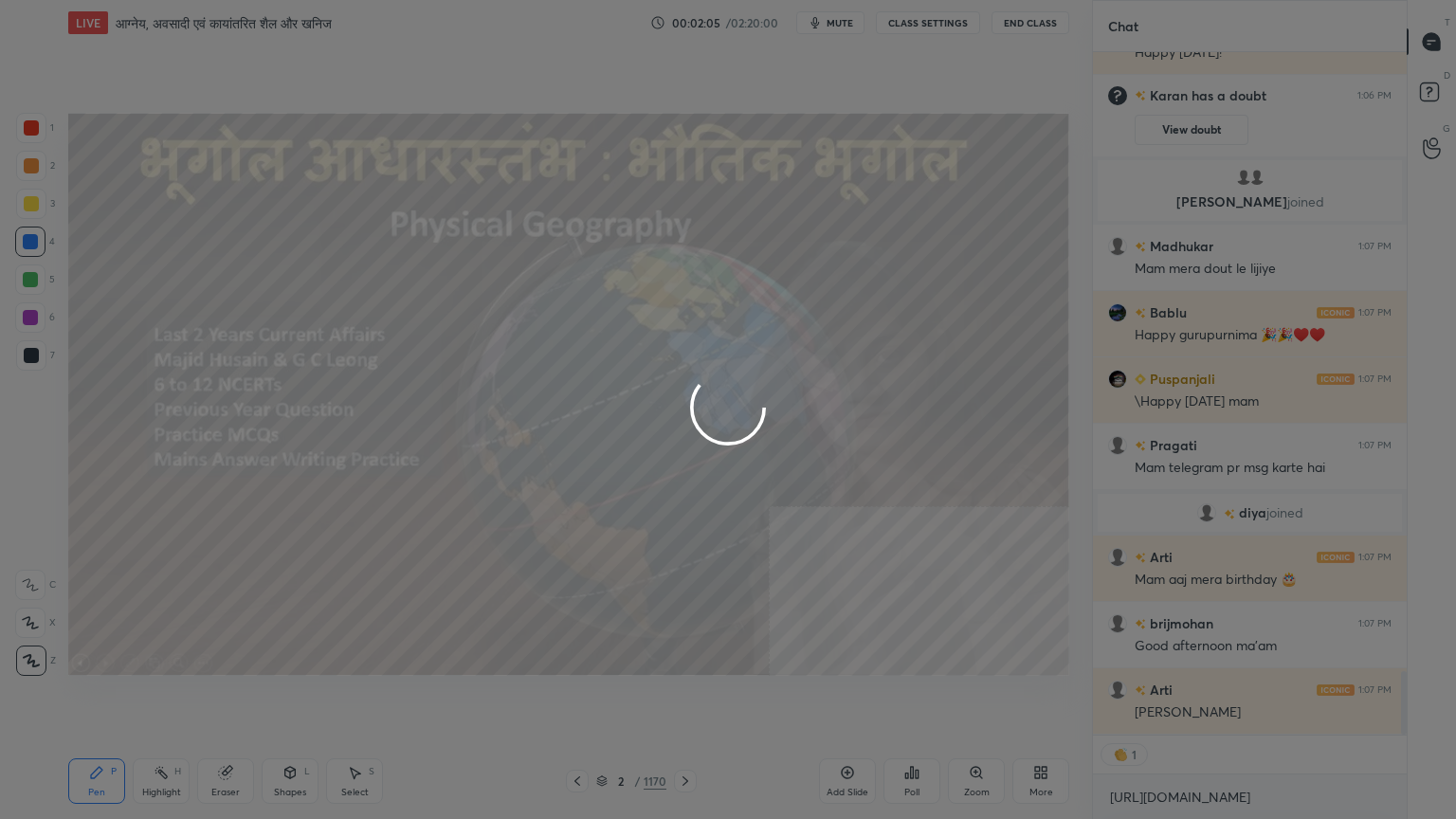 scroll, scrollTop: 6743, scrollLeft: 0, axis: vertical 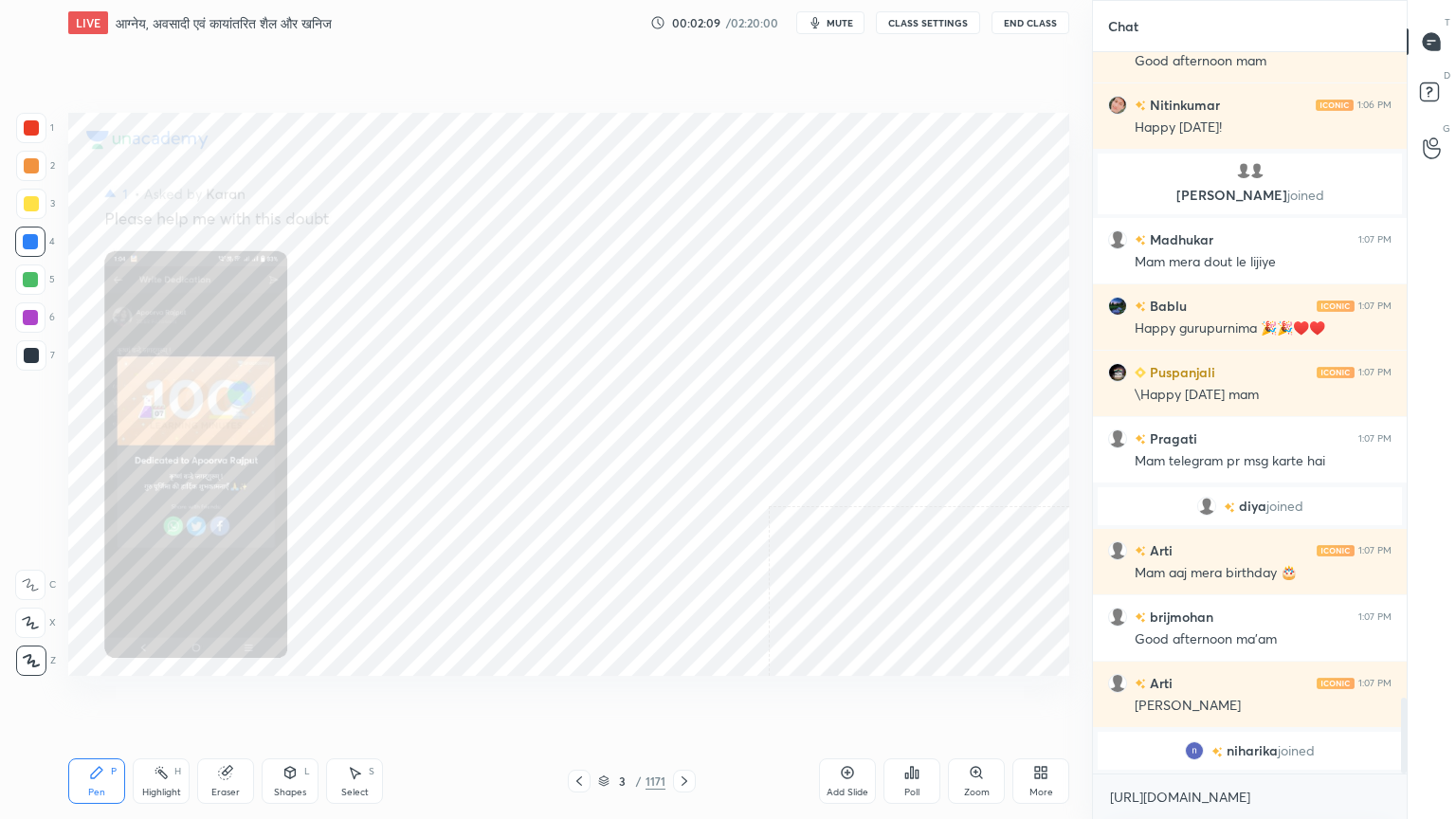 click 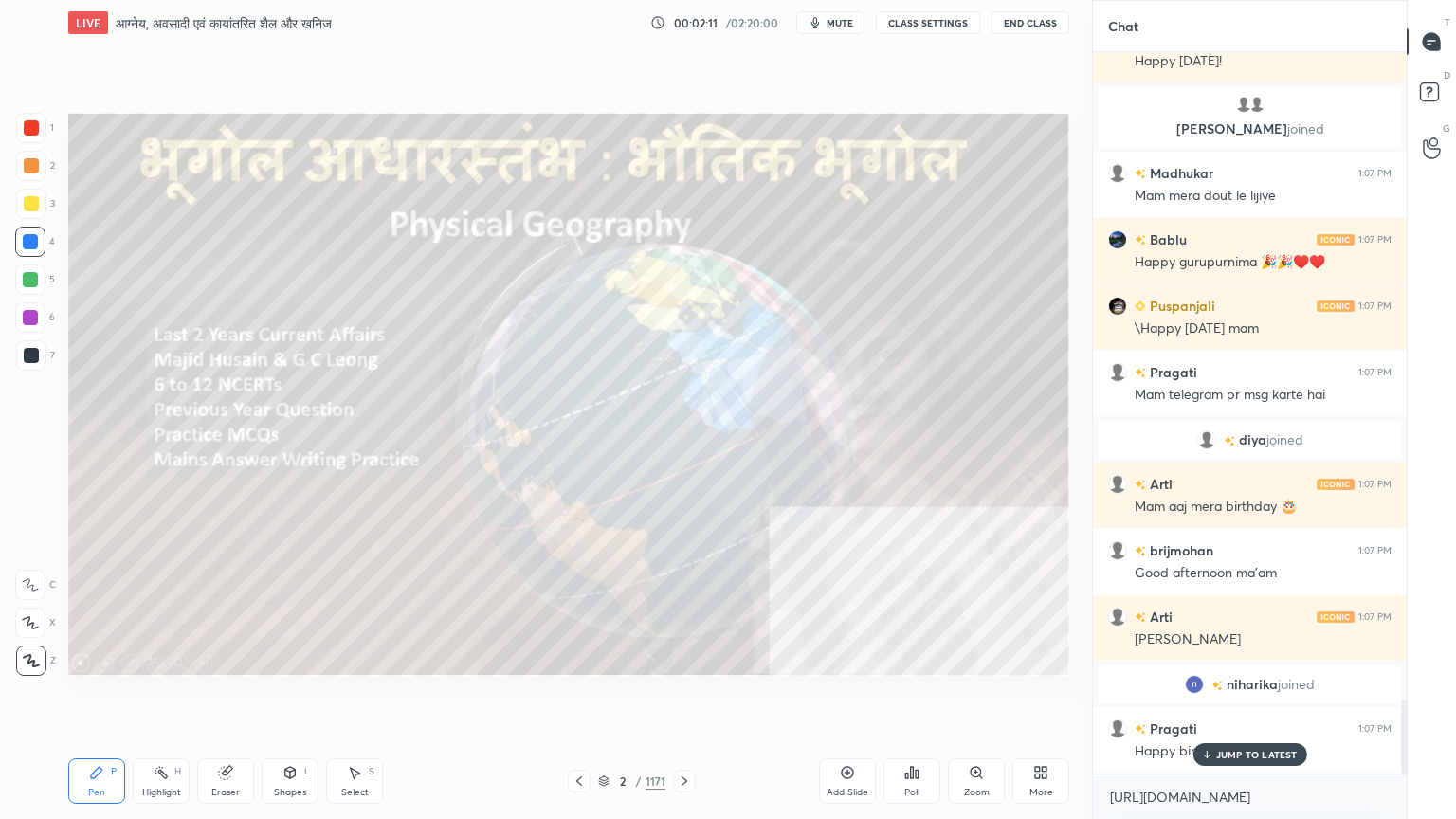 drag, startPoint x: 1255, startPoint y: 758, endPoint x: 1255, endPoint y: 770, distance: 12 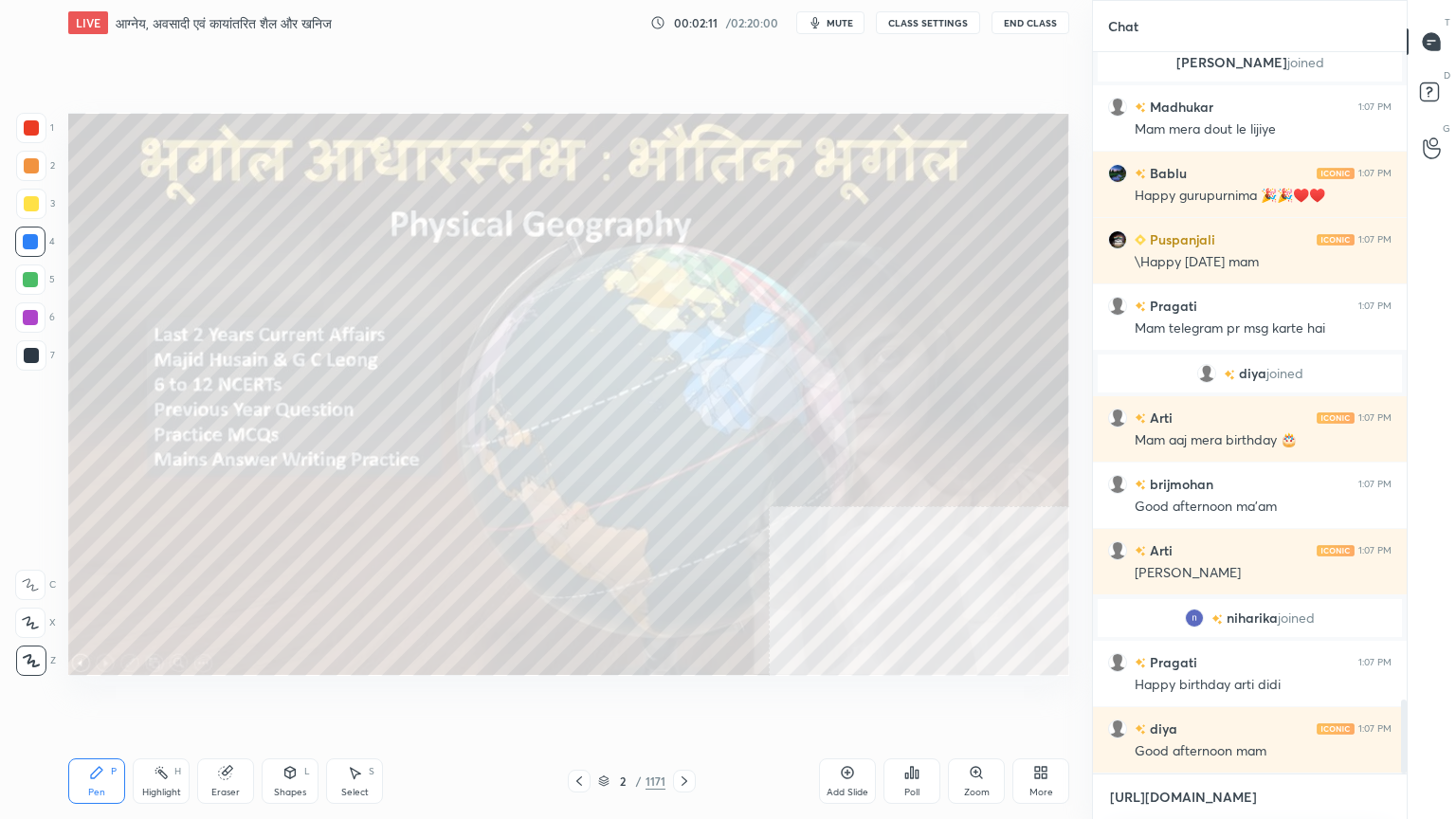drag, startPoint x: 1248, startPoint y: 800, endPoint x: 1255, endPoint y: 785, distance: 16.552945 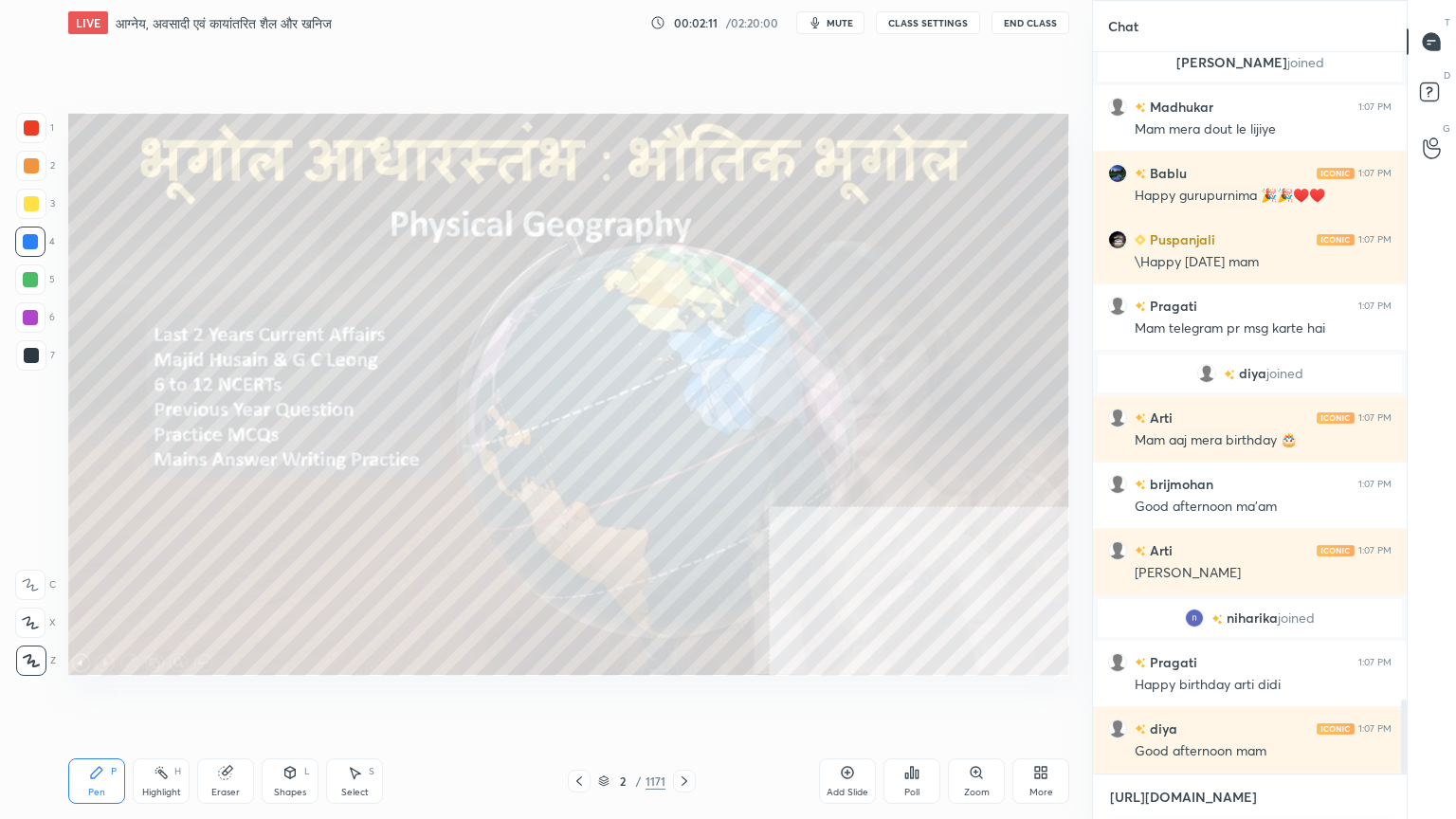 click on "[URL][DOMAIN_NAME]" at bounding box center (1249, 797) 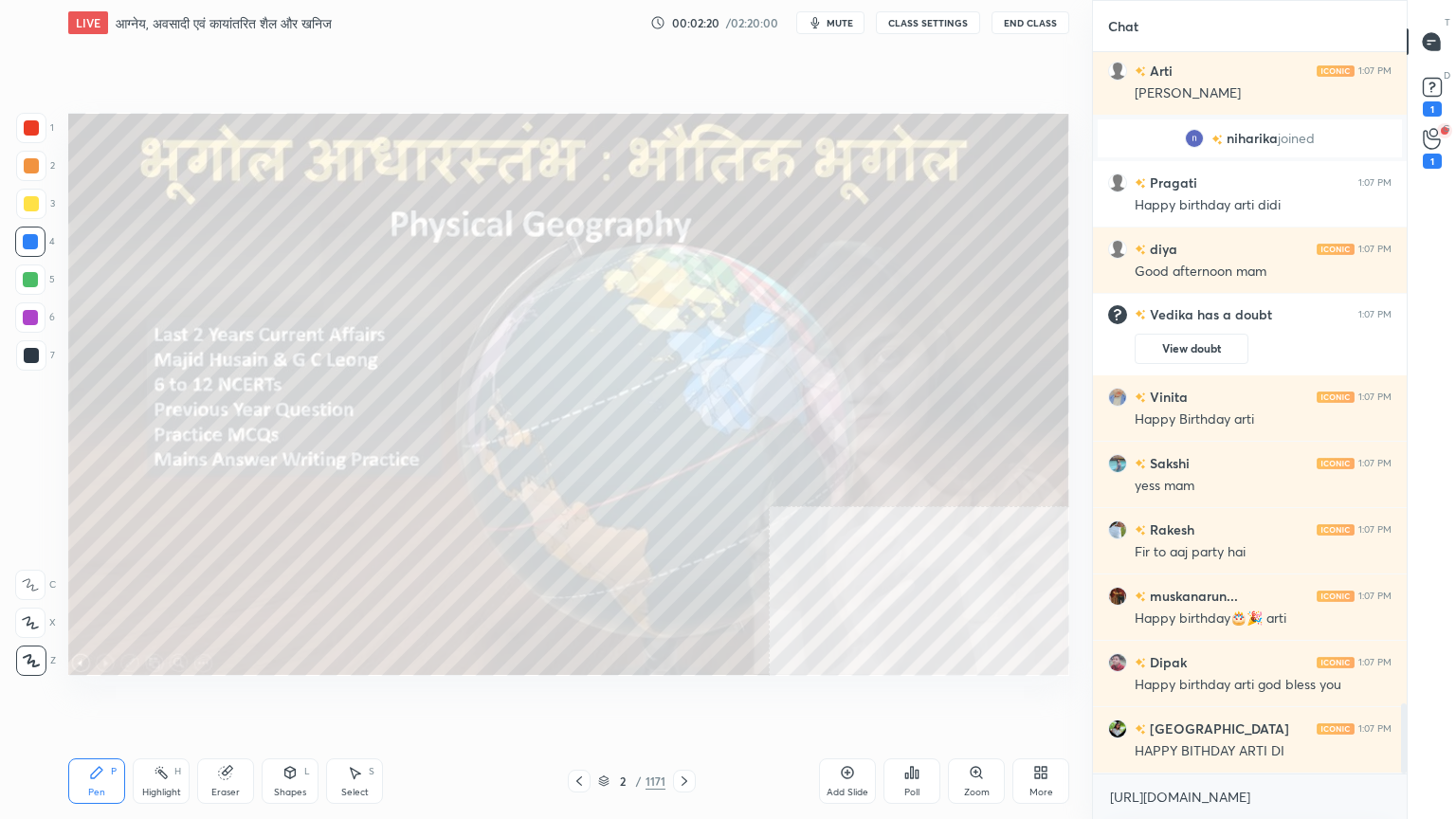 click 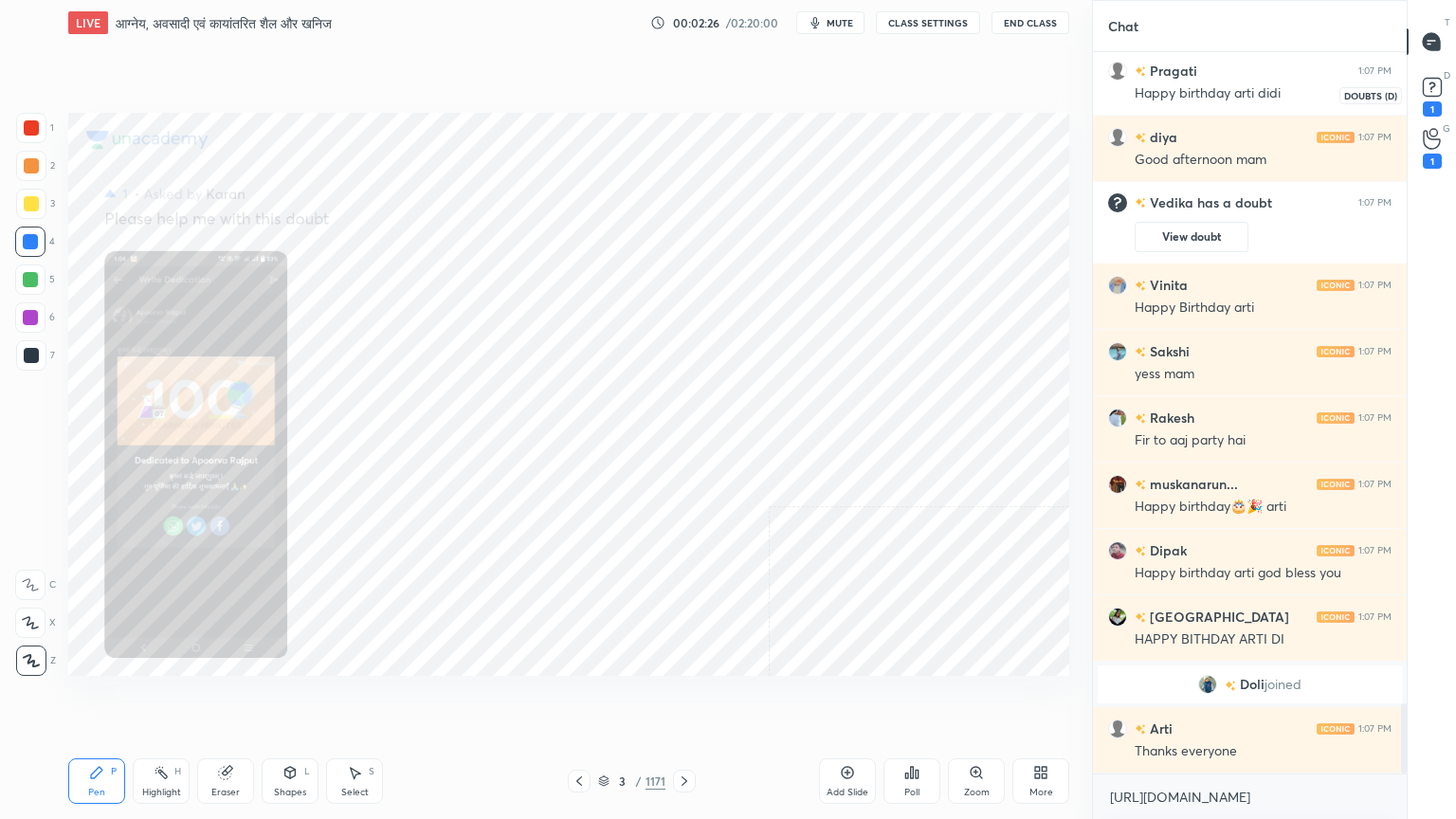click on "1" at bounding box center [1432, 95] 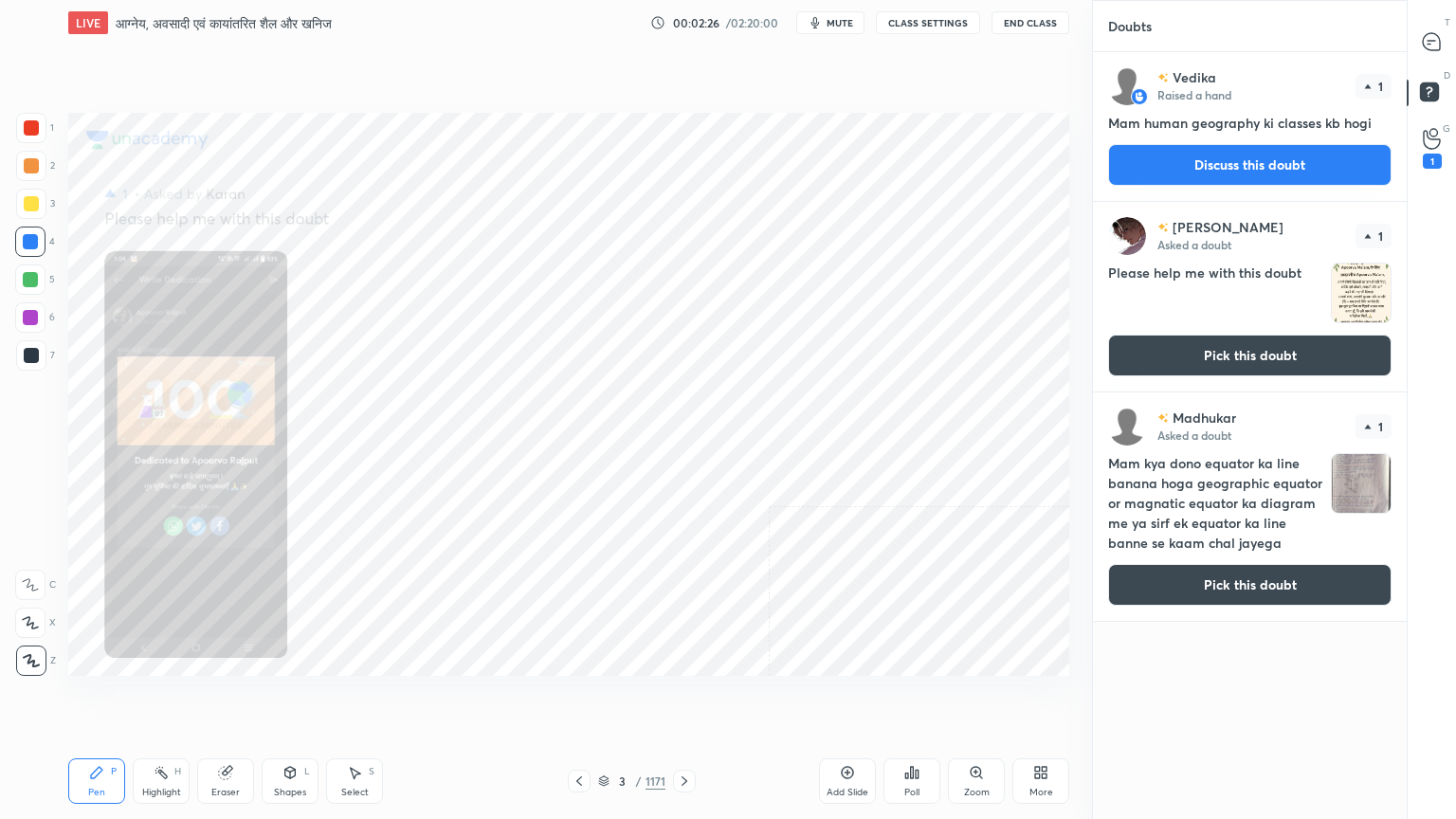 drag, startPoint x: 1319, startPoint y: 178, endPoint x: 1364, endPoint y: 140, distance: 58.898 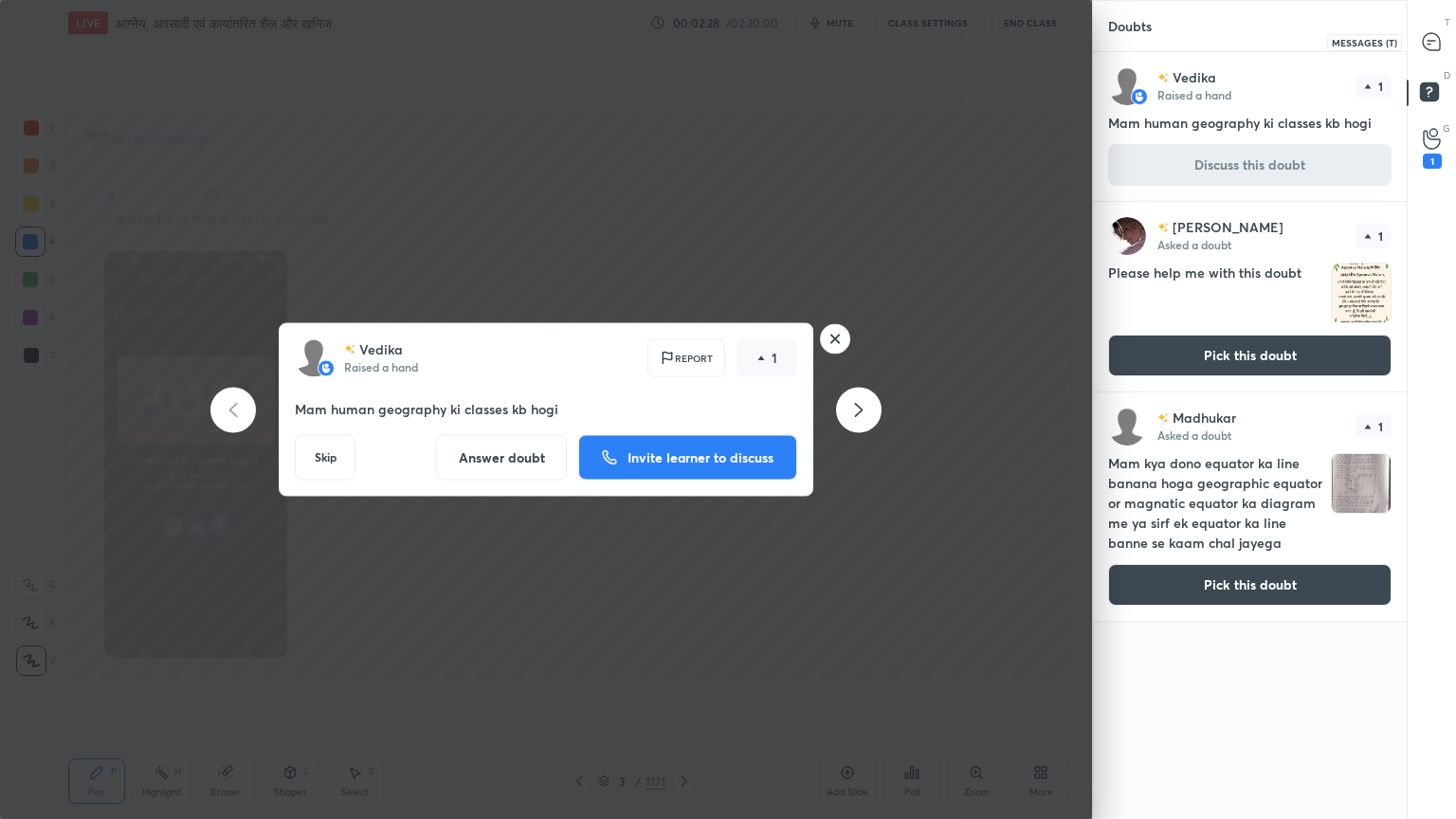 click at bounding box center [1432, 42] 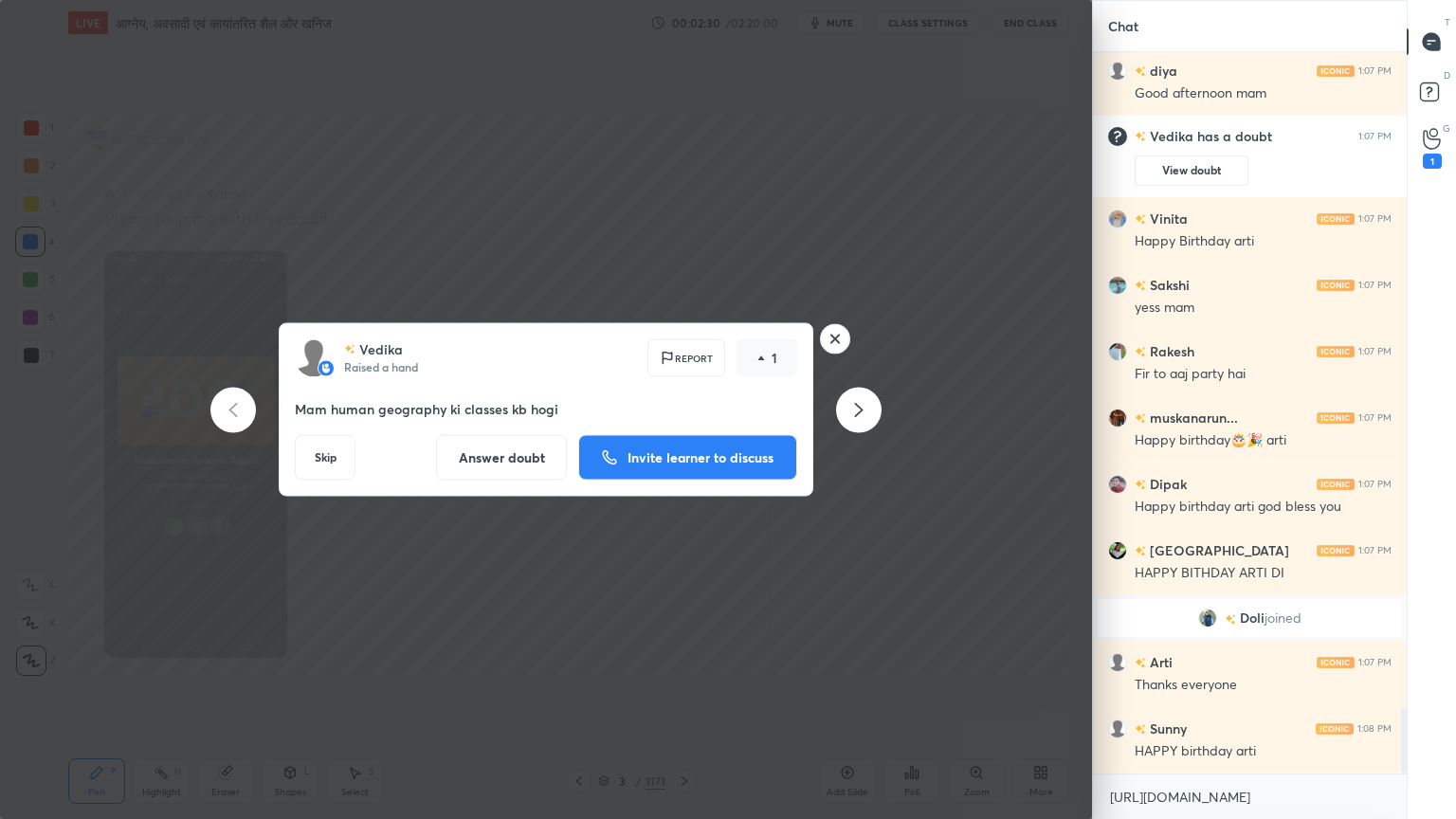 click on "Answer doubt" at bounding box center (501, 458) 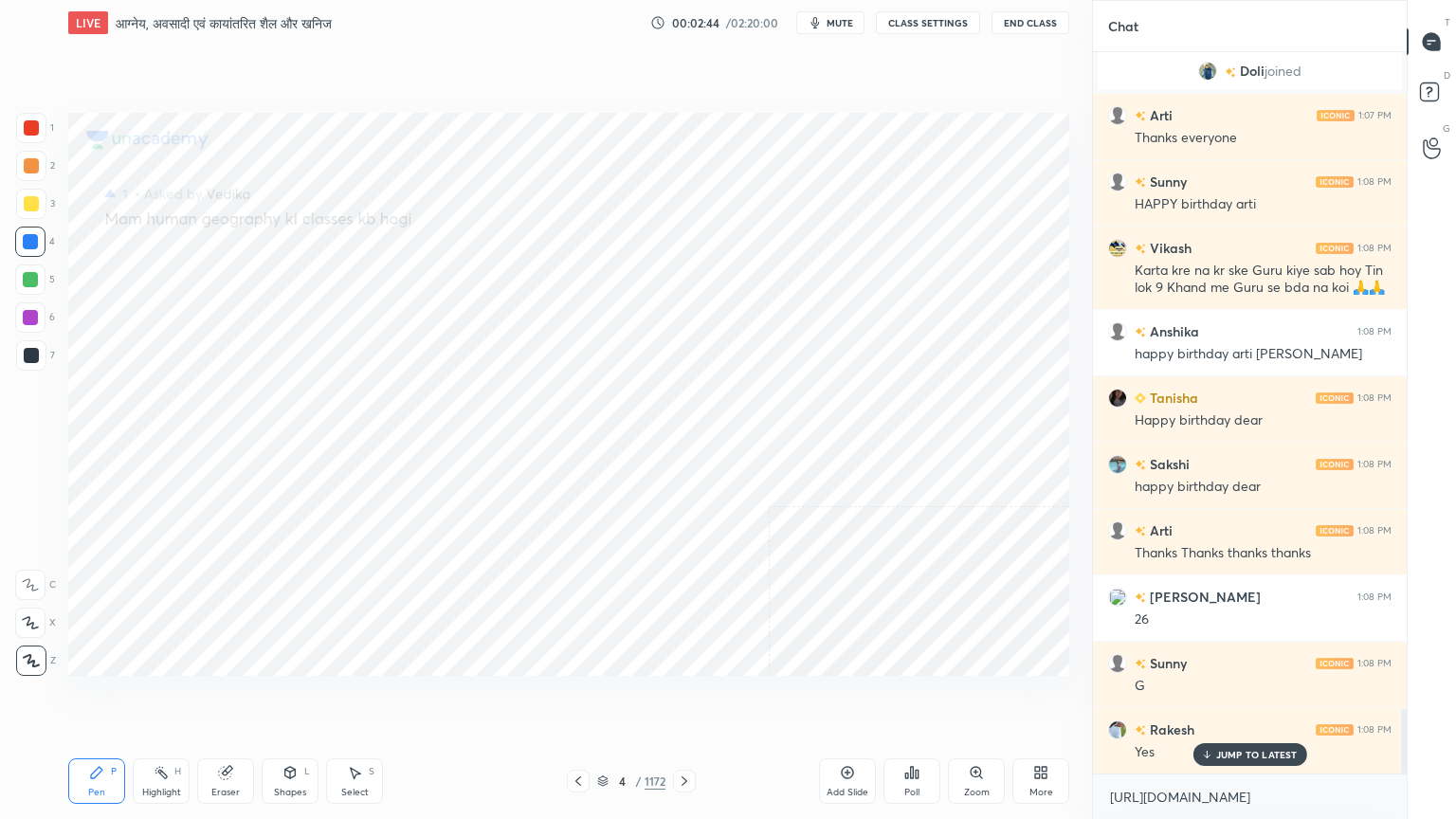 click on "Eraser" at bounding box center (226, 781) 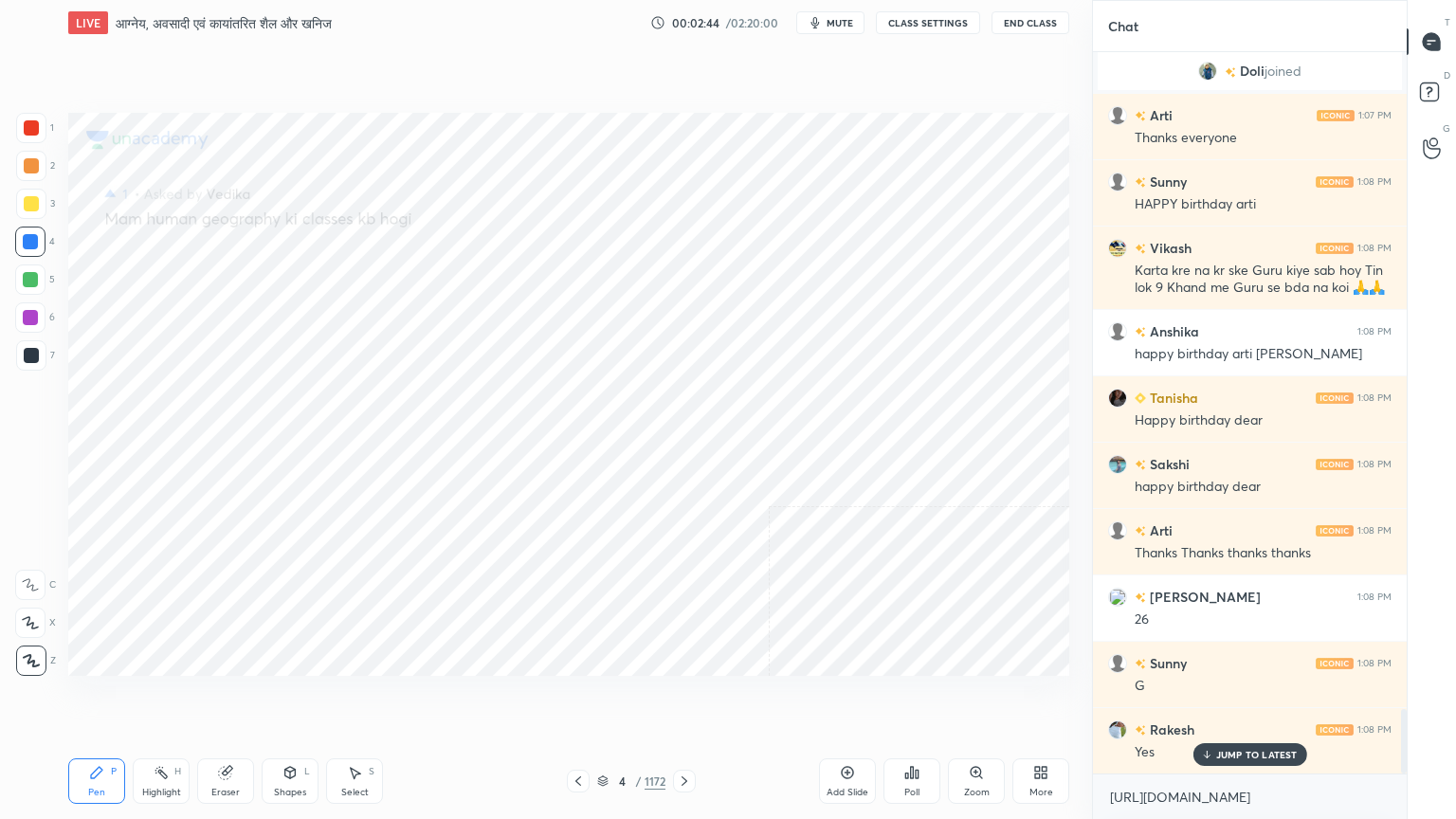 click on "Eraser" at bounding box center (226, 781) 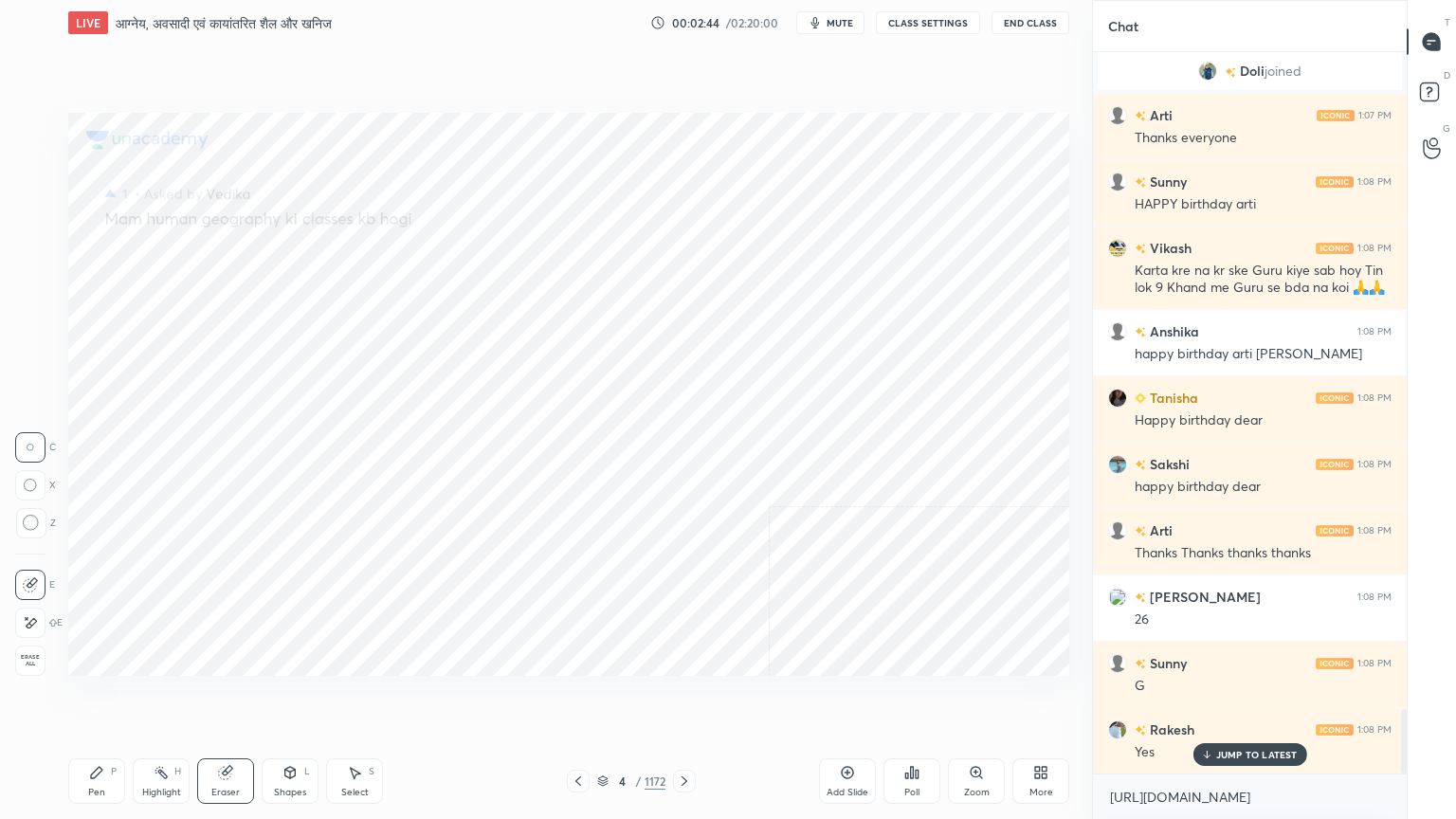 click on "Erase all" at bounding box center (30, 661) 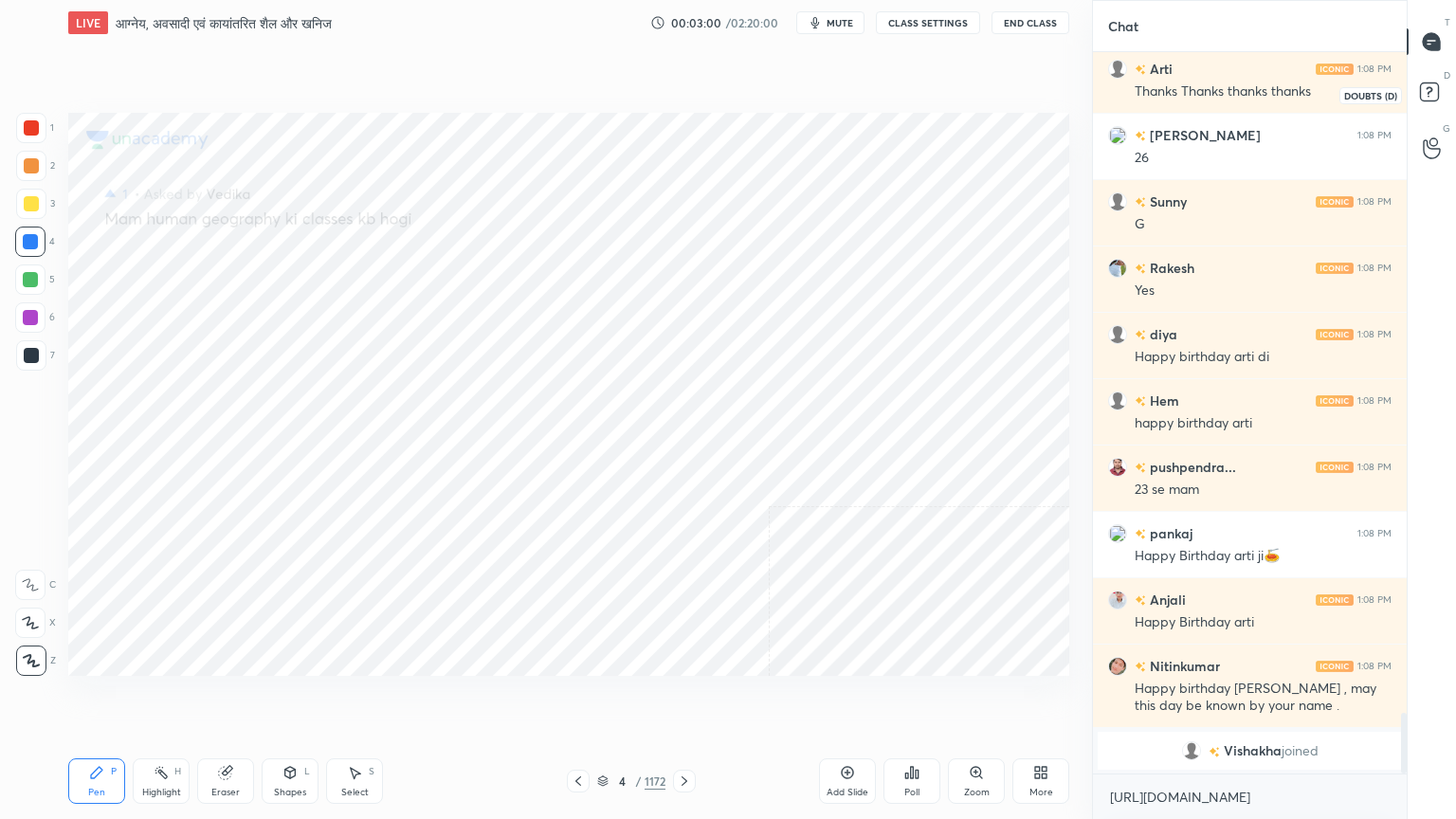 click 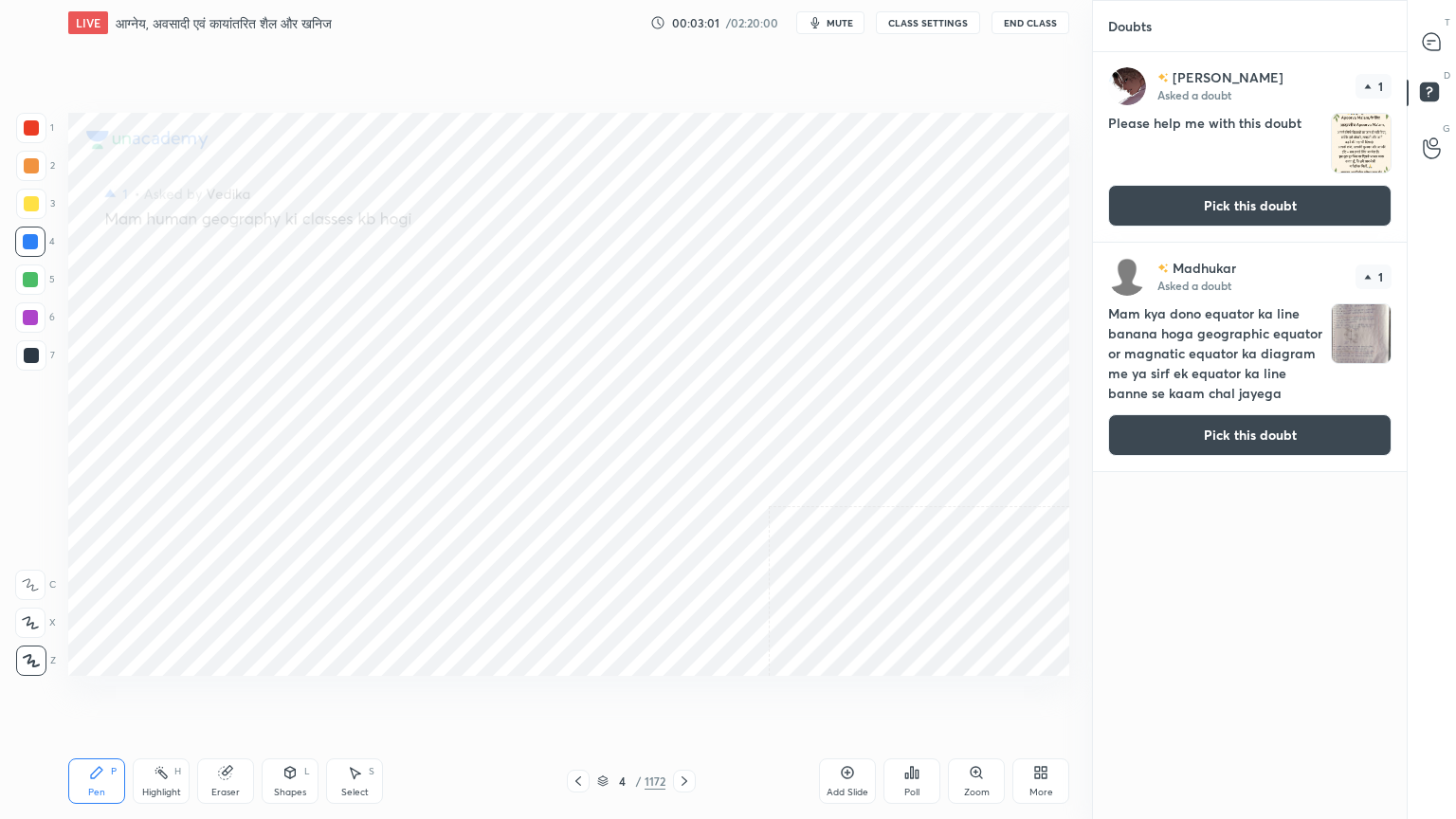 click on "Pick this doubt" at bounding box center (1249, 206) 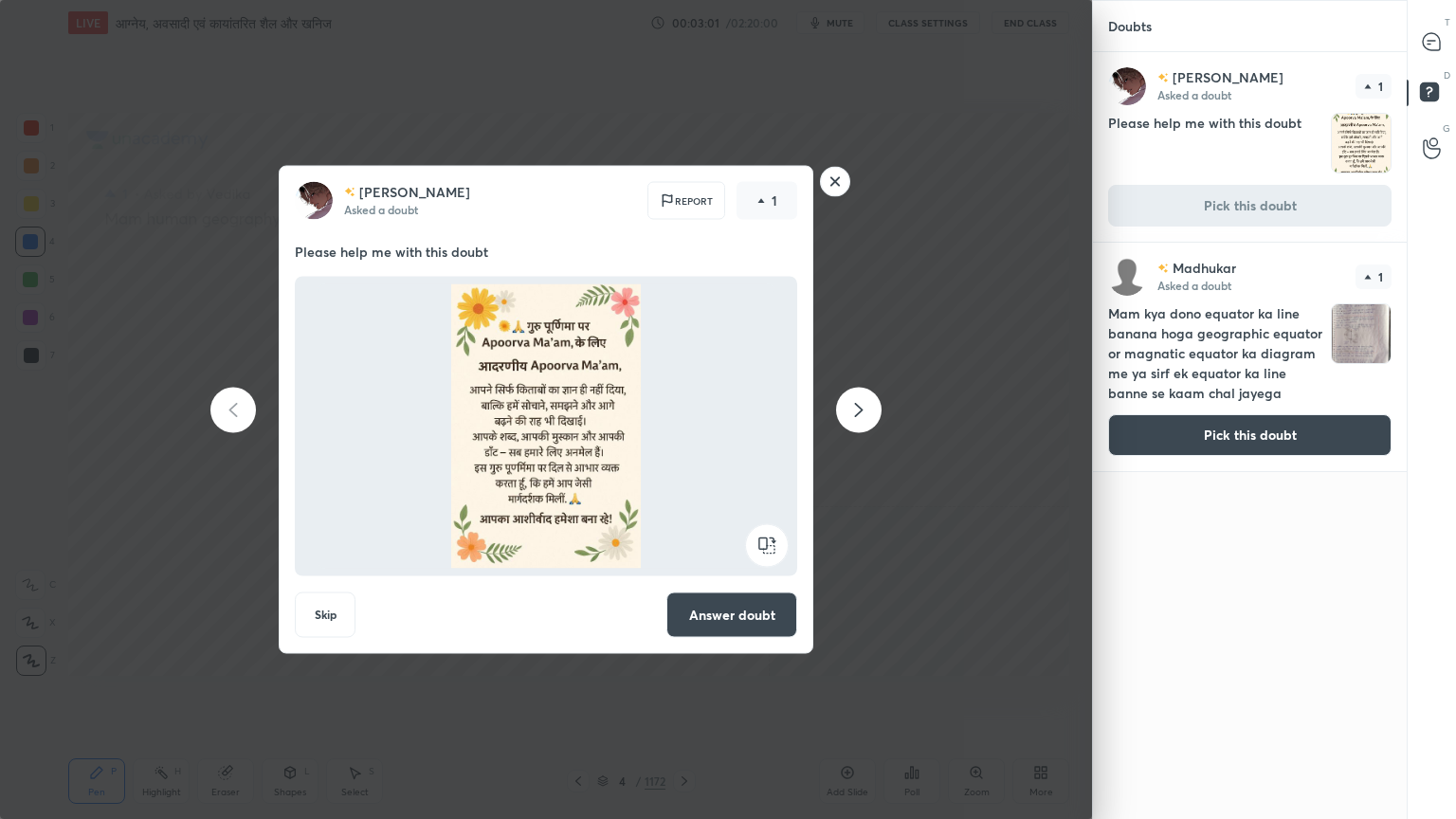click on "D Doubts (D)" at bounding box center [1431, 95] 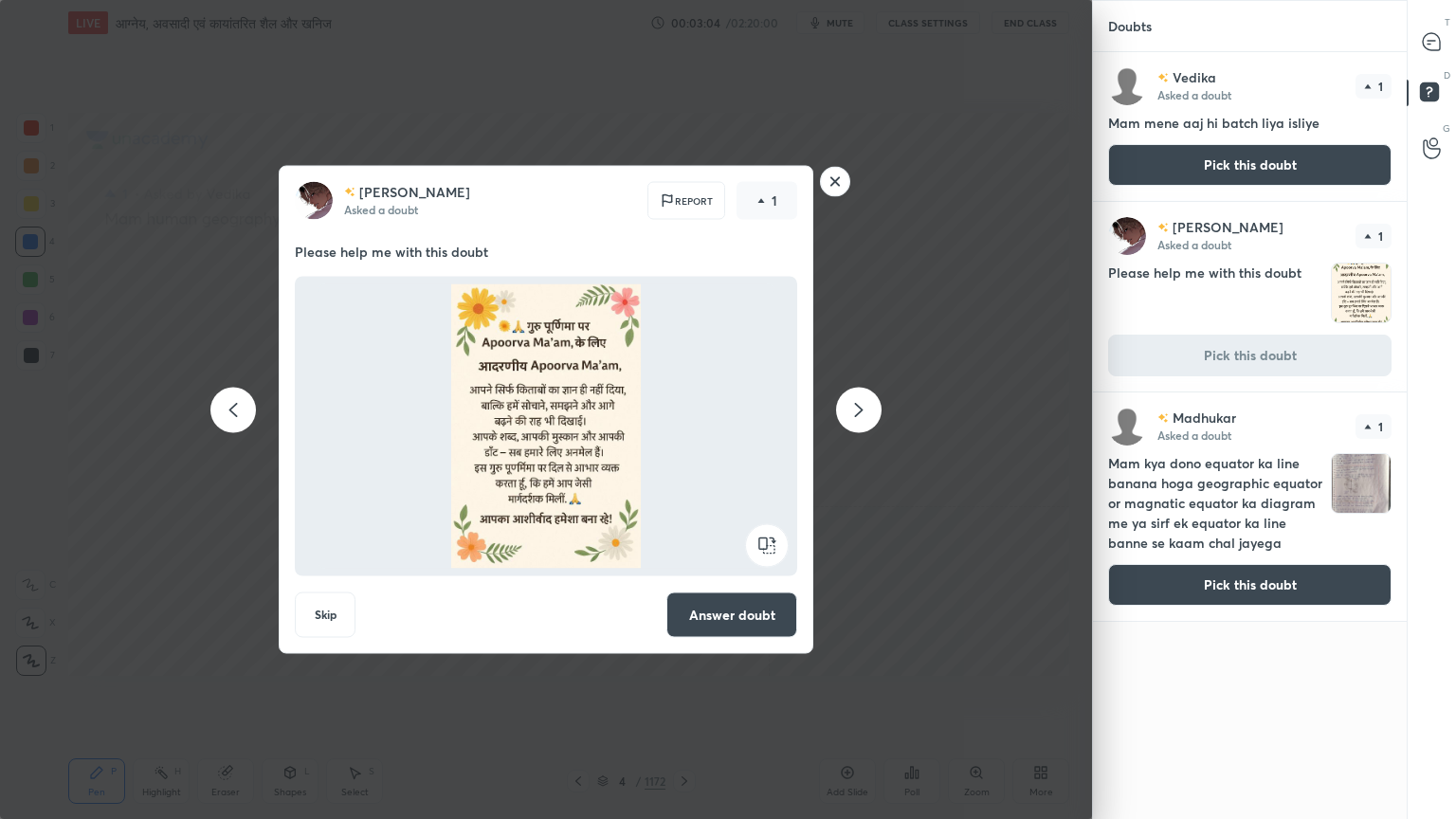 drag, startPoint x: 736, startPoint y: 614, endPoint x: 755, endPoint y: 607, distance: 20.248457 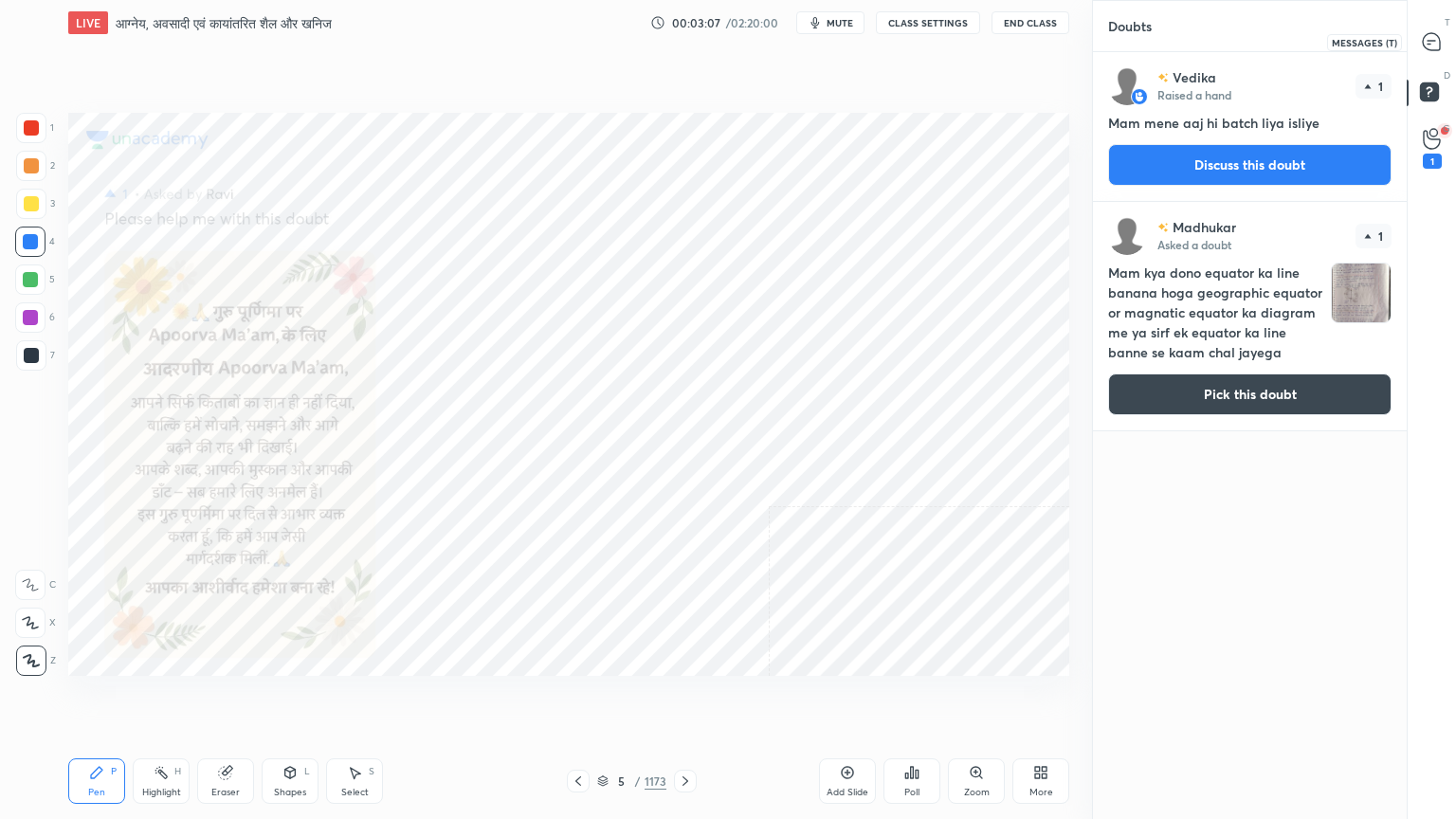 click 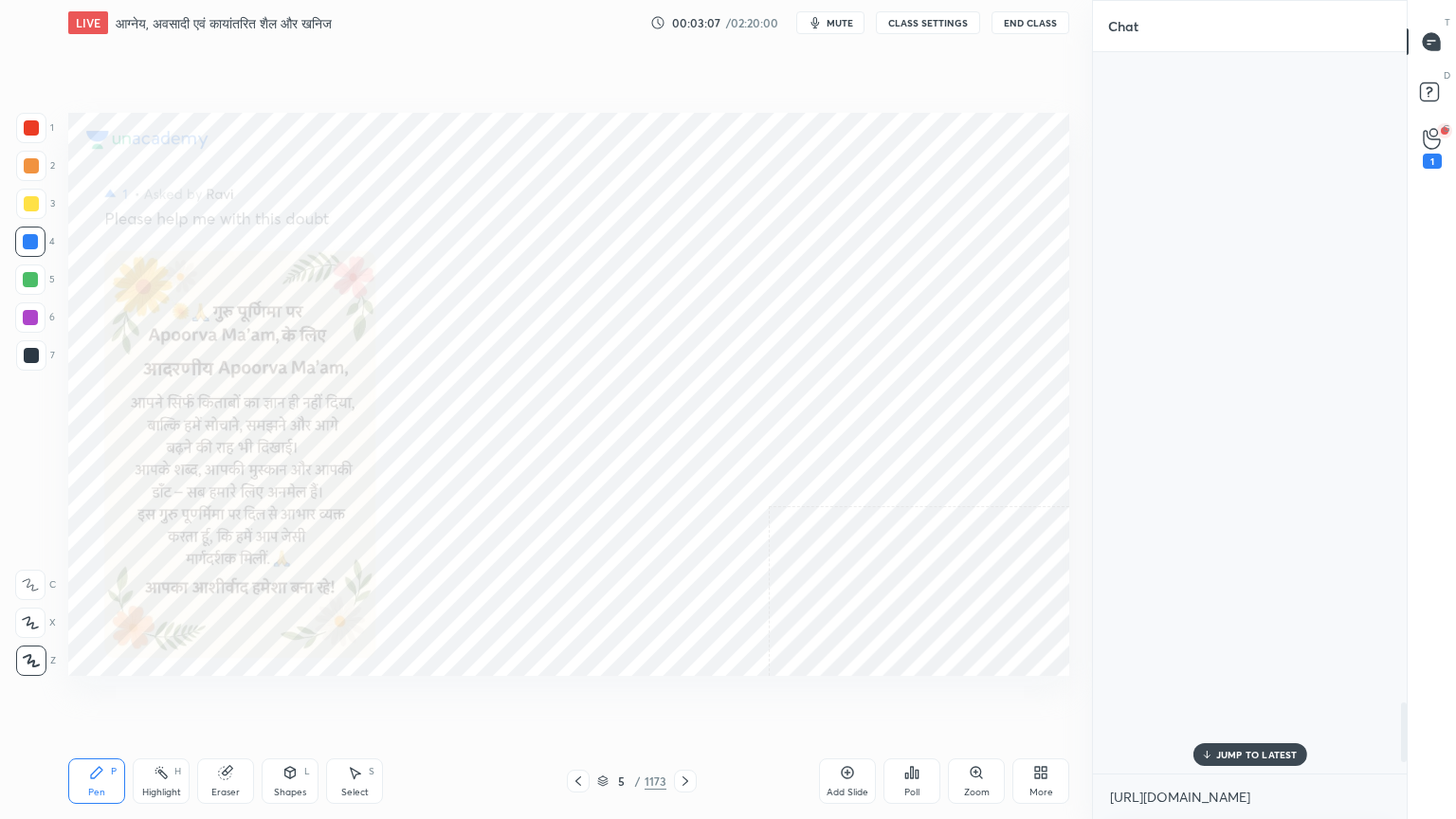 scroll, scrollTop: 7925, scrollLeft: 0, axis: vertical 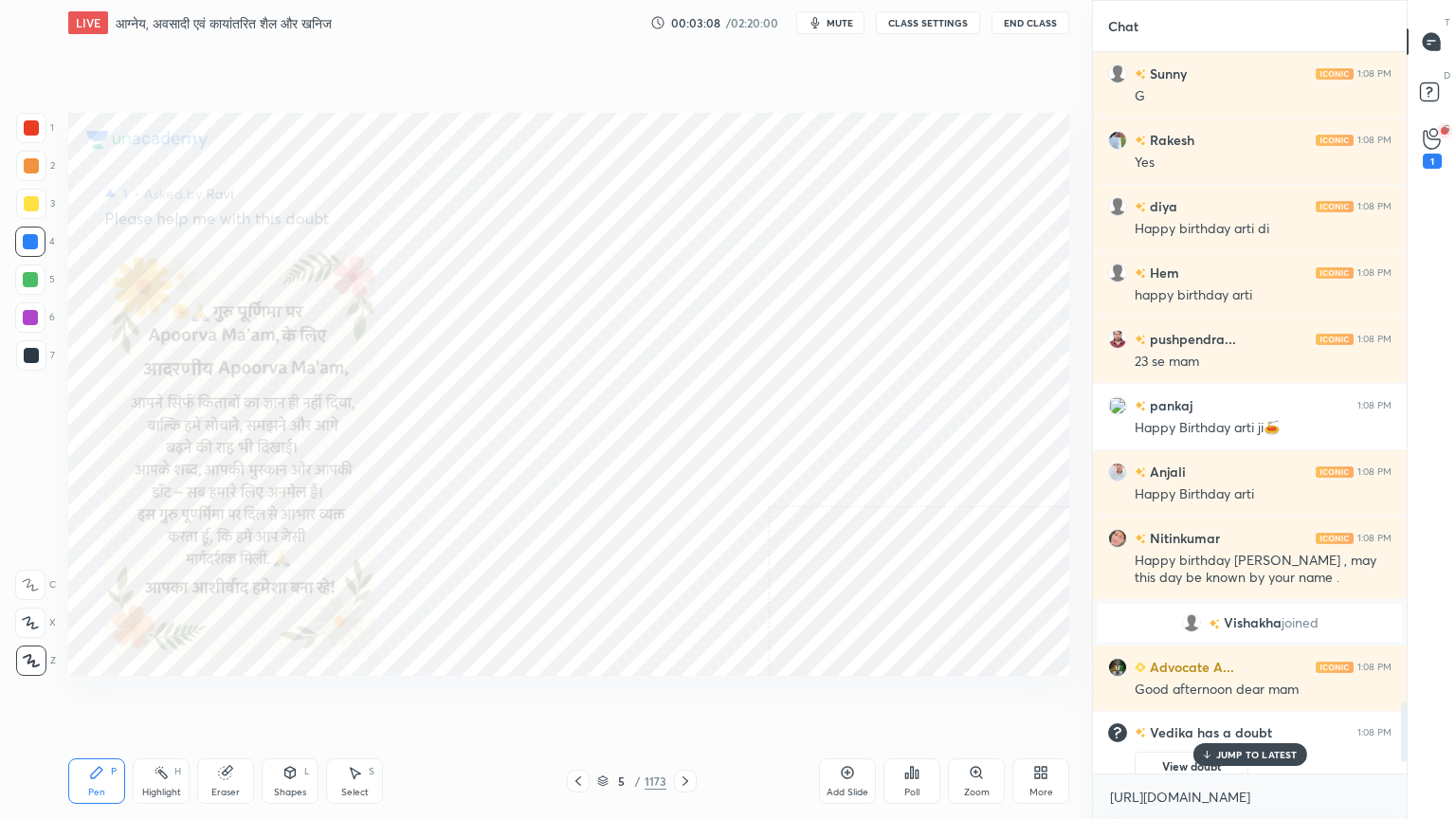 click on "JUMP TO LATEST" at bounding box center [1257, 755] 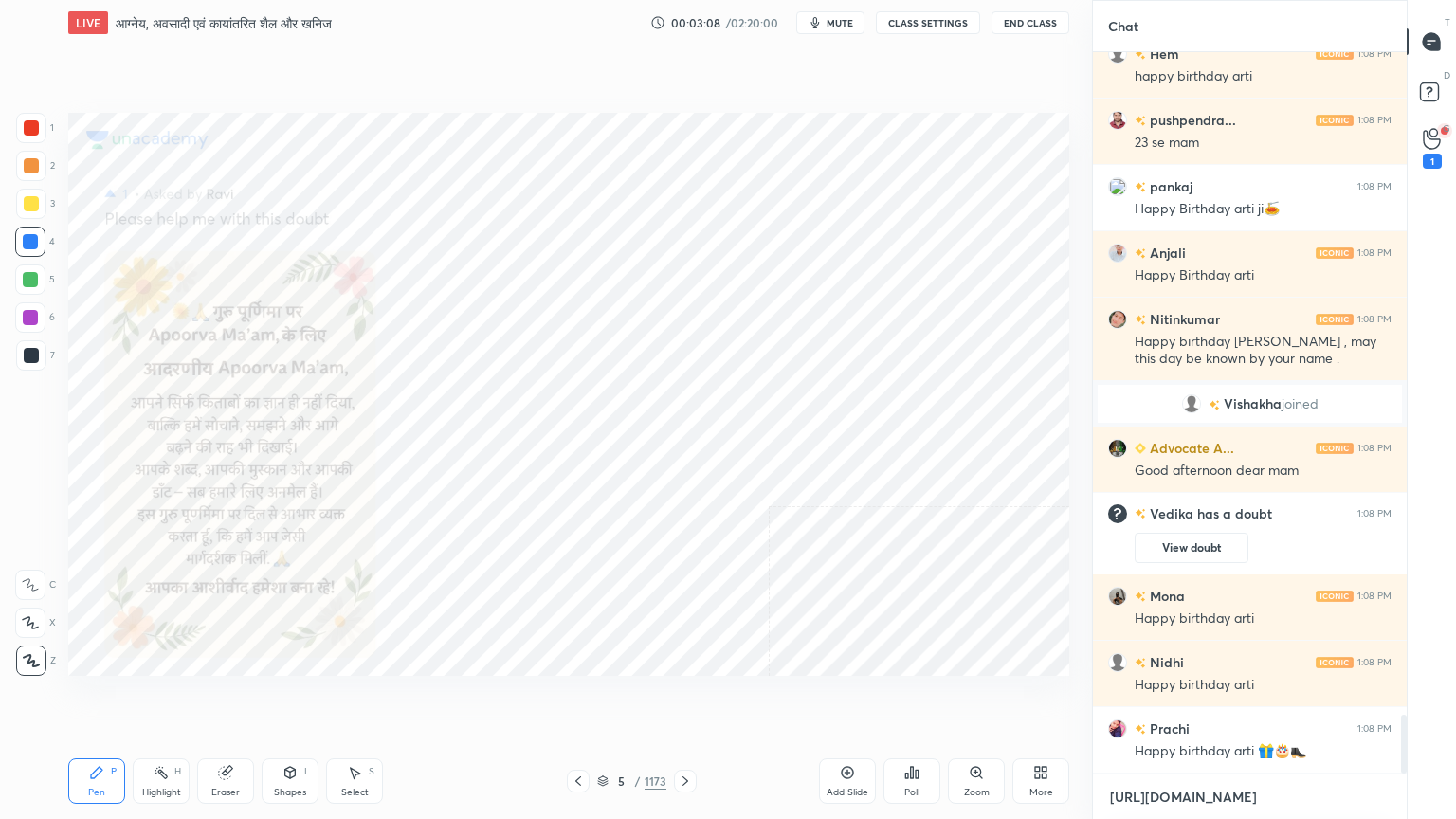 click on "[URL][DOMAIN_NAME]" at bounding box center [1249, 797] 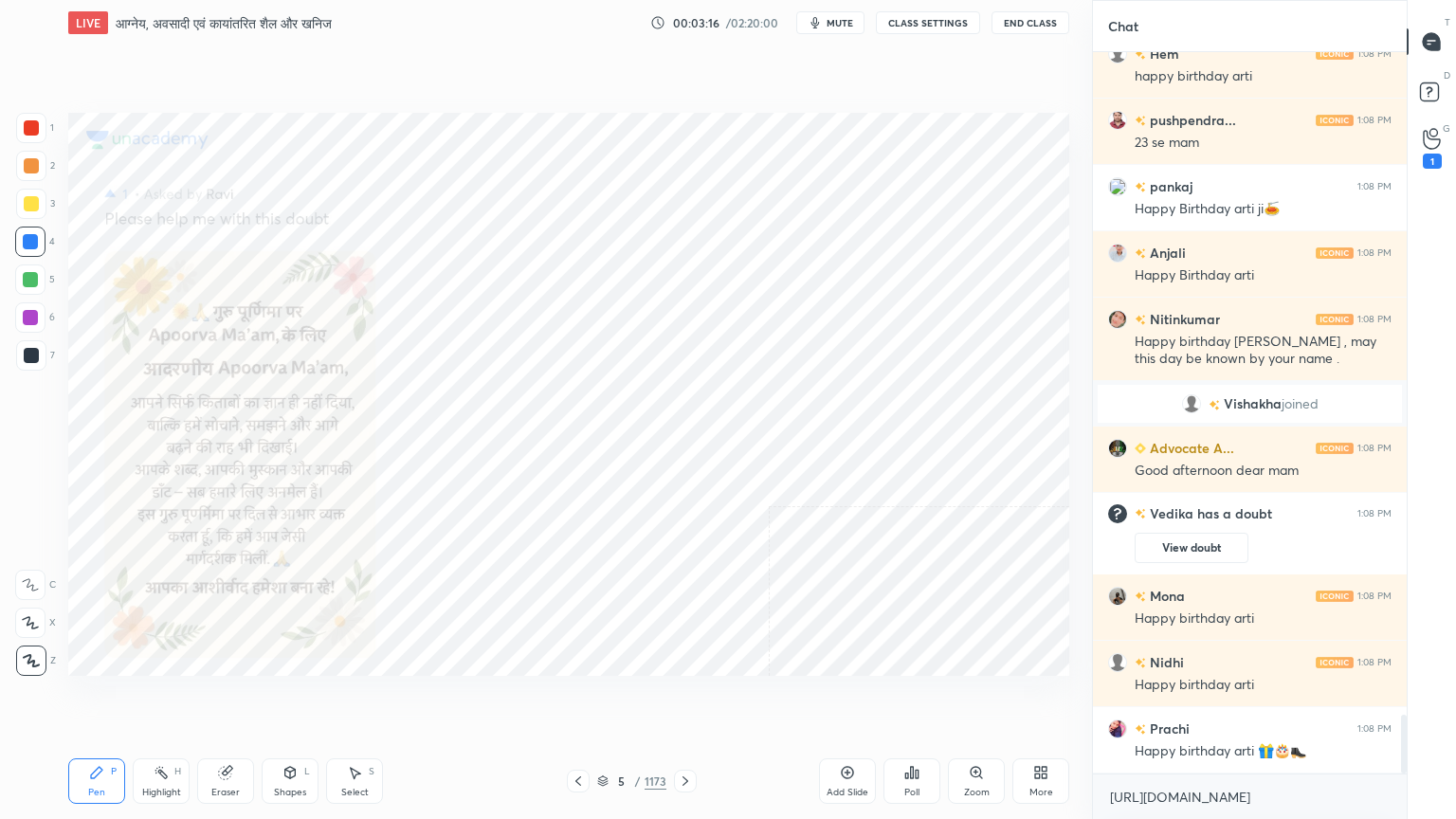 scroll, scrollTop: 8227, scrollLeft: 0, axis: vertical 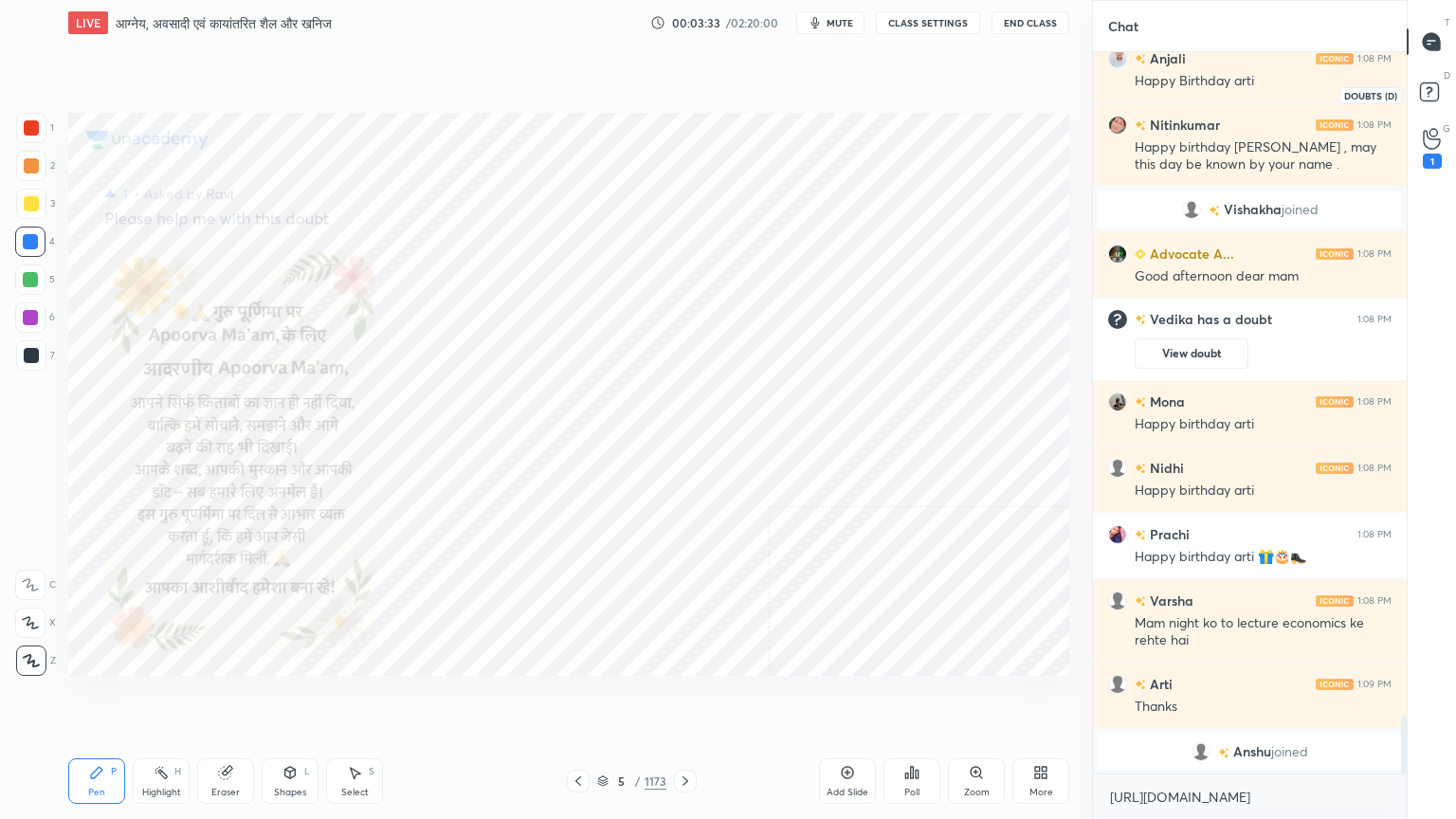 drag, startPoint x: 1445, startPoint y: 96, endPoint x: 1372, endPoint y: 130, distance: 81 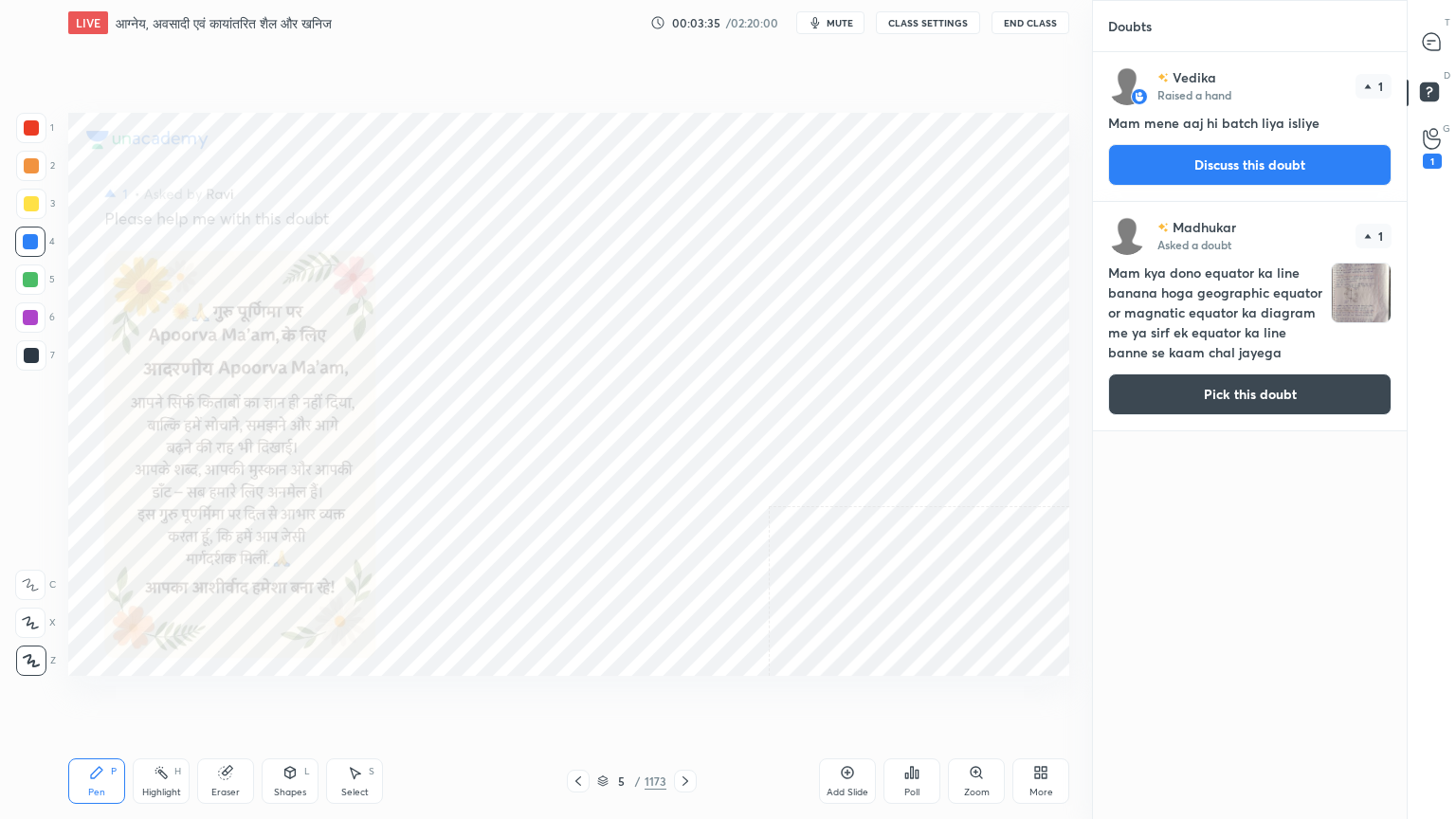 drag, startPoint x: 1320, startPoint y: 156, endPoint x: 1395, endPoint y: 118, distance: 84.077345 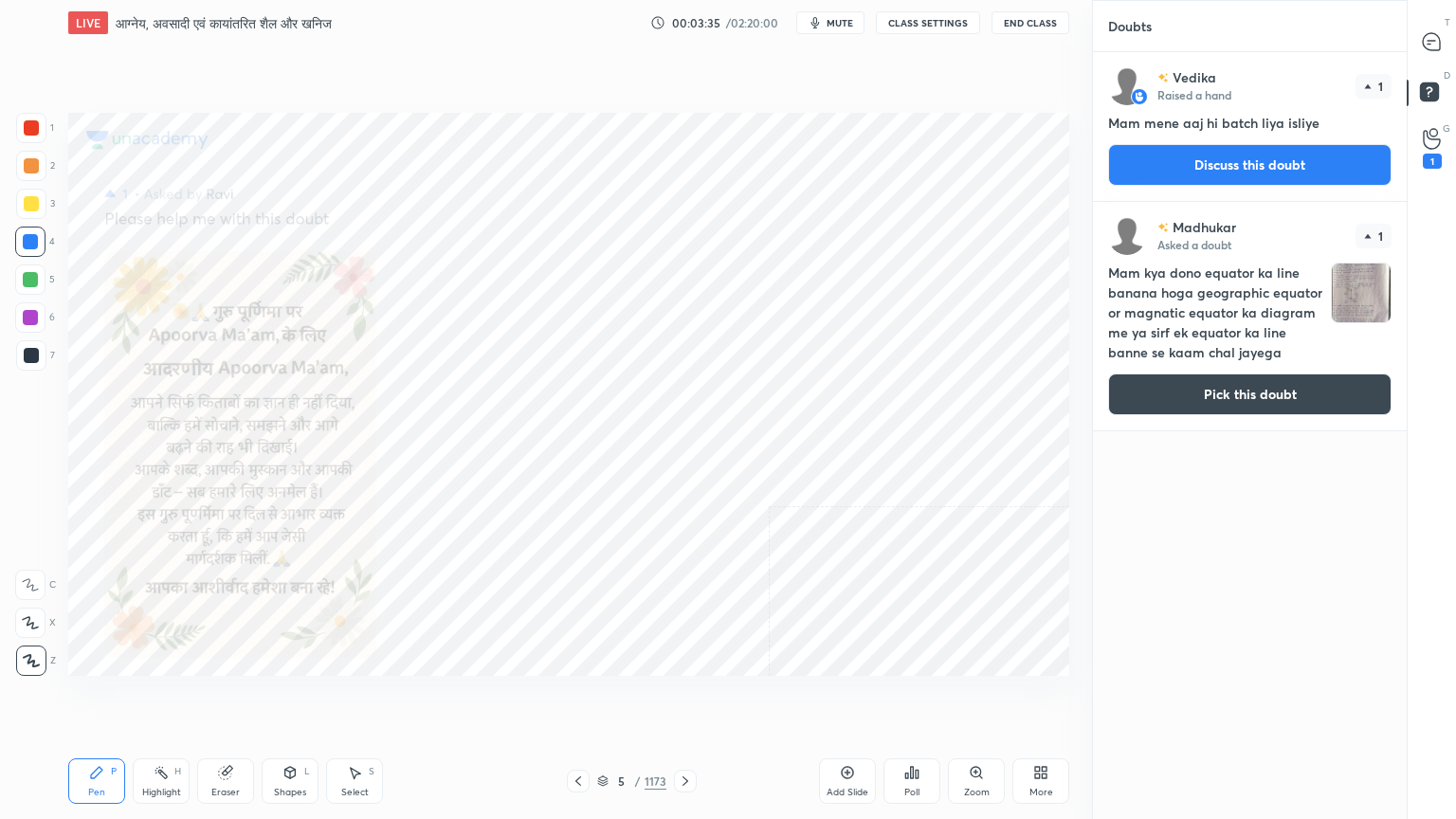 click on "Vedika Raised a hand 1 Mam mene aaj hi batch liya isliye Discuss this doubt" at bounding box center (1249, 126) 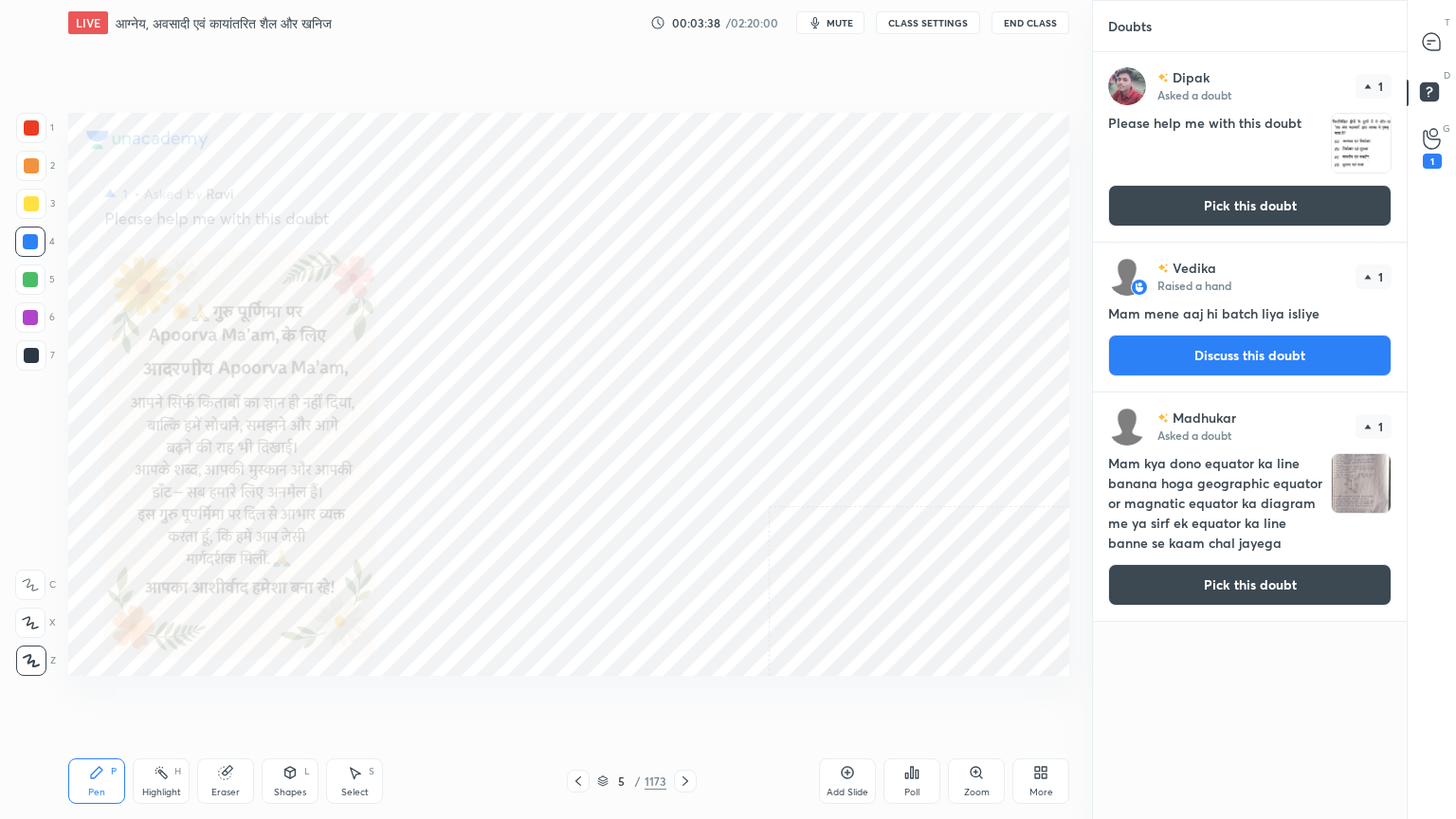 click on "Pick this doubt" at bounding box center (1249, 206) 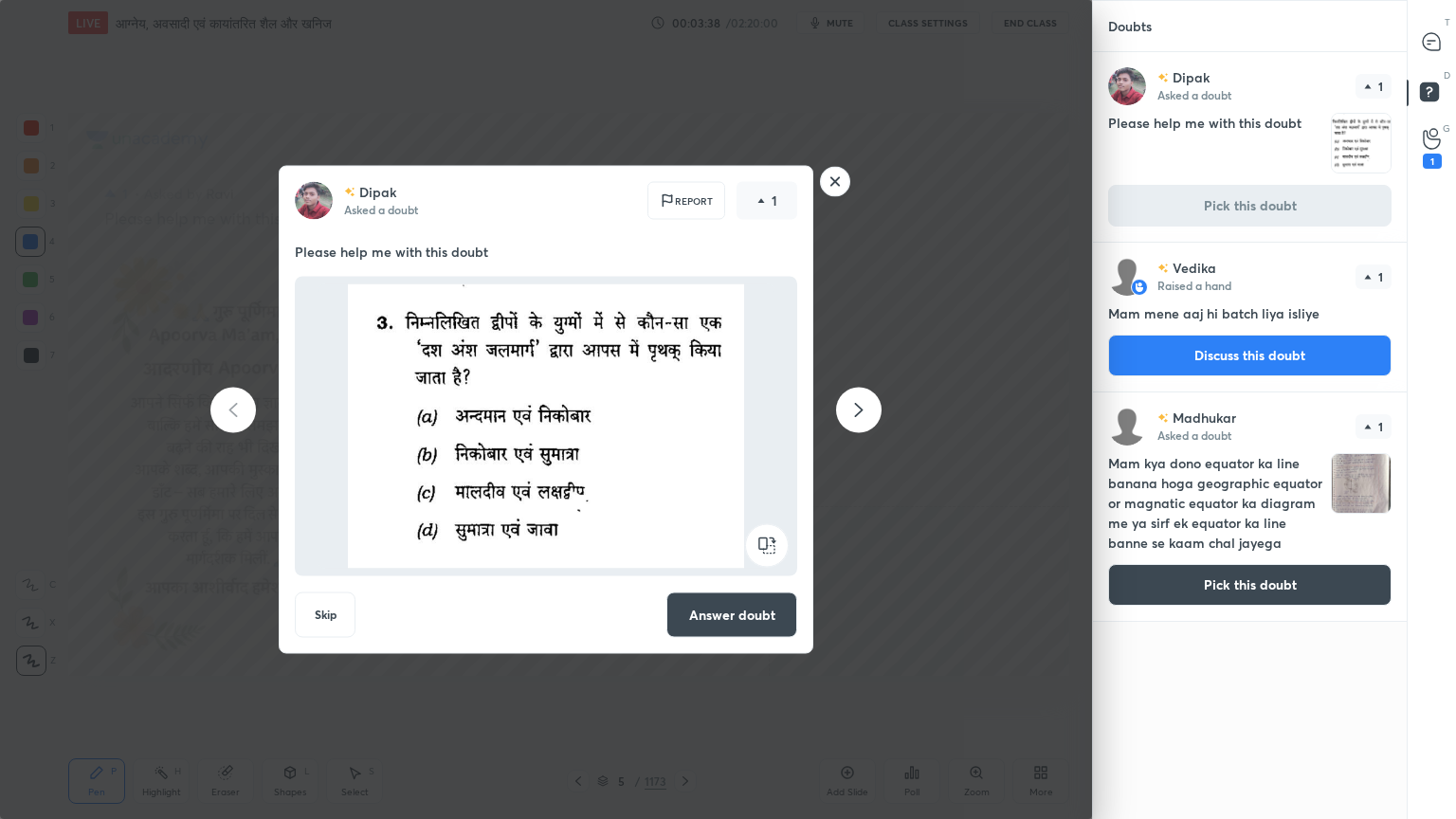 click on "T Messages (T)" at bounding box center [1431, 42] 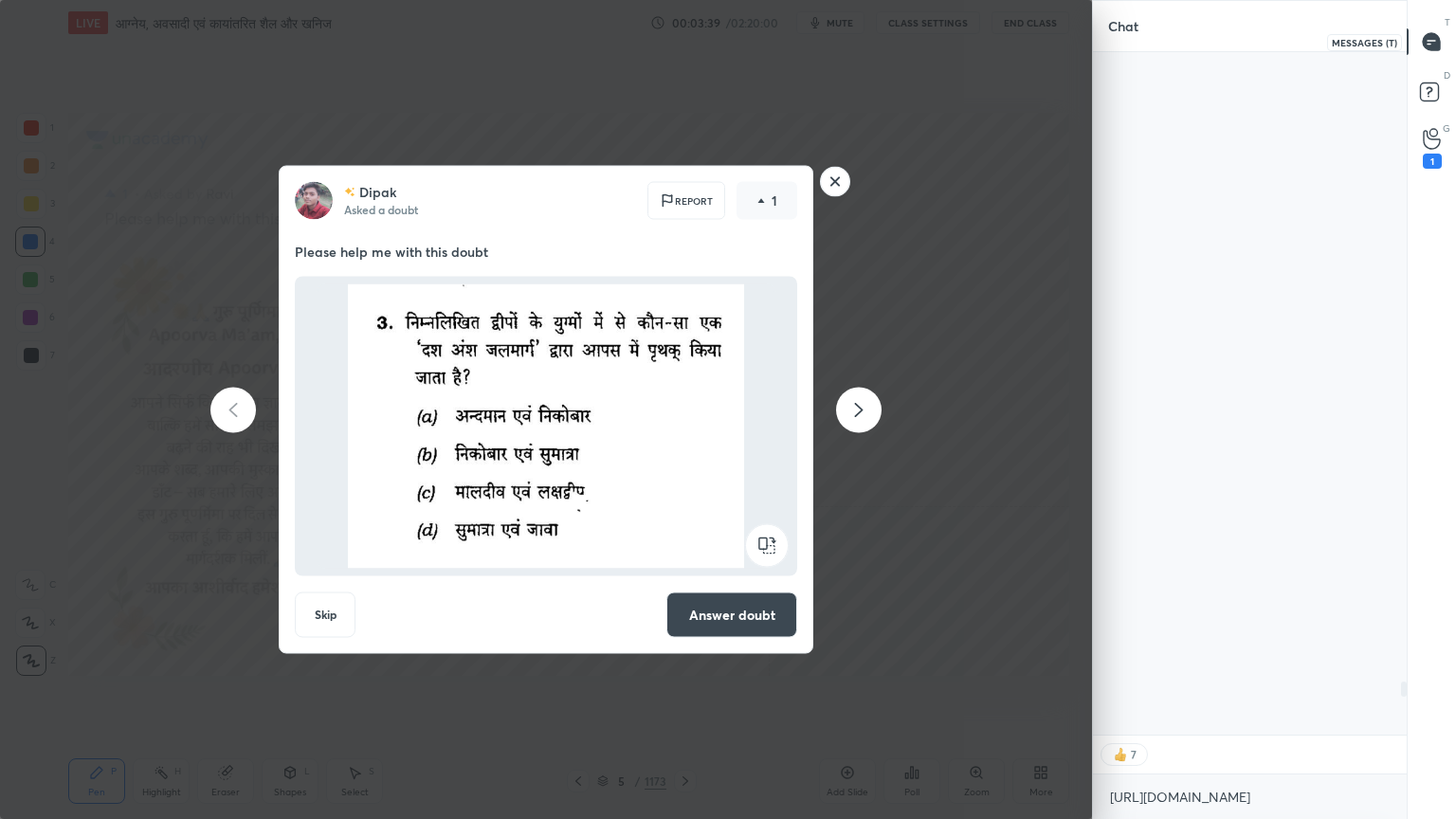 scroll, scrollTop: 8425, scrollLeft: 0, axis: vertical 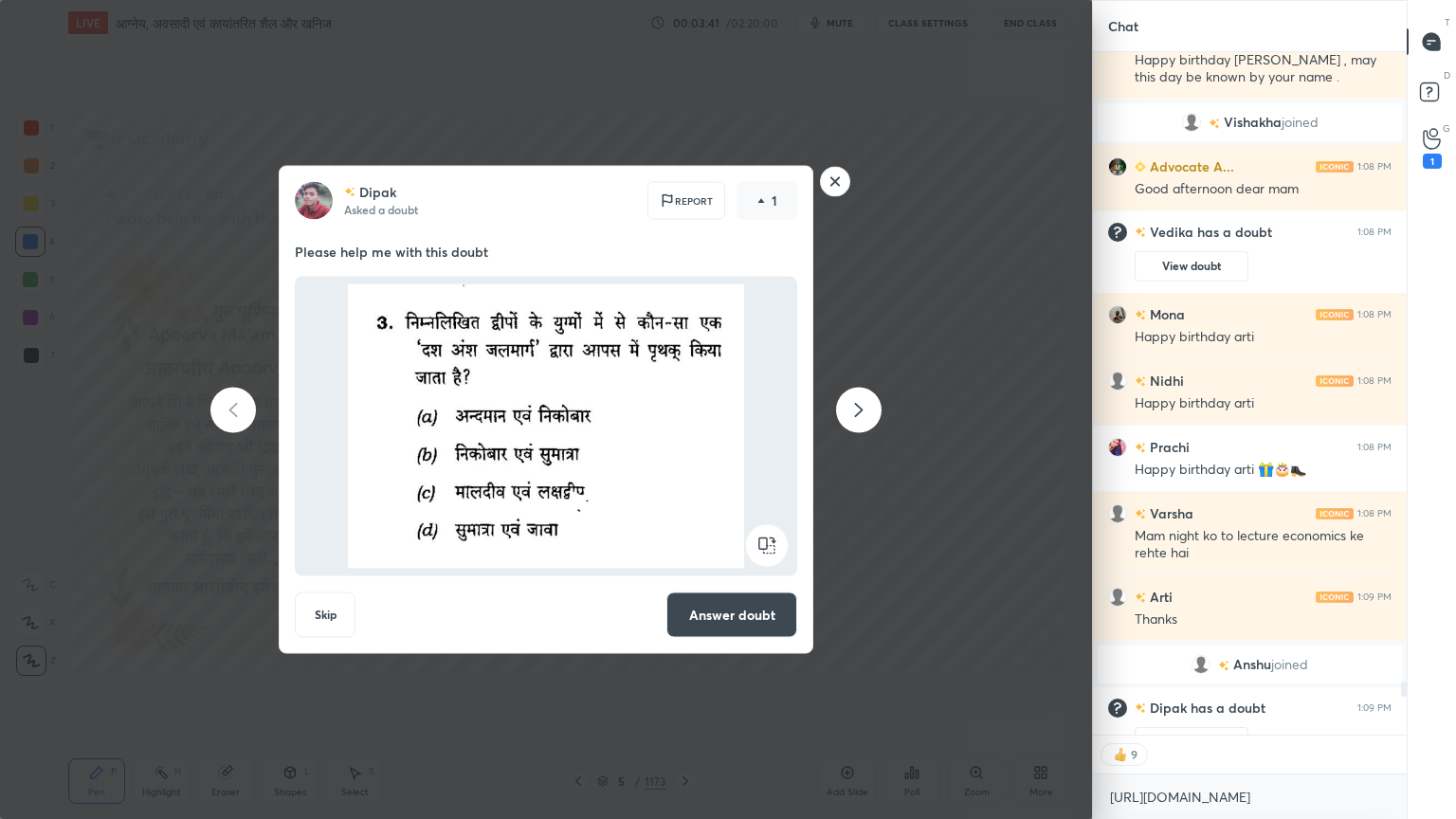 click on "Answer doubt" at bounding box center [732, 615] 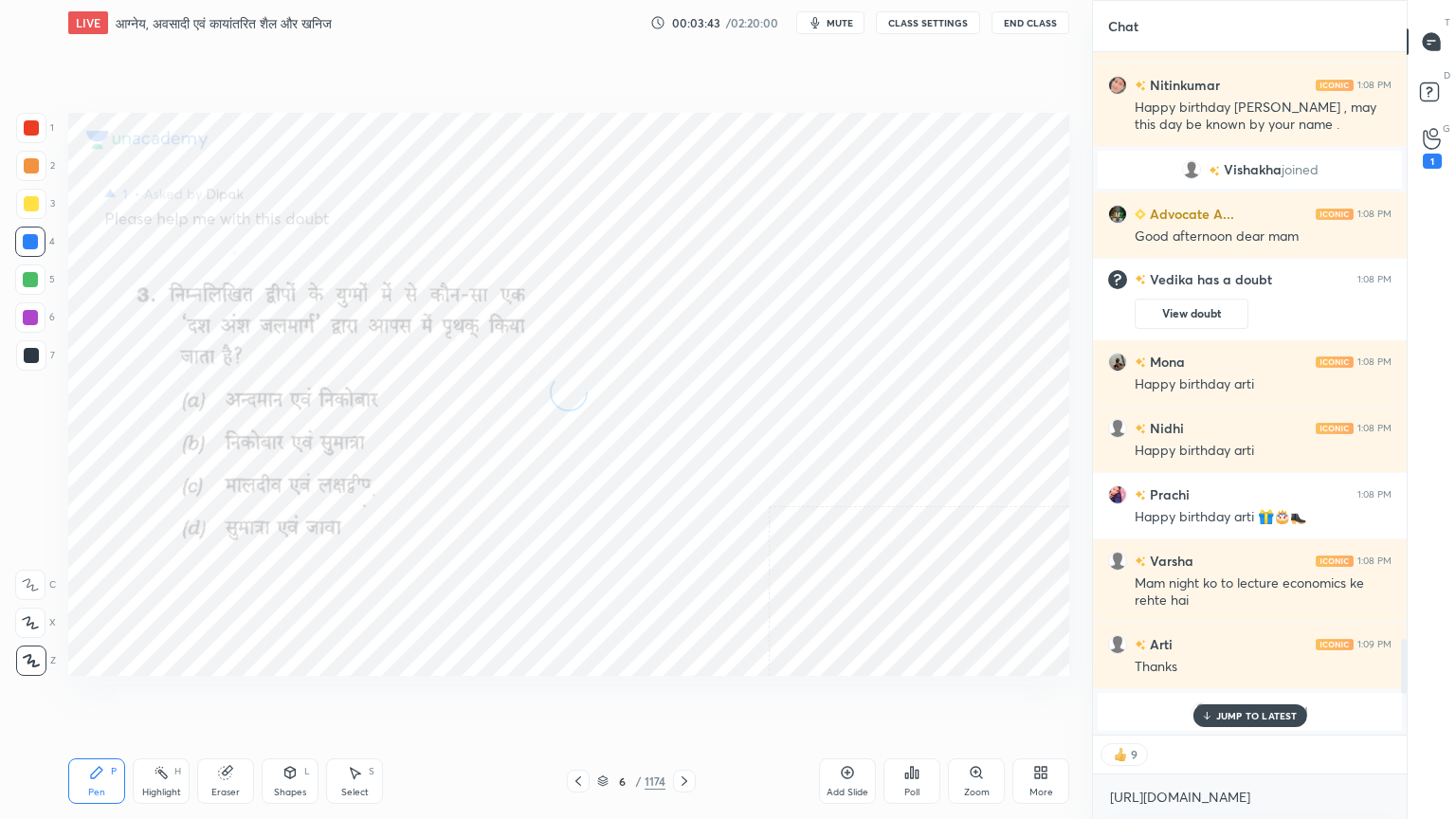 scroll, scrollTop: 7392, scrollLeft: 0, axis: vertical 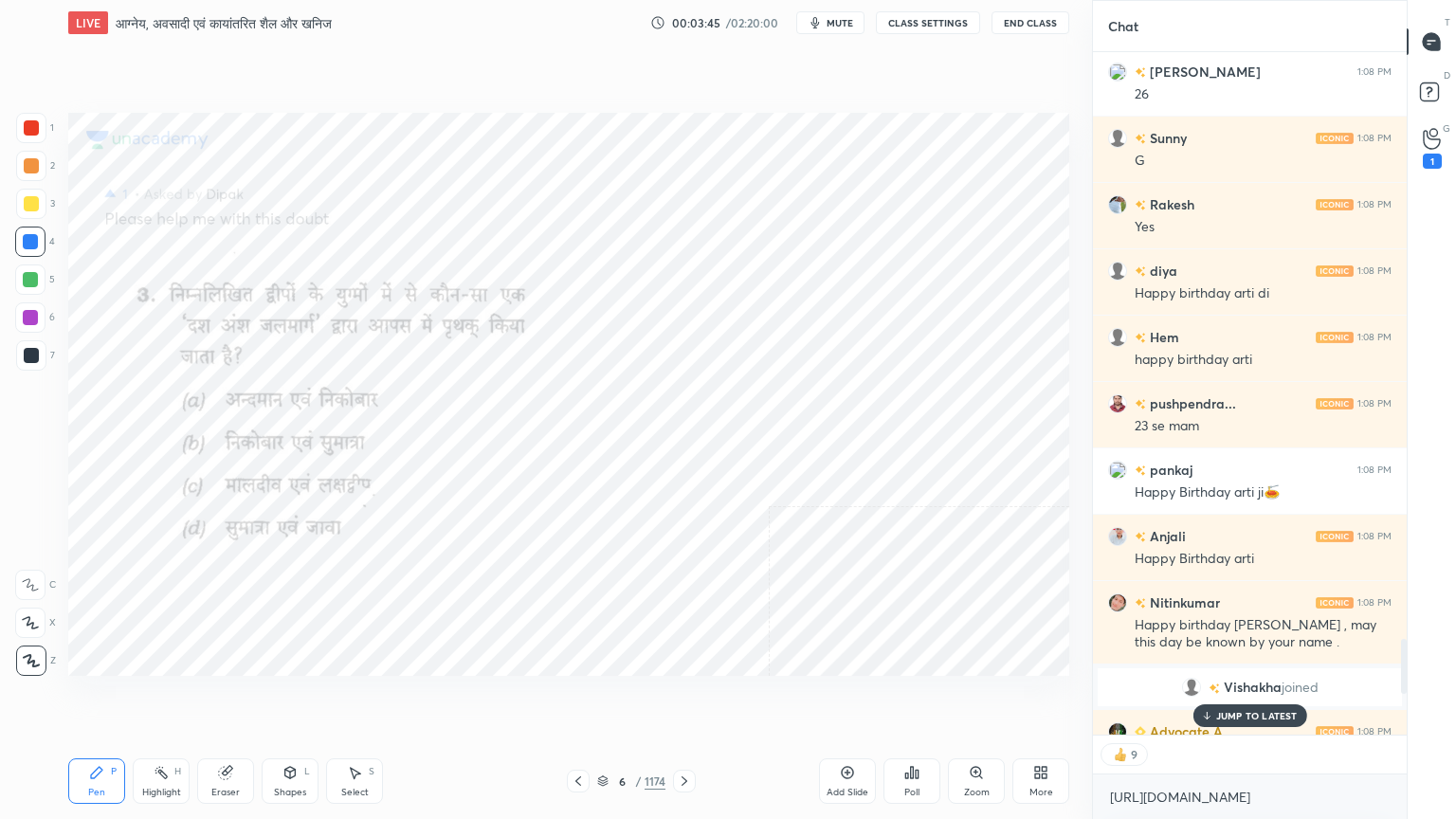 click on "JUMP TO LATEST" at bounding box center [1257, 716] 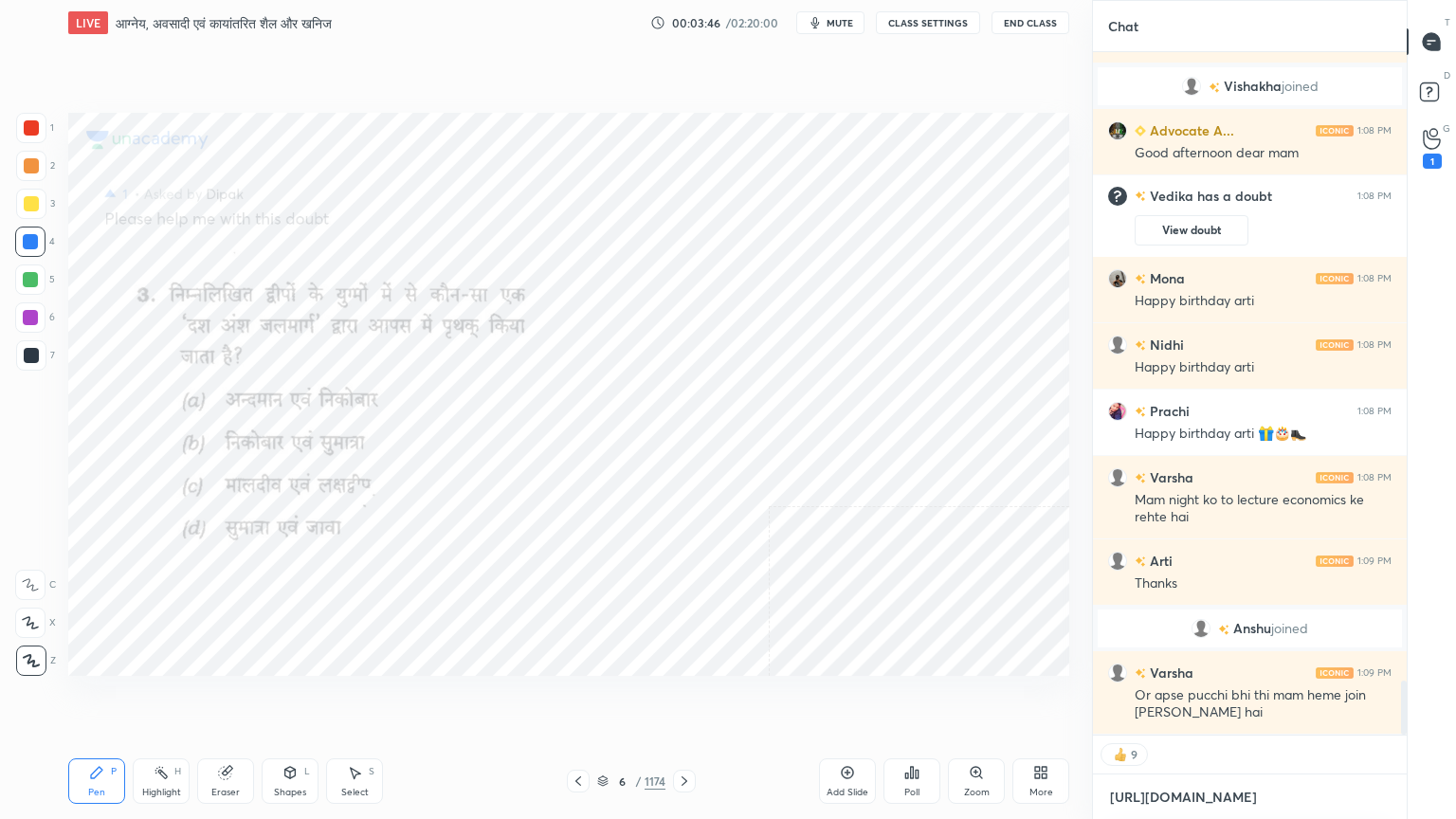 click on "[URL][DOMAIN_NAME]" at bounding box center (1249, 797) 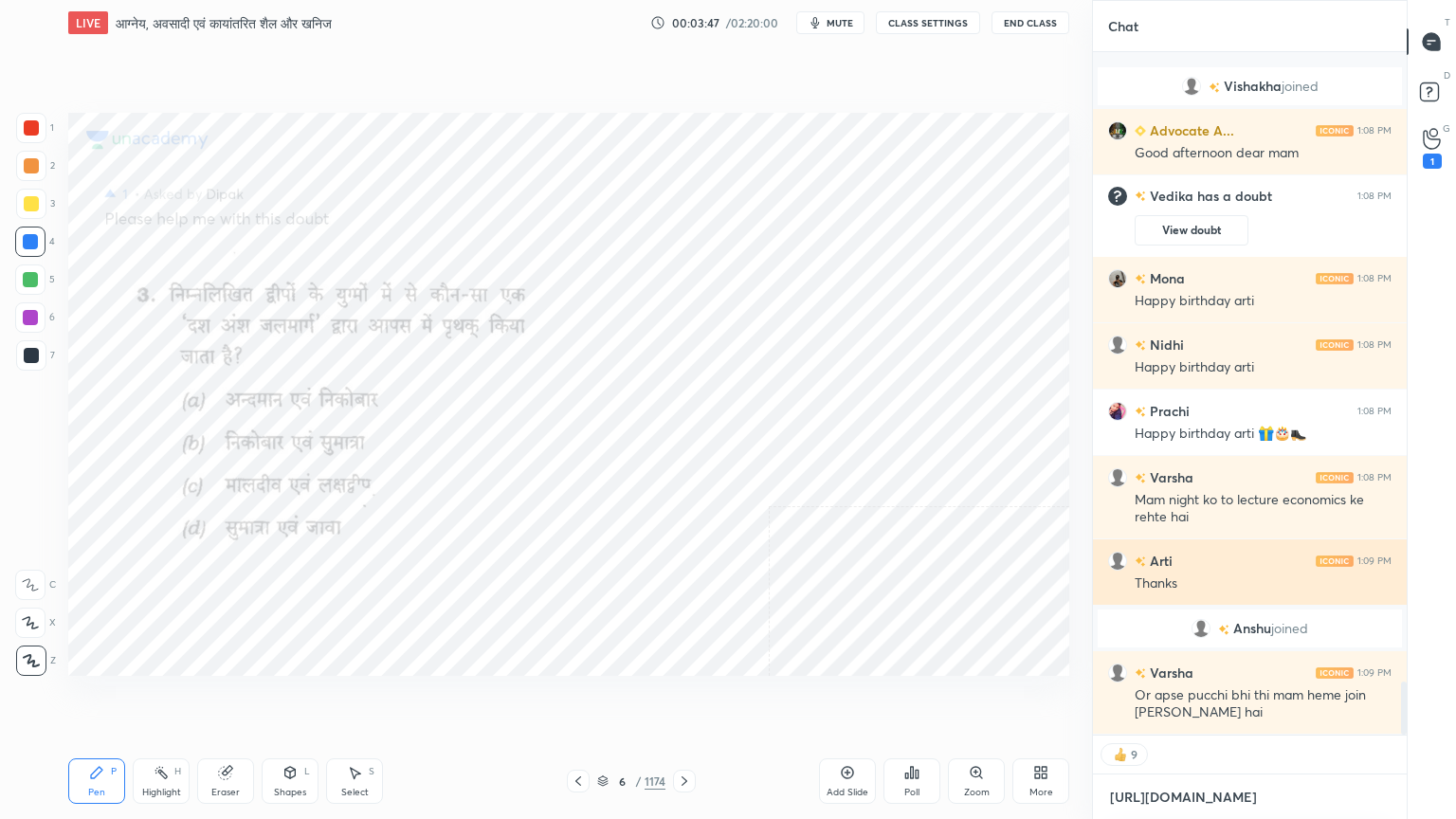 scroll, scrollTop: 8105, scrollLeft: 0, axis: vertical 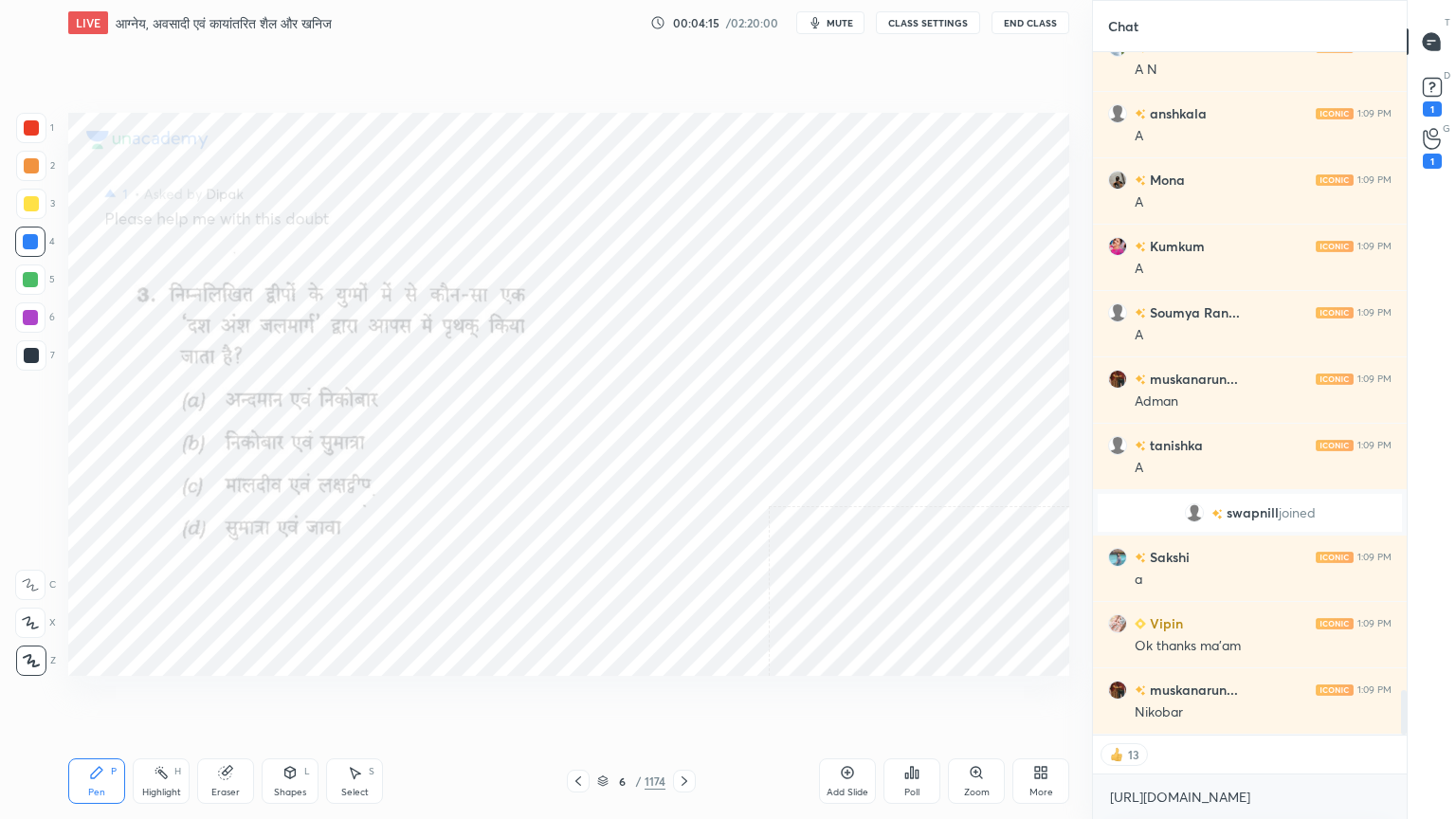 click 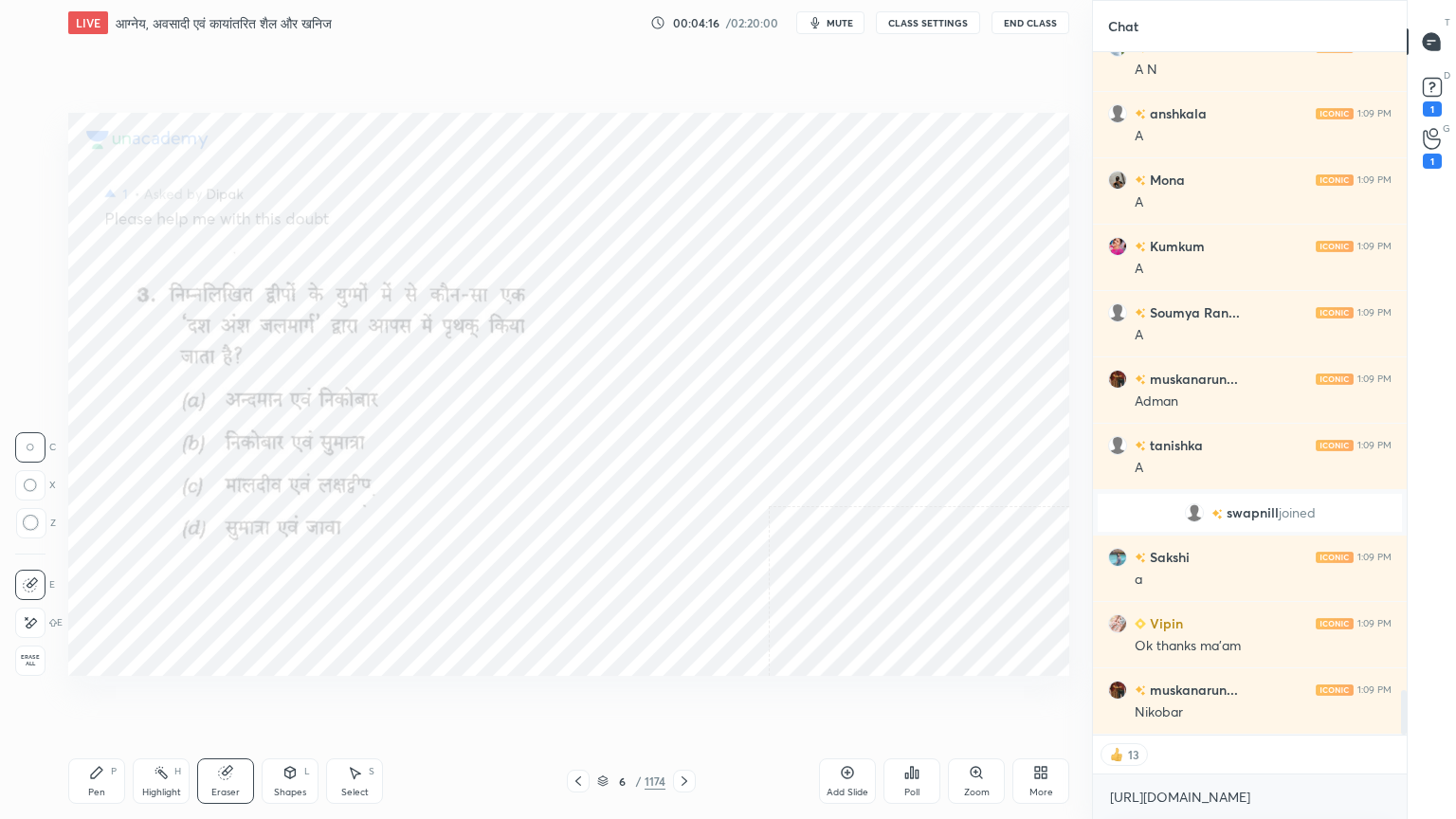 drag, startPoint x: 232, startPoint y: 766, endPoint x: 189, endPoint y: 744, distance: 48.30114 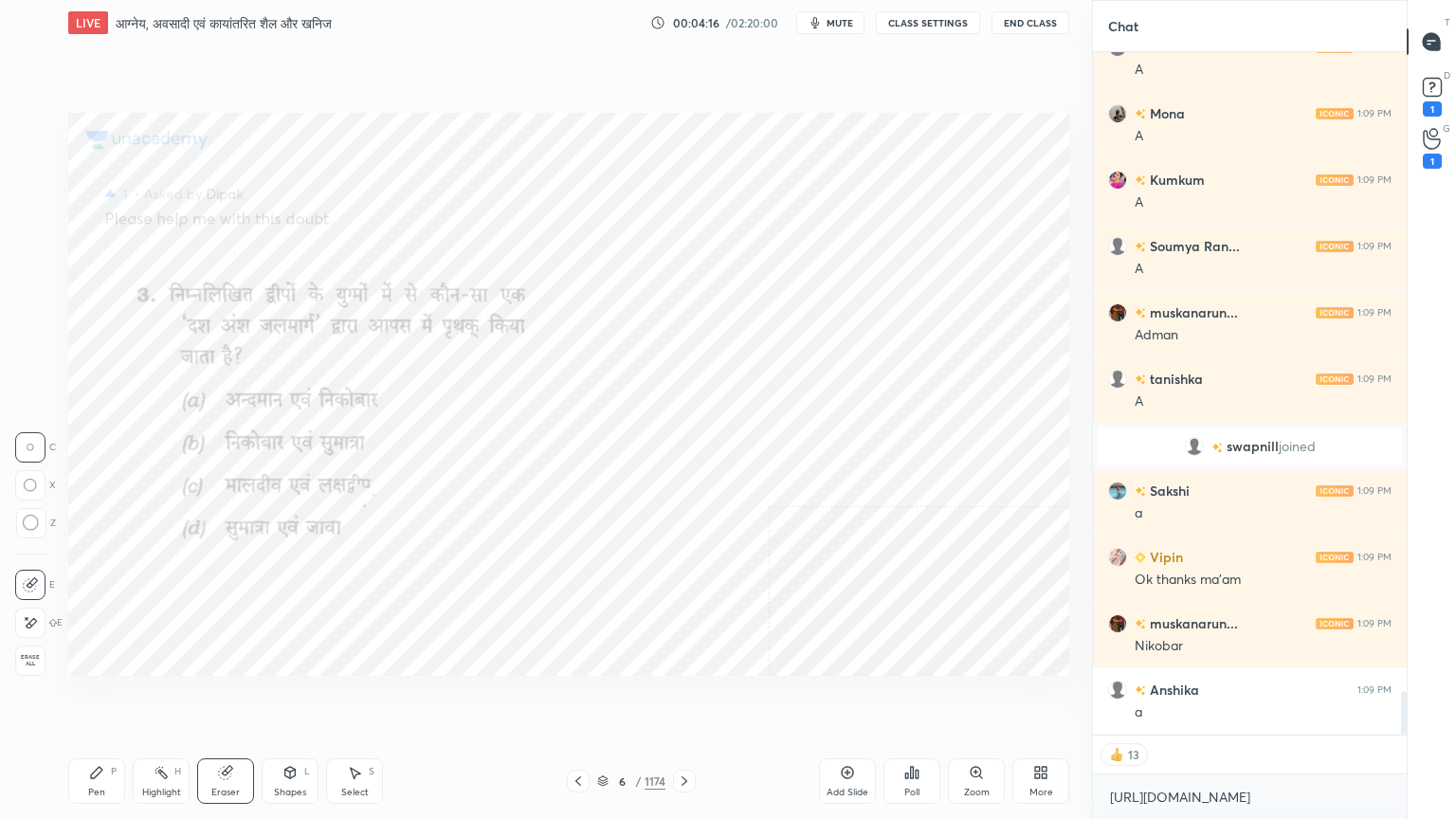 click on "Erase all" at bounding box center (30, 661) 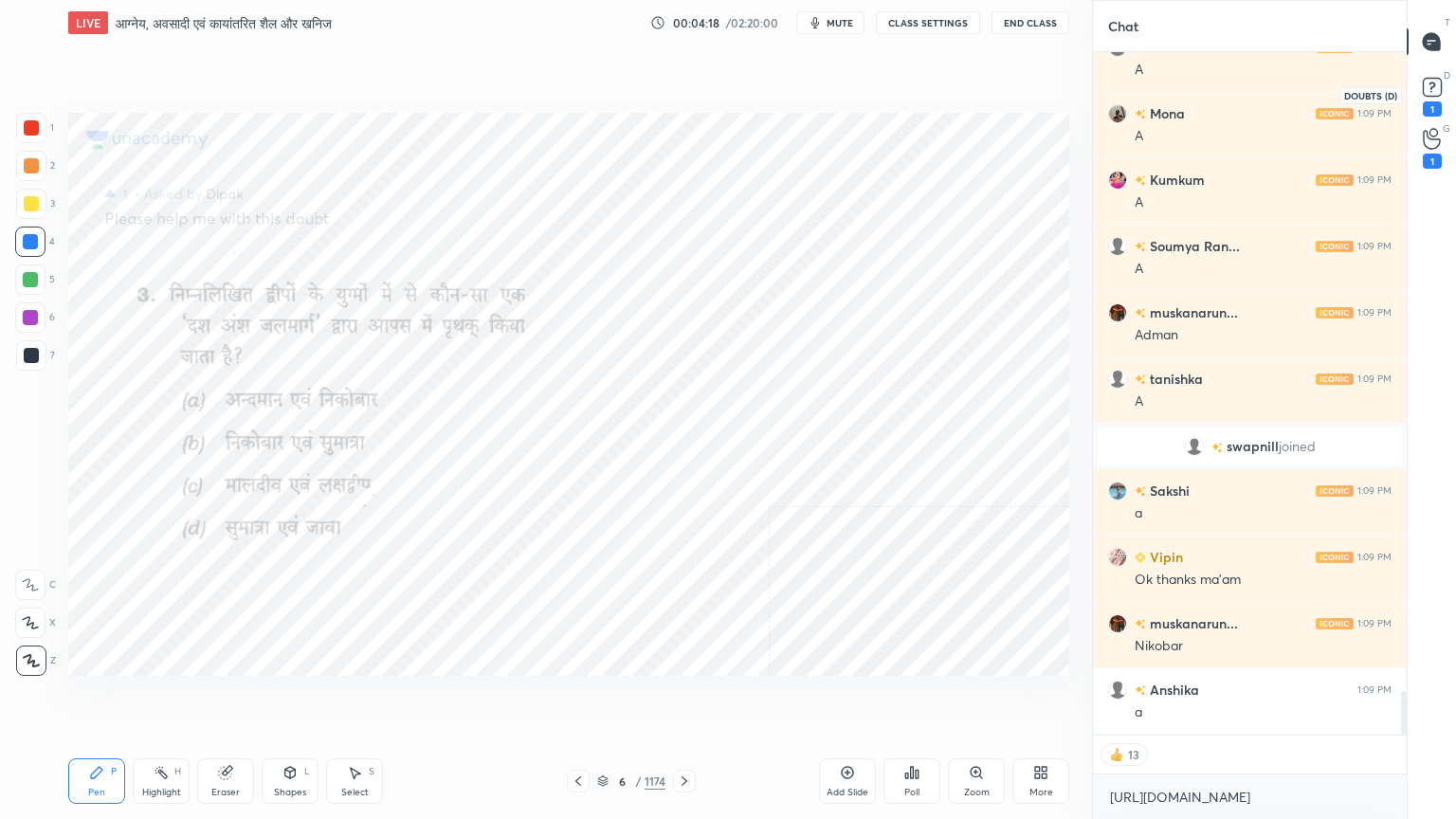 click on "1" at bounding box center [1432, 109] 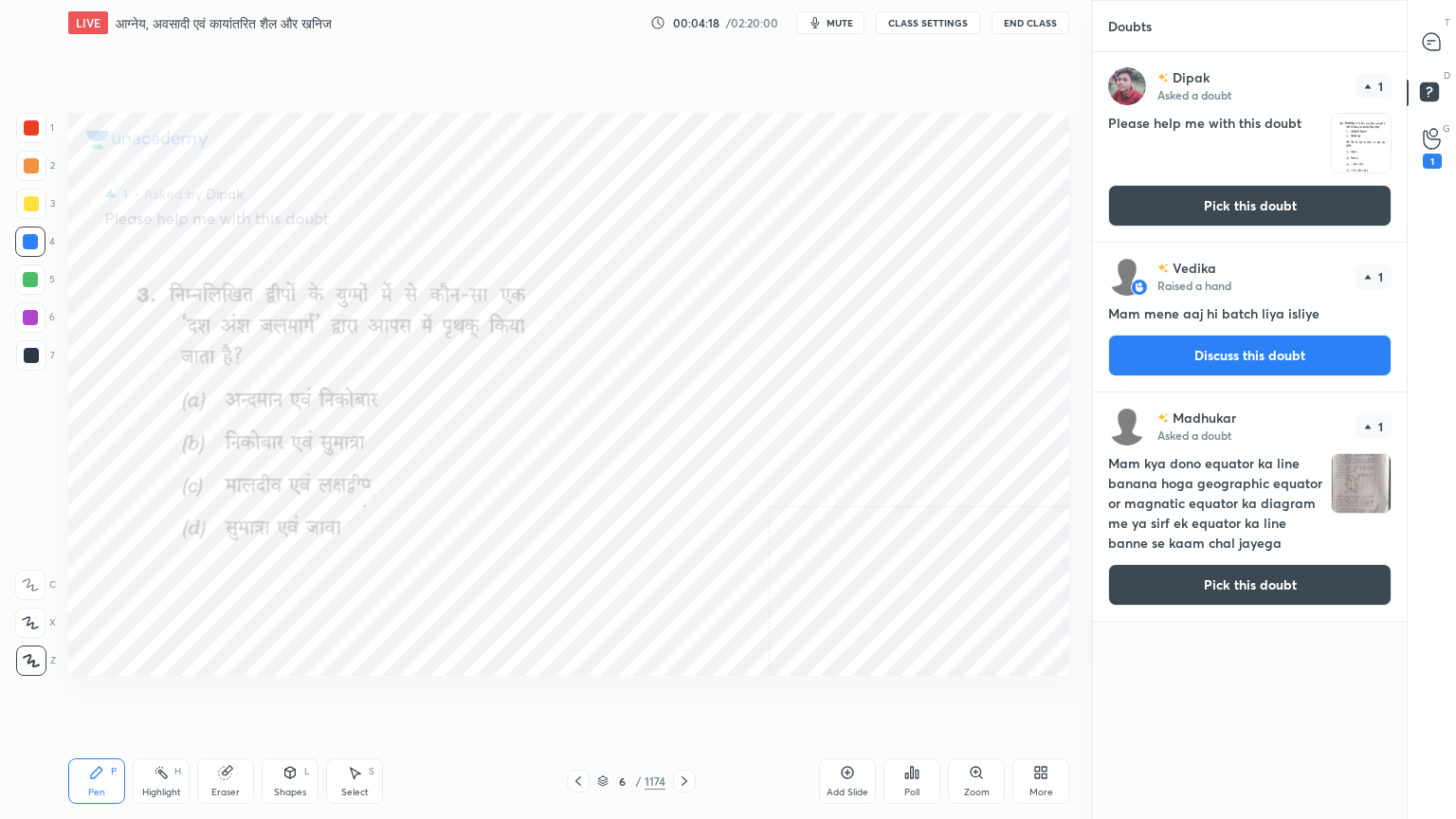 drag, startPoint x: 1301, startPoint y: 199, endPoint x: 1365, endPoint y: 146, distance: 83.09633 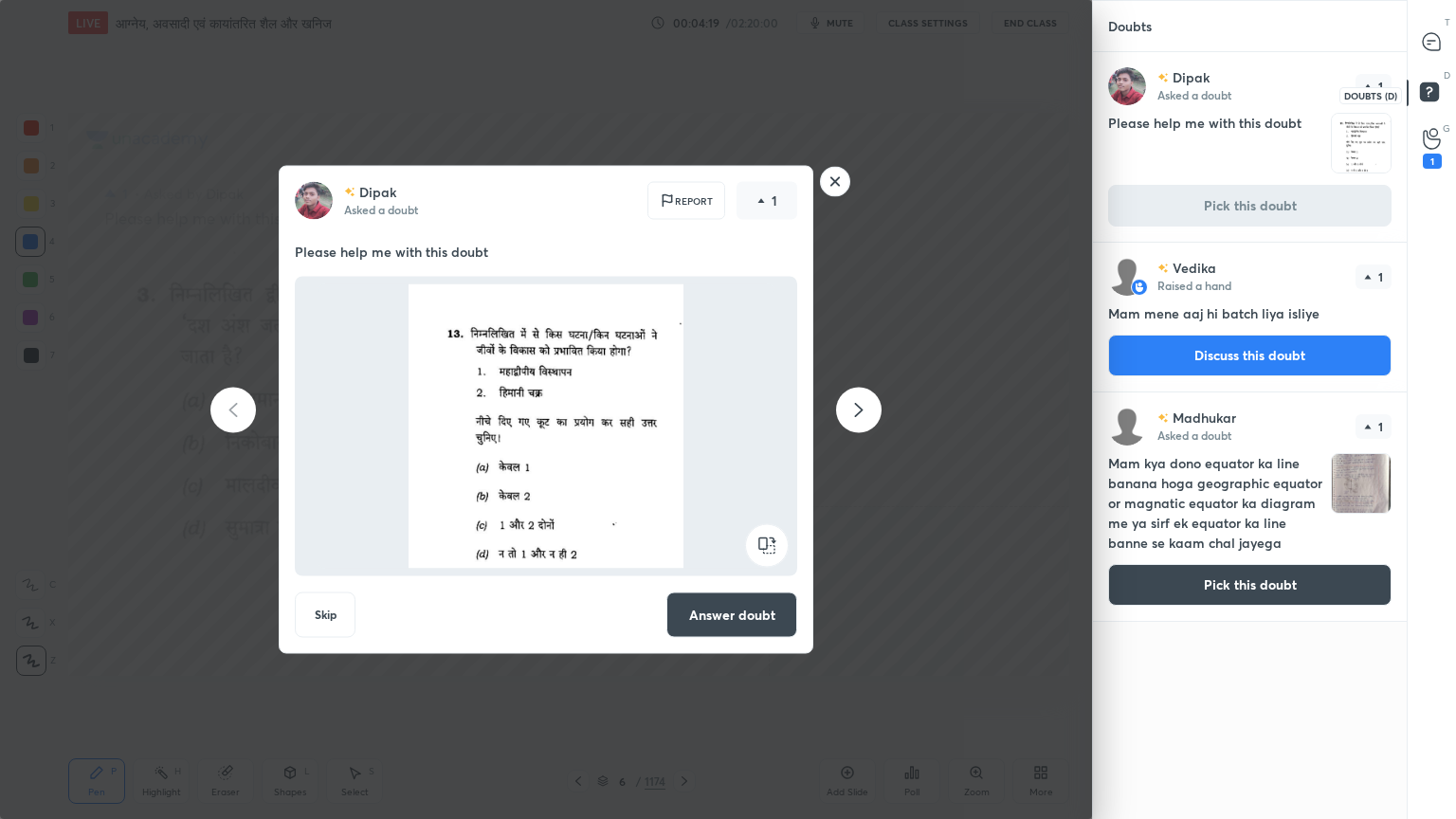 click on "D Doubts (D)" at bounding box center (1431, 95) 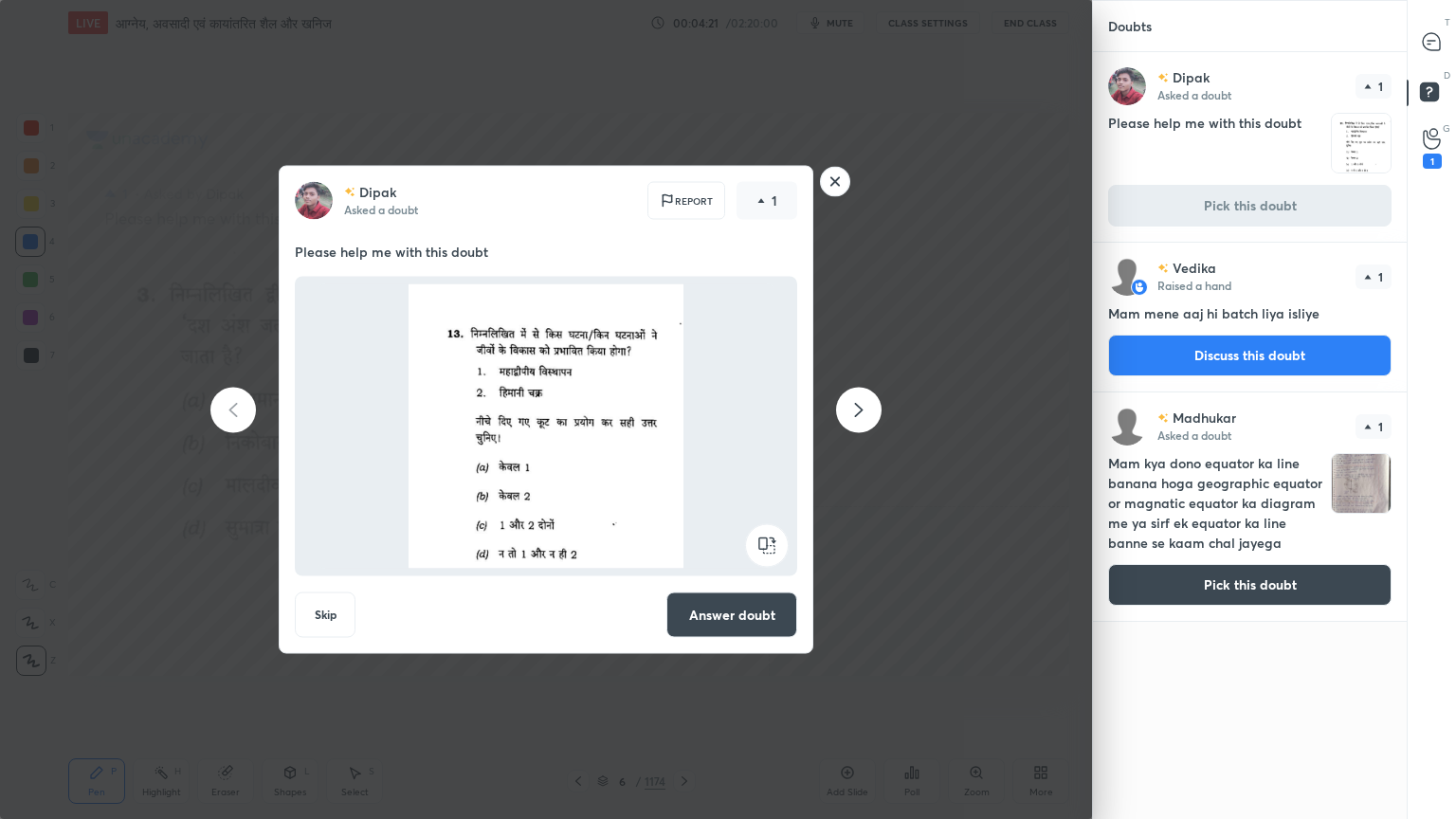 click on "Answer doubt" at bounding box center [732, 615] 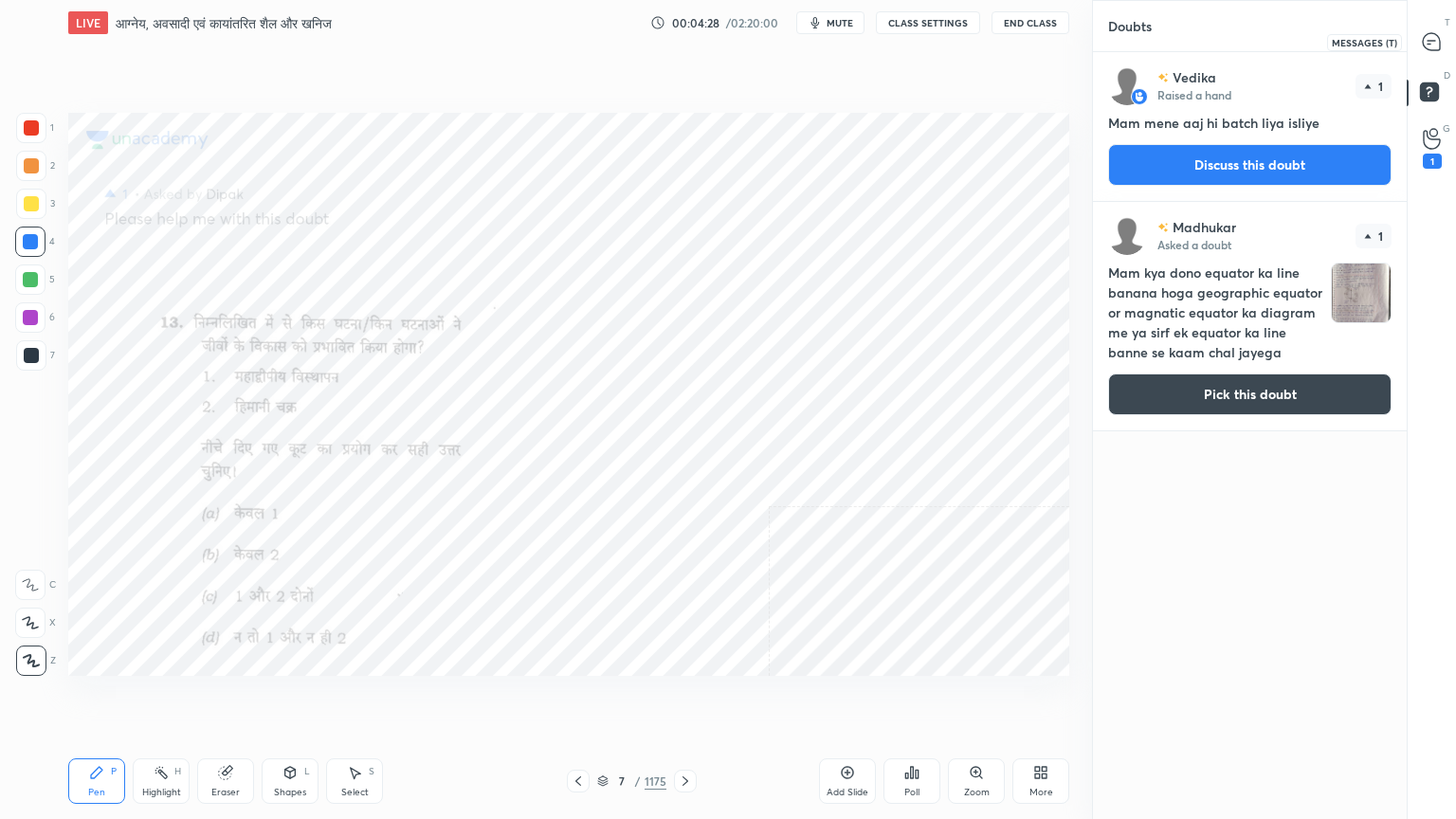 click 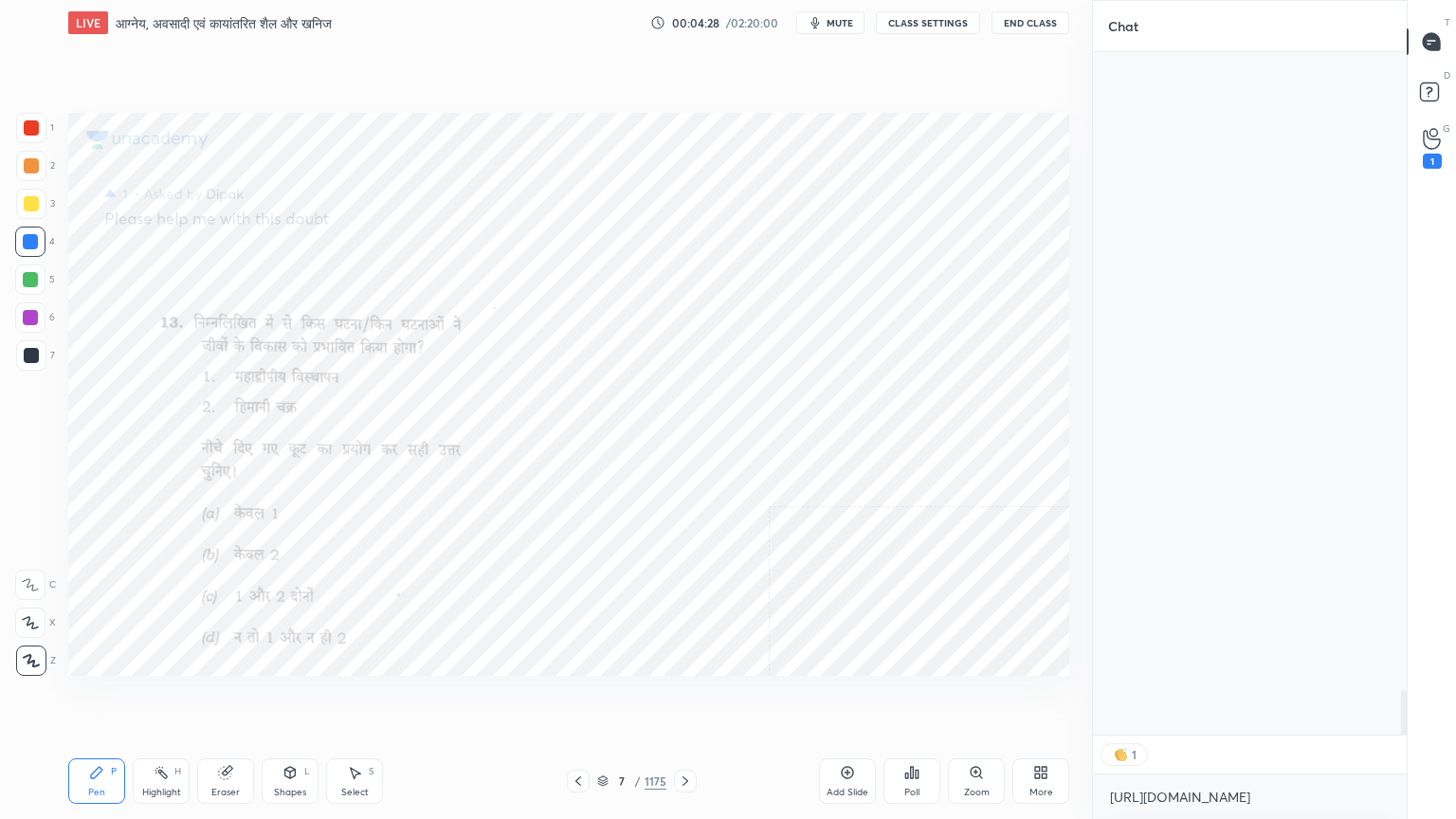 scroll, scrollTop: 10469, scrollLeft: 0, axis: vertical 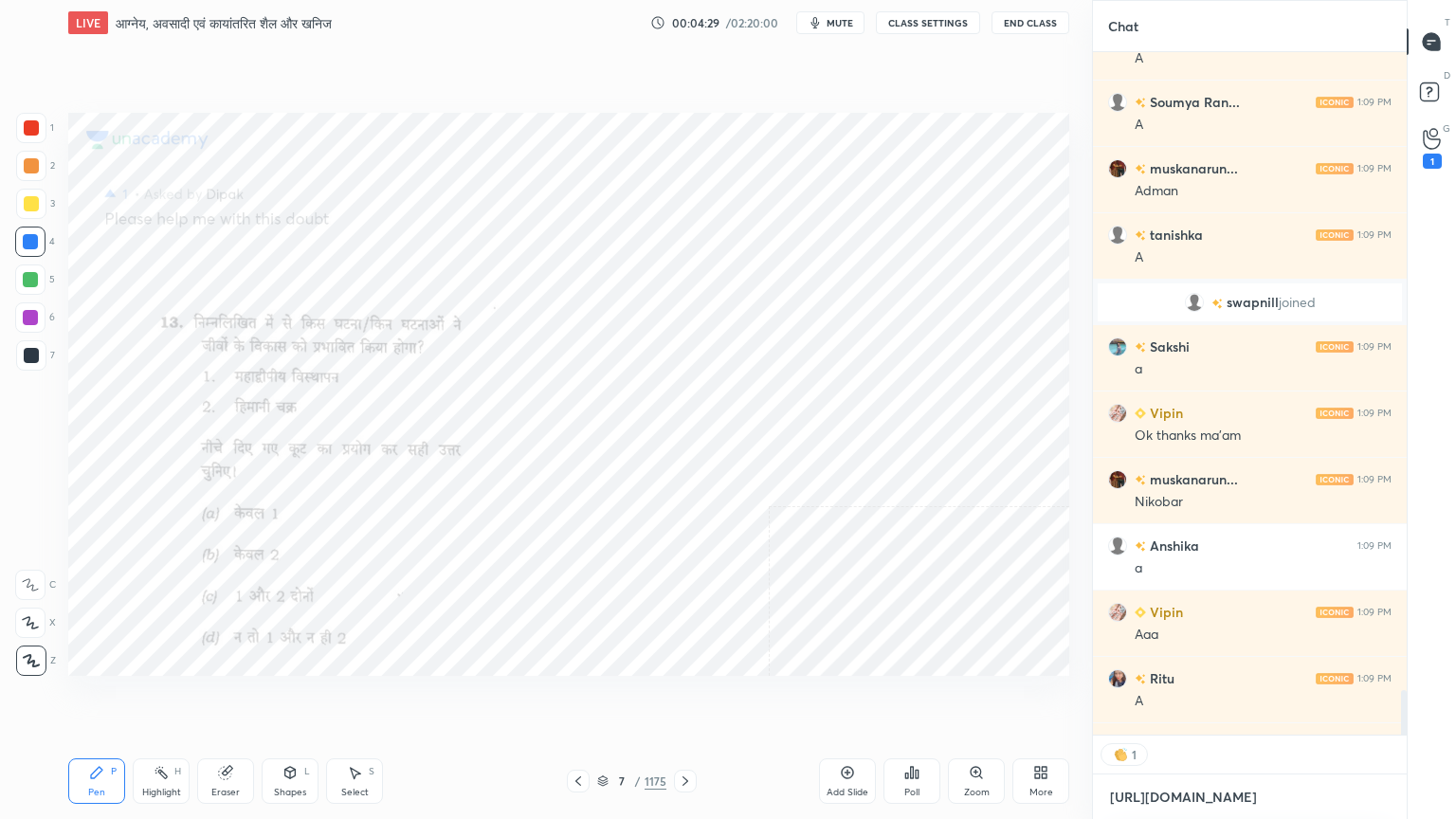 drag, startPoint x: 1194, startPoint y: 809, endPoint x: 1198, endPoint y: 799, distance: 10.77033 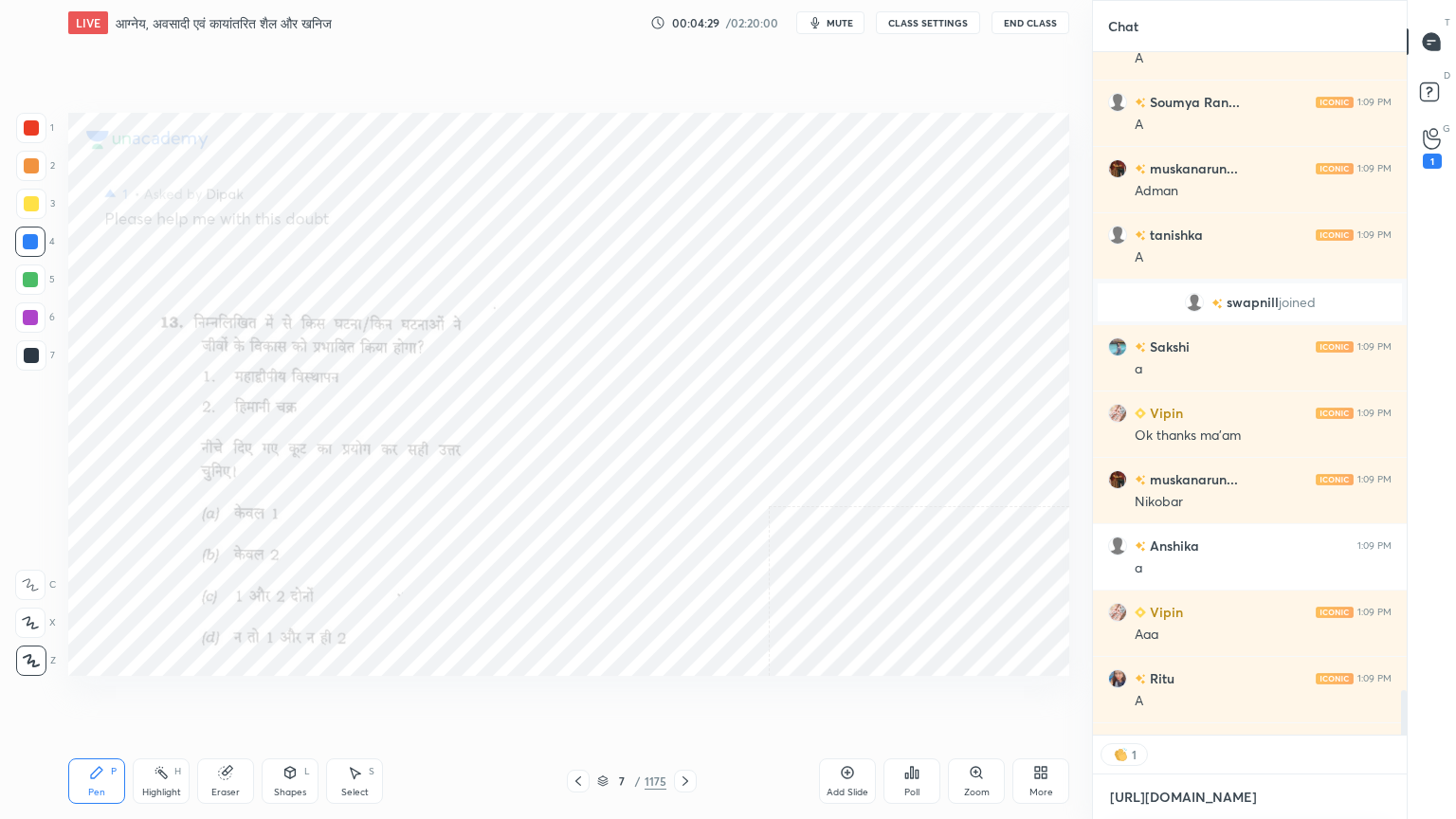 click on "[URL][DOMAIN_NAME]" at bounding box center (1249, 797) 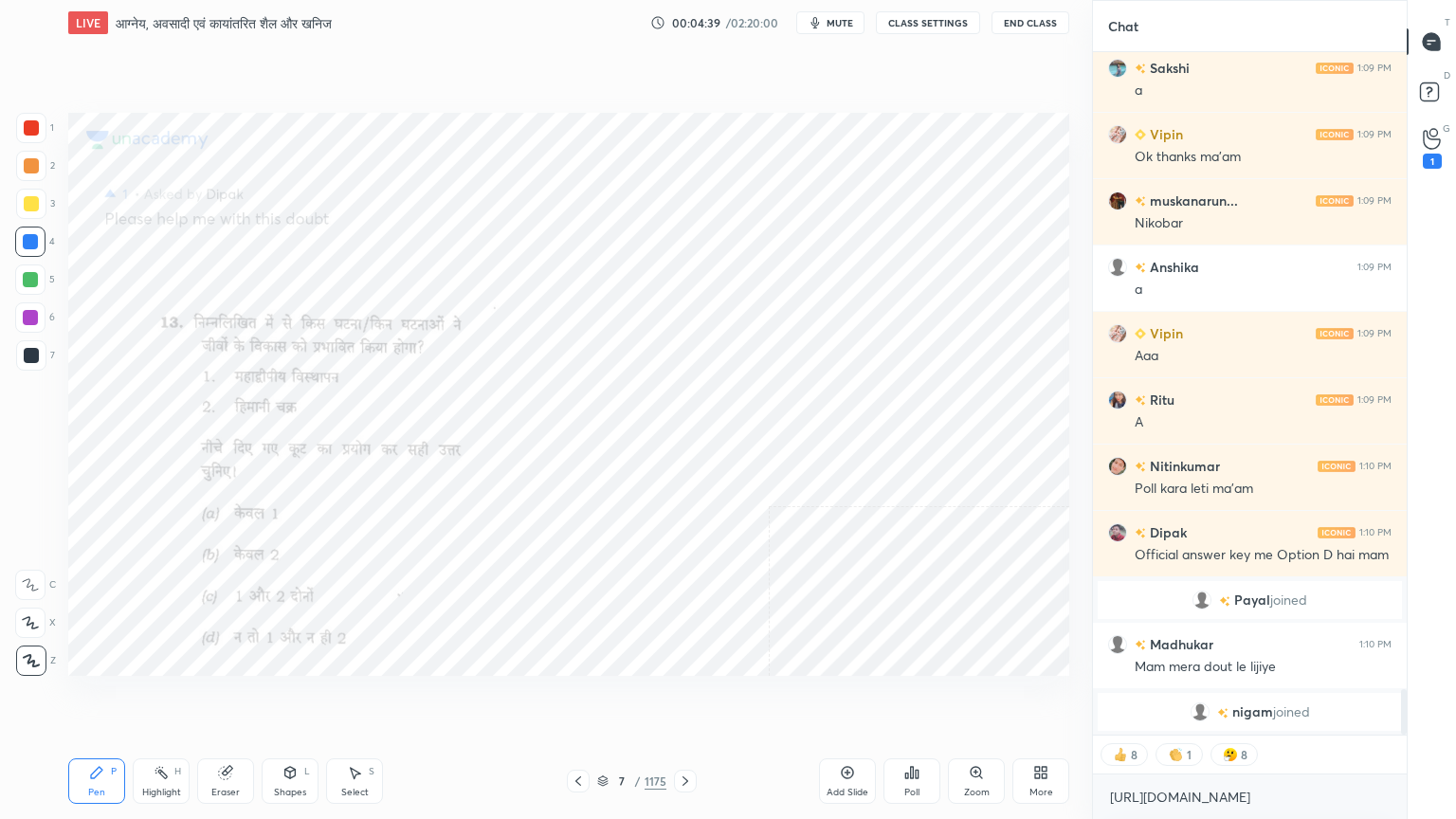 scroll, scrollTop: 9657, scrollLeft: 0, axis: vertical 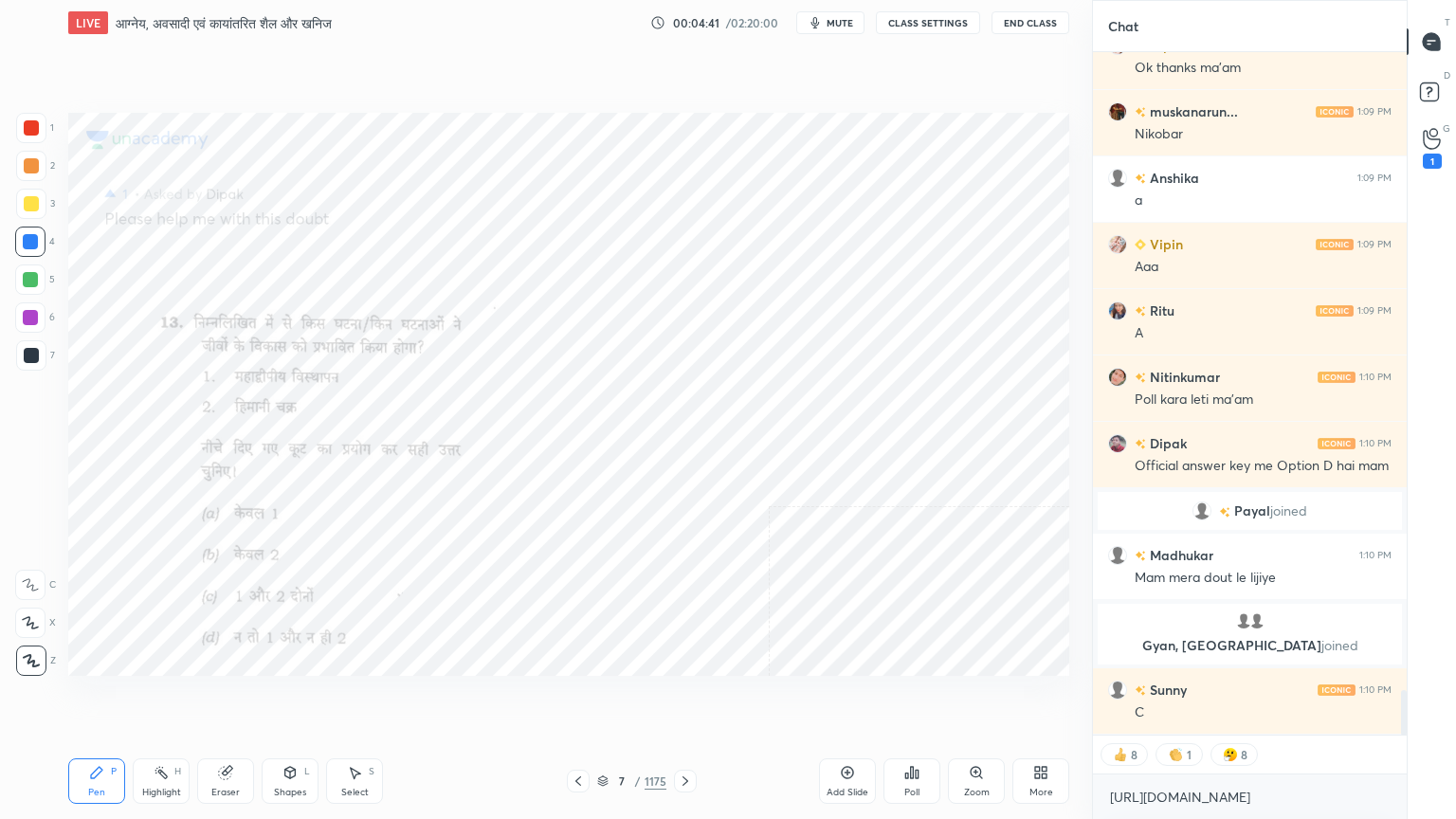 click 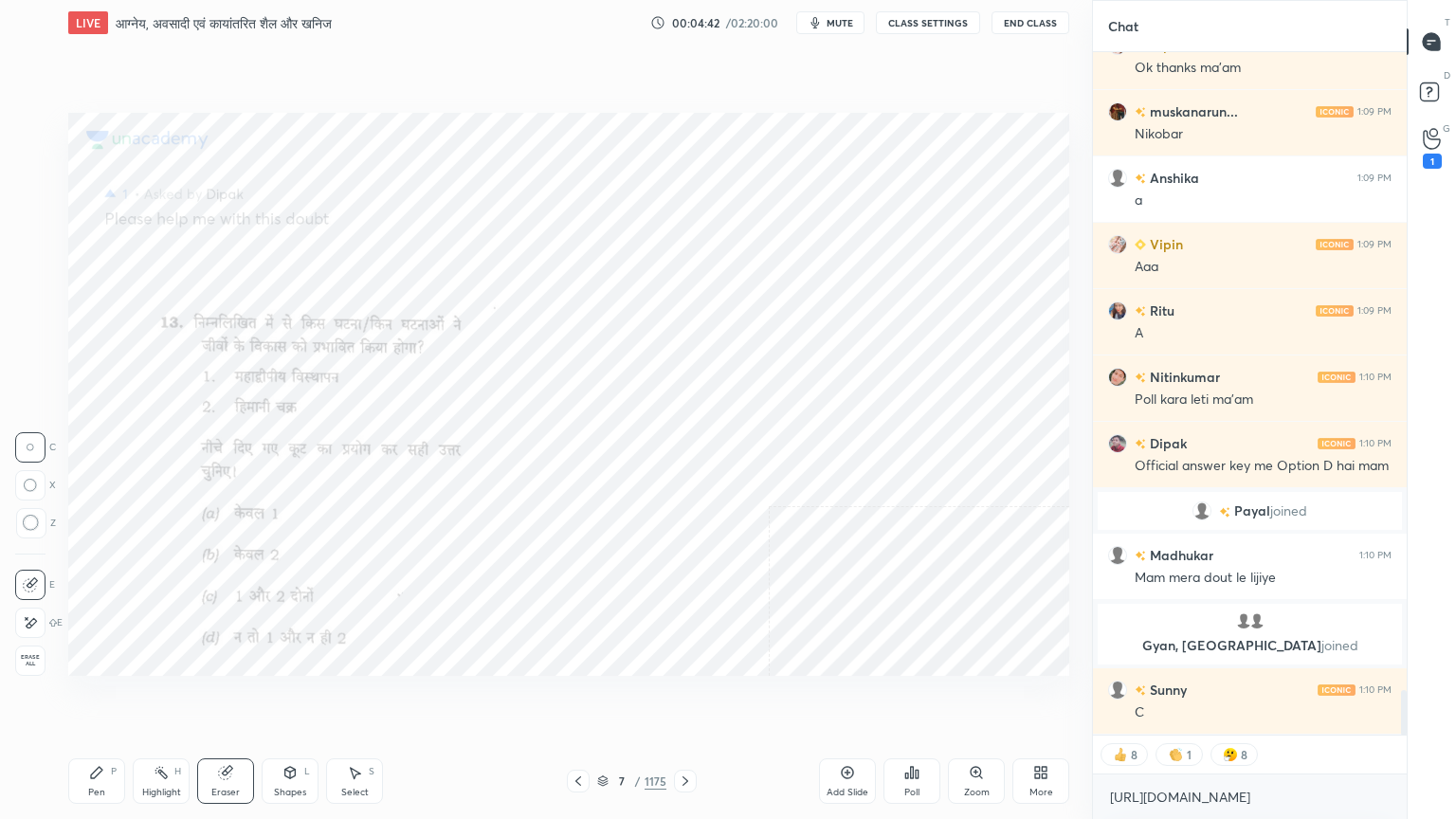 click on "Erase all" at bounding box center (30, 661) 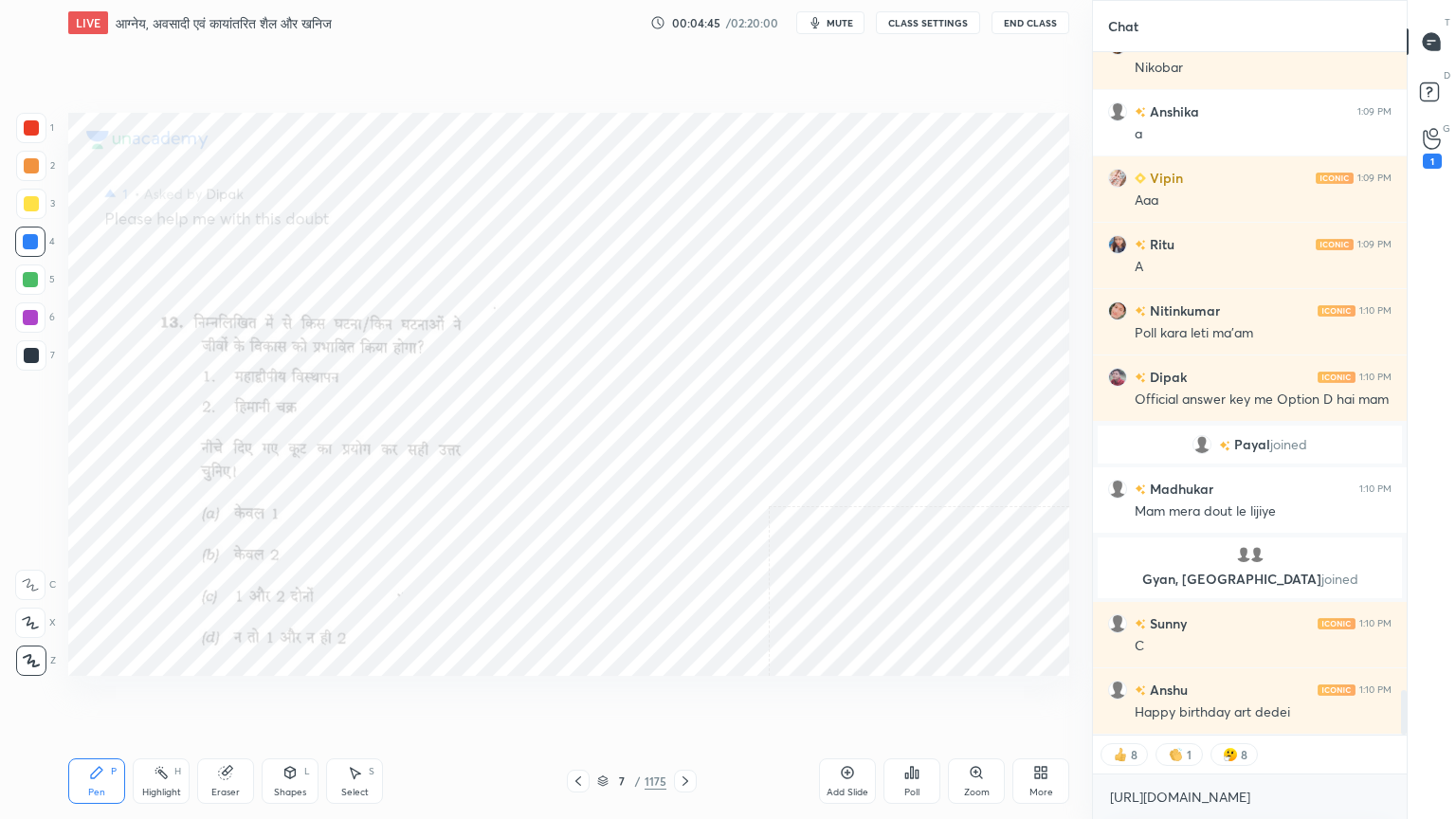 drag, startPoint x: 1440, startPoint y: 92, endPoint x: 1429, endPoint y: 97, distance: 12 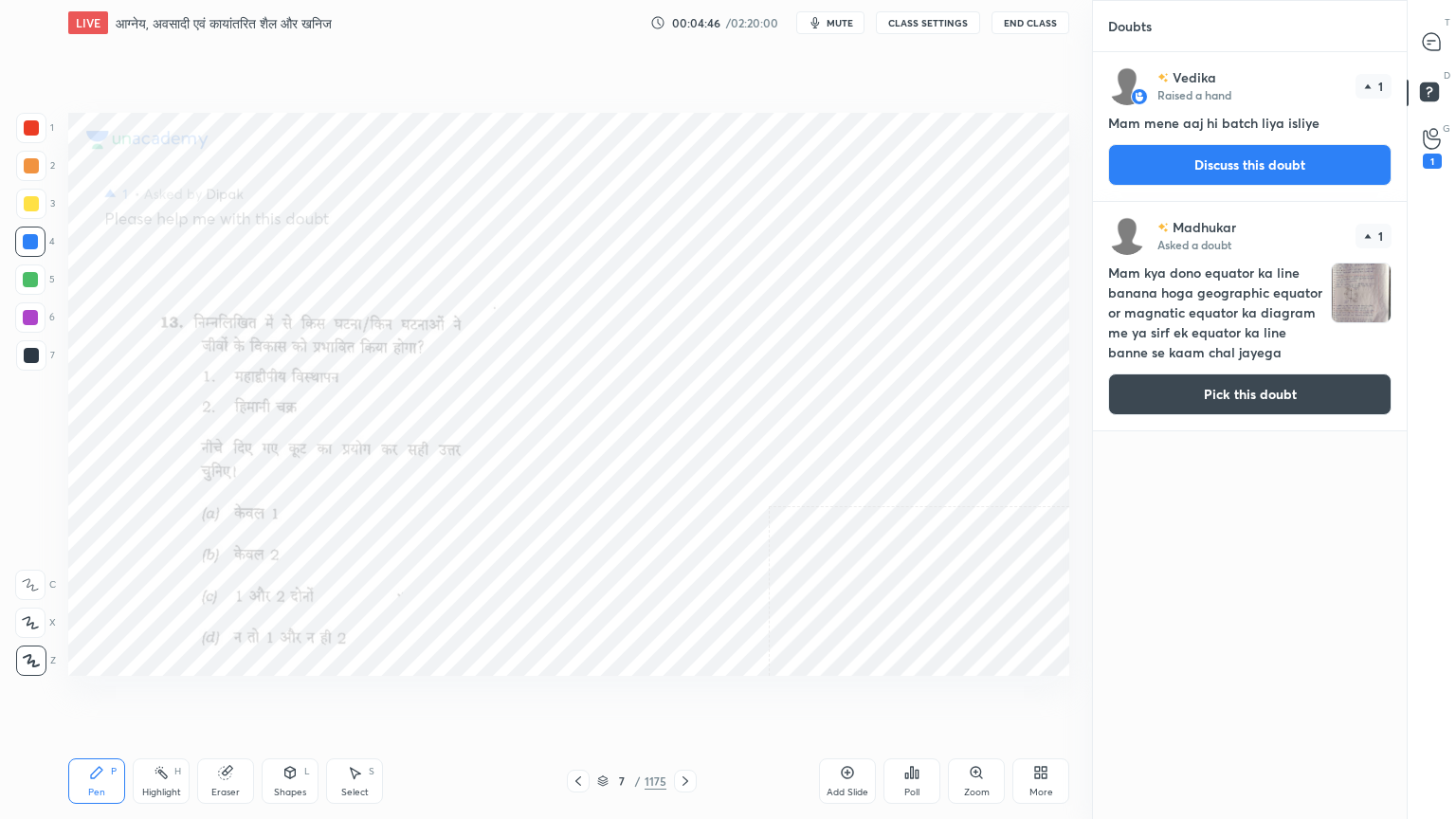 click on "Discuss this doubt" at bounding box center (1249, 165) 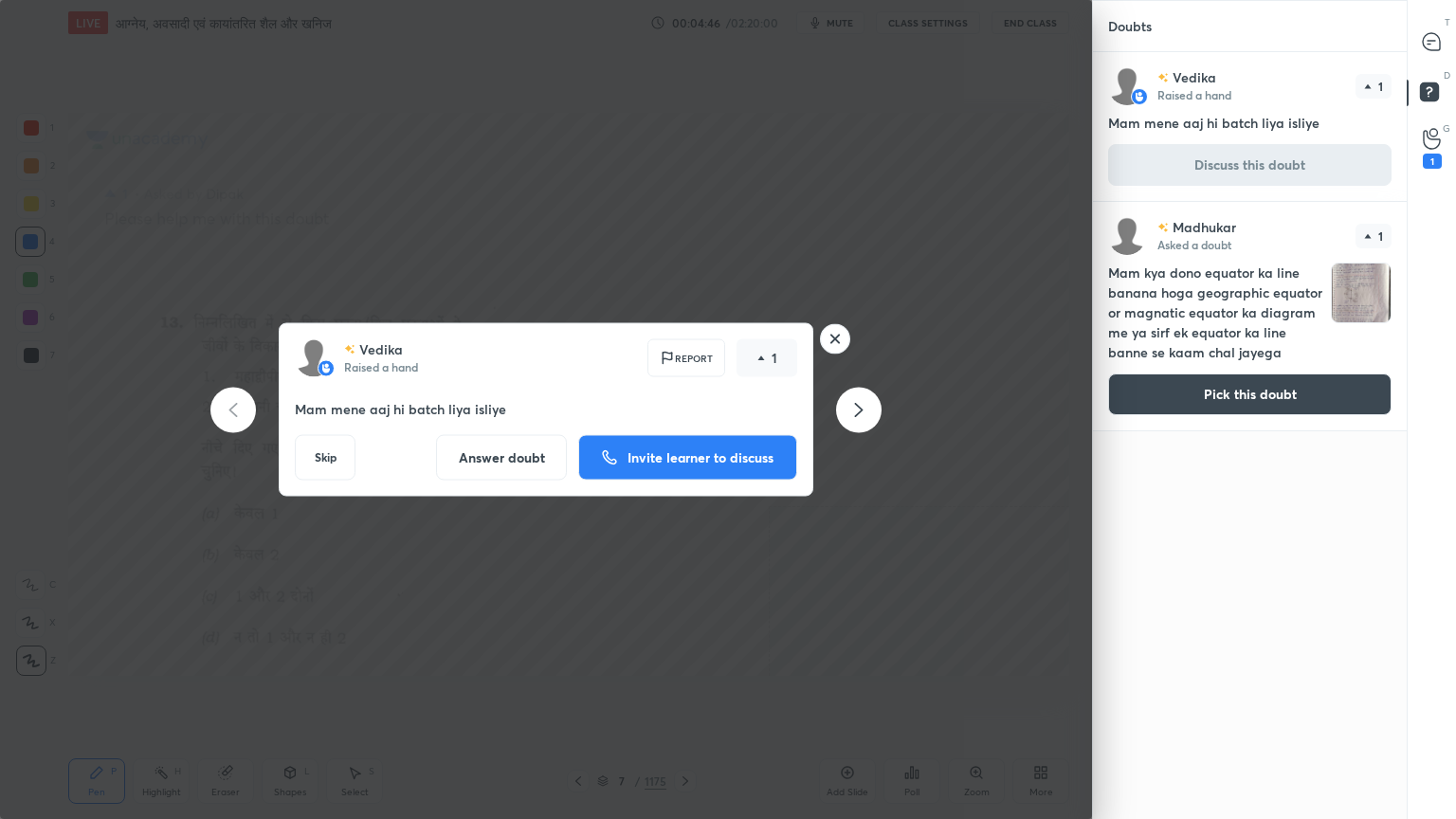 click at bounding box center (1432, 42) 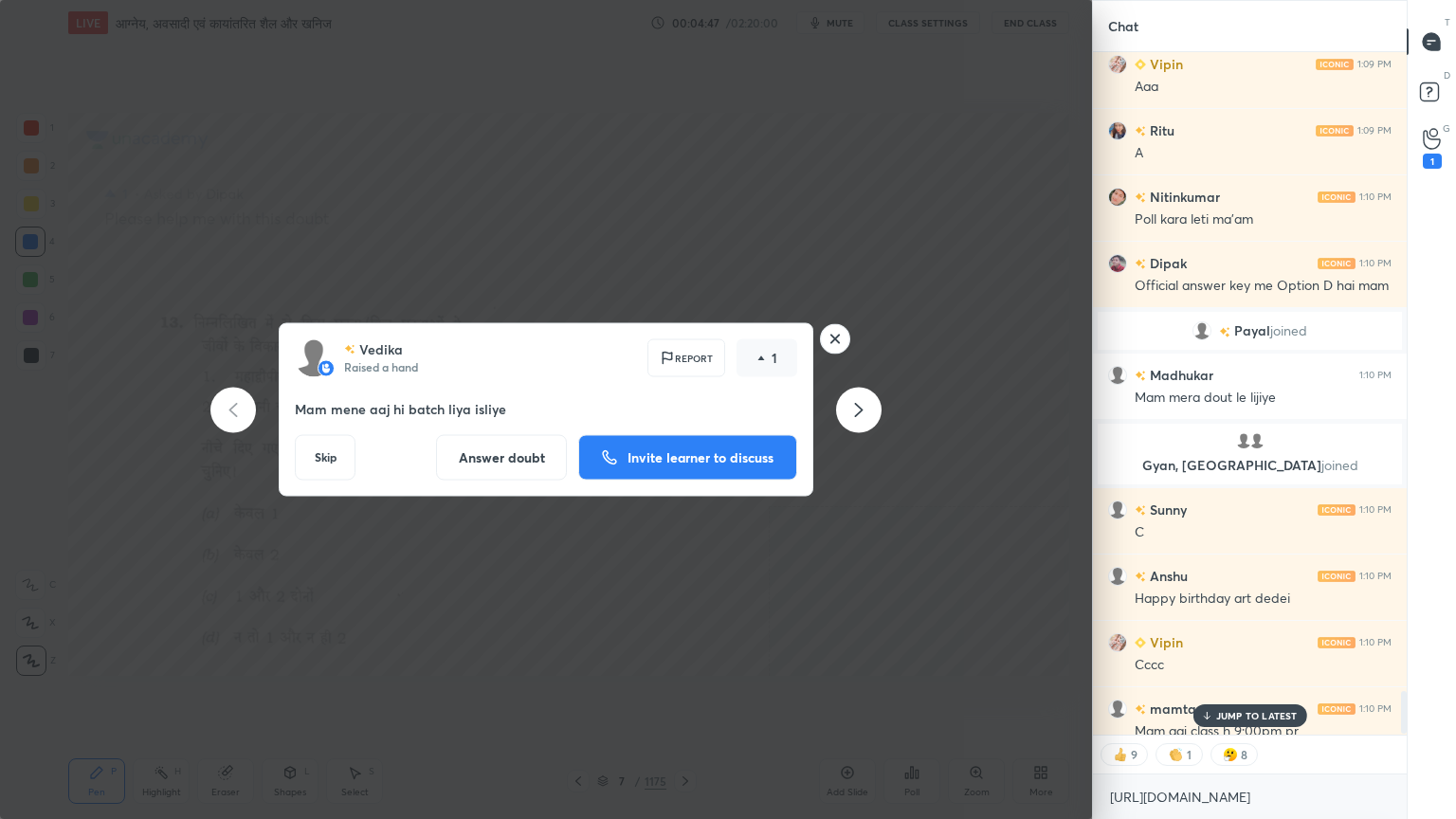 click on "Anshika 1:09 PM a Vipin 1:09 PM [PERSON_NAME] 1:09 PM A Nitinkumar 1:10 PM Poll kara leti ma'am Dipak 1:10 PM Official answer key me Option D hai mam Payal  joined Madhukar 1:10 PM Mam mera dout le lijiye Gyan, nigam  joined Sunny 1:10 PM C Anshu 1:10 PM Happy birthday art dedei Vipin 1:10 PM Cccc mamta 1:10 PM Mam aaj class h 9:00pm pr JUMP TO LATEST" at bounding box center [1249, 393] 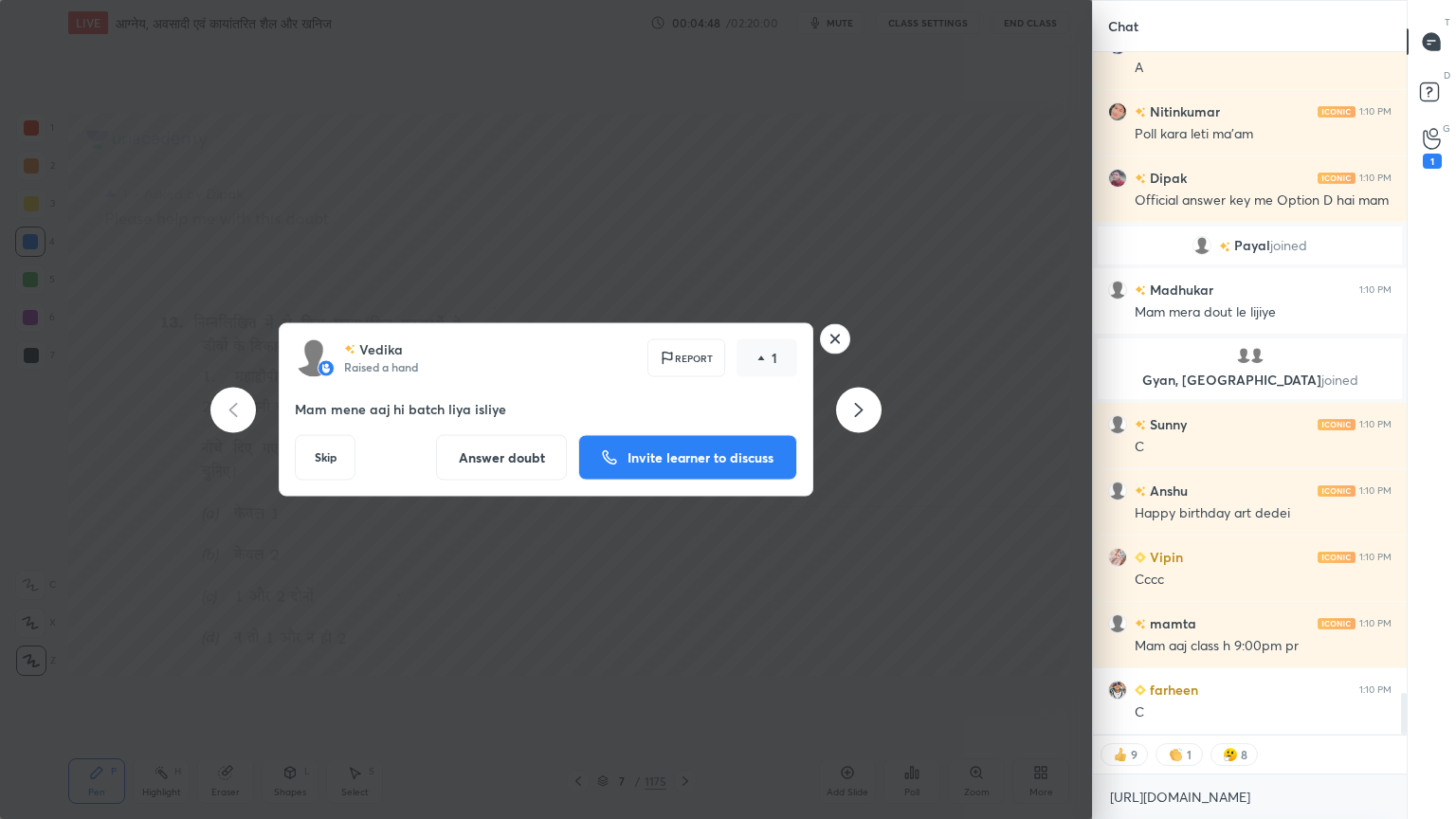 click 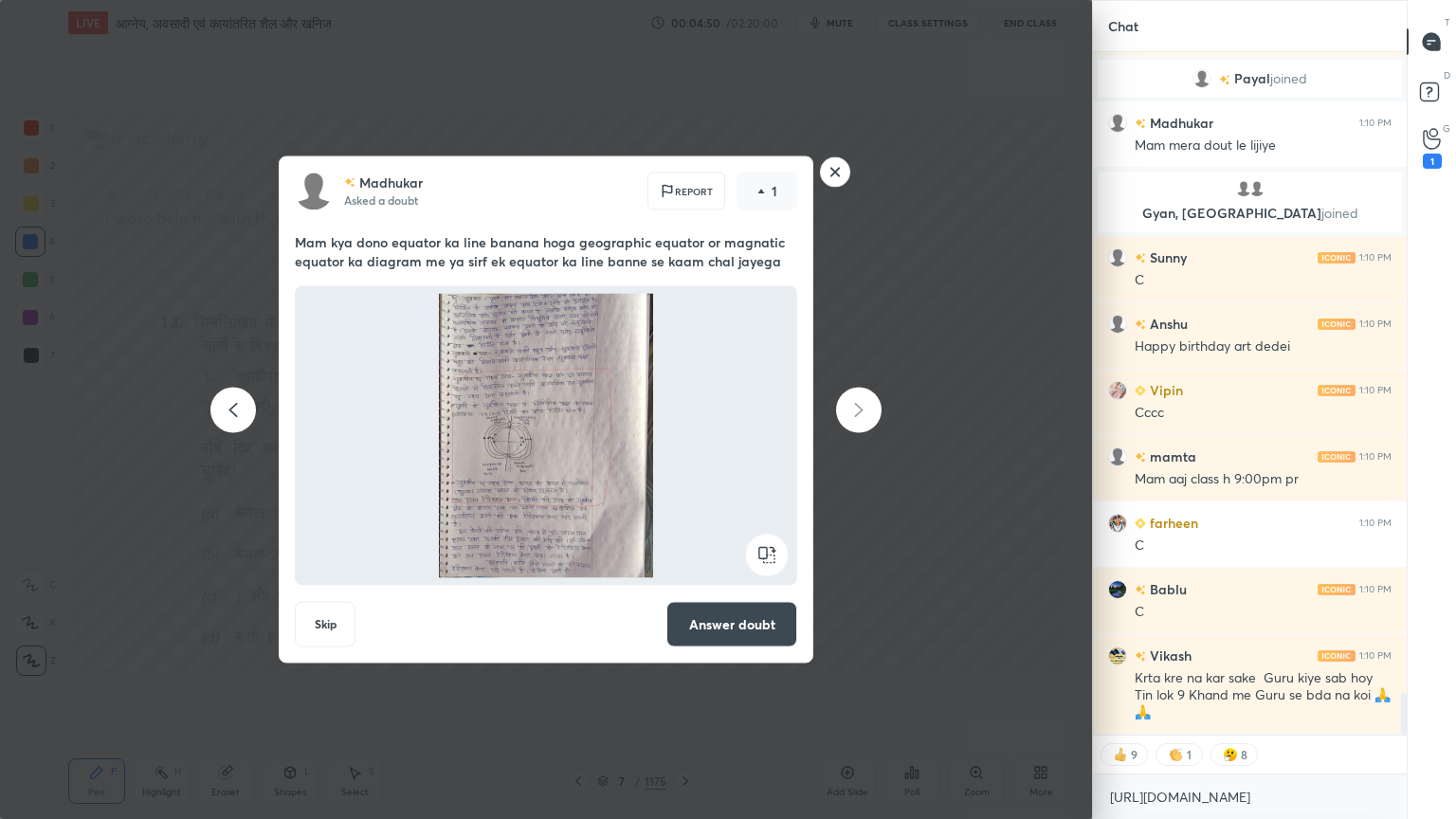 click on "Answer doubt" at bounding box center [732, 625] 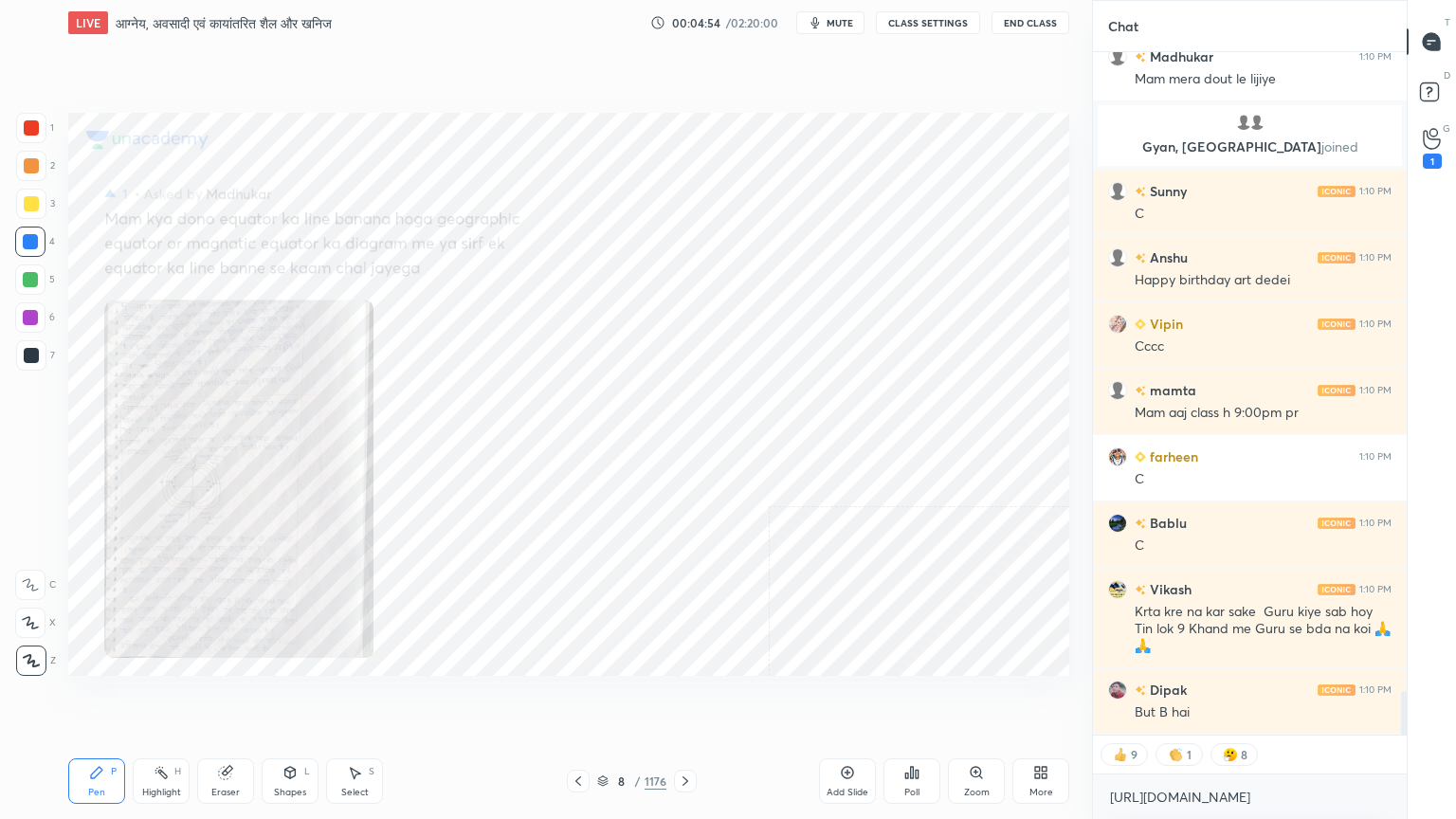 click 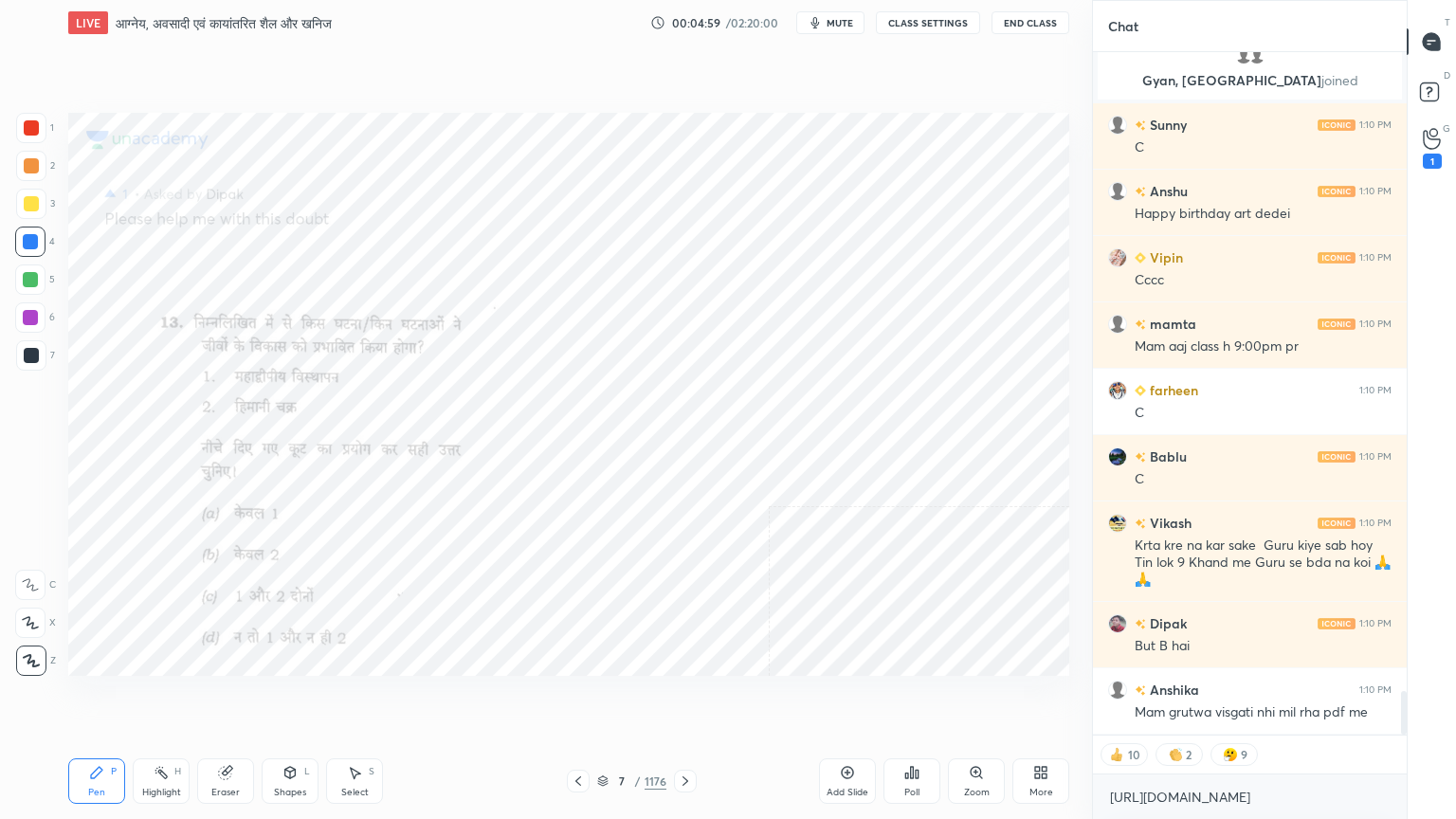 scroll, scrollTop: 10116, scrollLeft: 0, axis: vertical 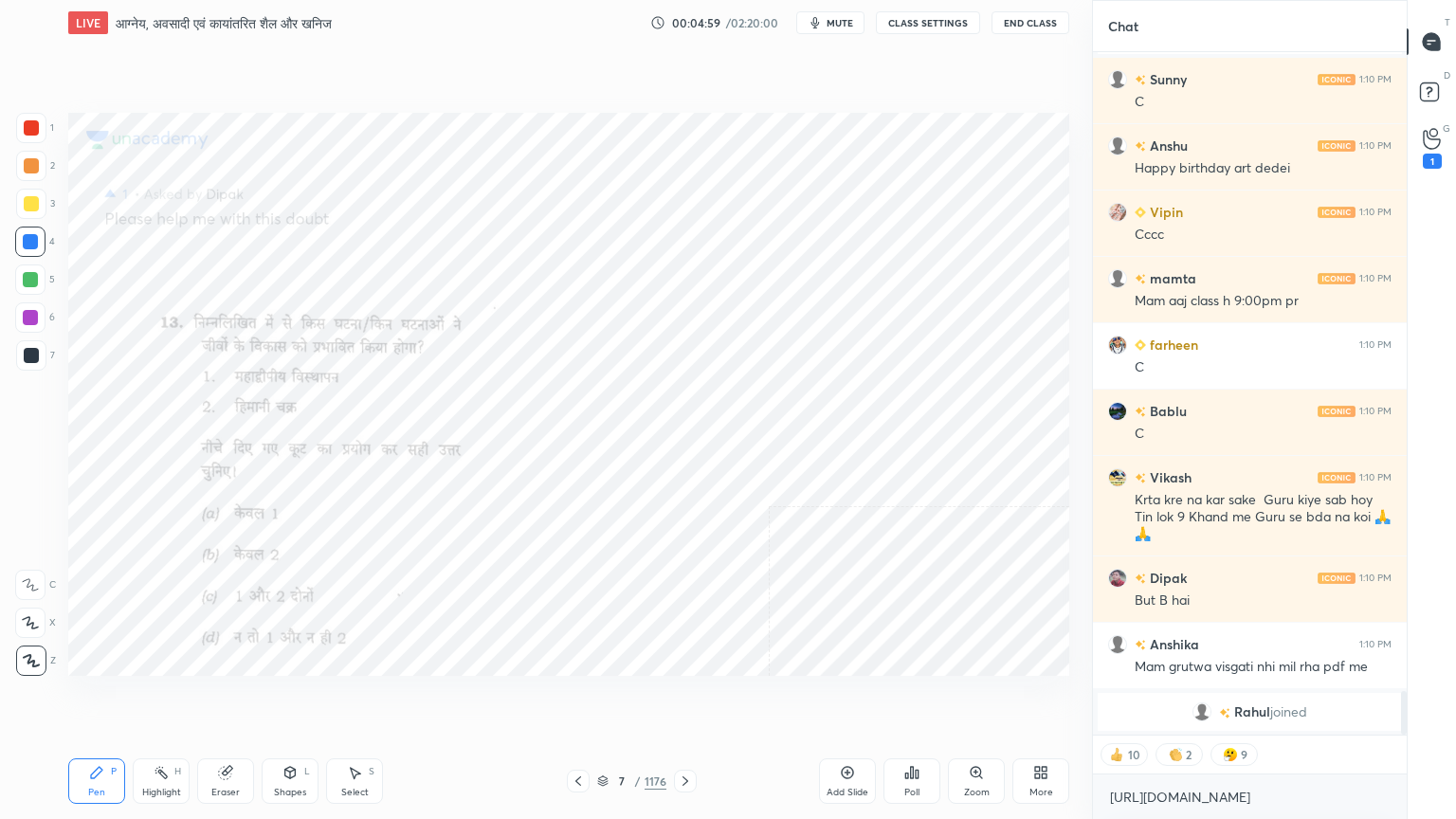 click 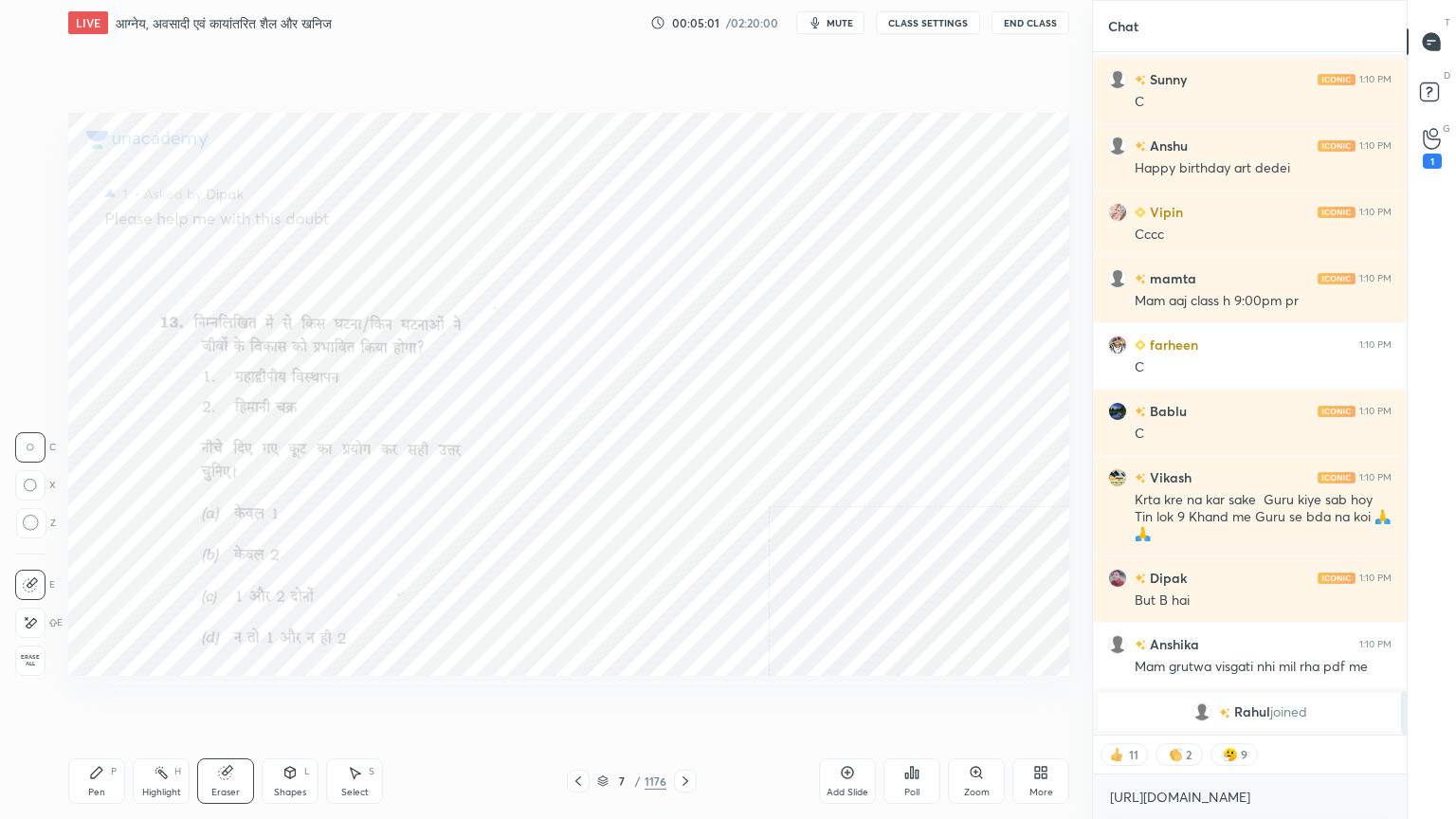 drag, startPoint x: 30, startPoint y: 652, endPoint x: 49, endPoint y: 626, distance: 32.2025 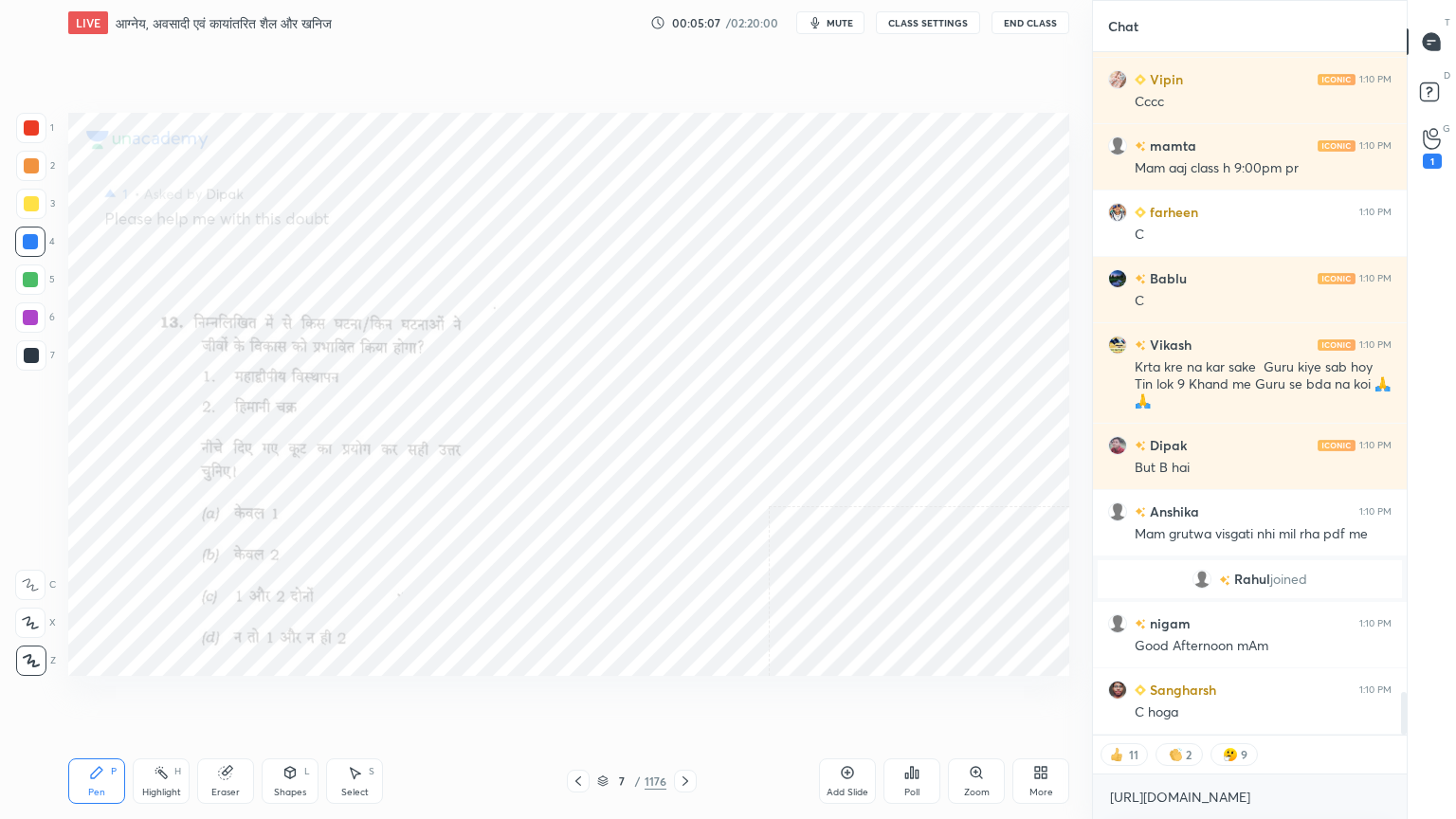 scroll, scrollTop: 10239, scrollLeft: 0, axis: vertical 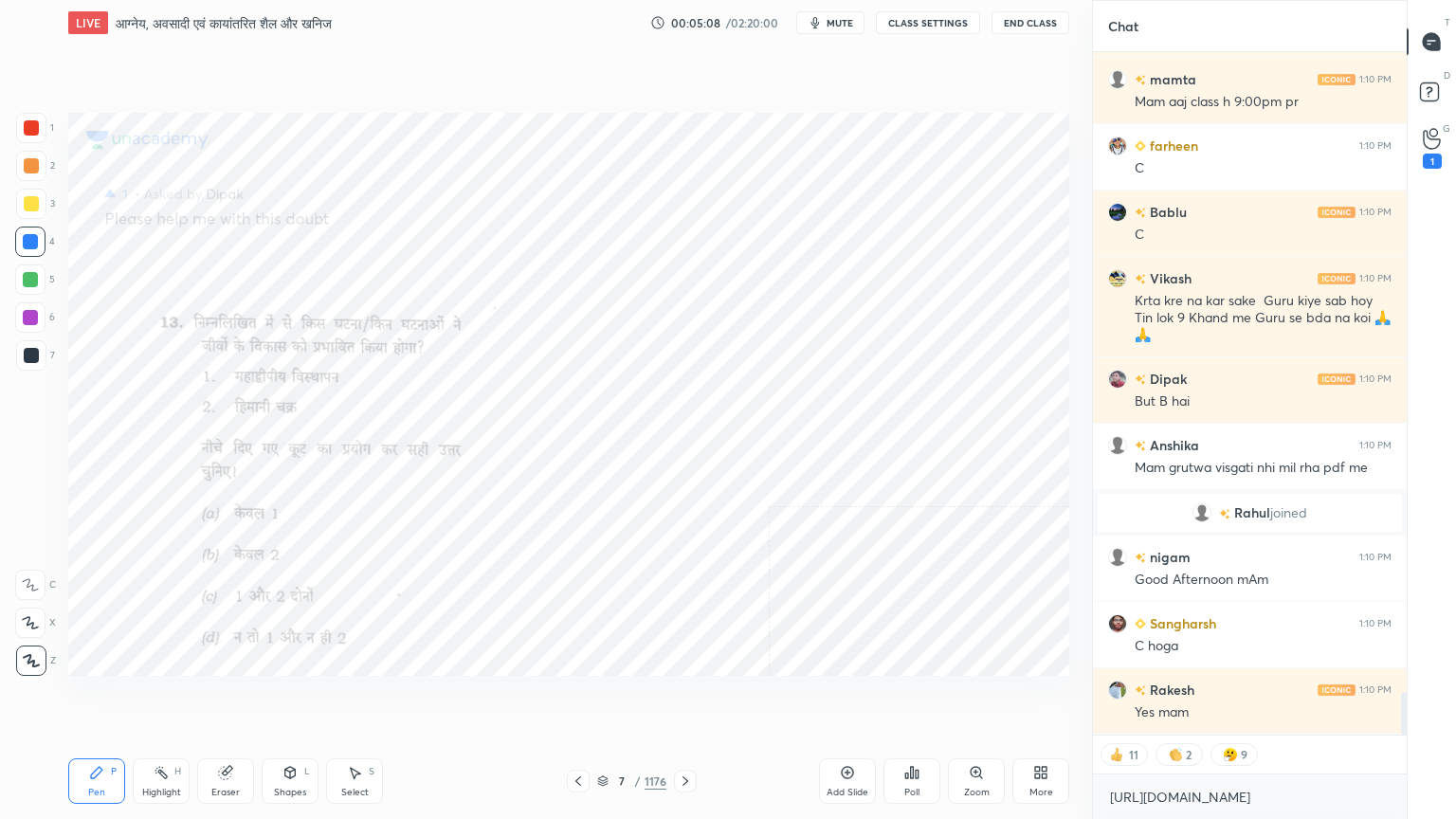 click on "Eraser" at bounding box center [226, 792] 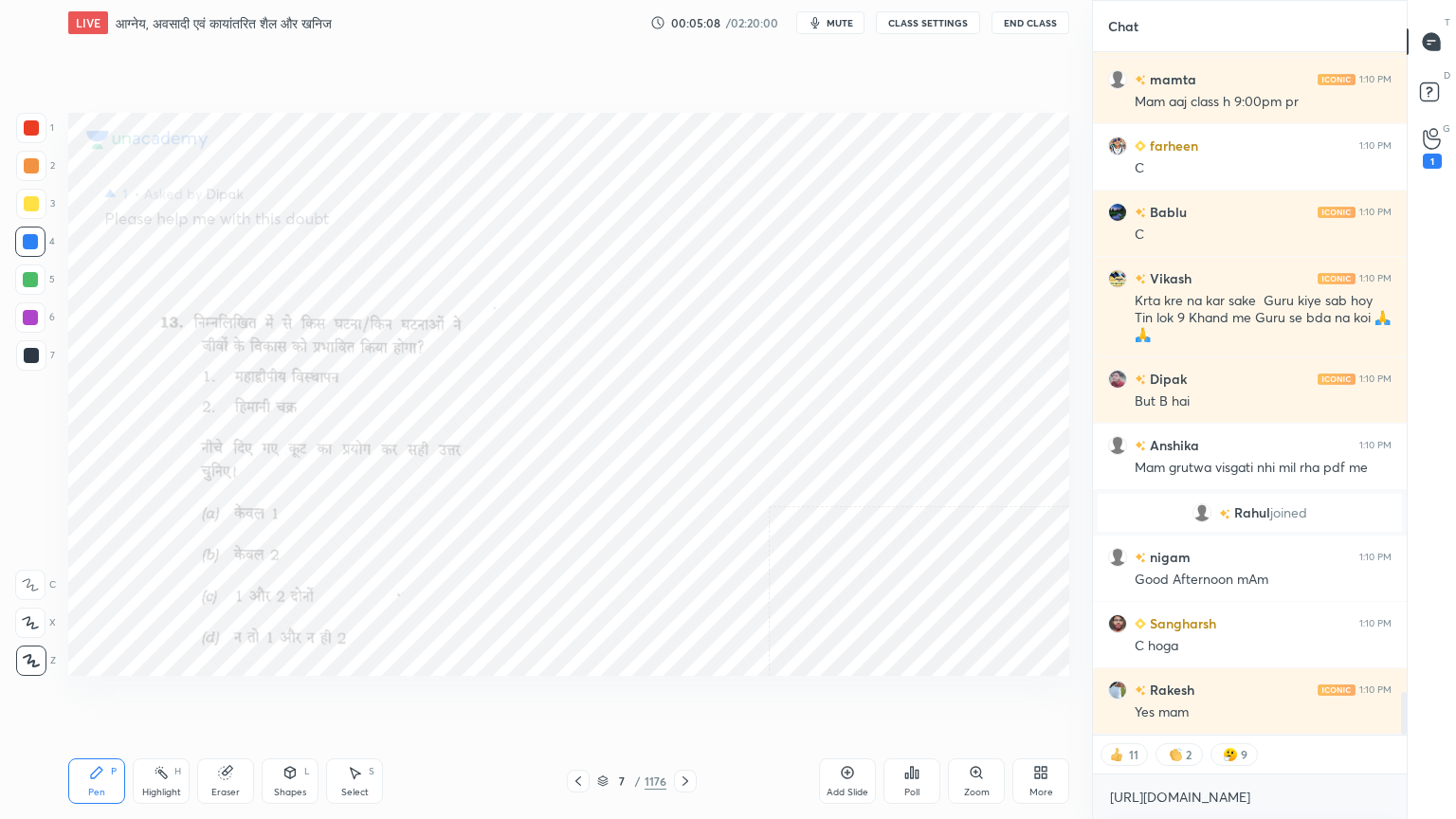 click on "Eraser" at bounding box center [226, 781] 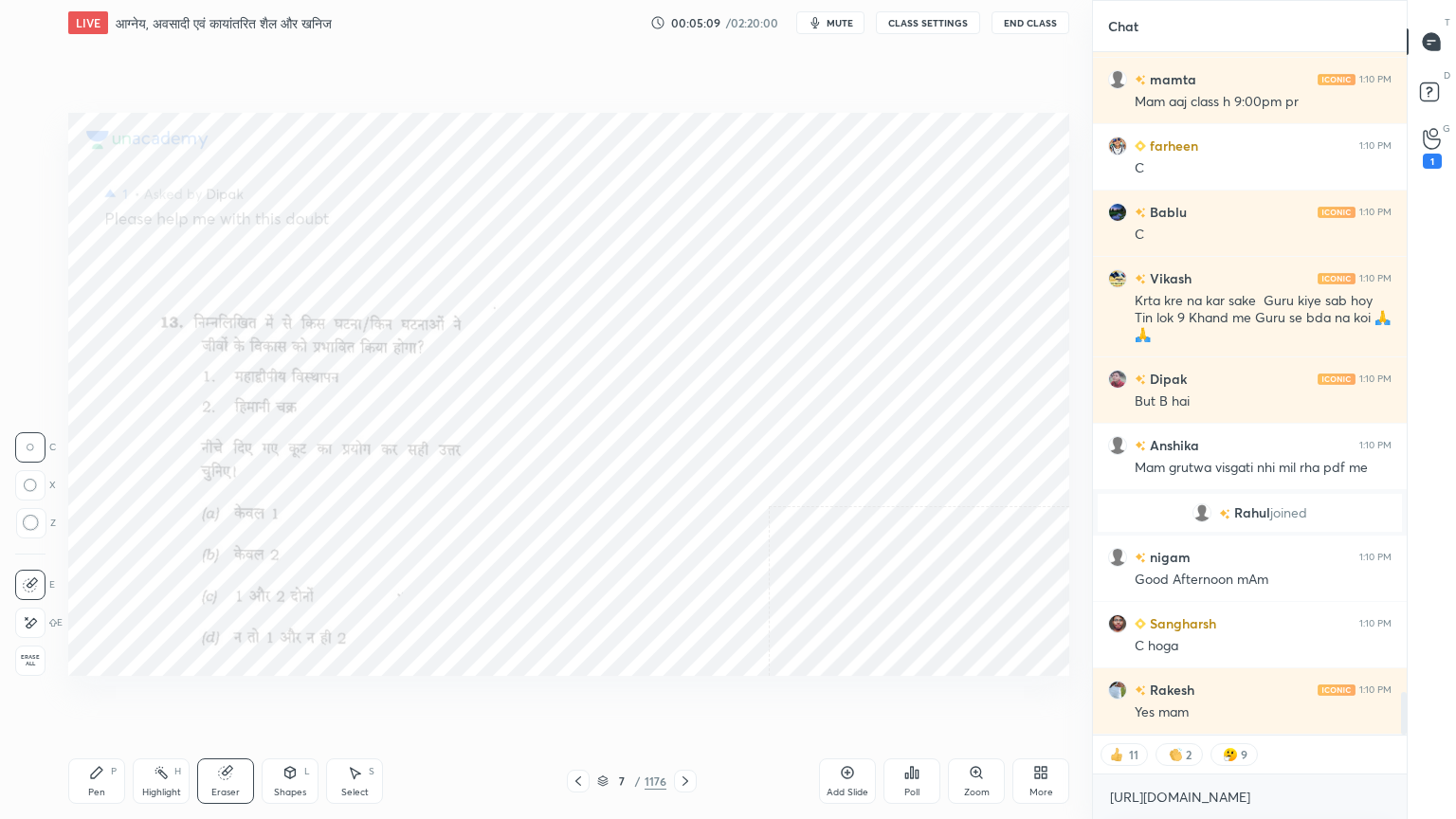 drag, startPoint x: 24, startPoint y: 655, endPoint x: 59, endPoint y: 634, distance: 40.816663 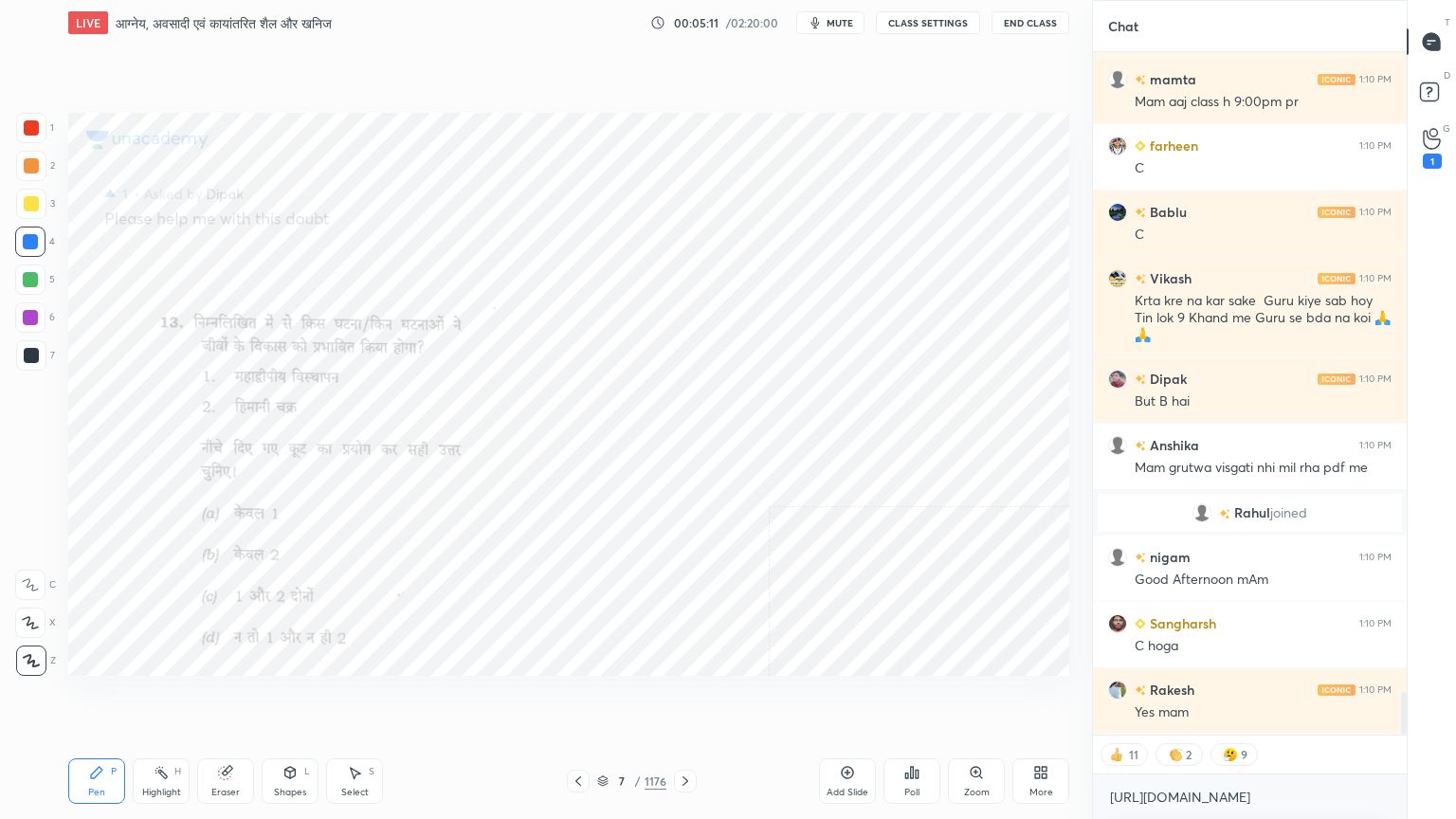 scroll, scrollTop: 10306, scrollLeft: 0, axis: vertical 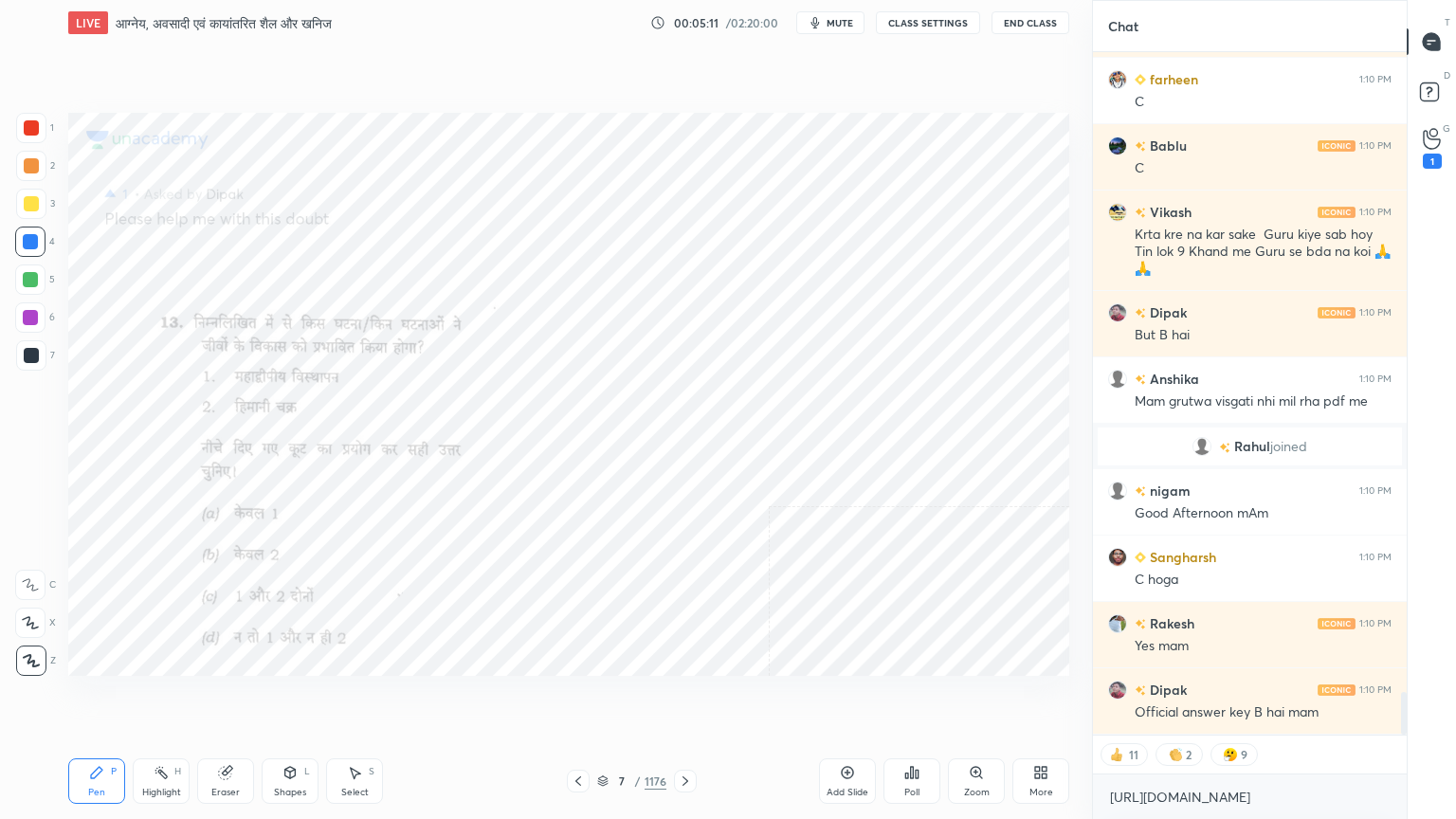 click on "Eraser" at bounding box center [226, 781] 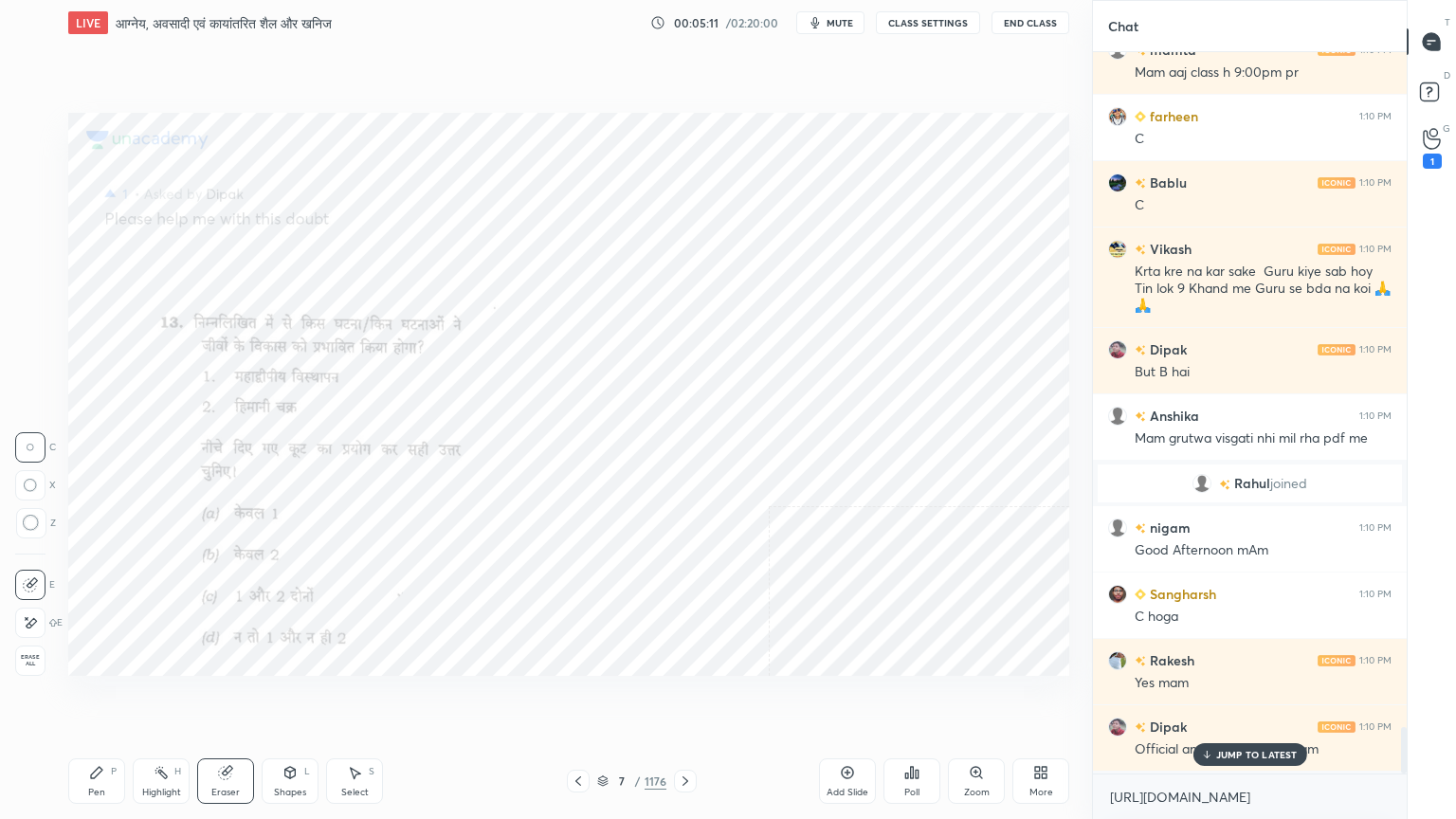 scroll, scrollTop: 6, scrollLeft: 6, axis: both 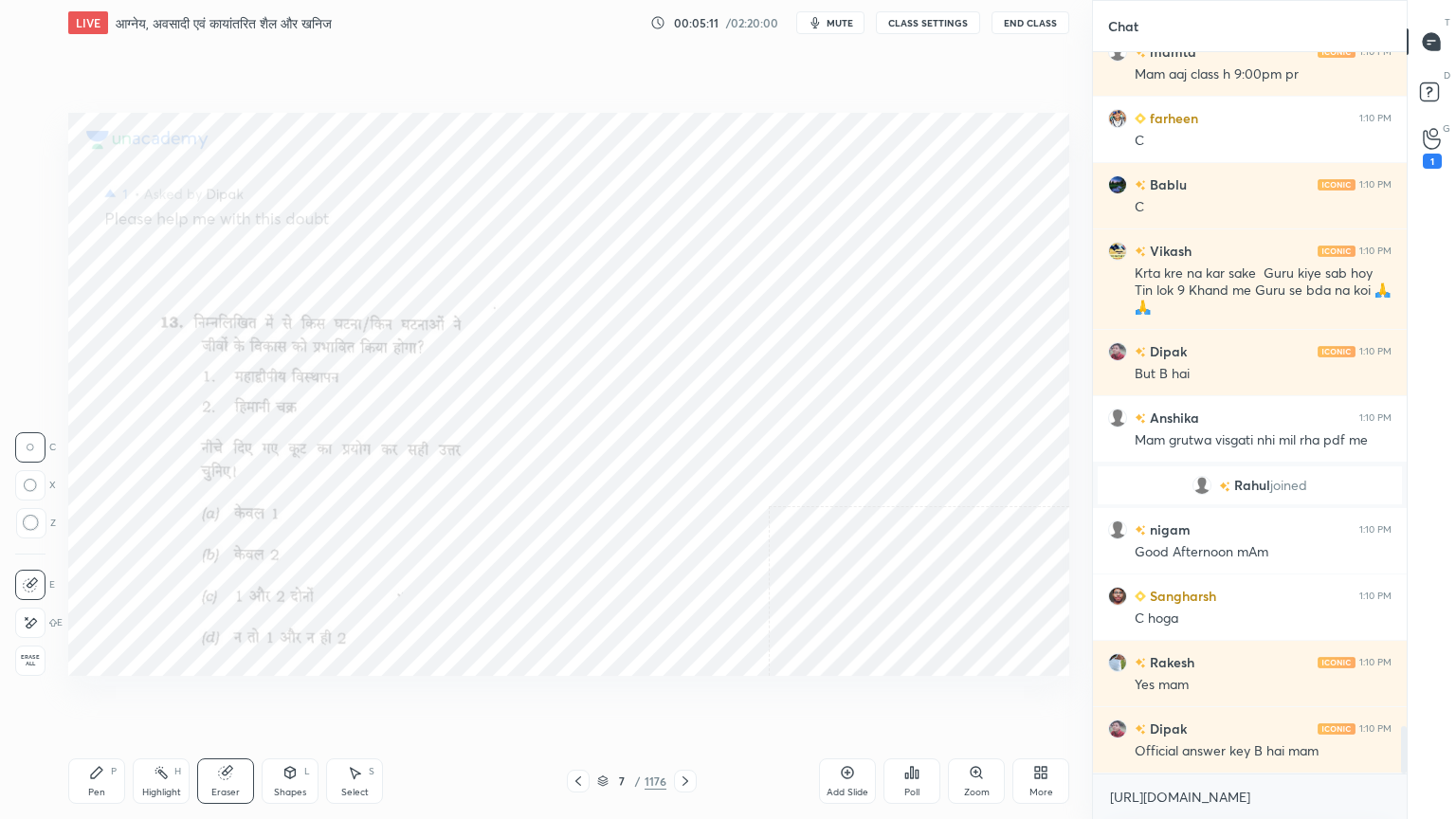 click on "Erase all" at bounding box center [30, 661] 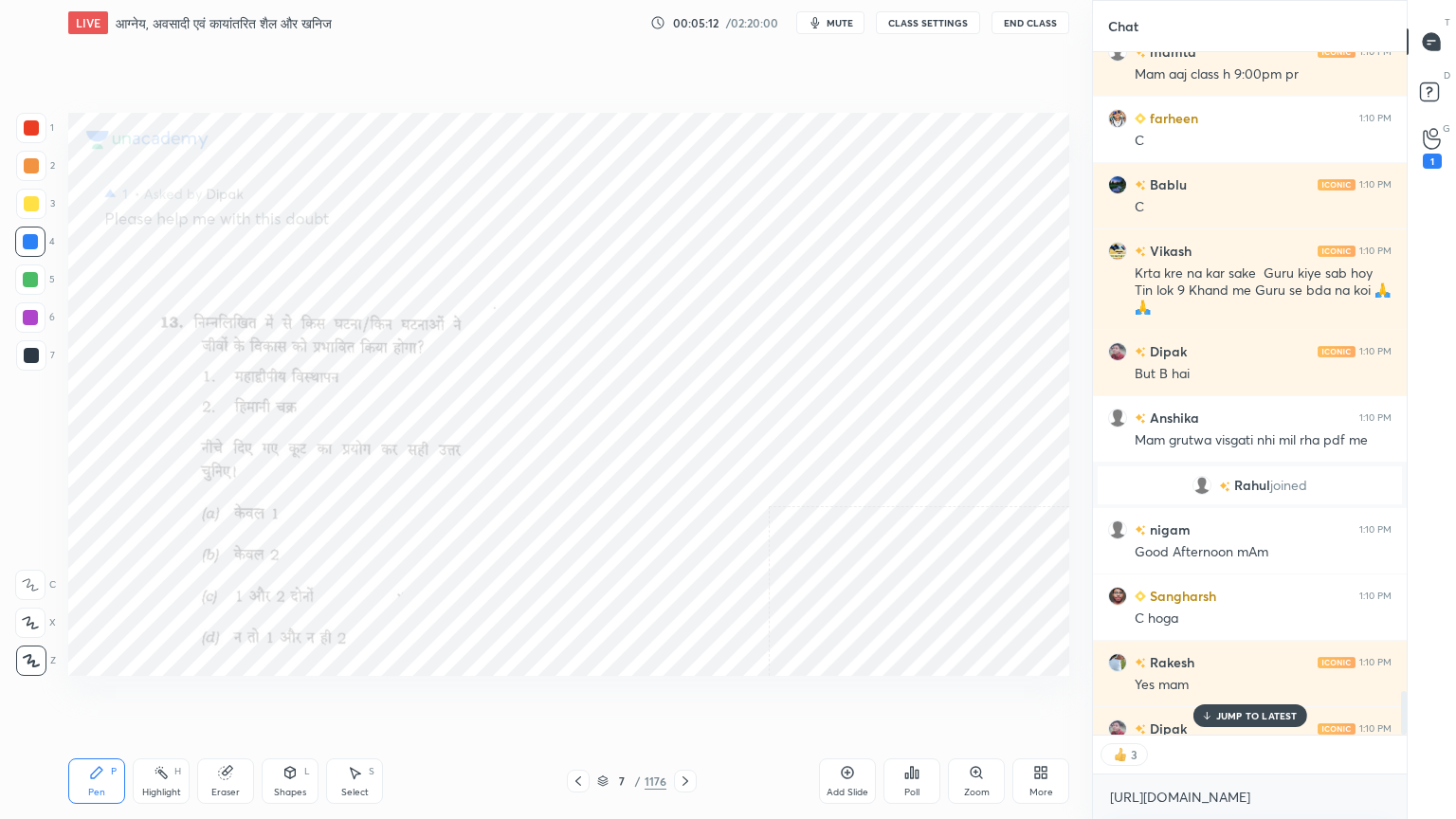 scroll, scrollTop: 678, scrollLeft: 308, axis: both 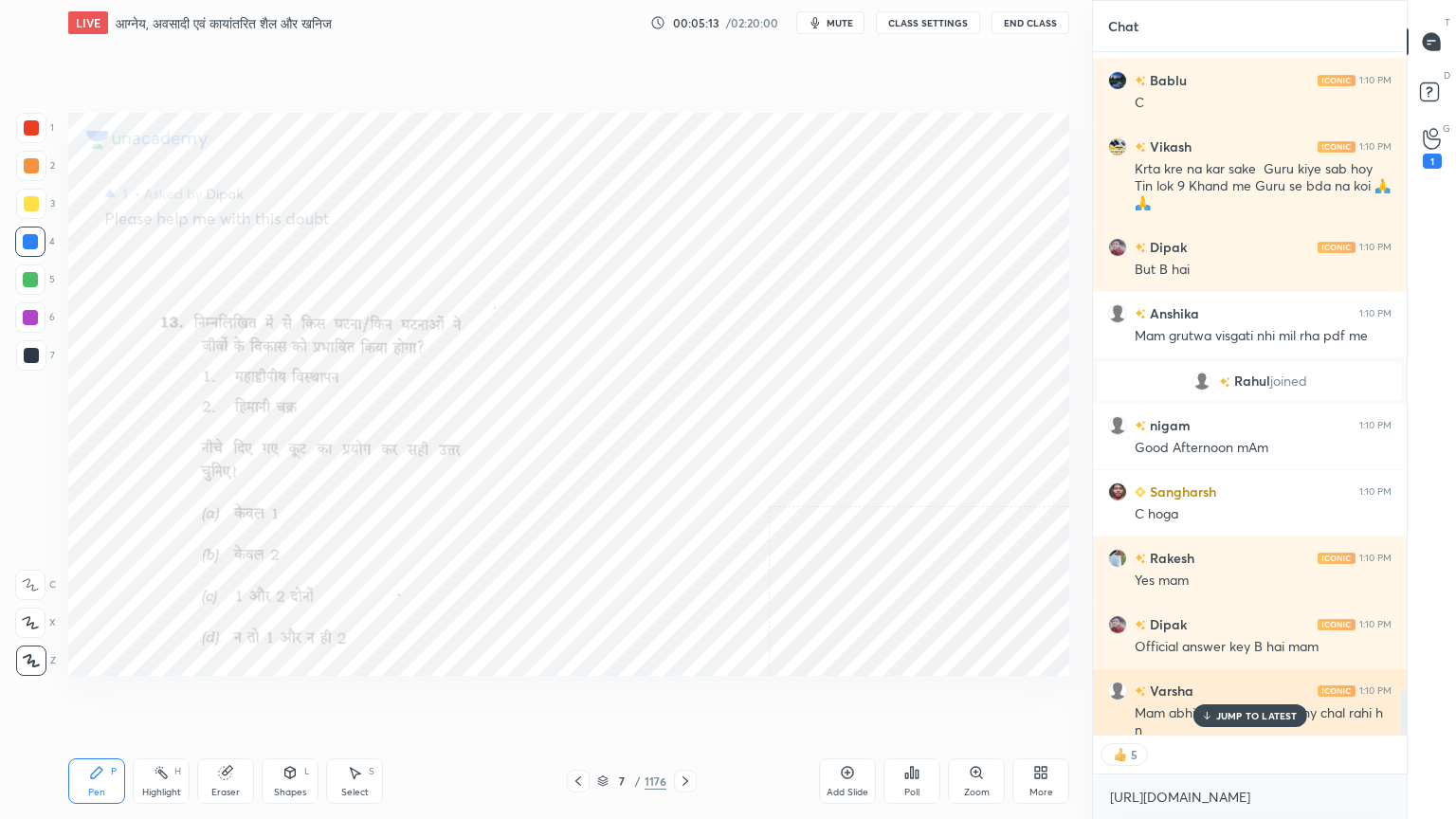 click on "Mam abhi physical geography chal rahi h n" at bounding box center (1263, 722) 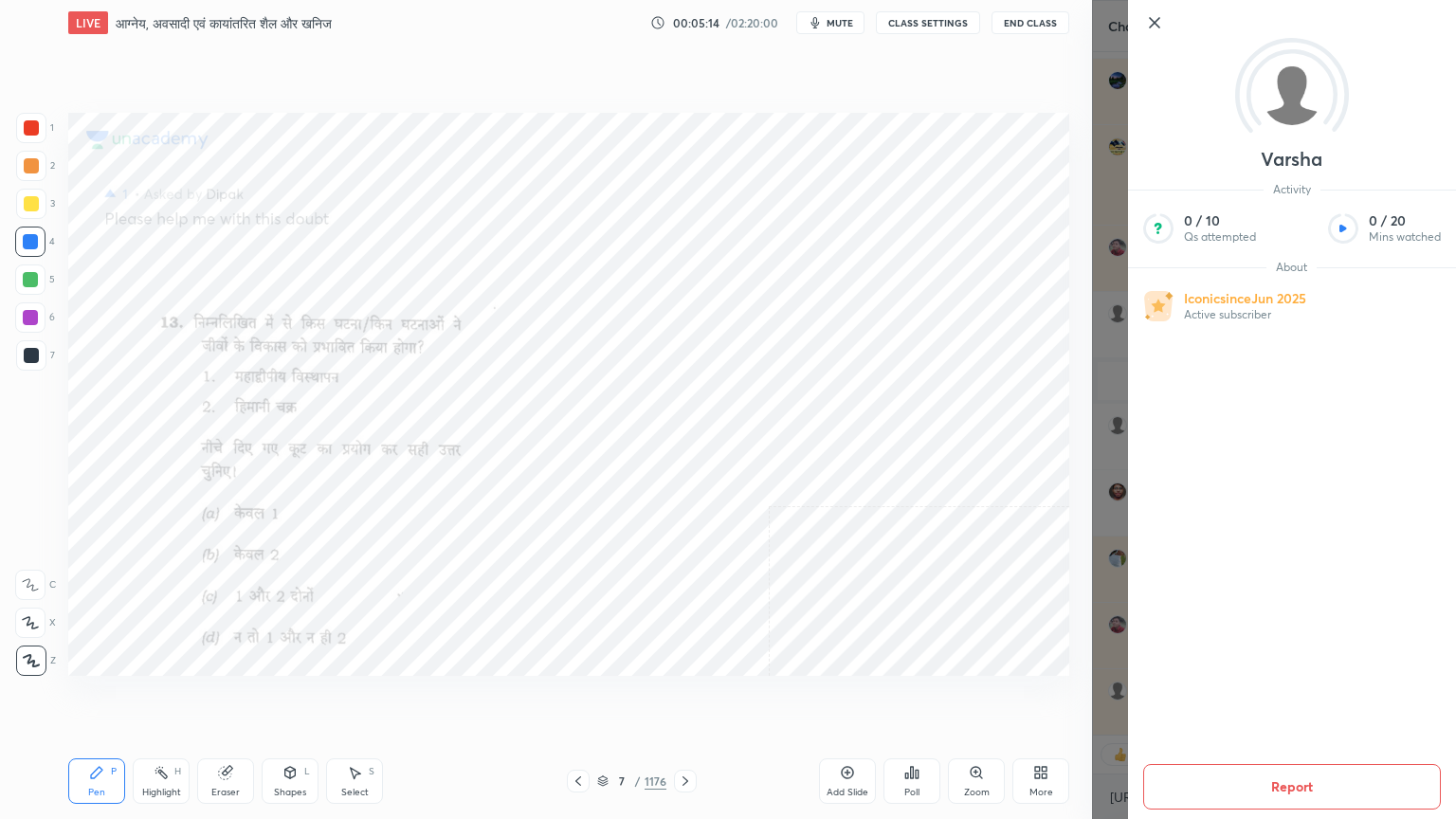 click 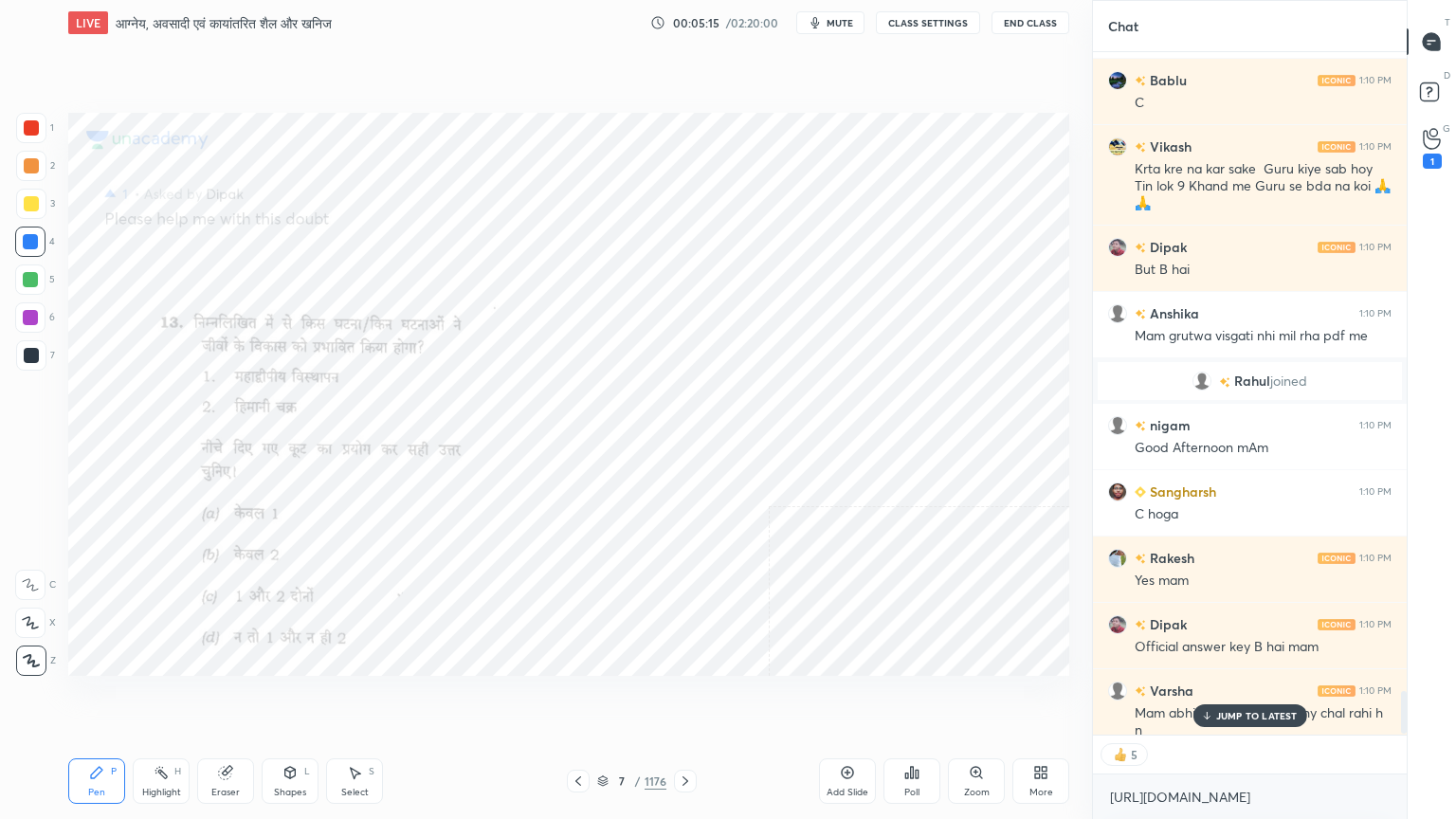 click on "Ritu 1:09 PM A Nitinkumar 1:10 PM Poll kara leti ma'am Dipak 1:10 PM Official answer key me Option D hai mam Payal  joined Madhukar 1:10 PM Mam mera dout le lijiye Gyan, nigam  joined Sunny 1:10 PM C Anshu 1:10 PM Happy birthday art dedei Vipin 1:10 PM Cccc mamta 1:10 PM Mam aaj class h 9:00pm pr farheen 1:10 PM C Bablu 1:10 PM C Vikash 1:10 PM Krta kre na kar sake  Guru kiye sab hoy Tin lok 9 Khand me Guru se bda na koi 🙏🙏 Dipak 1:10 PM But B hai Anshika 1:10 PM Mam grutwa visgati nhi mil rha pdf me Rahul  joined nigam 1:10 PM Good Afternoon mAm Sangharsh 1:10 PM C hoga Rakesh 1:10 PM Yes mam Dipak 1:10 PM Official answer key B hai mam Varsha 1:10 PM Mam abhi physical geography chal rahi h n JUMP TO LATEST" at bounding box center [1249, 393] 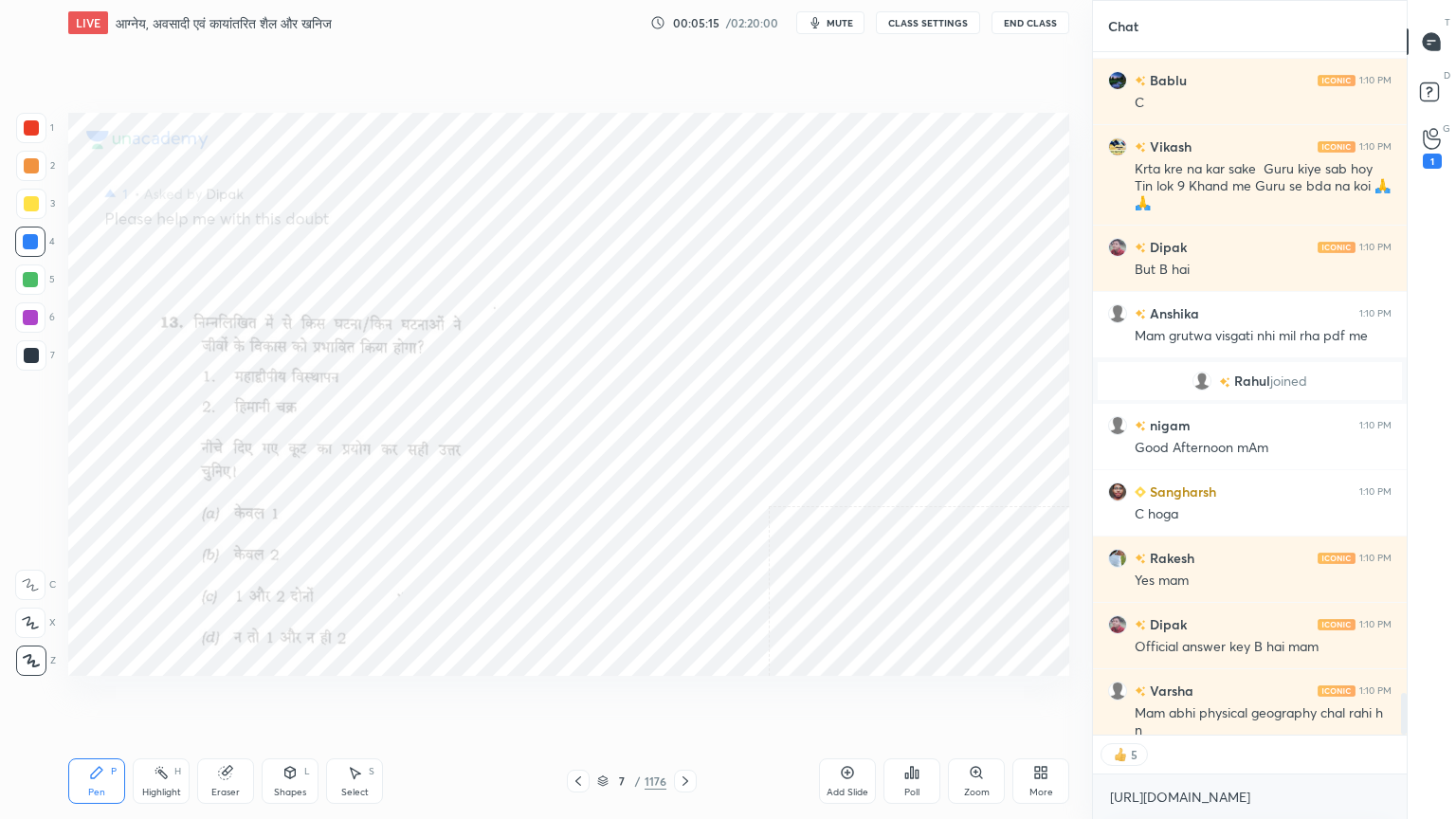scroll, scrollTop: 10456, scrollLeft: 0, axis: vertical 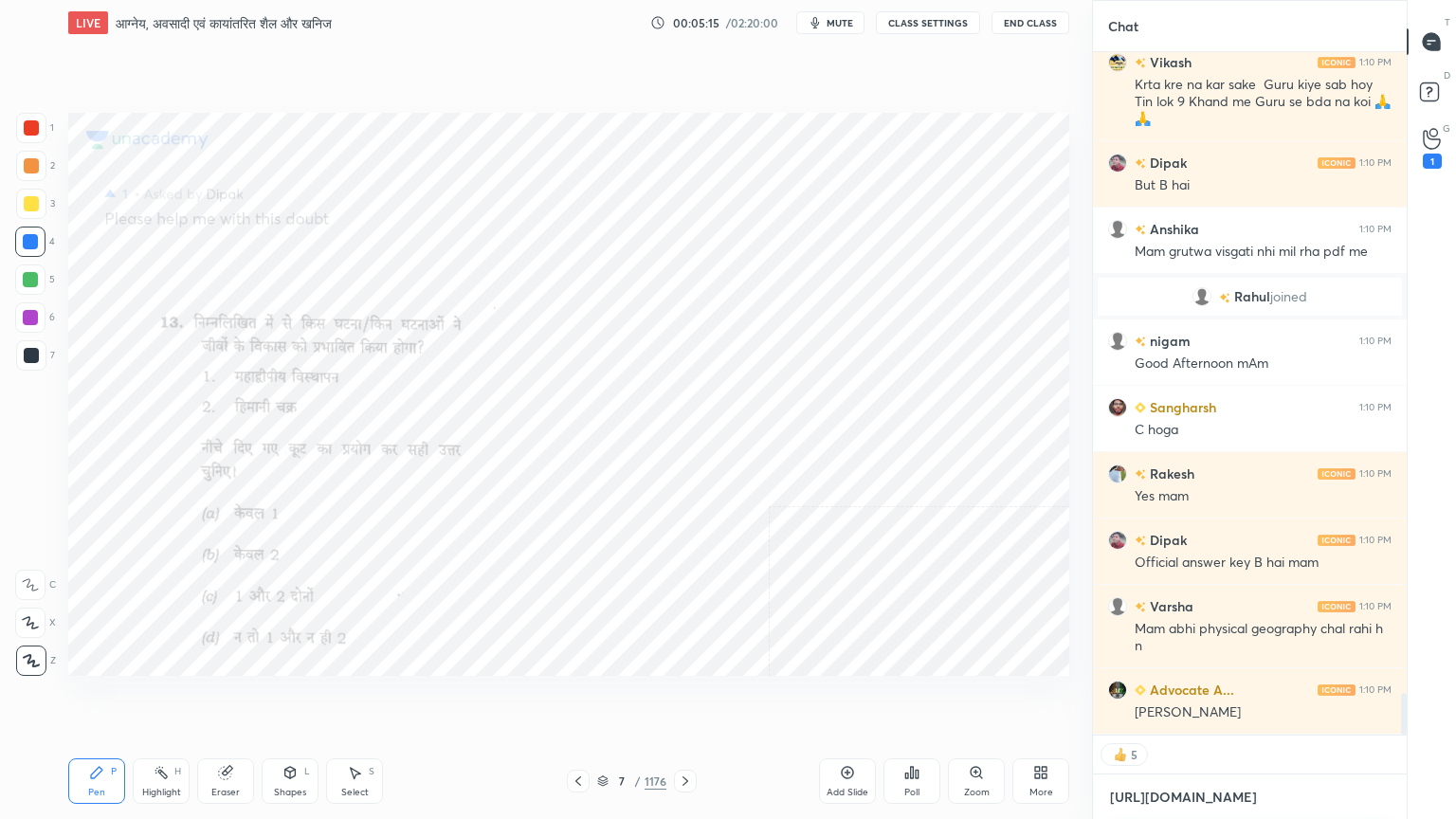 click on "[URL][DOMAIN_NAME]" at bounding box center [1249, 797] 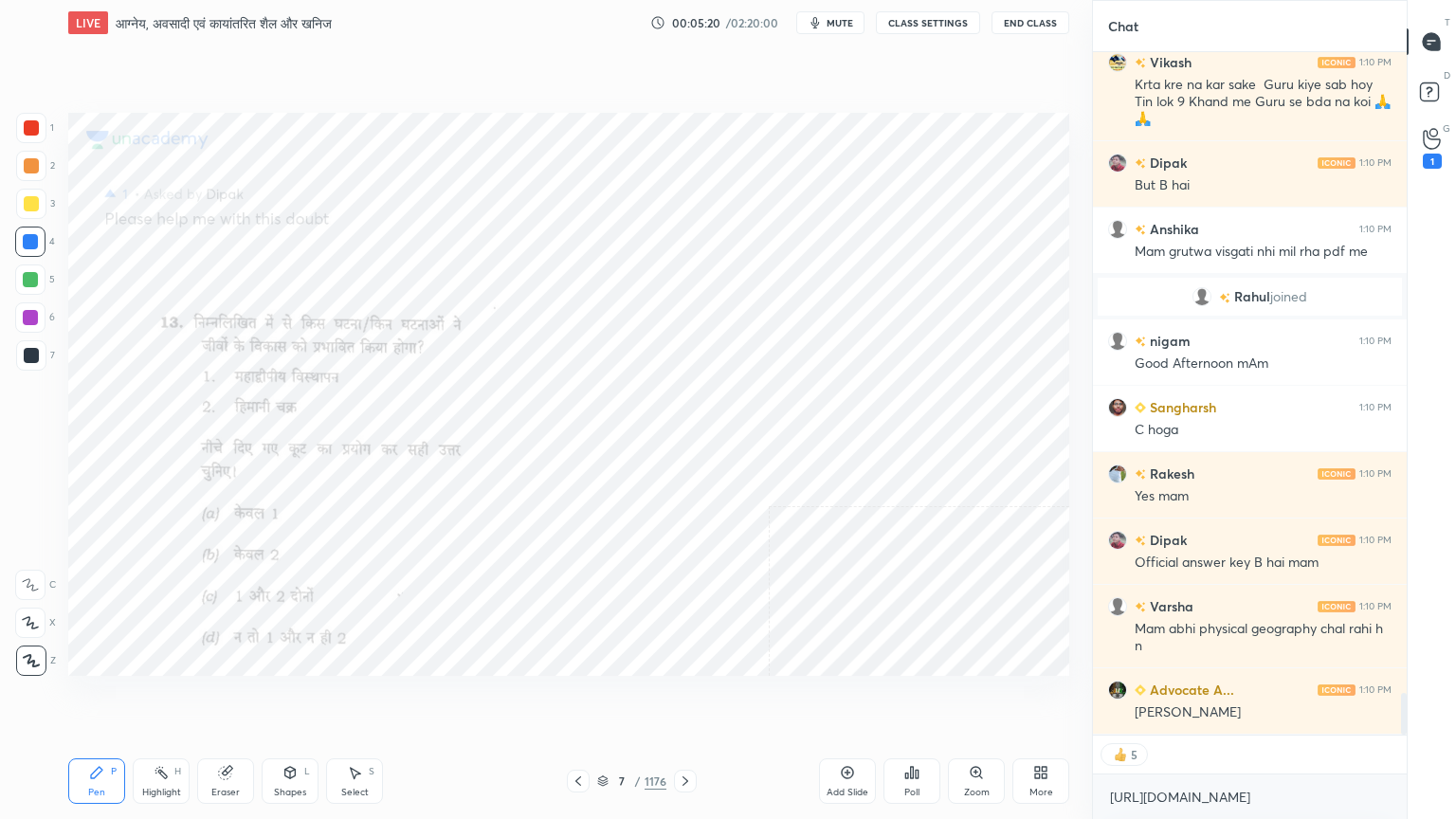 click on "Eraser" at bounding box center (226, 781) 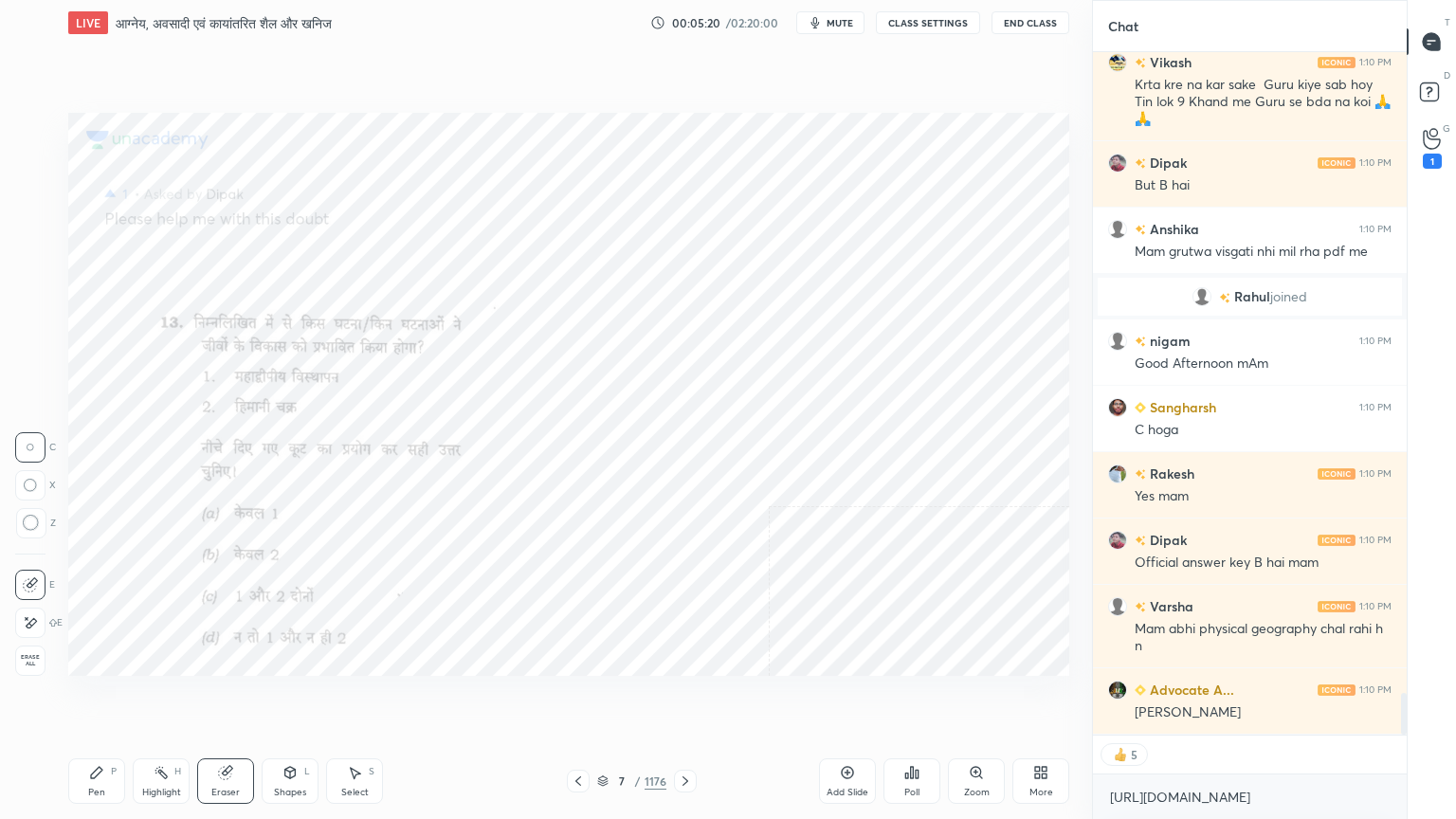 click on "Erase all" at bounding box center (30, 661) 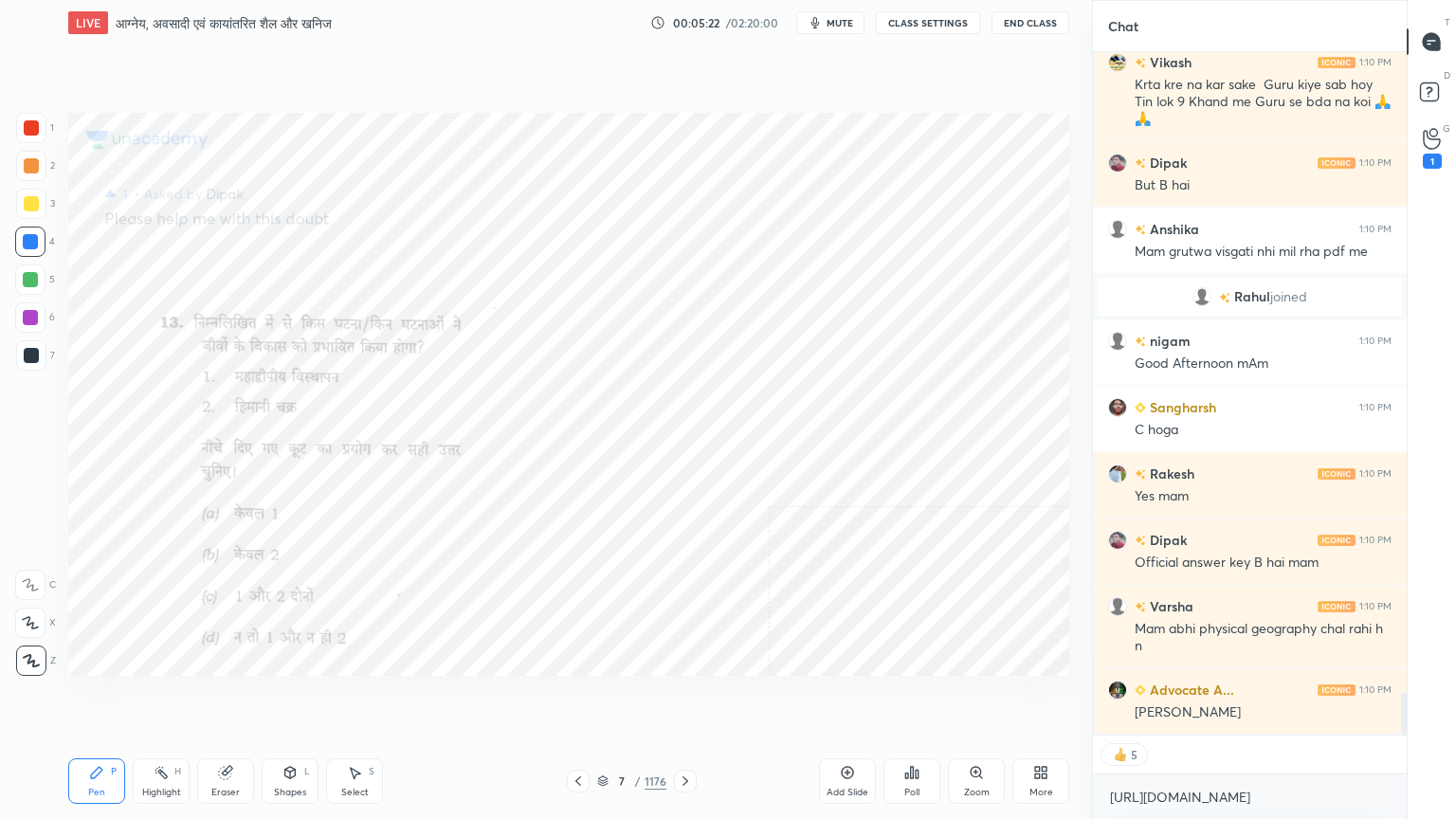 scroll, scrollTop: 6, scrollLeft: 6, axis: both 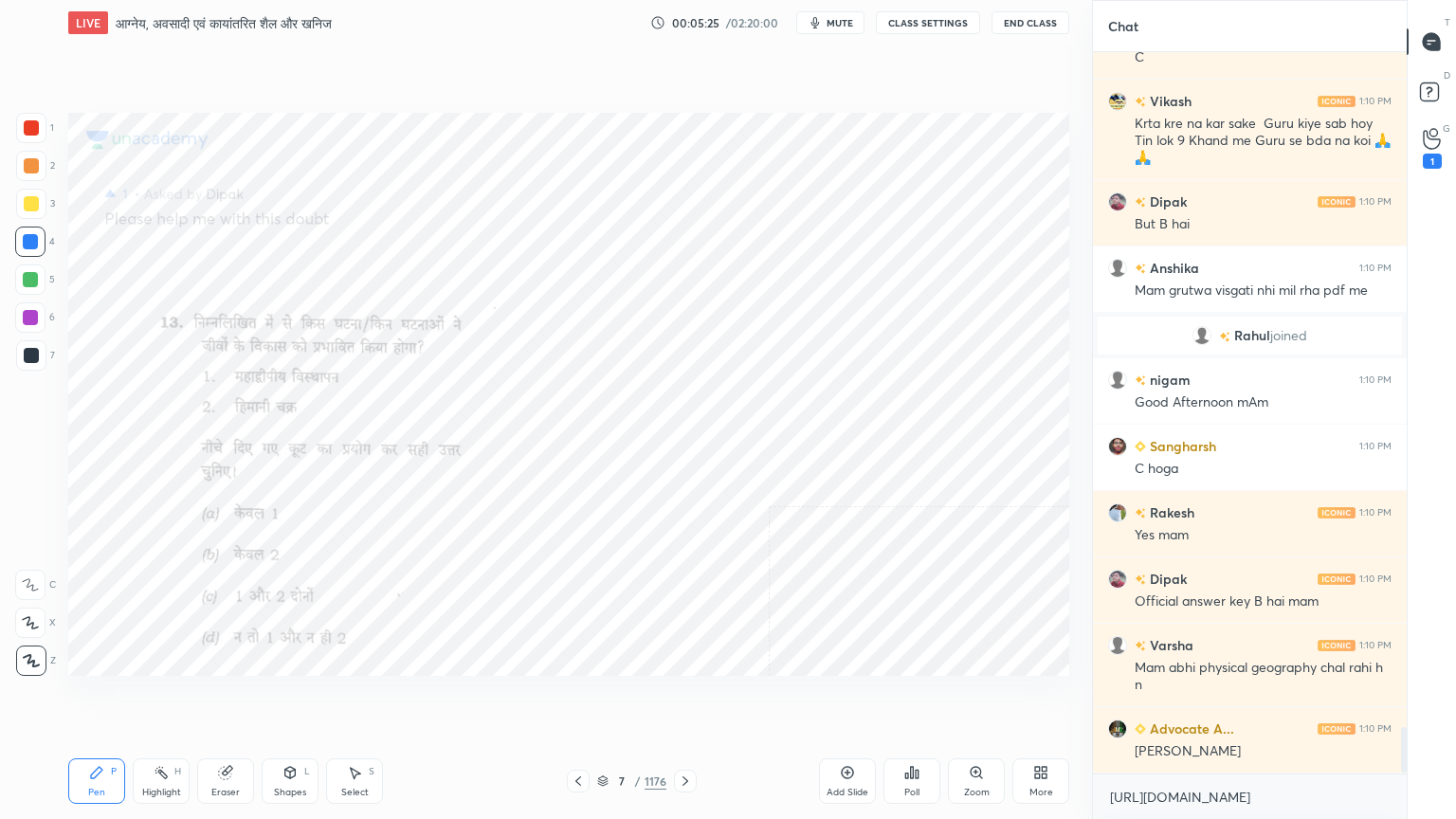 click on "Setting up your live class Poll for   secs No correct answer Start poll" at bounding box center [569, 394] 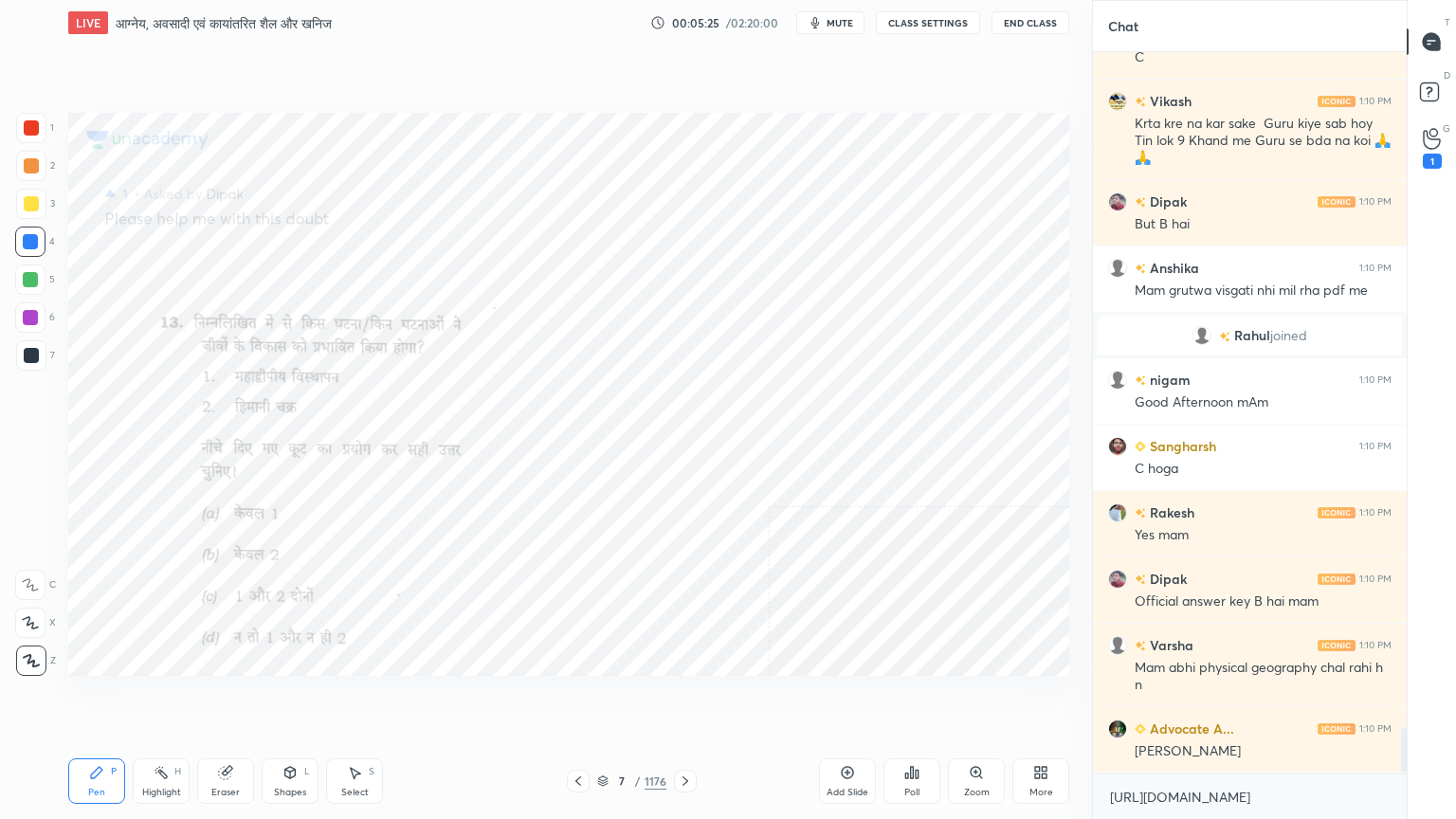 drag, startPoint x: 578, startPoint y: 722, endPoint x: 569, endPoint y: 719, distance: 9.486833 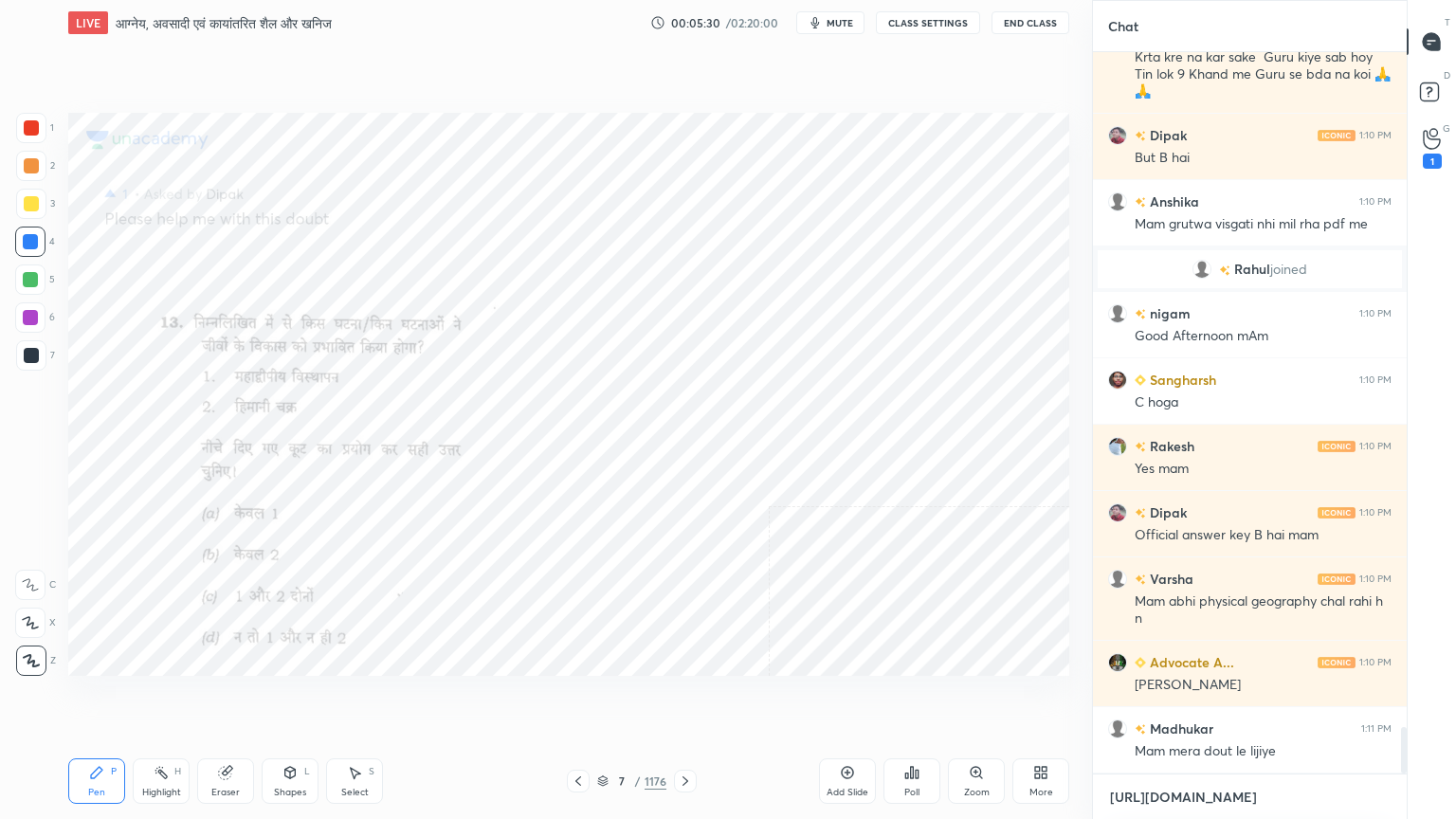 drag, startPoint x: 1186, startPoint y: 808, endPoint x: 1190, endPoint y: 798, distance: 10.77033 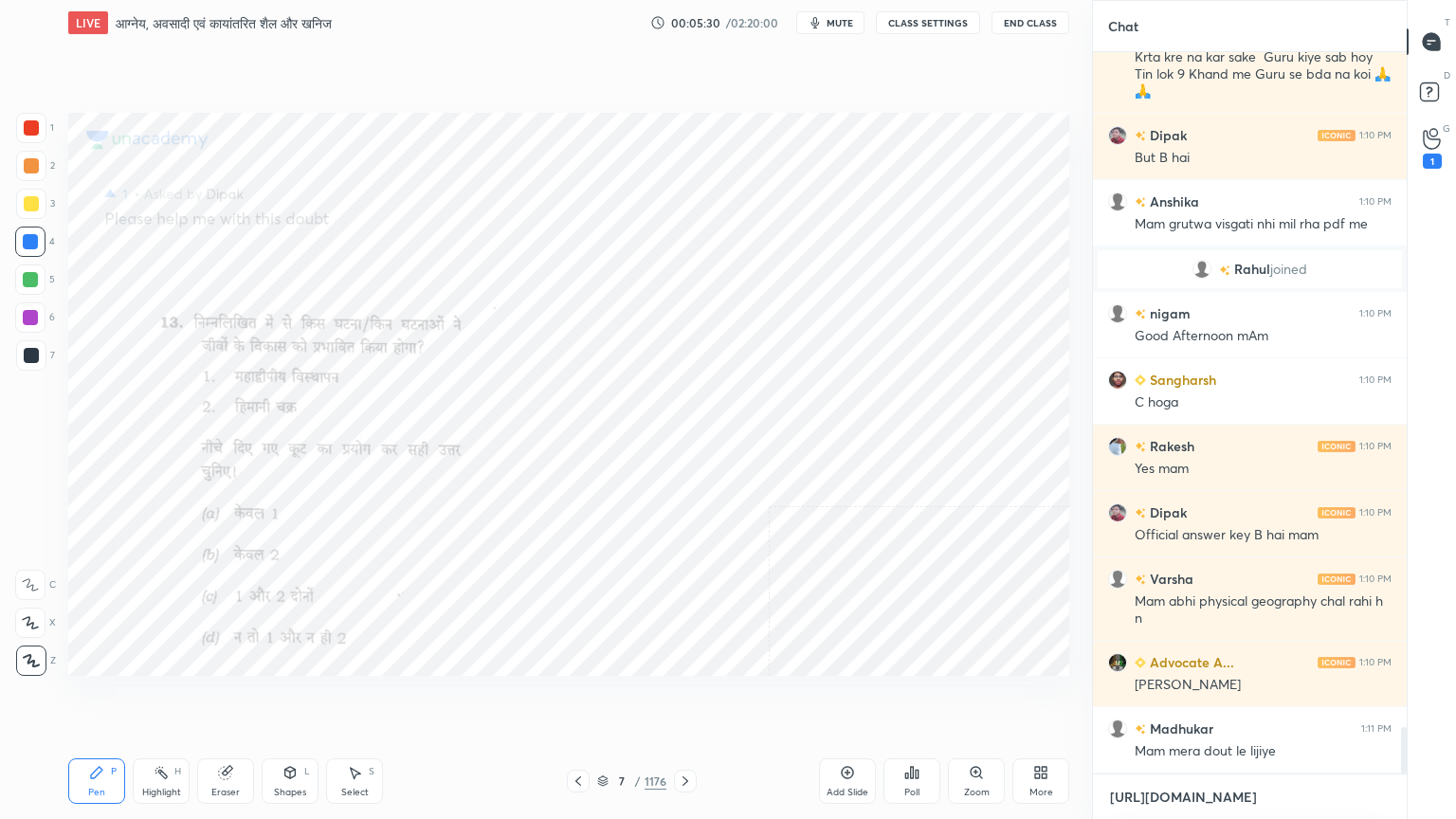 click on "[URL][DOMAIN_NAME]" at bounding box center (1249, 797) 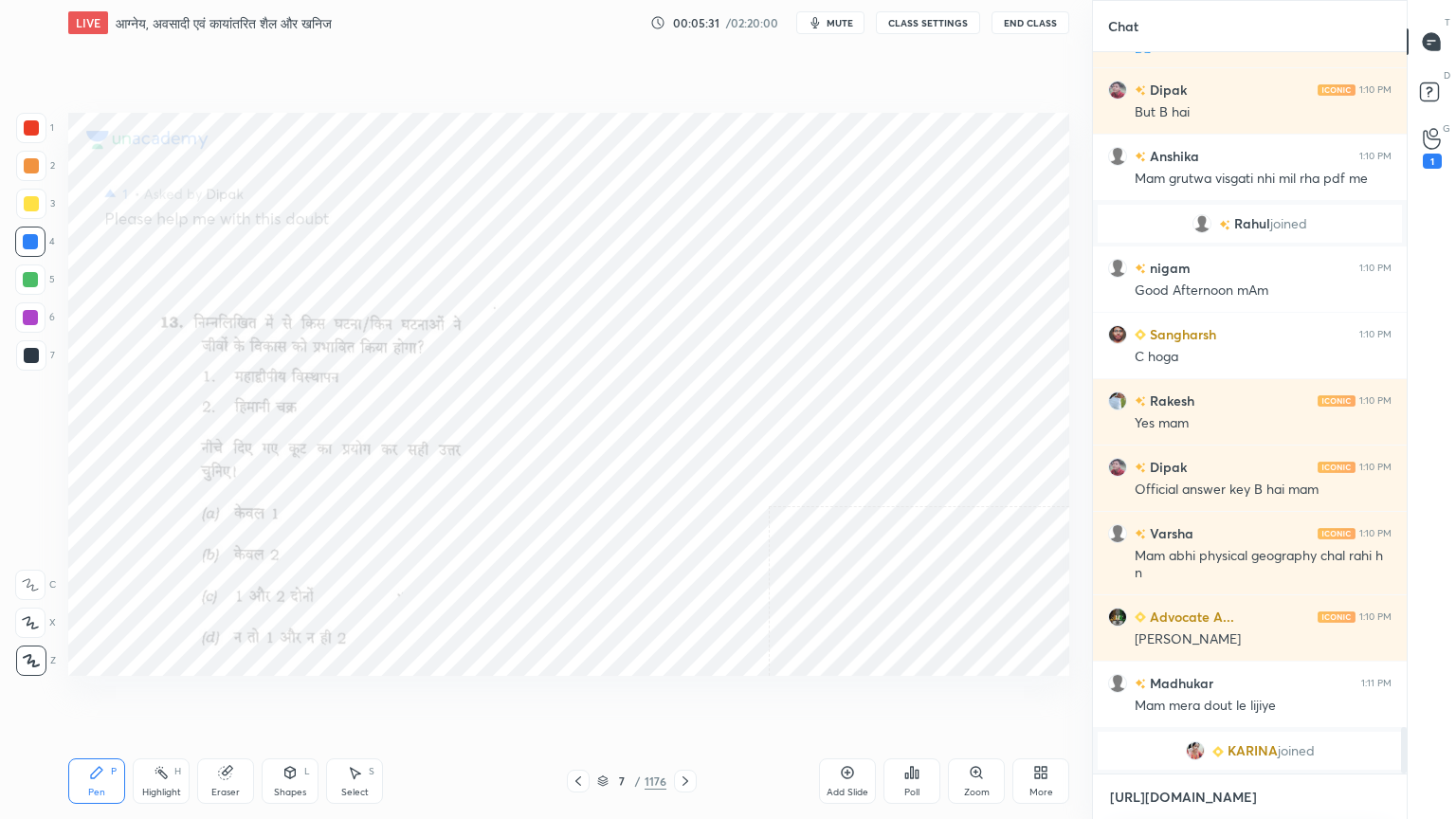 paste 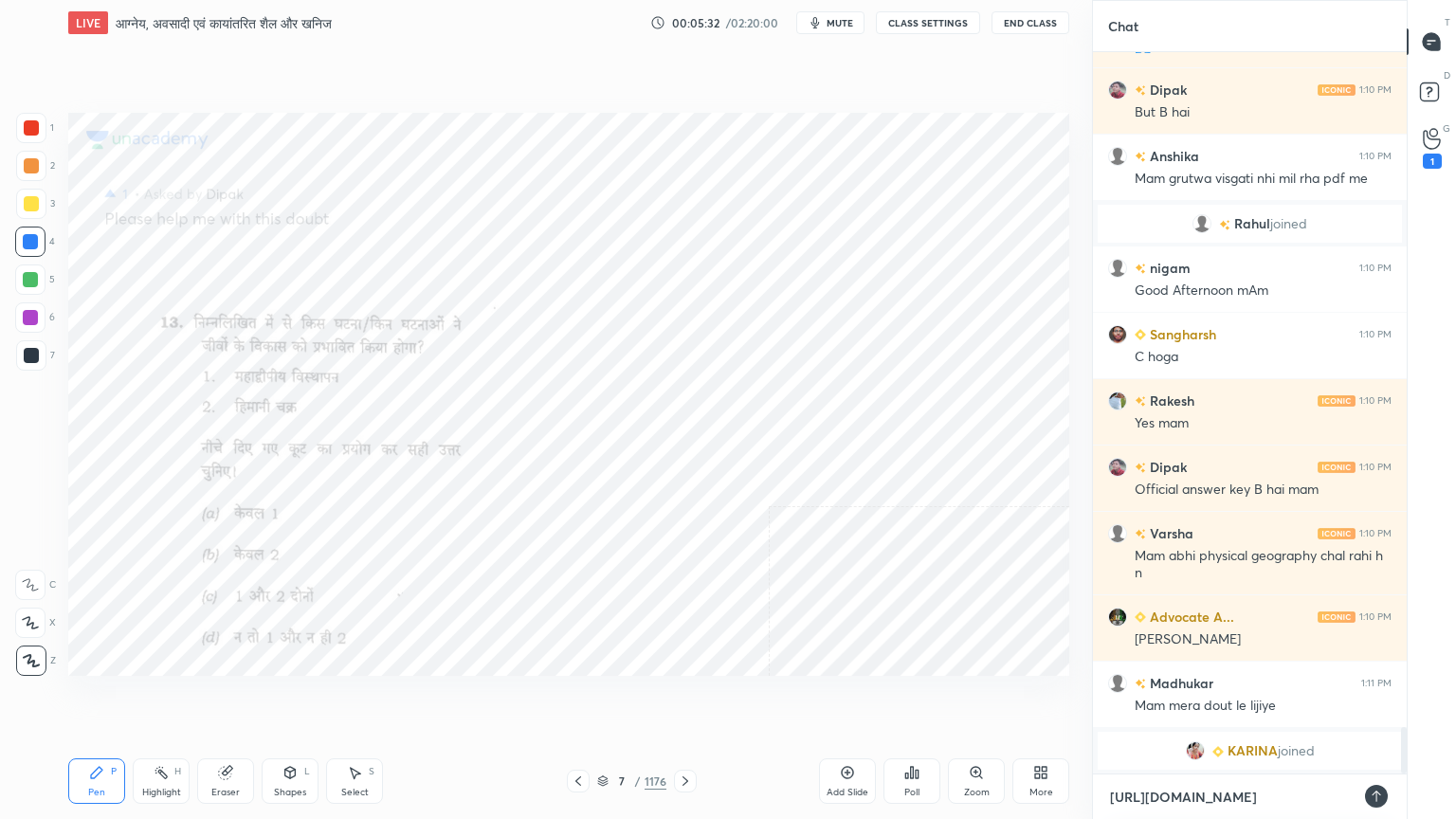 type on "[URL][DOMAIN_NAME]" 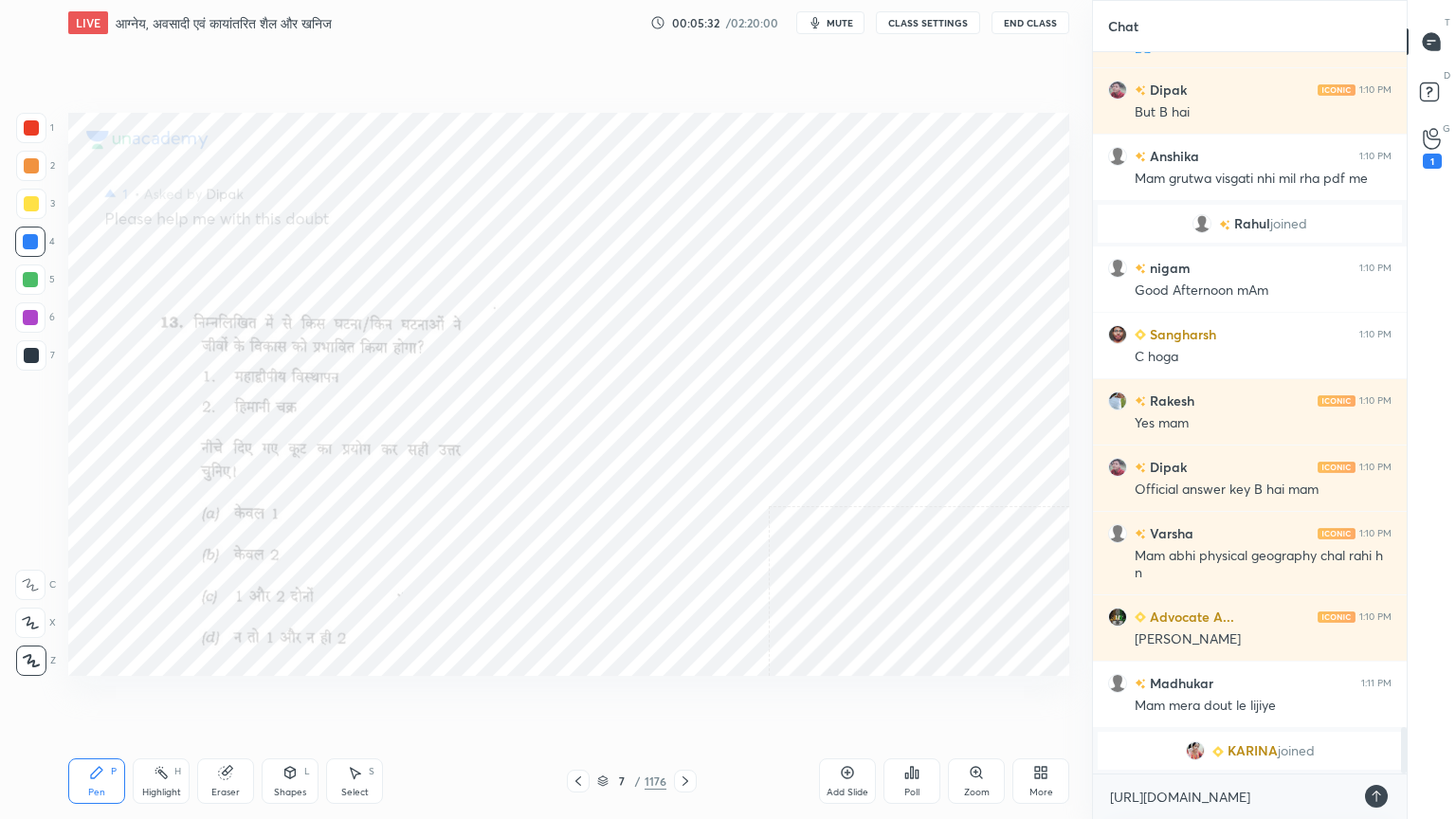 click 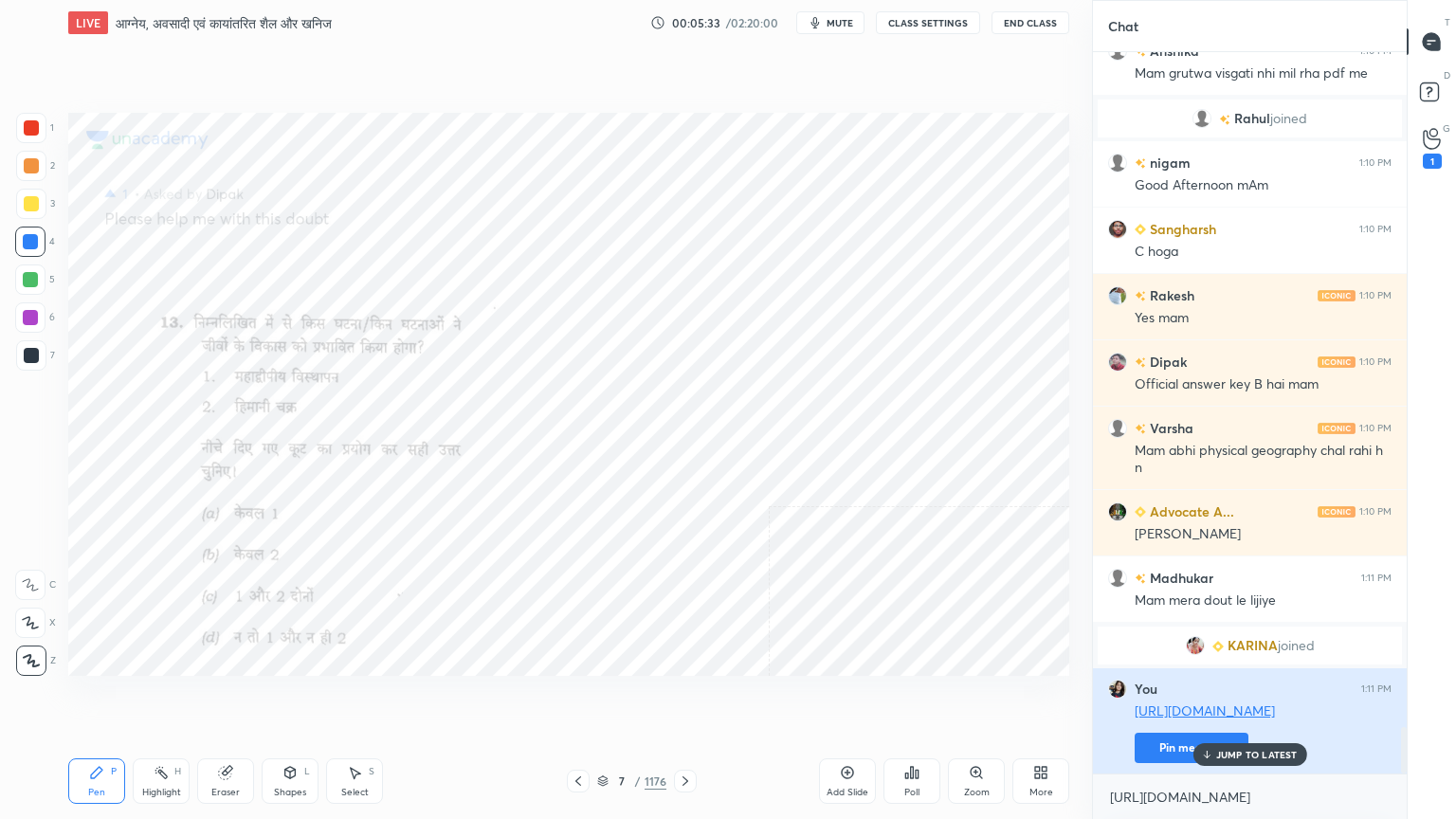 click on "Pin message" at bounding box center [1192, 748] 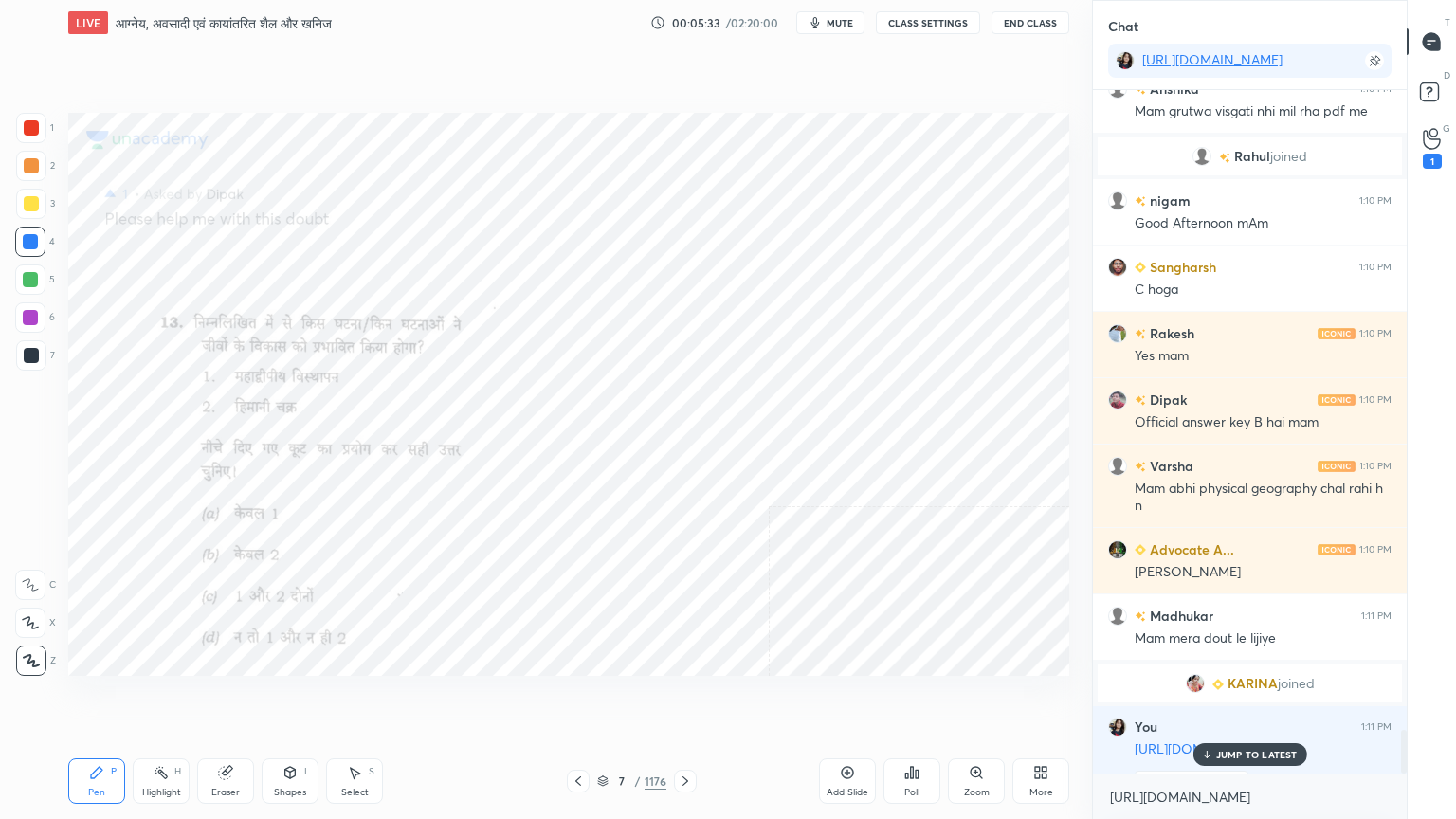 click on "[URL][DOMAIN_NAME] x" at bounding box center (1249, 796) 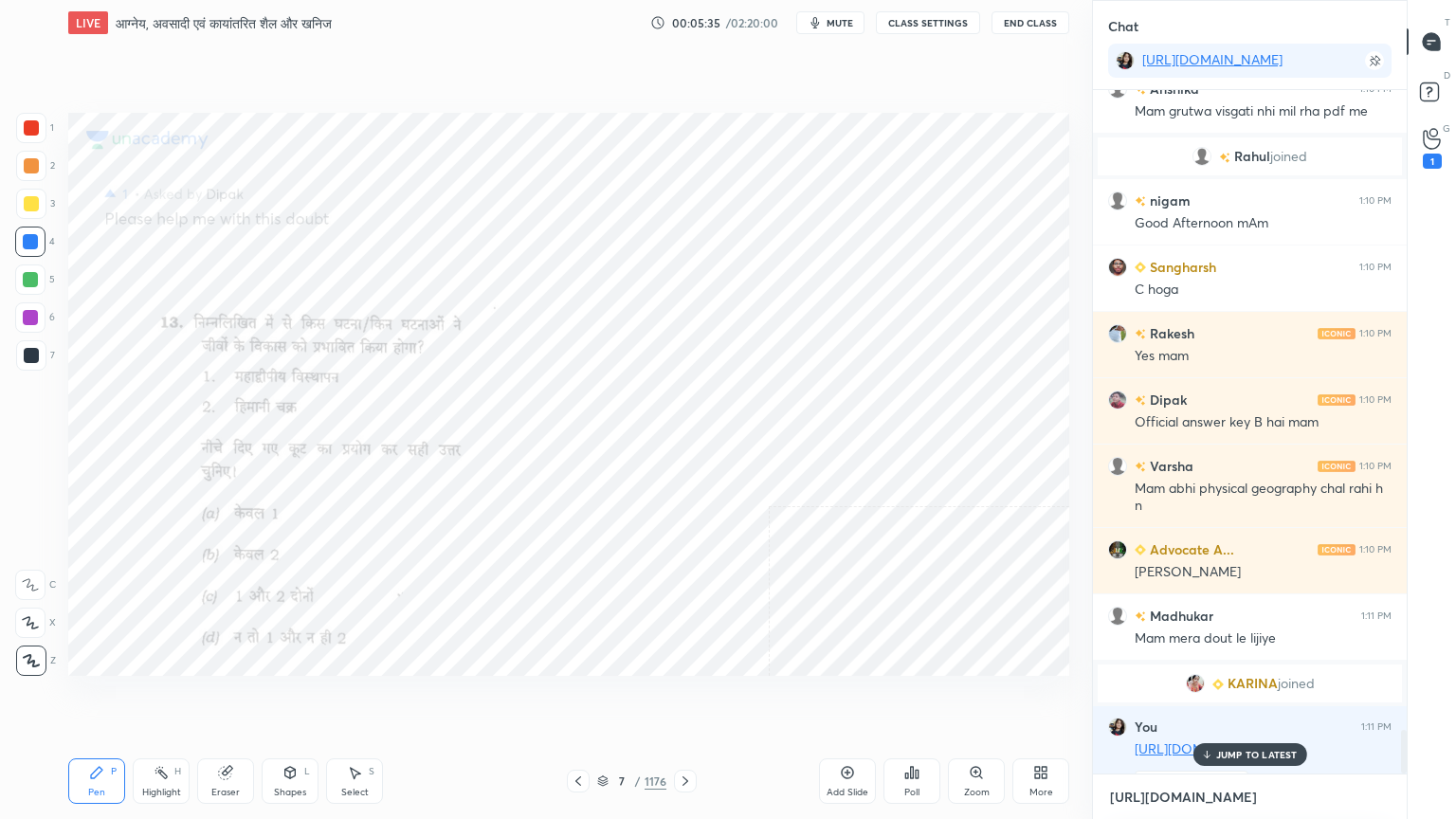 click on "[URL][DOMAIN_NAME]" at bounding box center (1249, 797) 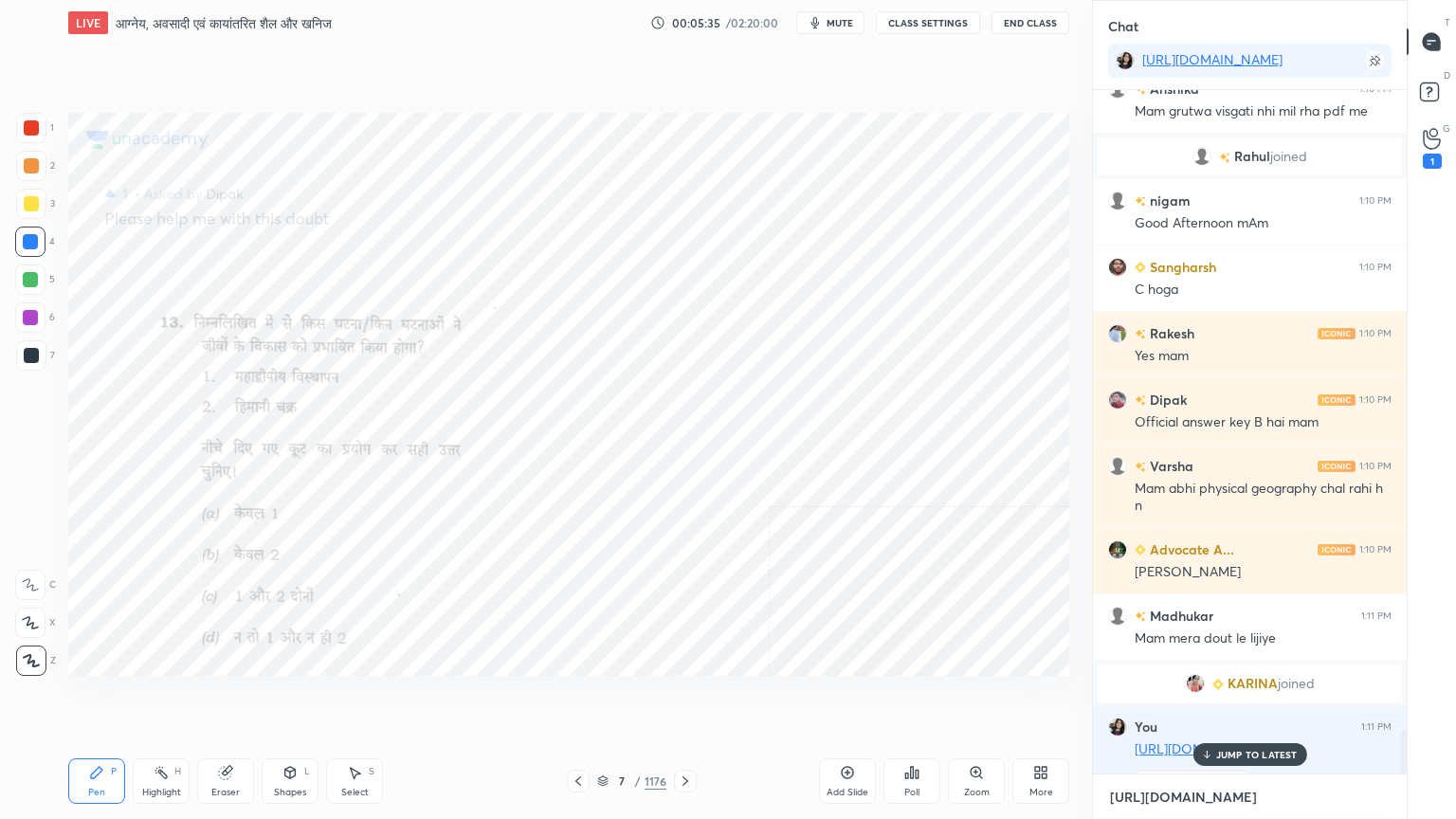 click on "[URL][DOMAIN_NAME]" at bounding box center [1249, 797] 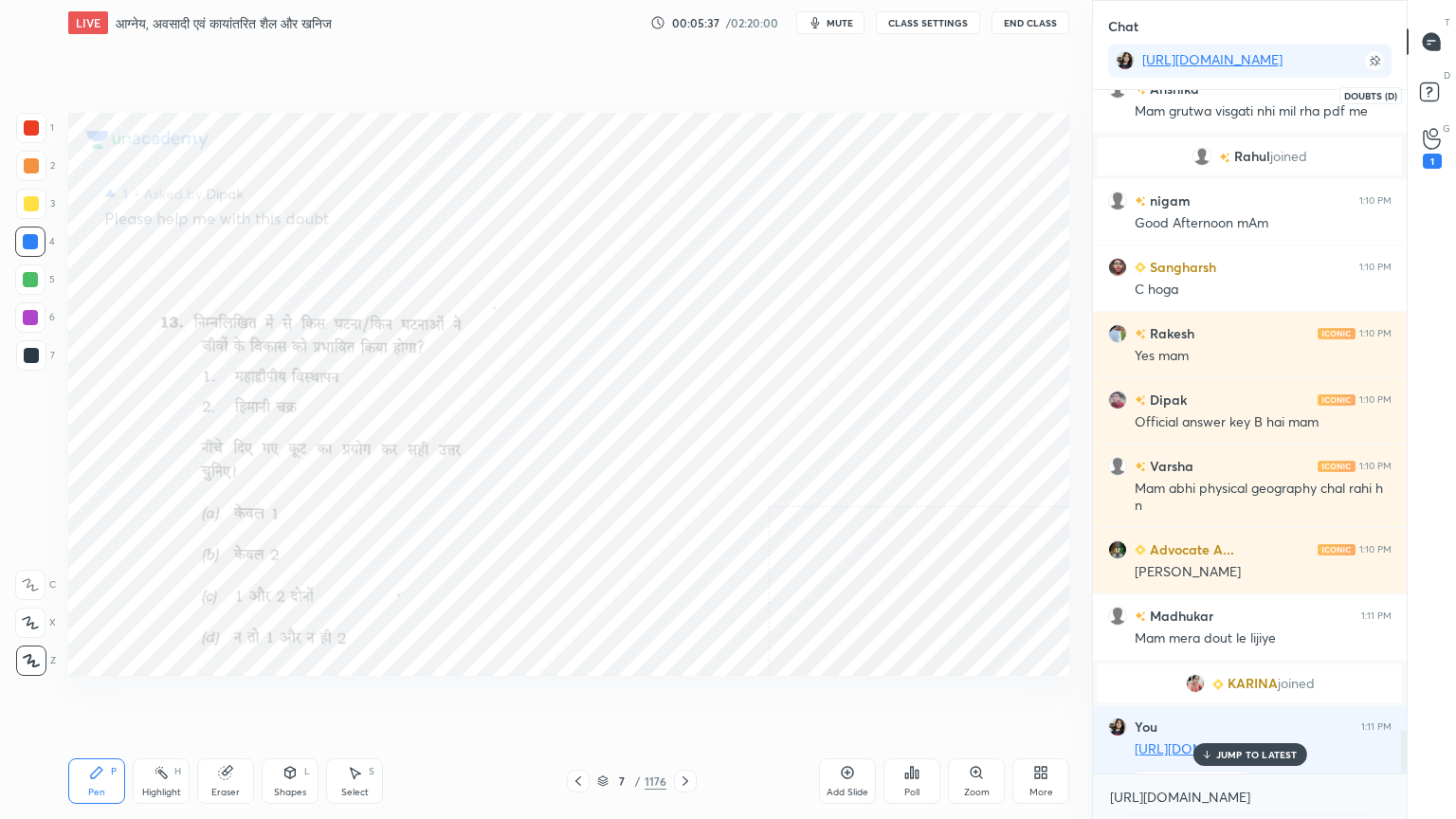 click 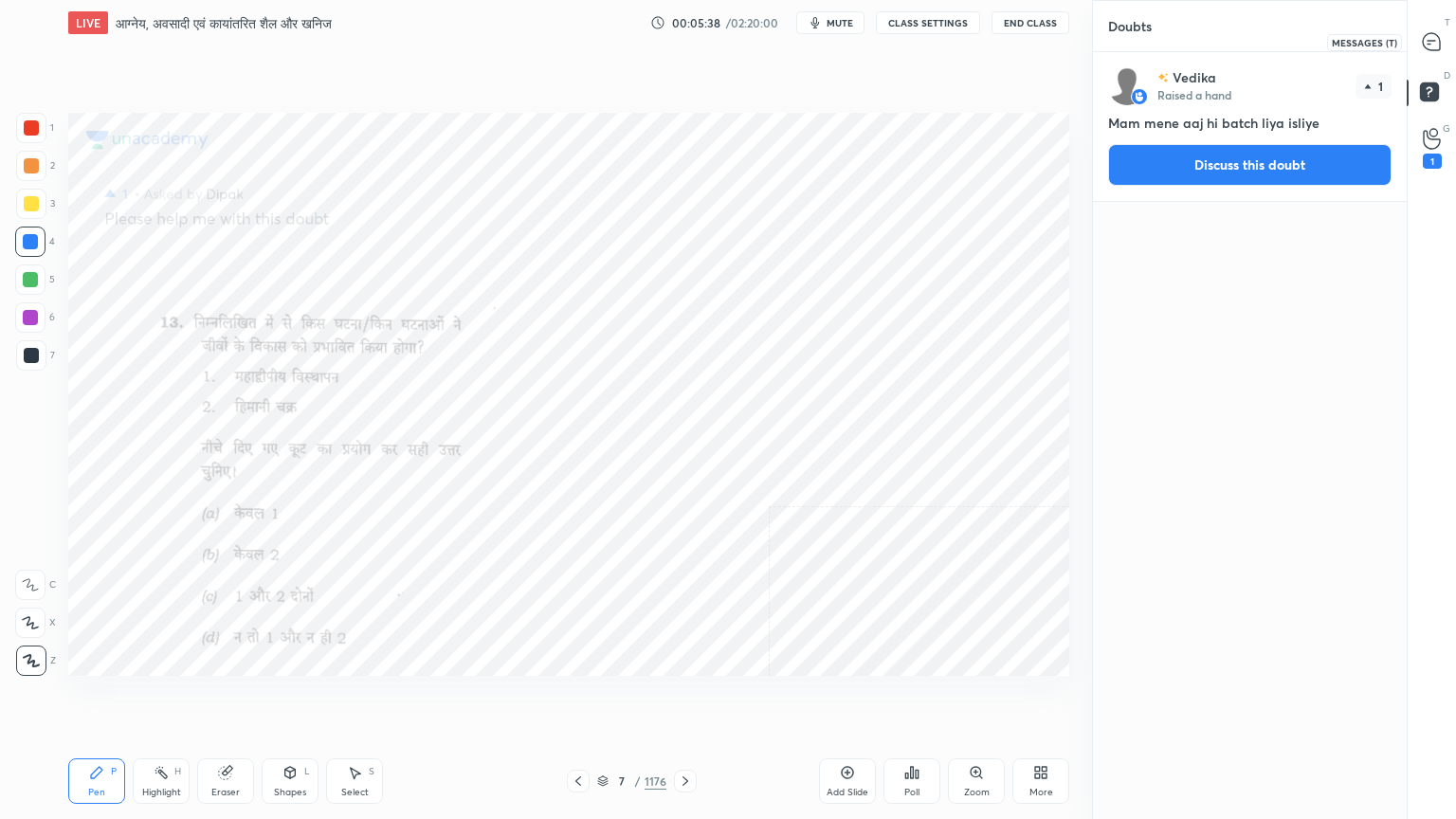 click 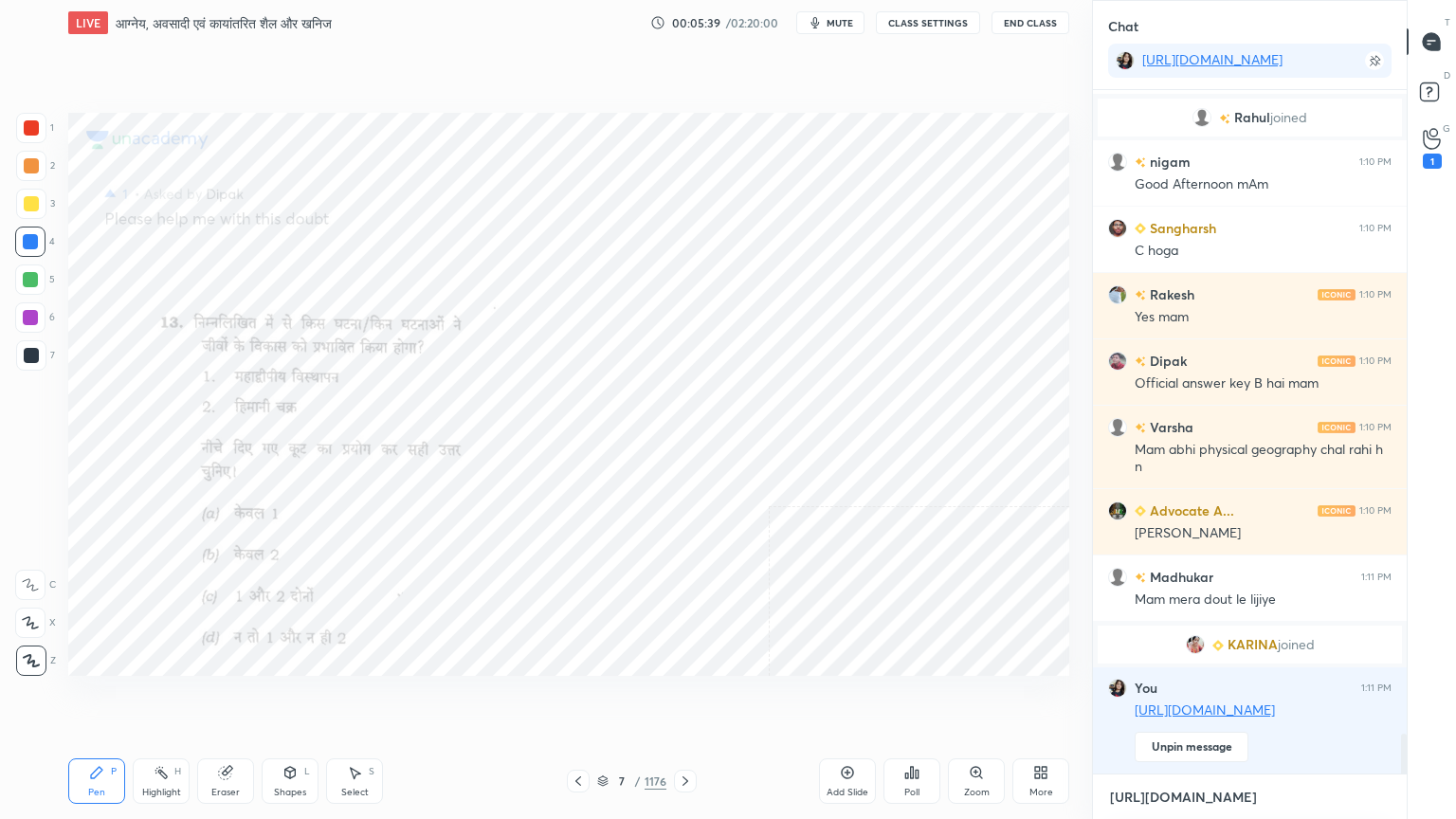 click on "[URL][DOMAIN_NAME]" at bounding box center (1249, 797) 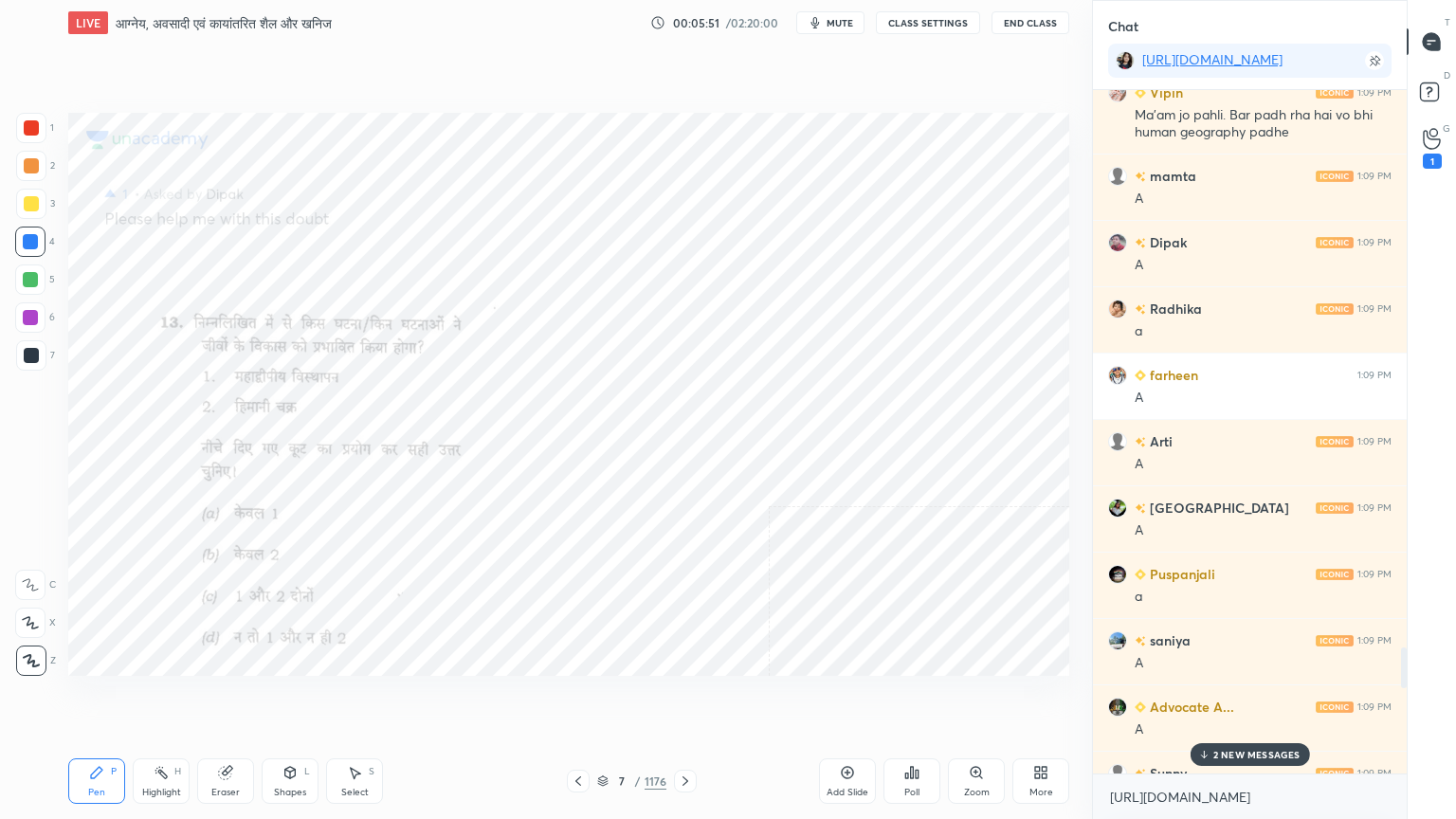 drag, startPoint x: 1404, startPoint y: 757, endPoint x: 1392, endPoint y: 629, distance: 128.56127 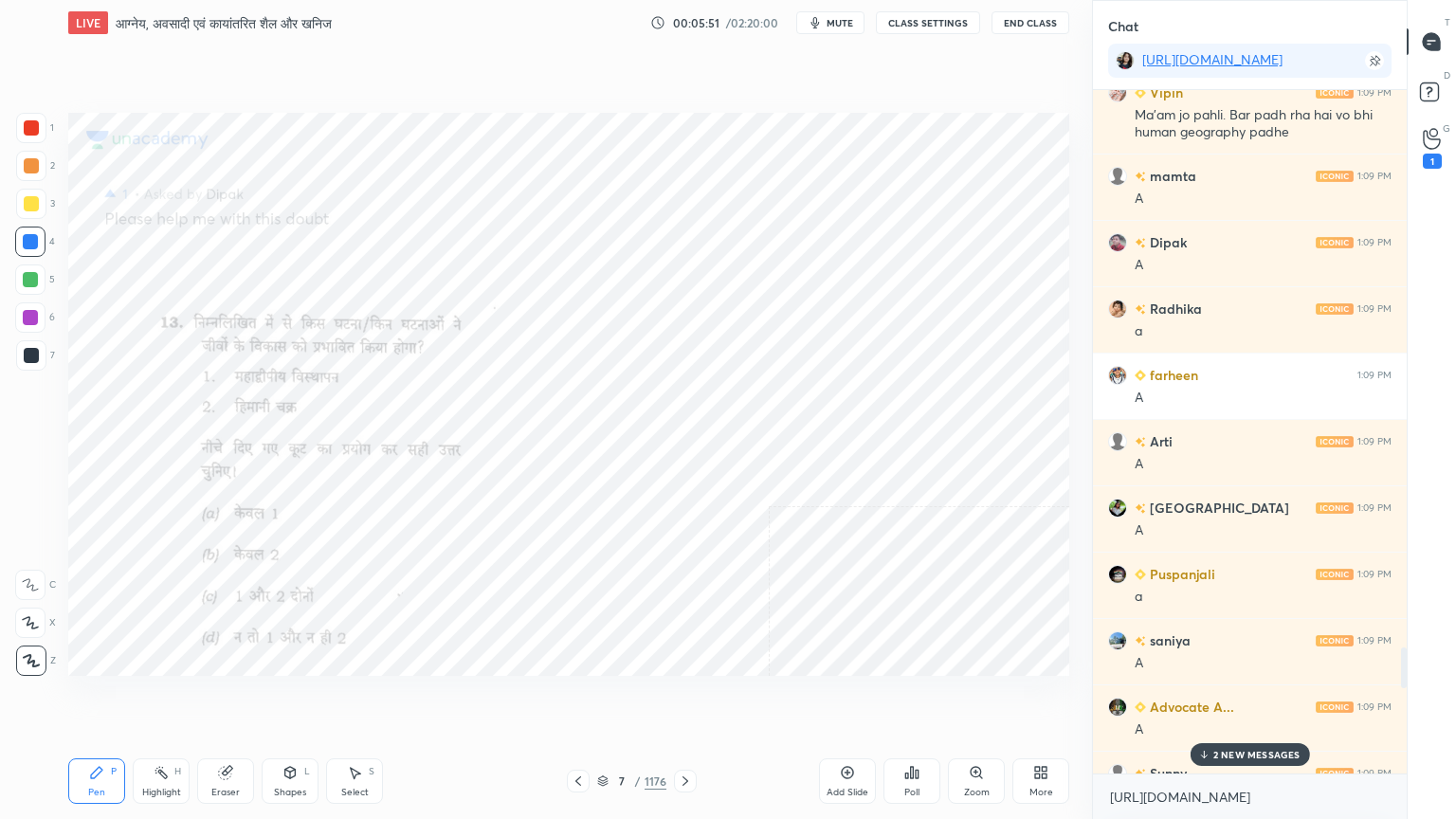 click on "Nidhi 1:08 PM Happy birthday arti Prachi 1:08 PM Happy birthday arti 🎁🎂👢 Varsha 1:08 PM Mam night ko to lecture economics ke rehte hai Arti 1:09 PM Thanks [PERSON_NAME]  joined Varsha 1:09 PM Or apse pucchi bhi thi mam heme join [PERSON_NAME] hai [PERSON_NAME]  joined Advocate A... 1:09 PM Sangharsh bhai message send mamta 1:09 PM Complete ho gaya Mam  economic geography. Sangharsh 1:09 PM Happy birthday Aarti. Vipin 1:09 PM Ma'am jo pahli. Bar padh rha hai vo bhi human geography padhe mamta 1:09 PM A Dipak 1:09 PM A Radhika 1:09 PM a farheen 1:09 PM A Arti 1:09 PM A Chandni 1:09 PM A Puspanjali 1:09 PM a saniya 1:09 PM A Advocate A... 1:09 PM A Sunny 1:09 PM A Bablu 1:09 PM A 2 NEW MESSAGES" at bounding box center (1249, 431) 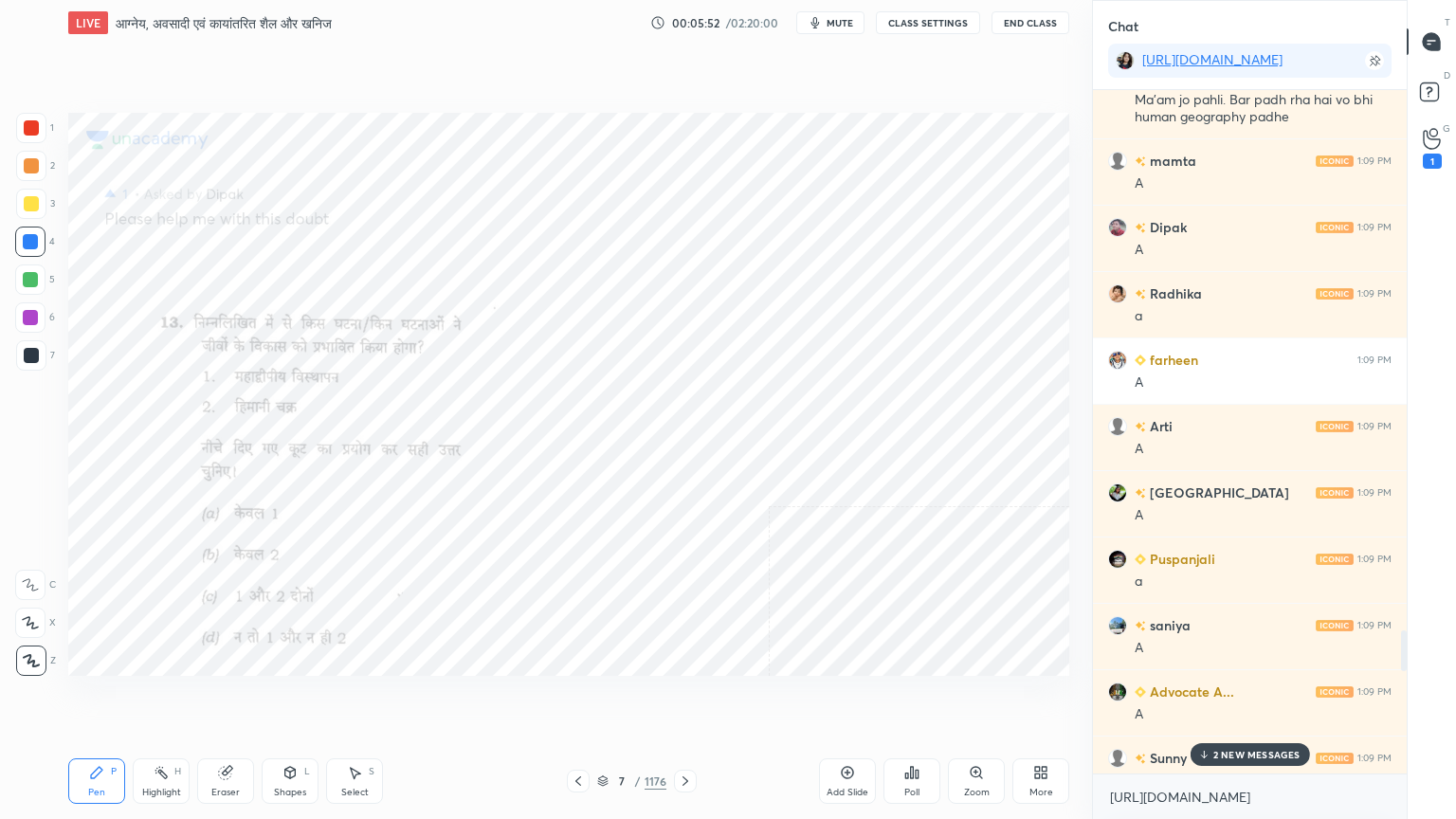drag, startPoint x: 1259, startPoint y: 753, endPoint x: 1263, endPoint y: 763, distance: 10.7703296 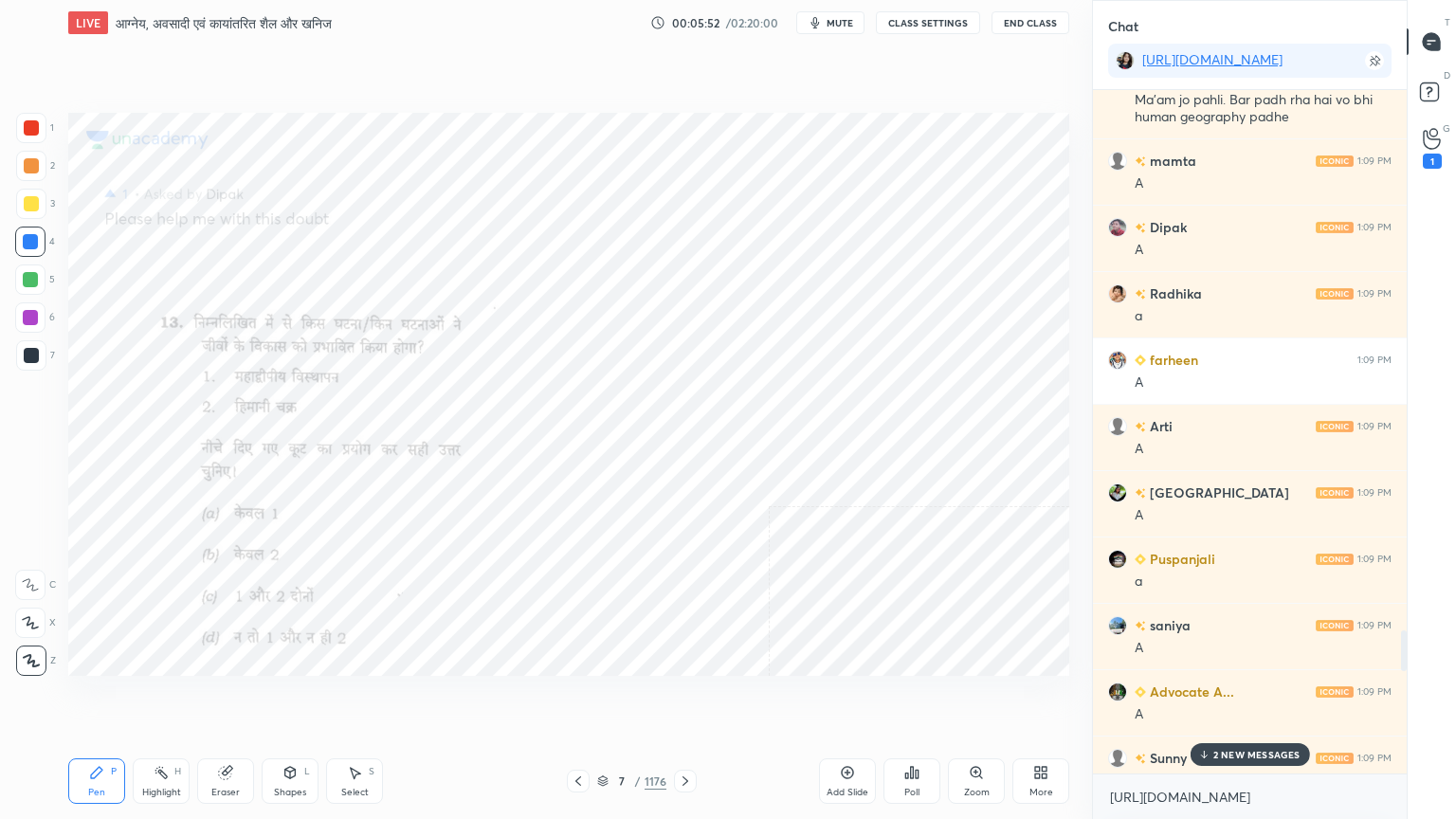 click on "2 NEW MESSAGES" at bounding box center (1257, 755) 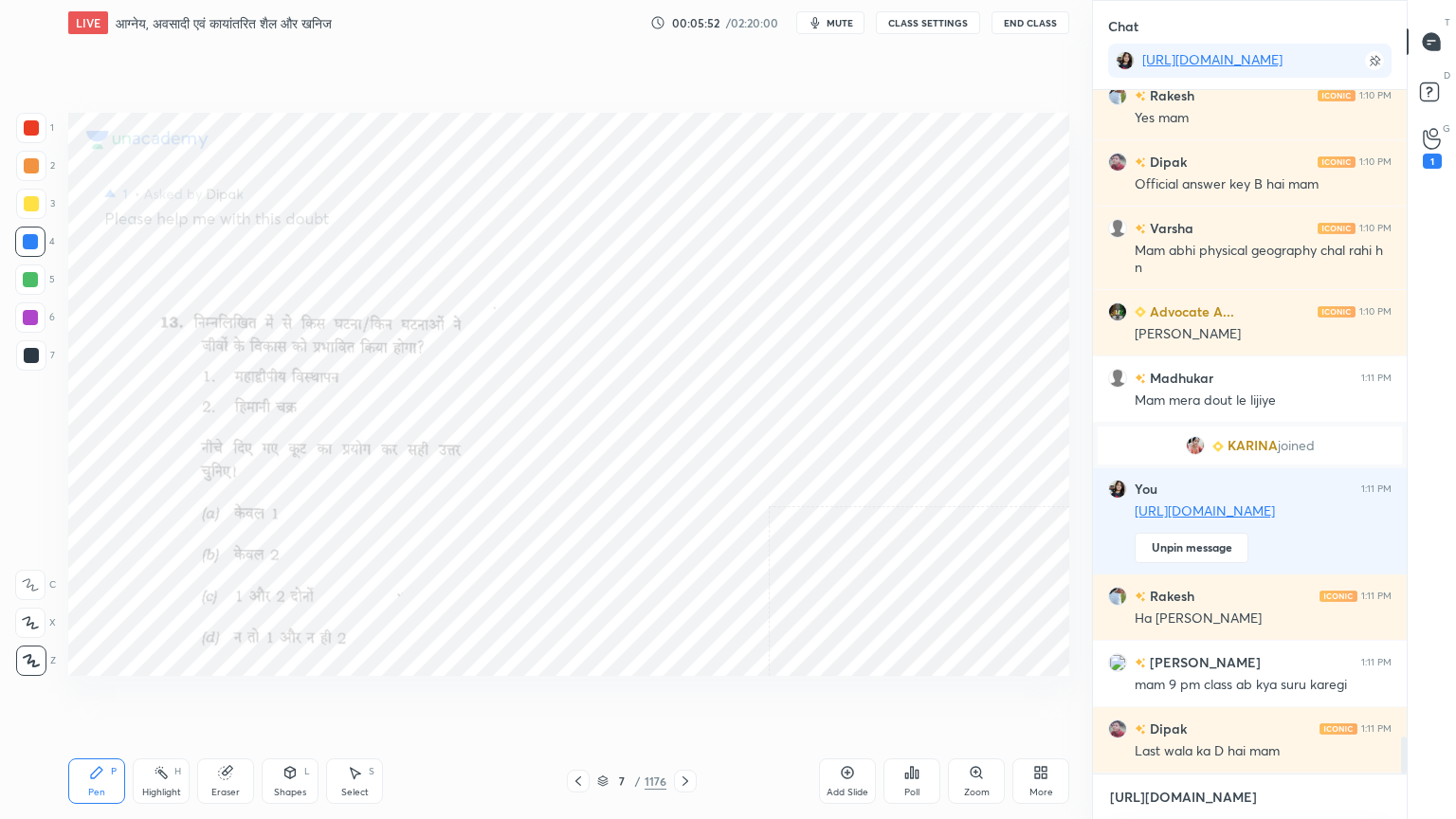 drag, startPoint x: 1260, startPoint y: 808, endPoint x: 1278, endPoint y: 800, distance: 19.697716 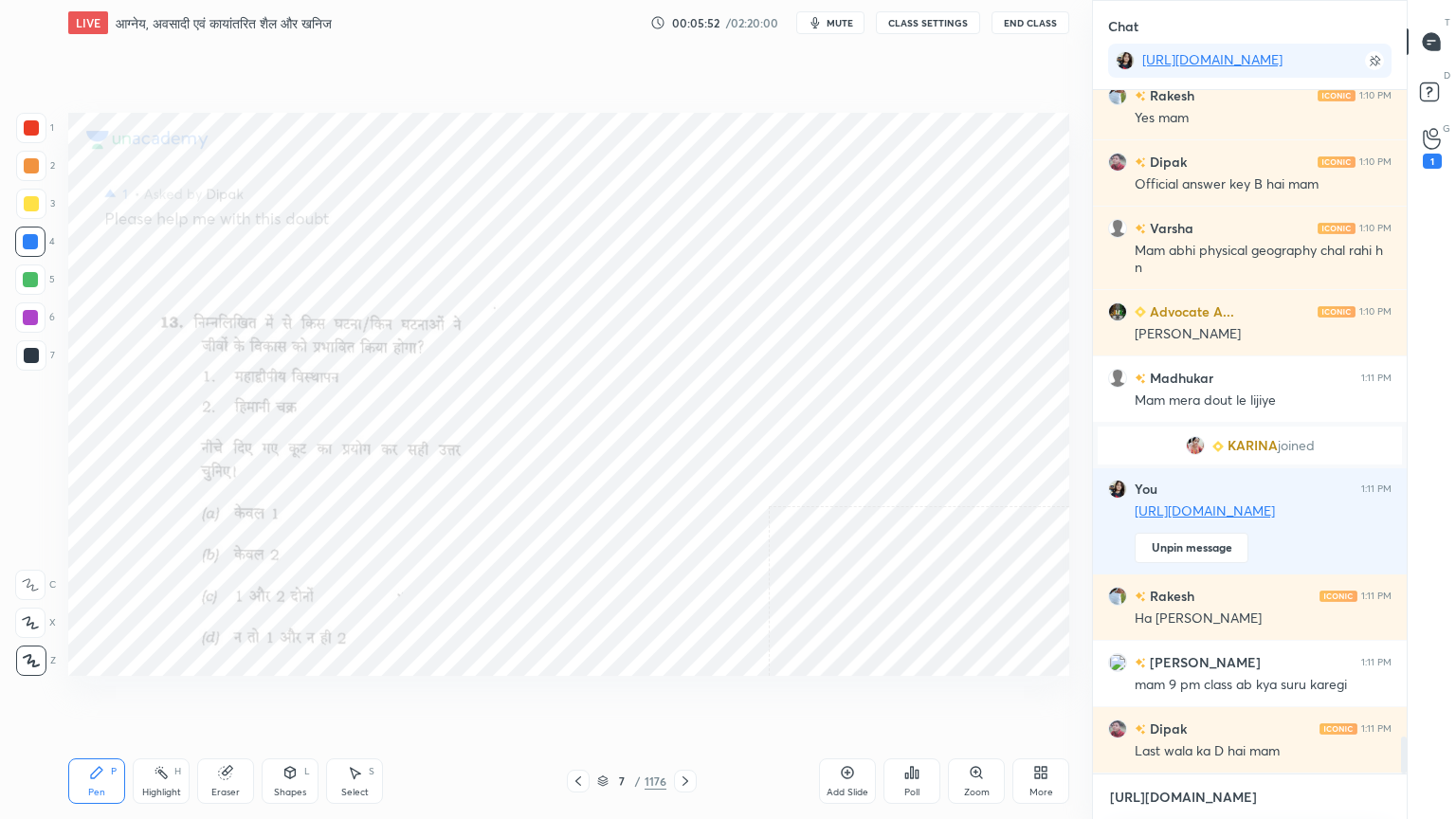 click on "[URL][DOMAIN_NAME]" at bounding box center [1249, 797] 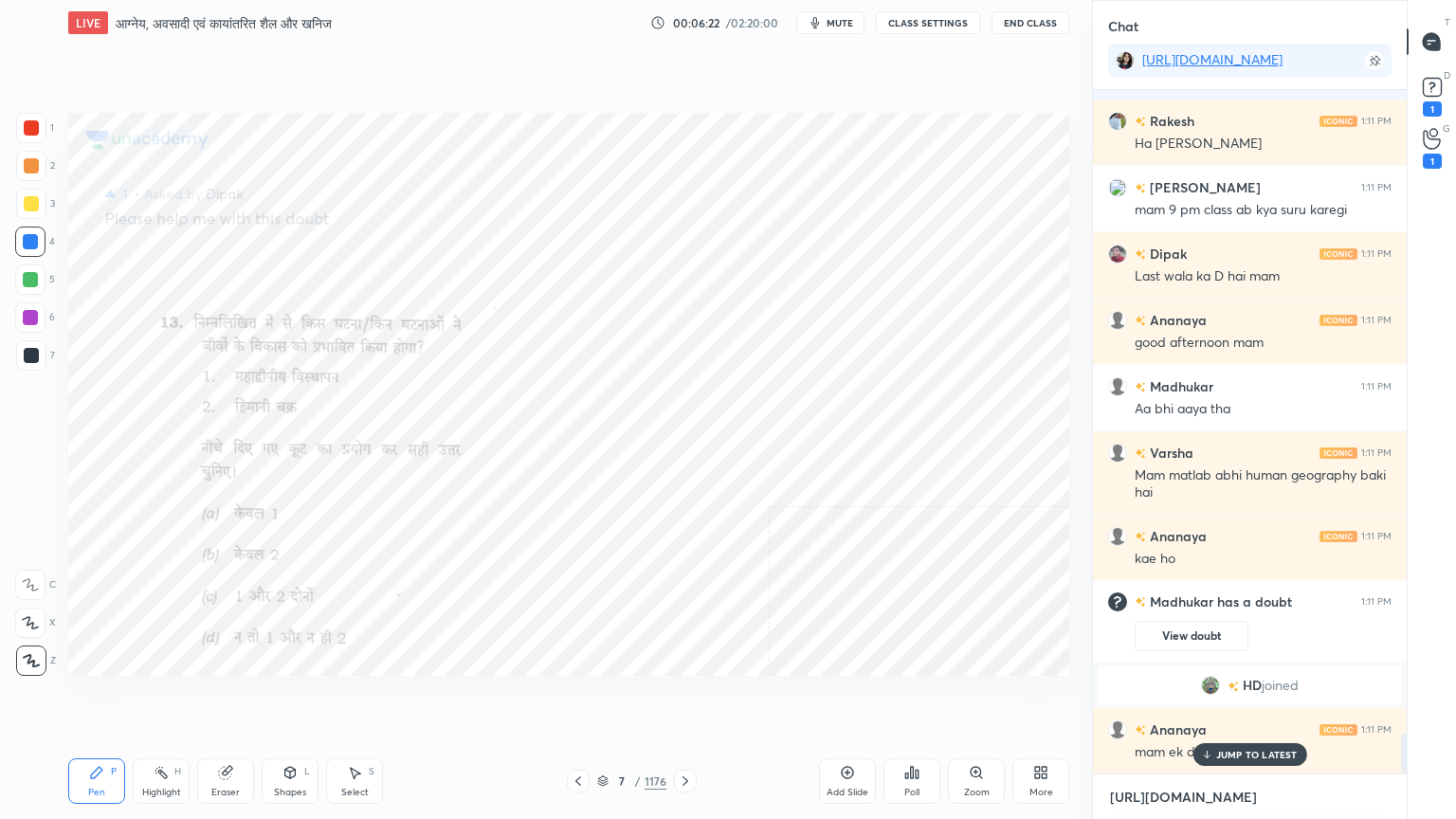 scroll, scrollTop: 11131, scrollLeft: 0, axis: vertical 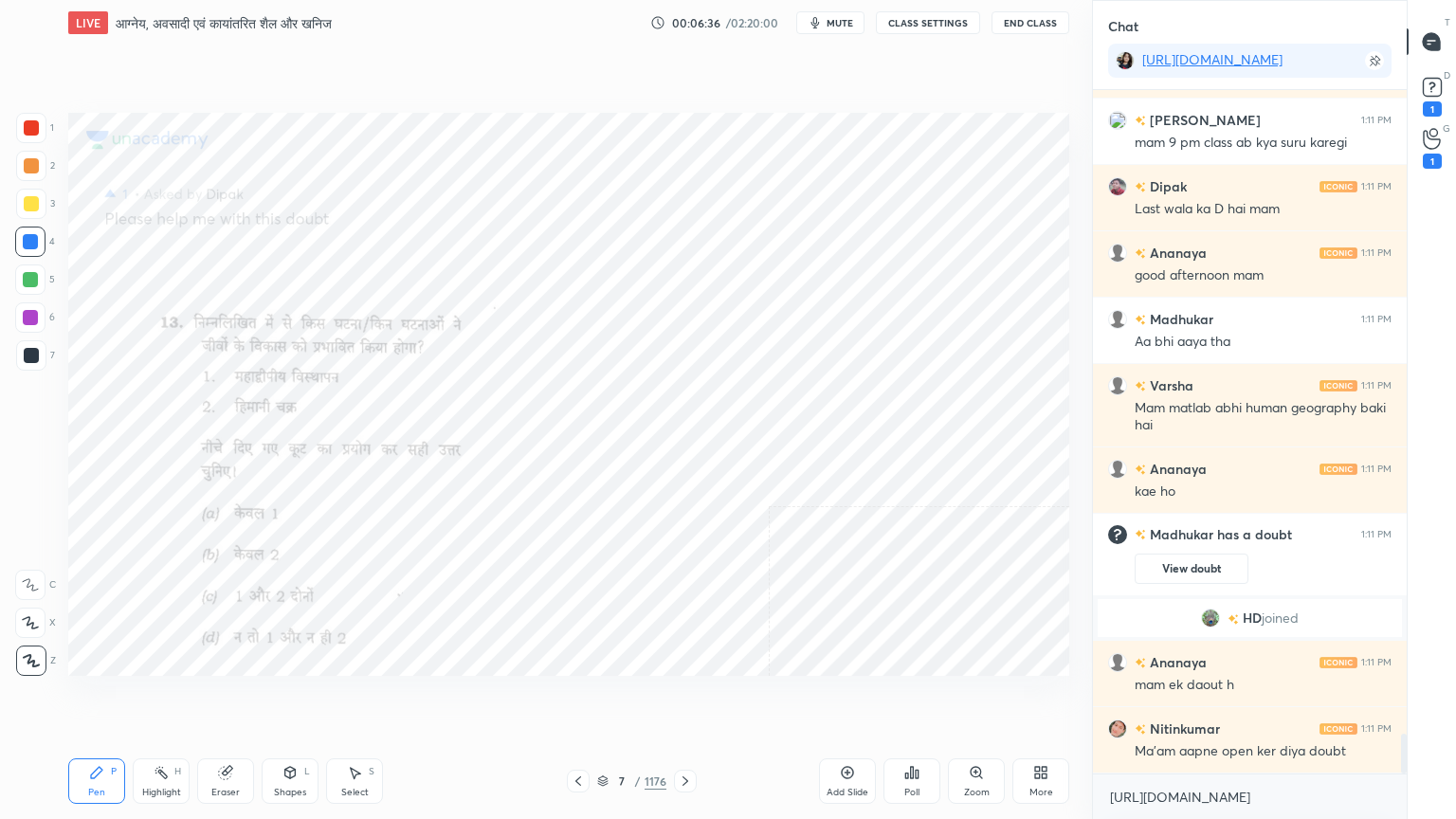 click 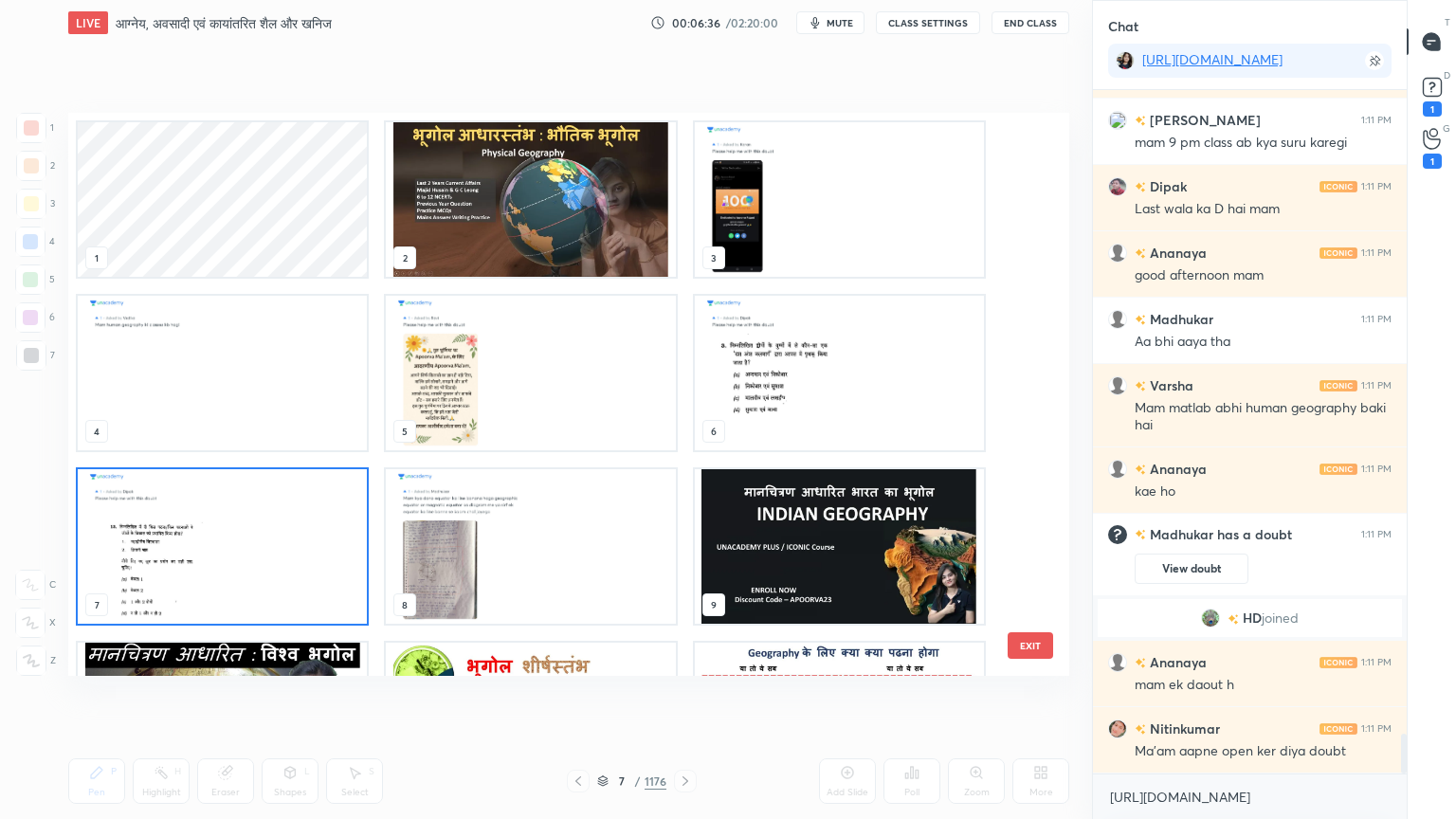 scroll, scrollTop: 6, scrollLeft: 9, axis: both 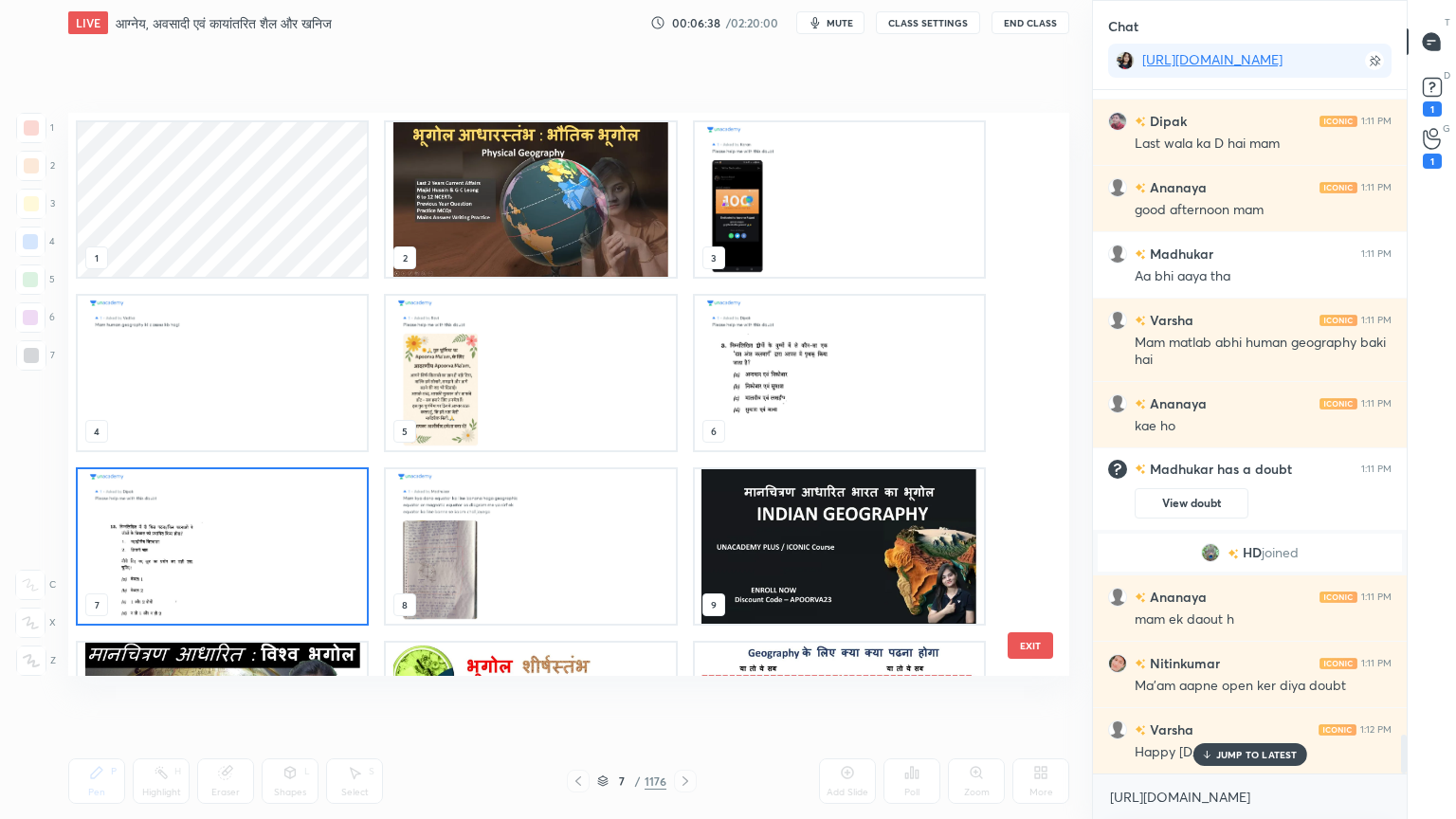 click at bounding box center [222, 373] 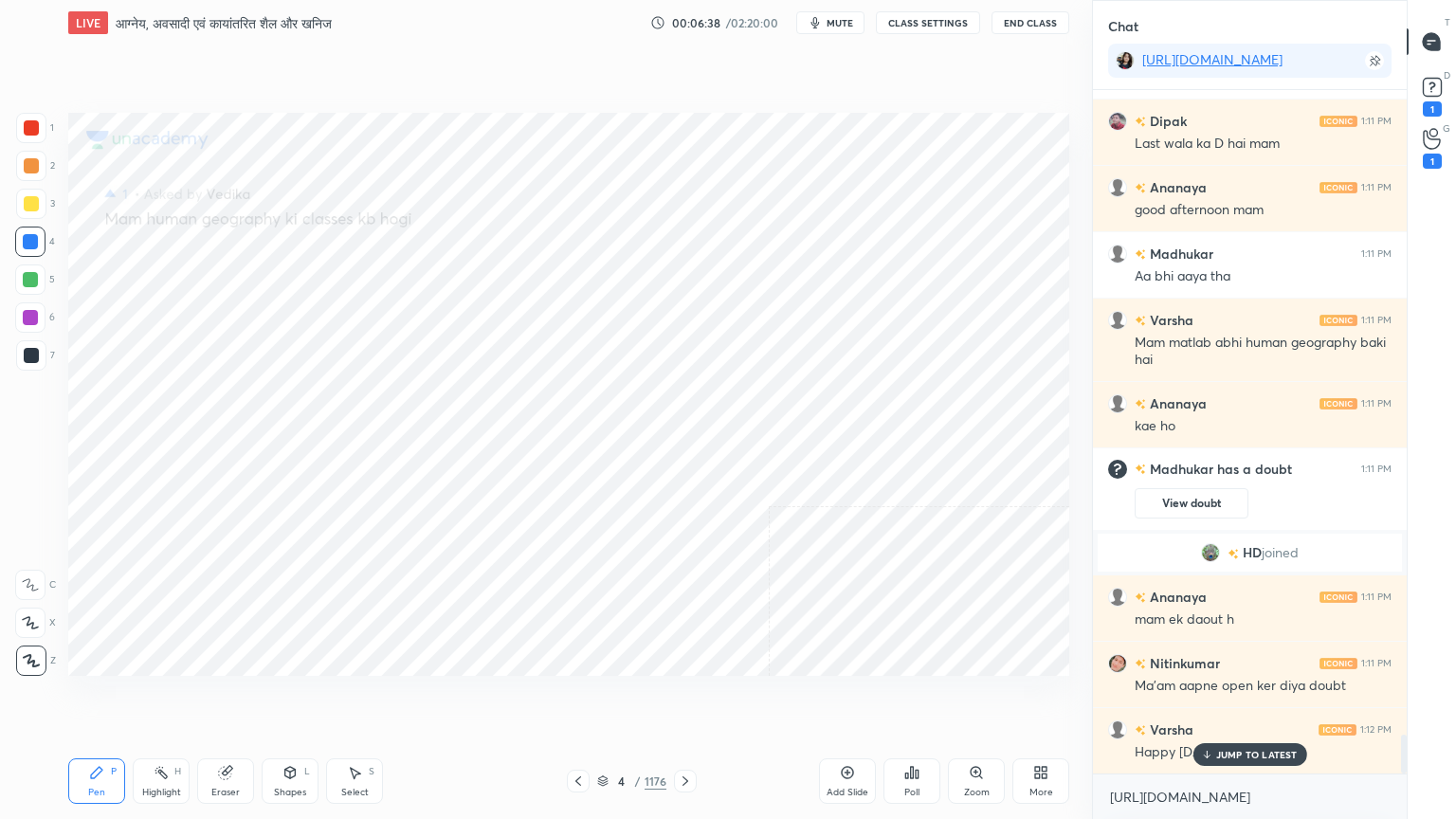 click at bounding box center [222, 373] 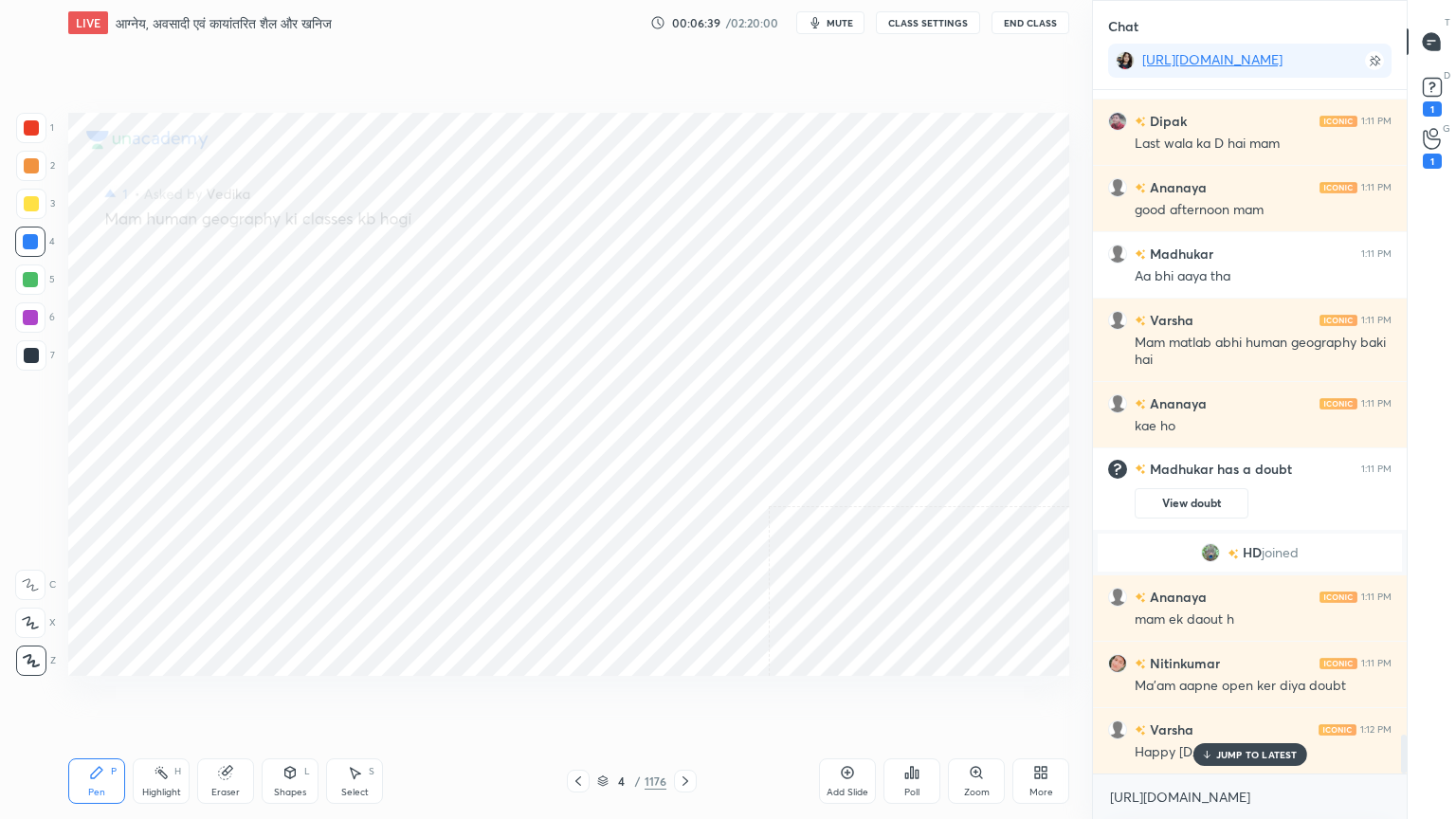 click 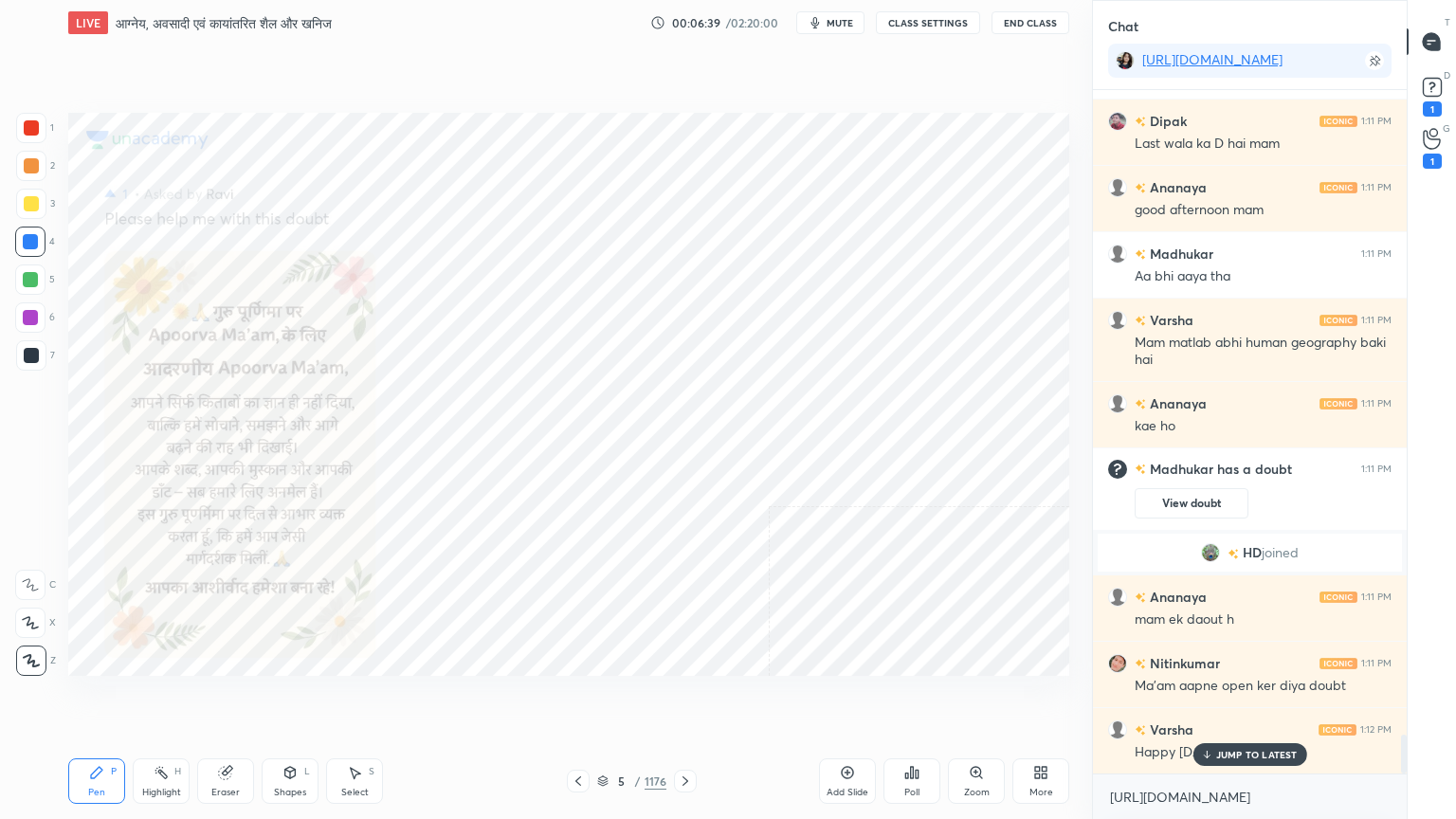 click 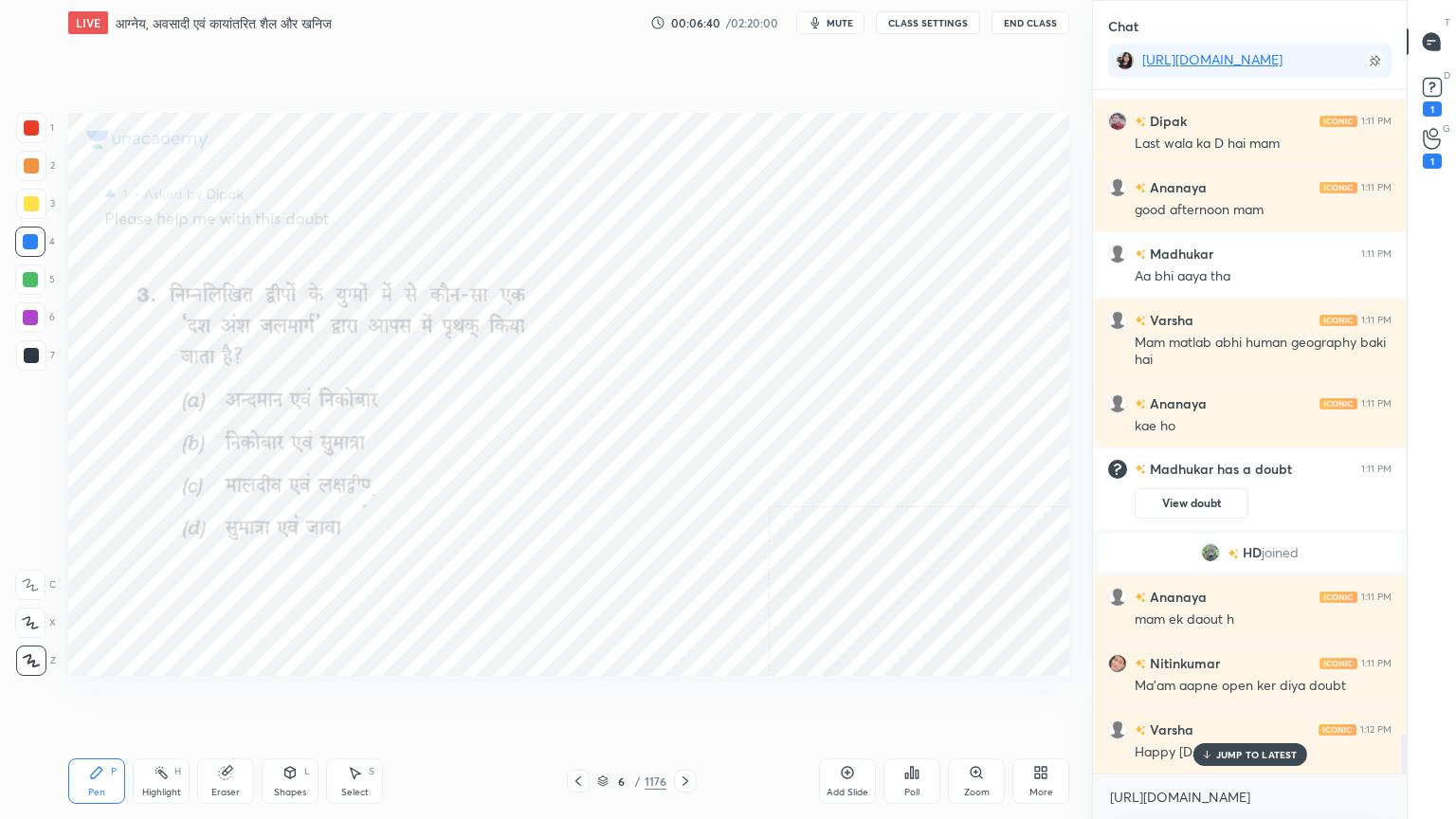 click 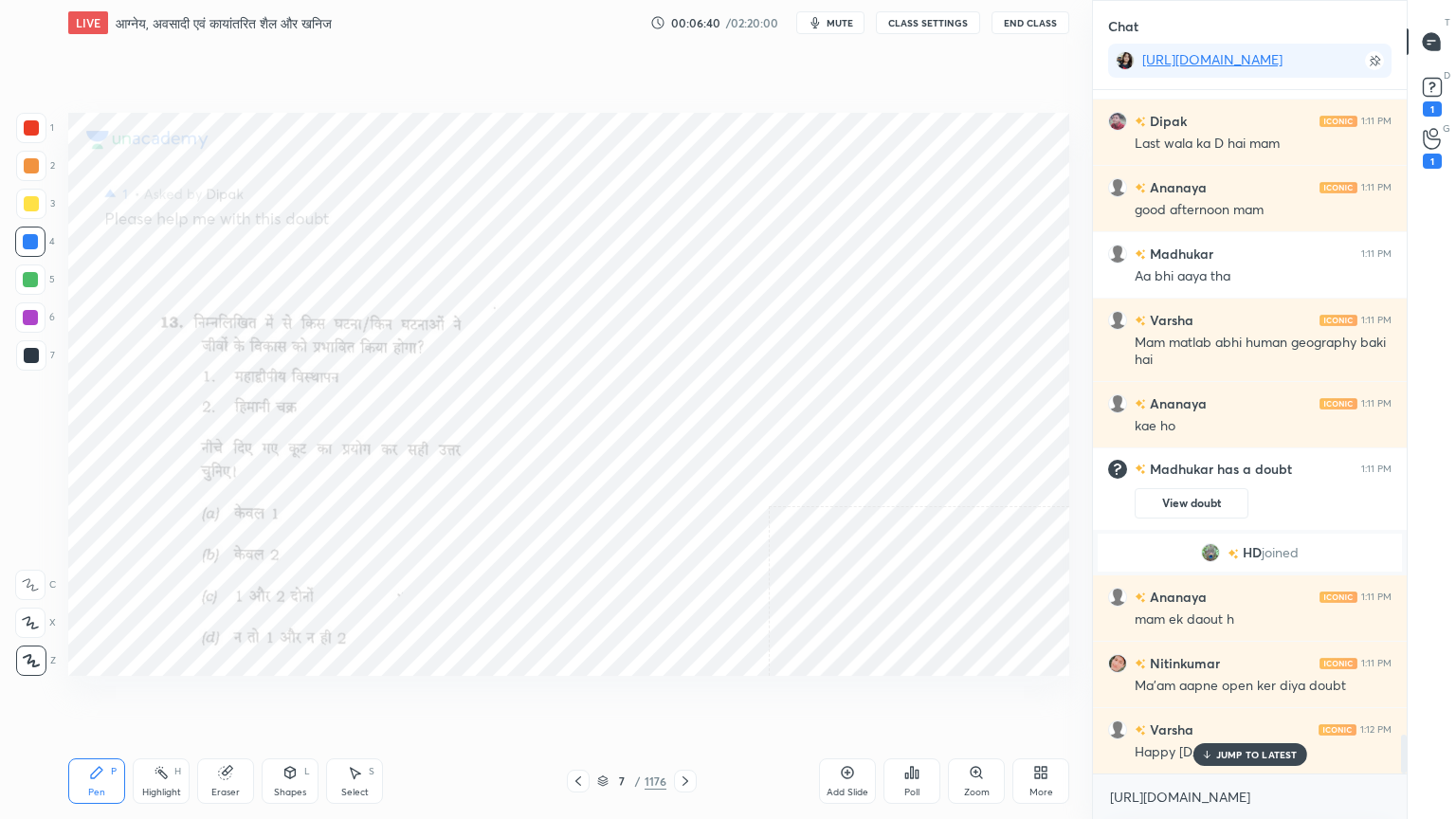 click 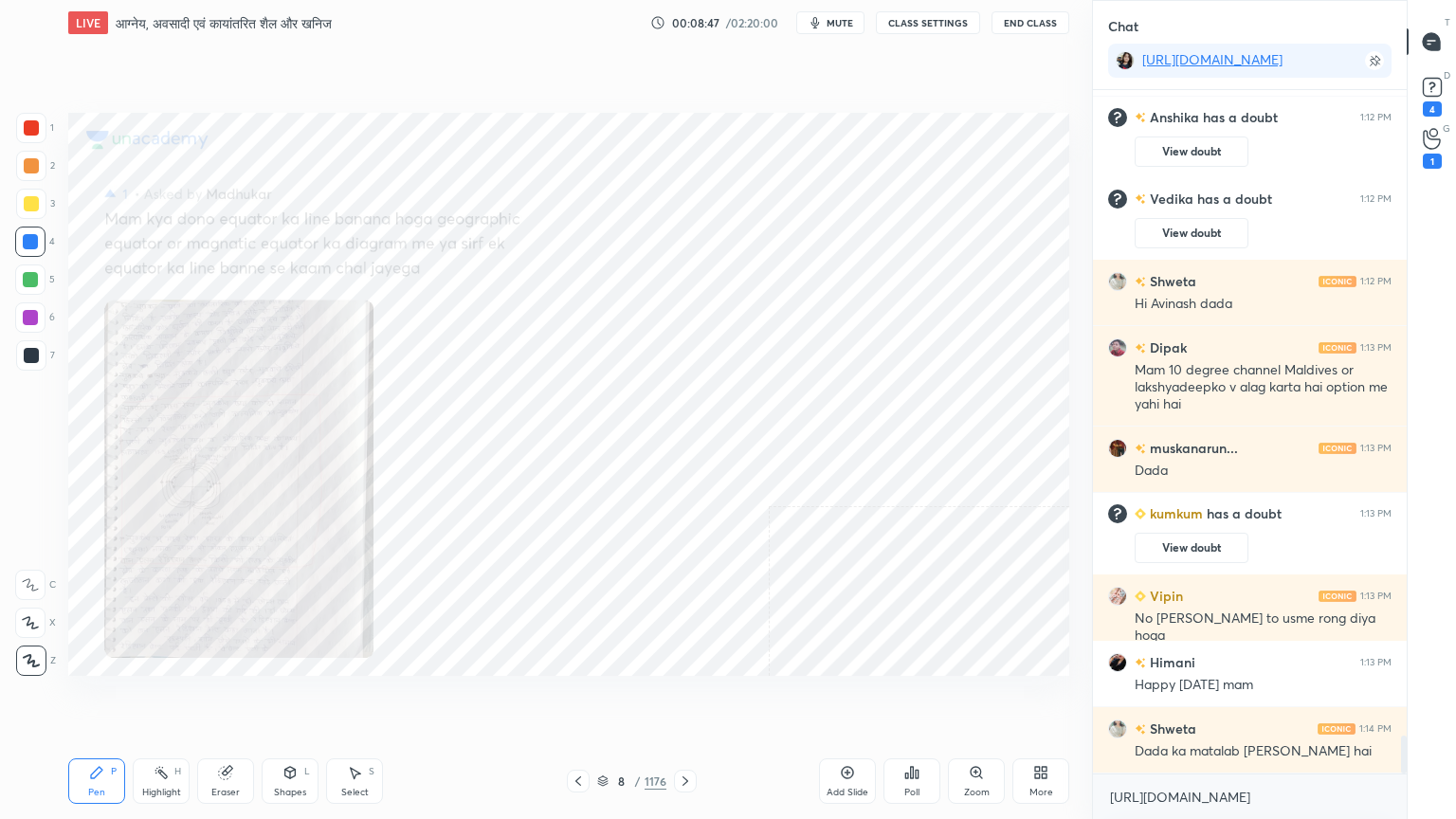 scroll, scrollTop: 11754, scrollLeft: 0, axis: vertical 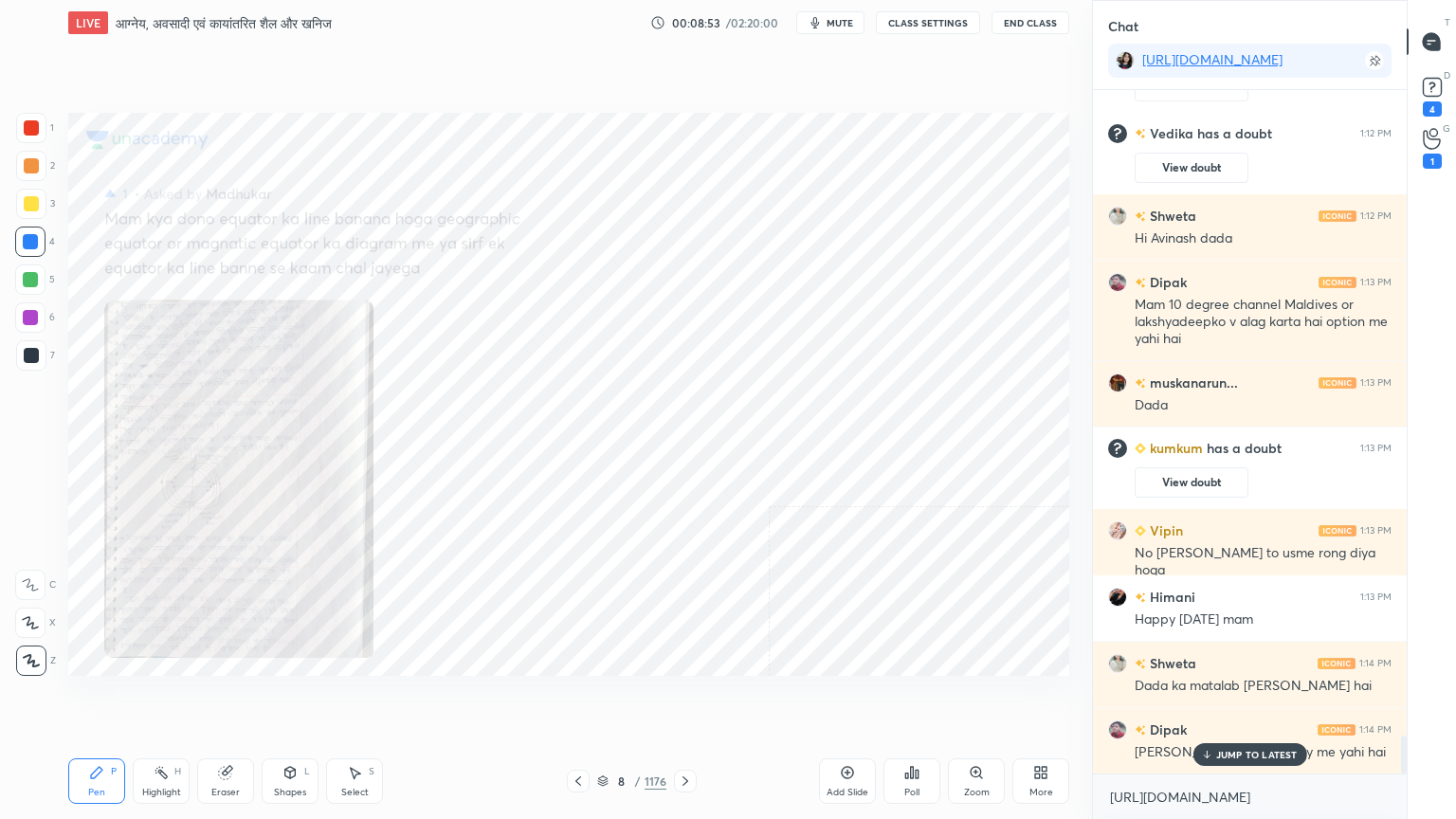 drag, startPoint x: 1241, startPoint y: 757, endPoint x: 1232, endPoint y: 789, distance: 33.24154 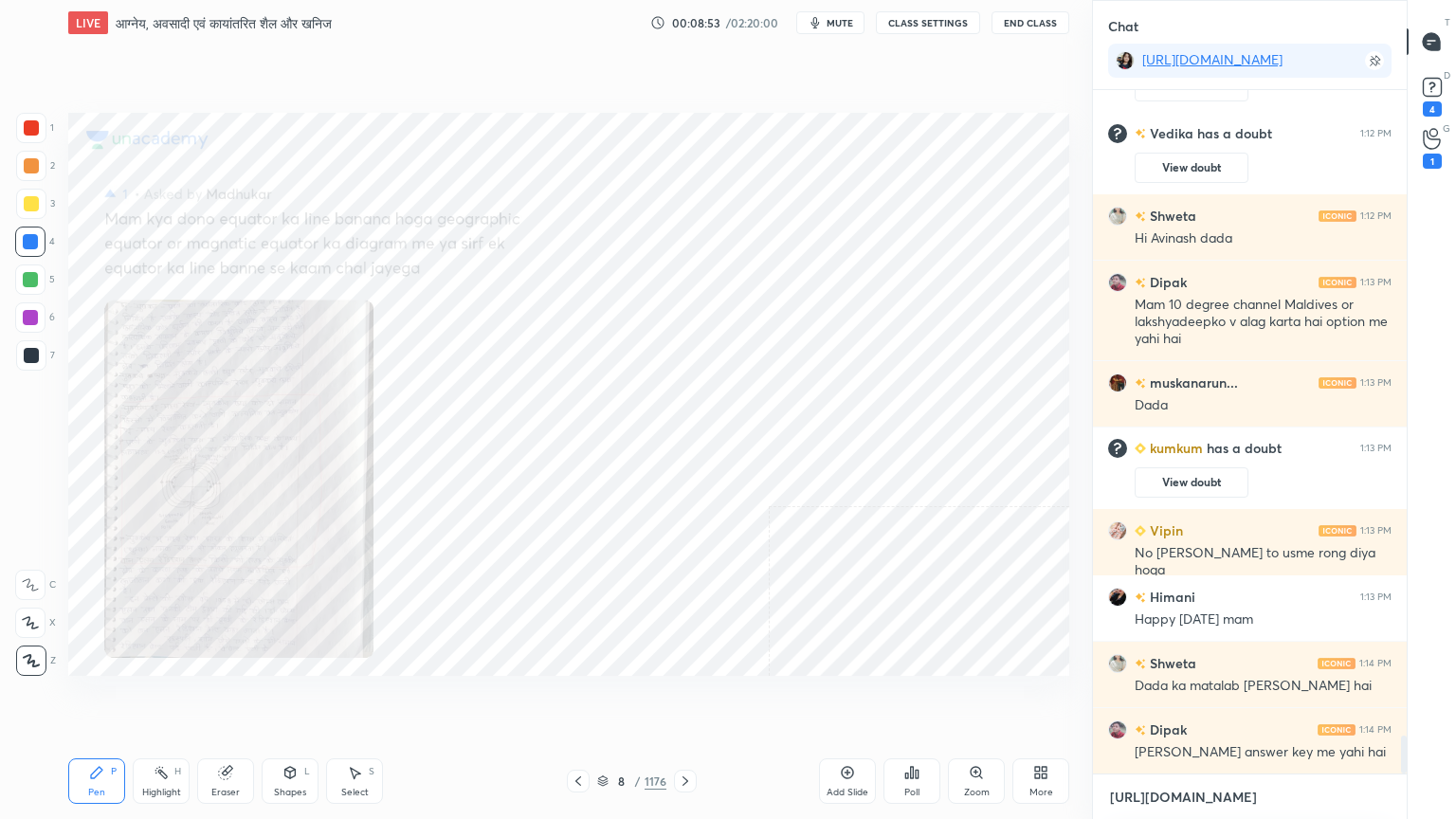 click on "[URL][DOMAIN_NAME]" at bounding box center [1249, 797] 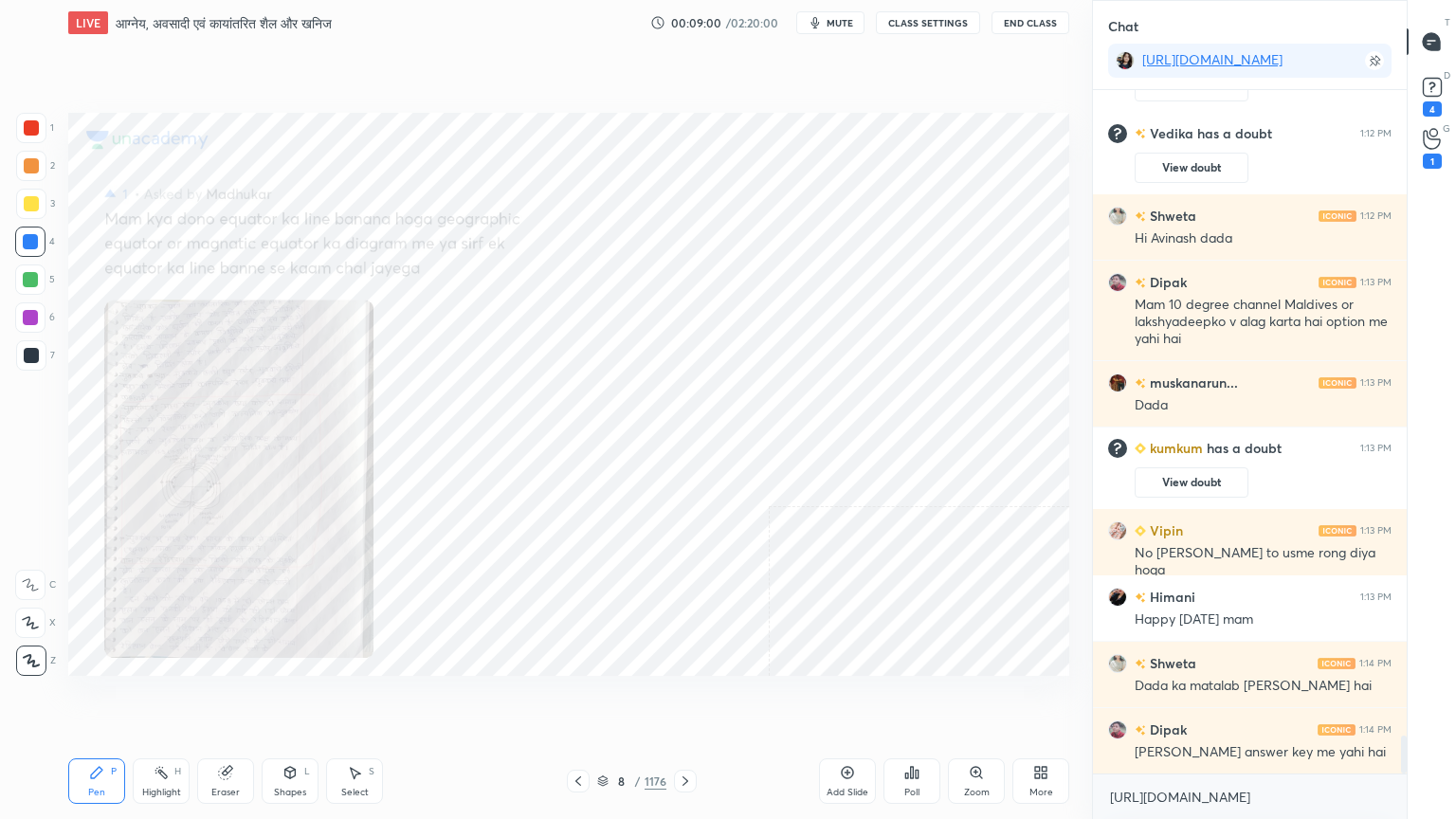 click at bounding box center [30, 242] 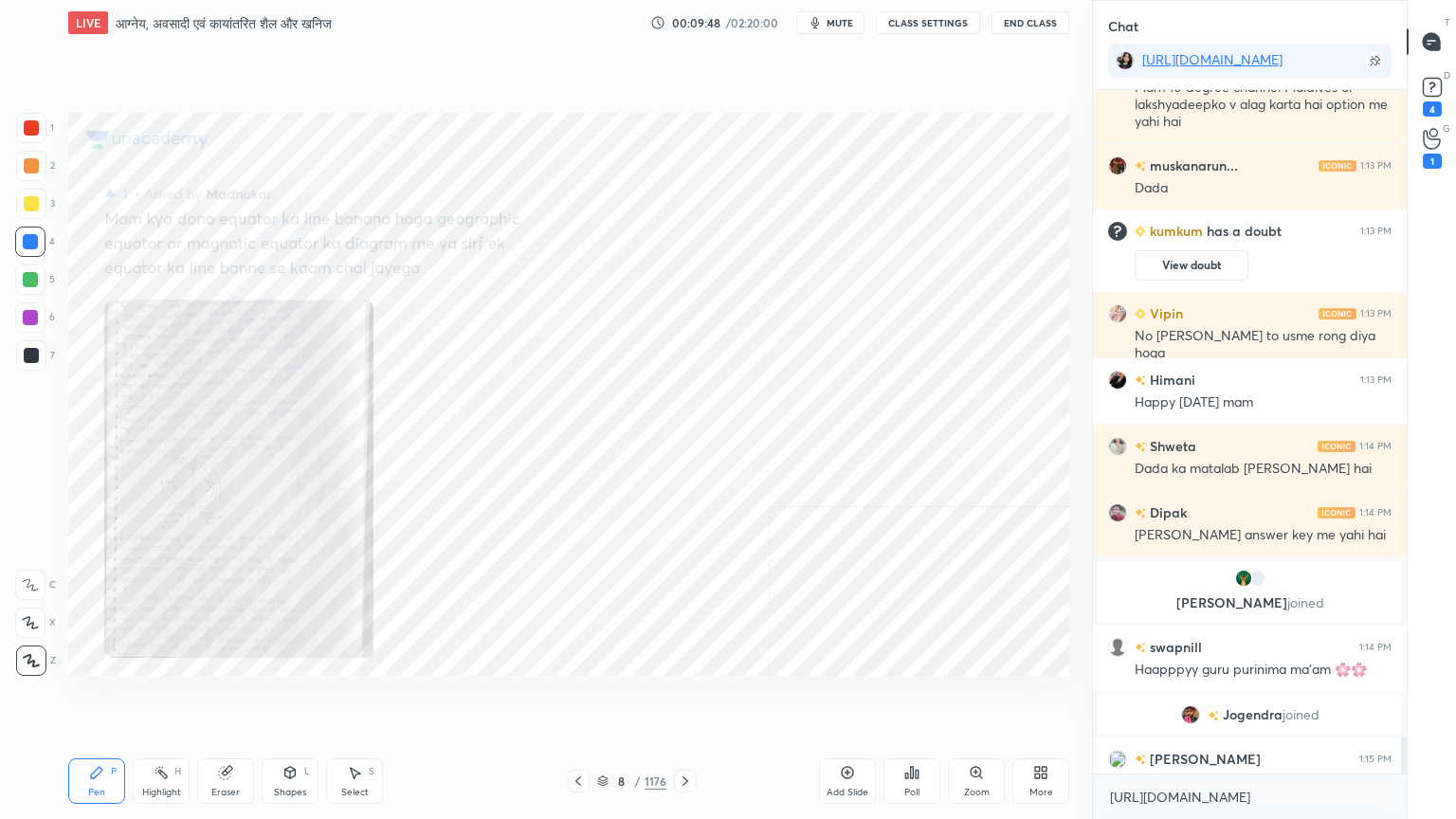 scroll, scrollTop: 11871, scrollLeft: 0, axis: vertical 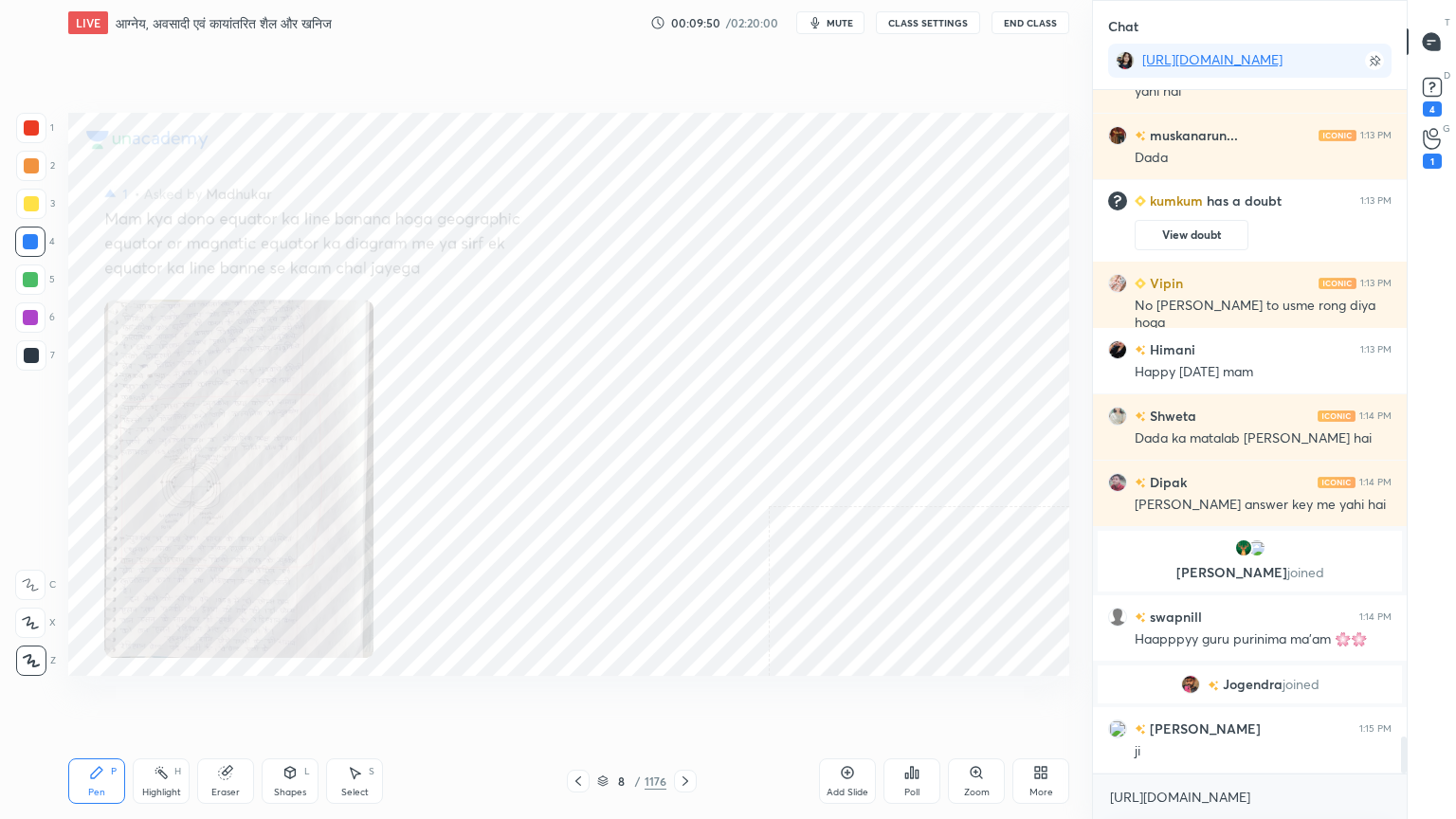 click on "Zoom" at bounding box center [976, 781] 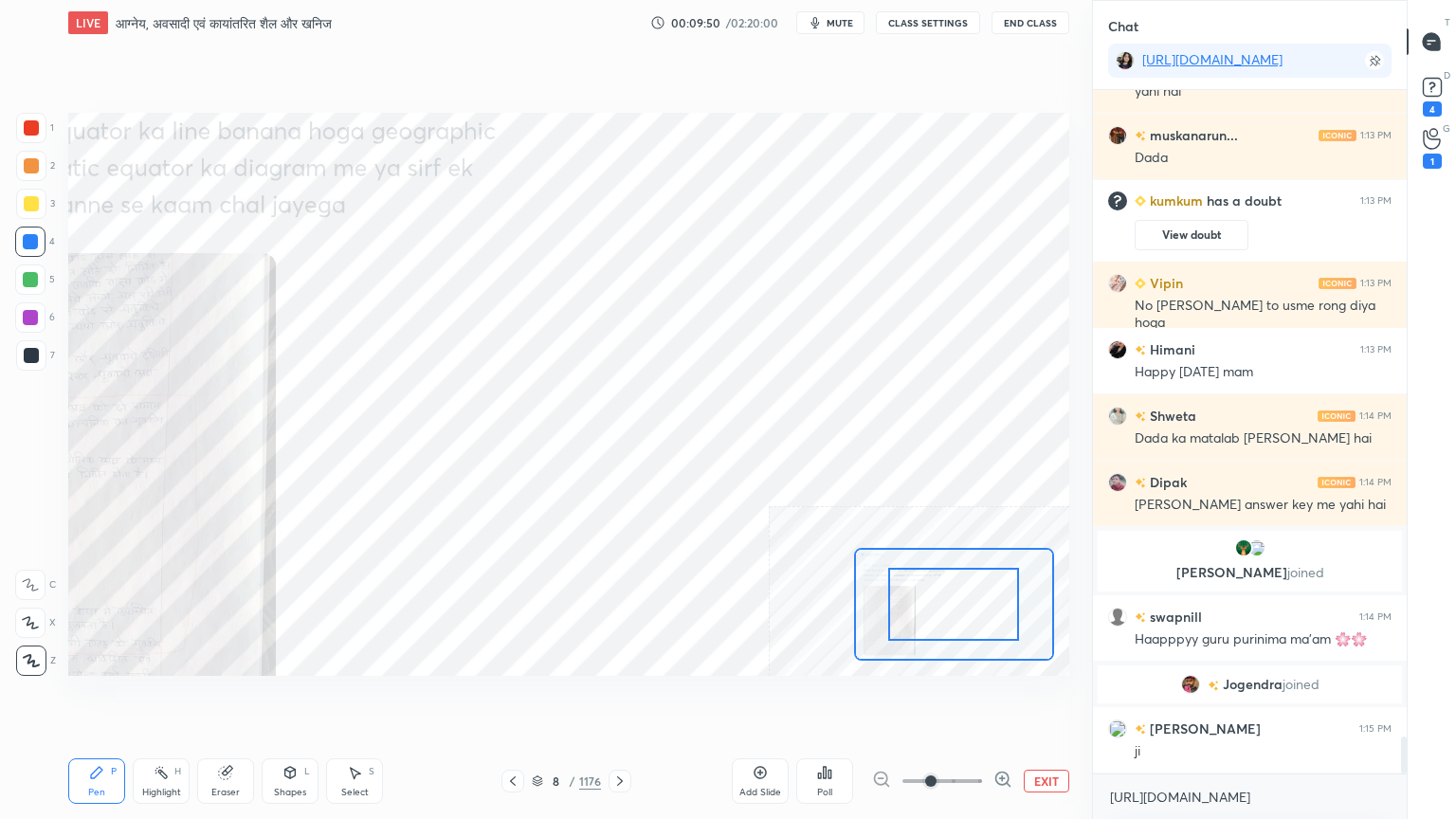 click 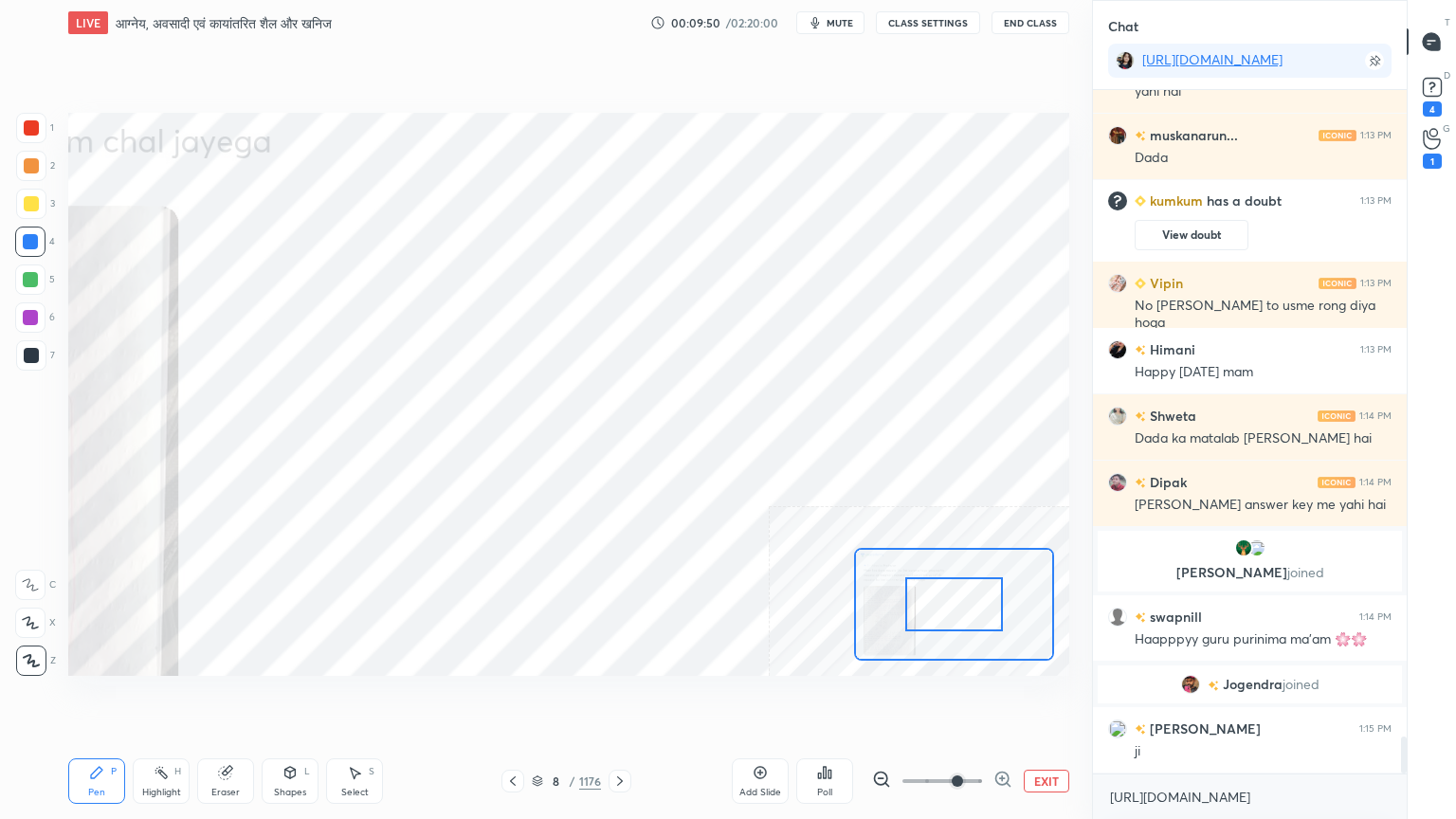 click 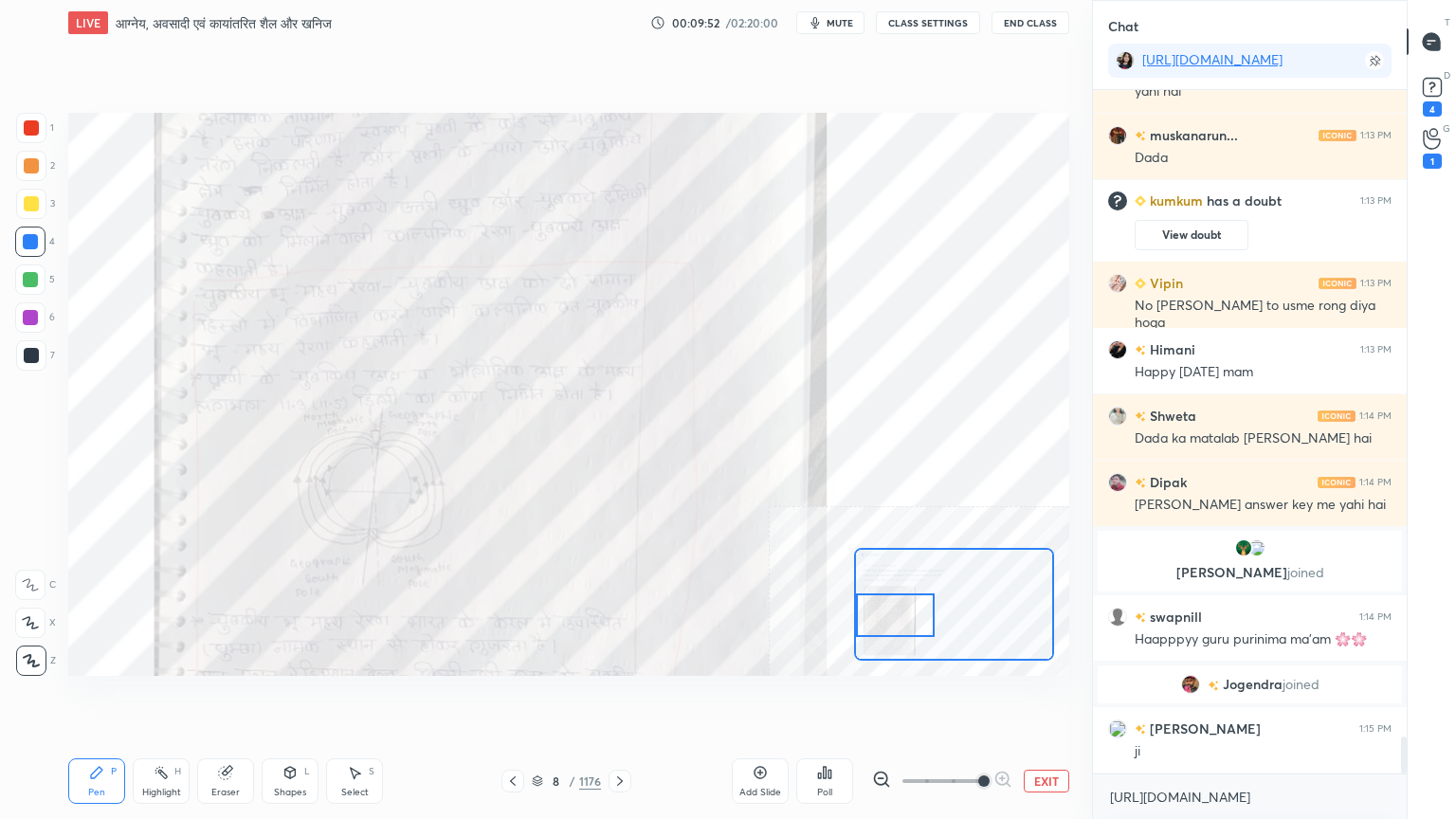drag, startPoint x: 906, startPoint y: 626, endPoint x: 927, endPoint y: 617, distance: 22.847319 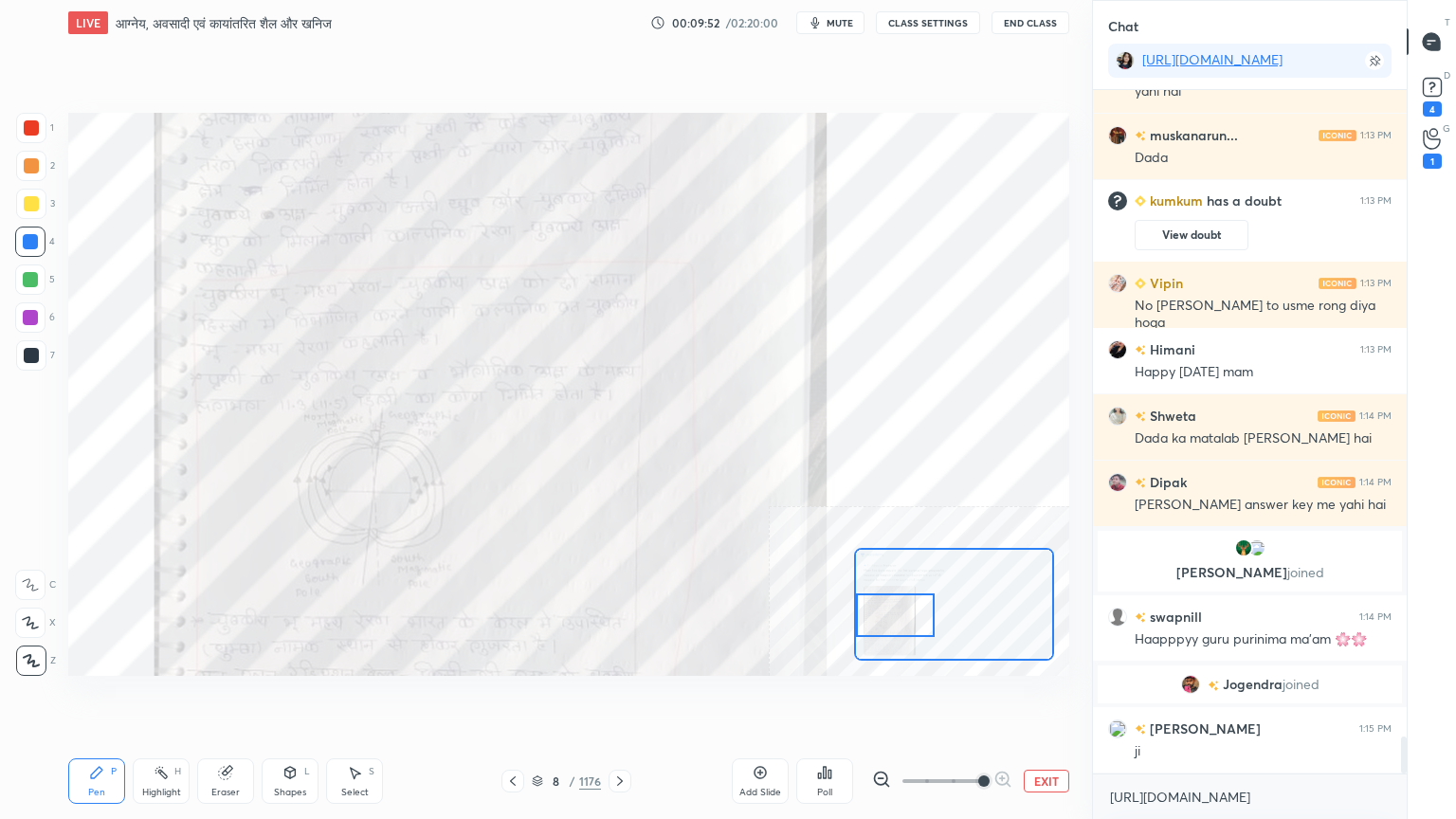 click at bounding box center [895, 615] 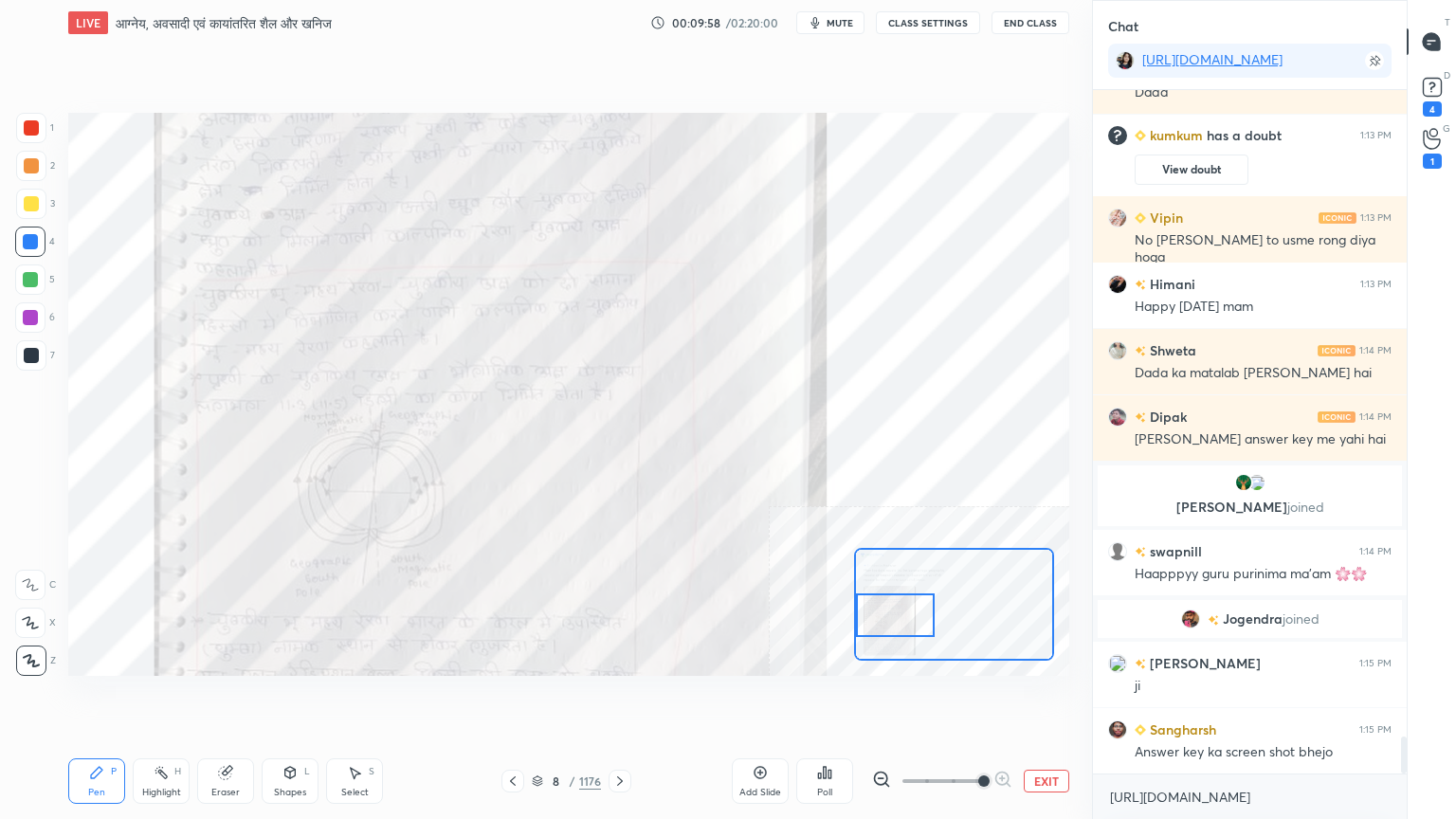 scroll, scrollTop: 12003, scrollLeft: 0, axis: vertical 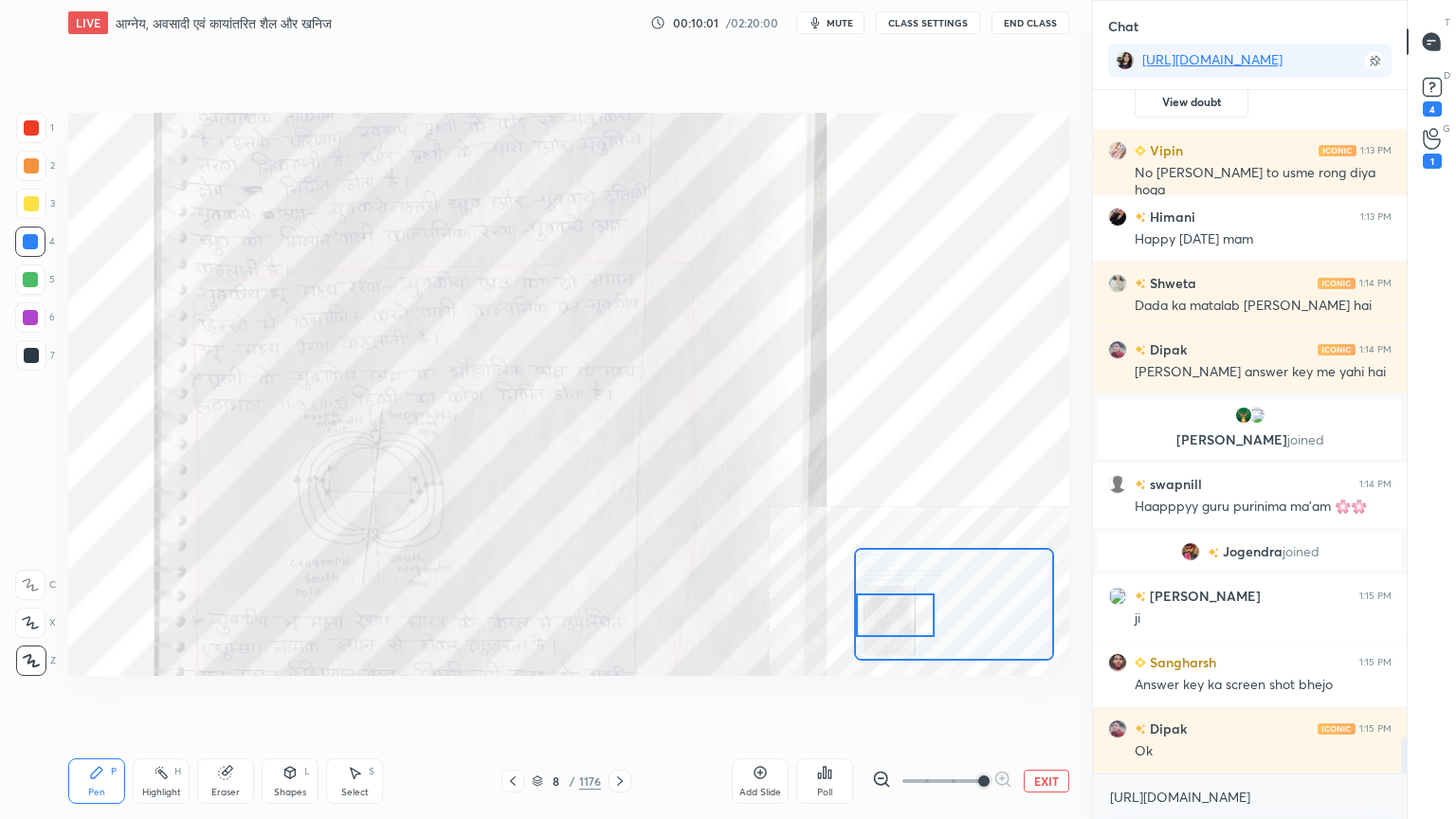 click on "EXIT" at bounding box center (1046, 781) 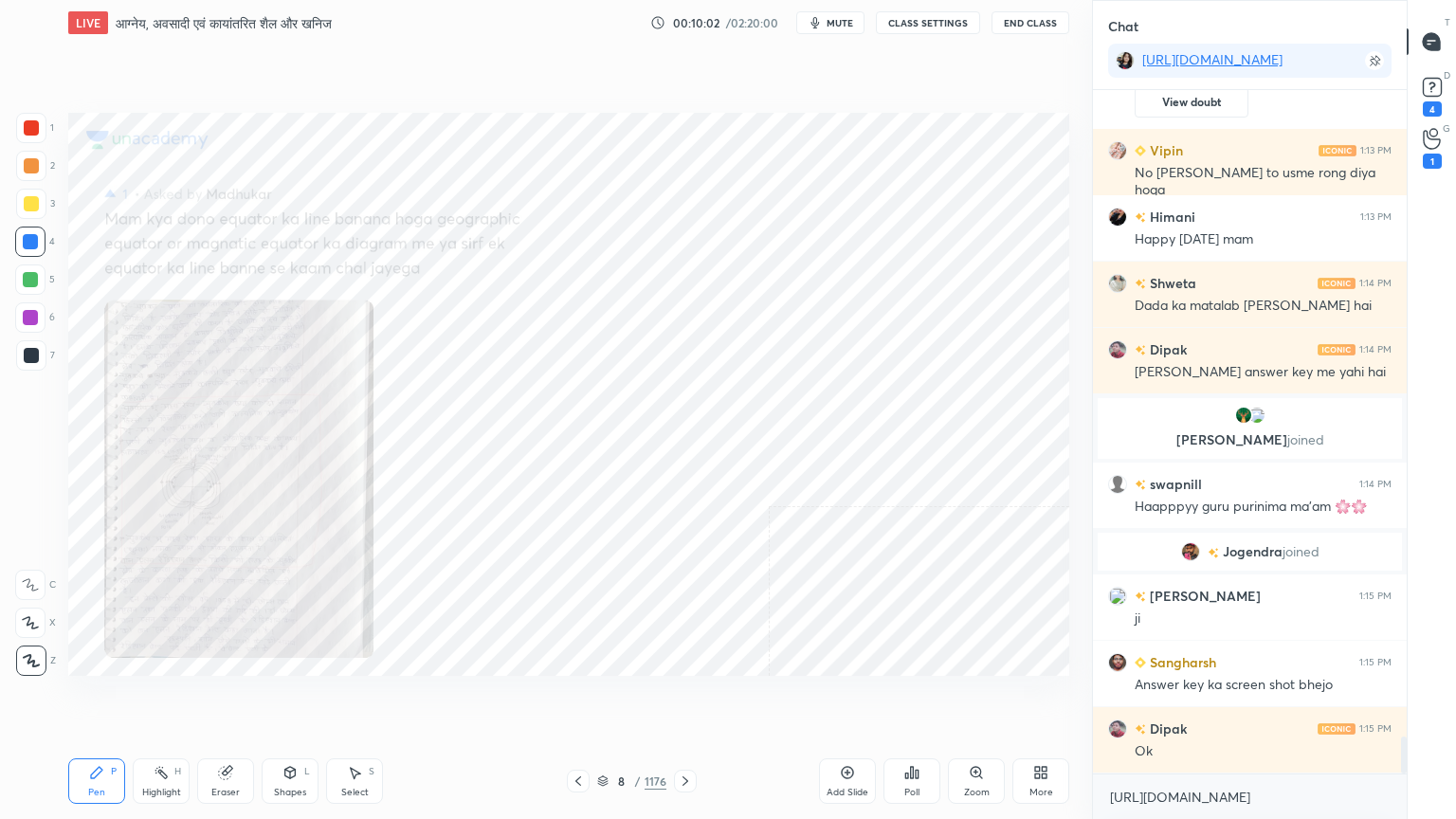 scroll, scrollTop: 12103, scrollLeft: 0, axis: vertical 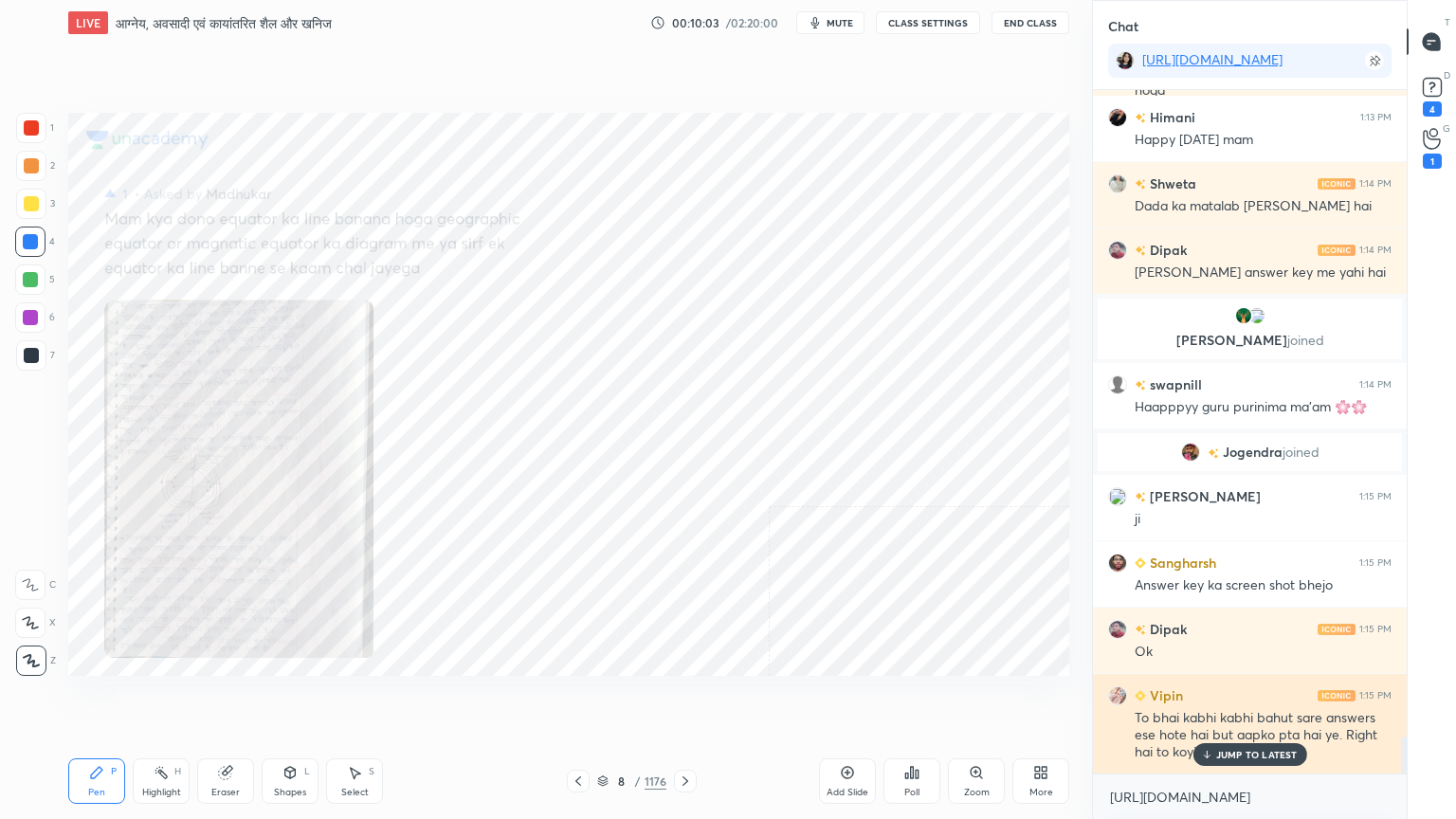 click on "JUMP TO LATEST" at bounding box center [1257, 755] 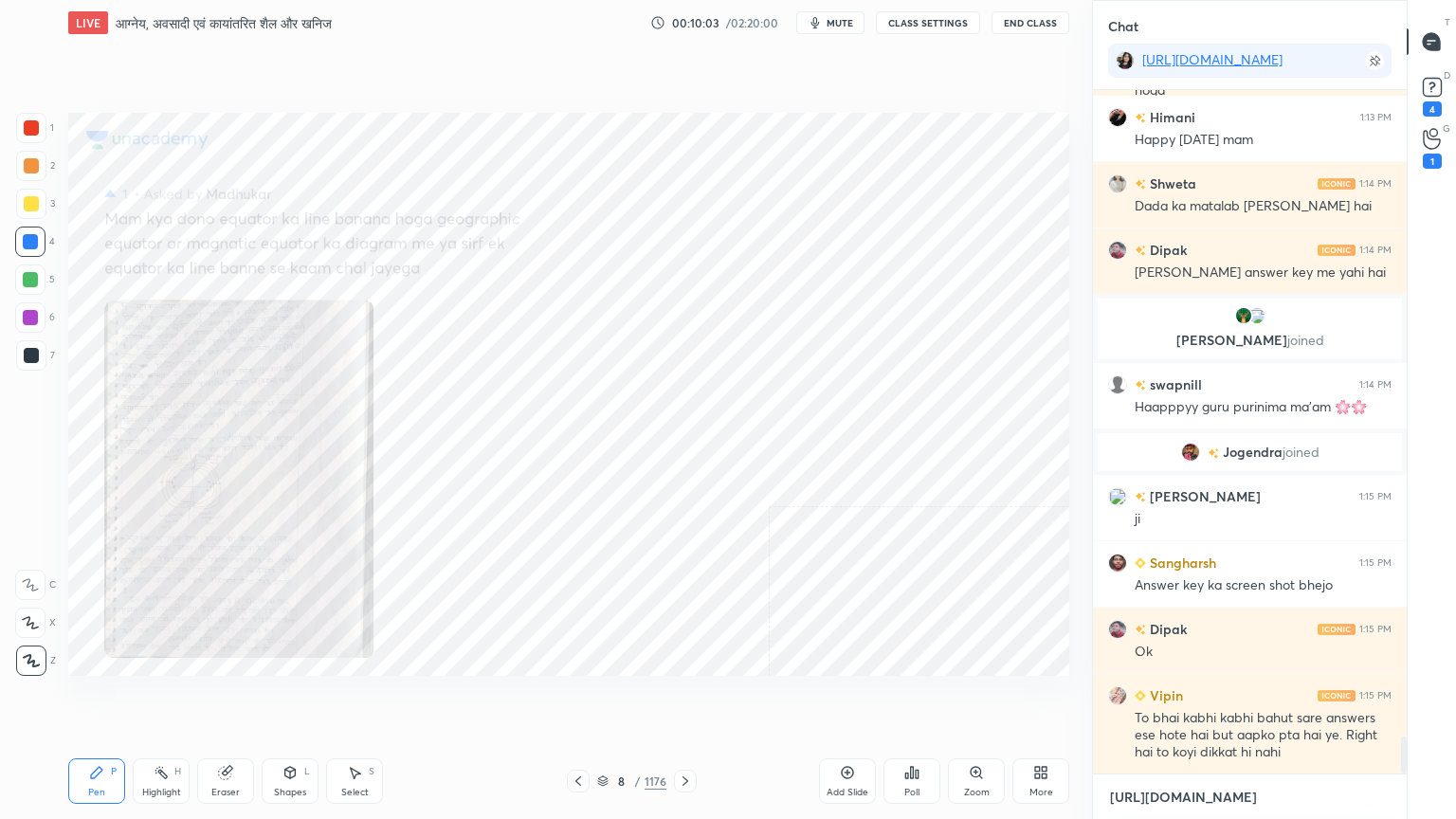 click on "[URL][DOMAIN_NAME]" at bounding box center [1249, 797] 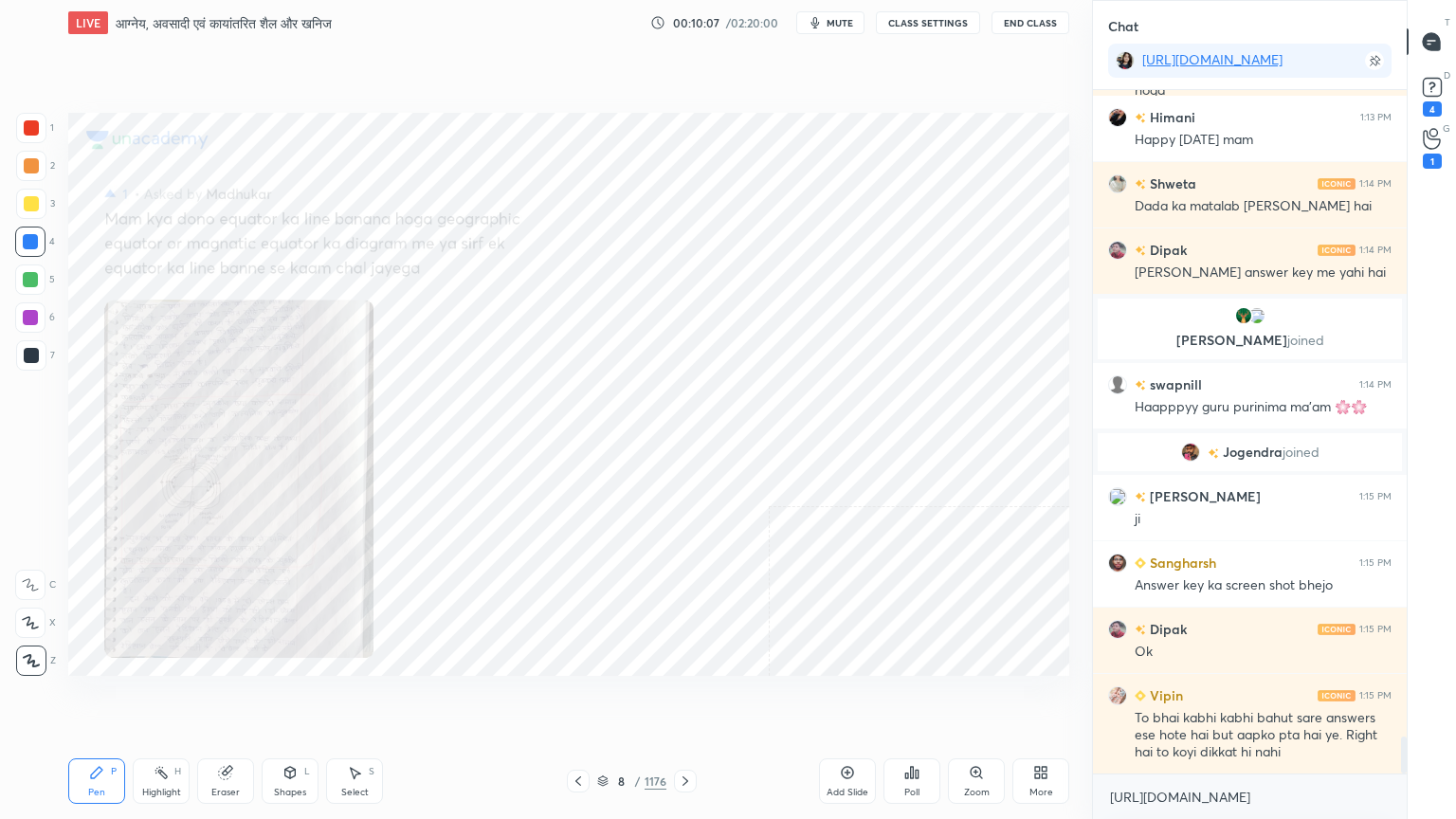 click 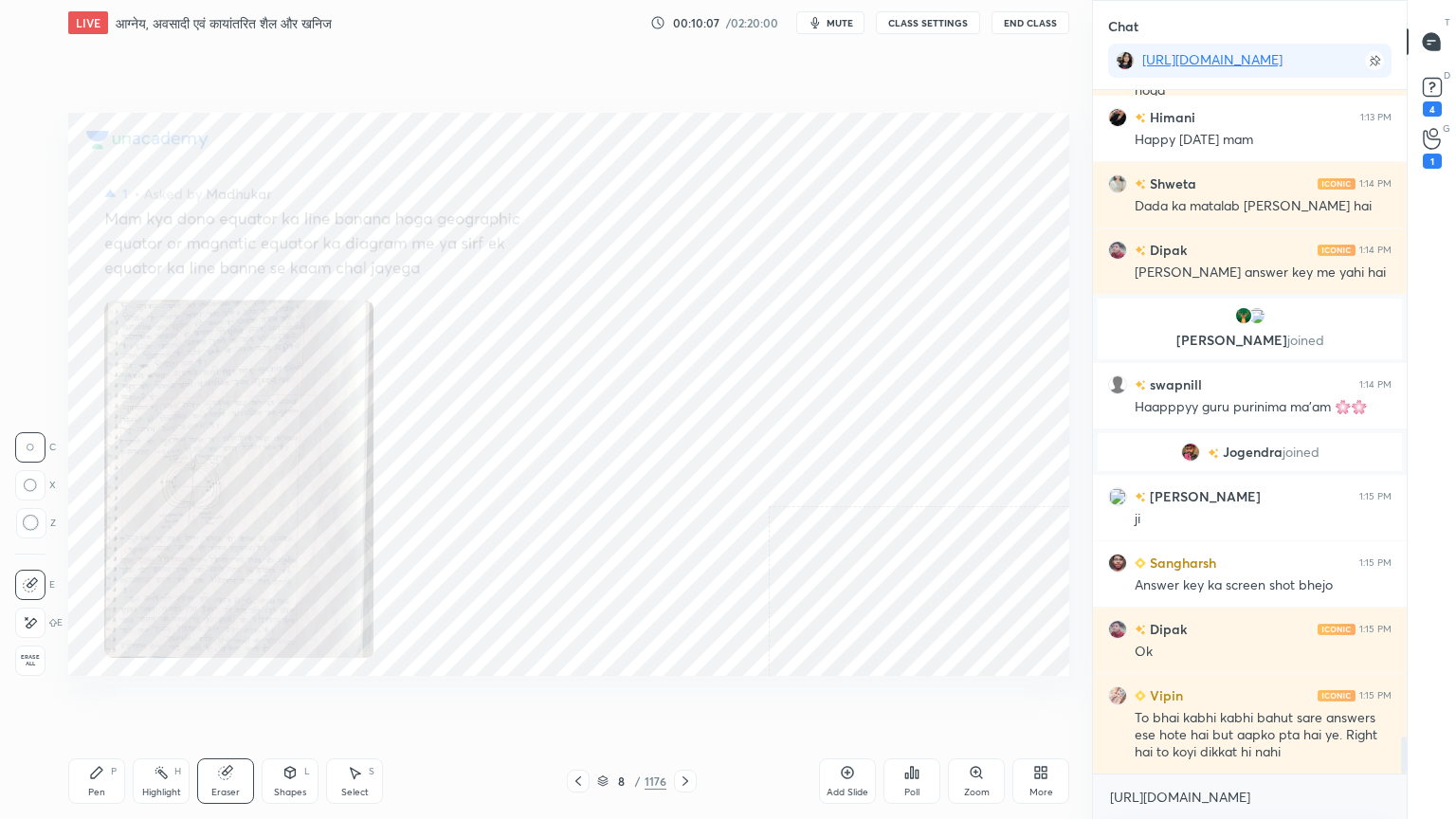 click on "Erase all" at bounding box center (30, 661) 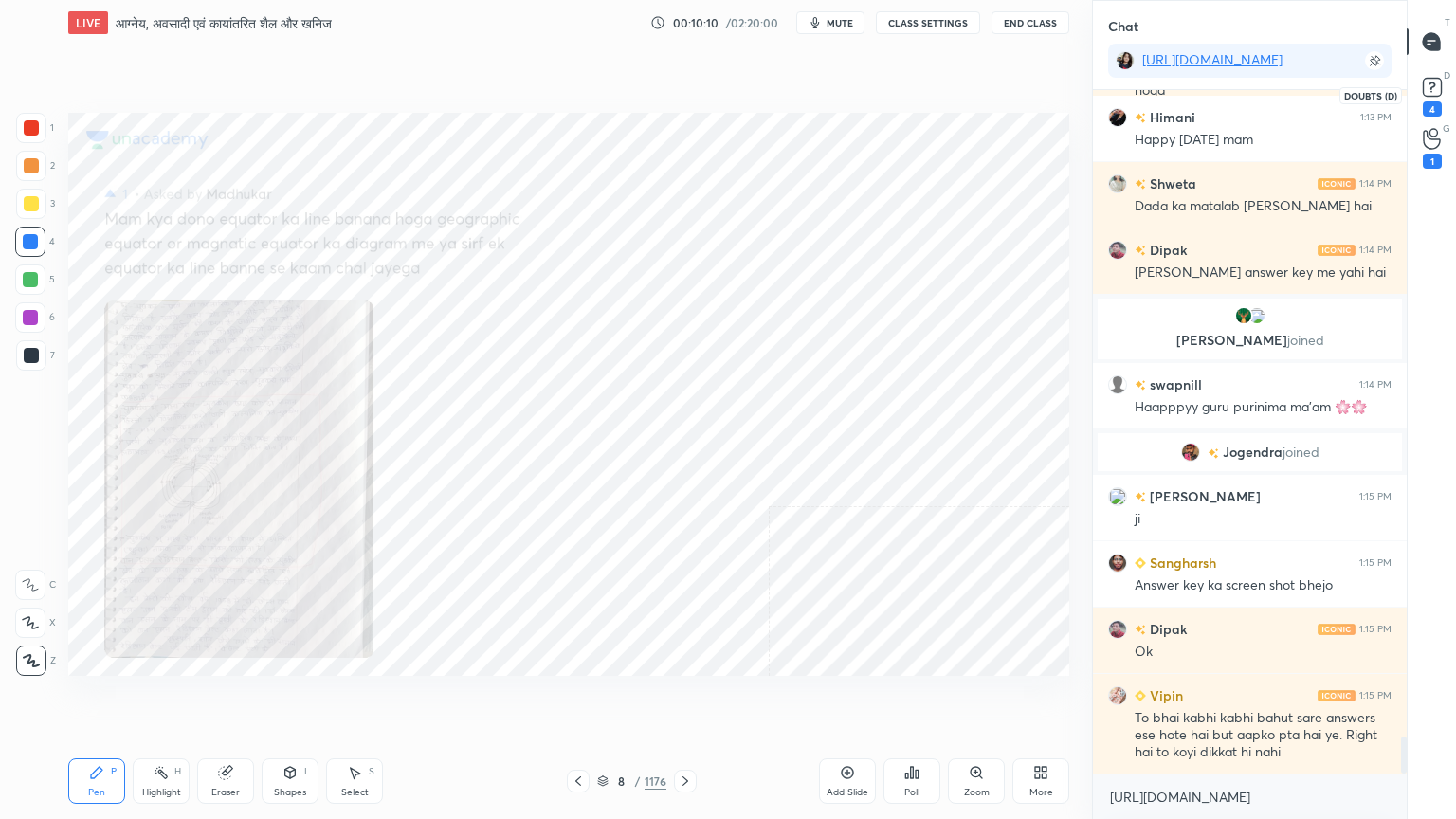 click on "4" at bounding box center [1432, 109] 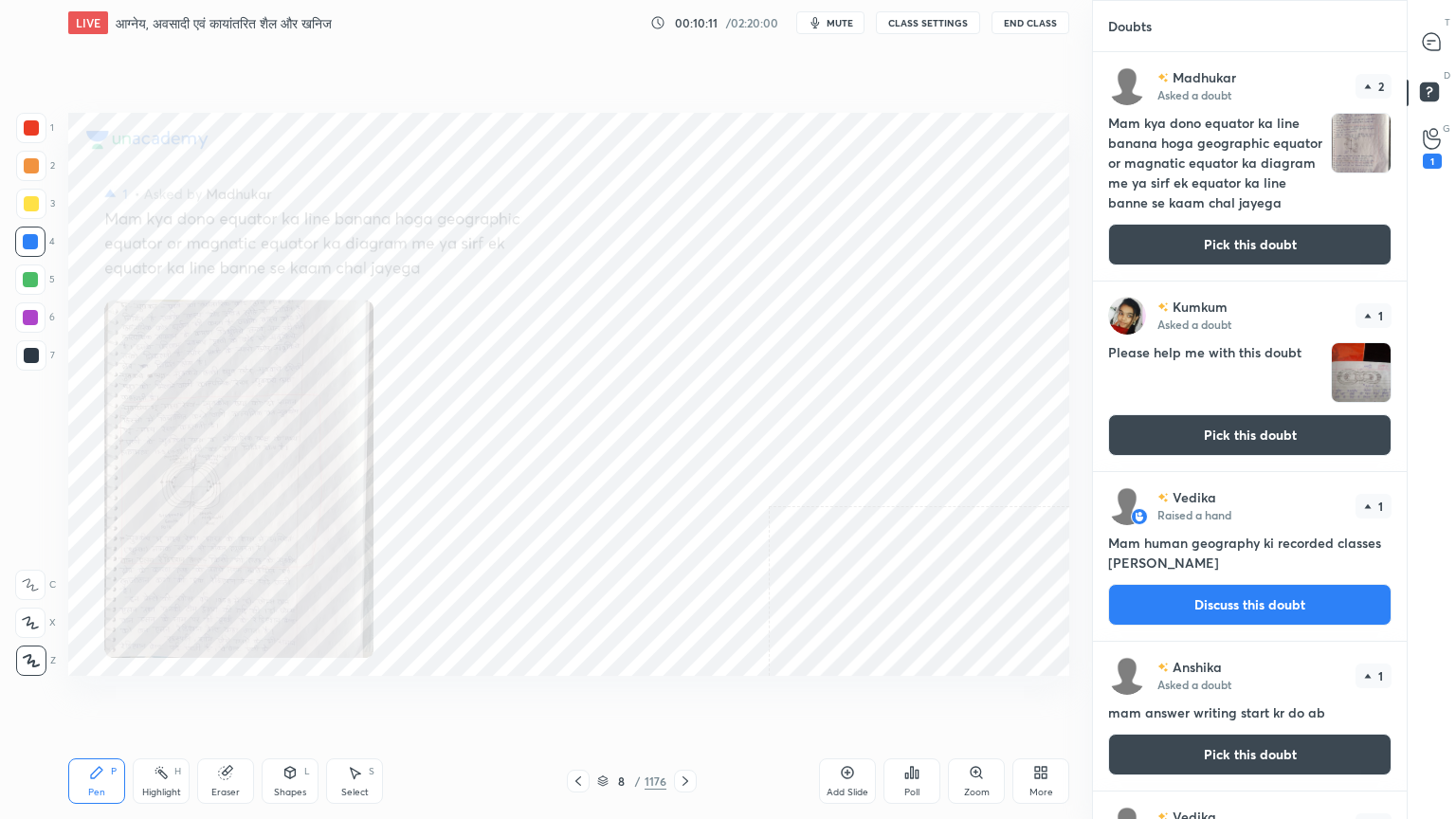 click on "Pick this doubt" at bounding box center (1249, 245) 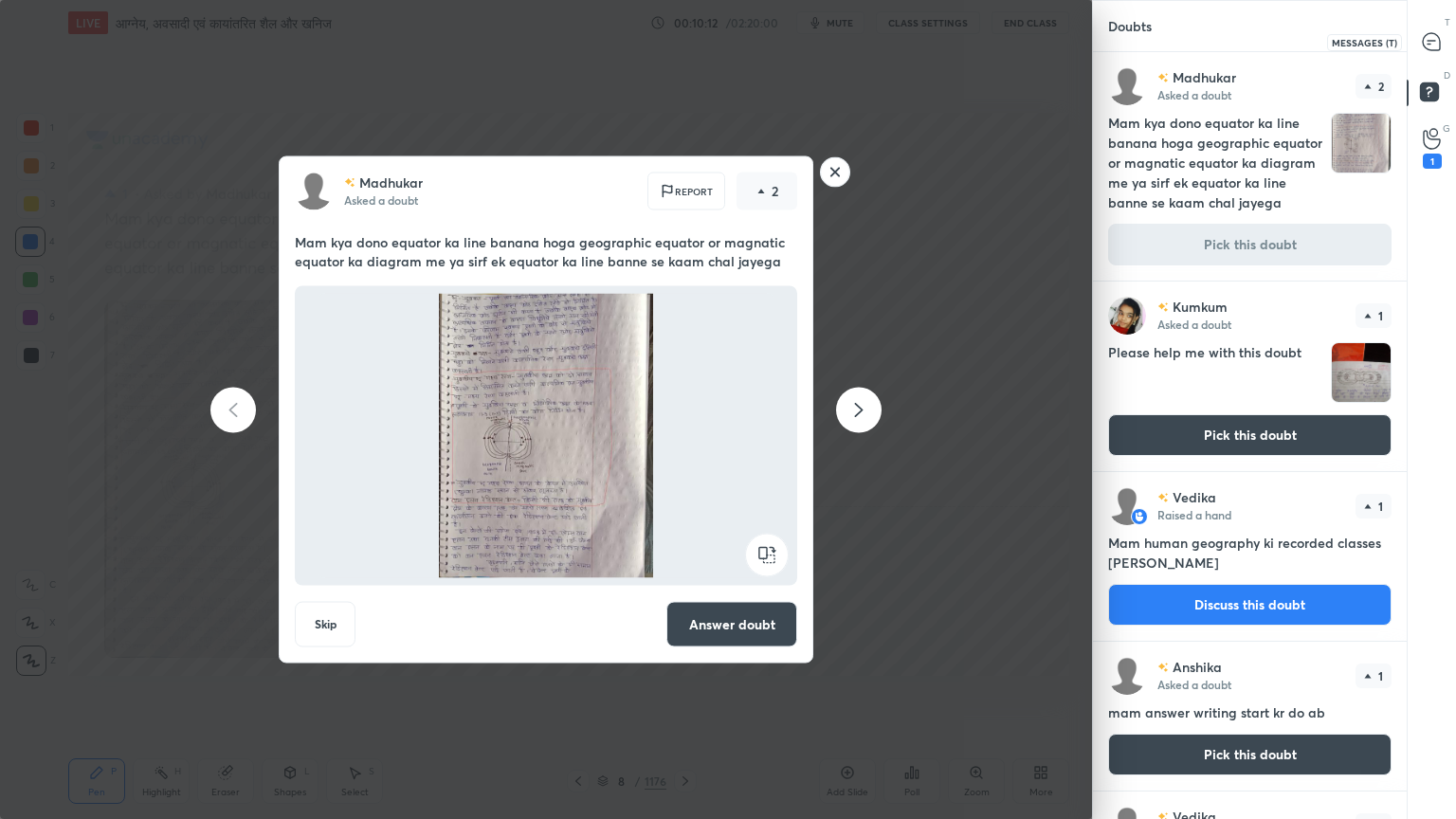 click 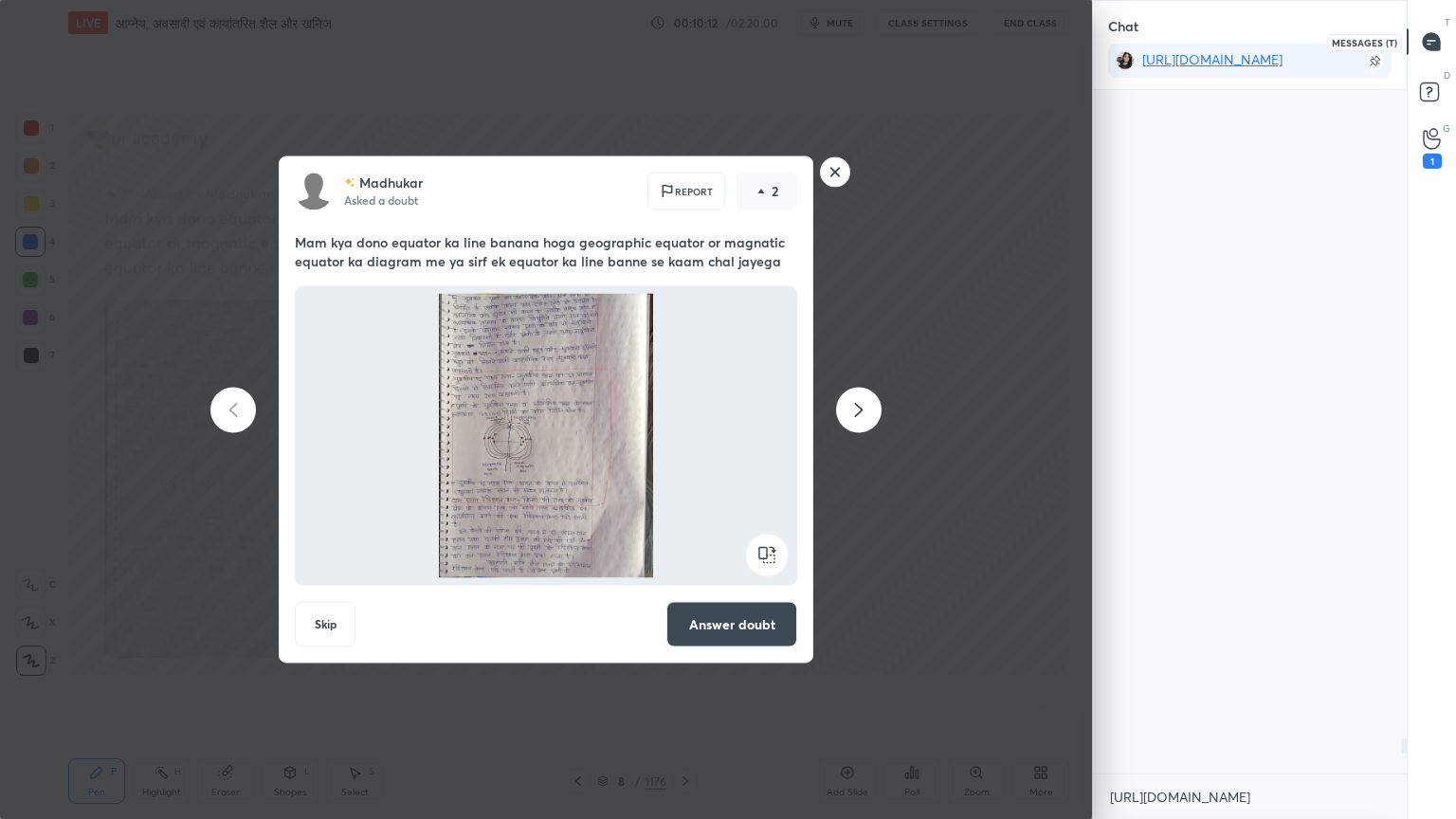 scroll, scrollTop: 12572, scrollLeft: 0, axis: vertical 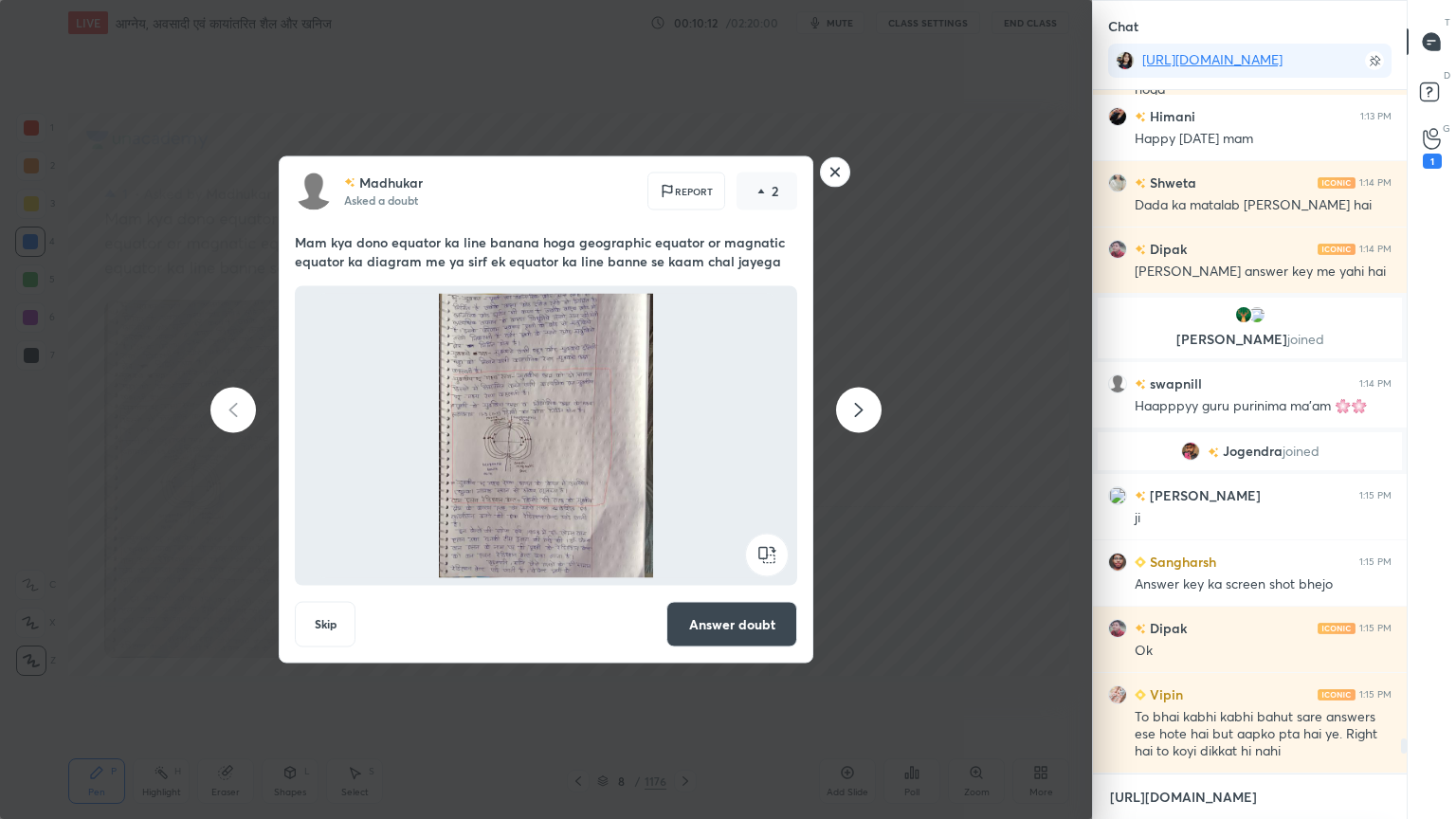click on "[URL][DOMAIN_NAME]" at bounding box center (1249, 797) 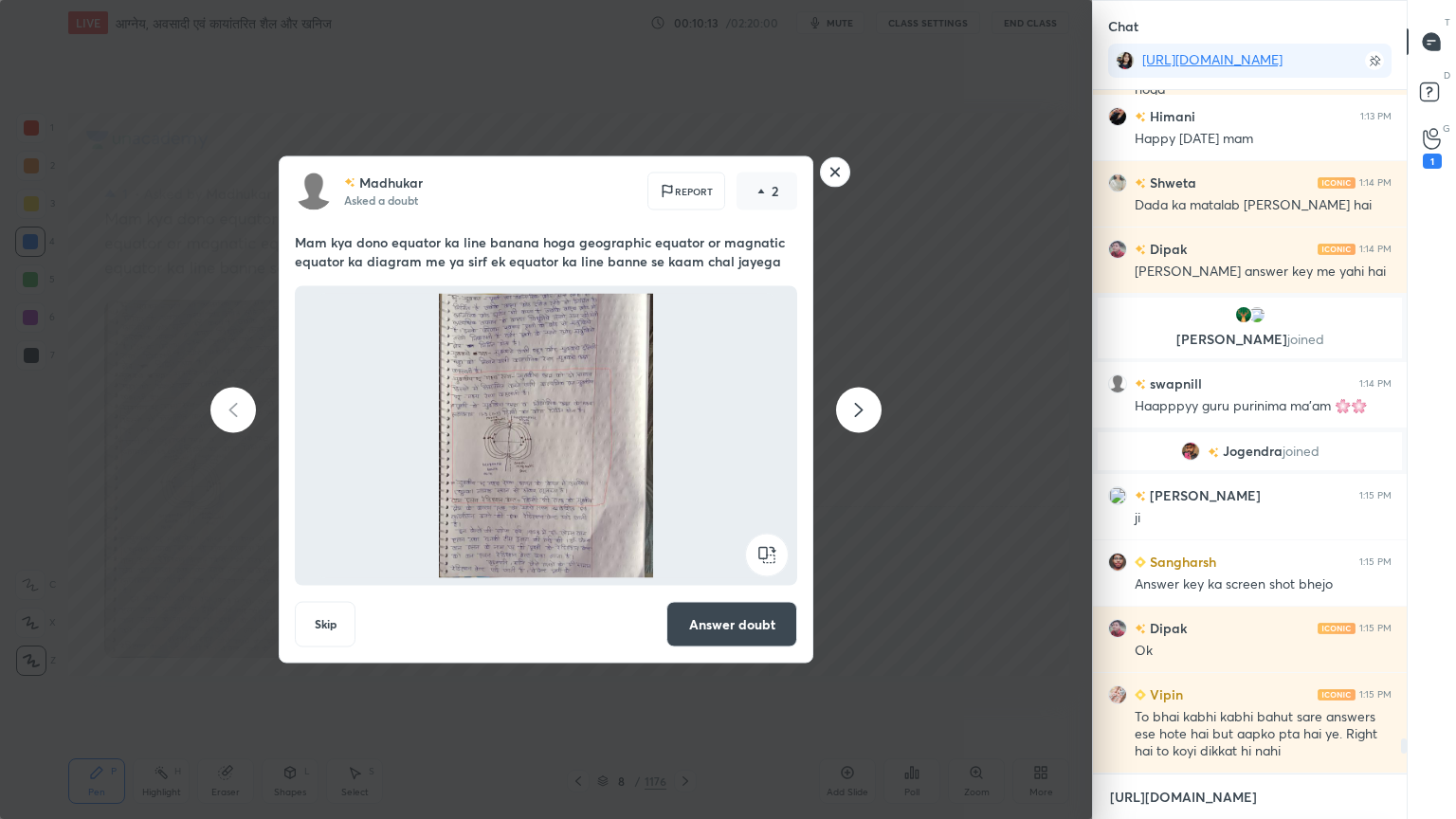 click on "[URL][DOMAIN_NAME]" at bounding box center [1249, 797] 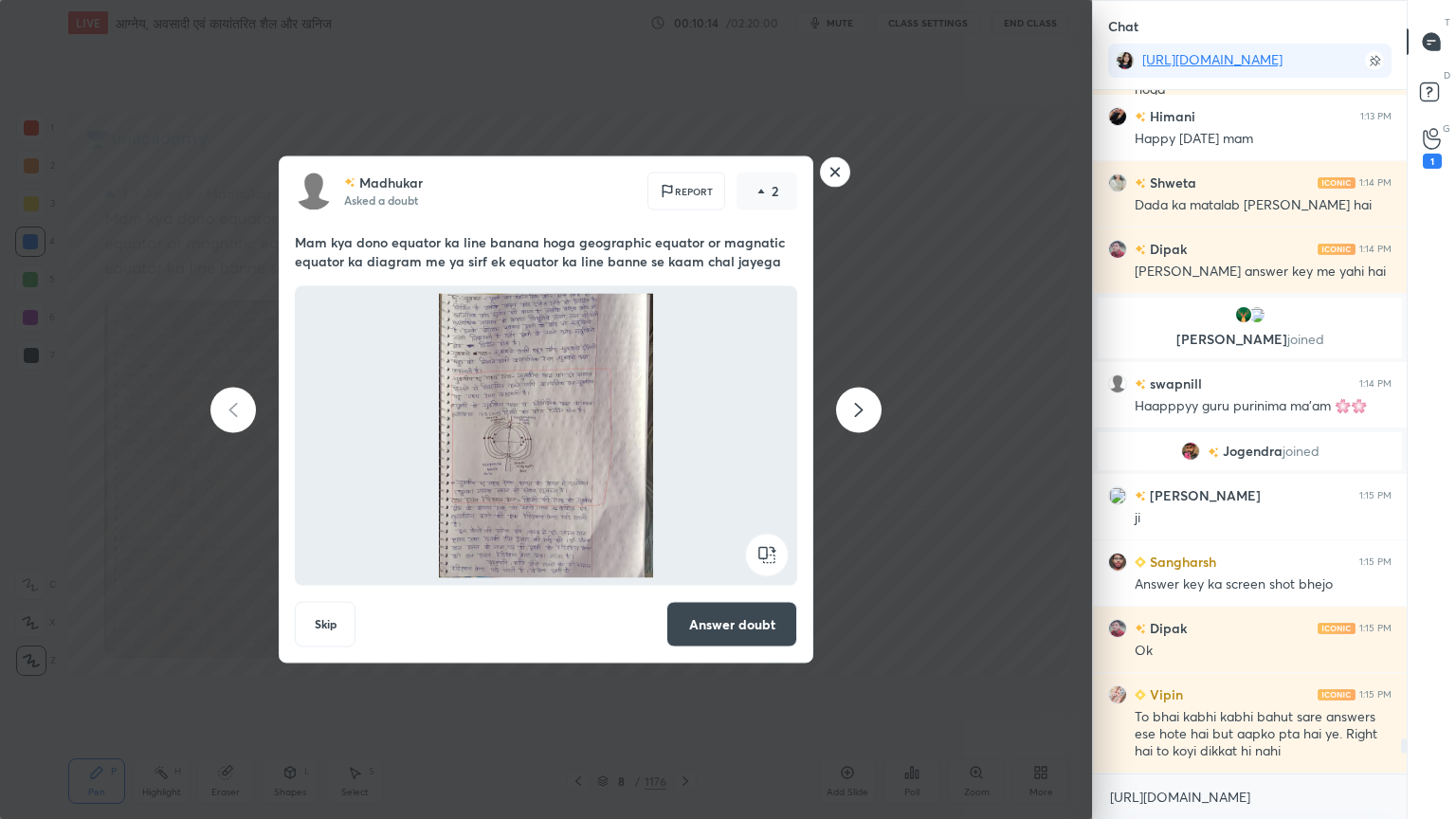 click 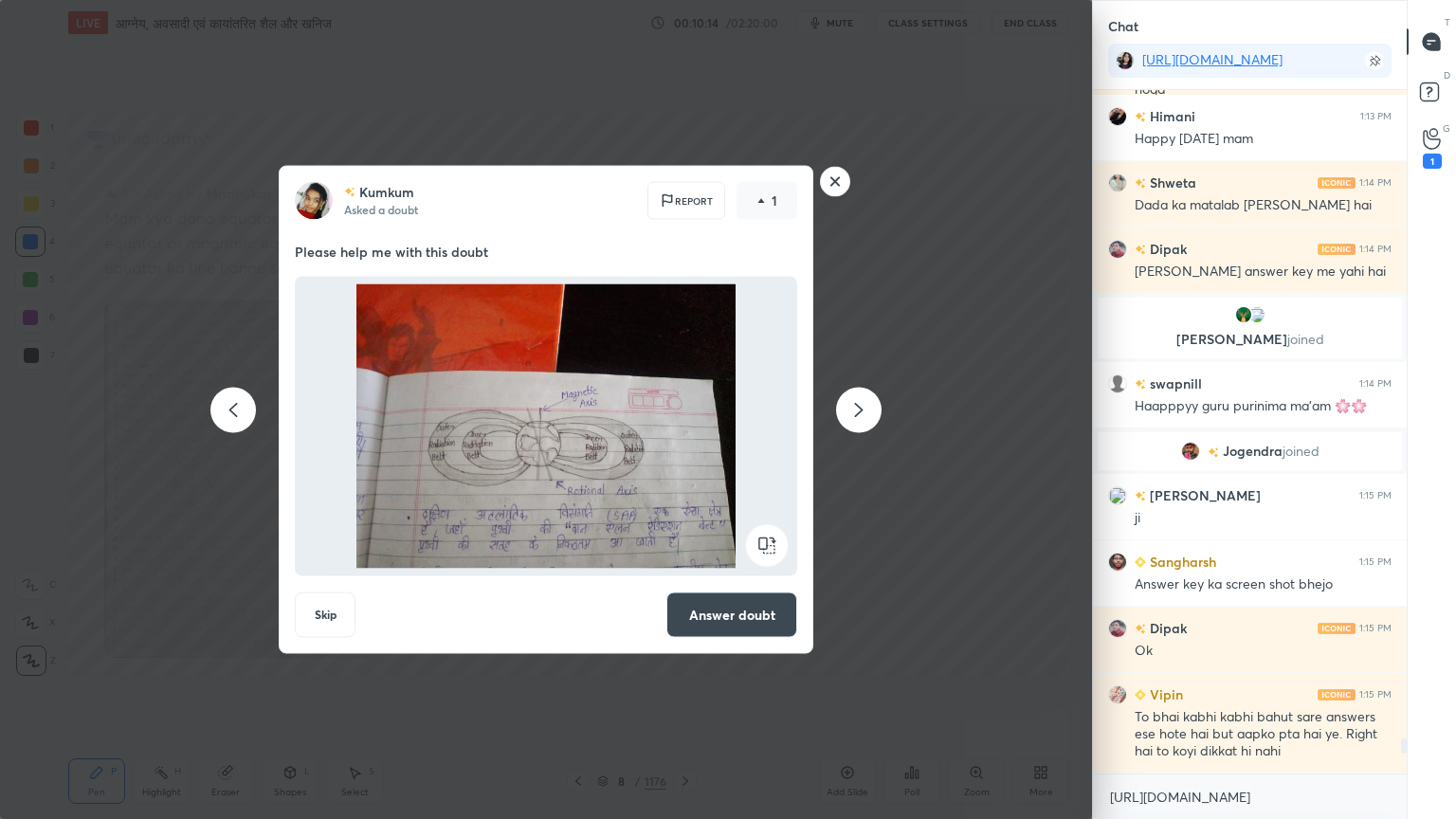 scroll, scrollTop: 12672, scrollLeft: 0, axis: vertical 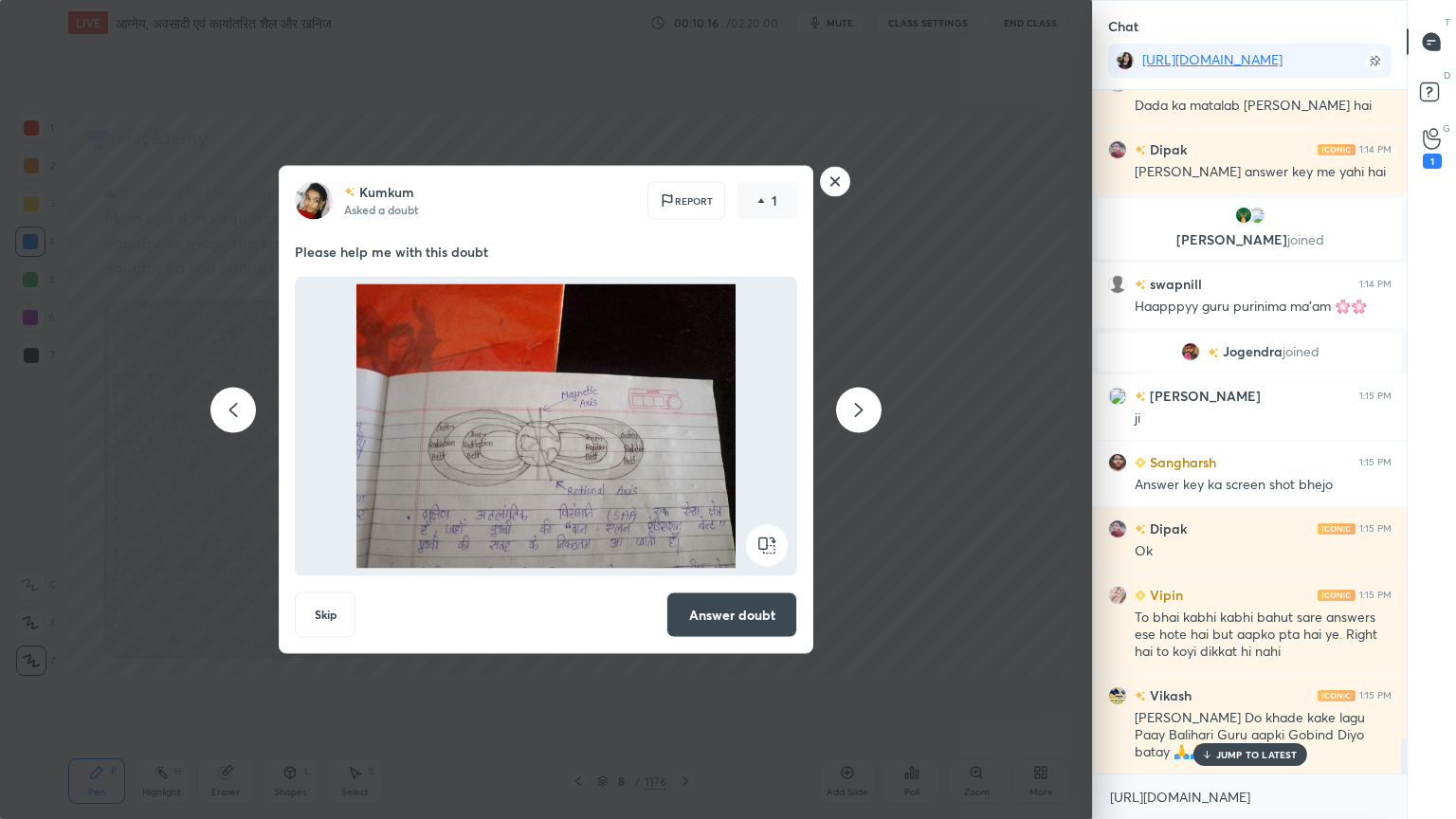 click 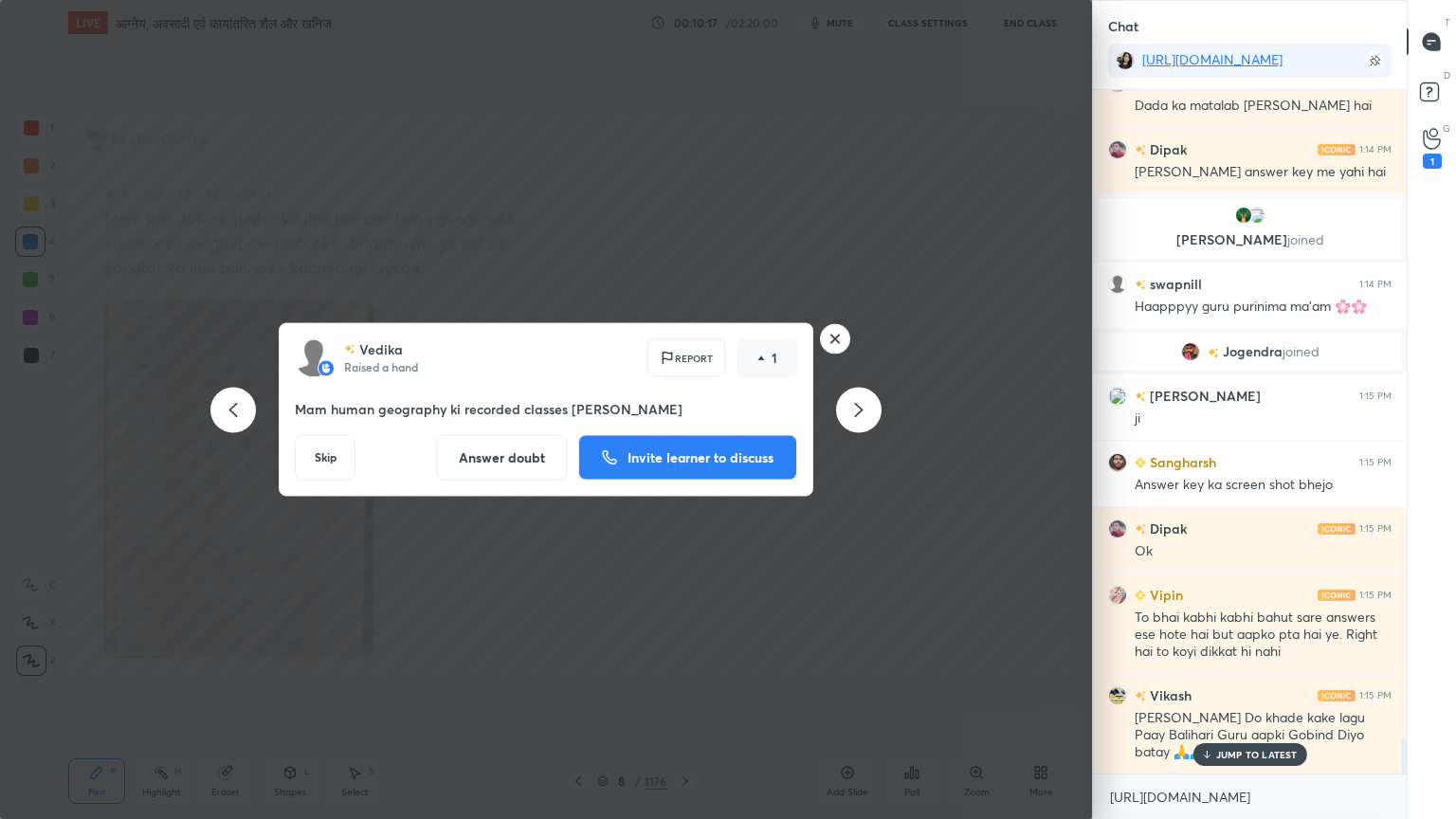 click 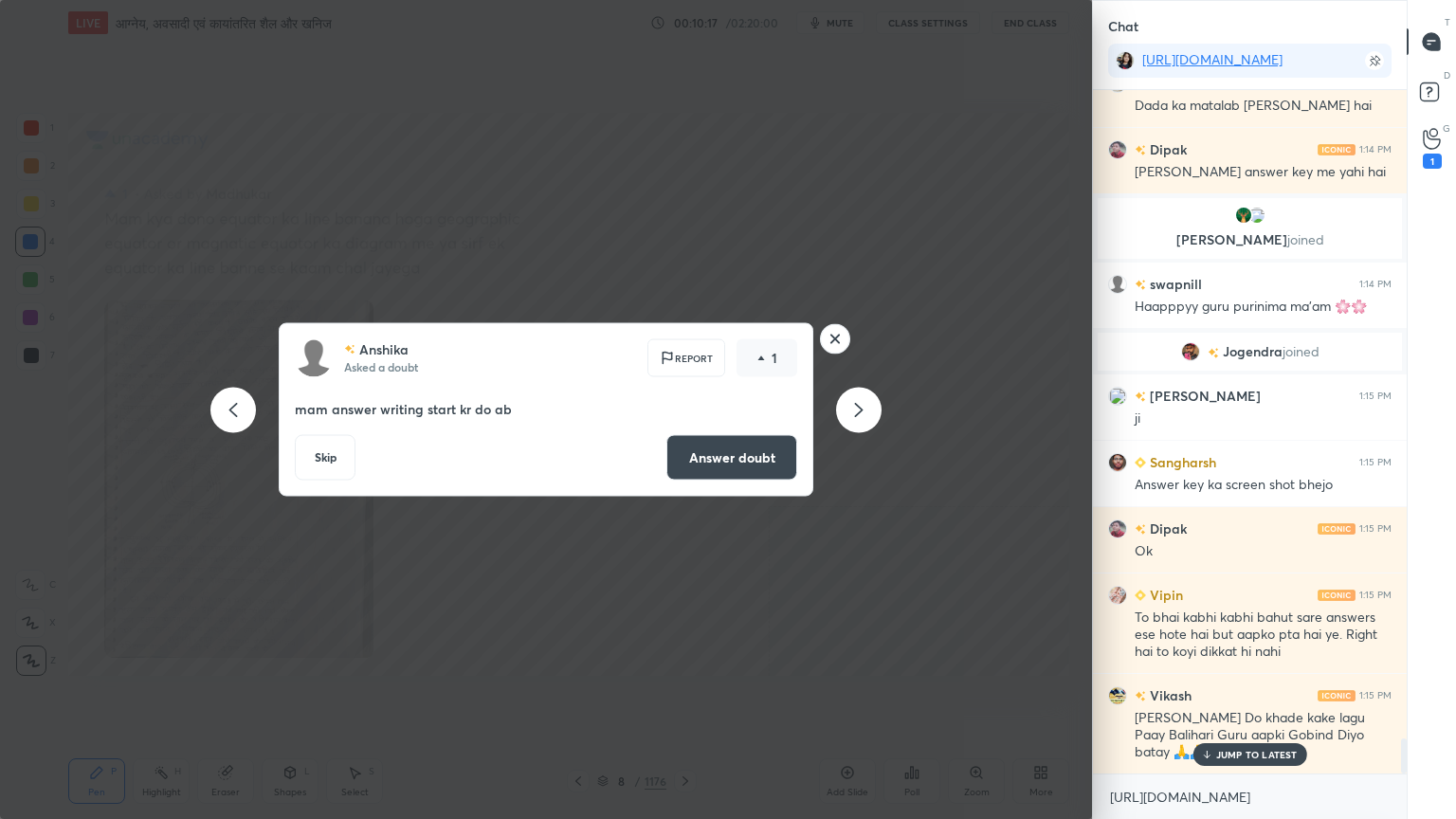 scroll, scrollTop: 10, scrollLeft: 0, axis: vertical 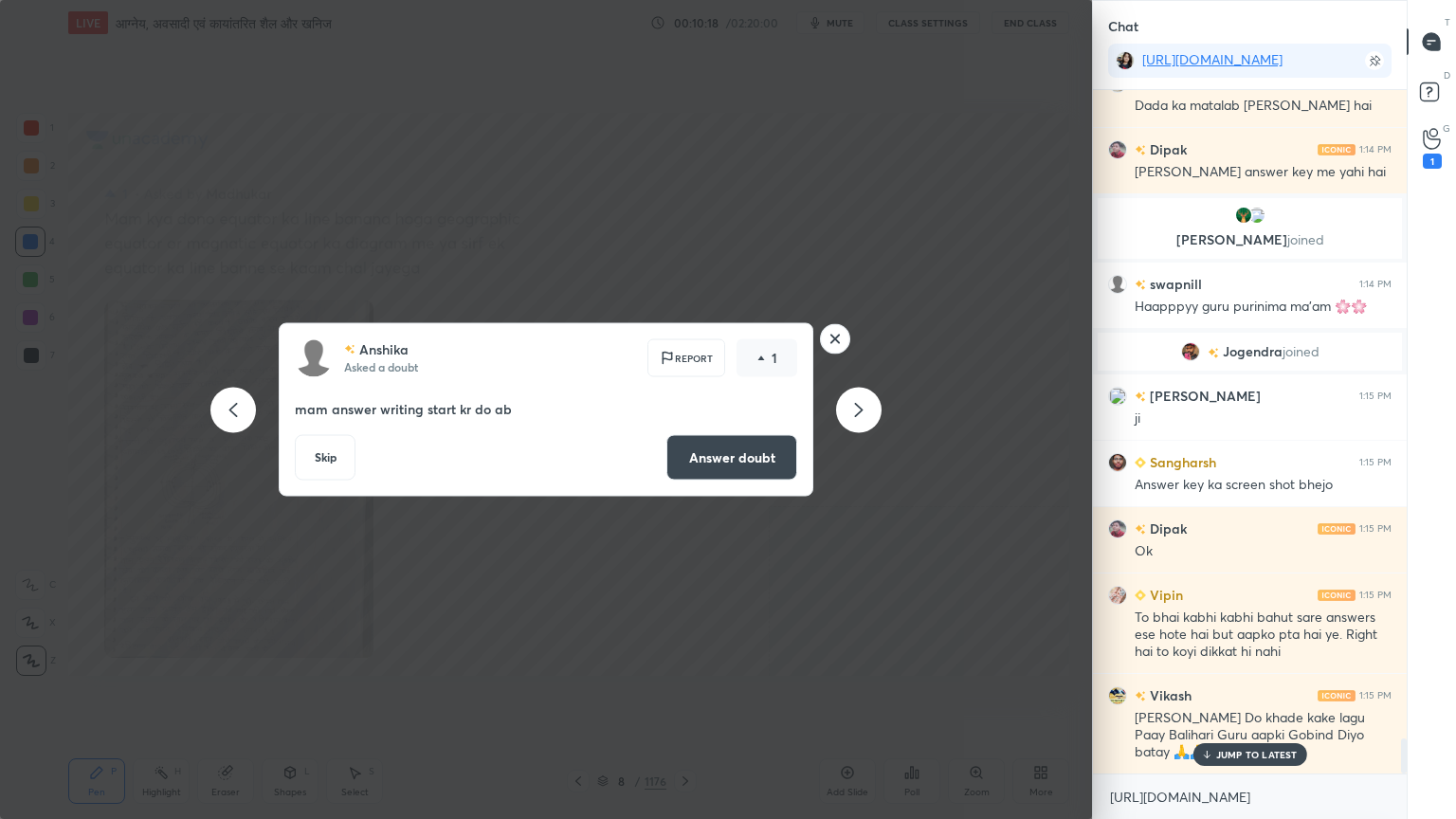 click 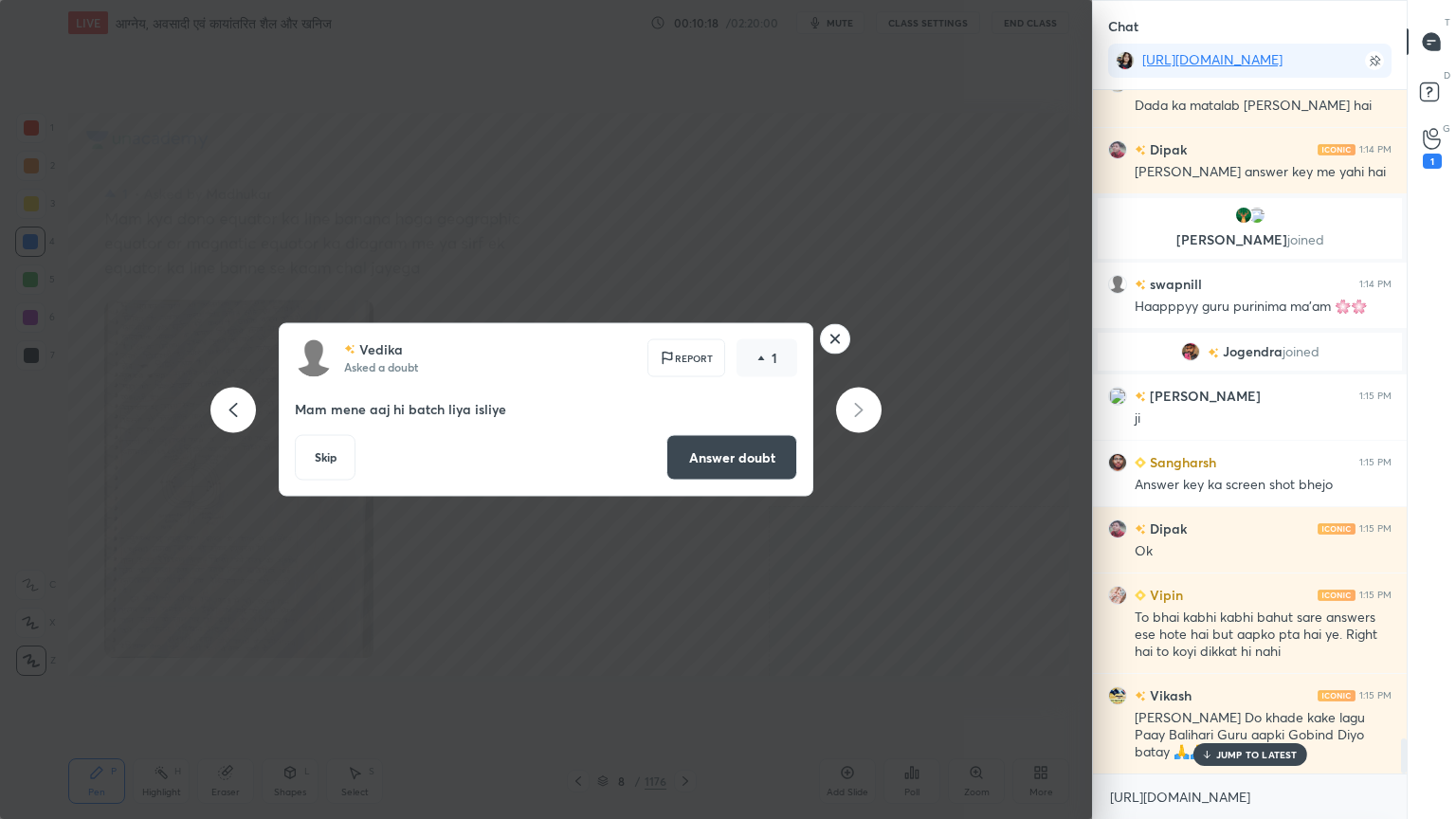 scroll, scrollTop: 159, scrollLeft: 0, axis: vertical 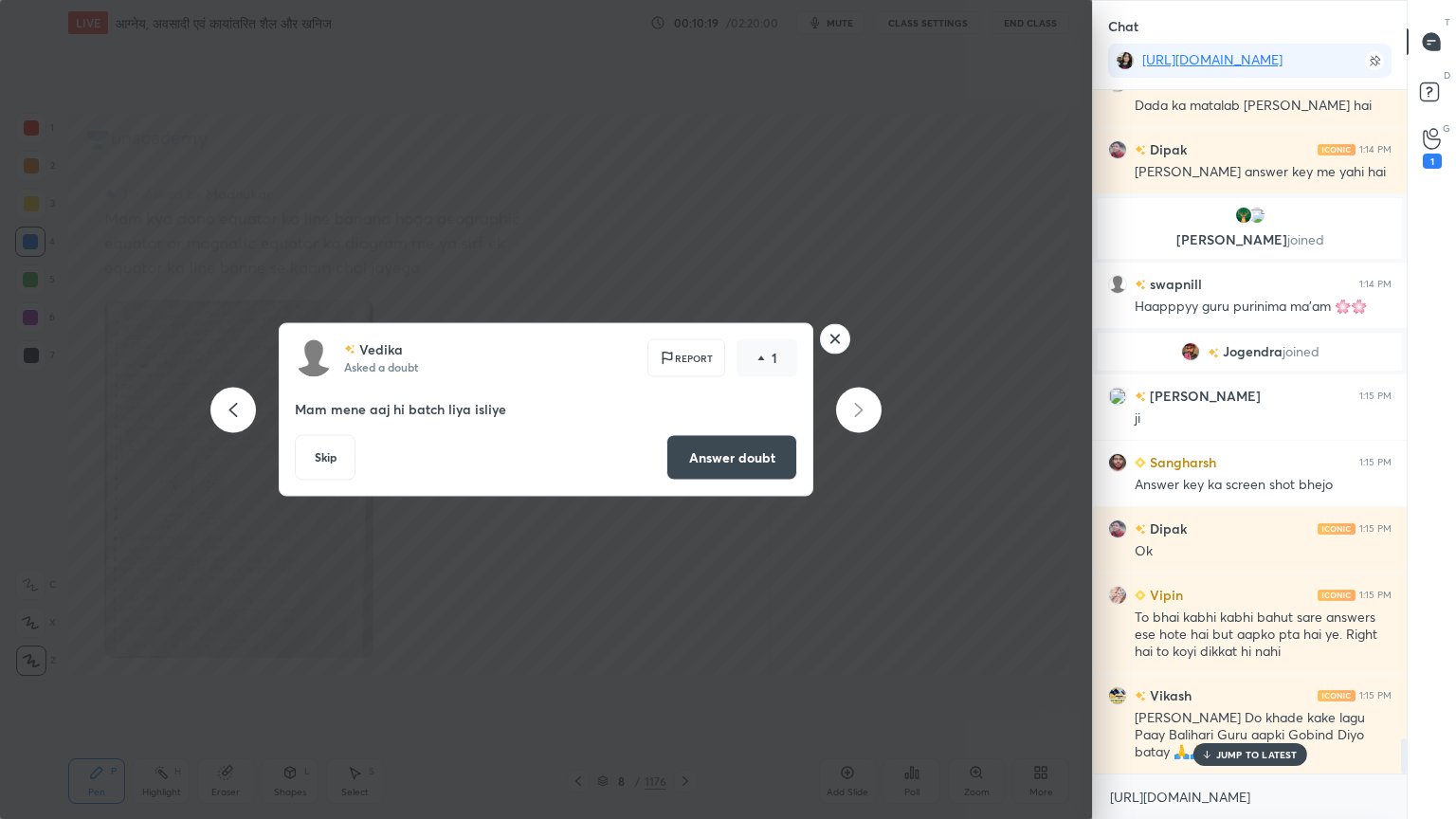 click 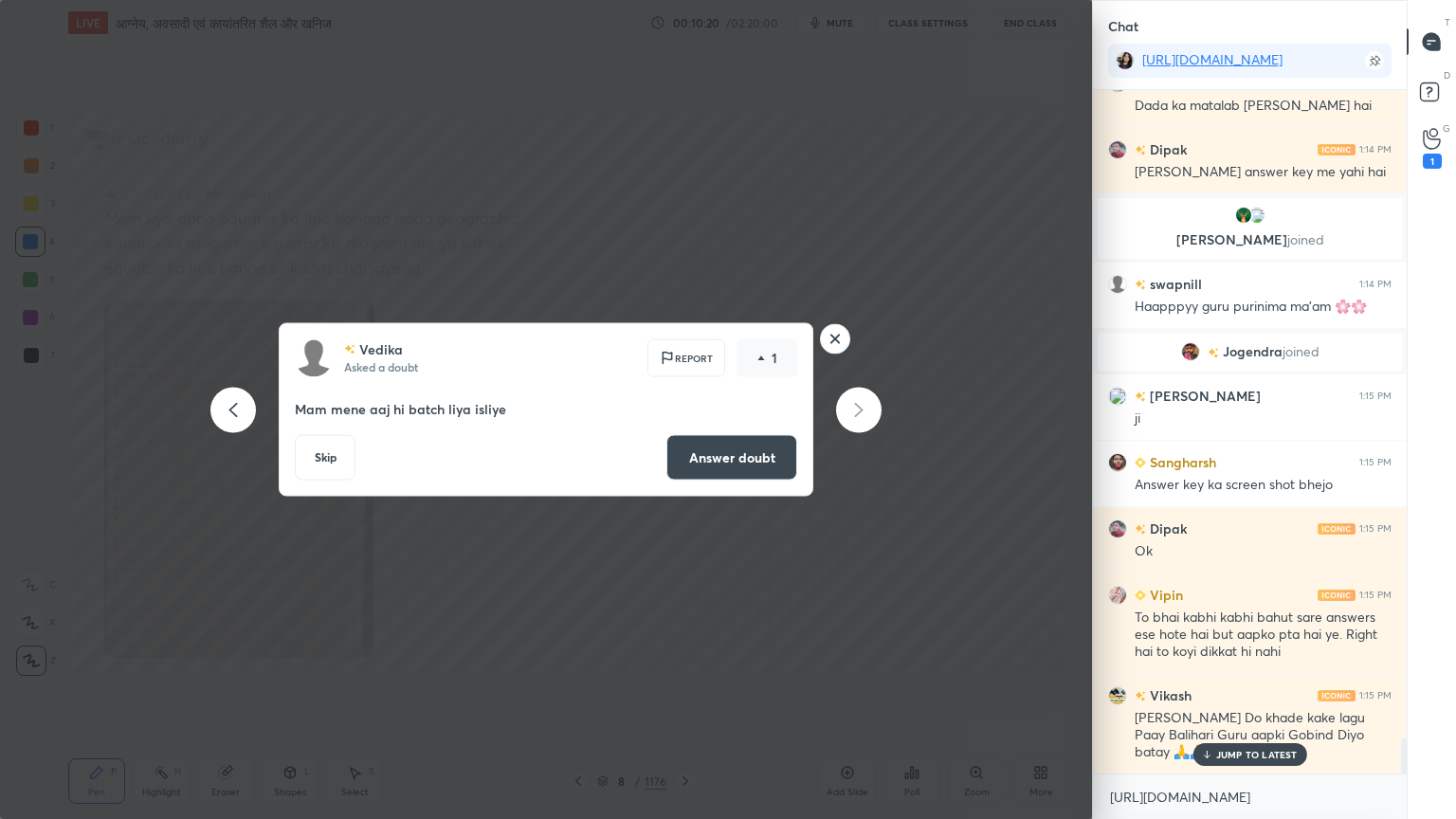 click 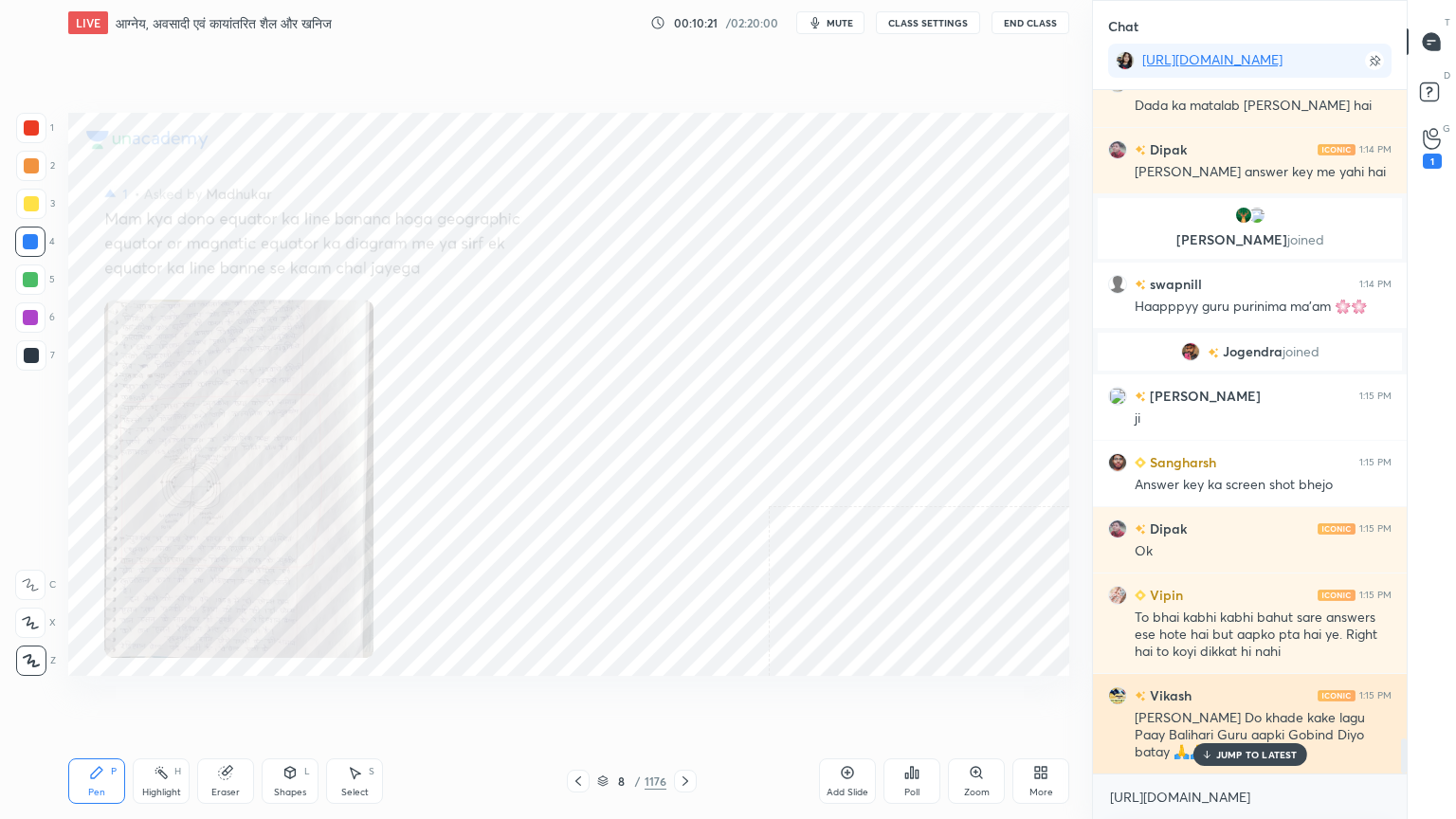 click on "JUMP TO LATEST" at bounding box center (1257, 755) 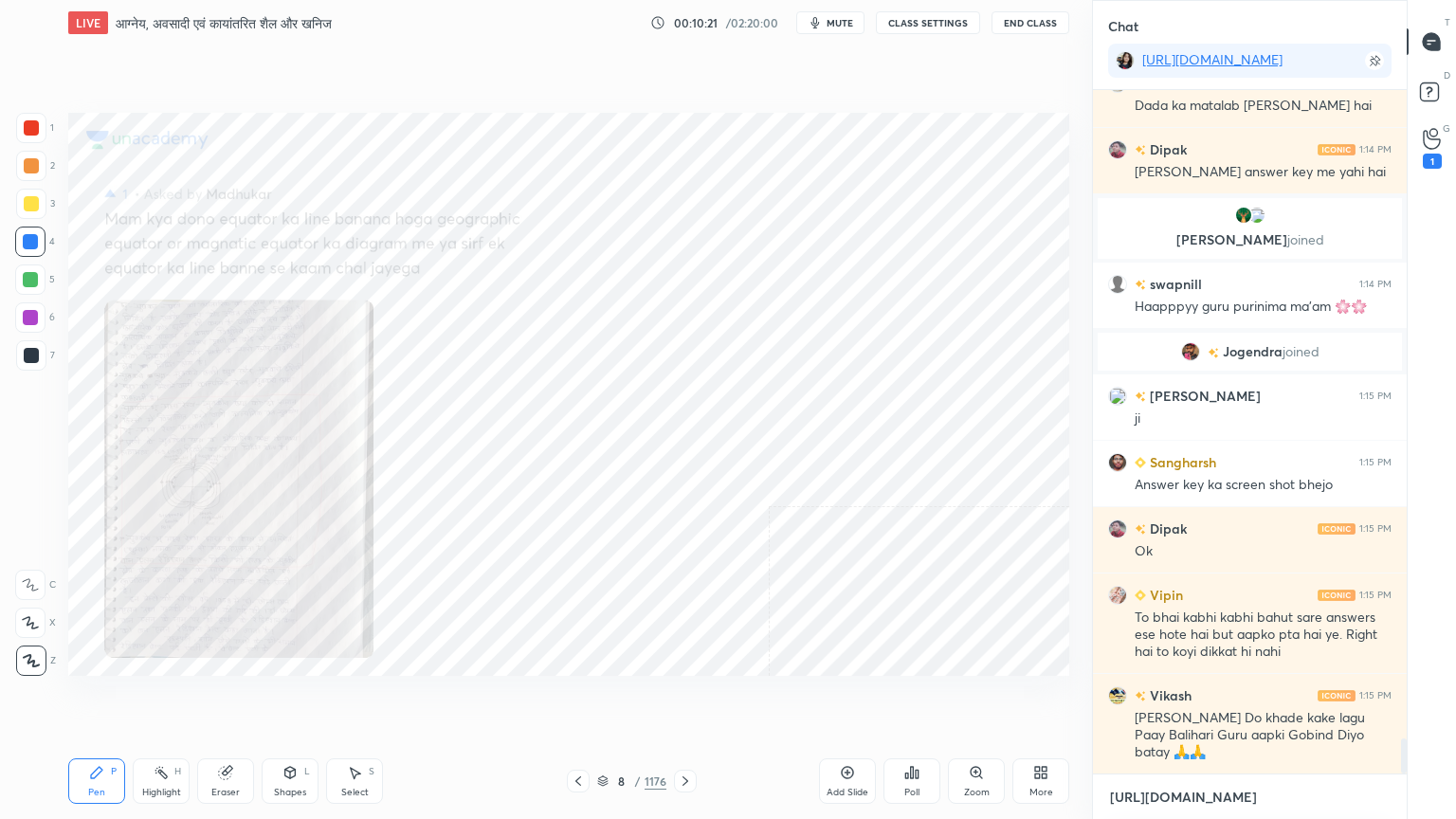click on "[URL][DOMAIN_NAME]" at bounding box center (1249, 797) 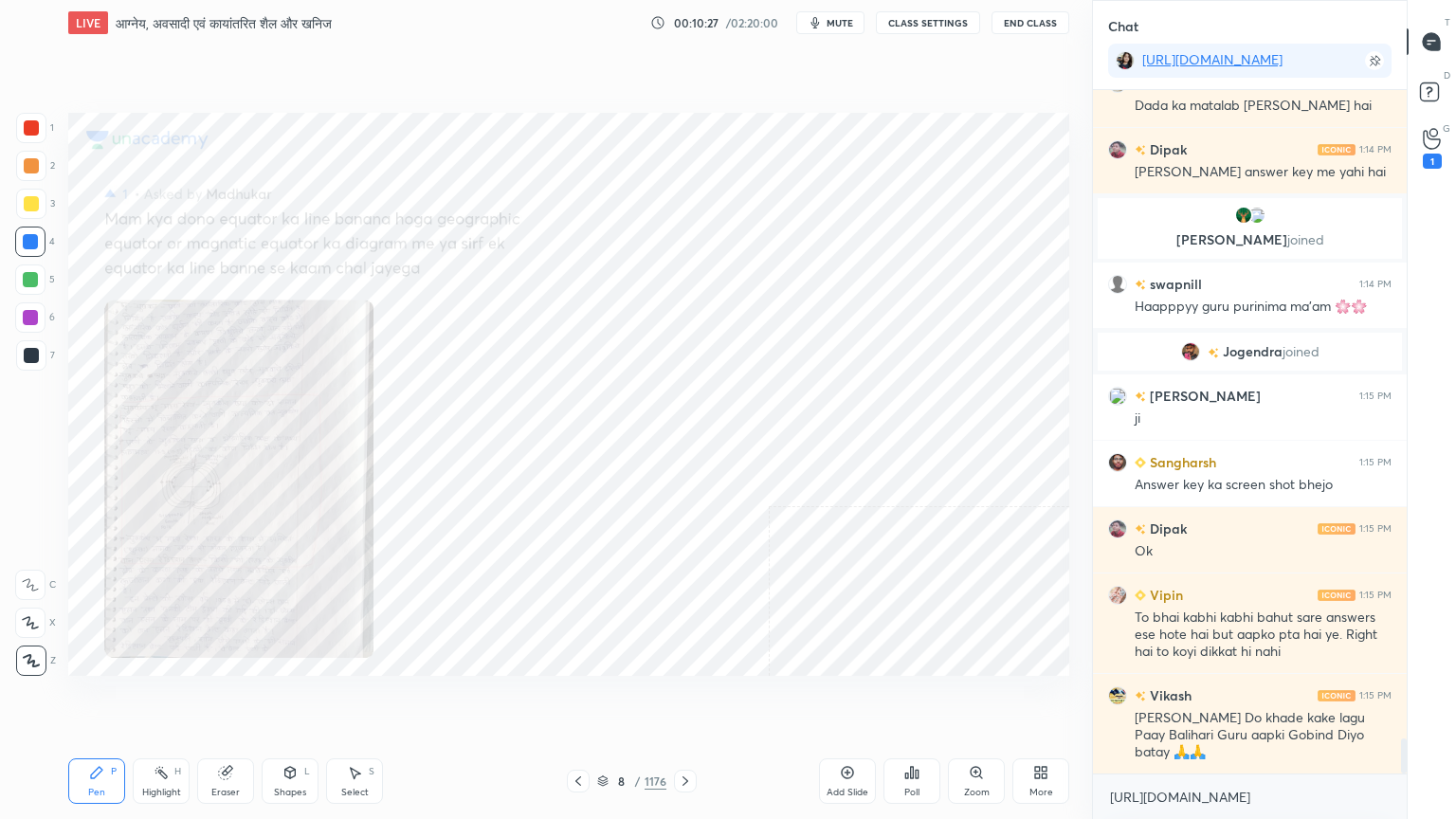 click 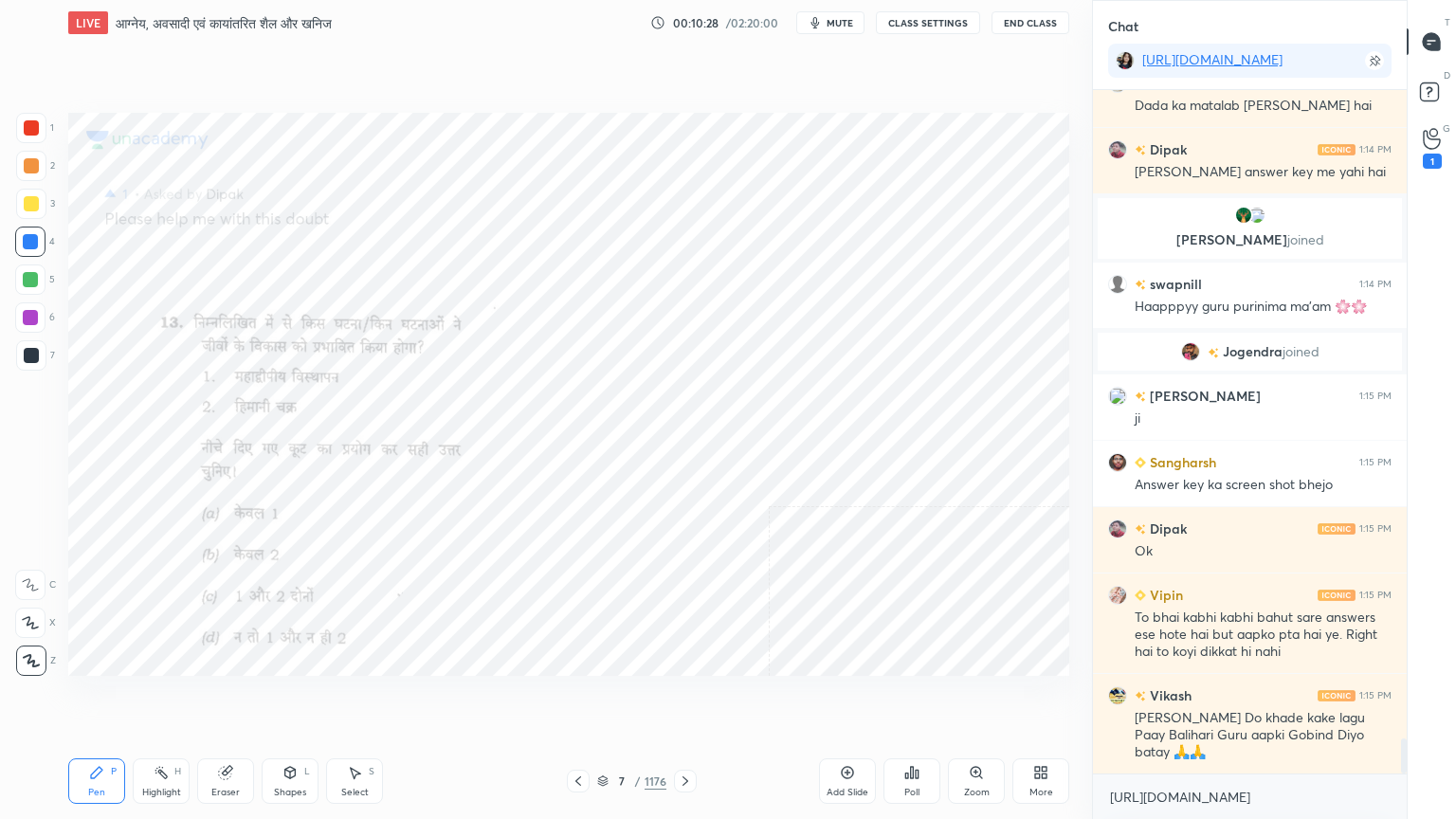 drag, startPoint x: 541, startPoint y: 734, endPoint x: 555, endPoint y: 732, distance: 14.142136 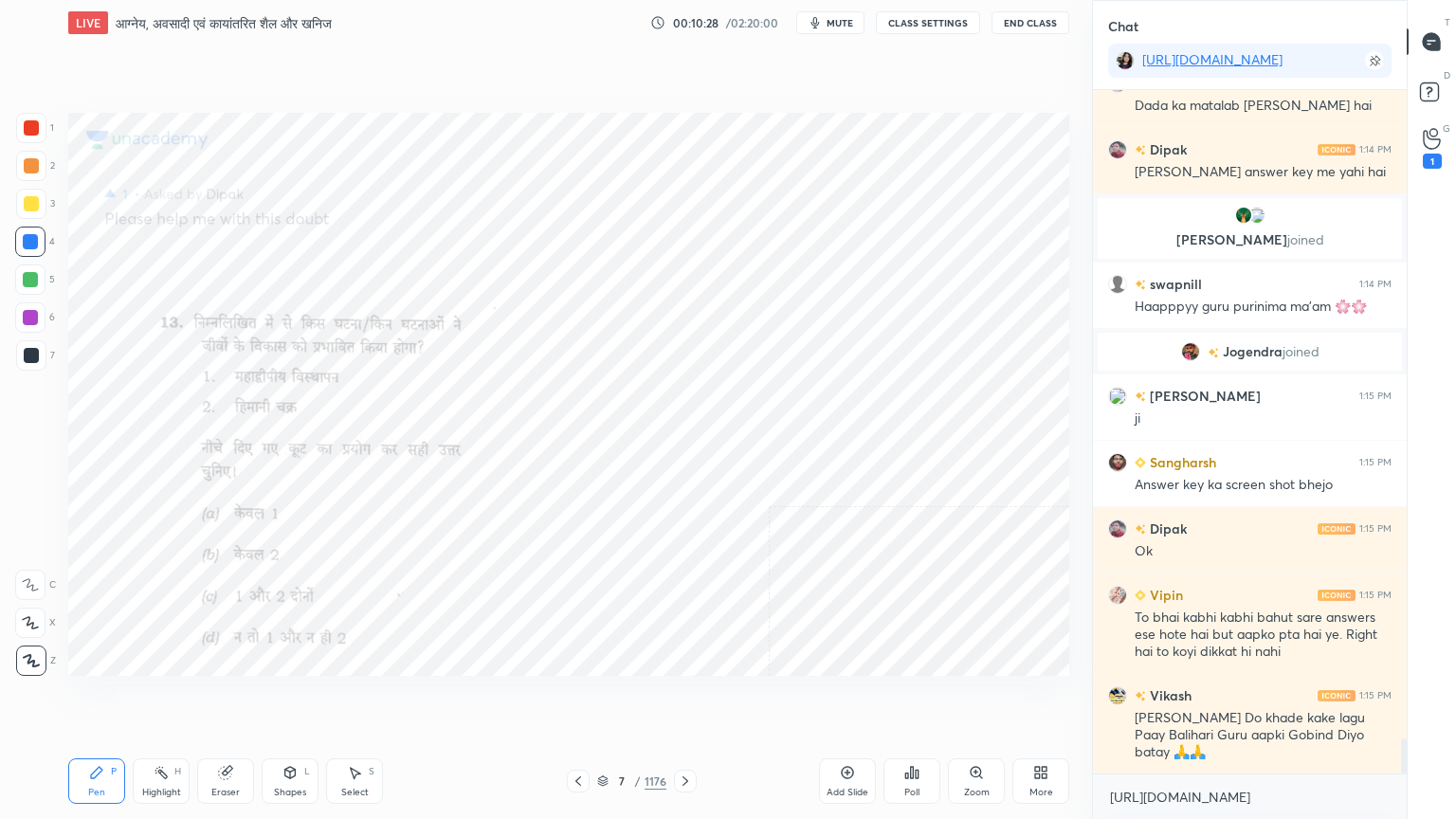 click on "Setting up your live class Poll for   secs No correct answer Start poll" at bounding box center (569, 394) 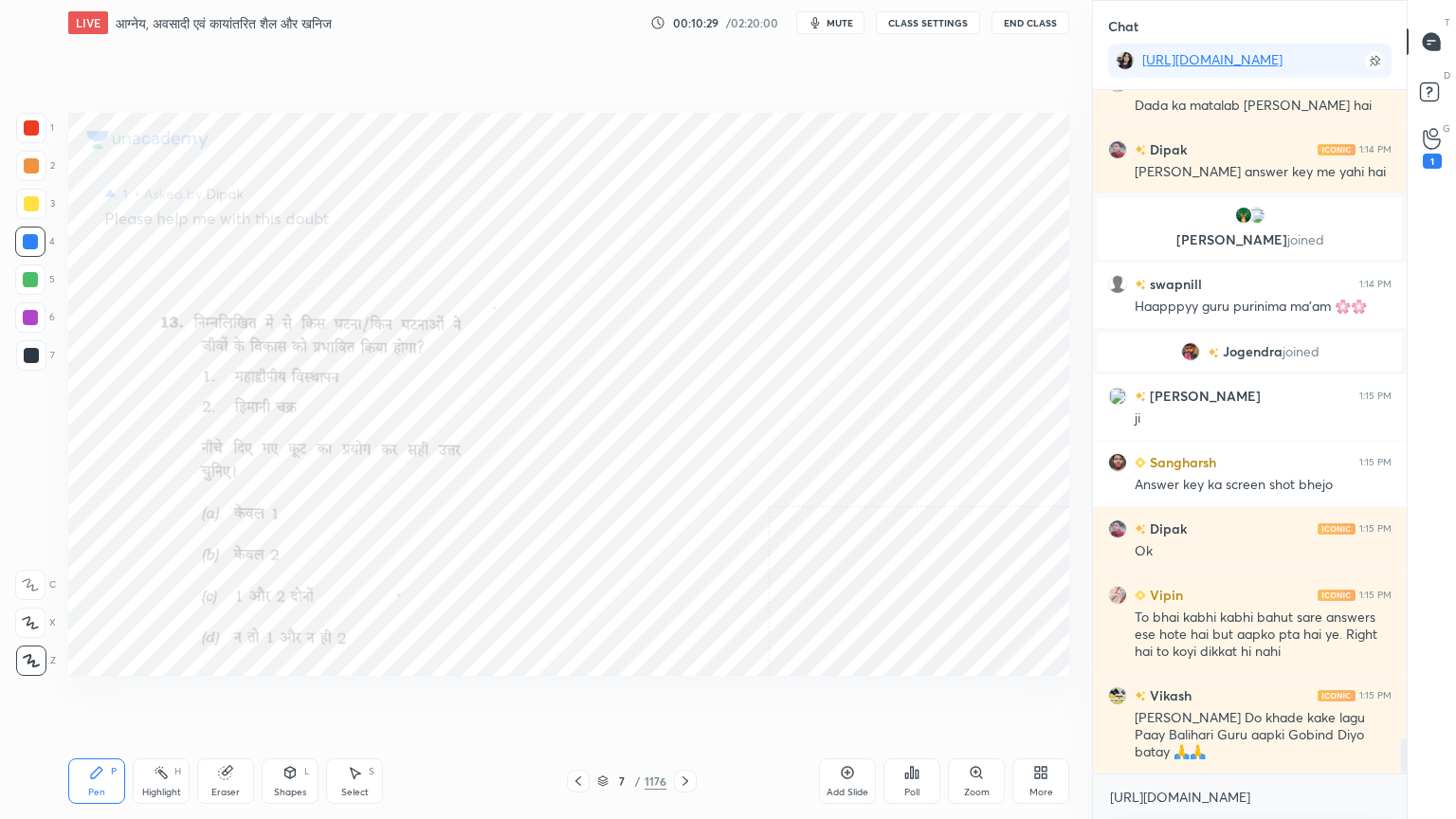 drag, startPoint x: 569, startPoint y: 735, endPoint x: 578, endPoint y: 724, distance: 14.21267 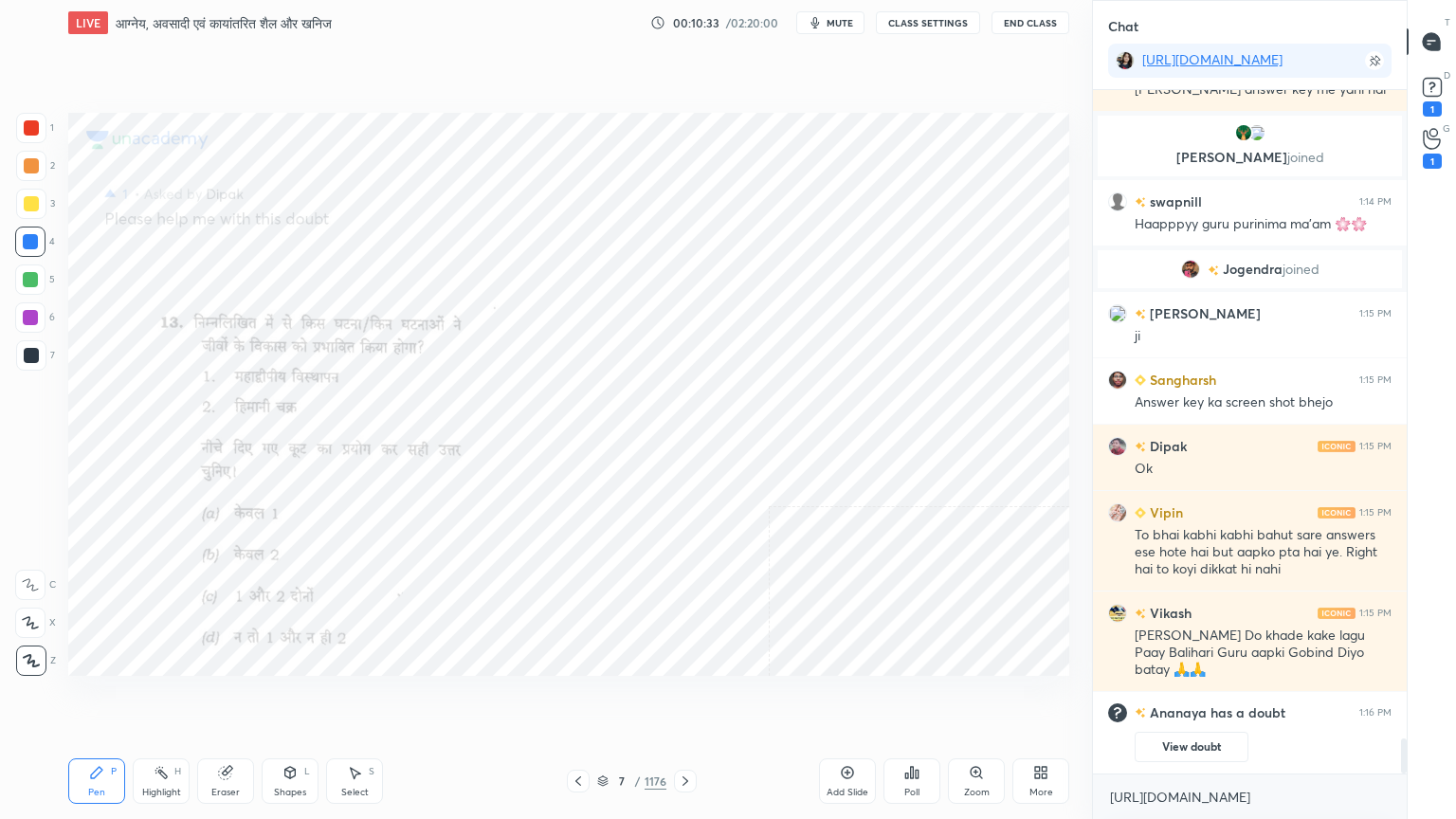 click on "Eraser" at bounding box center (226, 781) 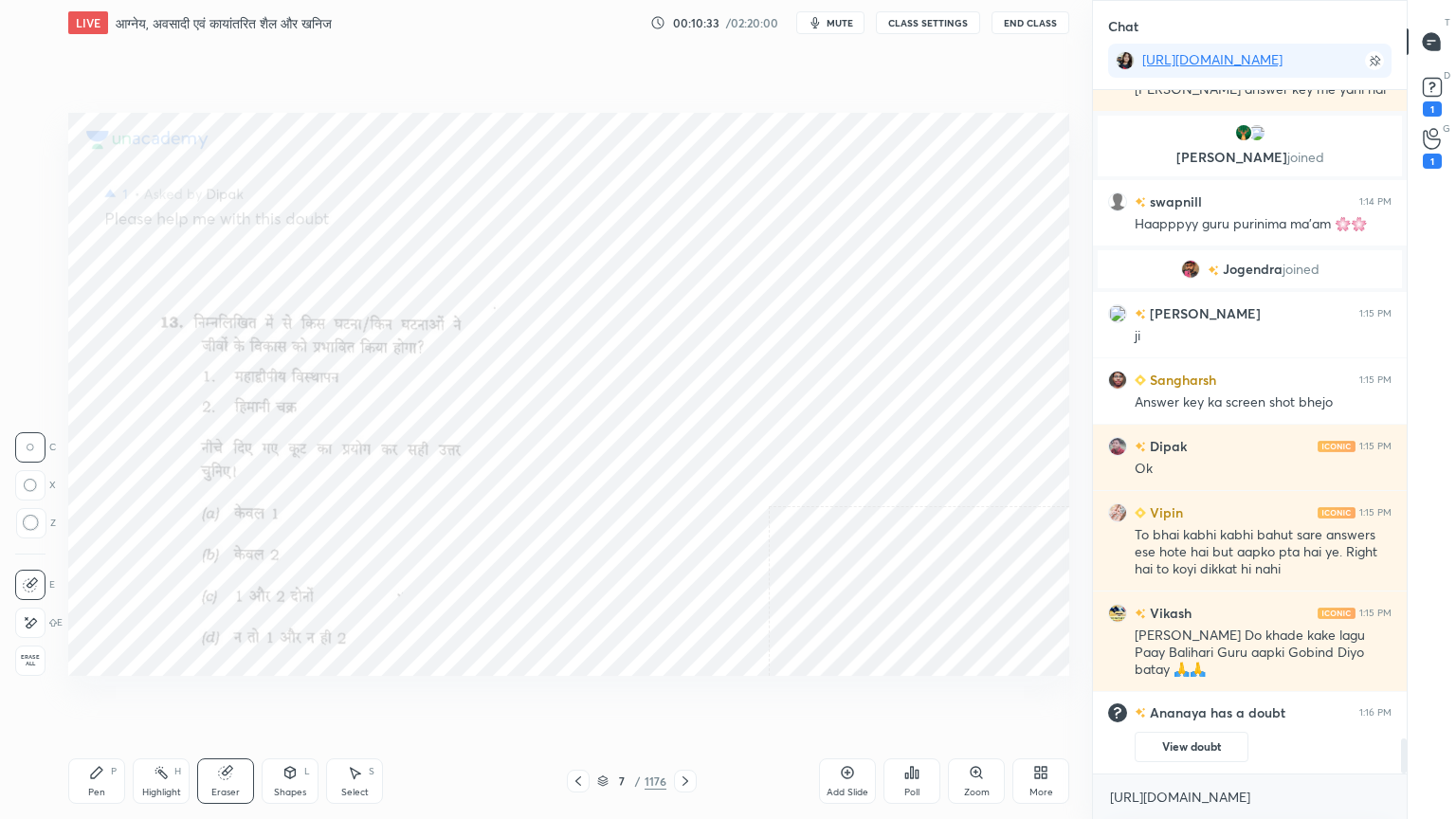 click on "Erase all" at bounding box center [30, 661] 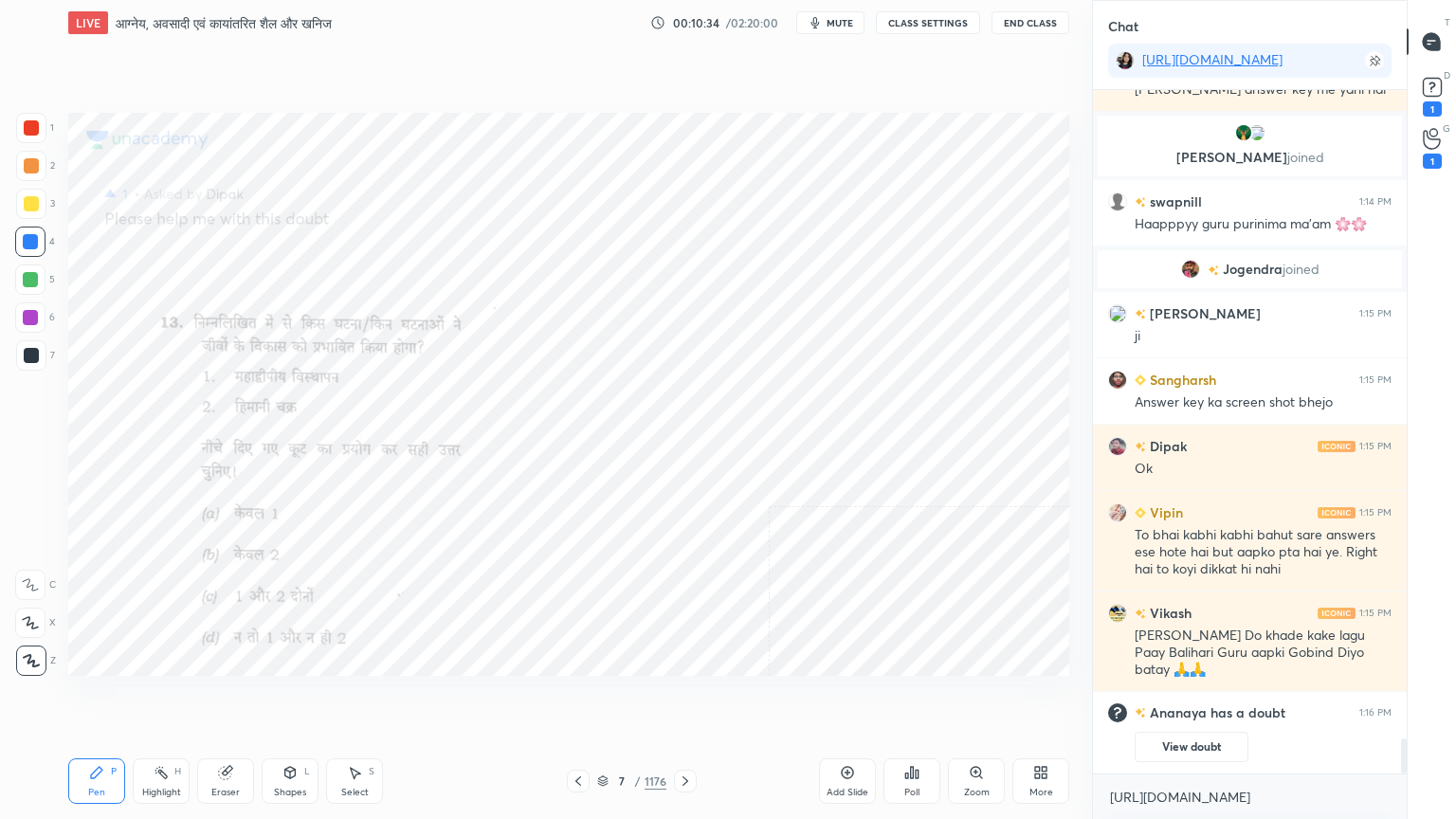 click on "1 2 3 4 5 6 7 C X Z C X Z E E Erase all   H H" at bounding box center (30, 394) 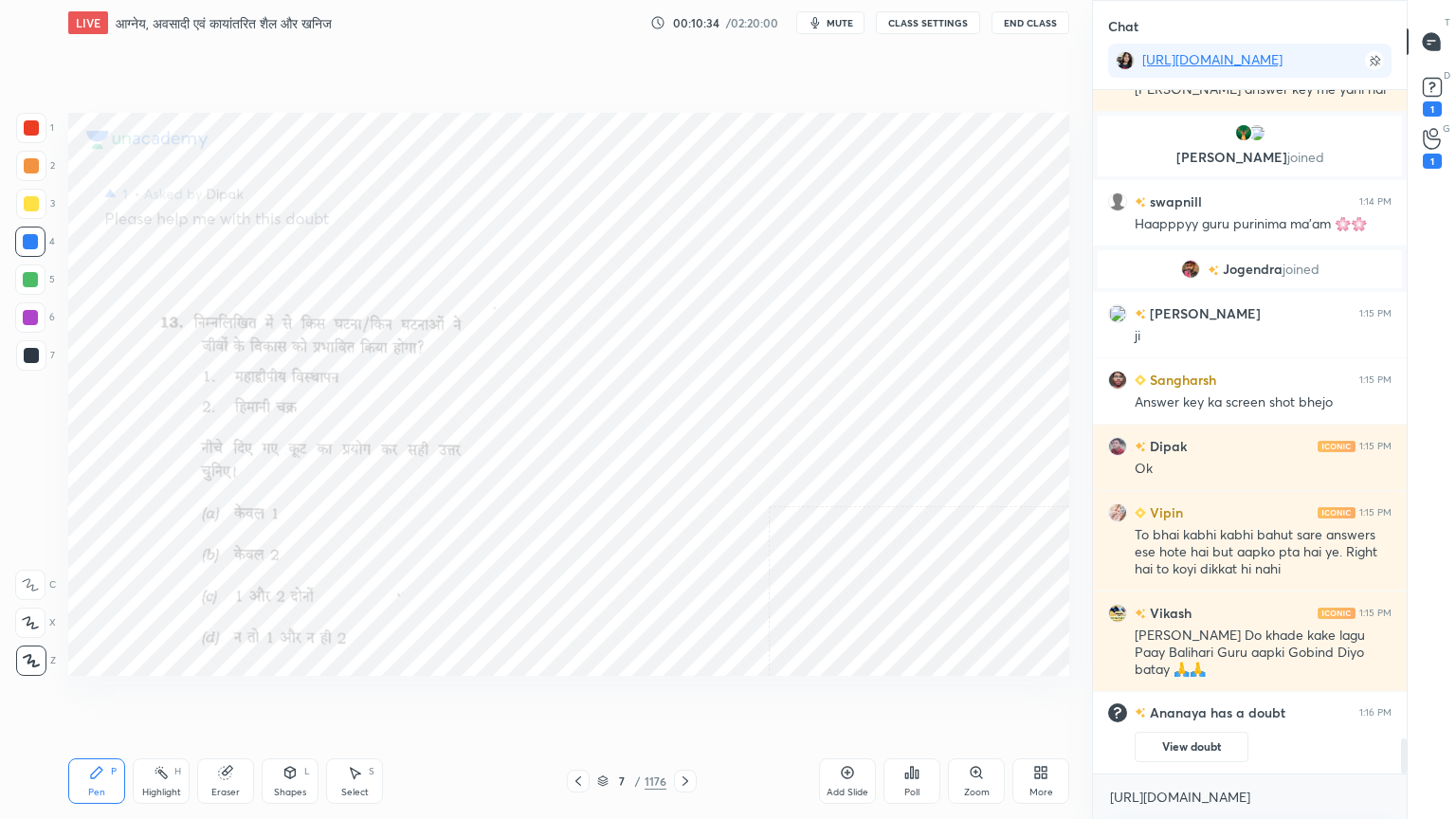 drag, startPoint x: 21, startPoint y: 643, endPoint x: 61, endPoint y: 643, distance: 40 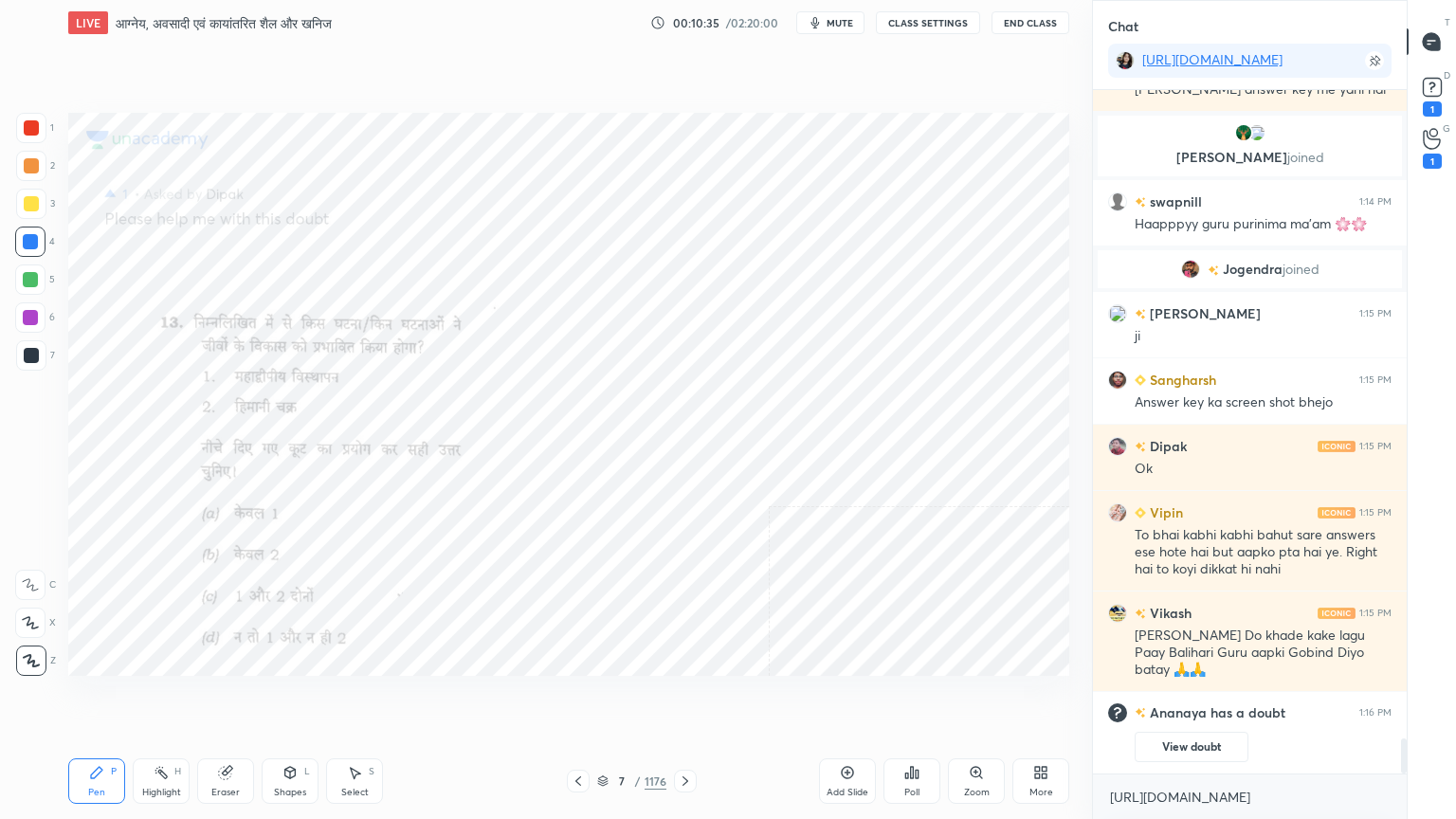 click 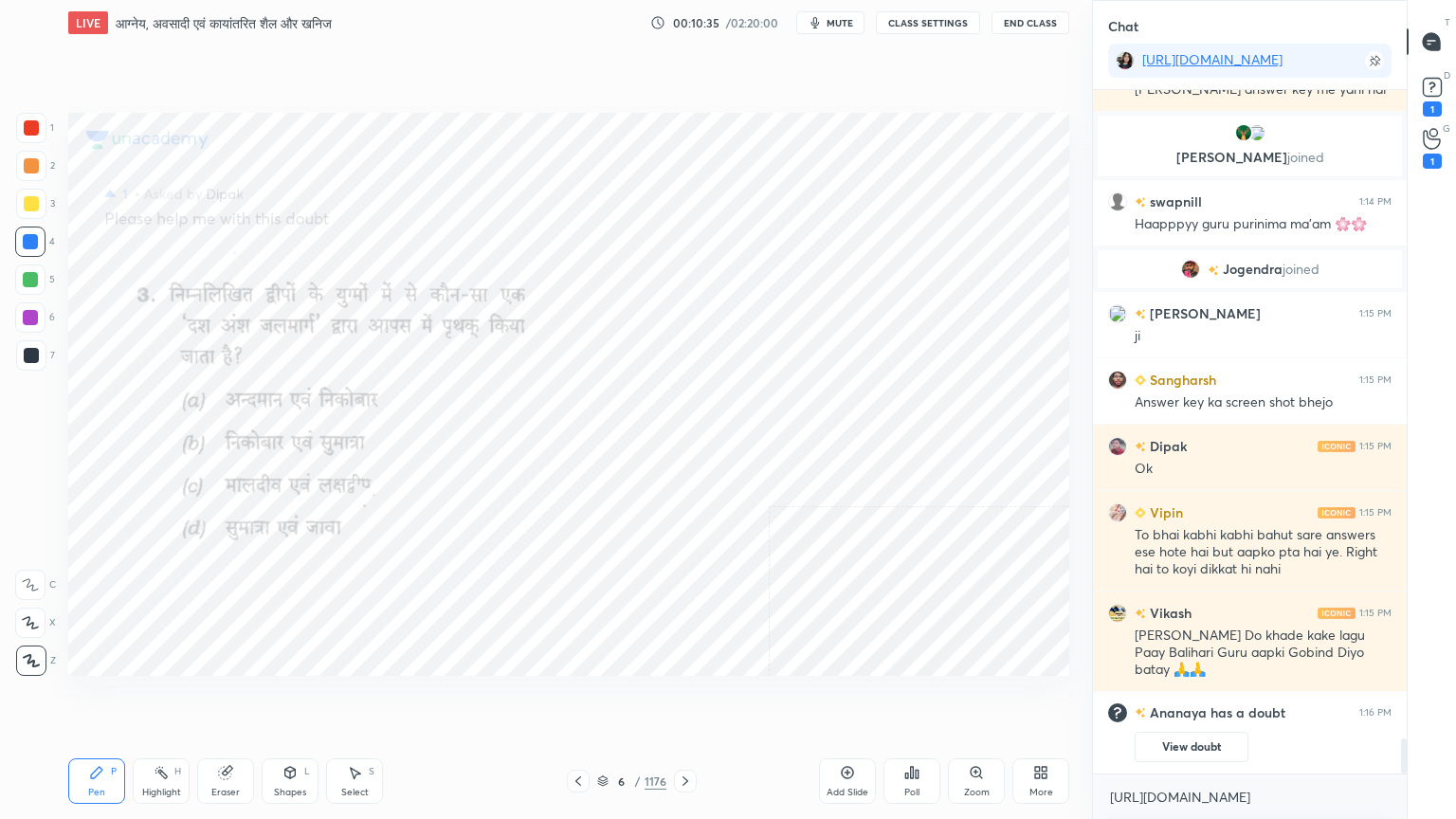 click 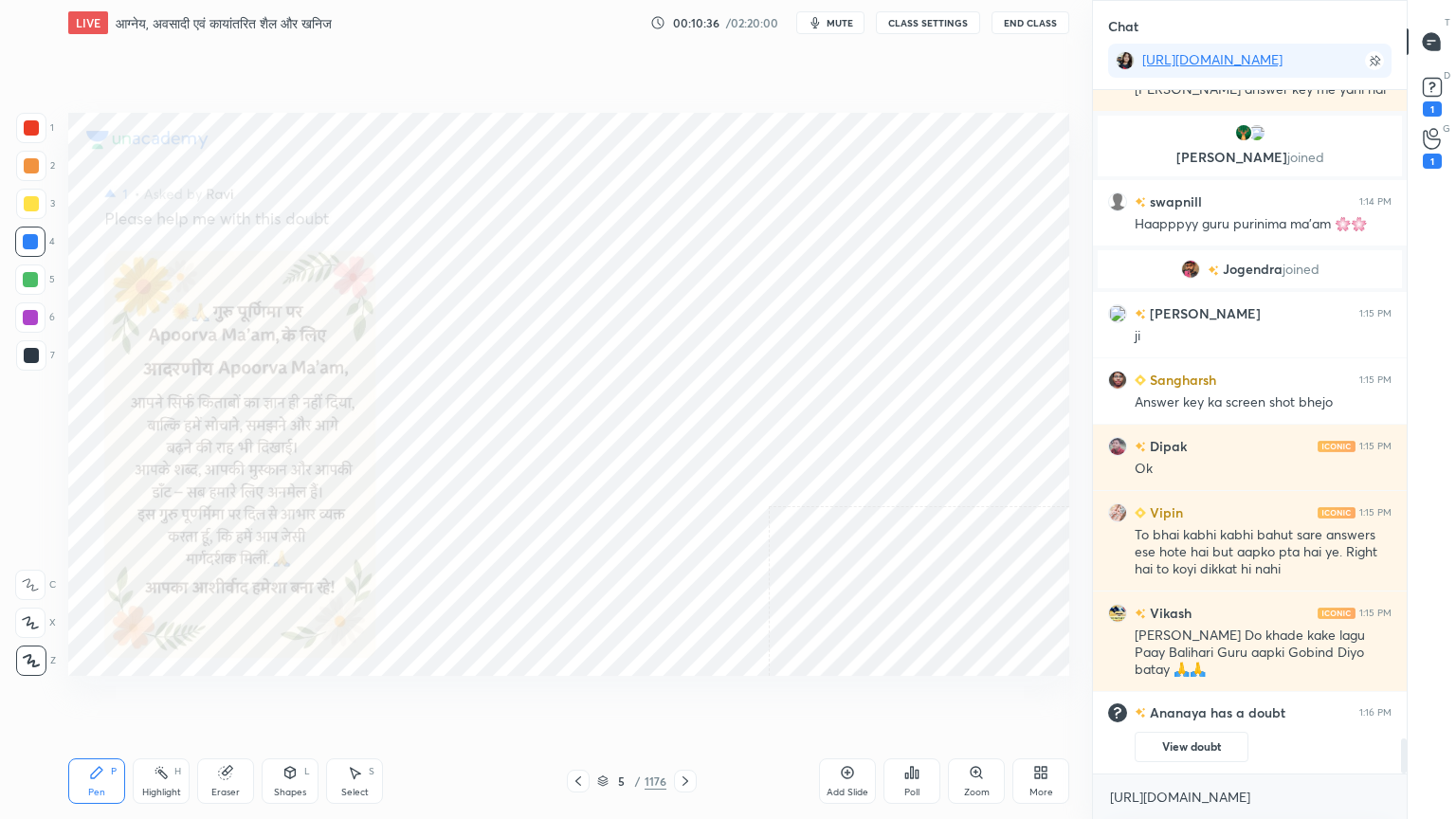 click 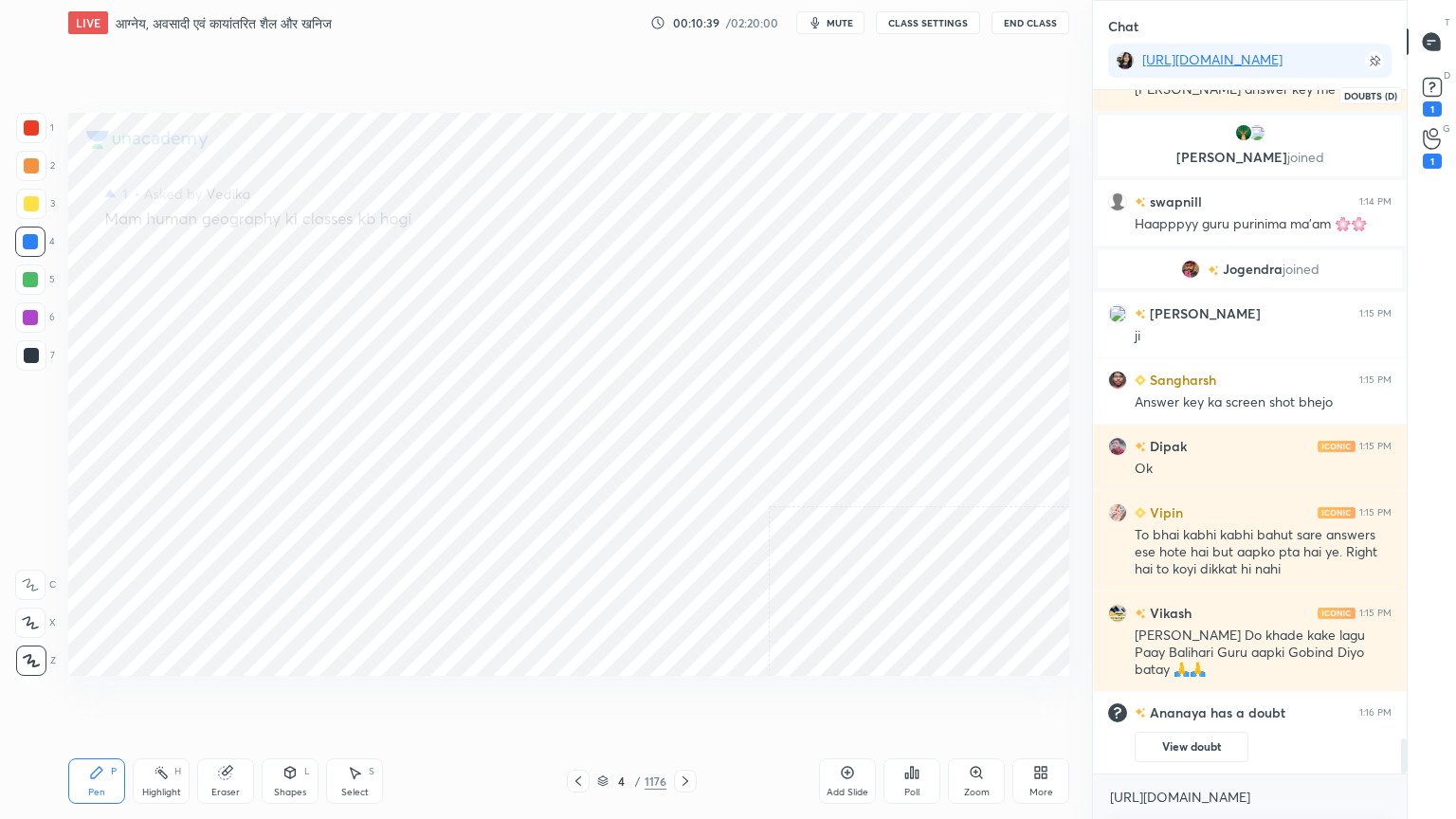 click 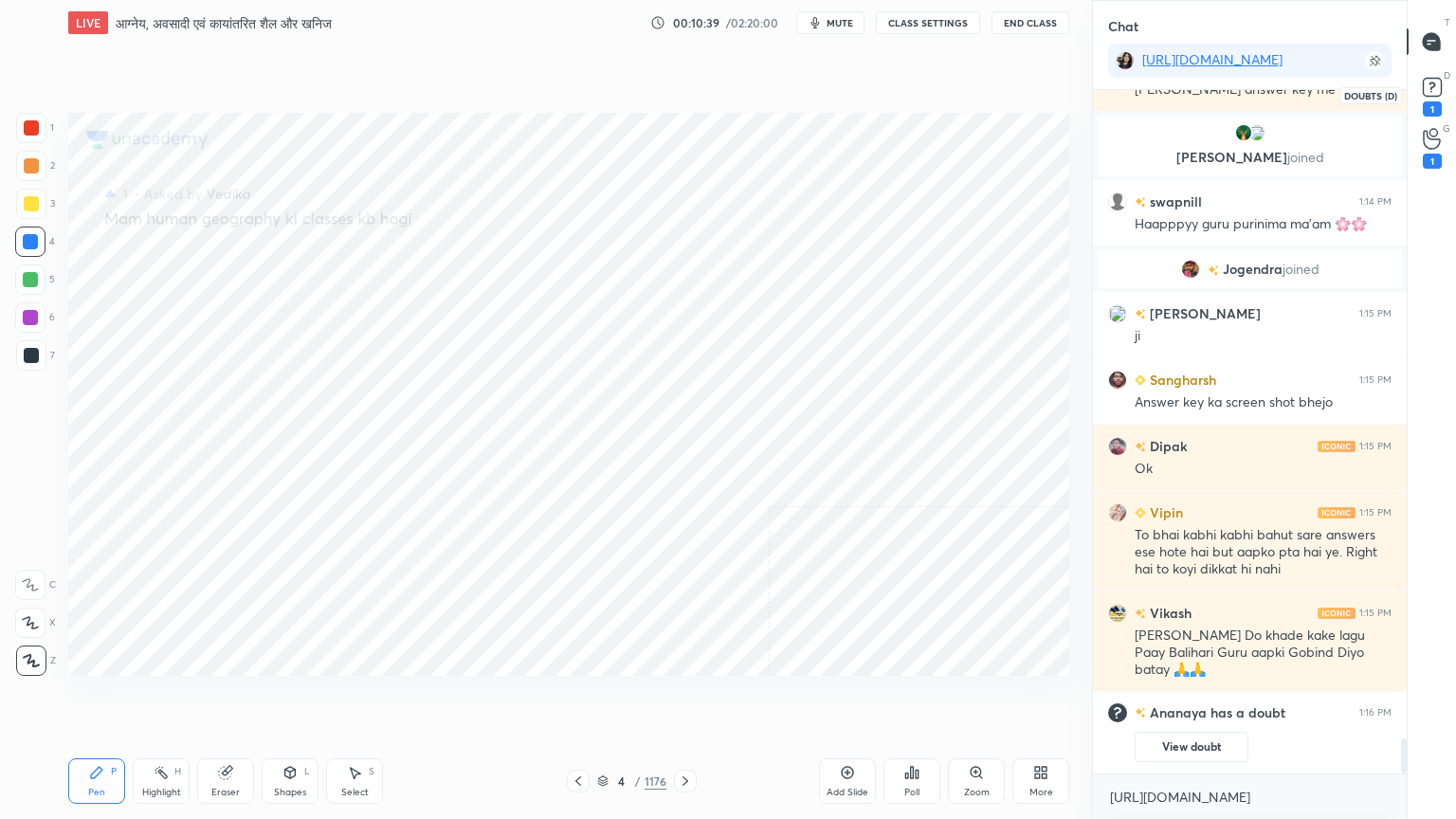 scroll, scrollTop: 6, scrollLeft: 6, axis: both 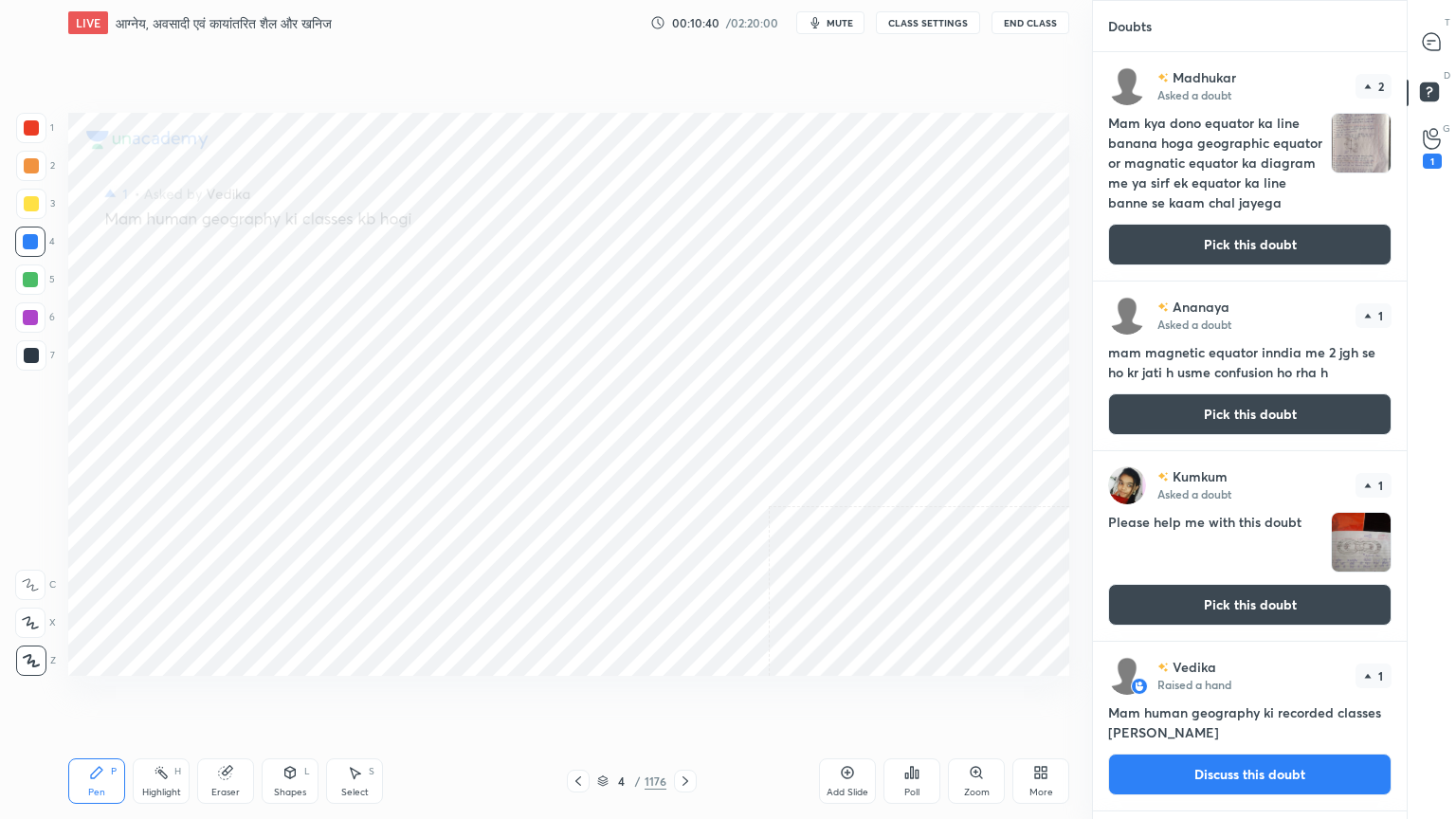 click on "Pick this doubt" at bounding box center [1249, 245] 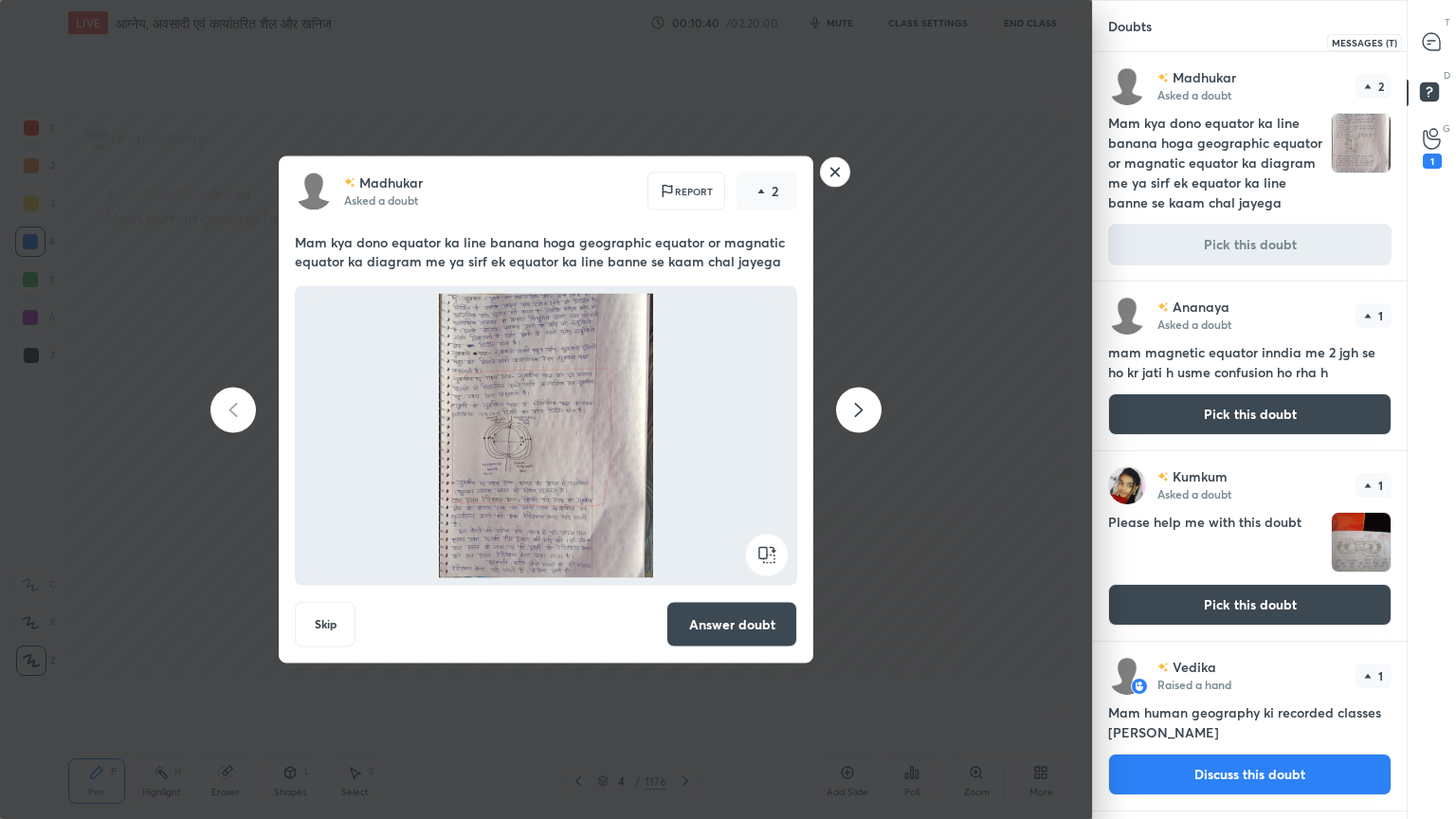 drag, startPoint x: 1448, startPoint y: 49, endPoint x: 1438, endPoint y: 47, distance: 10.19804 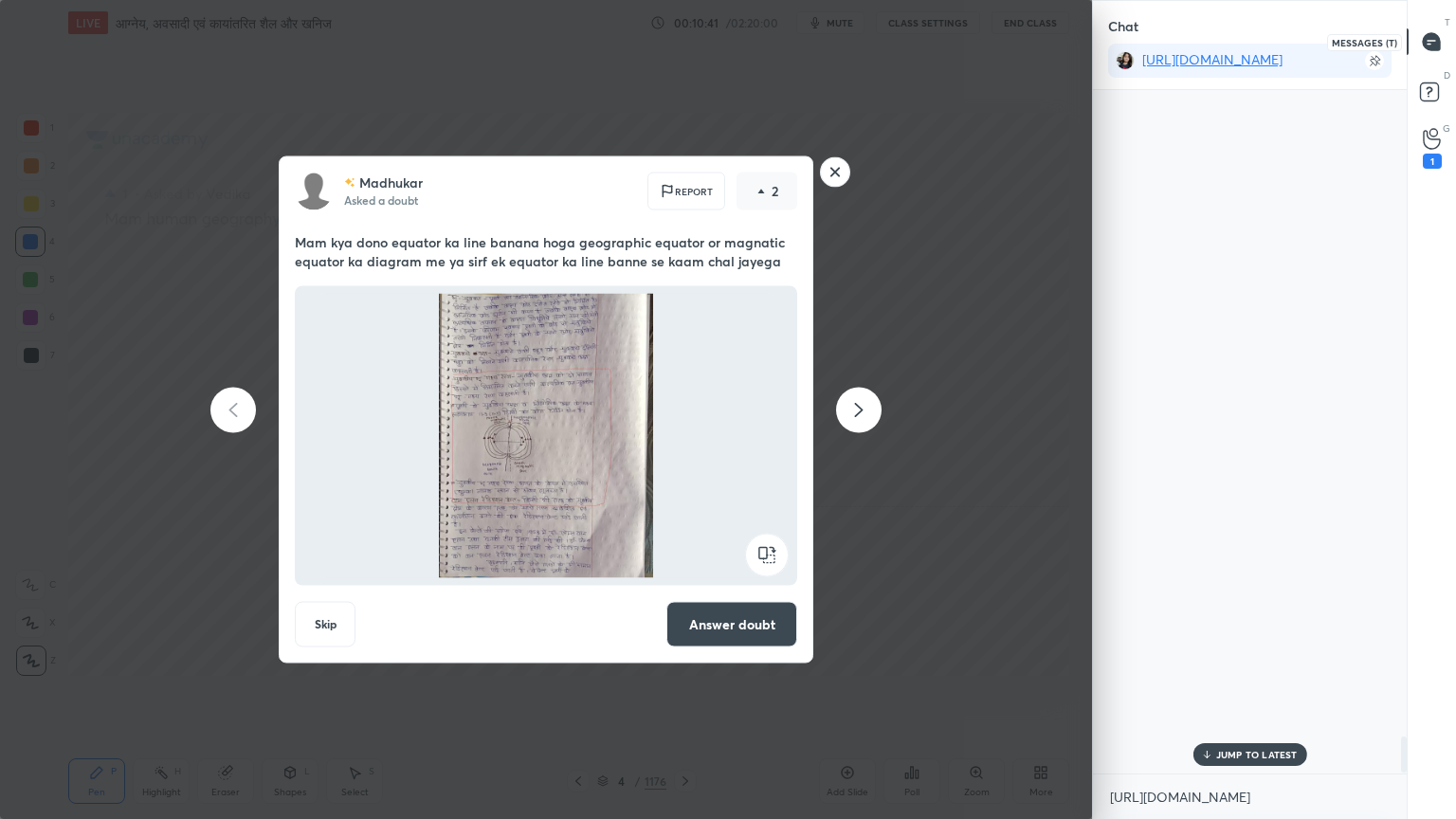 scroll, scrollTop: 12447, scrollLeft: 0, axis: vertical 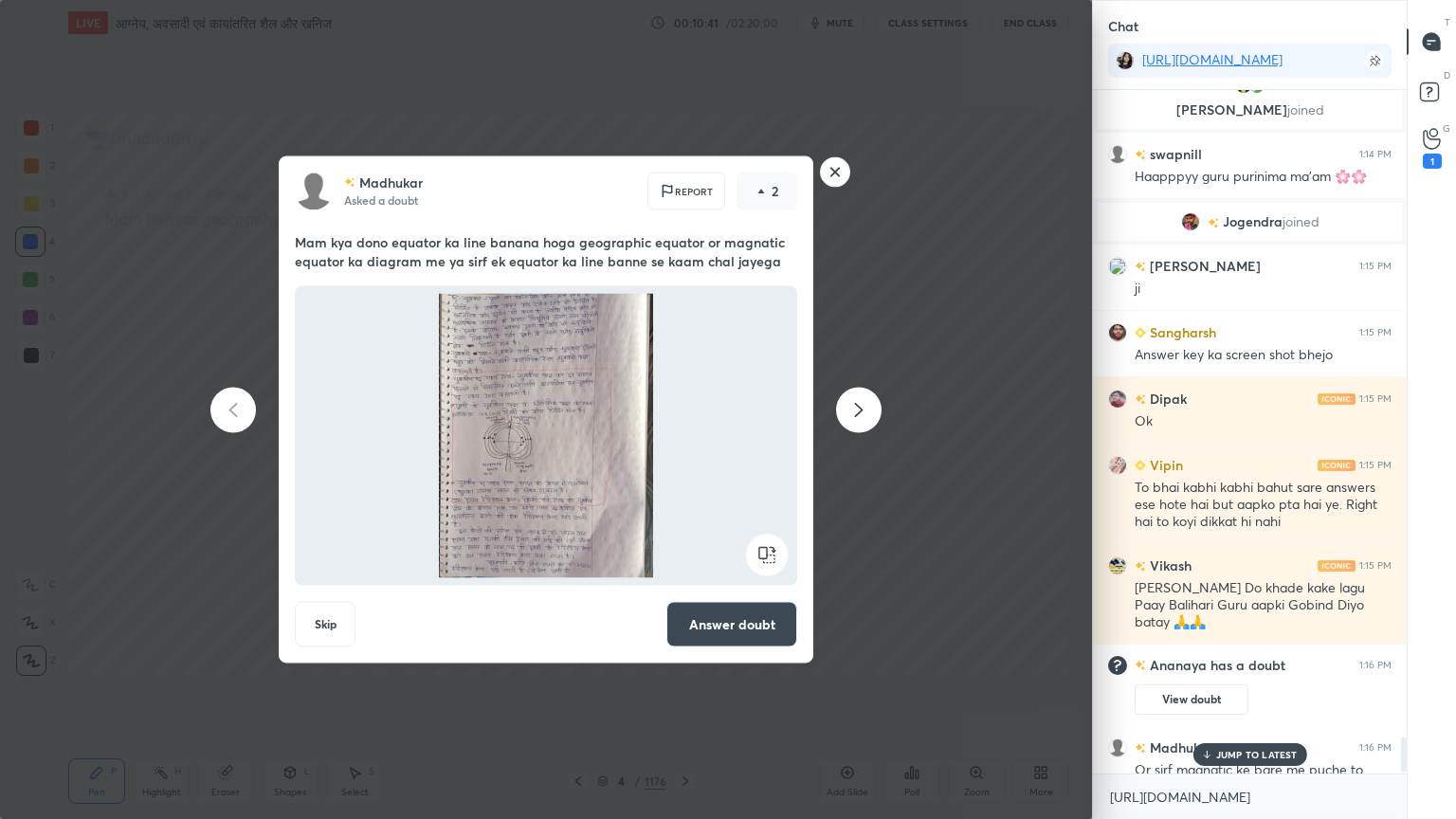 click on "JUMP TO LATEST" at bounding box center (1257, 755) 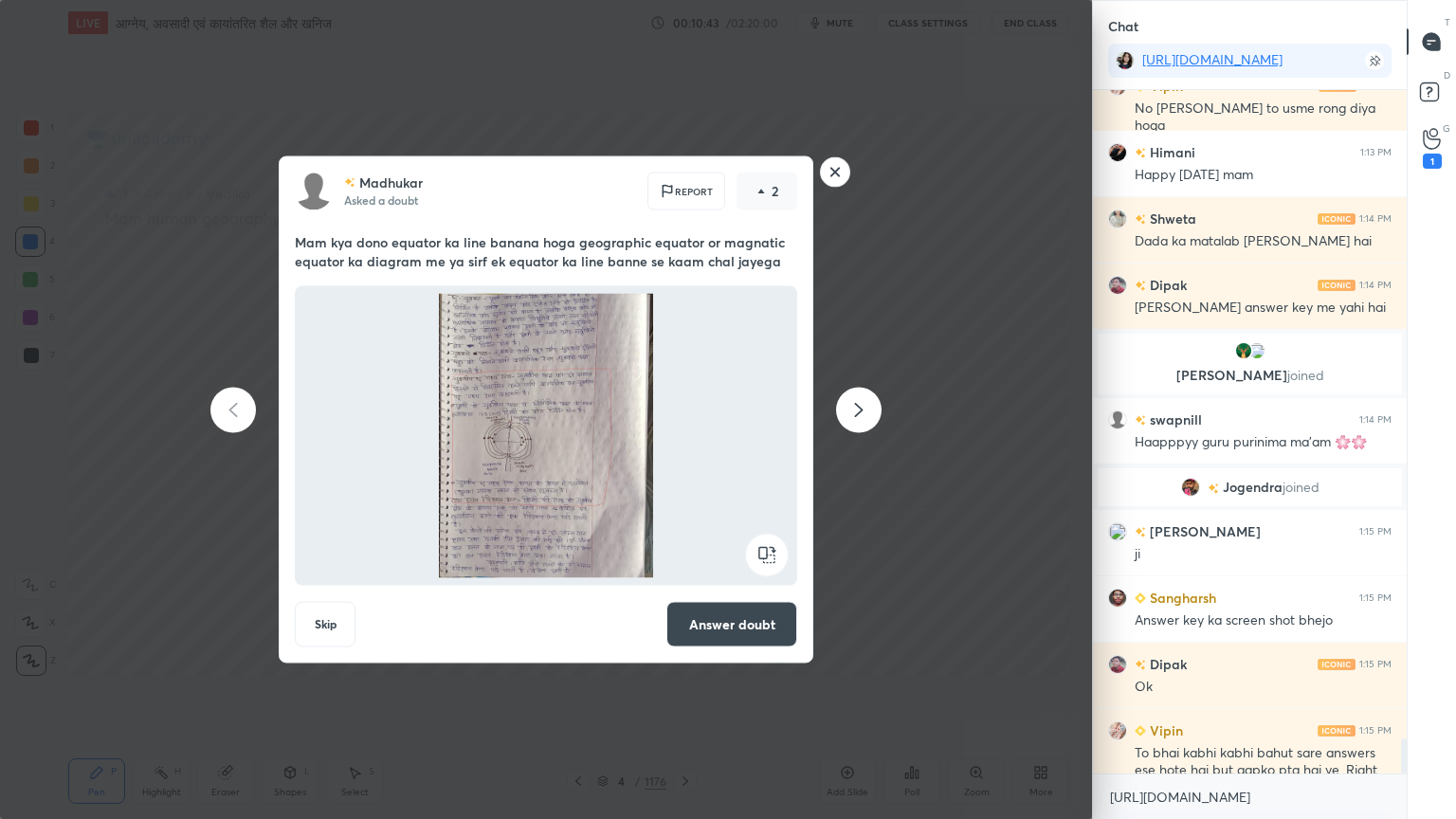 click at bounding box center (859, 410) 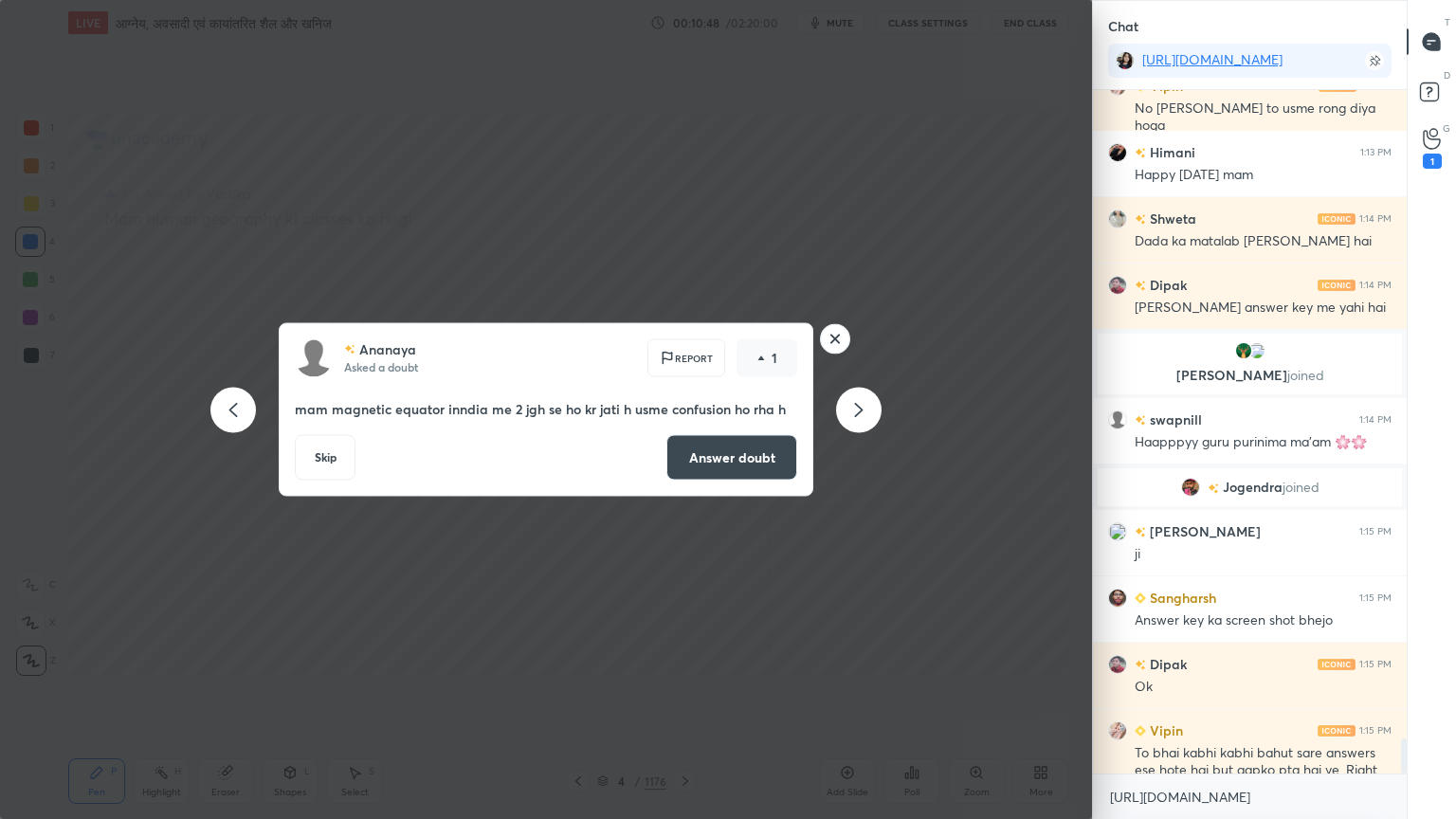 click 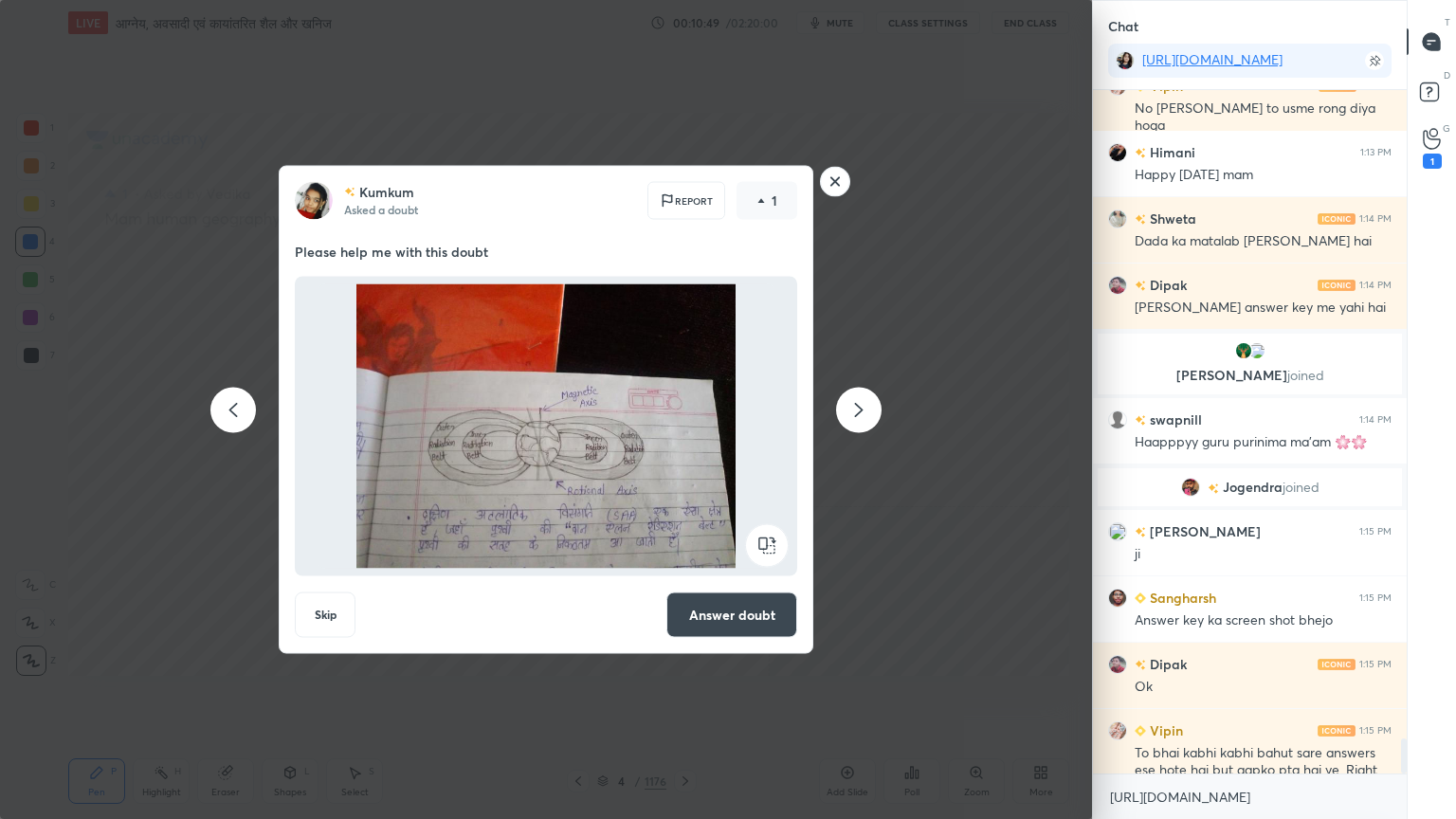 click 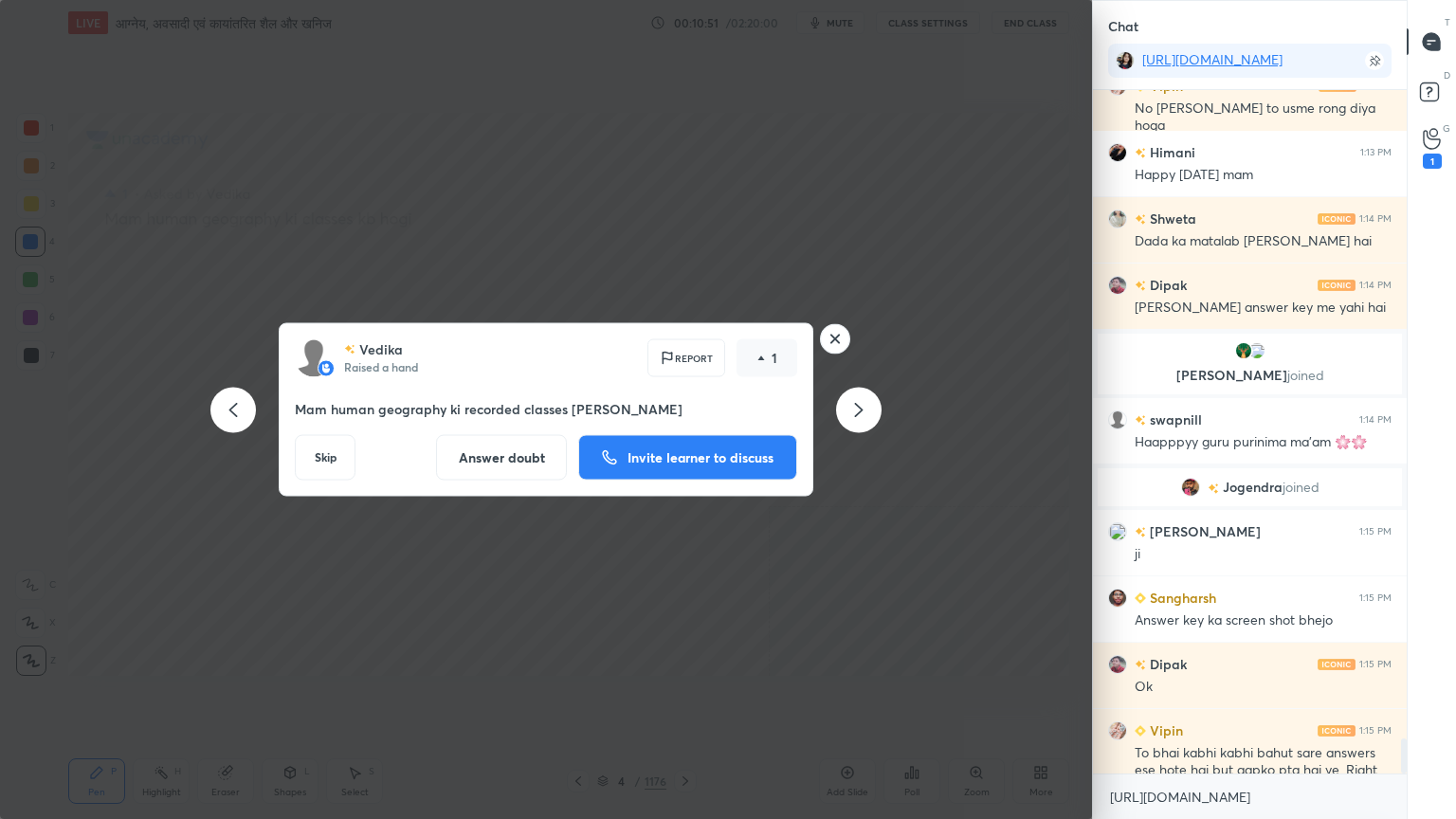 click 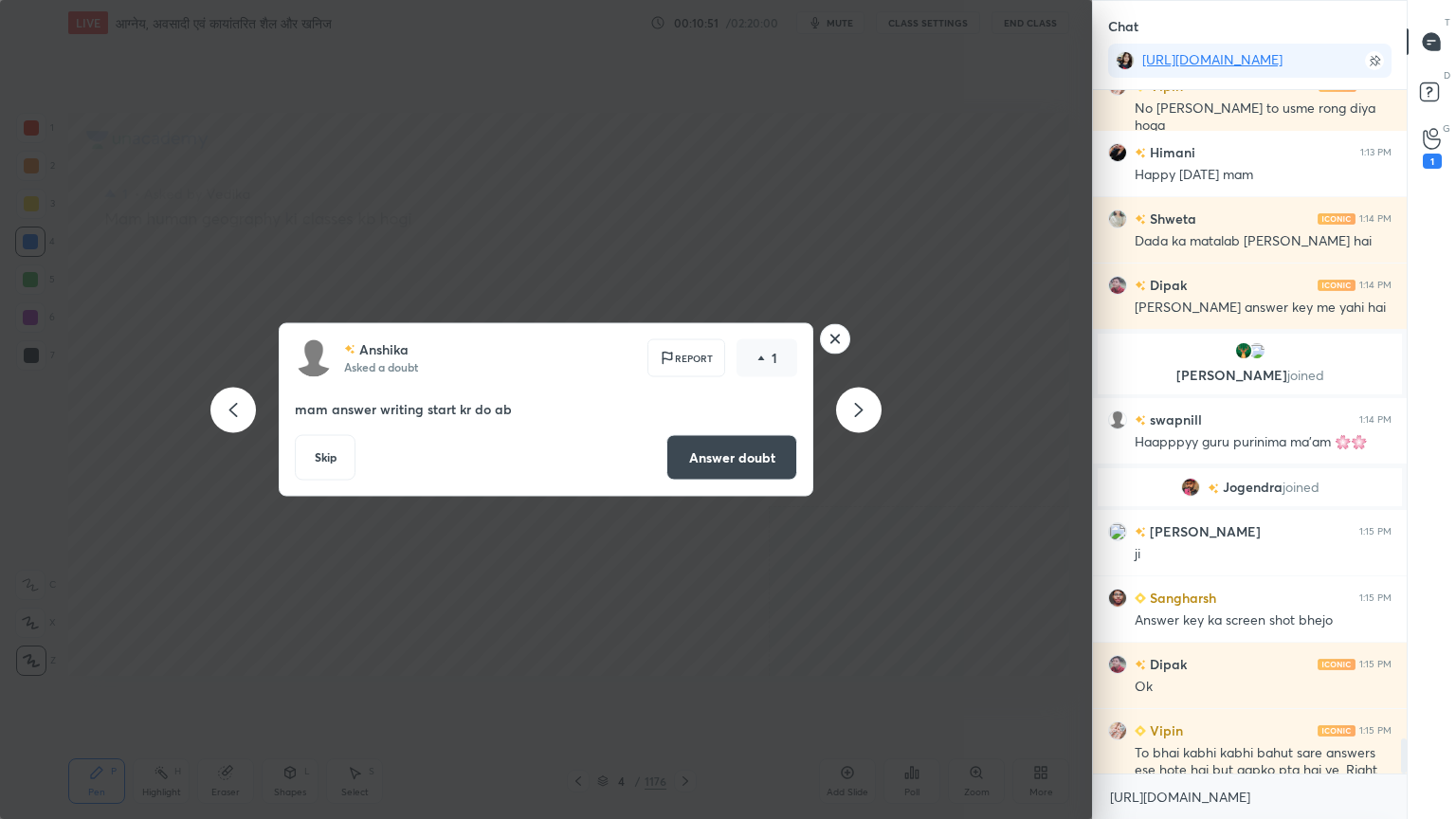 scroll, scrollTop: 180, scrollLeft: 0, axis: vertical 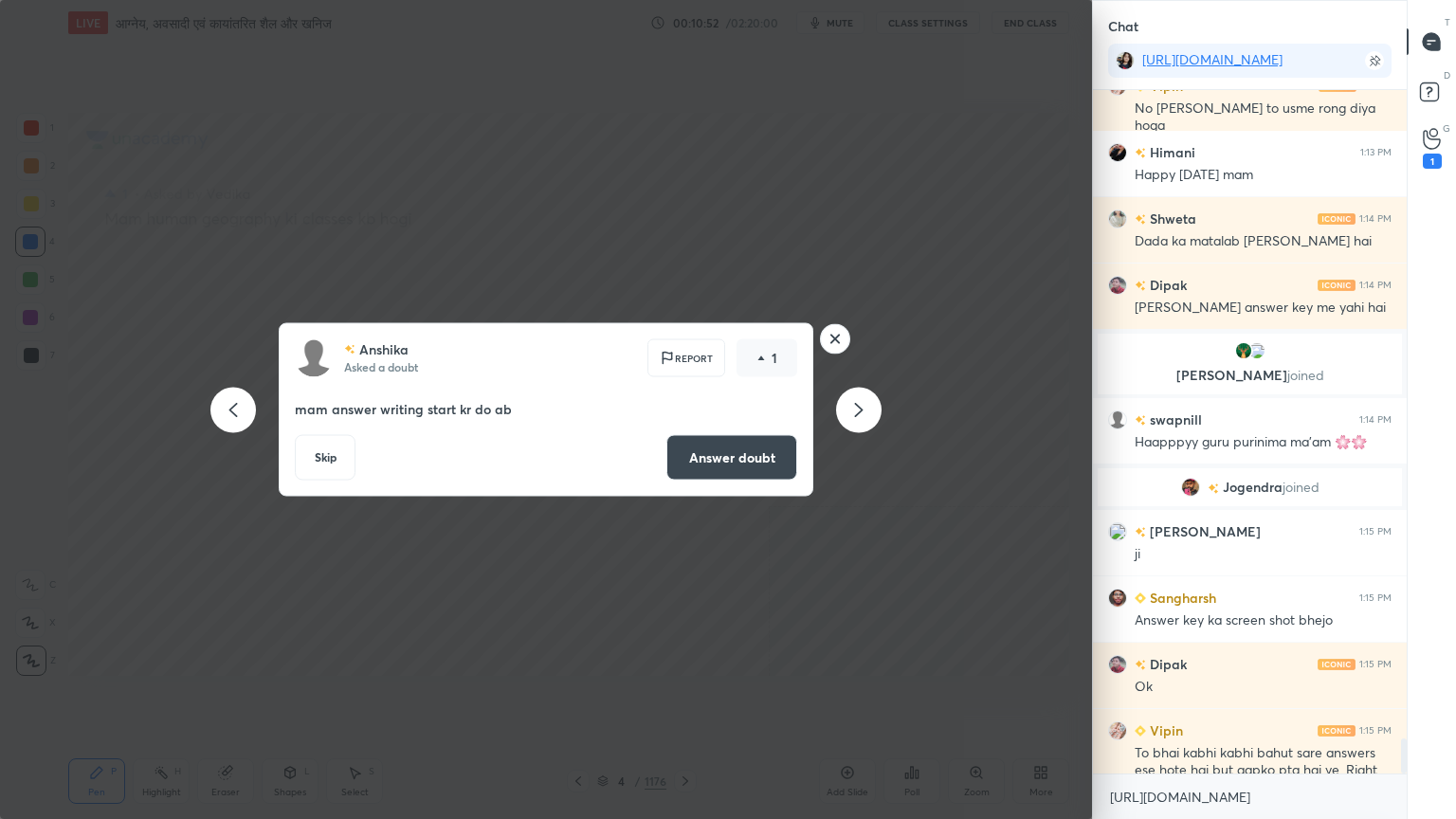 click 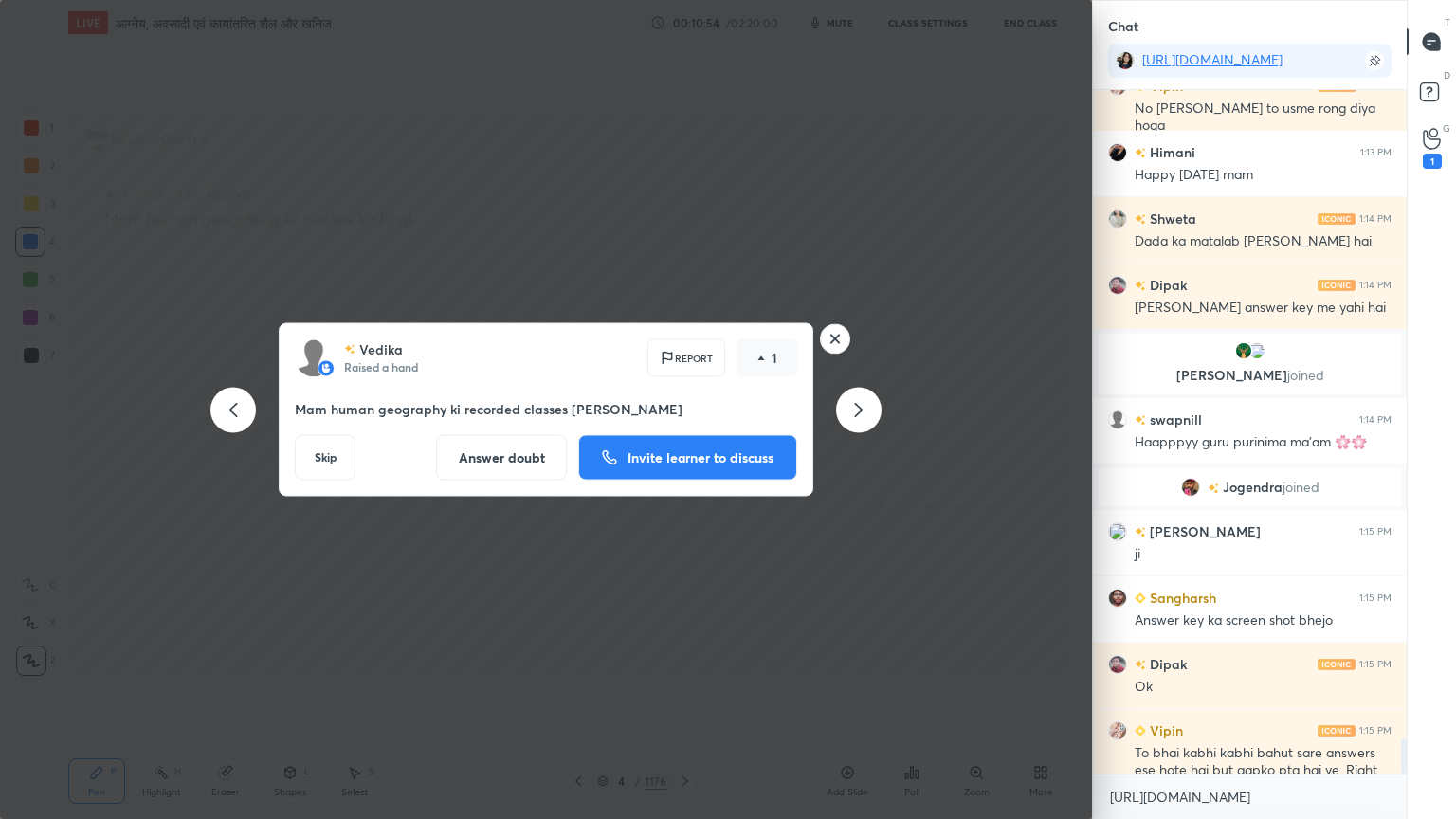 click 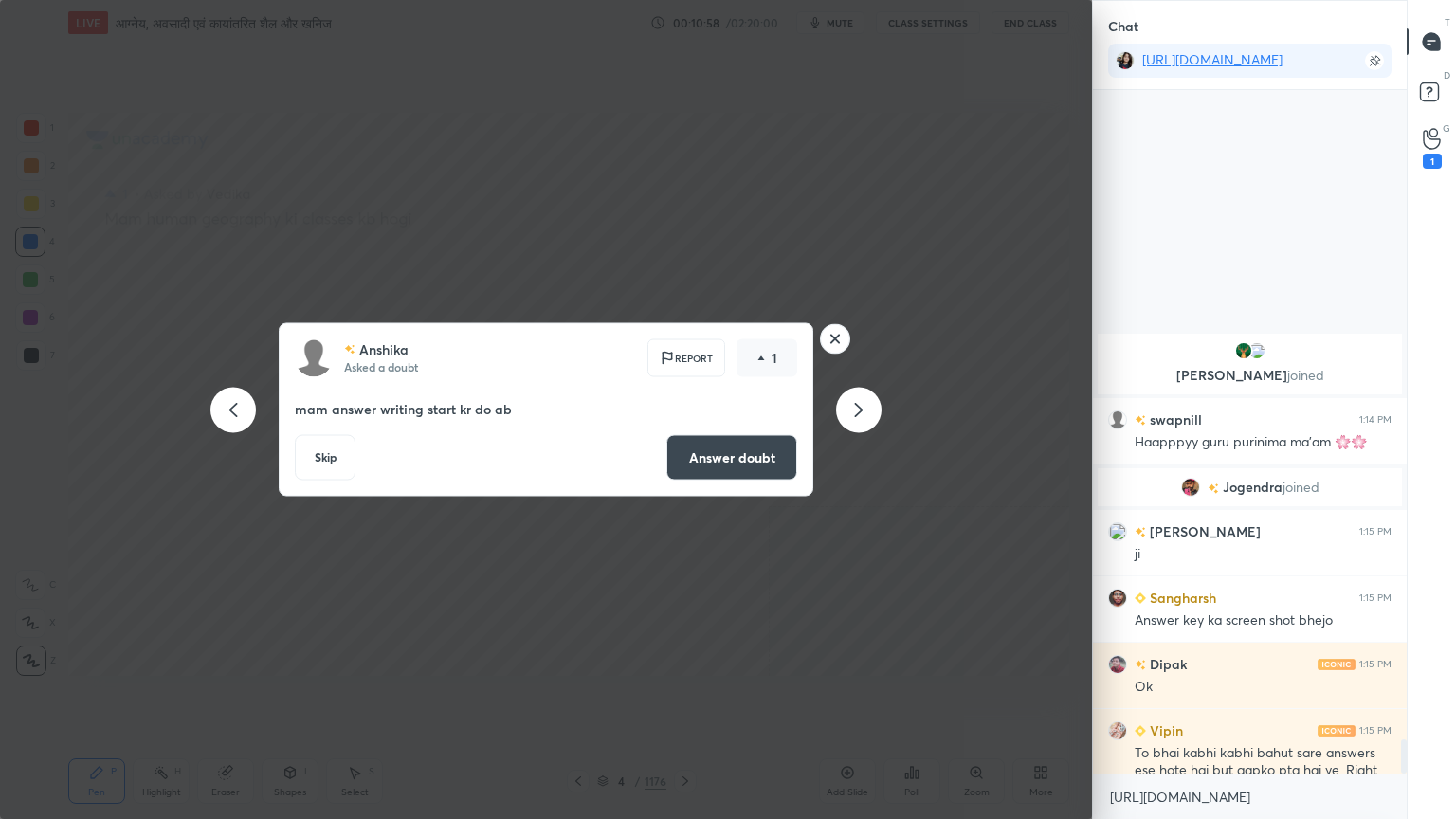 scroll, scrollTop: 12834, scrollLeft: 0, axis: vertical 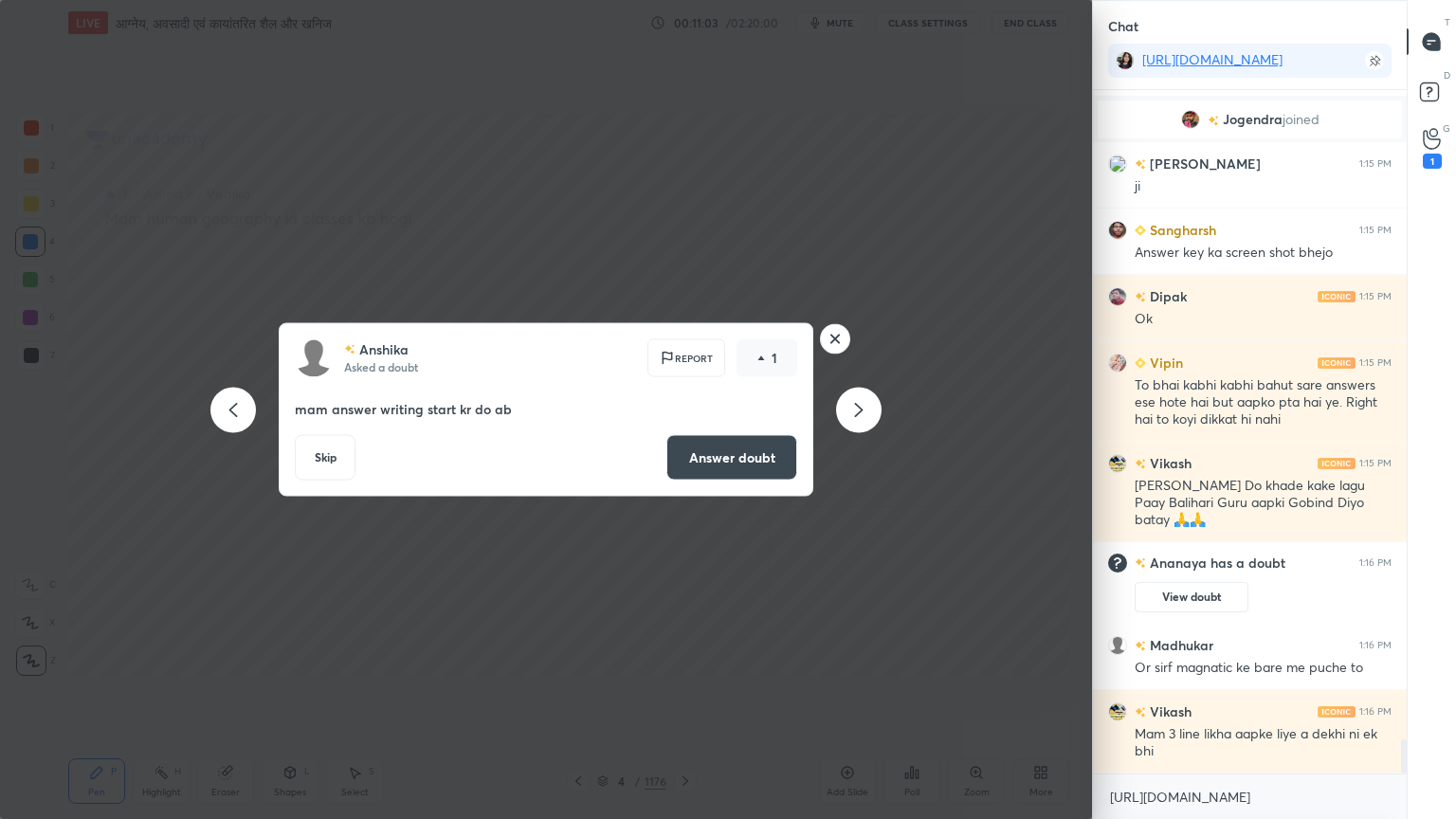 click 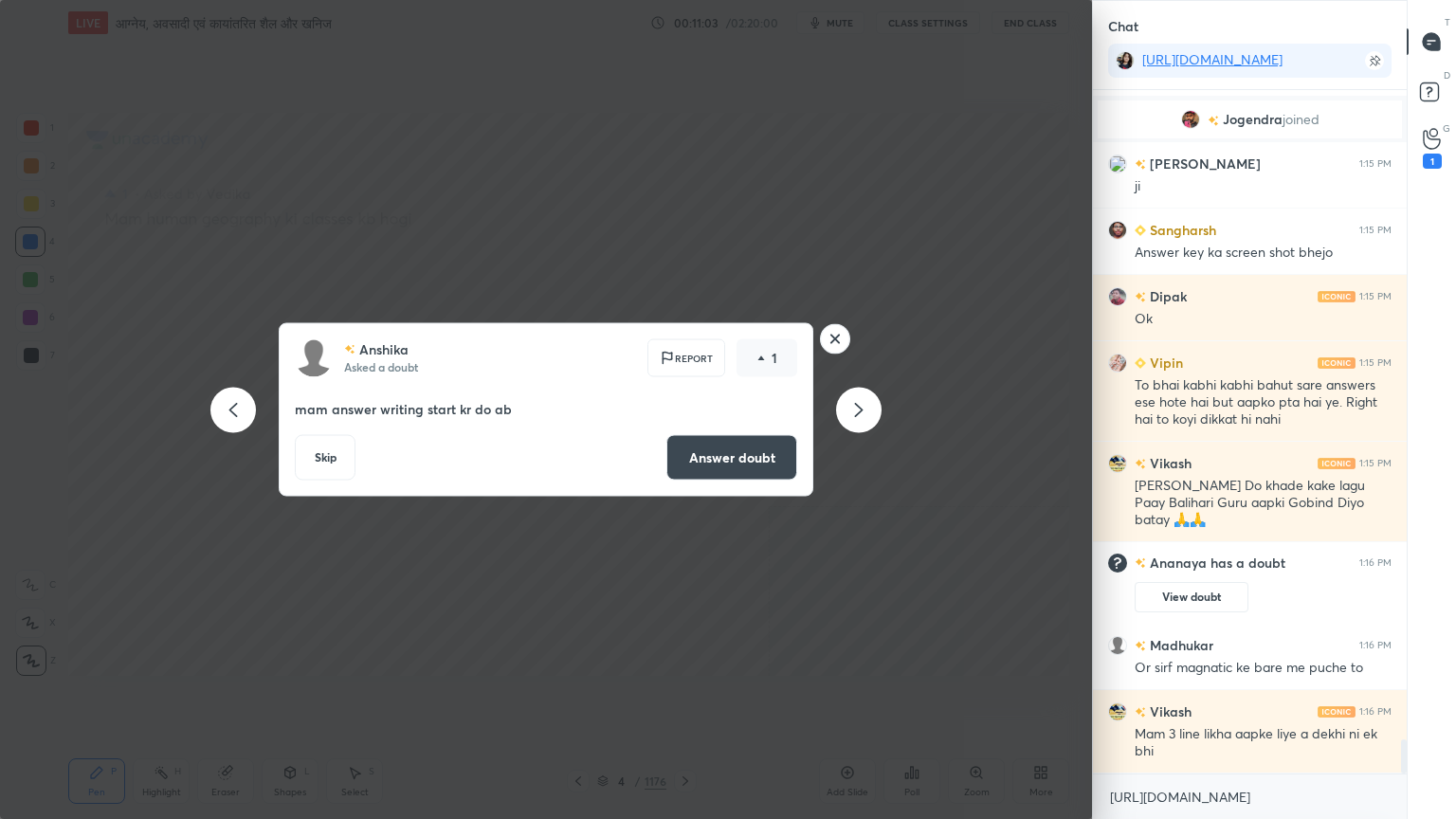 scroll, scrollTop: 330, scrollLeft: 0, axis: vertical 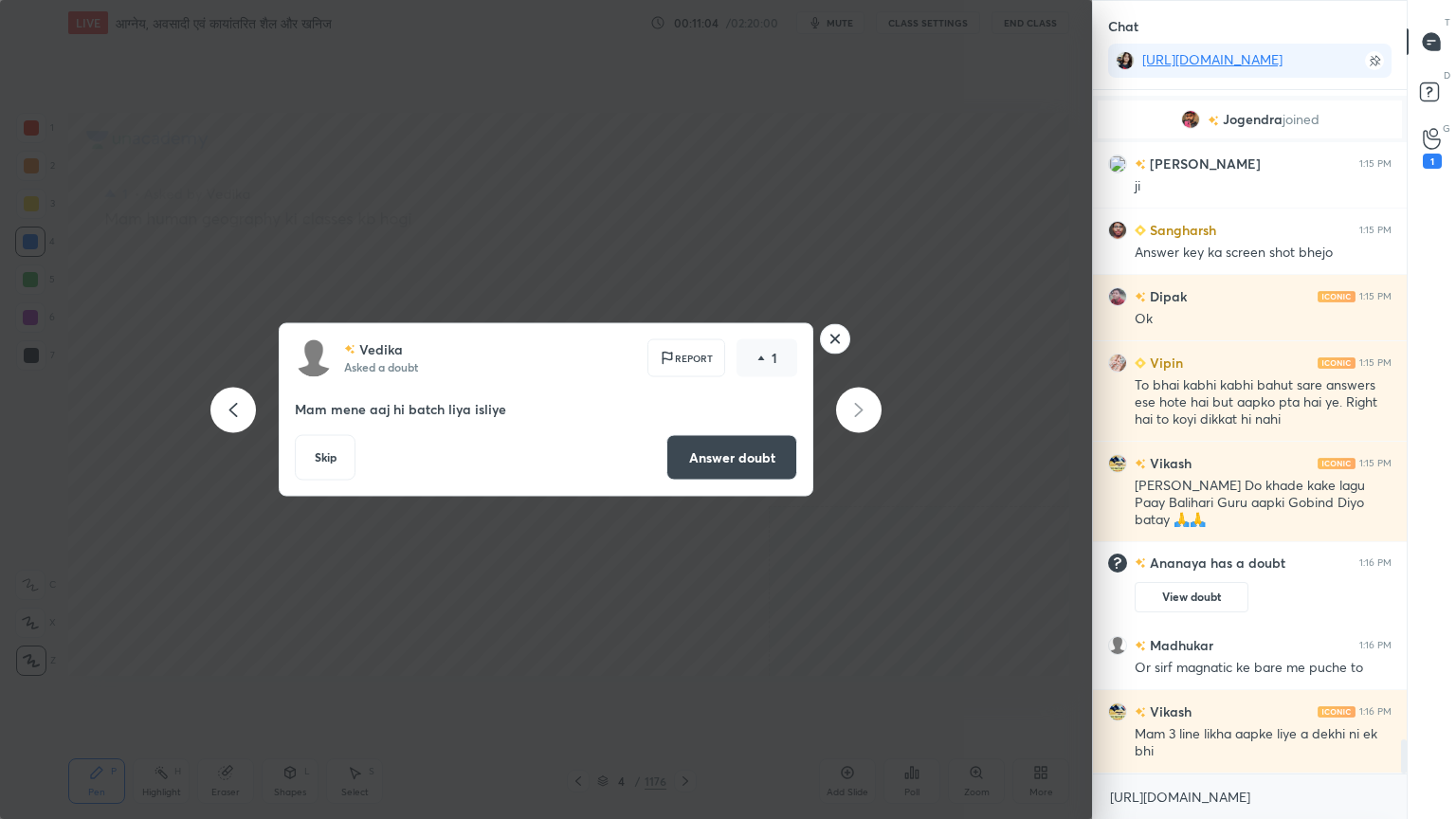 drag, startPoint x: 857, startPoint y: 409, endPoint x: 862, endPoint y: 388, distance: 21.587033 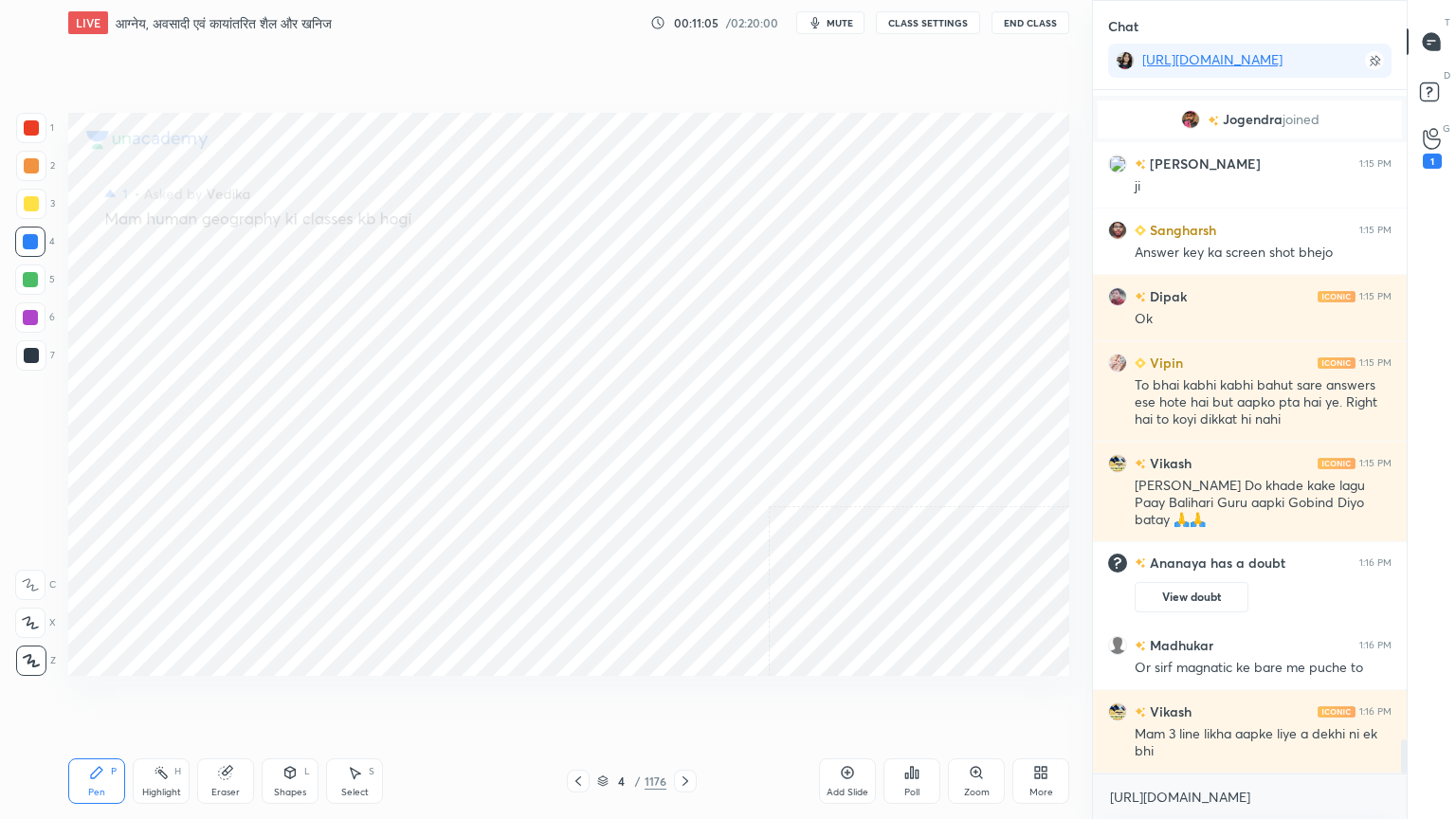 click on "LIVE आग्‍नेय, अवसादी एवं कायांतरित शैल और खनिज 00:11:05 /  02:20:00 mute CLASS SETTINGS End Class Setting up your live class Poll for   secs No correct answer Start poll Back आग्‍नेय, अवसादी एवं कायांतरित शैल और खनिज • L16 of भूगोल आधारस्‍तंभ: भौतिक भूगोल - Physical Geography [PERSON_NAME] Pen P Highlight H Eraser Shapes L Select S 4 / 1176 Add Slide Poll Zoom More" at bounding box center [569, 410] 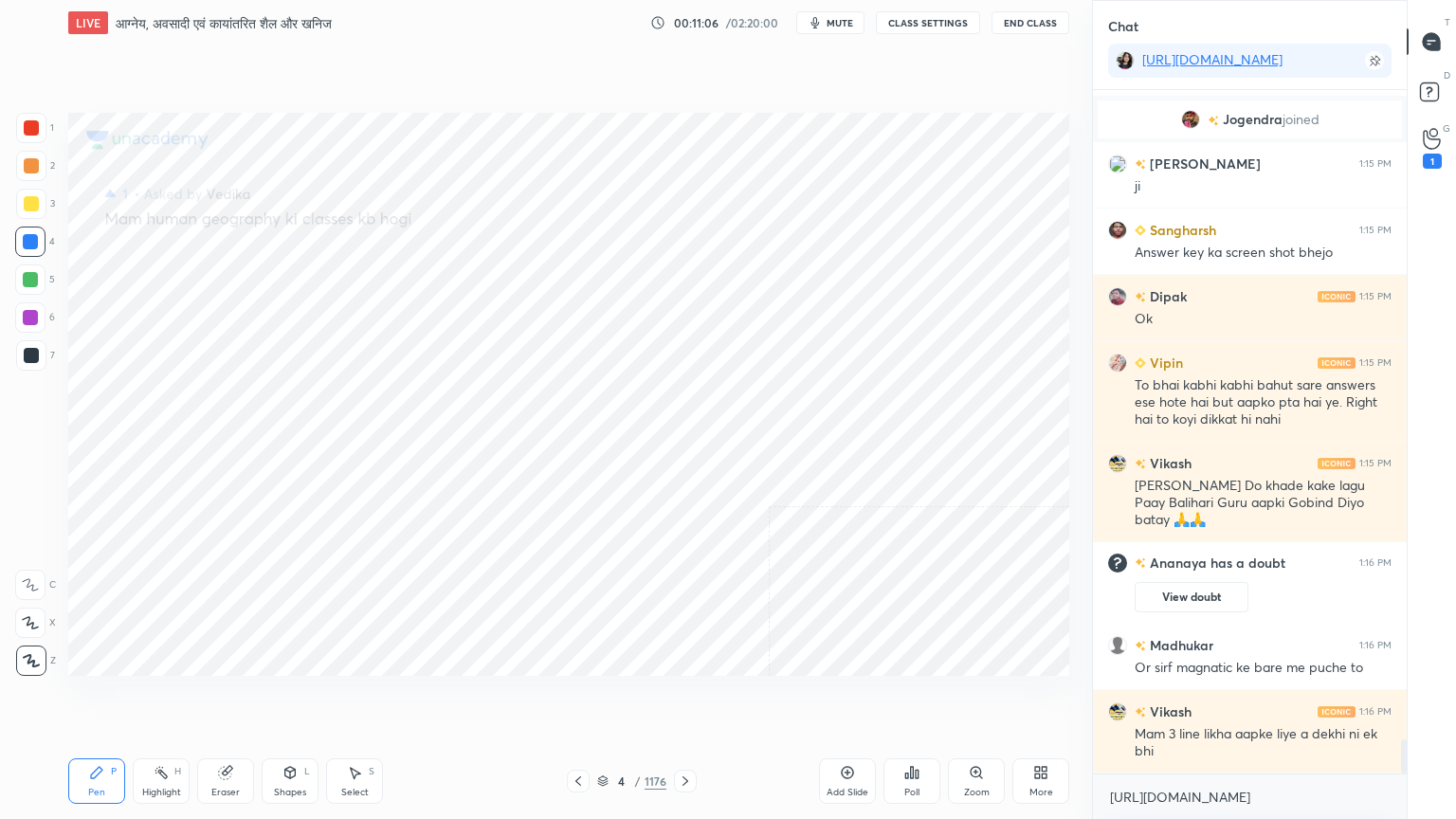 drag, startPoint x: 608, startPoint y: 785, endPoint x: 620, endPoint y: 777, distance: 14.422205 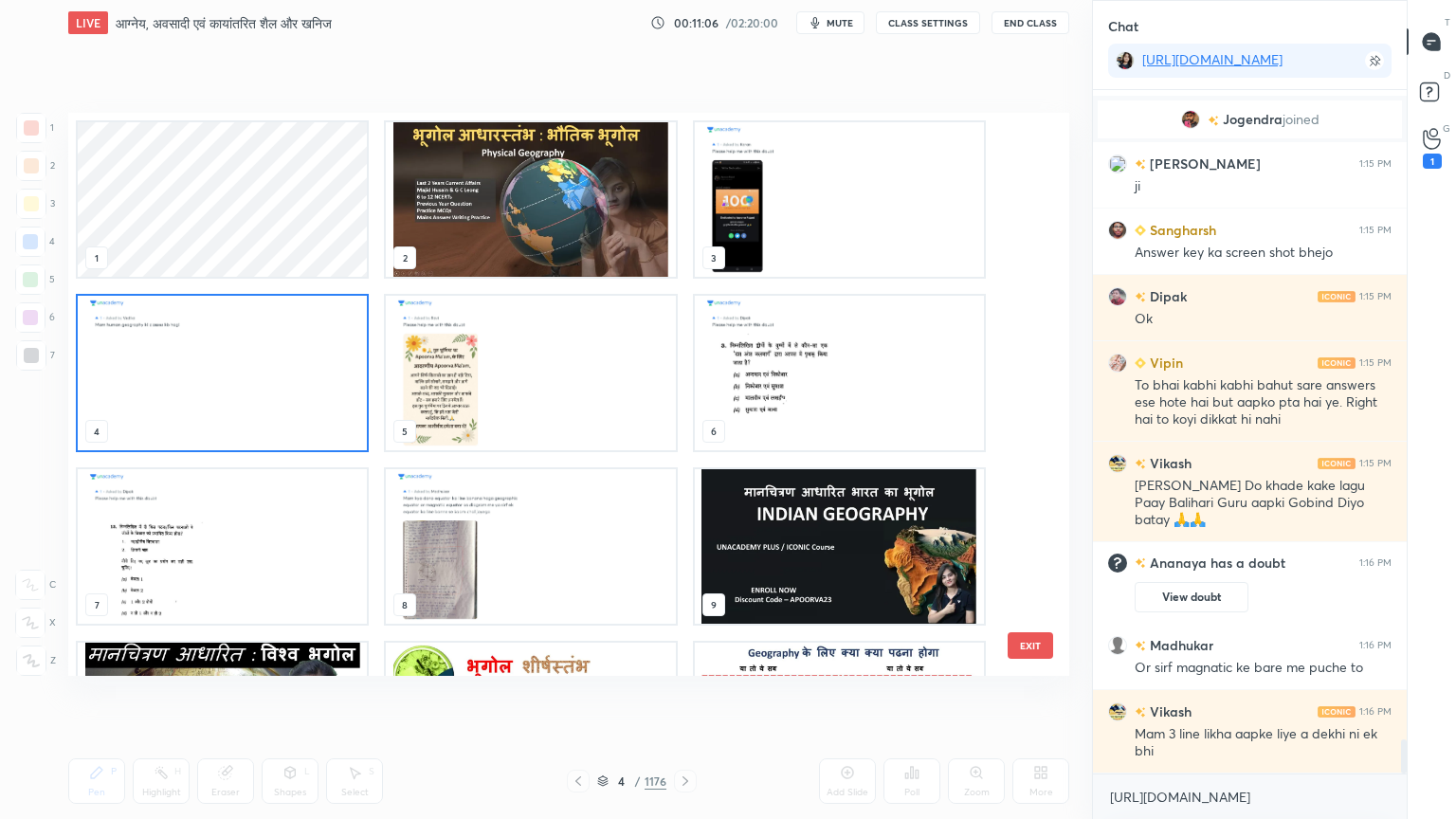 scroll, scrollTop: 6, scrollLeft: 9, axis: both 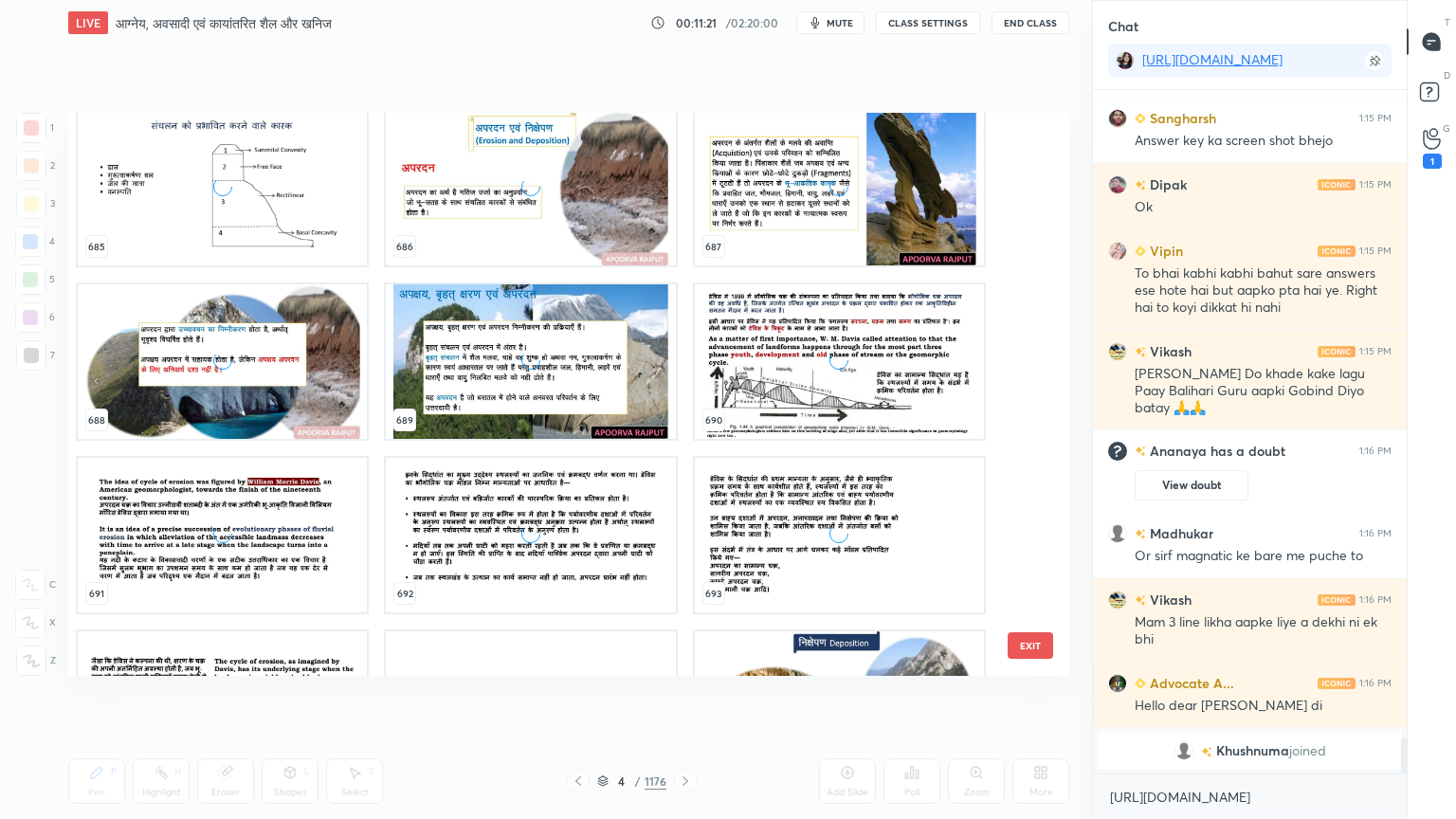 click at bounding box center (839, 535) 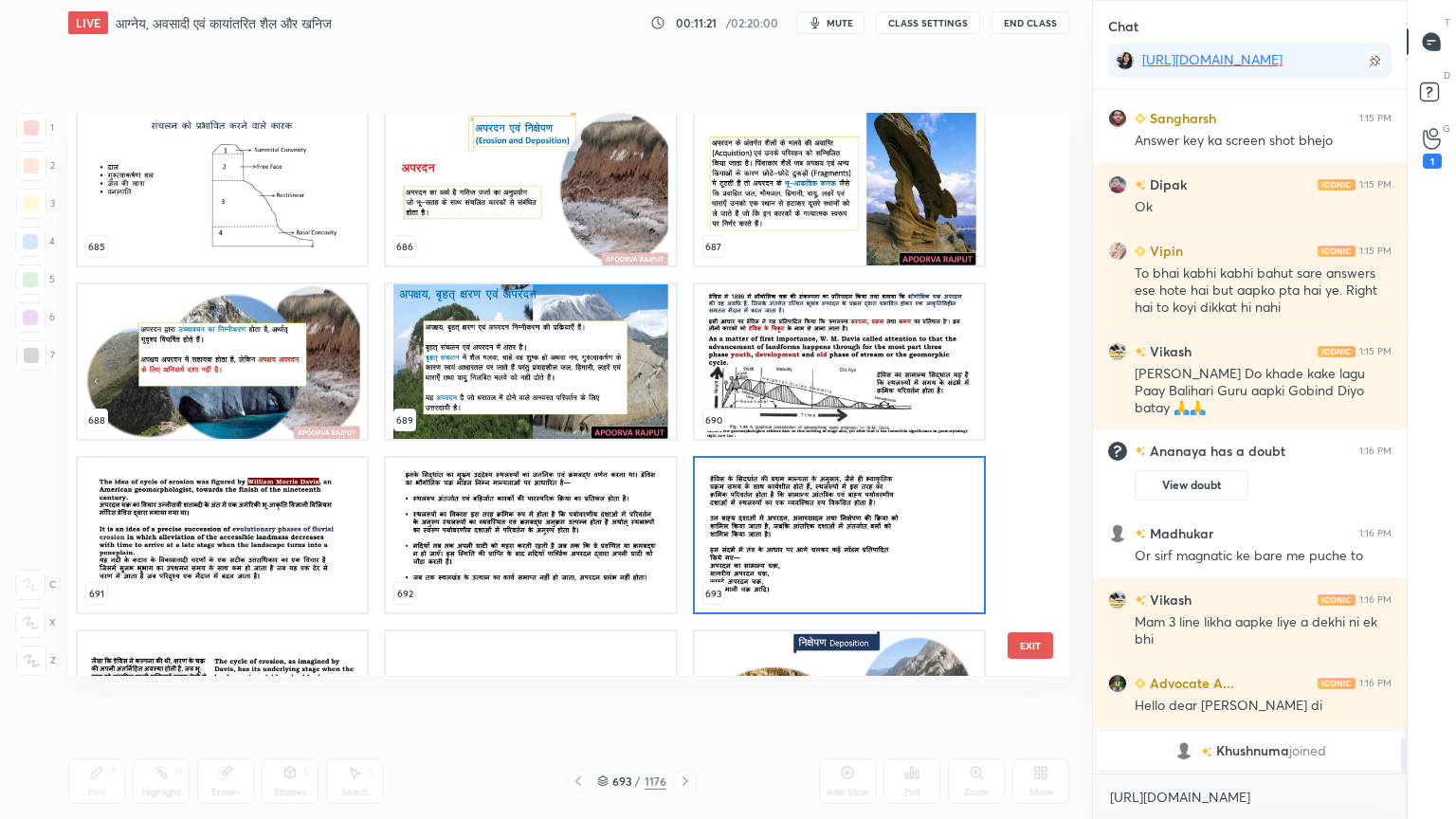 click at bounding box center (839, 535) 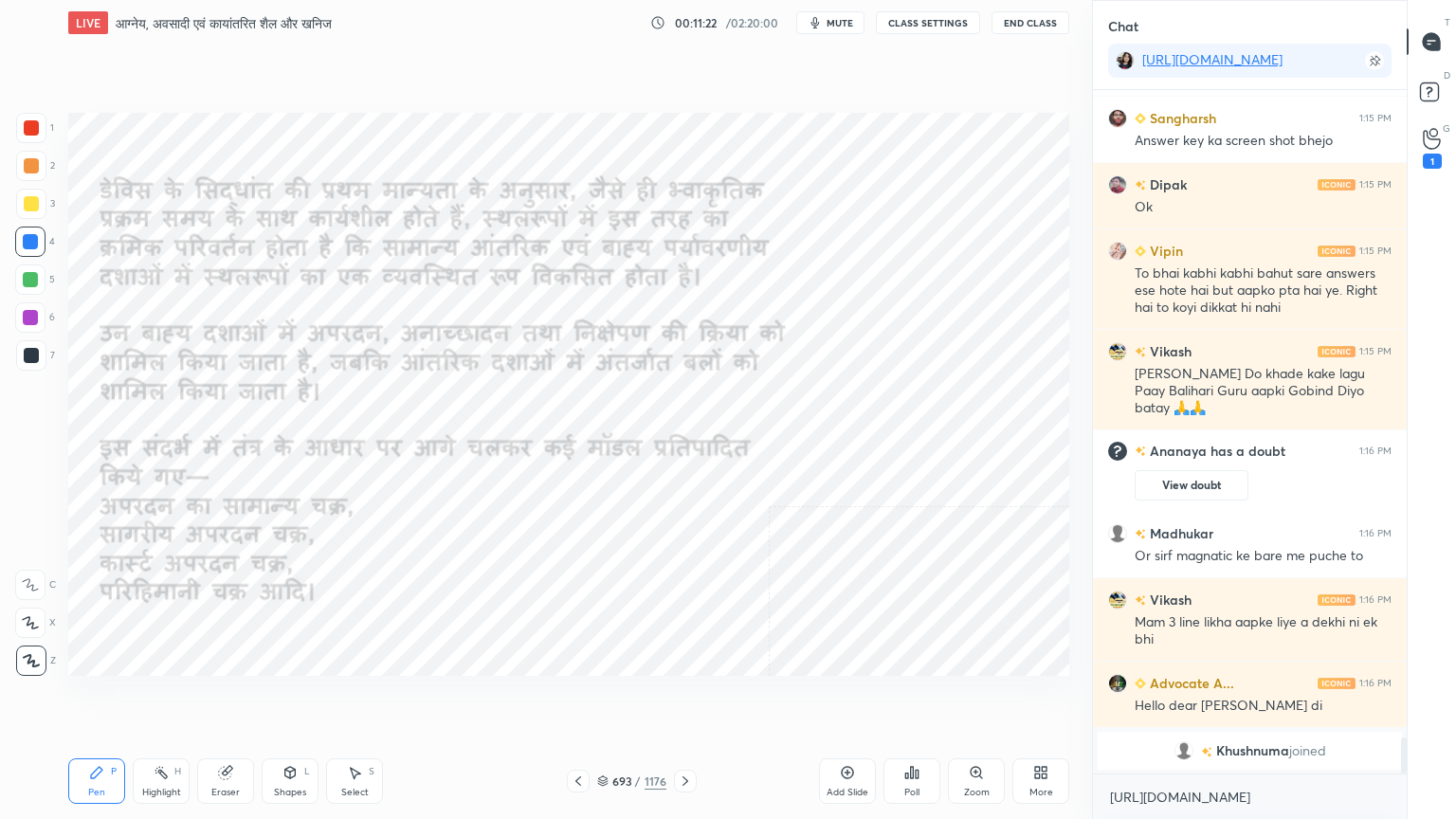 click 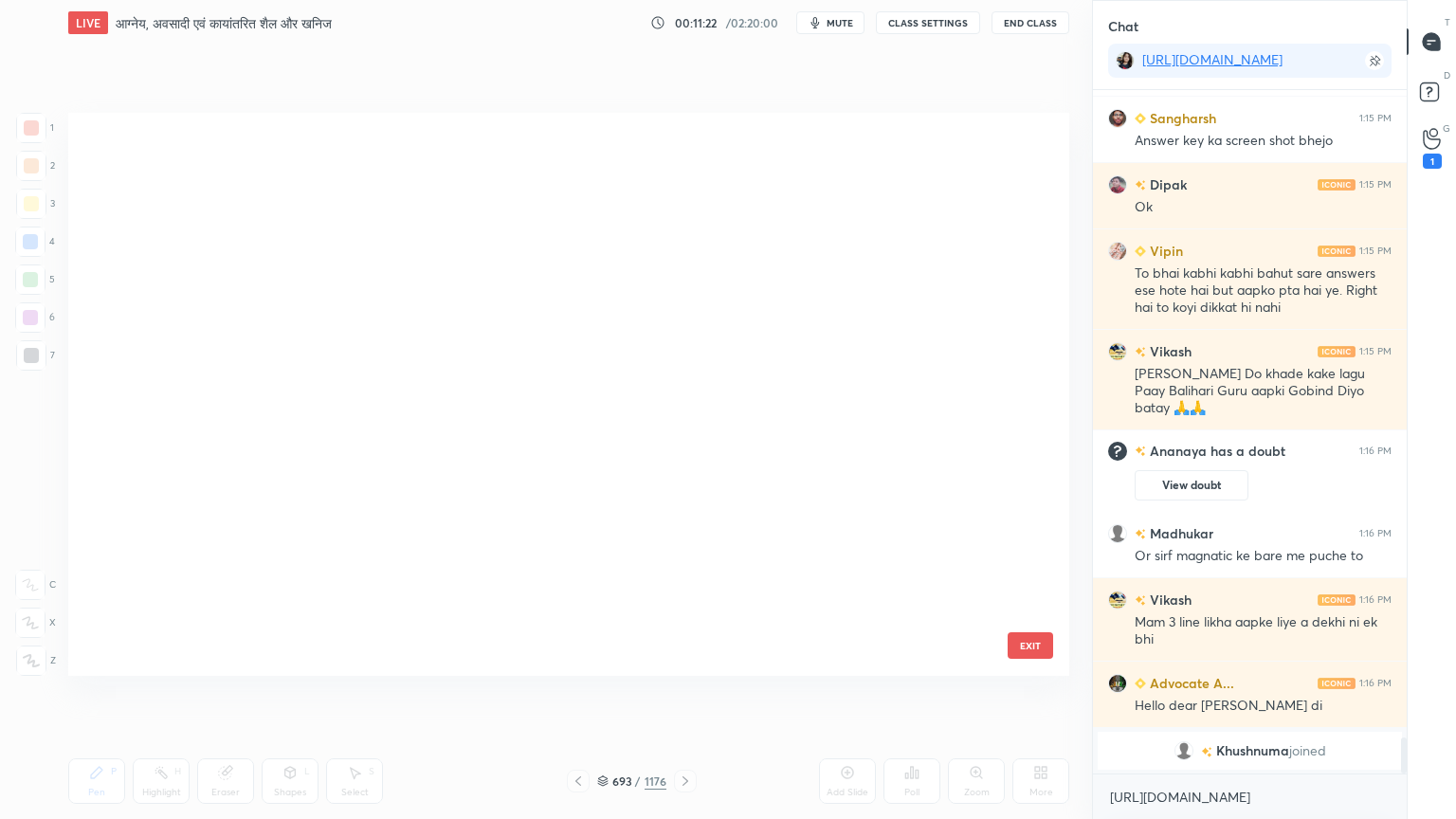 scroll, scrollTop: 39508, scrollLeft: 0, axis: vertical 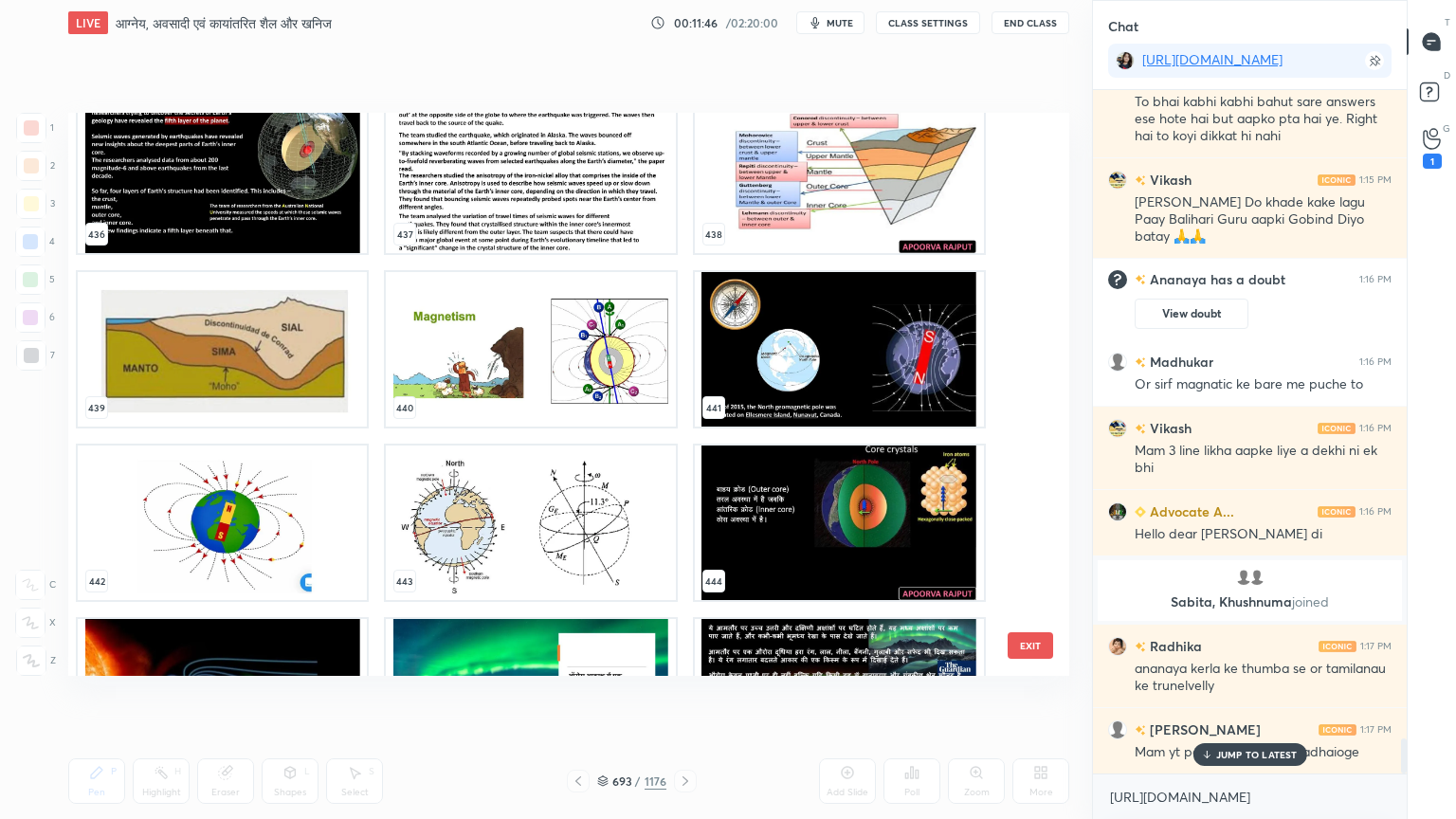 click at bounding box center (839, 696) 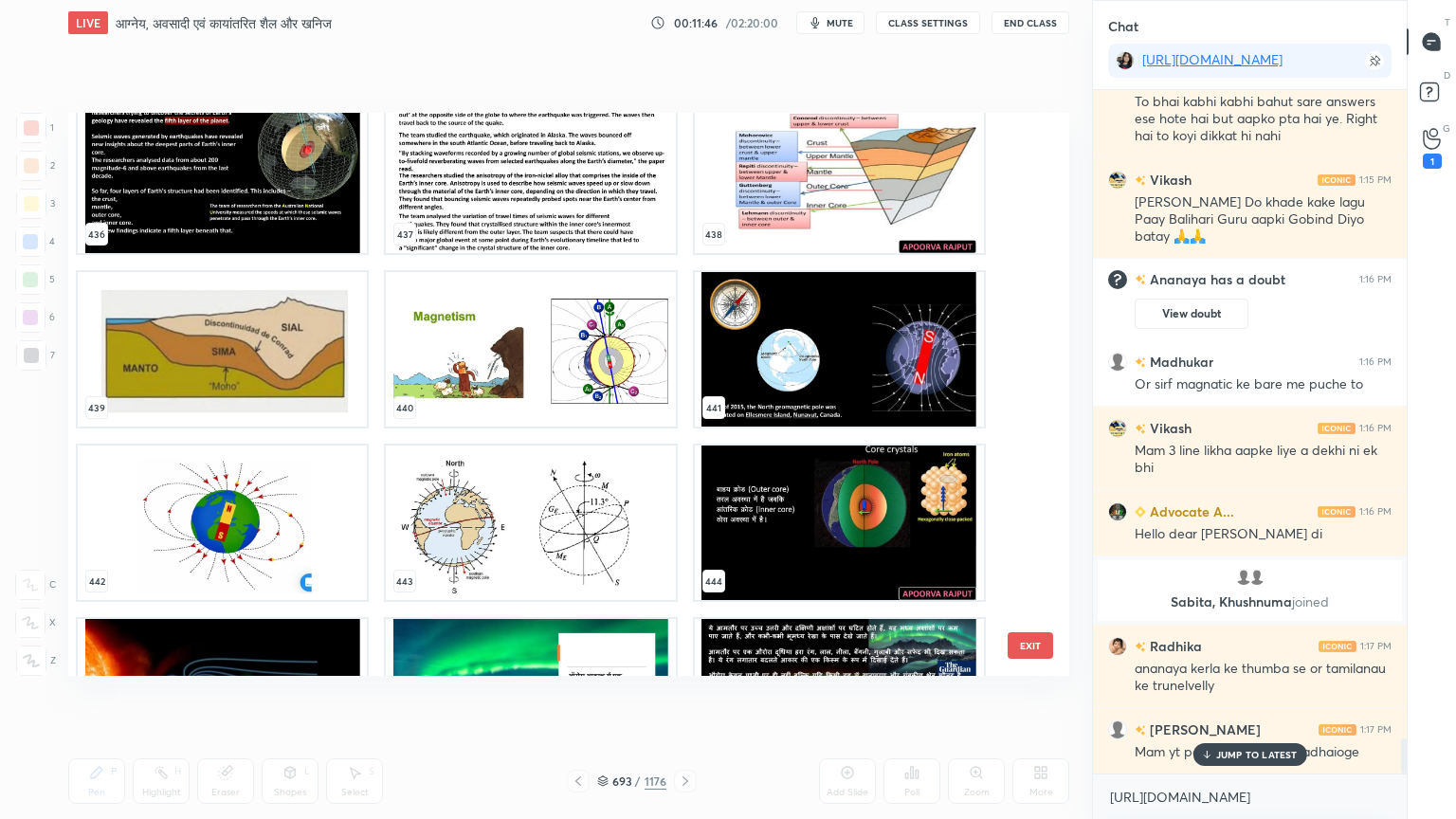 scroll, scrollTop: 25283, scrollLeft: 0, axis: vertical 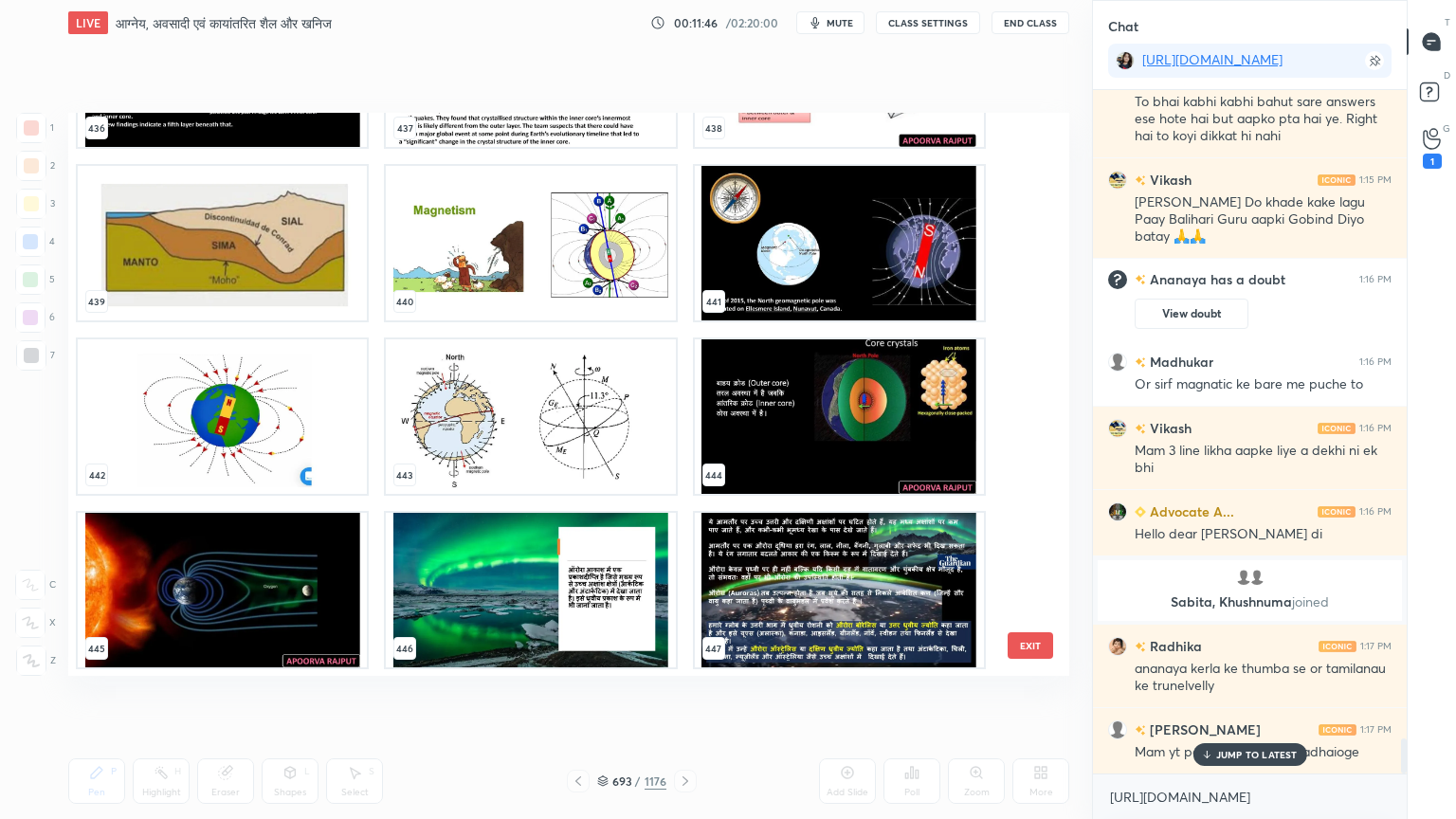 click on "436 437 438 439 440 441 442 443 444 445 446 447 448 449 450" at bounding box center [552, 394] 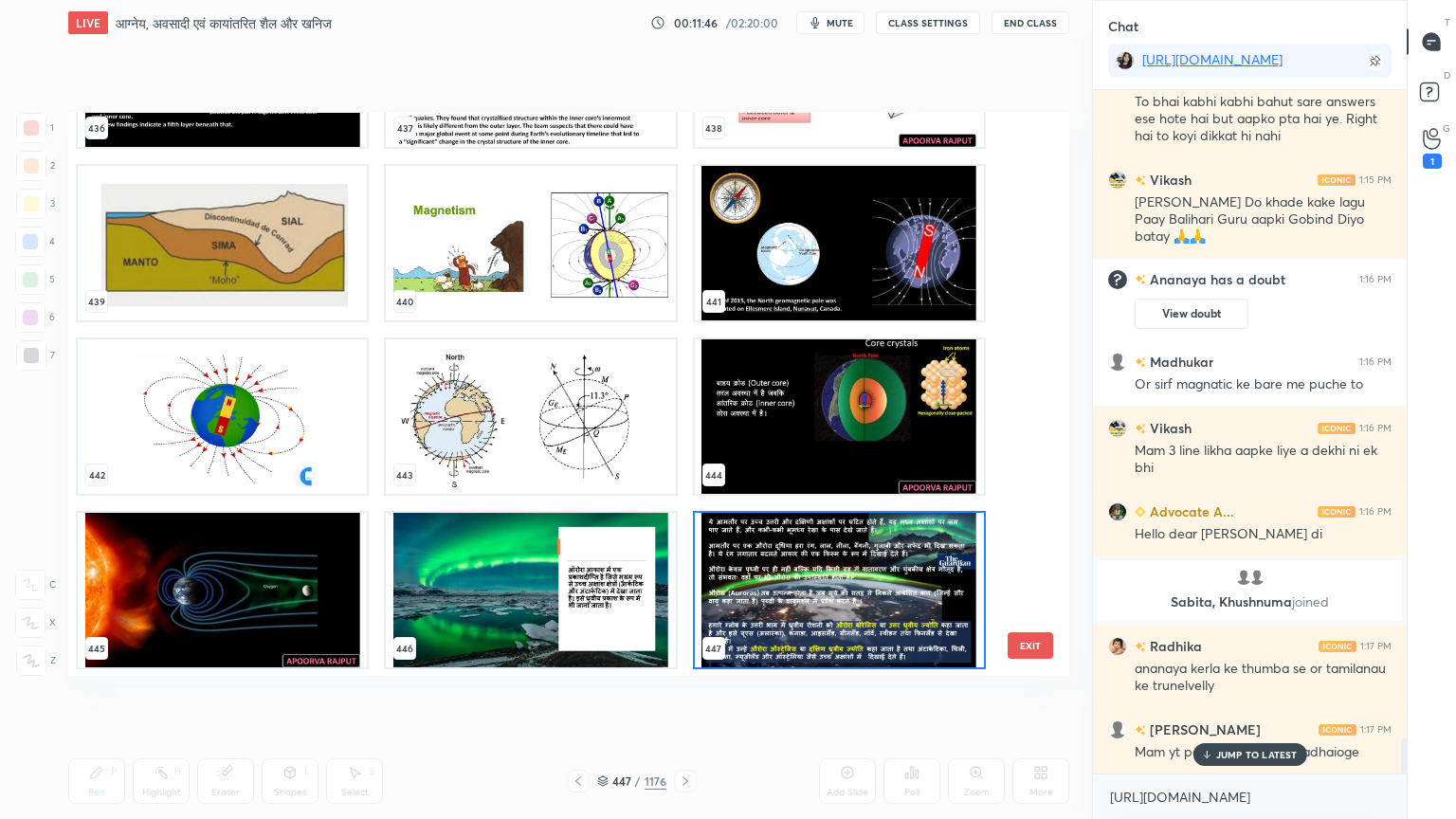 drag, startPoint x: 801, startPoint y: 631, endPoint x: 940, endPoint y: 662, distance: 142.41489 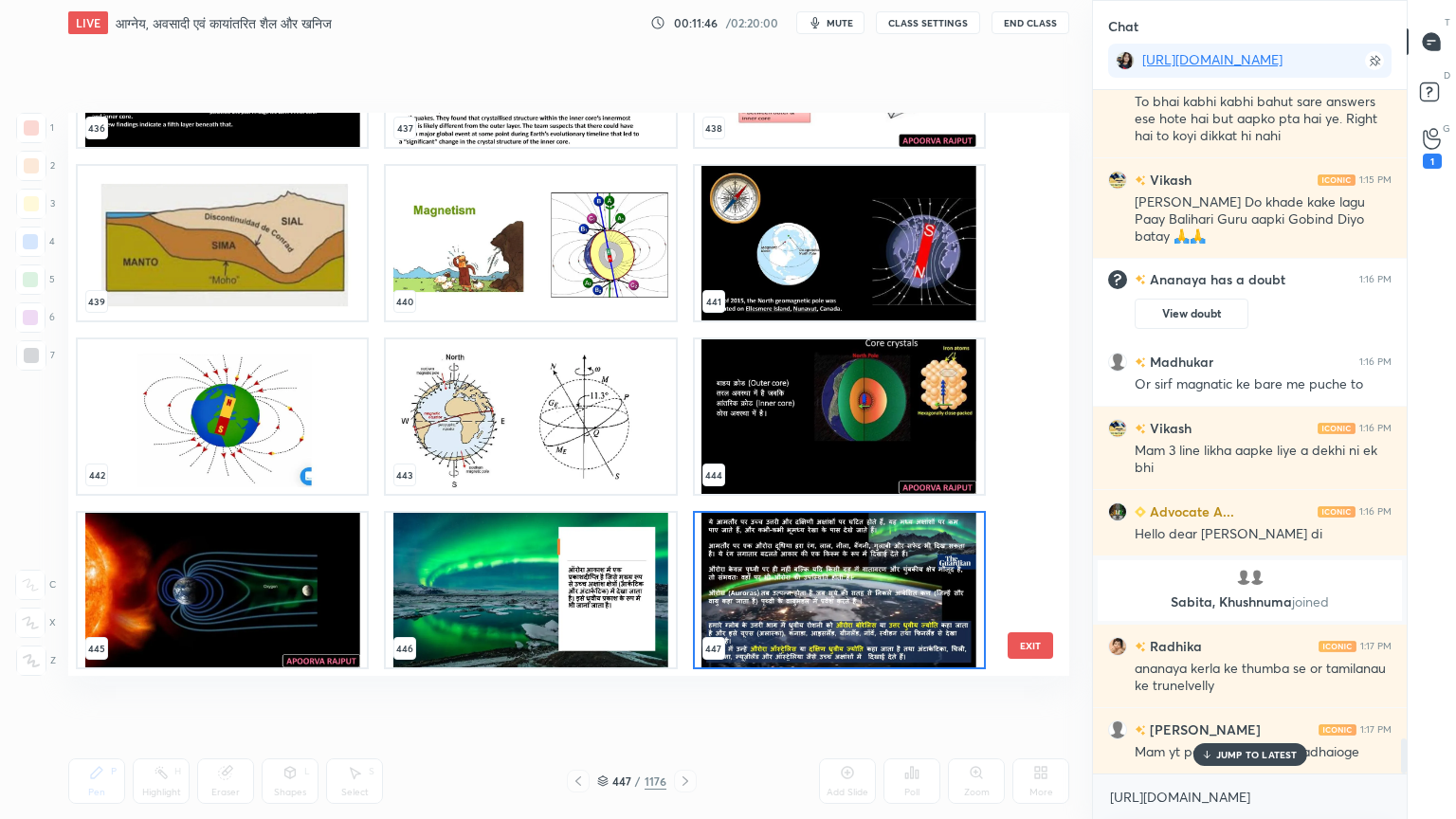 click at bounding box center (839, 590) 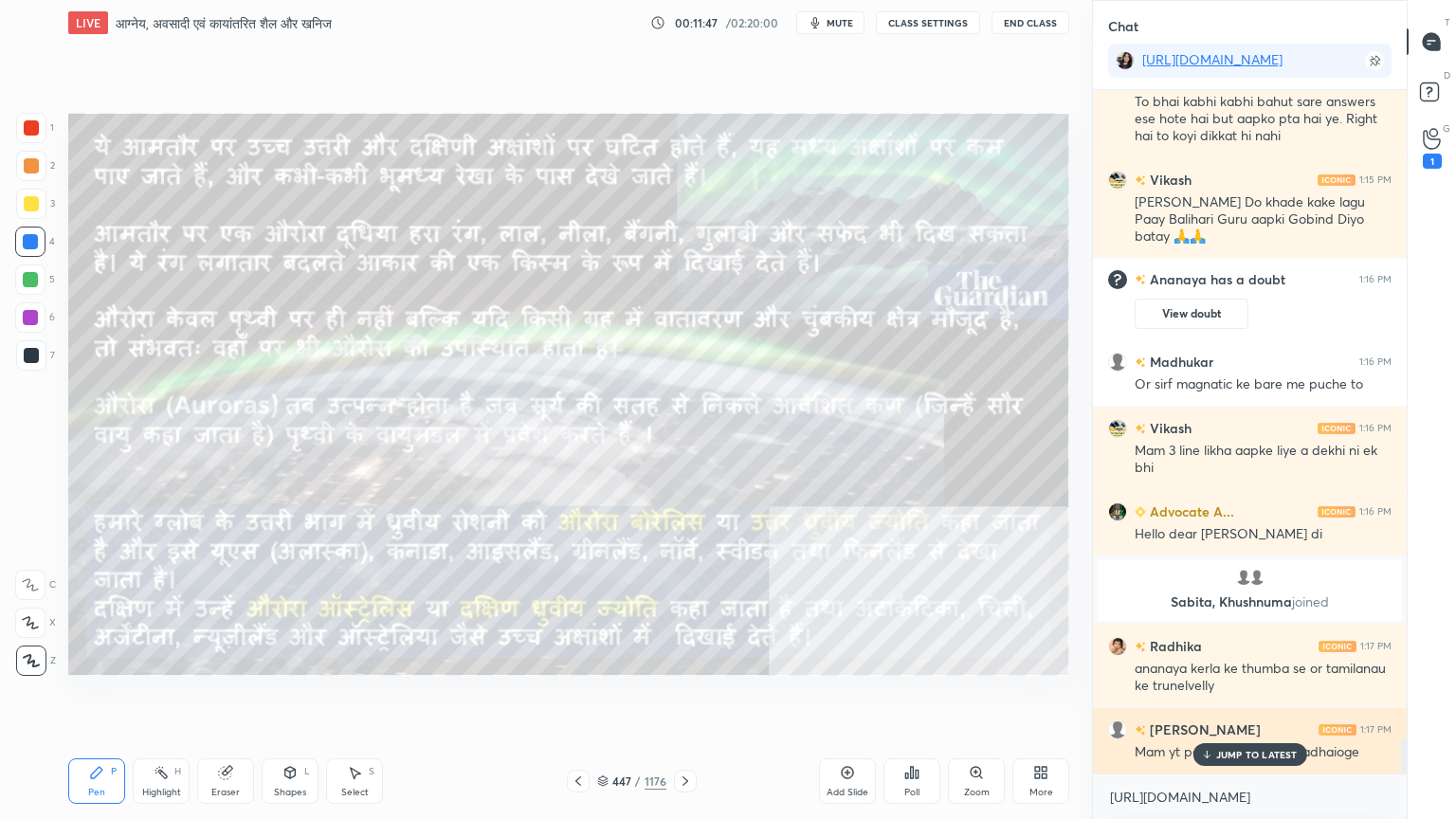 click on "JUMP TO LATEST" at bounding box center (1257, 755) 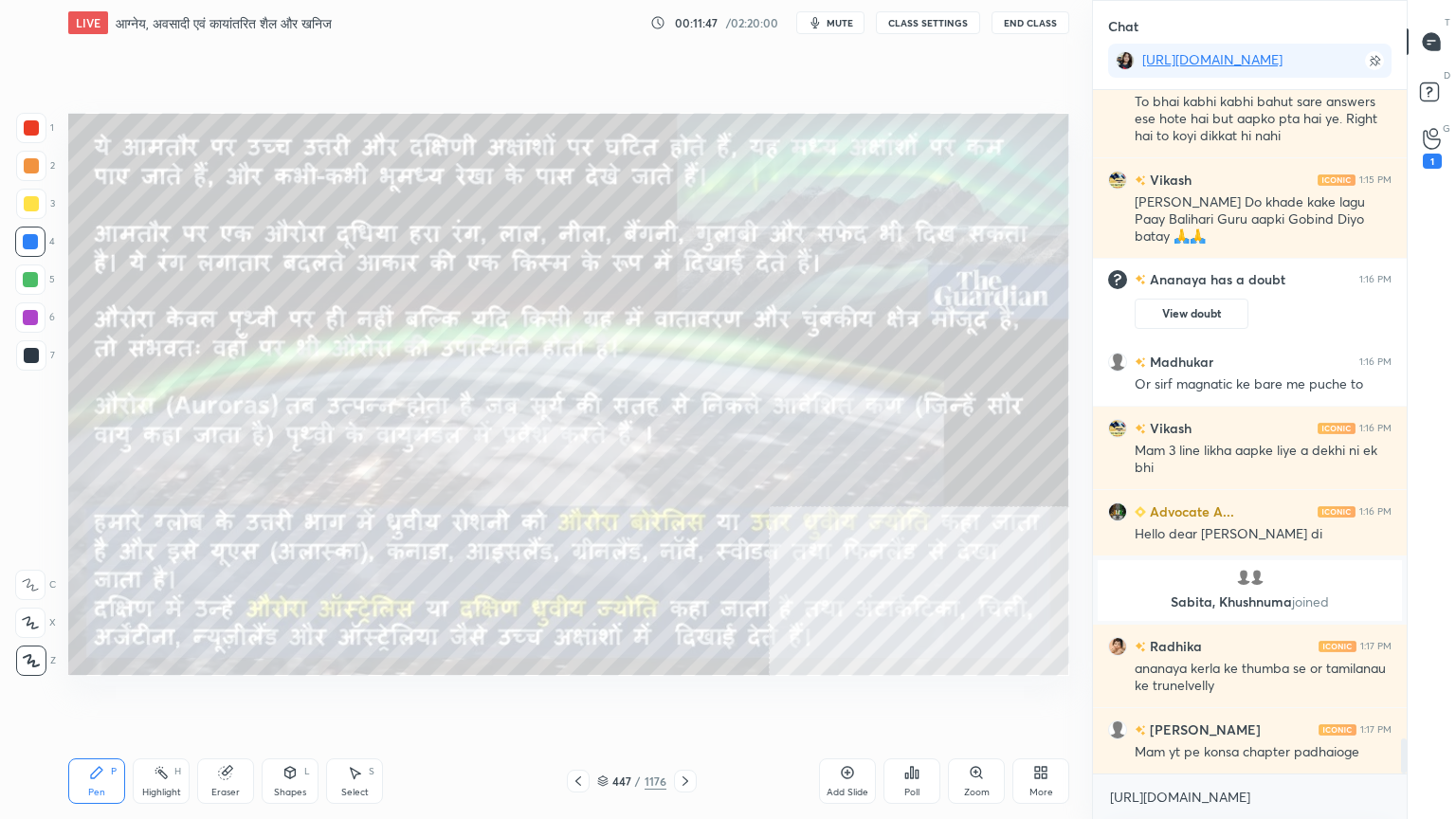 drag, startPoint x: 1193, startPoint y: 814, endPoint x: 1189, endPoint y: 802, distance: 12.649111 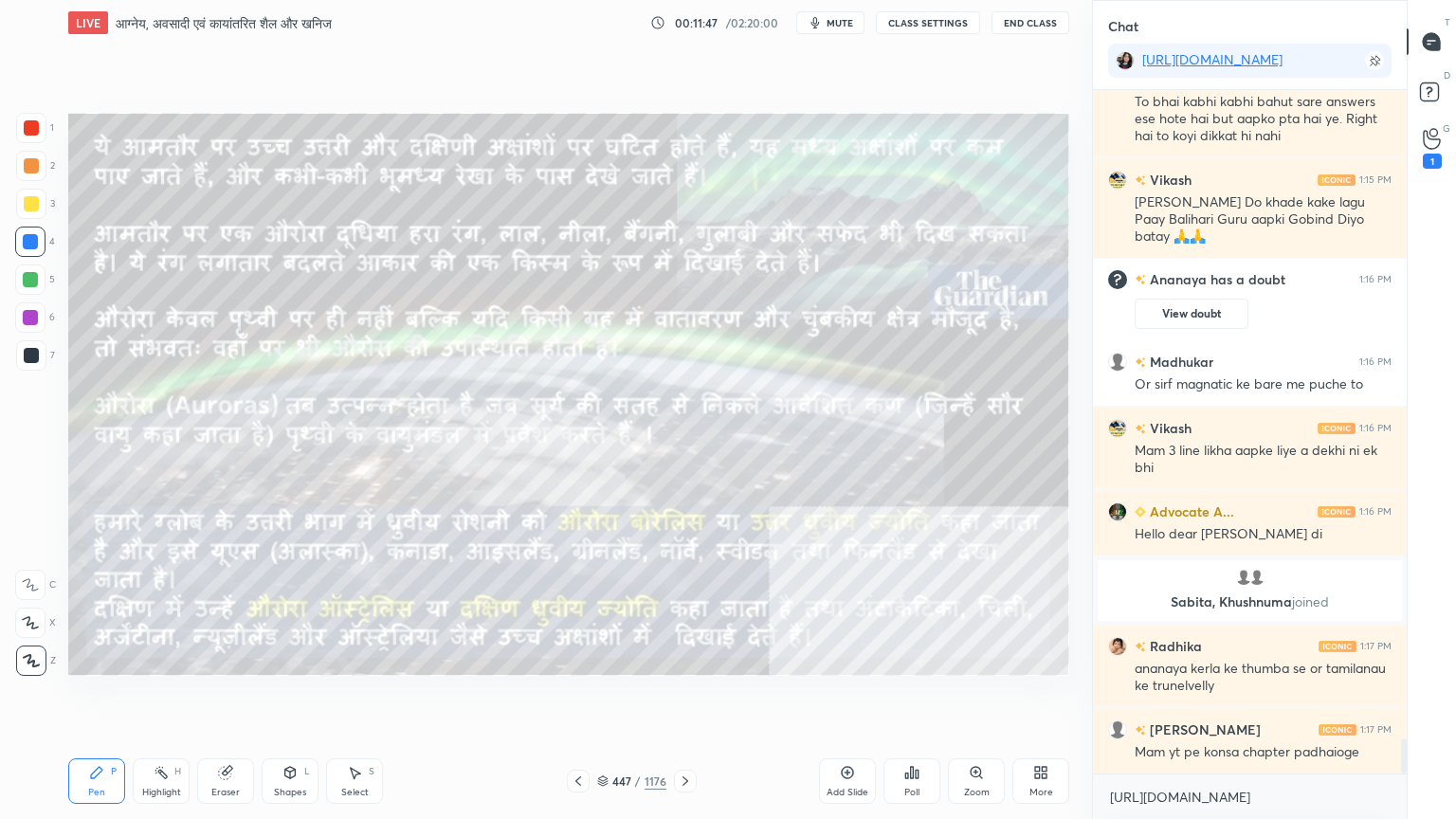 click on "[URL][DOMAIN_NAME] x" at bounding box center [1249, 796] 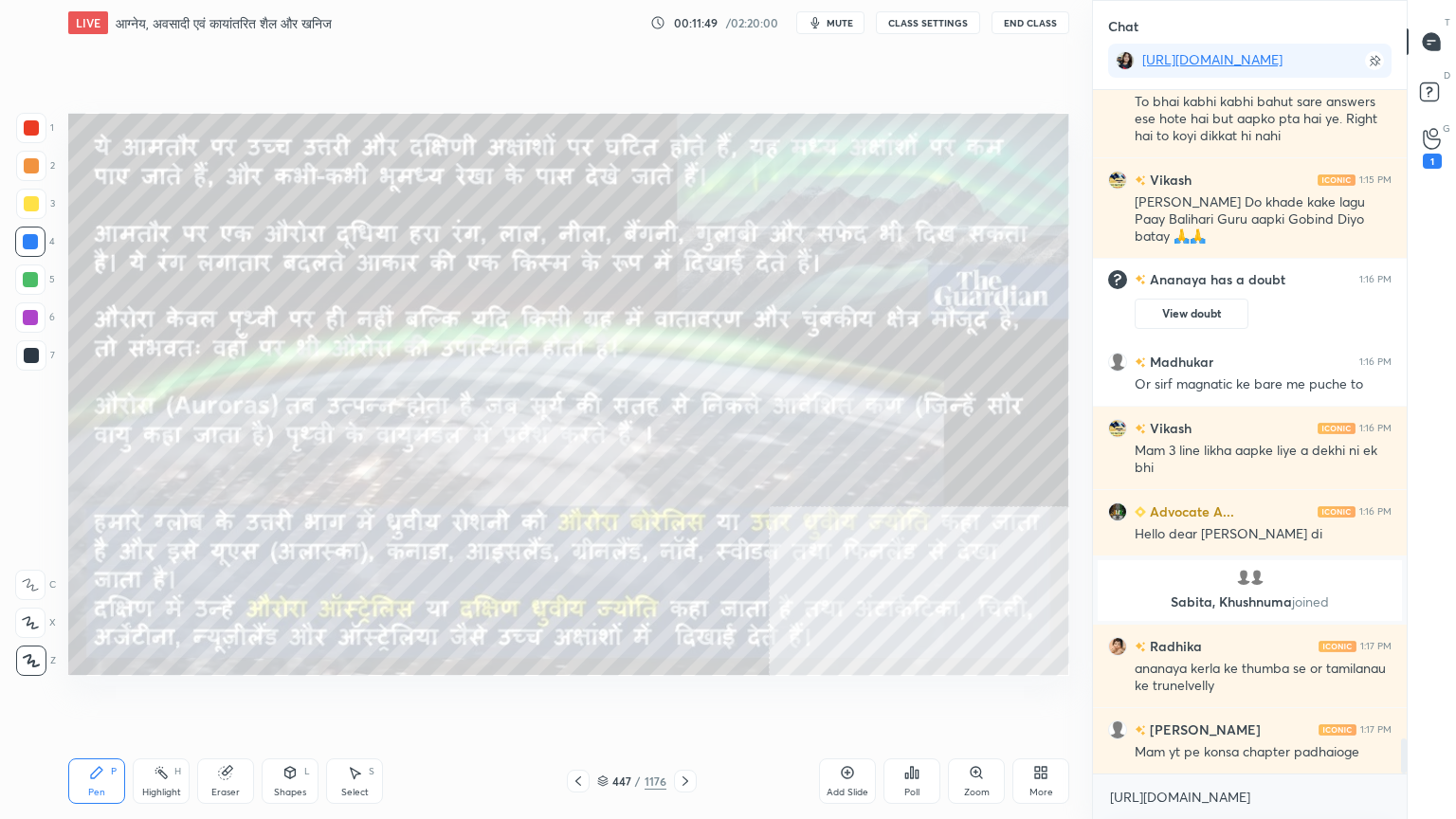 drag, startPoint x: 1153, startPoint y: 818, endPoint x: 1160, endPoint y: 805, distance: 14.764823 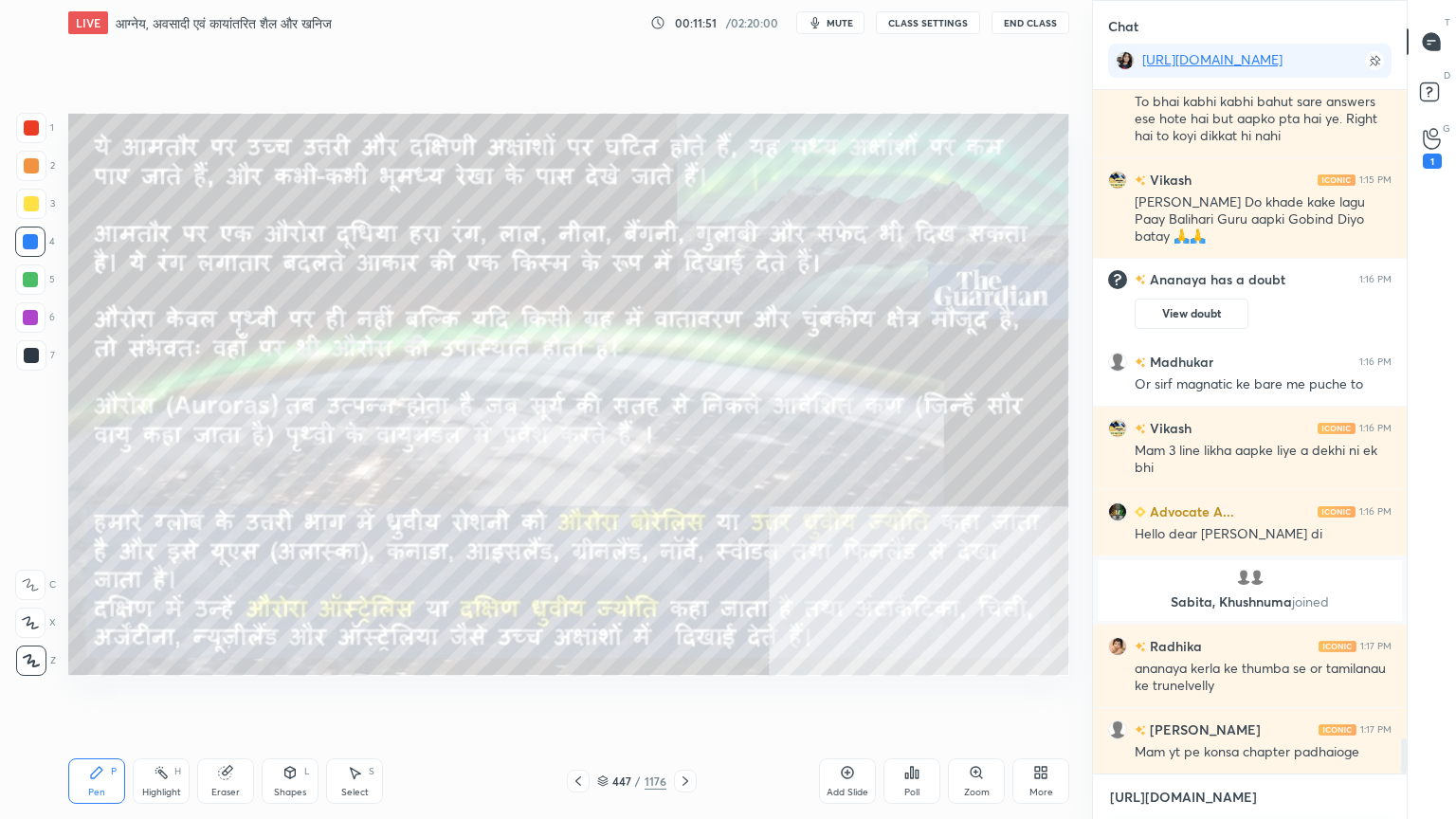 click on "[URL][DOMAIN_NAME]" at bounding box center [1249, 797] 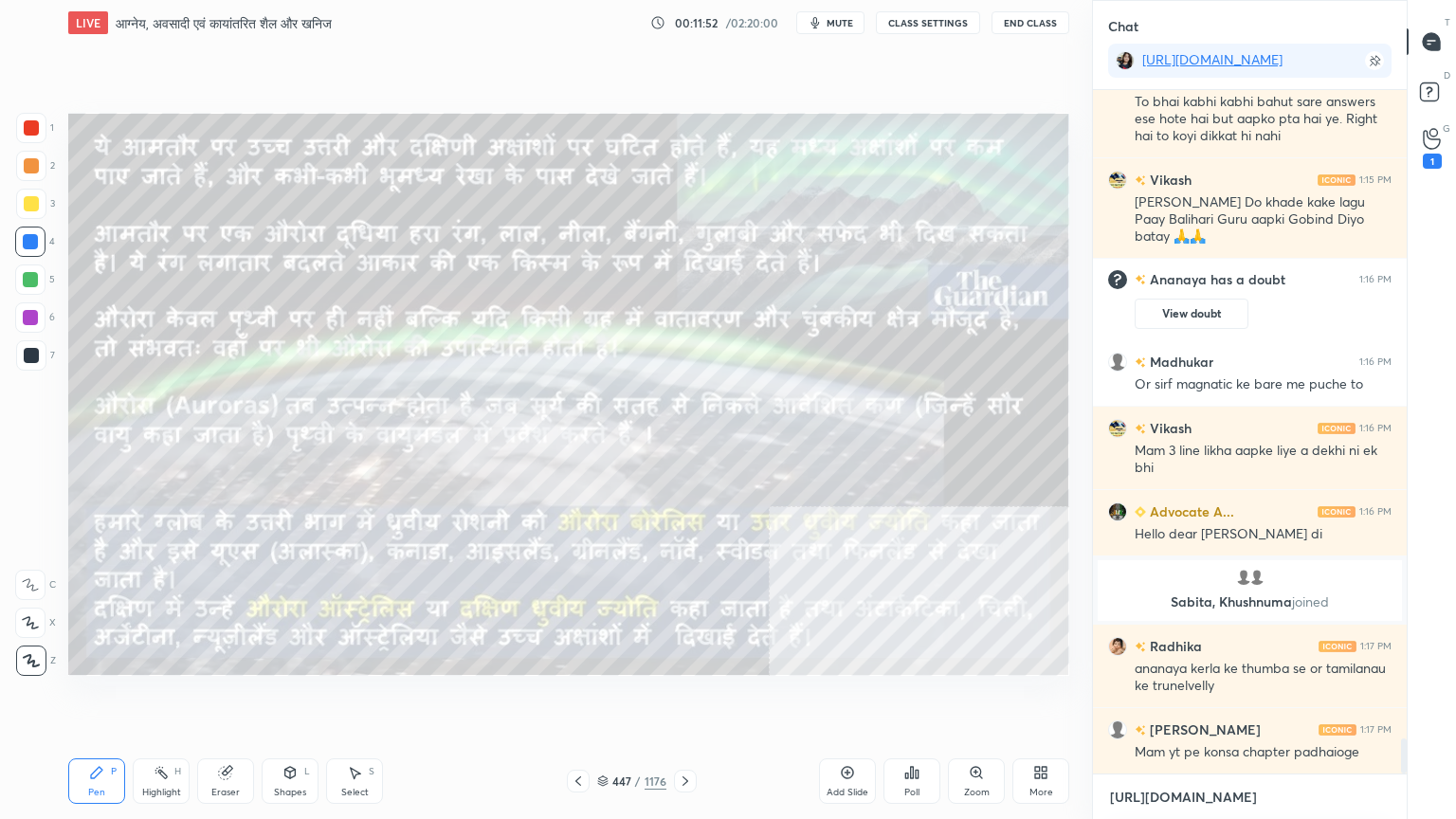 click on "[URL][DOMAIN_NAME]" at bounding box center (1249, 797) 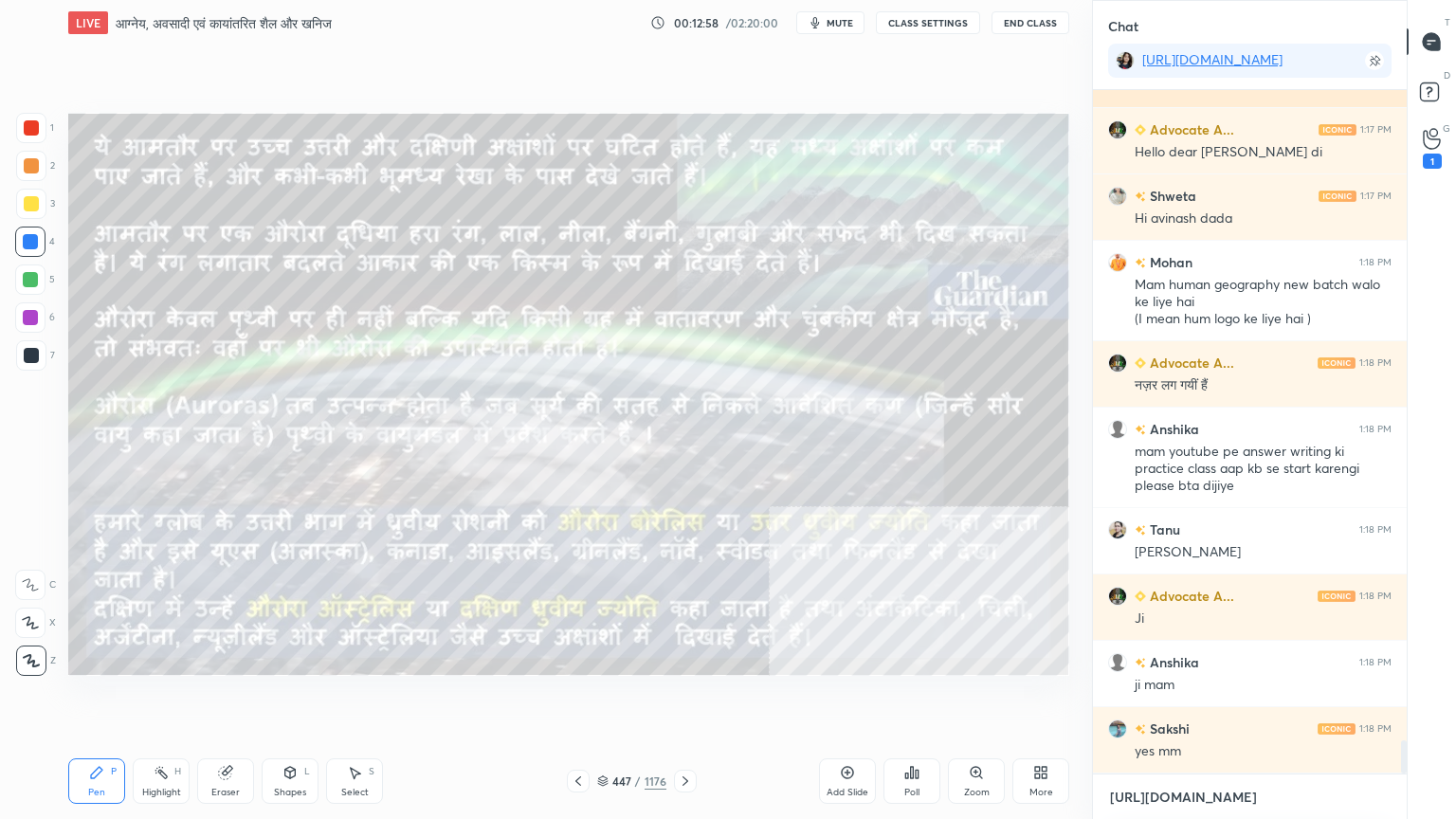 scroll, scrollTop: 13274, scrollLeft: 0, axis: vertical 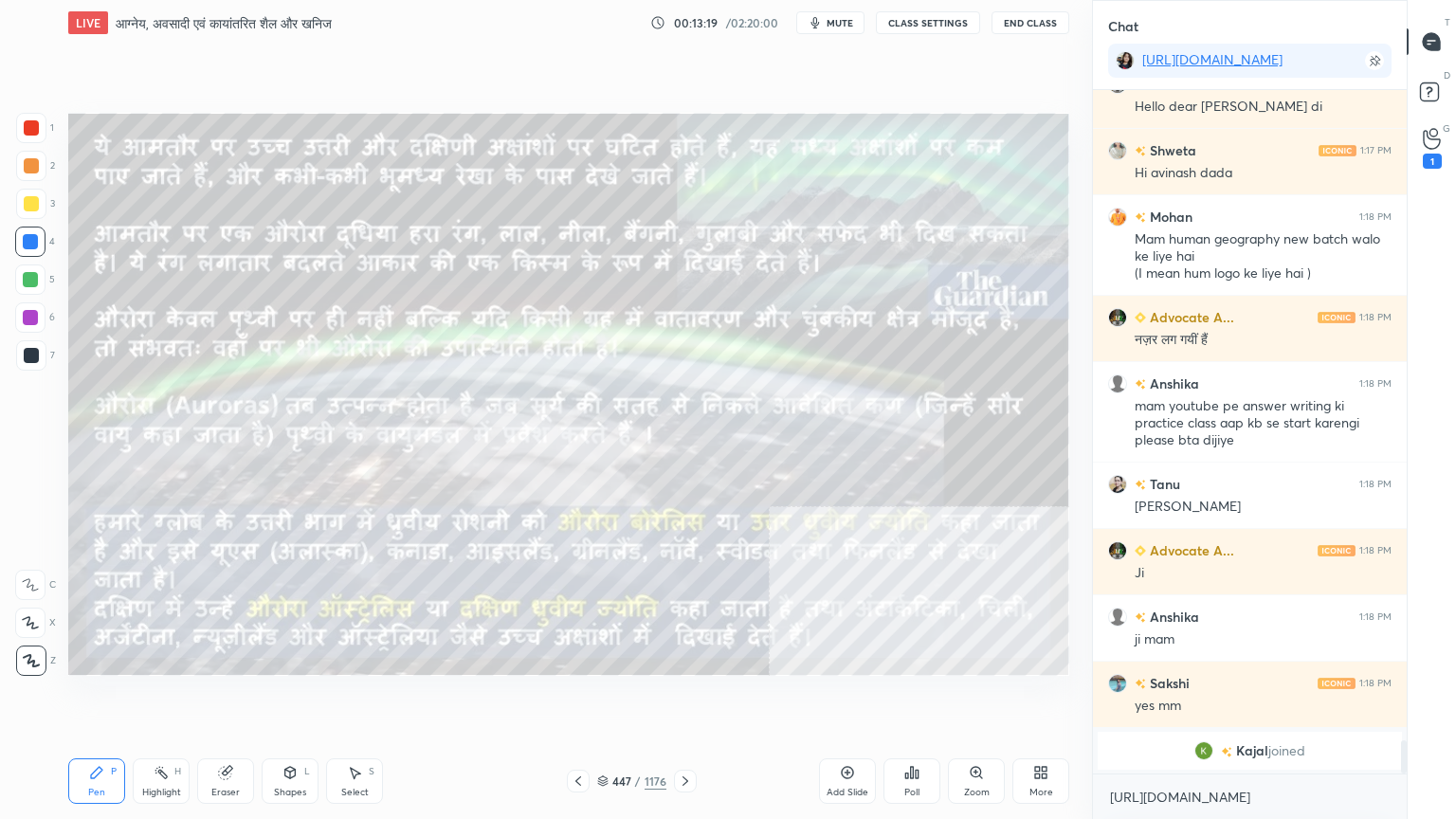 click on "Eraser" at bounding box center (226, 781) 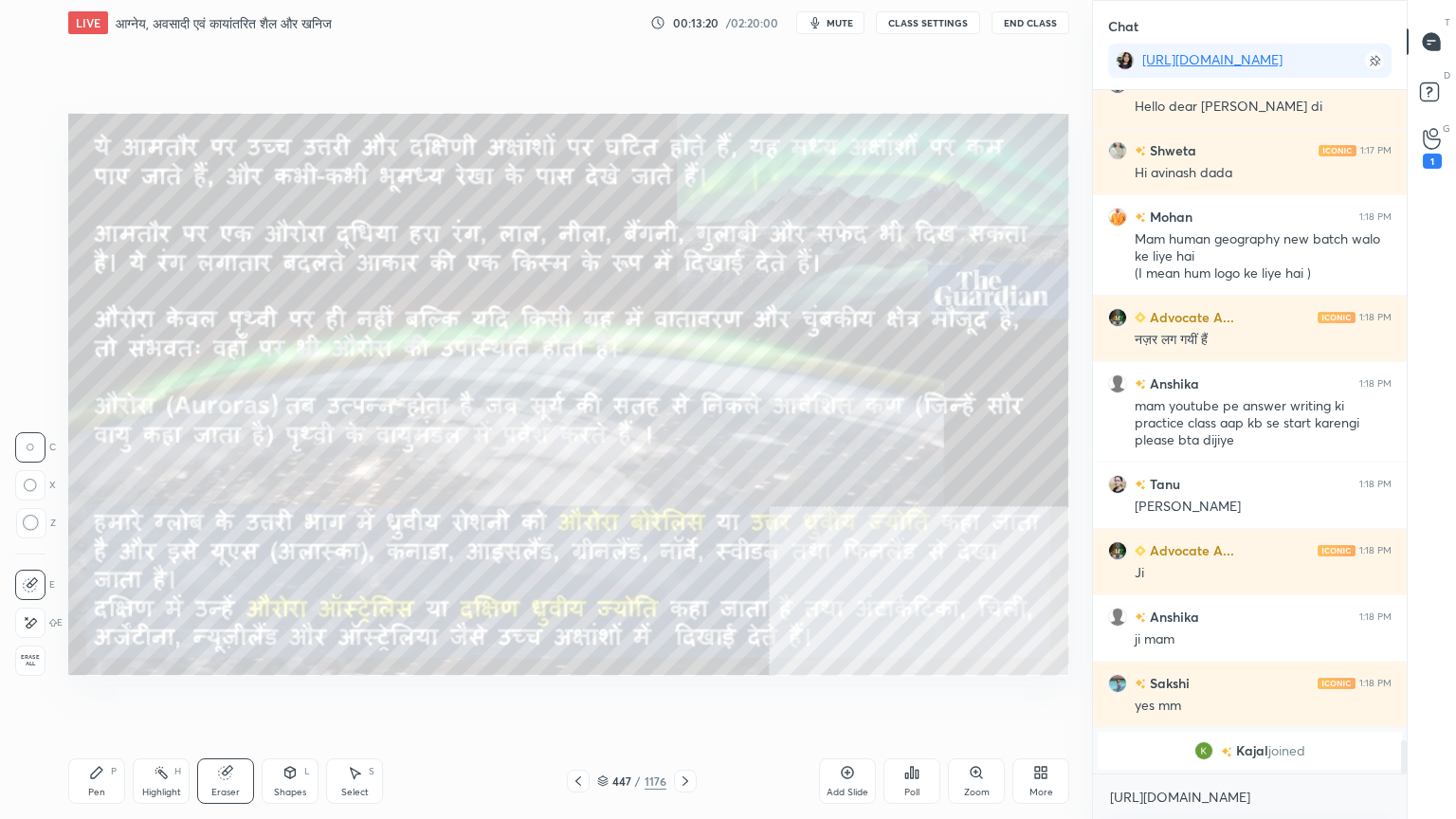 click on "Erase all" at bounding box center [30, 661] 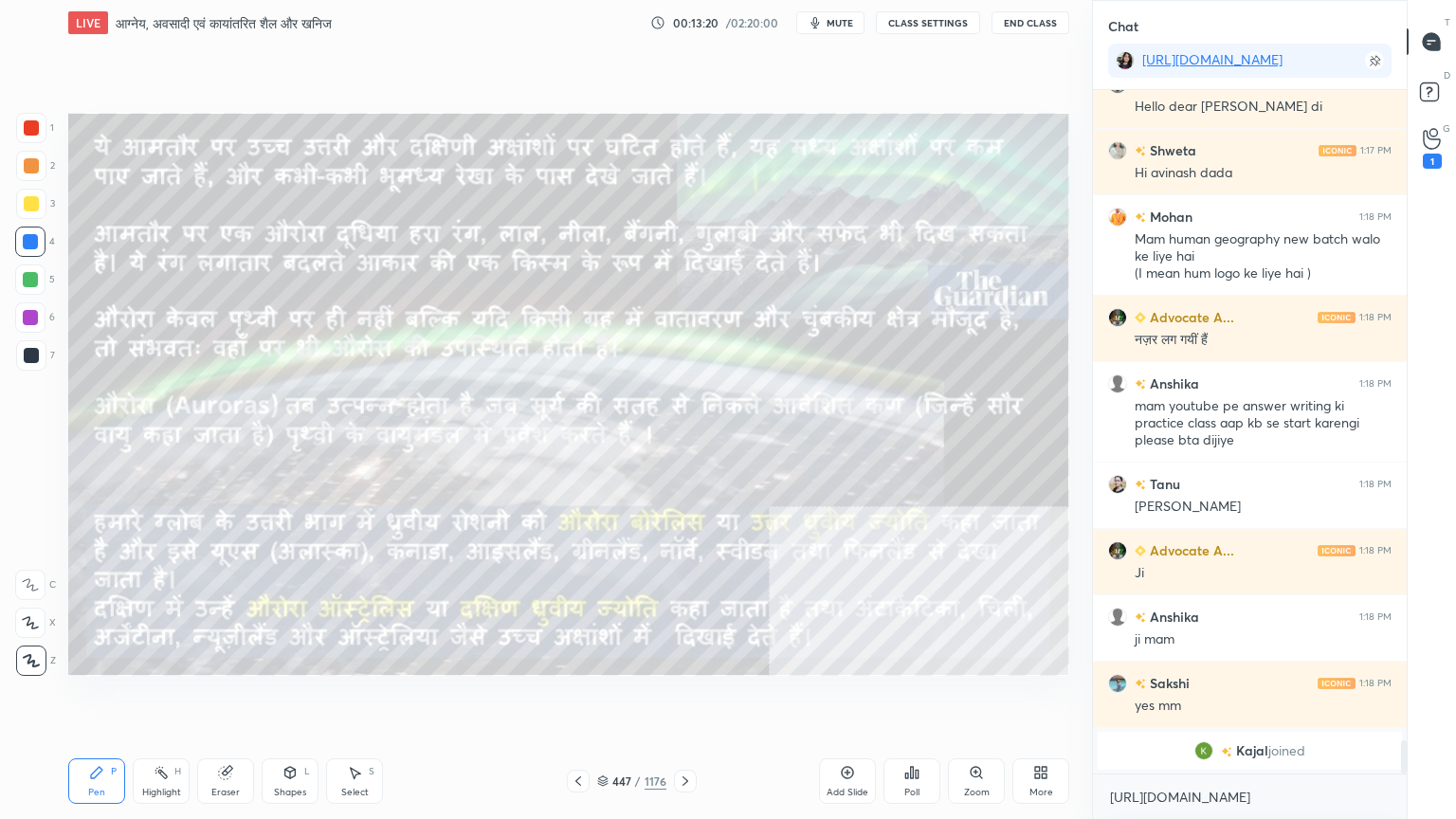 click on "1 2 3 4 5 6 7 C X Z C X Z E E Erase all   H H" at bounding box center [30, 394] 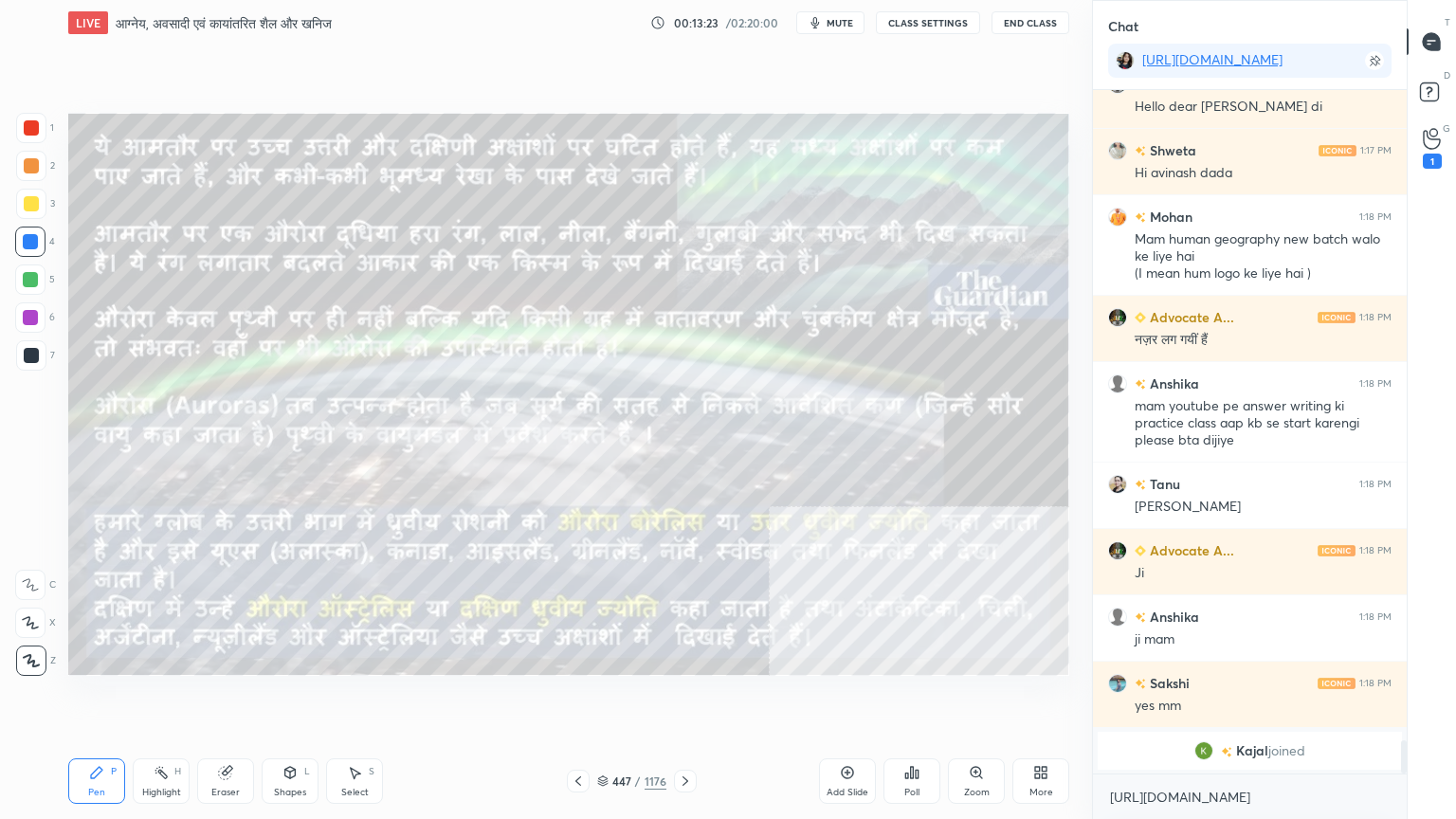 scroll, scrollTop: 13081, scrollLeft: 0, axis: vertical 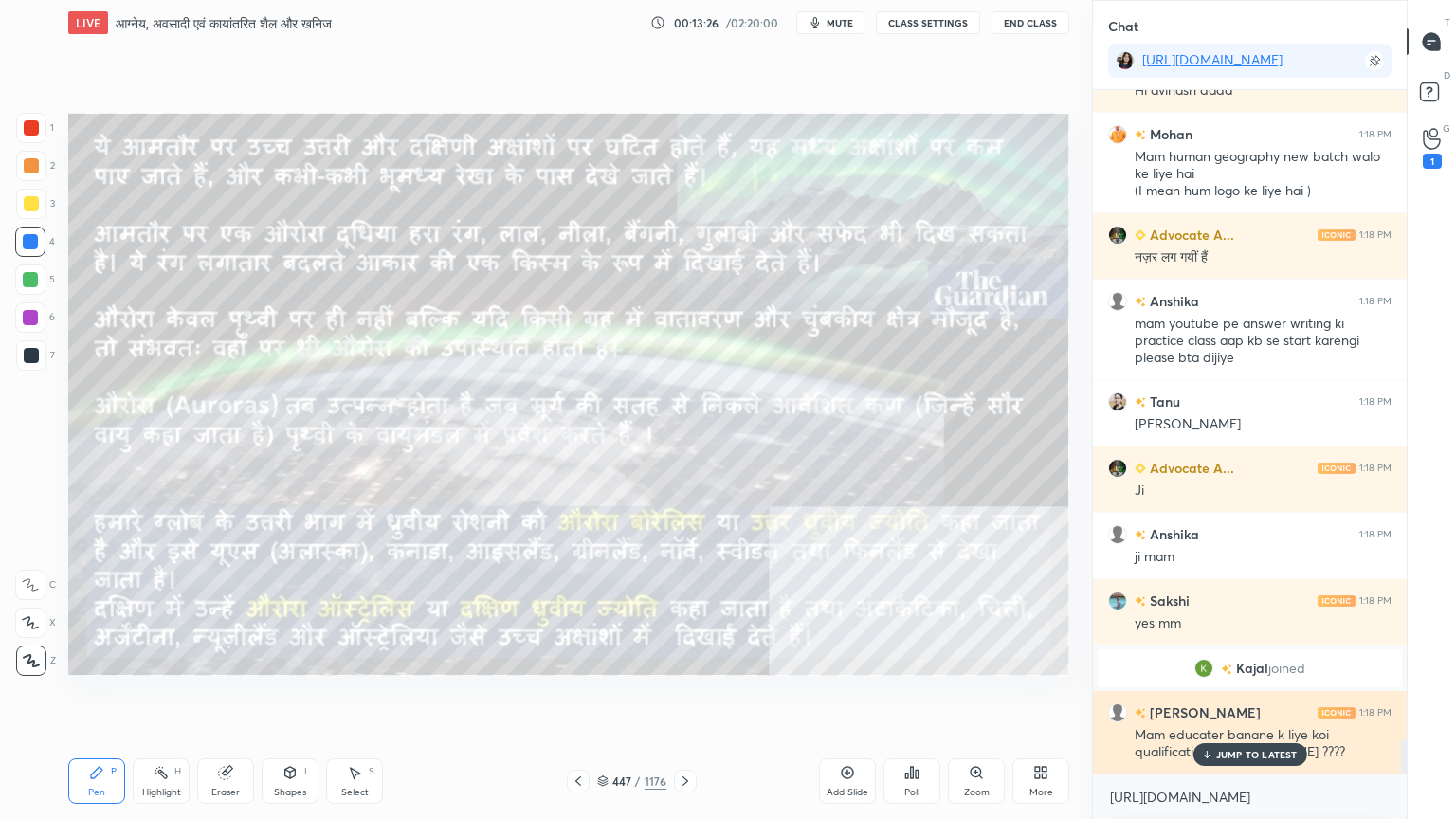 click on "JUMP TO LATEST" at bounding box center (1257, 755) 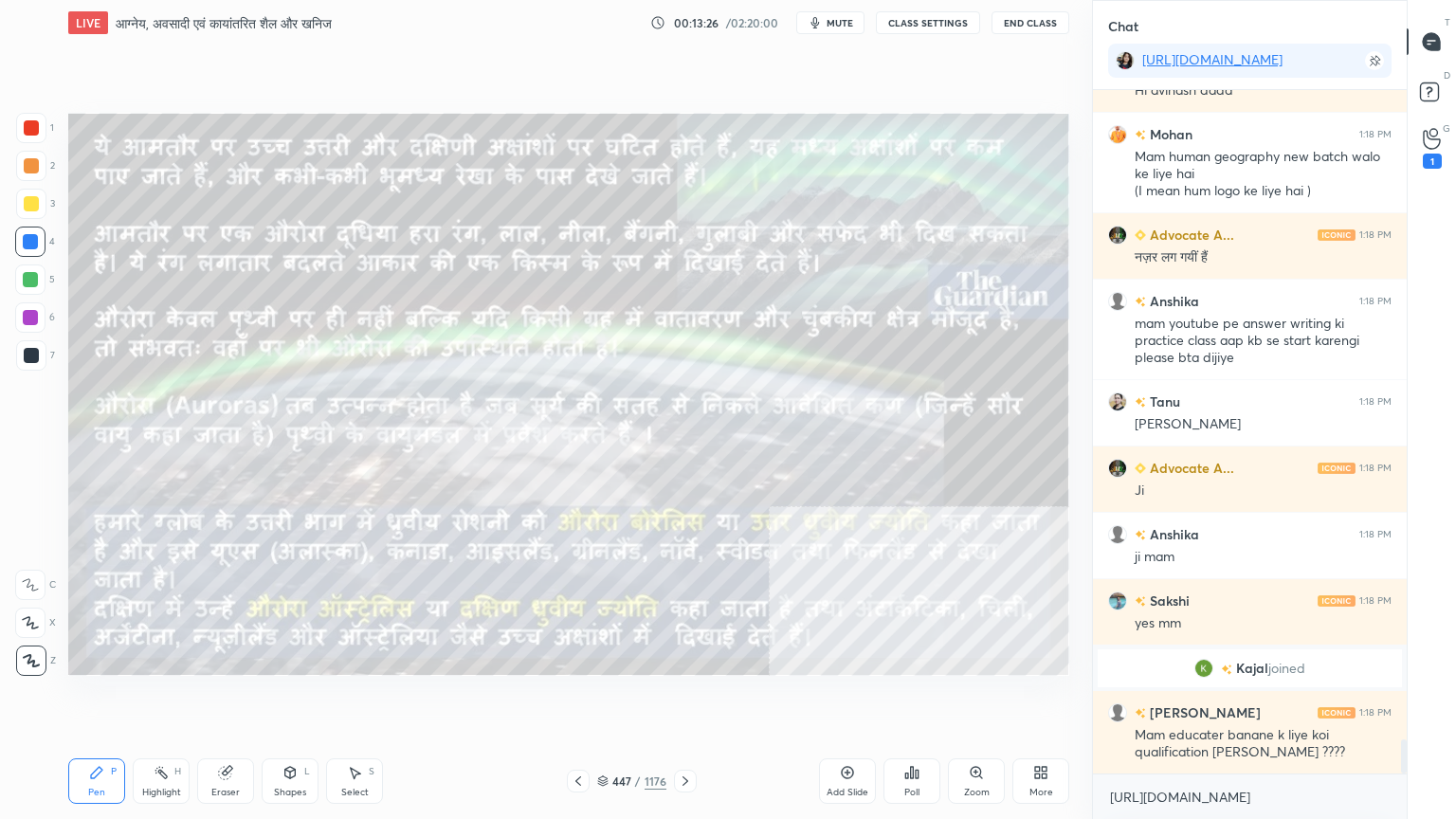 drag, startPoint x: 1203, startPoint y: 812, endPoint x: 1203, endPoint y: 796, distance: 16 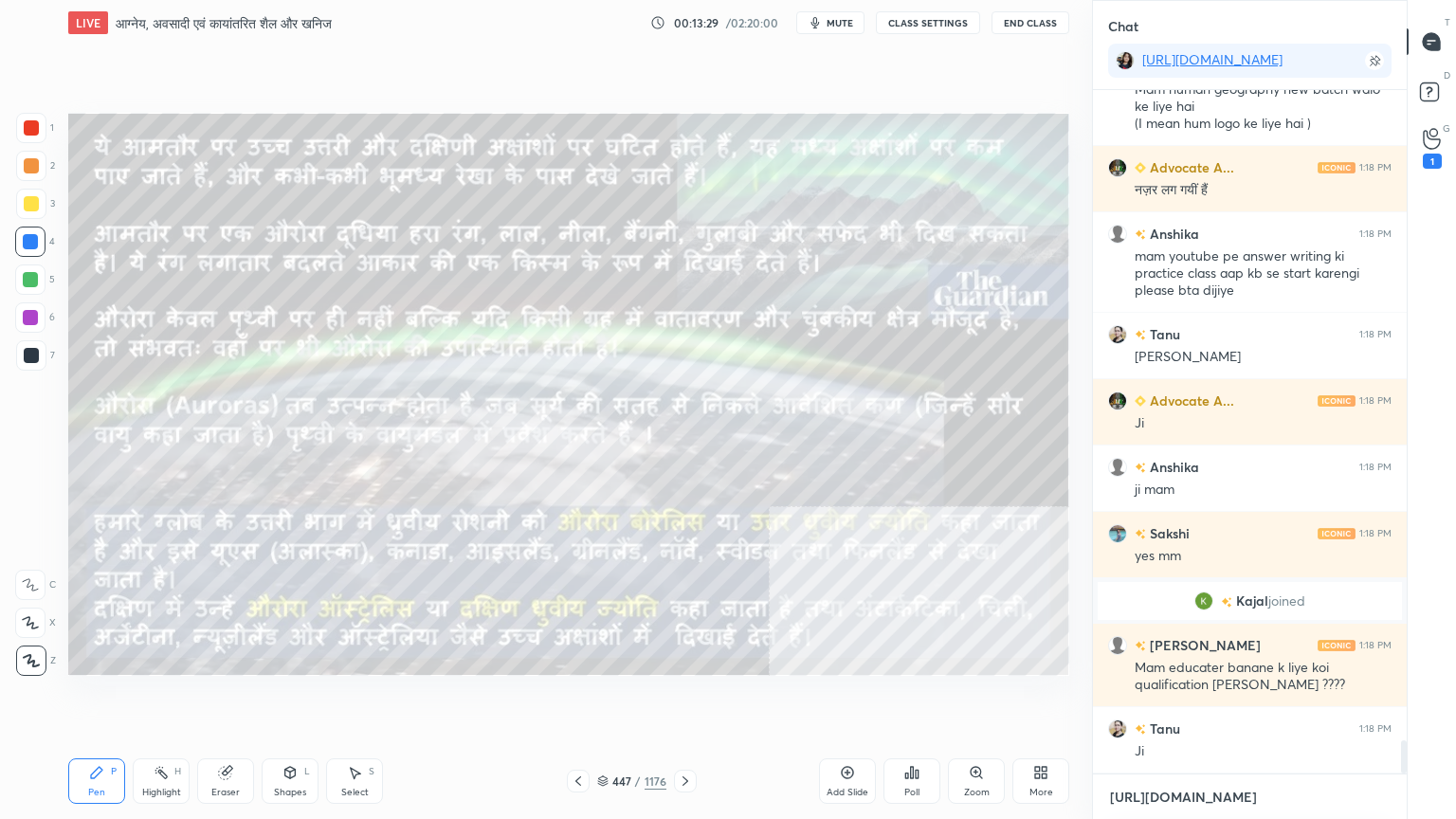 scroll, scrollTop: 13232, scrollLeft: 0, axis: vertical 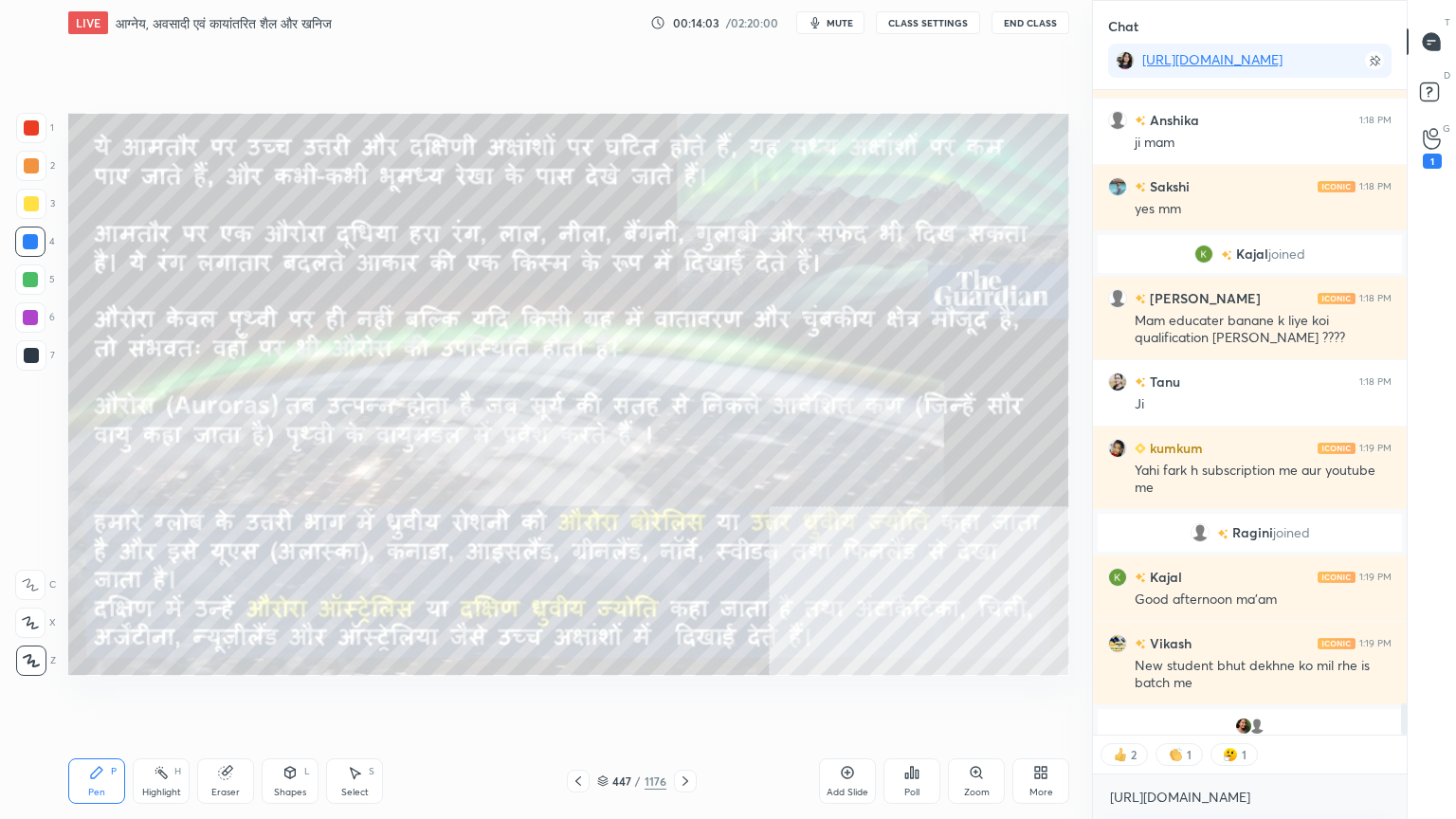 drag, startPoint x: 222, startPoint y: 775, endPoint x: 220, endPoint y: 764, distance: 11.18034 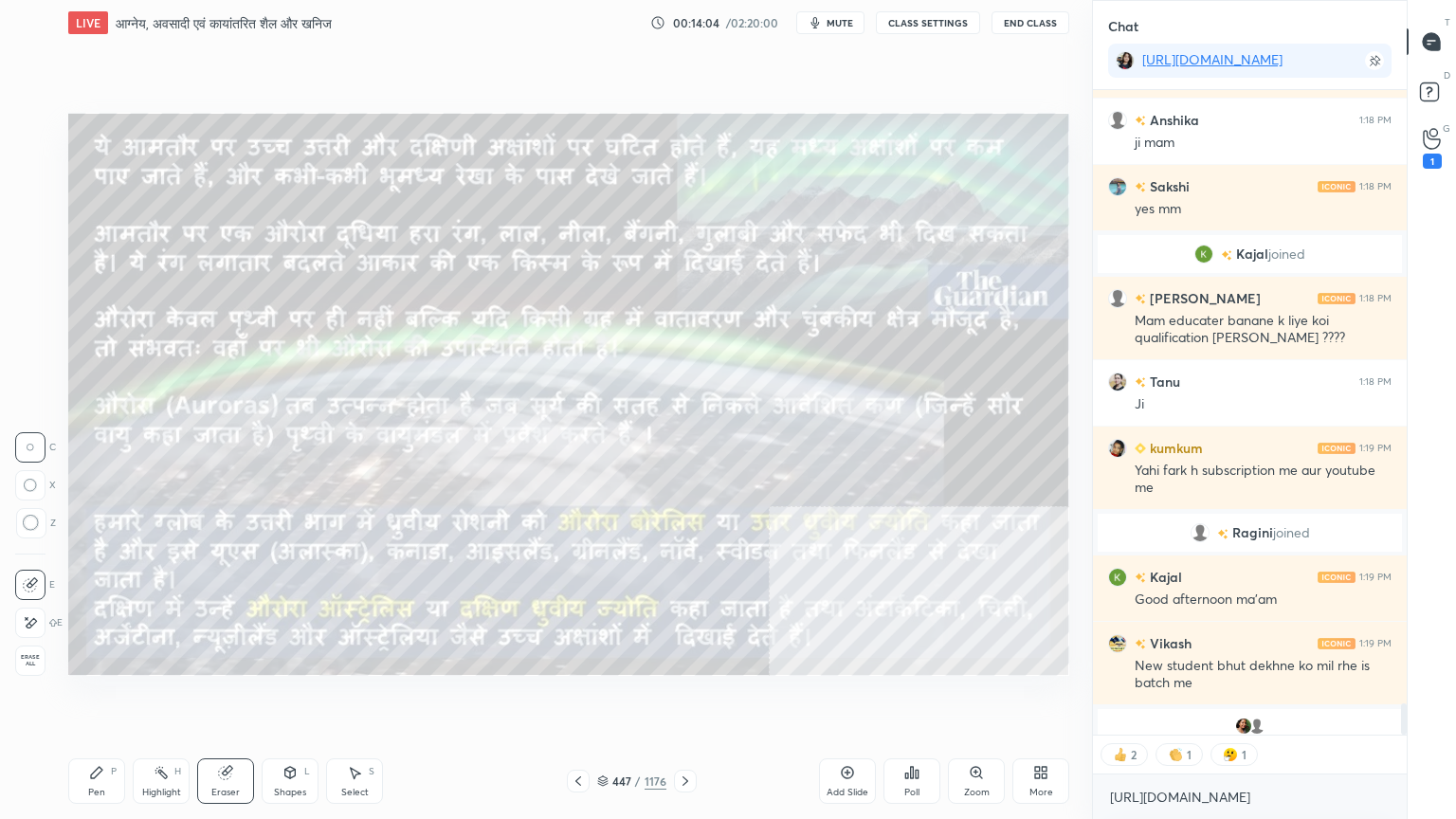click on "Erase all" at bounding box center [30, 661] 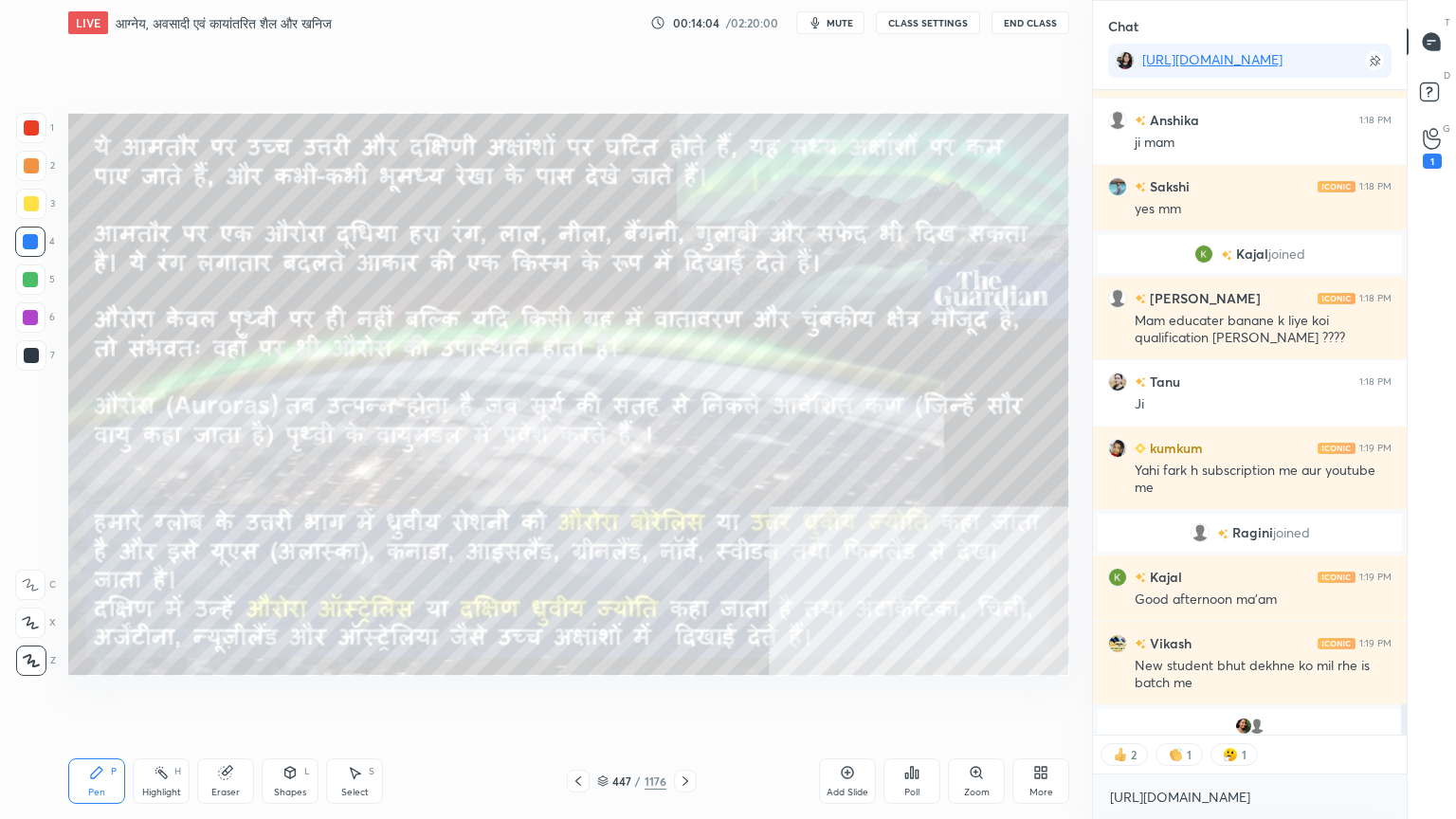 click on "1 2 3 4 5 6 7 C X Z C X Z E E Erase all   H H" at bounding box center [30, 394] 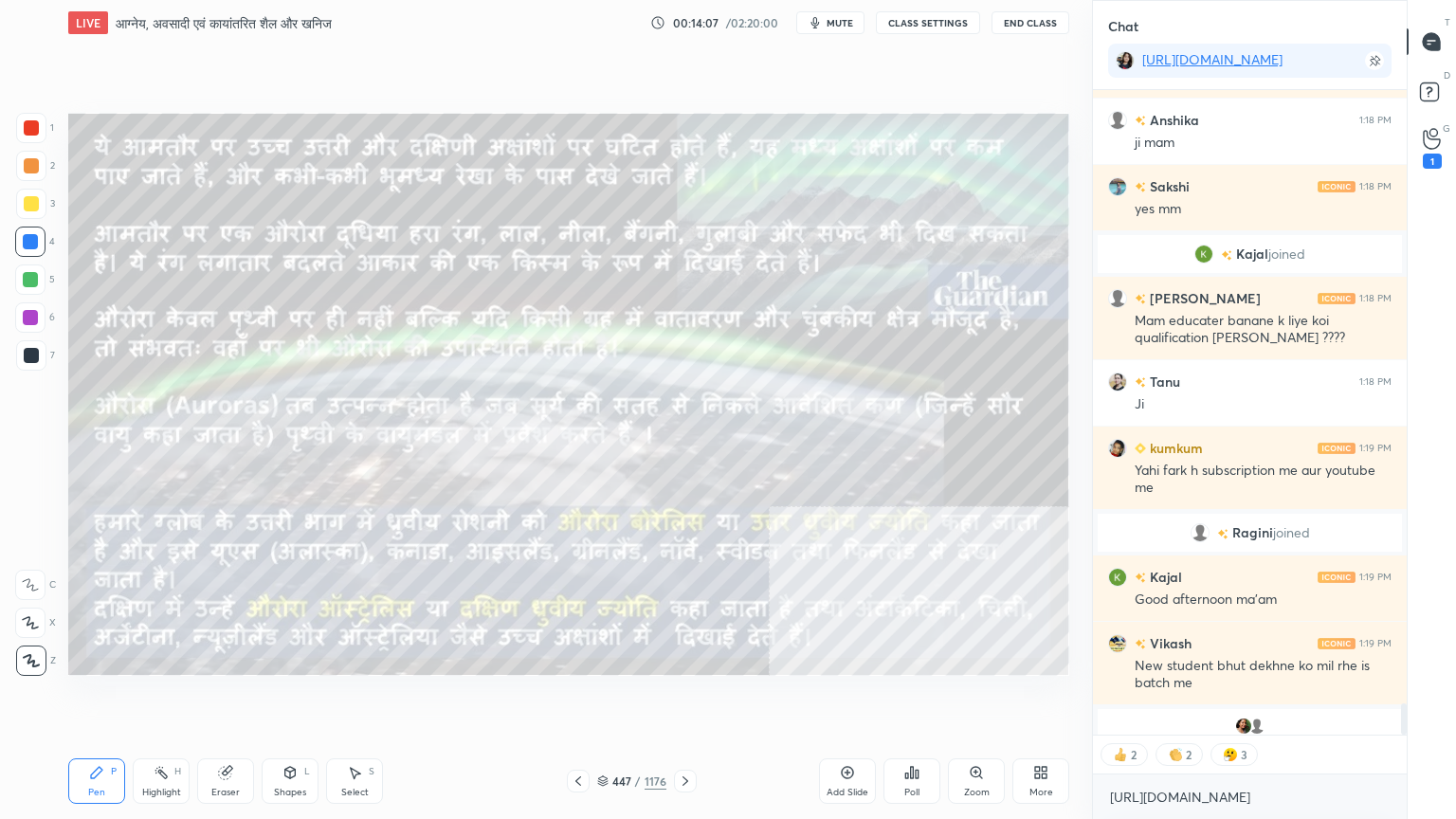 click on "CLASS SETTINGS" at bounding box center (928, 23) 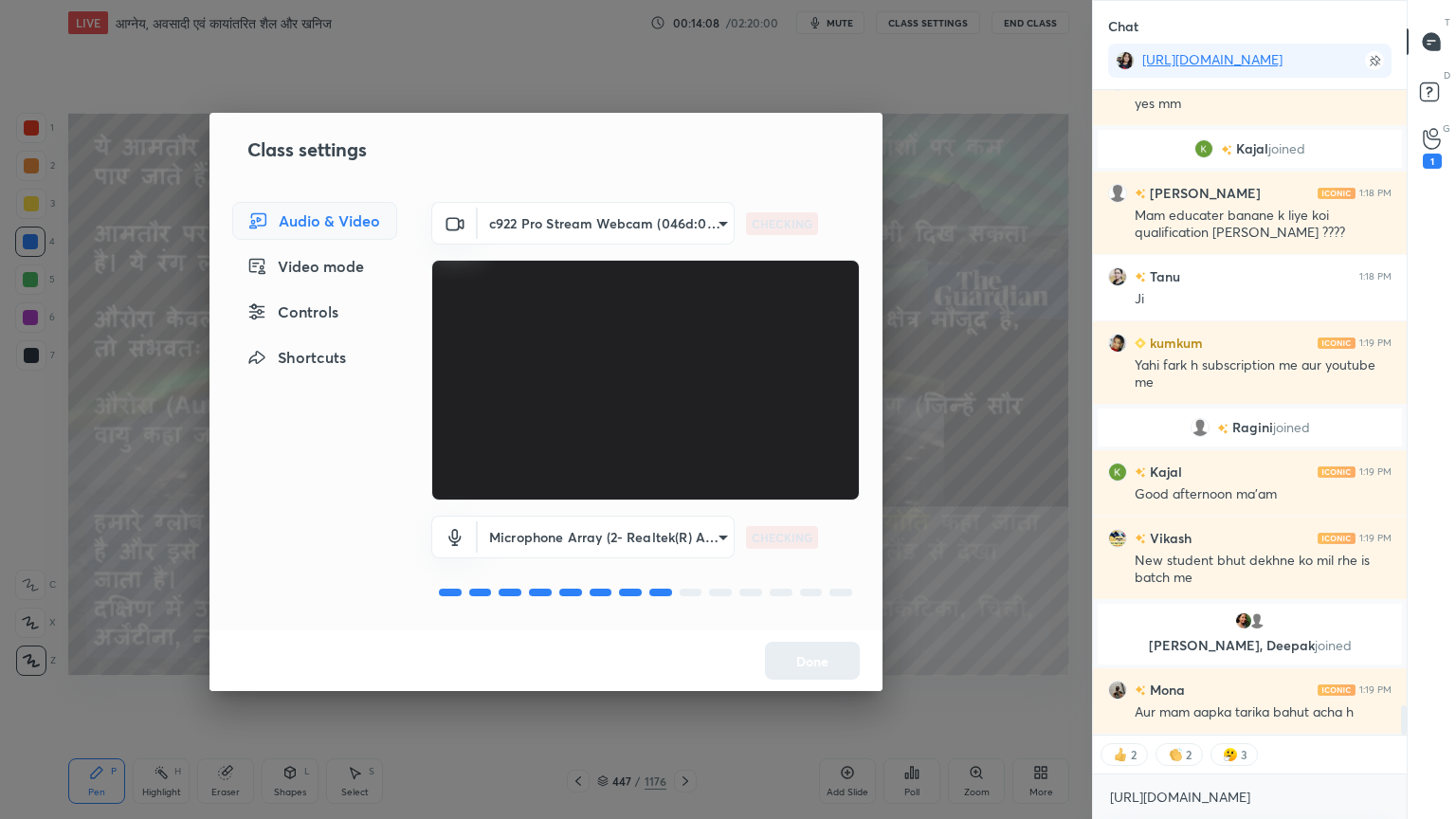 click on "Controls" at bounding box center (315, 312) 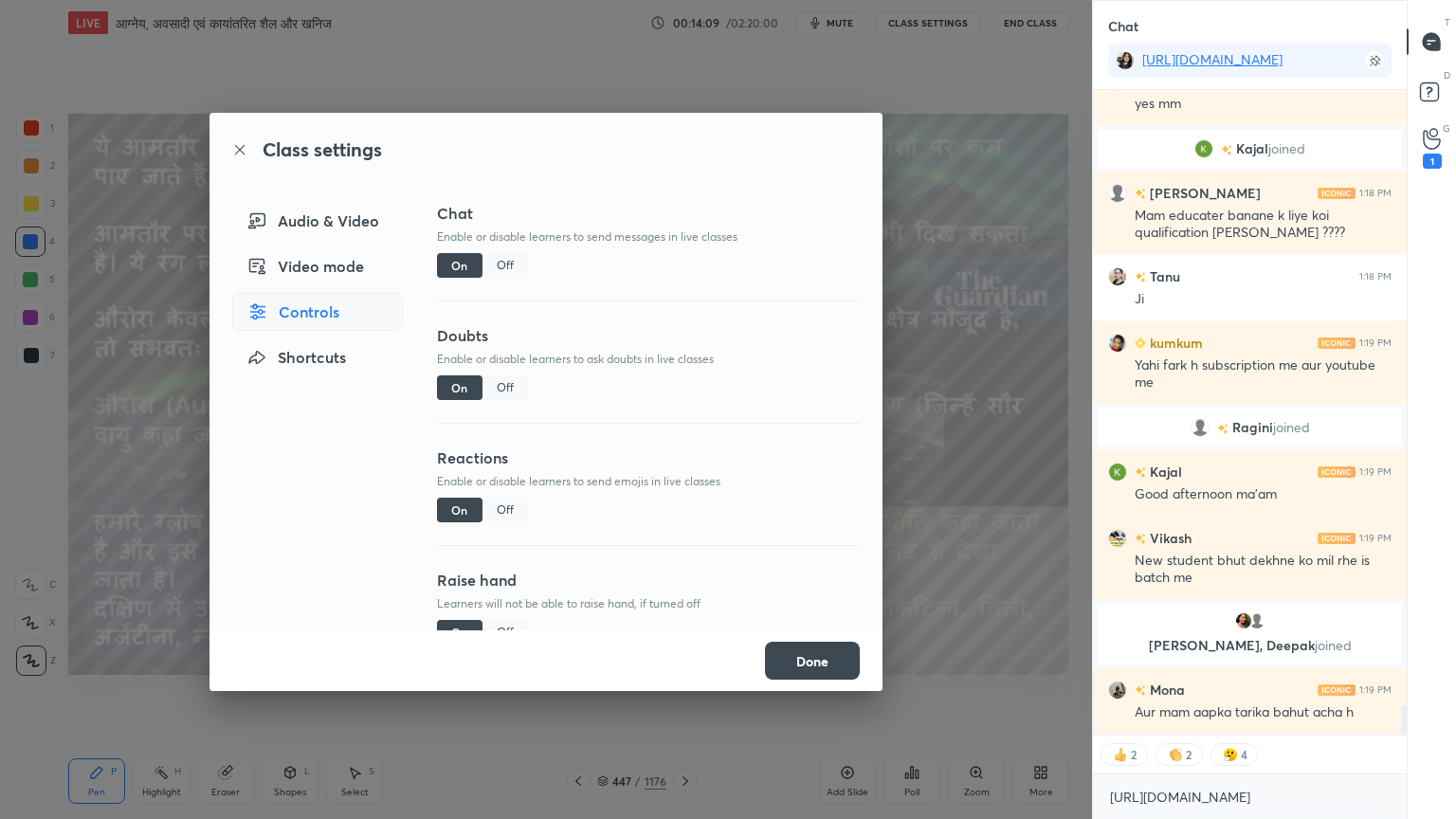 click on "Off" at bounding box center [505, 510] 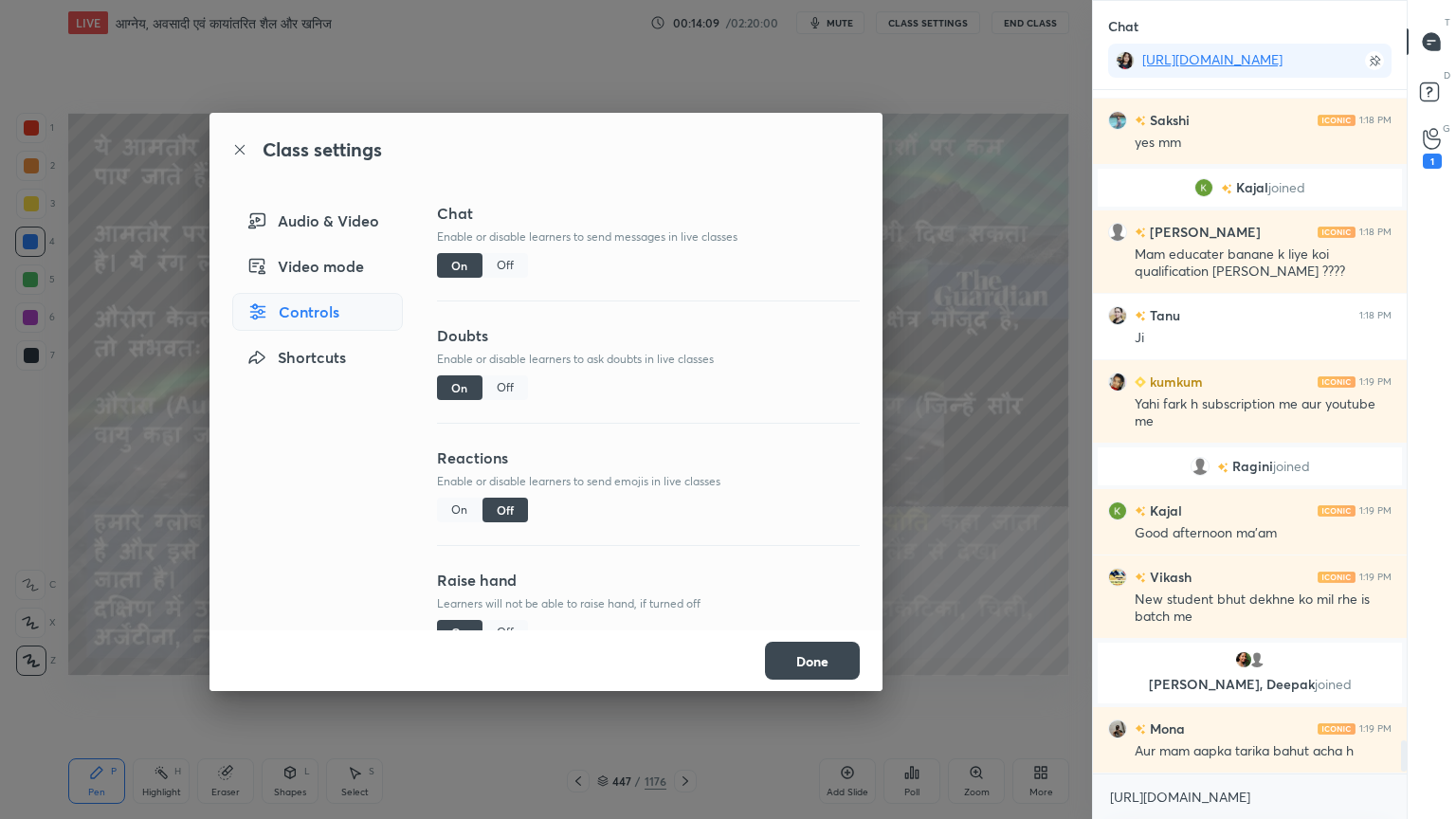 scroll, scrollTop: 6, scrollLeft: 6, axis: both 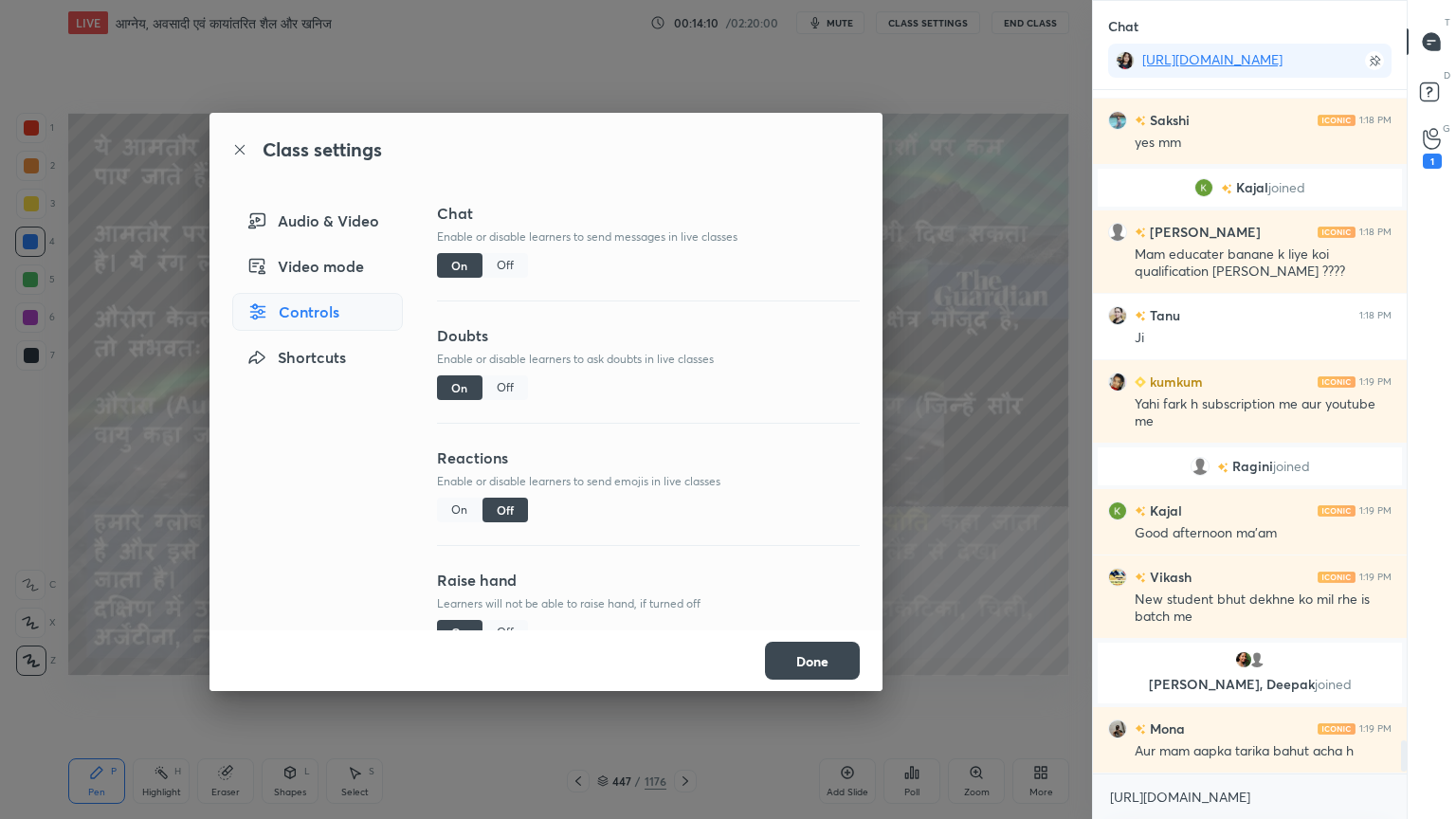 click on "Done" at bounding box center (812, 661) 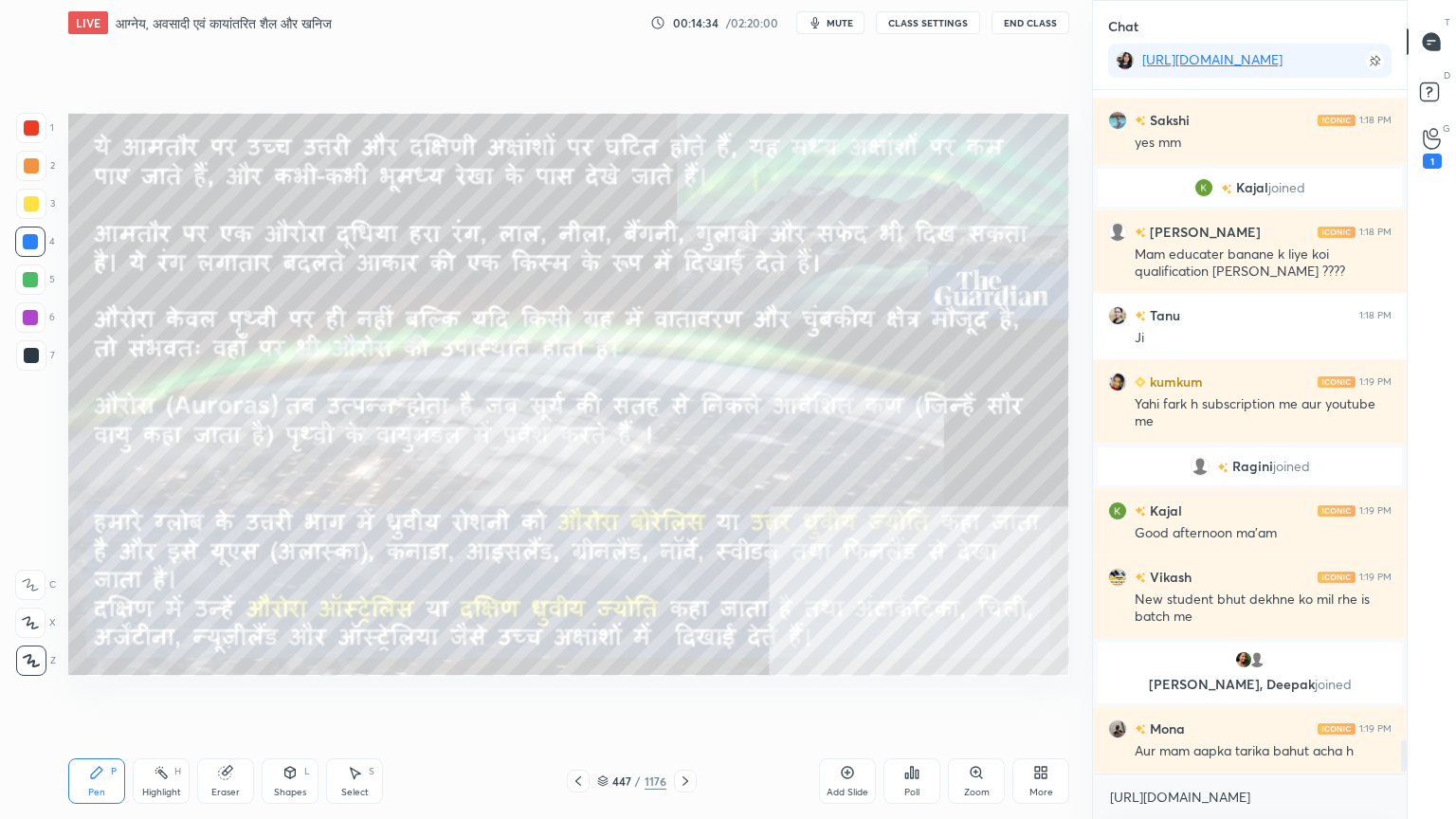 drag, startPoint x: 635, startPoint y: 752, endPoint x: 651, endPoint y: 751, distance: 16.03122 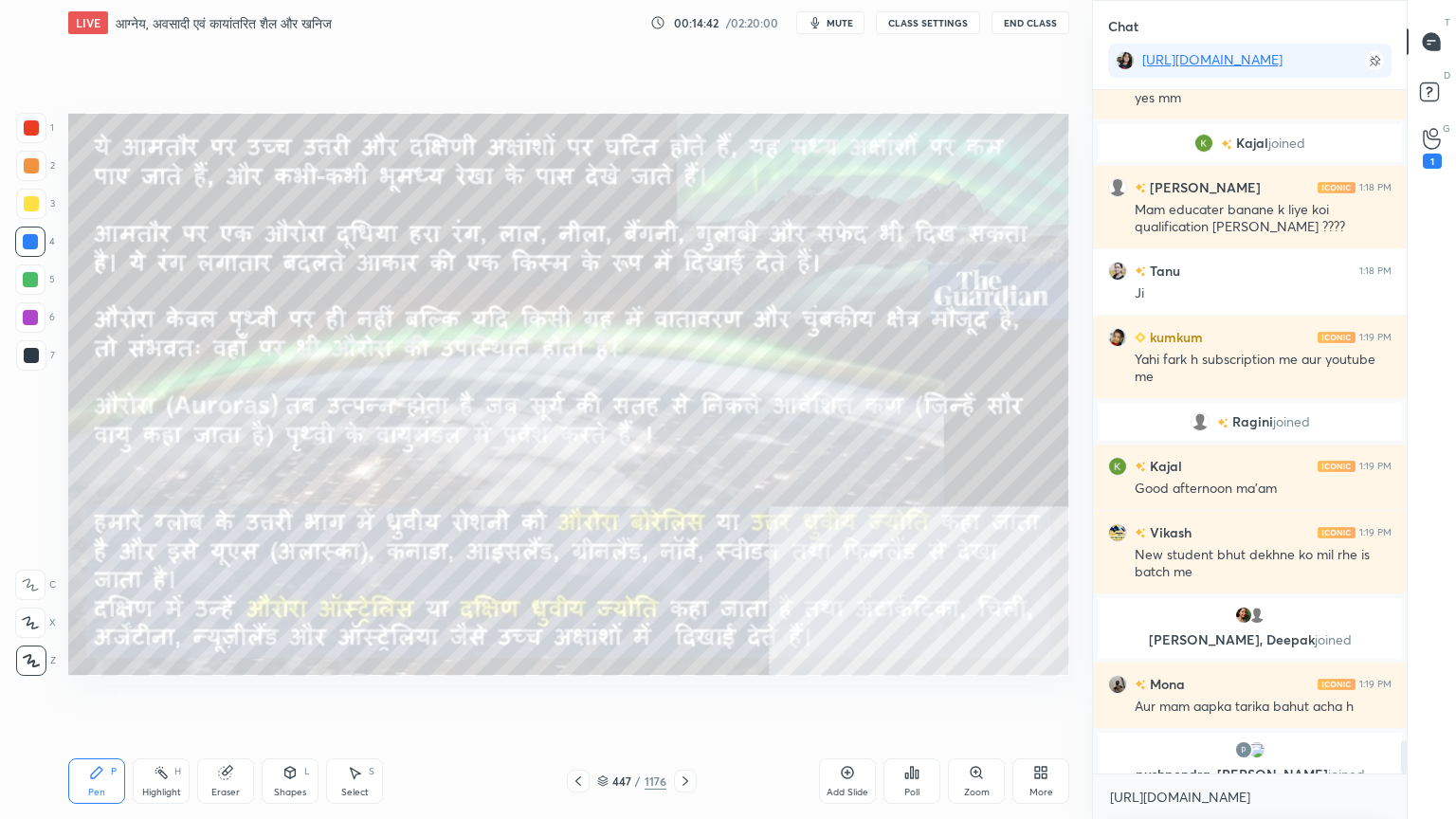 click on "[URL][DOMAIN_NAME] x" at bounding box center (1249, 796) 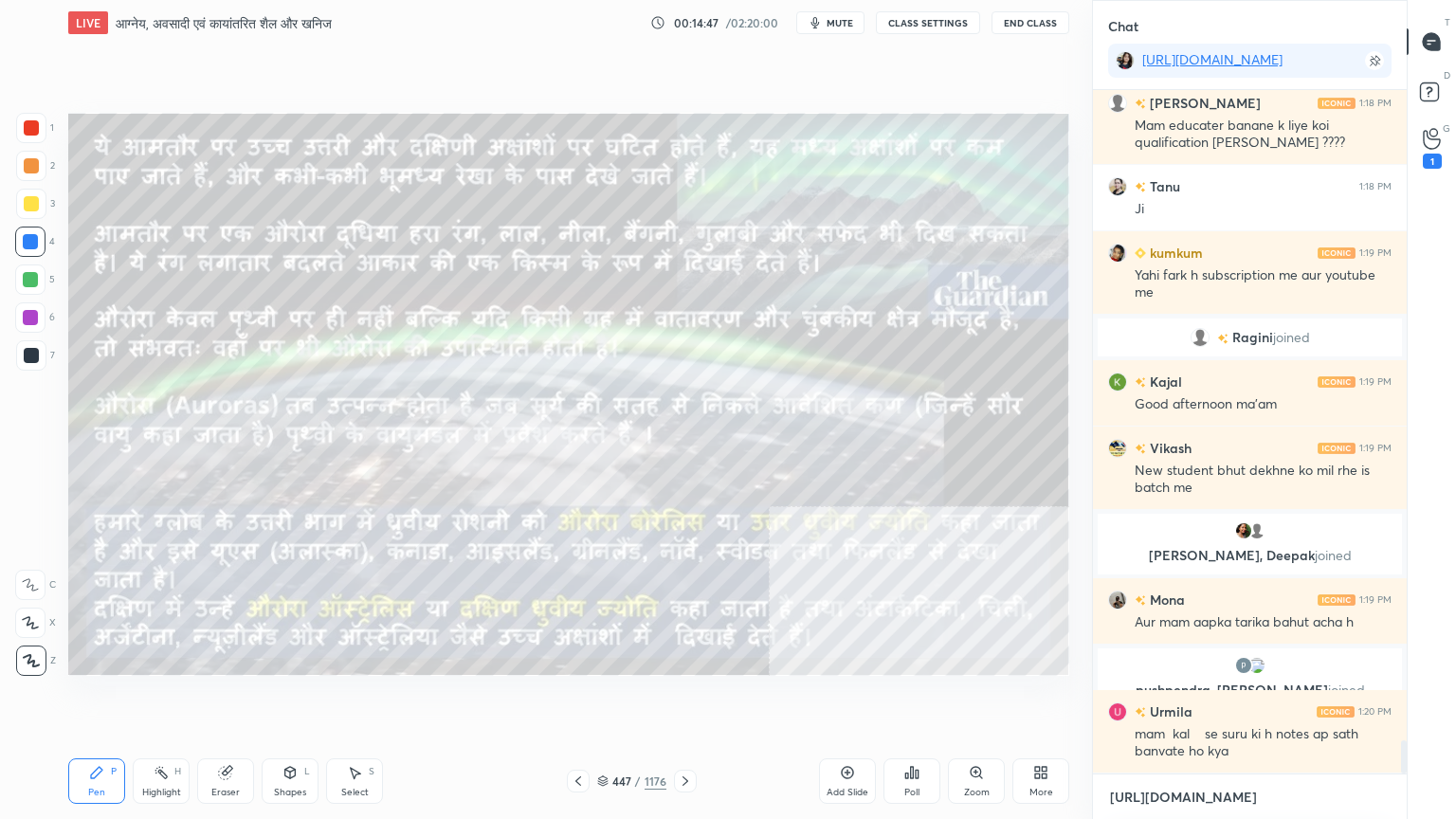 scroll, scrollTop: 13487, scrollLeft: 0, axis: vertical 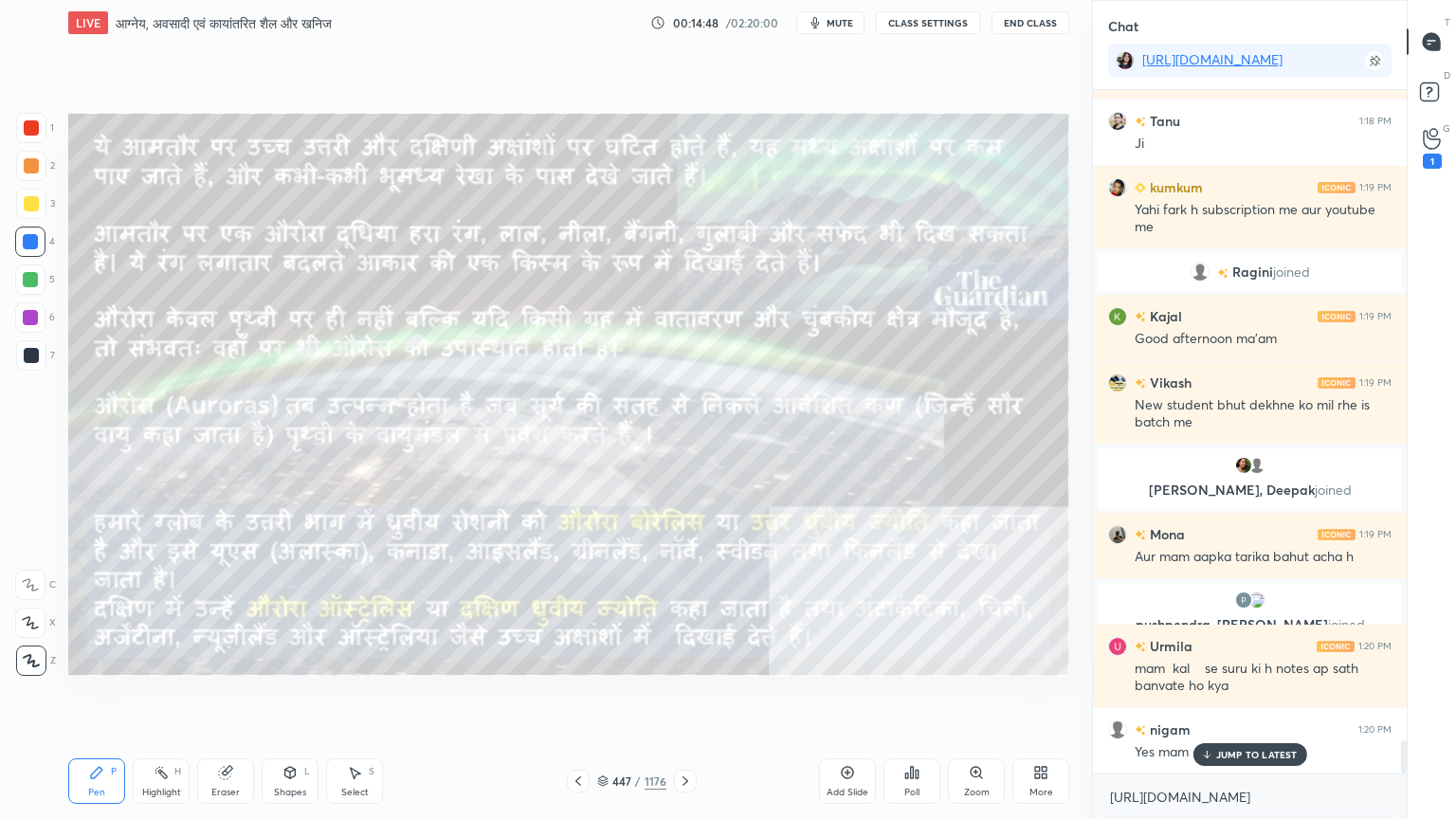 click on "JUMP TO LATEST" at bounding box center [1257, 755] 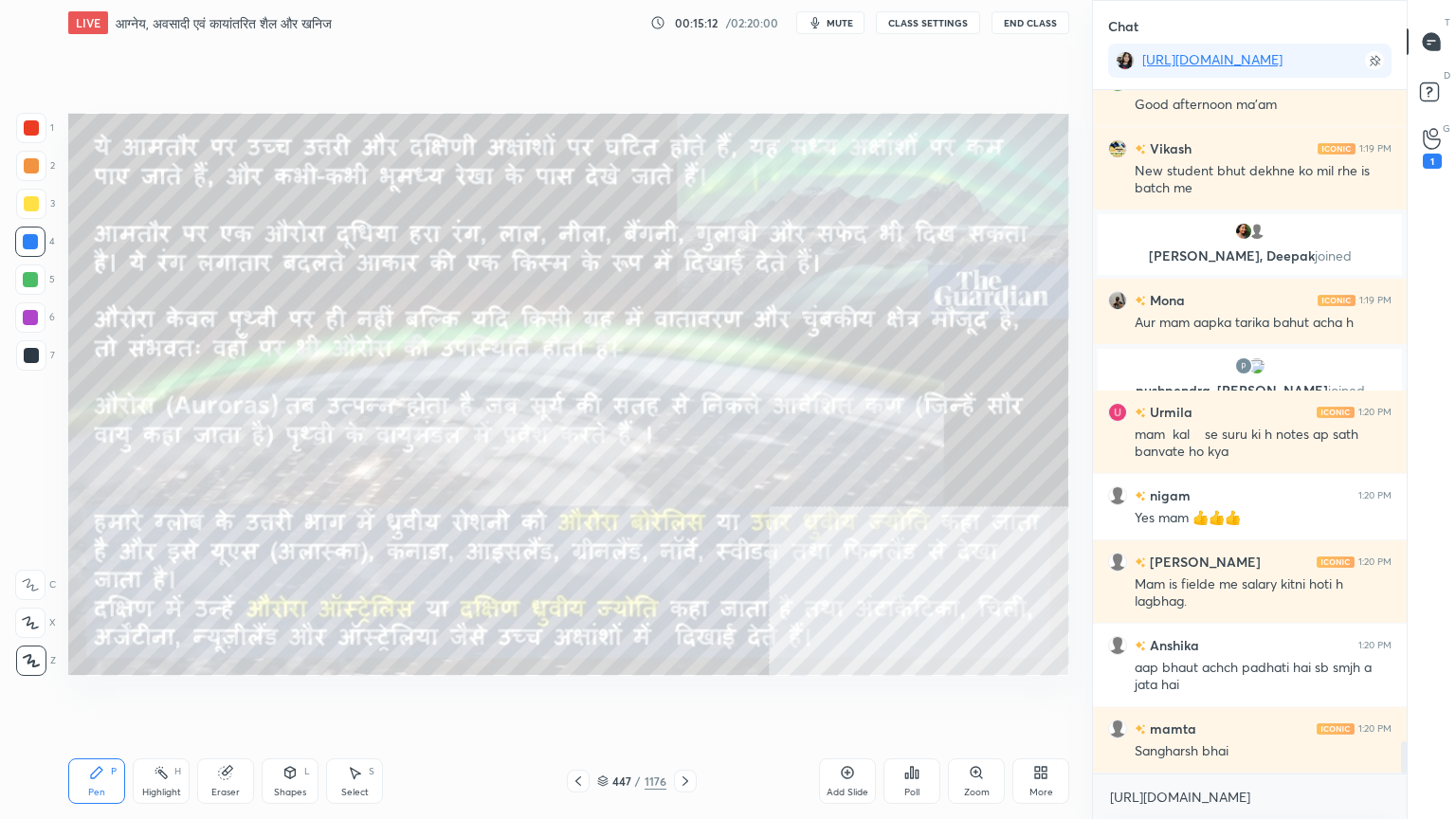 scroll, scrollTop: 13805, scrollLeft: 0, axis: vertical 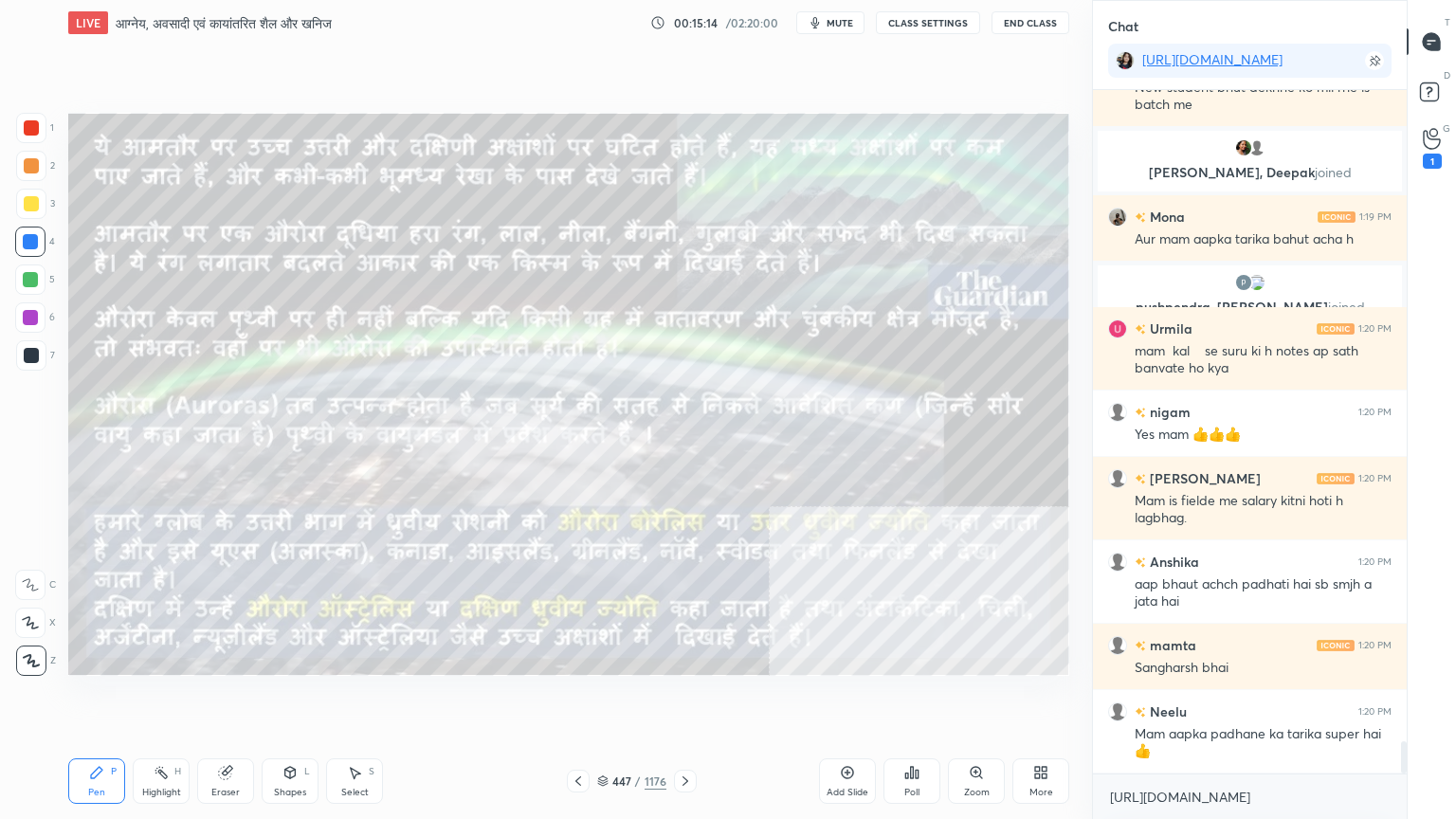click on "Eraser" at bounding box center (226, 781) 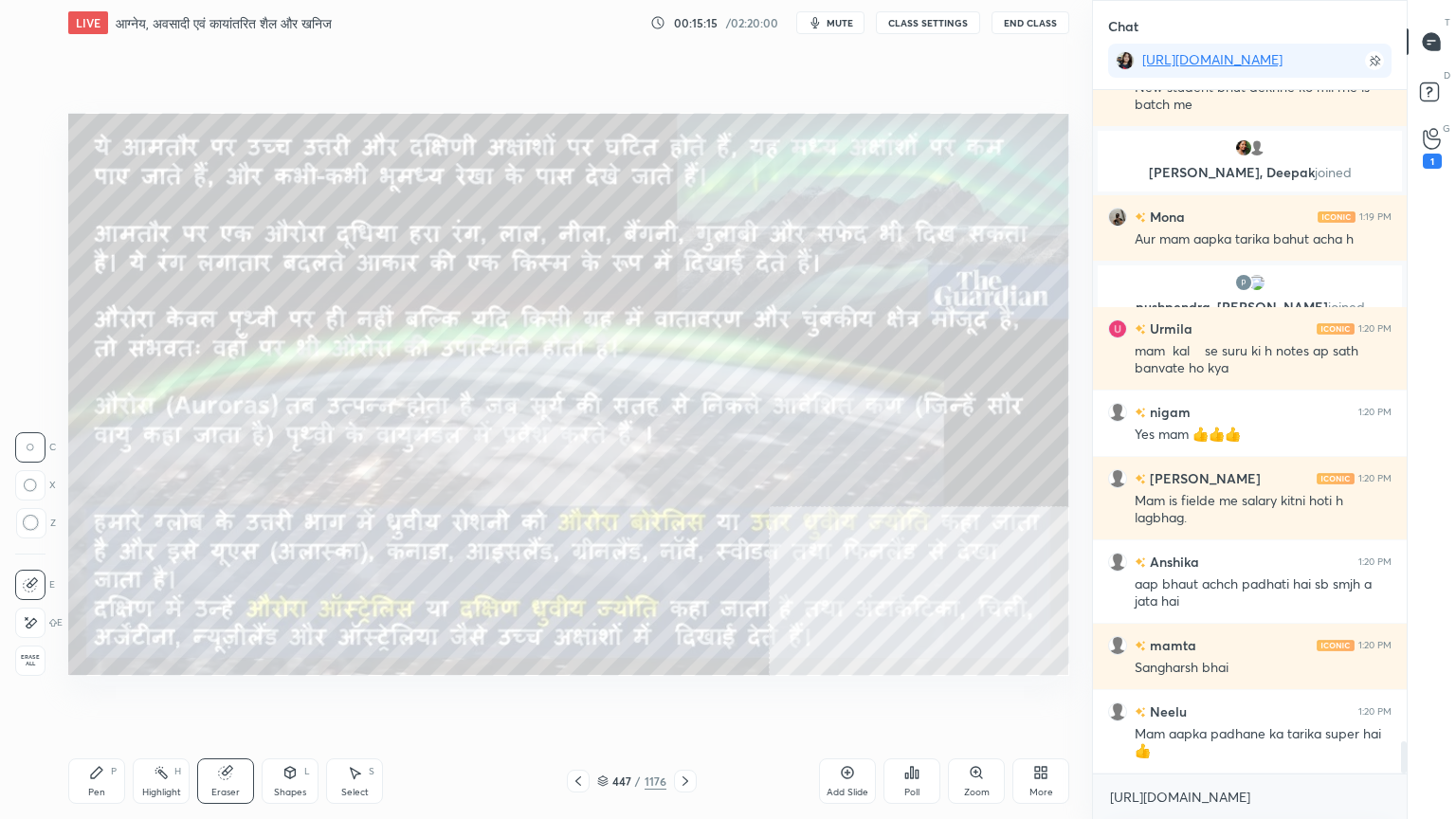 click on "Erase all" at bounding box center [30, 661] 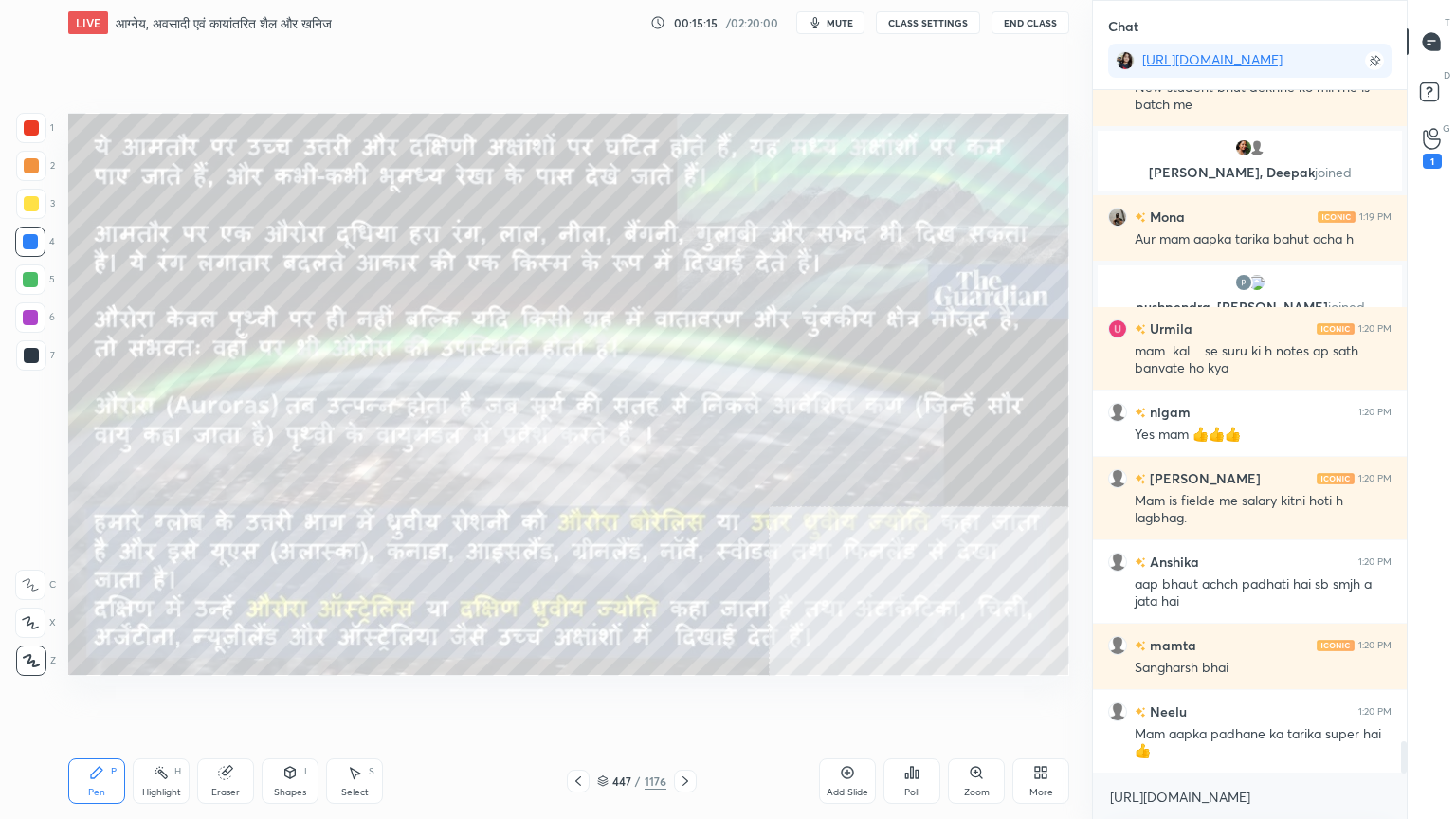 click on "1 2 3 4 5 6 7 C X Z C X Z E E Erase all   H H" at bounding box center [30, 394] 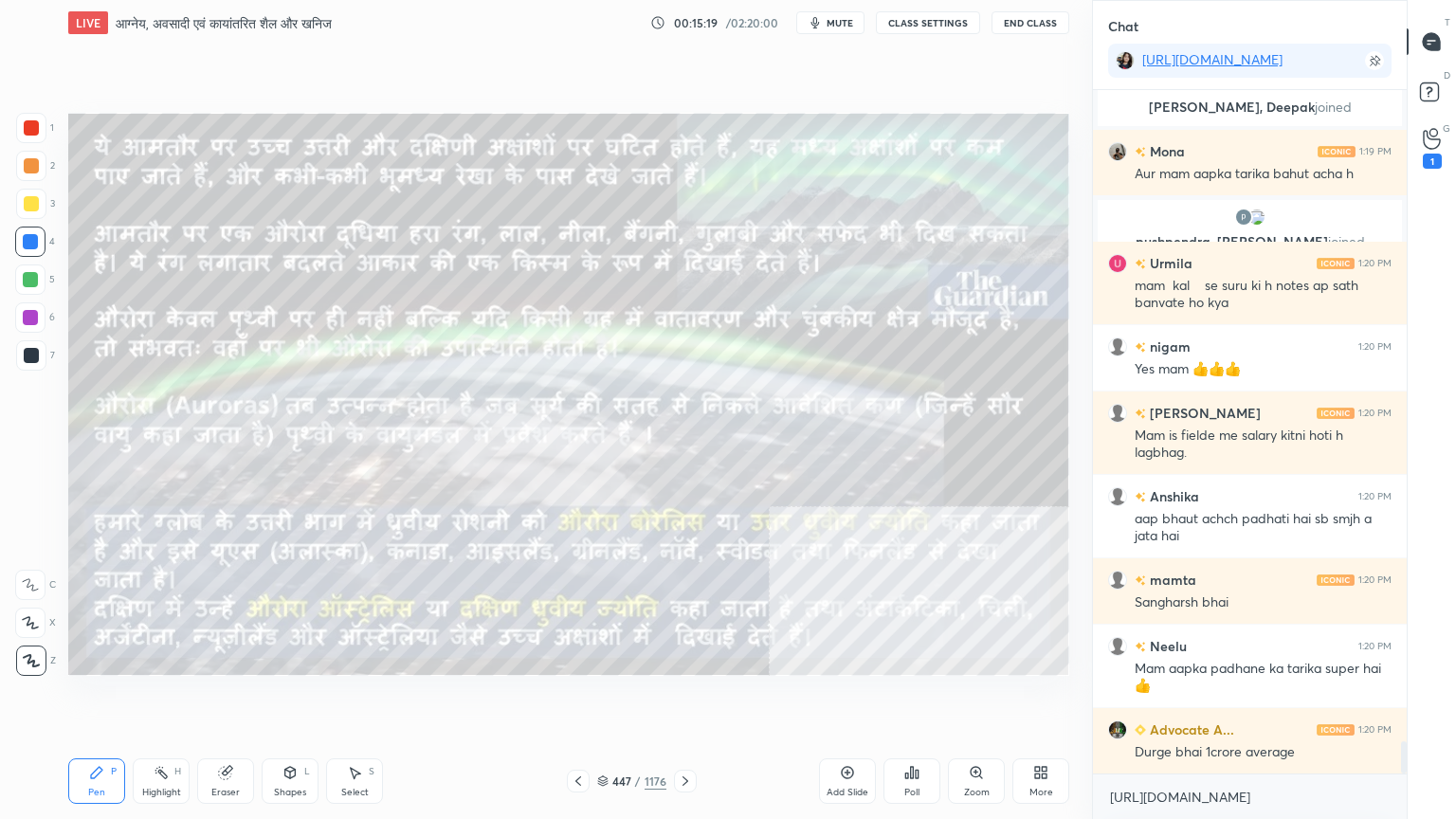 scroll, scrollTop: 13953, scrollLeft: 0, axis: vertical 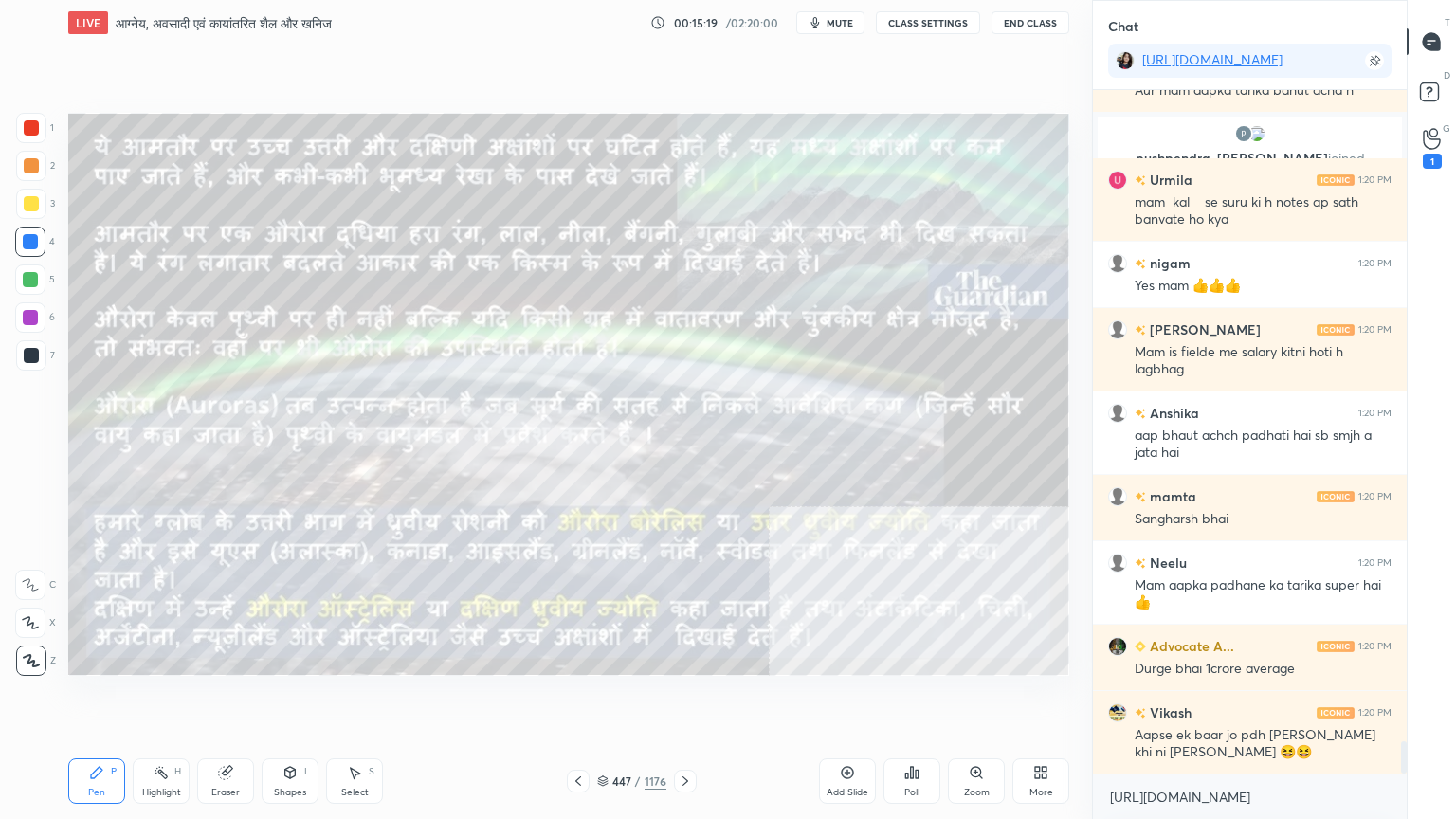 click on "JUMP TO LATEST" at bounding box center [1257, 815] 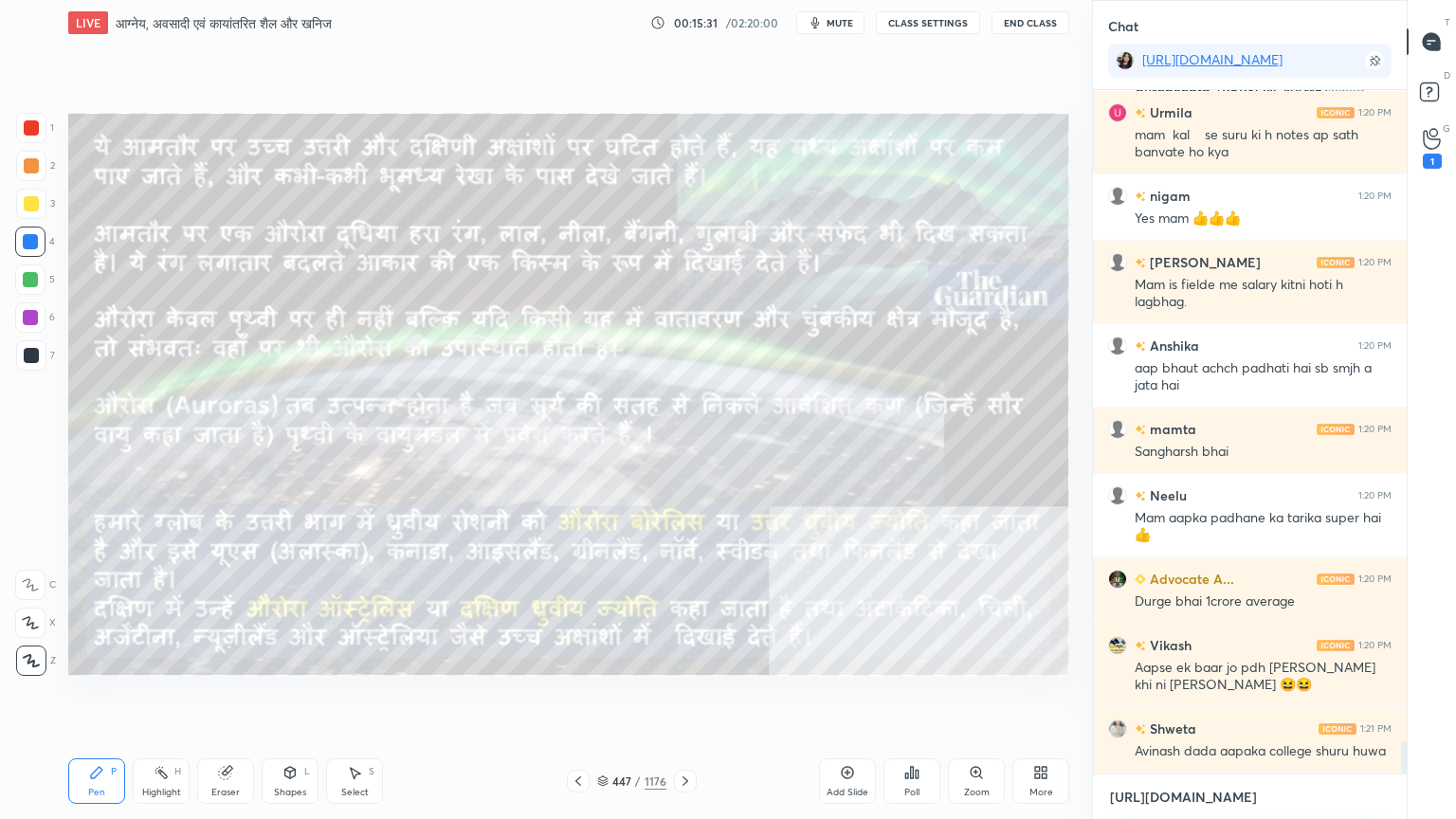 scroll, scrollTop: 14104, scrollLeft: 0, axis: vertical 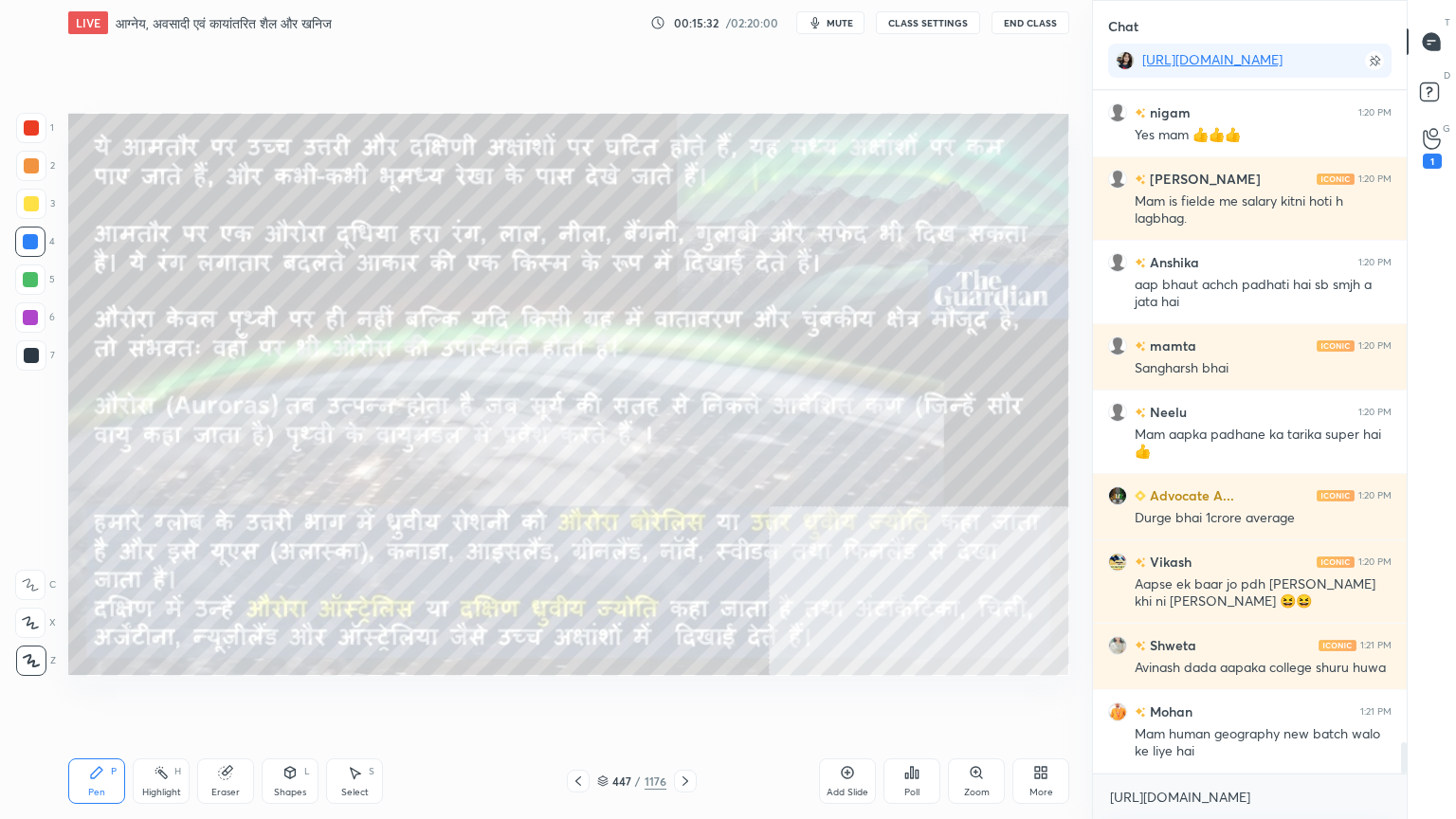 drag, startPoint x: 648, startPoint y: 738, endPoint x: 611, endPoint y: 770, distance: 48.918299 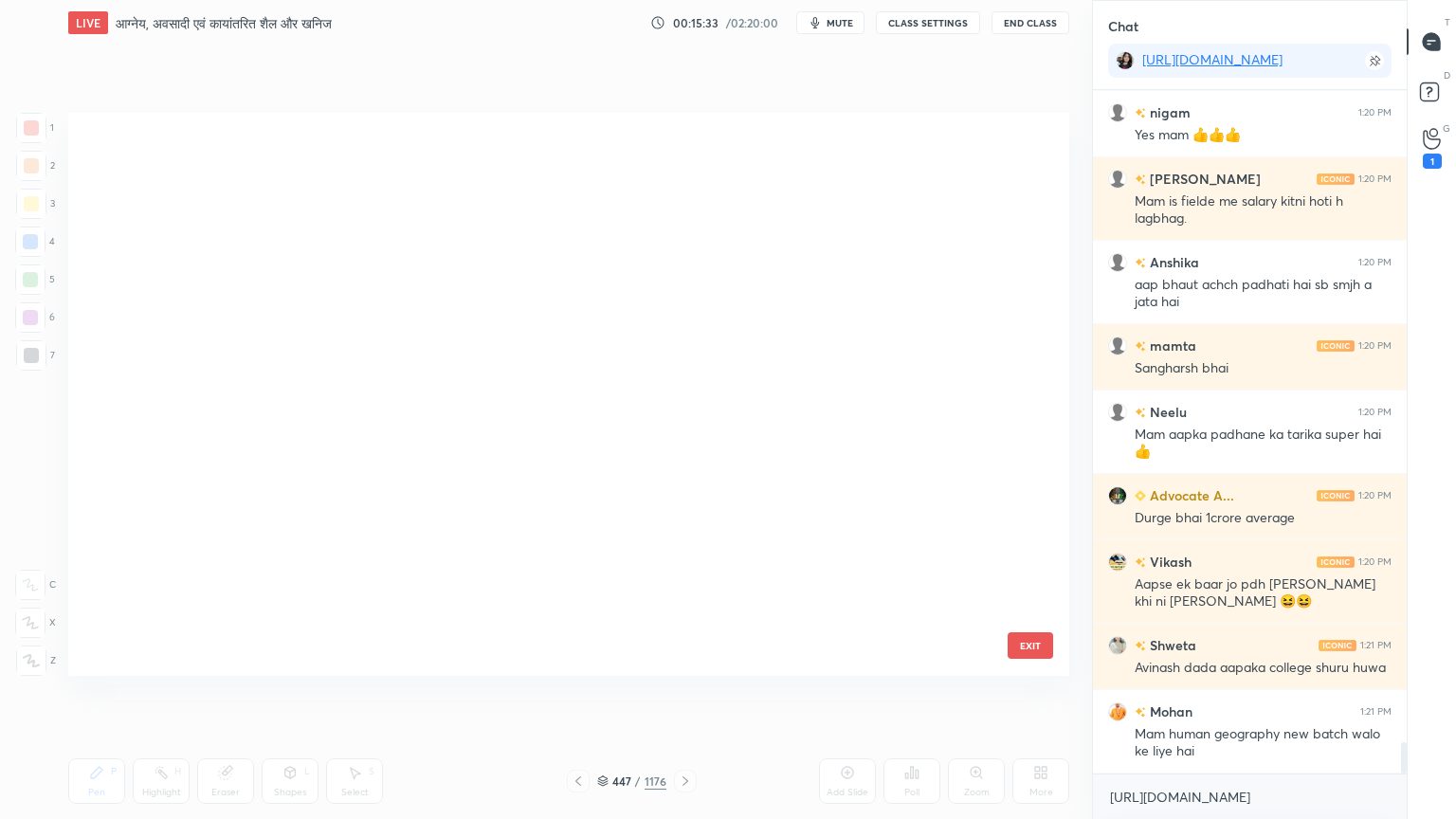 scroll, scrollTop: 25283, scrollLeft: 0, axis: vertical 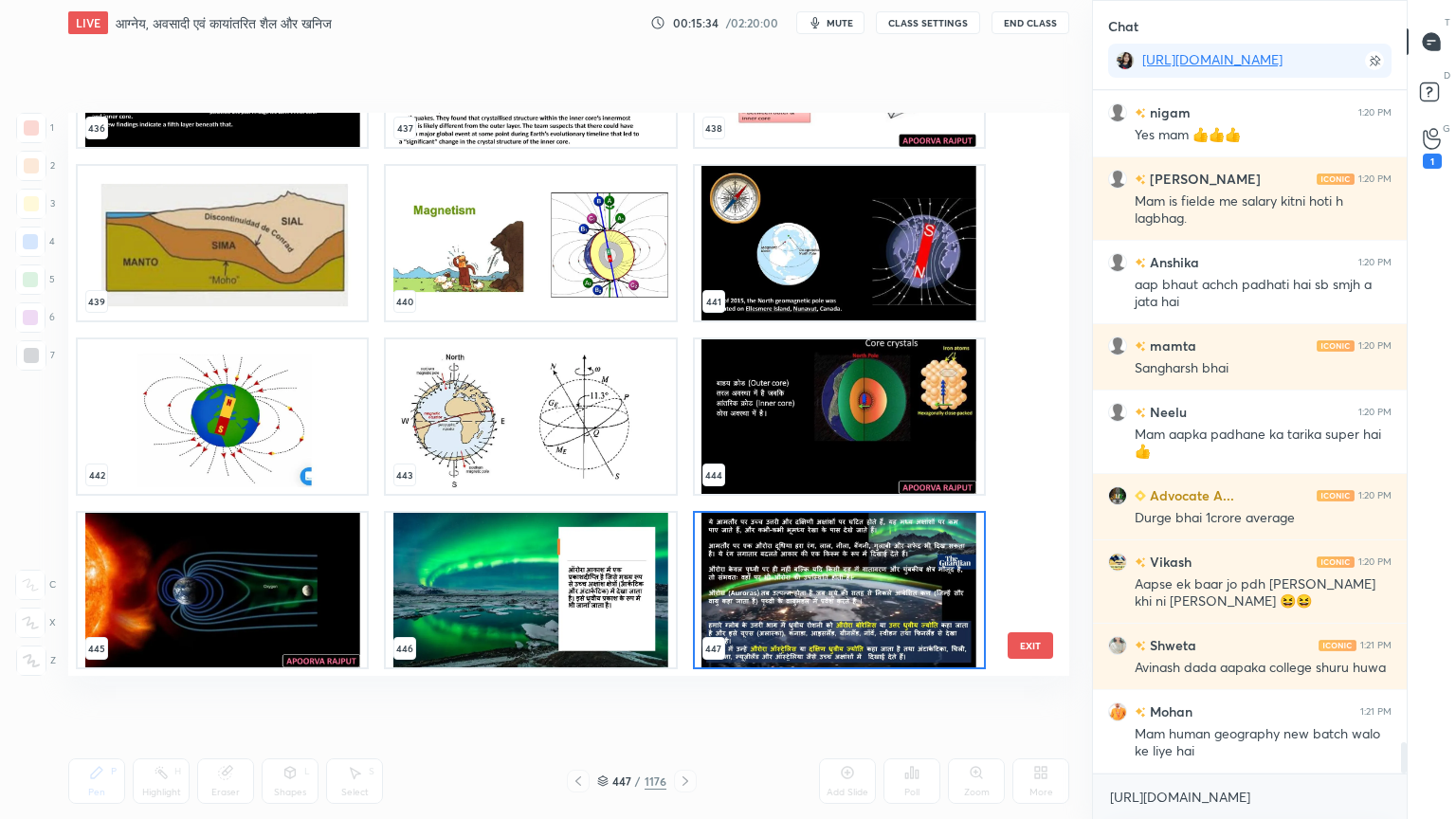 click at bounding box center [839, 590] 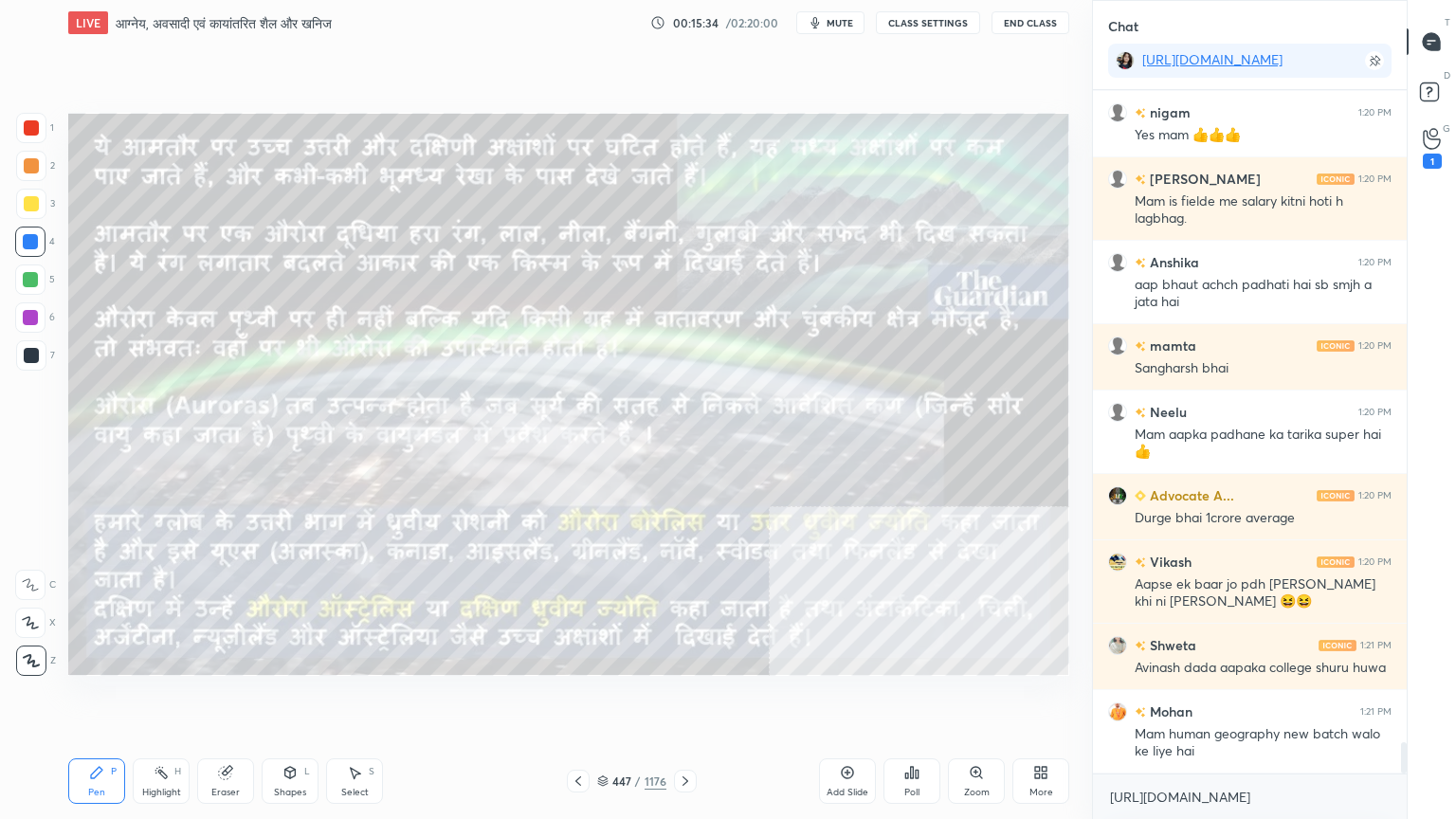 click at bounding box center [839, 590] 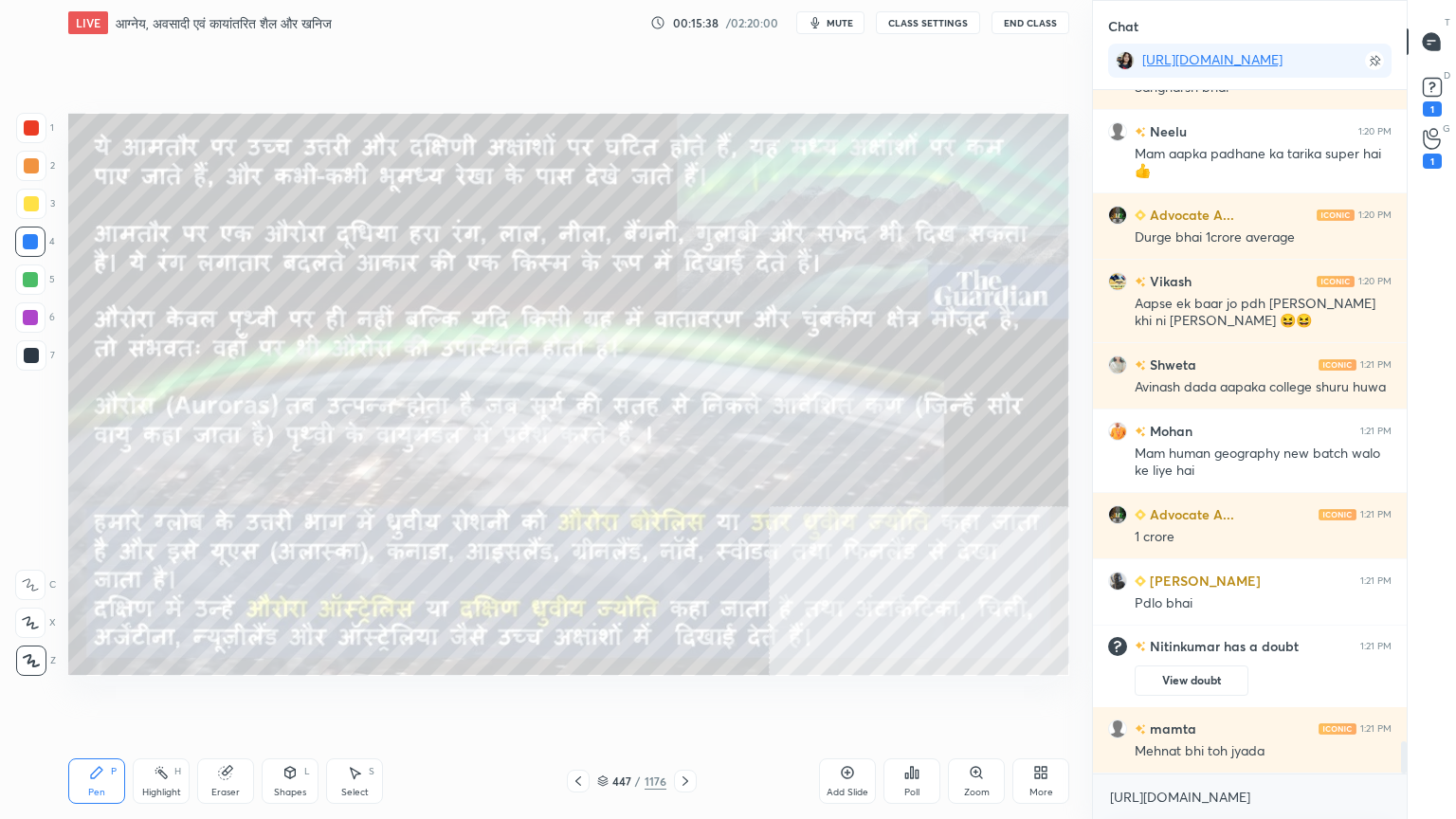 scroll, scrollTop: 14021, scrollLeft: 0, axis: vertical 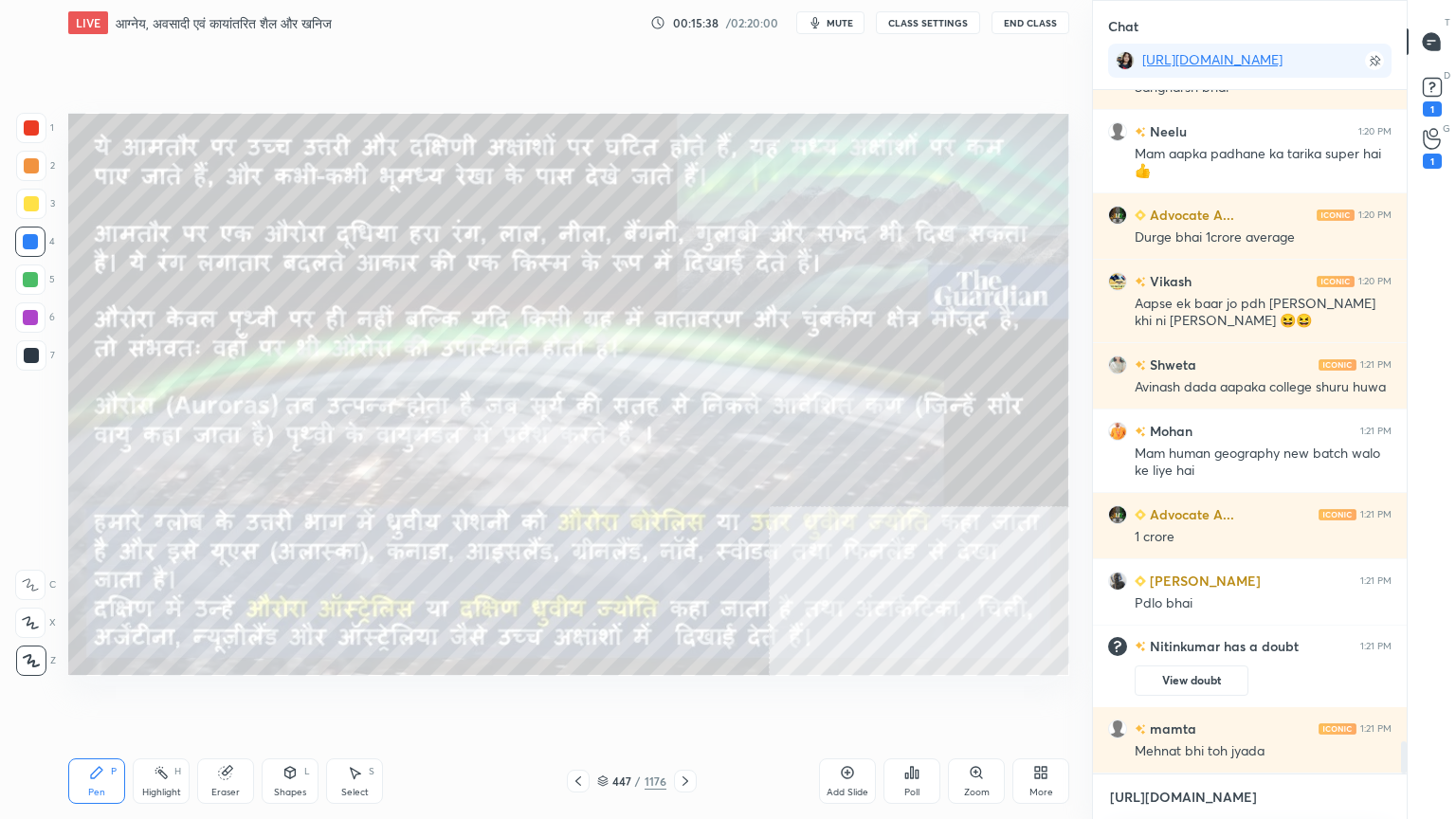 click on "[URL][DOMAIN_NAME]" at bounding box center (1249, 797) 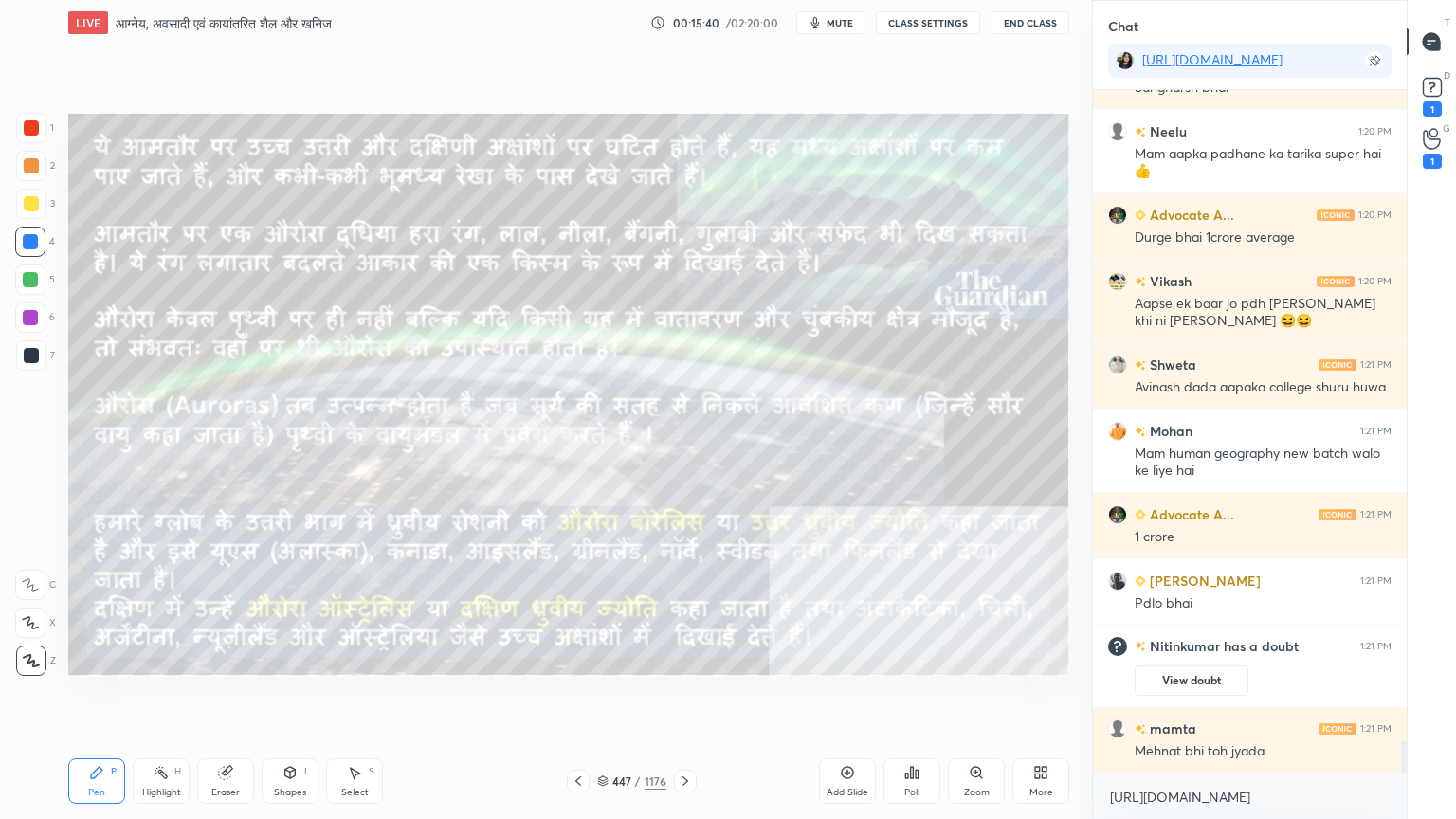 drag, startPoint x: 610, startPoint y: 736, endPoint x: 621, endPoint y: 737, distance: 11.045361 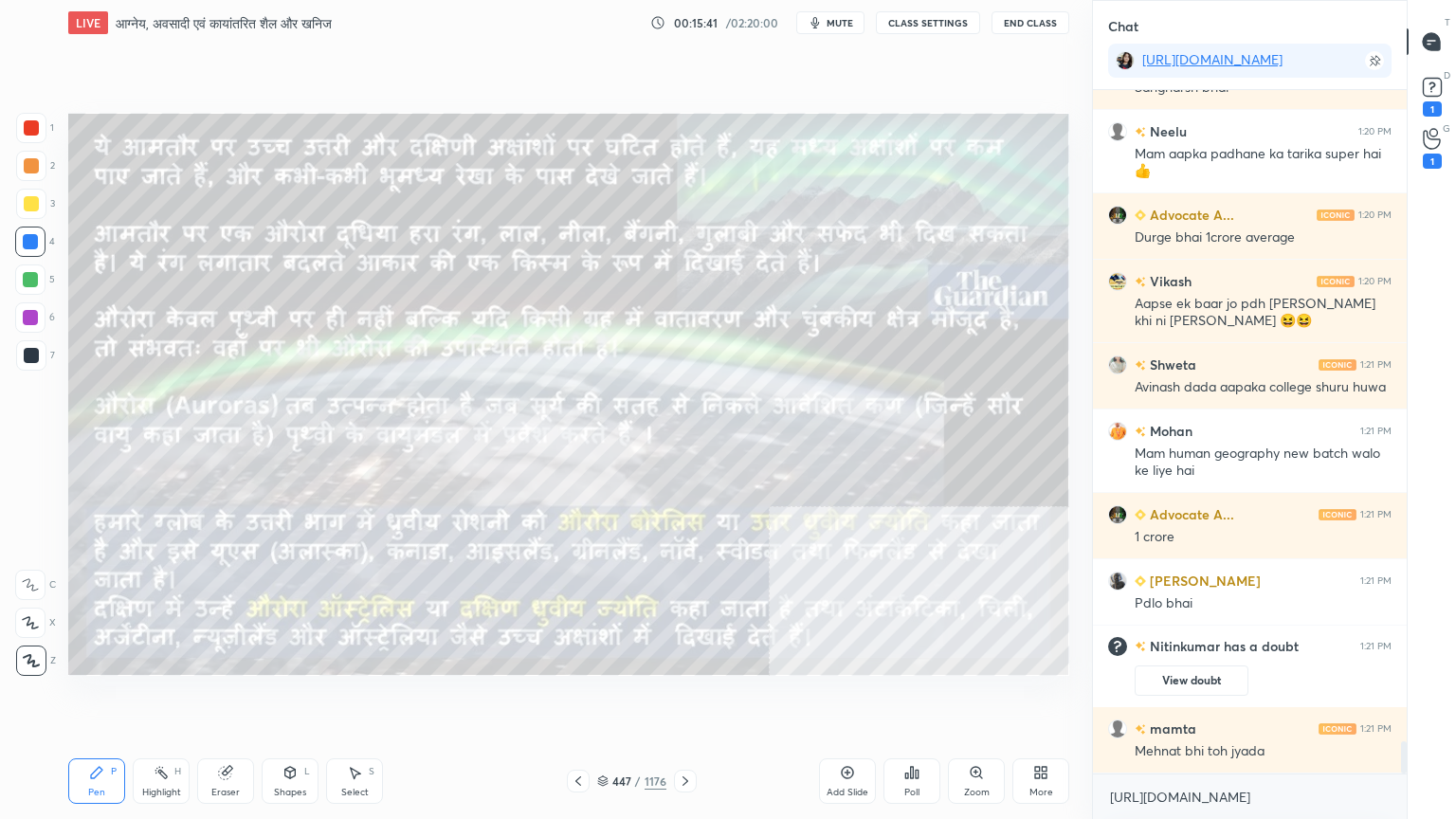 click on "Setting up your live class Poll for   secs No correct answer Start poll" at bounding box center (569, 394) 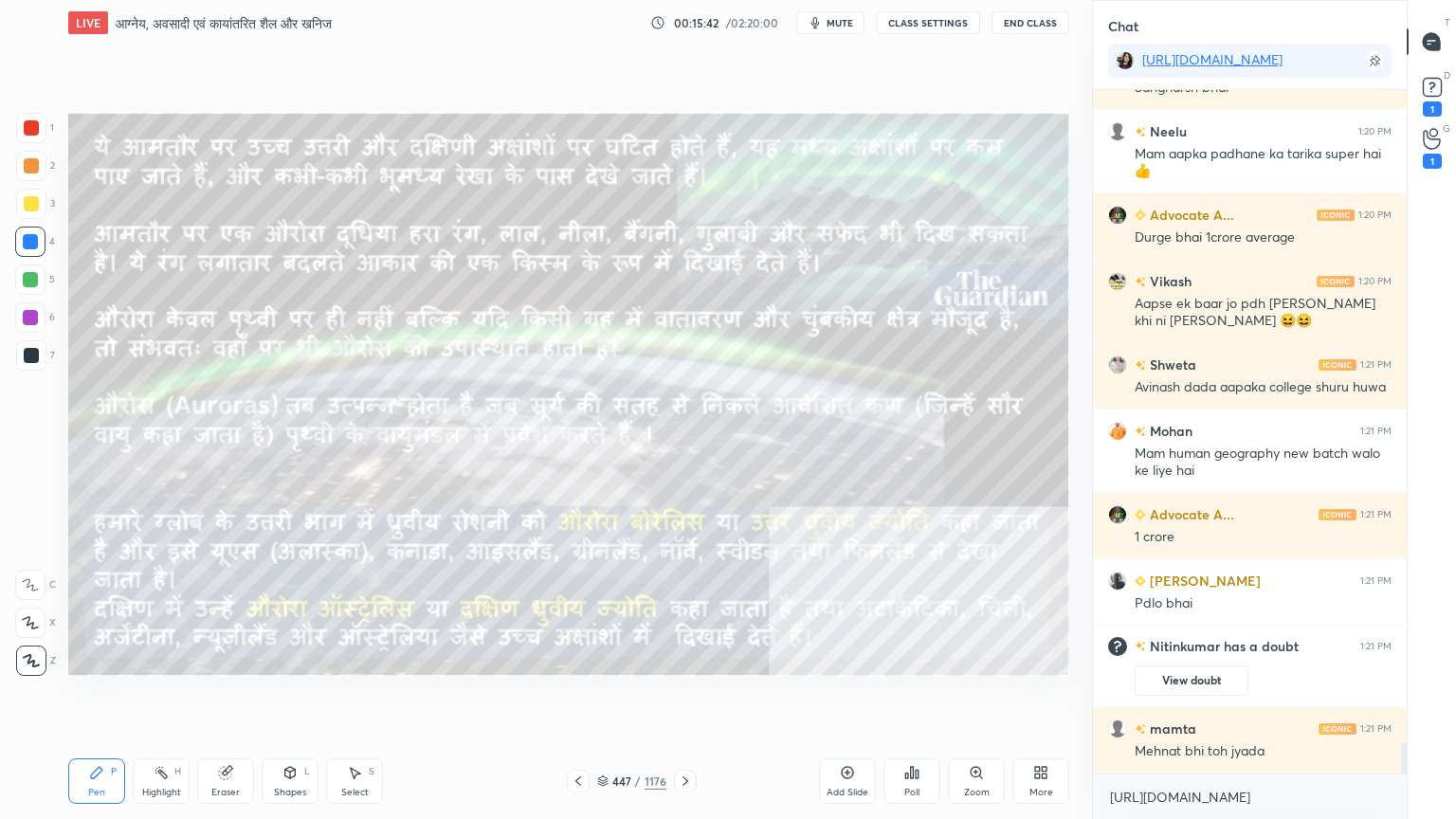scroll, scrollTop: 14086, scrollLeft: 0, axis: vertical 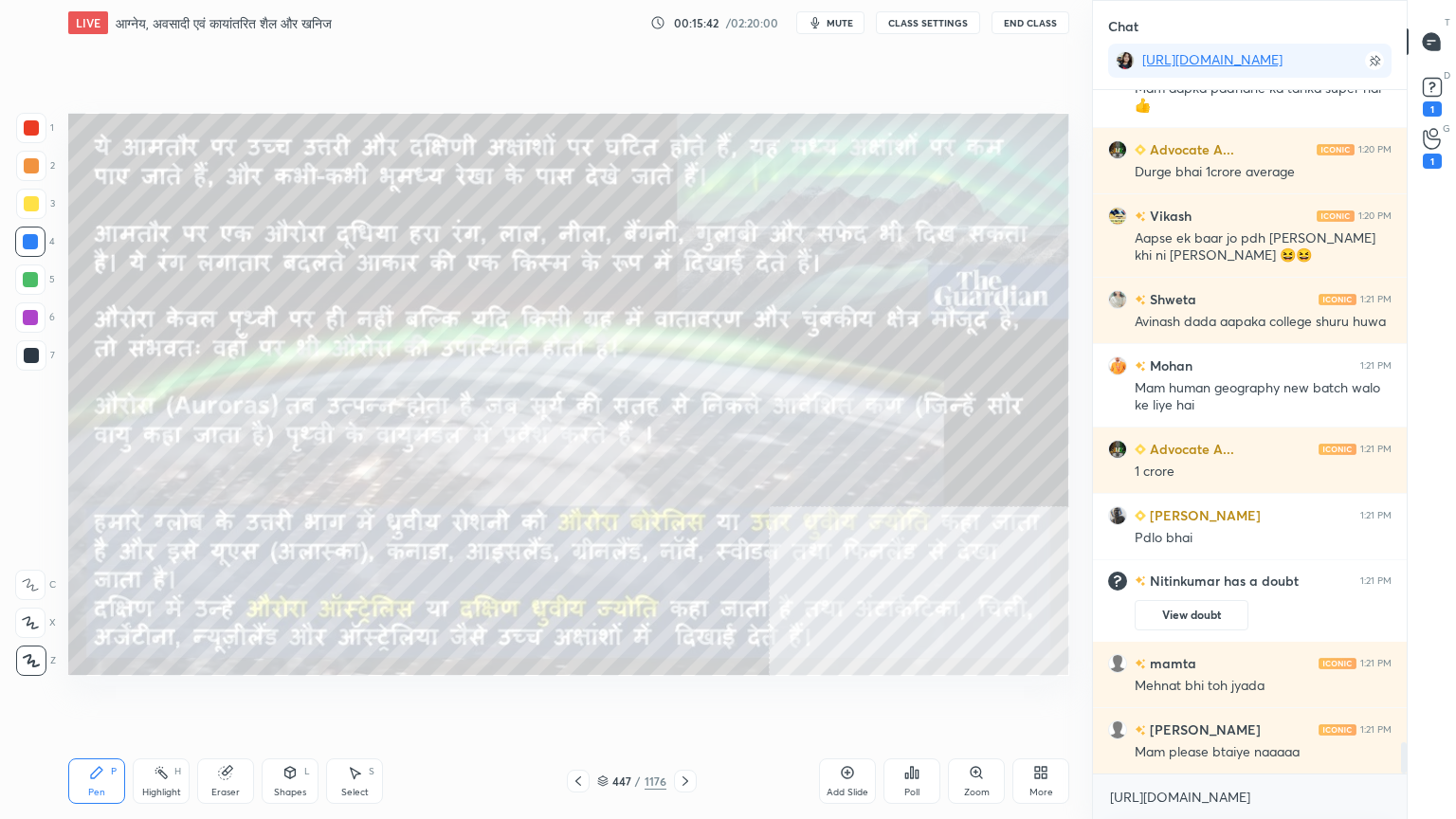 drag, startPoint x: 604, startPoint y: 777, endPoint x: 618, endPoint y: 774, distance: 14.317821 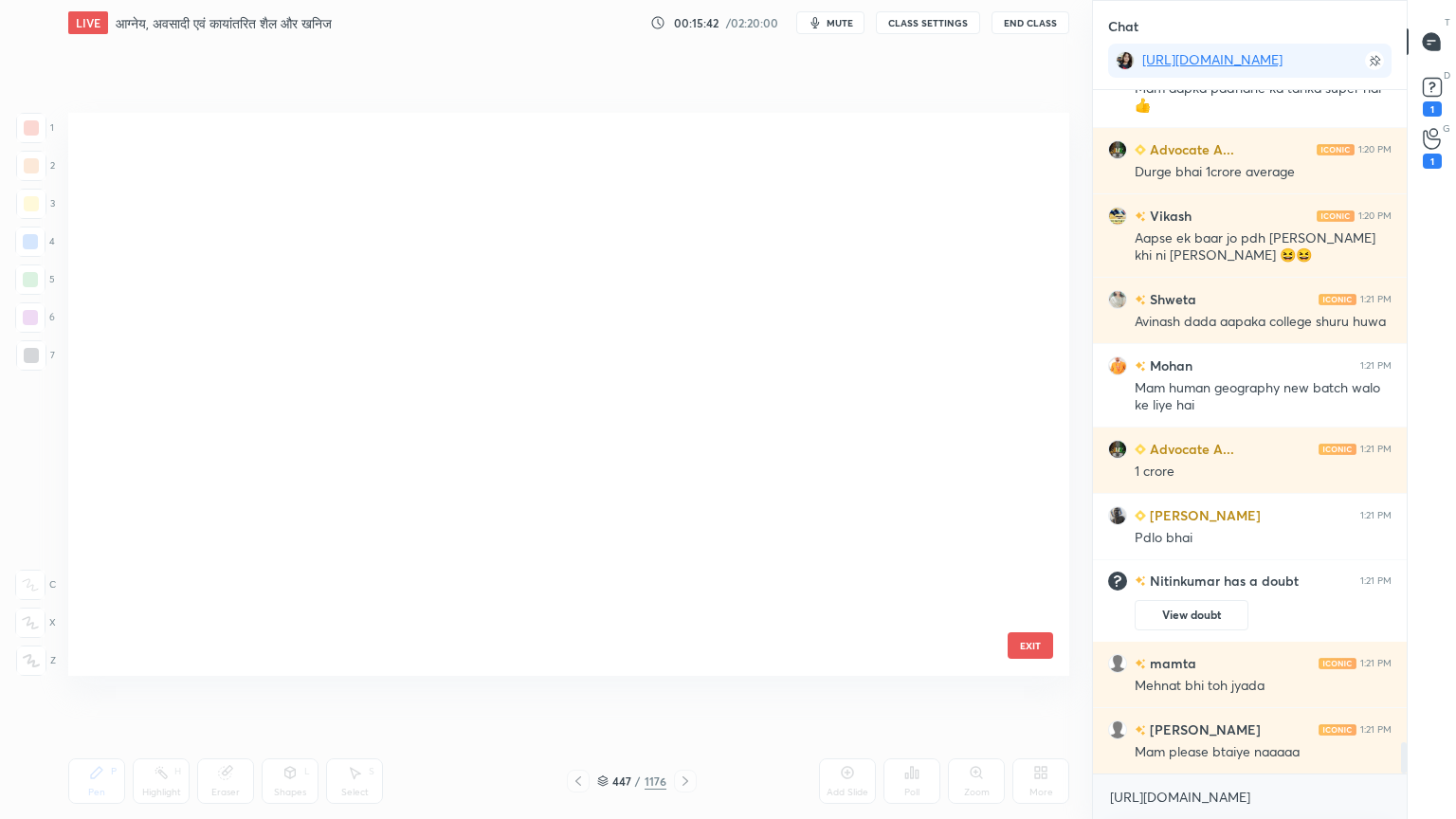 scroll, scrollTop: 25283, scrollLeft: 0, axis: vertical 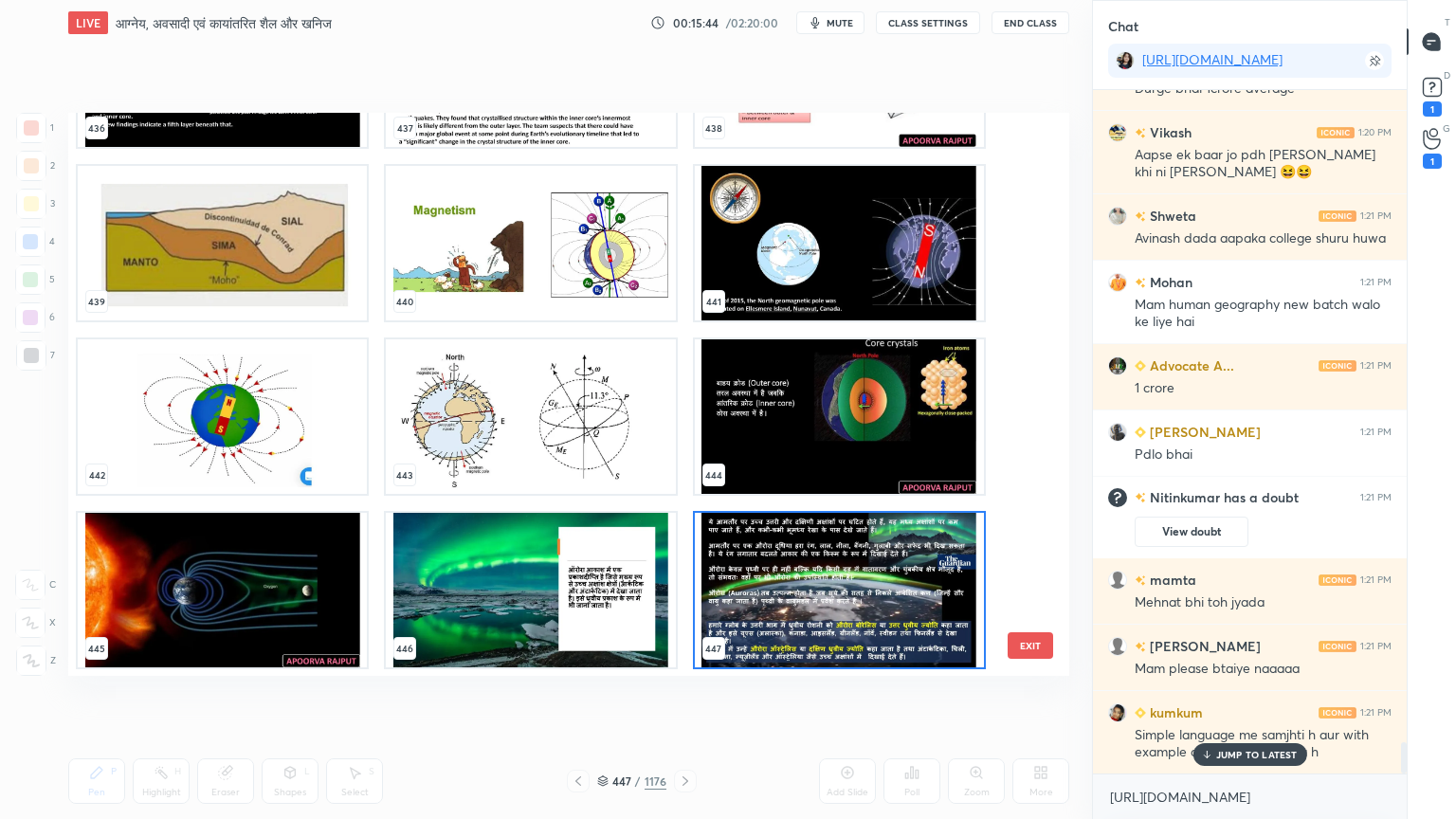 click at bounding box center [839, 590] 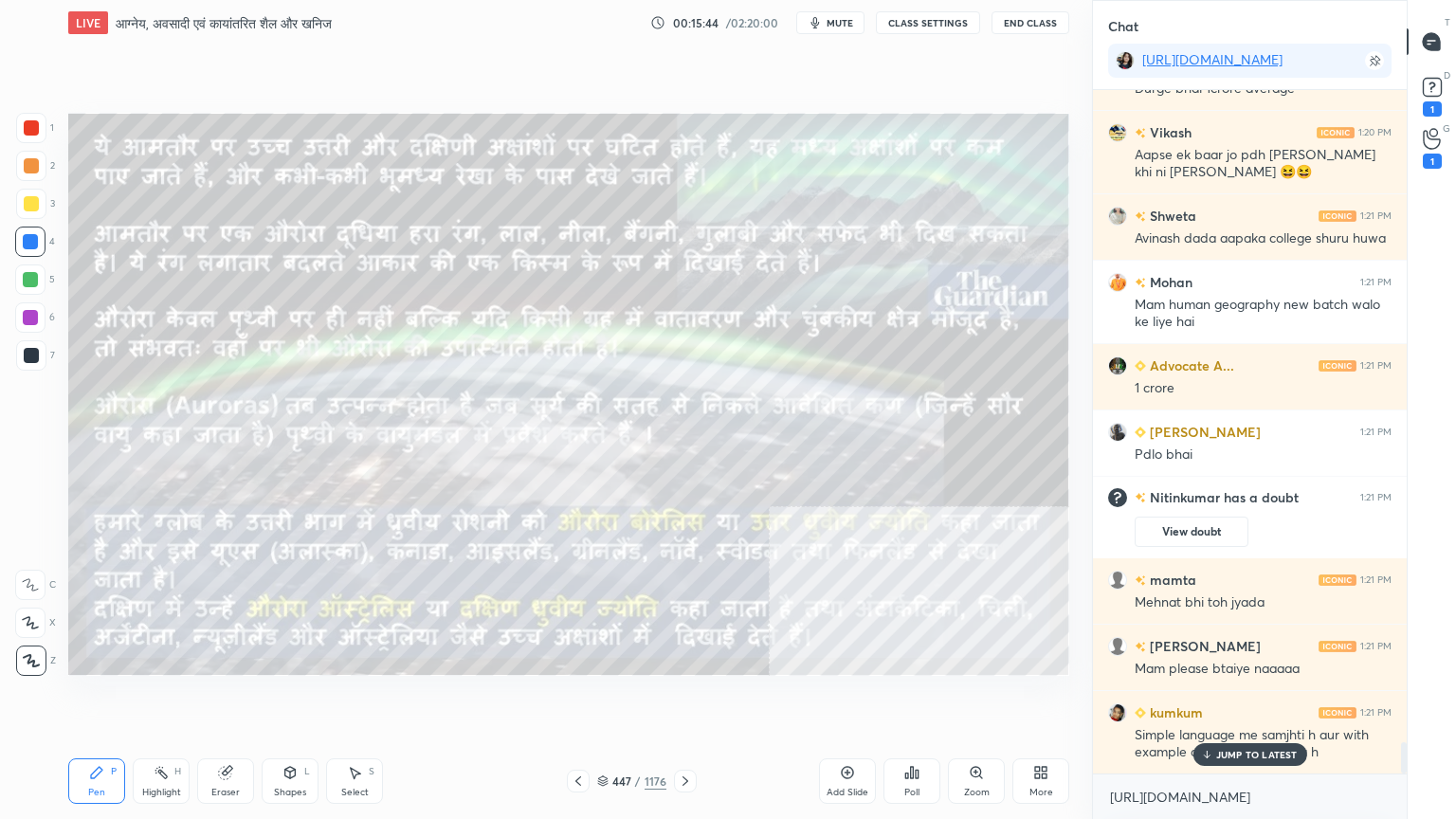 click at bounding box center (839, 590) 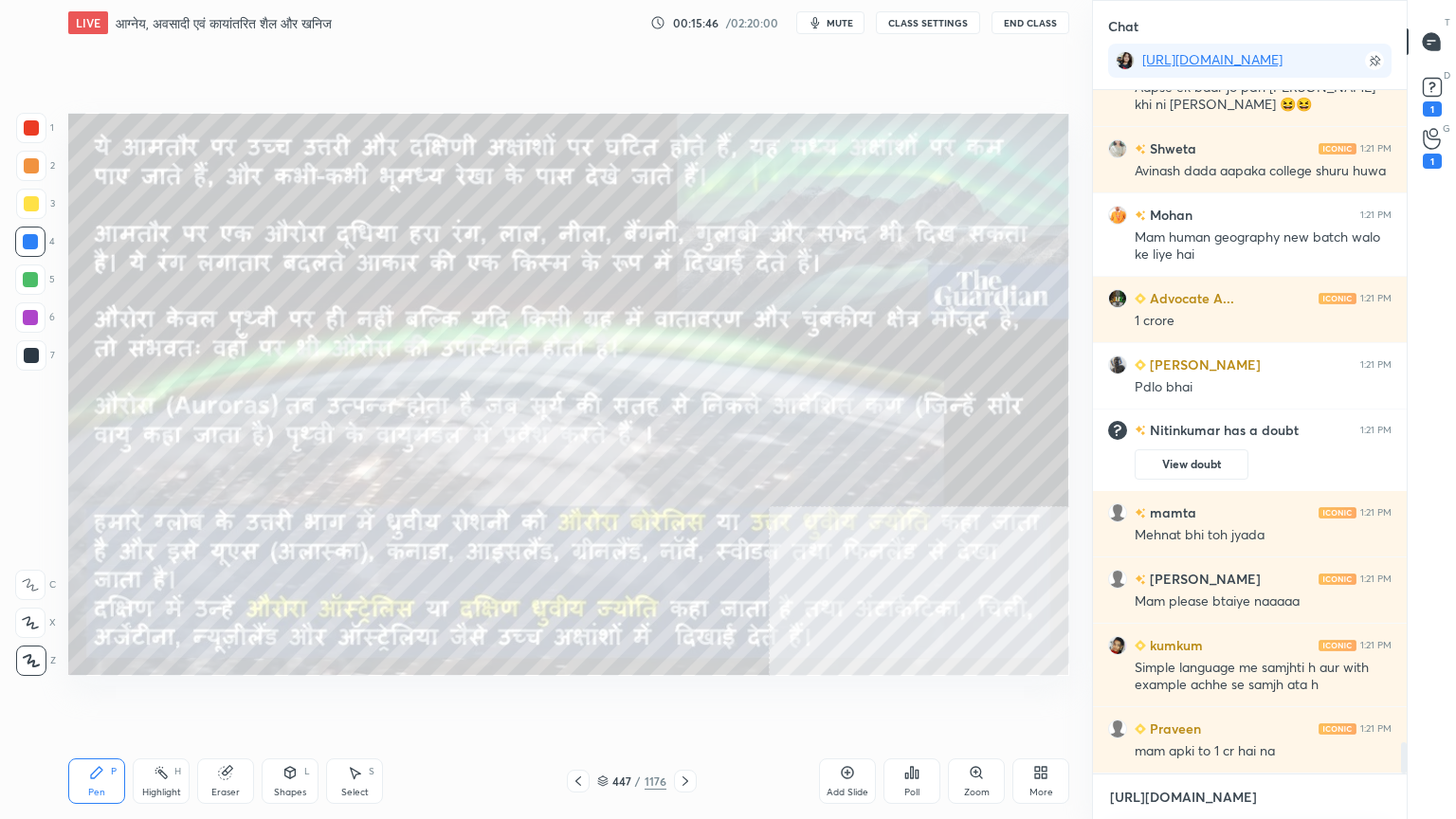 drag, startPoint x: 1186, startPoint y: 804, endPoint x: 1189, endPoint y: 793, distance: 11.401754 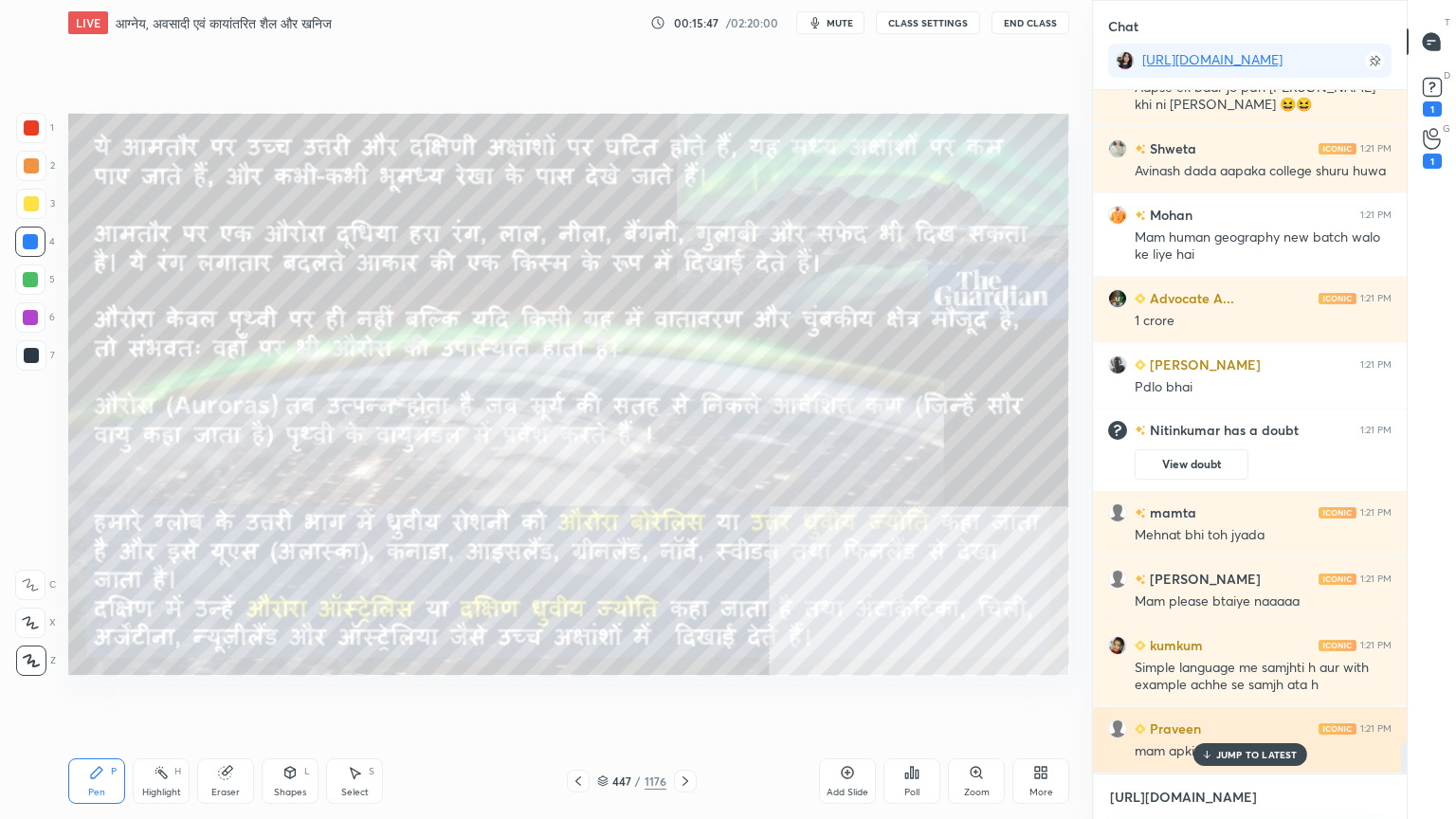 scroll, scrollTop: 14302, scrollLeft: 0, axis: vertical 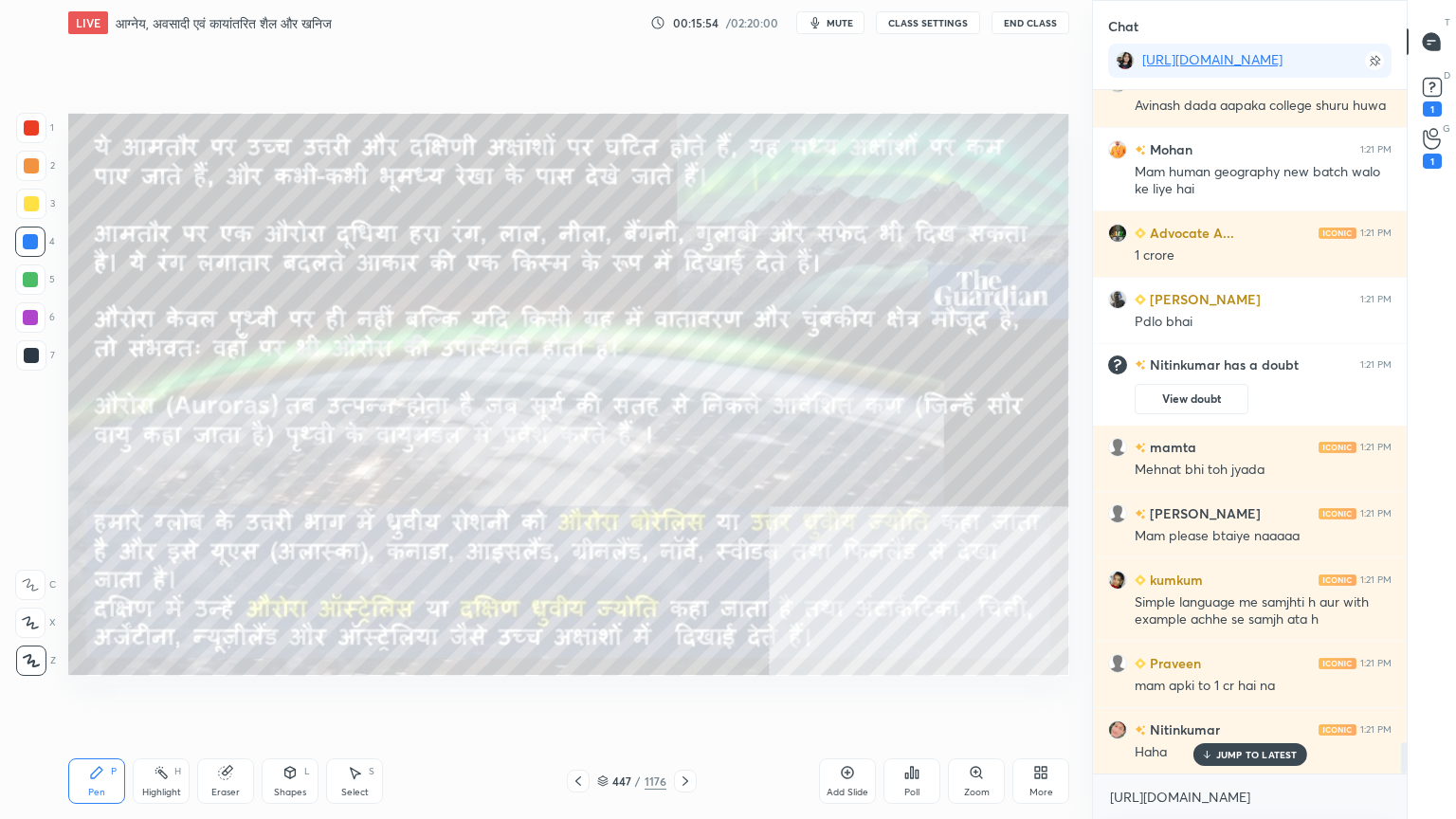 drag, startPoint x: 1251, startPoint y: 752, endPoint x: 1248, endPoint y: 785, distance: 33.136083 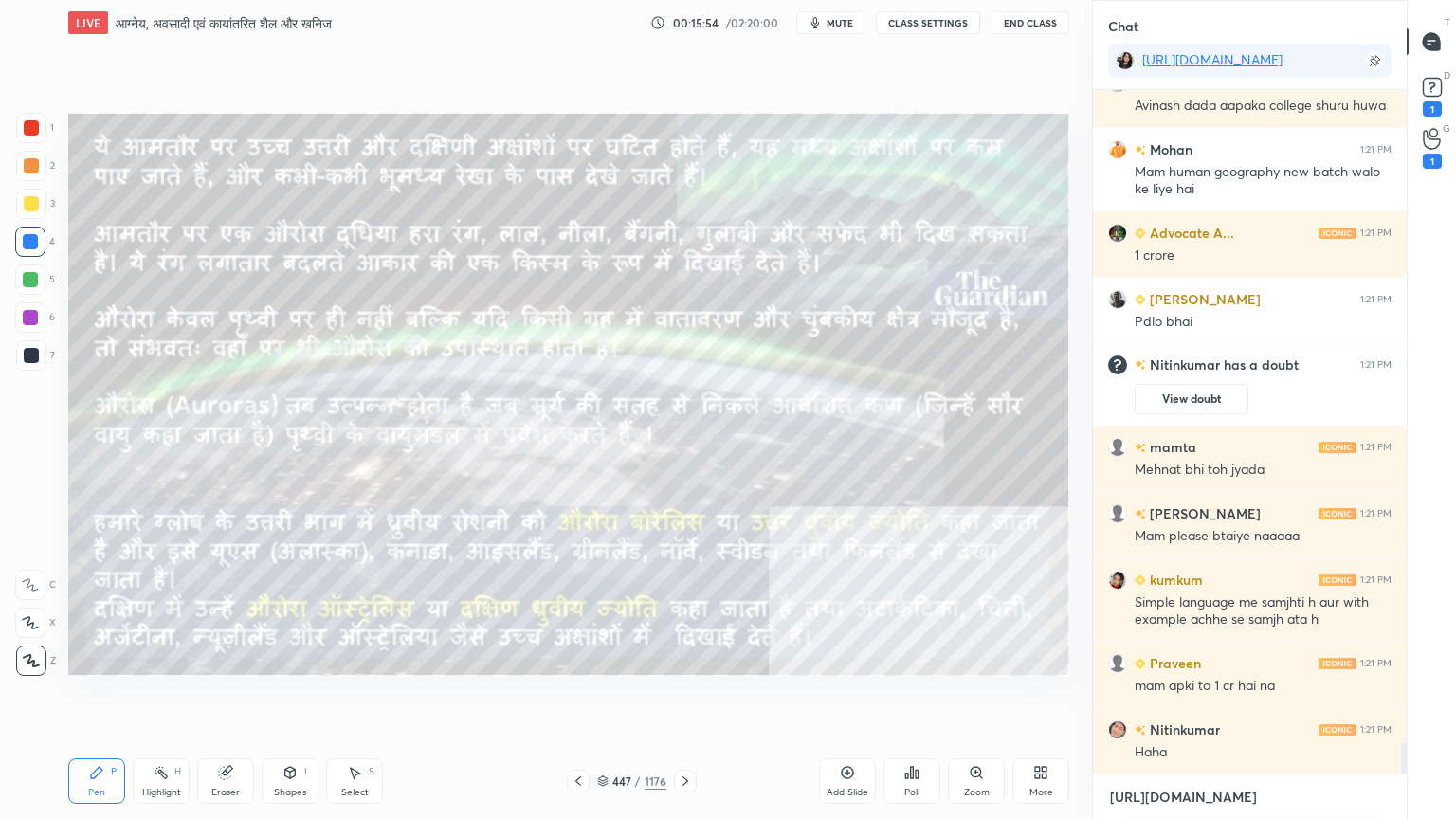 click on "[URL][DOMAIN_NAME]" at bounding box center (1249, 797) 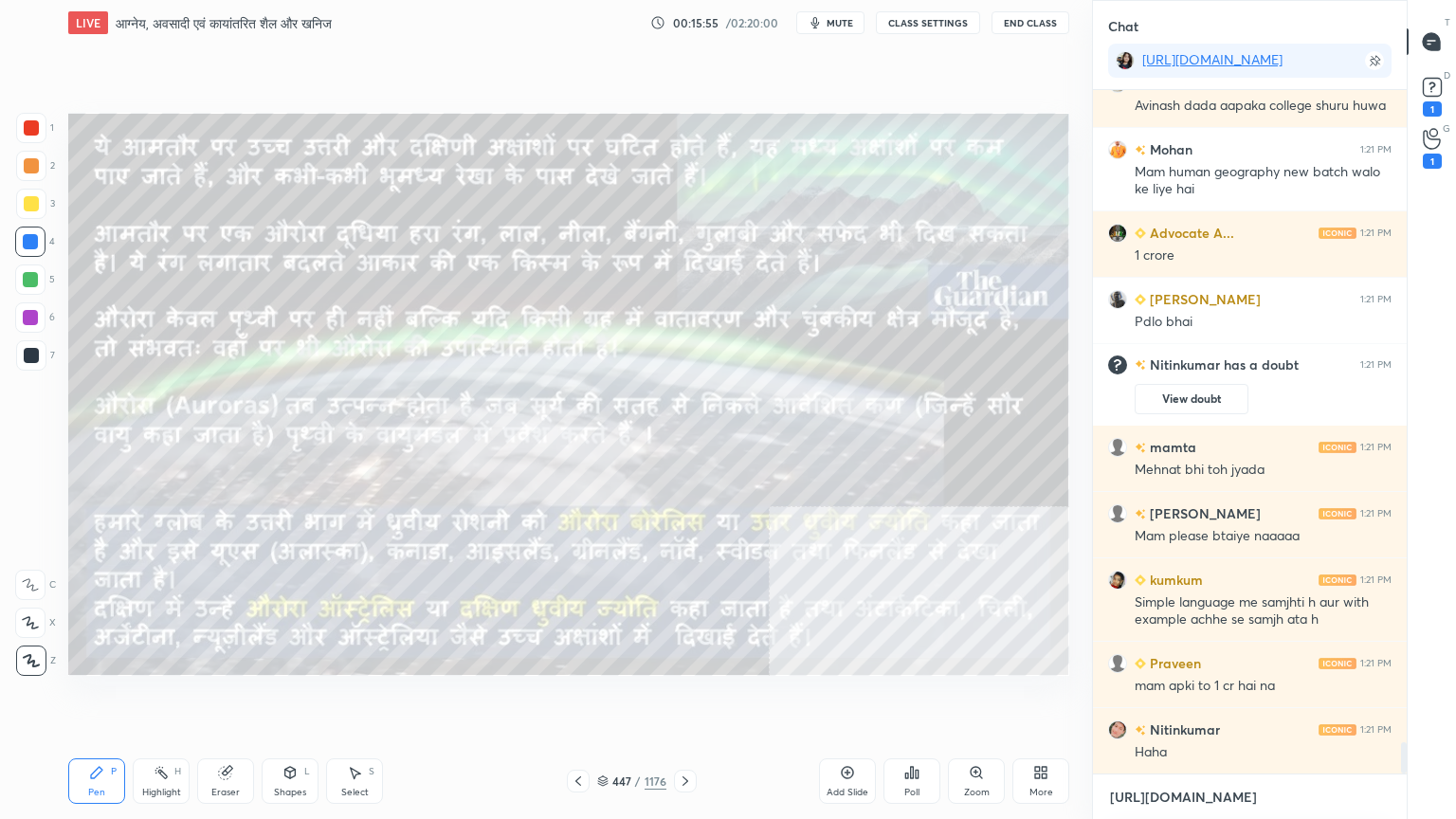 scroll, scrollTop: 14369, scrollLeft: 0, axis: vertical 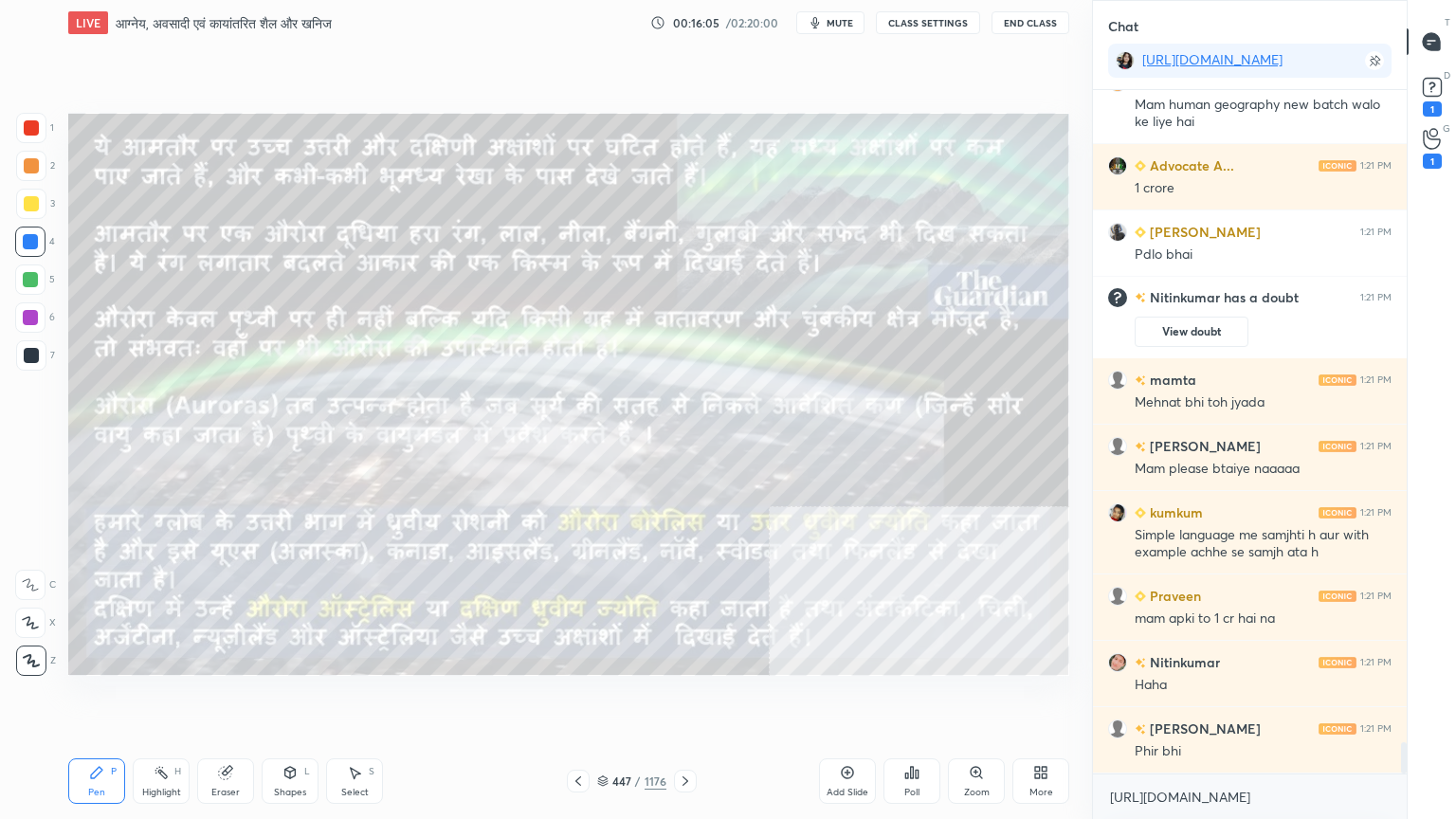drag, startPoint x: 603, startPoint y: 783, endPoint x: 621, endPoint y: 775, distance: 19.697716 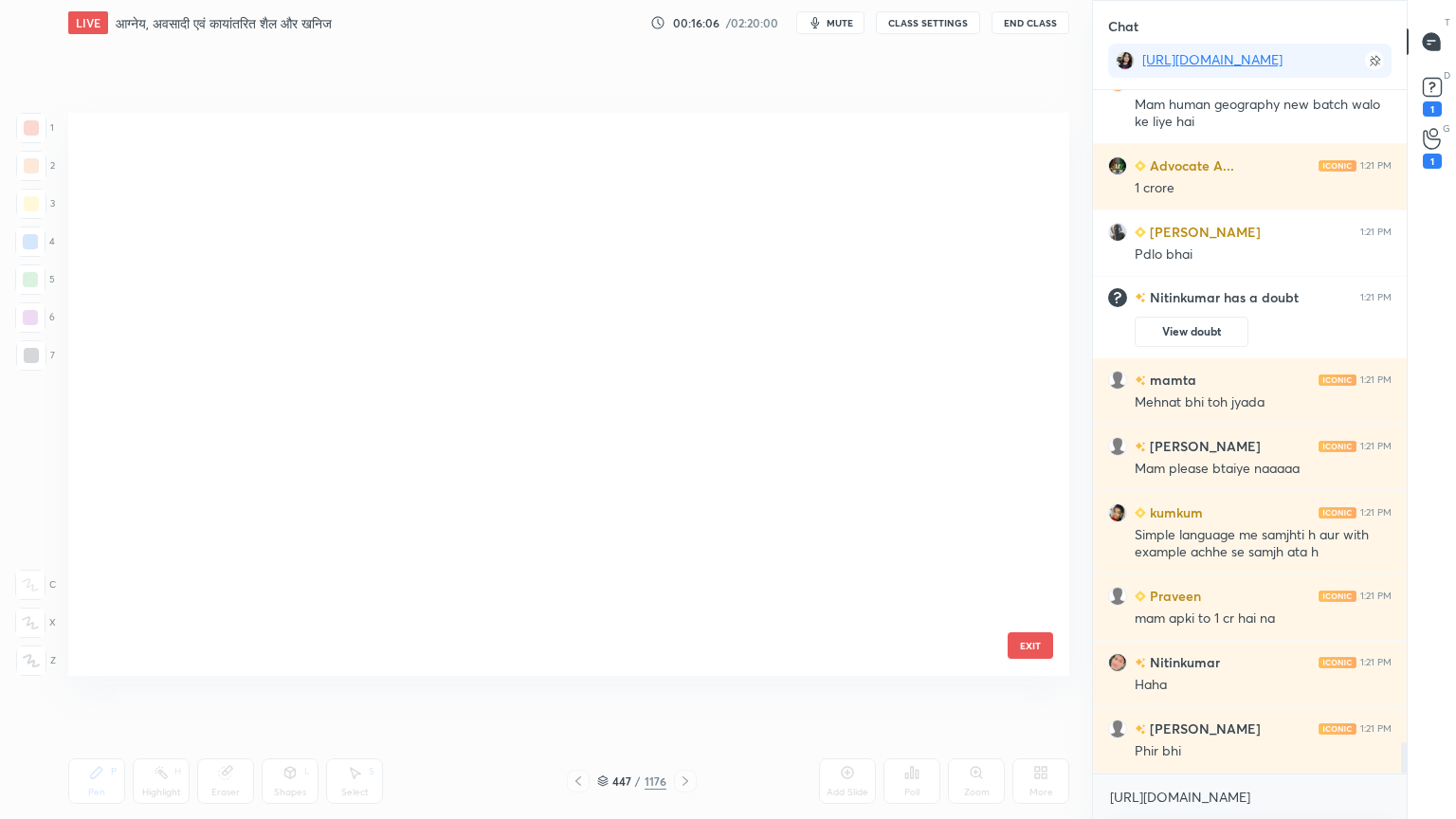 scroll, scrollTop: 25283, scrollLeft: 0, axis: vertical 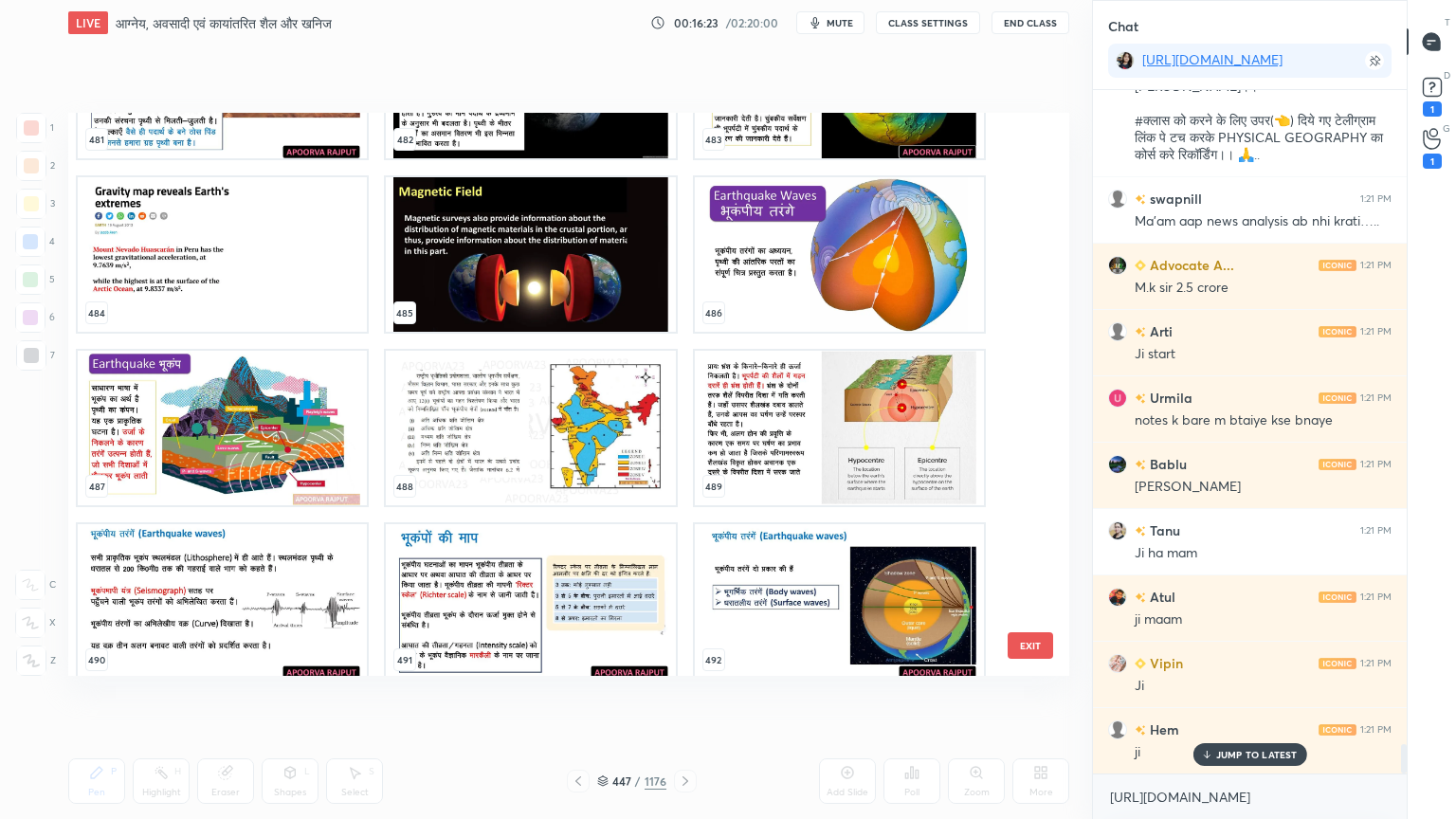 click at bounding box center (222, 428) 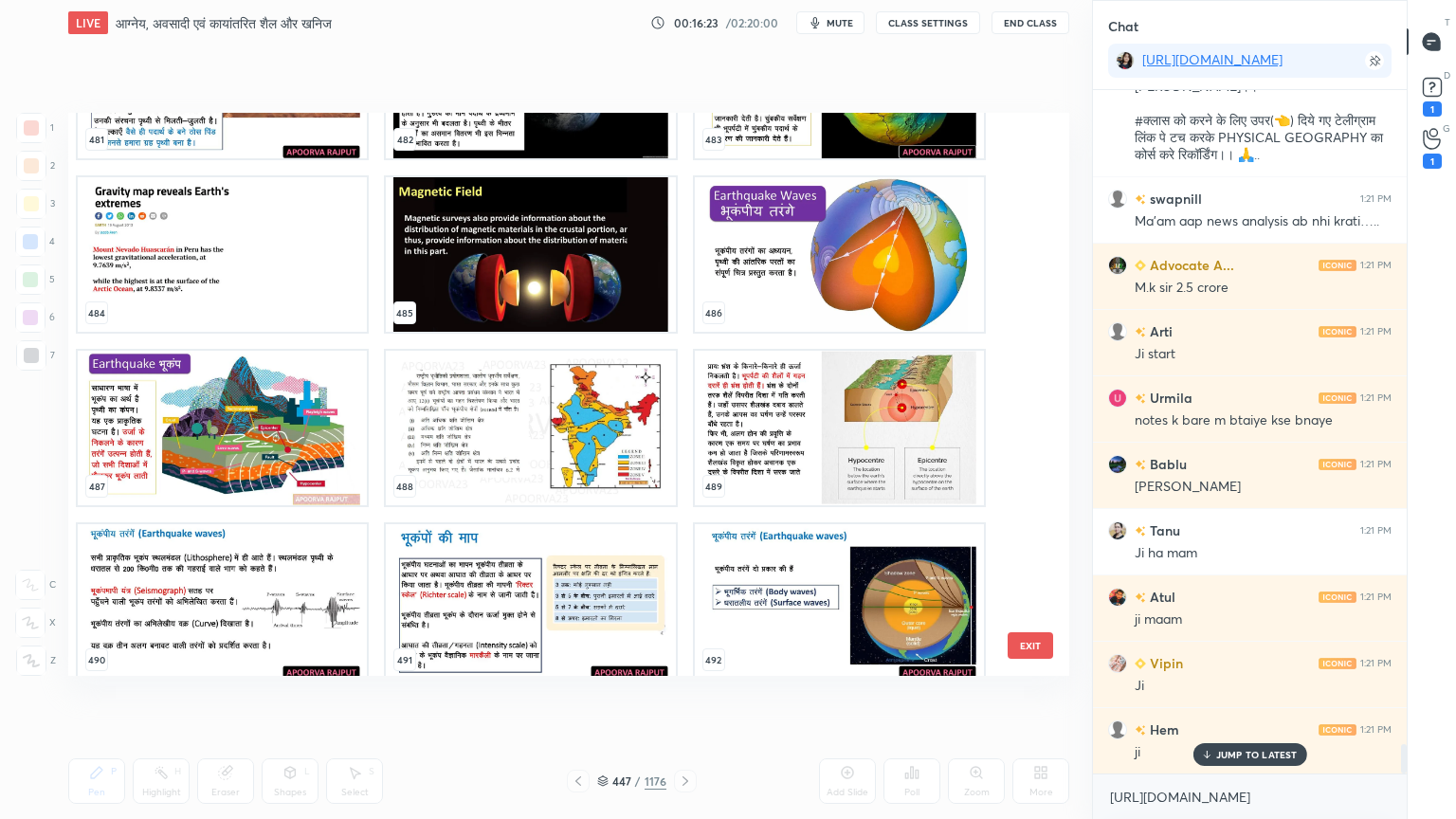click at bounding box center (222, 428) 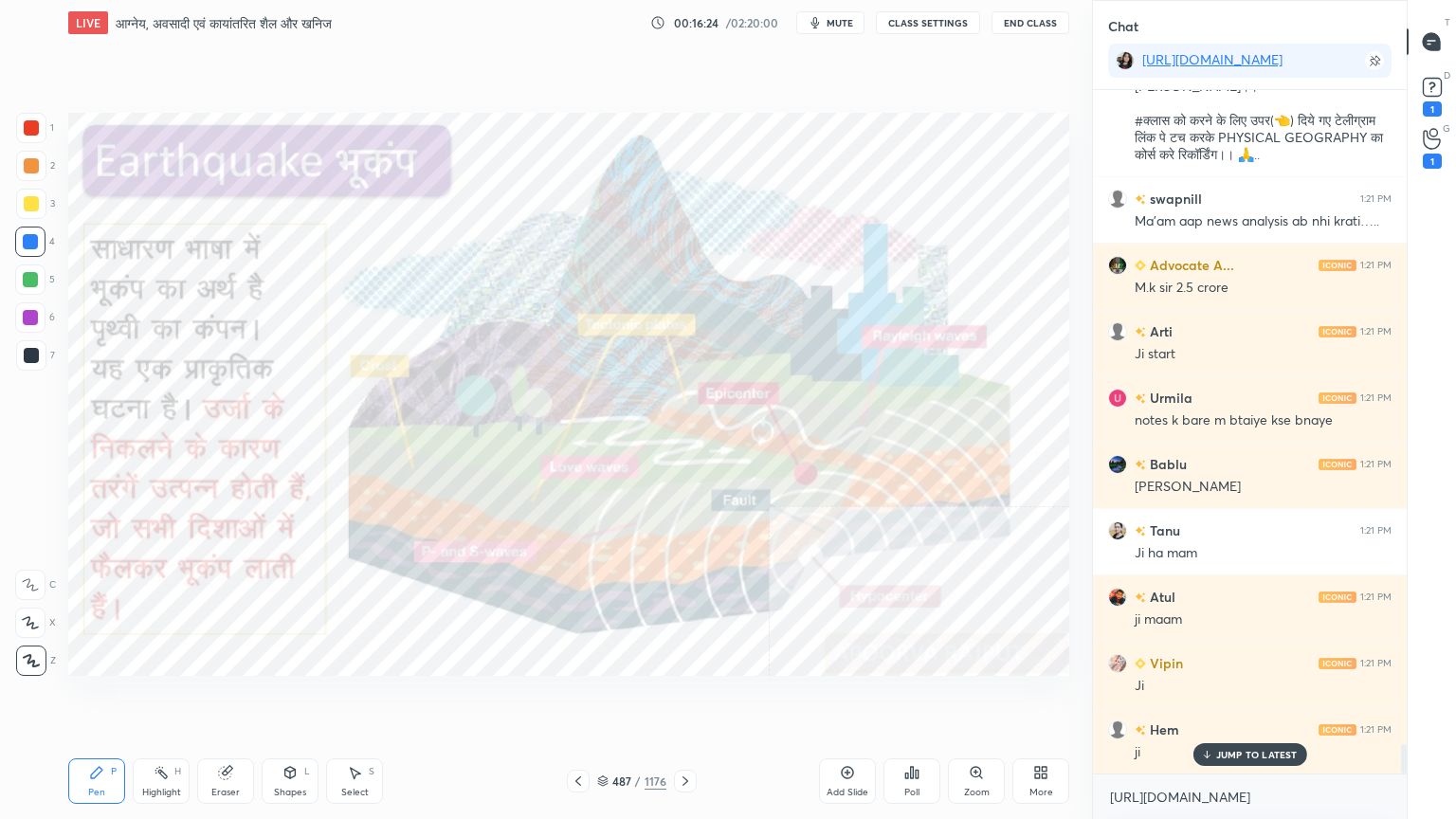 click at bounding box center (222, 428) 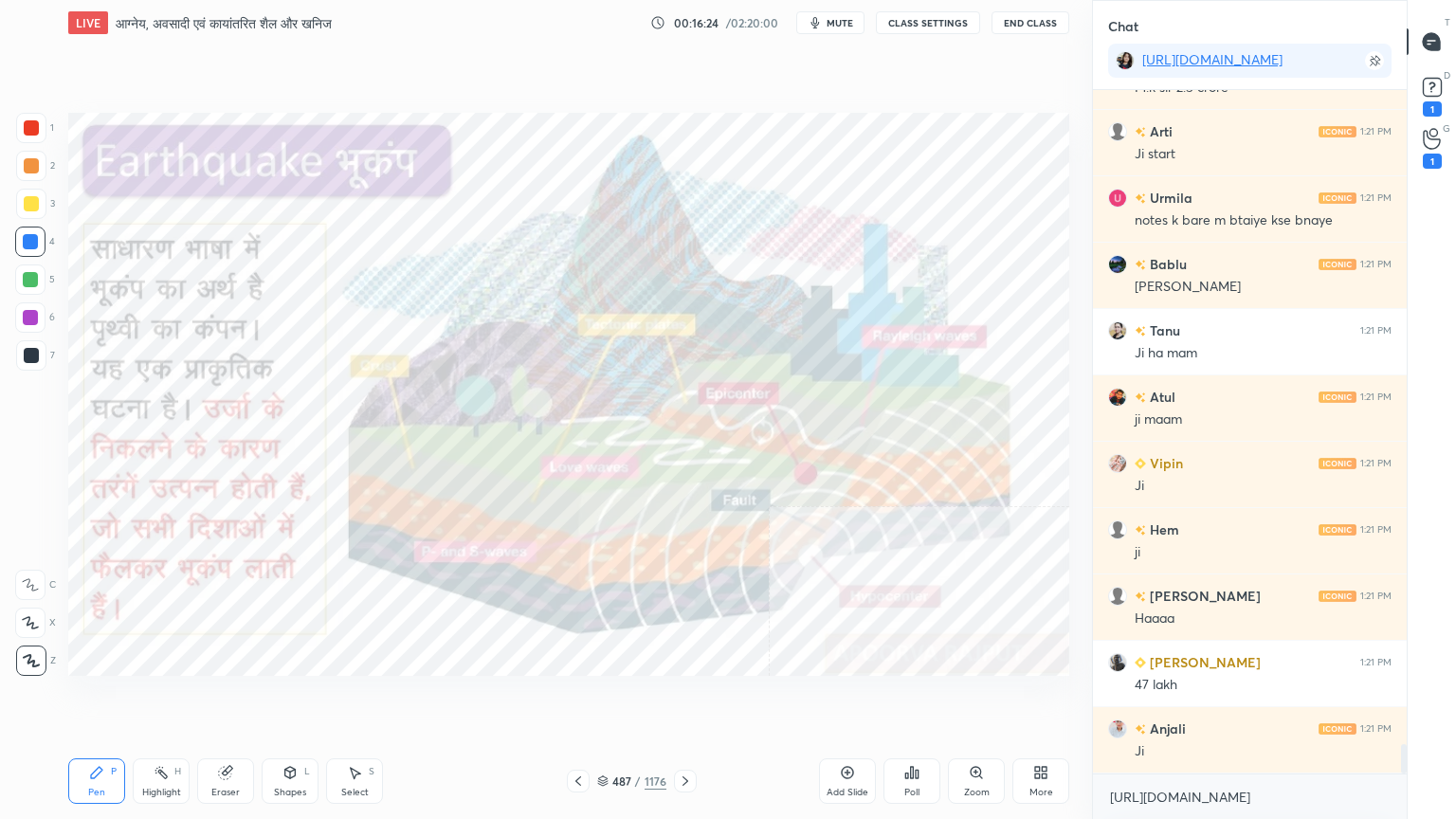 click at bounding box center (222, 428) 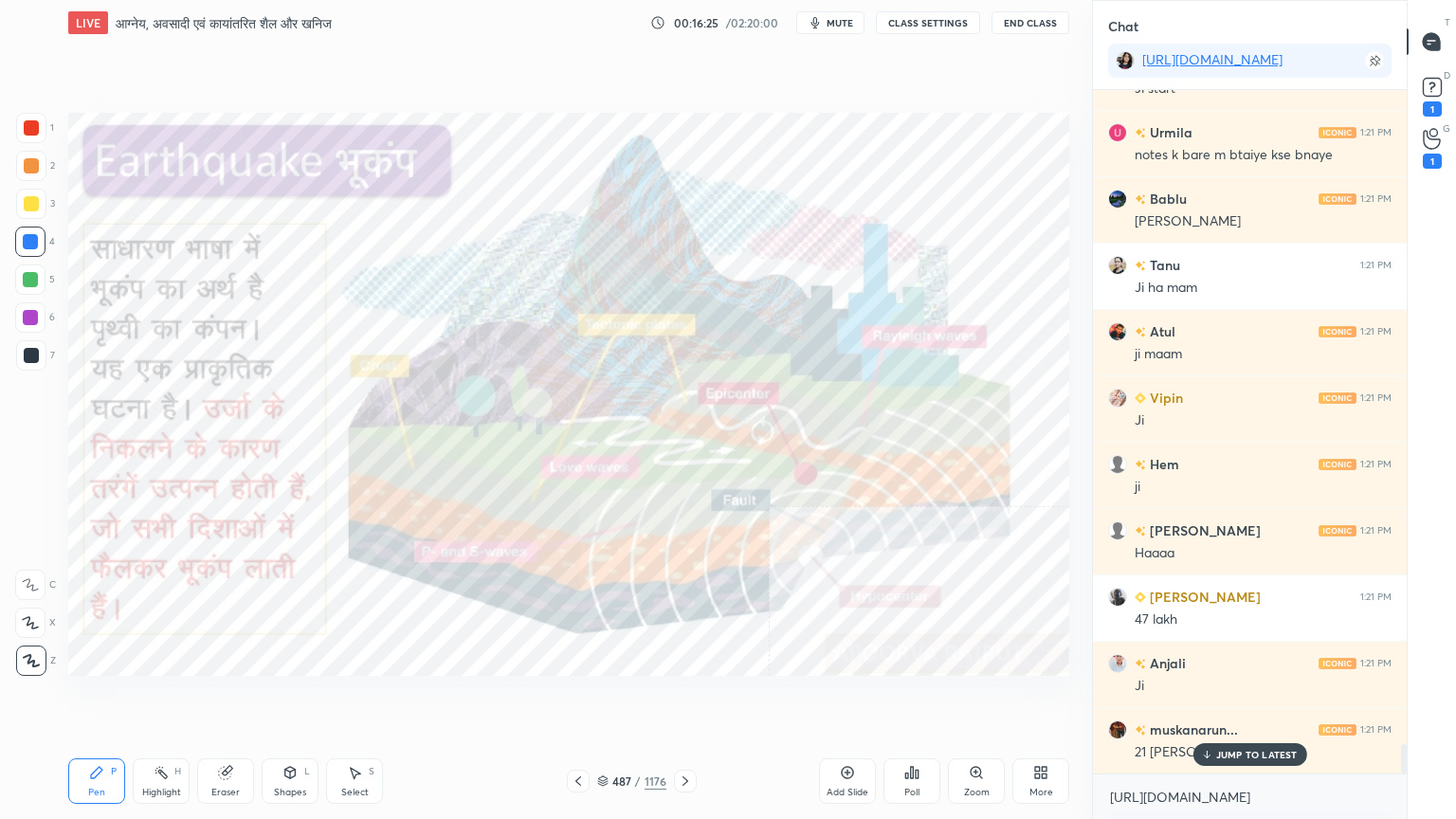 drag, startPoint x: 1187, startPoint y: 818, endPoint x: 1206, endPoint y: 818, distance: 19 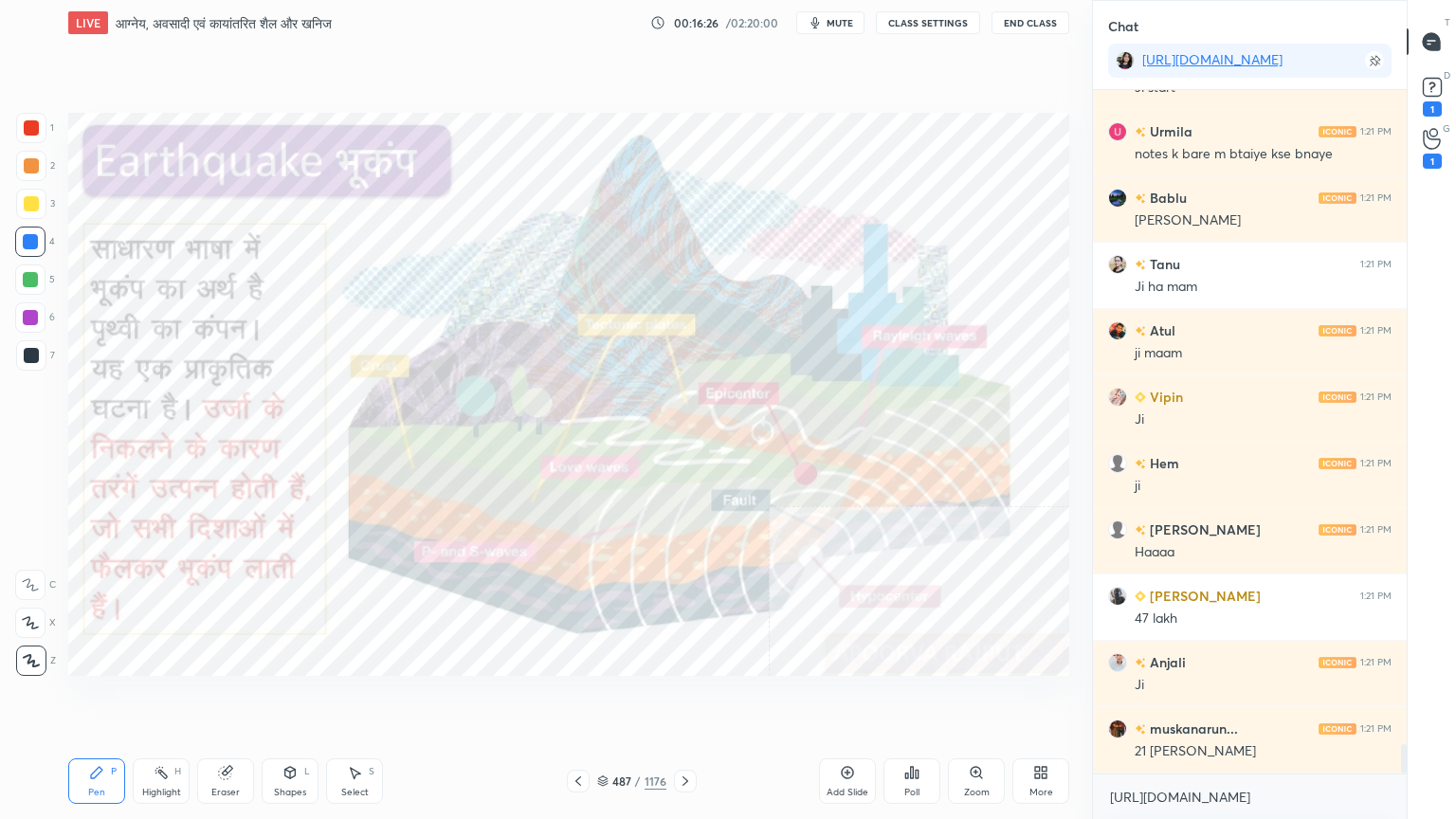 click on "[URL][DOMAIN_NAME] x" at bounding box center [1249, 796] 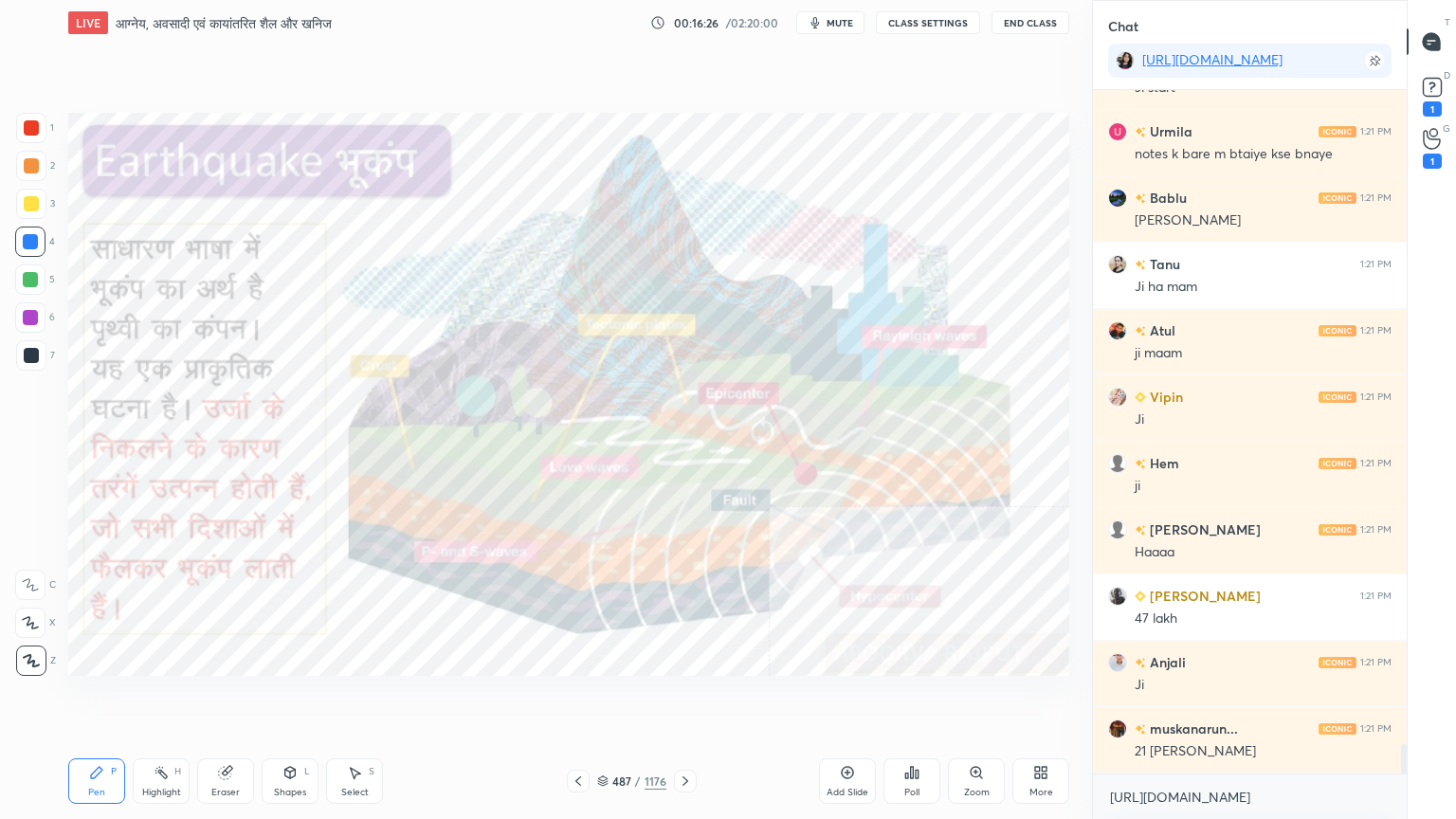 click on "[URL][DOMAIN_NAME] x" at bounding box center (1249, 796) 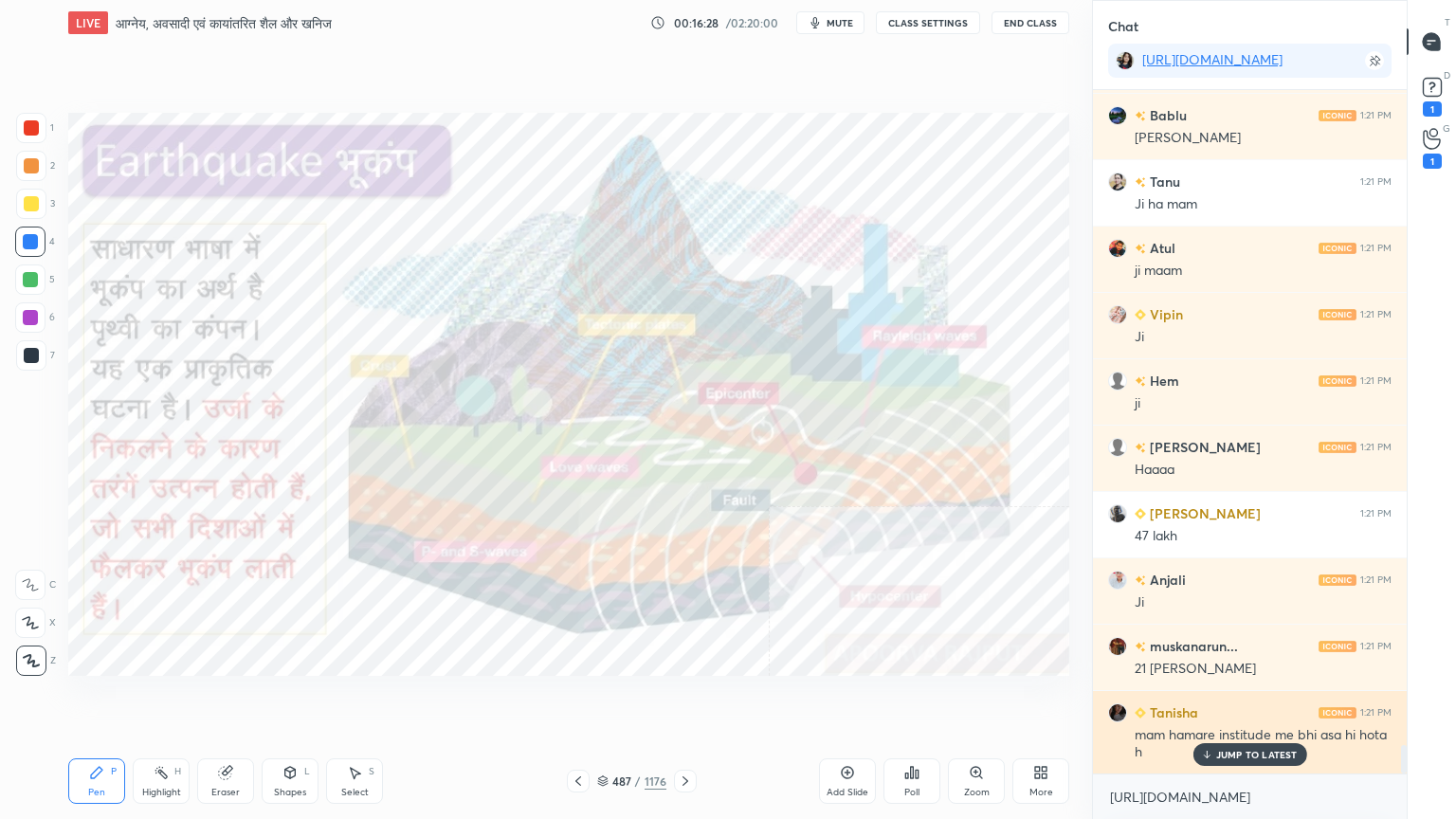 click on "JUMP TO LATEST" at bounding box center (1257, 755) 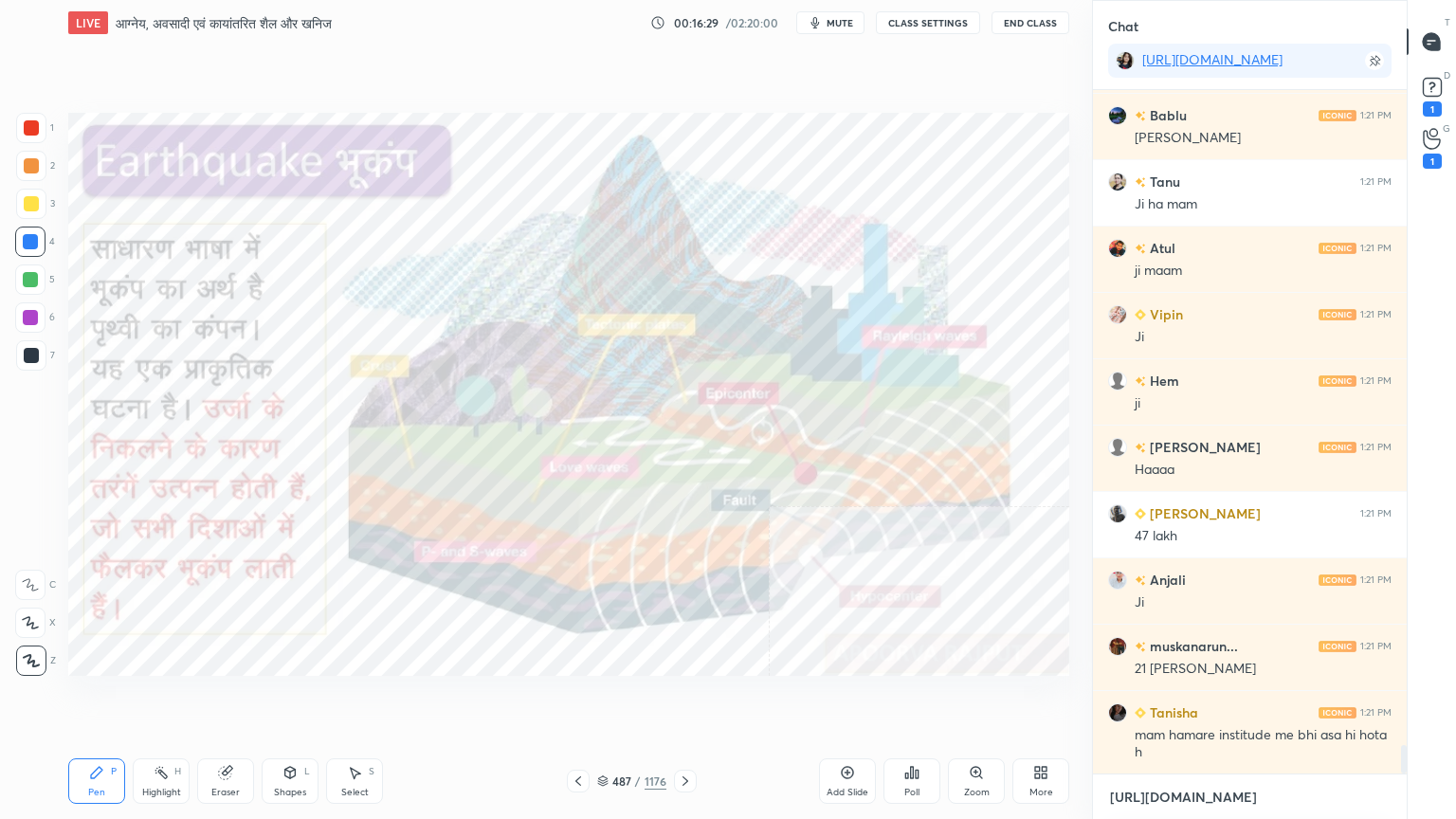 click on "[URL][DOMAIN_NAME]" at bounding box center [1249, 797] 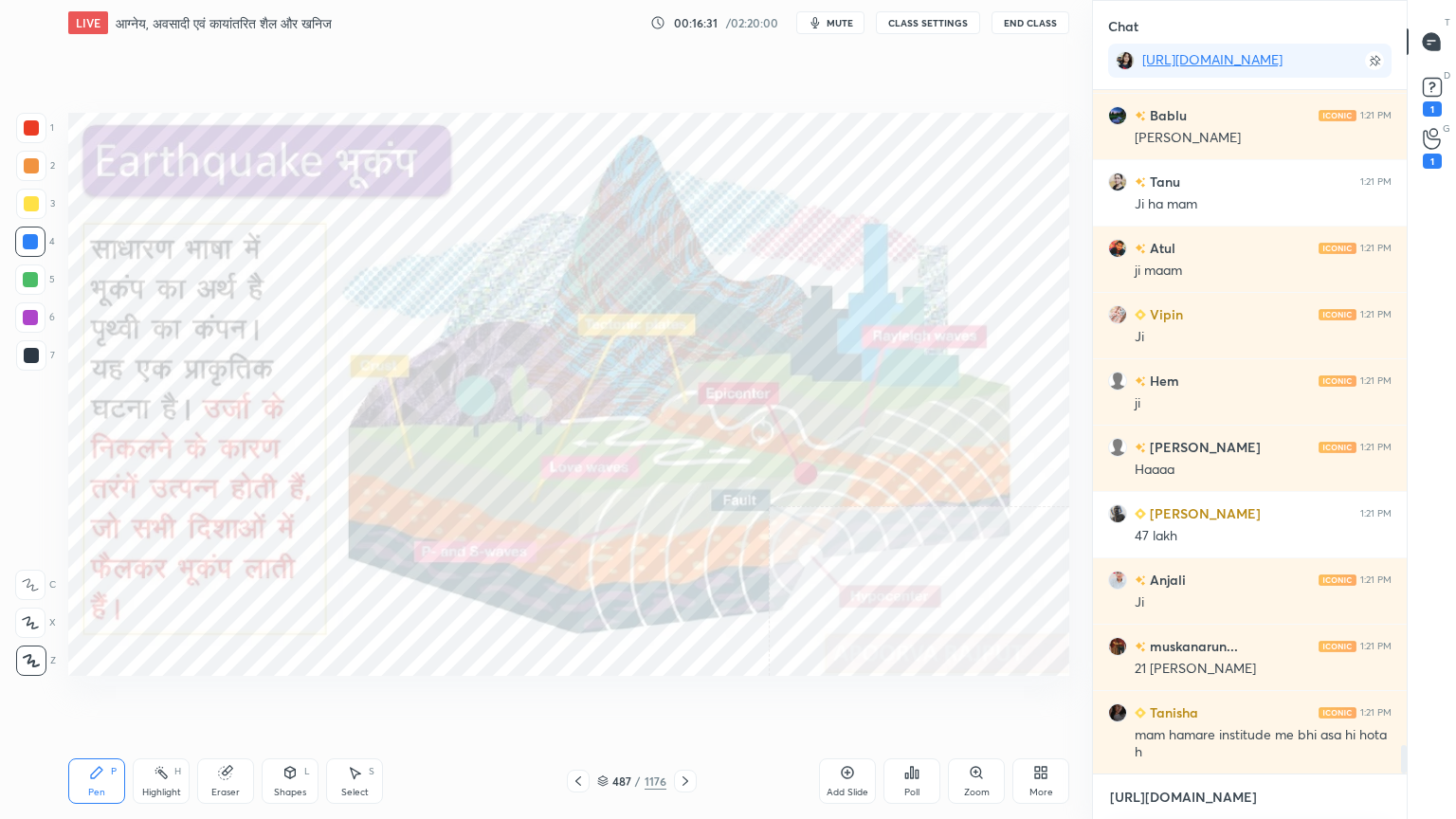 click on "[URL][DOMAIN_NAME]" at bounding box center [1249, 797] 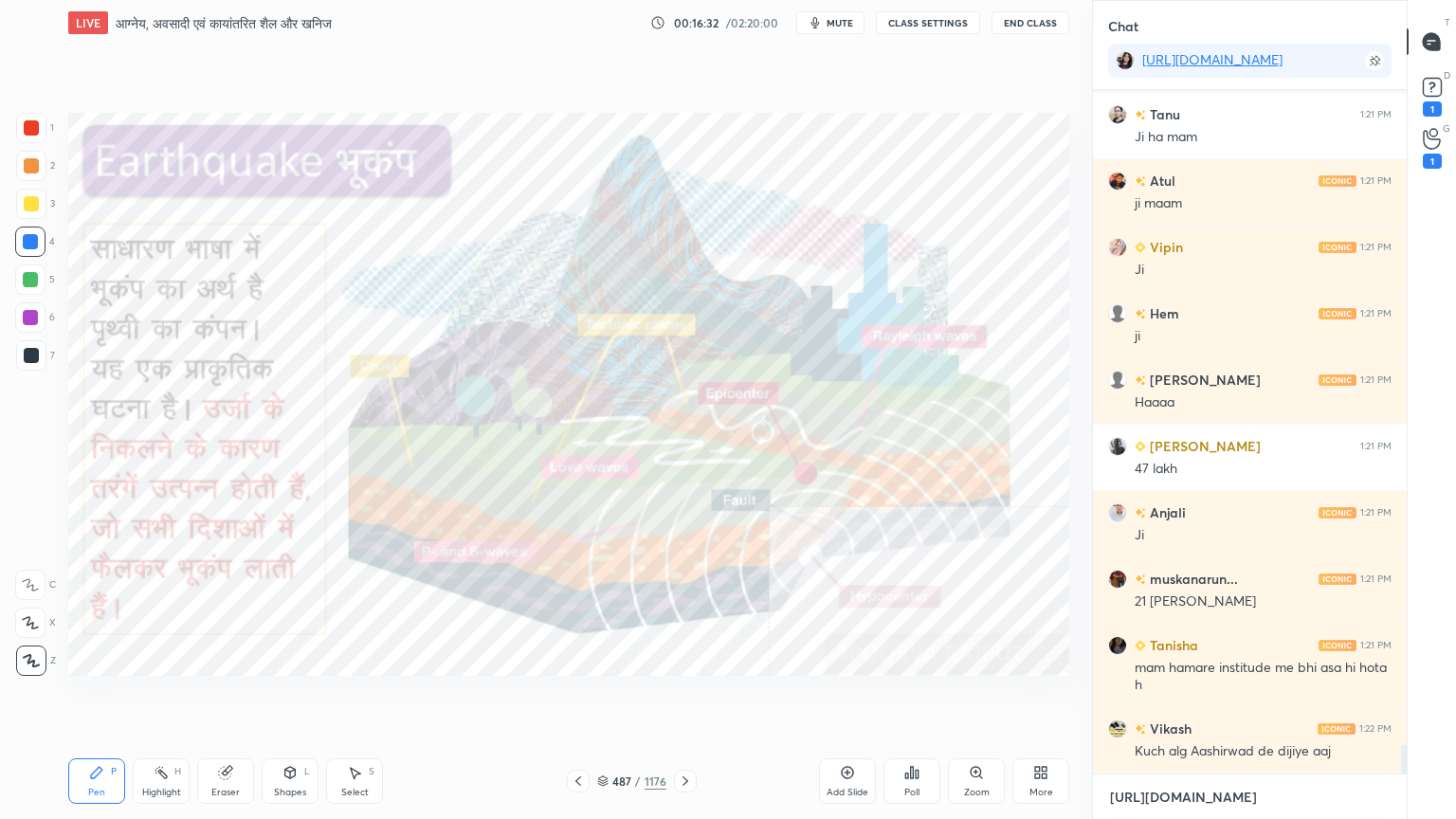 click on "[URL][DOMAIN_NAME]" at bounding box center (1249, 797) 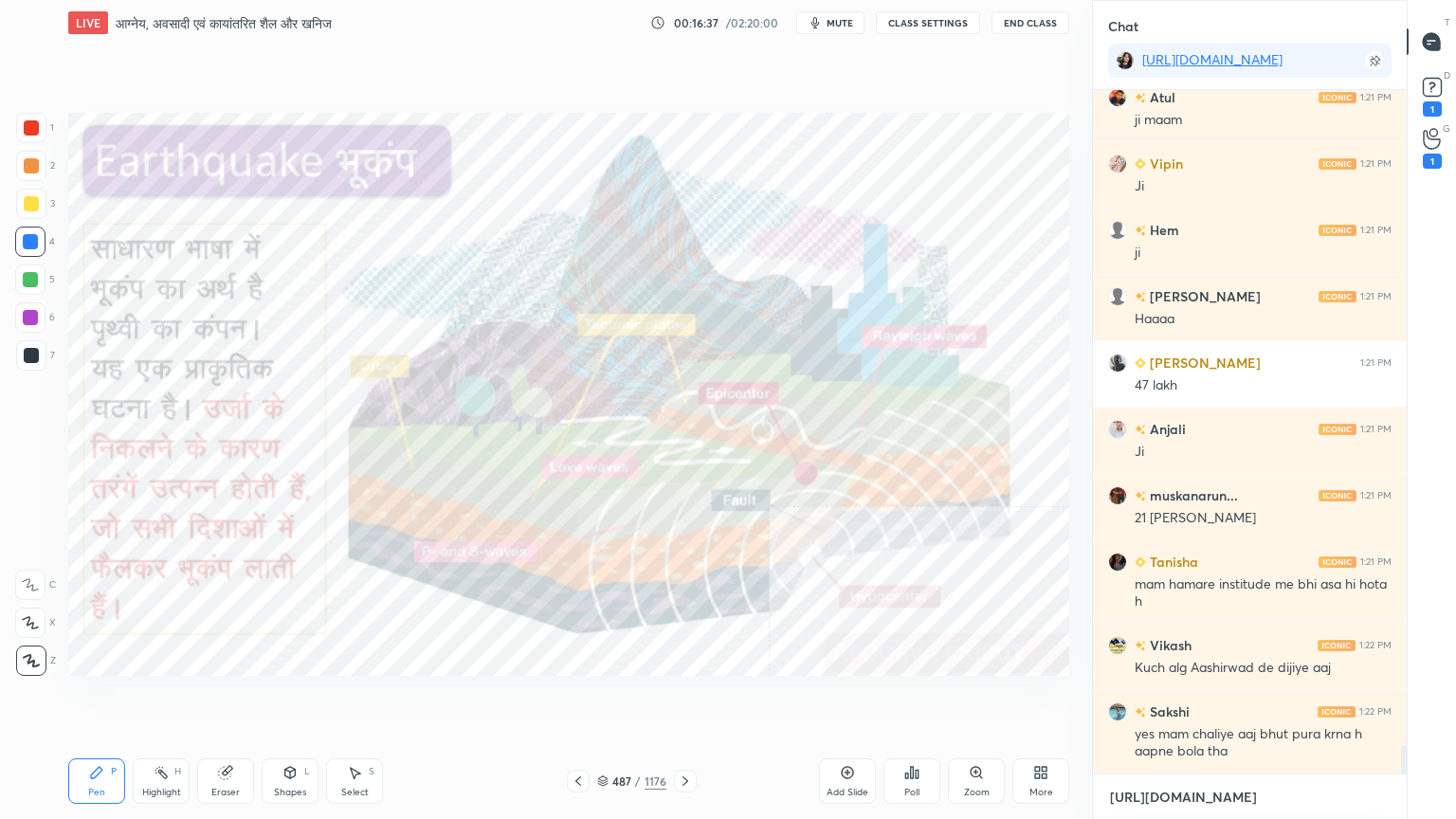 click on "[URL][DOMAIN_NAME]" at bounding box center (1249, 797) 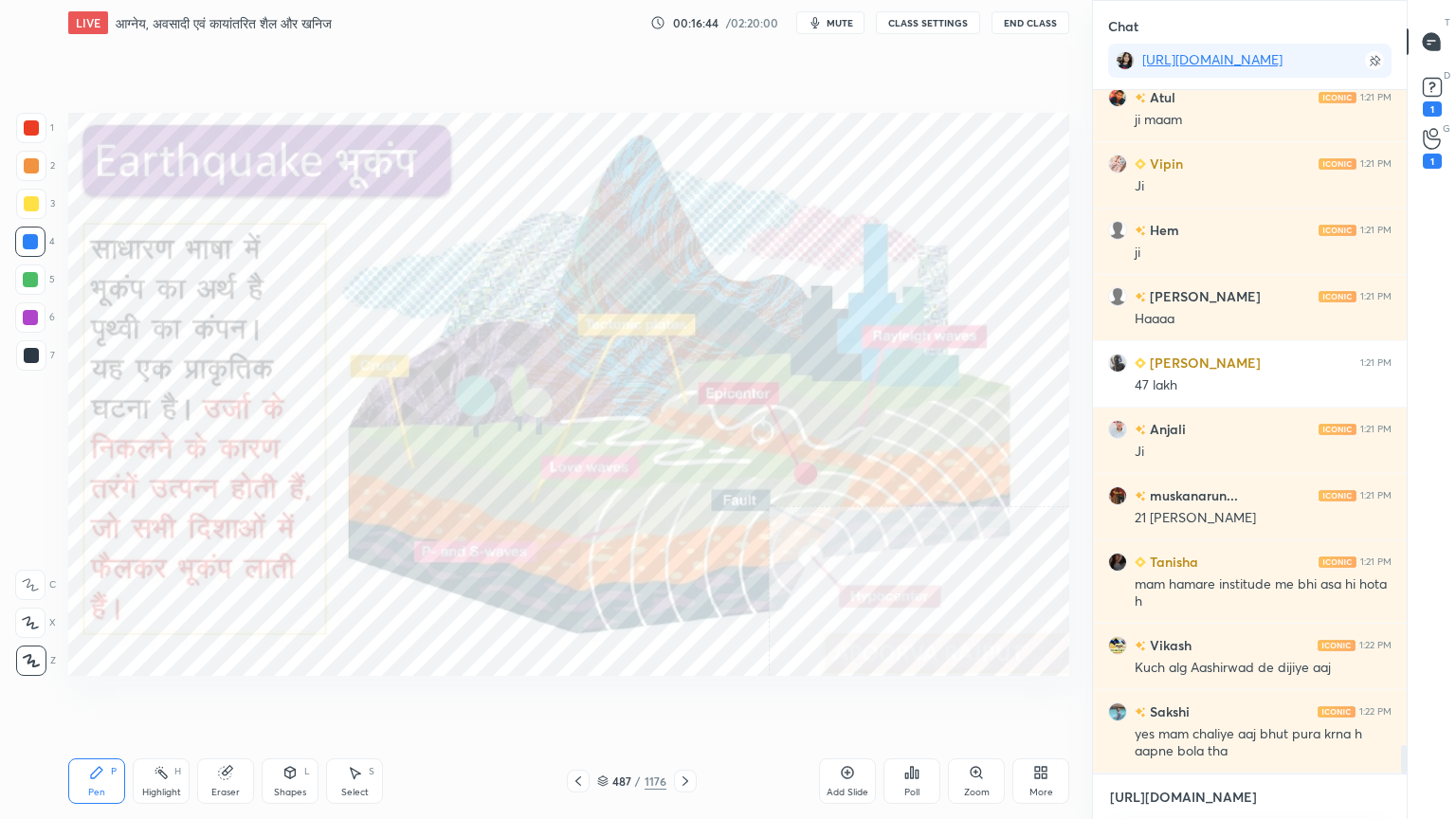 scroll, scrollTop: 15734, scrollLeft: 0, axis: vertical 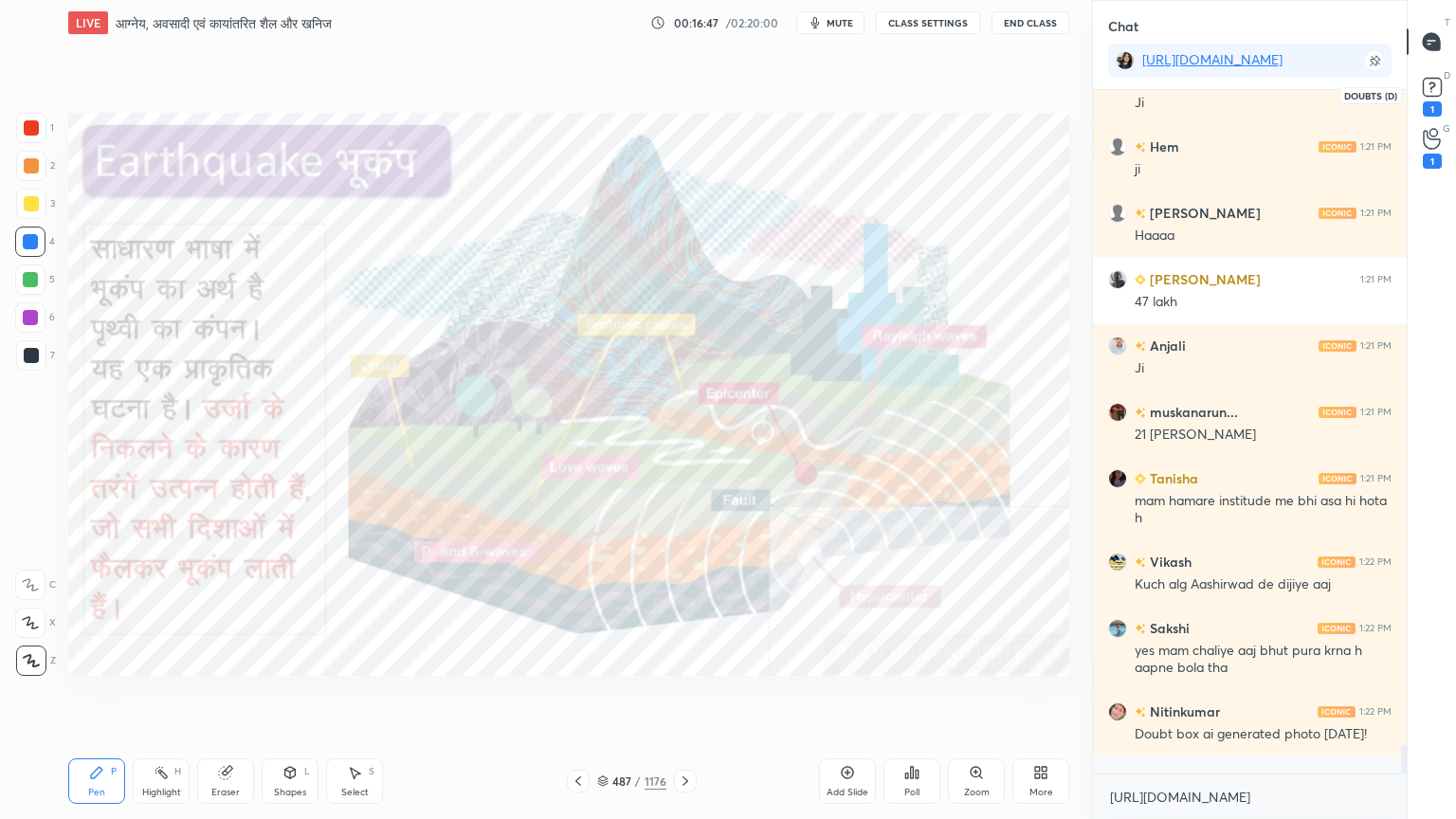 drag, startPoint x: 1429, startPoint y: 93, endPoint x: 1396, endPoint y: 113, distance: 38.58756 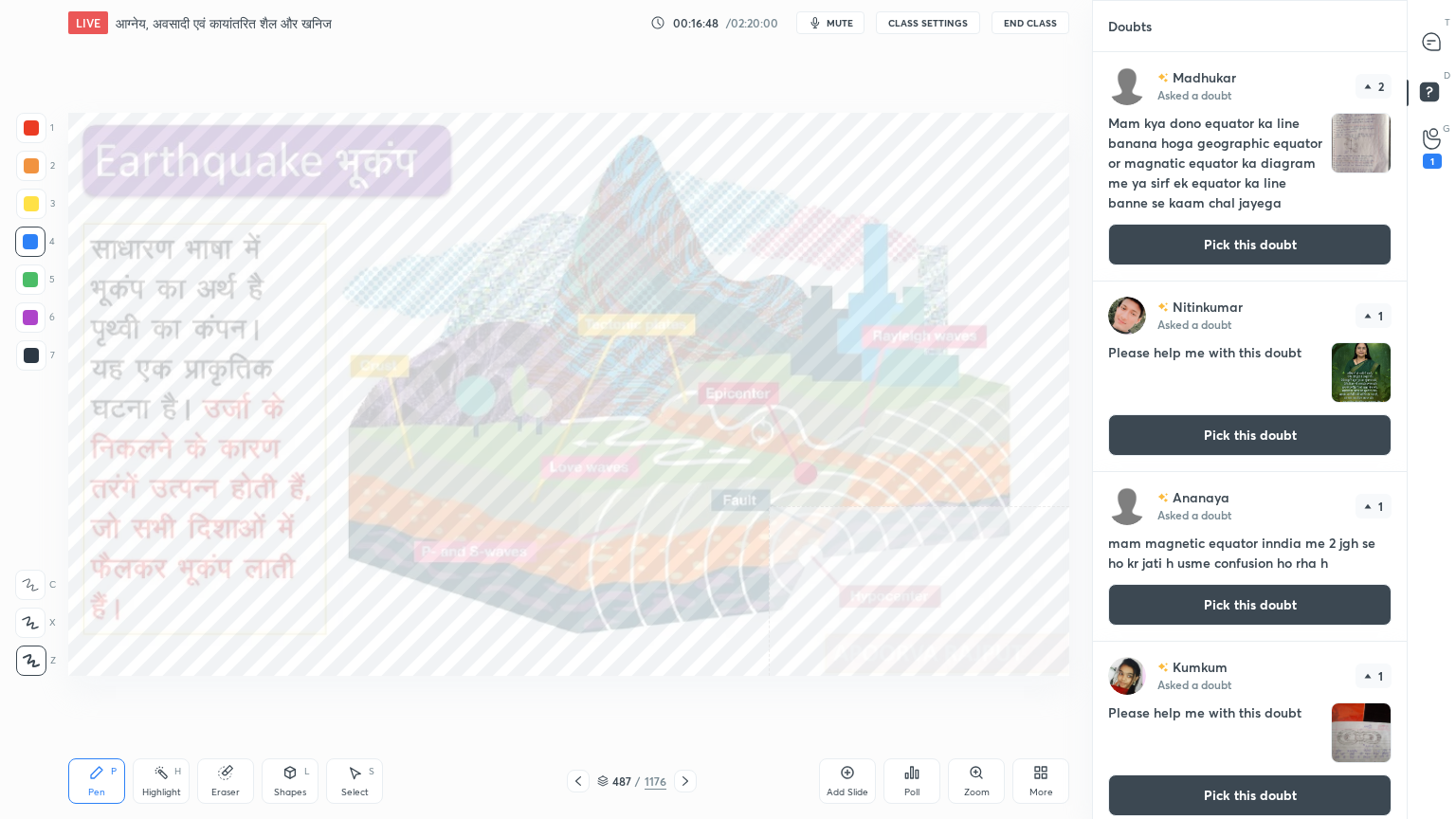 click on "Pick this doubt" at bounding box center (1249, 245) 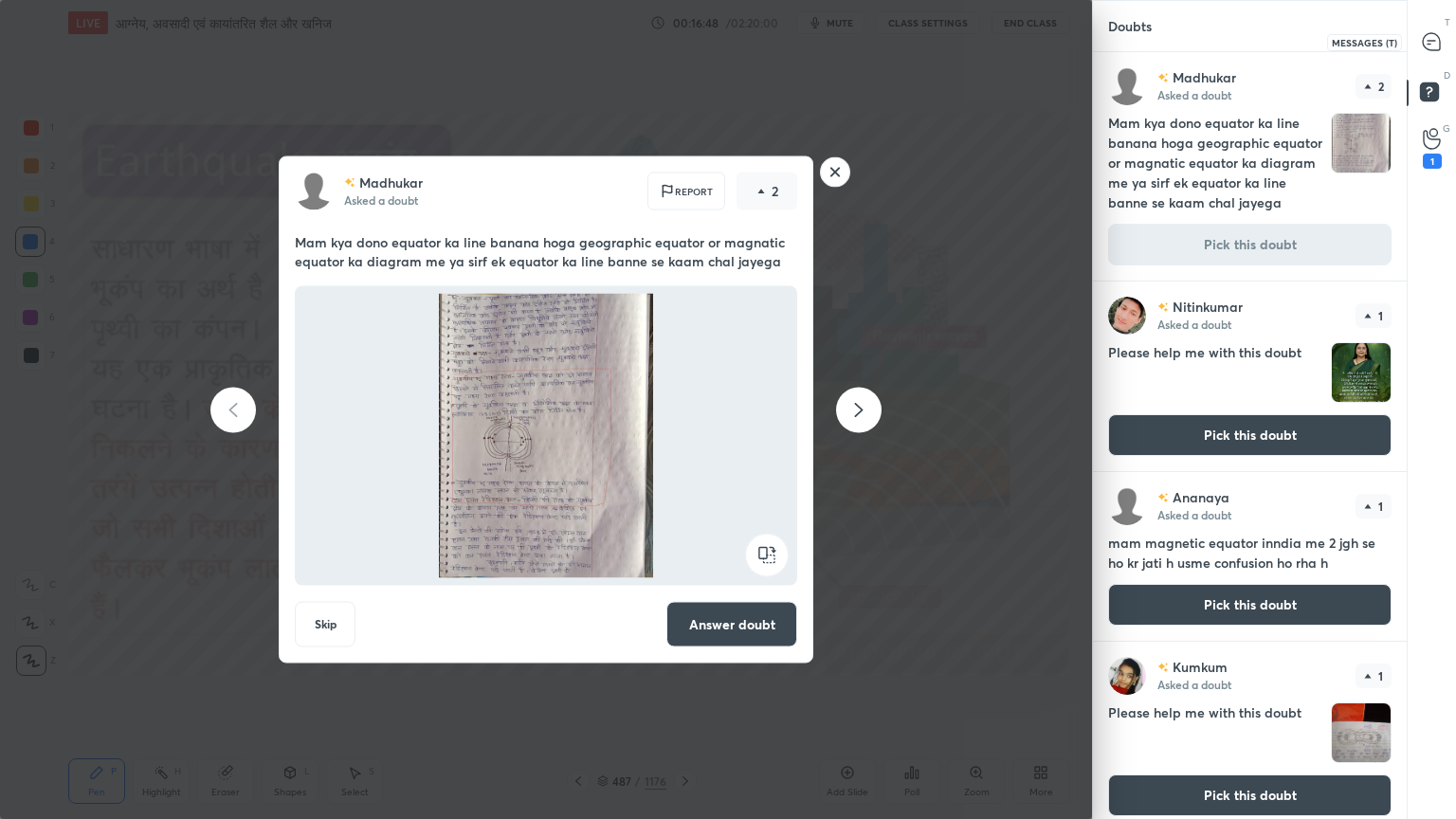 click at bounding box center (1432, 42) 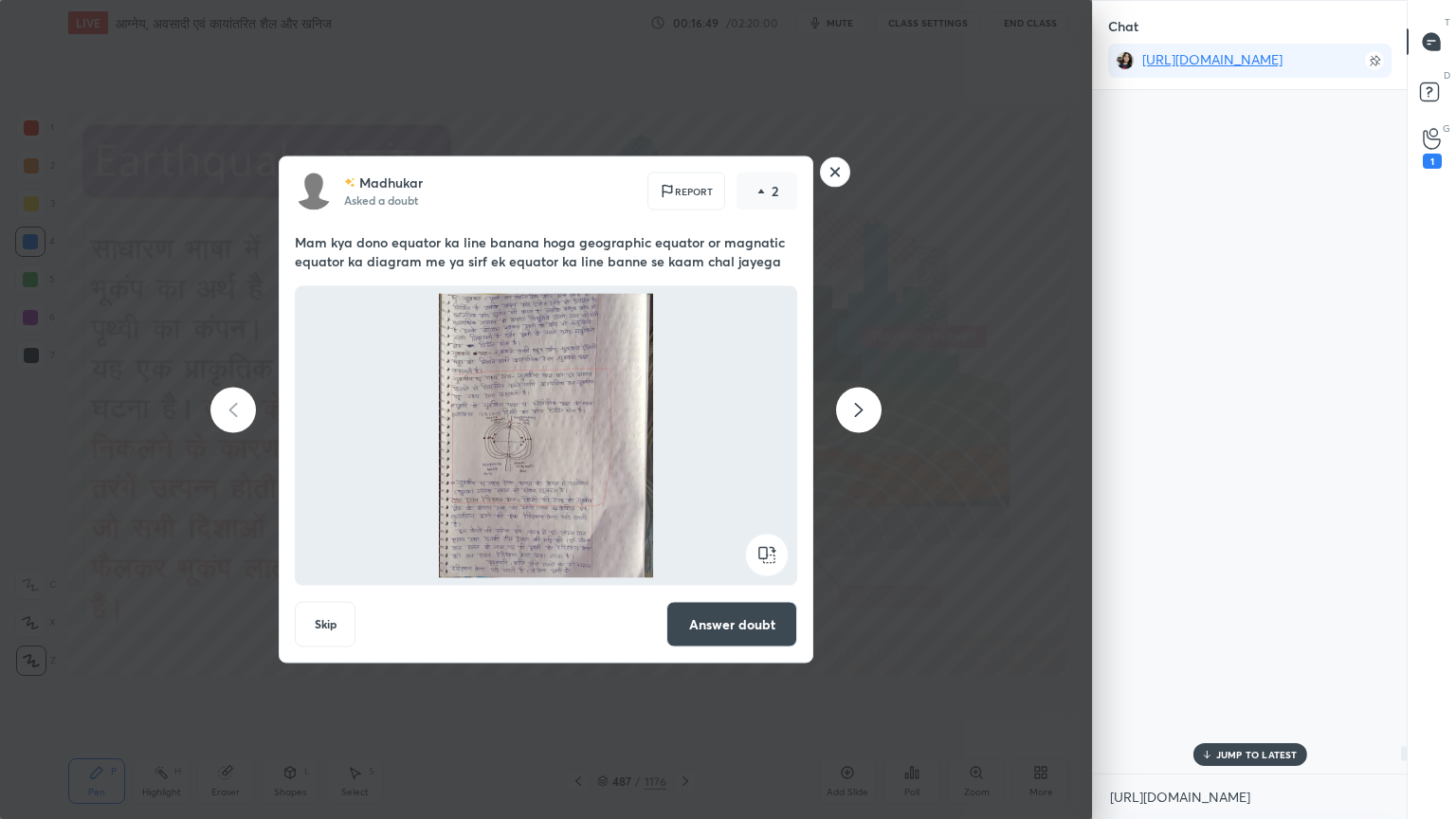 scroll, scrollTop: 723, scrollLeft: 308, axis: both 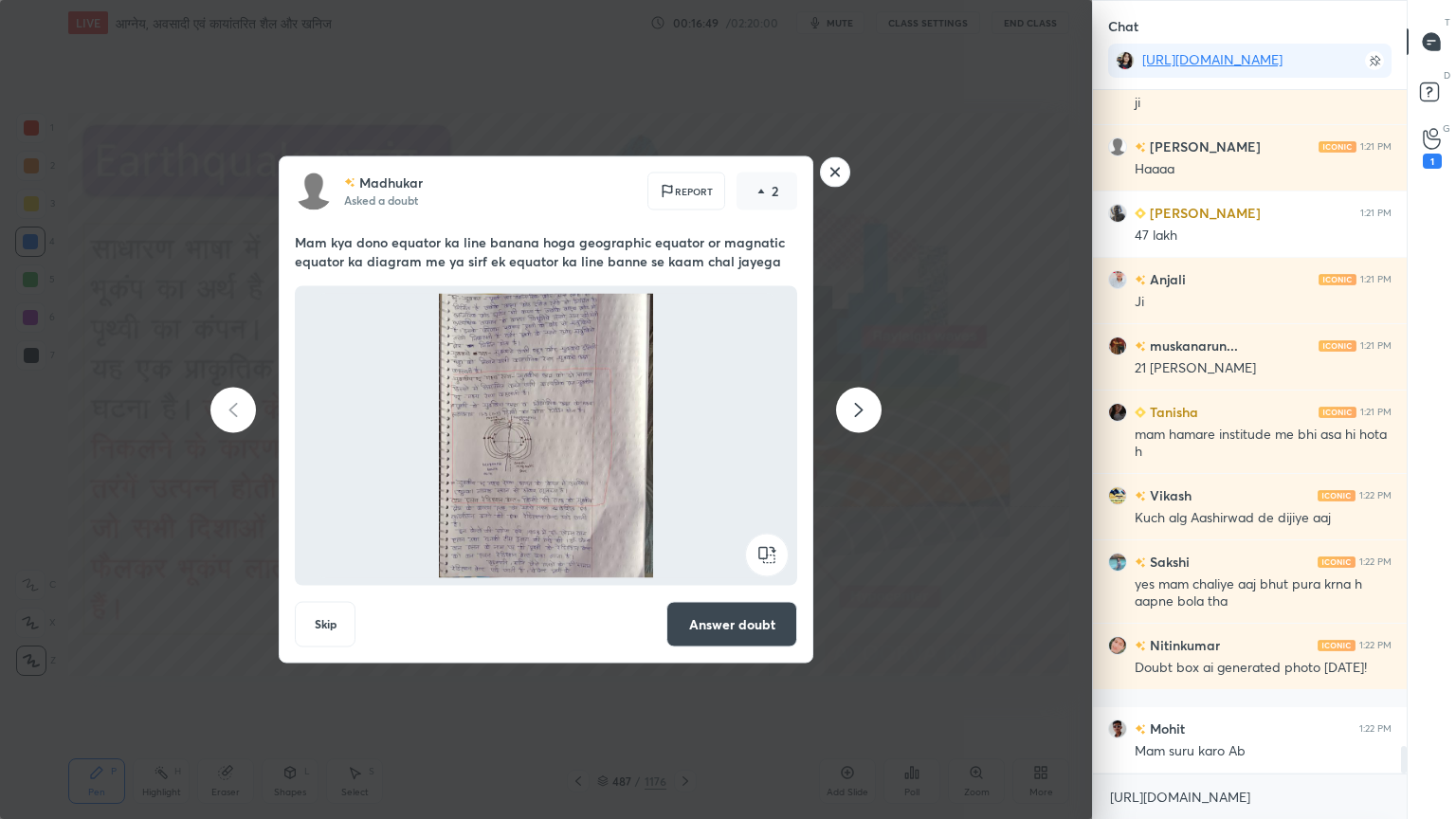 click 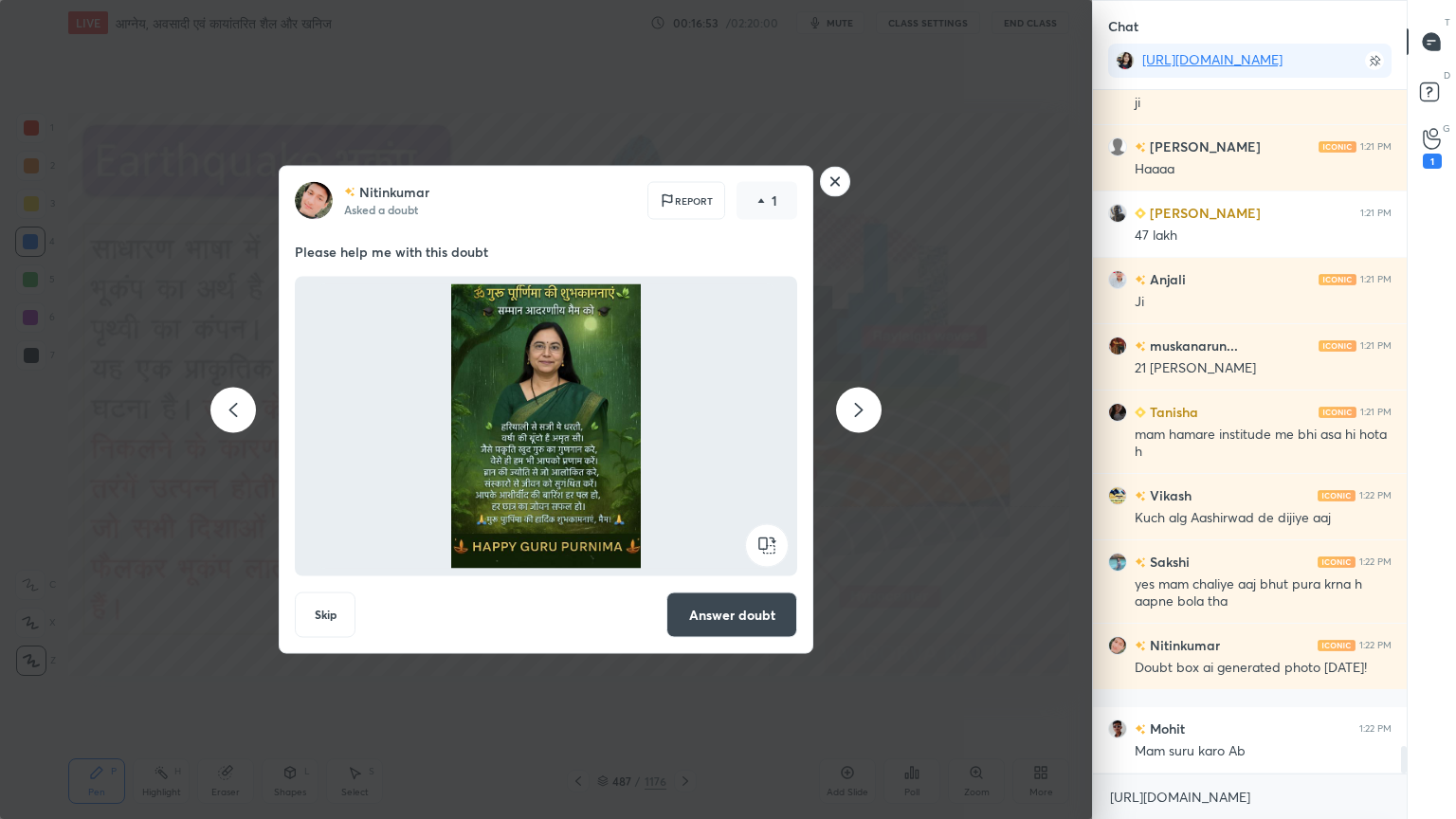 click on "Answer doubt" at bounding box center (732, 615) 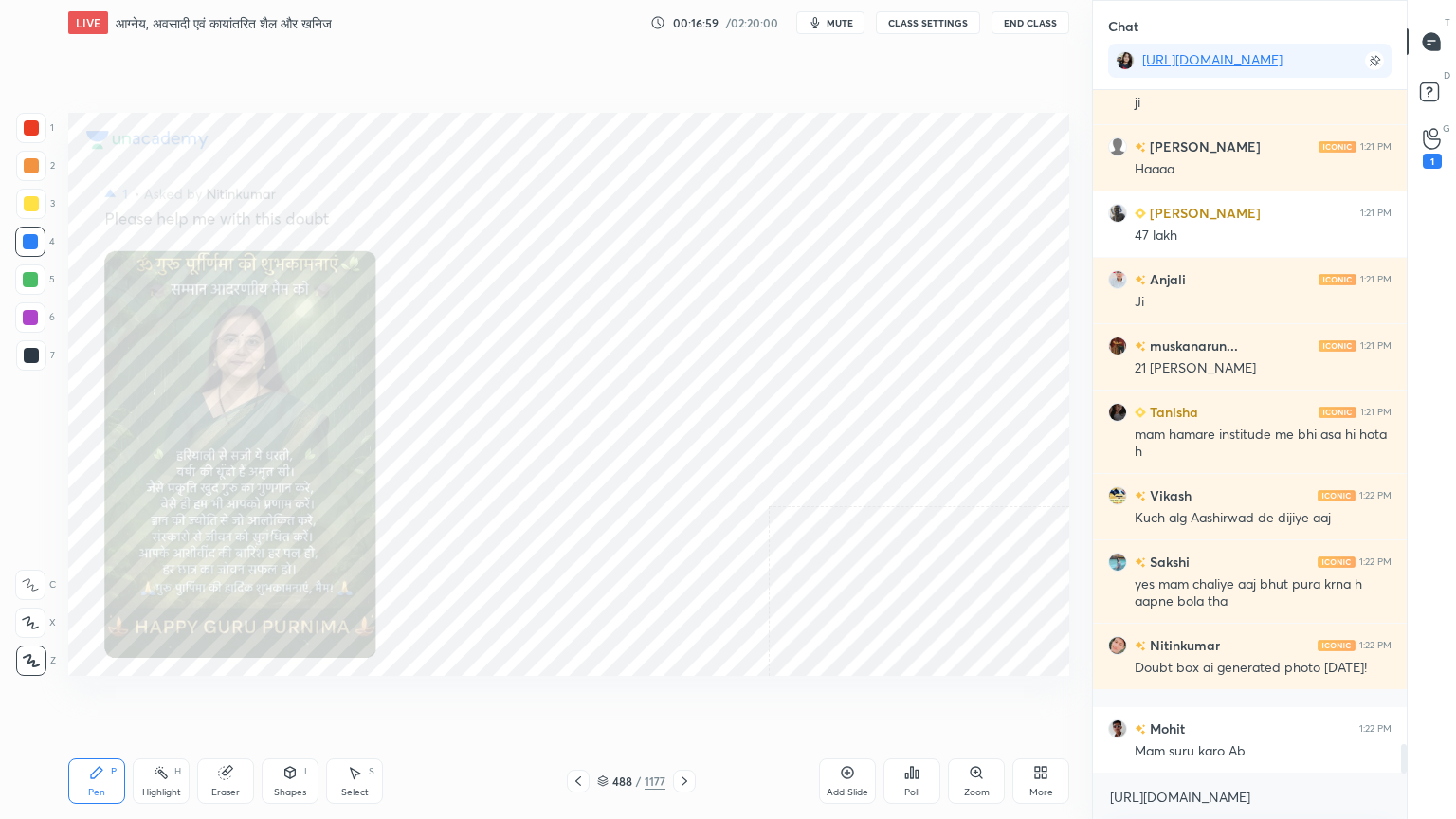 click 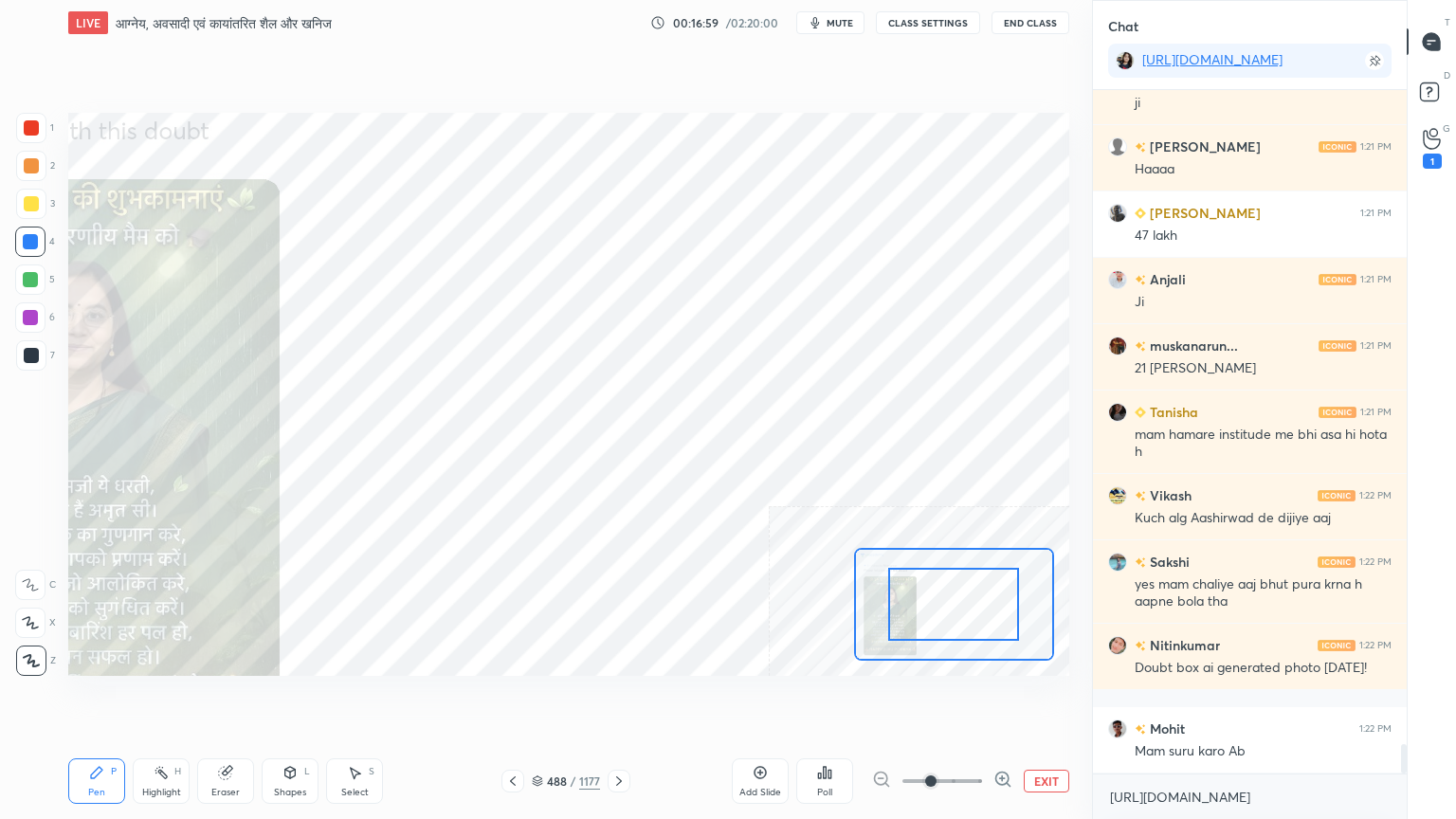click 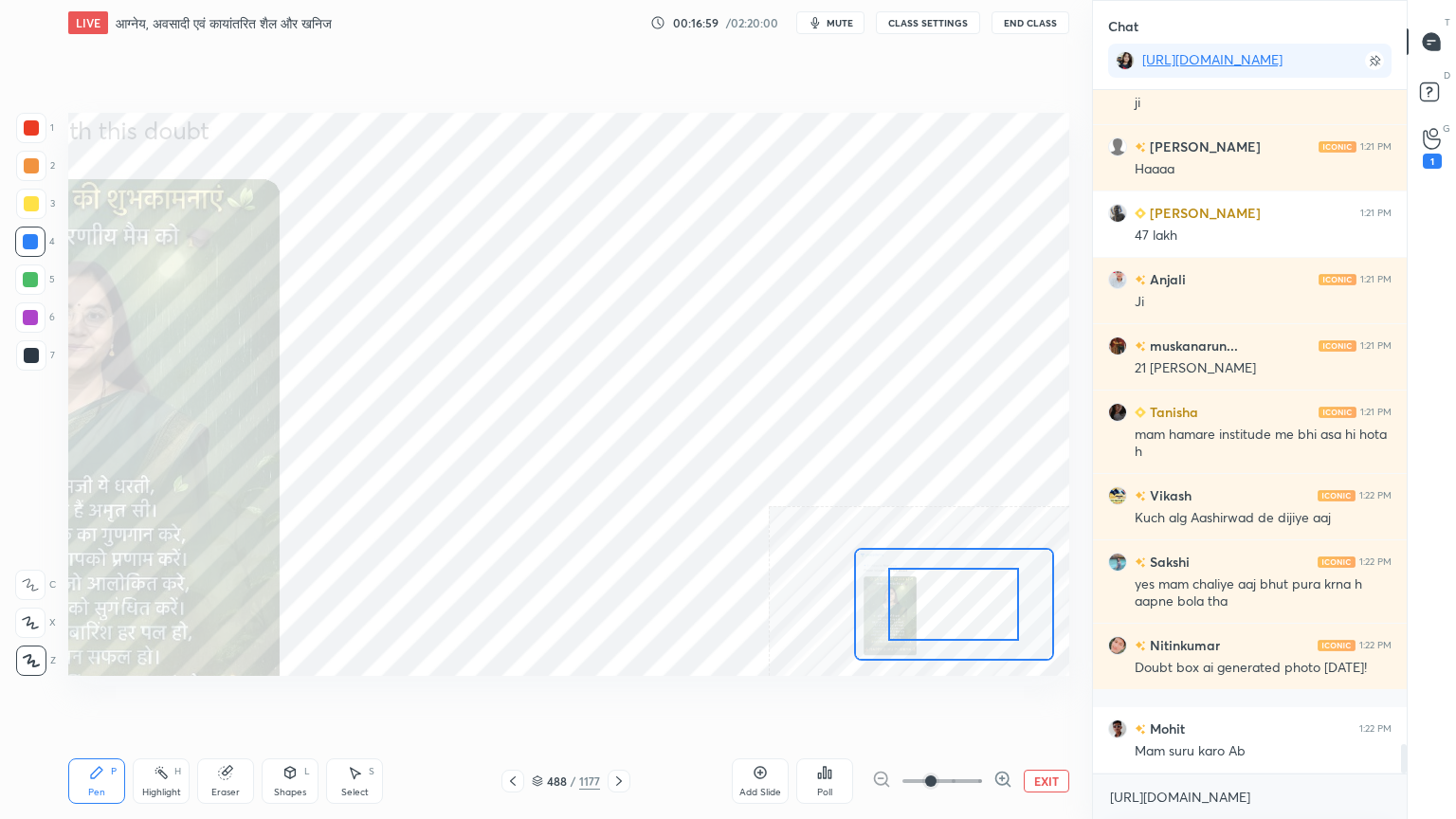 click 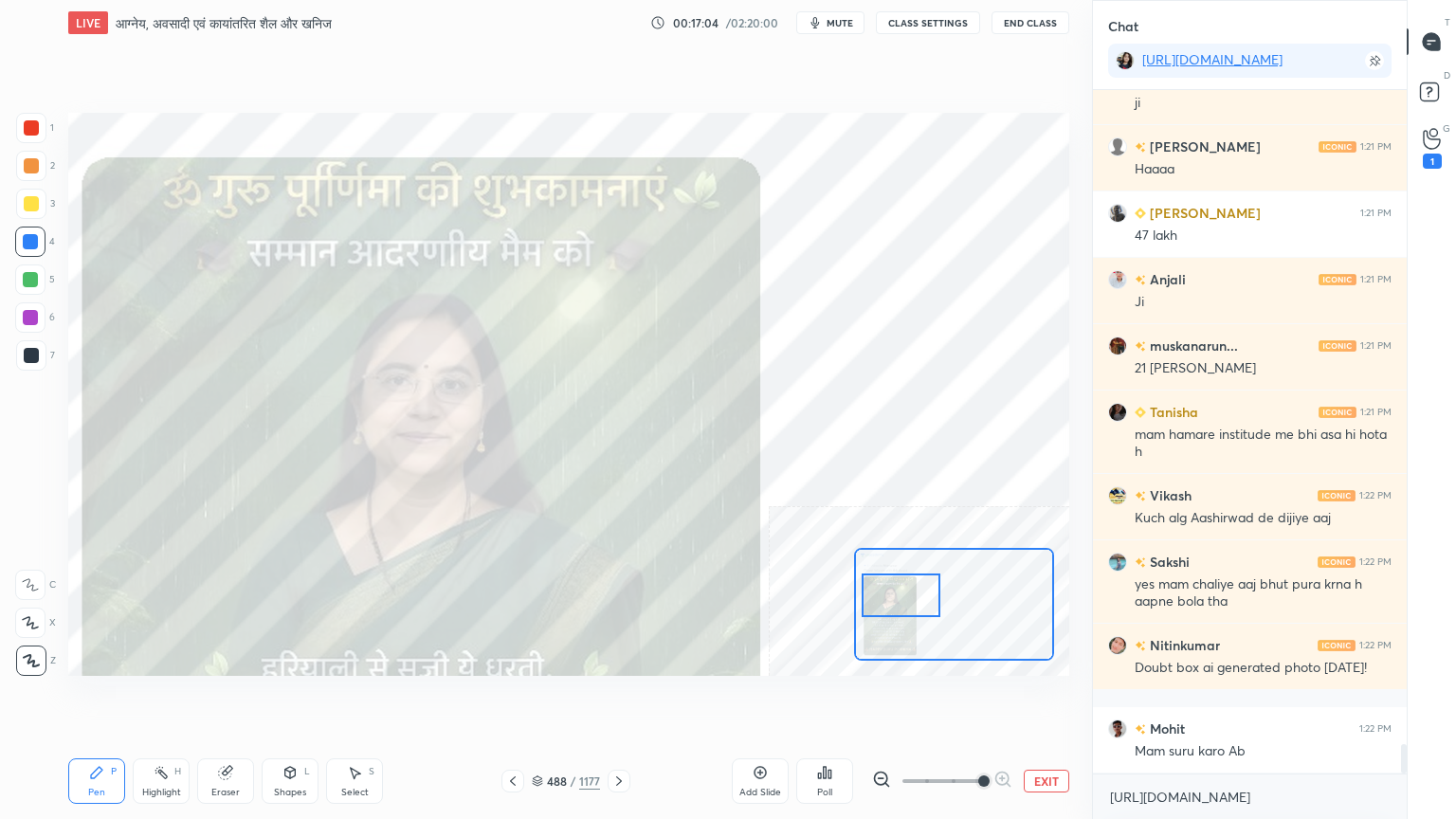 drag, startPoint x: 957, startPoint y: 610, endPoint x: 939, endPoint y: 595, distance: 23.430749 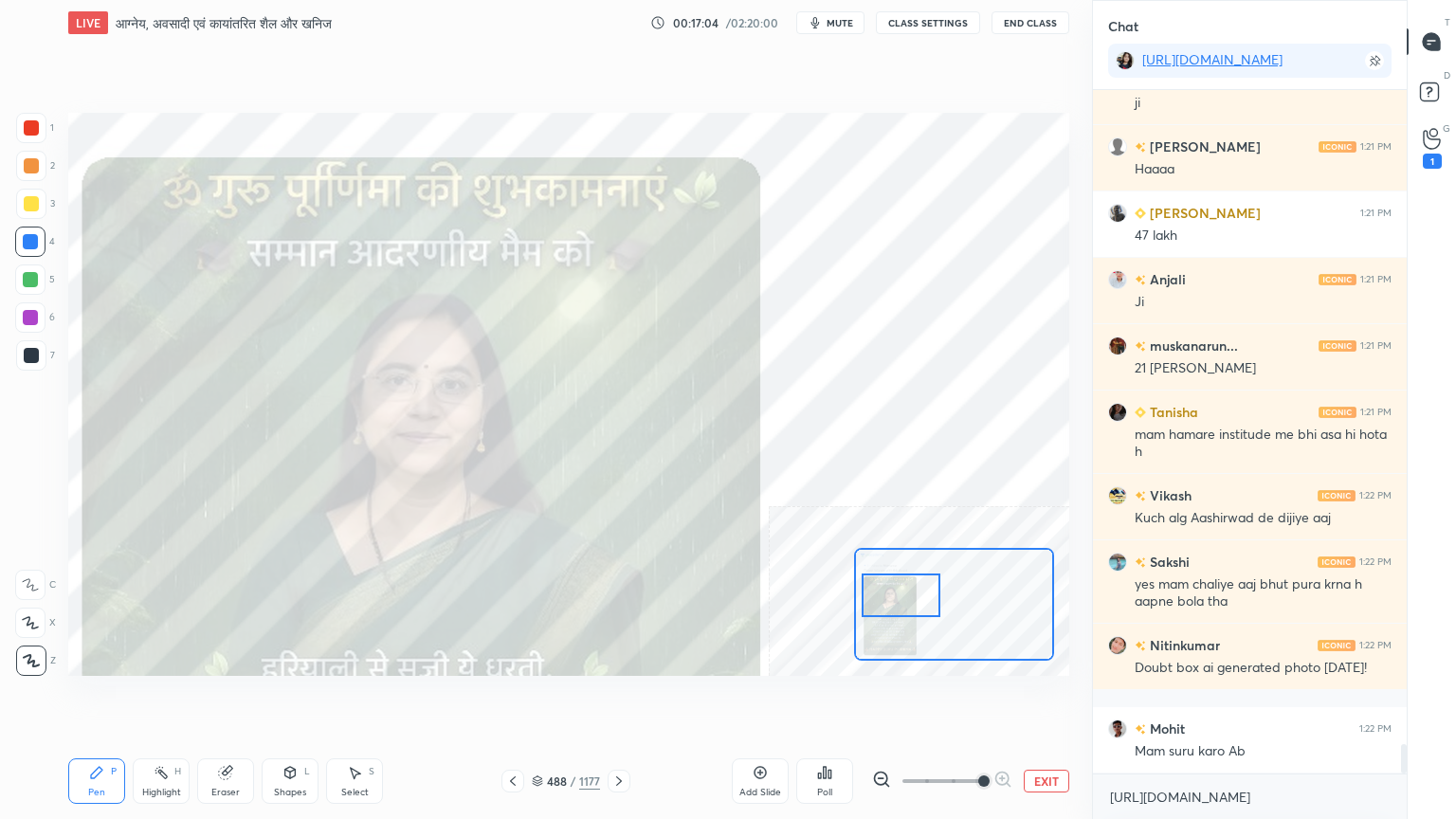 click at bounding box center (901, 595) 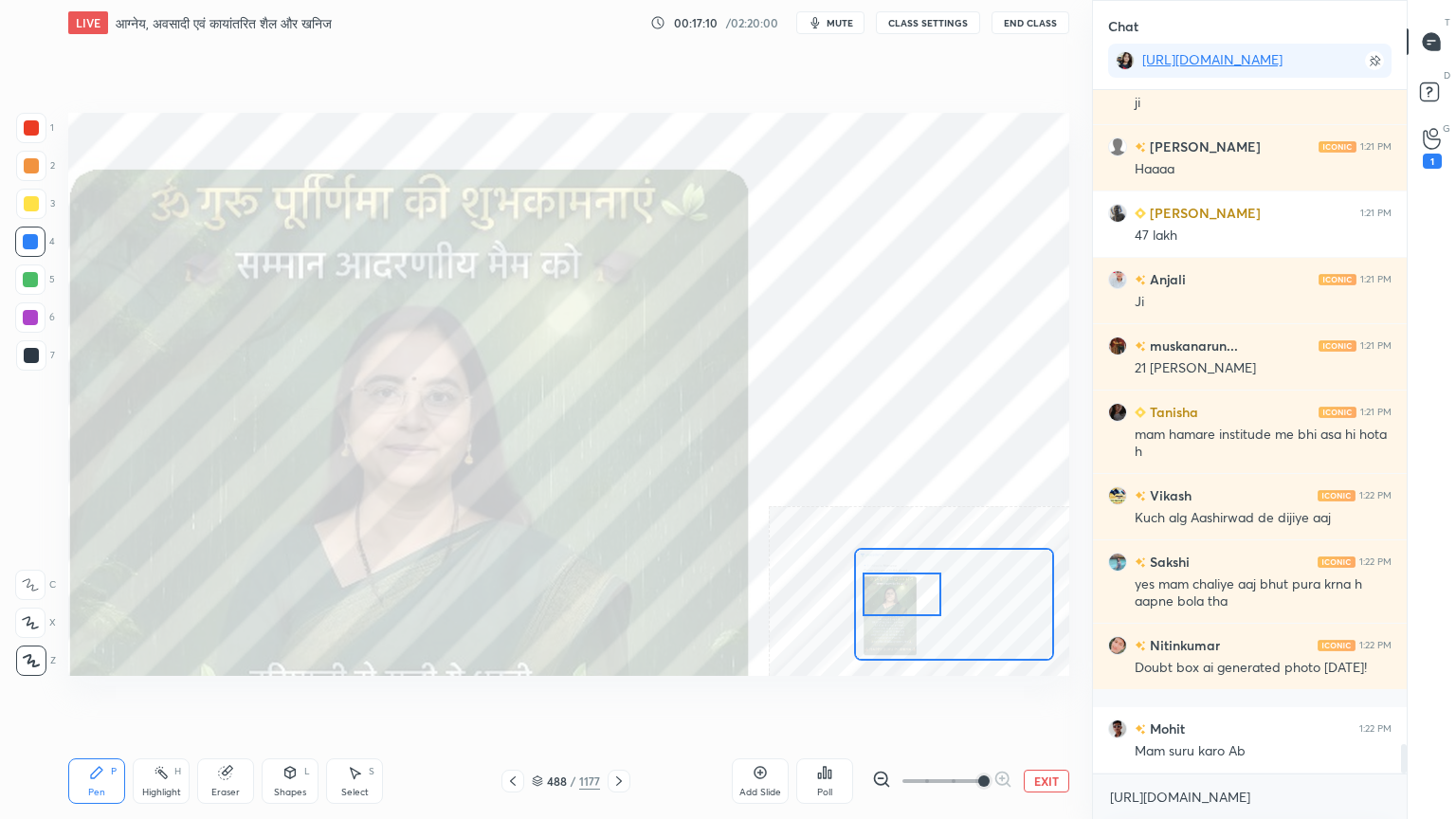 click on "[URL][DOMAIN_NAME] x" at bounding box center (1249, 796) 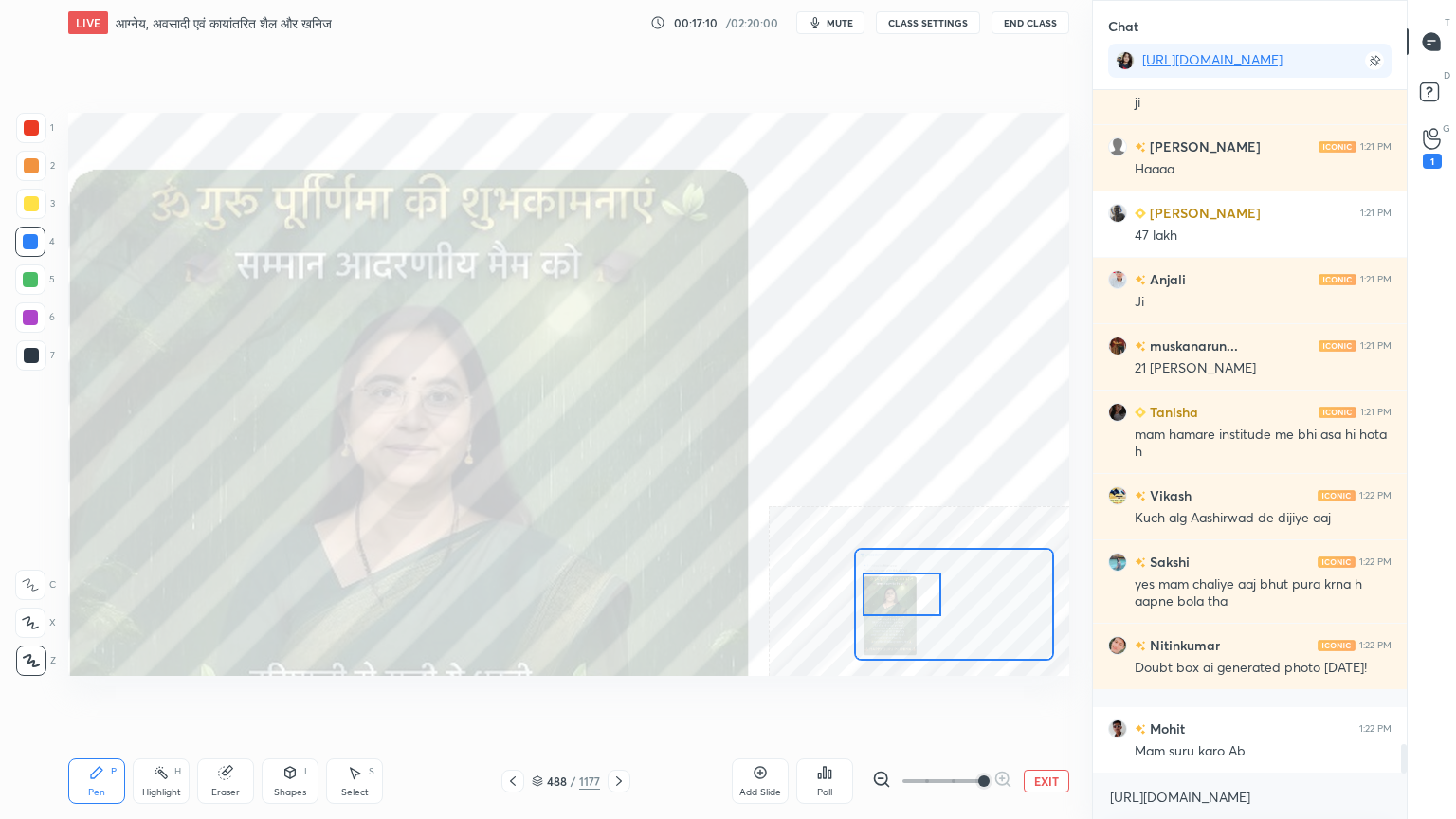 click on "EXIT" at bounding box center (1046, 781) 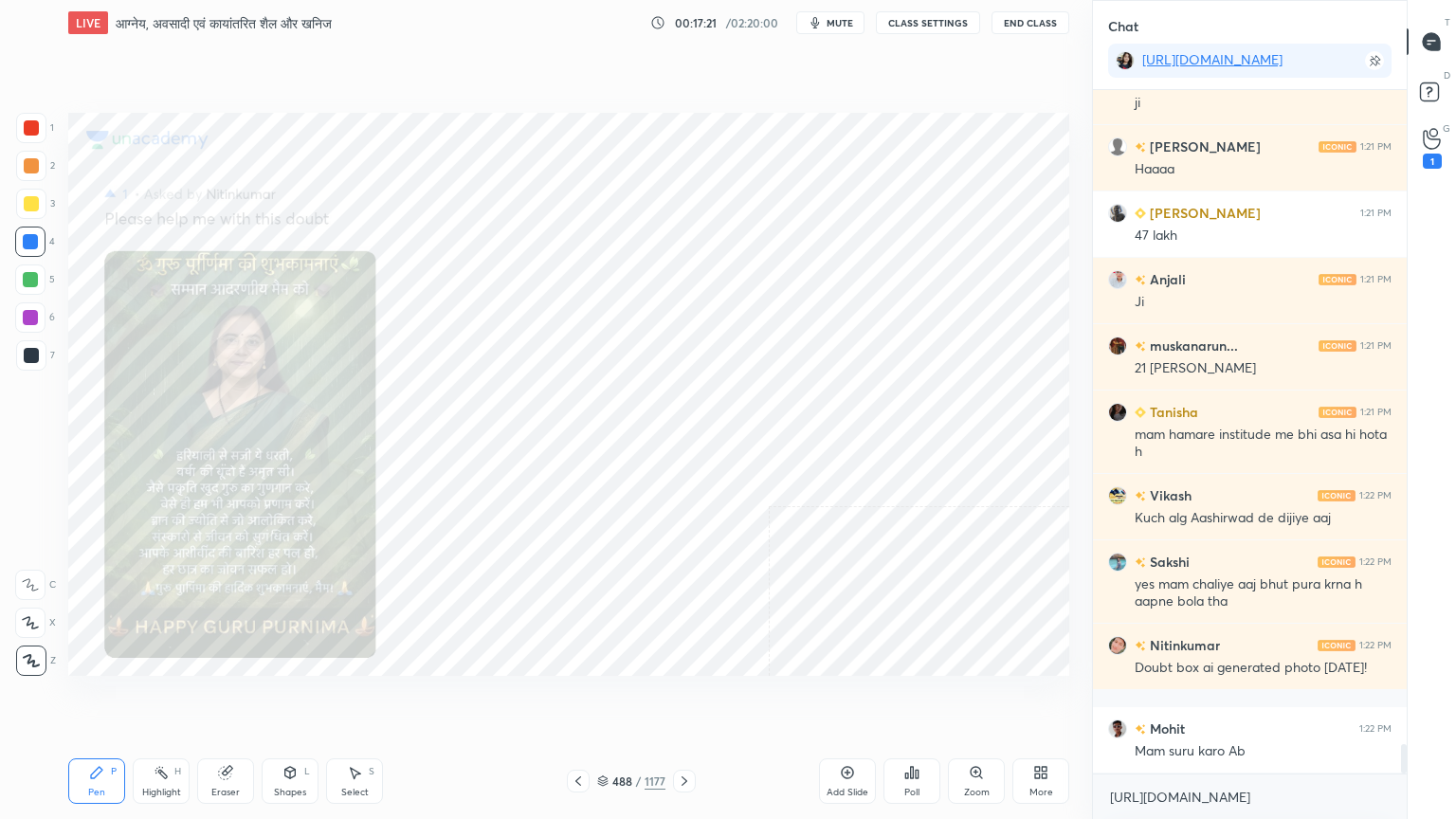click 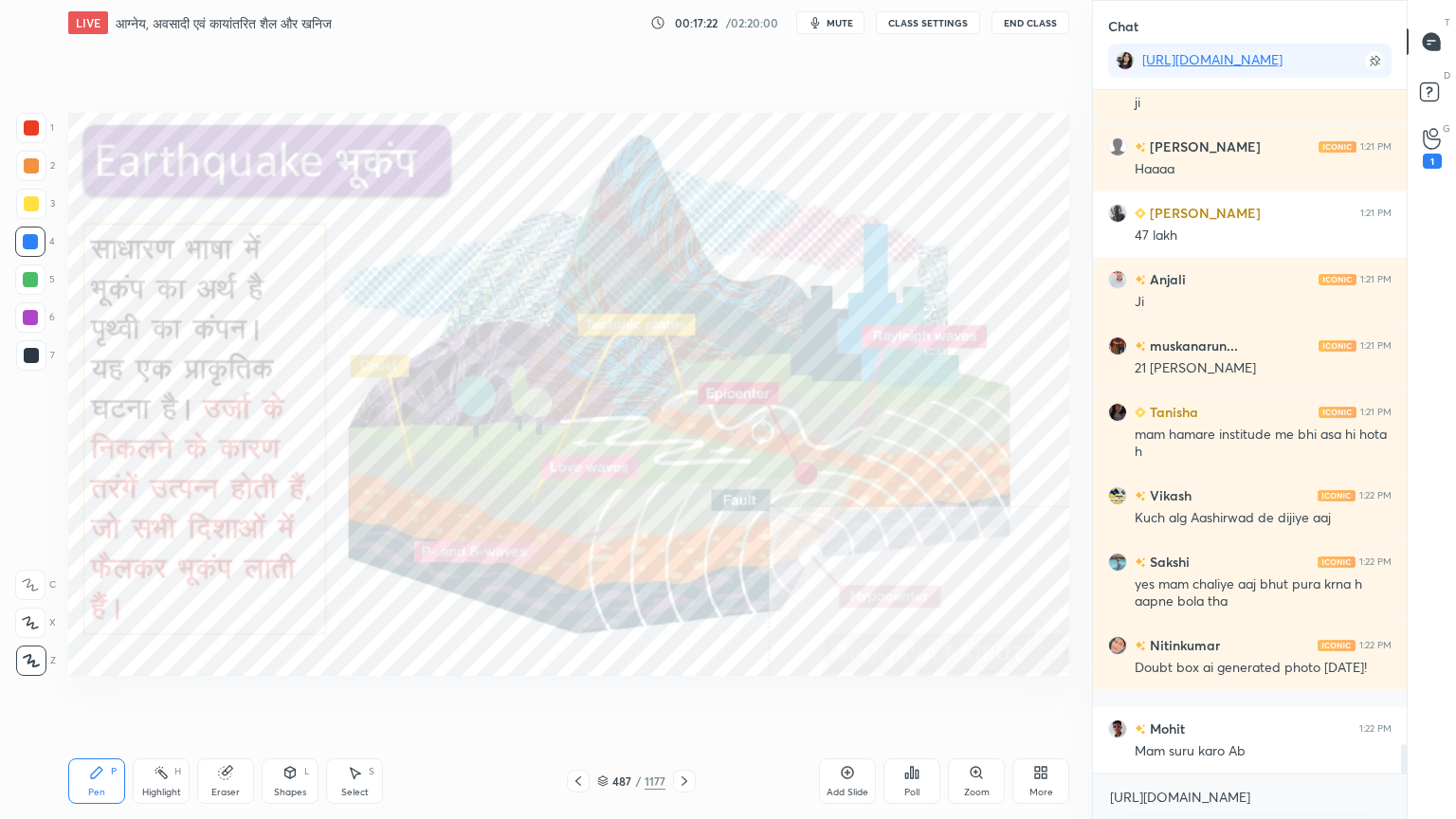 scroll, scrollTop: 15398, scrollLeft: 0, axis: vertical 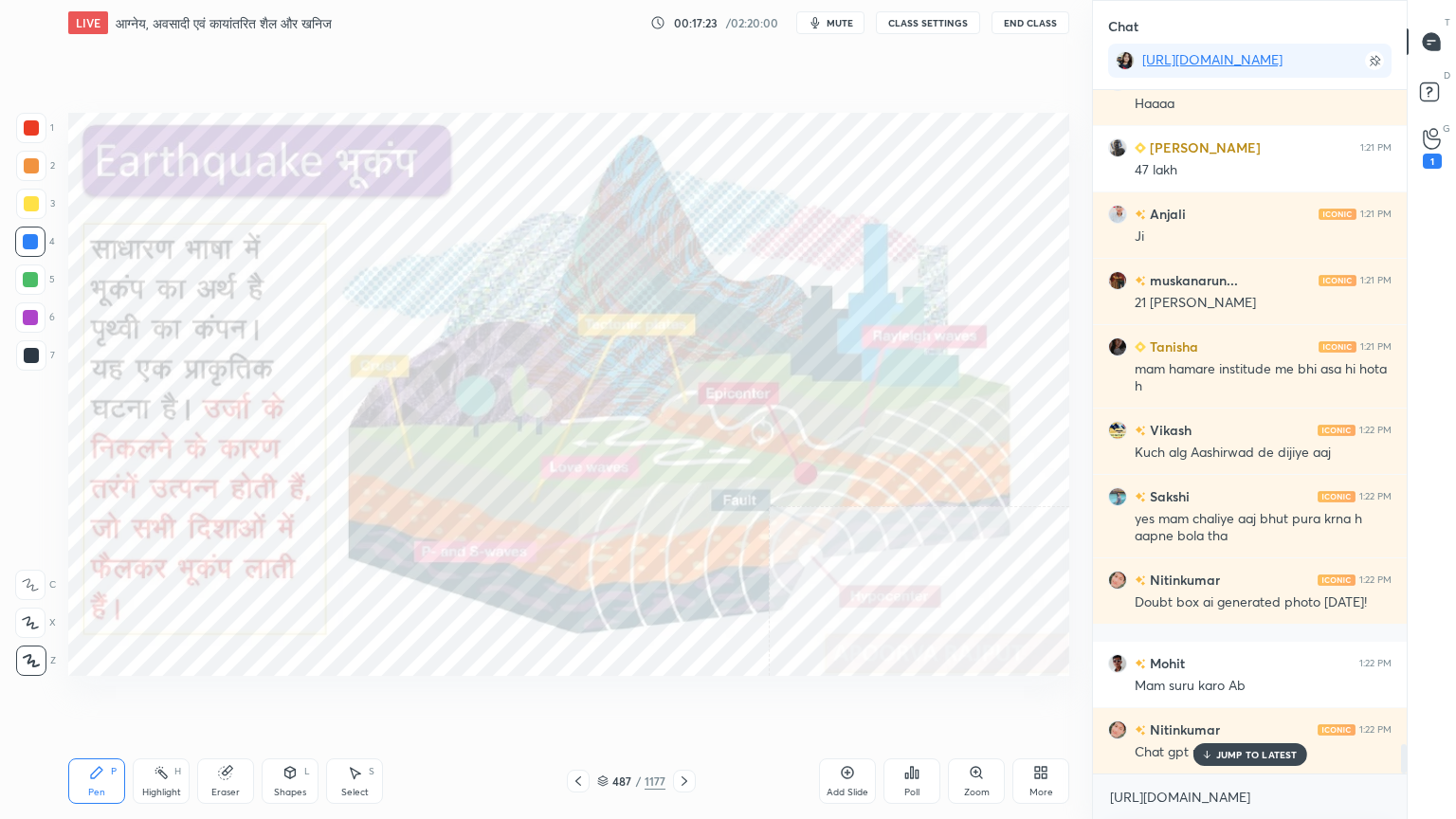 click on "JUMP TO LATEST" at bounding box center (1257, 755) 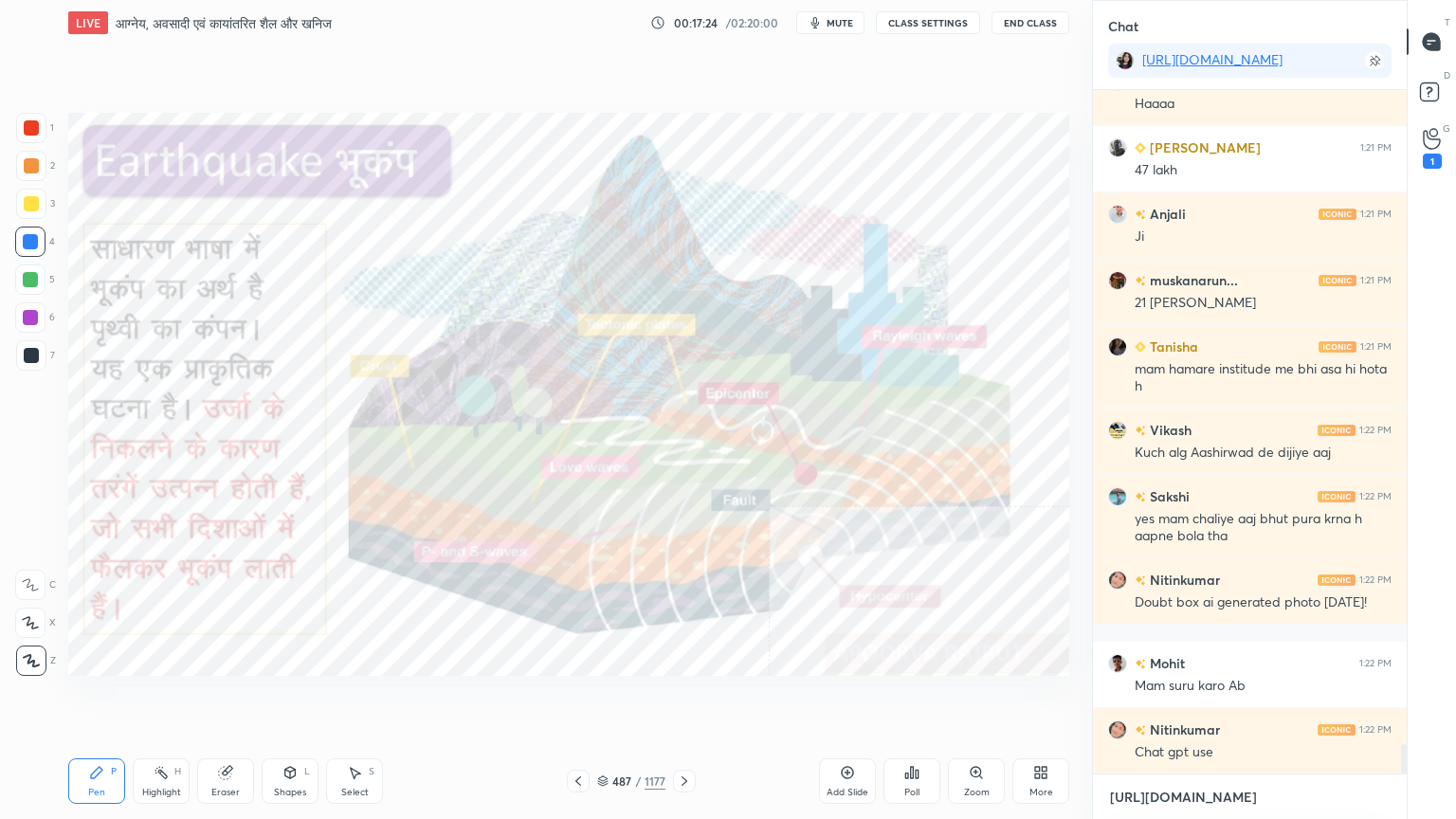 click on "[URL][DOMAIN_NAME]" at bounding box center [1249, 797] 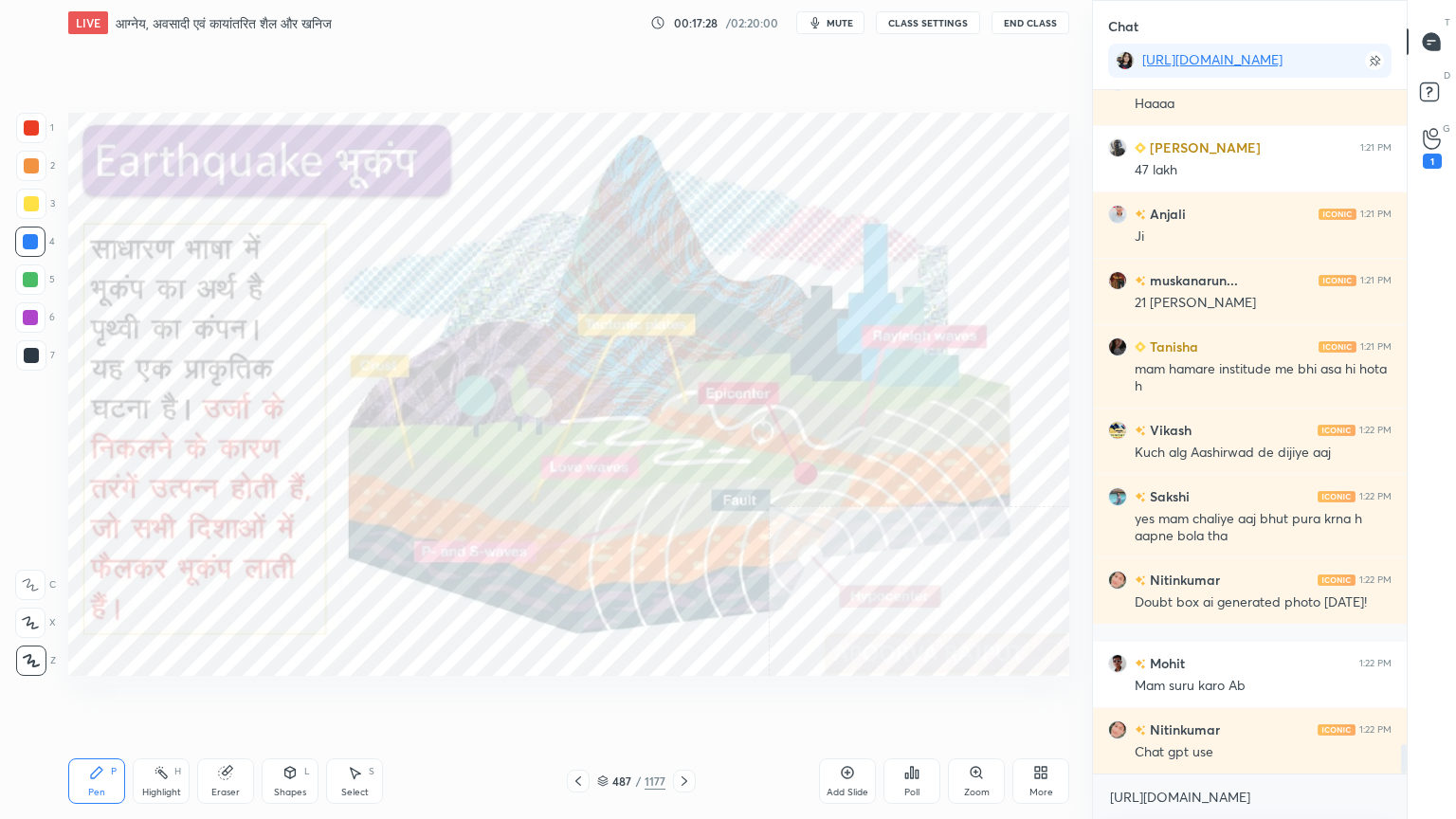 click 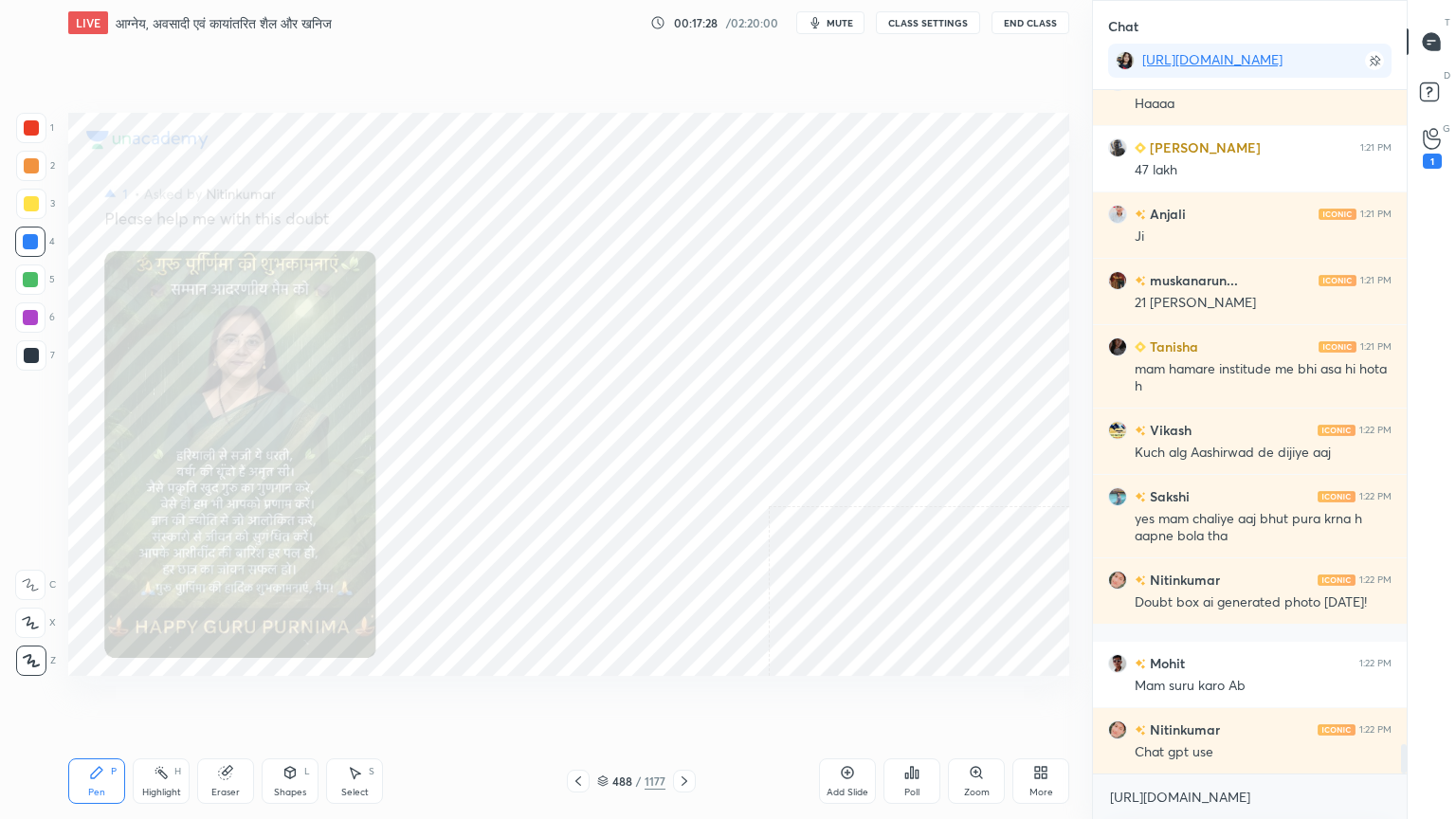 scroll, scrollTop: 15465, scrollLeft: 0, axis: vertical 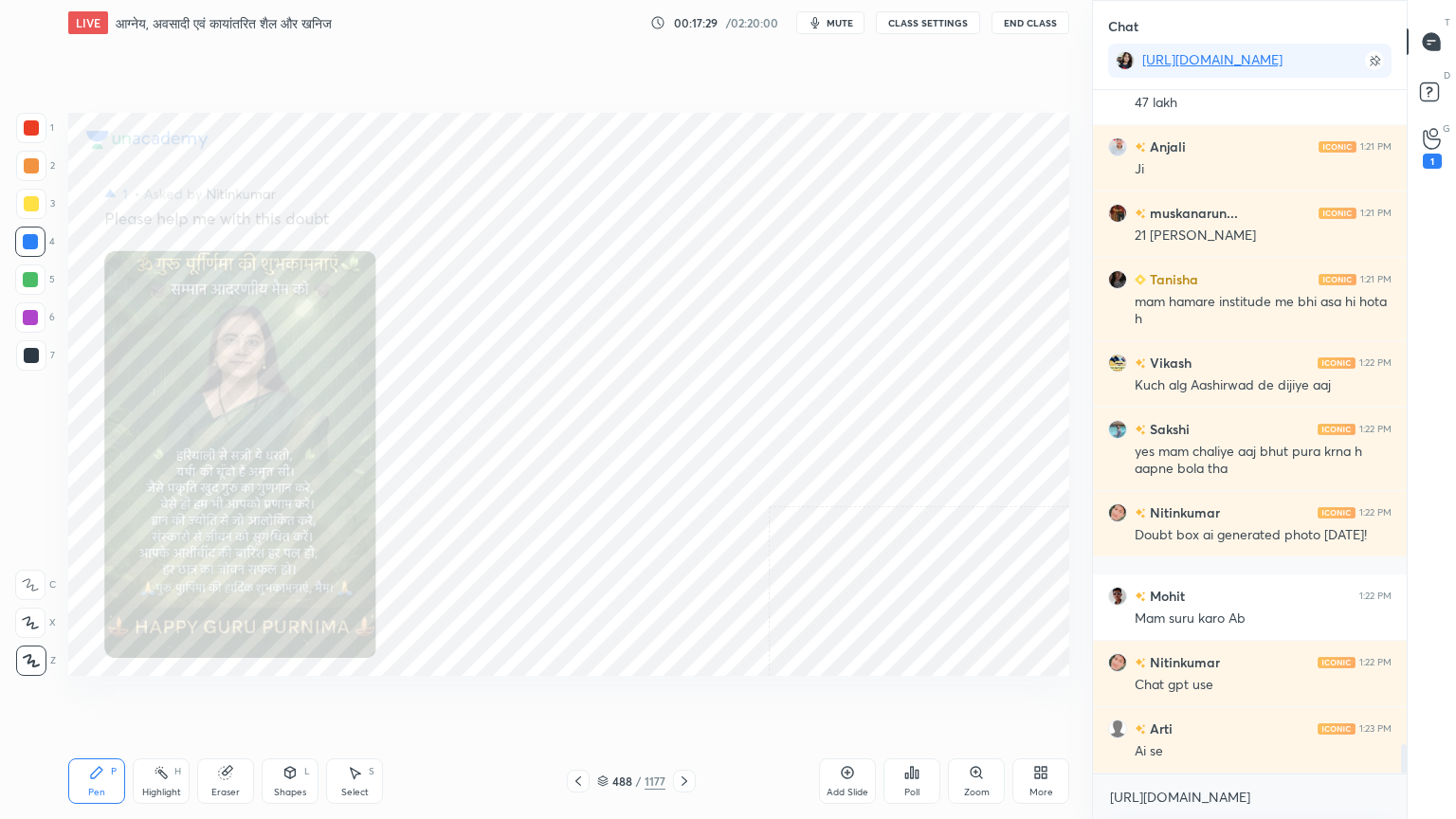 click 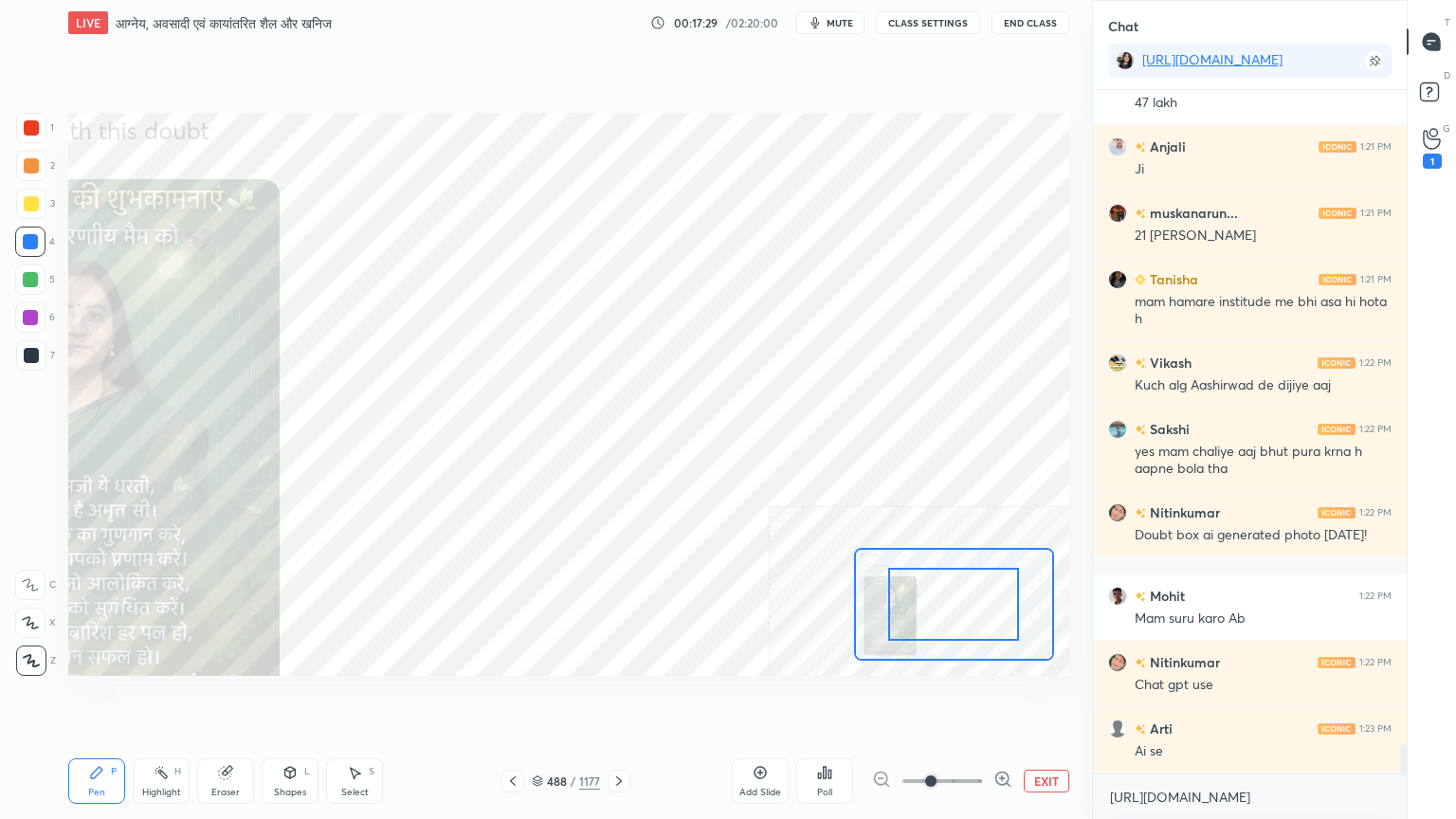 click 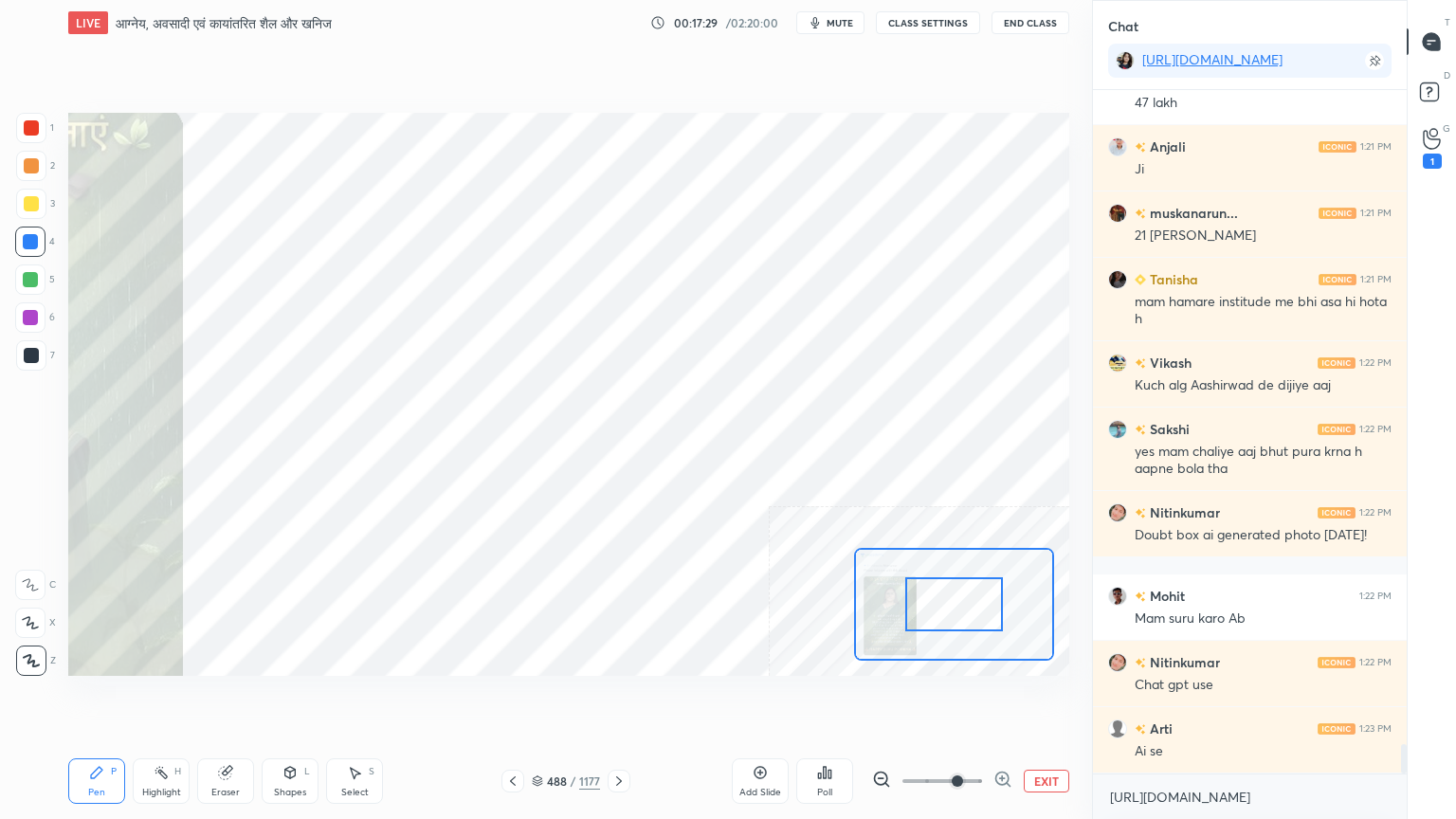 click 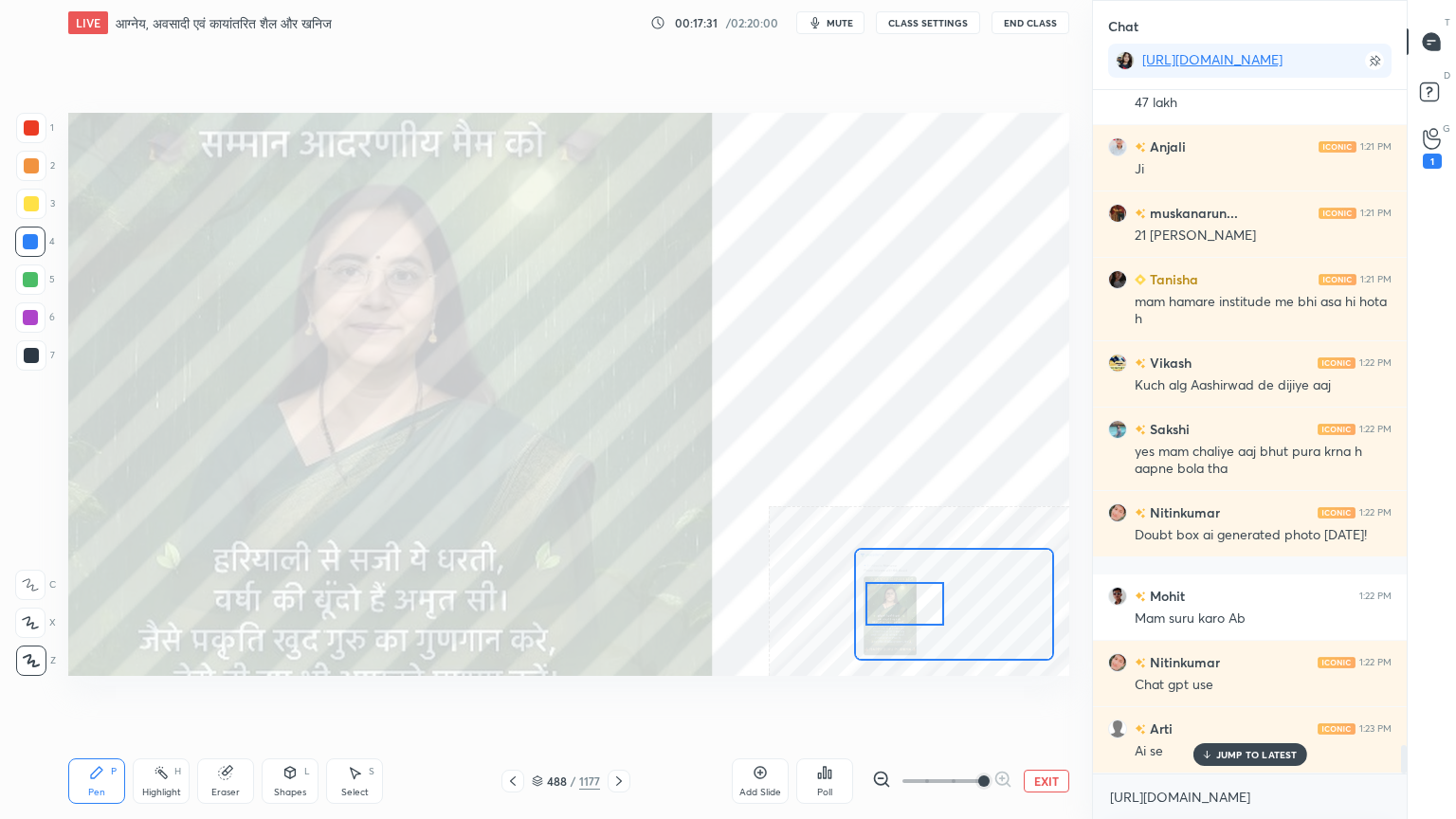 scroll, scrollTop: 15531, scrollLeft: 0, axis: vertical 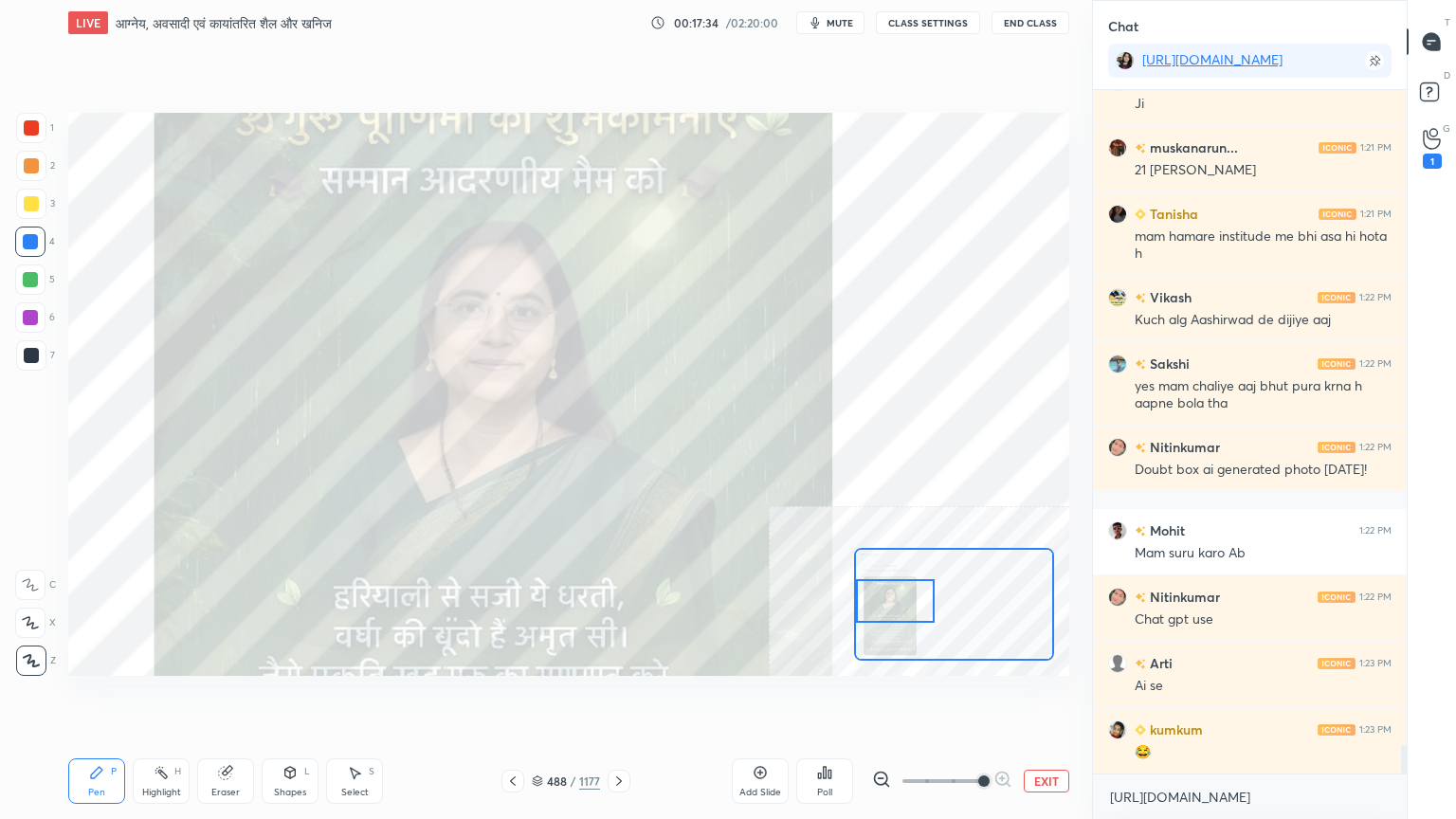drag, startPoint x: 909, startPoint y: 618, endPoint x: 880, endPoint y: 612, distance: 29.614186 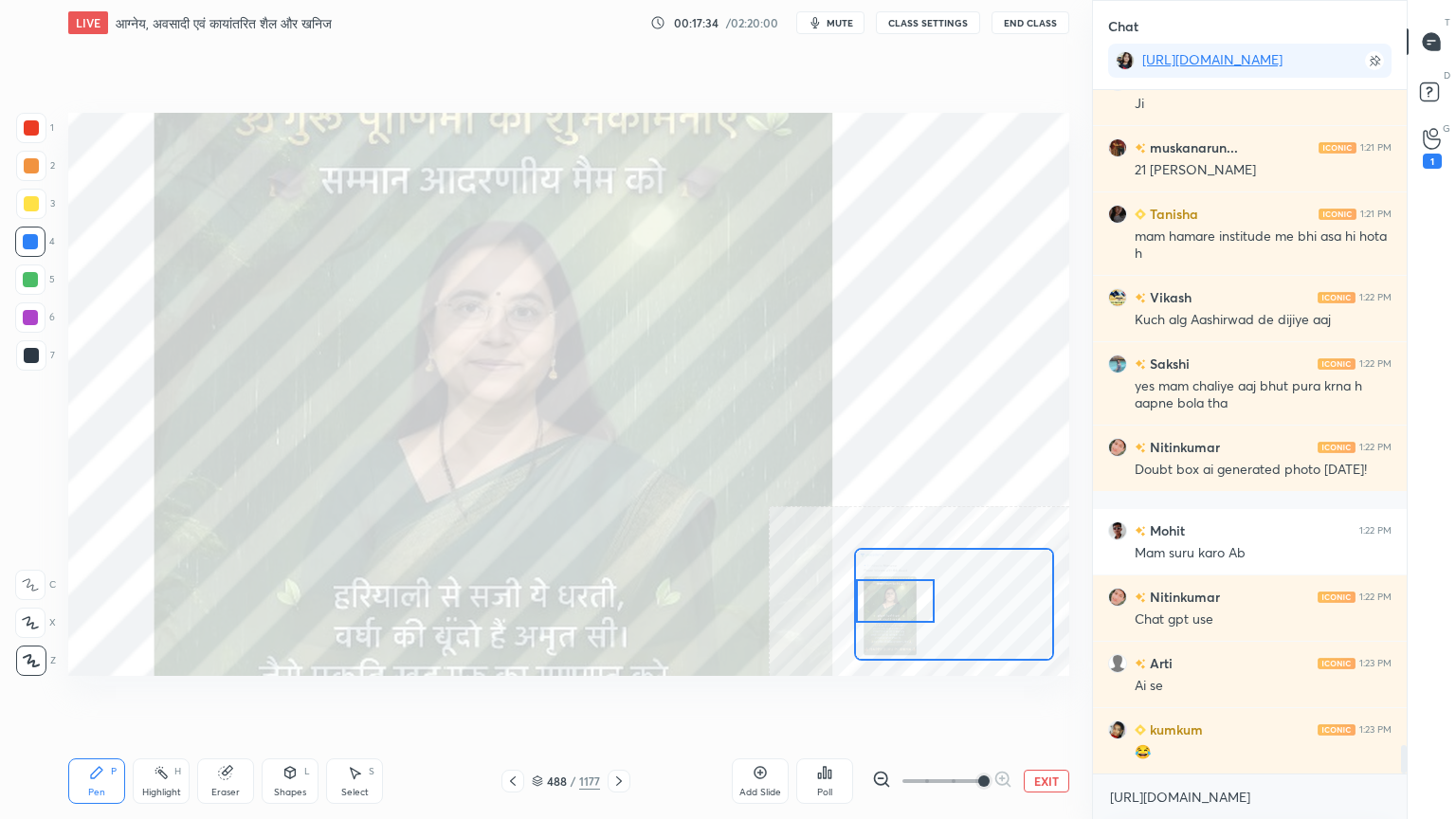 click at bounding box center [895, 601] 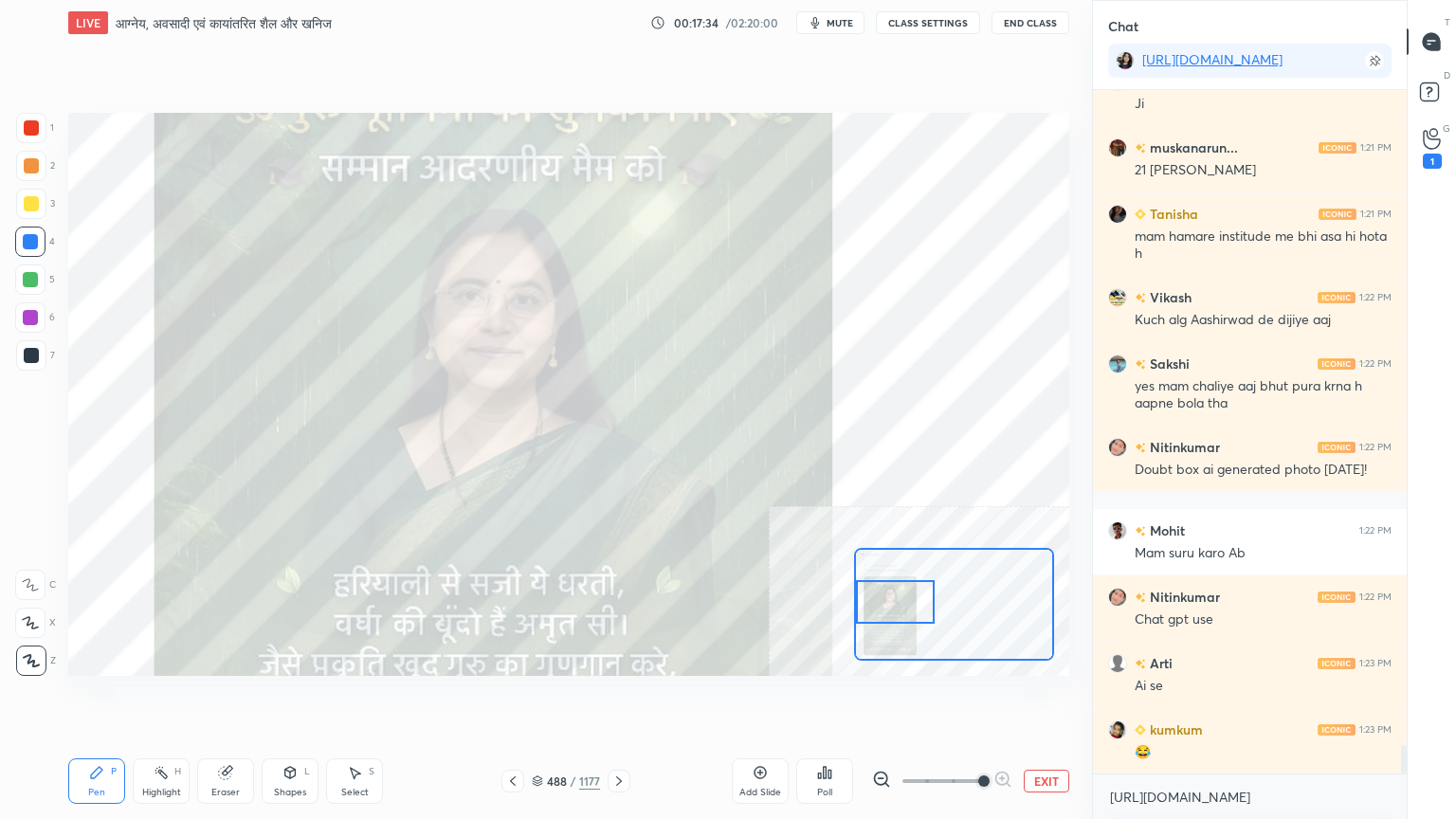 scroll, scrollTop: 15598, scrollLeft: 0, axis: vertical 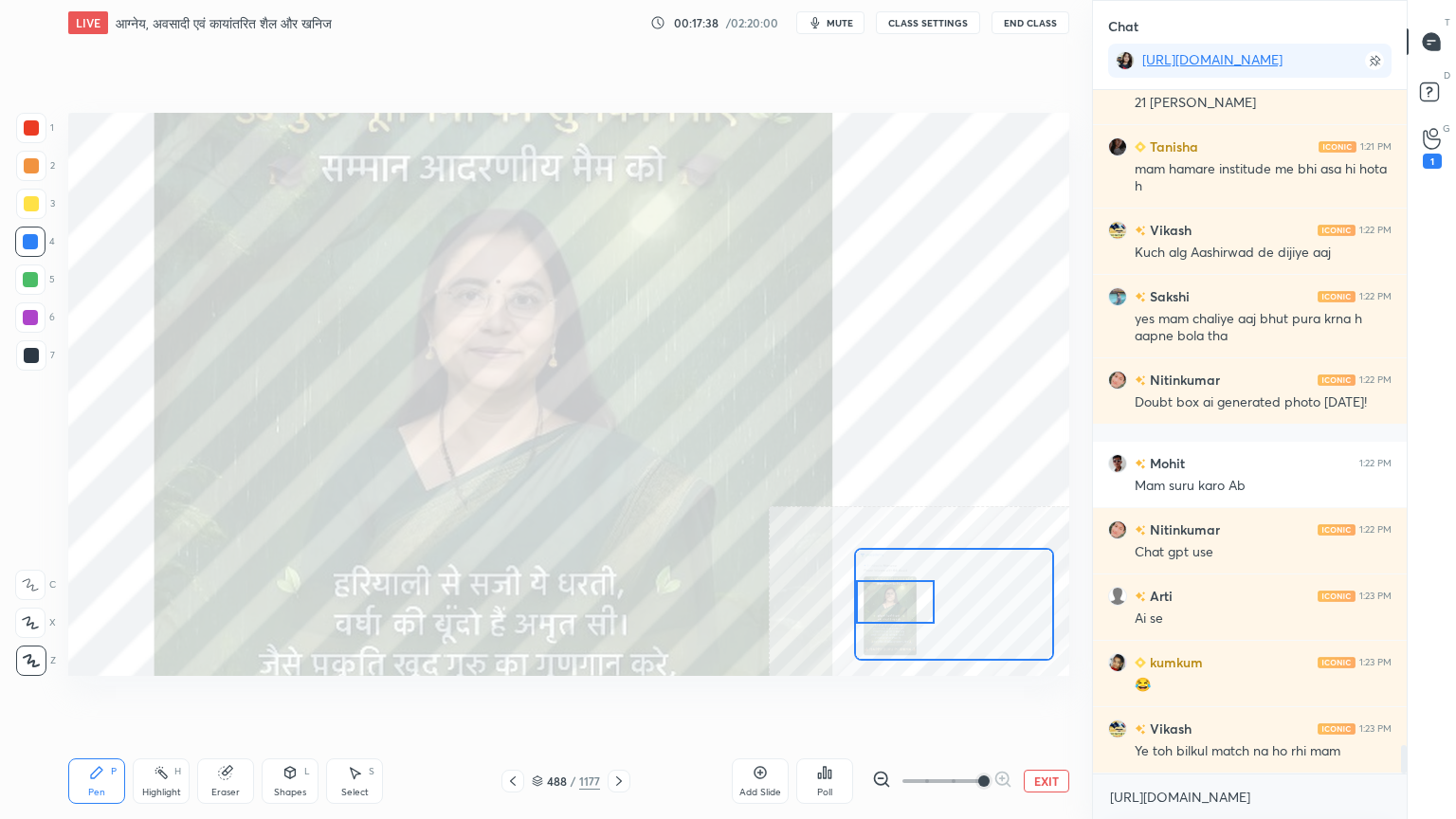 click on "EXIT" at bounding box center [1046, 781] 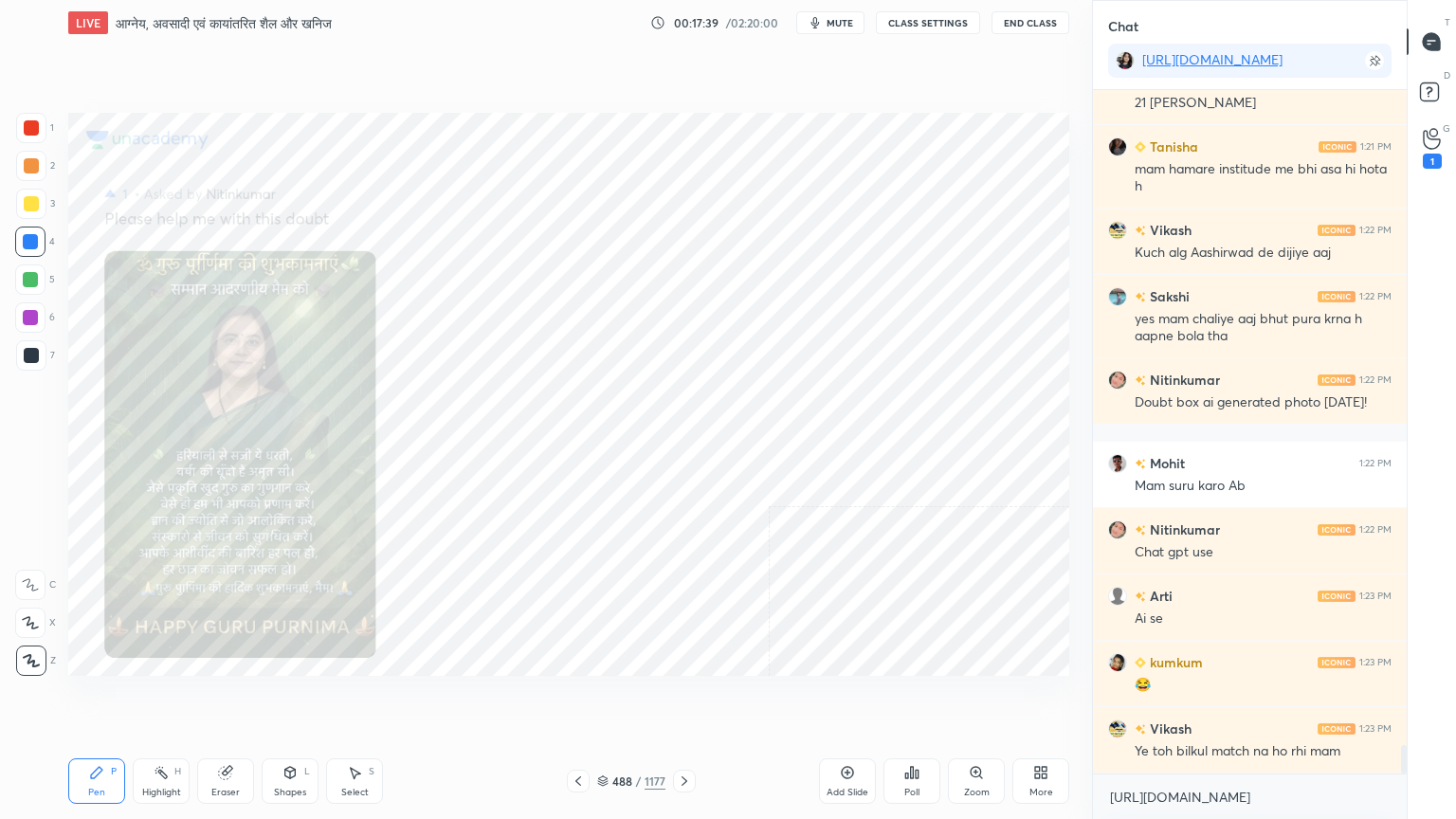 click 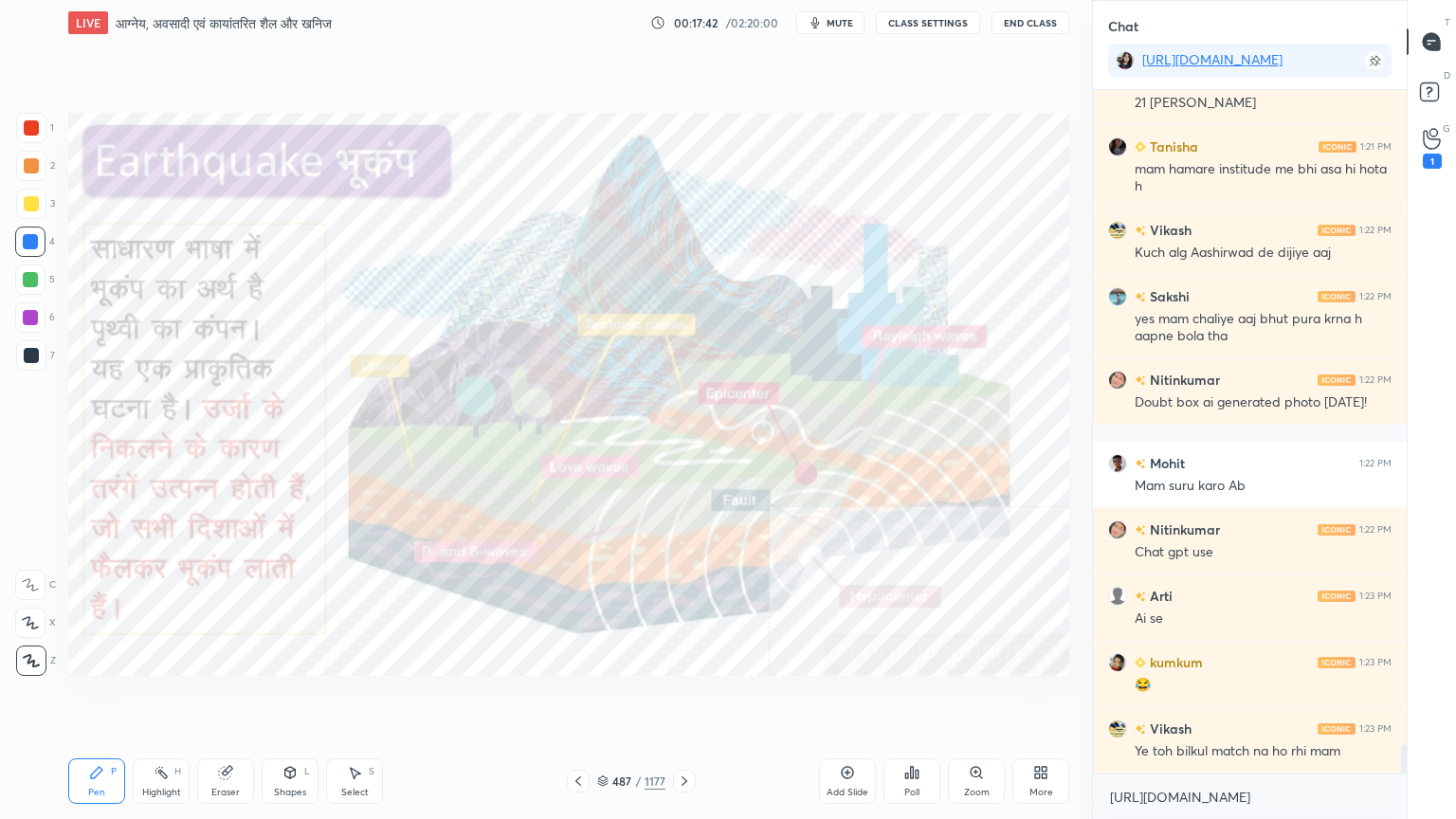 scroll, scrollTop: 15663, scrollLeft: 0, axis: vertical 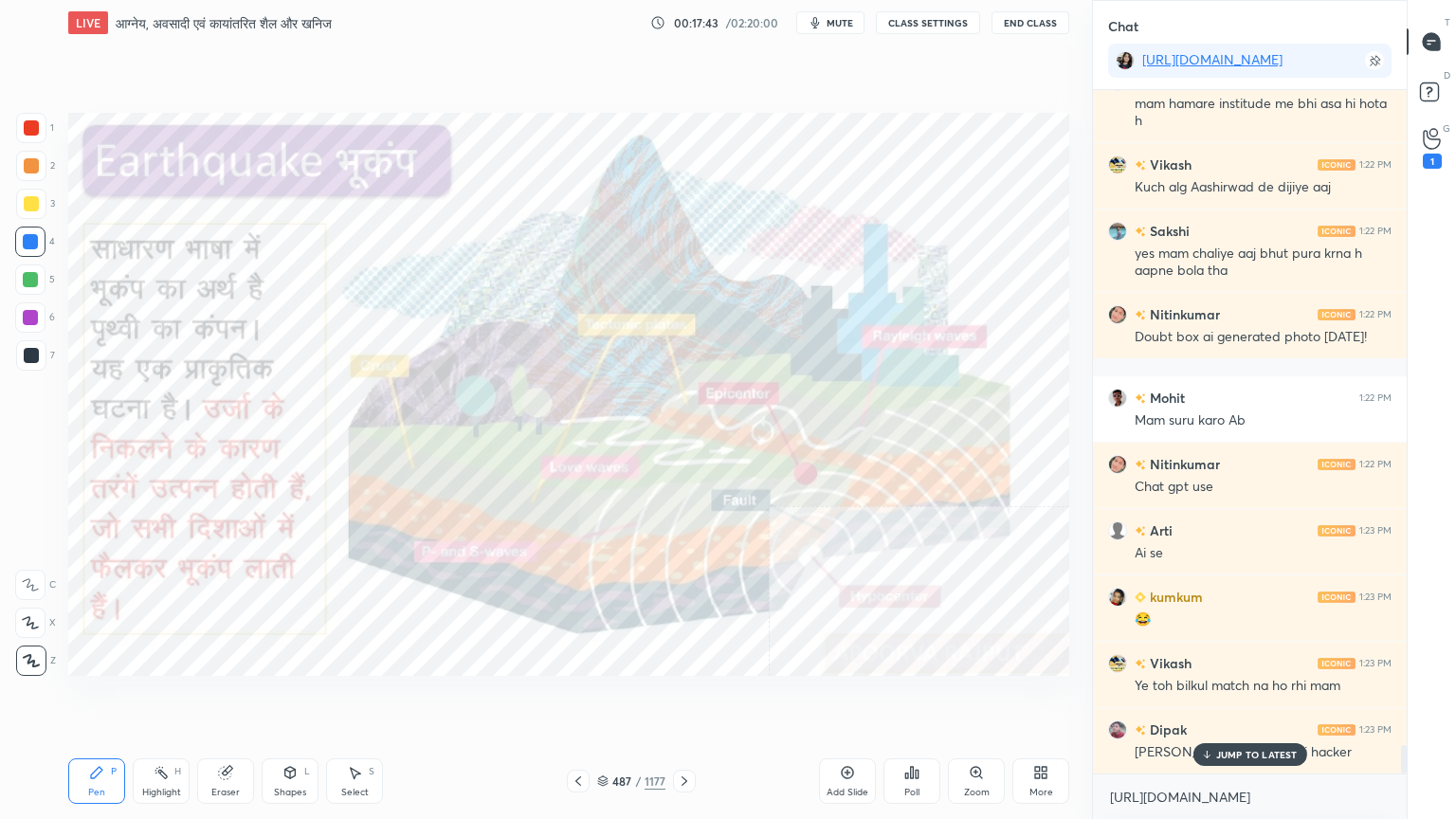 click on "Urmila 1:21 PM notes k bare m btaiye kse bnaye Bablu 1:21 PM Ji mam Tanu 1:21 PM [PERSON_NAME] ha mam Atul 1:21 PM ji maam Vipin 1:21 PM Ji Hem 1:21 PM ji [PERSON_NAME] 1:21 PM [PERSON_NAME] 1:21 PM 47 lakh Anjali 1:21 PM [PERSON_NAME]... 1:21 PM 21 [PERSON_NAME] 1:21 PM mam hamare institude me bhi asa hi hota h Vikash 1:22 PM Kuch alg Aashirwad de dijiye aaj Sakshi 1:22 PM yes mam chaliye aaj bhut pura krna h aapne bola tha Nitinkumar 1:22 PM Doubt box ai generated photo [DATE]! Mohit 1:22 PM Mam suru karo Ab Nitinkumar 1:22 PM Chat gpt use Arti 1:23 PM Ai se kumkum 1:23 PM 😂 Vikash 1:23 PM Ye toh bilkul match na ho rhi mam Dipak 1:23 PM [PERSON_NAME] hacker hai hacker" at bounding box center [1249, 431] 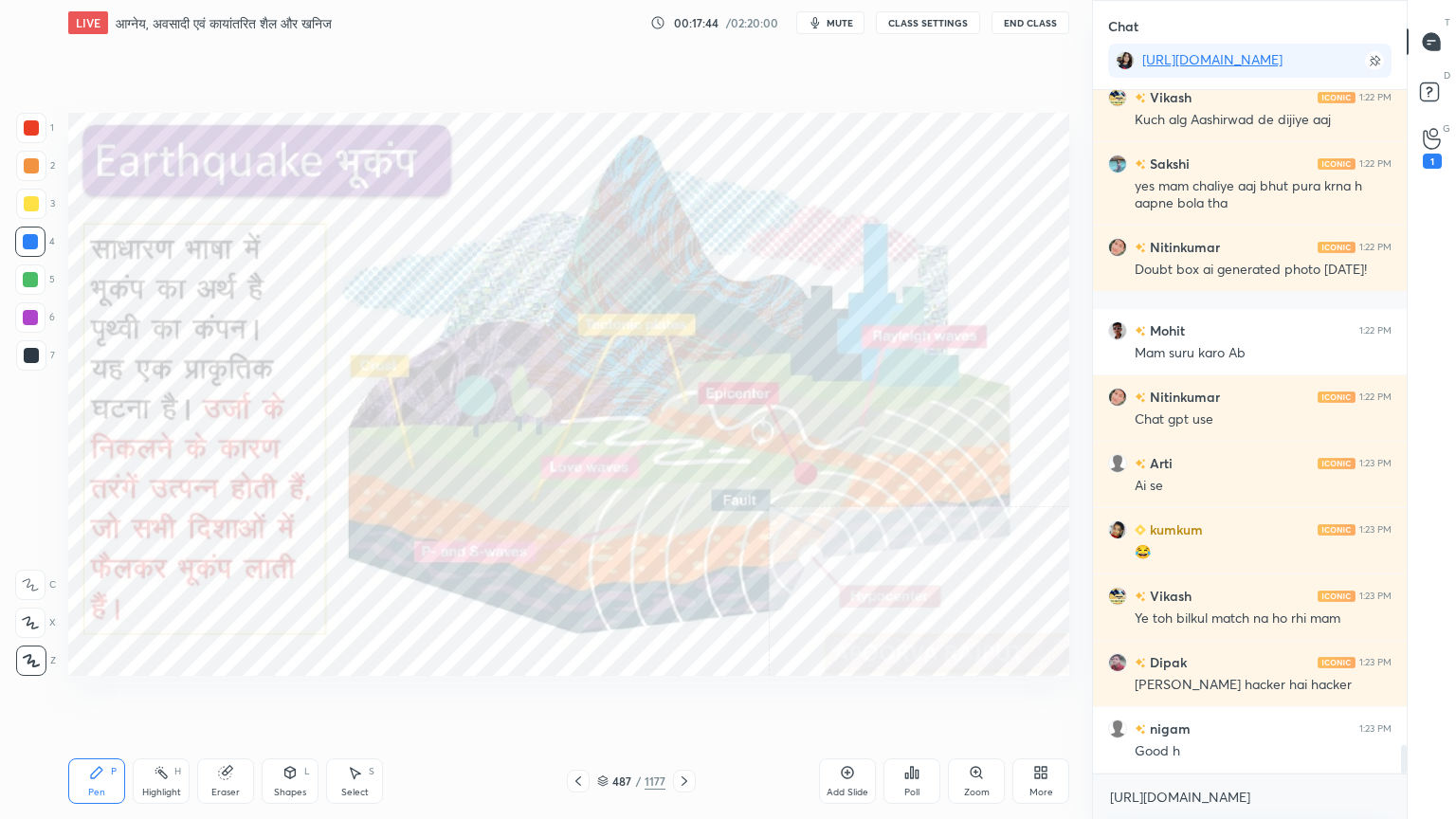 click on "[URL][DOMAIN_NAME] x" at bounding box center [1249, 796] 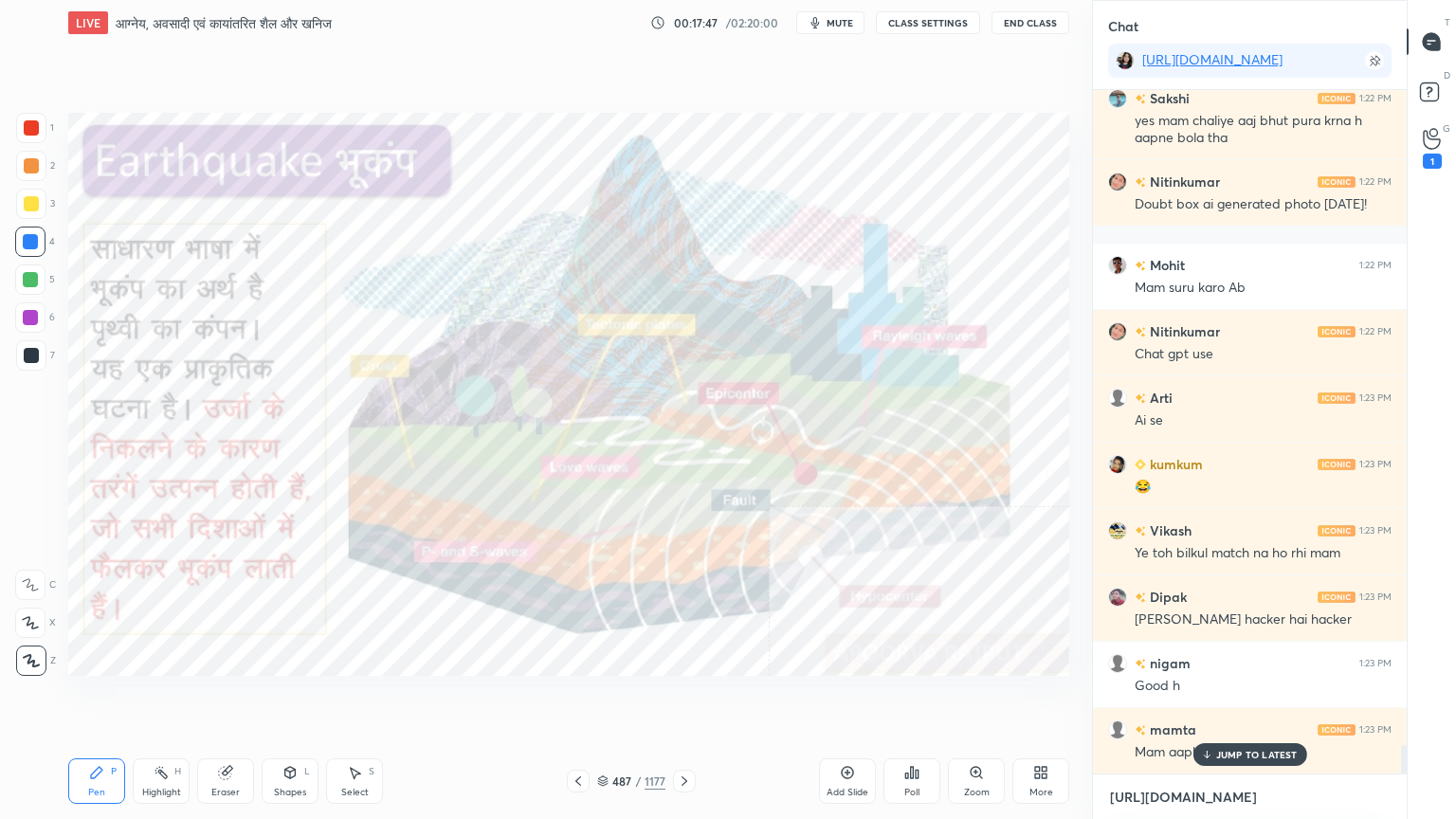scroll, scrollTop: 15863, scrollLeft: 0, axis: vertical 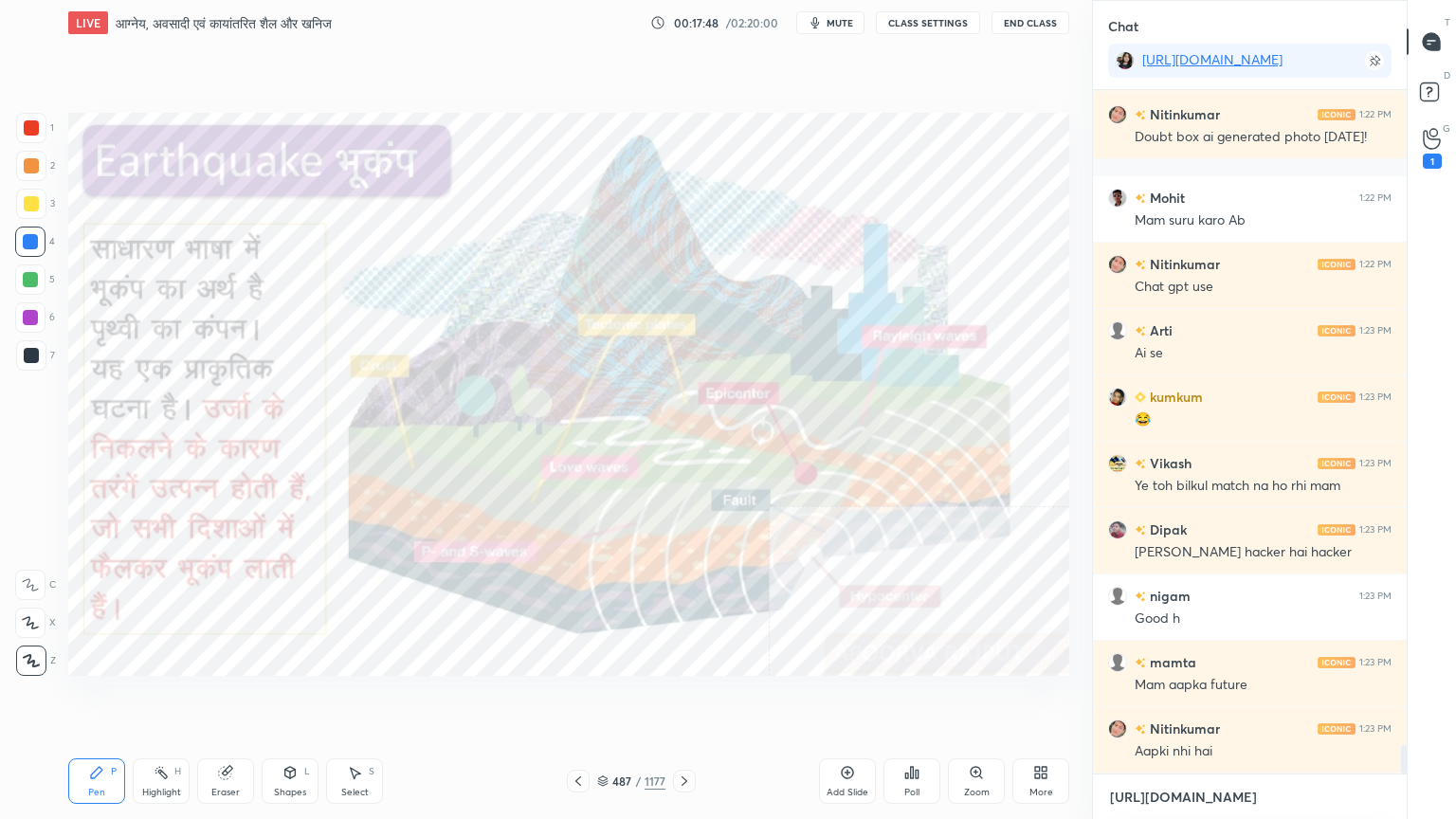 drag, startPoint x: 1197, startPoint y: 810, endPoint x: 1187, endPoint y: 802, distance: 12.80625 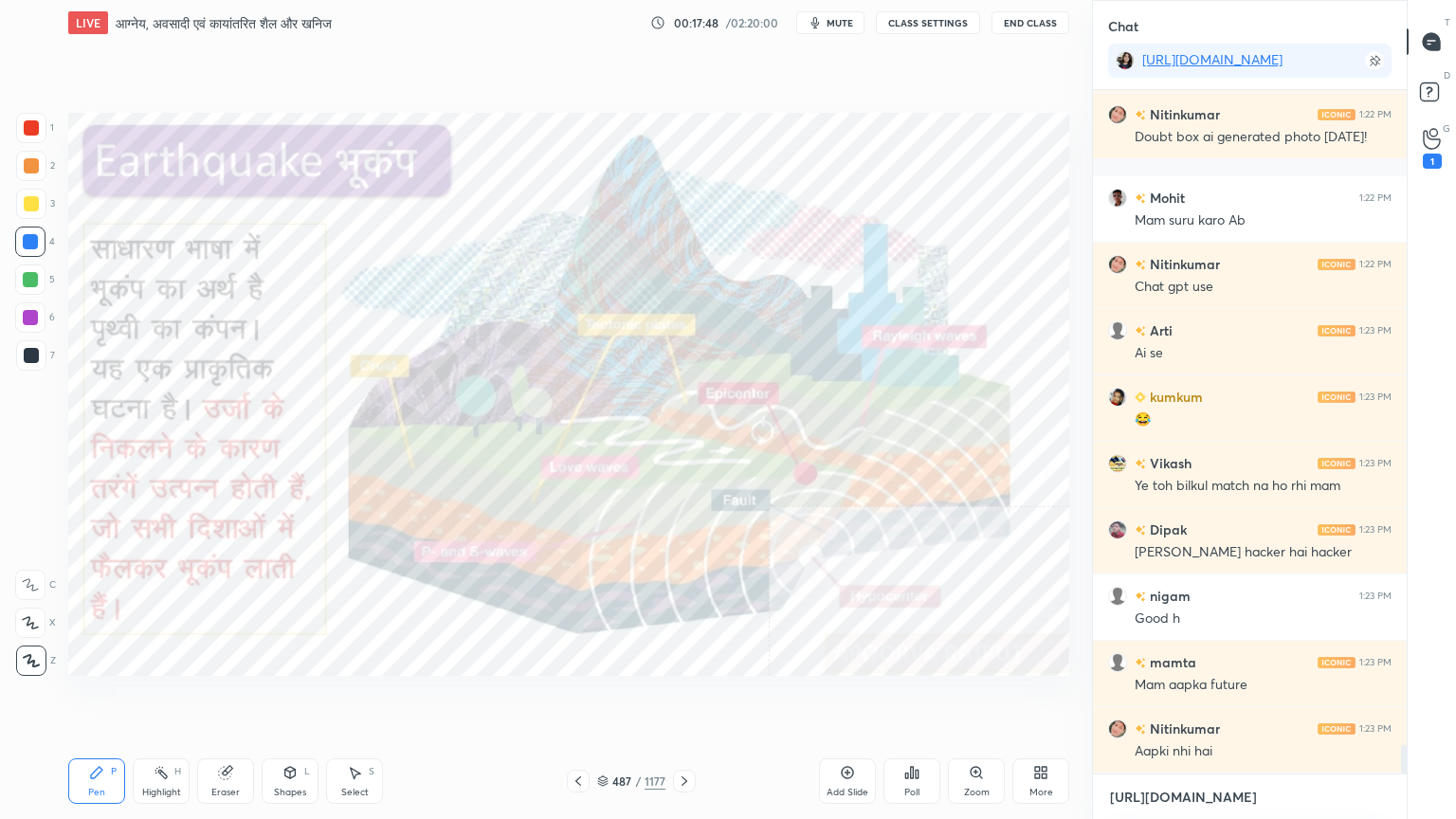 click on "[URL][DOMAIN_NAME]" at bounding box center [1249, 797] 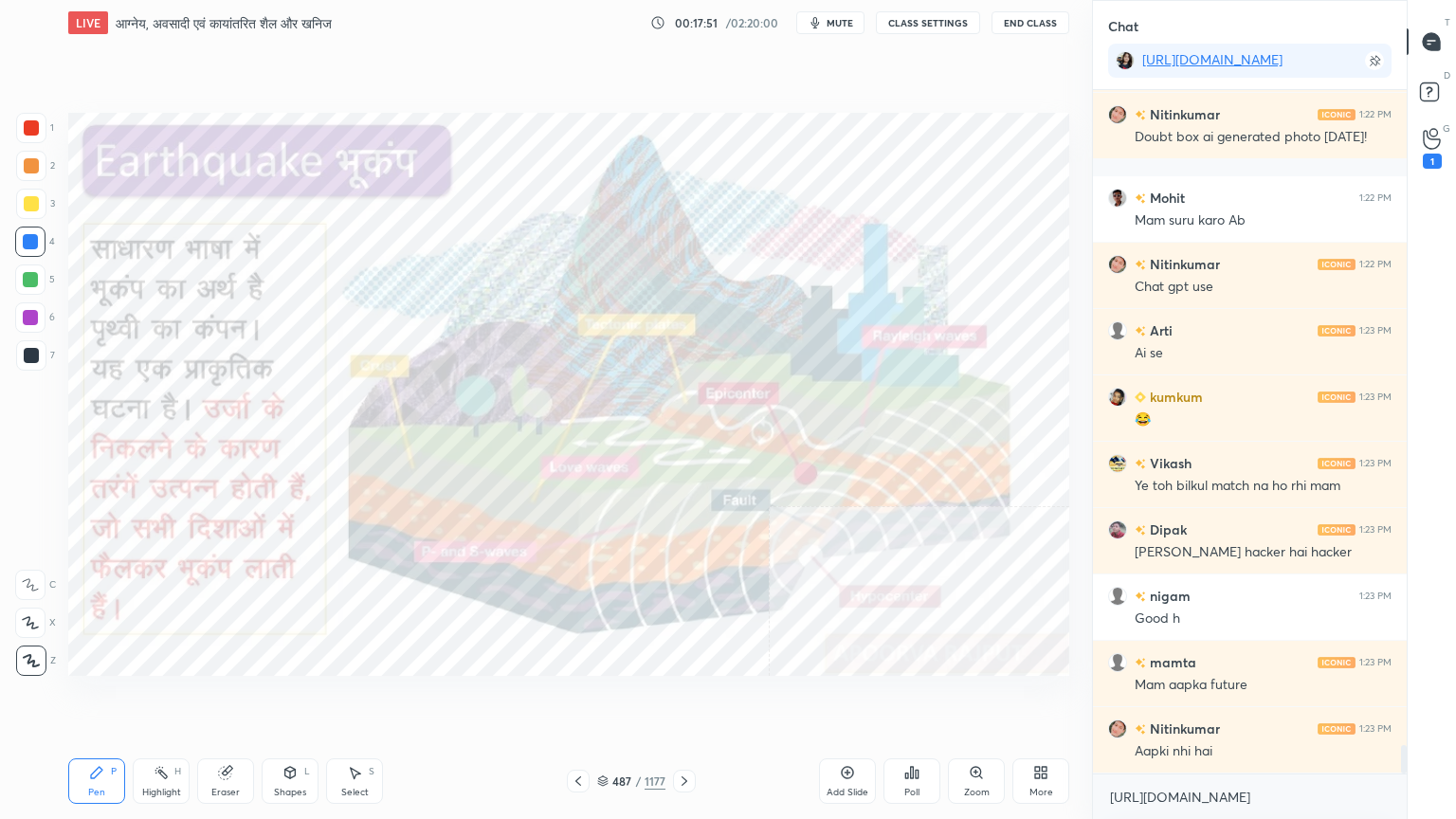 click 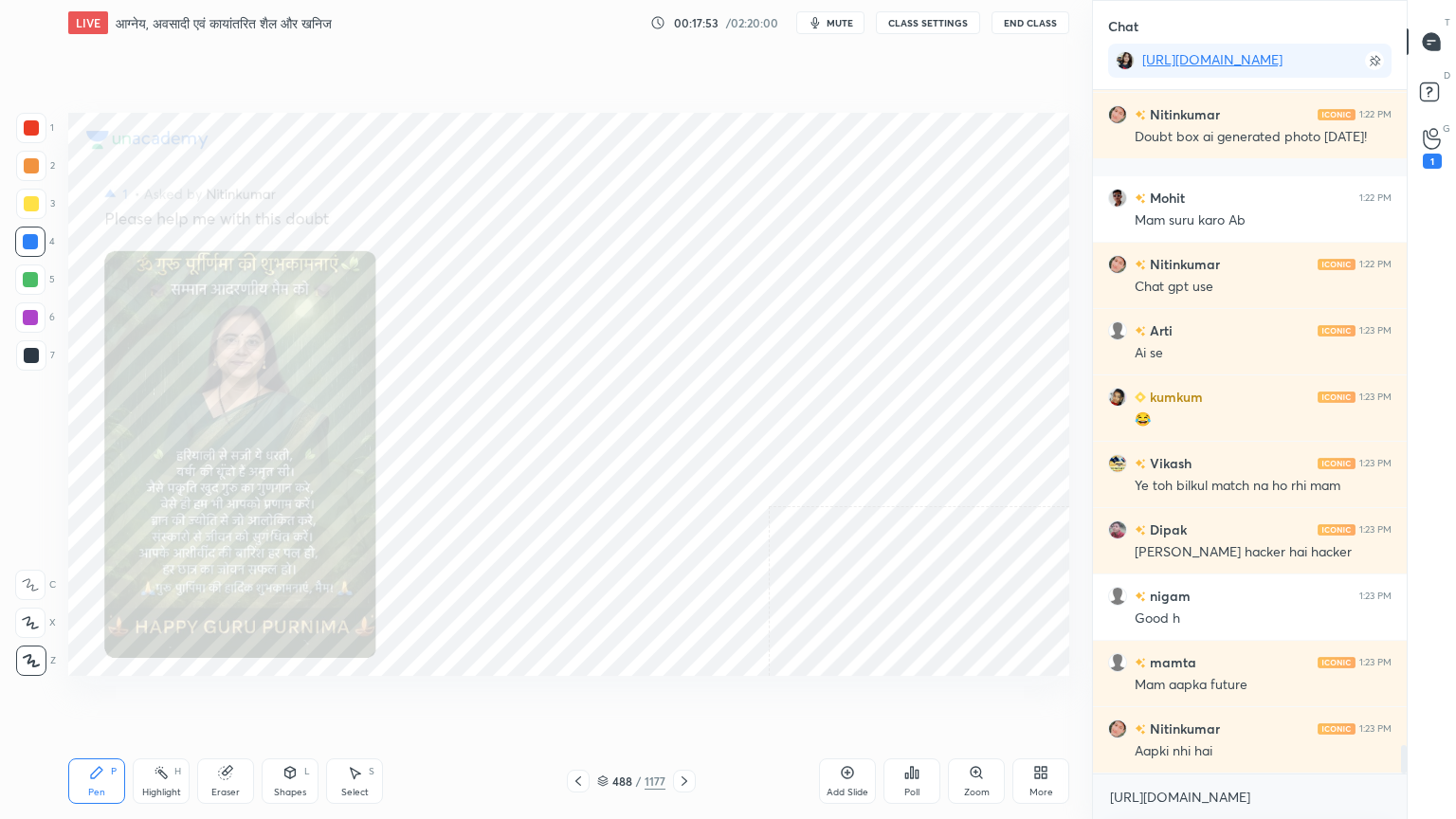 scroll, scrollTop: 15929, scrollLeft: 0, axis: vertical 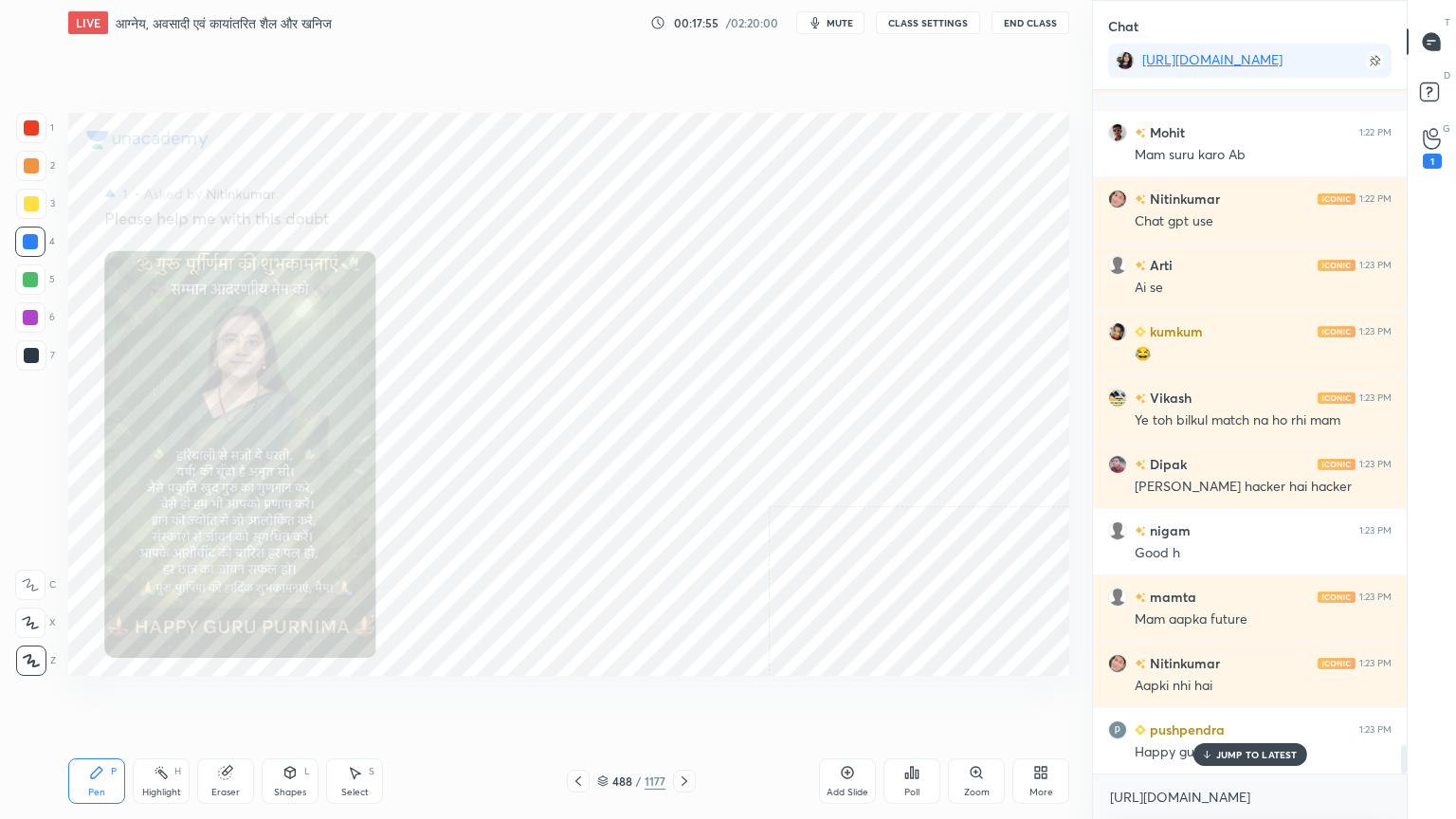 click on "Eraser" at bounding box center [226, 781] 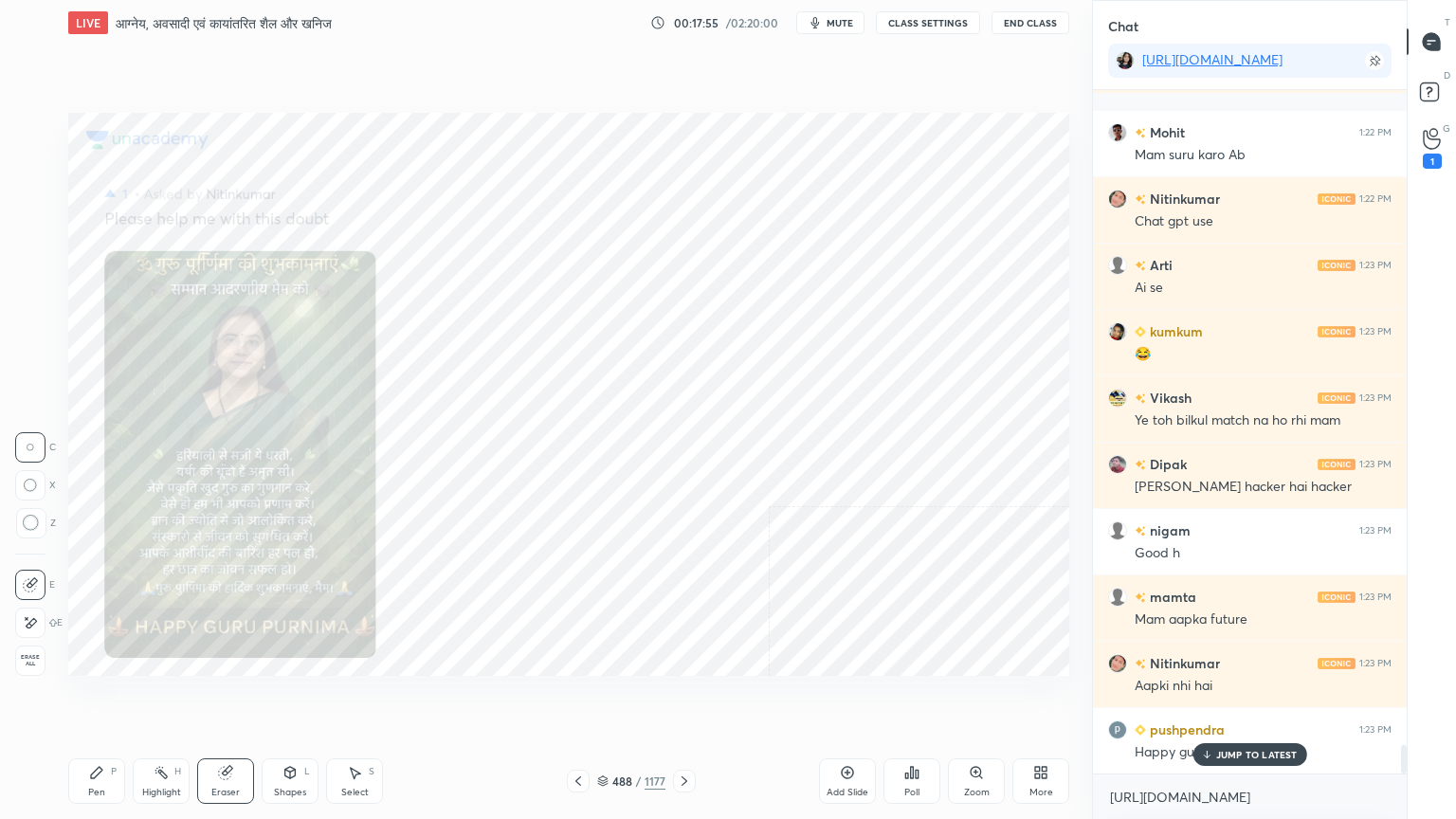 drag, startPoint x: 26, startPoint y: 654, endPoint x: 46, endPoint y: 653, distance: 20.024984 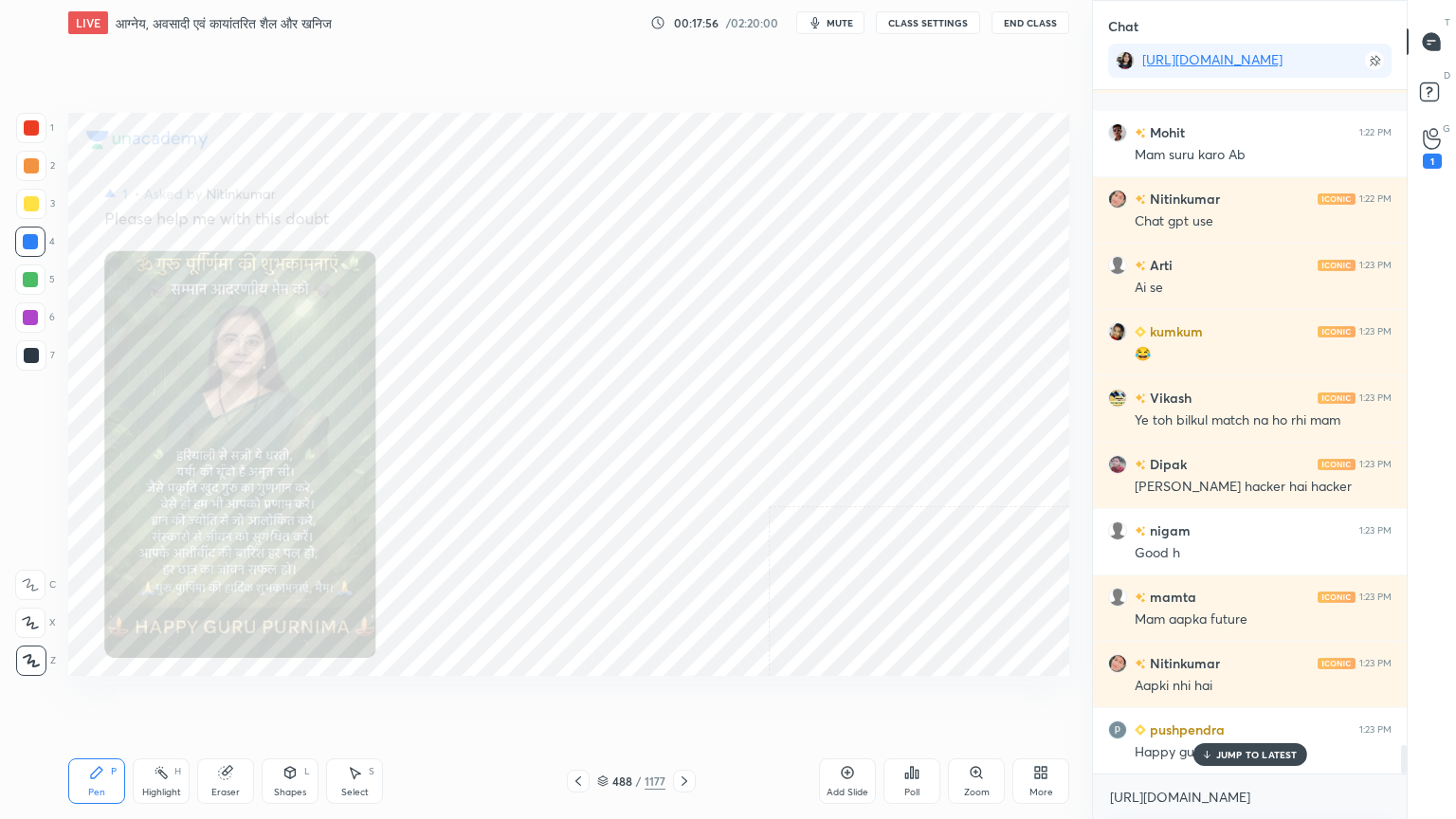 click 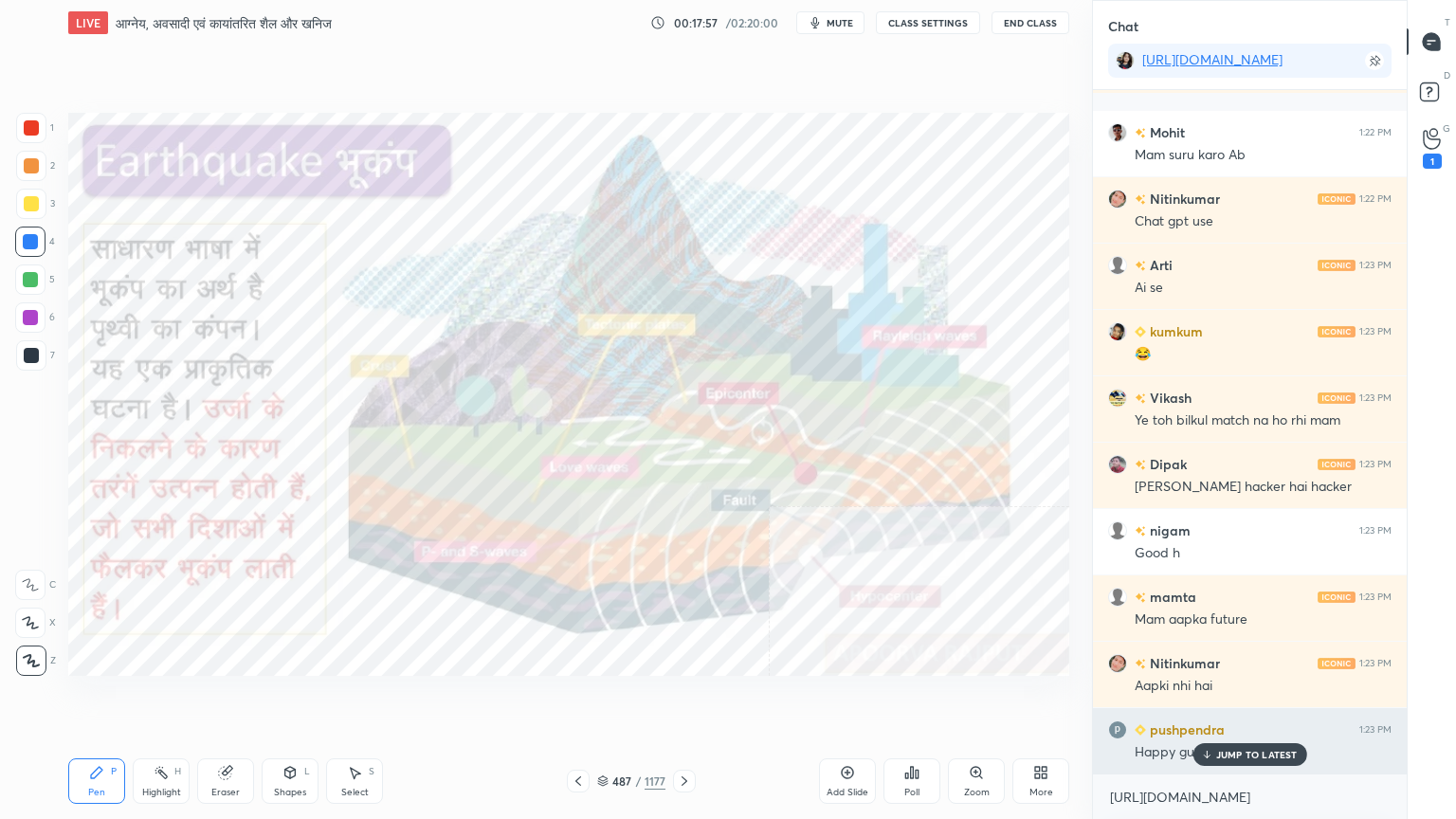 click on "JUMP TO LATEST" at bounding box center (1257, 755) 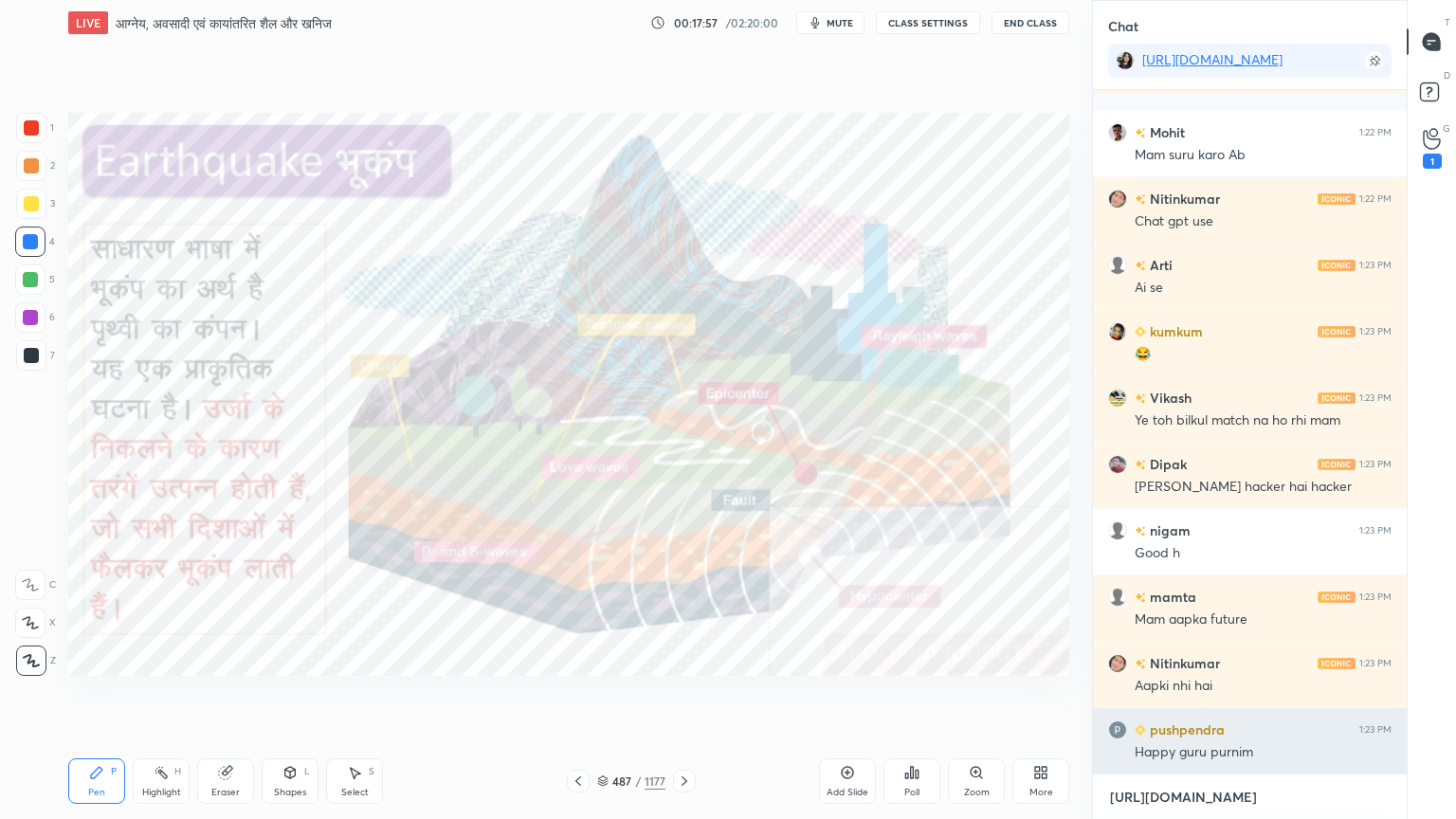 drag, startPoint x: 1228, startPoint y: 806, endPoint x: 1188, endPoint y: 749, distance: 69.634761 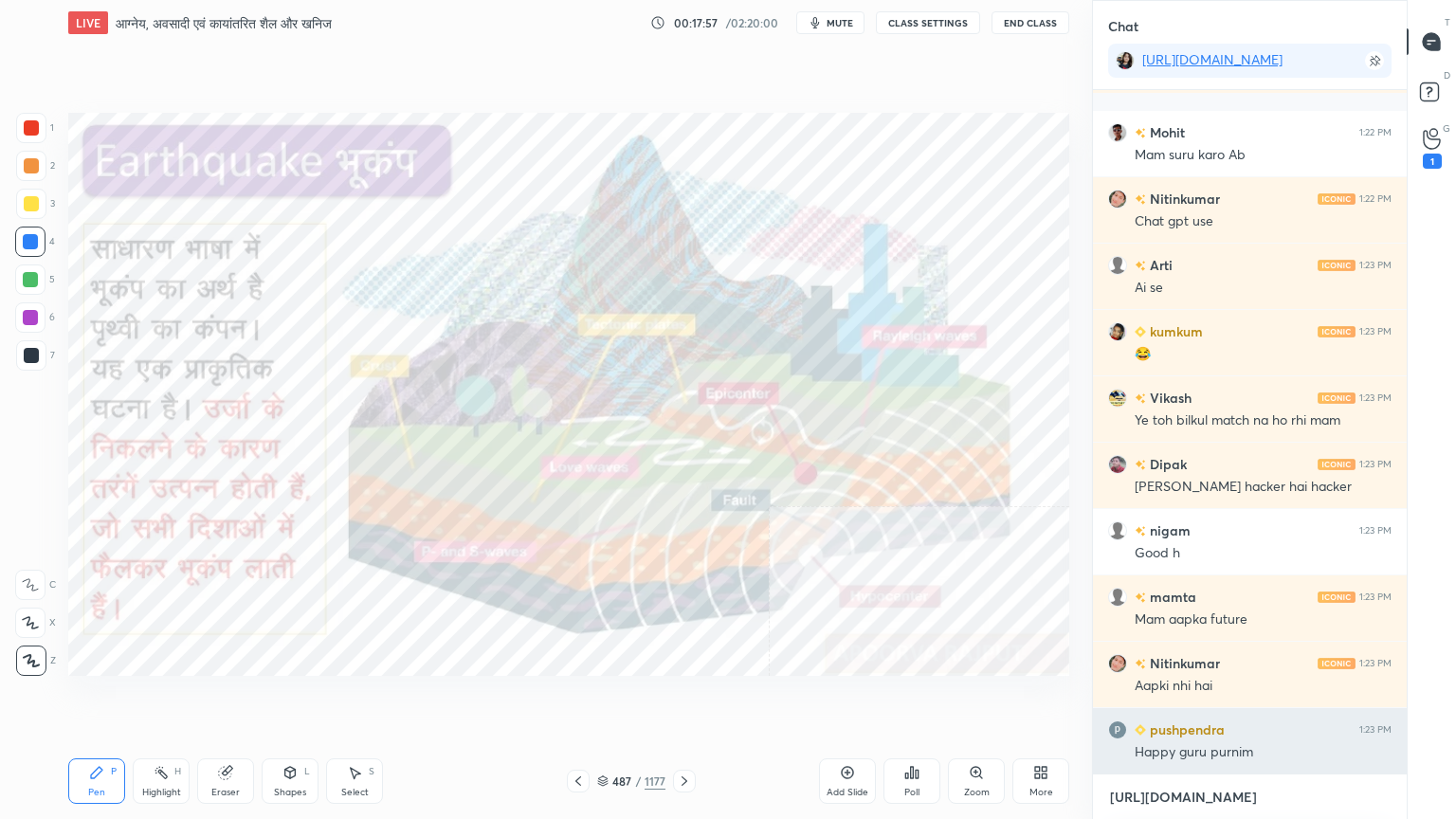 click on "[URL][DOMAIN_NAME]" at bounding box center (1249, 797) 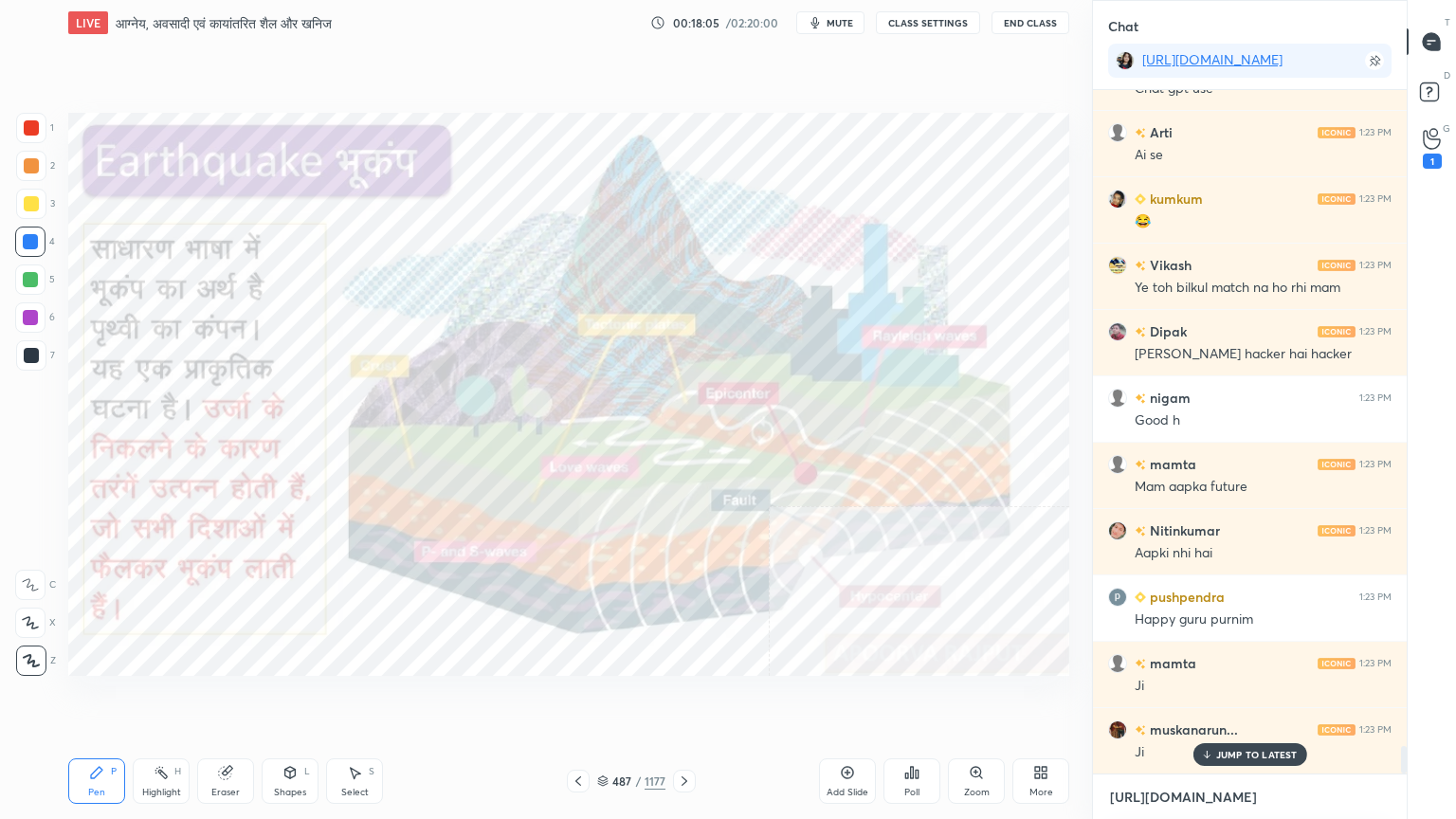 scroll, scrollTop: 16194, scrollLeft: 0, axis: vertical 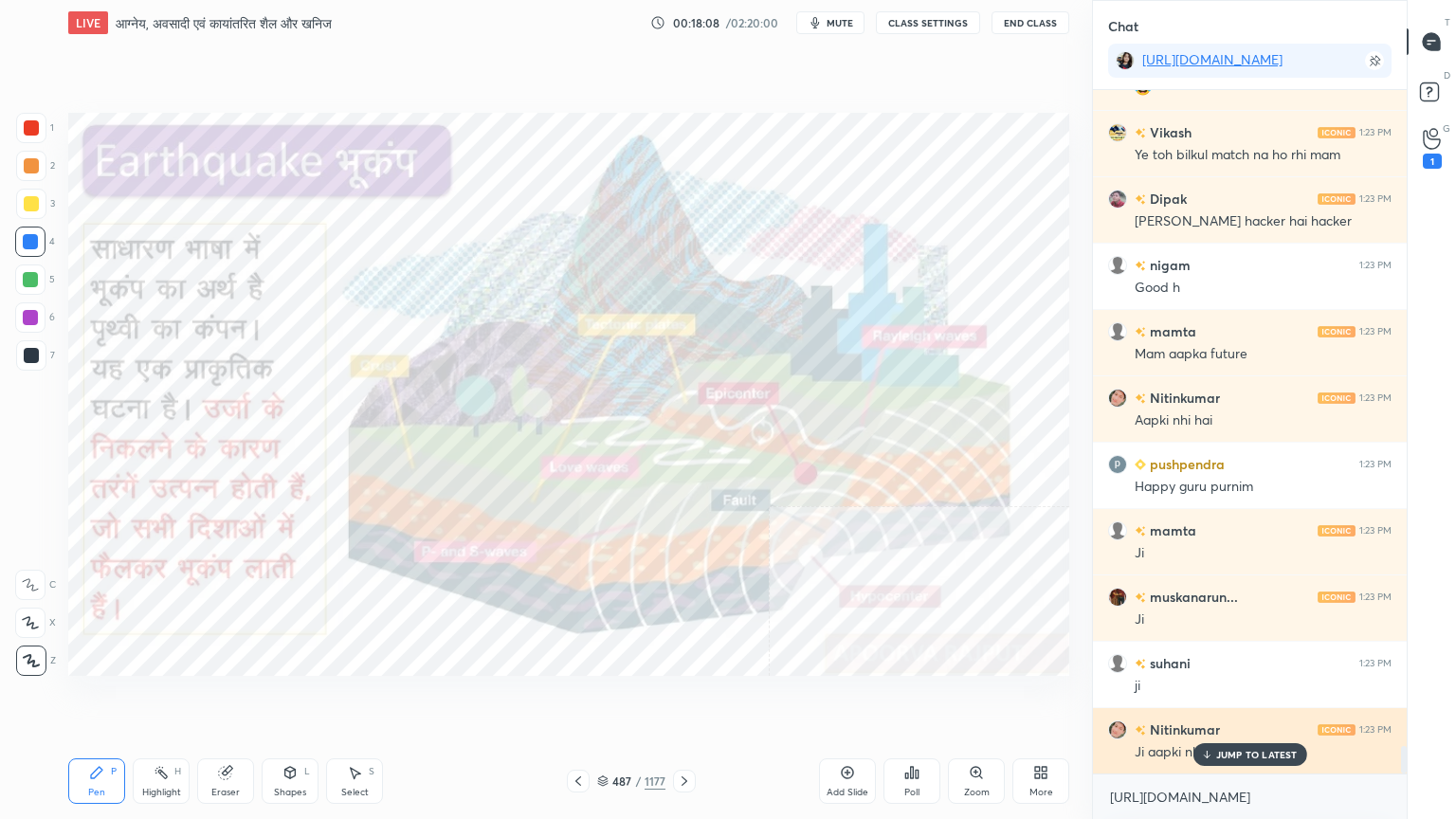 click on "JUMP TO LATEST" at bounding box center (1257, 755) 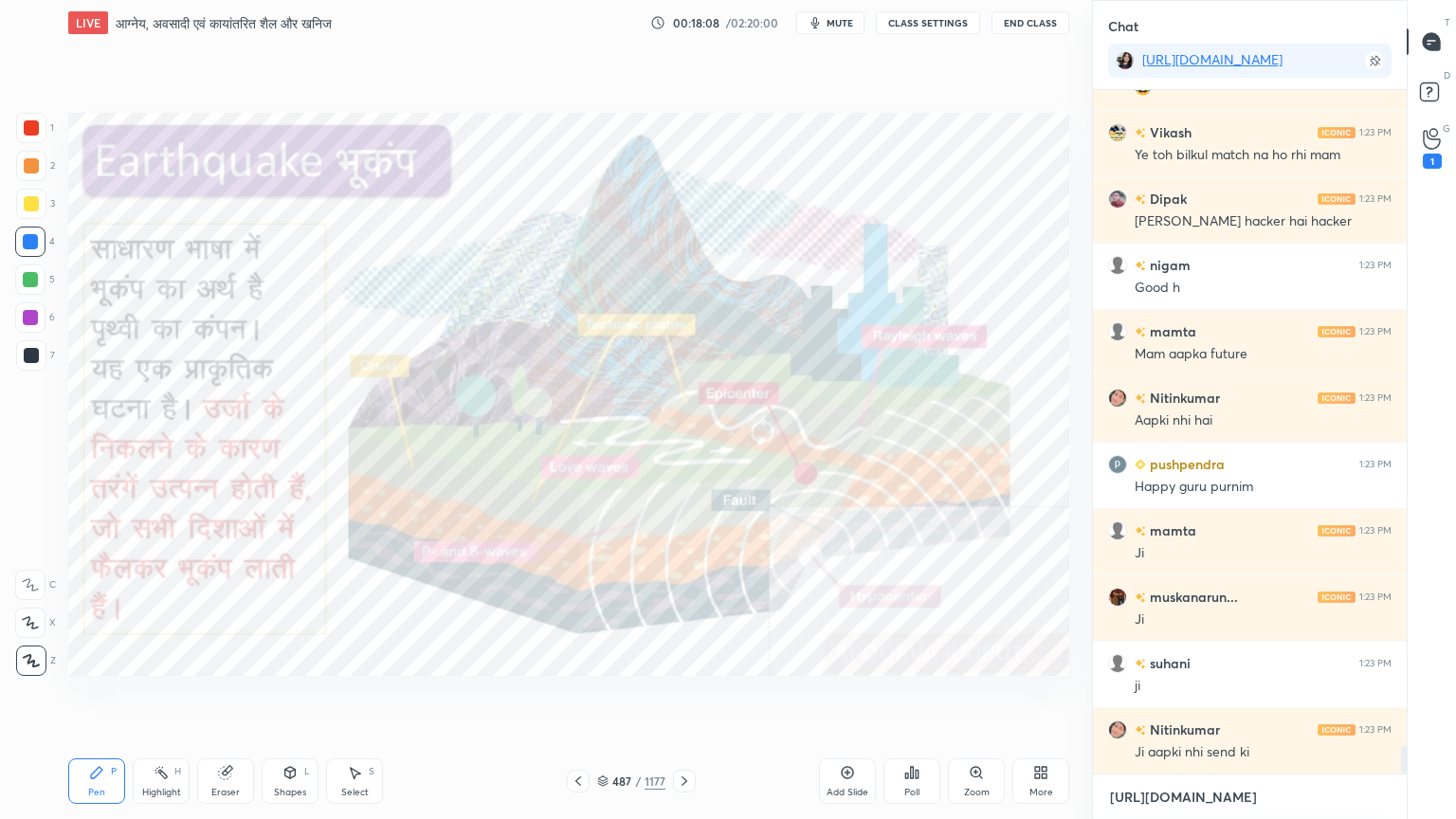 click on "[URL][DOMAIN_NAME]" at bounding box center (1249, 797) 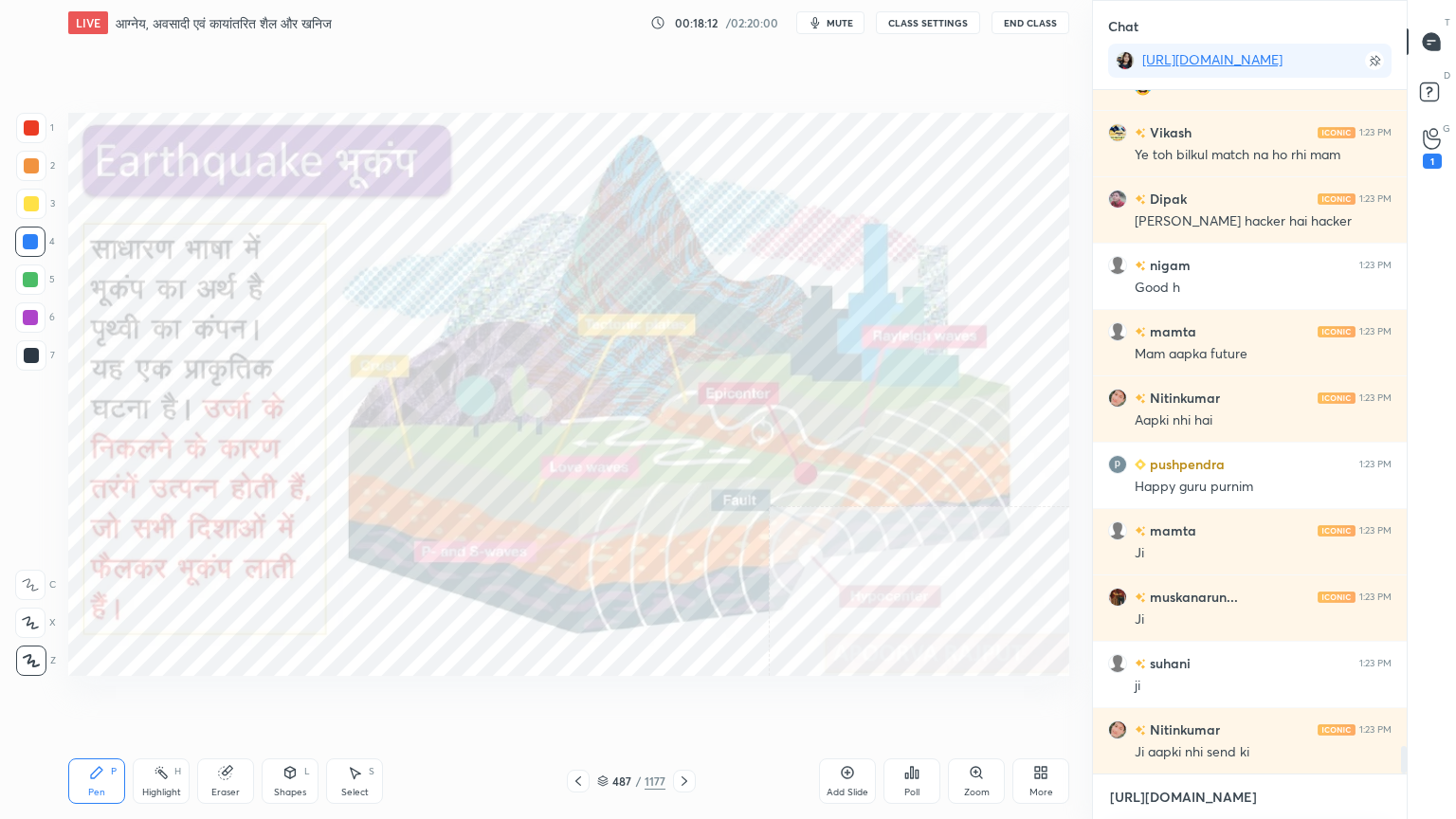 scroll, scrollTop: 16262, scrollLeft: 0, axis: vertical 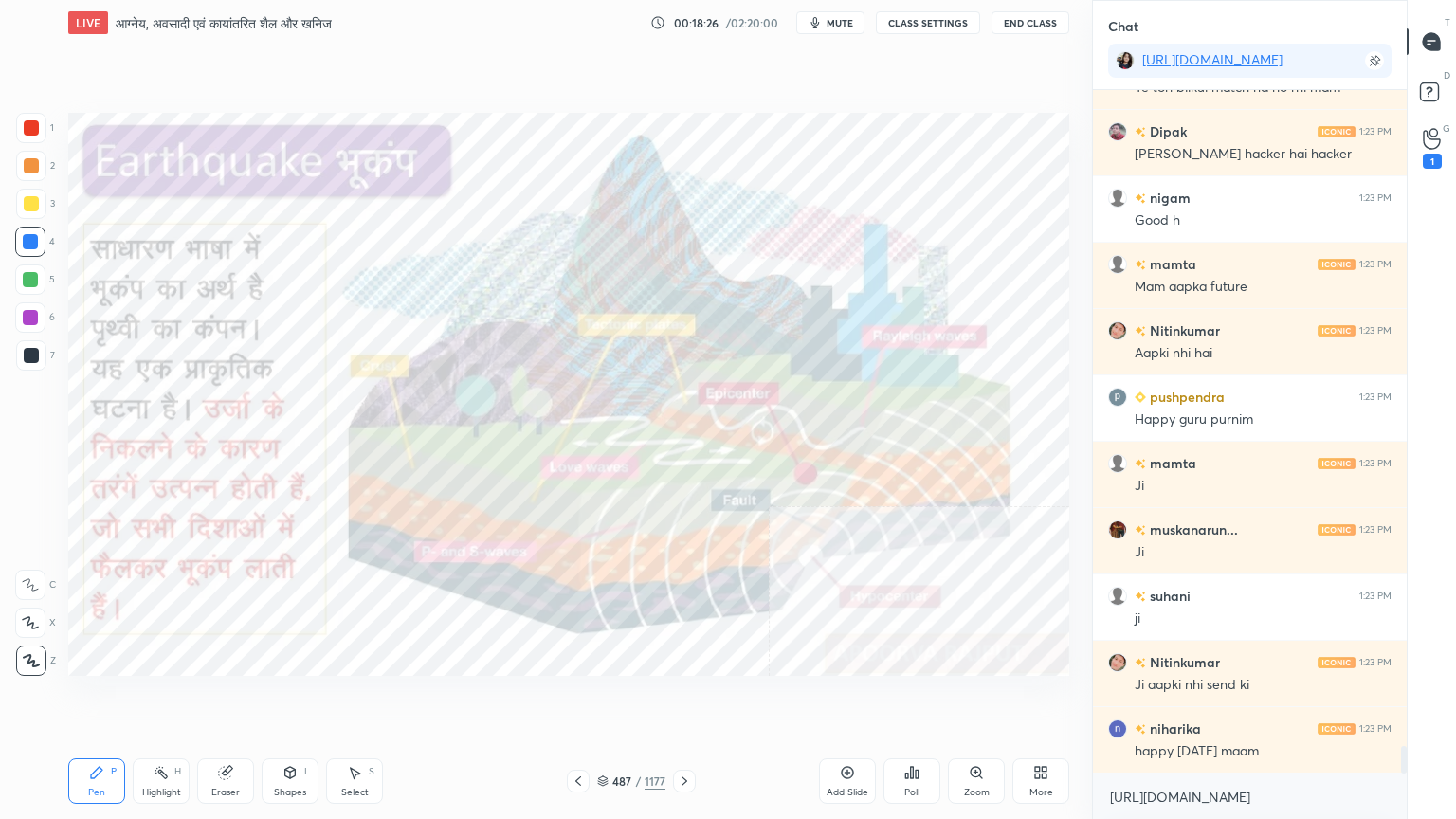 click 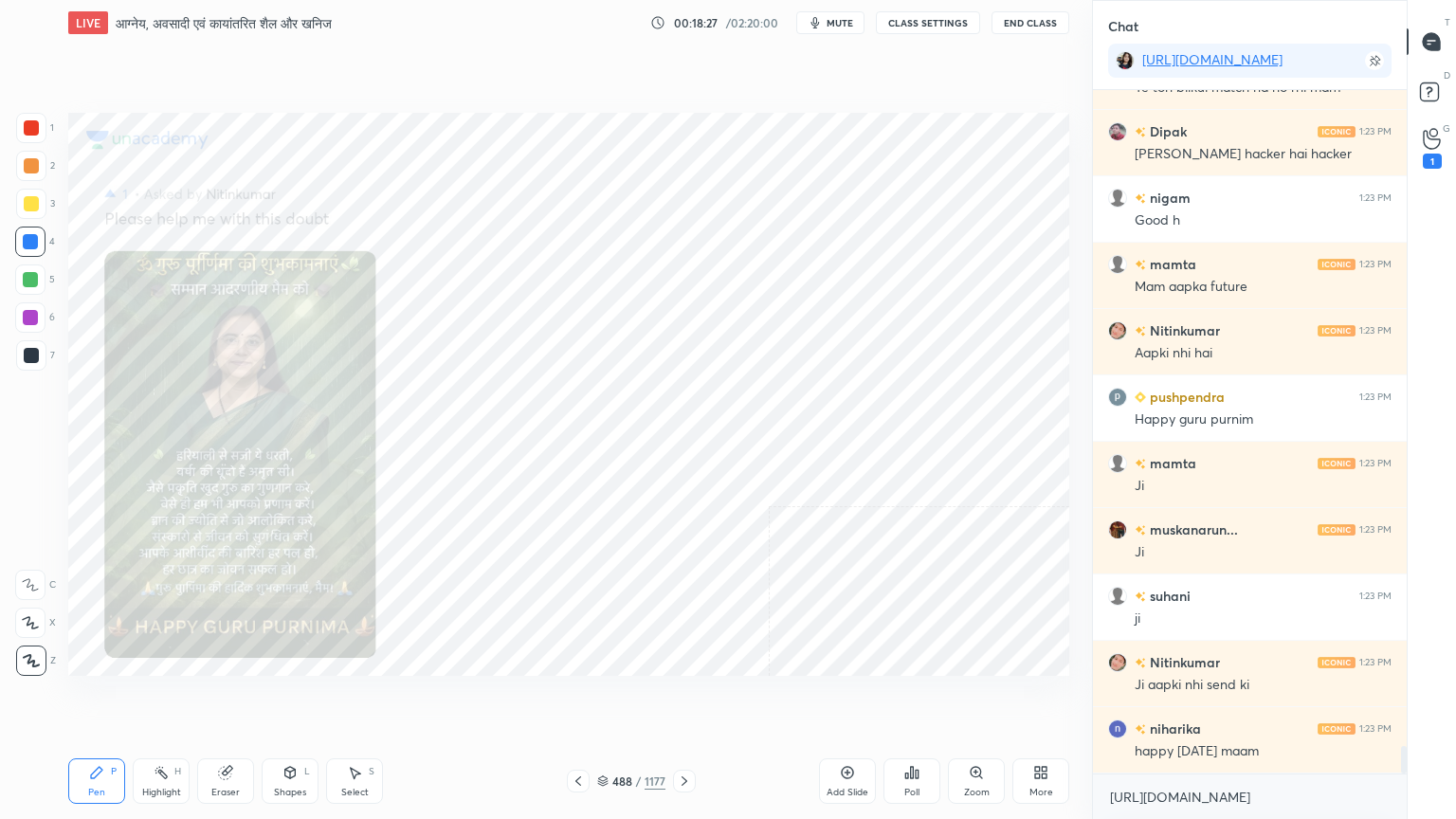 click 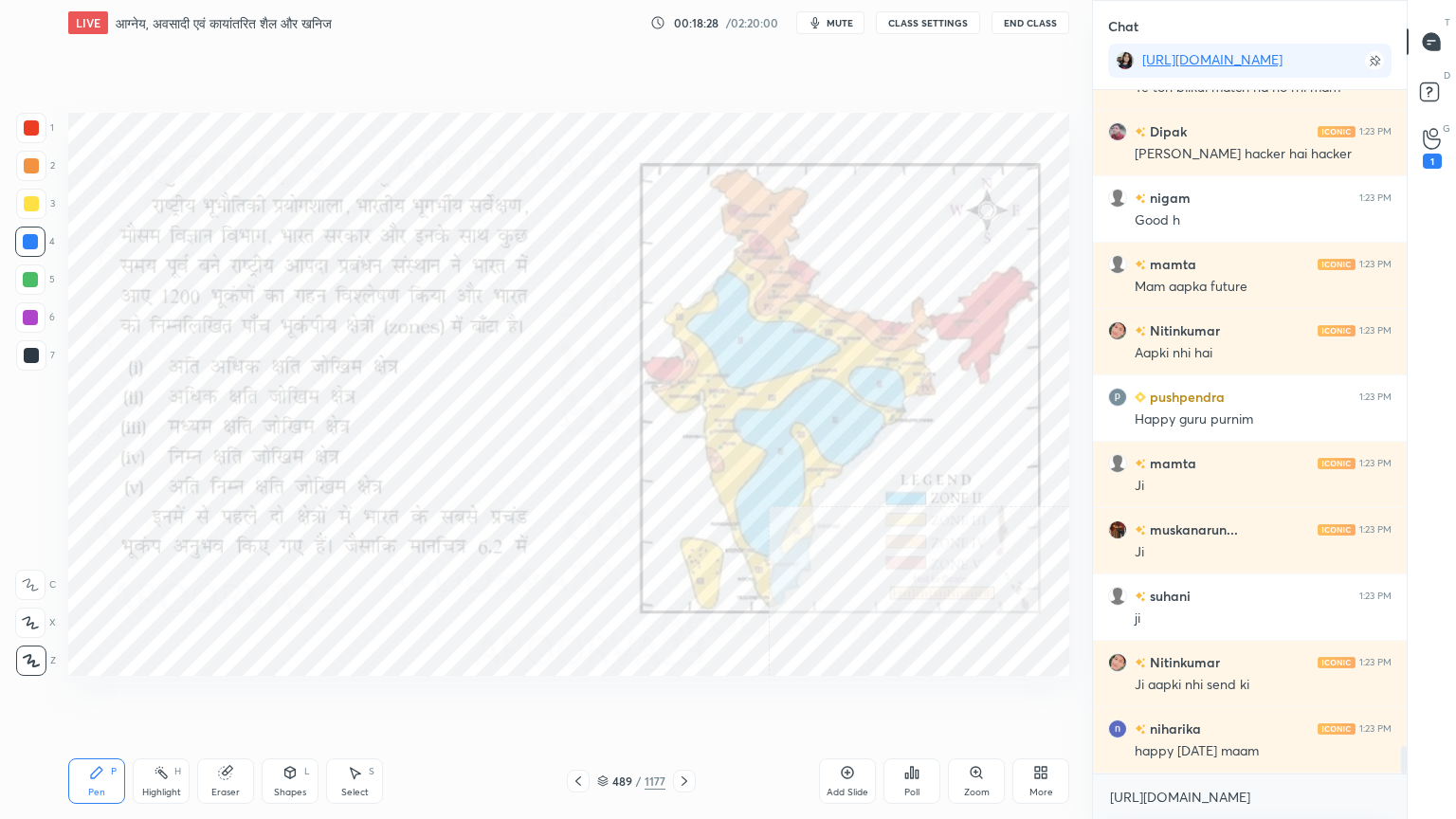 click at bounding box center (684, 781) 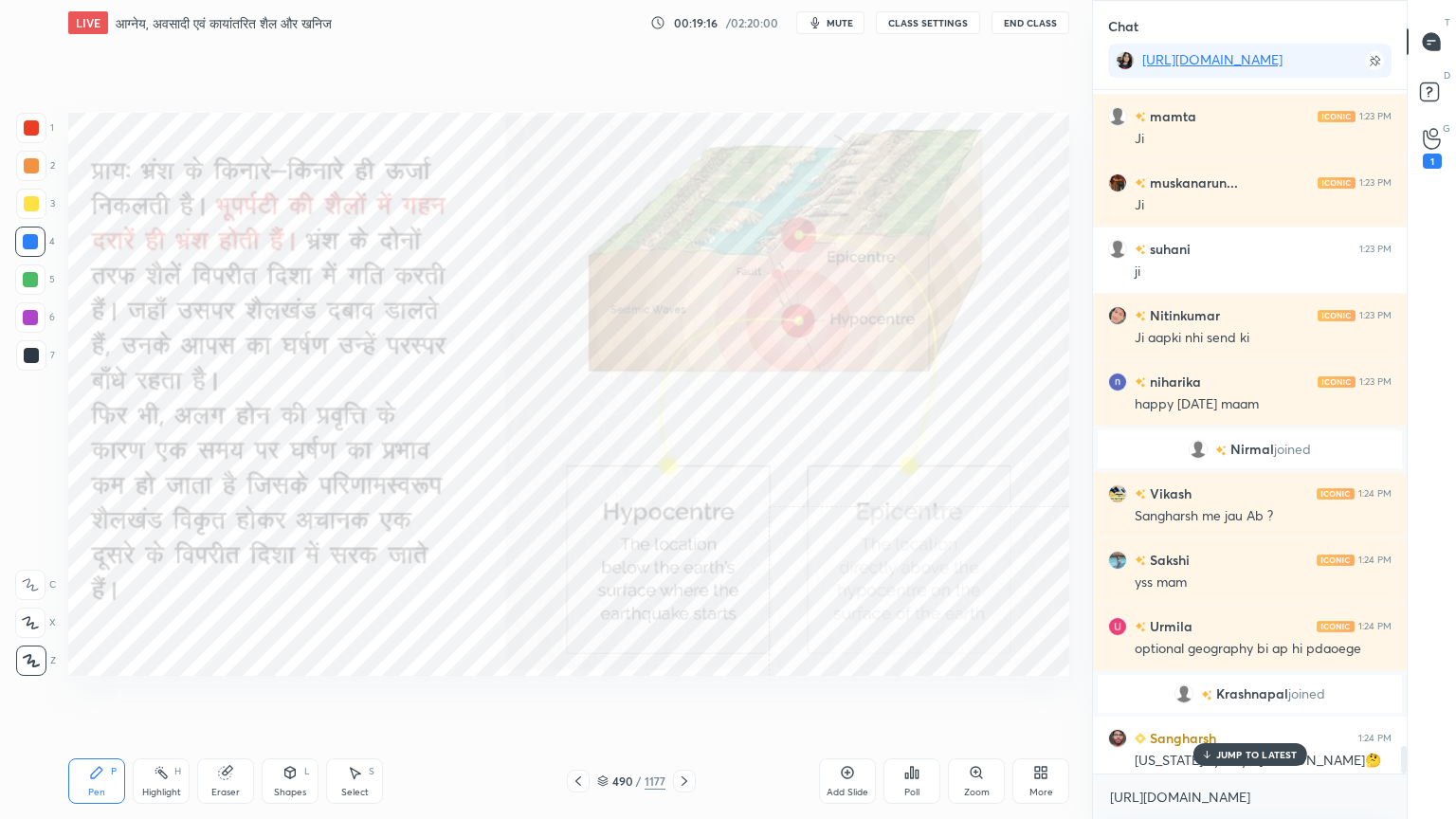 scroll, scrollTop: 16027, scrollLeft: 0, axis: vertical 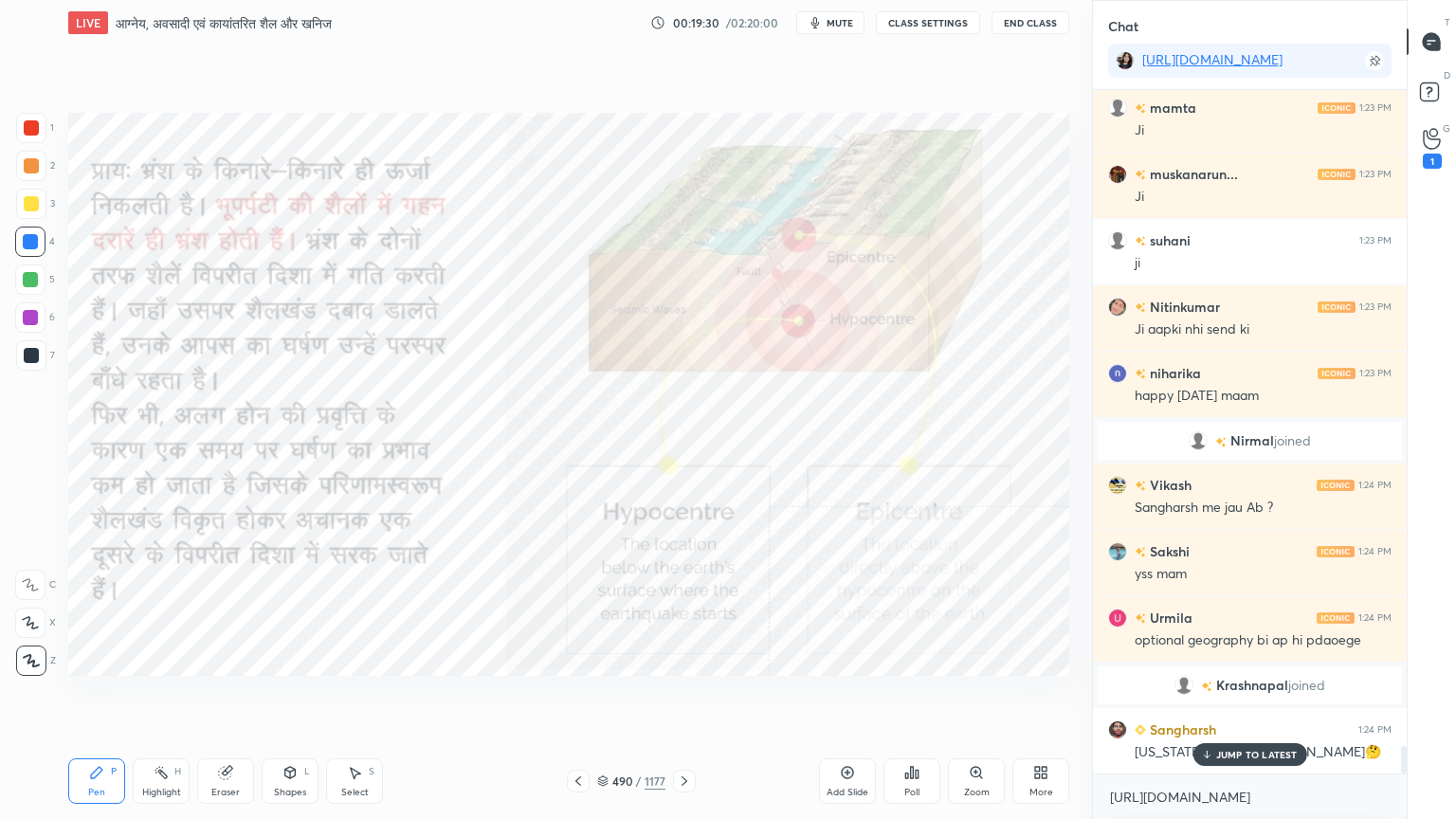 drag, startPoint x: 1235, startPoint y: 756, endPoint x: 1238, endPoint y: 789, distance: 33.136083 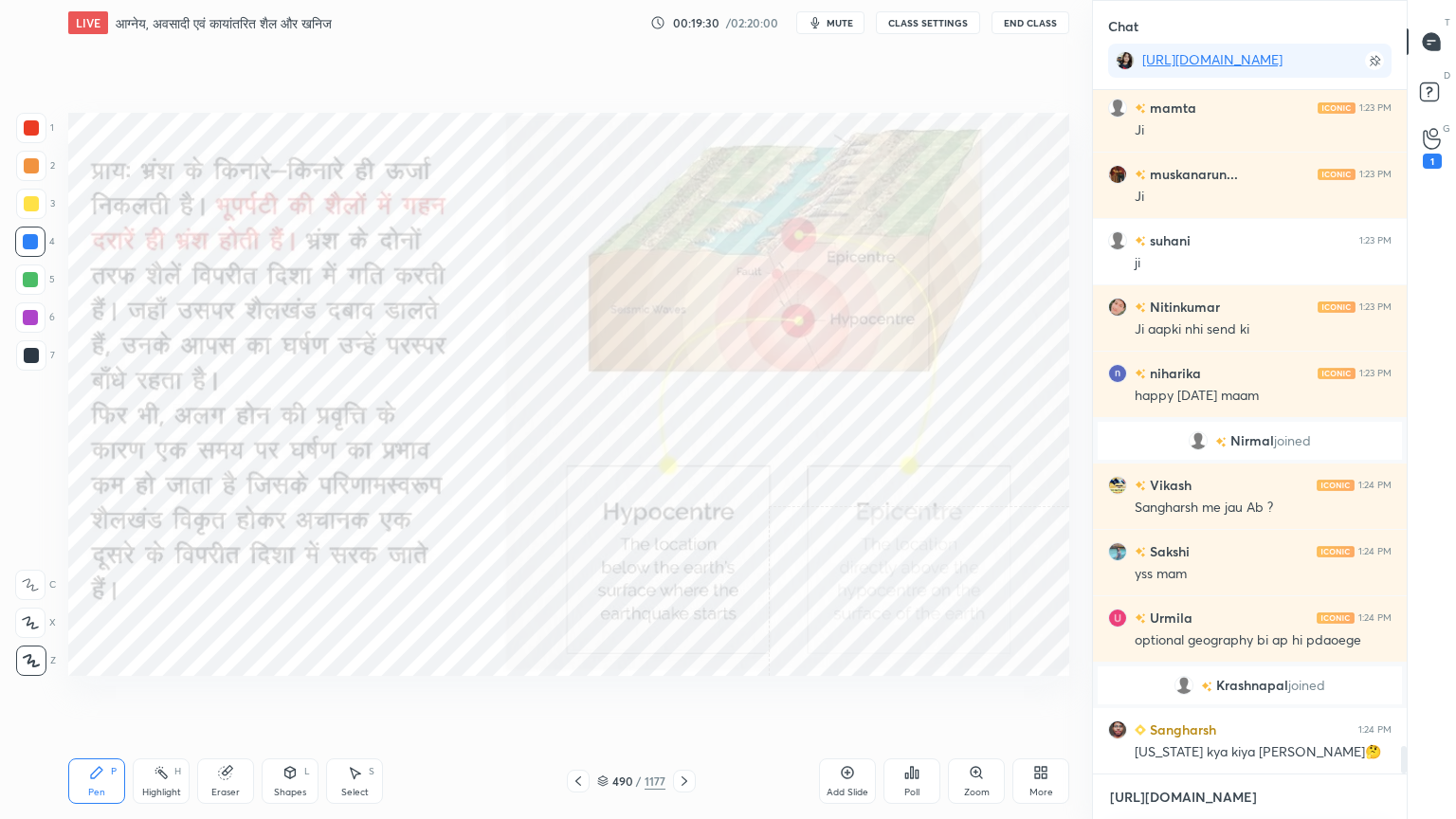 click on "[URL][DOMAIN_NAME]" at bounding box center [1249, 797] 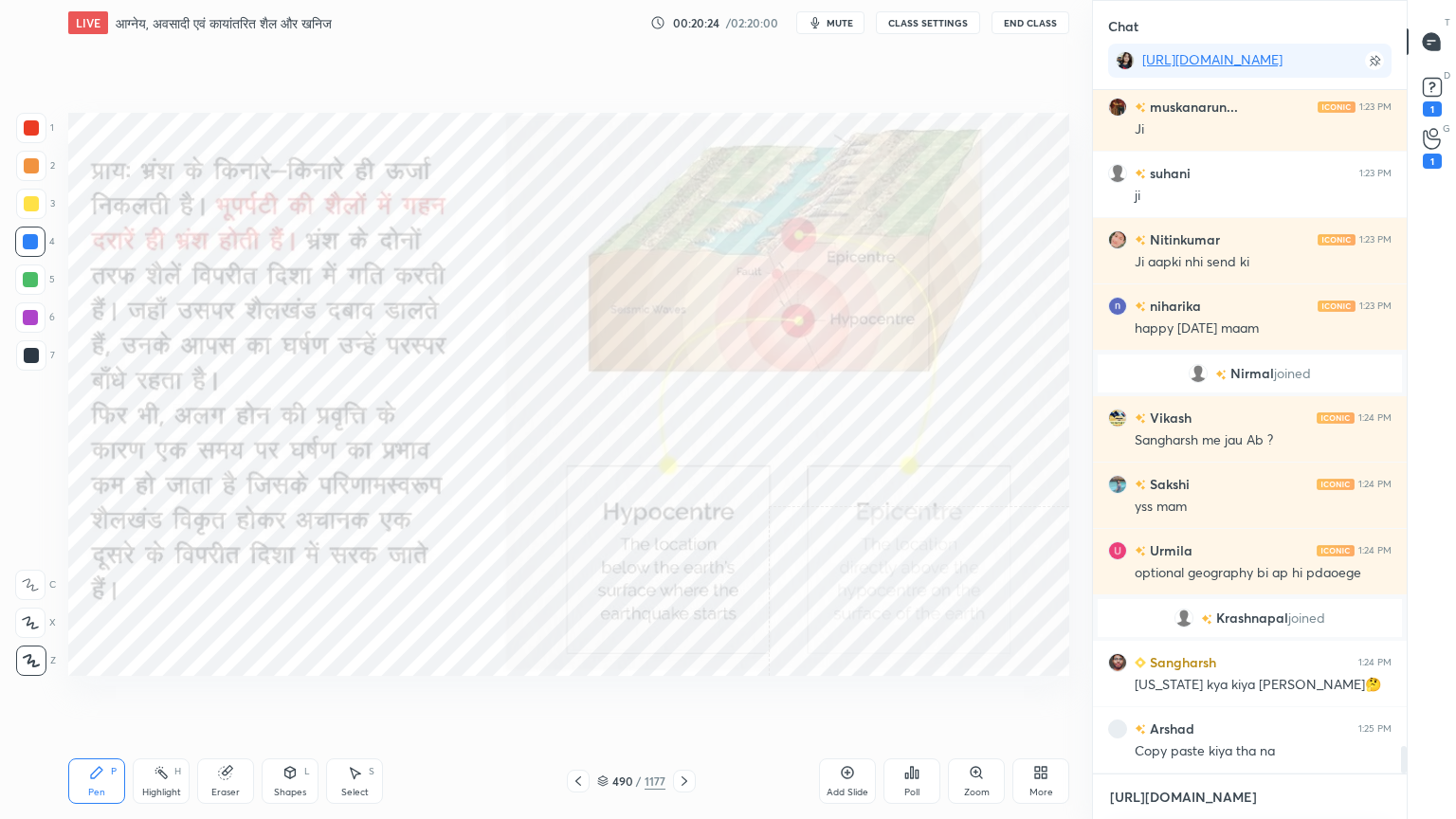 scroll, scrollTop: 16175, scrollLeft: 0, axis: vertical 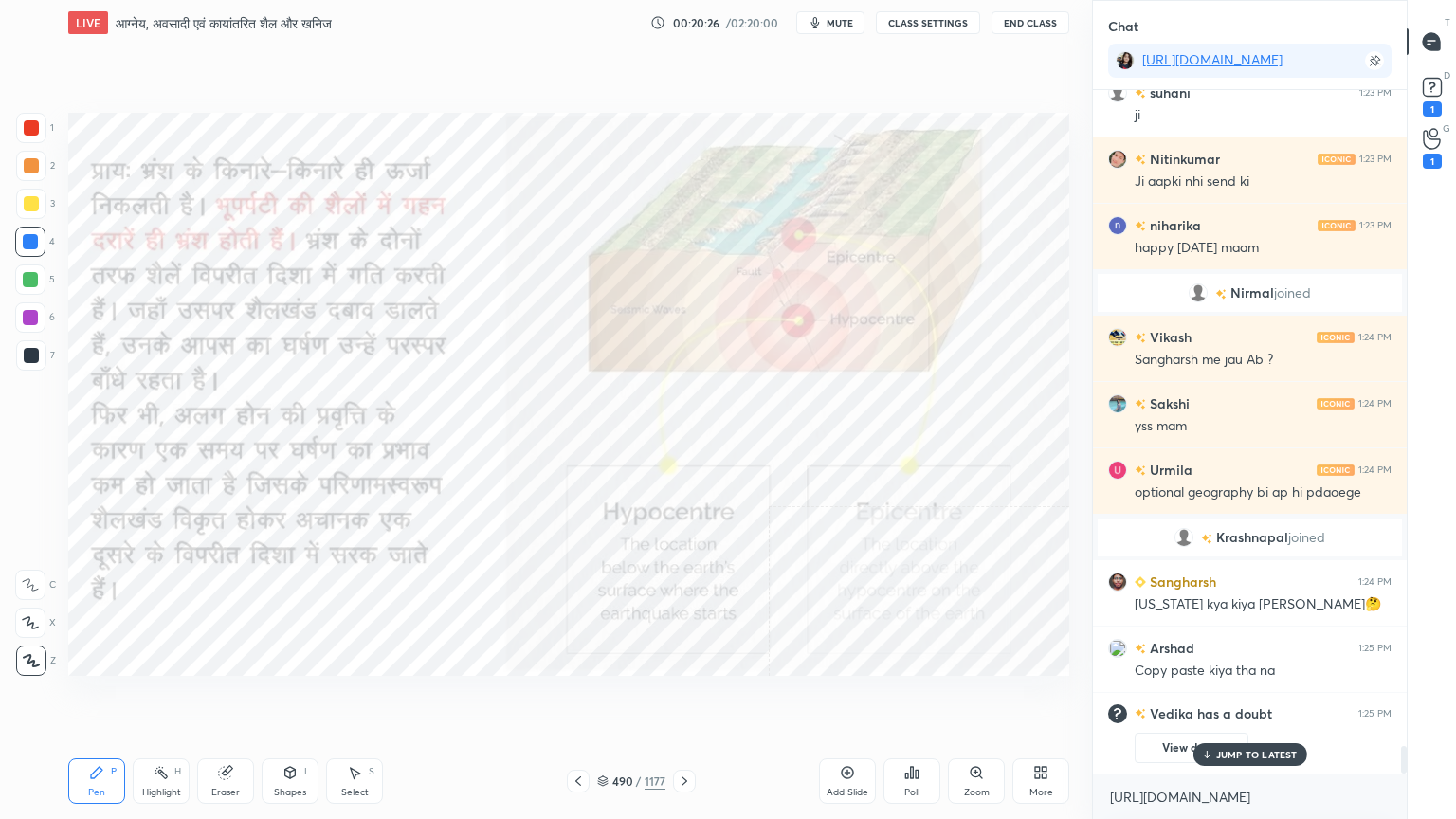 click on "JUMP TO LATEST" at bounding box center [1257, 755] 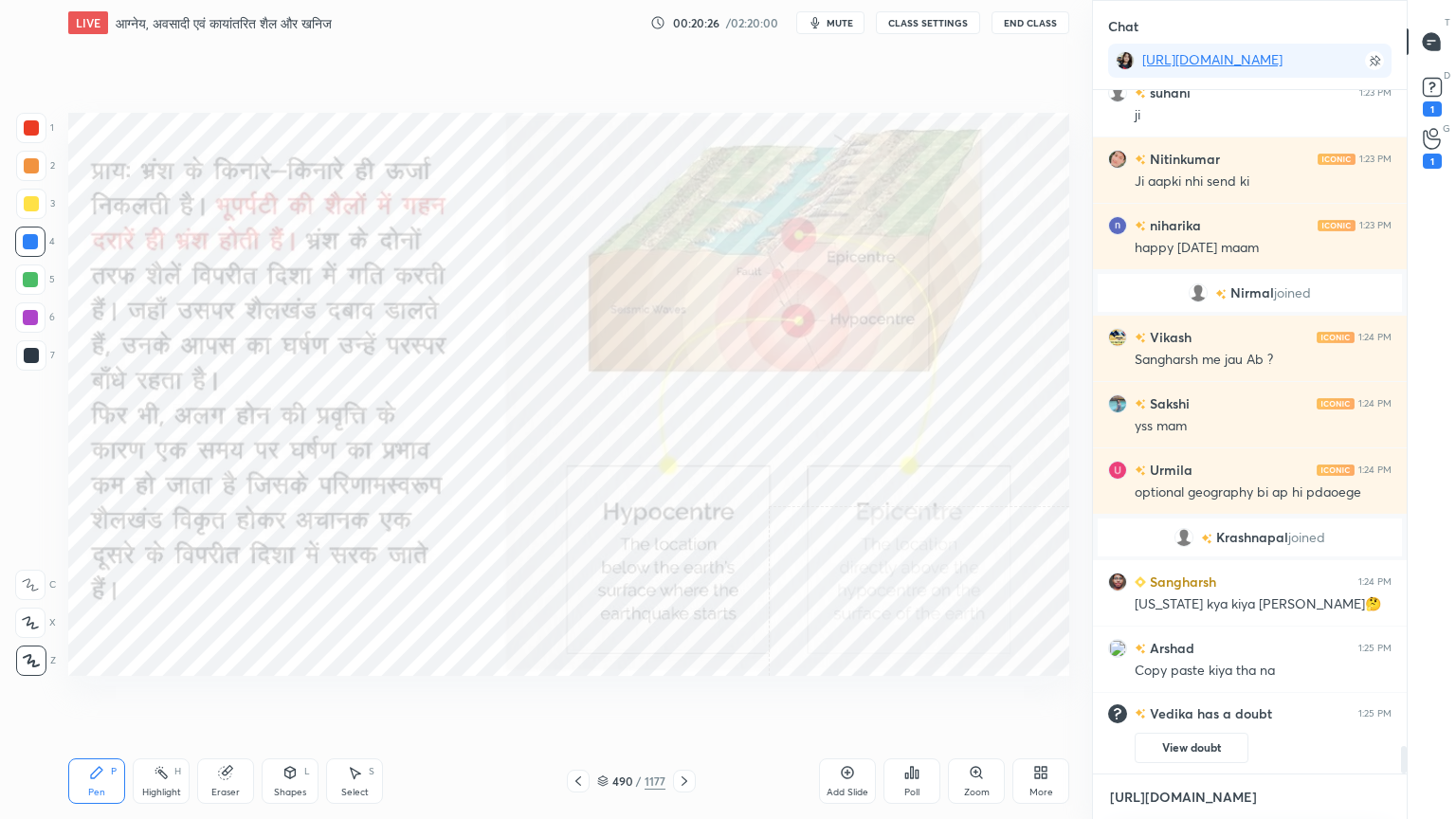 click on "[URL][DOMAIN_NAME]" at bounding box center [1249, 797] 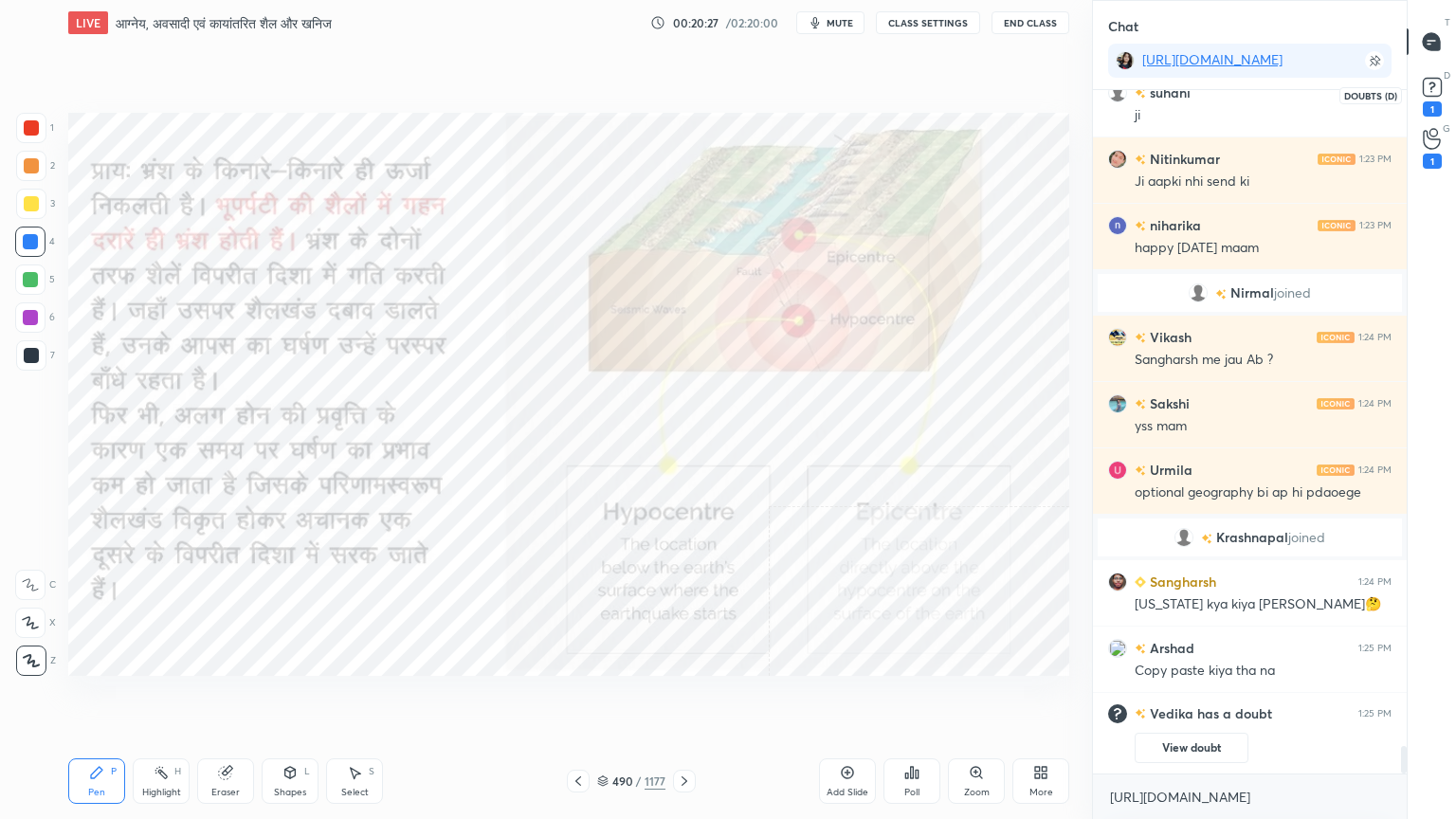 click 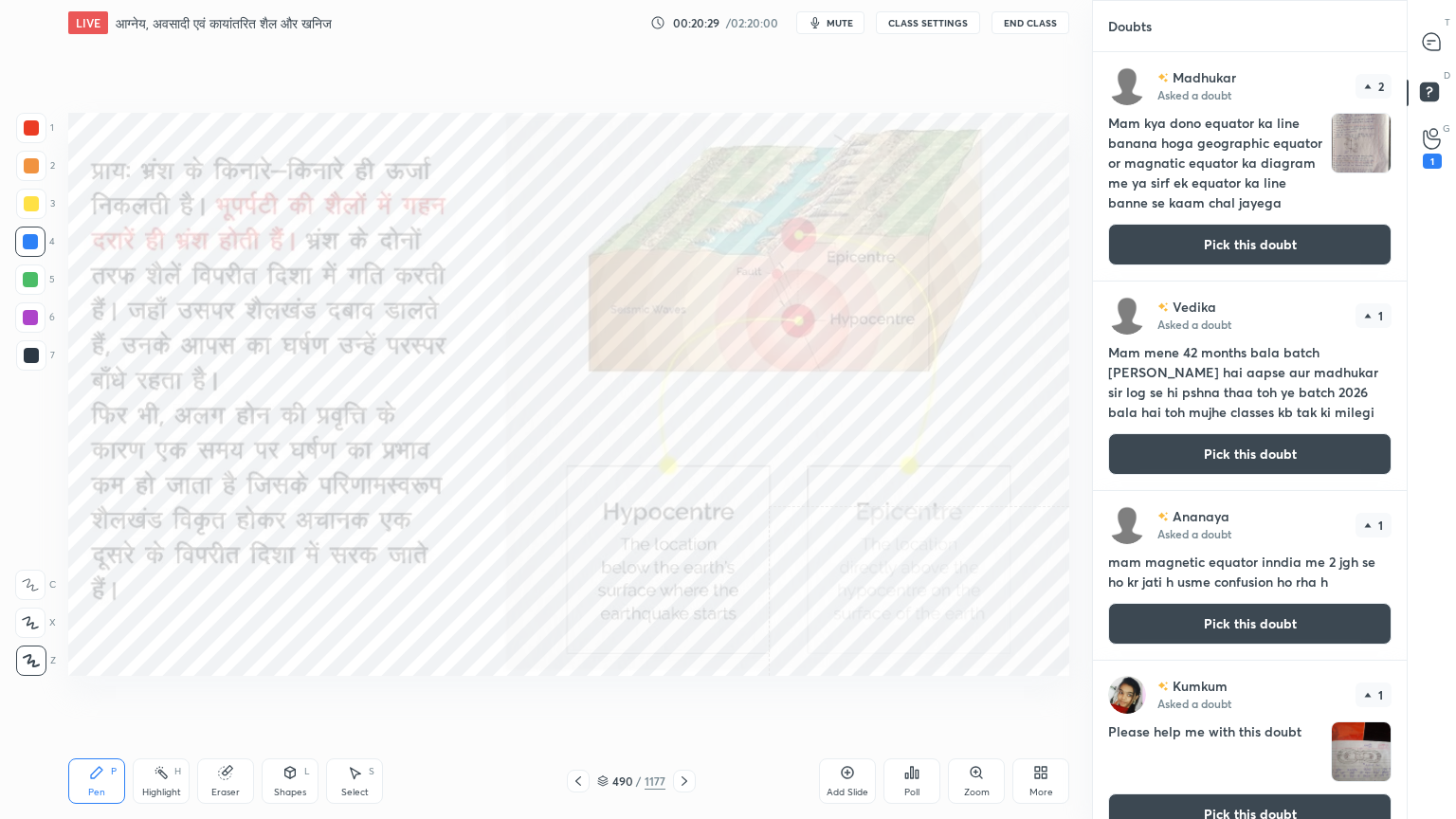 drag, startPoint x: 1230, startPoint y: 445, endPoint x: 1265, endPoint y: 404, distance: 53.9073 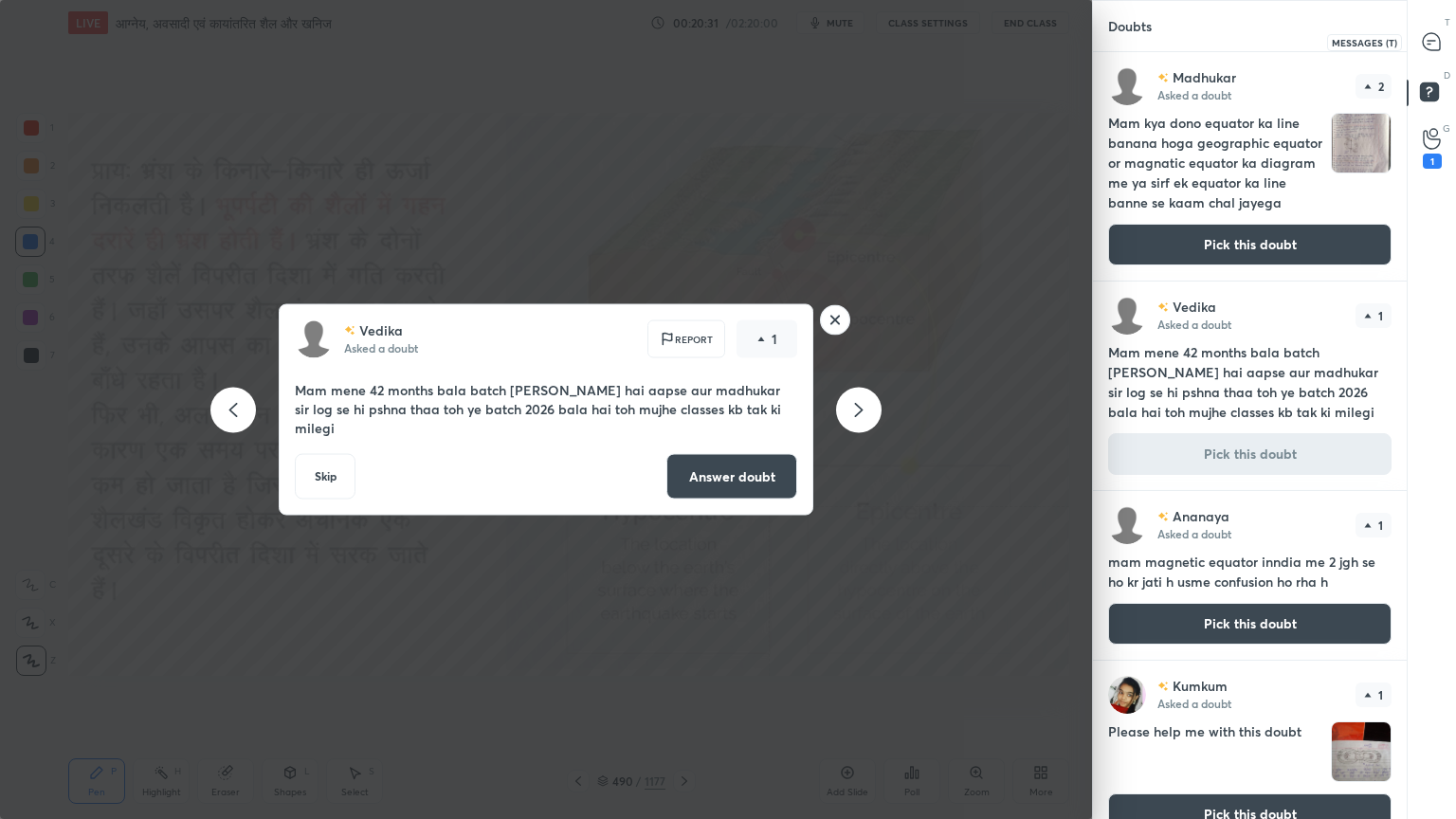 click 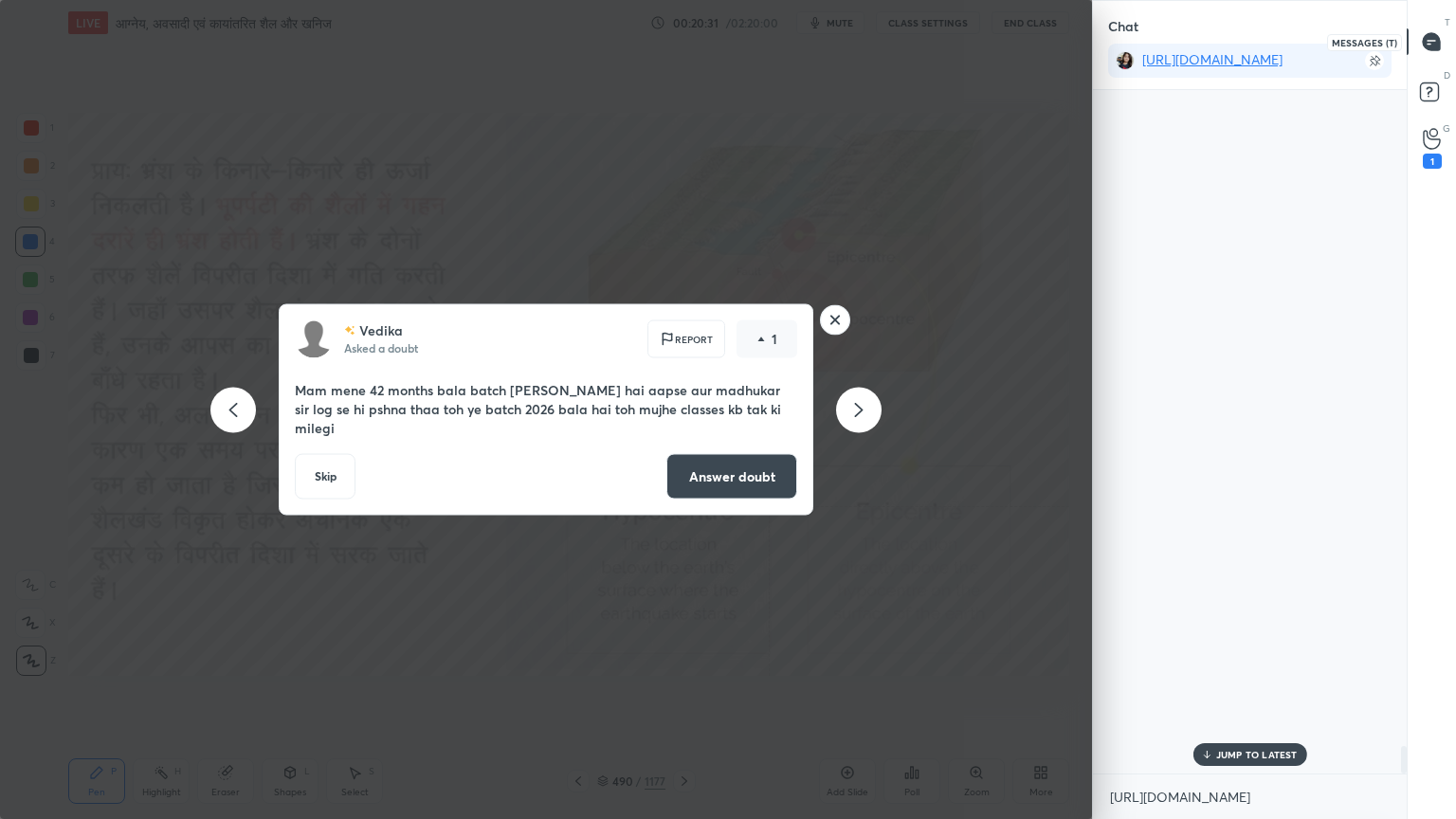 scroll, scrollTop: 16460, scrollLeft: 0, axis: vertical 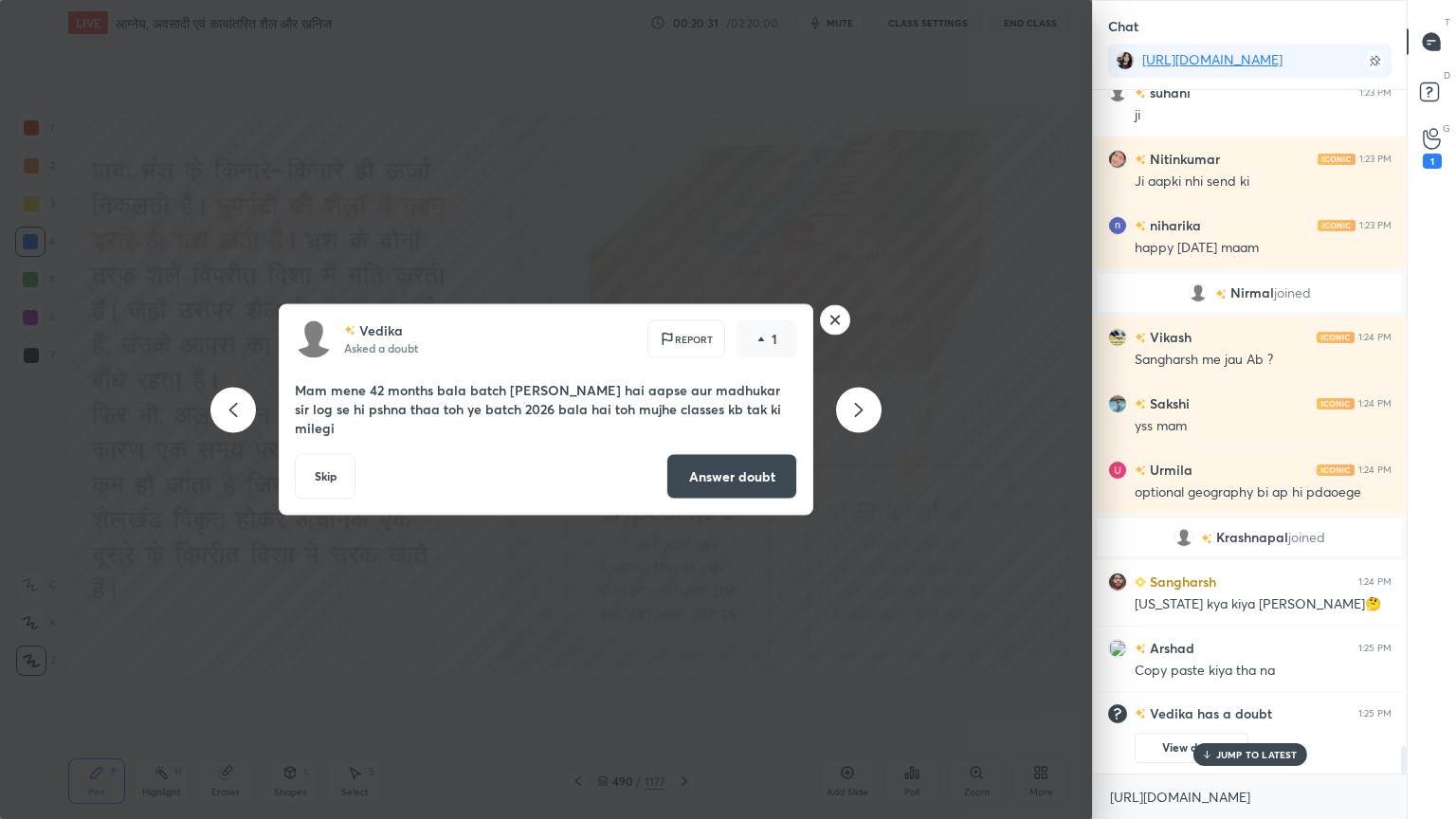 click on "JUMP TO LATEST" at bounding box center (1257, 755) 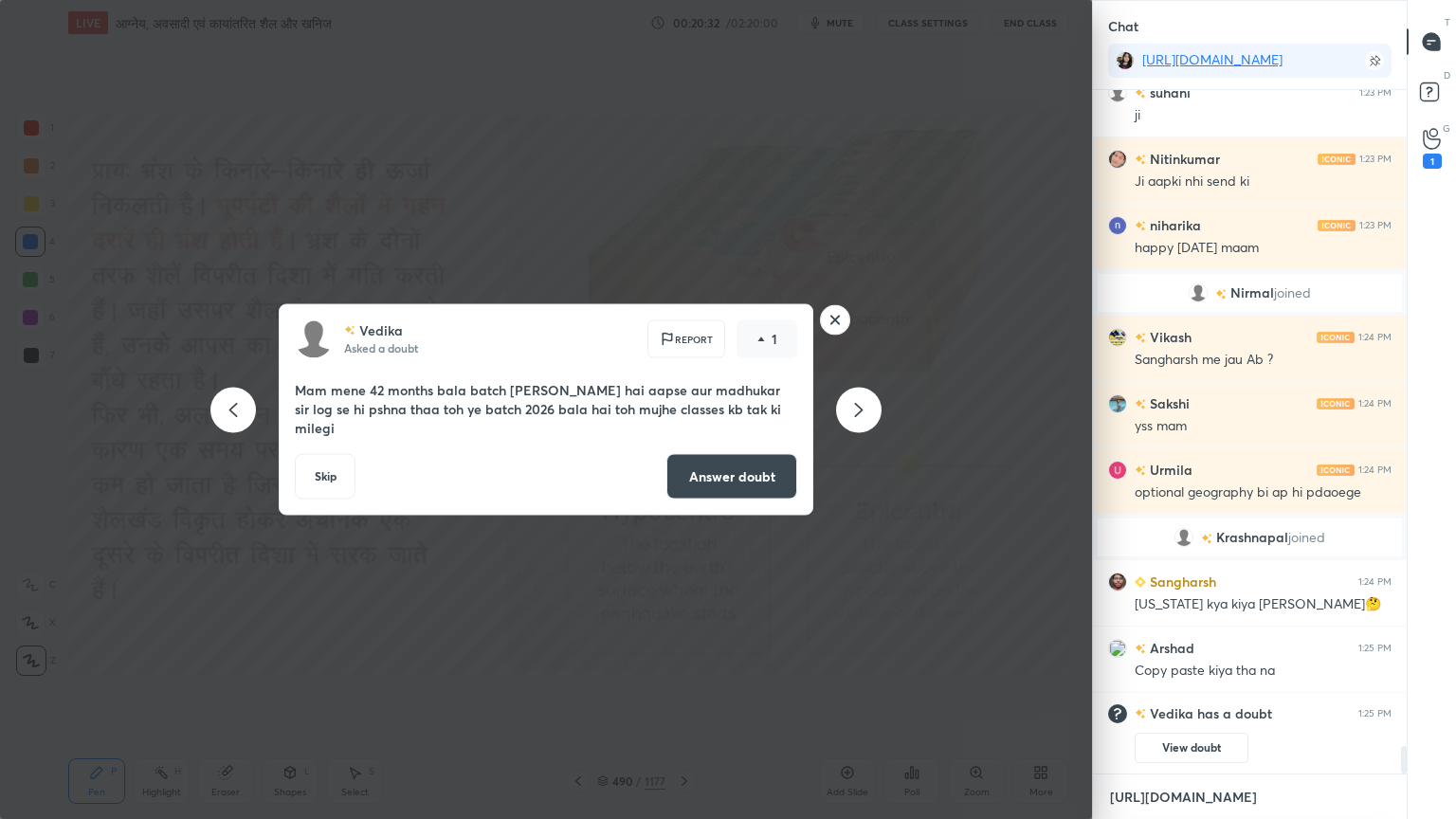 click on "[URL][DOMAIN_NAME]" at bounding box center (1249, 797) 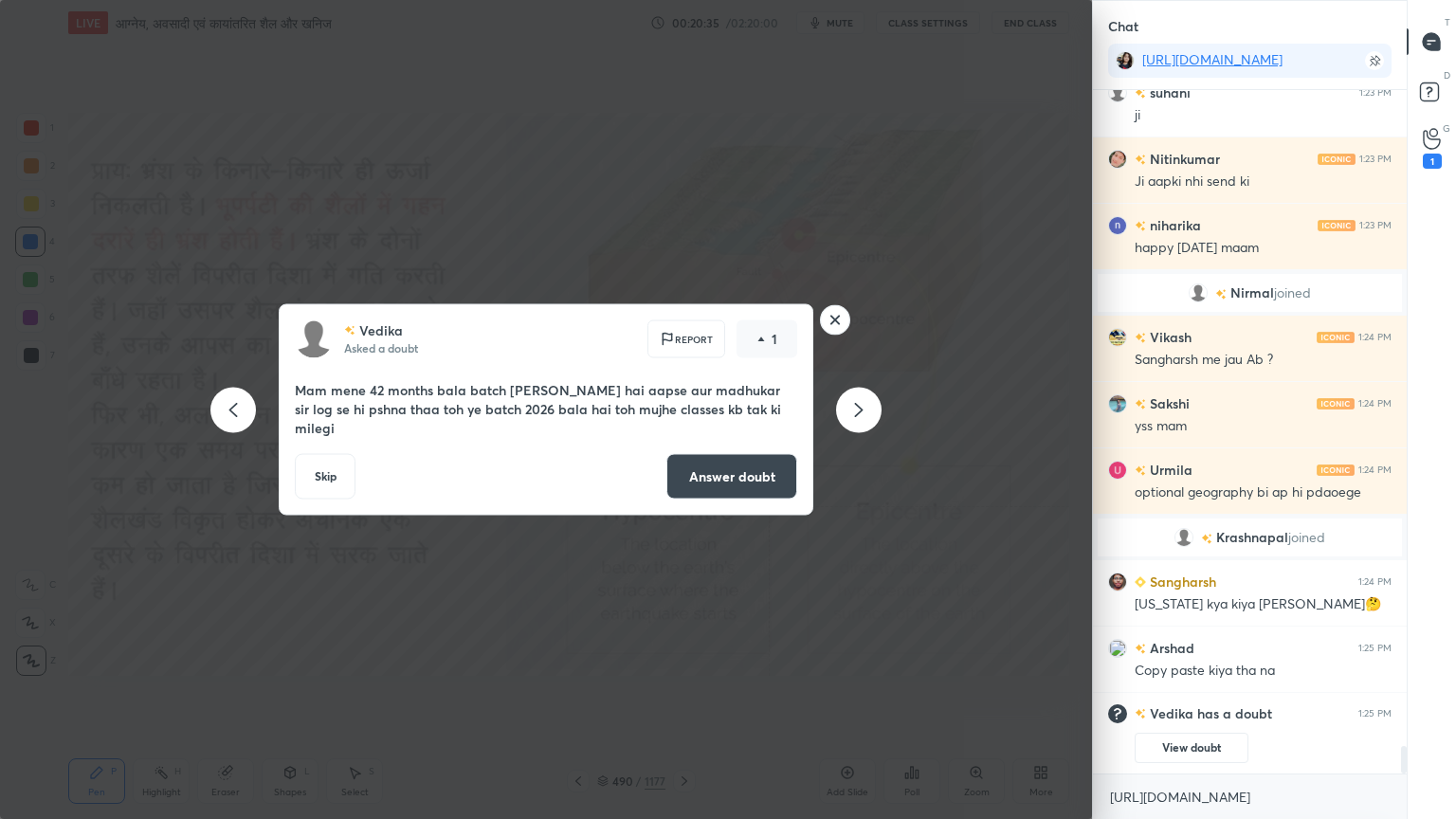 click 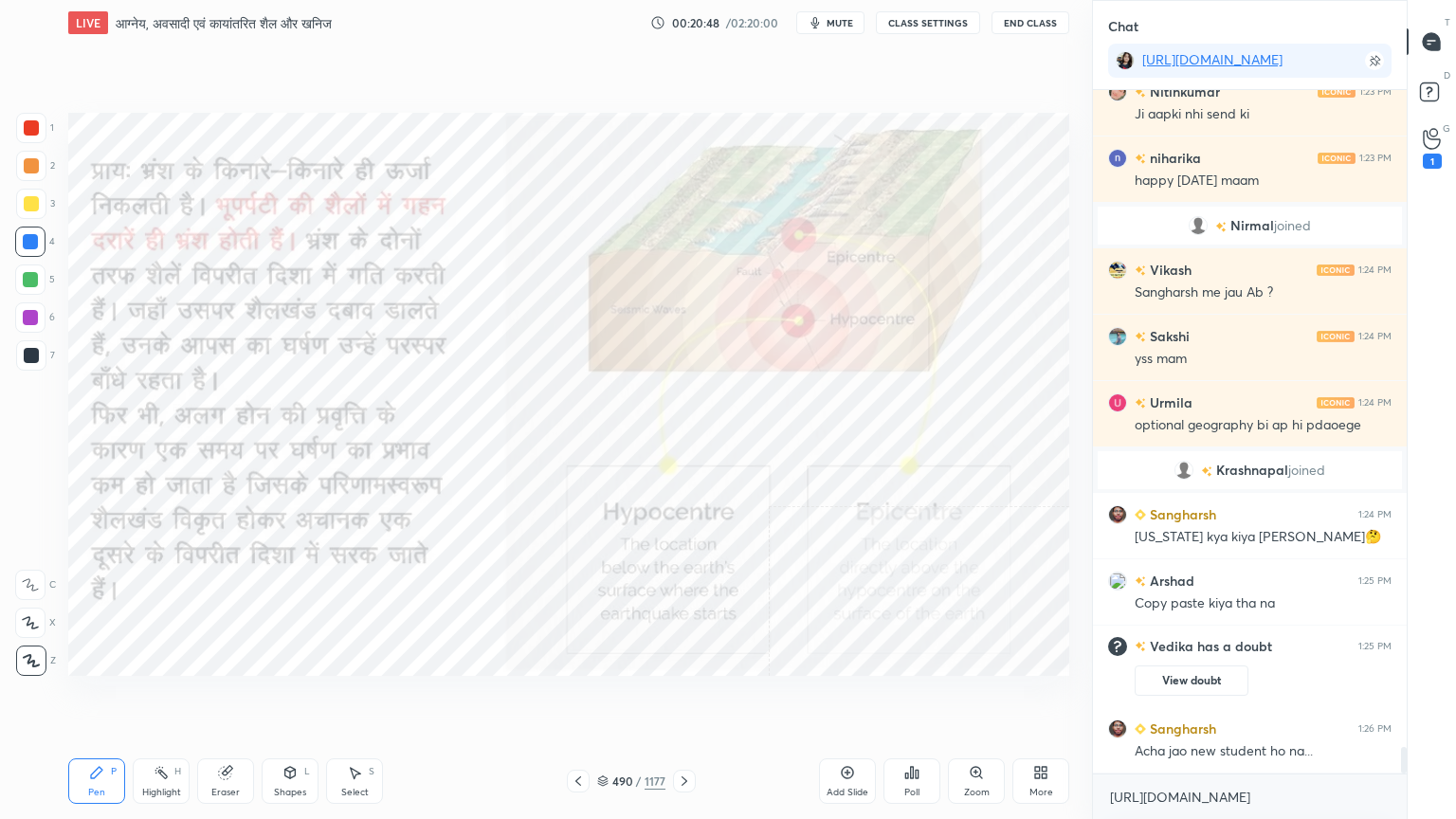 scroll, scrollTop: 16610, scrollLeft: 0, axis: vertical 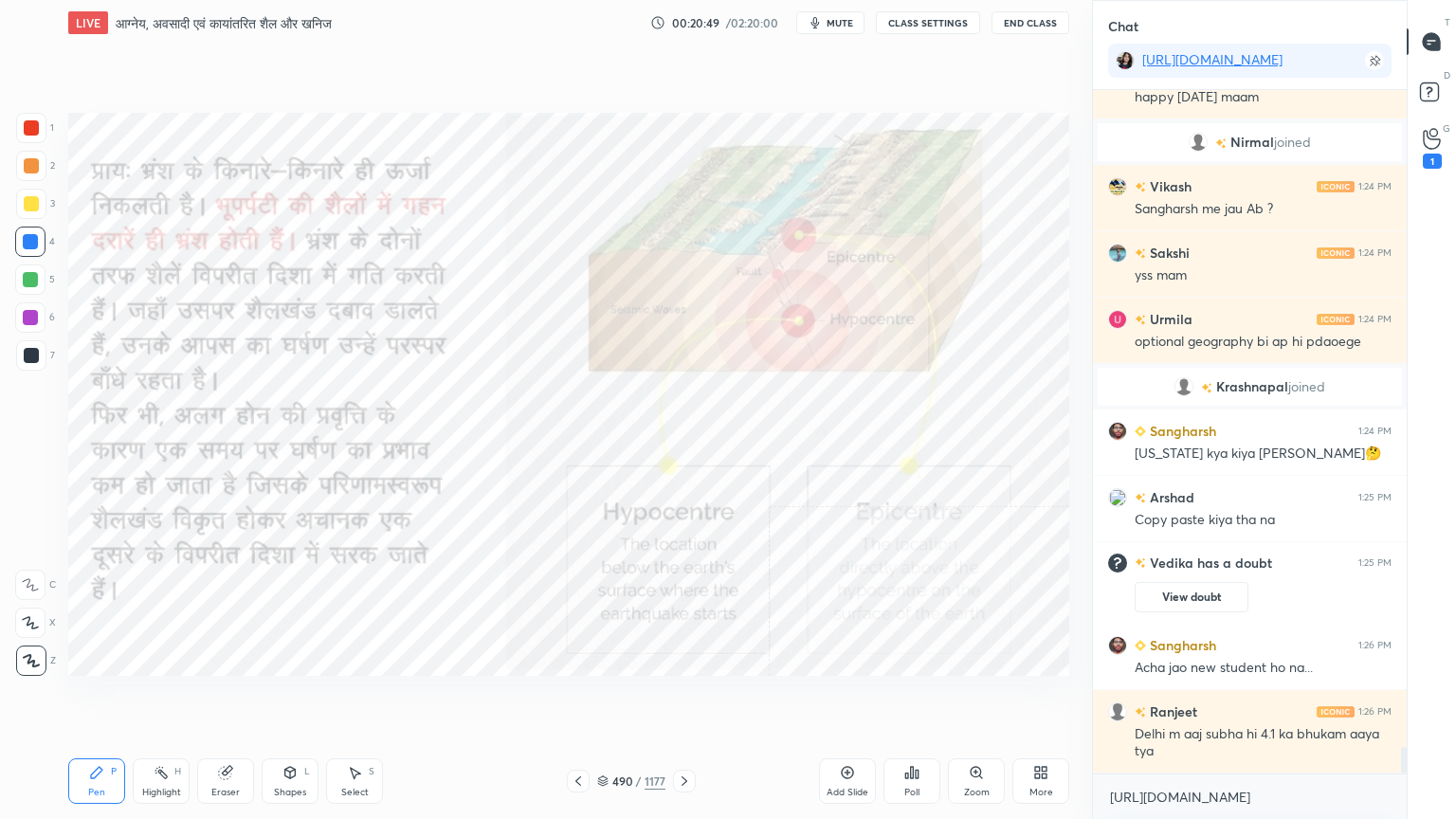 click on "Eraser" at bounding box center [226, 781] 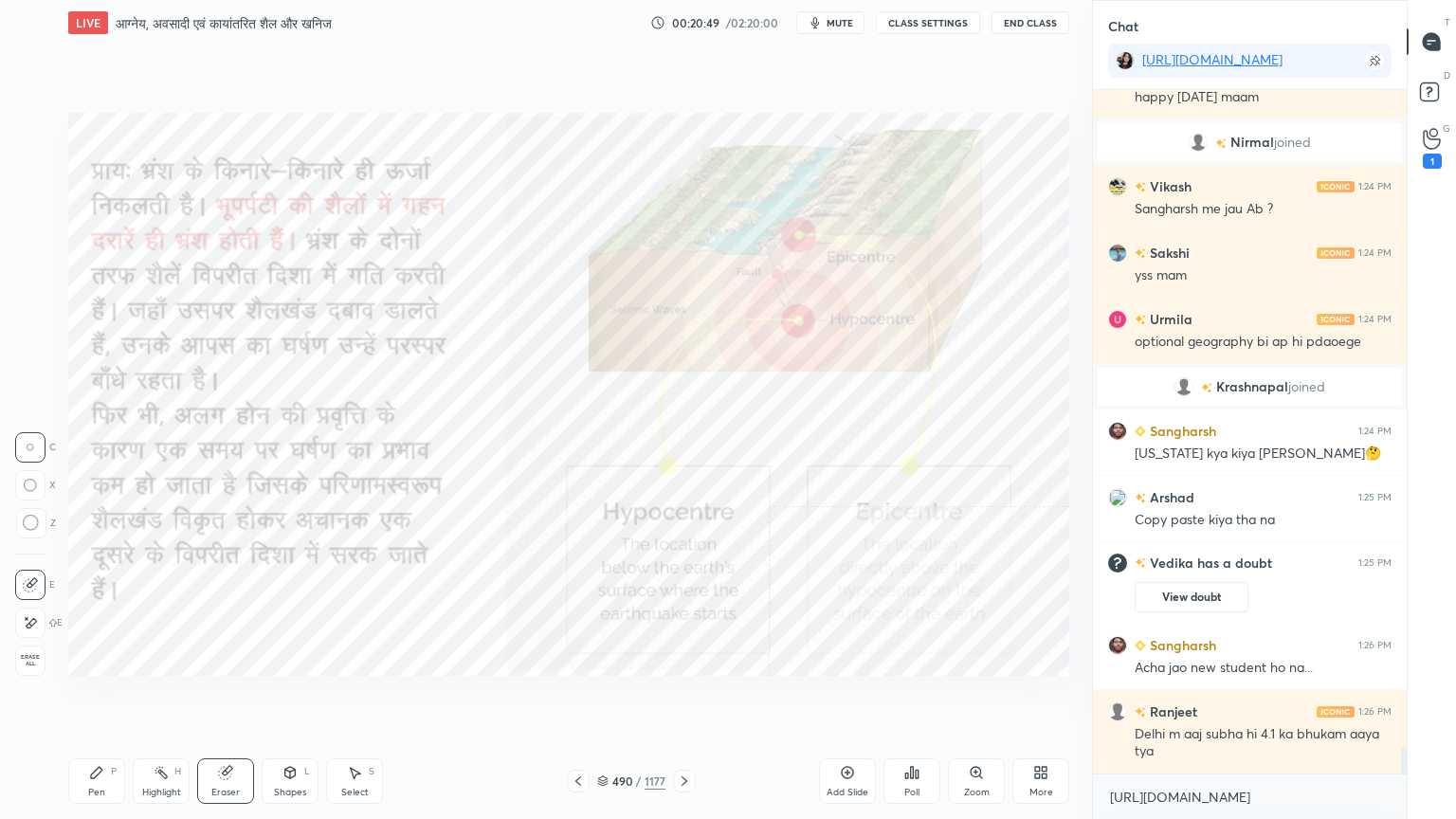 click on "Erase all" at bounding box center [30, 661] 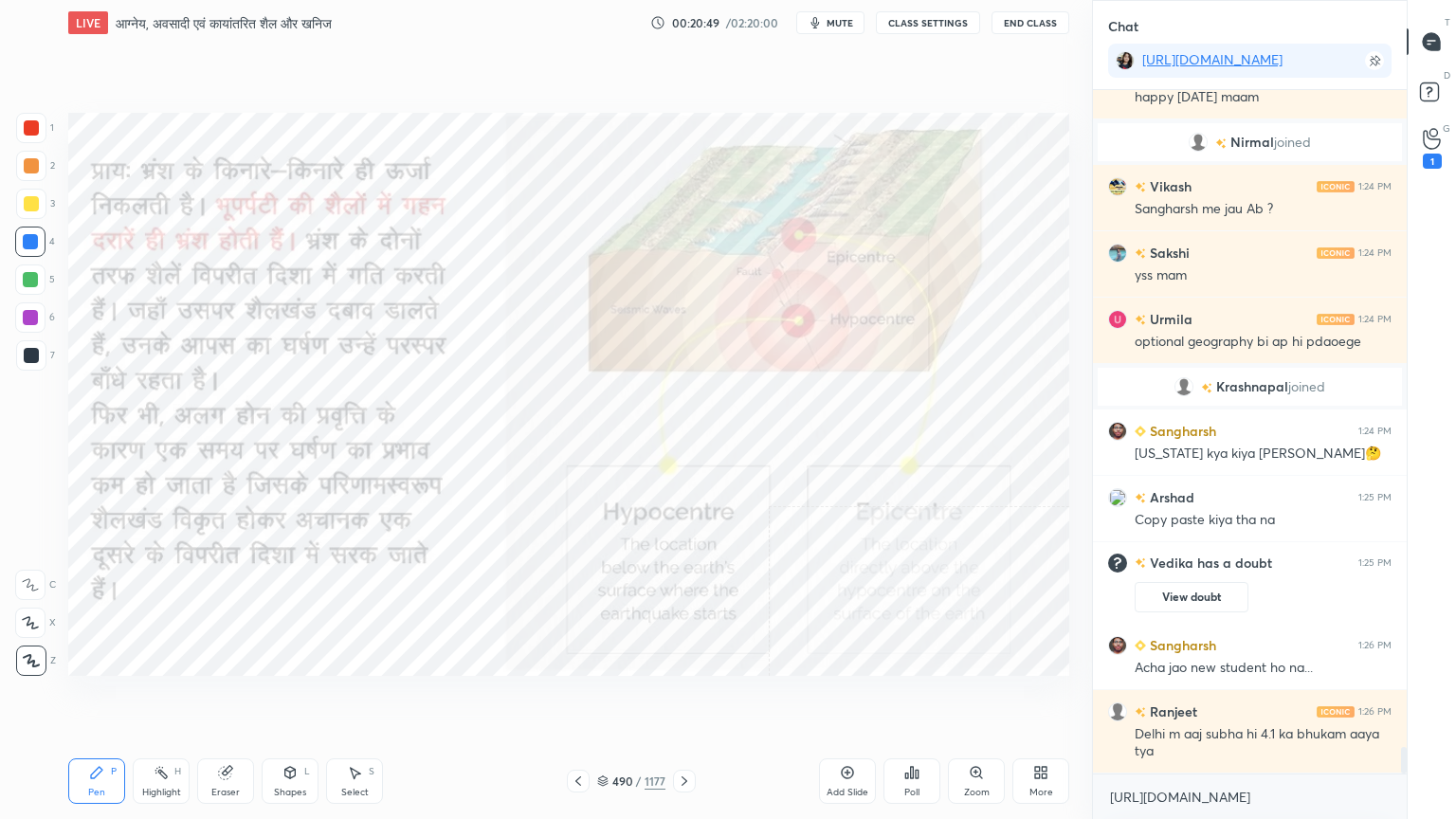 drag, startPoint x: 29, startPoint y: 654, endPoint x: 65, endPoint y: 645, distance: 37.107951 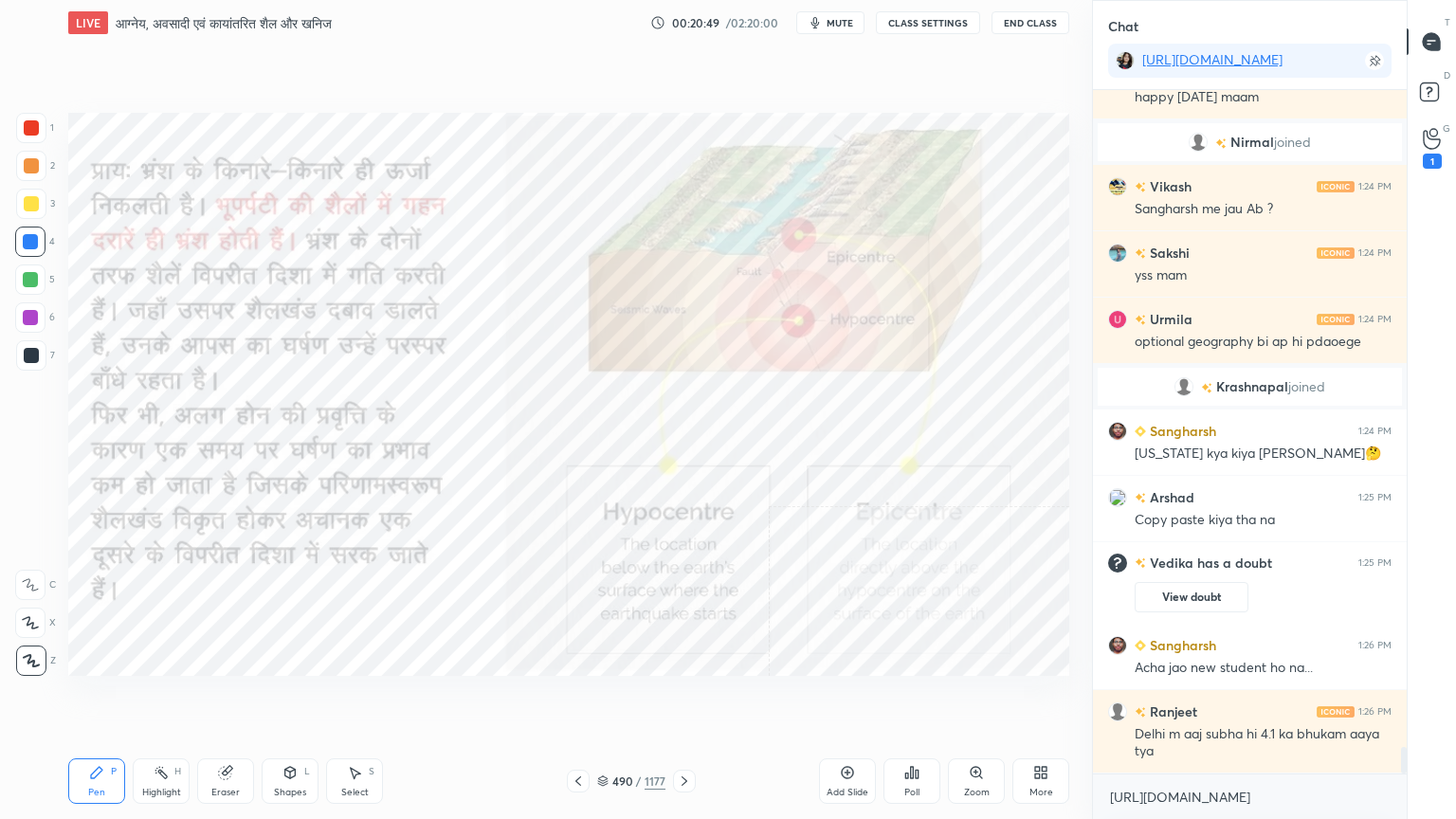 click on "1 2 3 4 5 6 7 C X Z C X Z E E Erase all   H H" at bounding box center [30, 394] 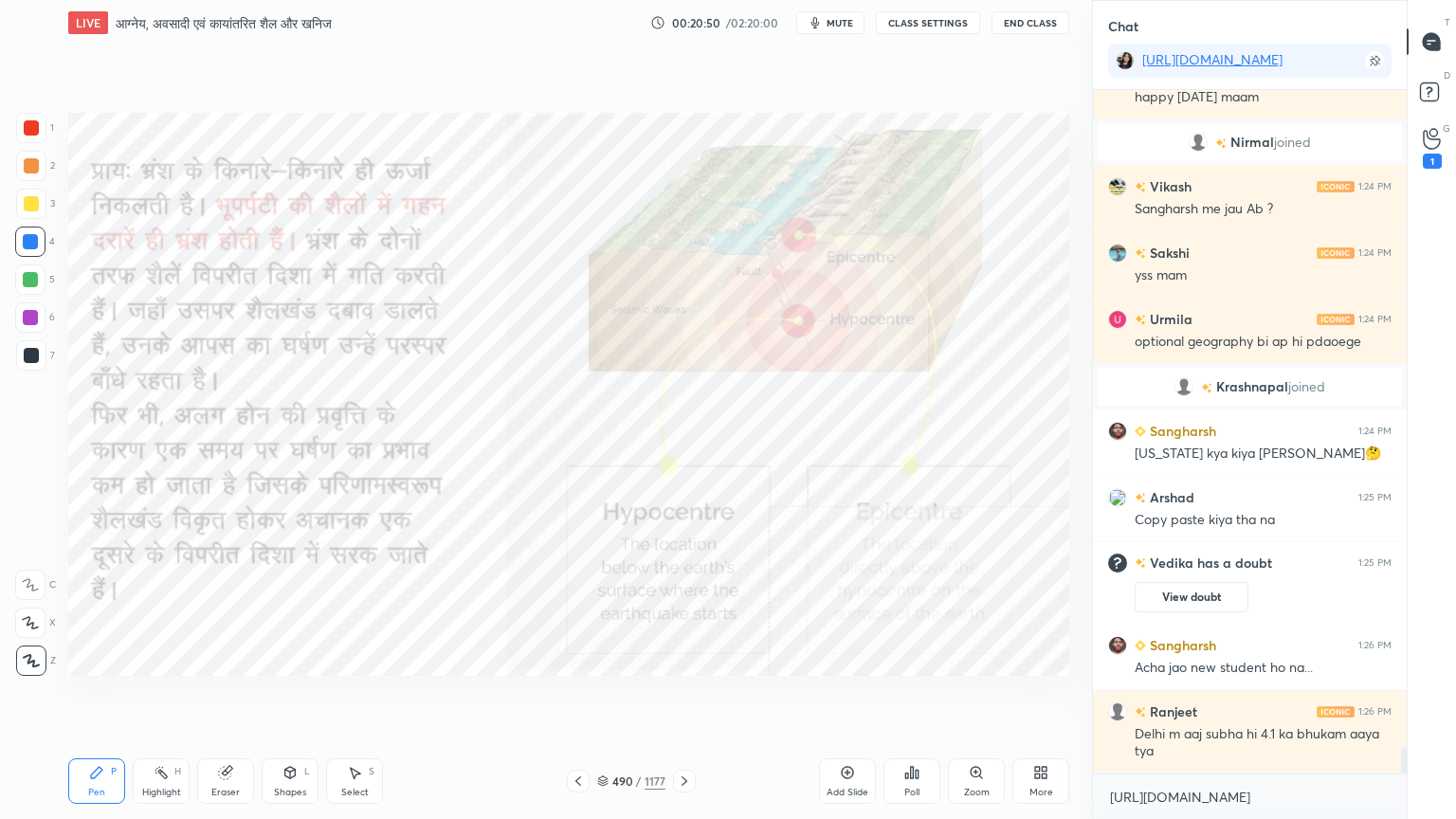click 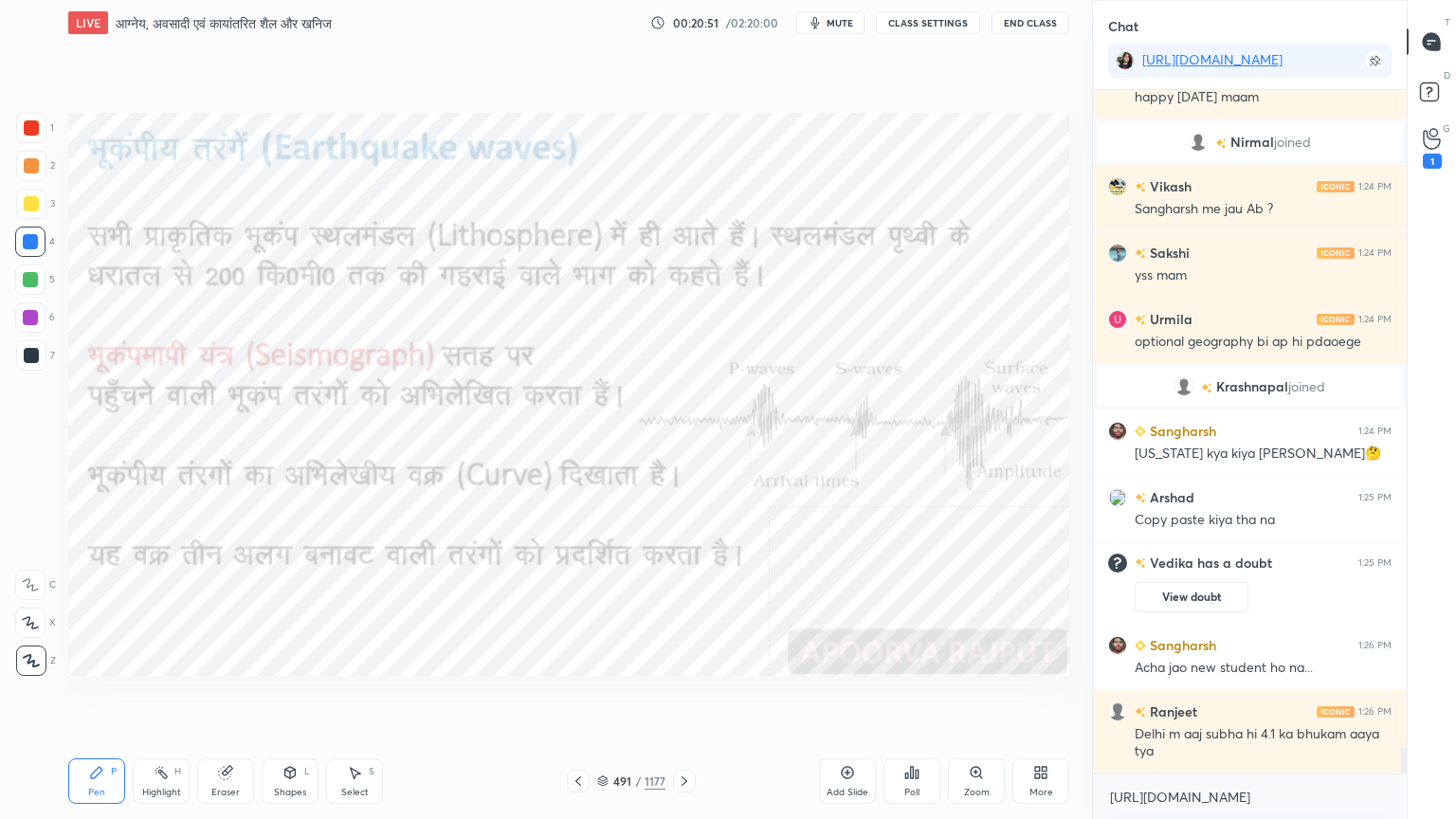 drag, startPoint x: 605, startPoint y: 777, endPoint x: 695, endPoint y: 740, distance: 97.30879 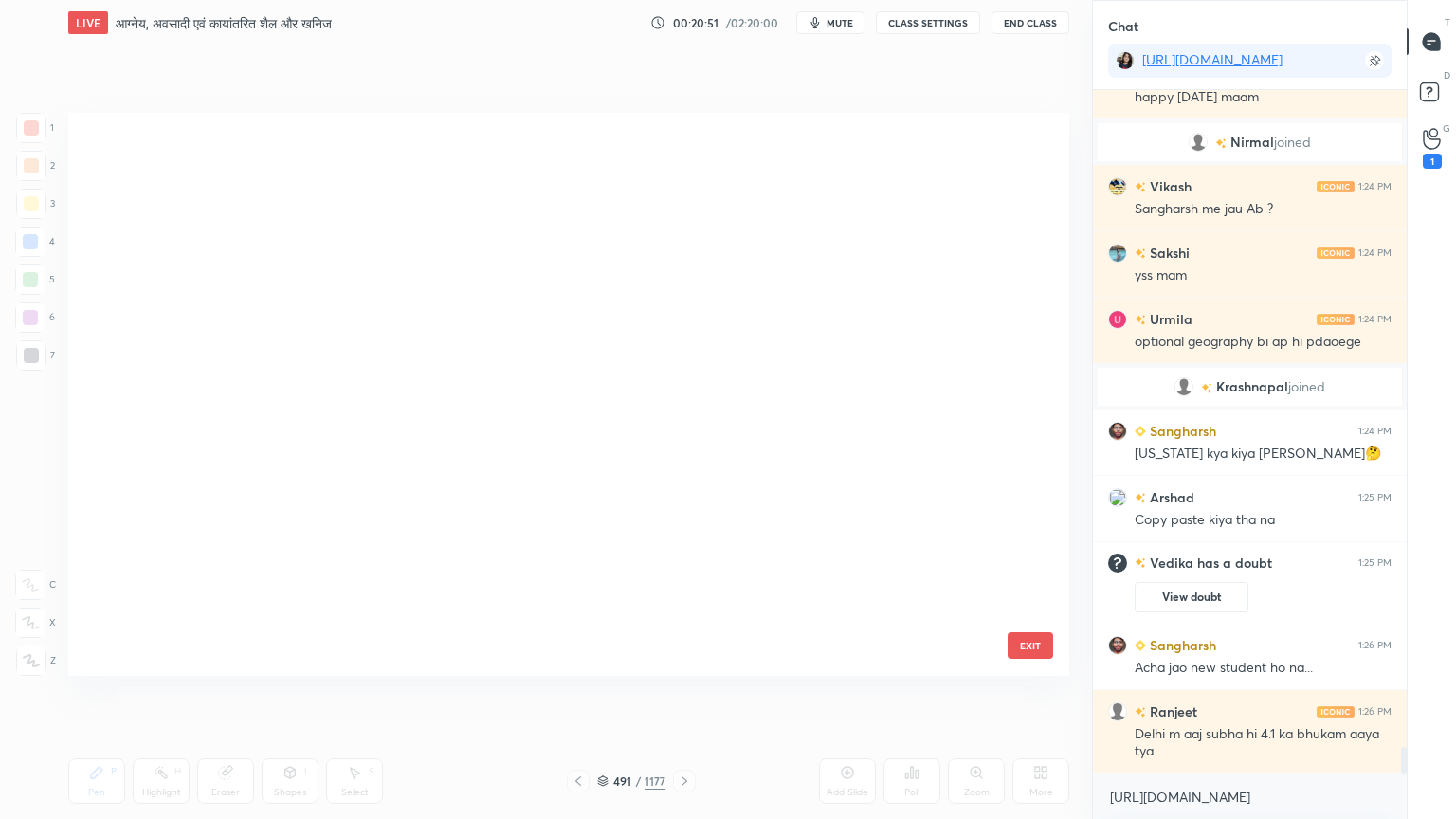scroll, scrollTop: 27886, scrollLeft: 0, axis: vertical 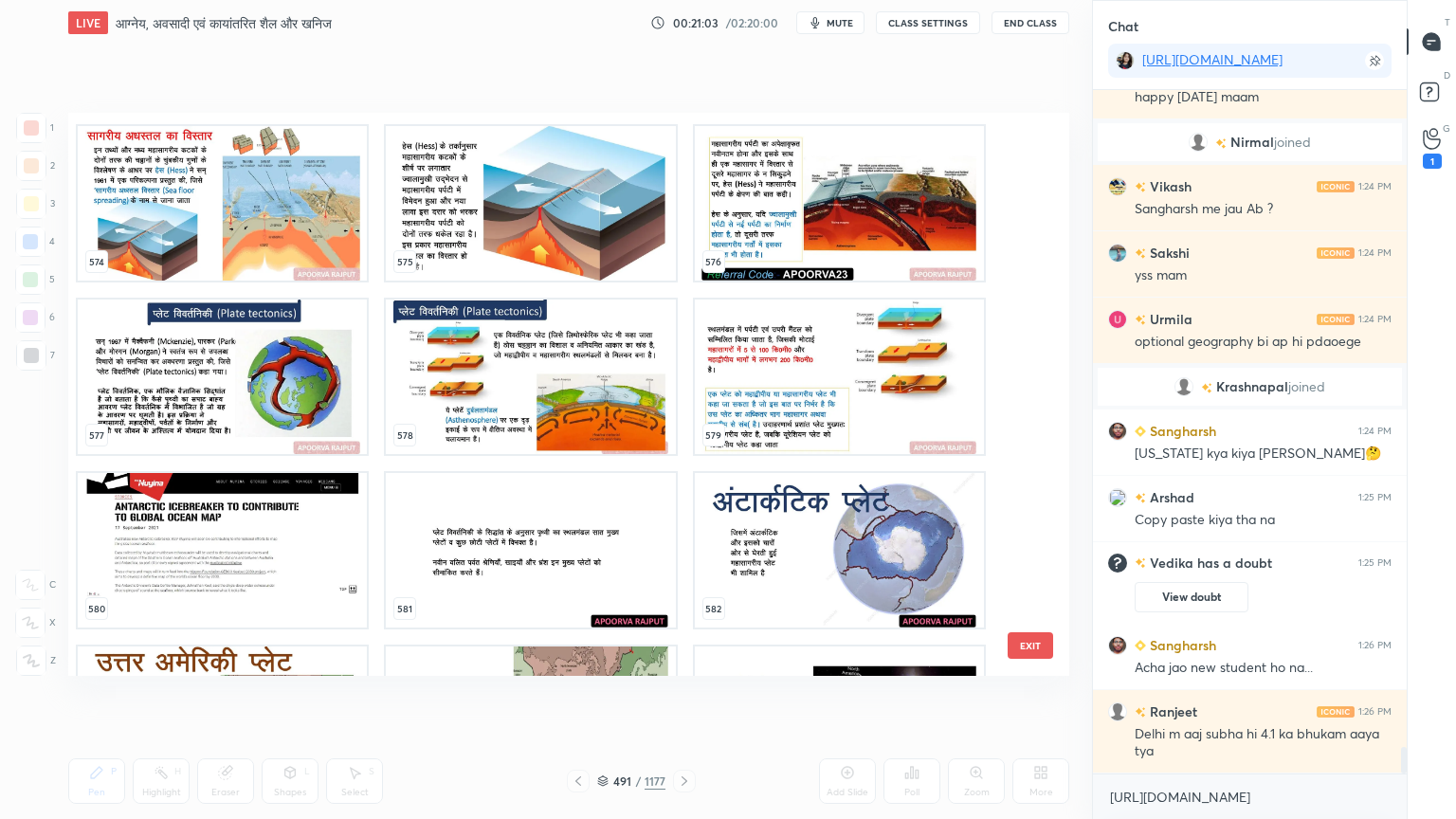 click at bounding box center (222, 376) 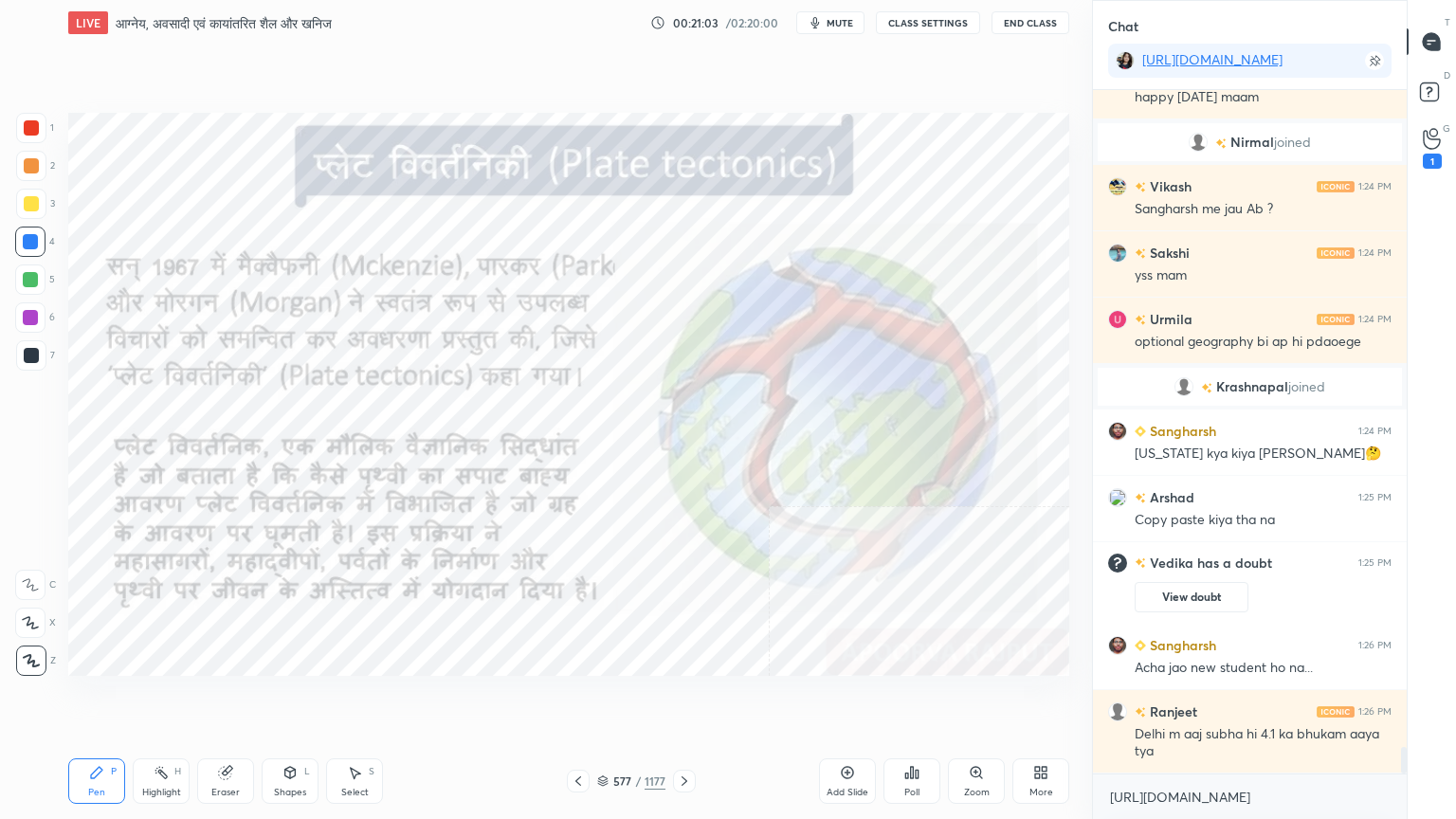 click at bounding box center [222, 376] 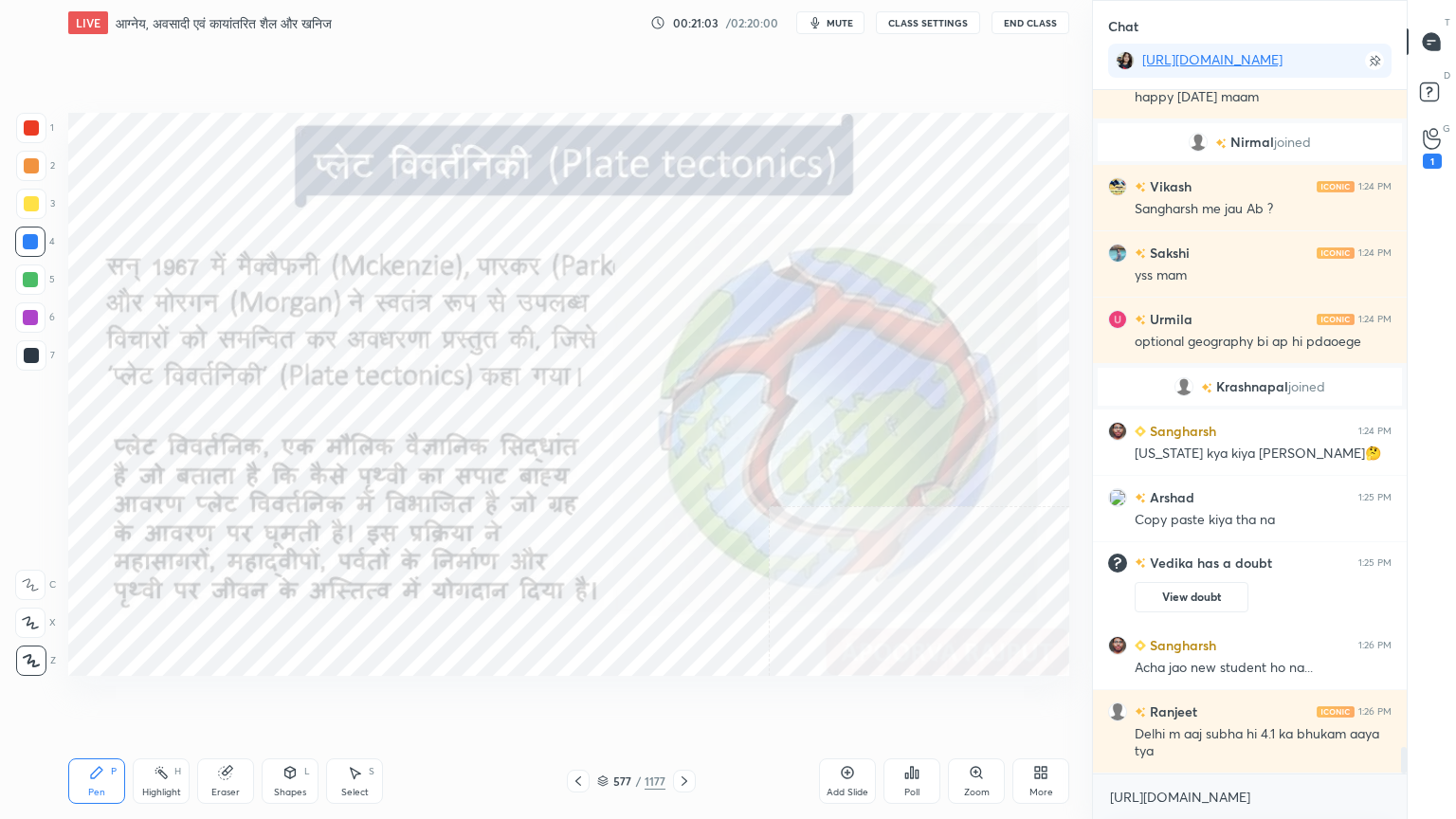 click at bounding box center [222, 376] 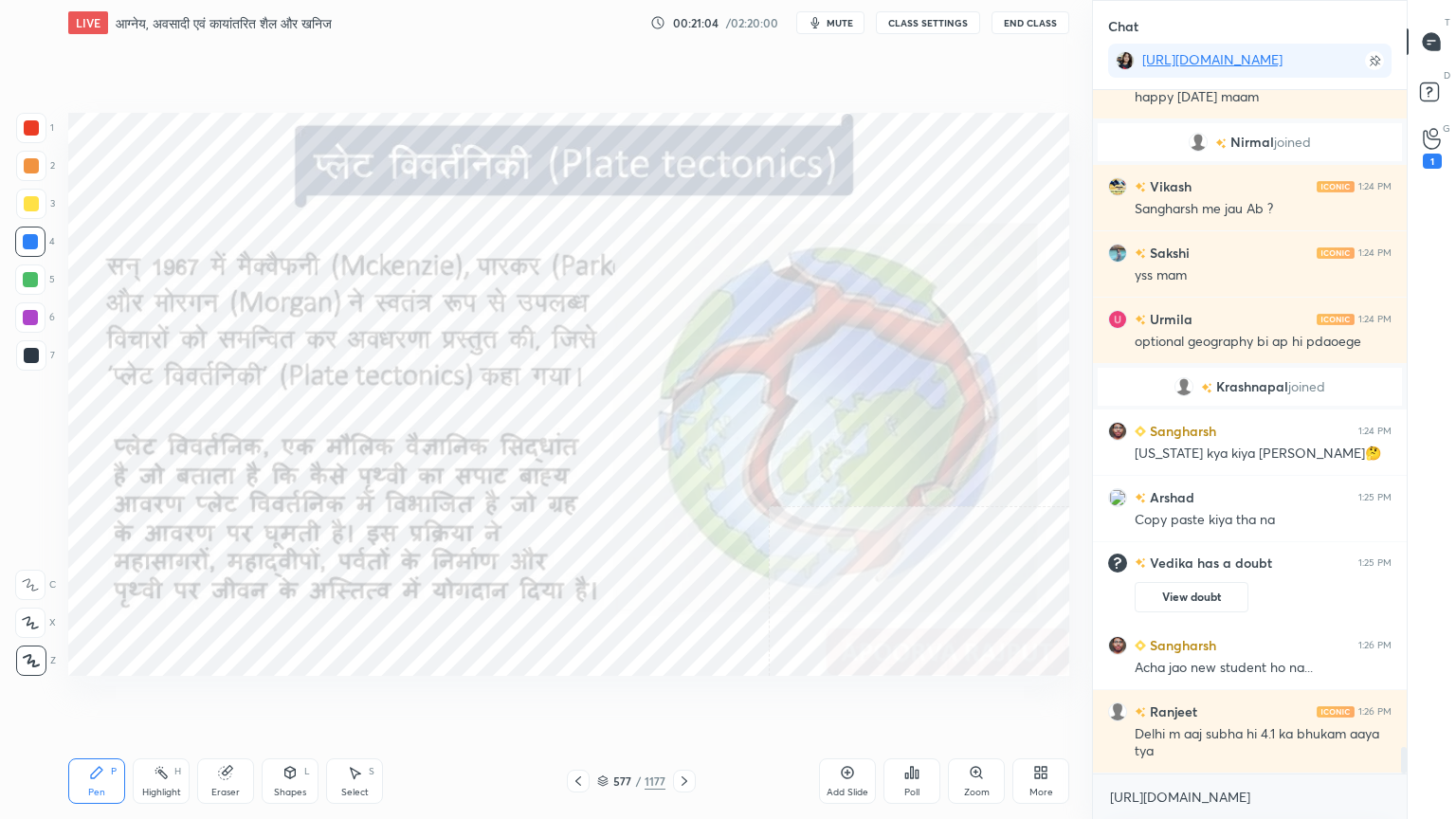click on "[URL][DOMAIN_NAME] x" at bounding box center (1249, 796) 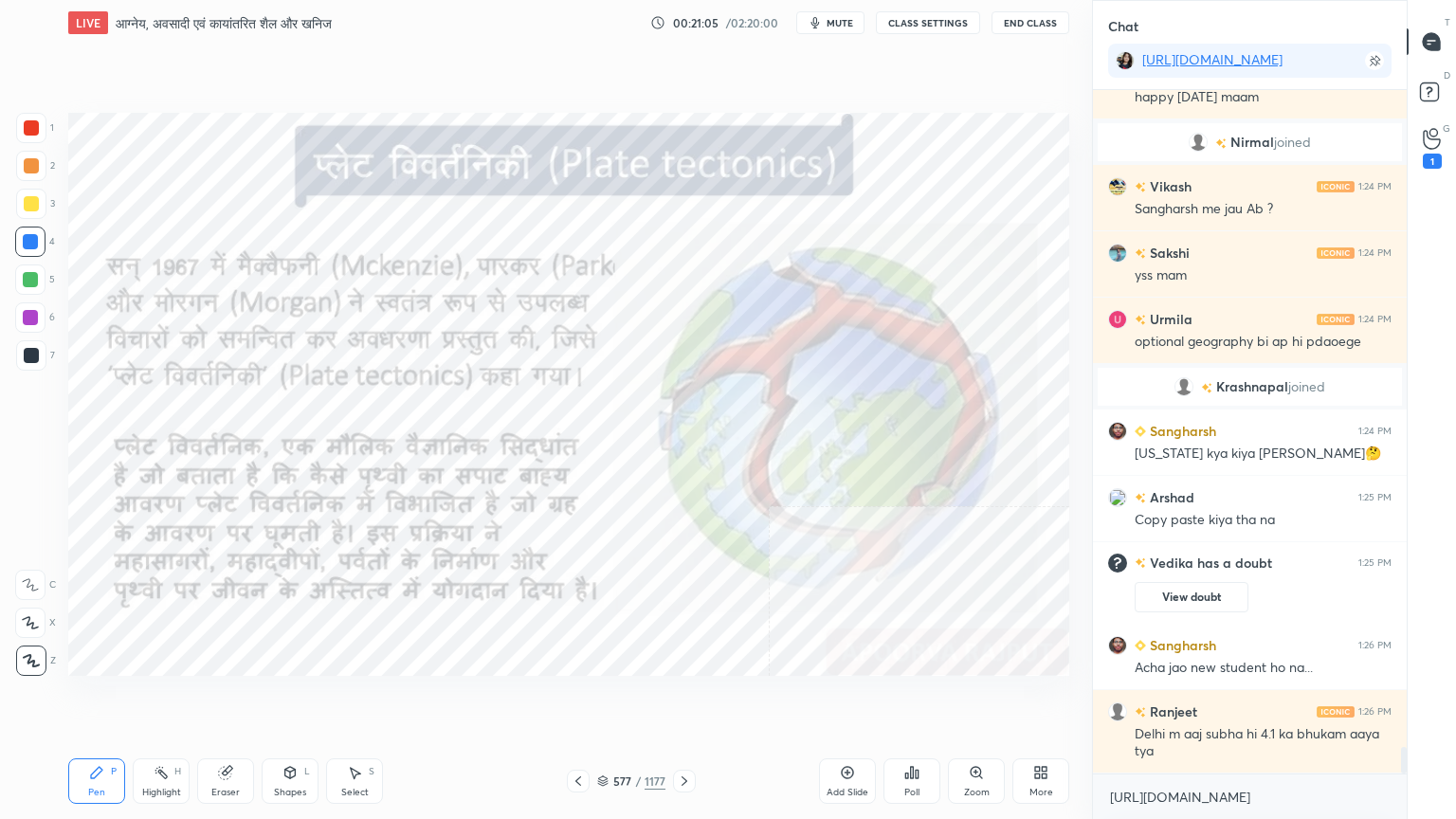 drag, startPoint x: 1175, startPoint y: 815, endPoint x: 1175, endPoint y: 805, distance: 10 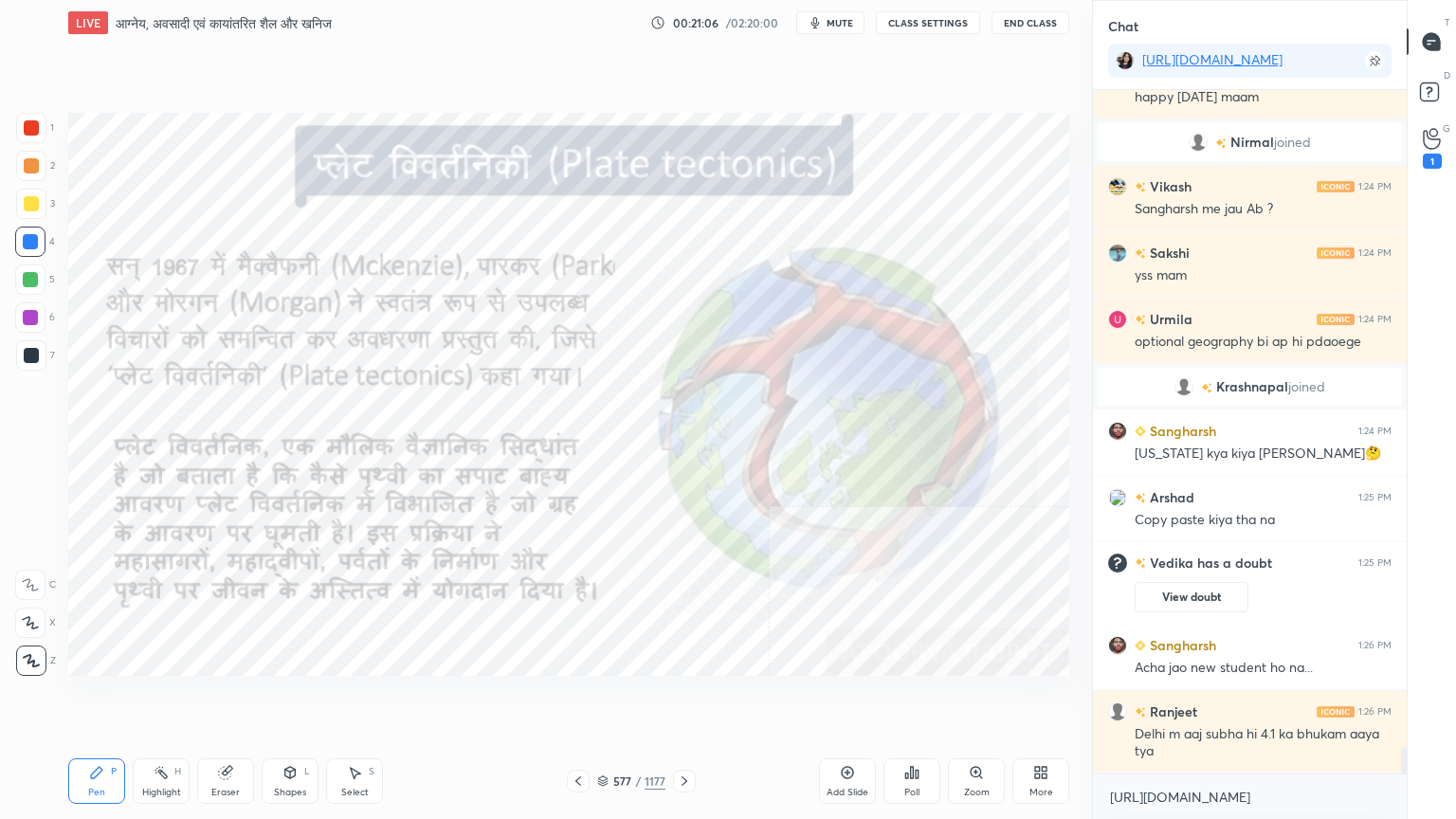 click on "[URL][DOMAIN_NAME] x" at bounding box center [1249, 796] 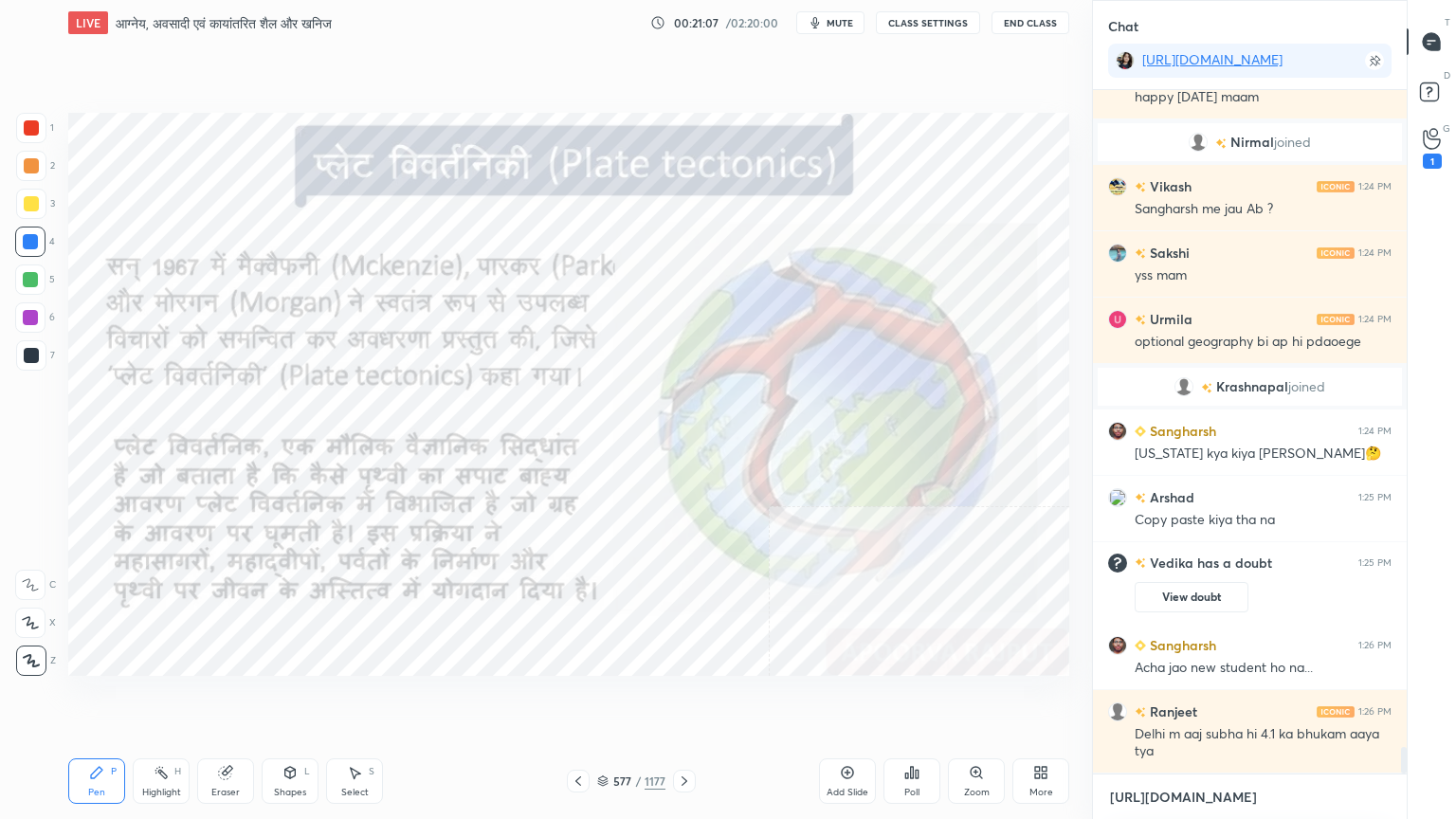 scroll, scrollTop: 16676, scrollLeft: 0, axis: vertical 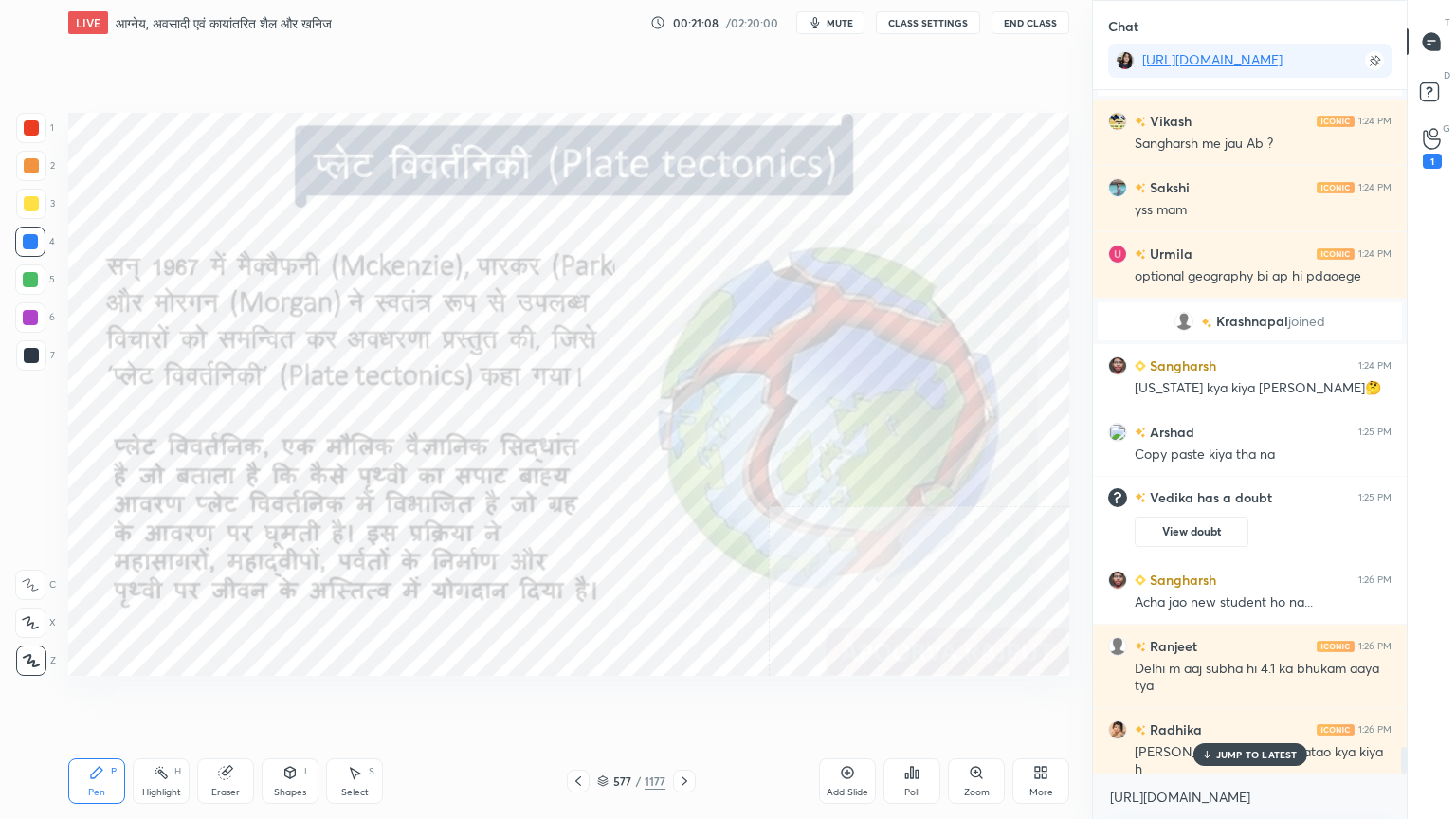 click on "JUMP TO LATEST" at bounding box center [1249, 755] 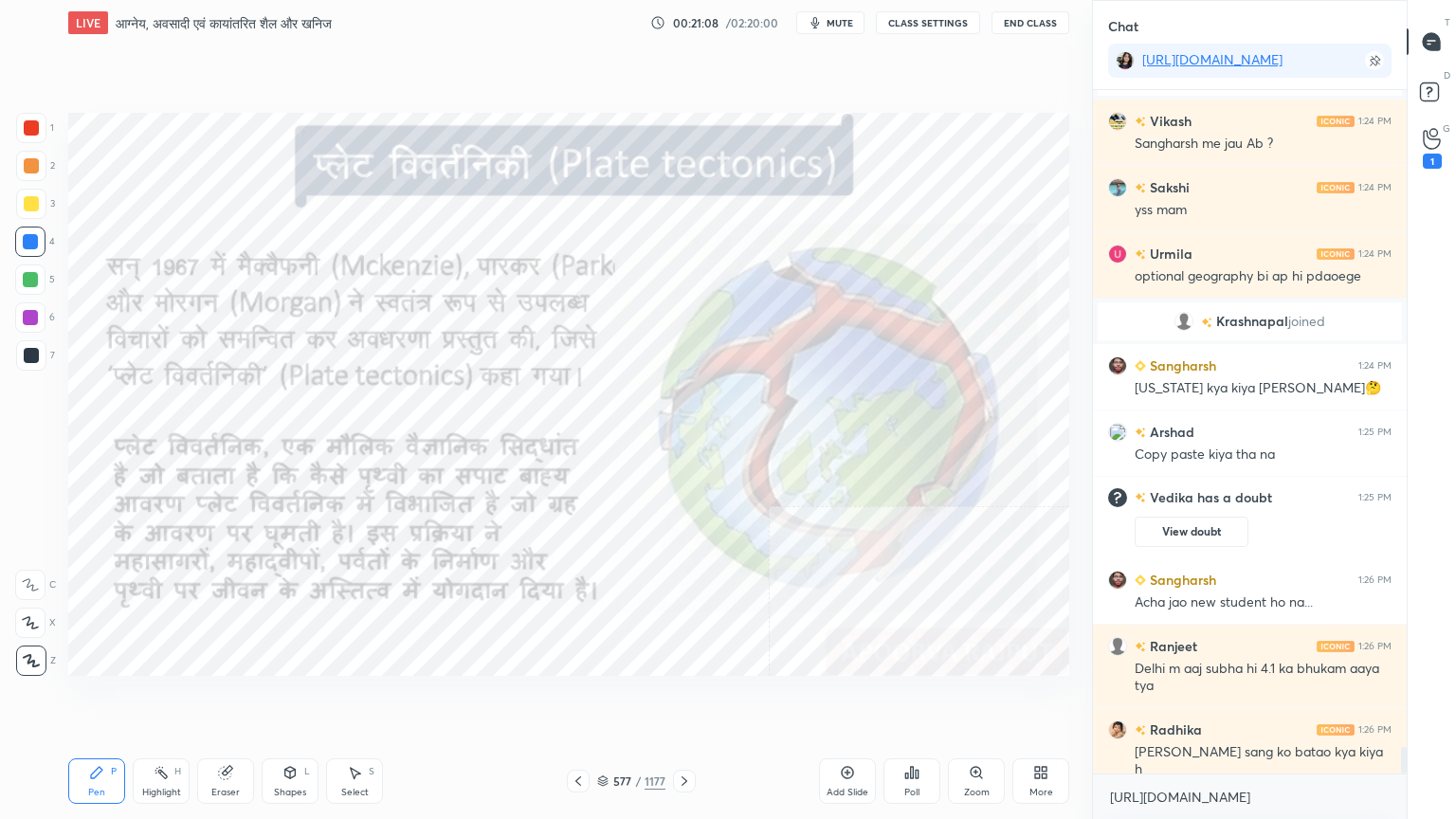 click on "[URL][DOMAIN_NAME] x" at bounding box center [1249, 796] 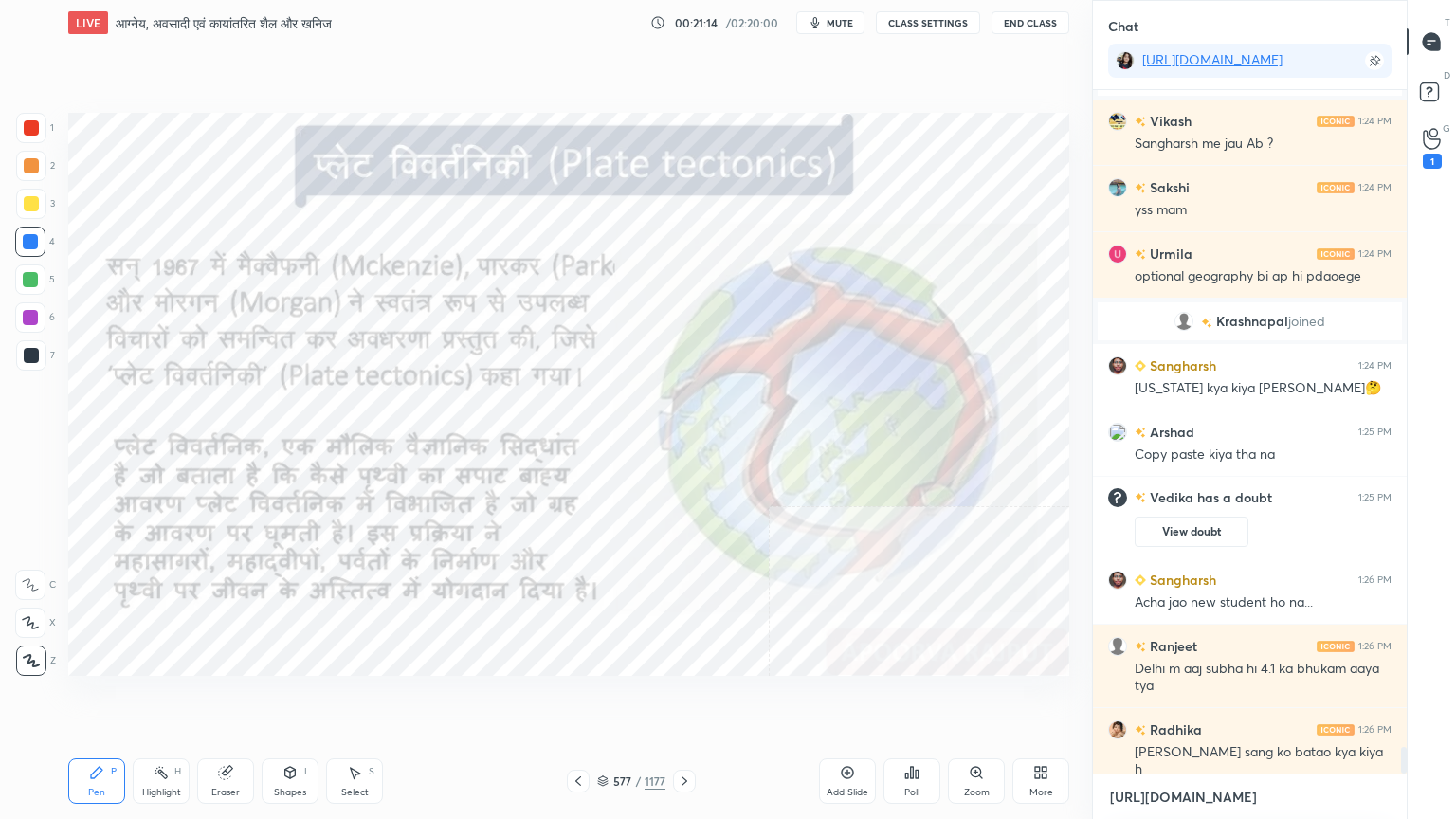 scroll, scrollTop: 16743, scrollLeft: 0, axis: vertical 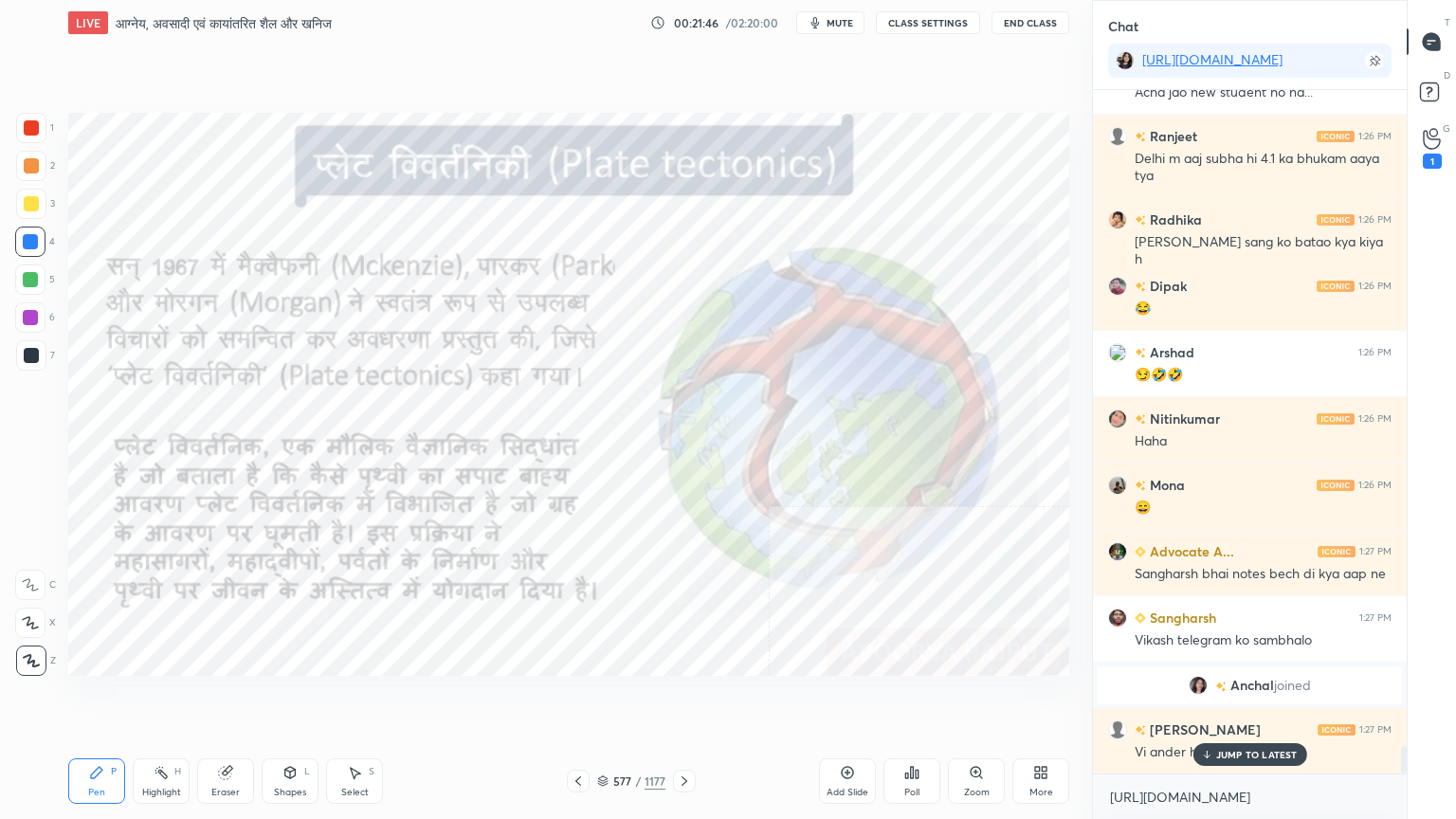 click on "JUMP TO LATEST" at bounding box center [1257, 755] 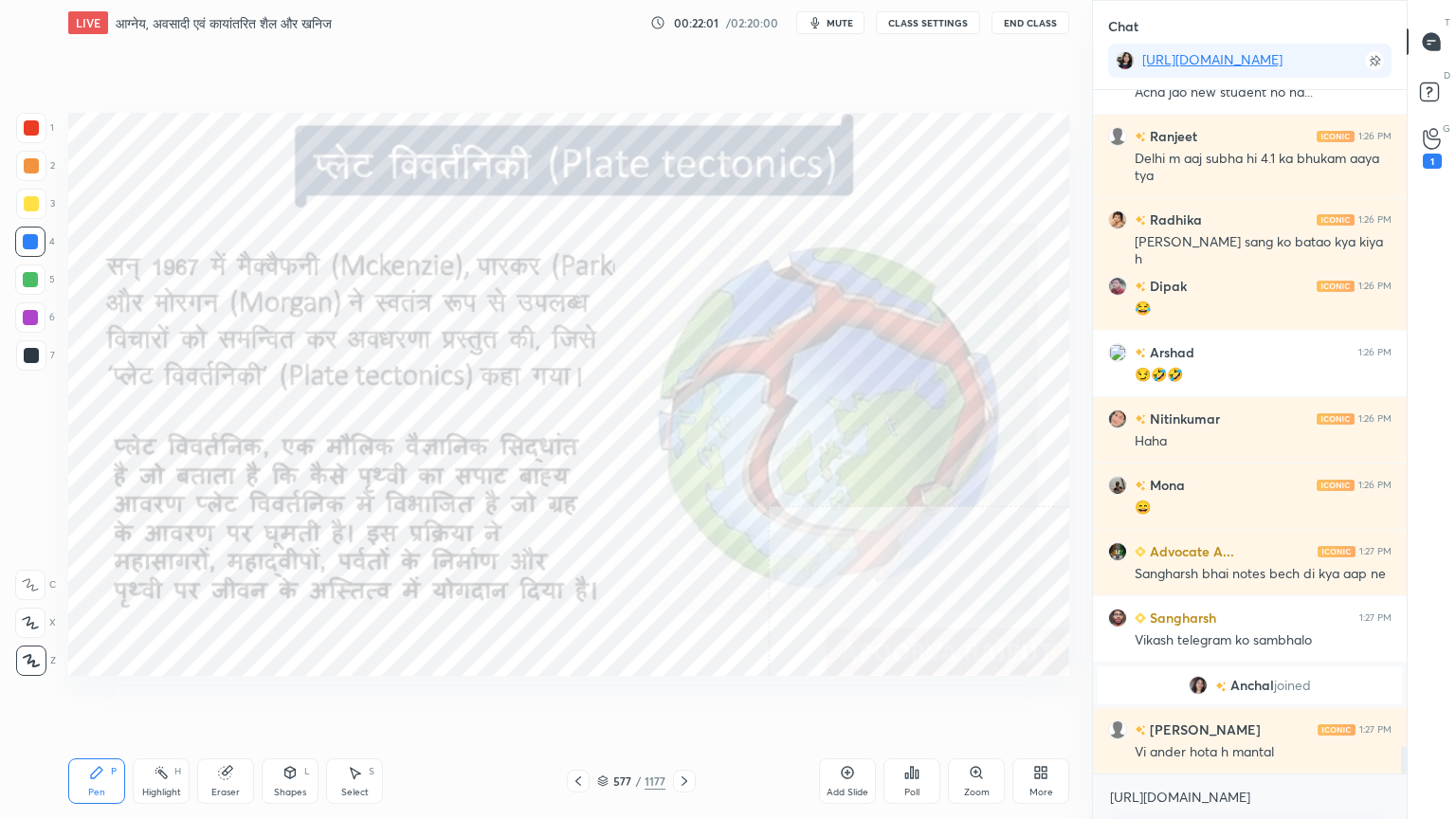 click on "Eraser" at bounding box center (226, 792) 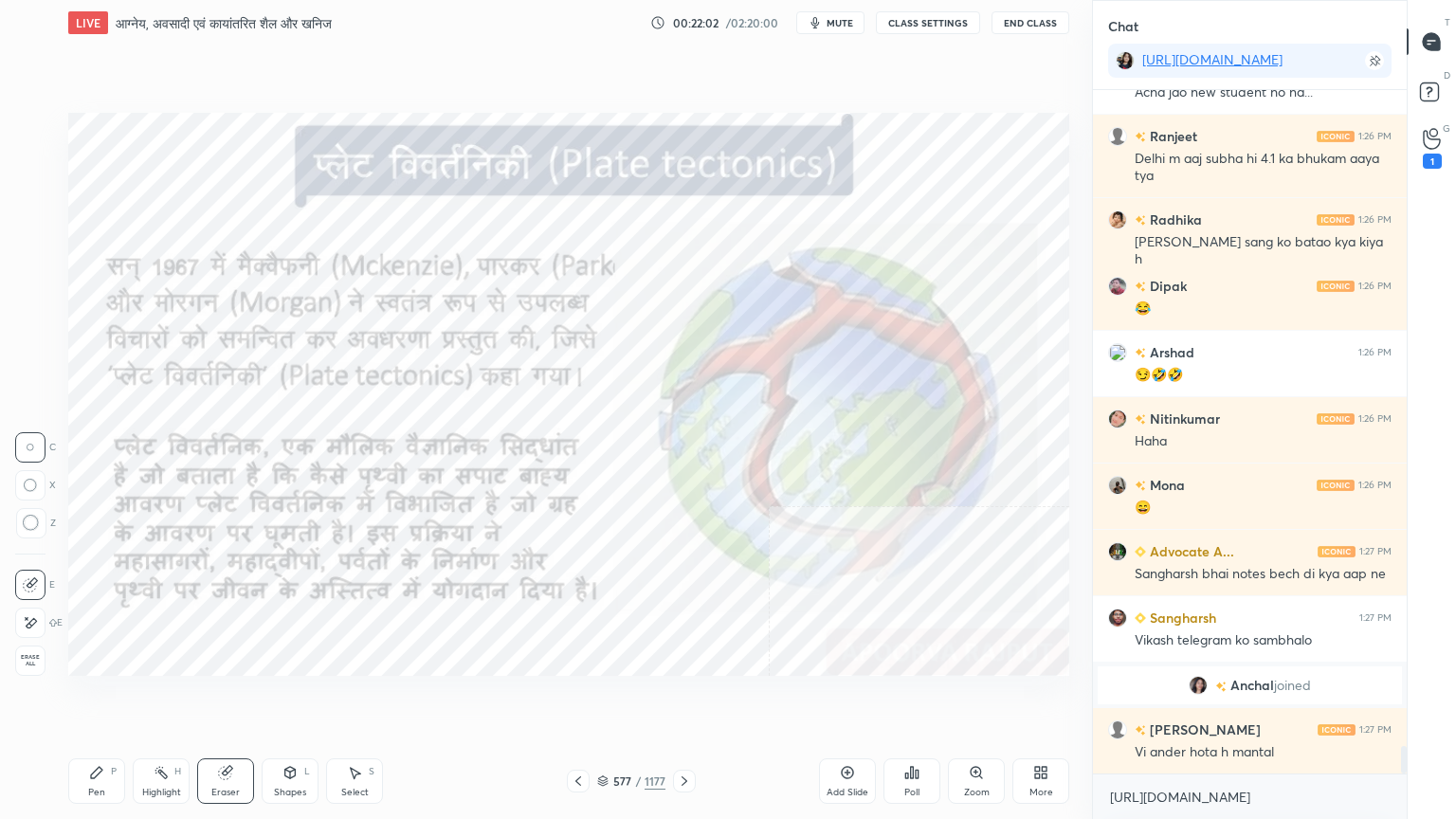 click on "Erase all" at bounding box center [30, 661] 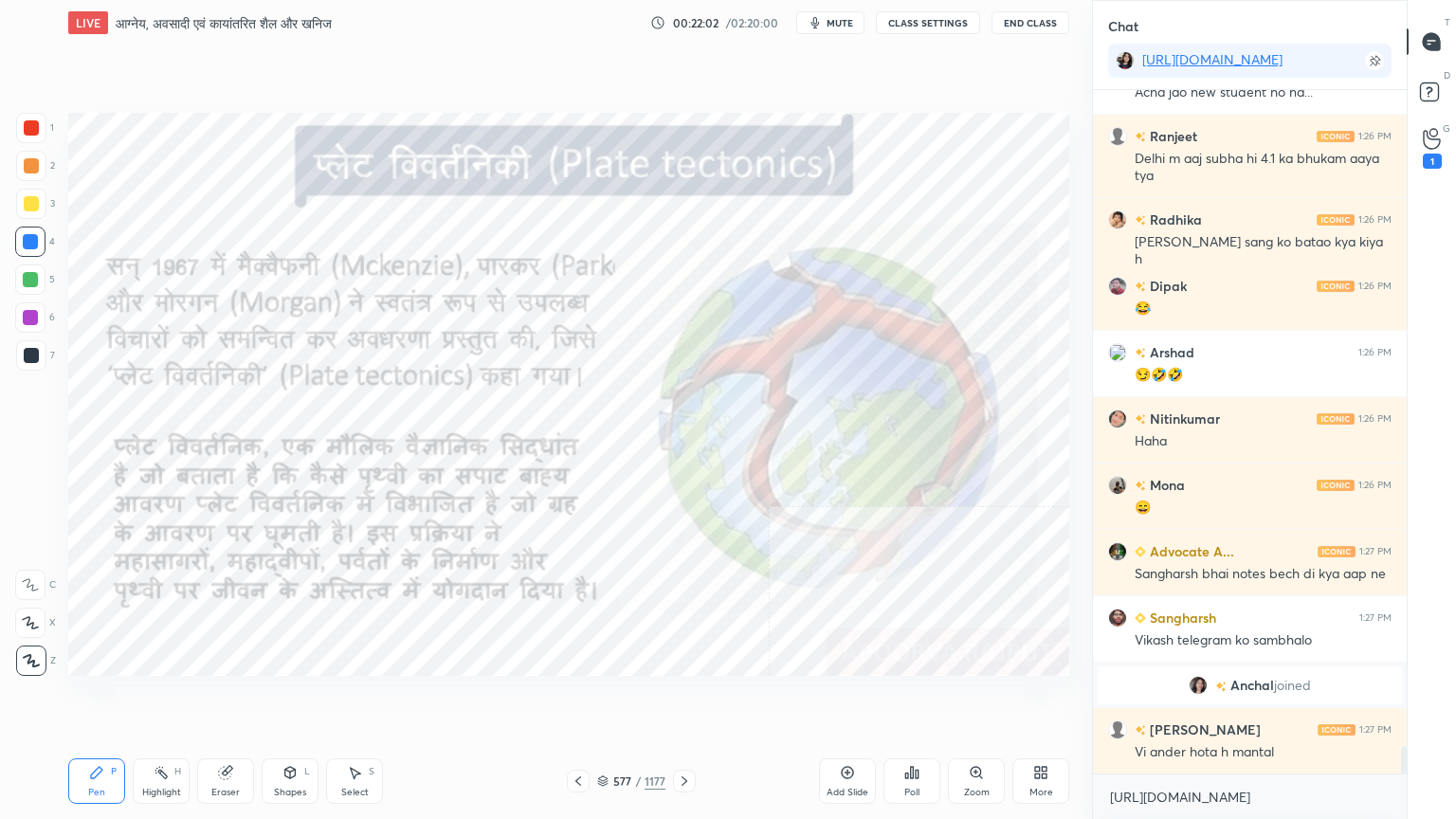 click on "1 2 3 4 5 6 7 C X Z C X Z E E Erase all   H H" at bounding box center [30, 394] 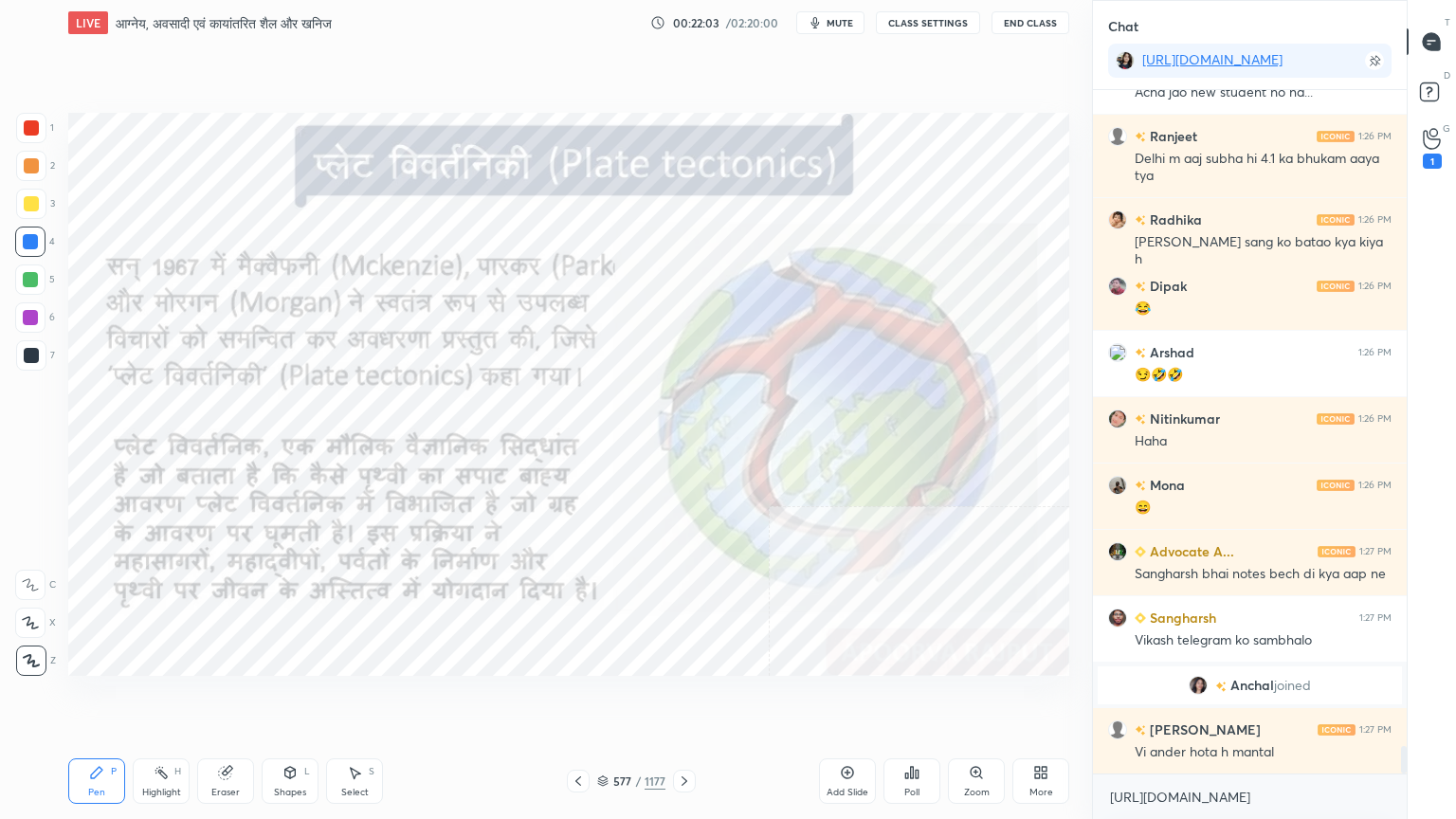 scroll, scrollTop: 16573, scrollLeft: 0, axis: vertical 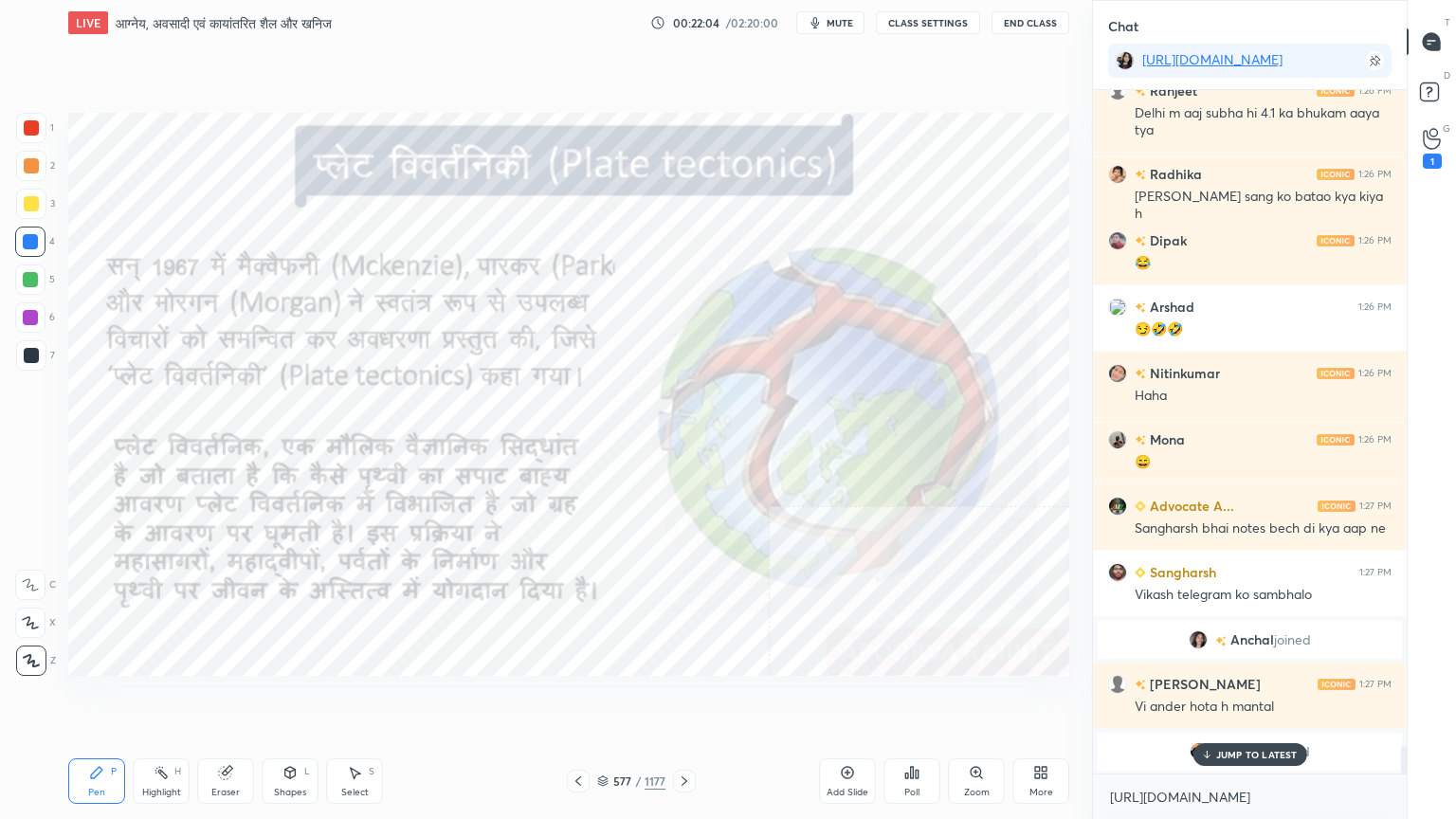 click on "577 / 1177" at bounding box center (631, 781) 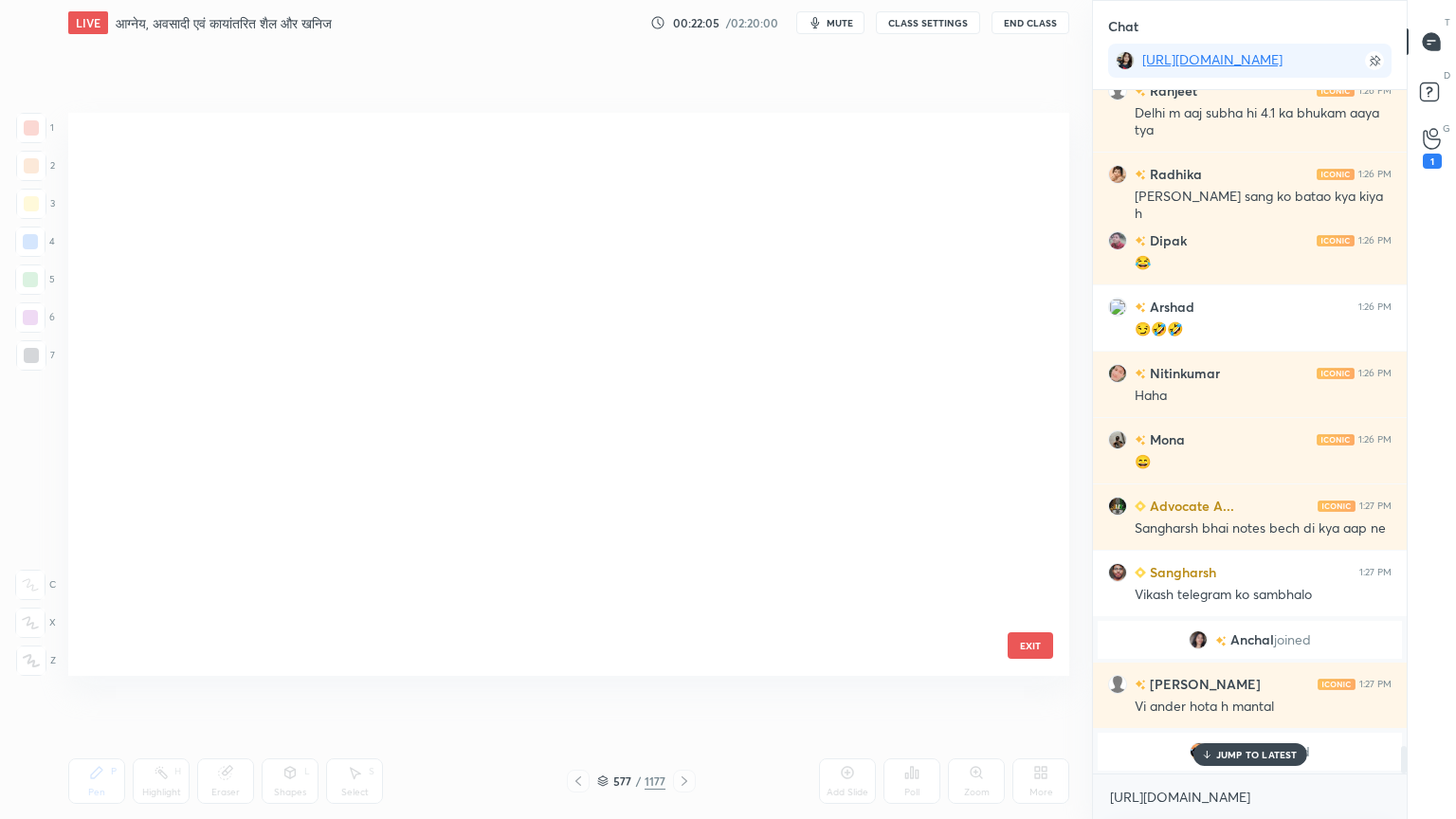 scroll, scrollTop: 32915, scrollLeft: 0, axis: vertical 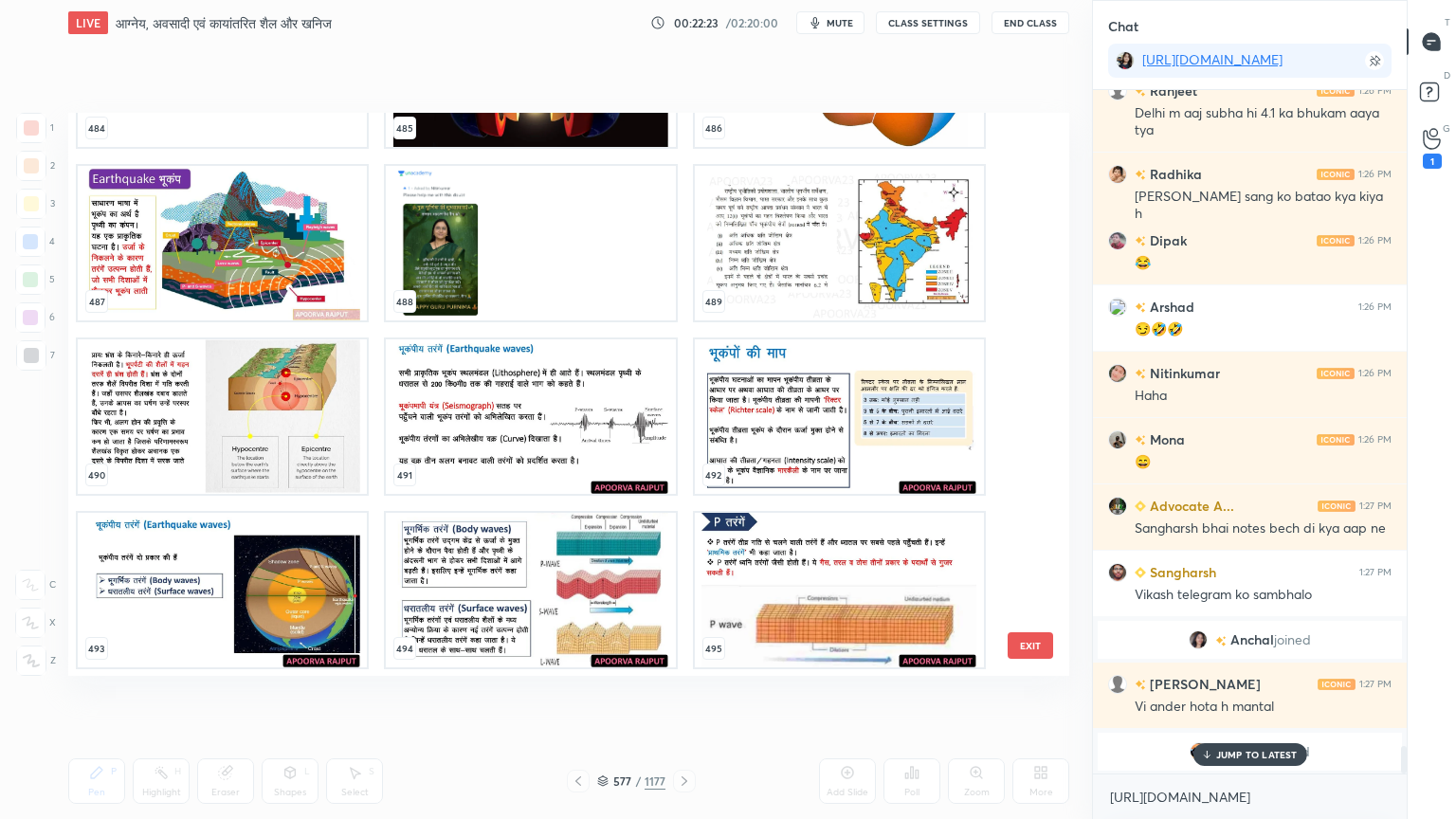 click at bounding box center [222, 416] 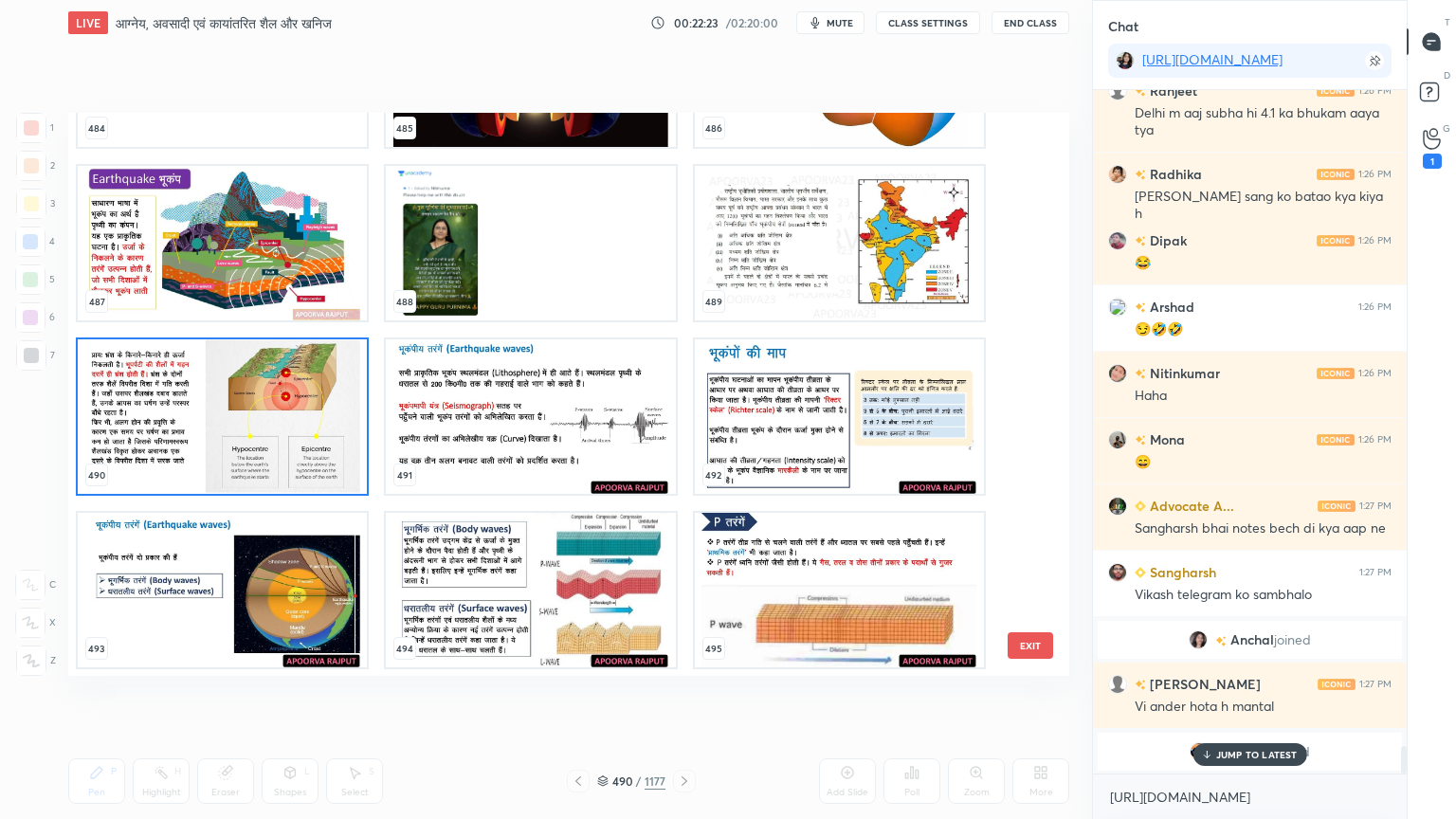 click at bounding box center [222, 416] 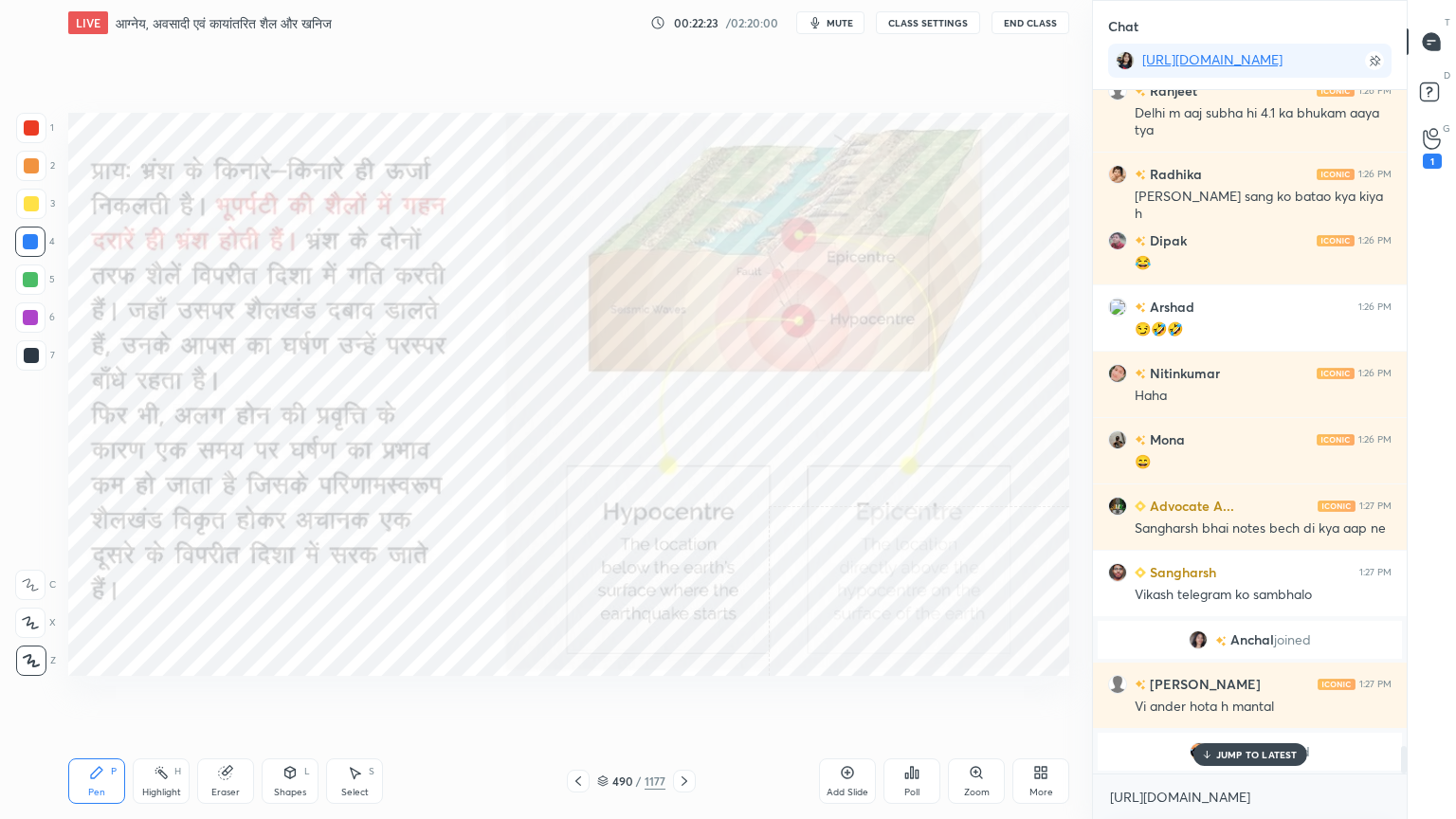 click at bounding box center (222, 416) 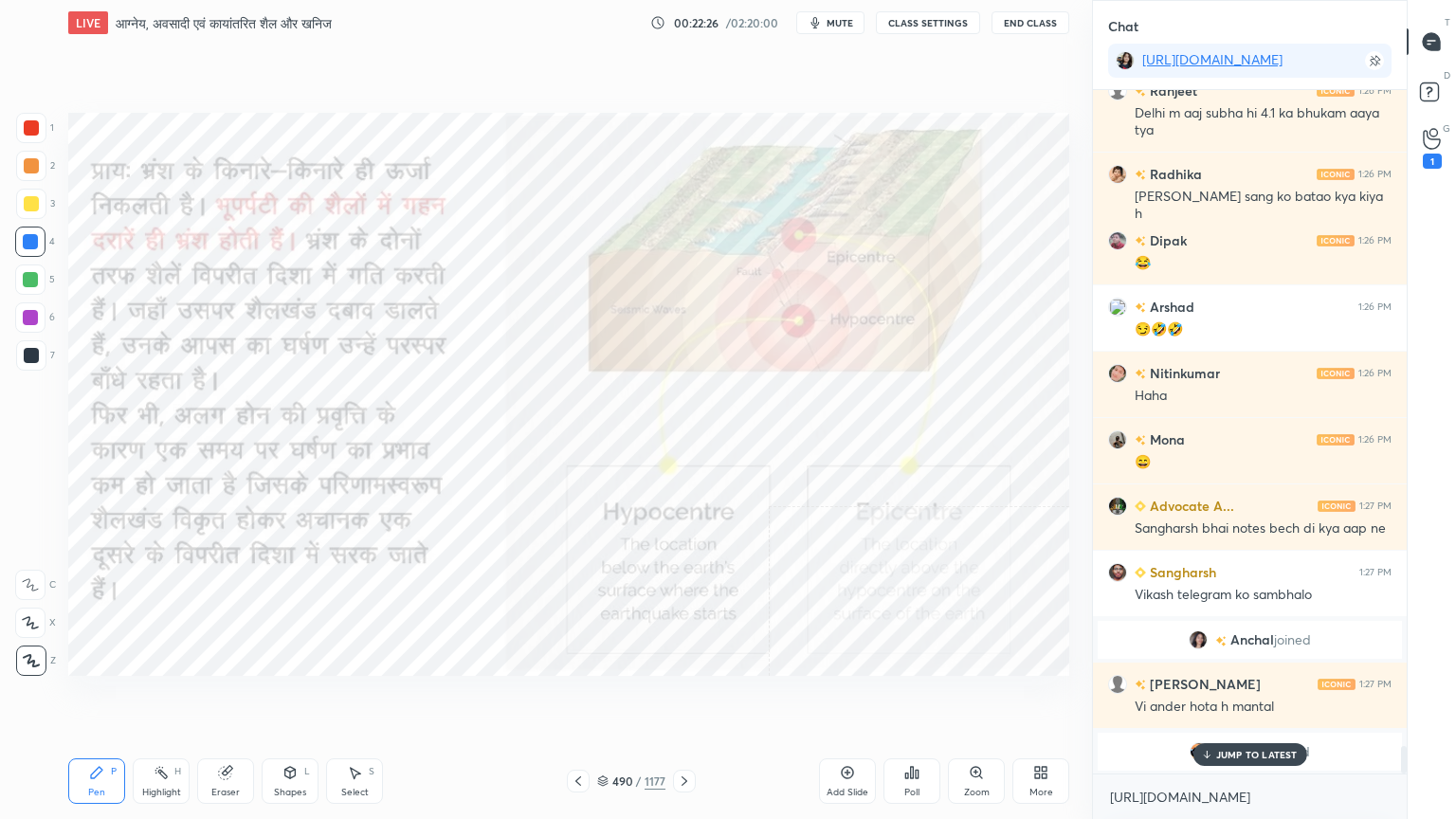 click on "JUMP TO LATEST" at bounding box center (1257, 755) 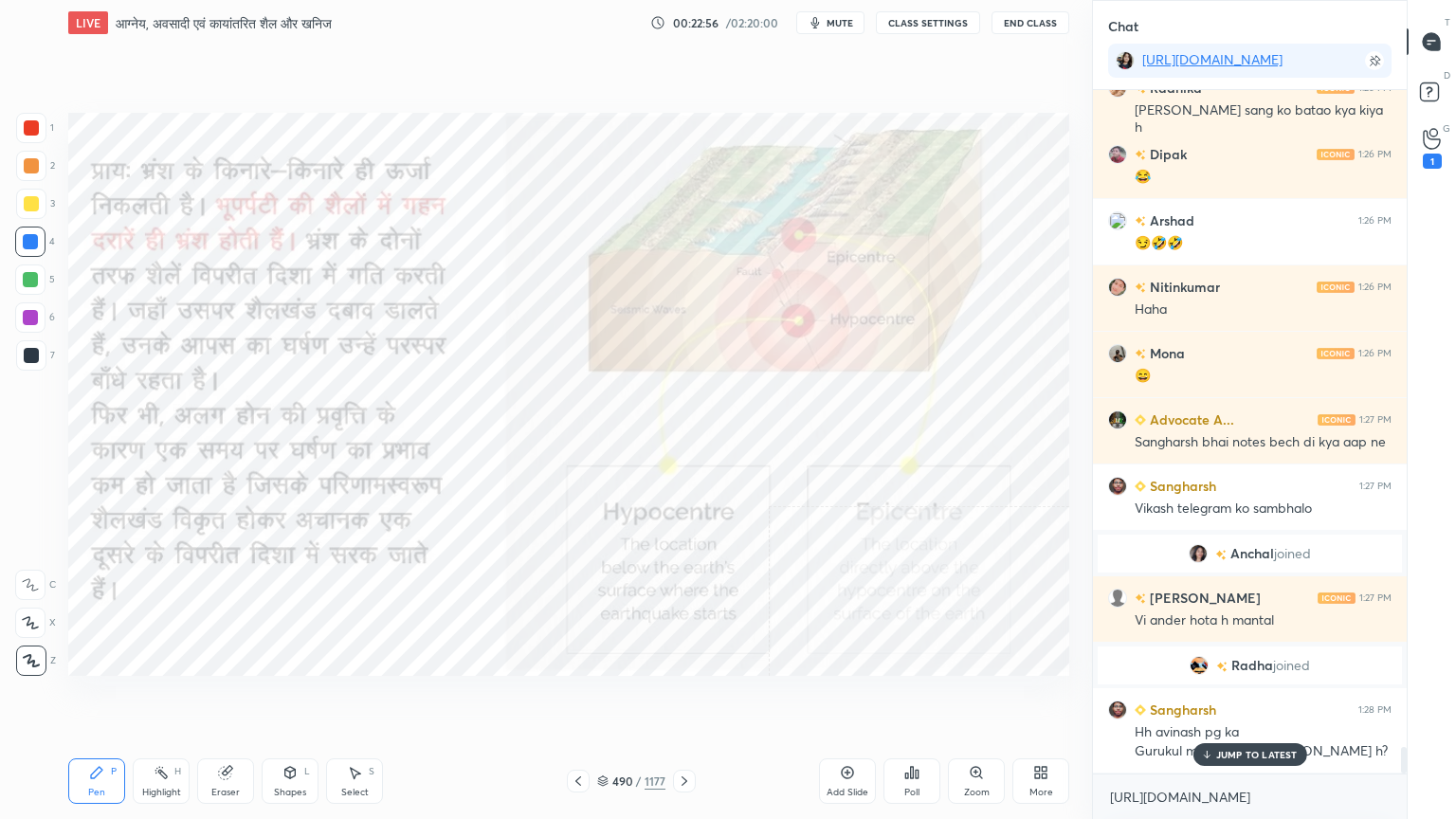 scroll, scrollTop: 16687, scrollLeft: 0, axis: vertical 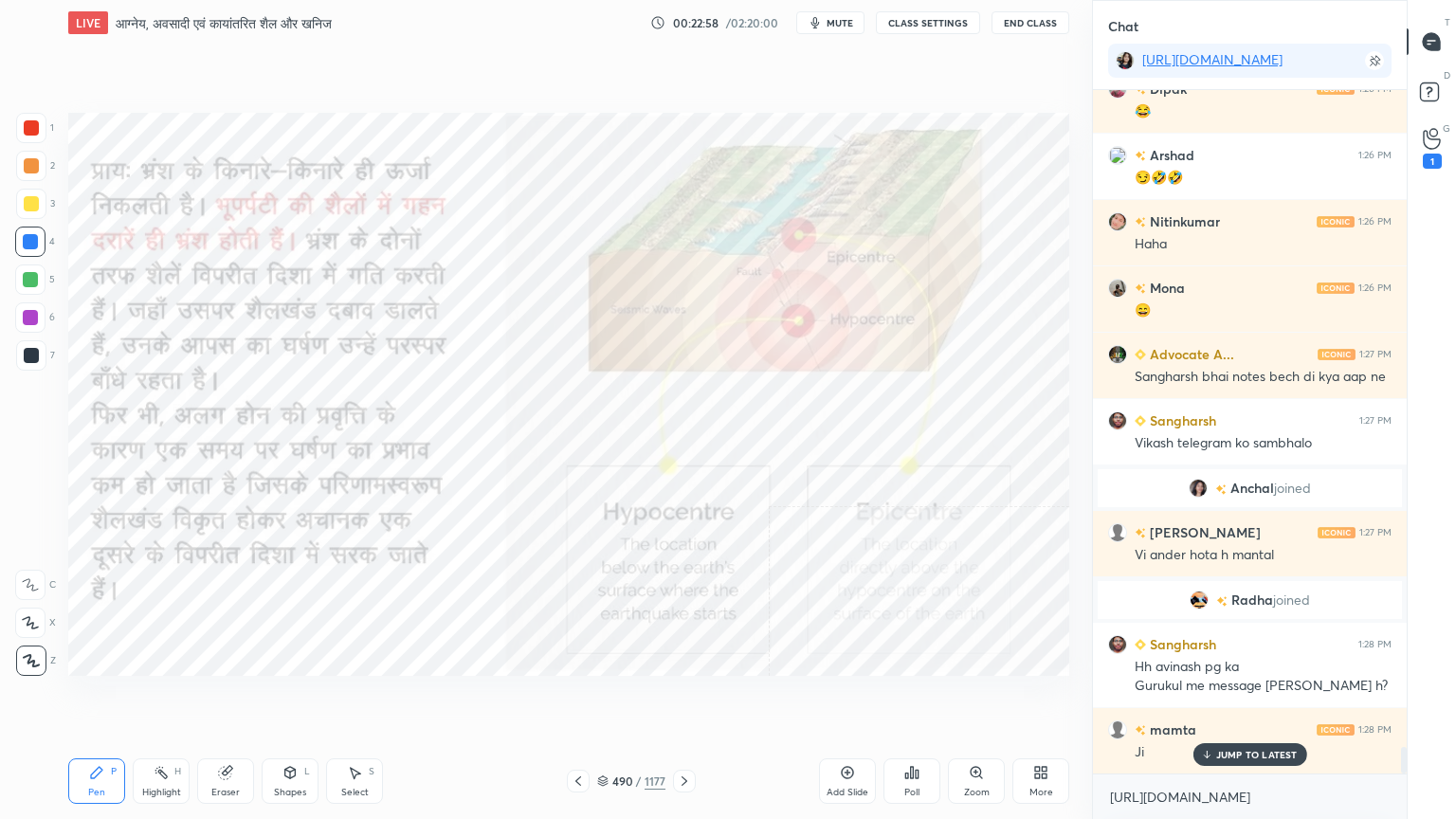 drag, startPoint x: 1224, startPoint y: 756, endPoint x: 1217, endPoint y: 783, distance: 27.89265 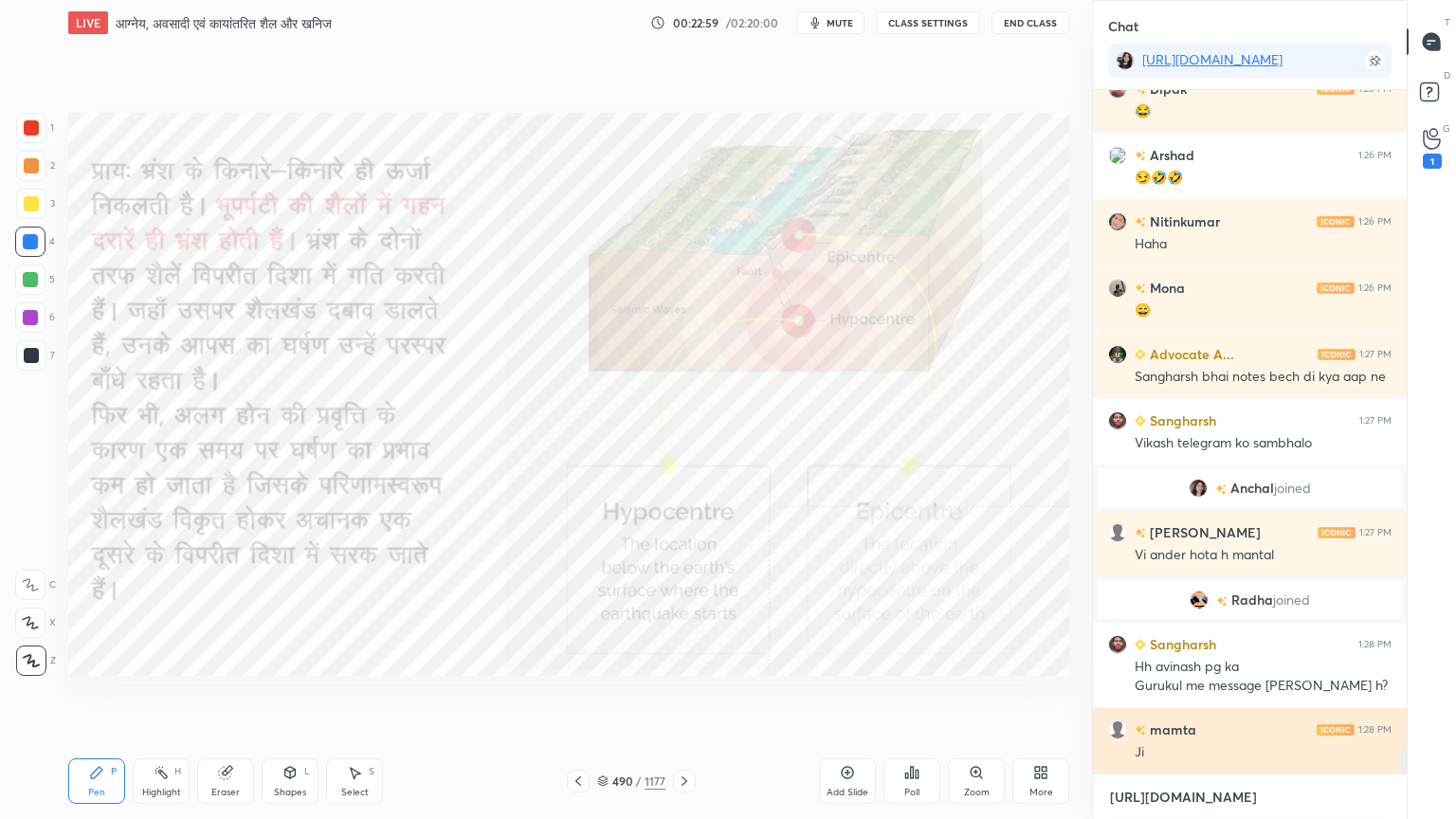 drag, startPoint x: 1211, startPoint y: 810, endPoint x: 1189, endPoint y: 752, distance: 62.03225 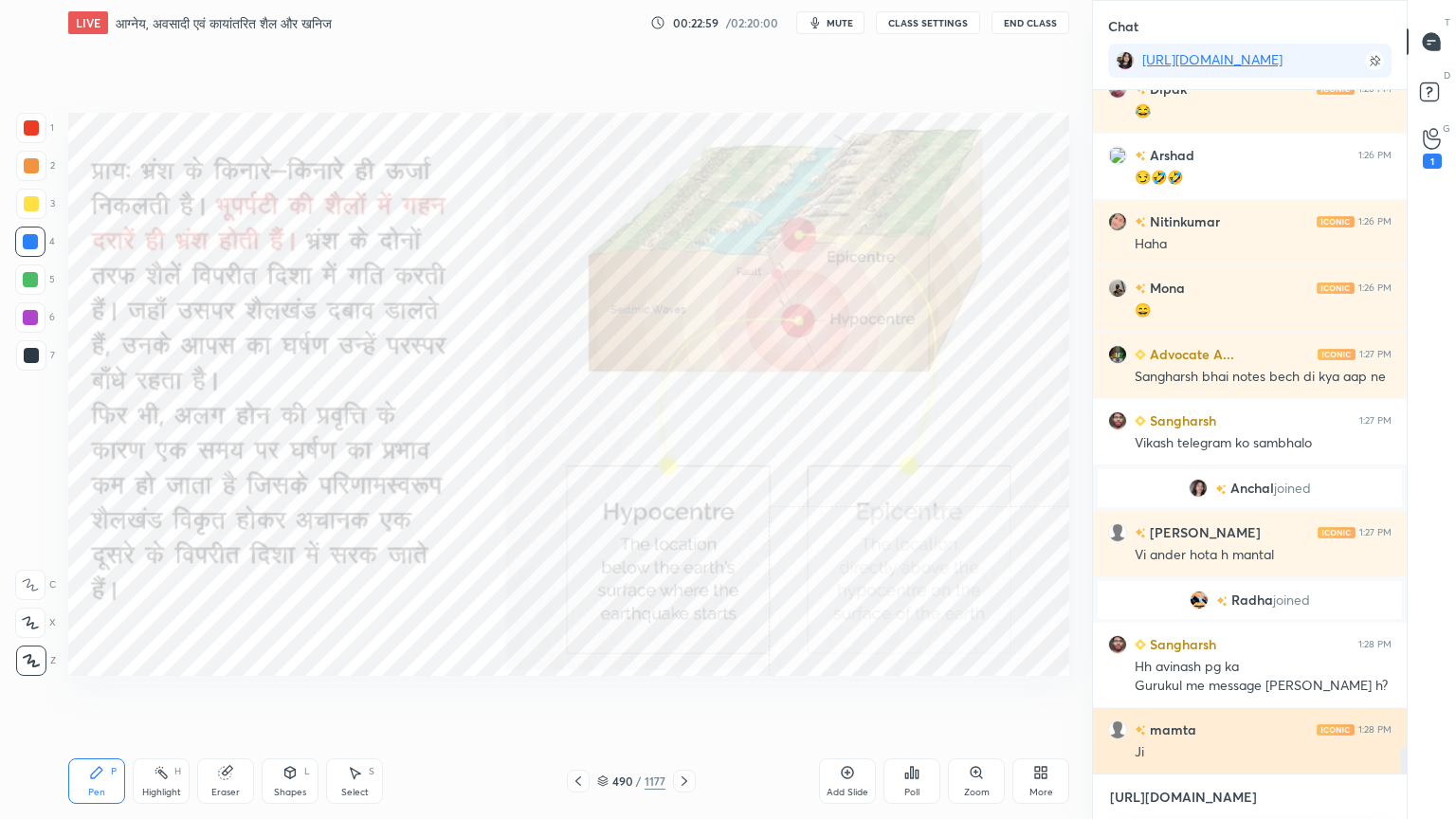 click on "[URL][DOMAIN_NAME]" at bounding box center [1249, 797] 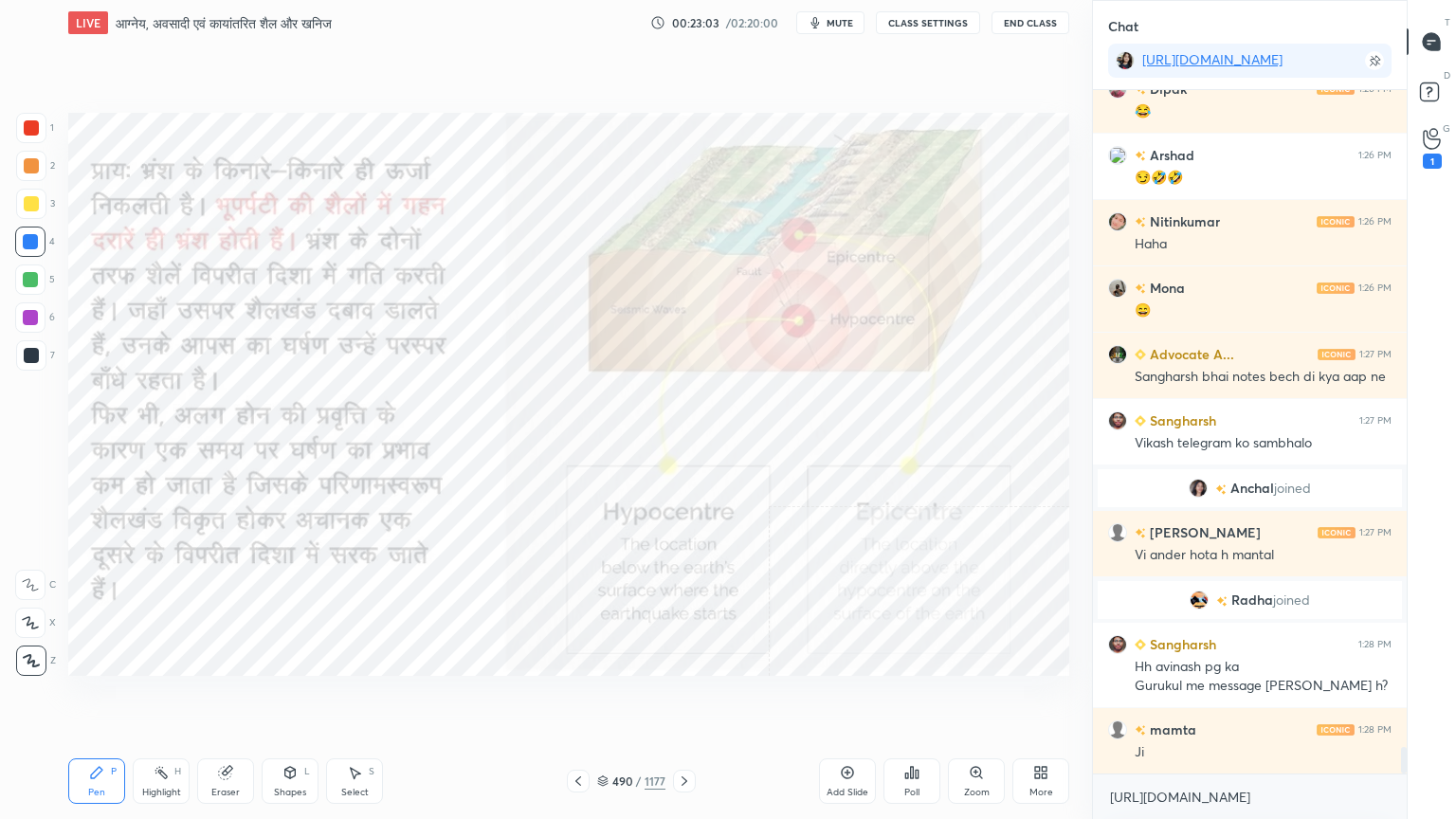 click on "Eraser" at bounding box center [226, 781] 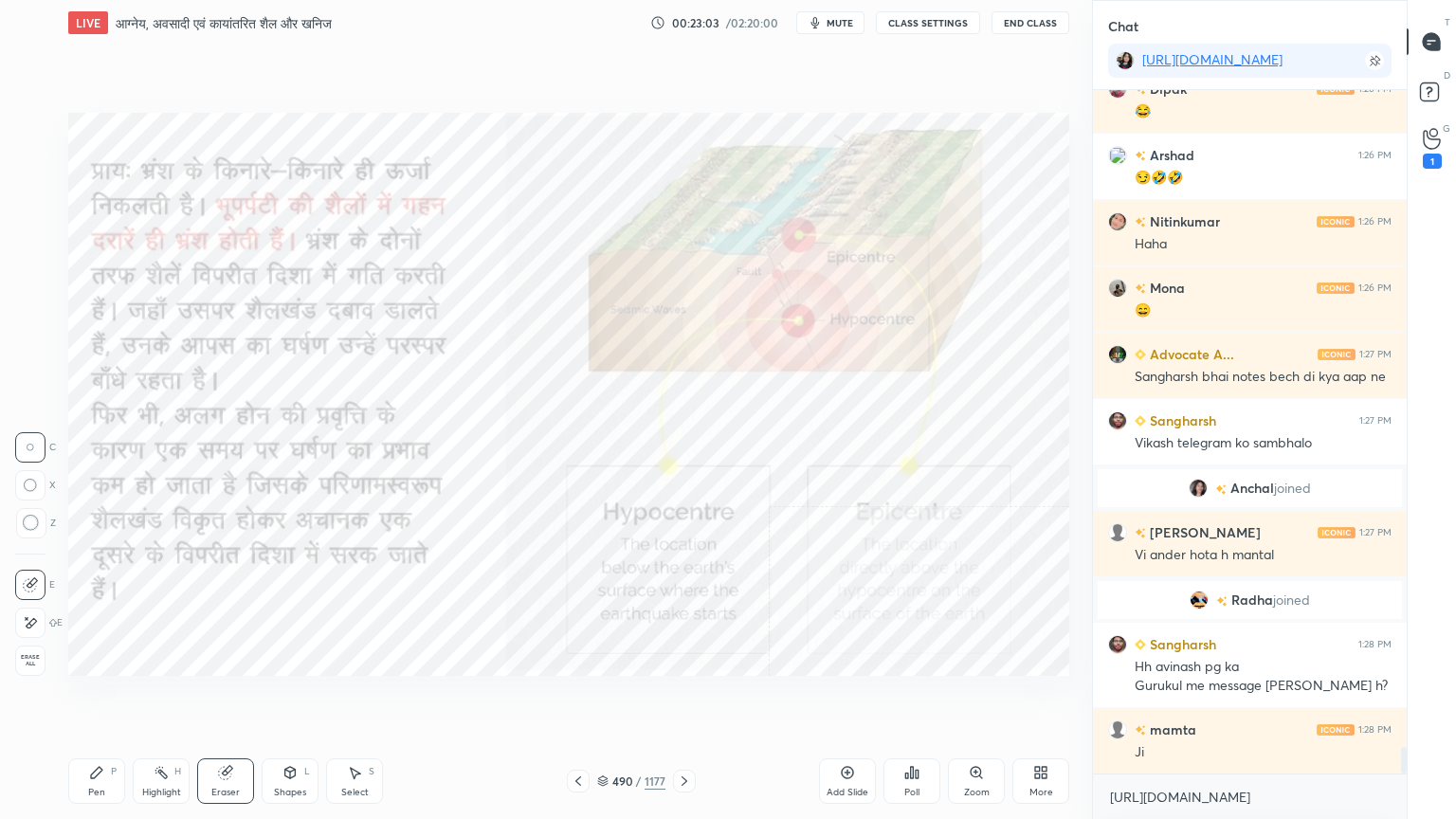 click at bounding box center [30, 623] 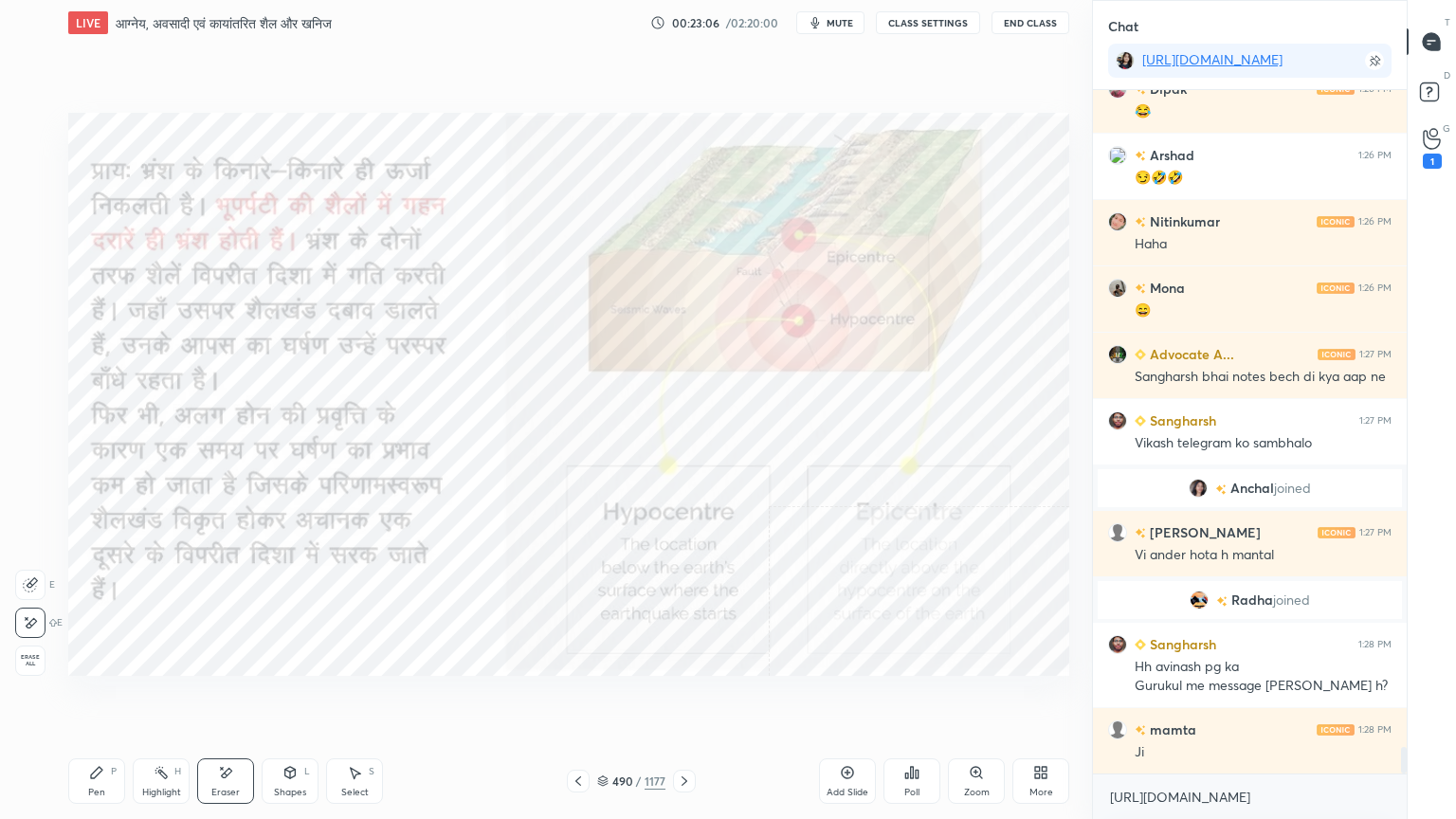 click on "Pen P" at bounding box center (97, 781) 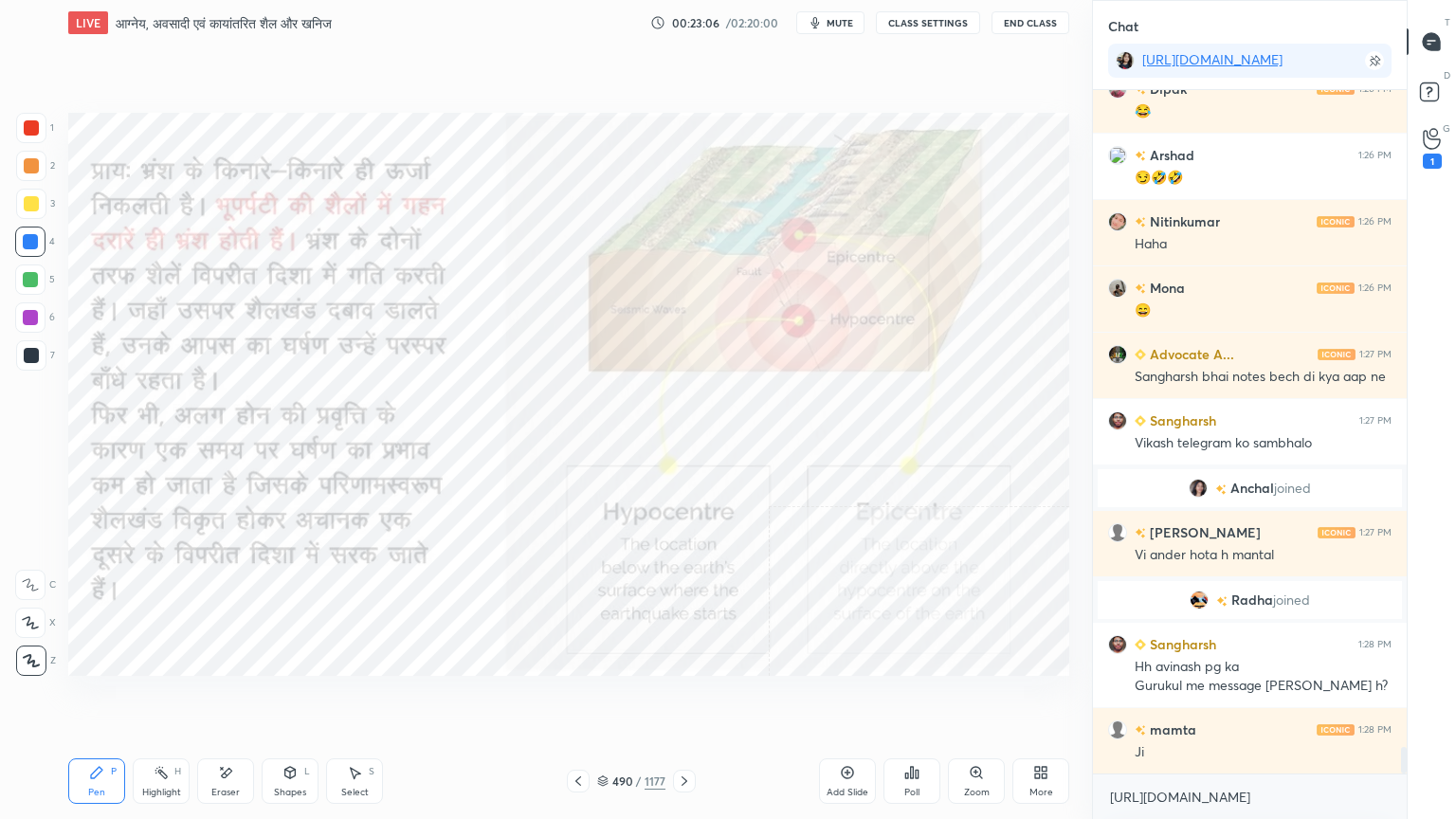 click on "Pen P" at bounding box center [97, 781] 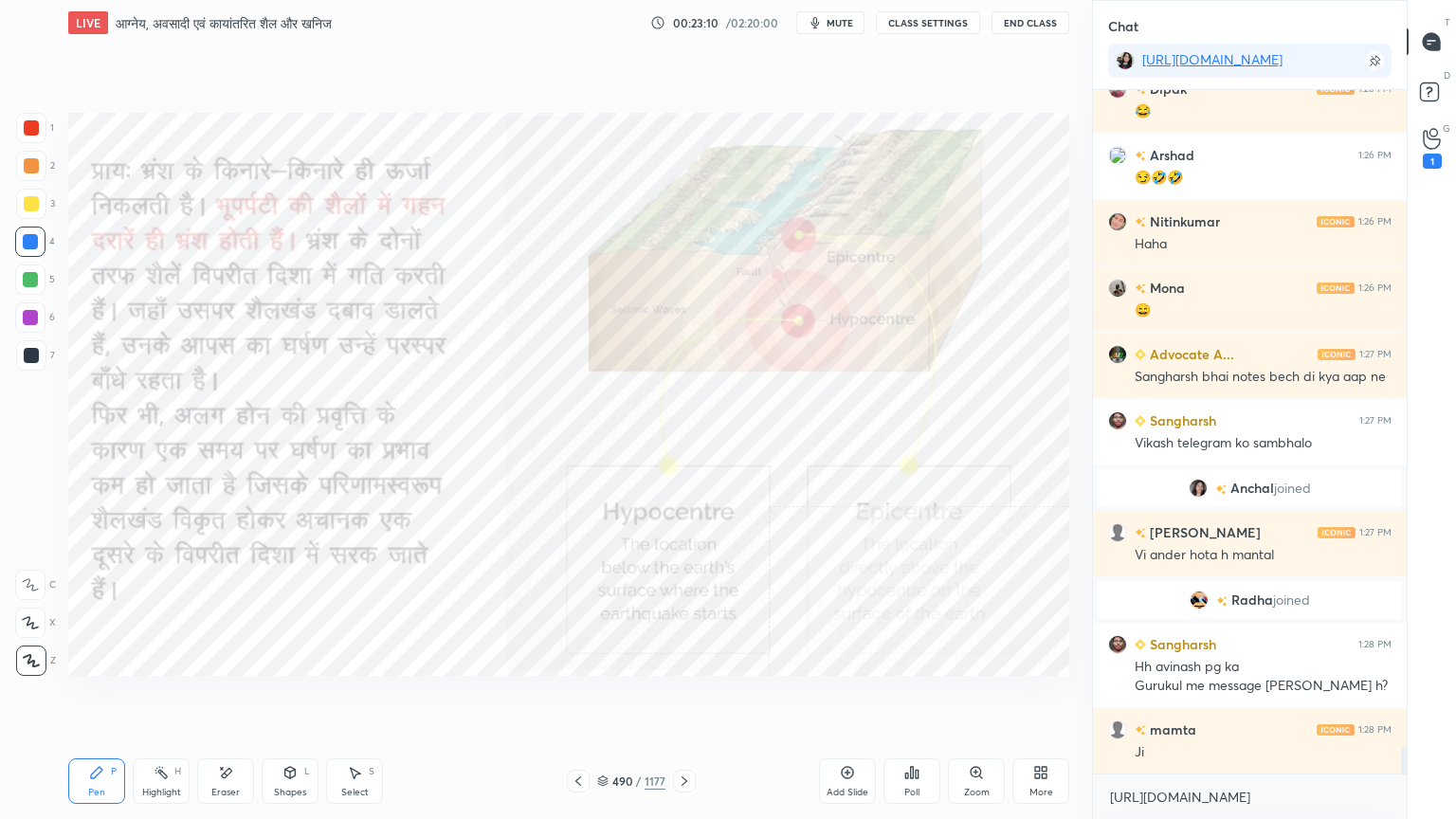 click 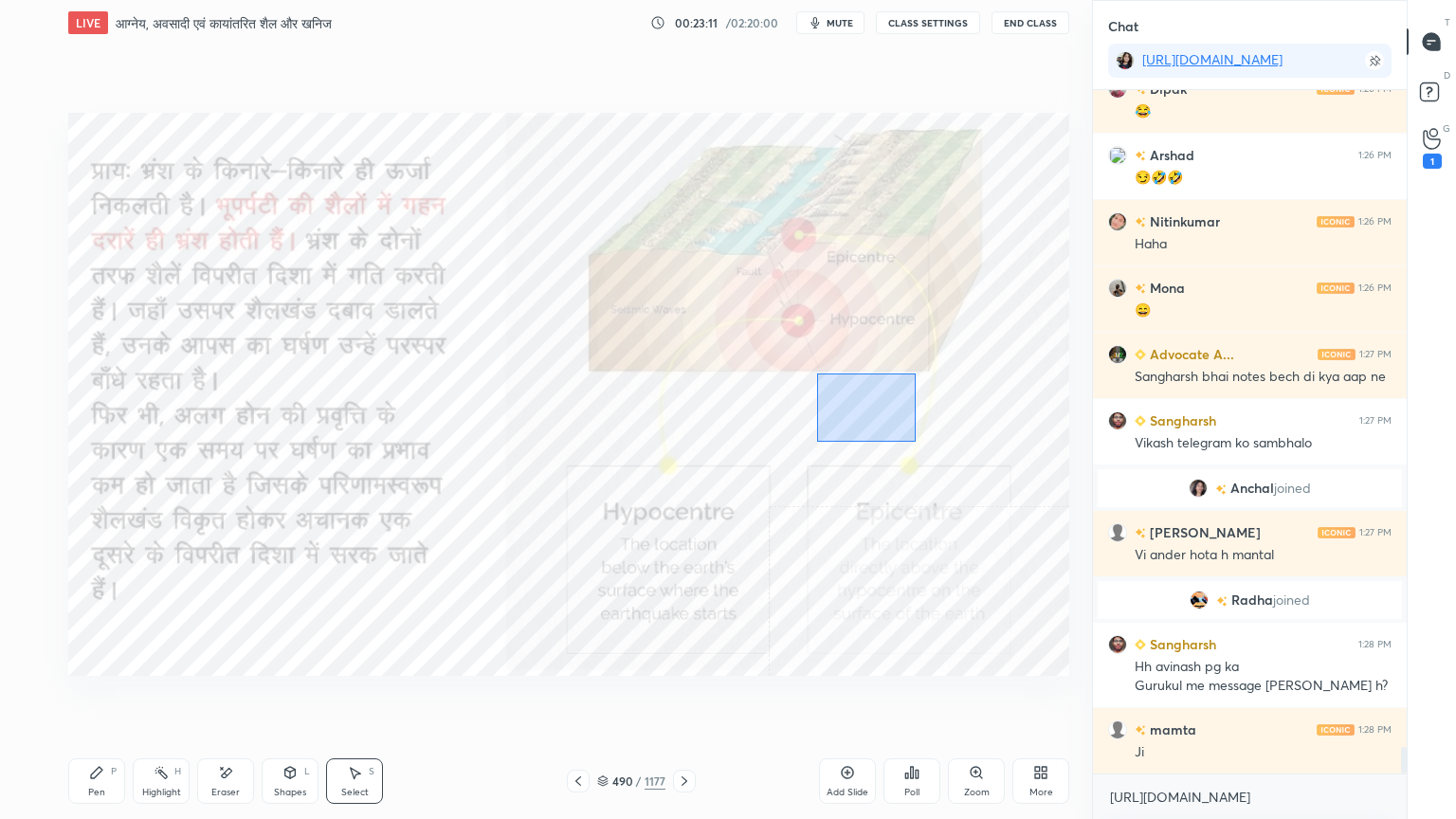 drag, startPoint x: 885, startPoint y: 423, endPoint x: 912, endPoint y: 432, distance: 28.460499 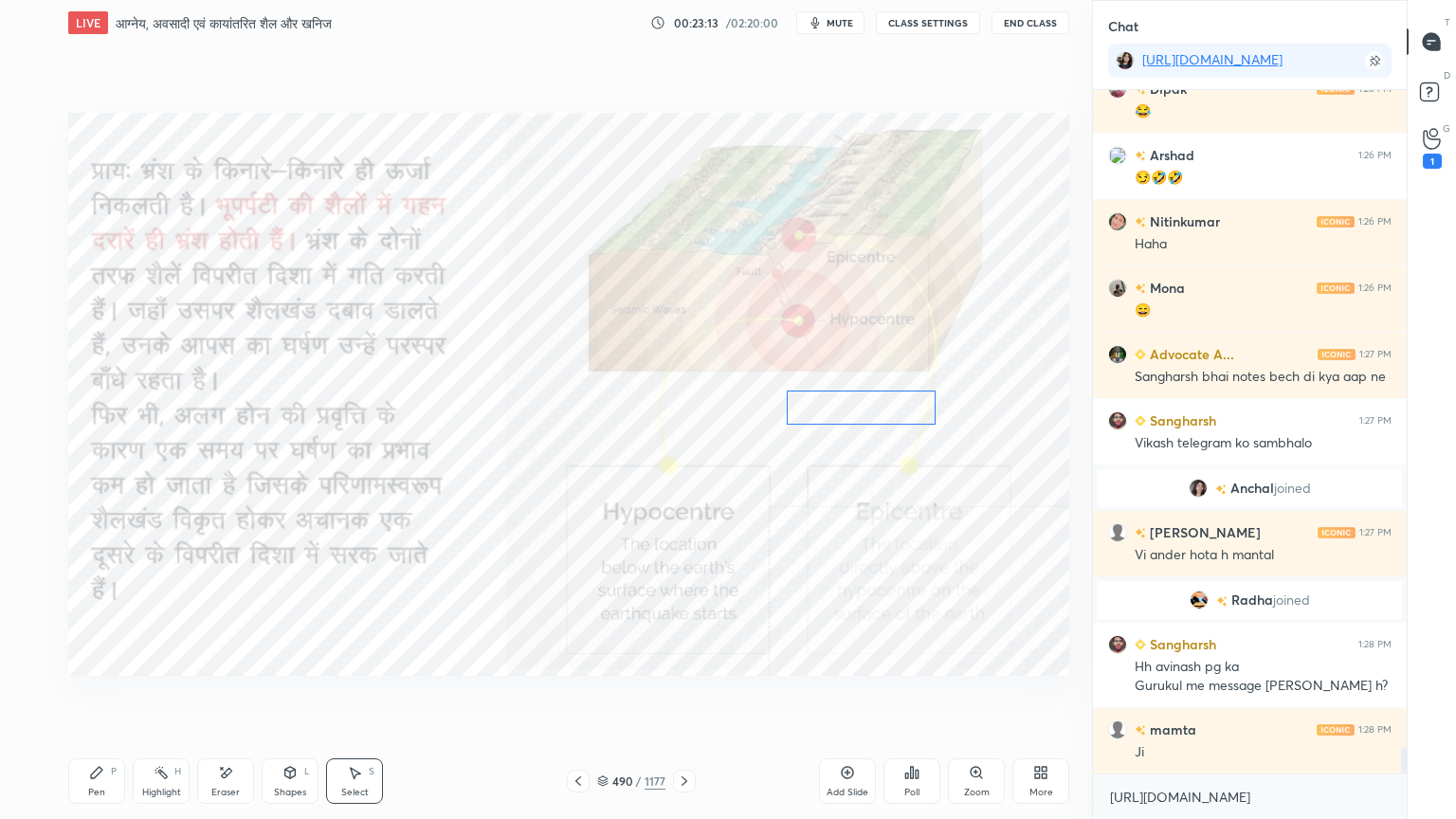 drag, startPoint x: 872, startPoint y: 415, endPoint x: 860, endPoint y: 415, distance: 12 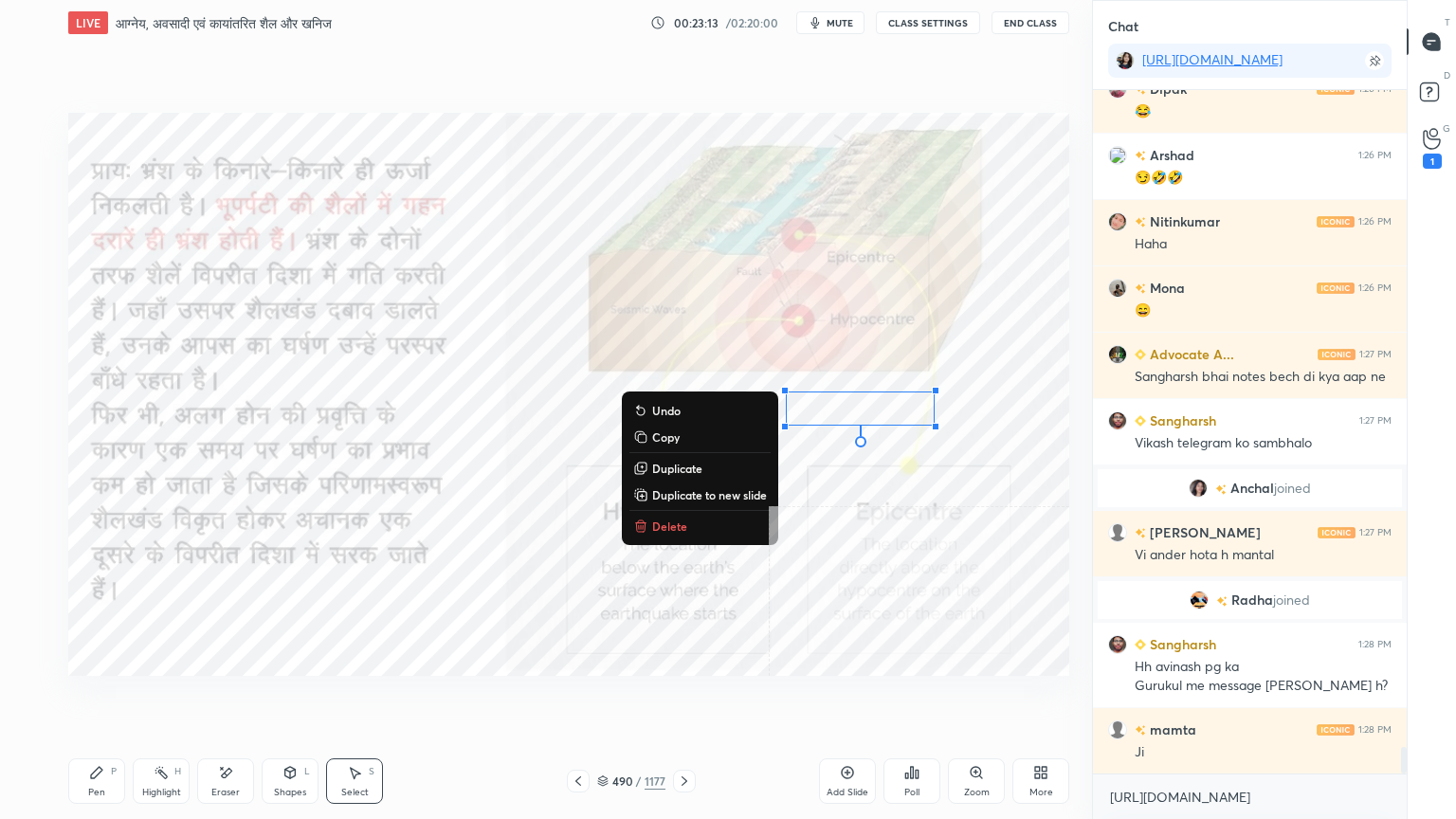 click on "Pen P Highlight H Eraser Shapes L Select S 490 / 1177 Add Slide Poll Zoom More" at bounding box center [569, 781] 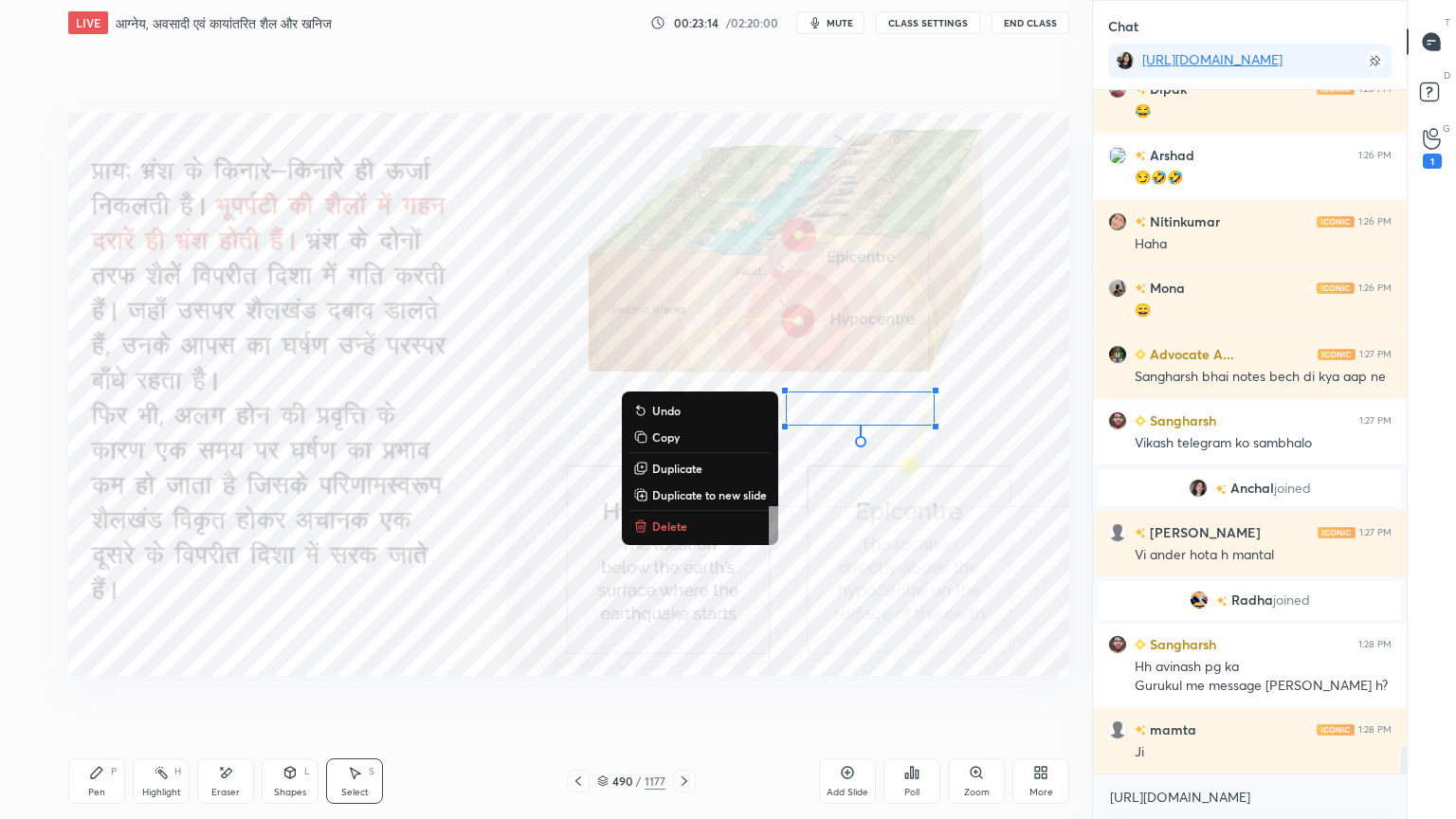 drag, startPoint x: 96, startPoint y: 792, endPoint x: 140, endPoint y: 736, distance: 71.21798 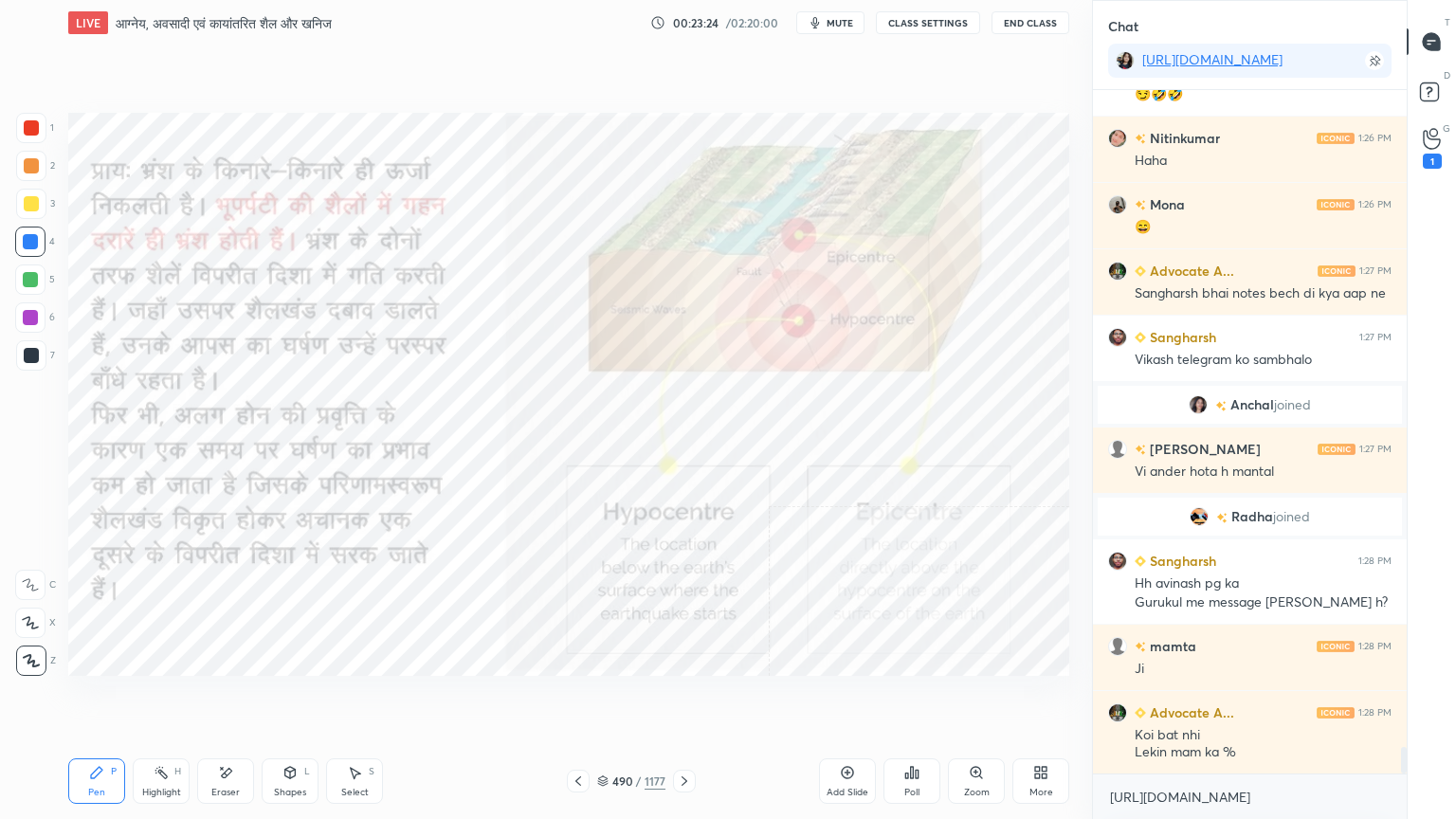 scroll, scrollTop: 16838, scrollLeft: 0, axis: vertical 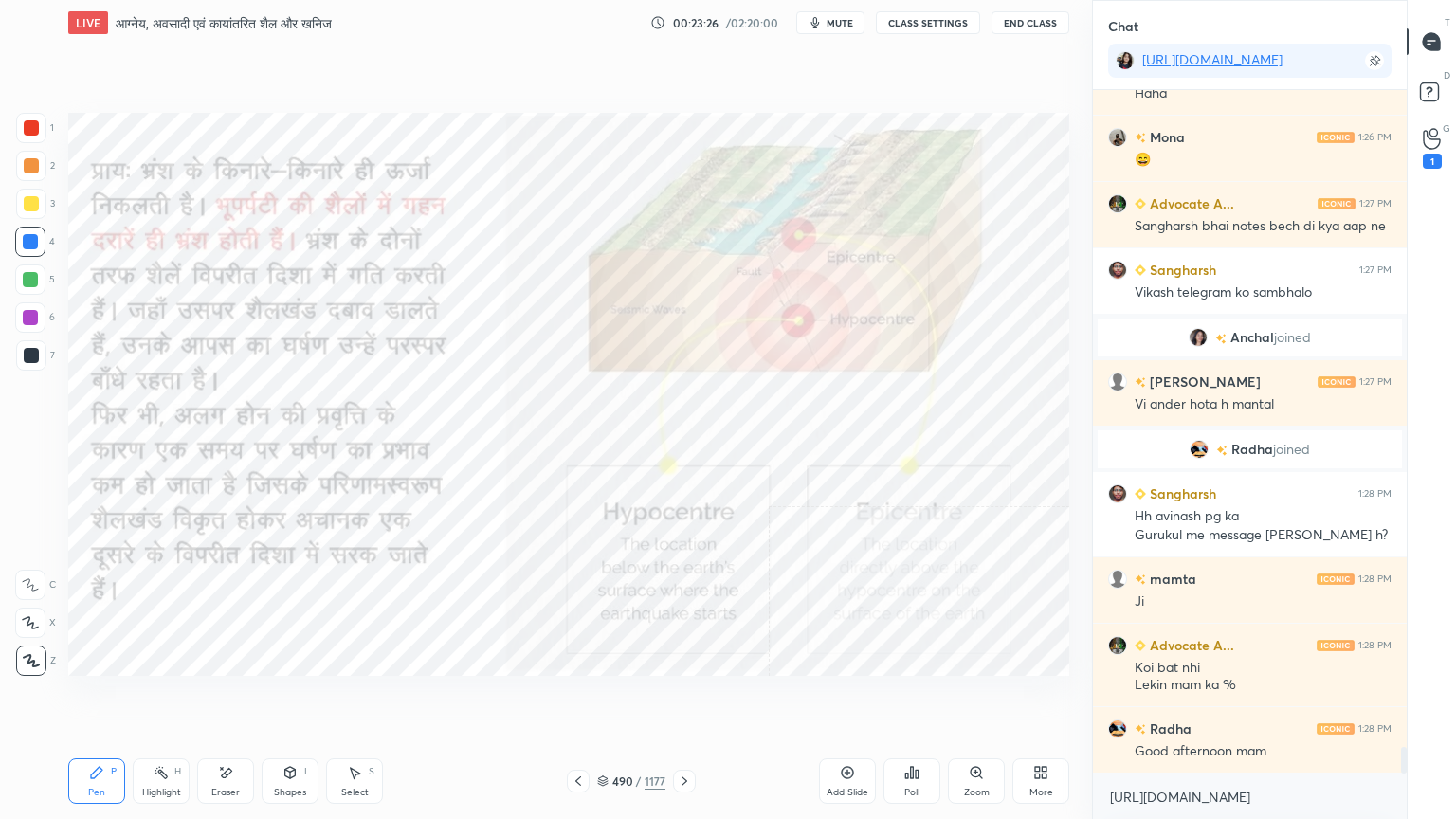 click on "Eraser" at bounding box center (226, 781) 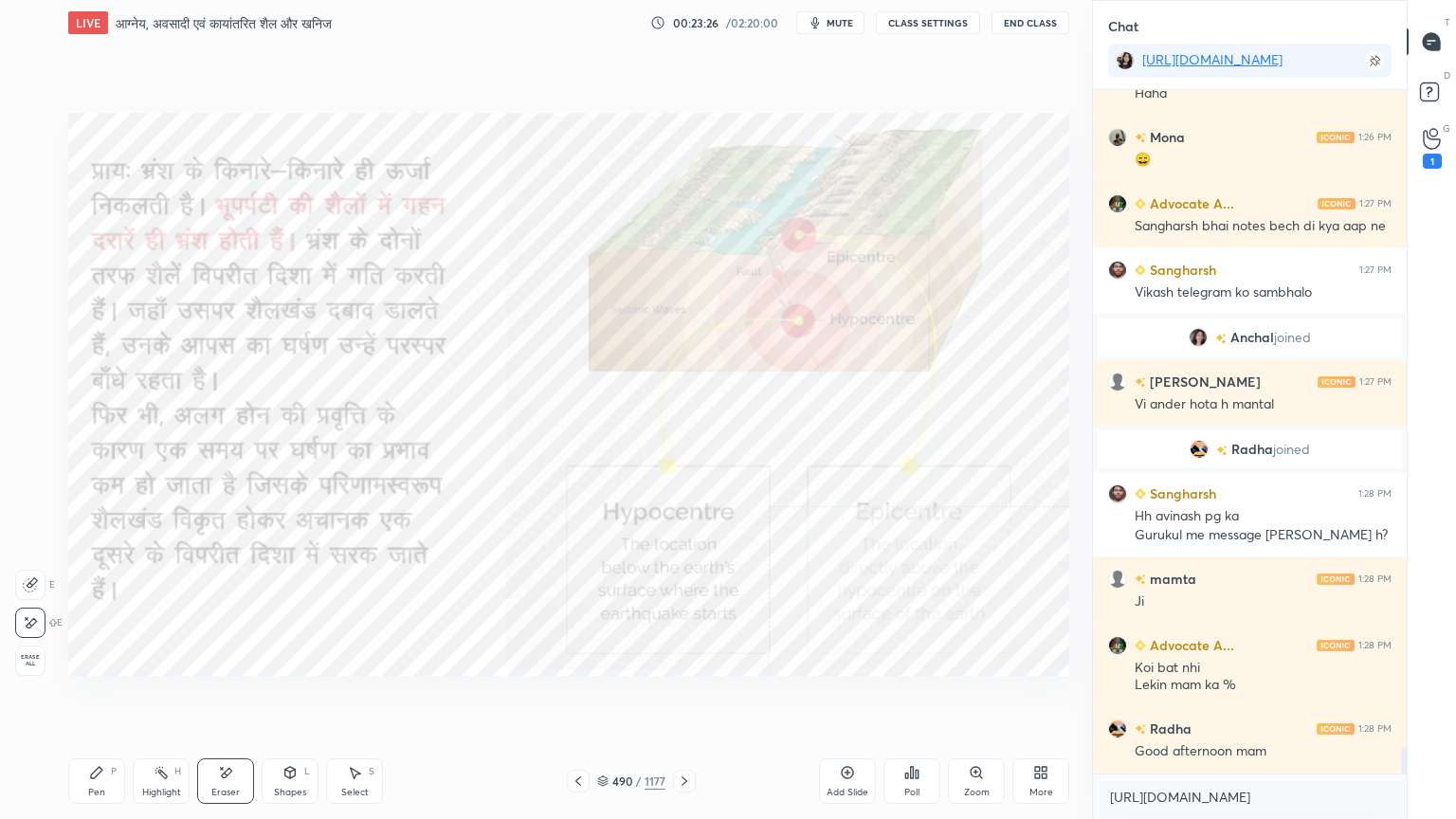 click on "Erase all" at bounding box center (30, 661) 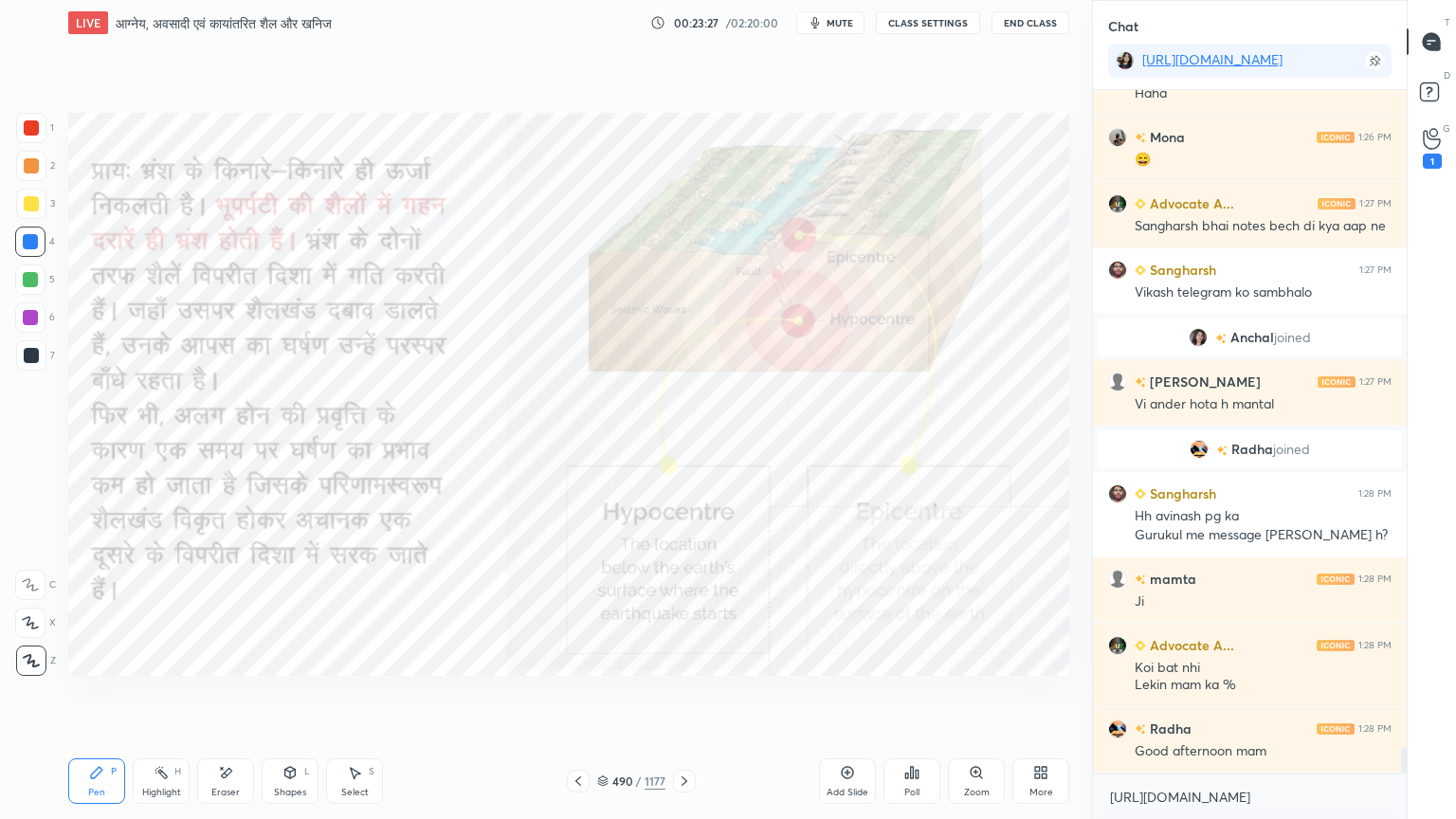 drag, startPoint x: 33, startPoint y: 653, endPoint x: 61, endPoint y: 649, distance: 28.284271 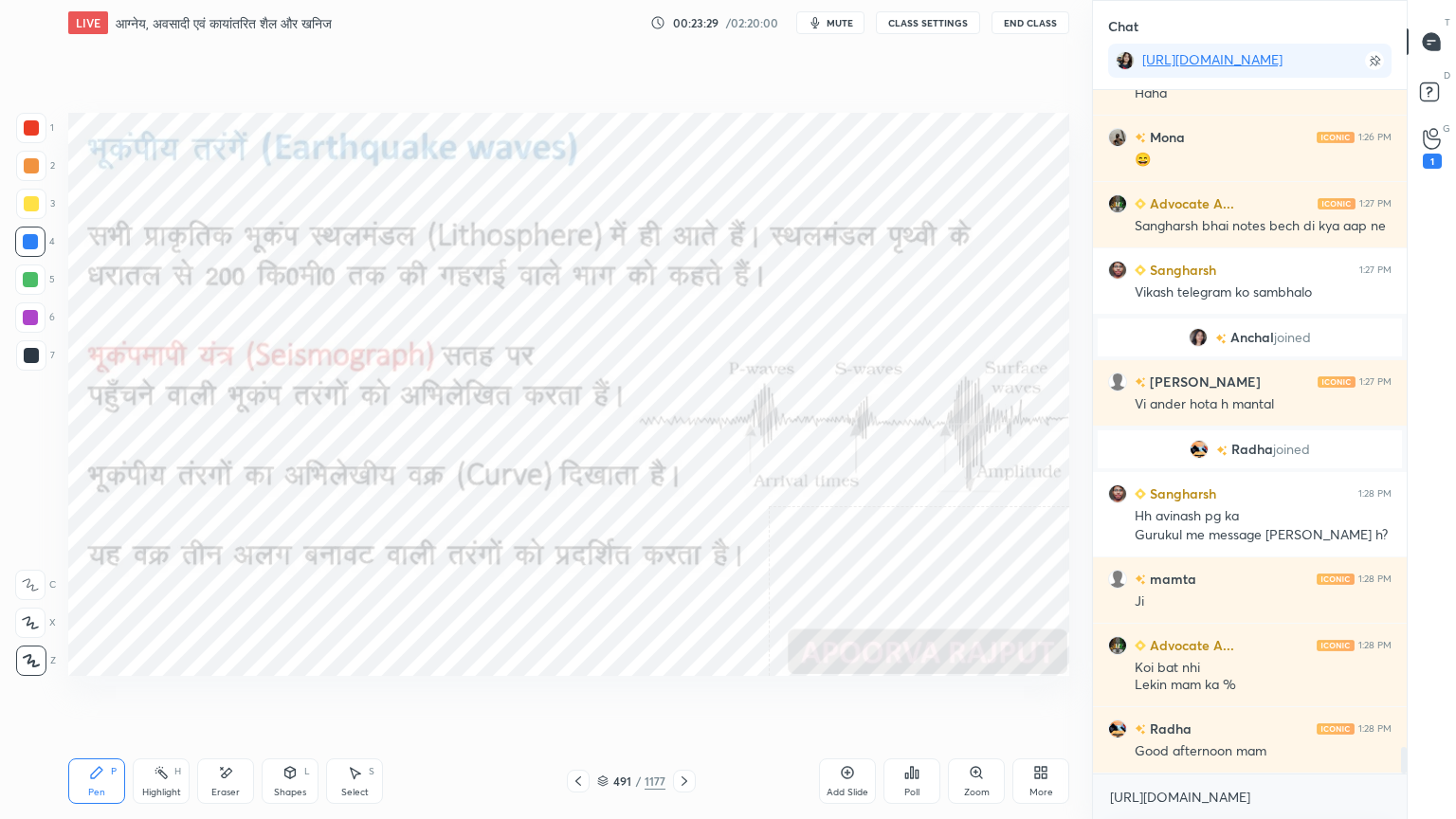 click 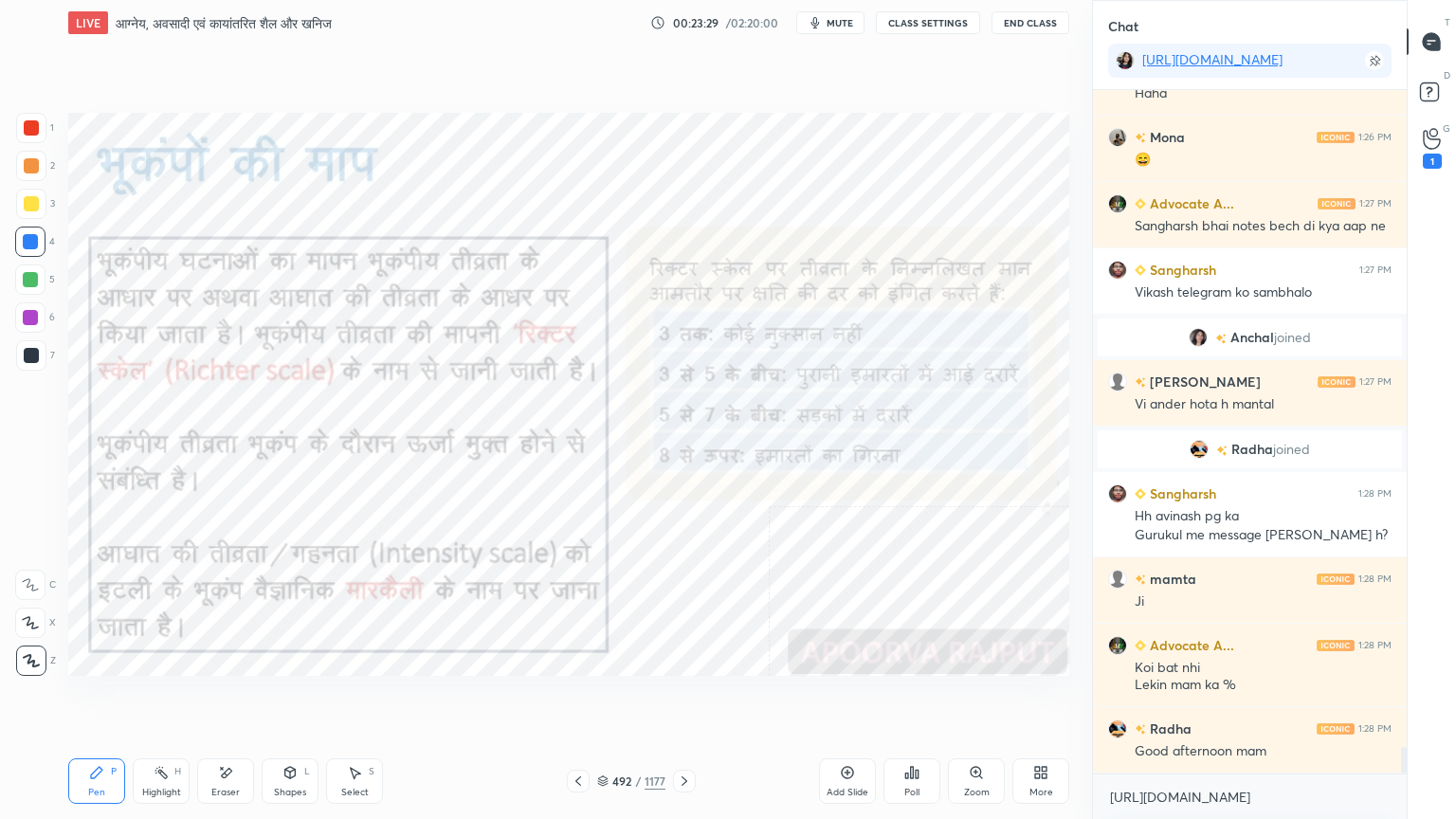 click 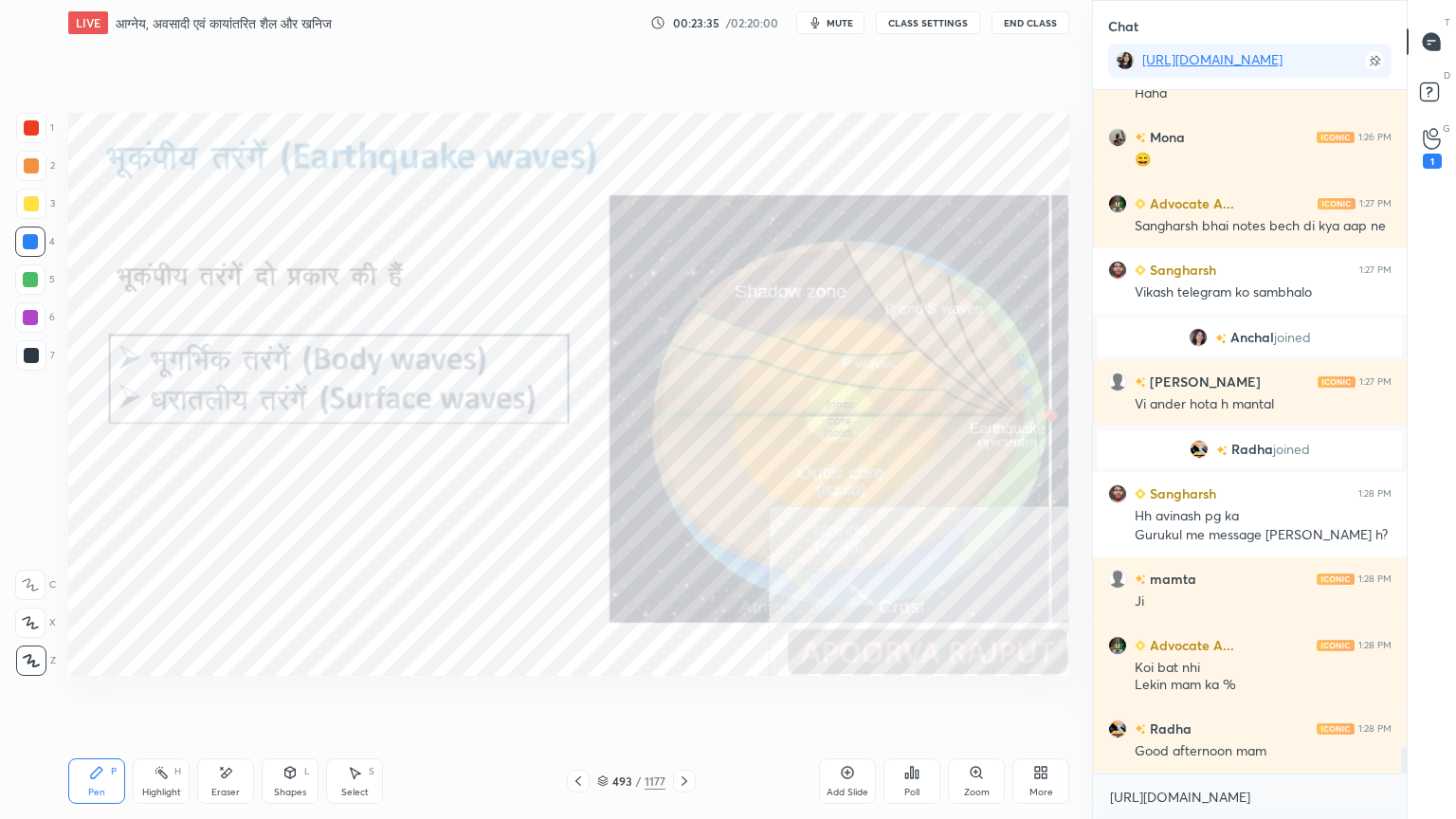 click 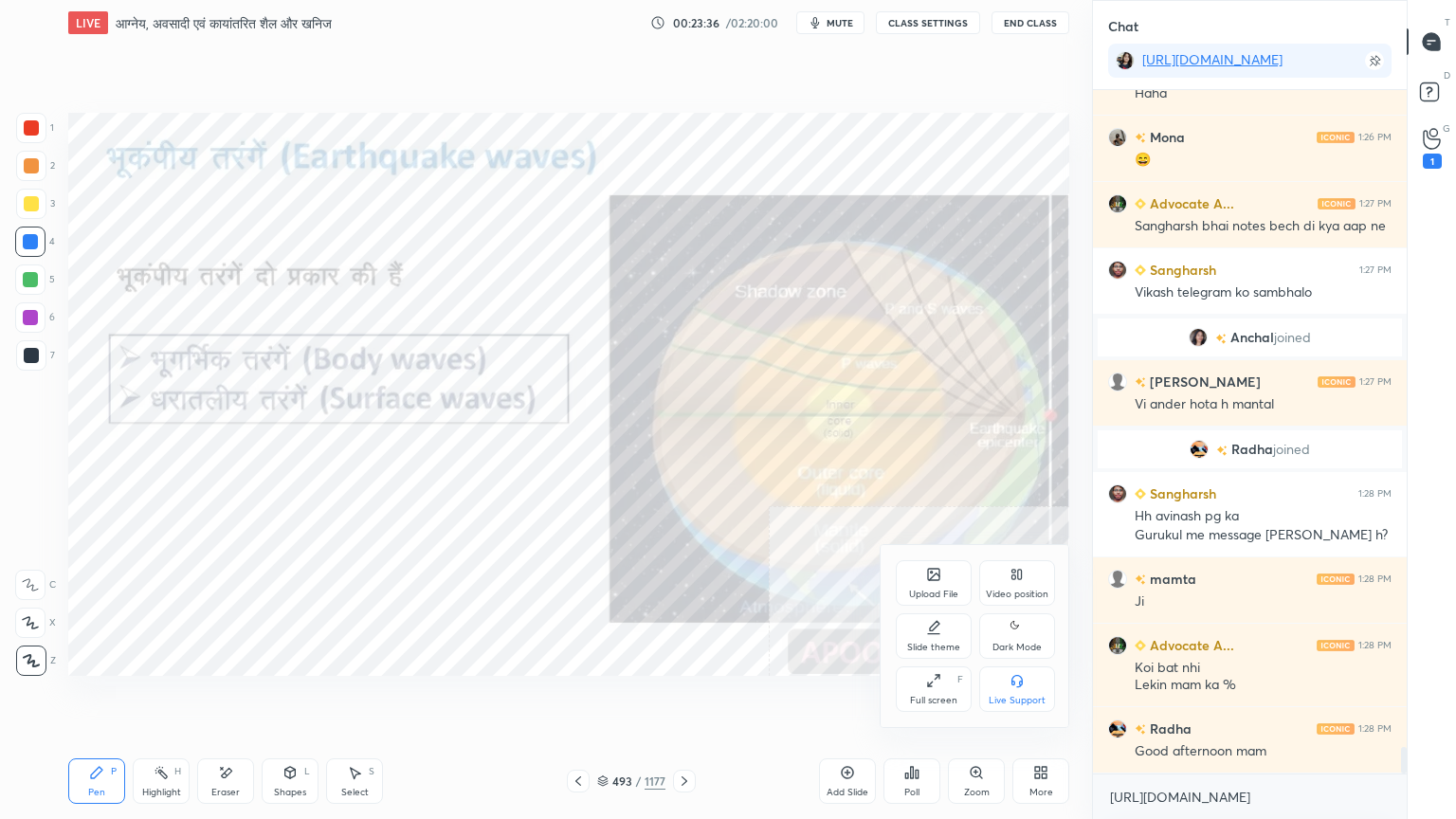 drag, startPoint x: 931, startPoint y: 641, endPoint x: 931, endPoint y: 653, distance: 12 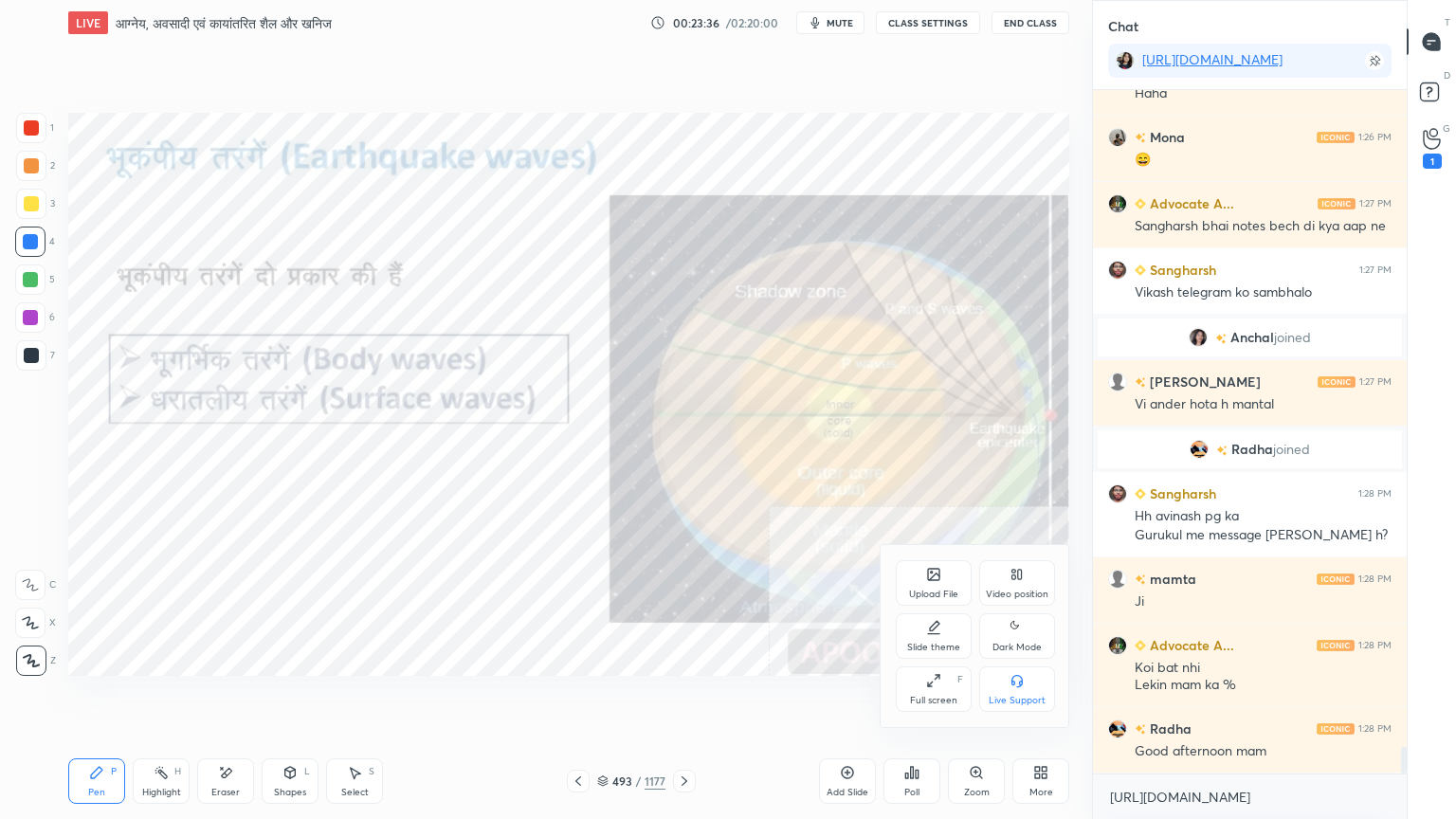 click on "Slide theme" at bounding box center [934, 636] 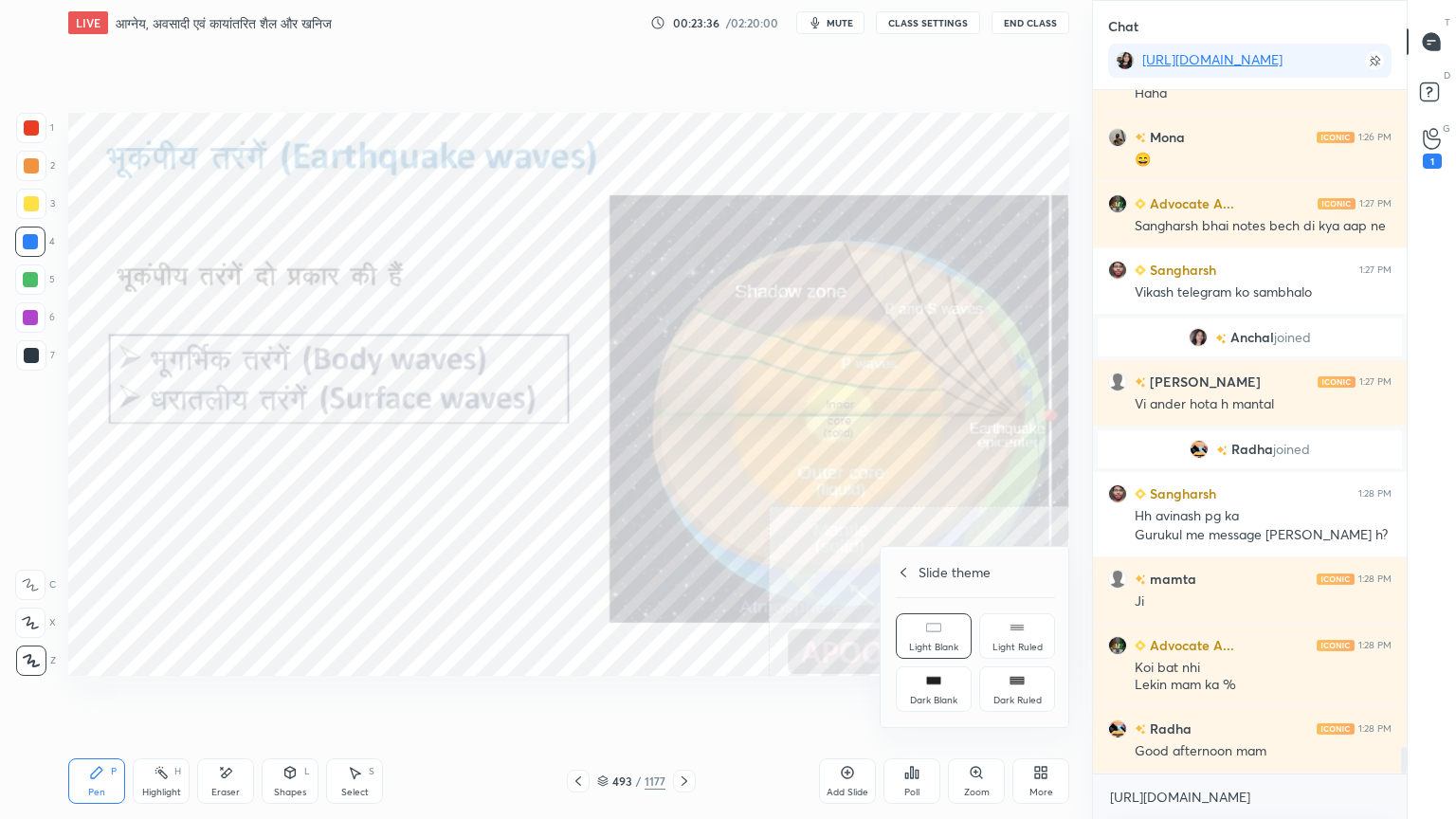 click on "Dark Blank" at bounding box center [934, 701] 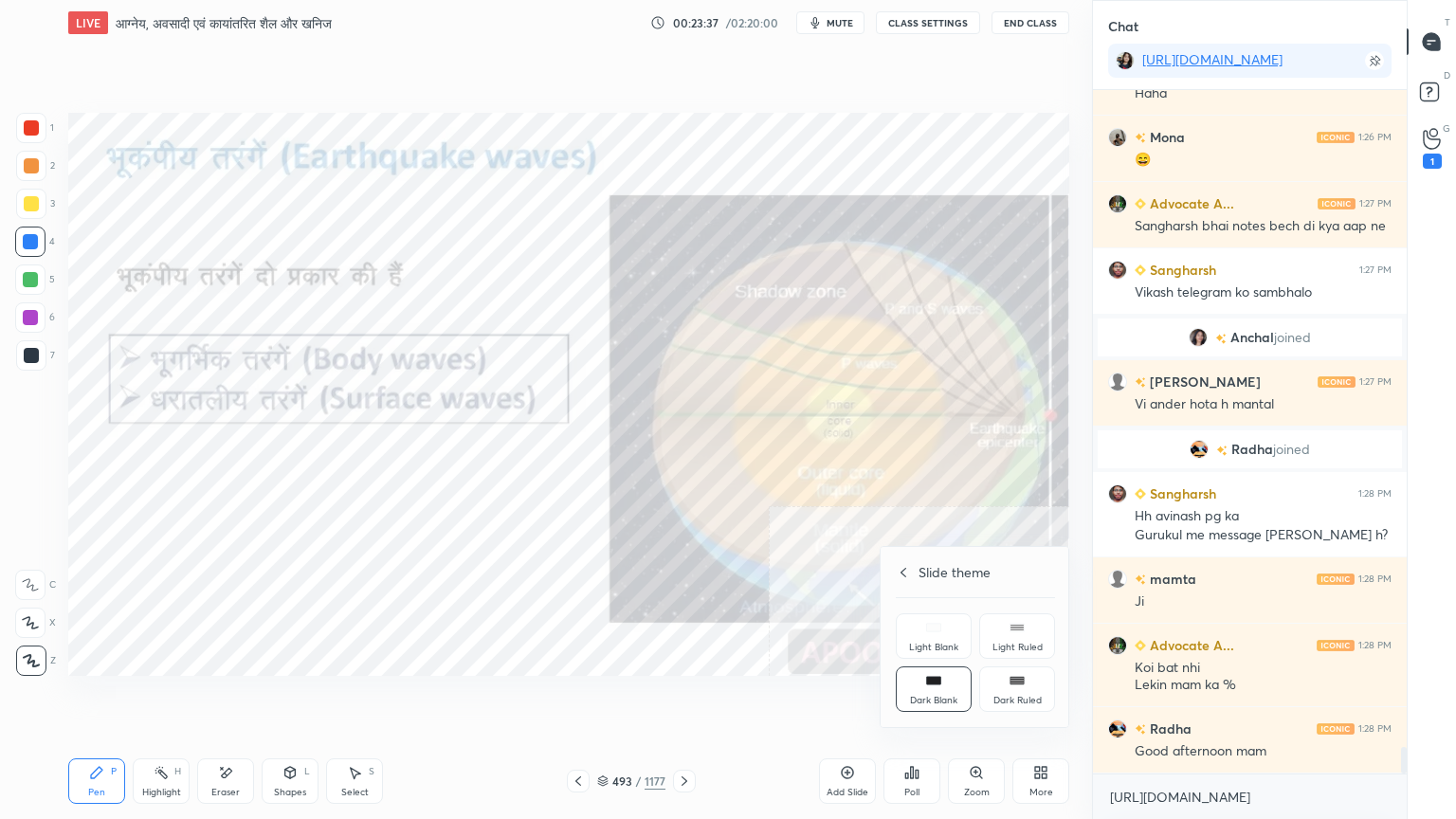 drag, startPoint x: 766, startPoint y: 723, endPoint x: 838, endPoint y: 758, distance: 80.0562 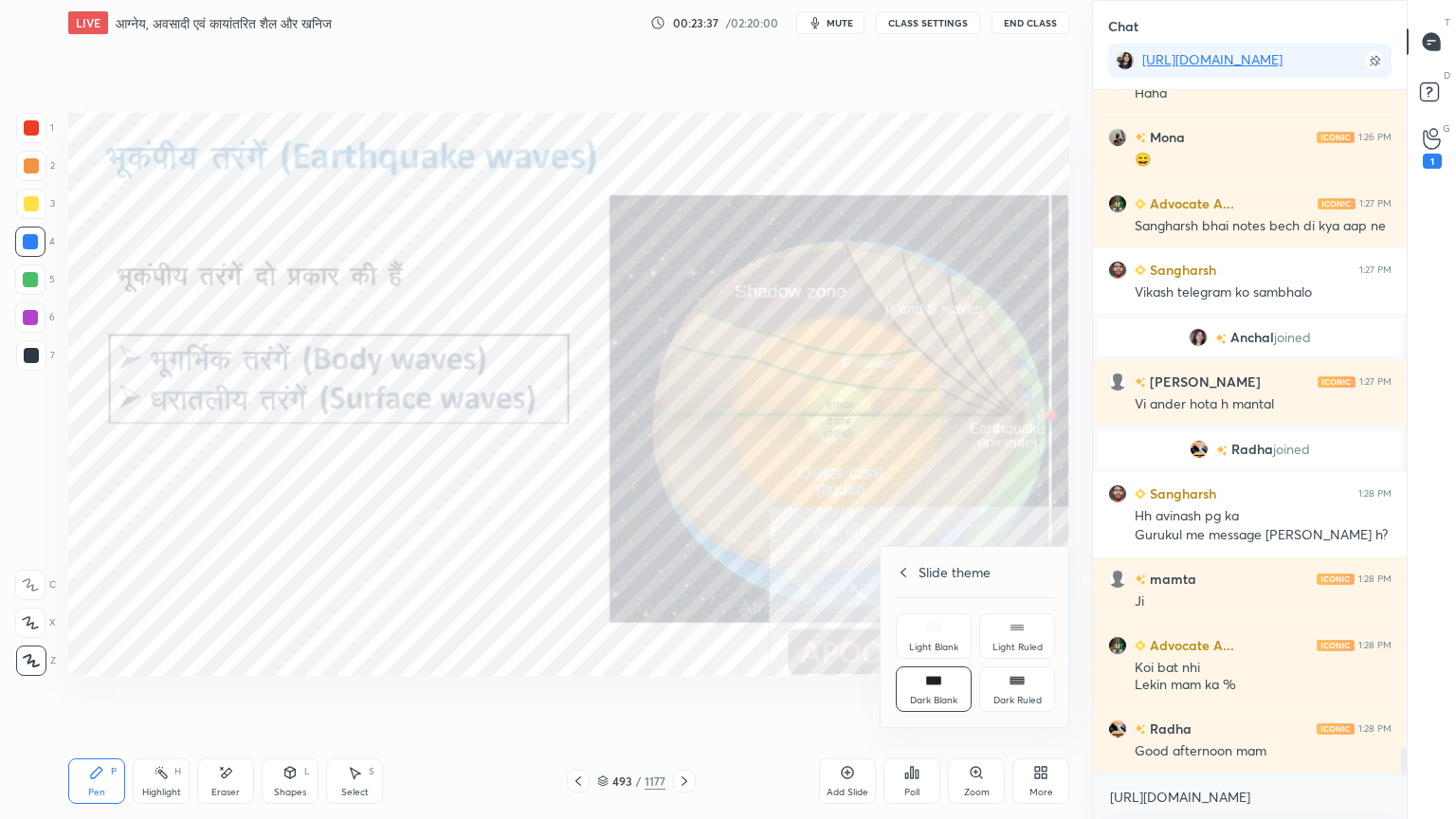 click at bounding box center (728, 410) 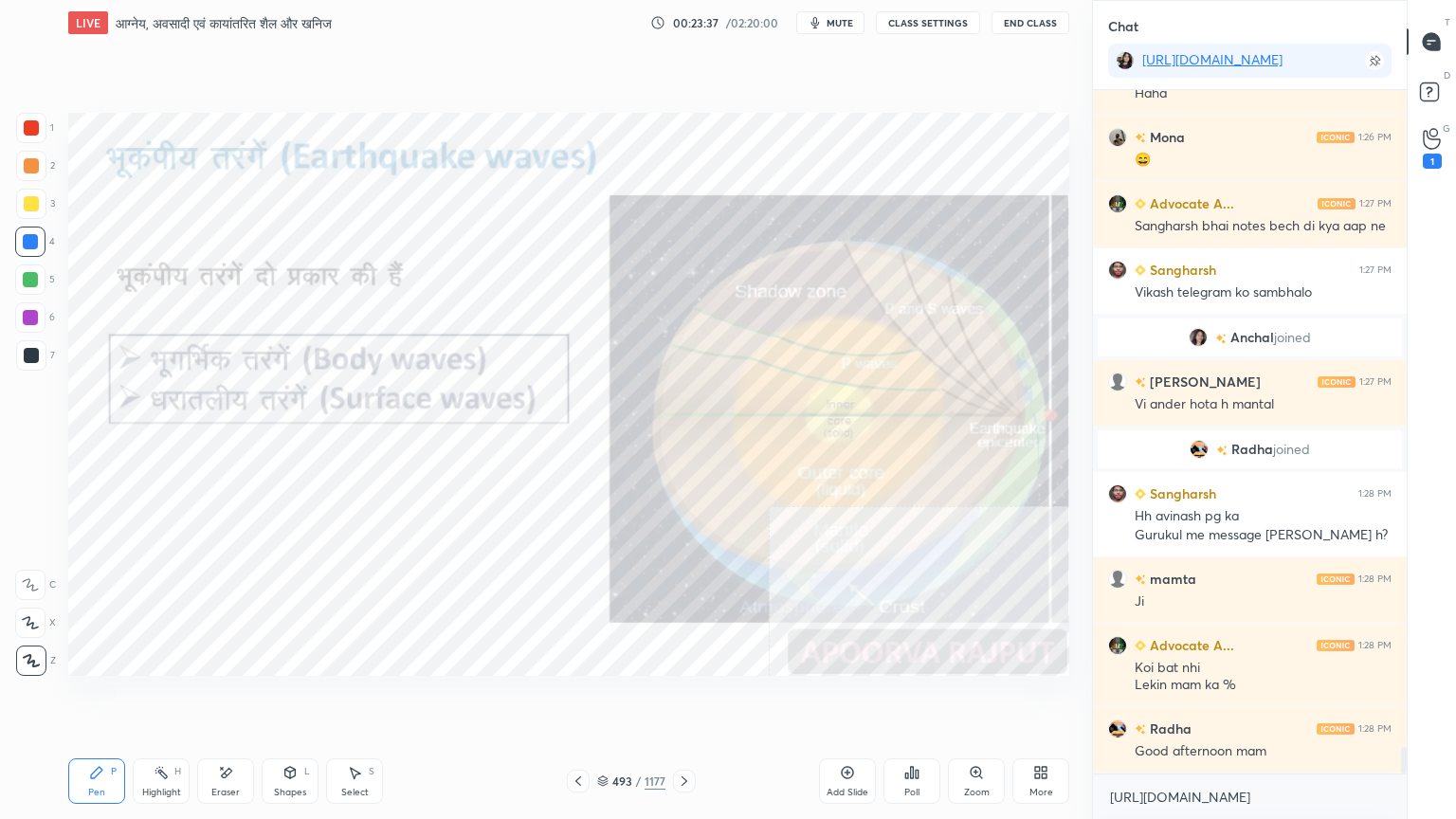 click 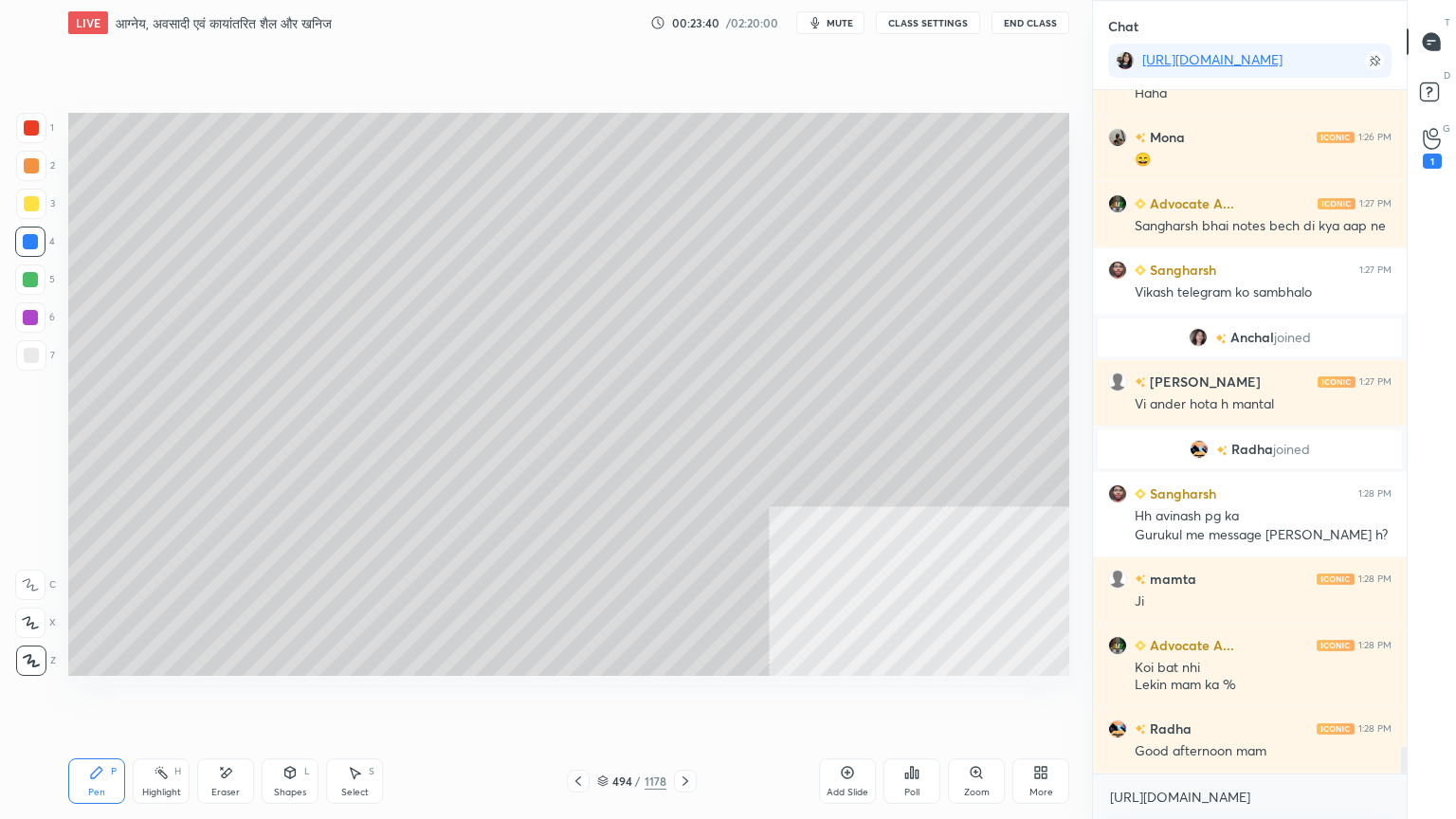 click on "Shapes" at bounding box center (290, 792) 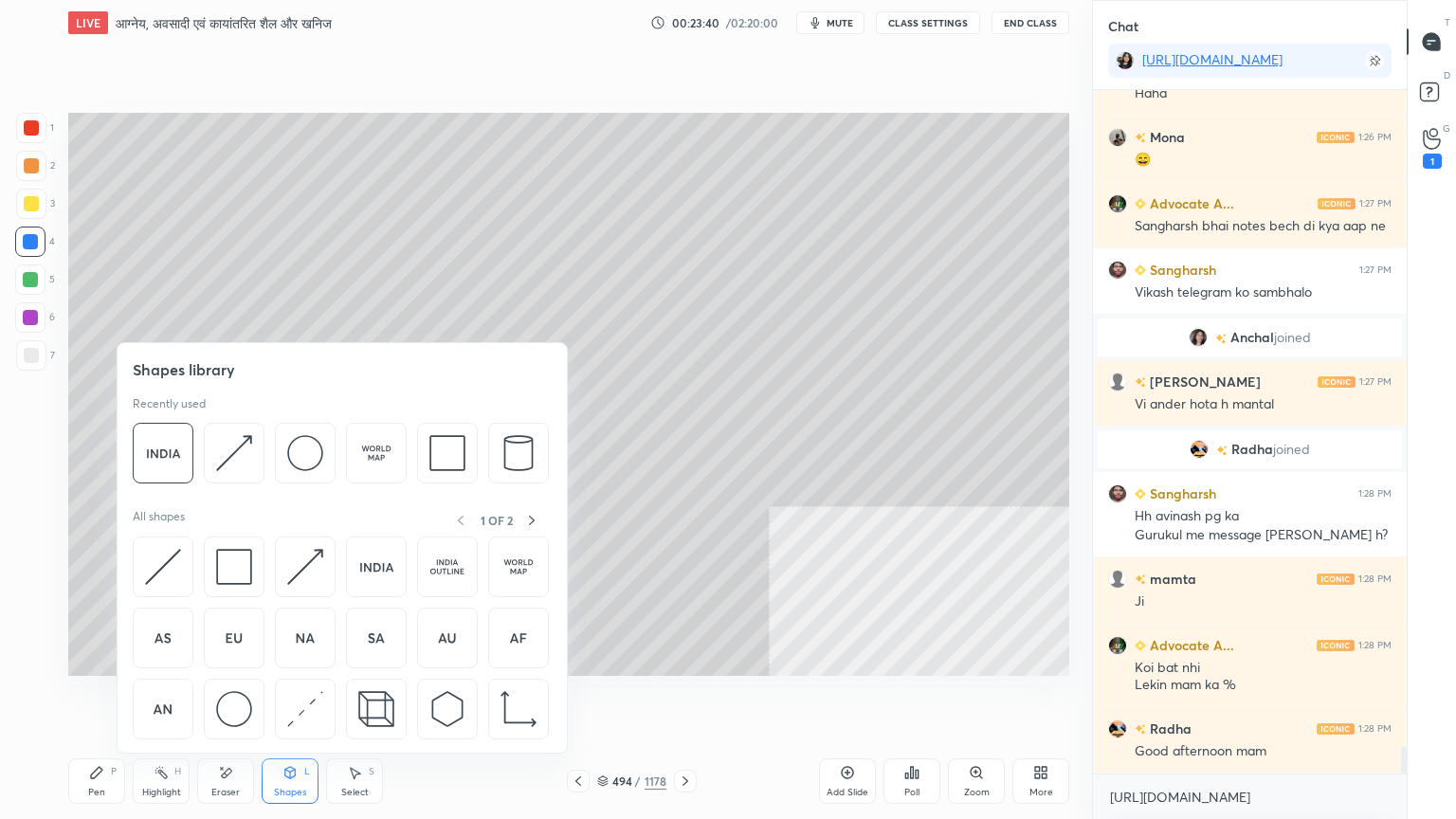 scroll, scrollTop: 16883, scrollLeft: 0, axis: vertical 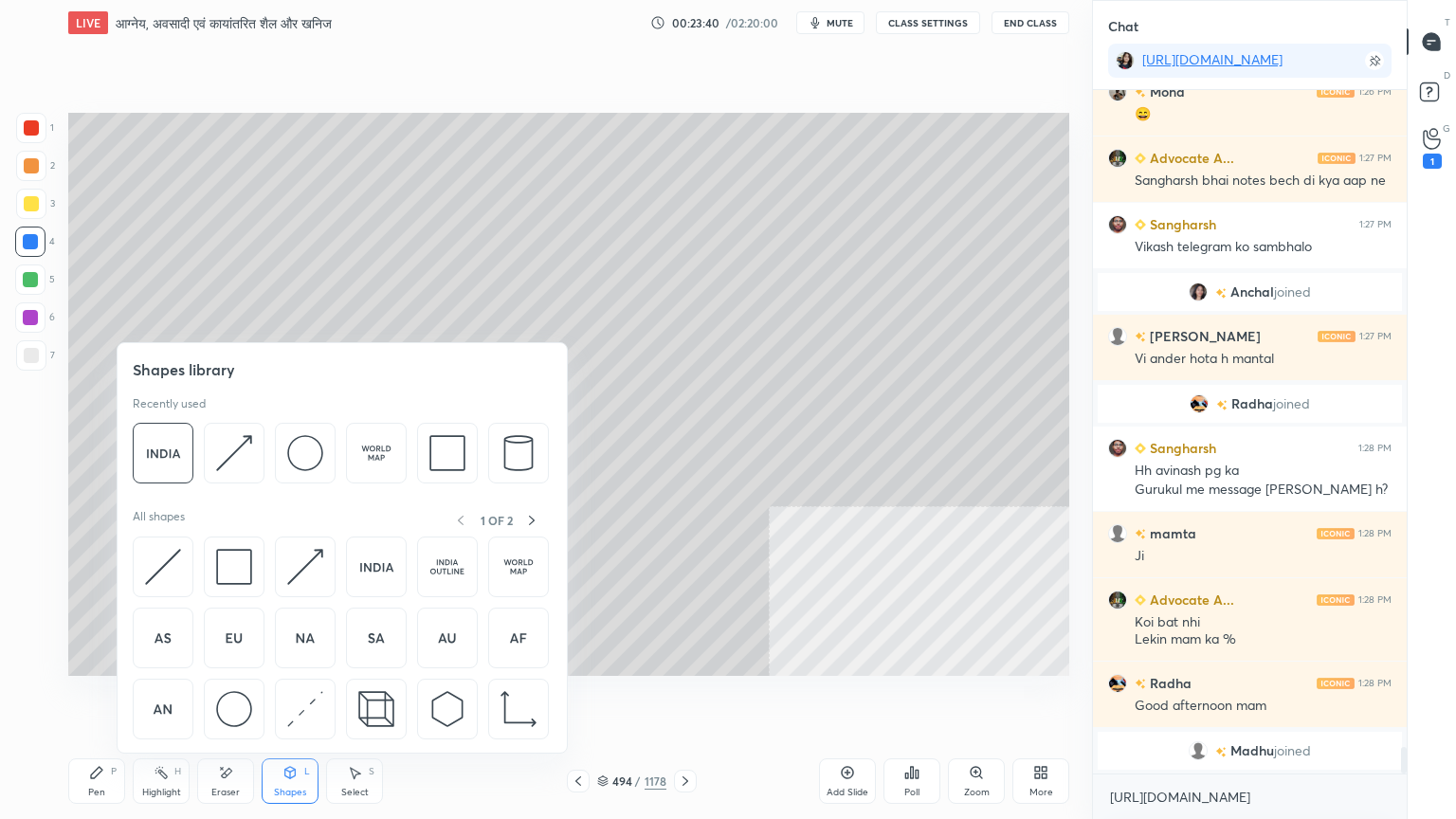 click at bounding box center (234, 709) 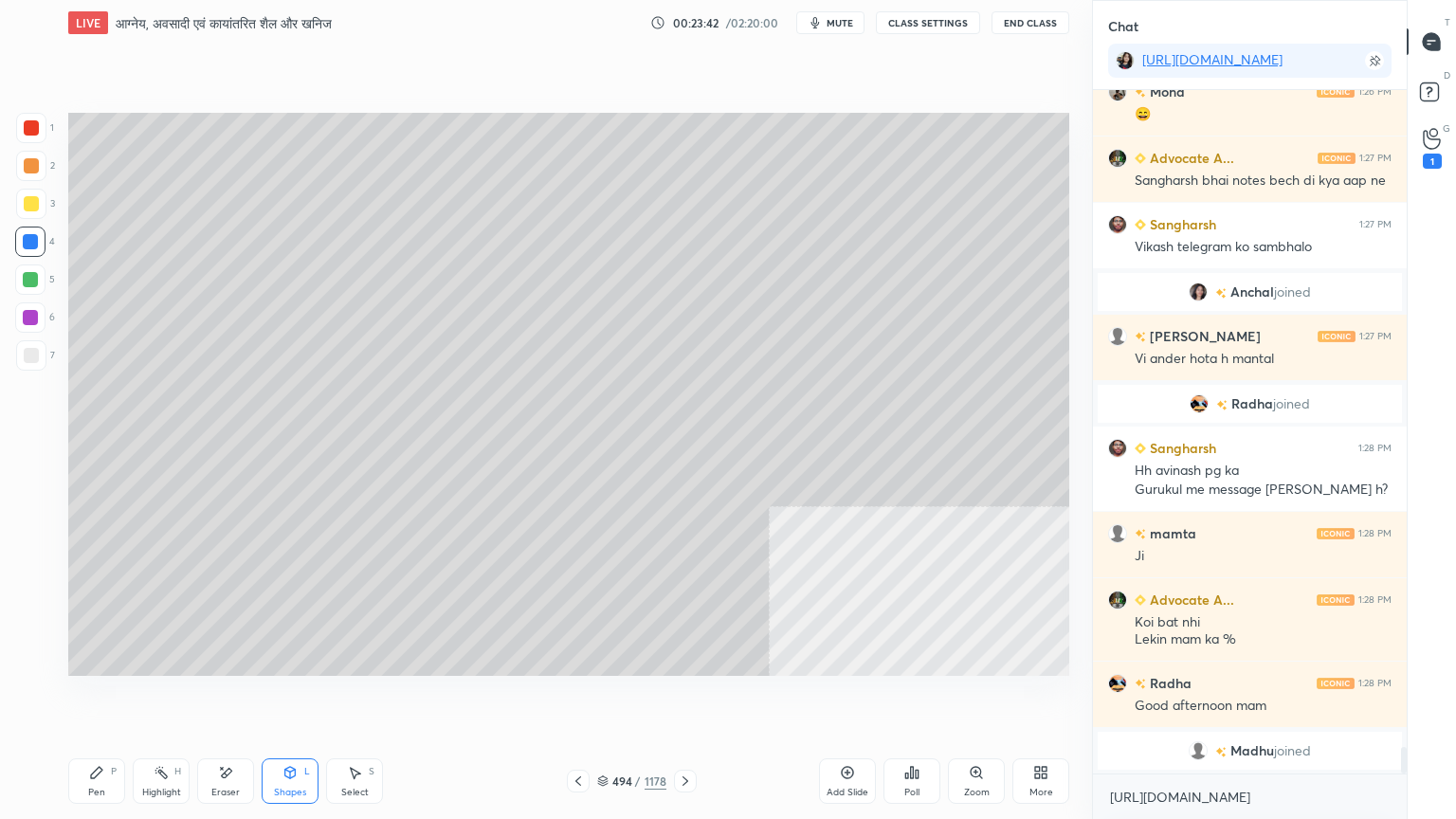 click at bounding box center [31, 128] 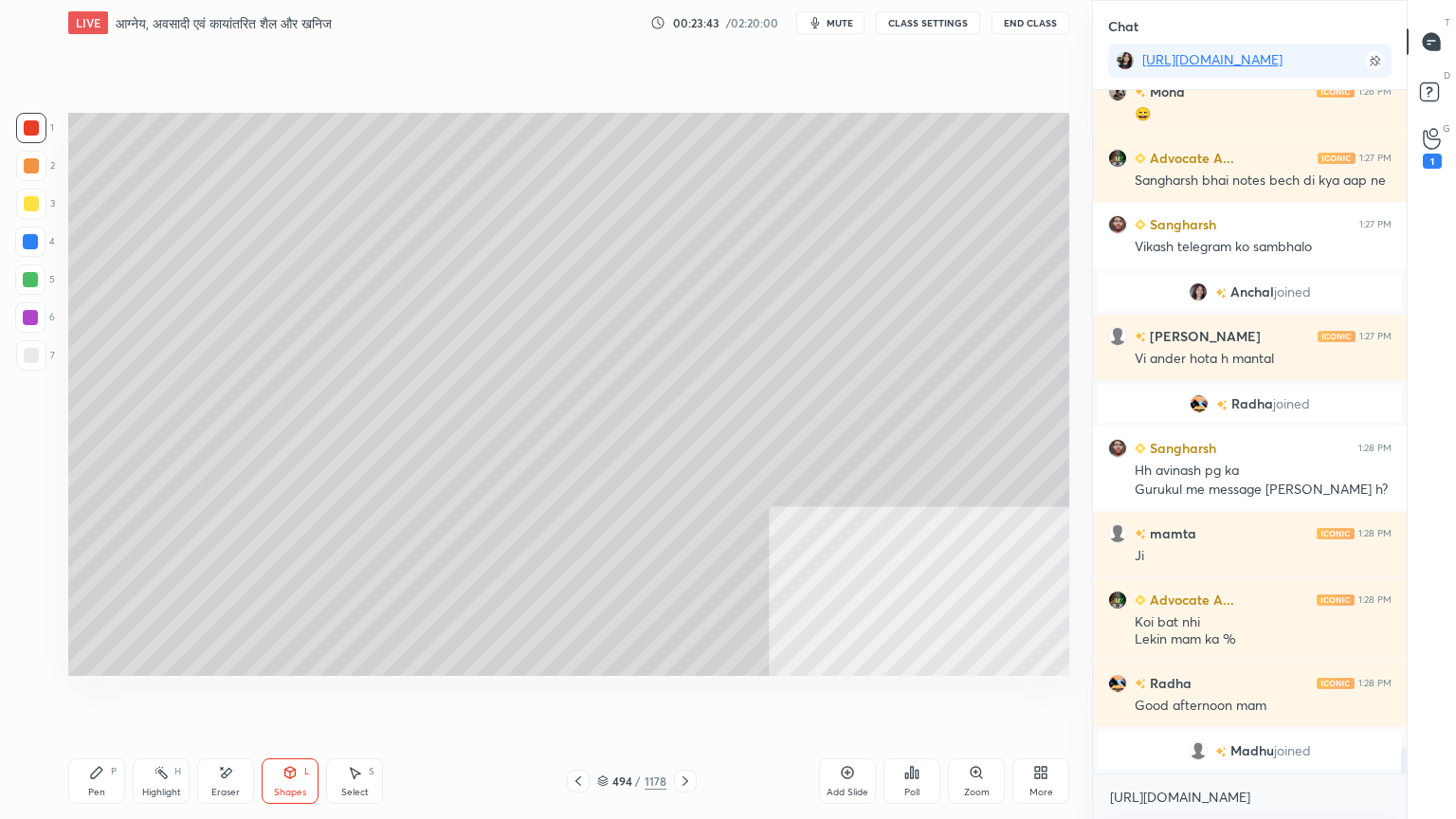 click at bounding box center [31, 355] 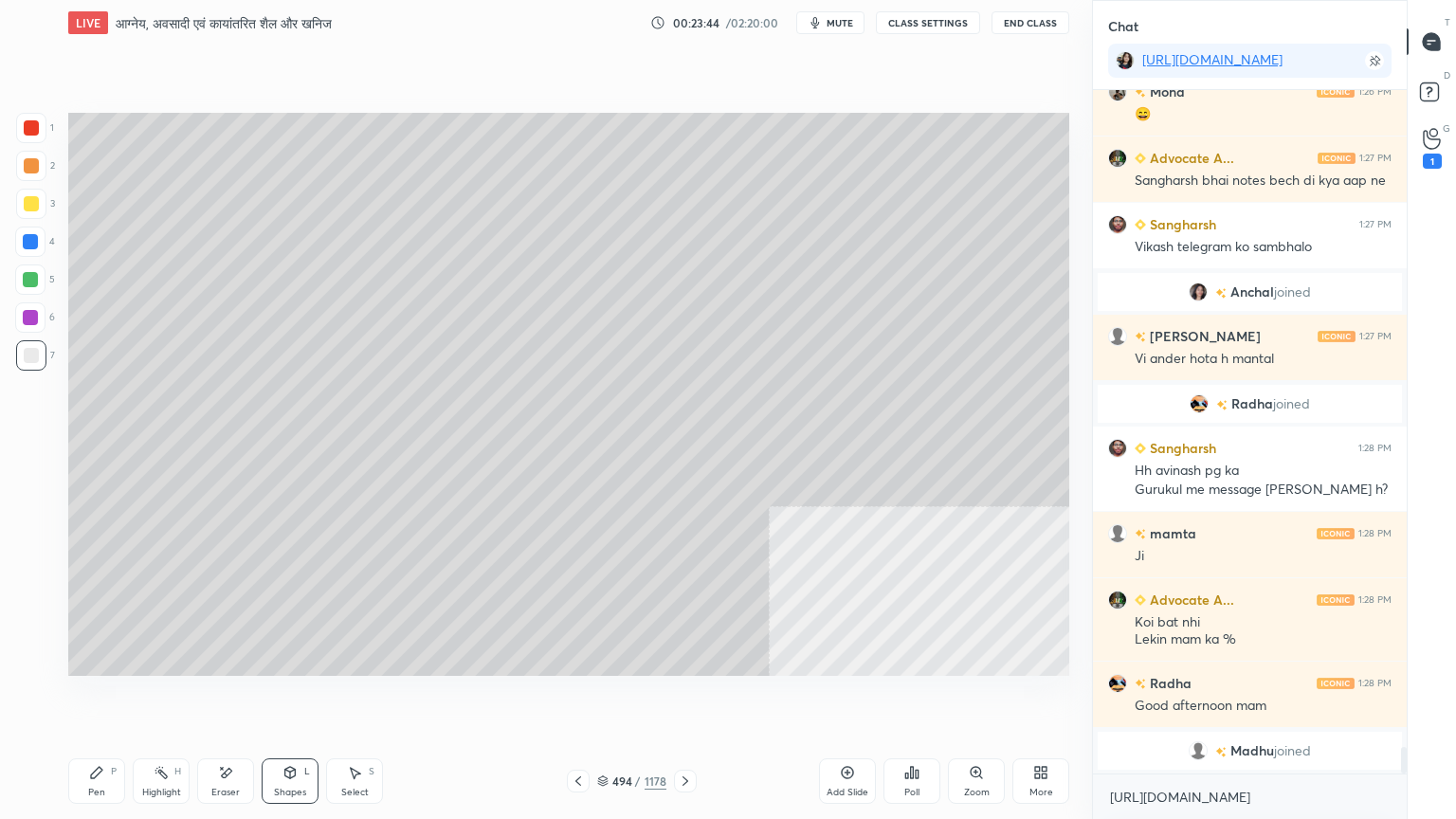click at bounding box center [30, 242] 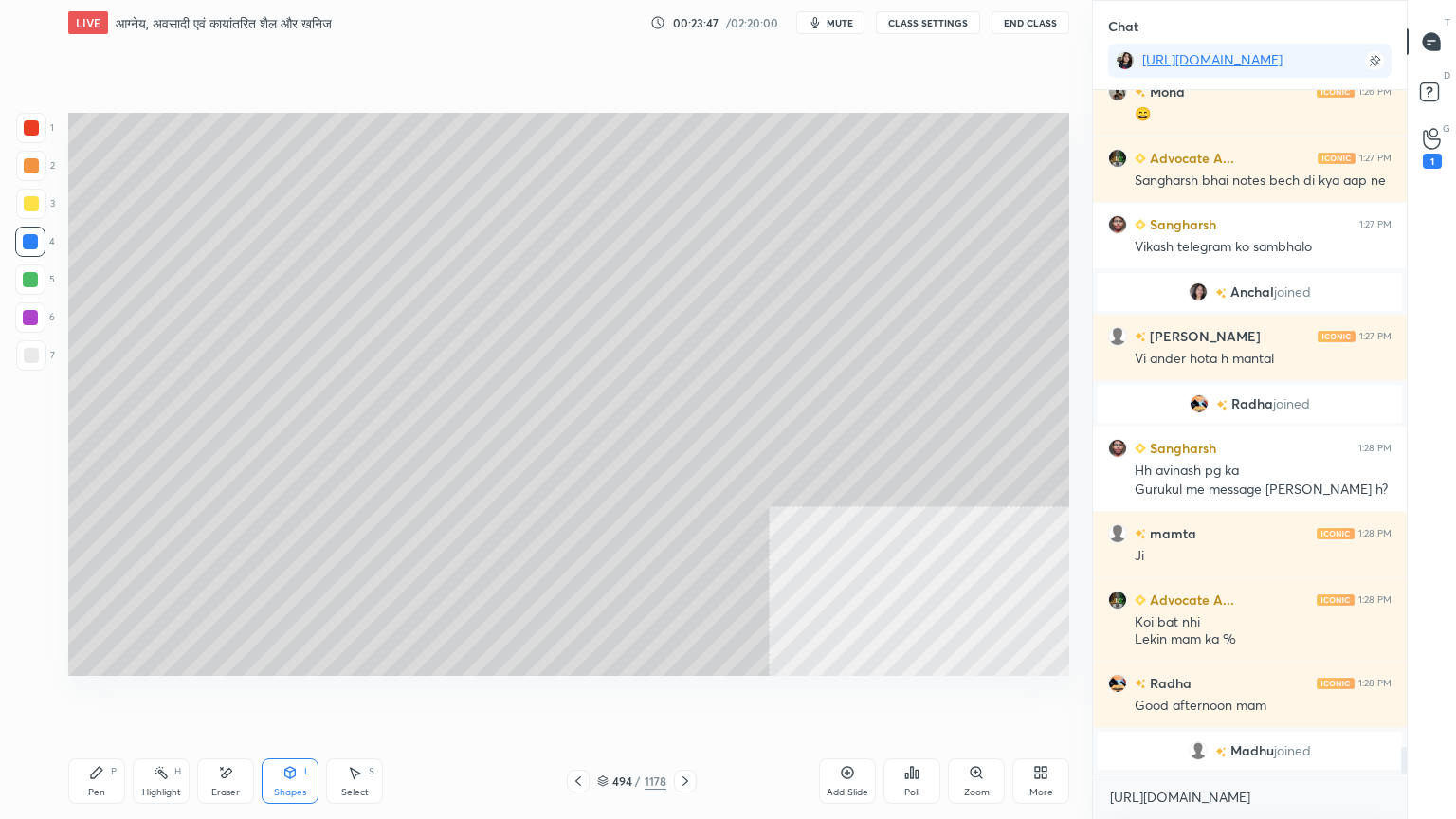 click at bounding box center (31, 204) 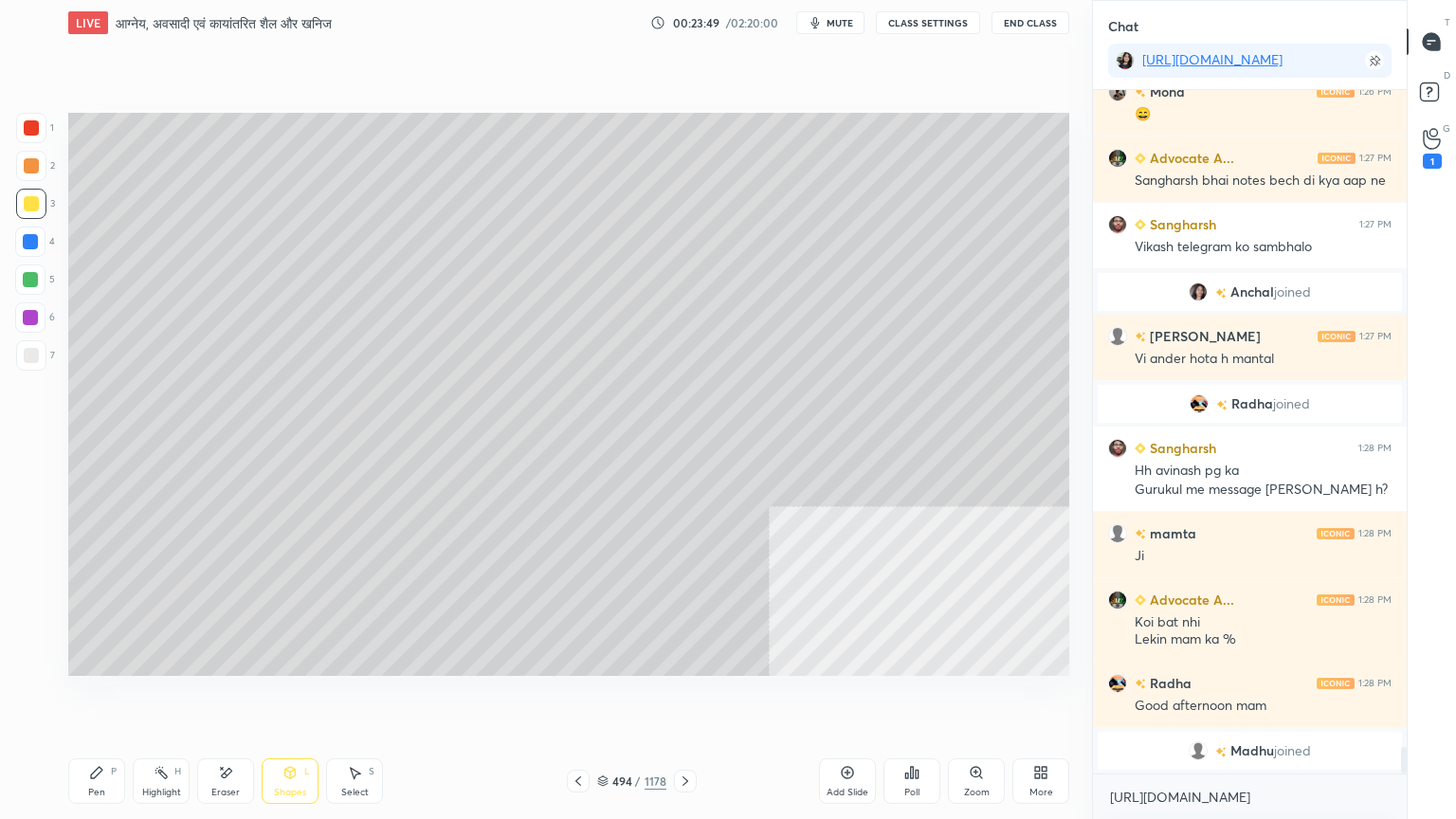 click at bounding box center [31, 128] 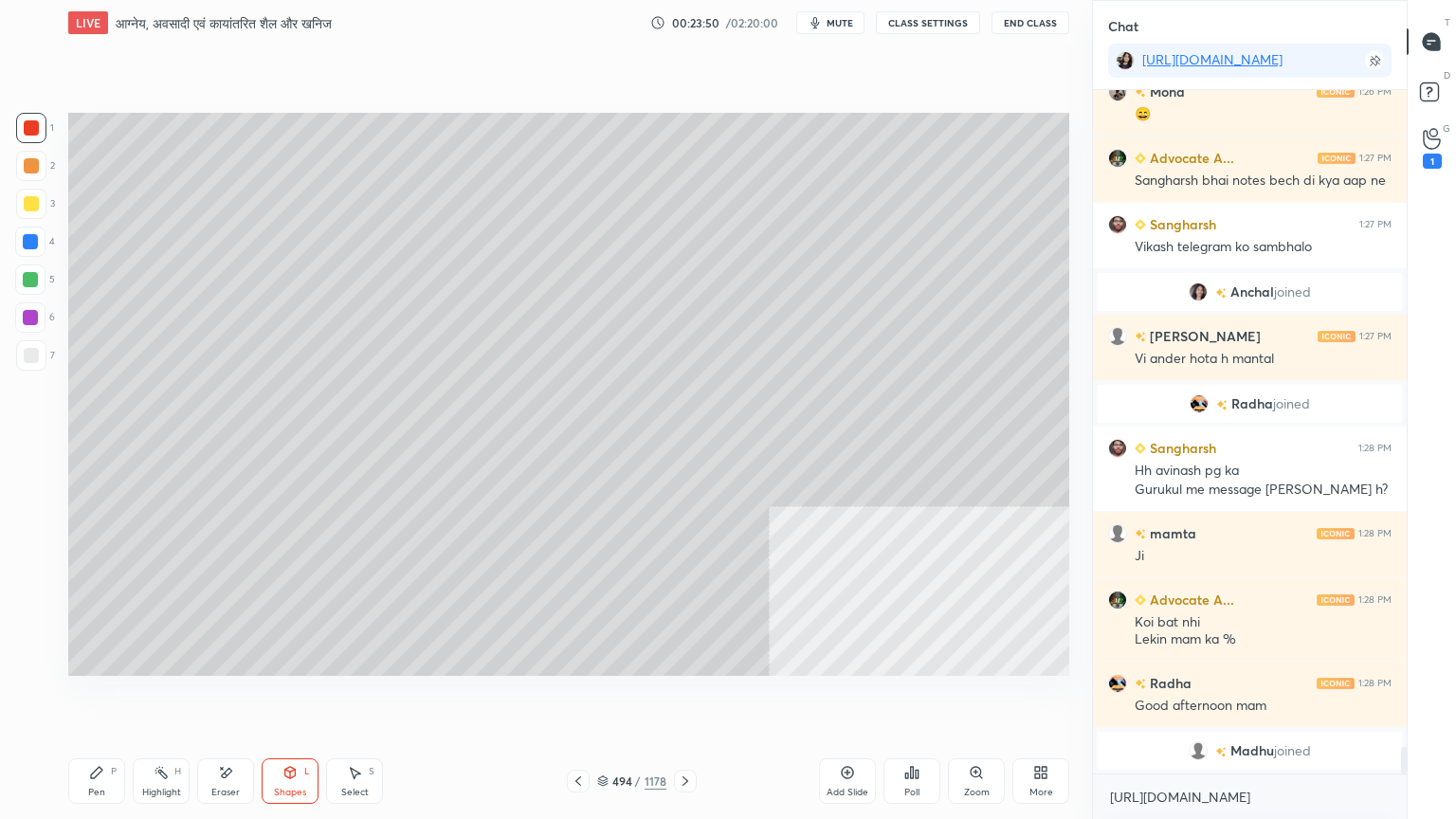 click at bounding box center (31, 128) 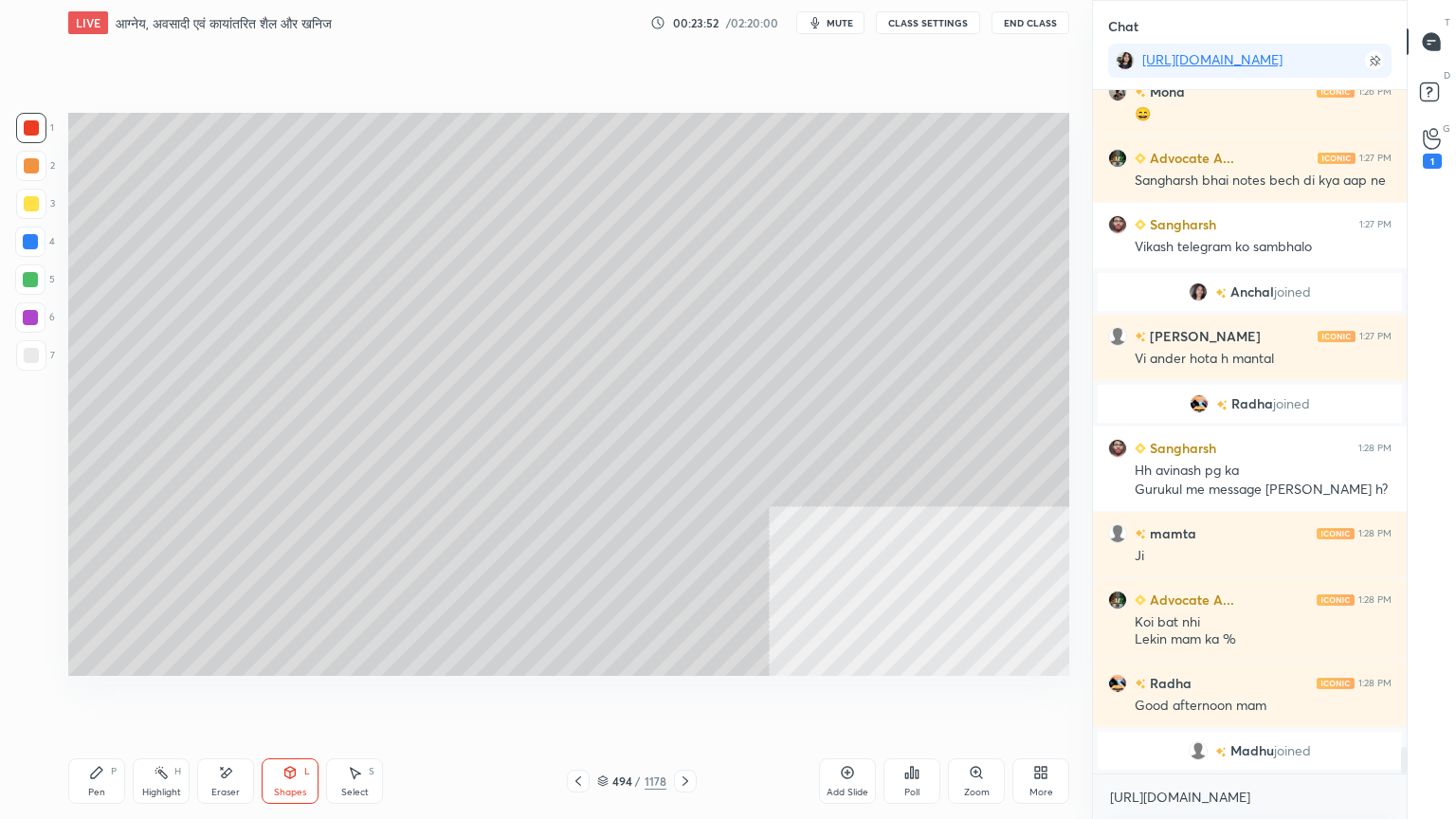 drag, startPoint x: 102, startPoint y: 790, endPoint x: 100, endPoint y: 780, distance: 10.198039 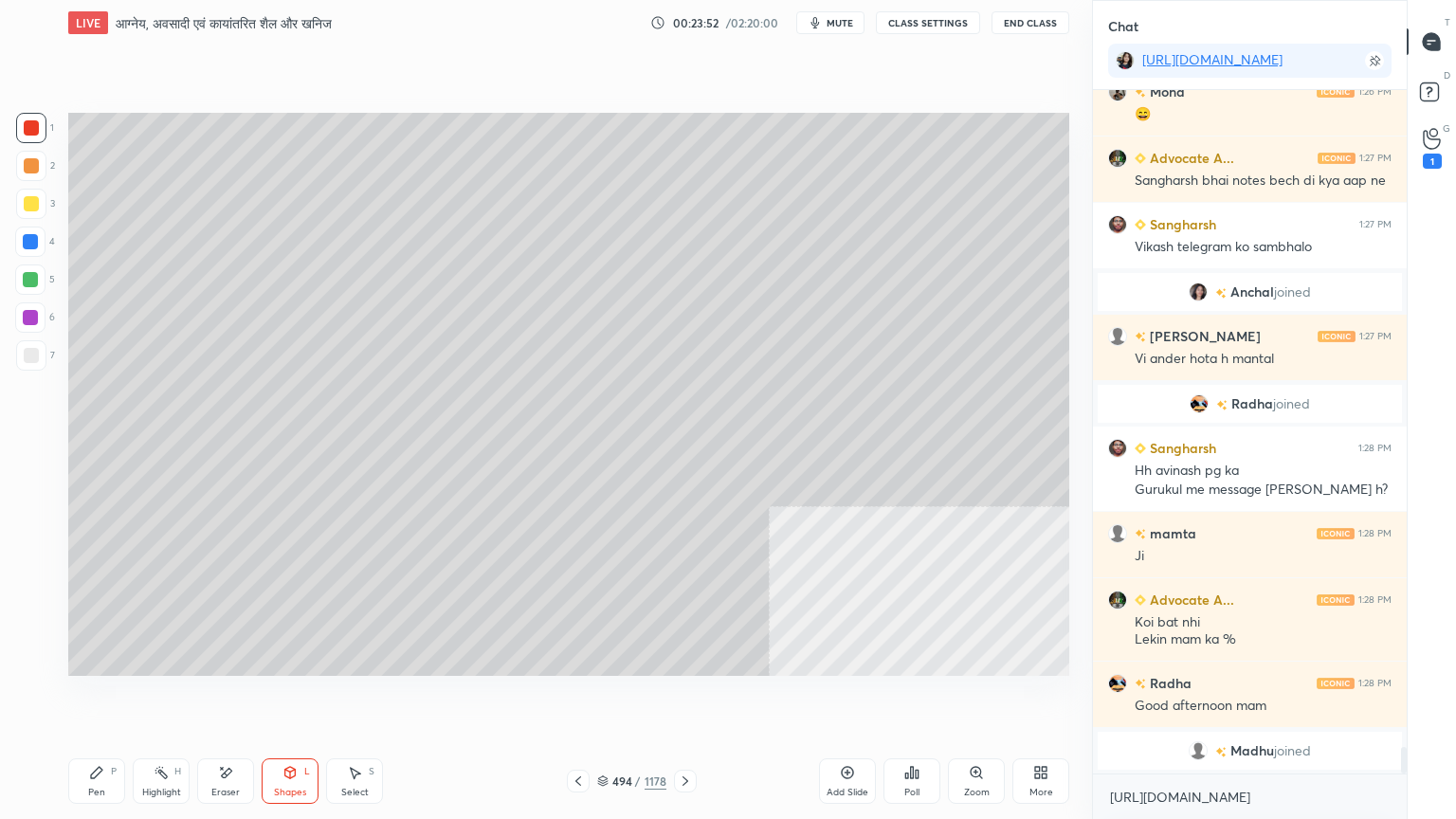 click on "Pen P" at bounding box center [97, 781] 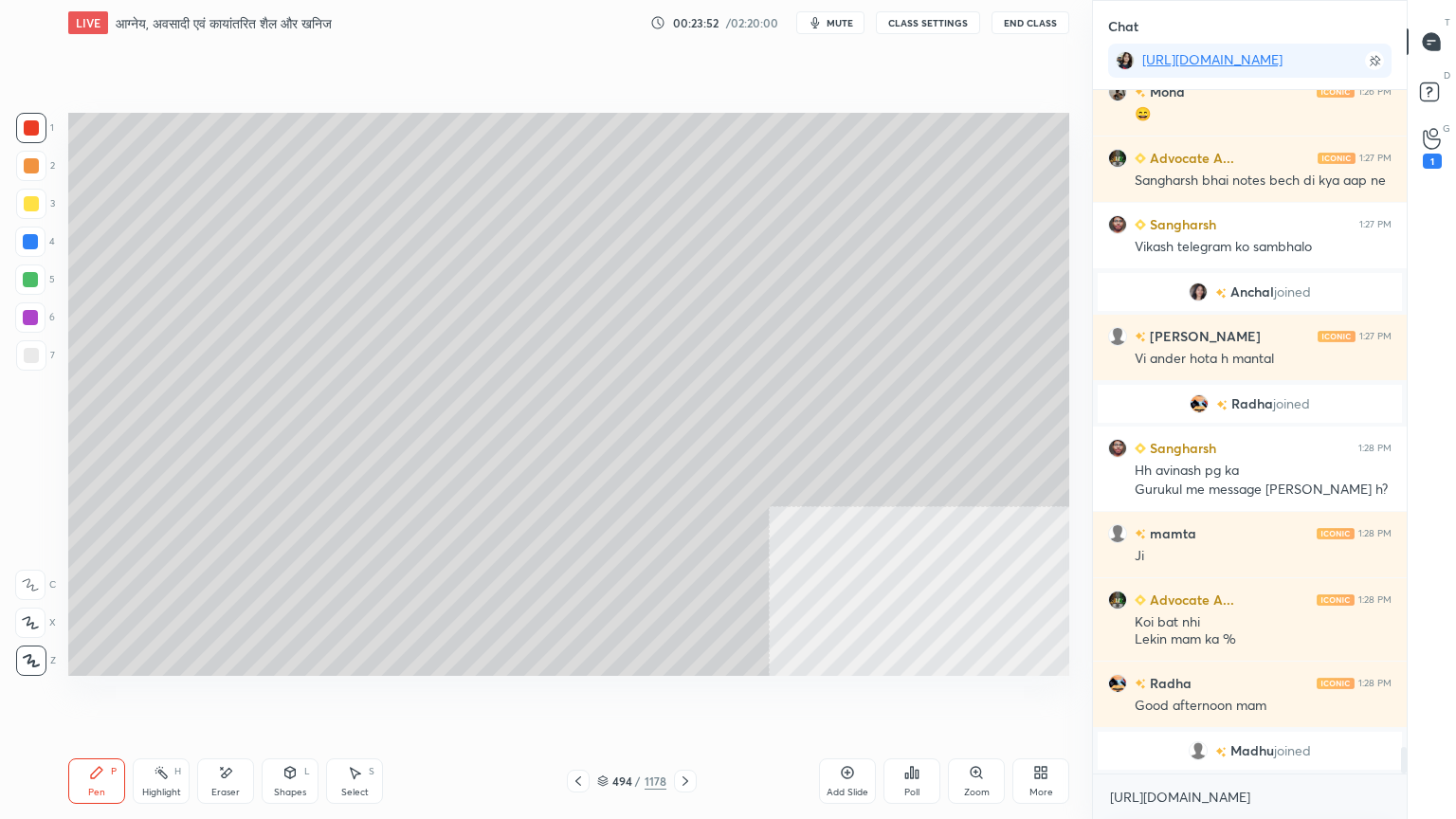 click on "Pen P" at bounding box center (97, 781) 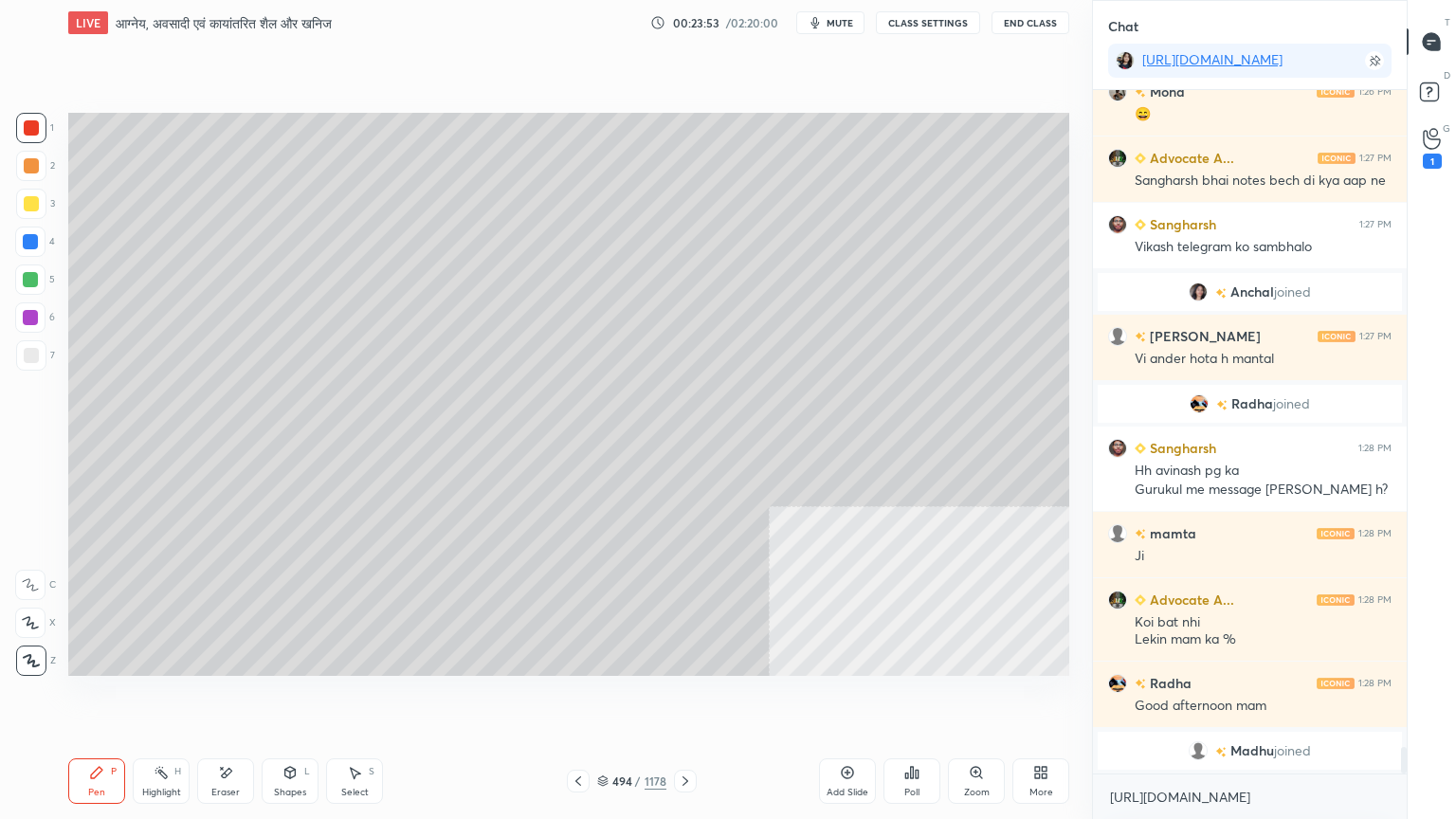 click at bounding box center (31, 355) 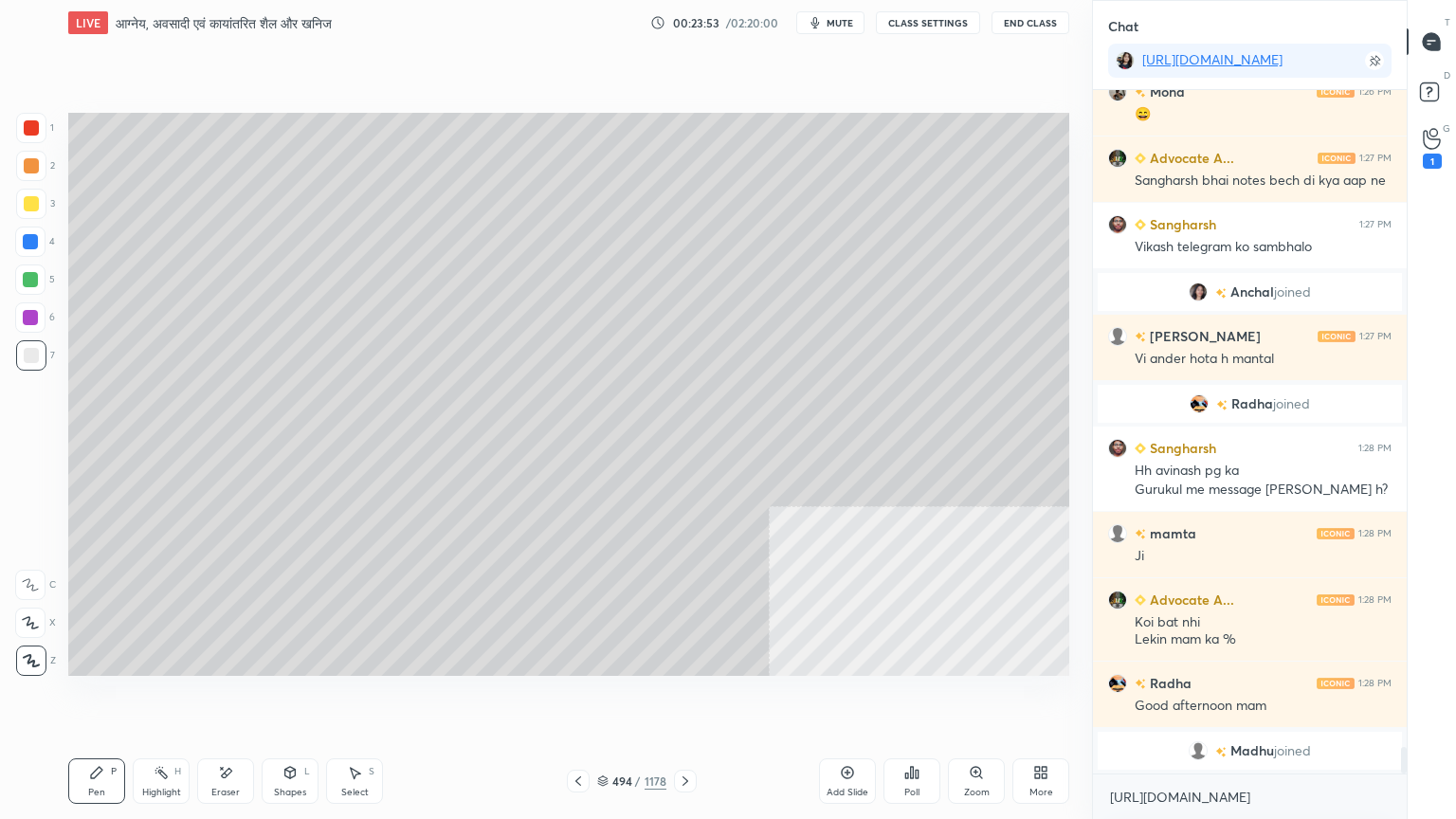 click at bounding box center [31, 355] 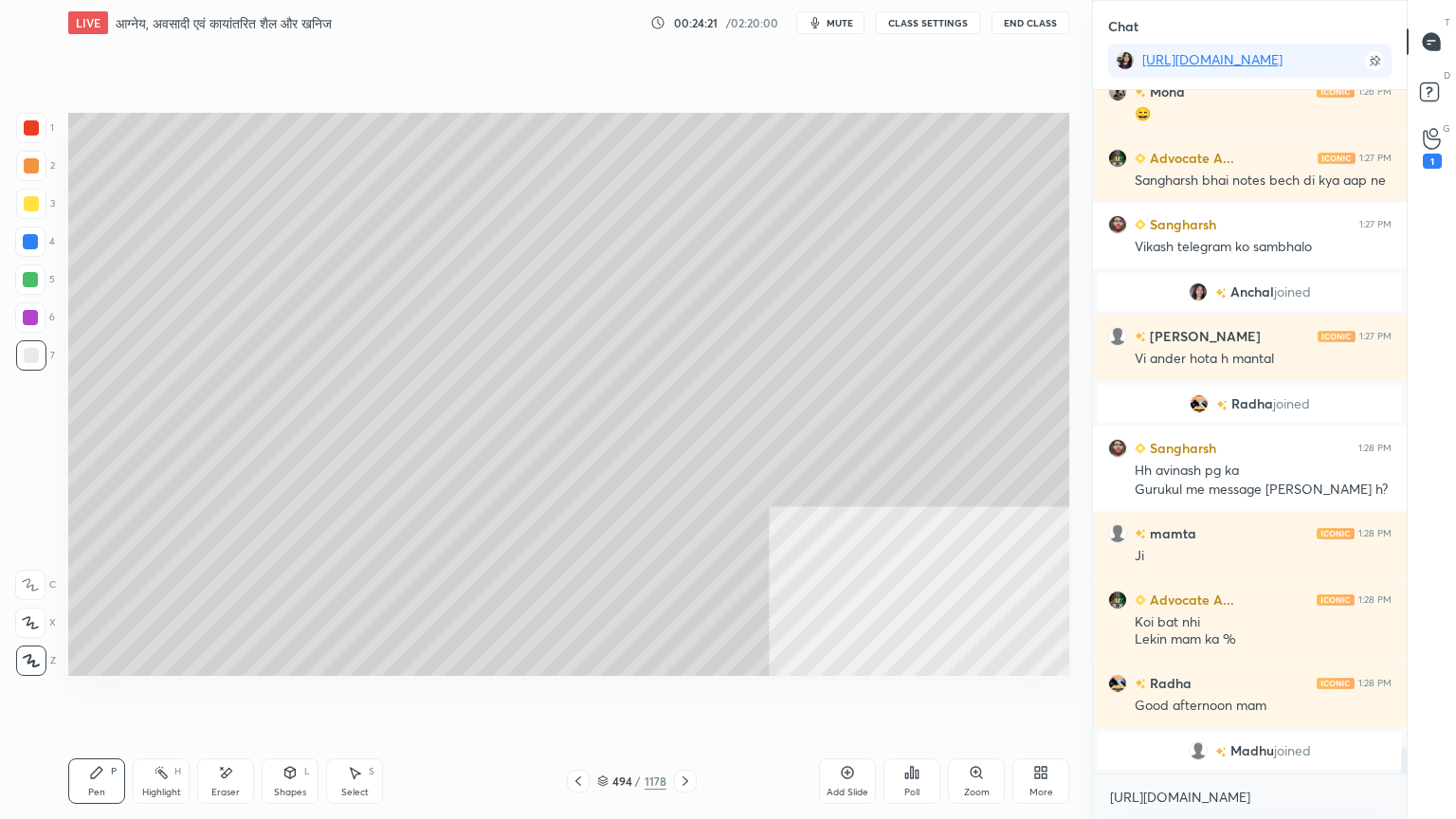 click at bounding box center (30, 242) 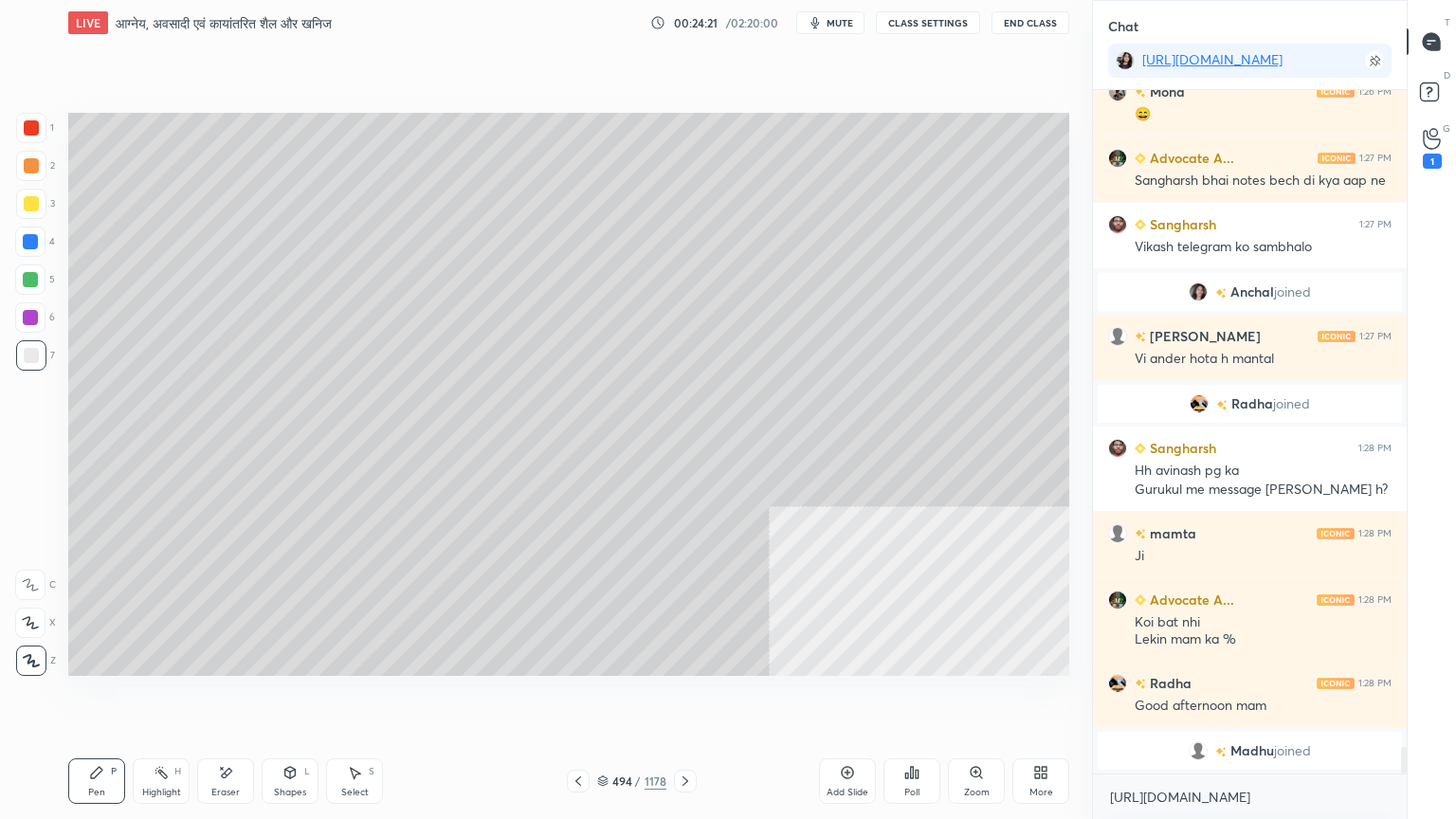 click at bounding box center (30, 242) 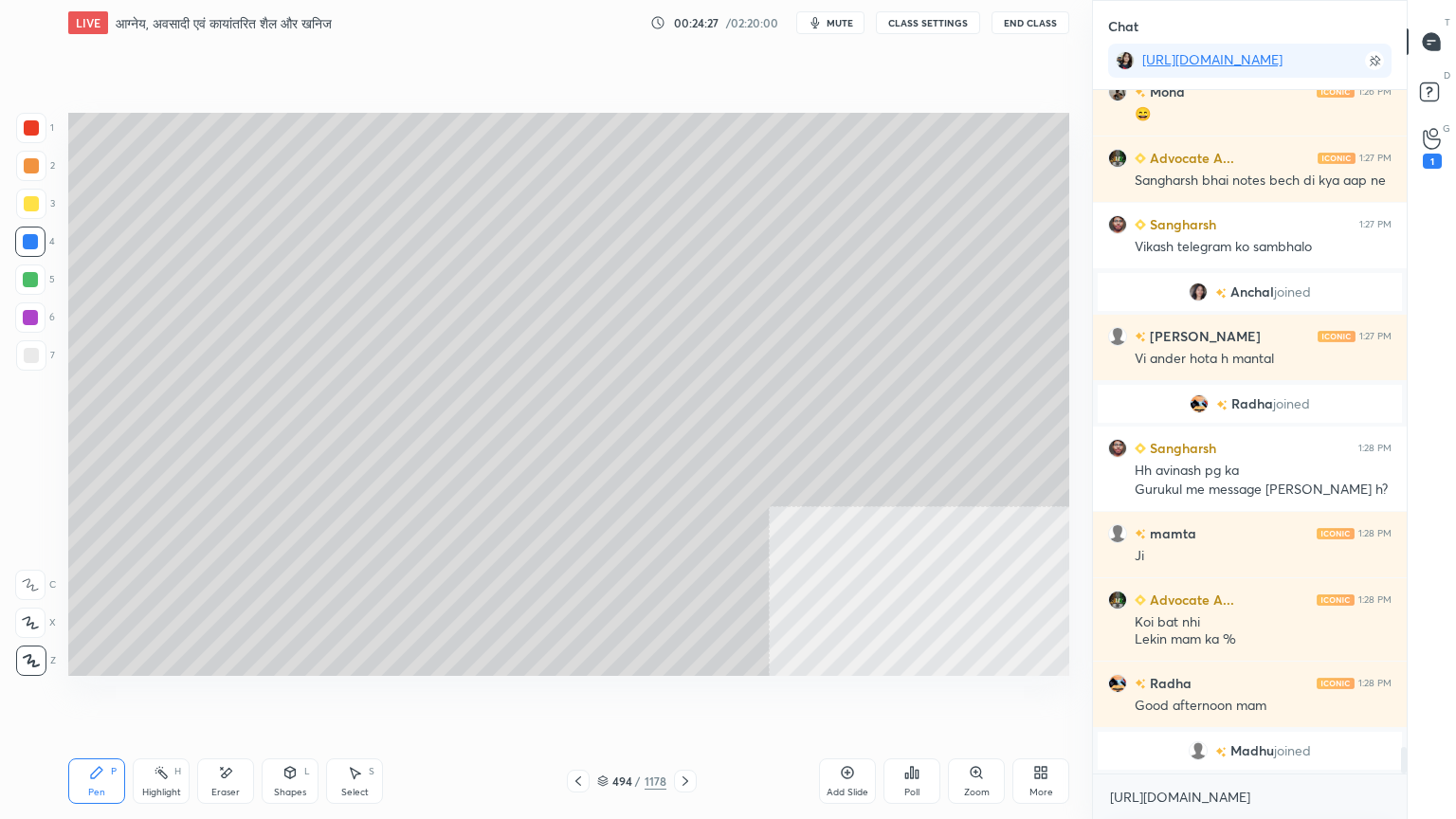 drag, startPoint x: 27, startPoint y: 367, endPoint x: 30, endPoint y: 355, distance: 12.369317 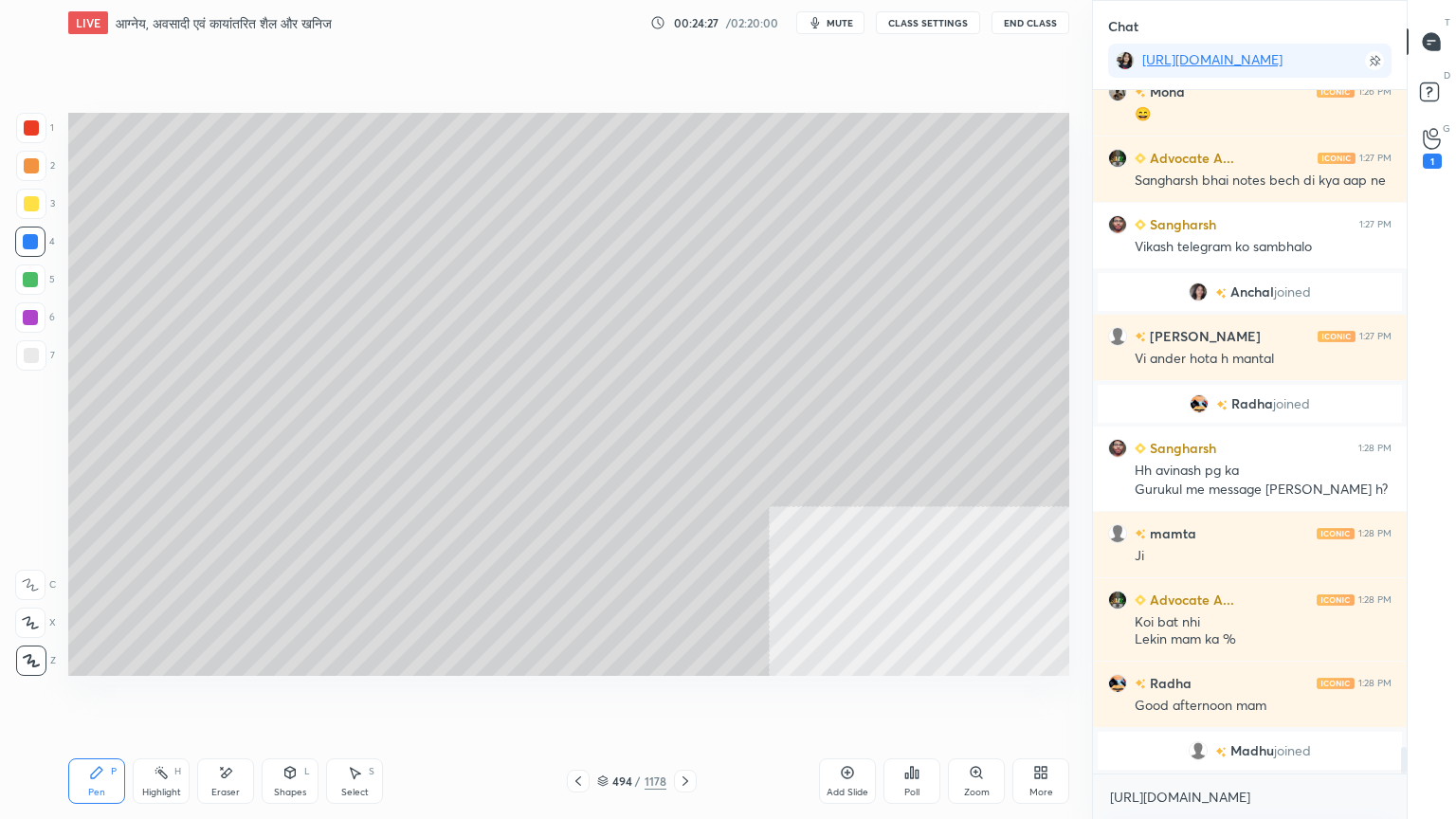 click at bounding box center [31, 355] 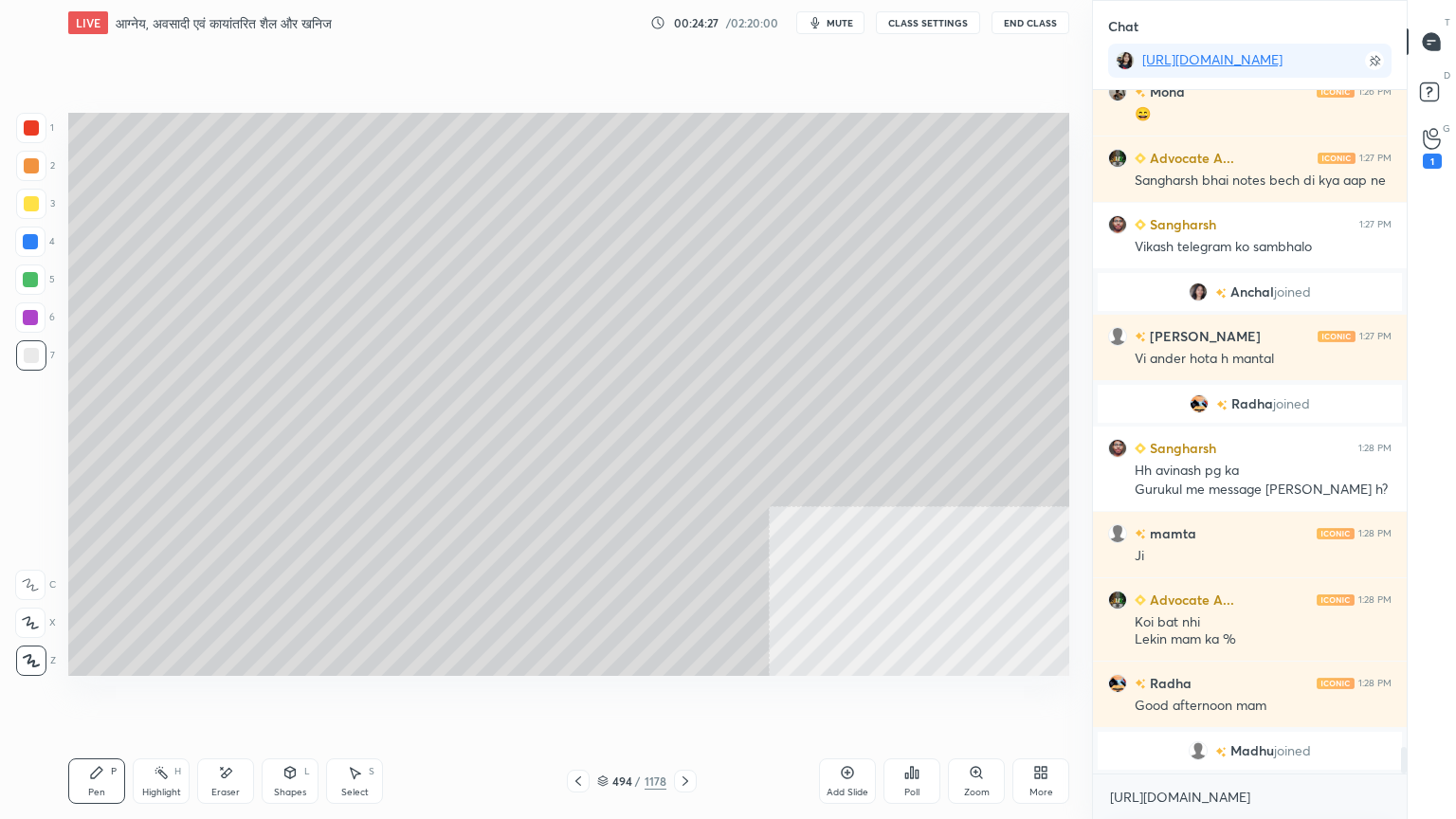 drag, startPoint x: 29, startPoint y: 356, endPoint x: 57, endPoint y: 338, distance: 33.286634 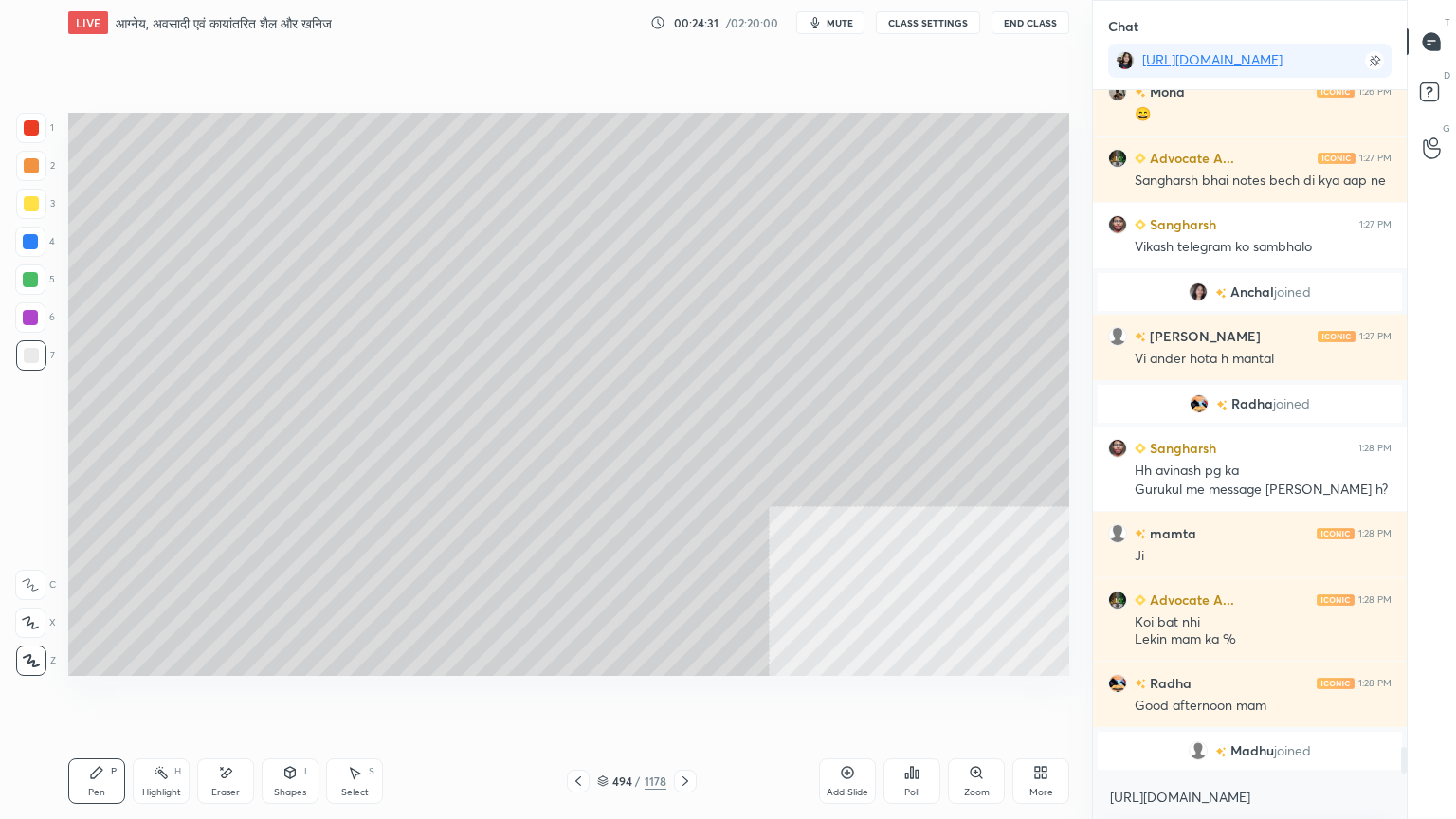 click at bounding box center [31, 355] 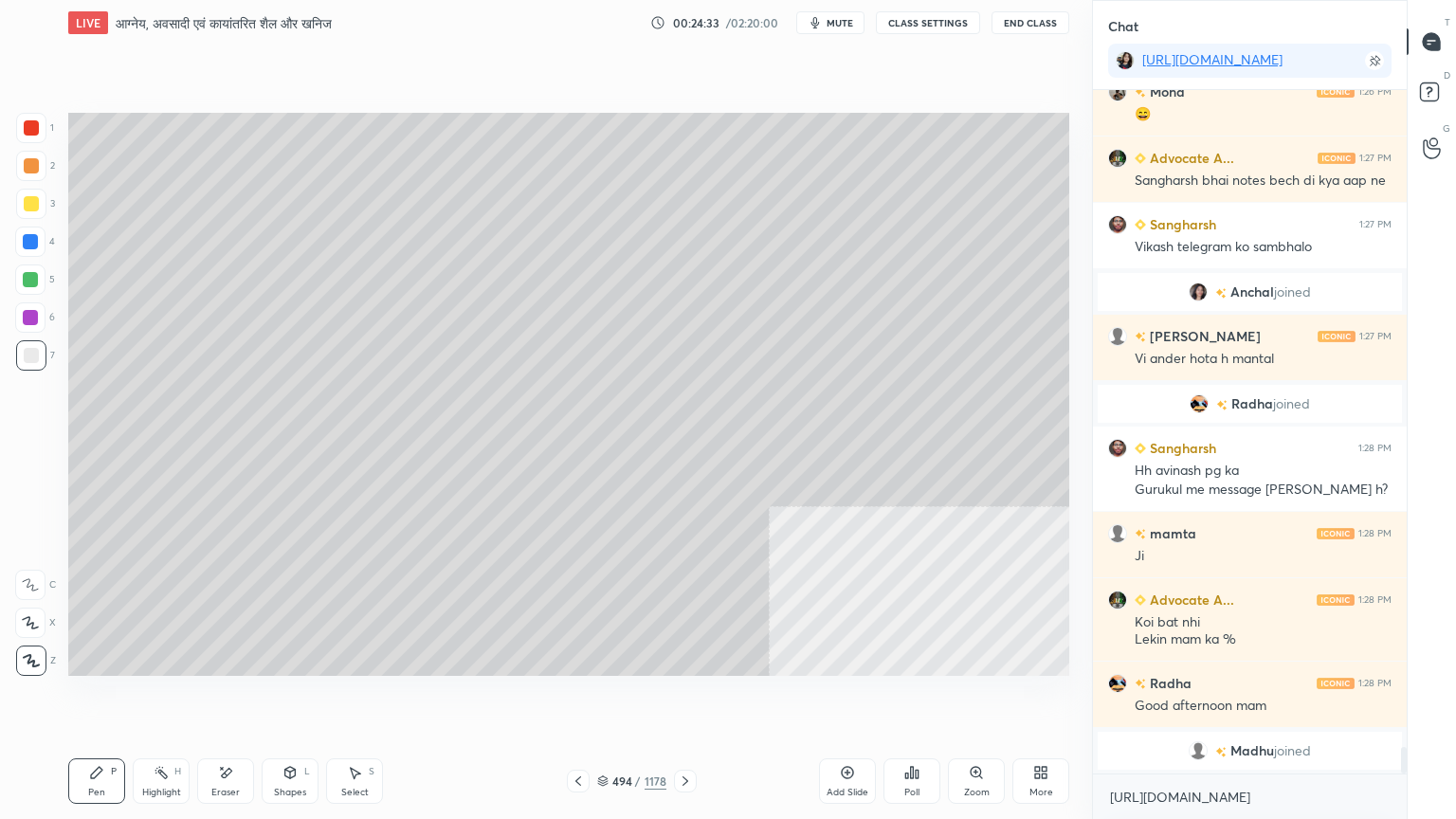 click at bounding box center (30, 242) 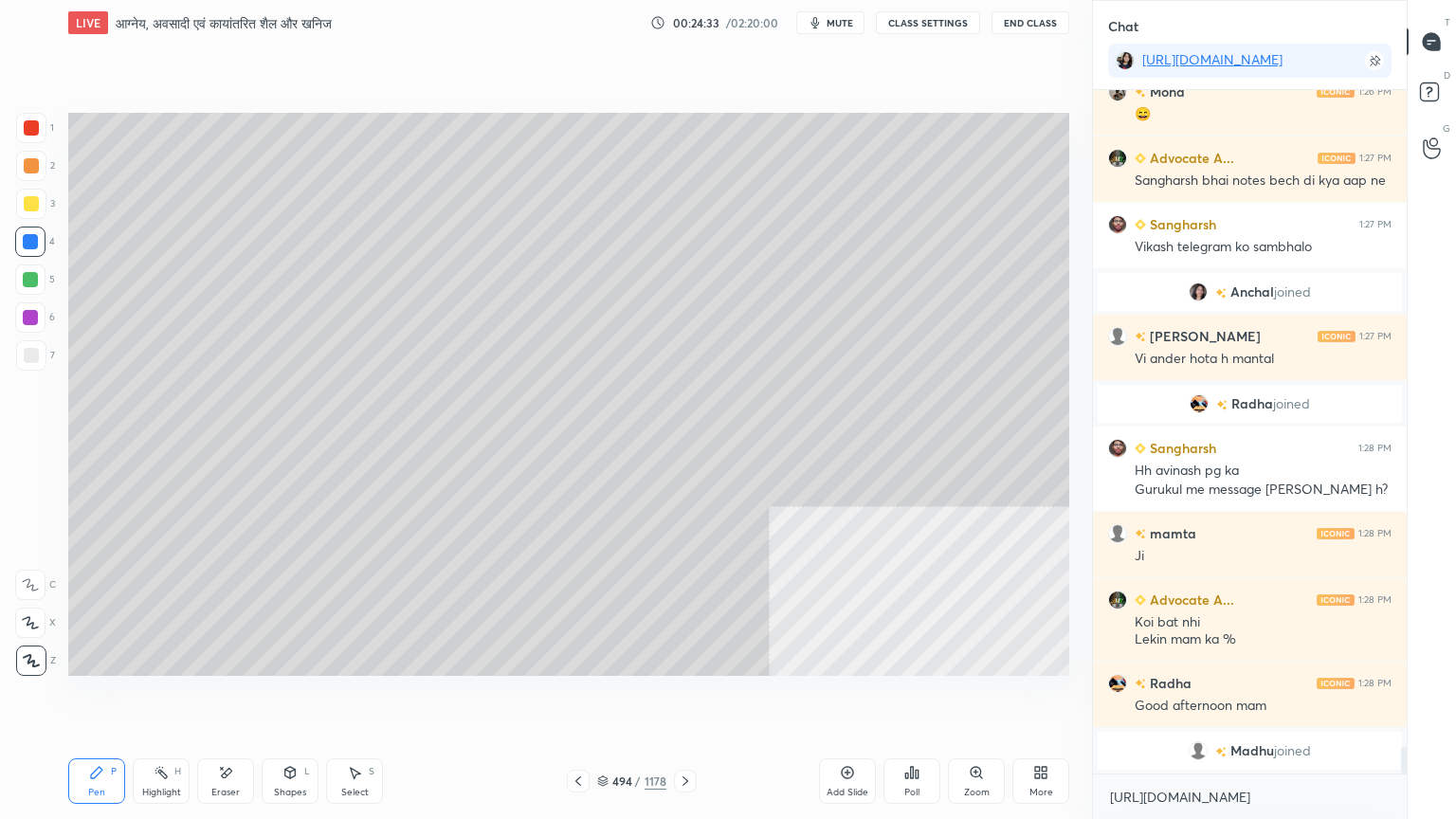 click at bounding box center (31, 355) 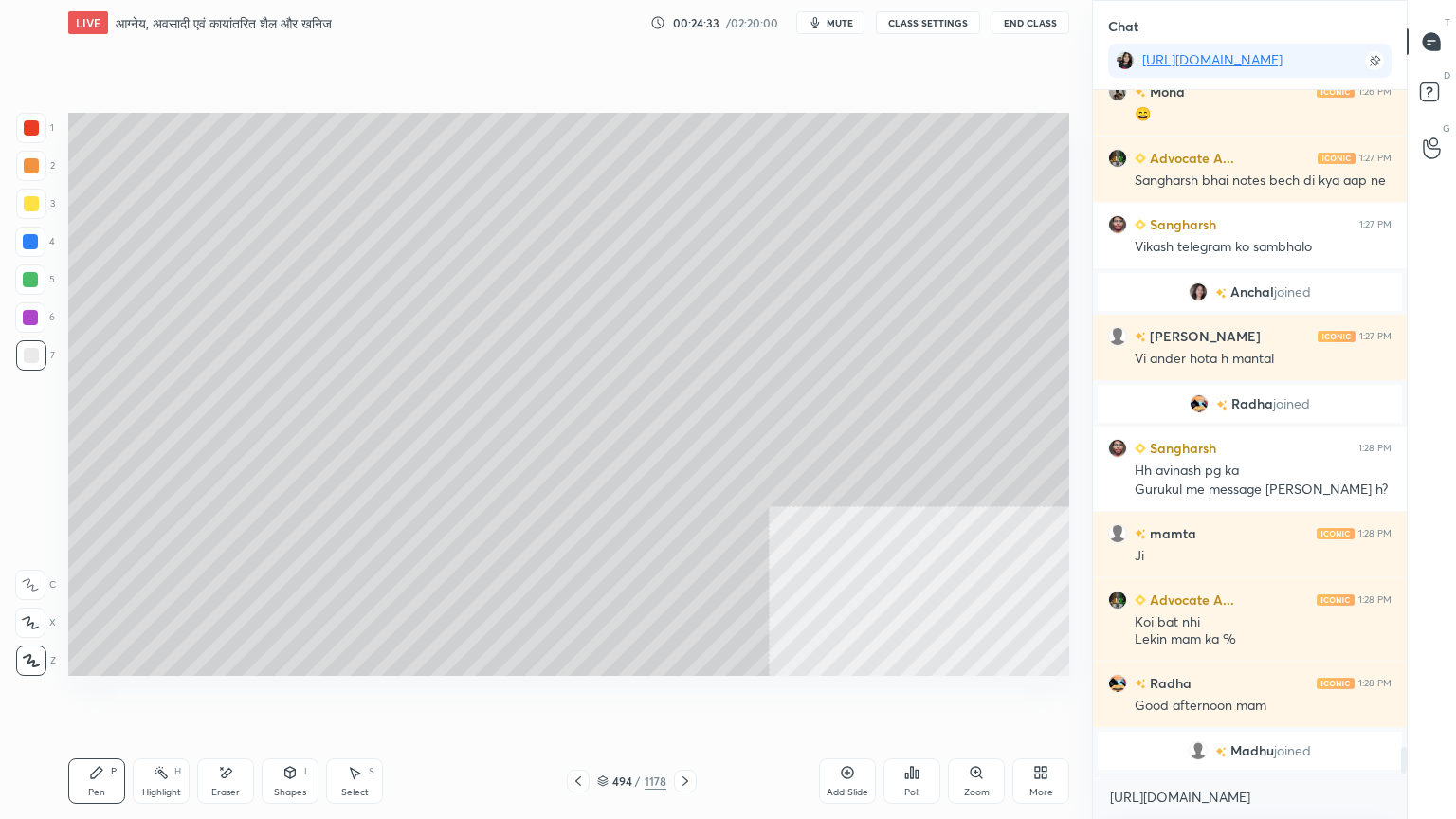 click at bounding box center (31, 355) 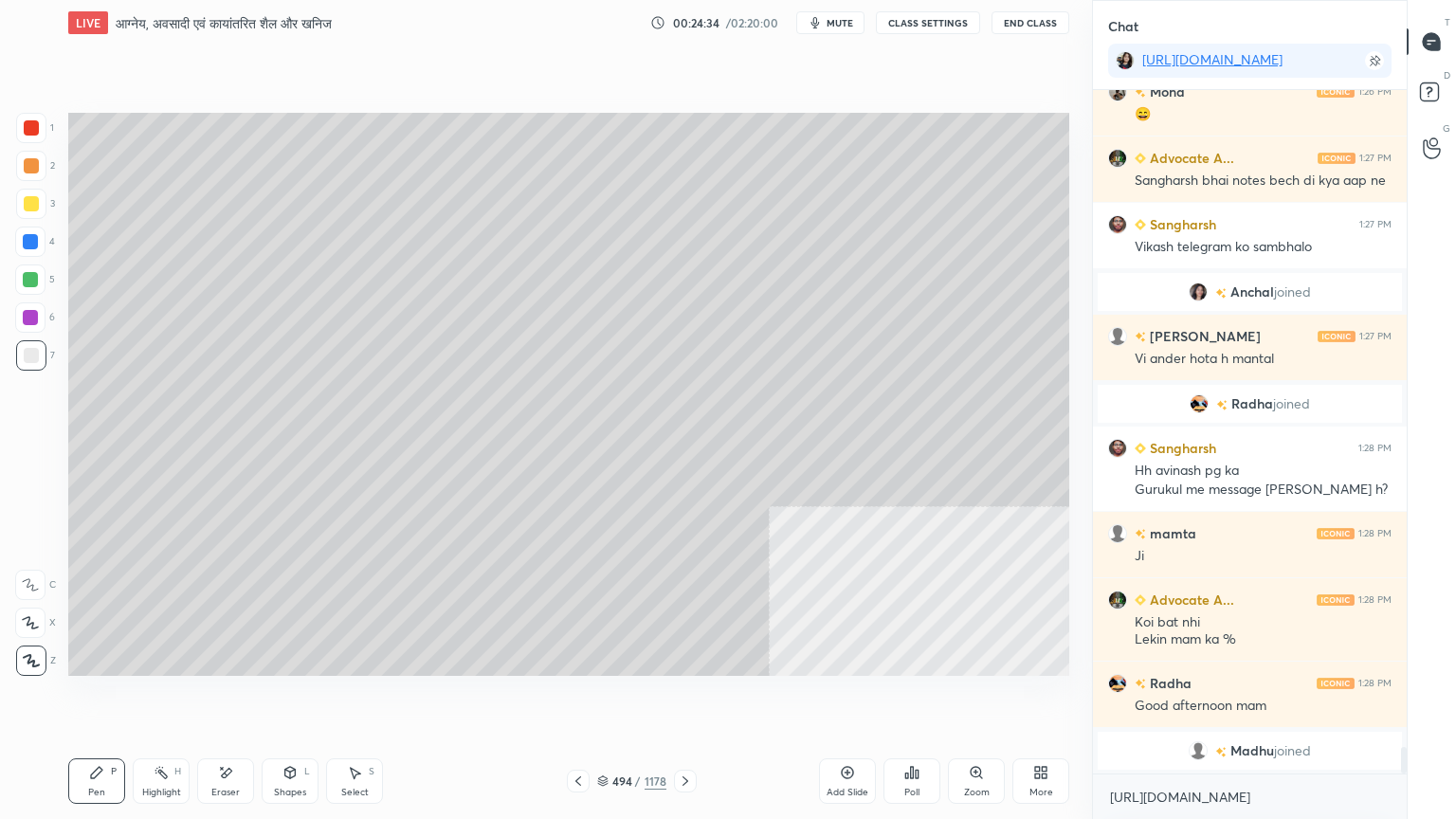 click at bounding box center [31, 128] 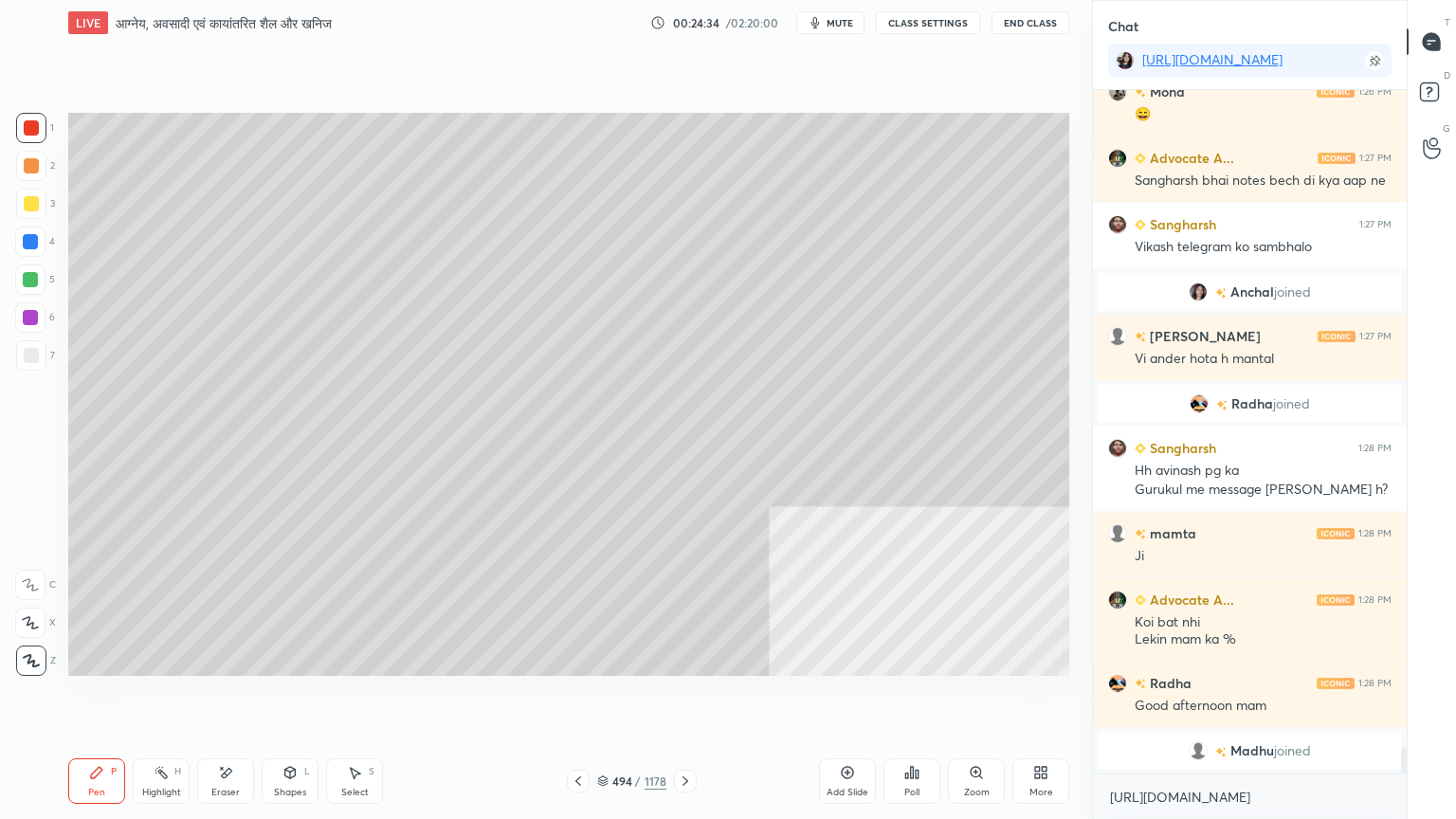click at bounding box center (31, 128) 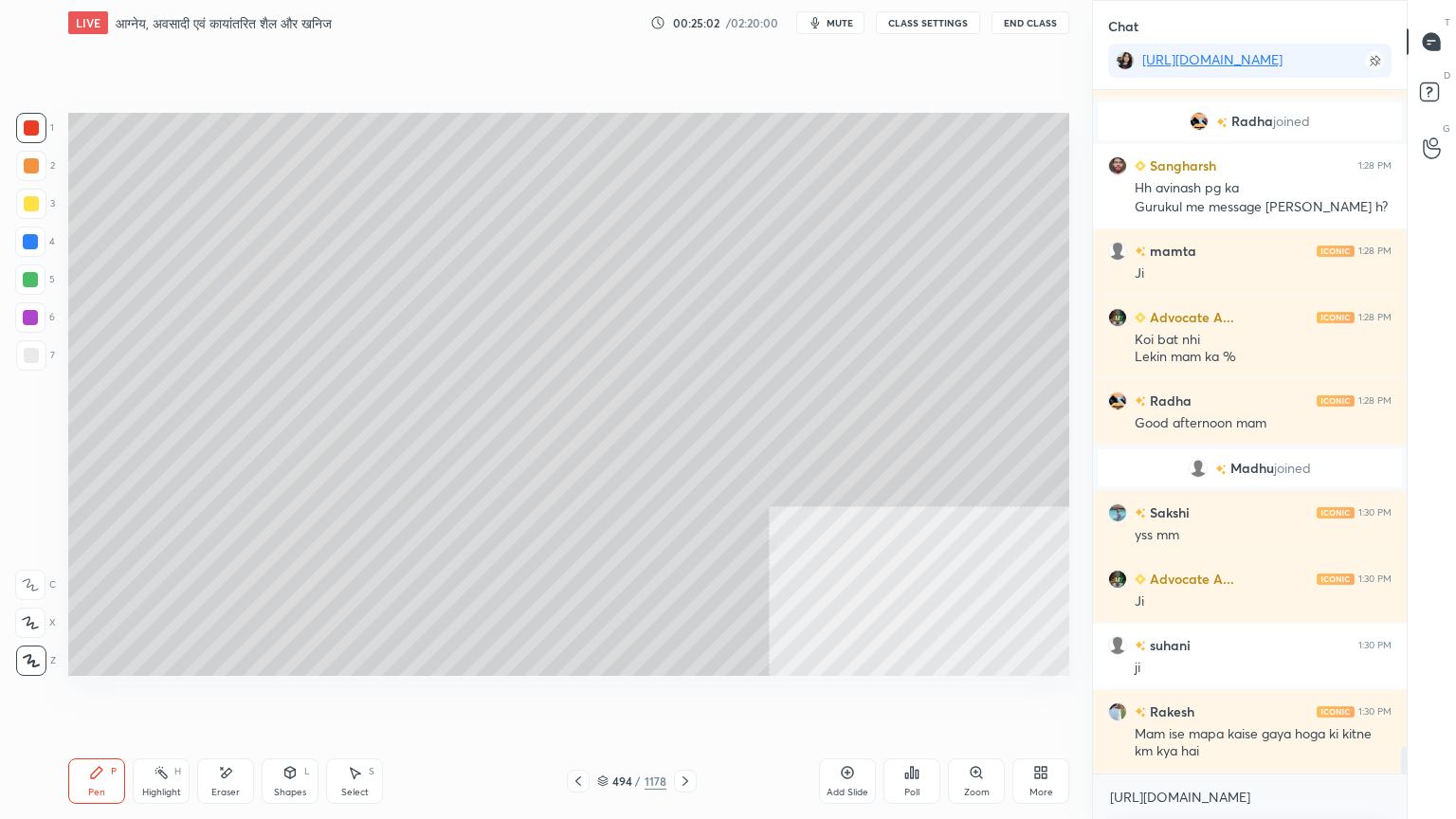 scroll, scrollTop: 17214, scrollLeft: 0, axis: vertical 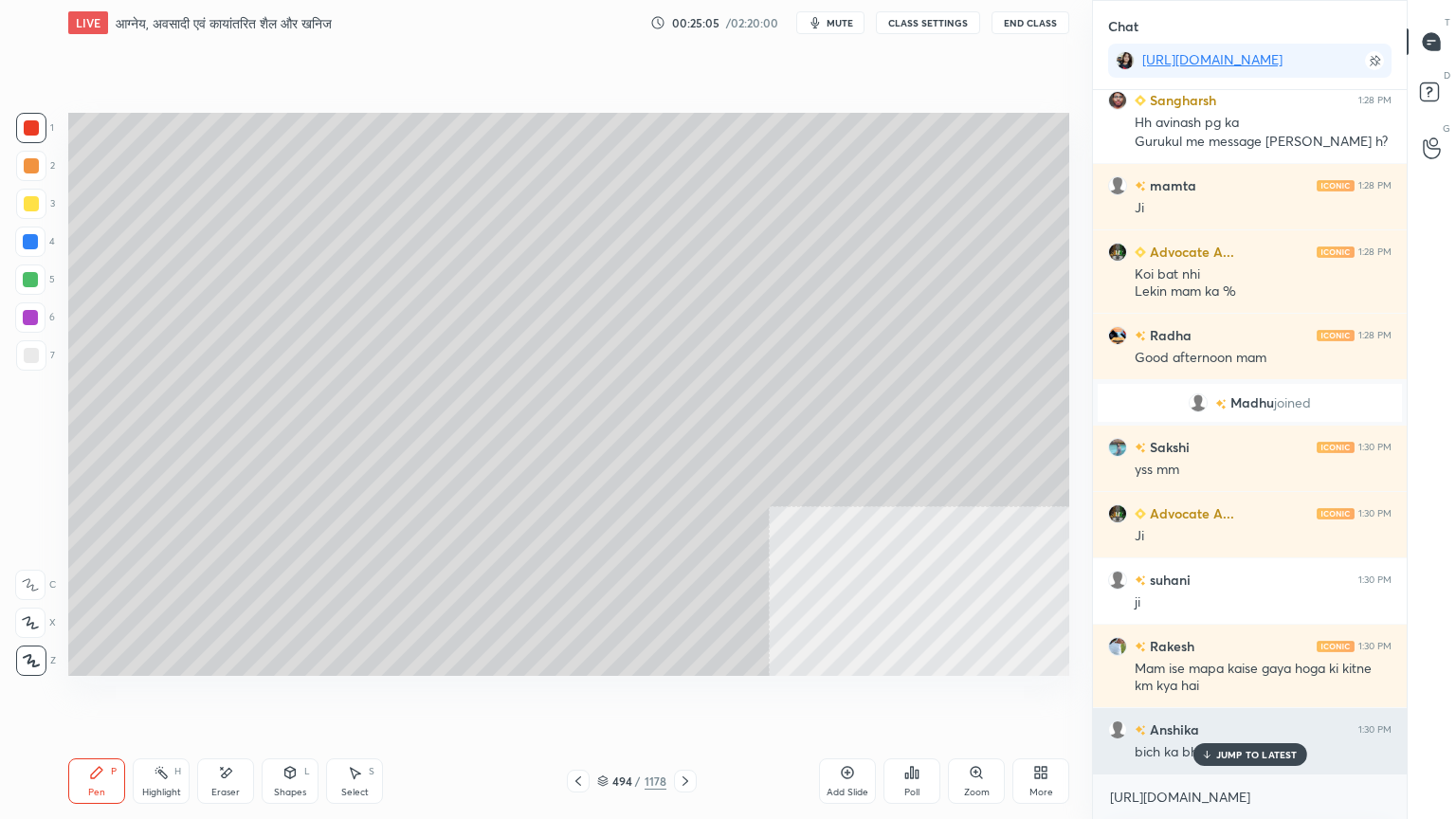 click on "JUMP TO LATEST" at bounding box center (1257, 755) 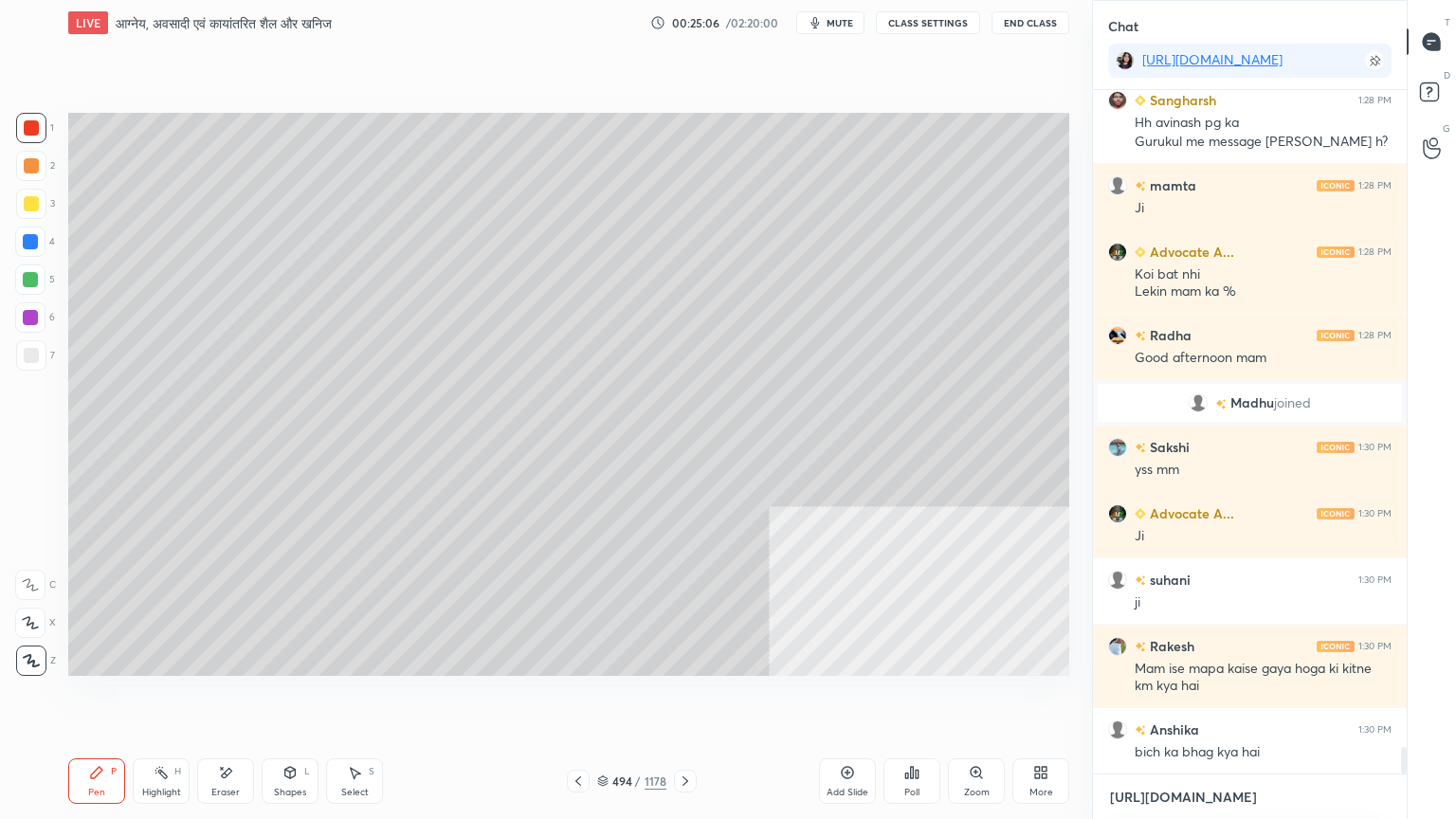 click on "[URL][DOMAIN_NAME]" at bounding box center (1249, 797) 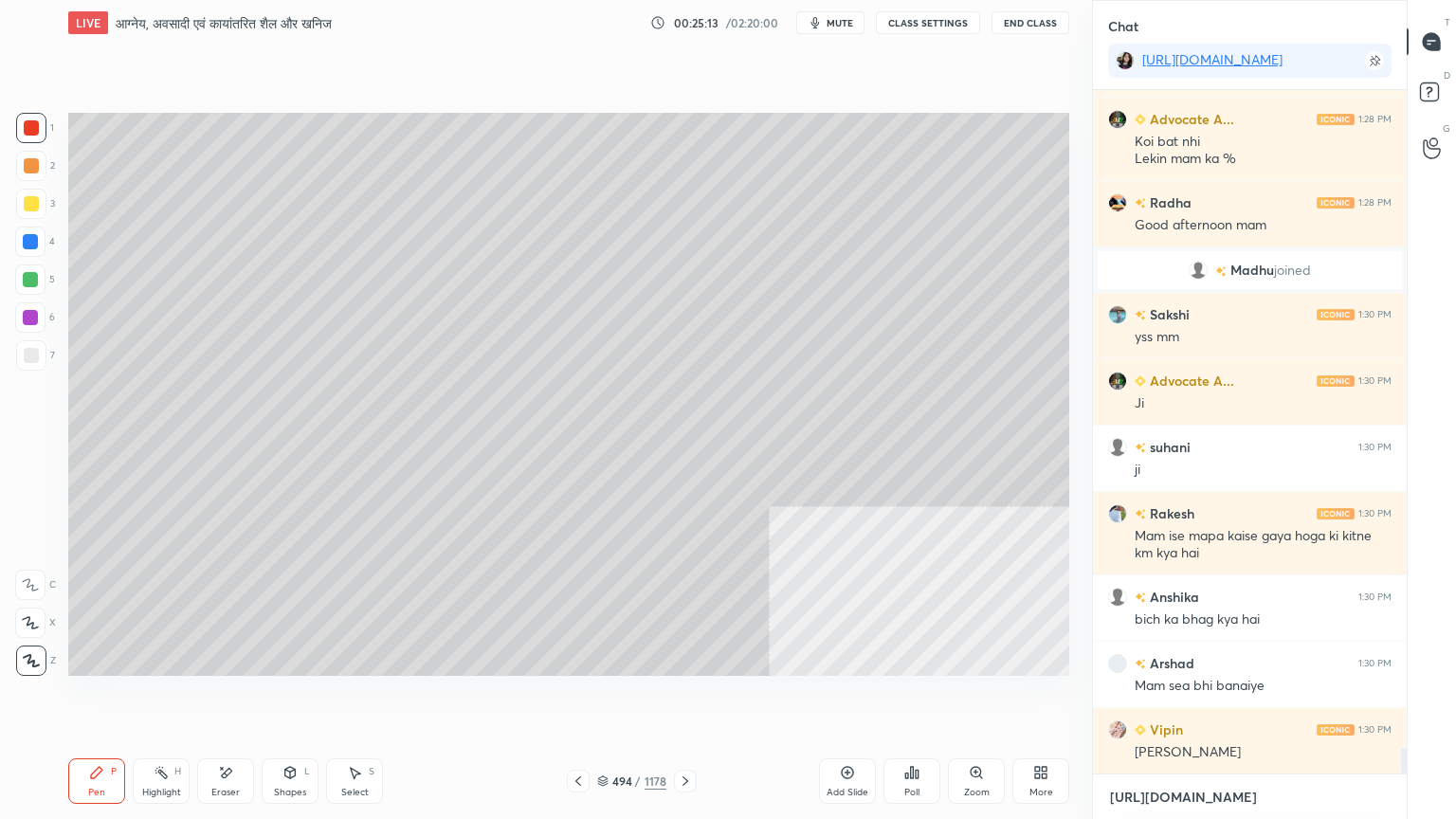 scroll, scrollTop: 17414, scrollLeft: 0, axis: vertical 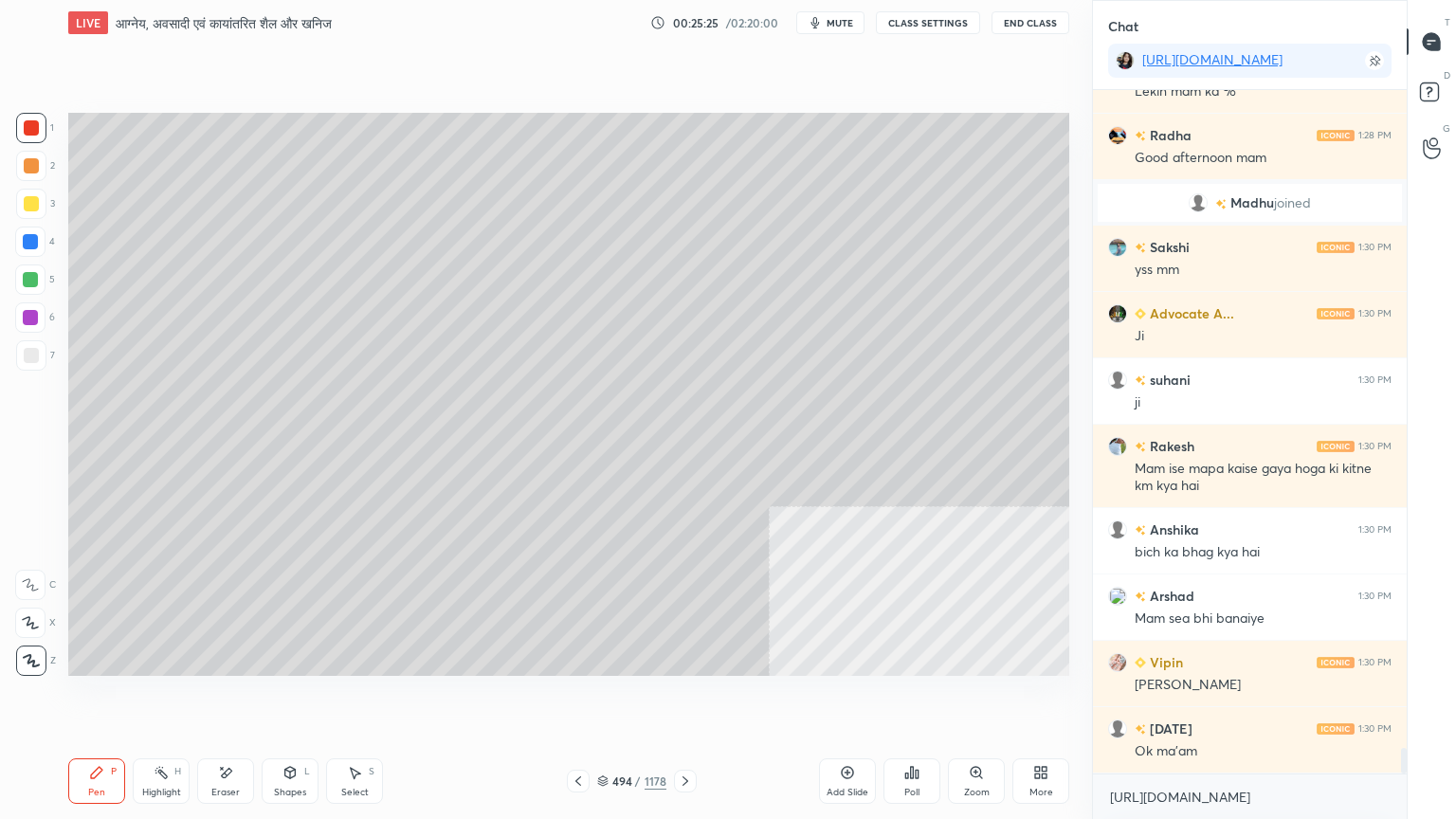 click on "1" at bounding box center [35, 132] 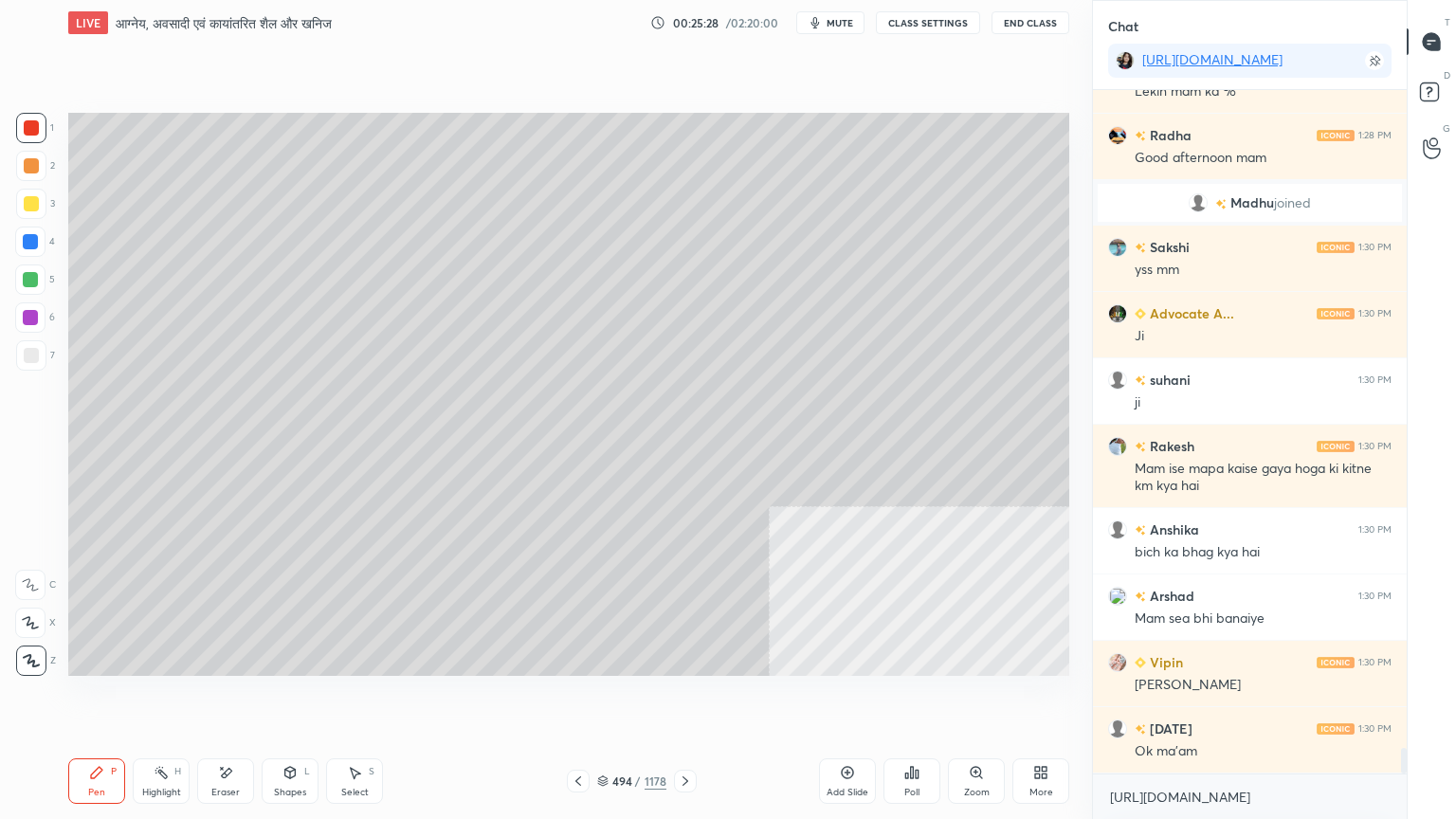 scroll, scrollTop: 17480, scrollLeft: 0, axis: vertical 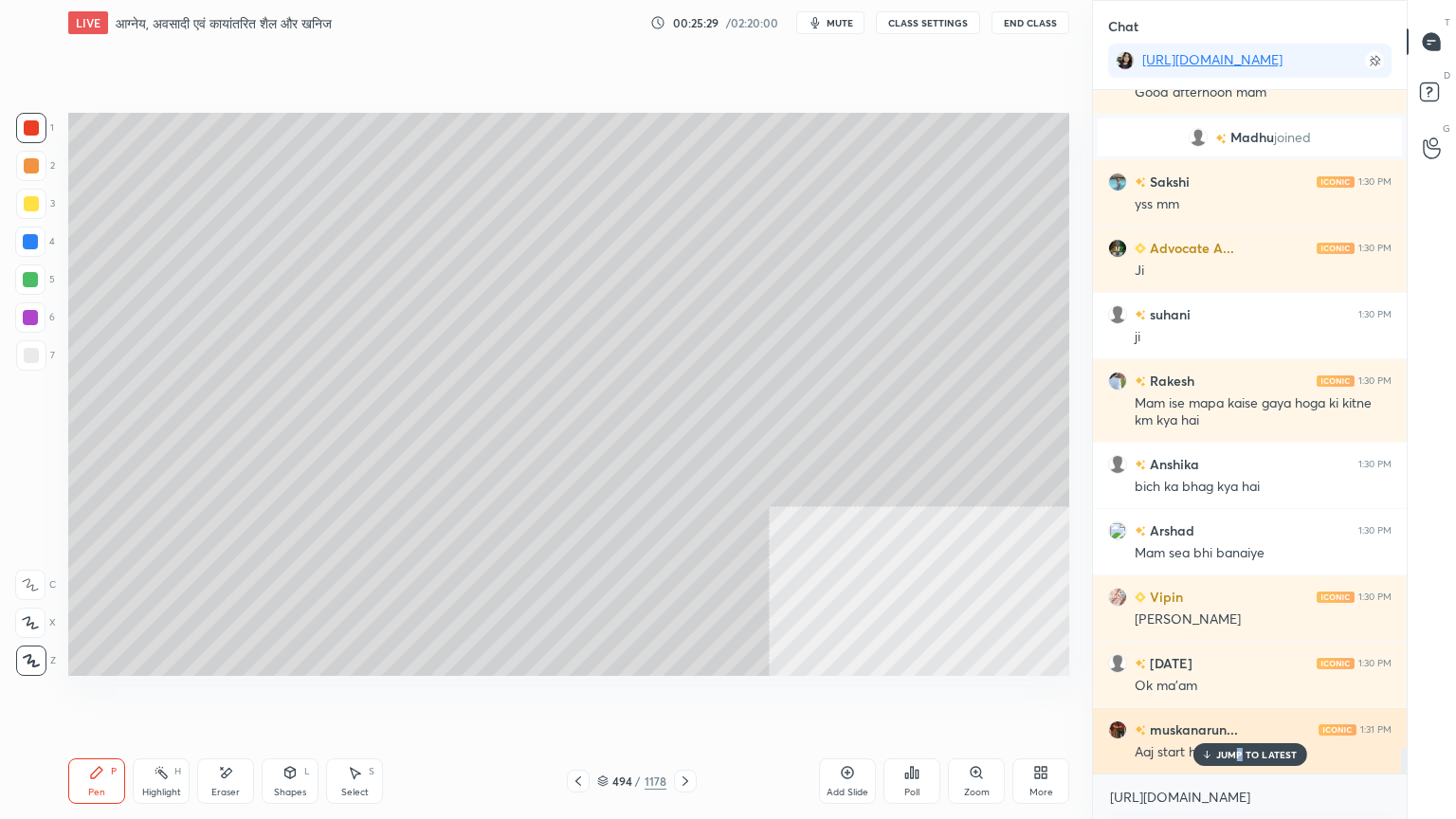 click on "JUMP TO LATEST" at bounding box center [1249, 755] 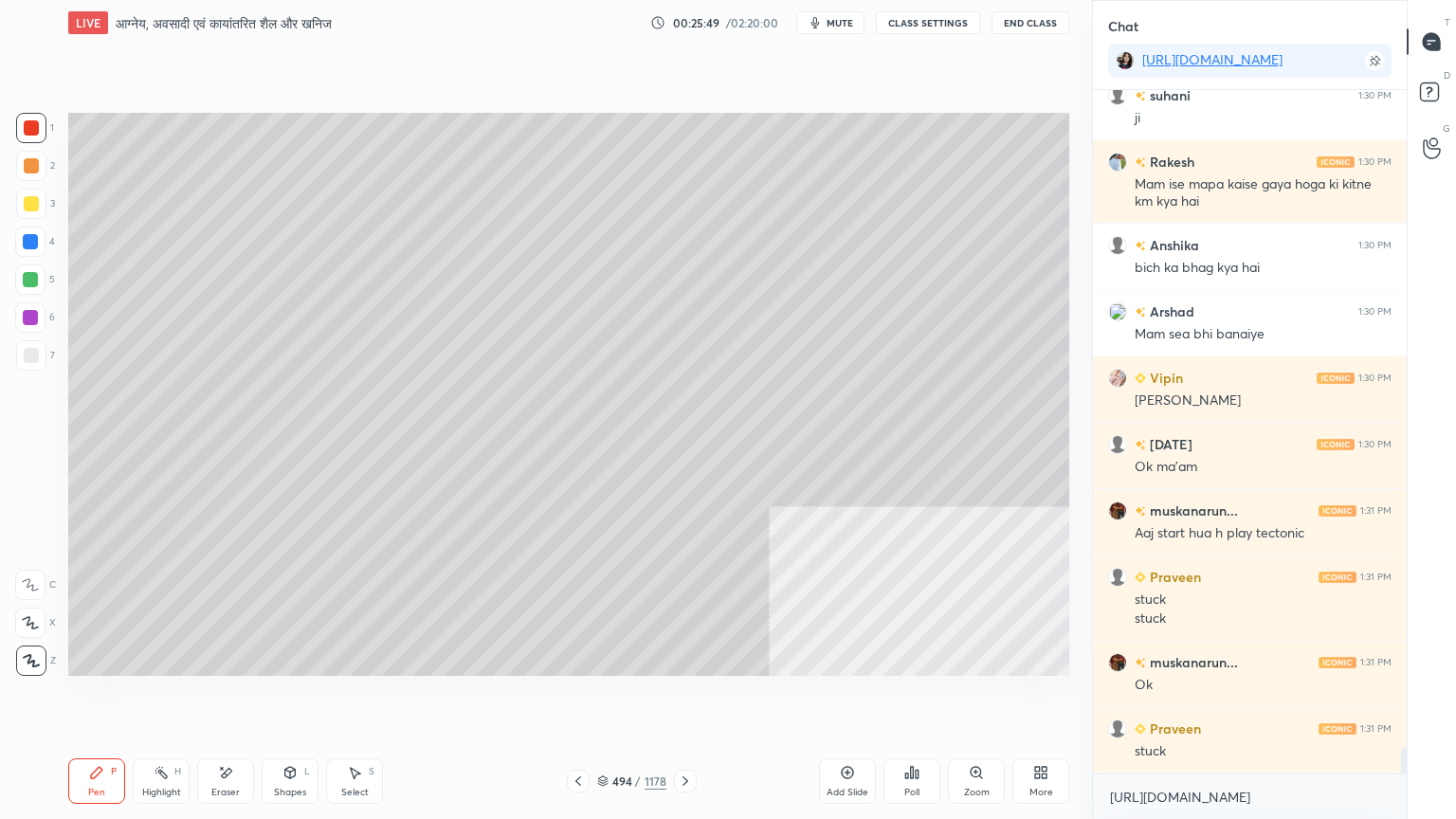 scroll, scrollTop: 17718, scrollLeft: 0, axis: vertical 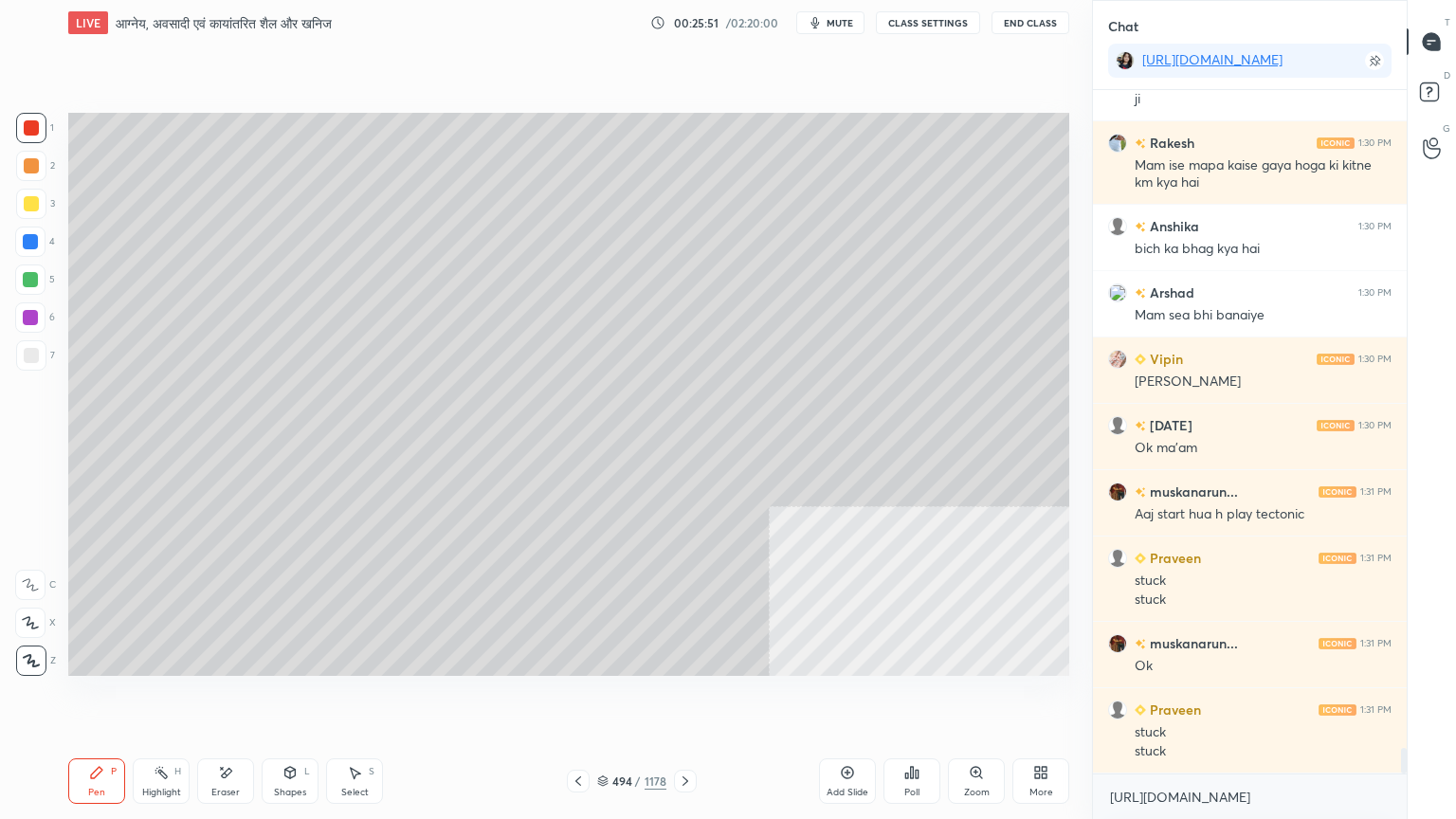 click on "Eraser" at bounding box center [226, 781] 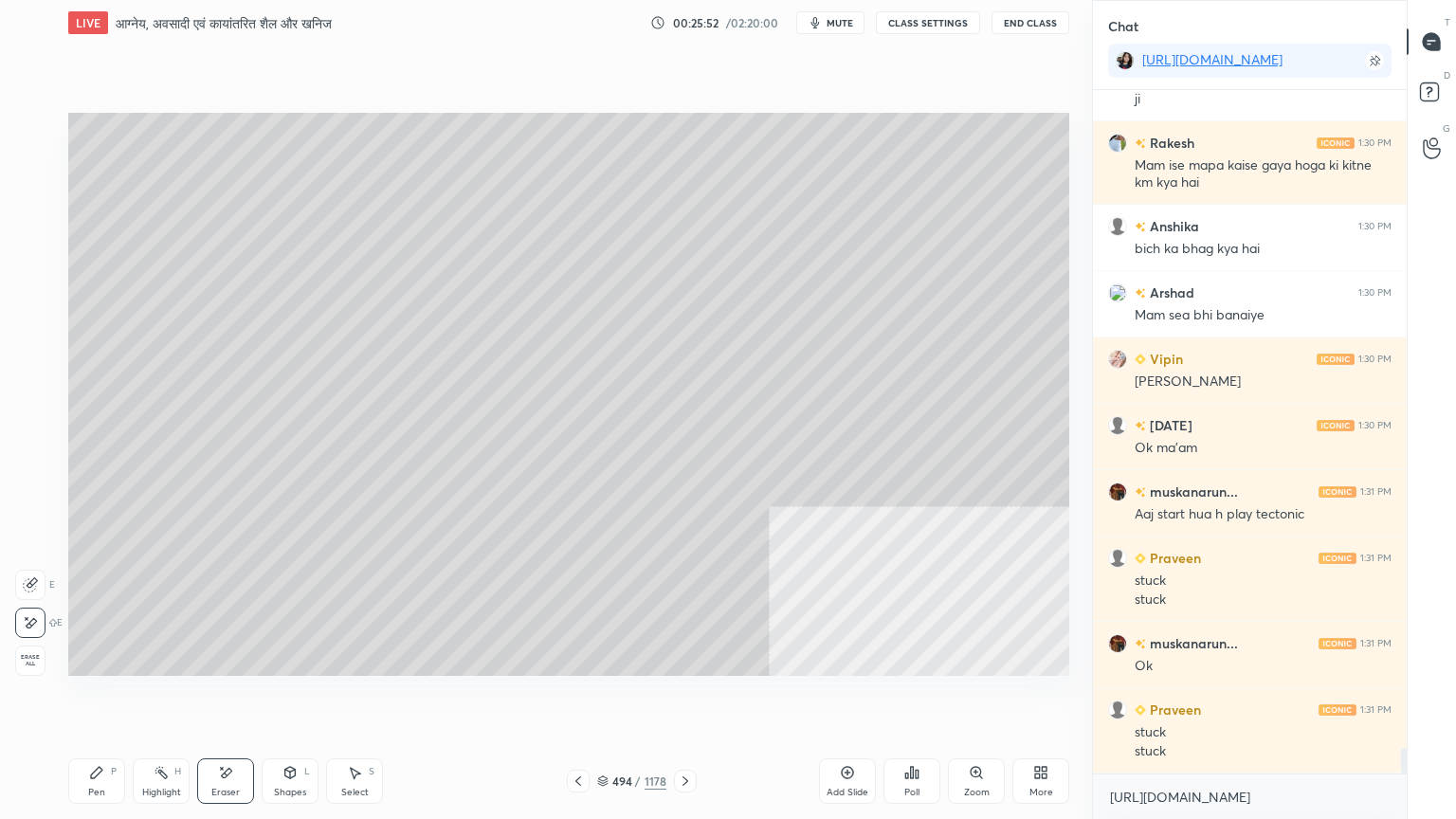 scroll, scrollTop: 17783, scrollLeft: 0, axis: vertical 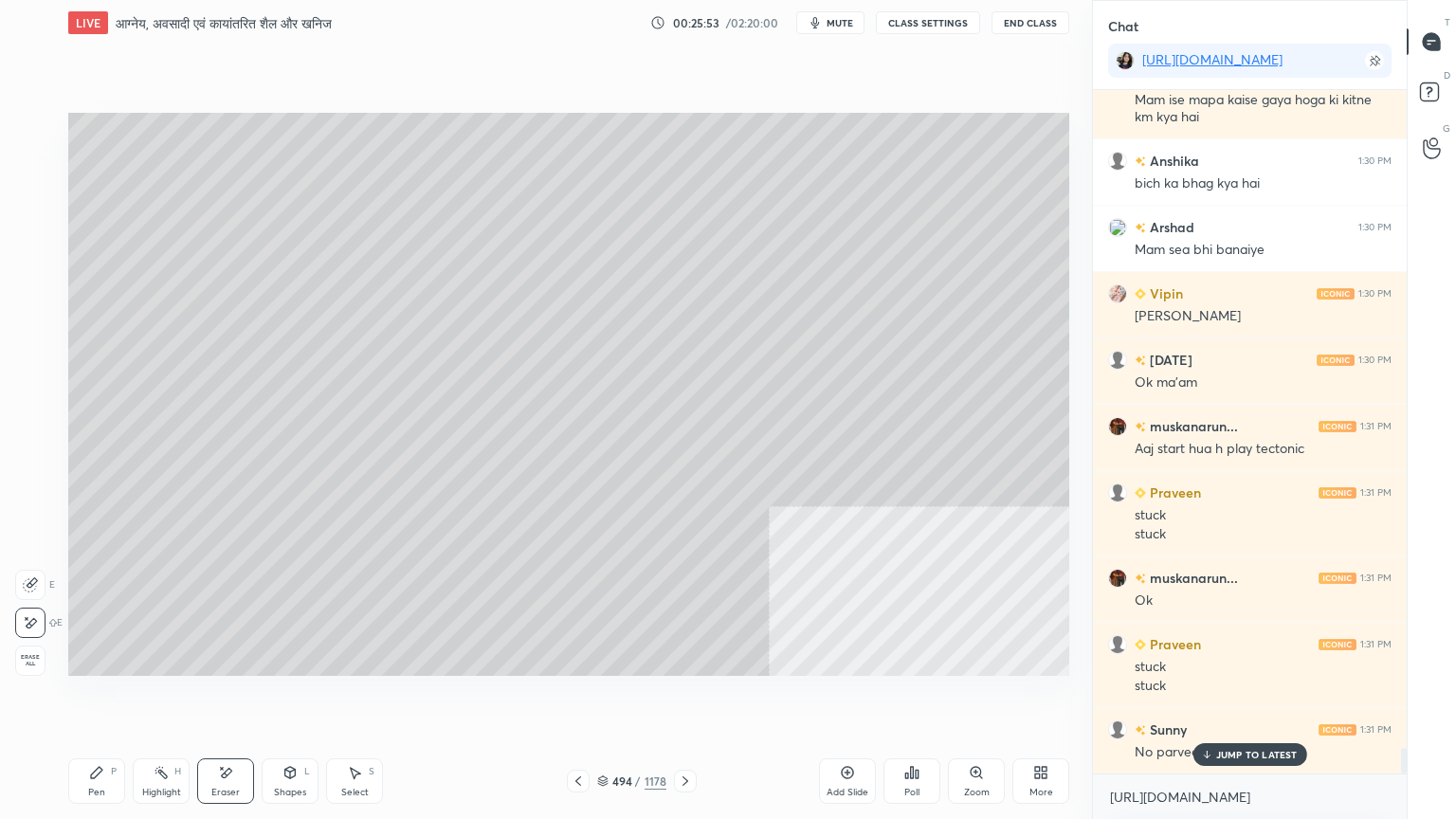 click on "Pen P" at bounding box center [97, 781] 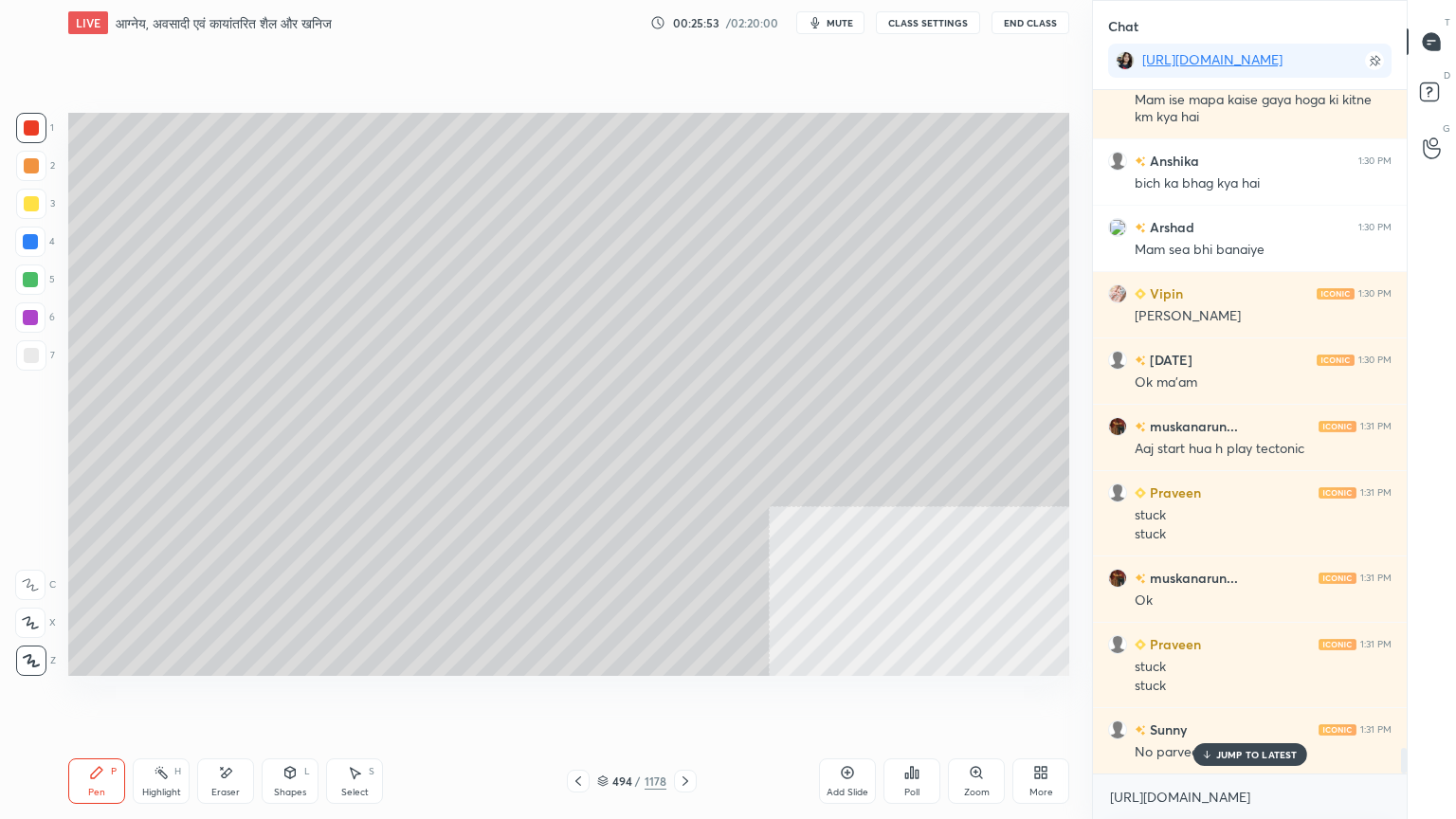 click on "Pen P" at bounding box center (97, 781) 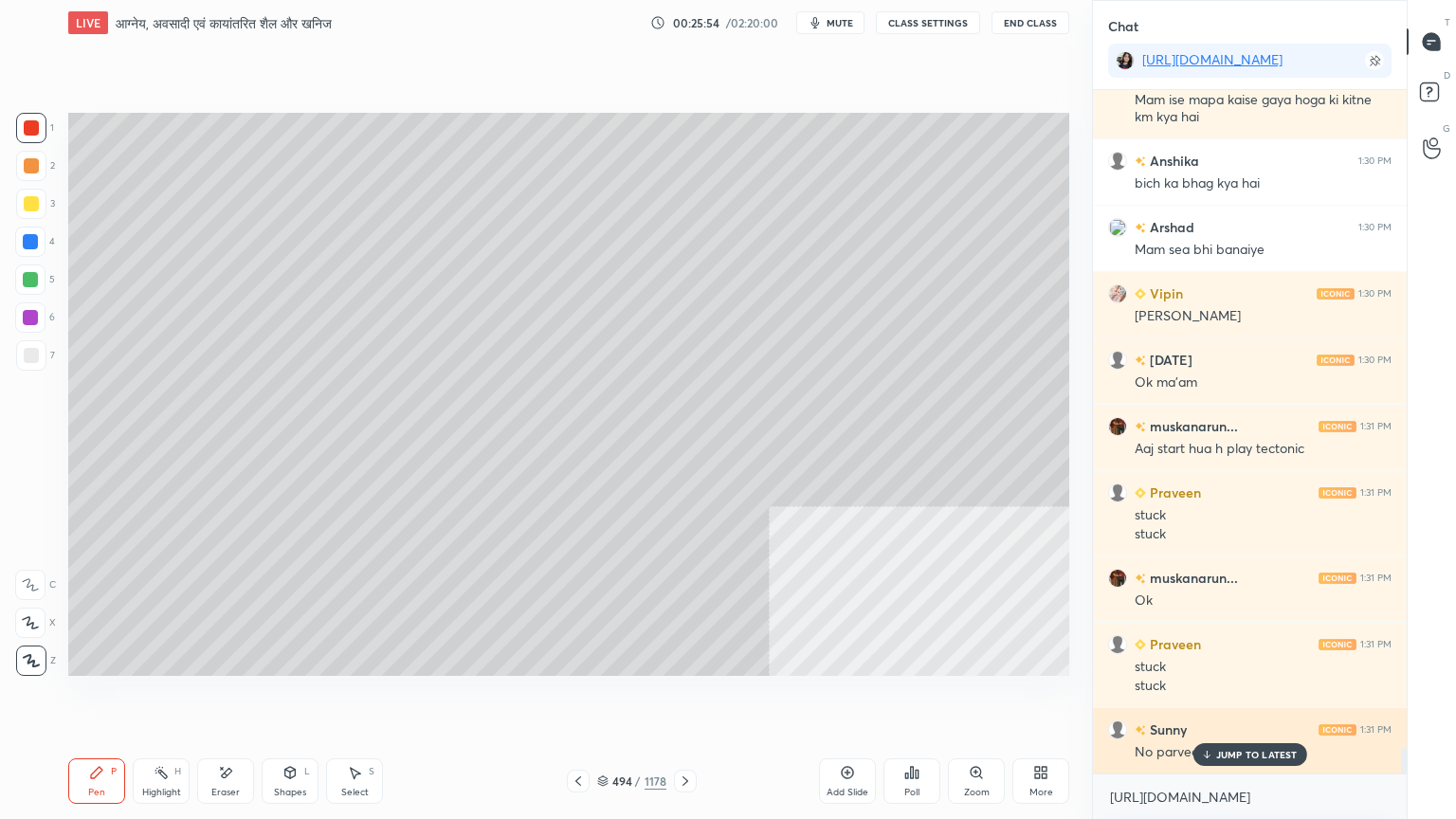 click on "JUMP TO LATEST" at bounding box center [1257, 755] 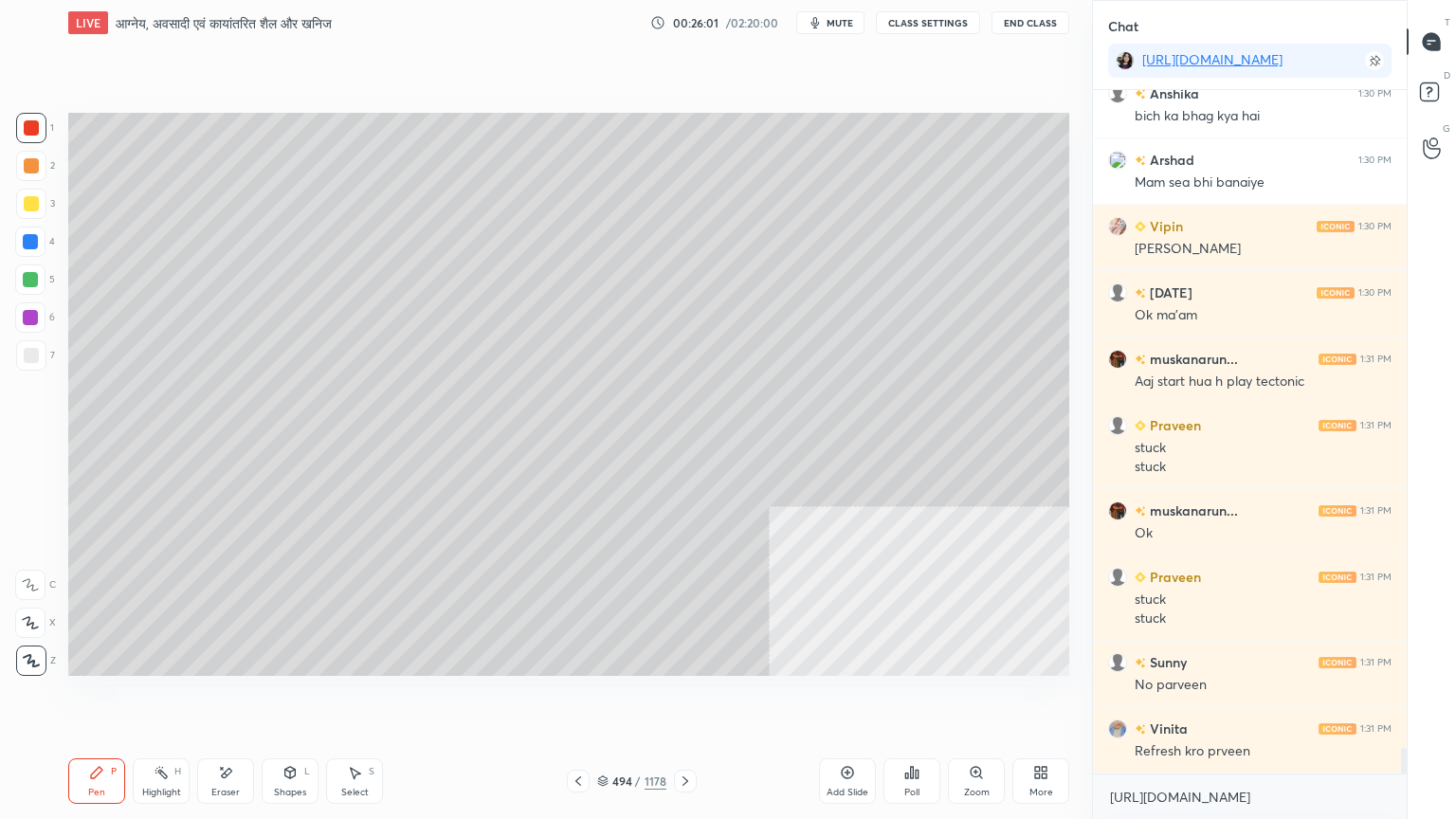 scroll, scrollTop: 17916, scrollLeft: 0, axis: vertical 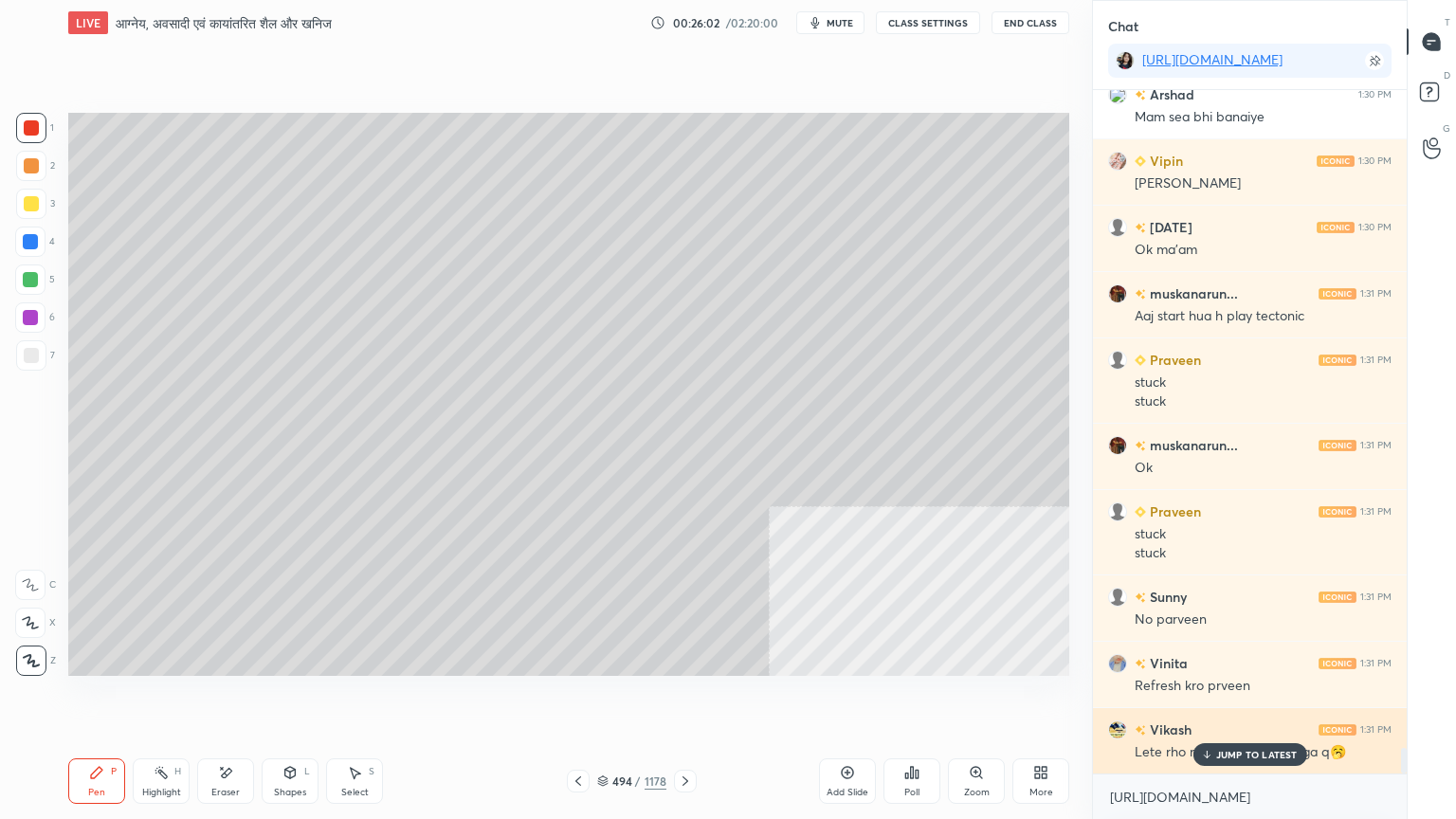 click on "JUMP TO LATEST" at bounding box center [1257, 755] 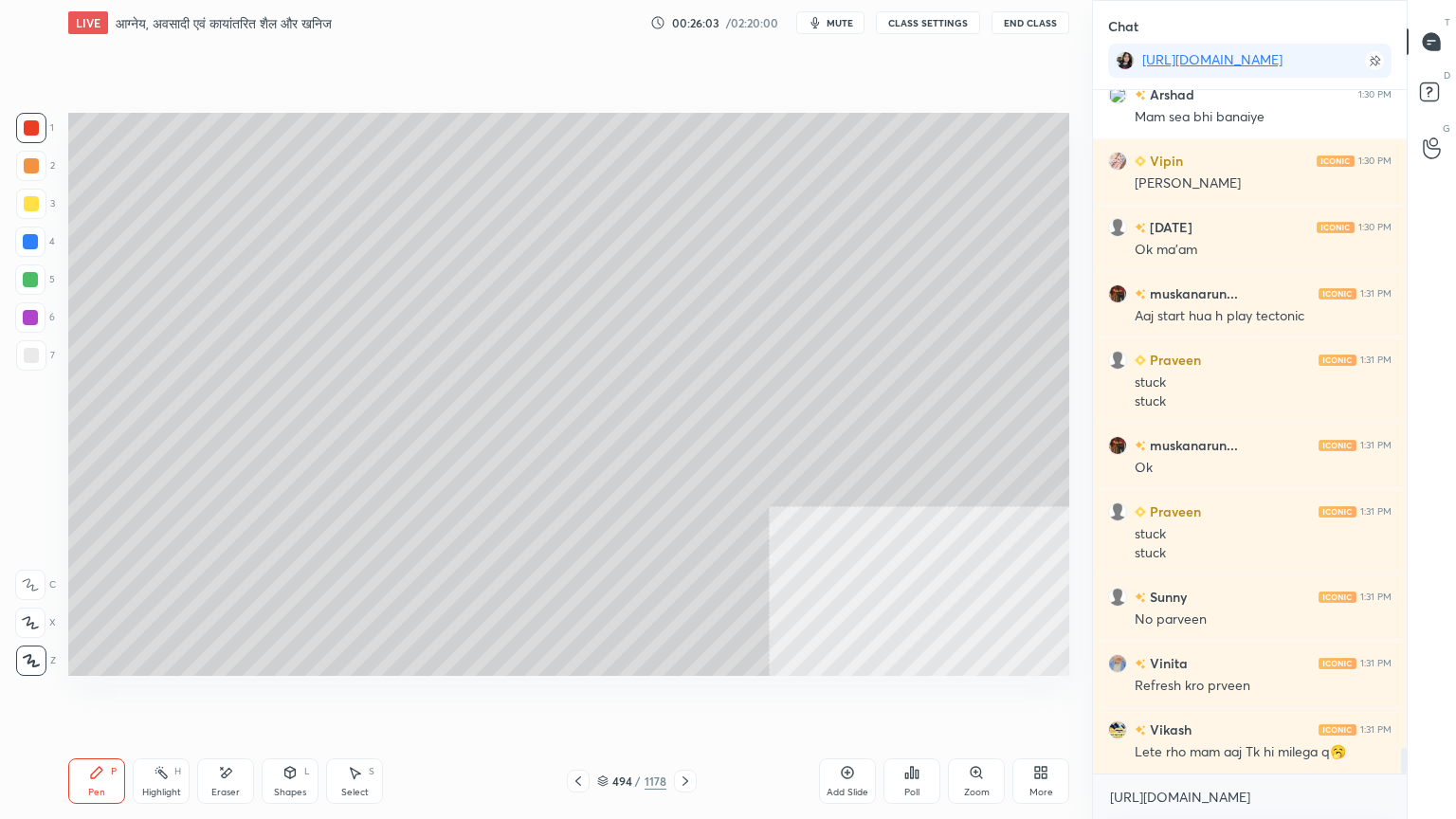 scroll, scrollTop: 17983, scrollLeft: 0, axis: vertical 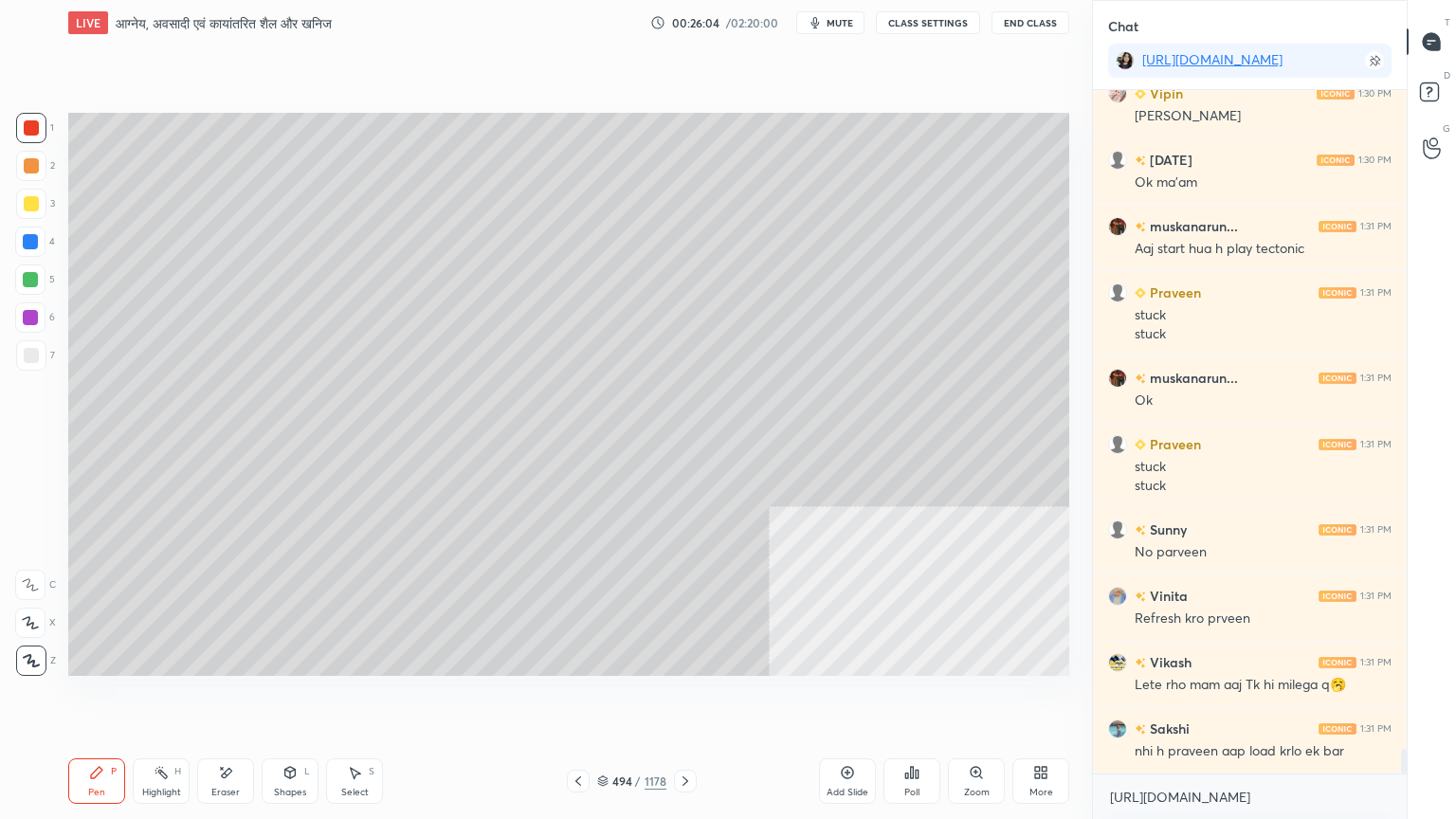 click on "Select S" at bounding box center (355, 781) 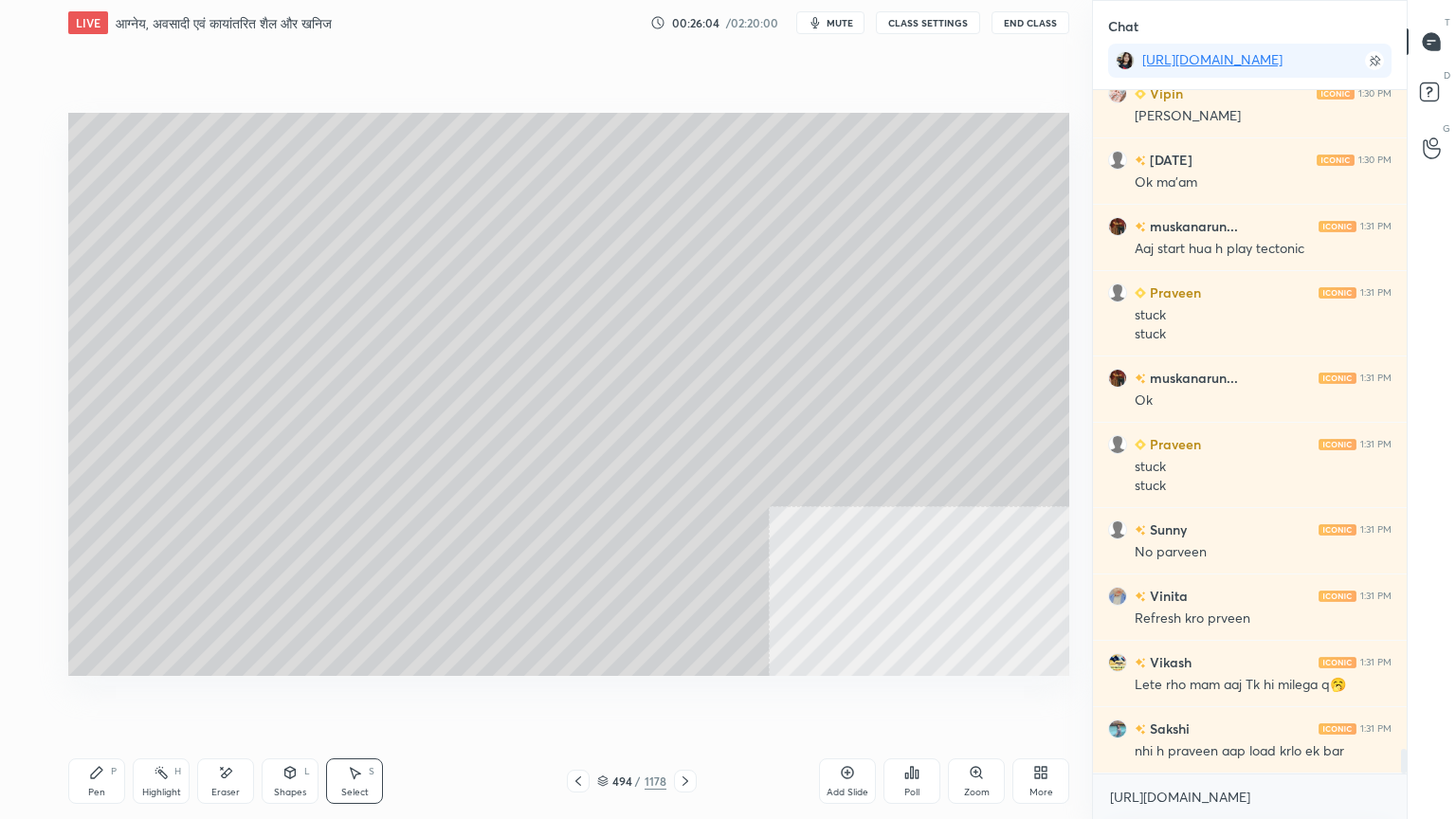 click 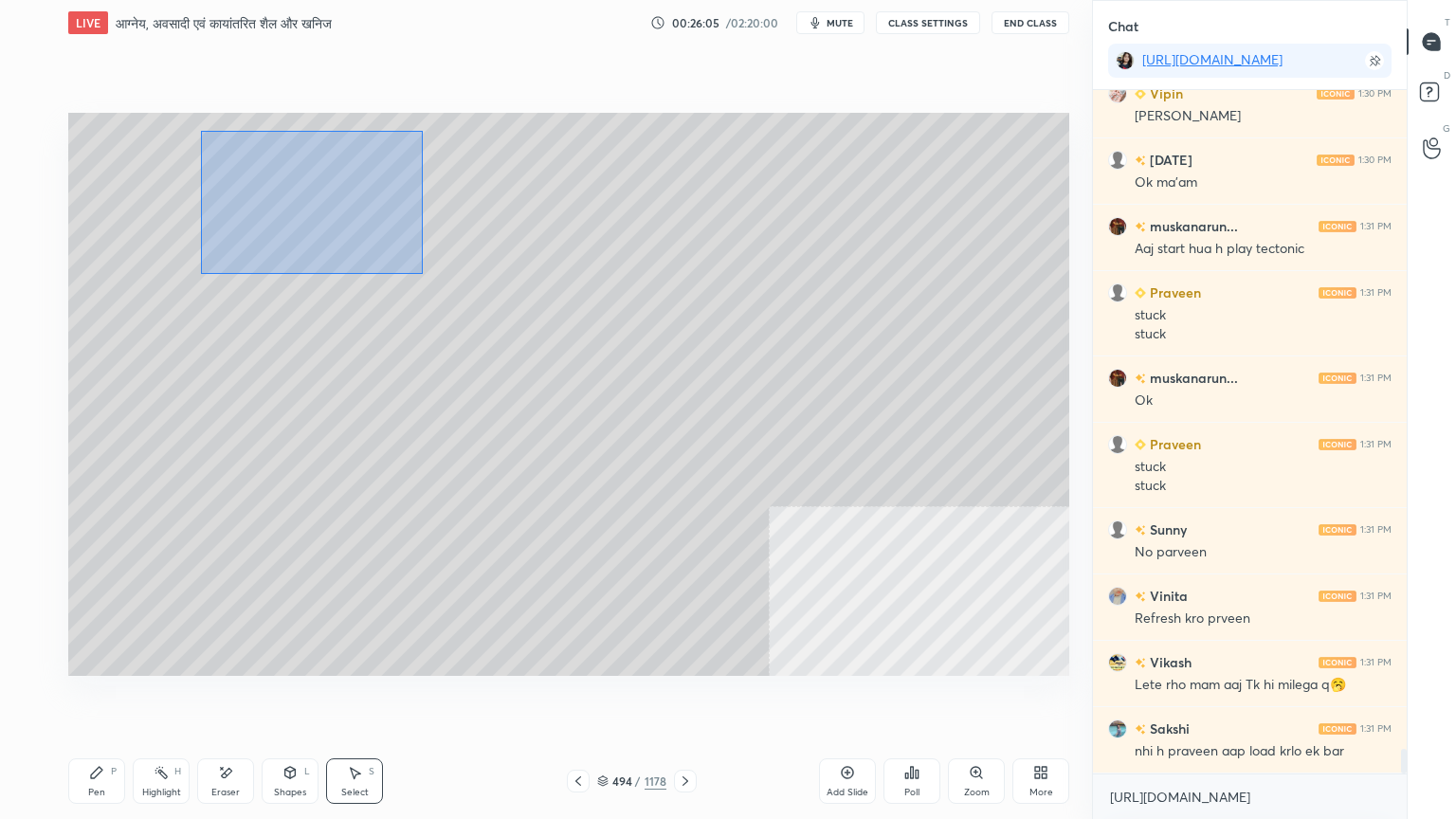 scroll, scrollTop: 18048, scrollLeft: 0, axis: vertical 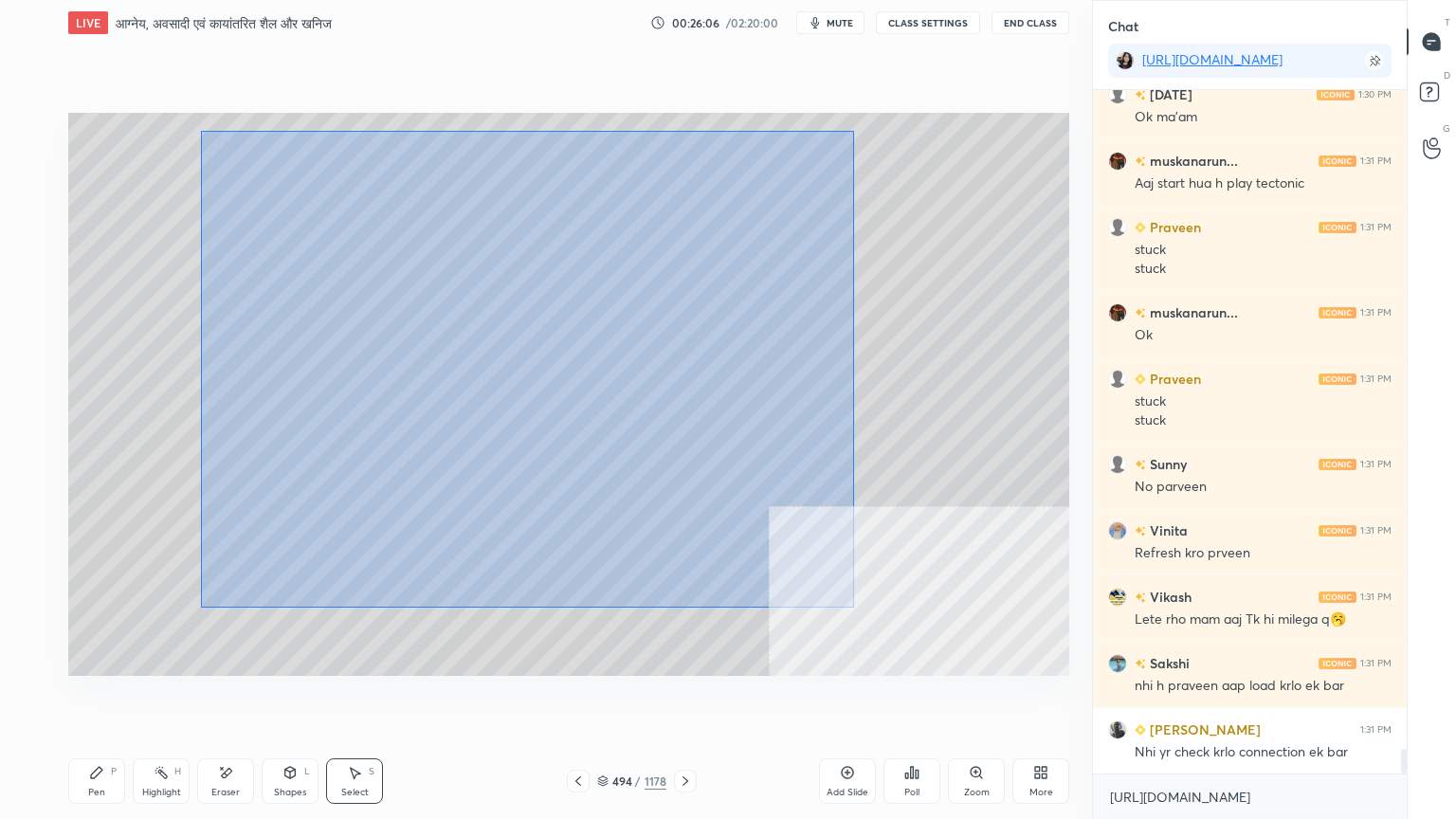drag, startPoint x: 422, startPoint y: 273, endPoint x: 853, endPoint y: 613, distance: 548.964 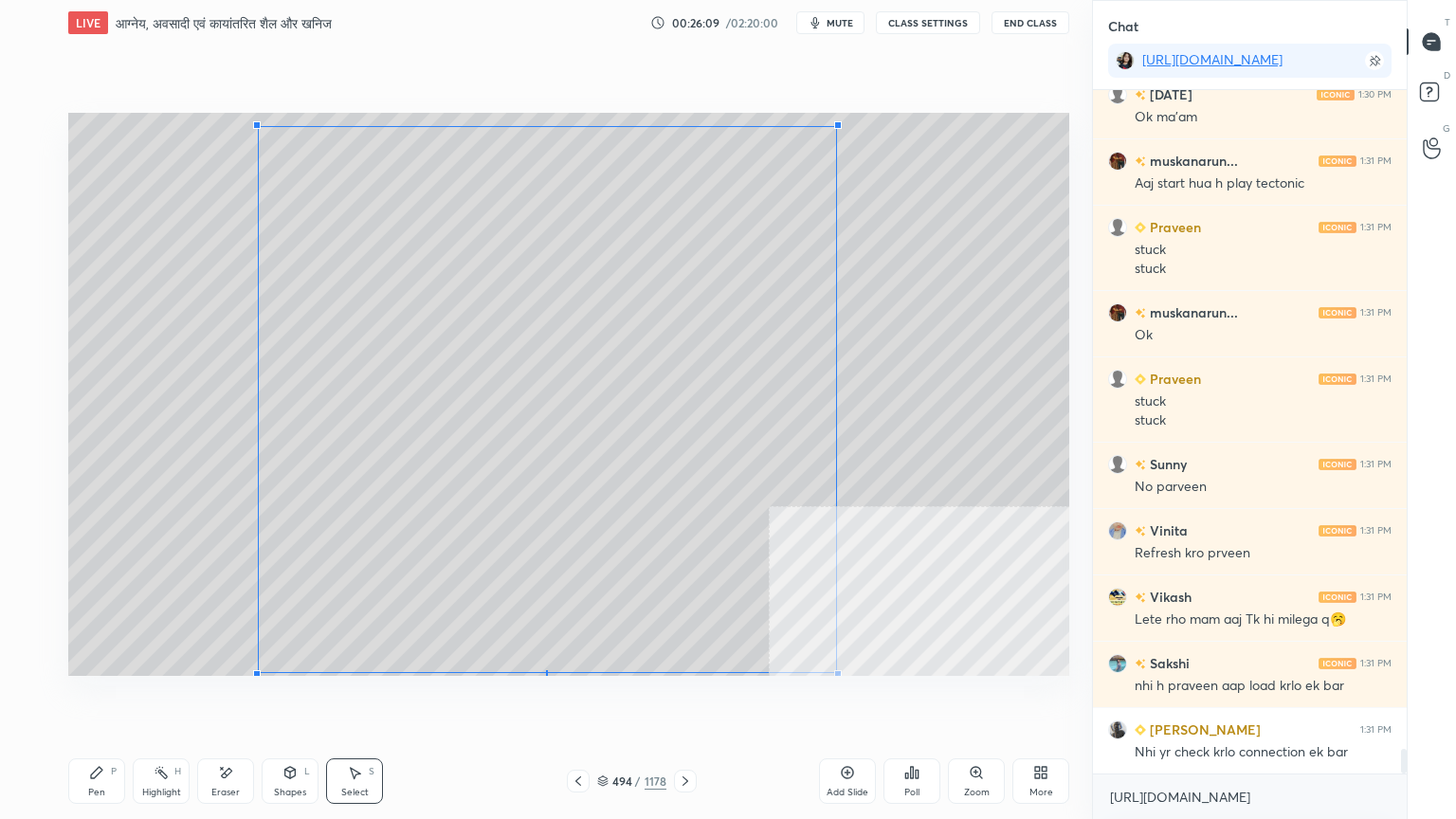drag, startPoint x: 540, startPoint y: 616, endPoint x: 394, endPoint y: 567, distance: 154.0032 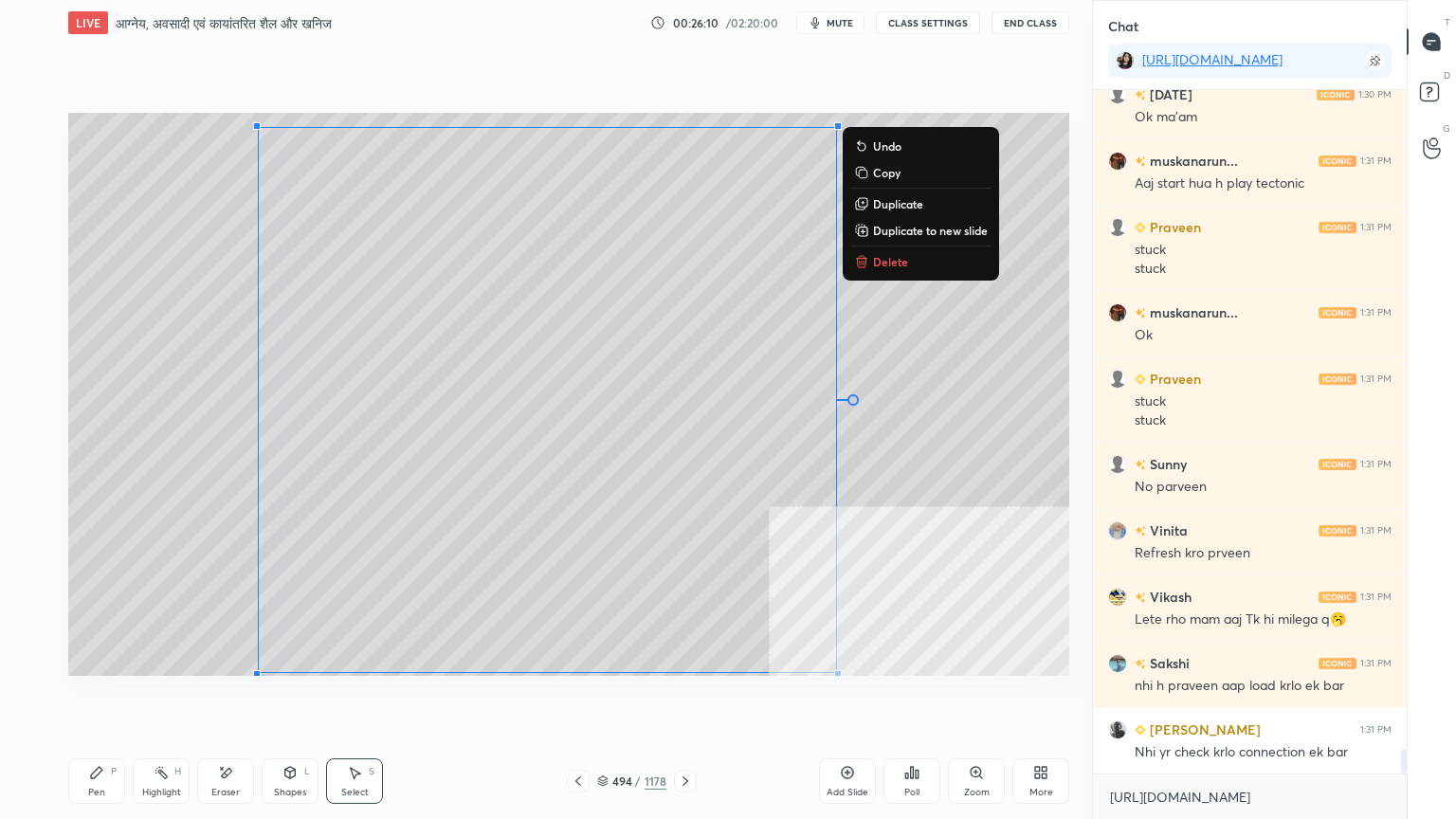 scroll, scrollTop: 18116, scrollLeft: 0, axis: vertical 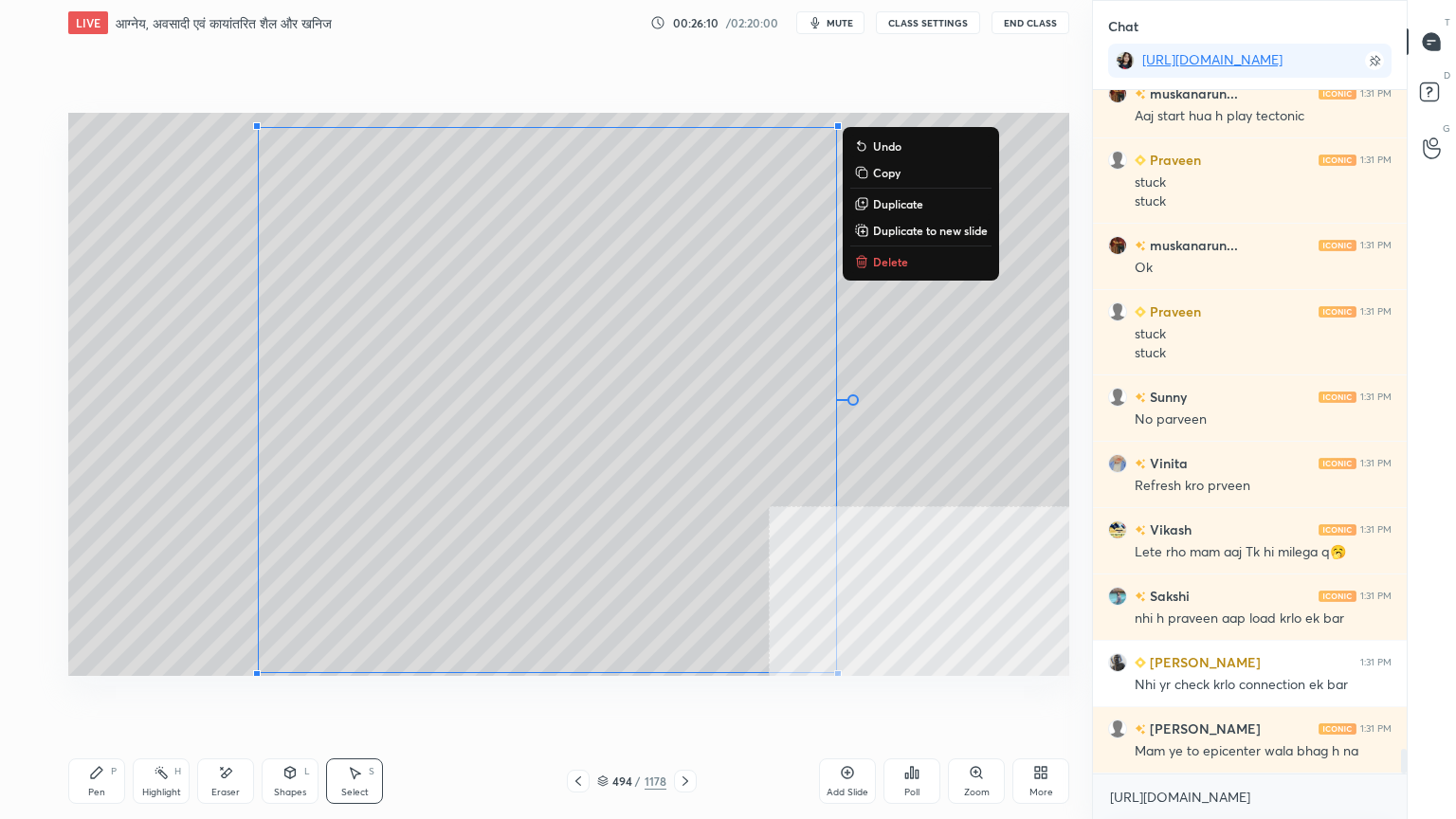 click on "0 ° Undo Copy Duplicate Duplicate to new slide Delete" at bounding box center (569, 394) 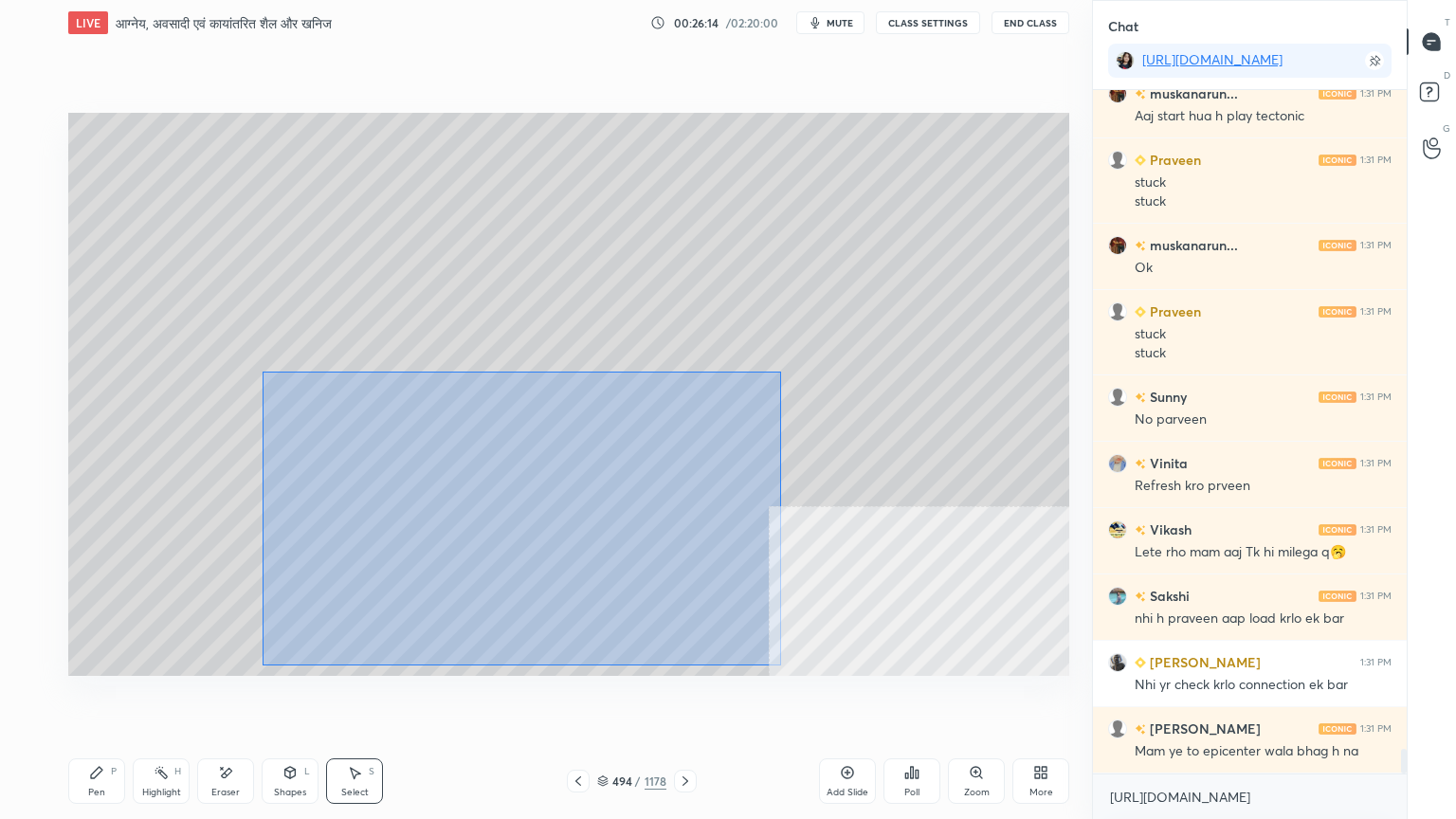 drag, startPoint x: 308, startPoint y: 414, endPoint x: 774, endPoint y: 643, distance: 519.22731 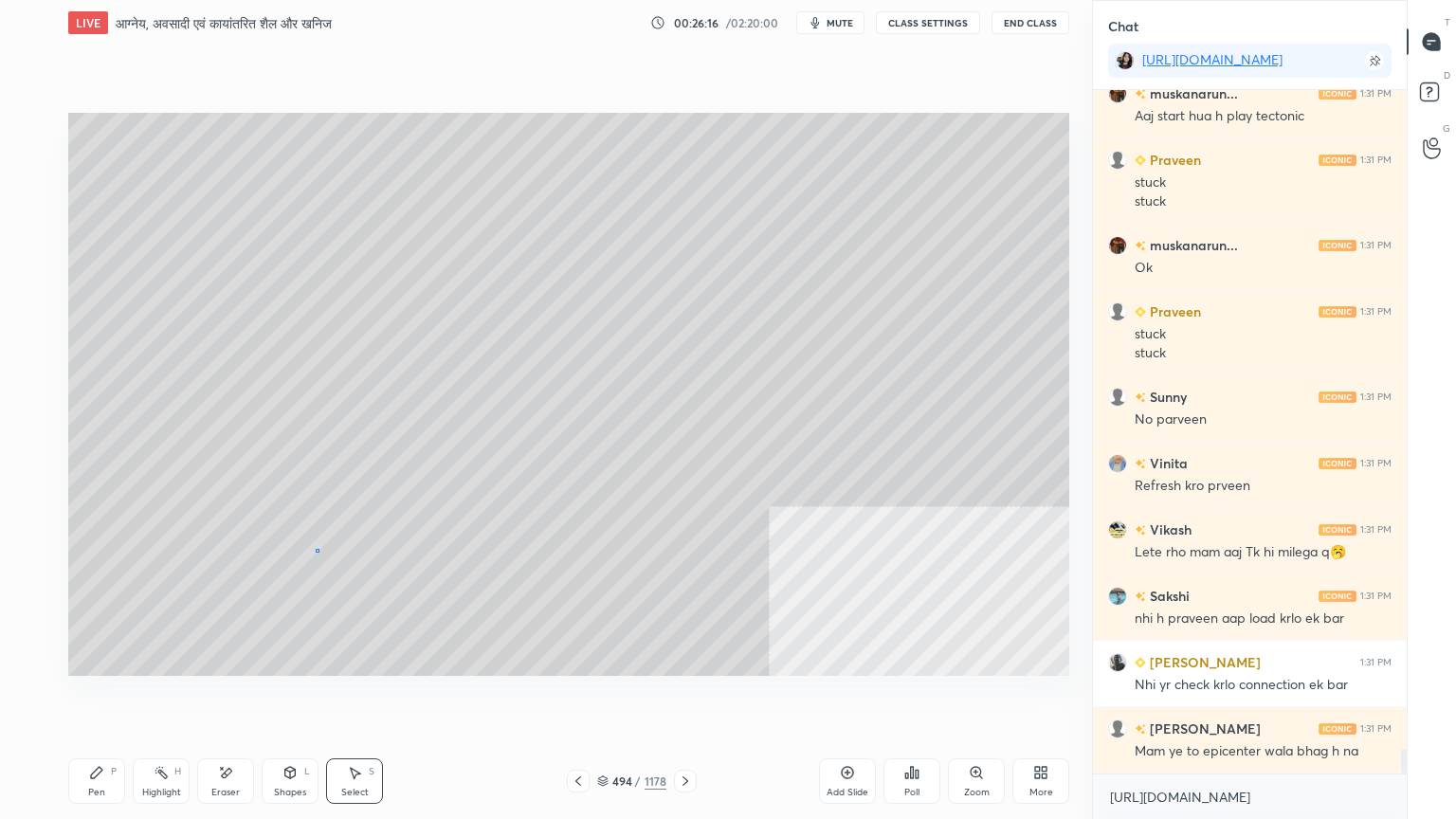 click on "0 ° Undo Copy Duplicate Duplicate to new slide Delete" at bounding box center (569, 394) 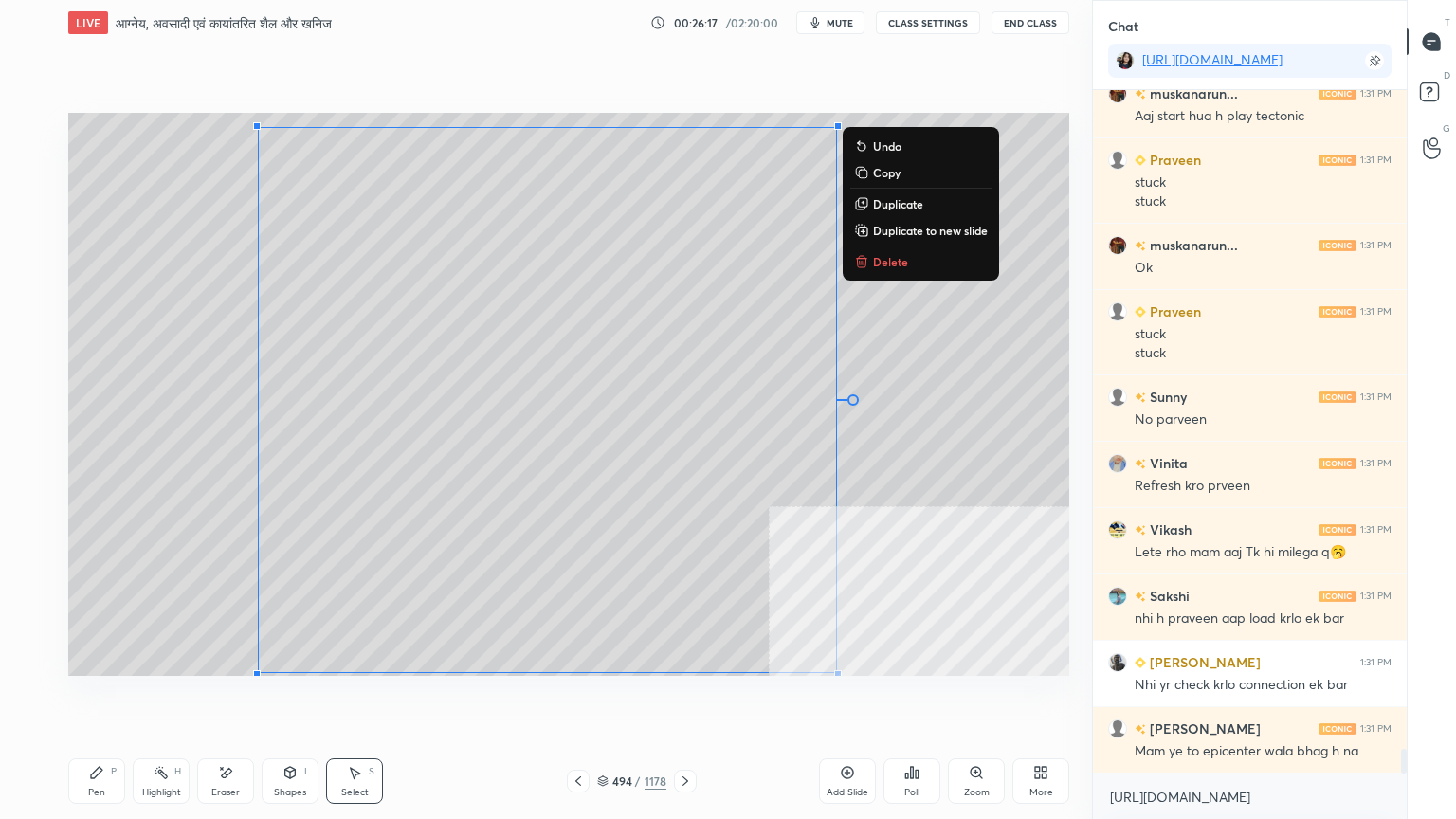 drag, startPoint x: 354, startPoint y: 246, endPoint x: 737, endPoint y: 624, distance: 538.11988 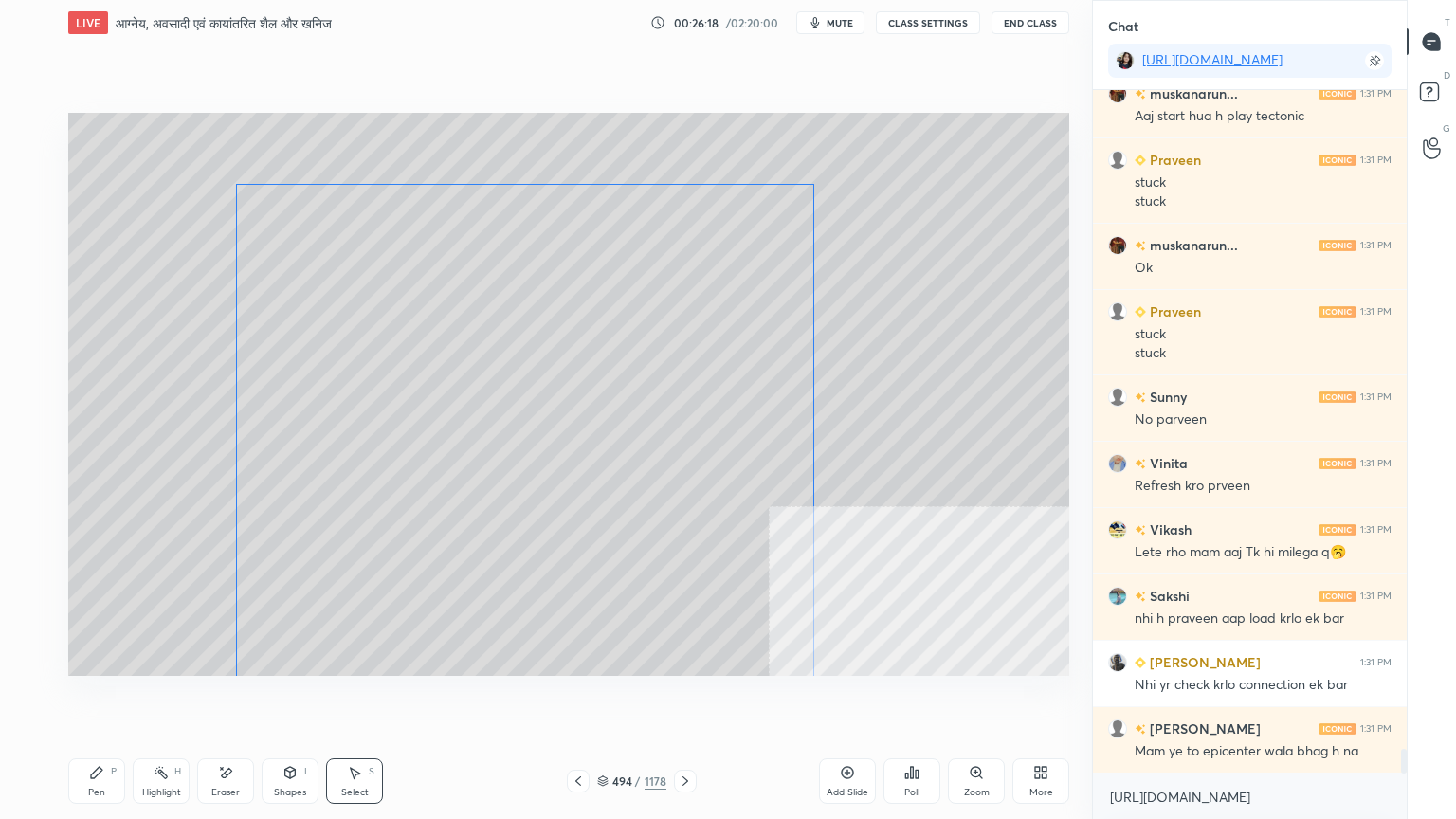 drag, startPoint x: 758, startPoint y: 242, endPoint x: 777, endPoint y: 226, distance: 24.83948 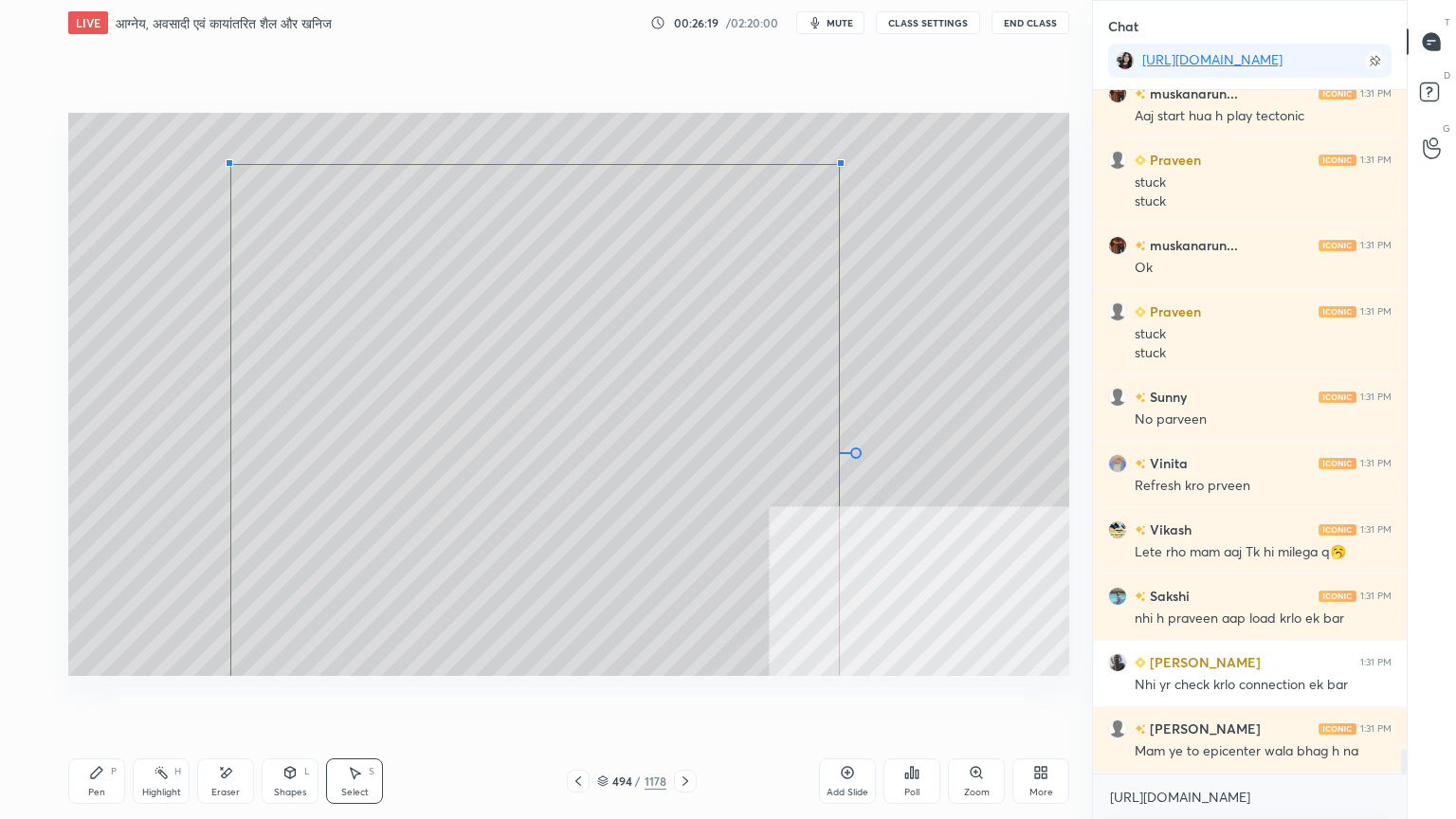 drag, startPoint x: 808, startPoint y: 195, endPoint x: 798, endPoint y: 257, distance: 62.80127 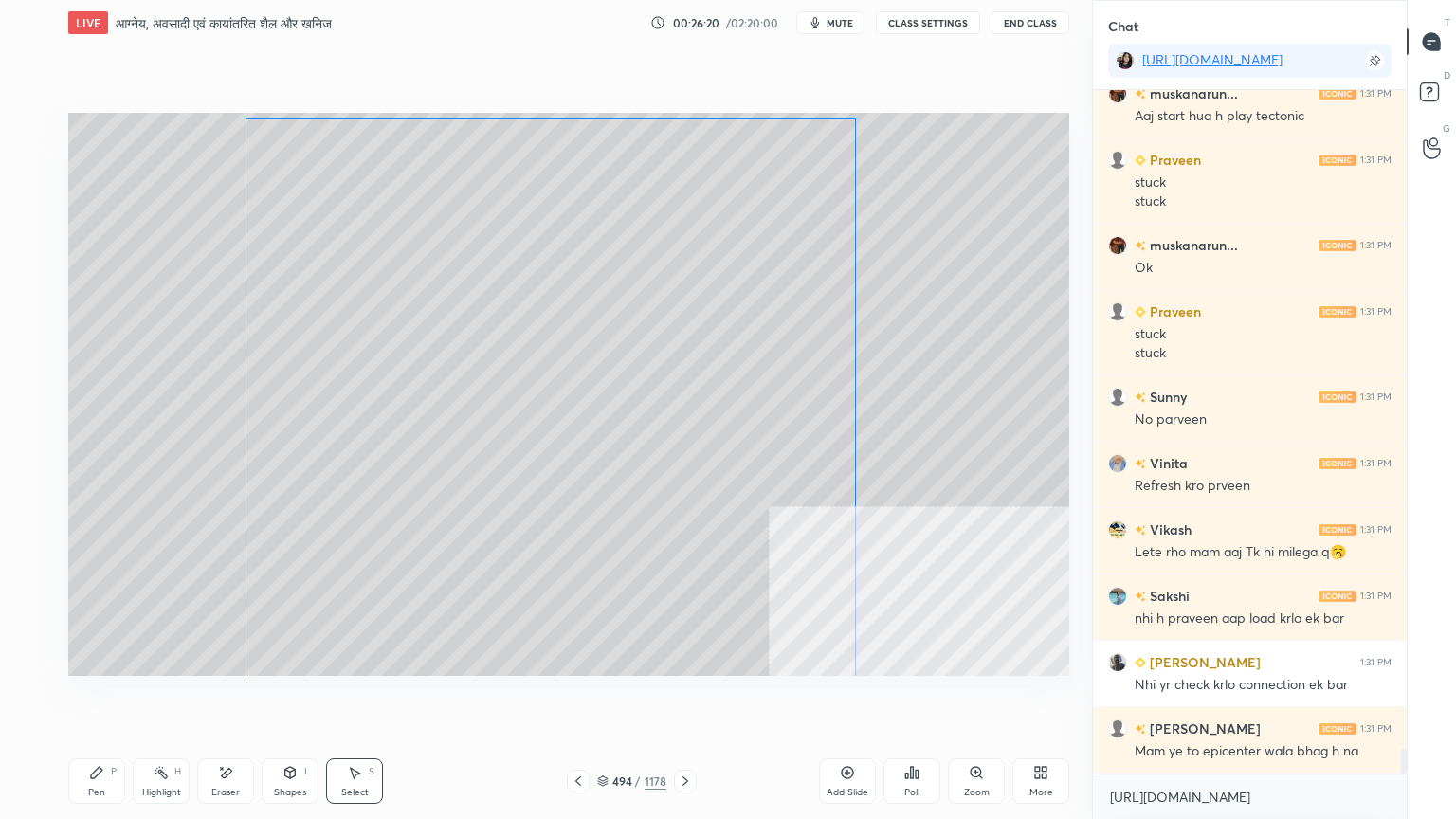drag, startPoint x: 806, startPoint y: 284, endPoint x: 791, endPoint y: 284, distance: 15 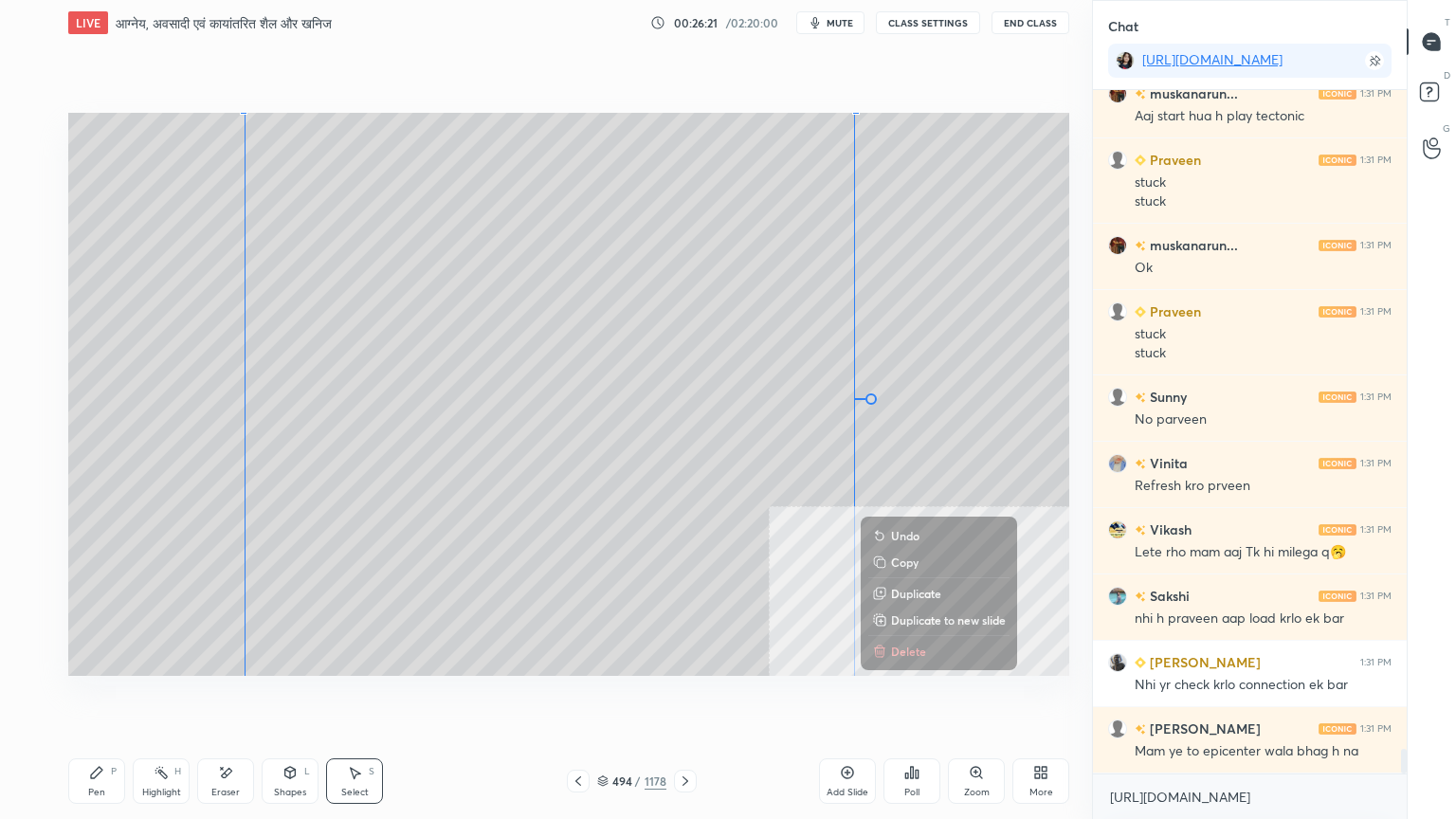 drag, startPoint x: 84, startPoint y: 803, endPoint x: 86, endPoint y: 789, distance: 14.142136 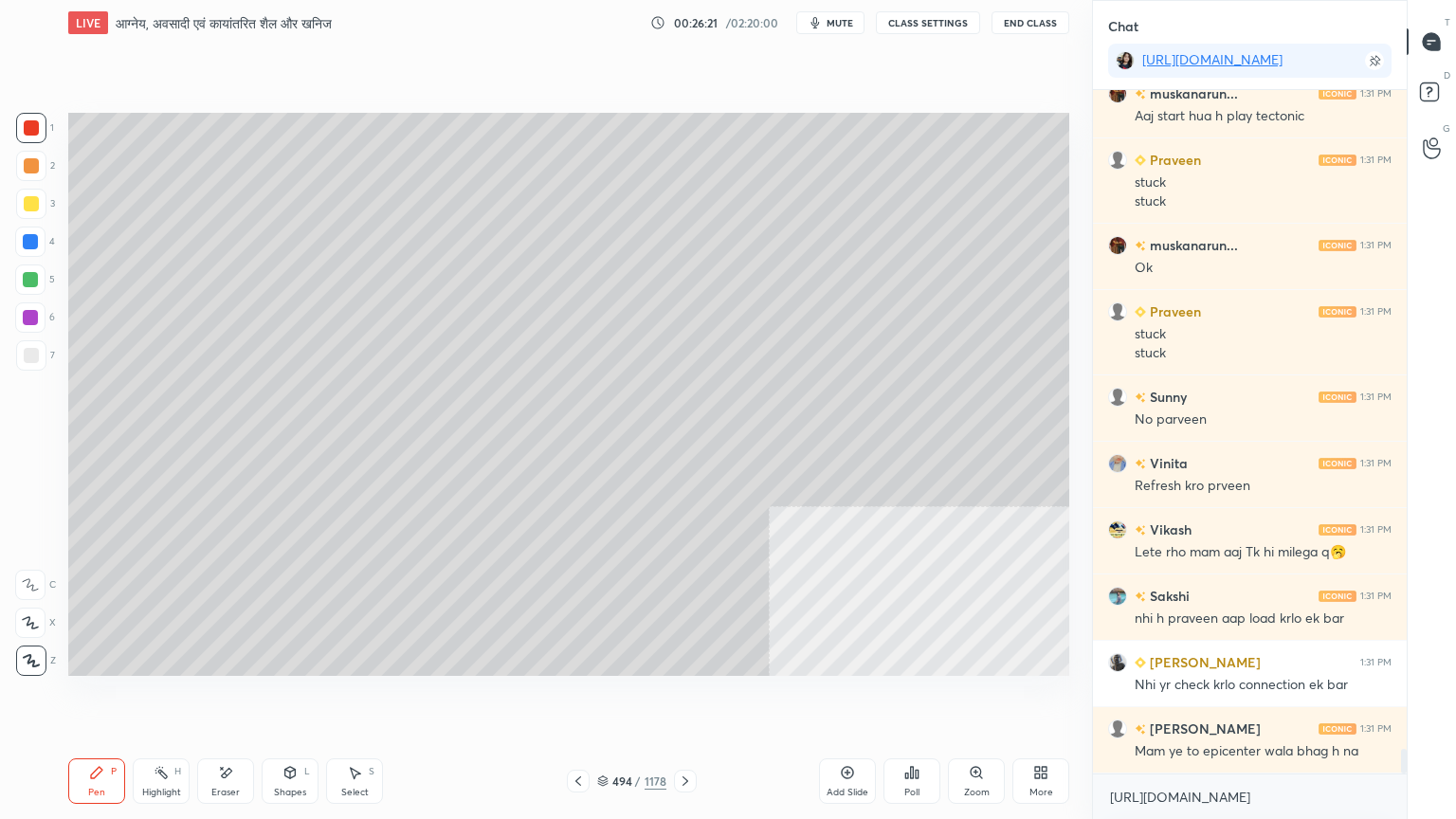 drag, startPoint x: 92, startPoint y: 785, endPoint x: 129, endPoint y: 682, distance: 109.44405 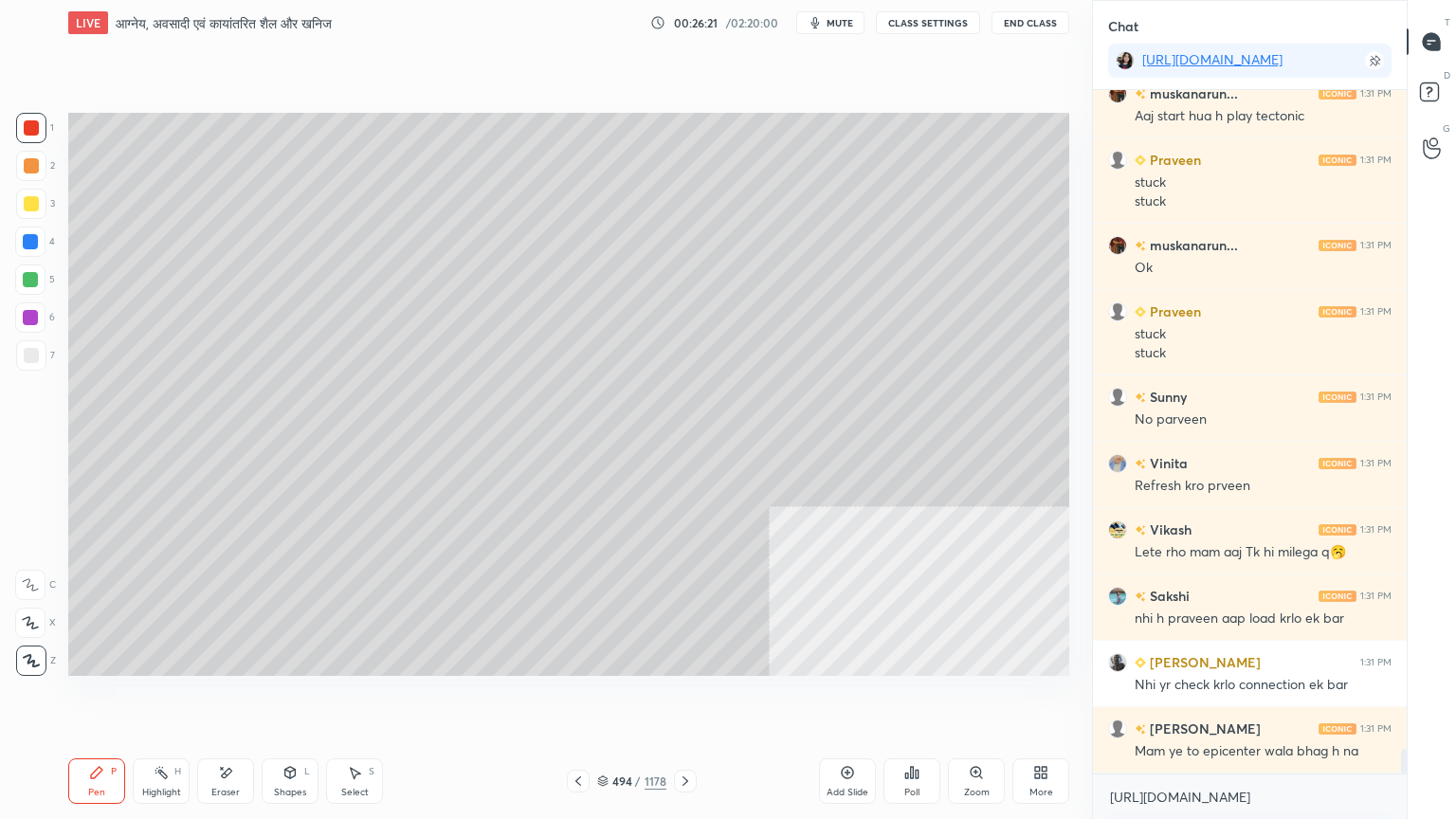 click on "Pen P" at bounding box center [97, 781] 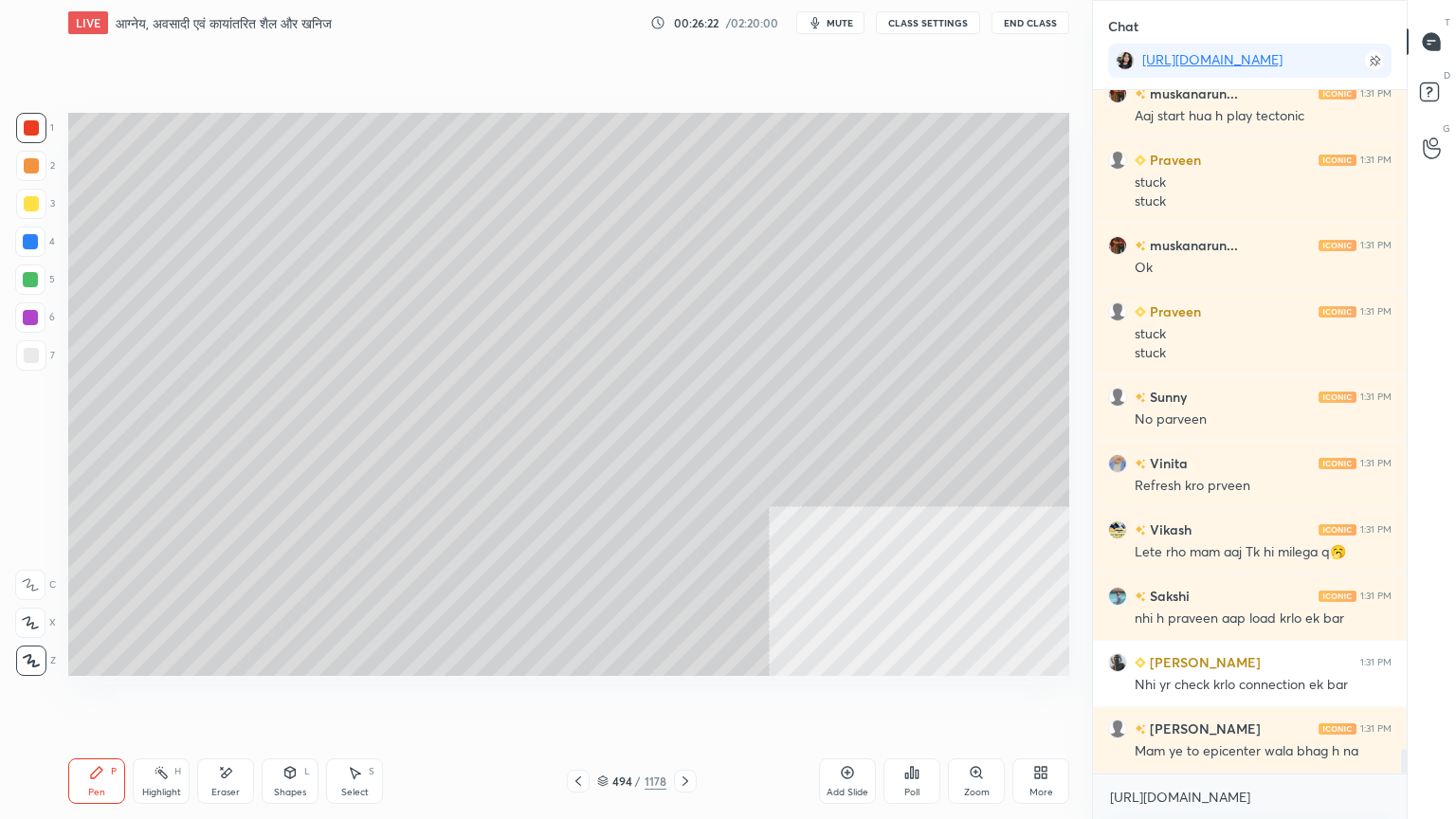 click at bounding box center [31, 355] 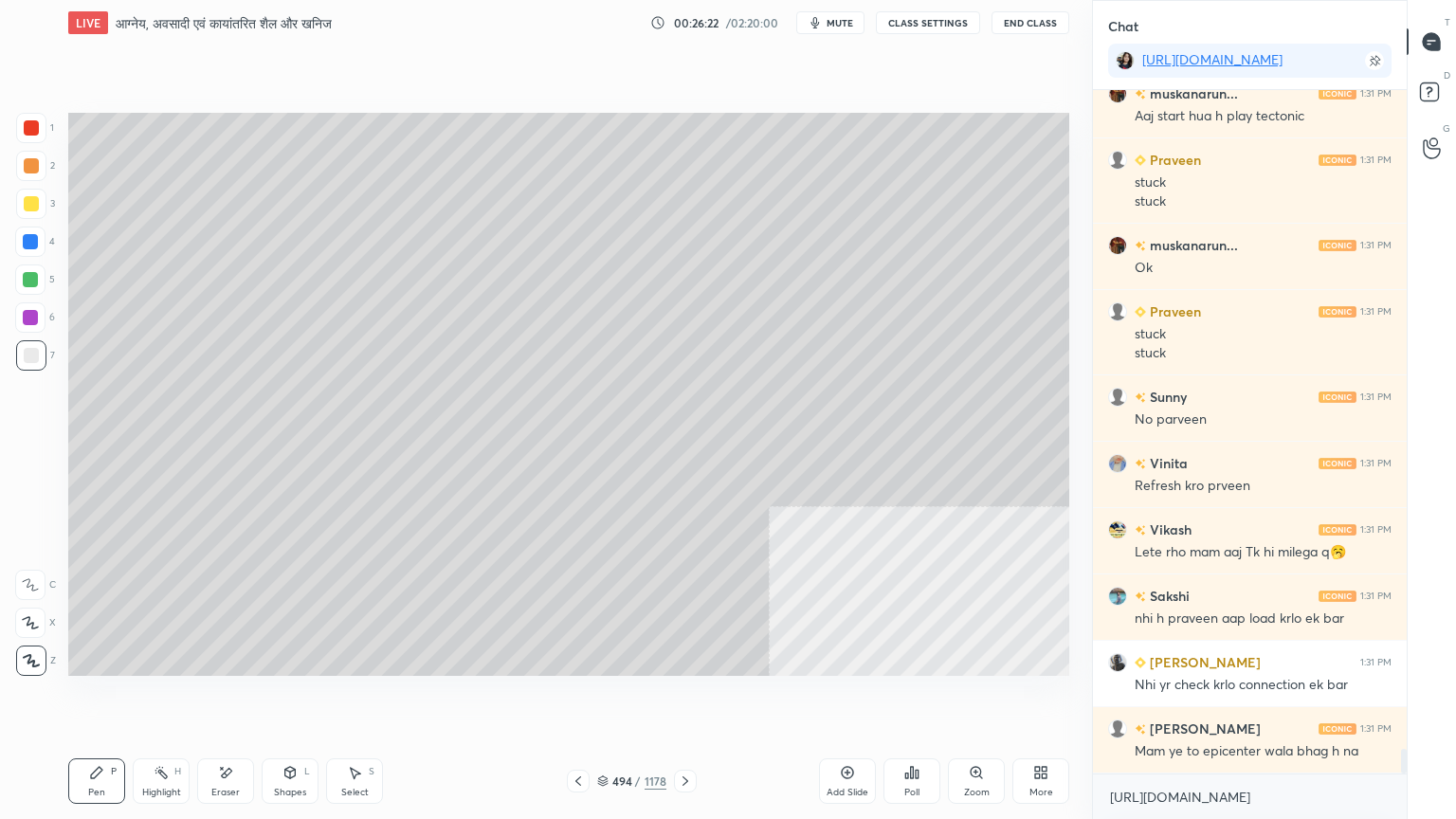 click at bounding box center (31, 355) 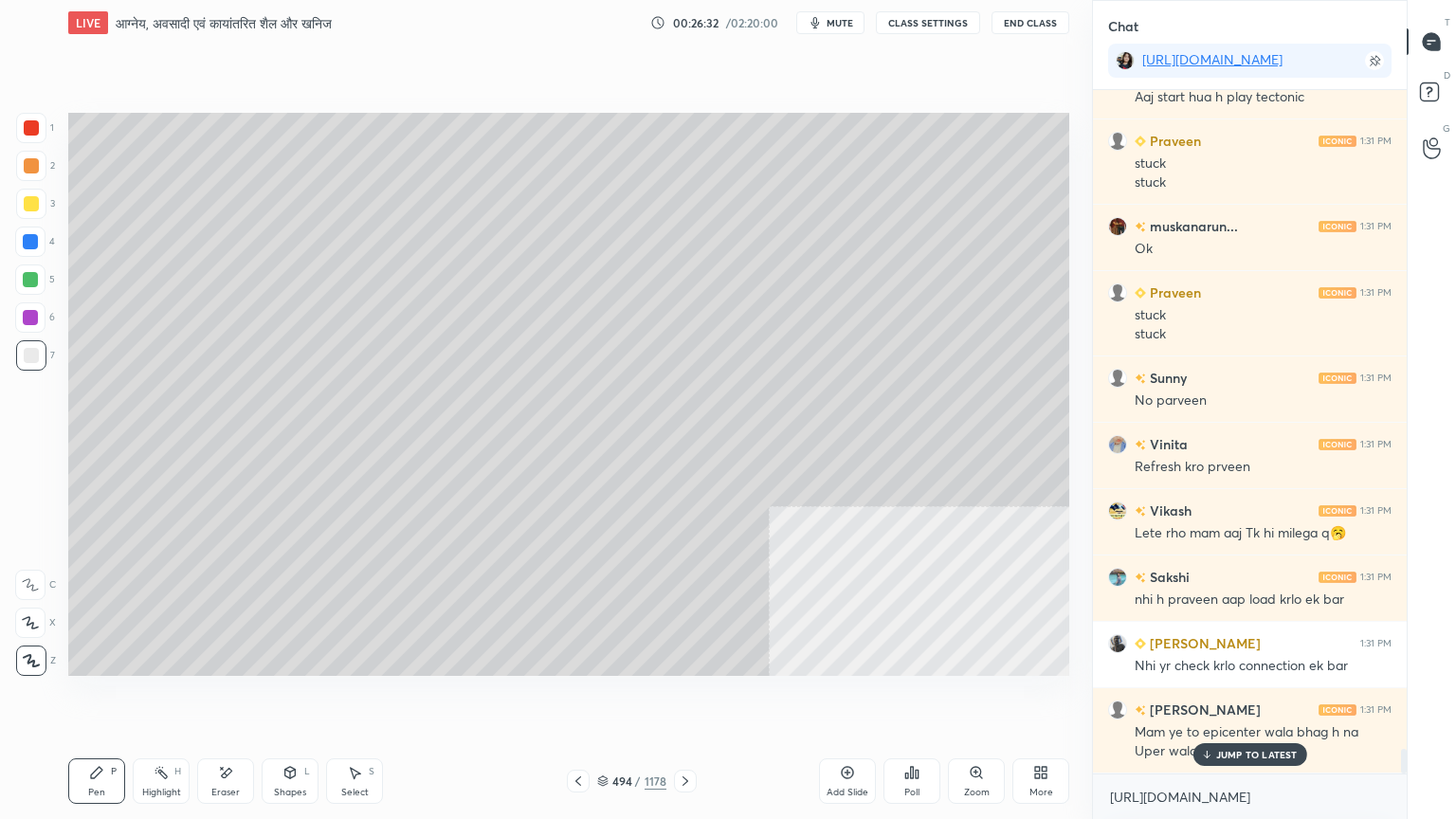 scroll, scrollTop: 18200, scrollLeft: 0, axis: vertical 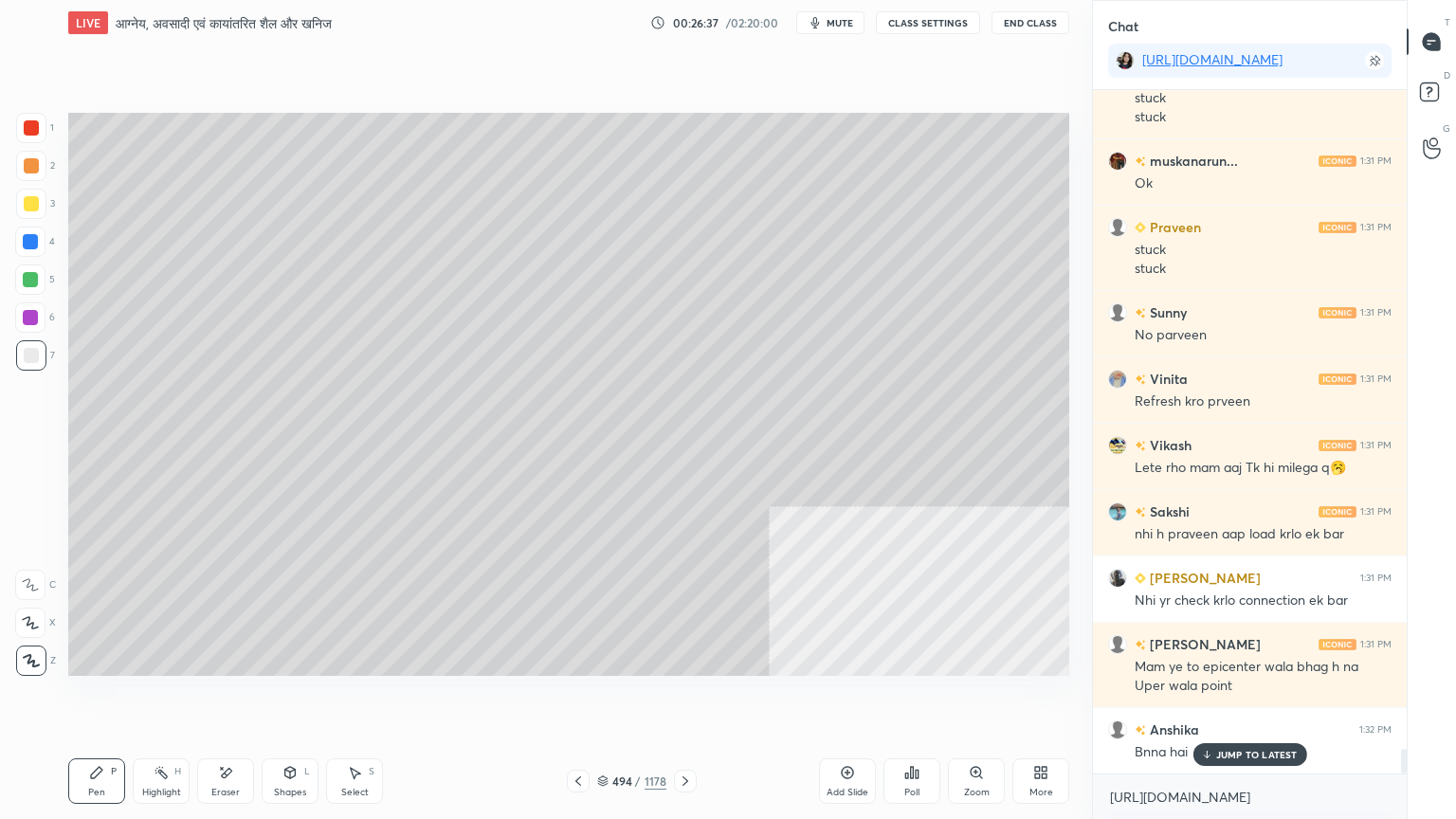 click at bounding box center (30, 242) 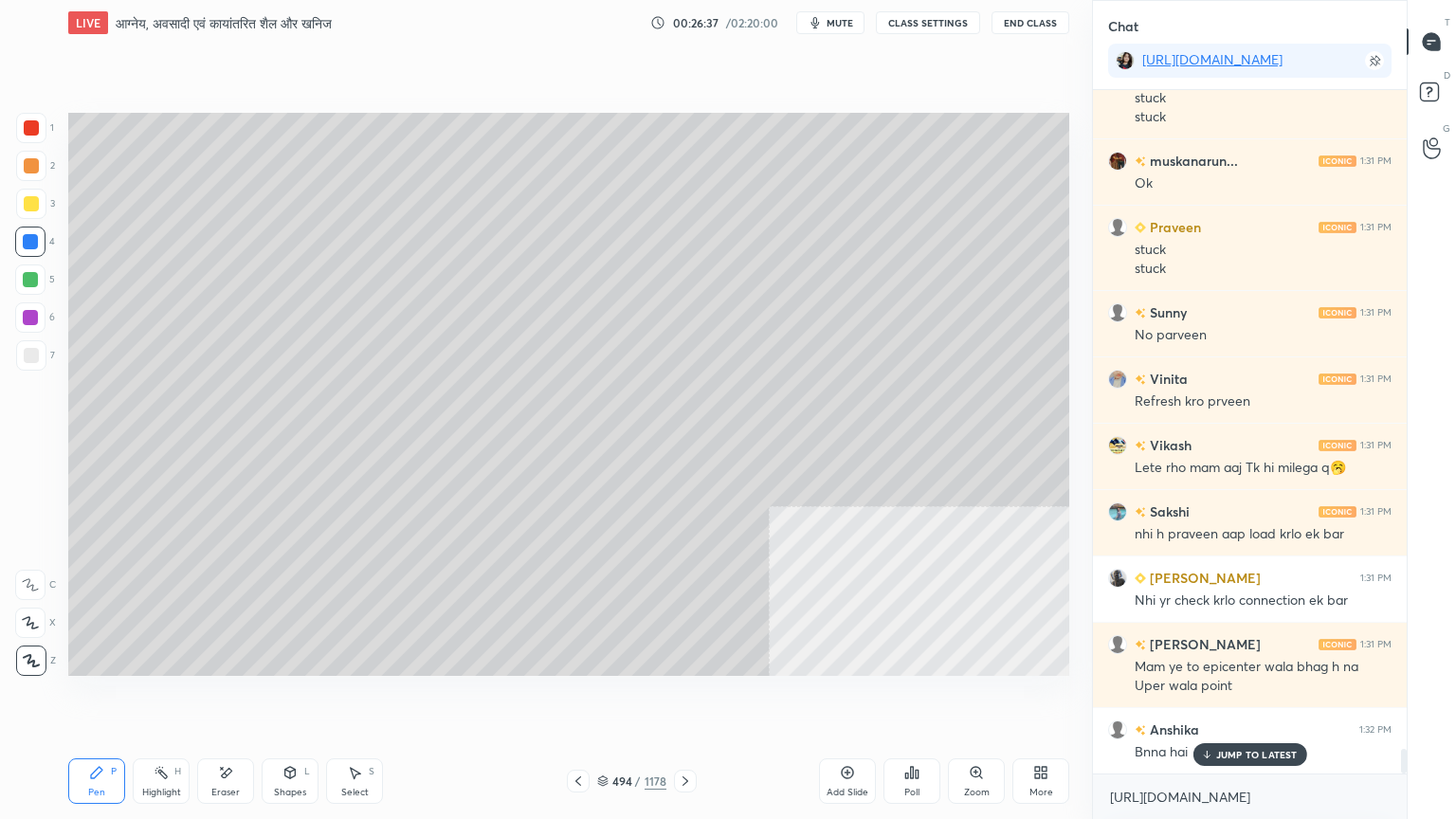 click at bounding box center [30, 242] 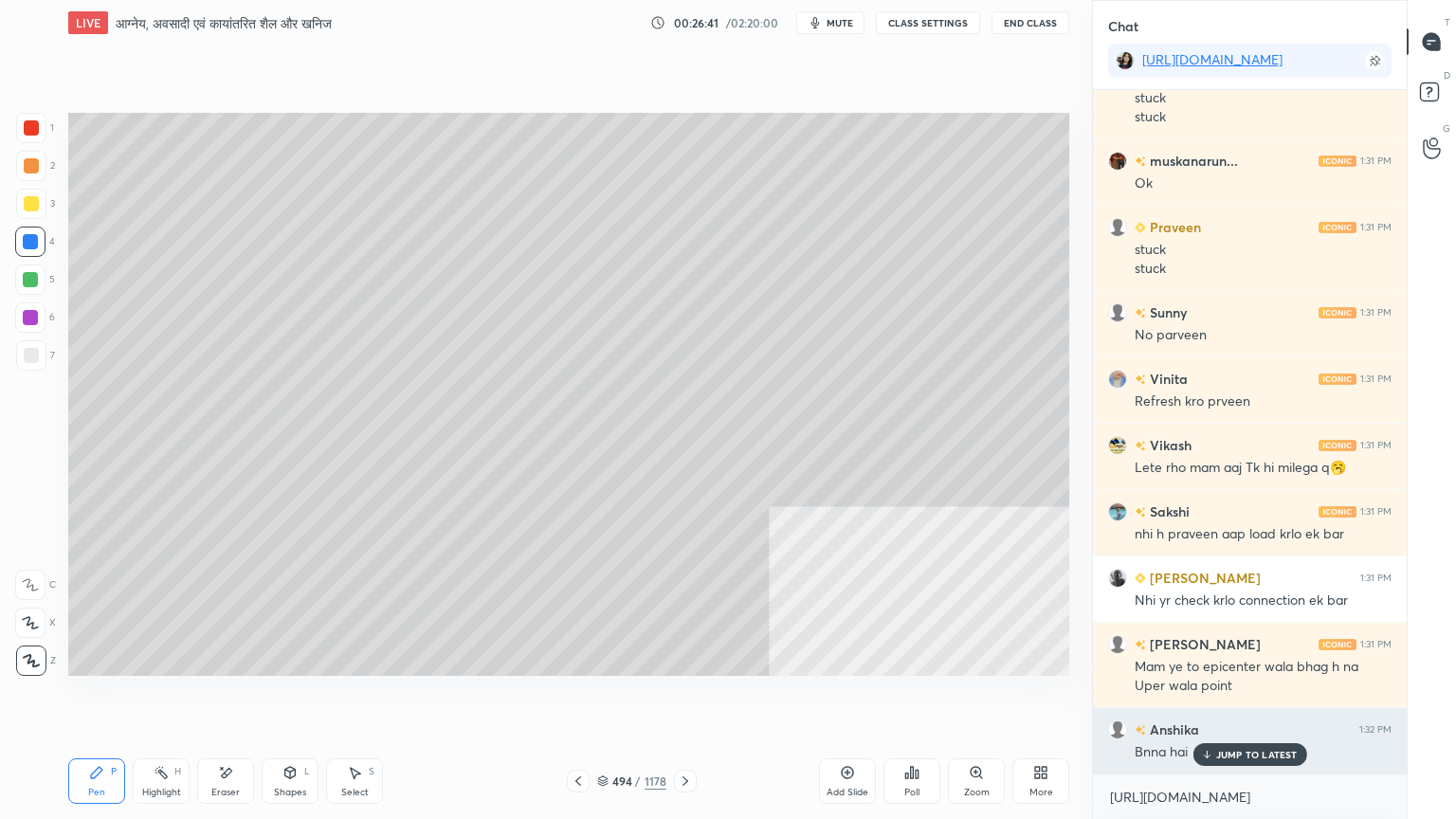 click on "JUMP TO LATEST" at bounding box center [1257, 755] 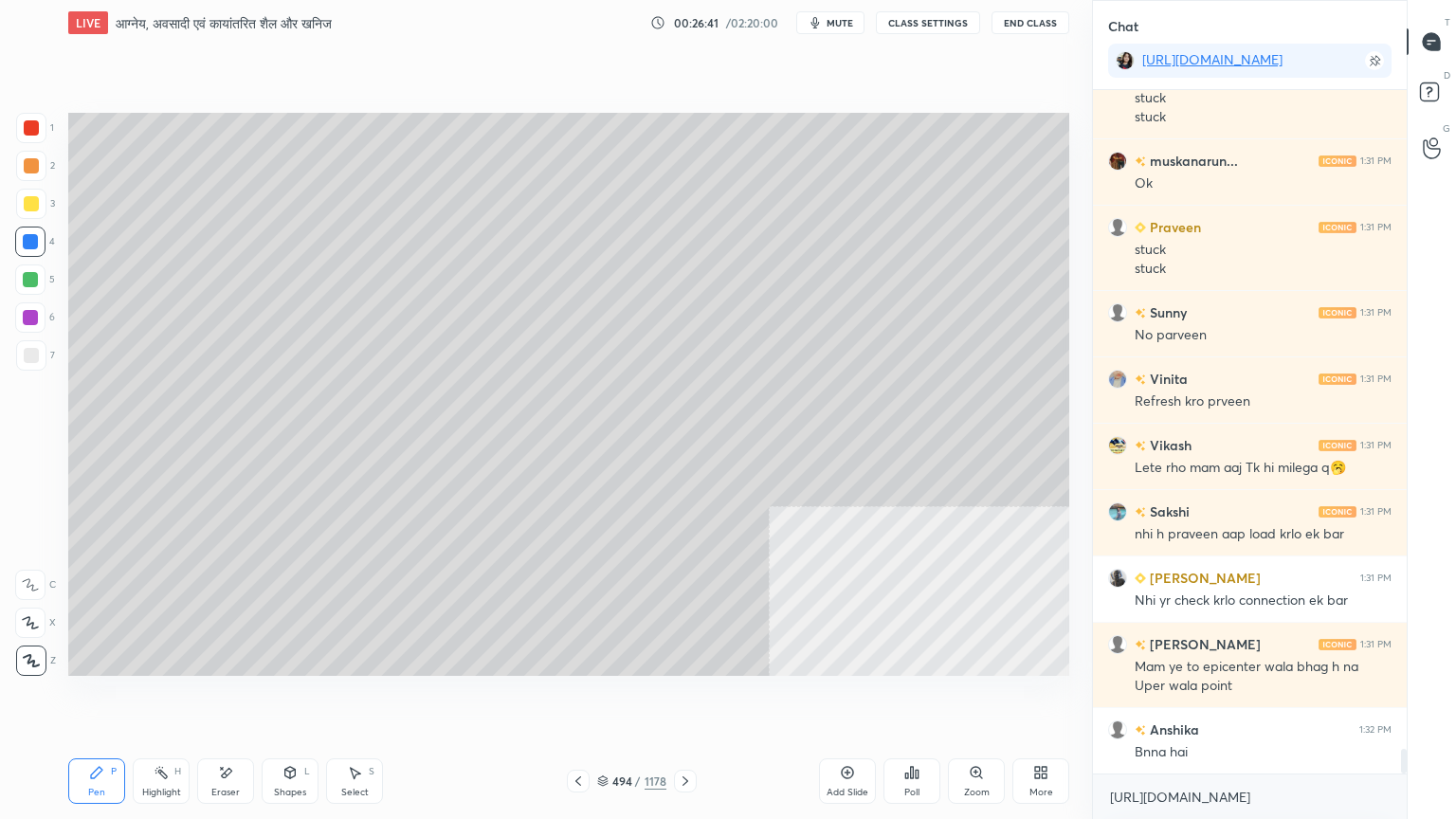 scroll, scrollTop: 18267, scrollLeft: 0, axis: vertical 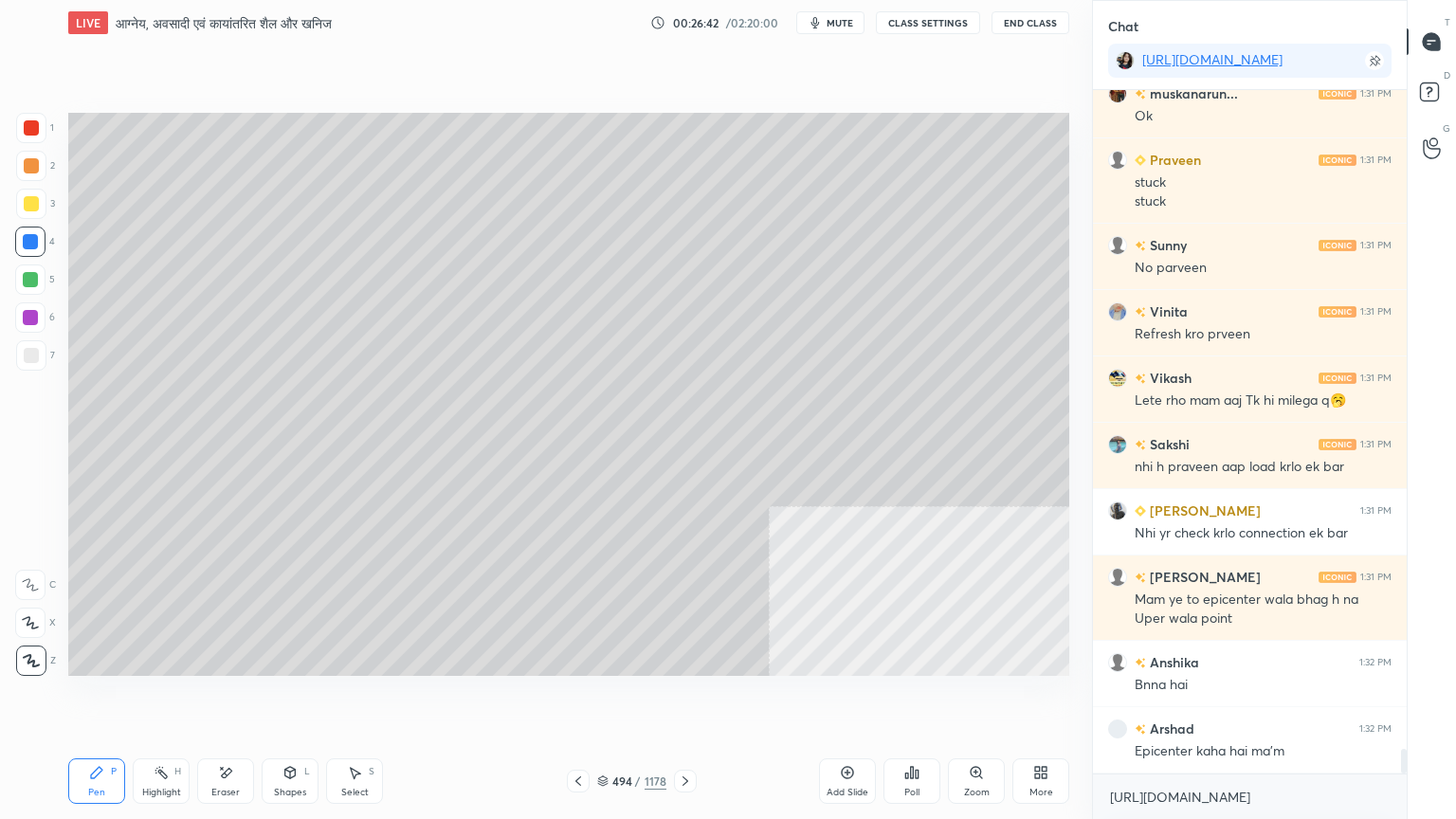 click at bounding box center [31, 355] 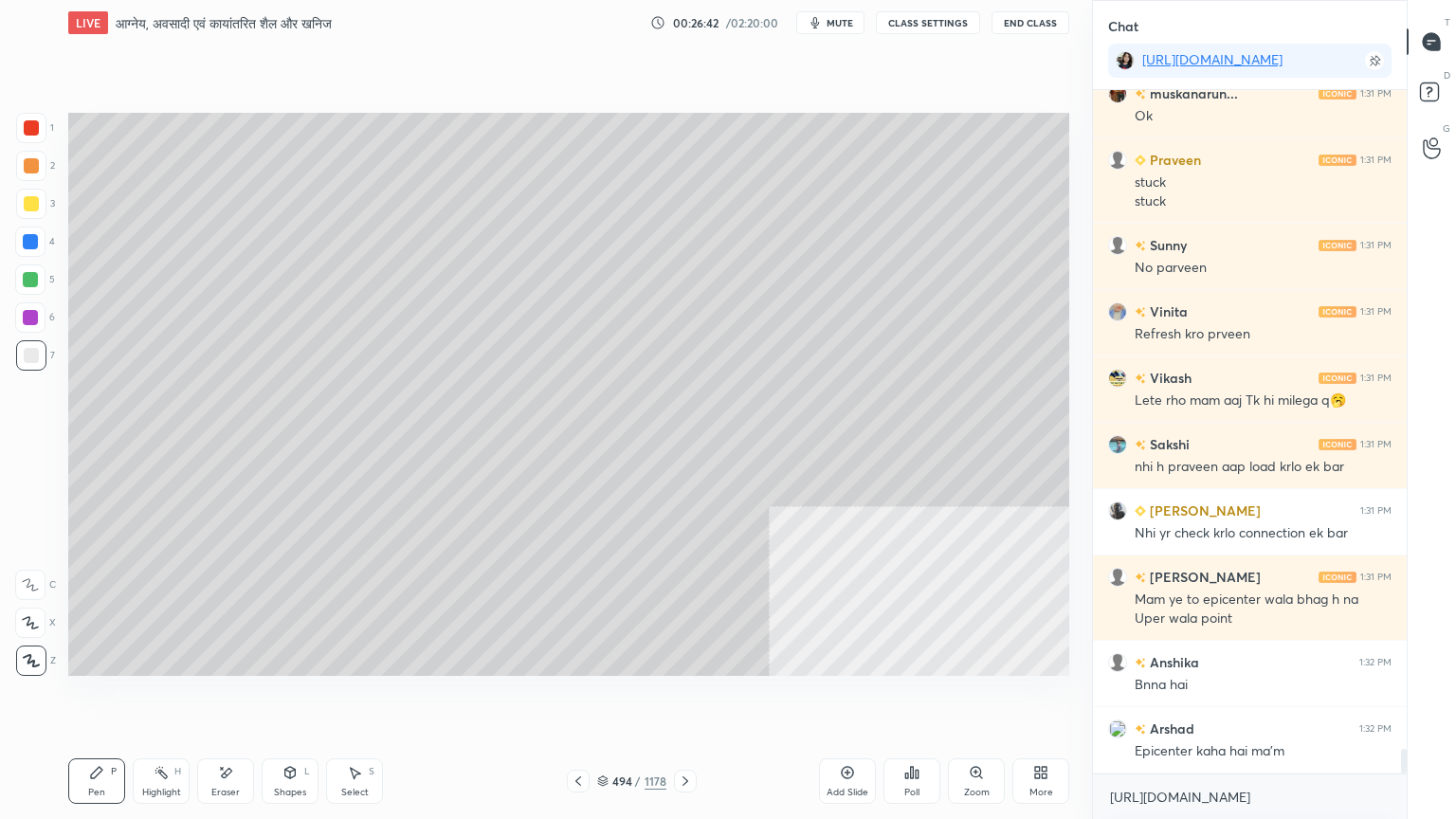 click at bounding box center (31, 355) 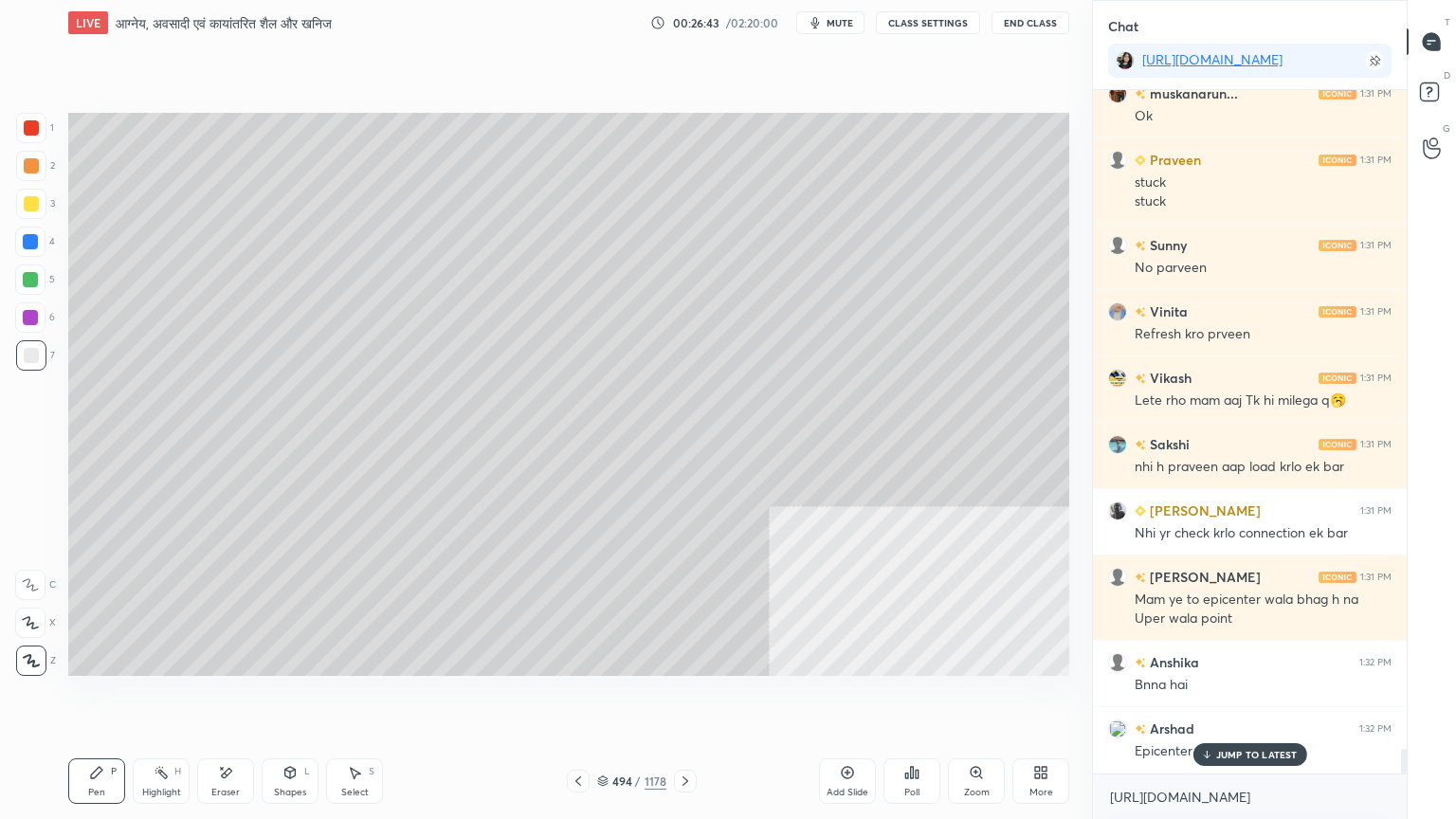 scroll, scrollTop: 18333, scrollLeft: 0, axis: vertical 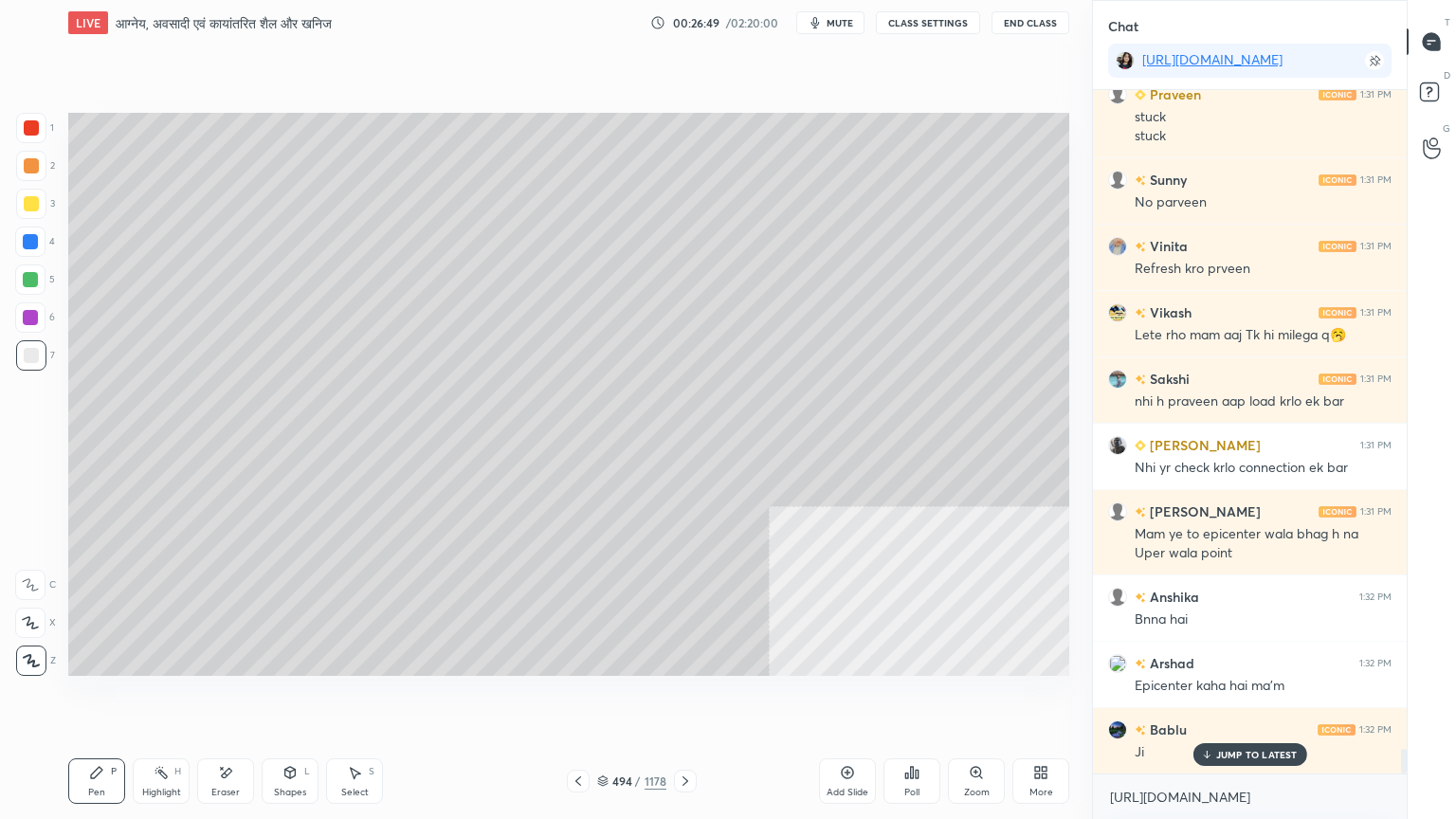 click at bounding box center (31, 128) 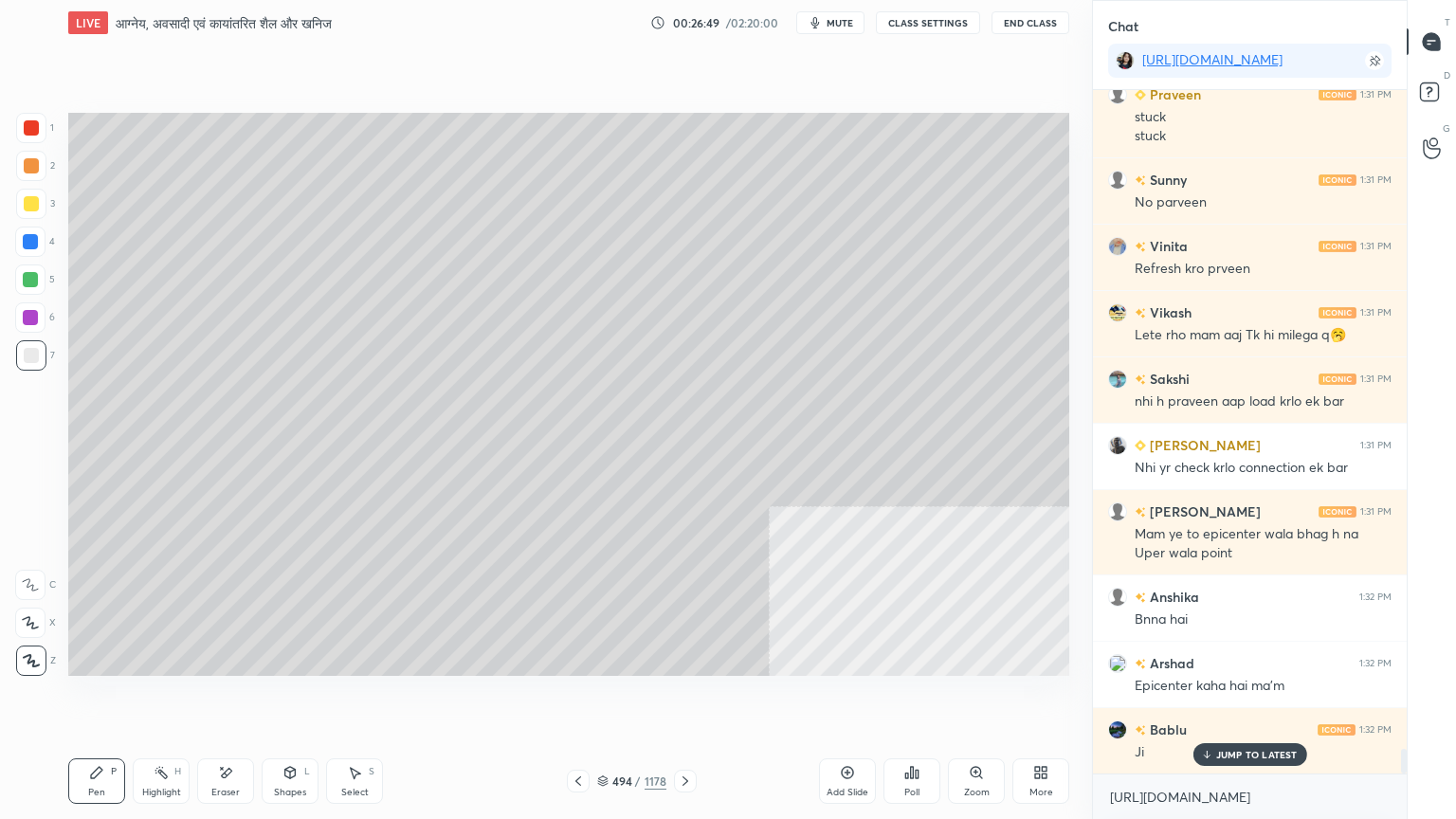 click at bounding box center [31, 128] 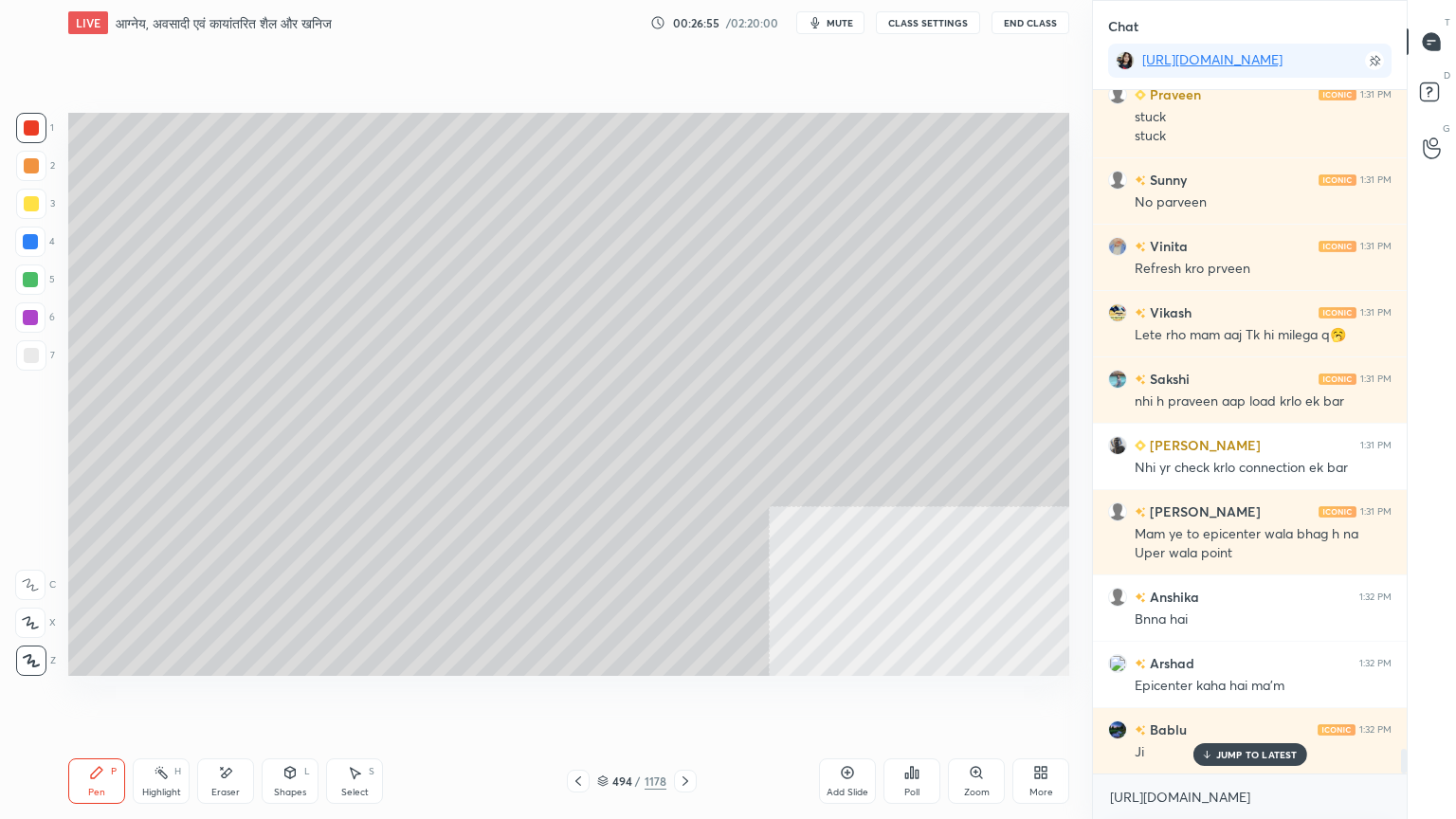 scroll, scrollTop: 18400, scrollLeft: 0, axis: vertical 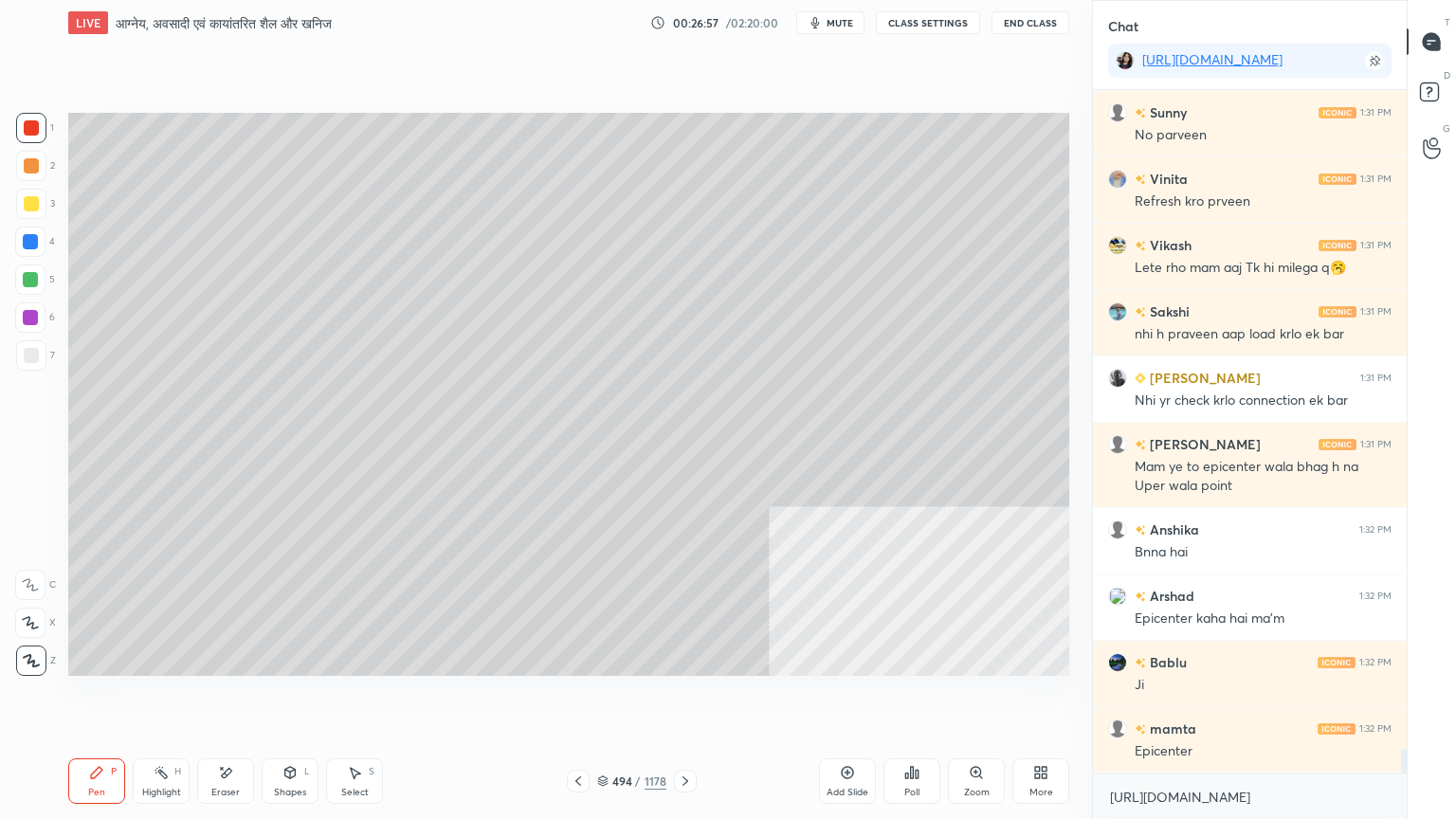 click at bounding box center [31, 355] 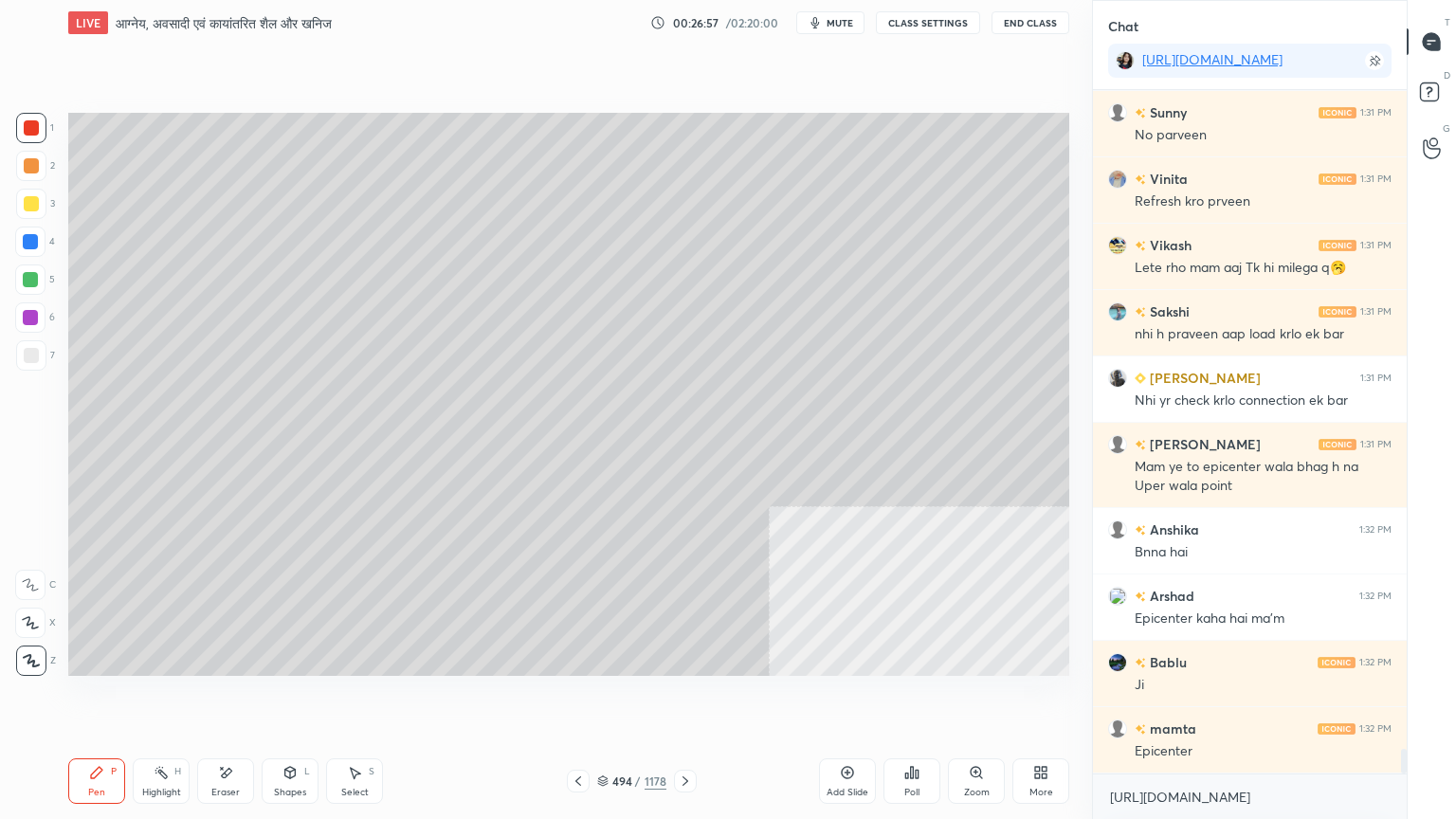 click at bounding box center (31, 355) 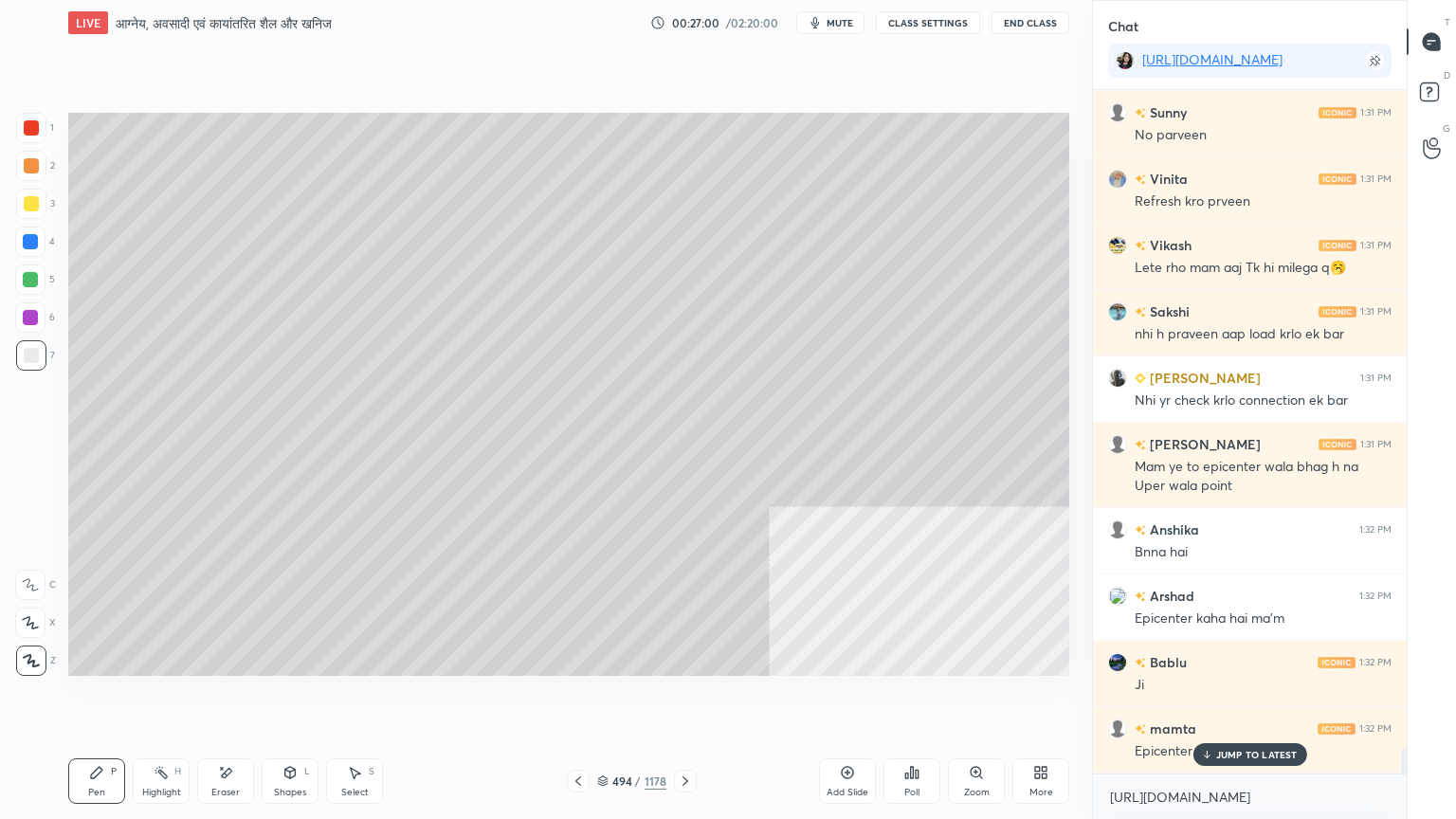 scroll, scrollTop: 18465, scrollLeft: 0, axis: vertical 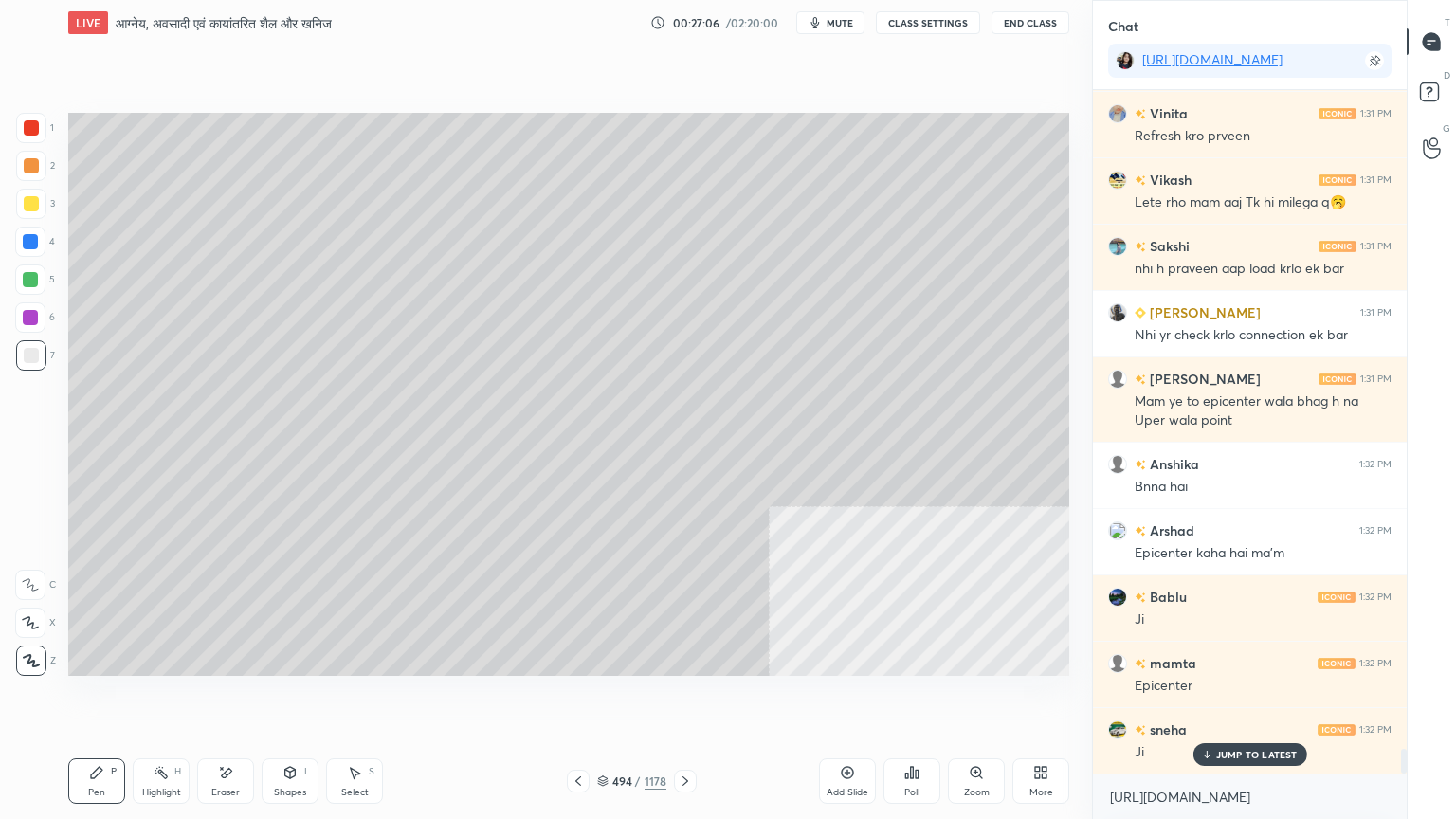 click at bounding box center [30, 242] 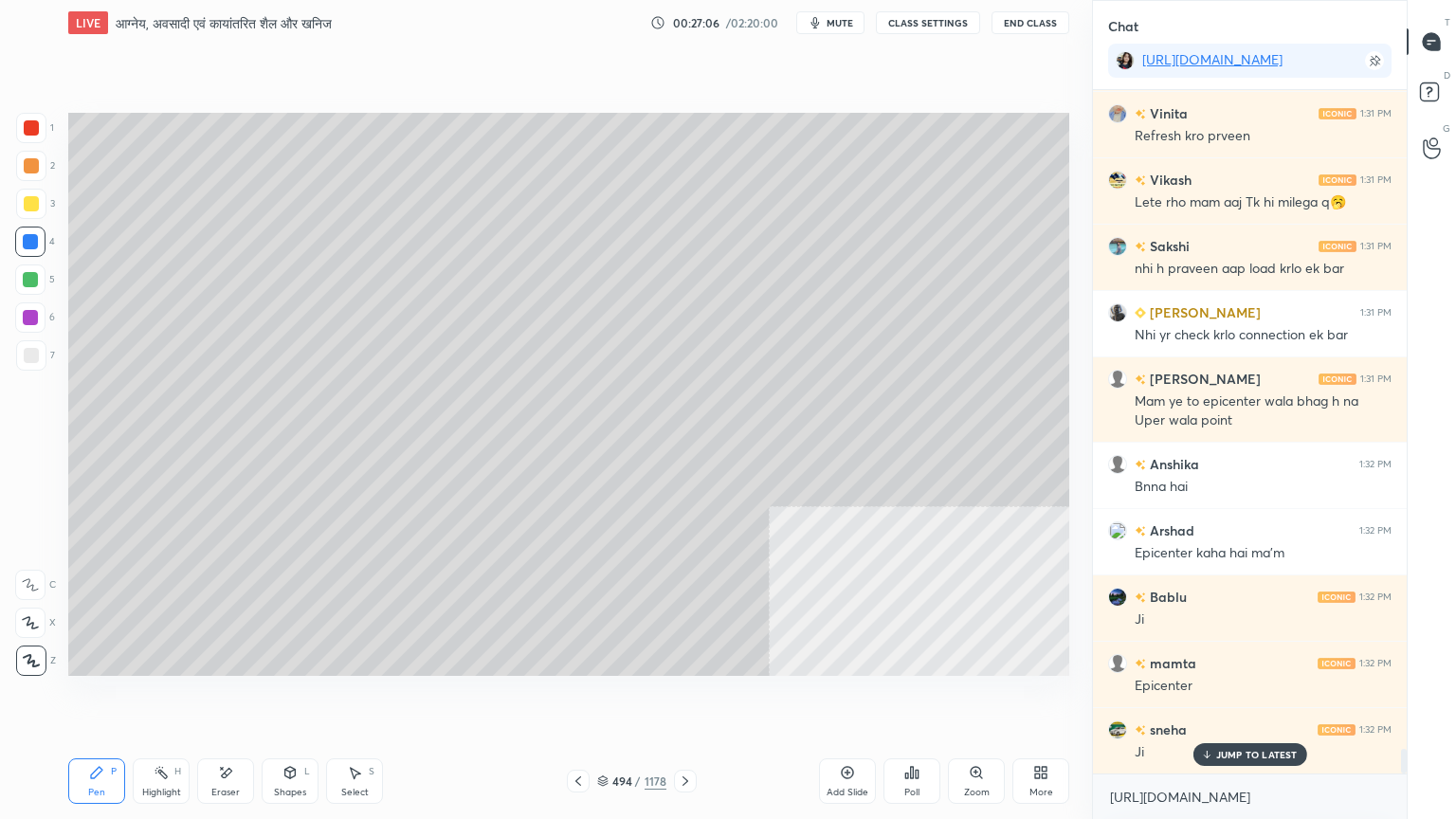 click at bounding box center [30, 242] 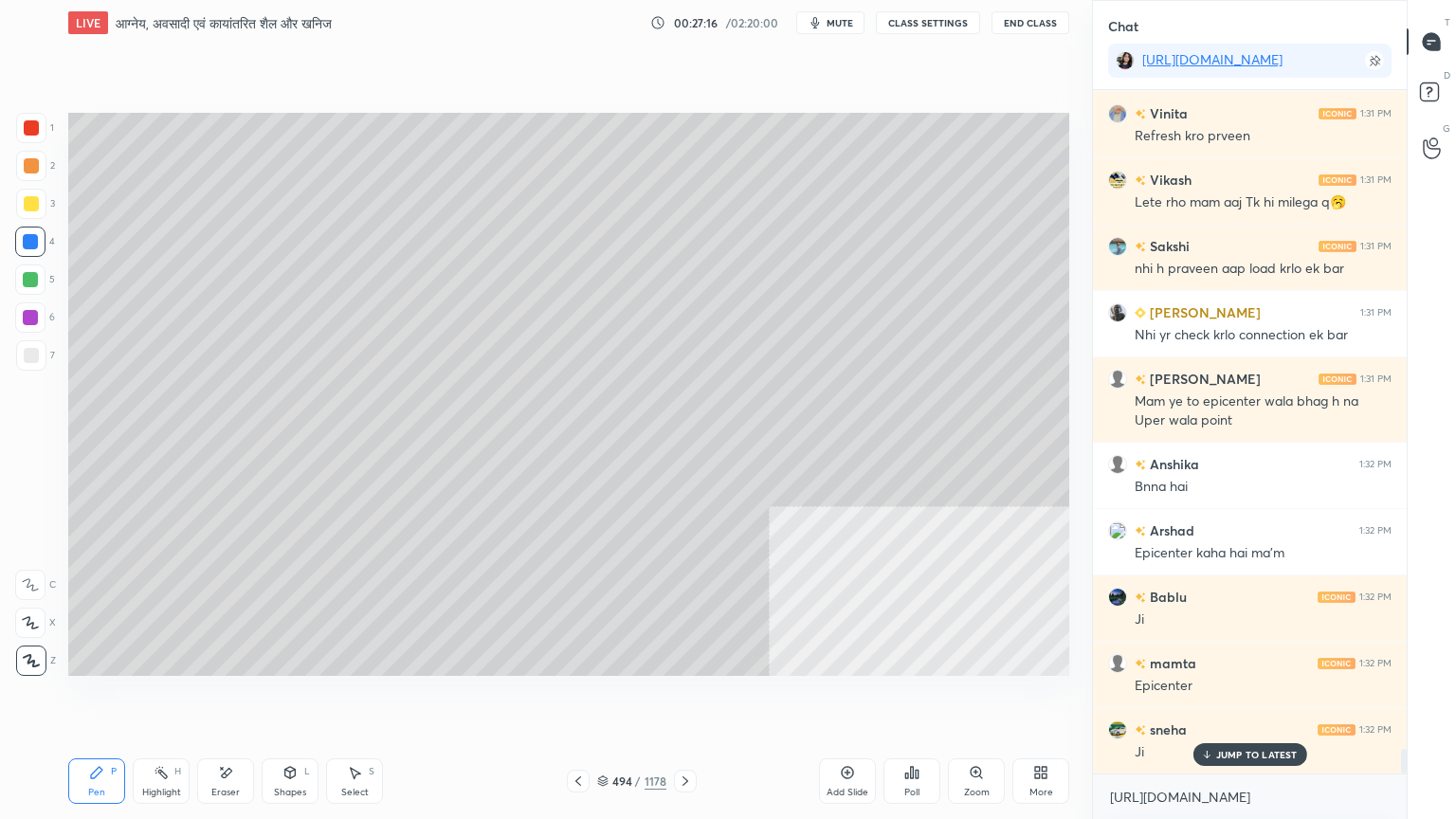 click at bounding box center (31, 355) 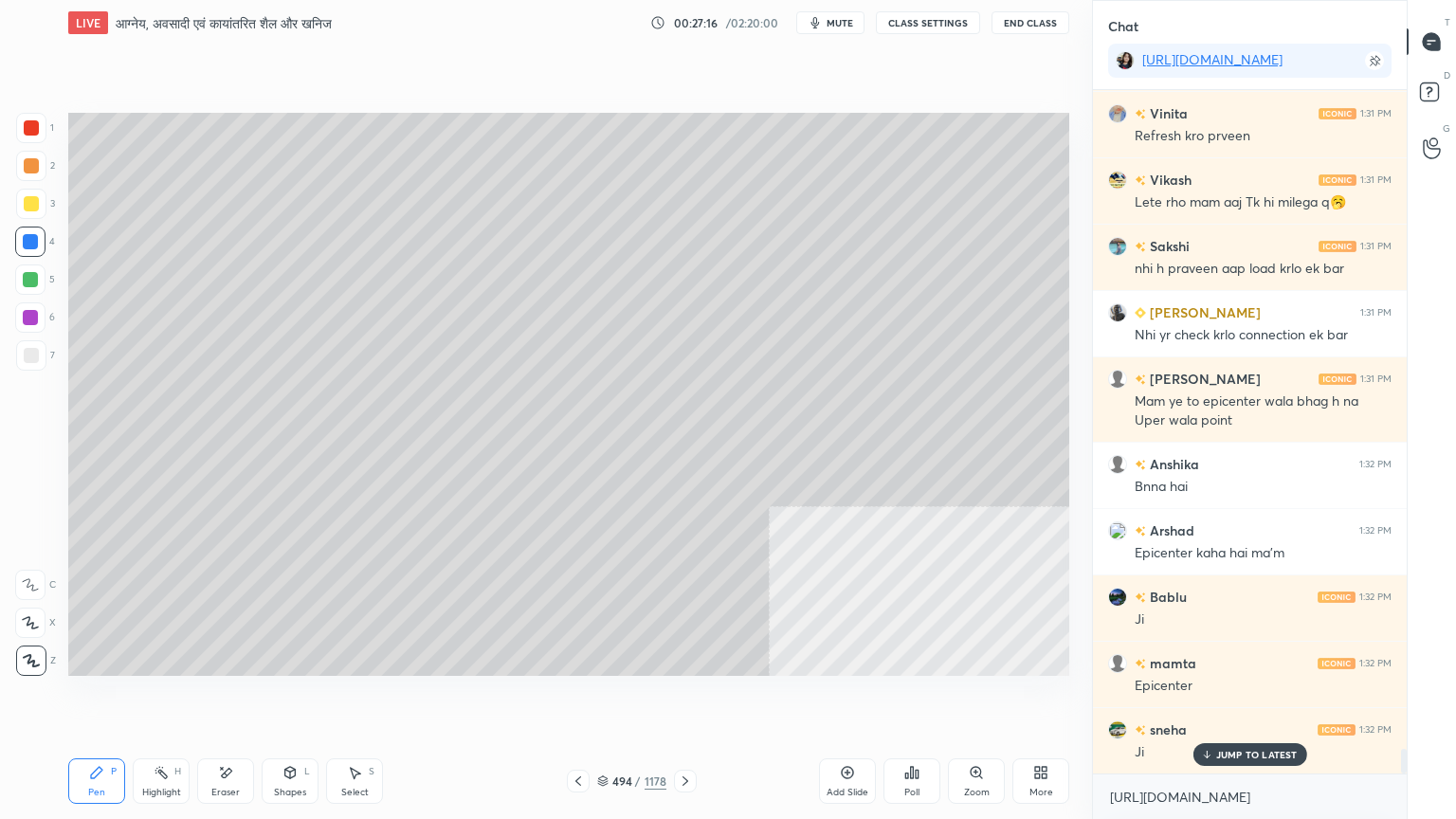 click at bounding box center (31, 355) 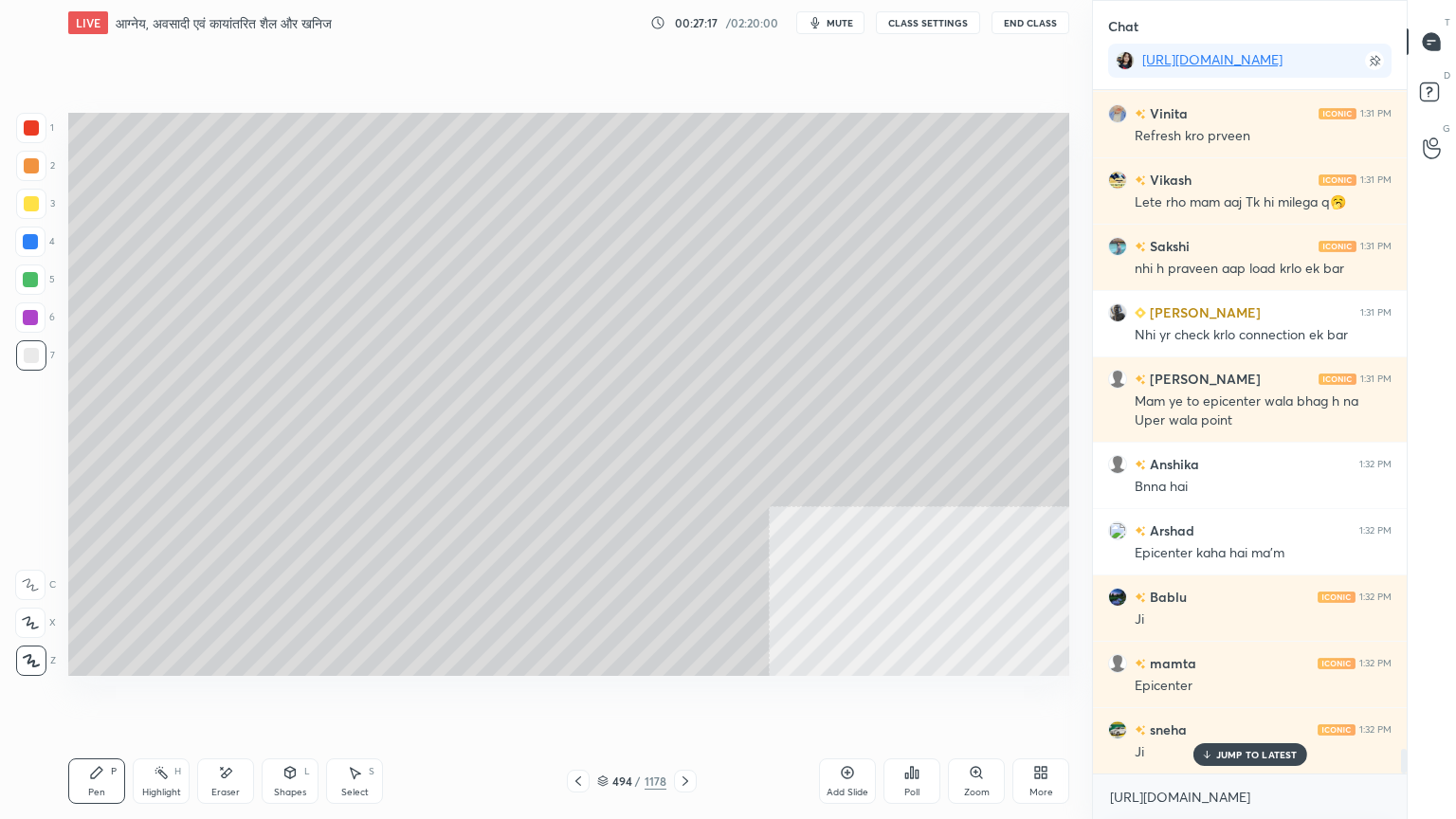 drag, startPoint x: 10, startPoint y: 236, endPoint x: 23, endPoint y: 240, distance: 13.601471 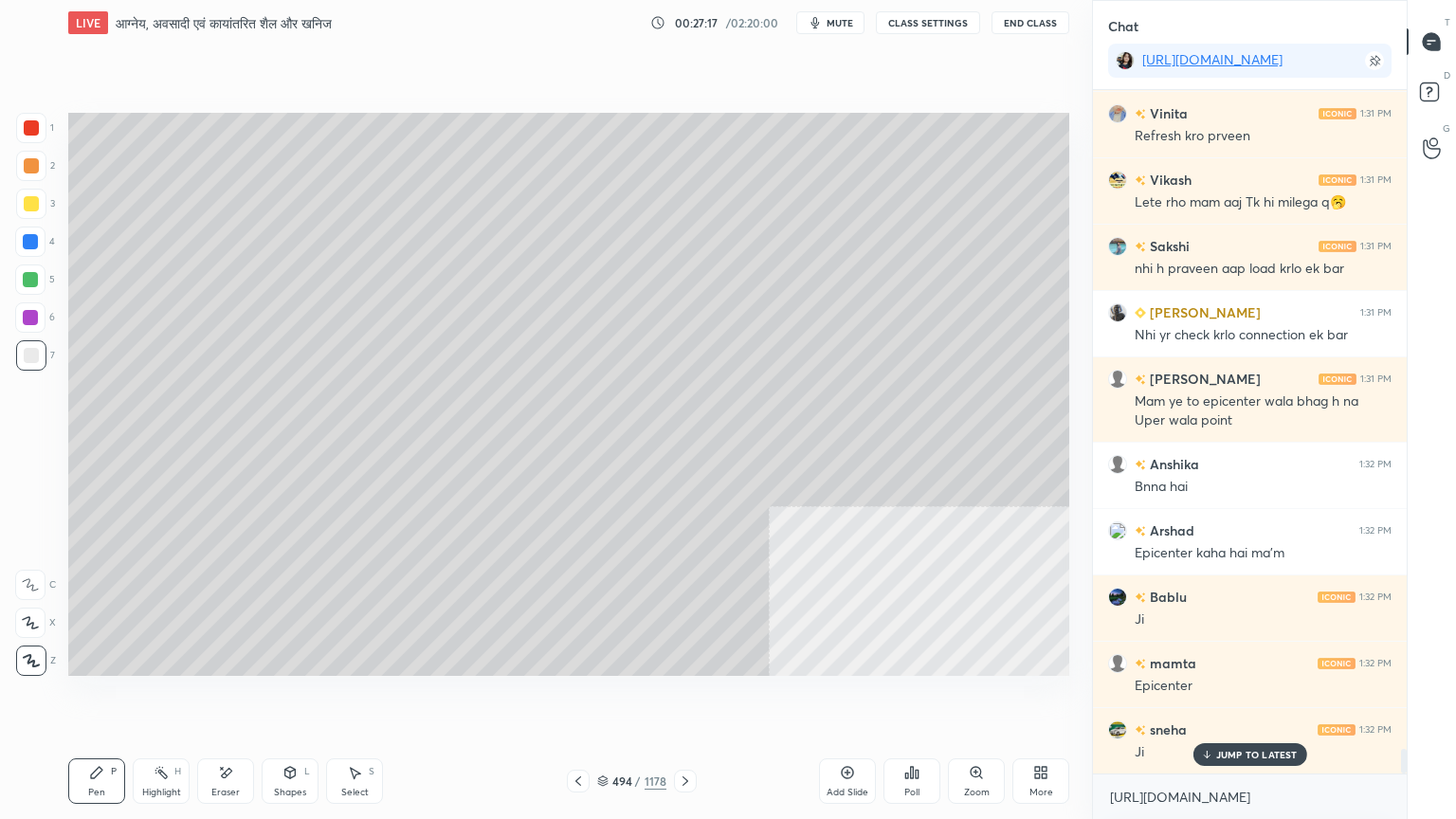 click on "1 2 3 4 5 6 7 C X Z E E Erase all   H H" at bounding box center [30, 394] 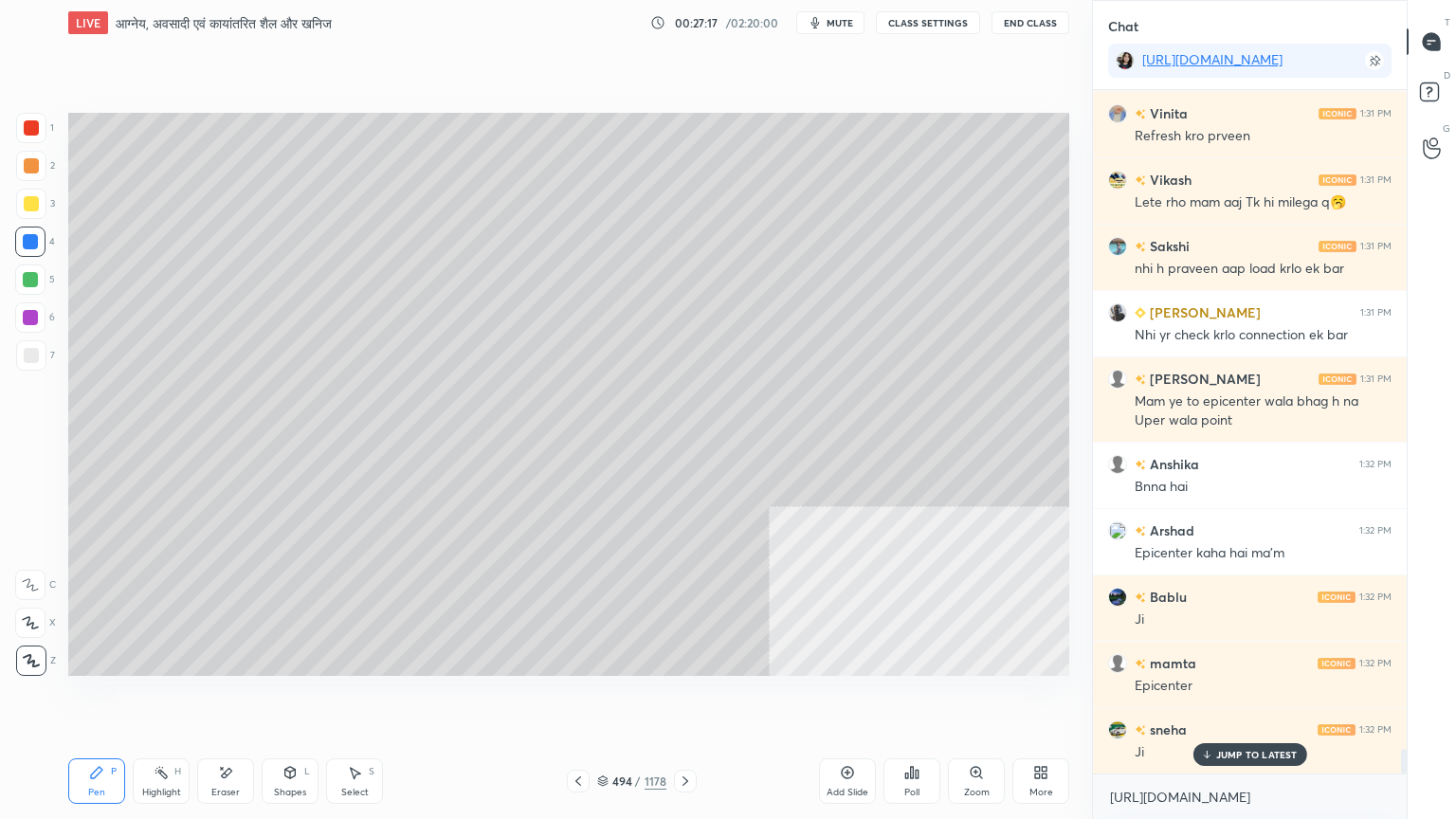 drag, startPoint x: 30, startPoint y: 242, endPoint x: 61, endPoint y: 240, distance: 31.06445 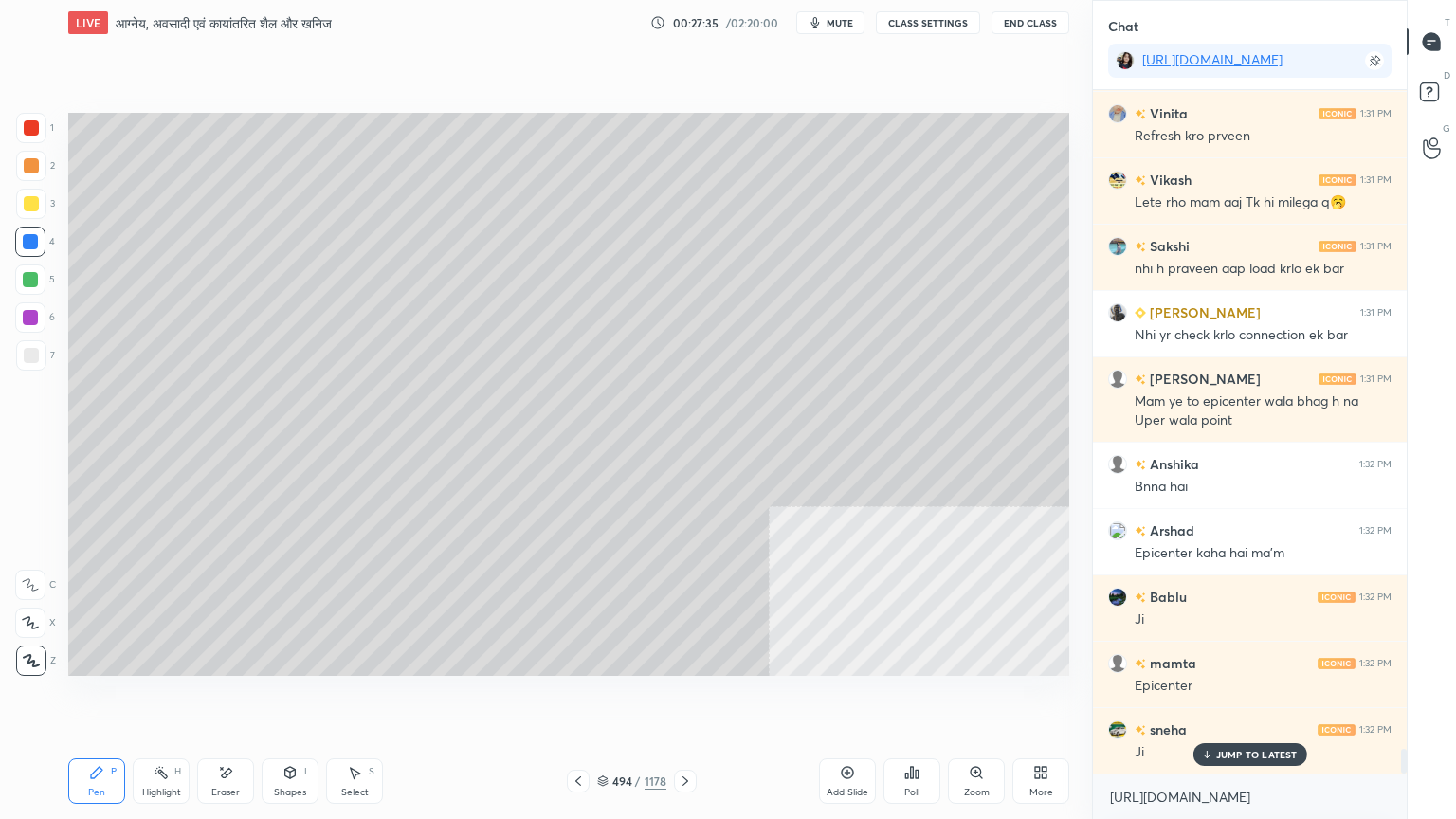 drag, startPoint x: 839, startPoint y: 776, endPoint x: 693, endPoint y: 766, distance: 146.34207 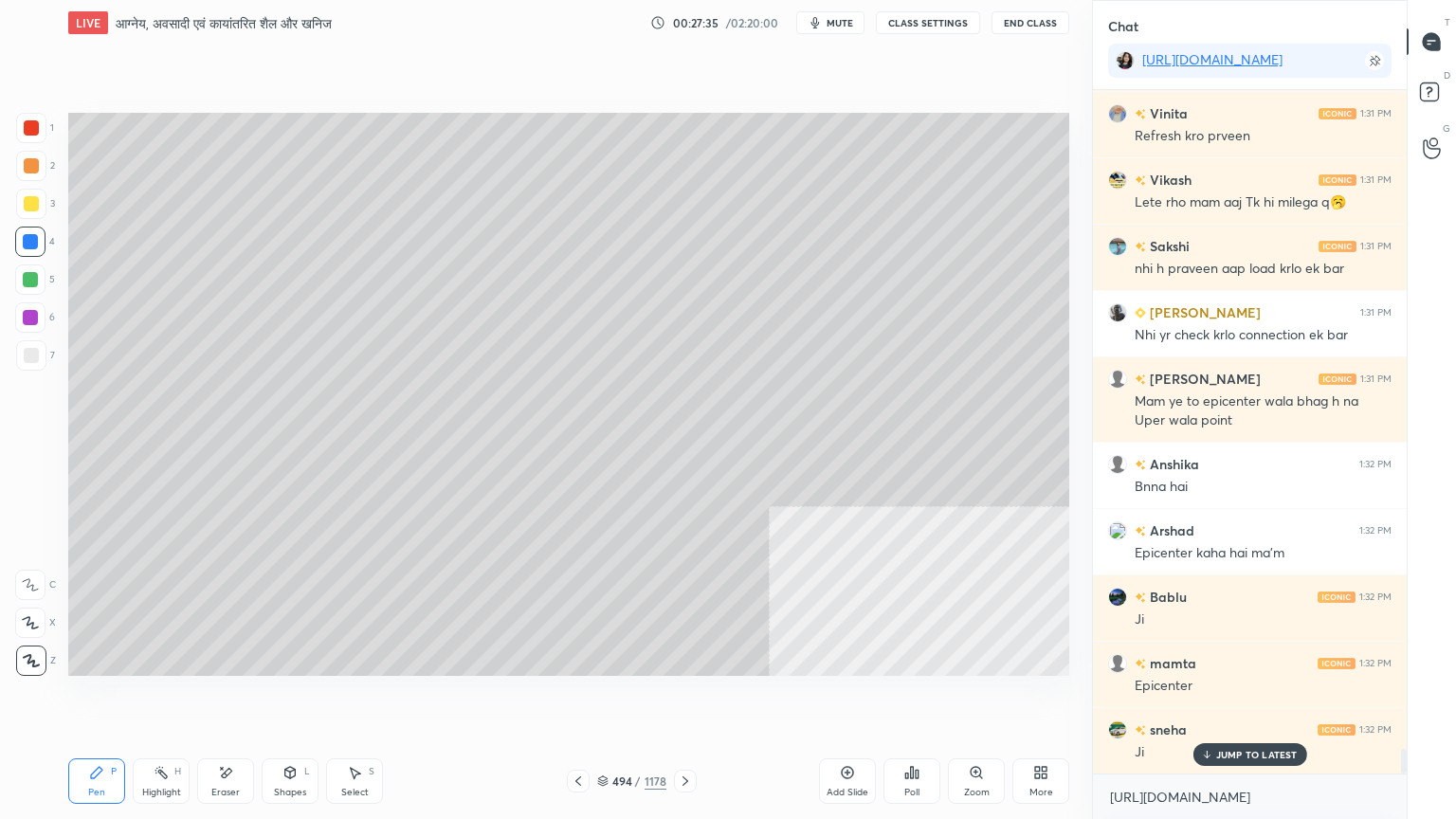 click on "Add Slide" at bounding box center [847, 781] 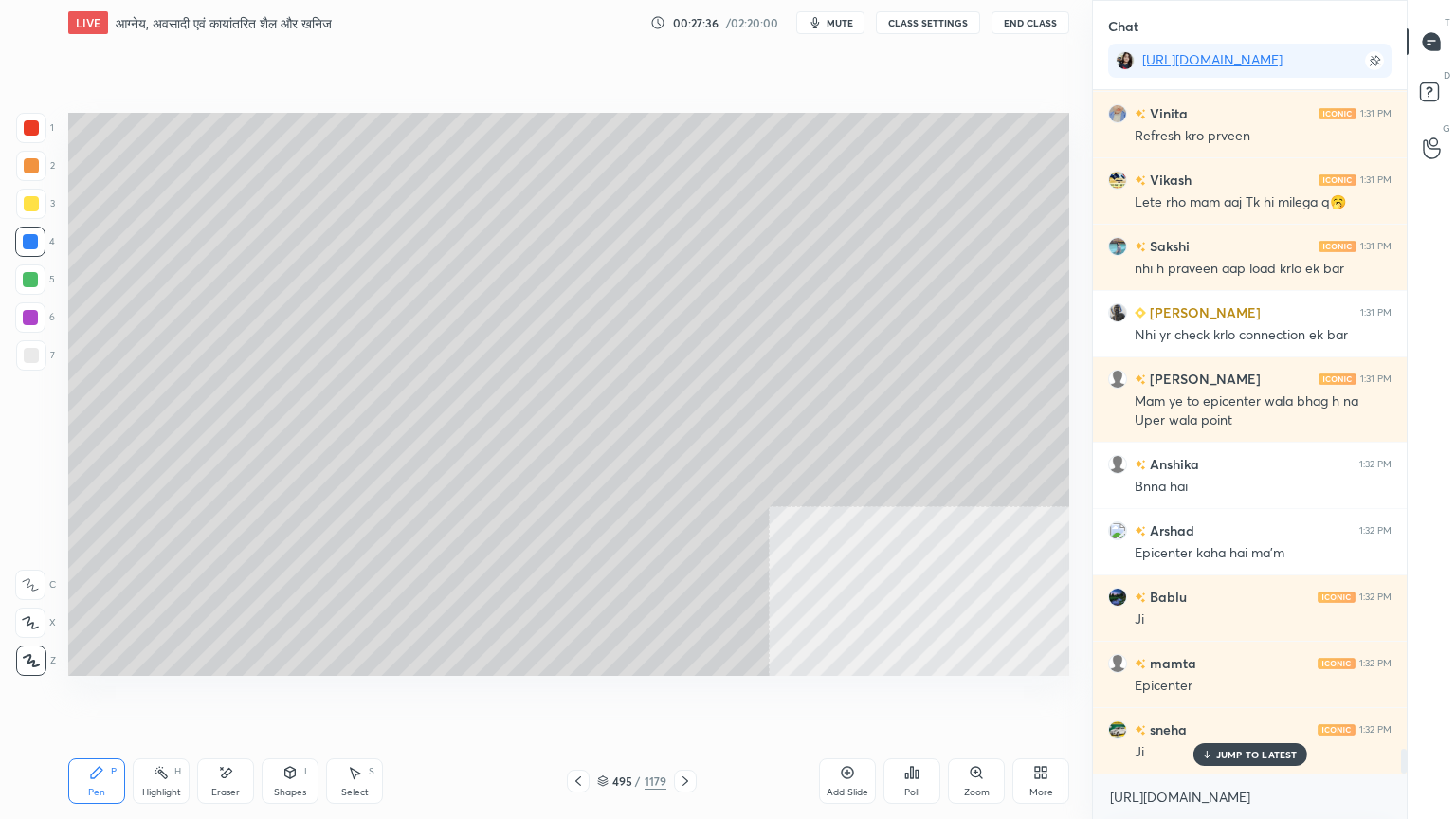click on "Shapes L" at bounding box center [290, 781] 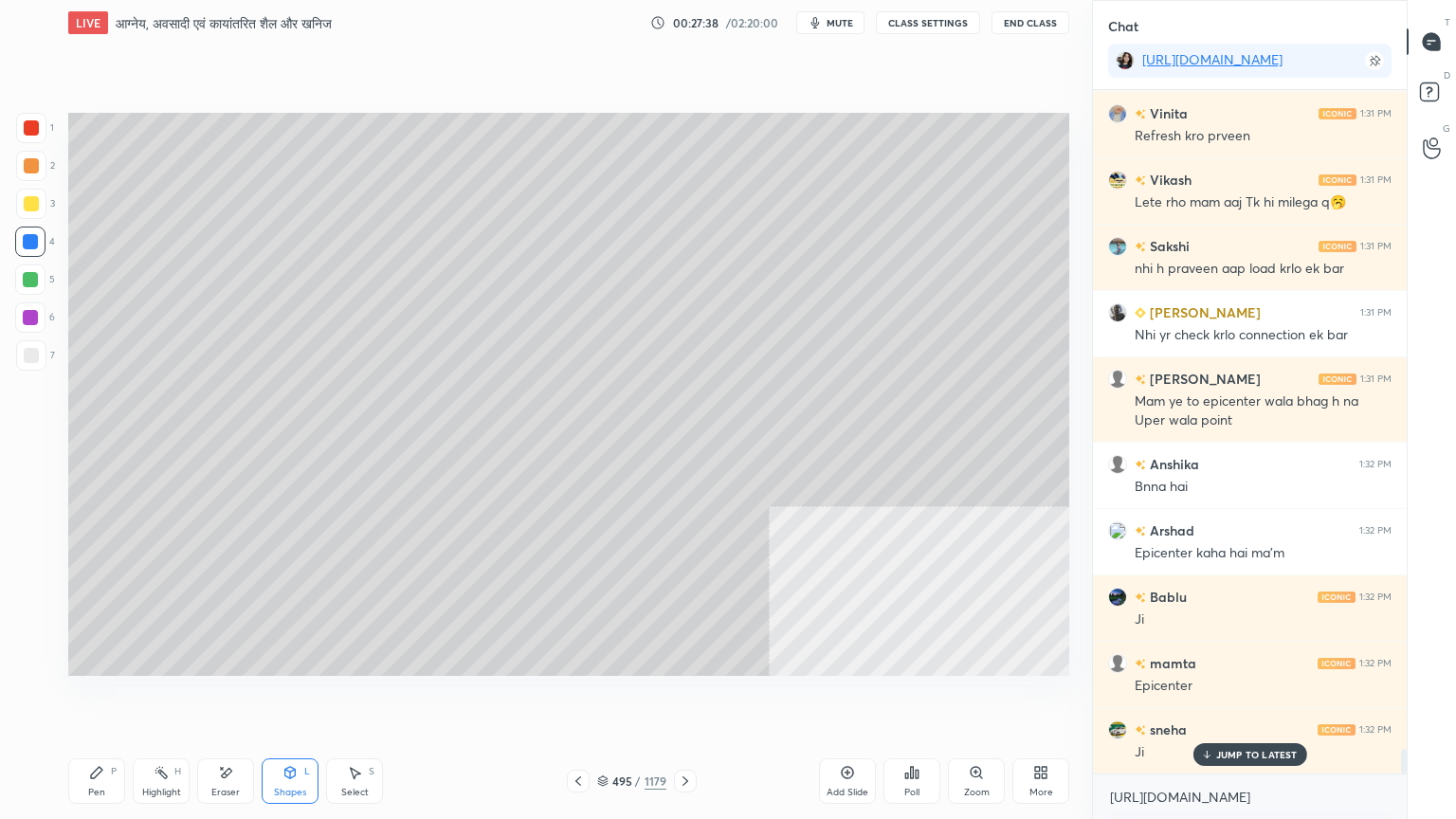 drag, startPoint x: 110, startPoint y: 772, endPoint x: 119, endPoint y: 679, distance: 93.43447 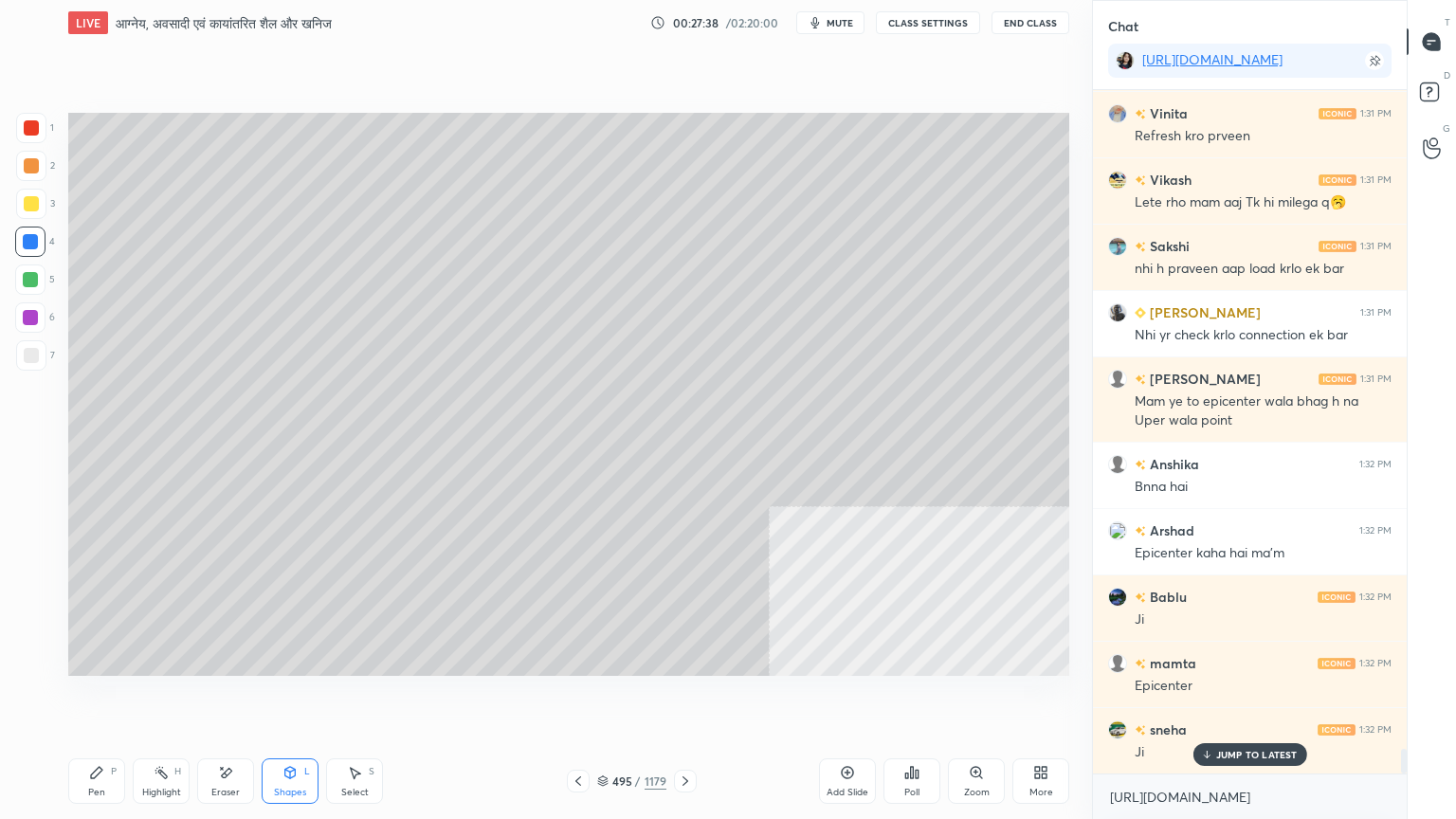 click on "Pen P" at bounding box center [97, 781] 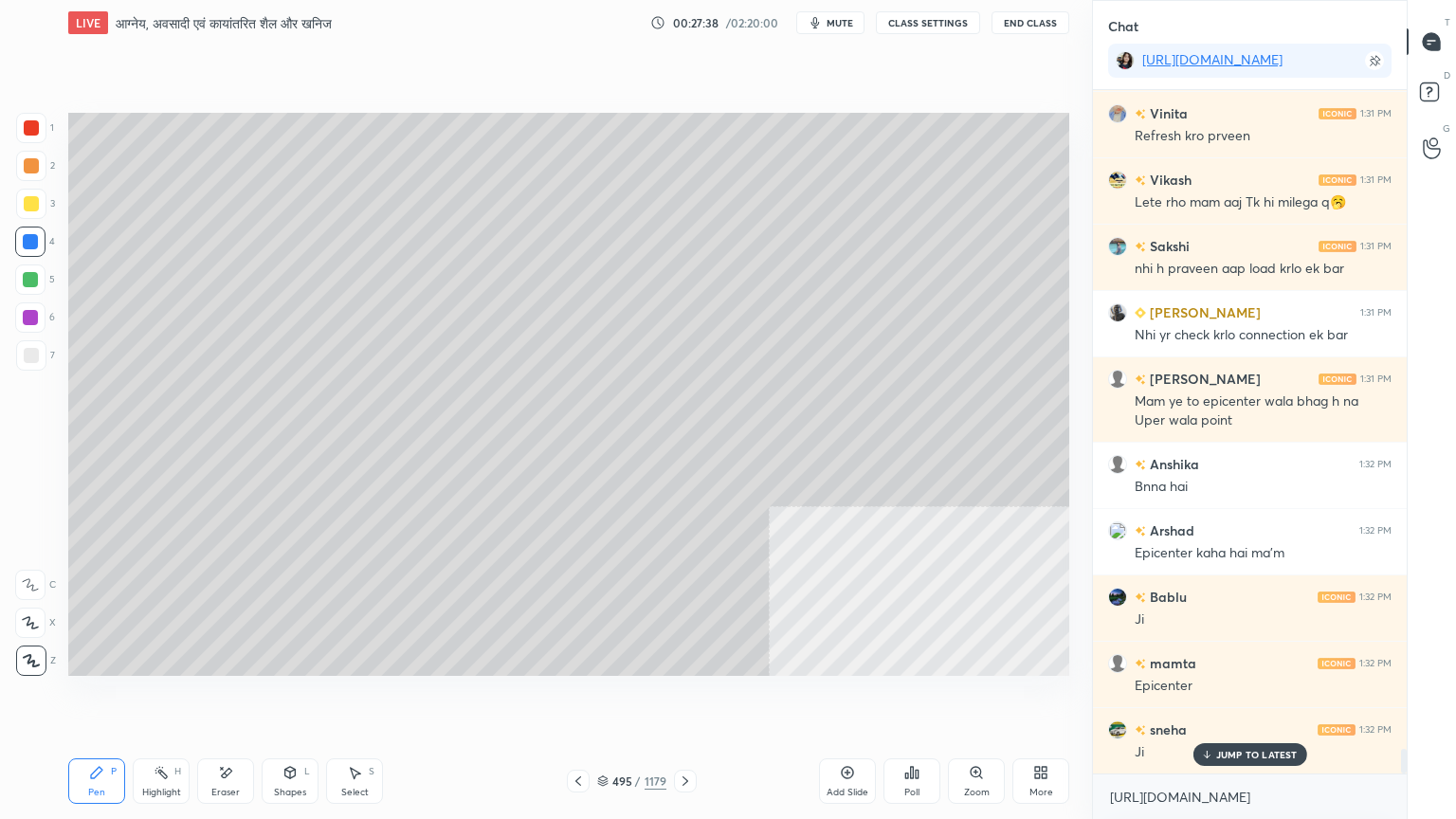 click at bounding box center (31, 355) 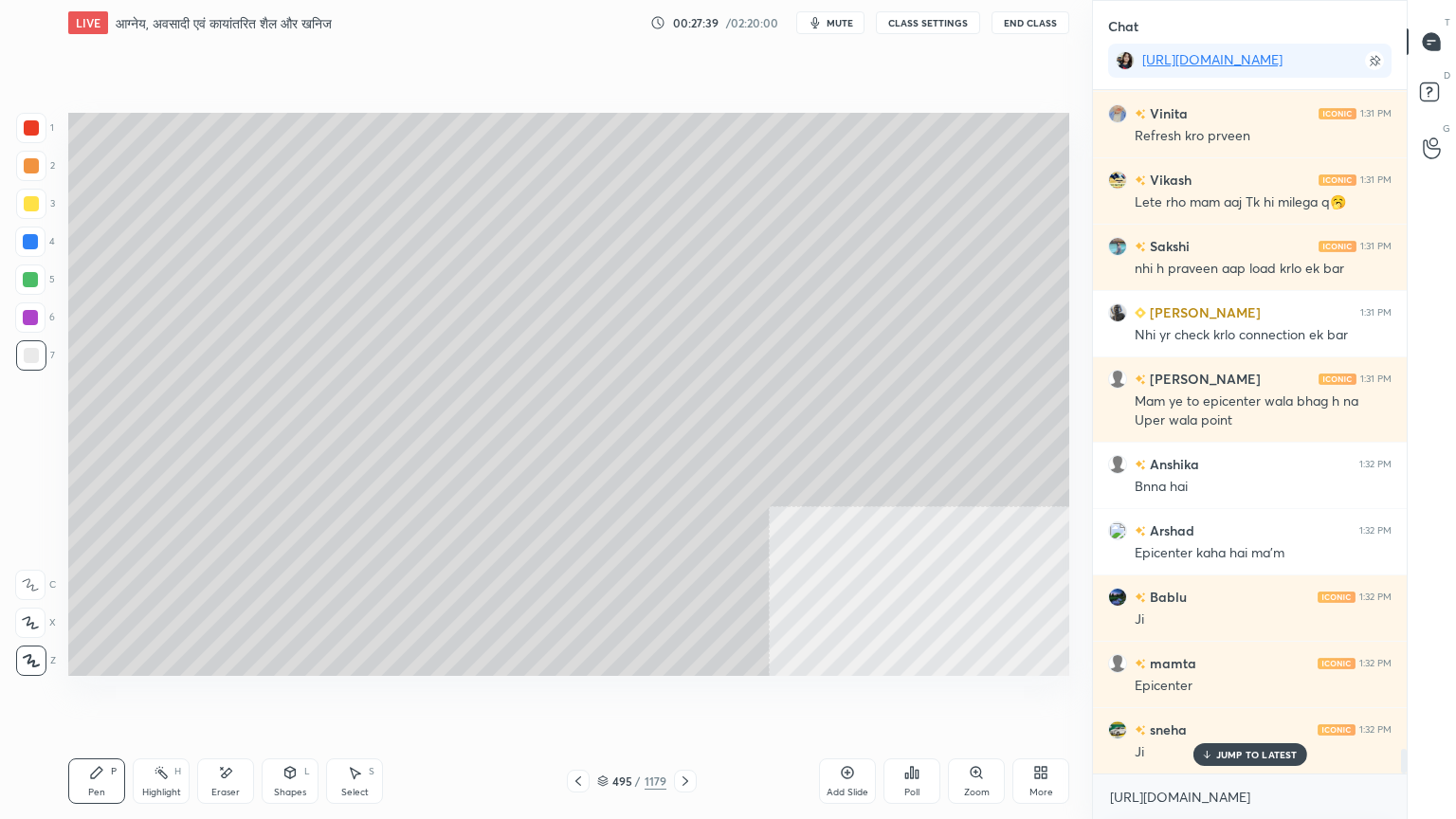 click at bounding box center [30, 242] 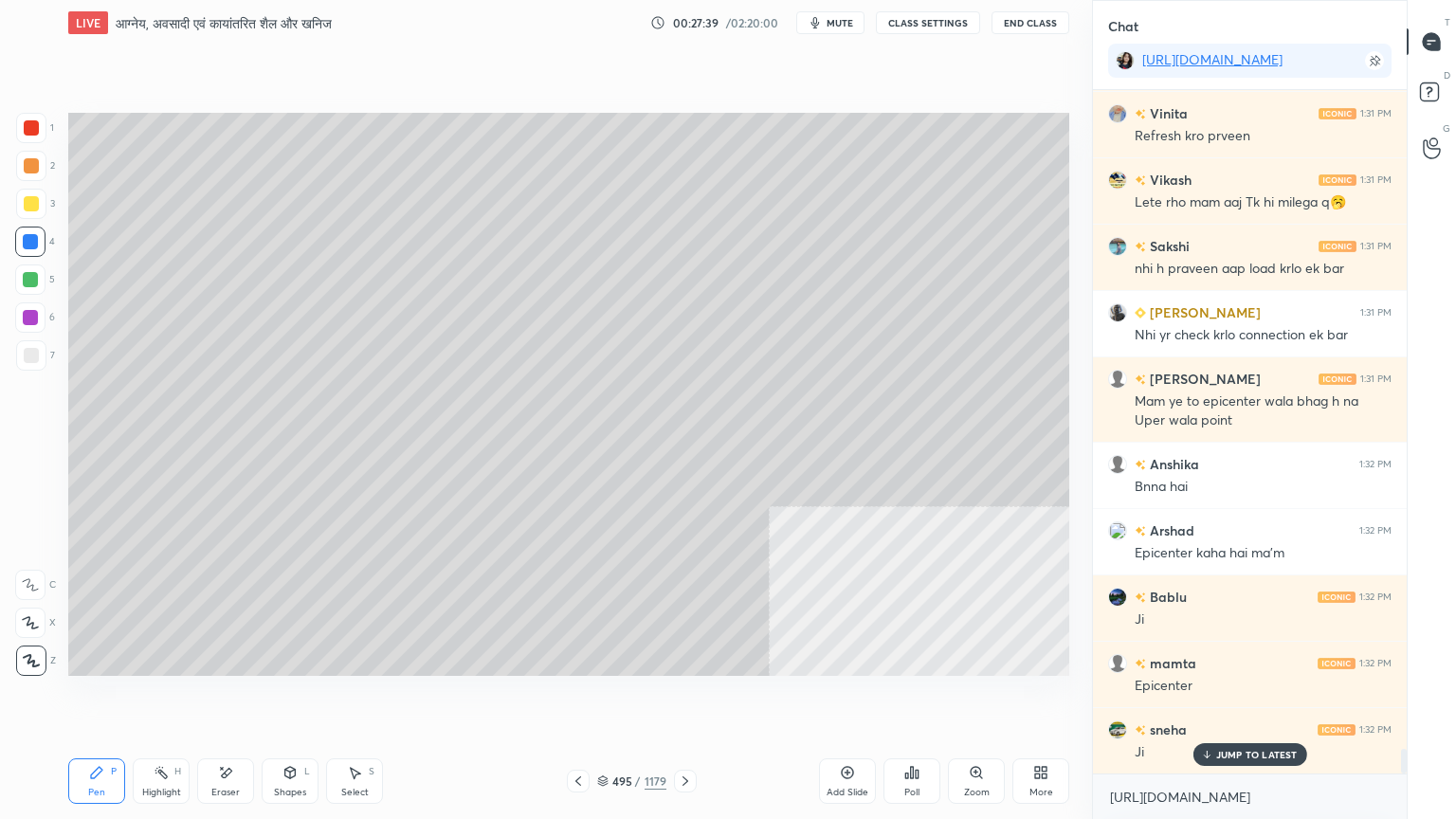 click at bounding box center [30, 242] 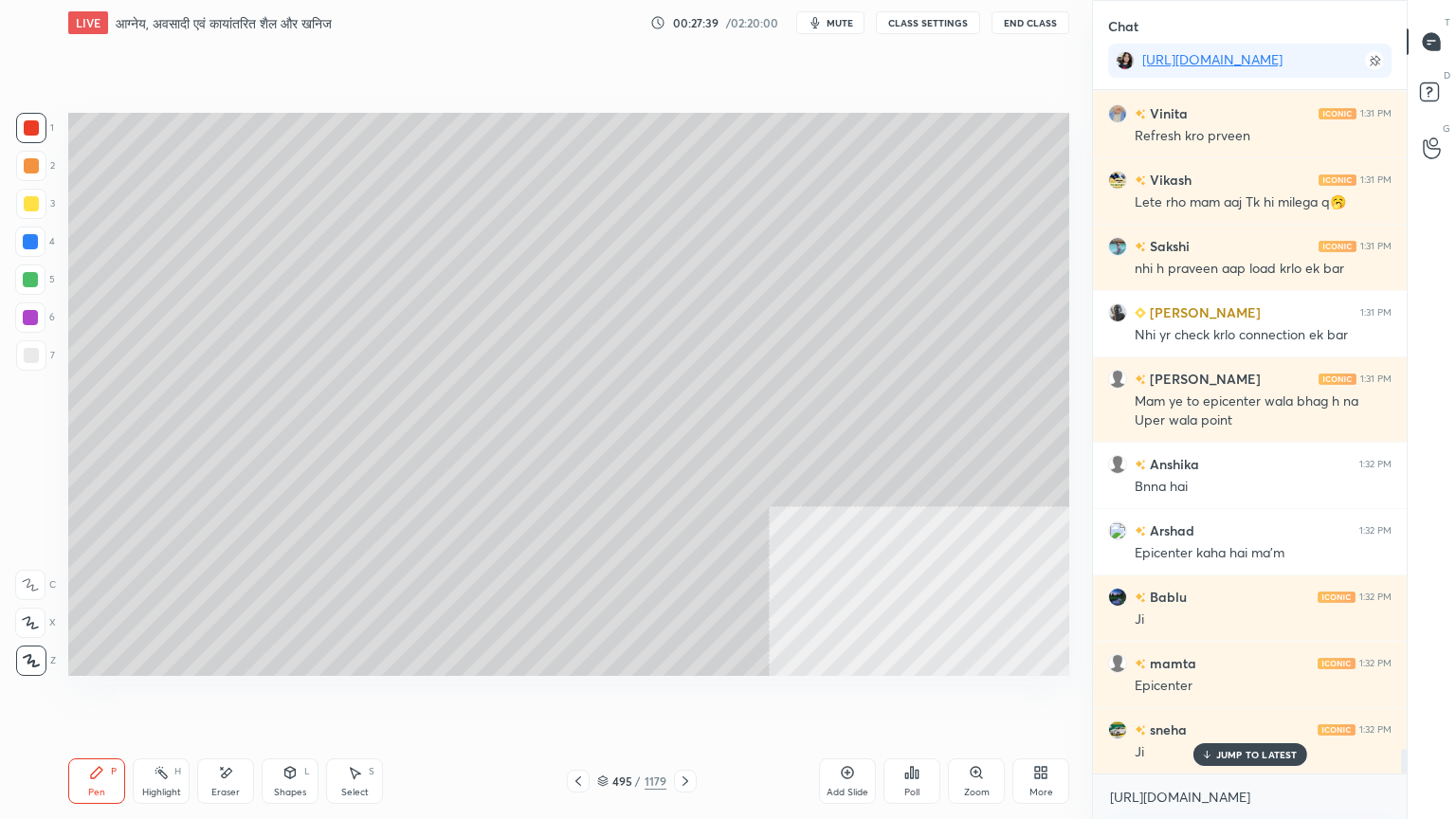 click at bounding box center (31, 128) 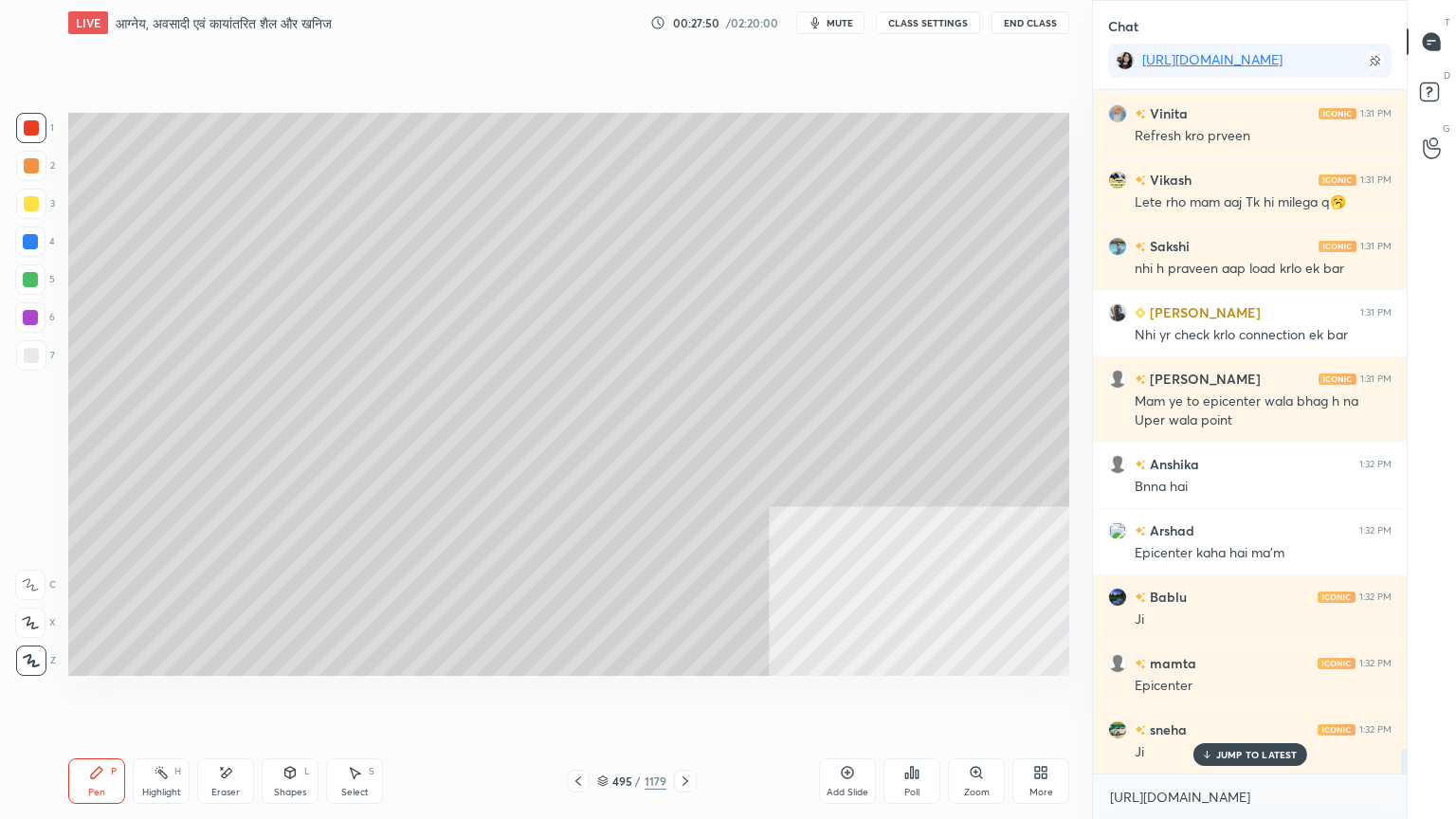 drag, startPoint x: 343, startPoint y: 799, endPoint x: 348, endPoint y: 727, distance: 72.1734 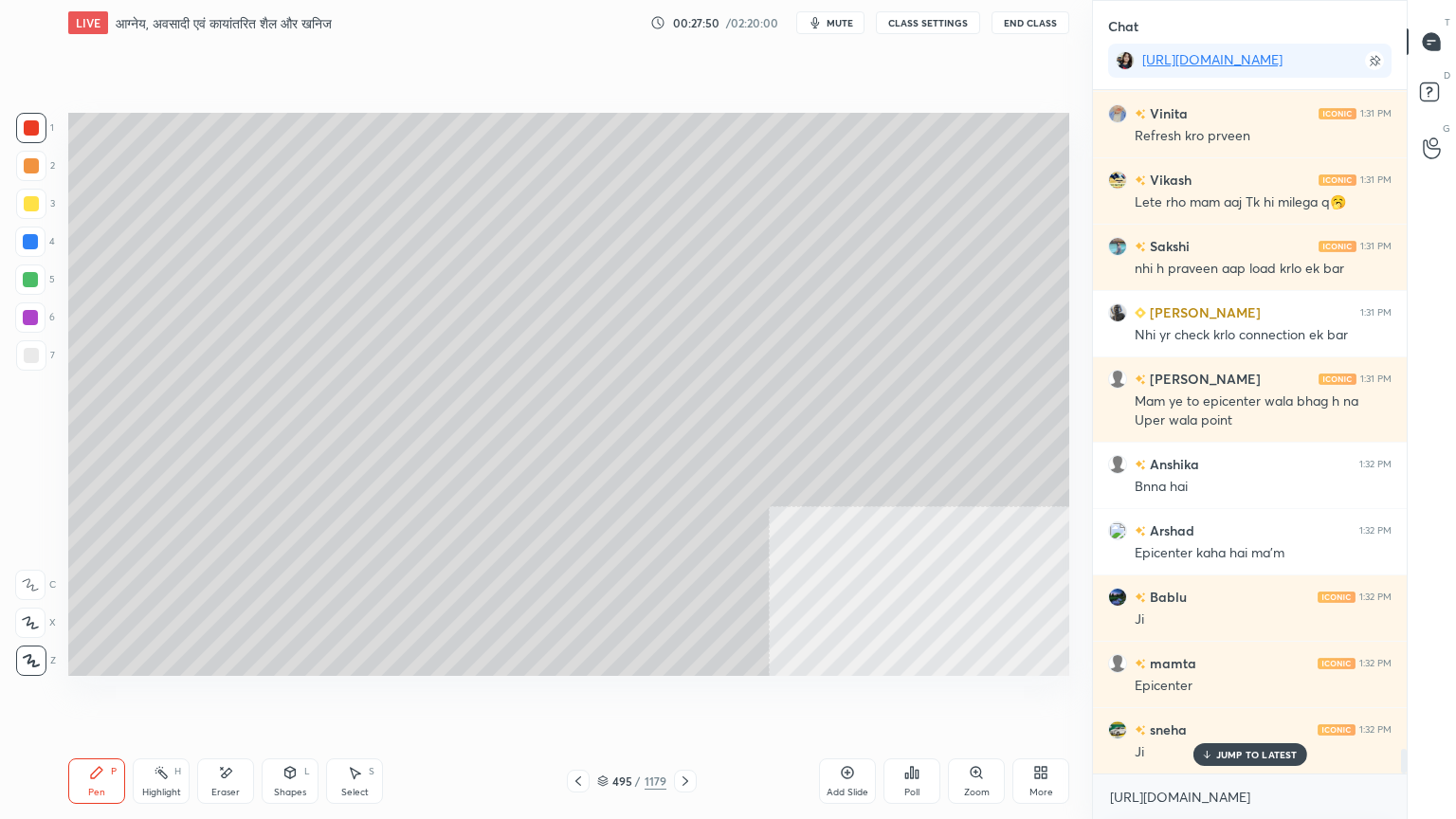 click on "Select S" at bounding box center (355, 781) 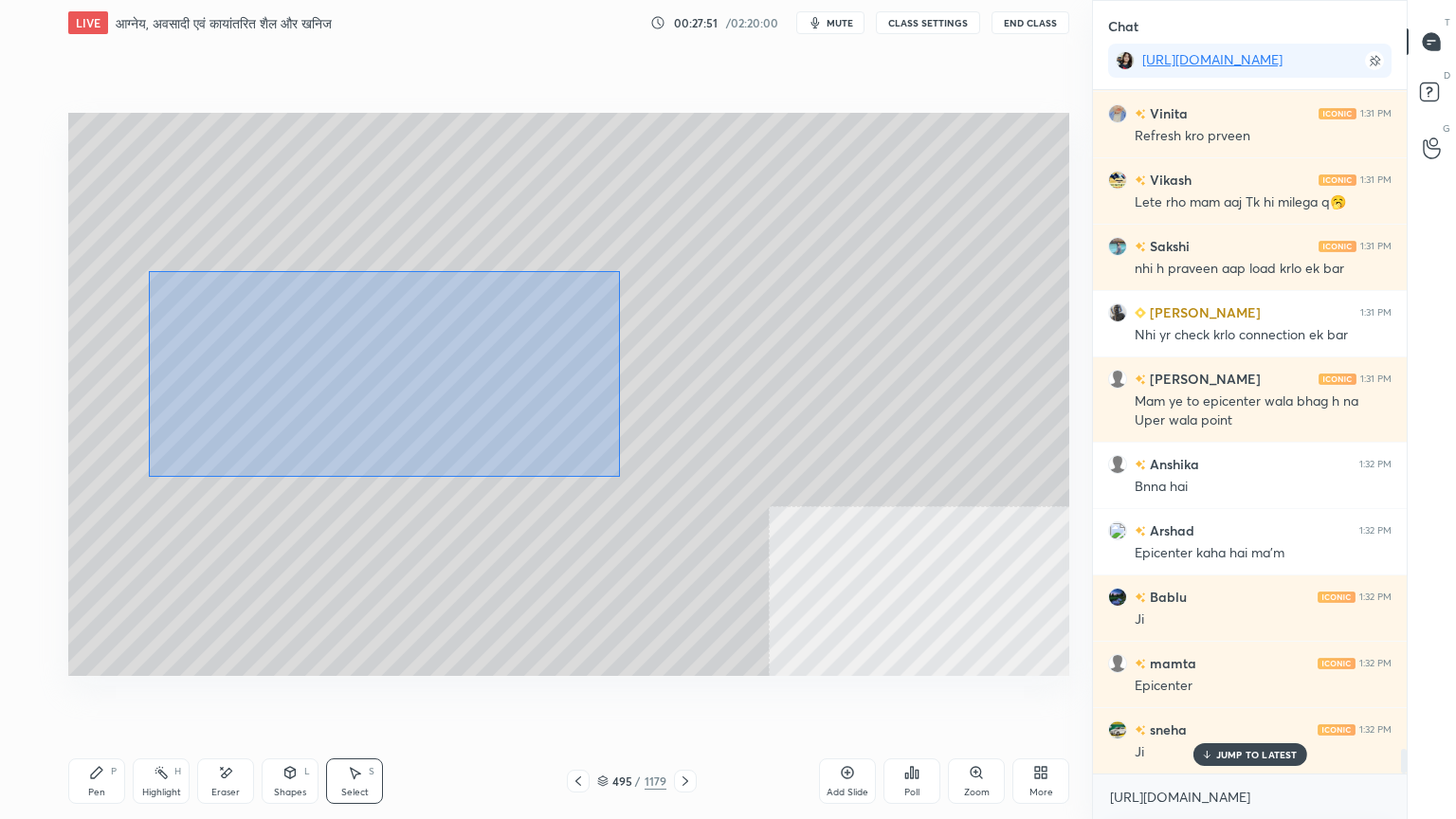 drag, startPoint x: 195, startPoint y: 294, endPoint x: 856, endPoint y: 553, distance: 709.93098 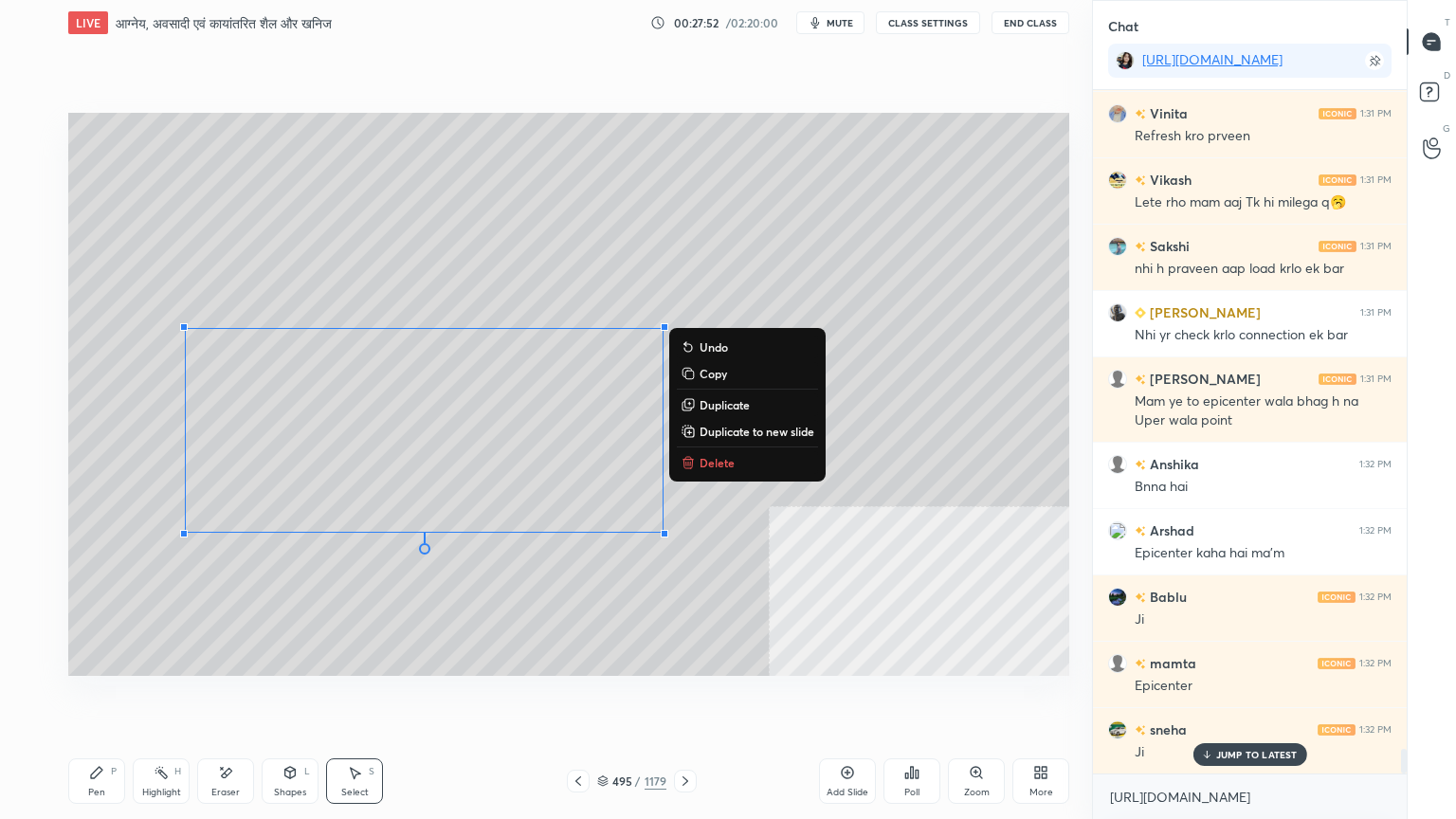 click on "Duplicate" at bounding box center (724, 405) 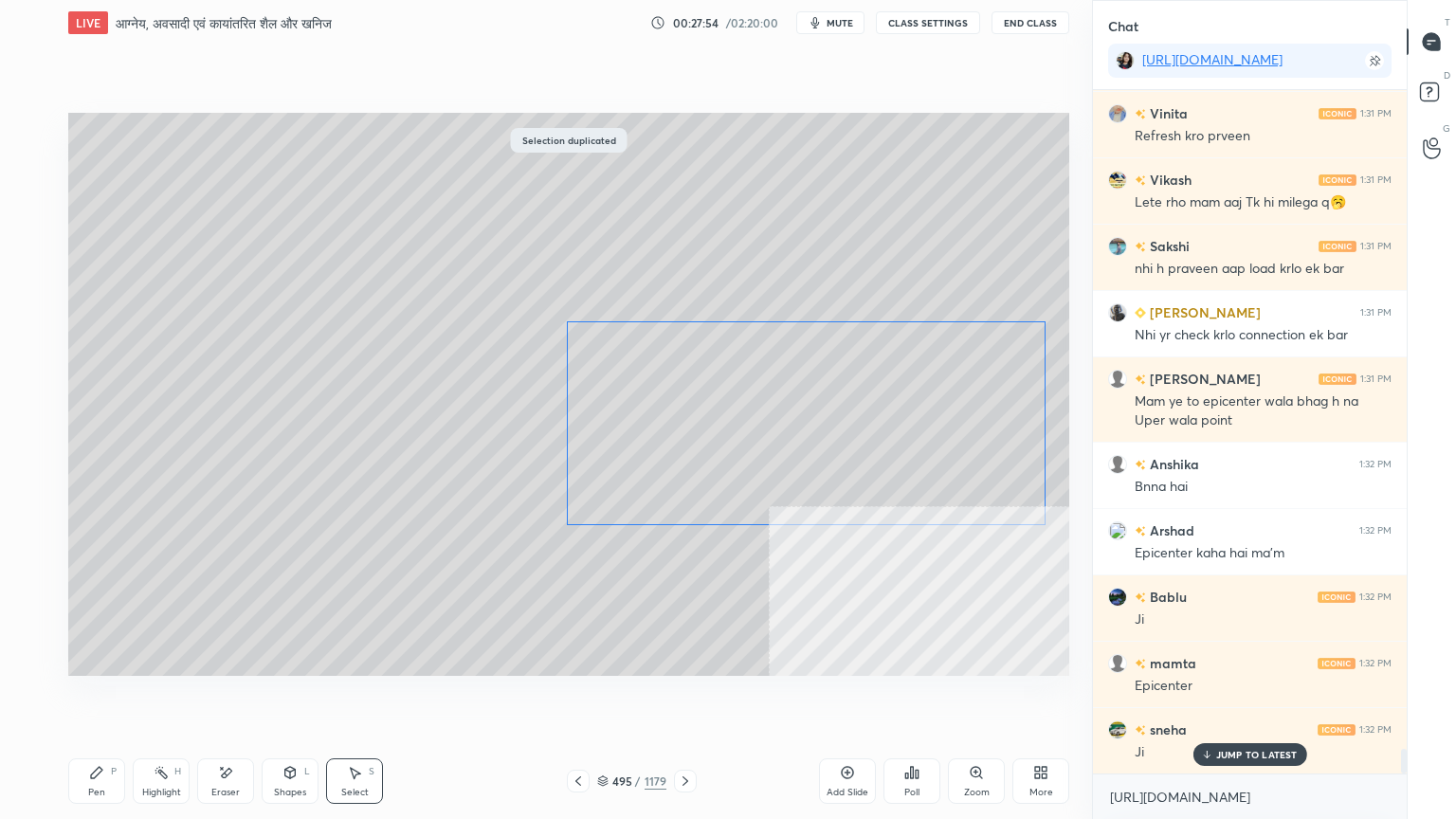 drag, startPoint x: 586, startPoint y: 436, endPoint x: 658, endPoint y: 409, distance: 76.89603 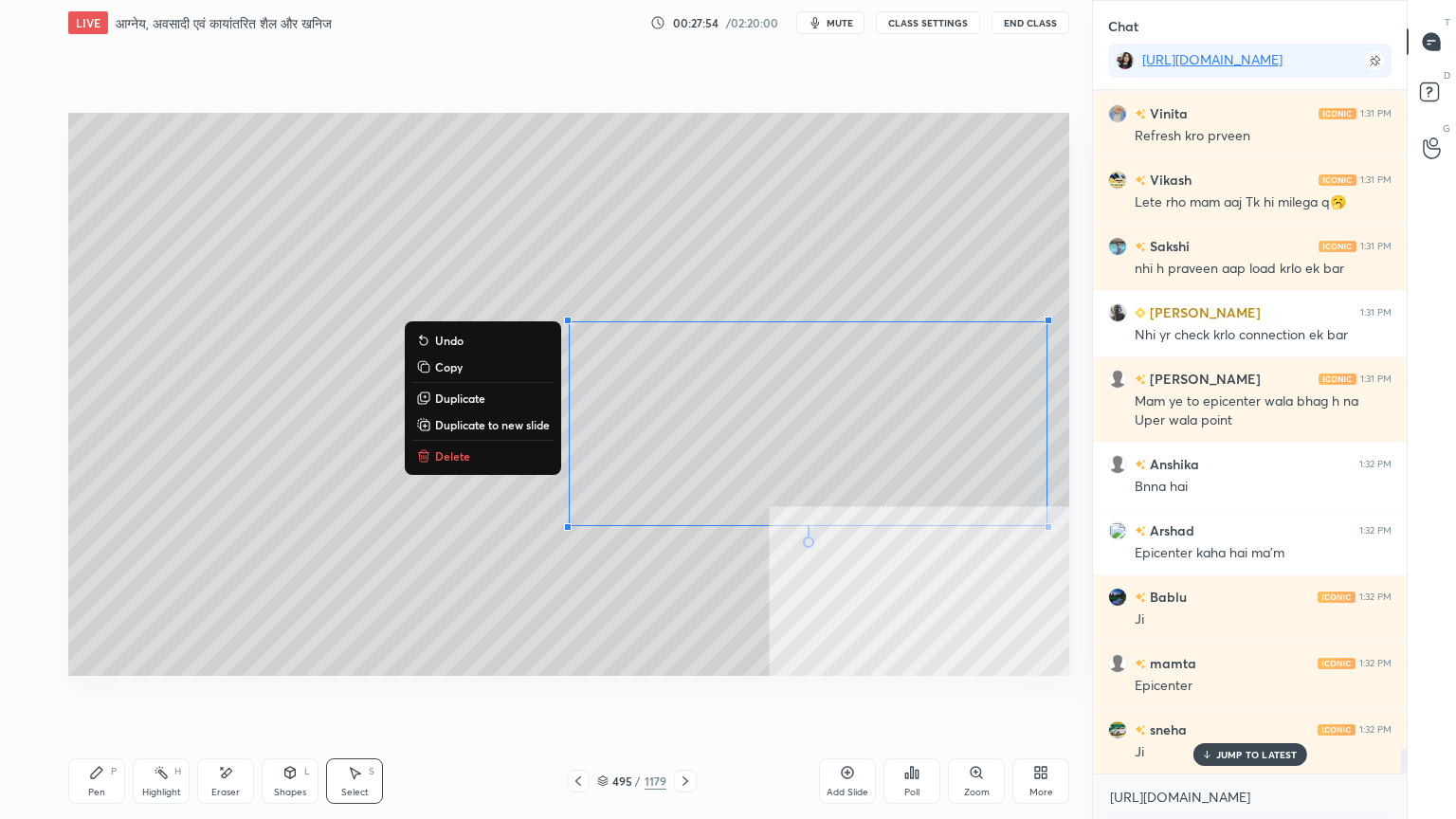 click on "Pen P" at bounding box center [97, 781] 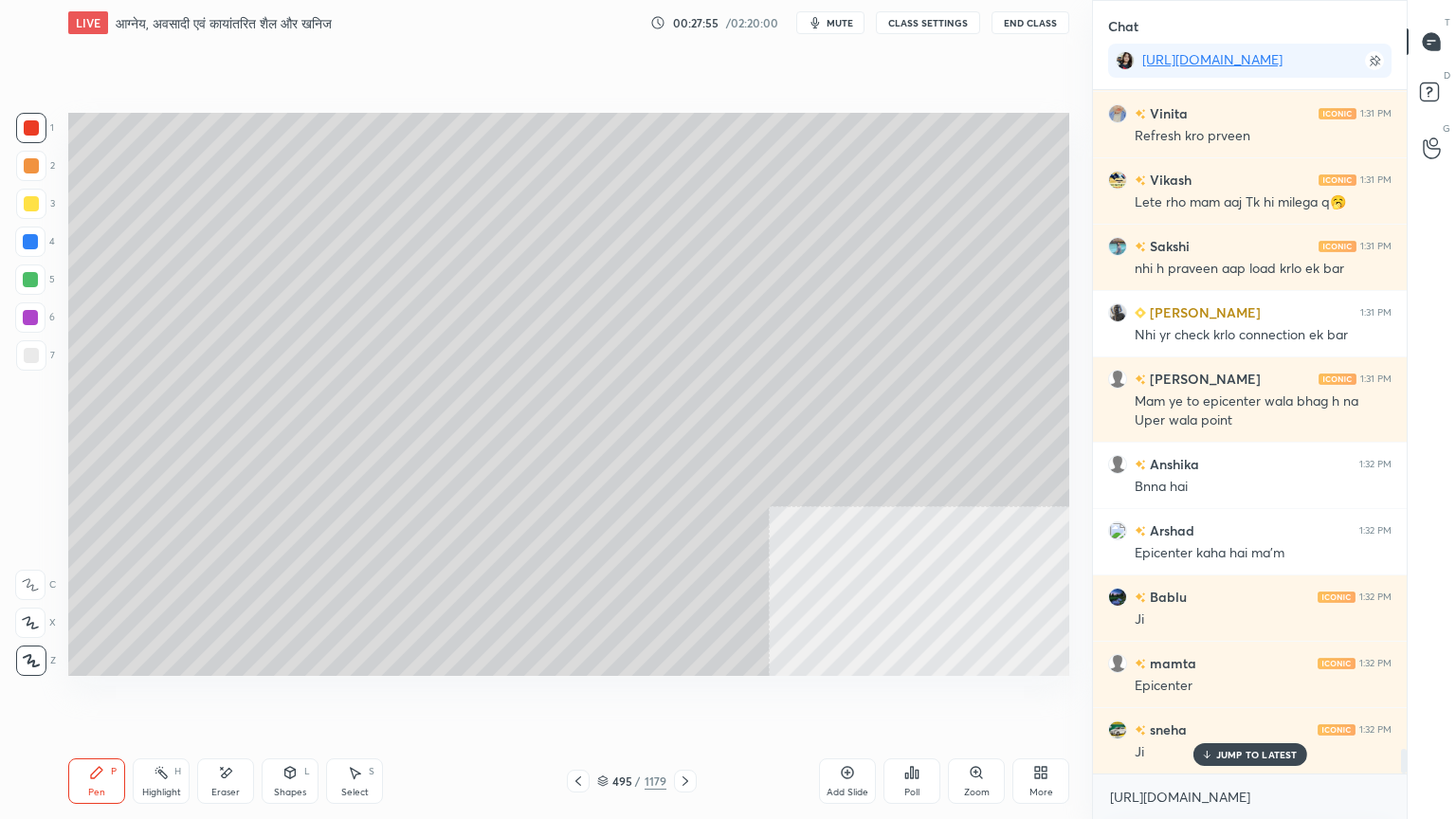 click on "Pen P" at bounding box center [97, 781] 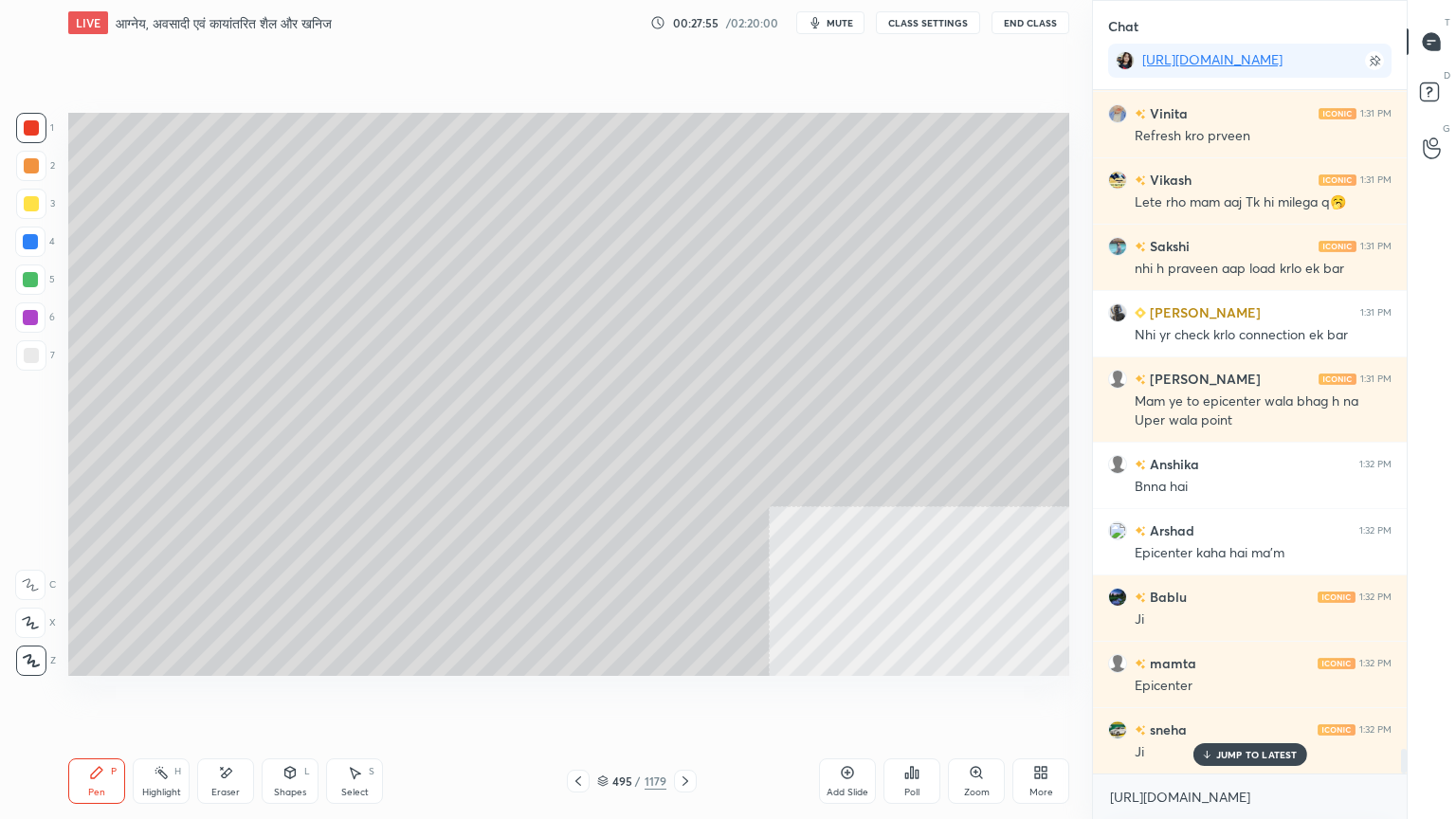 click at bounding box center [31, 355] 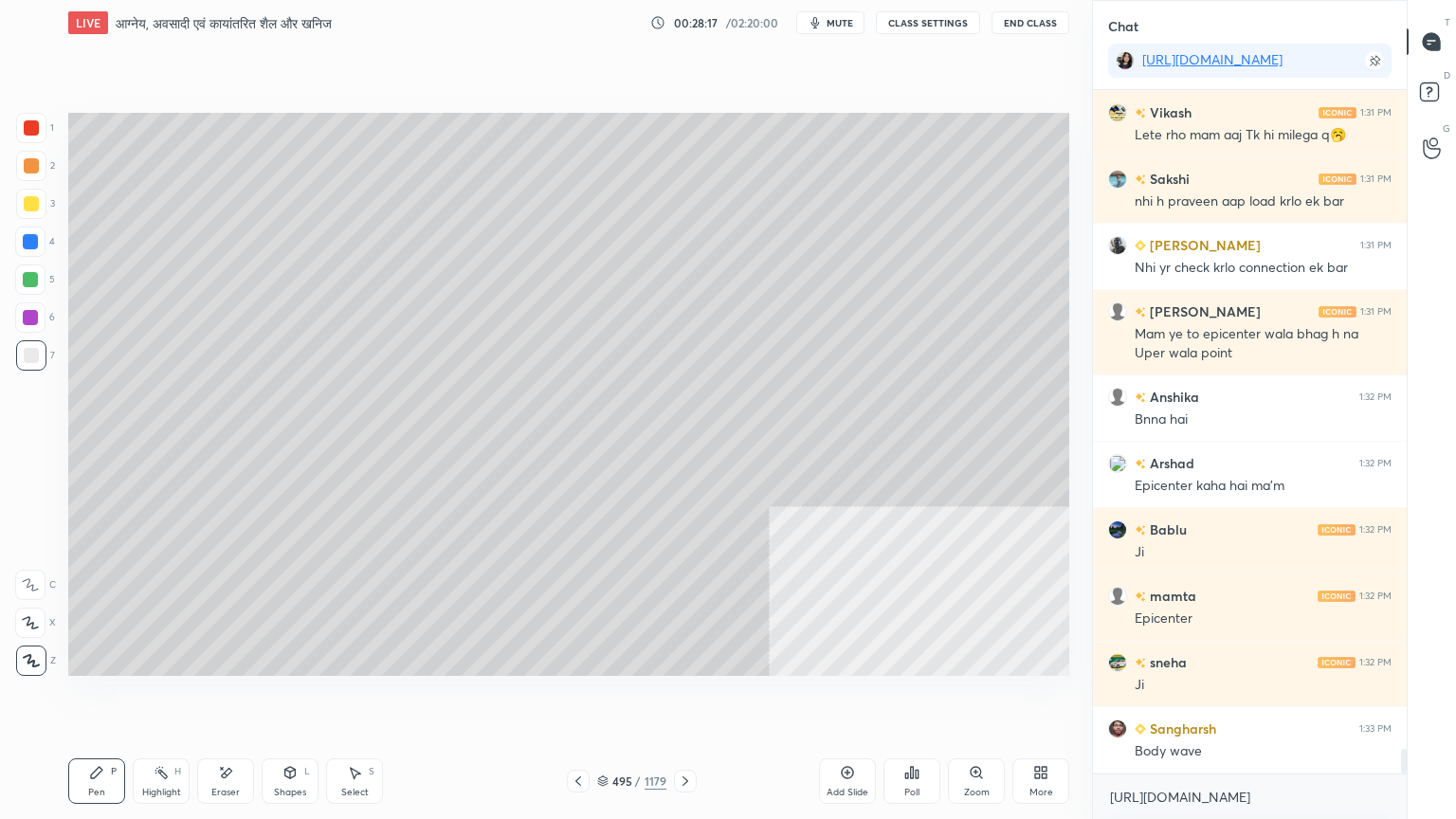scroll, scrollTop: 18598, scrollLeft: 0, axis: vertical 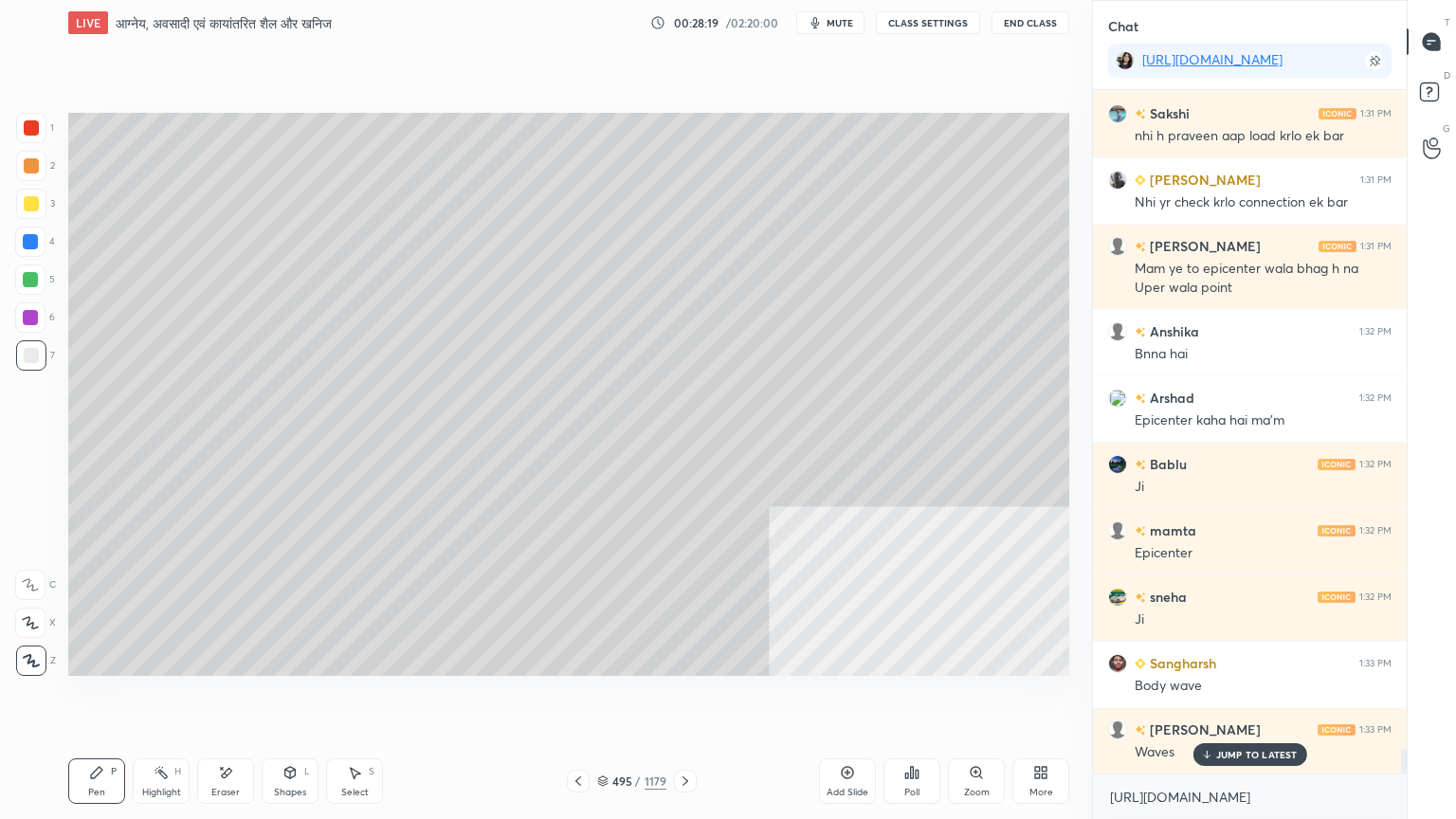 click at bounding box center [30, 242] 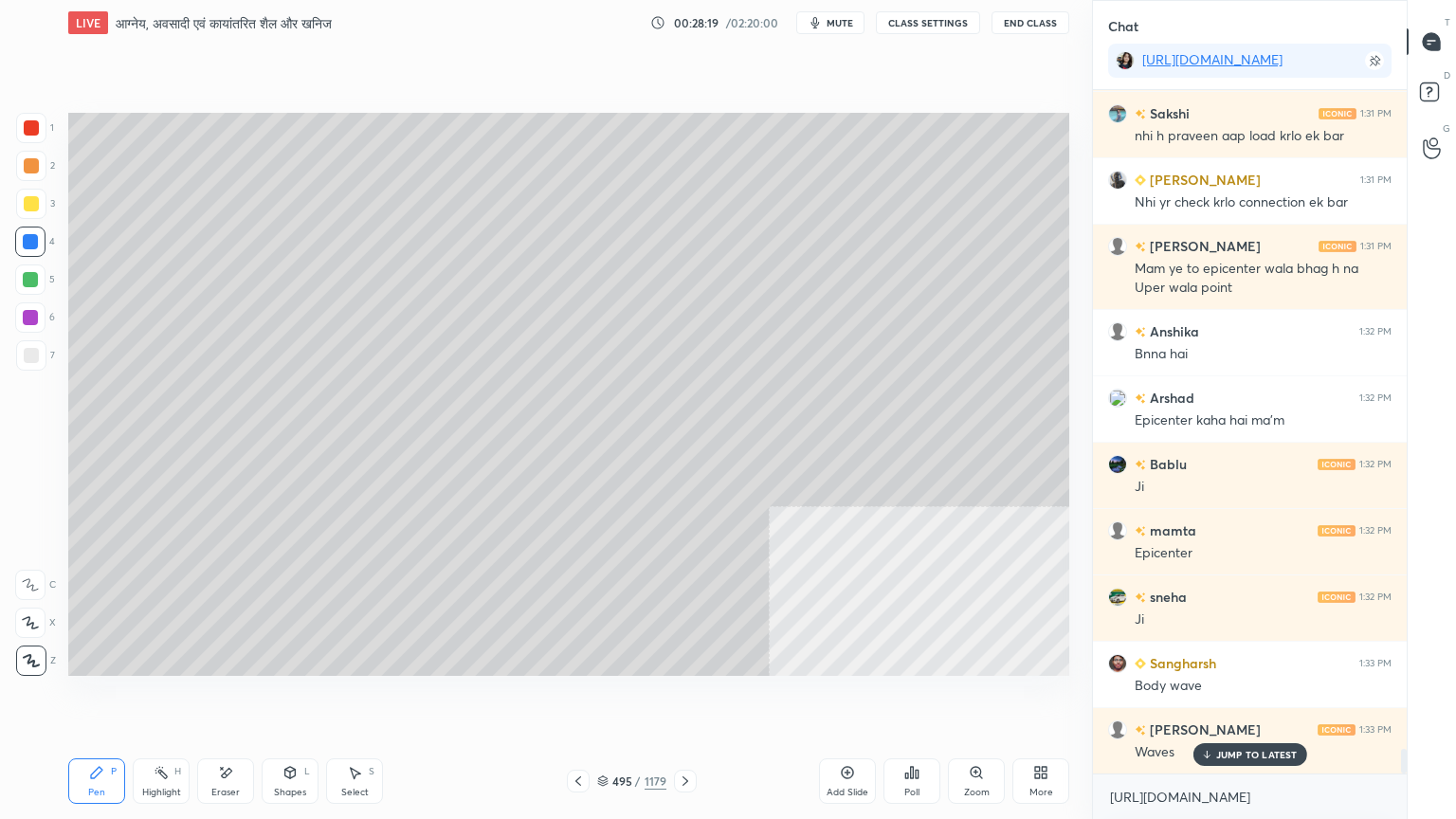 click at bounding box center [30, 242] 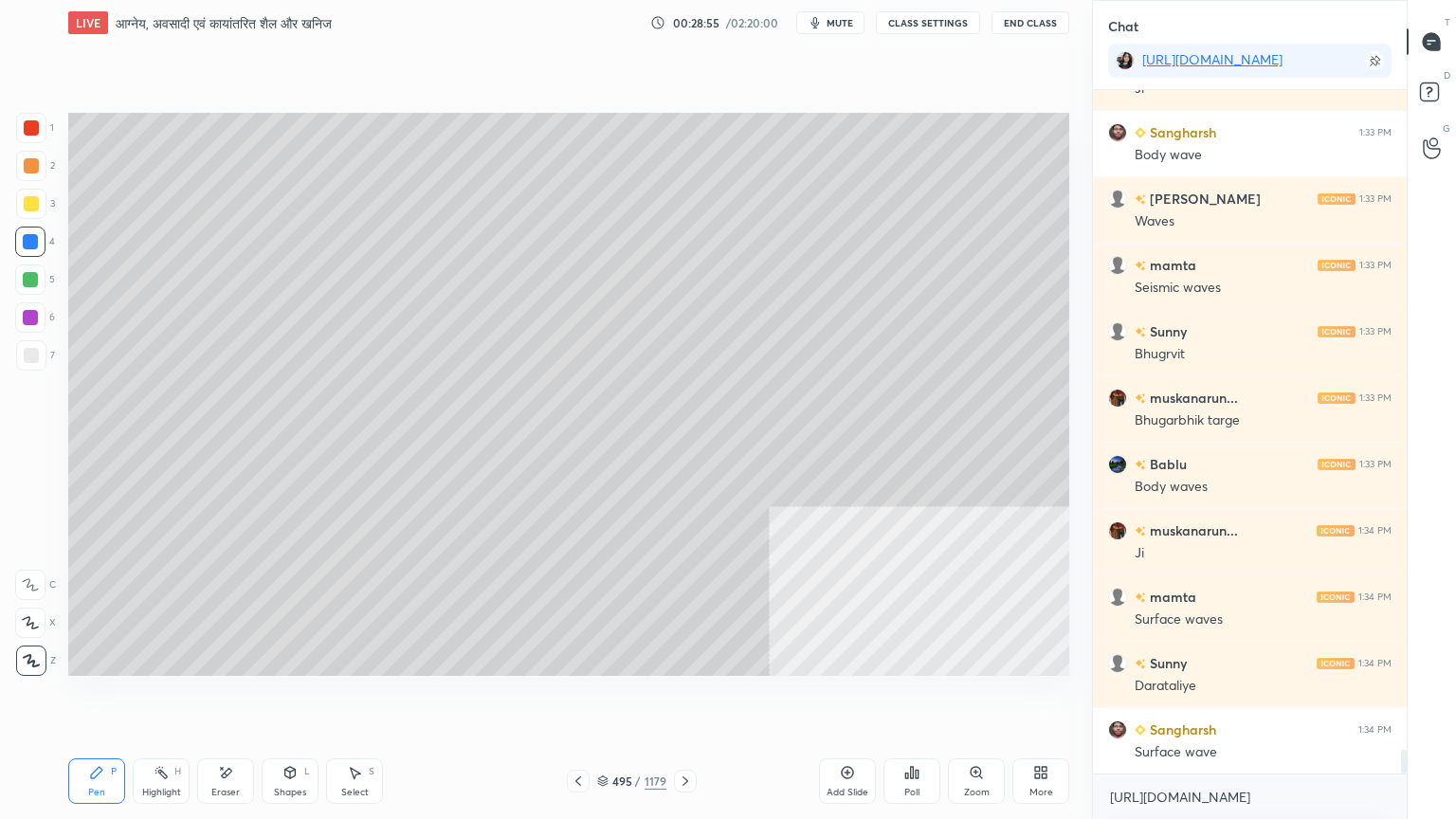 scroll, scrollTop: 19196, scrollLeft: 0, axis: vertical 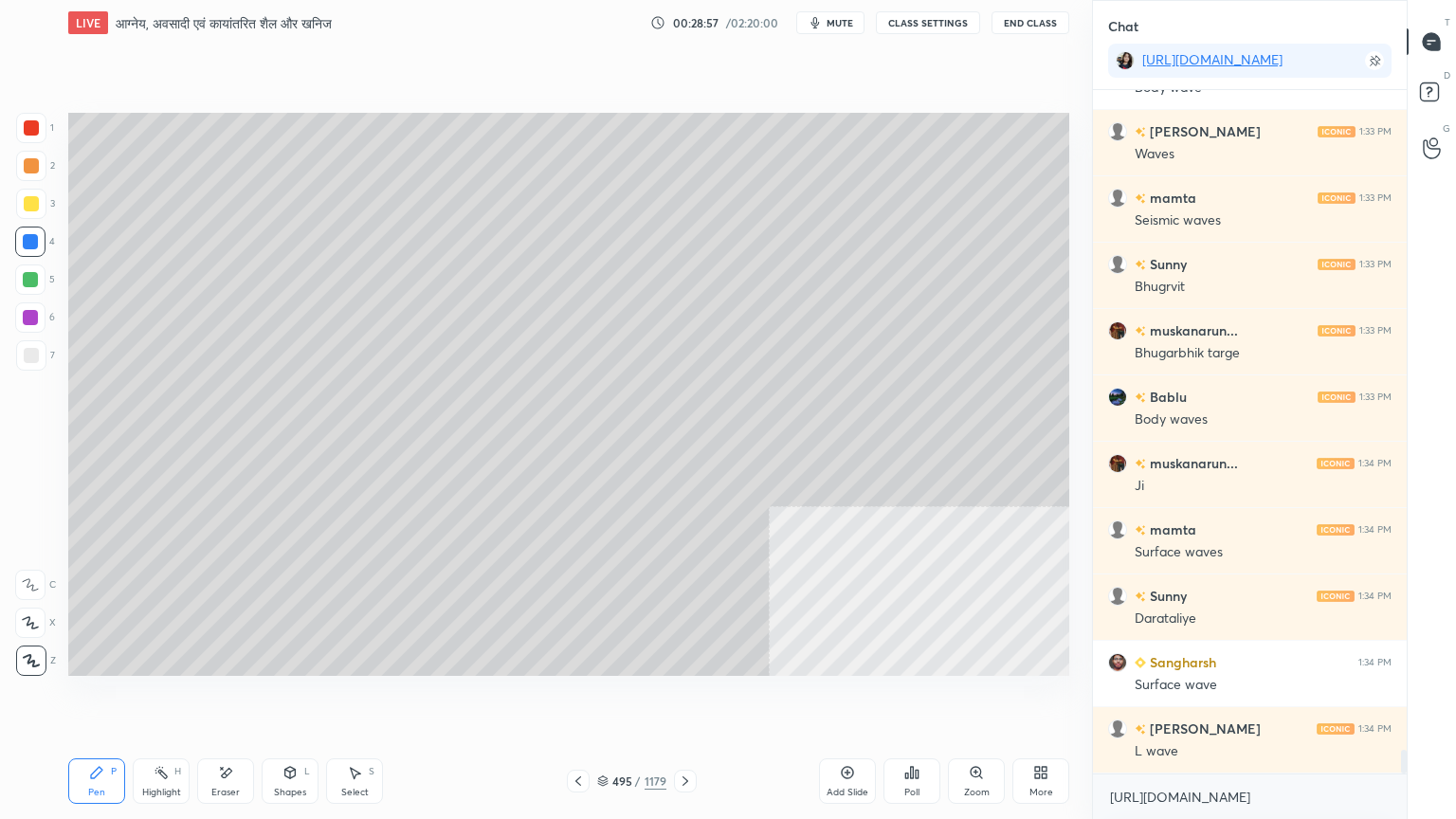 click on "1 2 3 4 5 6 7 C X Z E E Erase all   H H" at bounding box center [30, 394] 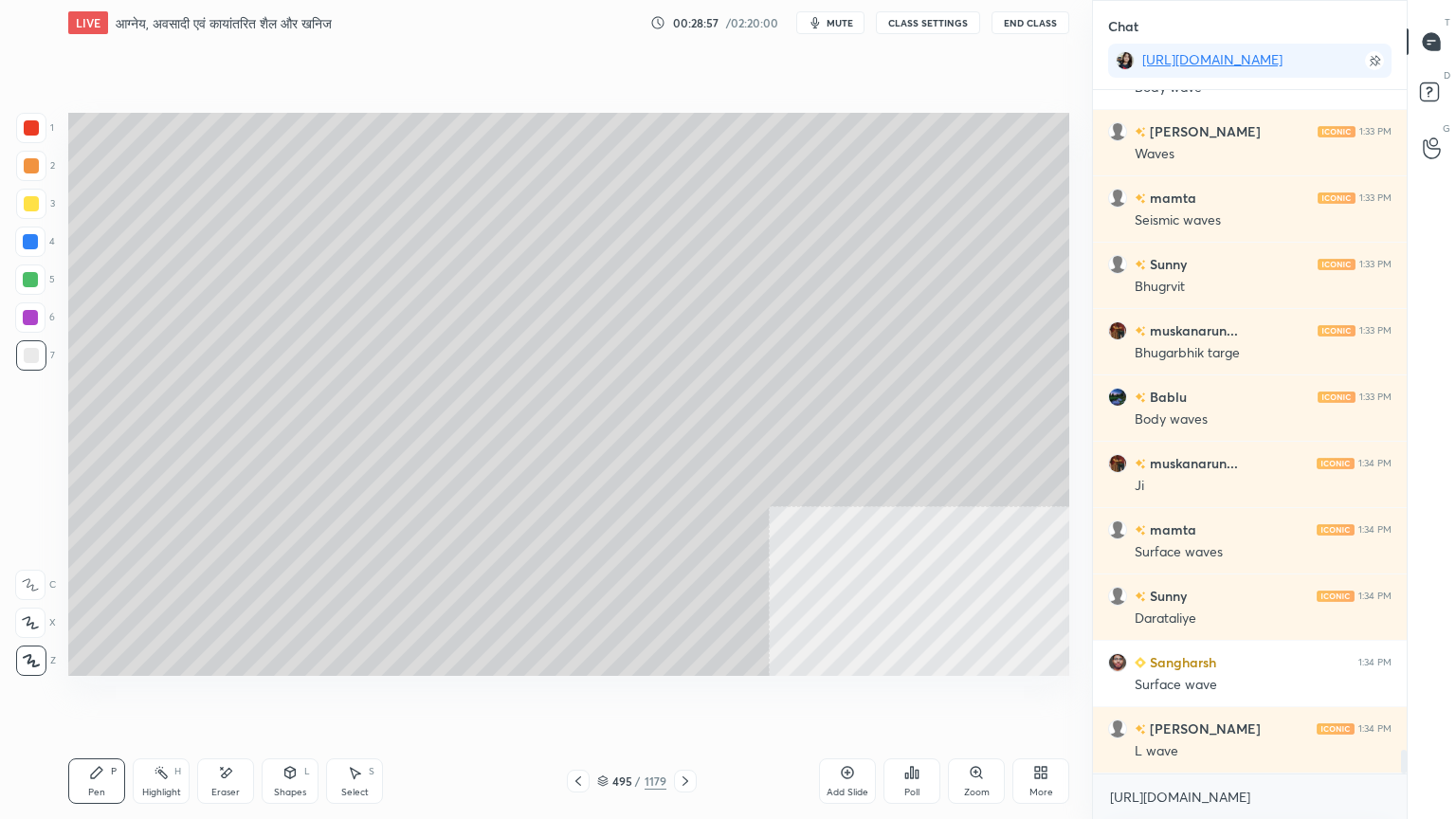 click at bounding box center [31, 355] 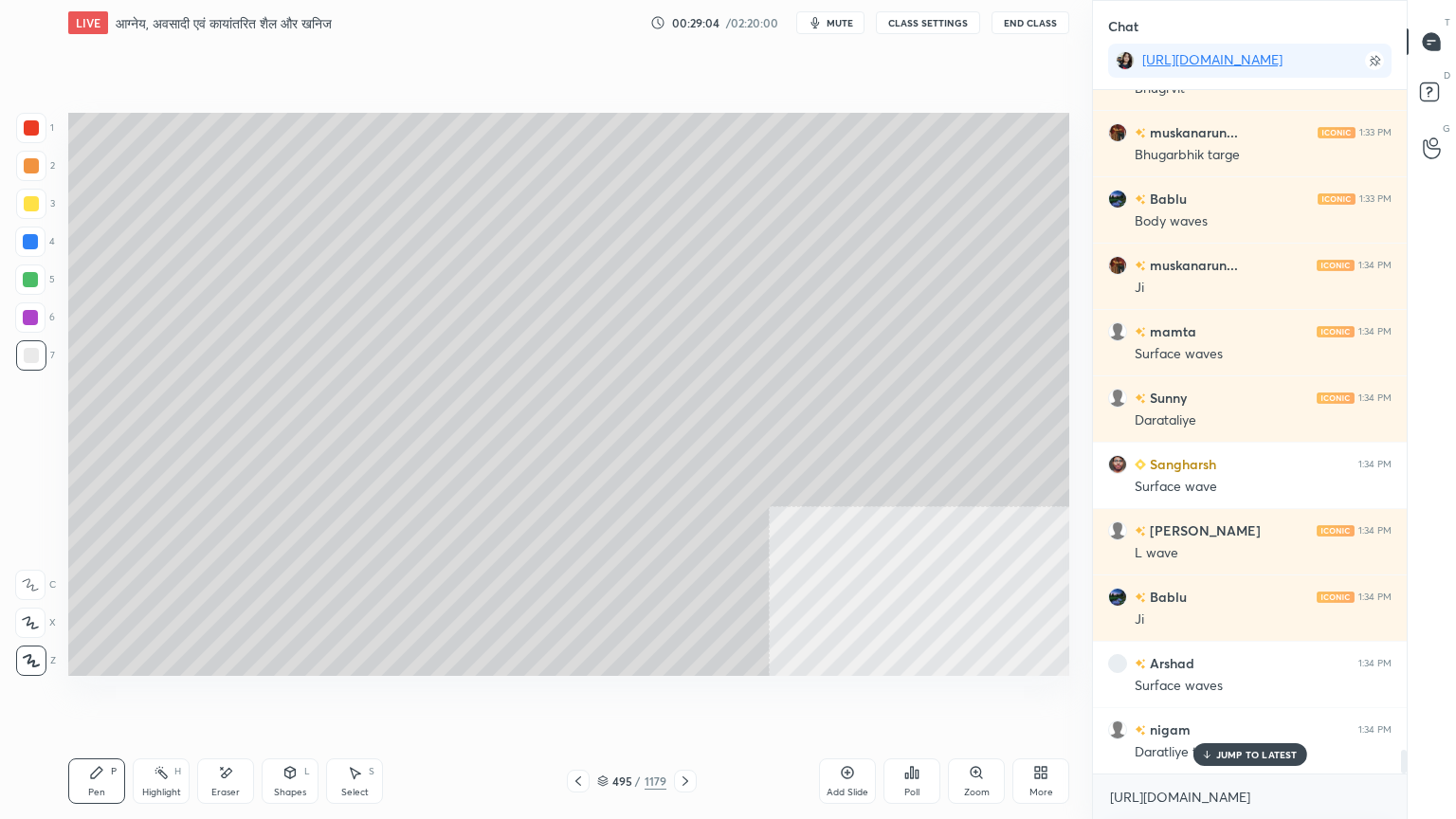 scroll, scrollTop: 19462, scrollLeft: 0, axis: vertical 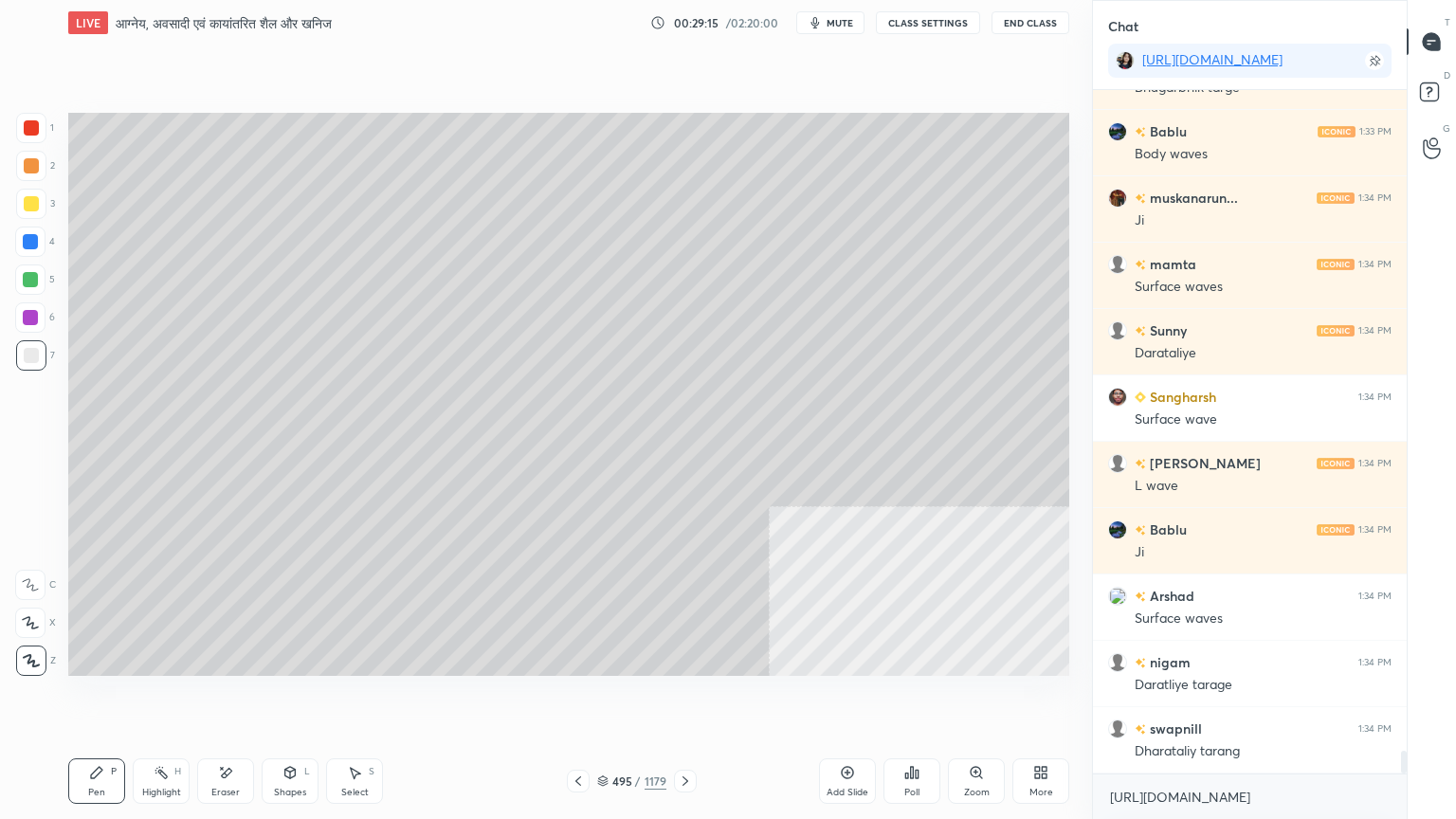 click at bounding box center [30, 242] 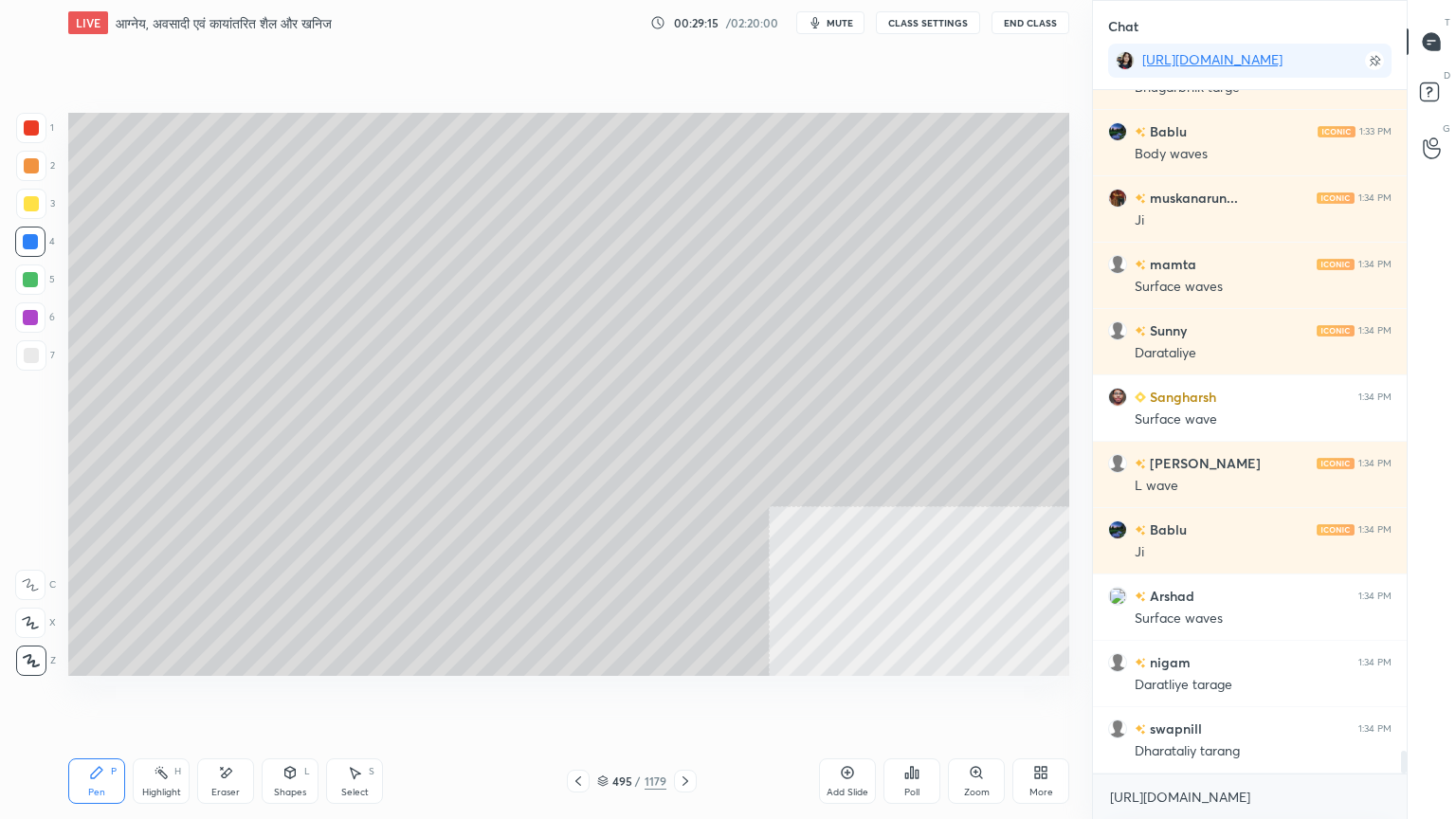 click at bounding box center (30, 242) 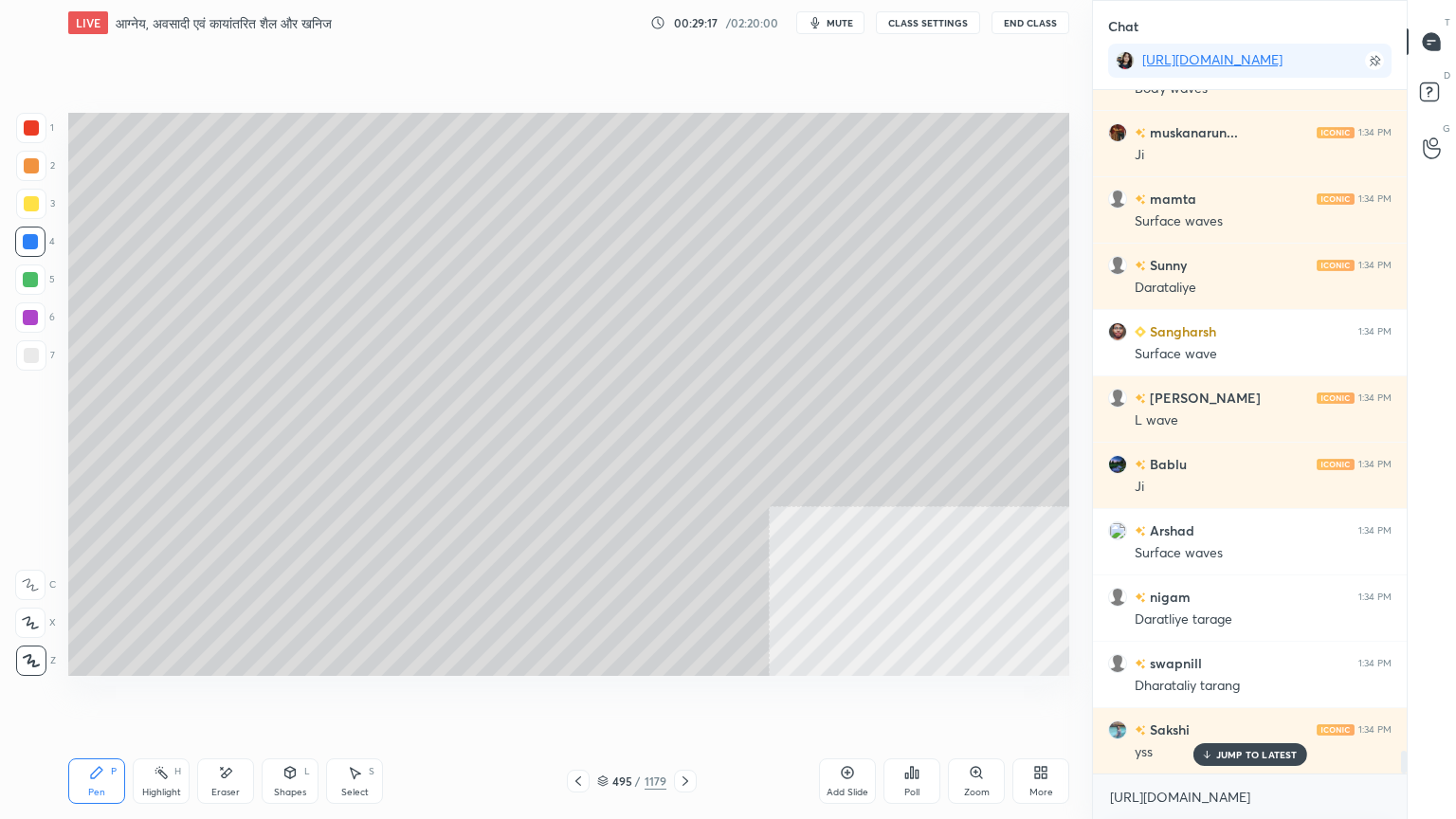 scroll, scrollTop: 19594, scrollLeft: 0, axis: vertical 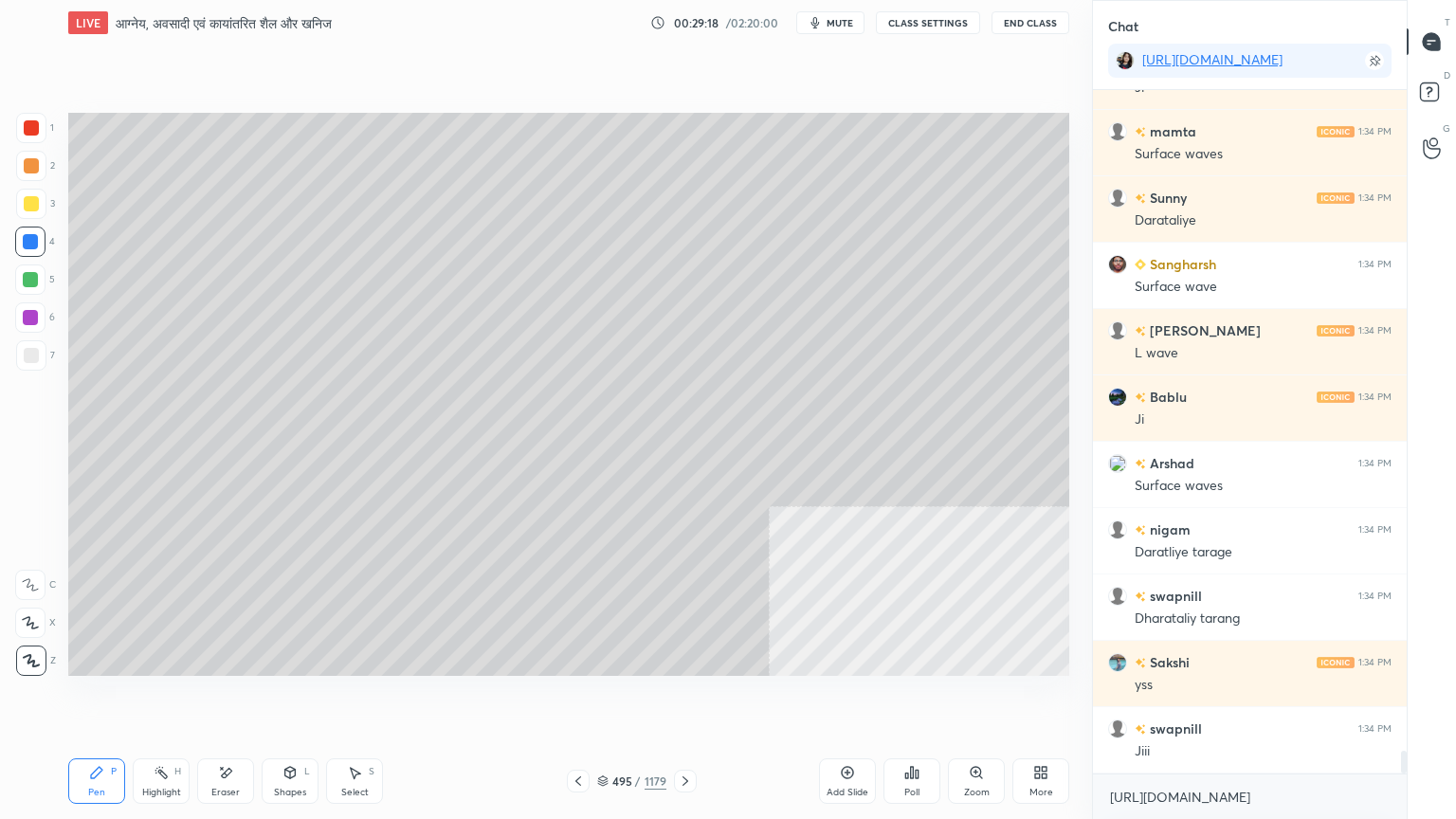 click on "[URL][DOMAIN_NAME] x" at bounding box center (1249, 796) 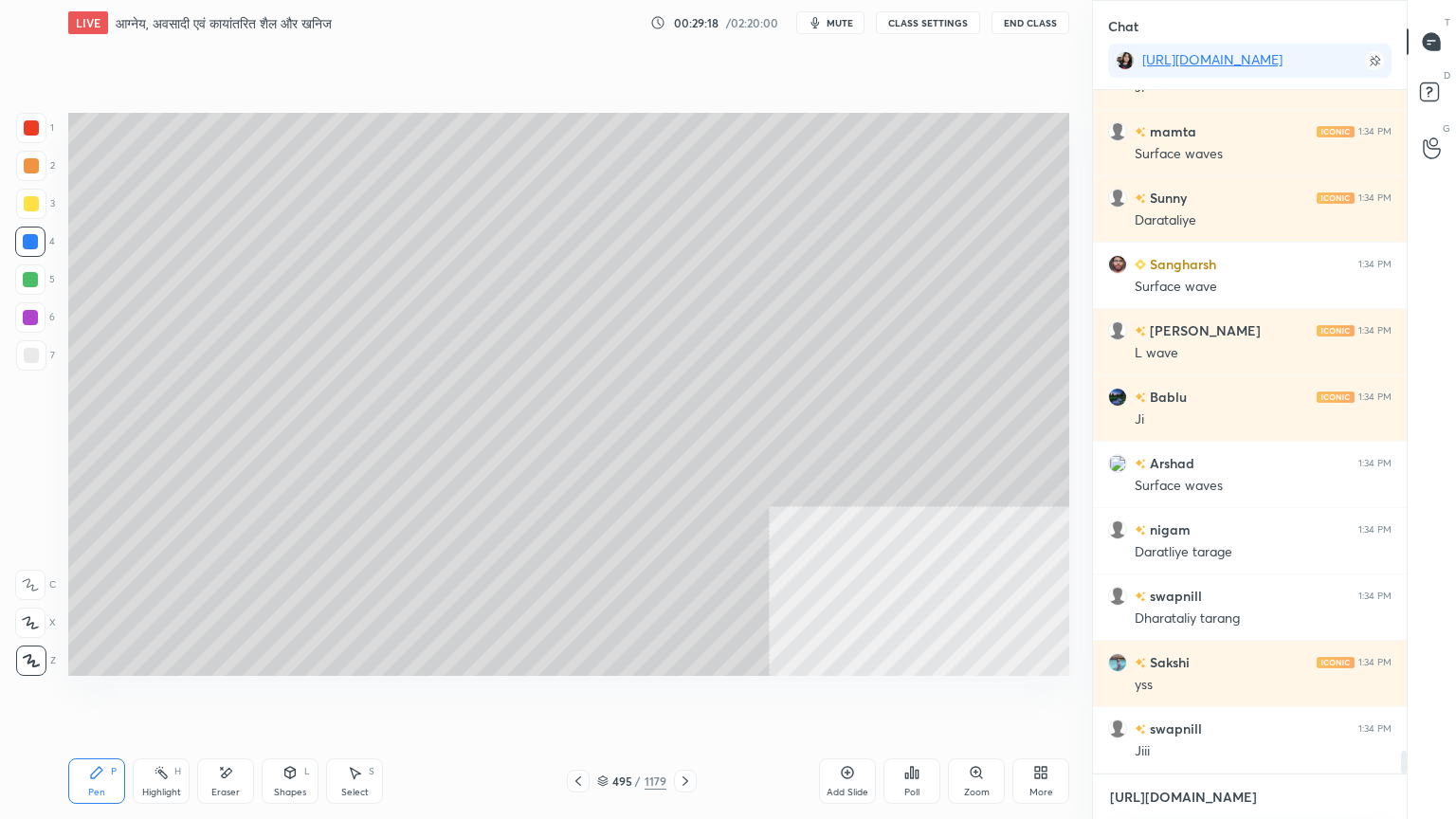 scroll, scrollTop: 19660, scrollLeft: 0, axis: vertical 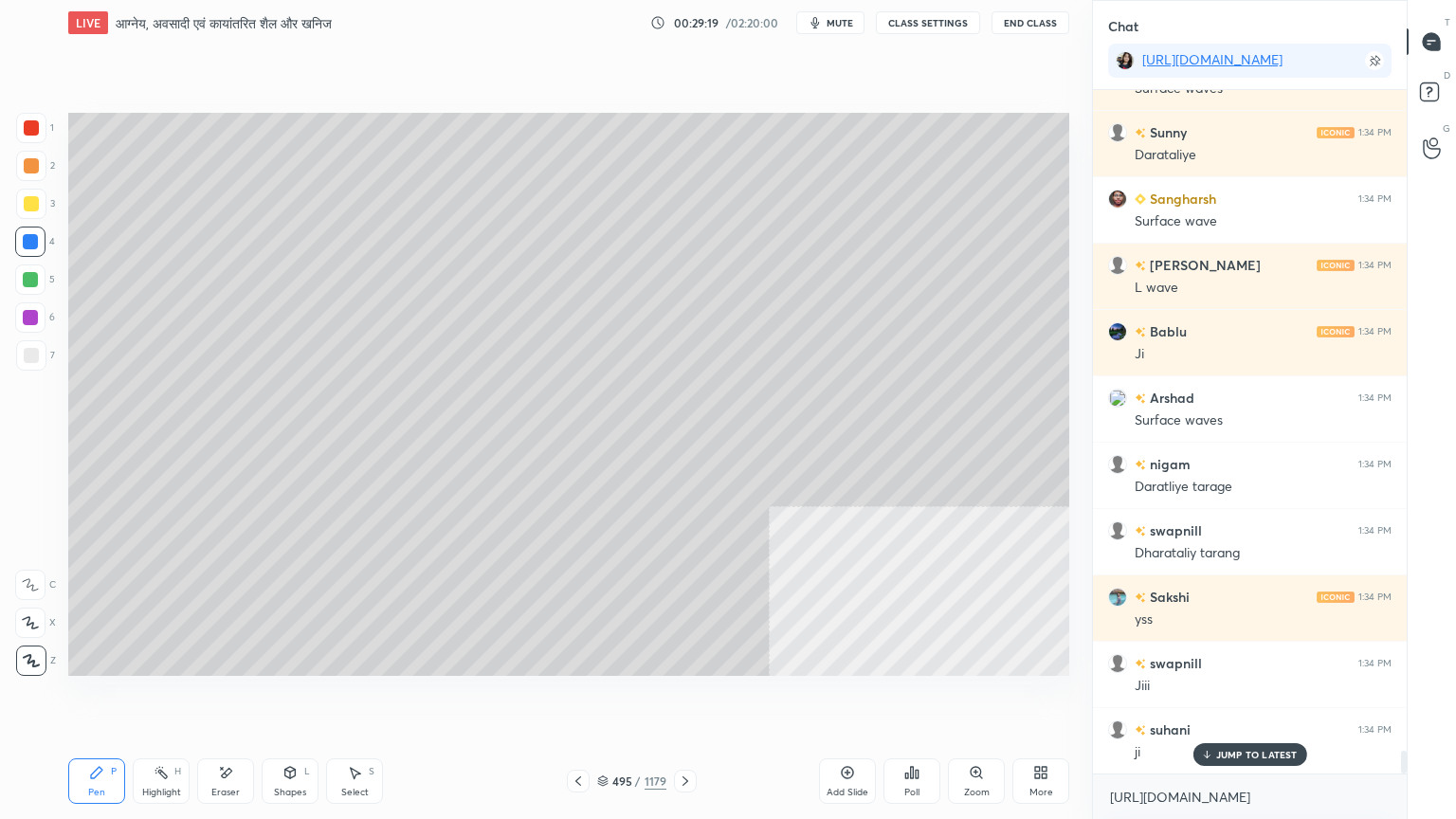 click on "JUMP TO LATEST" at bounding box center [1257, 755] 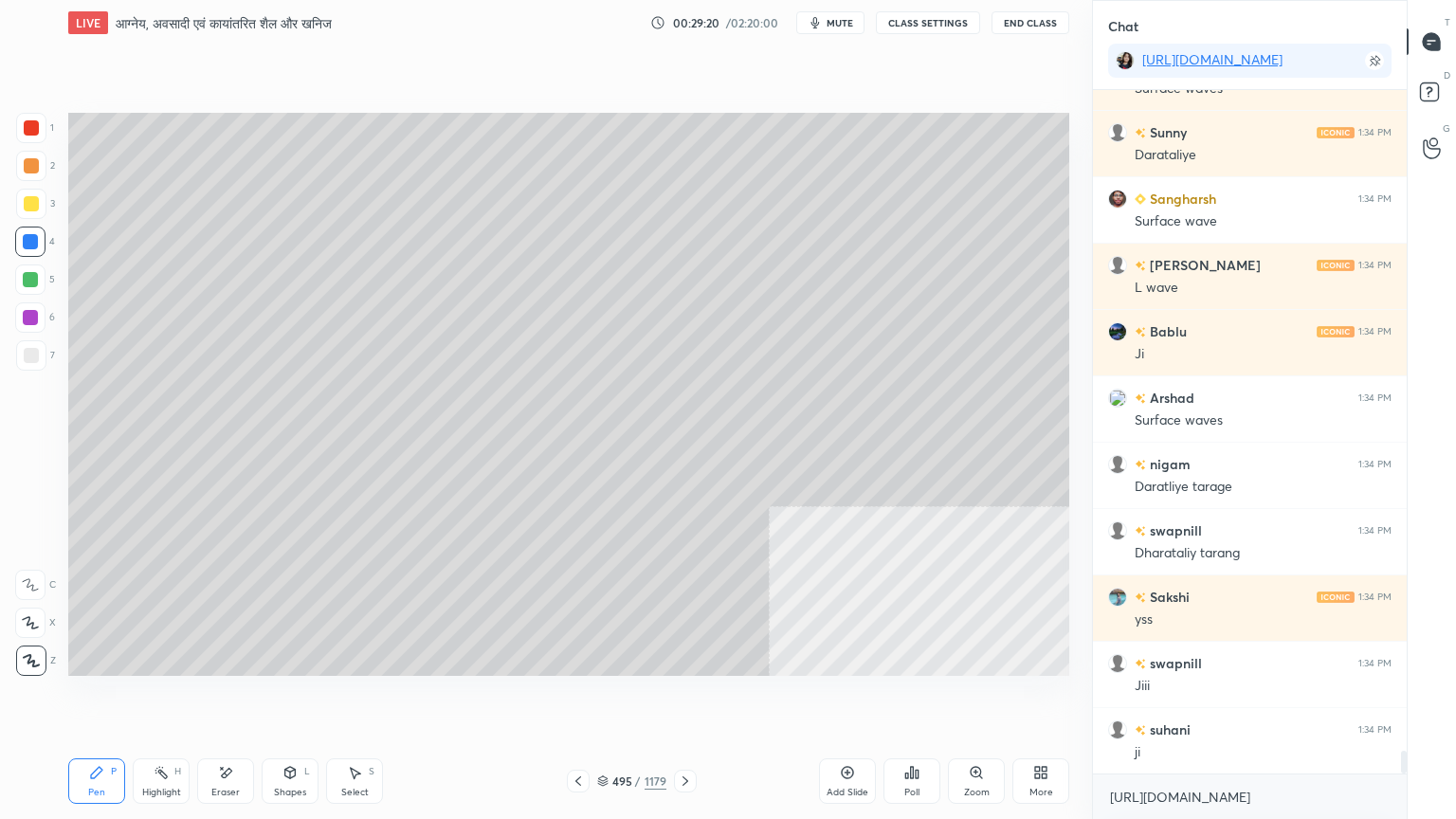 click at bounding box center [31, 355] 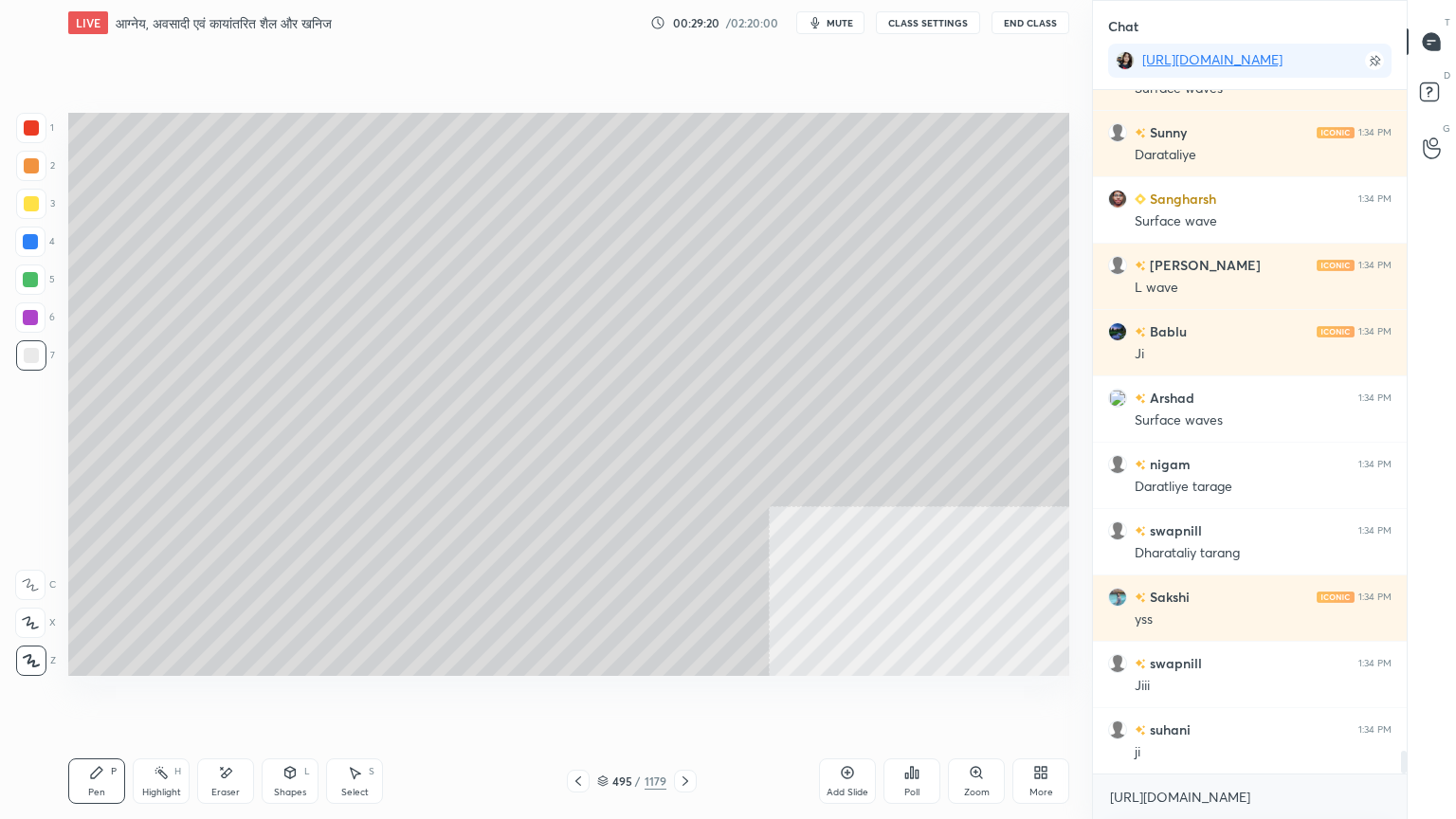 click at bounding box center [31, 355] 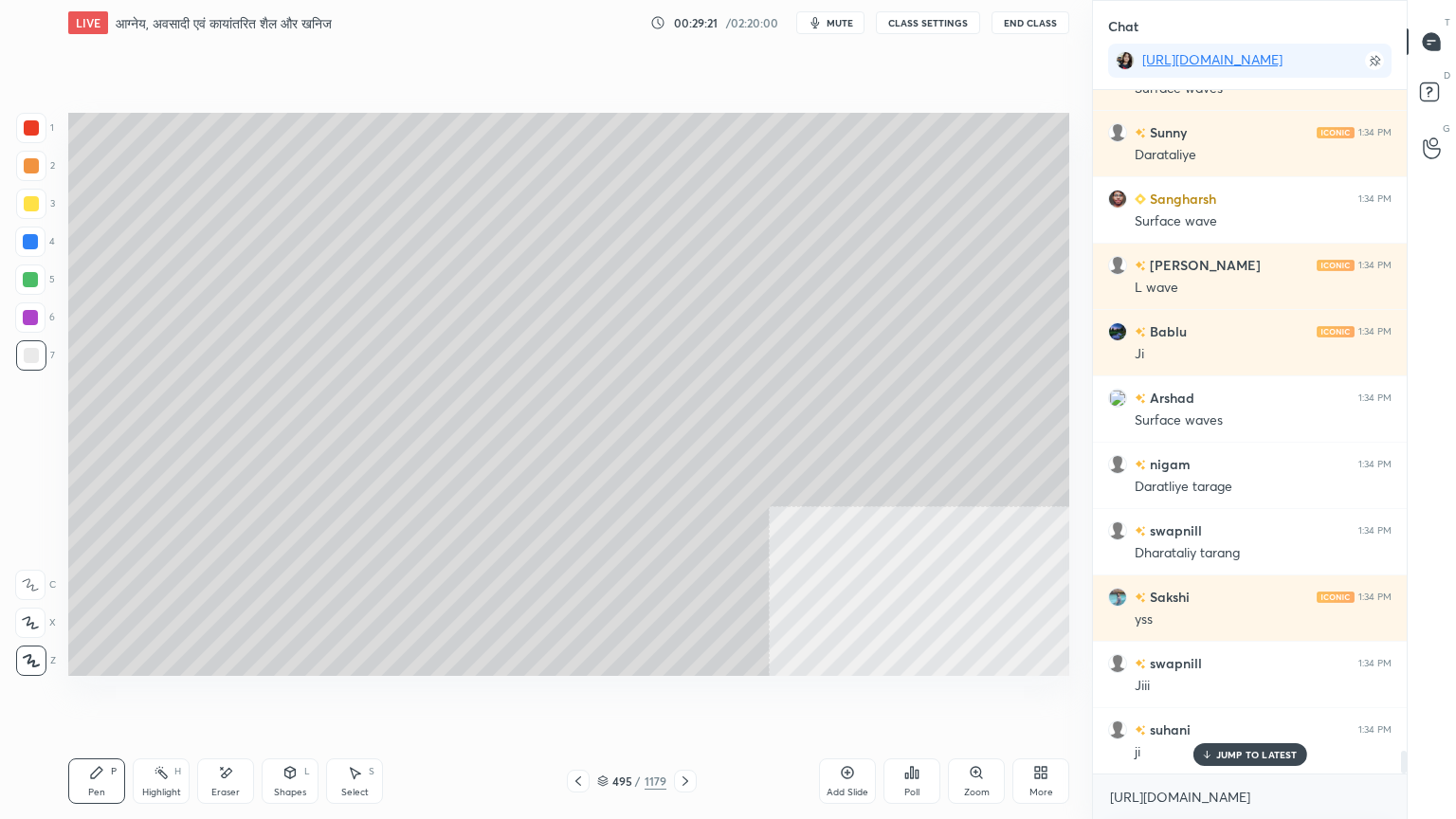 scroll, scrollTop: 19743, scrollLeft: 0, axis: vertical 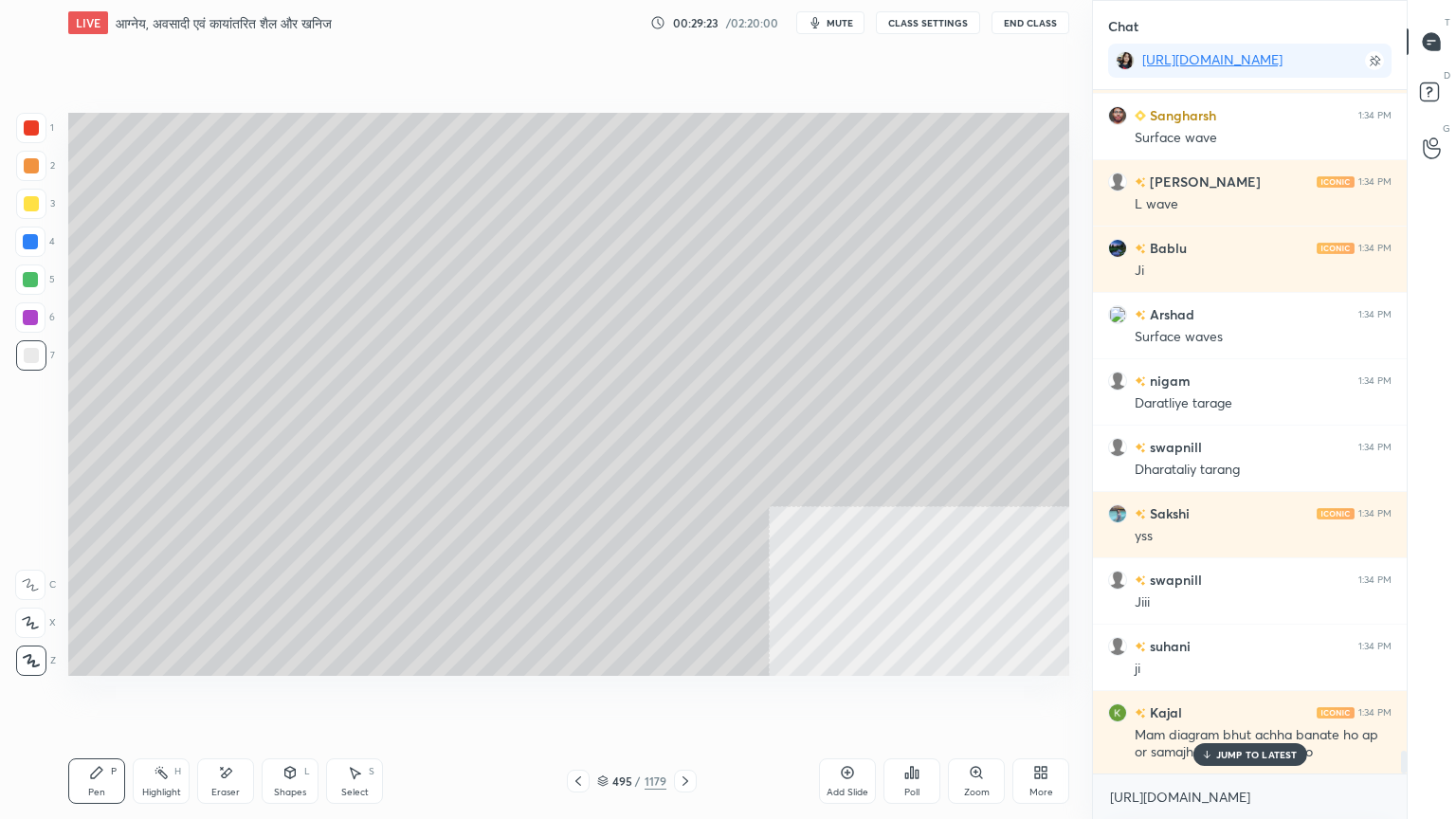click on "JUMP TO LATEST" at bounding box center (1257, 755) 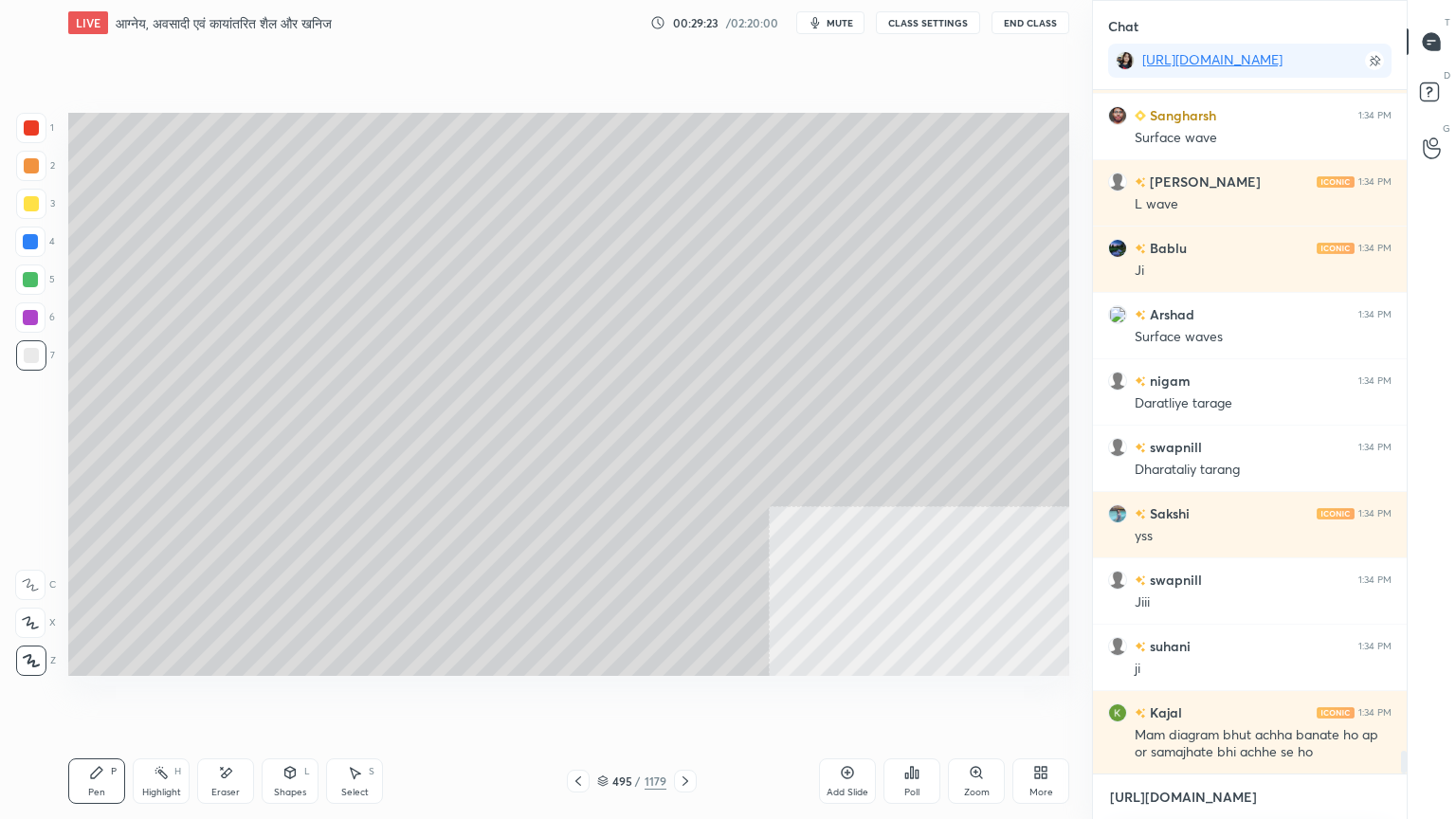 click on "[URL][DOMAIN_NAME]" at bounding box center (1249, 797) 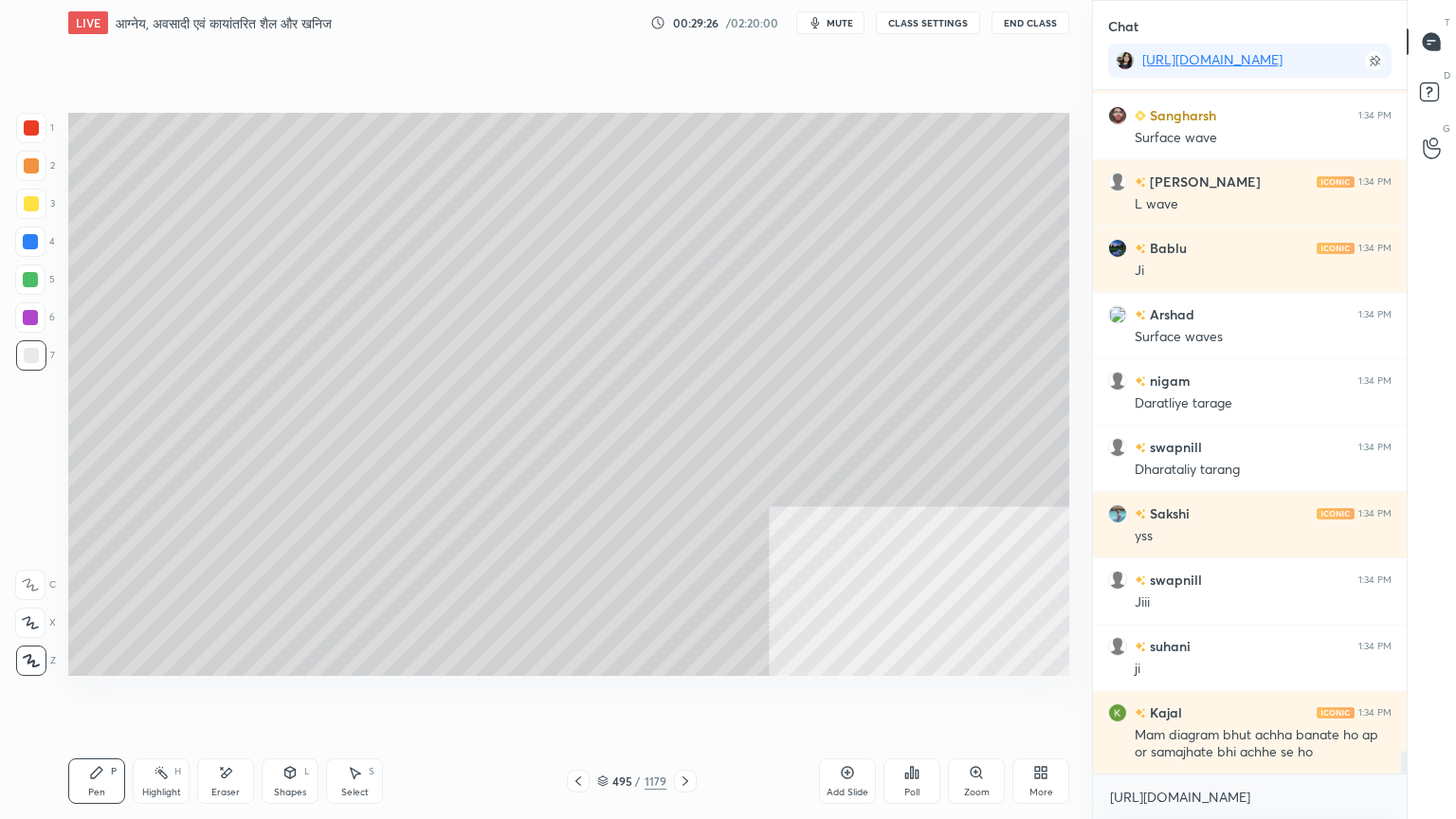 drag, startPoint x: 42, startPoint y: 246, endPoint x: 32, endPoint y: 244, distance: 10.198039 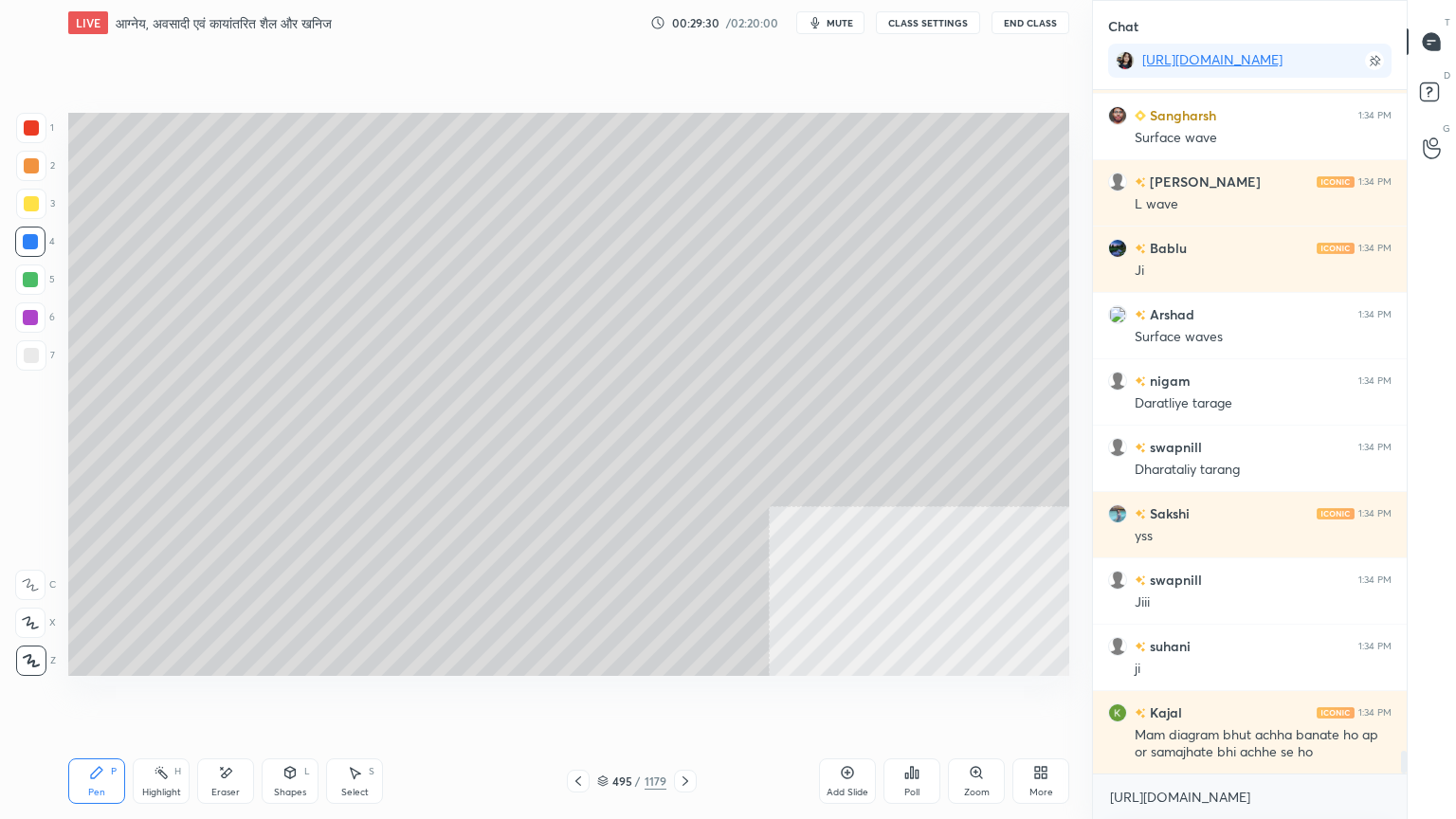 click on "495 / 1179" at bounding box center [631, 781] 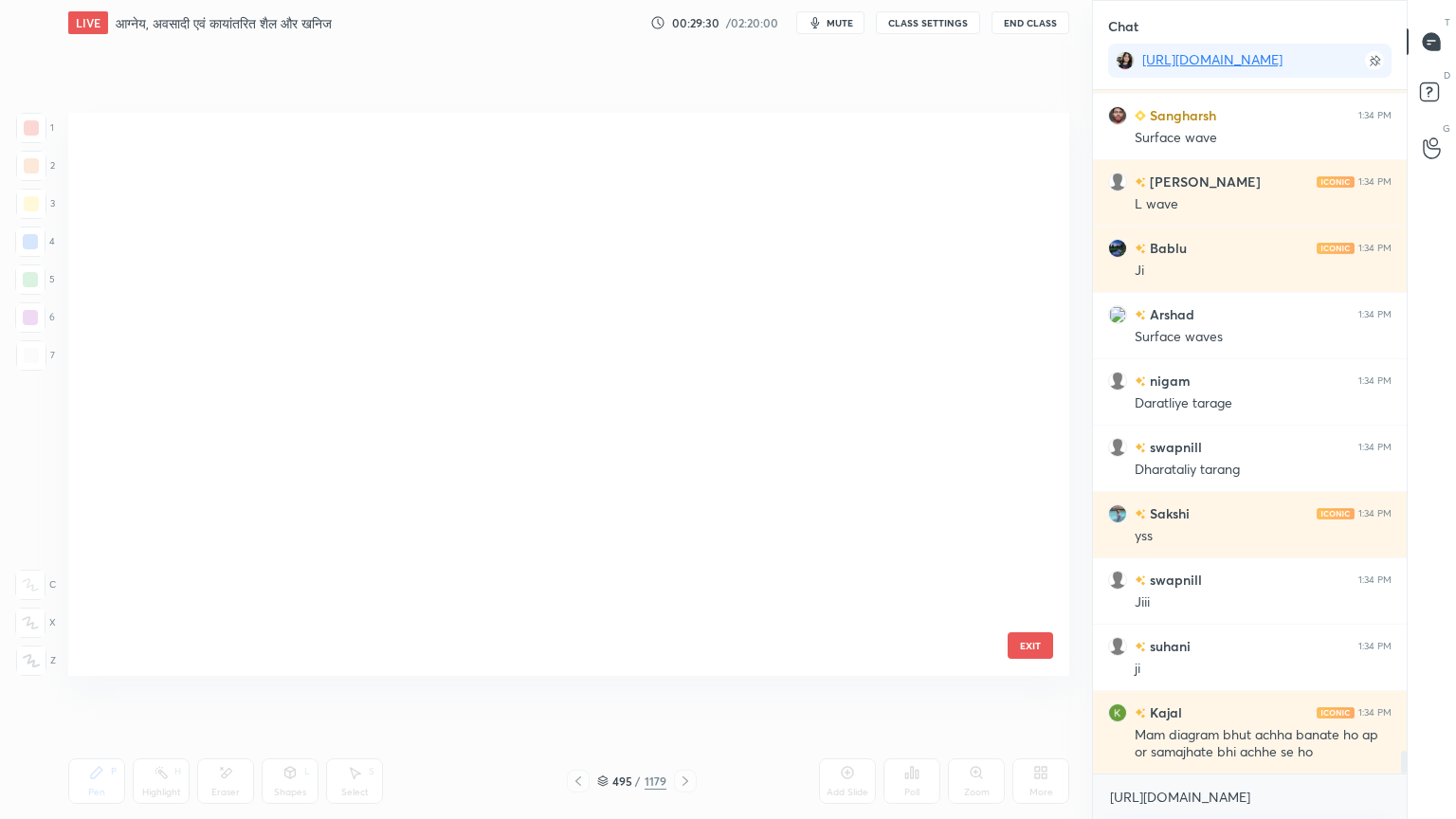 scroll, scrollTop: 28058, scrollLeft: 0, axis: vertical 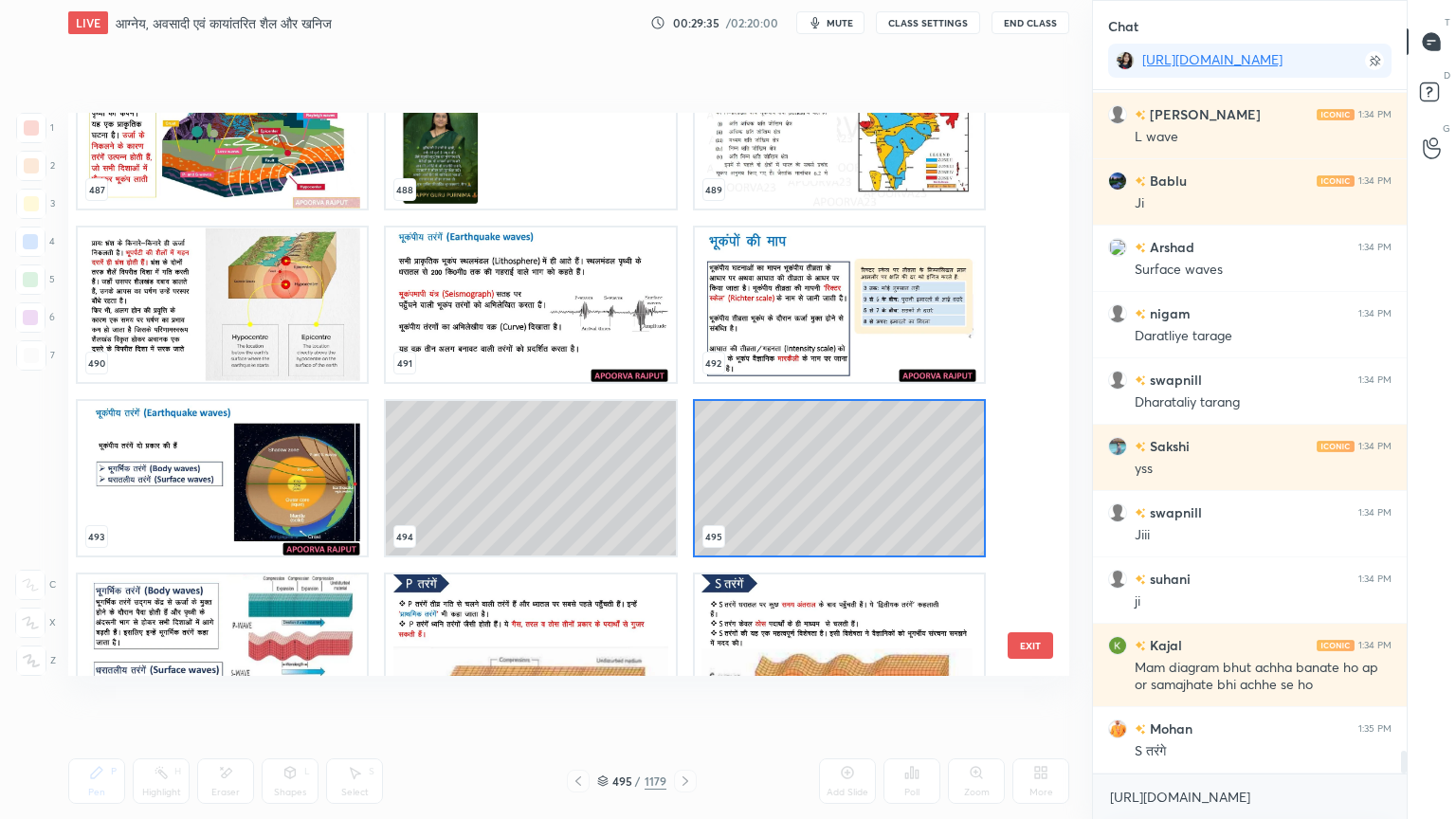 click at bounding box center [222, 478] 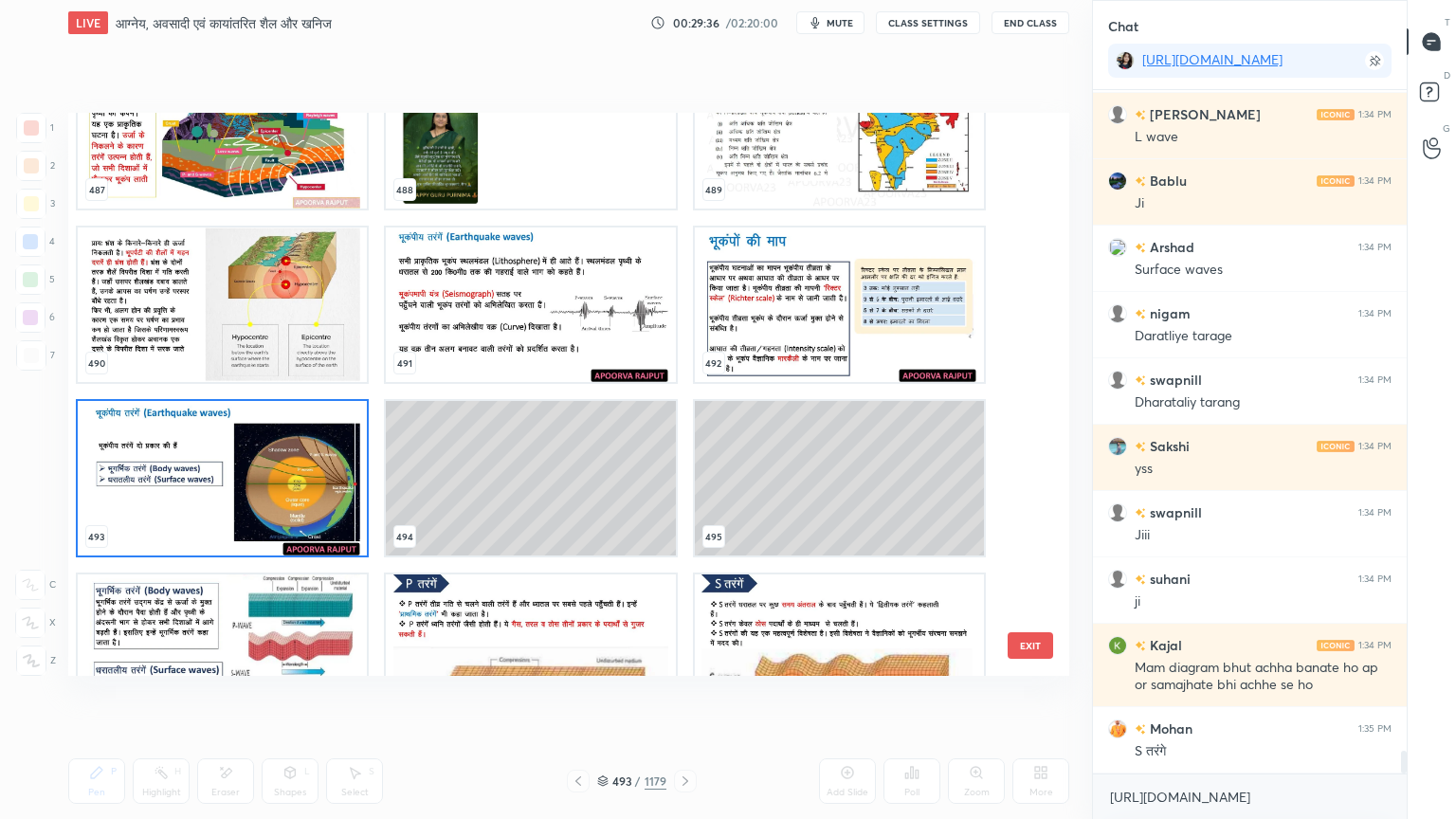 click at bounding box center [222, 478] 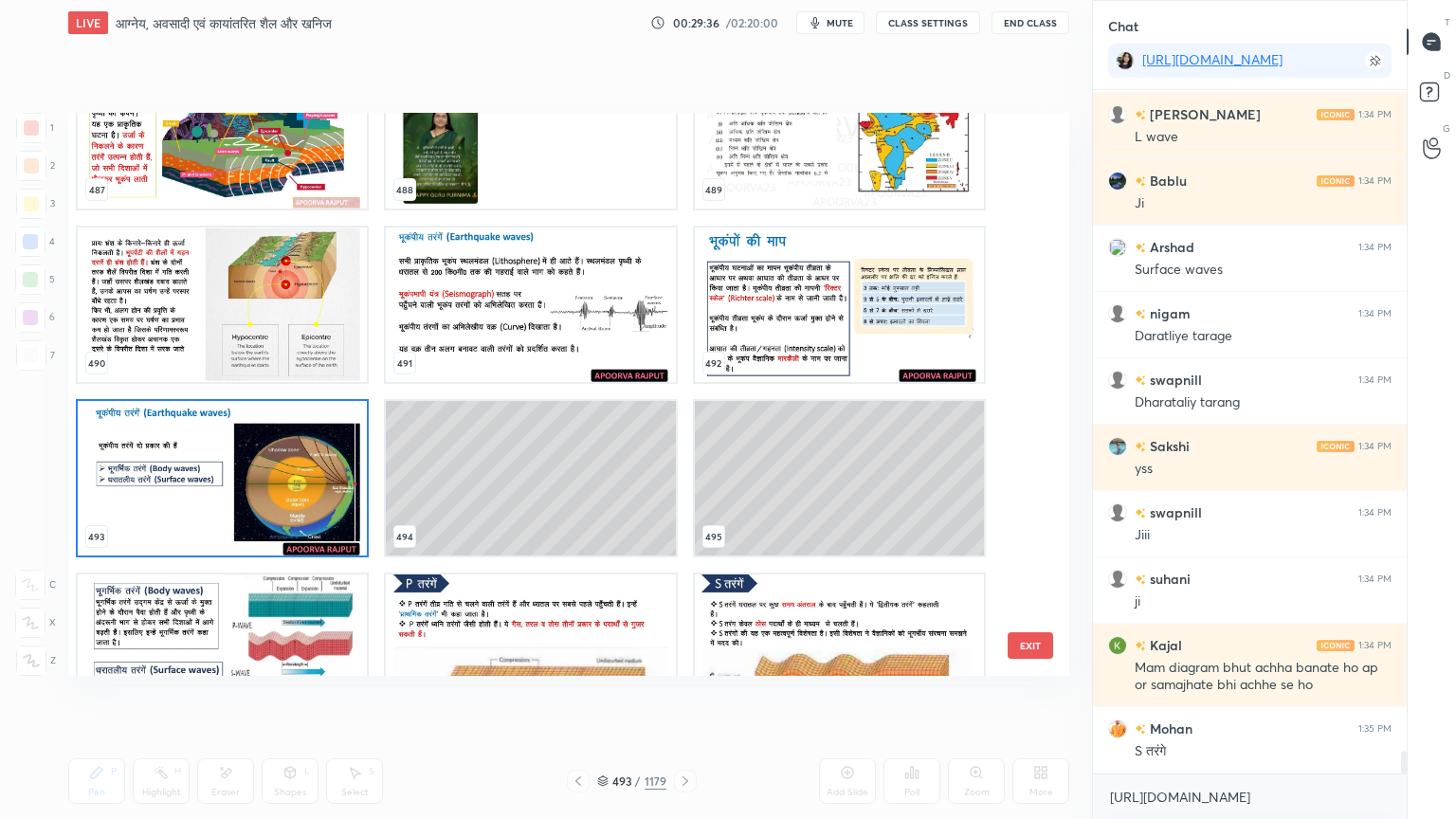 click at bounding box center [222, 478] 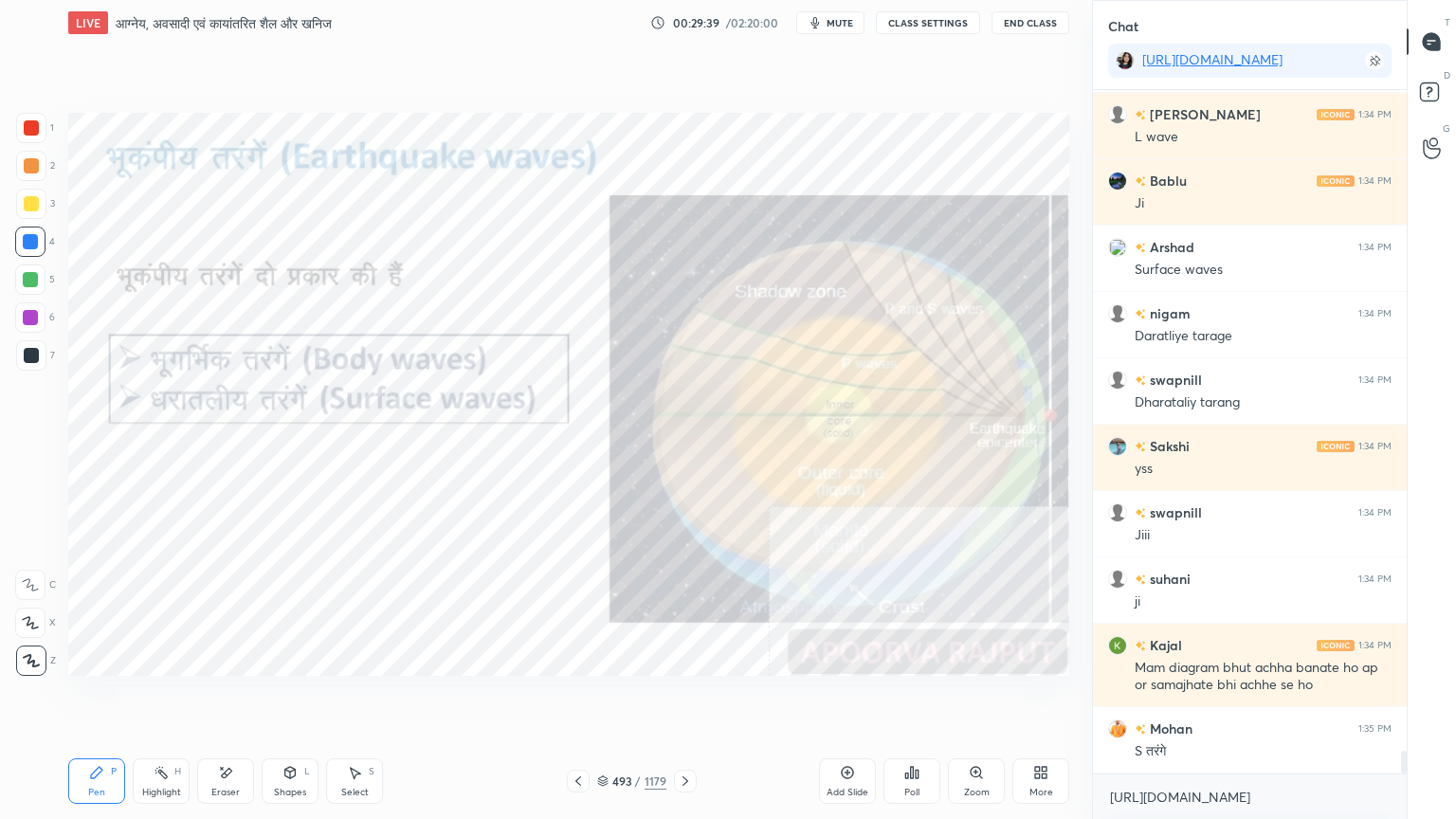 click on "493 / 1179" at bounding box center [631, 781] 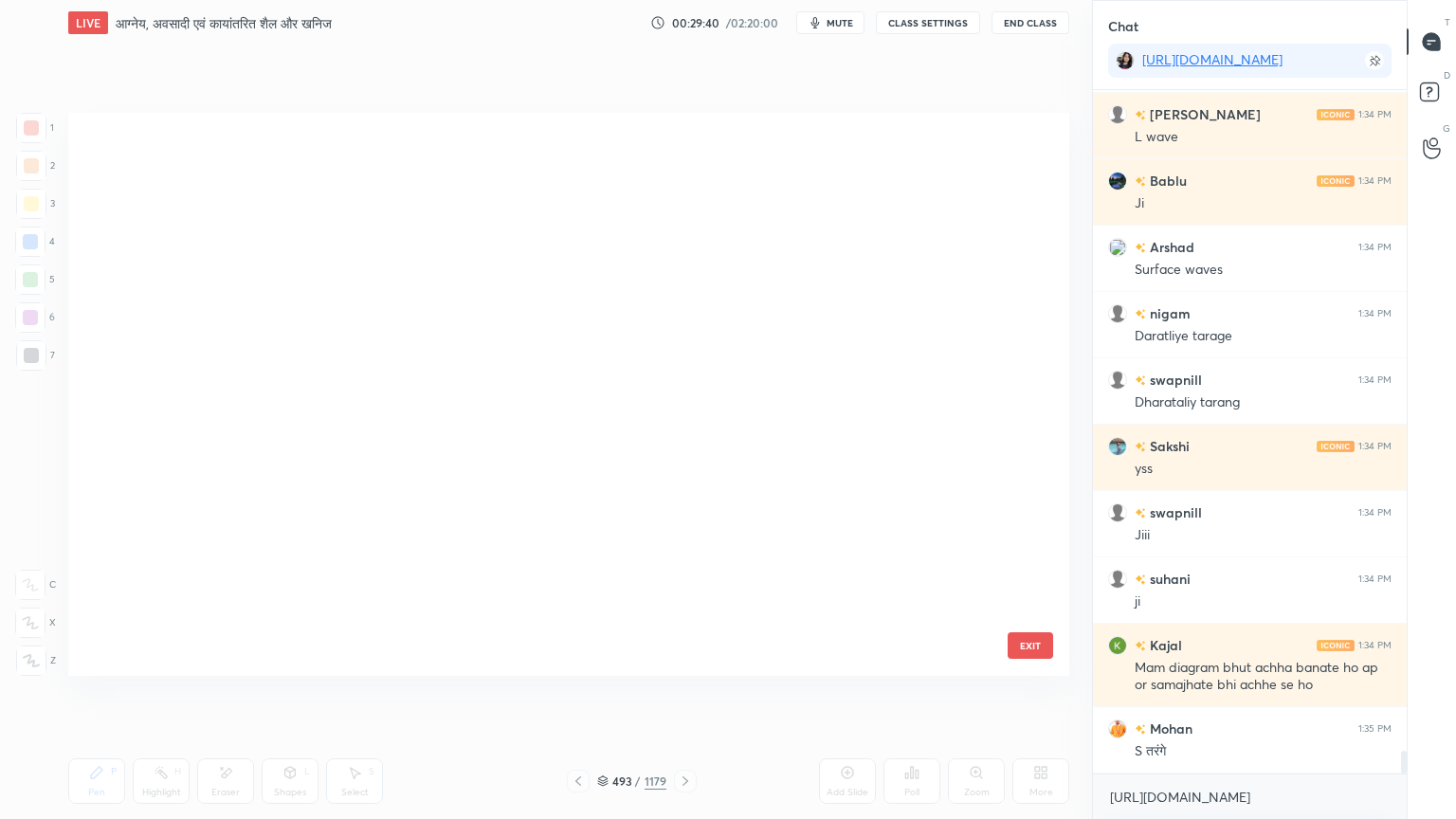 scroll, scrollTop: 28058, scrollLeft: 0, axis: vertical 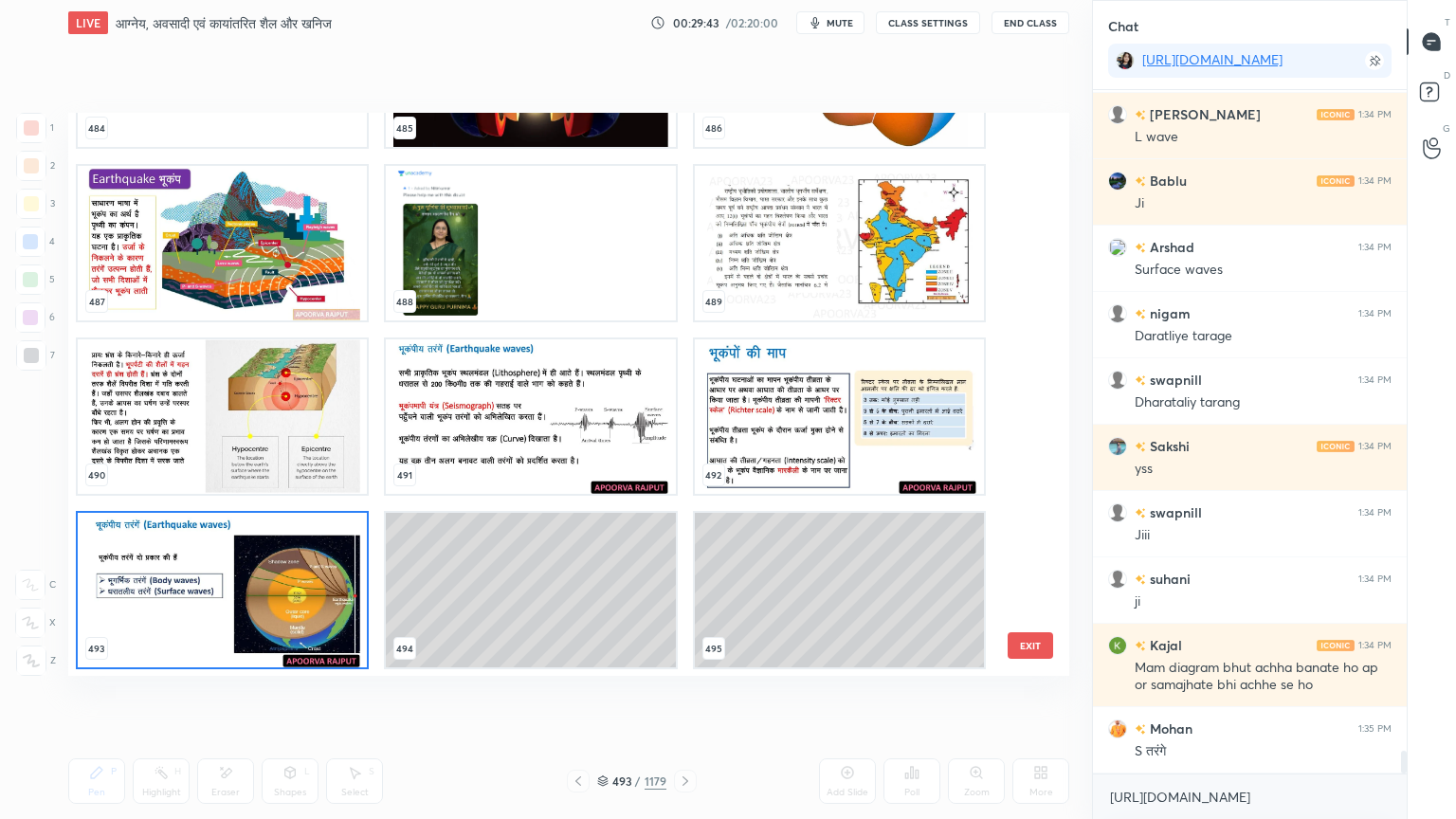 click at bounding box center [222, 243] 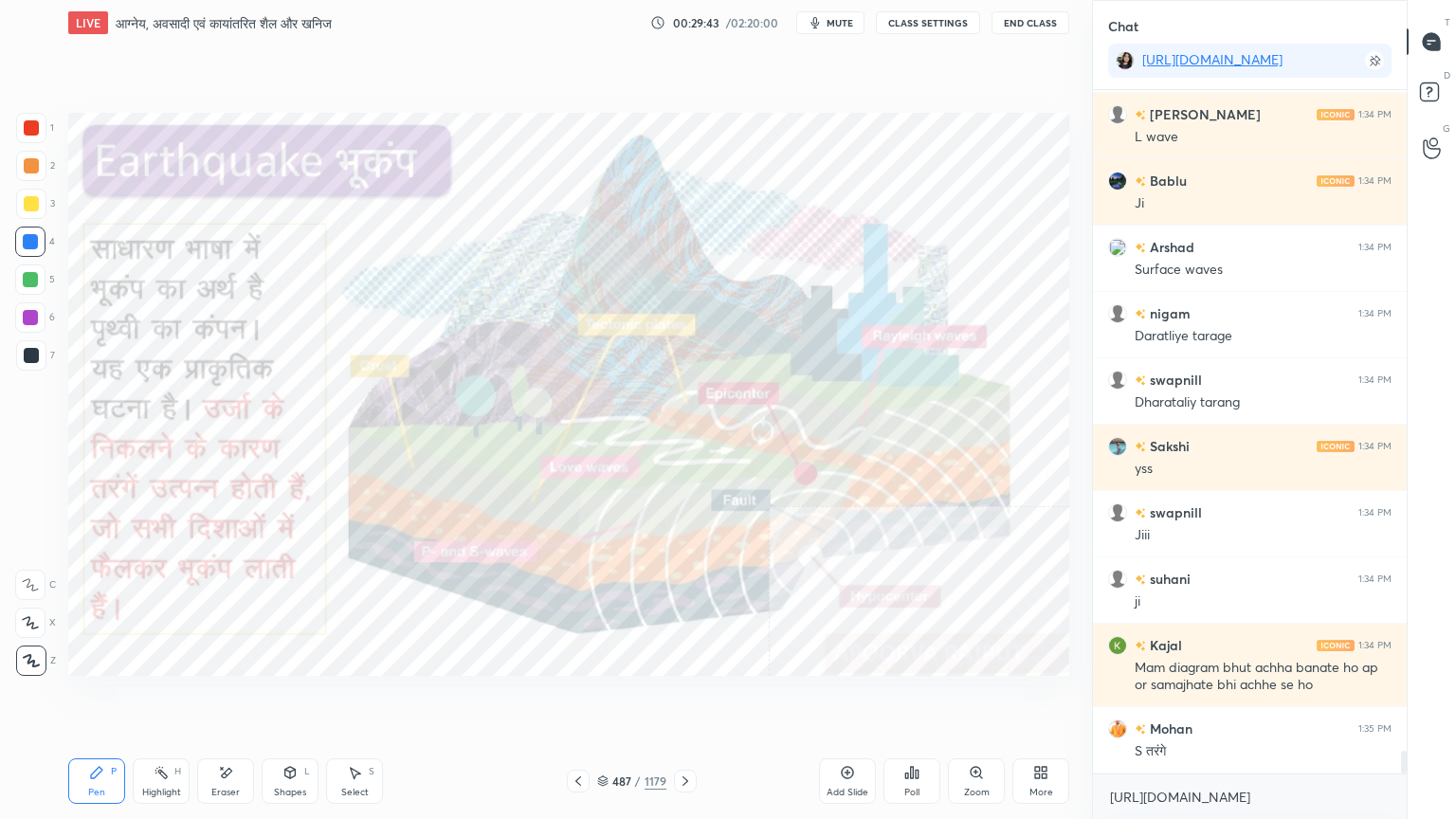 click at bounding box center (222, 243) 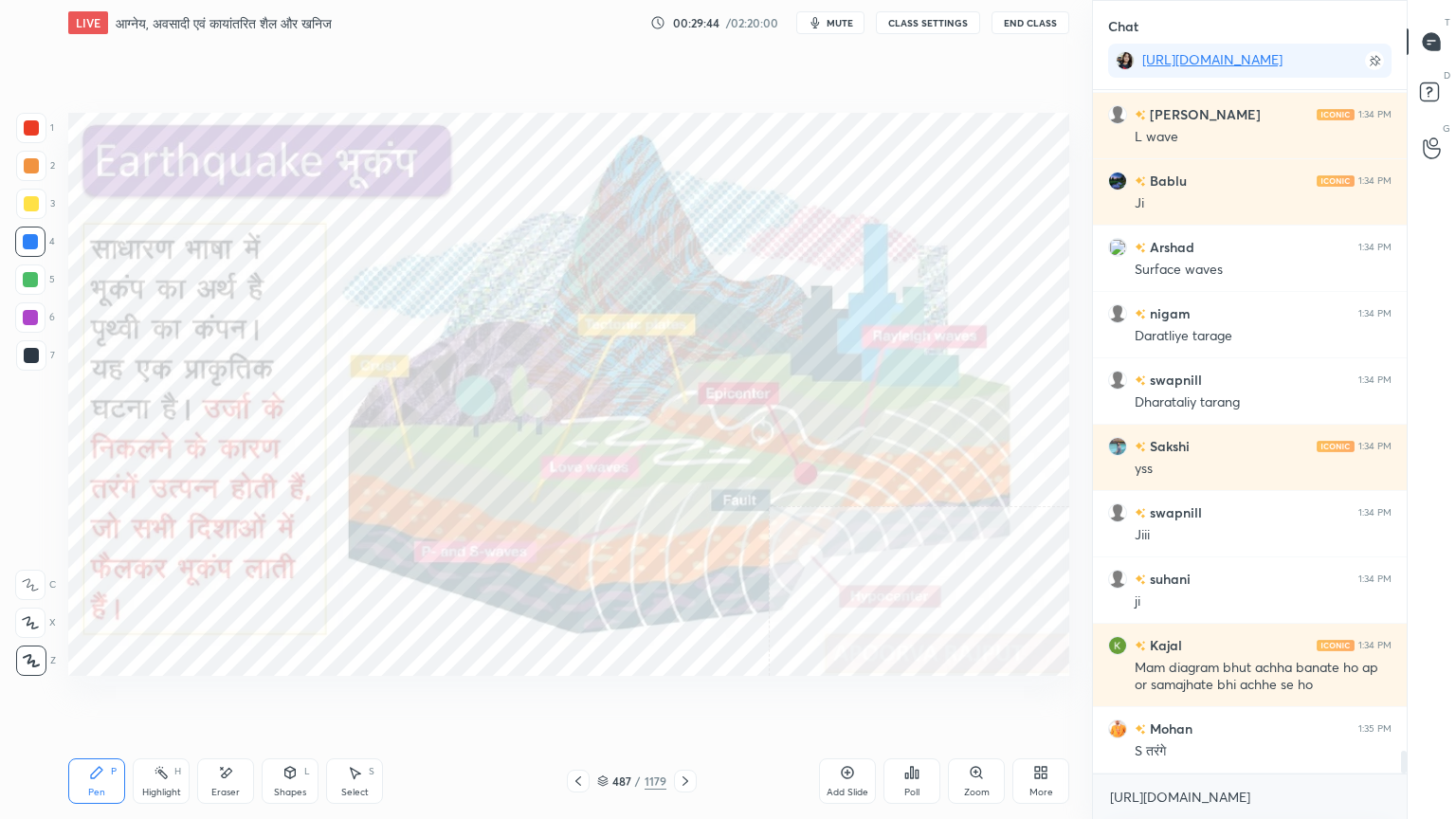 drag, startPoint x: 608, startPoint y: 781, endPoint x: 646, endPoint y: 760, distance: 43.41659 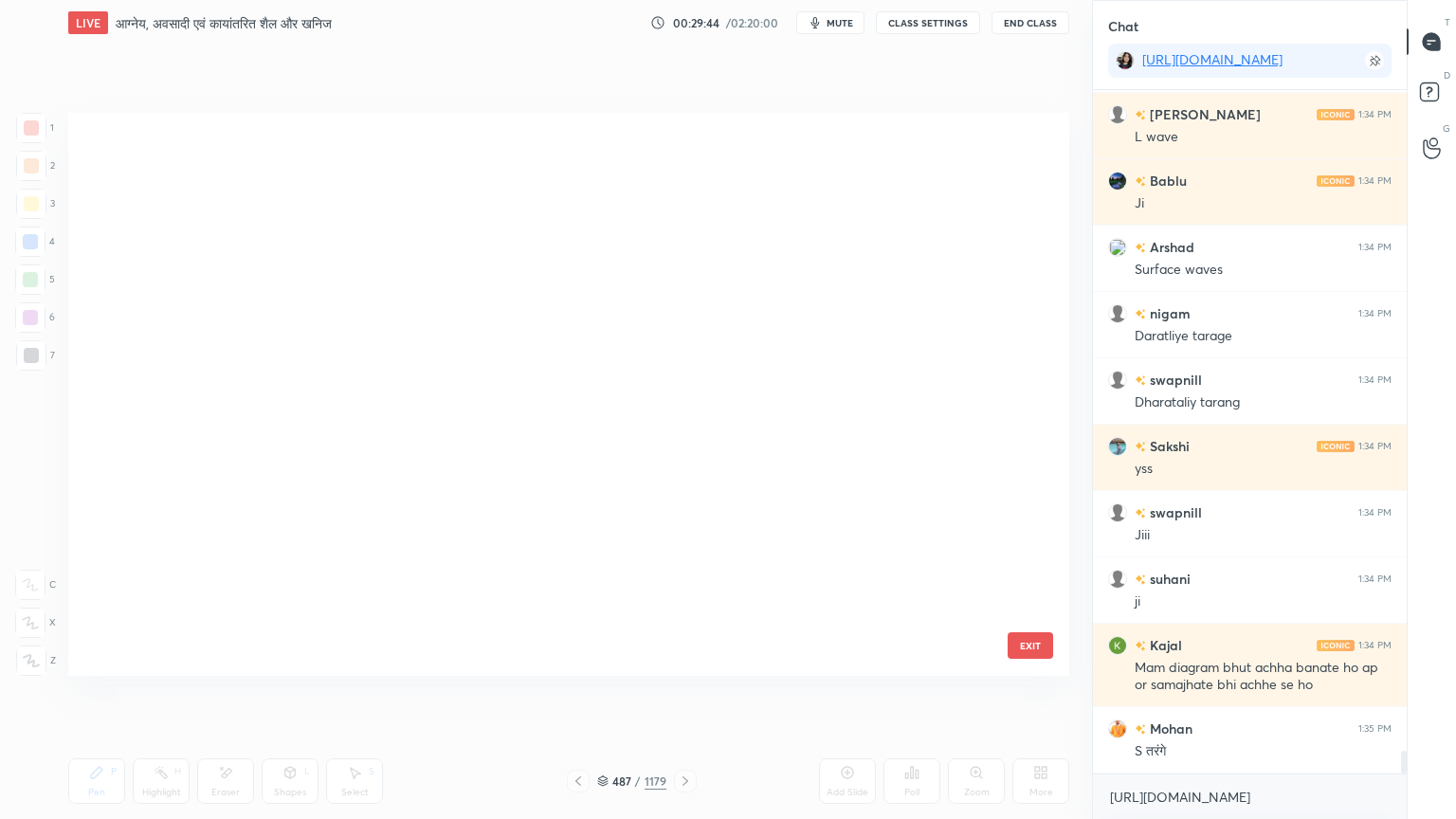 scroll, scrollTop: 27712, scrollLeft: 0, axis: vertical 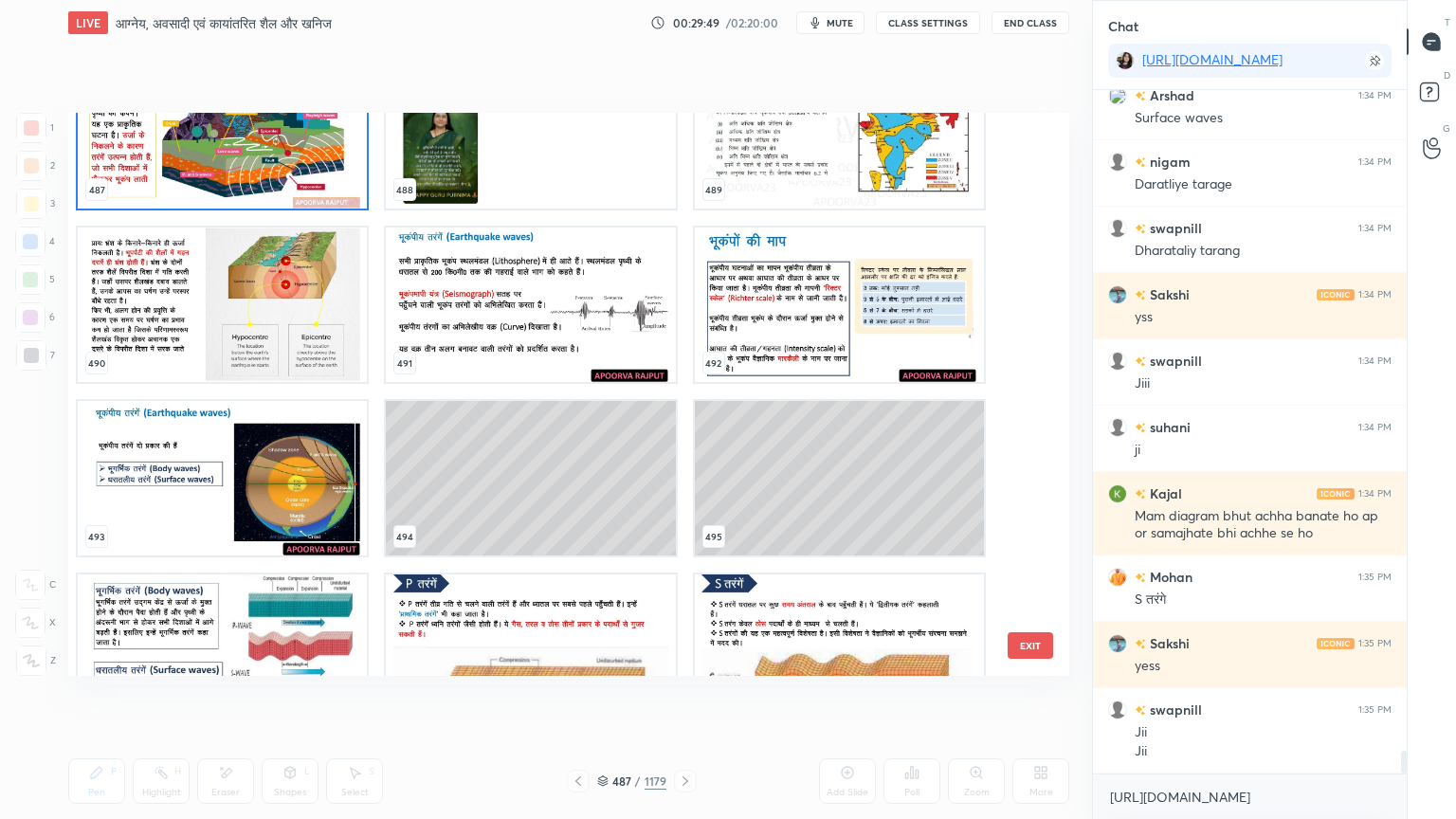 click at bounding box center [222, 478] 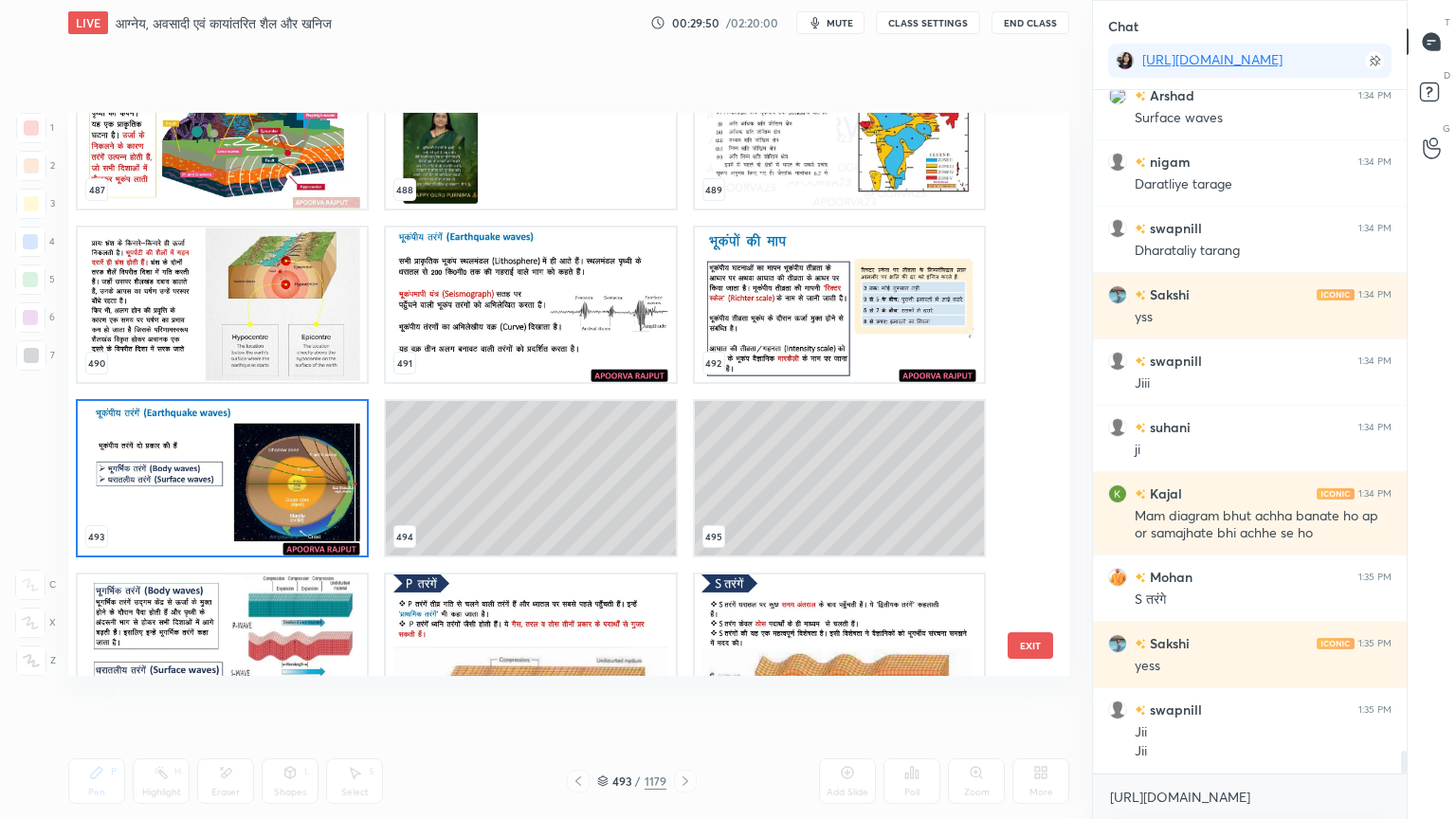 scroll, scrollTop: 20028, scrollLeft: 0, axis: vertical 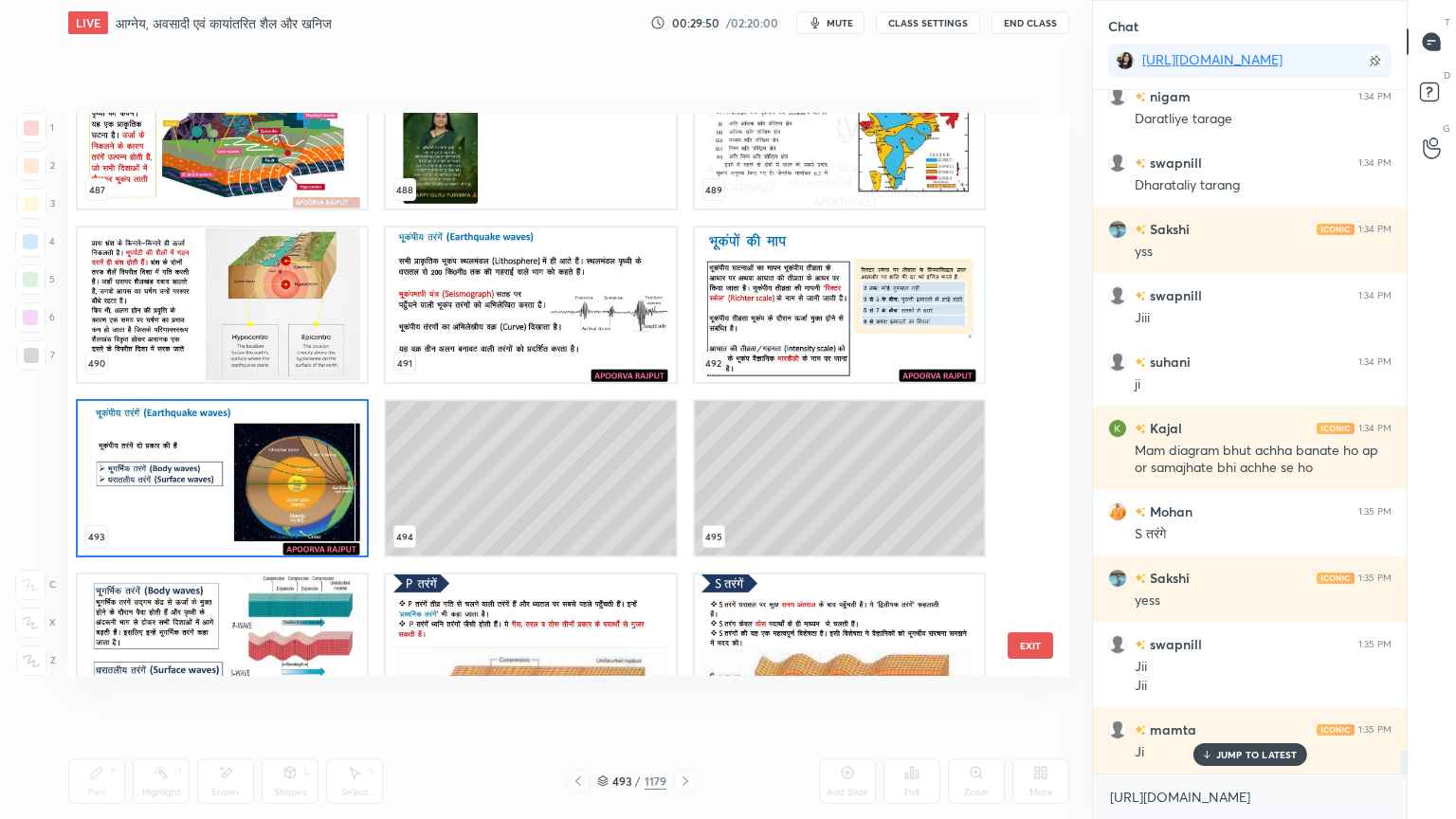 click at bounding box center [222, 478] 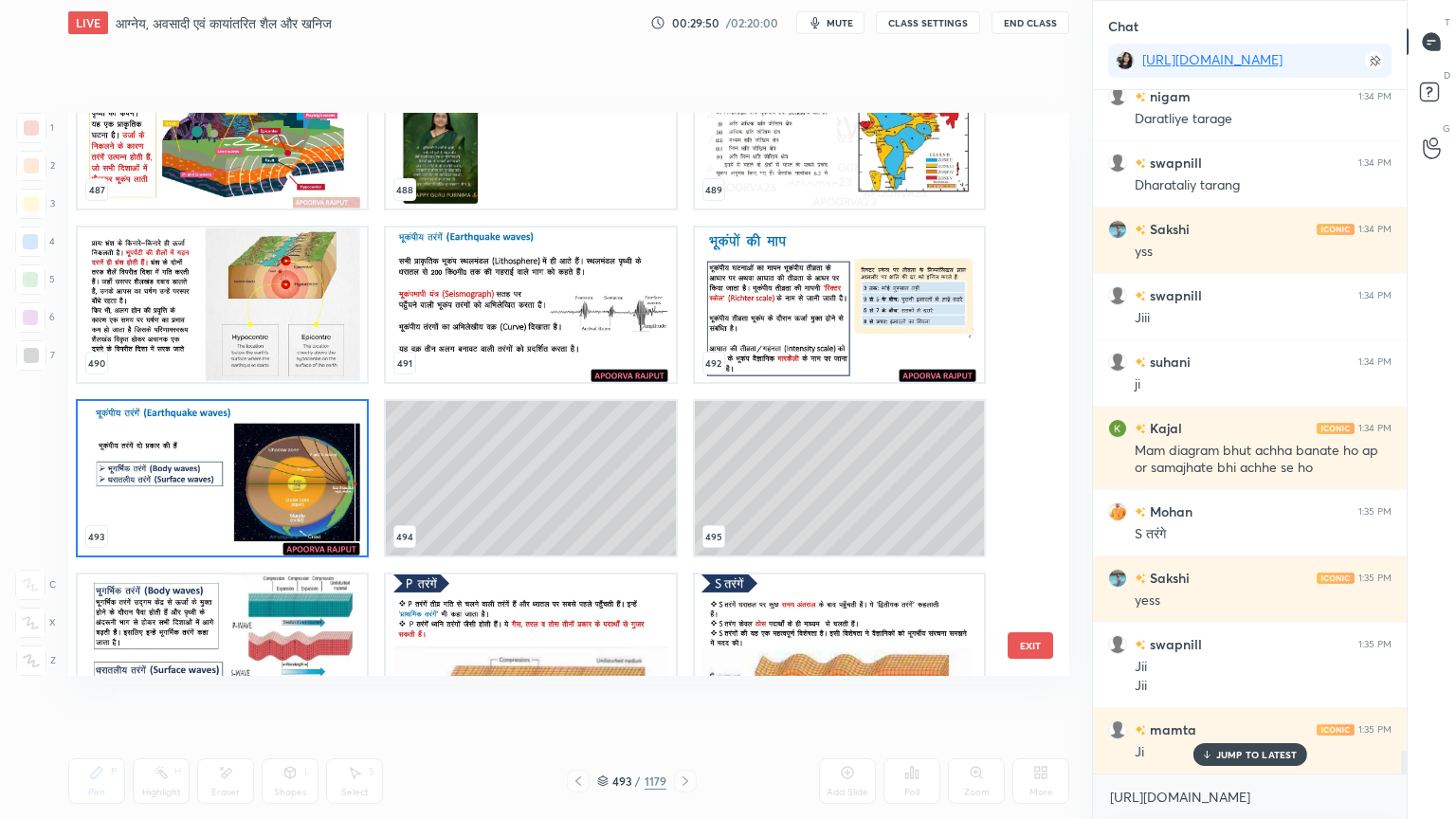 click at bounding box center (222, 478) 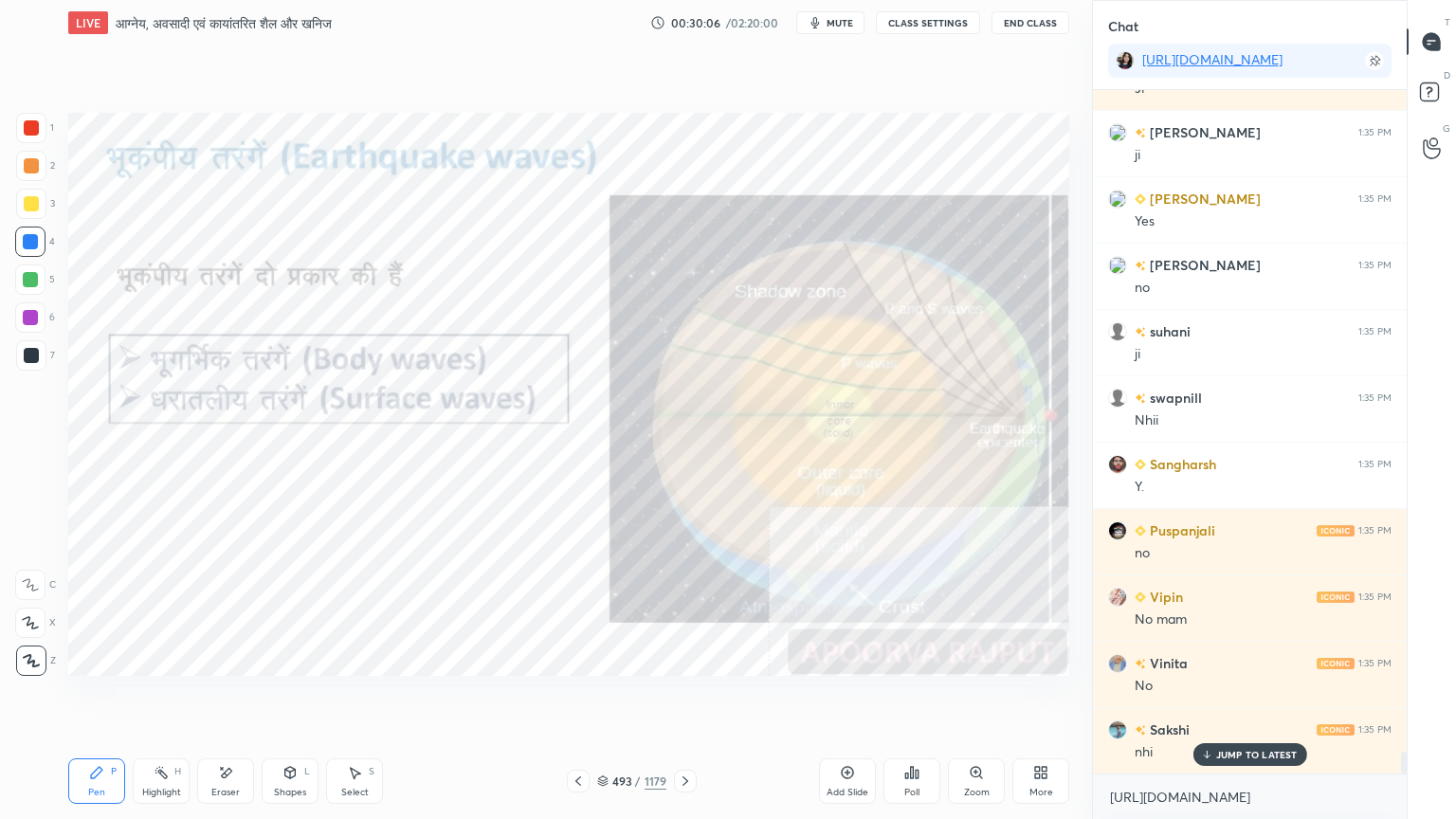 scroll, scrollTop: 20824, scrollLeft: 0, axis: vertical 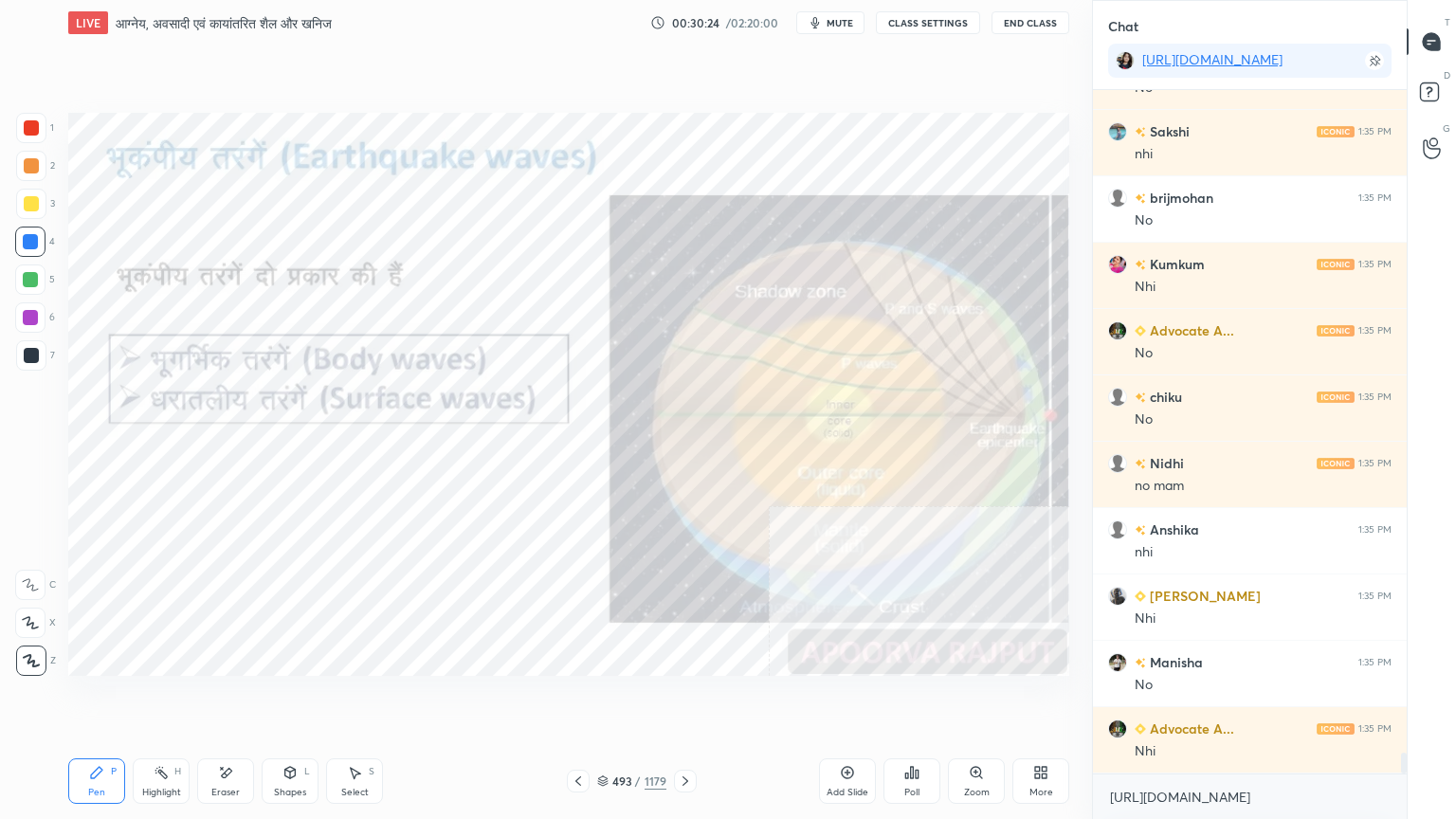 click 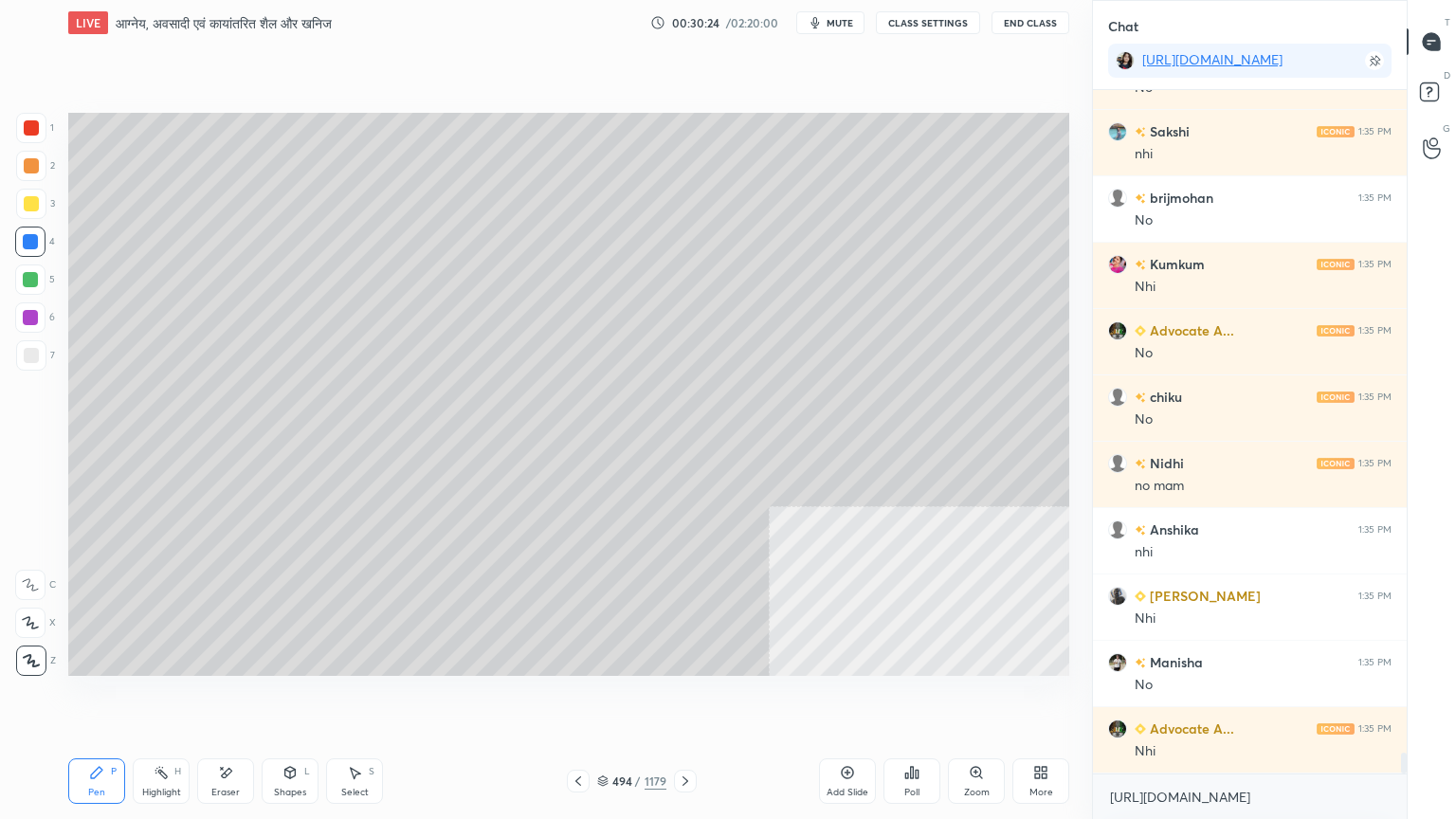 click 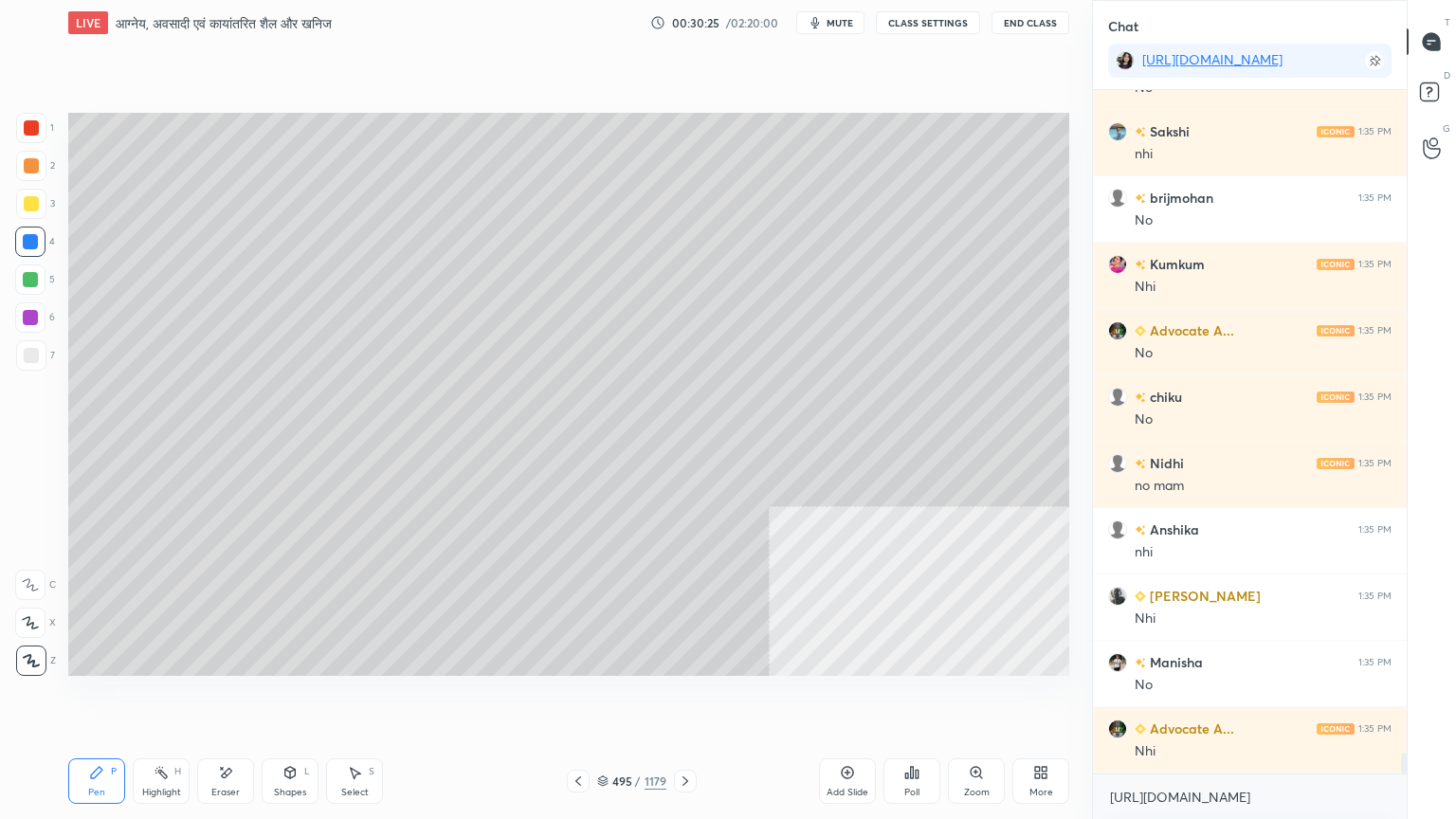 click 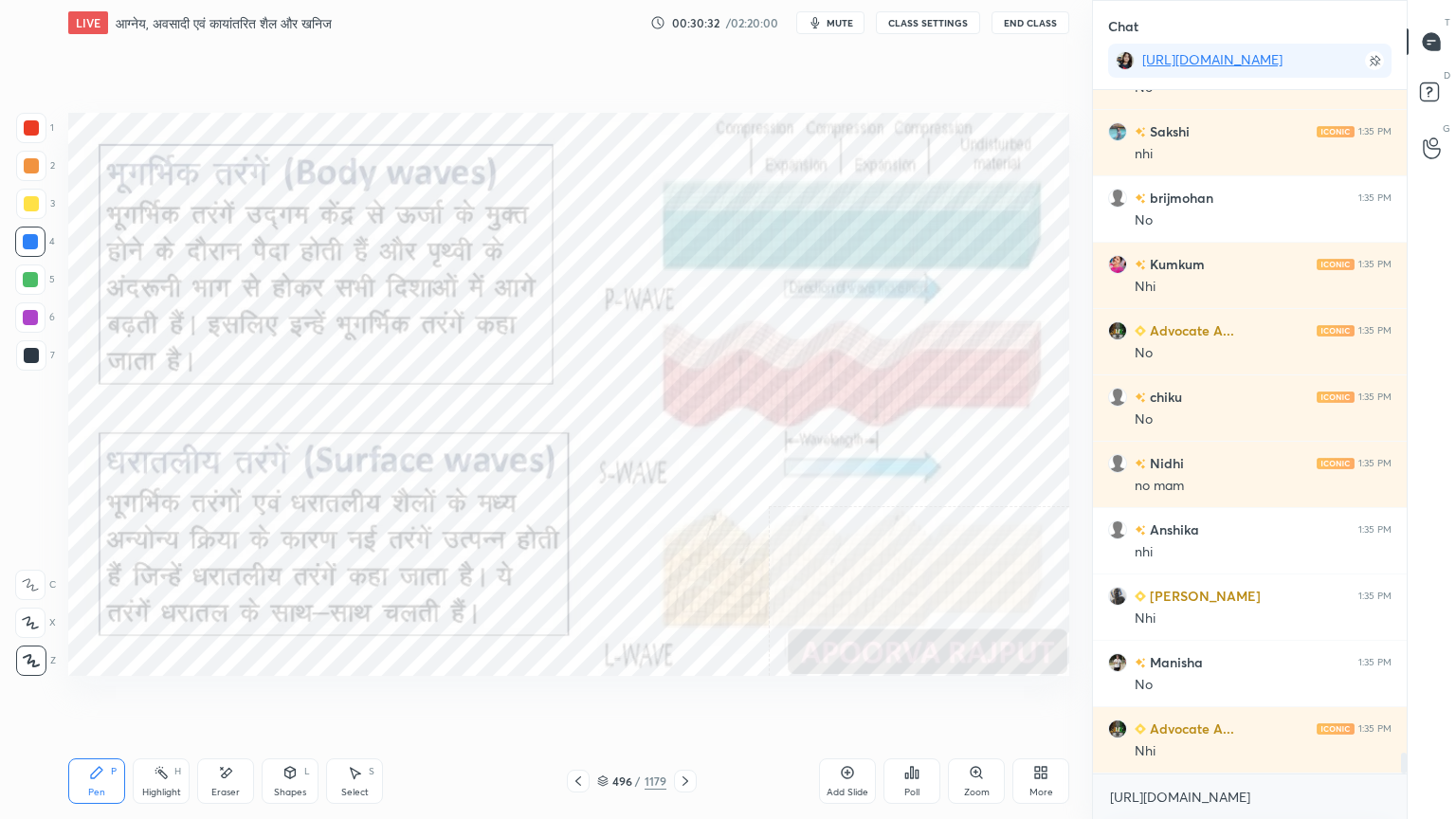 click 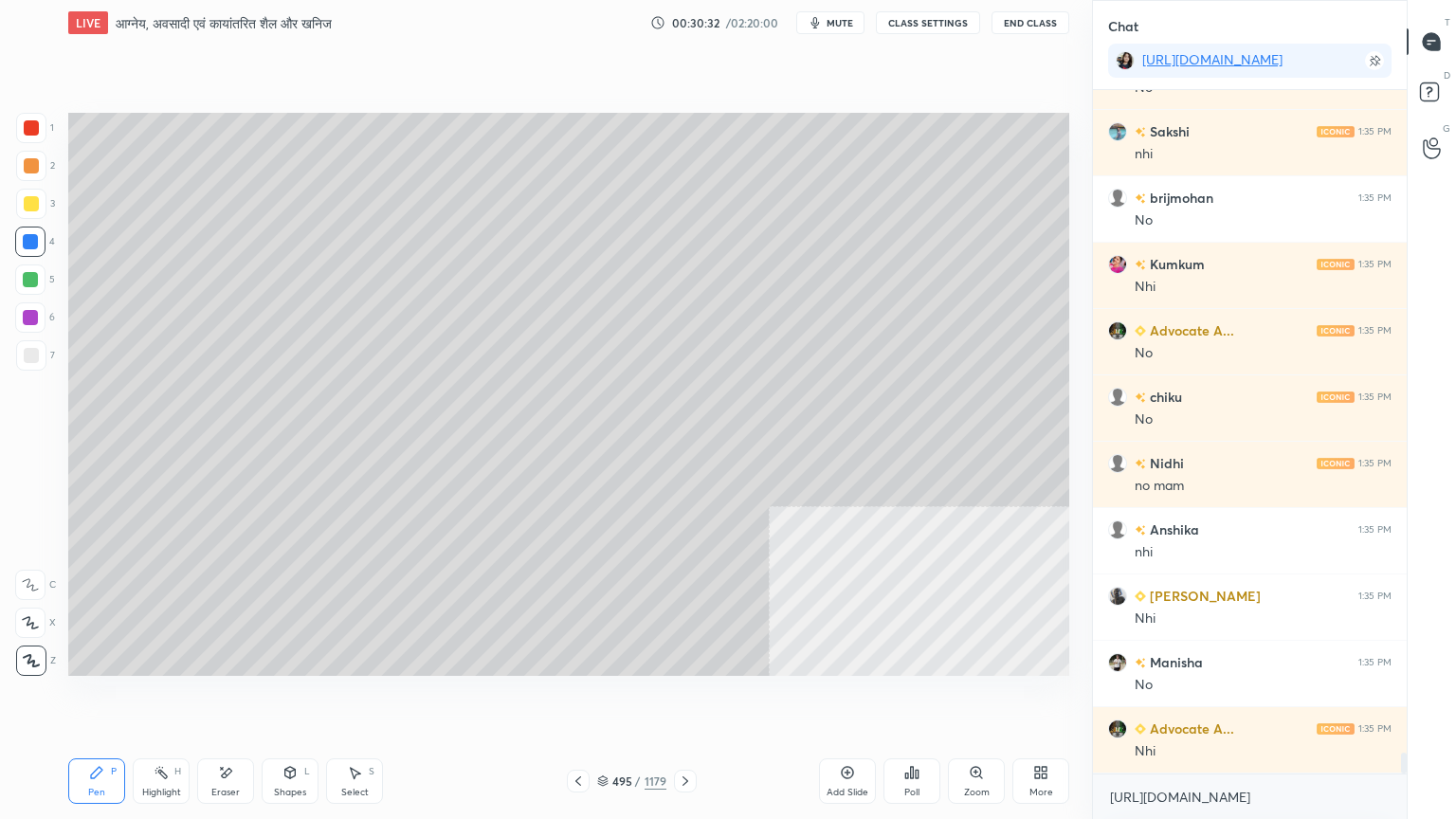 click 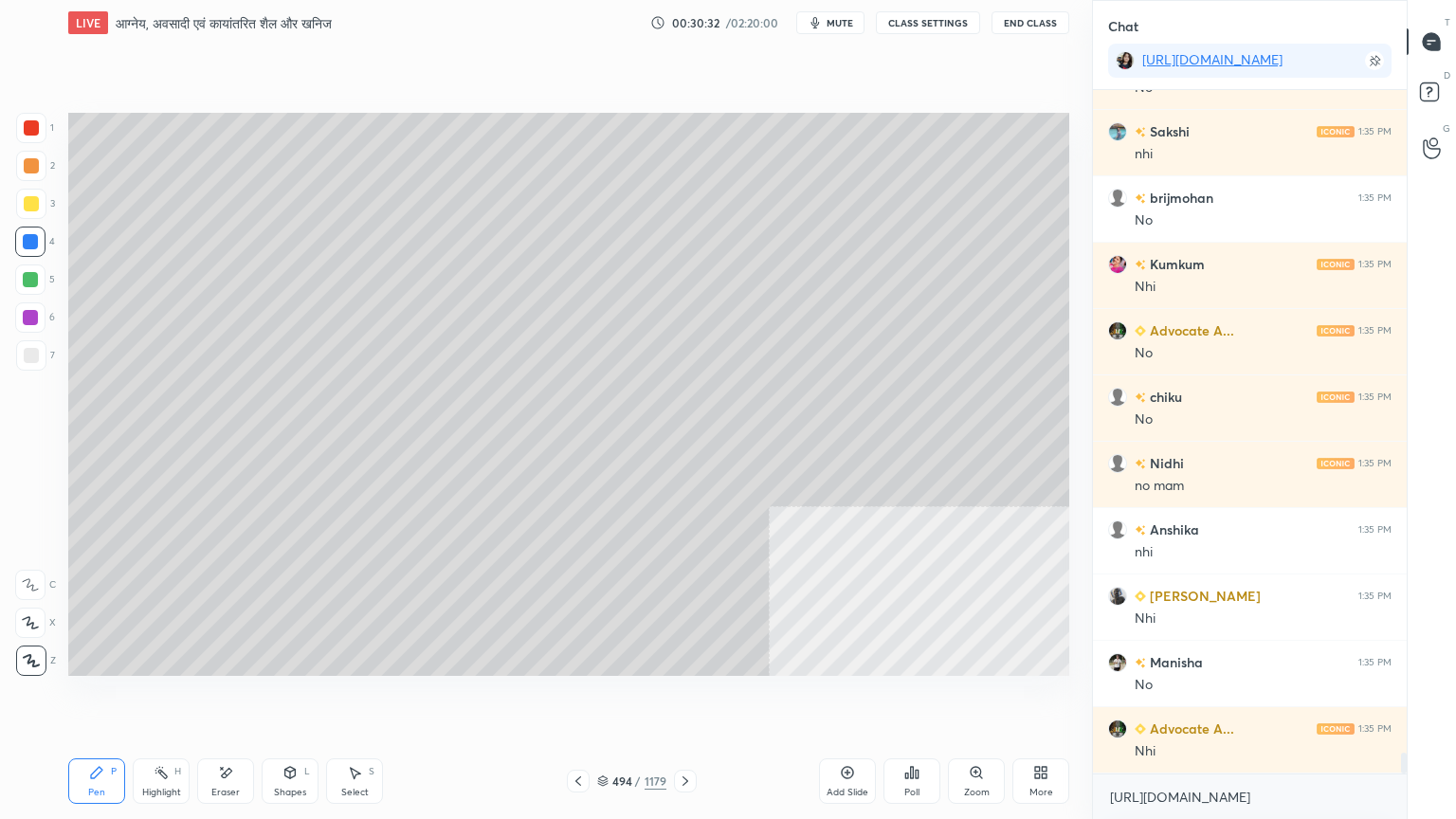 click 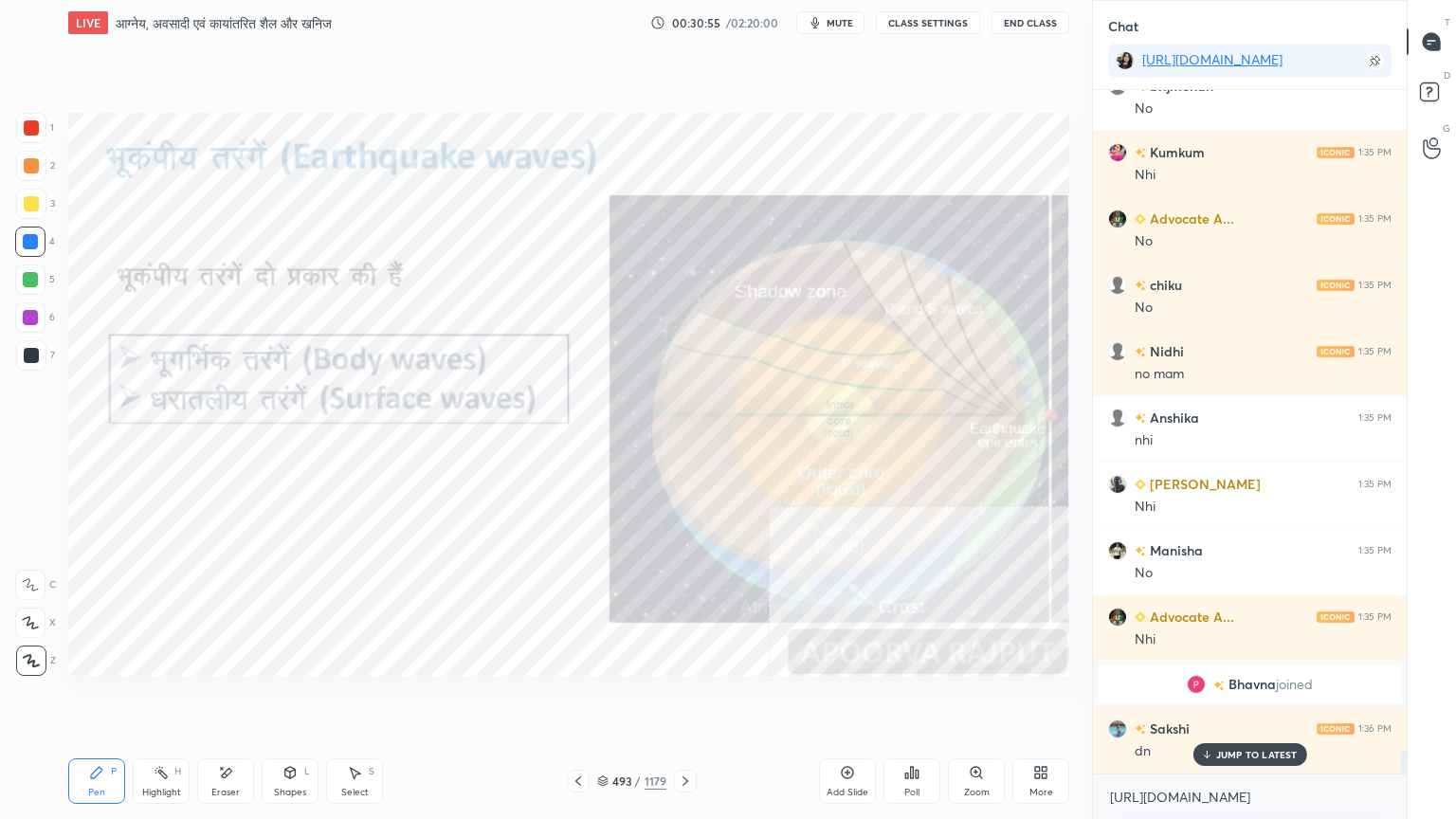 scroll, scrollTop: 20073, scrollLeft: 0, axis: vertical 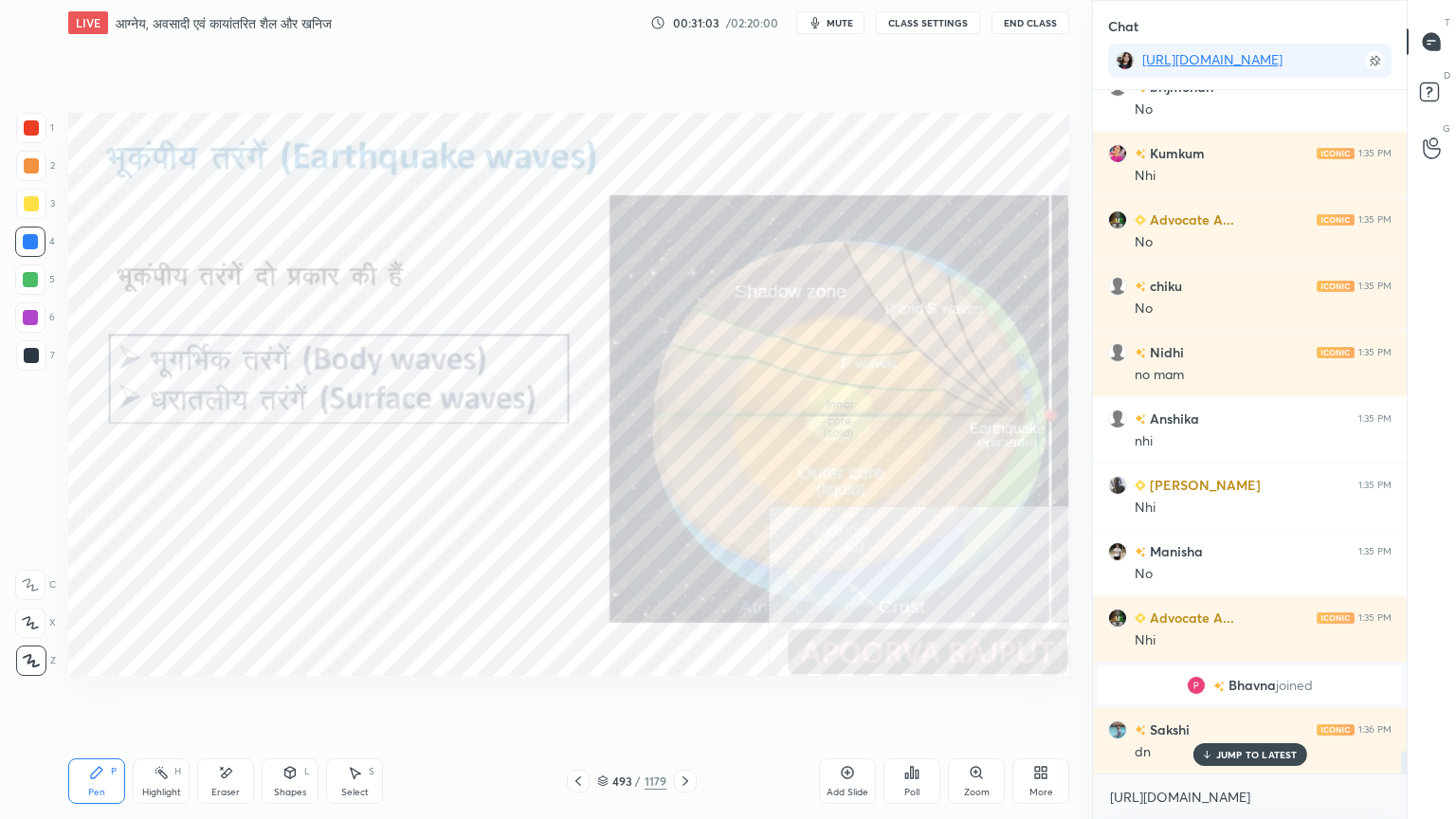 click 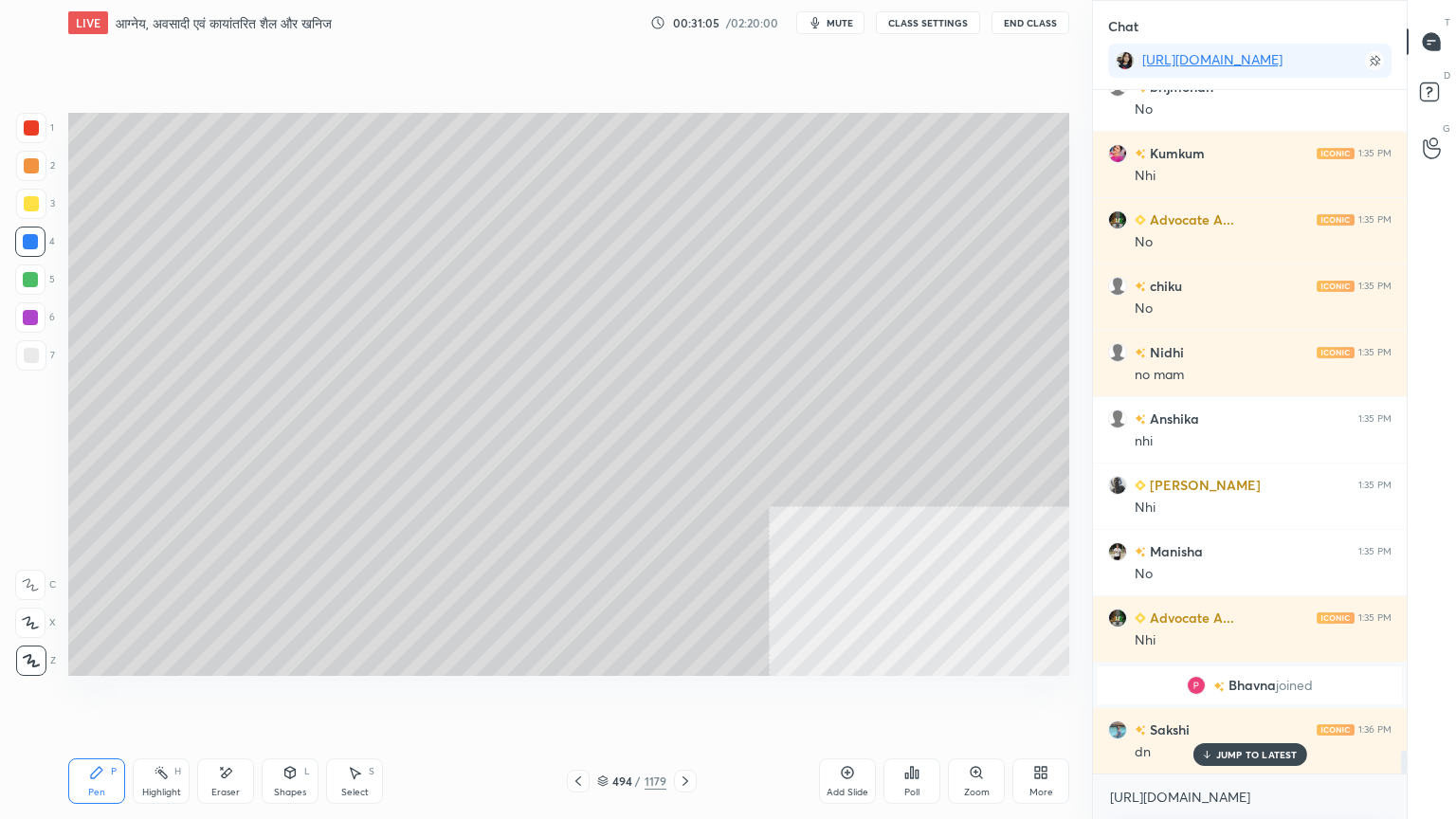 click on "Pen P Highlight H Eraser Shapes L Select S 494 / 1179 Add Slide Poll Zoom More" at bounding box center (569, 781) 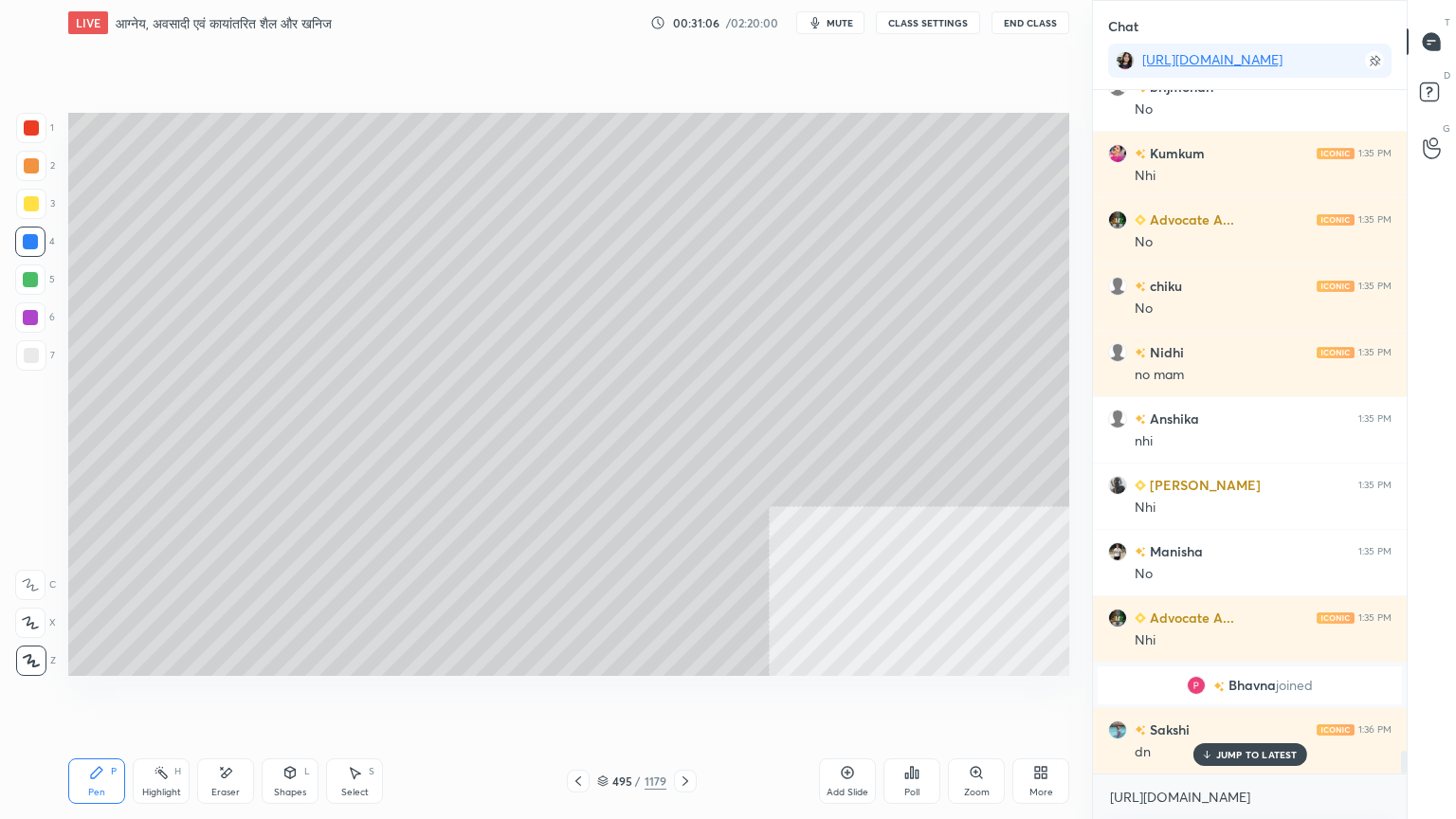 drag, startPoint x: 685, startPoint y: 780, endPoint x: 675, endPoint y: 777, distance: 10.440307 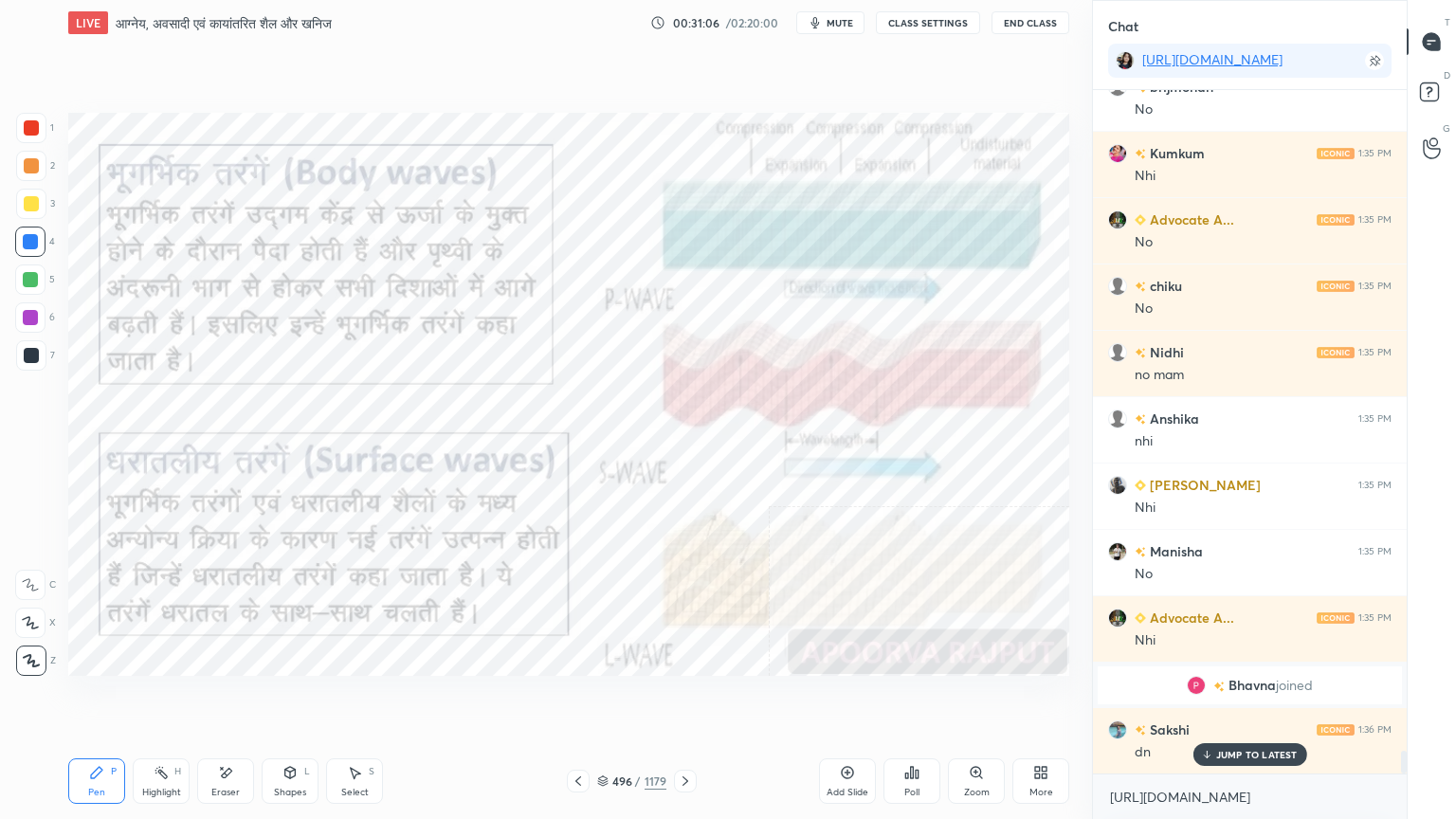 click 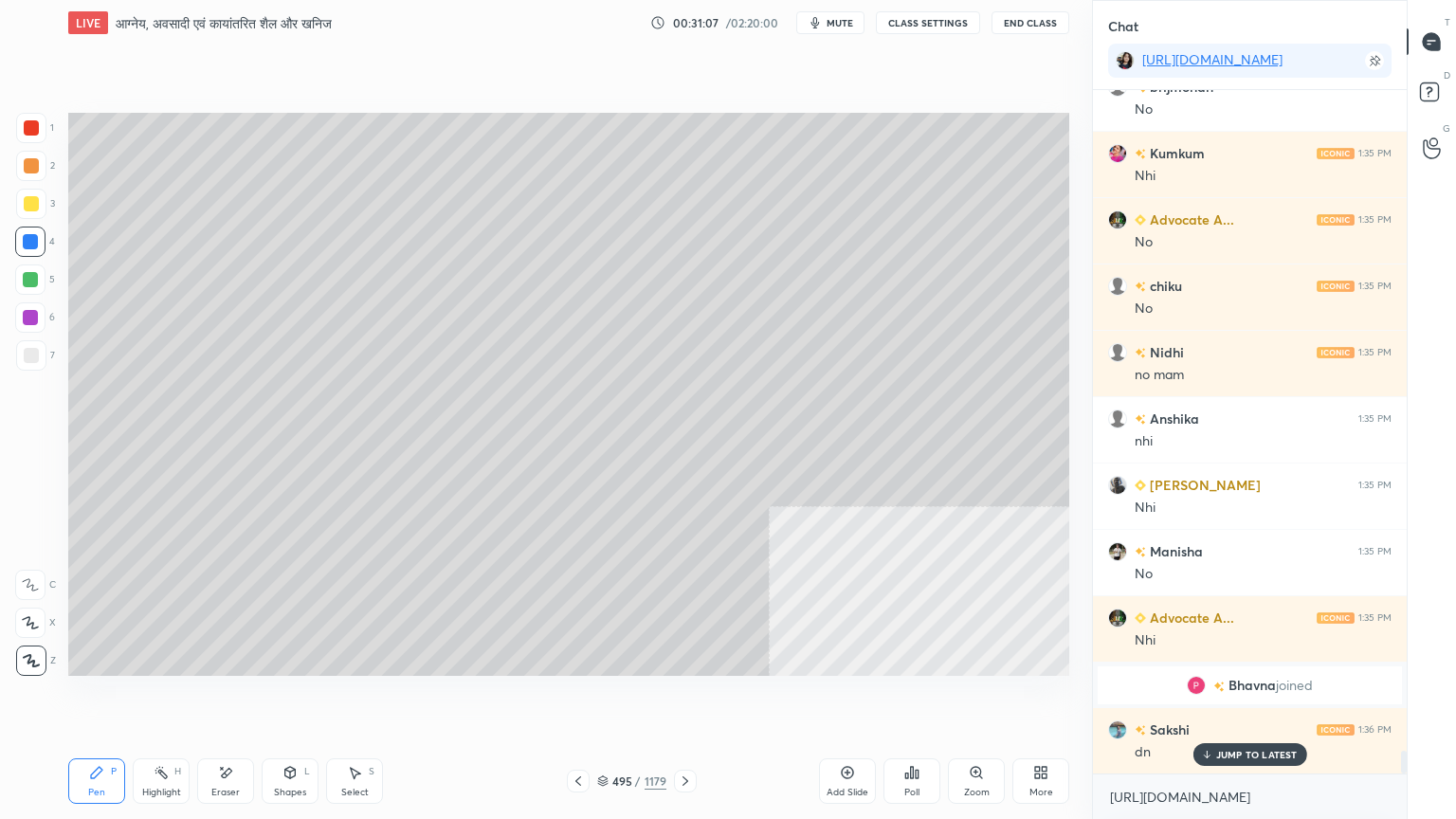 click 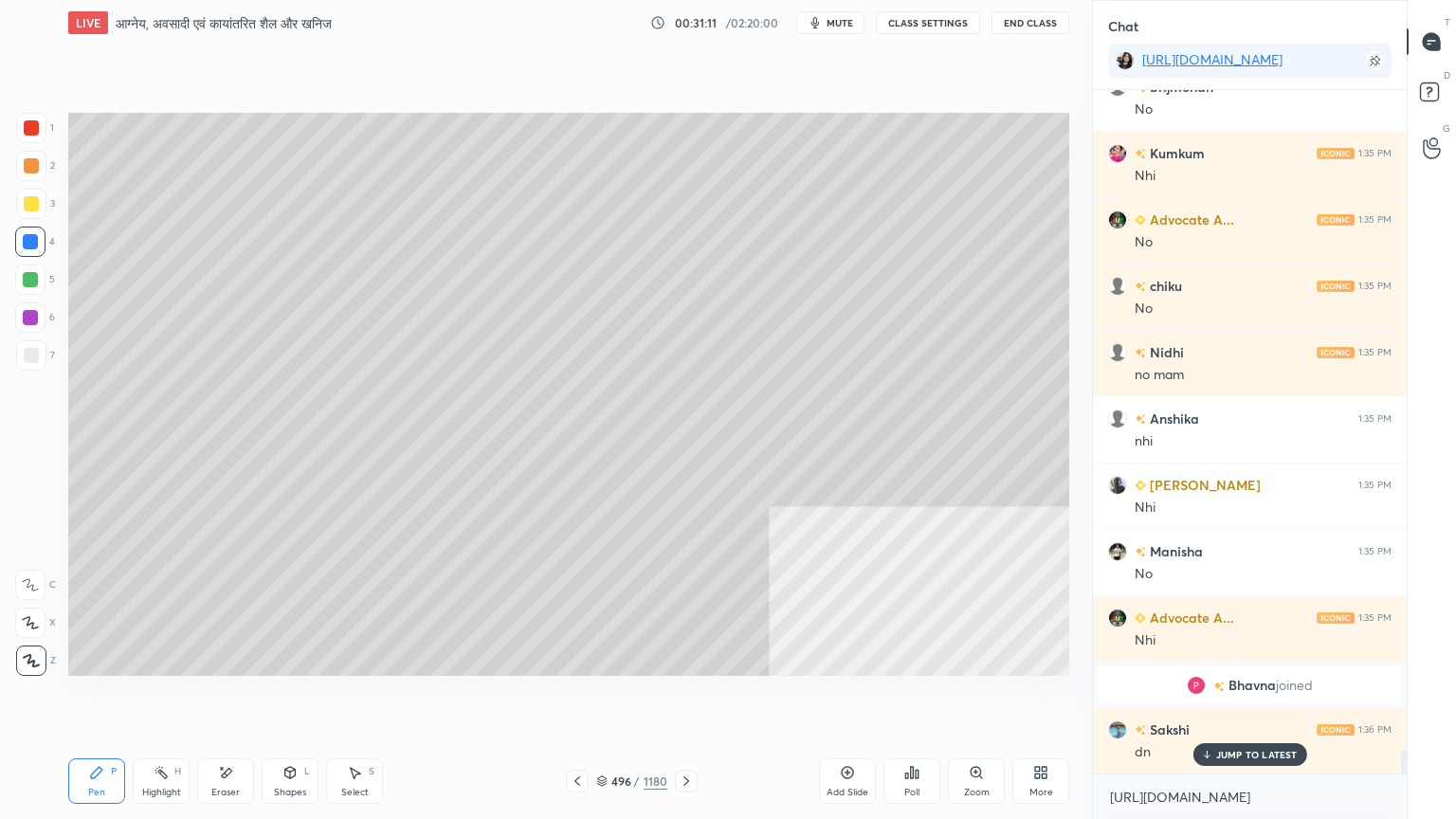 click on "Eraser" at bounding box center [226, 781] 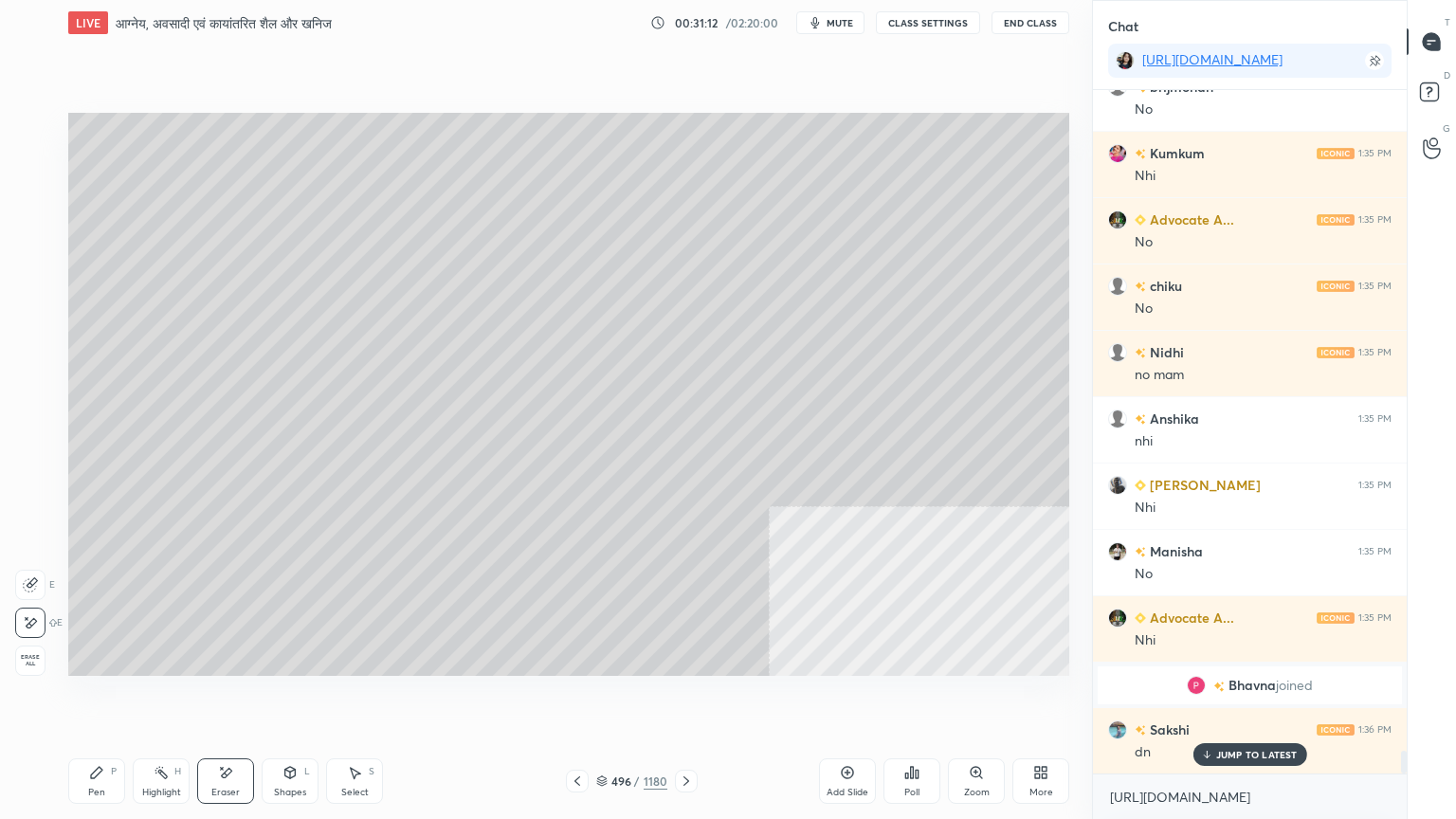 click on "Erase all" at bounding box center [30, 661] 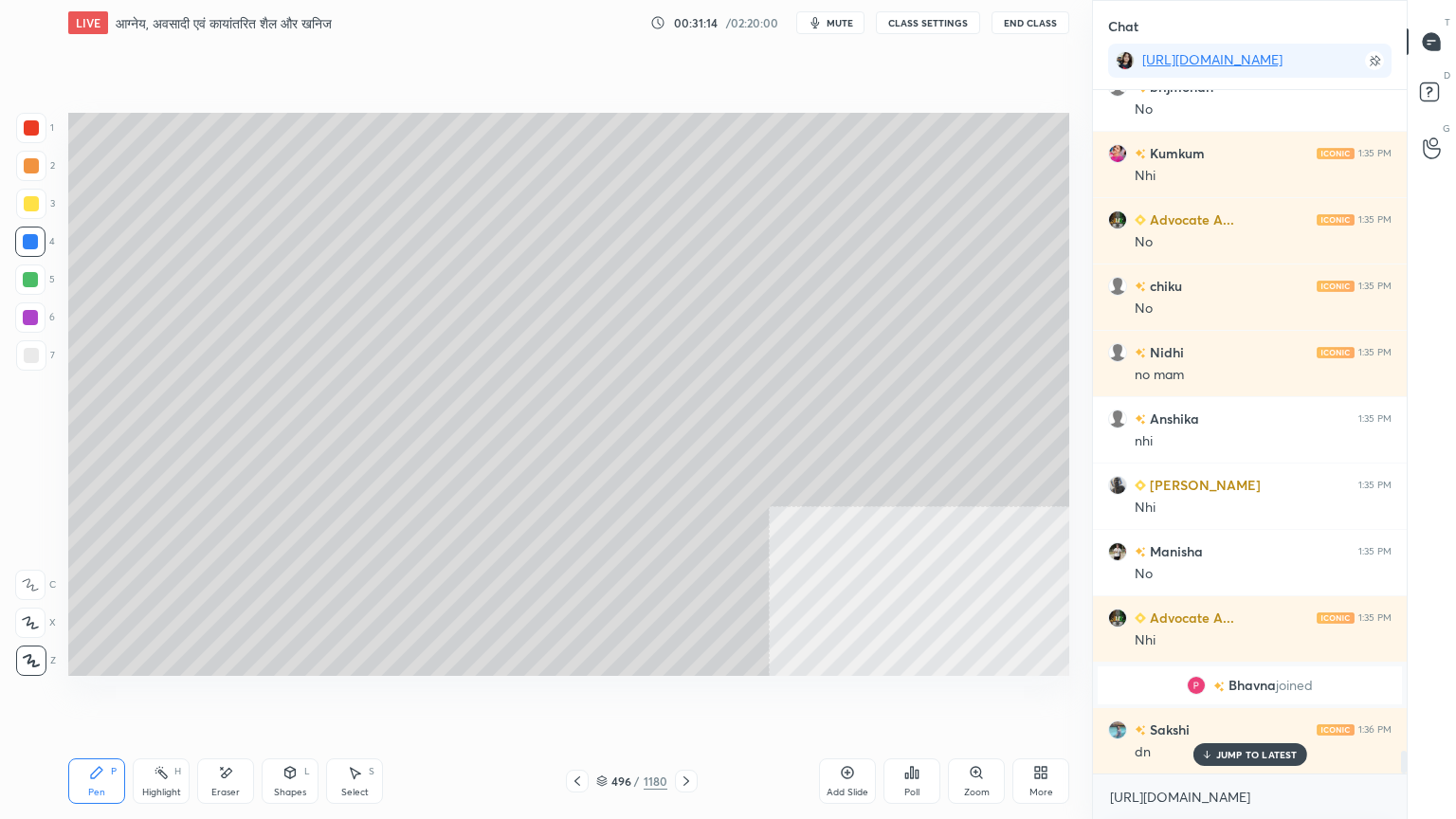 click on "Eraser" at bounding box center (226, 781) 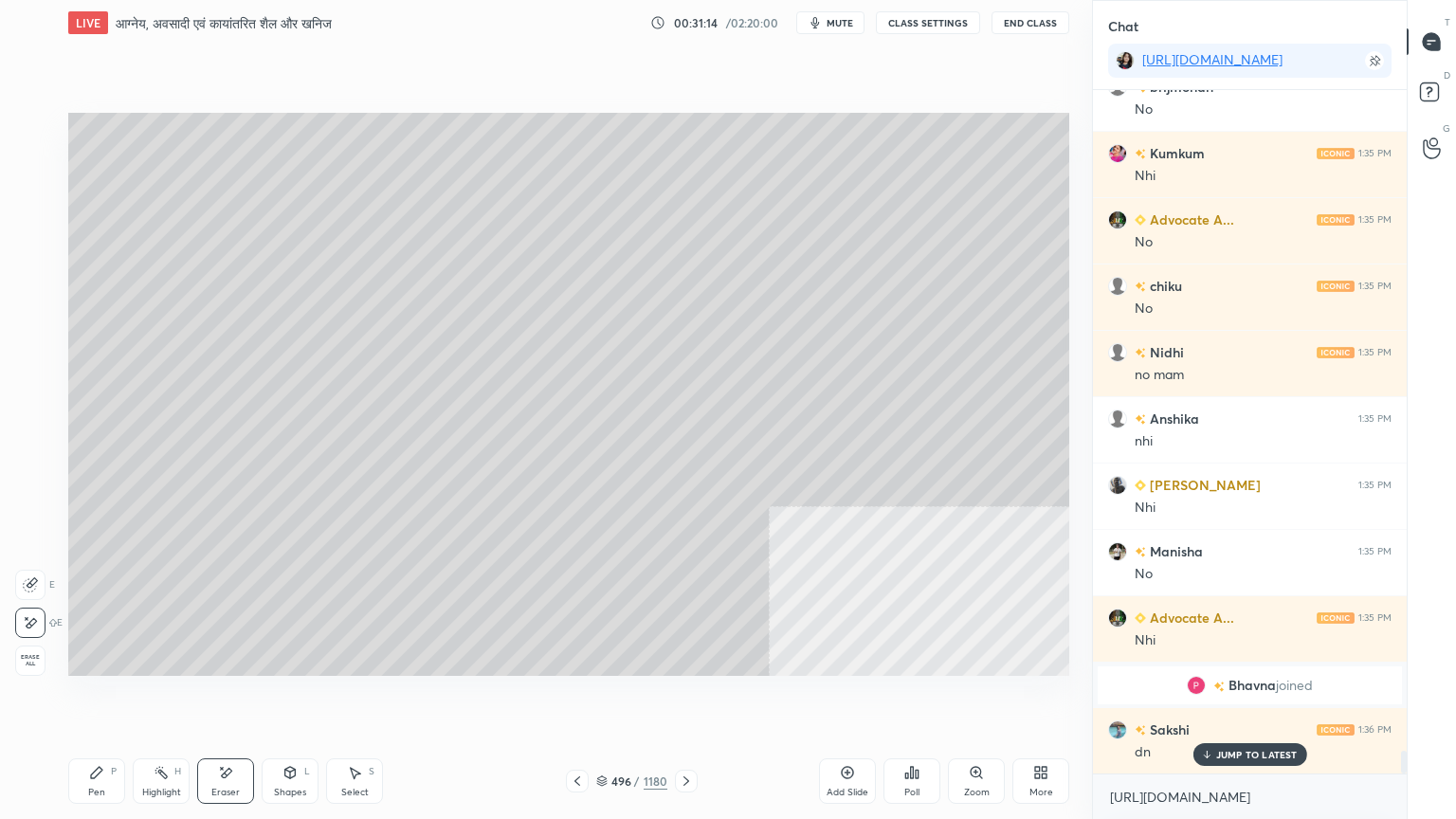 click on "Erase all" at bounding box center [30, 661] 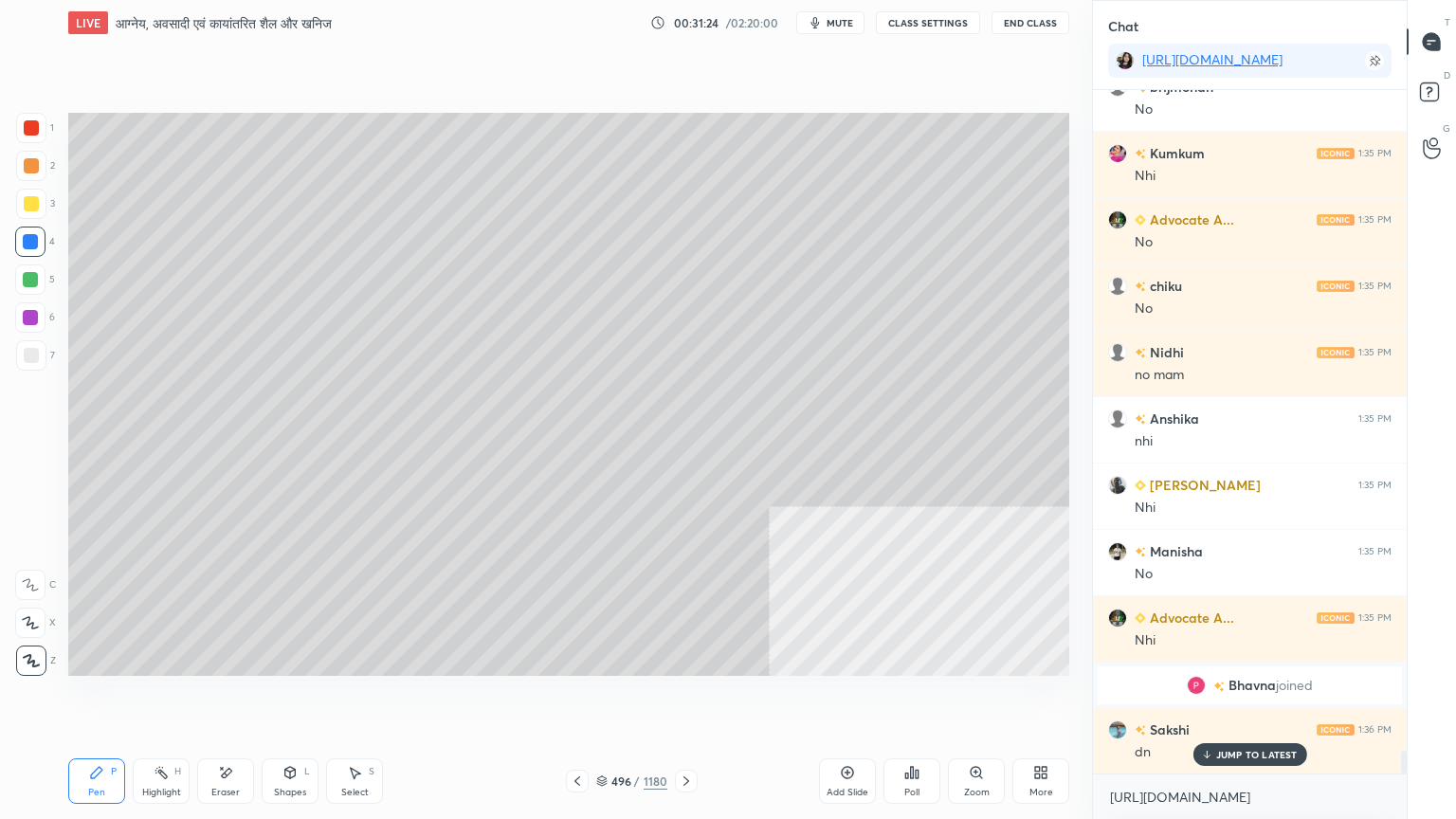 click at bounding box center [31, 128] 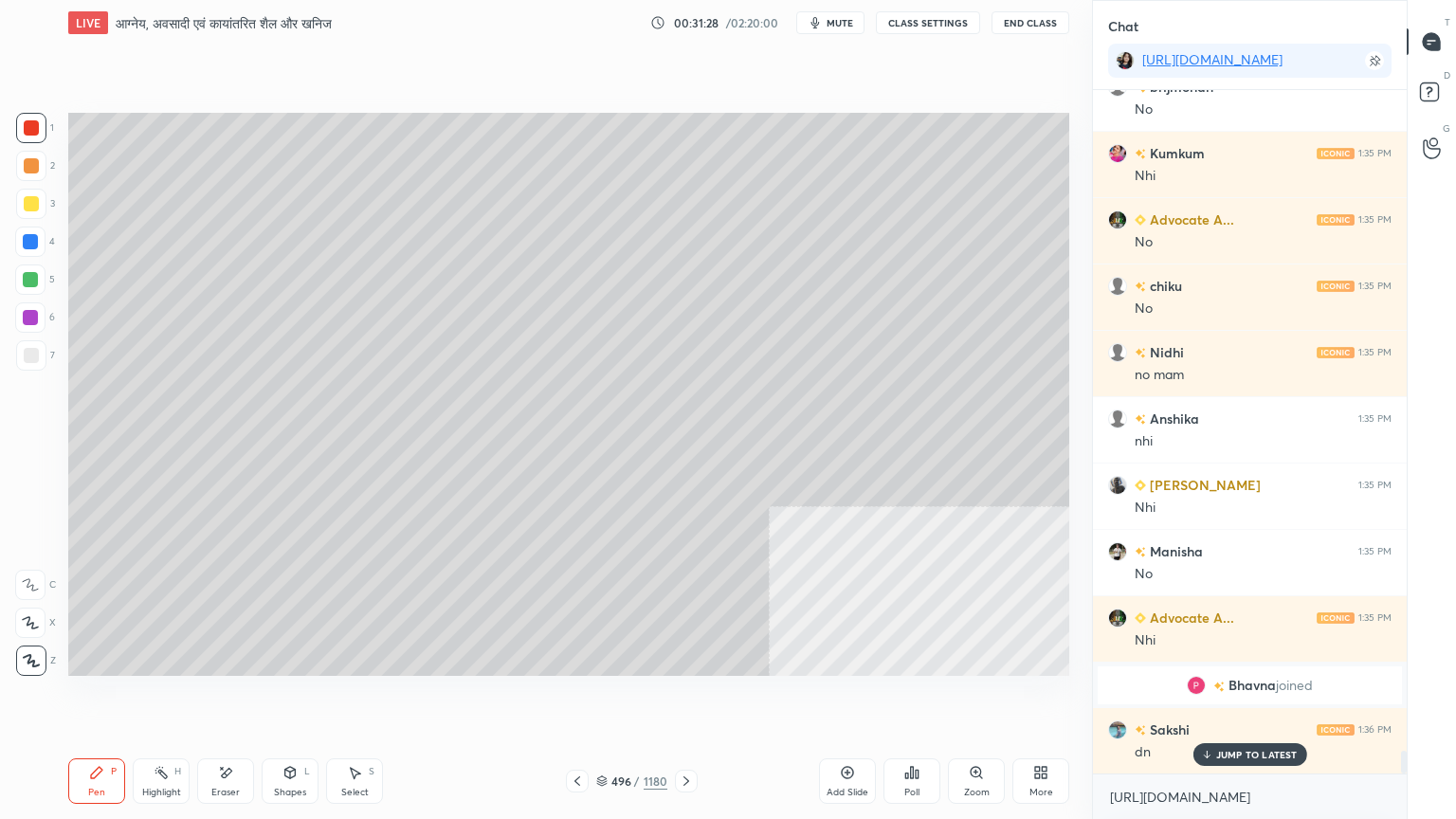 click at bounding box center (31, 355) 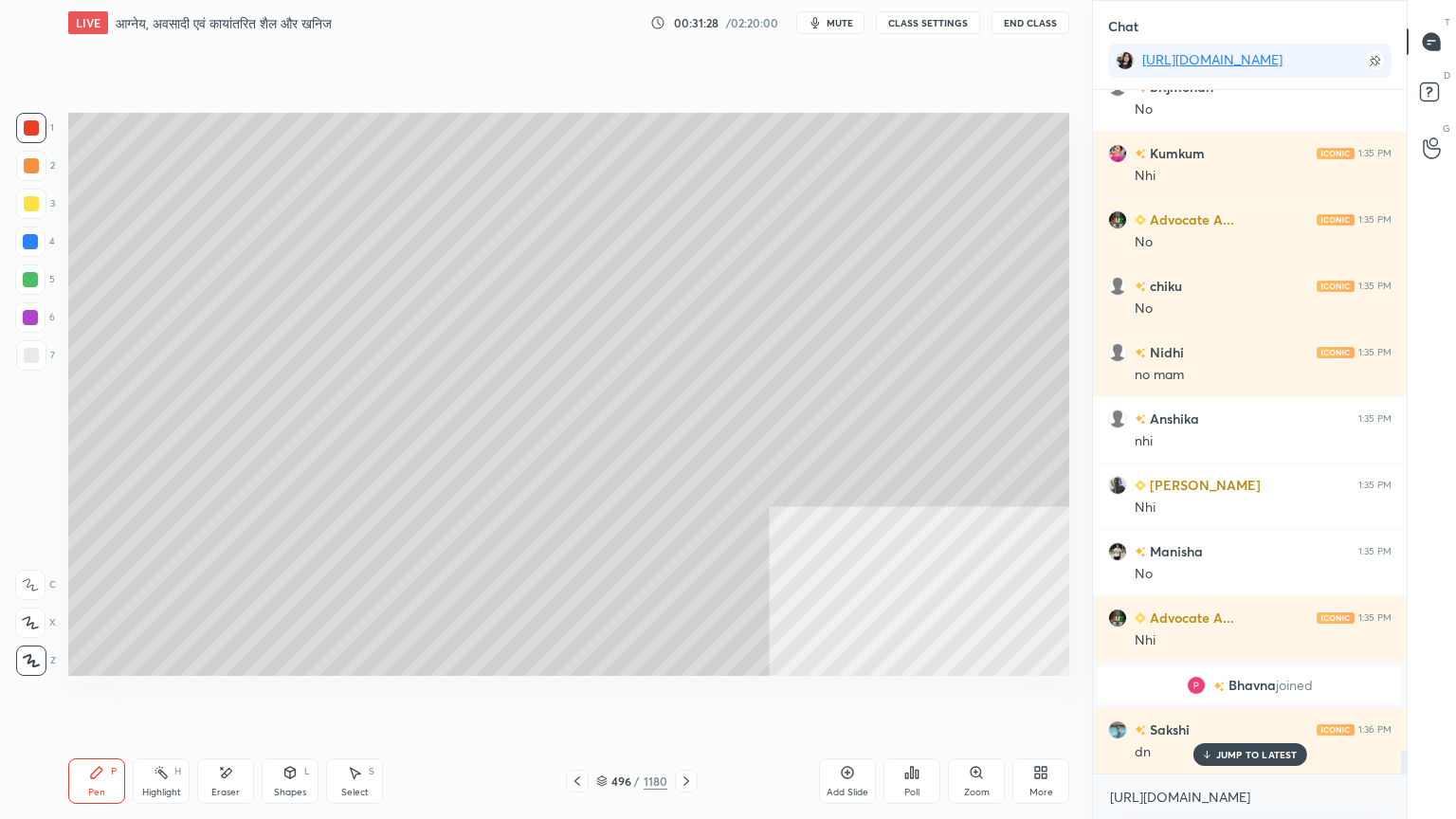 click at bounding box center (31, 355) 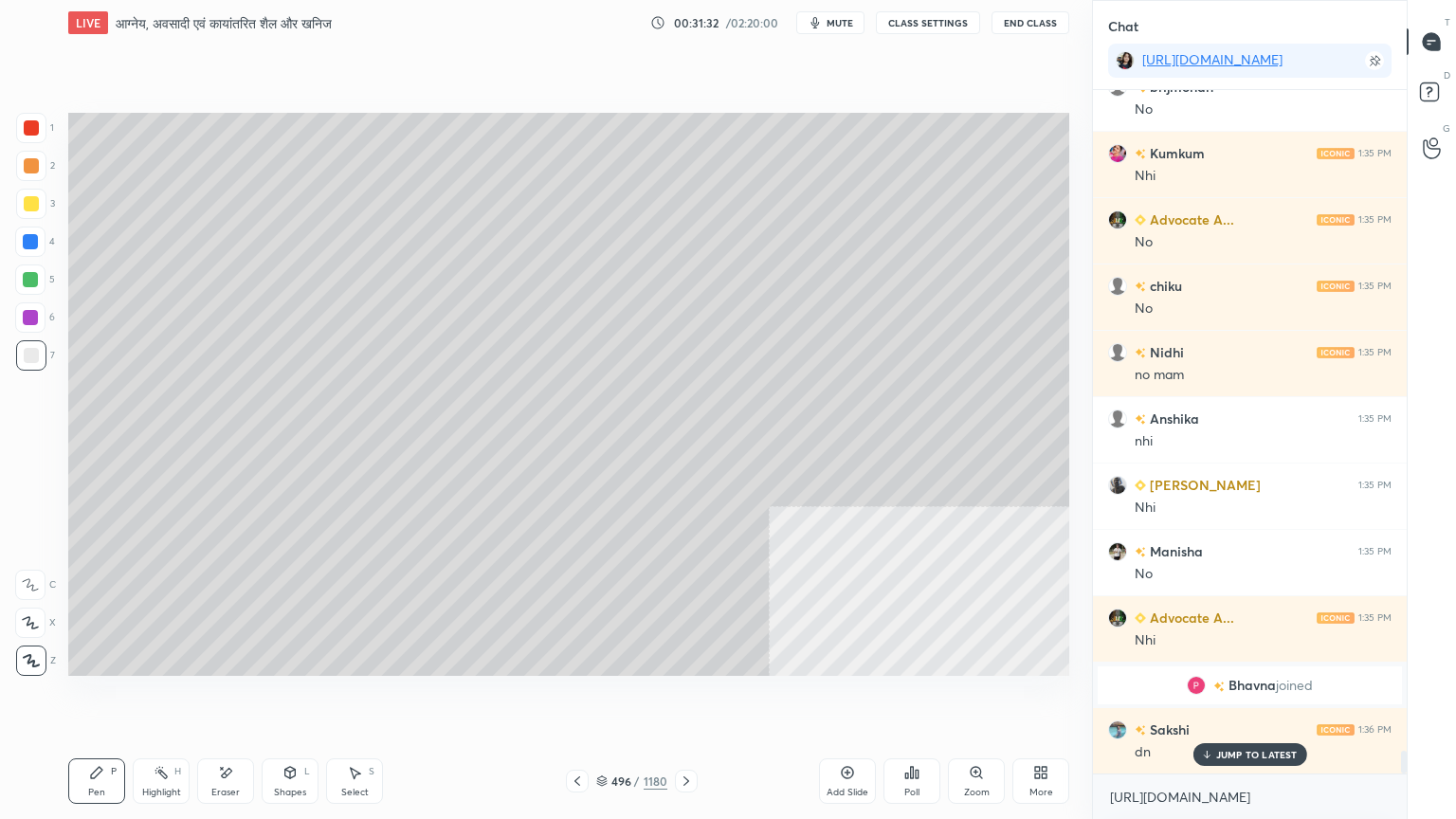 click at bounding box center [30, 242] 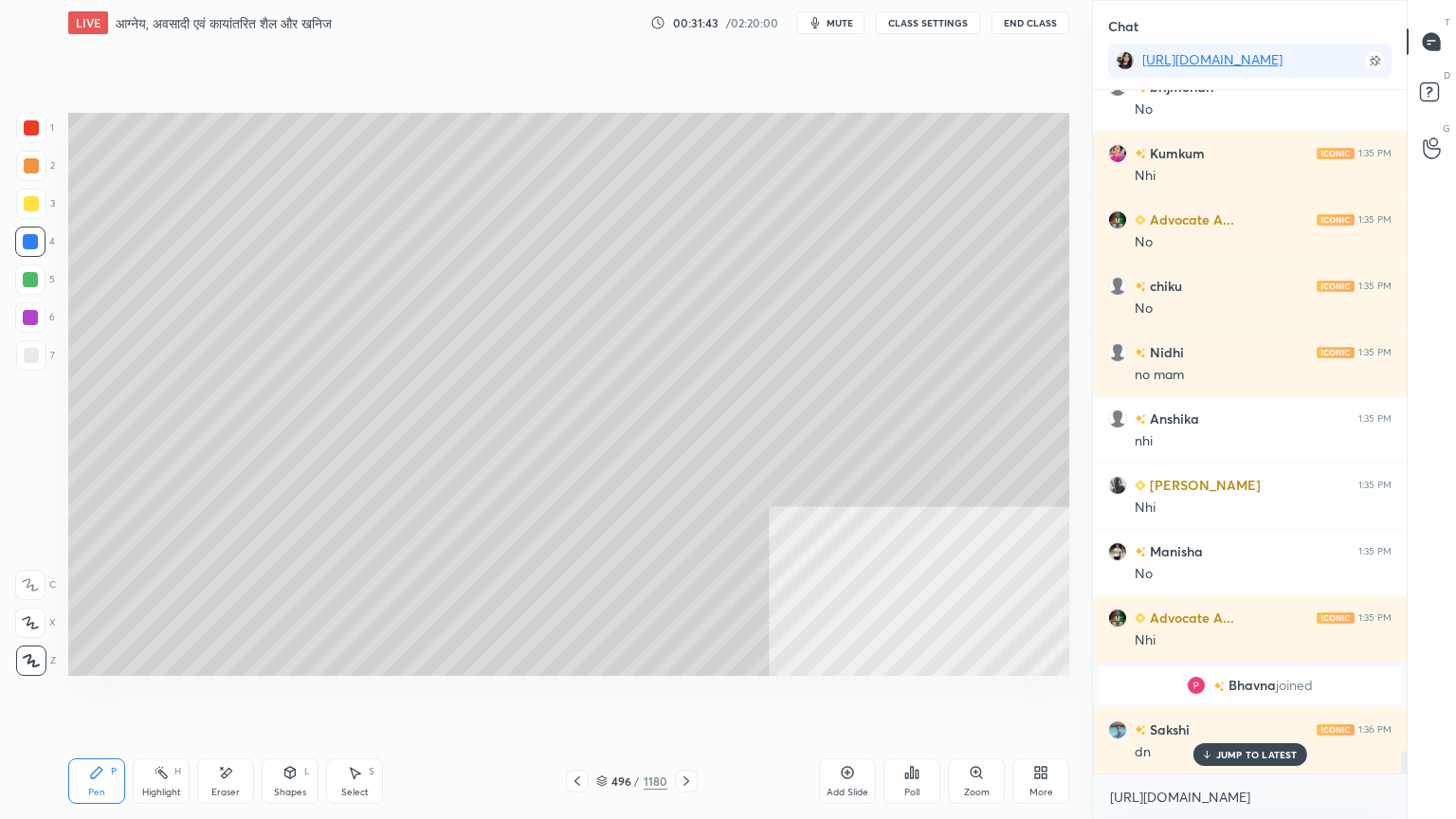 click at bounding box center [31, 355] 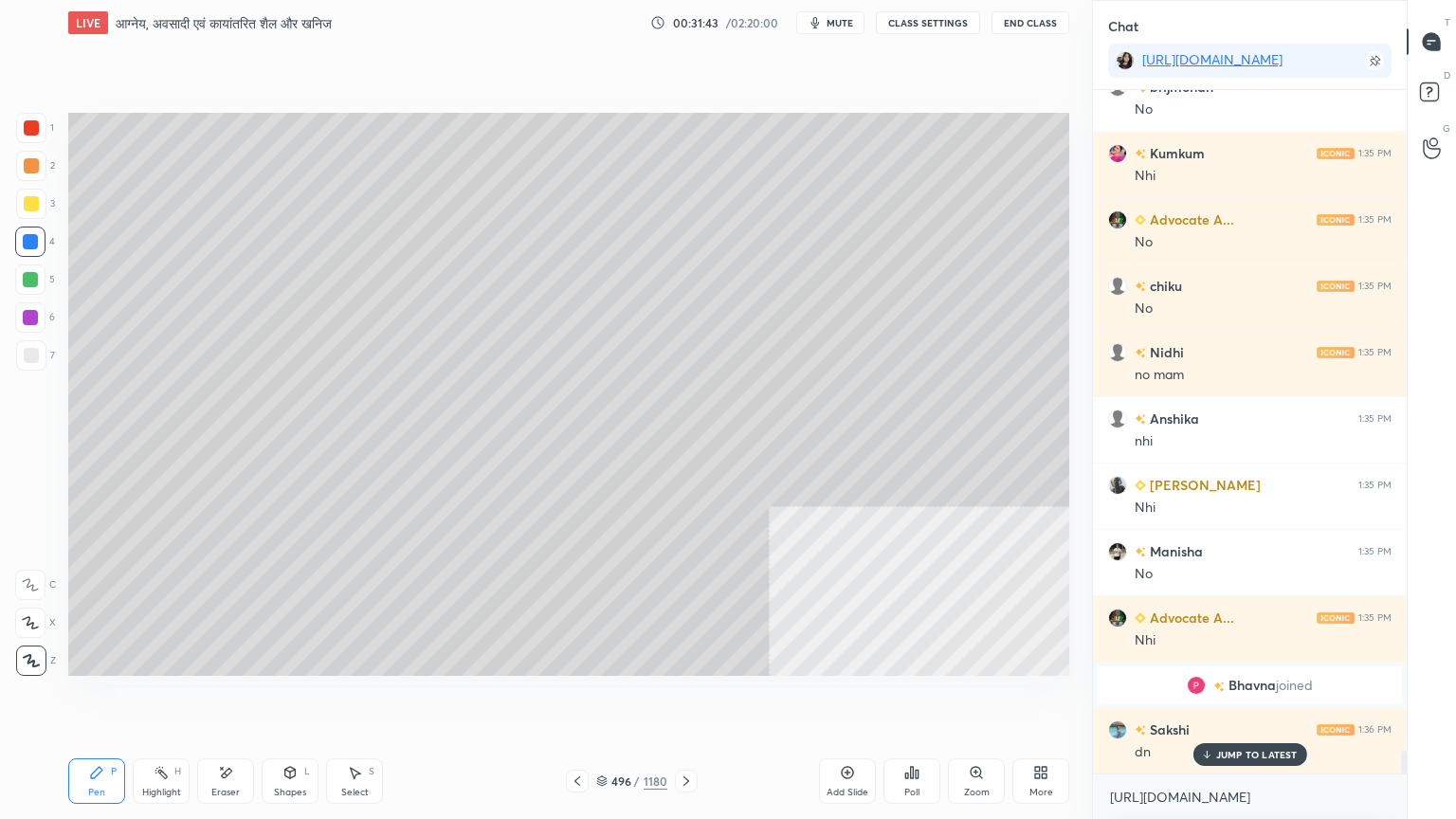 click at bounding box center [31, 355] 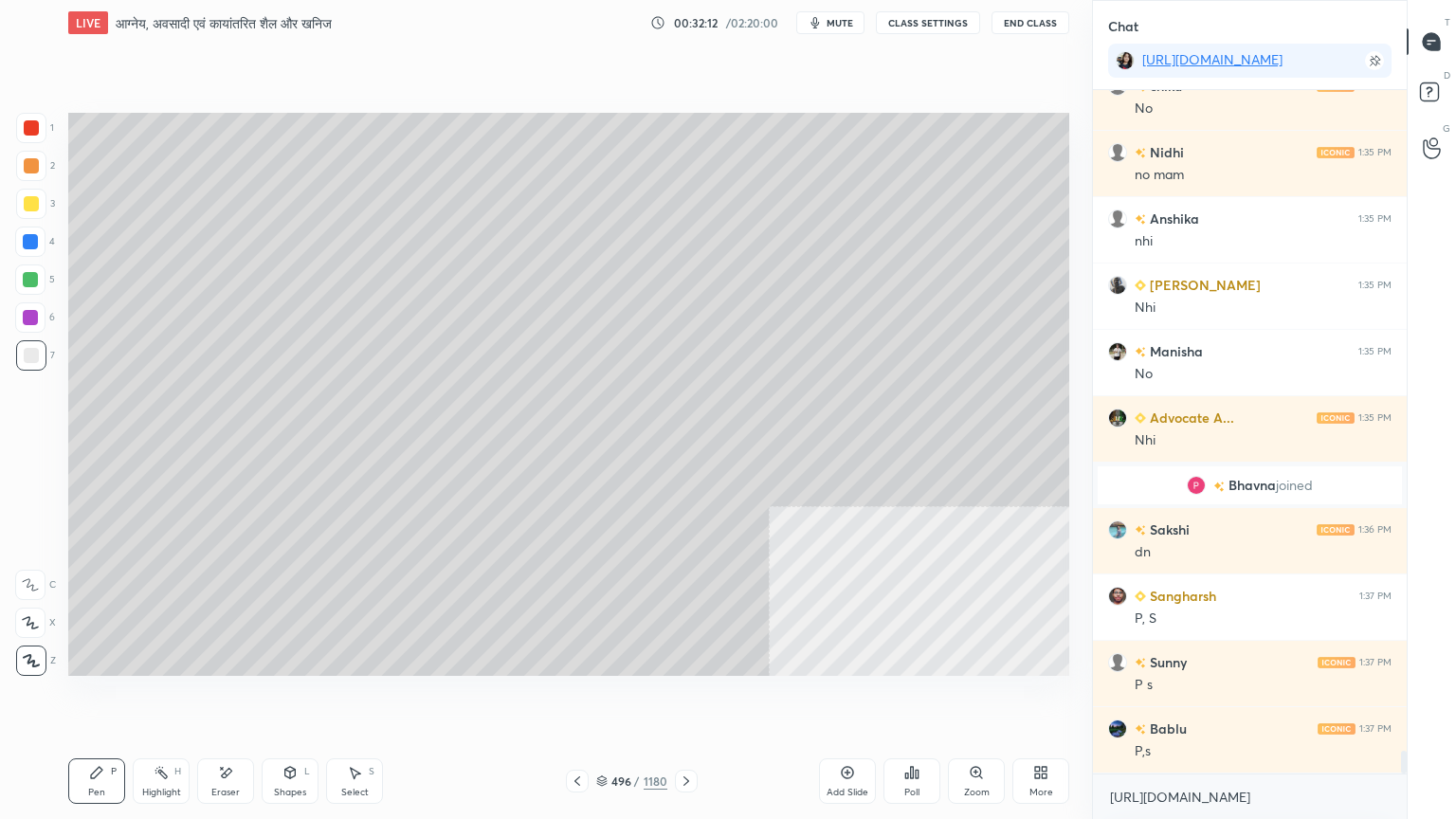 scroll, scrollTop: 20338, scrollLeft: 0, axis: vertical 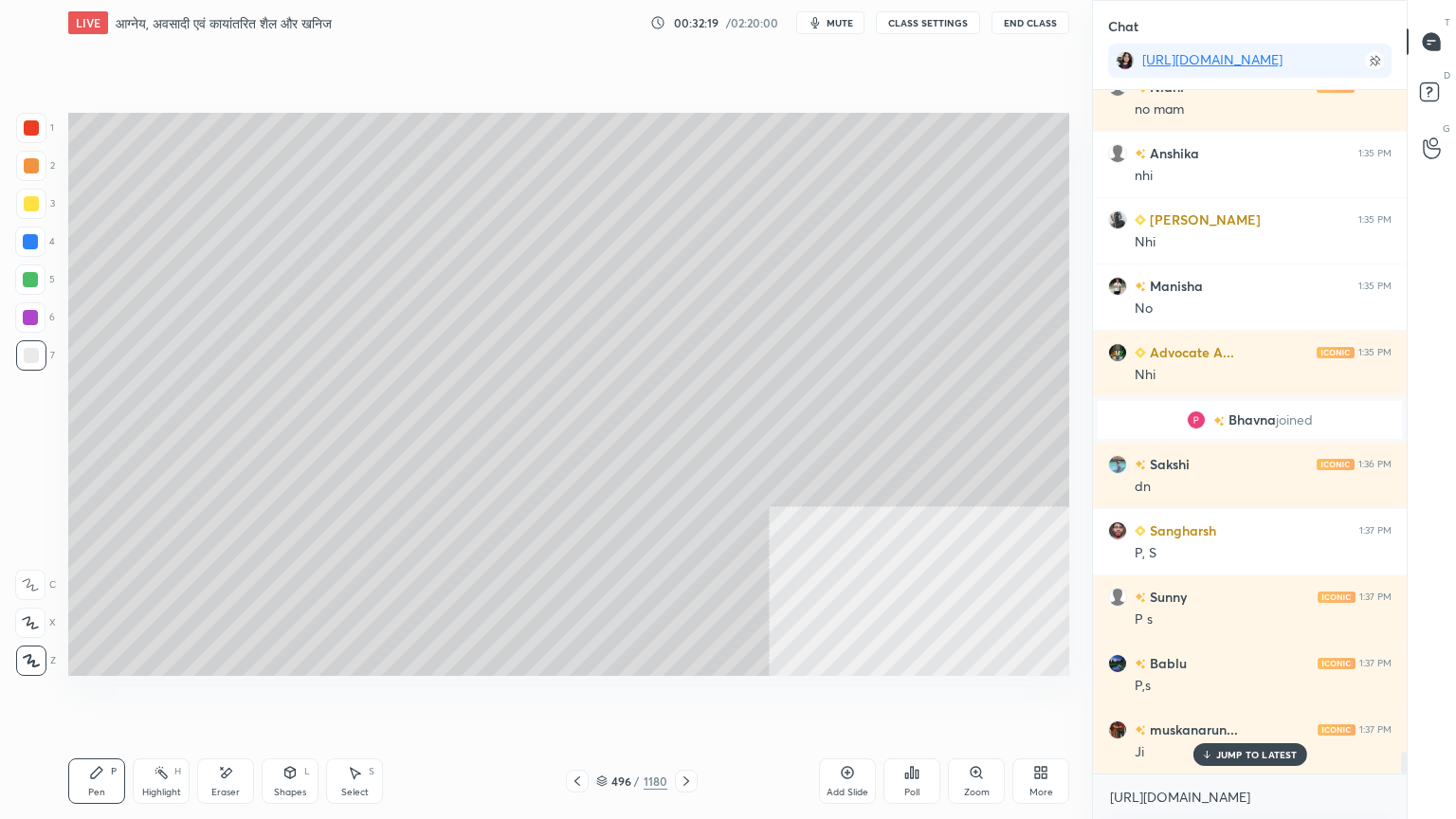 drag, startPoint x: 603, startPoint y: 781, endPoint x: 725, endPoint y: 720, distance: 136.40015 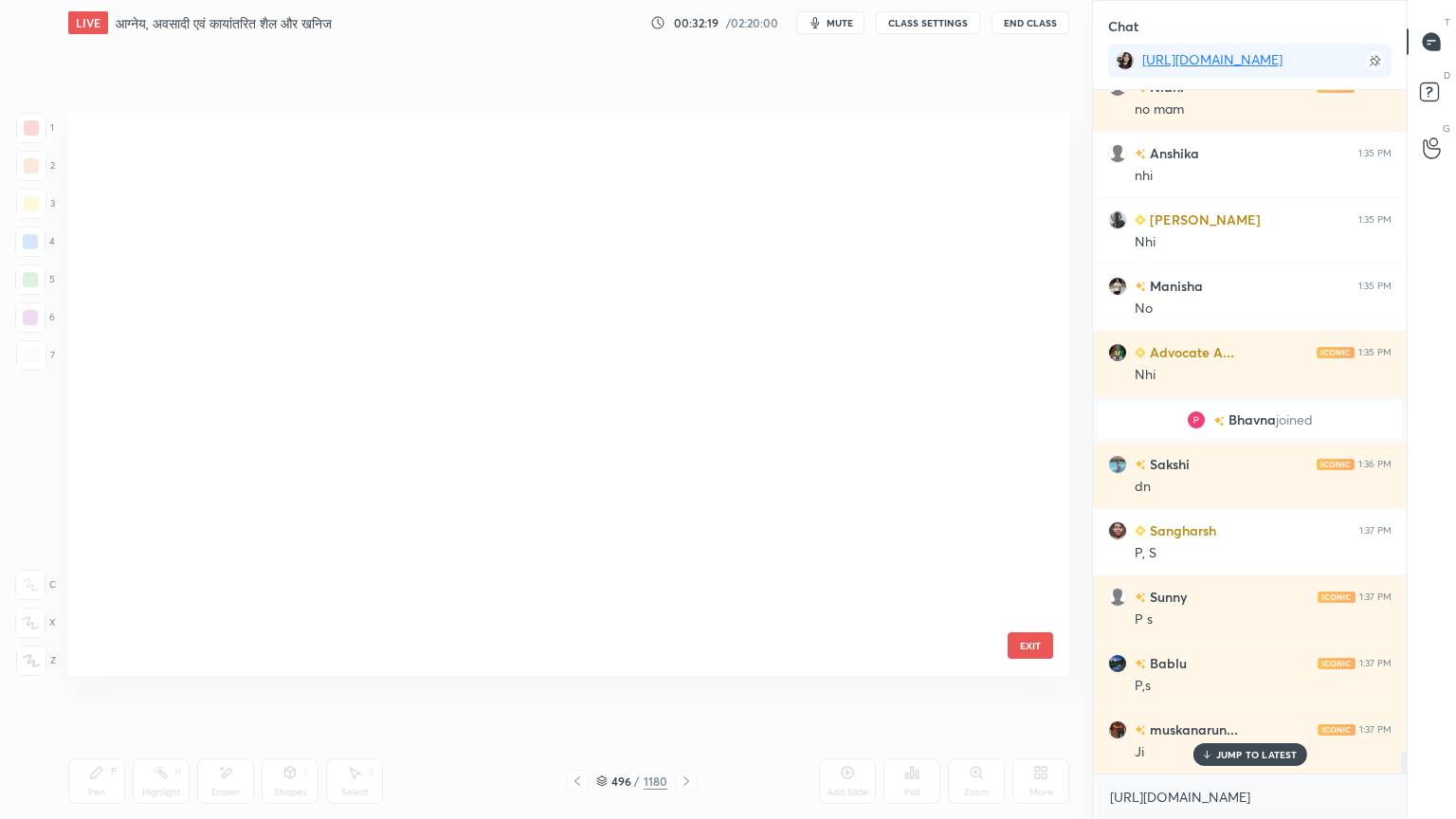 scroll, scrollTop: 28233, scrollLeft: 0, axis: vertical 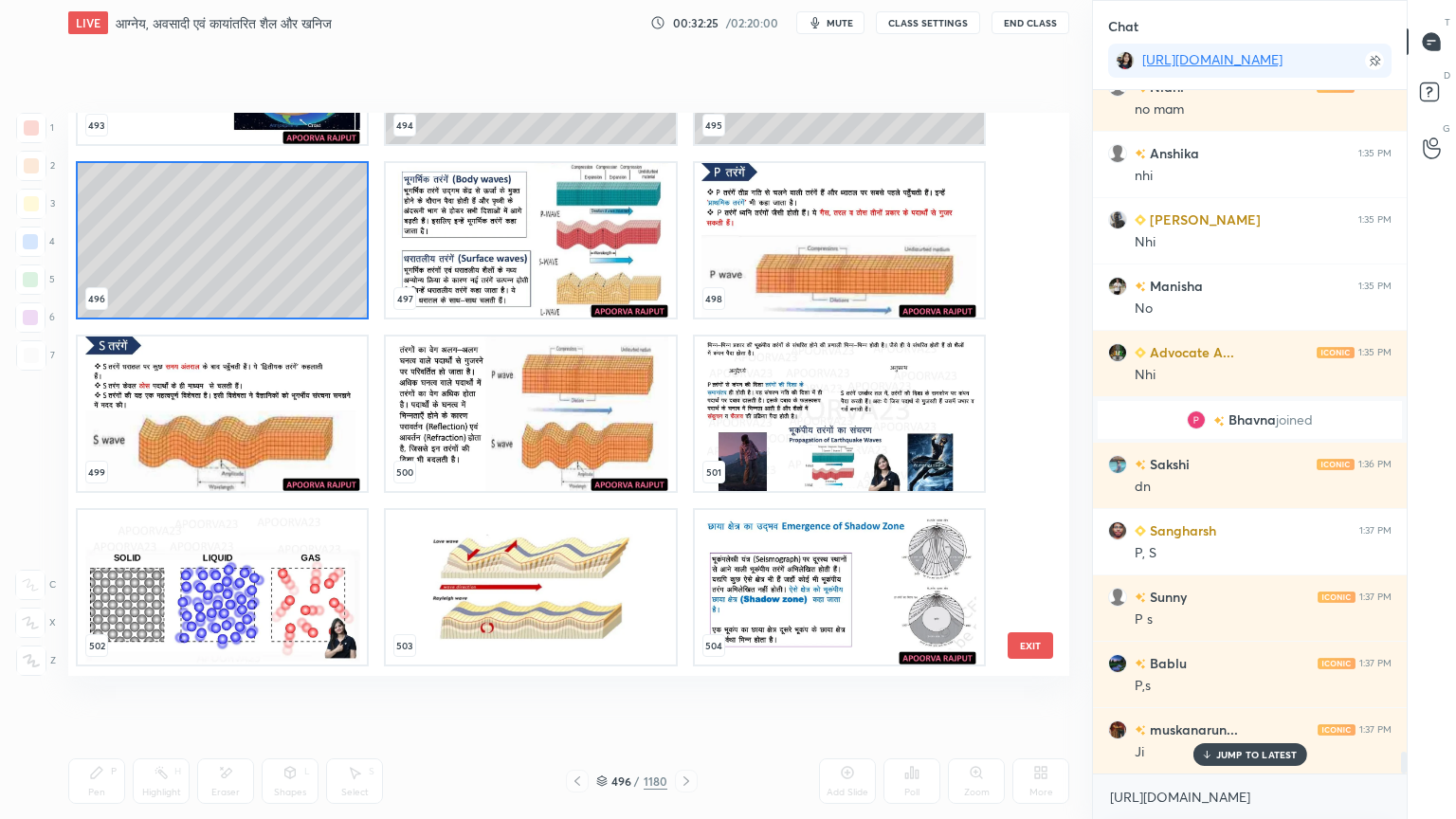 click at bounding box center [530, 587] 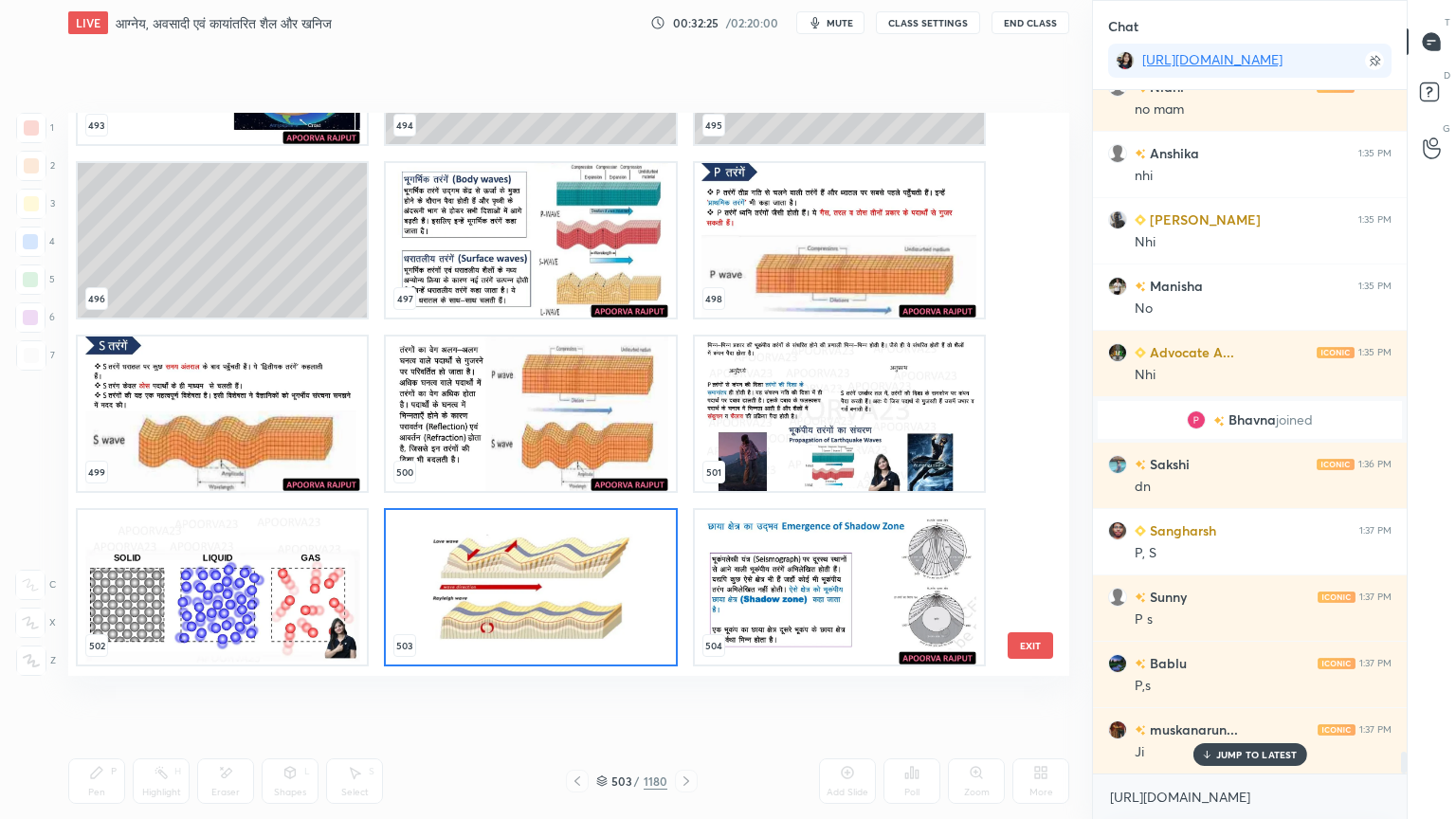 click at bounding box center (530, 587) 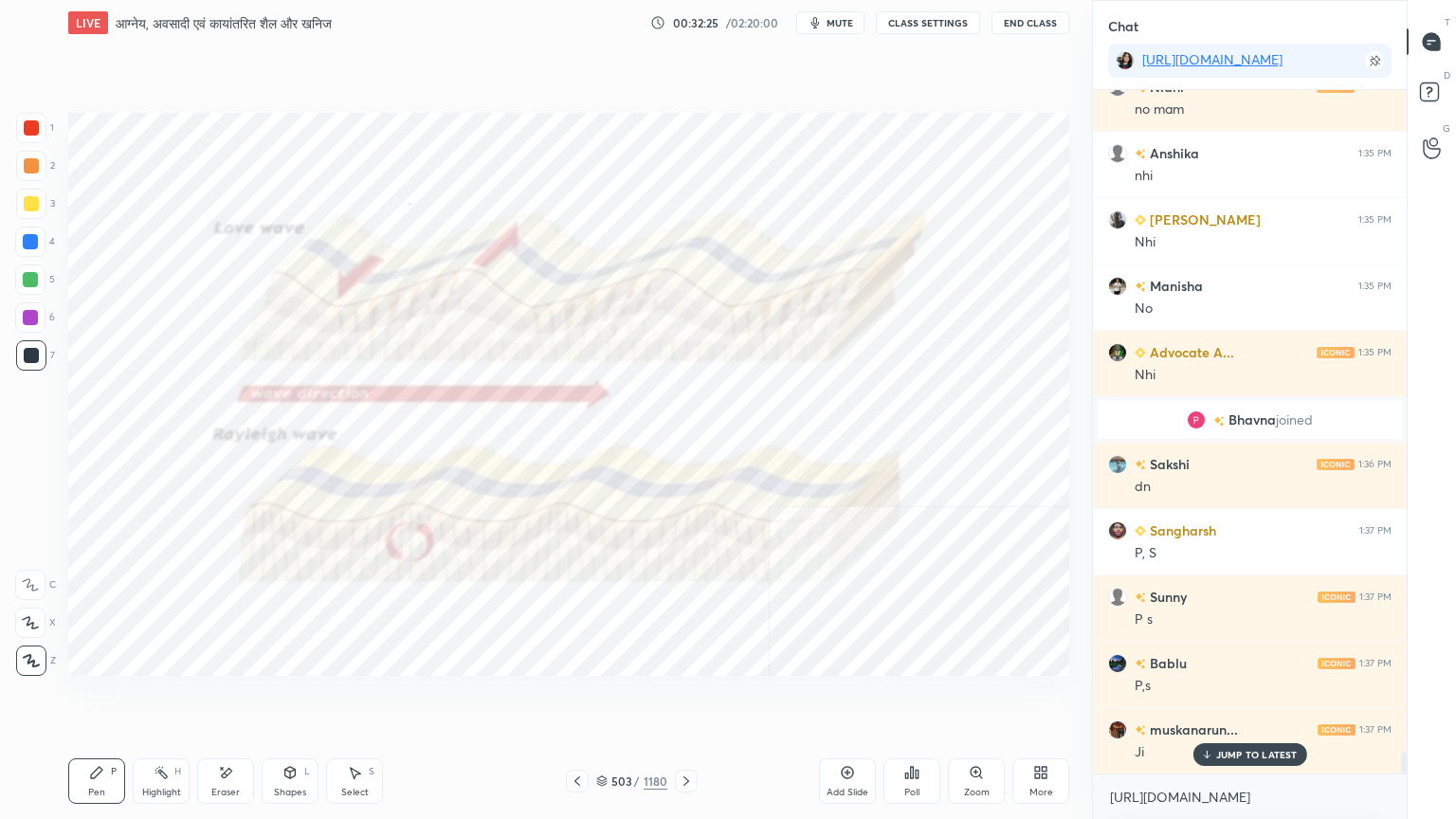 click at bounding box center [530, 587] 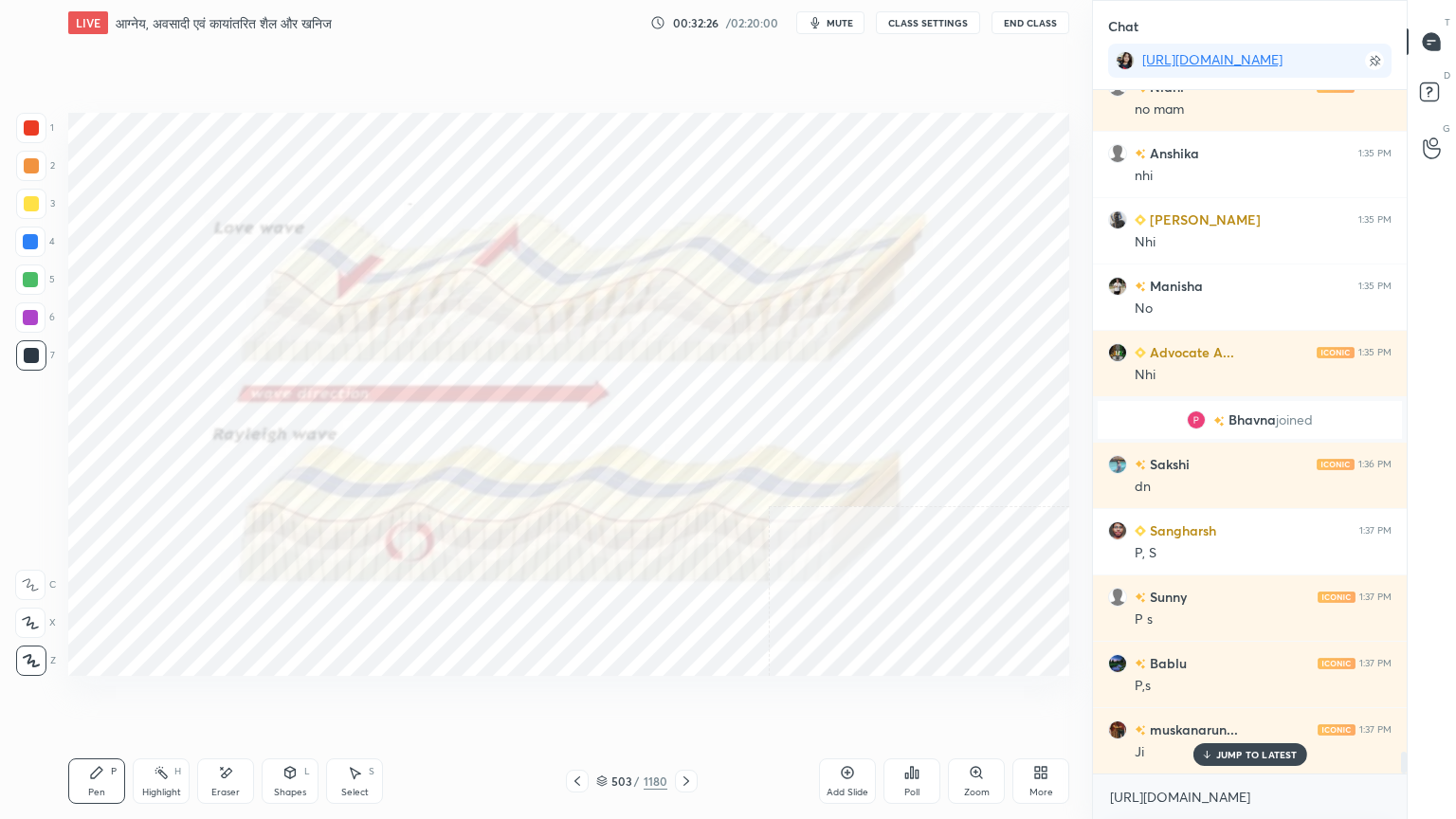 click at bounding box center (30, 242) 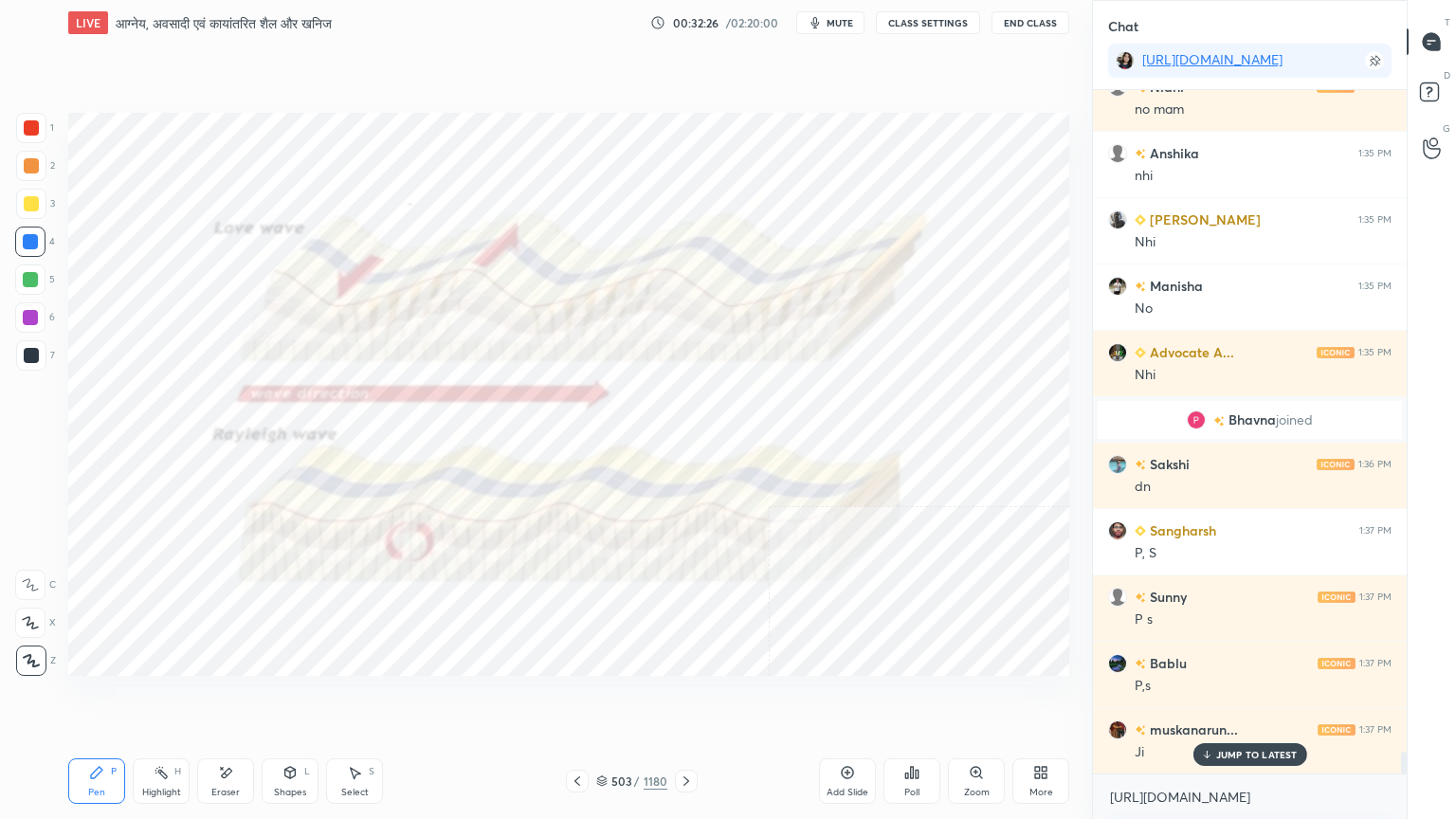 drag, startPoint x: 27, startPoint y: 241, endPoint x: 48, endPoint y: 237, distance: 21.377558 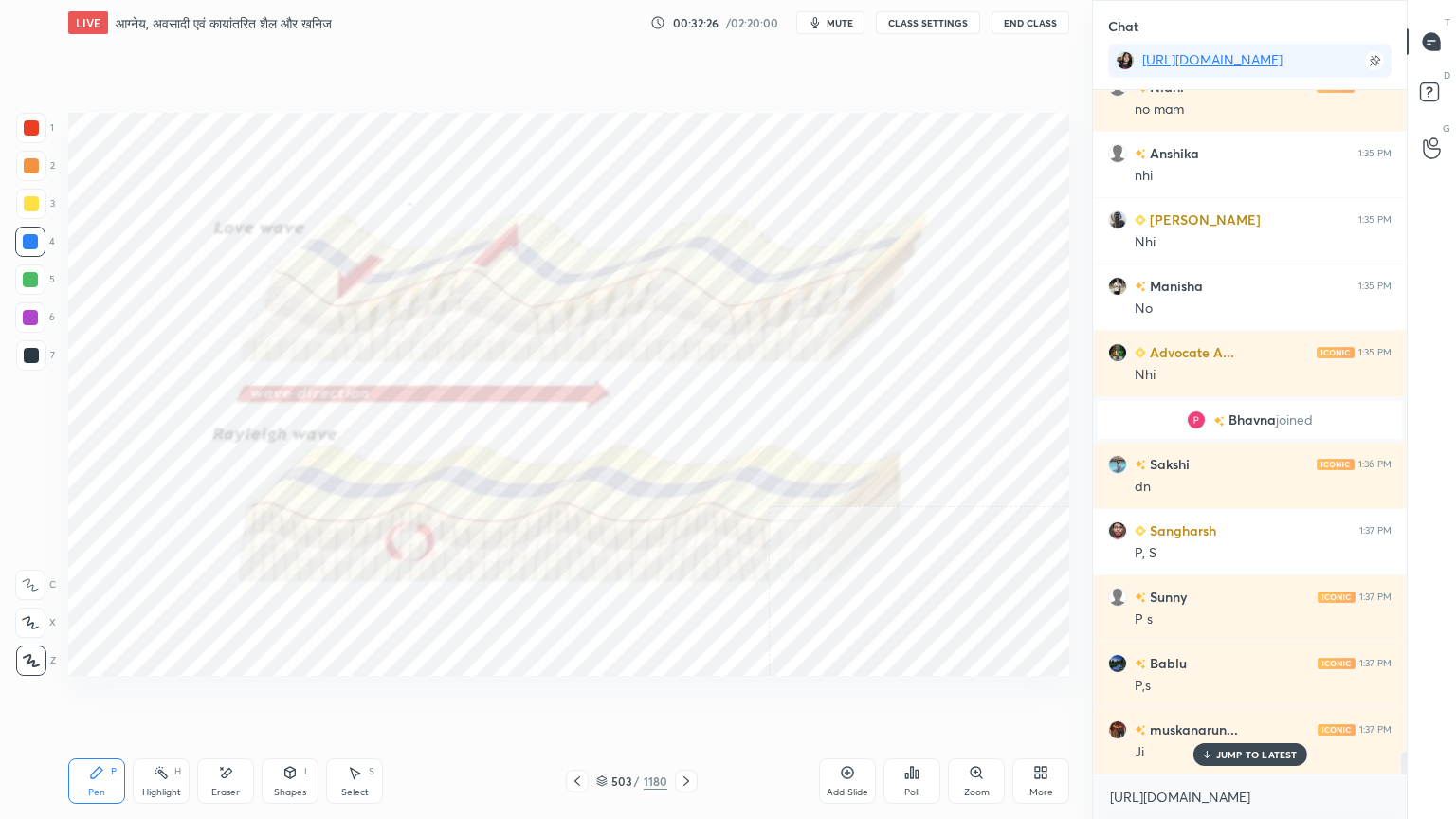 click at bounding box center [30, 242] 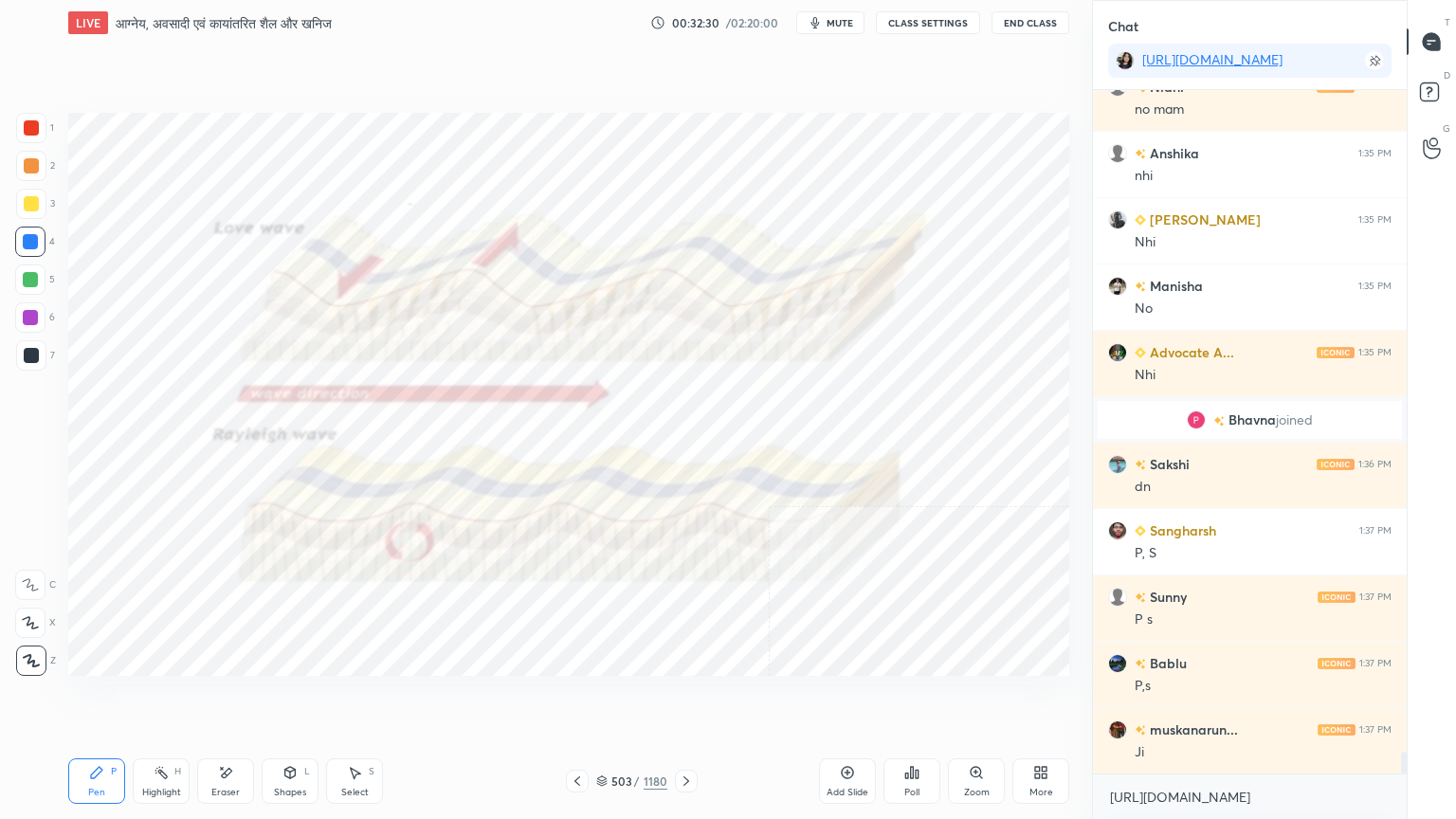 scroll, scrollTop: 20406, scrollLeft: 0, axis: vertical 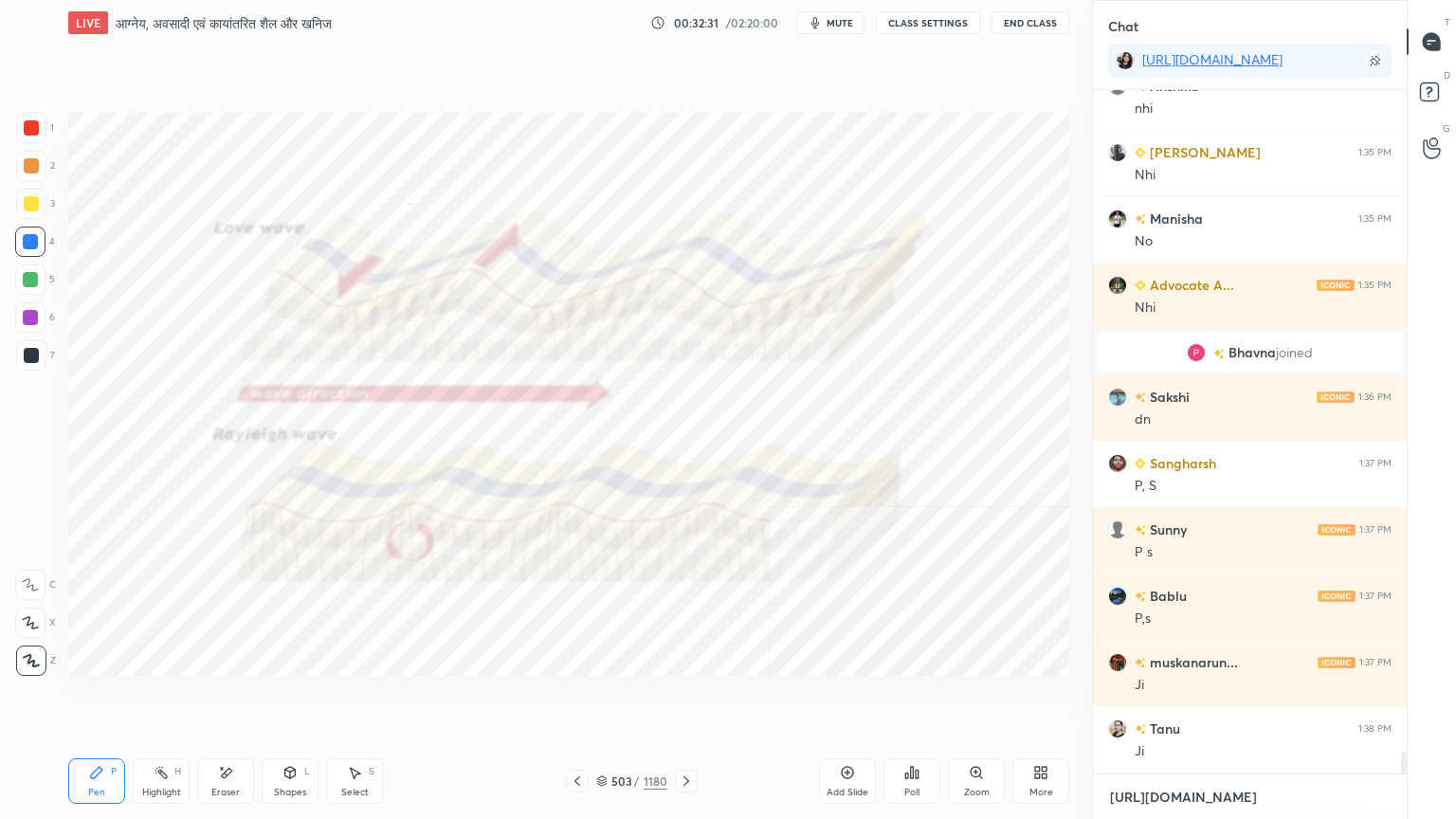 drag, startPoint x: 1206, startPoint y: 800, endPoint x: 1211, endPoint y: 789, distance: 12.083046 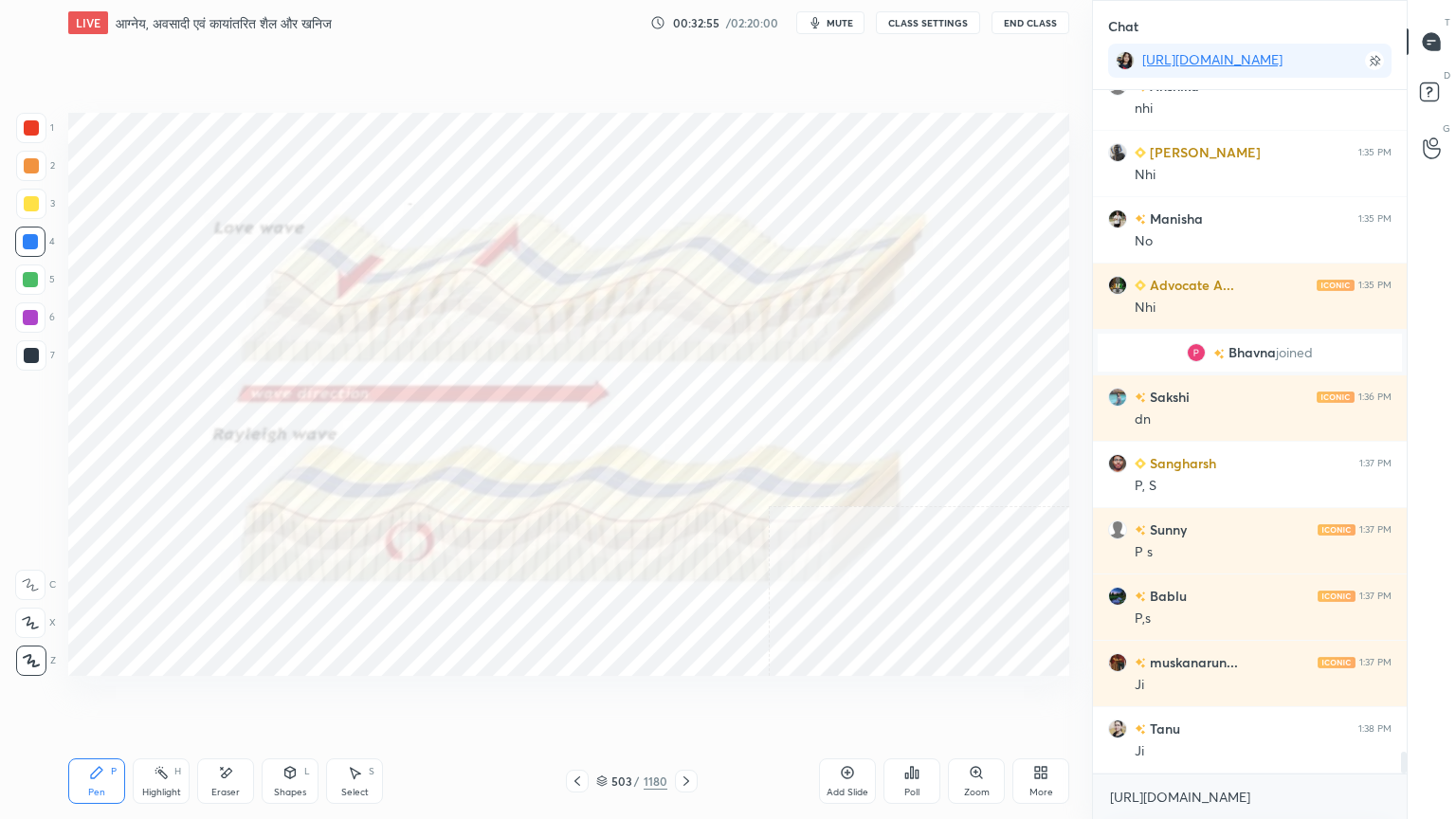 click on "Eraser" at bounding box center [226, 792] 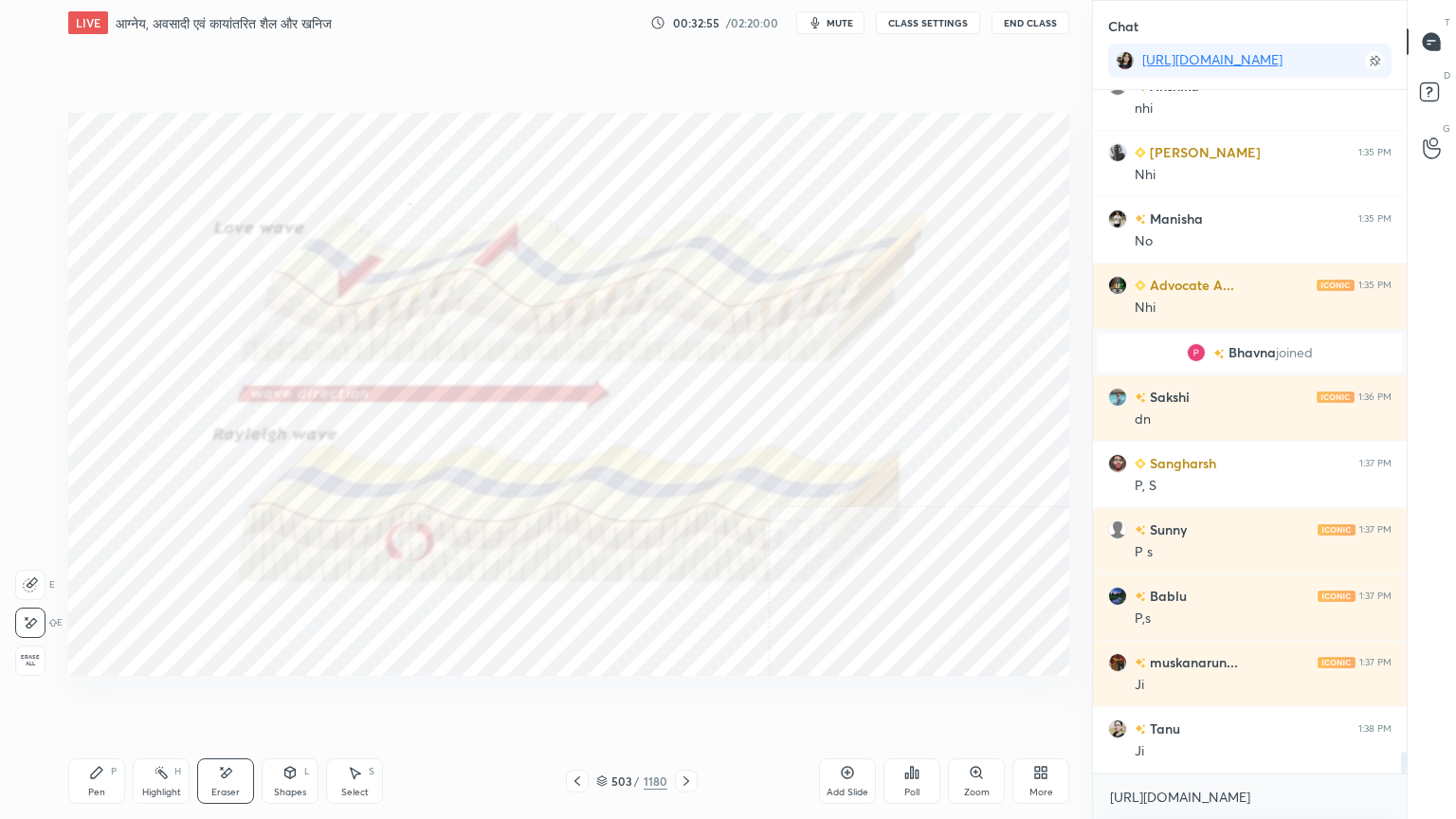 click 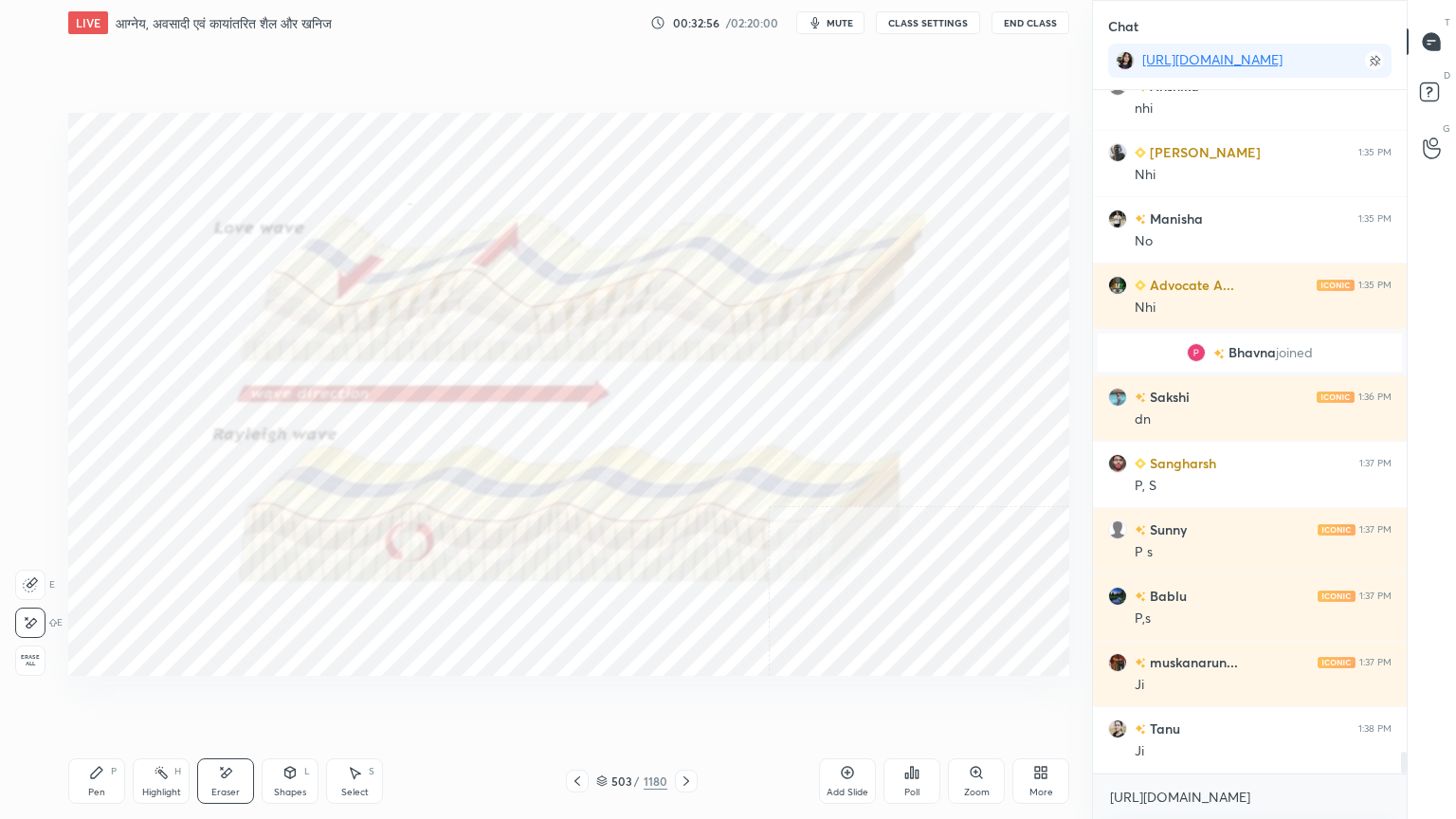 click on "Erase all" at bounding box center (30, 661) 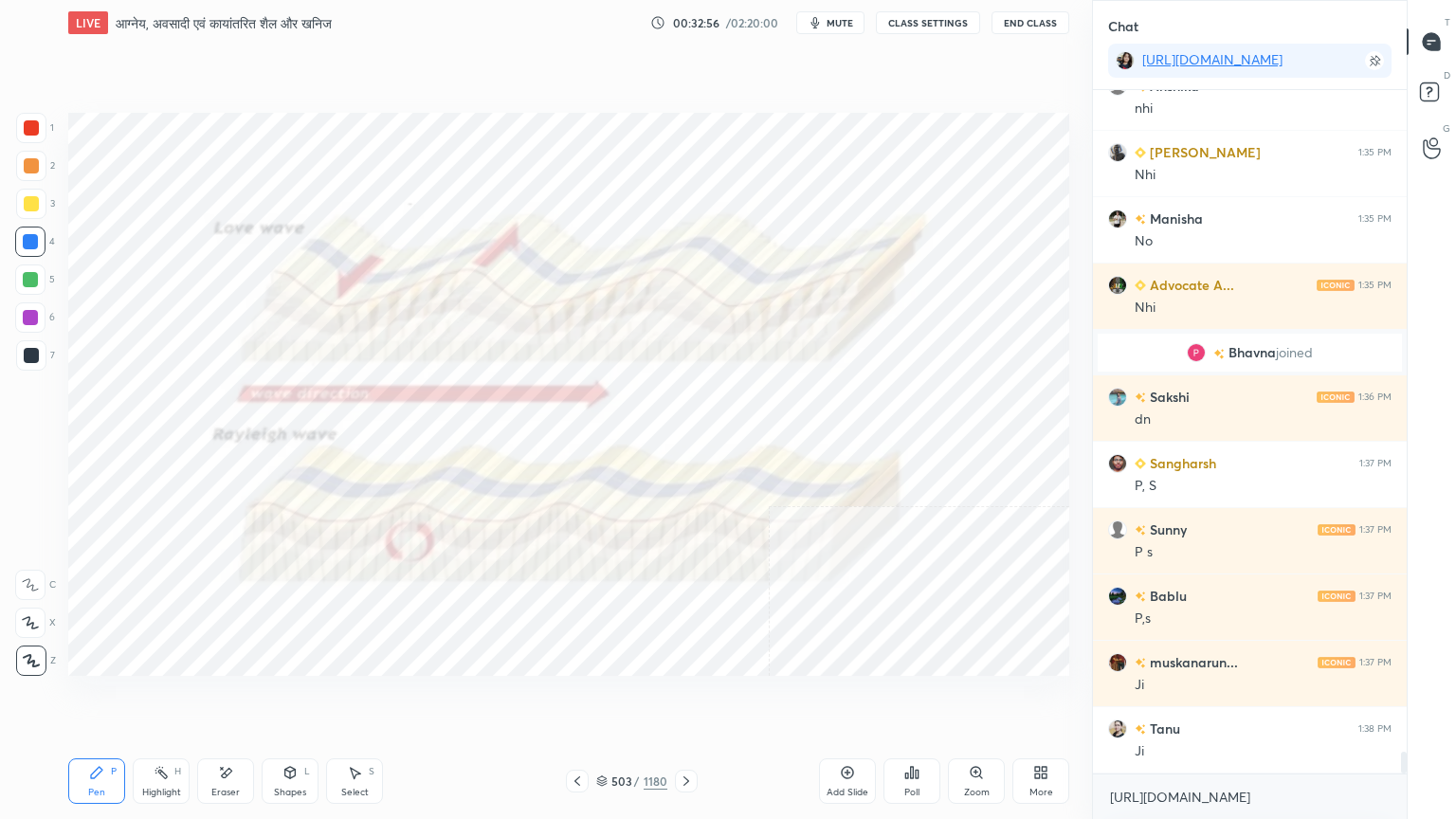 click on "1 2 3 4 5 6 7 C X Z E E Erase all   H H" at bounding box center (30, 394) 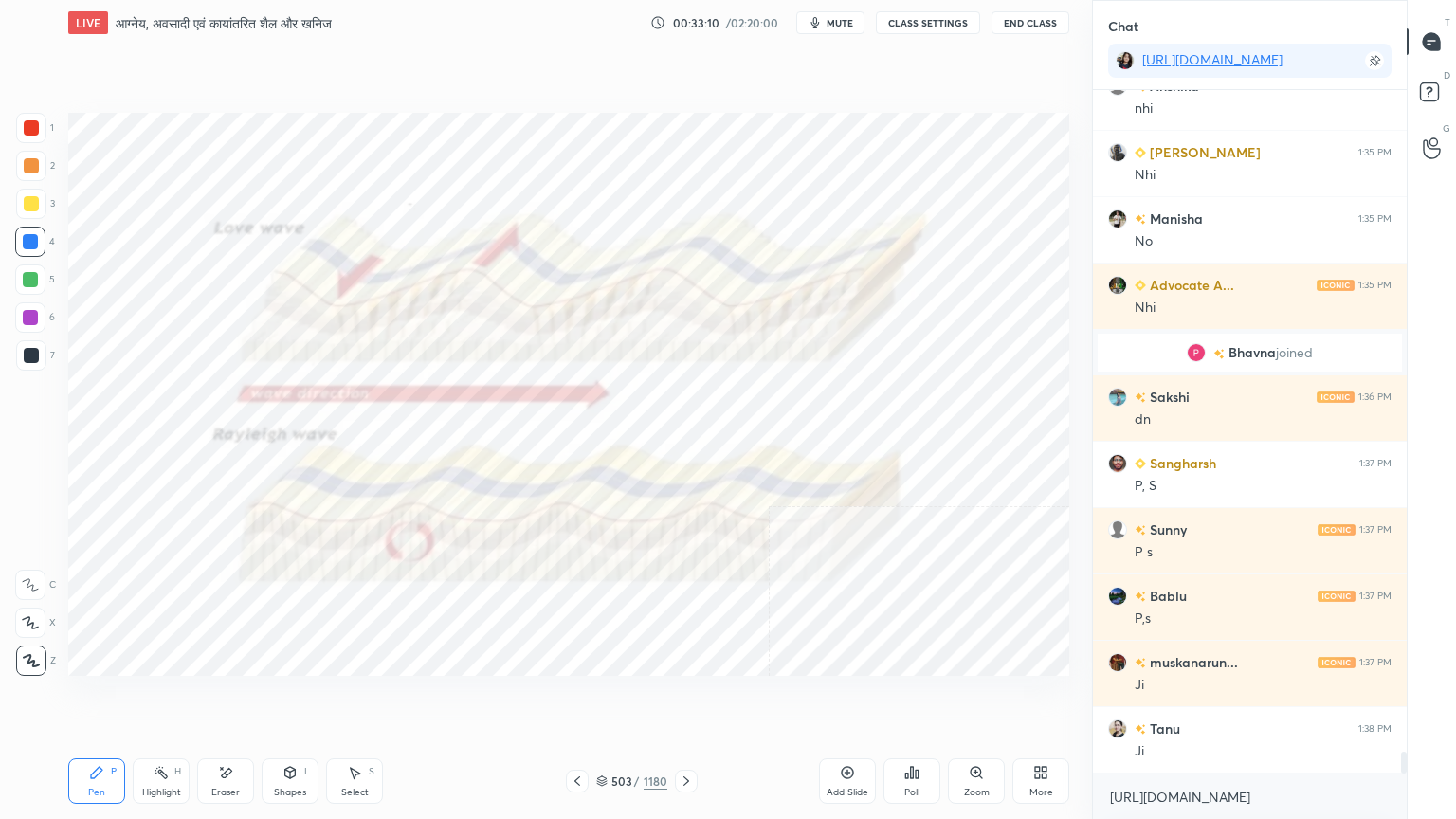 scroll, scrollTop: 20451, scrollLeft: 0, axis: vertical 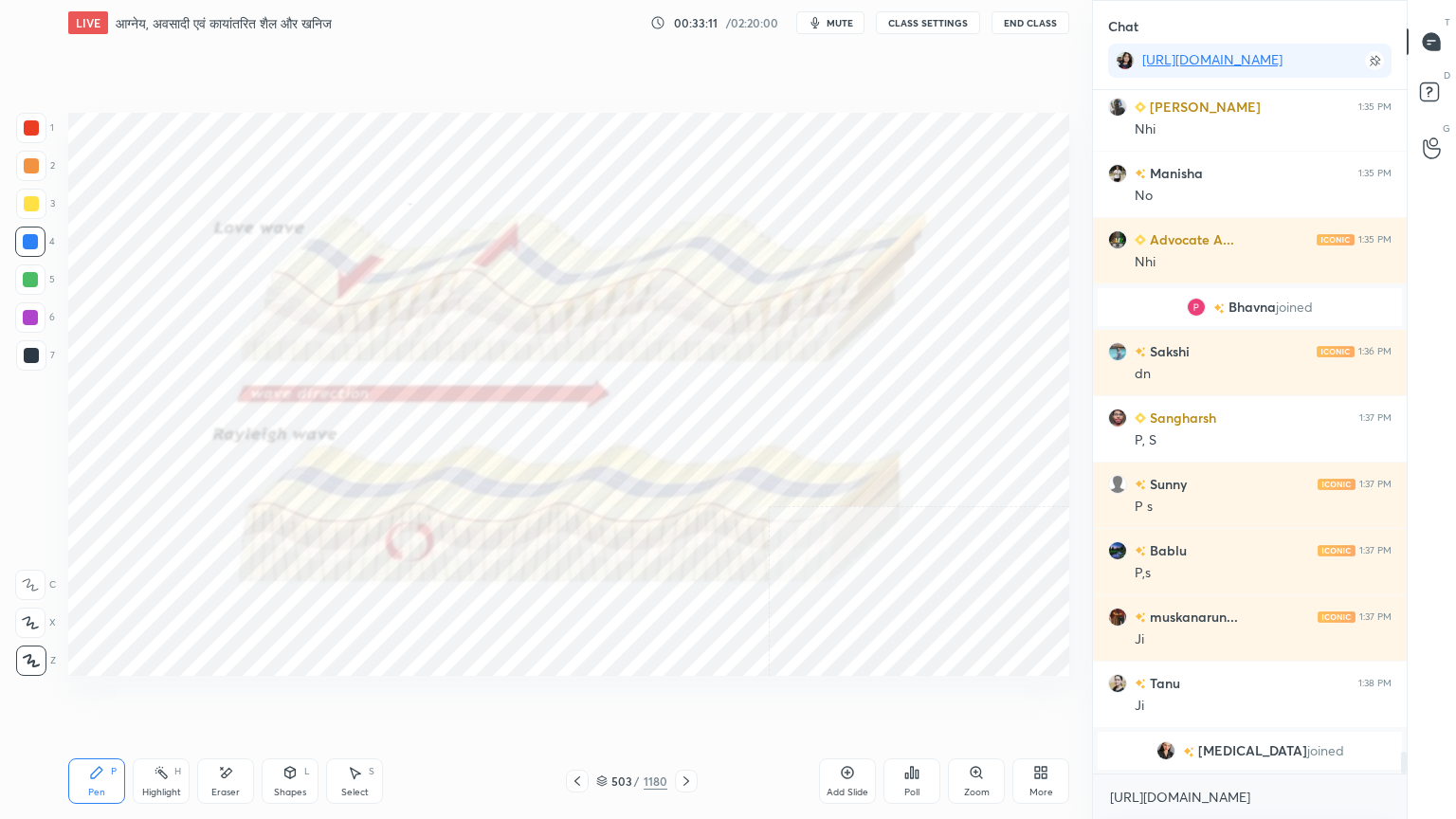 drag, startPoint x: 607, startPoint y: 738, endPoint x: 613, endPoint y: 731, distance: 9.219544 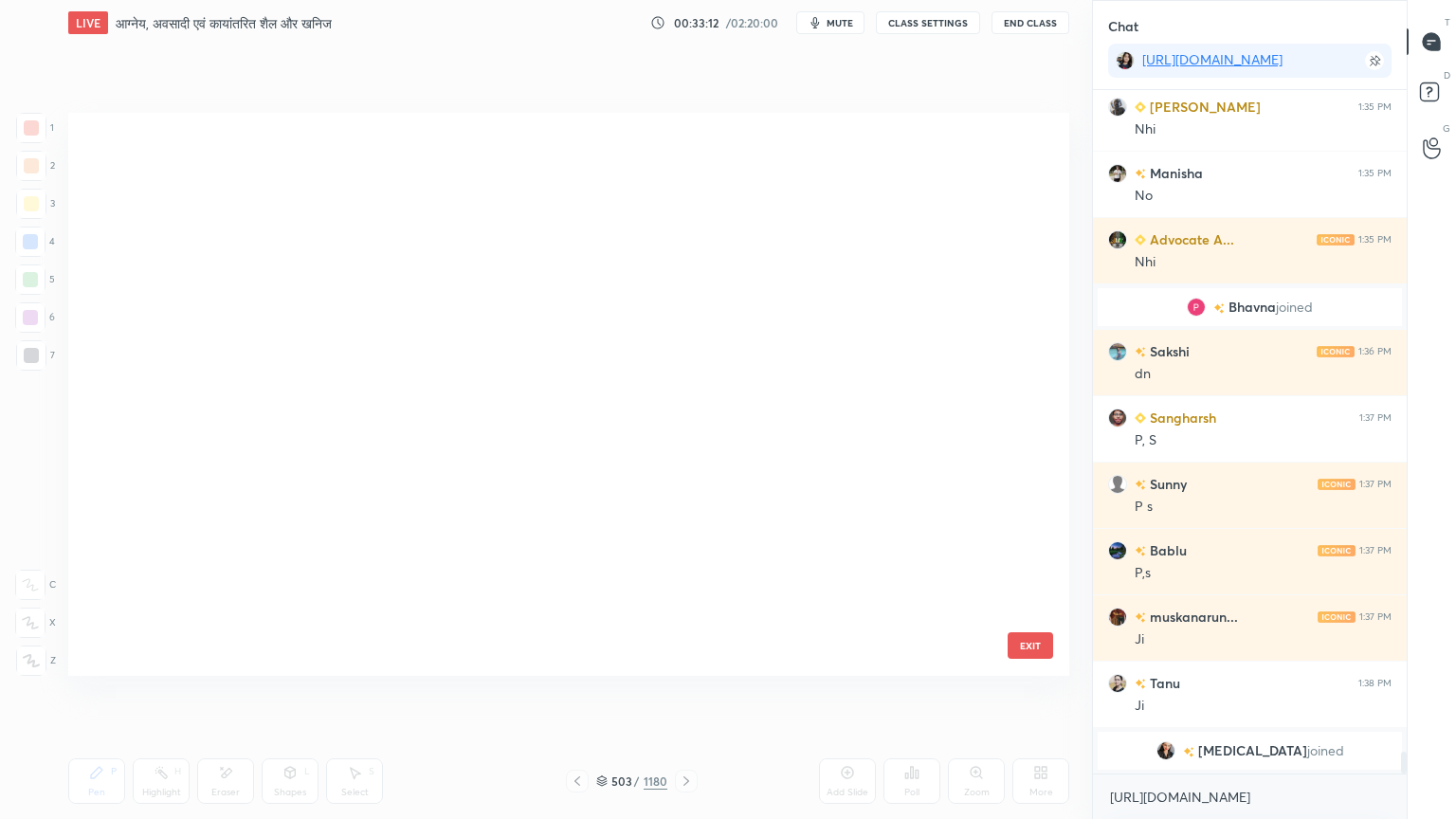 scroll, scrollTop: 28580, scrollLeft: 0, axis: vertical 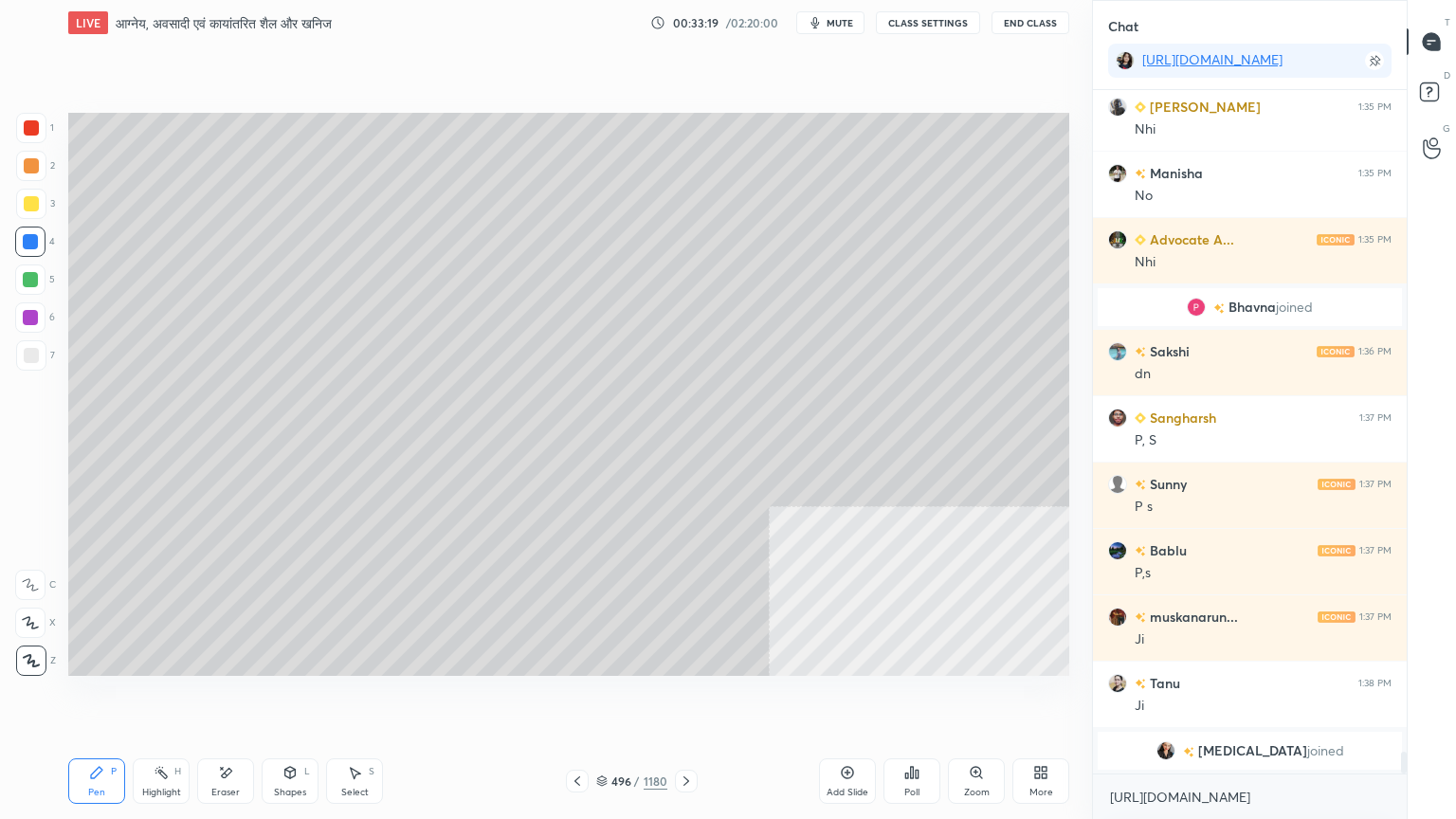 click at bounding box center (31, 355) 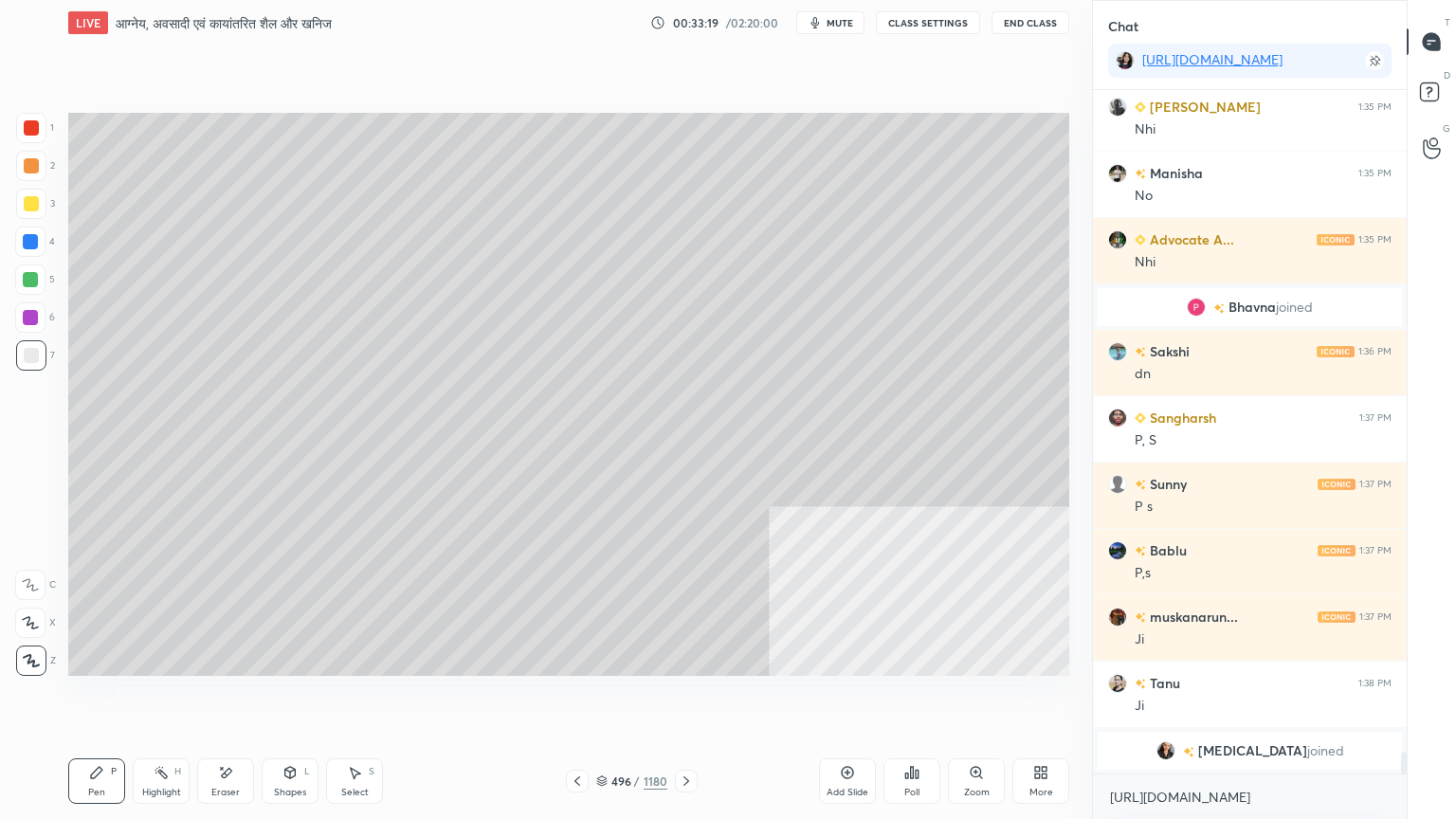 drag, startPoint x: 30, startPoint y: 358, endPoint x: 64, endPoint y: 349, distance: 35.171011 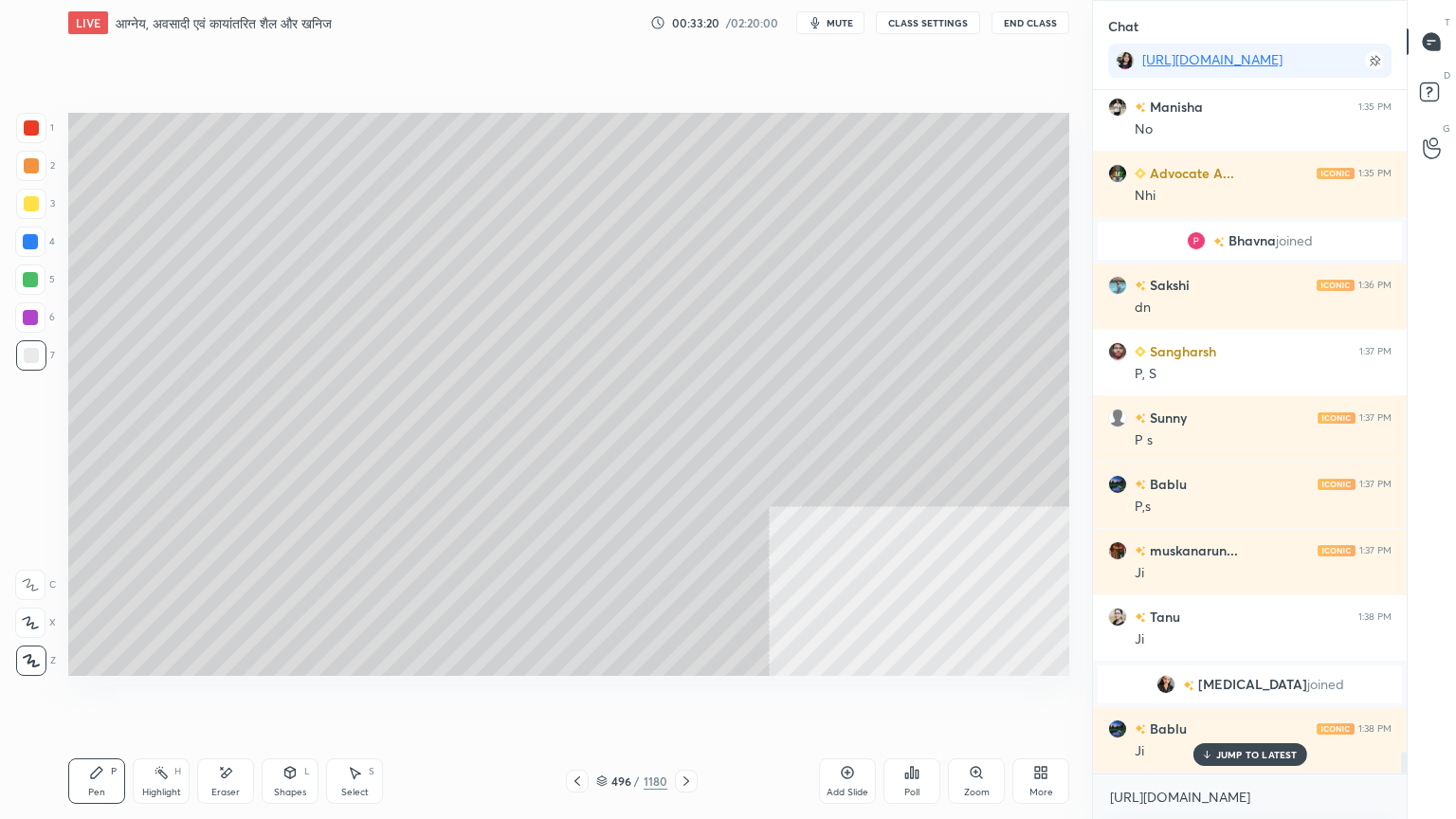 scroll, scrollTop: 20365, scrollLeft: 0, axis: vertical 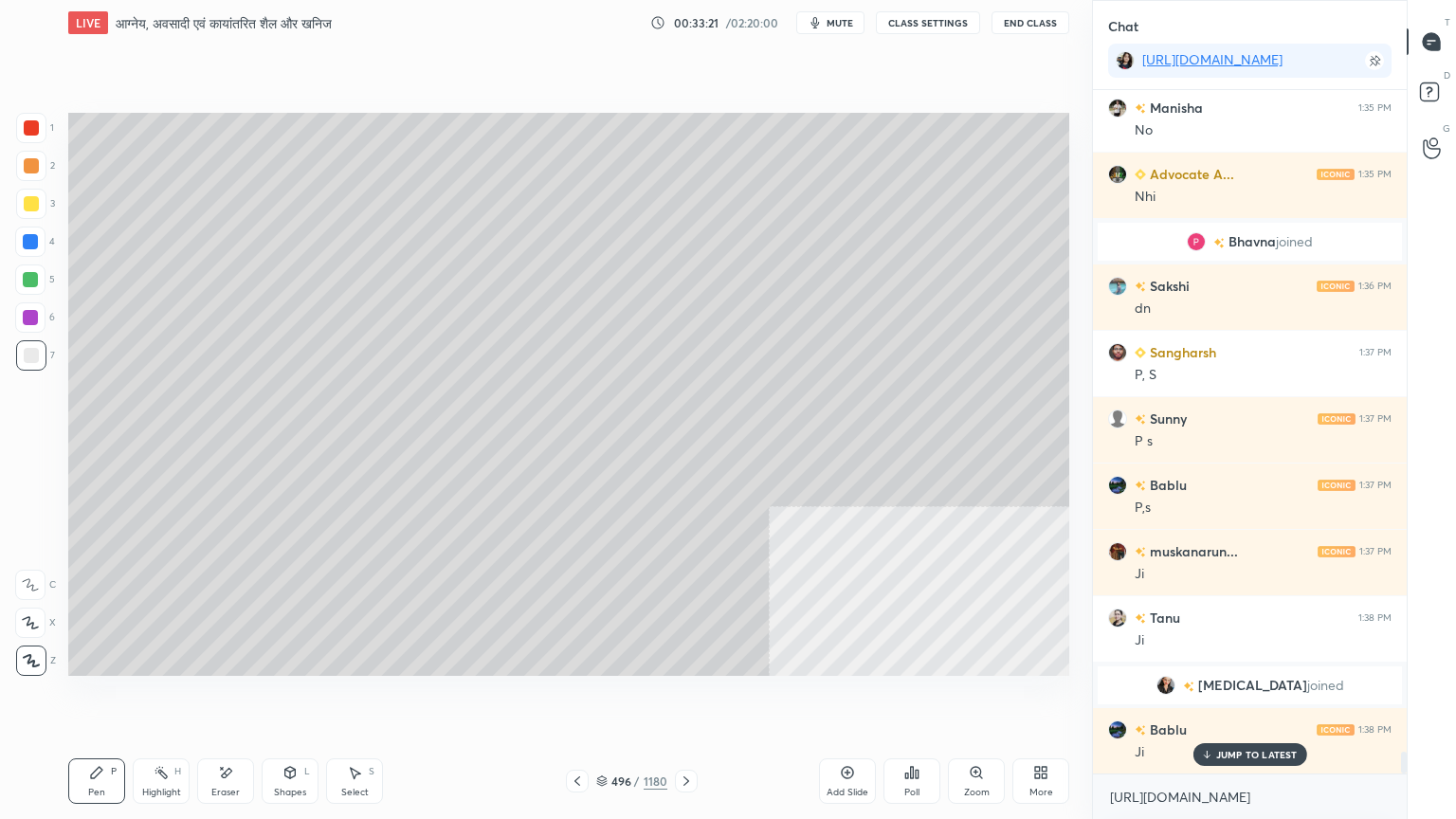 click 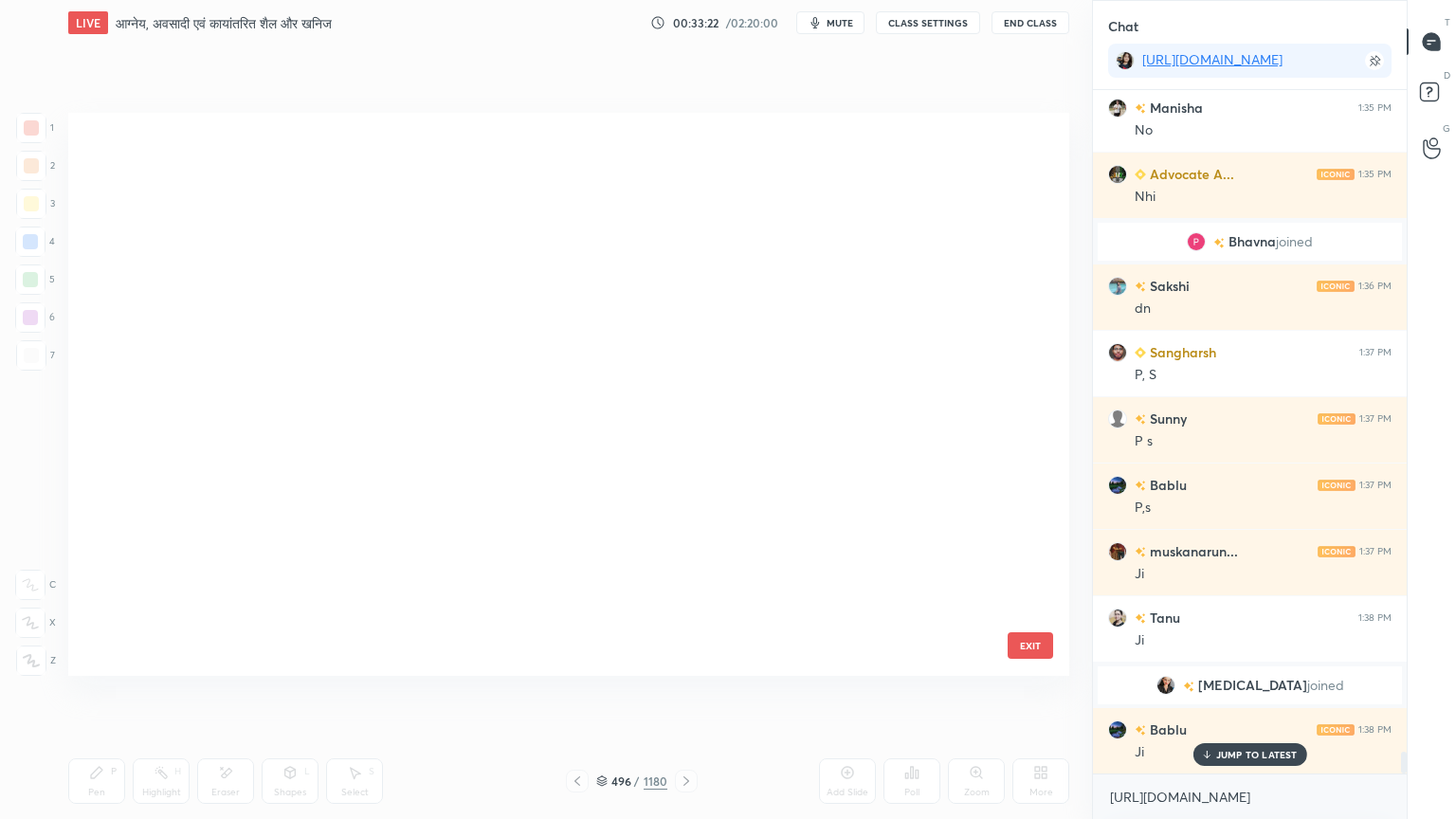 scroll, scrollTop: 28233, scrollLeft: 0, axis: vertical 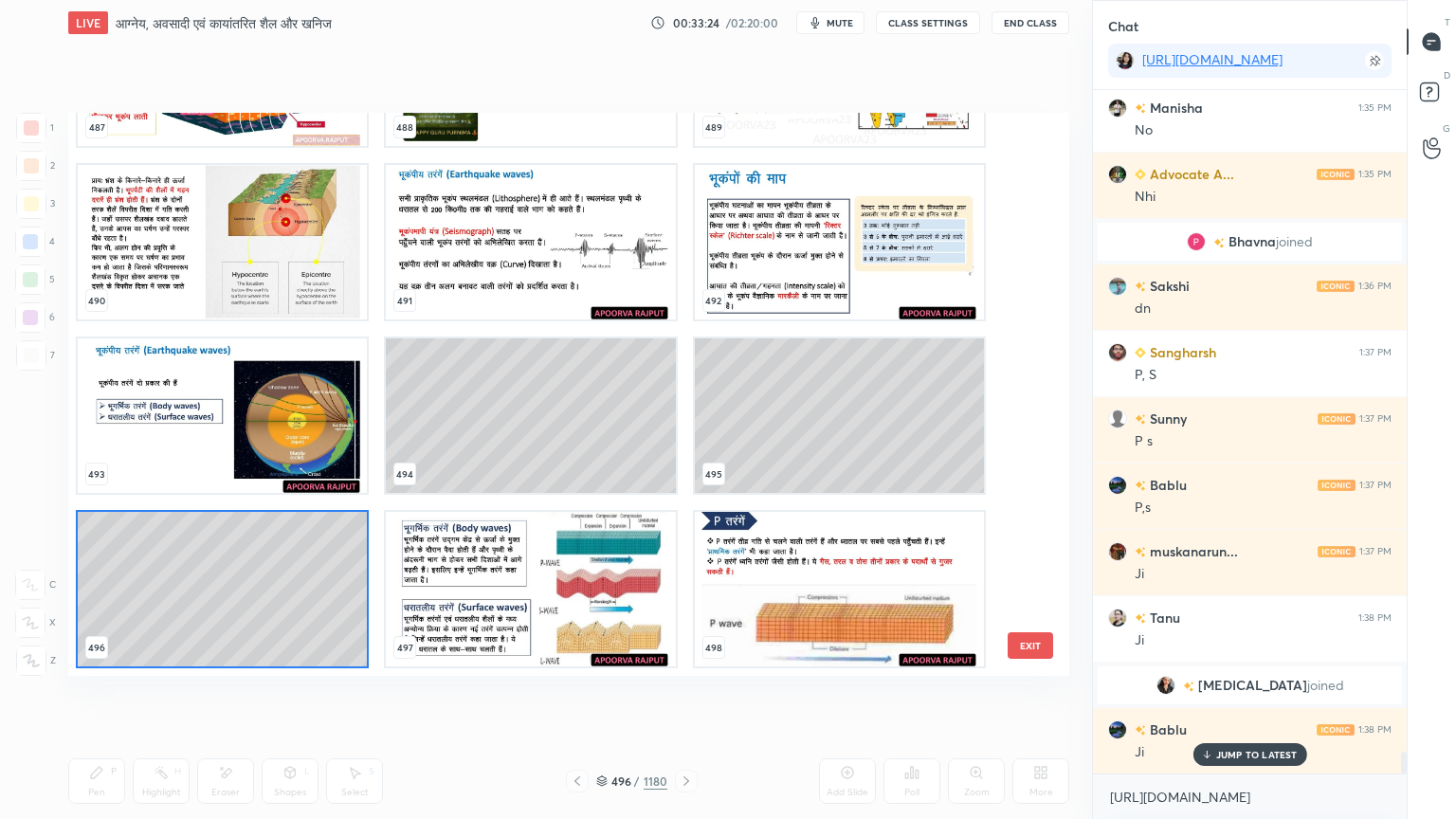 click at bounding box center [530, 589] 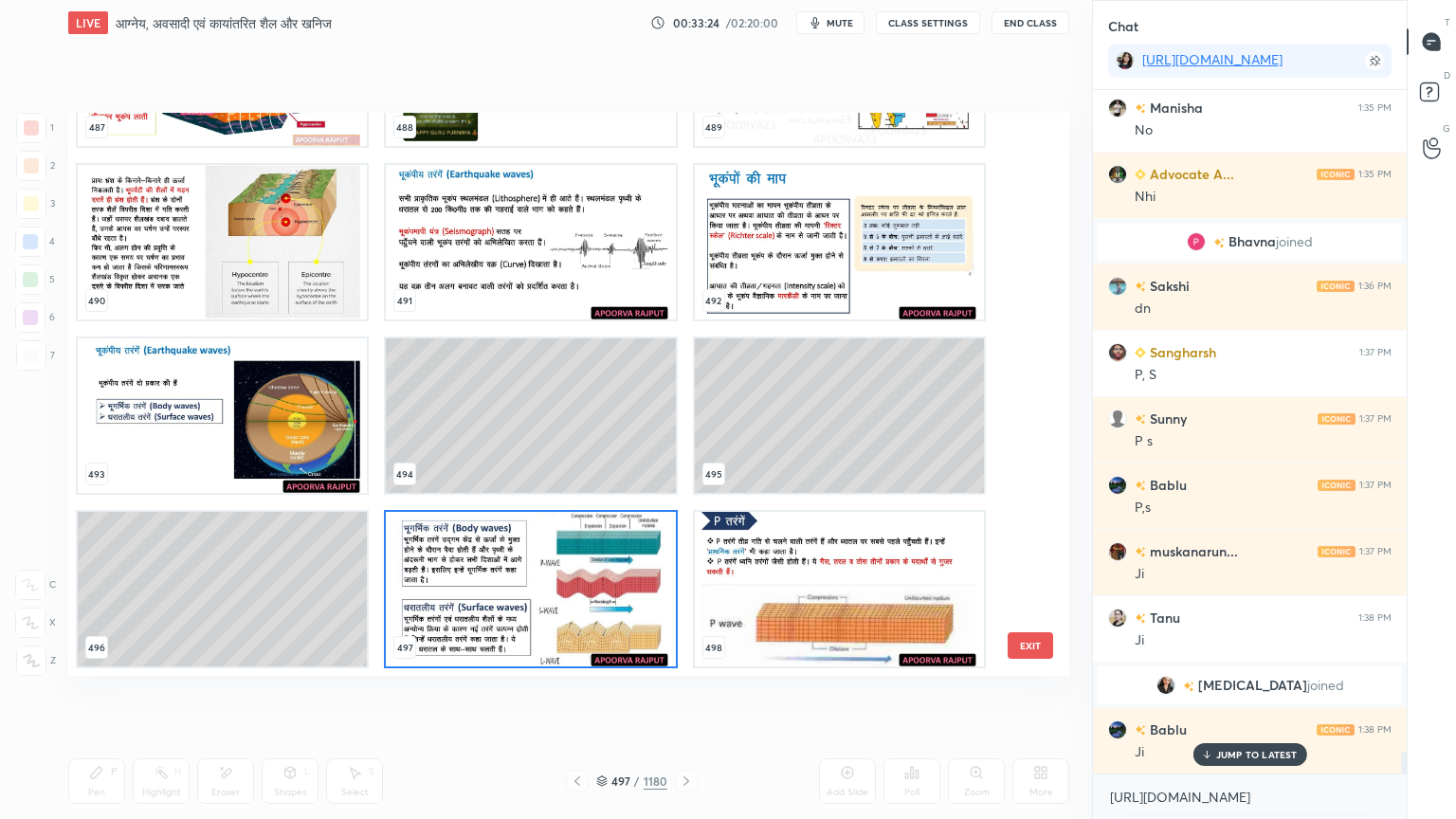 click at bounding box center [530, 589] 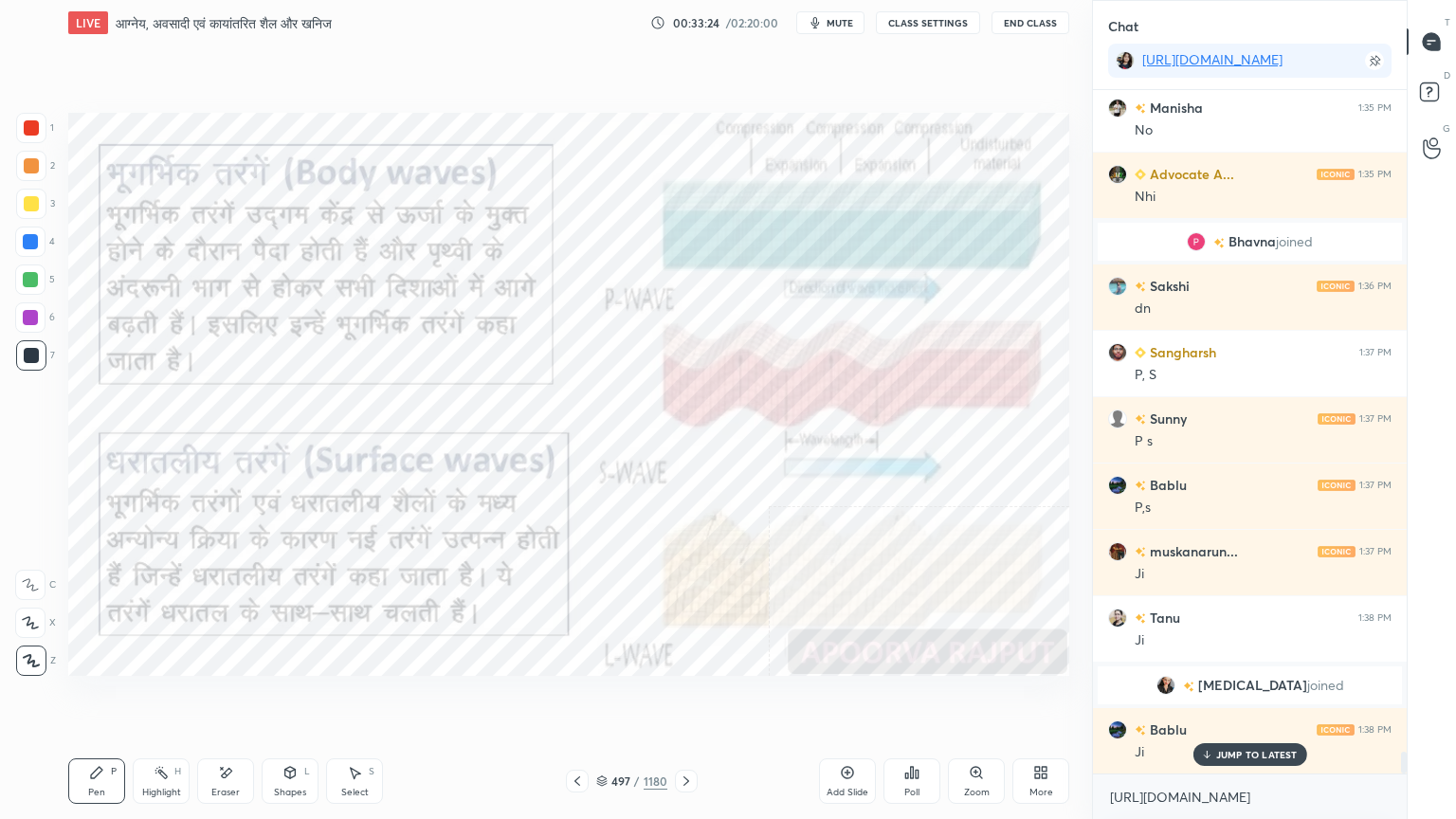 click at bounding box center (530, 589) 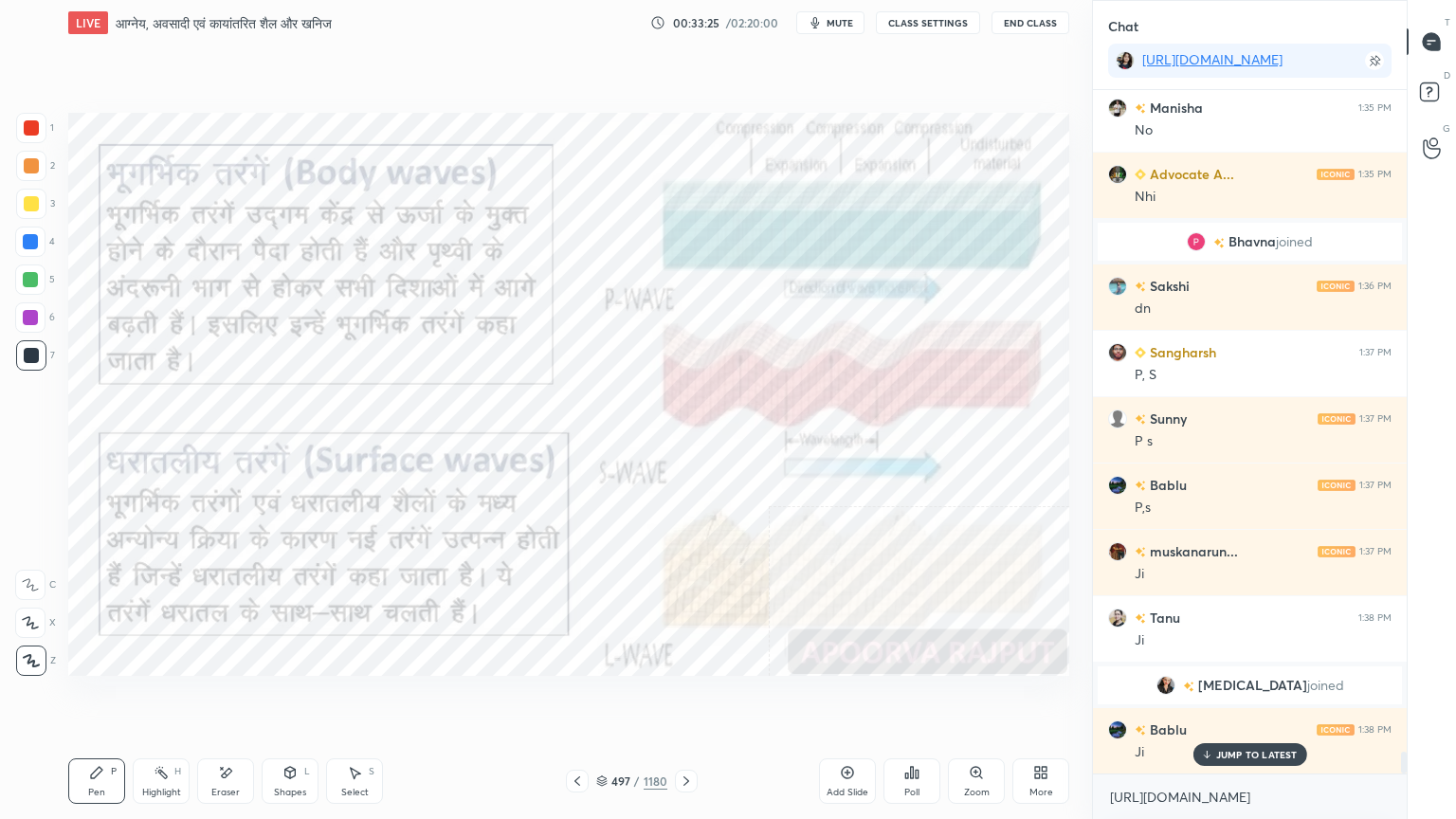 click at bounding box center [30, 242] 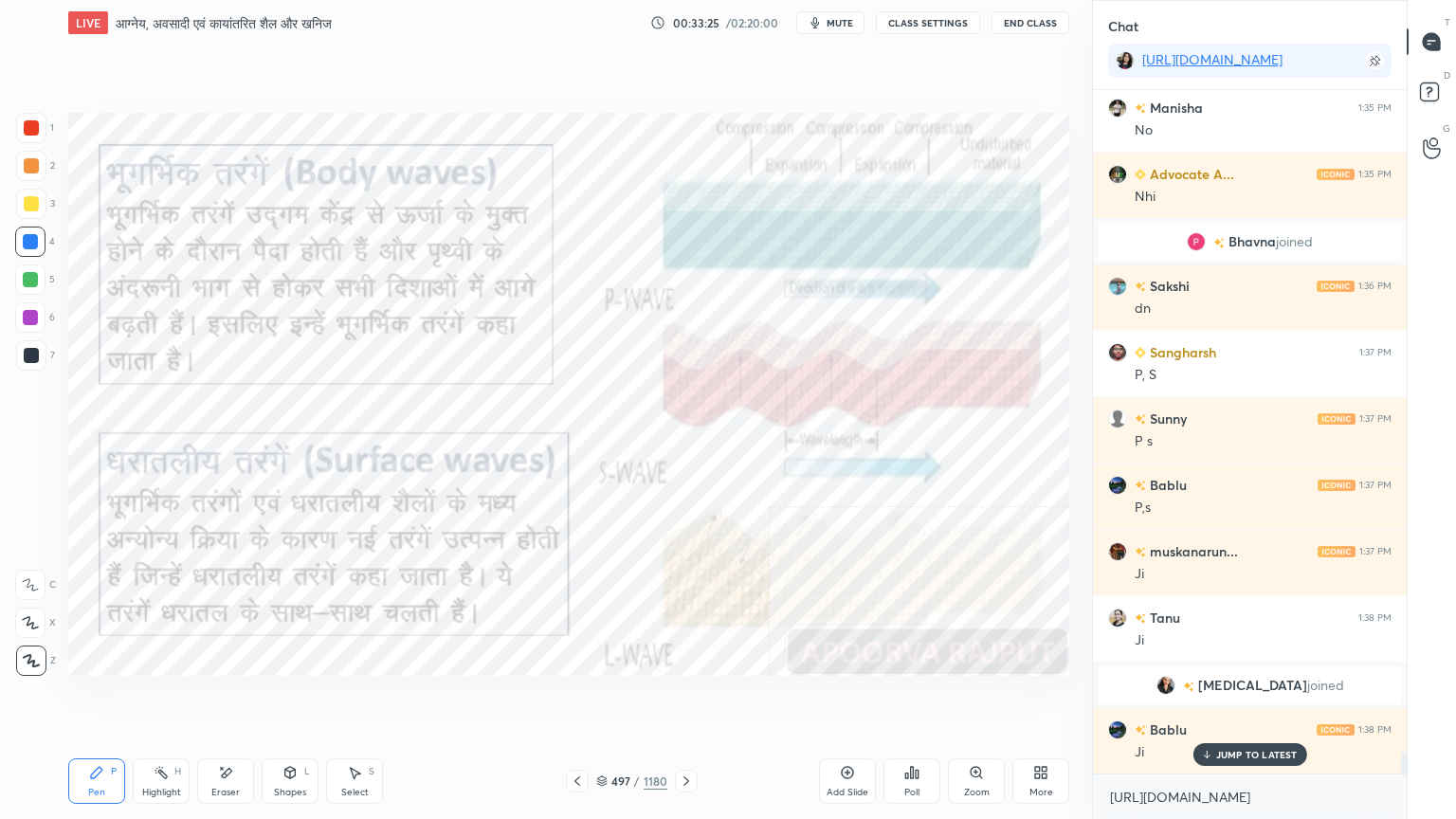 click at bounding box center [30, 242] 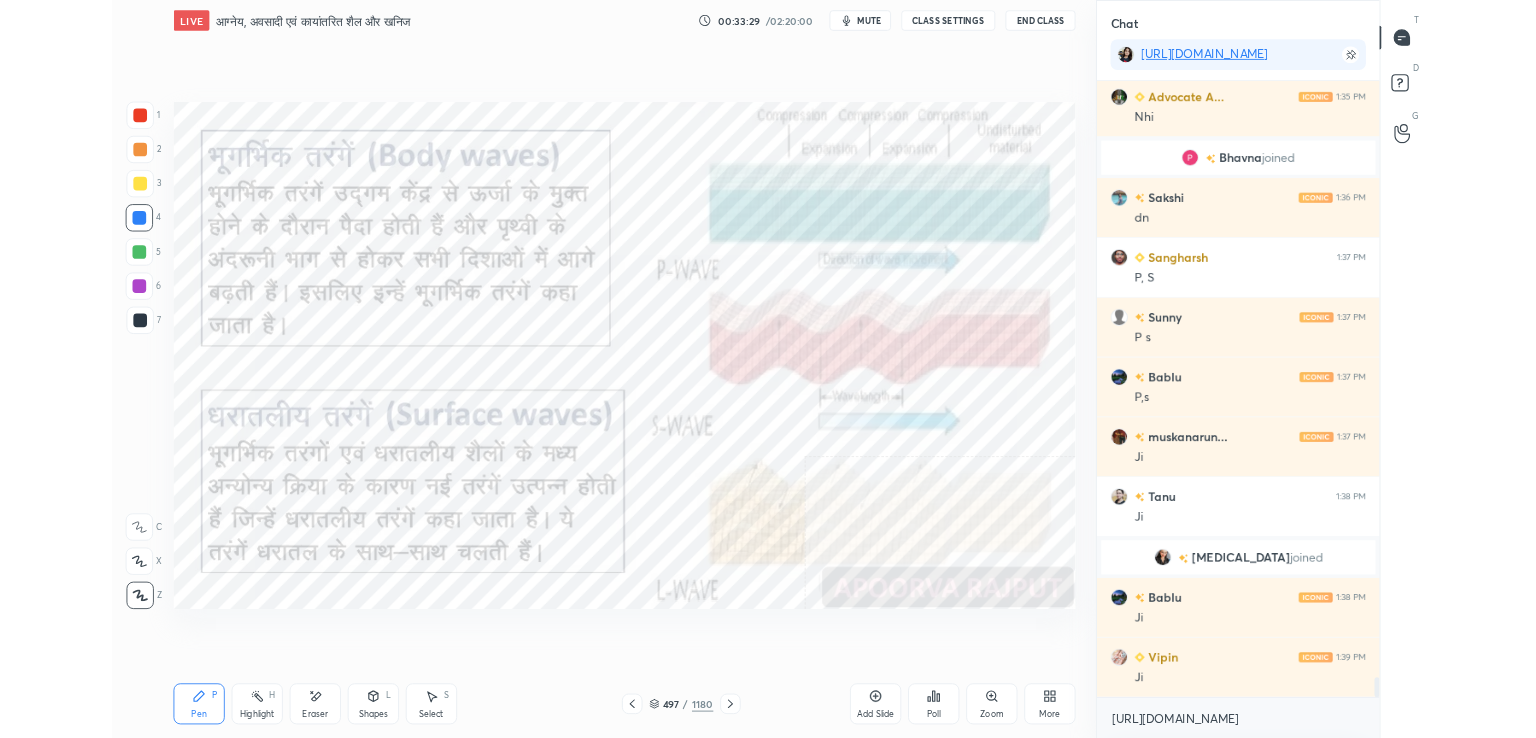 scroll, scrollTop: 21624, scrollLeft: 0, axis: vertical 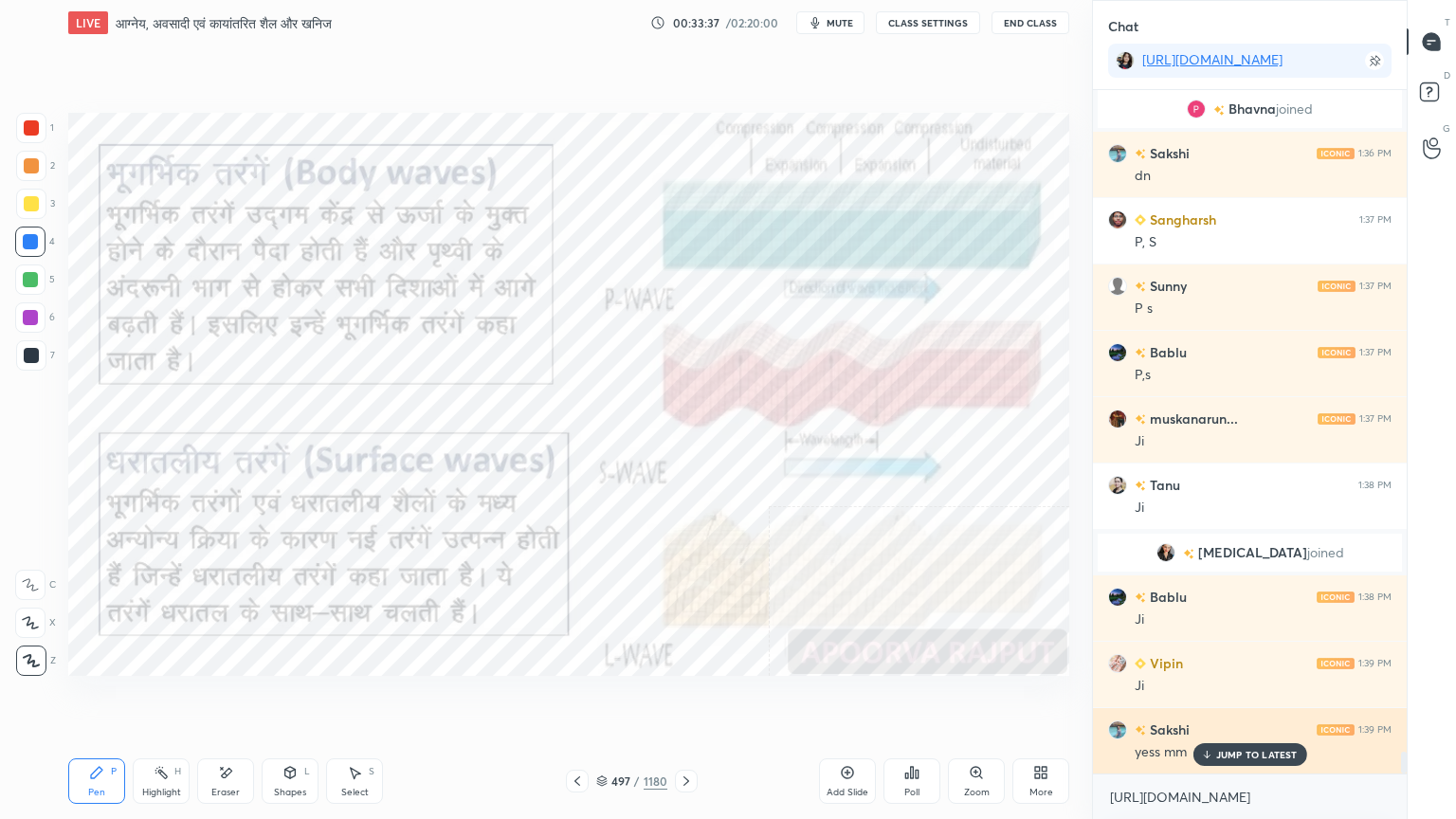 click on "JUMP TO LATEST" at bounding box center (1257, 755) 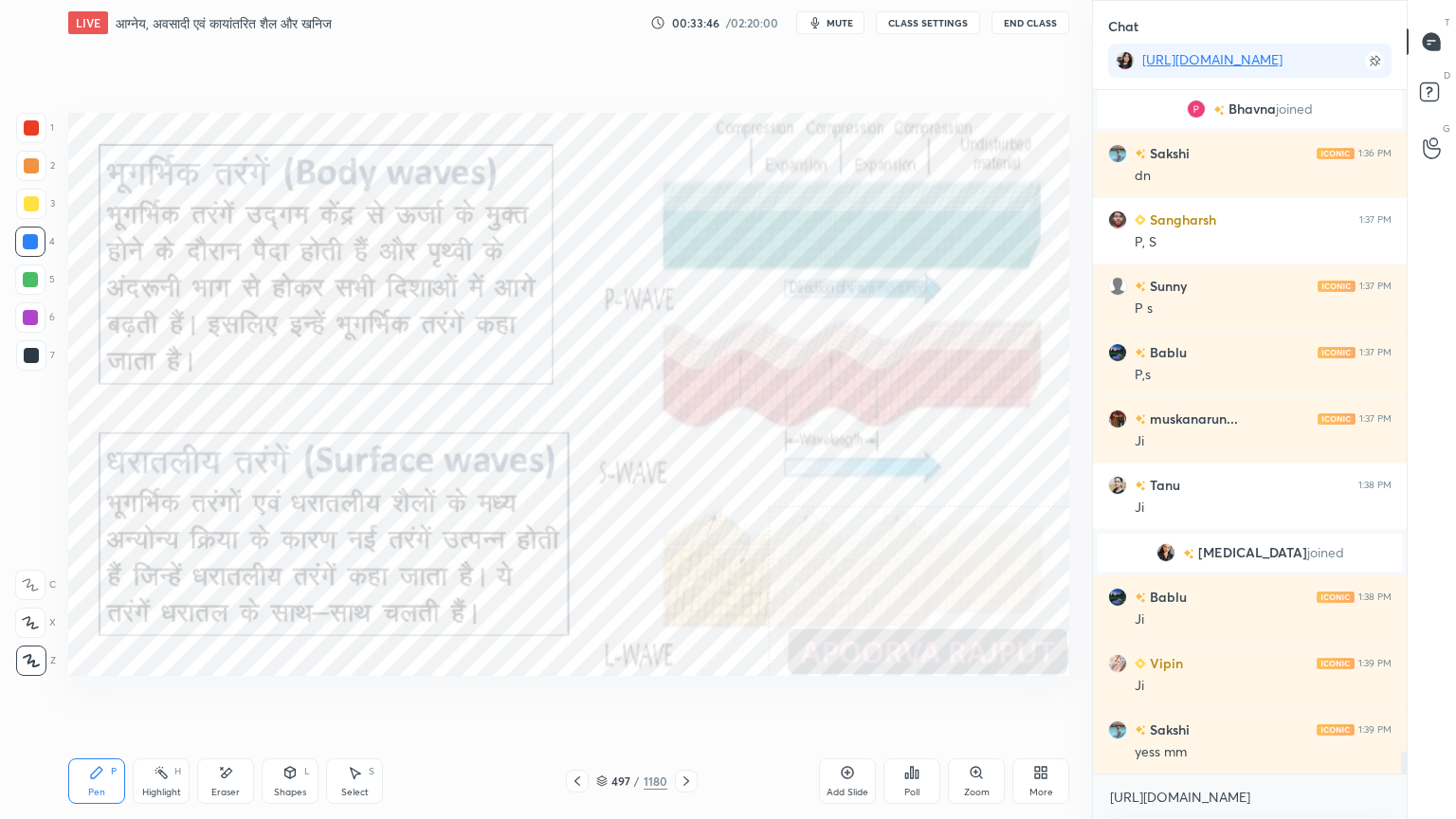 click on "More" at bounding box center (1041, 781) 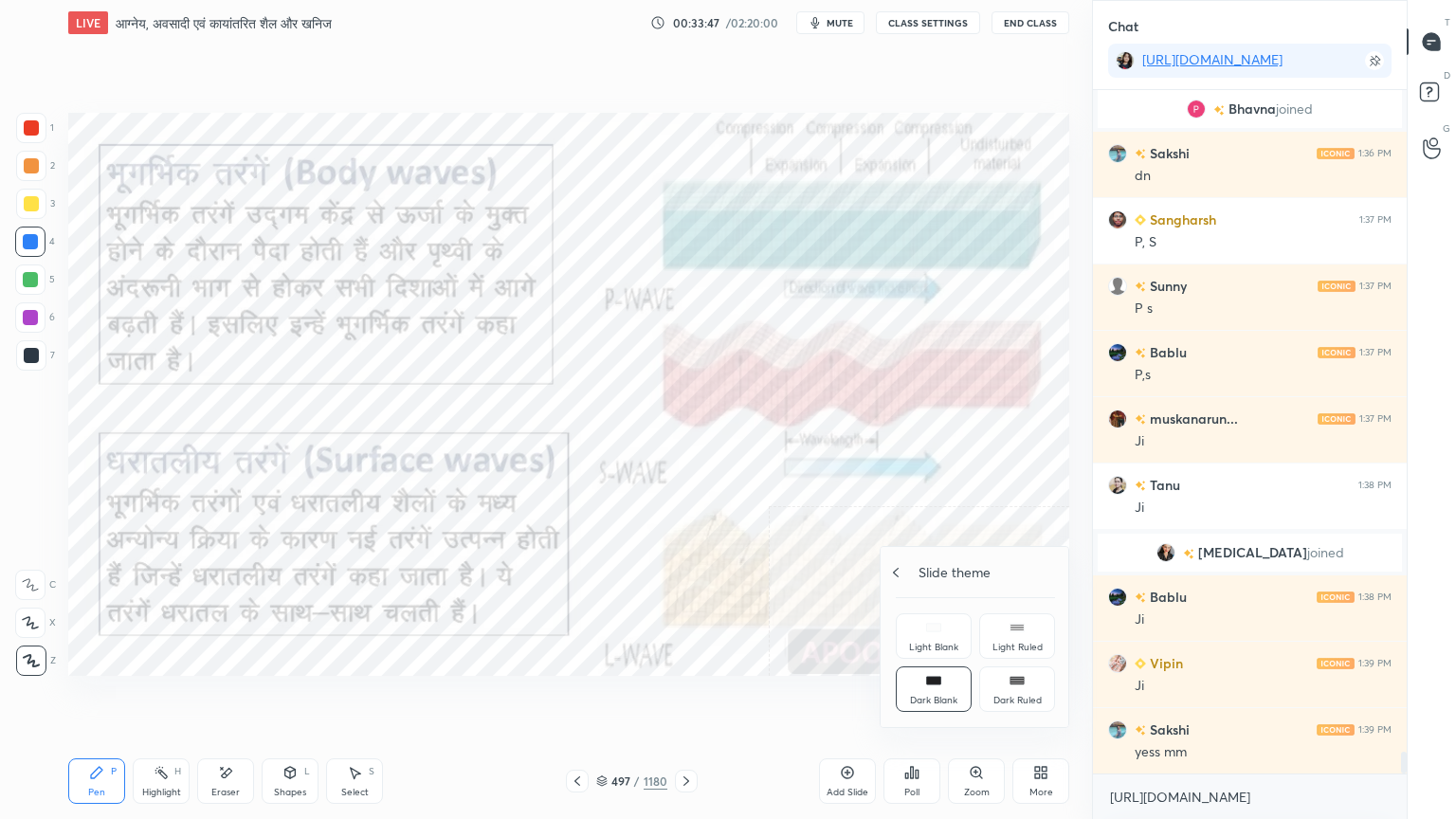 click on "Slide theme" at bounding box center (975, 572) 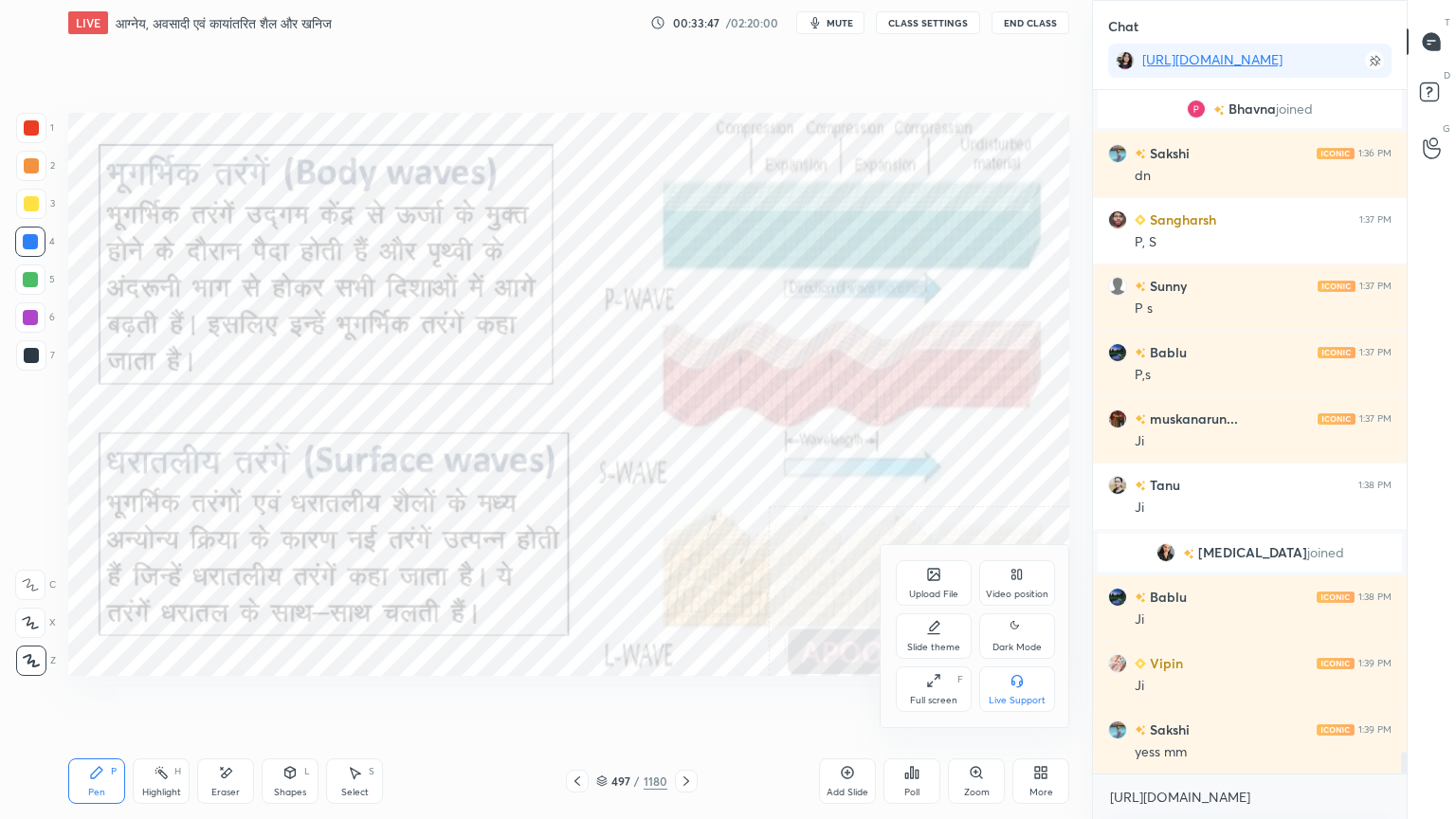 click on "Full screen" at bounding box center [934, 701] 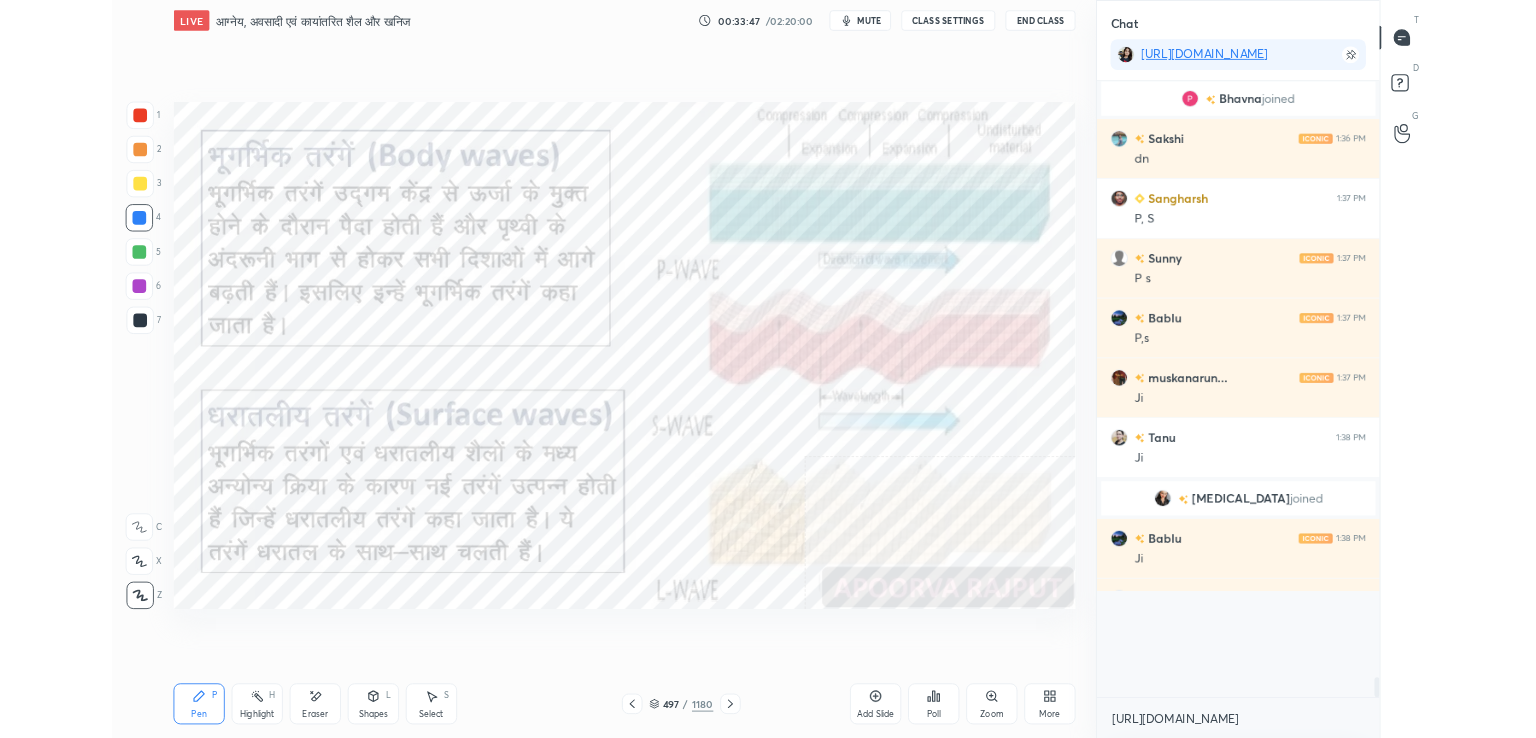 scroll, scrollTop: 610, scrollLeft: 1072, axis: both 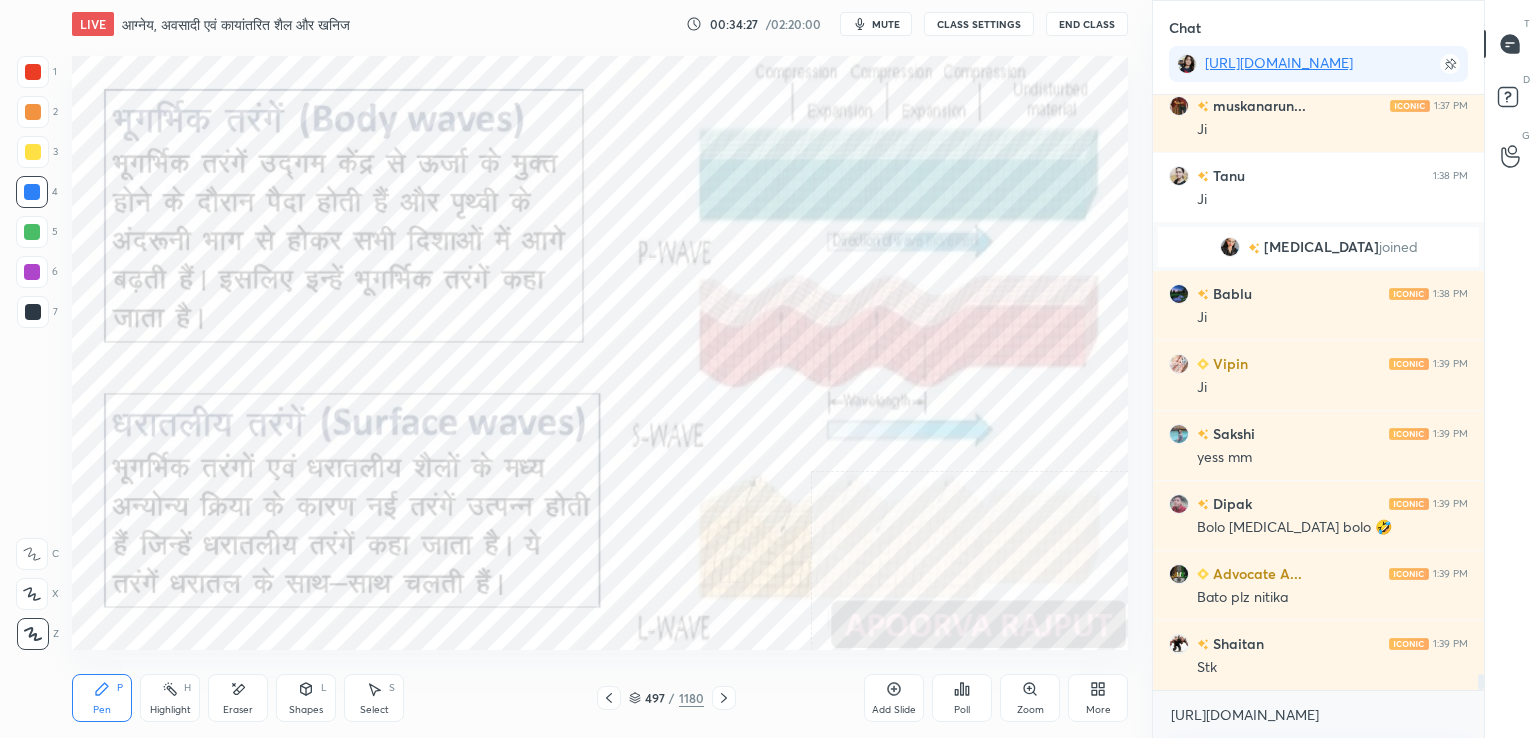 click on "More" at bounding box center (1098, 698) 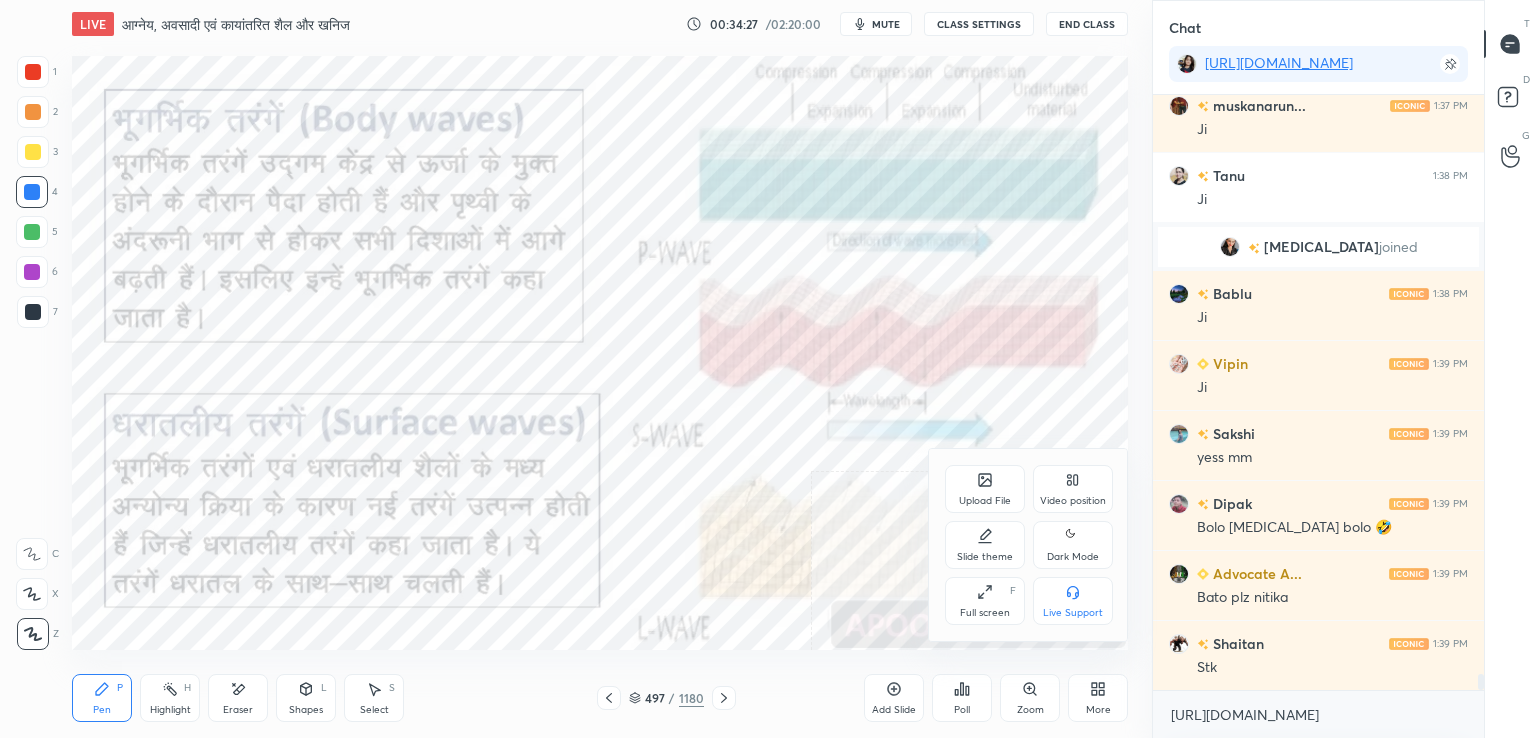 click on "Upload File" at bounding box center [985, 501] 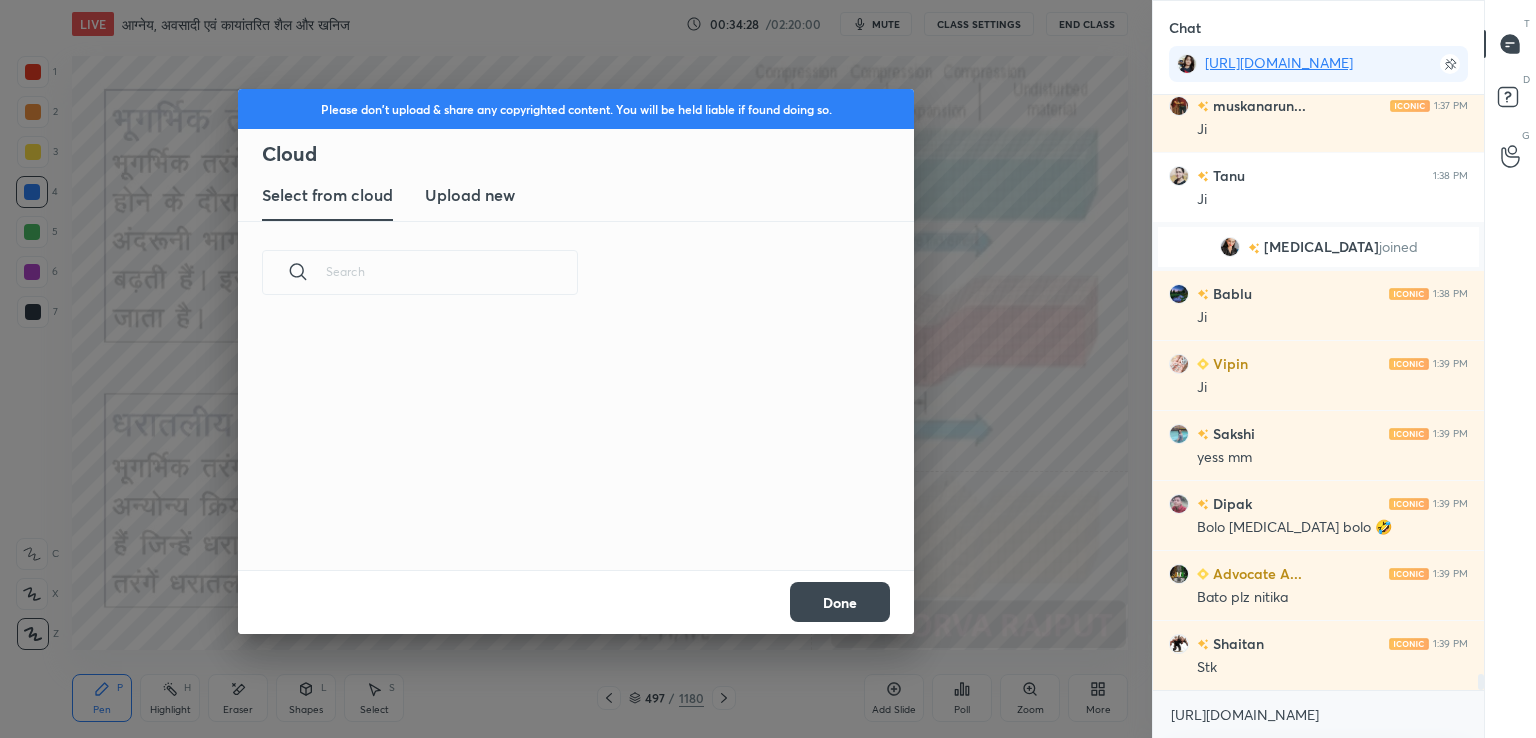 scroll, scrollTop: 5, scrollLeft: 10, axis: both 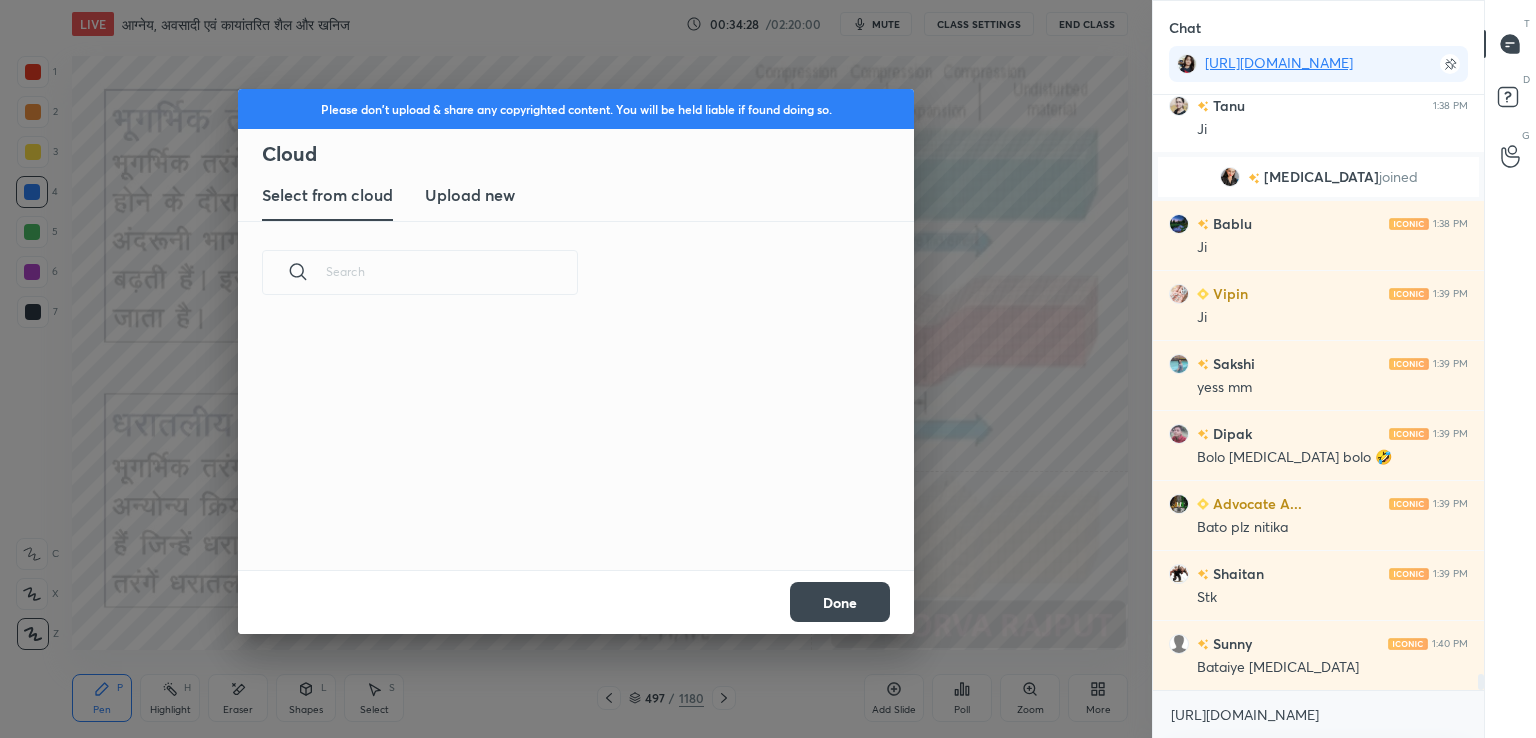 click on "Upload new" at bounding box center (470, 195) 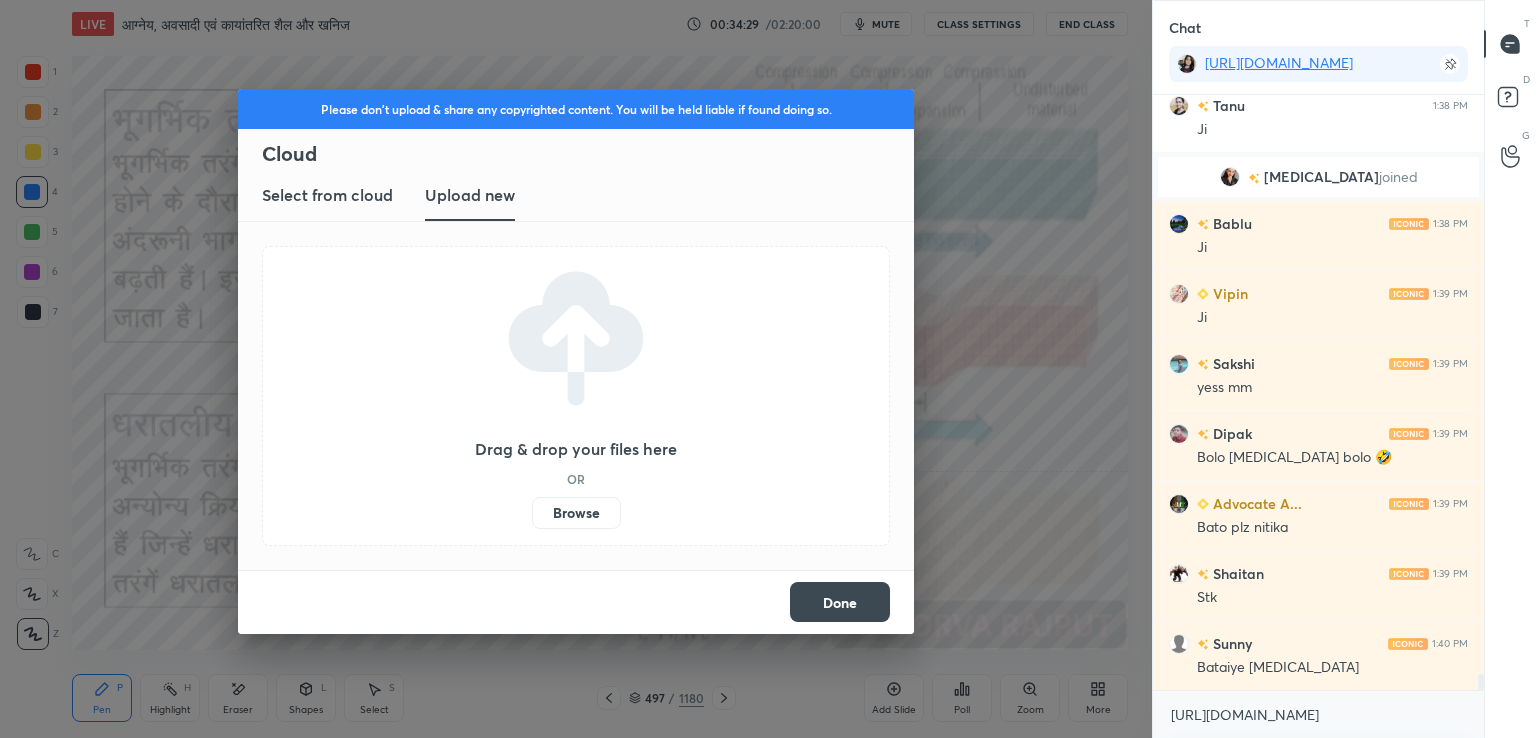 click on "Browse" at bounding box center [576, 513] 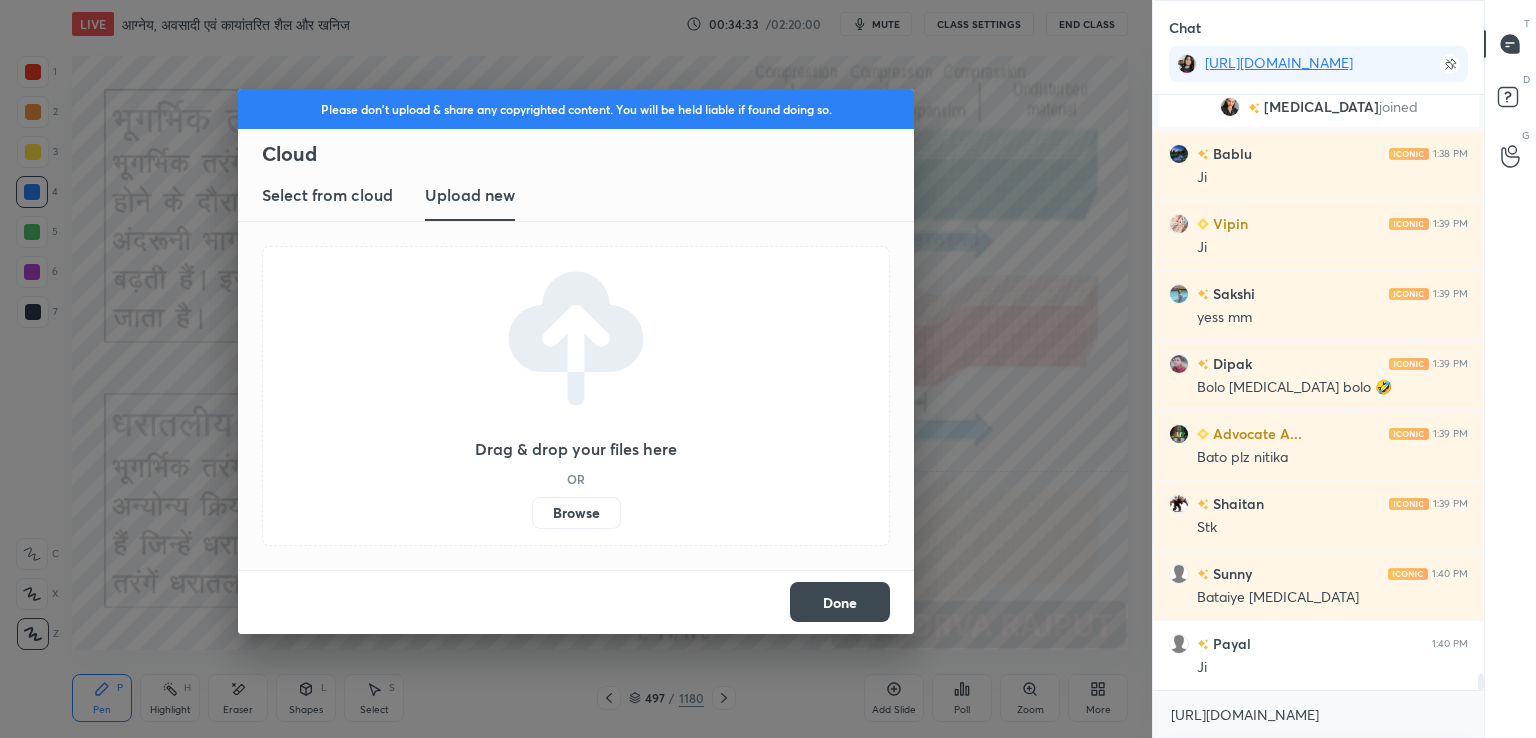scroll, scrollTop: 22170, scrollLeft: 0, axis: vertical 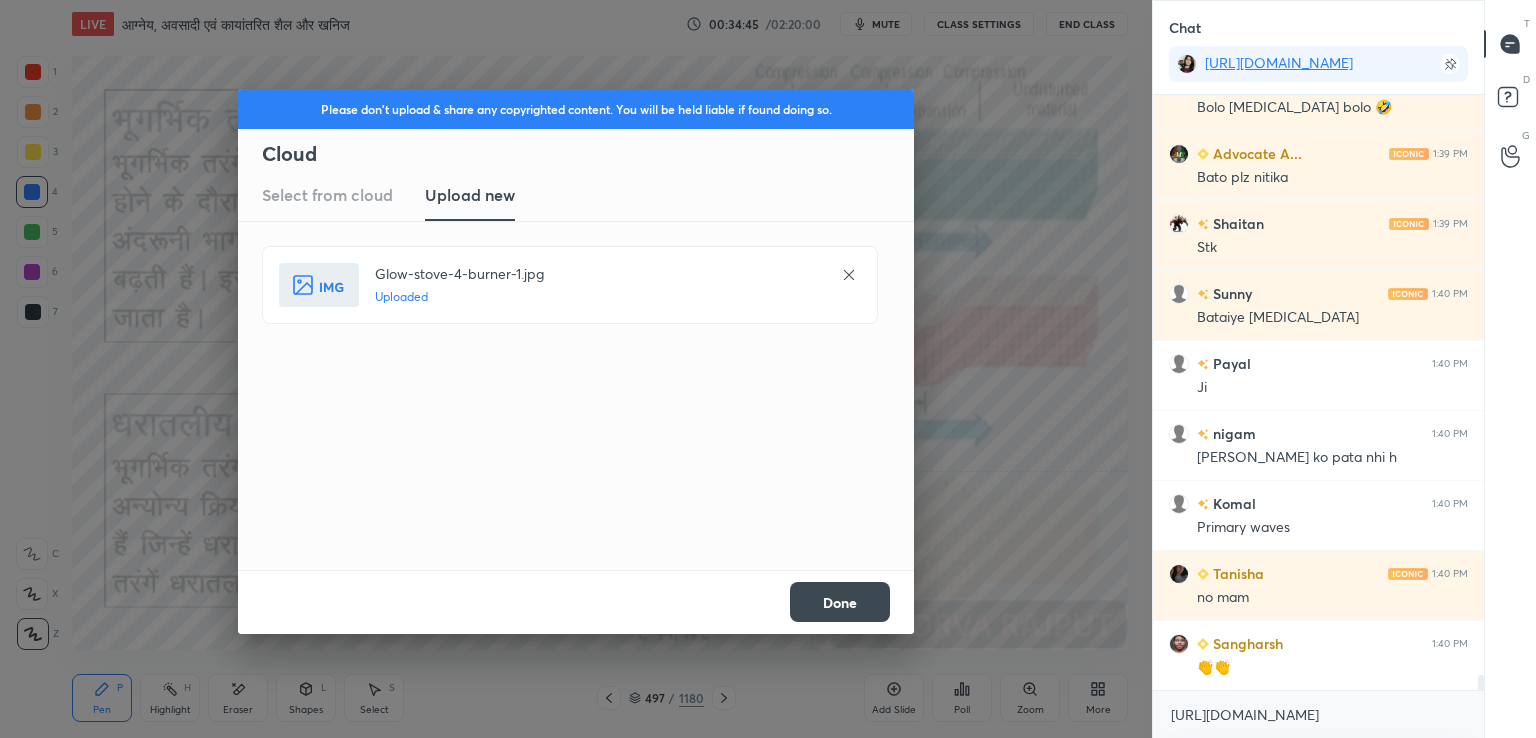 click on "Done" at bounding box center [840, 602] 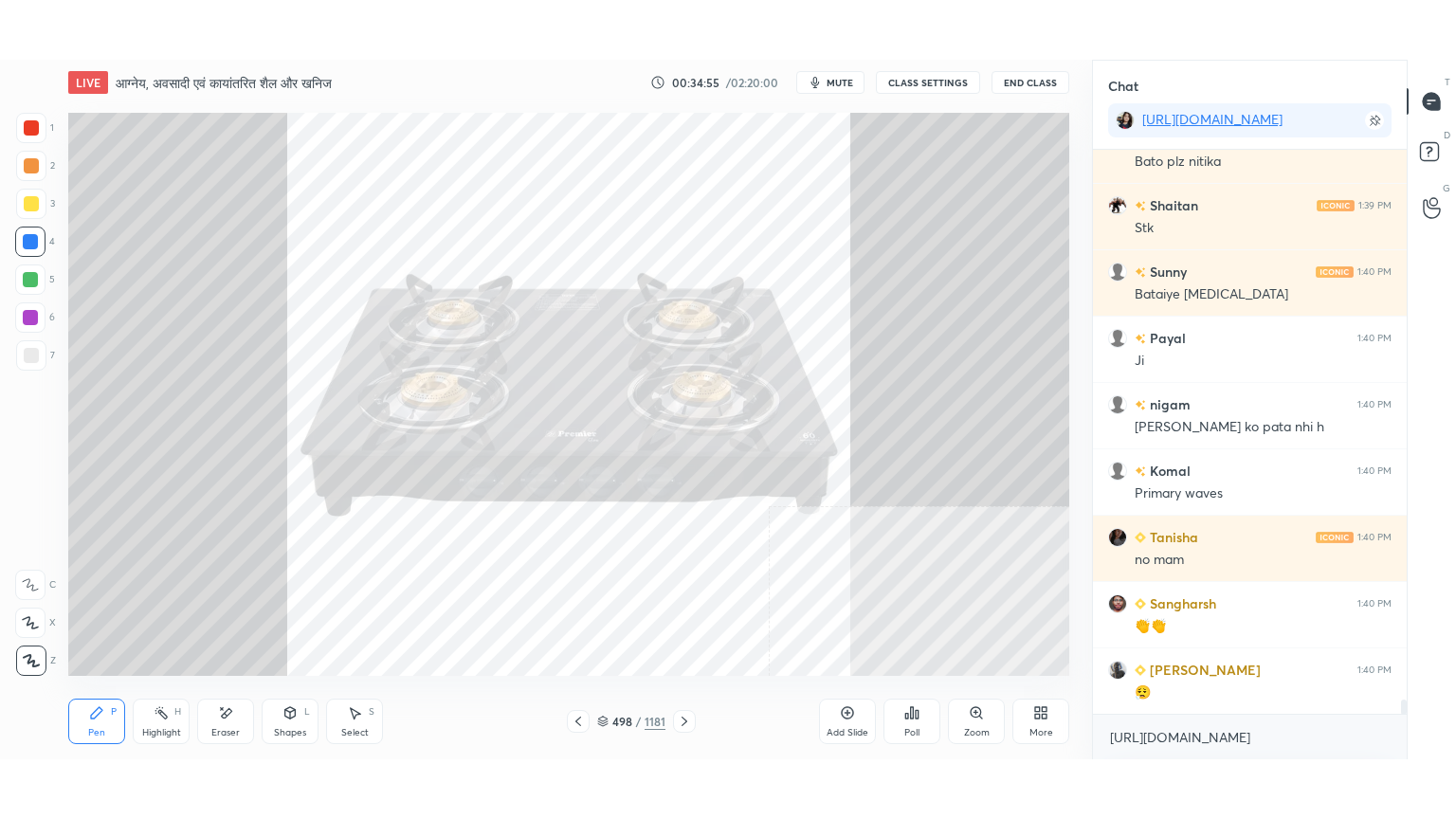 scroll, scrollTop: 21347, scrollLeft: 0, axis: vertical 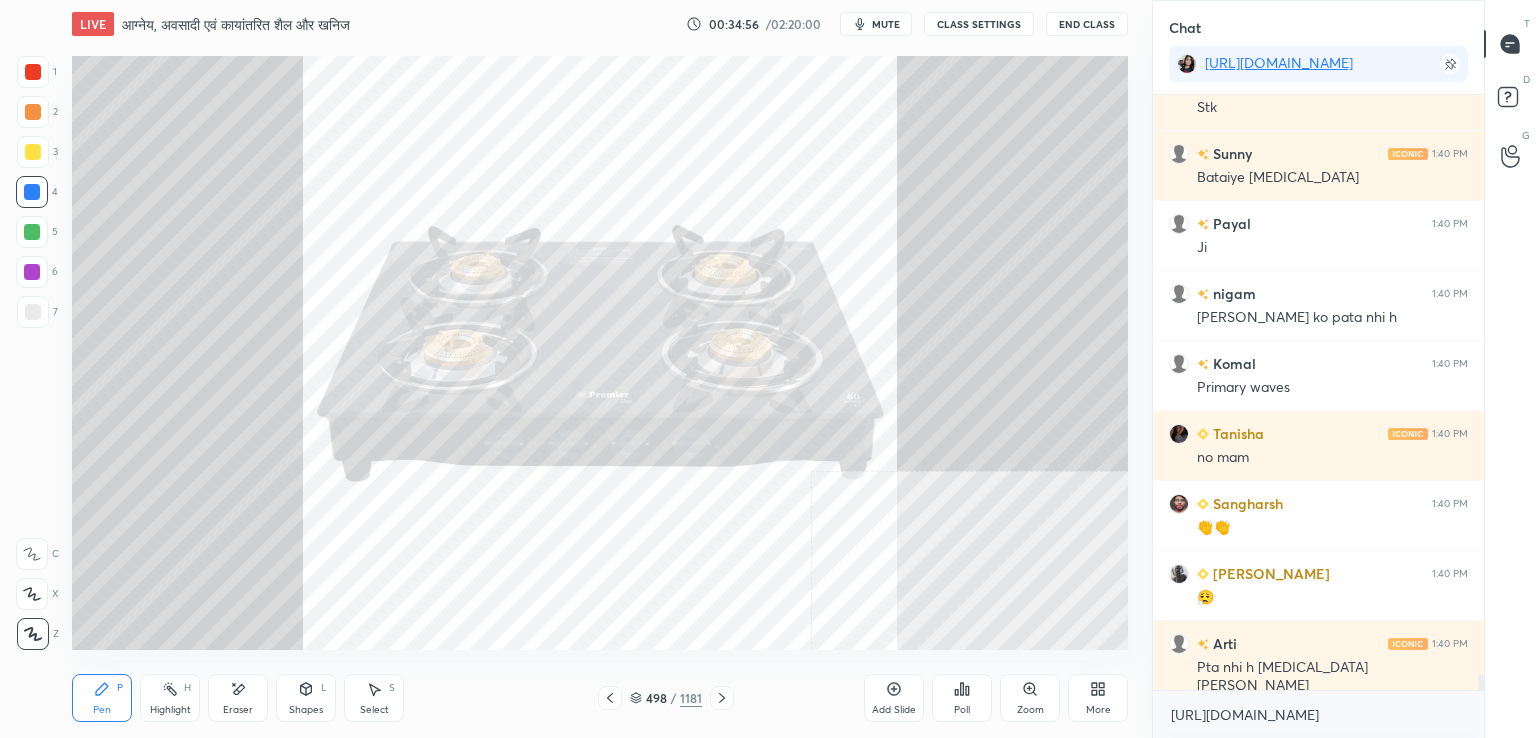 click on "More" at bounding box center [1098, 710] 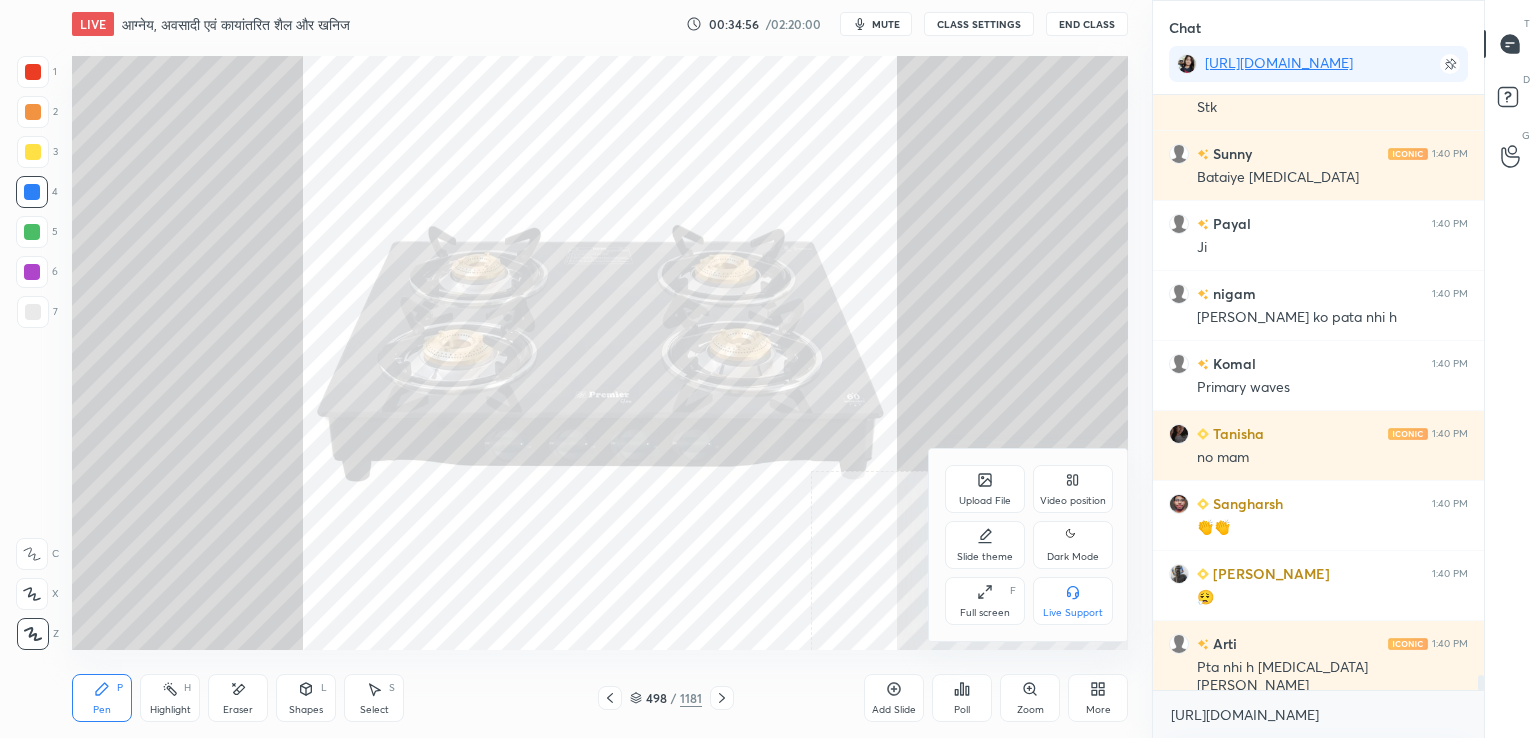 click on "Full screen" at bounding box center [985, 613] 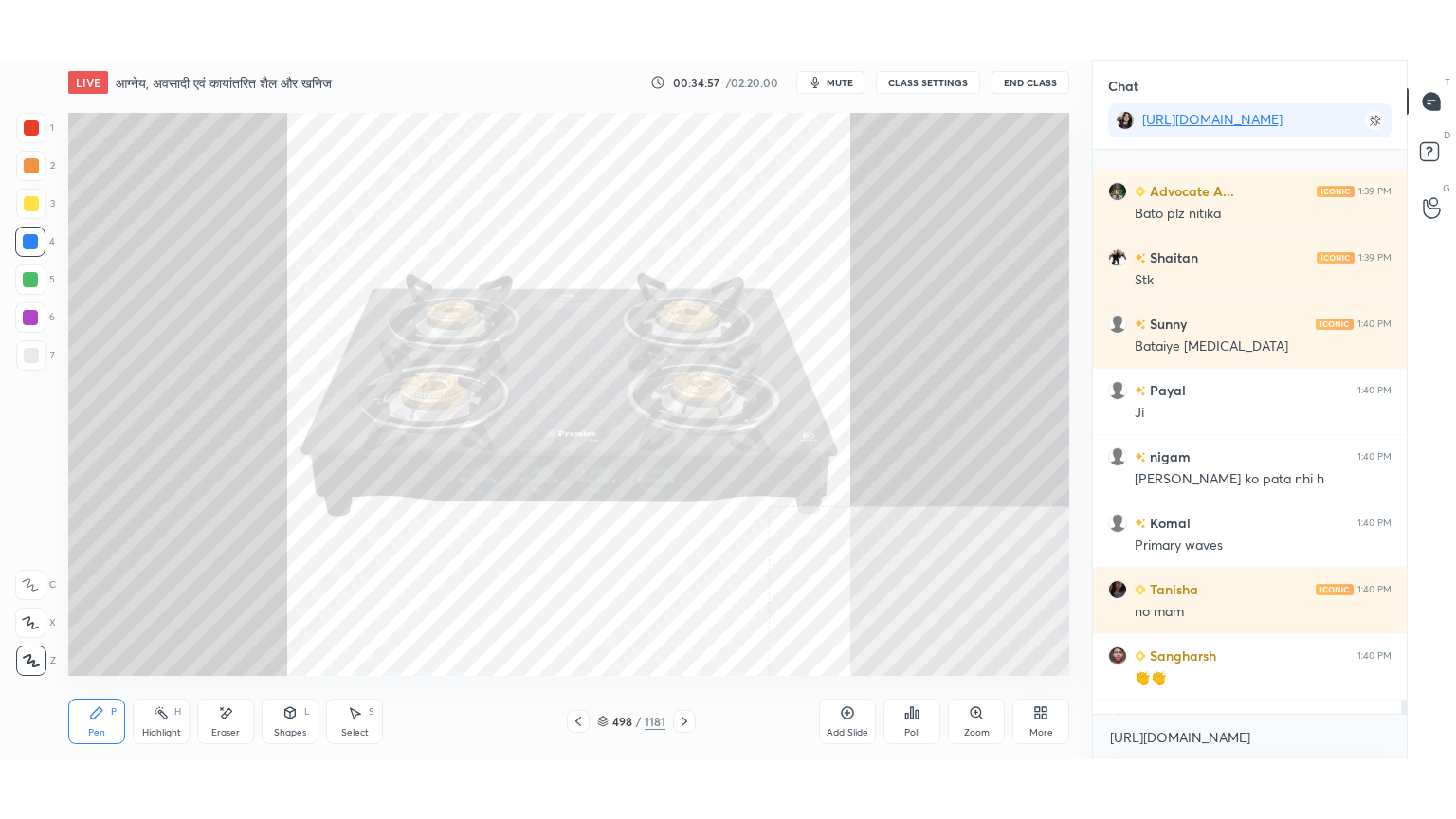 scroll, scrollTop: 94094, scrollLeft: 93776, axis: both 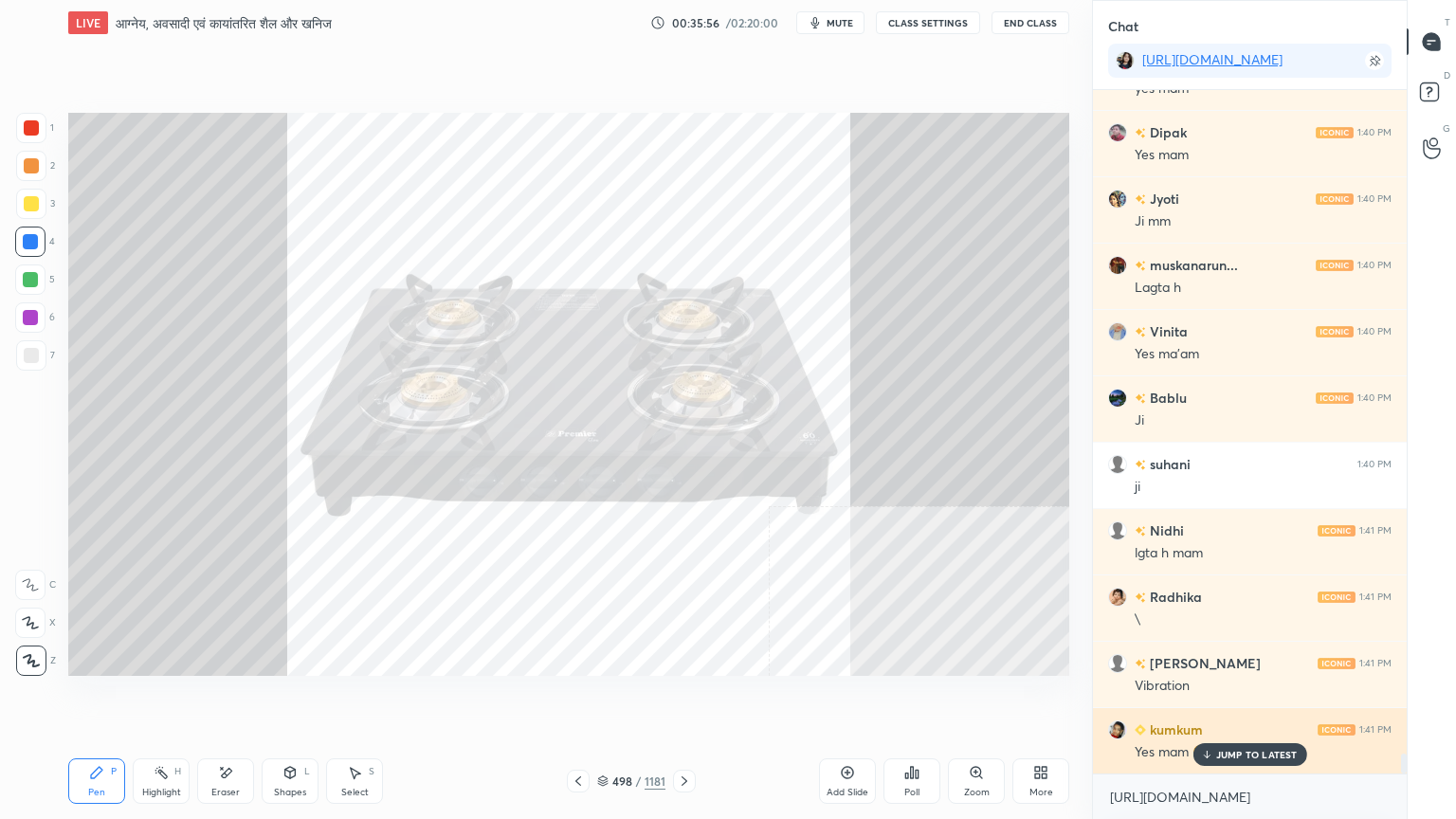 click on "JUMP TO LATEST" at bounding box center (1257, 755) 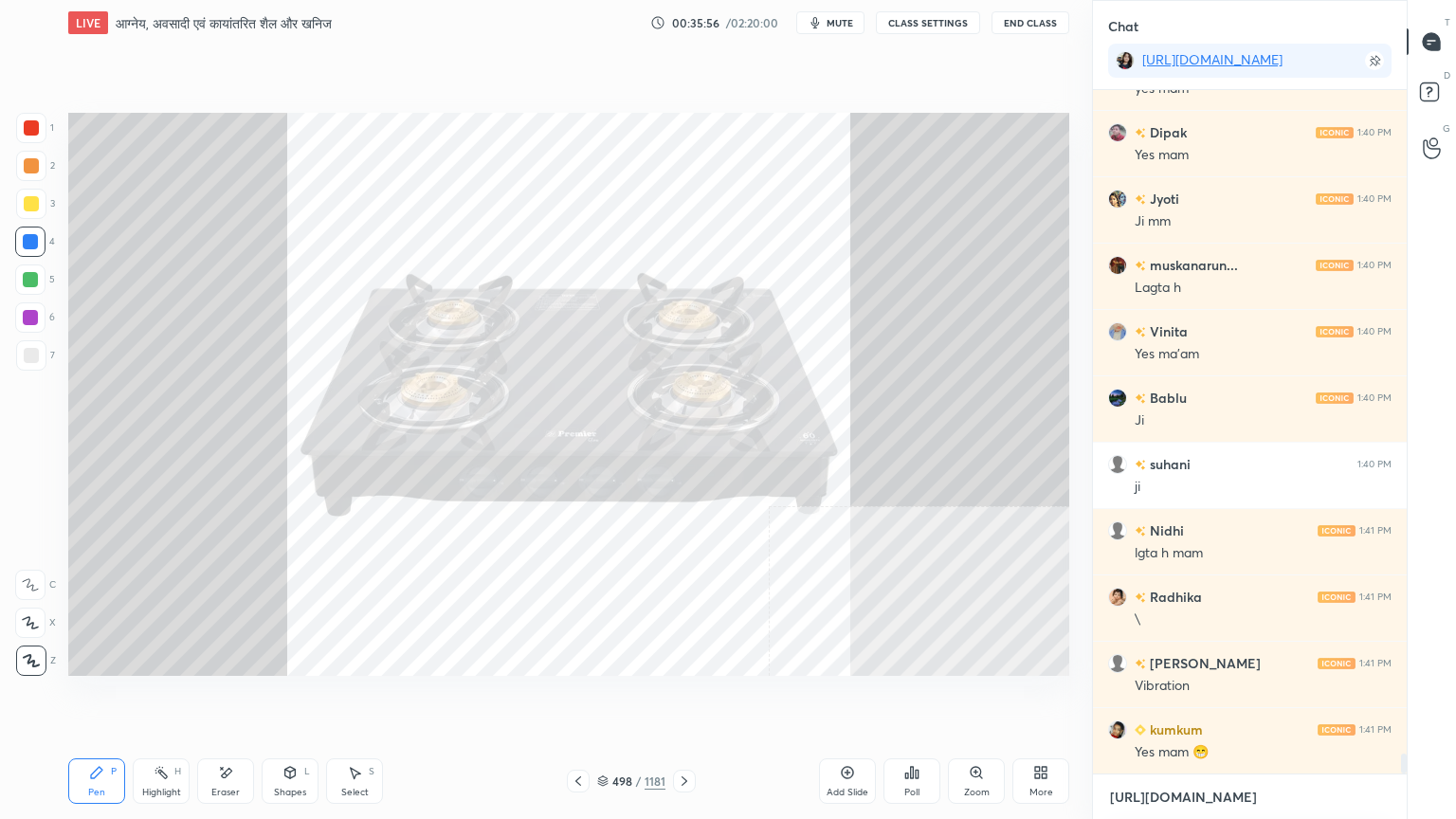 drag, startPoint x: 1223, startPoint y: 807, endPoint x: 1224, endPoint y: 797, distance: 10.049876 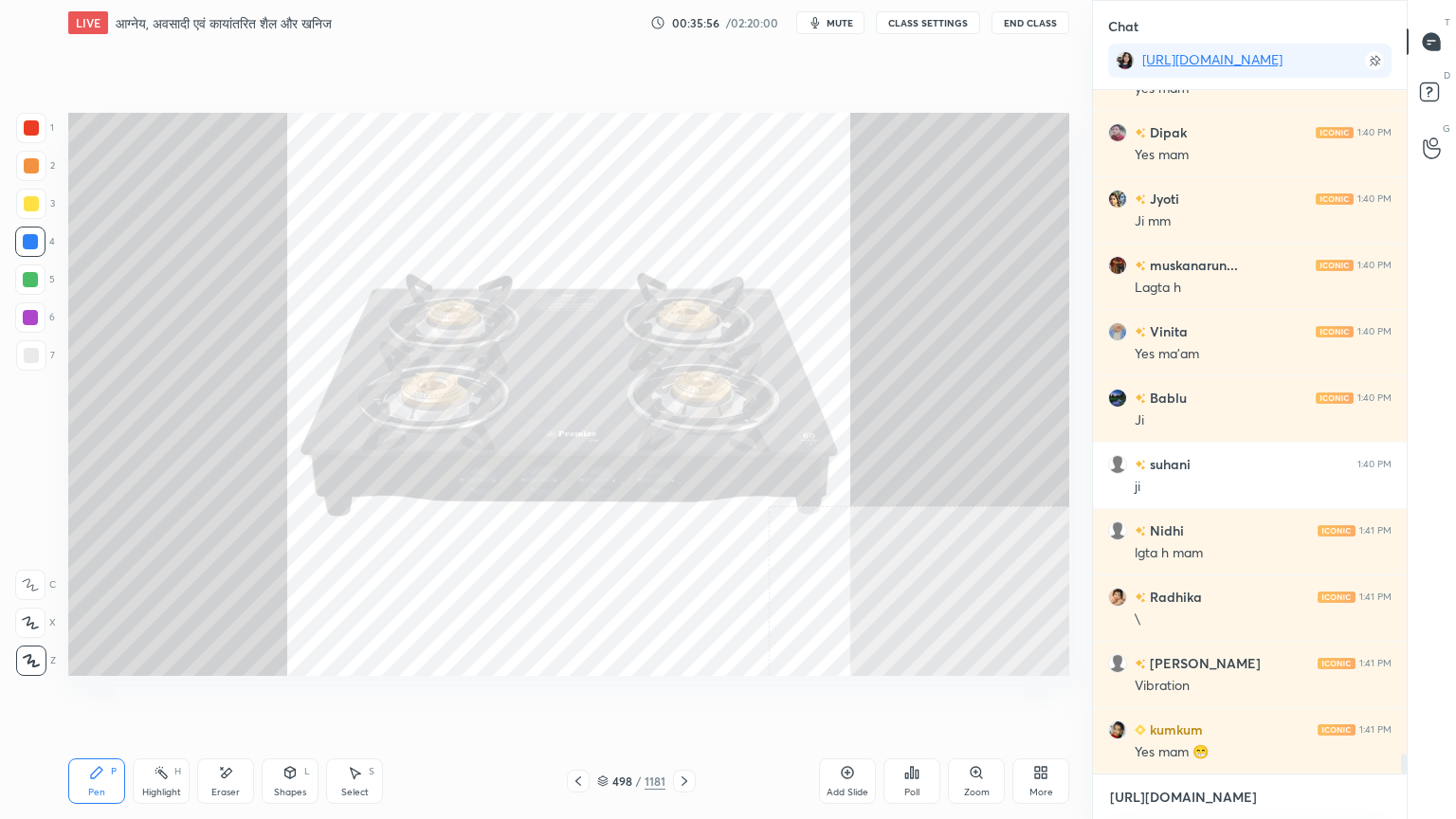 click on "[URL][DOMAIN_NAME]" at bounding box center (1249, 797) 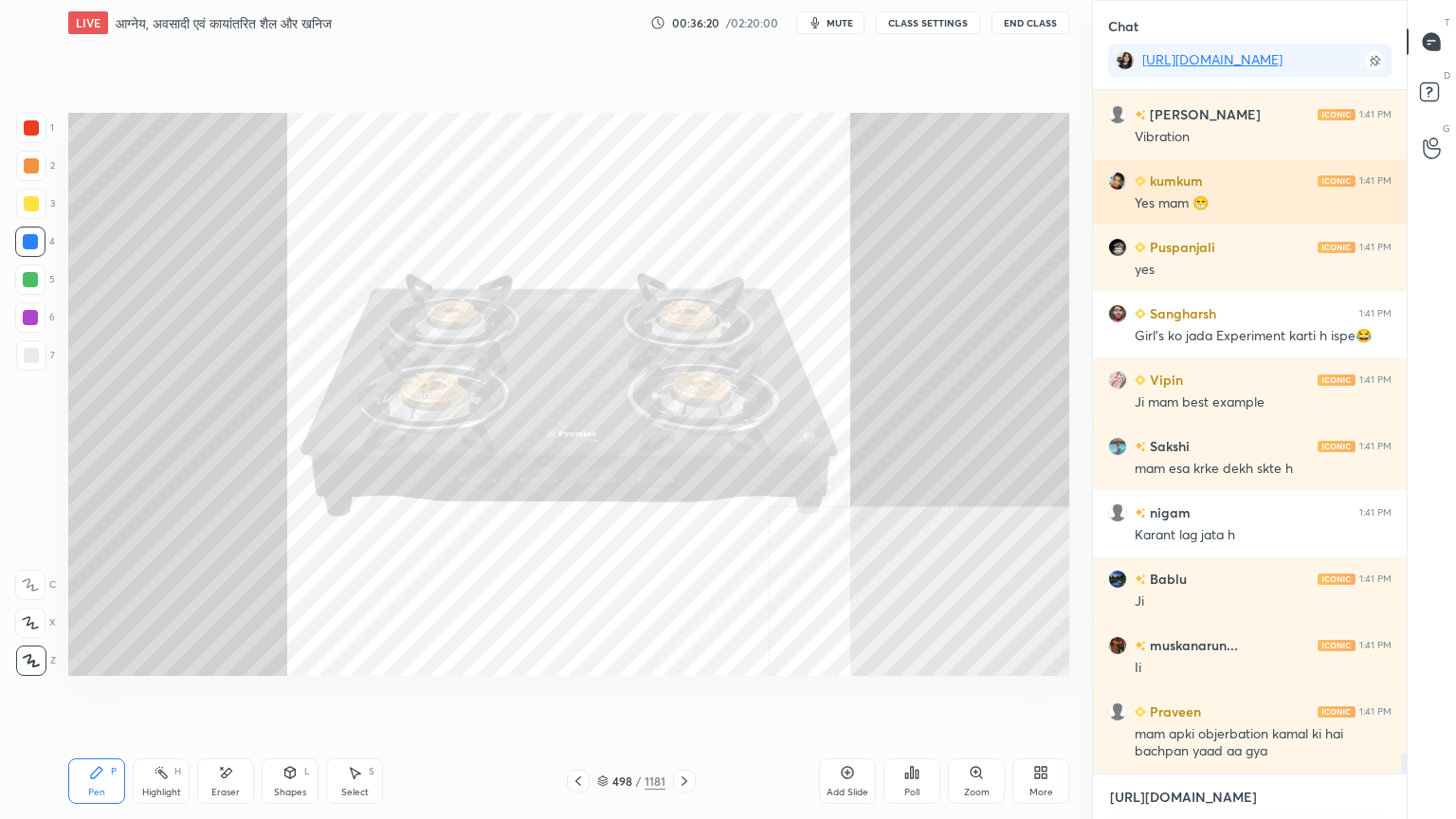 scroll, scrollTop: 23103, scrollLeft: 0, axis: vertical 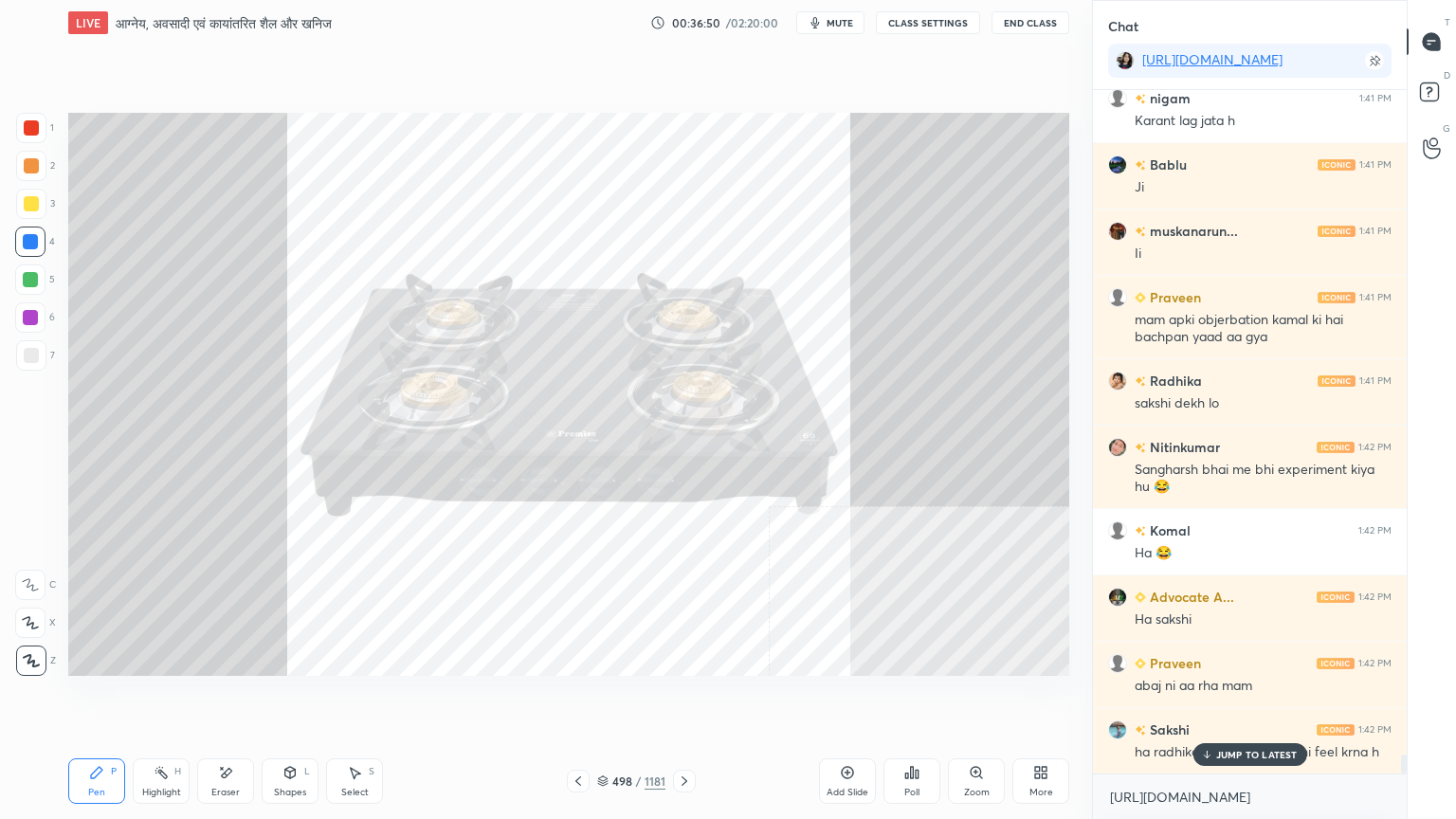 click on "Eraser" at bounding box center [226, 781] 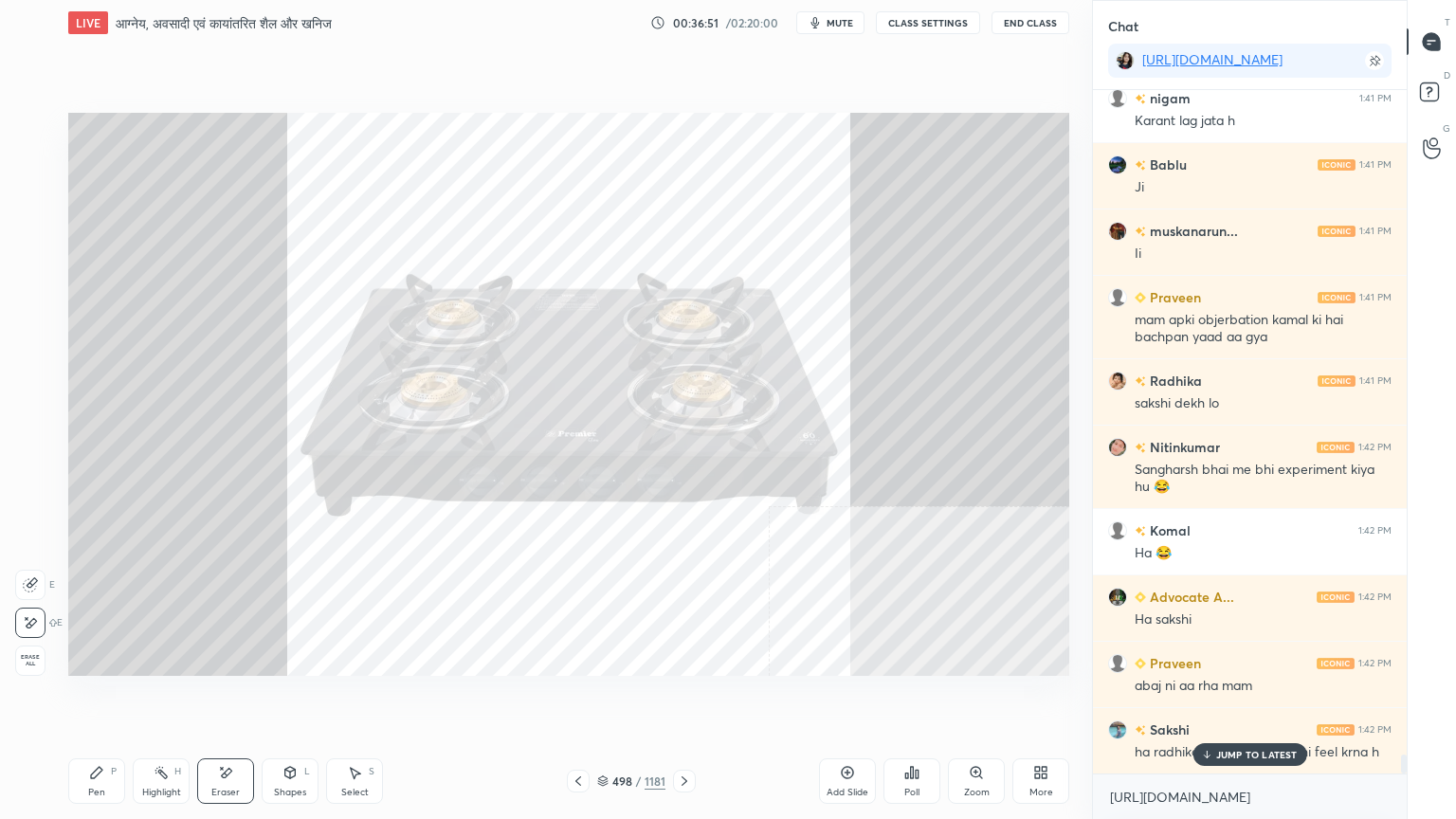 click on "Erase all" at bounding box center (30, 661) 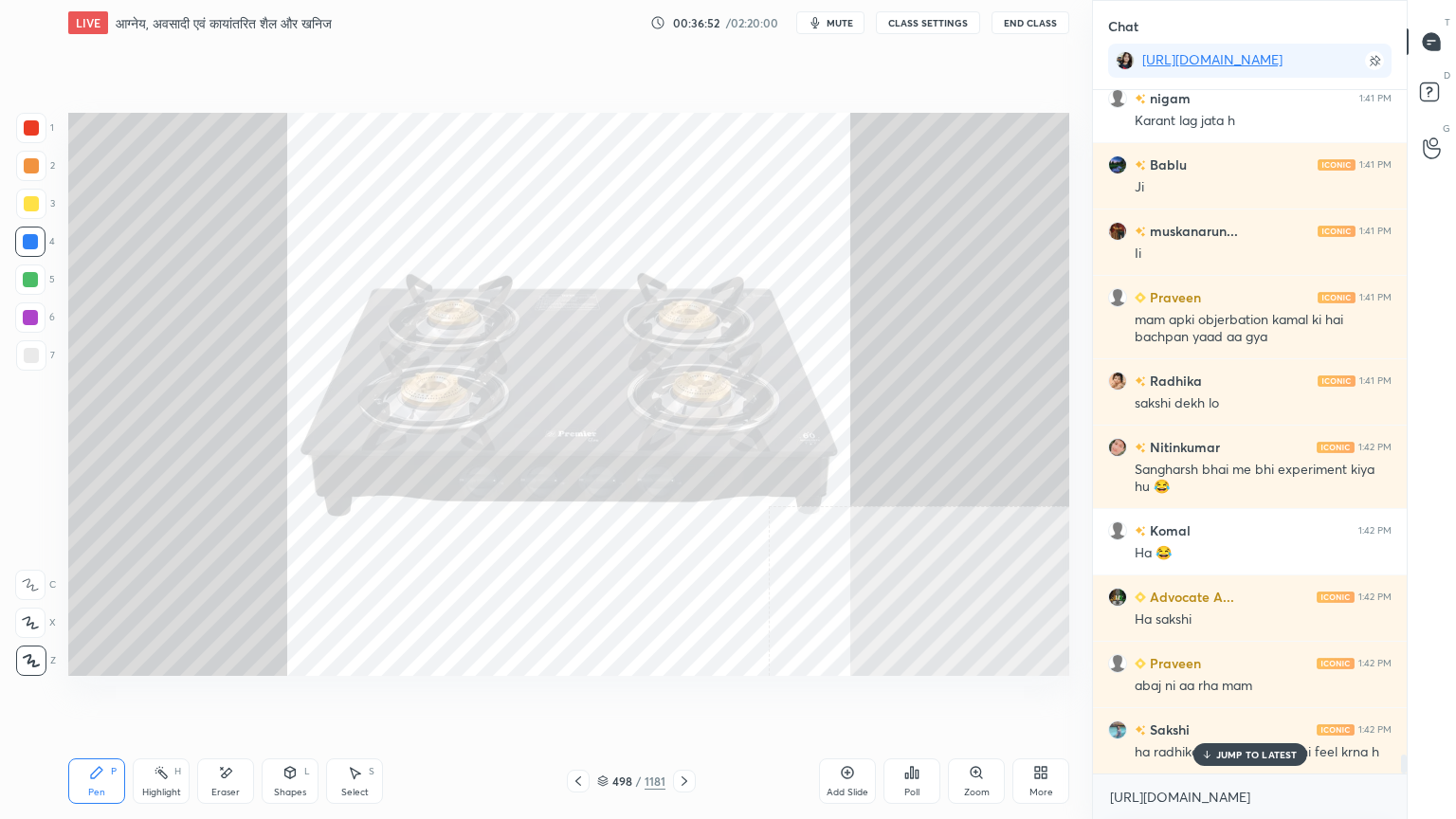 click 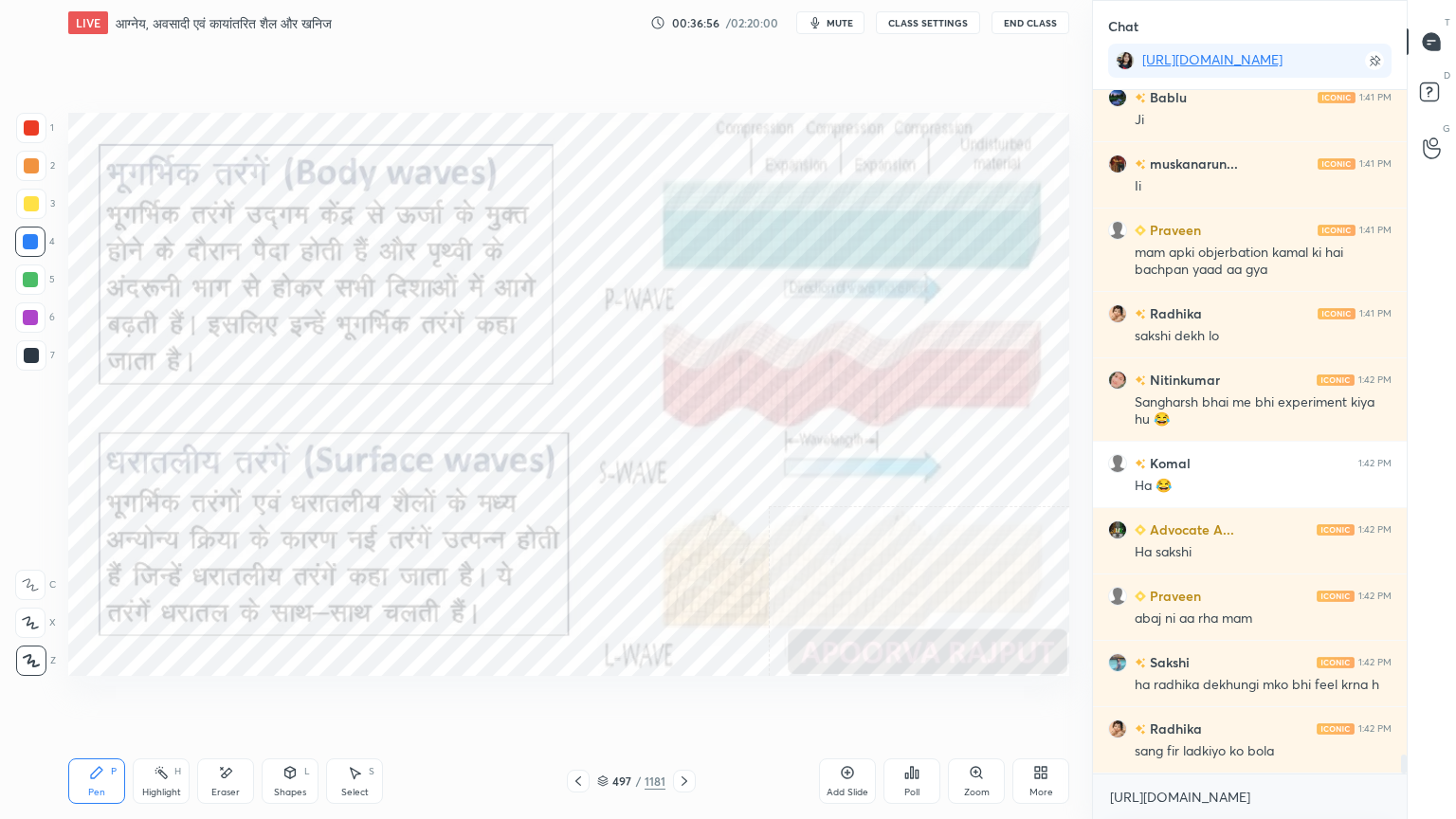 scroll, scrollTop: 23584, scrollLeft: 0, axis: vertical 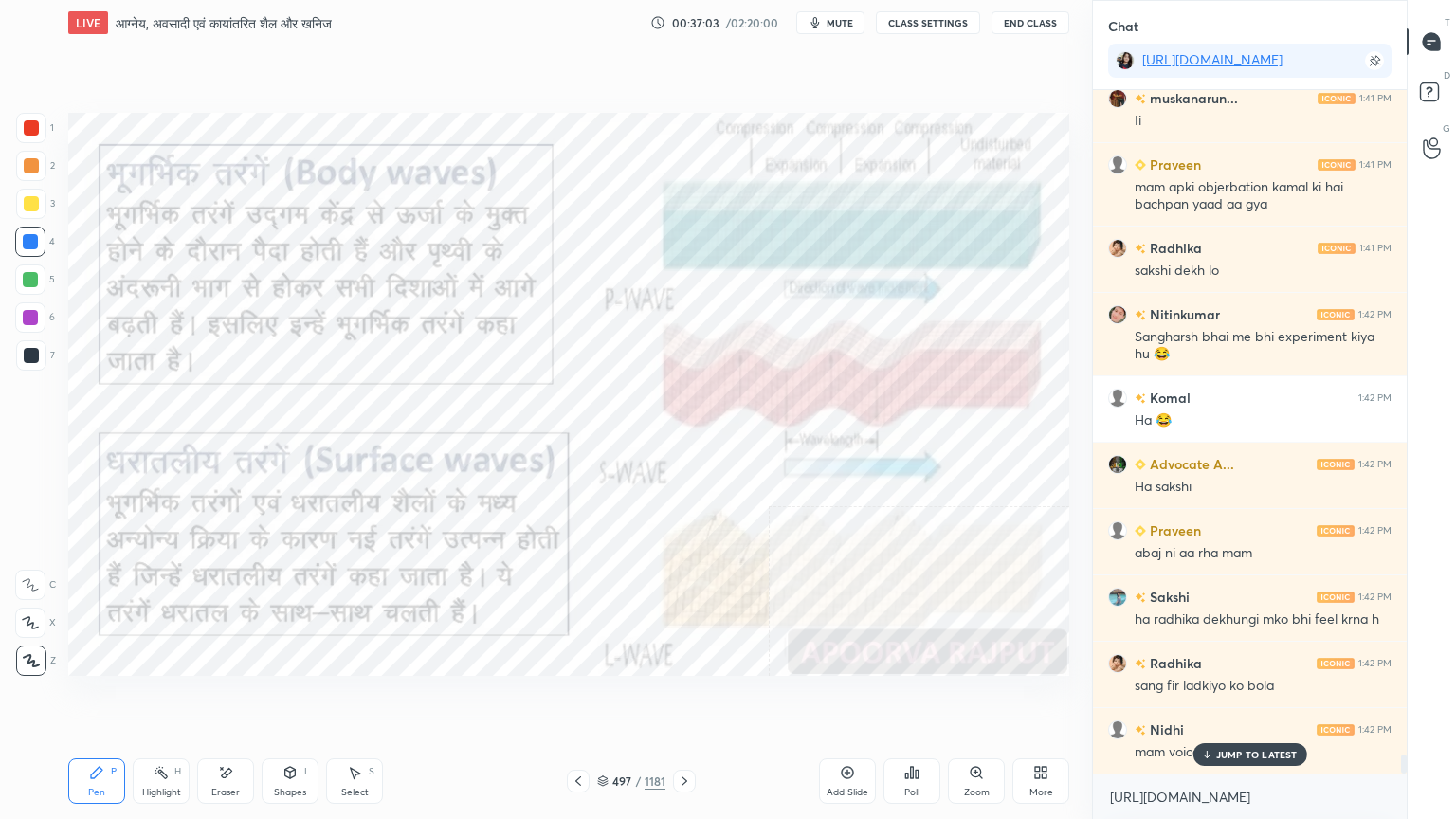 click on "JUMP TO LATEST" at bounding box center [1257, 755] 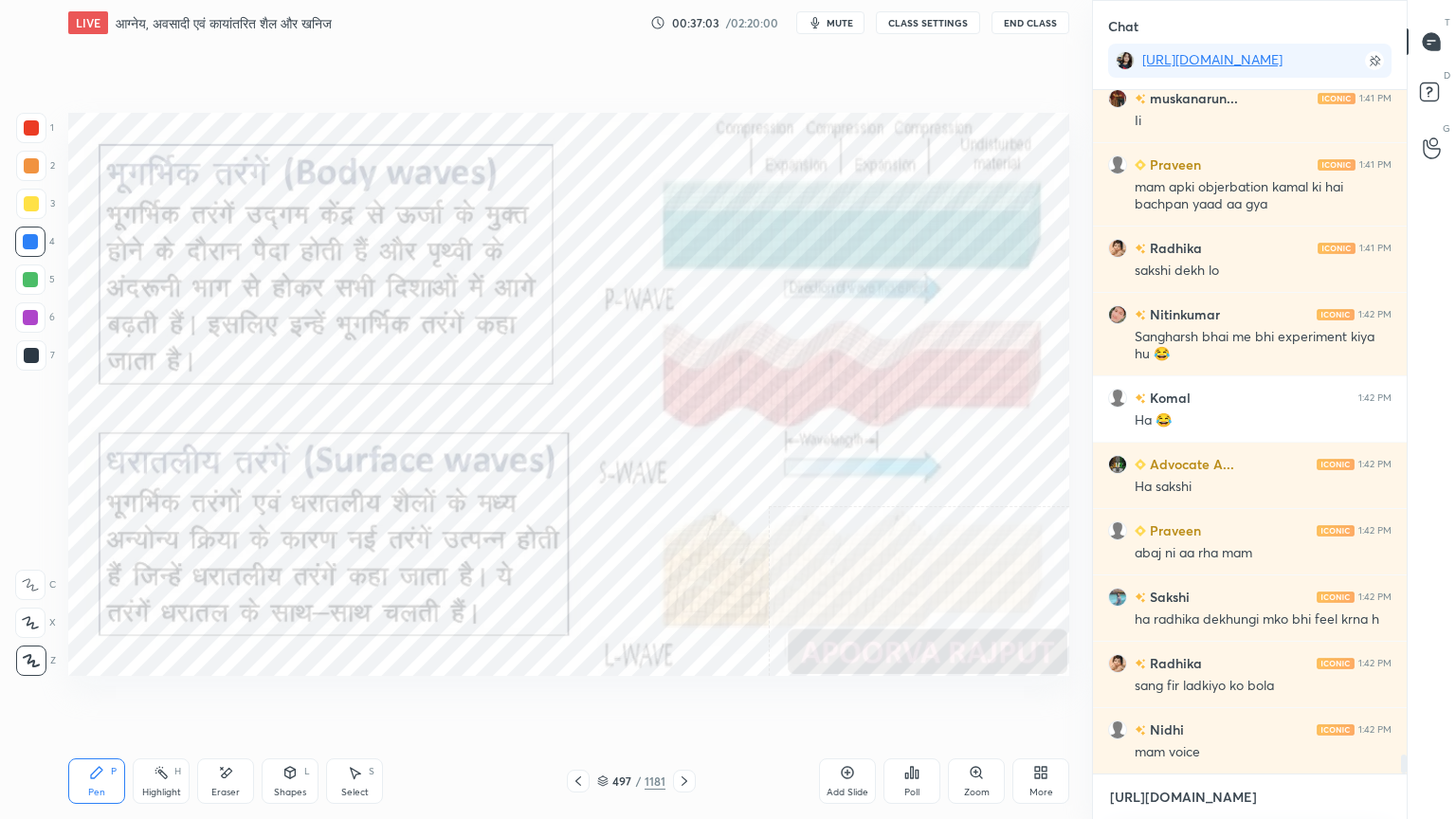 click on "[URL][DOMAIN_NAME]" at bounding box center (1249, 797) 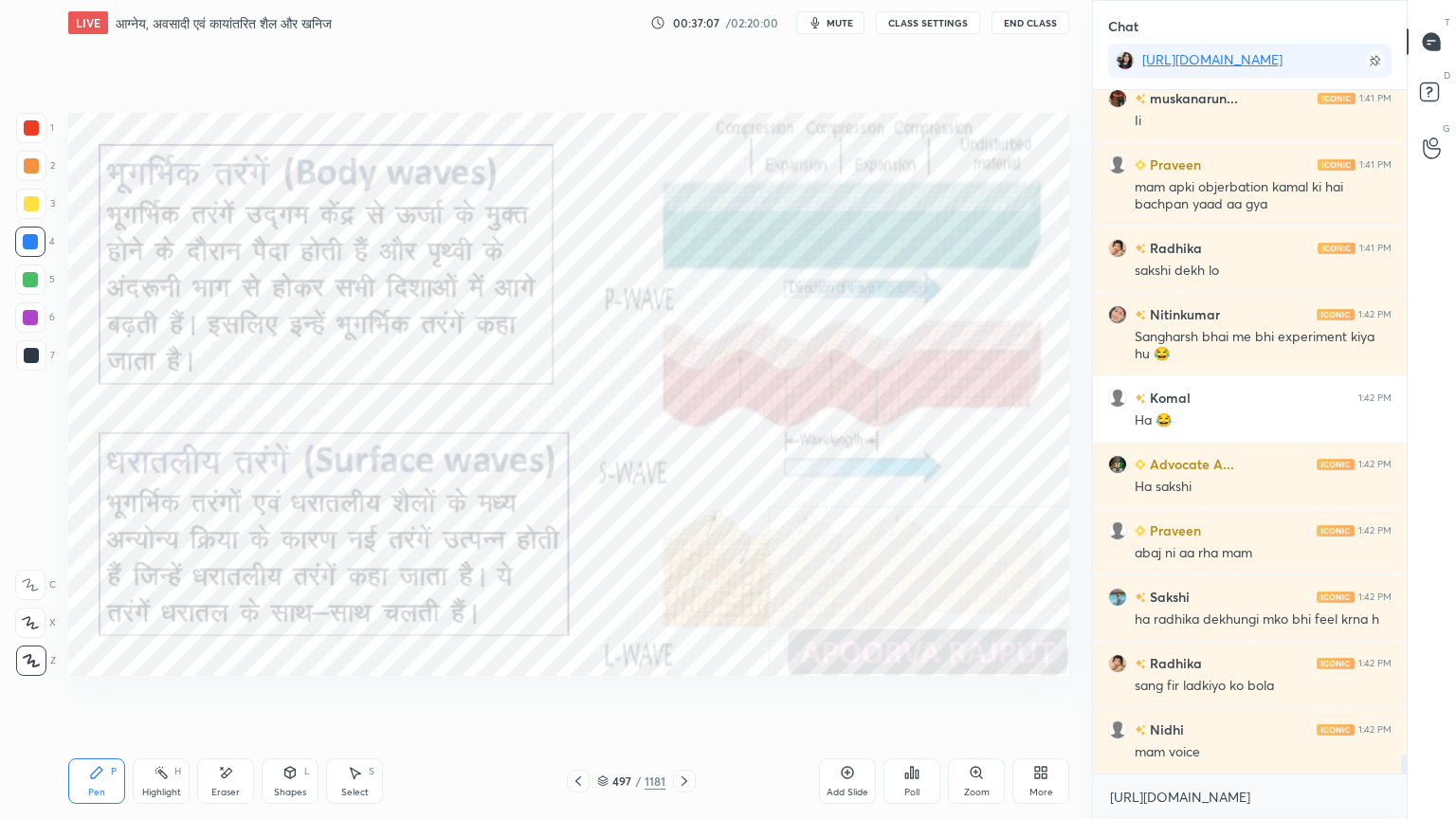 scroll, scrollTop: 23603, scrollLeft: 0, axis: vertical 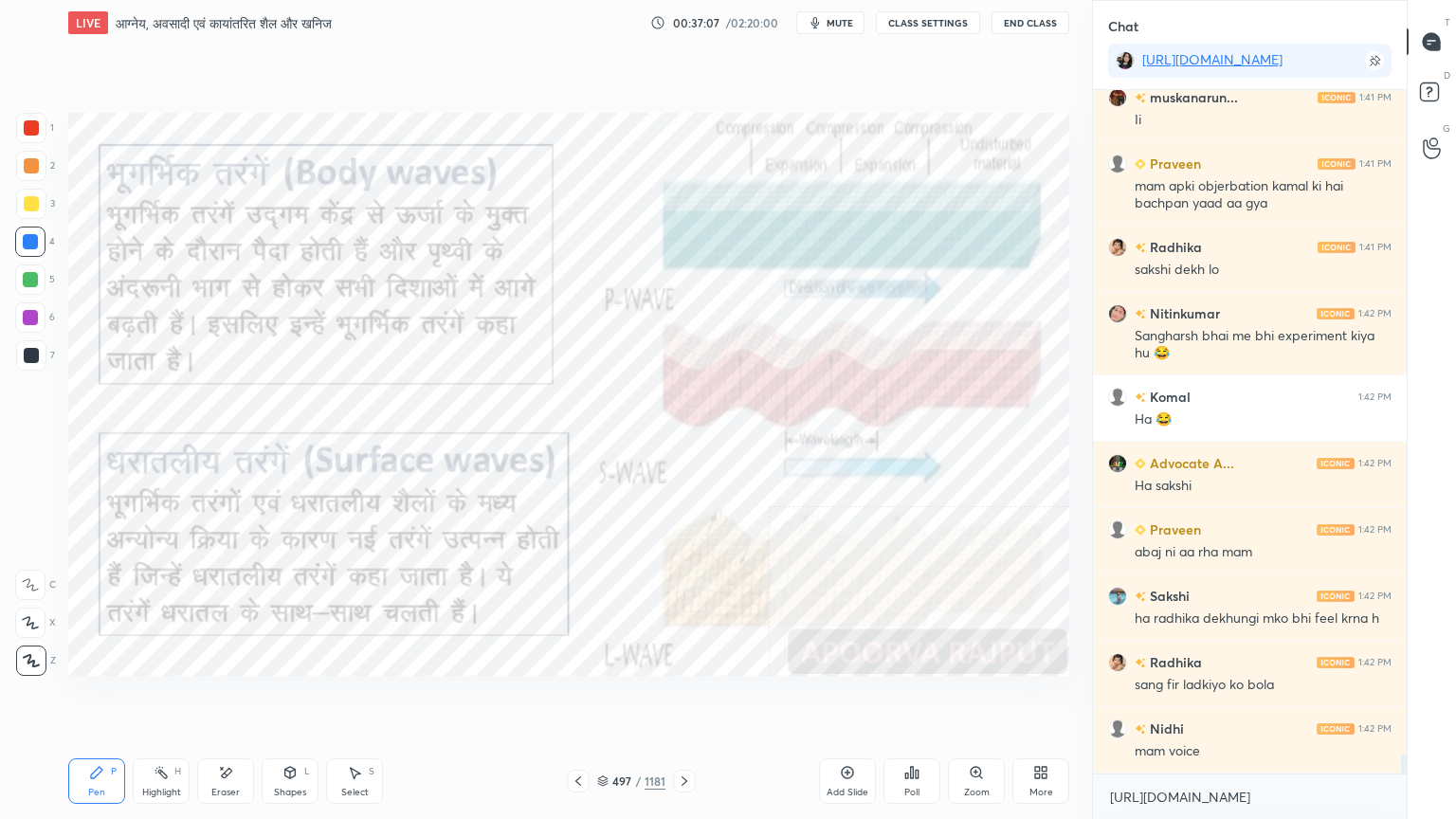 click 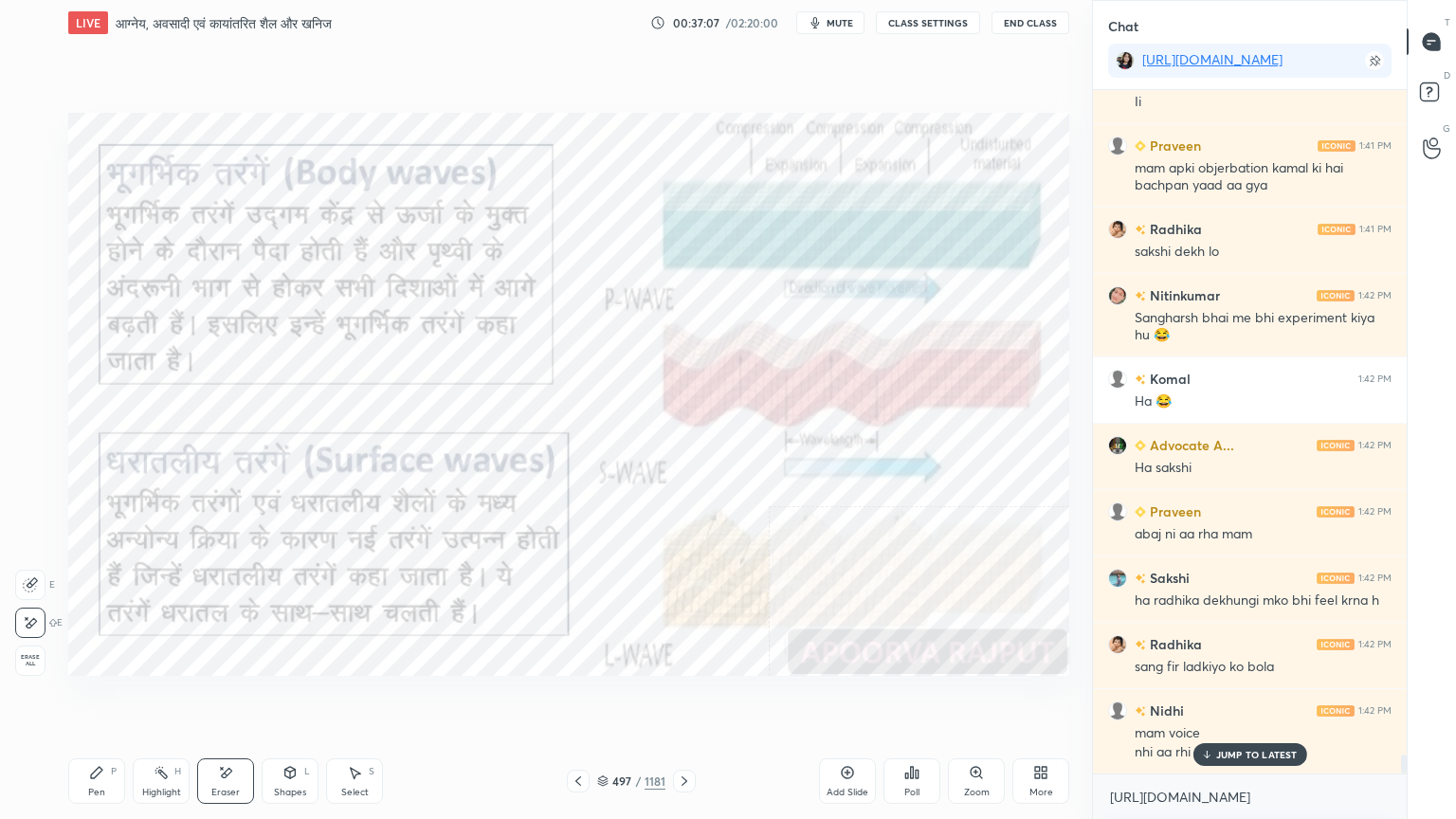click 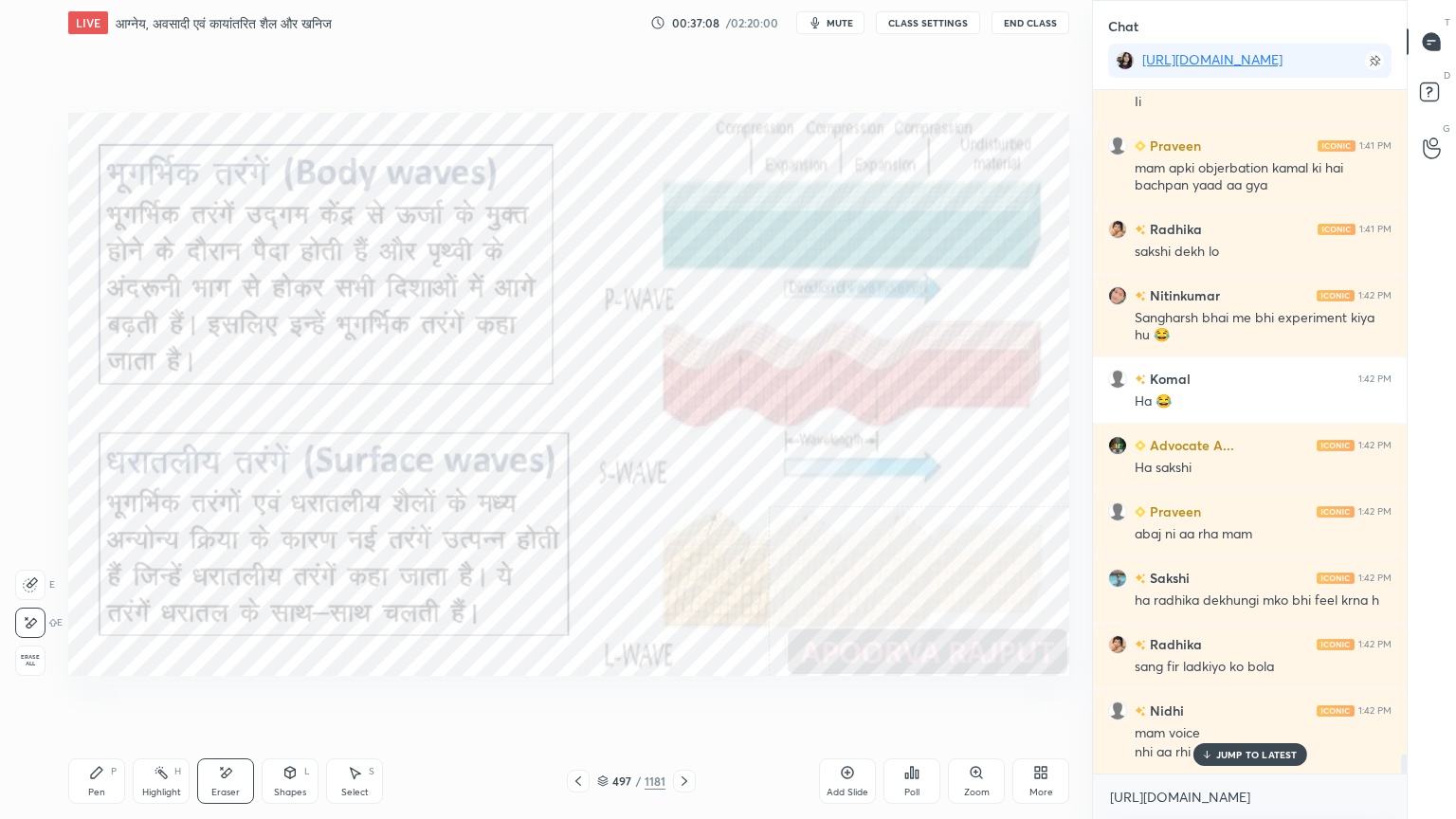 click on "Erase all" at bounding box center (30, 661) 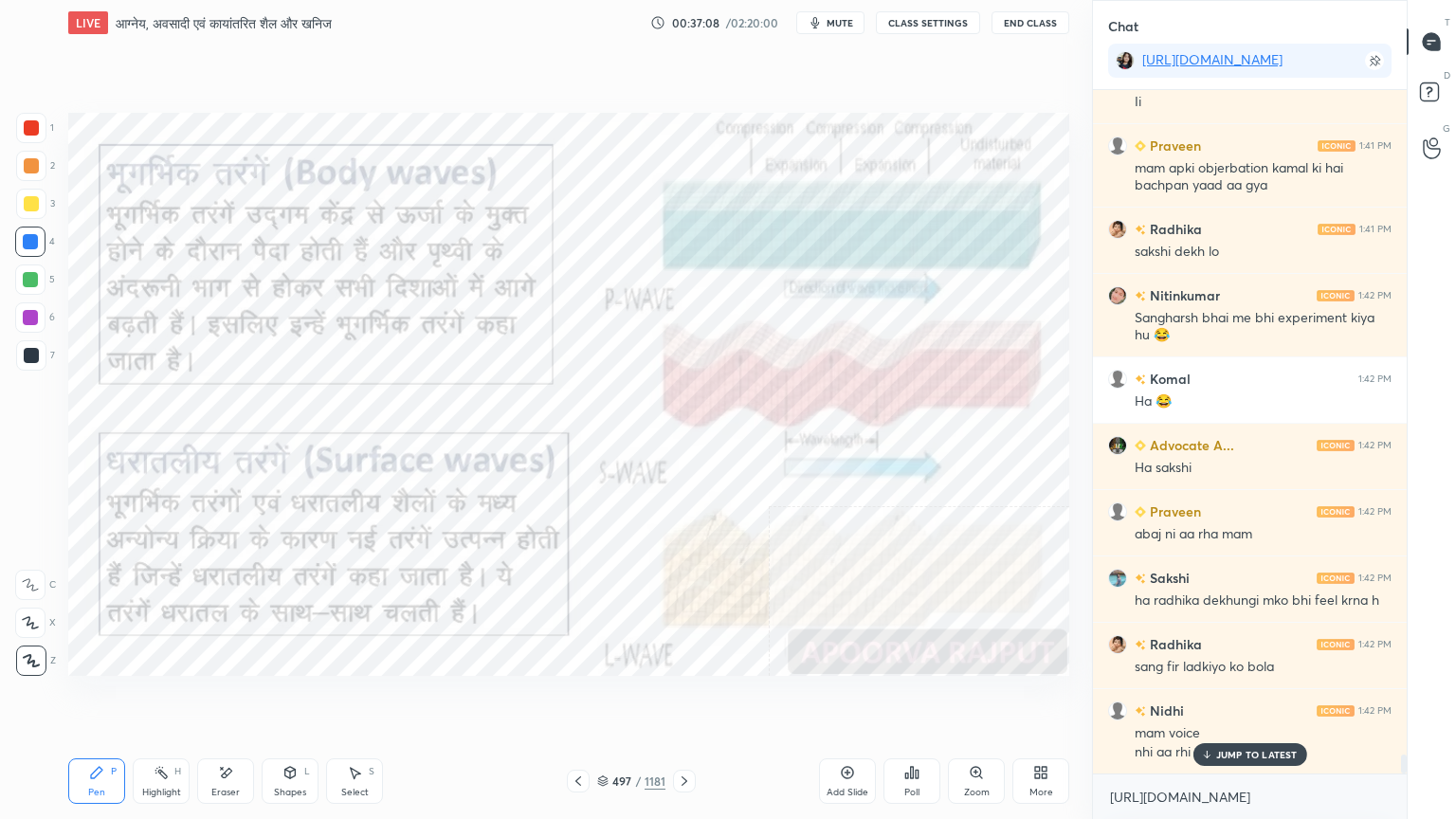 click on "1 2 3 4 5 6 7 C X Z E E Erase all   H H" at bounding box center [30, 394] 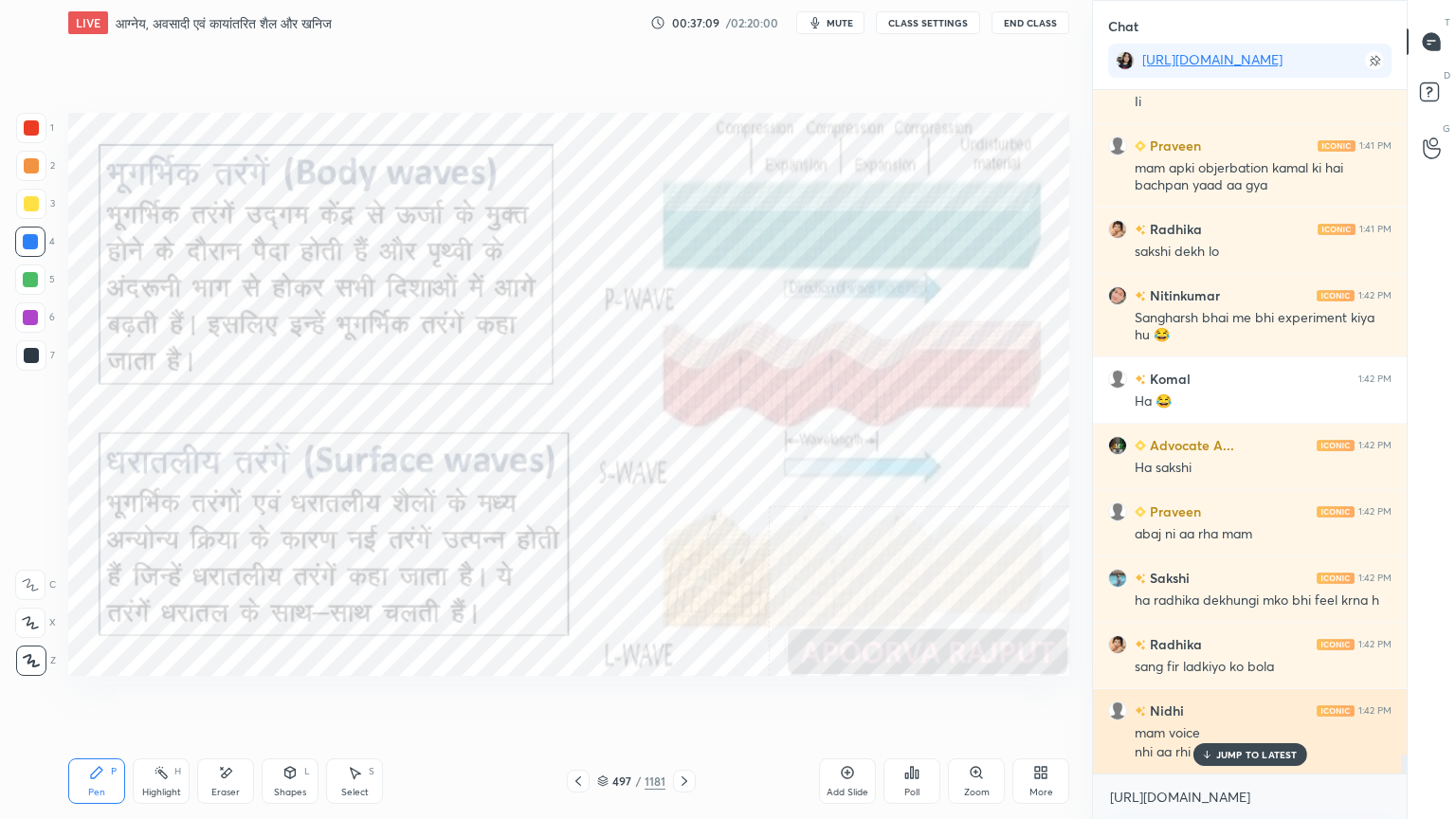 click on "JUMP TO LATEST" at bounding box center [1249, 755] 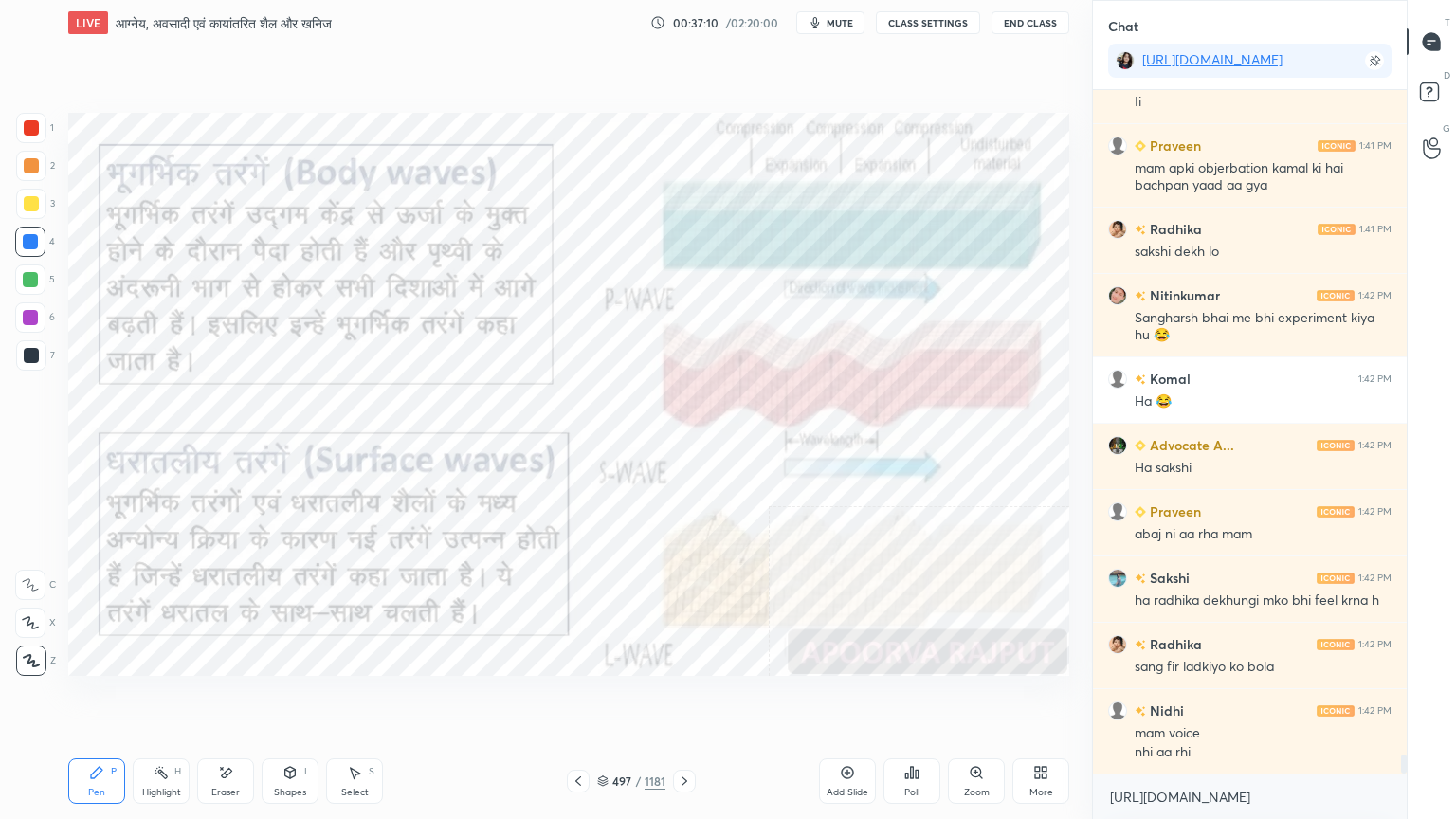 click on "Setting up your live class Poll for   secs No correct answer Start poll" at bounding box center [569, 394] 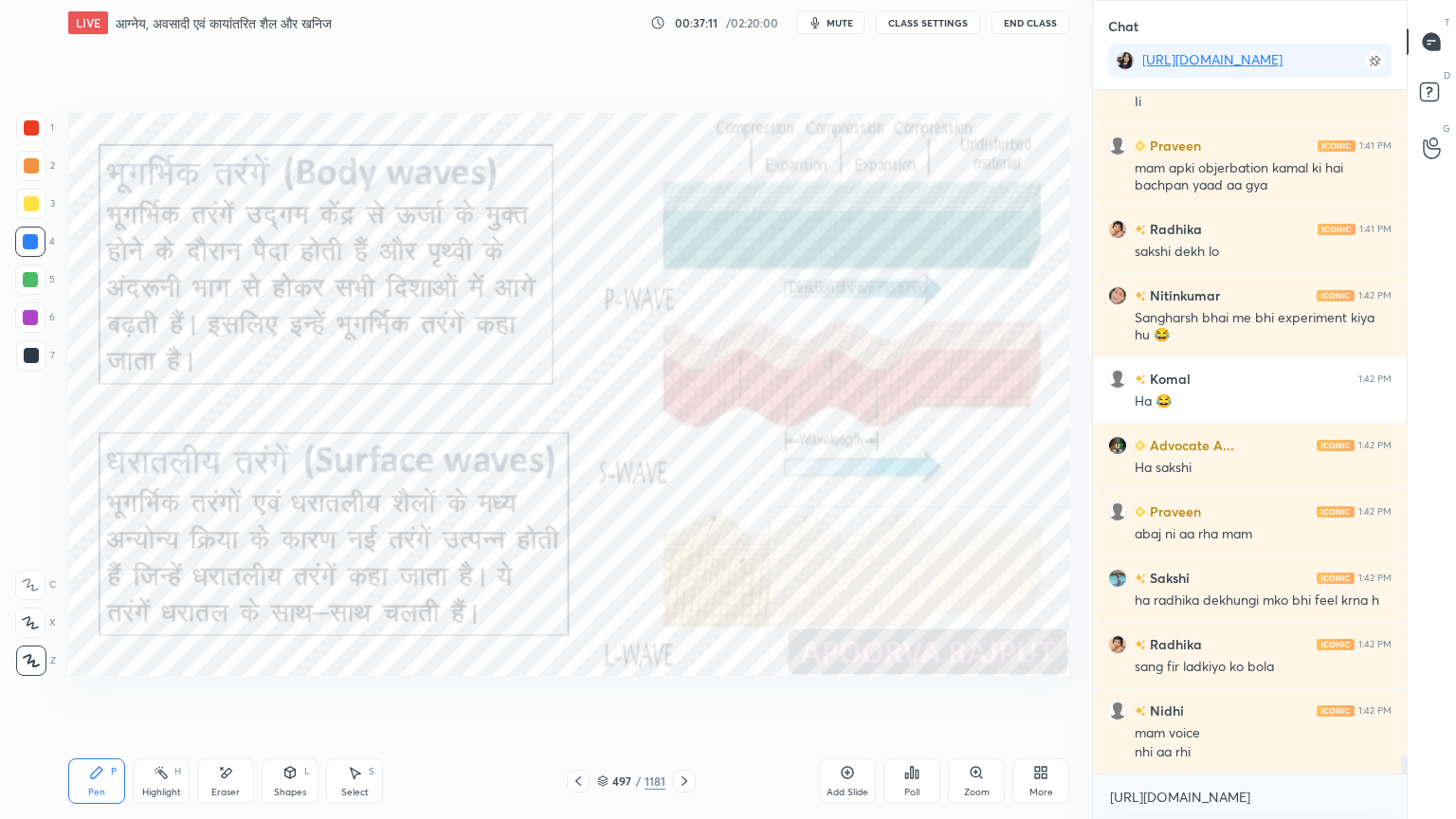 click on "497 / 1181" at bounding box center (631, 781) 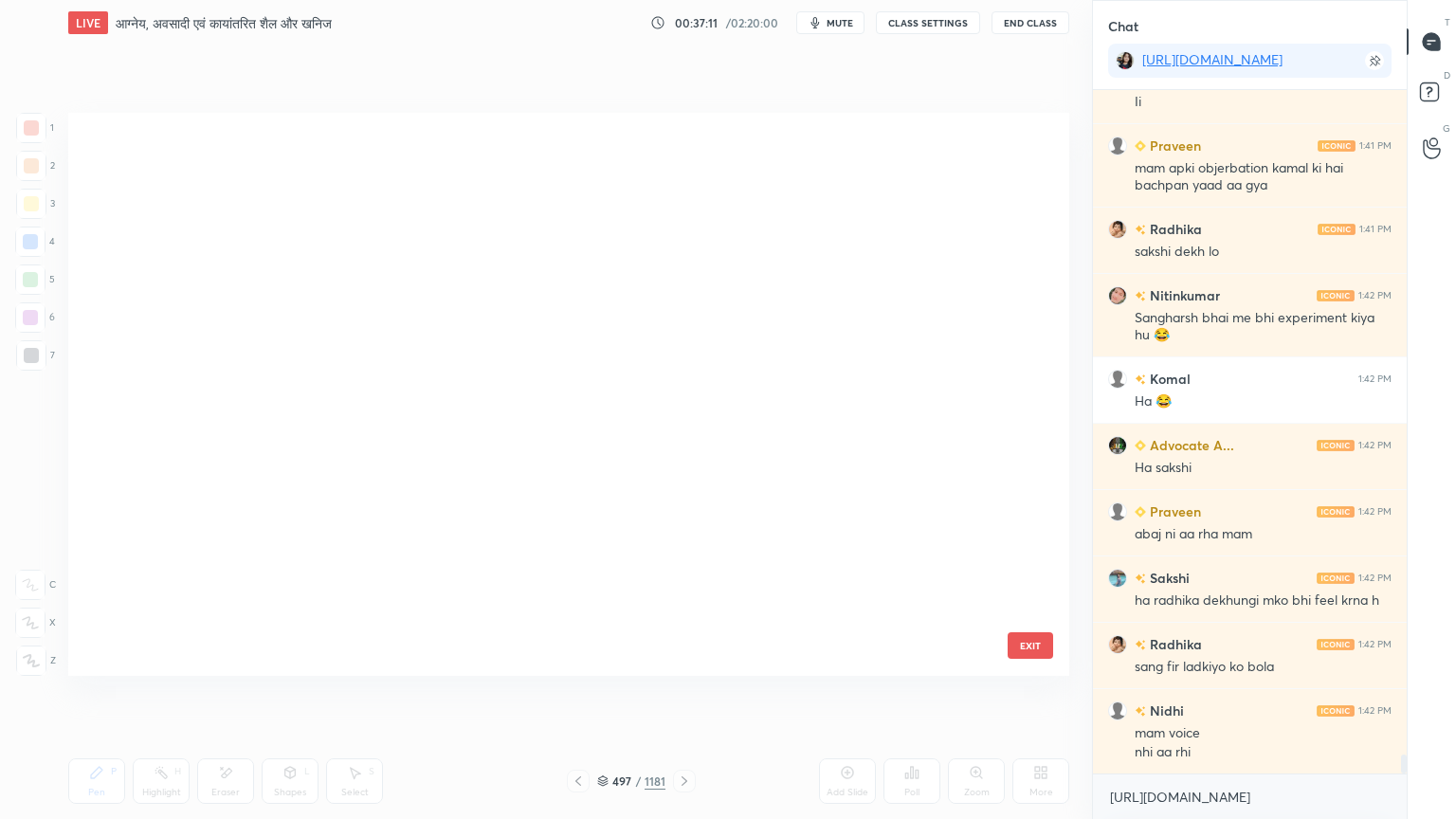 scroll, scrollTop: 557, scrollLeft: 992, axis: both 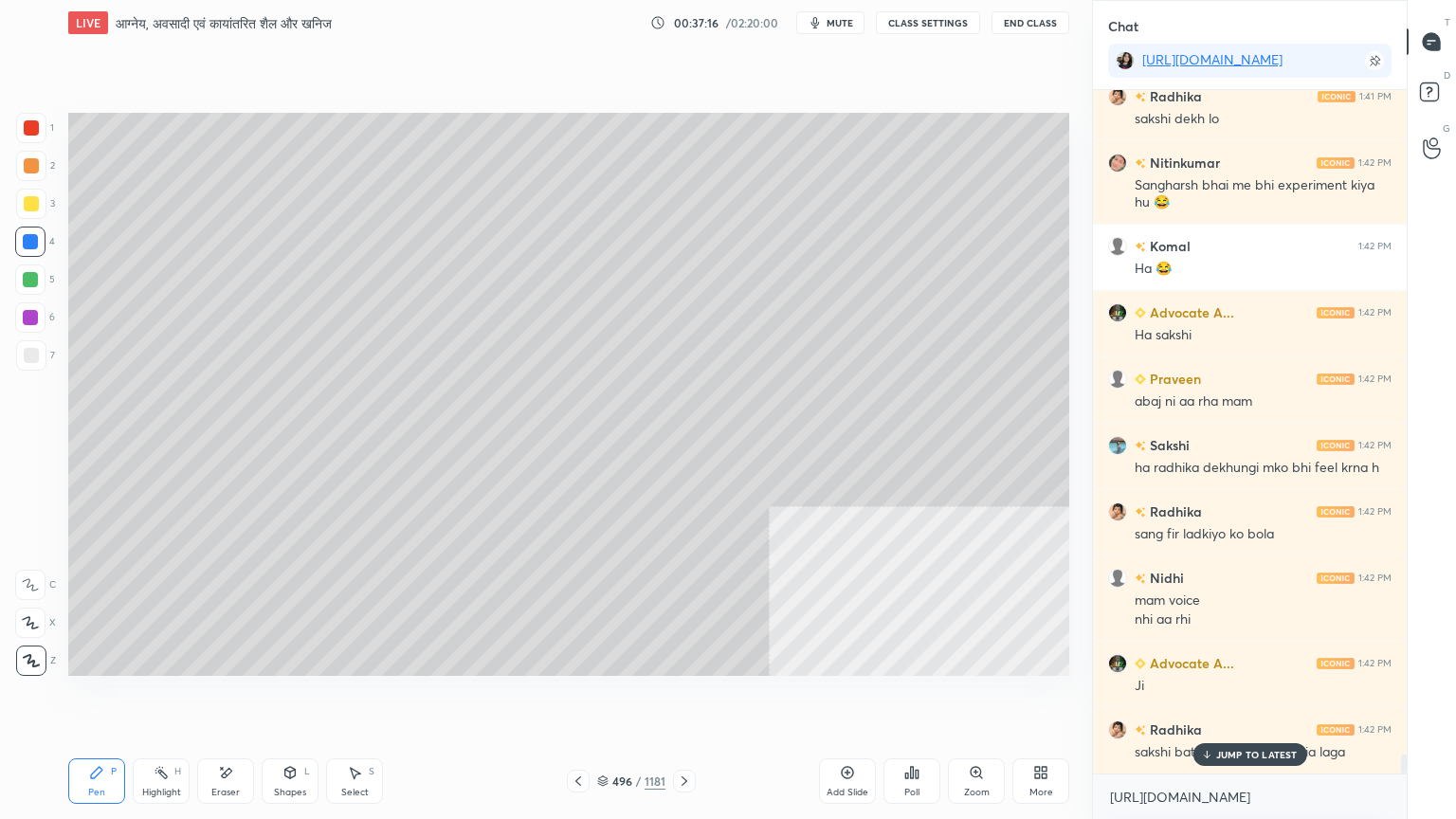 drag, startPoint x: 1250, startPoint y: 755, endPoint x: 1243, endPoint y: 788, distance: 33.734256 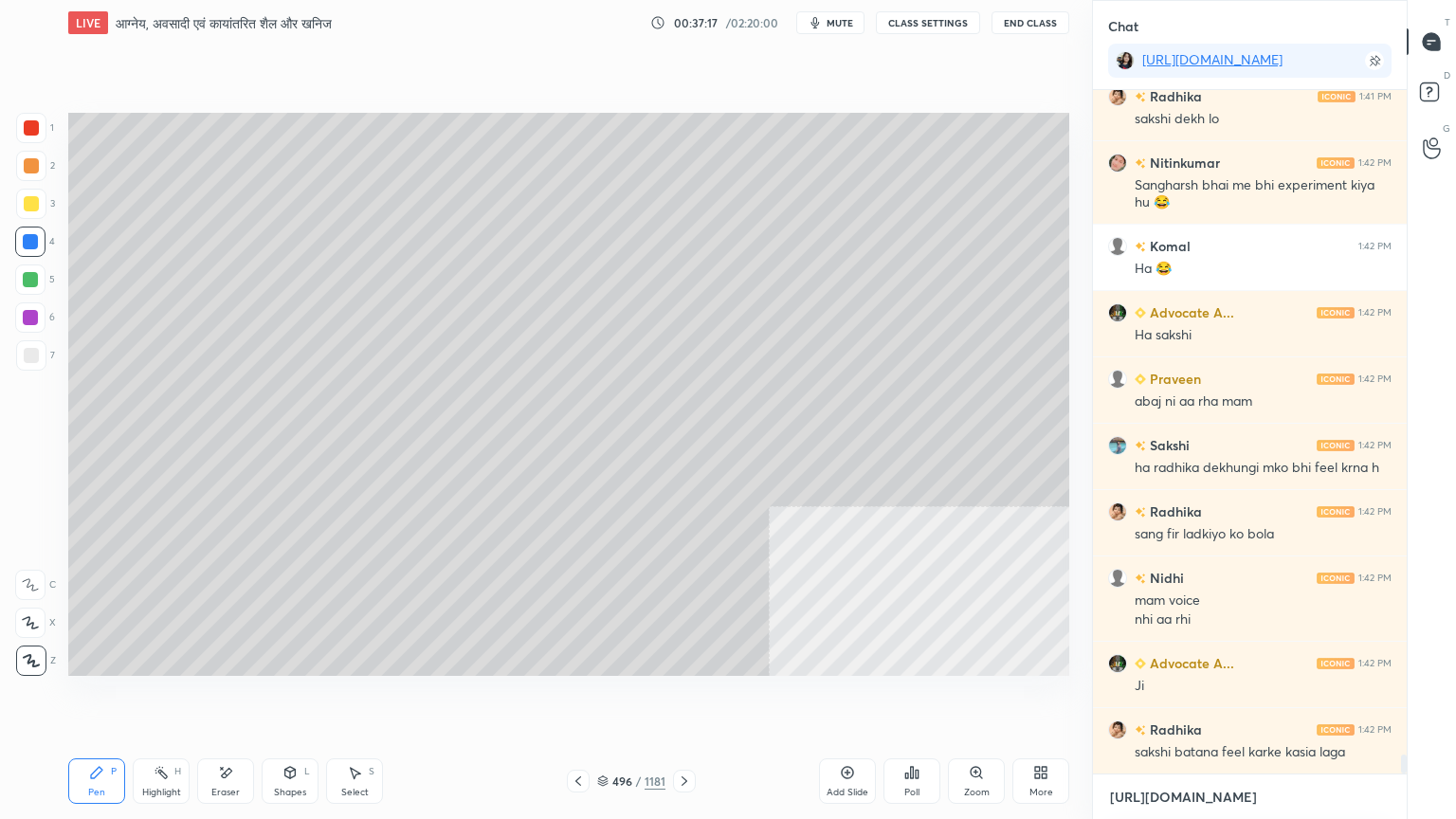 click on "[URL][DOMAIN_NAME]" at bounding box center [1249, 797] 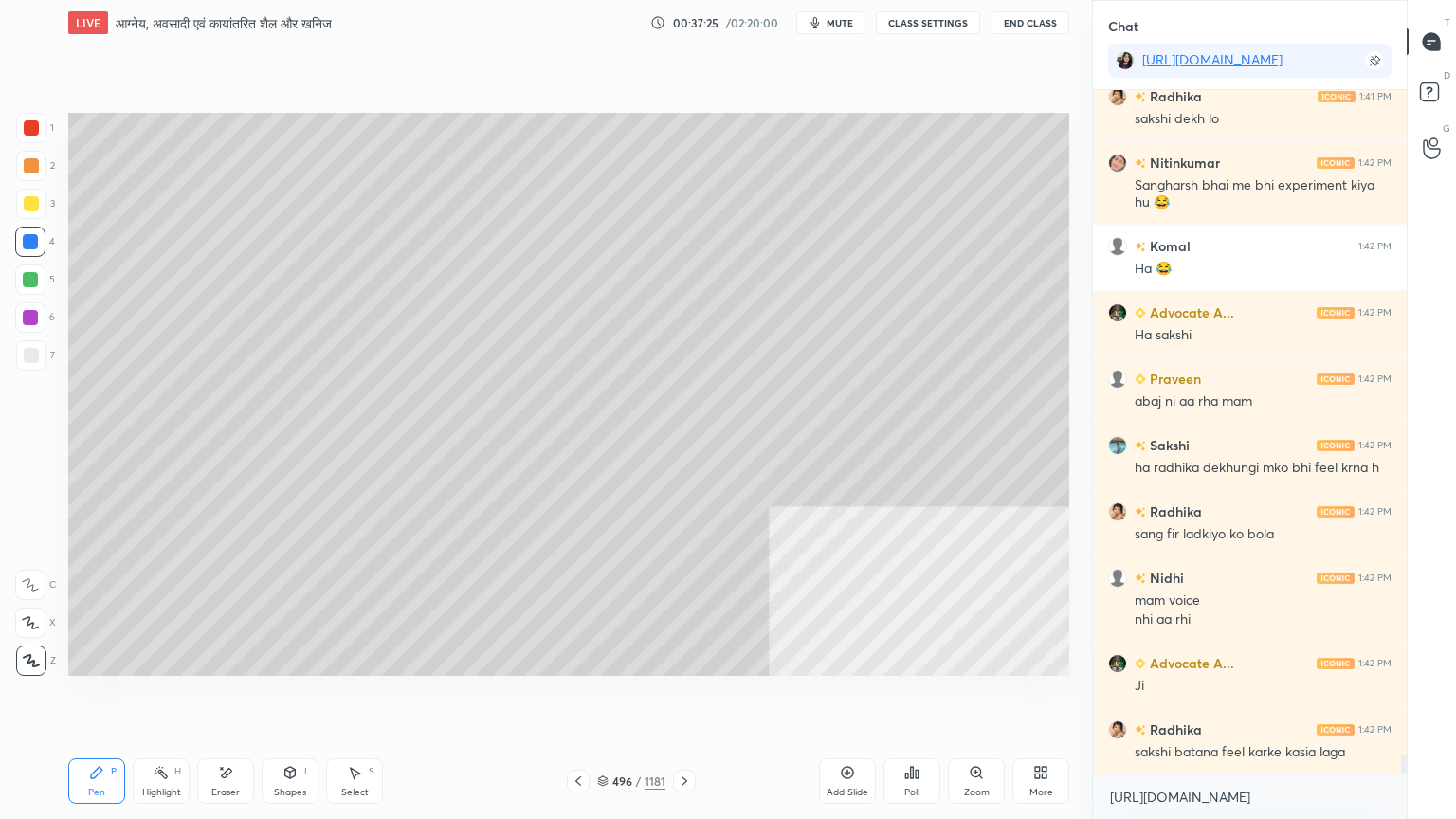 drag, startPoint x: 602, startPoint y: 780, endPoint x: 612, endPoint y: 763, distance: 19.723083 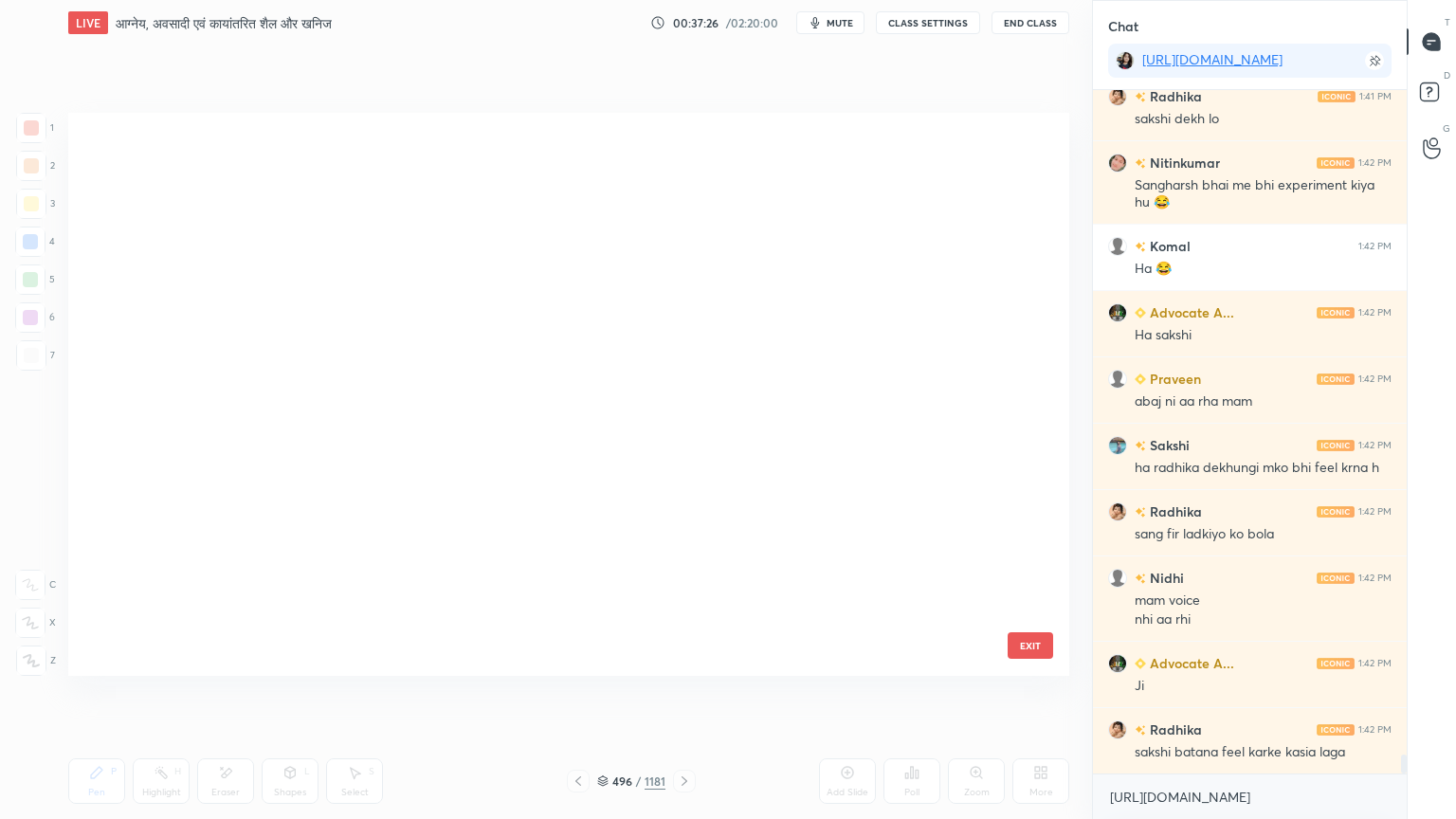 scroll, scrollTop: 28233, scrollLeft: 0, axis: vertical 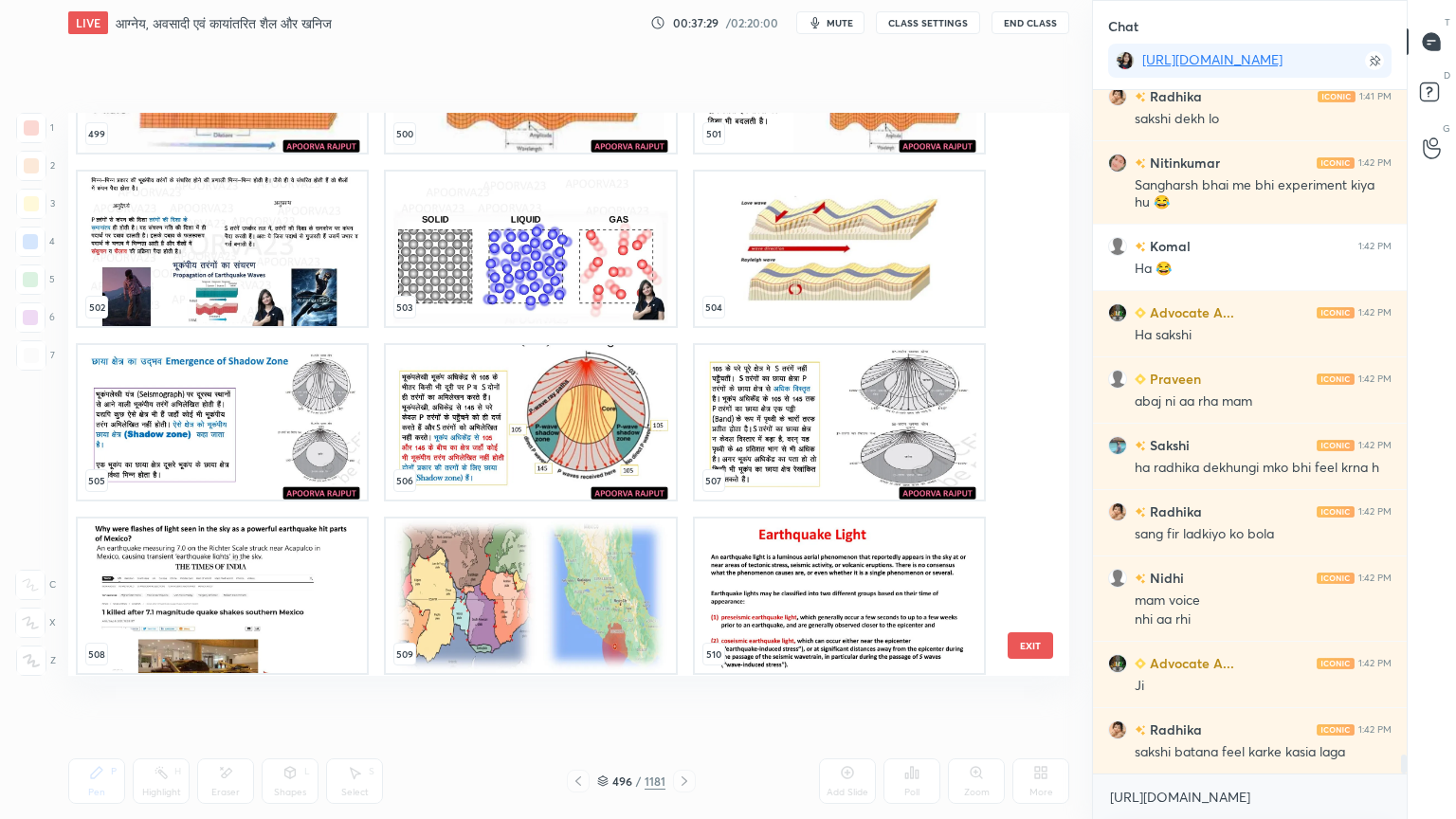 click at bounding box center (839, 248) 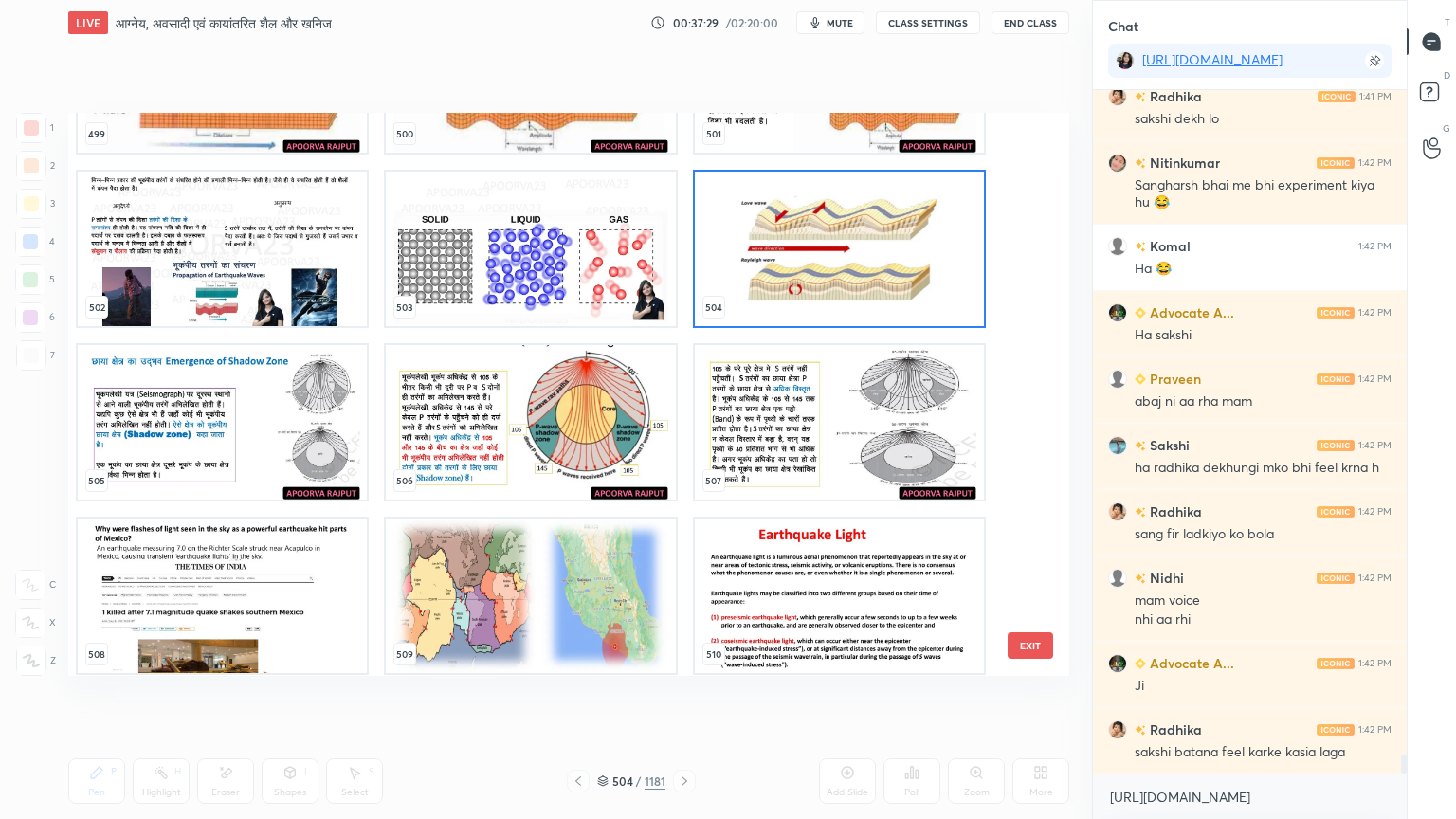 click at bounding box center (839, 248) 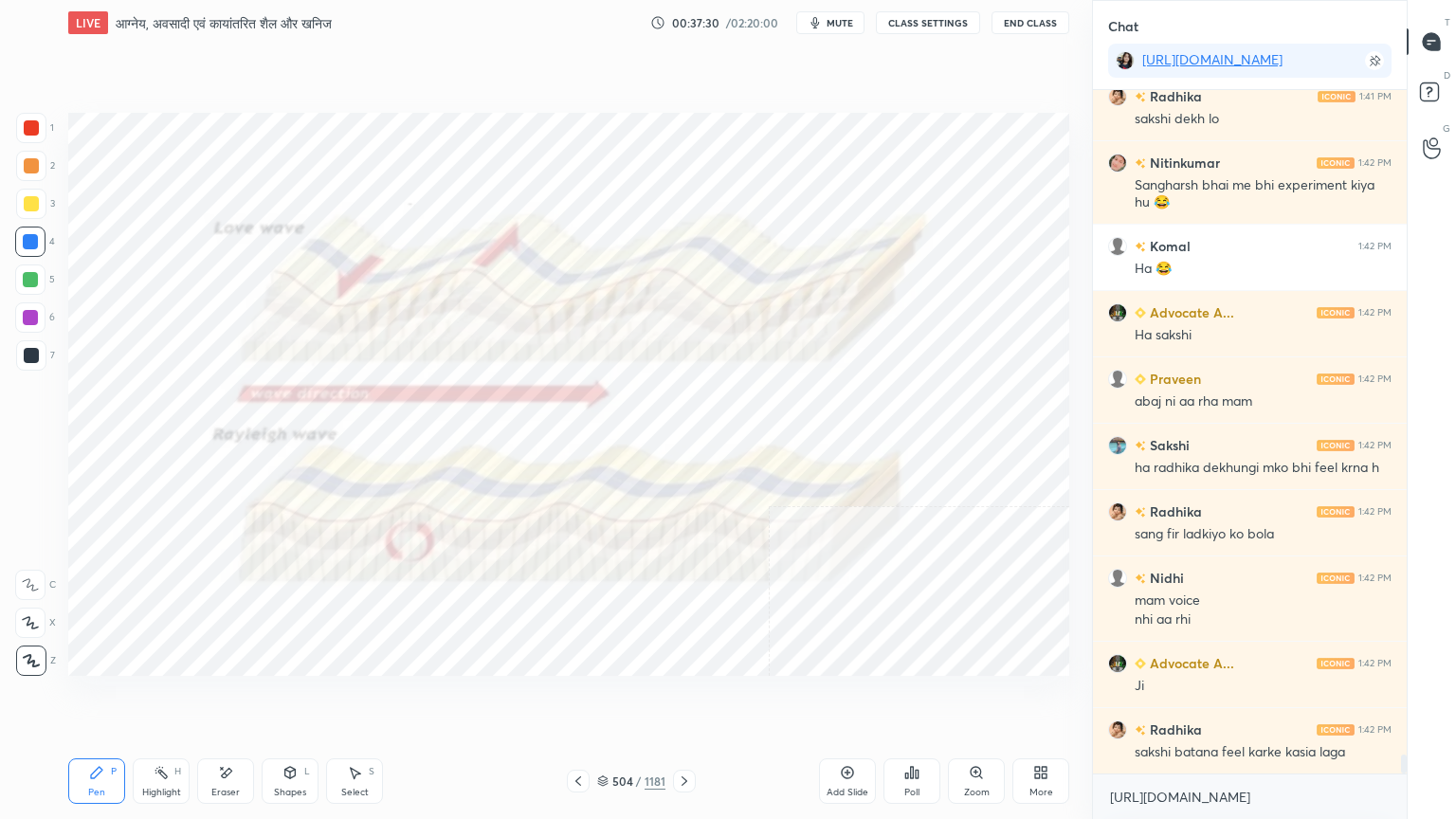 click at bounding box center [839, 248] 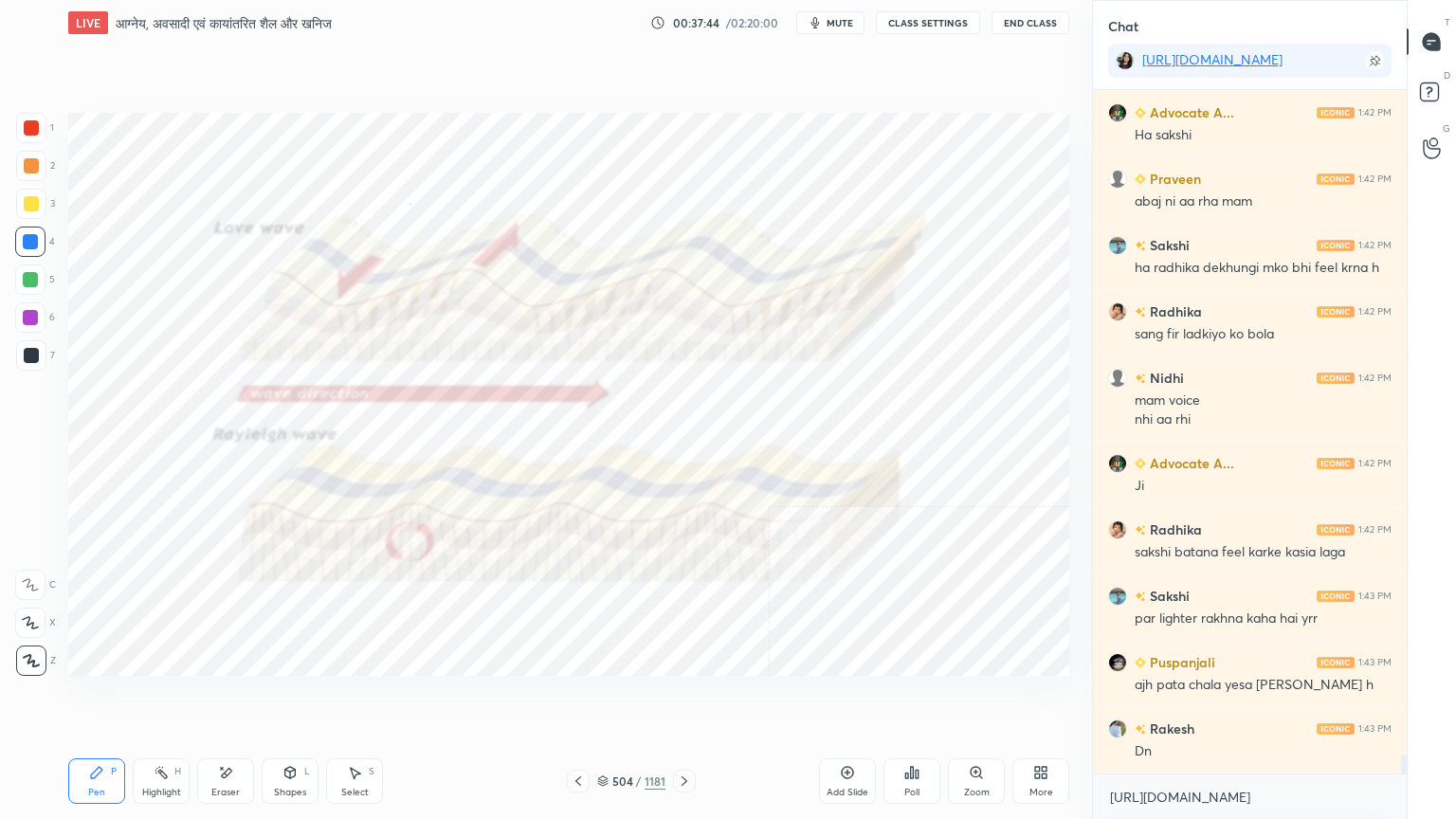 scroll, scrollTop: 23981, scrollLeft: 0, axis: vertical 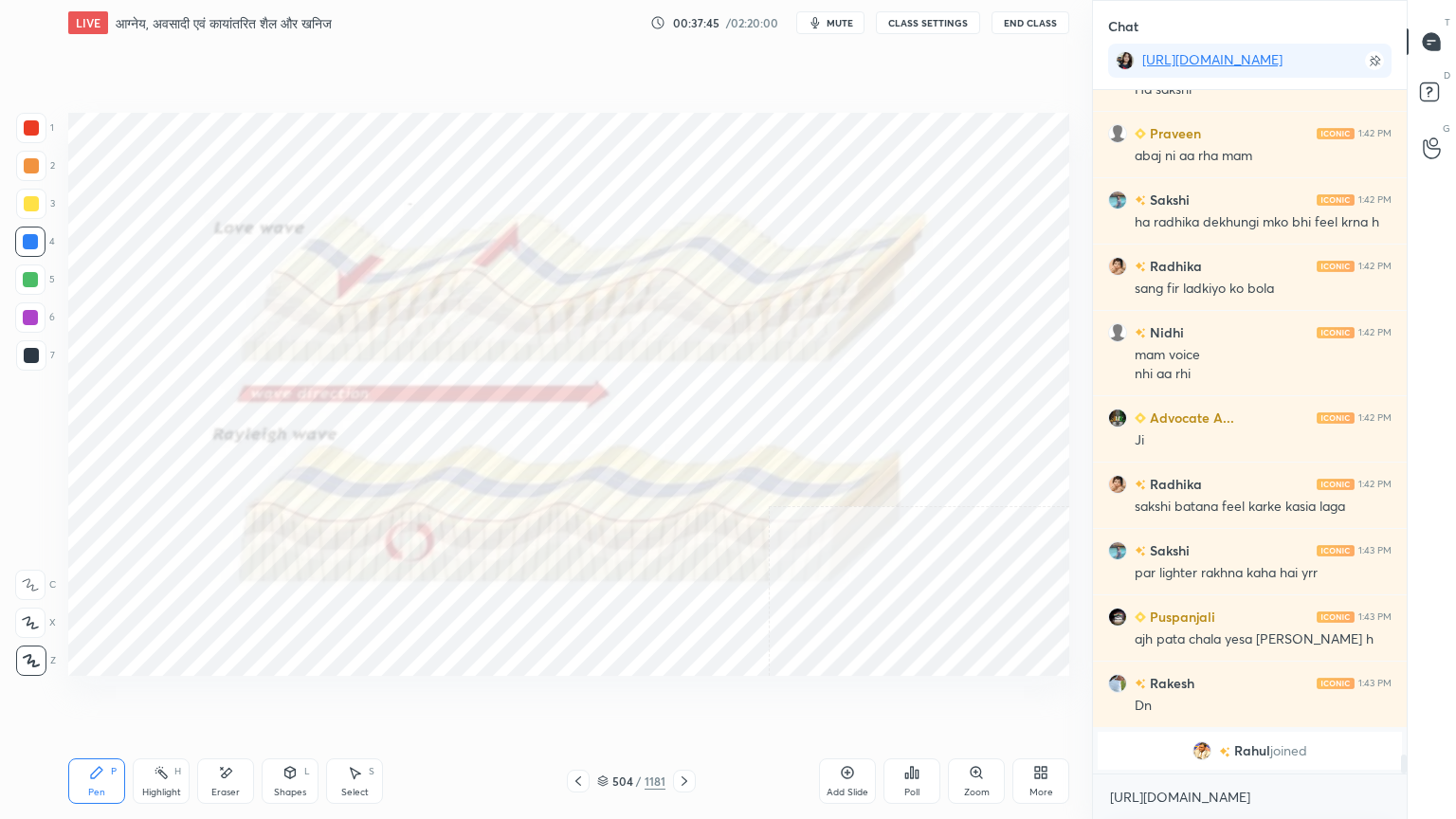 click on "More" at bounding box center [1041, 781] 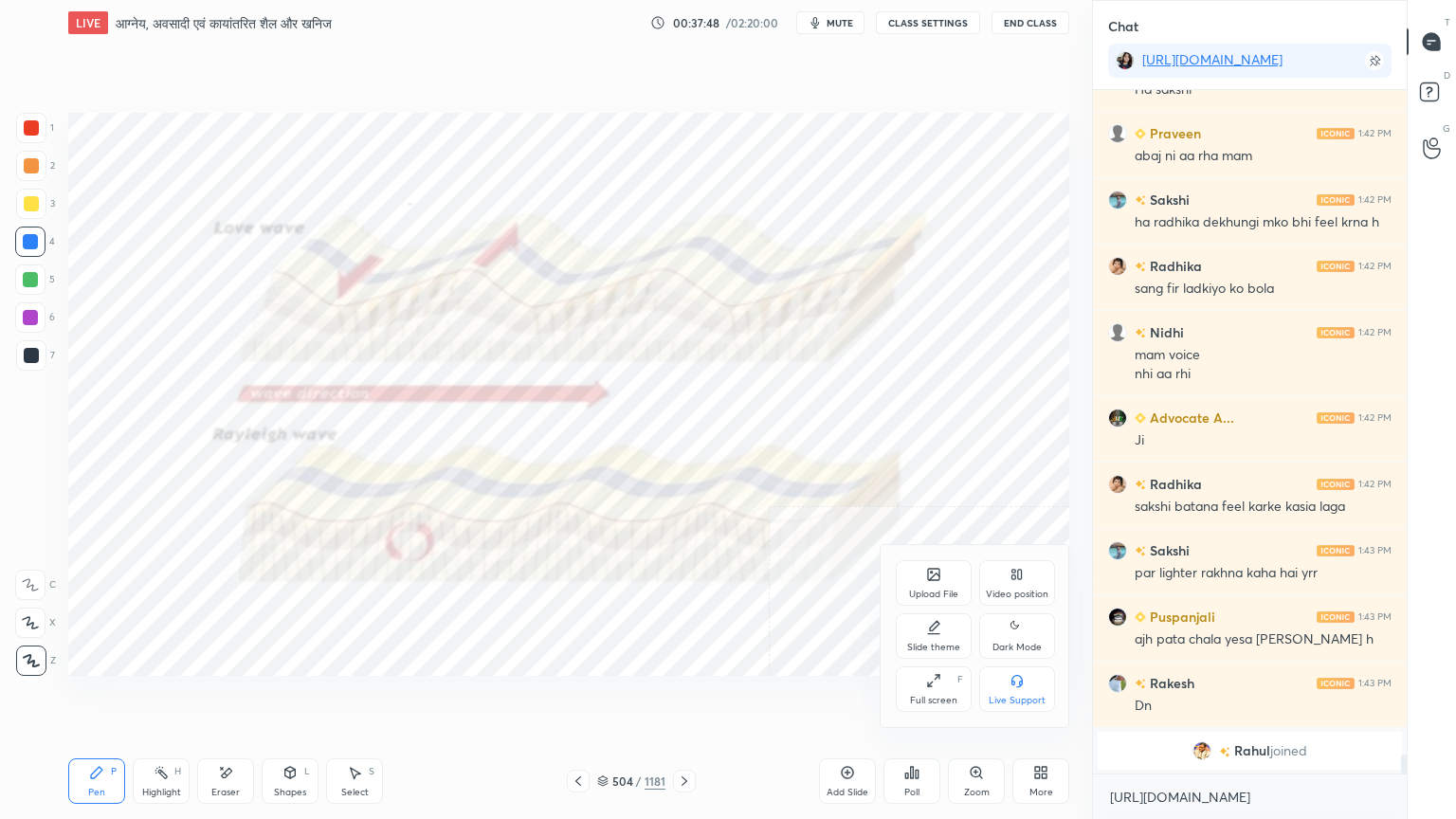 click at bounding box center (728, 410) 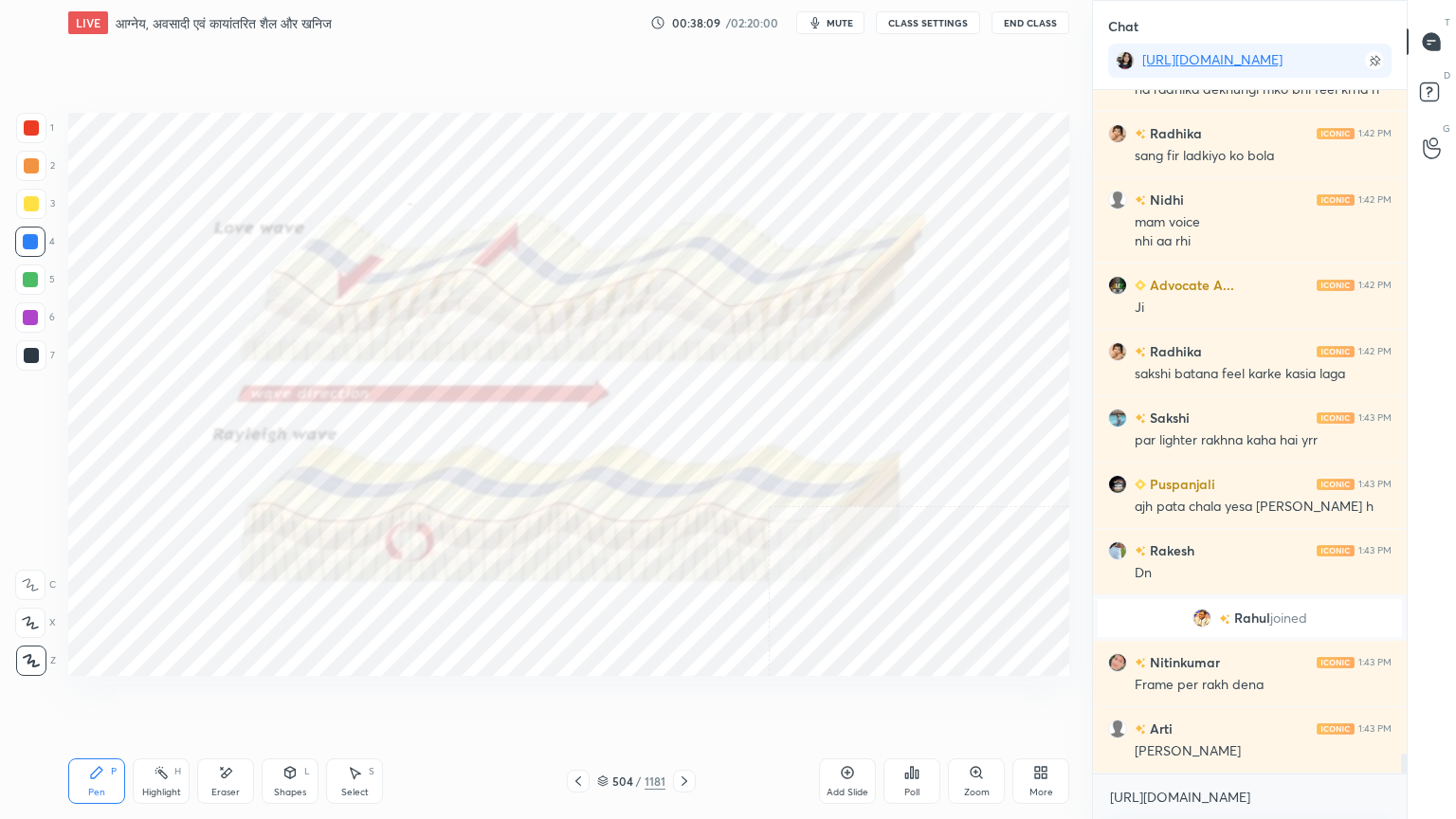 scroll, scrollTop: 23178, scrollLeft: 0, axis: vertical 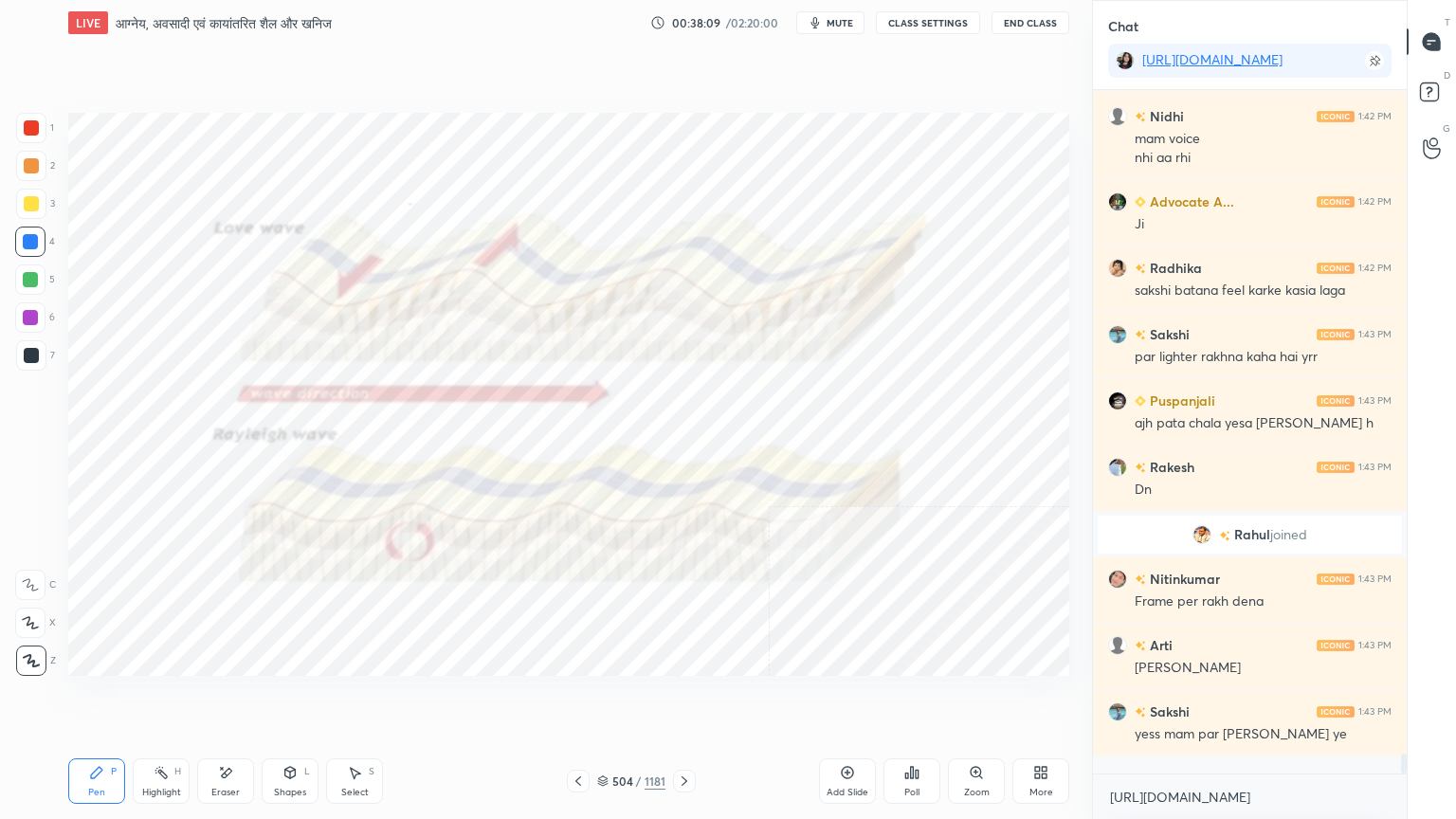 click on "Eraser" at bounding box center (226, 781) 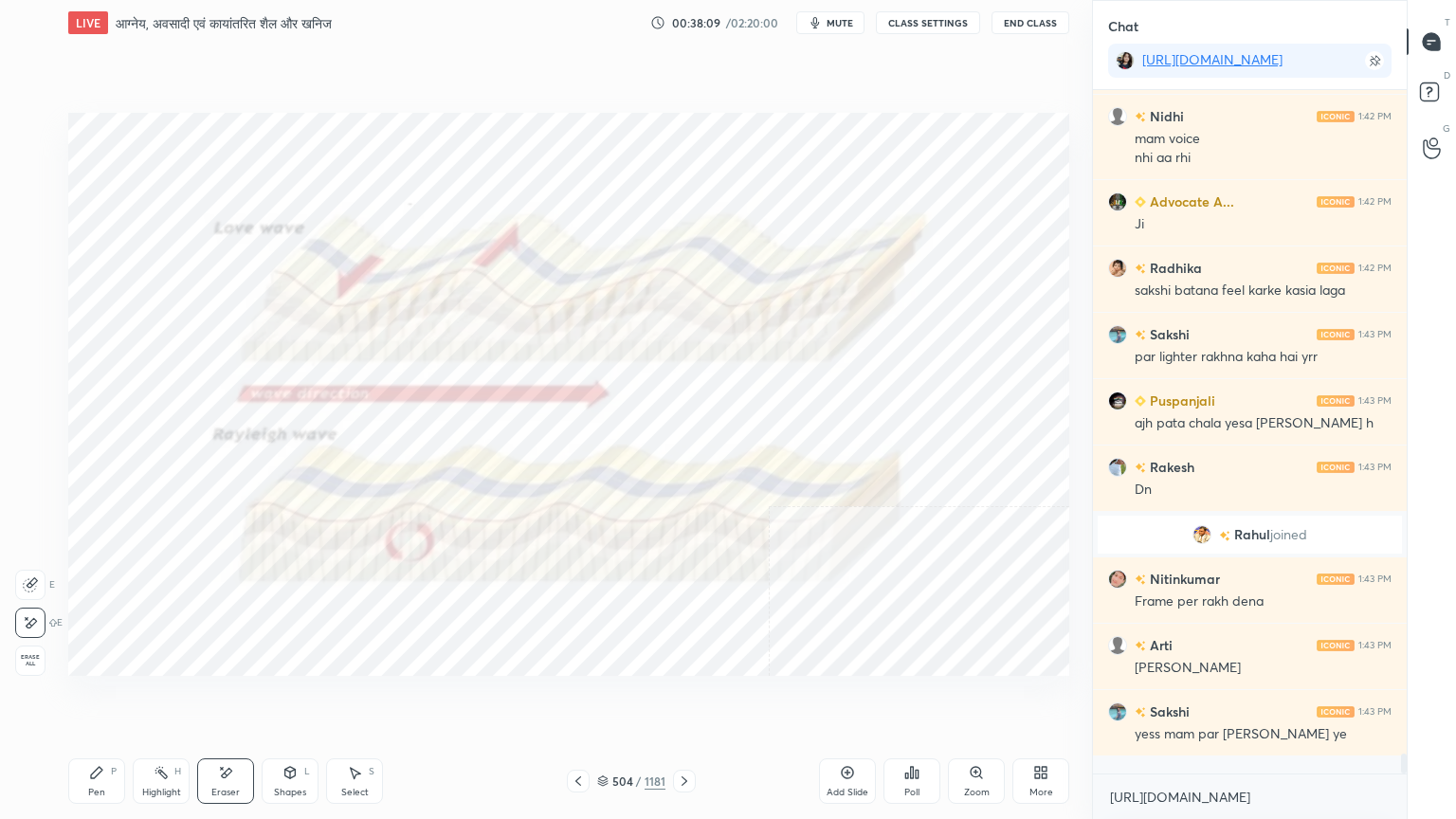click on "Eraser" at bounding box center [226, 781] 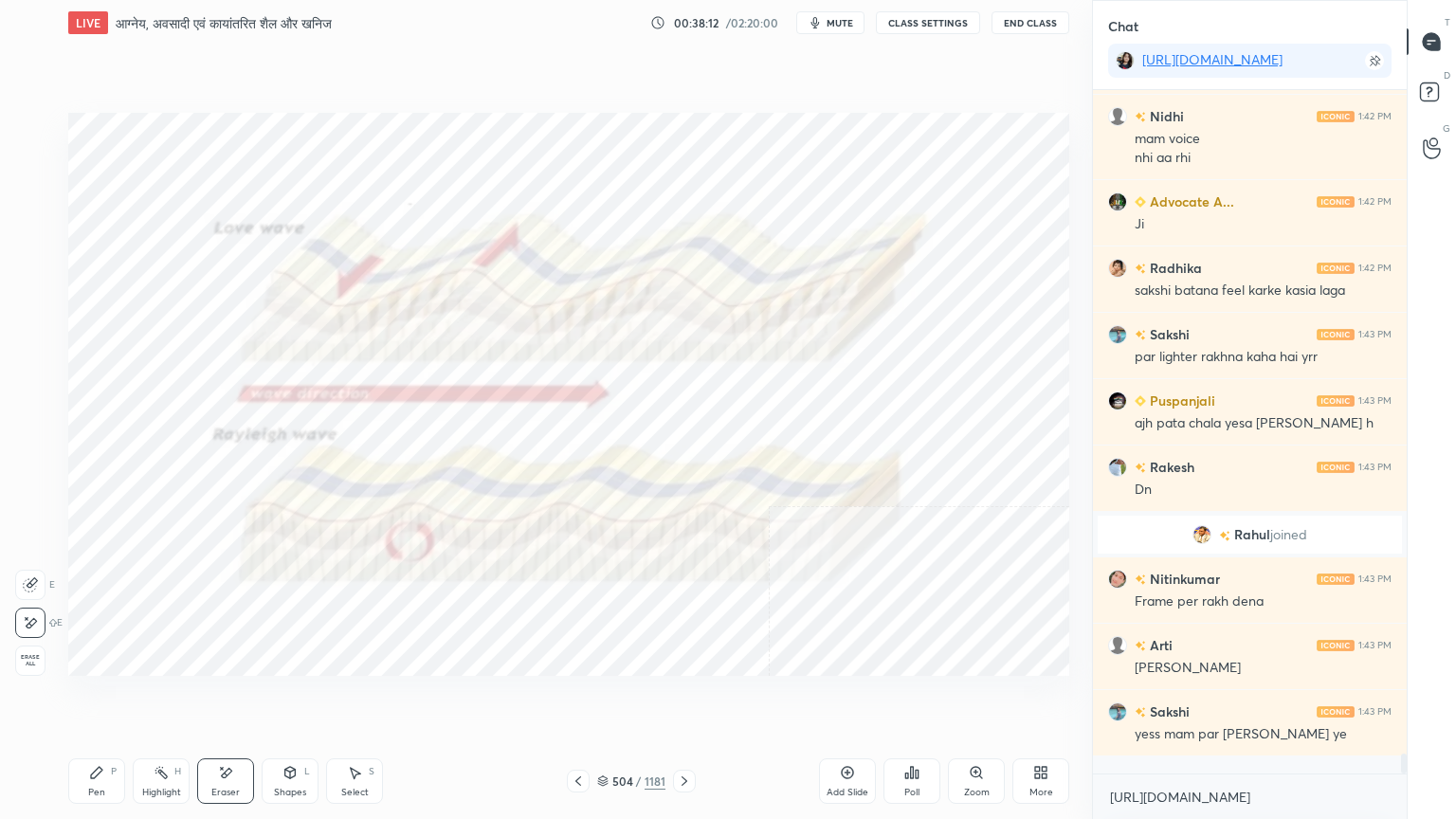 click on "Erase all" at bounding box center [30, 661] 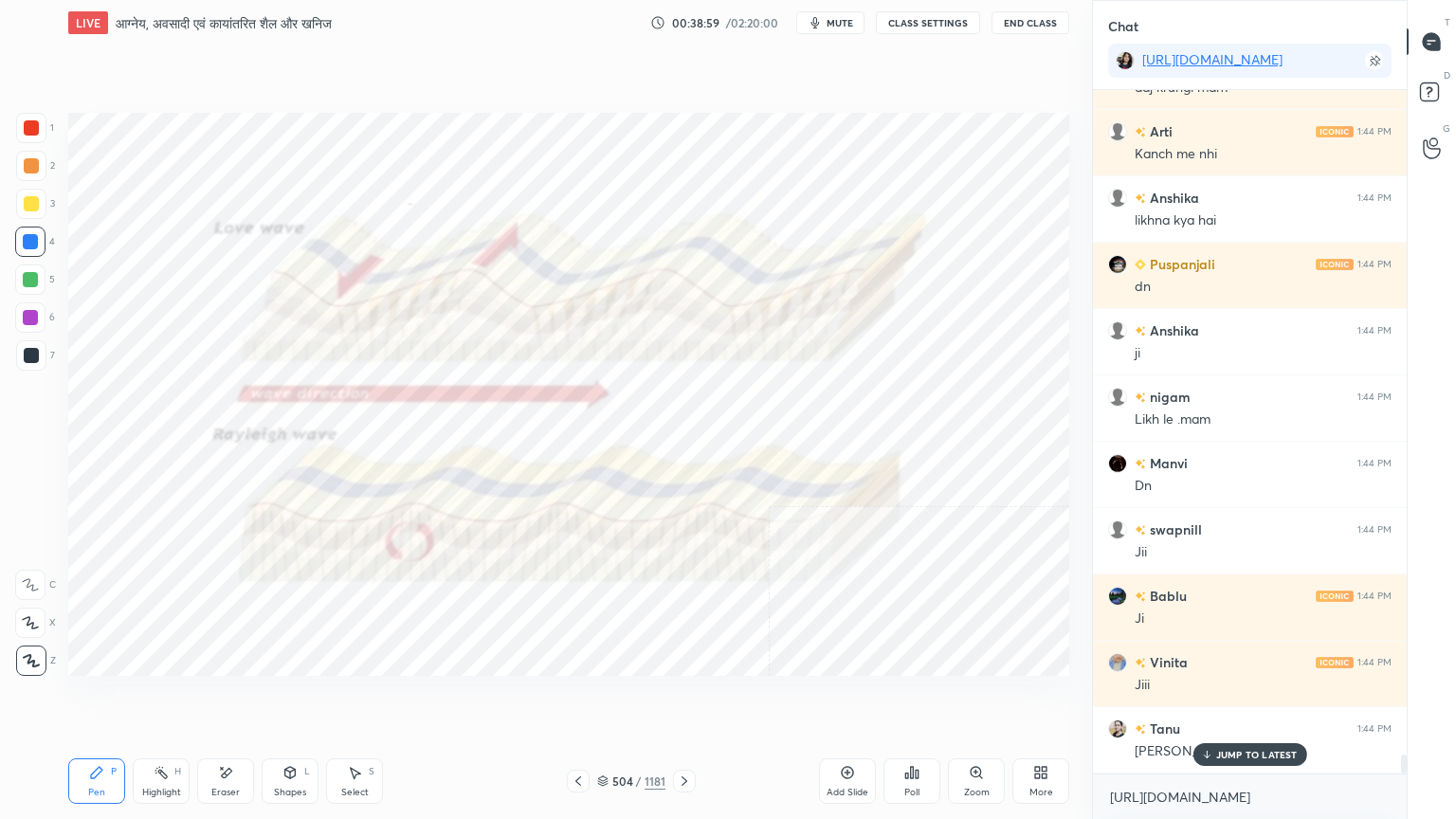 scroll, scrollTop: 24240, scrollLeft: 0, axis: vertical 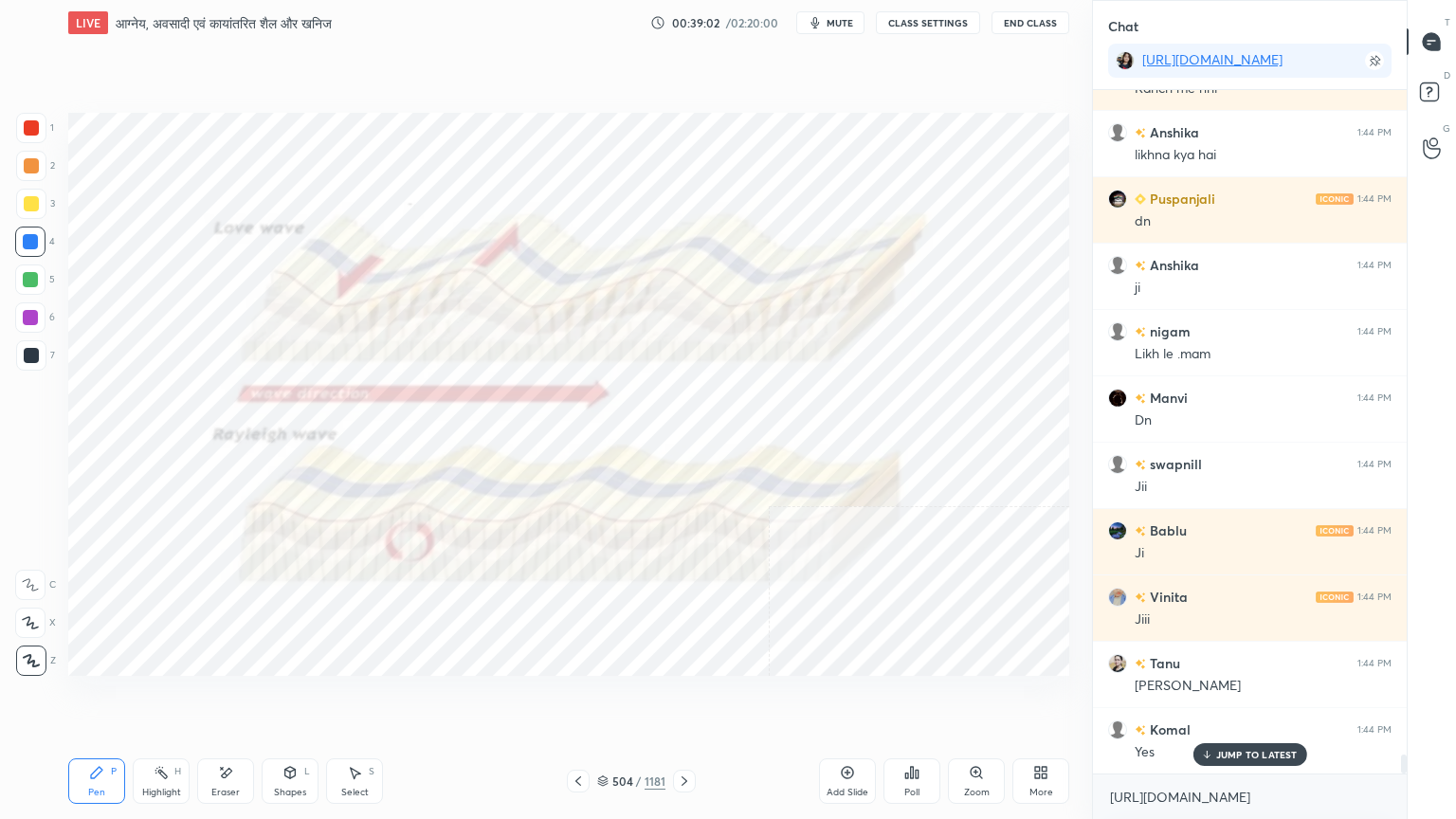 drag, startPoint x: 225, startPoint y: 777, endPoint x: 136, endPoint y: 708, distance: 112.61439 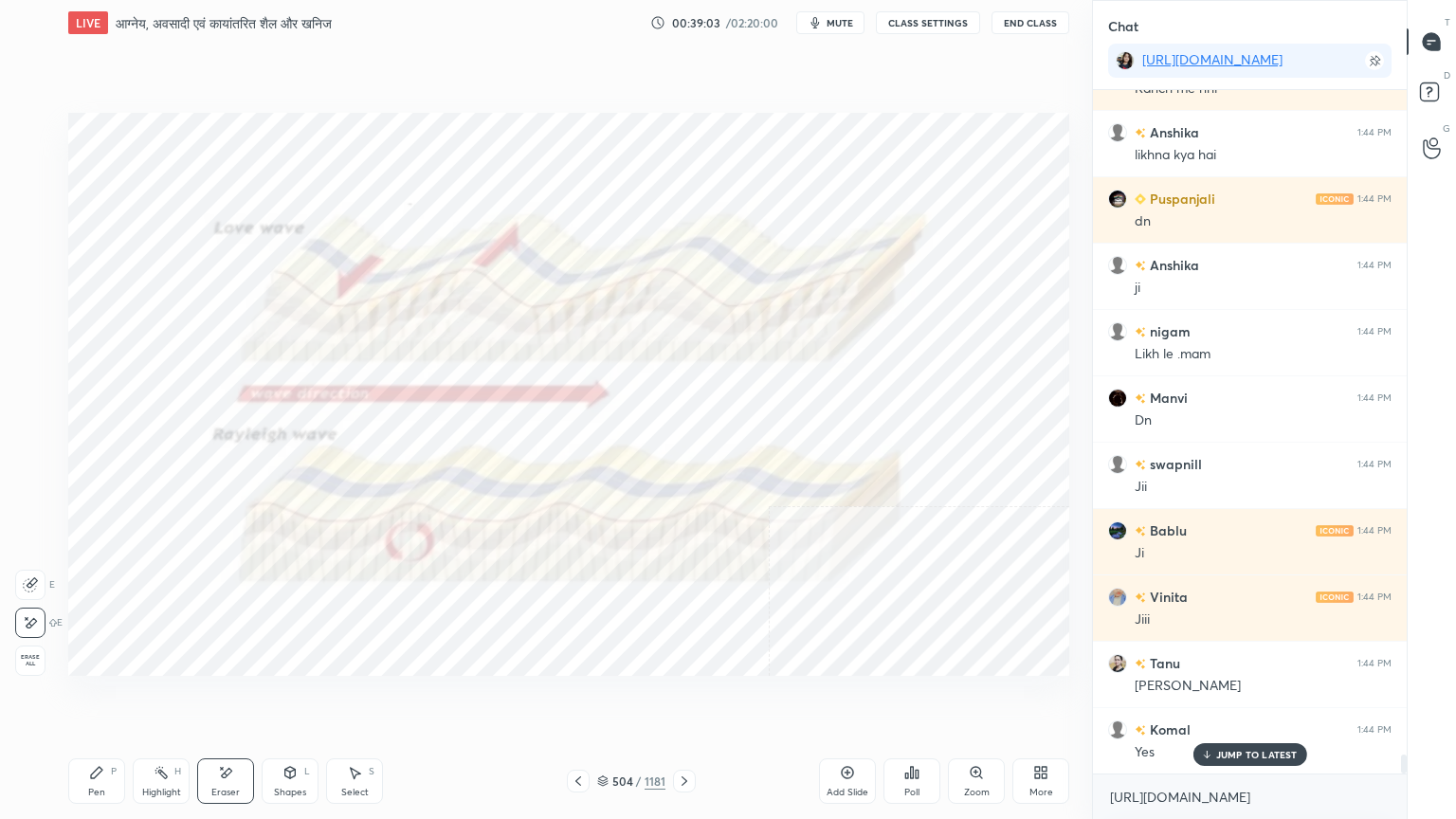 click on "Erase all" at bounding box center (30, 661) 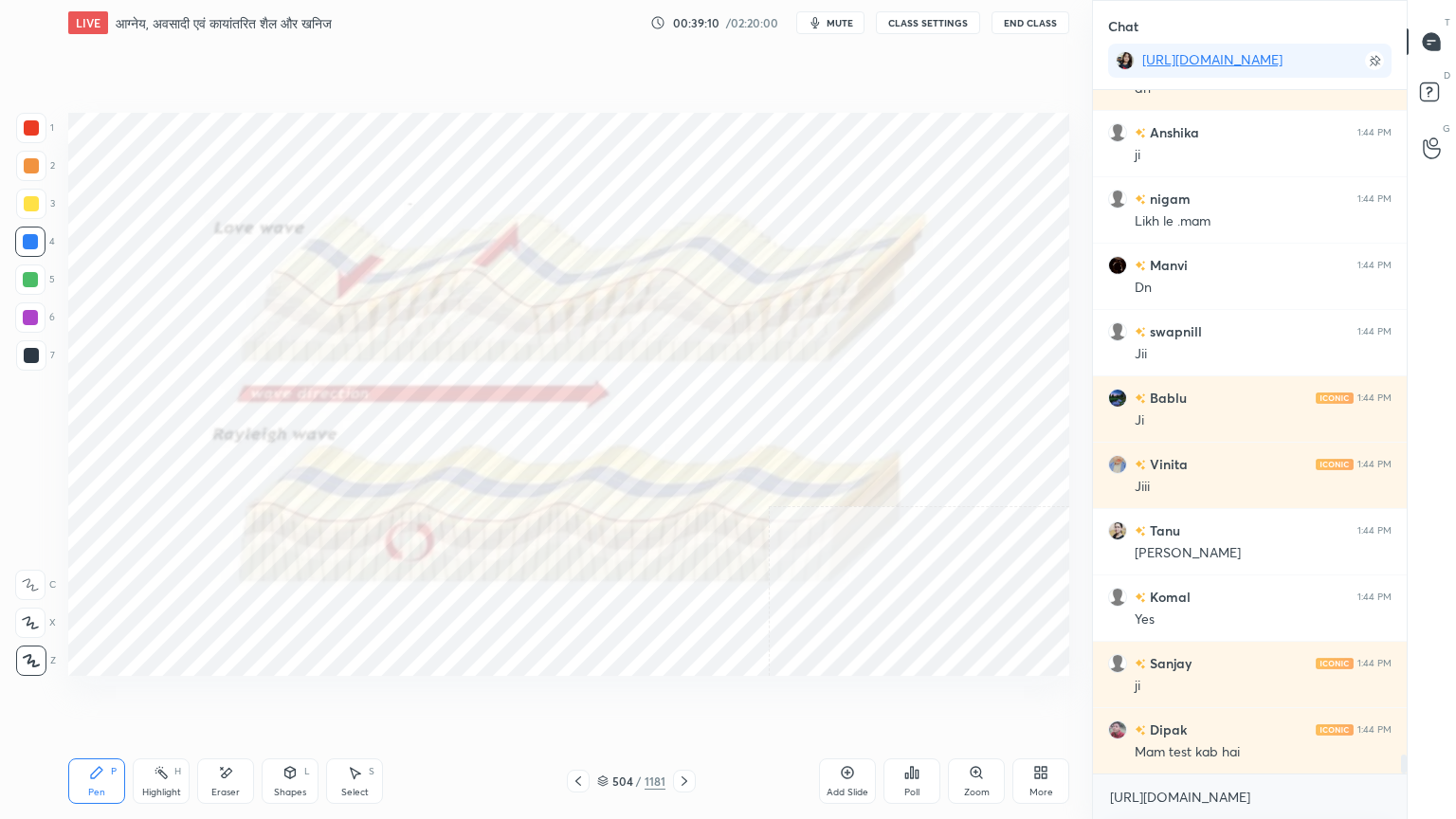 scroll, scrollTop: 24440, scrollLeft: 0, axis: vertical 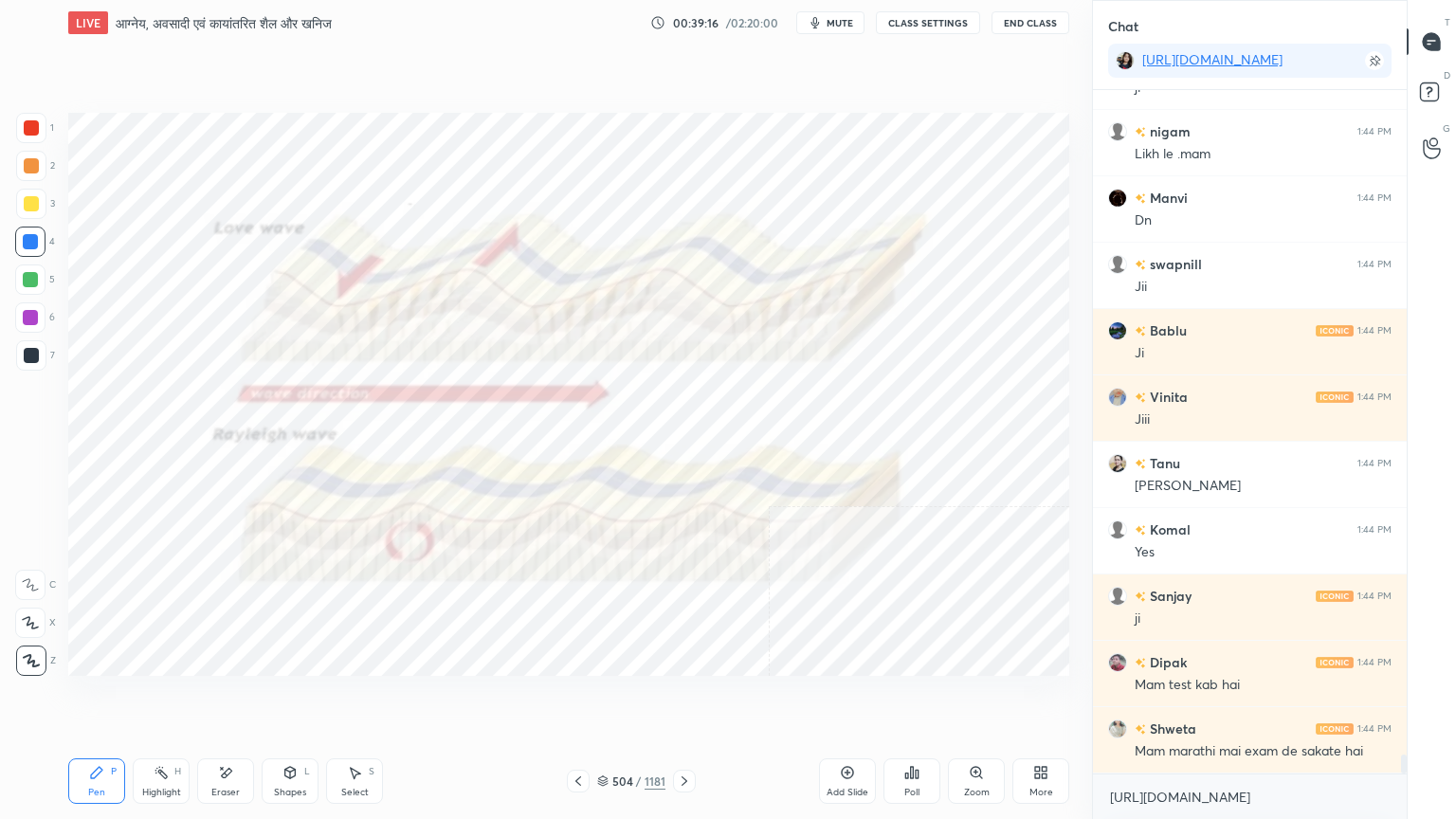 click on "Eraser" at bounding box center (226, 781) 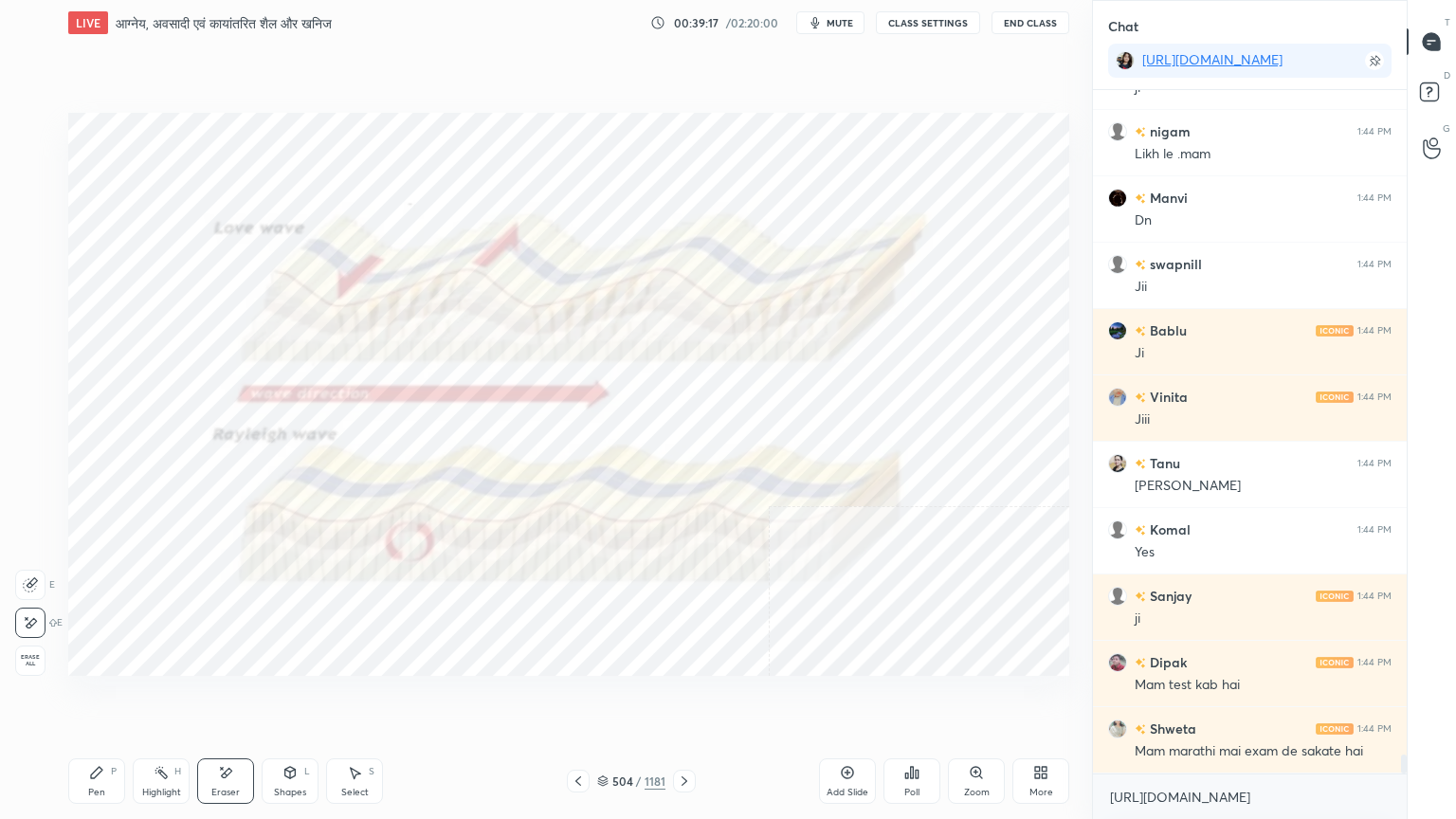 click on "Erase all" at bounding box center (30, 661) 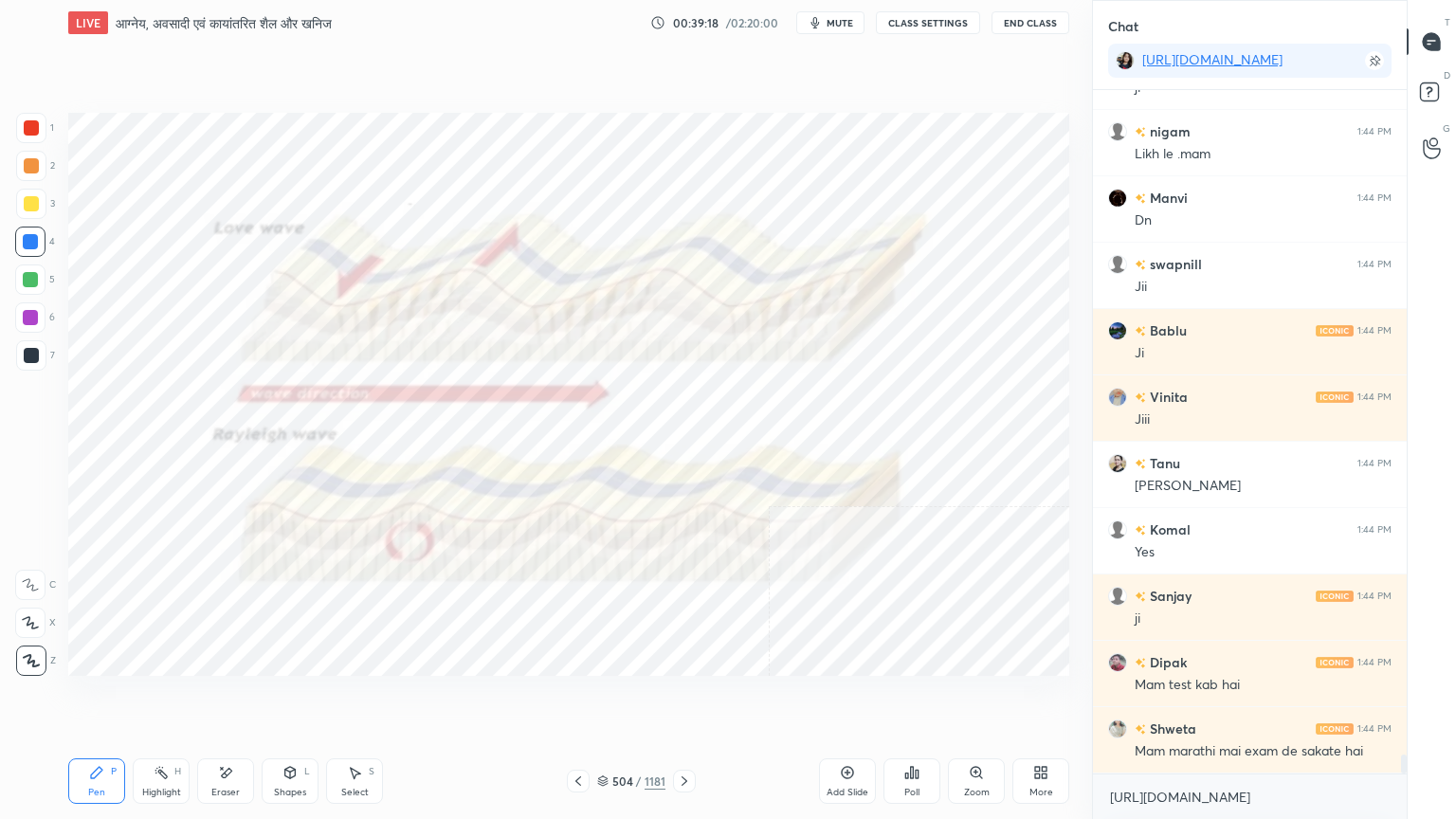 click on "504" at bounding box center [622, 781] 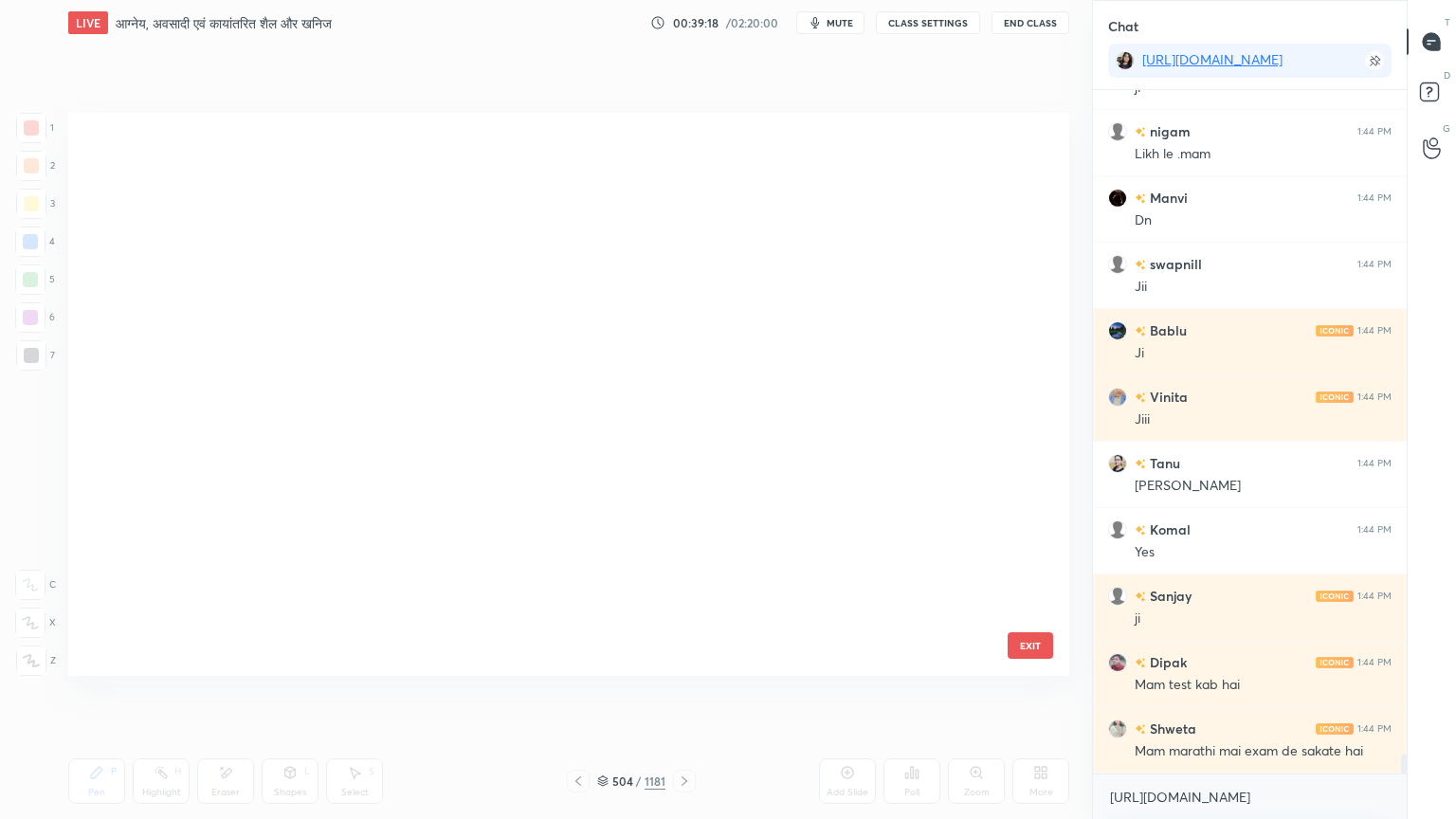 scroll, scrollTop: 28580, scrollLeft: 0, axis: vertical 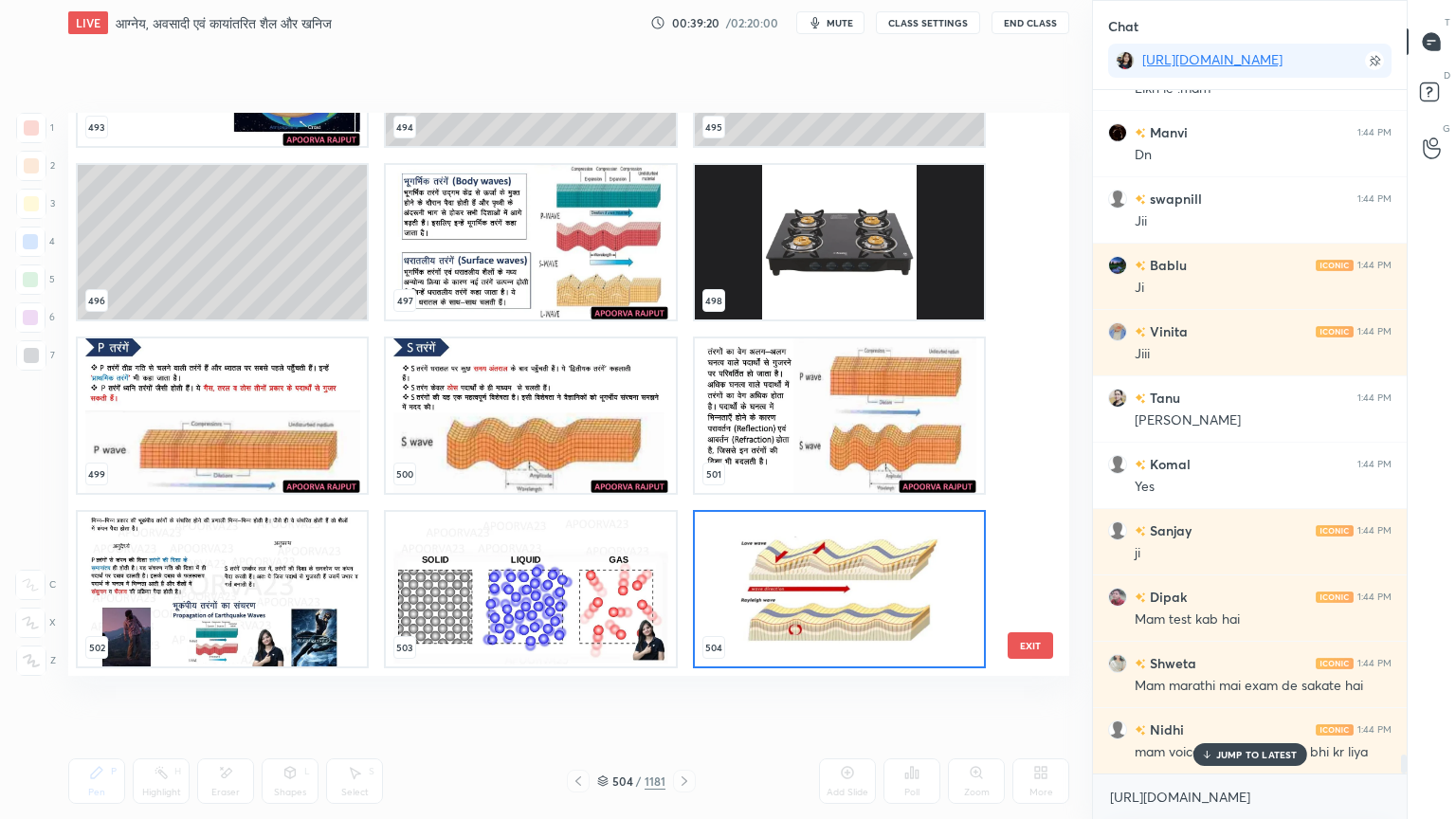 click at bounding box center [222, 415] 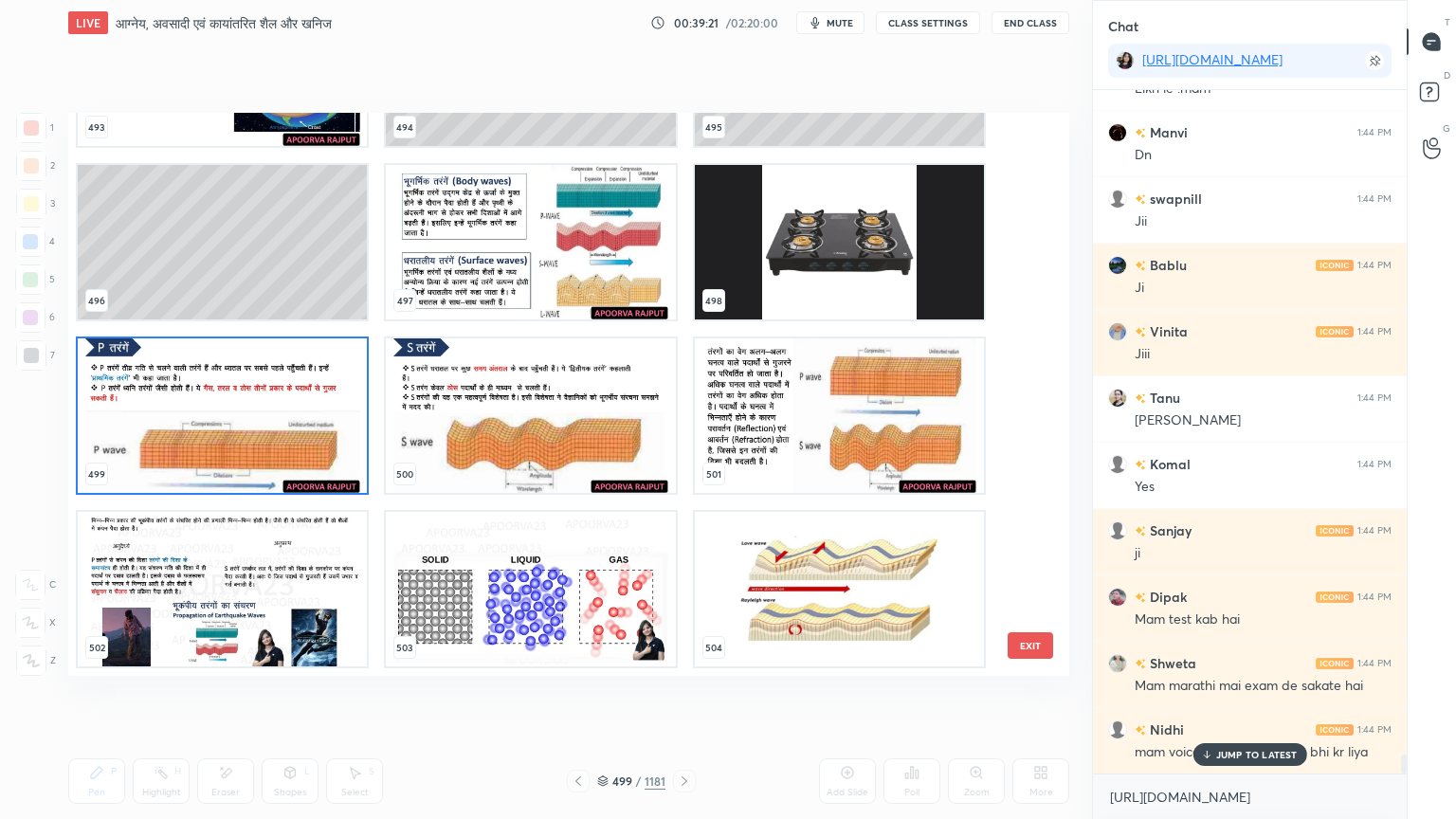 click at bounding box center (222, 415) 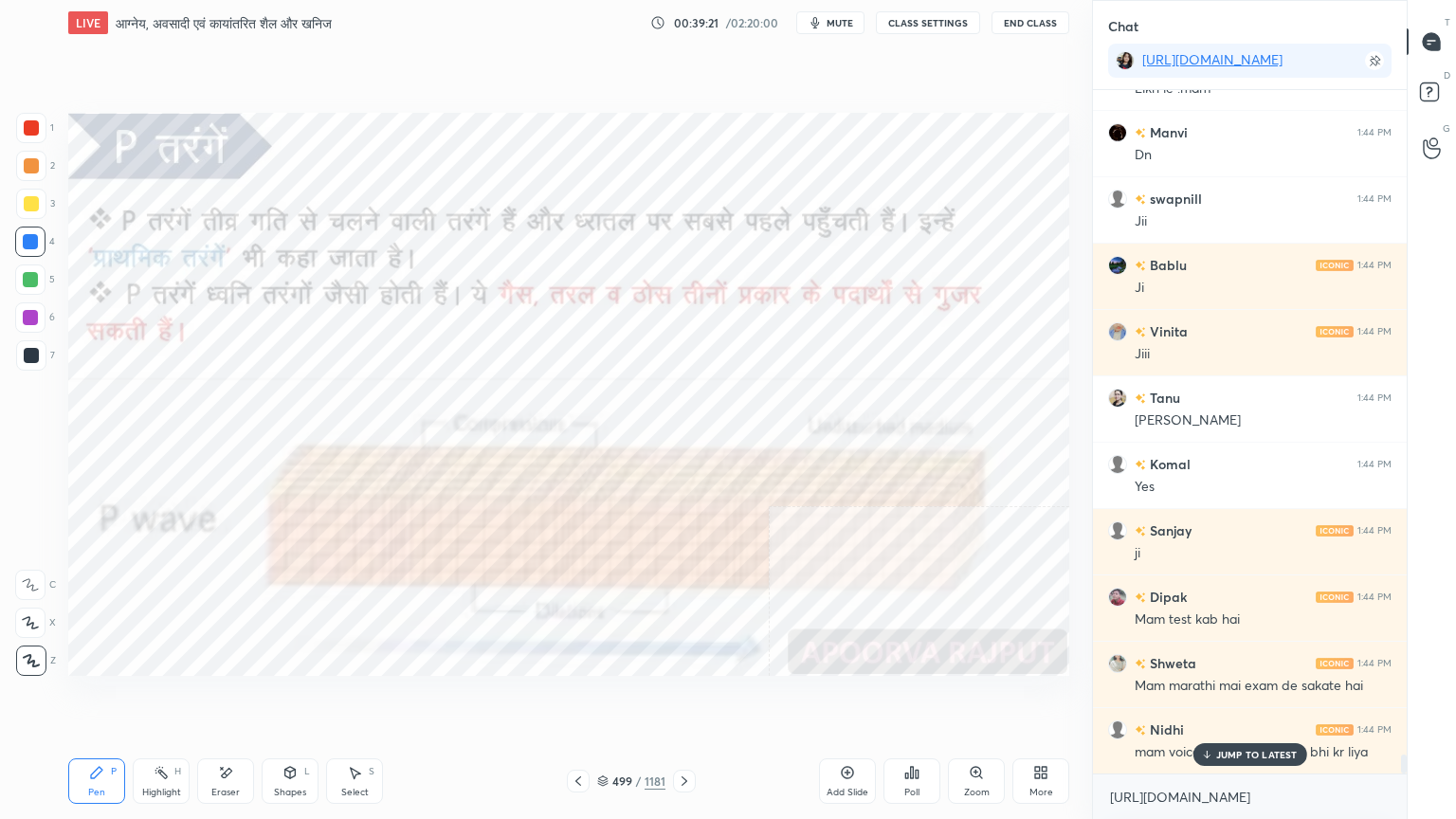 click at bounding box center [222, 415] 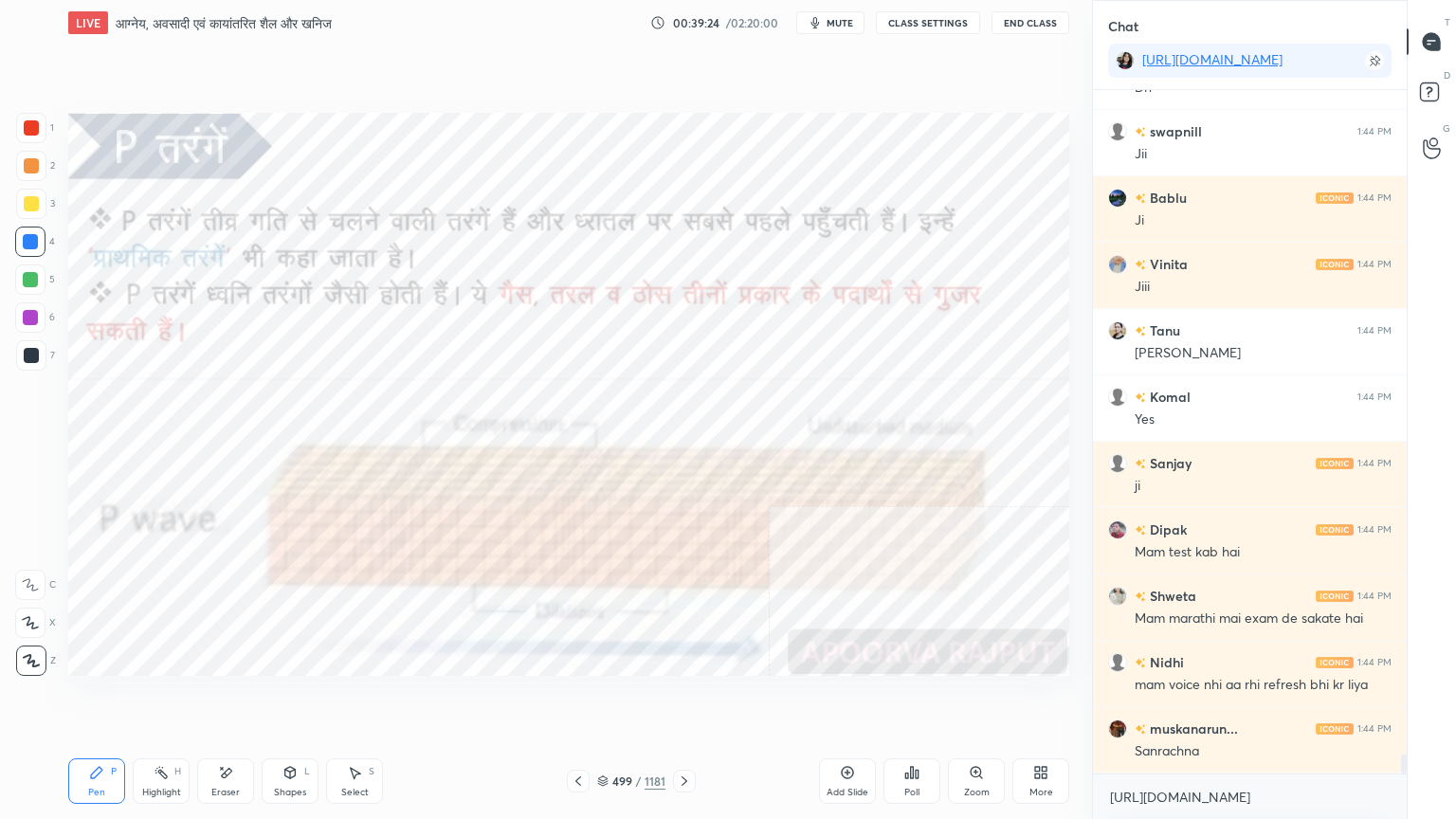 click 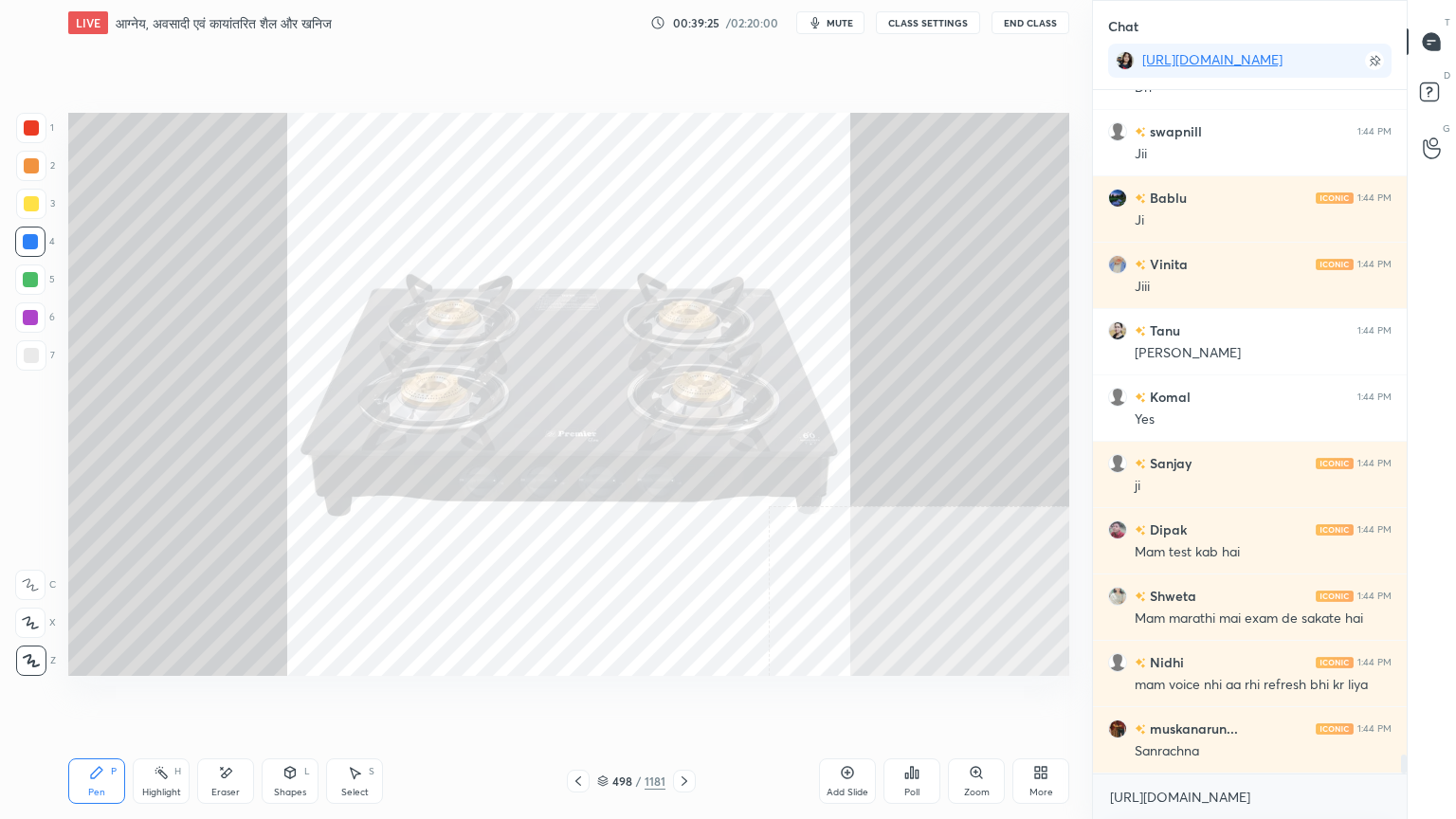 click 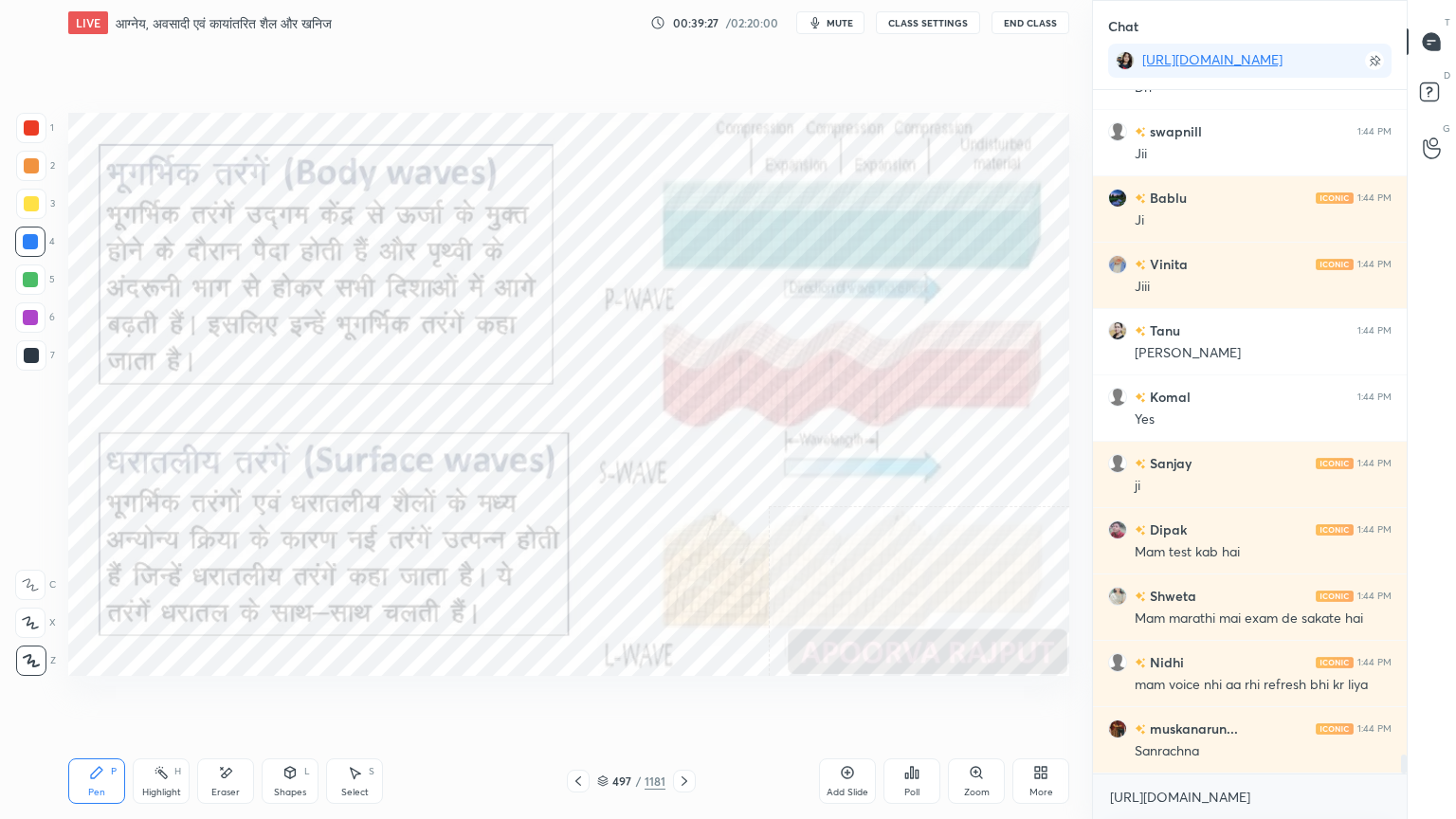 click 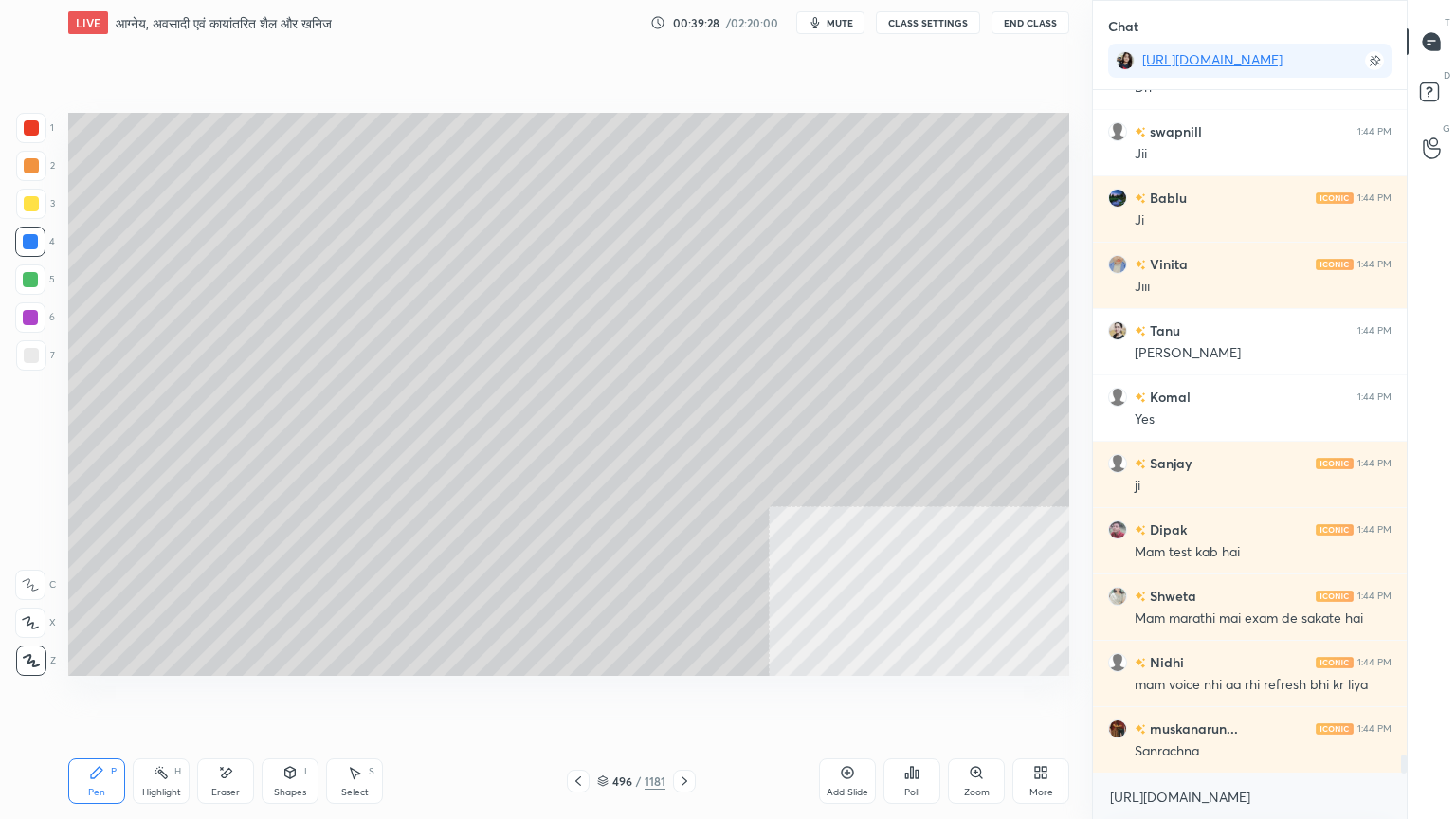 scroll, scrollTop: 24618, scrollLeft: 0, axis: vertical 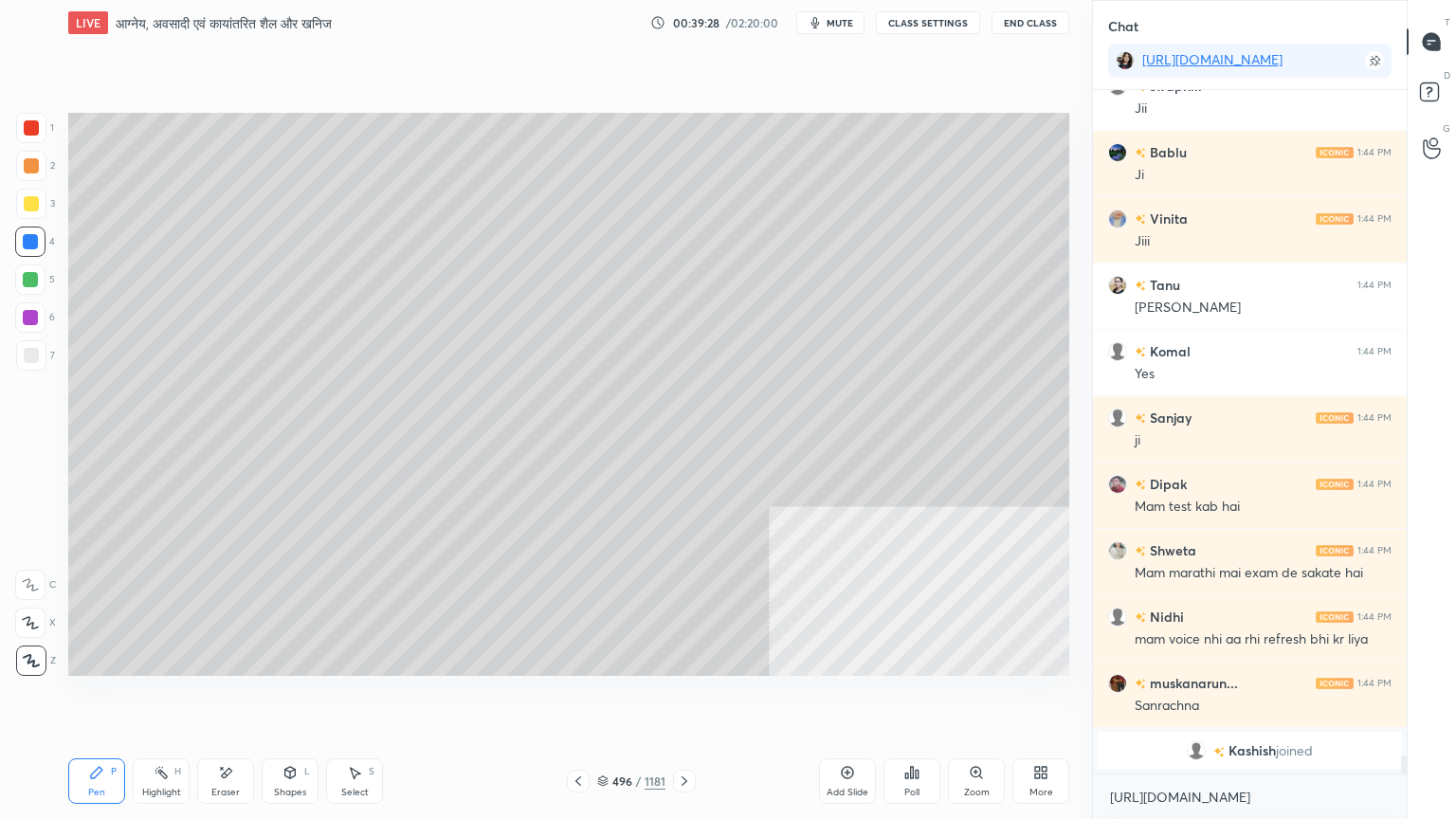 click at bounding box center (30, 242) 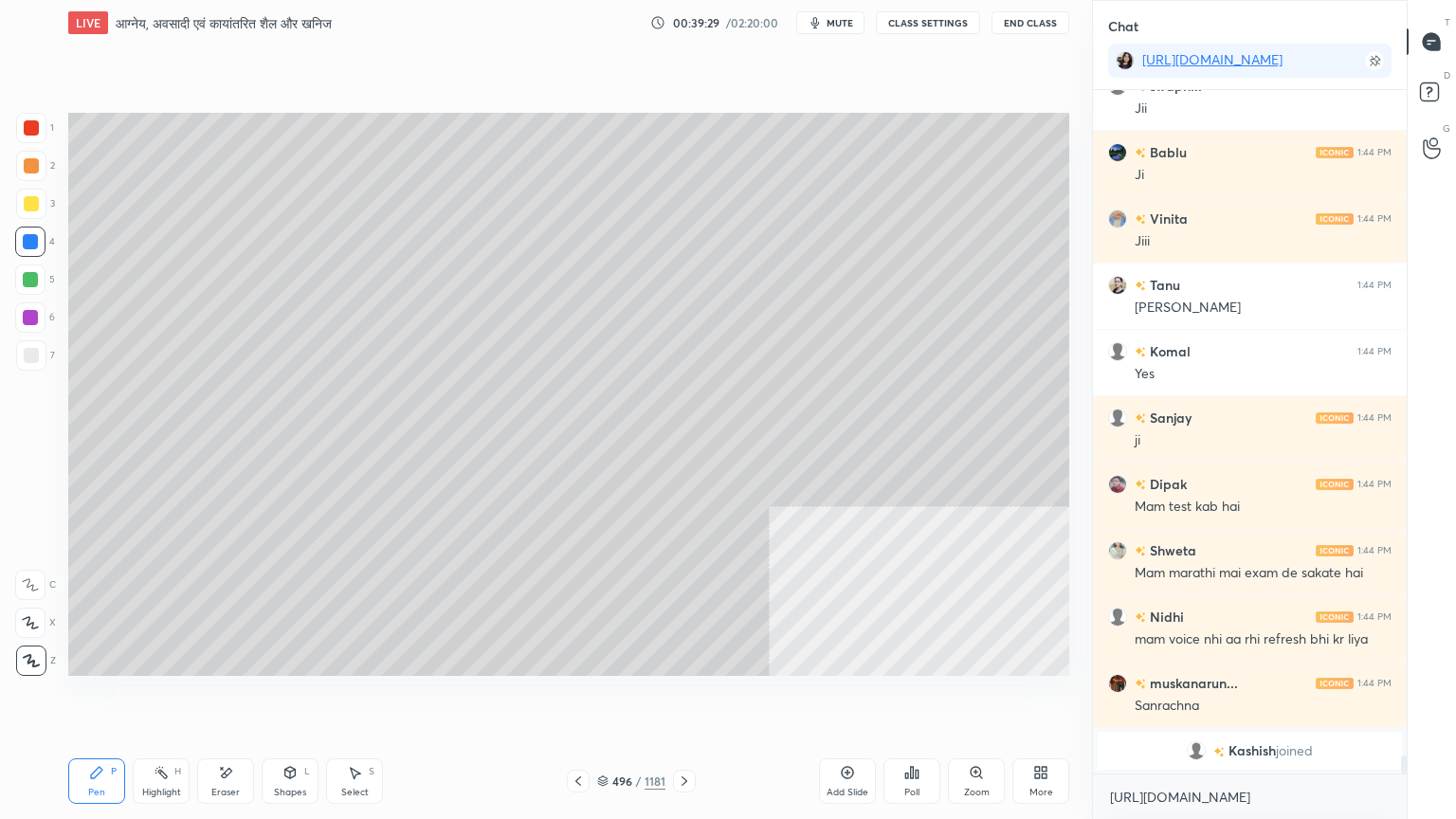 click at bounding box center [30, 242] 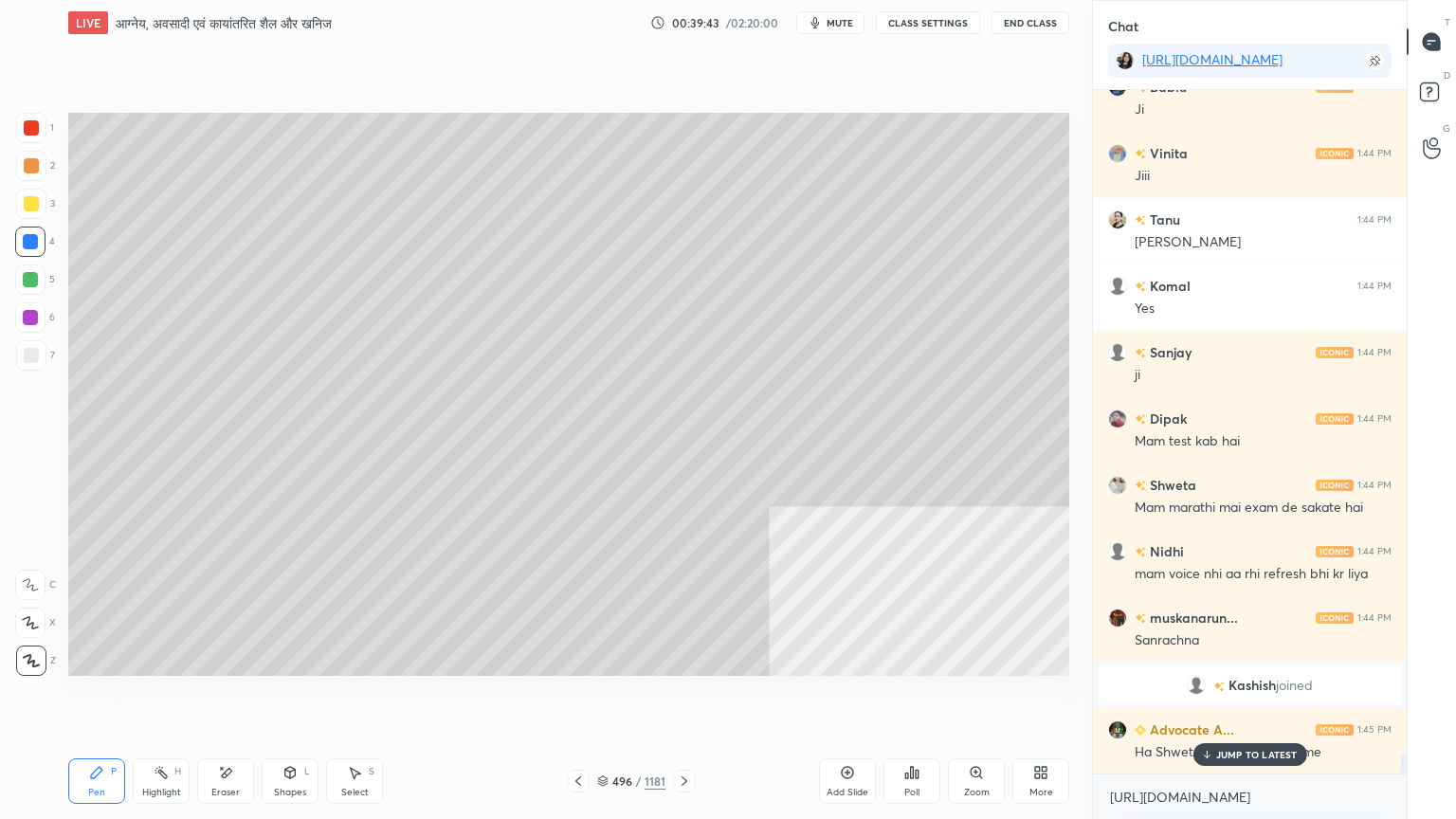 scroll, scrollTop: 24259, scrollLeft: 0, axis: vertical 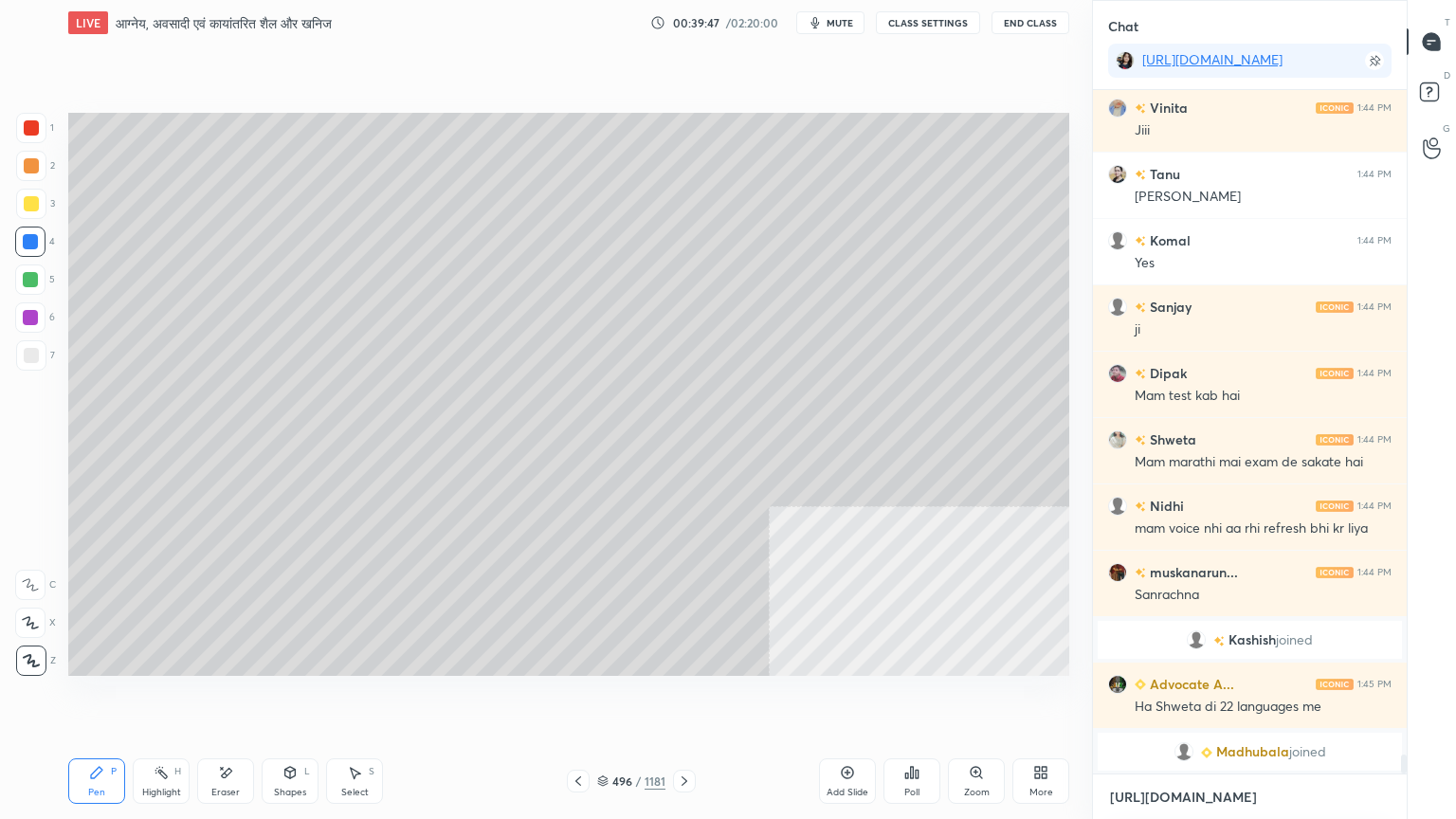 drag, startPoint x: 1198, startPoint y: 805, endPoint x: 1210, endPoint y: 800, distance: 13 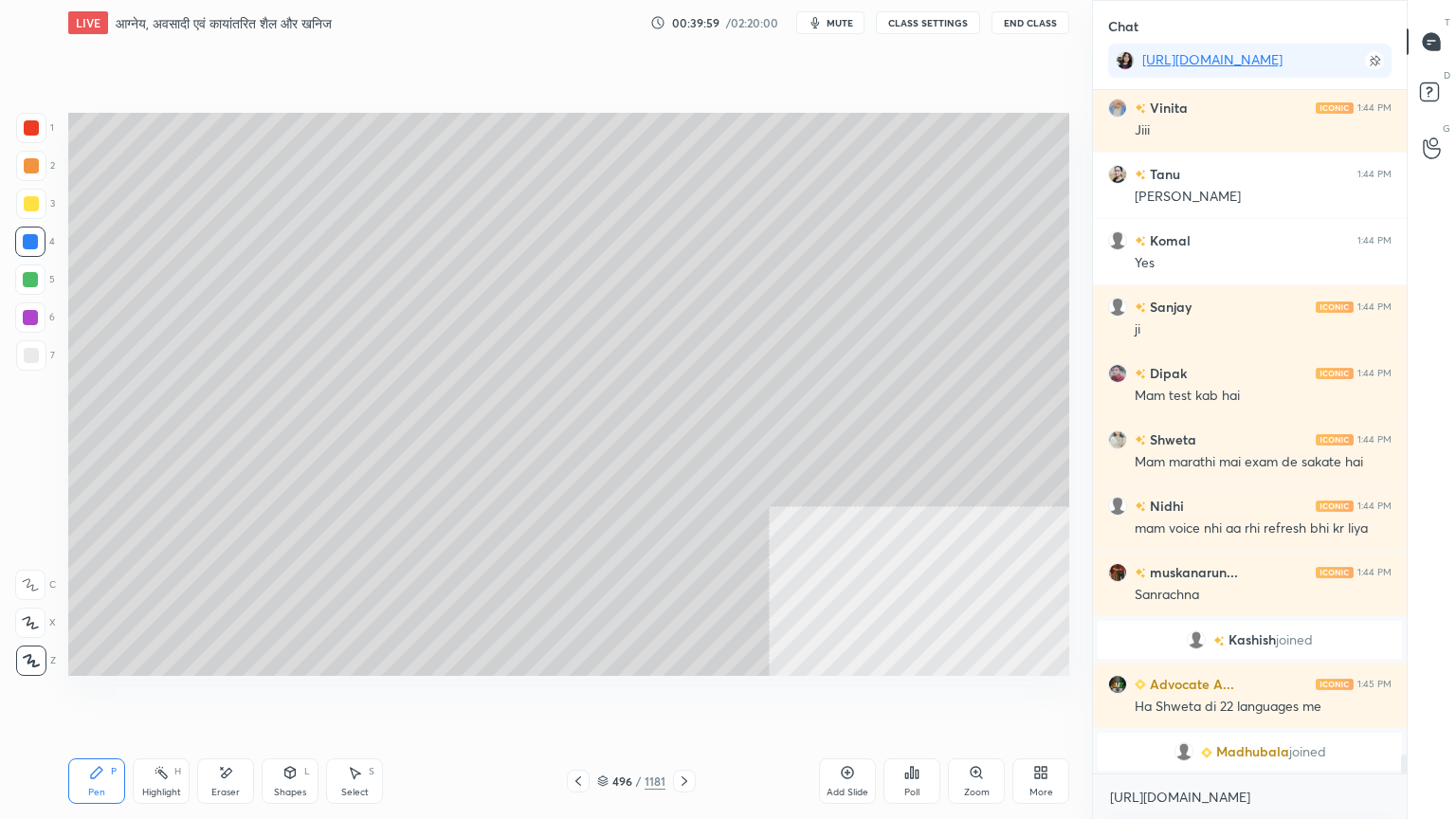 click at bounding box center (30, 242) 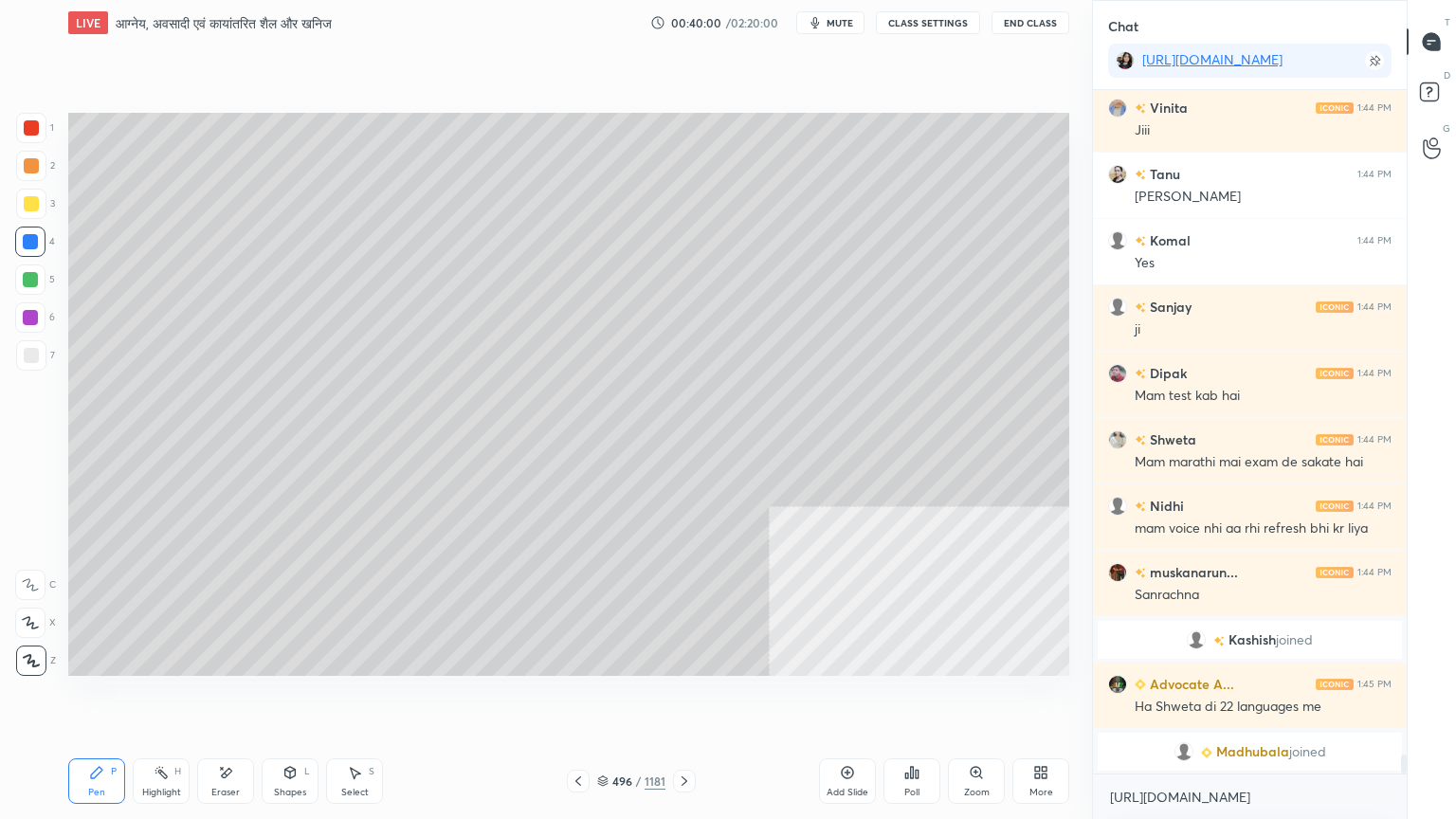 scroll, scrollTop: 24326, scrollLeft: 0, axis: vertical 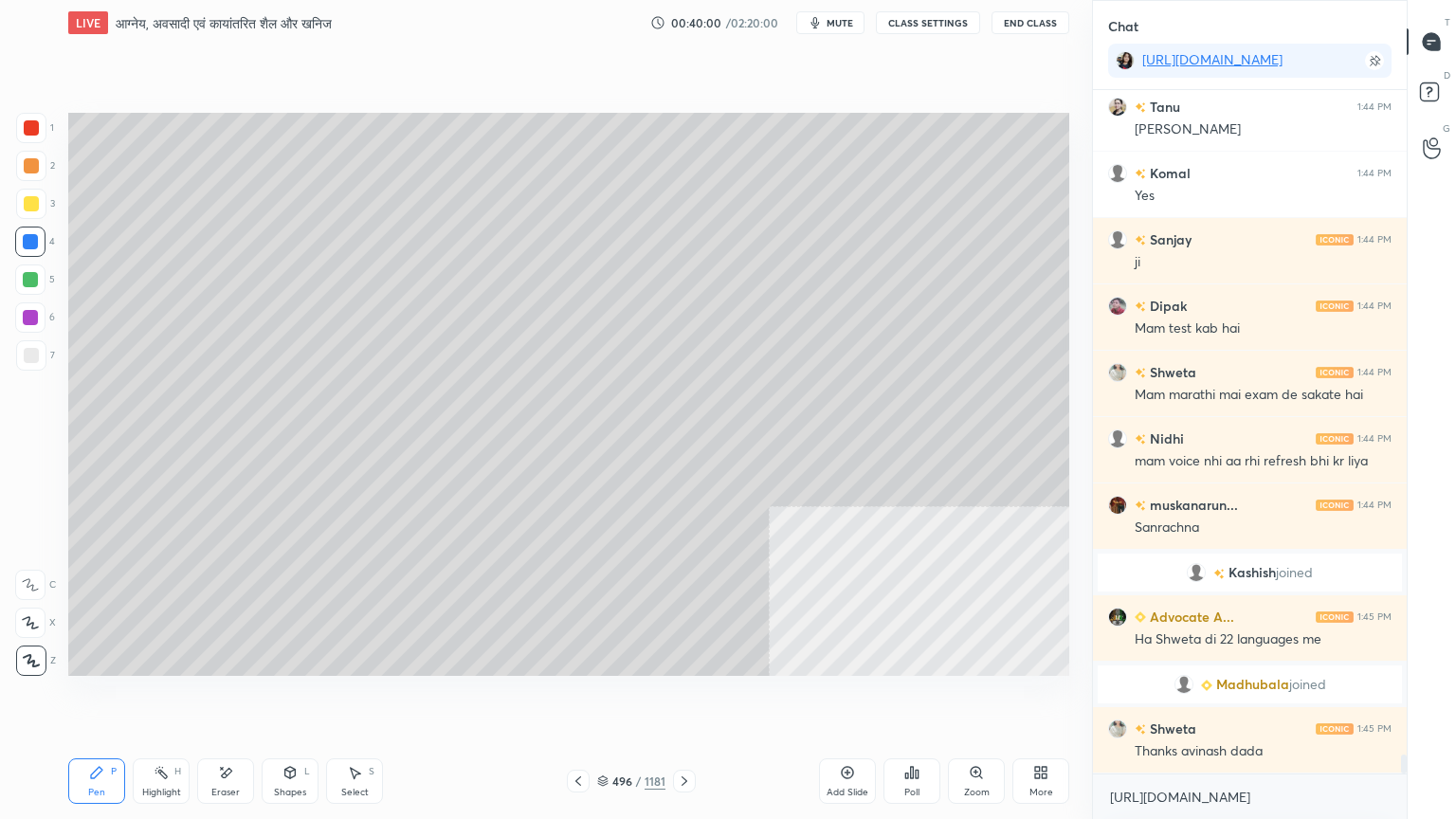 drag, startPoint x: 607, startPoint y: 787, endPoint x: 628, endPoint y: 774, distance: 24.69818 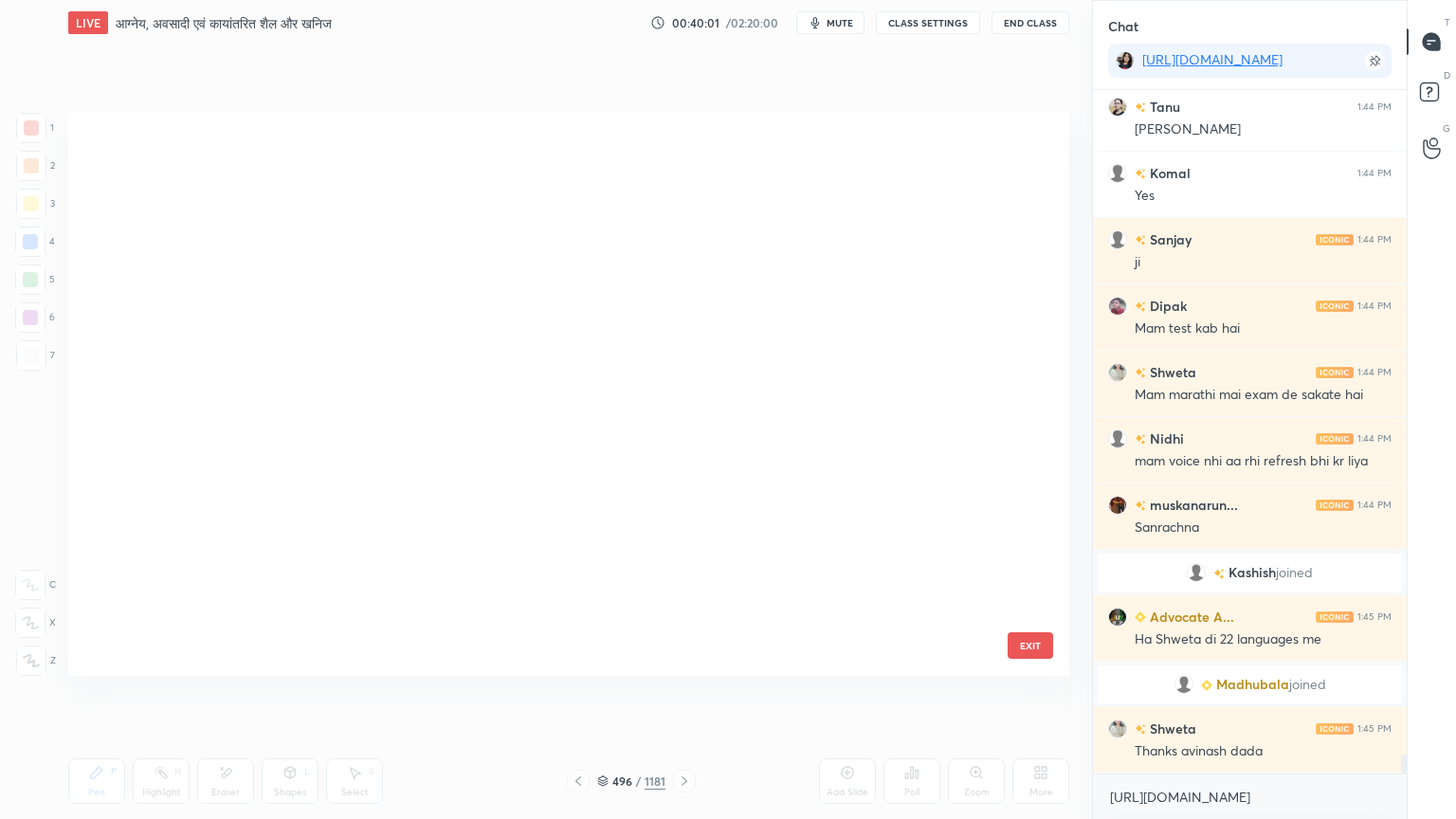 scroll, scrollTop: 28233, scrollLeft: 0, axis: vertical 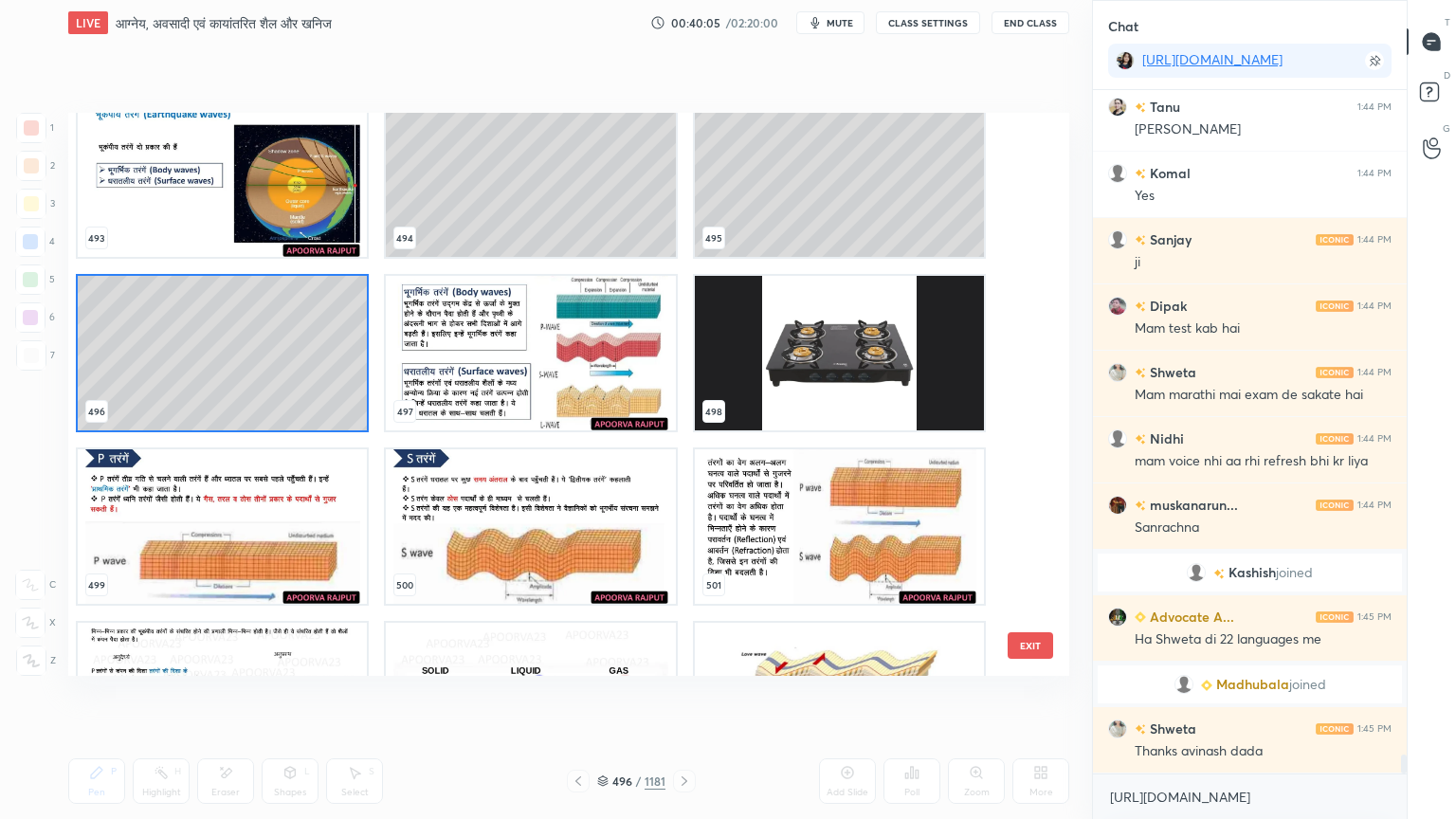 click at bounding box center (222, 526) 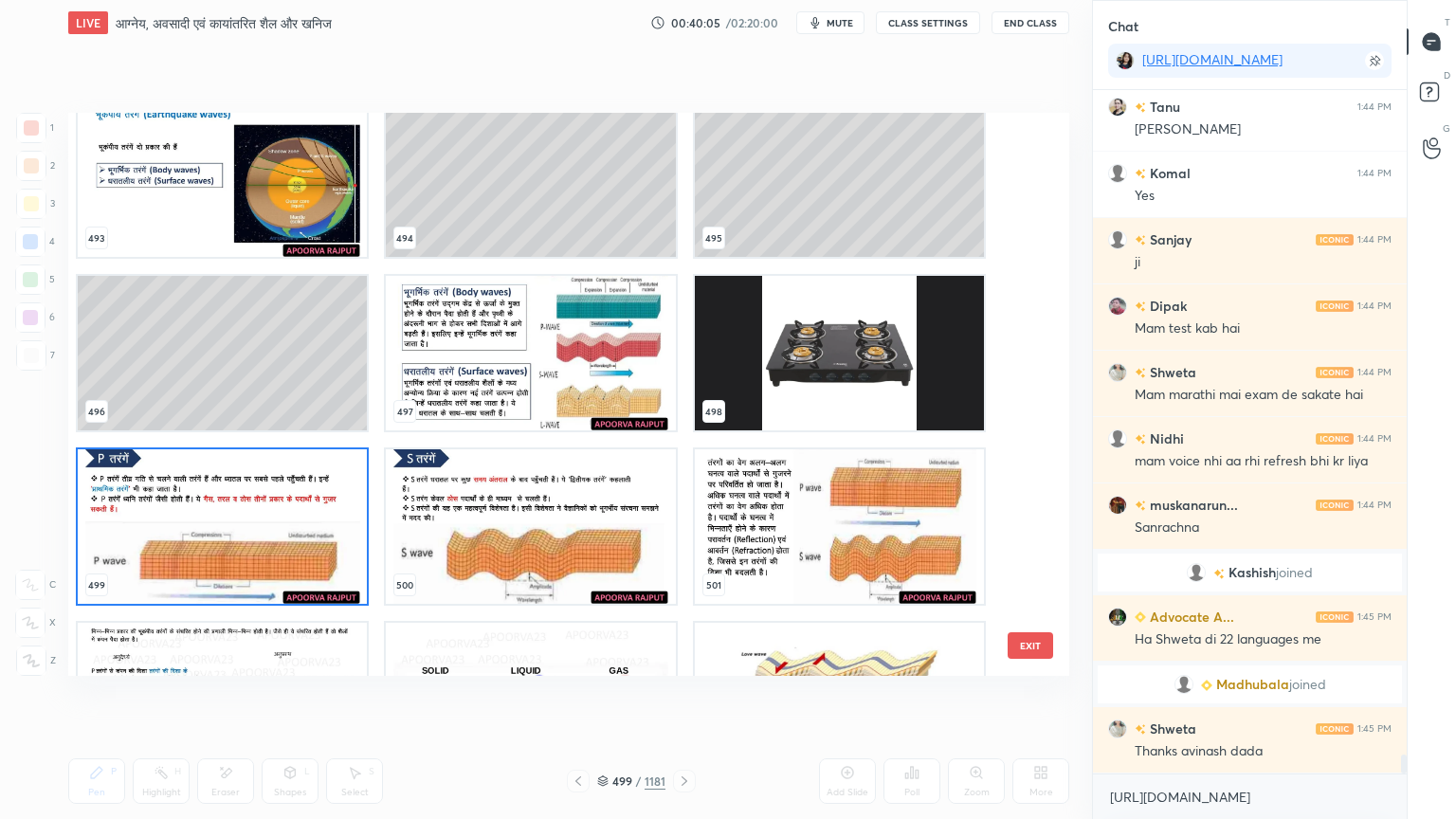 click at bounding box center [222, 526] 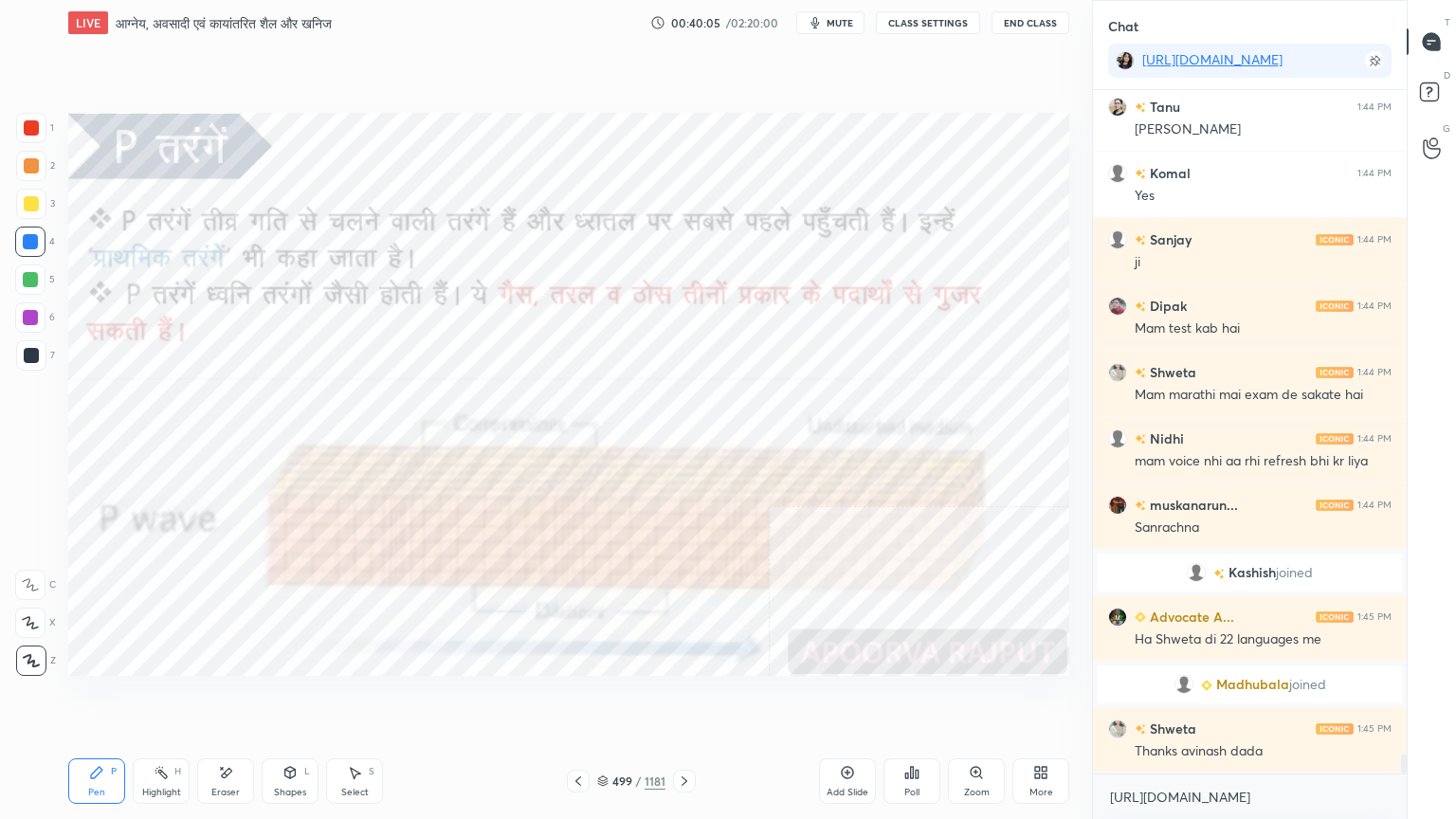 click at bounding box center (222, 526) 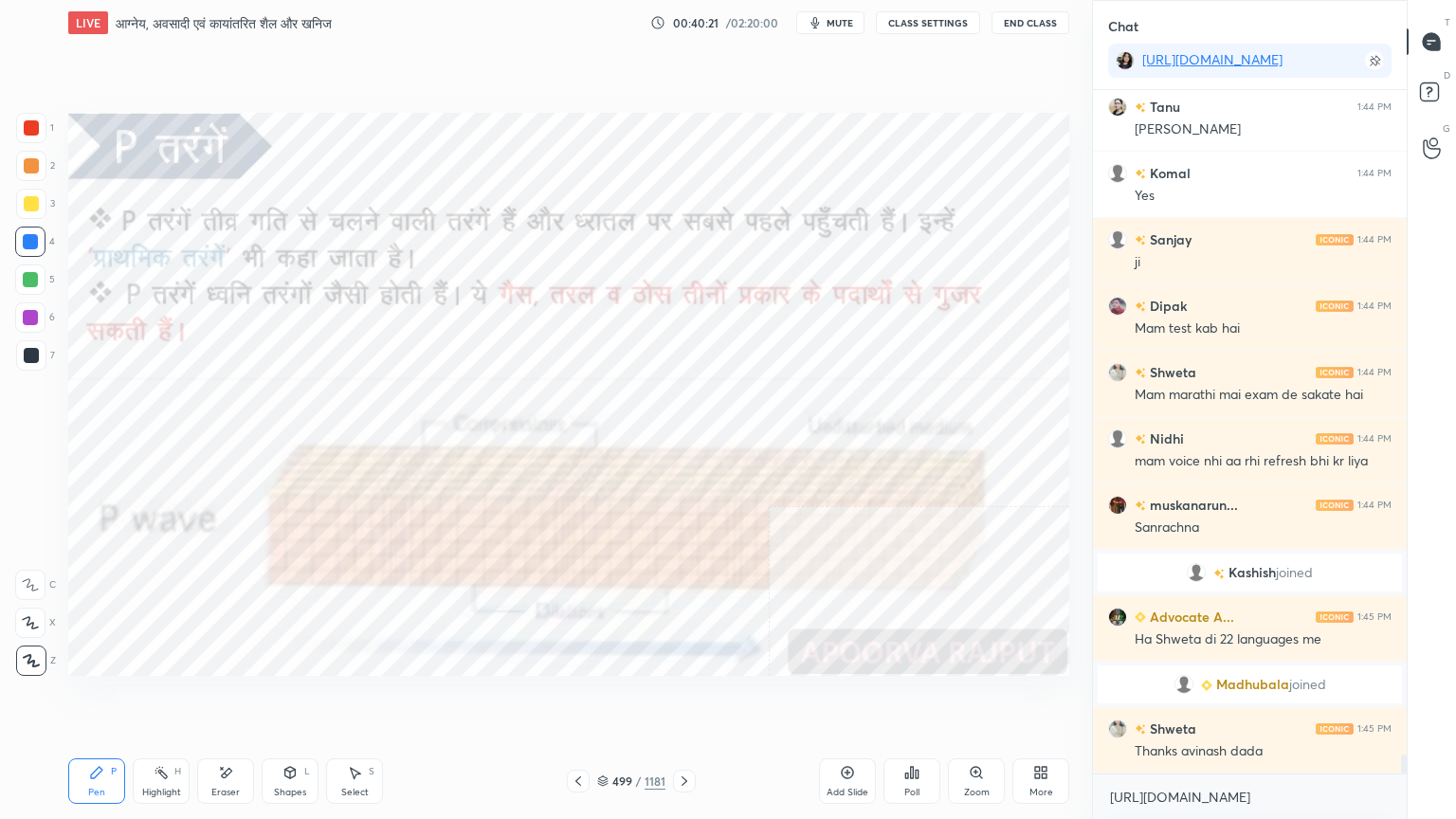 click on "Eraser" at bounding box center [226, 781] 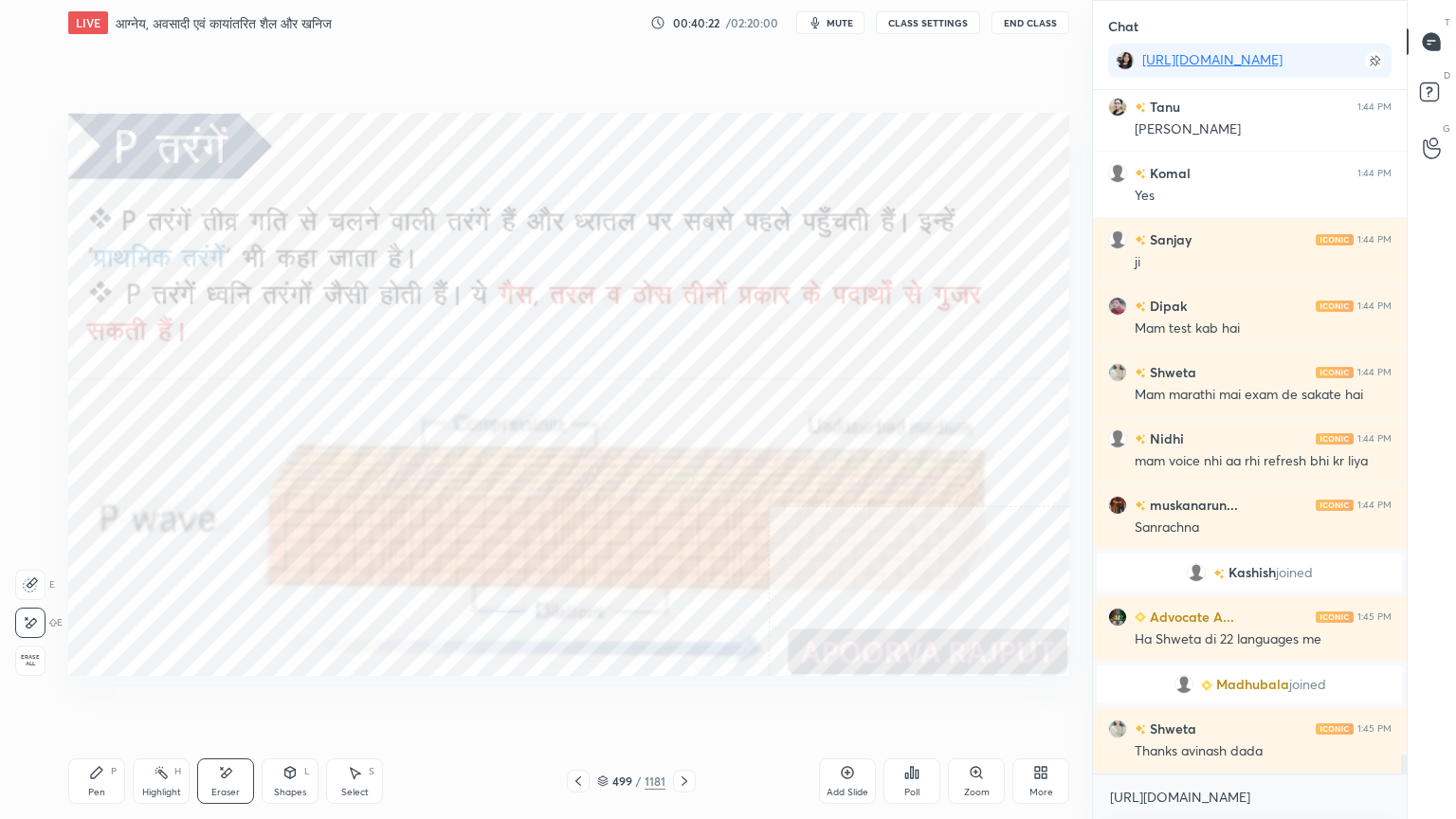 click on "Erase all" at bounding box center [30, 661] 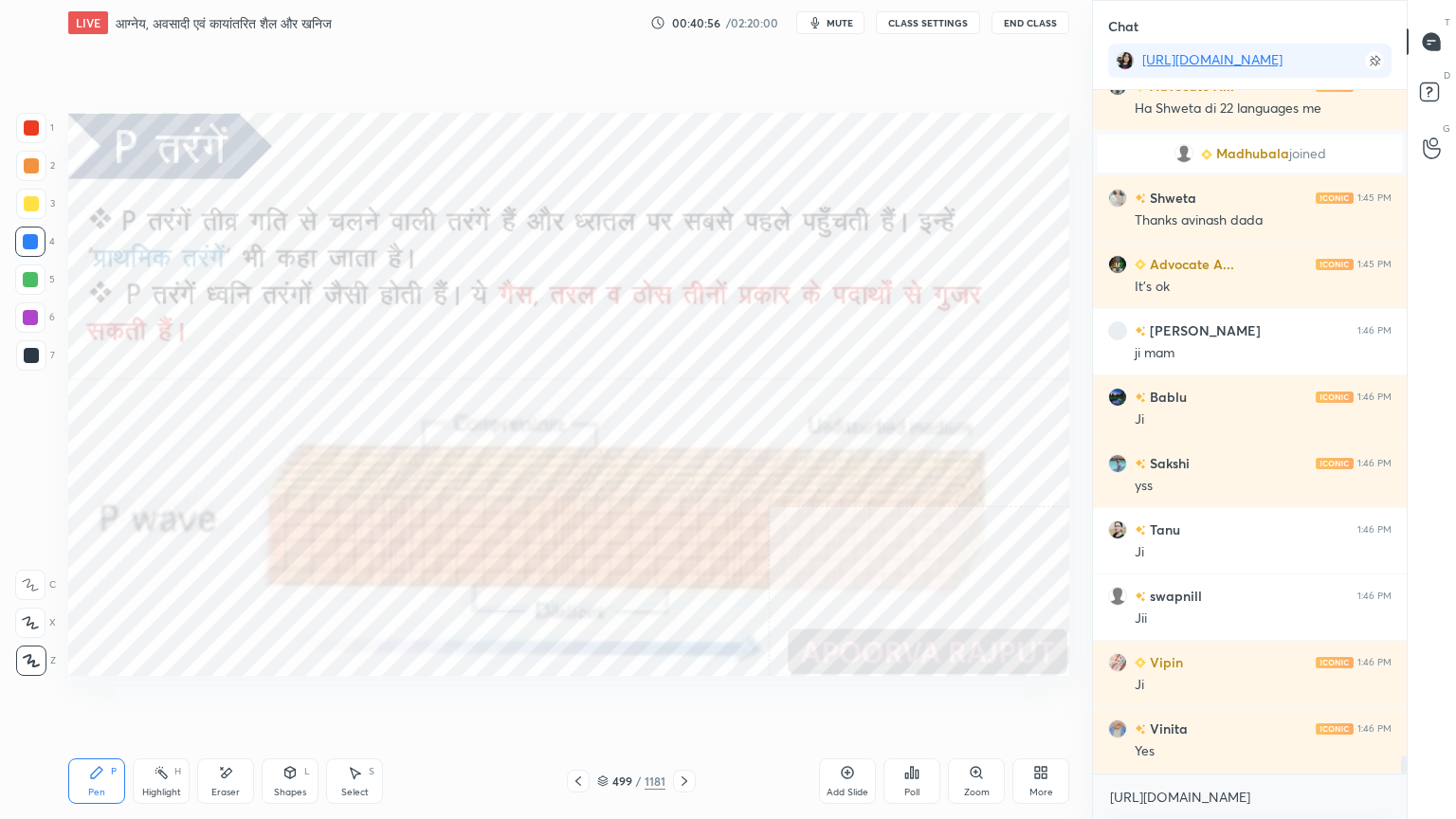 scroll, scrollTop: 24903, scrollLeft: 0, axis: vertical 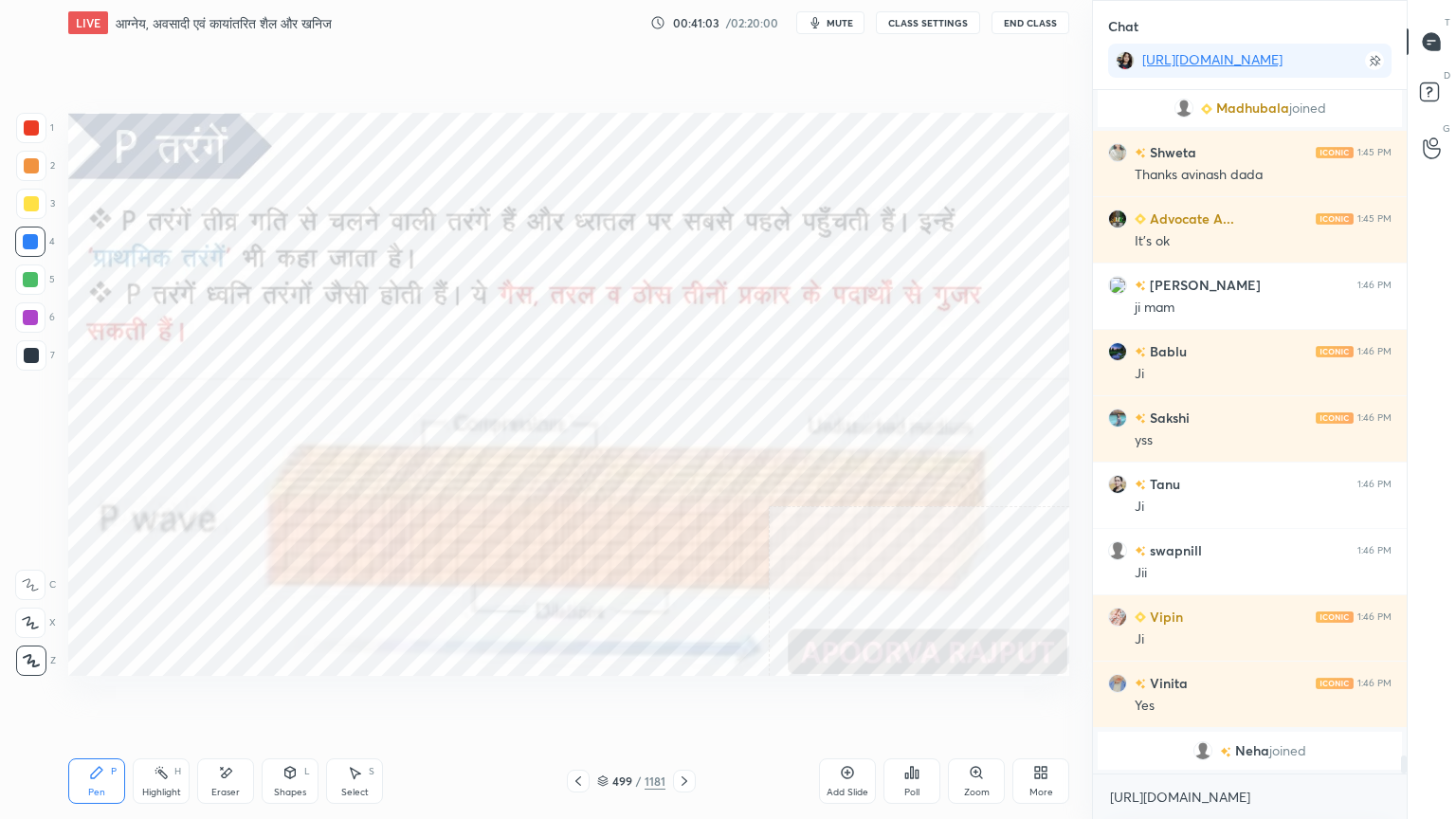 drag, startPoint x: 244, startPoint y: 780, endPoint x: 234, endPoint y: 776, distance: 10.77033 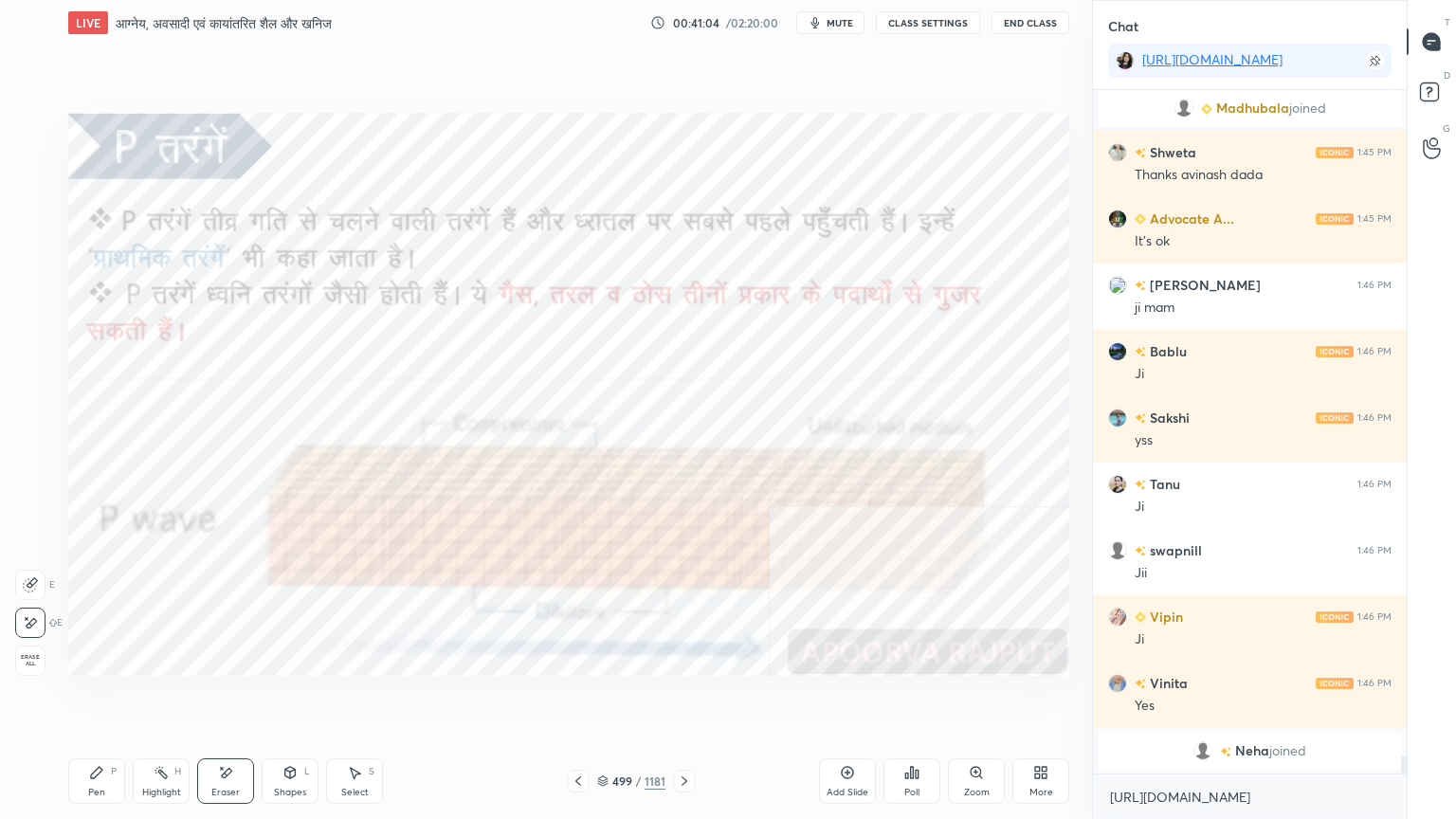 drag, startPoint x: 42, startPoint y: 661, endPoint x: 30, endPoint y: 657, distance: 12.649111 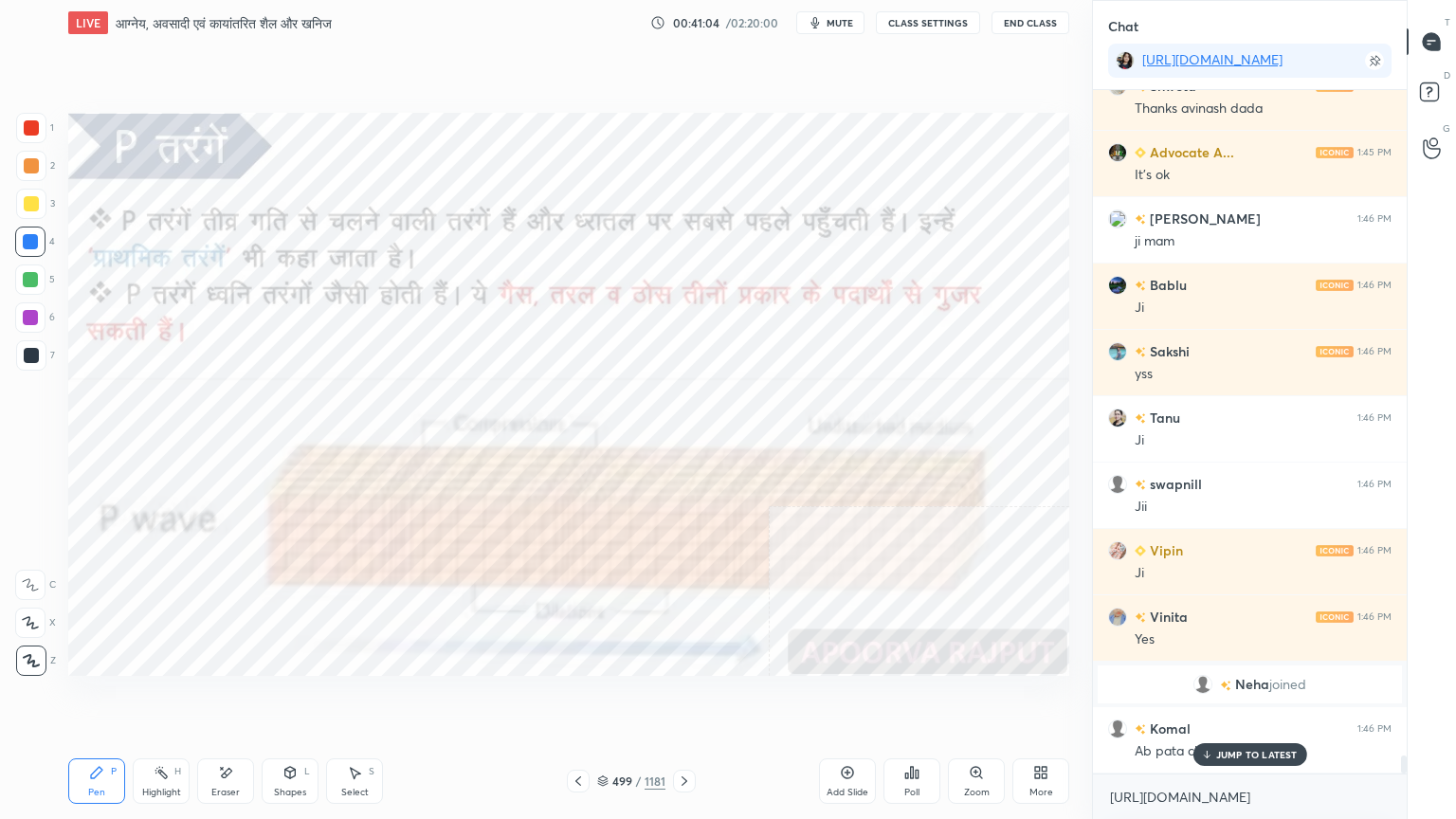 scroll, scrollTop: 24657, scrollLeft: 0, axis: vertical 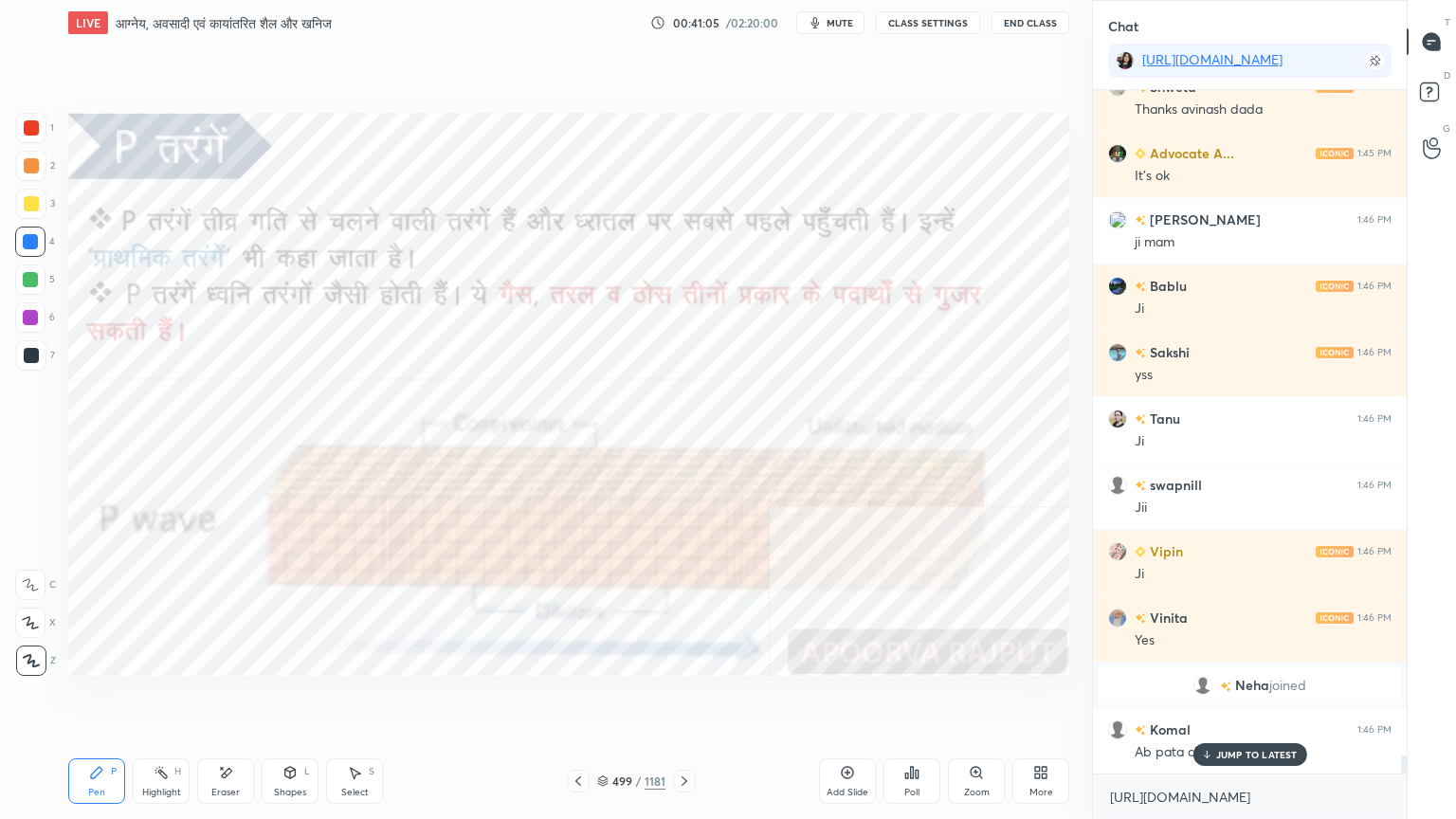 click 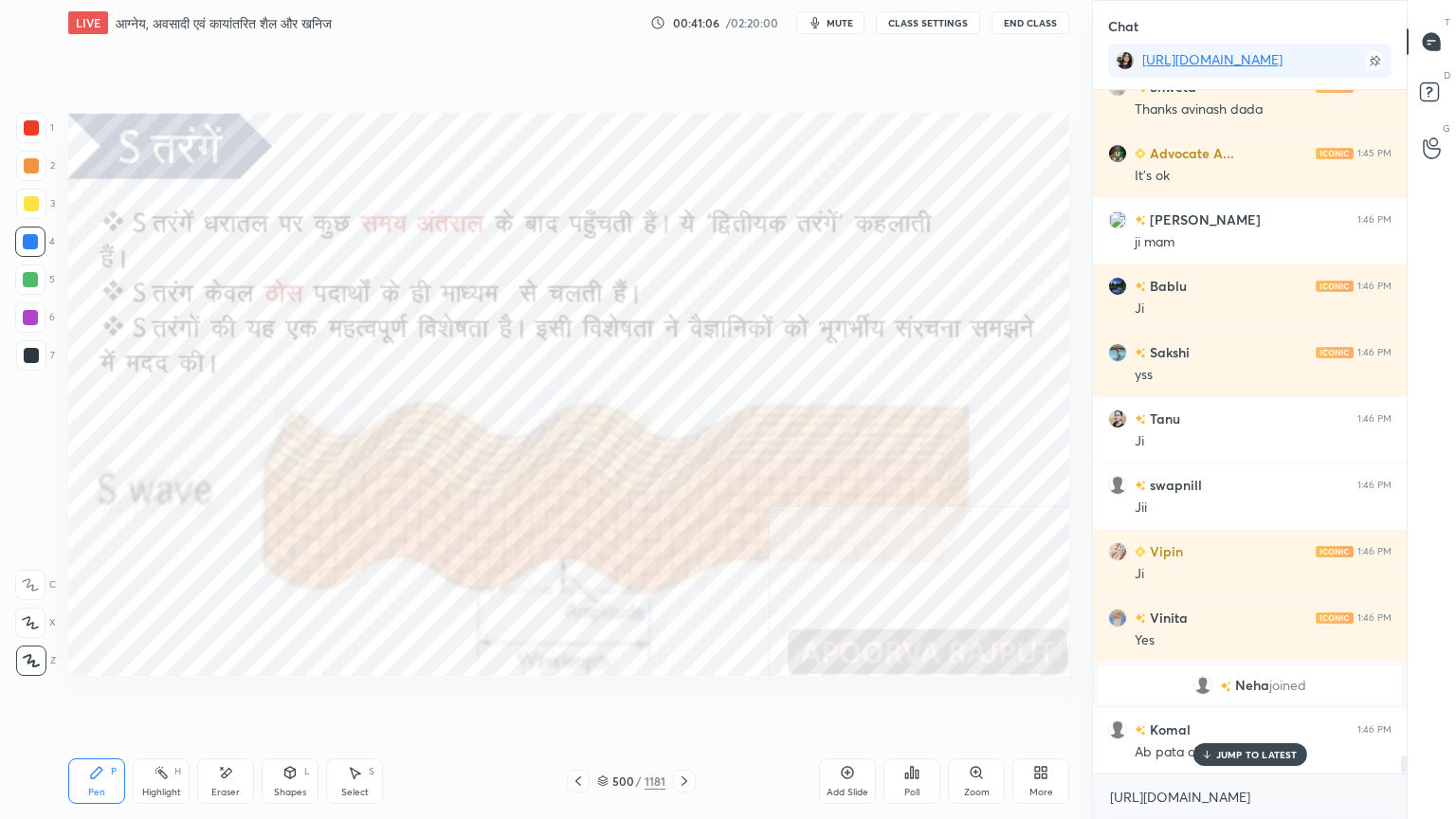 click on "JUMP TO LATEST" at bounding box center (1249, 755) 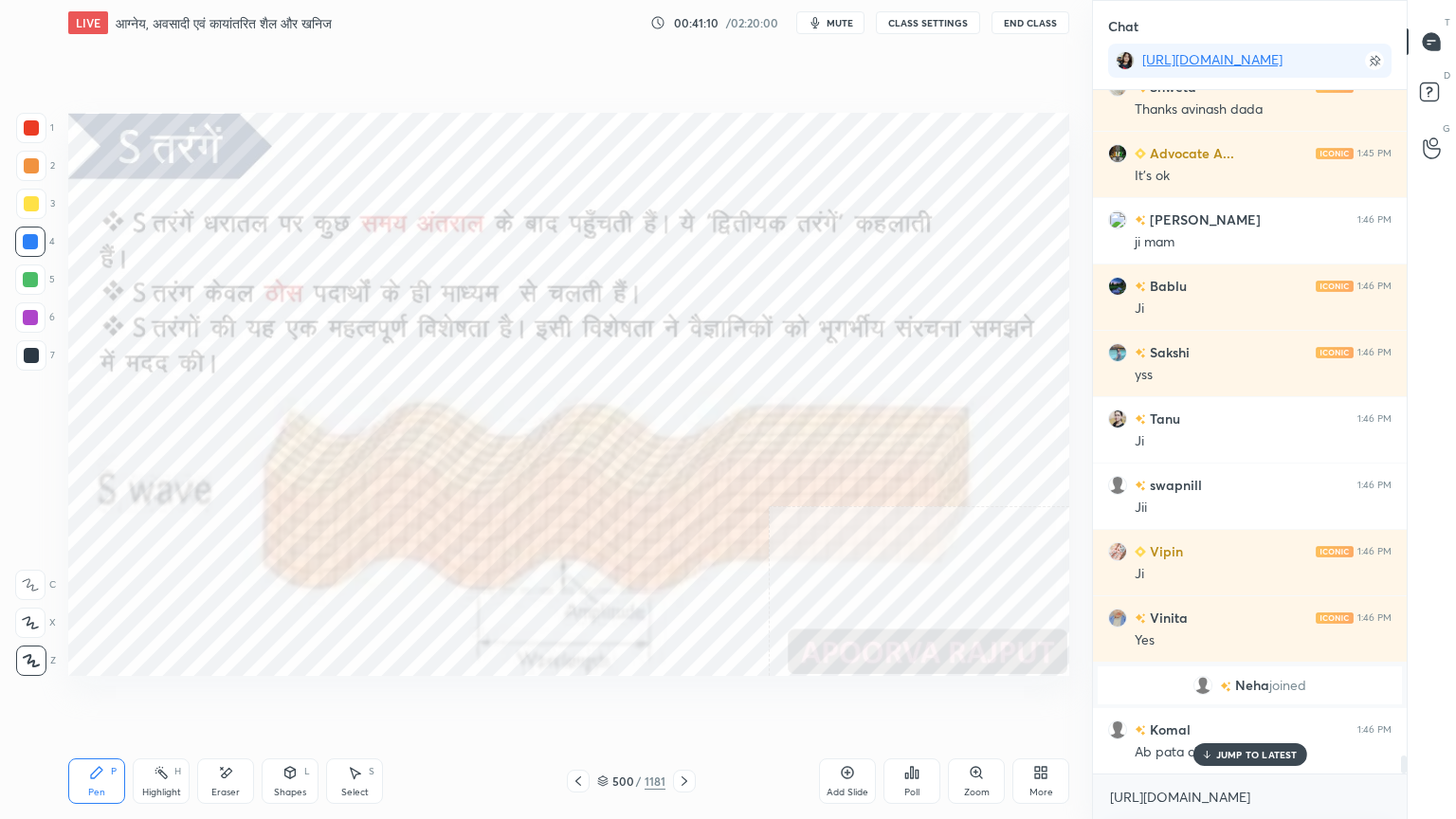 scroll, scrollTop: 24703, scrollLeft: 0, axis: vertical 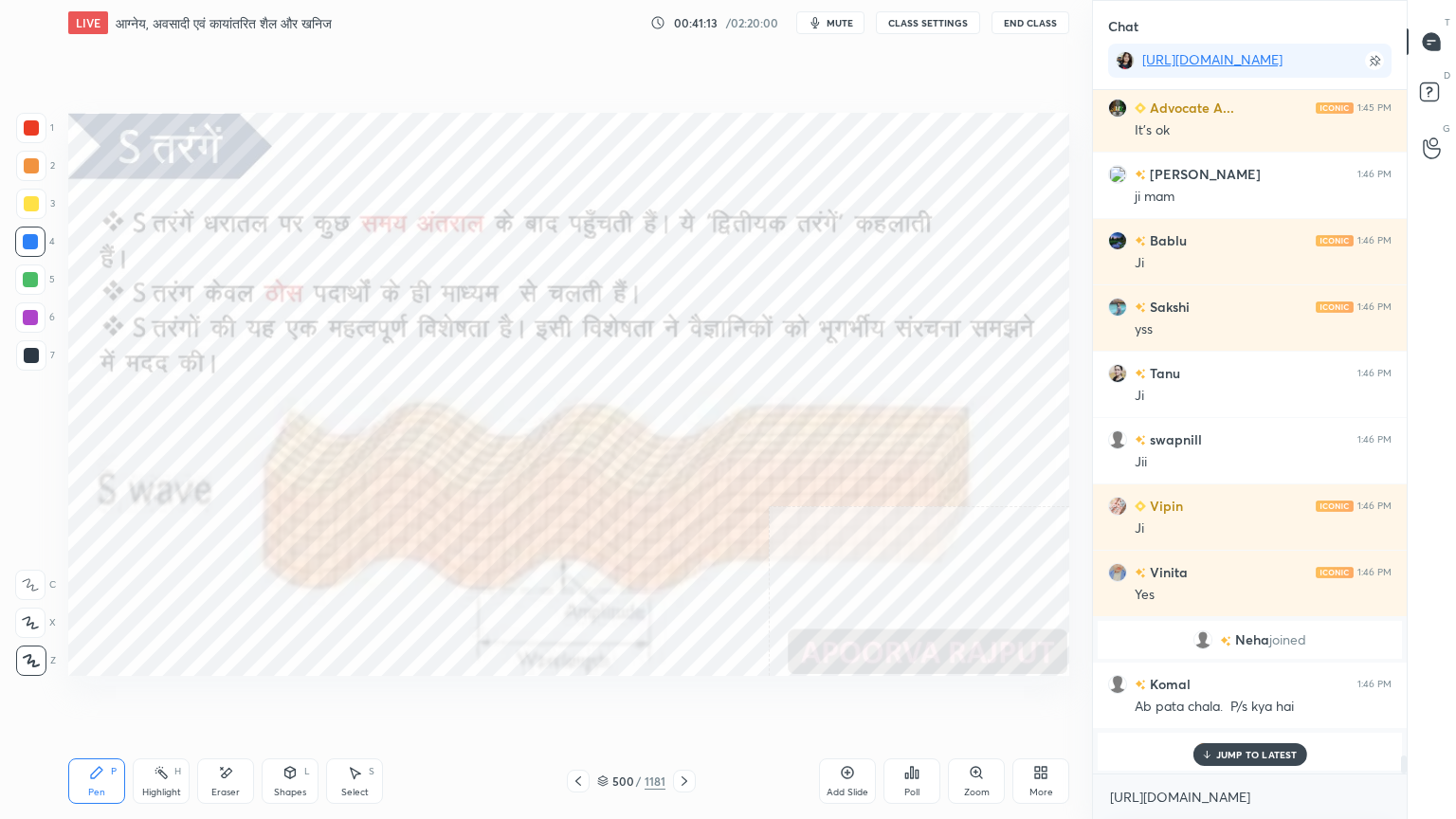 click on "JUMP TO LATEST" at bounding box center (1257, 755) 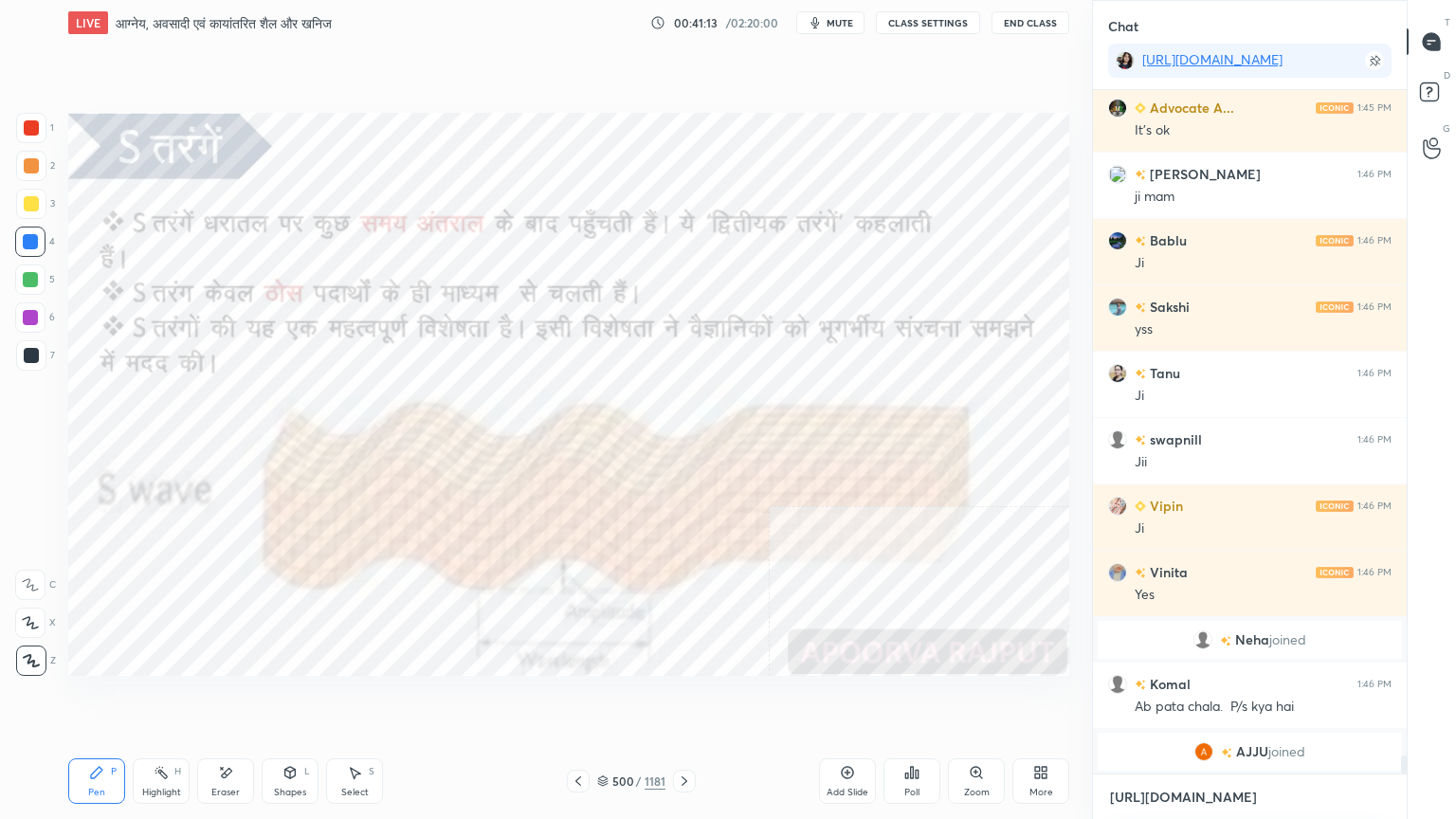 click on "[URL][DOMAIN_NAME]" at bounding box center [1249, 797] 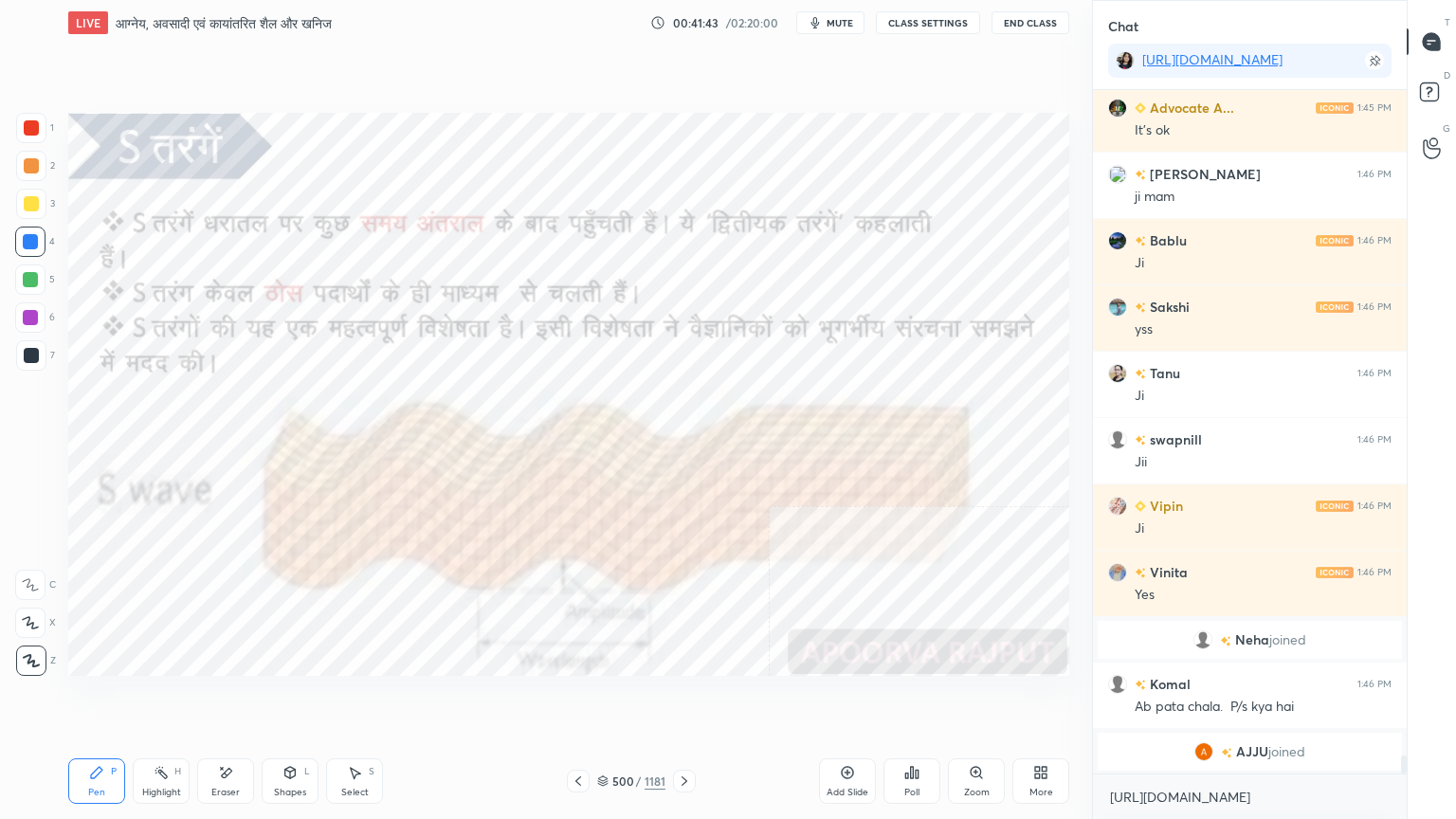 click 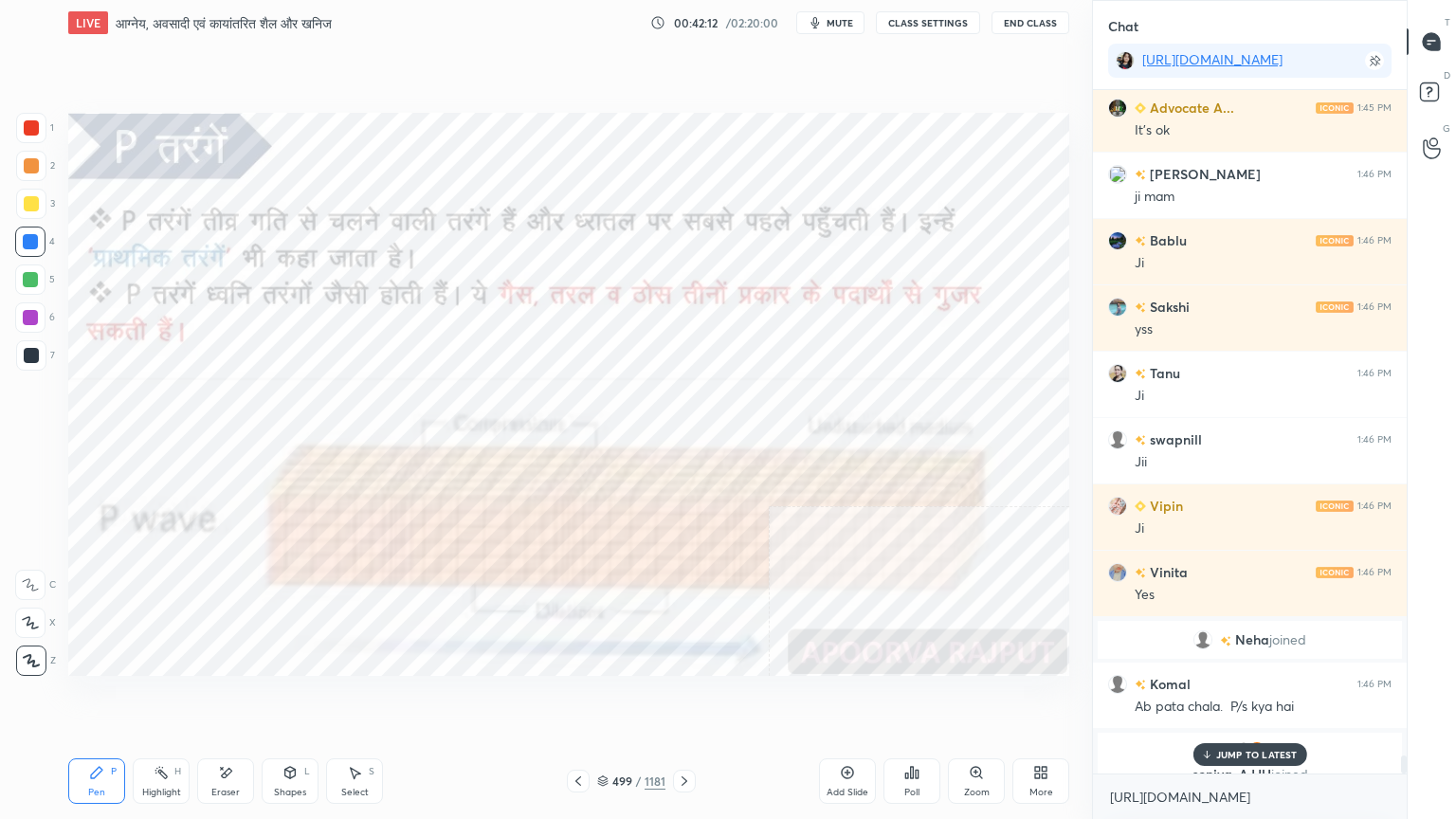 scroll, scrollTop: 24725, scrollLeft: 0, axis: vertical 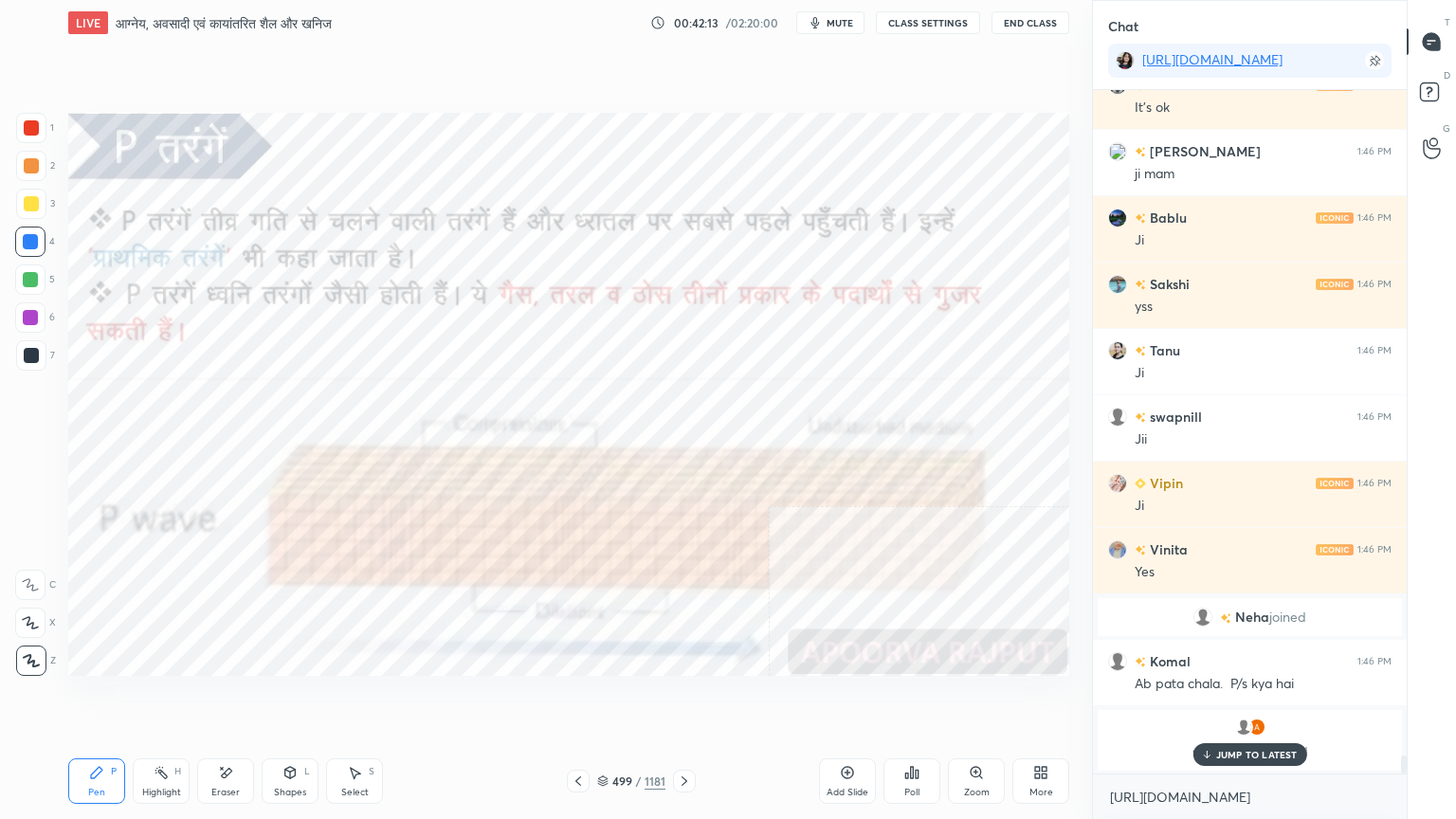 click on "JUMP TO LATEST" at bounding box center [1257, 755] 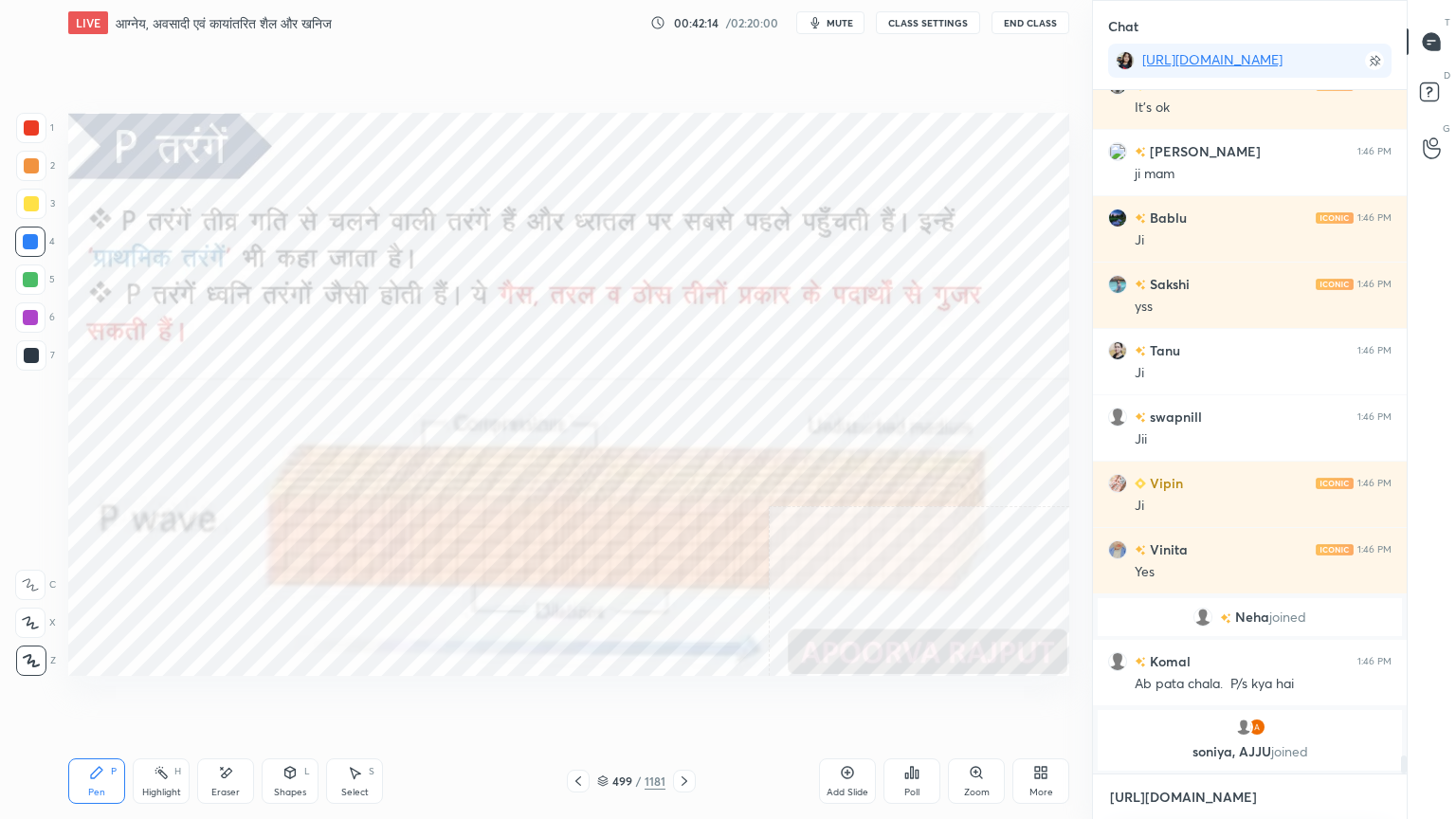 click on "[URL][DOMAIN_NAME]" at bounding box center [1249, 797] 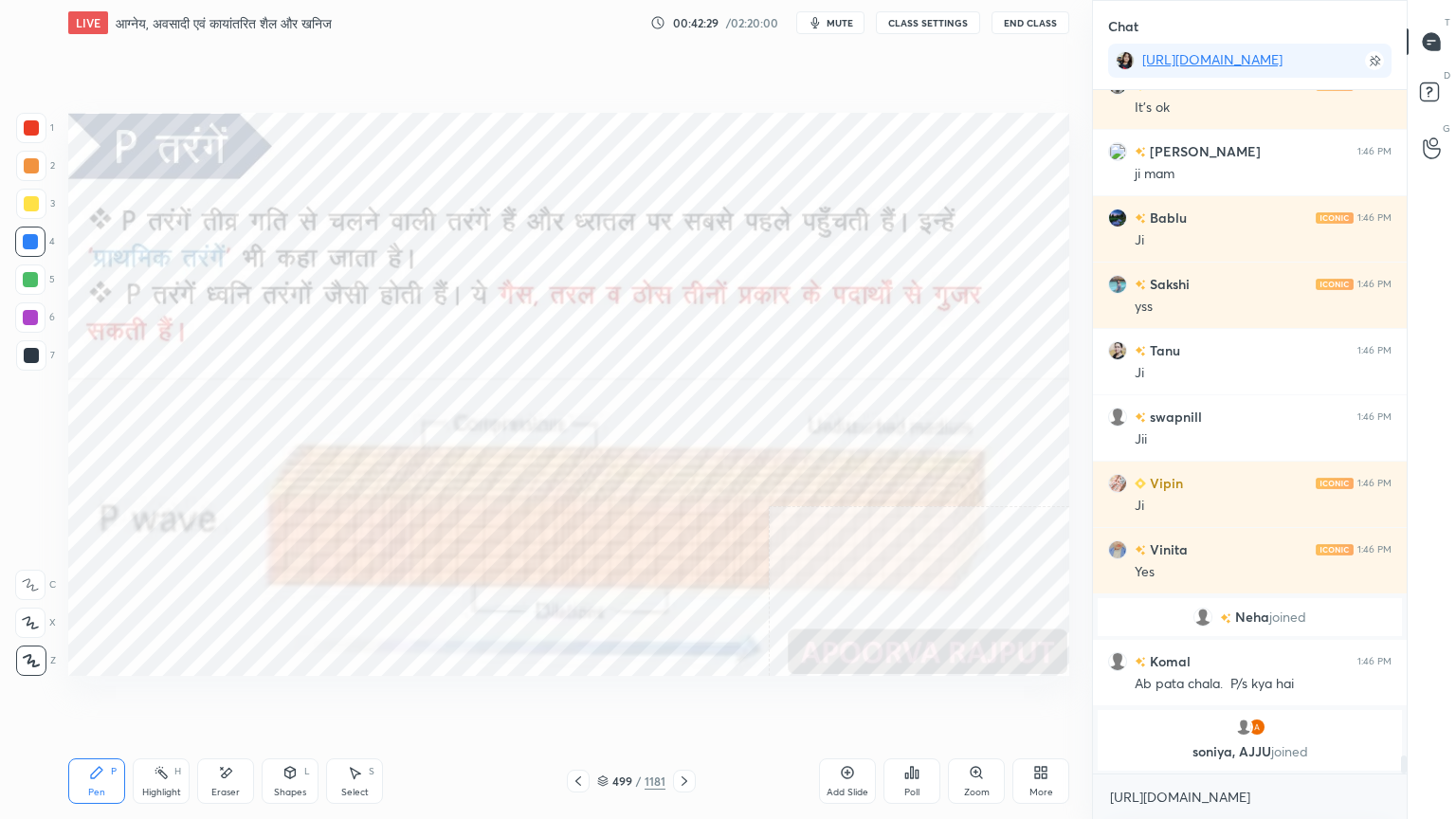 click 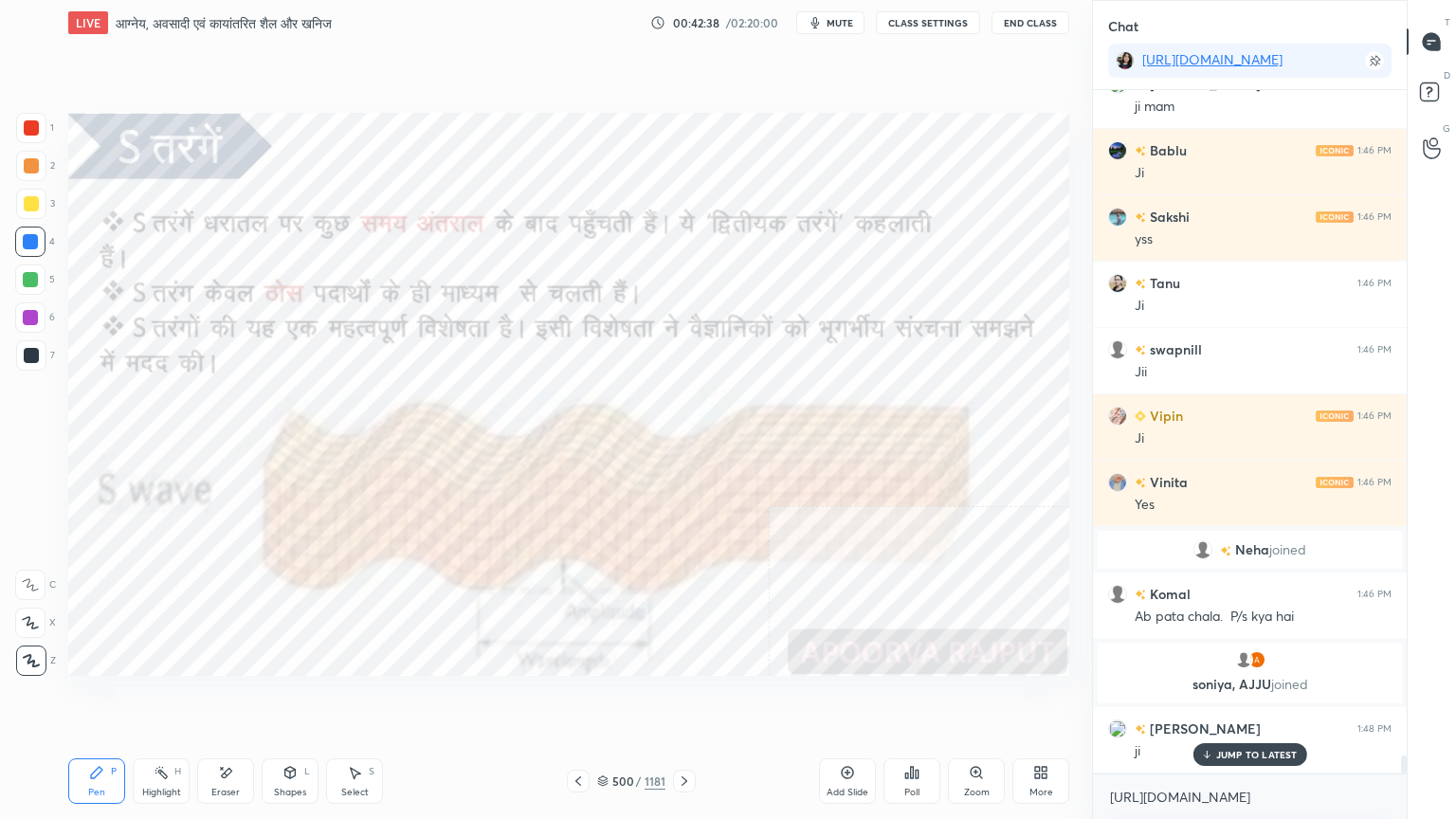 scroll, scrollTop: 24763, scrollLeft: 0, axis: vertical 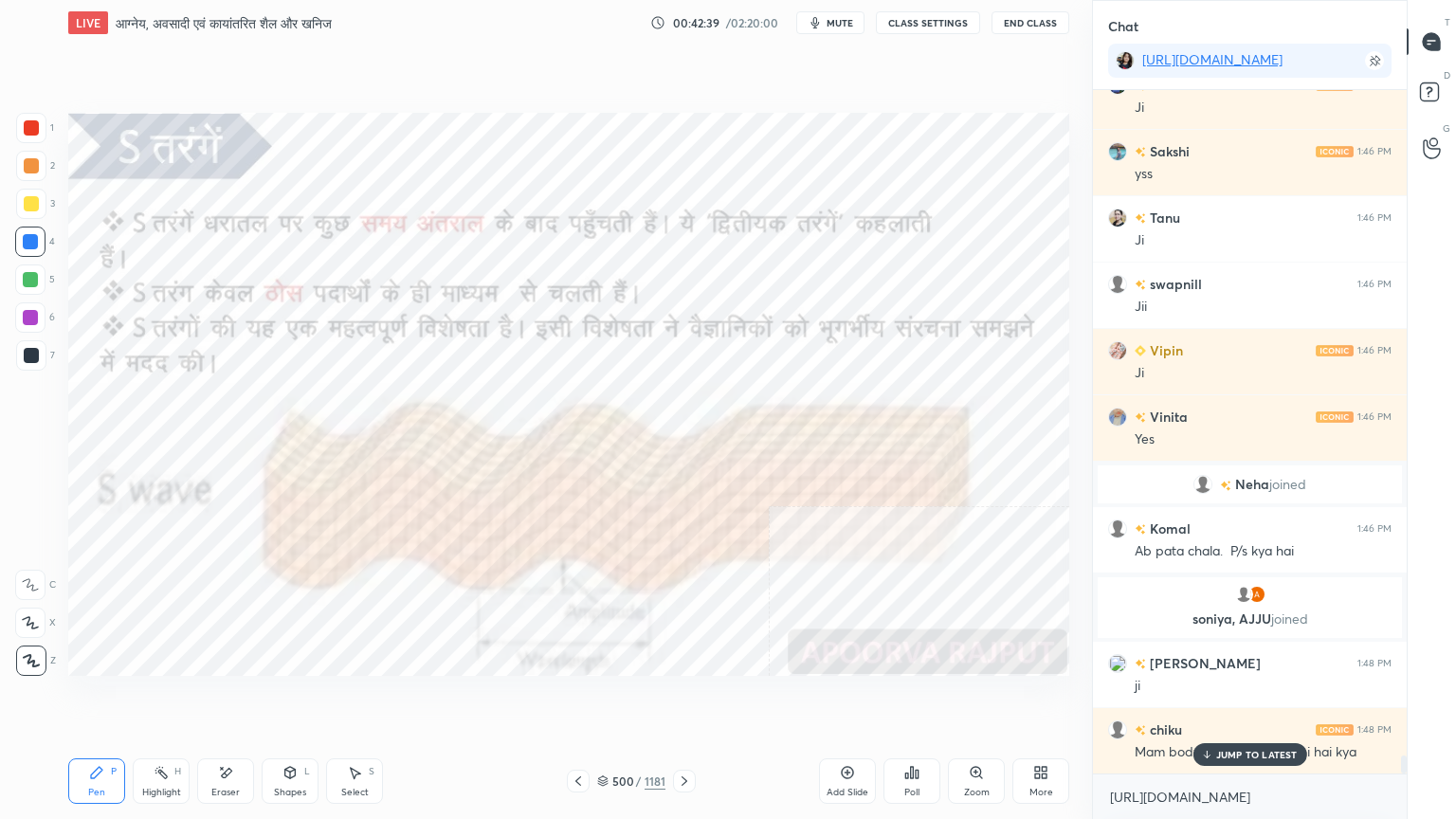 drag, startPoint x: 21, startPoint y: 249, endPoint x: 32, endPoint y: 250, distance: 11.045361 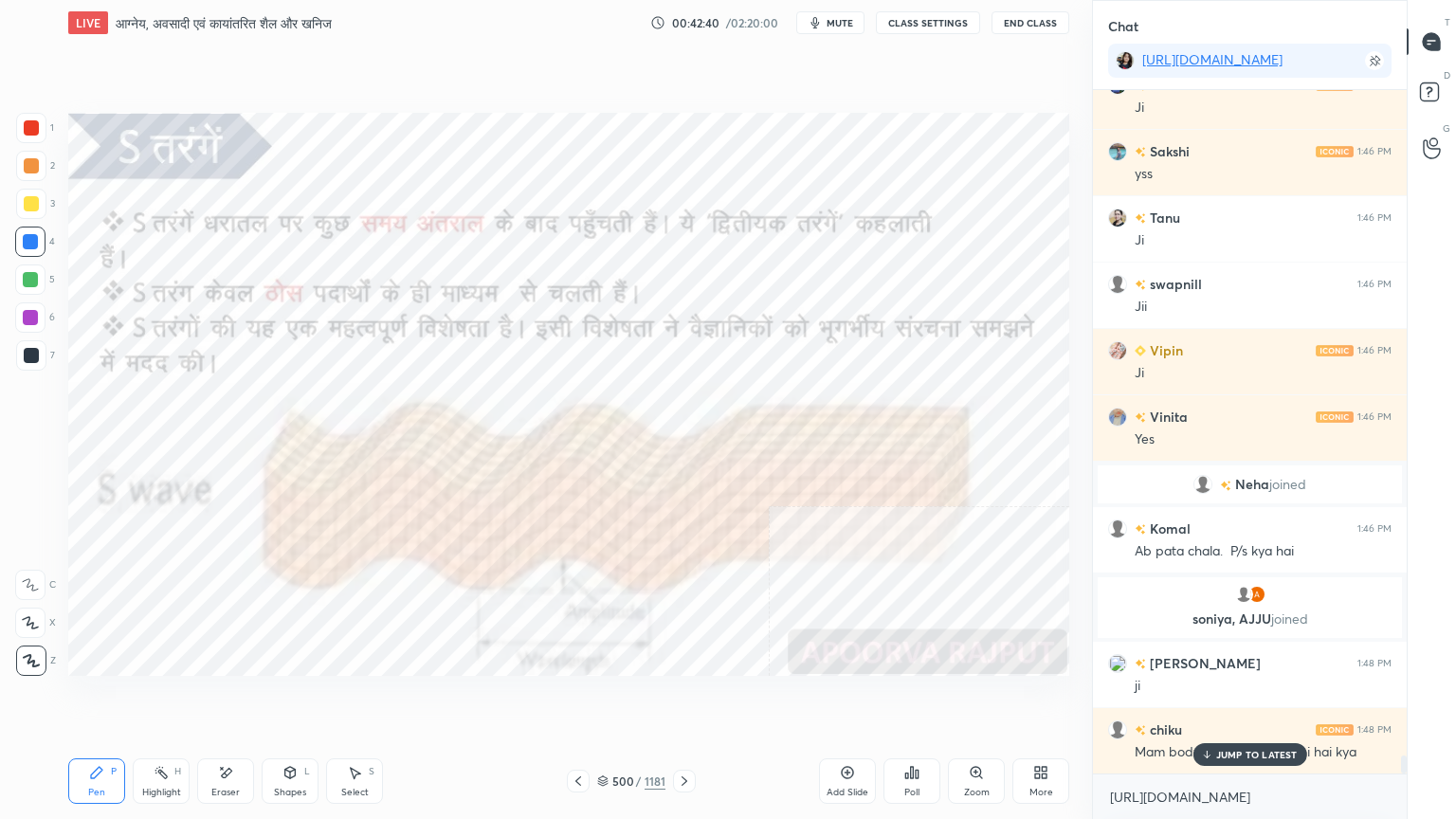 drag, startPoint x: 1255, startPoint y: 760, endPoint x: 1252, endPoint y: 795, distance: 35.12834 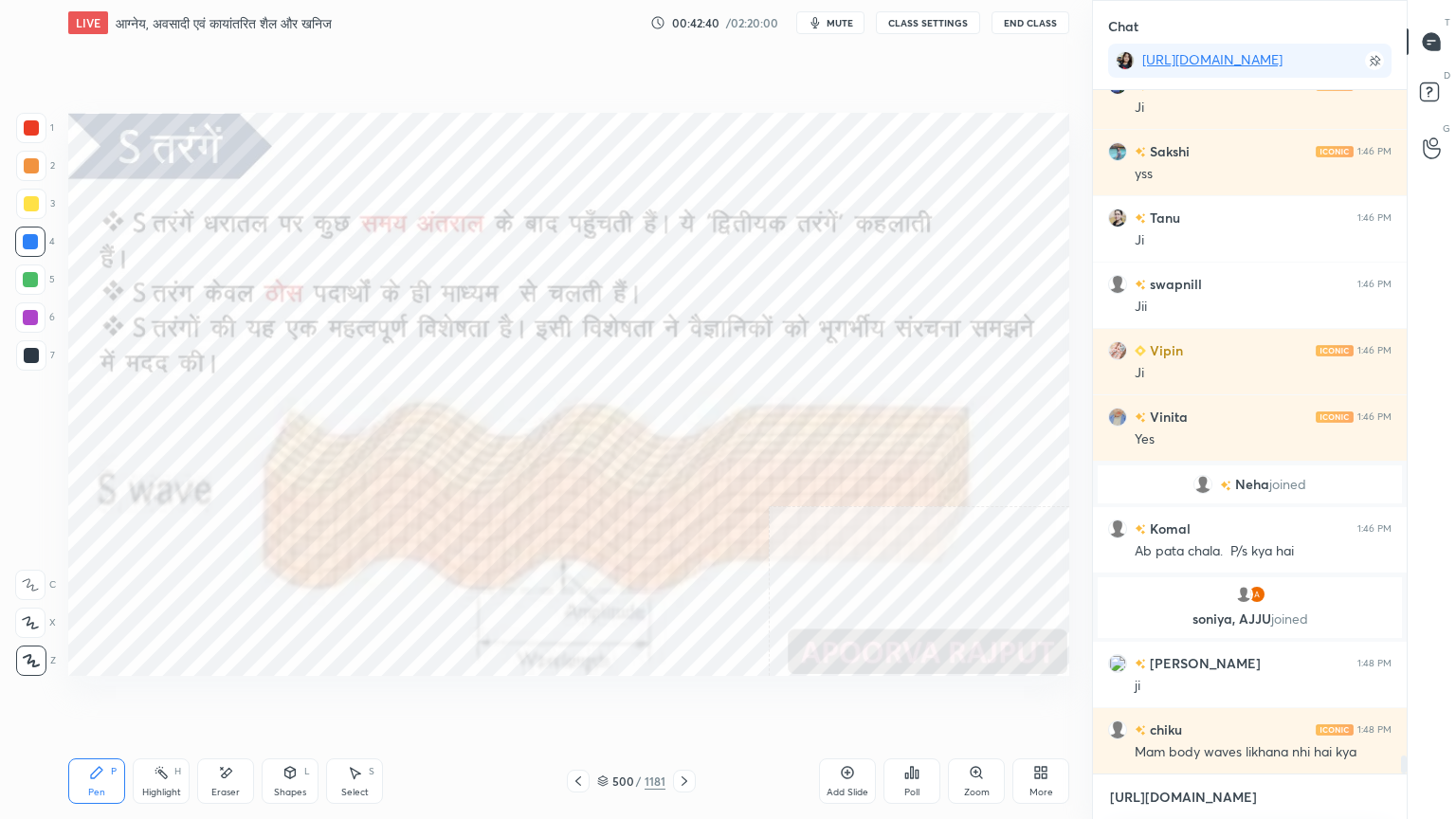 click on "[URL][DOMAIN_NAME]" at bounding box center (1249, 797) 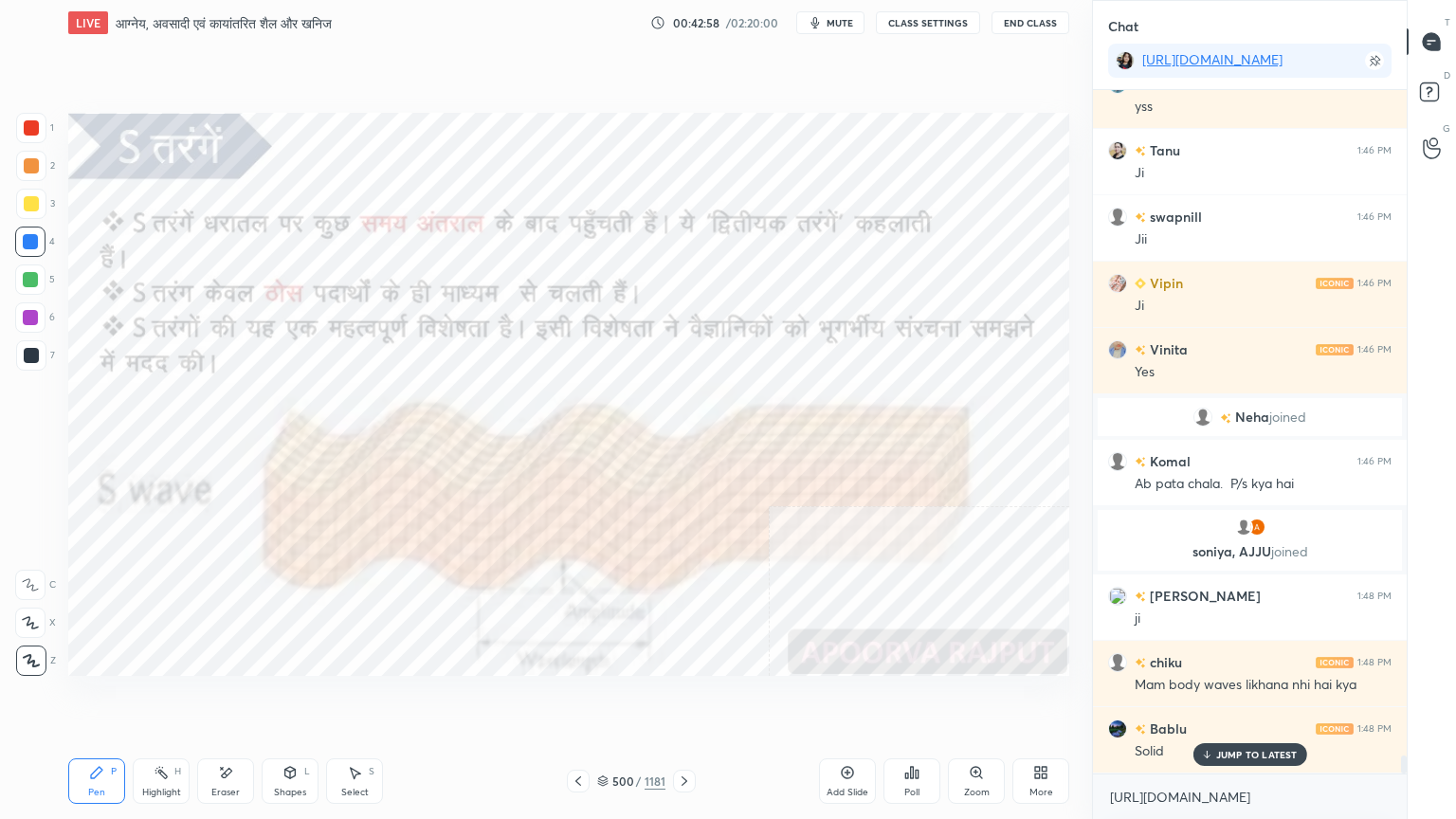 scroll, scrollTop: 24896, scrollLeft: 0, axis: vertical 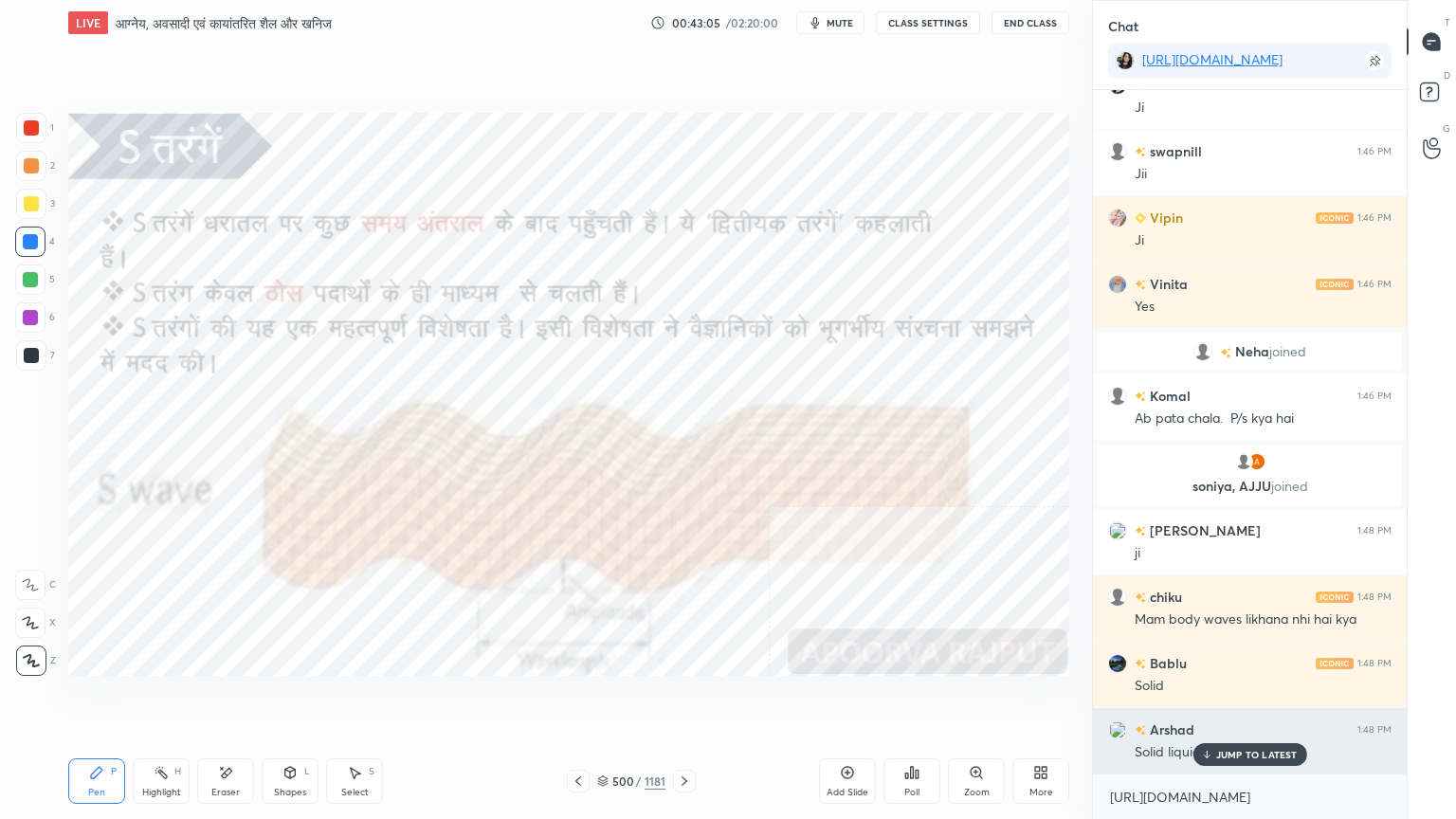 click on "JUMP TO LATEST" at bounding box center [1257, 755] 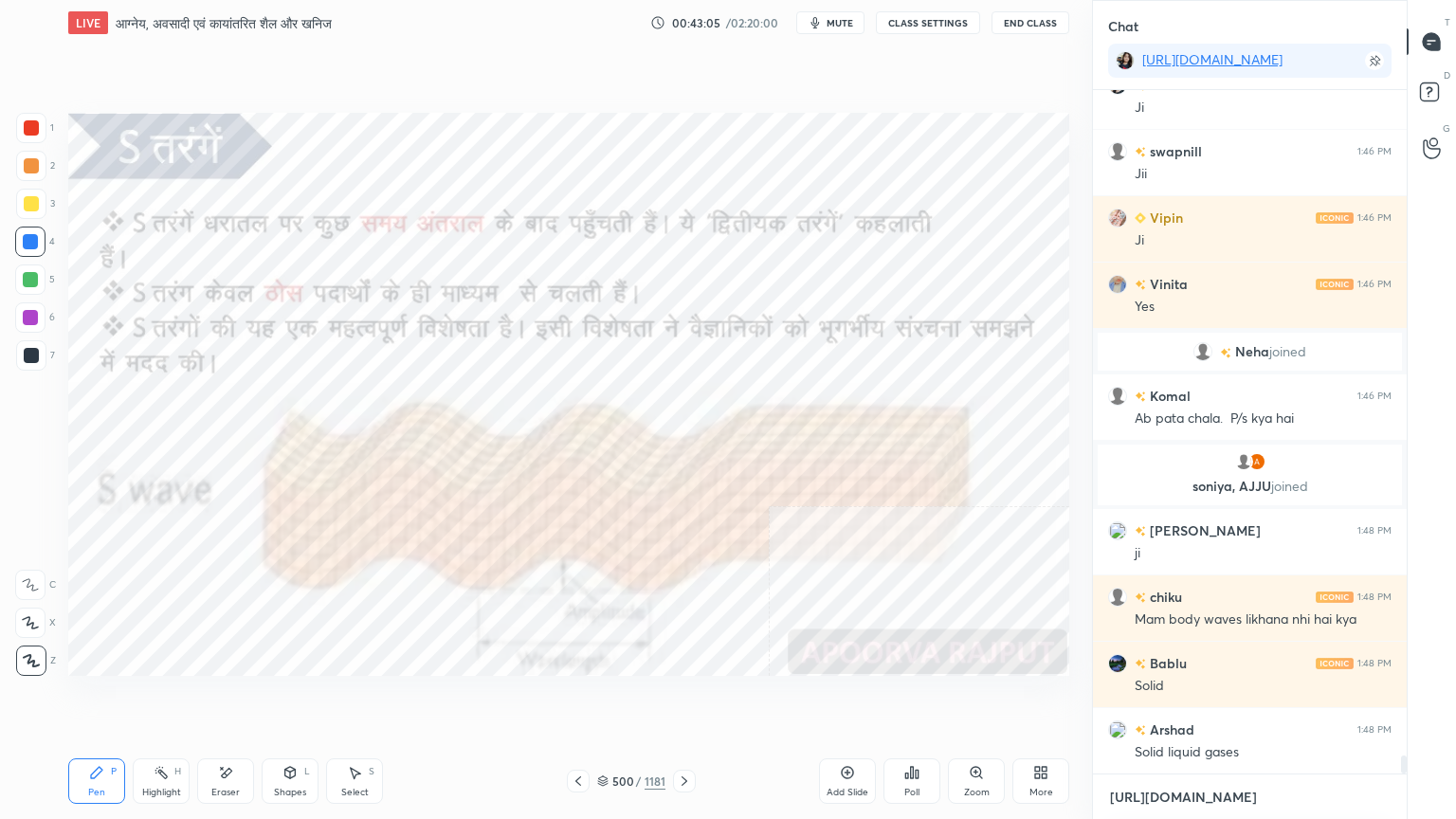 click on "[URL][DOMAIN_NAME]" at bounding box center [1249, 797] 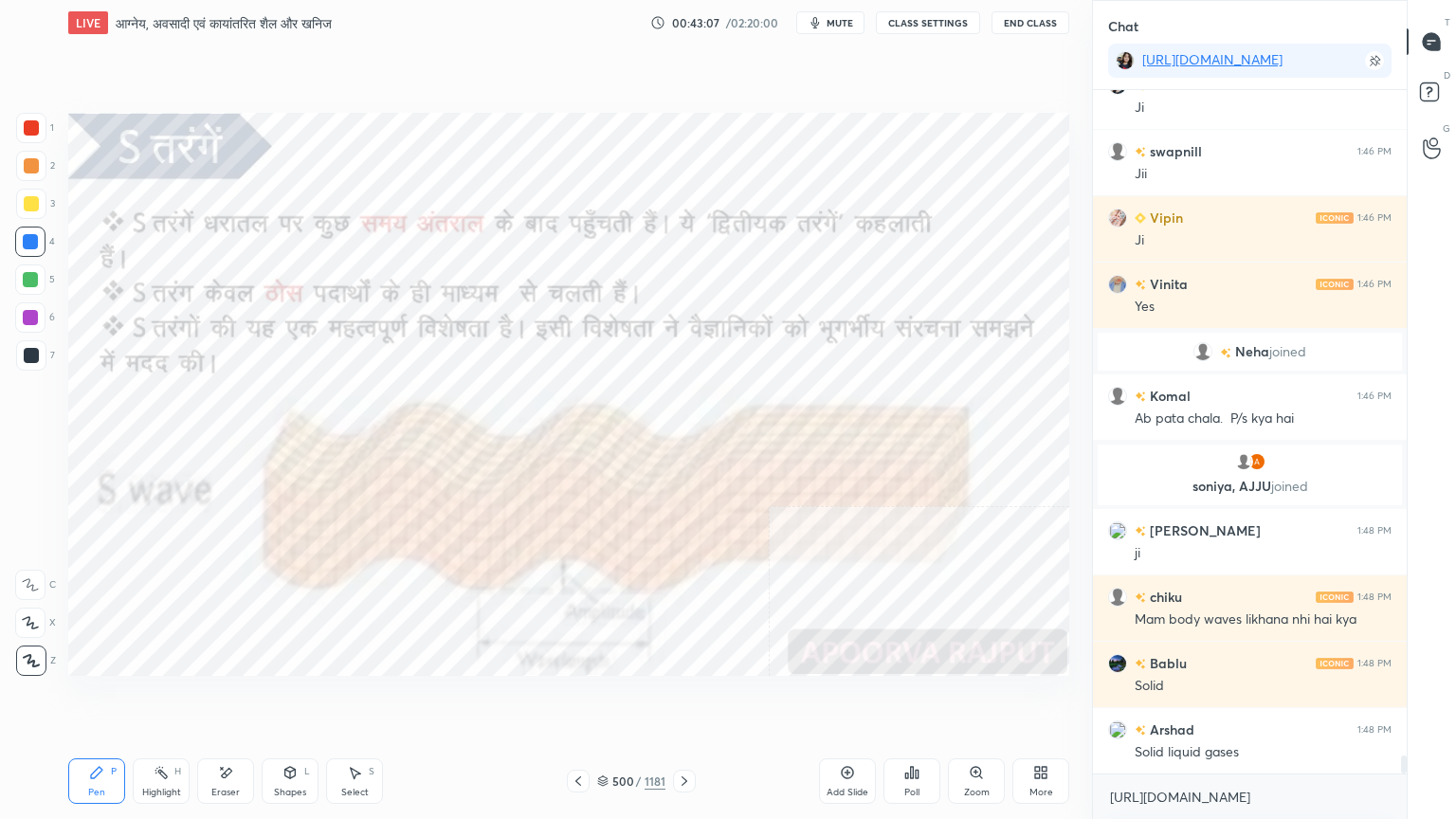click at bounding box center (30, 242) 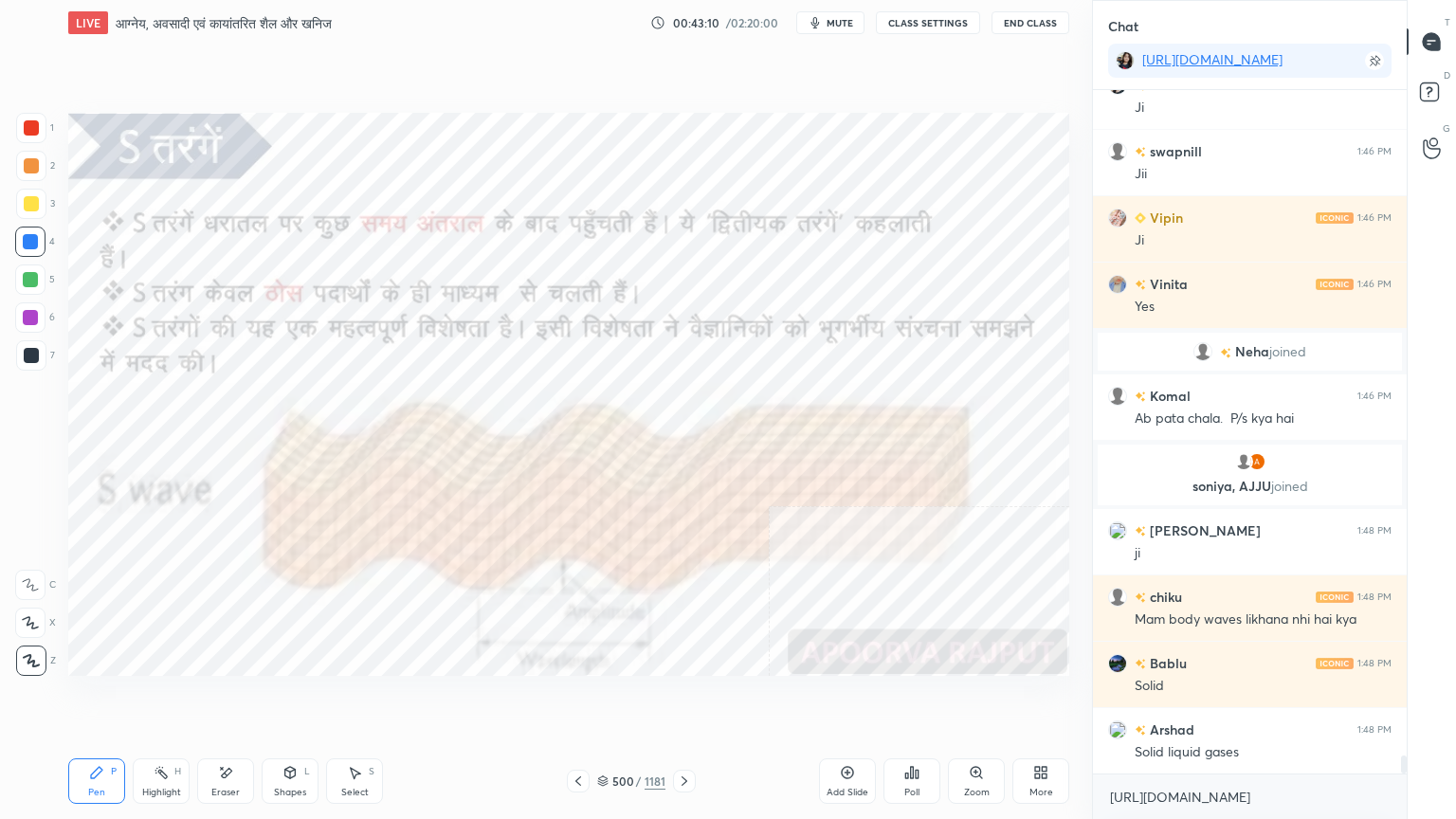 click on "Eraser" at bounding box center (226, 781) 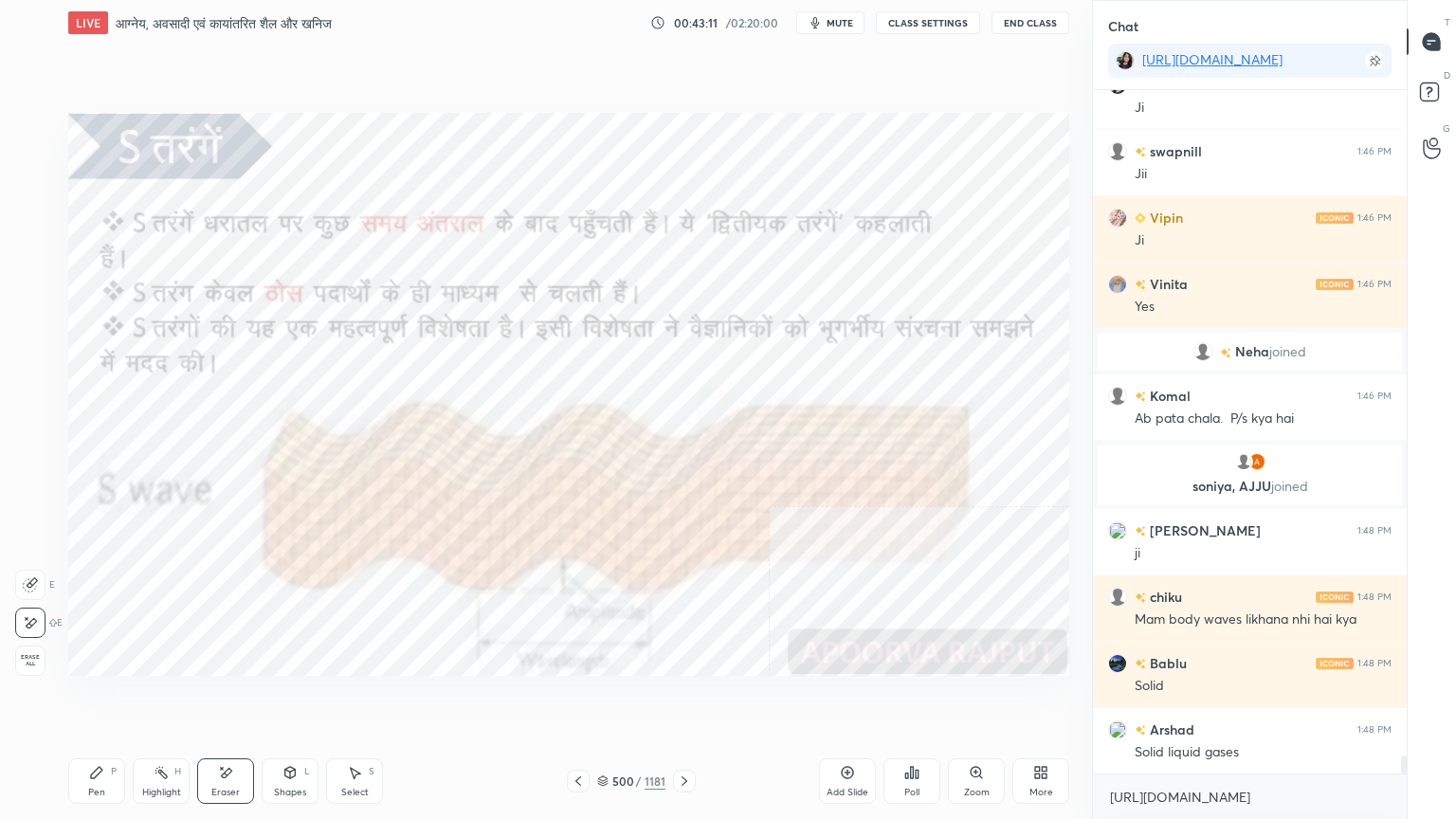 click 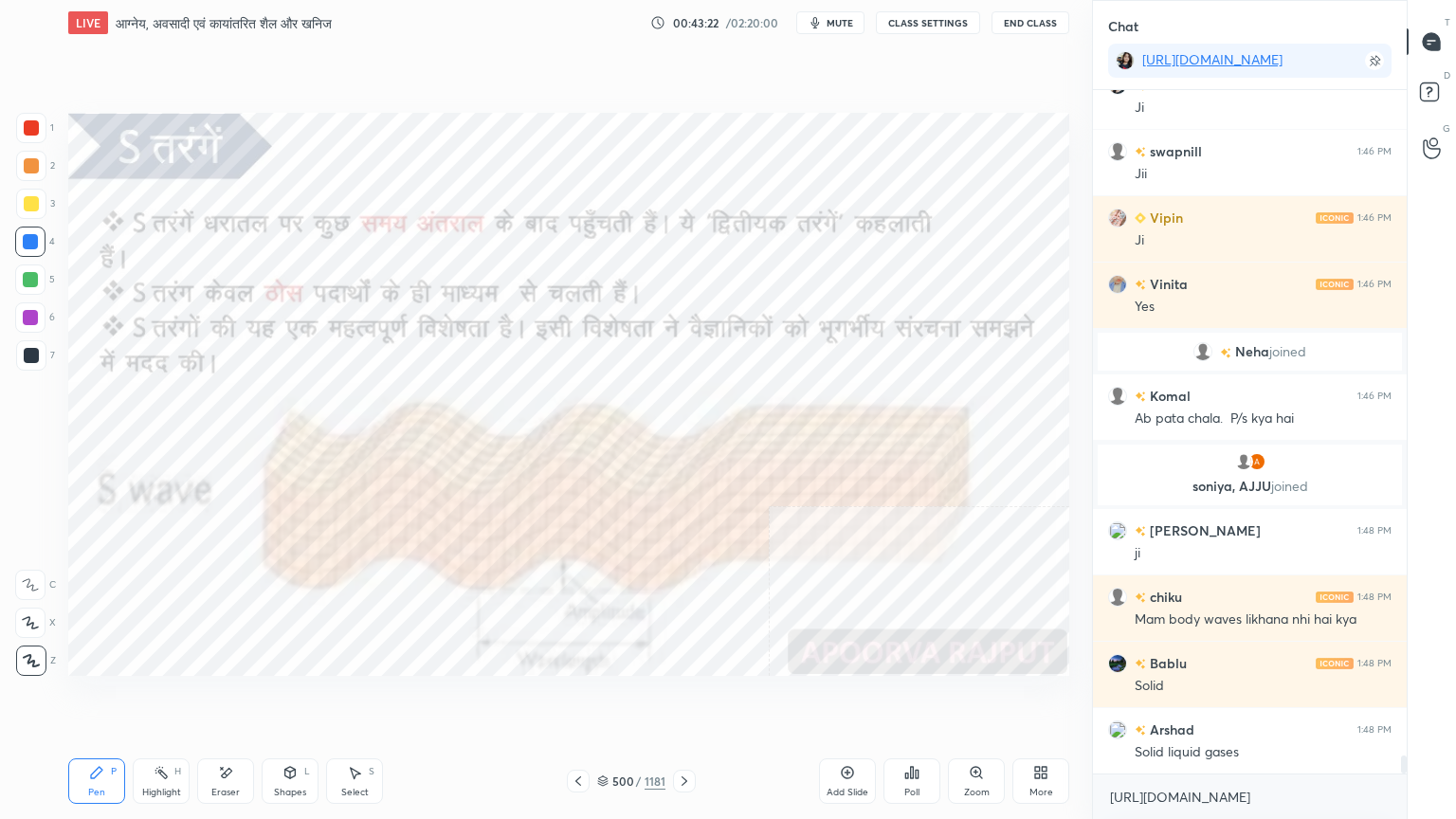 scroll, scrollTop: 24963, scrollLeft: 0, axis: vertical 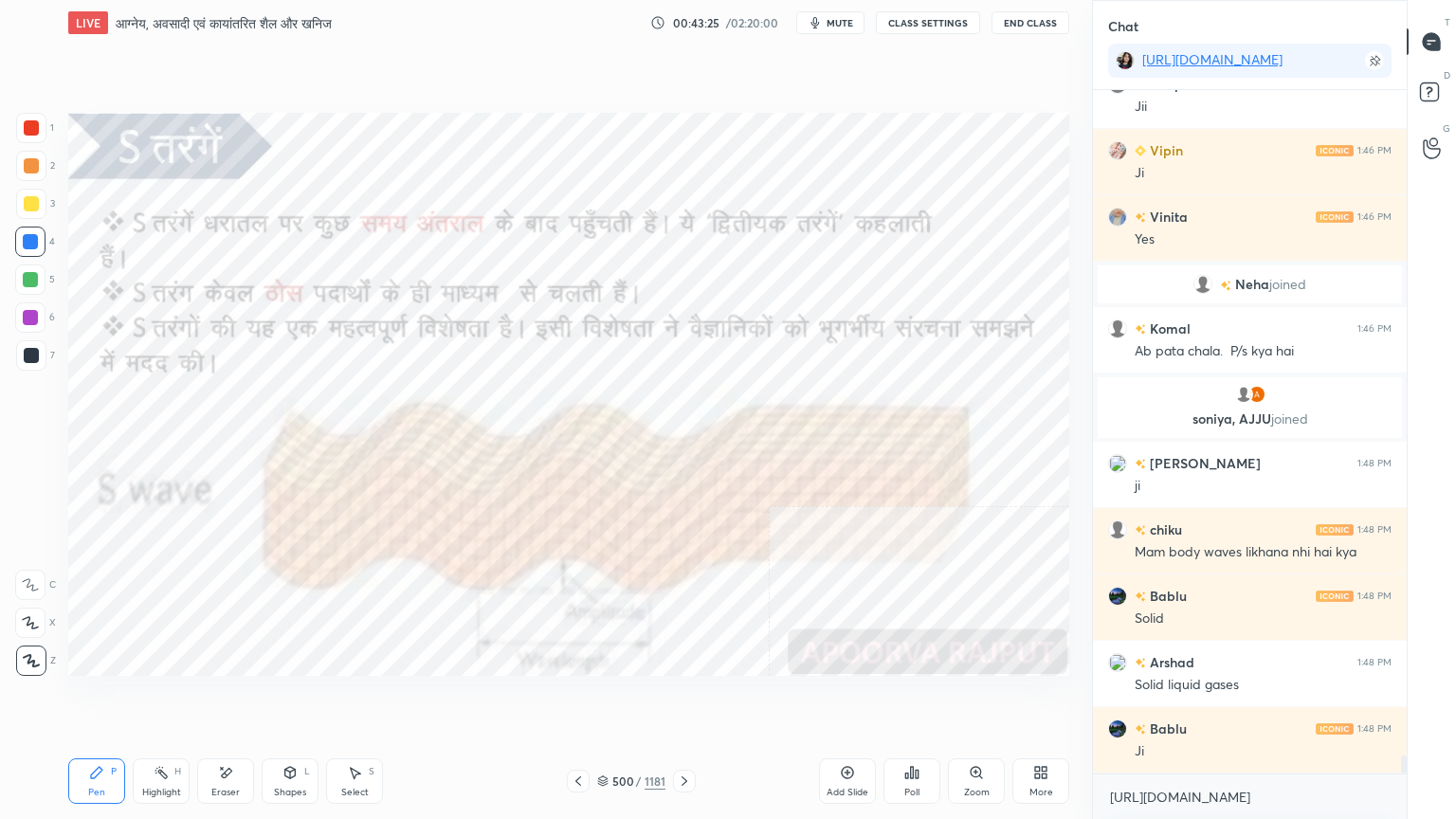 click 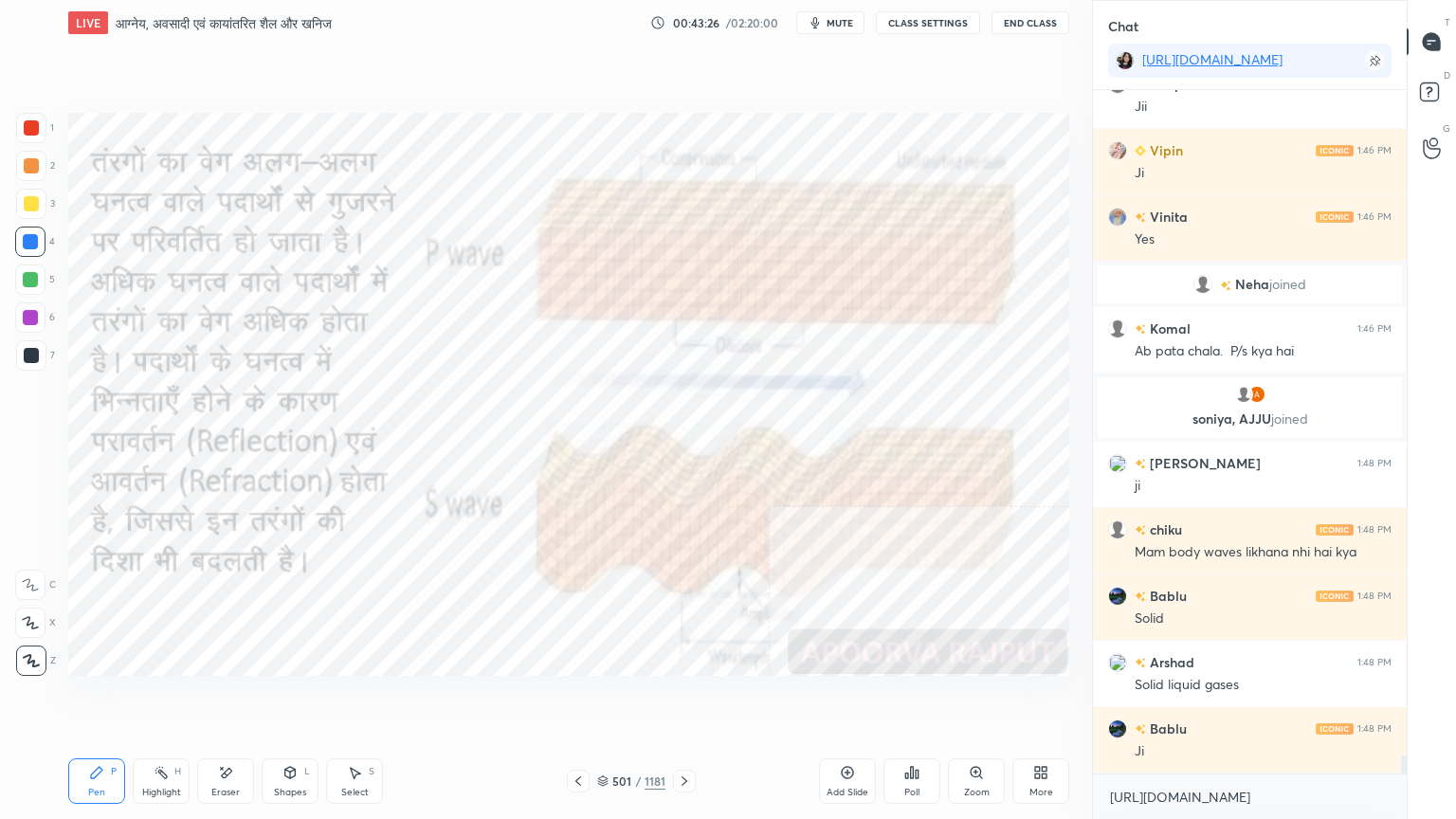 click 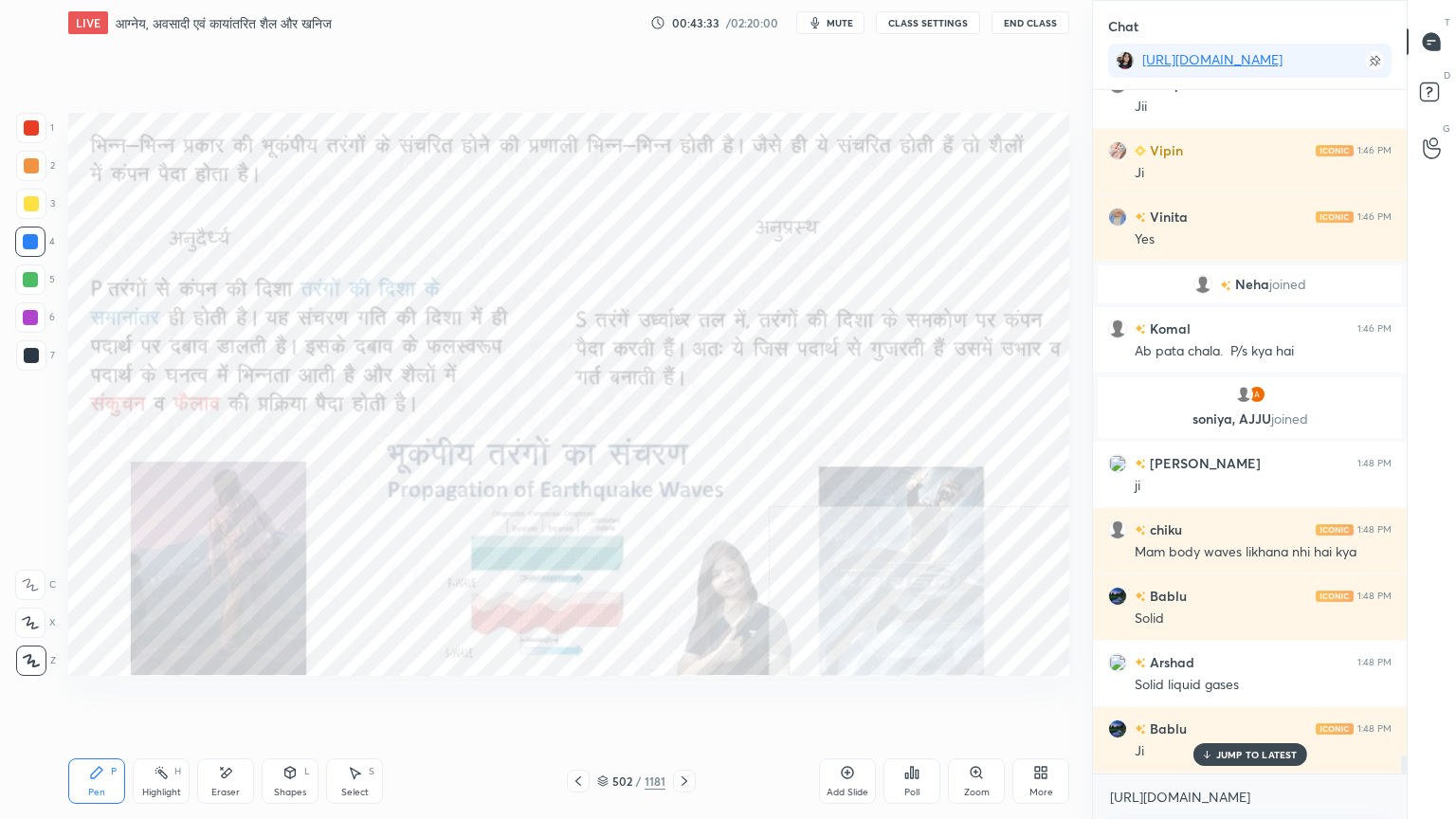 scroll, scrollTop: 25029, scrollLeft: 0, axis: vertical 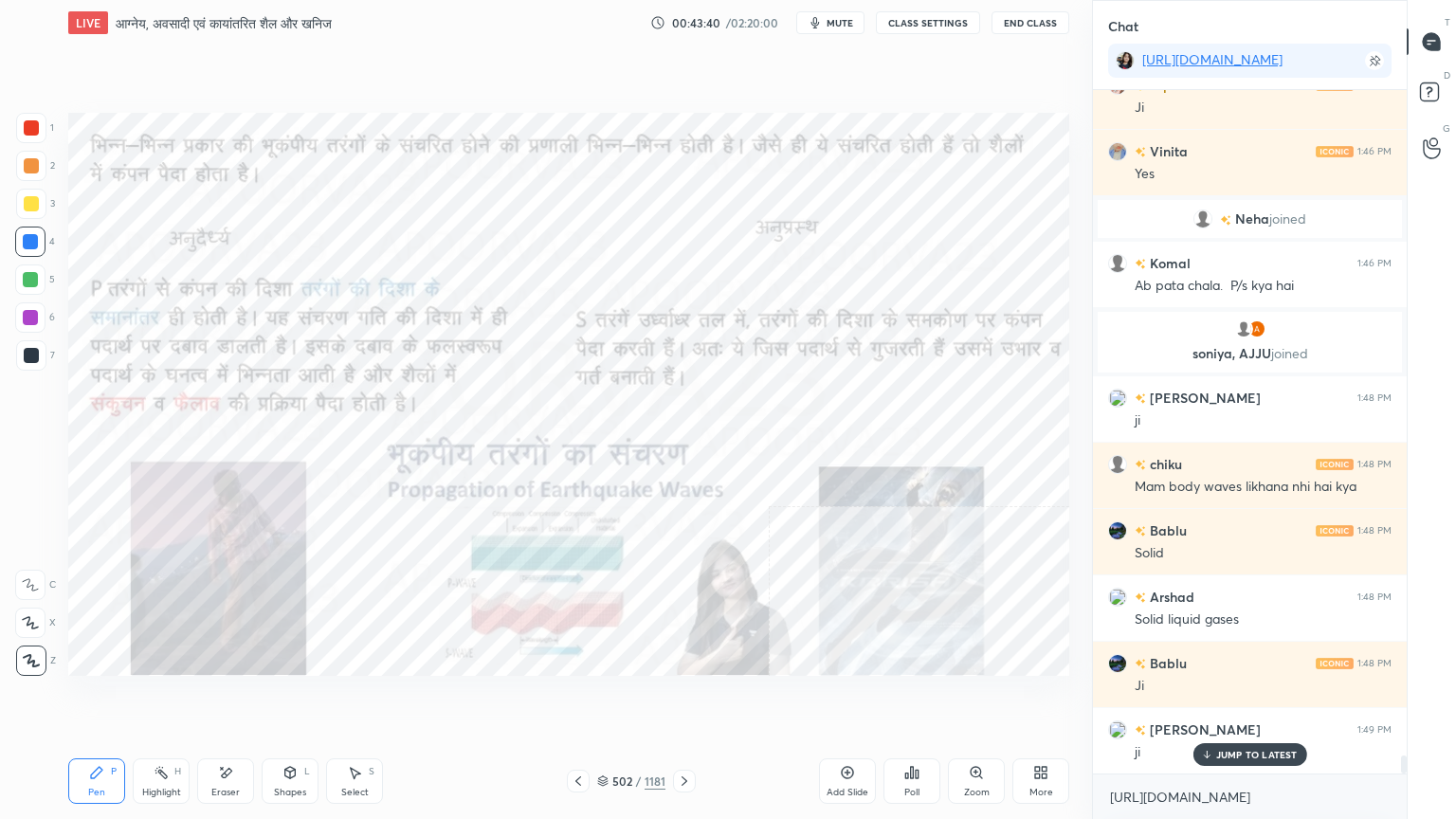click on "Eraser" at bounding box center (226, 781) 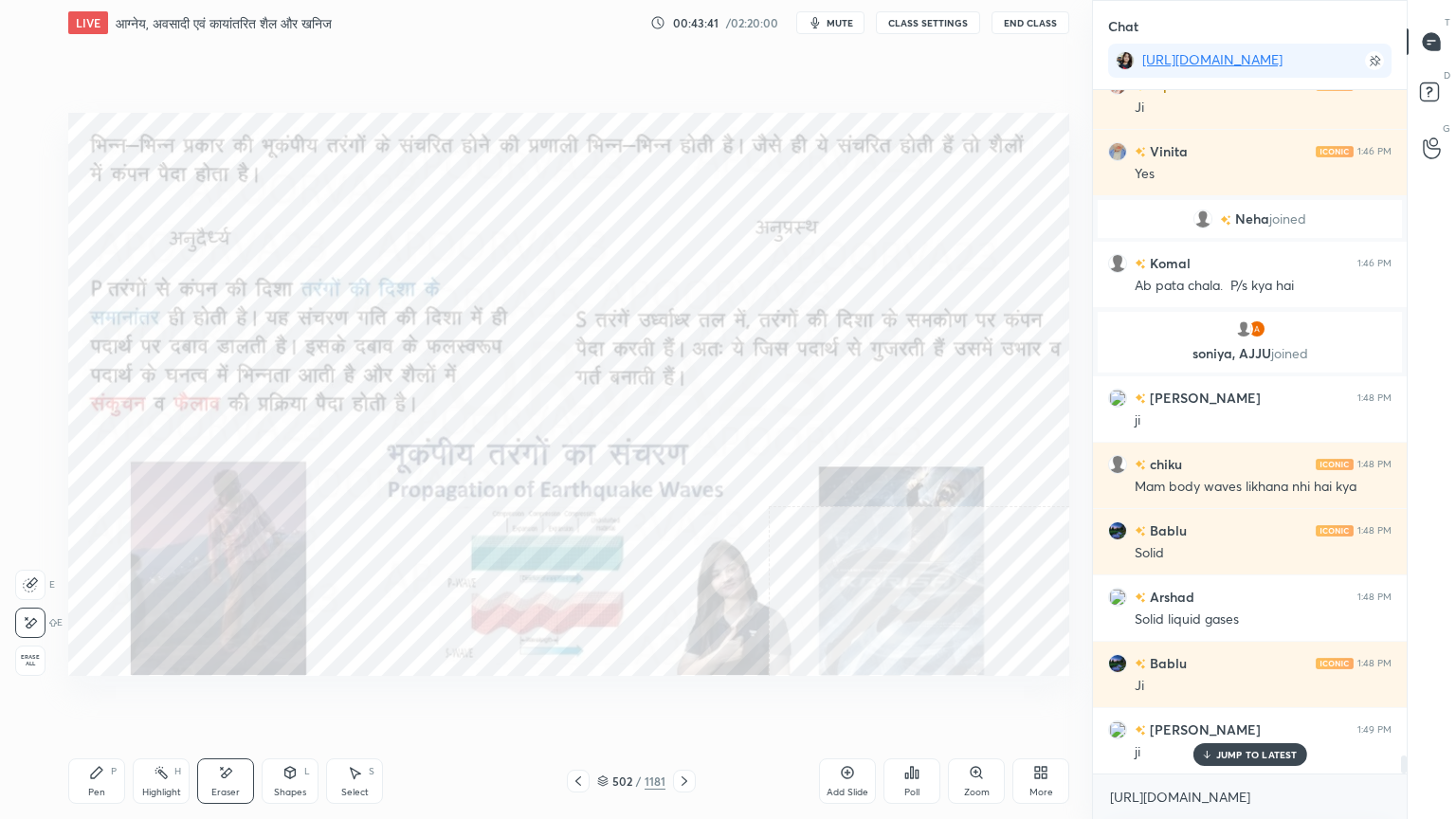 click on "Erase all" at bounding box center (30, 661) 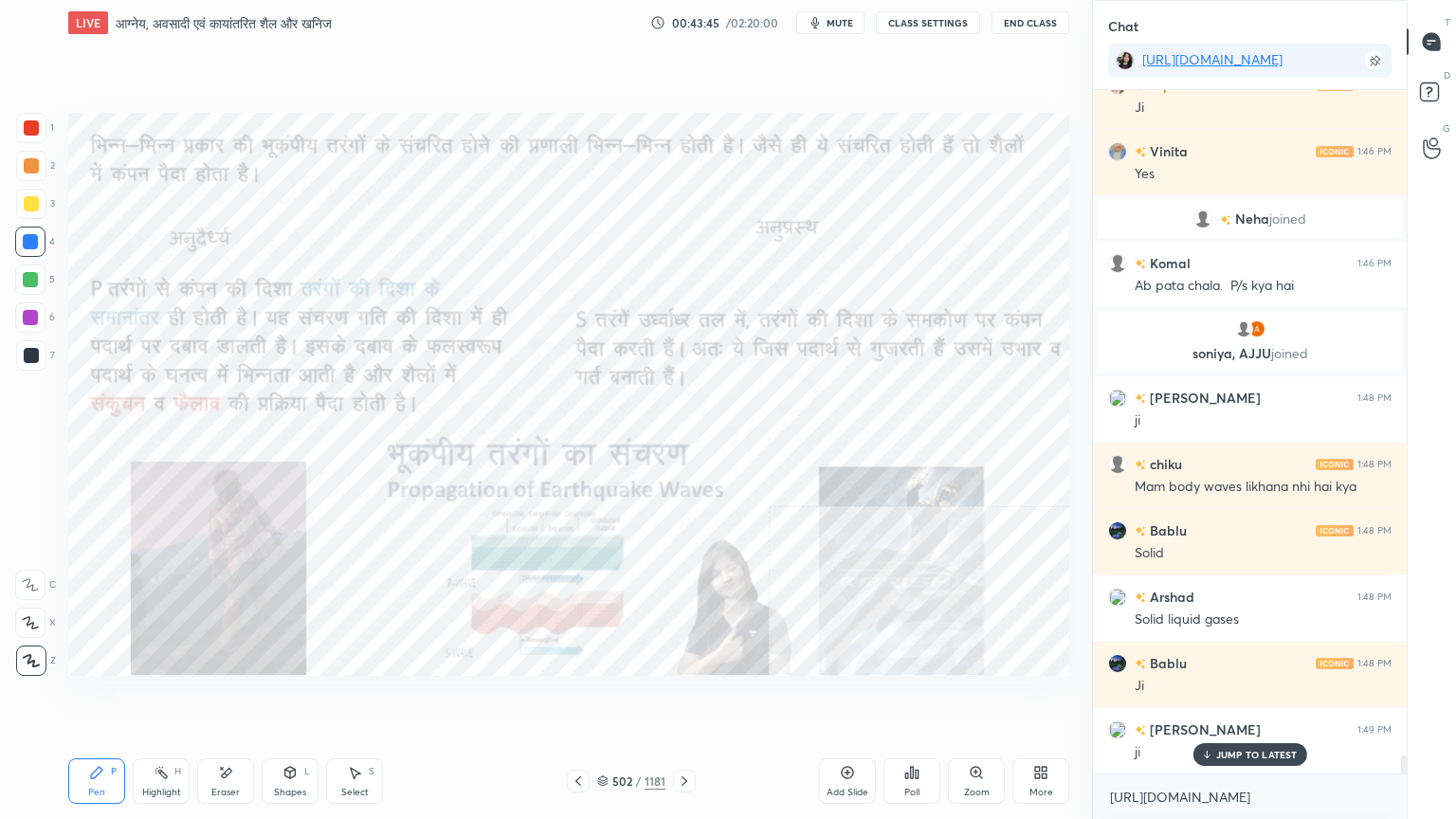 click 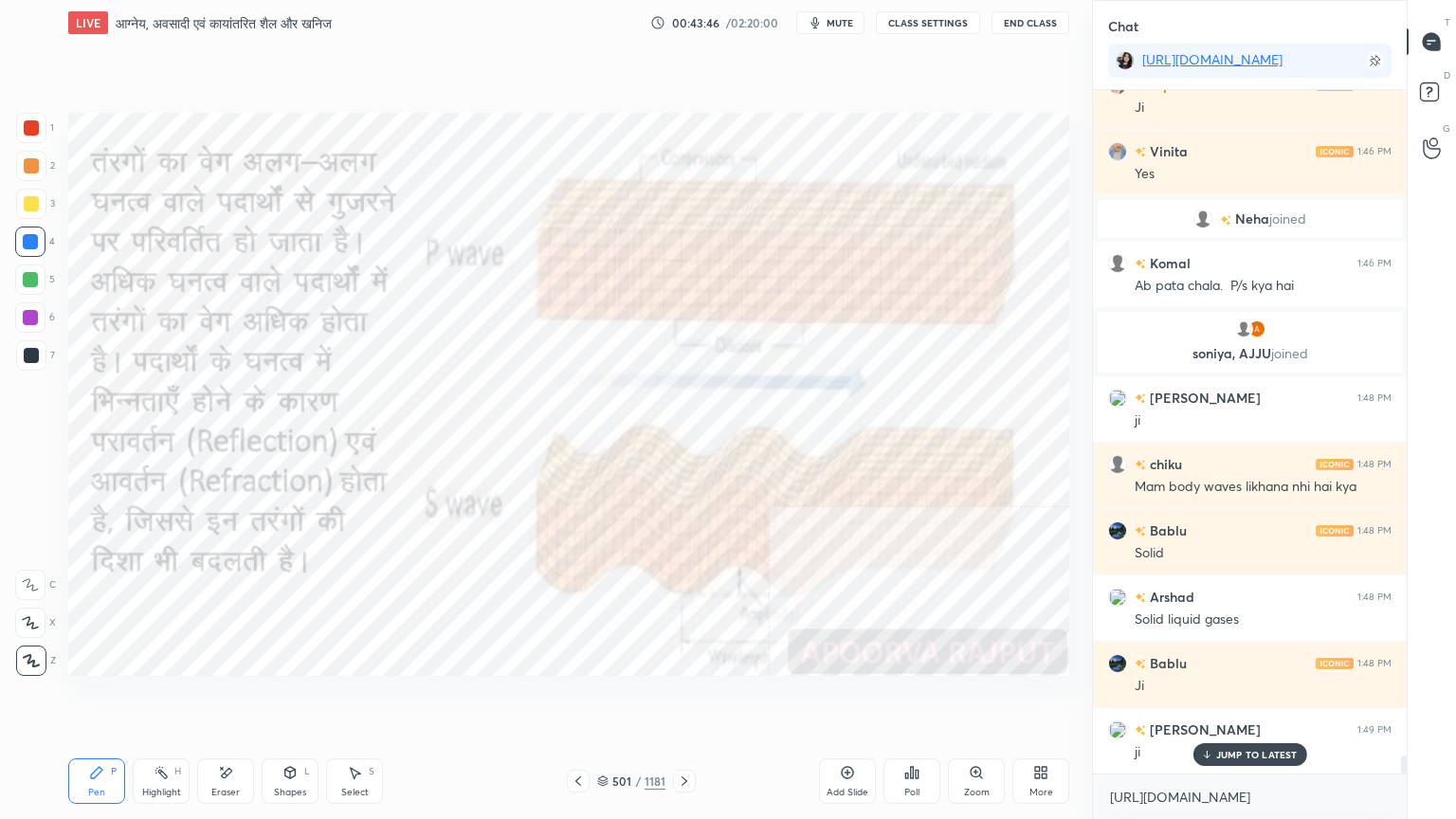 click 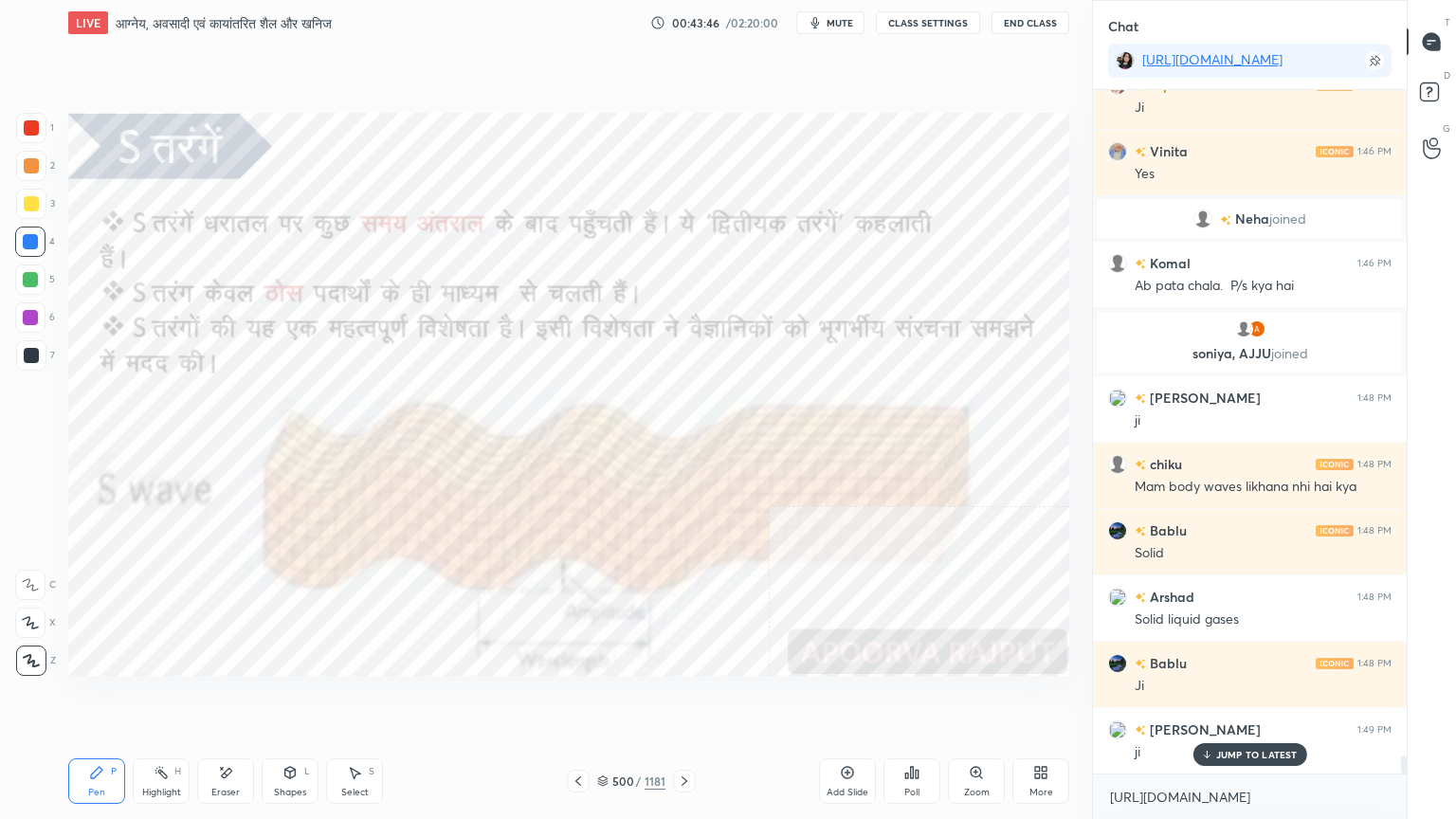 click 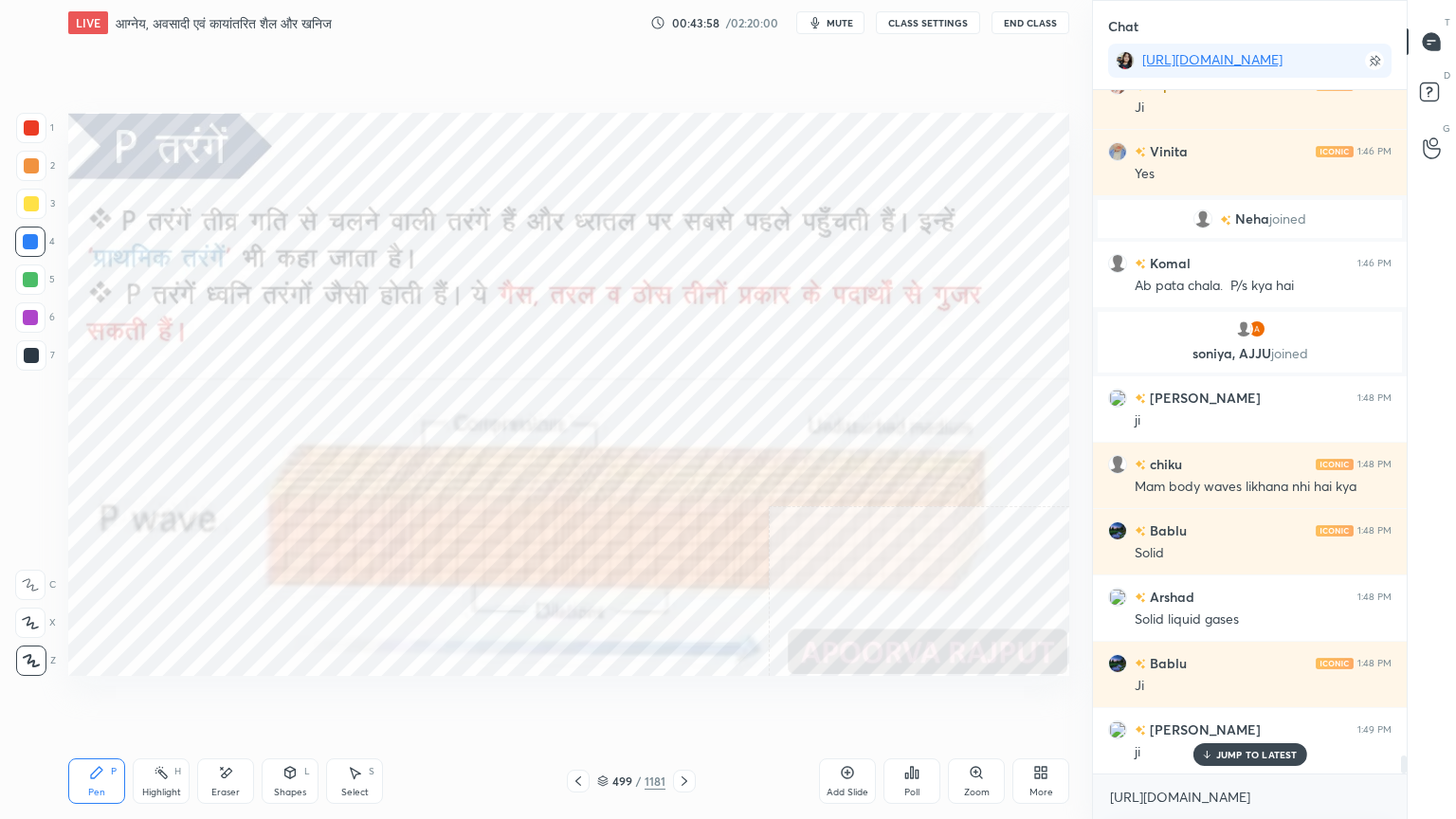 click 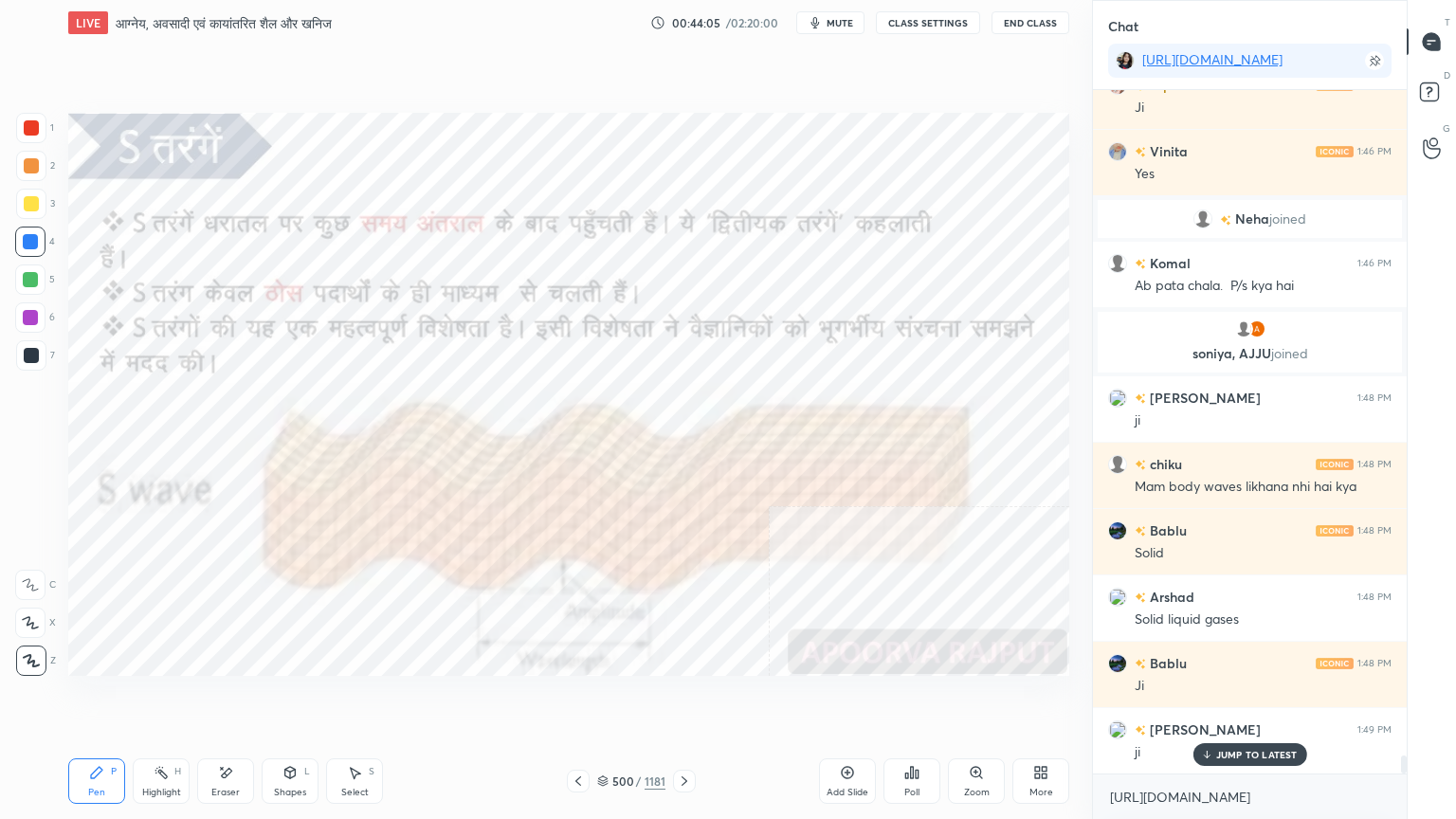click 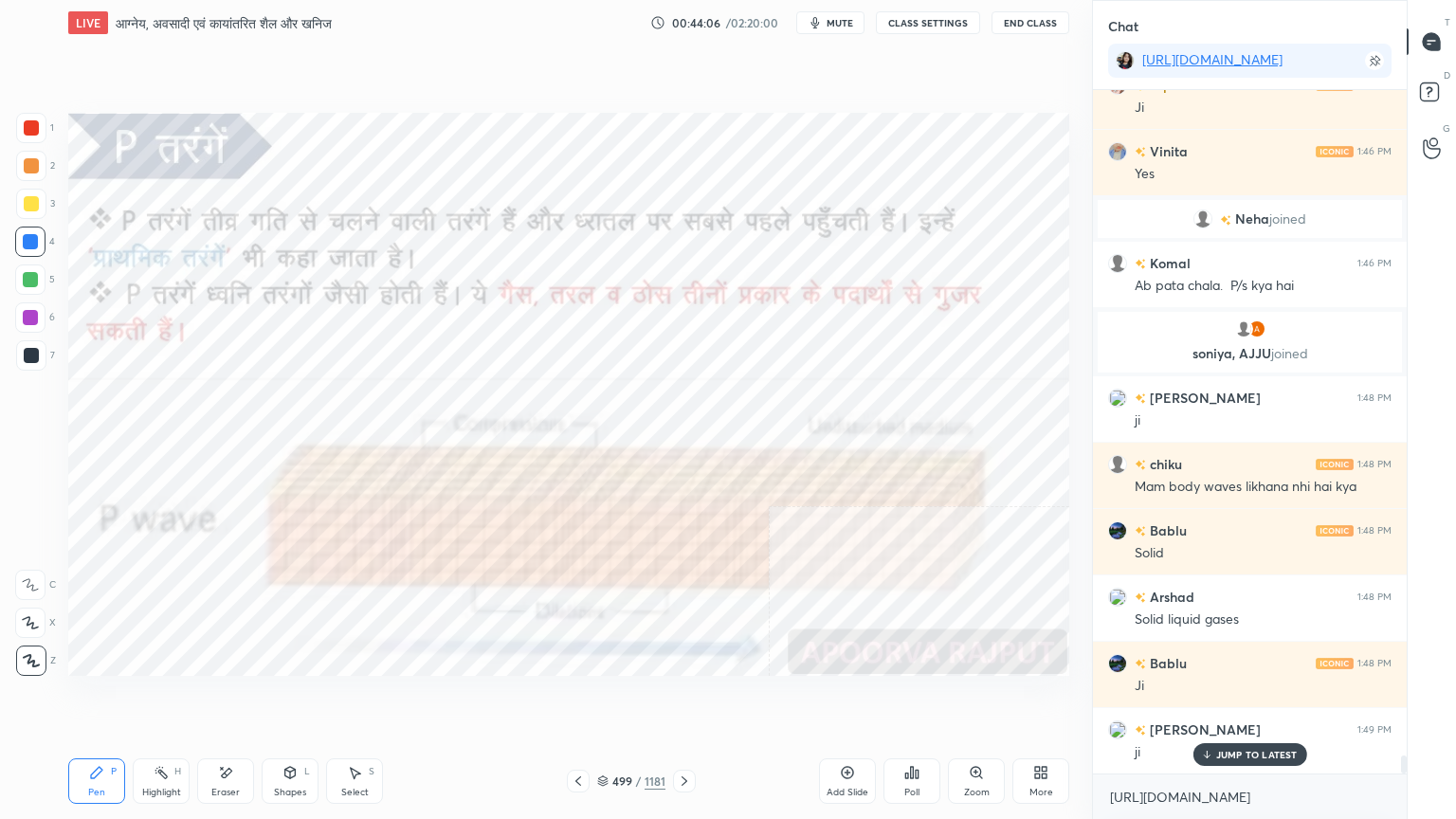 click 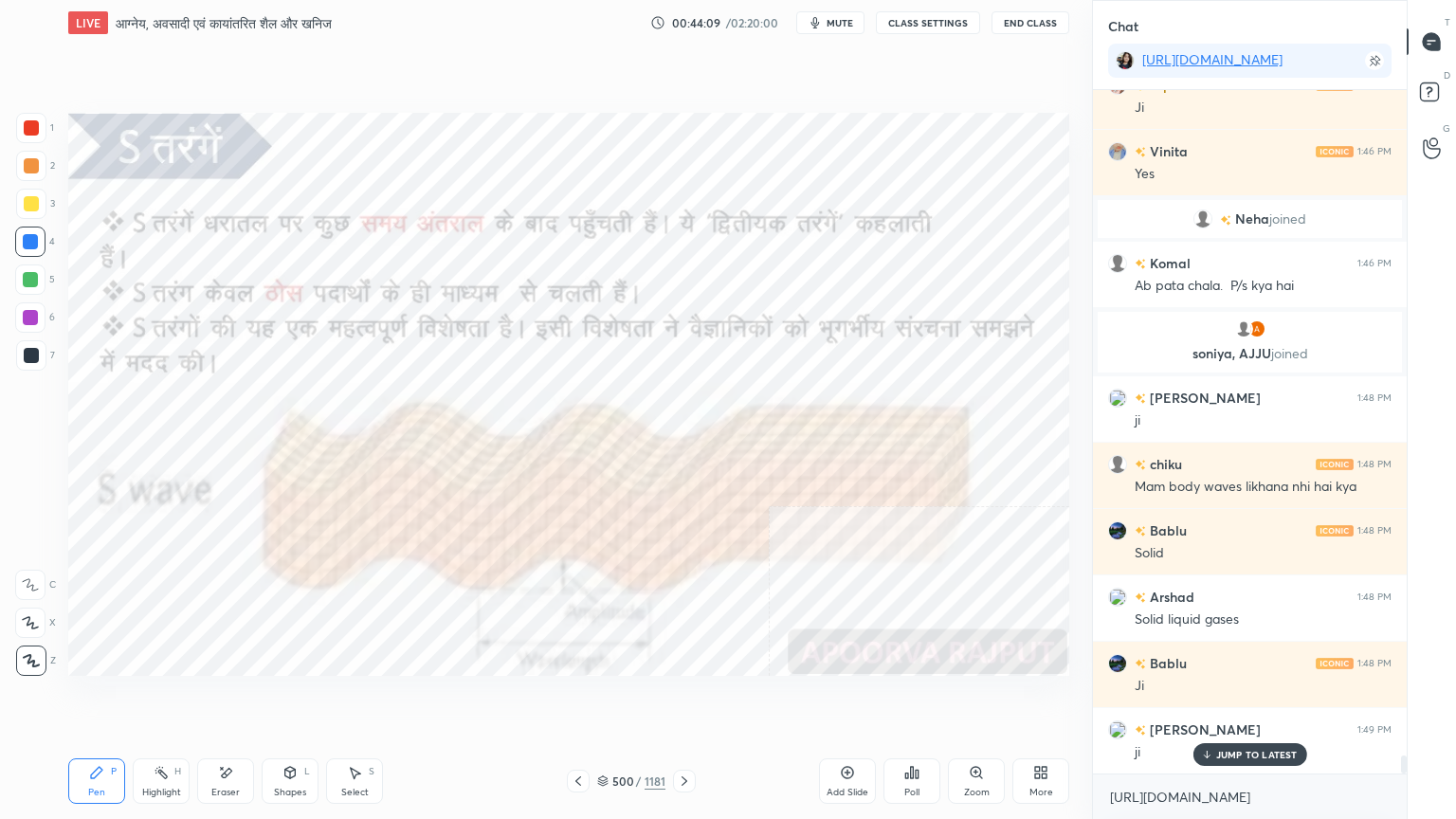 click on "Eraser" at bounding box center (226, 781) 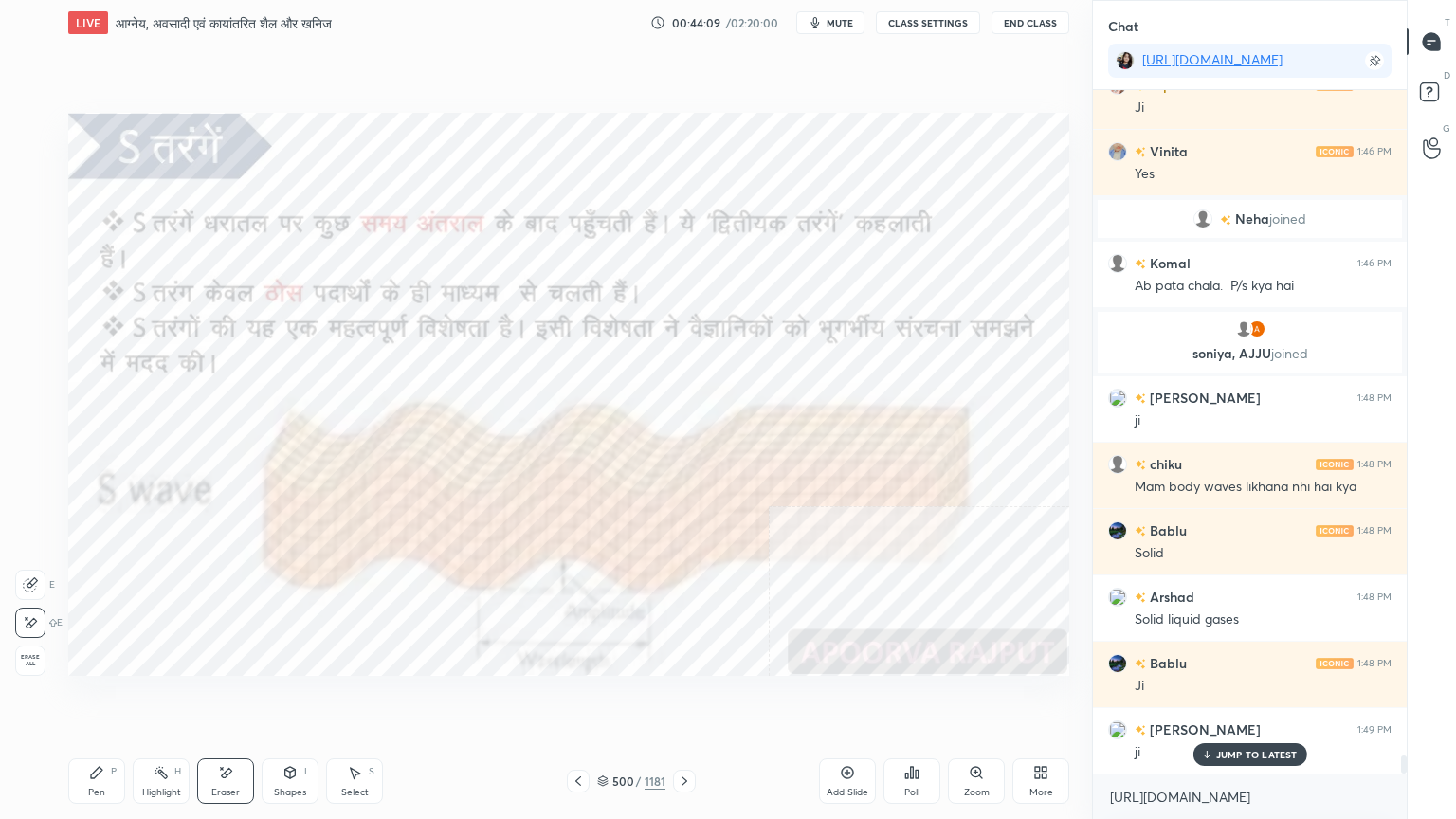 click on "Erase all" at bounding box center [30, 661] 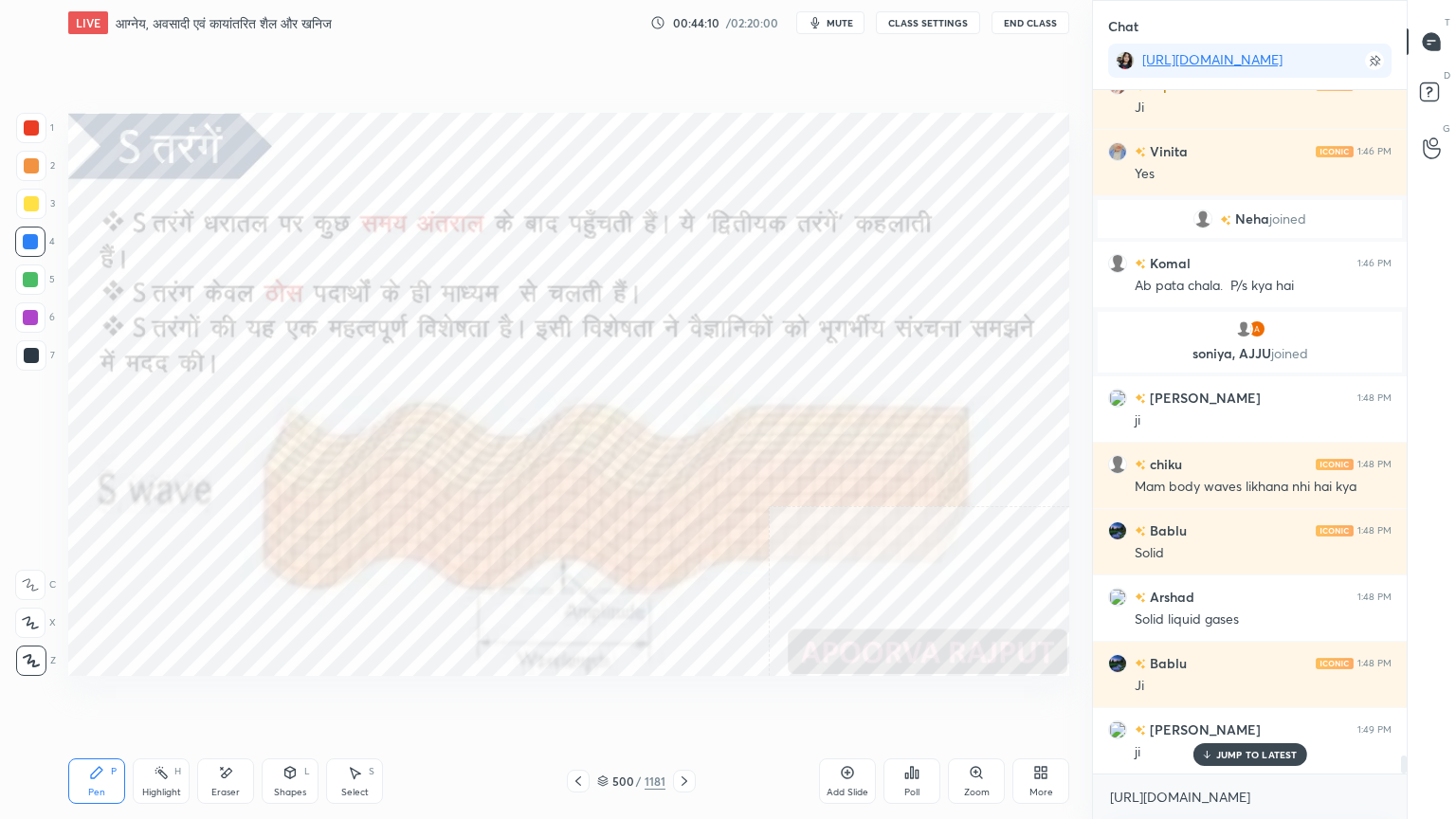 click 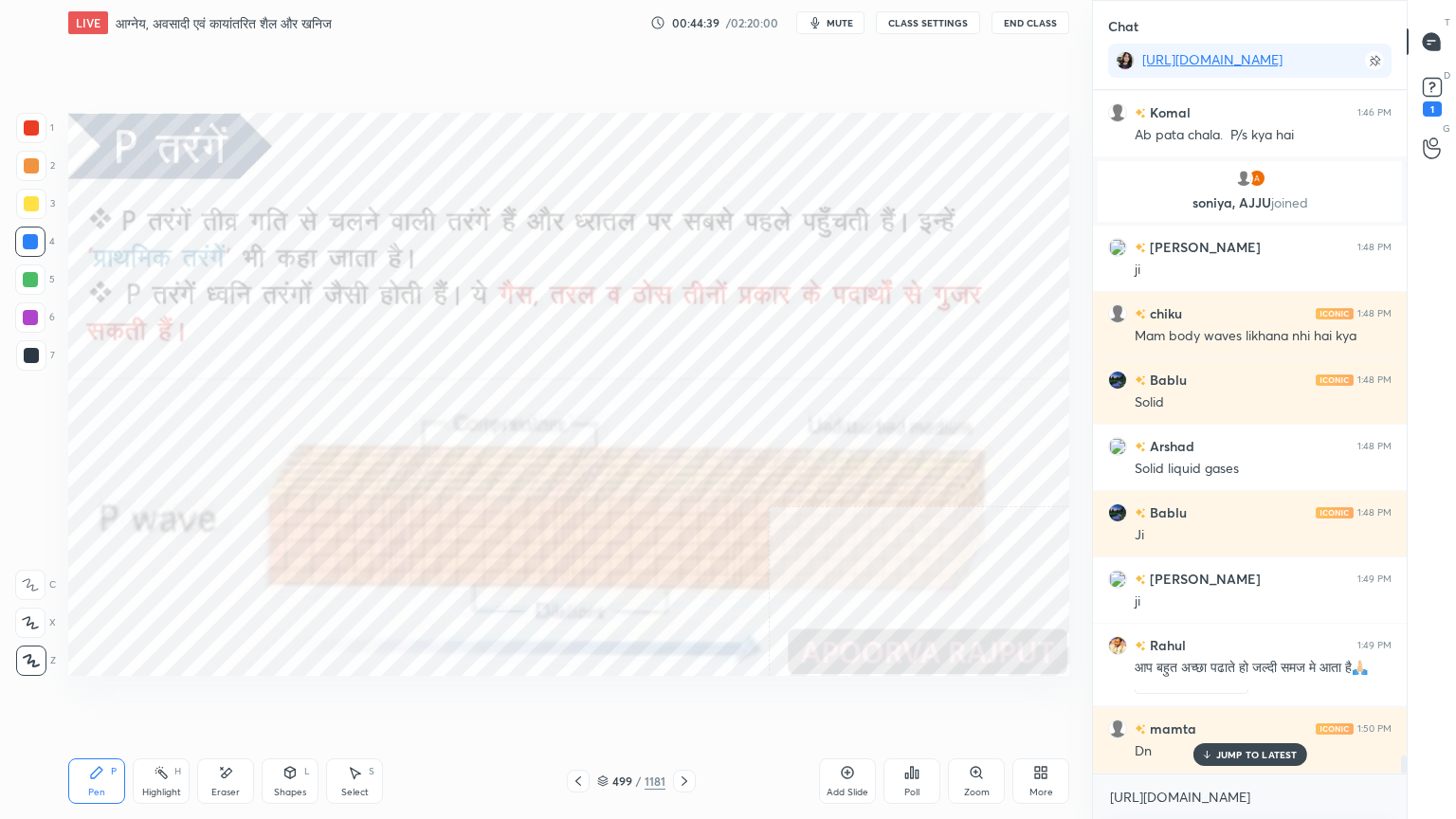 scroll, scrollTop: 25245, scrollLeft: 0, axis: vertical 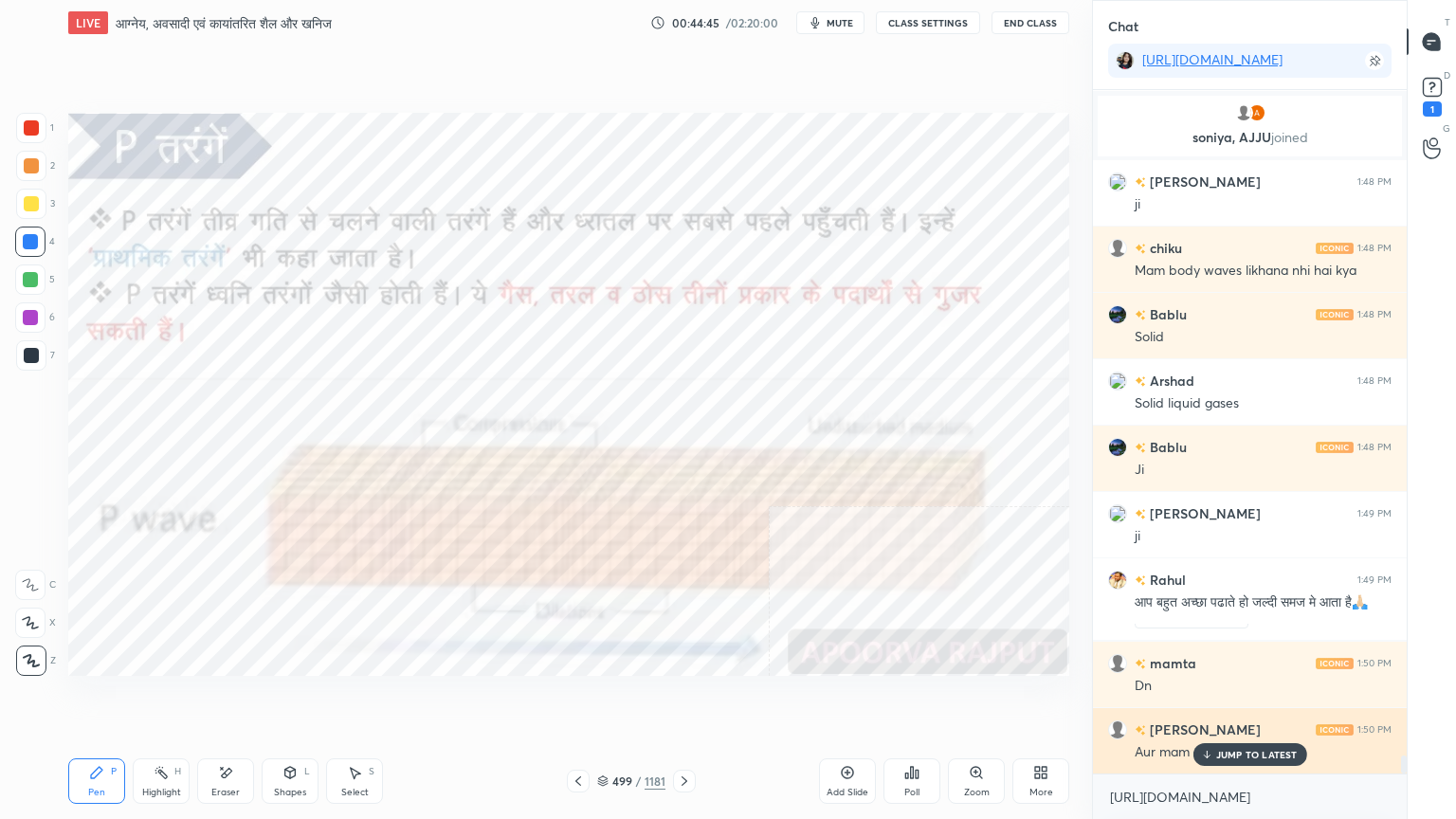 click on "JUMP TO LATEST" at bounding box center (1257, 755) 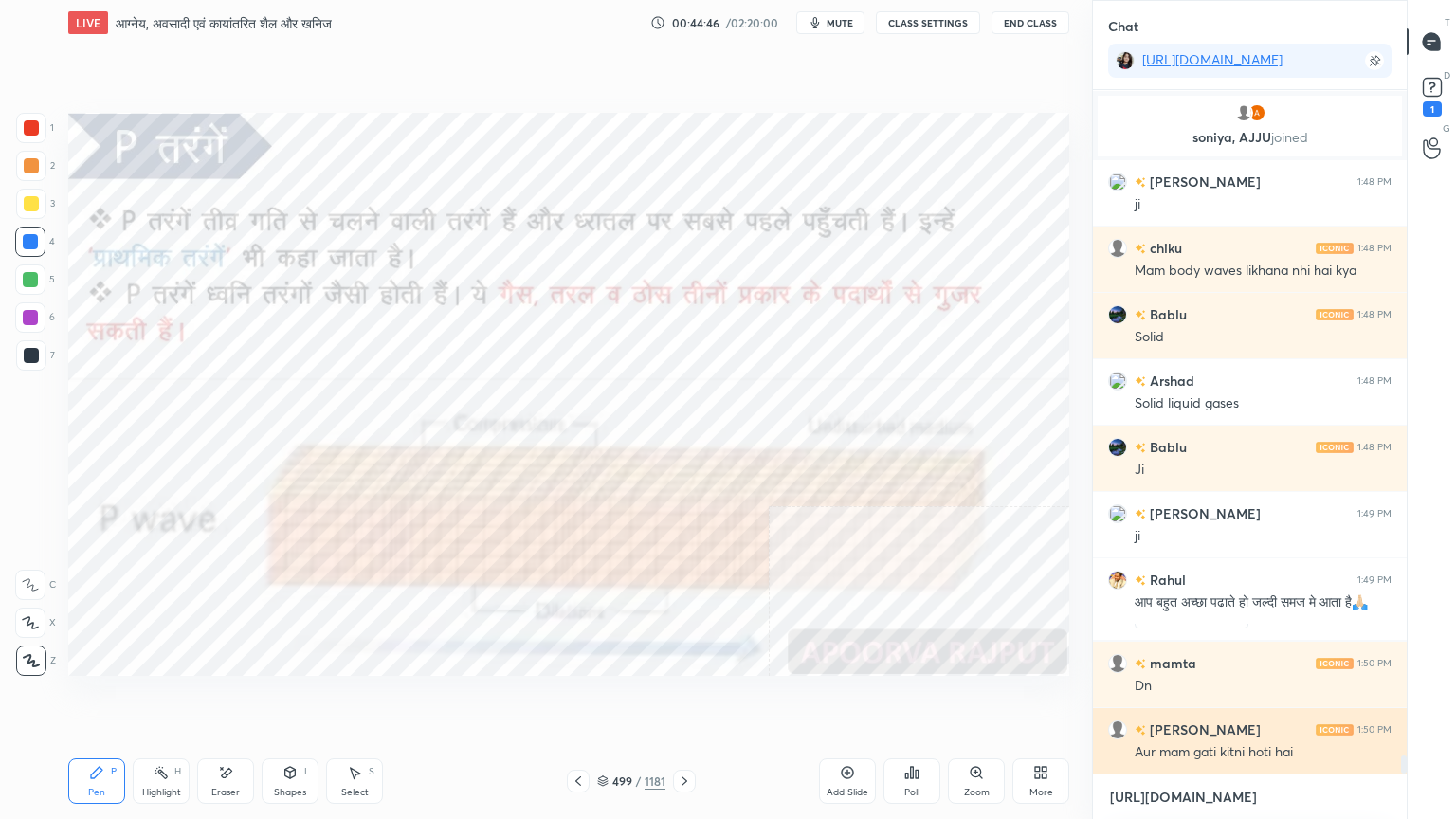 drag, startPoint x: 1222, startPoint y: 793, endPoint x: 1145, endPoint y: 741, distance: 92.91394 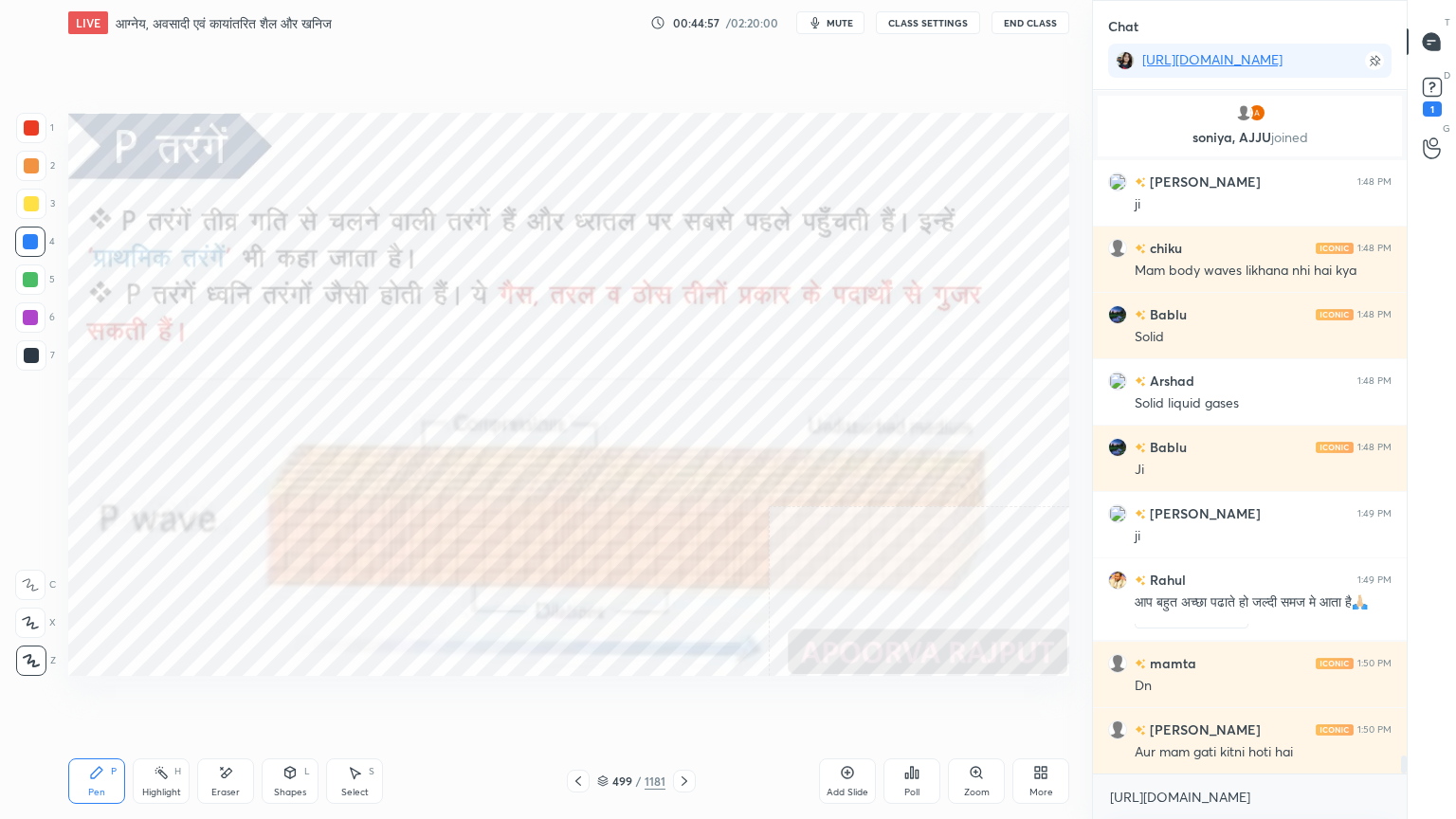 click on "Eraser" at bounding box center [226, 781] 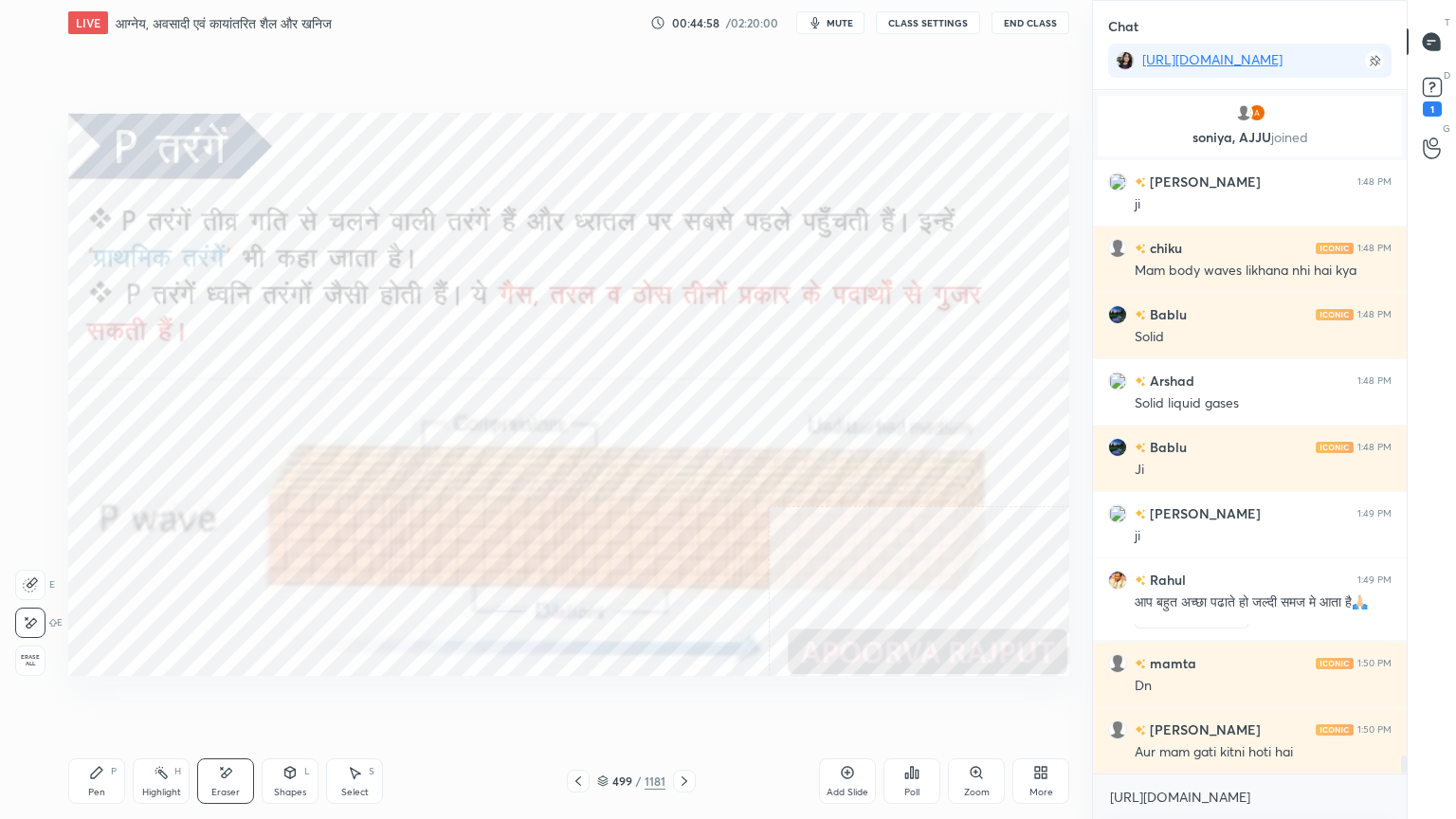 drag, startPoint x: 33, startPoint y: 652, endPoint x: 66, endPoint y: 614, distance: 50.32892 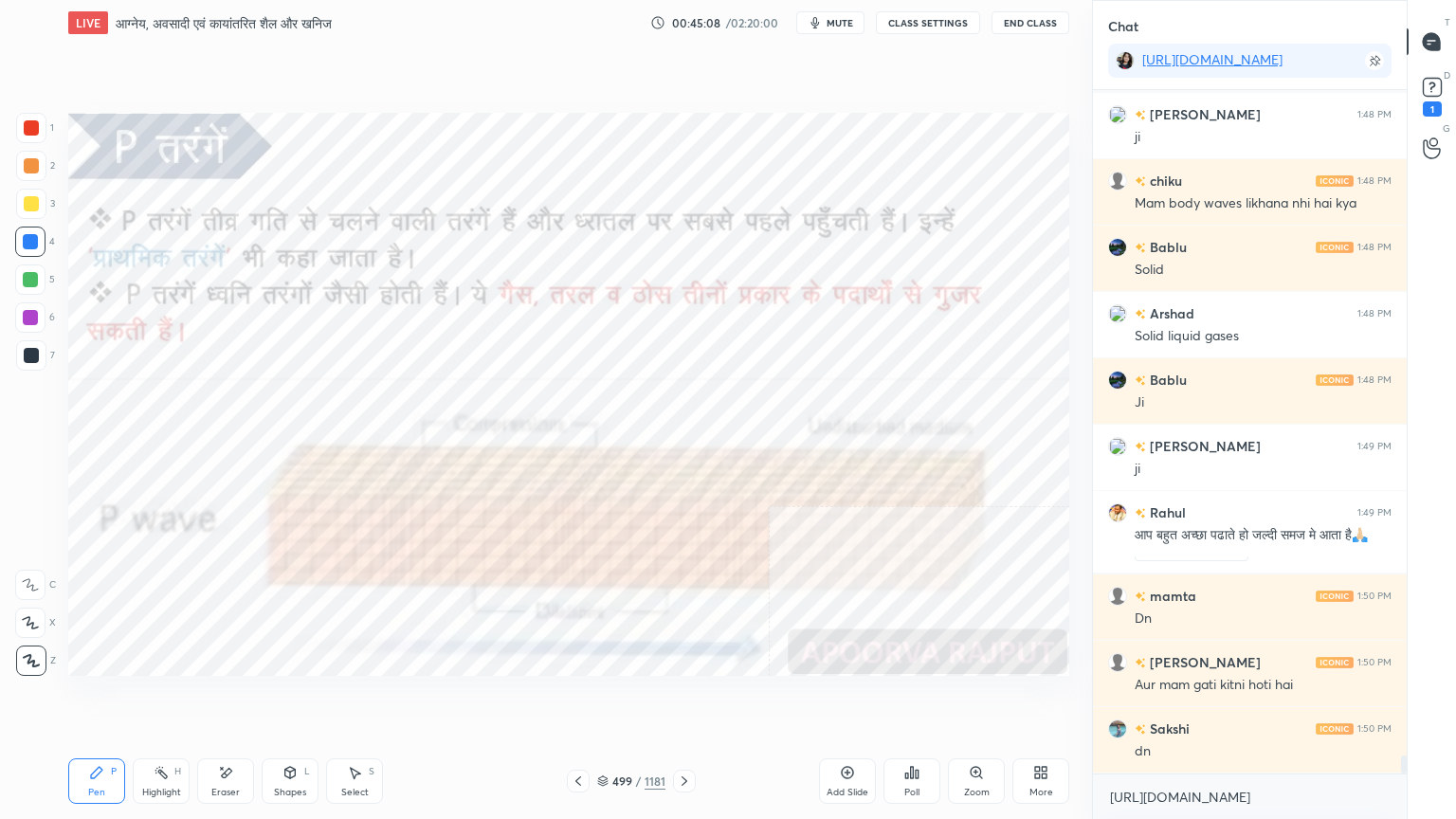 scroll, scrollTop: 25378, scrollLeft: 0, axis: vertical 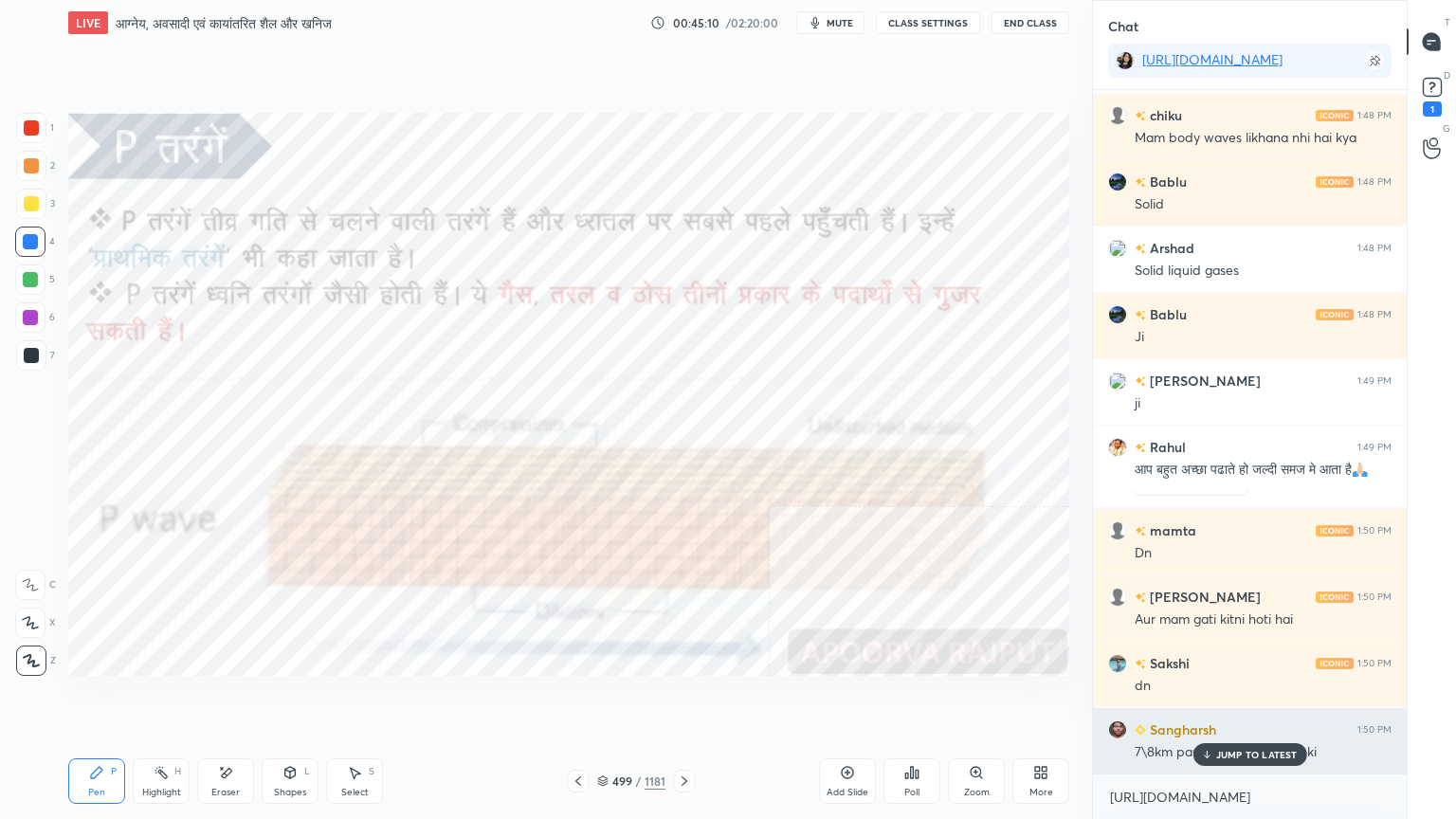 click on "JUMP TO LATEST" at bounding box center [1249, 755] 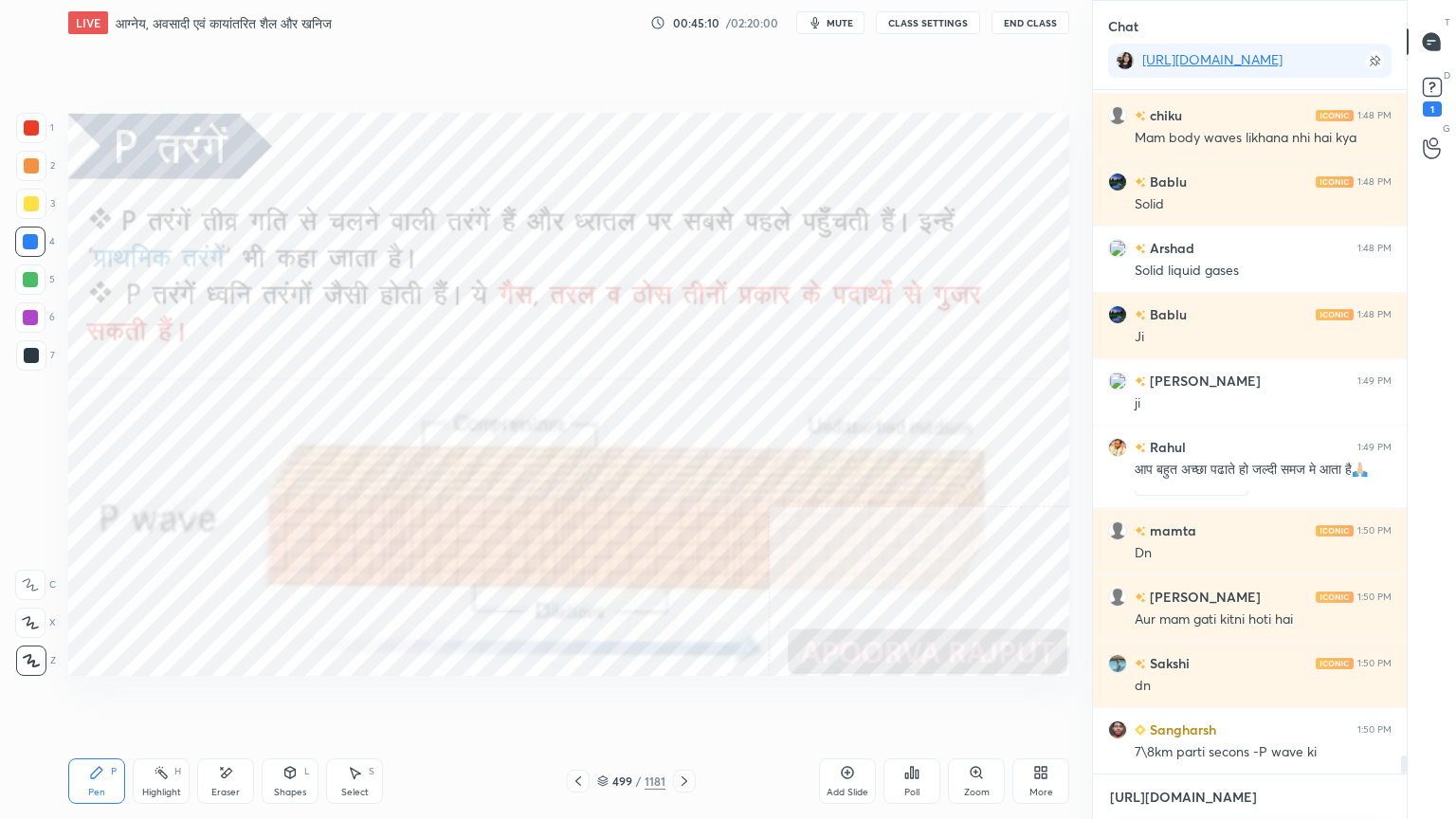 click on "[URL][DOMAIN_NAME]" at bounding box center (1249, 797) 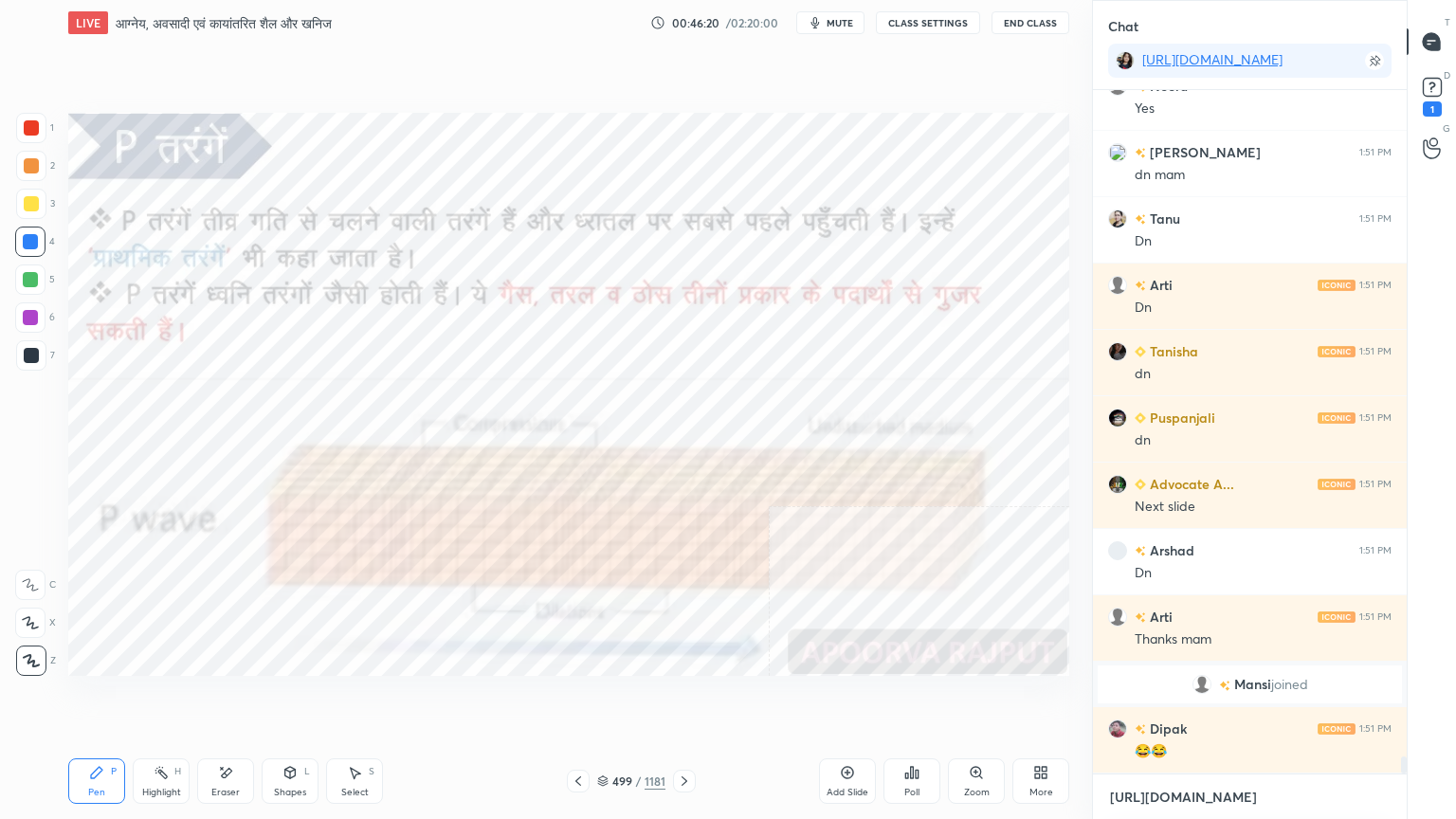 scroll, scrollTop: 26219, scrollLeft: 0, axis: vertical 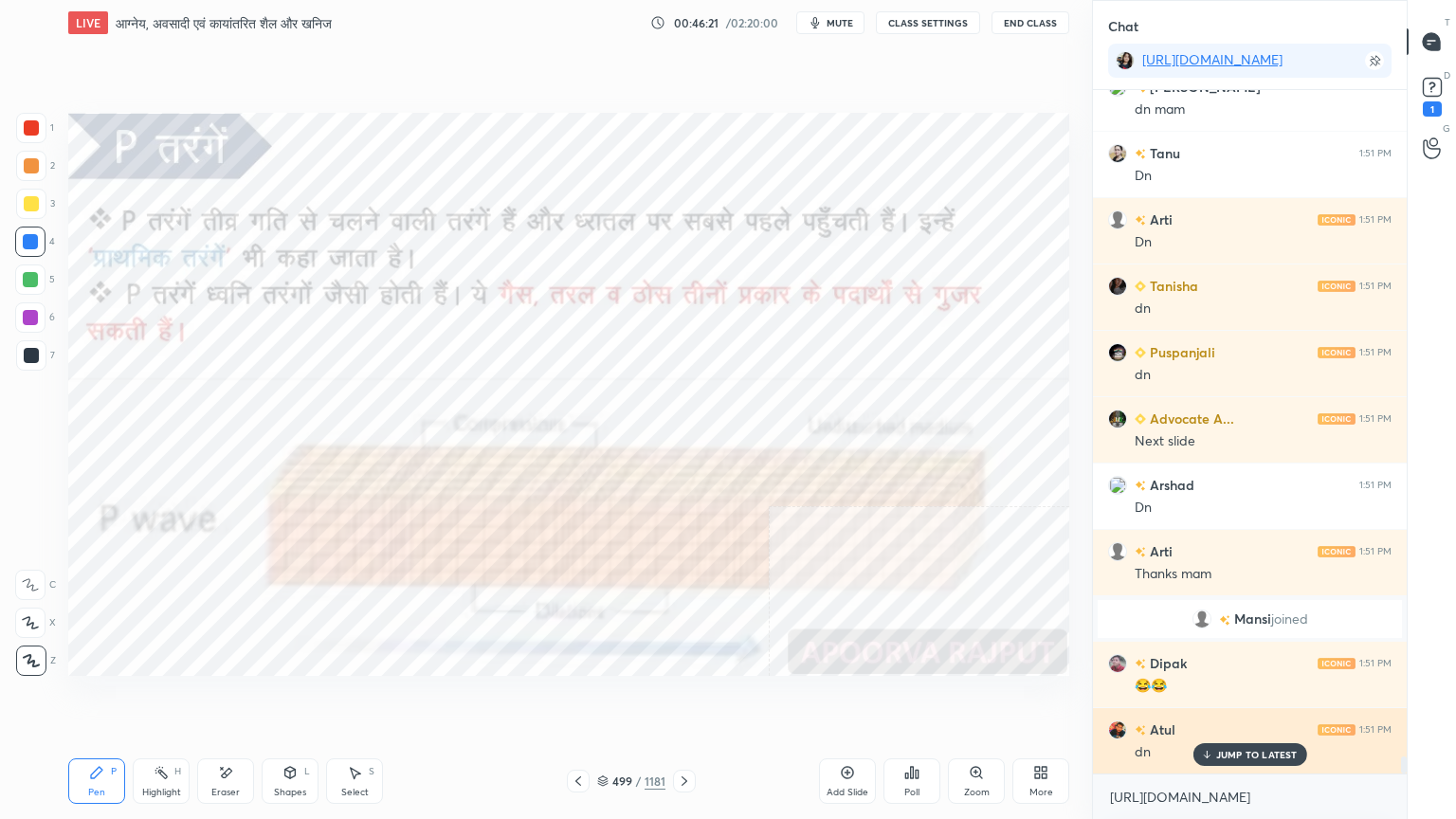 click on "JUMP TO LATEST" at bounding box center (1257, 755) 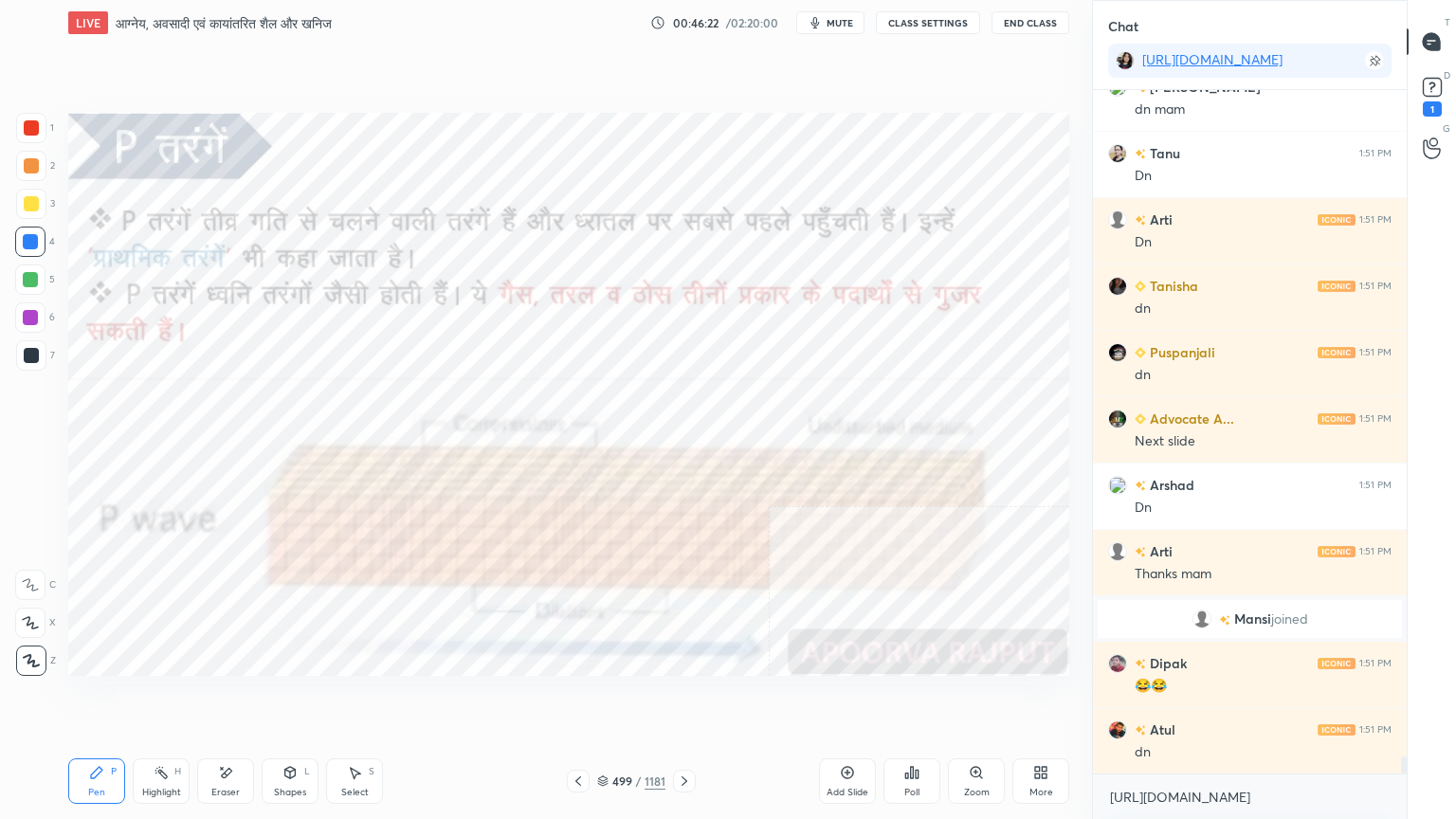scroll, scrollTop: 26287, scrollLeft: 0, axis: vertical 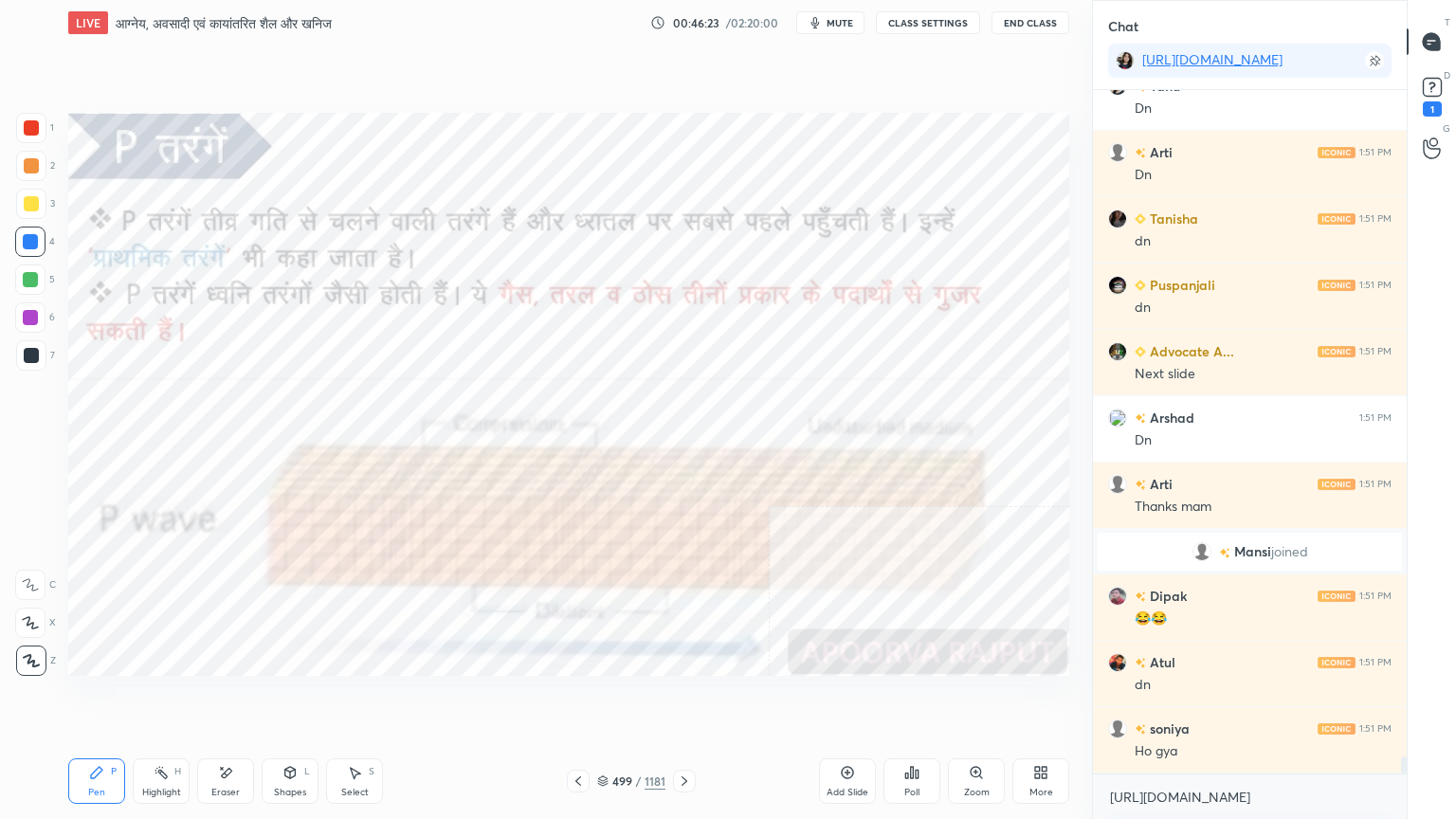 click 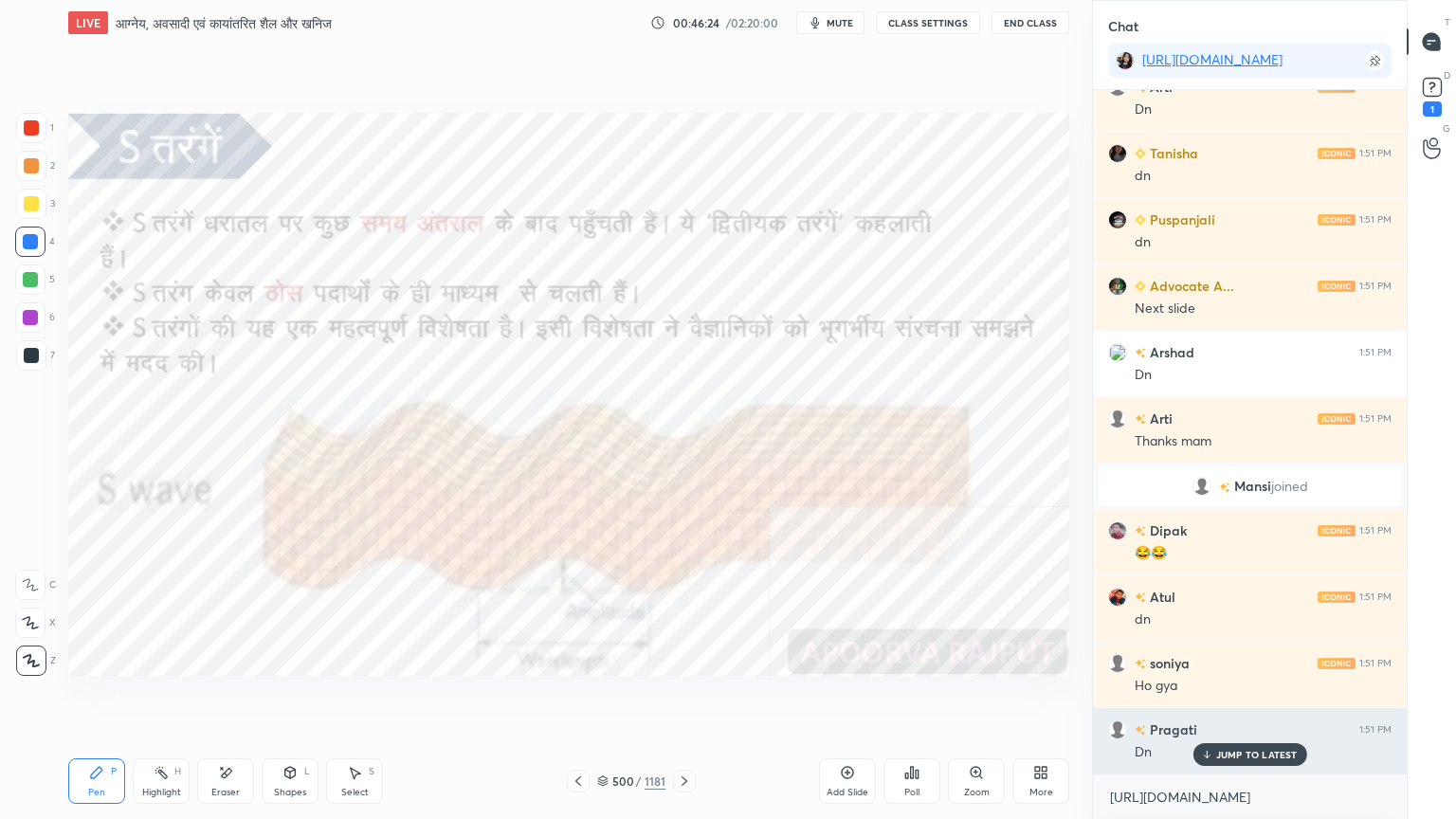 click on "JUMP TO LATEST" at bounding box center [1249, 755] 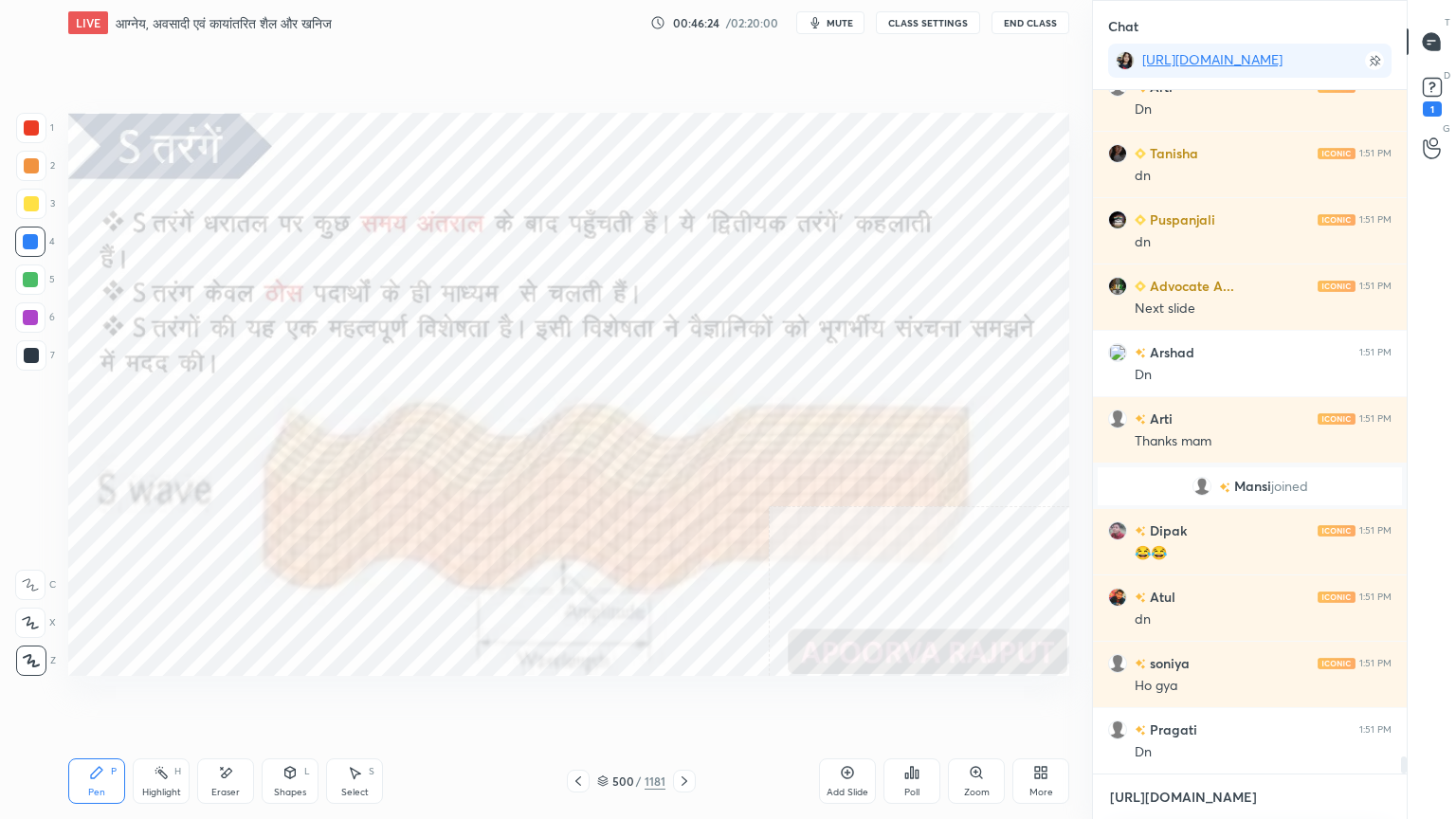 click on "[URL][DOMAIN_NAME]" at bounding box center (1249, 797) 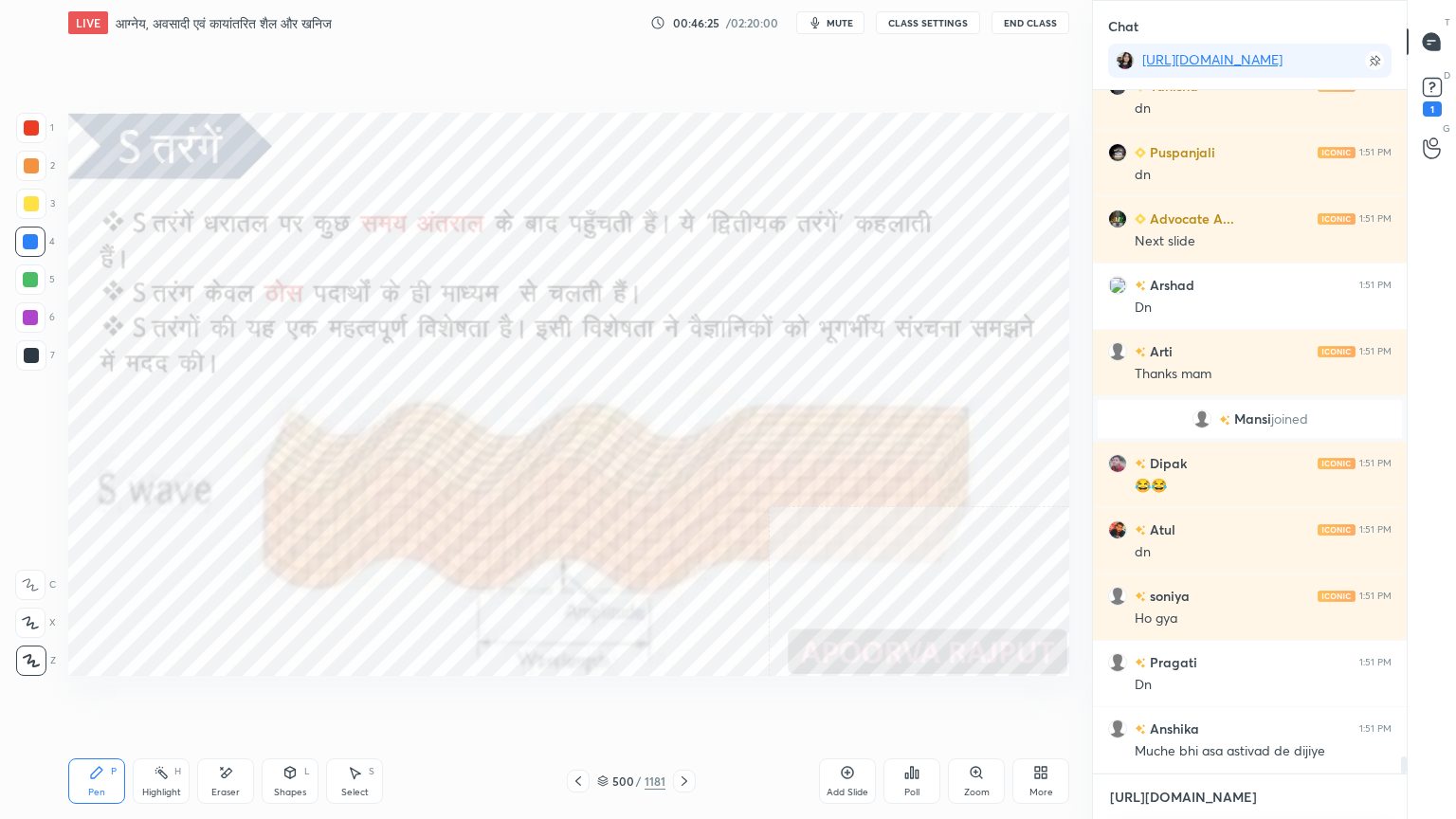 drag, startPoint x: 1201, startPoint y: 810, endPoint x: 1194, endPoint y: 801, distance: 11.401754 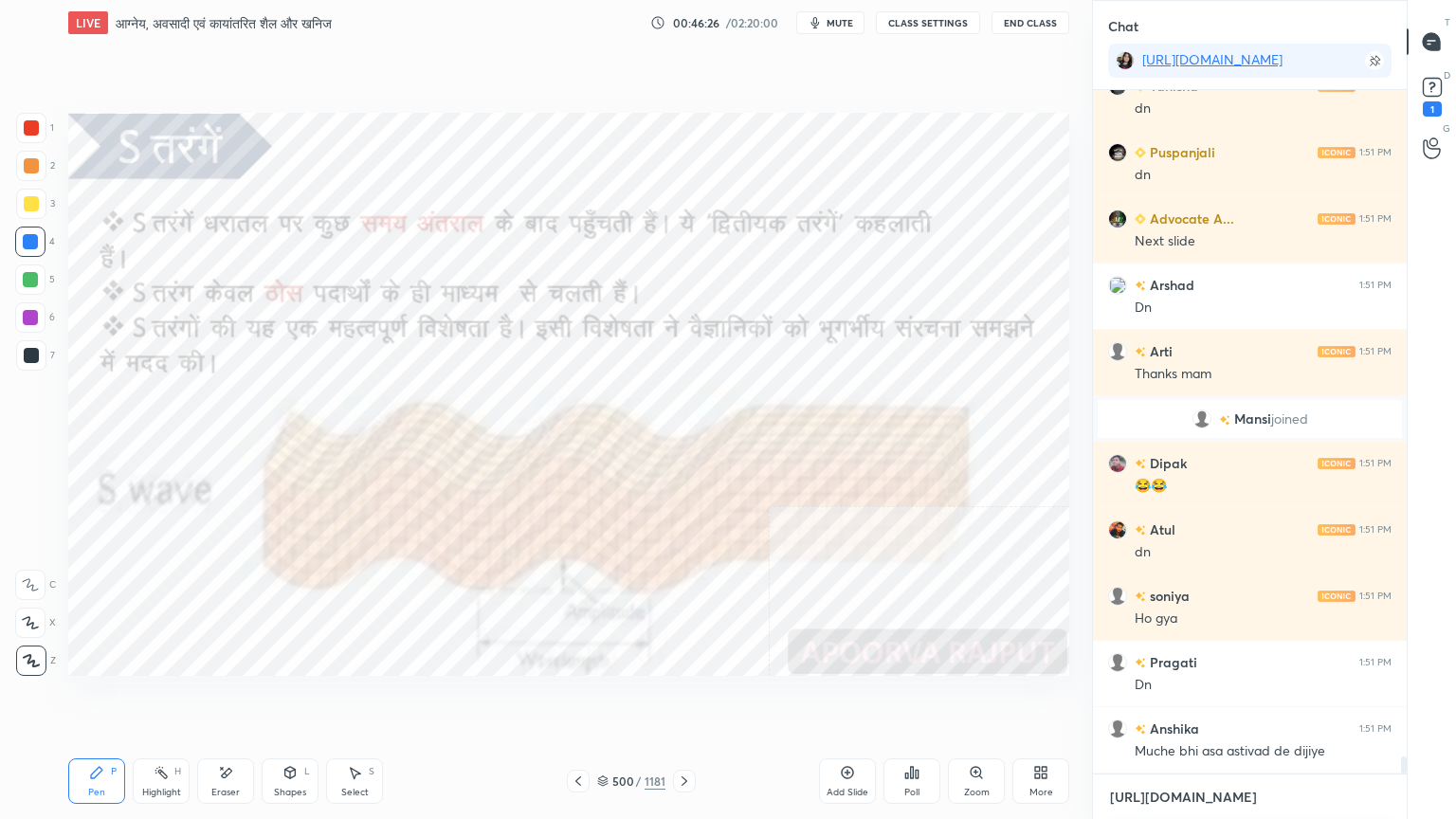scroll, scrollTop: 26503, scrollLeft: 0, axis: vertical 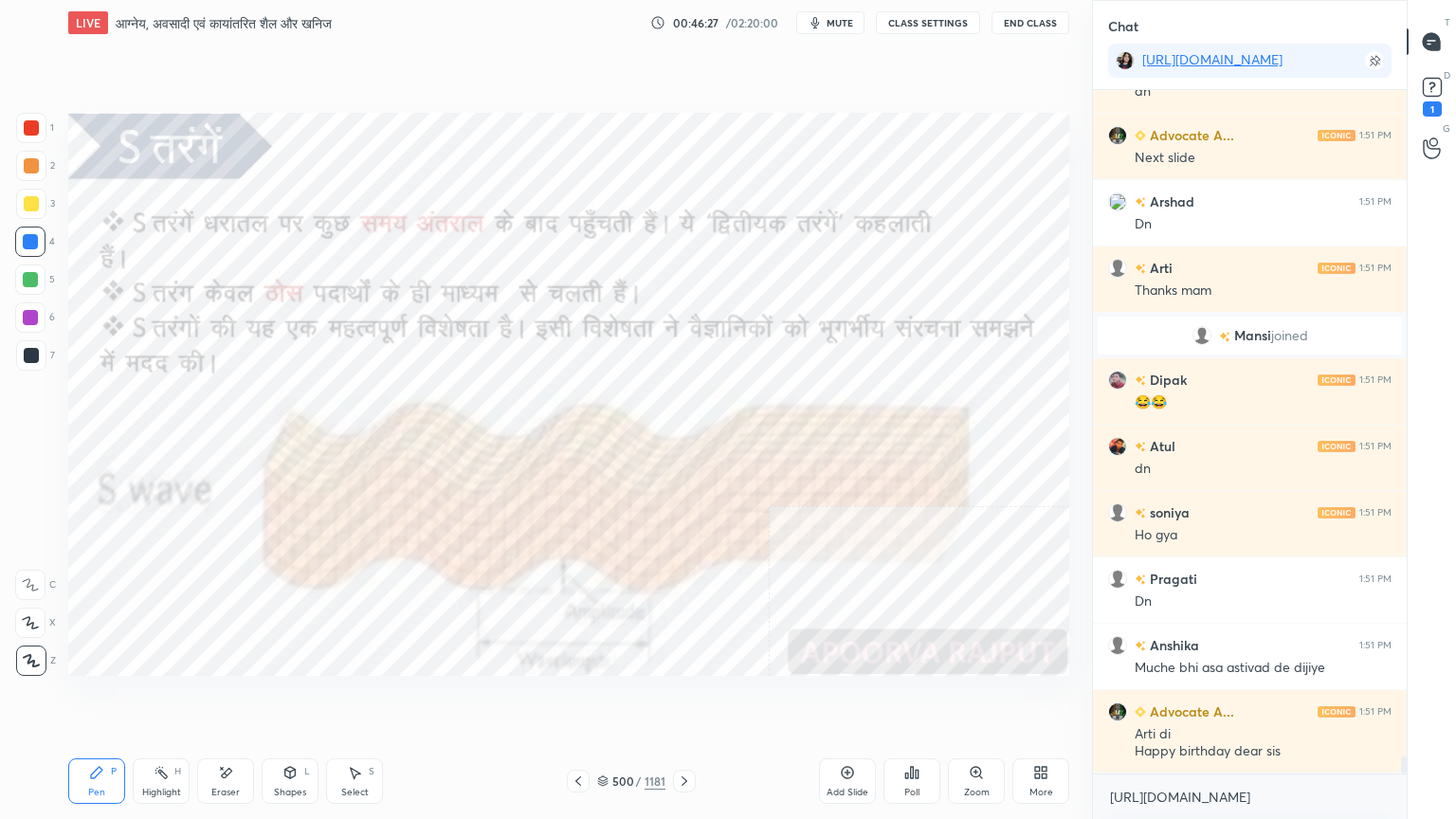 click on "[URL][DOMAIN_NAME] x" at bounding box center [1249, 796] 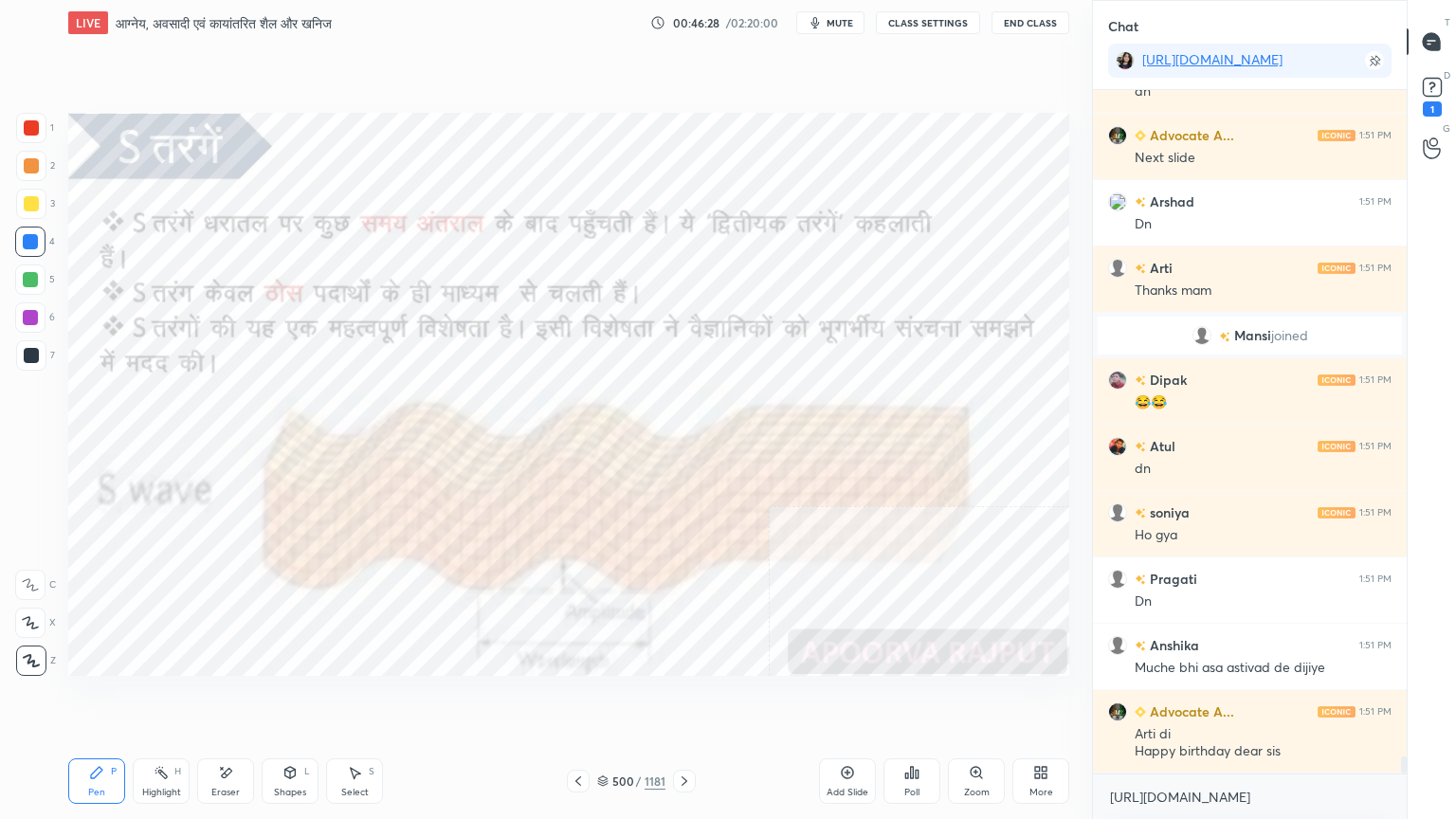 drag, startPoint x: 1202, startPoint y: 813, endPoint x: 1193, endPoint y: 800, distance: 15.811388 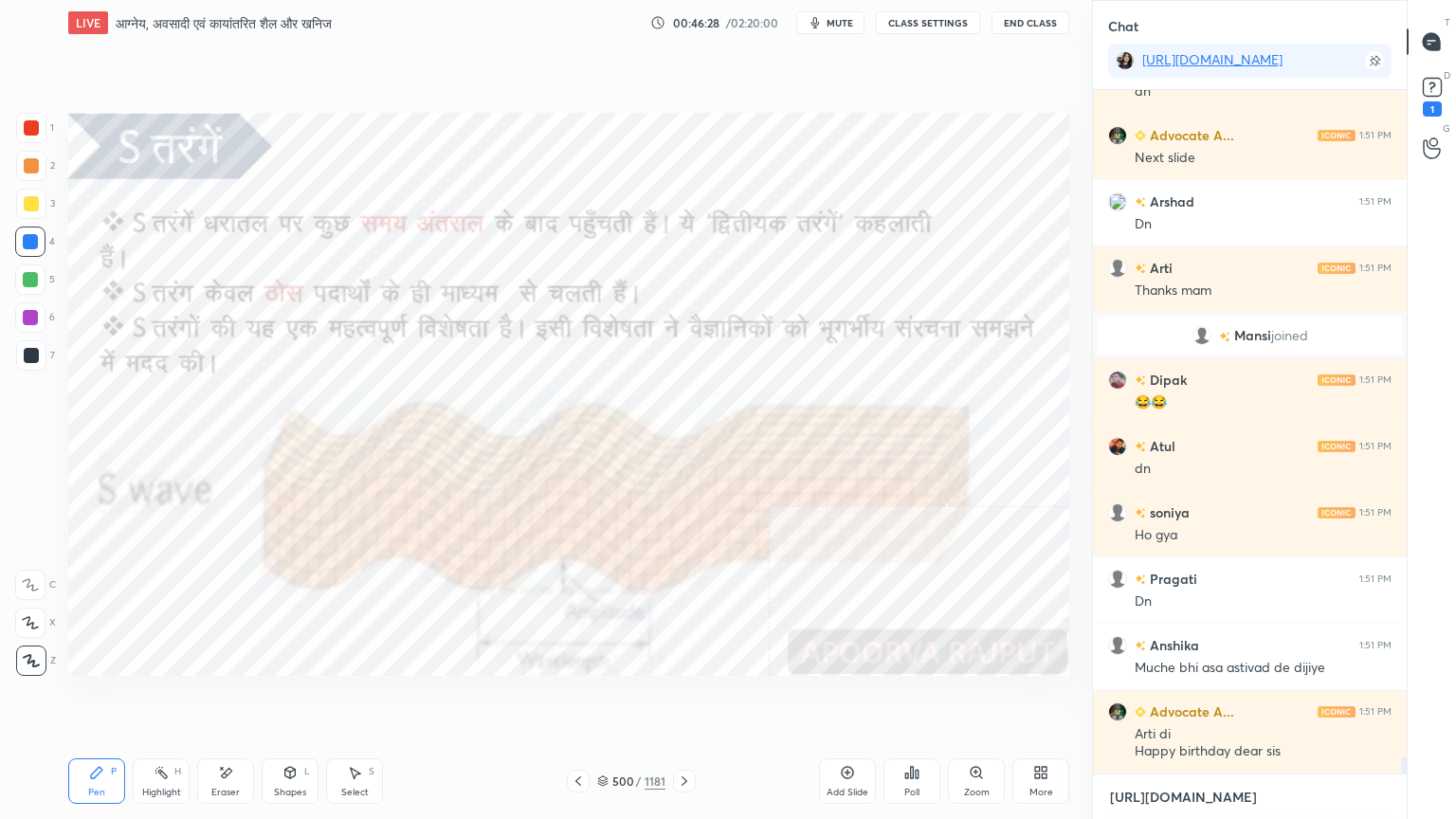 click on "[URL][DOMAIN_NAME]" at bounding box center [1249, 797] 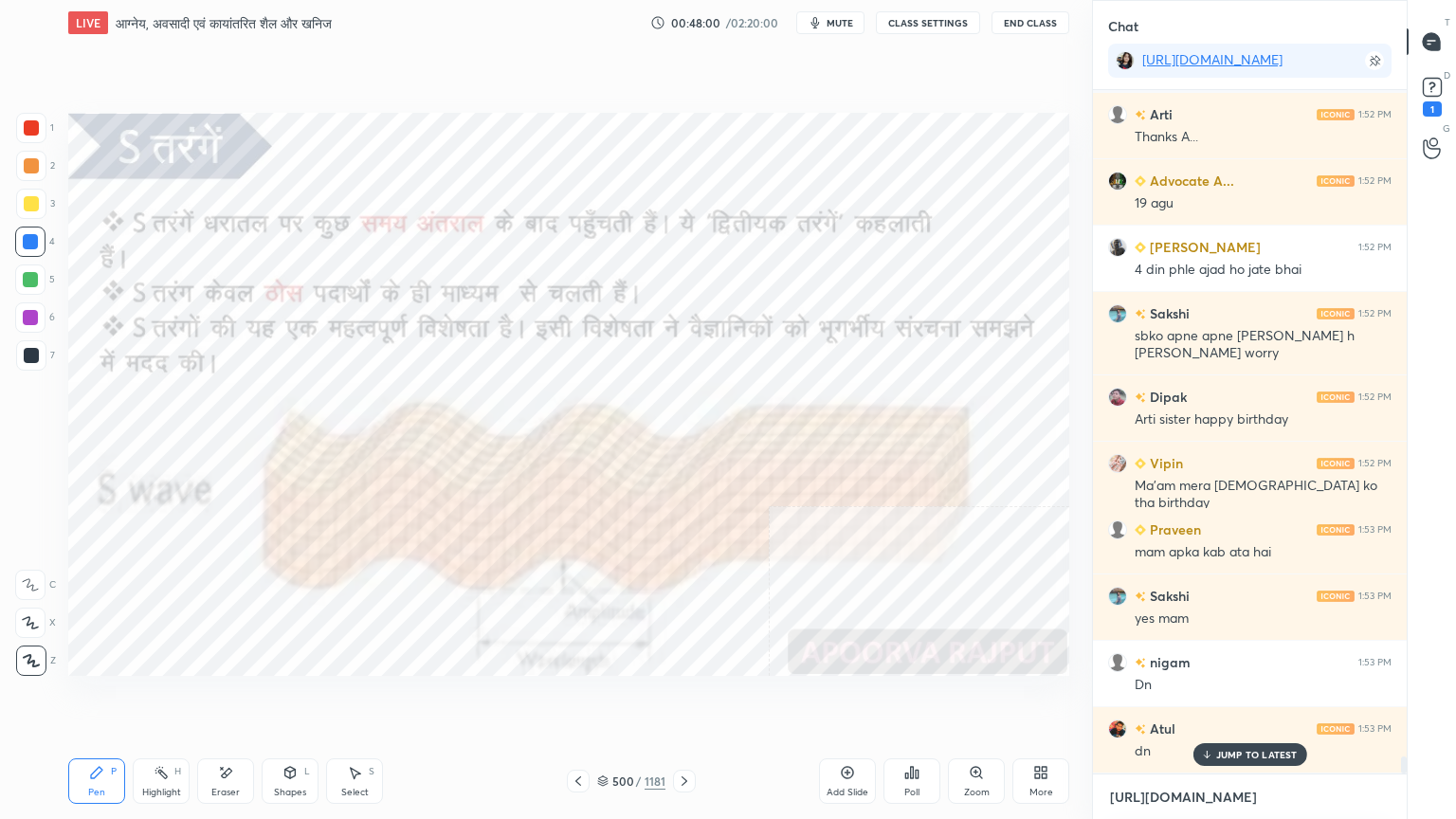 scroll, scrollTop: 27444, scrollLeft: 0, axis: vertical 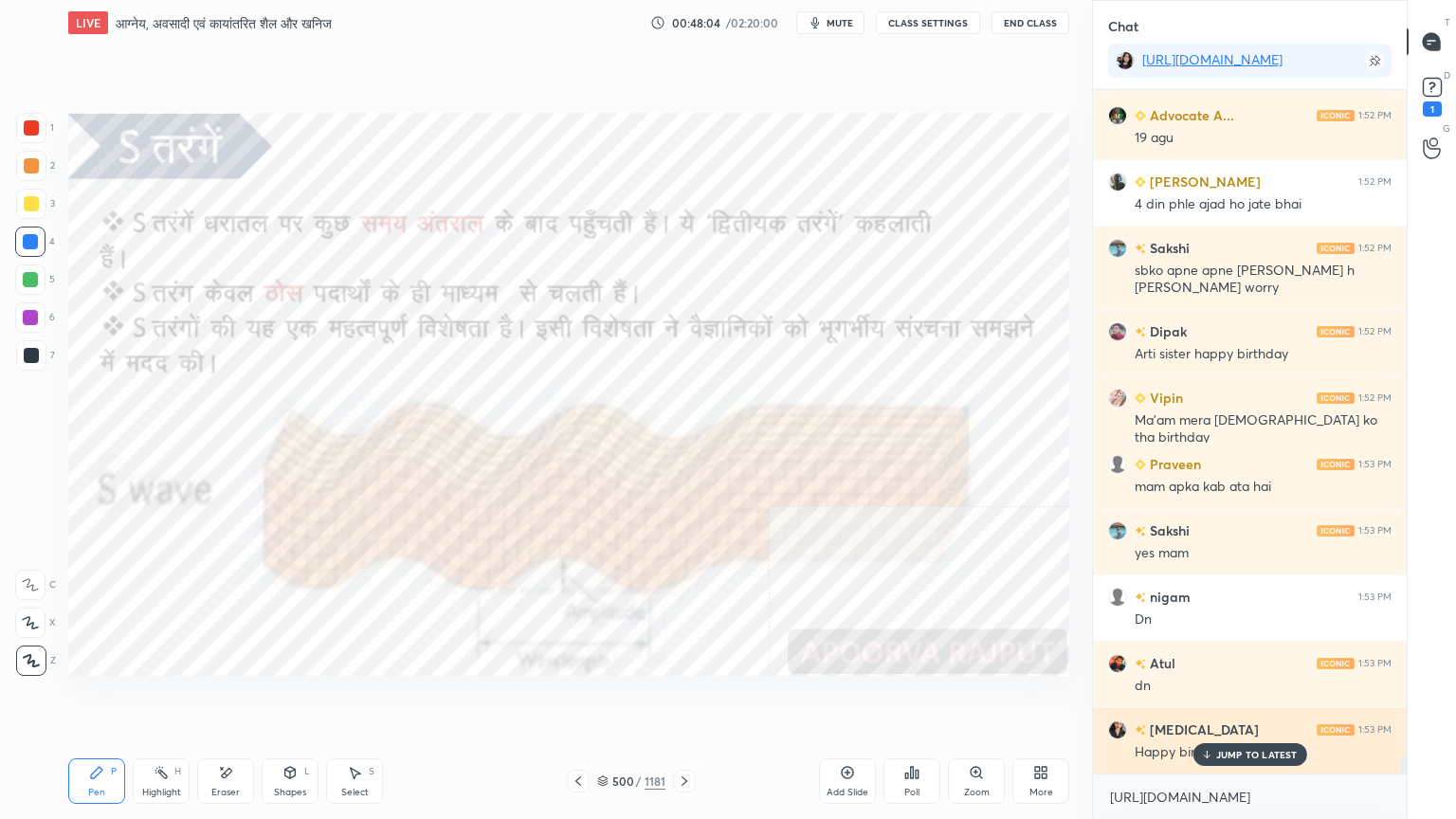 click on "JUMP TO LATEST" at bounding box center (1257, 755) 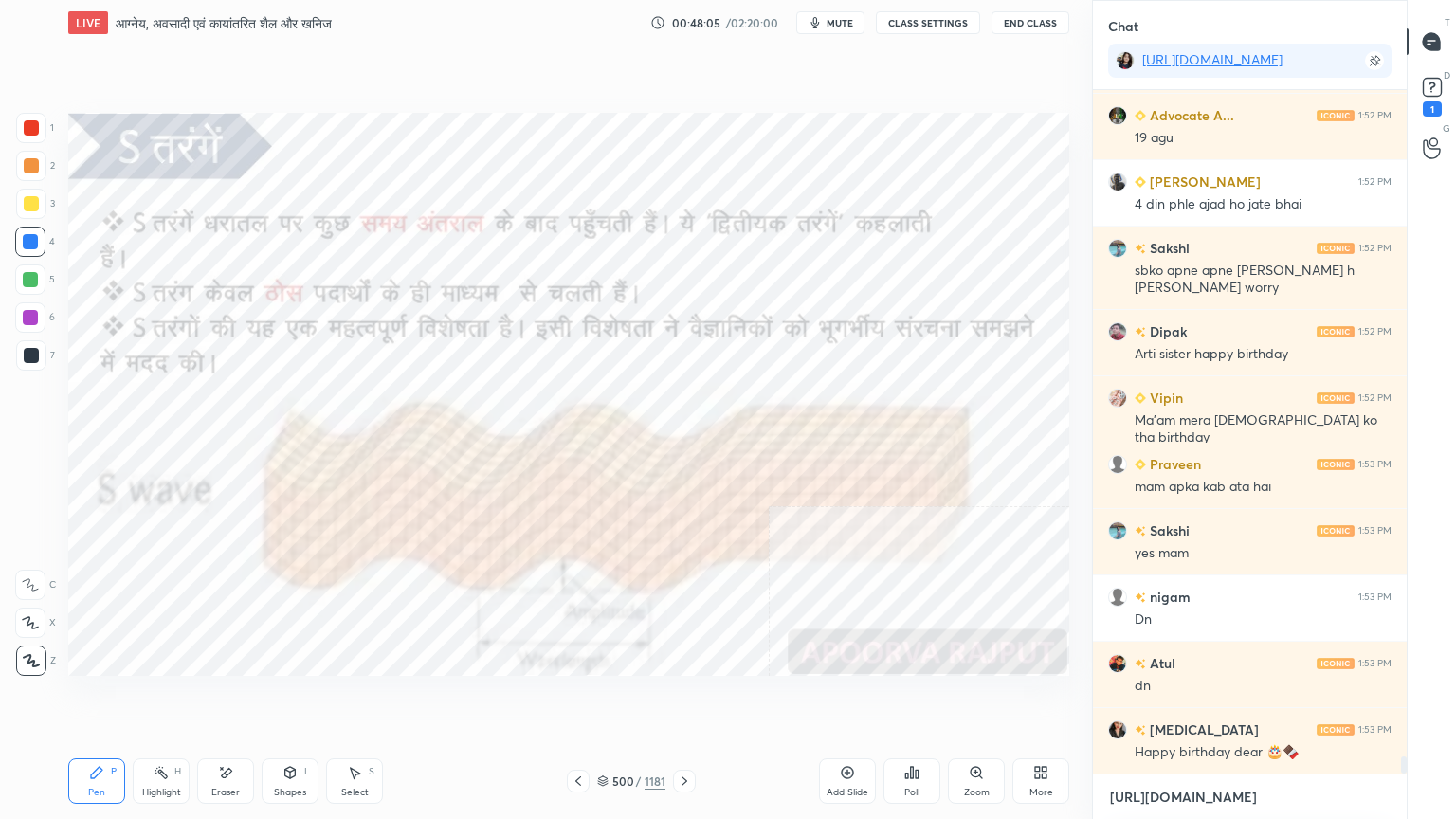 click on "[URL][DOMAIN_NAME]" at bounding box center [1249, 797] 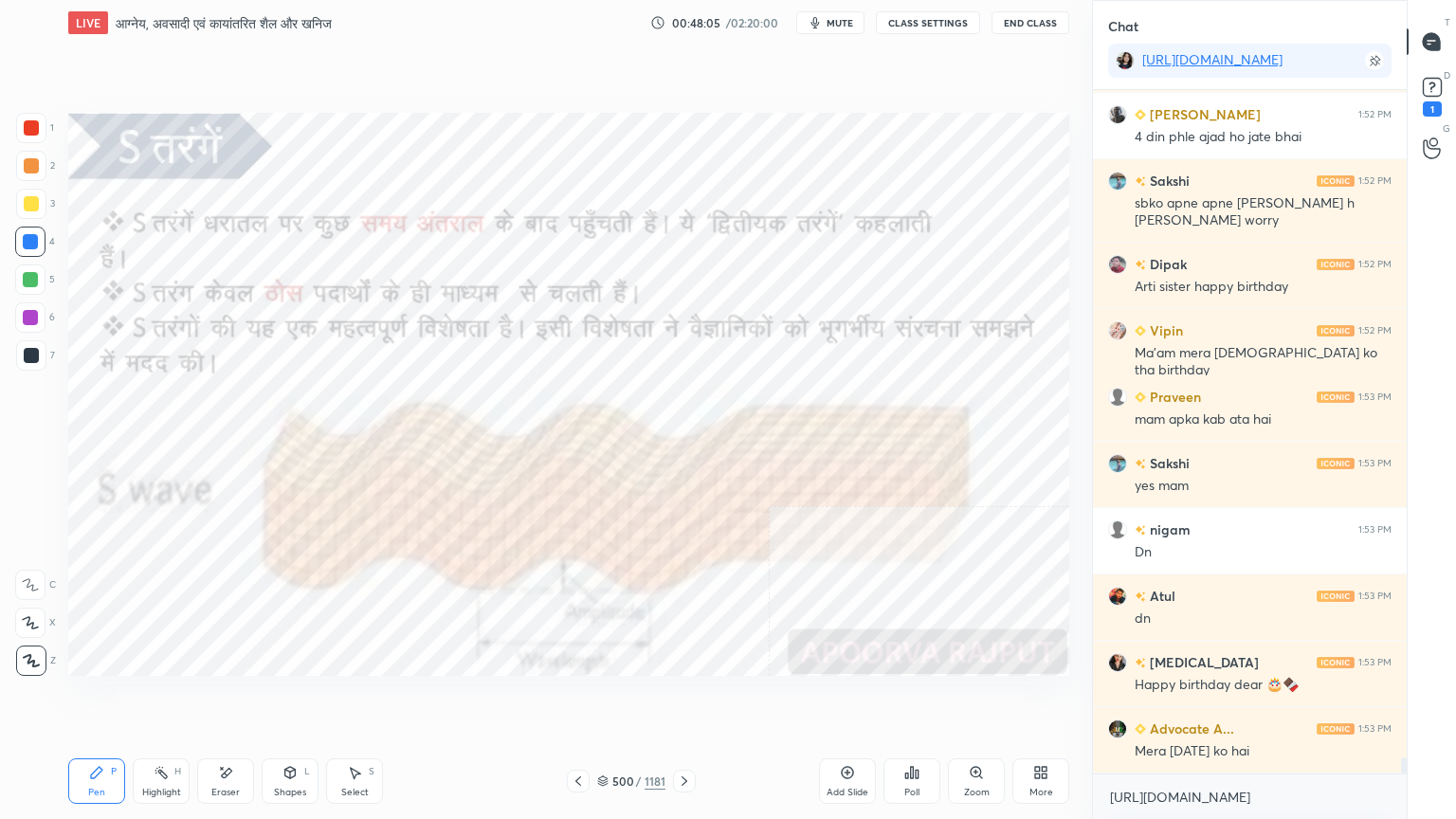 click on "[URL][DOMAIN_NAME] x" at bounding box center (1249, 796) 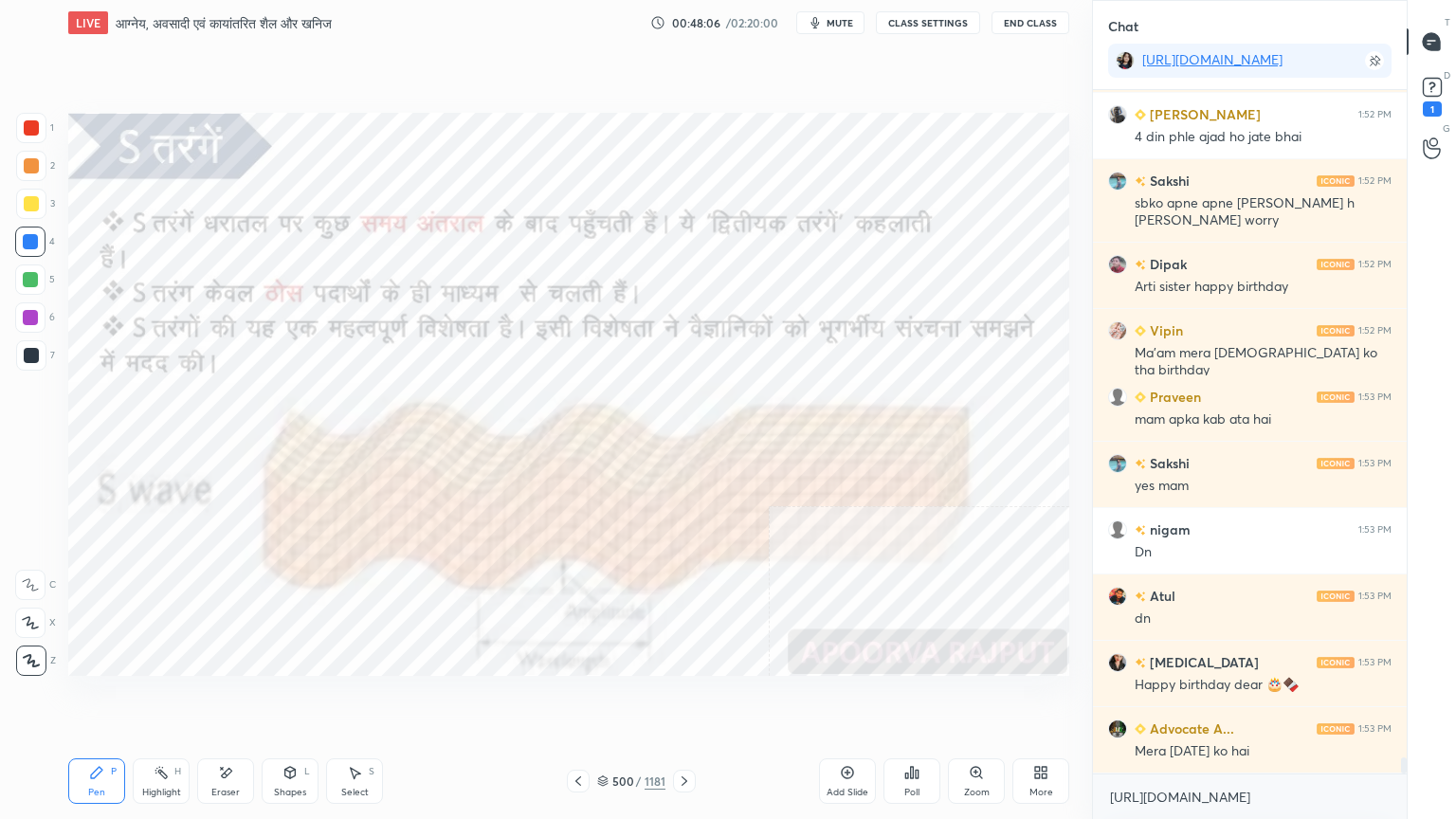 click on "[URL][DOMAIN_NAME] x" at bounding box center (1249, 796) 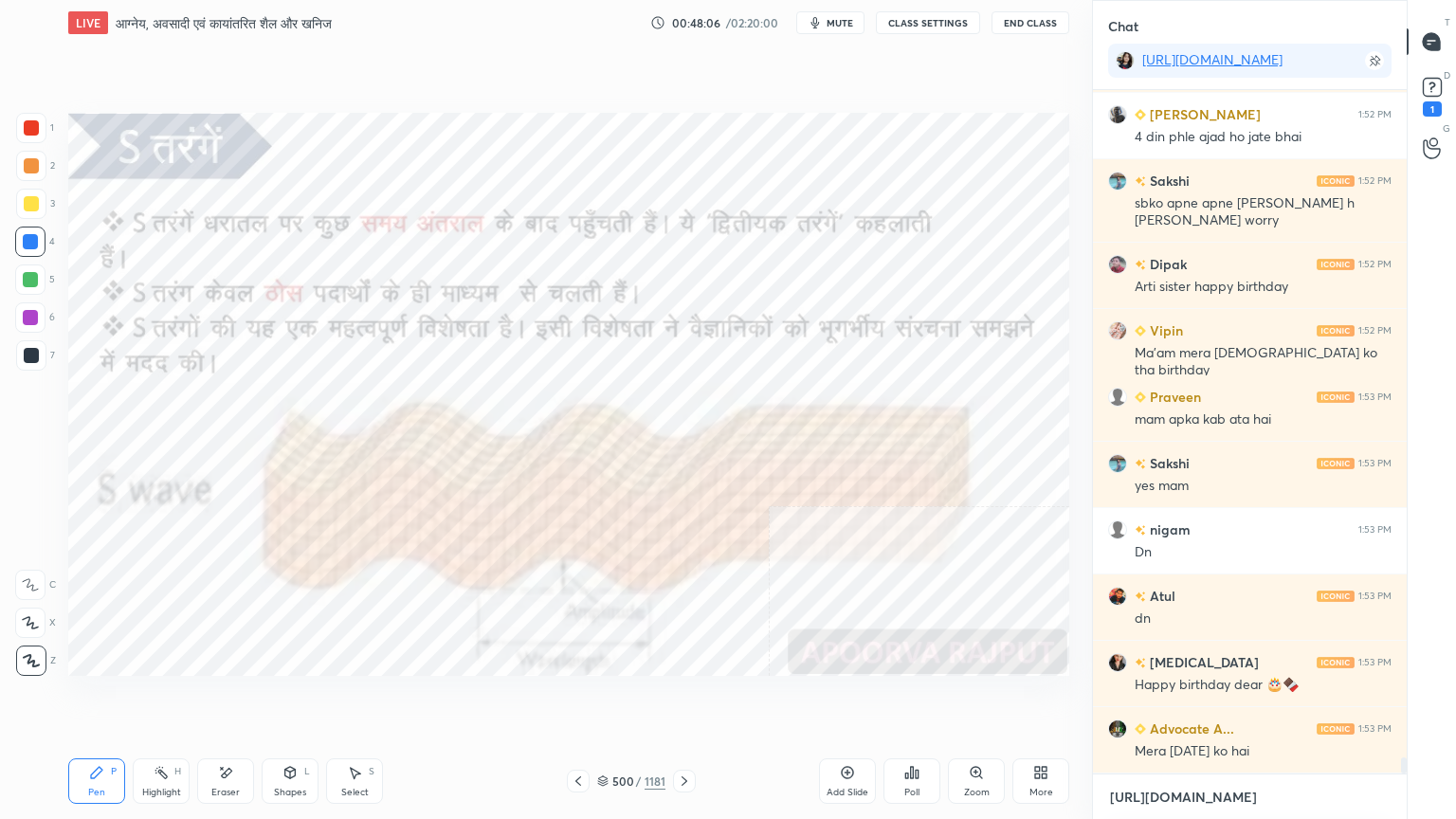 click on "[URL][DOMAIN_NAME]" at bounding box center [1249, 797] 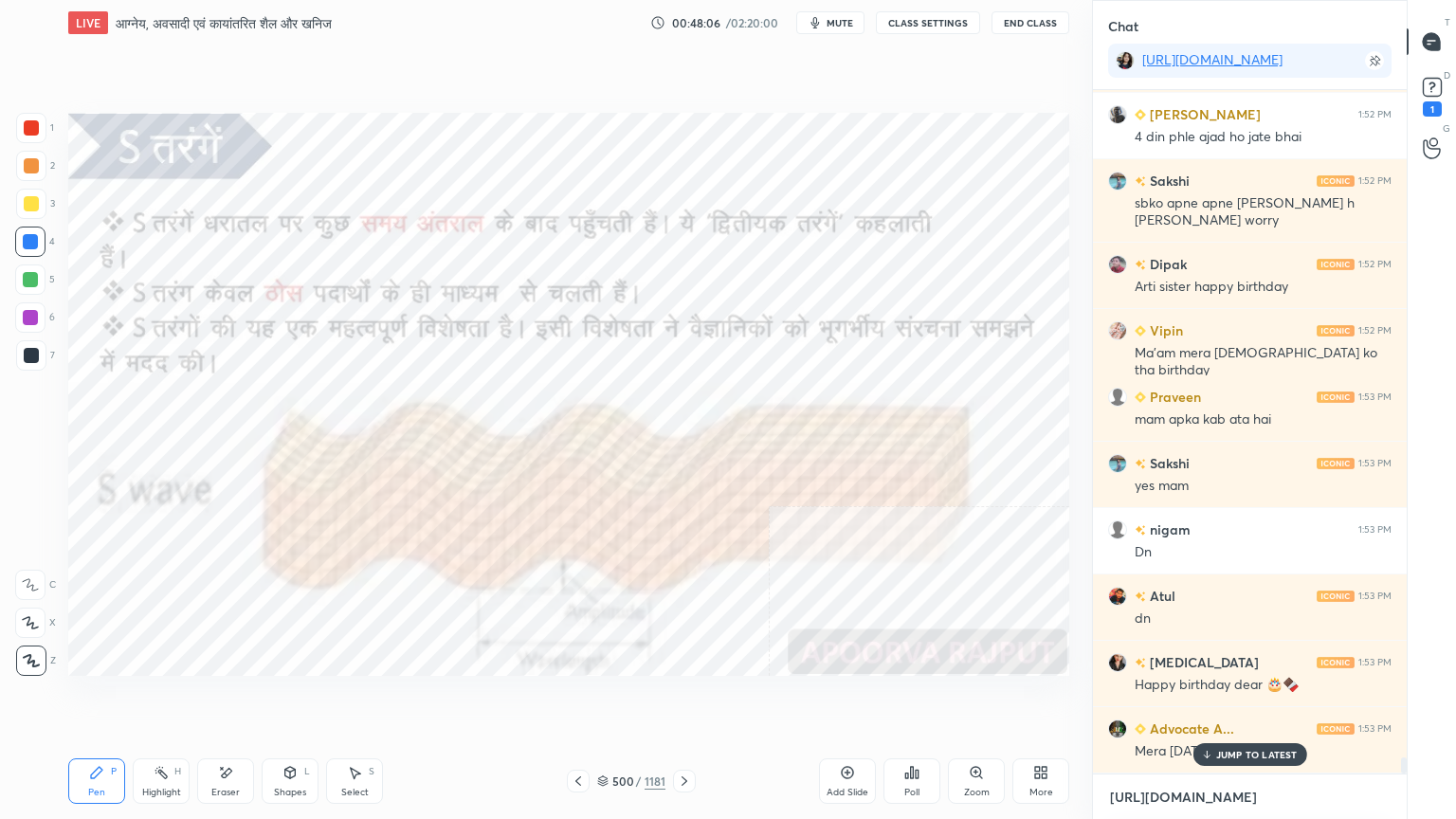 scroll, scrollTop: 27577, scrollLeft: 0, axis: vertical 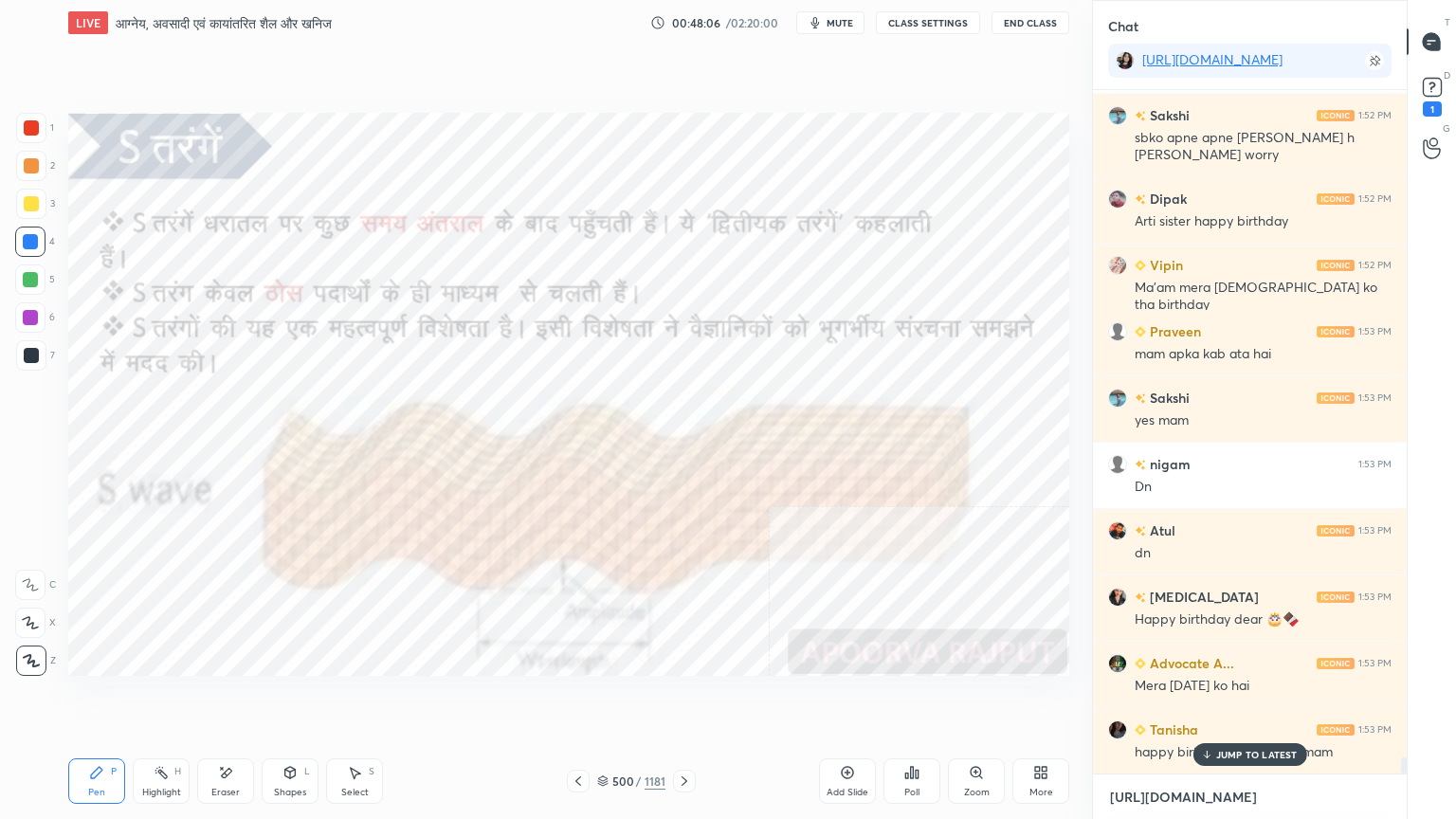 click on "[URL][DOMAIN_NAME]" at bounding box center [1249, 797] 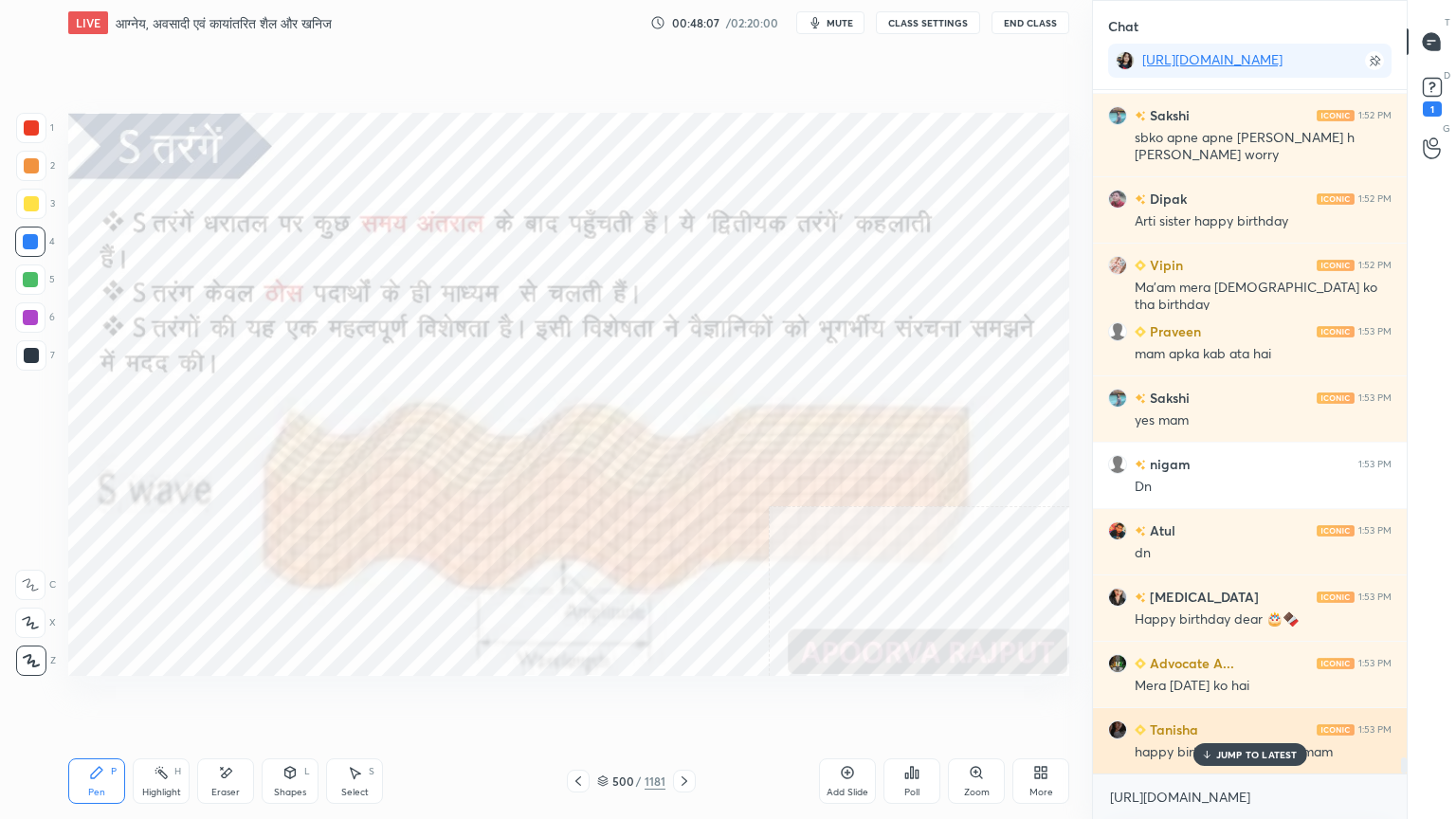 click on "JUMP TO LATEST" at bounding box center [1249, 755] 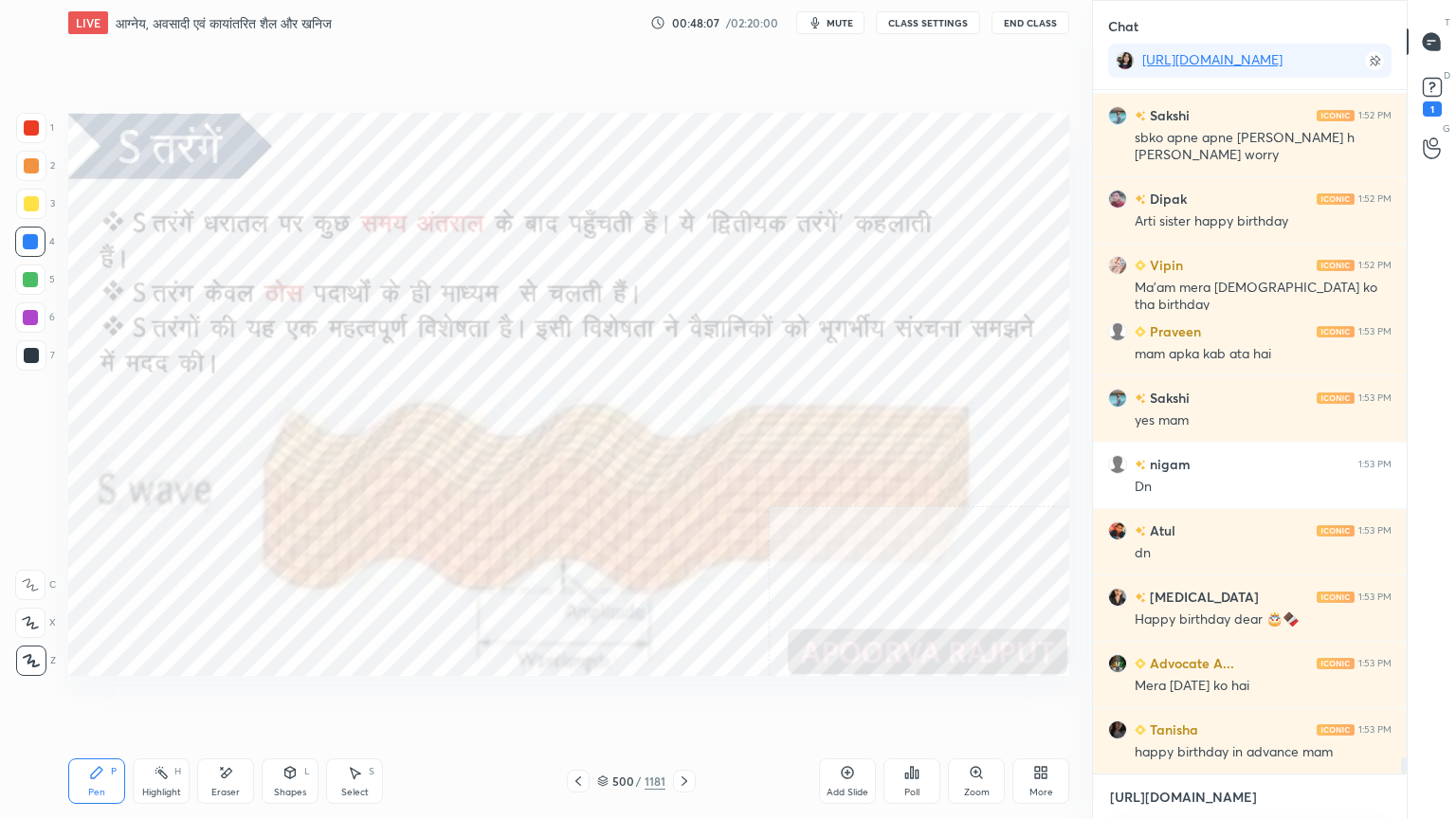 click on "[URL][DOMAIN_NAME]" at bounding box center [1249, 797] 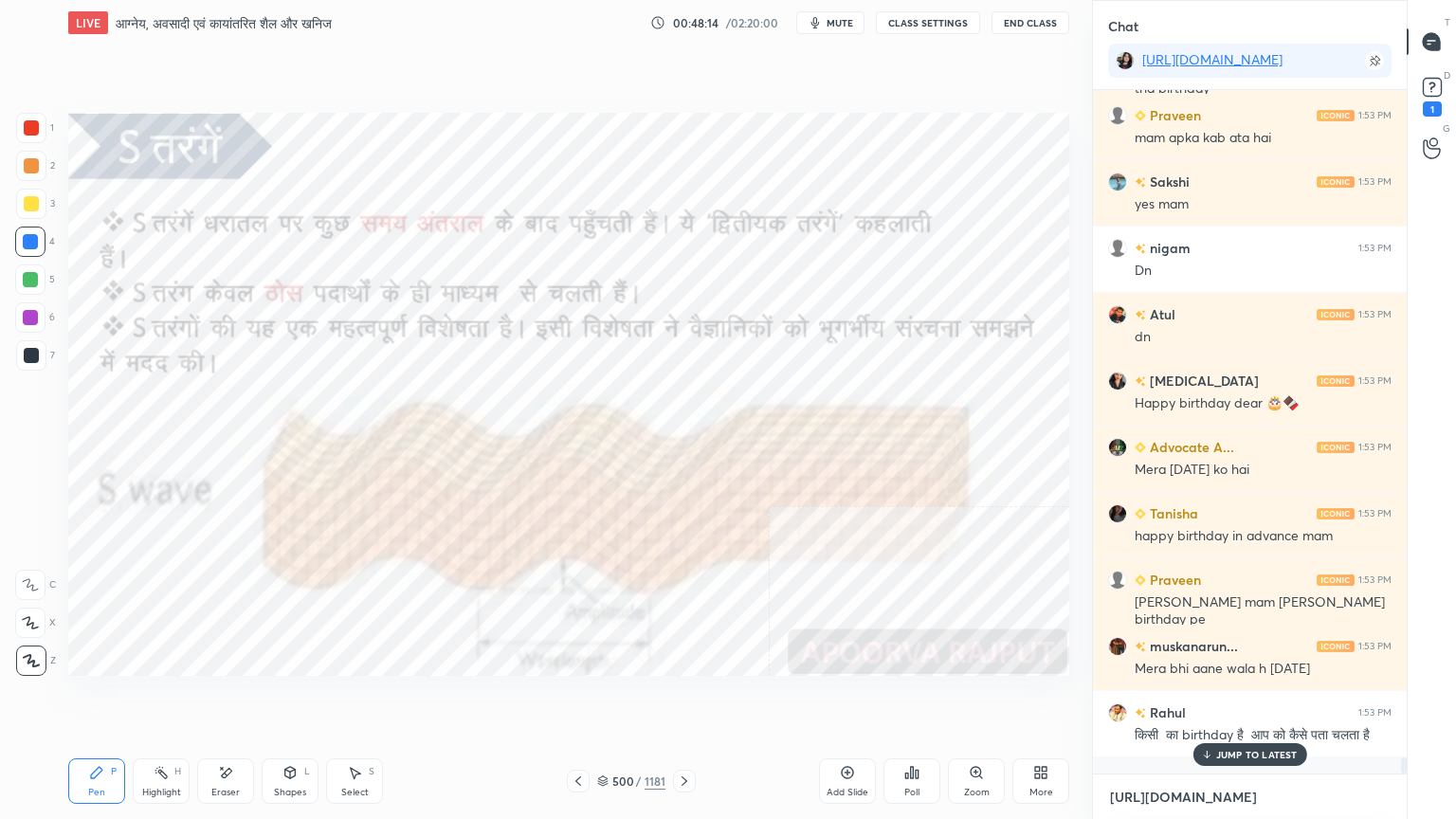 scroll, scrollTop: 27860, scrollLeft: 0, axis: vertical 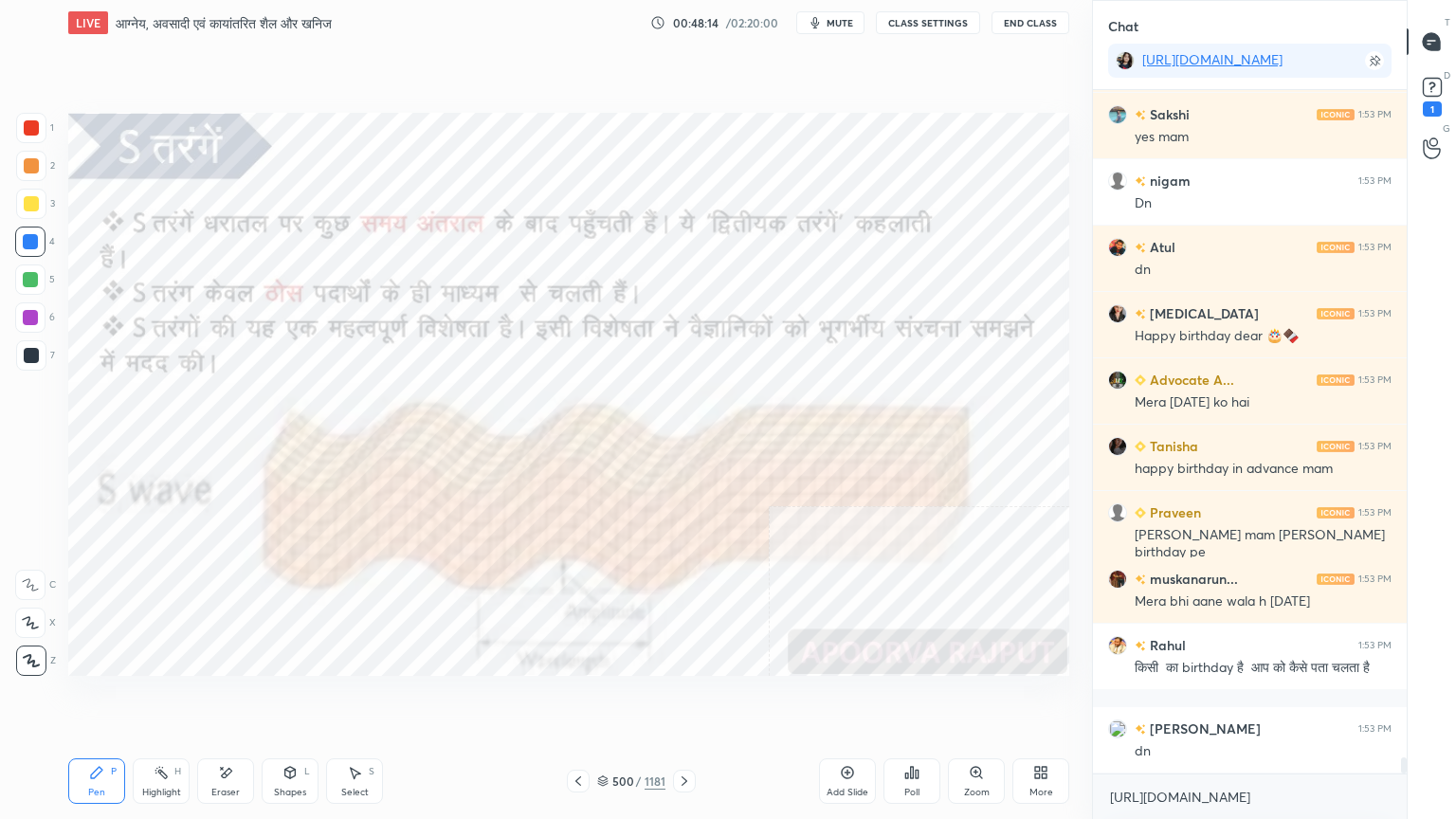 click on "dn" at bounding box center (1263, 752) 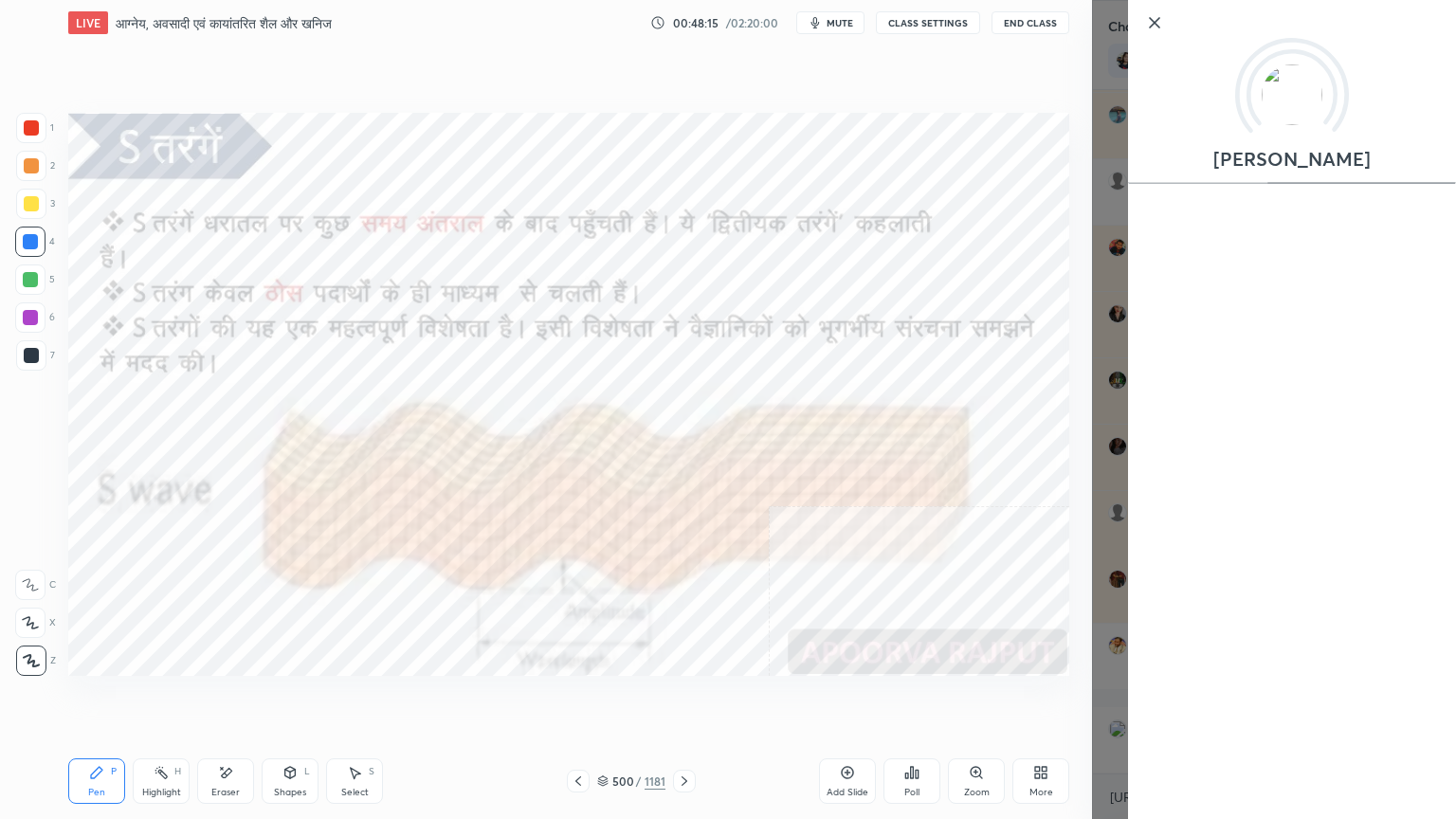 scroll, scrollTop: 27993, scrollLeft: 0, axis: vertical 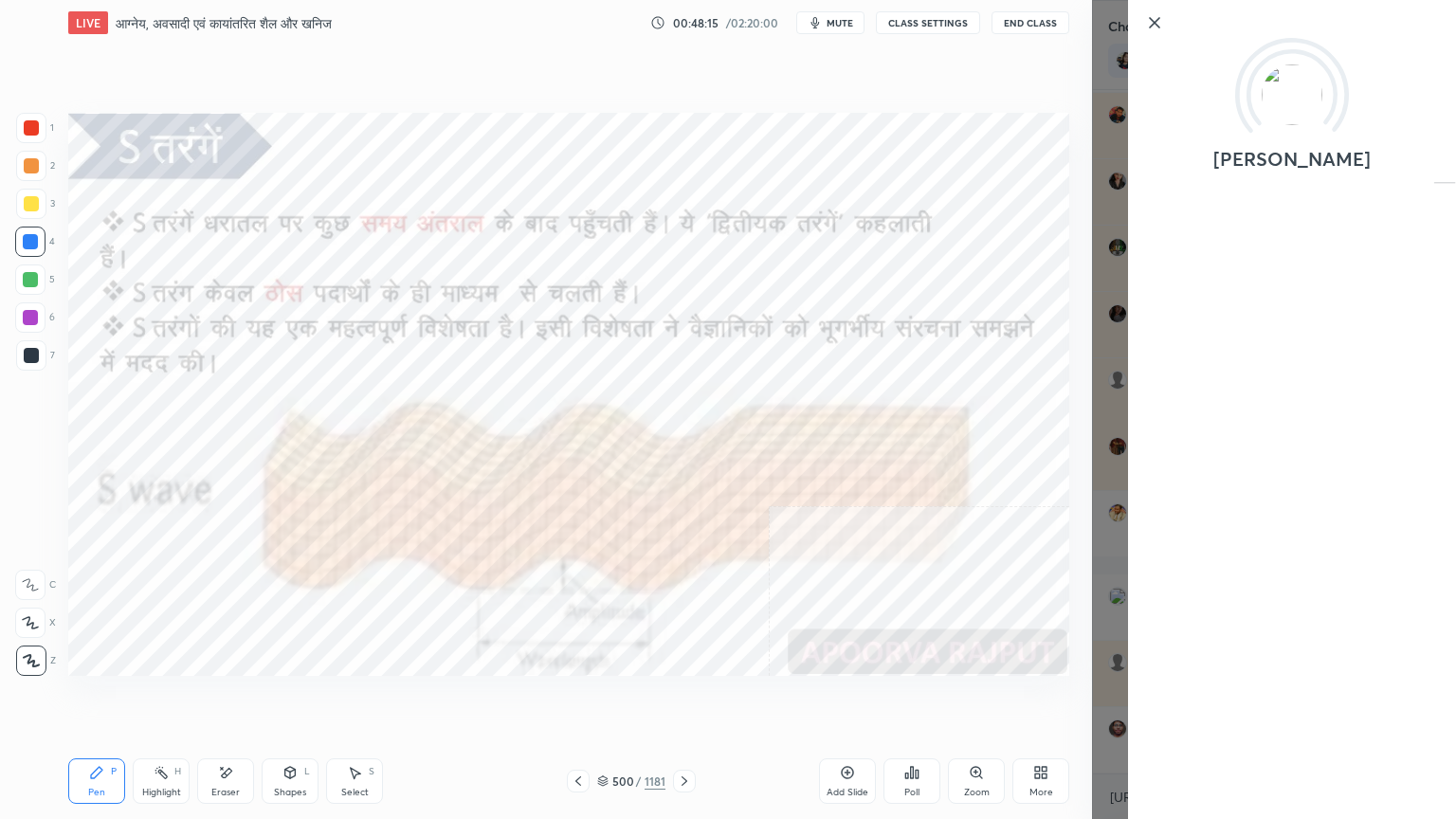 click 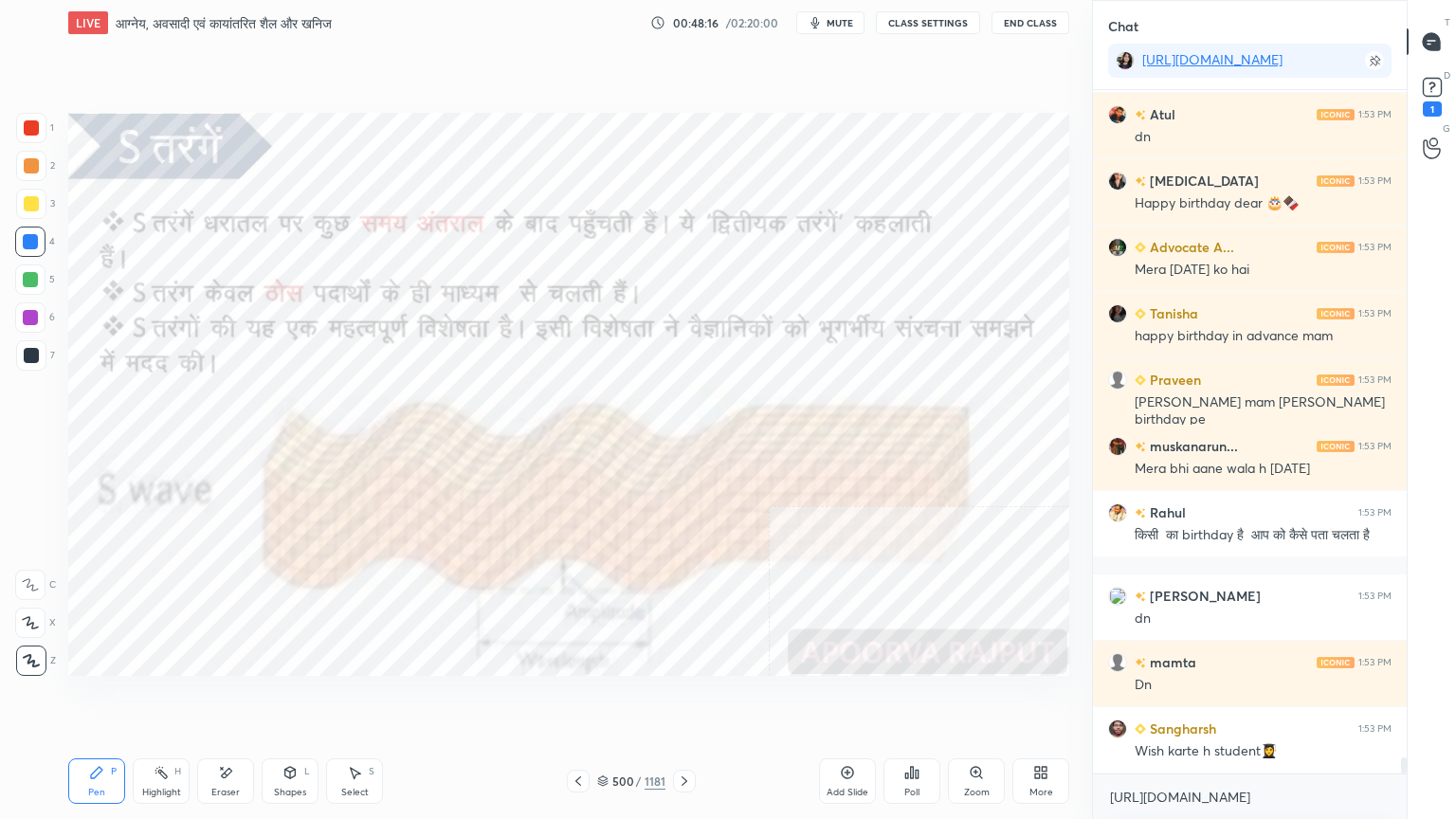 scroll, scrollTop: 28126, scrollLeft: 0, axis: vertical 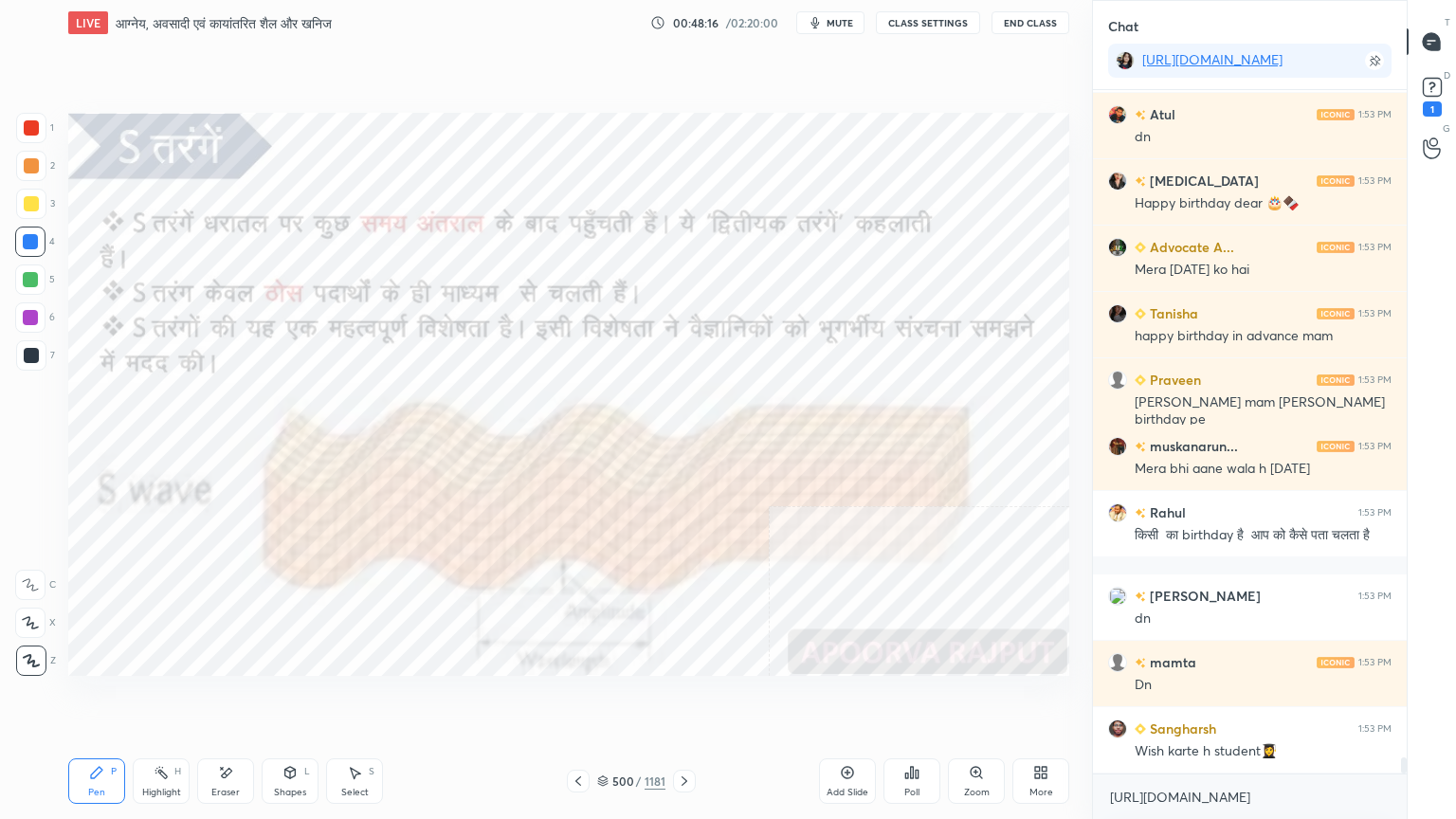 click on "[URL][DOMAIN_NAME] x" at bounding box center (1249, 796) 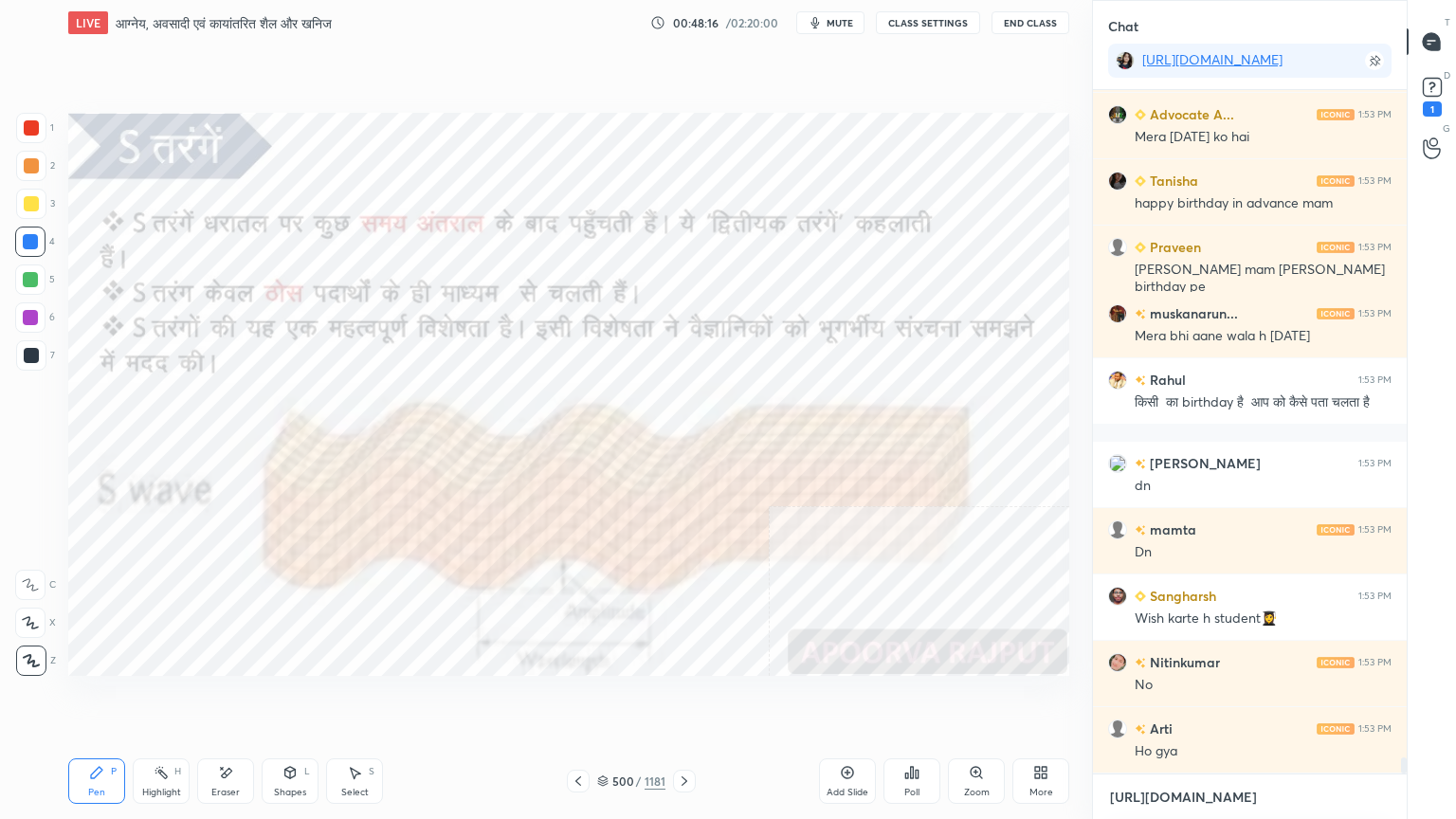 click on "[URL][DOMAIN_NAME]" at bounding box center [1249, 797] 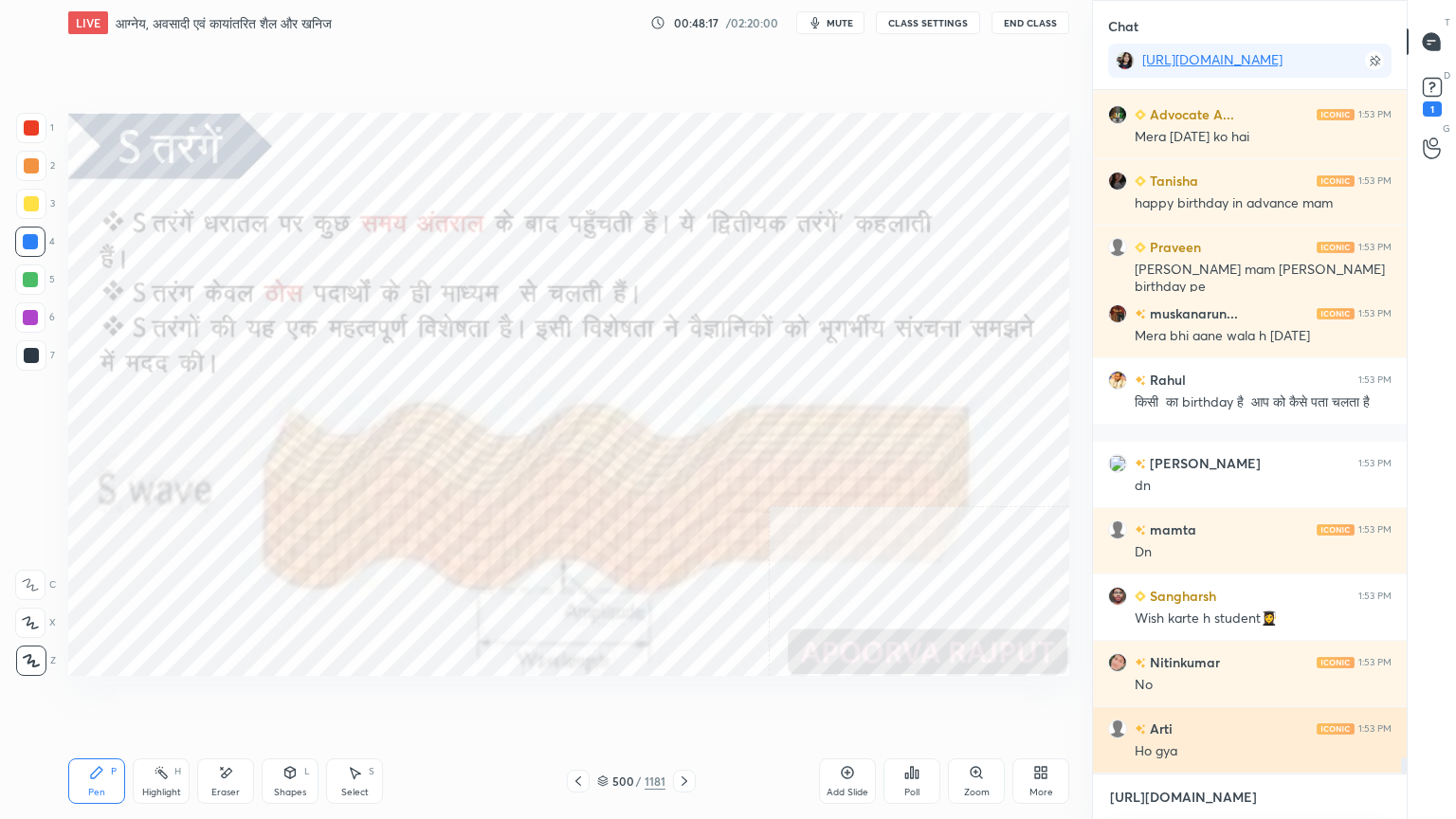 scroll, scrollTop: 28191, scrollLeft: 0, axis: vertical 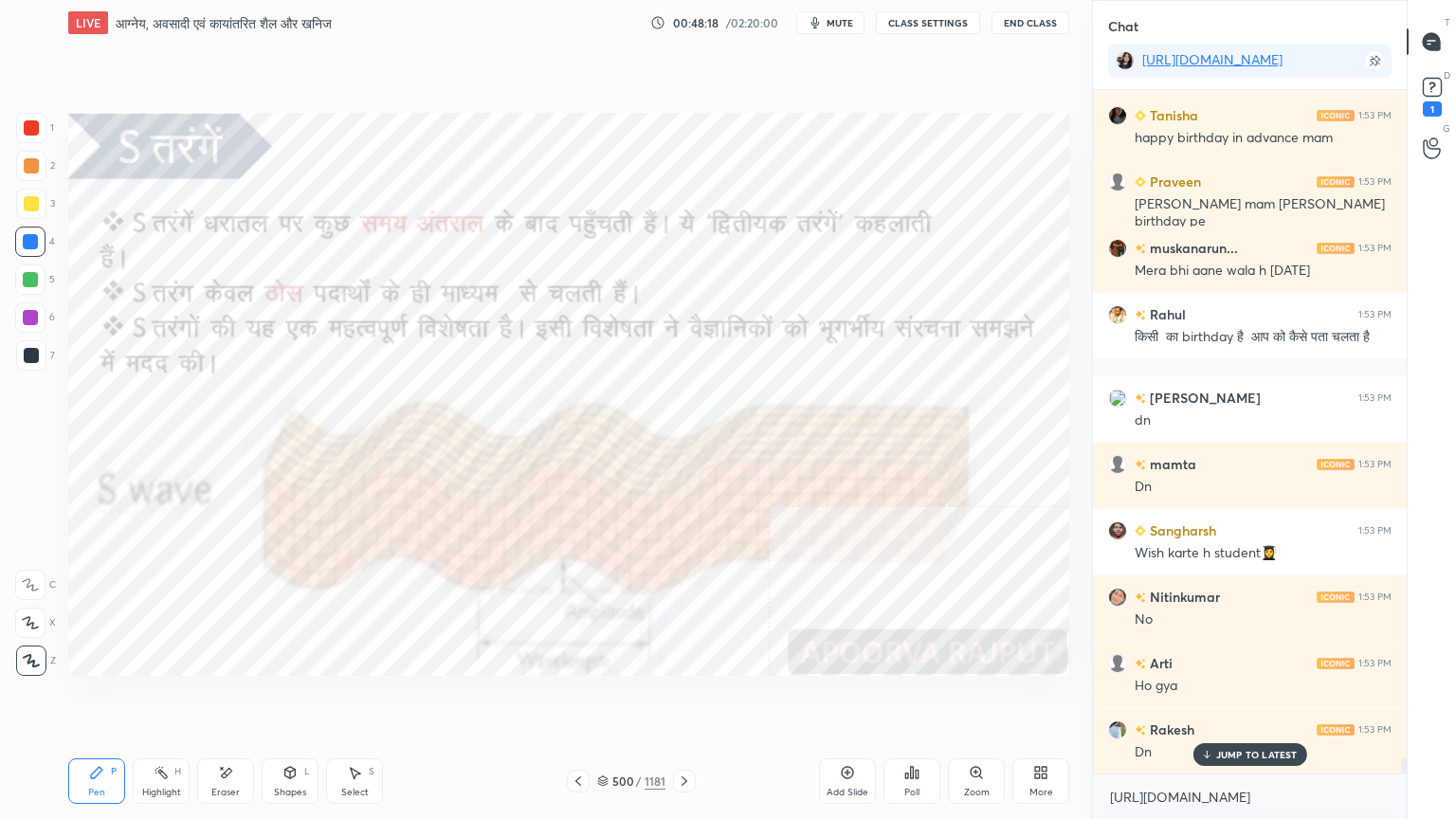 drag, startPoint x: 1240, startPoint y: 750, endPoint x: 1247, endPoint y: 774, distance: 25 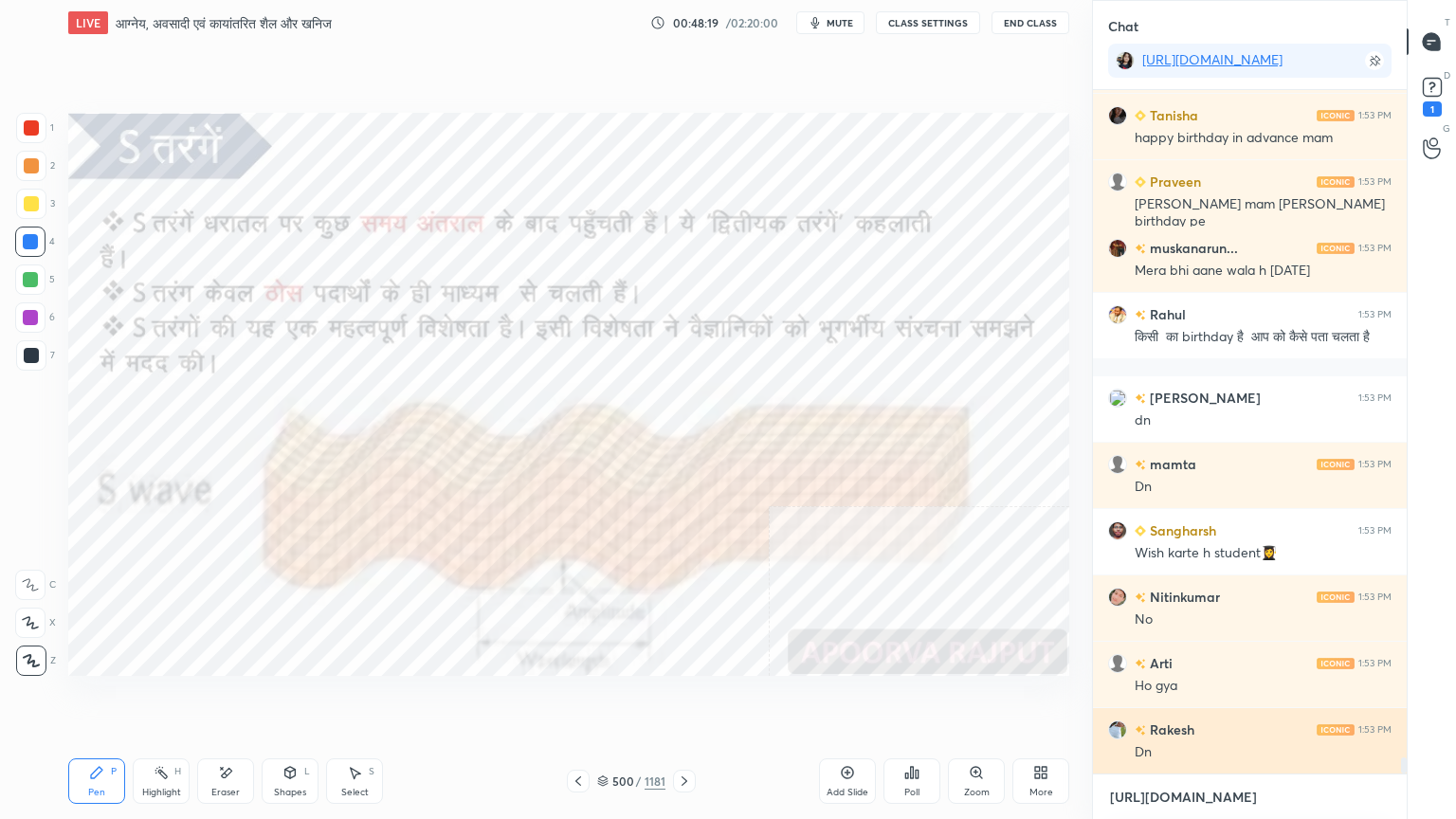 drag, startPoint x: 1243, startPoint y: 804, endPoint x: 1217, endPoint y: 752, distance: 58.137767 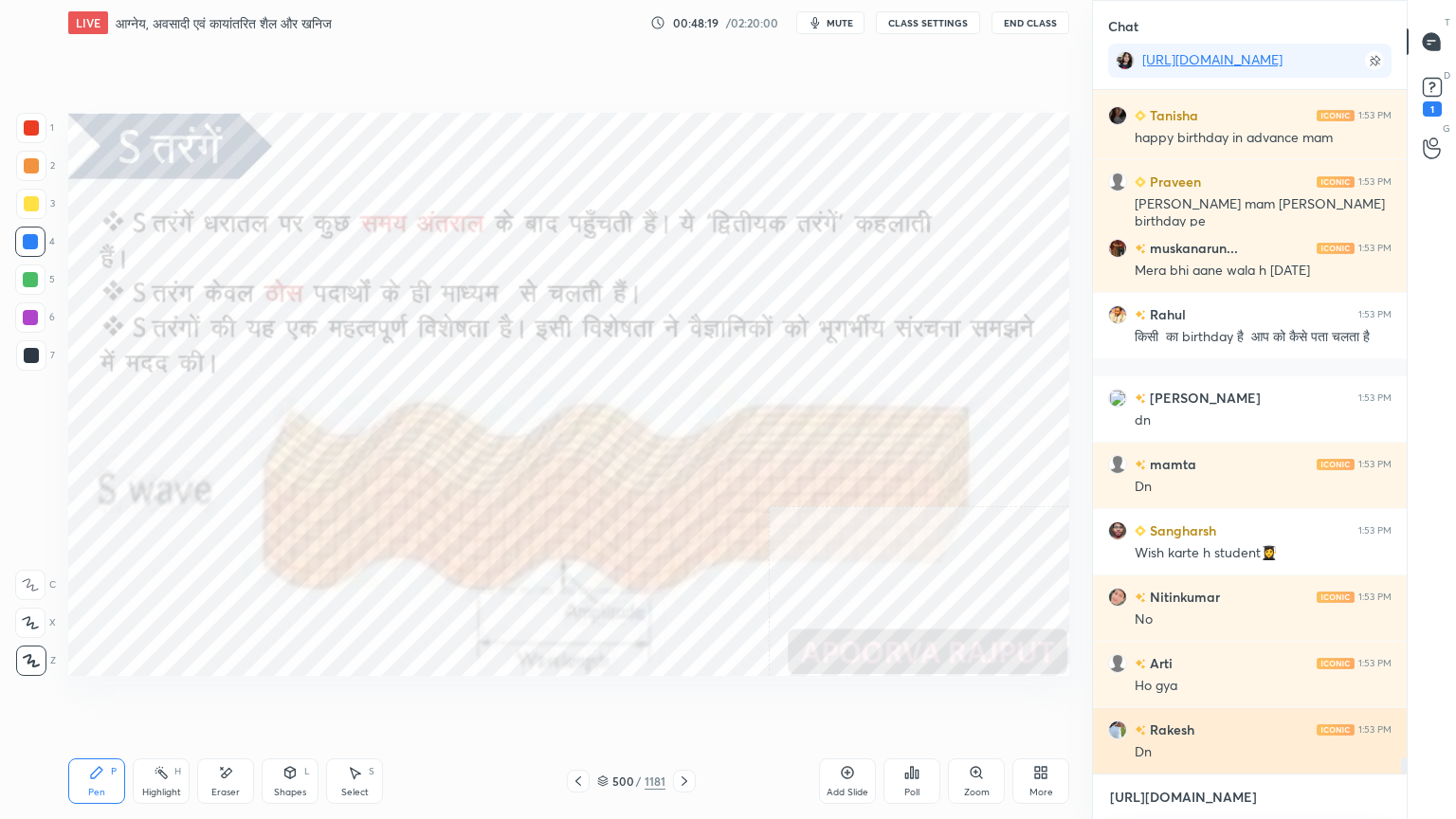 click on "[URL][DOMAIN_NAME]" at bounding box center (1249, 797) 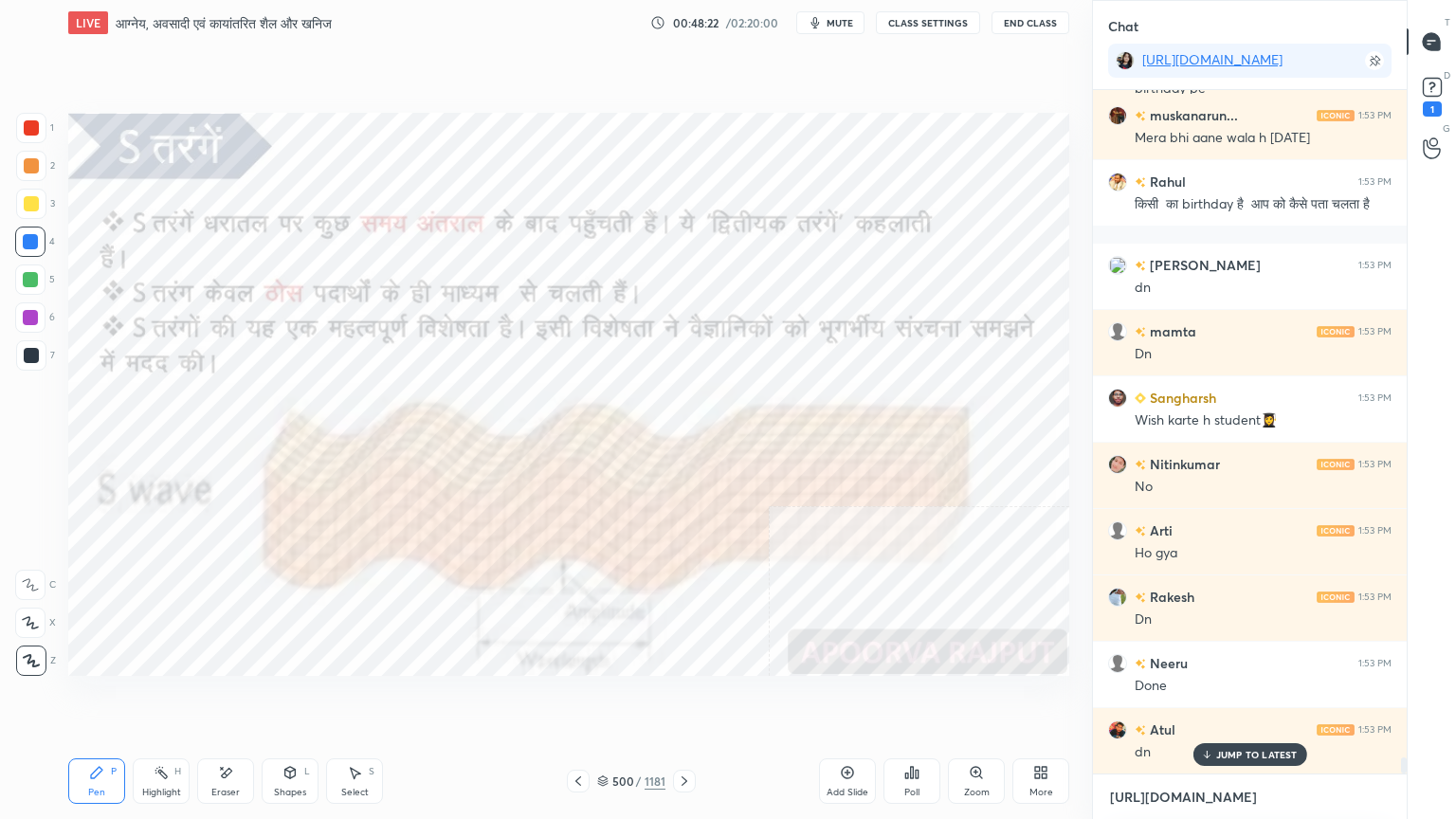 scroll, scrollTop: 28391, scrollLeft: 0, axis: vertical 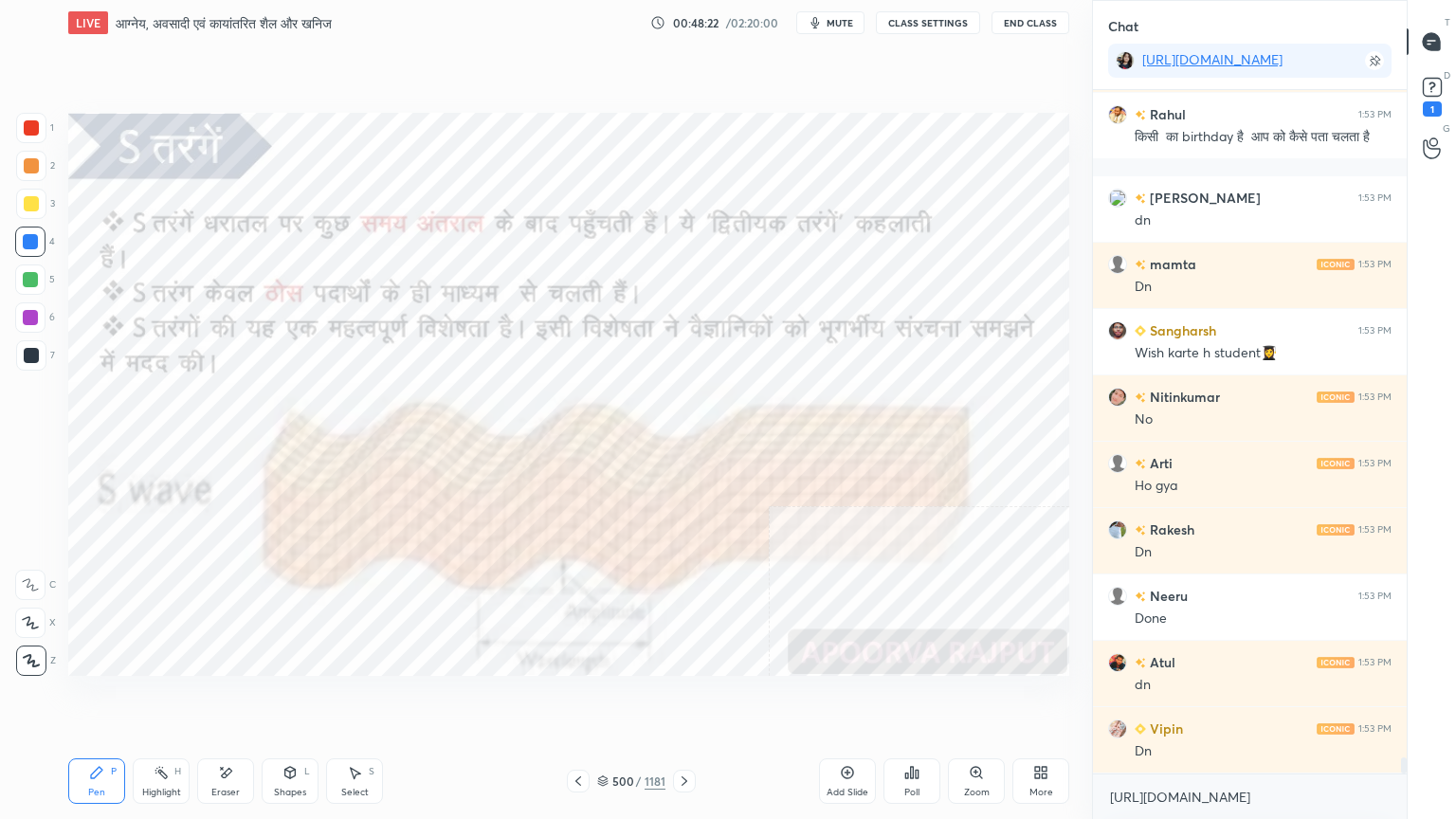 click on "Eraser" at bounding box center (226, 781) 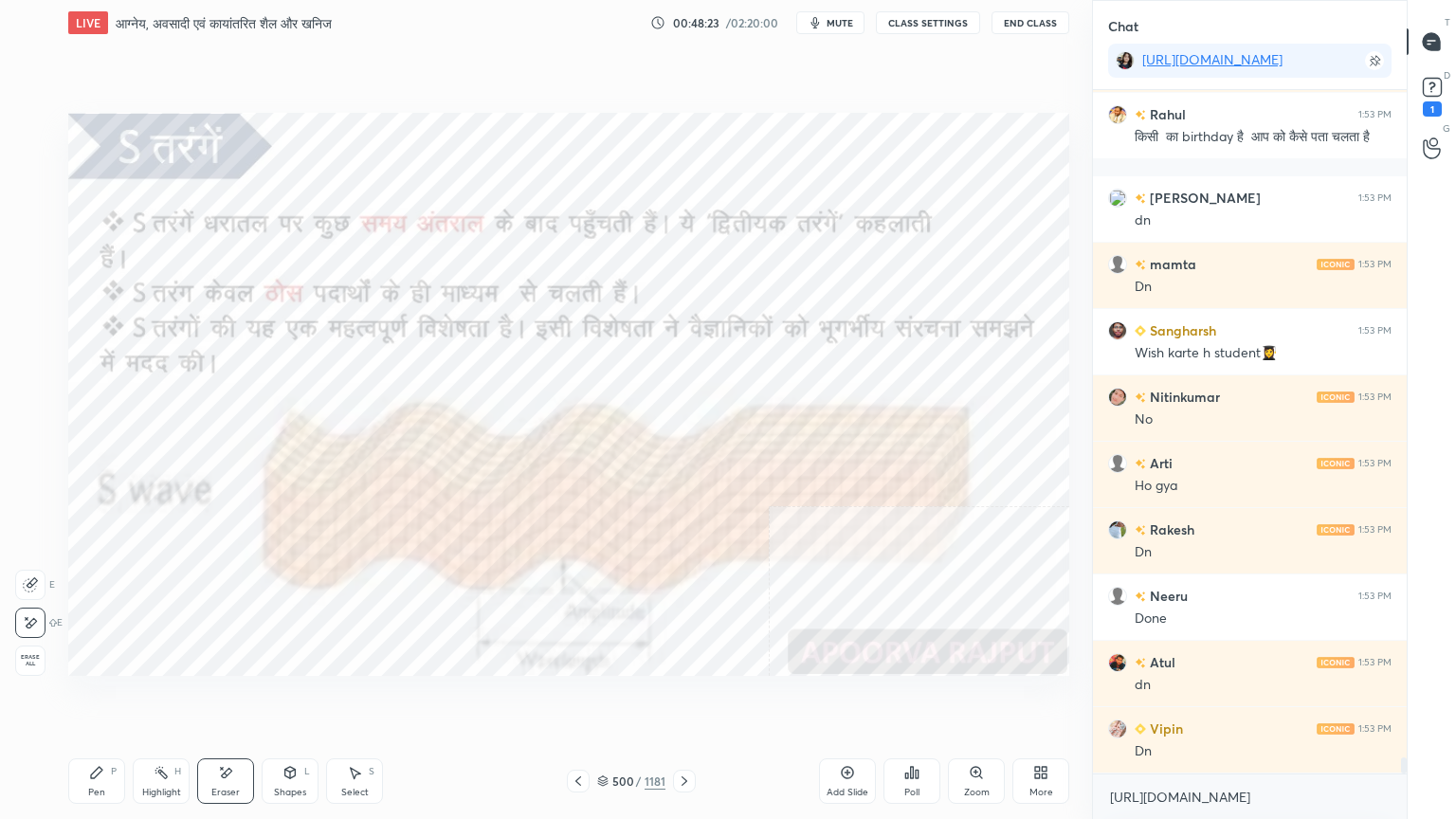 click on "Erase all" at bounding box center (30, 661) 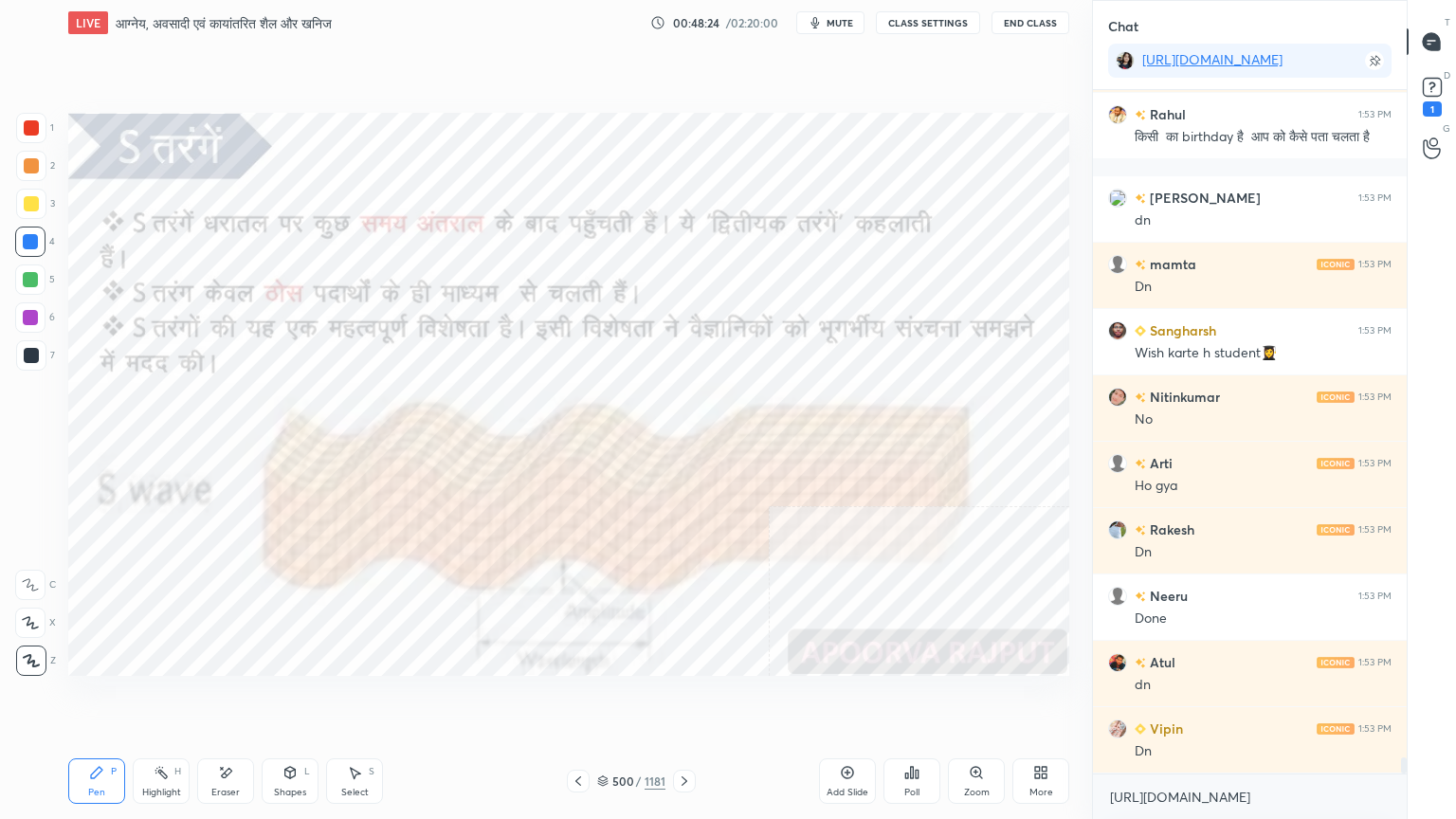click 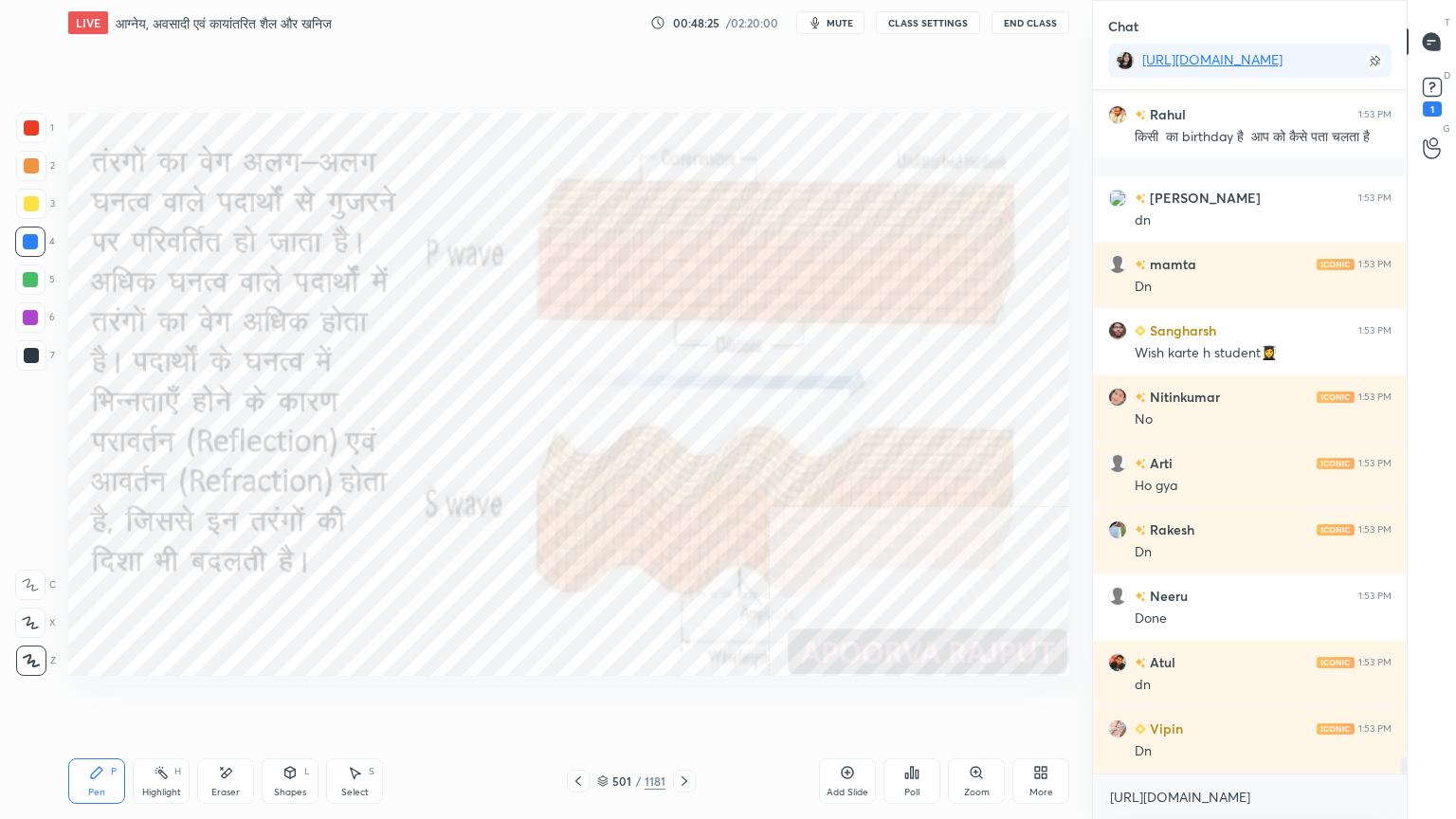click 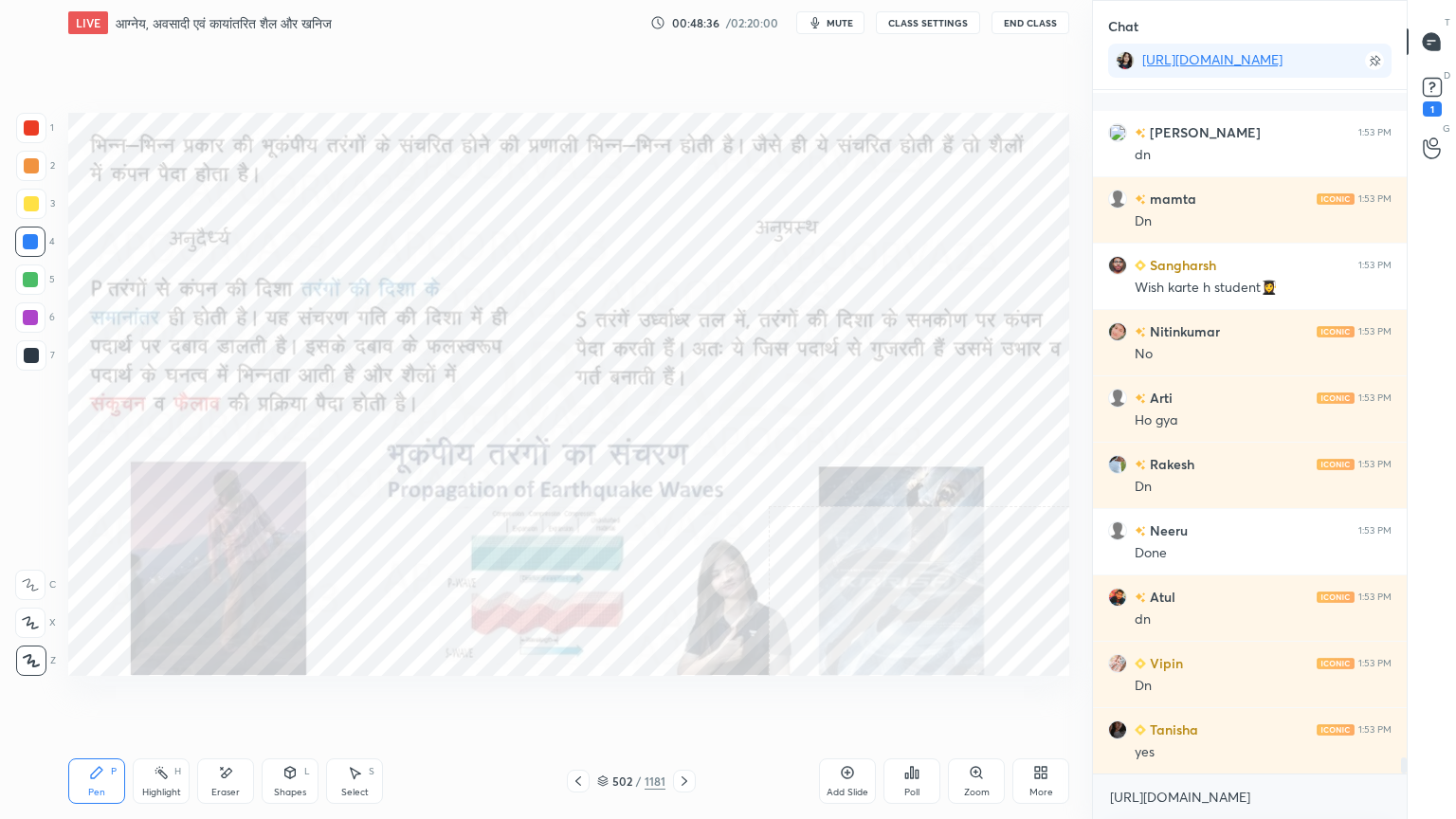 scroll, scrollTop: 28540, scrollLeft: 0, axis: vertical 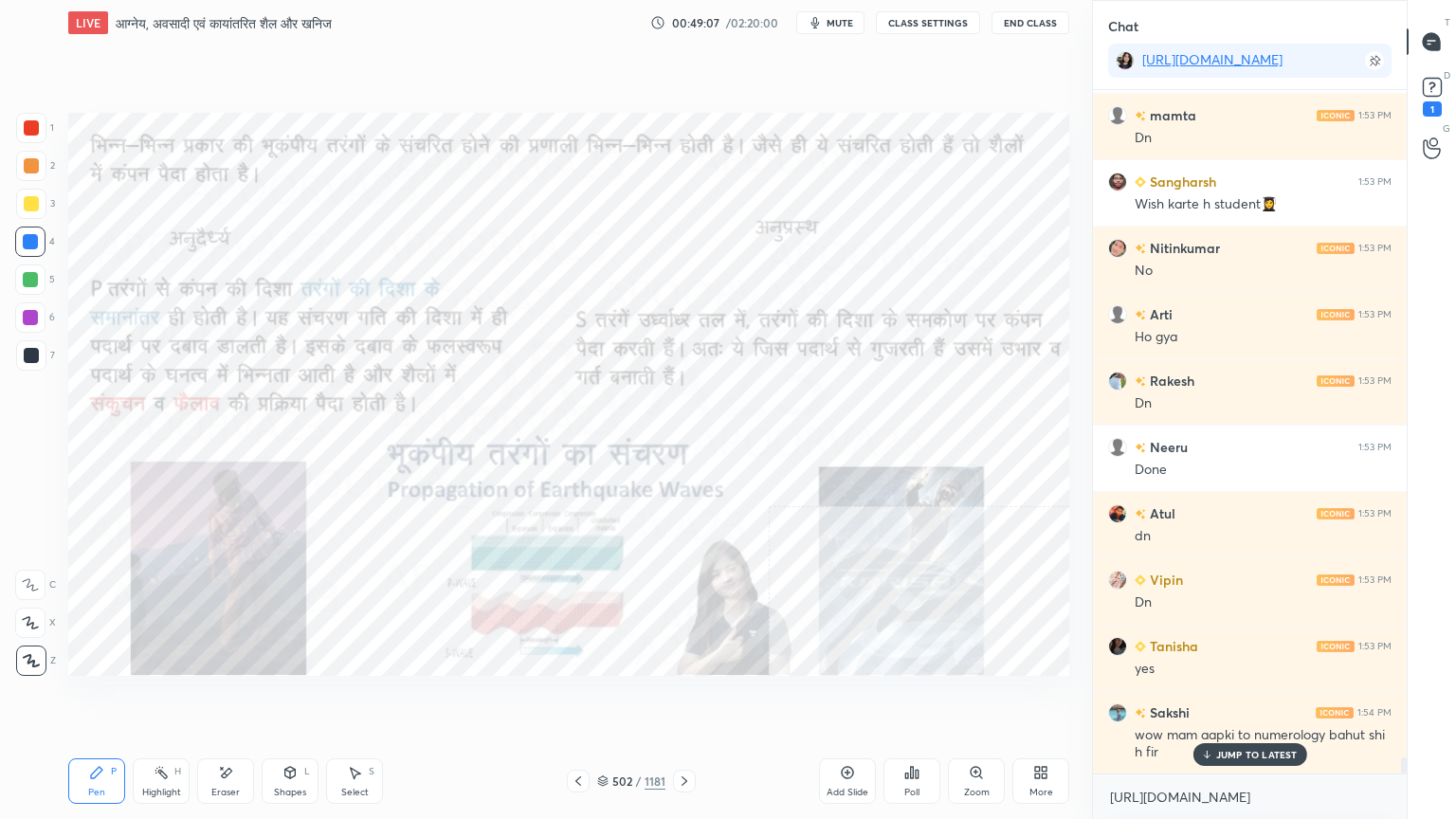 drag, startPoint x: 848, startPoint y: 781, endPoint x: 846, endPoint y: 772, distance: 9.219544 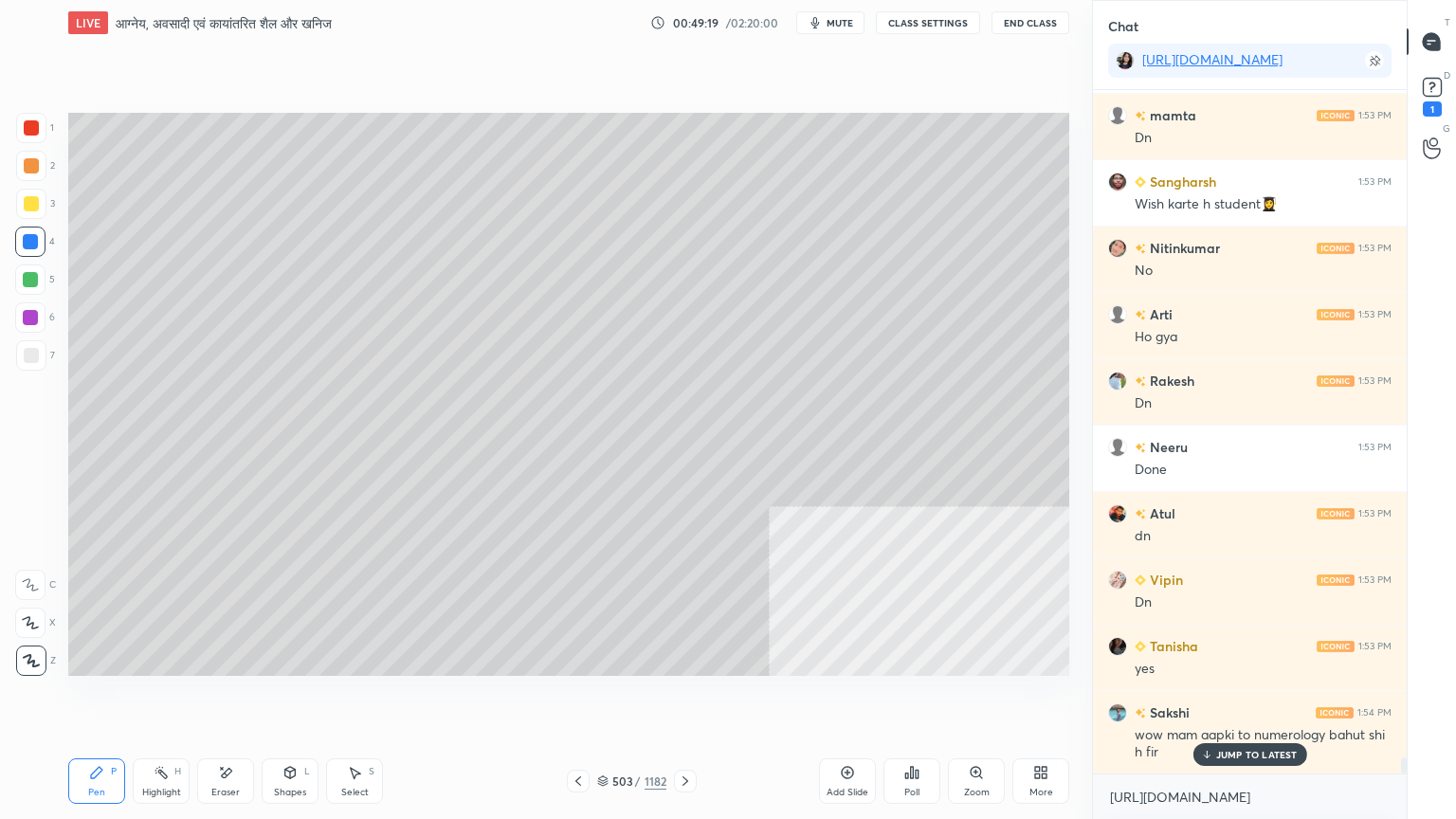 click 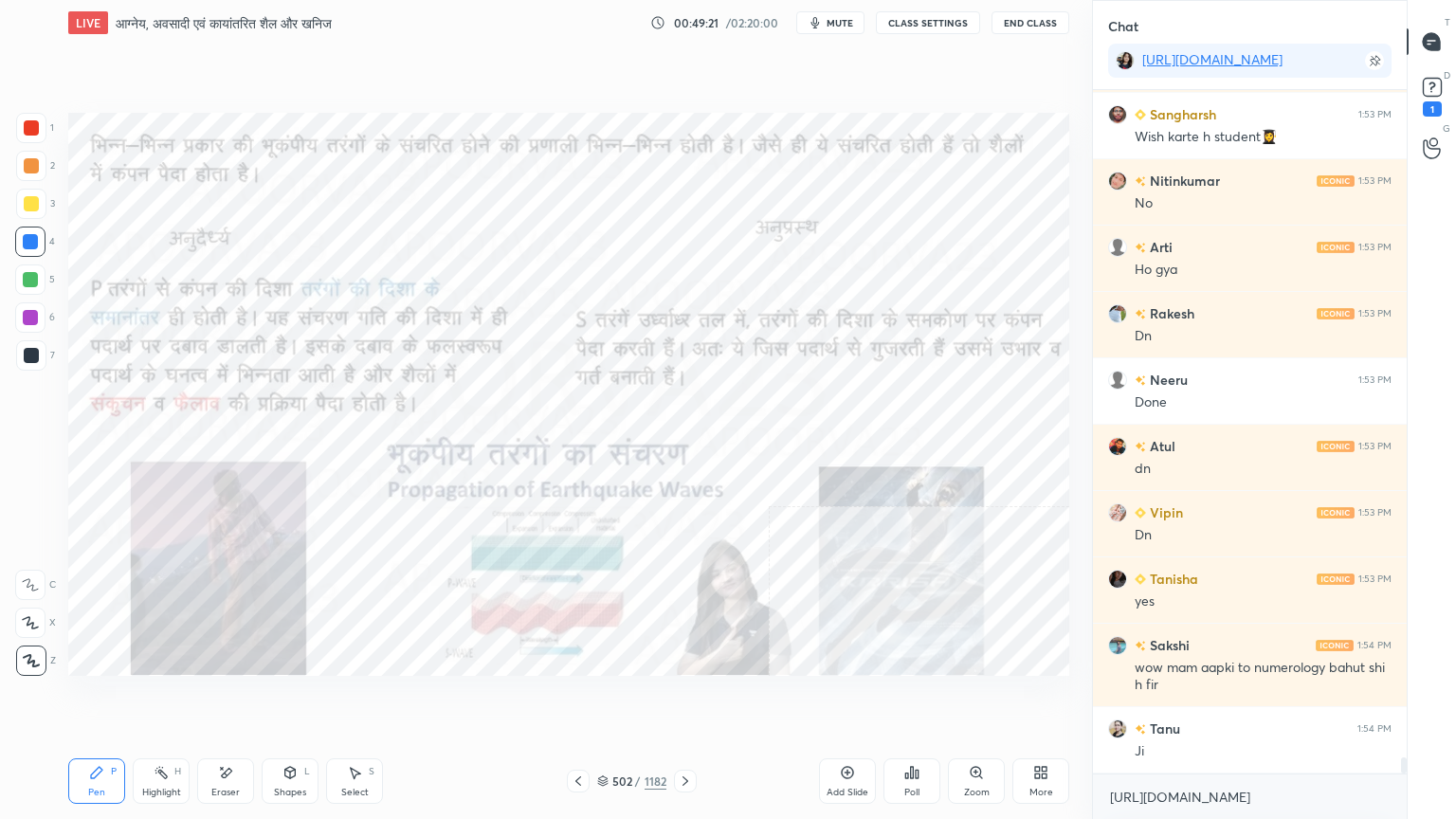 scroll, scrollTop: 28673, scrollLeft: 0, axis: vertical 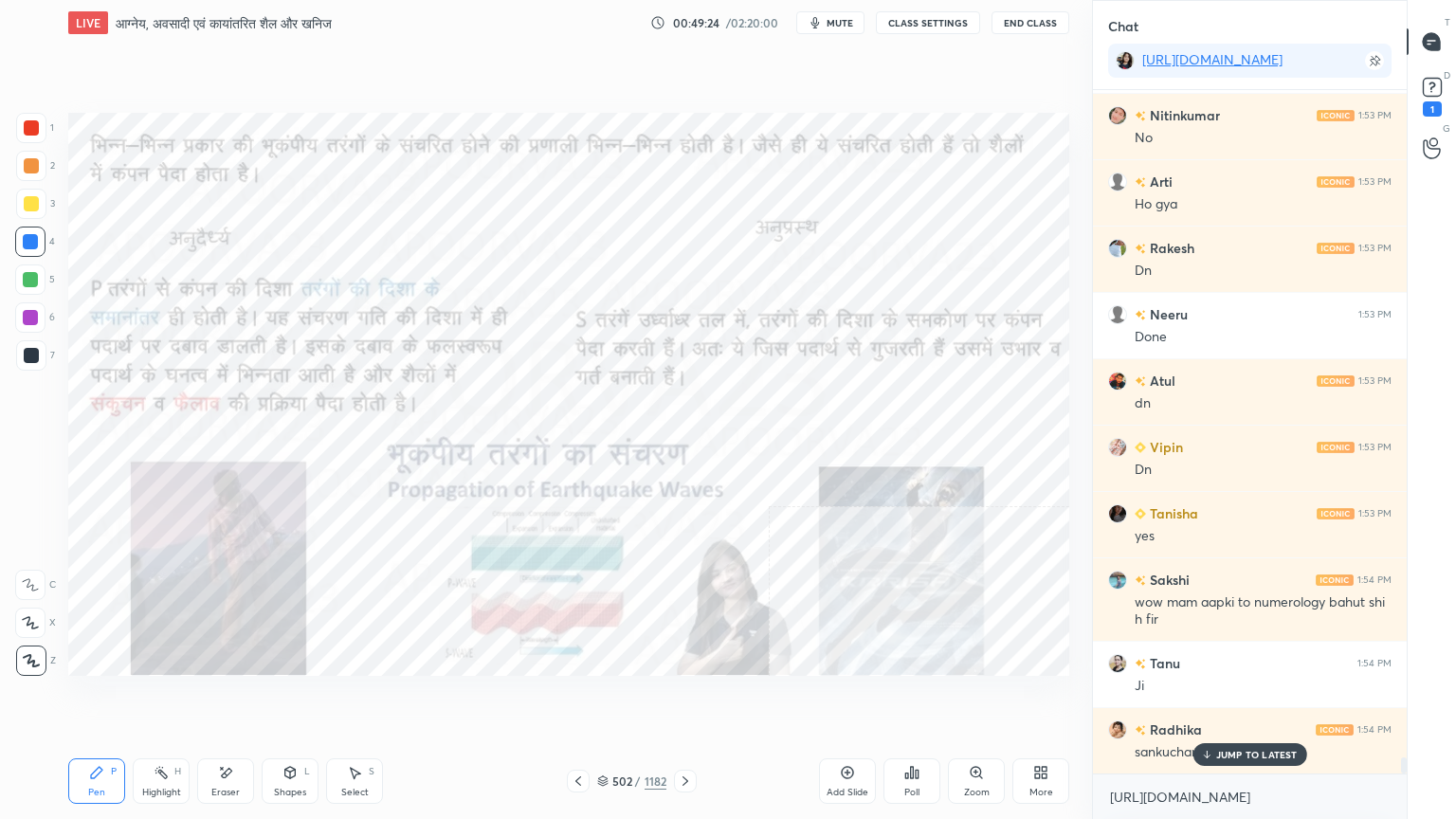 click 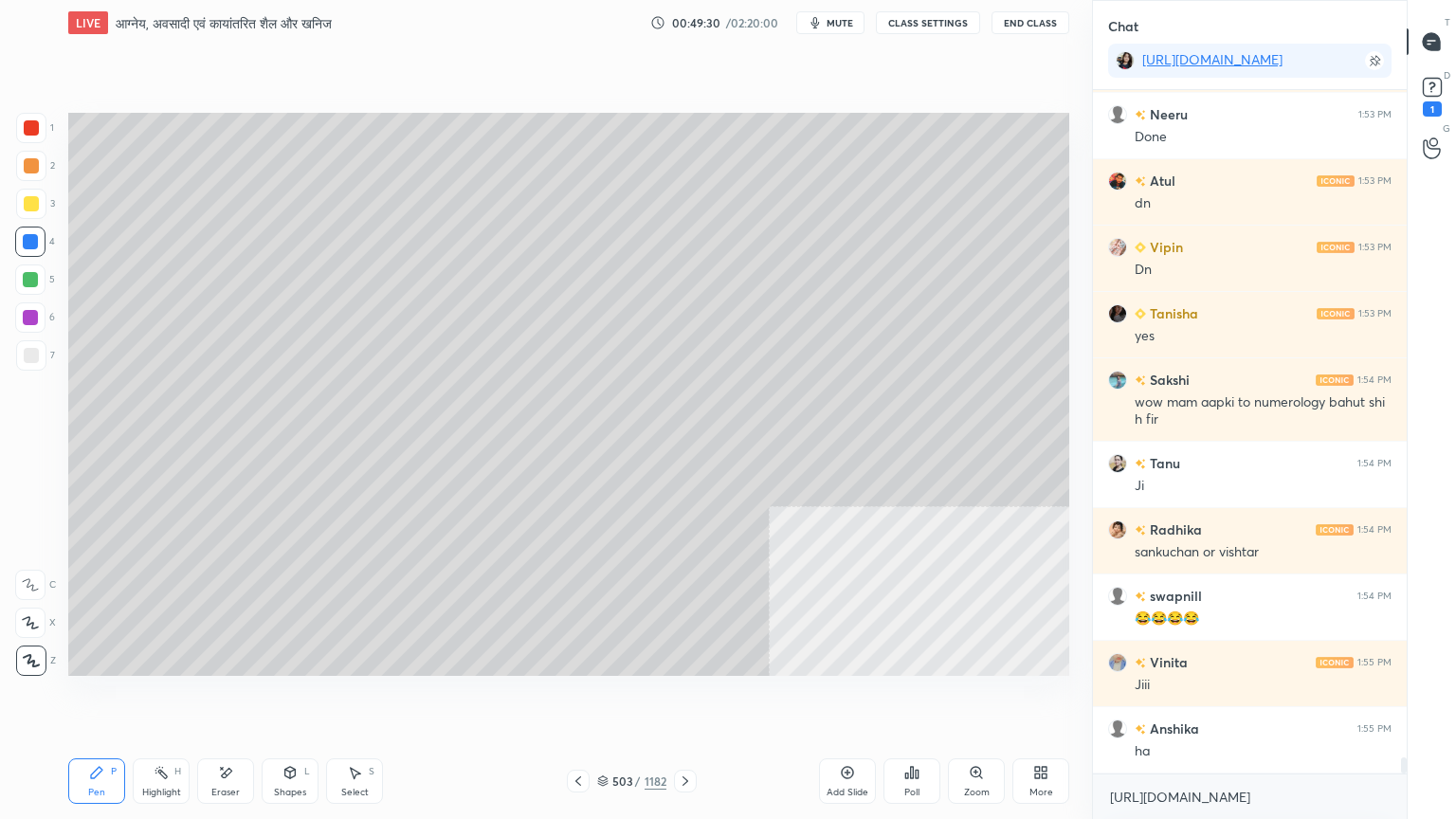 scroll, scrollTop: 29021, scrollLeft: 0, axis: vertical 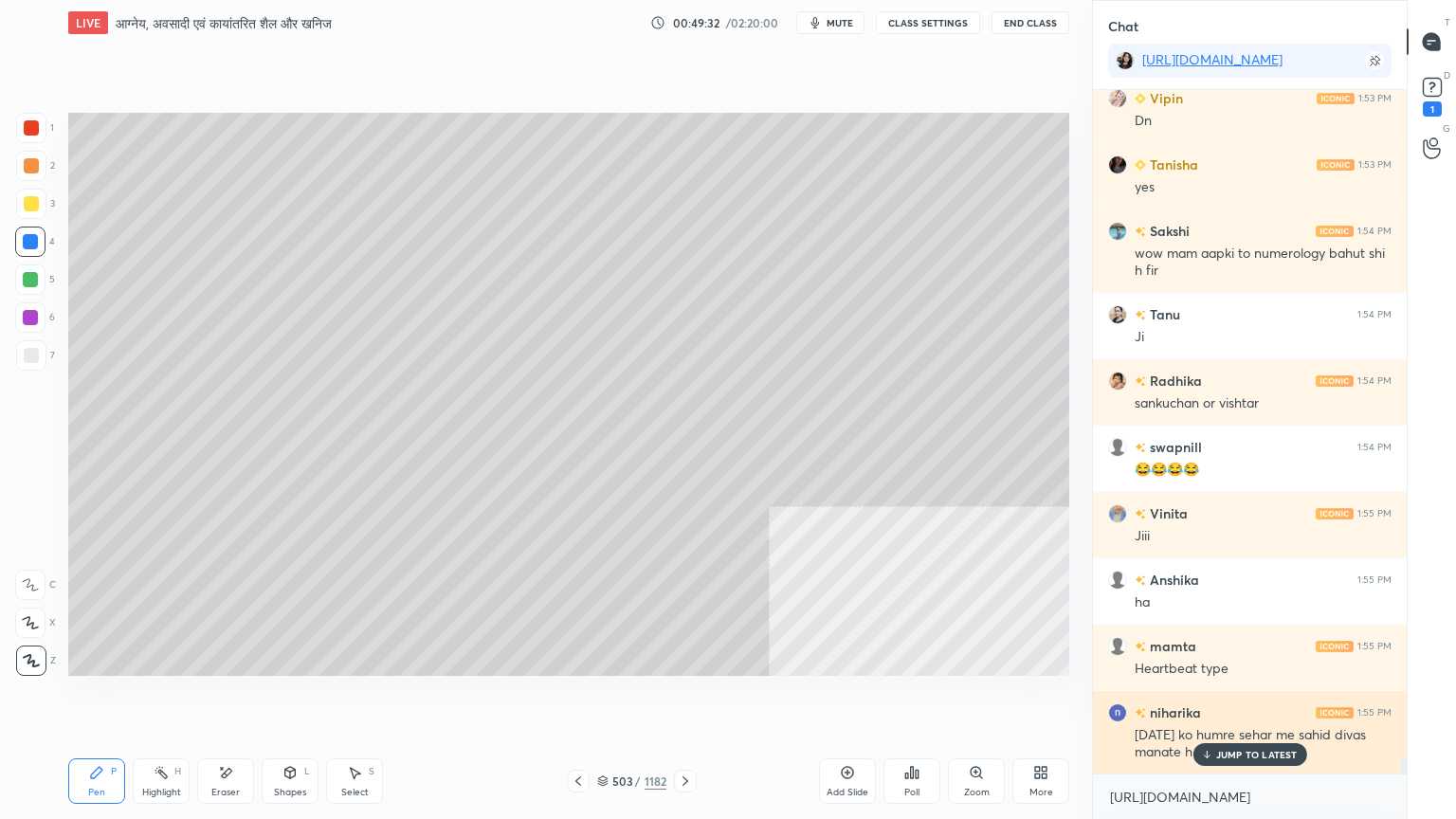 click on "JUMP TO LATEST" at bounding box center [1257, 755] 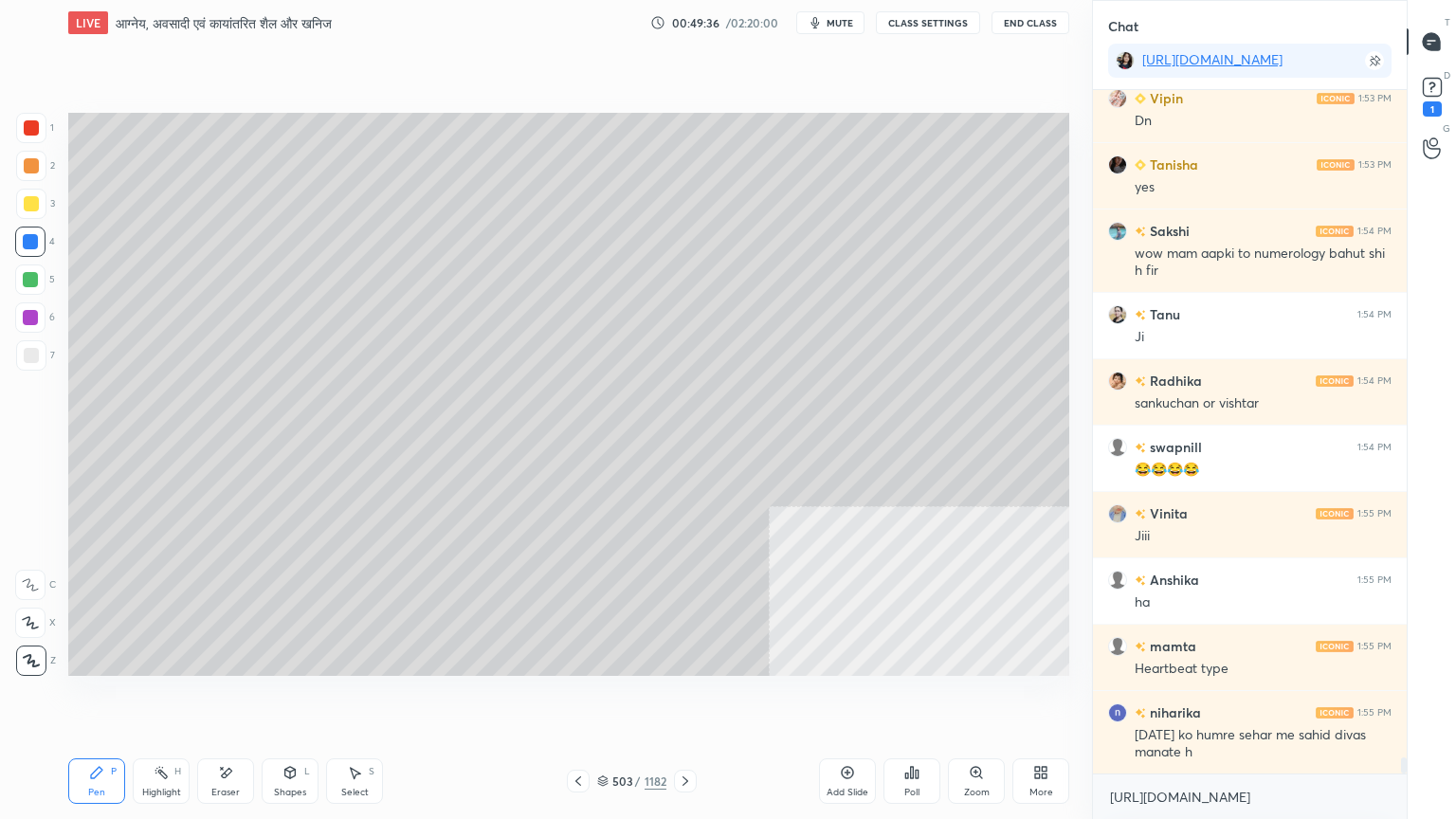 drag, startPoint x: 576, startPoint y: 779, endPoint x: 601, endPoint y: 756, distance: 33.970576 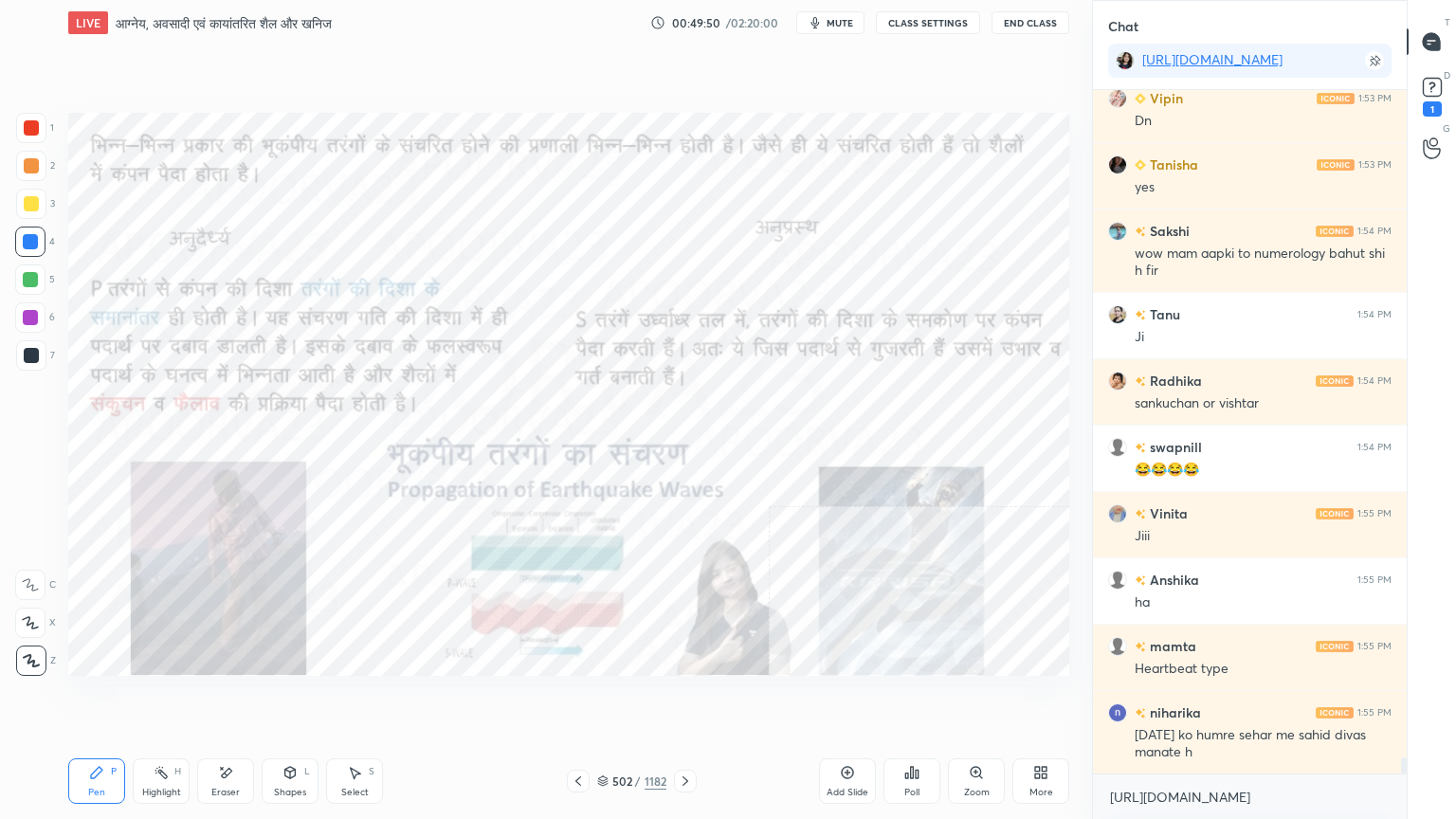 scroll, scrollTop: 29089, scrollLeft: 0, axis: vertical 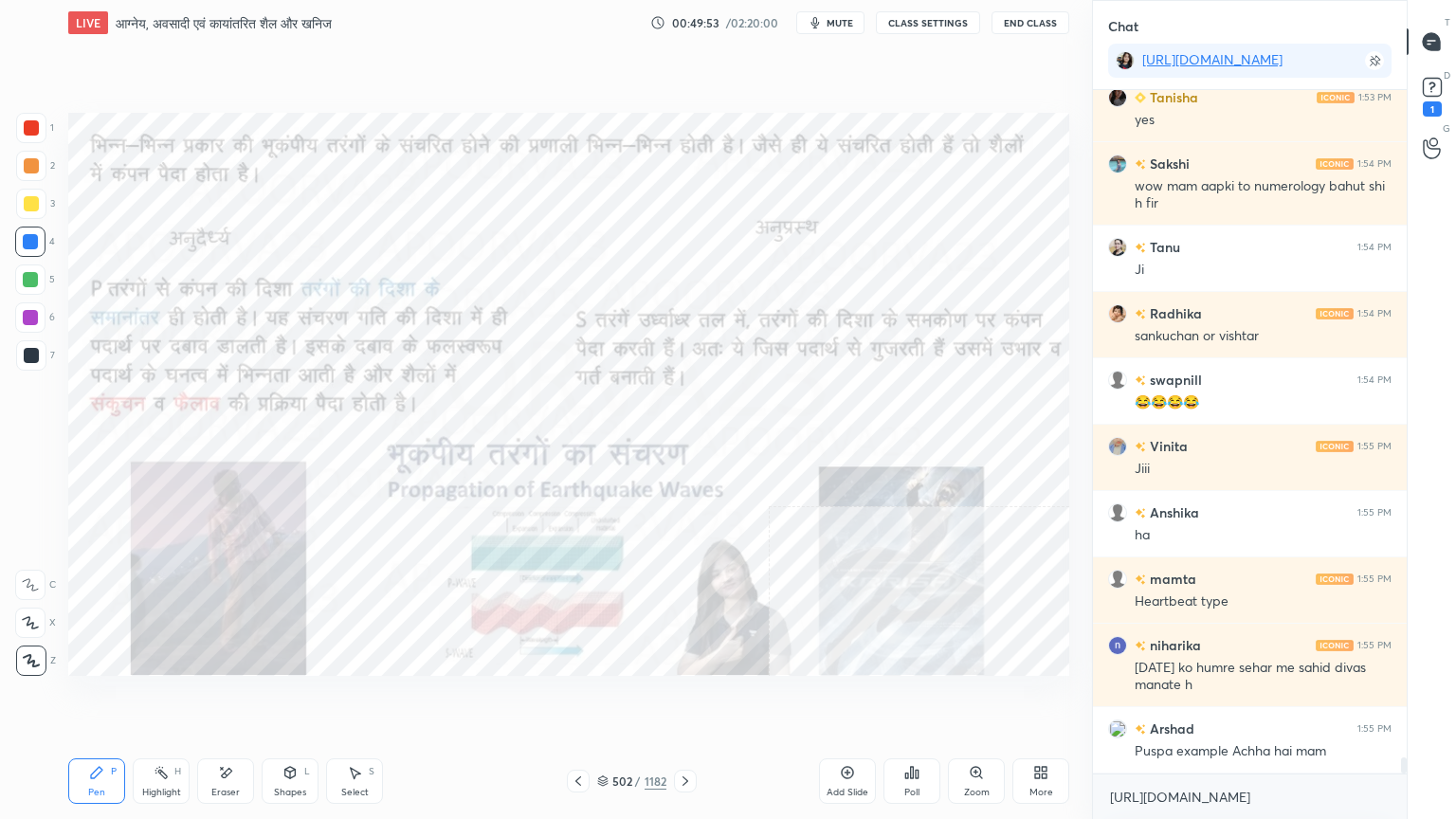 click 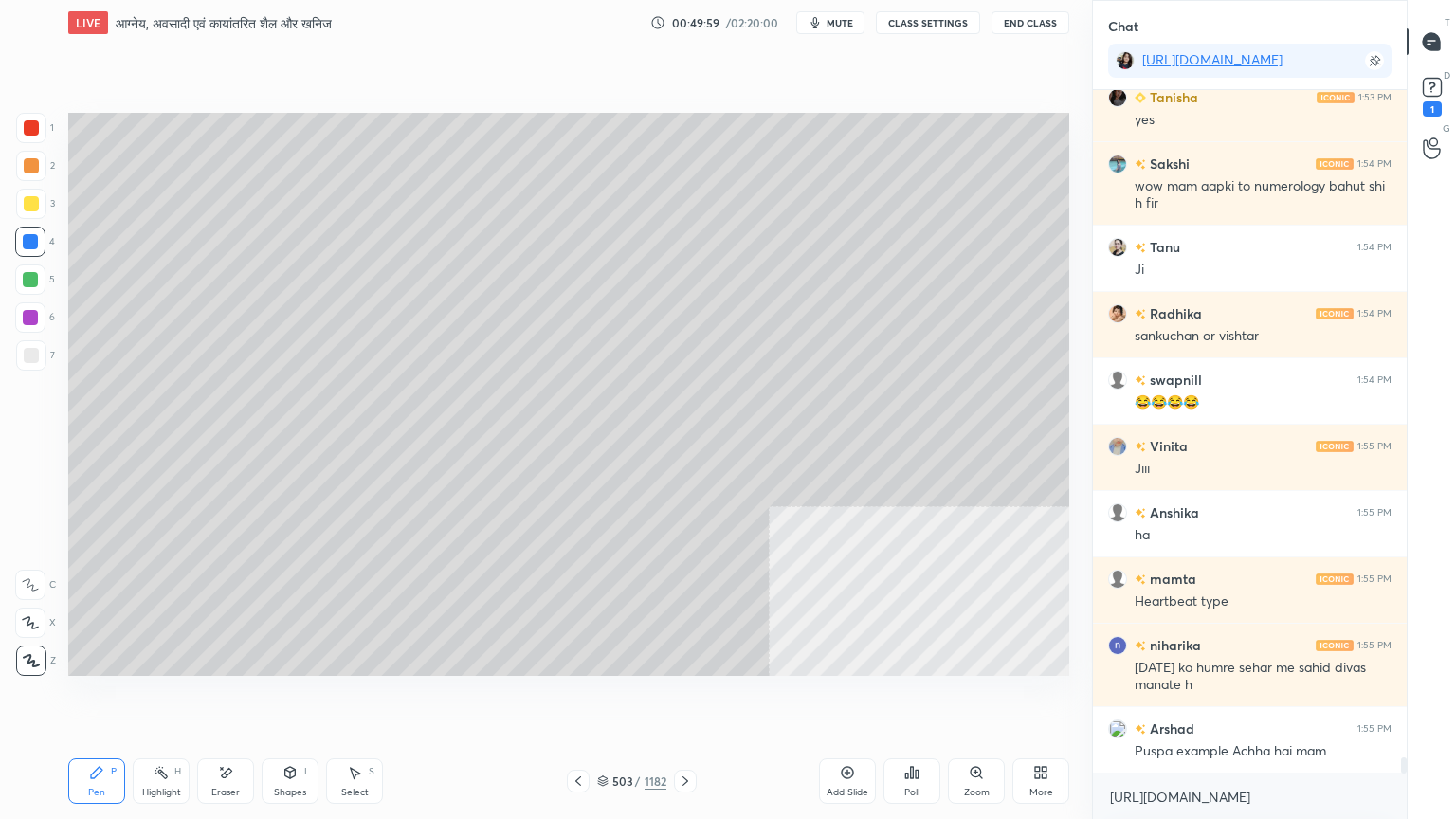 click 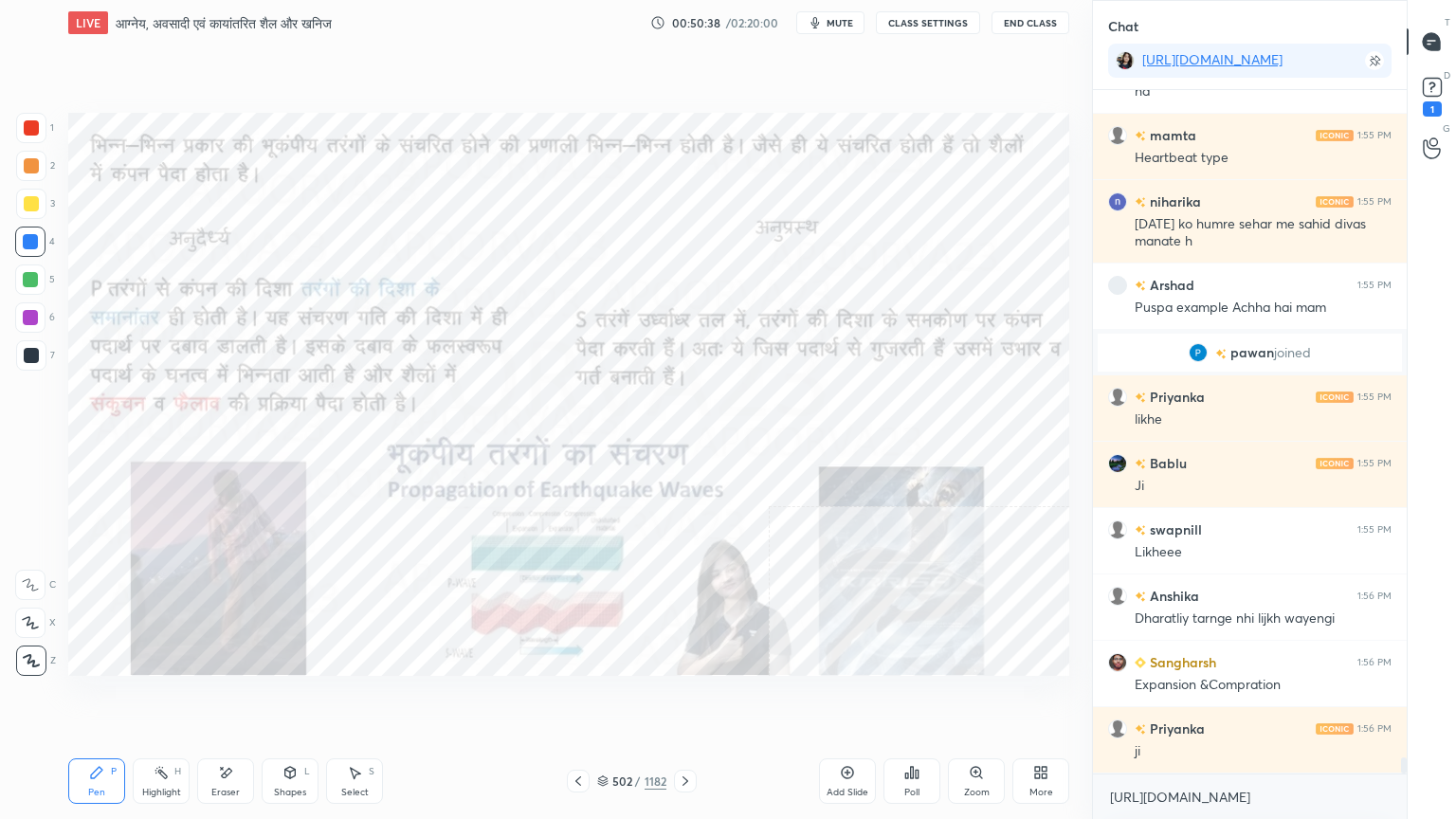 scroll, scrollTop: 28702, scrollLeft: 0, axis: vertical 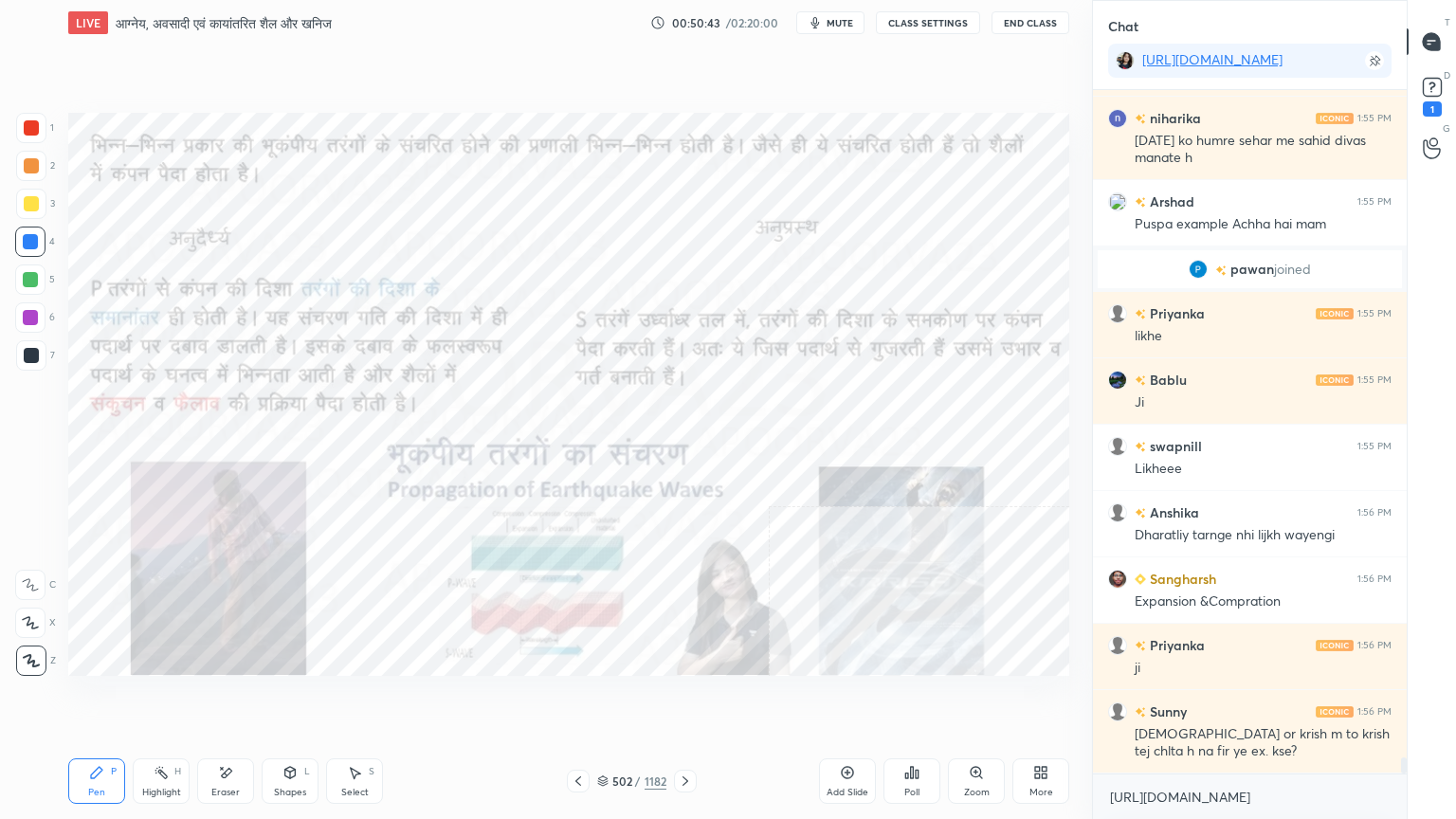 click on "Eraser" at bounding box center (226, 781) 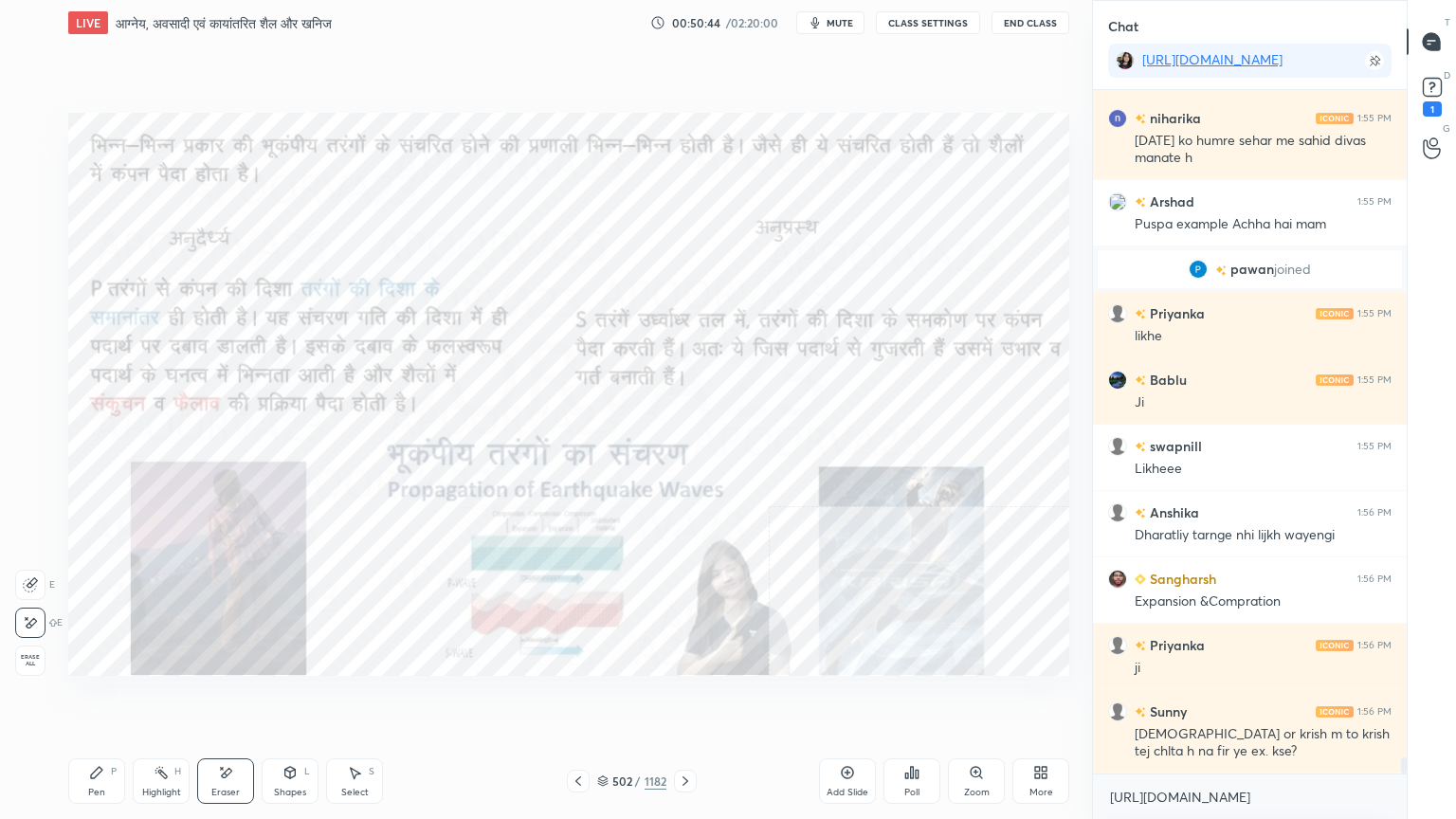 drag, startPoint x: 23, startPoint y: 650, endPoint x: 33, endPoint y: 645, distance: 11.18034 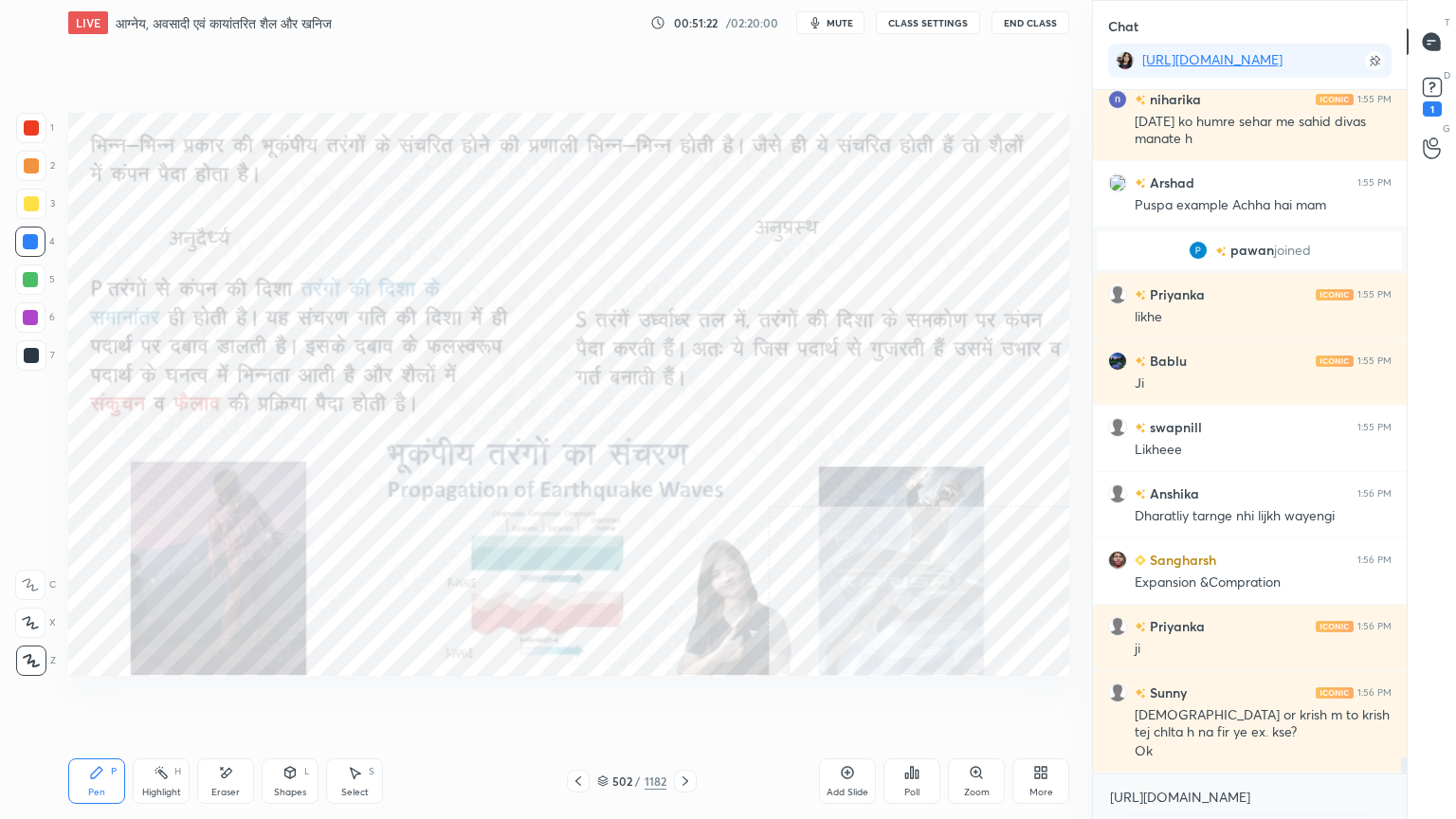 scroll, scrollTop: 28786, scrollLeft: 0, axis: vertical 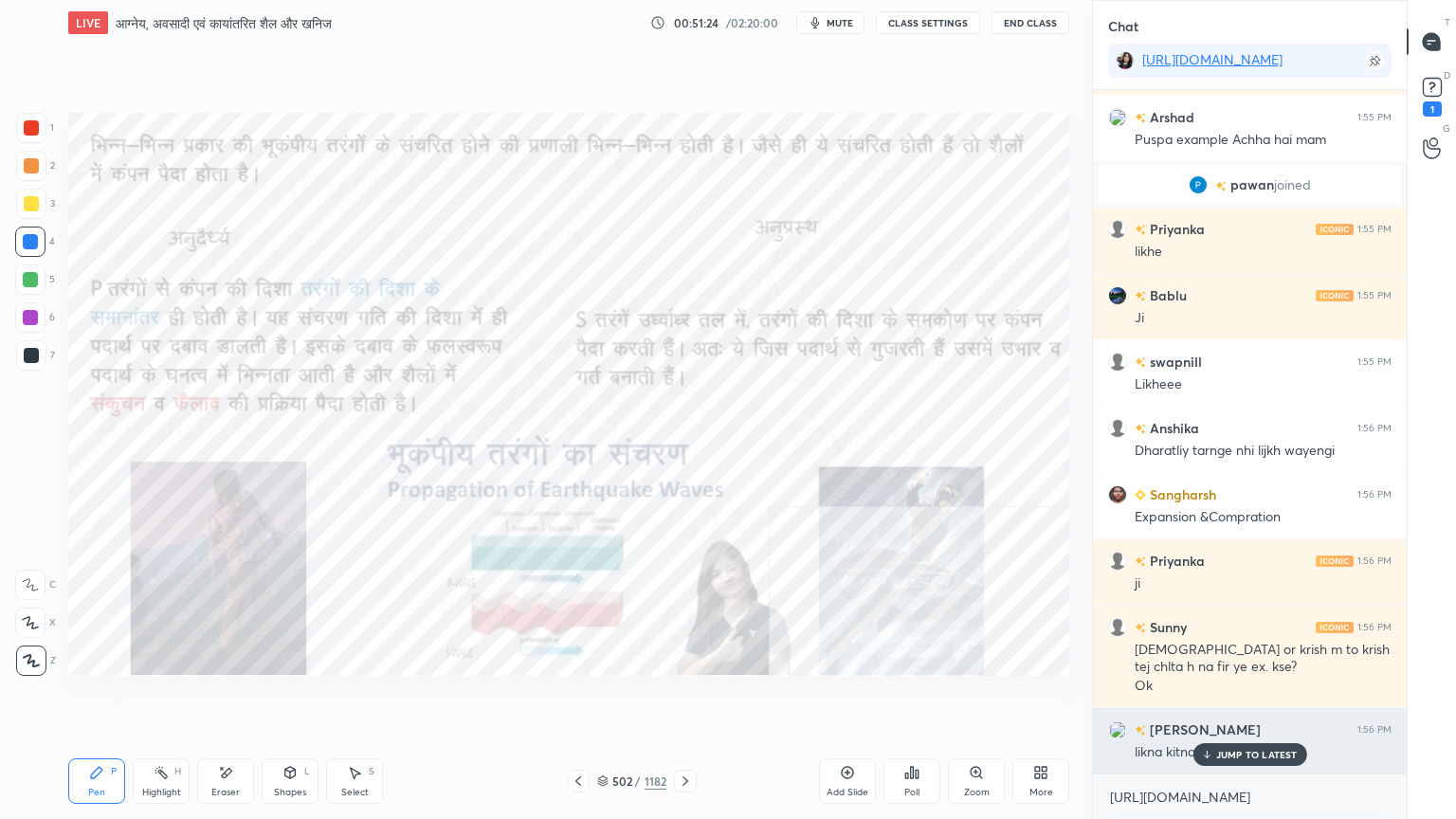 click on "JUMP TO LATEST" at bounding box center (1257, 755) 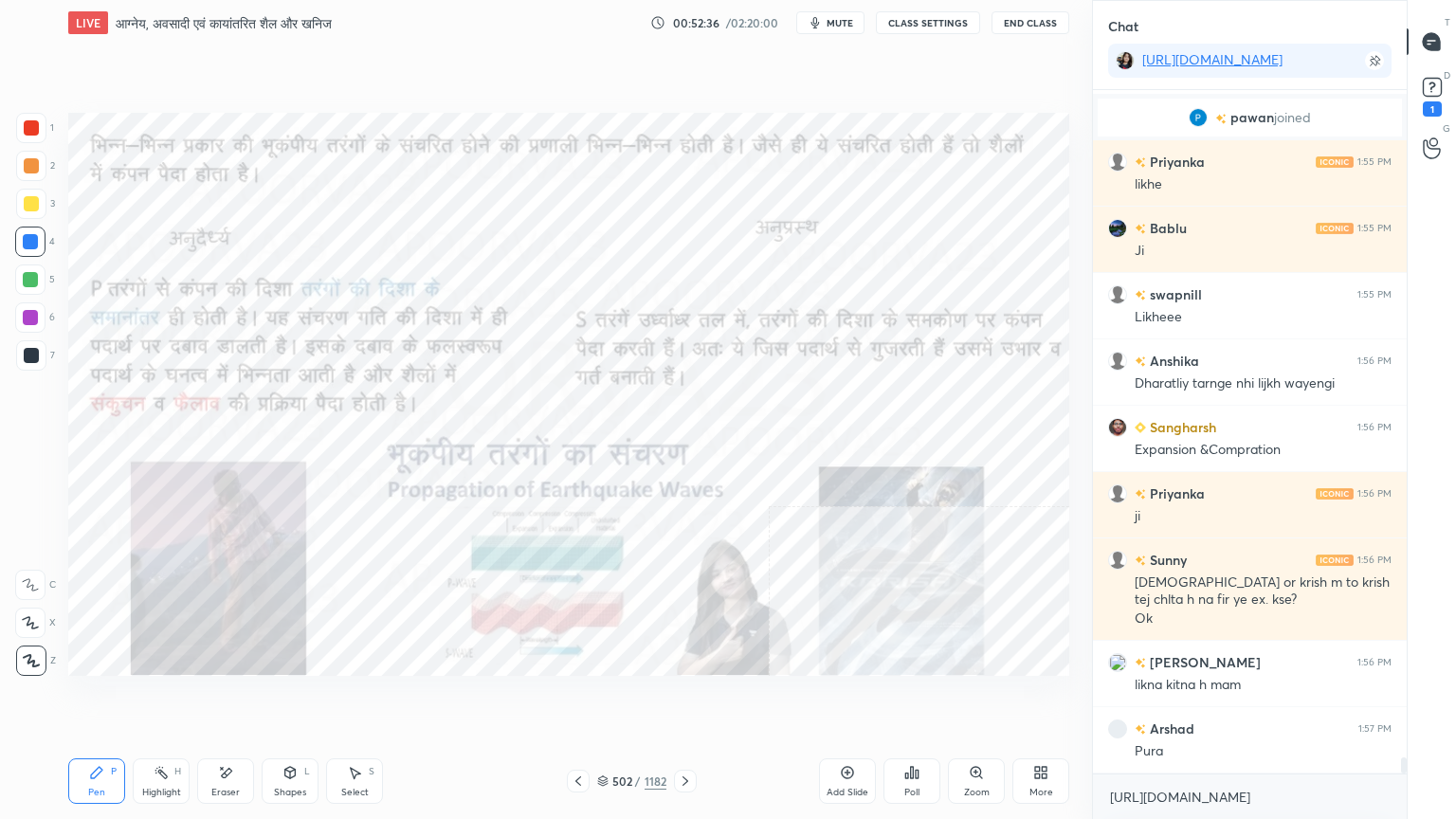 scroll, scrollTop: 28919, scrollLeft: 0, axis: vertical 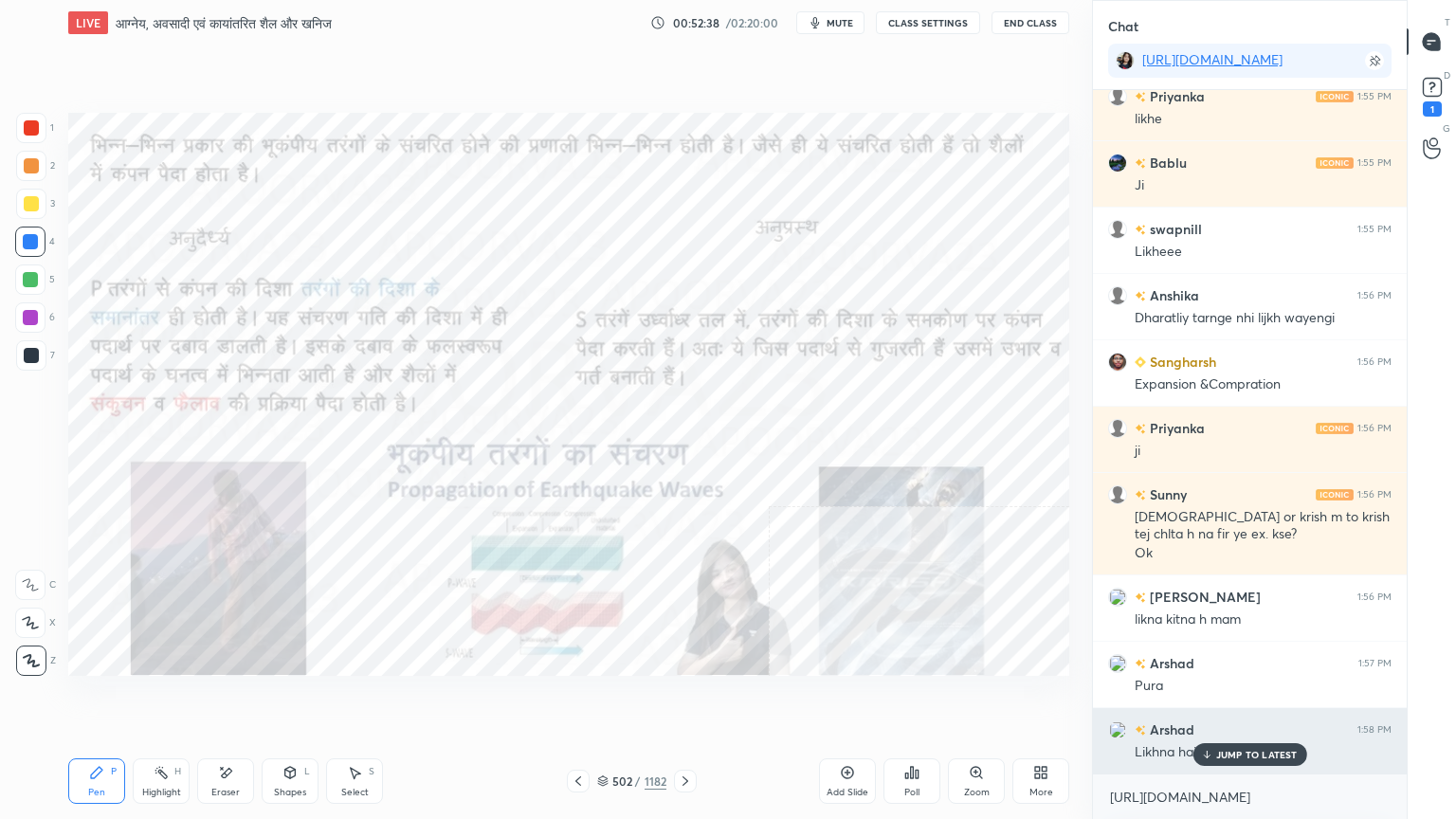 click 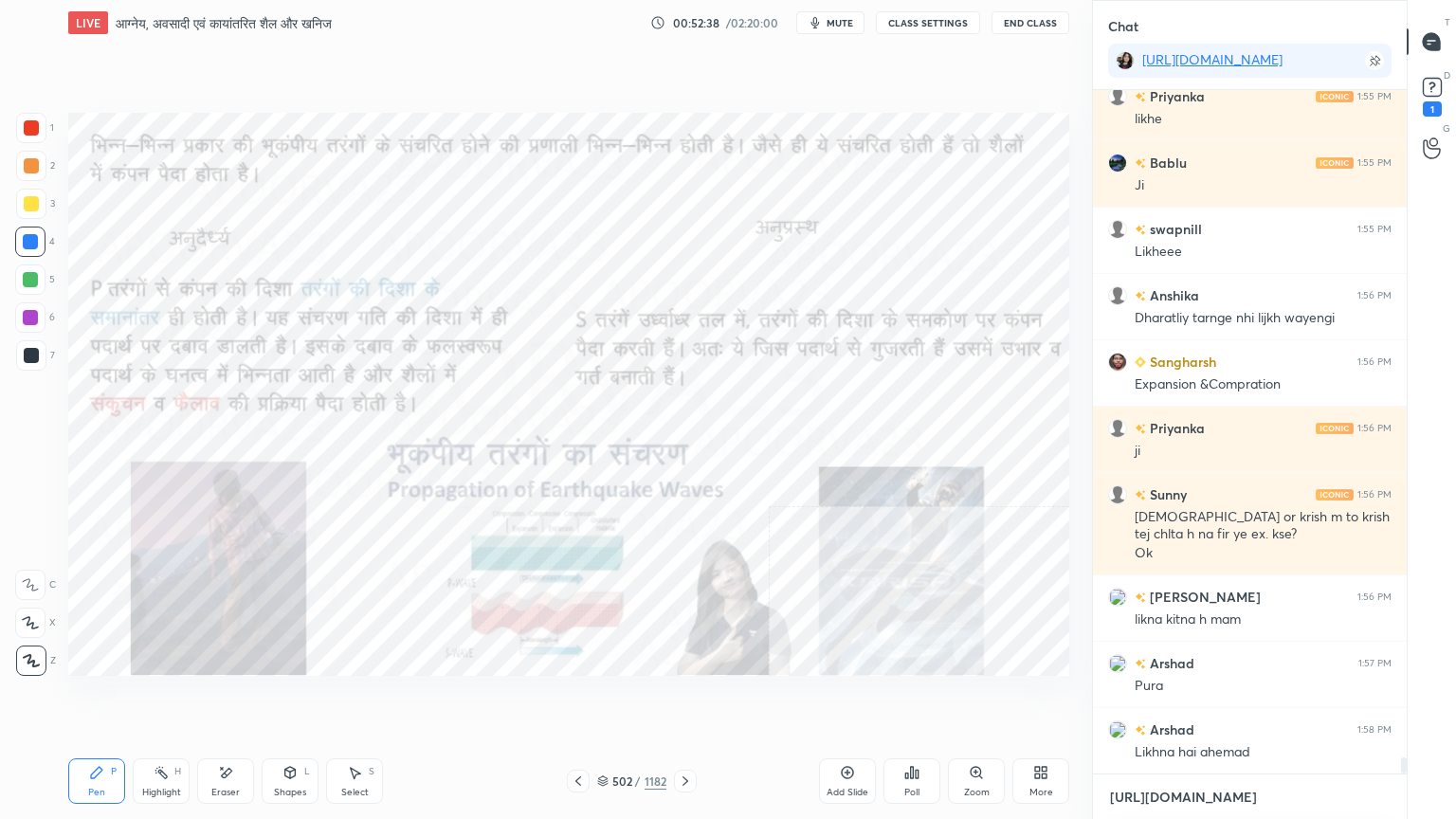 click on "[URL][DOMAIN_NAME]" at bounding box center [1249, 797] 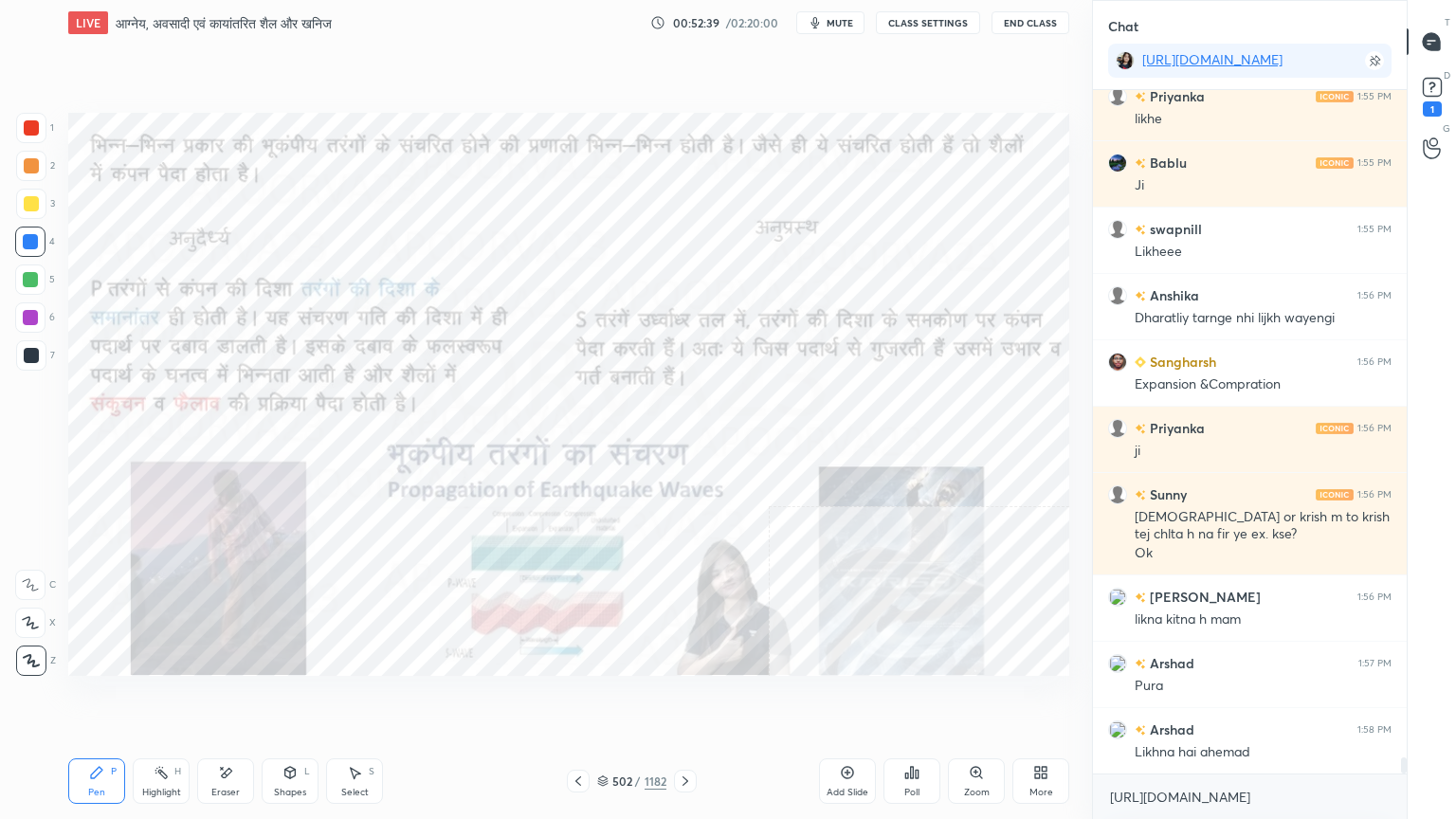 click on "[URL][DOMAIN_NAME] x" at bounding box center (1249, 796) 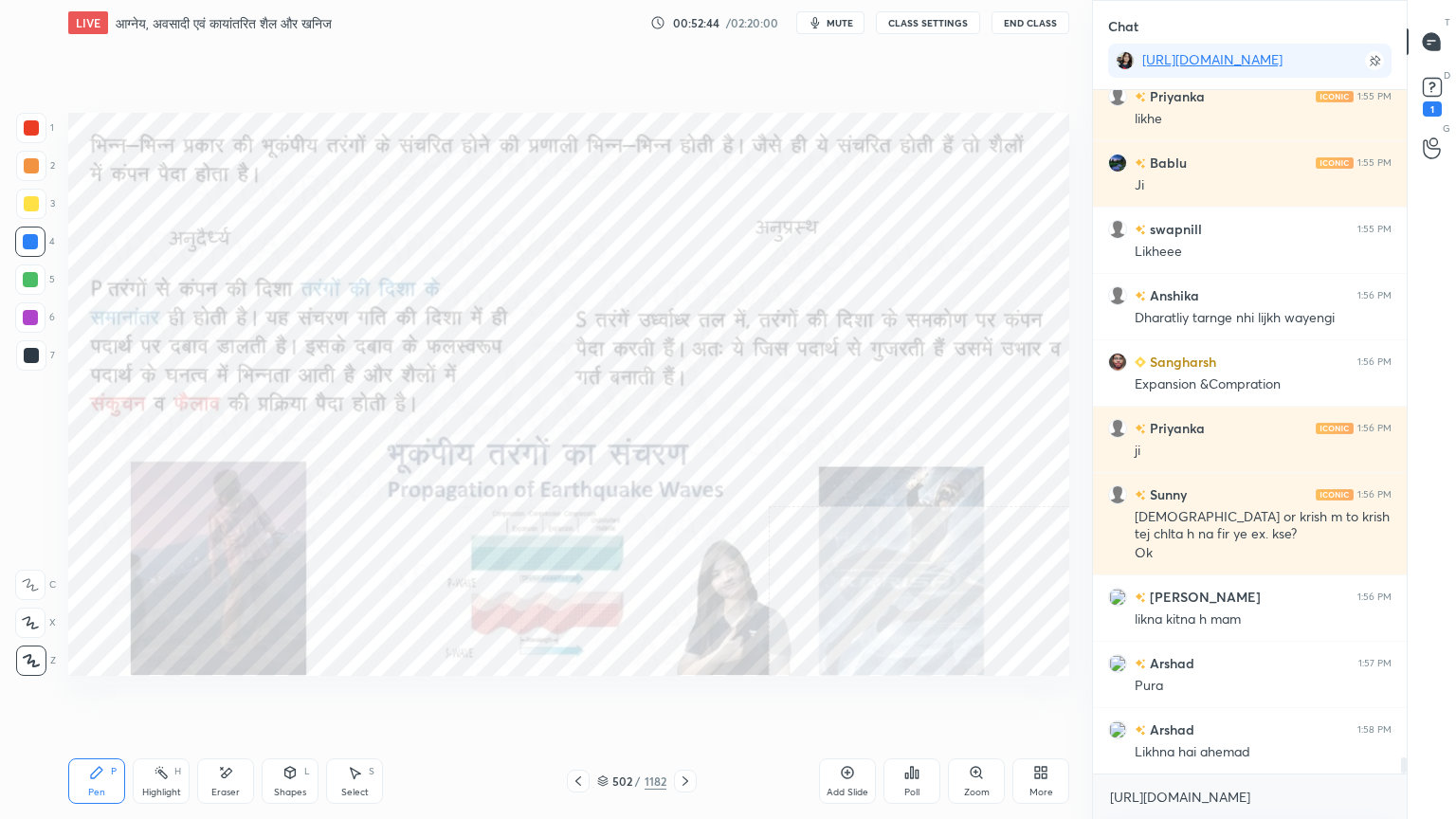 click on "502 / 1182" at bounding box center (631, 781) 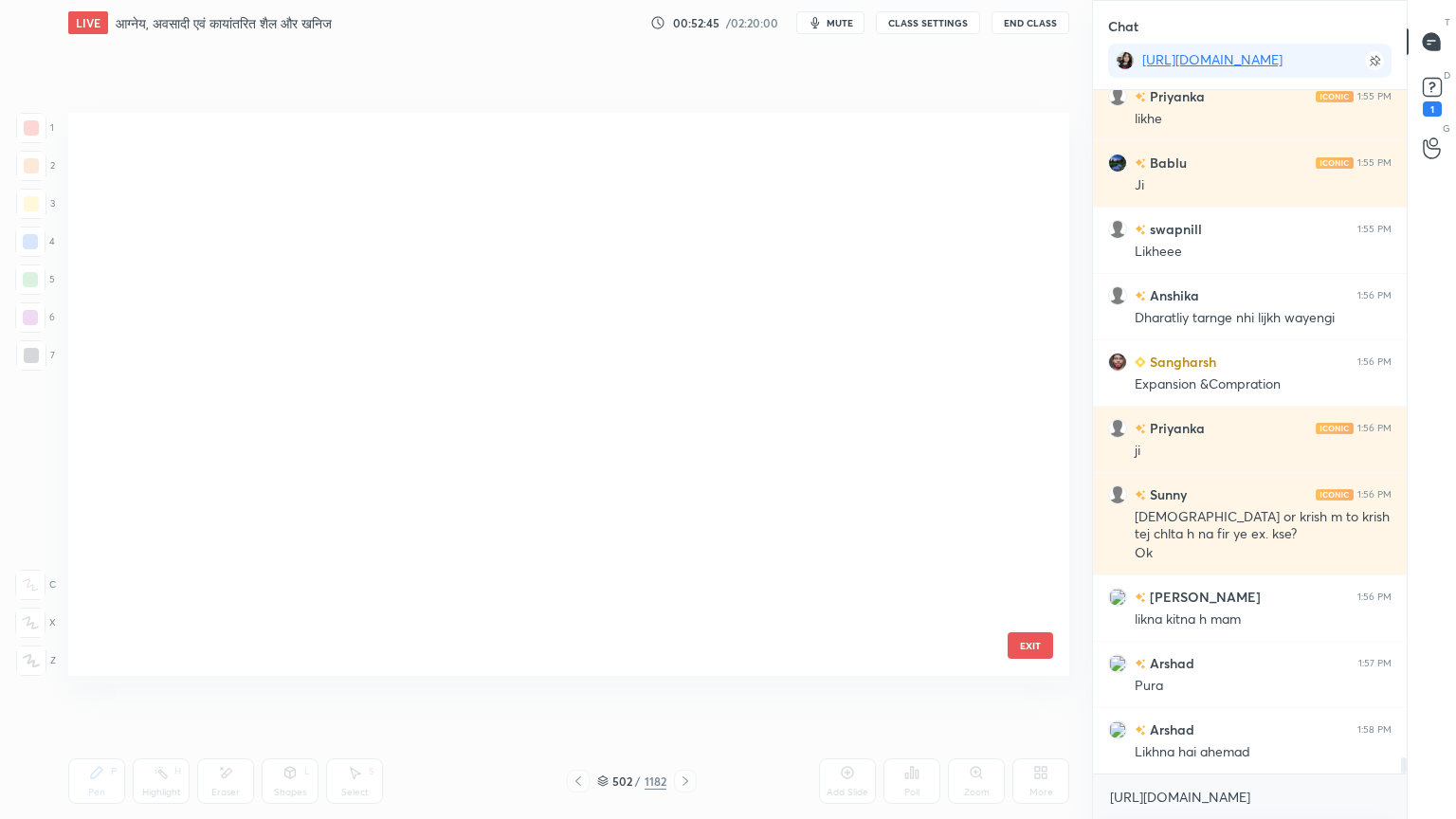 scroll, scrollTop: 28580, scrollLeft: 0, axis: vertical 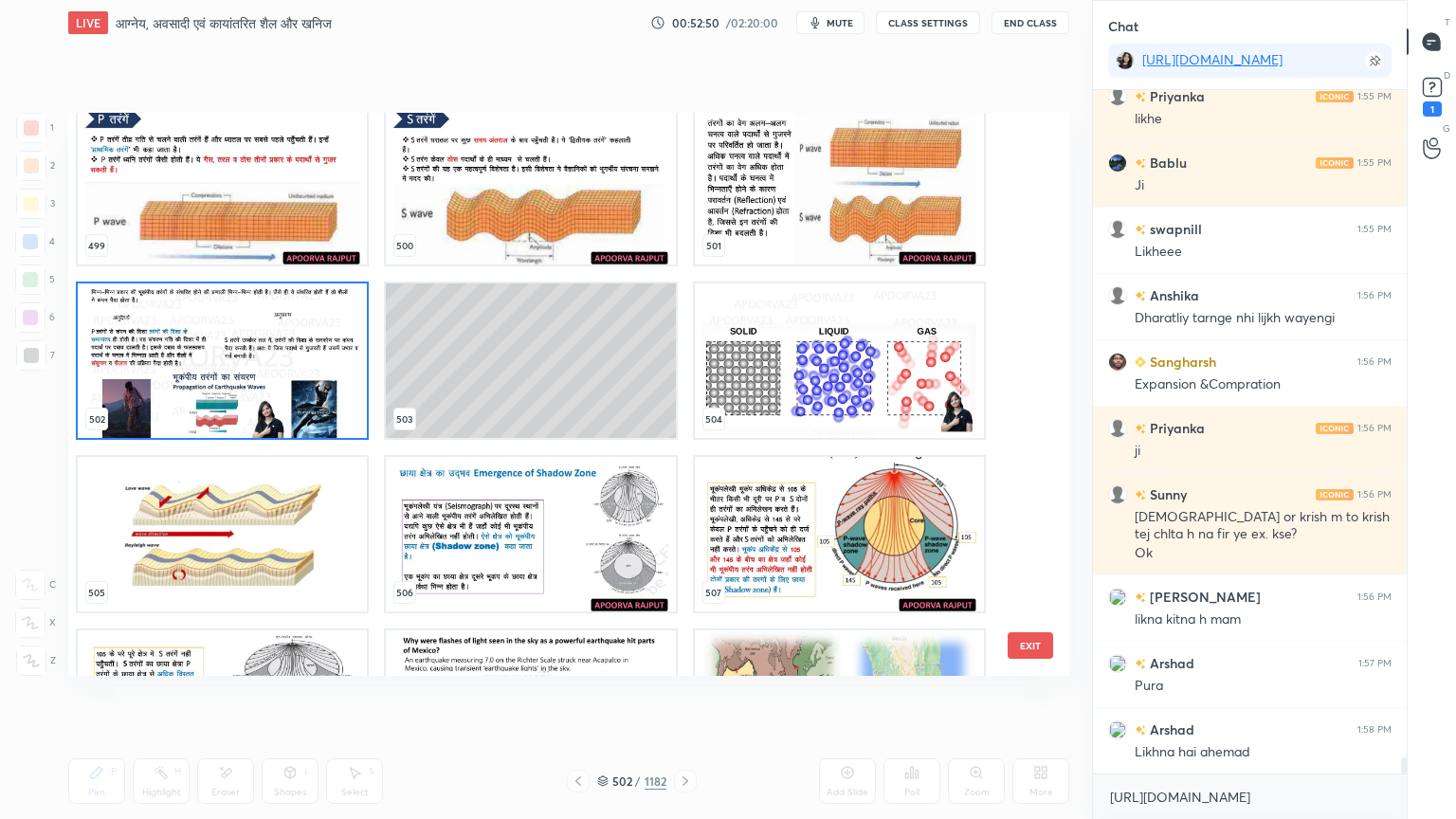 click at bounding box center (222, 360) 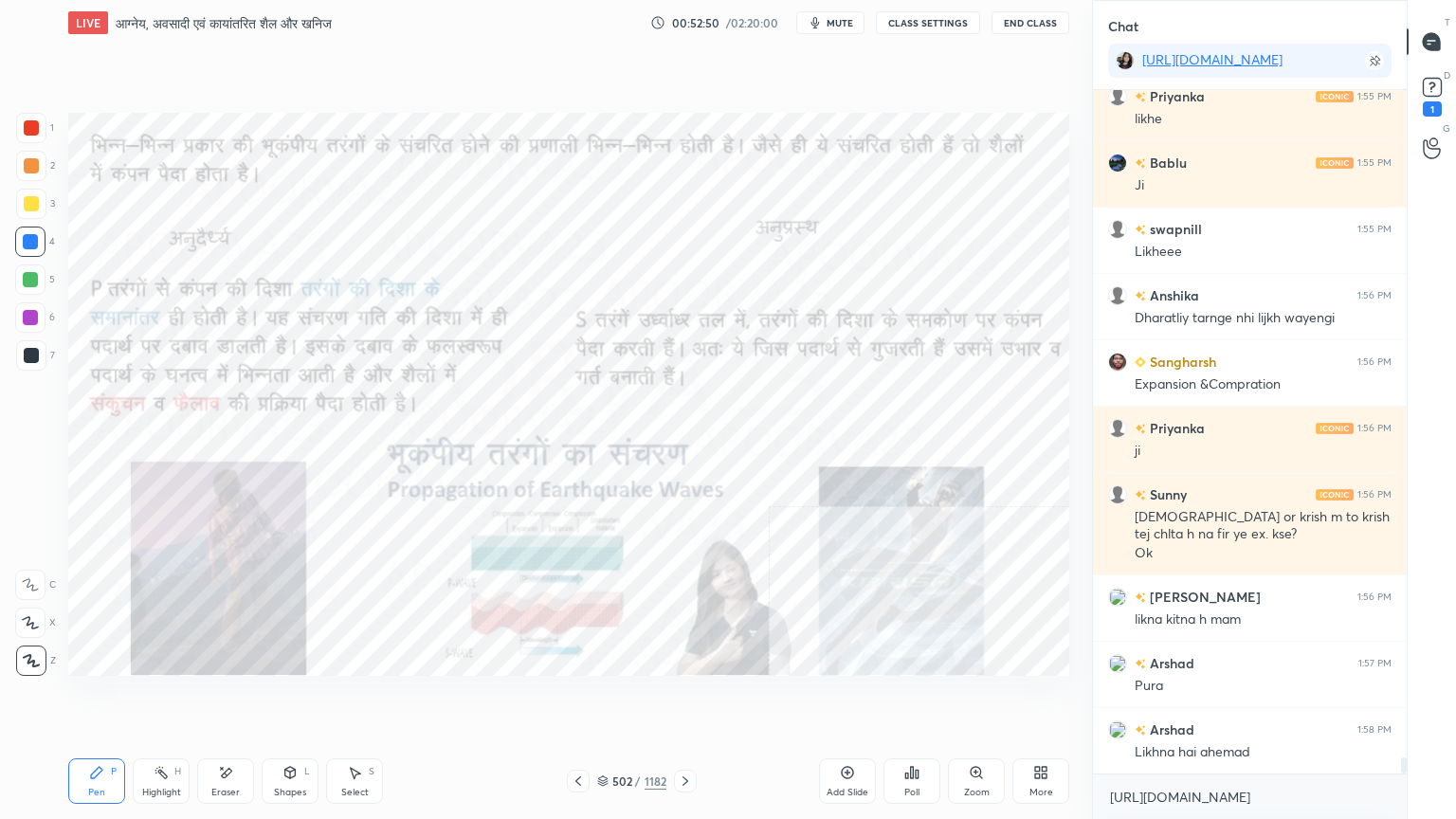 click at bounding box center [222, 360] 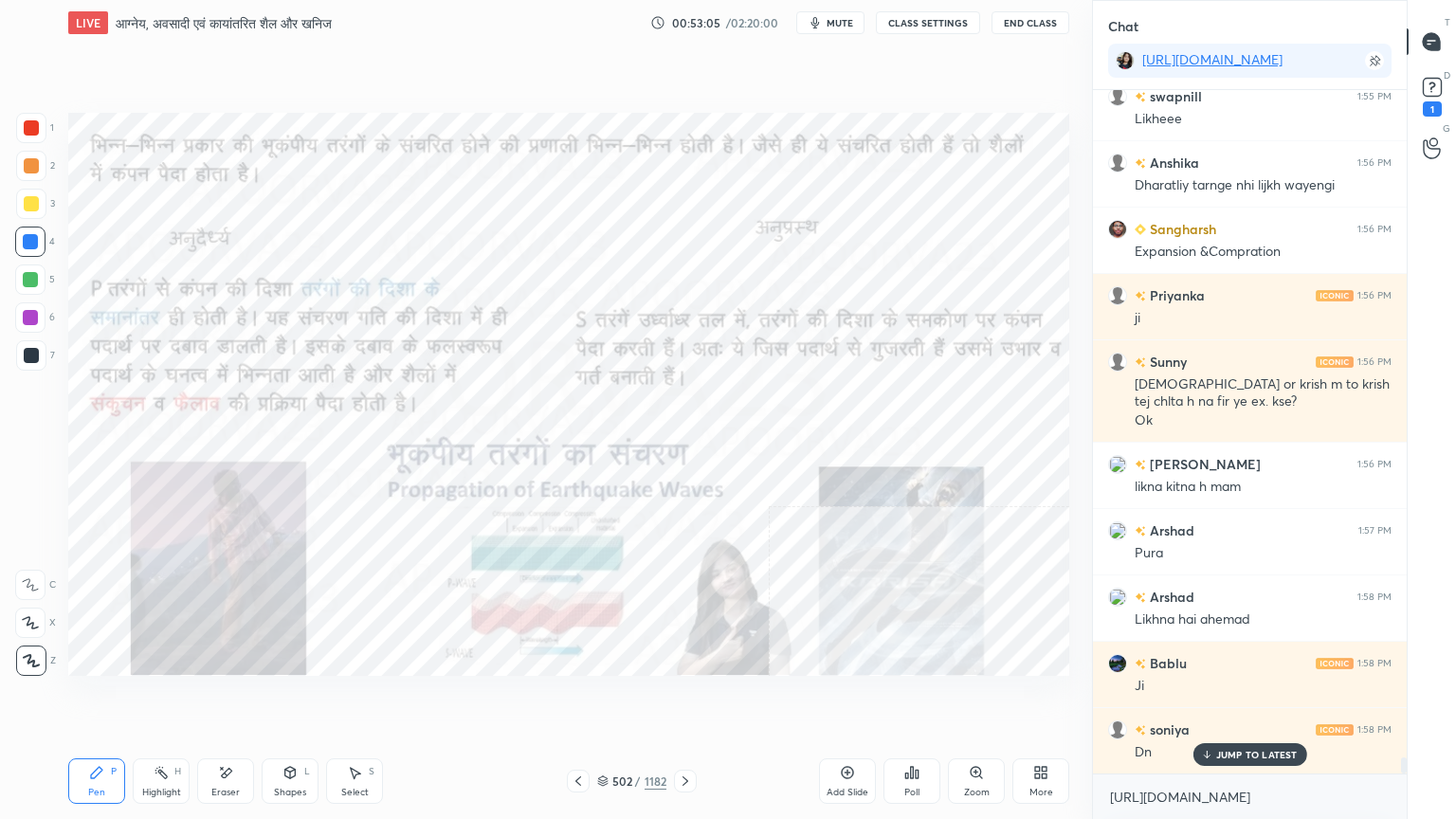 scroll, scrollTop: 29119, scrollLeft: 0, axis: vertical 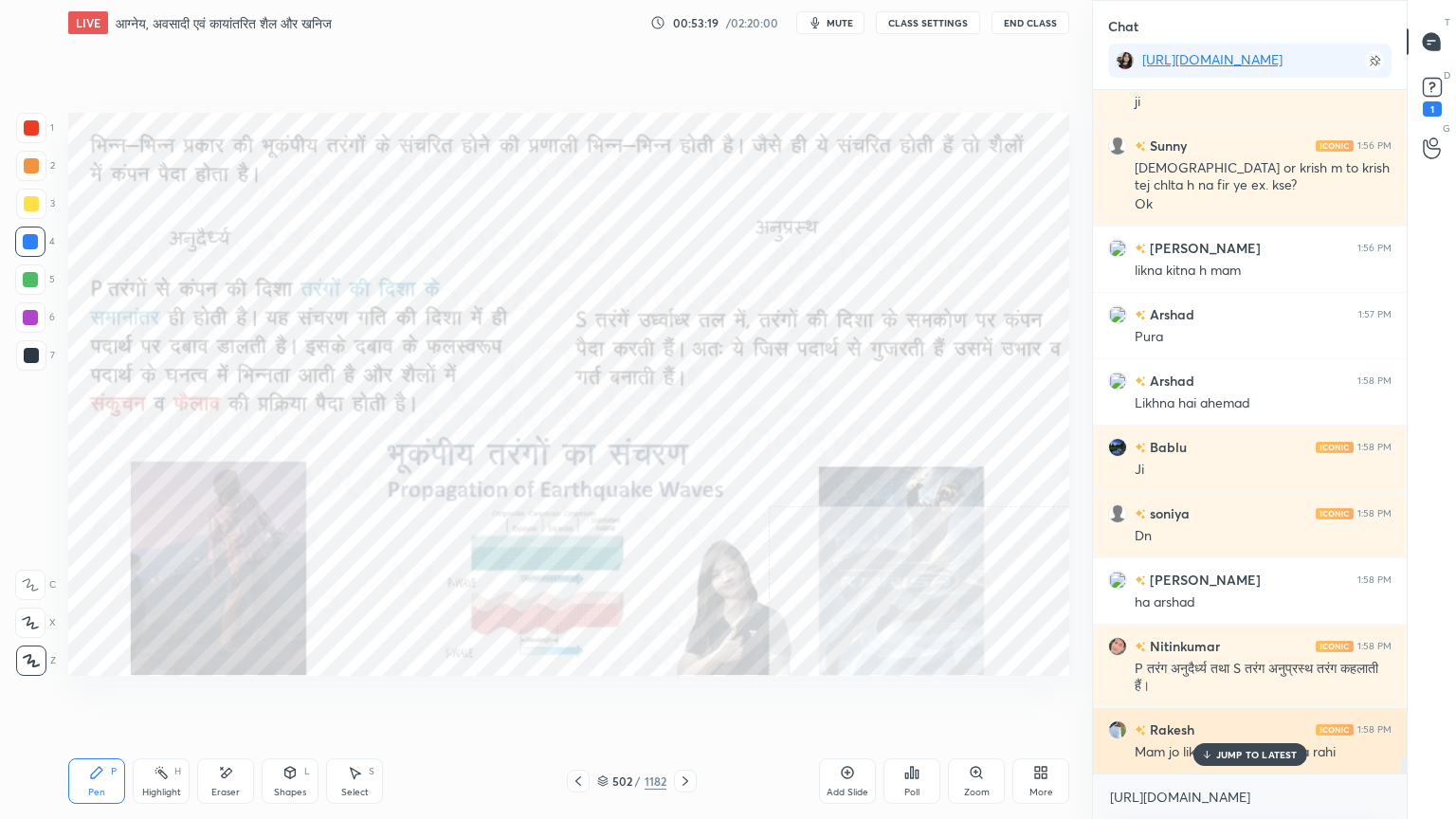click on "JUMP TO LATEST" at bounding box center [1257, 755] 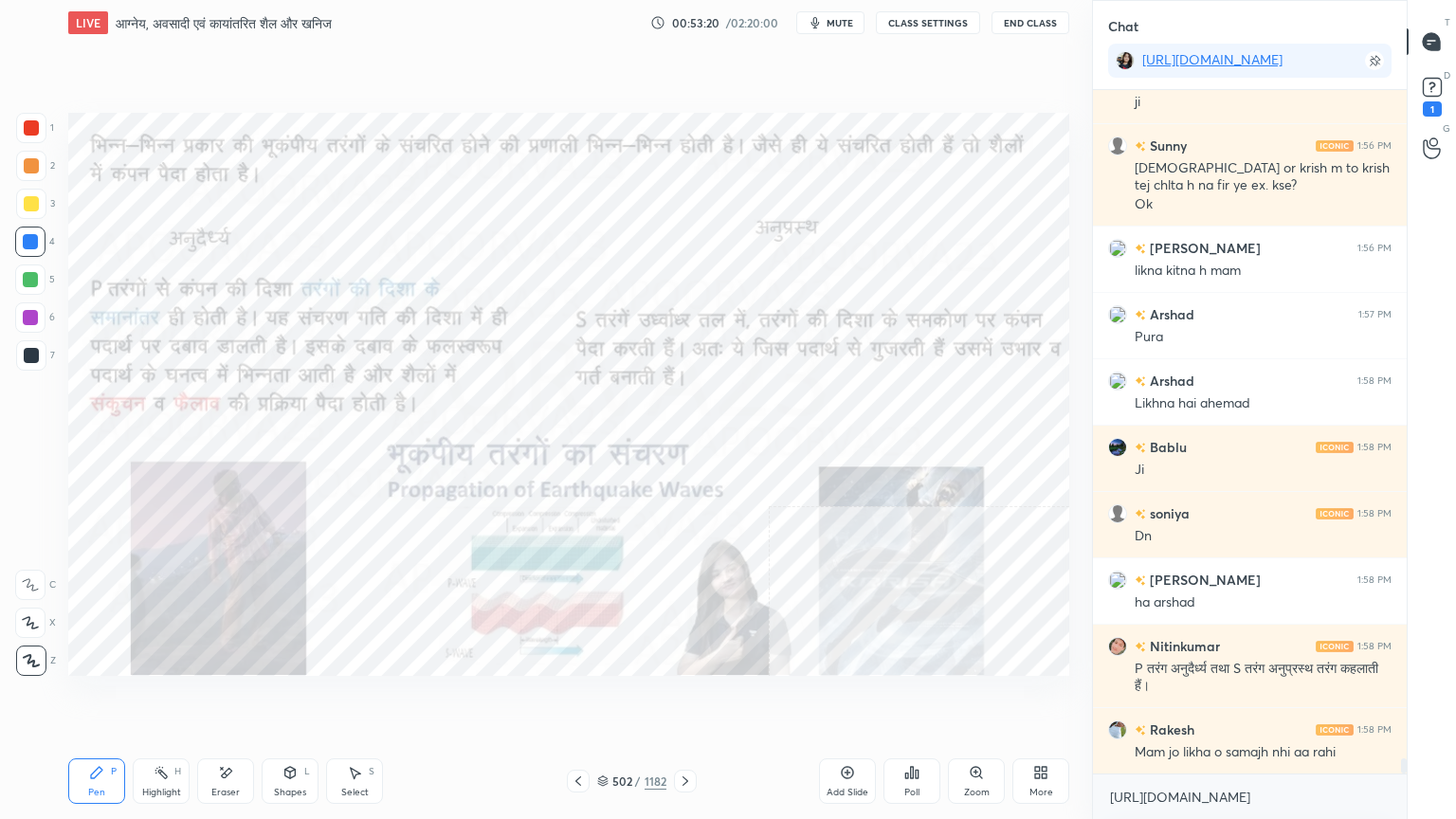 drag, startPoint x: 1218, startPoint y: 812, endPoint x: 1210, endPoint y: 808, distance: 8.94427 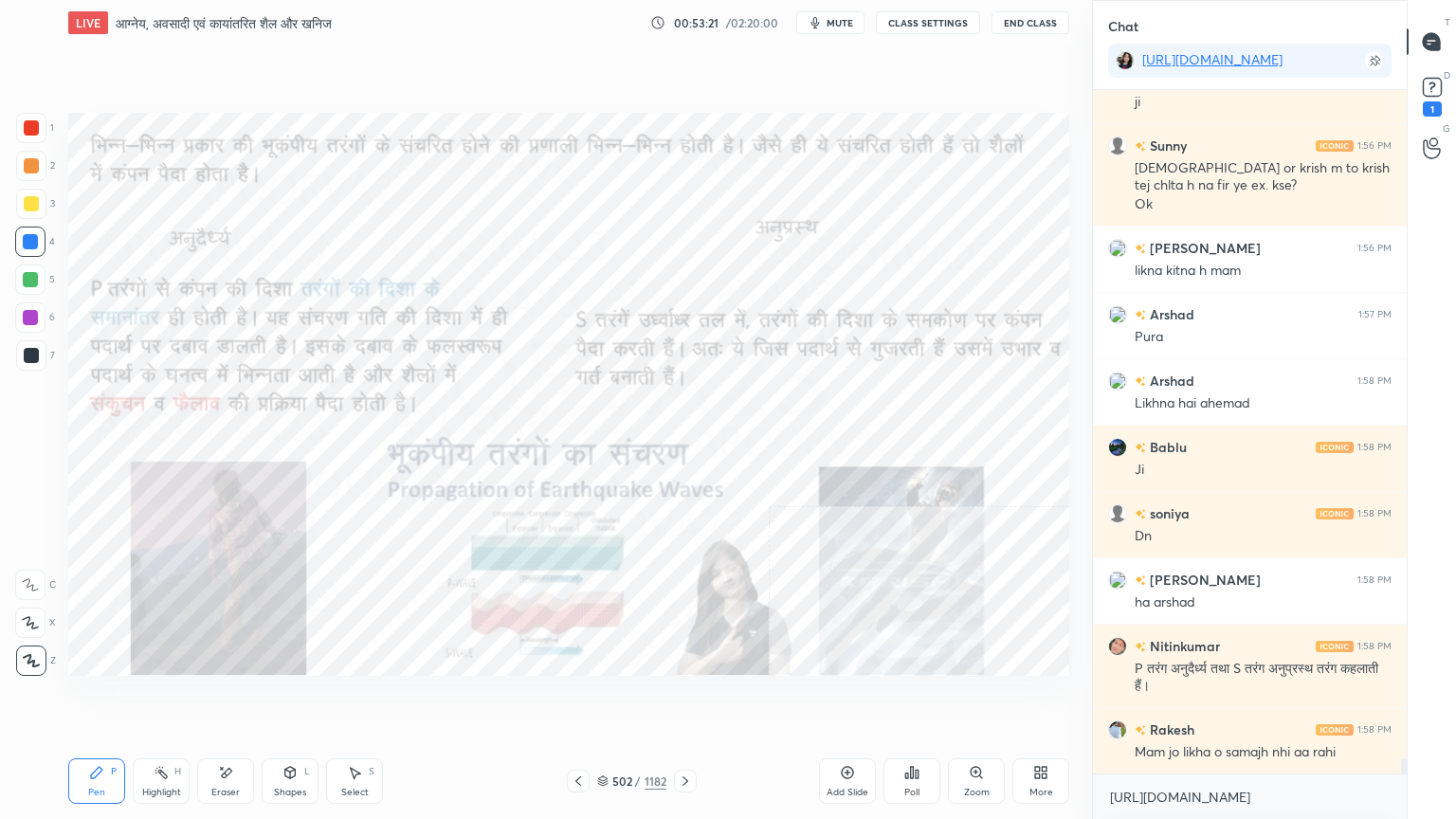 click on "[URL][DOMAIN_NAME] x" at bounding box center [1249, 796] 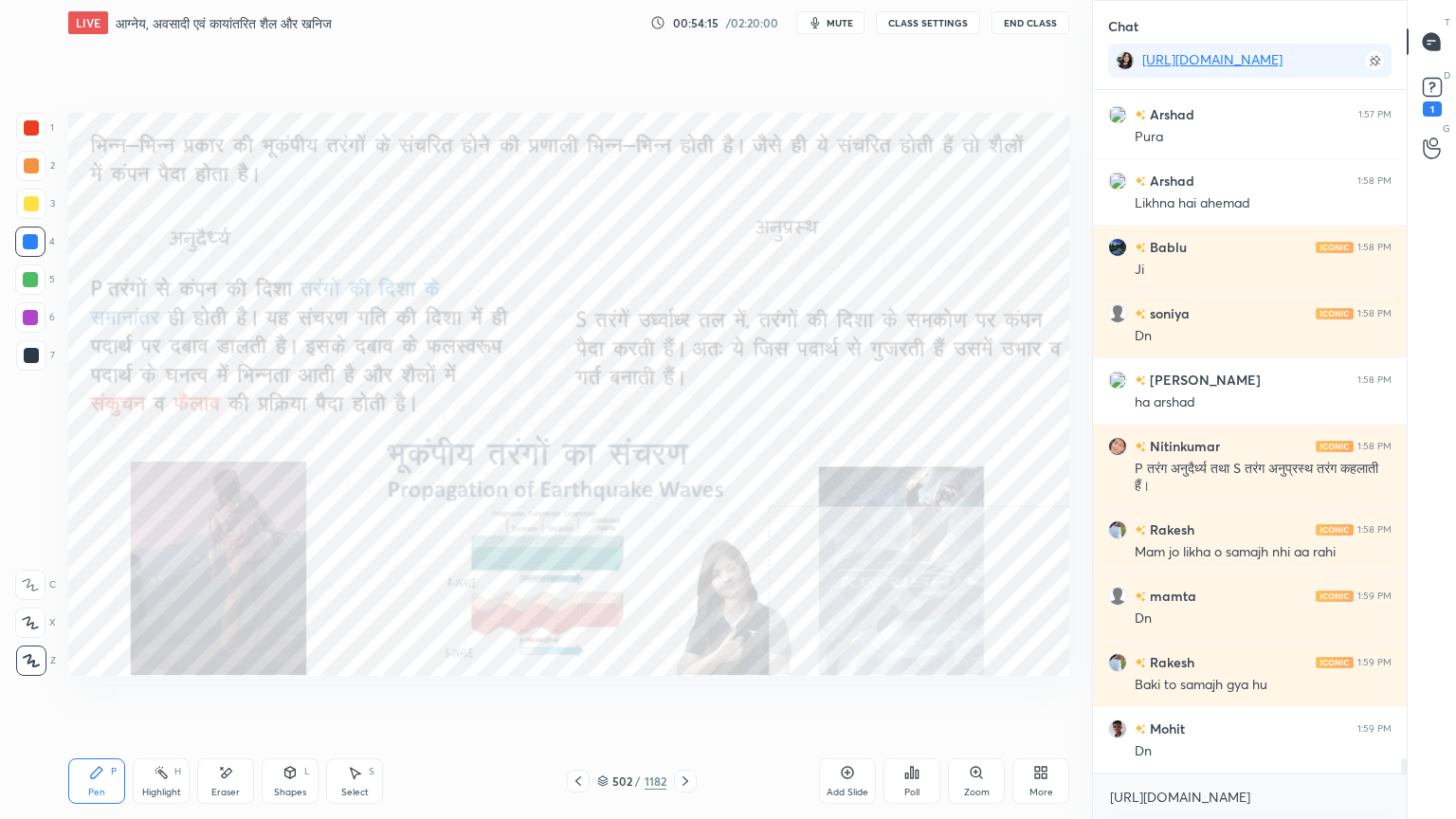 scroll, scrollTop: 29533, scrollLeft: 0, axis: vertical 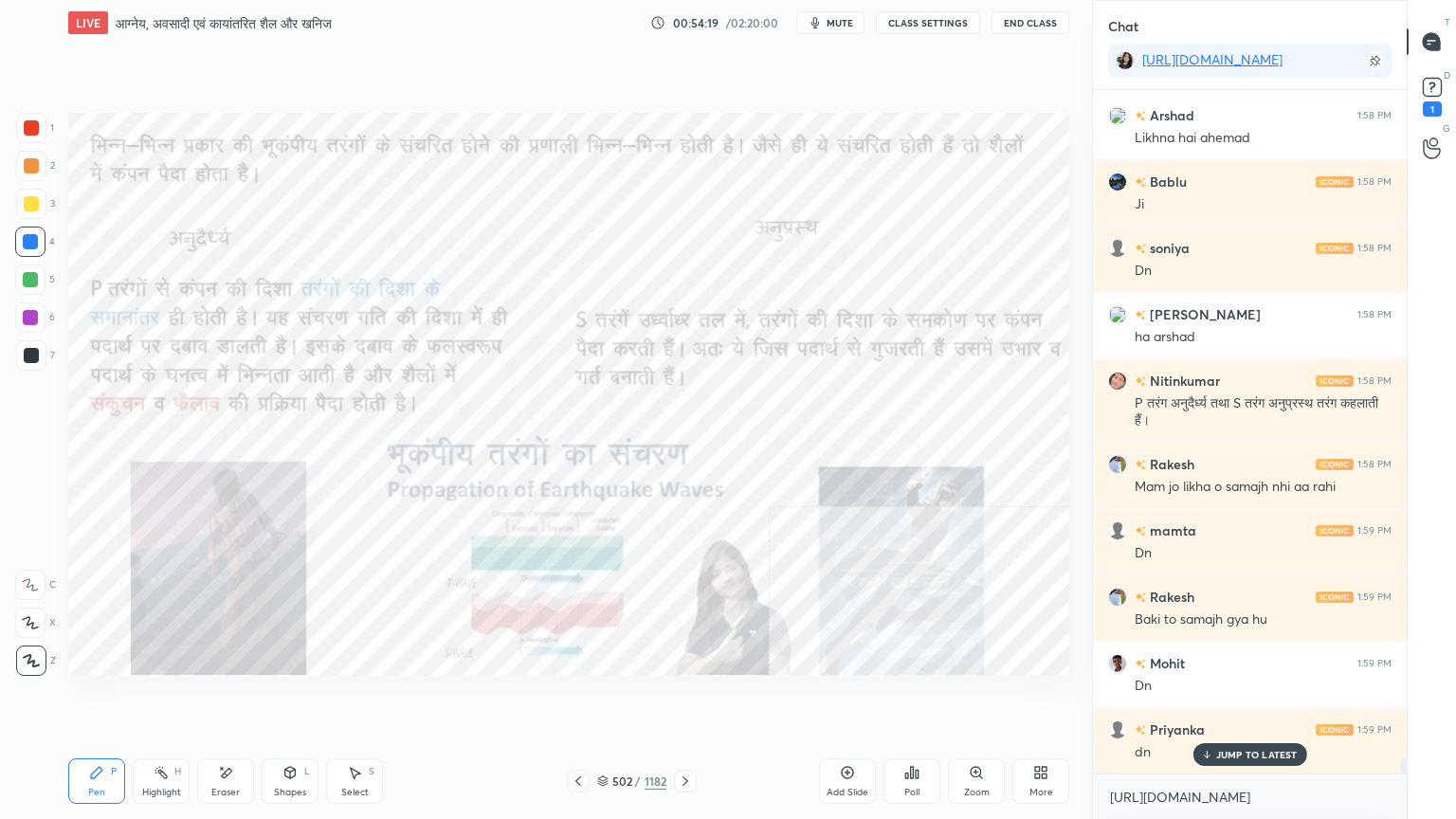 click on "Eraser" at bounding box center [226, 781] 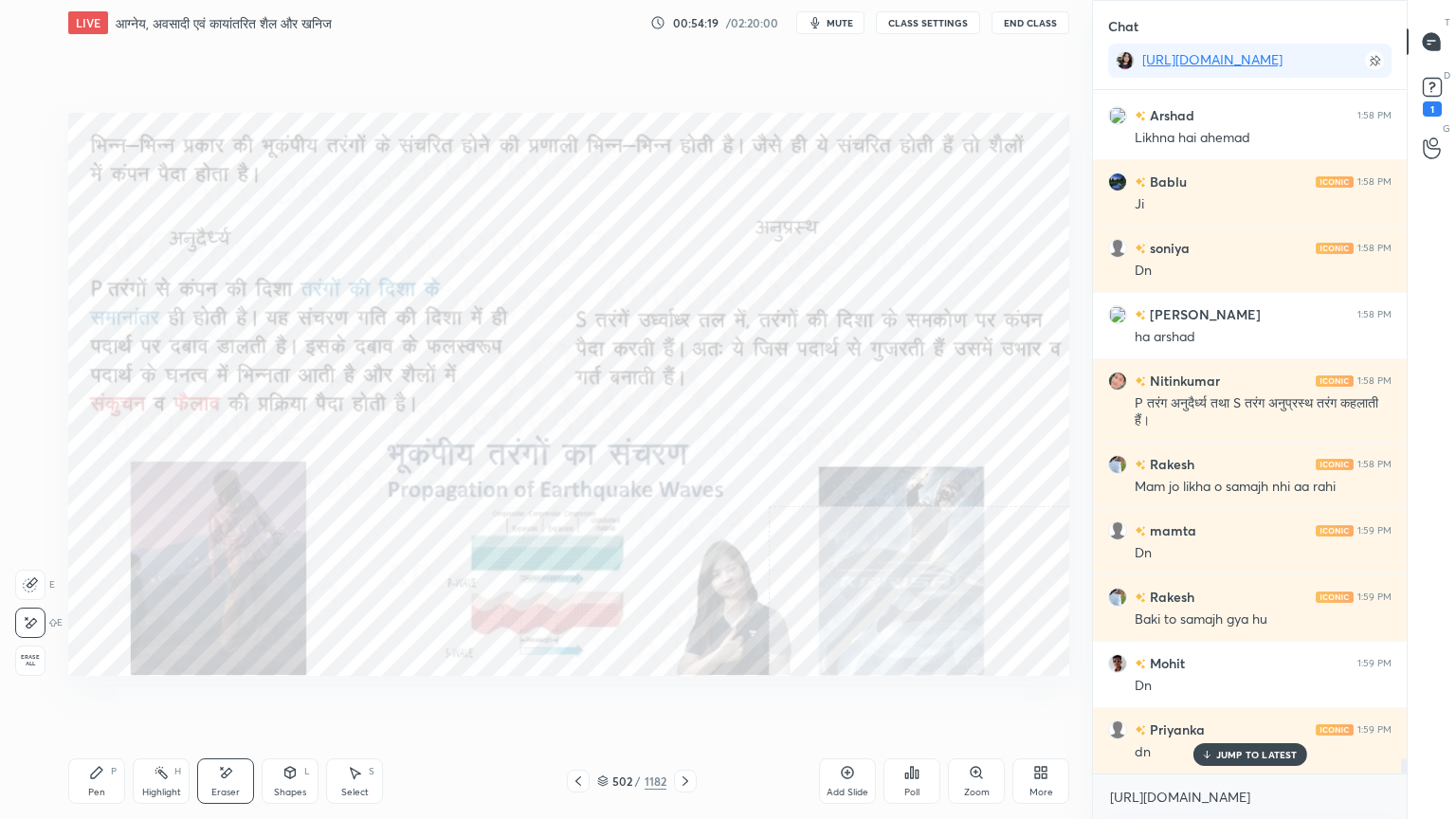 click on "Eraser" at bounding box center [226, 781] 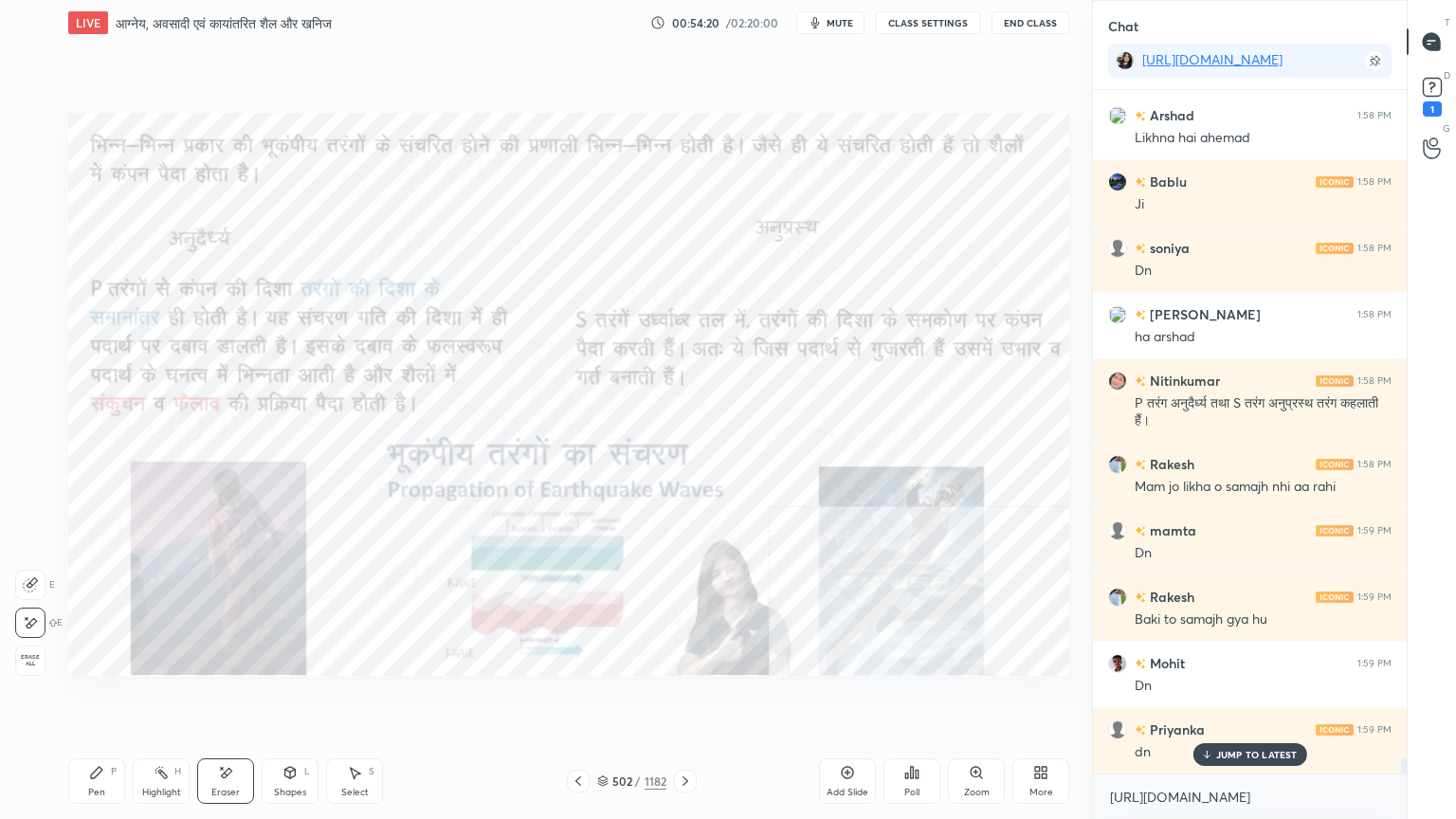 click on "Erase all" at bounding box center [32, 657] 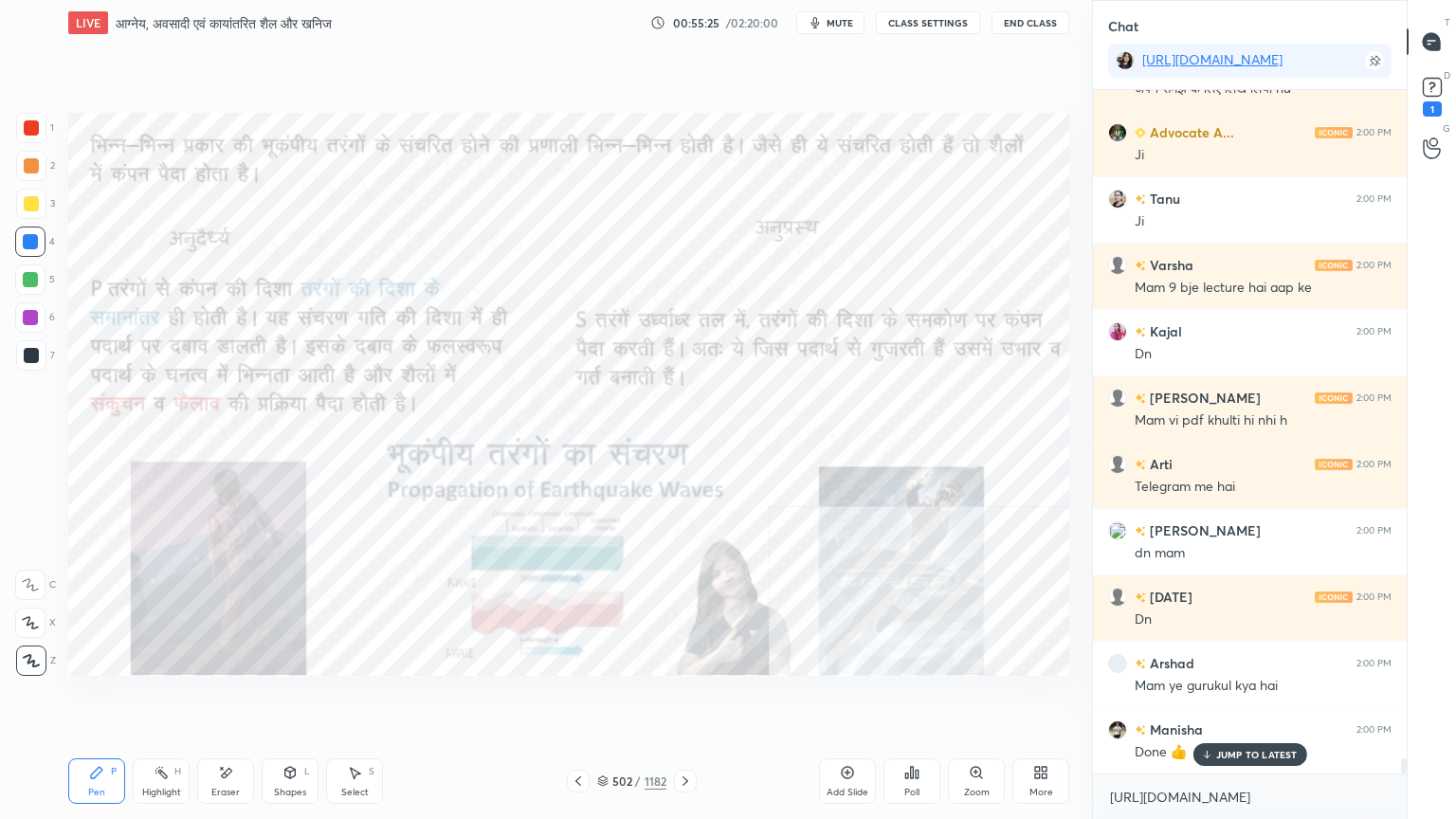 scroll, scrollTop: 30530, scrollLeft: 0, axis: vertical 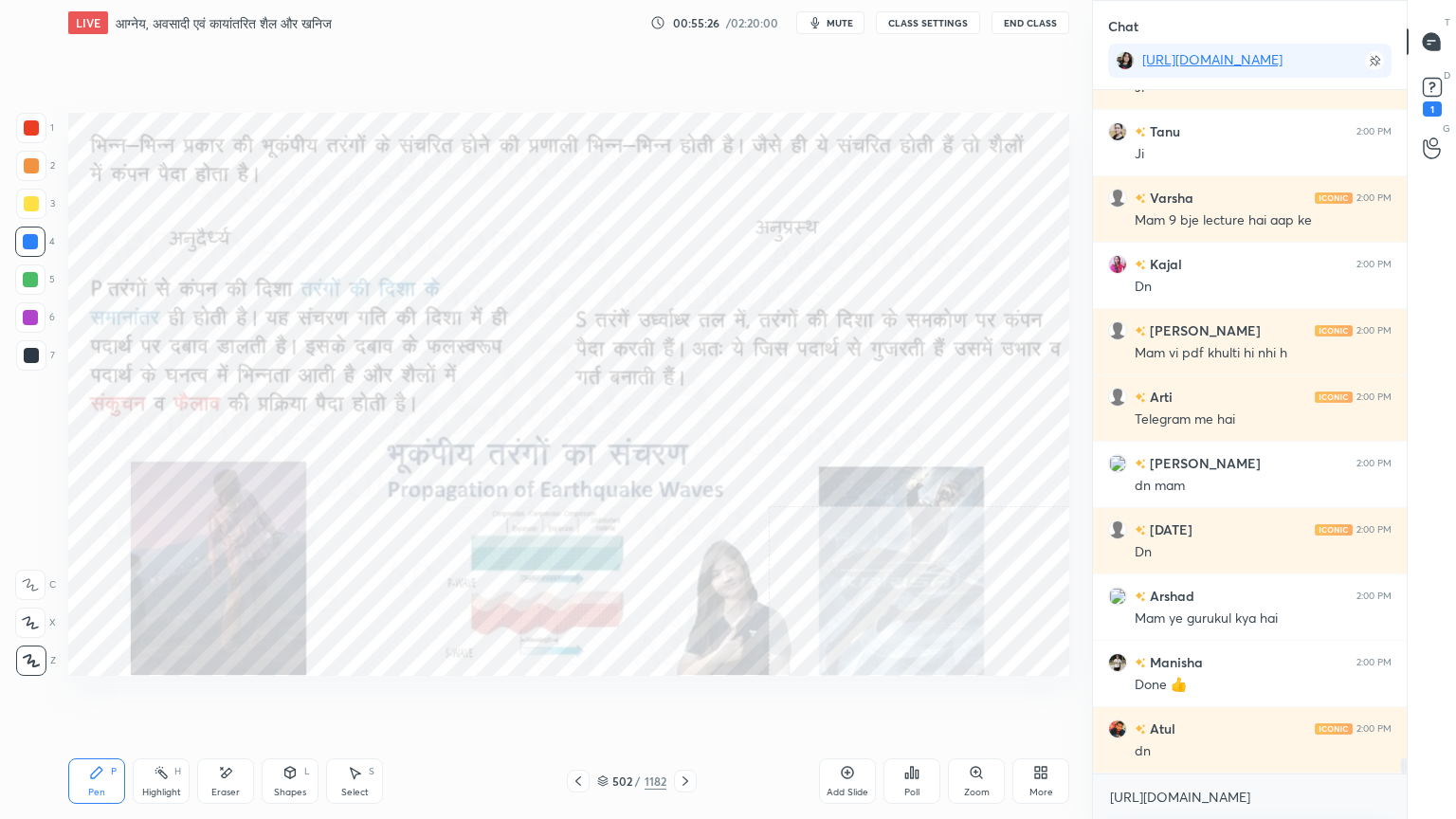 click on "Eraser" at bounding box center (226, 781) 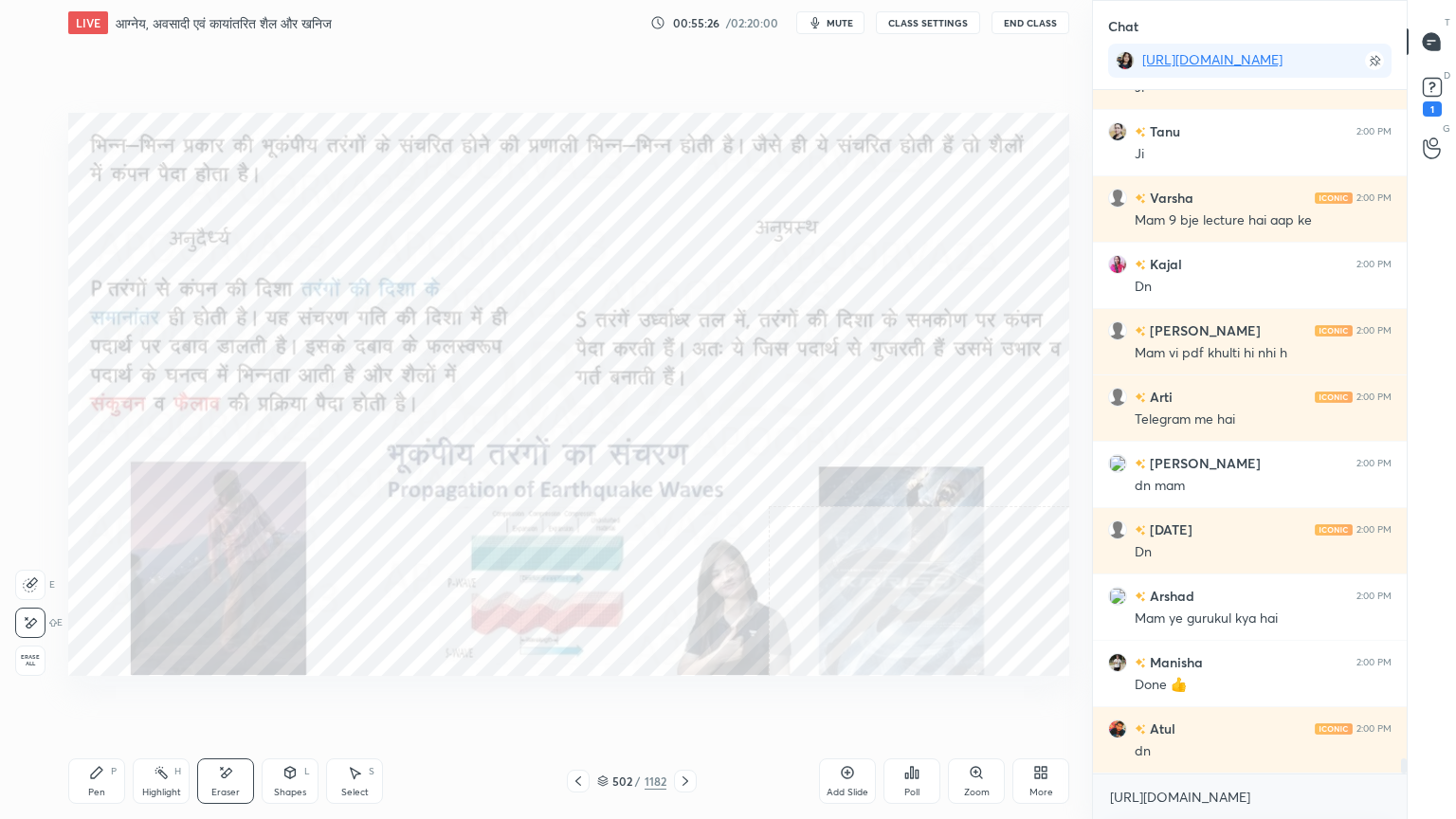 scroll, scrollTop: 30595, scrollLeft: 0, axis: vertical 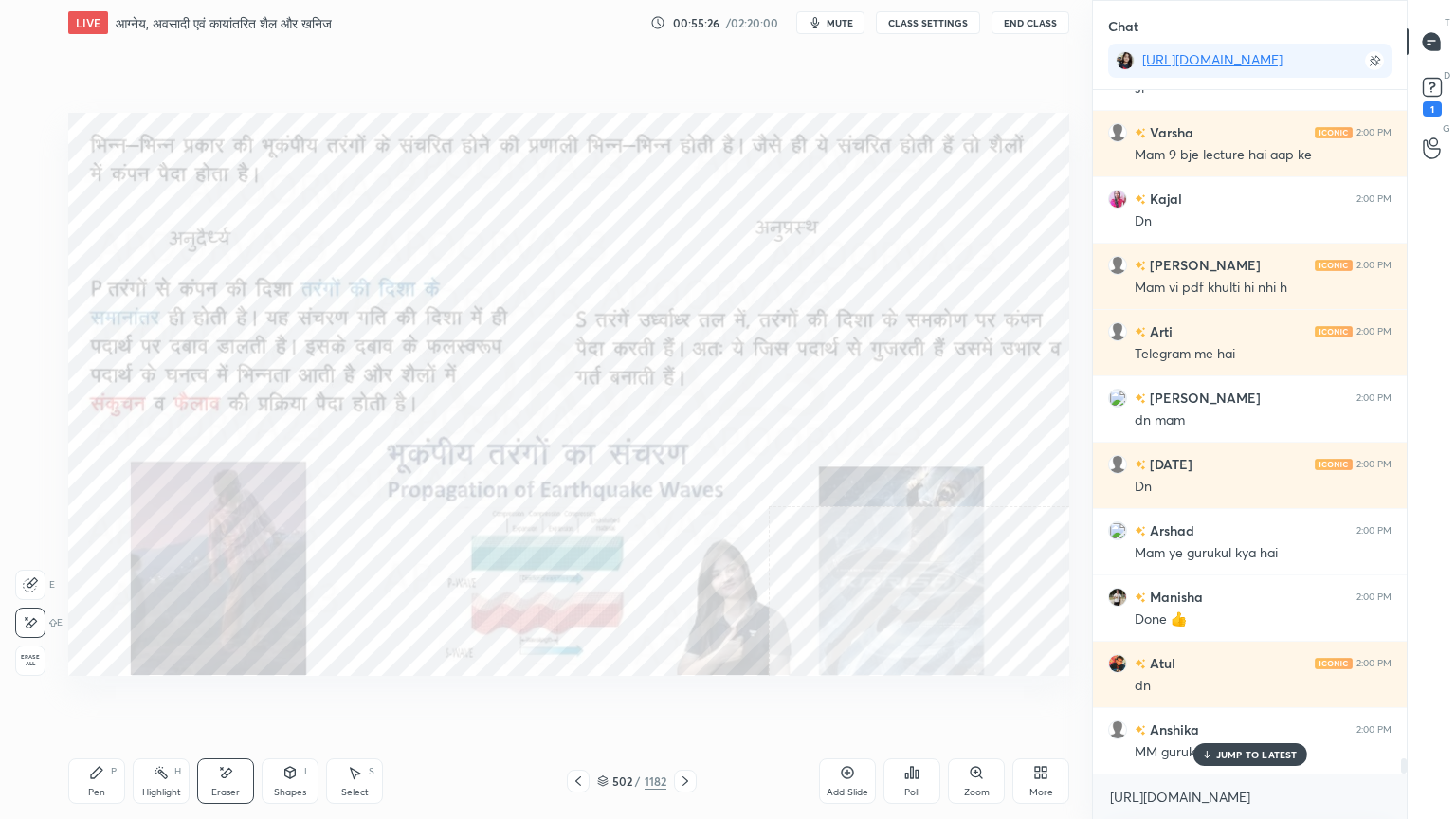 click on "Erase all" at bounding box center (30, 661) 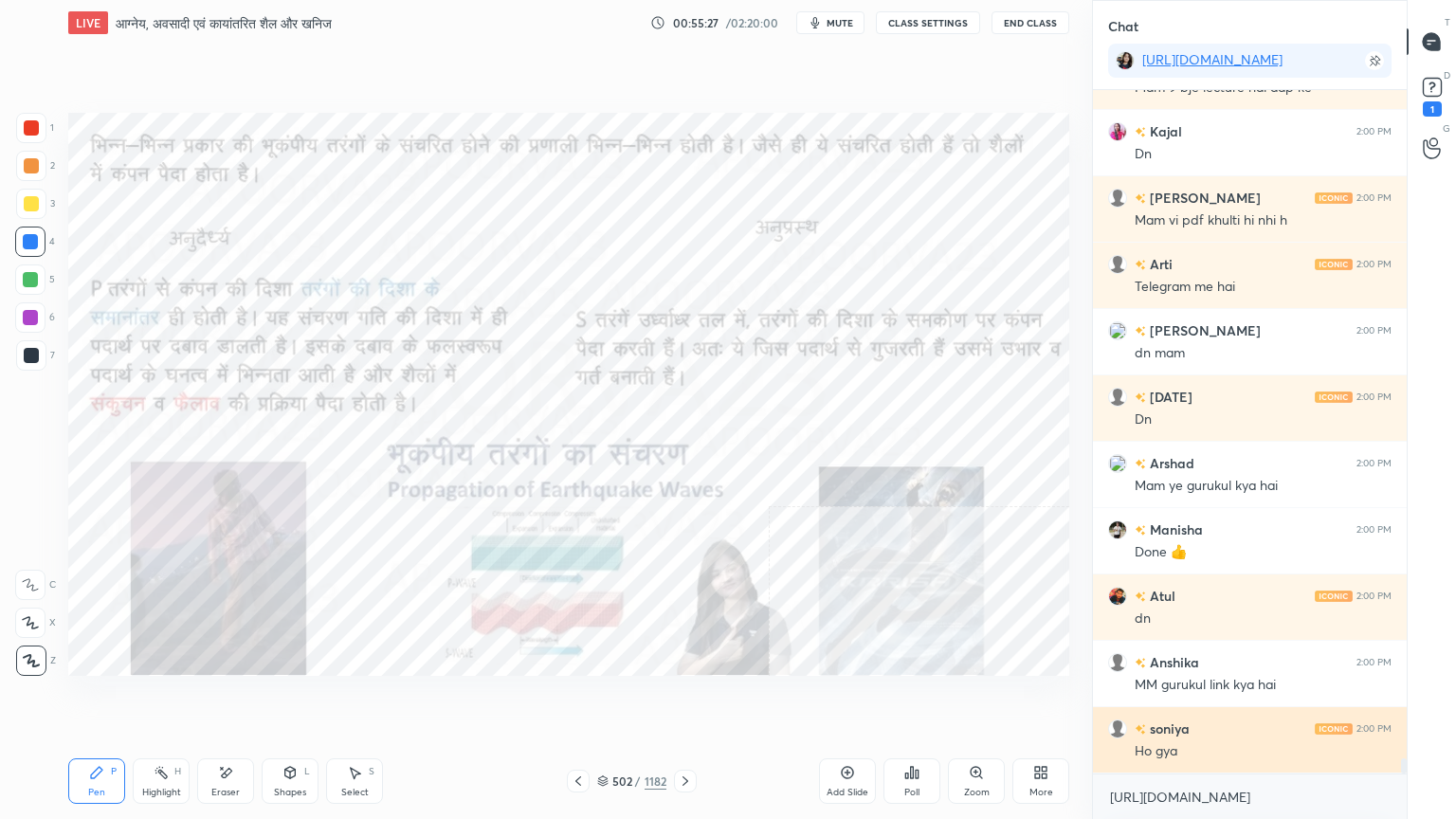 drag, startPoint x: 1229, startPoint y: 755, endPoint x: 1205, endPoint y: 756, distance: 24.020824 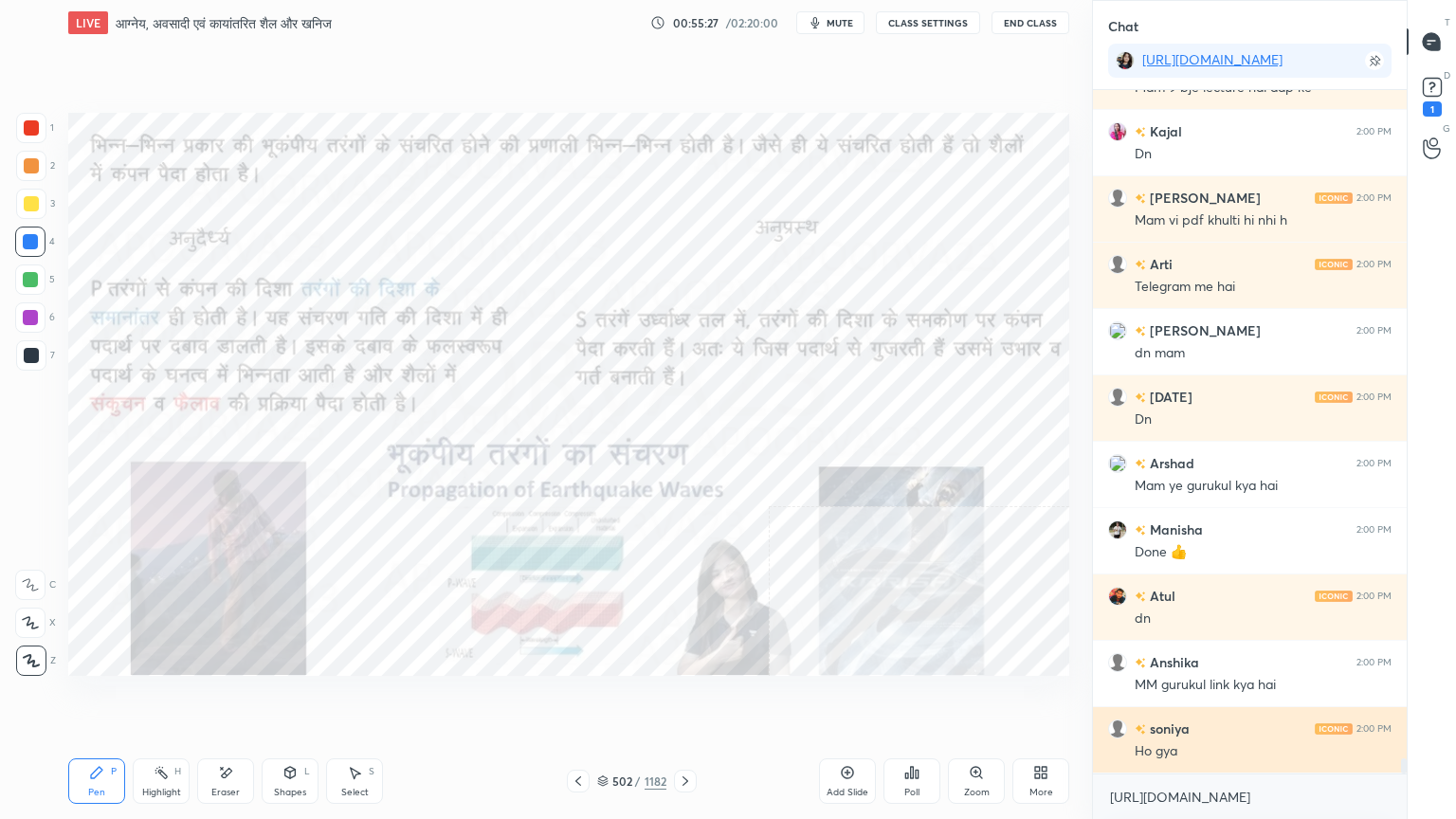 click on "Tanu 2:00 PM [PERSON_NAME] 2:00 PM Mam 9 bje lecture hai aap ke Kajal 2:00 PM Dn [PERSON_NAME] 2:00 PM Mam vi pdf khulti hi nhi h Arti 2:00 PM Telegram me [PERSON_NAME] 2:00 PM dn mam [DATE] 2:00 PM Dn Arshad 2:00 PM Mam ye gurukul kya hai Manisha 2:00 PM Done 👍 Atul 2:00 PM dn Anshika 2:00 PM MM gurukul link kya hai soniya 2:00 PM Ho gya" at bounding box center [1249, 431] 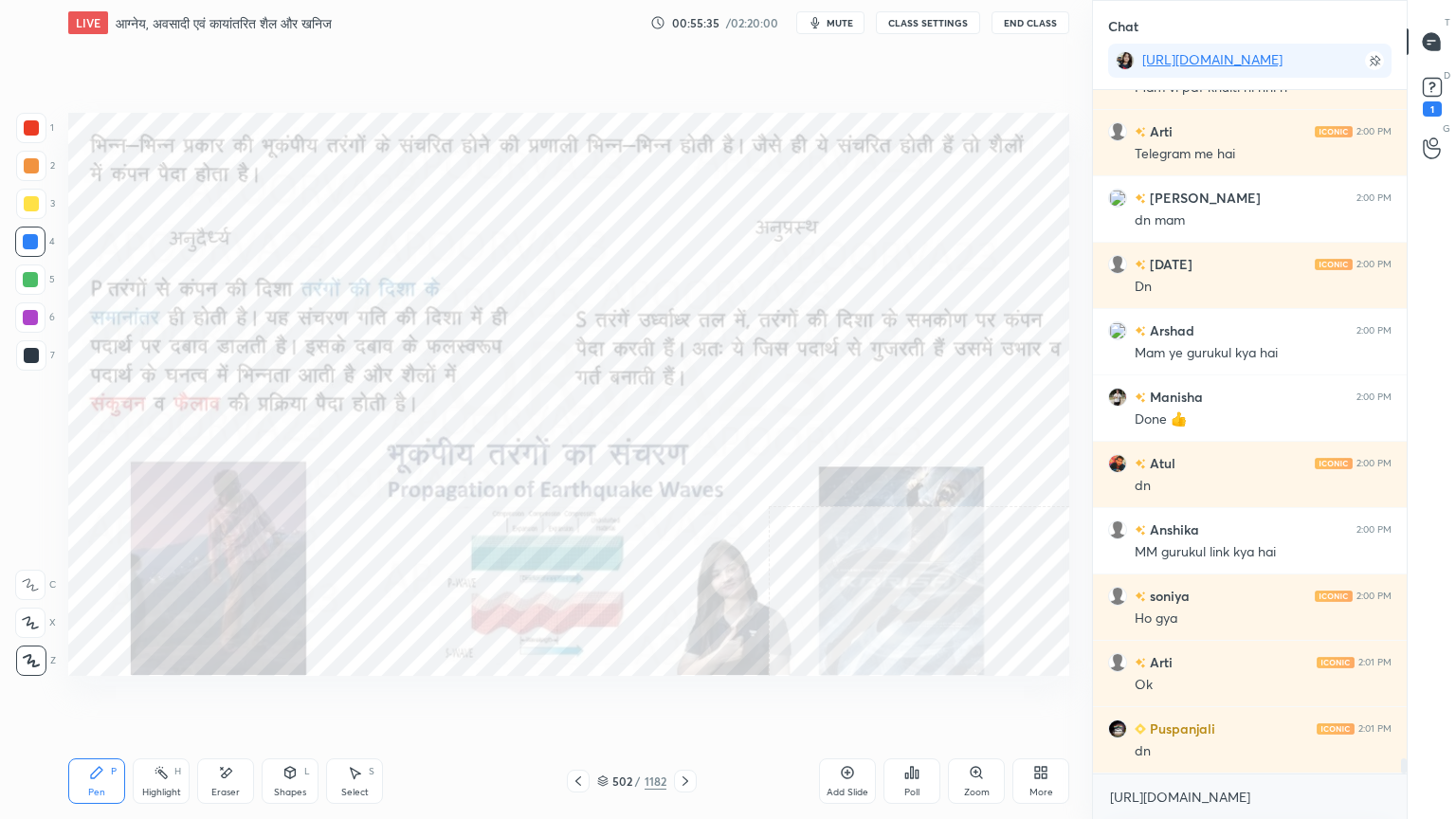 scroll, scrollTop: 30860, scrollLeft: 0, axis: vertical 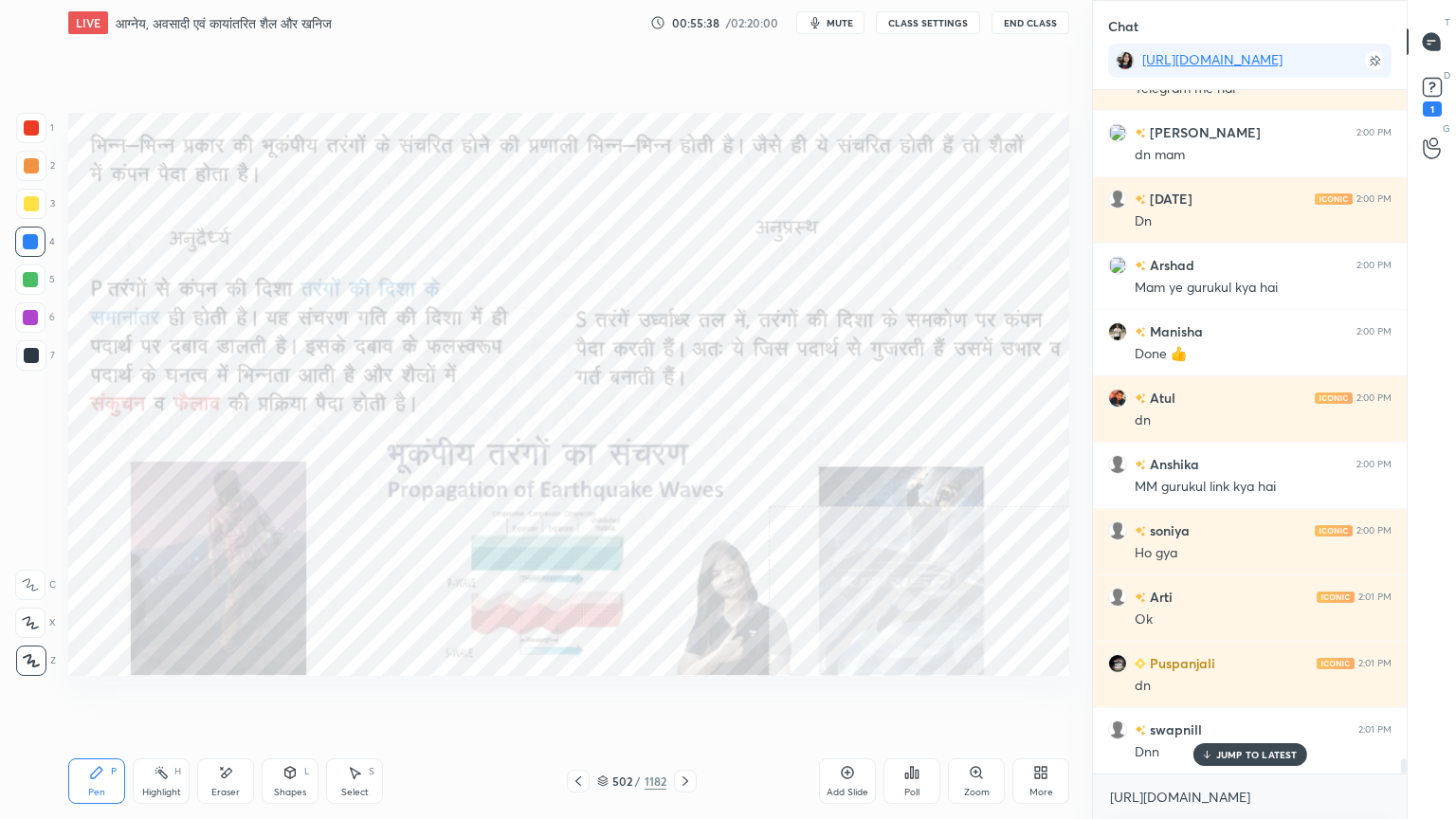 click on "Eraser" at bounding box center [226, 781] 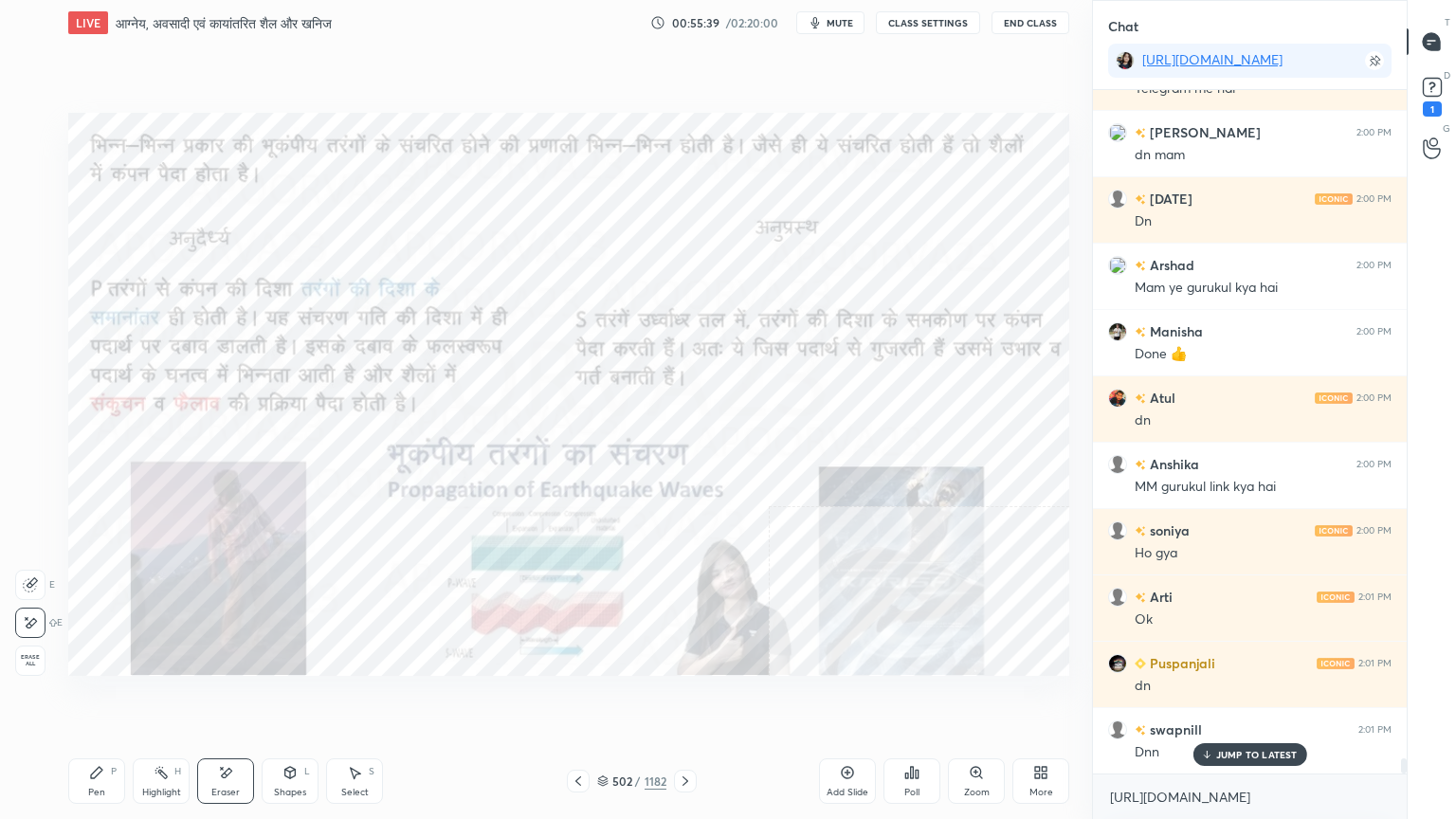 click on "Erase all" at bounding box center [30, 661] 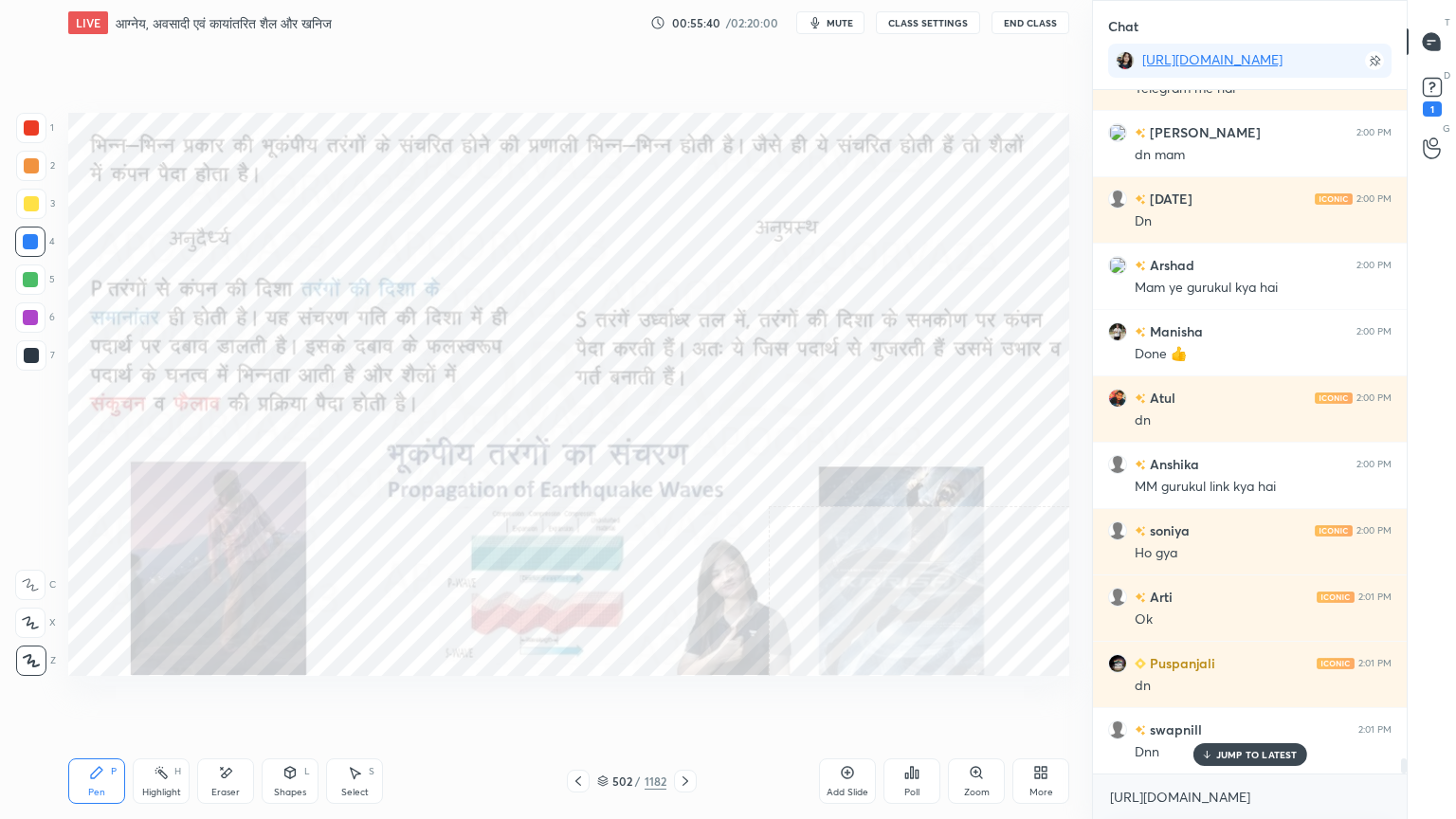 click 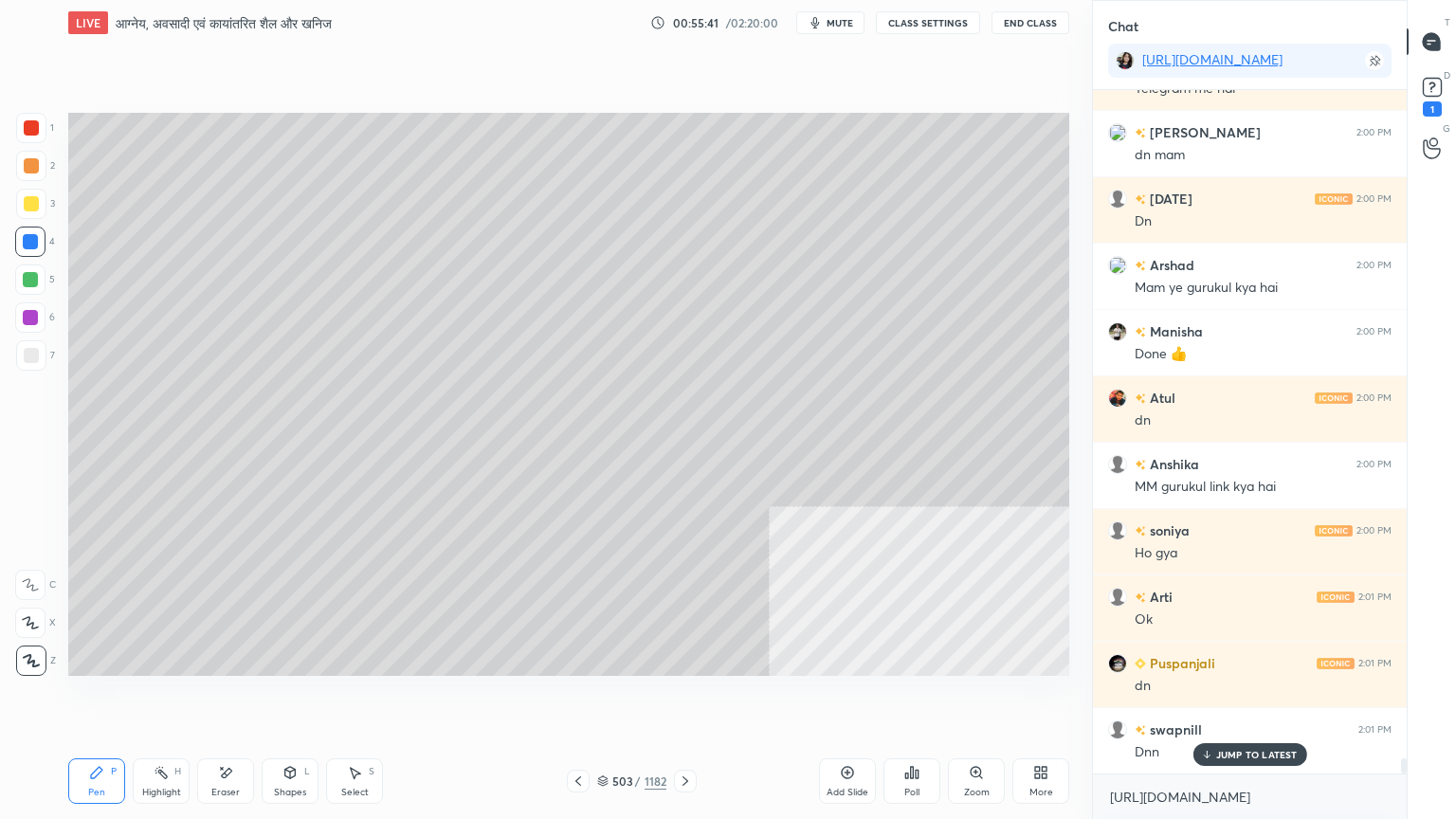 click 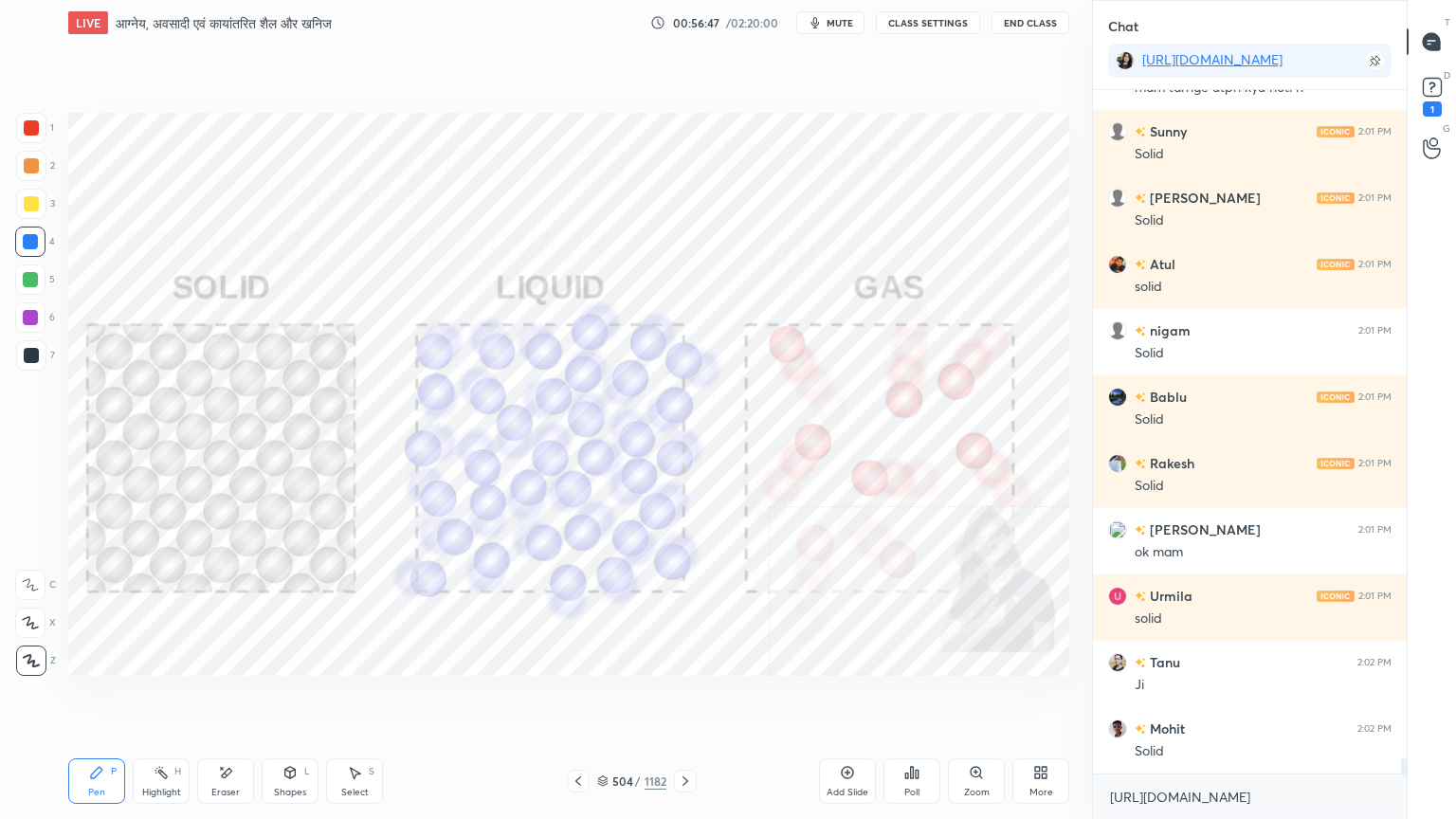 scroll, scrollTop: 30872, scrollLeft: 0, axis: vertical 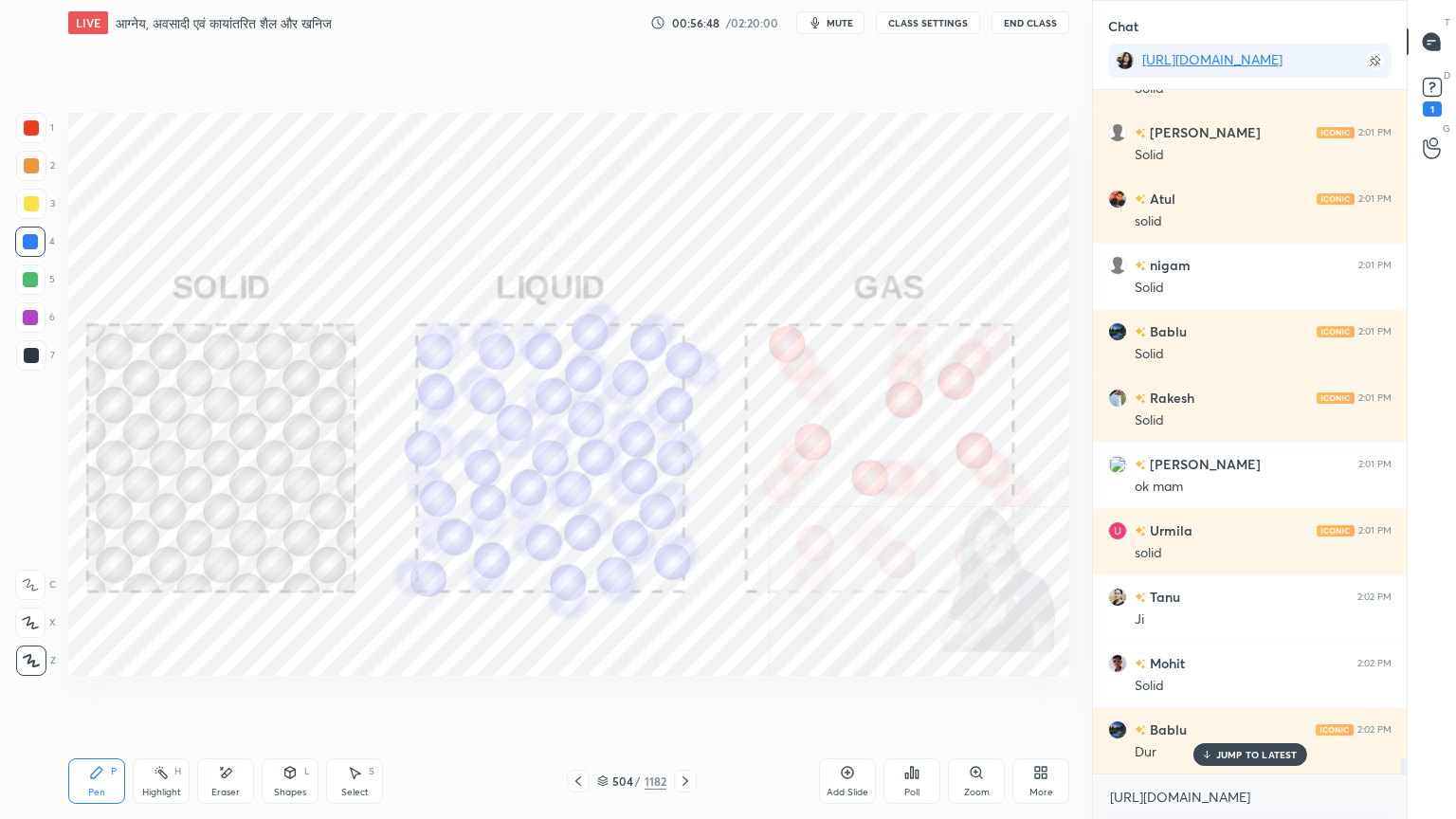 click on "Pen P Highlight H Eraser Shapes L Select S 504 / 1182 Add Slide Poll Zoom More" at bounding box center [569, 781] 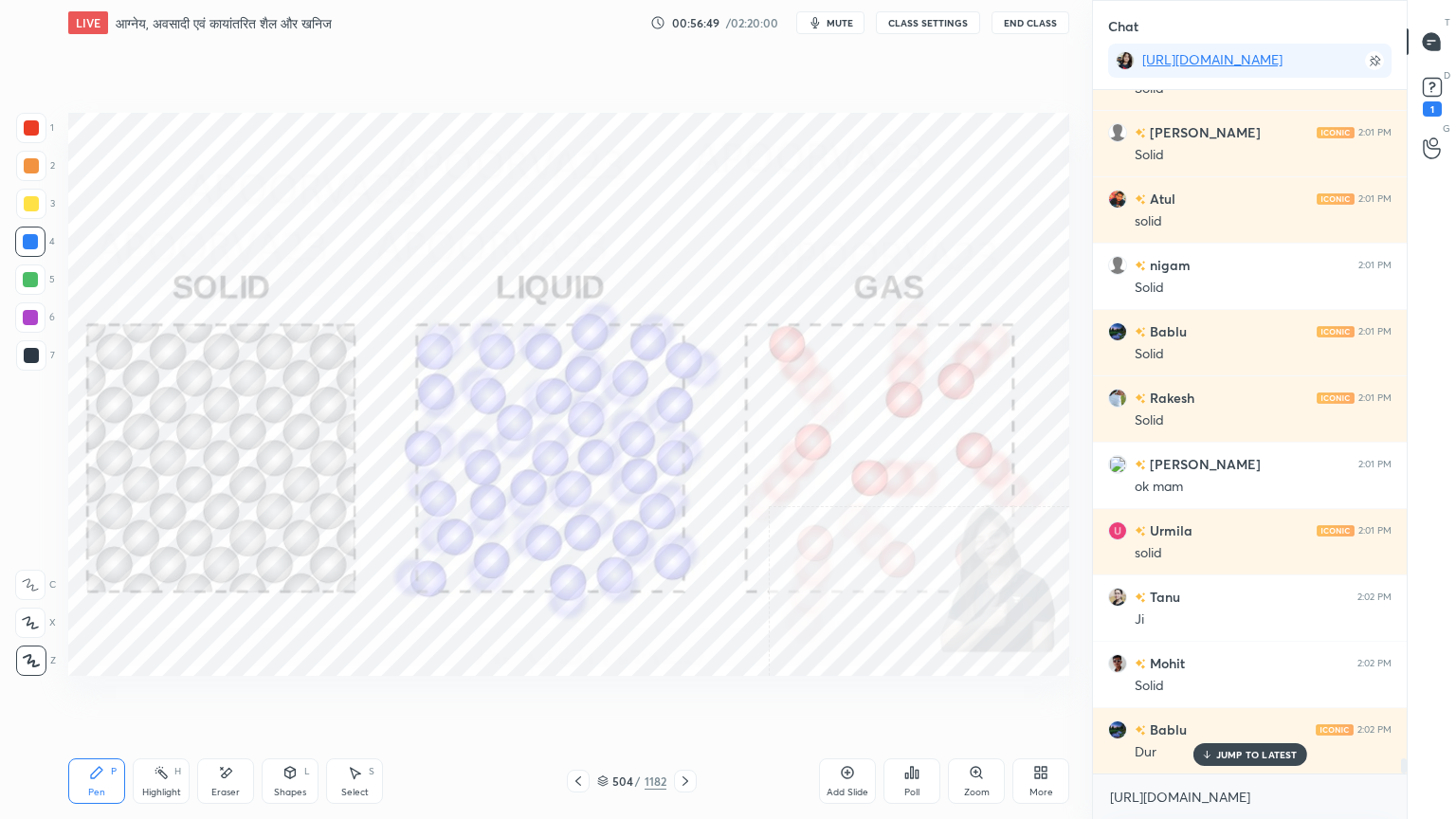 click at bounding box center [685, 781] 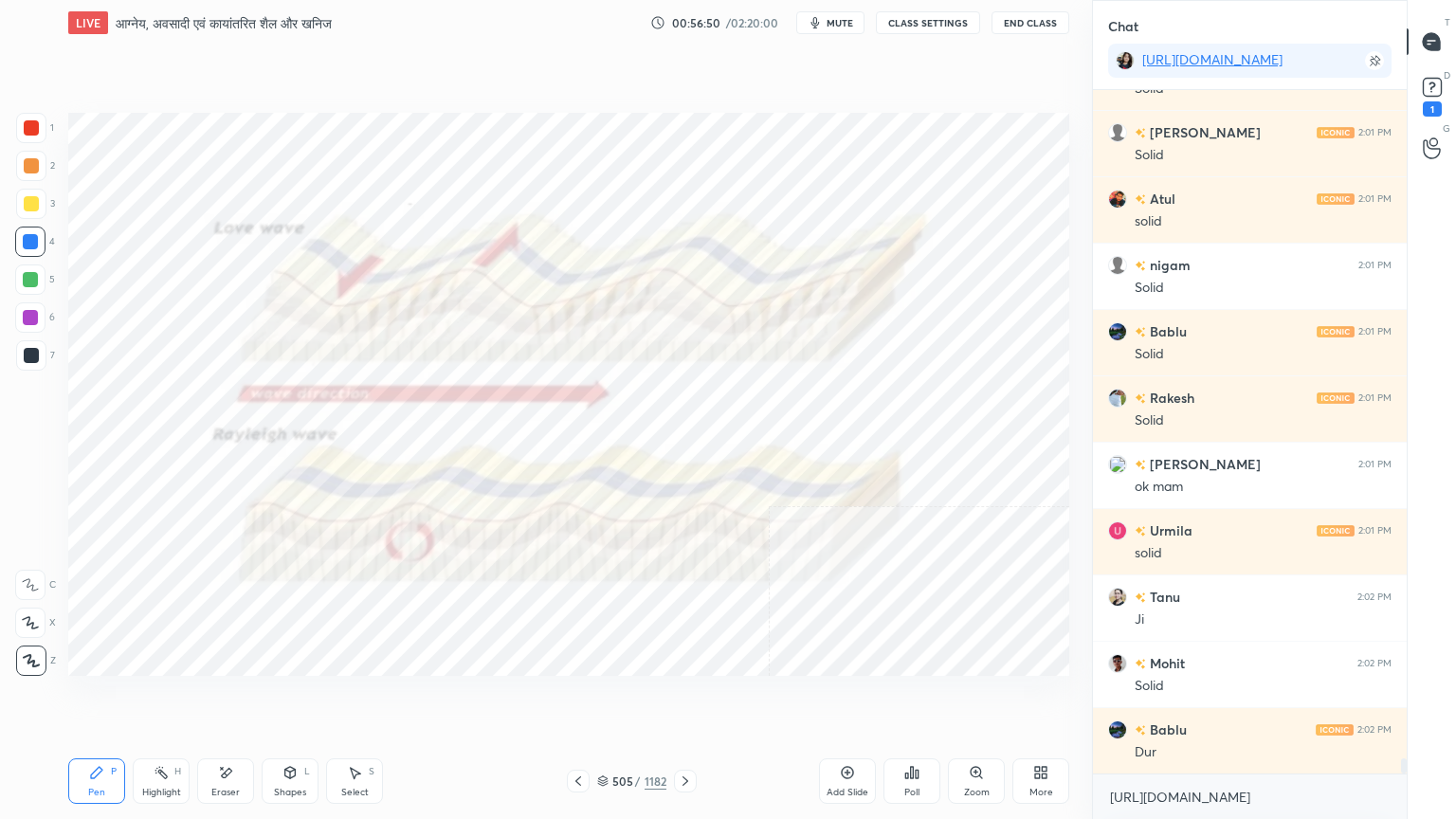 scroll, scrollTop: 30939, scrollLeft: 0, axis: vertical 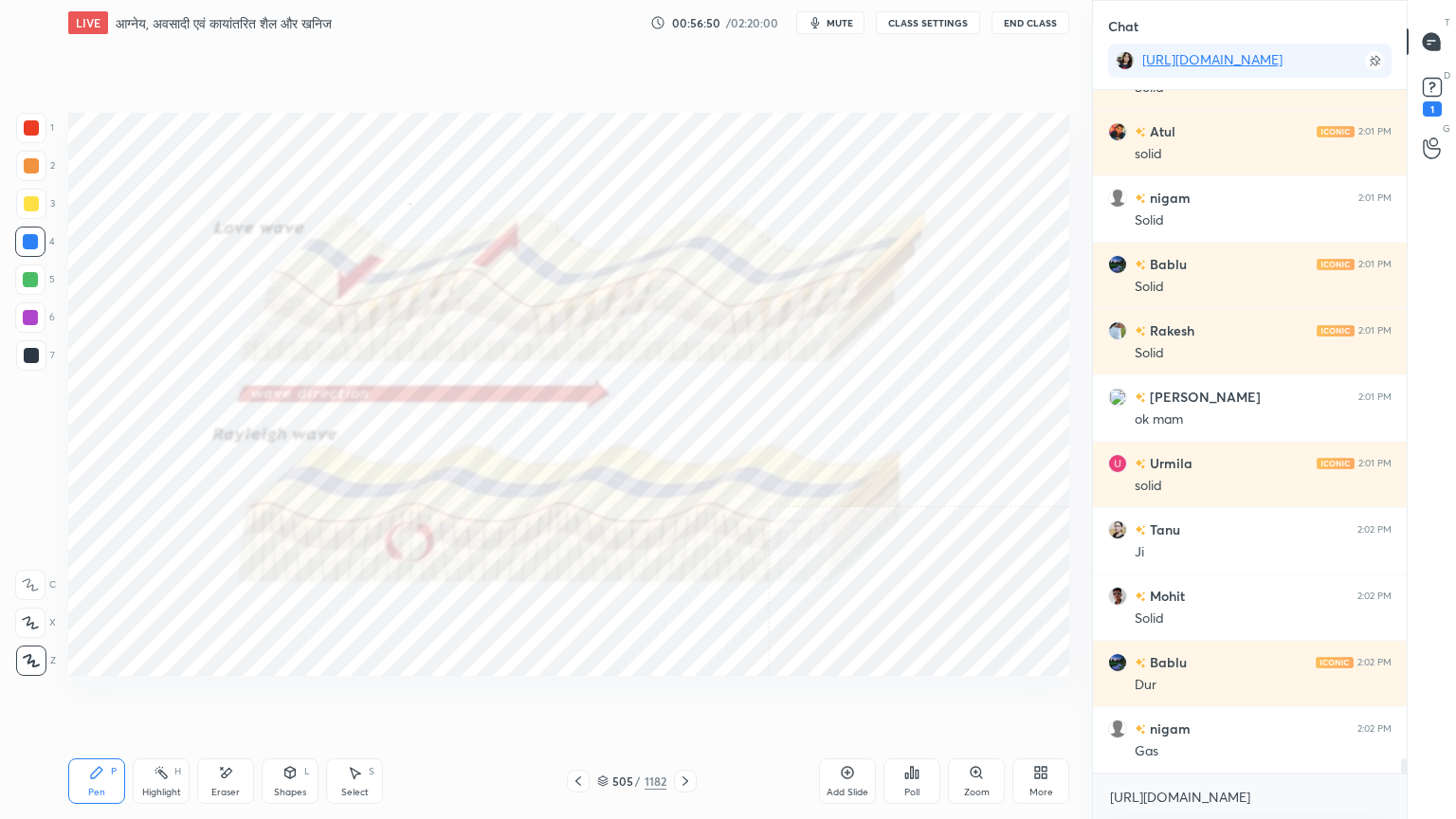 click on "Pen P Highlight H Eraser Shapes L Select S 505 / 1182 Add Slide Poll Zoom More" at bounding box center [569, 781] 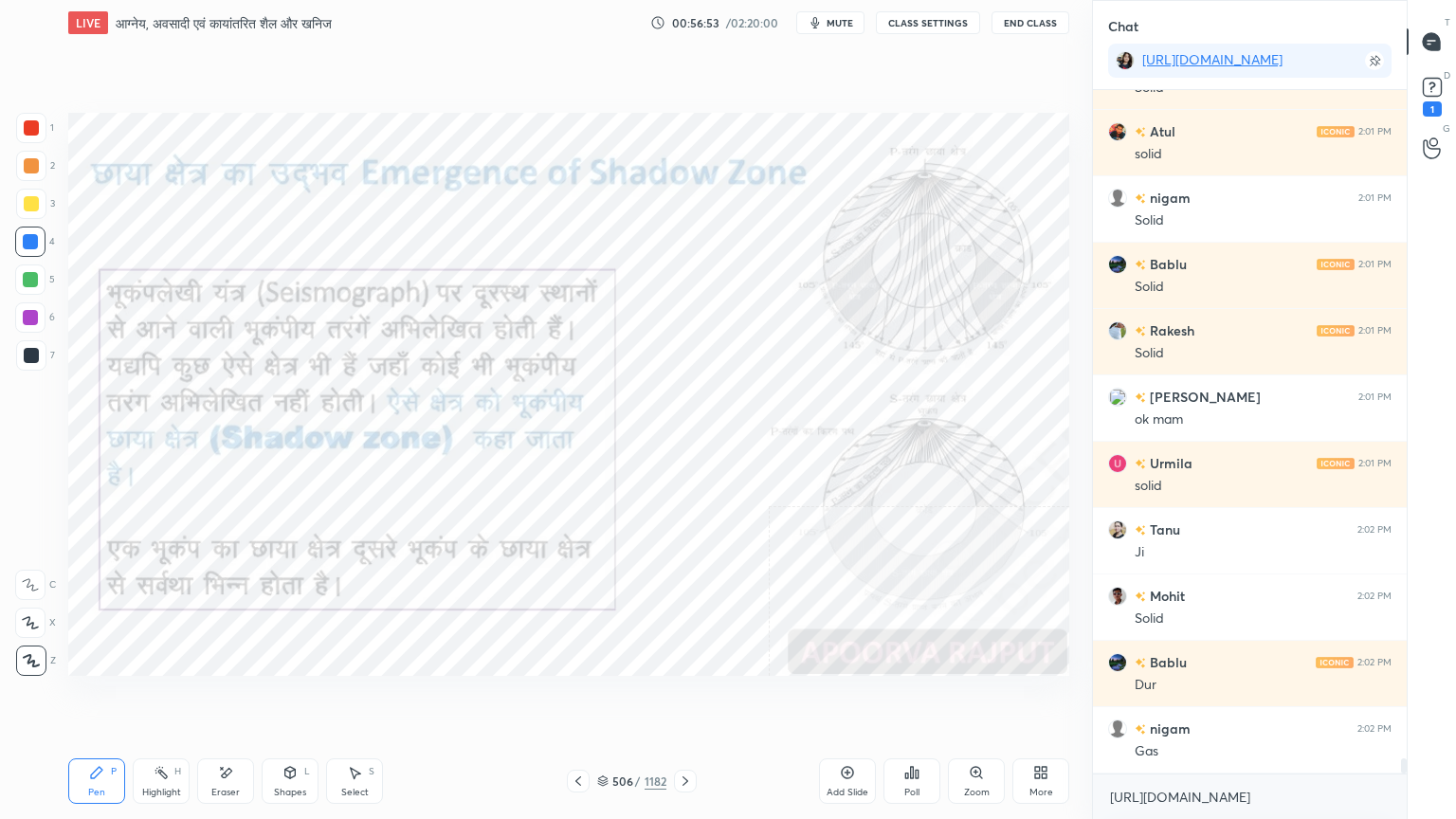 click at bounding box center [30, 242] 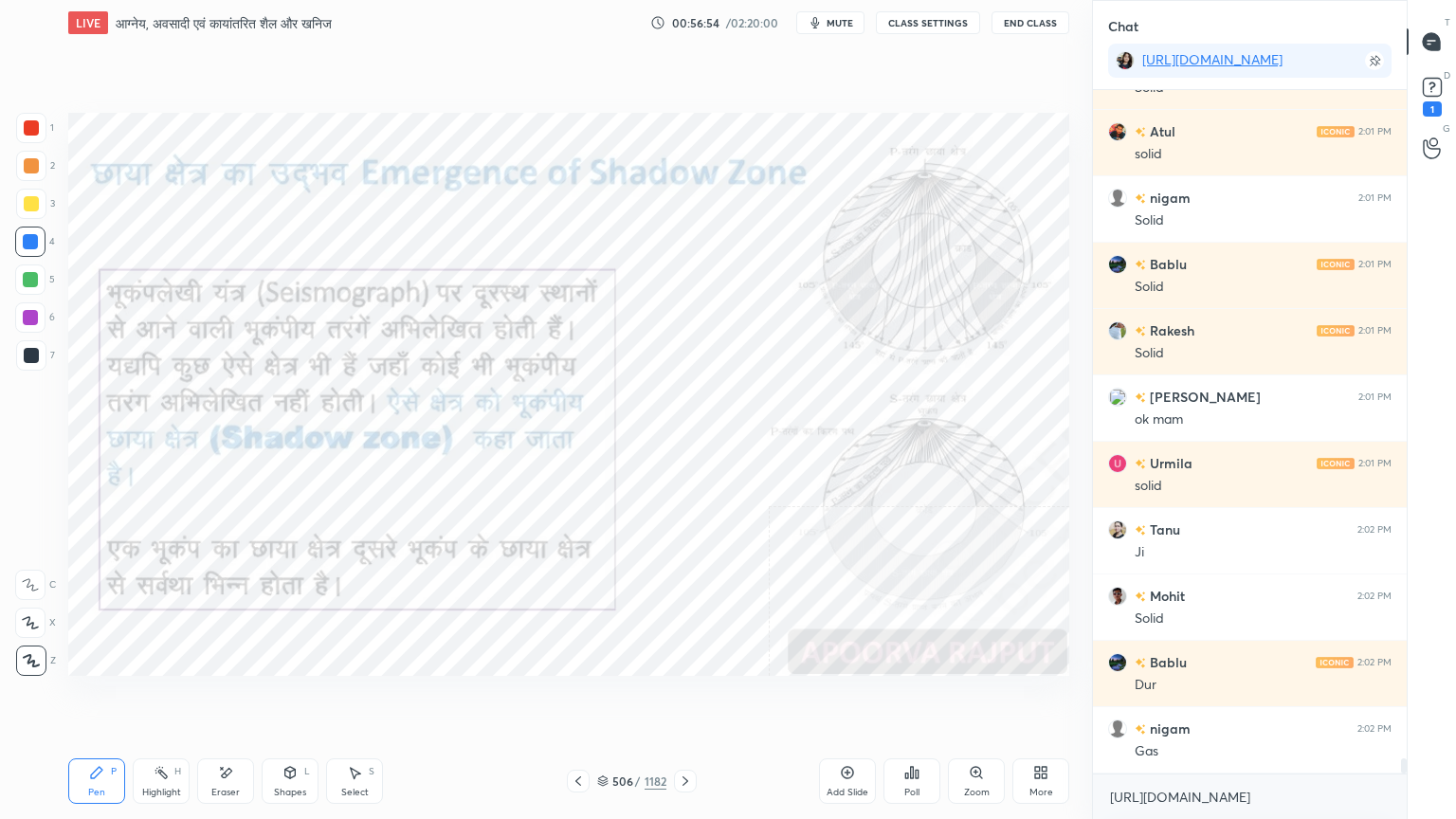 click at bounding box center [30, 242] 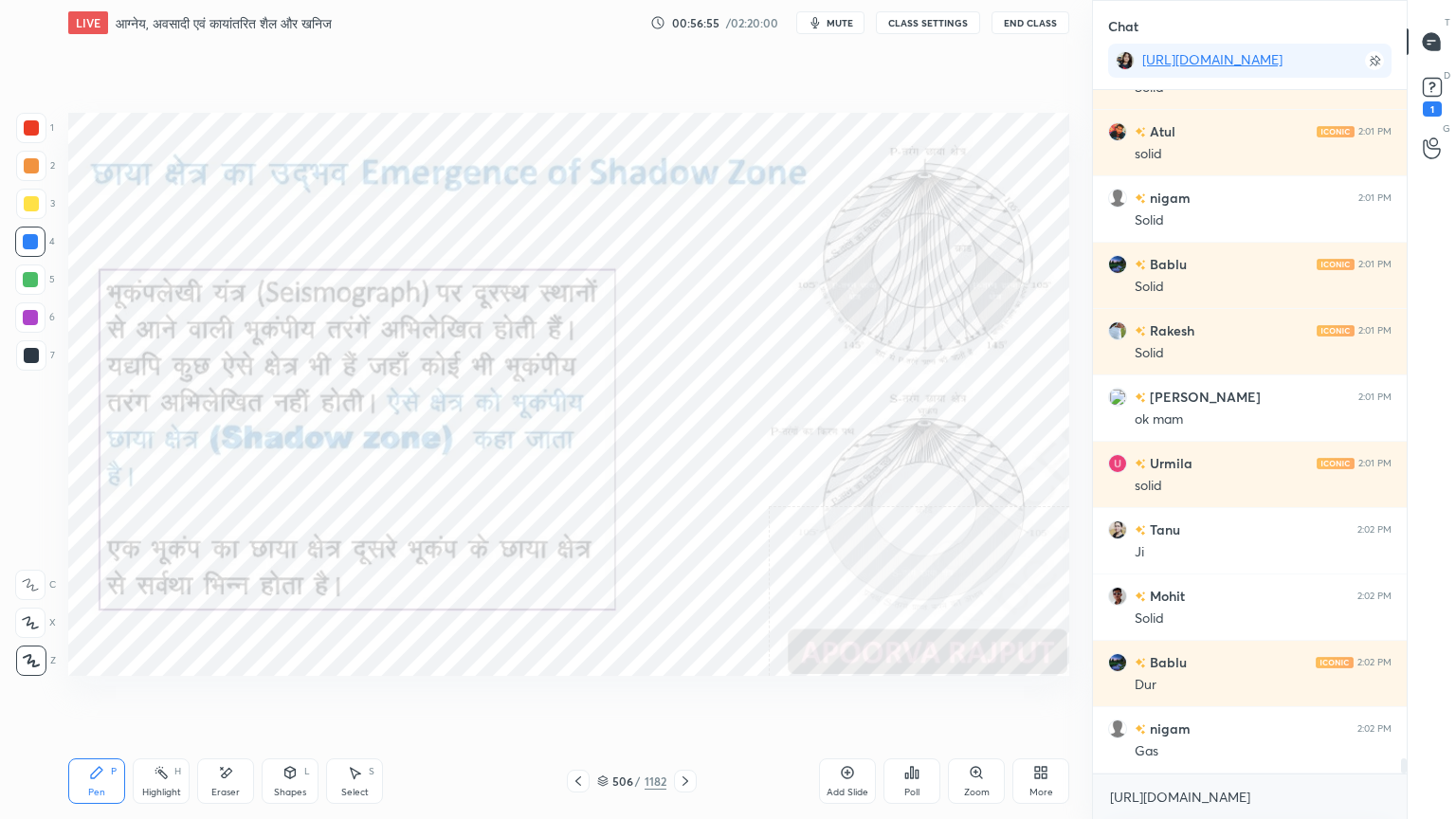 click on "Pen P Highlight H Eraser Shapes L Select S 506 / 1182 Add Slide Poll Zoom More" at bounding box center (569, 781) 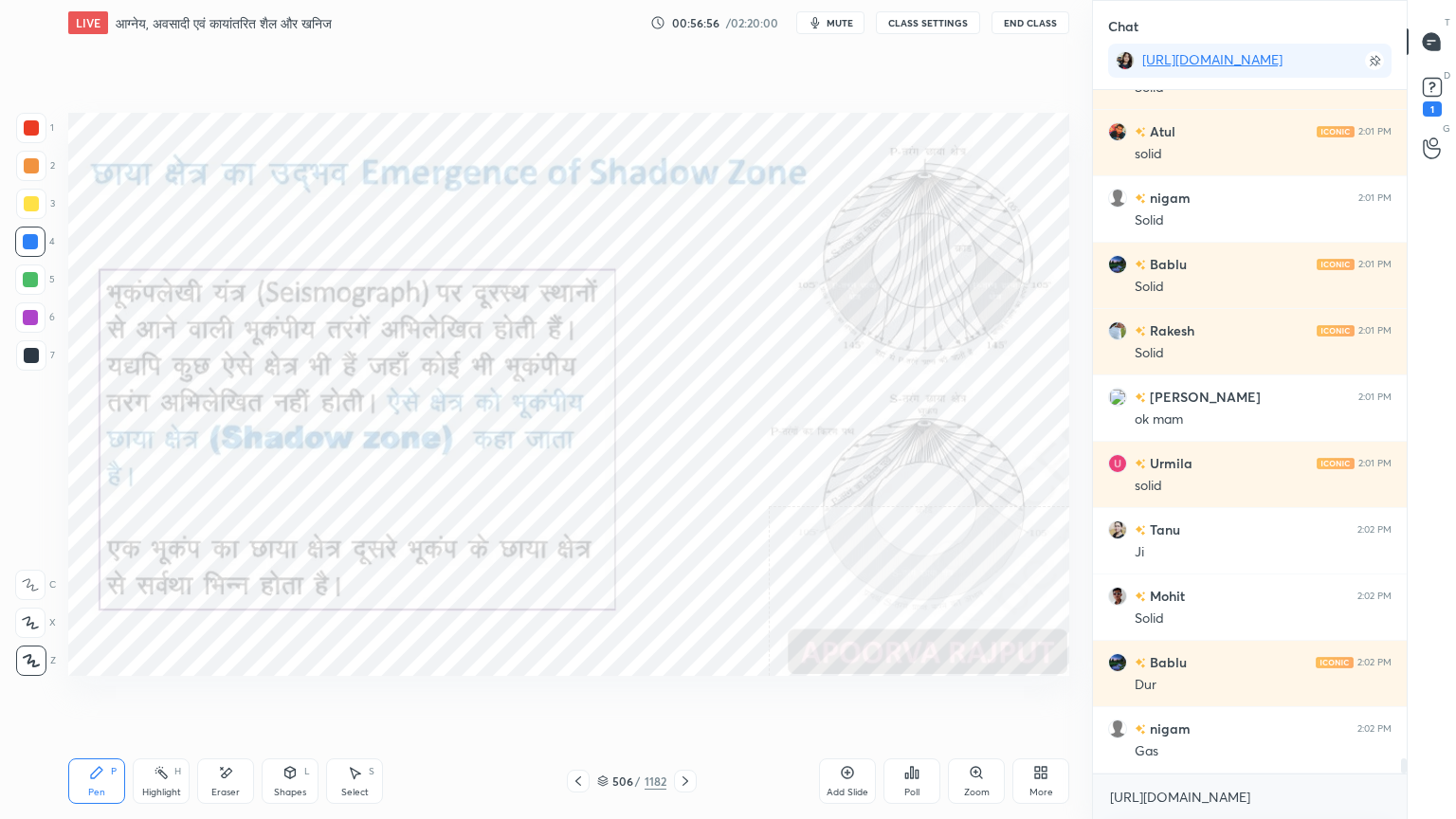 drag, startPoint x: 610, startPoint y: 781, endPoint x: 614, endPoint y: 773, distance: 8.94427 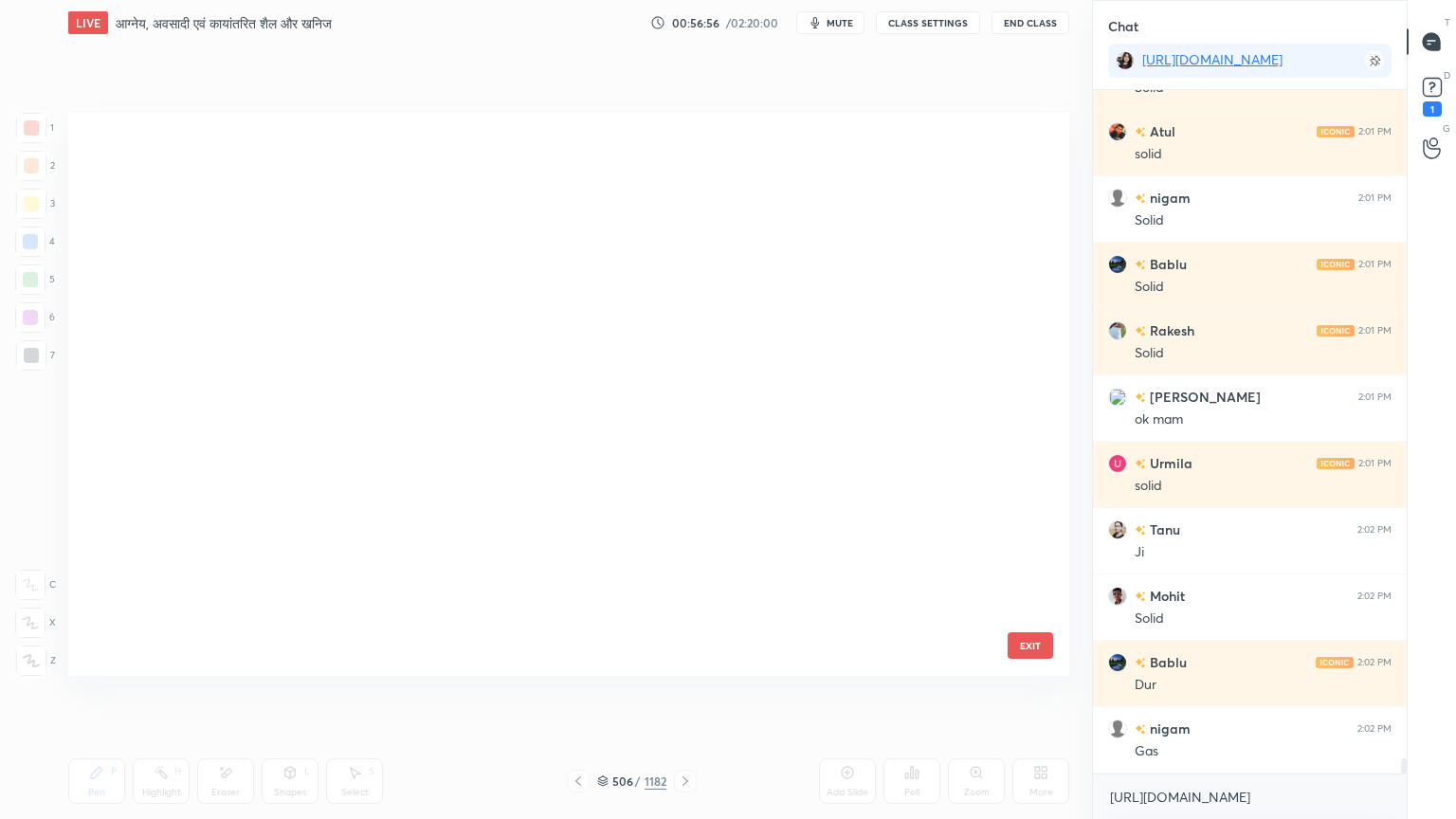 scroll, scrollTop: 28752, scrollLeft: 0, axis: vertical 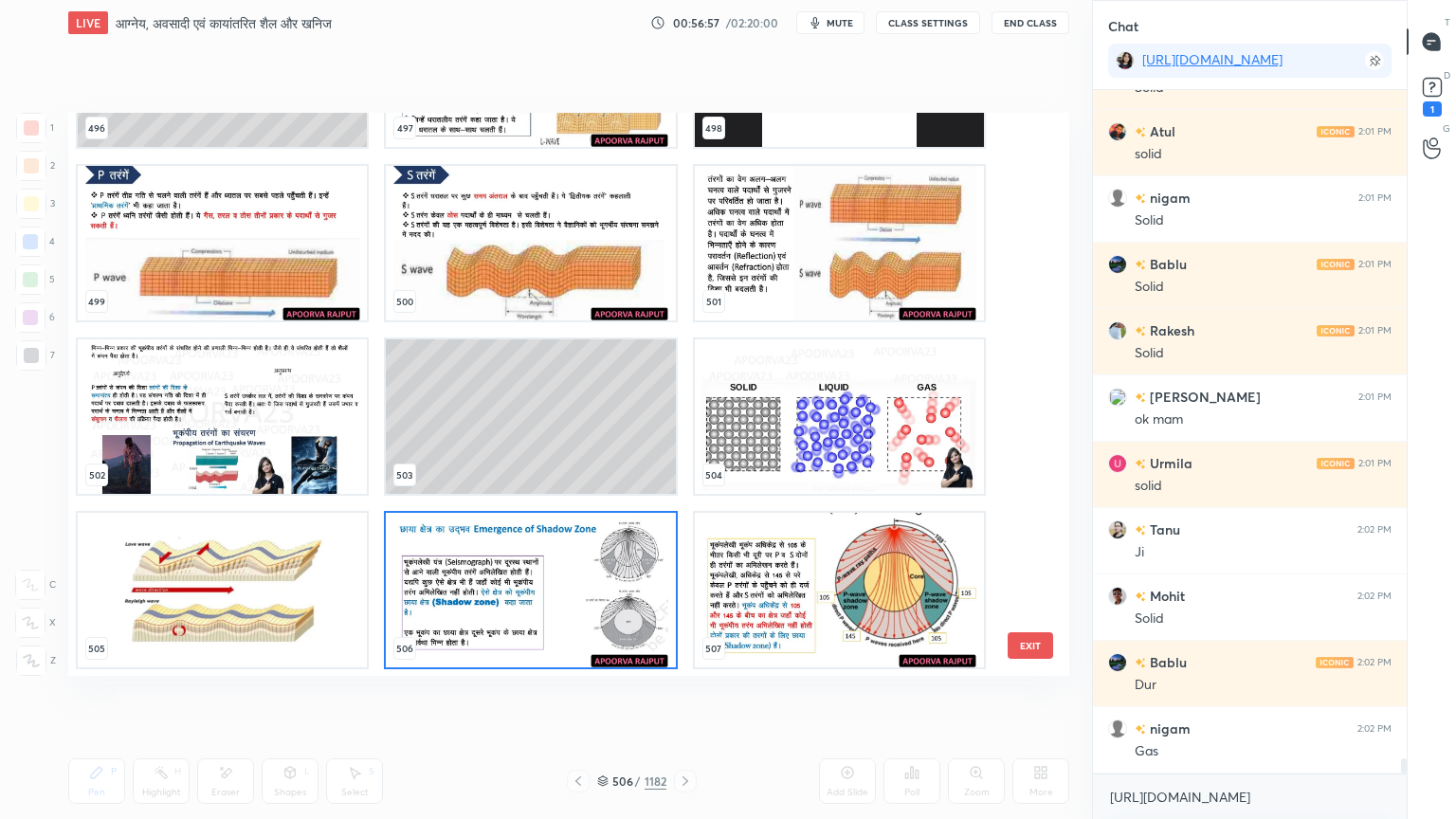 click at bounding box center [530, 590] 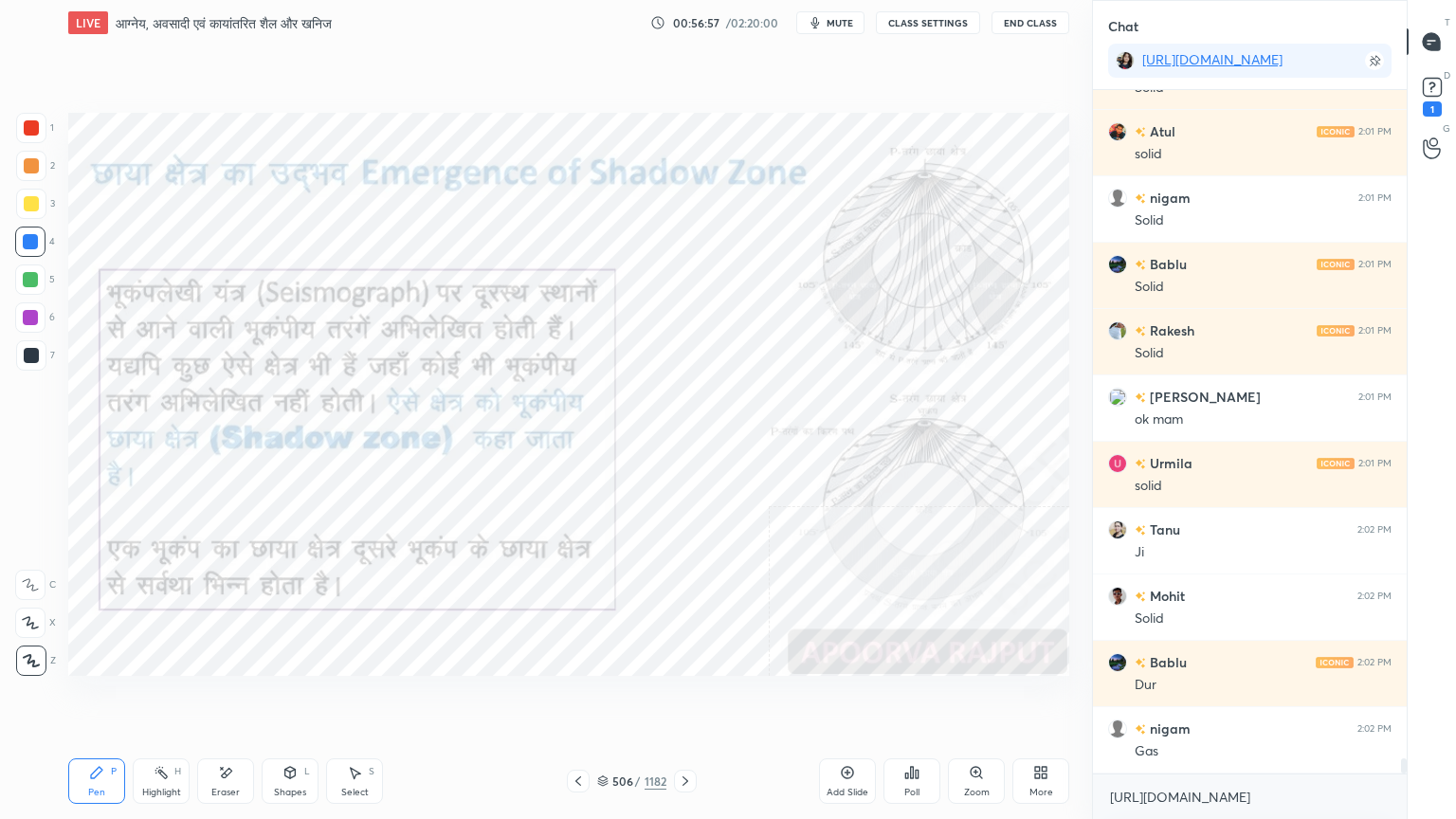click at bounding box center (530, 590) 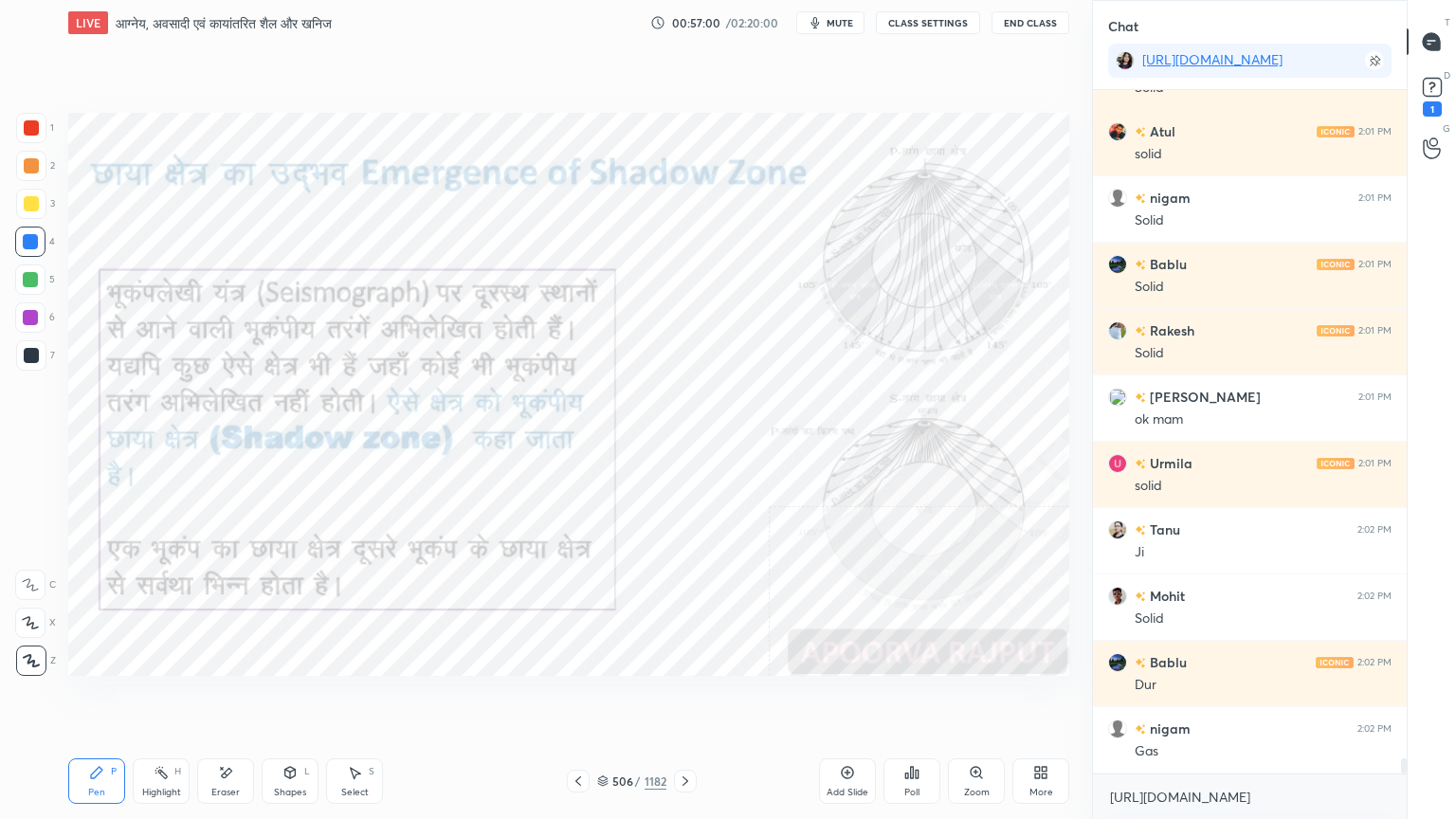 drag, startPoint x: 608, startPoint y: 741, endPoint x: 606, endPoint y: 760, distance: 19.10497 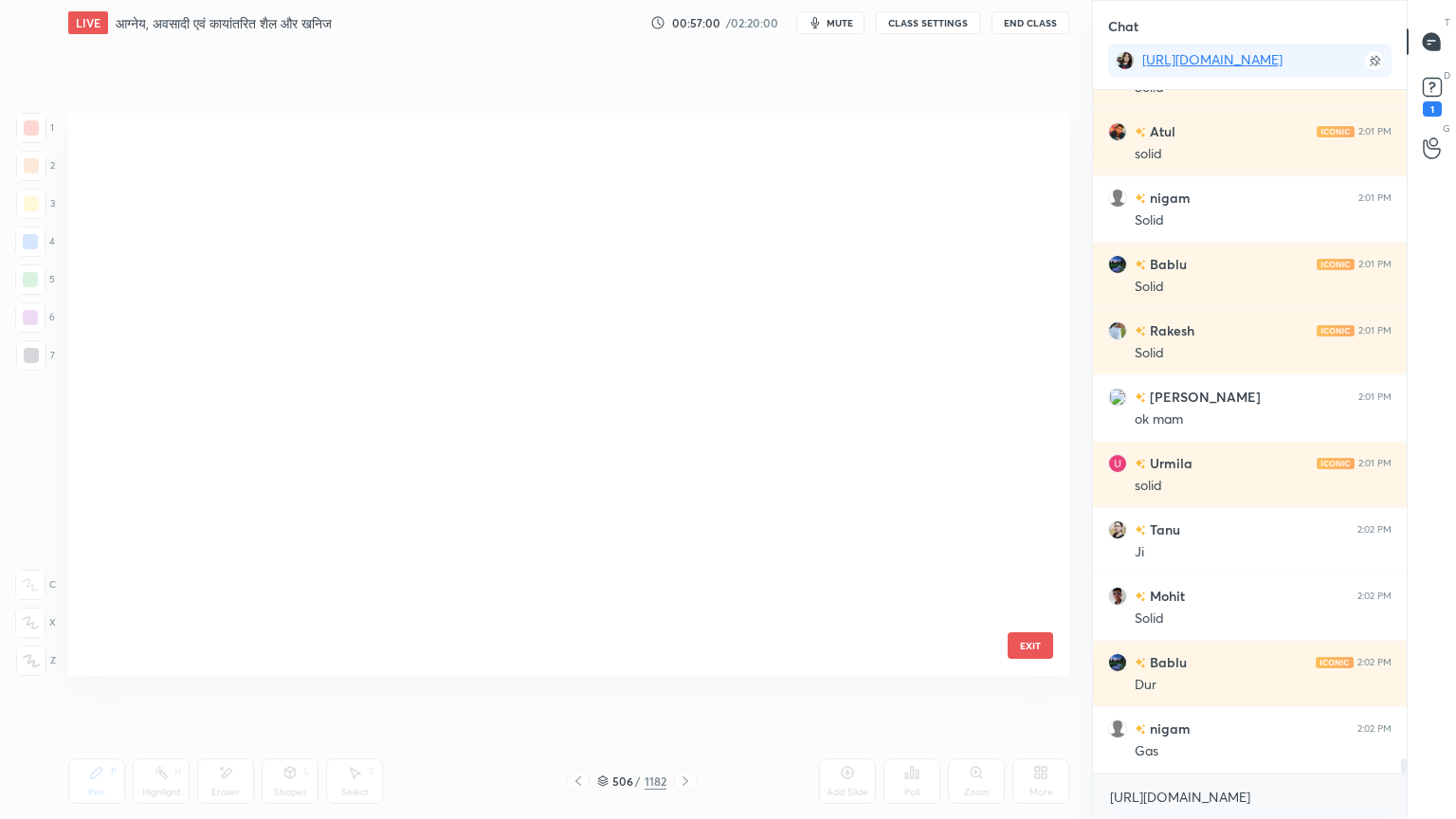 scroll, scrollTop: 28752, scrollLeft: 0, axis: vertical 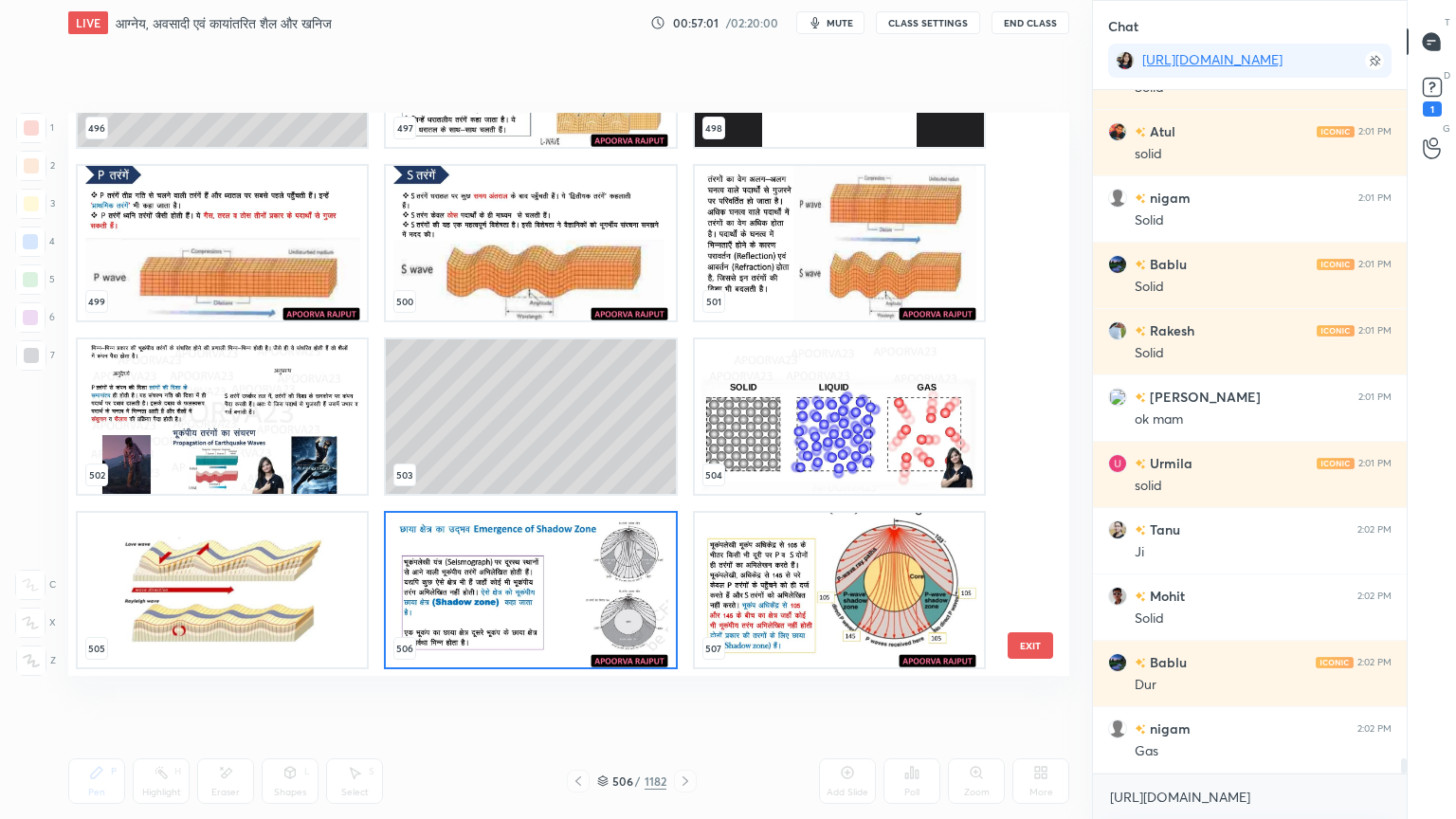 click at bounding box center [530, 590] 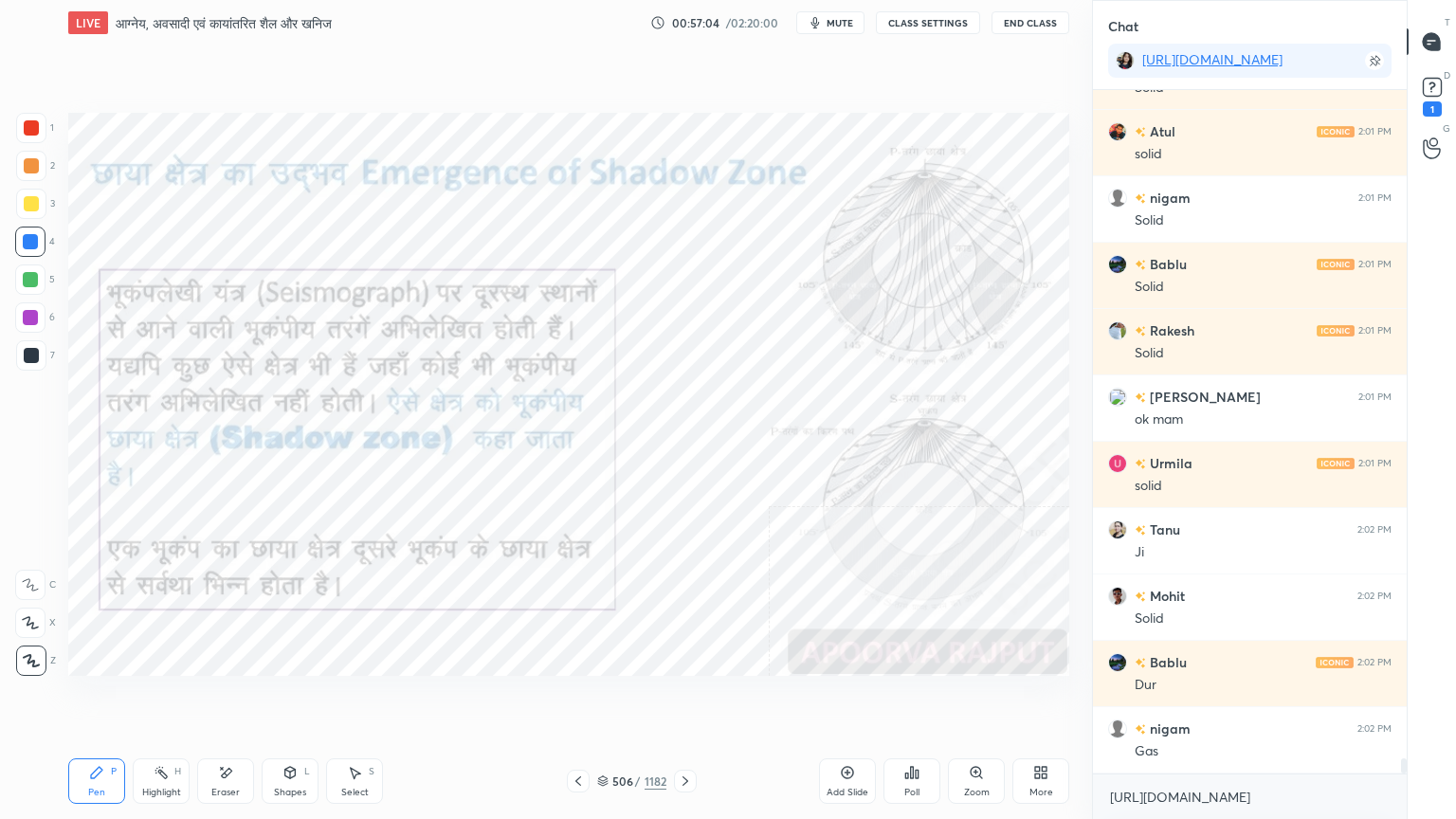 click 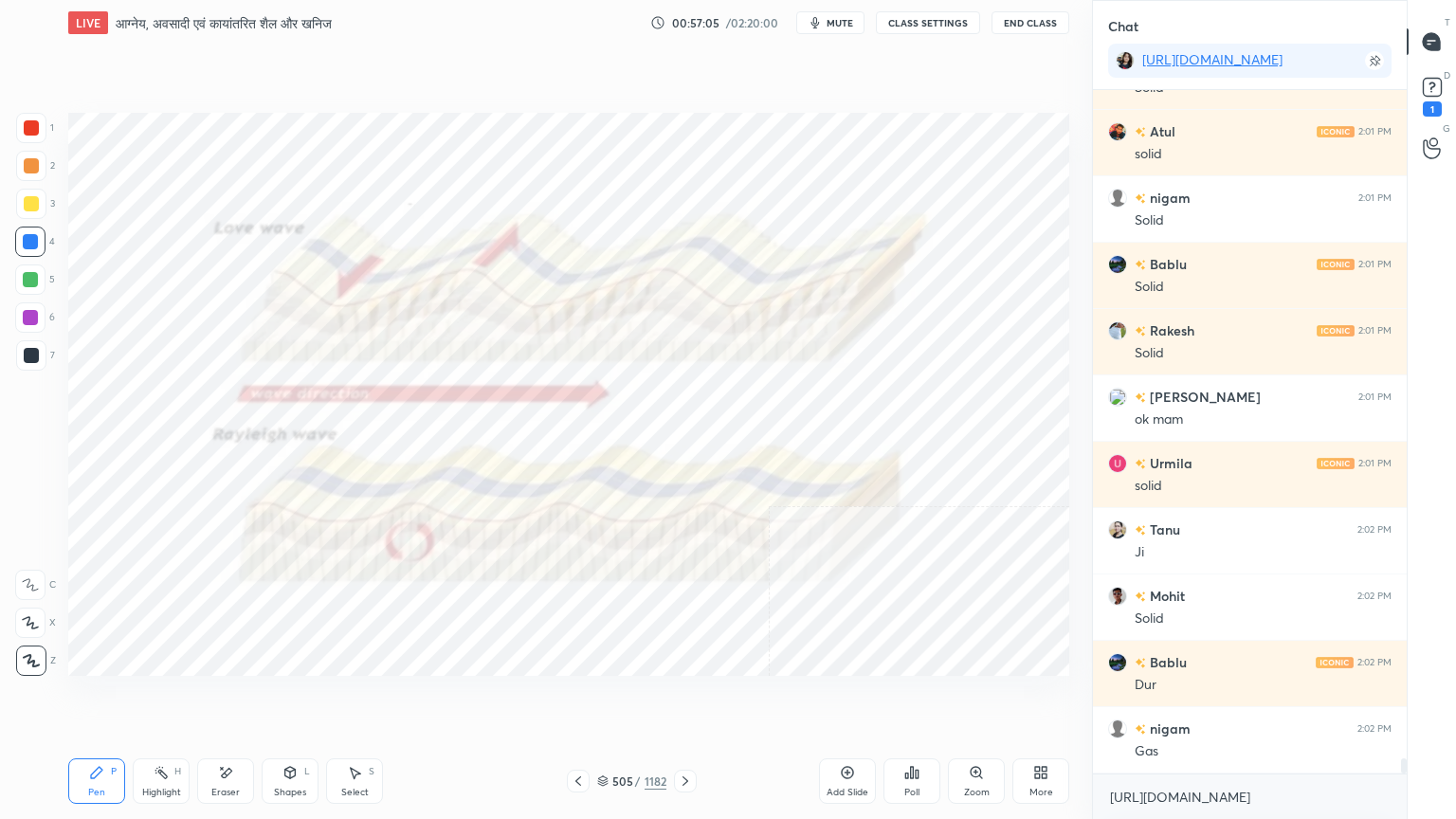 drag, startPoint x: 686, startPoint y: 774, endPoint x: 671, endPoint y: 774, distance: 15 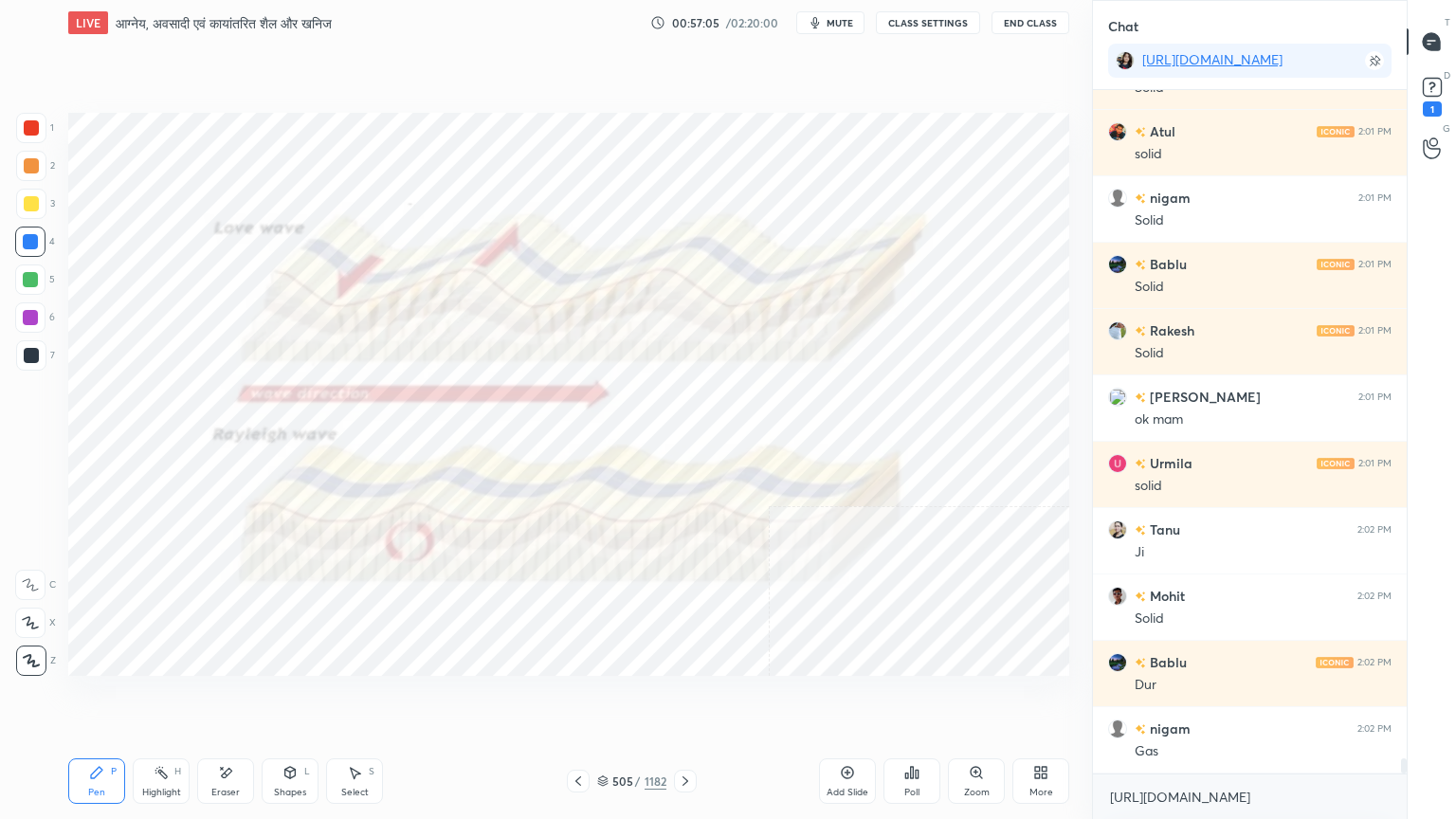 click 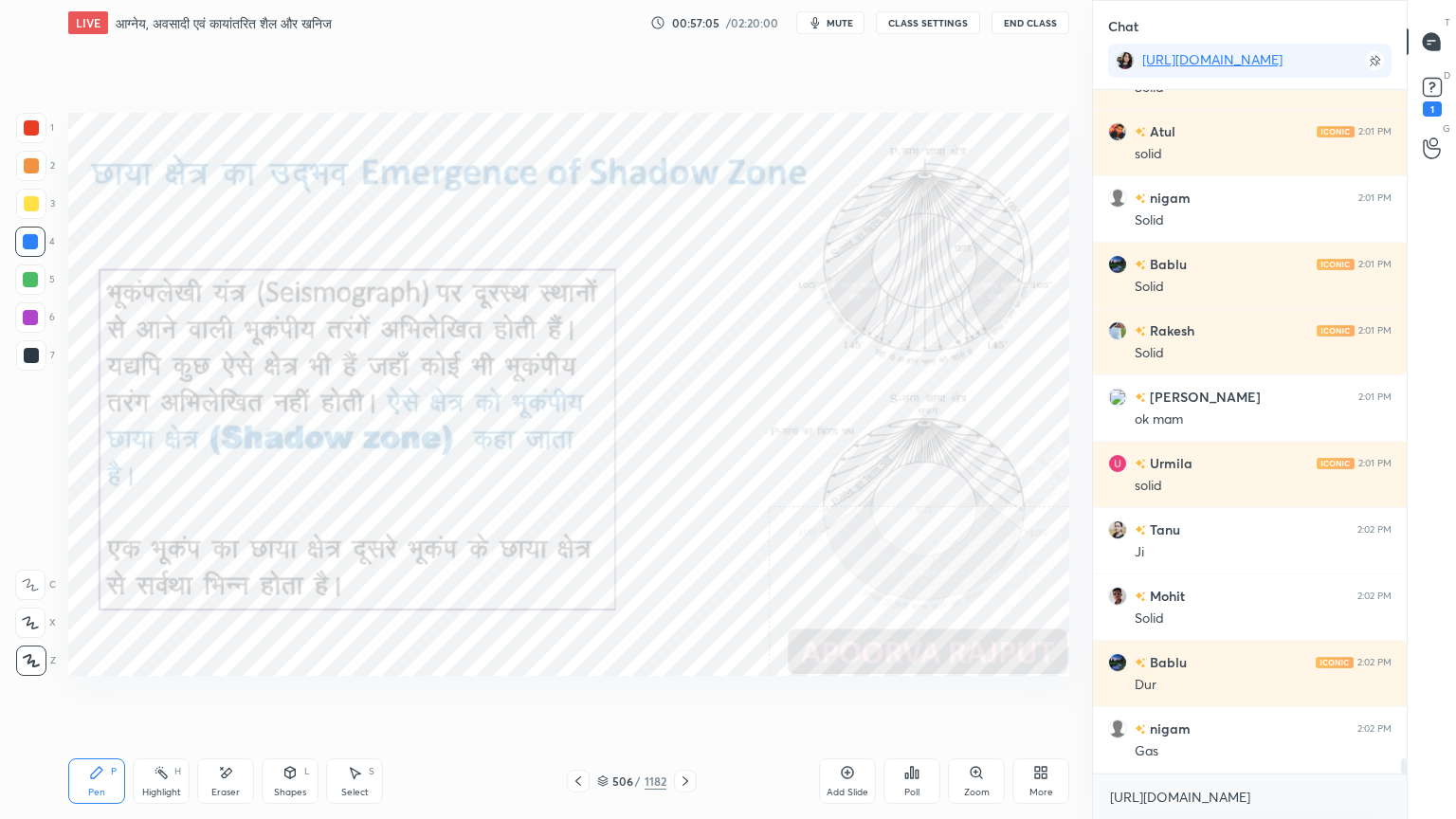click on "506" at bounding box center (622, 781) 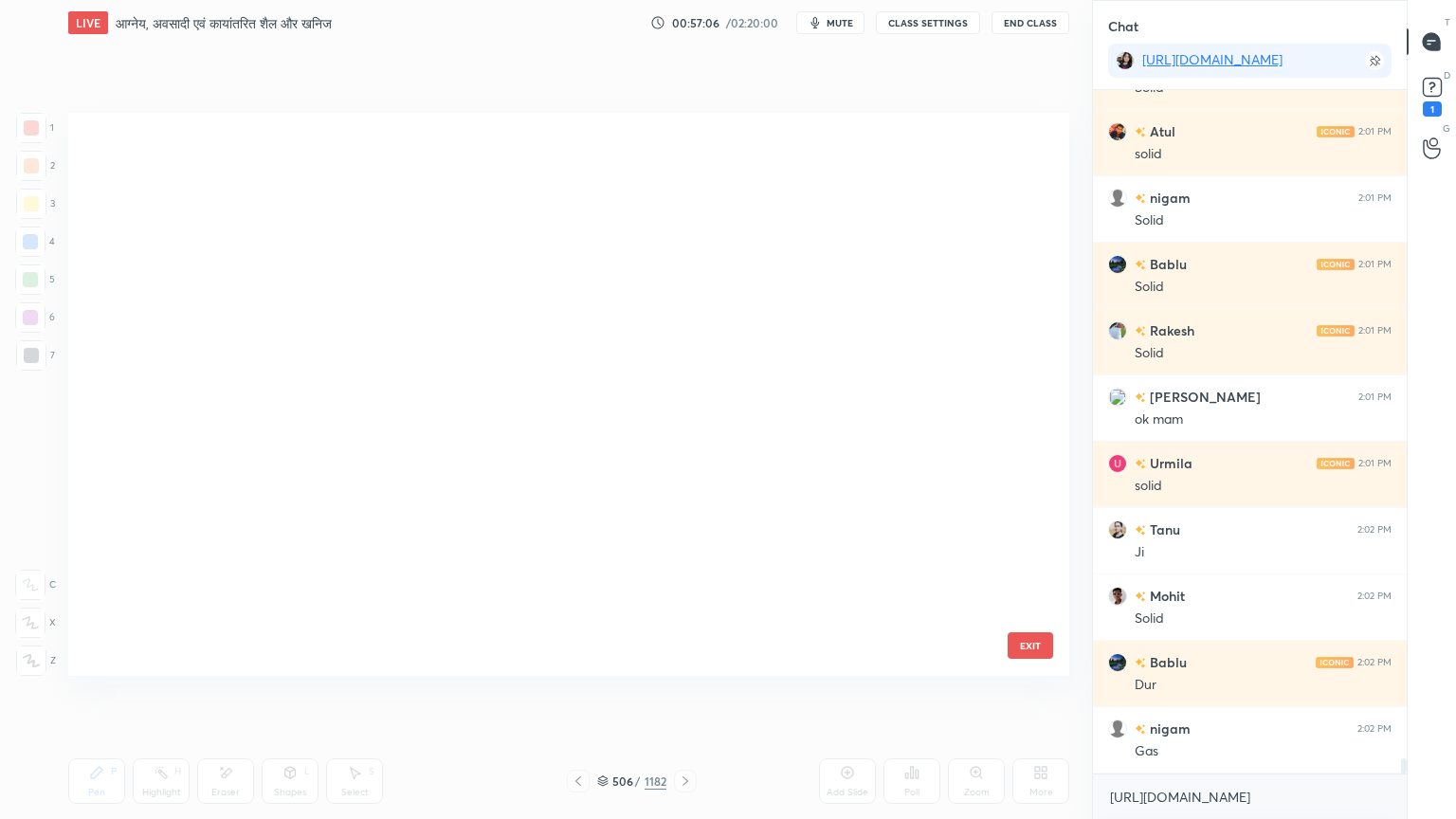 scroll, scrollTop: 28752, scrollLeft: 0, axis: vertical 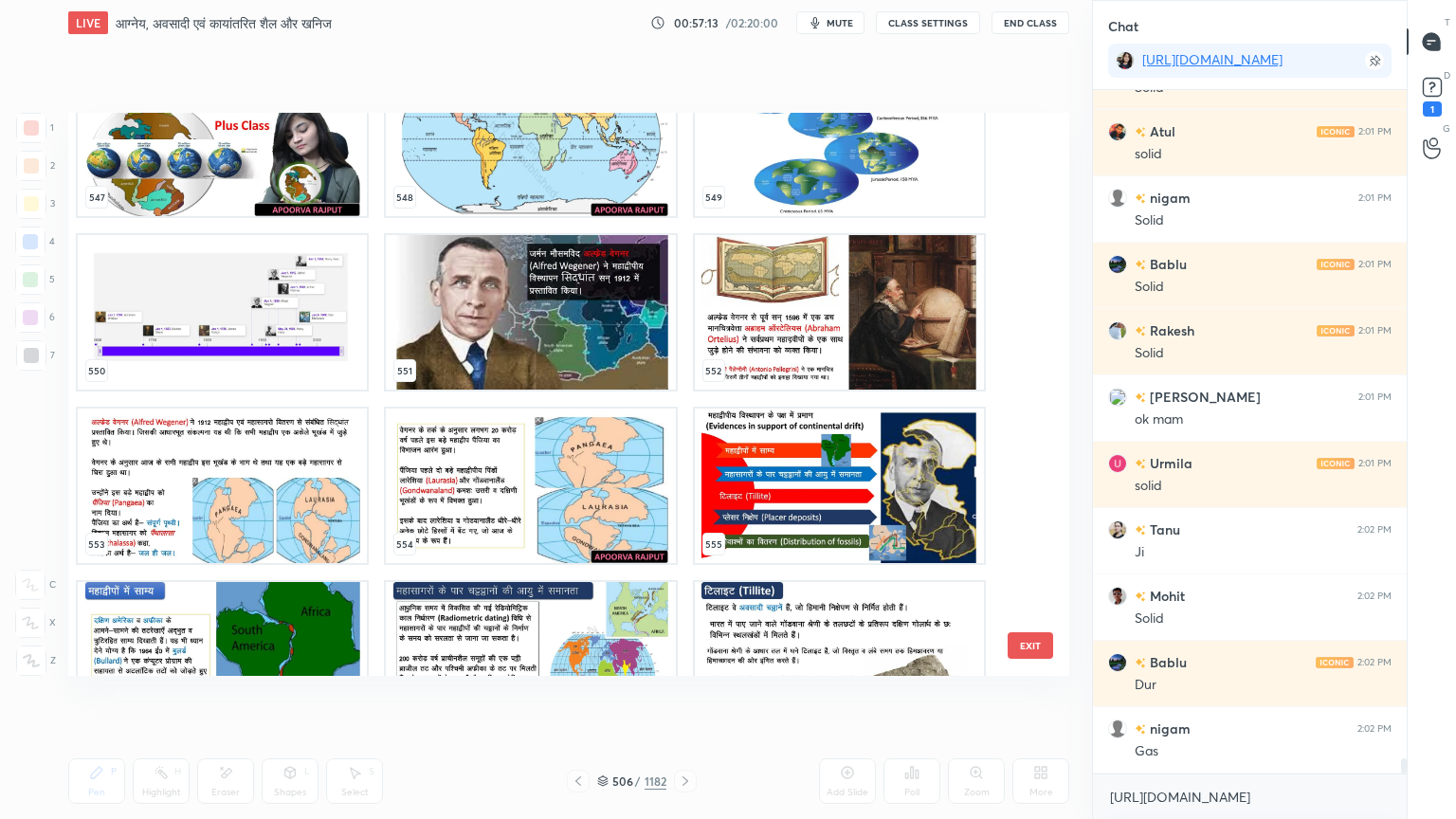 click on "EXIT" at bounding box center [1030, 646] 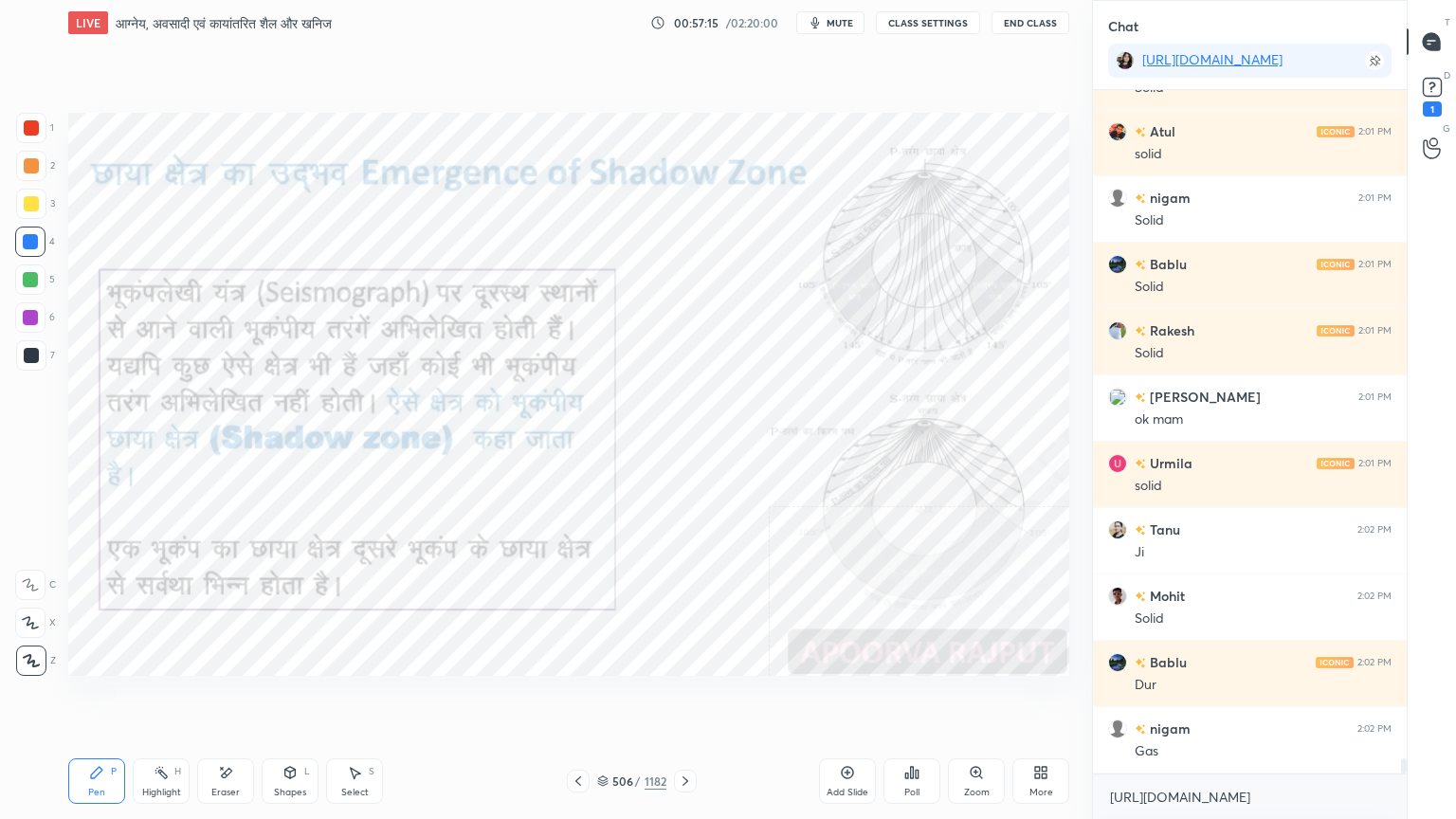 click on "Setting up your live class Poll for   secs No correct answer Start poll" at bounding box center [569, 394] 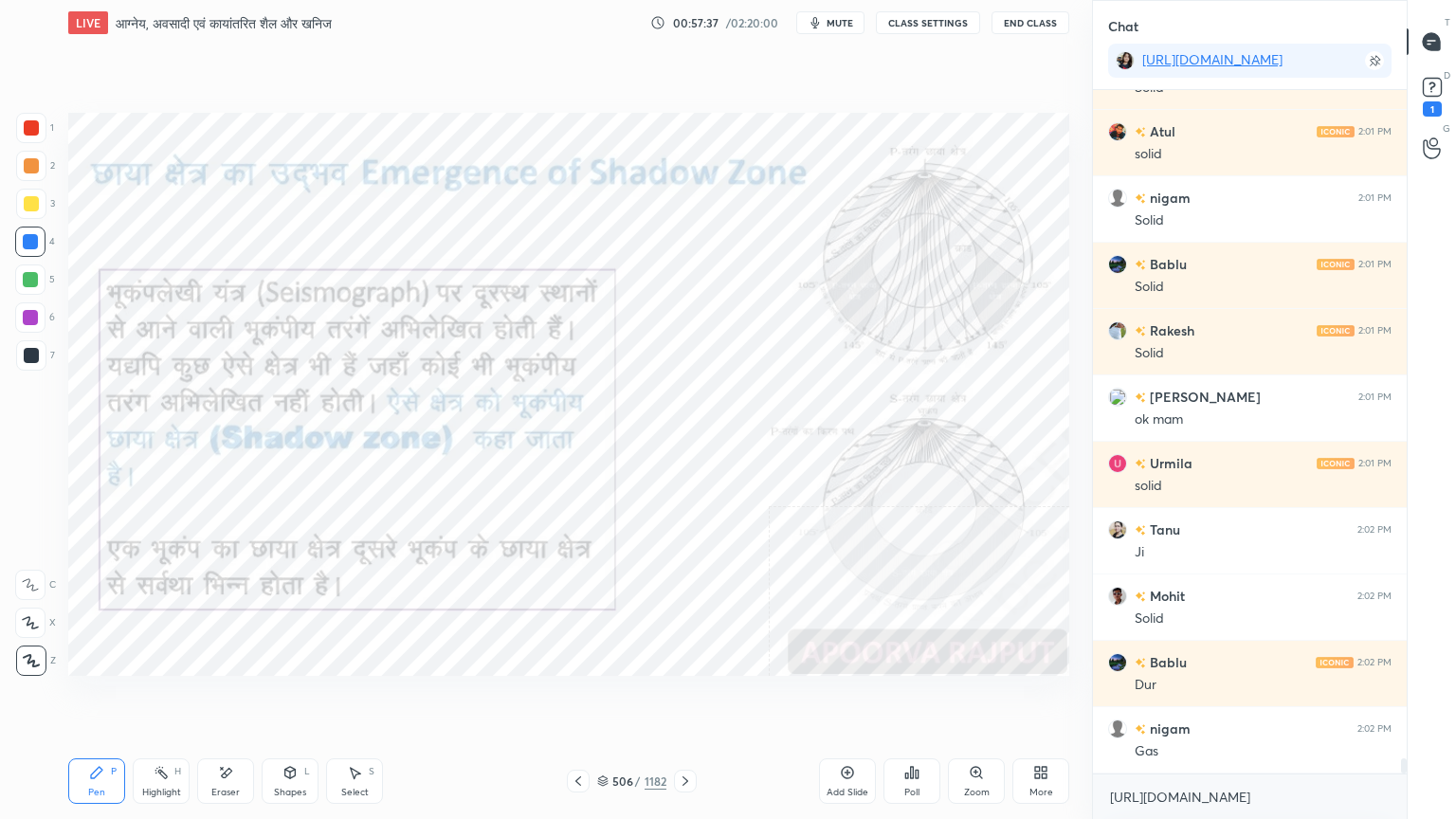 scroll, scrollTop: 31004, scrollLeft: 0, axis: vertical 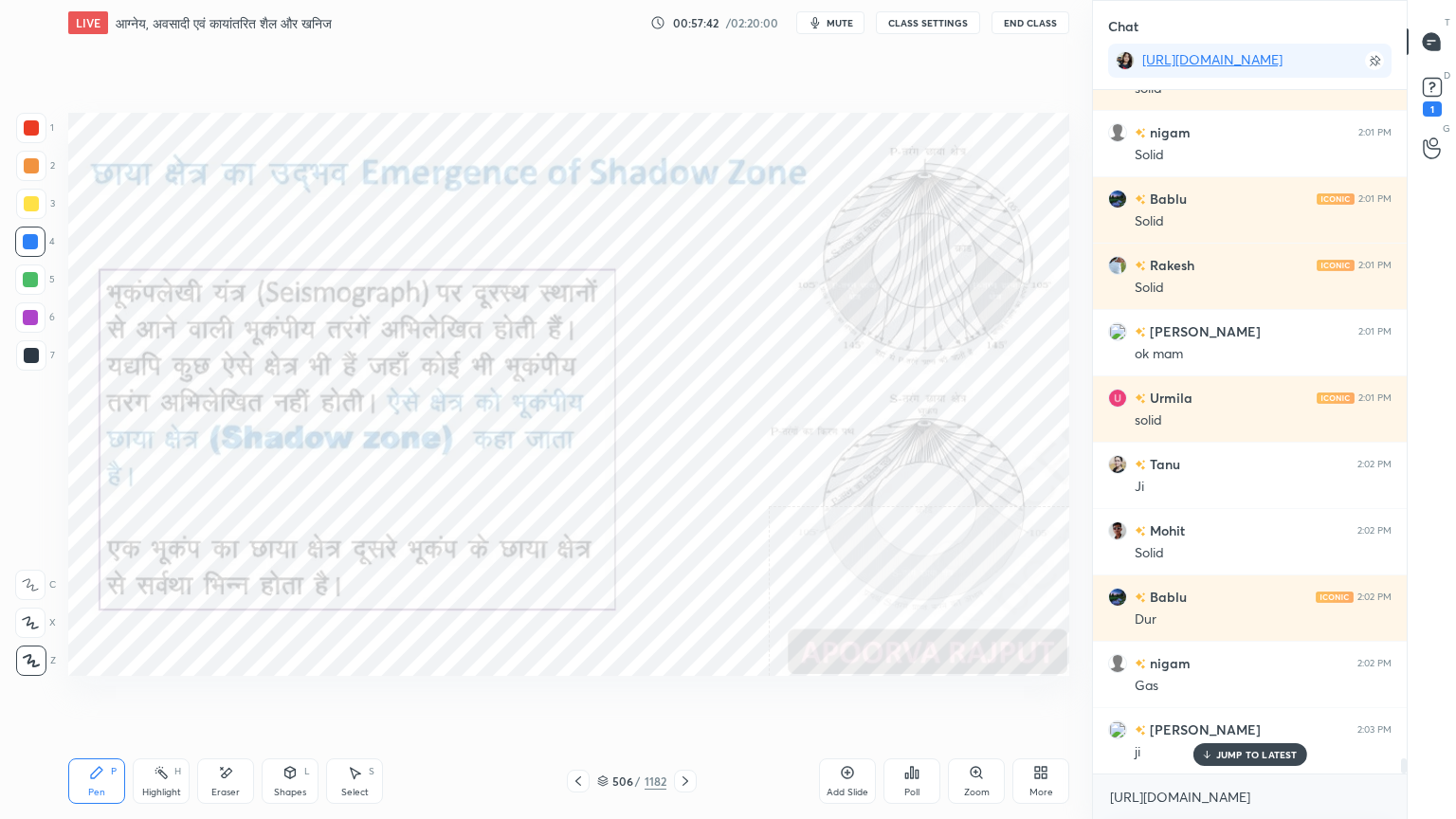 click on "Eraser" at bounding box center [226, 781] 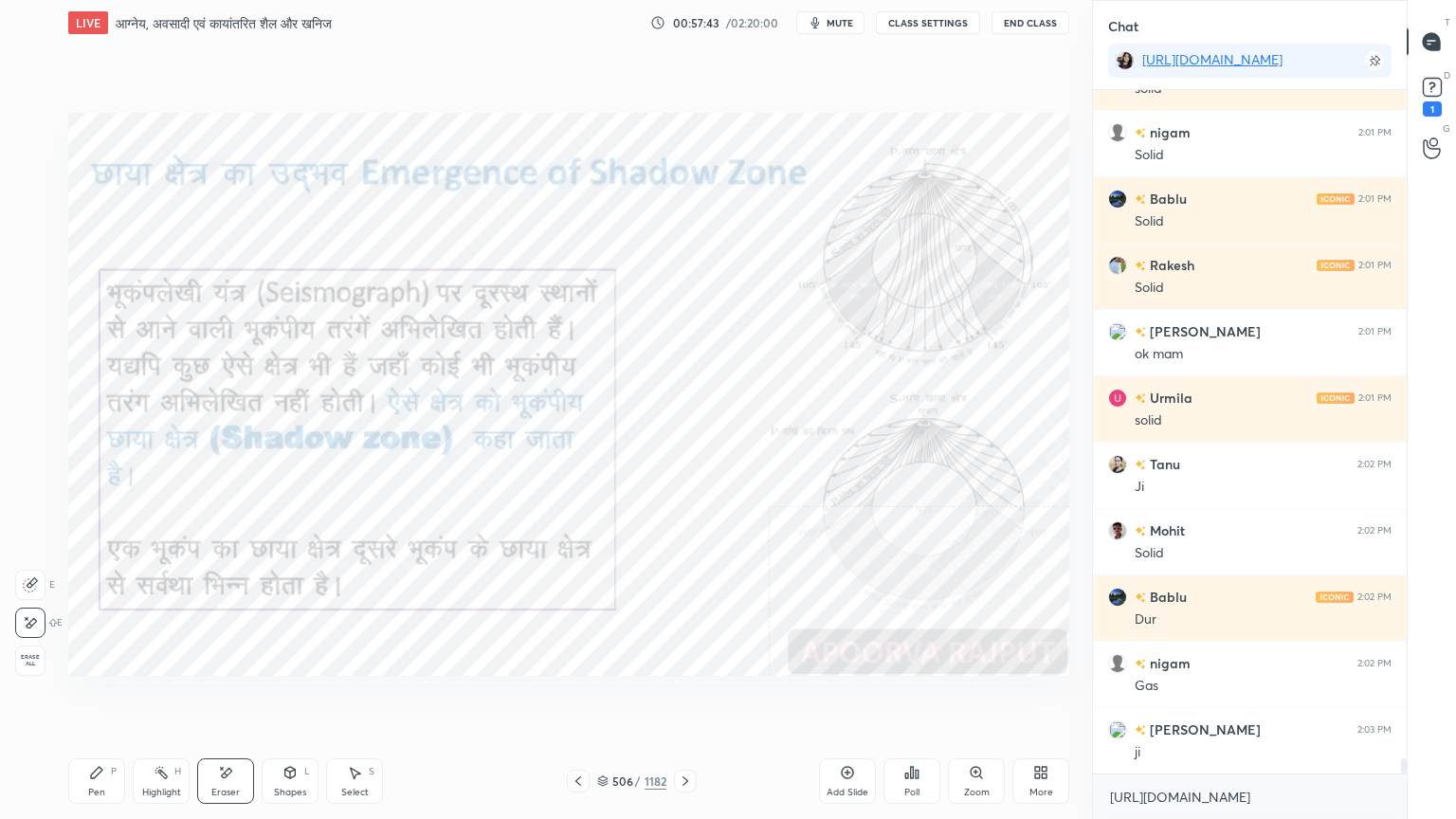 scroll, scrollTop: 31072, scrollLeft: 0, axis: vertical 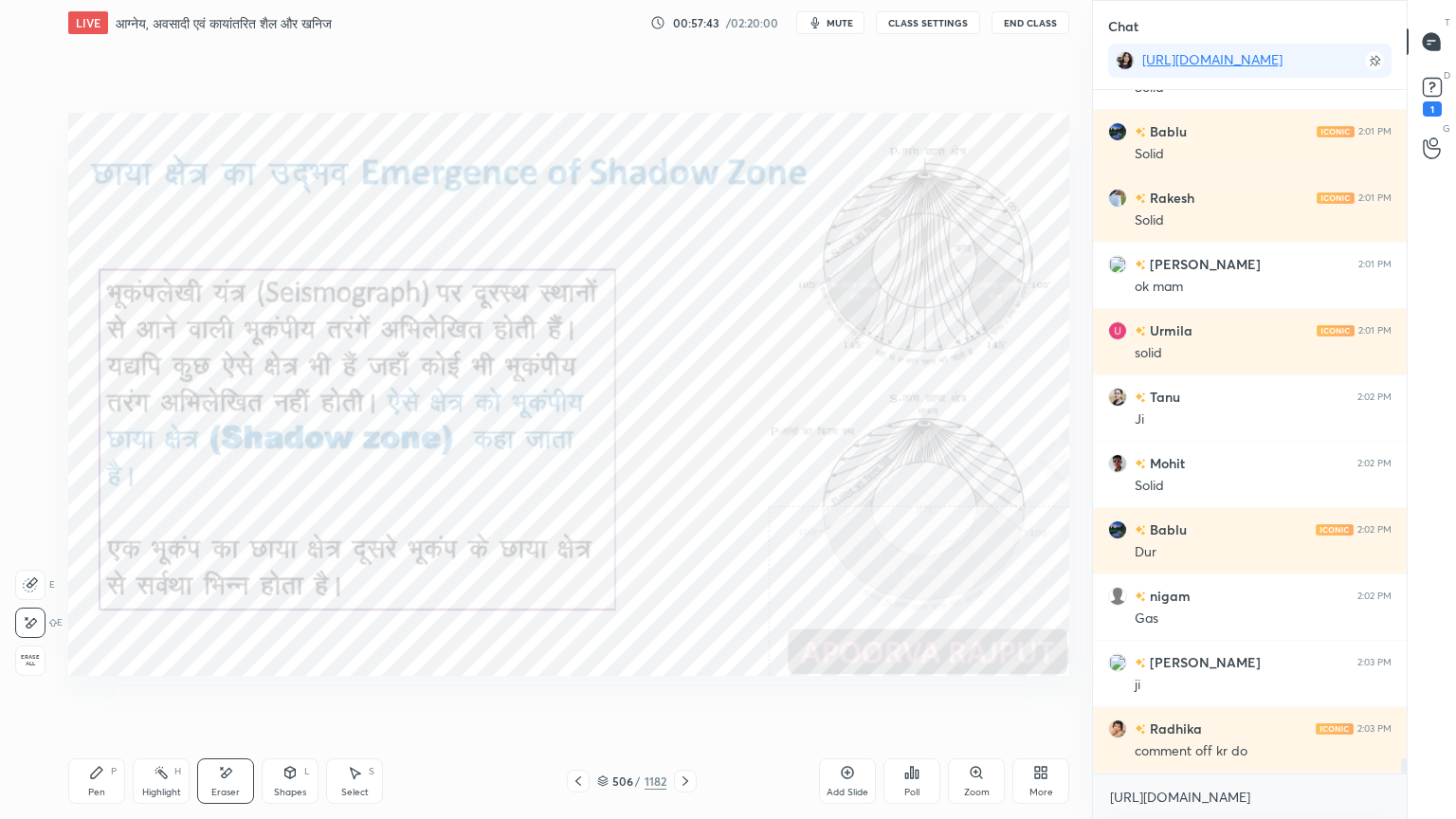 click on "Erase all" at bounding box center (30, 661) 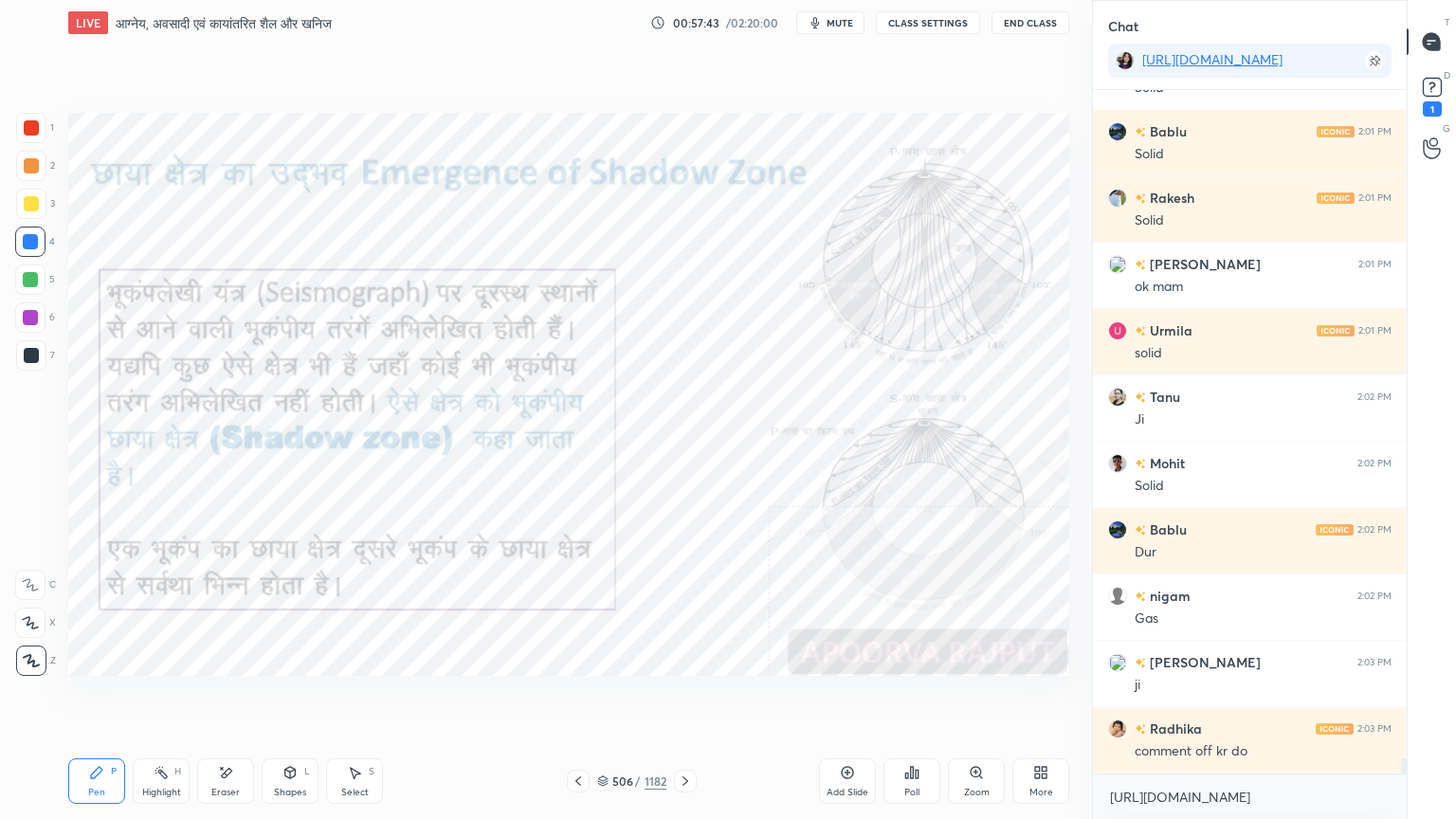 click at bounding box center (31, 661) 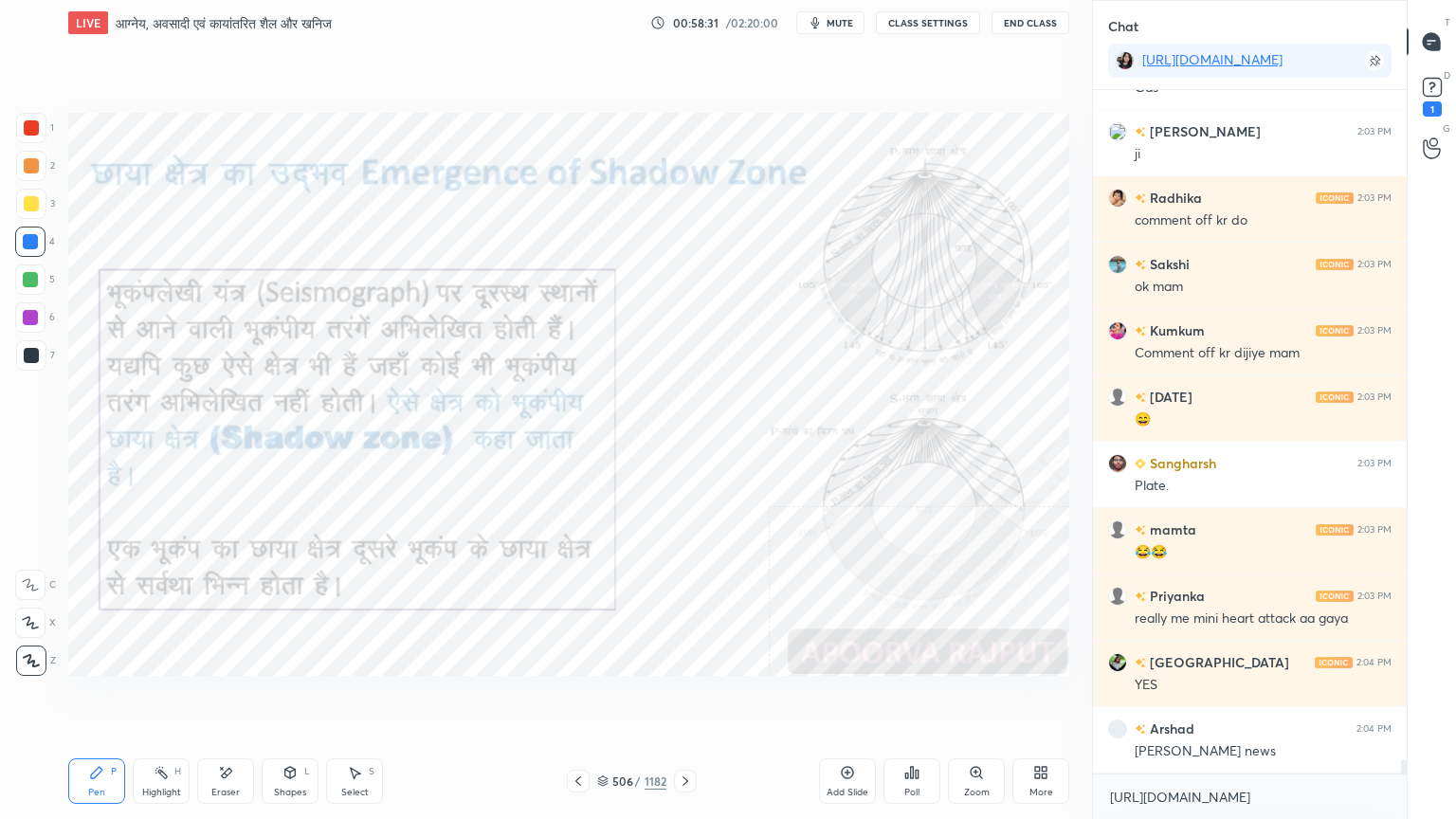 scroll, scrollTop: 31668, scrollLeft: 0, axis: vertical 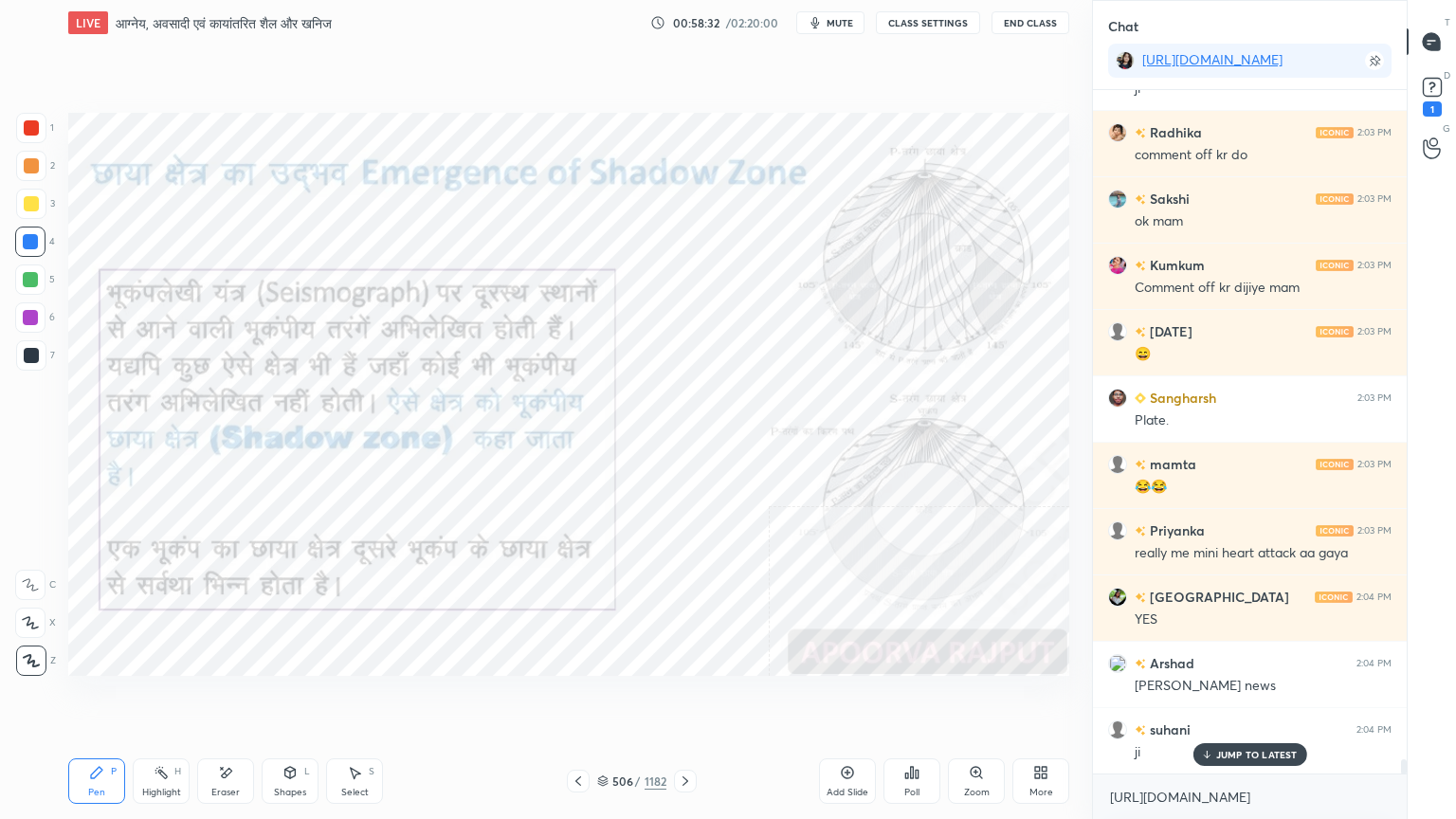 click on "JUMP TO LATEST" at bounding box center [1257, 755] 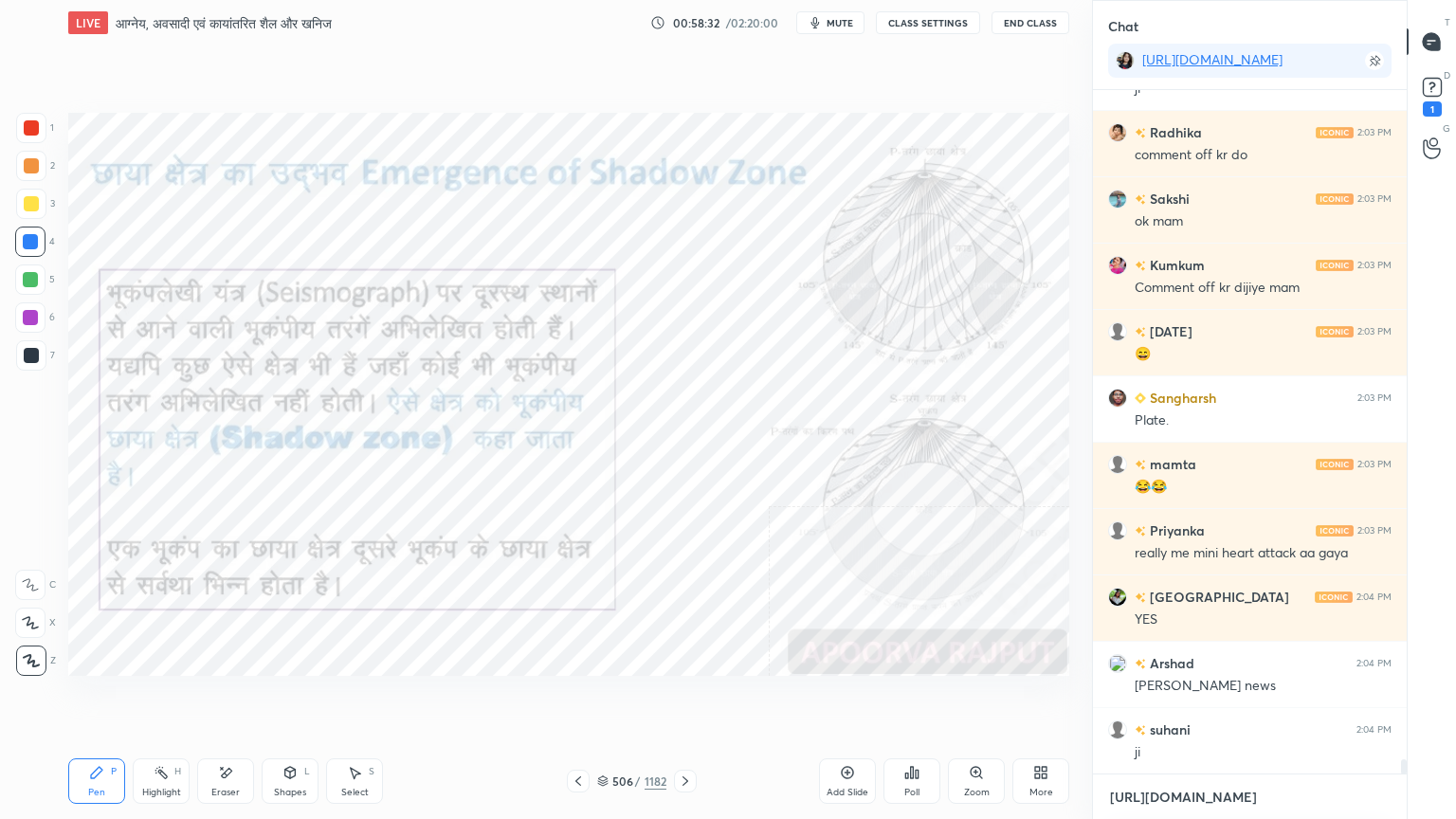 click on "[URL][DOMAIN_NAME]" at bounding box center [1249, 797] 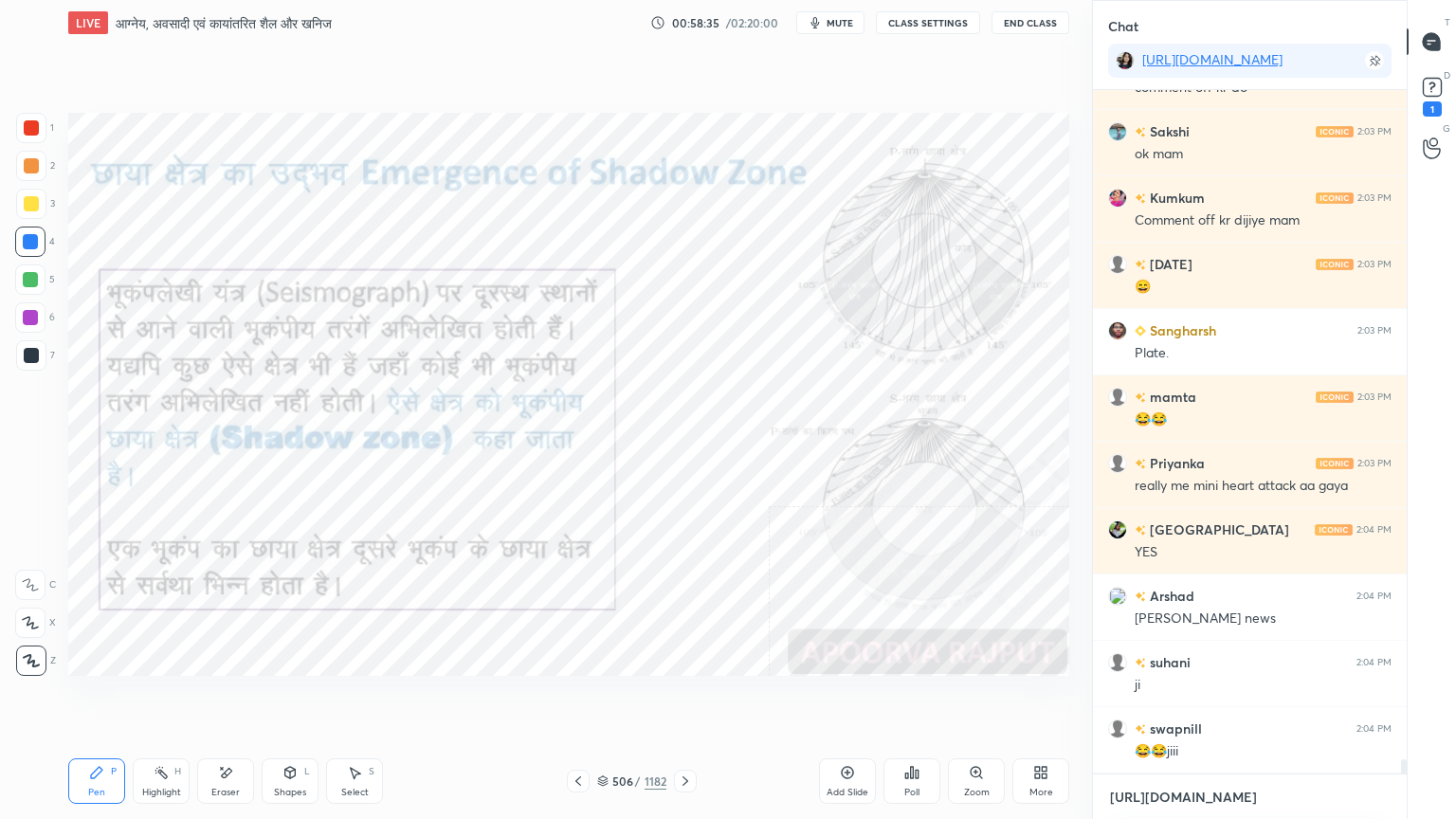 scroll, scrollTop: 31868, scrollLeft: 0, axis: vertical 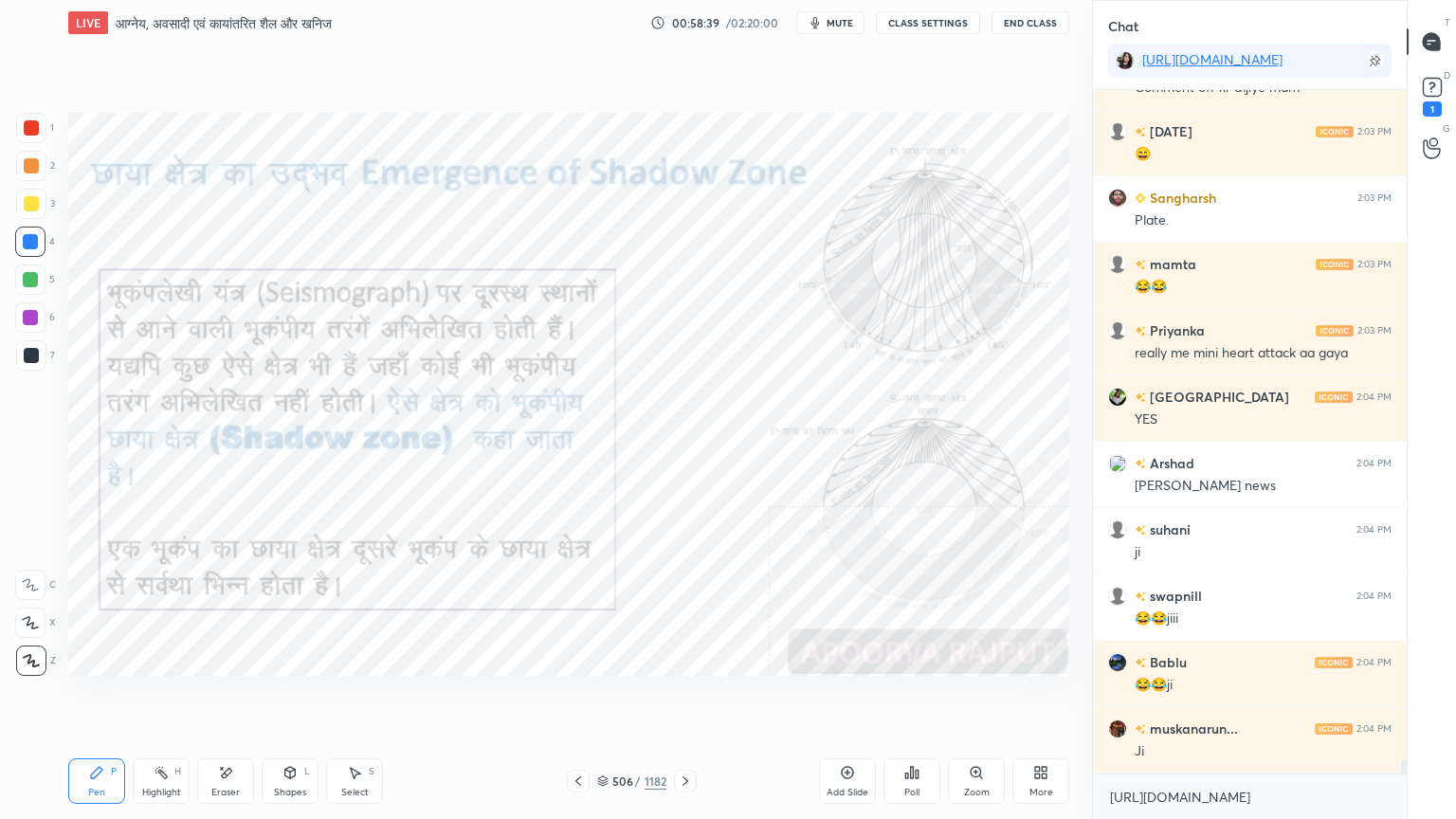 click on "Eraser" at bounding box center (226, 781) 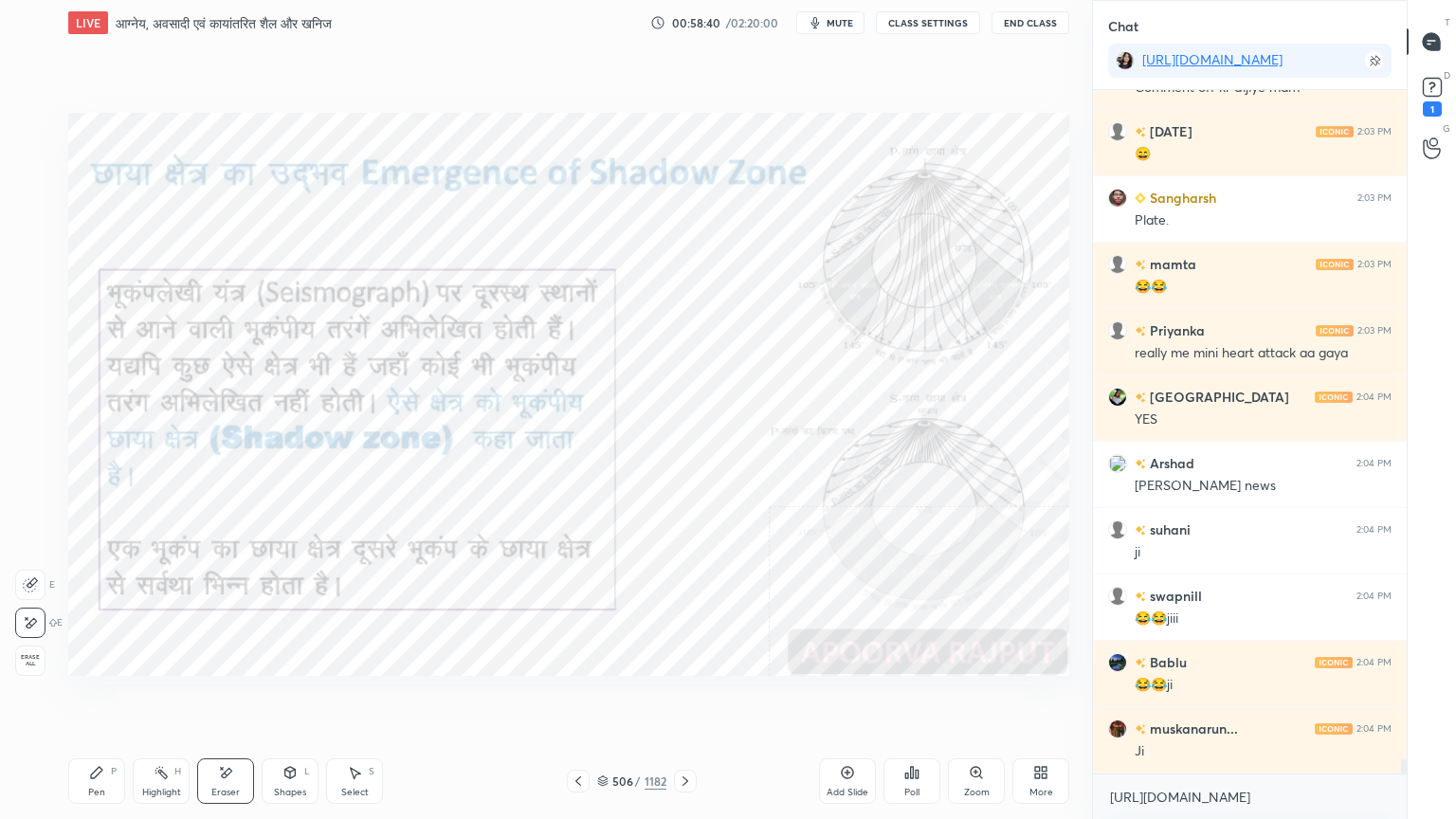 click on "Erase all" at bounding box center [30, 661] 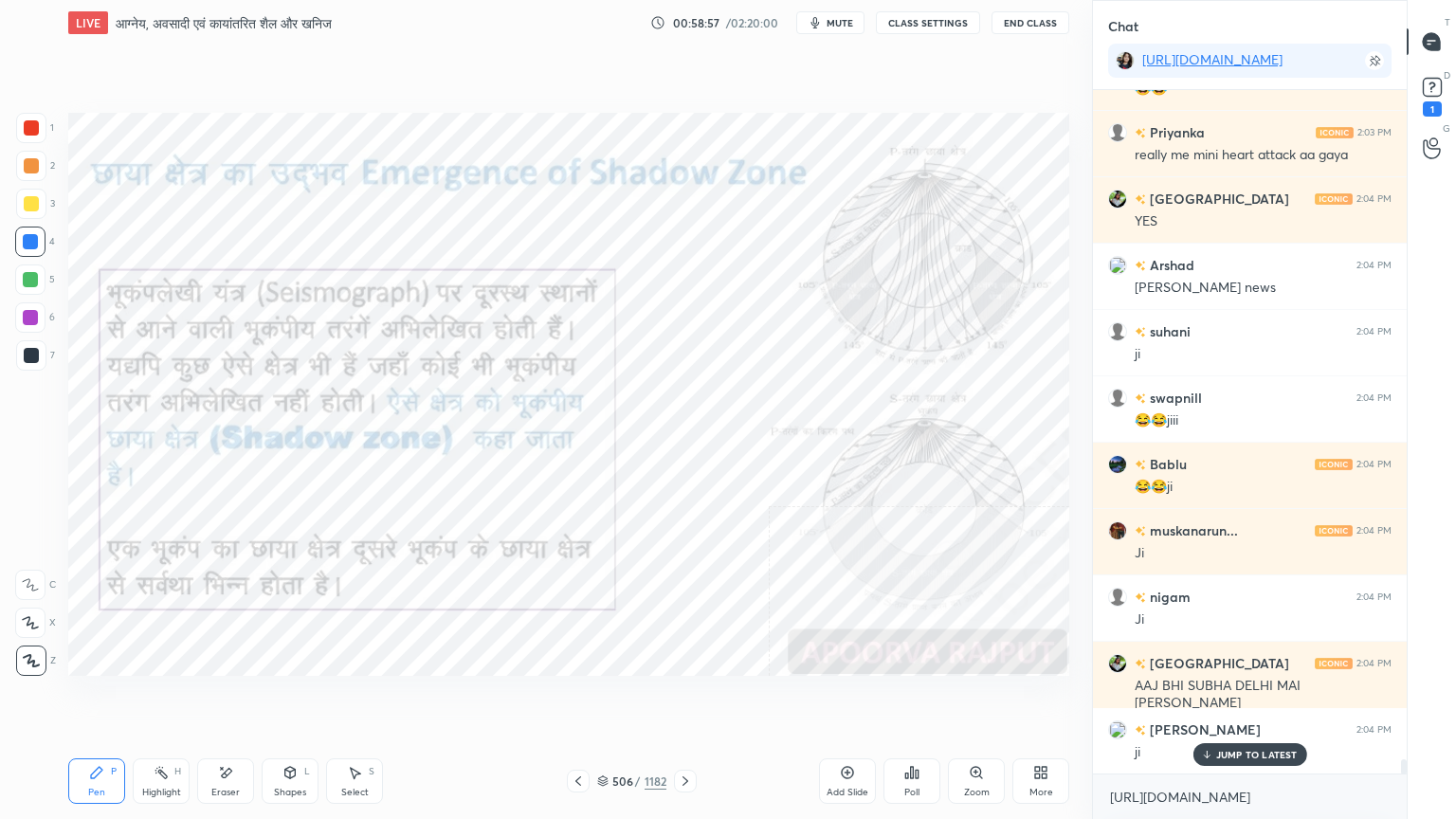 scroll, scrollTop: 32133, scrollLeft: 0, axis: vertical 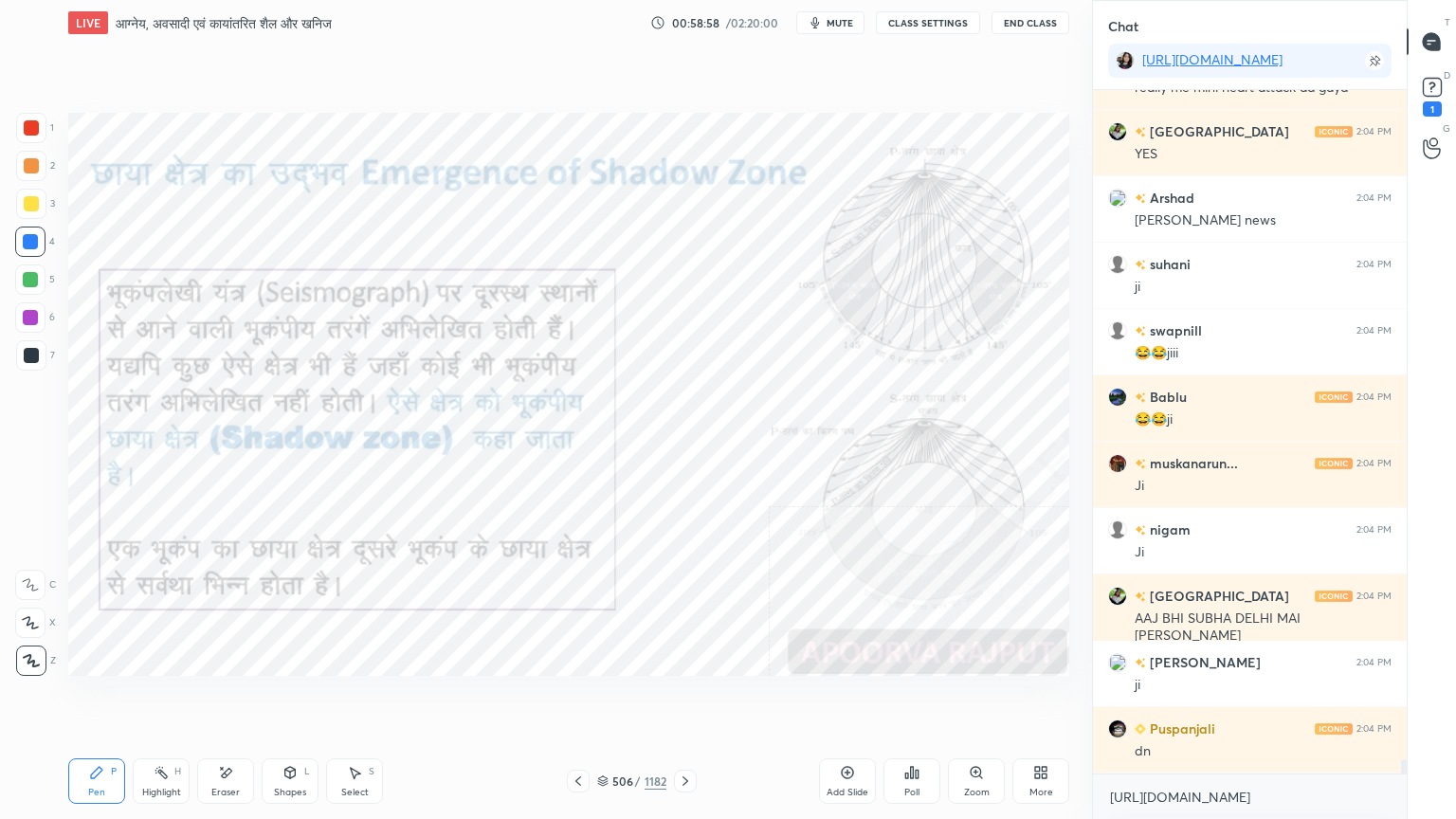 drag, startPoint x: 1200, startPoint y: 814, endPoint x: 1227, endPoint y: 805, distance: 28.460499 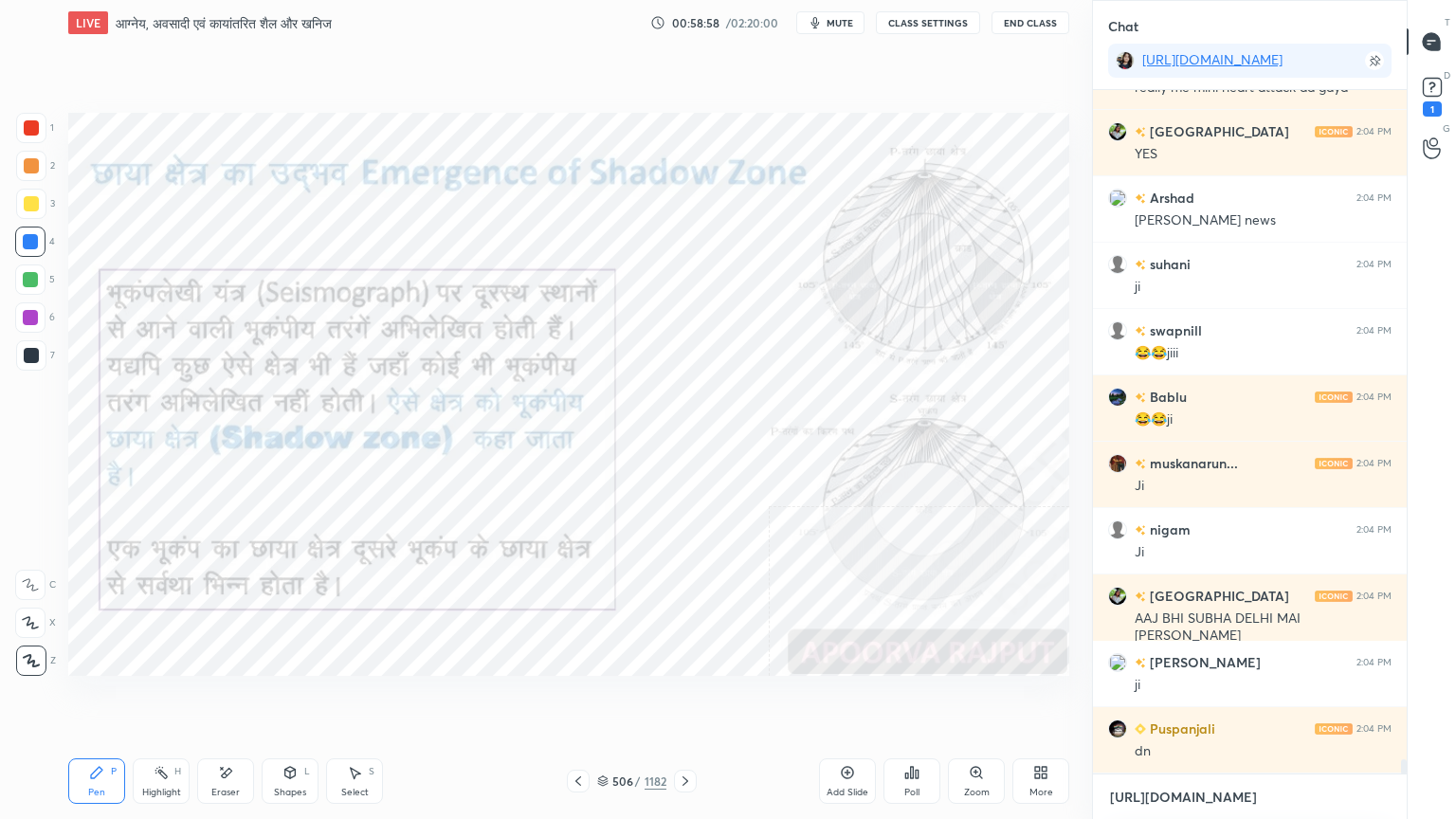 click on "[URL][DOMAIN_NAME]" at bounding box center [1249, 797] 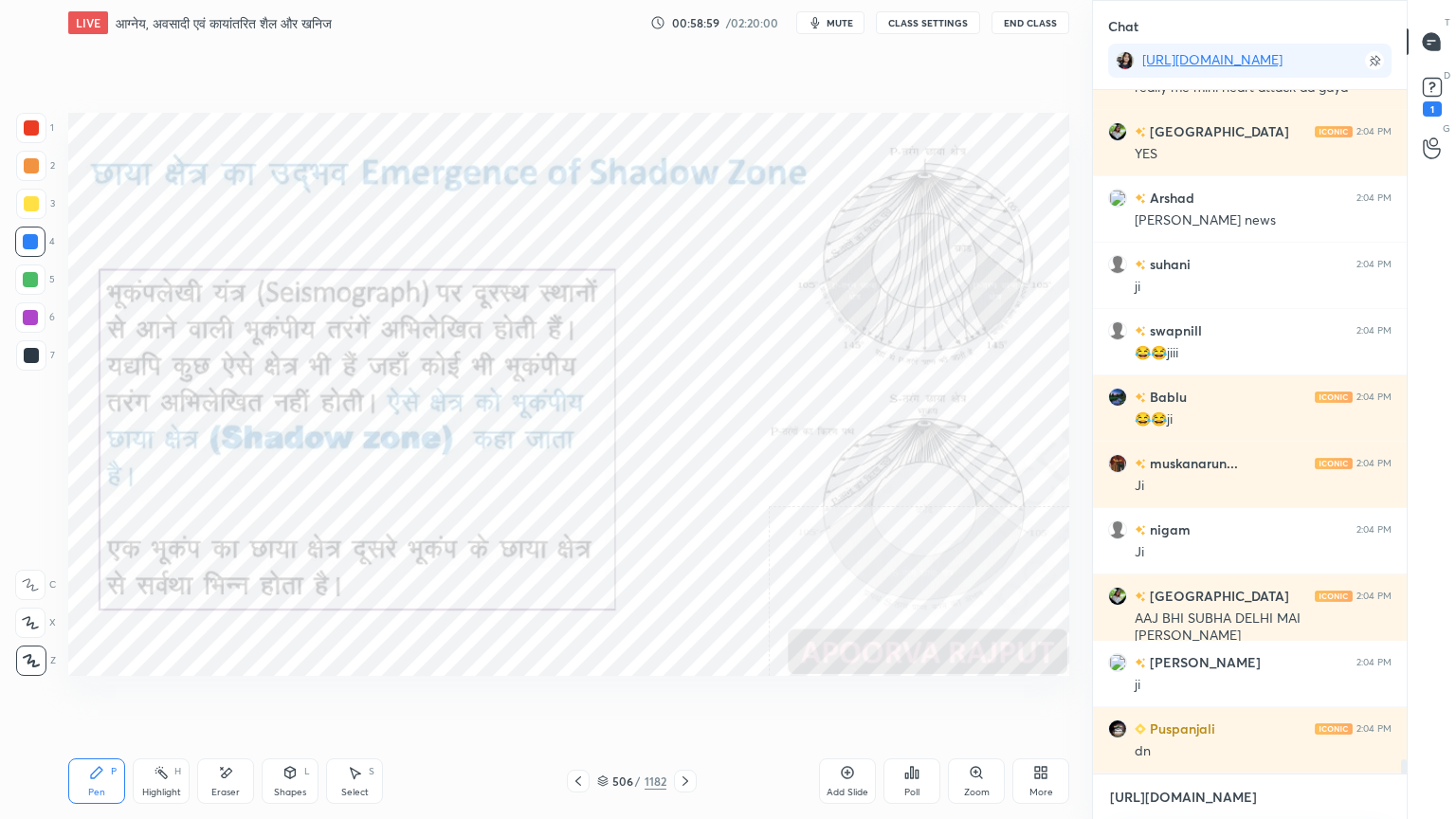 click on "[URL][DOMAIN_NAME]" at bounding box center (1249, 797) 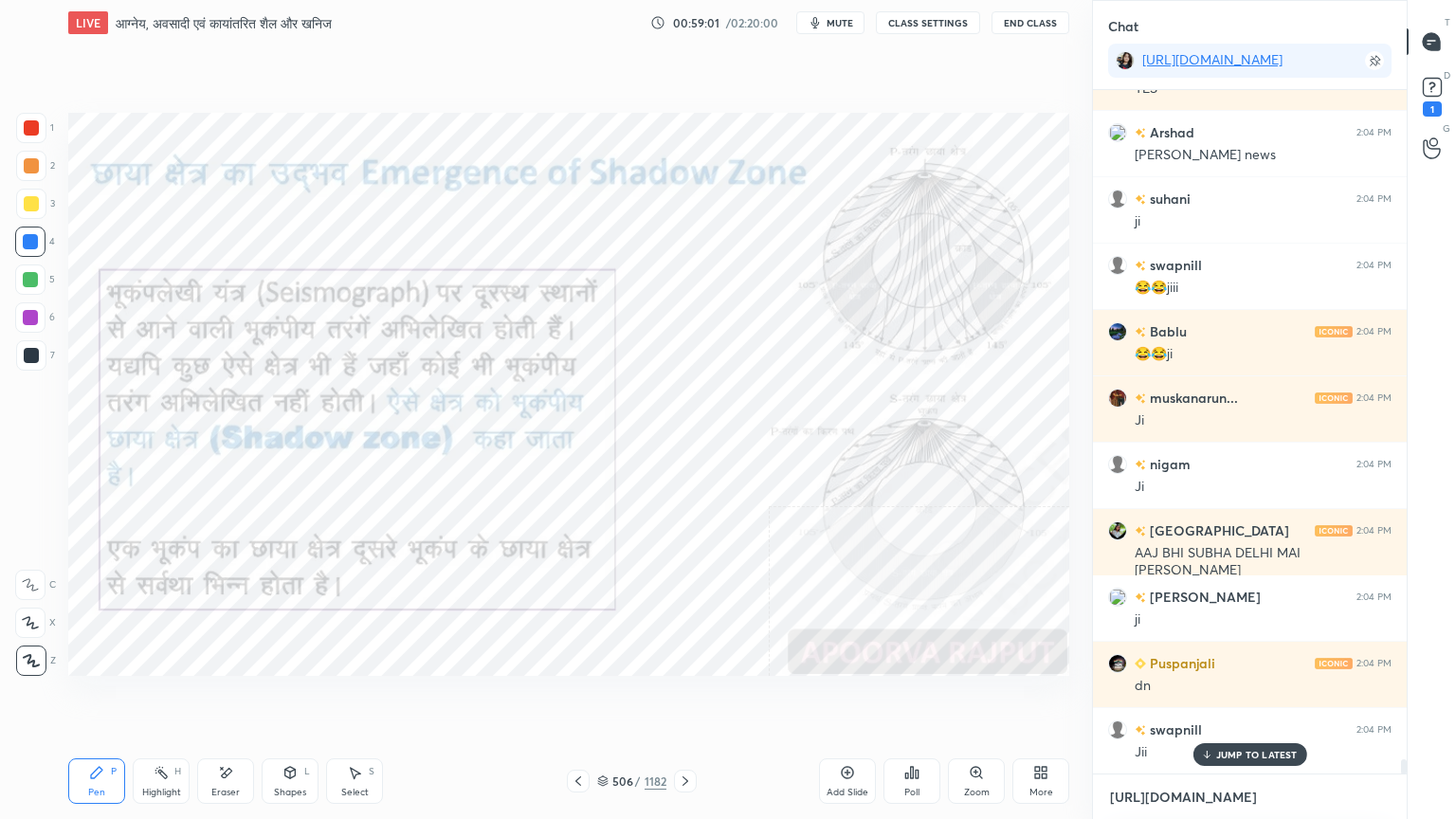 scroll, scrollTop: 32266, scrollLeft: 0, axis: vertical 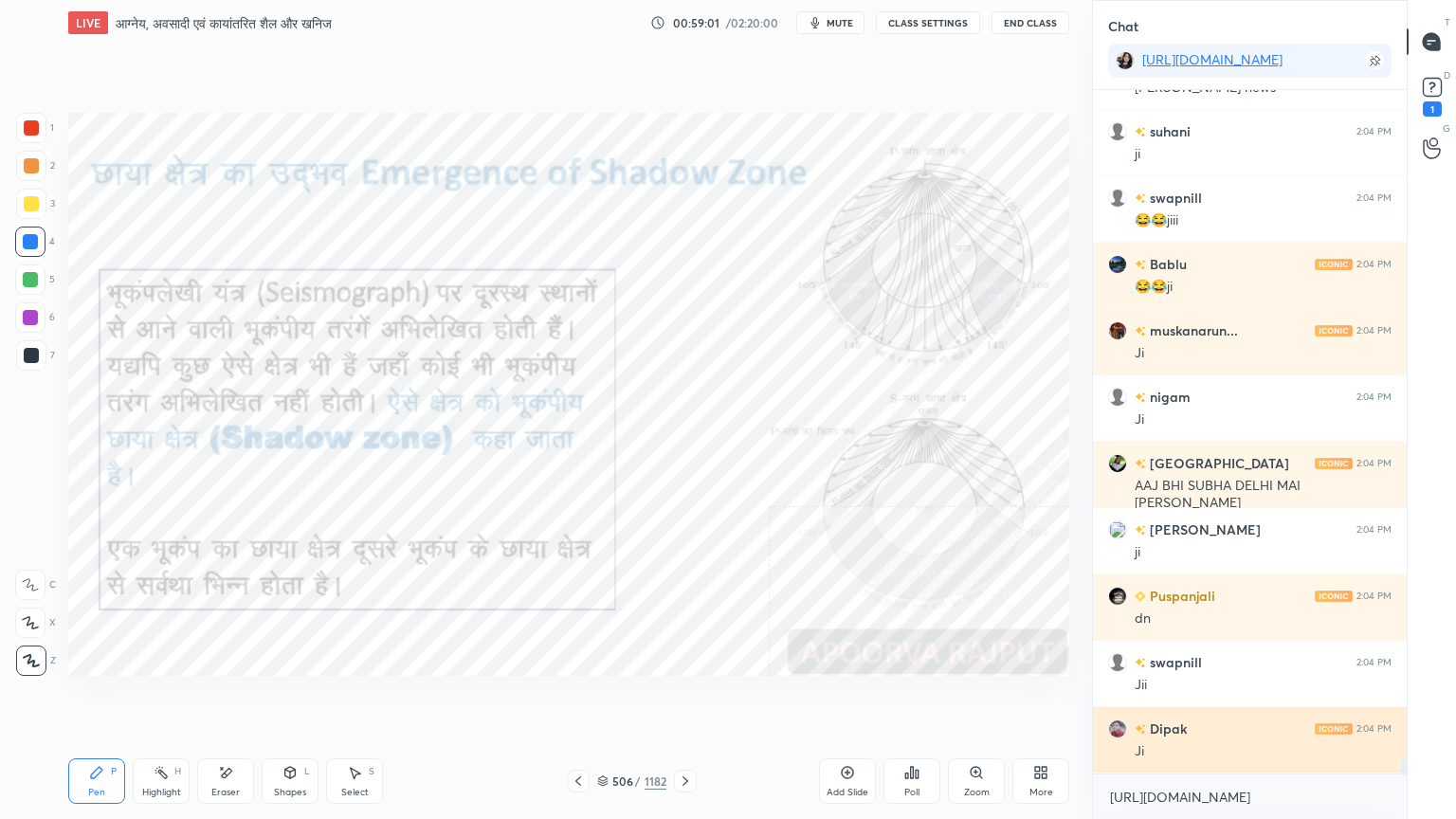 click on "Ji" at bounding box center (1263, 752) 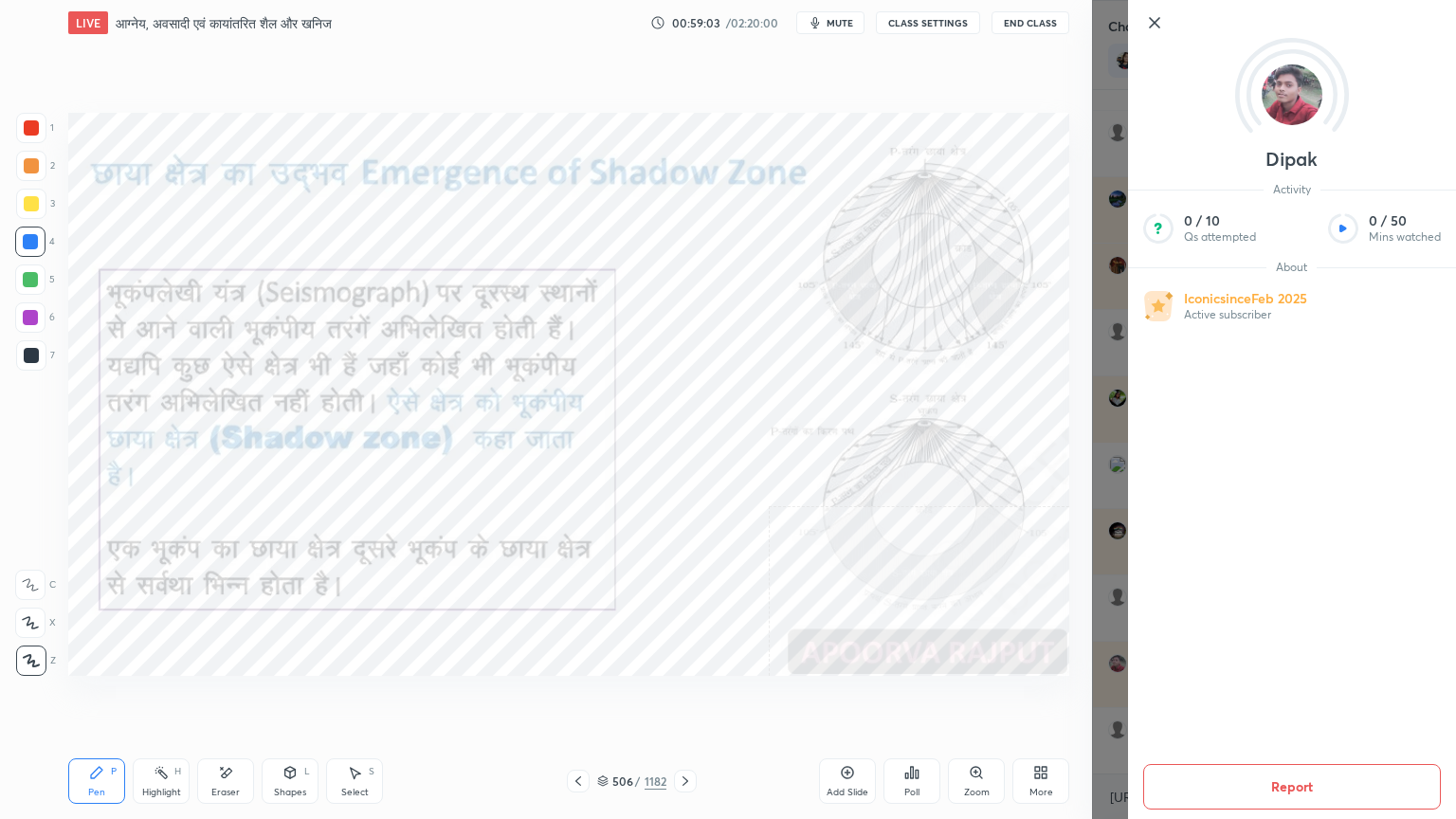 scroll, scrollTop: 32399, scrollLeft: 0, axis: vertical 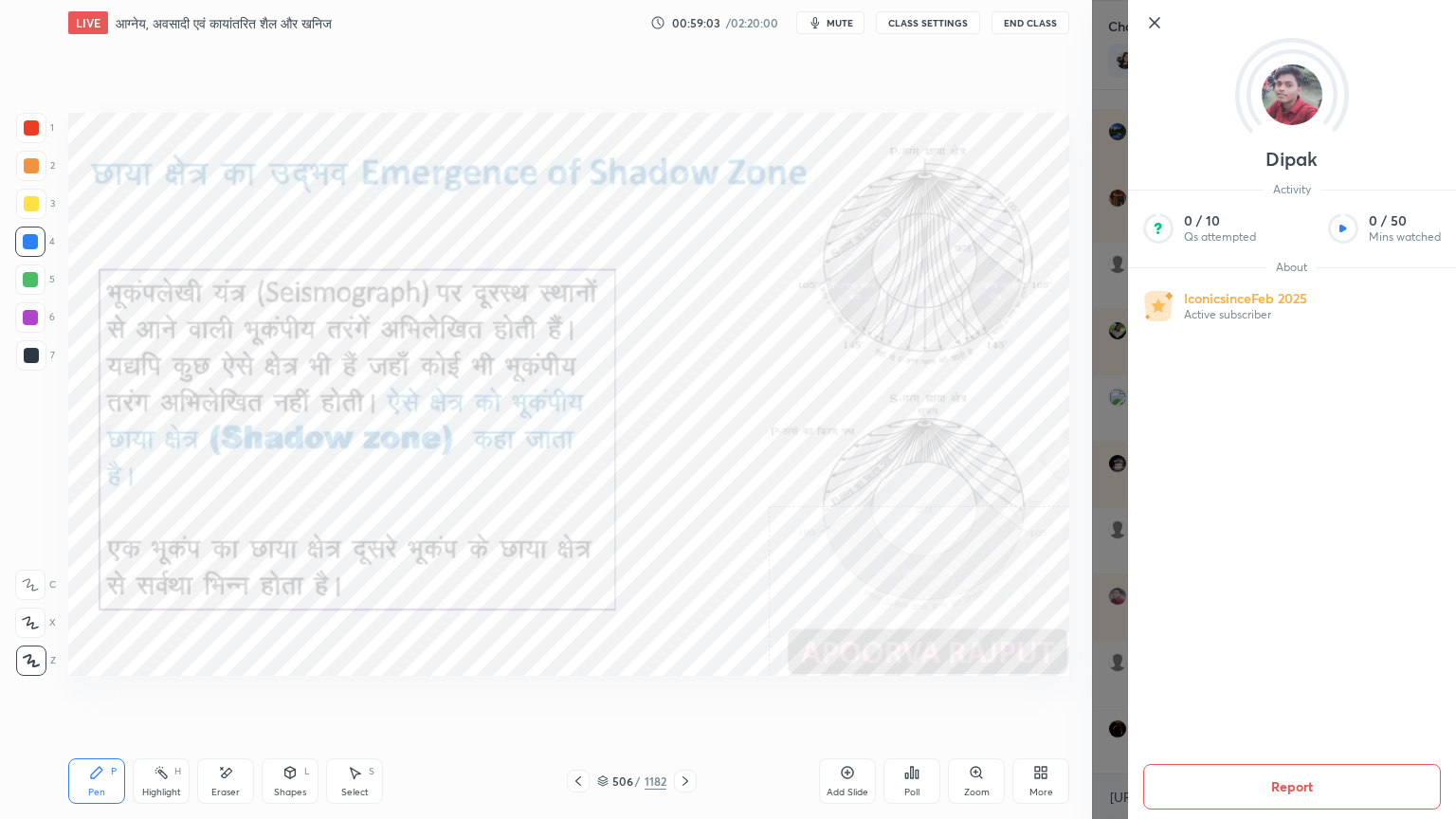 drag, startPoint x: 1148, startPoint y: 27, endPoint x: 1138, endPoint y: 68, distance: 42.2019 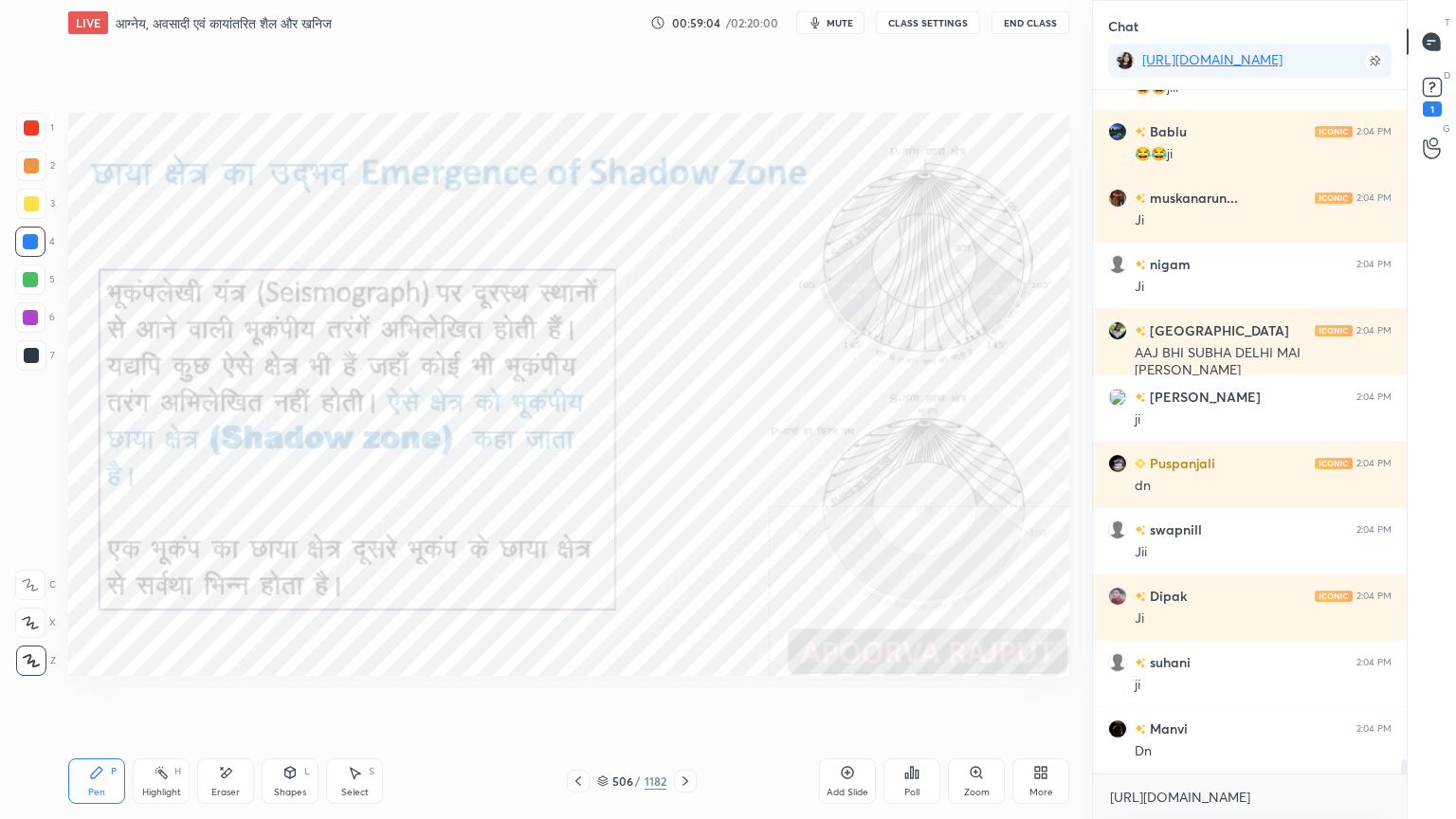 scroll, scrollTop: 32464, scrollLeft: 0, axis: vertical 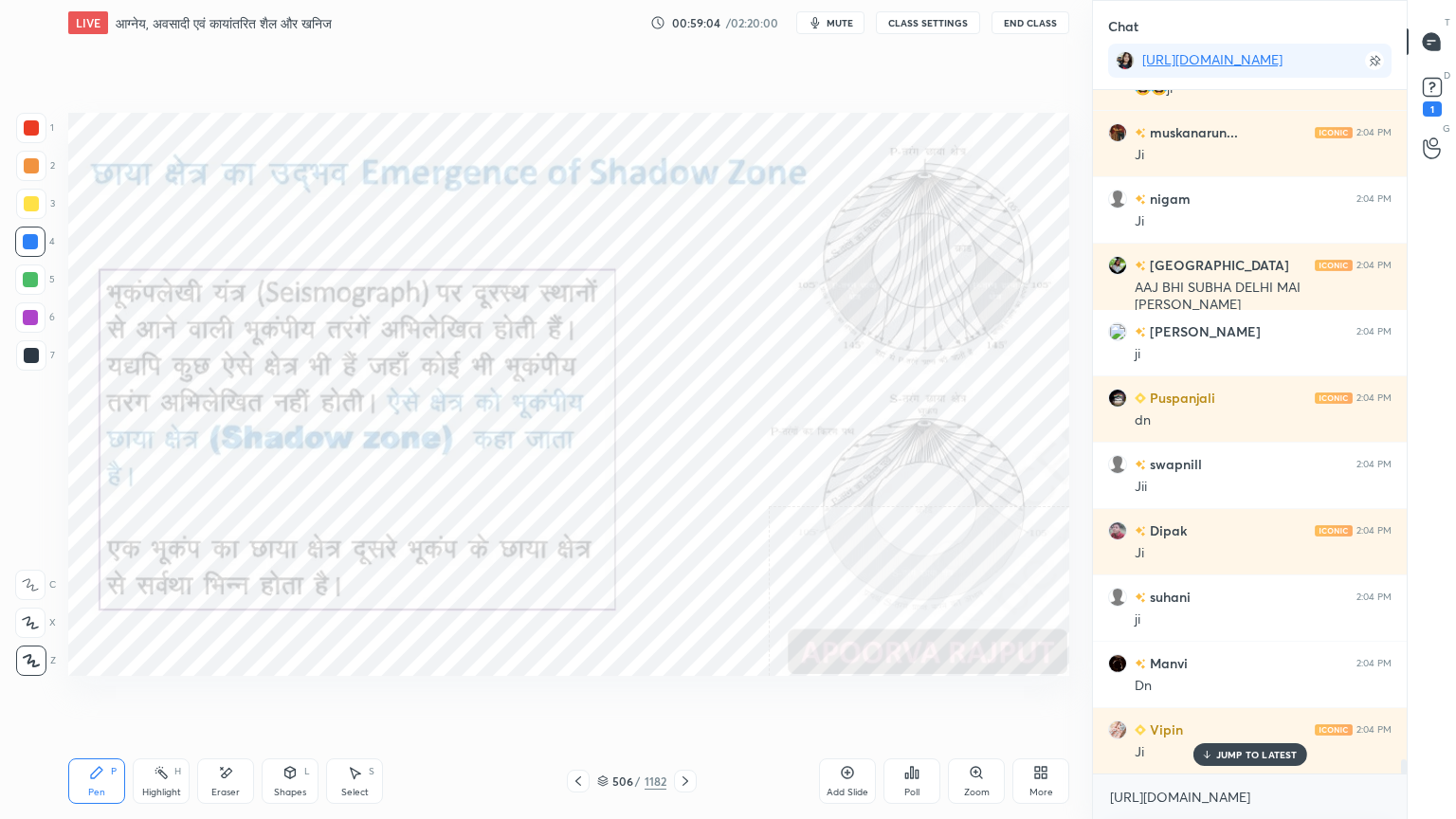 drag, startPoint x: 1199, startPoint y: 813, endPoint x: 1212, endPoint y: 805, distance: 15.264338 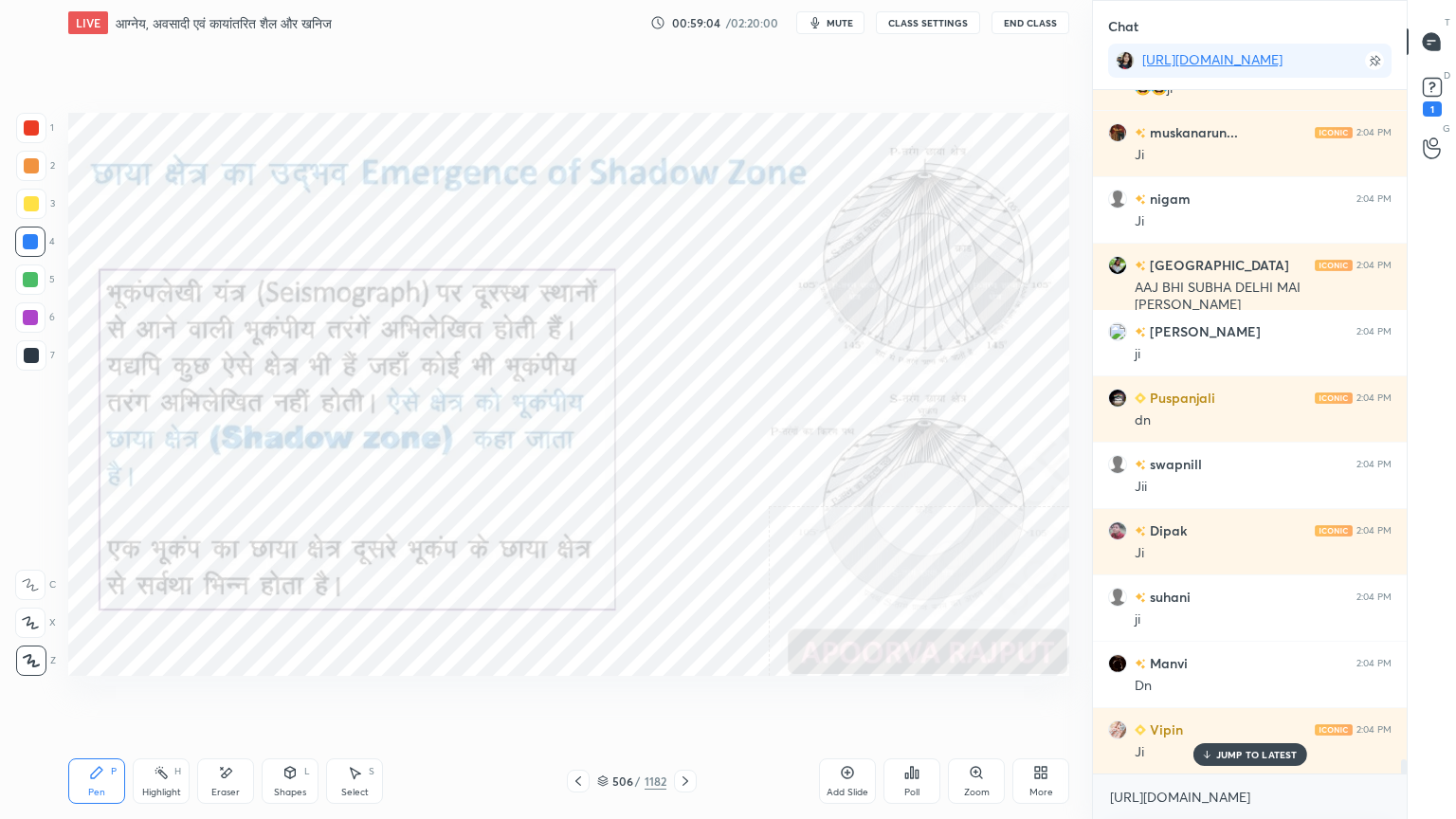 click on "[URL][DOMAIN_NAME] x" at bounding box center [1249, 796] 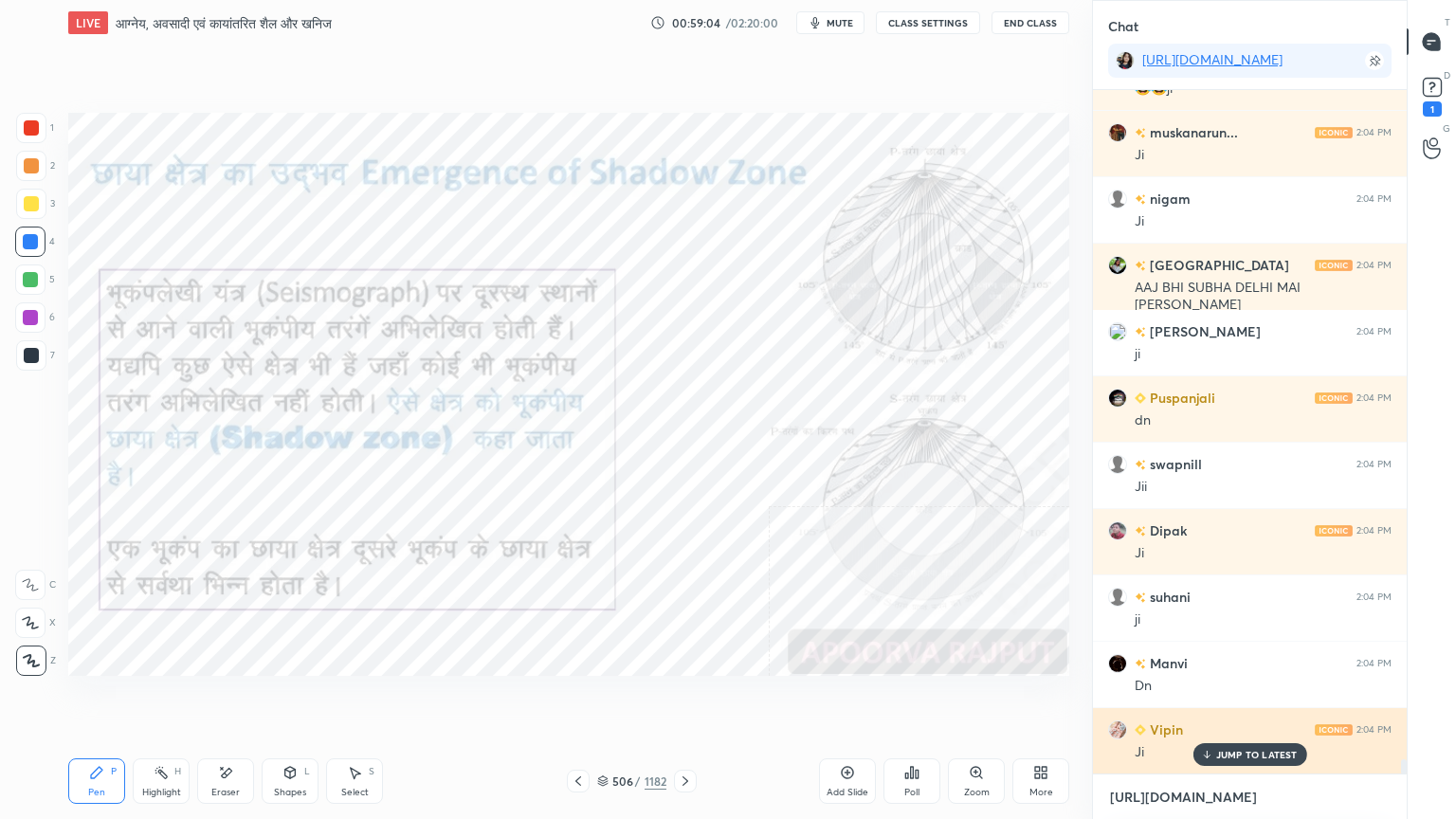 drag, startPoint x: 1219, startPoint y: 807, endPoint x: 1218, endPoint y: 769, distance: 38.013156 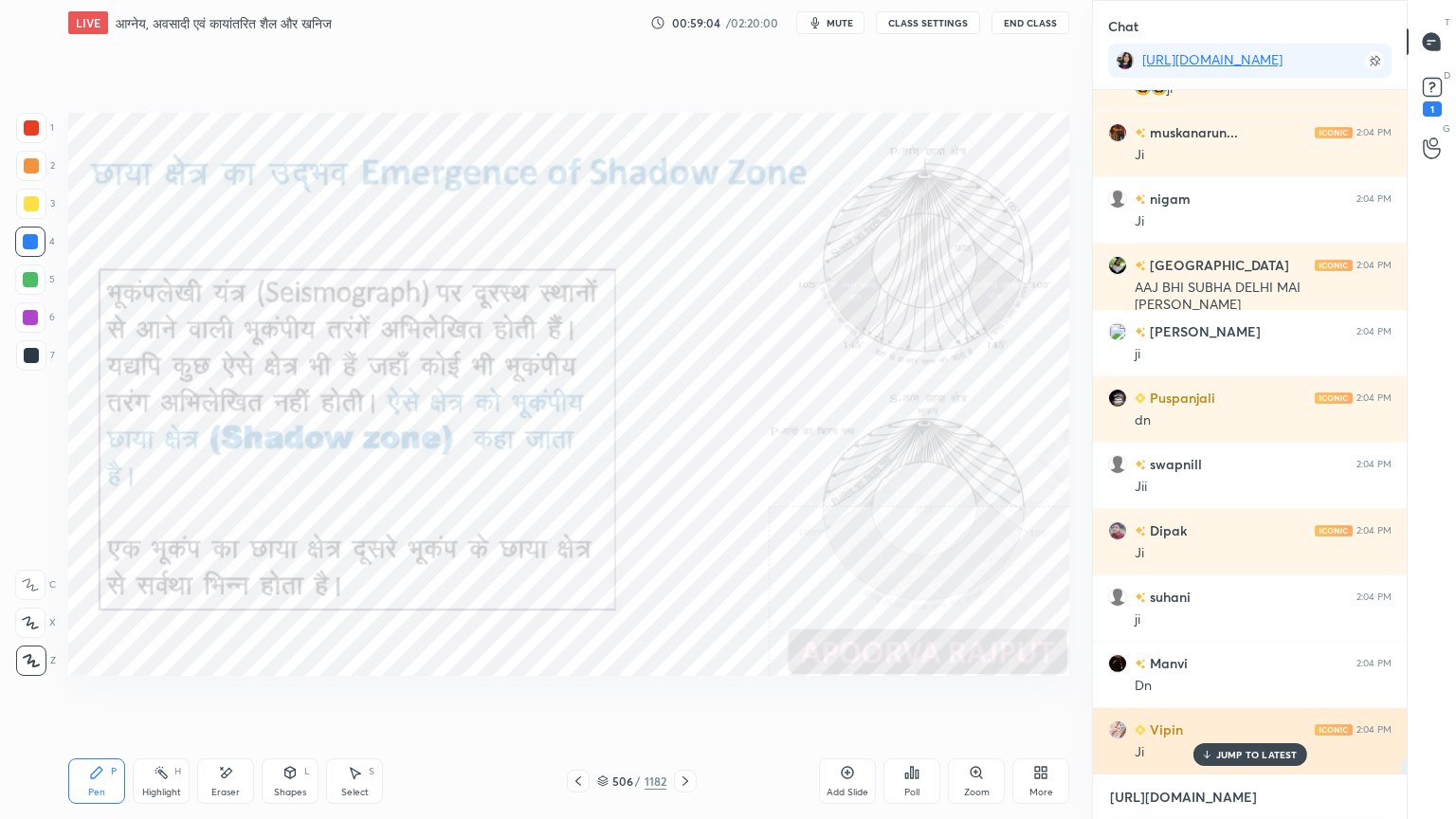 click on "[URL][DOMAIN_NAME]" at bounding box center (1249, 797) 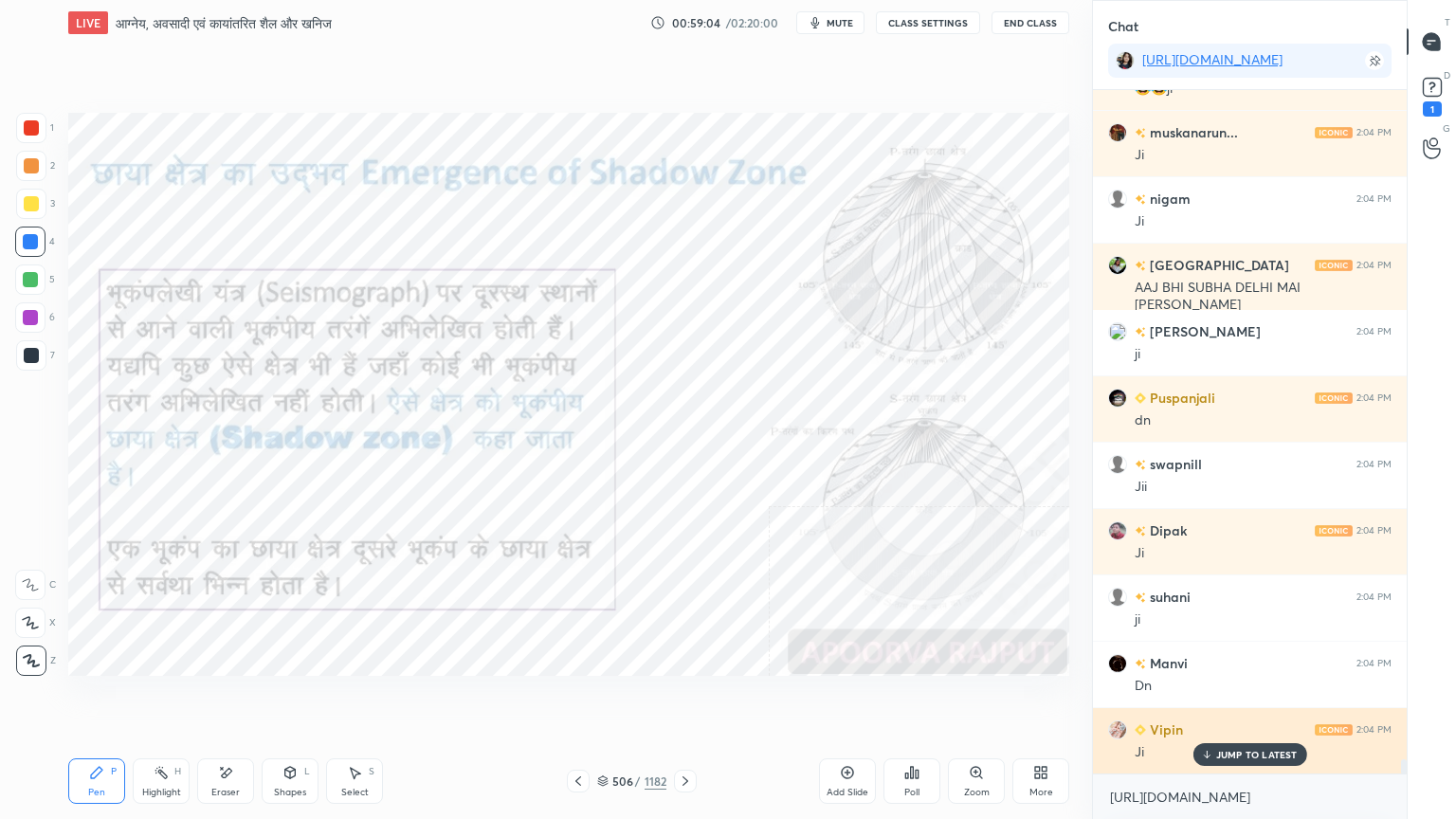 click on "JUMP TO LATEST" at bounding box center (1257, 755) 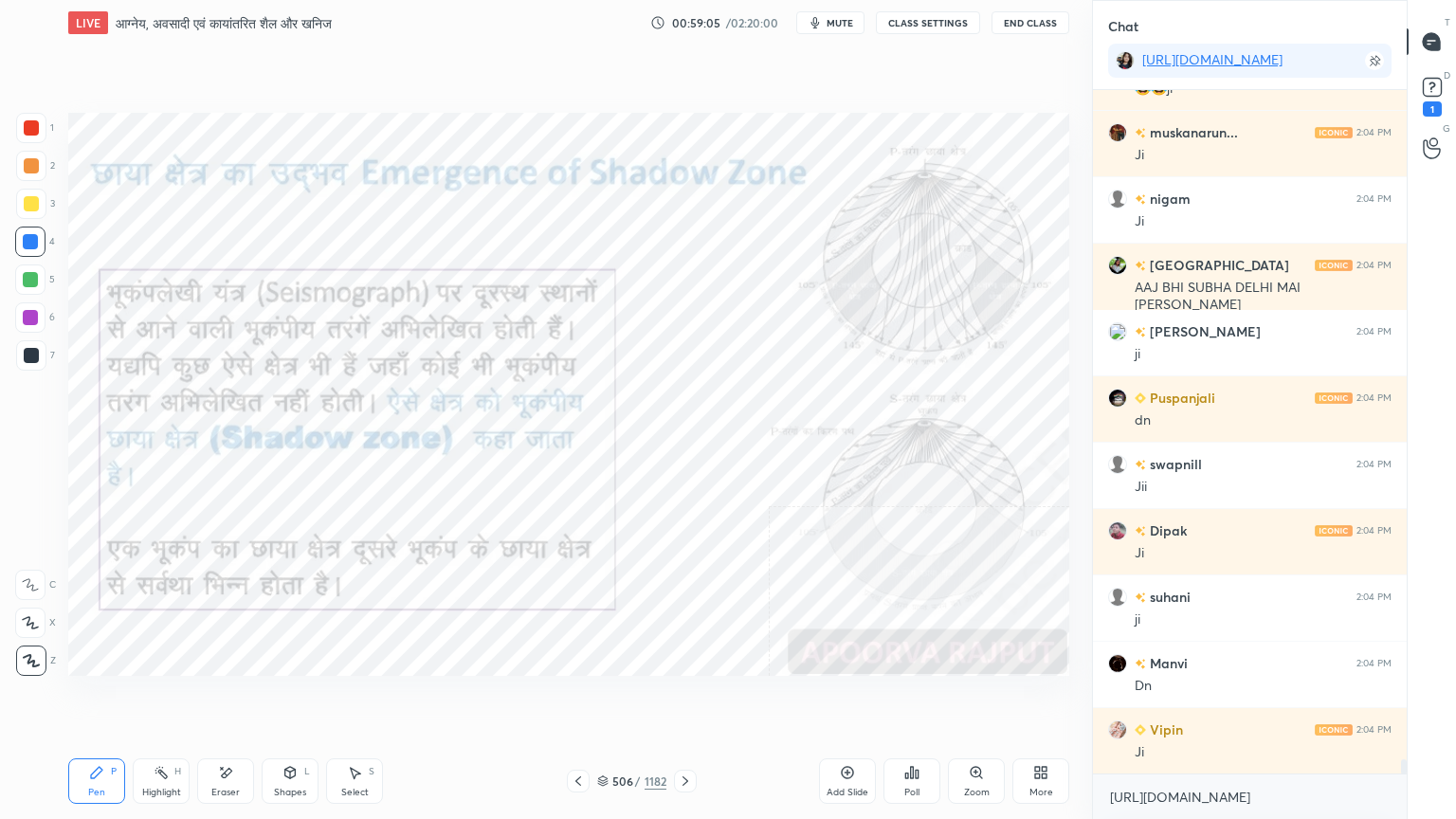 click on "[URL][DOMAIN_NAME] x" at bounding box center (1249, 796) 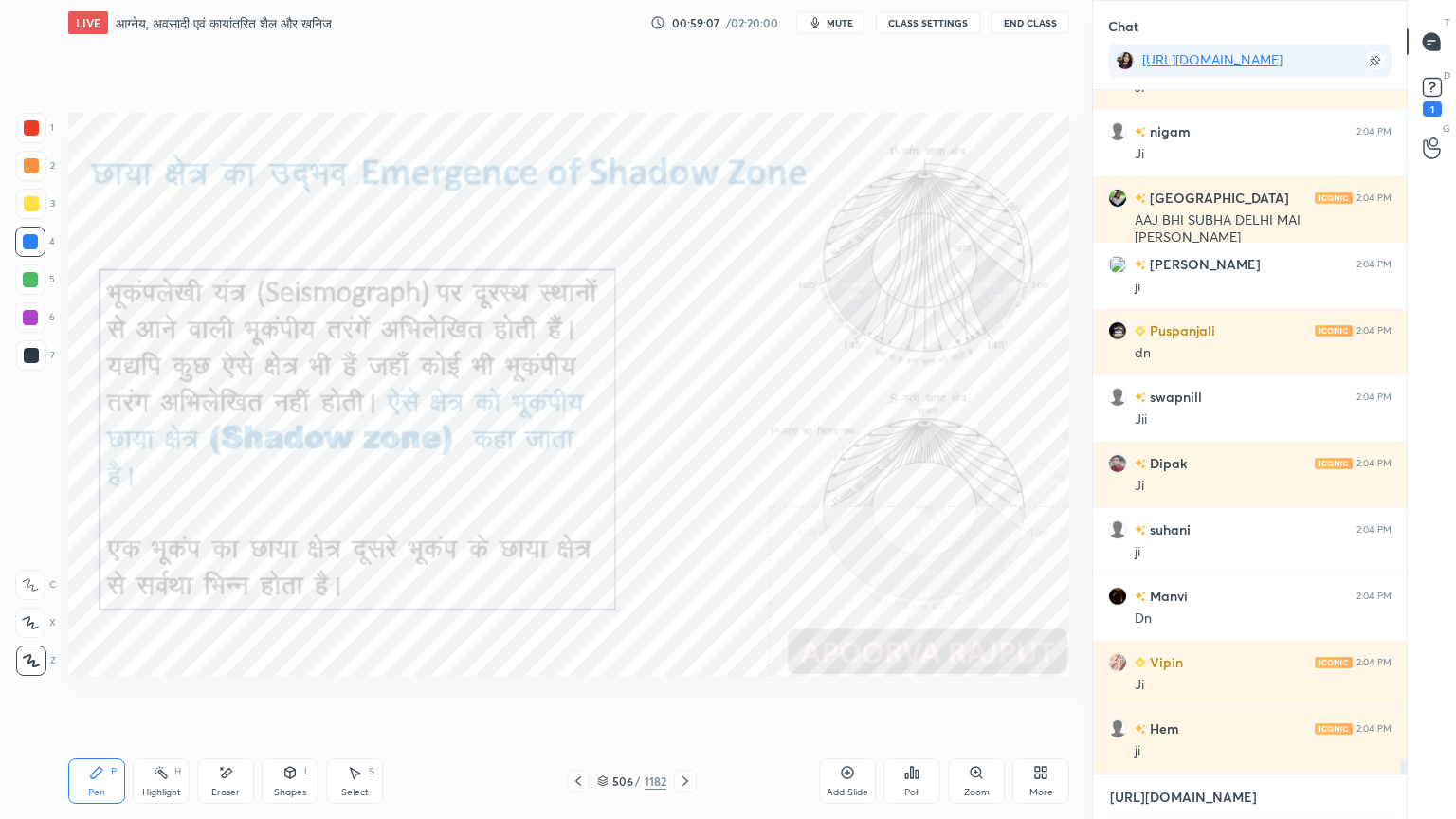 scroll, scrollTop: 32597, scrollLeft: 0, axis: vertical 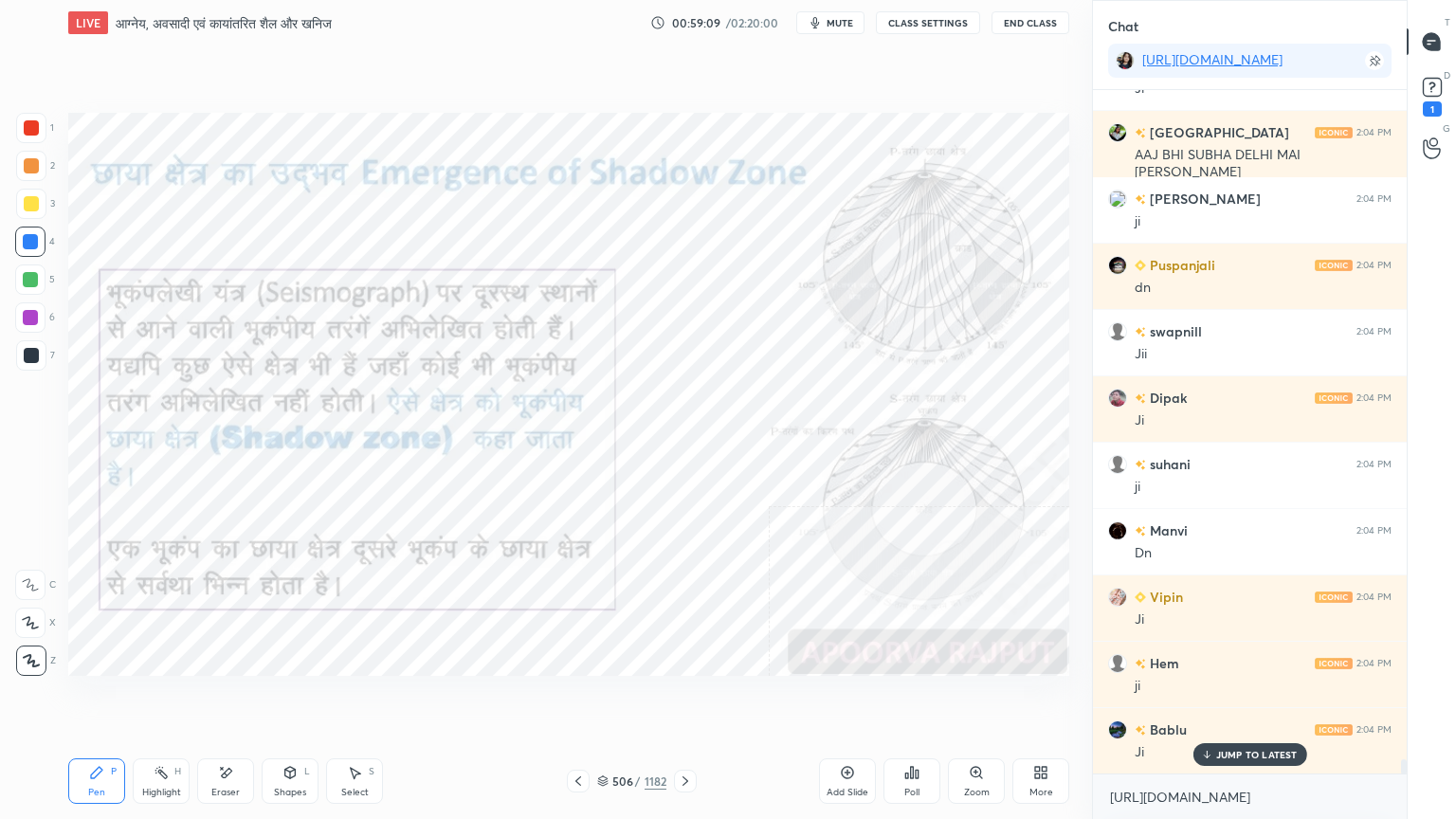 click on "JUMP TO LATEST" at bounding box center (1249, 755) 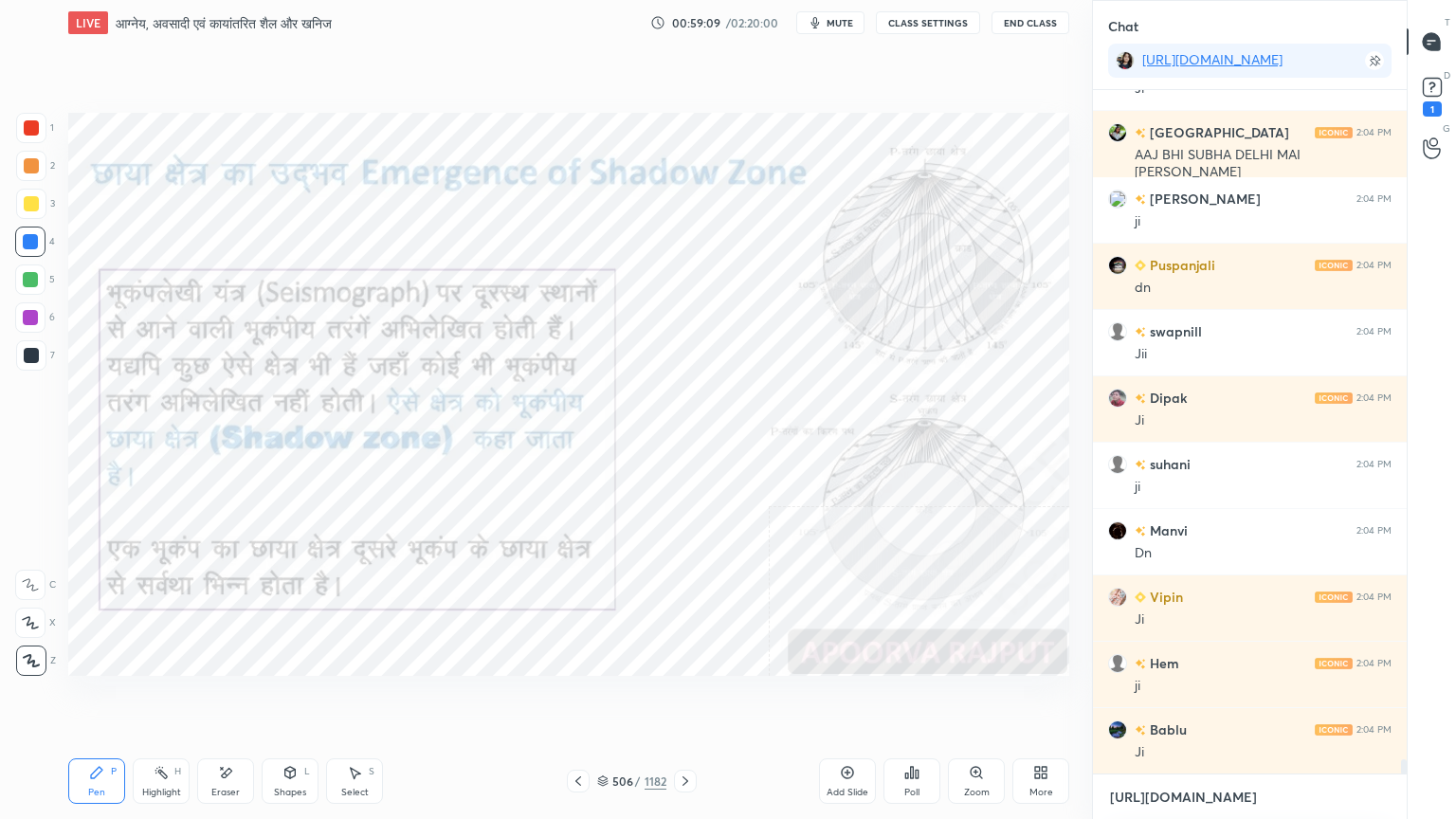 click on "[URL][DOMAIN_NAME]" at bounding box center [1249, 797] 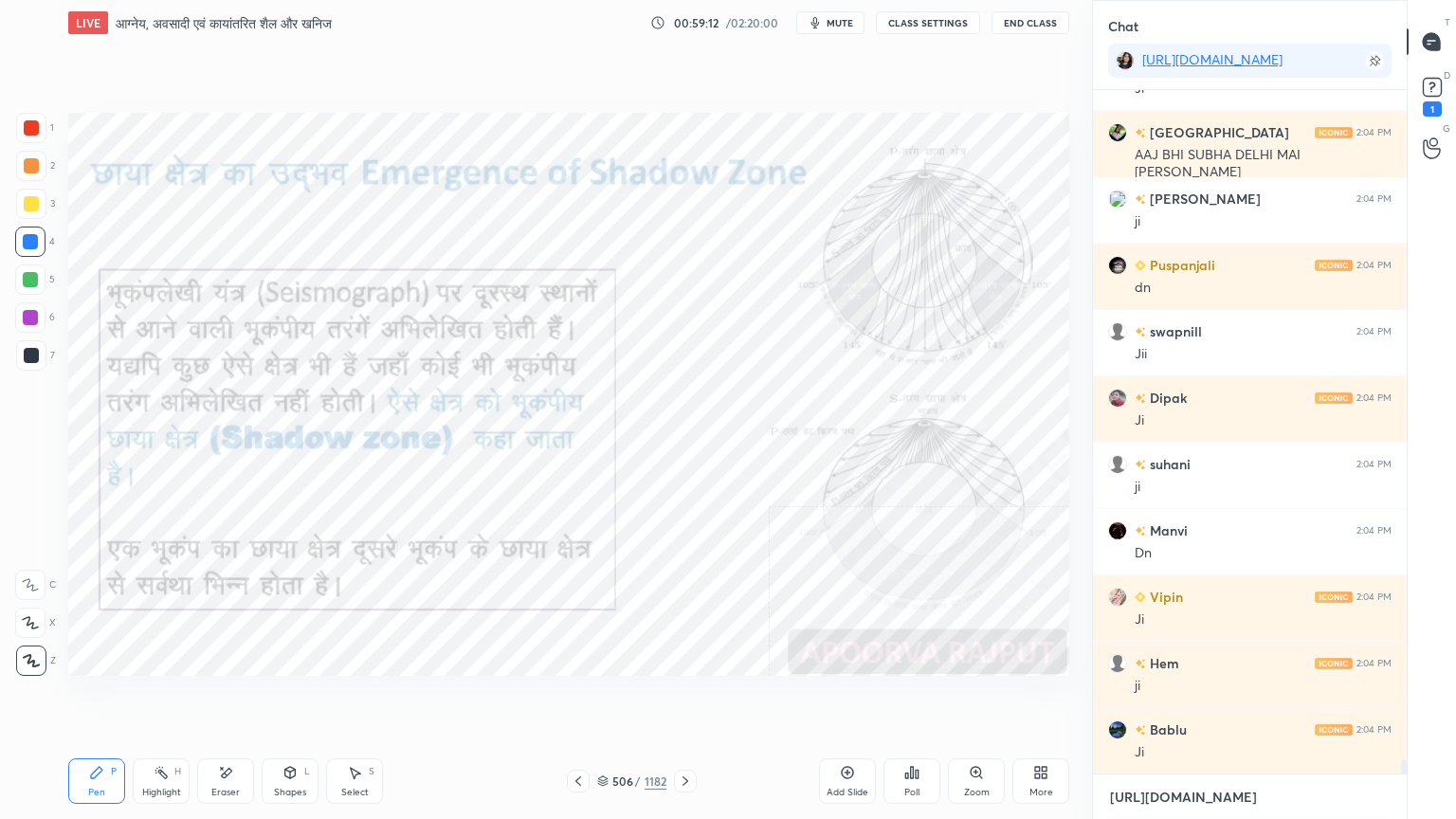 scroll, scrollTop: 32664, scrollLeft: 0, axis: vertical 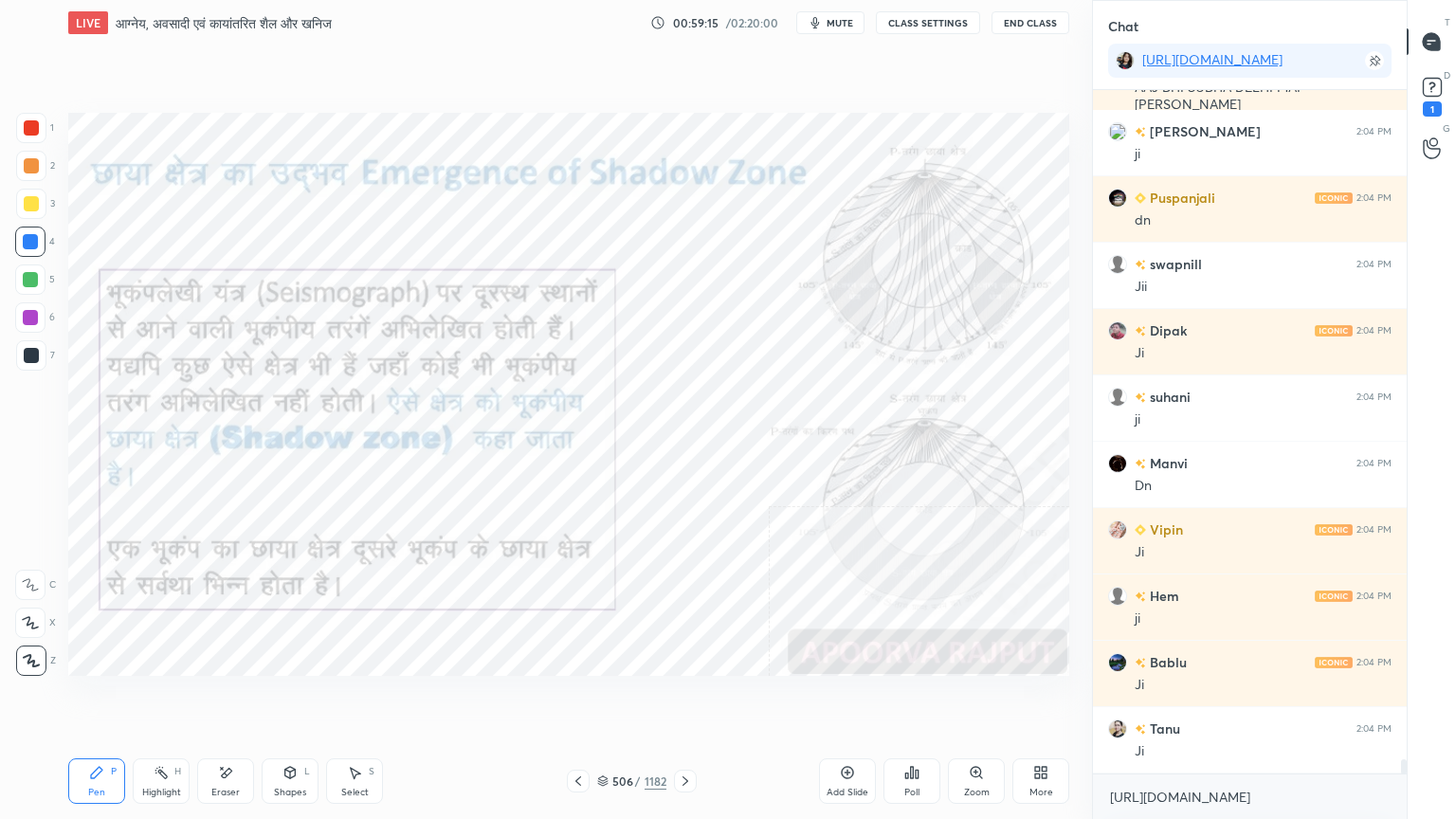 click at bounding box center [30, 242] 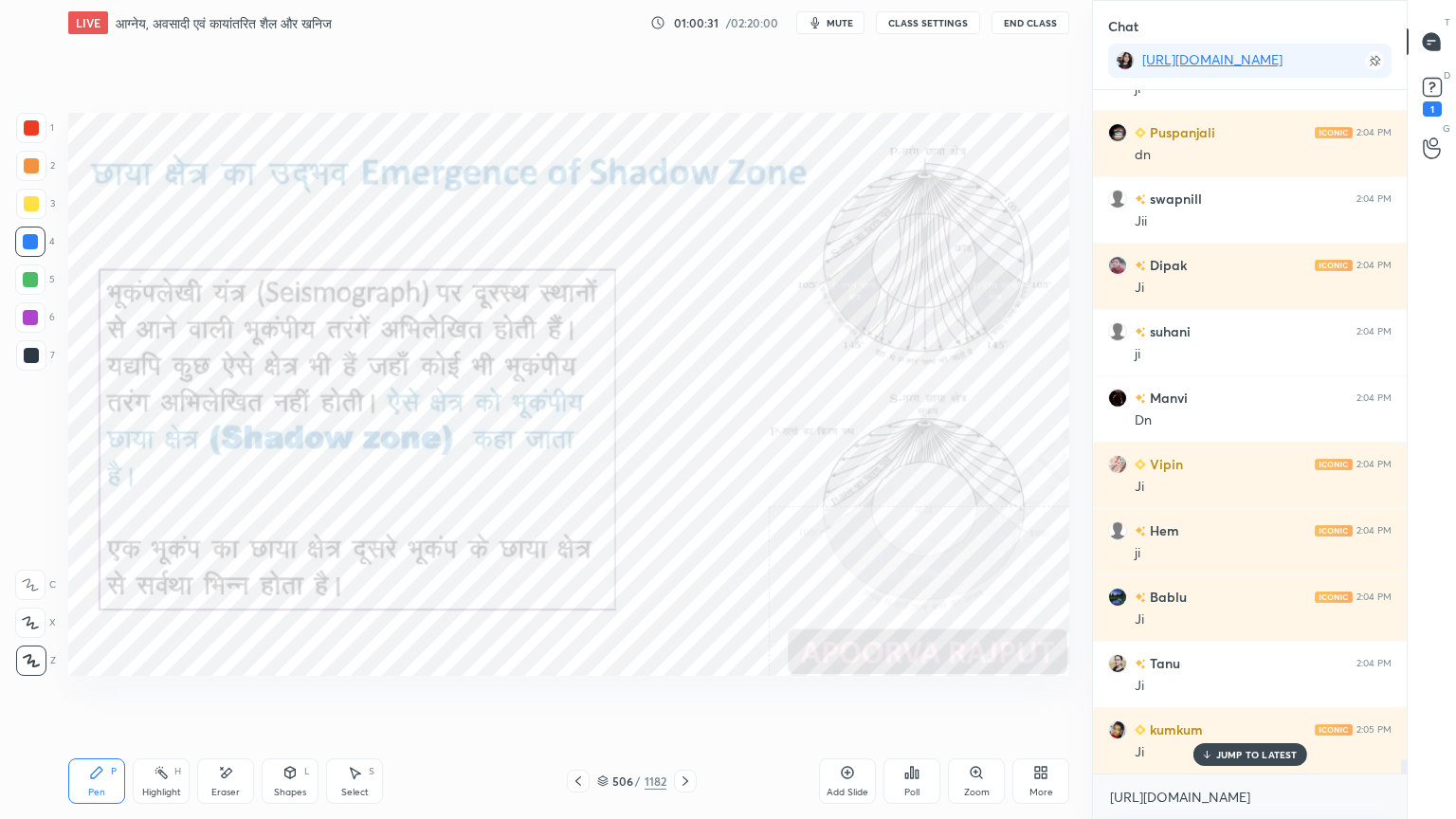 scroll, scrollTop: 32775, scrollLeft: 0, axis: vertical 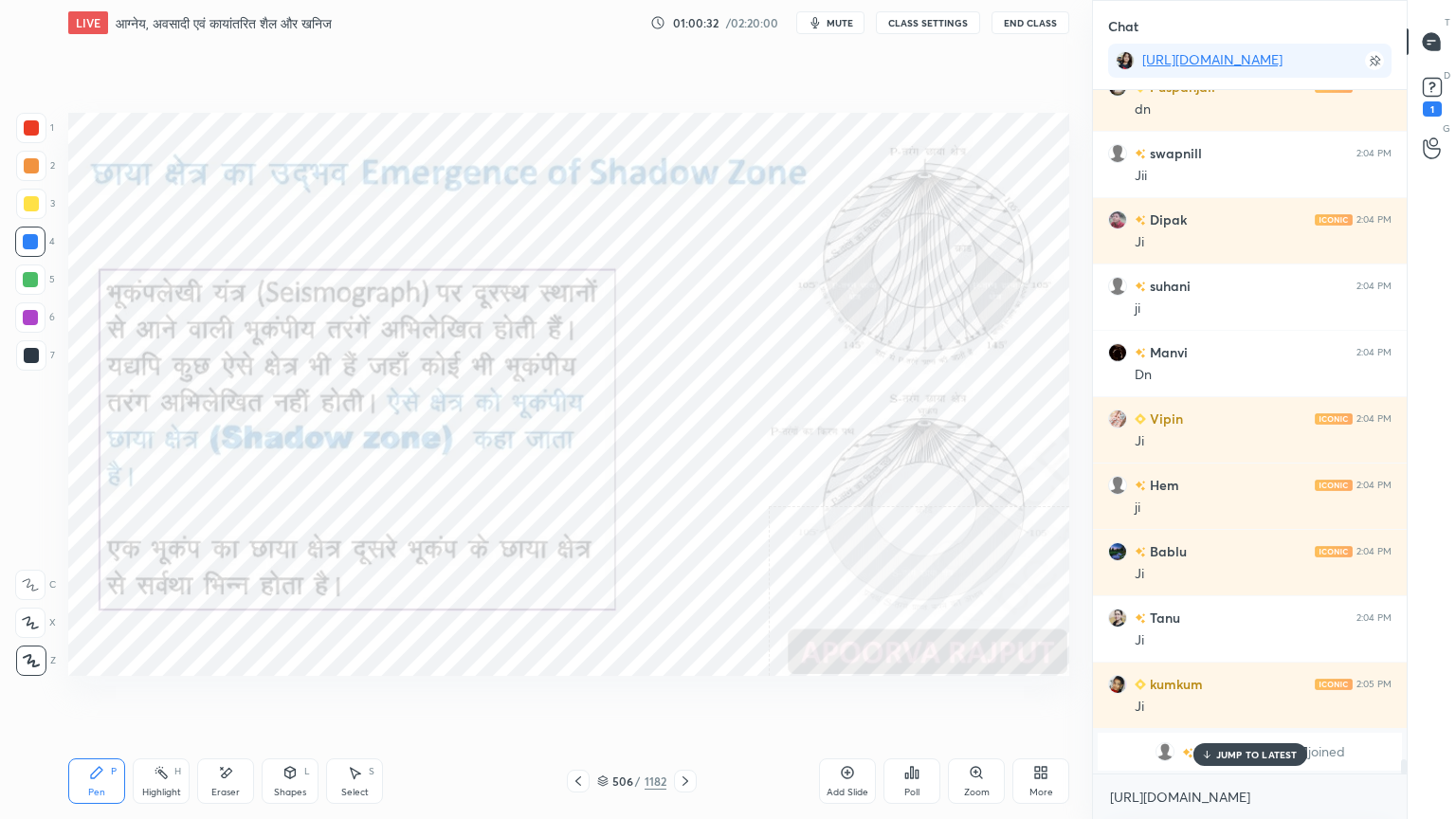 click on "Eraser" at bounding box center (226, 792) 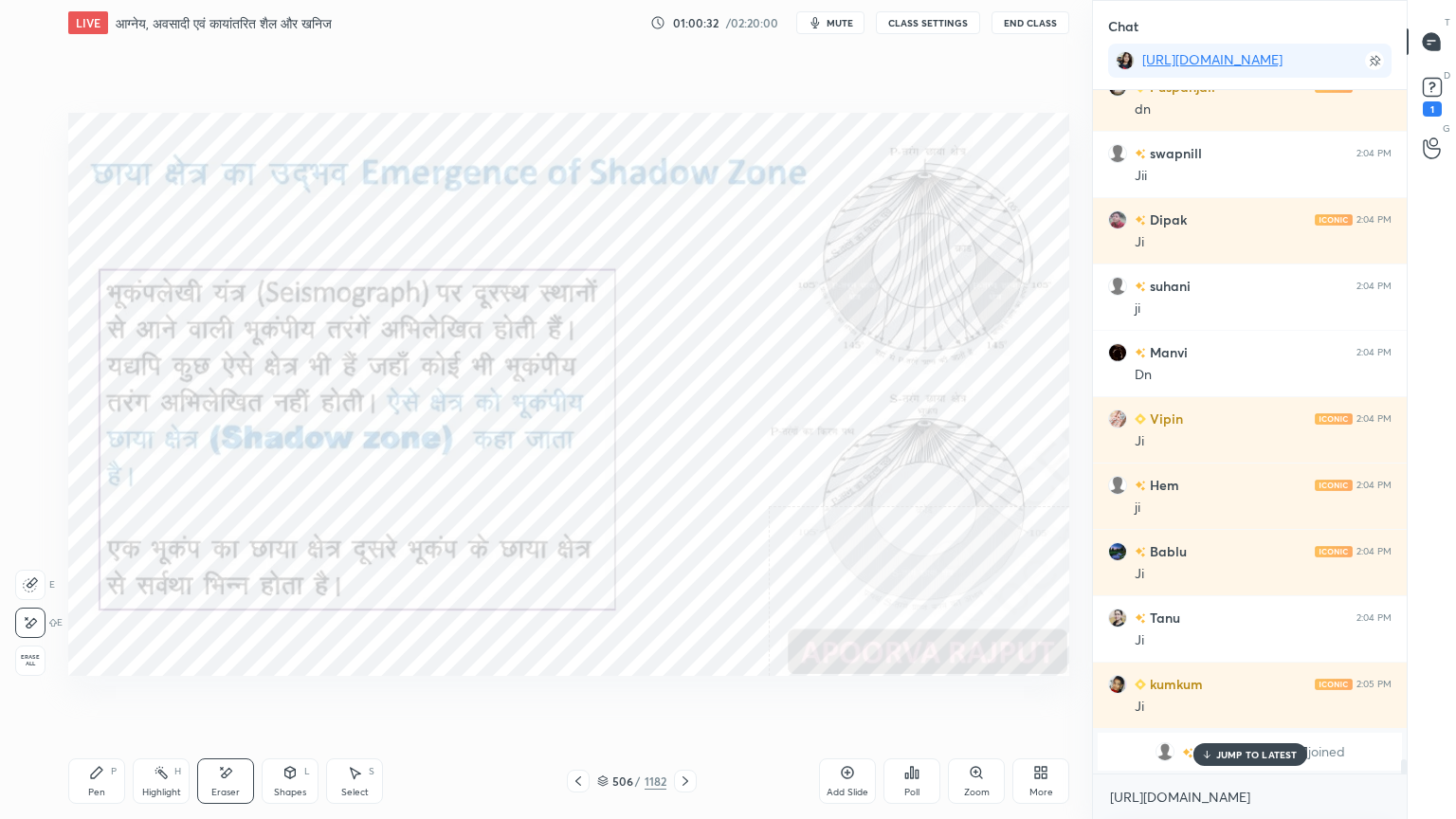 drag, startPoint x: 222, startPoint y: 792, endPoint x: 205, endPoint y: 787, distance: 17.720045 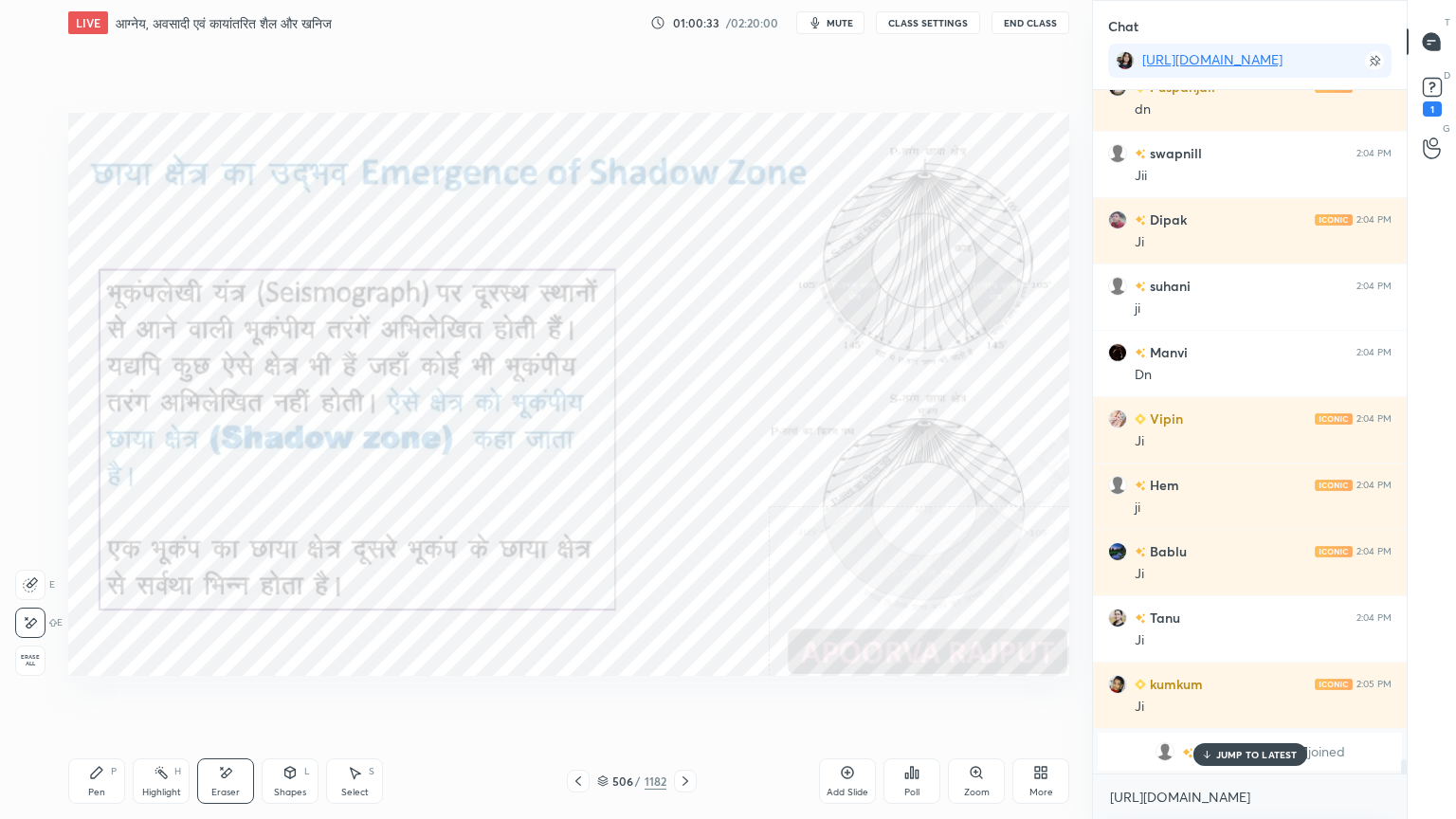 click on "Erase all" at bounding box center [30, 661] 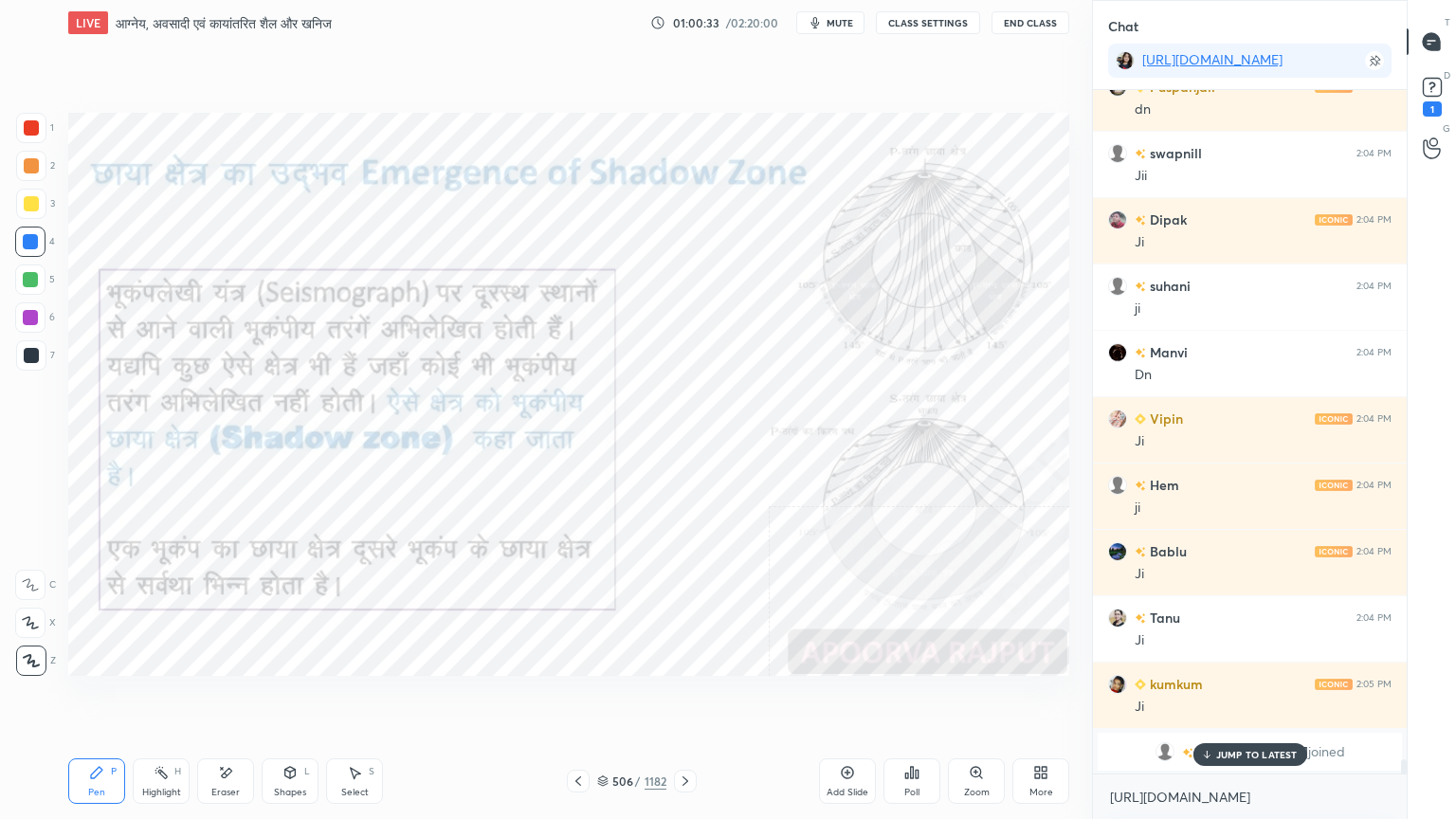 click on "1 2 3 4 5 6 7 C X Z E E Erase all   H H" at bounding box center [30, 394] 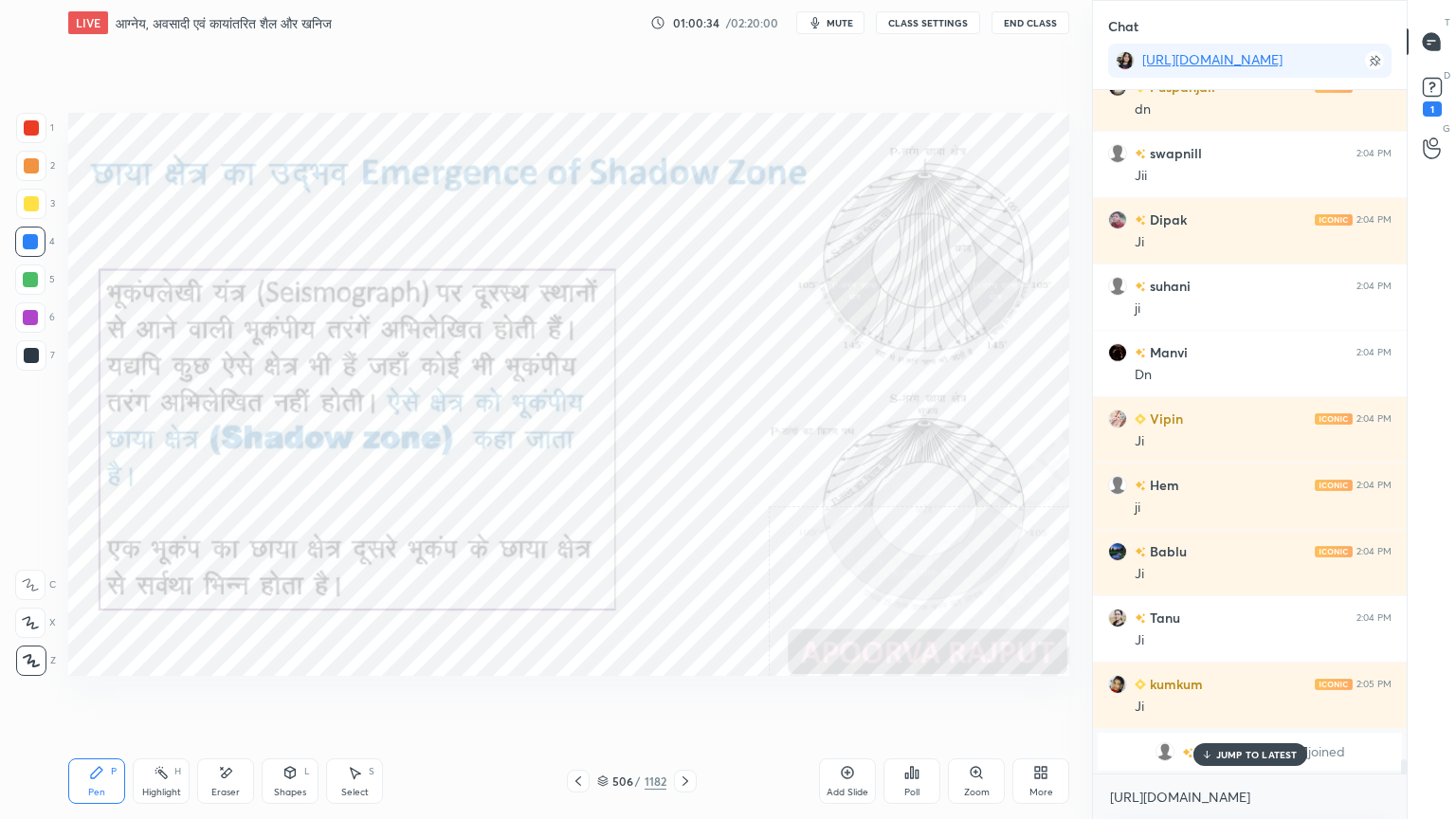 click on "JUMP TO LATEST" at bounding box center [1257, 755] 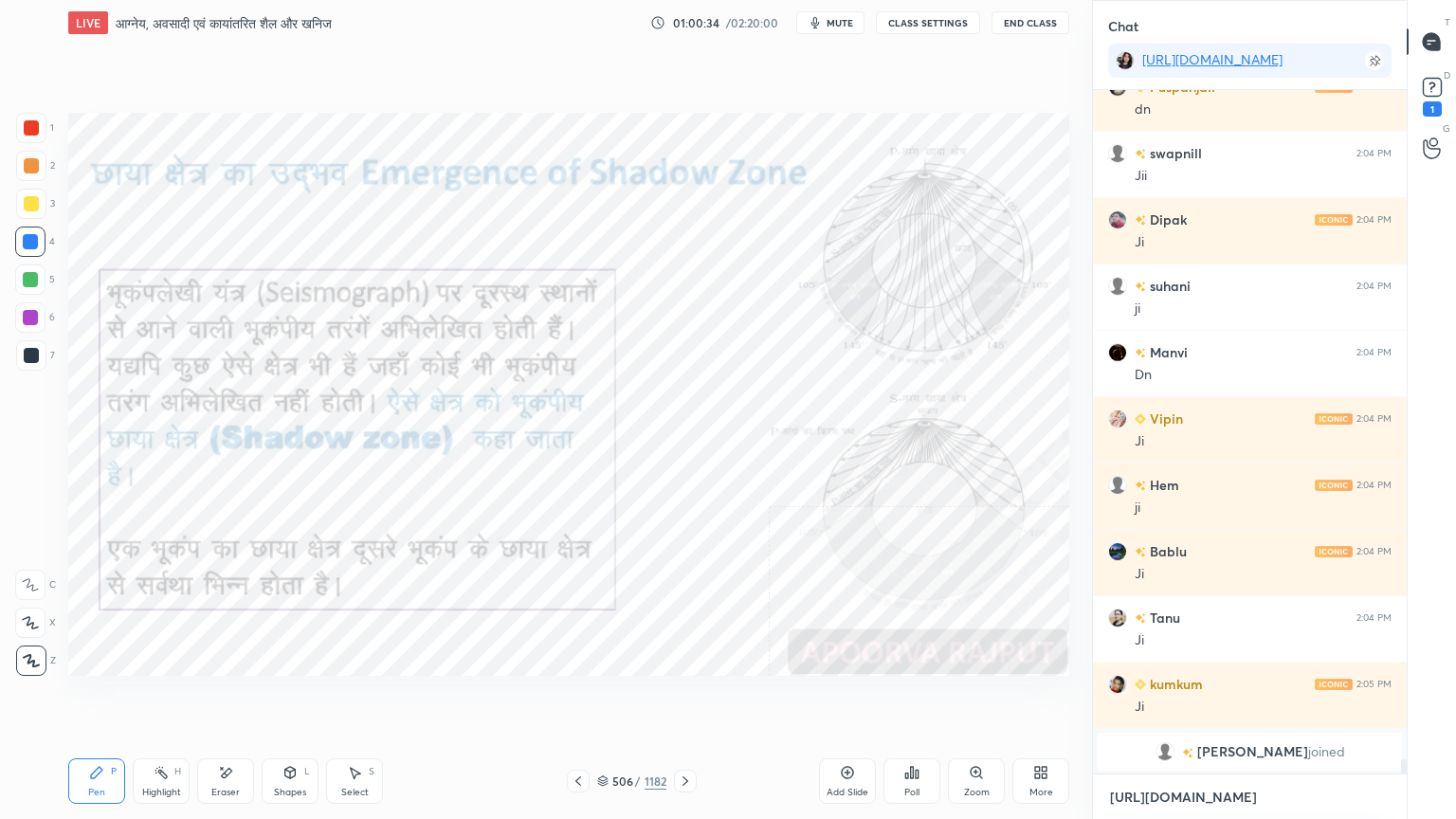 click on "[URL][DOMAIN_NAME]" at bounding box center (1249, 797) 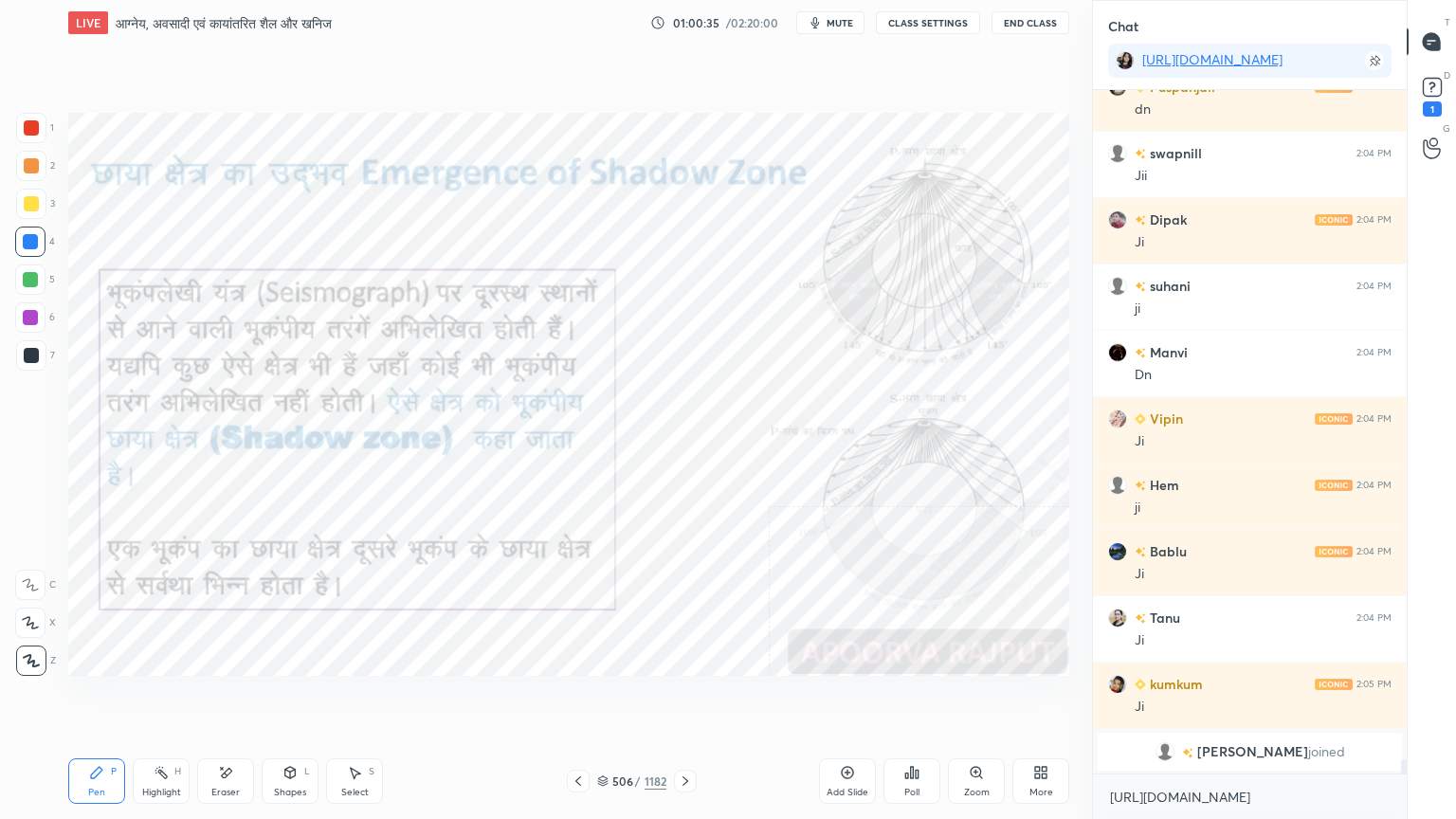 click 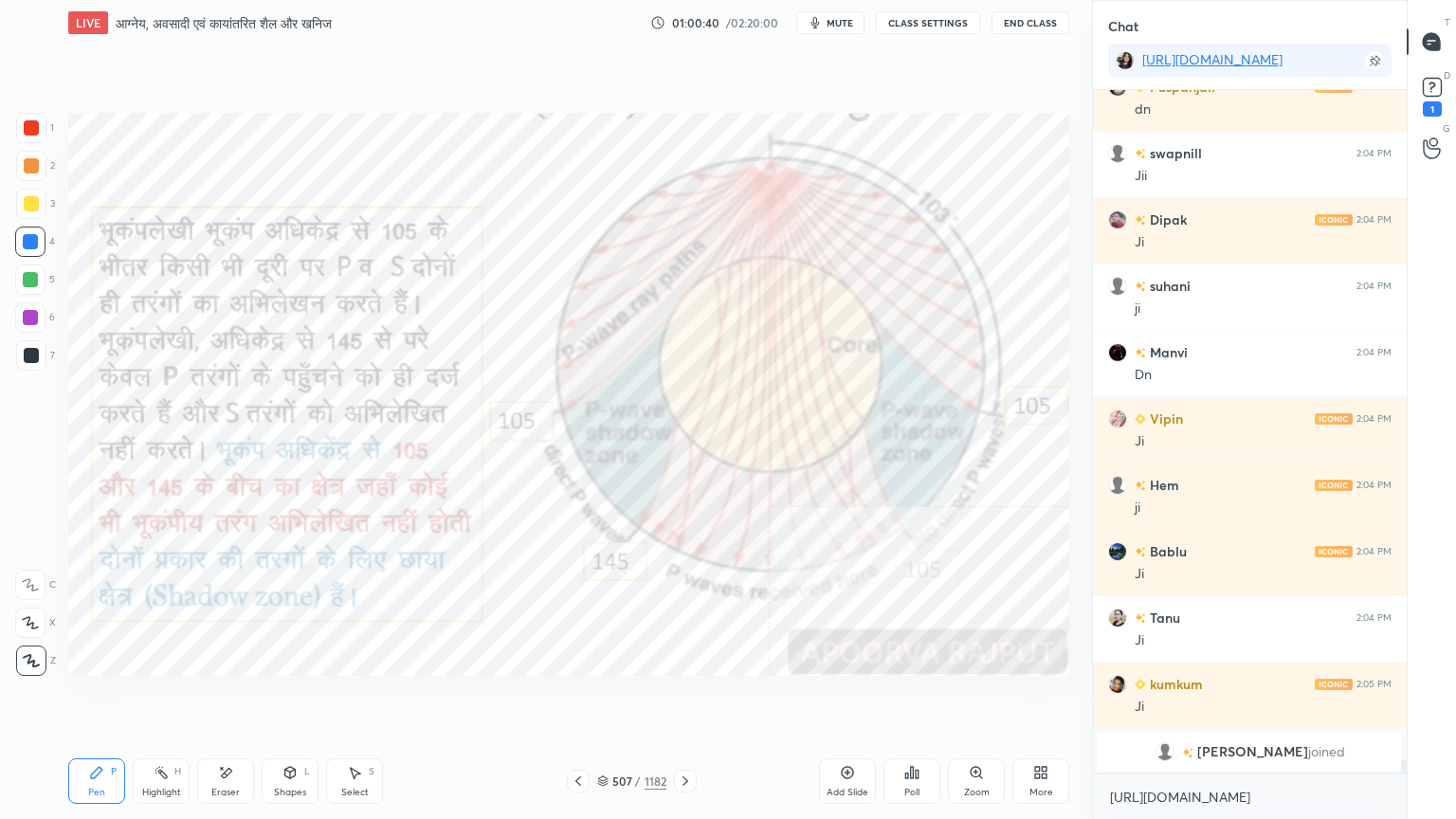 click 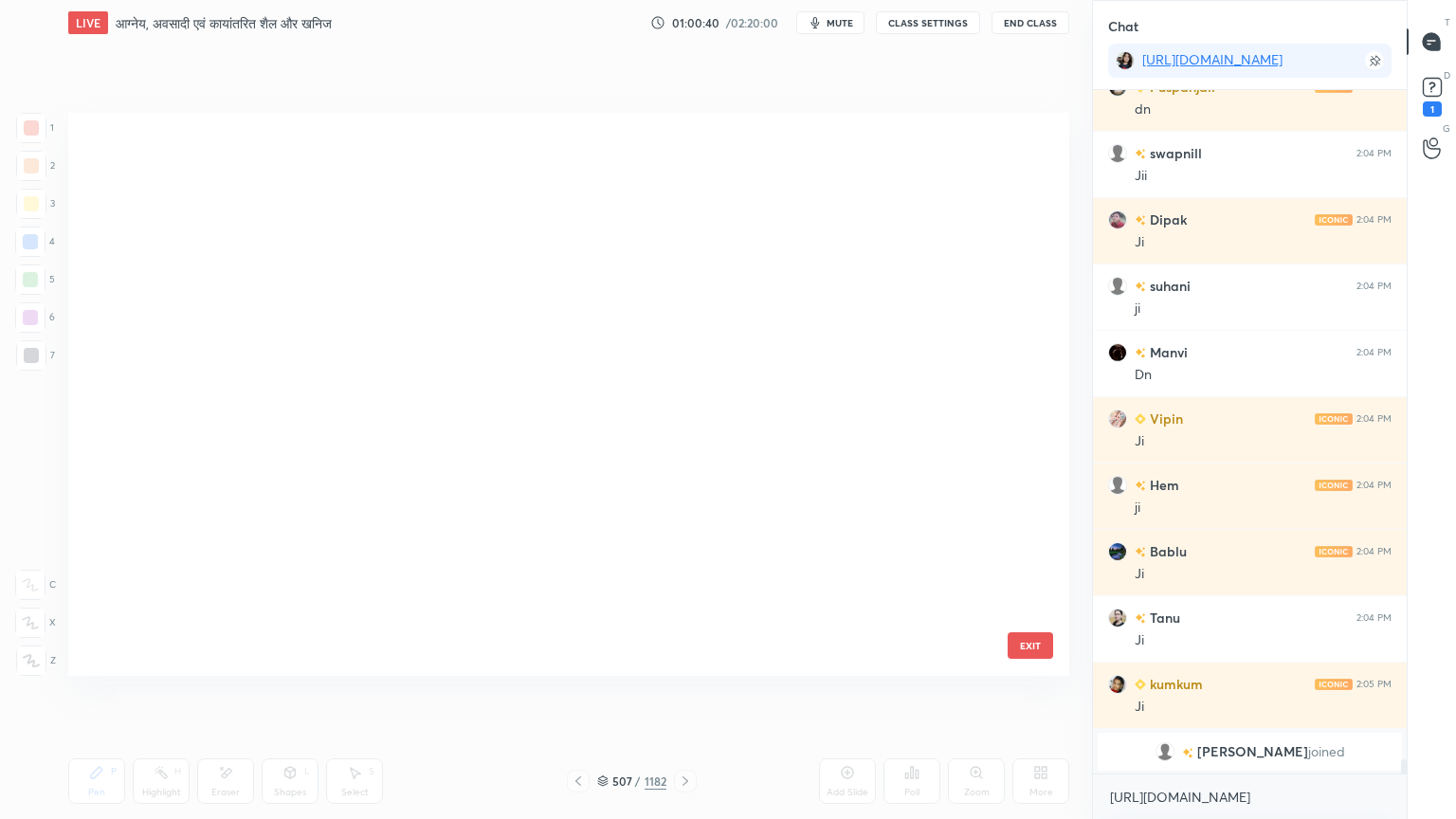 scroll, scrollTop: 28752, scrollLeft: 0, axis: vertical 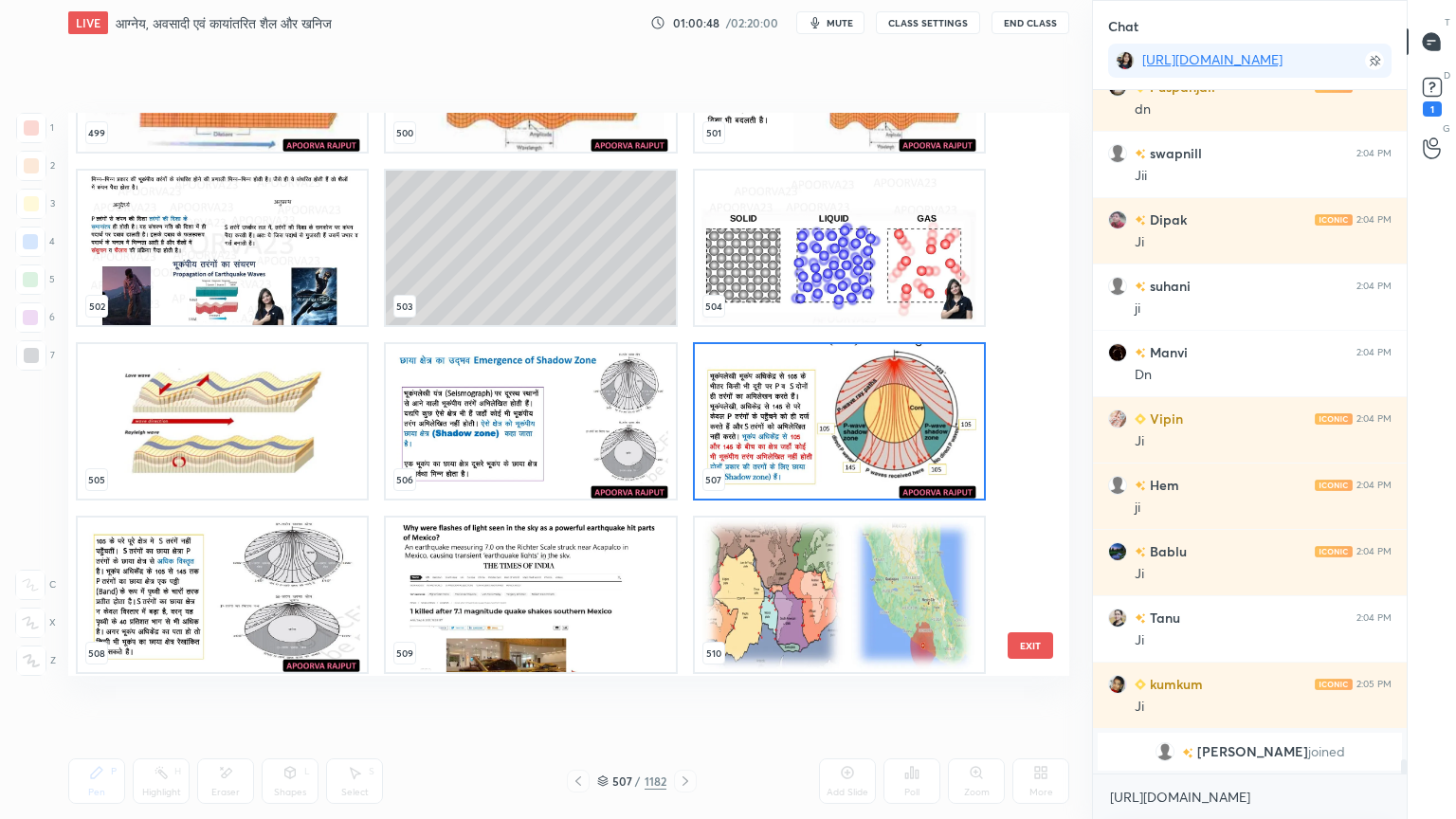 click at bounding box center [839, 421] 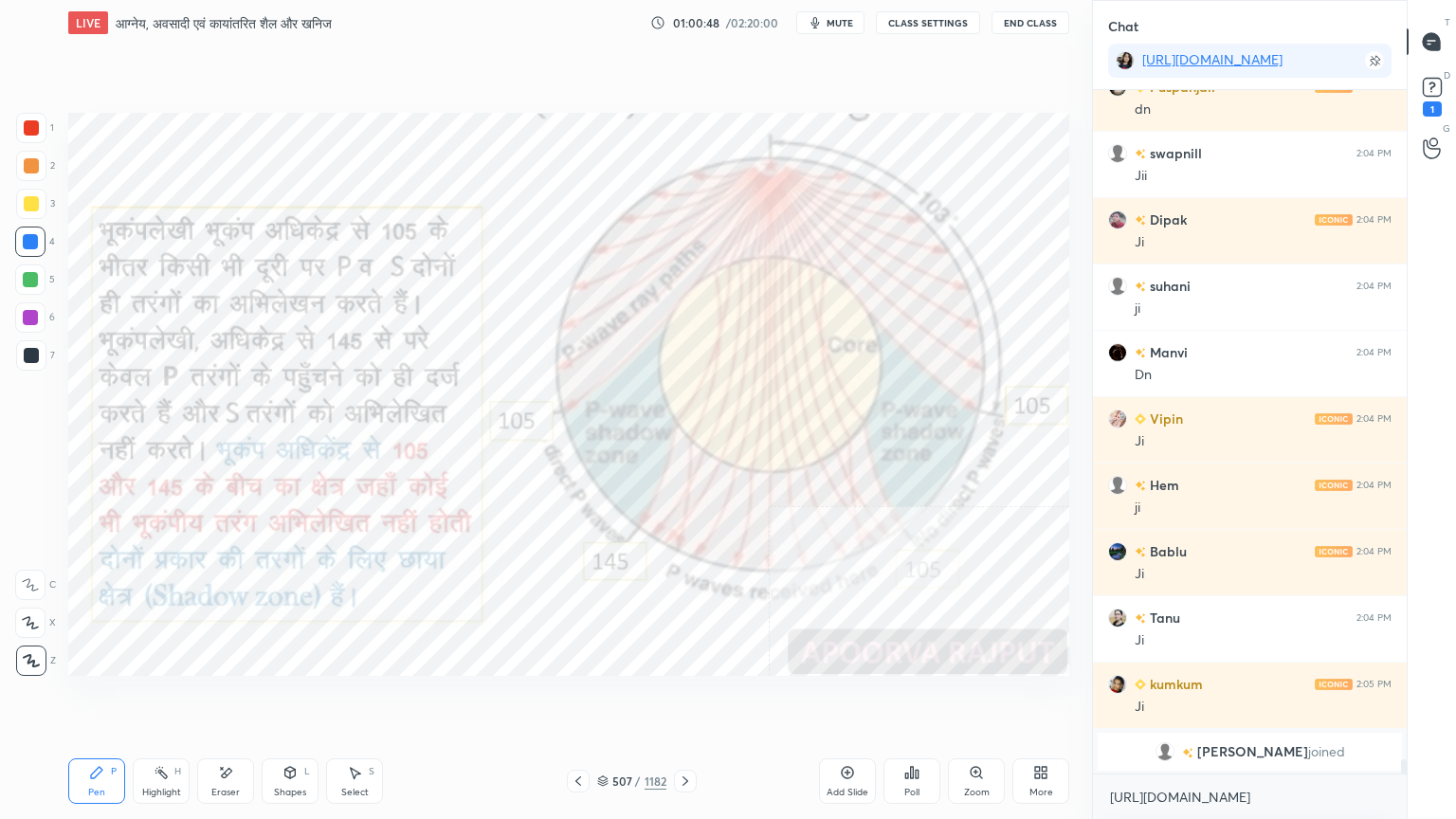 click at bounding box center (839, 421) 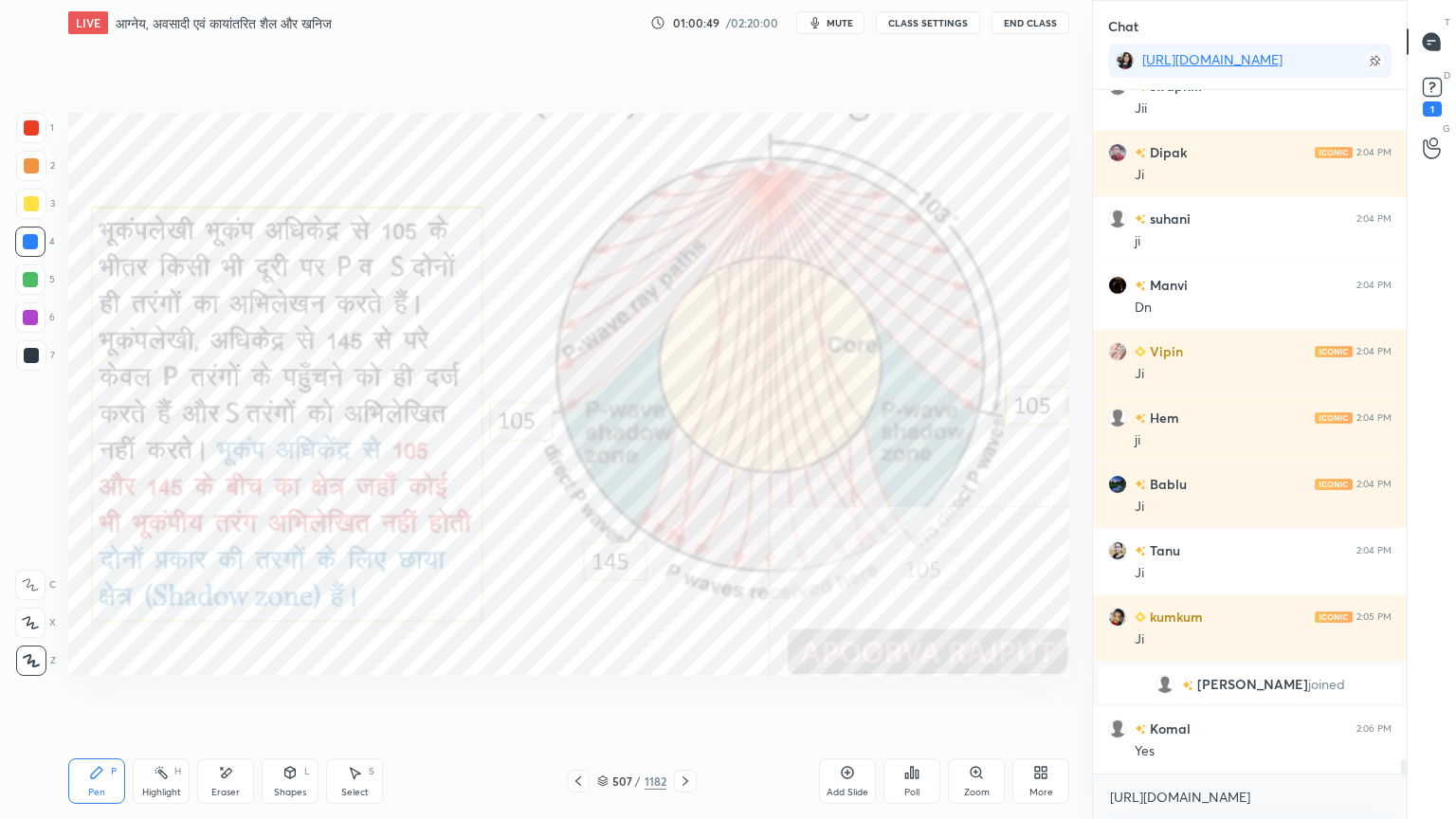 drag, startPoint x: 862, startPoint y: 785, endPoint x: 756, endPoint y: 778, distance: 106.230881 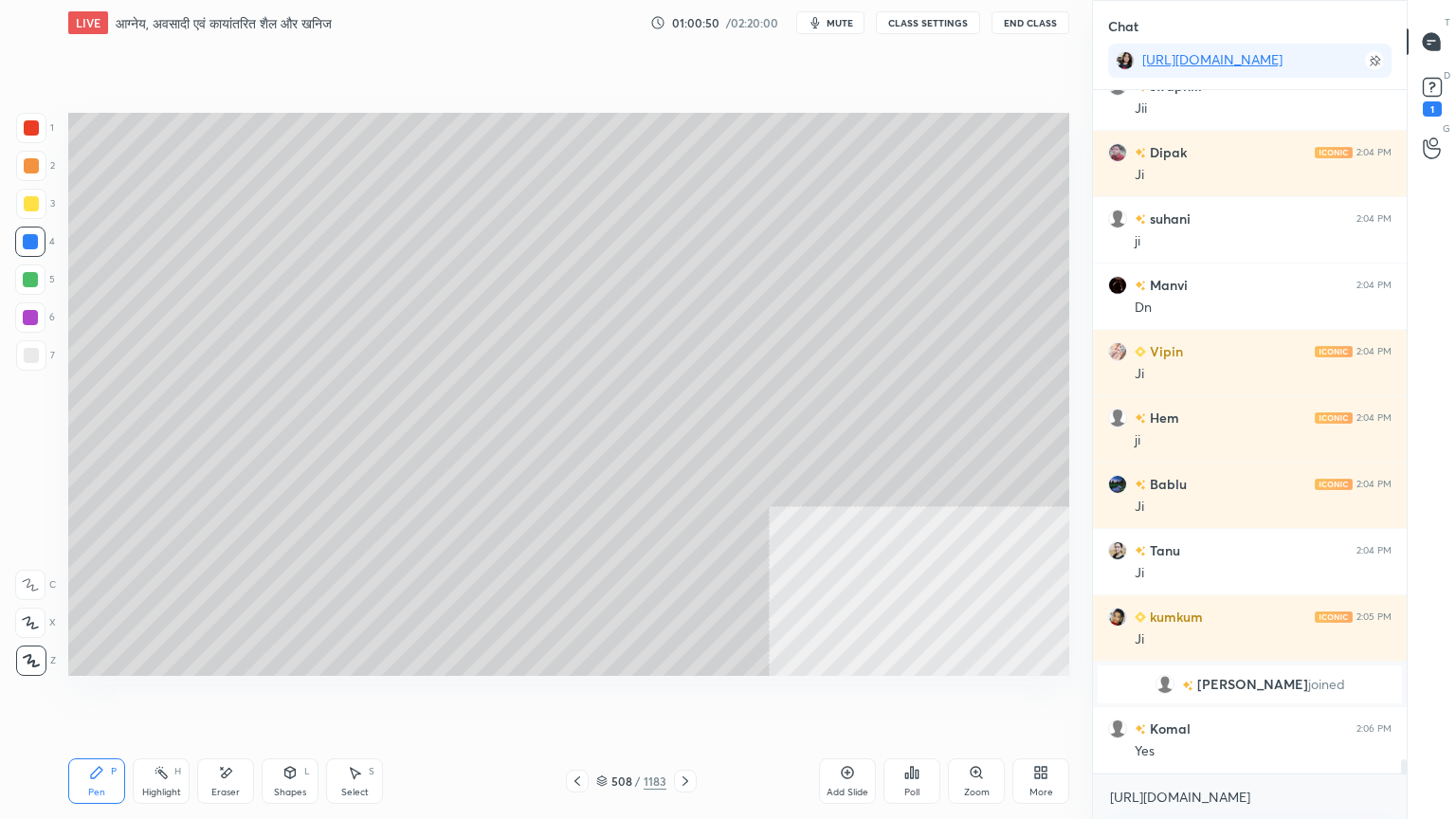 click on "Shapes L" at bounding box center [290, 781] 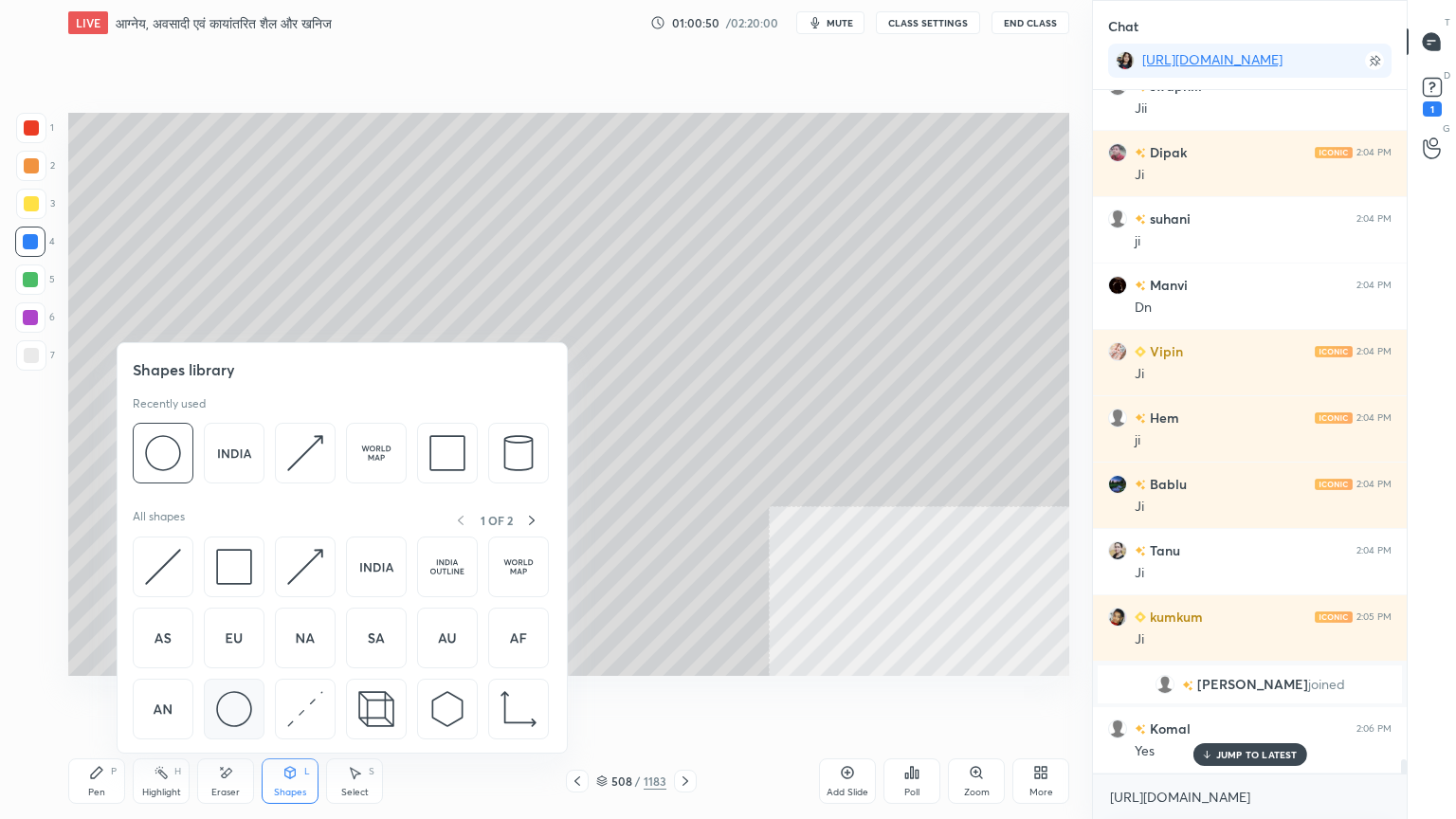 scroll, scrollTop: 32908, scrollLeft: 0, axis: vertical 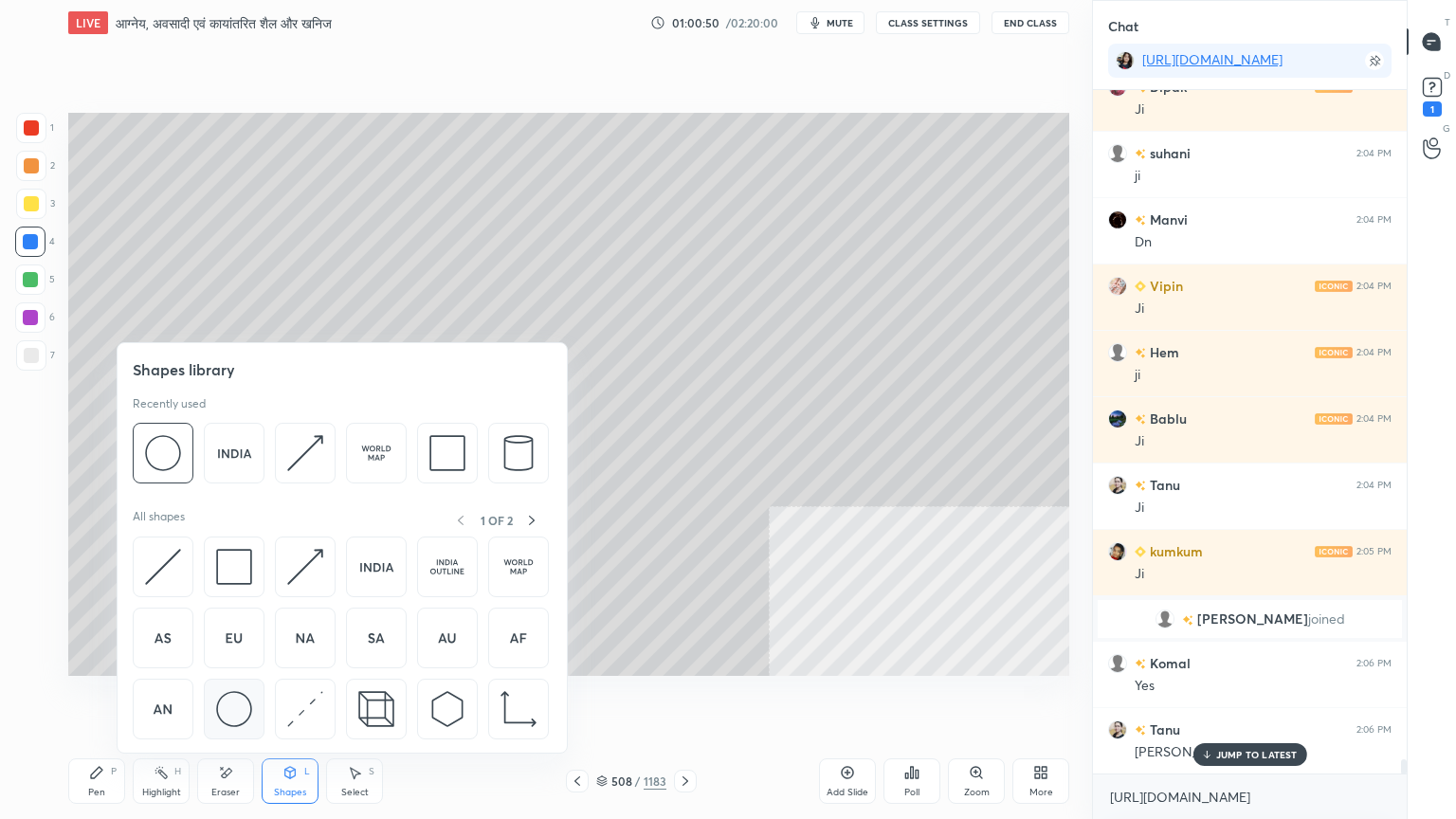 click at bounding box center (234, 709) 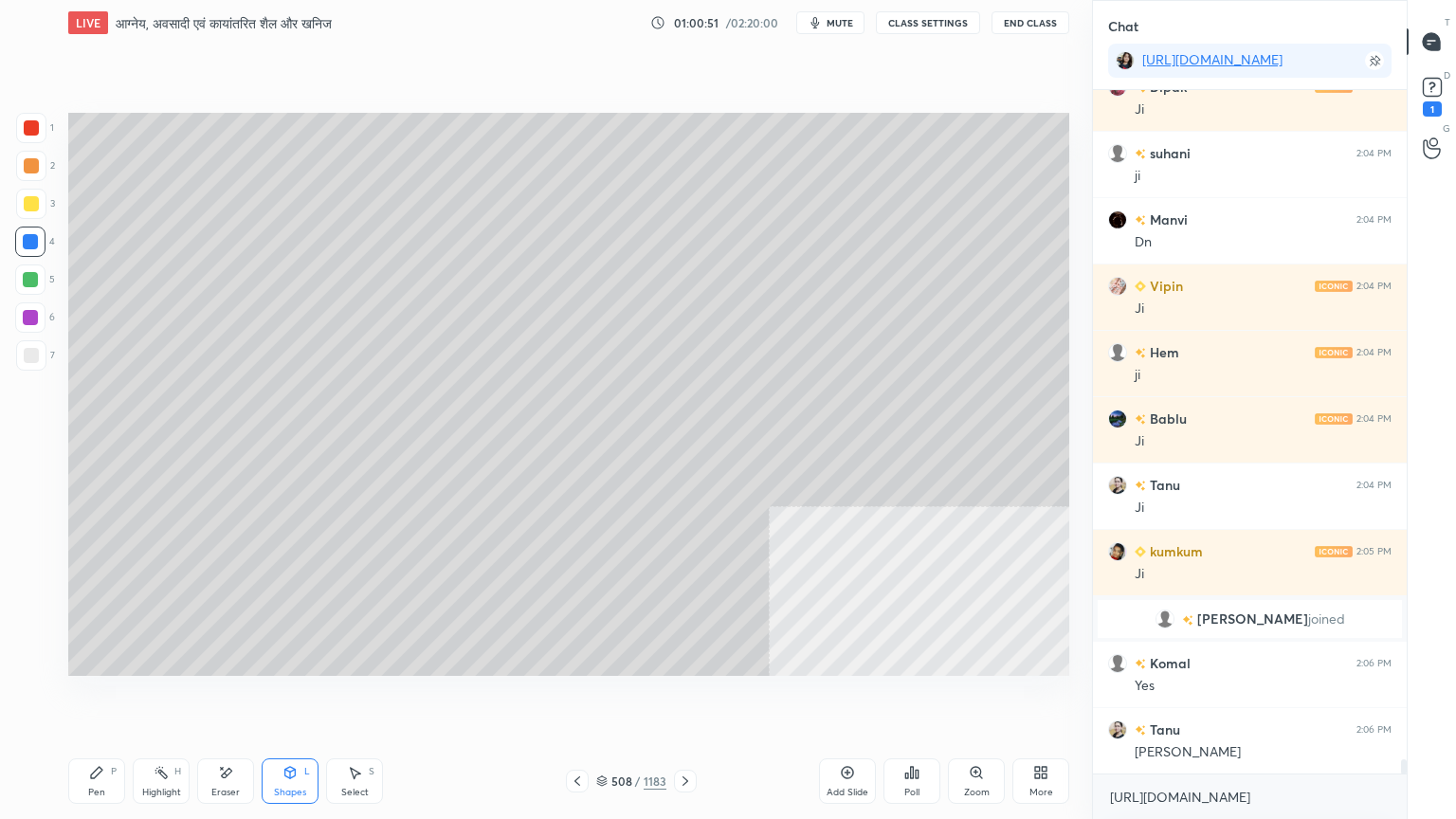 scroll, scrollTop: 32975, scrollLeft: 0, axis: vertical 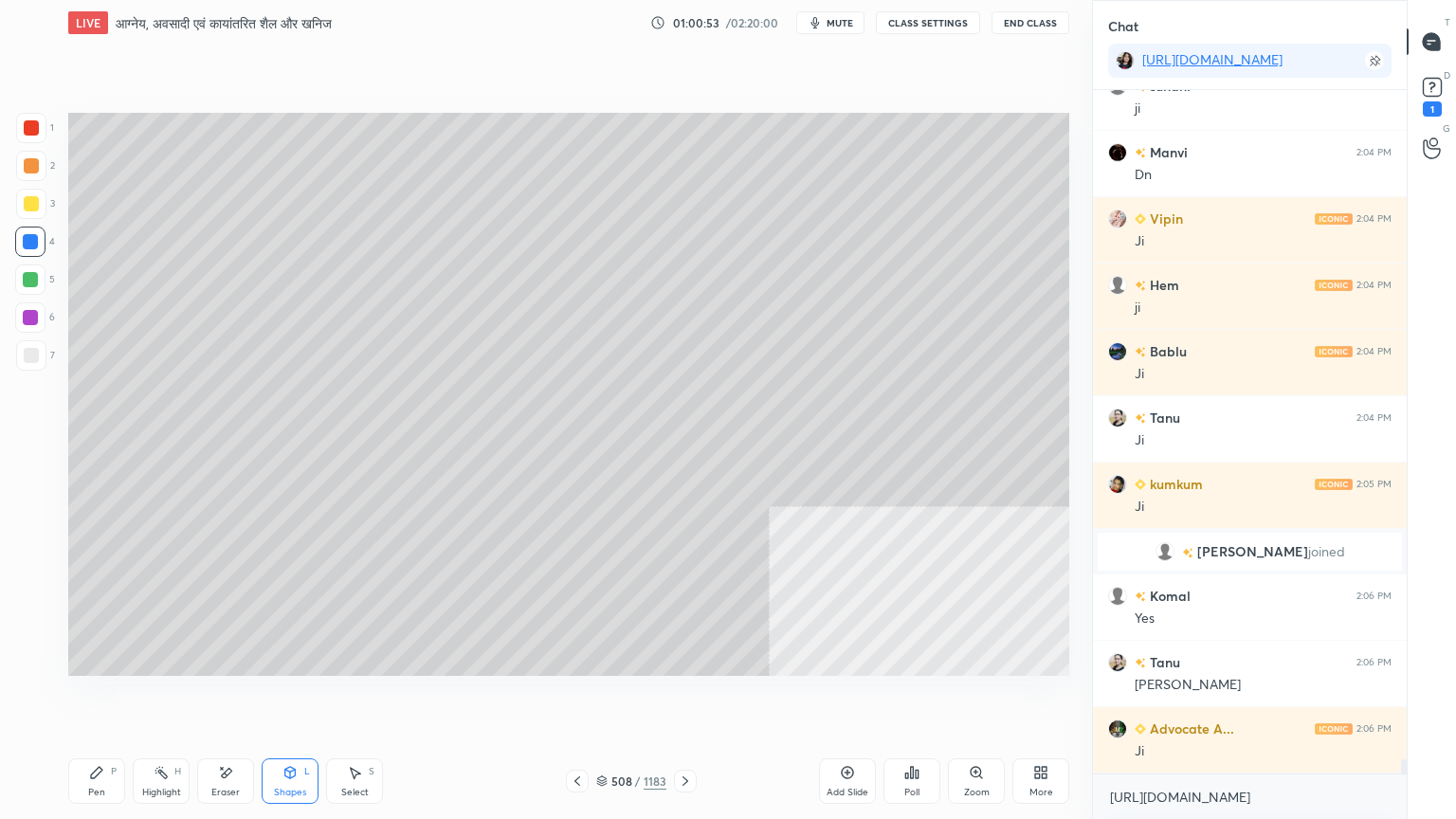click on "Shapes L" at bounding box center (290, 781) 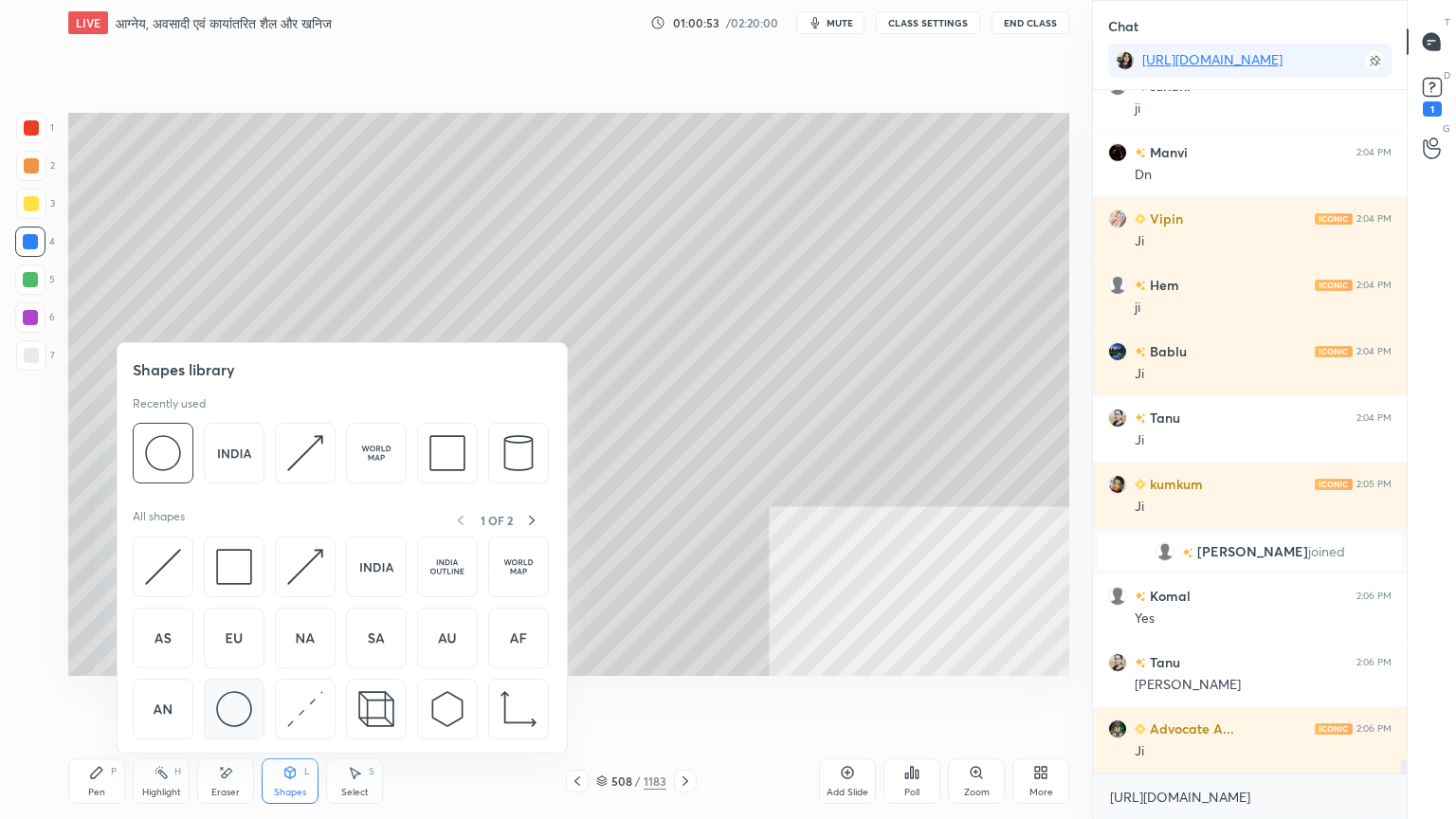click at bounding box center (234, 709) 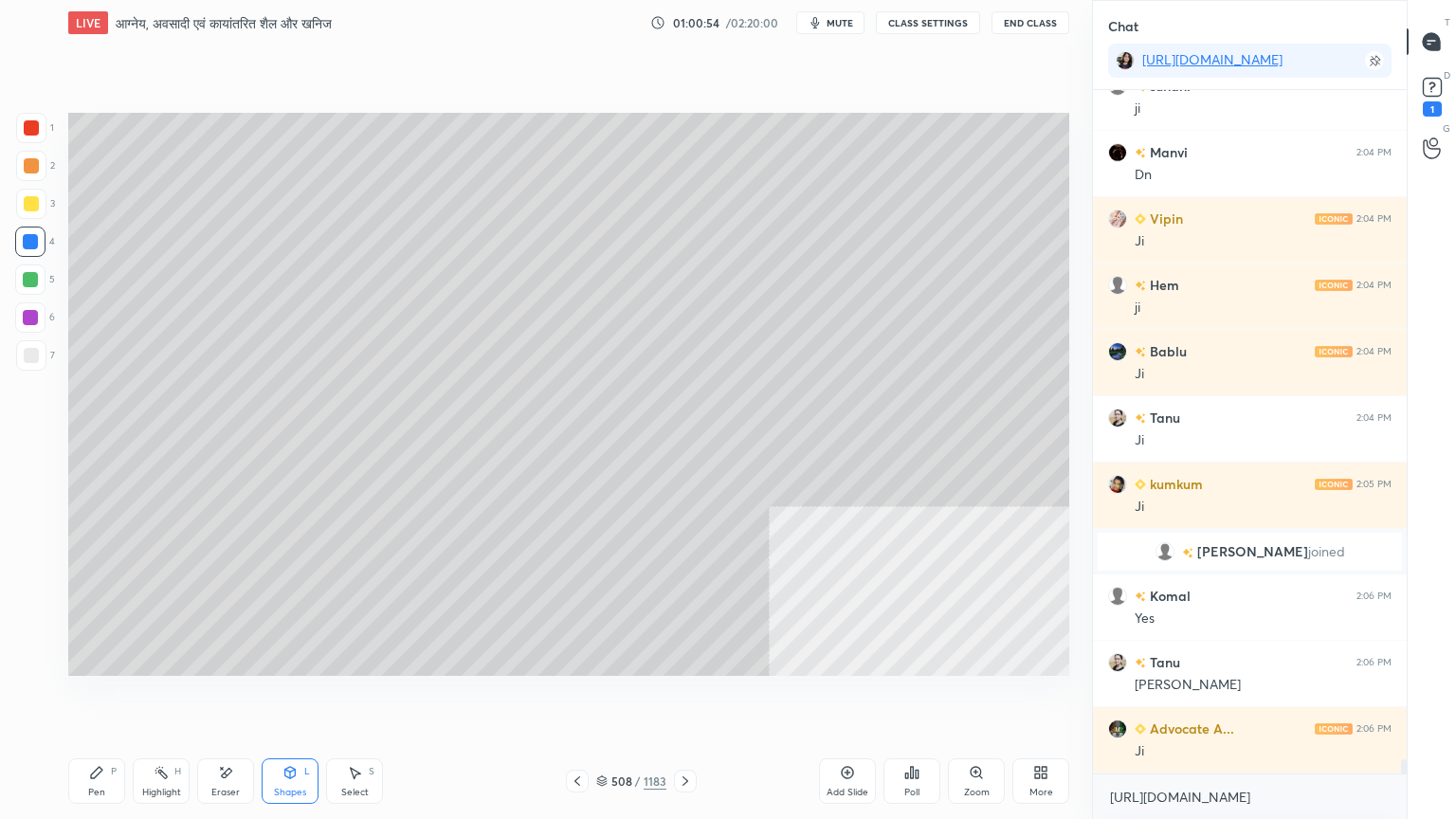 click at bounding box center (31, 128) 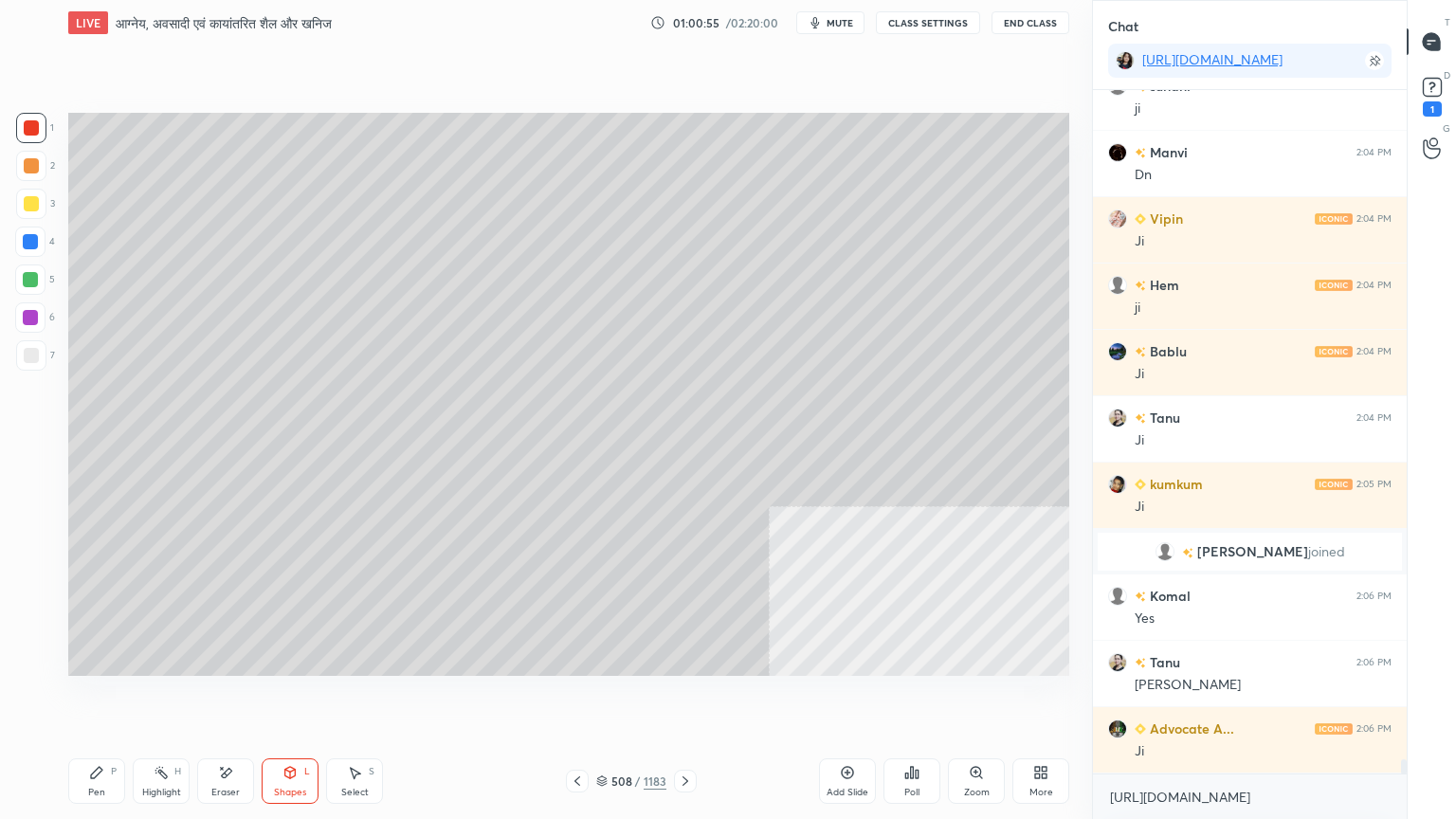 click at bounding box center (31, 128) 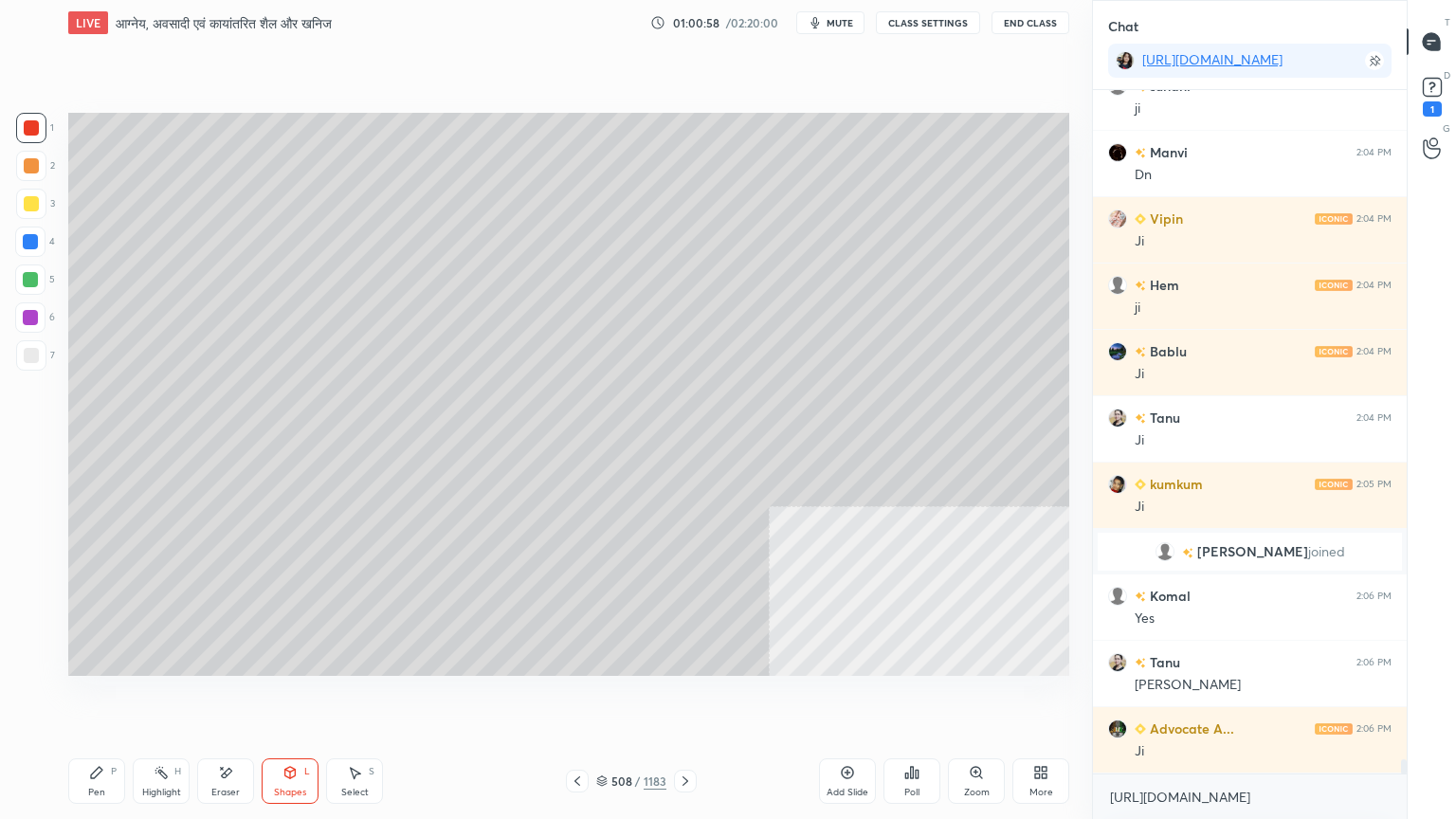 click on "S" at bounding box center (372, 772) 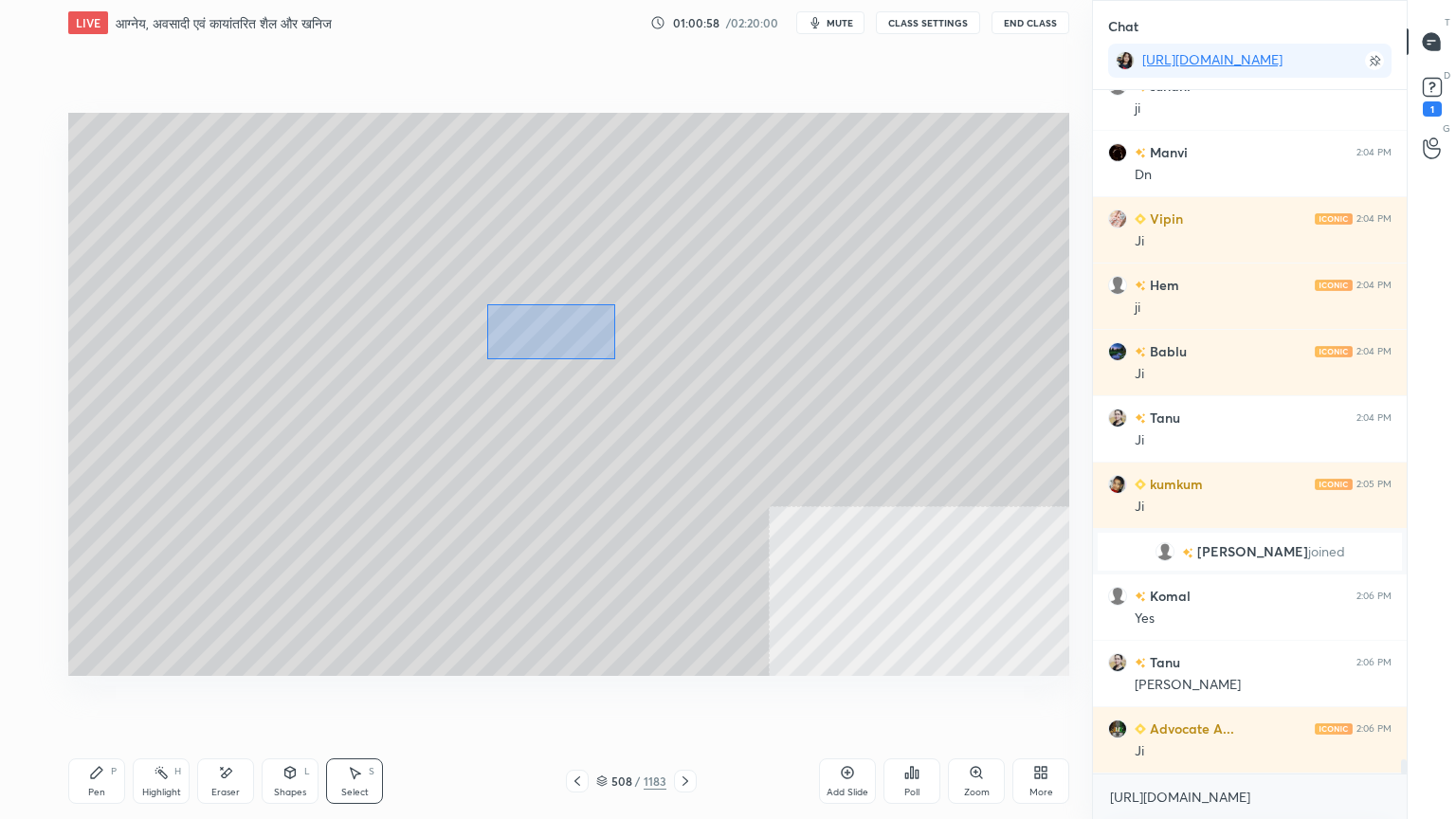 drag, startPoint x: 494, startPoint y: 303, endPoint x: 670, endPoint y: 380, distance: 192.10674 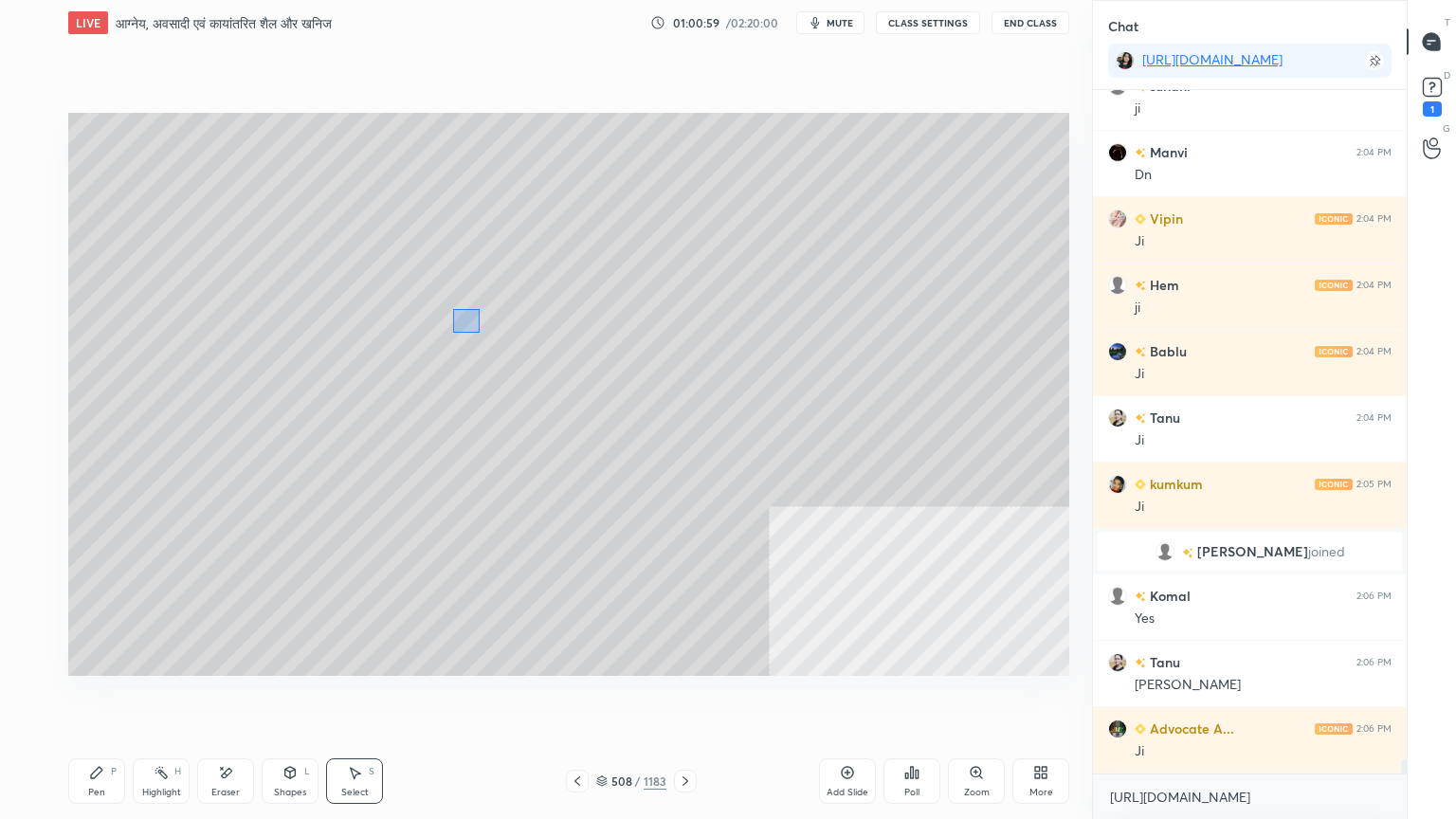 drag, startPoint x: 479, startPoint y: 333, endPoint x: 660, endPoint y: 528, distance: 266.0564 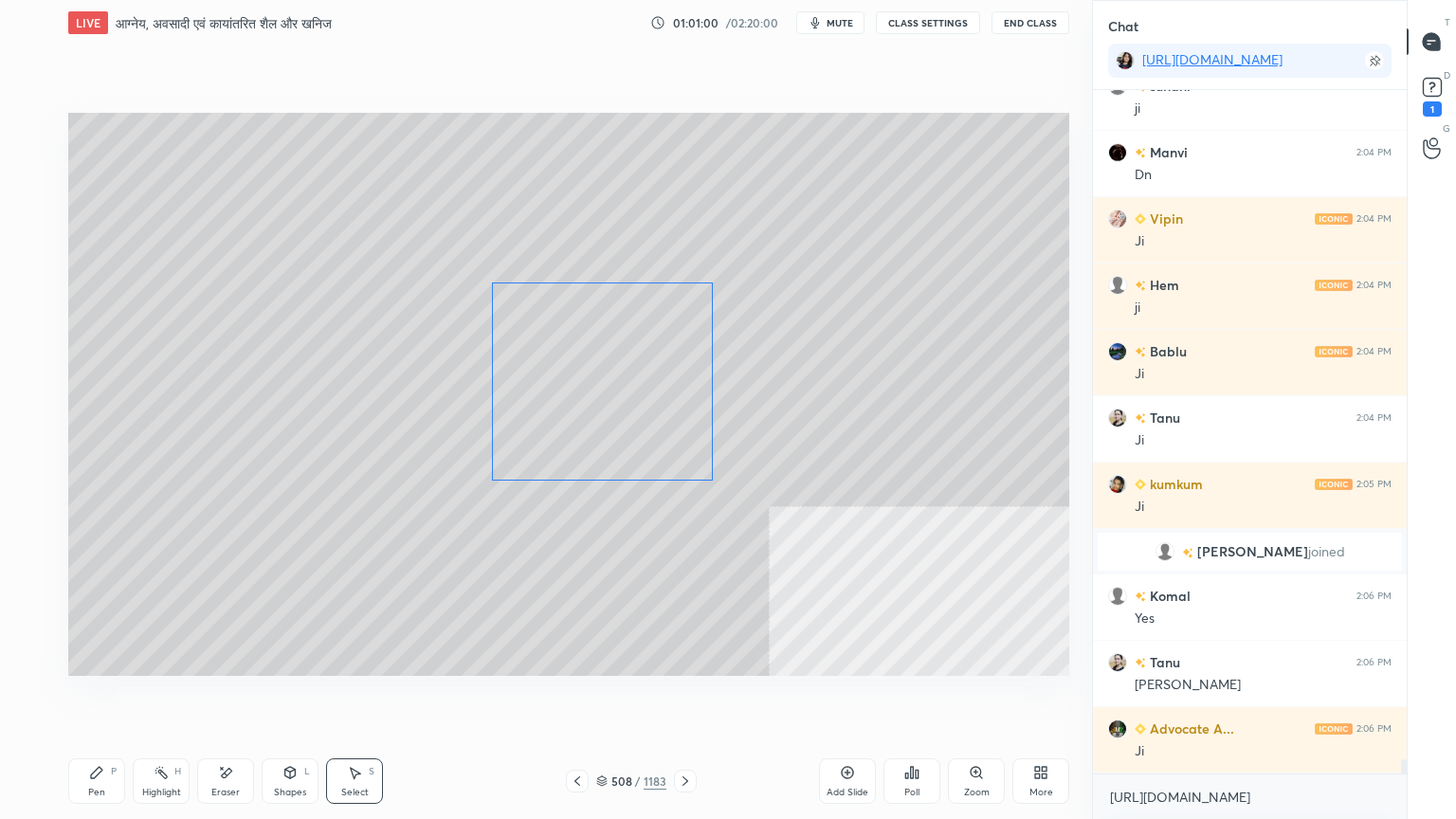 click on "0 ° Undo Copy Duplicate Duplicate to new slide Delete" at bounding box center [569, 394] 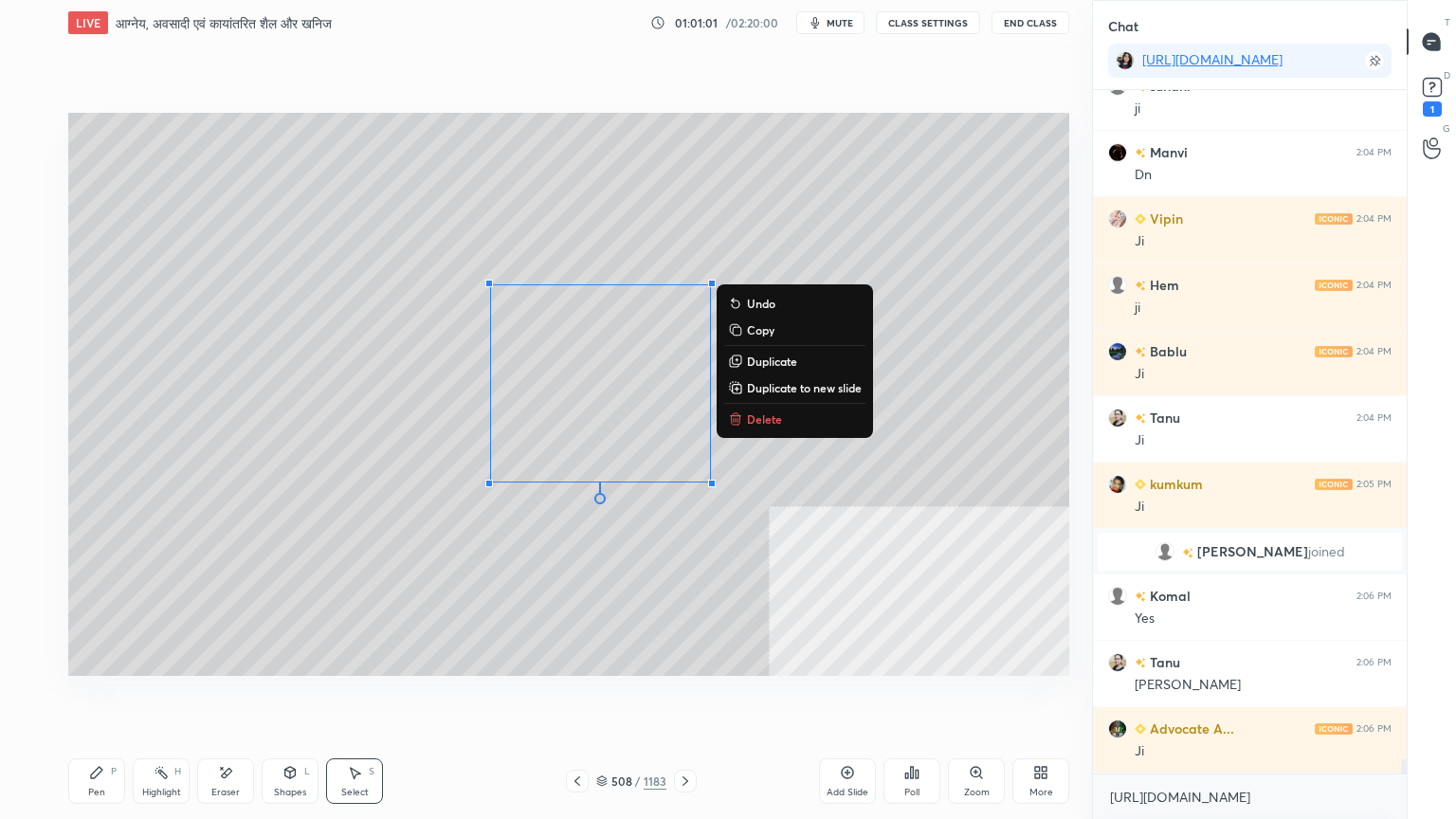 click on "Shapes L" at bounding box center [290, 781] 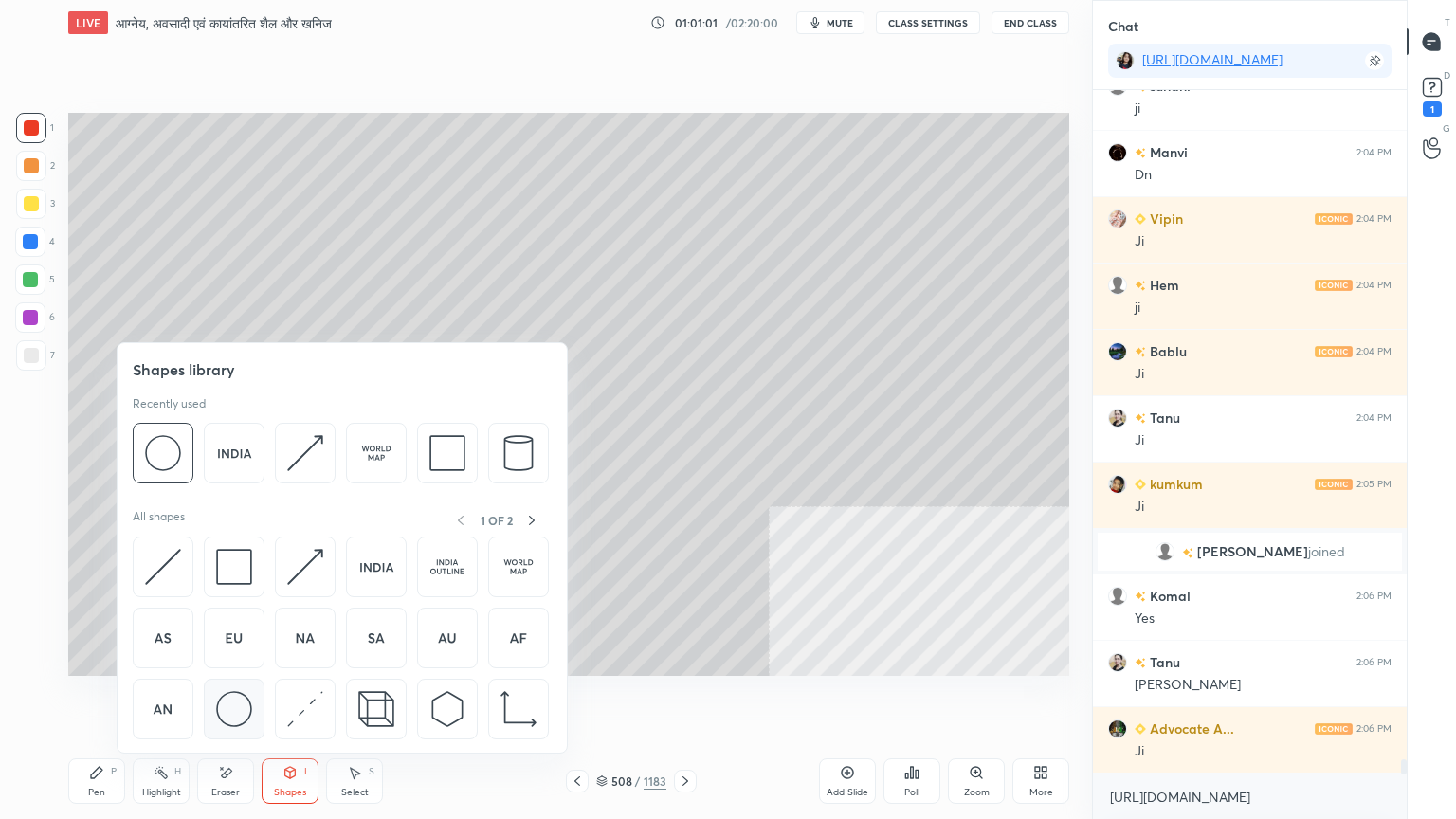 click at bounding box center [234, 709] 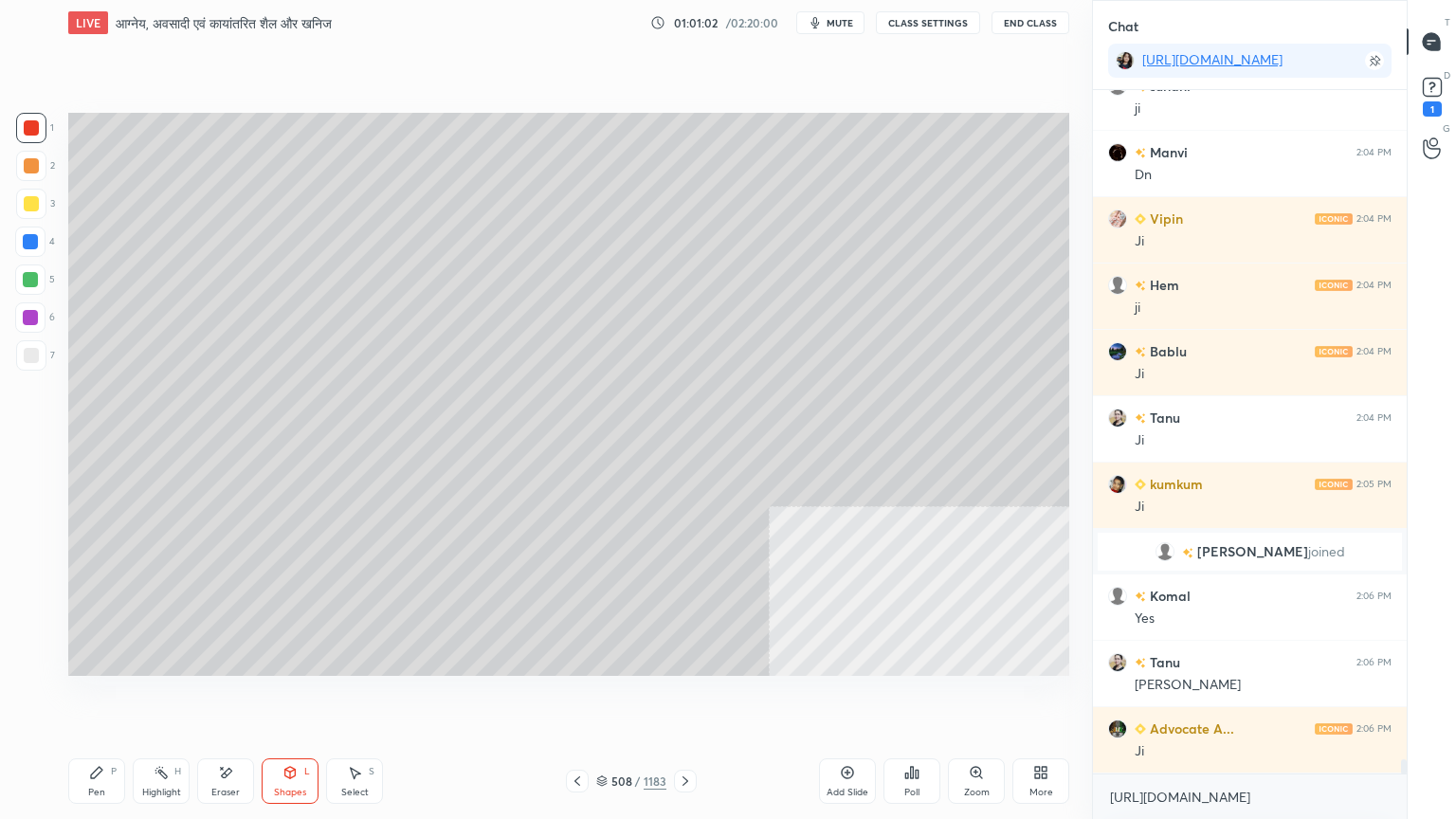 click at bounding box center [31, 355] 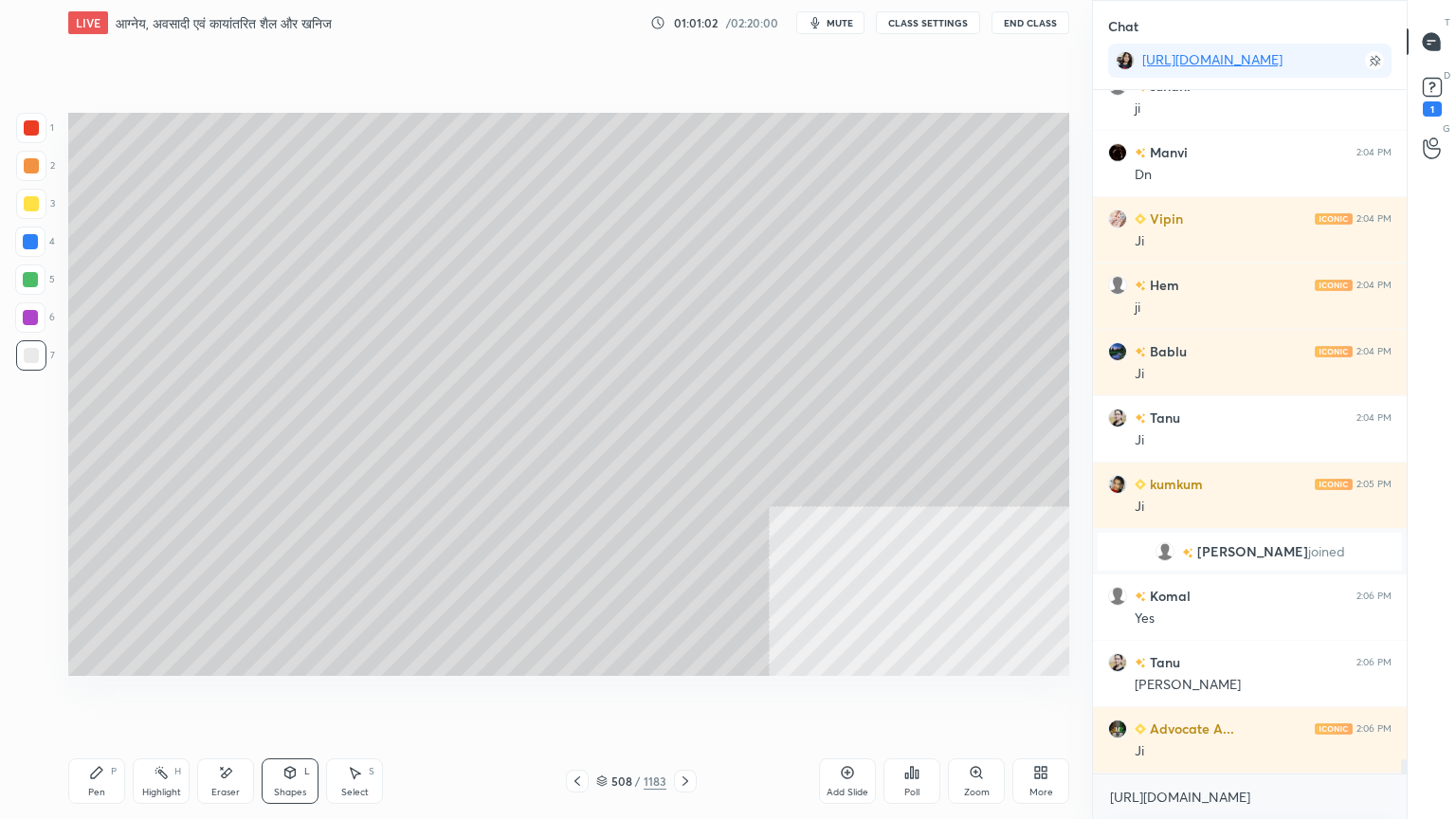 click at bounding box center [31, 355] 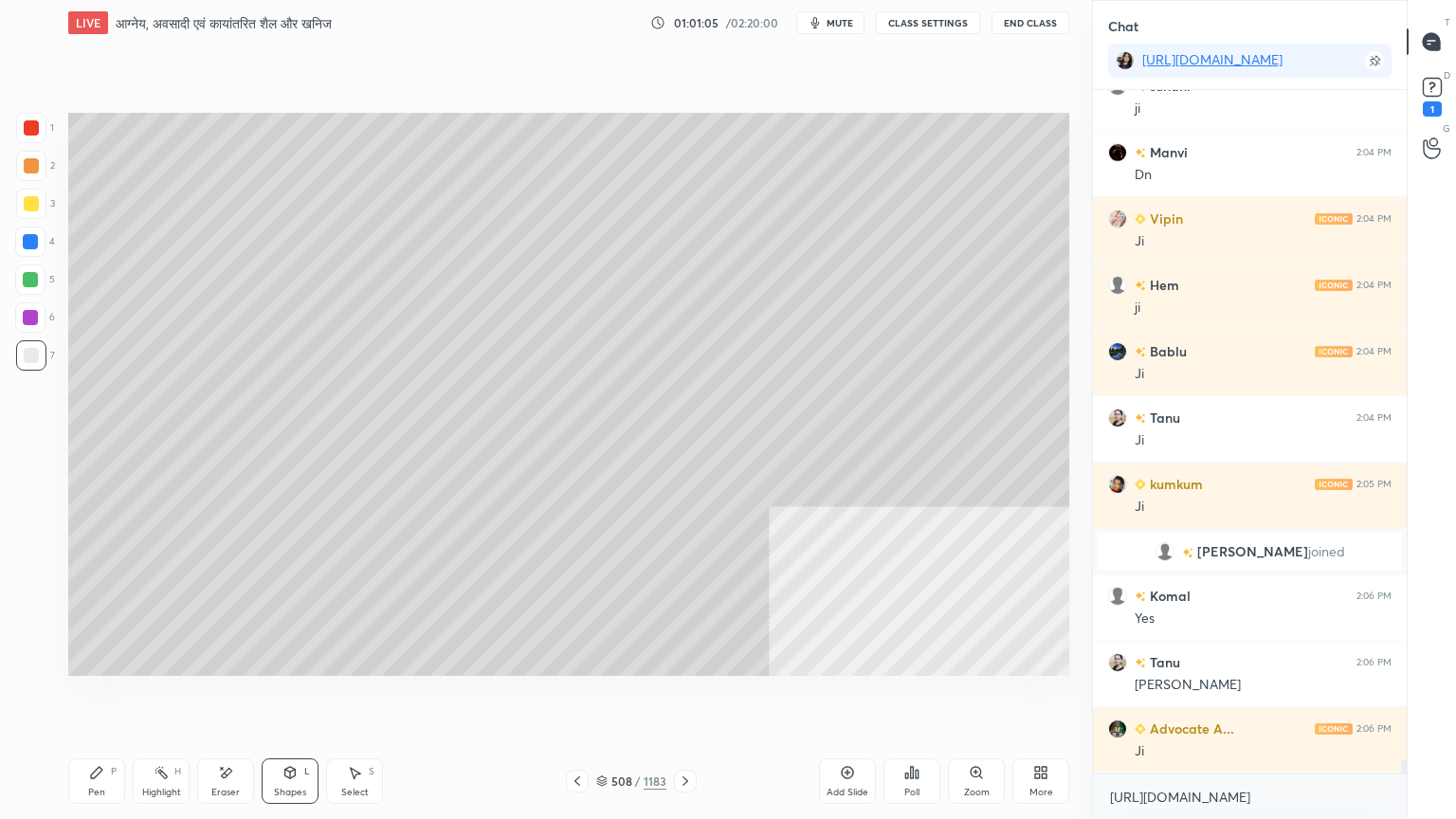 click on "Select S" at bounding box center (355, 781) 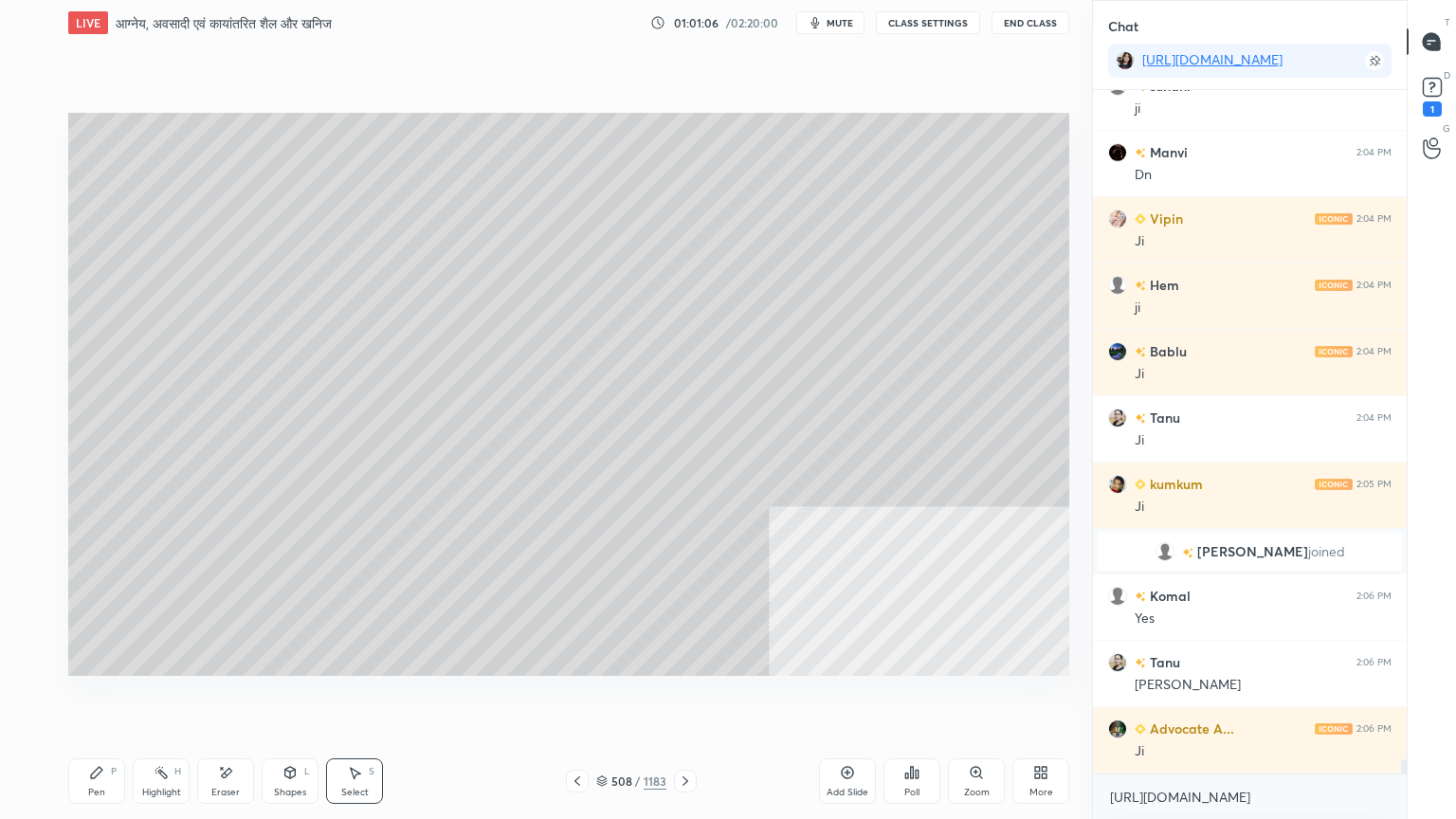 click on "0 ° Undo Copy Duplicate Duplicate to new slide Delete" at bounding box center [569, 394] 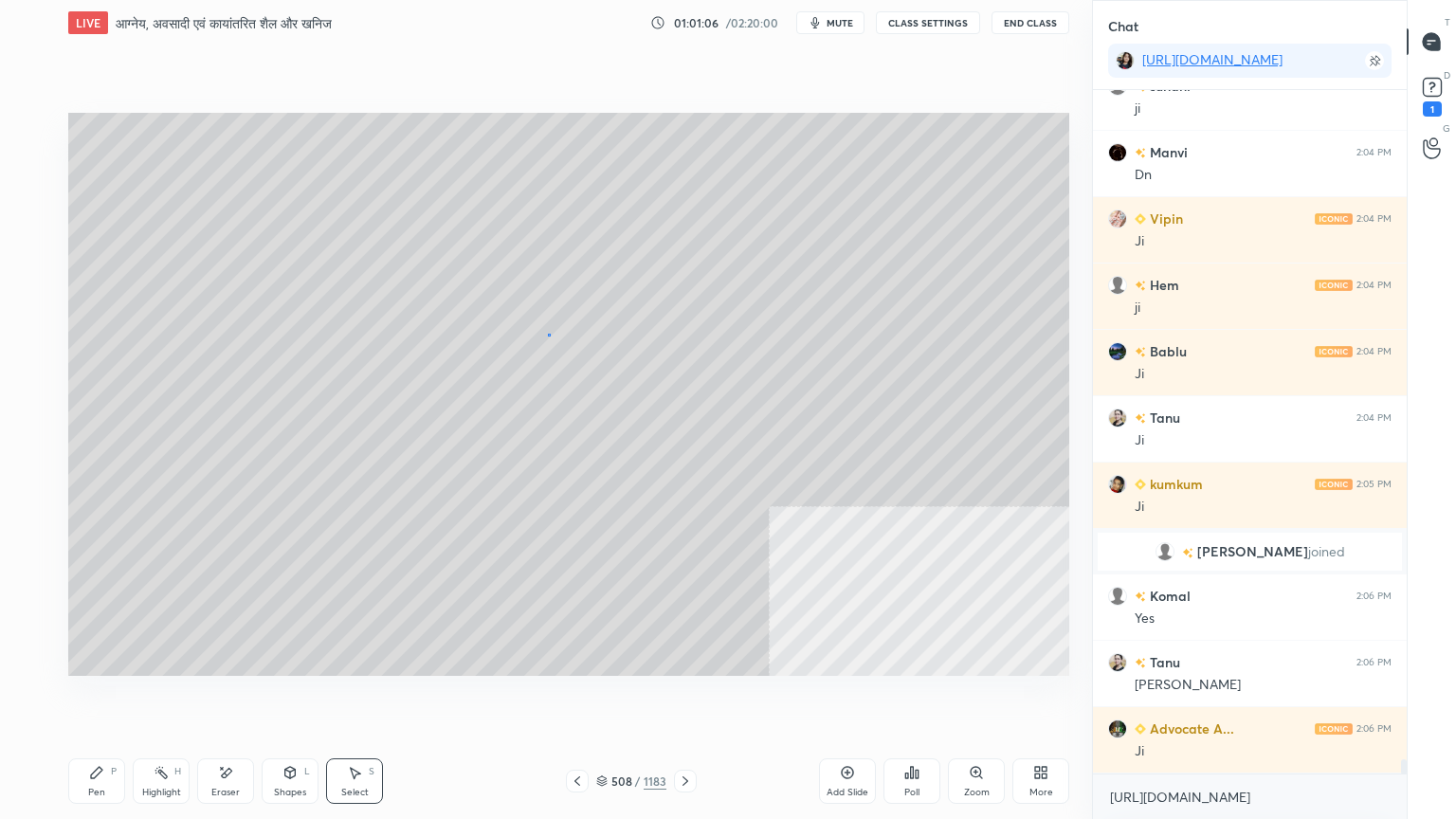 drag, startPoint x: 549, startPoint y: 334, endPoint x: 619, endPoint y: 391, distance: 90.27181 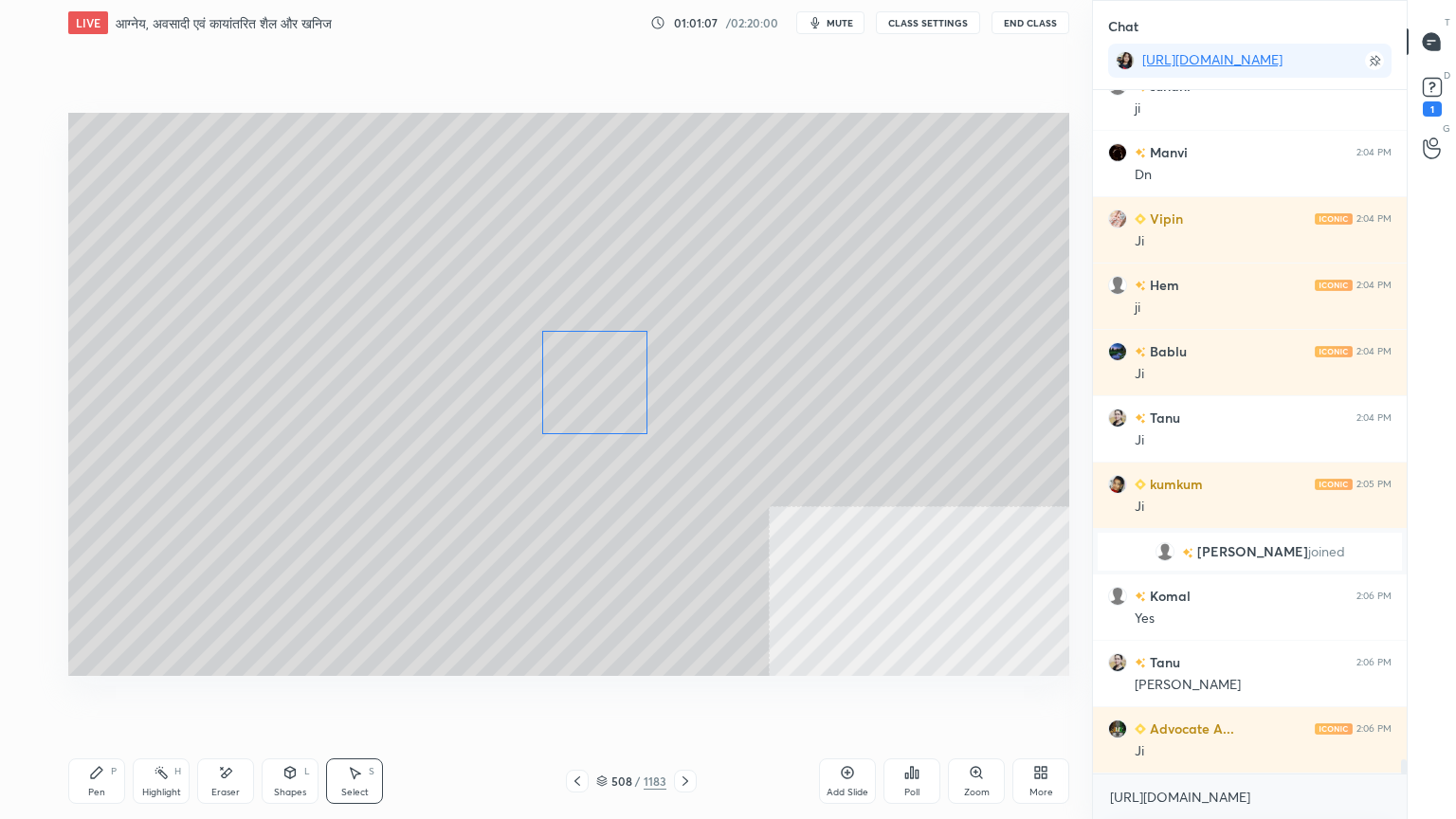 drag, startPoint x: 595, startPoint y: 384, endPoint x: 587, endPoint y: 377, distance: 10.630146 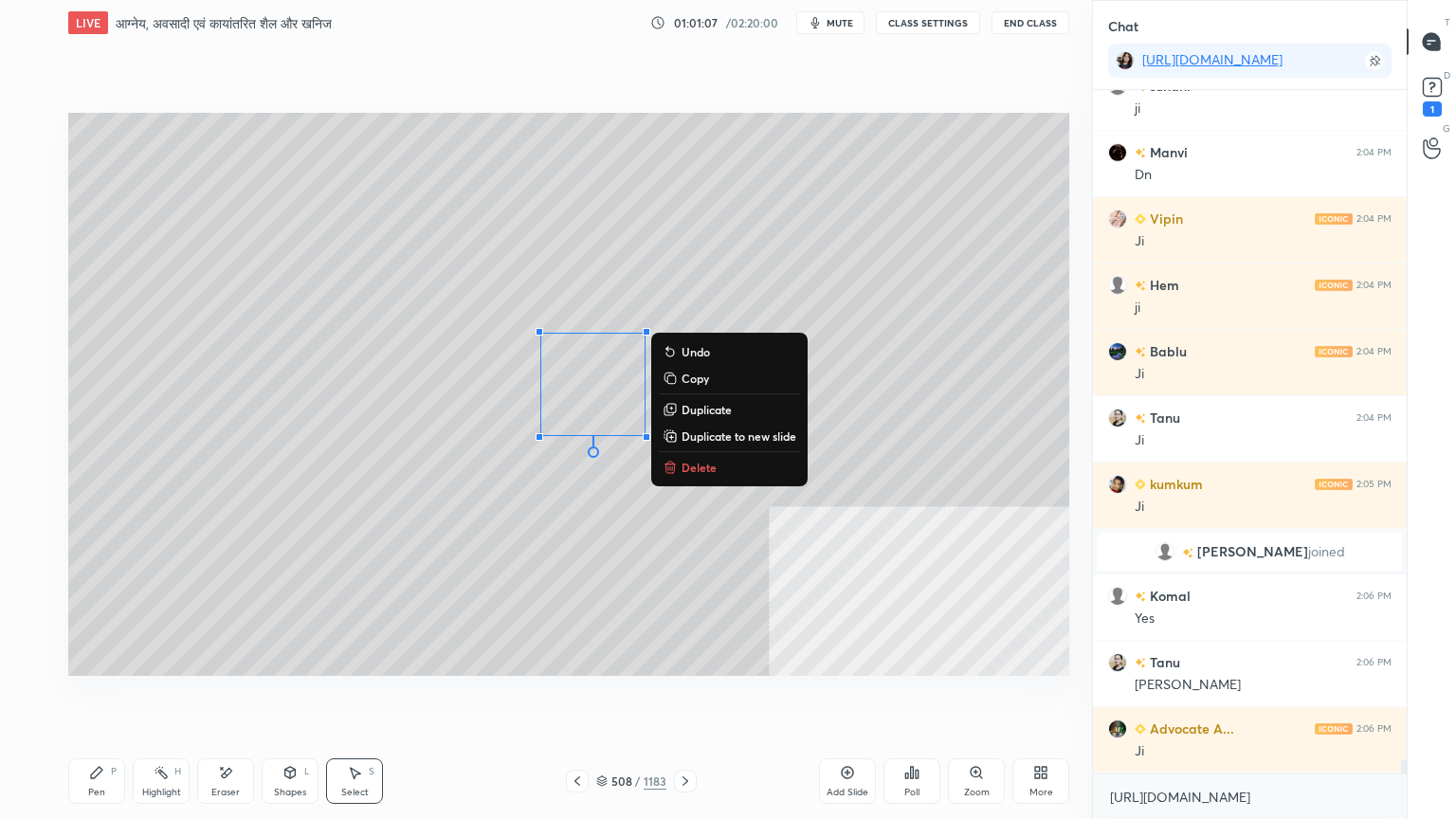 click on "0 ° Undo Copy Duplicate Duplicate to new slide Delete" at bounding box center (569, 394) 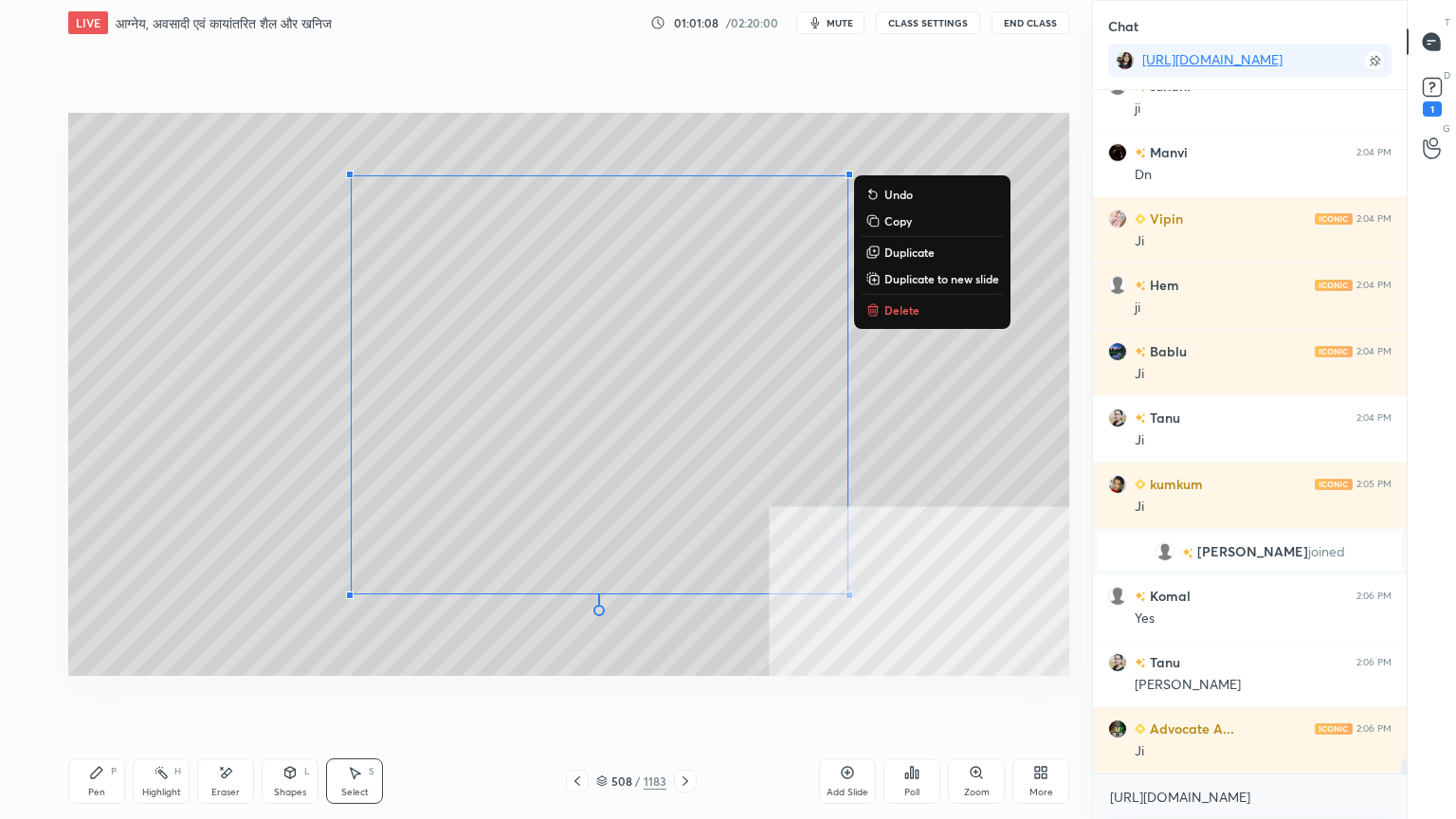 click on "0 ° Undo Copy Duplicate Duplicate to new slide Delete" at bounding box center [569, 394] 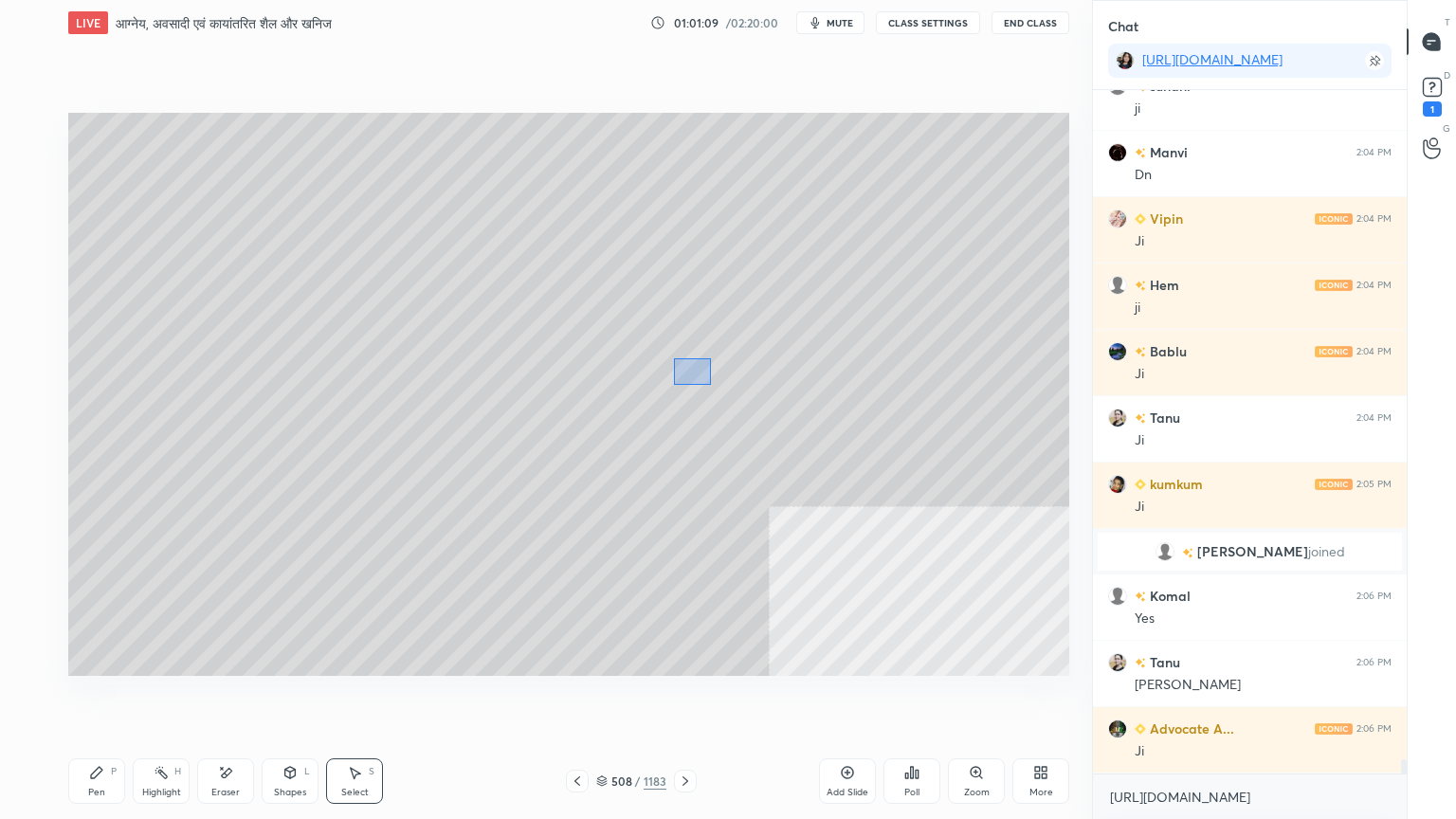 drag, startPoint x: 711, startPoint y: 385, endPoint x: 750, endPoint y: 421, distance: 53.0754 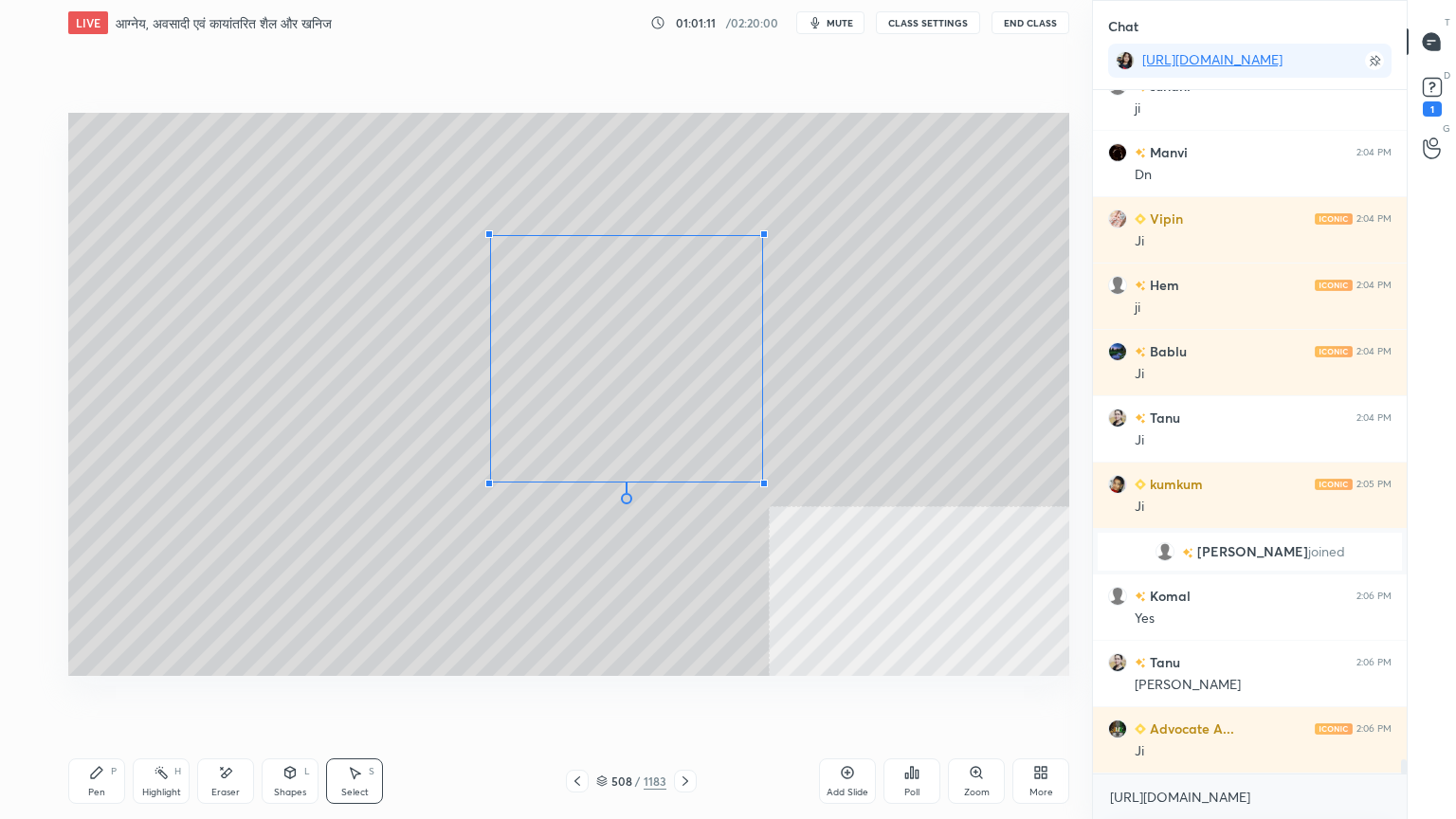 drag, startPoint x: 709, startPoint y: 281, endPoint x: 717, endPoint y: 293, distance: 14.422205 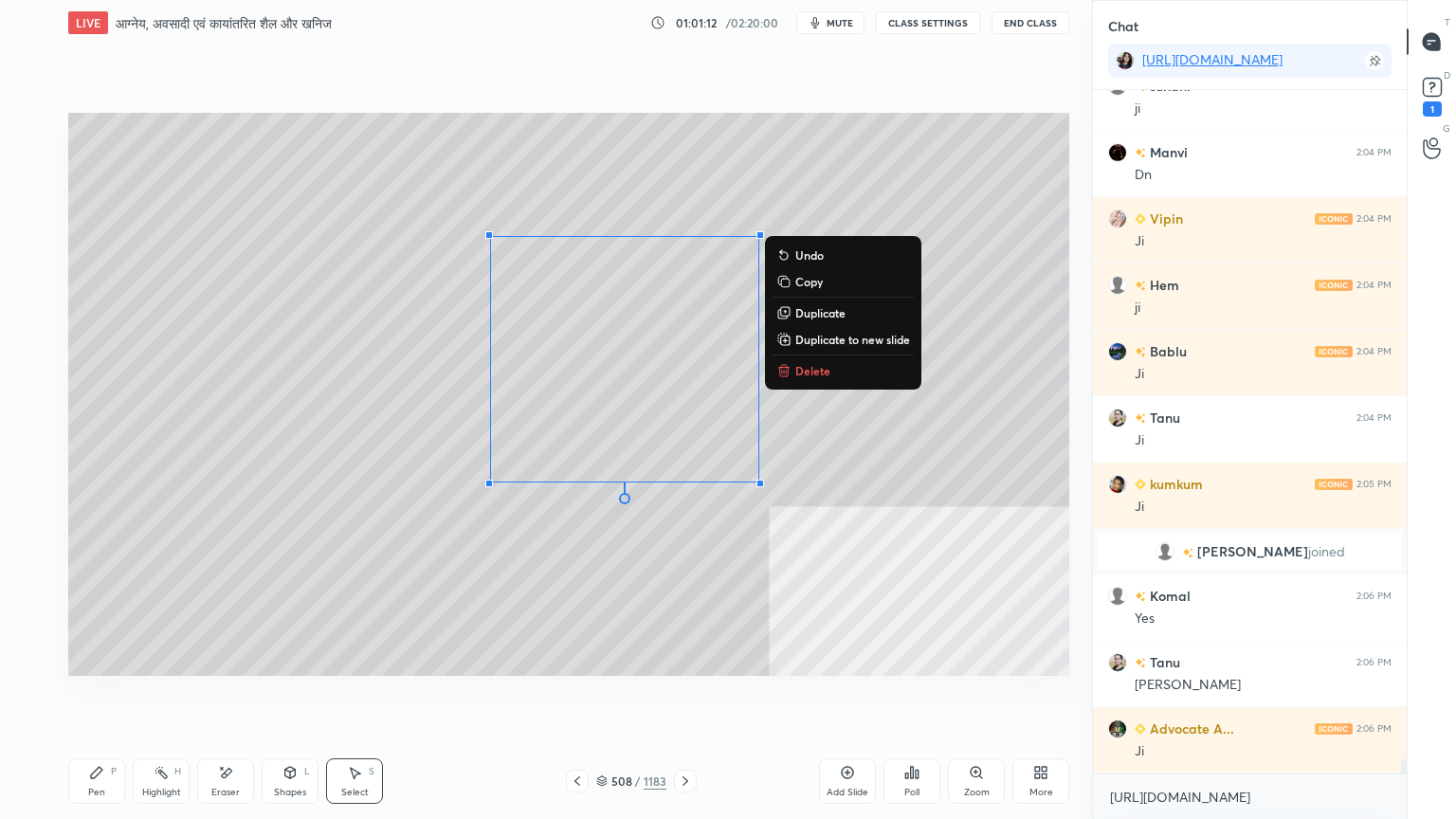 scroll, scrollTop: 33021, scrollLeft: 0, axis: vertical 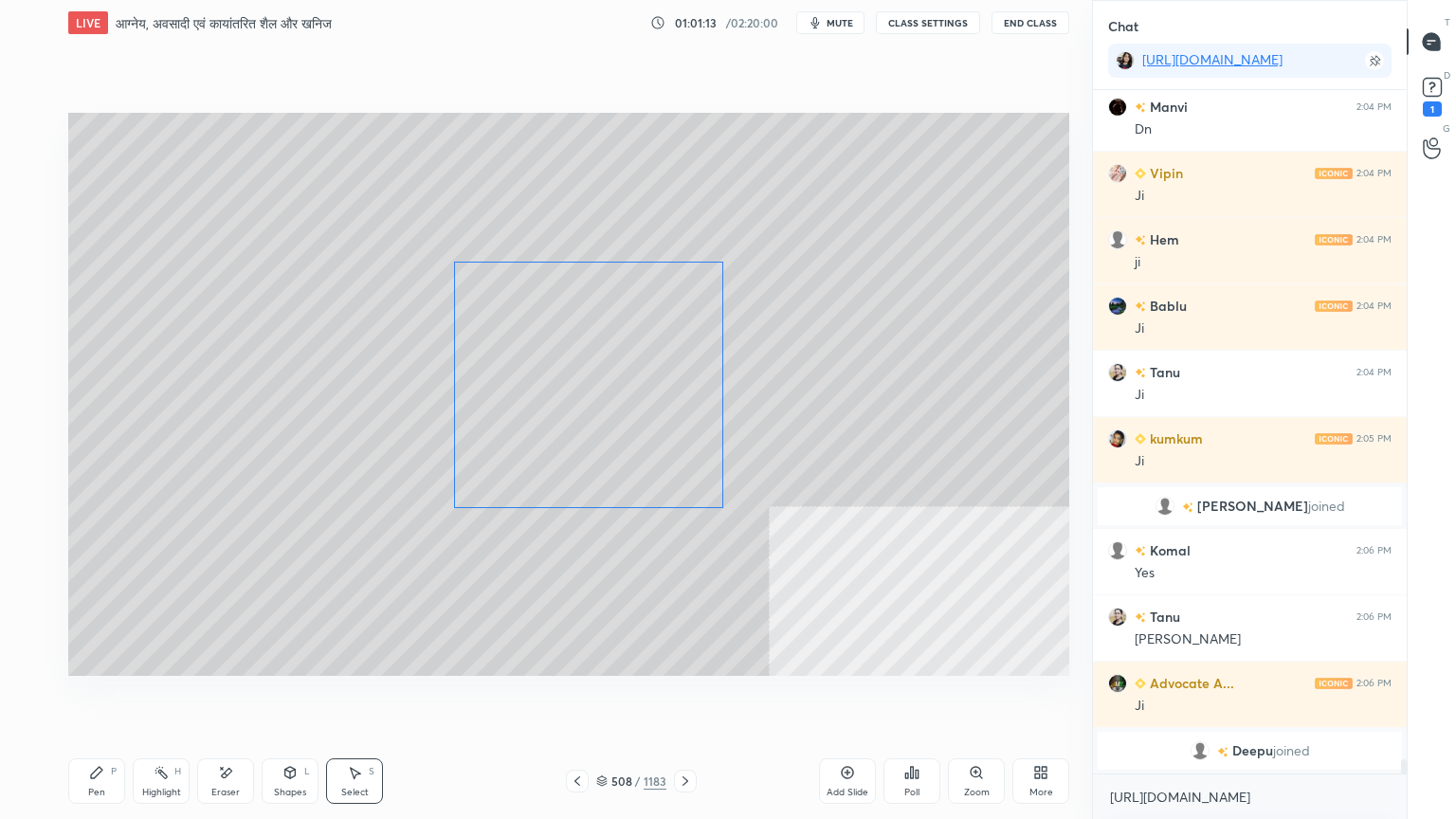 drag, startPoint x: 704, startPoint y: 337, endPoint x: 670, endPoint y: 357, distance: 39.446166 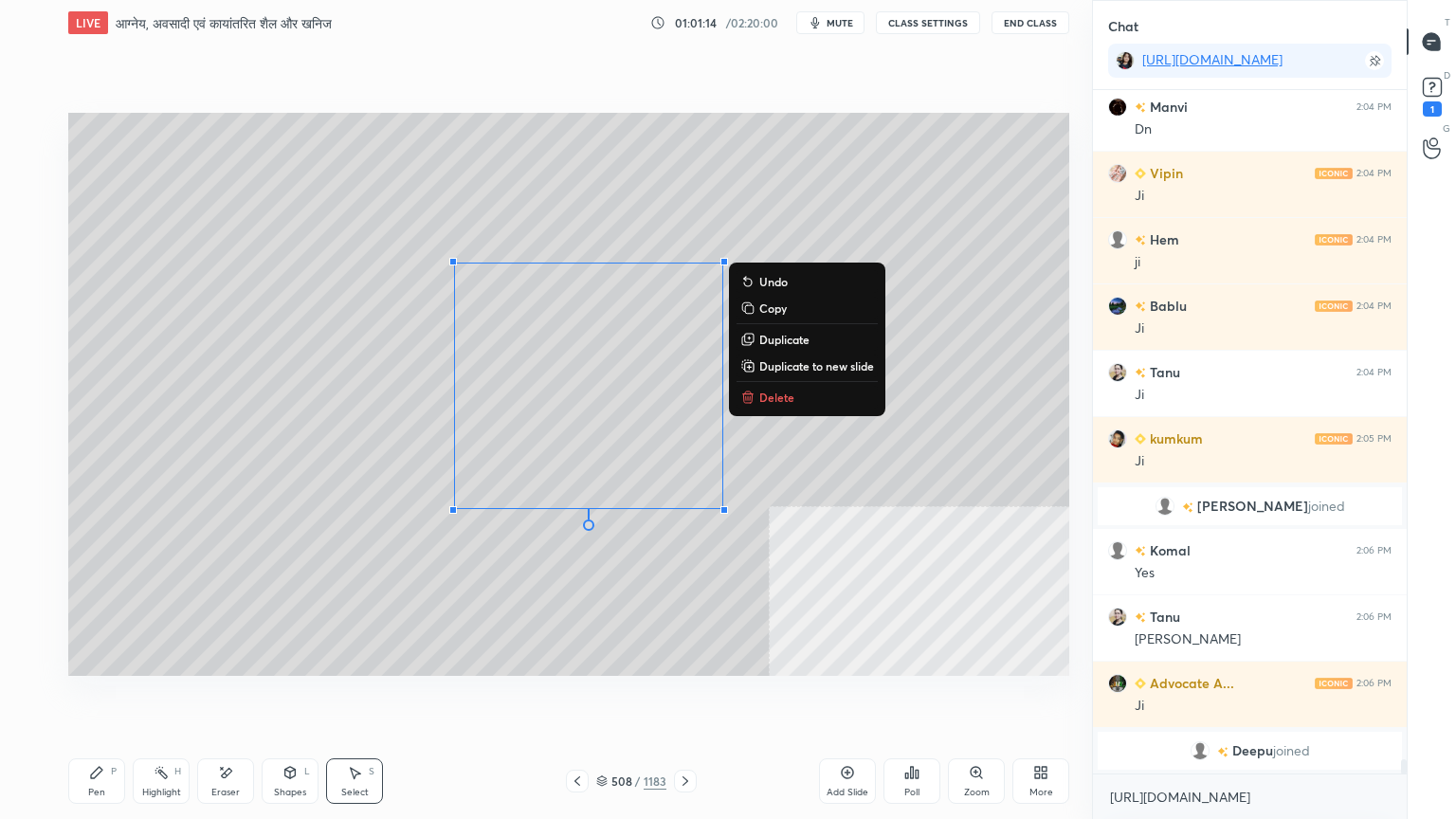 click on "Pen P" at bounding box center [97, 781] 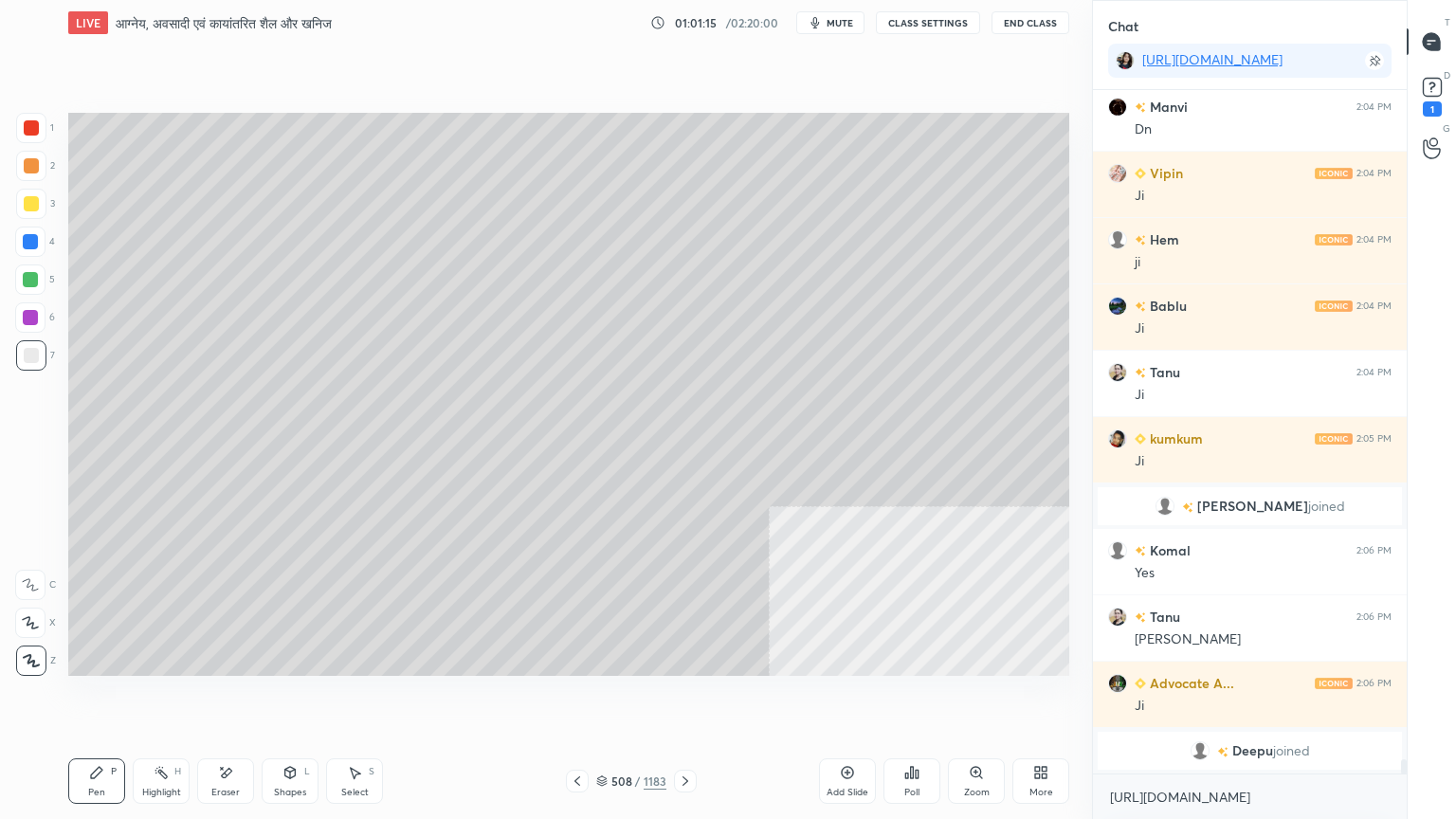 click on "7" at bounding box center [35, 359] 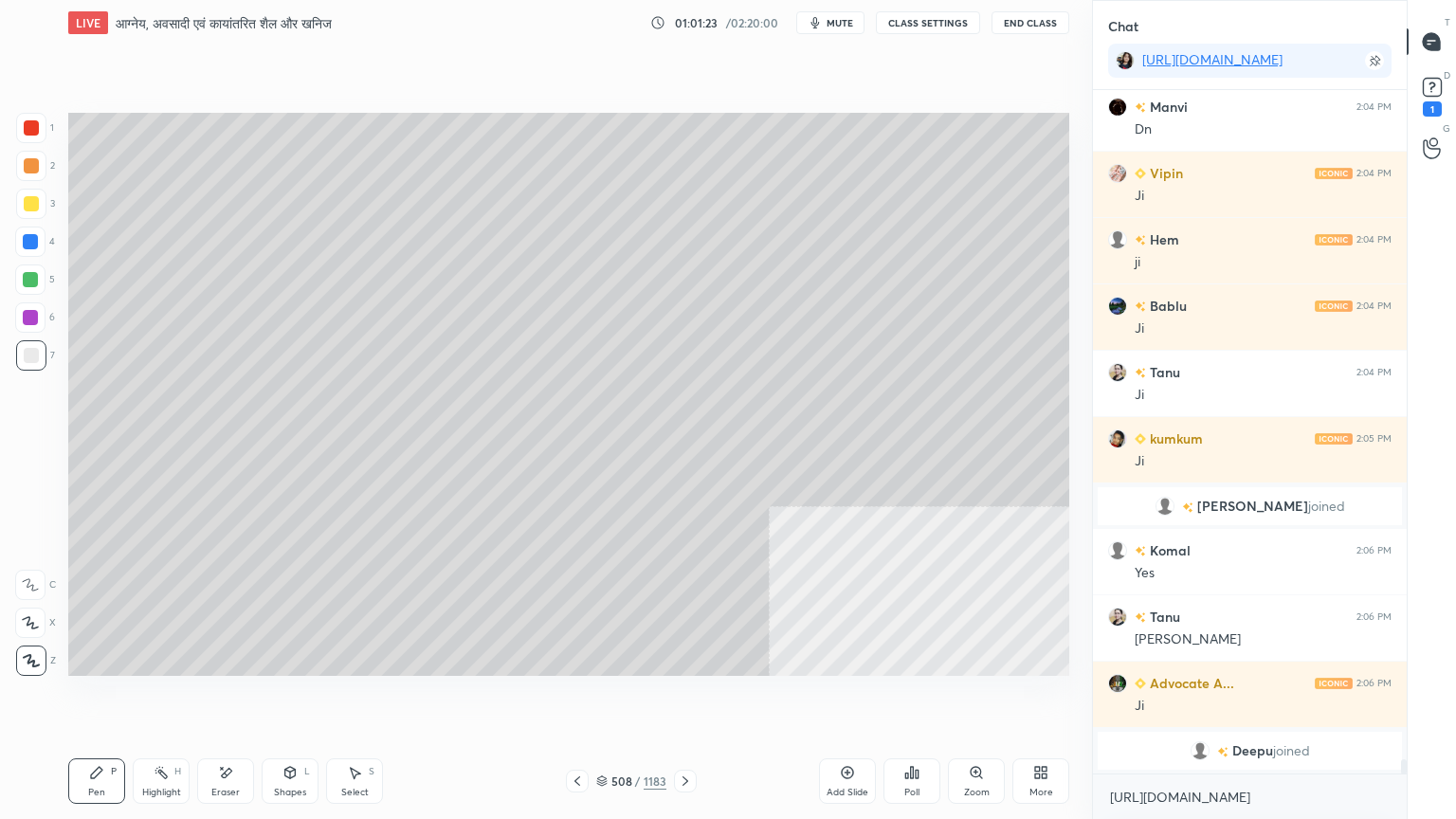 scroll, scrollTop: 32309, scrollLeft: 0, axis: vertical 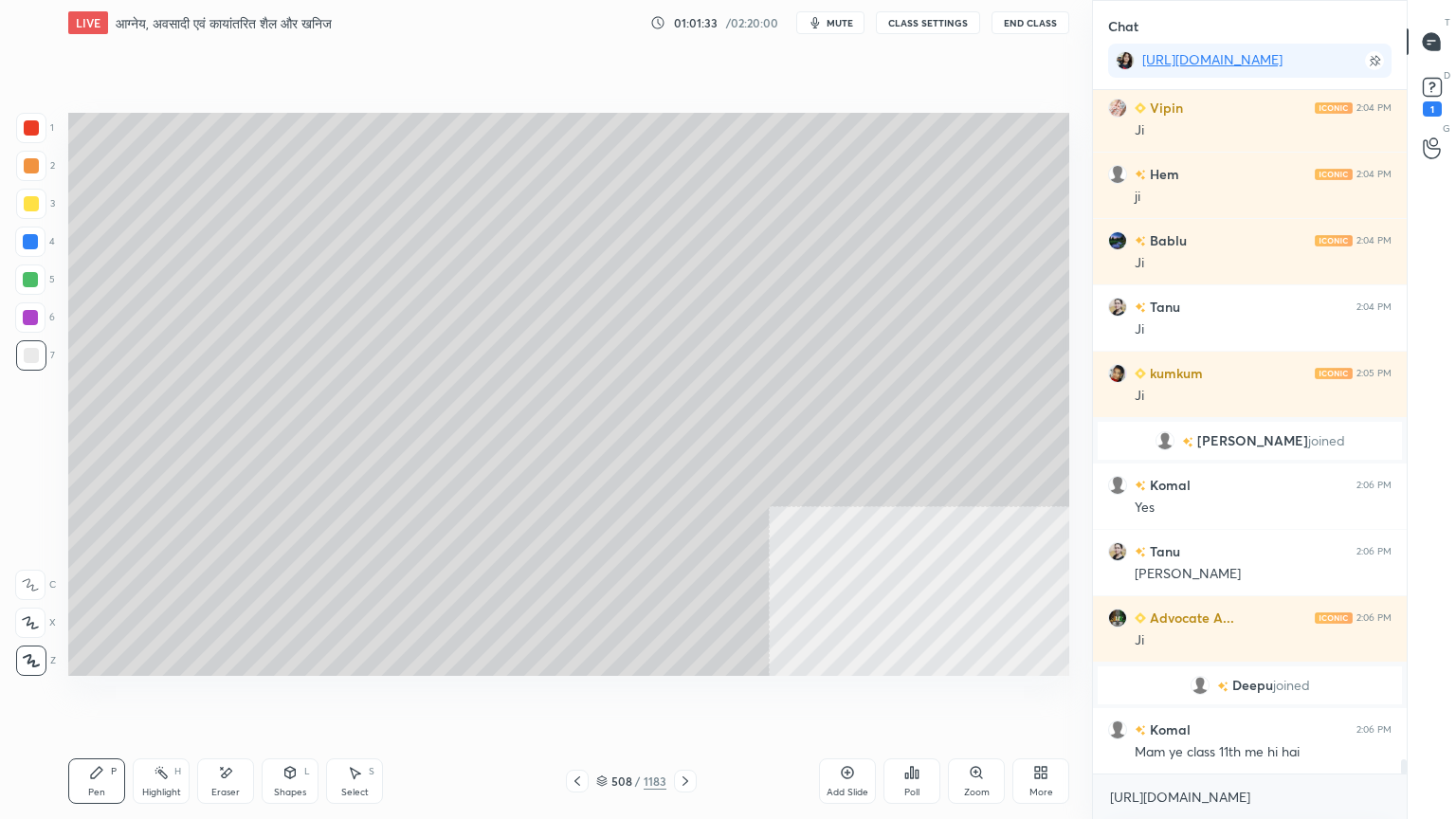 click at bounding box center [31, 128] 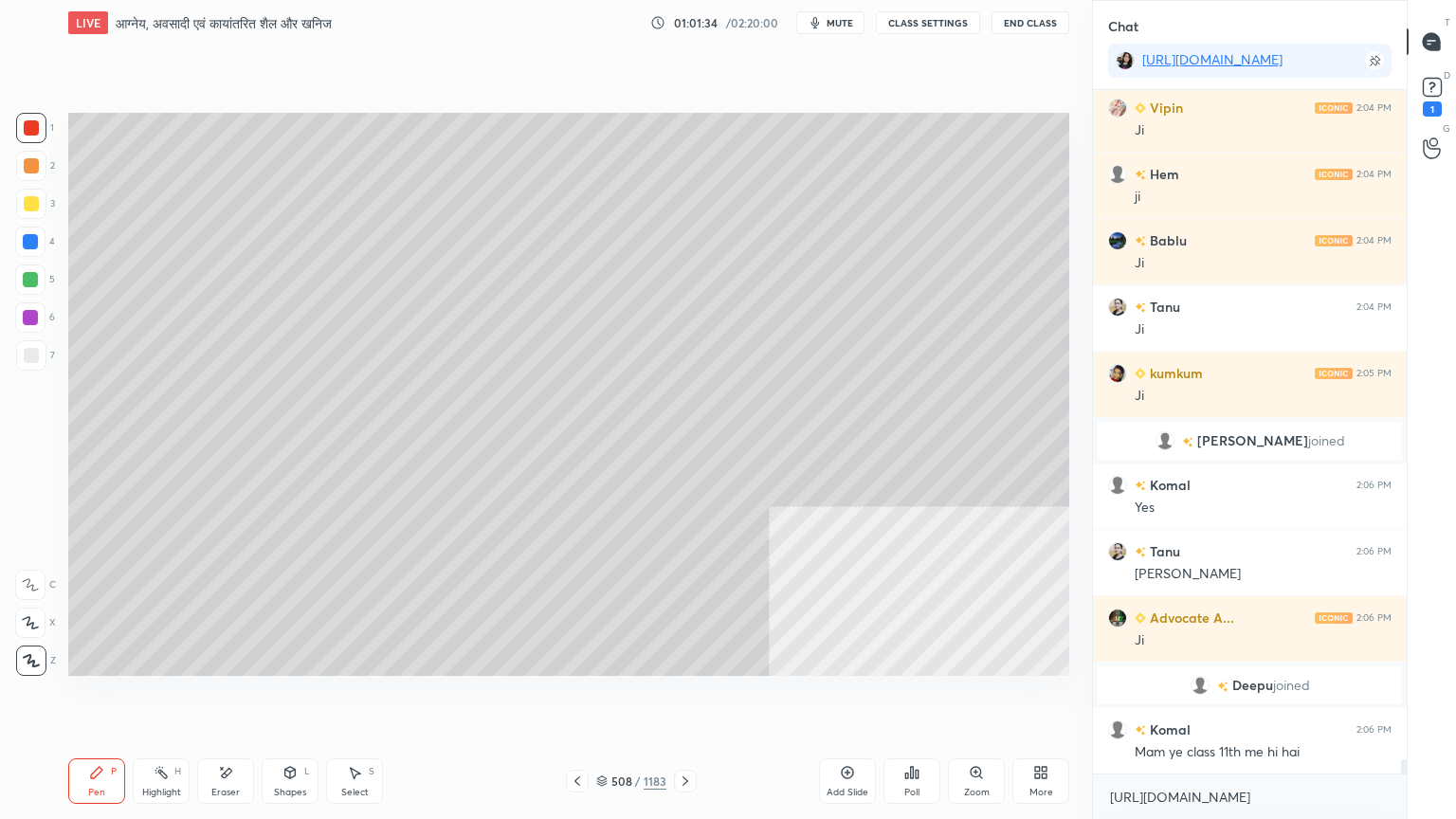 drag, startPoint x: 26, startPoint y: 136, endPoint x: 41, endPoint y: 134, distance: 15.13275 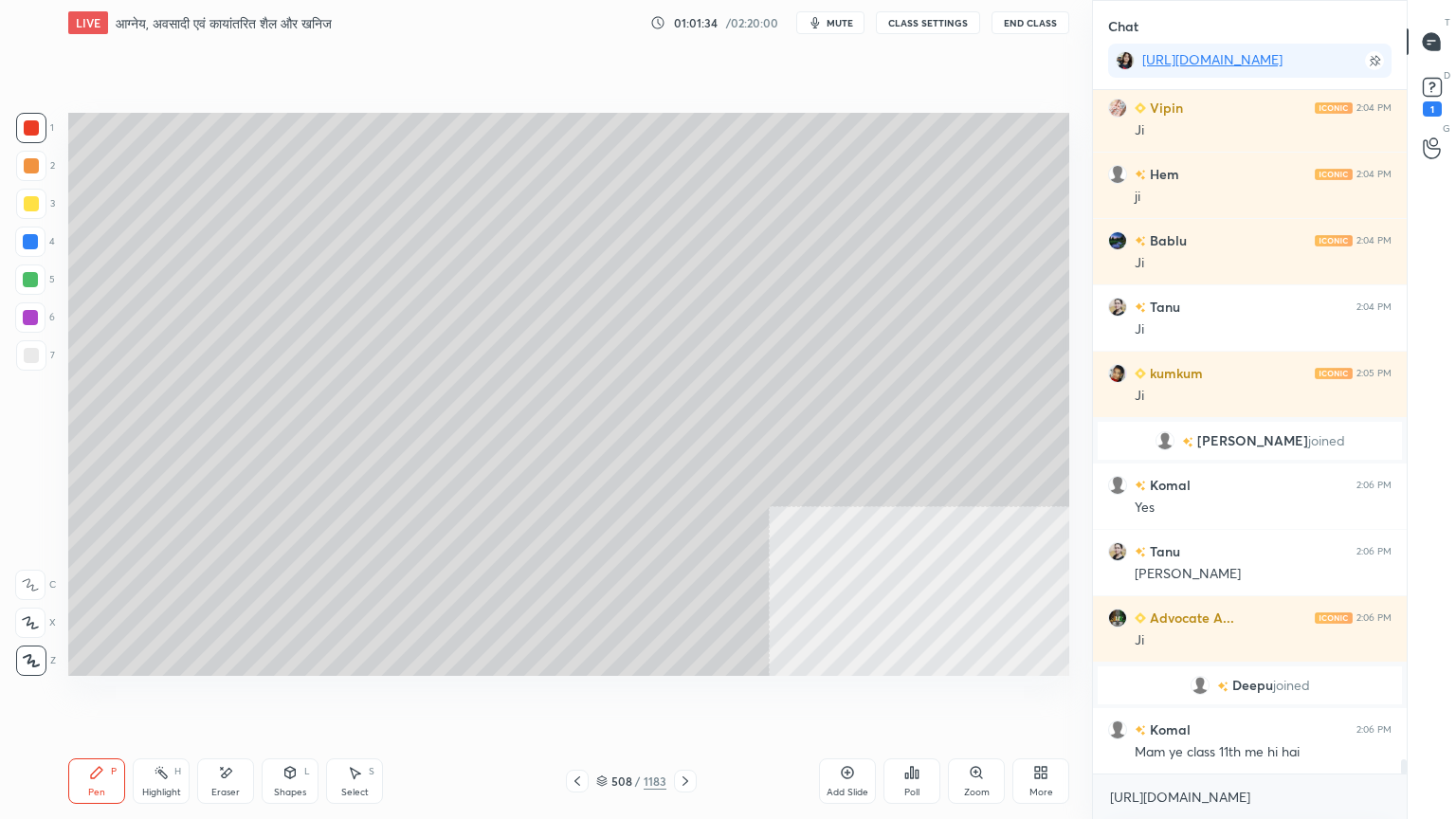 click at bounding box center (31, 128) 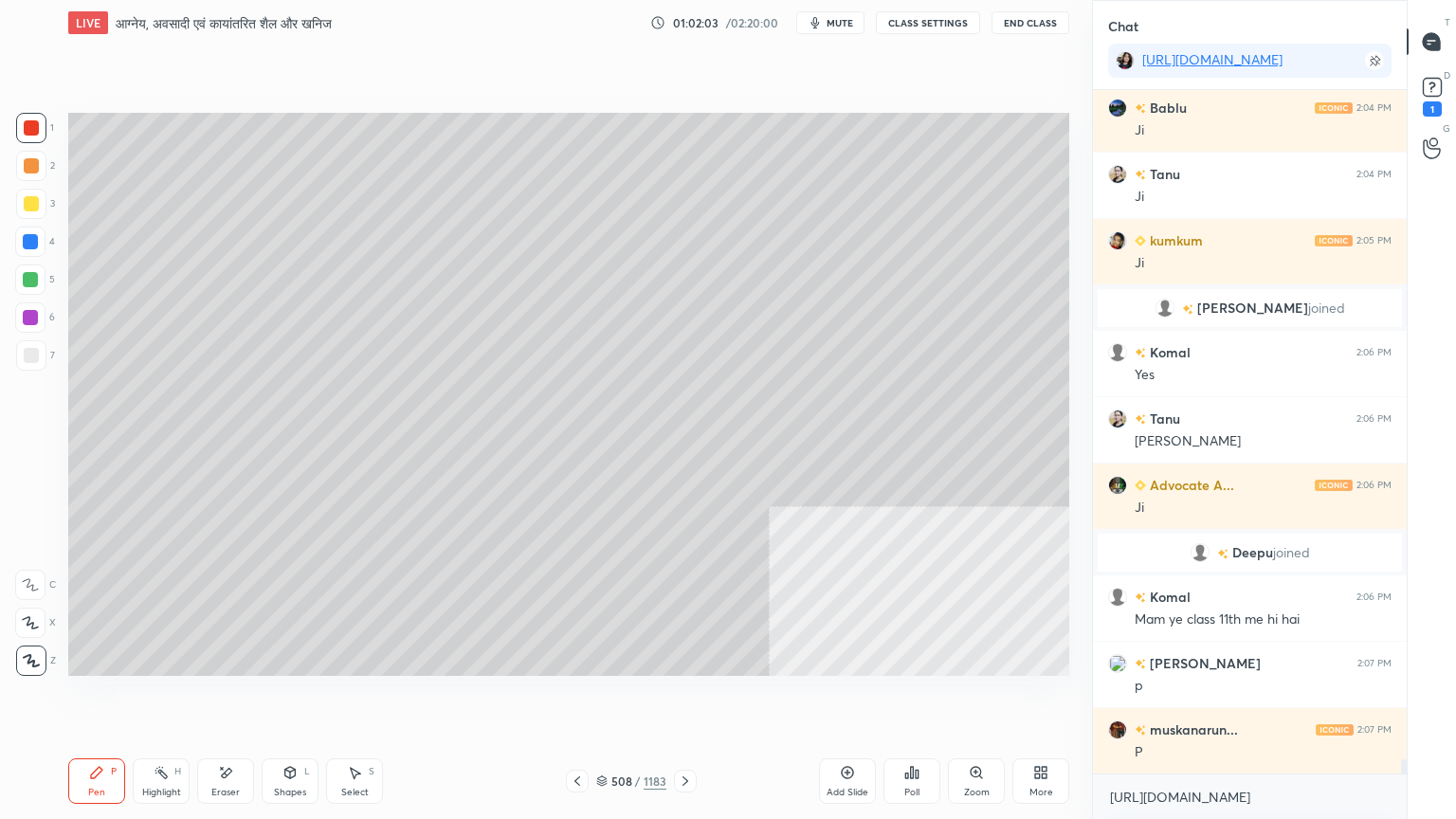 scroll, scrollTop: 32509, scrollLeft: 0, axis: vertical 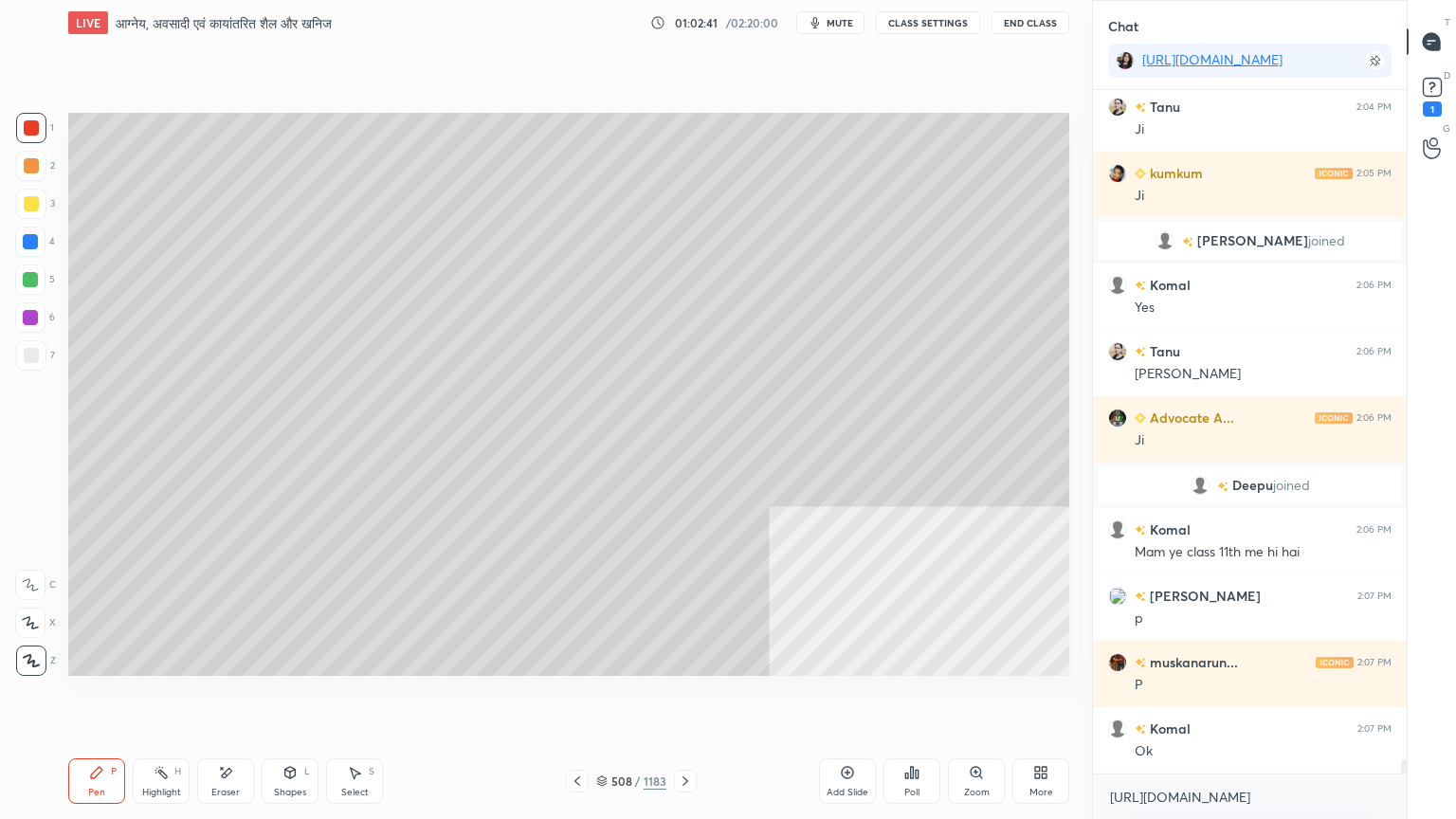 click at bounding box center [31, 355] 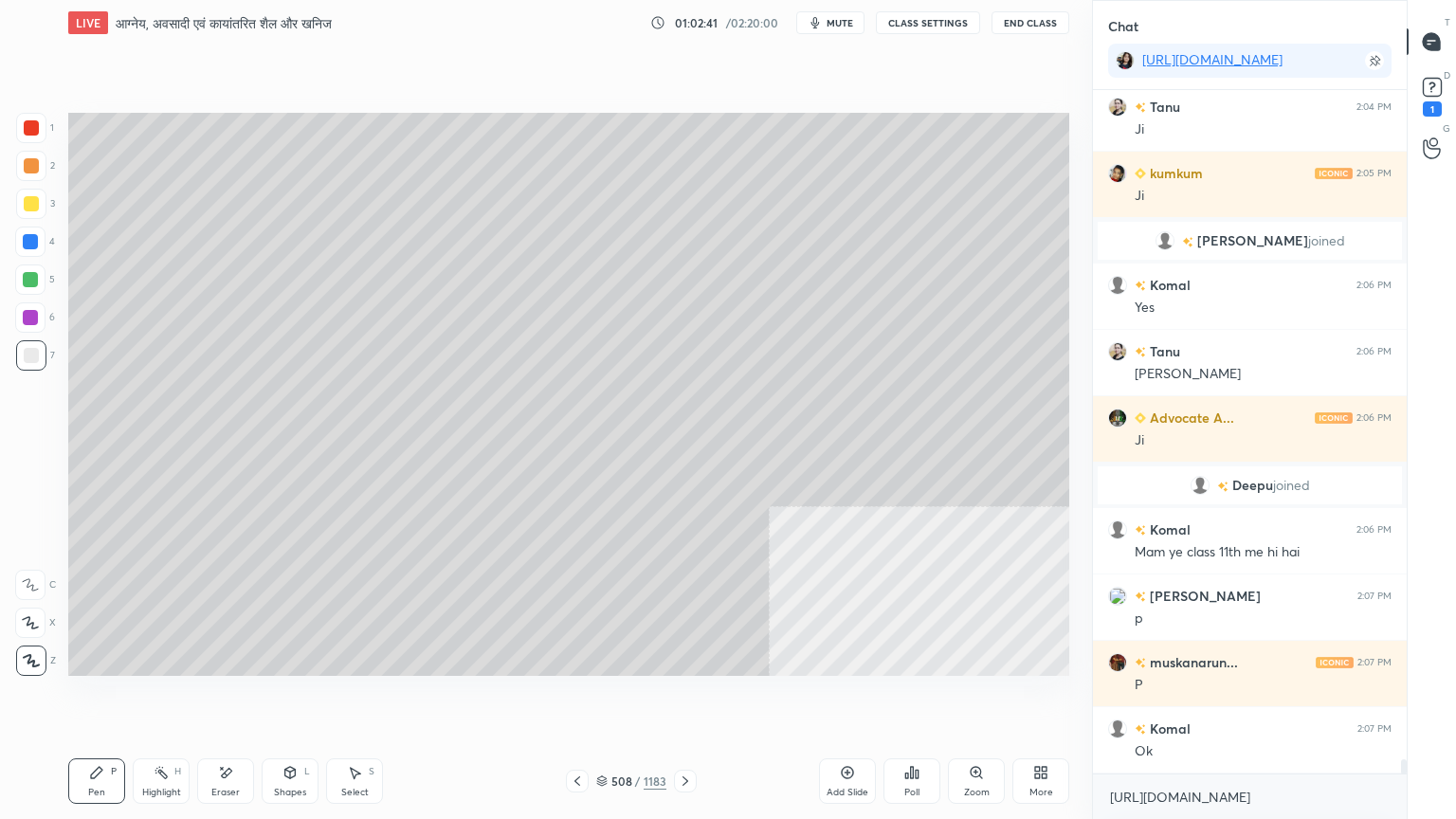 click at bounding box center (31, 355) 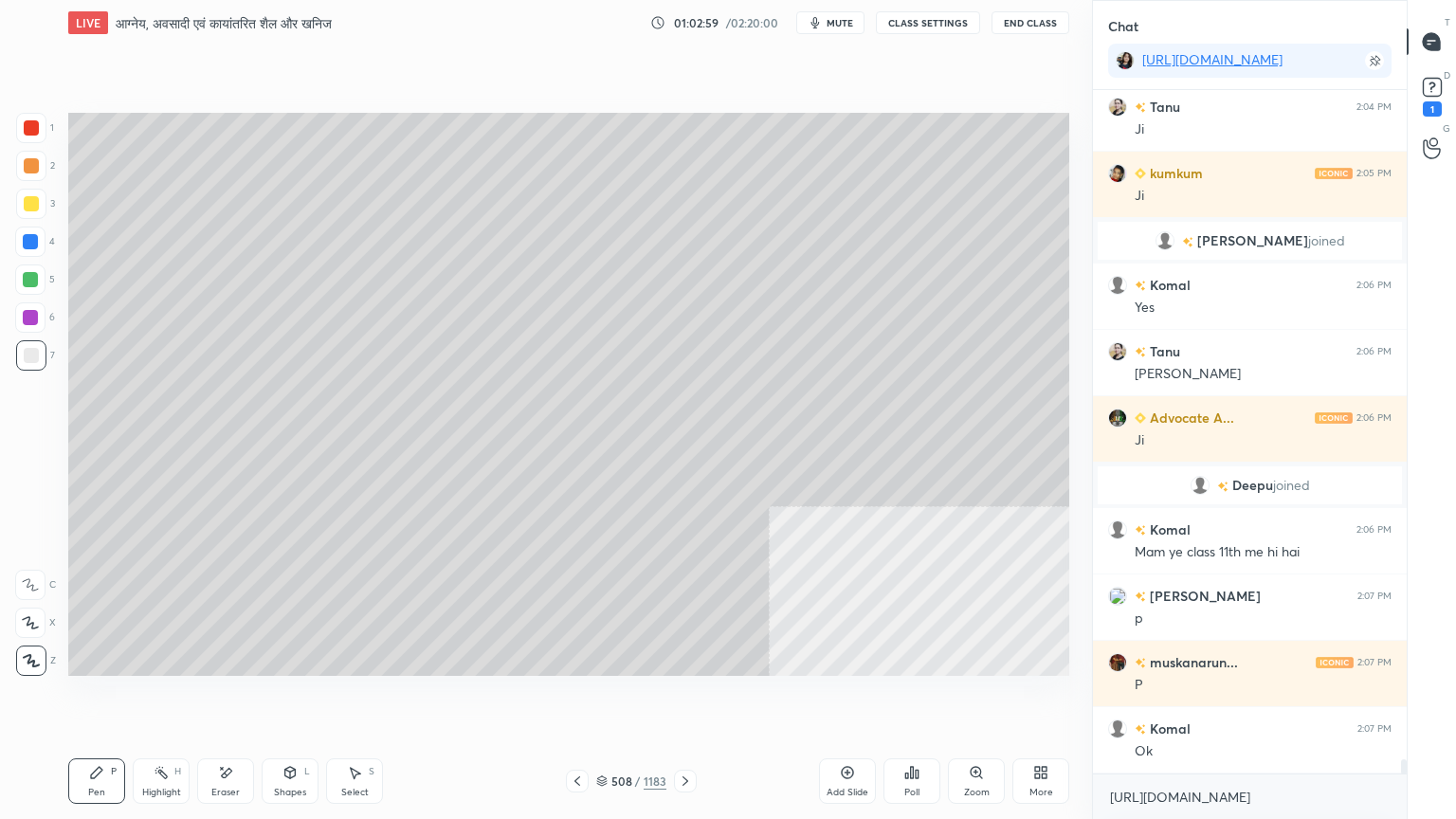 click at bounding box center (31, 128) 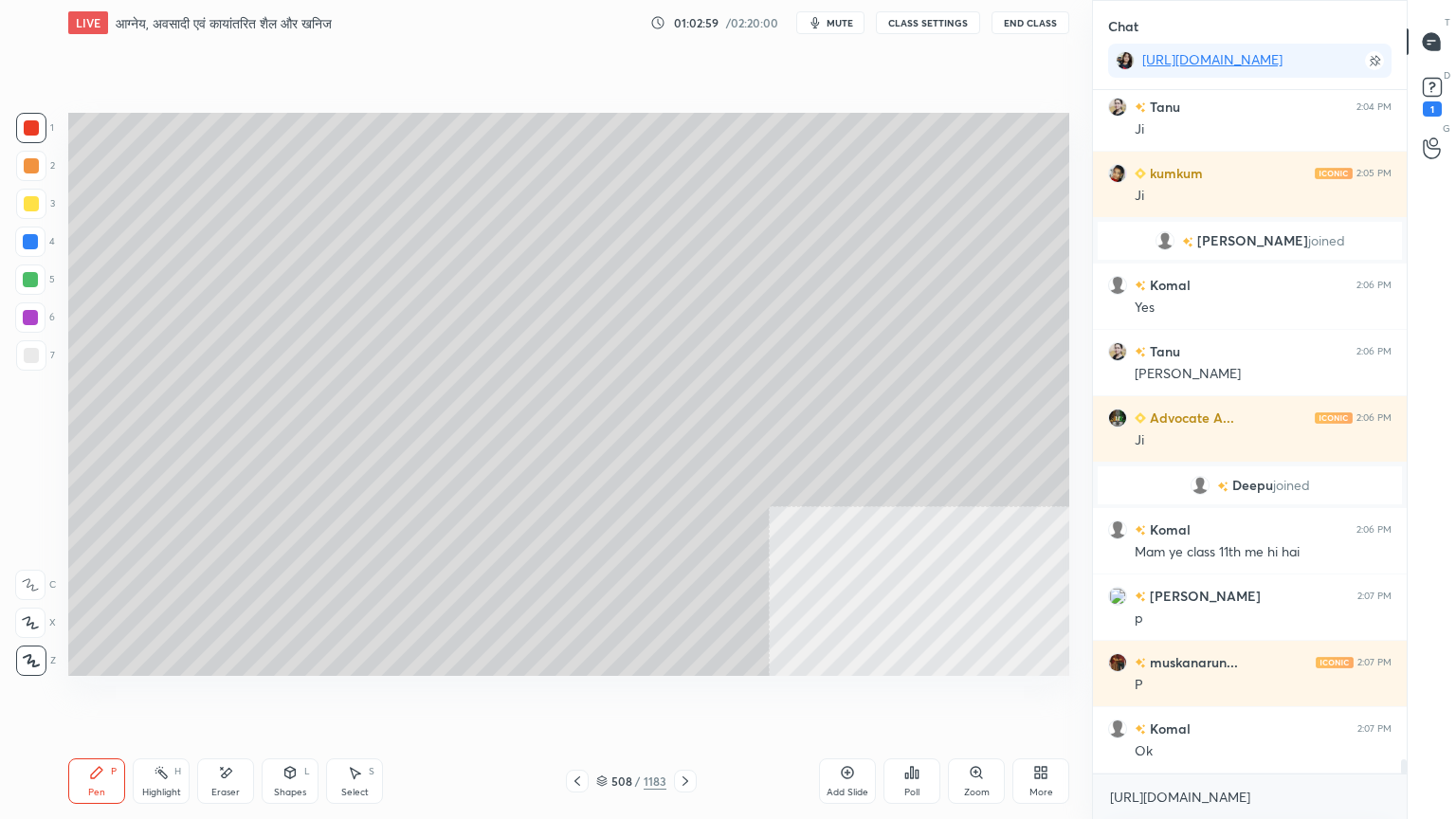 click at bounding box center (31, 128) 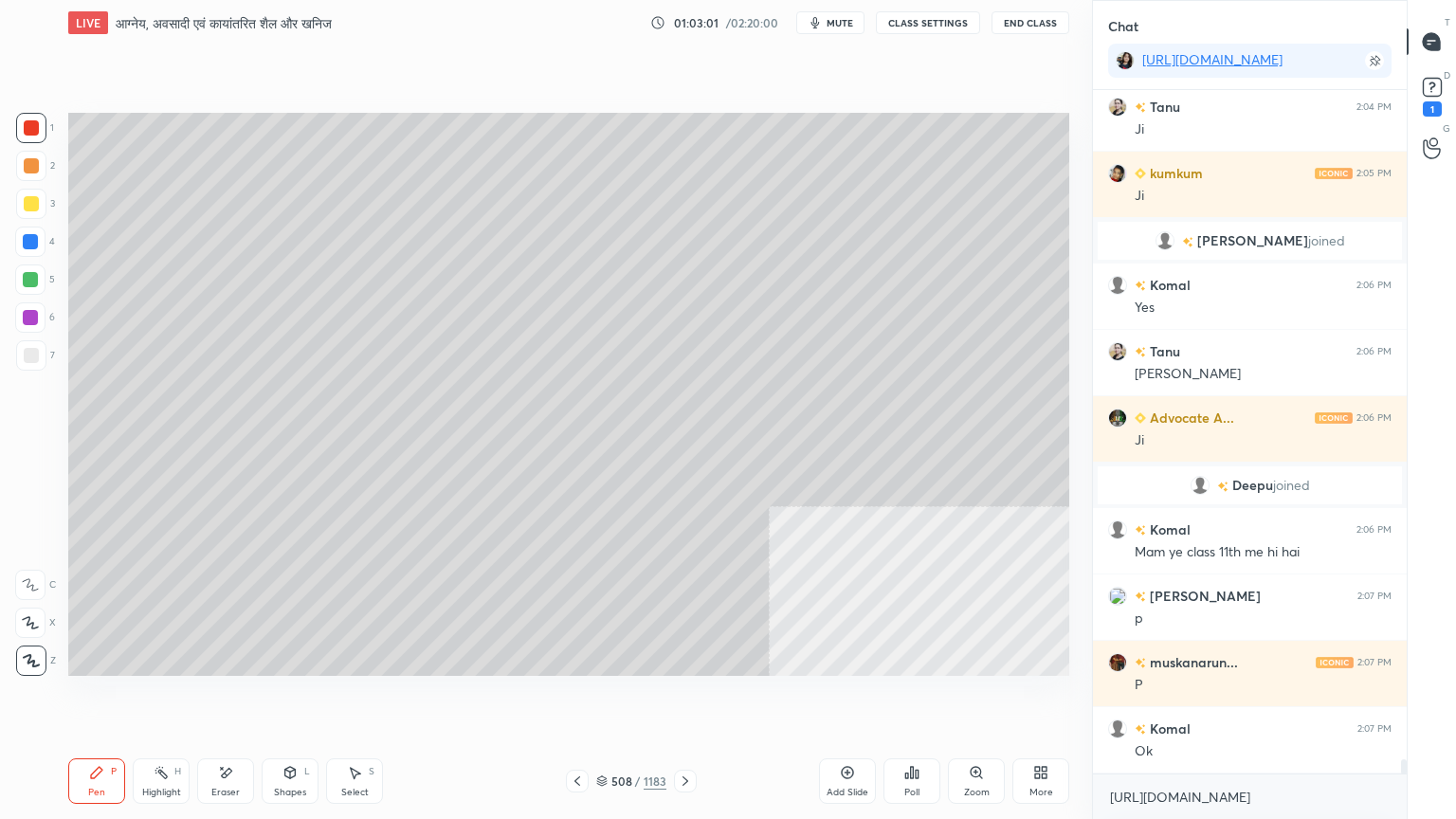 click 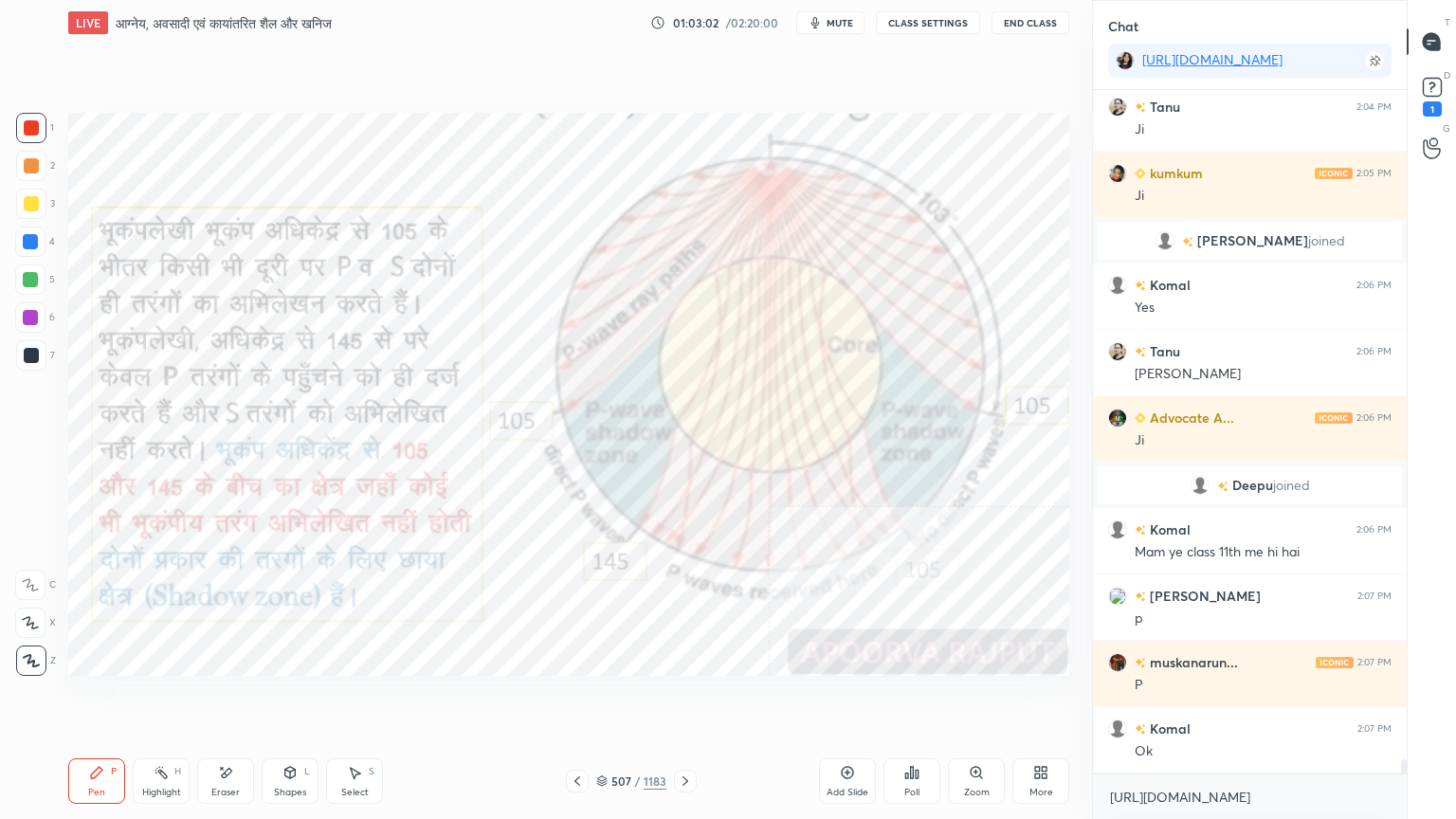 click 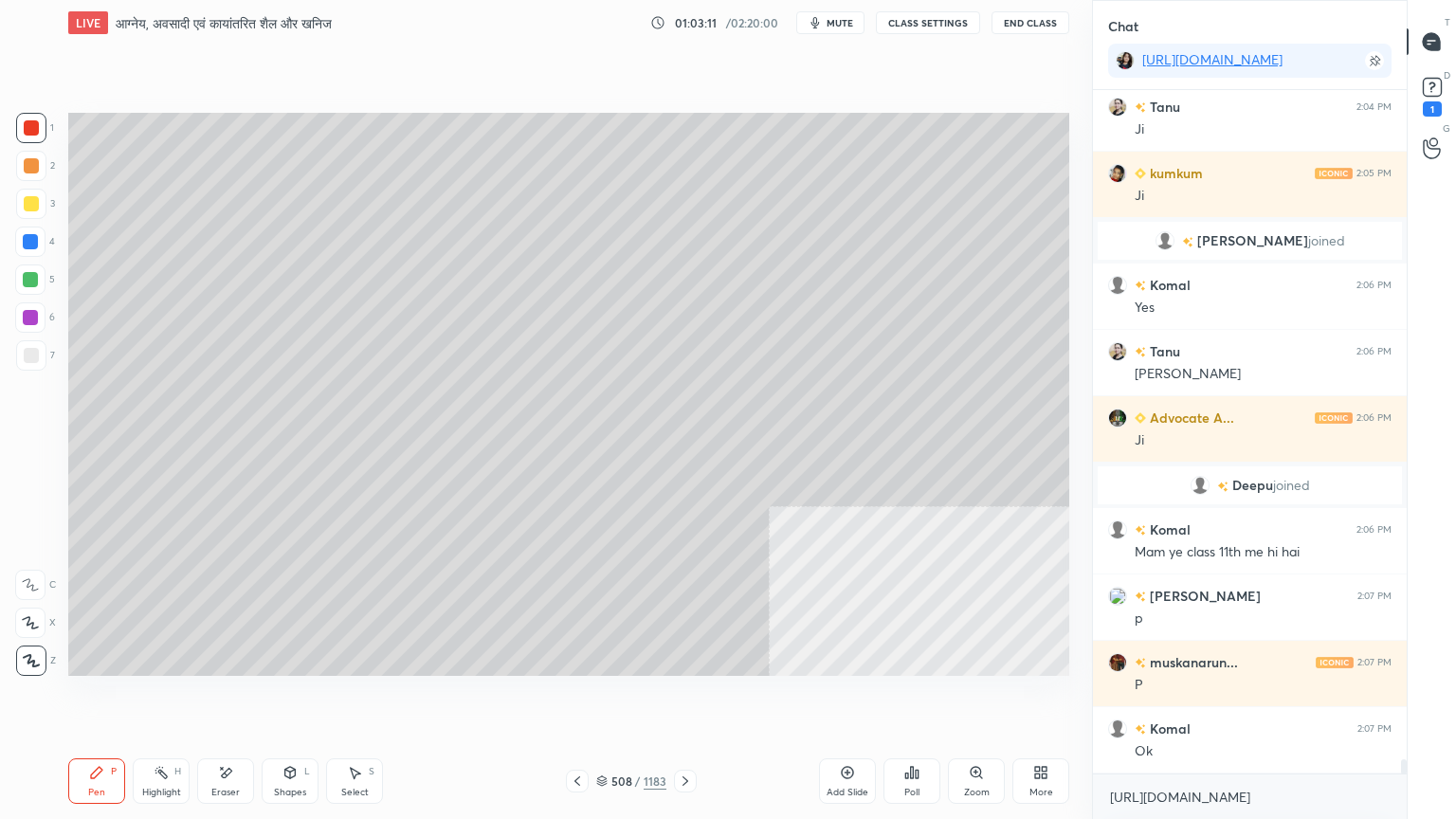 click on "7" at bounding box center [35, 355] 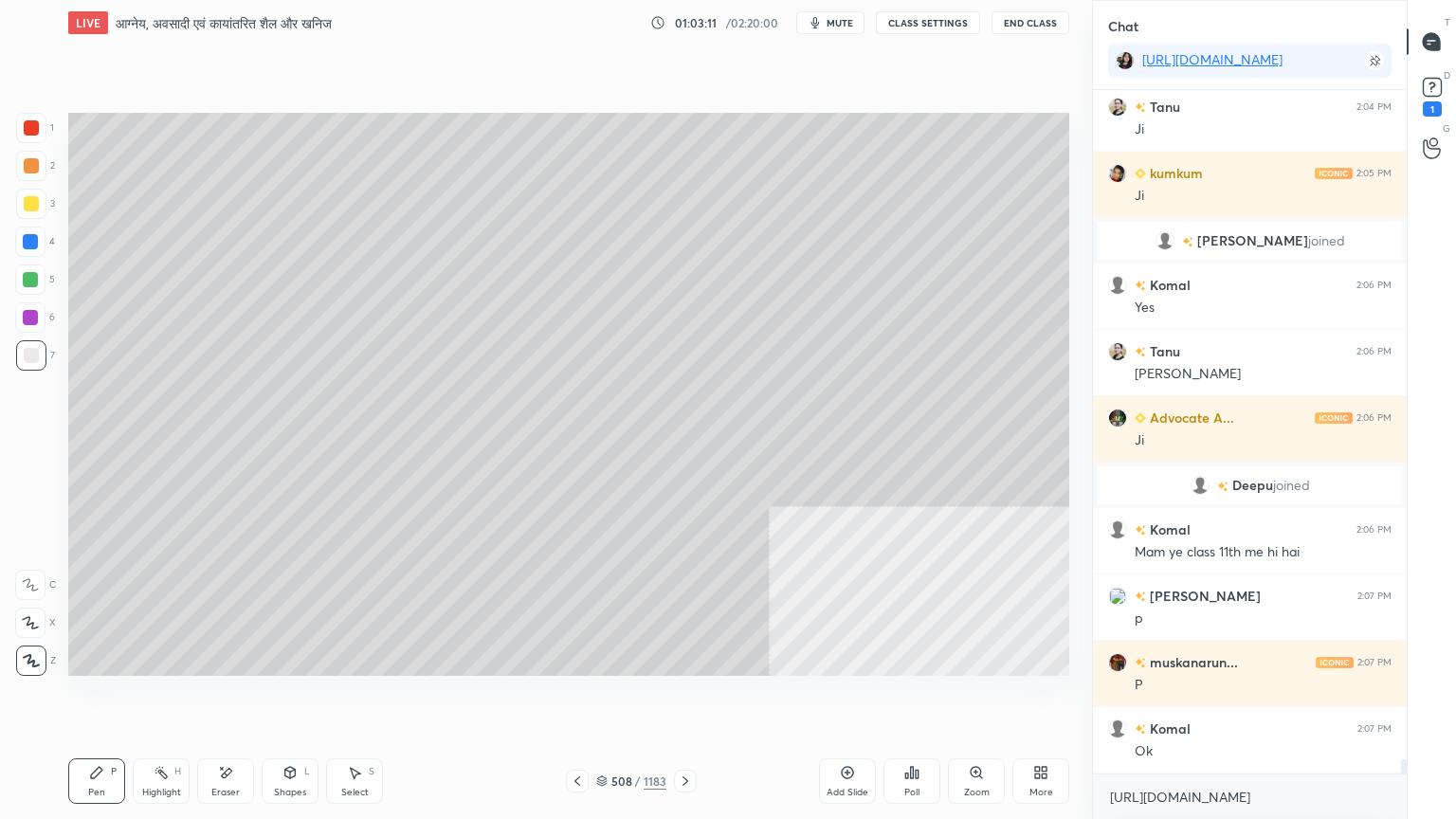 click at bounding box center (31, 355) 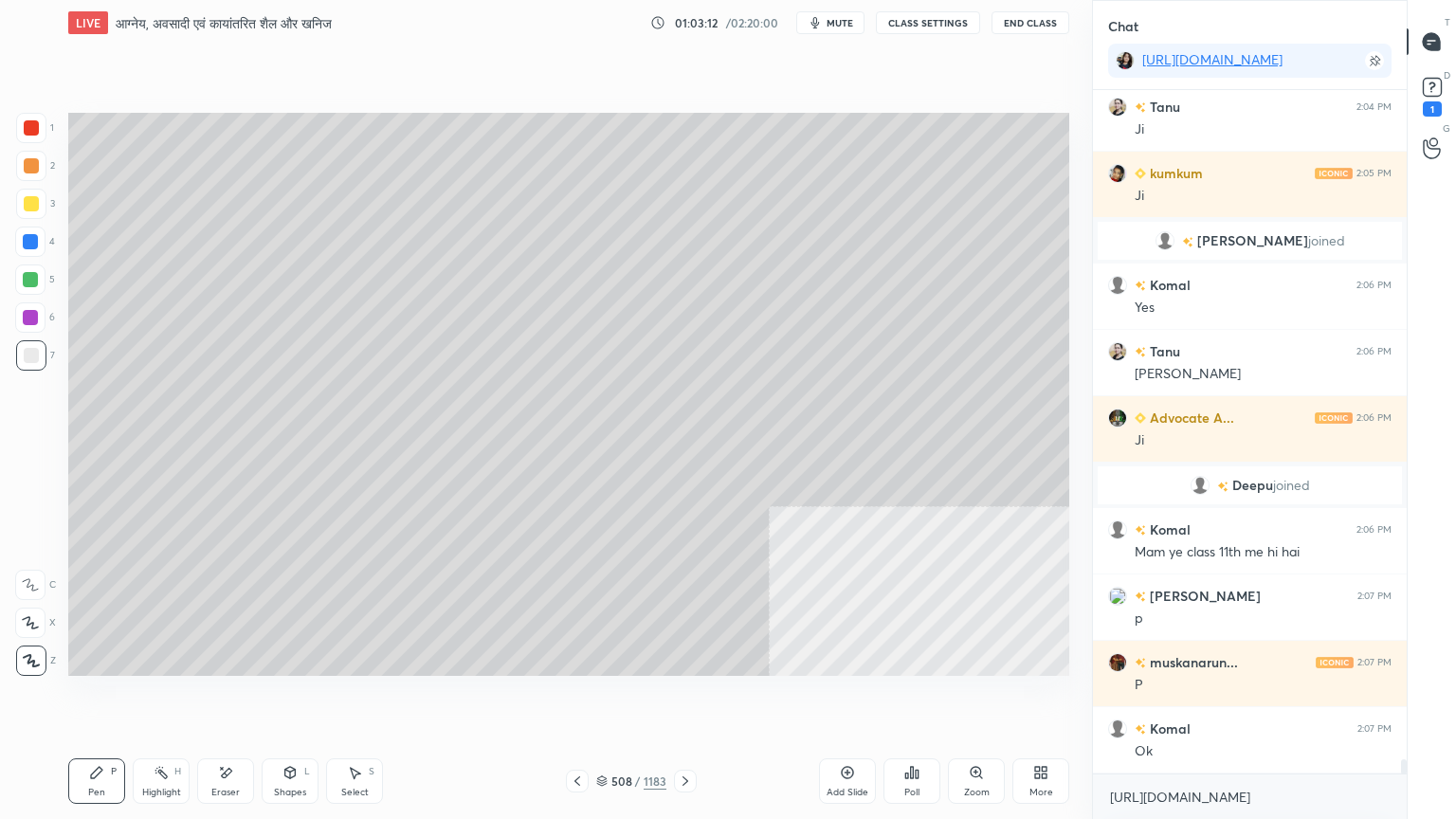drag, startPoint x: 36, startPoint y: 358, endPoint x: 62, endPoint y: 338, distance: 32.80244 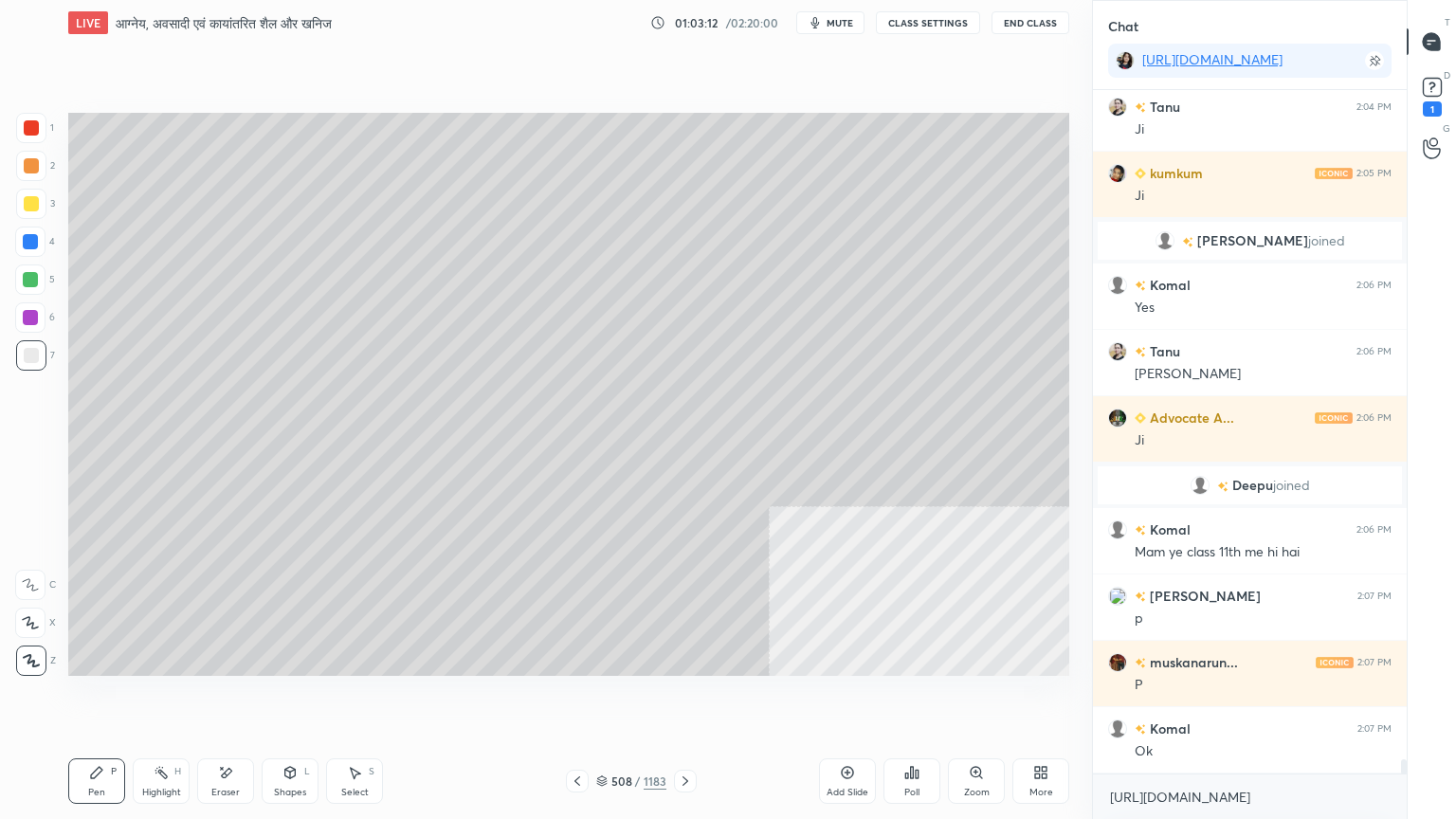 click at bounding box center [31, 355] 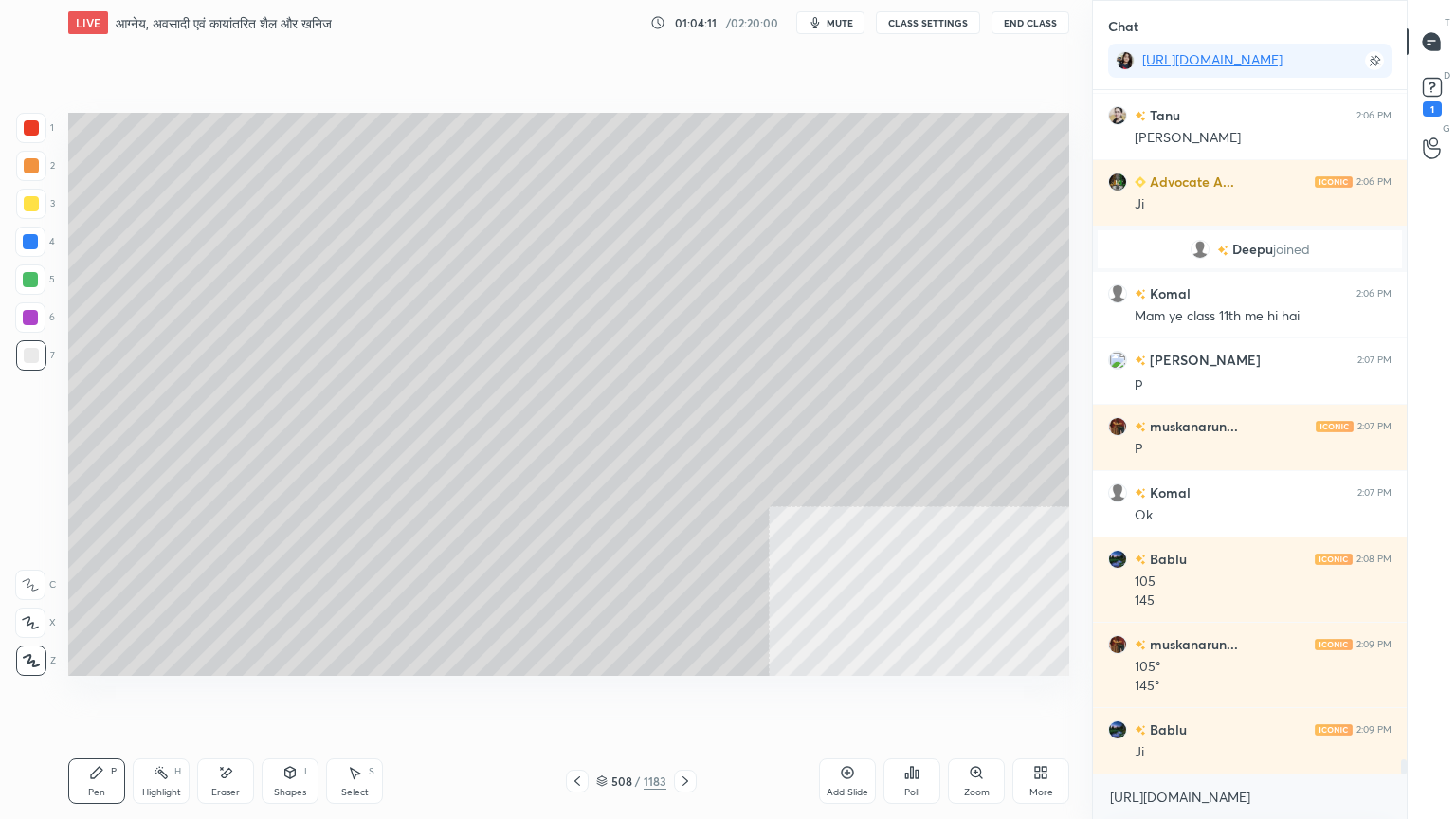 scroll, scrollTop: 32812, scrollLeft: 0, axis: vertical 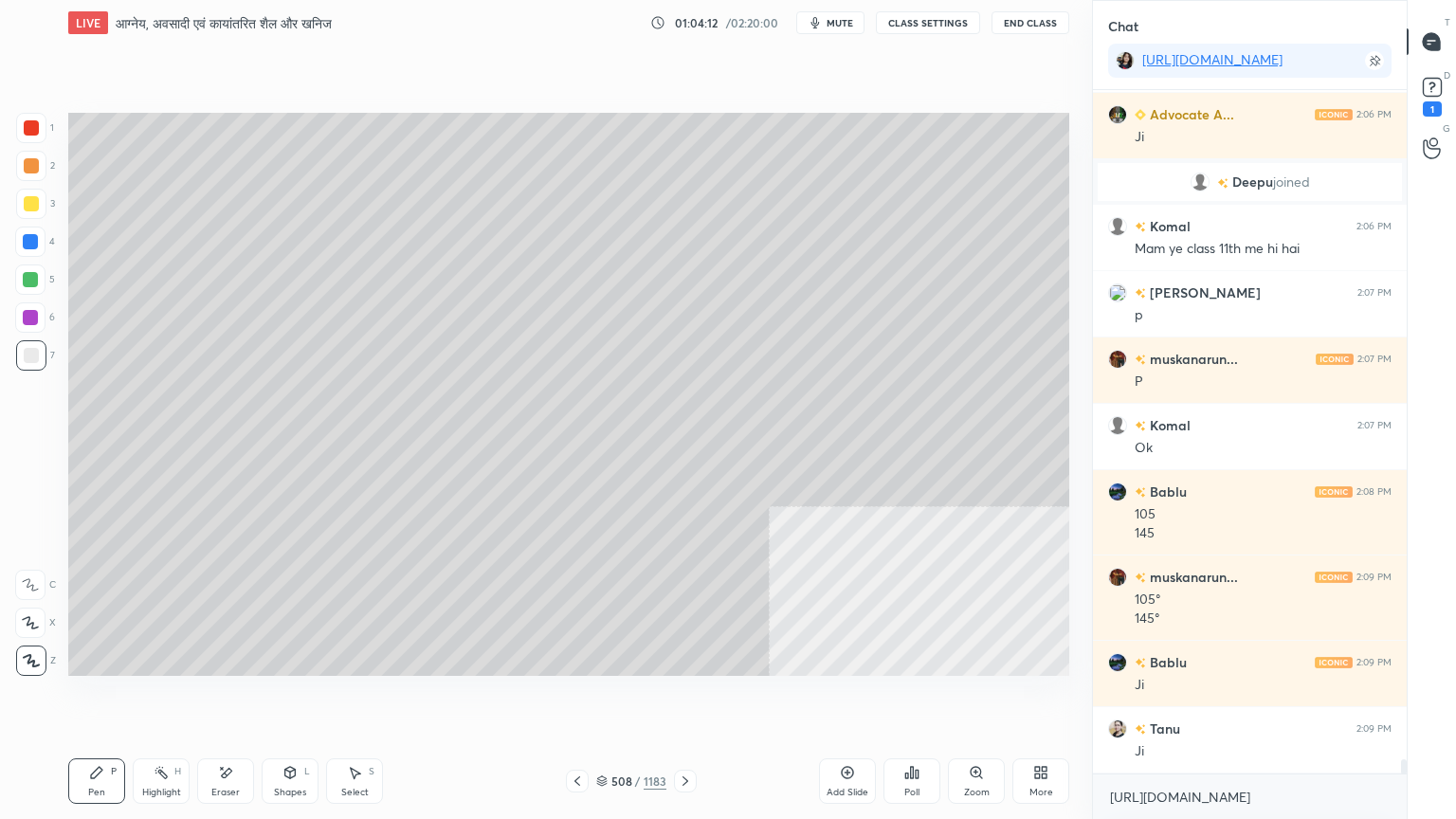click on "[URL][DOMAIN_NAME] x" at bounding box center (1249, 796) 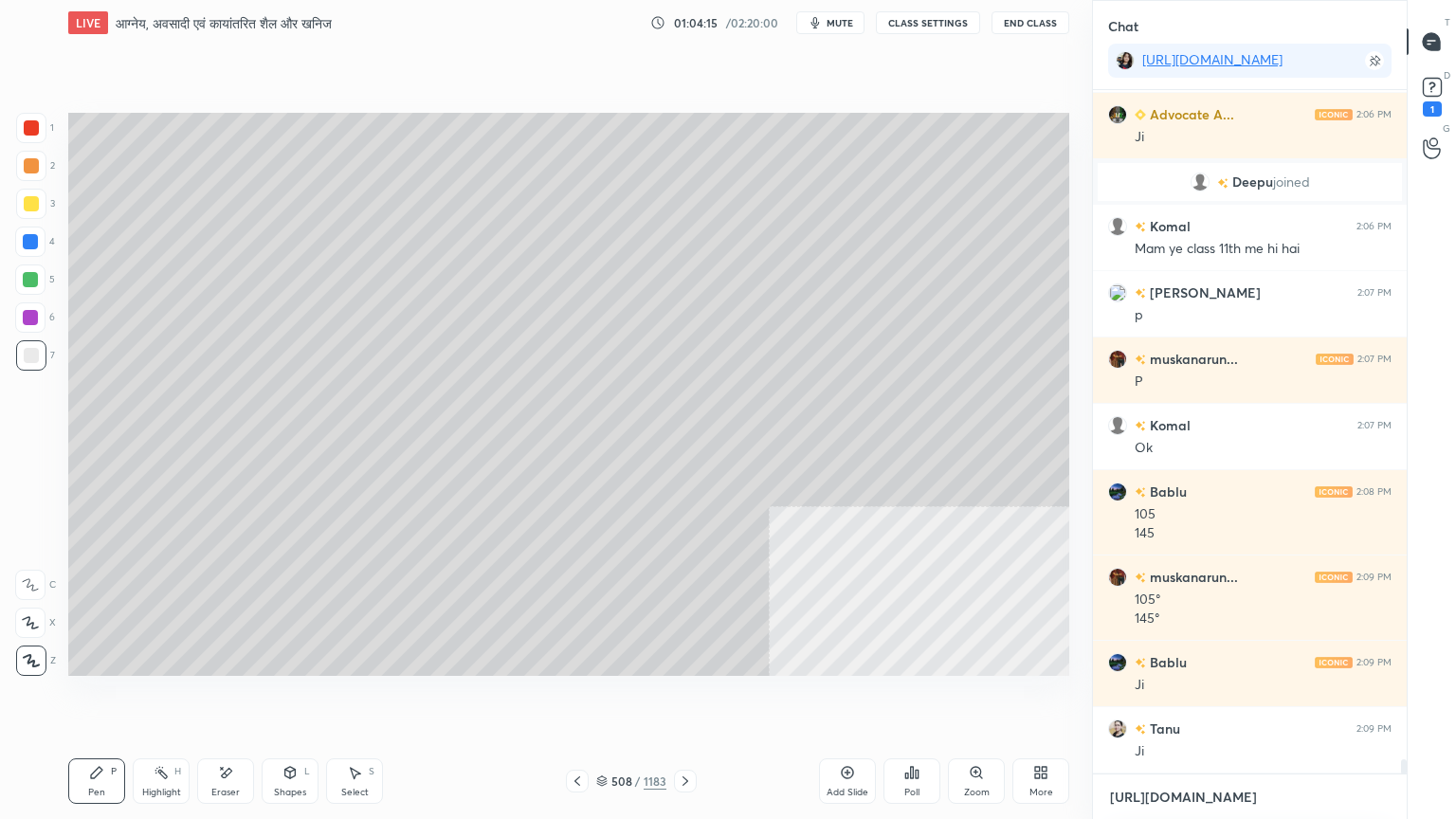 scroll, scrollTop: 32878, scrollLeft: 0, axis: vertical 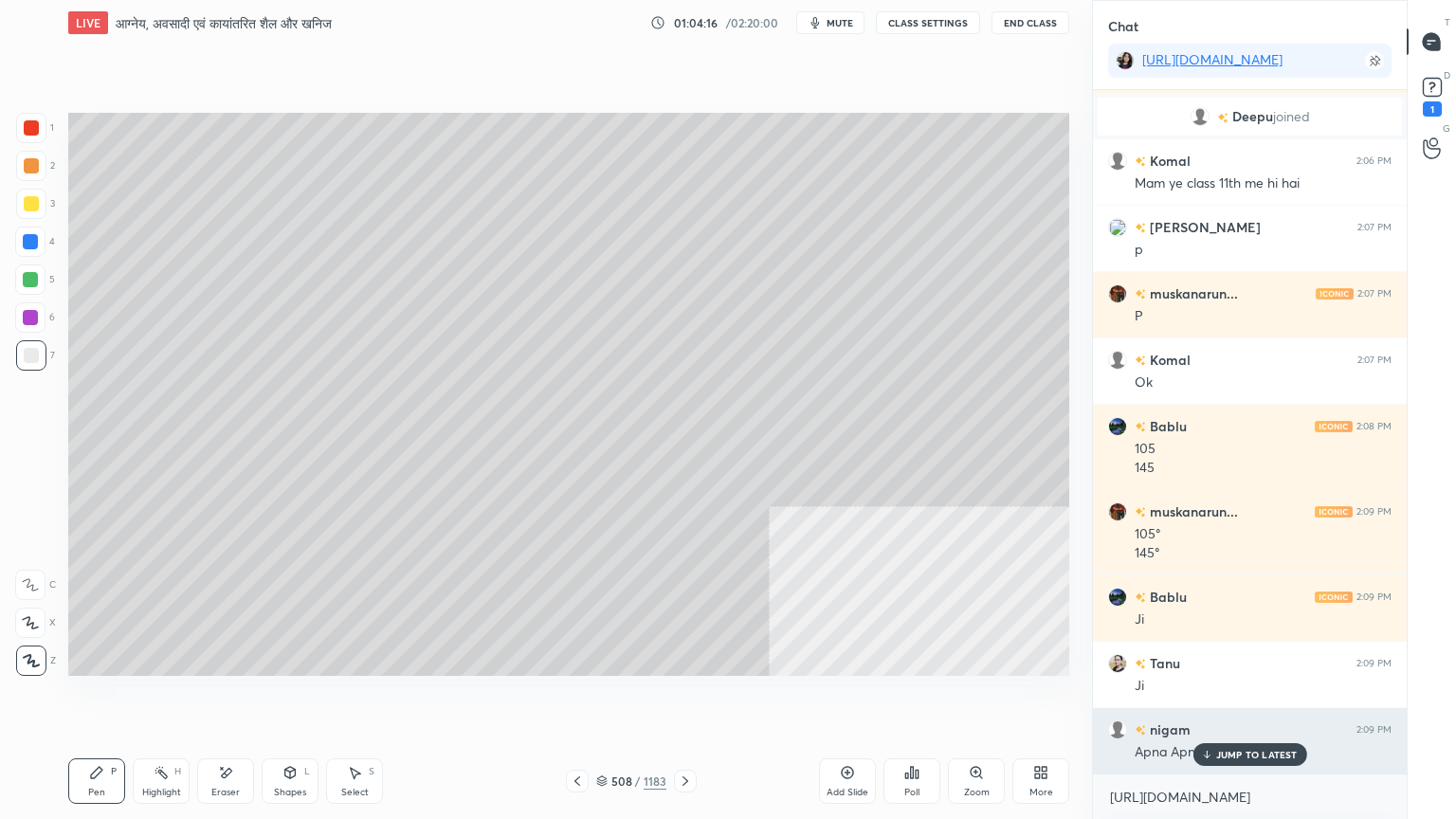 click on "JUMP TO LATEST" at bounding box center (1257, 755) 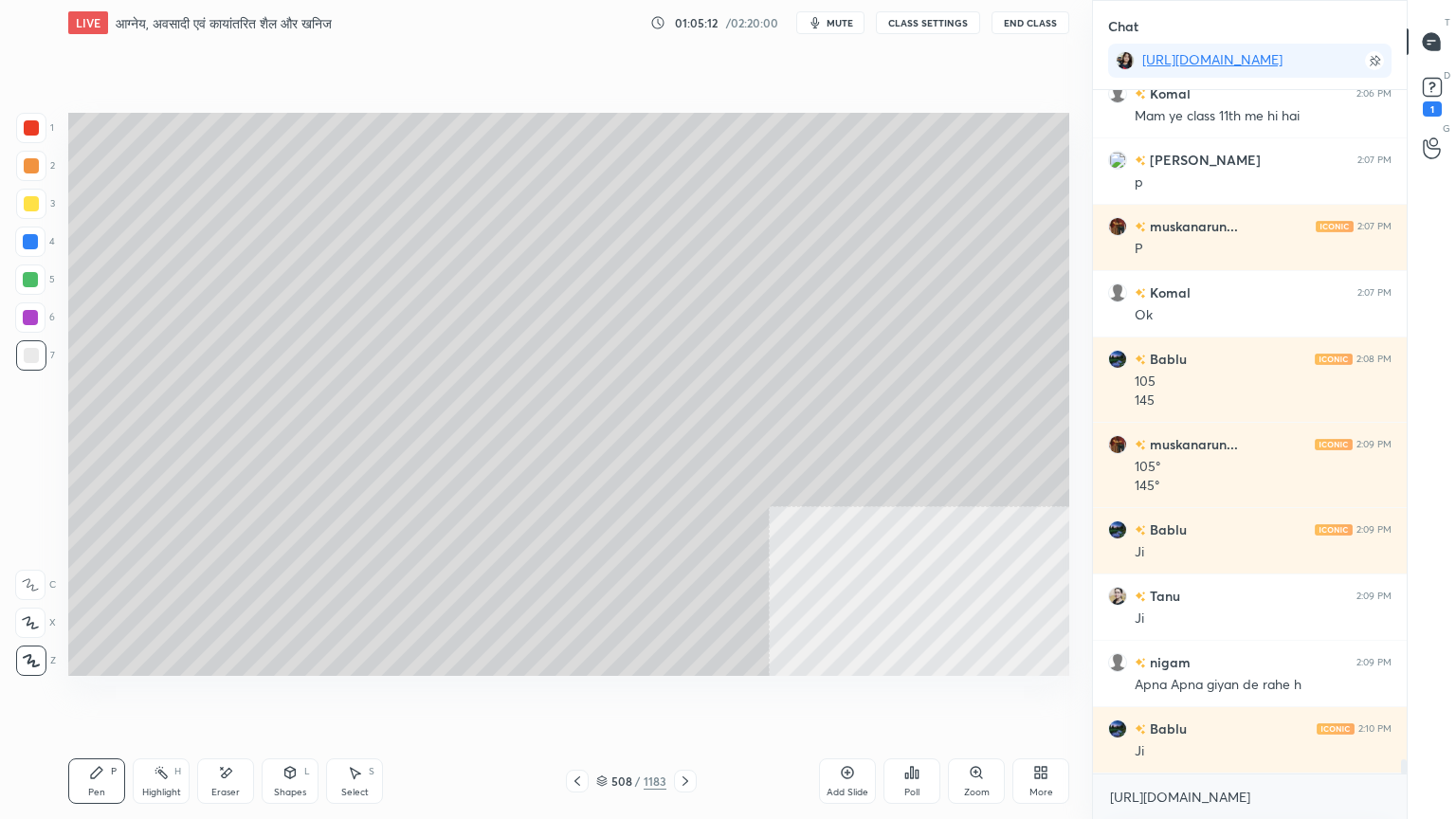 scroll, scrollTop: 33010, scrollLeft: 0, axis: vertical 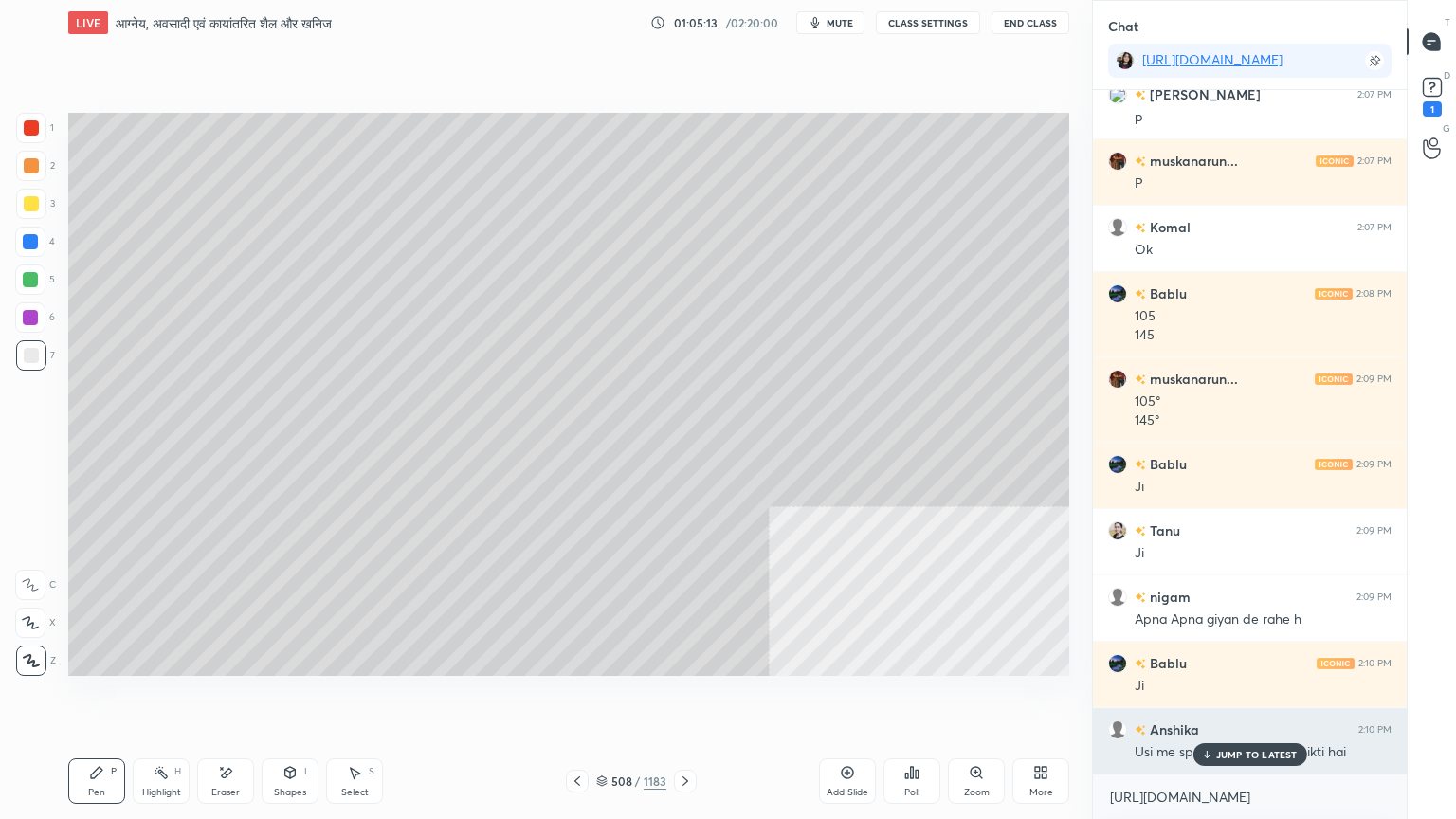 click on "JUMP TO LATEST" at bounding box center [1257, 755] 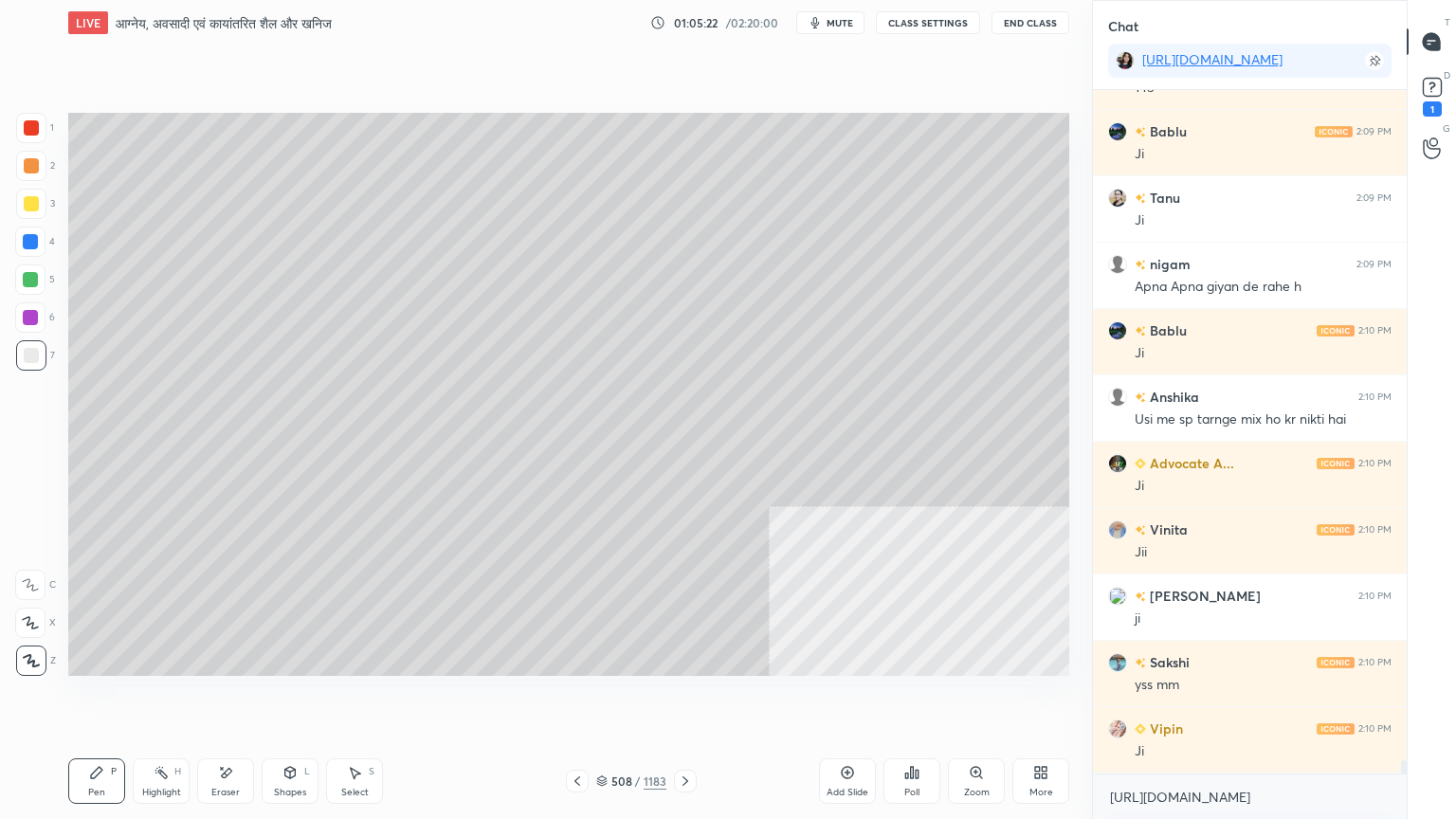 scroll, scrollTop: 33408, scrollLeft: 0, axis: vertical 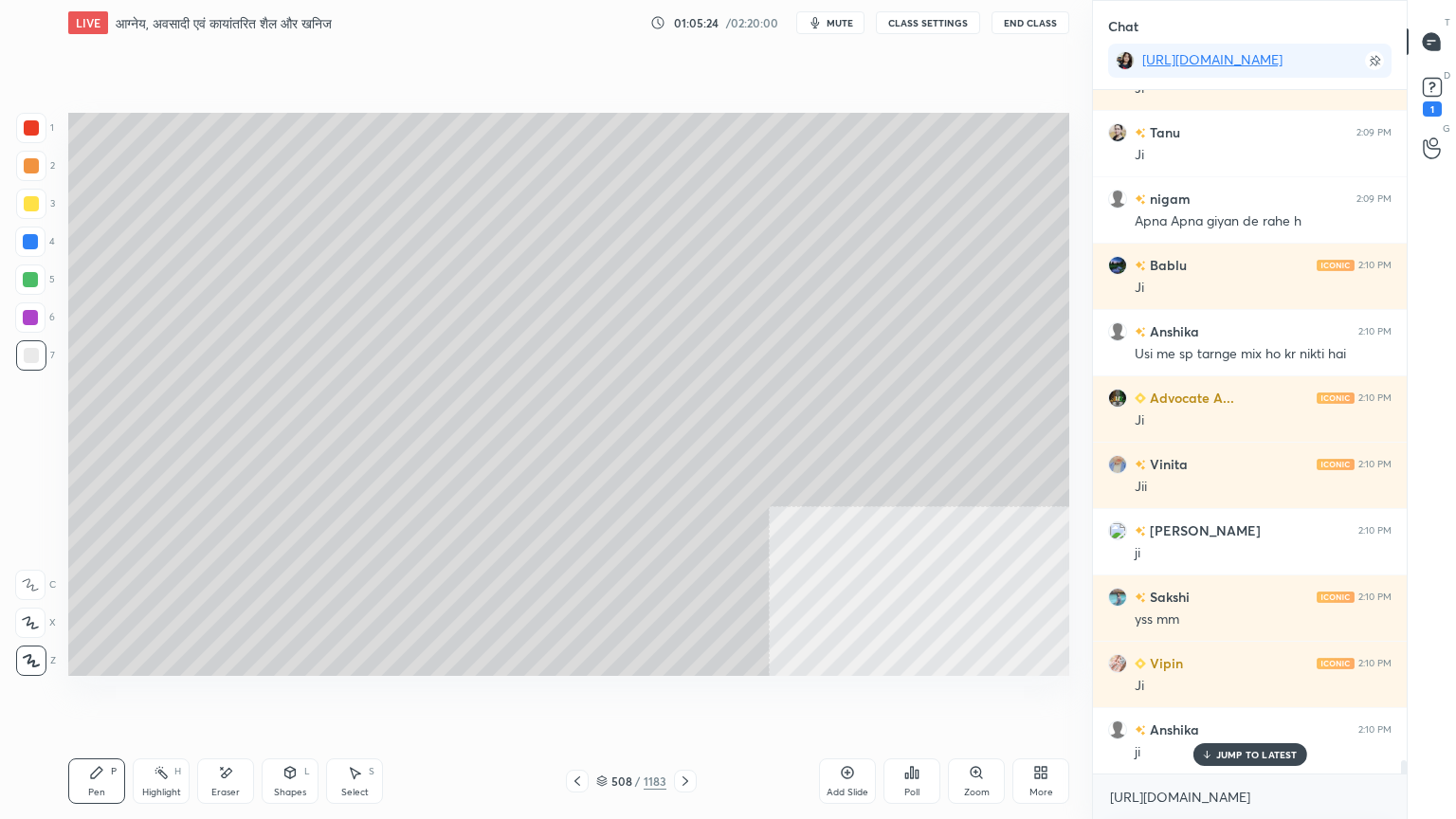 click at bounding box center [30, 280] 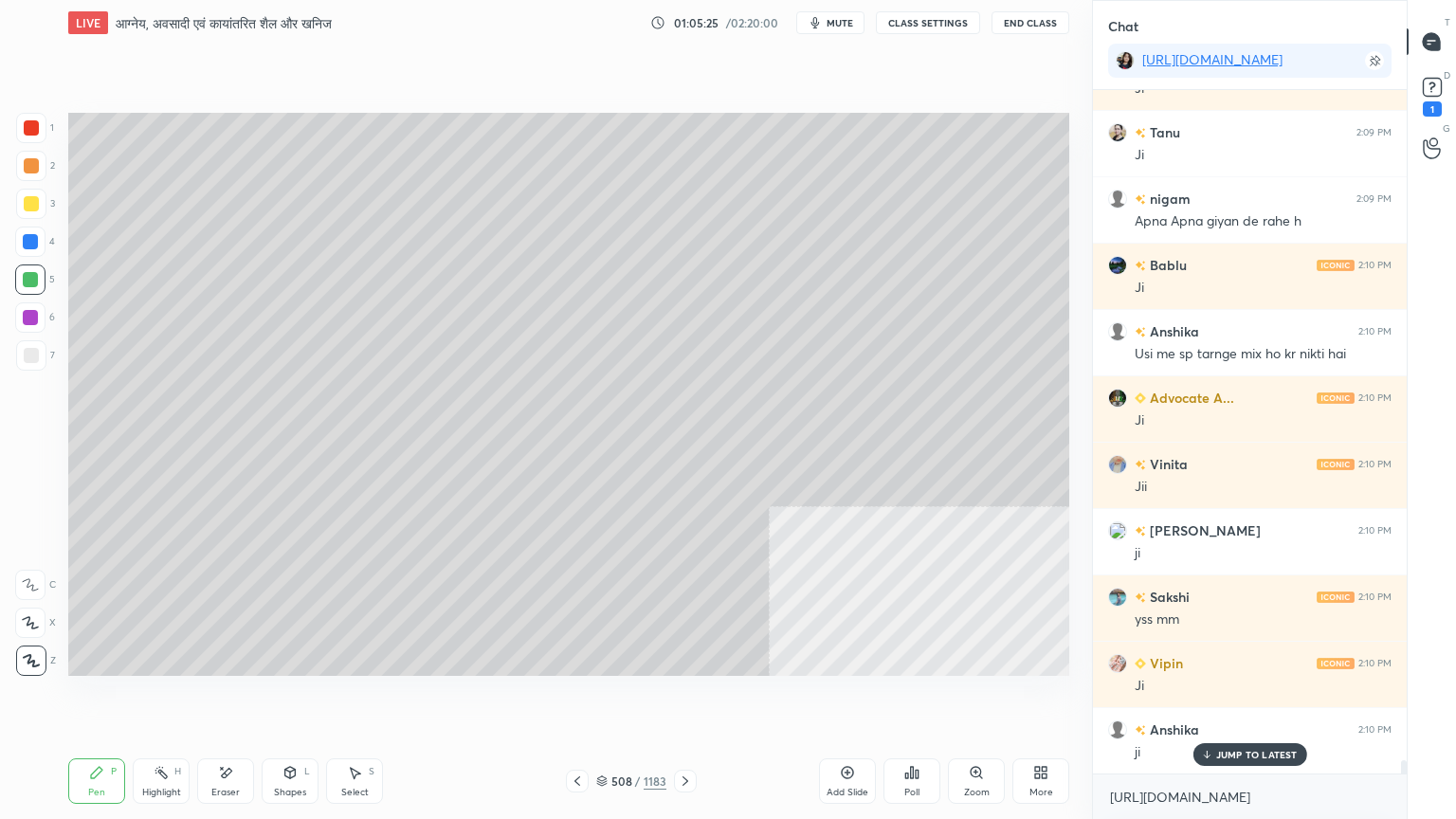 click at bounding box center (30, 318) 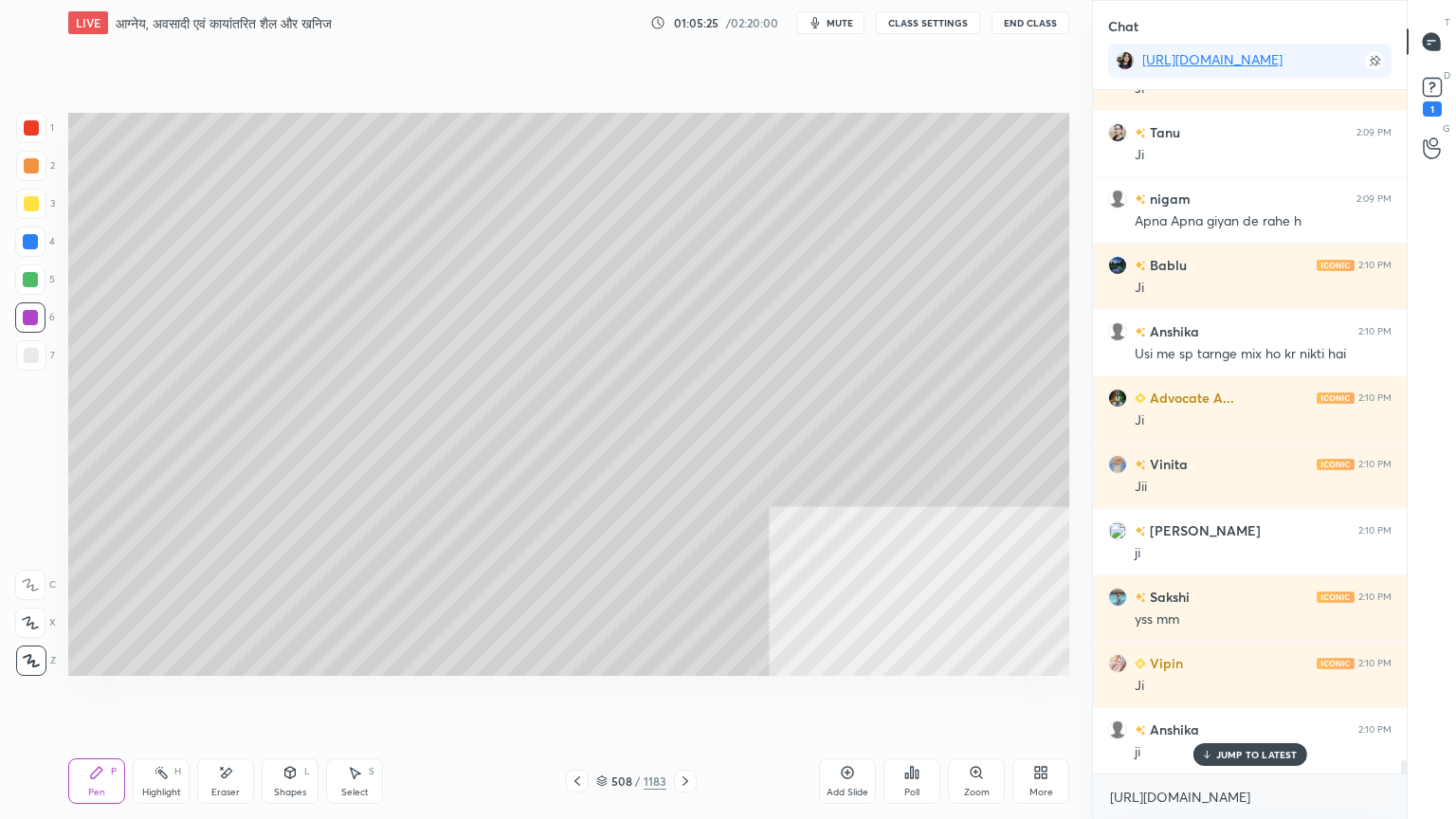 click at bounding box center (30, 318) 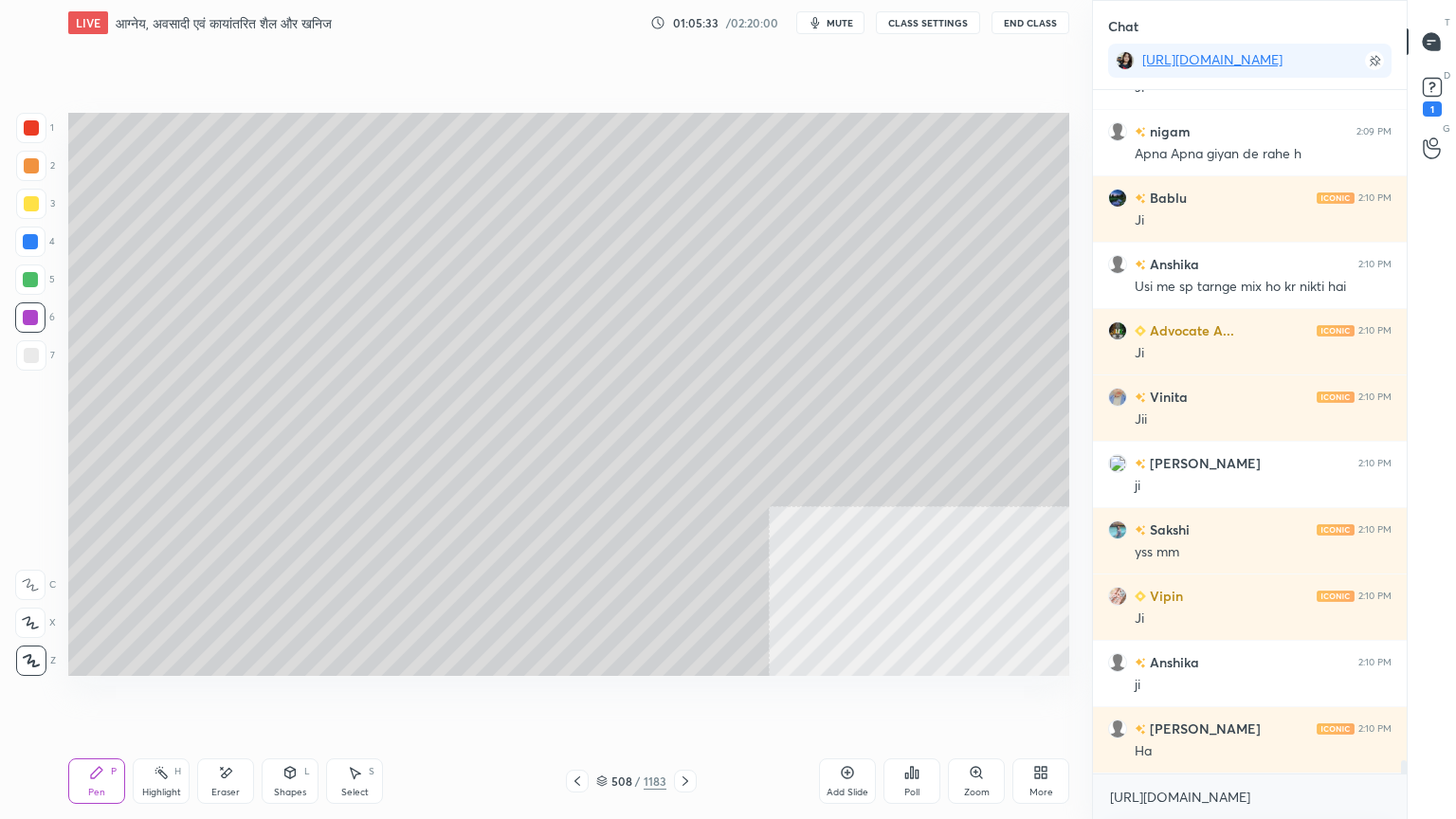 scroll, scrollTop: 33541, scrollLeft: 0, axis: vertical 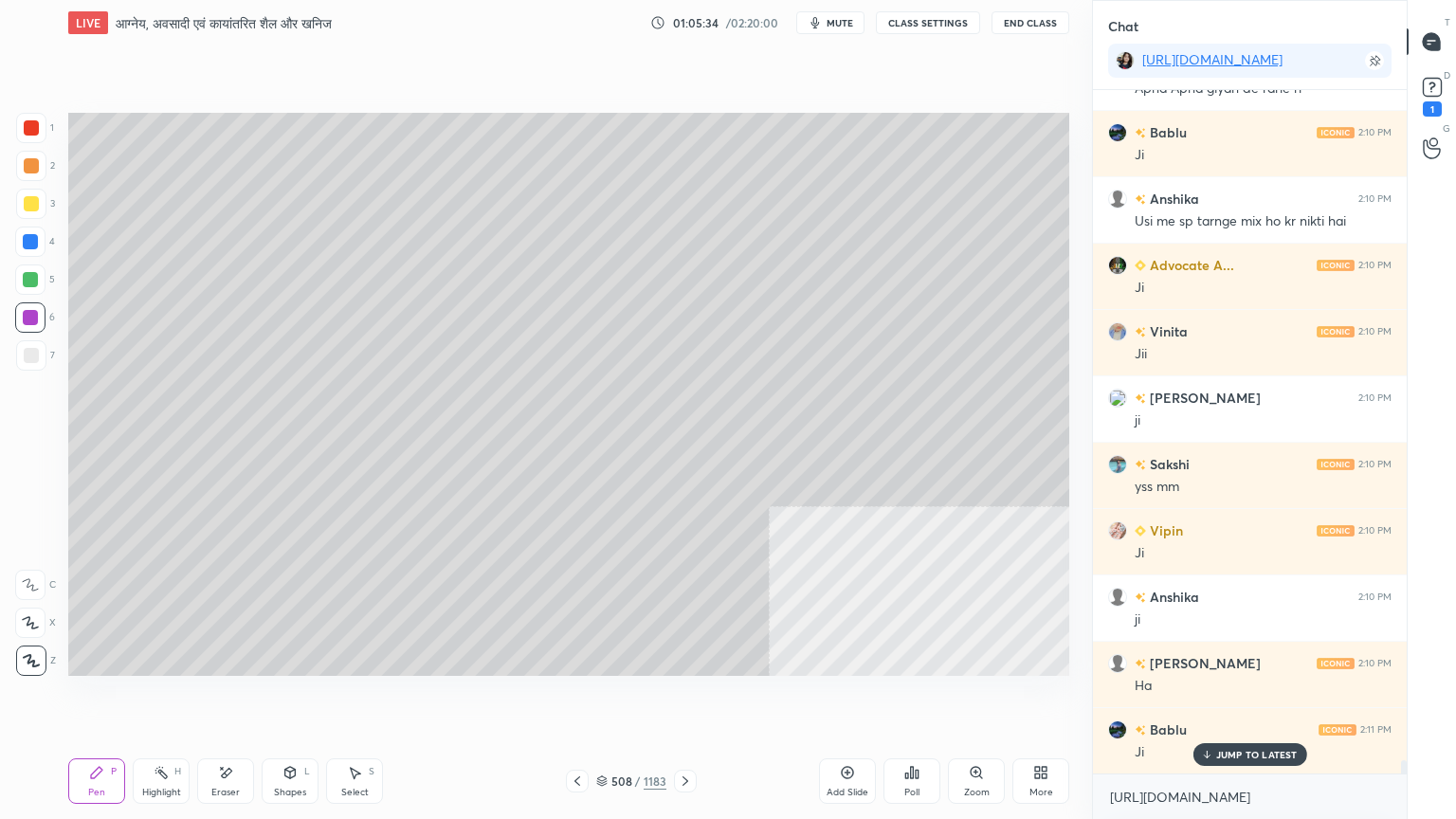 drag, startPoint x: 604, startPoint y: 783, endPoint x: 614, endPoint y: 775, distance: 12.806248 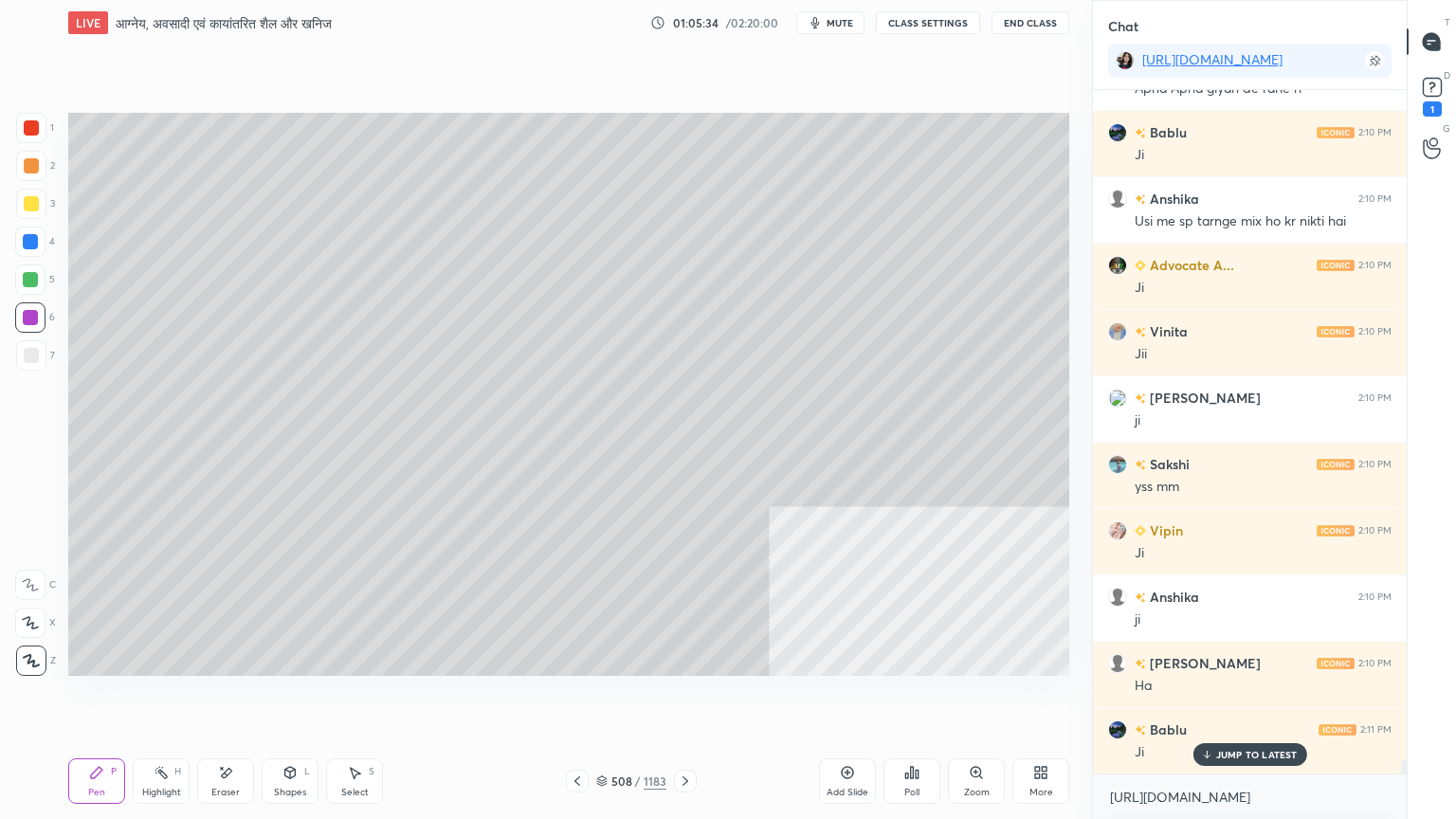 click 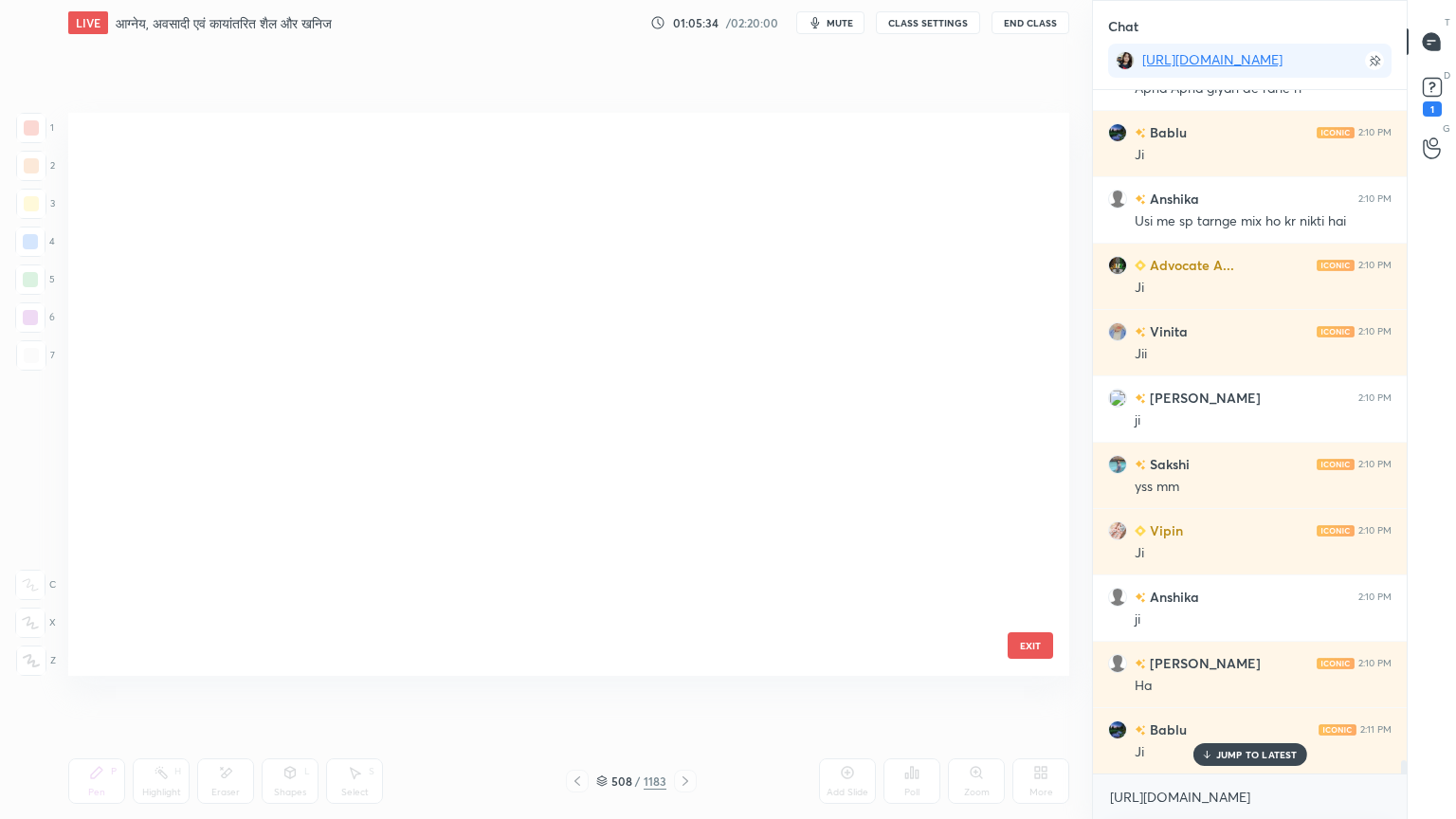 scroll, scrollTop: 28927, scrollLeft: 0, axis: vertical 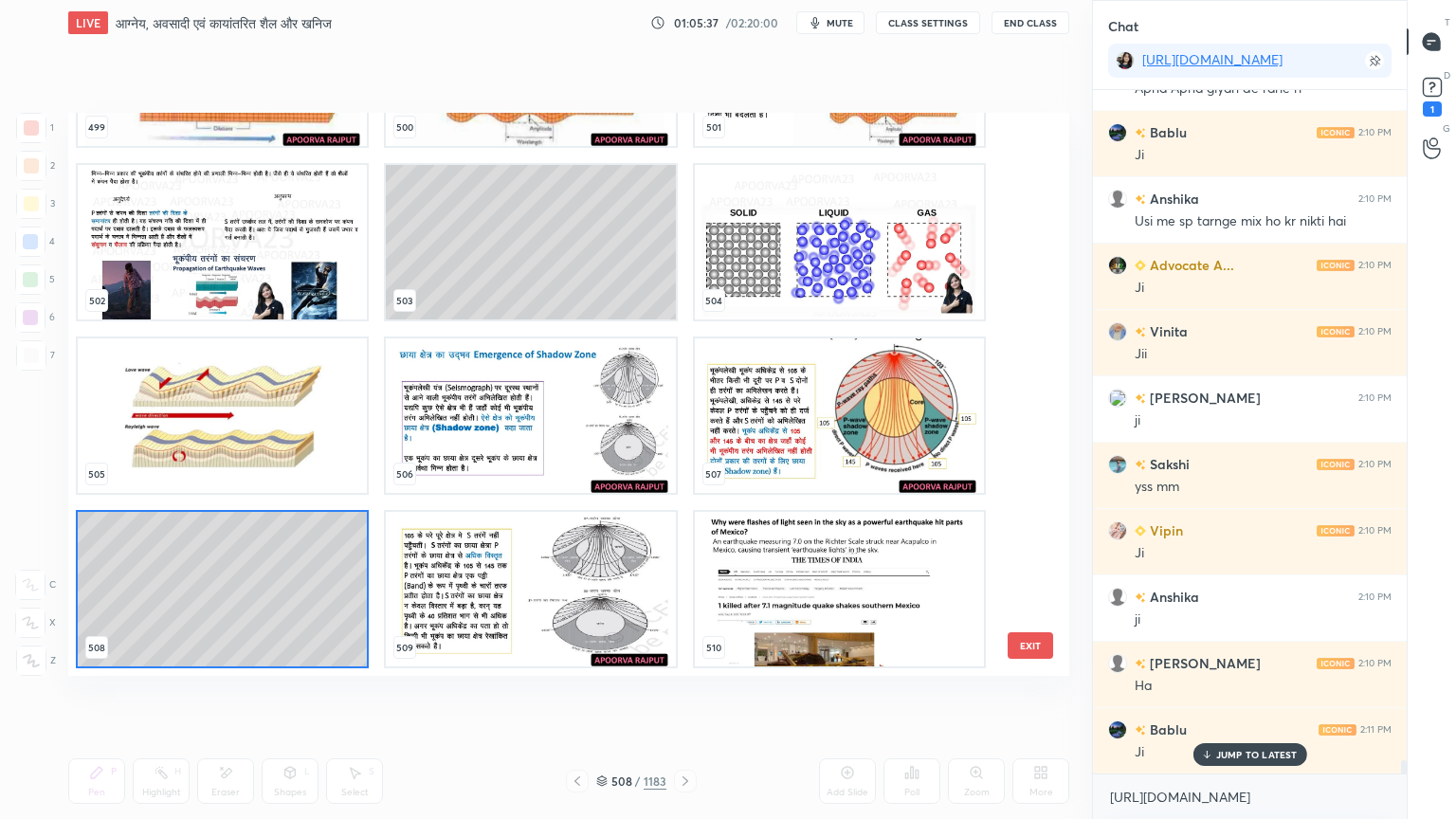 click at bounding box center [530, 589] 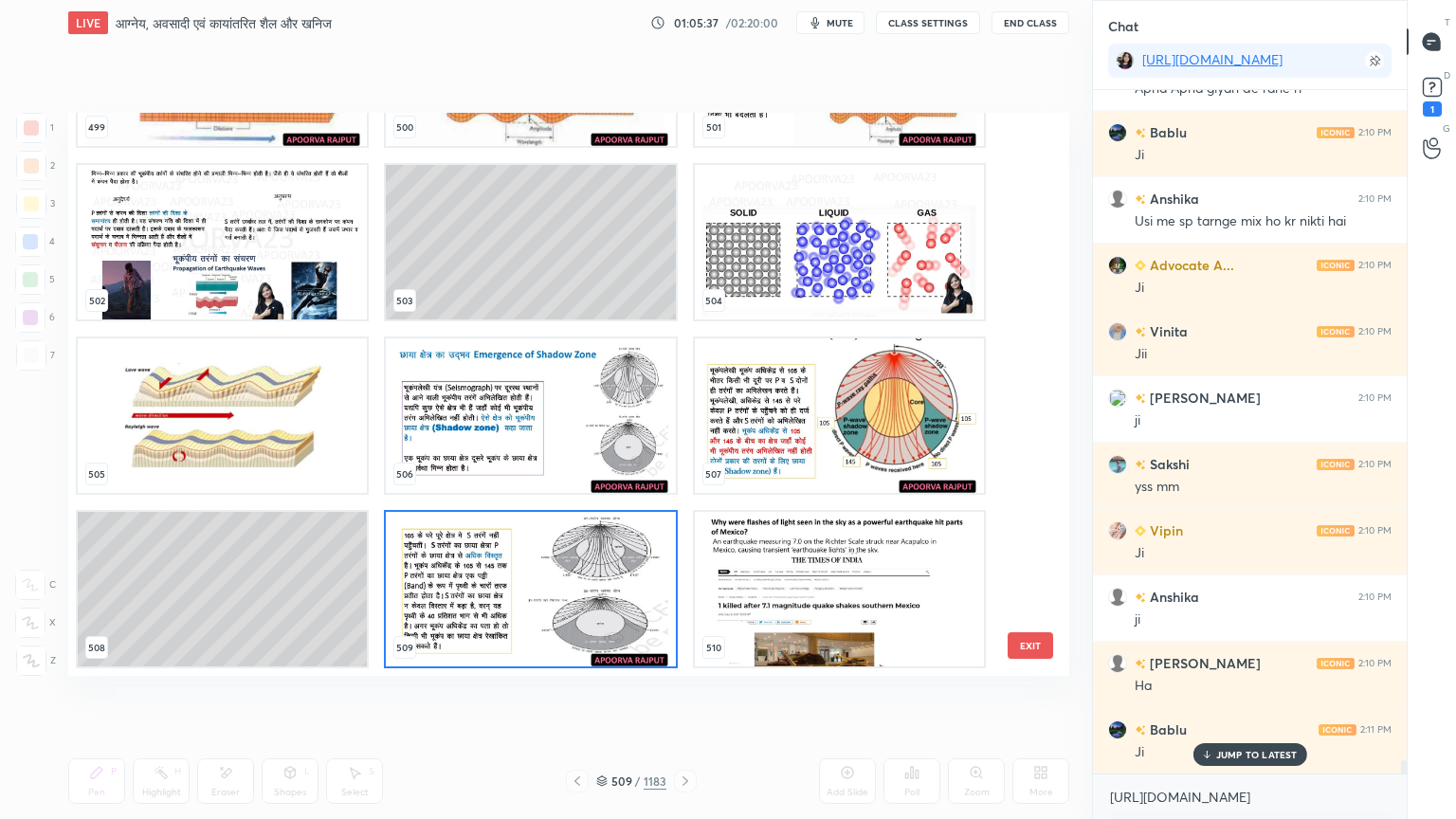 click at bounding box center [530, 589] 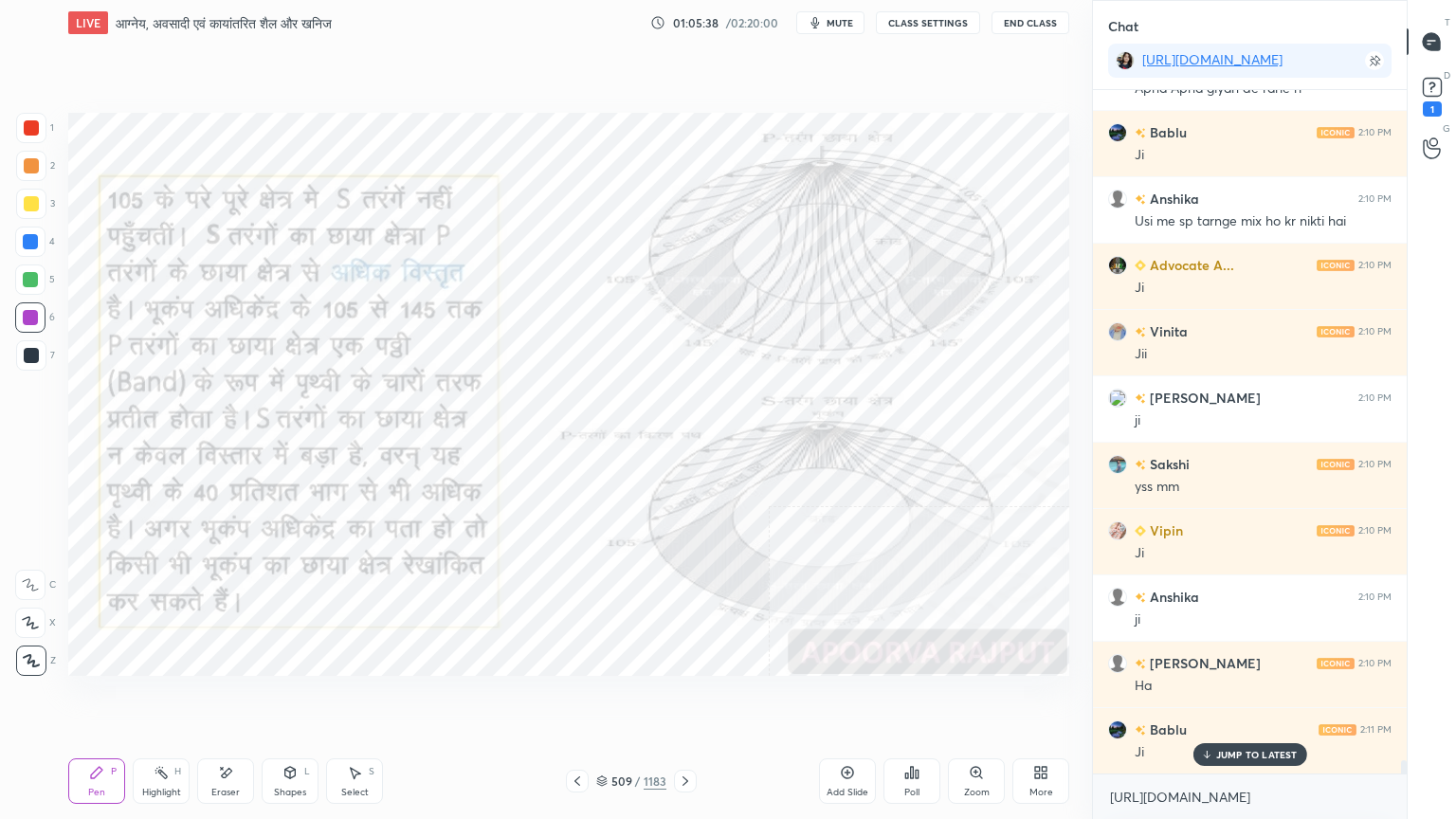 click at bounding box center [30, 242] 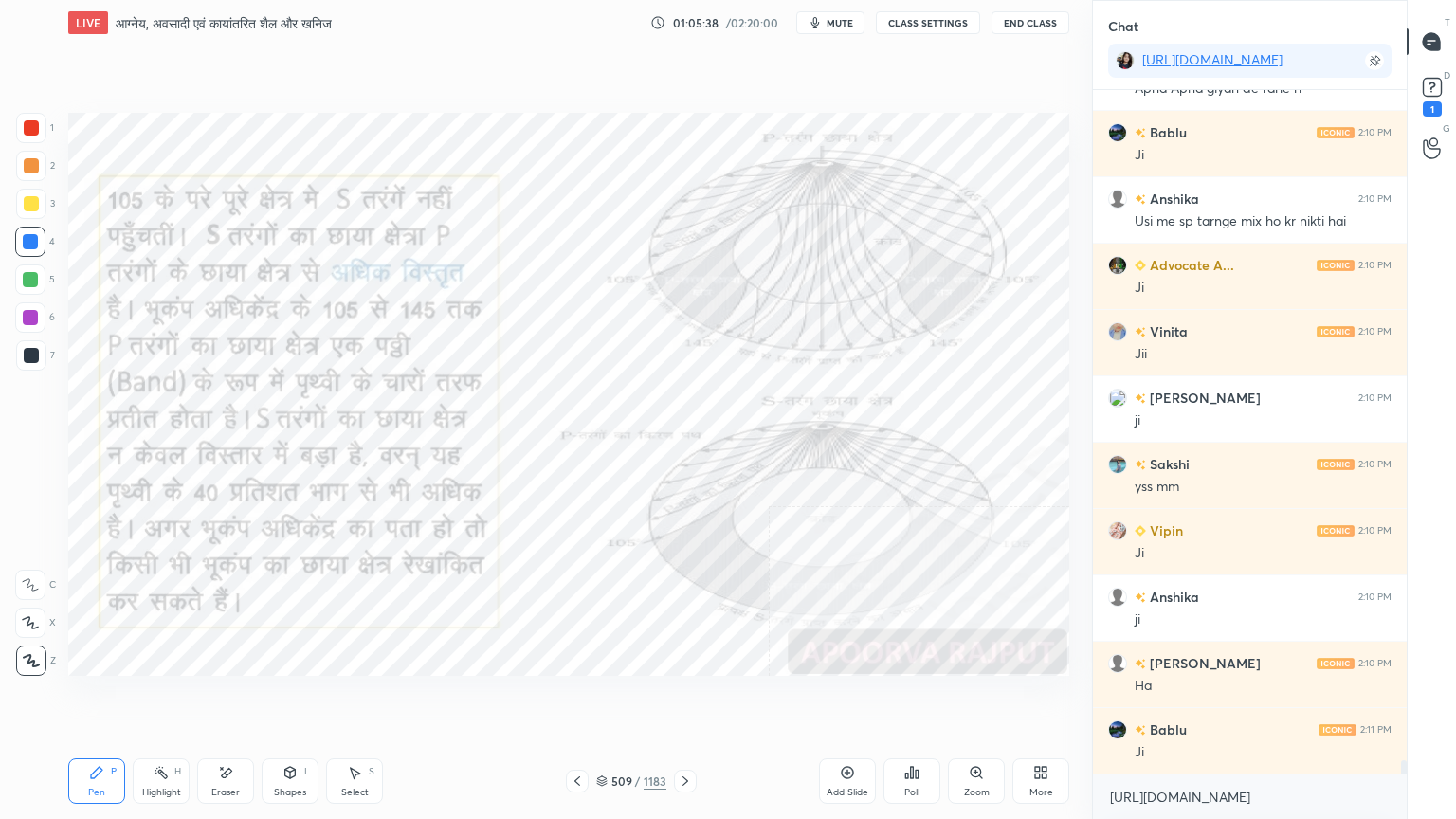 scroll, scrollTop: 33608, scrollLeft: 0, axis: vertical 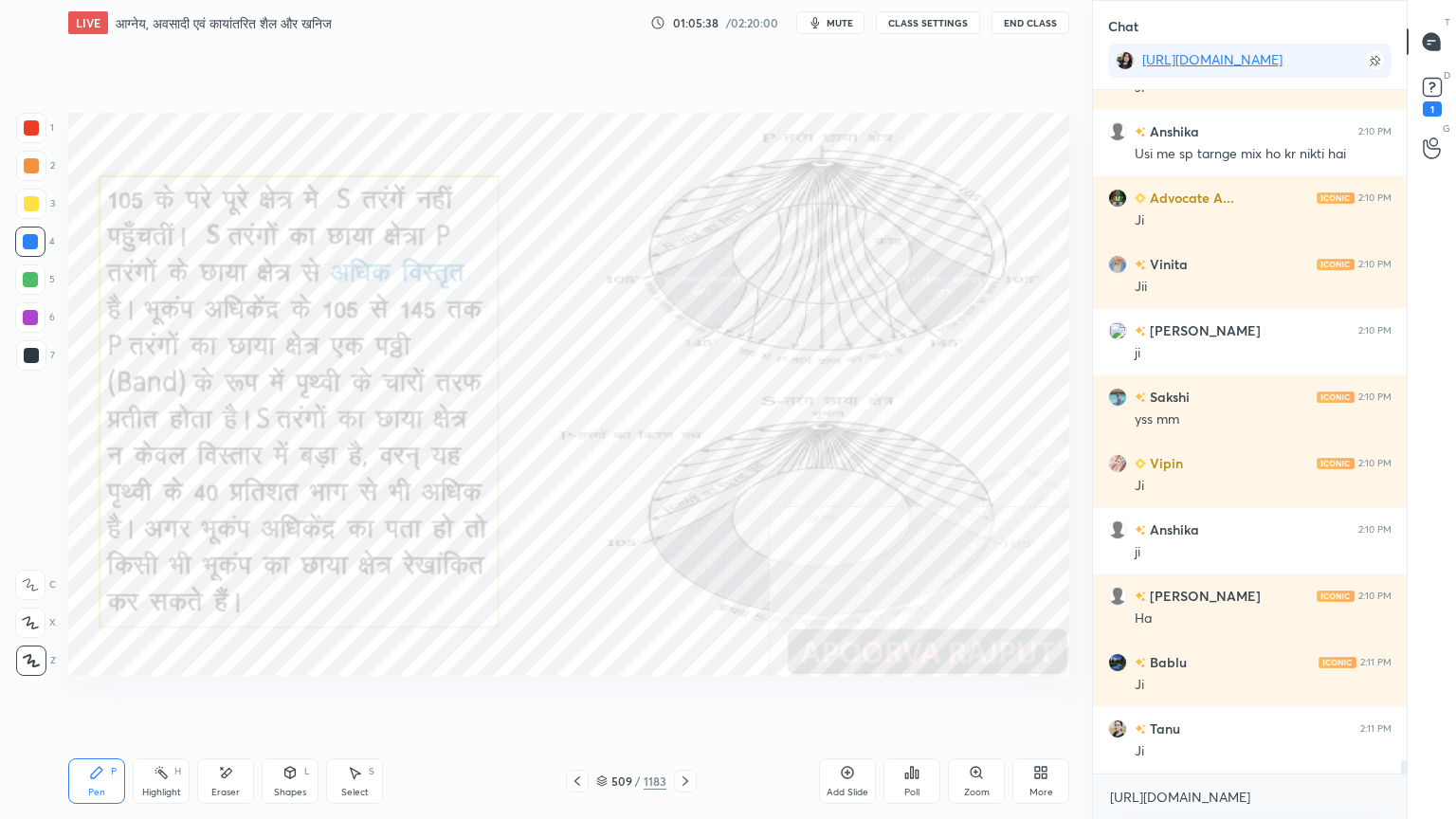 click at bounding box center (30, 242) 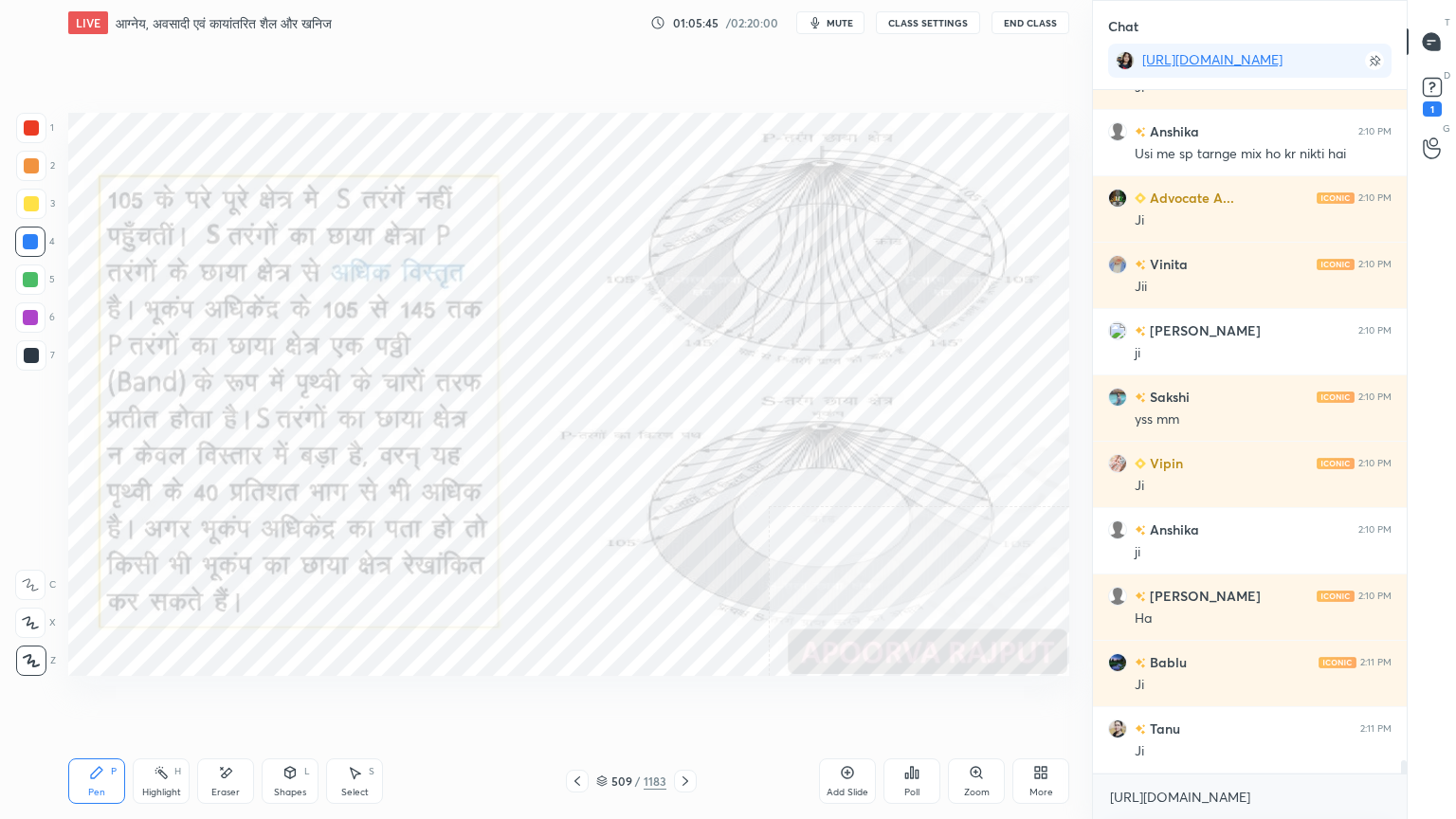 click 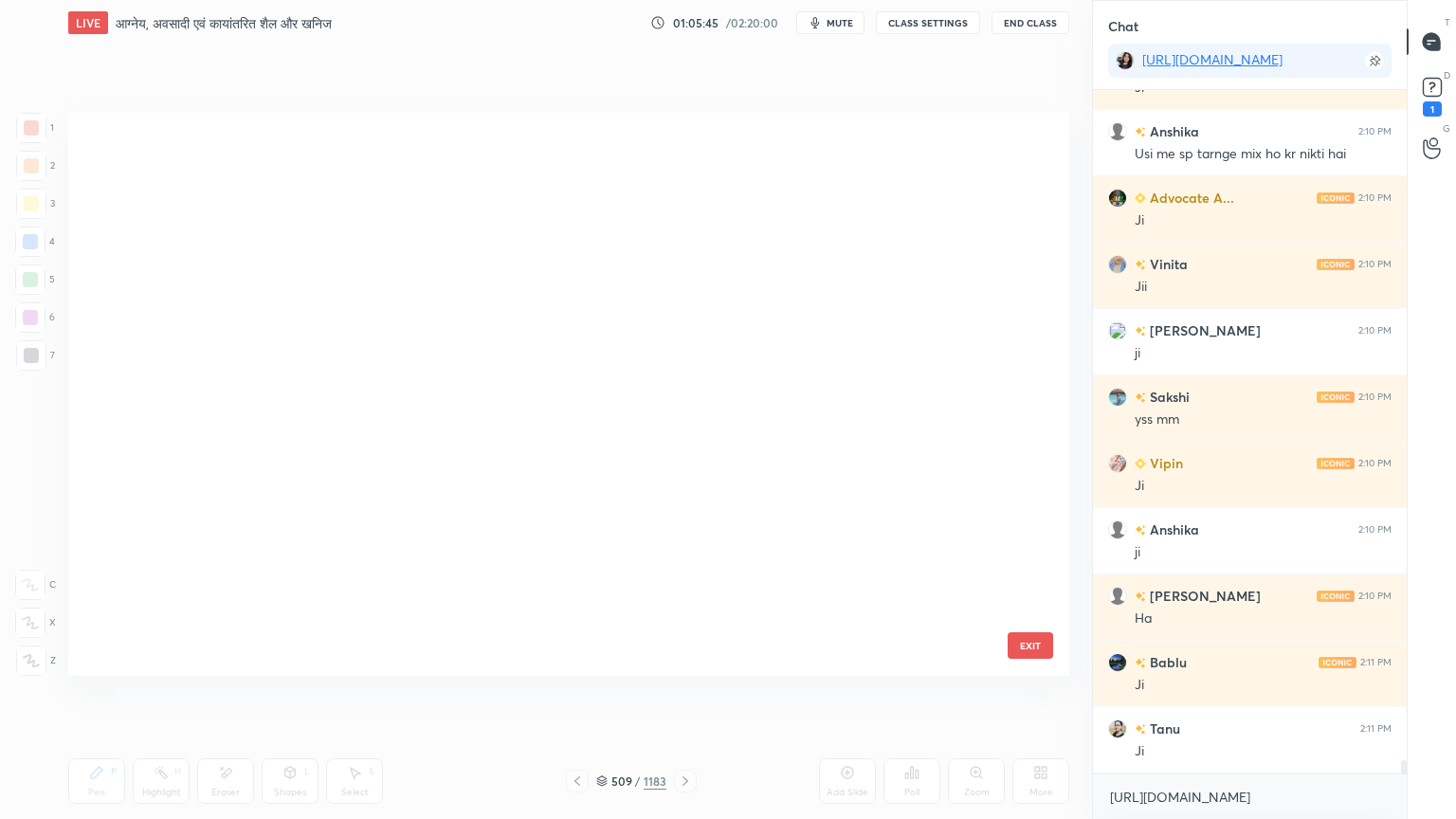 scroll, scrollTop: 28927, scrollLeft: 0, axis: vertical 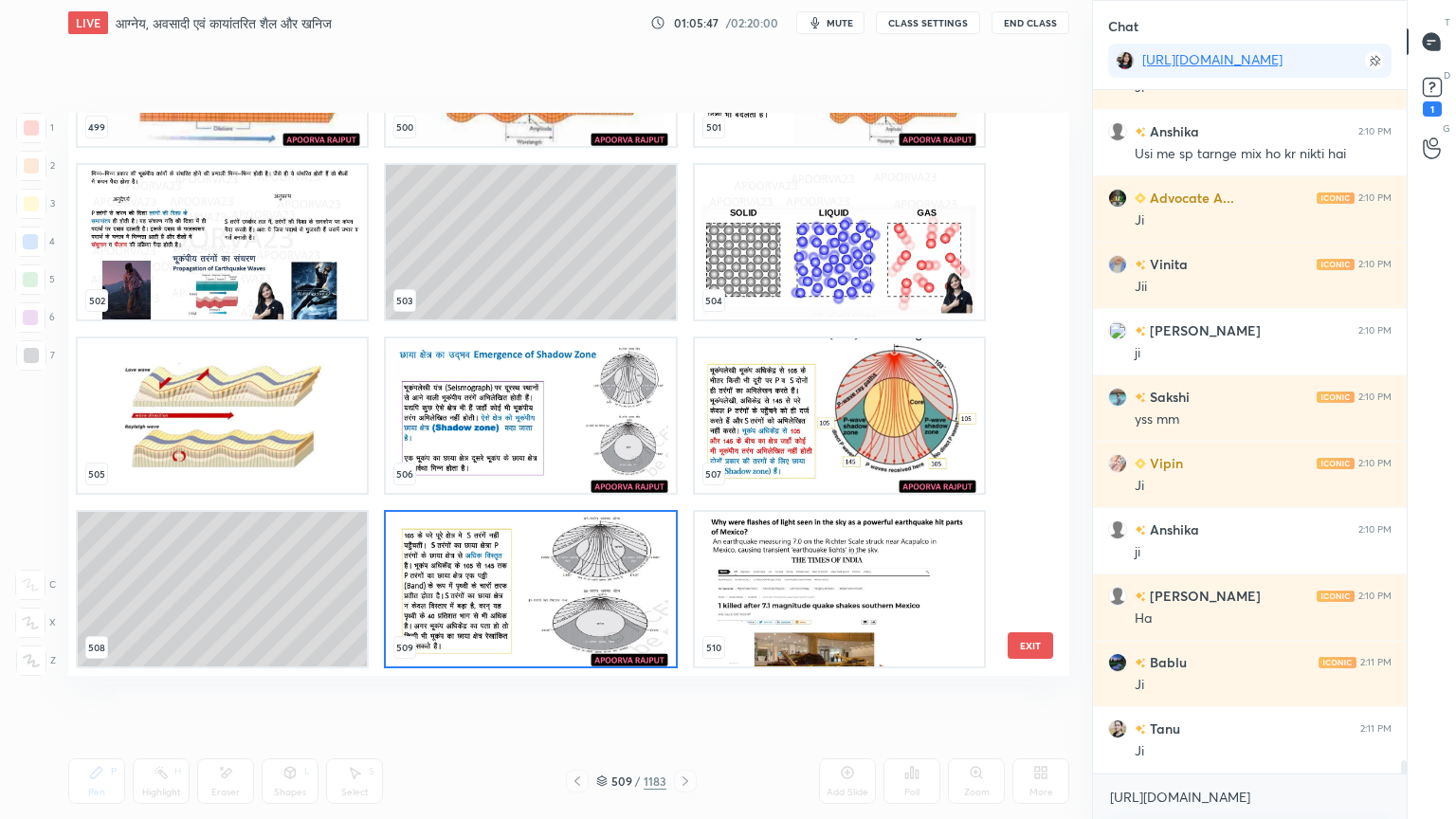 click at bounding box center (530, 415) 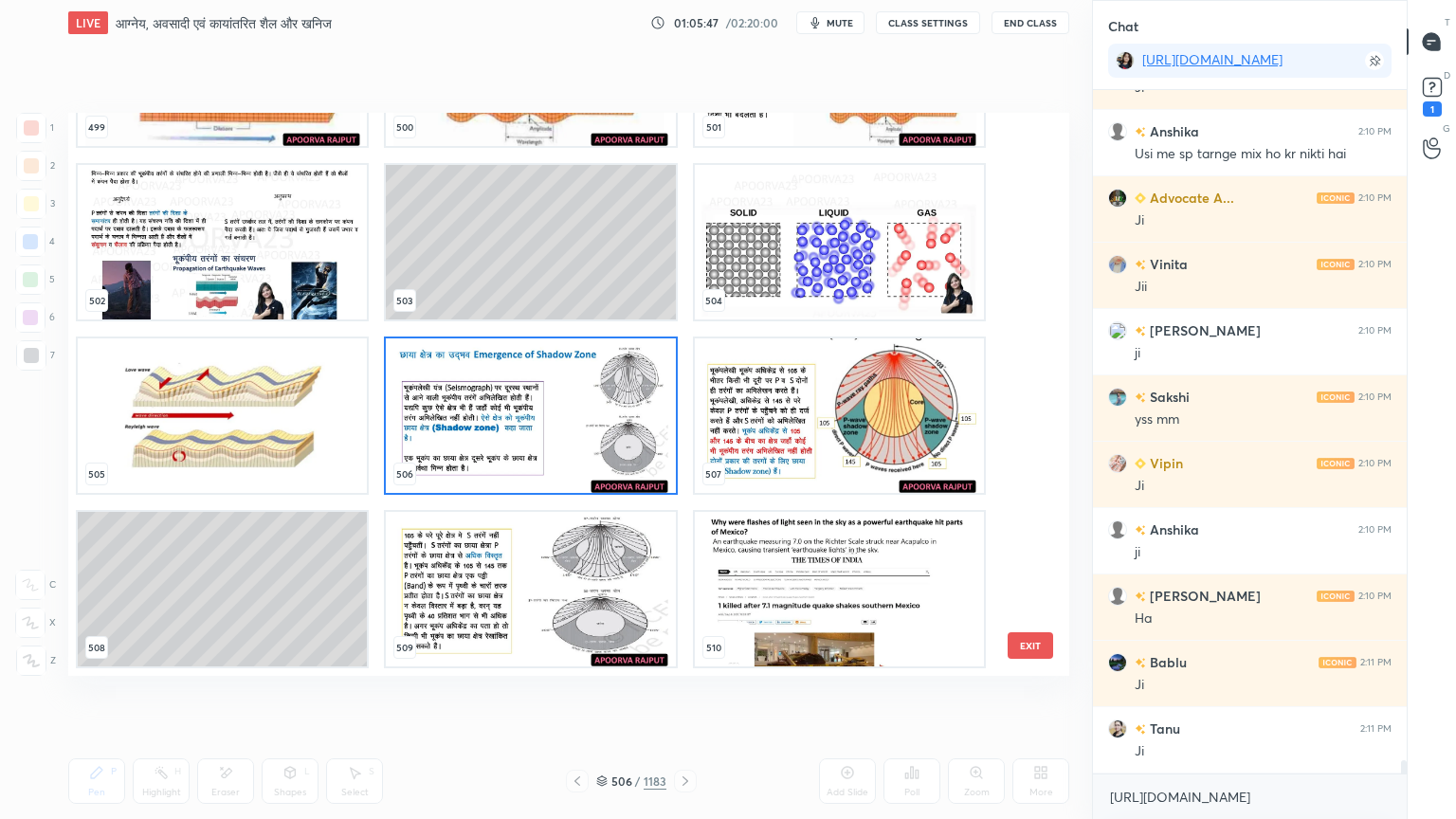 click at bounding box center [530, 415] 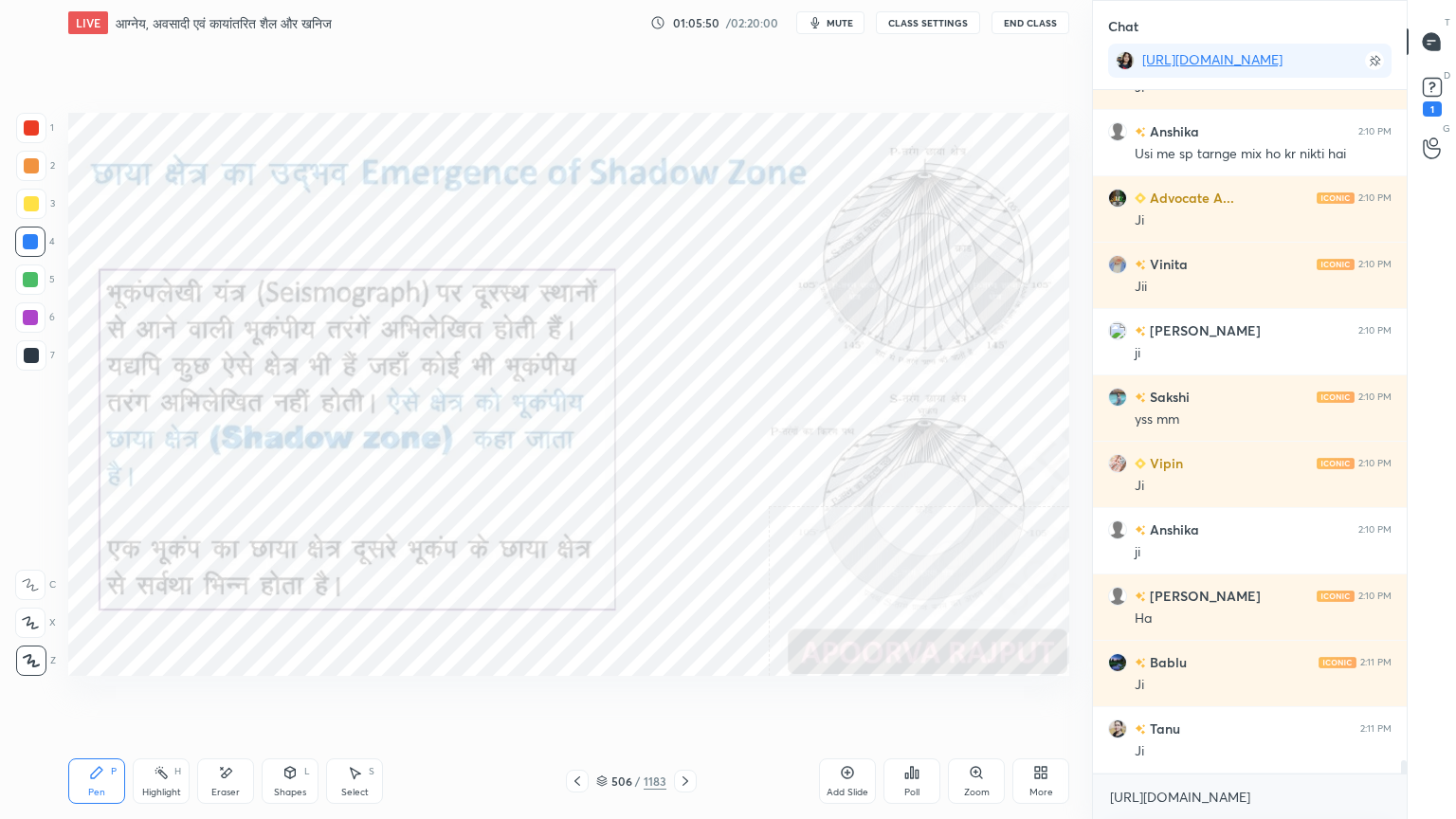 click 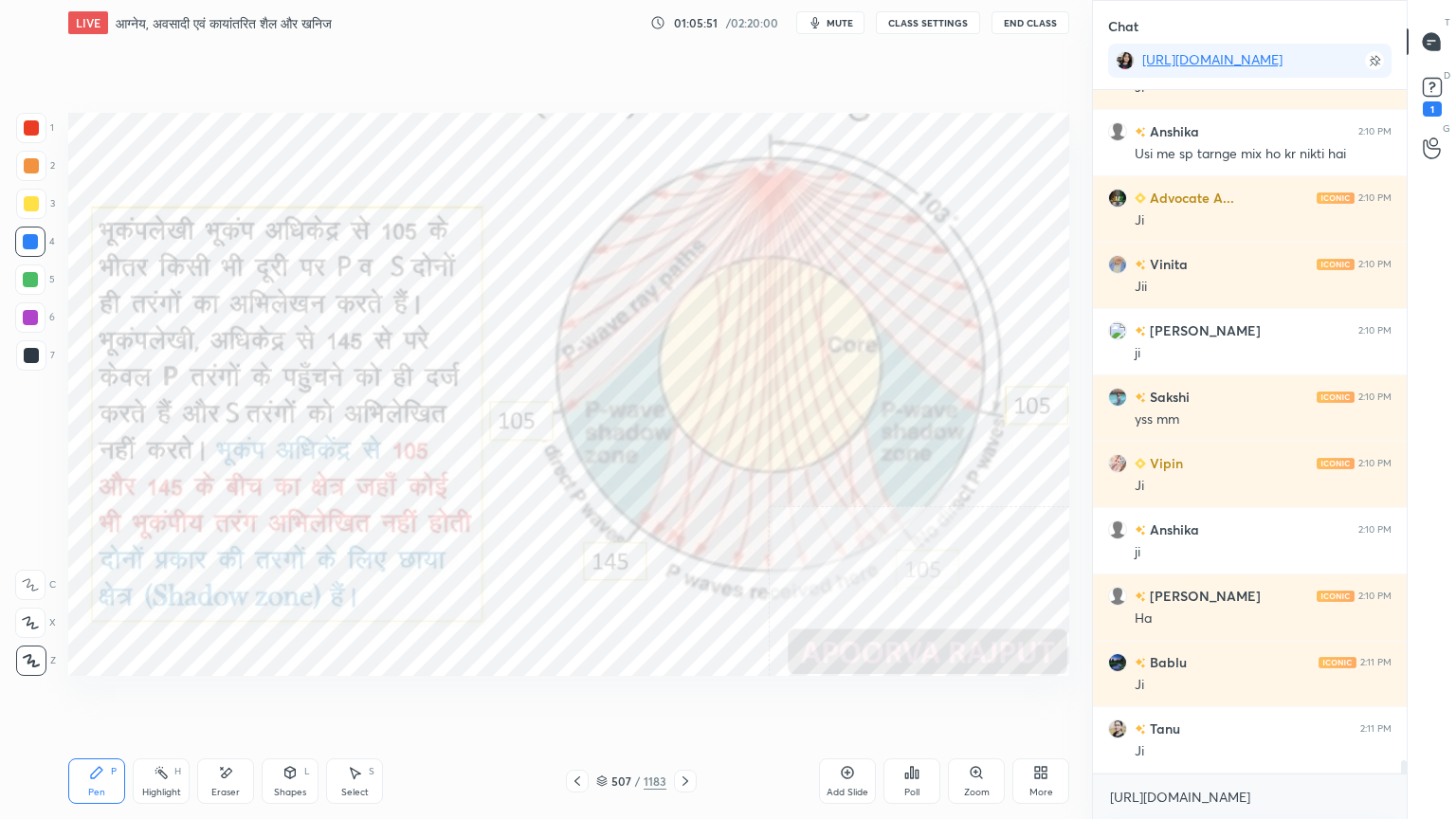 click 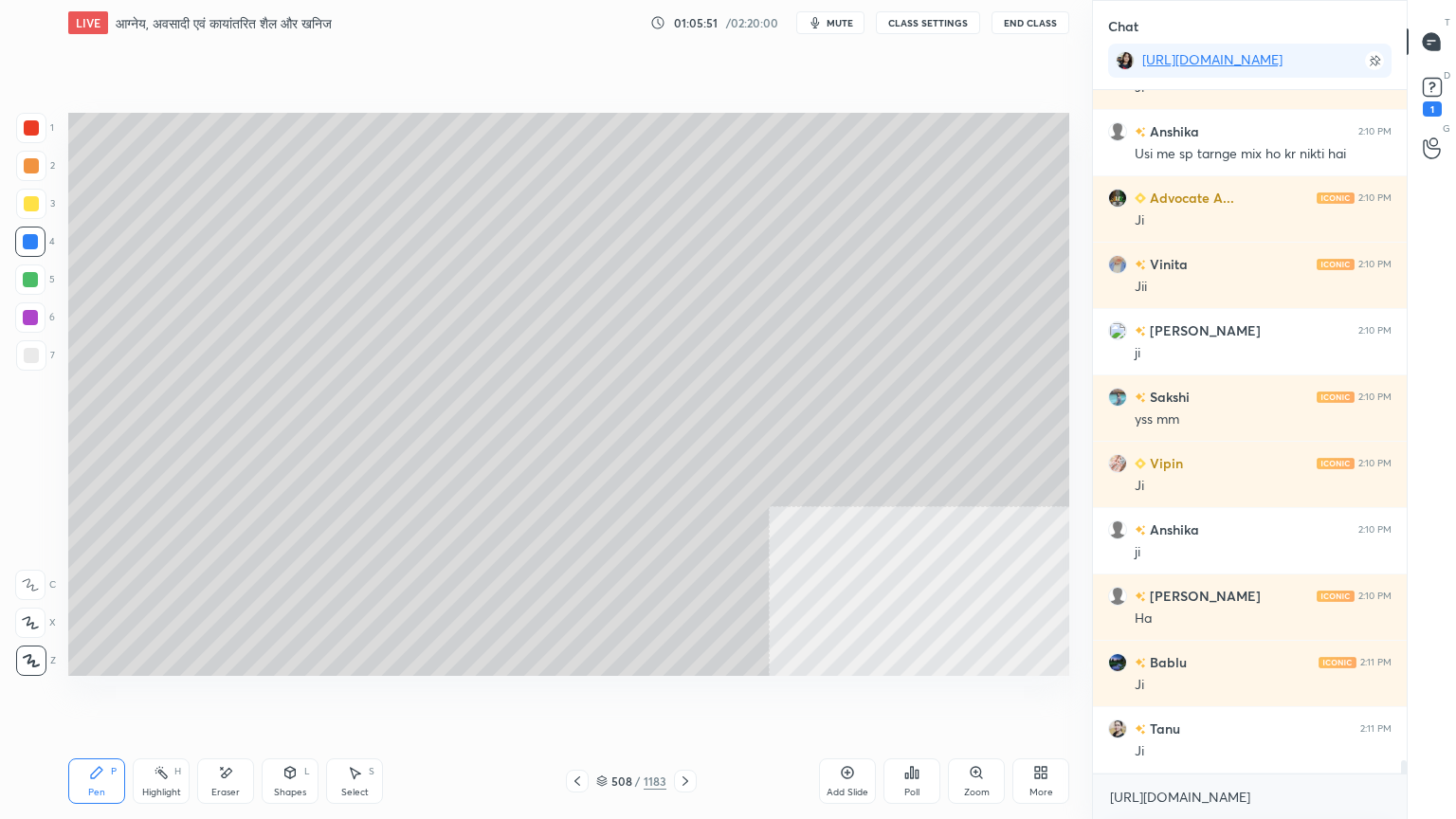 click 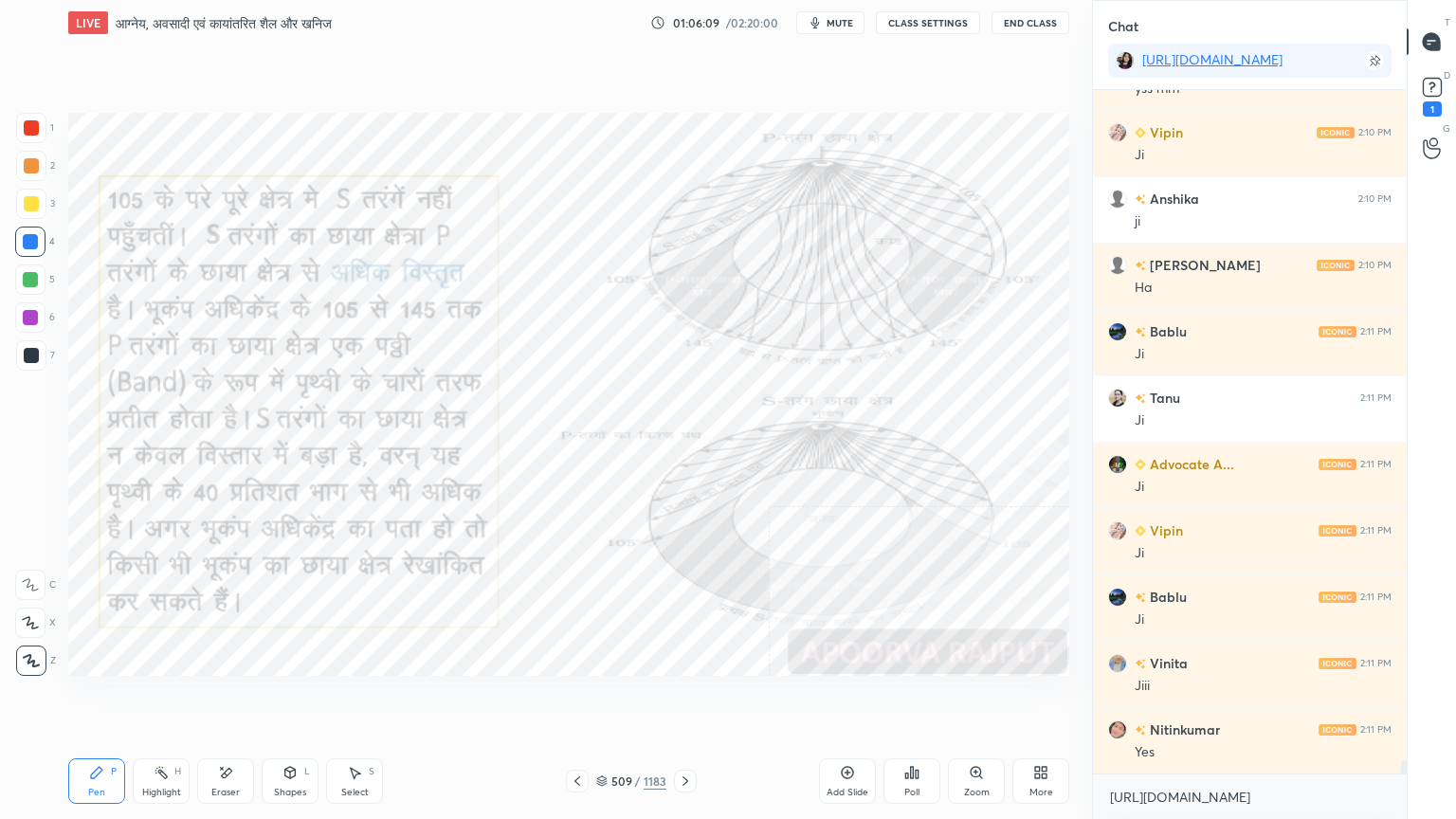 scroll, scrollTop: 34007, scrollLeft: 0, axis: vertical 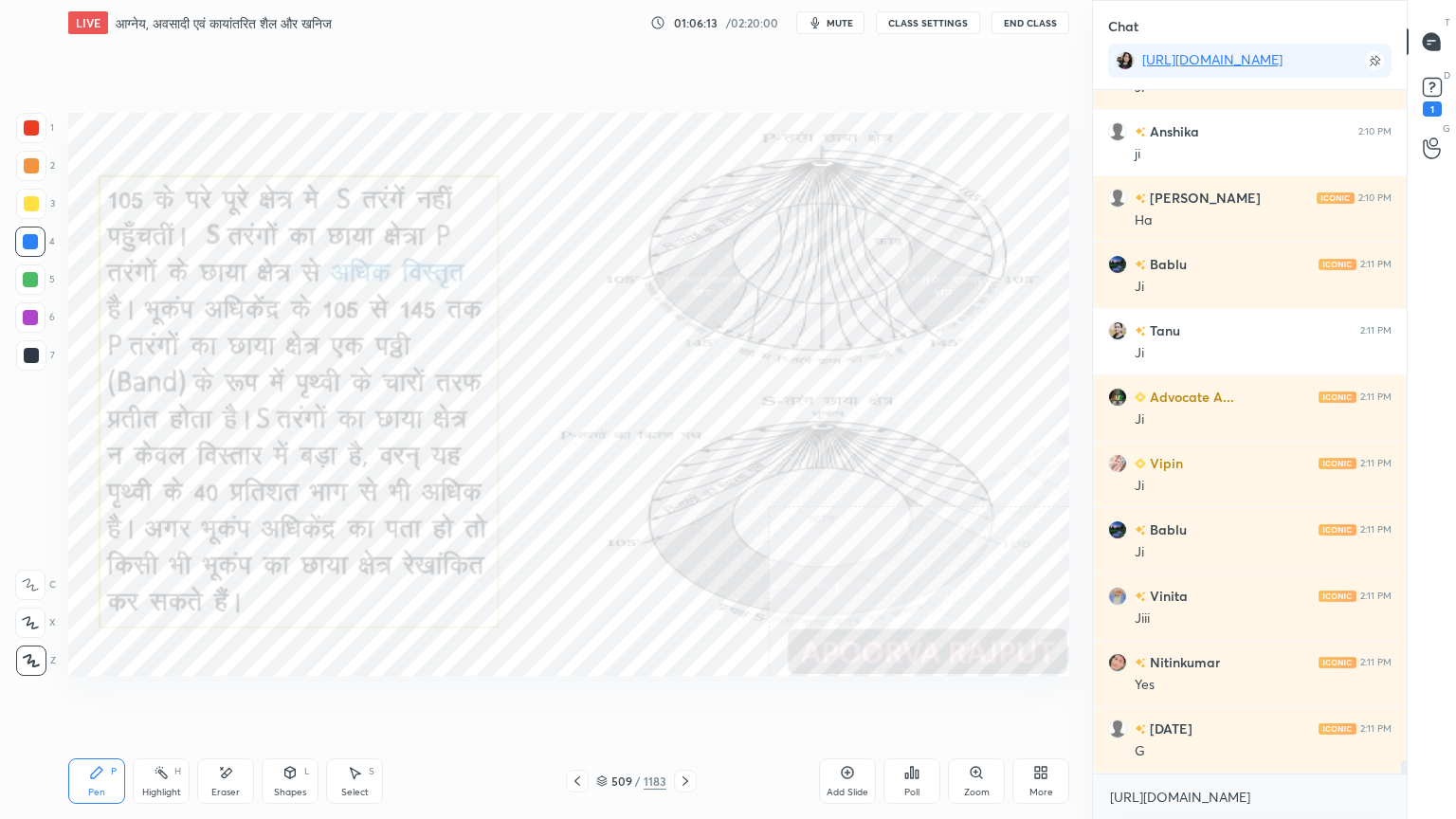 drag, startPoint x: 234, startPoint y: 770, endPoint x: 225, endPoint y: 773, distance: 9.486833 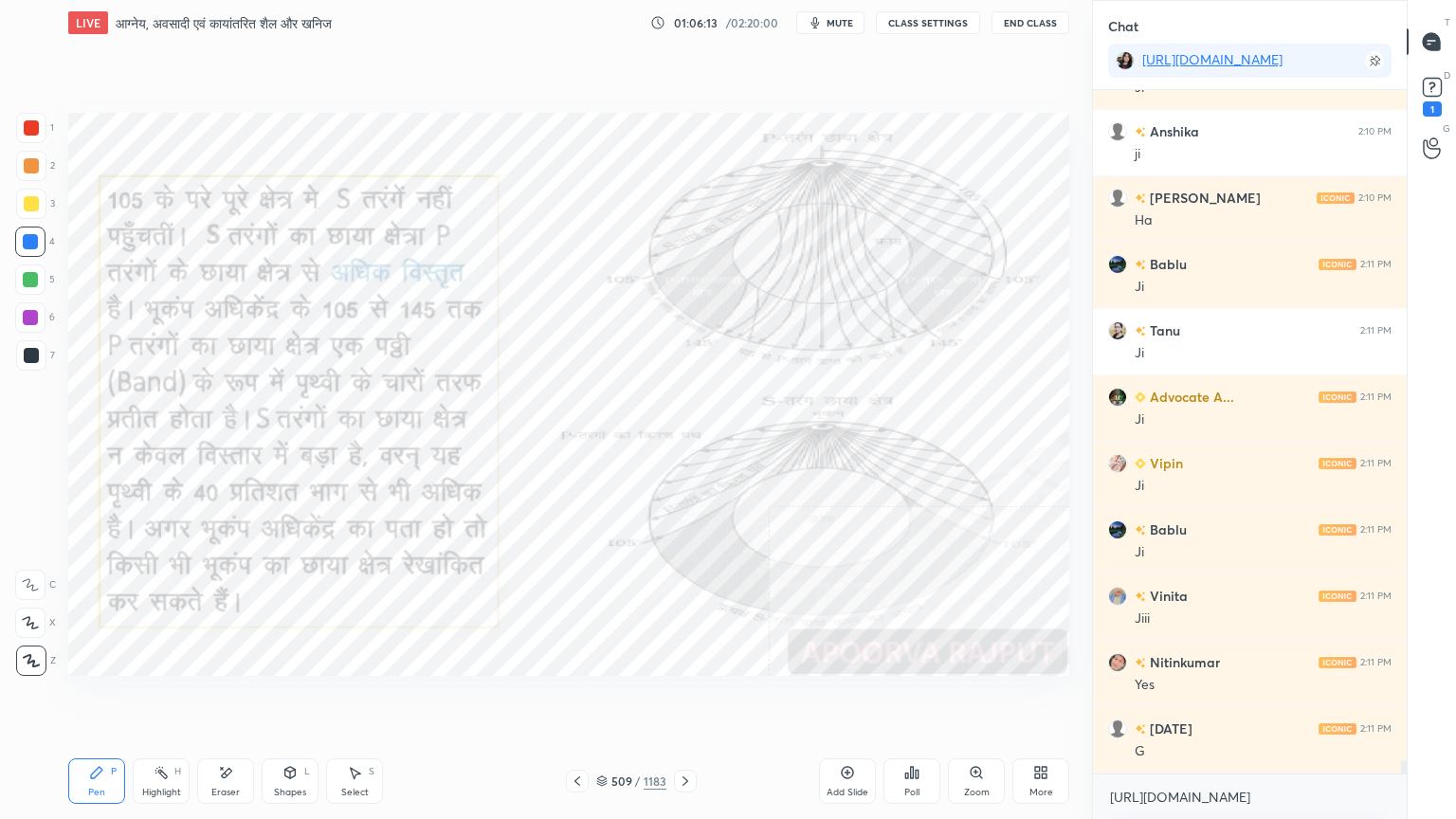 click on "Eraser" at bounding box center [226, 781] 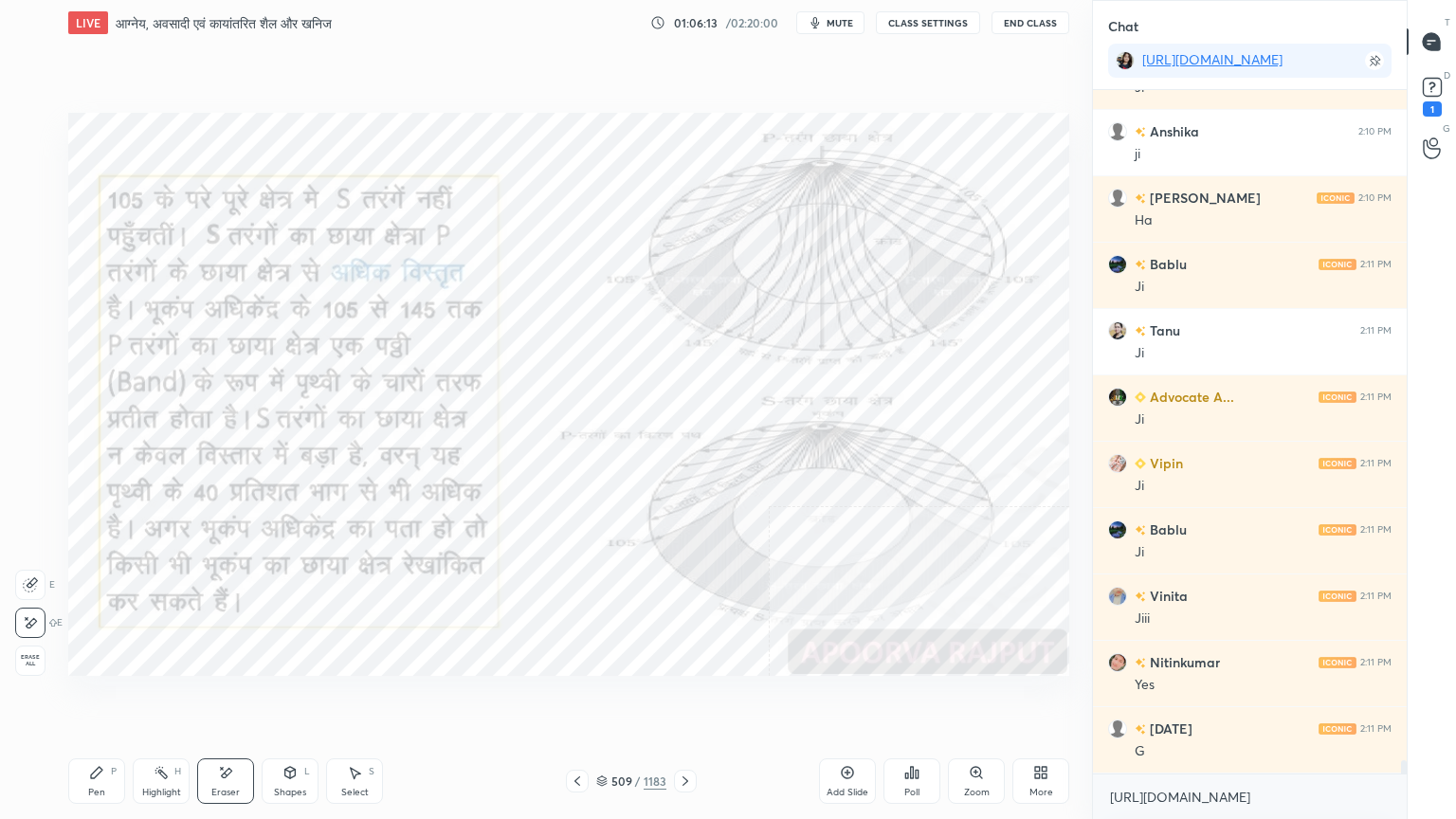click on "Erase all" at bounding box center [32, 657] 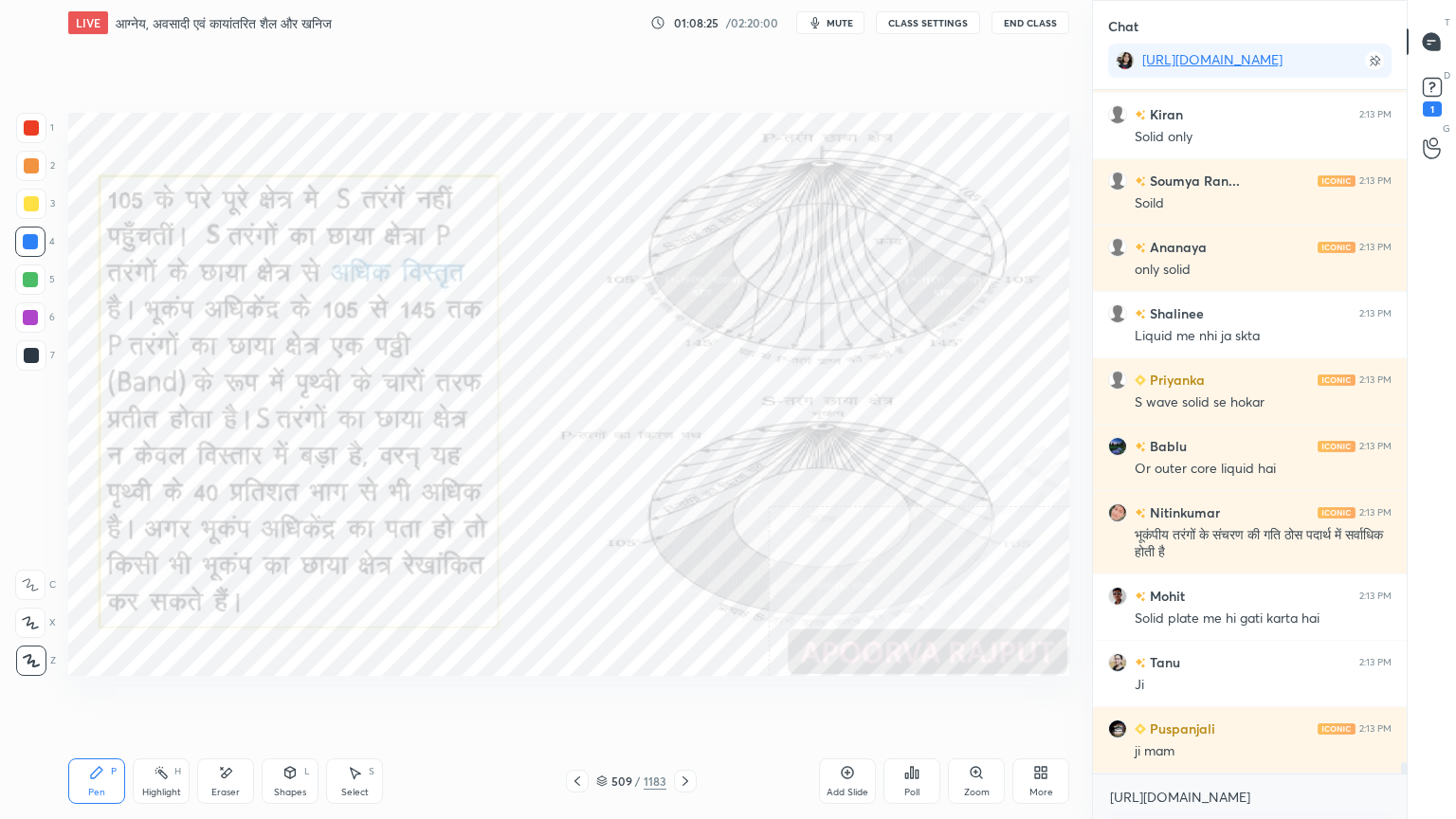 scroll, scrollTop: 41189, scrollLeft: 0, axis: vertical 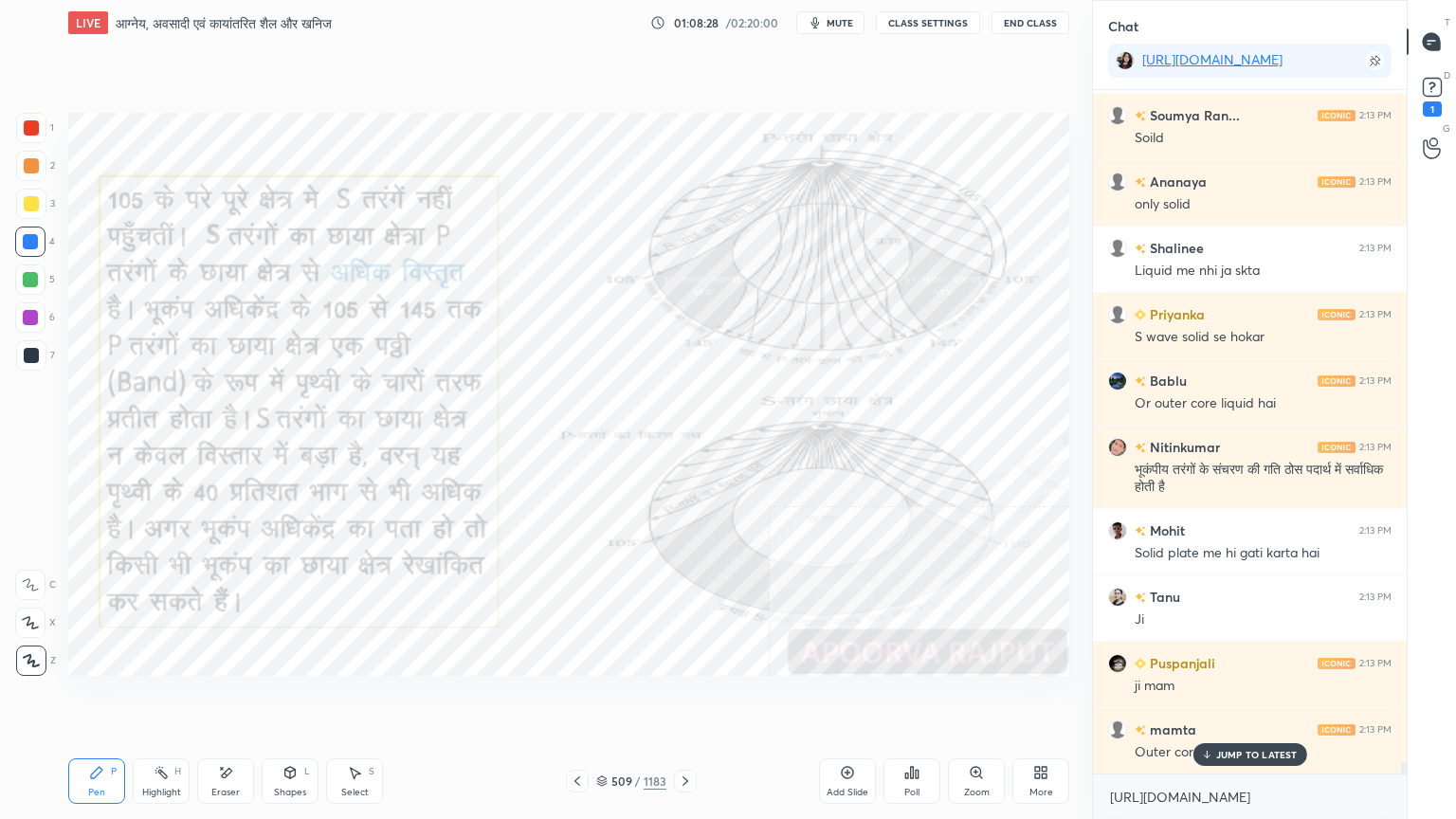 click on "Eraser" at bounding box center (226, 781) 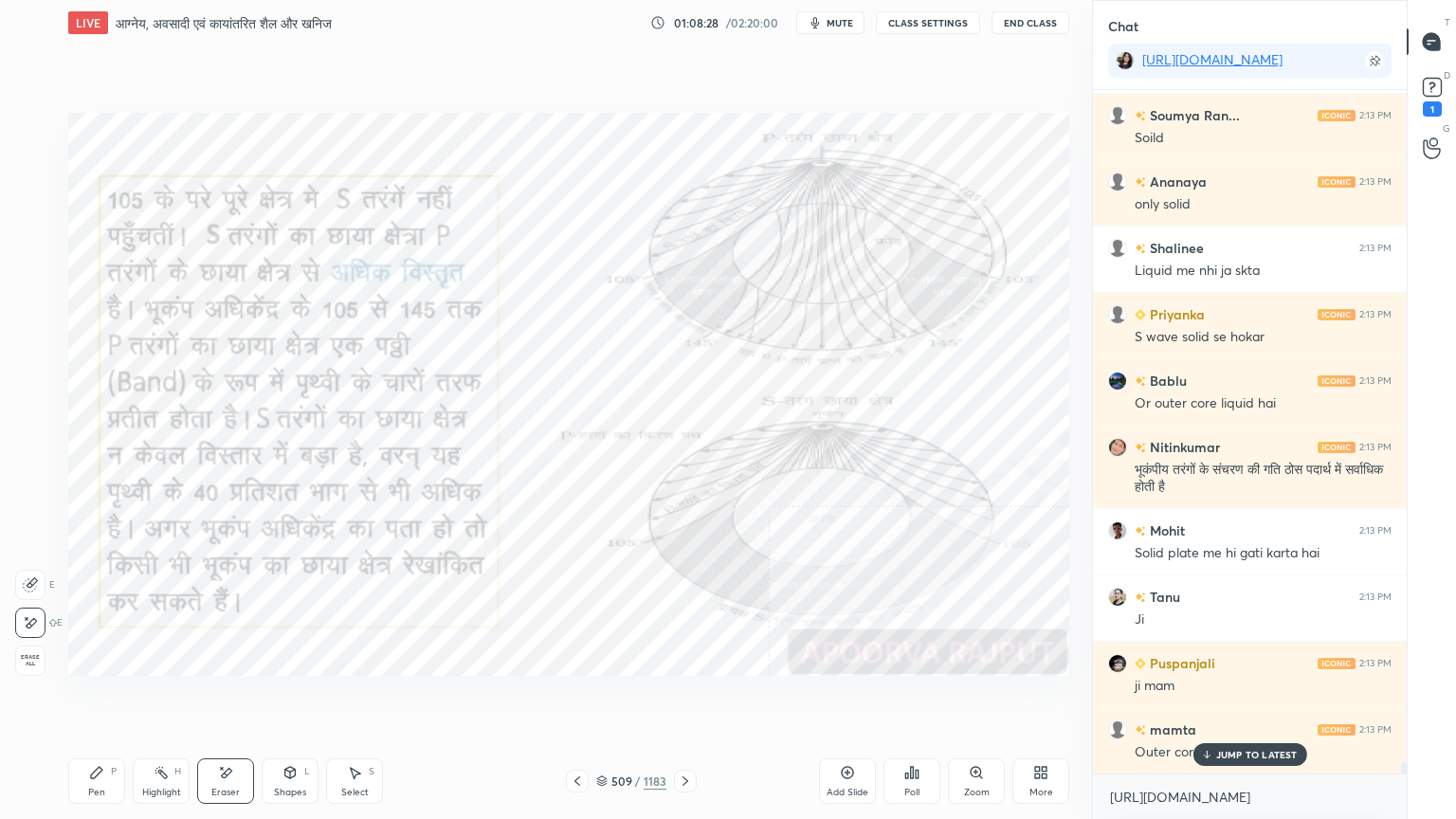 drag, startPoint x: 34, startPoint y: 656, endPoint x: 39, endPoint y: 644, distance: 13 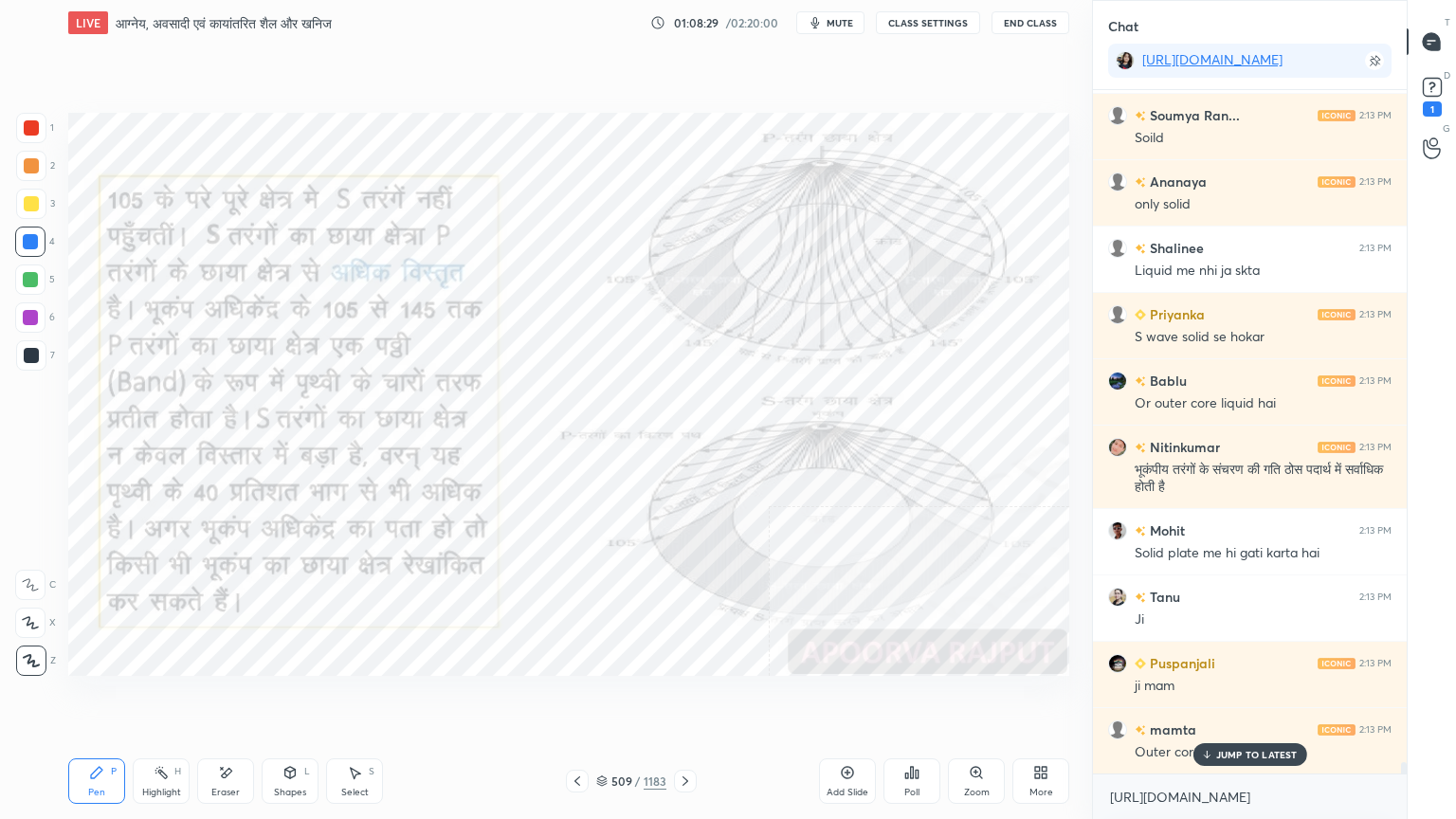 click on "1 2 3 4 5 6 7 C X Z E E Erase all   H H" at bounding box center [30, 394] 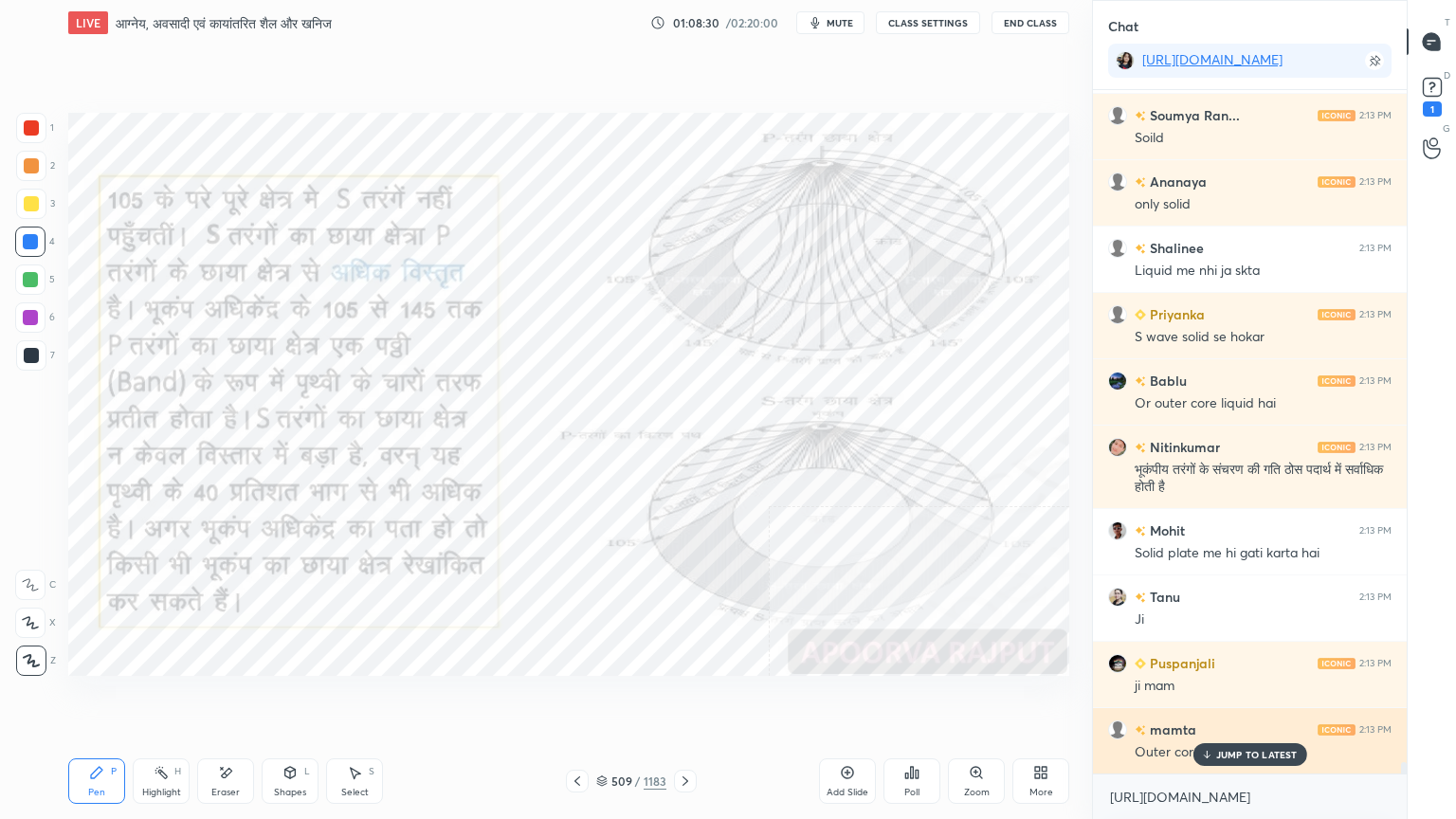 click on "JUMP TO LATEST" at bounding box center [1257, 755] 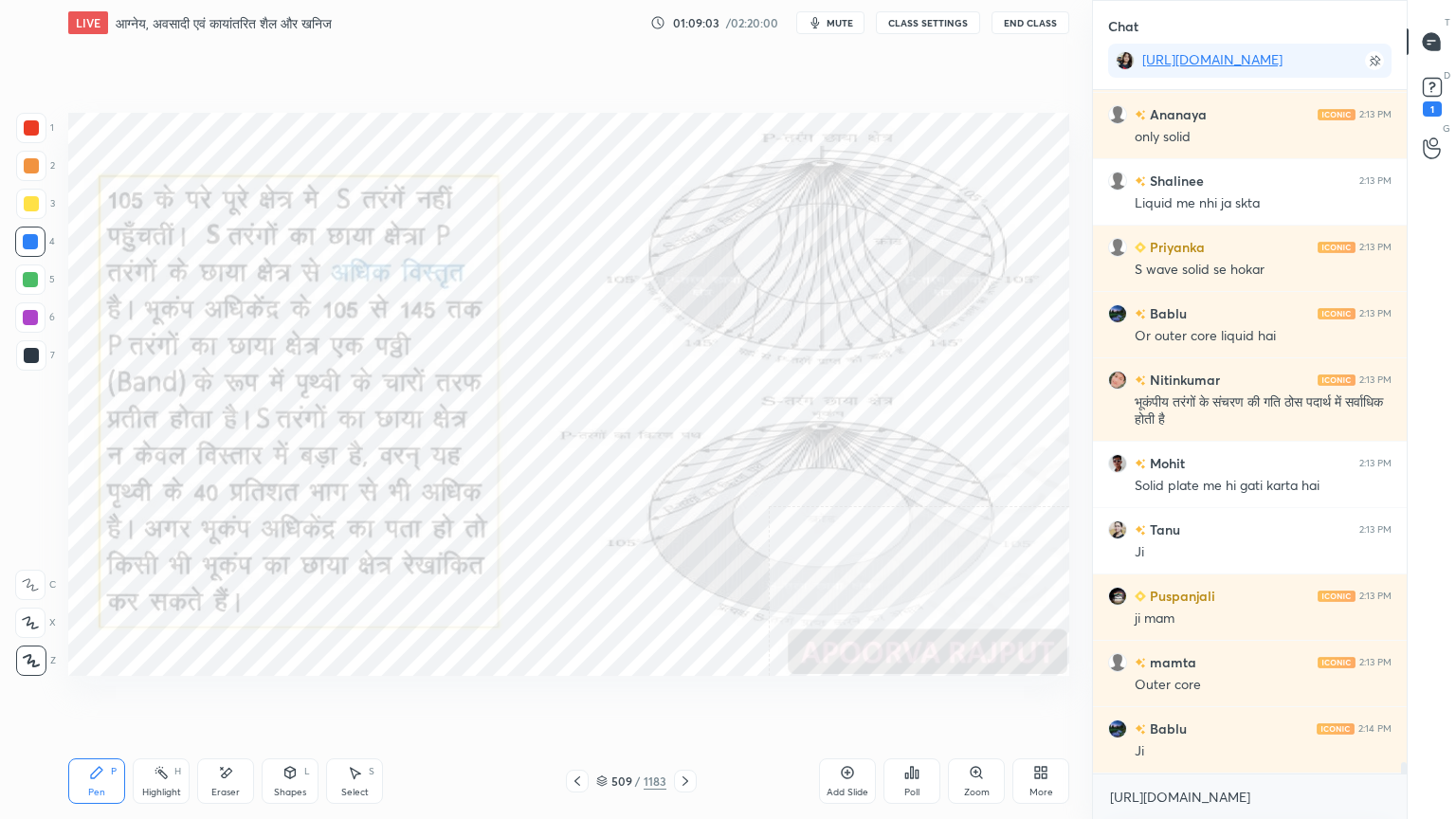 scroll, scrollTop: 41322, scrollLeft: 0, axis: vertical 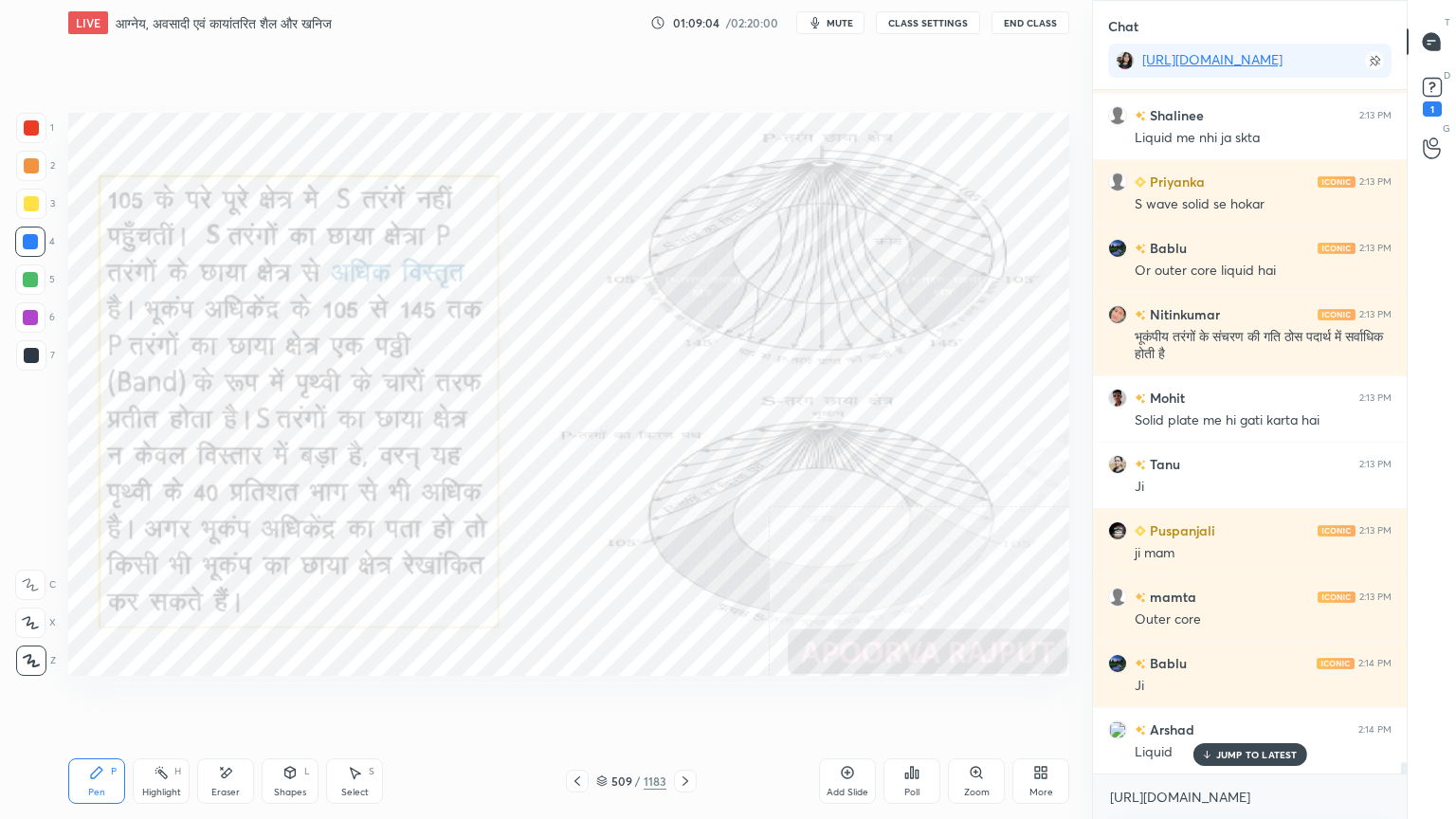 drag, startPoint x: 1217, startPoint y: 760, endPoint x: 1235, endPoint y: 755, distance: 18.681542 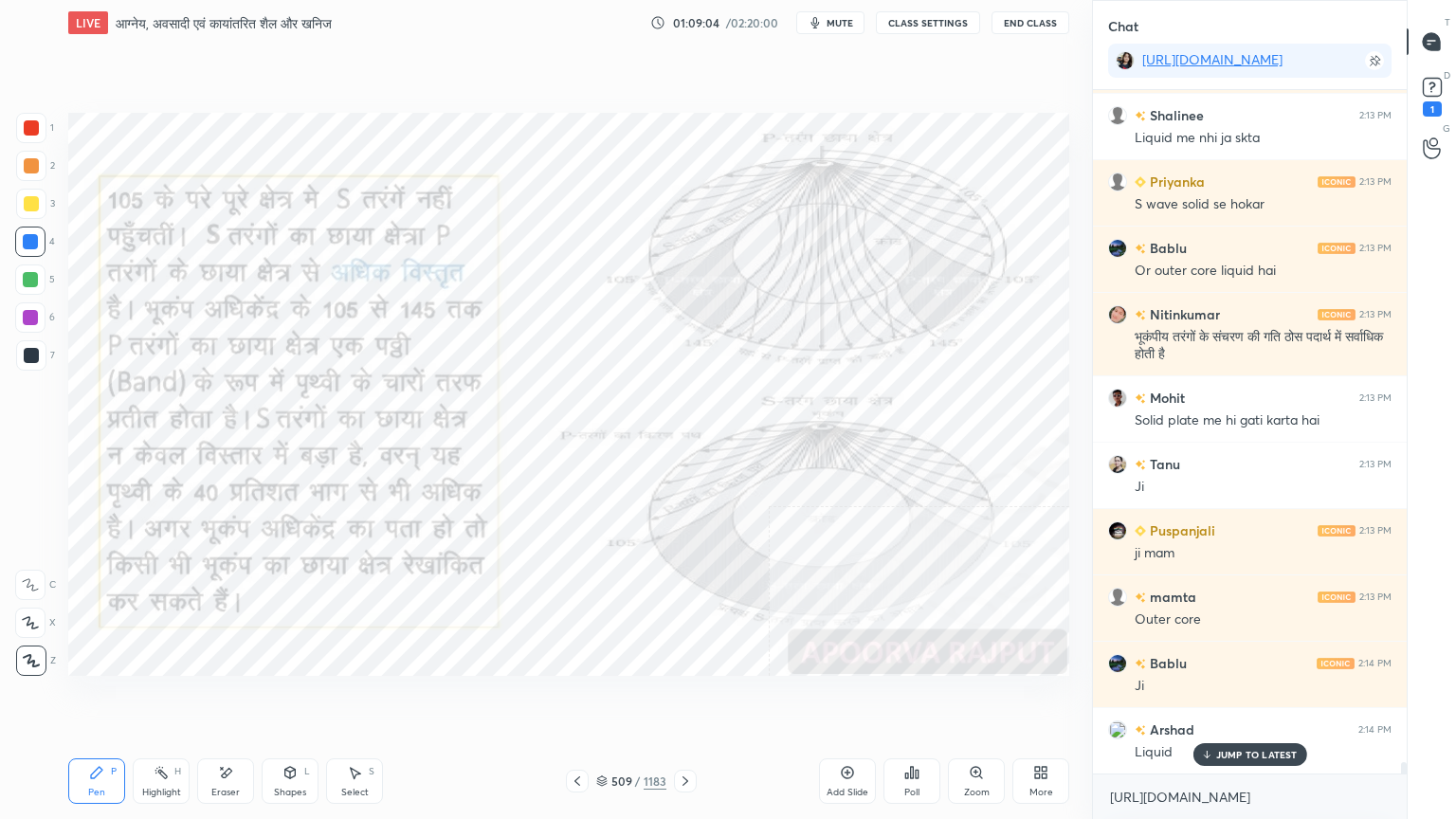 click on "JUMP TO LATEST" at bounding box center [1249, 755] 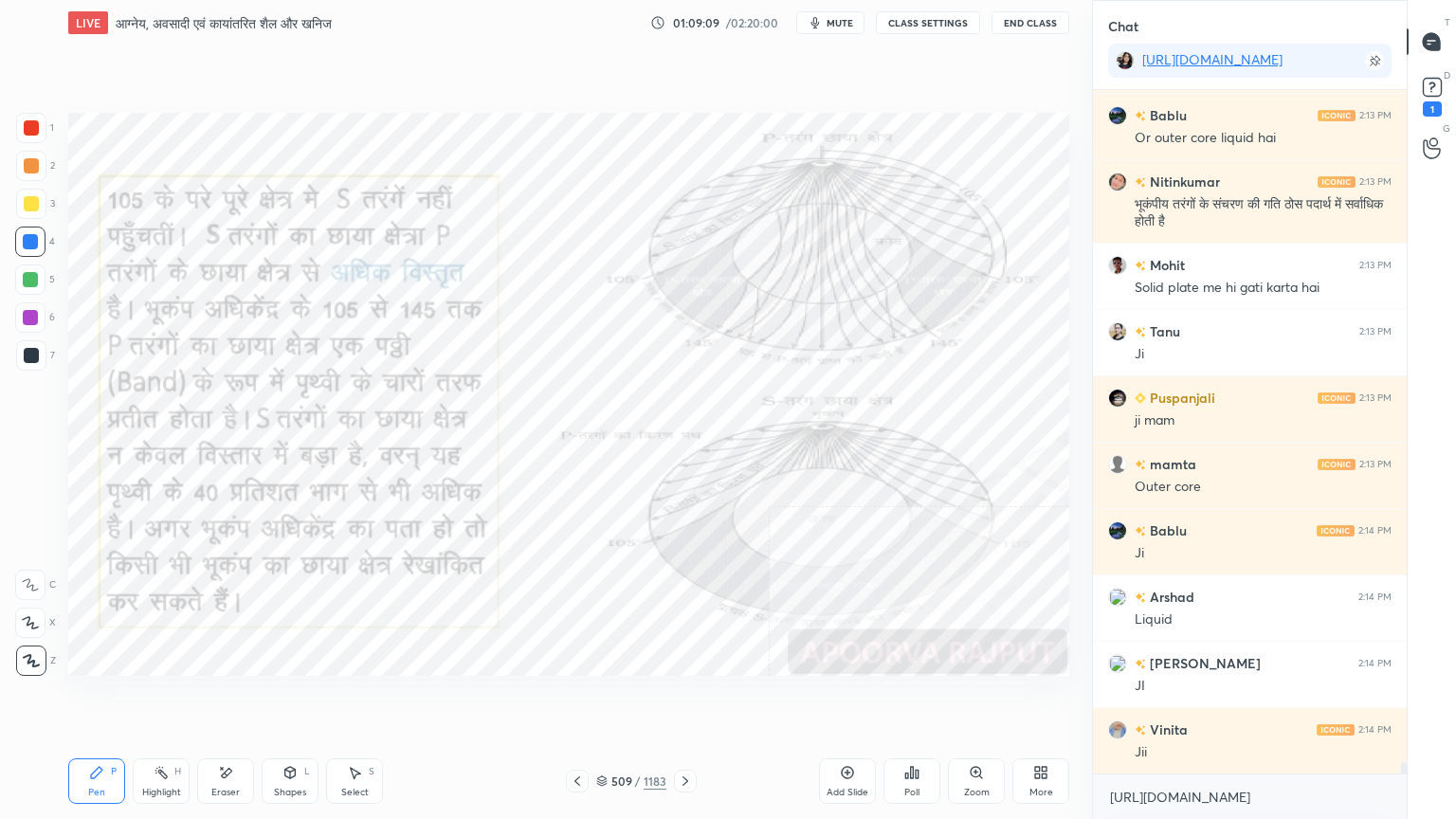 scroll, scrollTop: 41522, scrollLeft: 0, axis: vertical 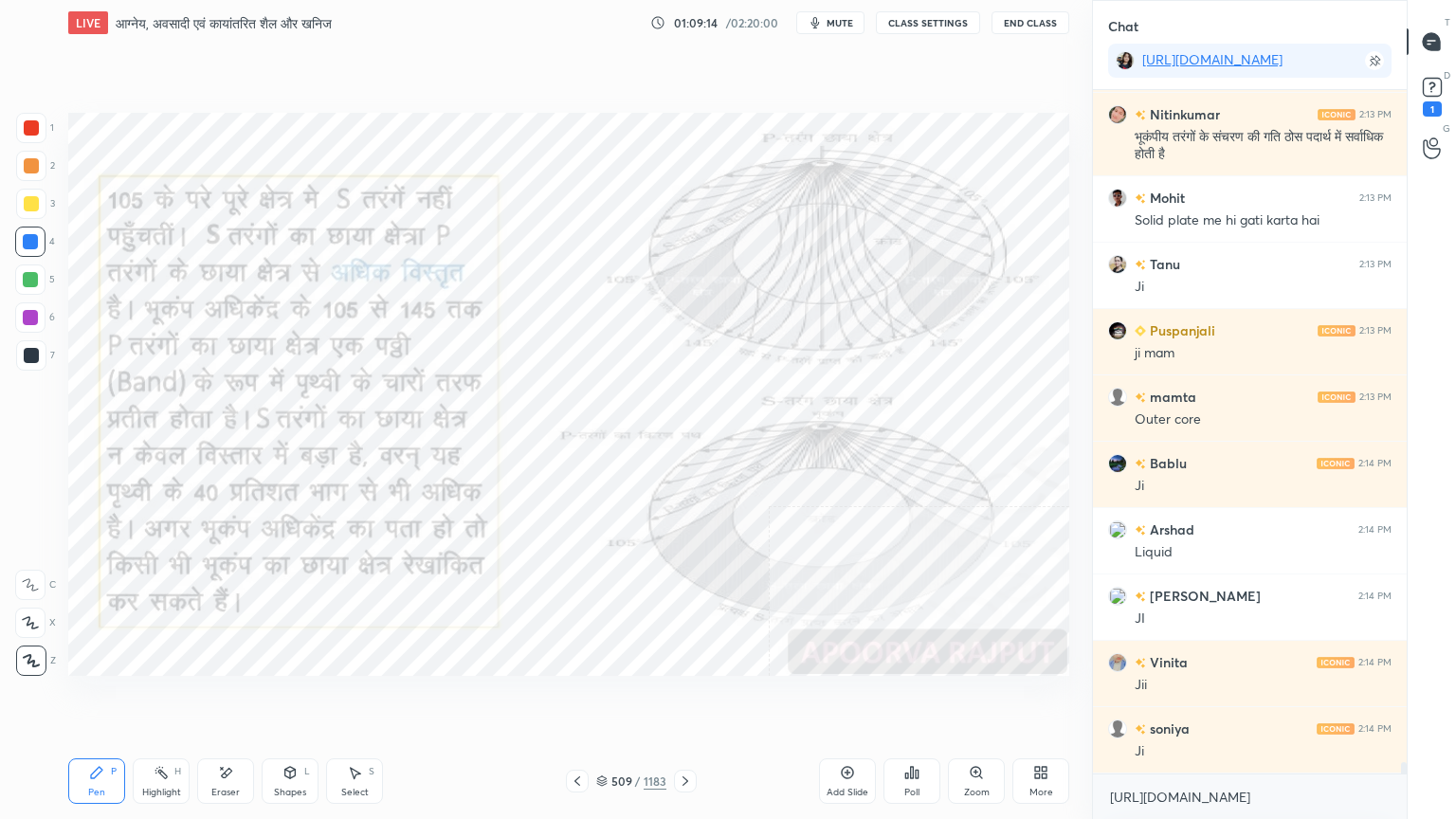 drag, startPoint x: 236, startPoint y: 785, endPoint x: 170, endPoint y: 747, distance: 76.157731 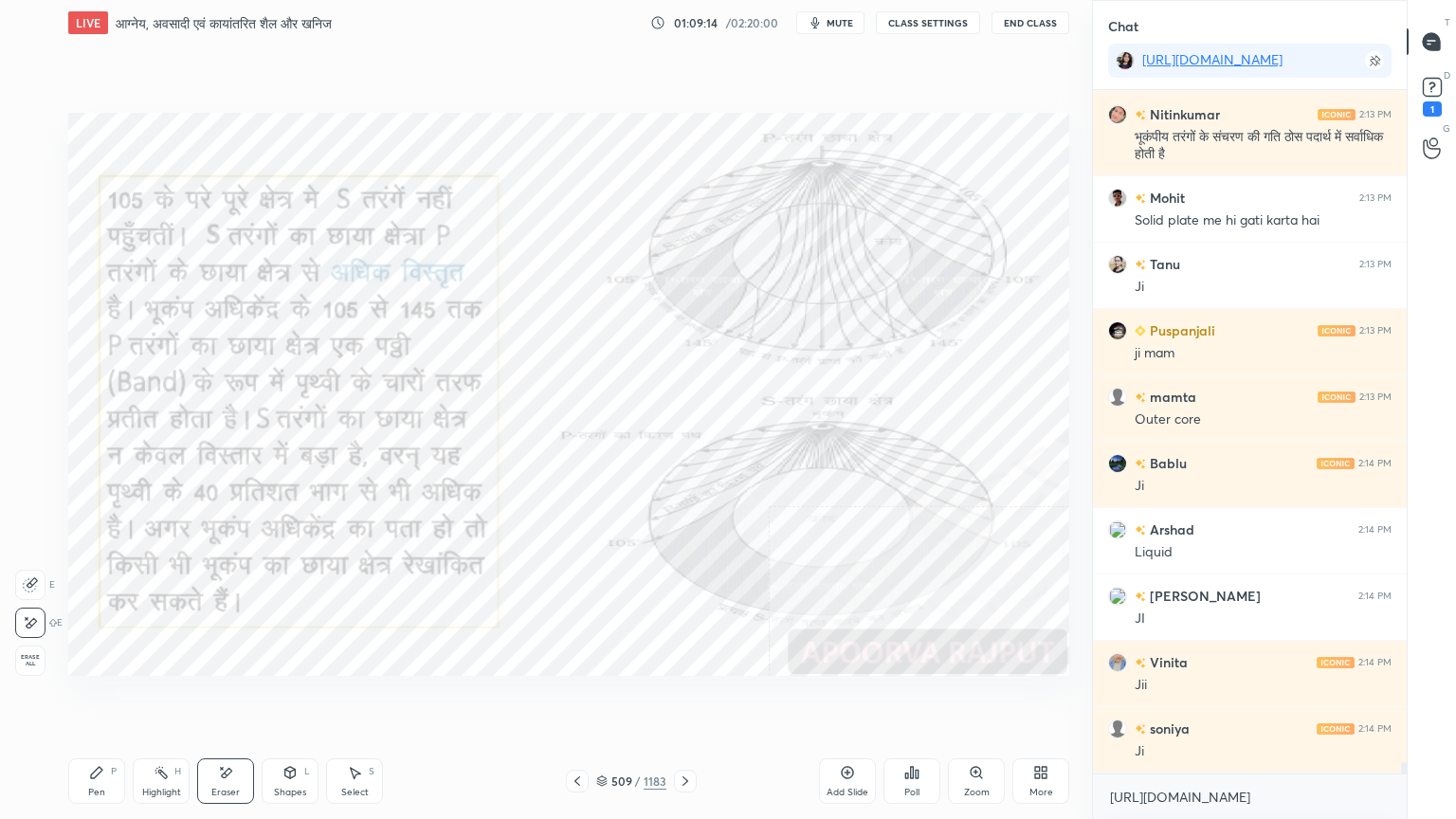 click on "Erase all" at bounding box center [30, 661] 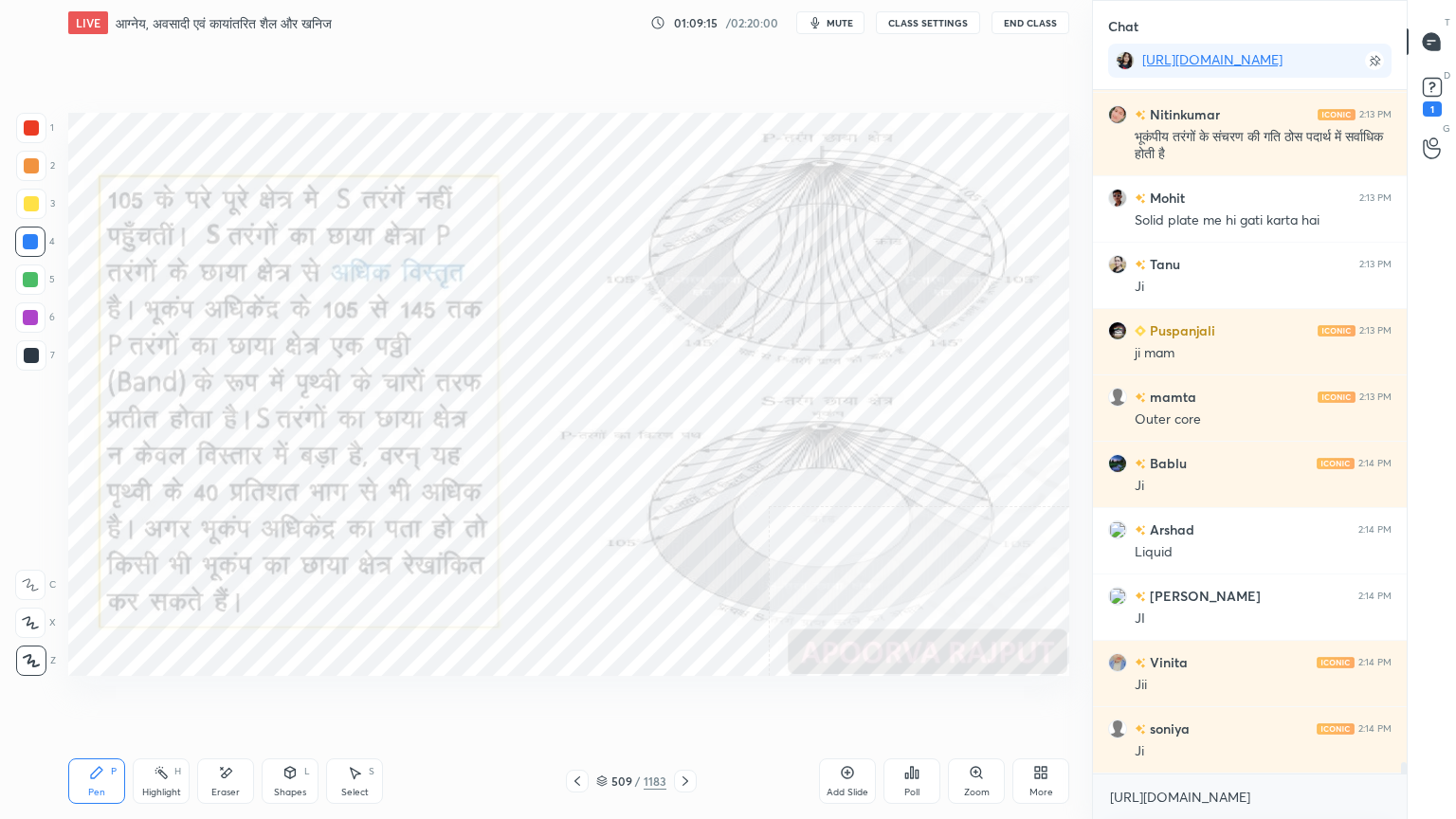 click on "1 2 3 4 5 6 7 C X Z E E Erase all   H H" at bounding box center [30, 394] 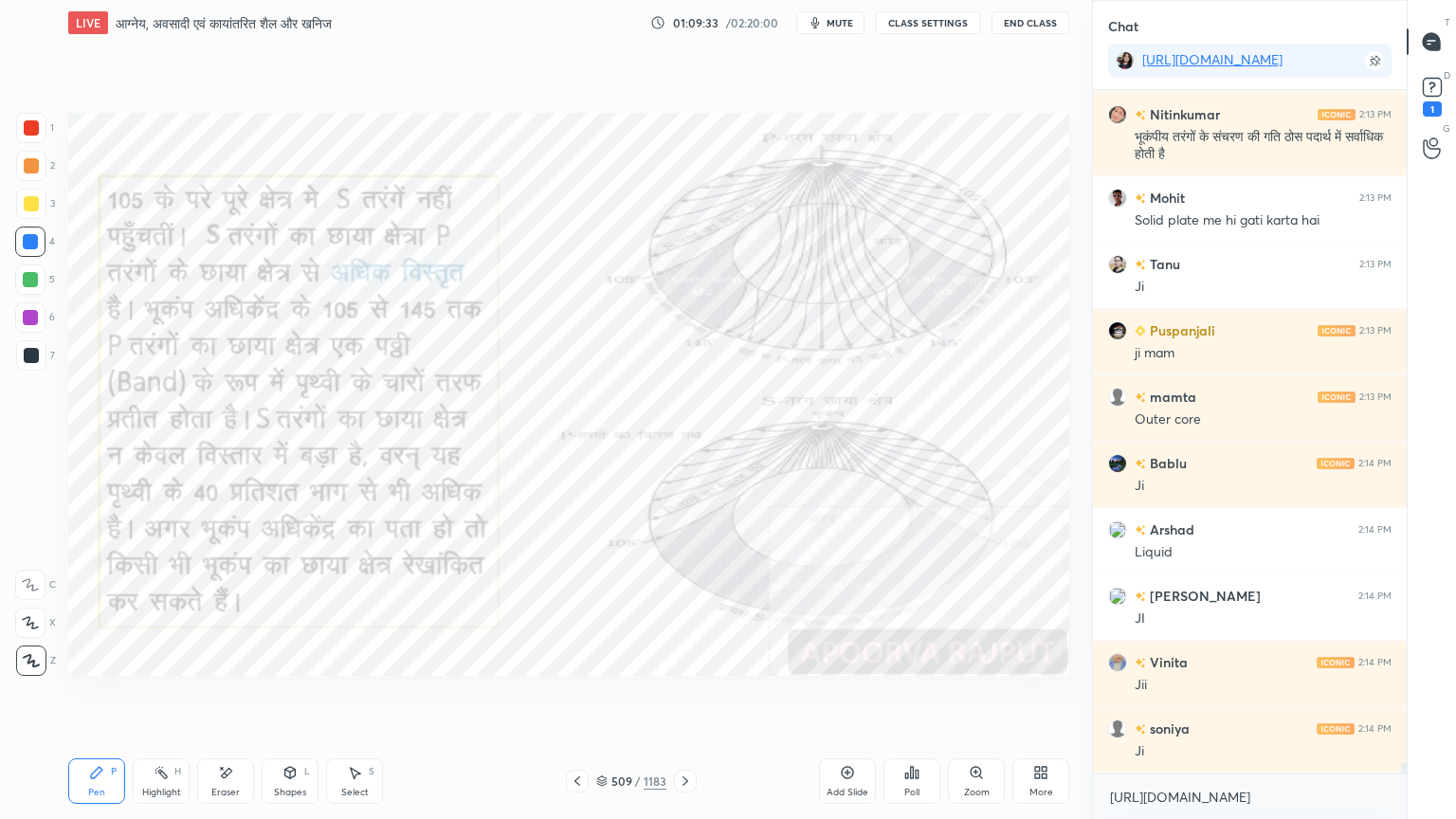 scroll, scrollTop: 41587, scrollLeft: 0, axis: vertical 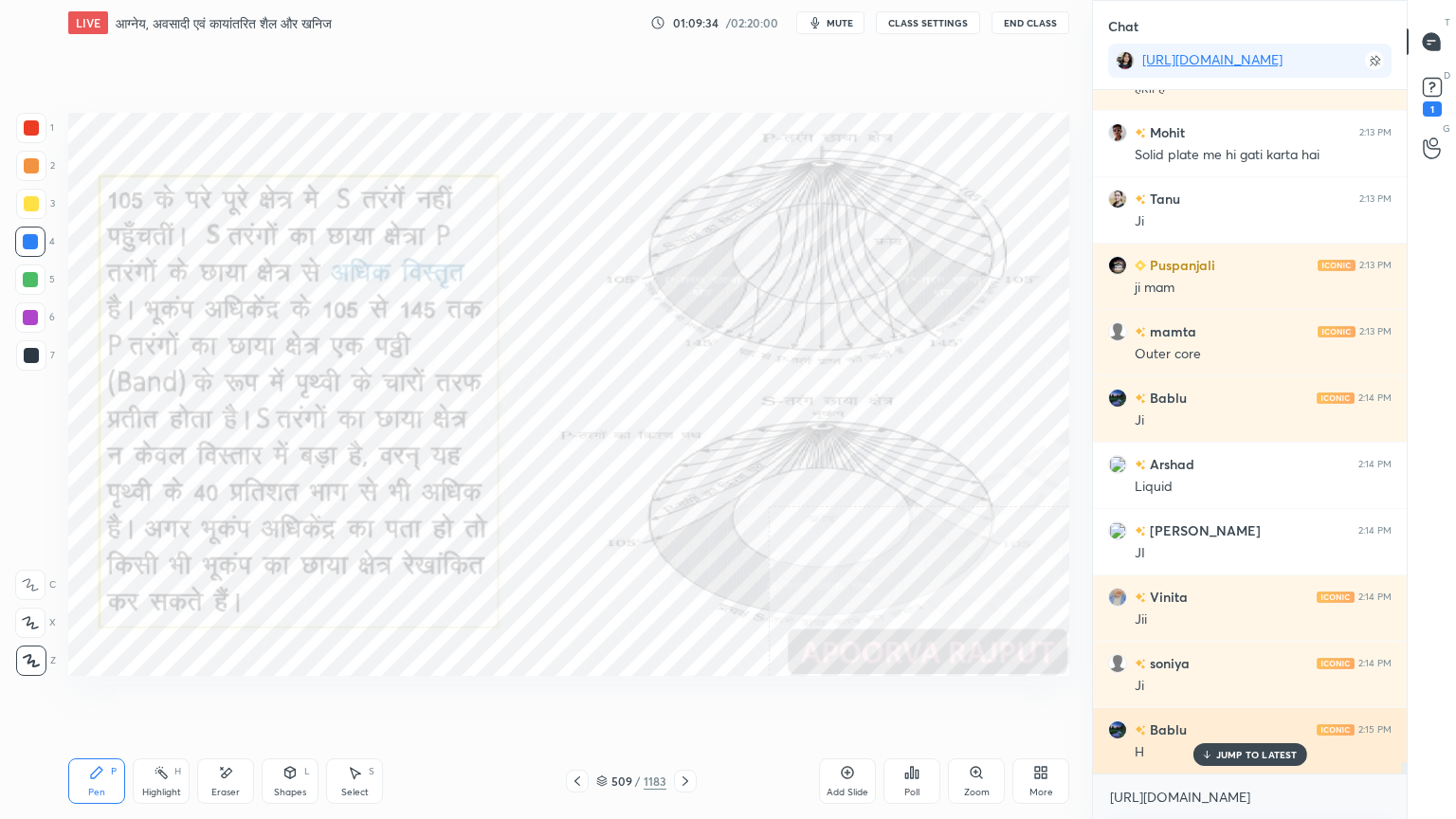 click on "JUMP TO LATEST" at bounding box center (1257, 755) 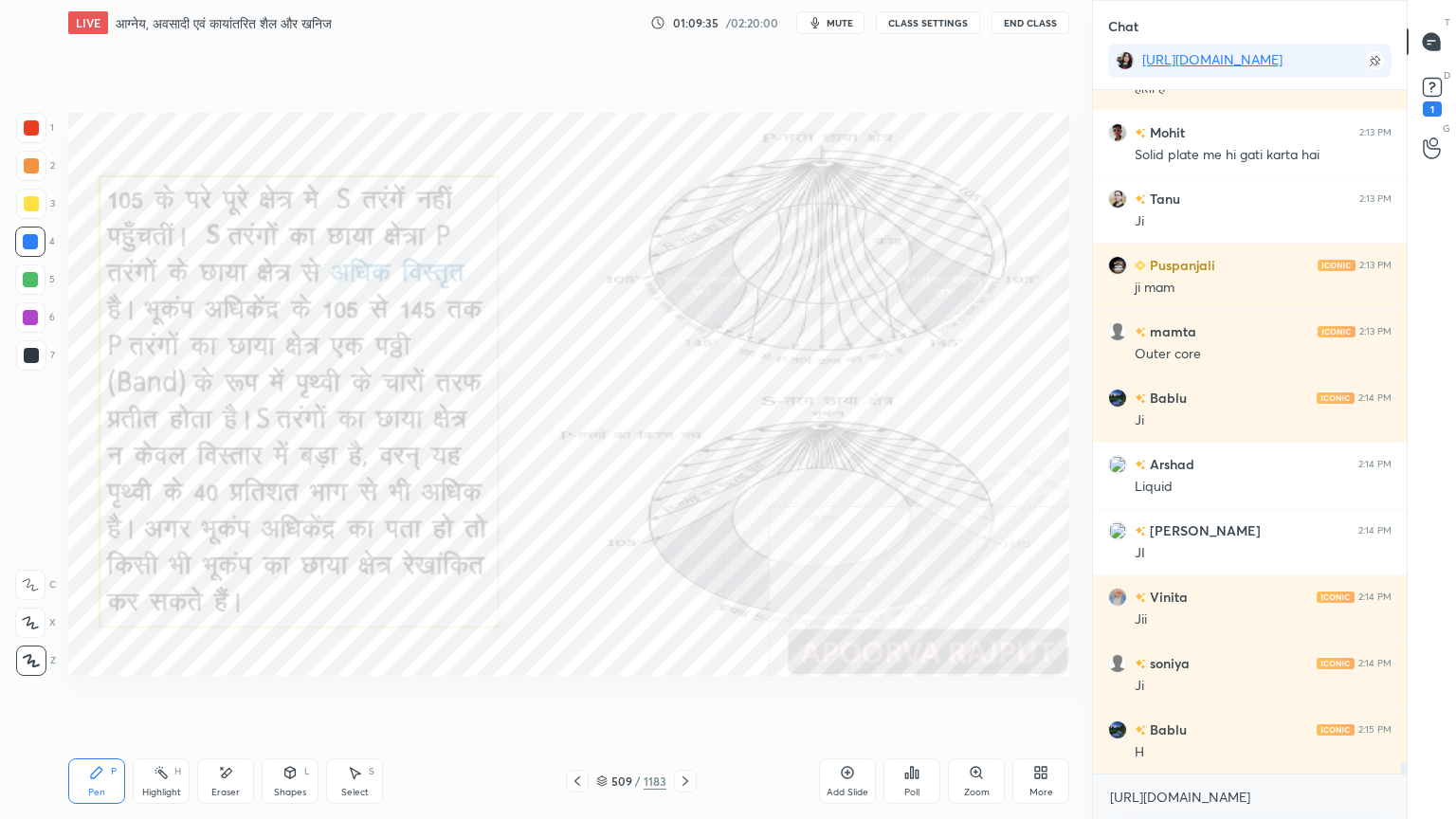 click 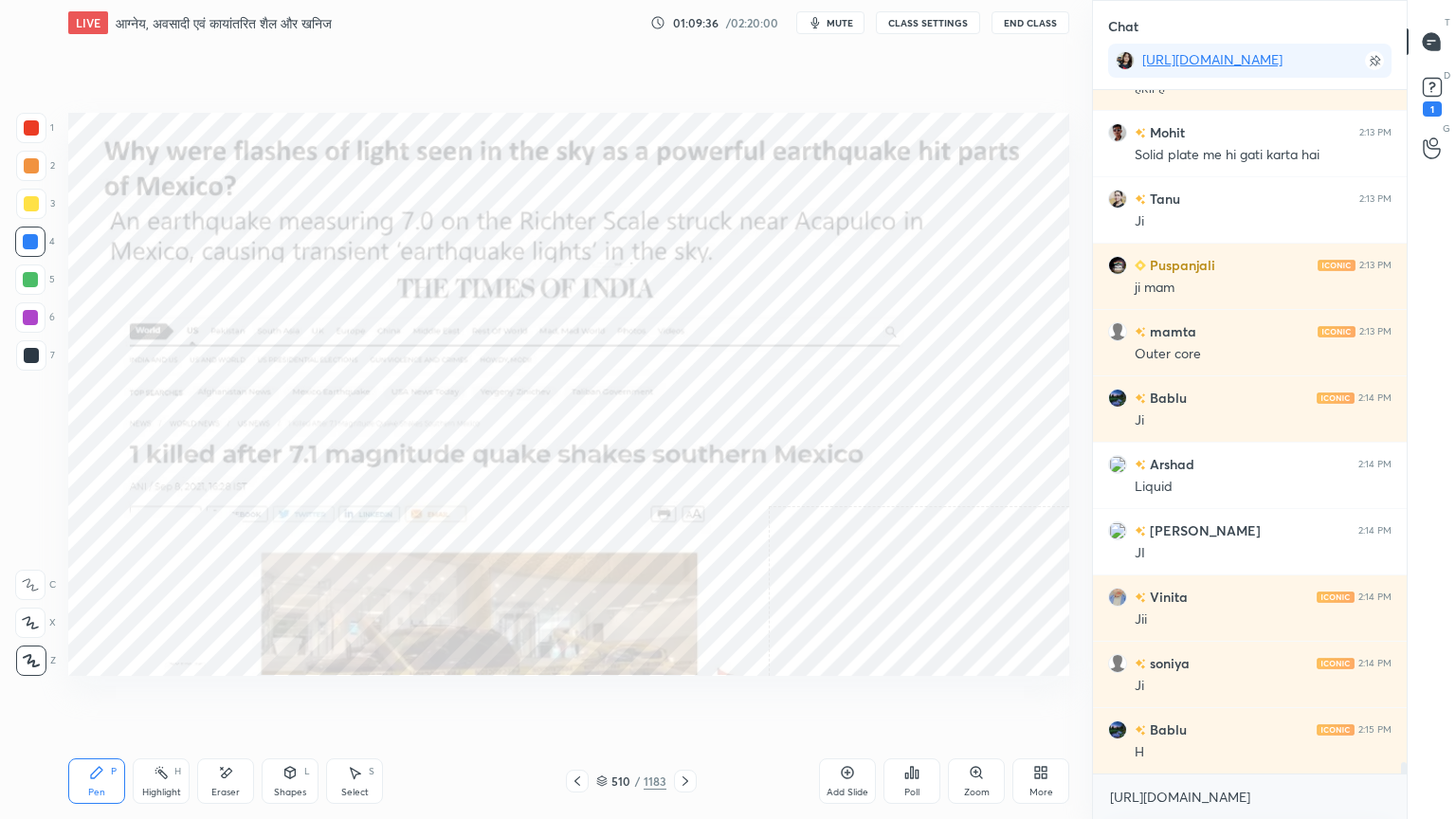 drag, startPoint x: 679, startPoint y: 781, endPoint x: 586, endPoint y: 770, distance: 93.648278 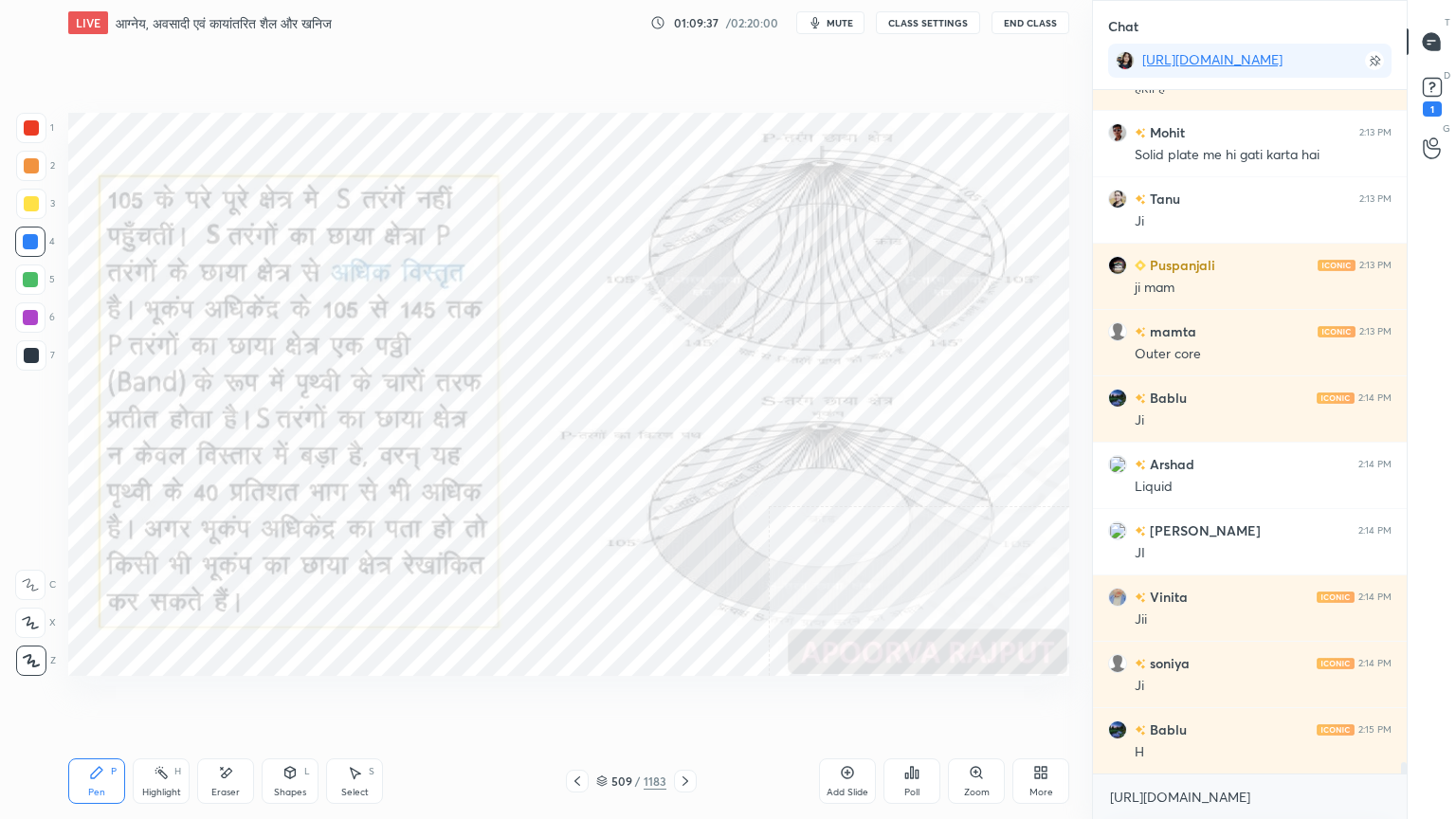 click 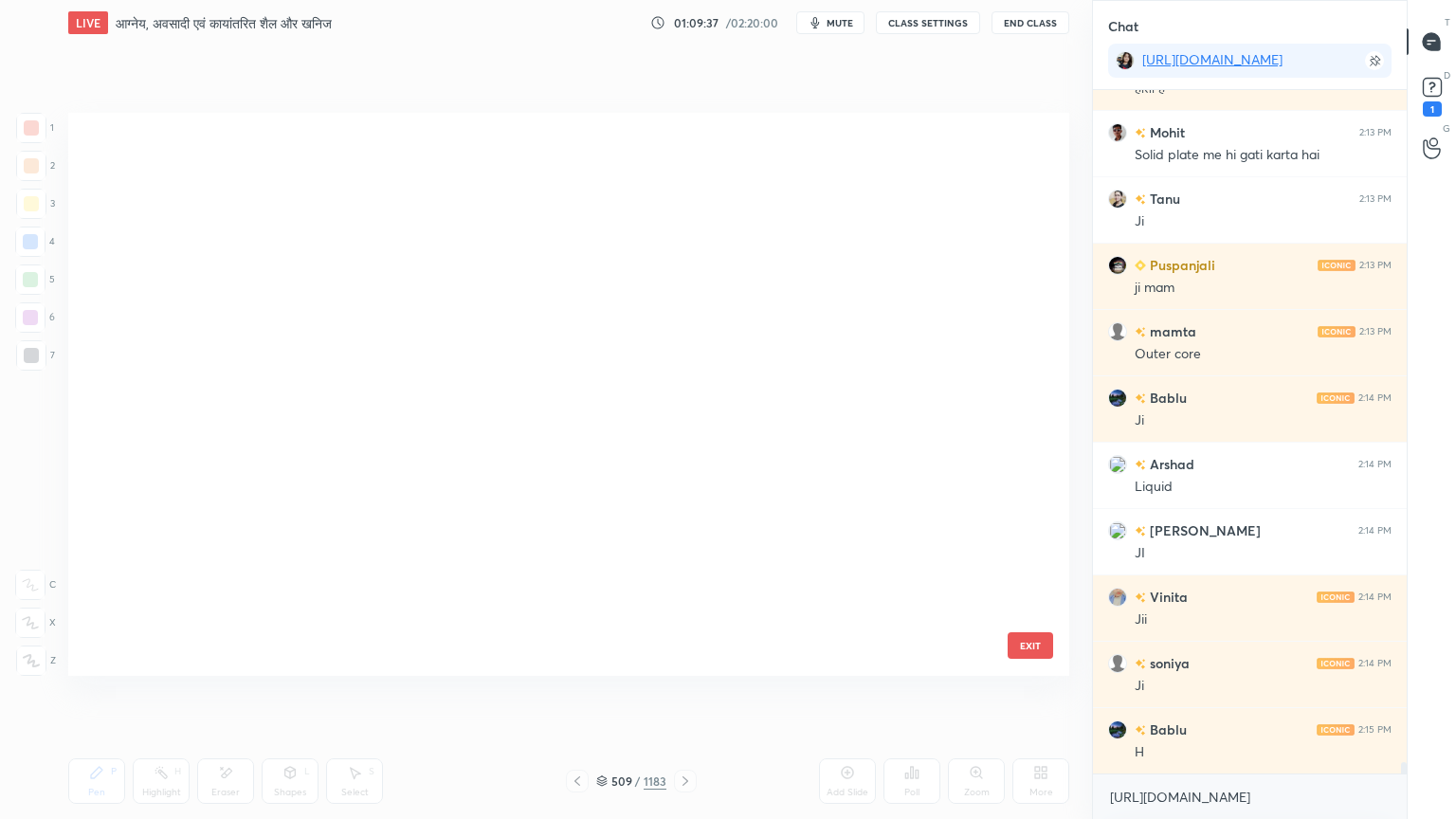 scroll, scrollTop: 28927, scrollLeft: 0, axis: vertical 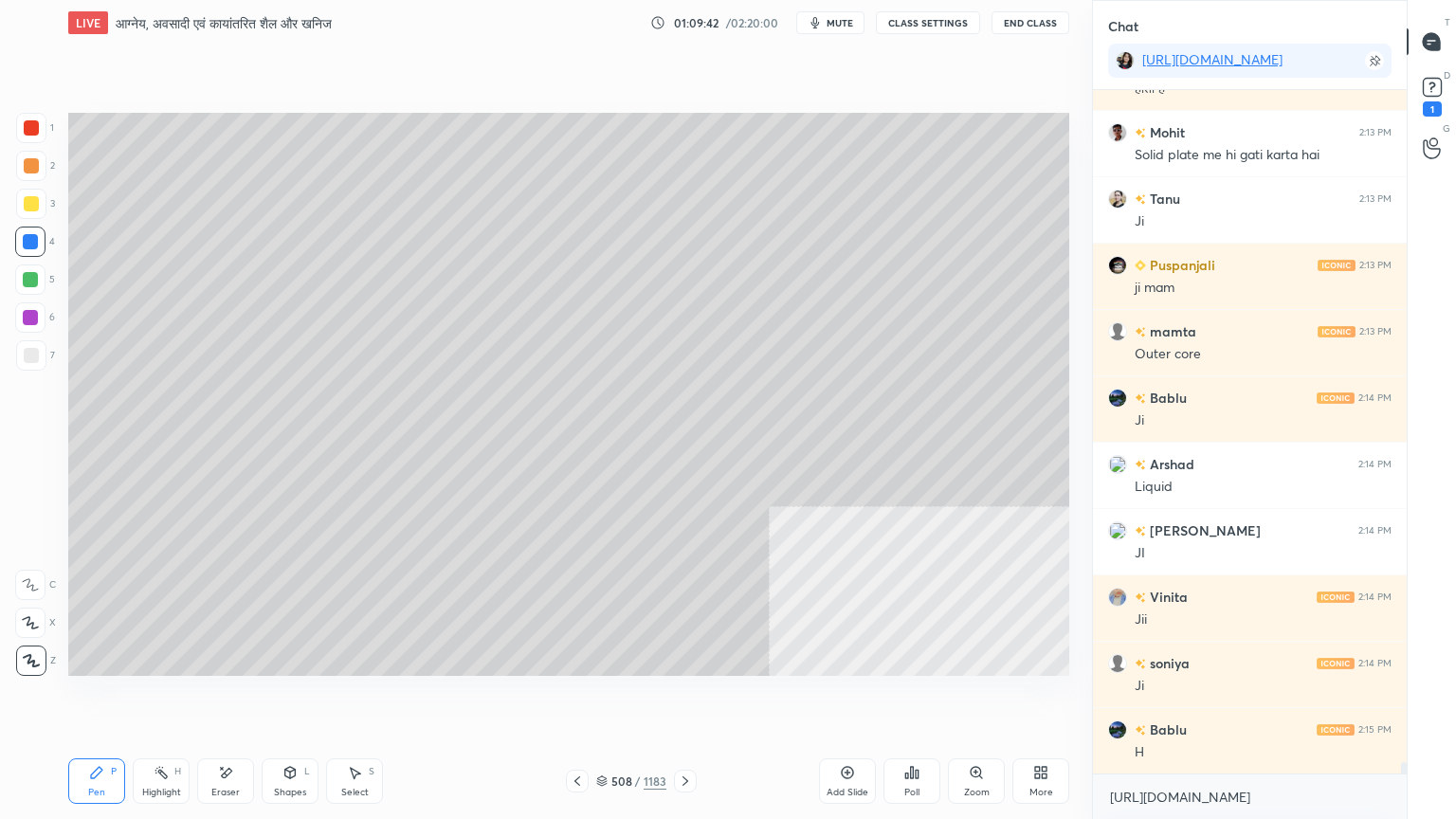 click at bounding box center [31, 355] 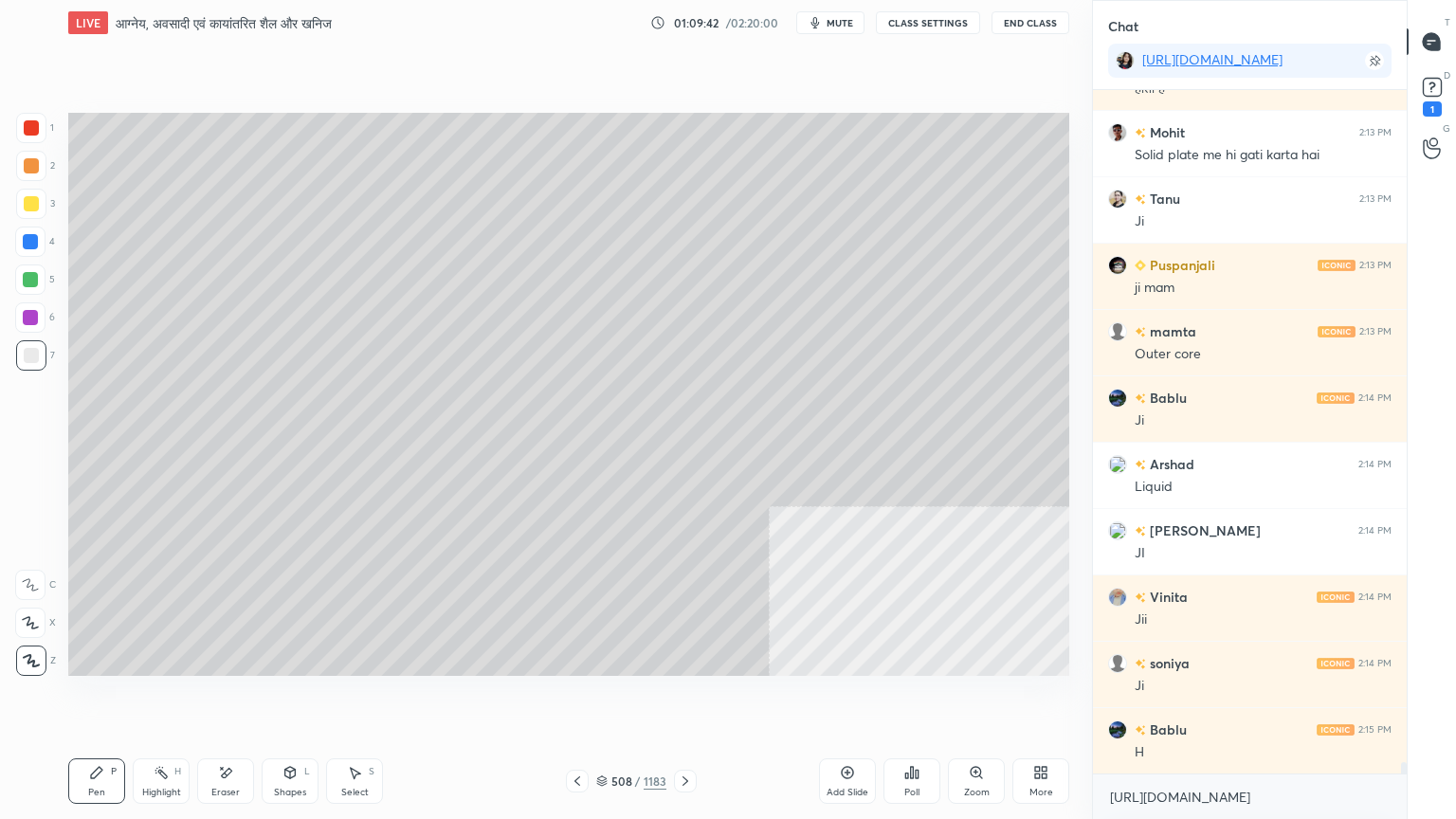click at bounding box center [31, 355] 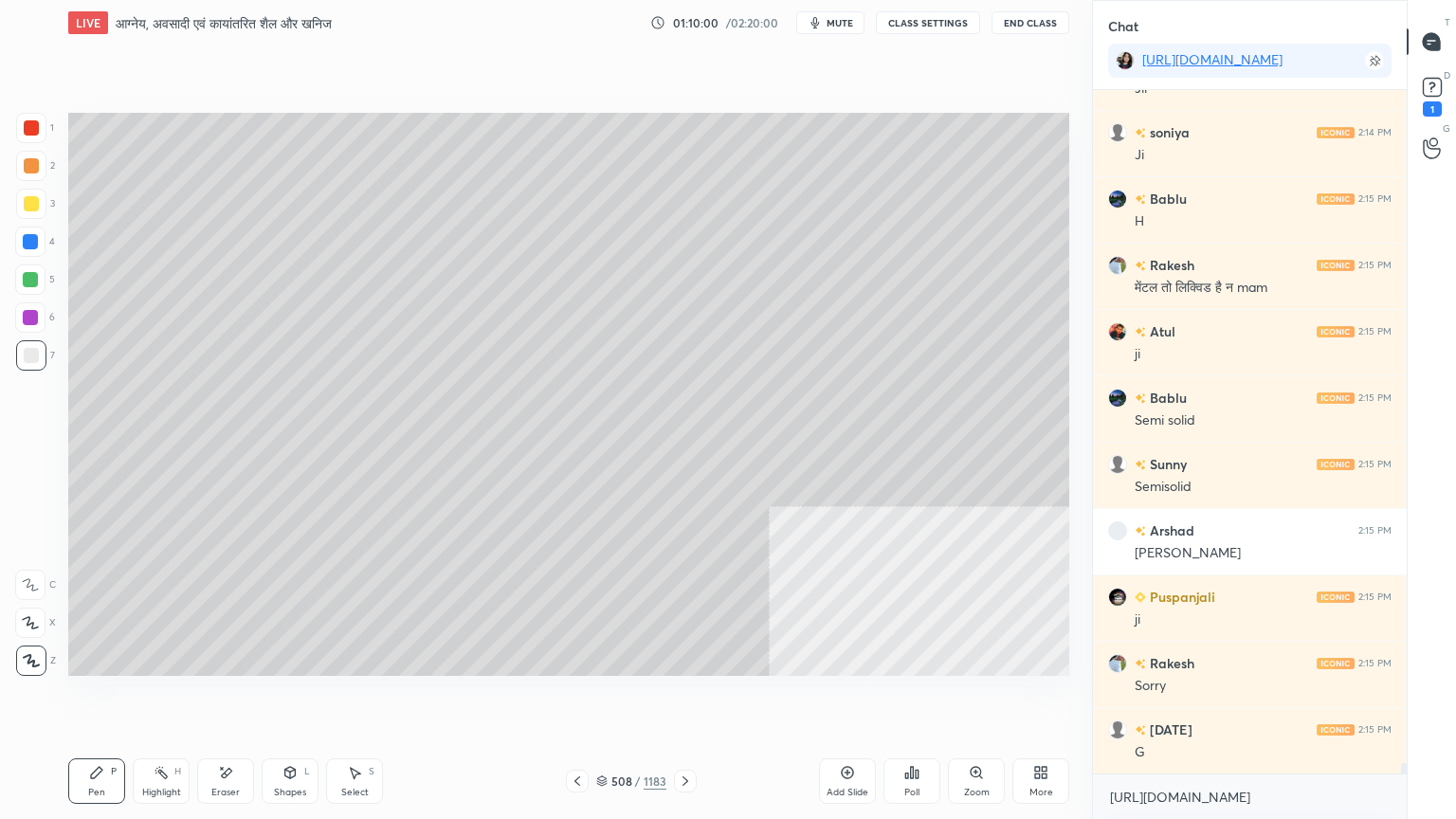 scroll, scrollTop: 42185, scrollLeft: 0, axis: vertical 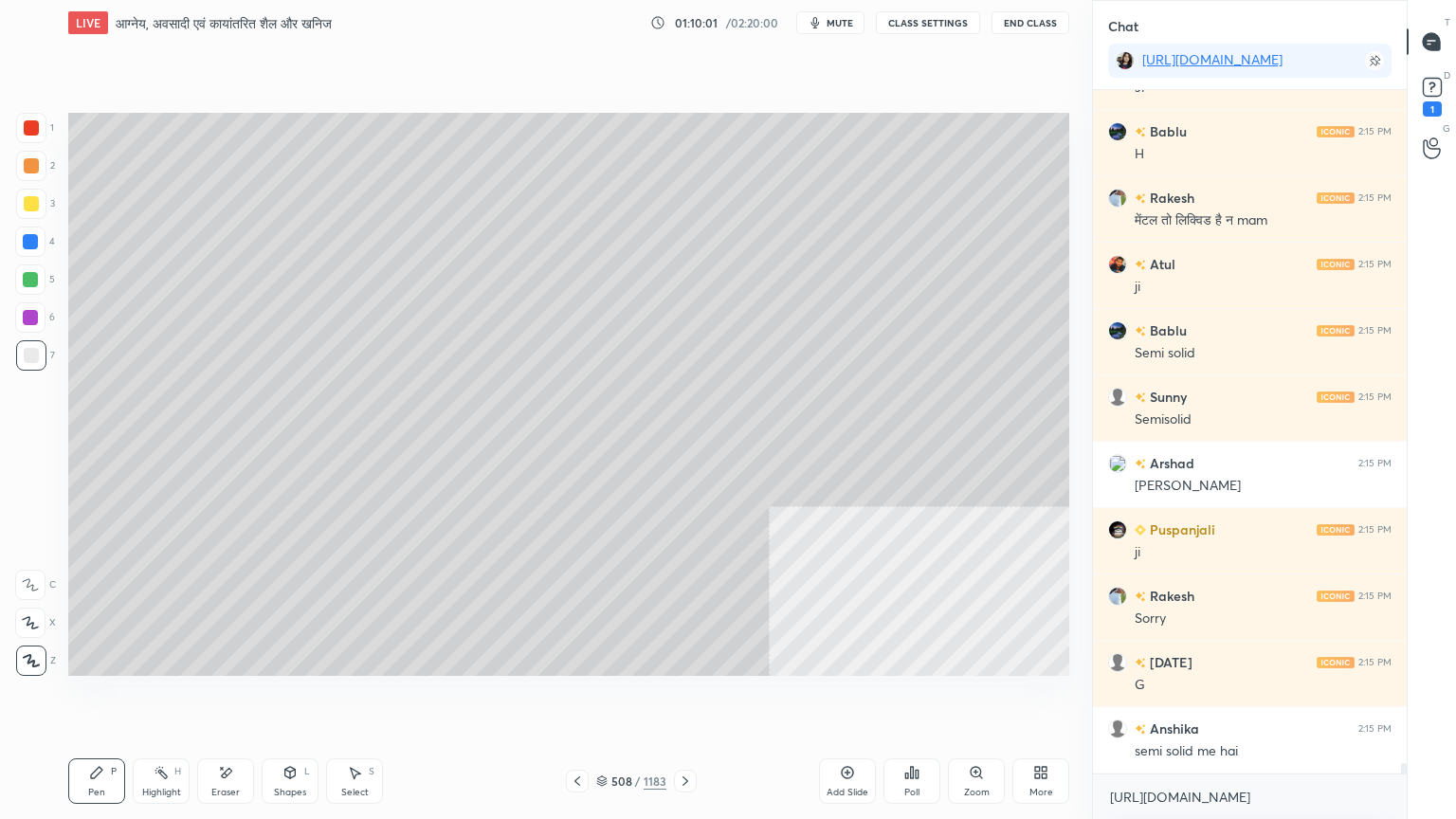 click on "Eraser" at bounding box center [226, 781] 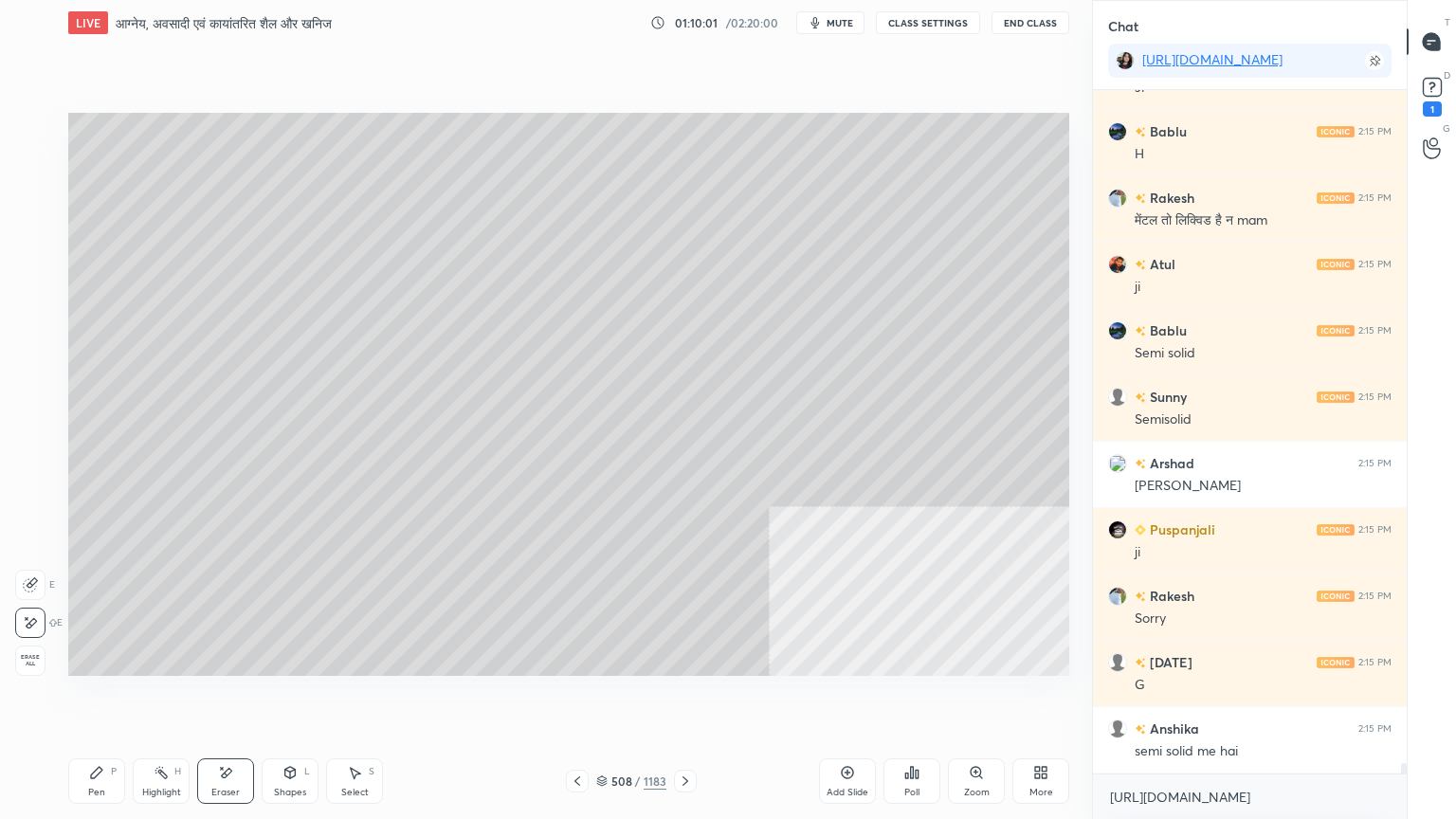 click on "Eraser" at bounding box center [226, 781] 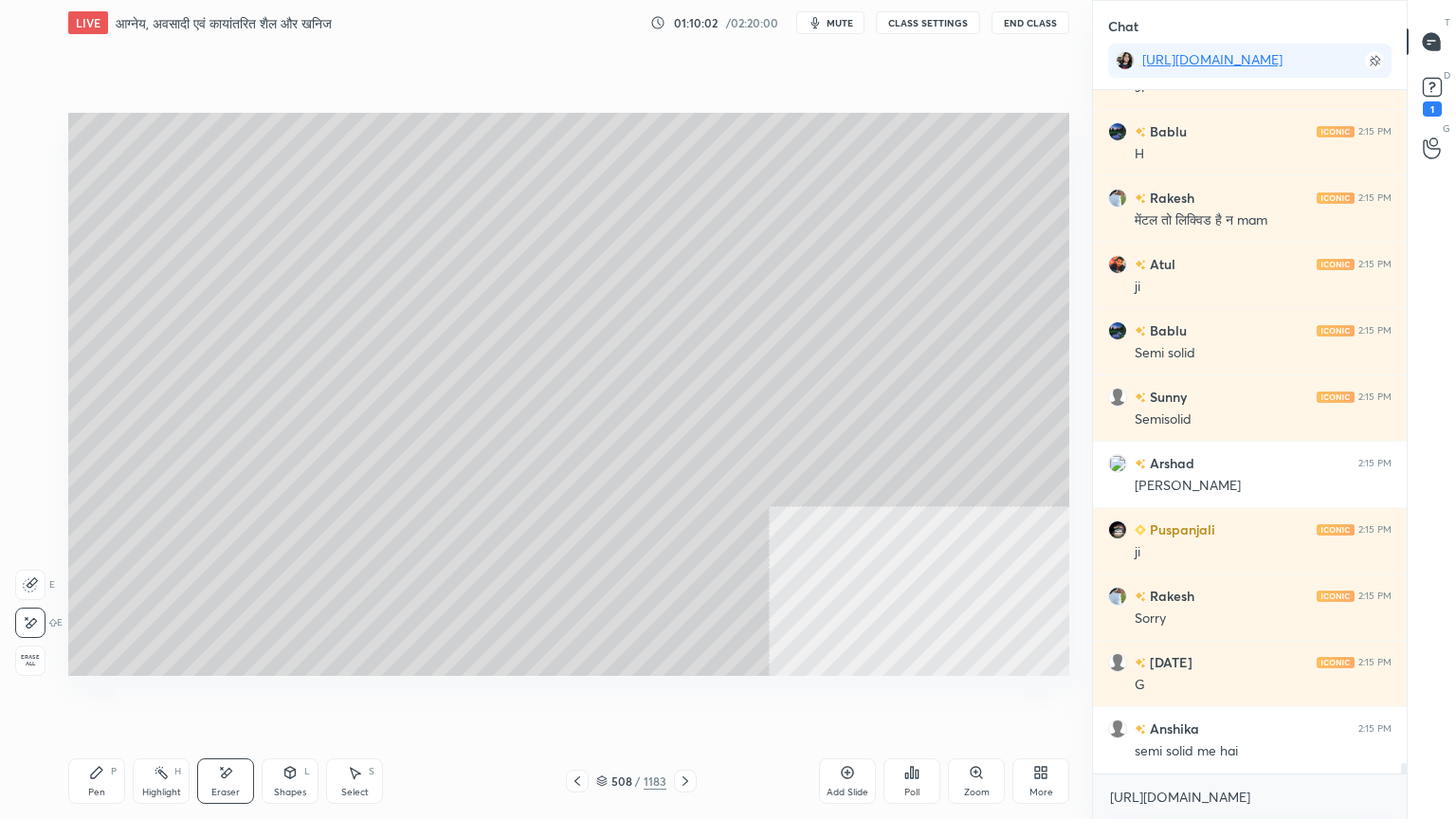 scroll, scrollTop: 42251, scrollLeft: 0, axis: vertical 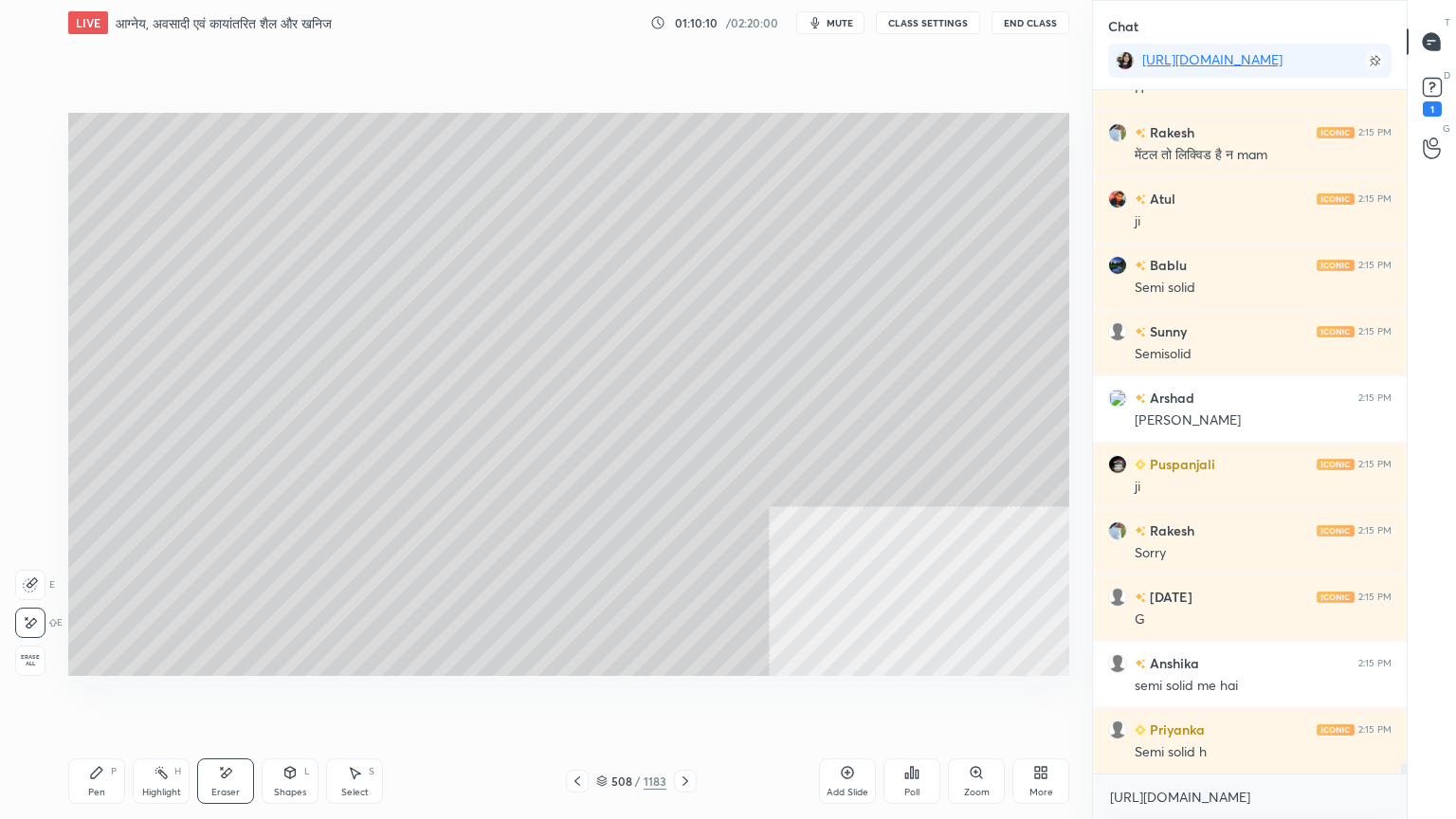 click on "Add Slide" at bounding box center [847, 781] 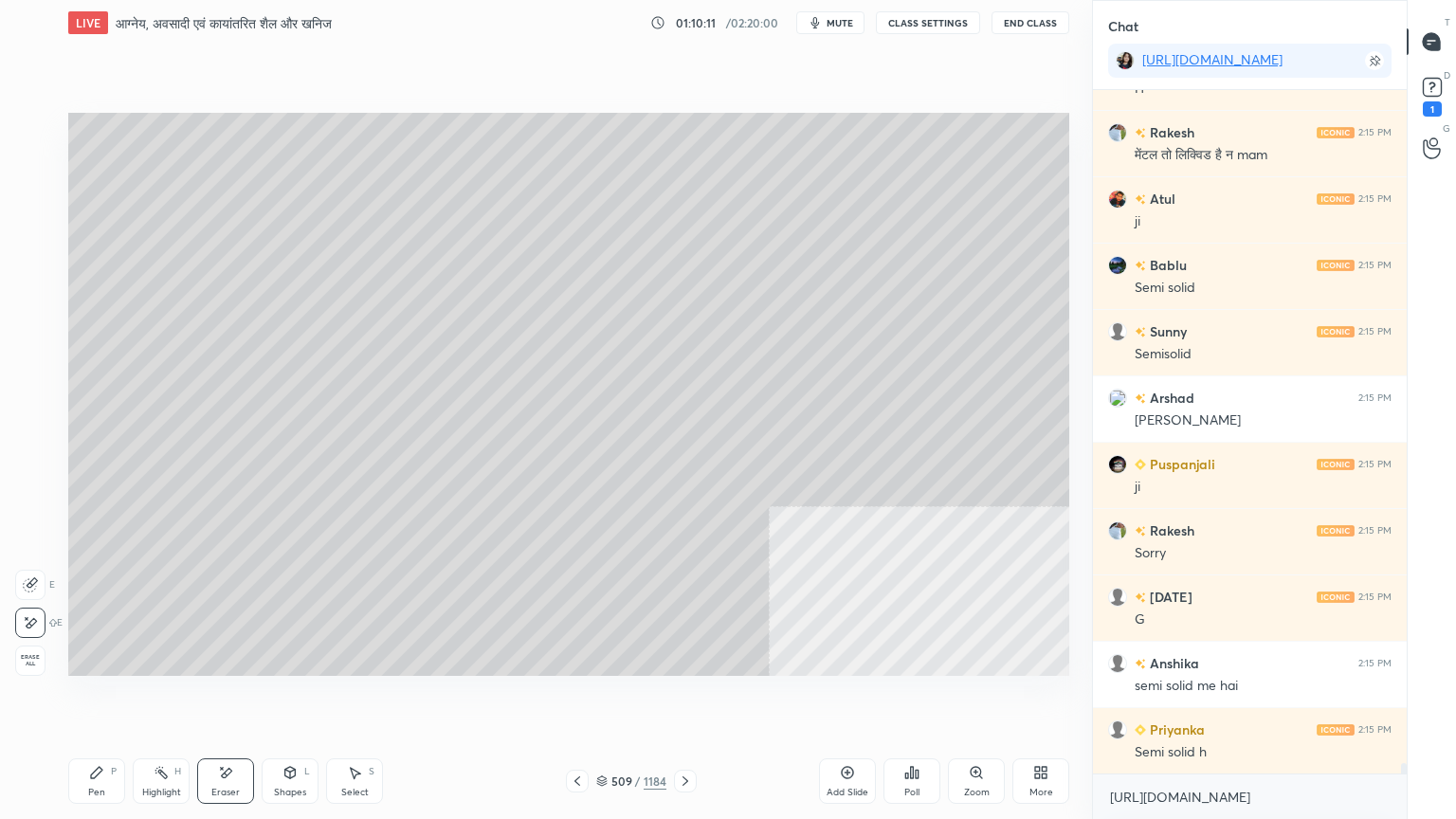 click 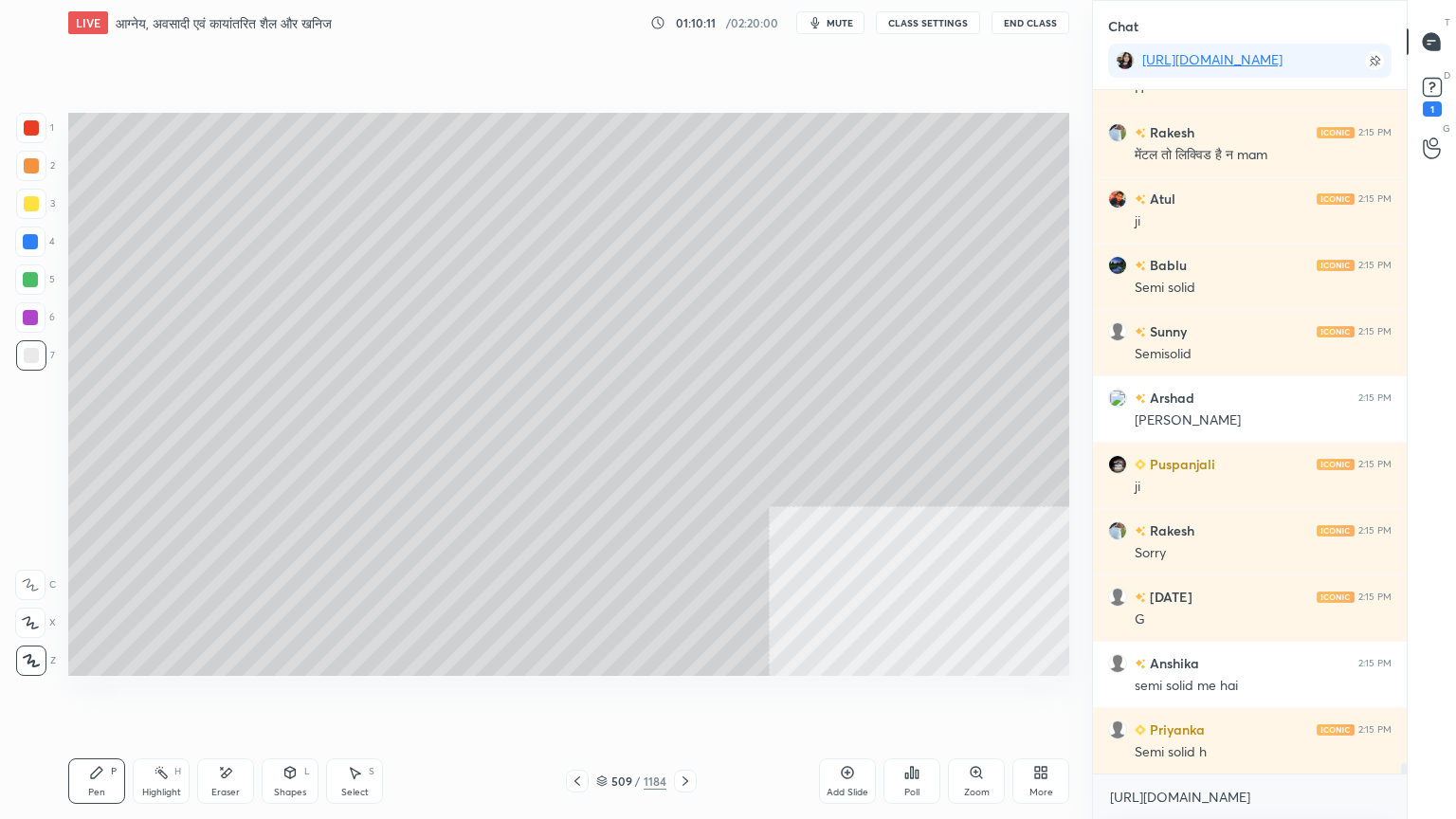 click at bounding box center [30, 242] 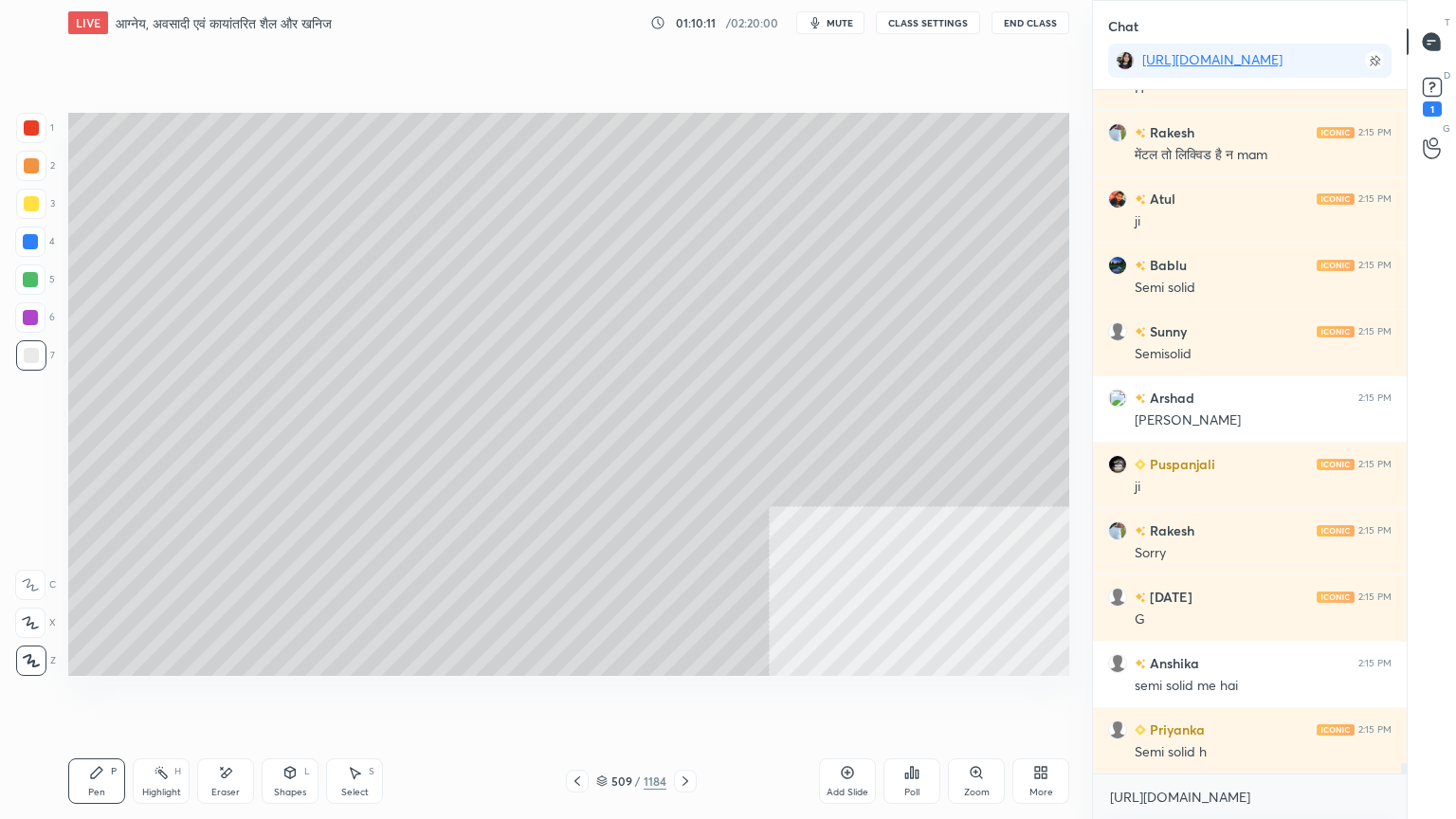 click at bounding box center (30, 242) 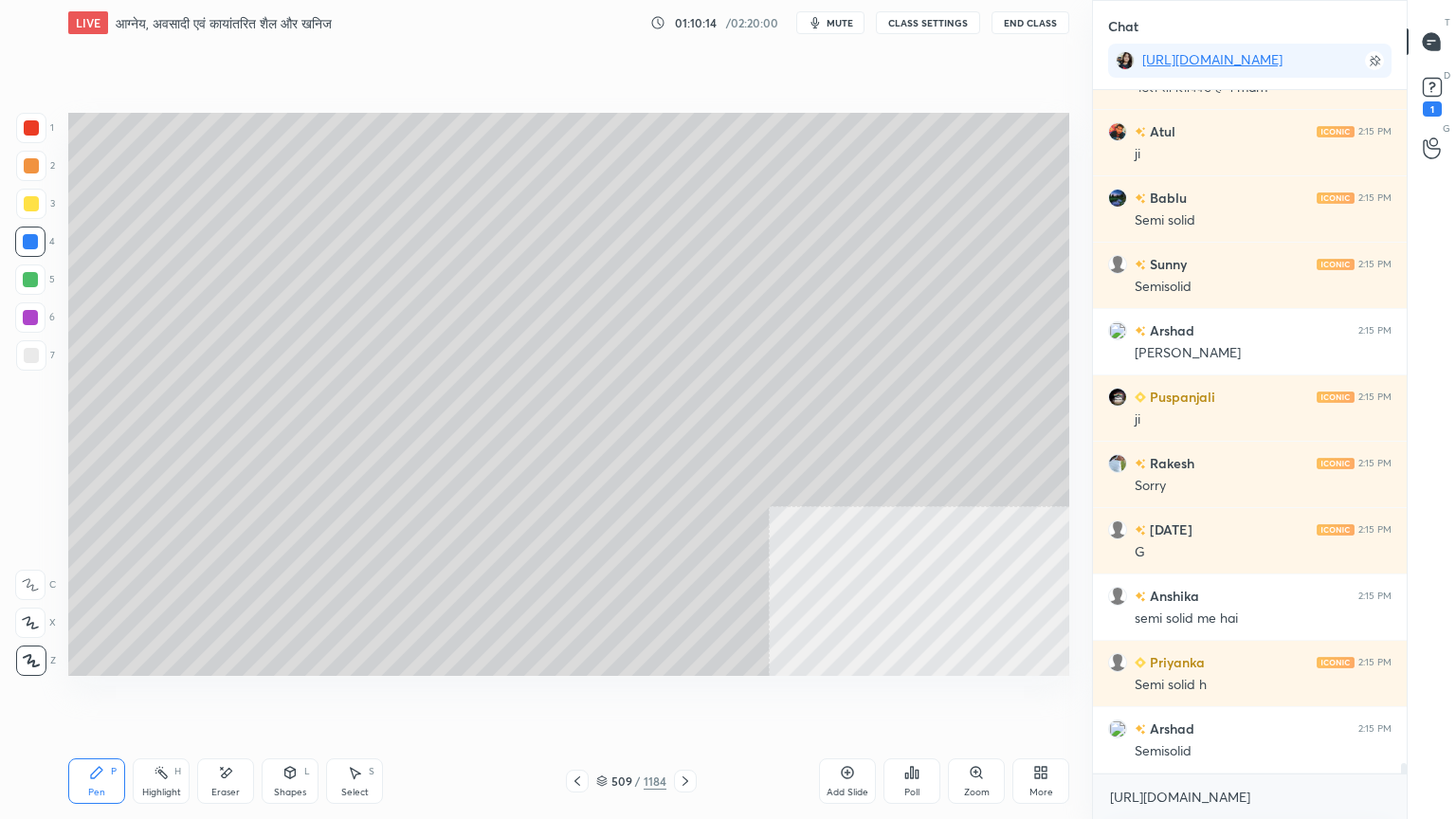 scroll, scrollTop: 42383, scrollLeft: 0, axis: vertical 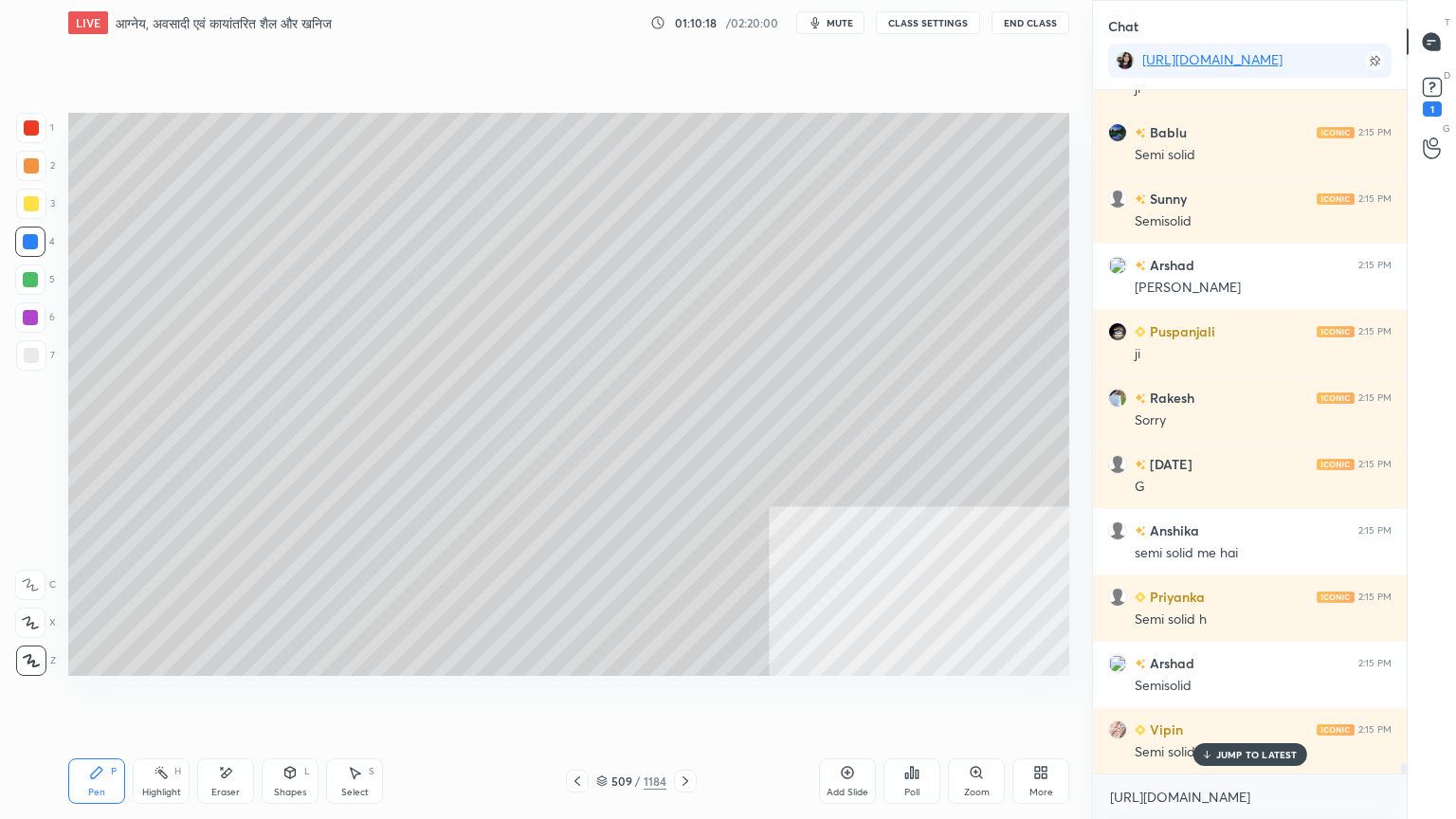 click at bounding box center (31, 355) 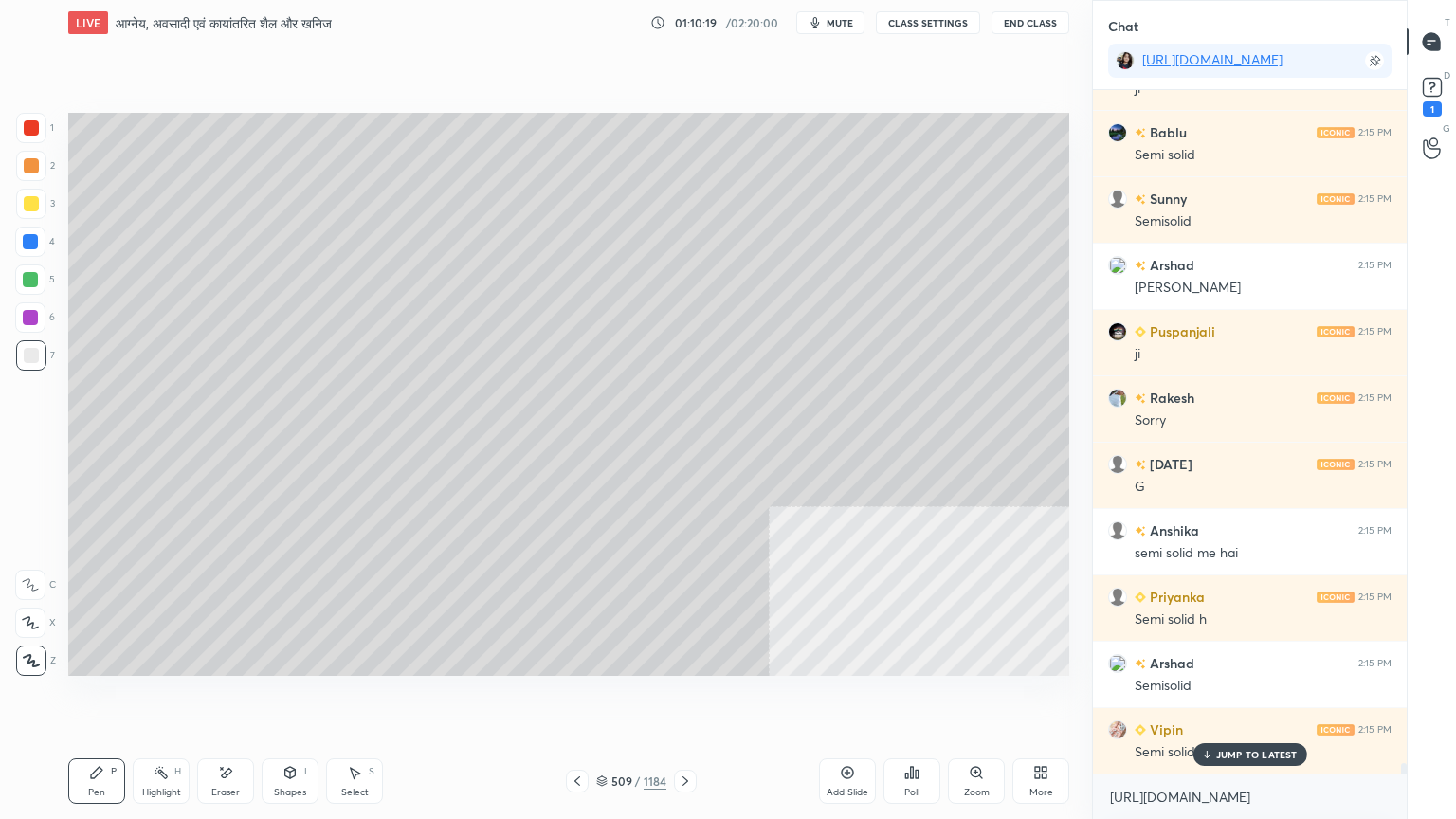 scroll, scrollTop: 42451, scrollLeft: 0, axis: vertical 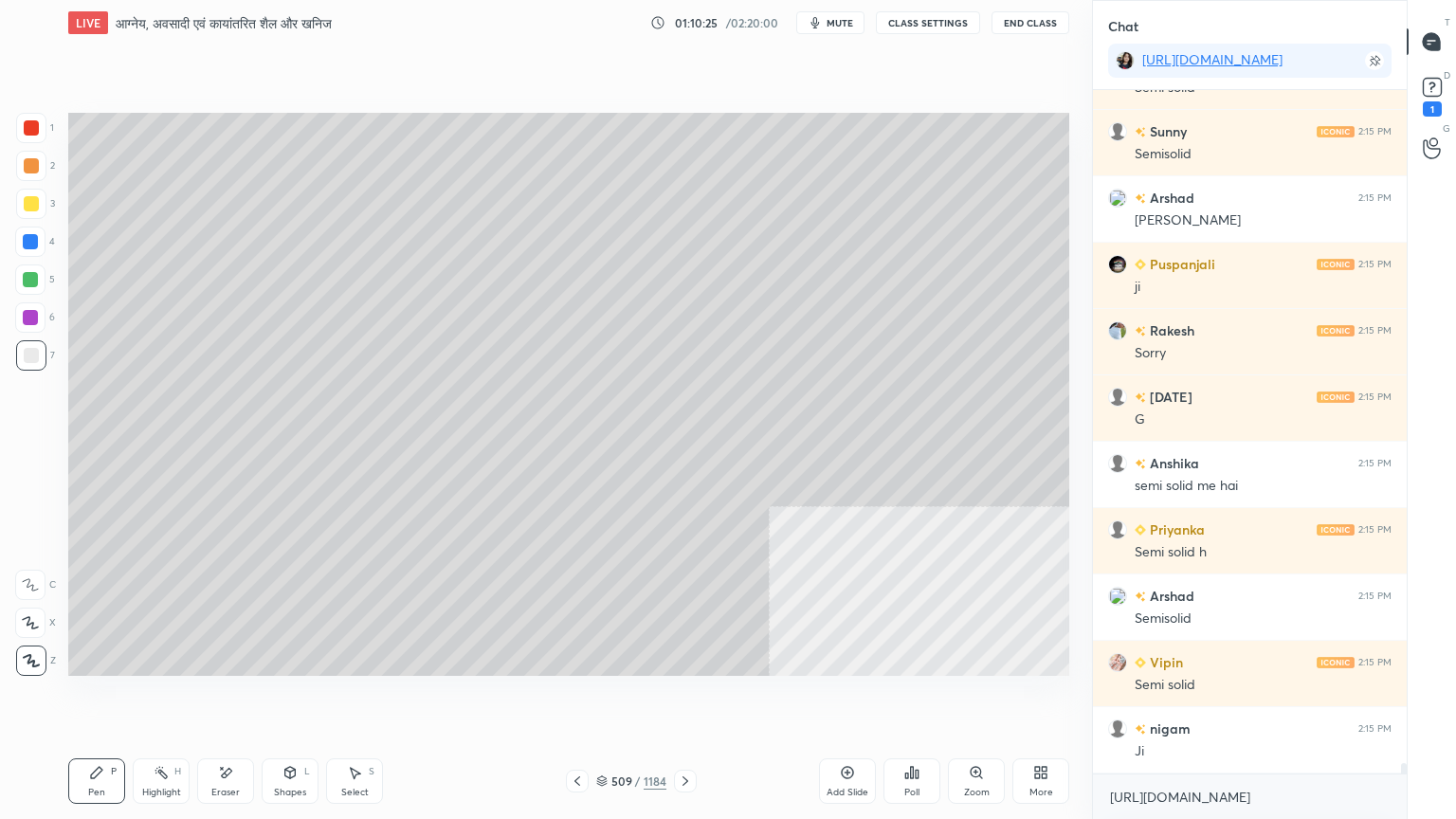 click at bounding box center (31, 128) 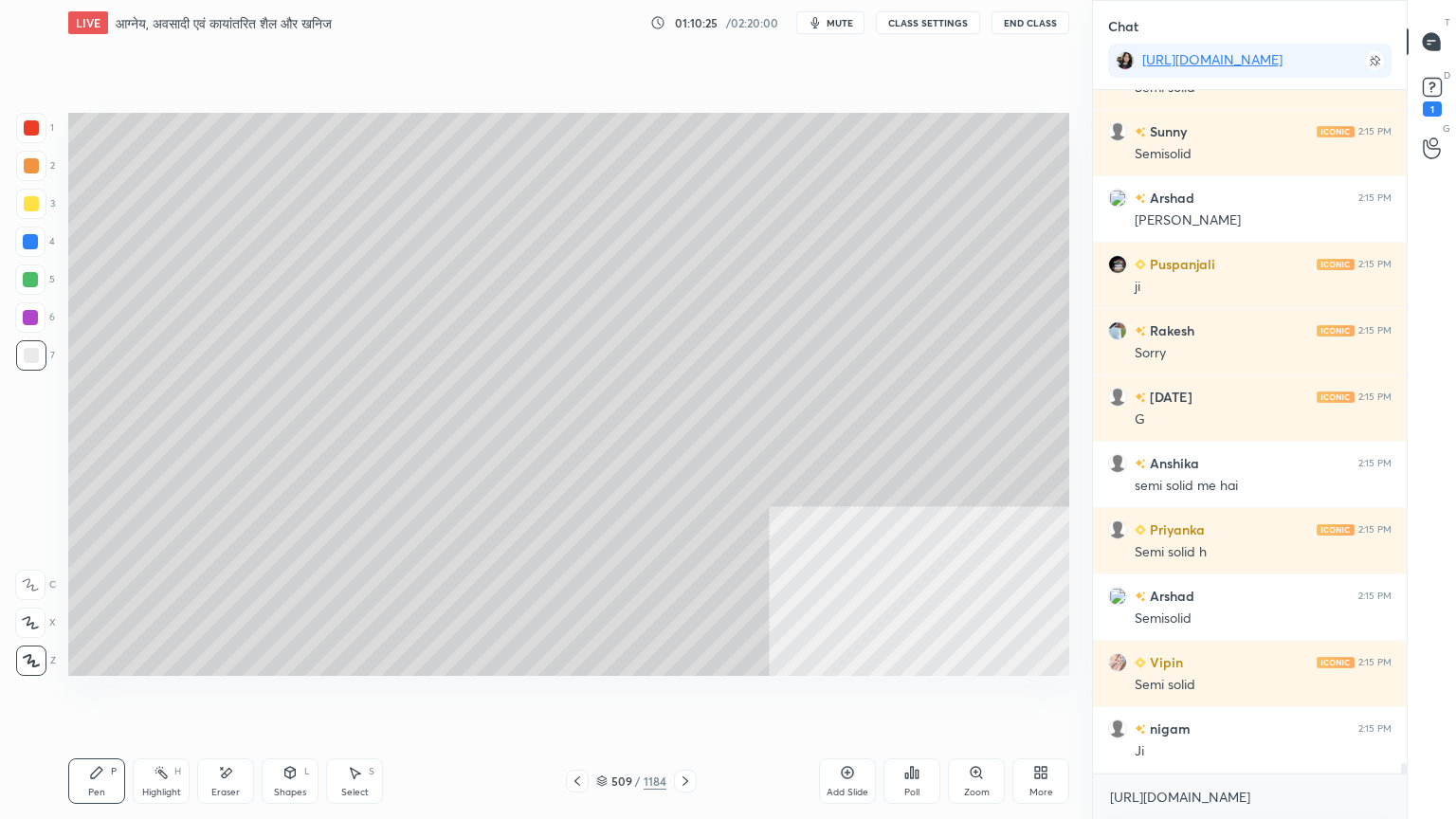 click at bounding box center (31, 128) 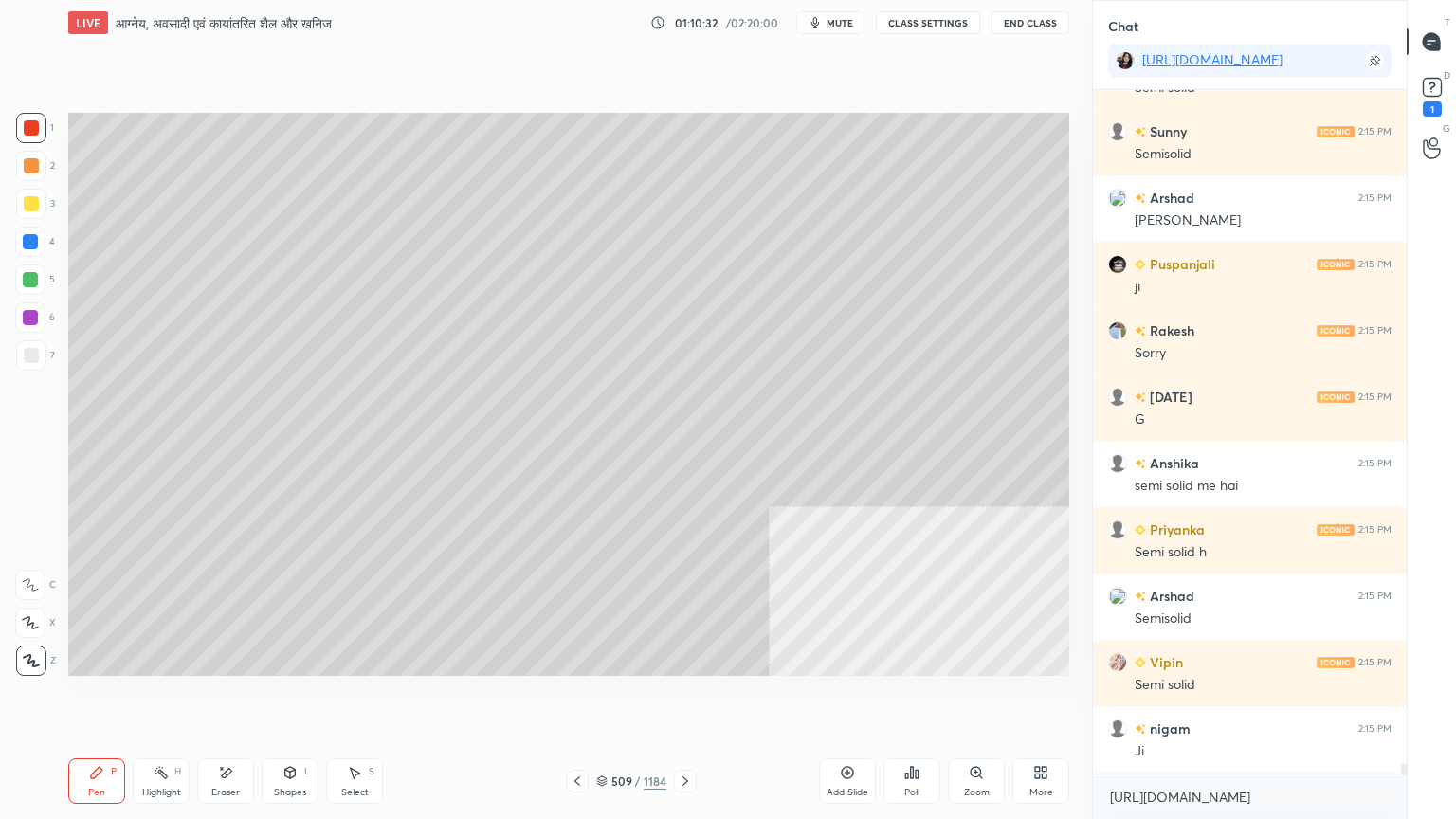 scroll, scrollTop: 42516, scrollLeft: 0, axis: vertical 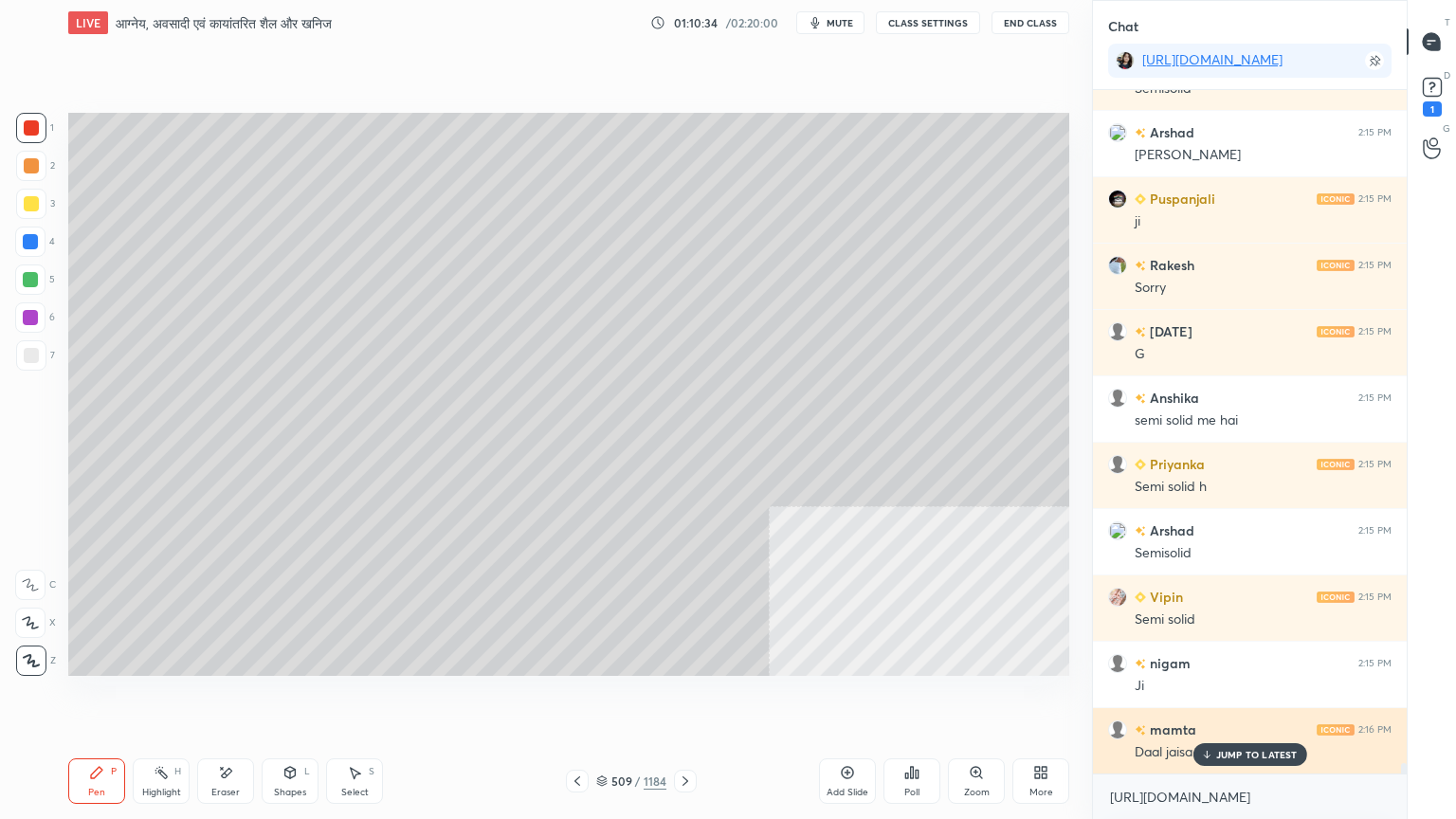 click on "JUMP TO LATEST" at bounding box center (1257, 755) 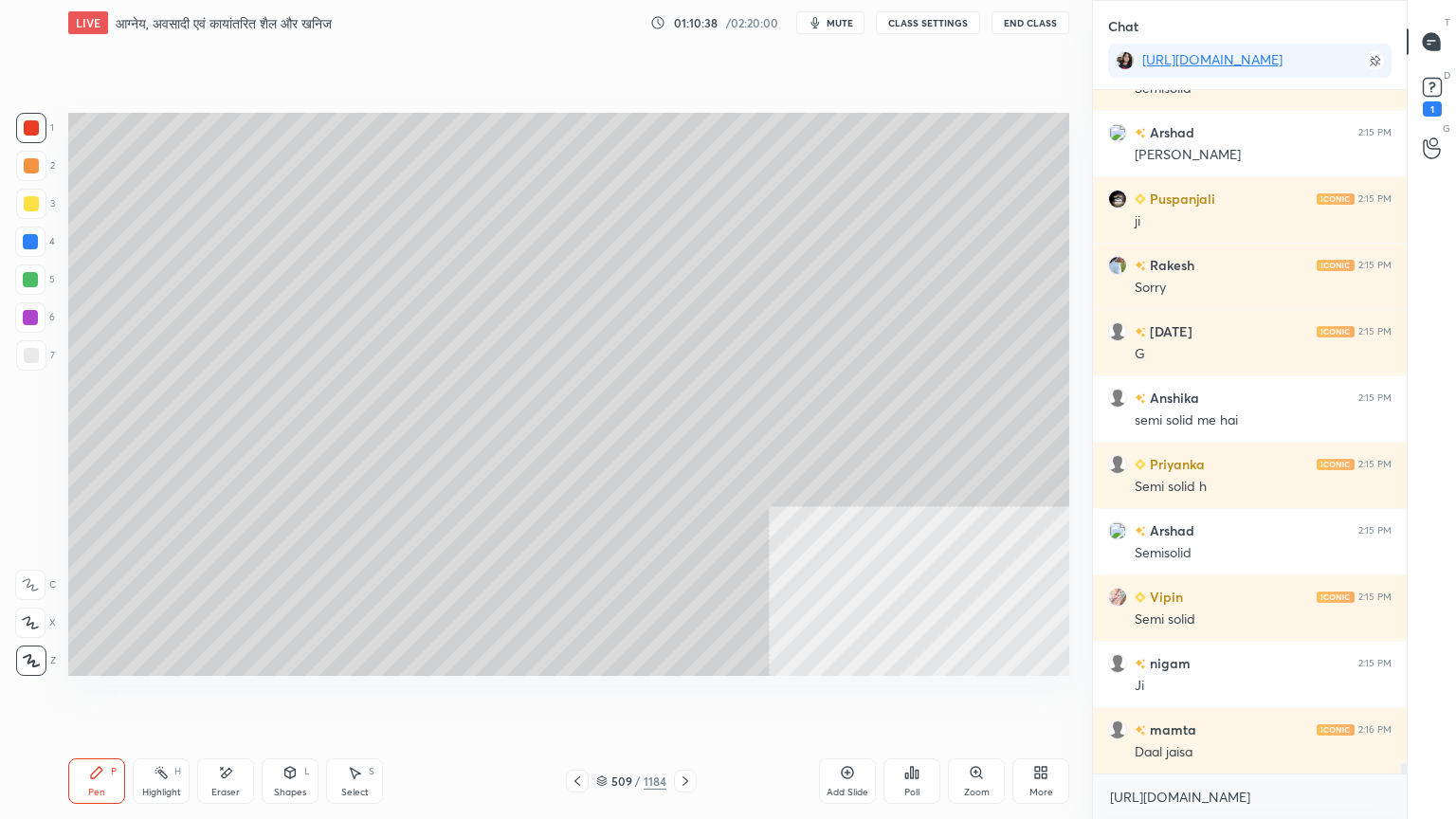 scroll, scrollTop: 42583, scrollLeft: 0, axis: vertical 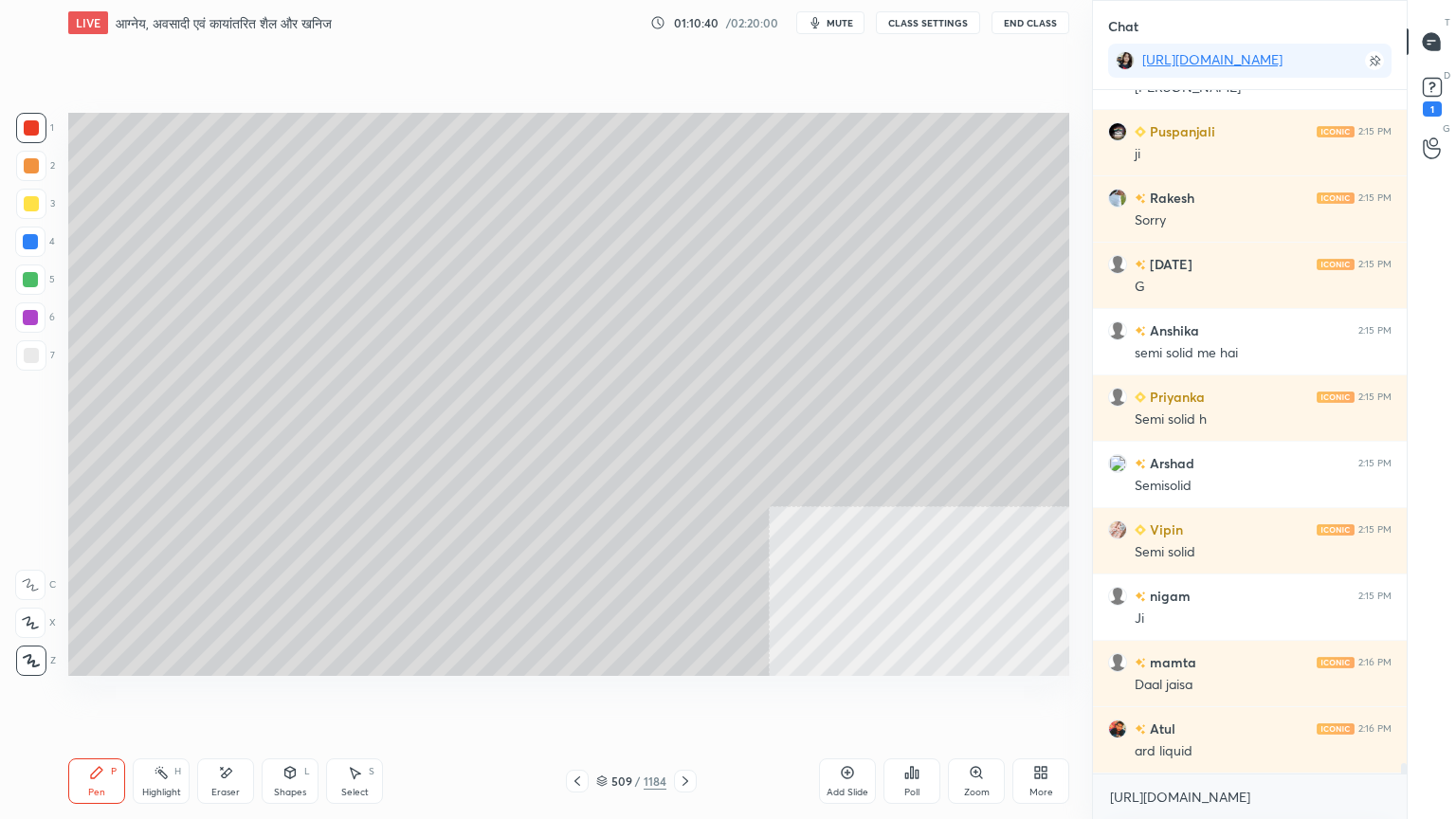 click on "Eraser" at bounding box center (226, 781) 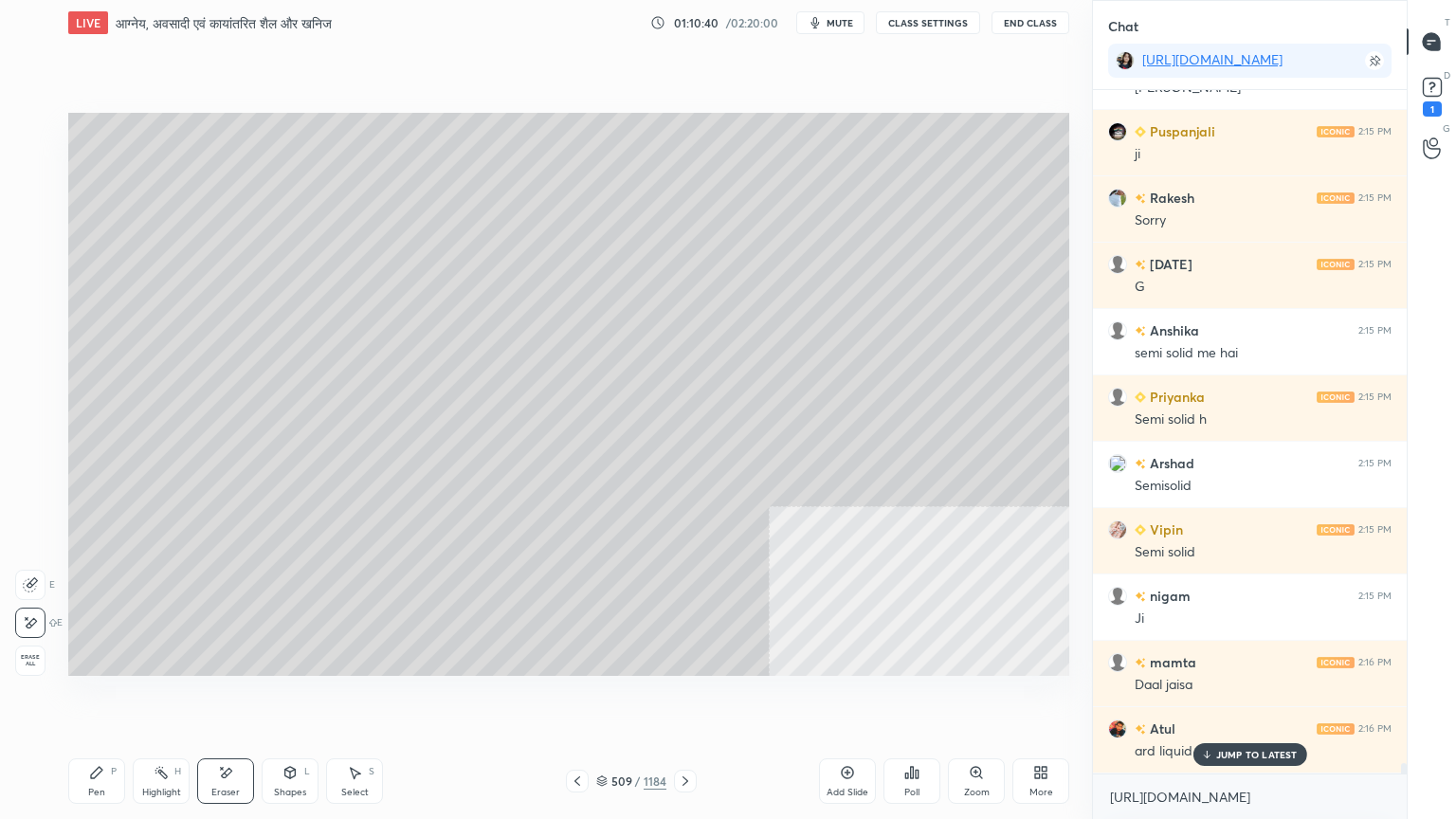 scroll, scrollTop: 42649, scrollLeft: 0, axis: vertical 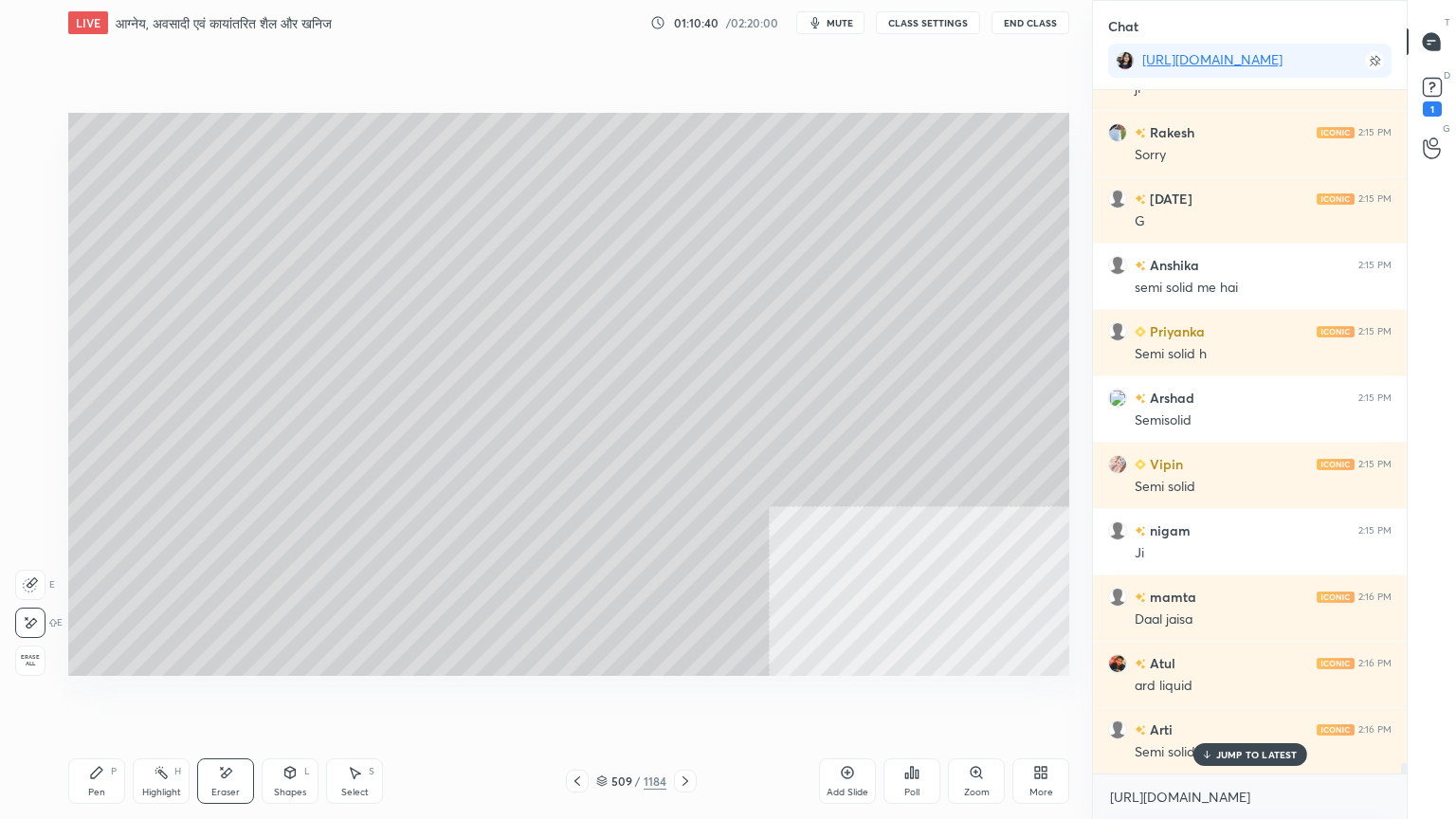 click on "Erase all" at bounding box center (30, 661) 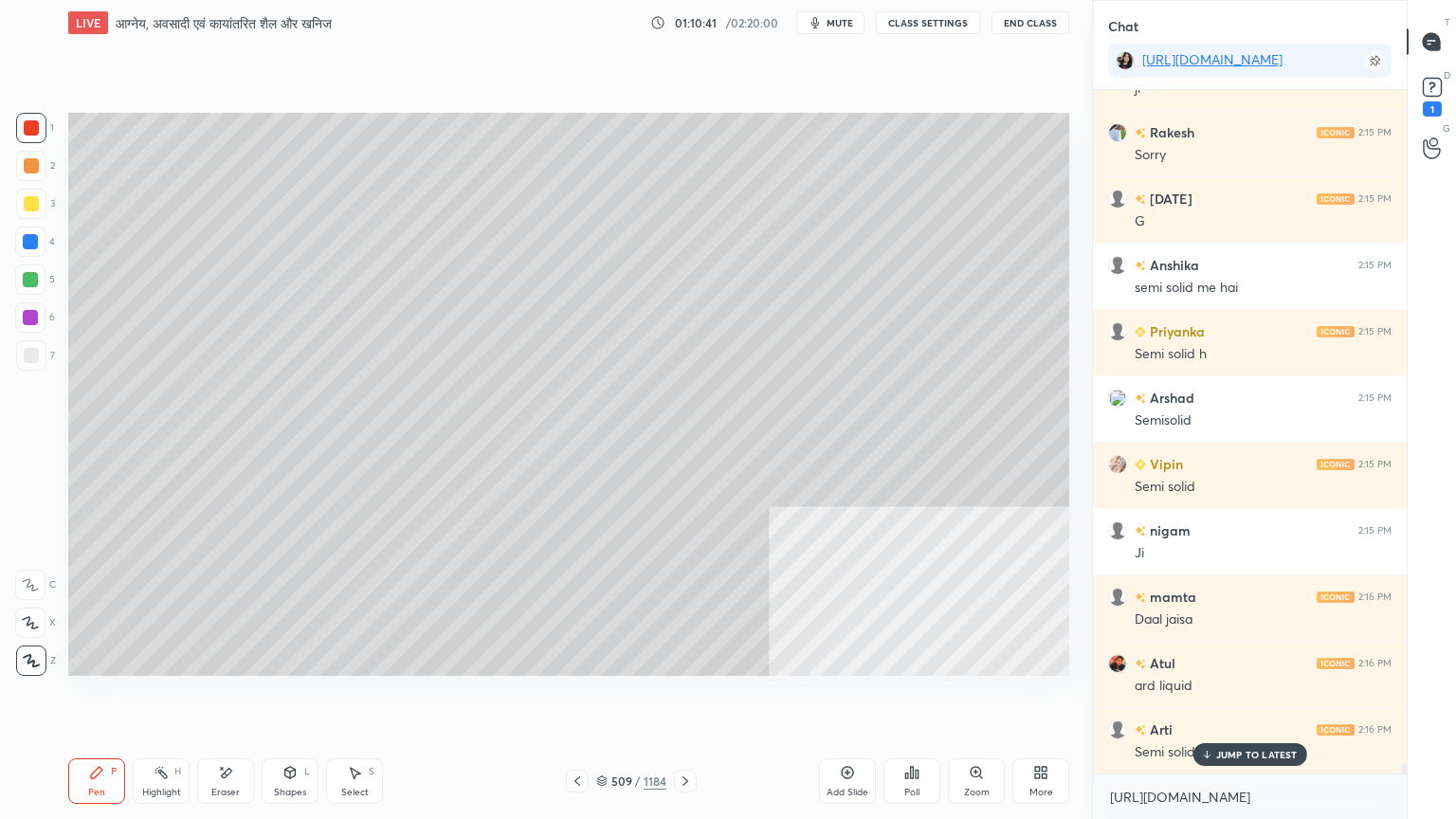 click 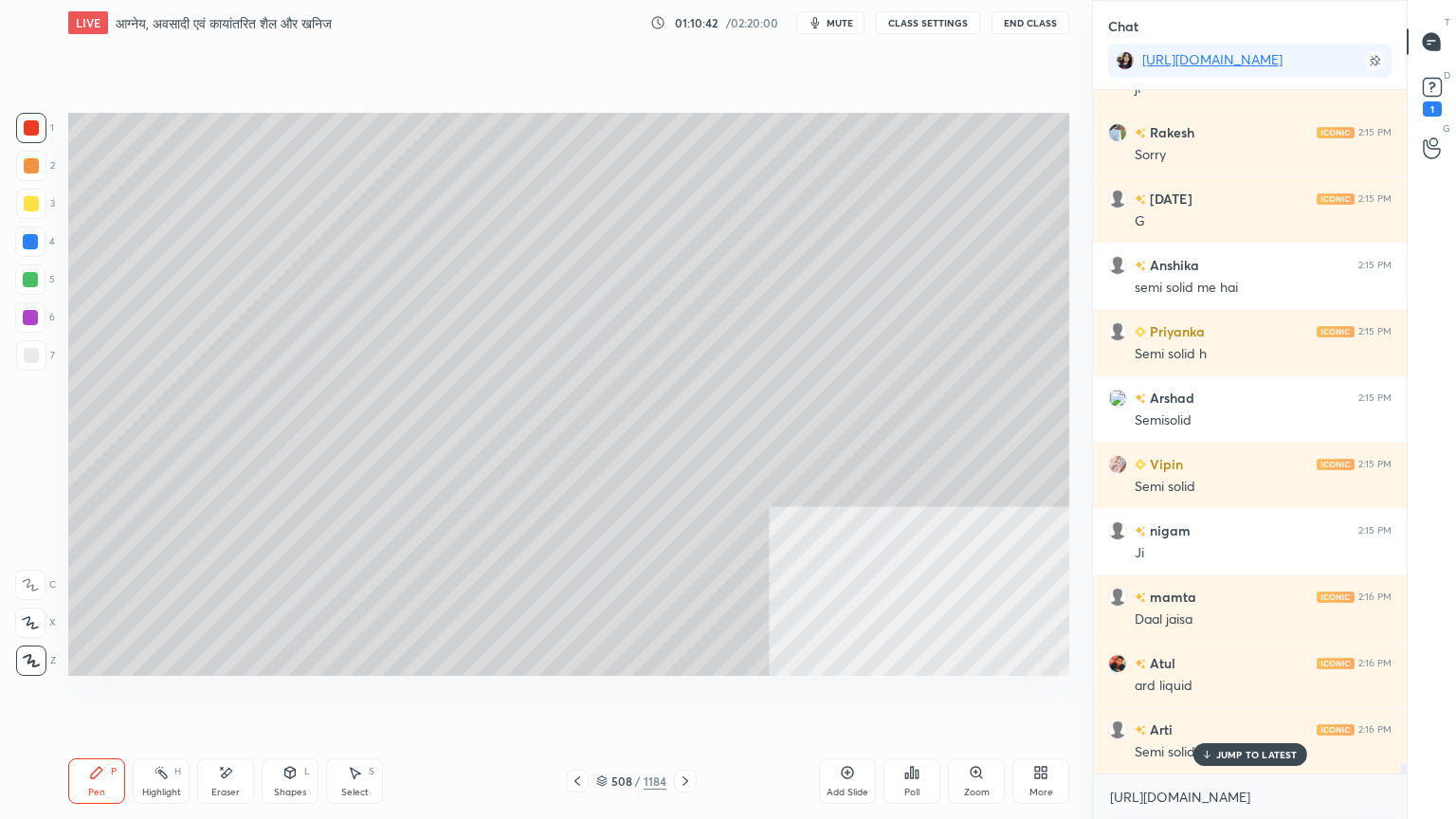 click at bounding box center (30, 242) 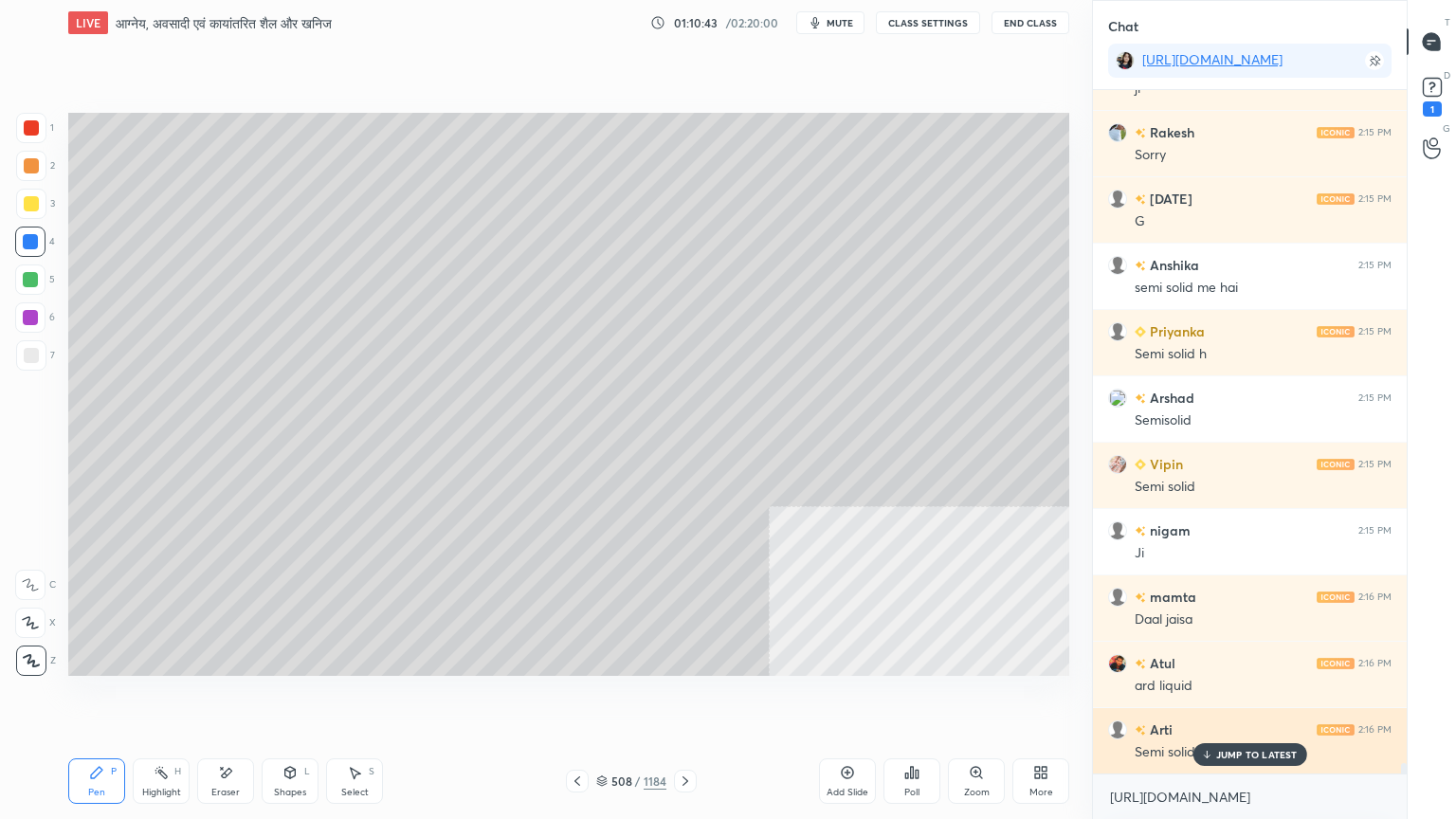 click on "JUMP TO LATEST" at bounding box center (1249, 755) 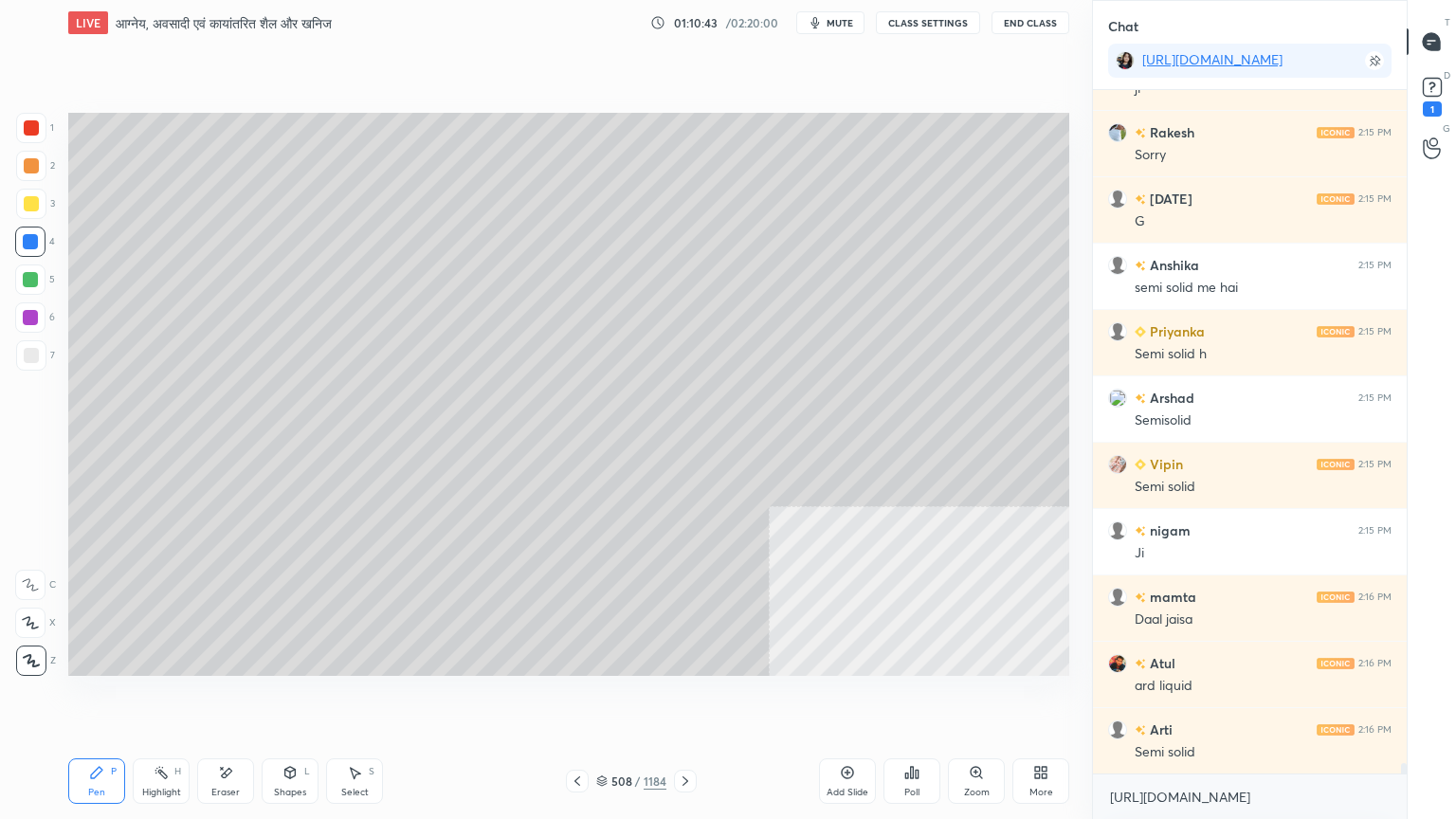 click on "[URL][DOMAIN_NAME] x" at bounding box center (1249, 796) 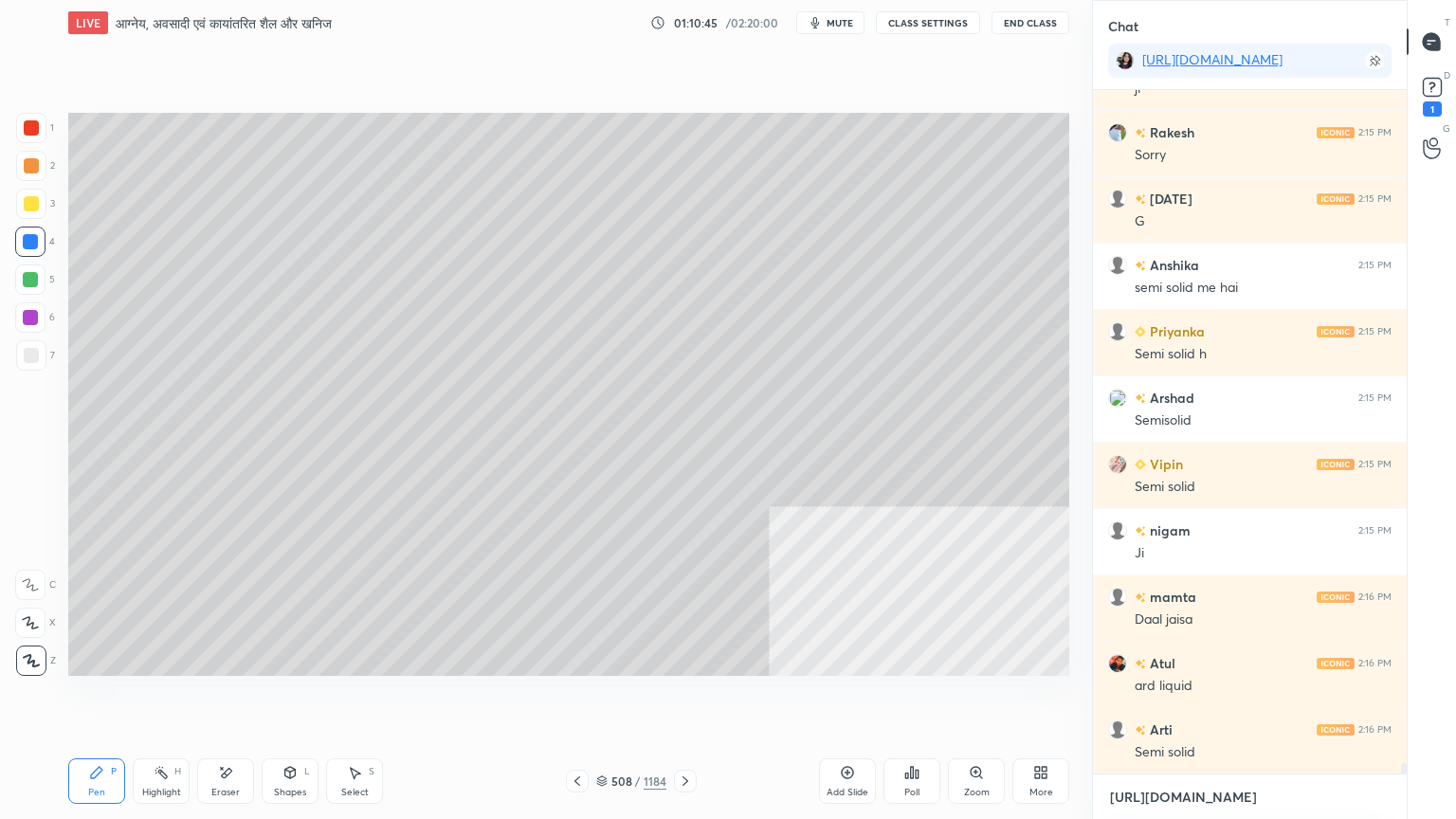 click on "[URL][DOMAIN_NAME]" at bounding box center (1249, 797) 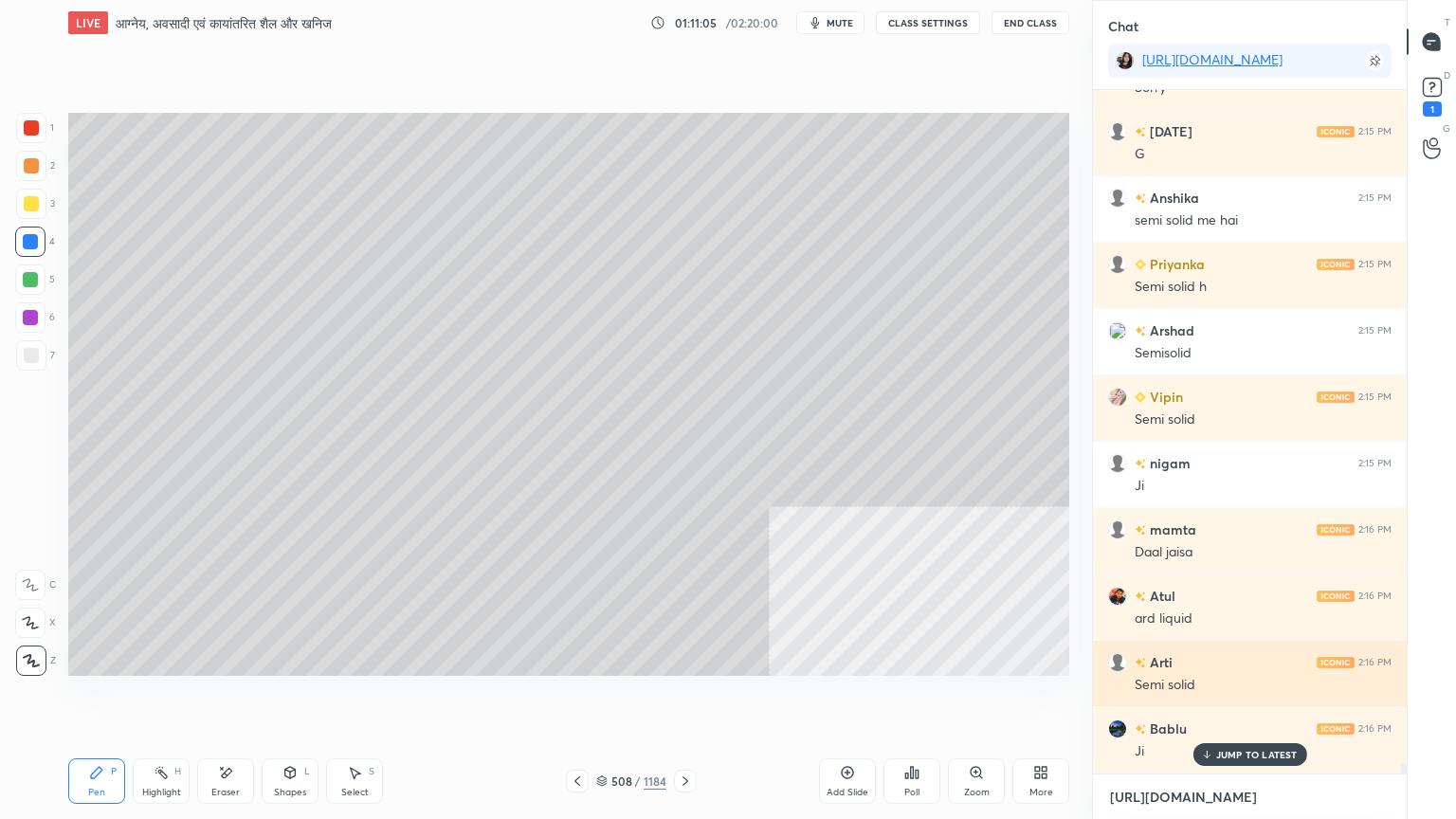 scroll, scrollTop: 42781, scrollLeft: 0, axis: vertical 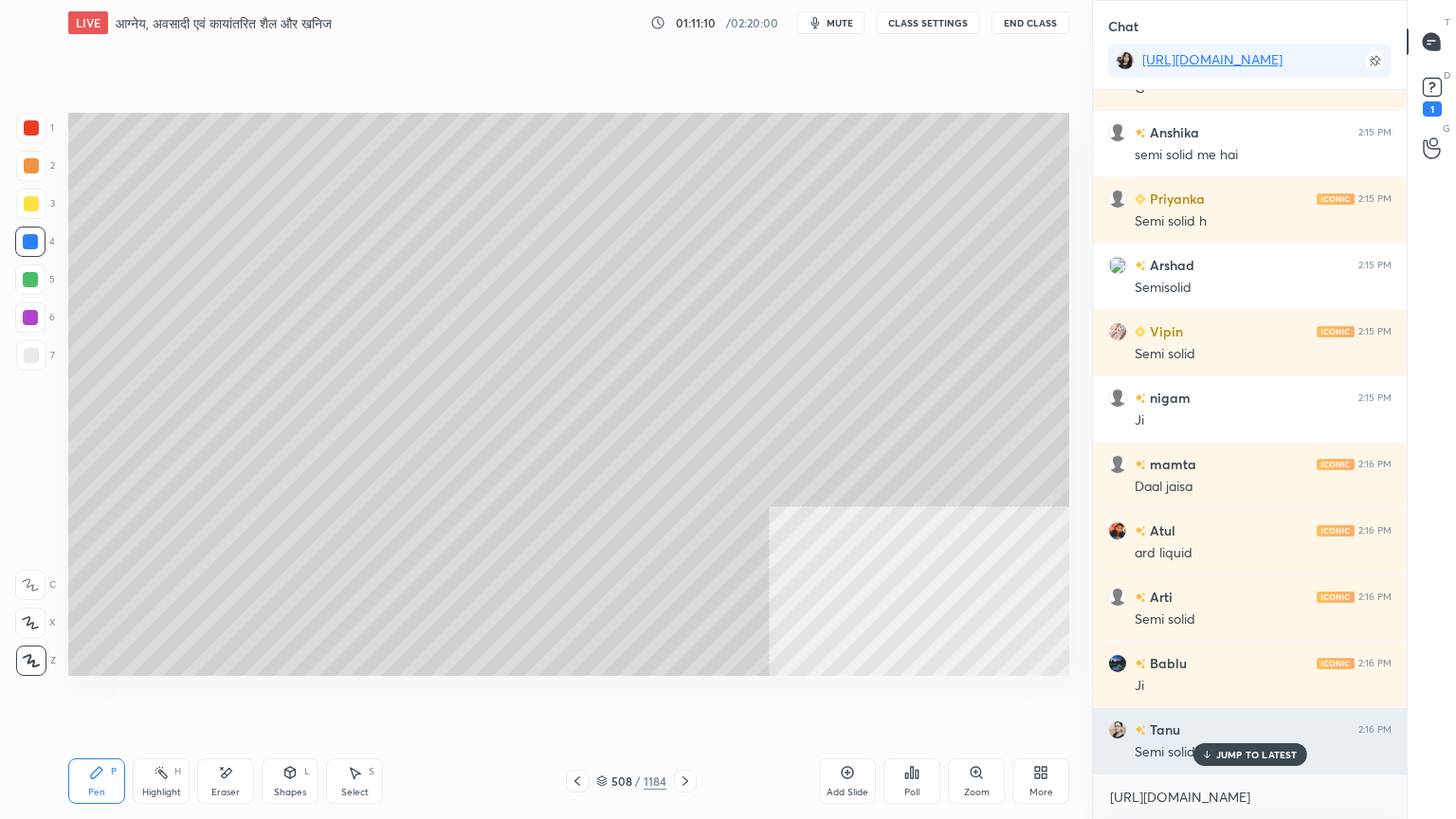 click on "JUMP TO LATEST" at bounding box center (1257, 755) 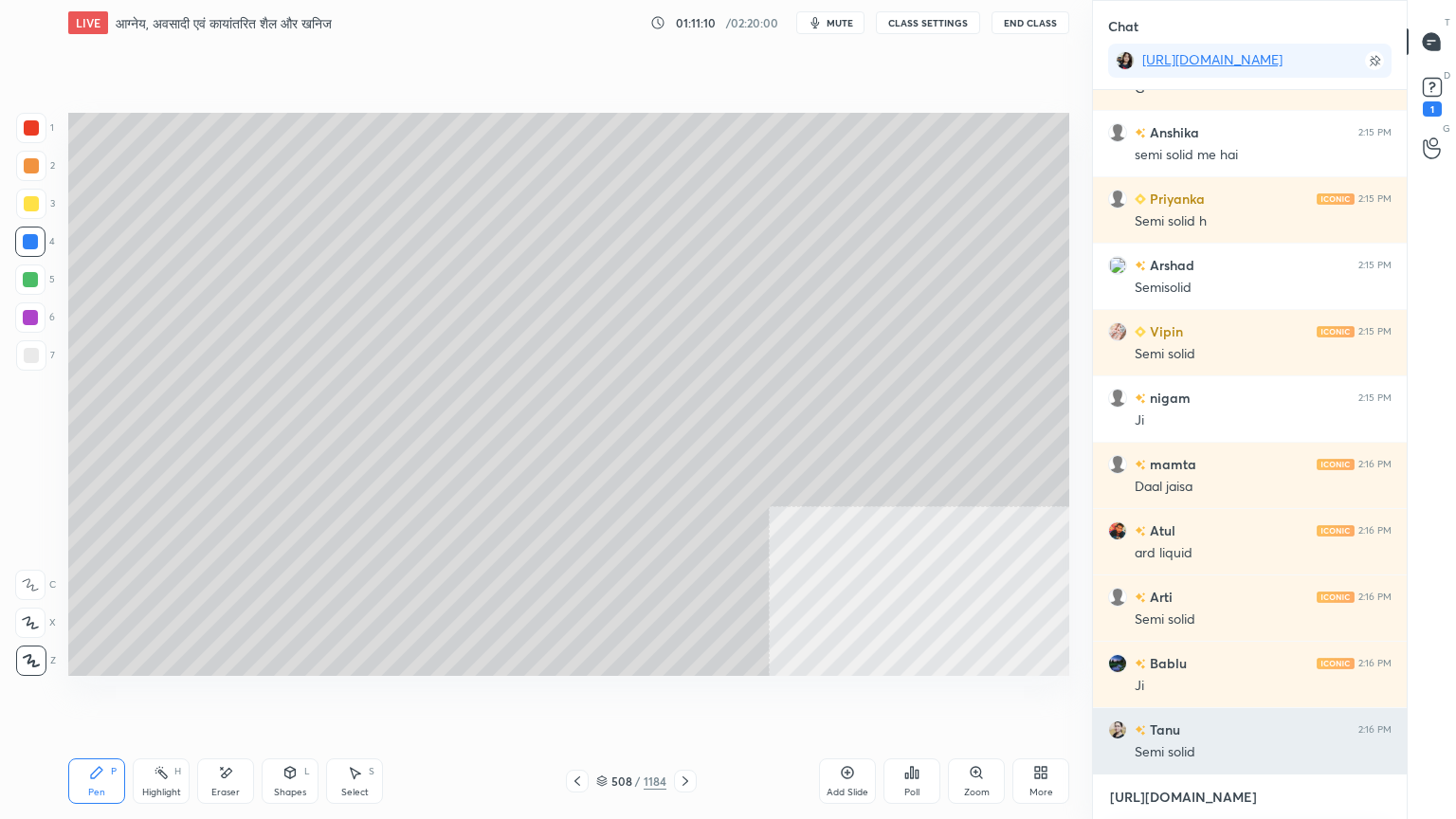 drag, startPoint x: 1223, startPoint y: 795, endPoint x: 1133, endPoint y: 748, distance: 101.53325 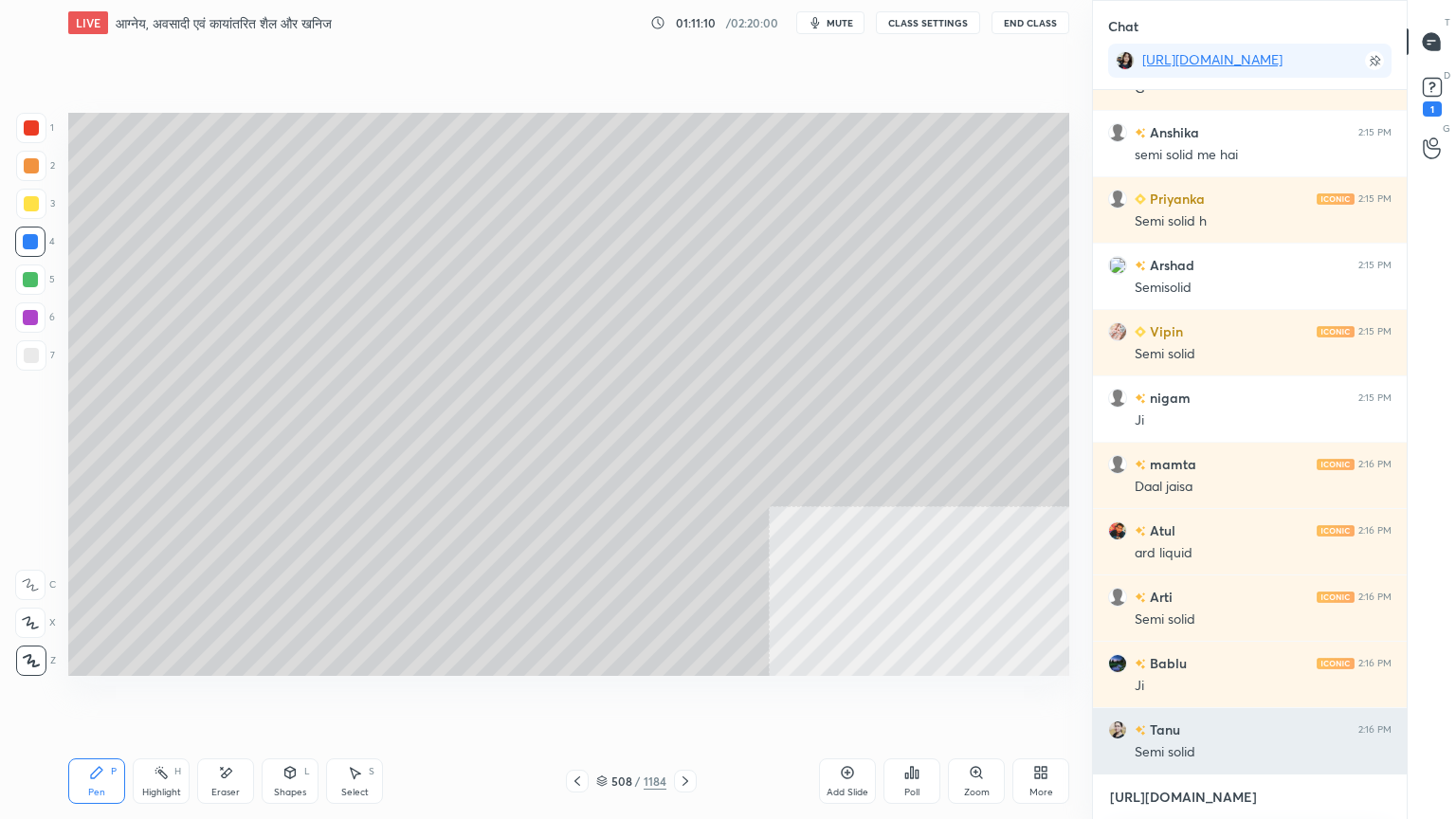 click on "[URL][DOMAIN_NAME]" at bounding box center [1249, 797] 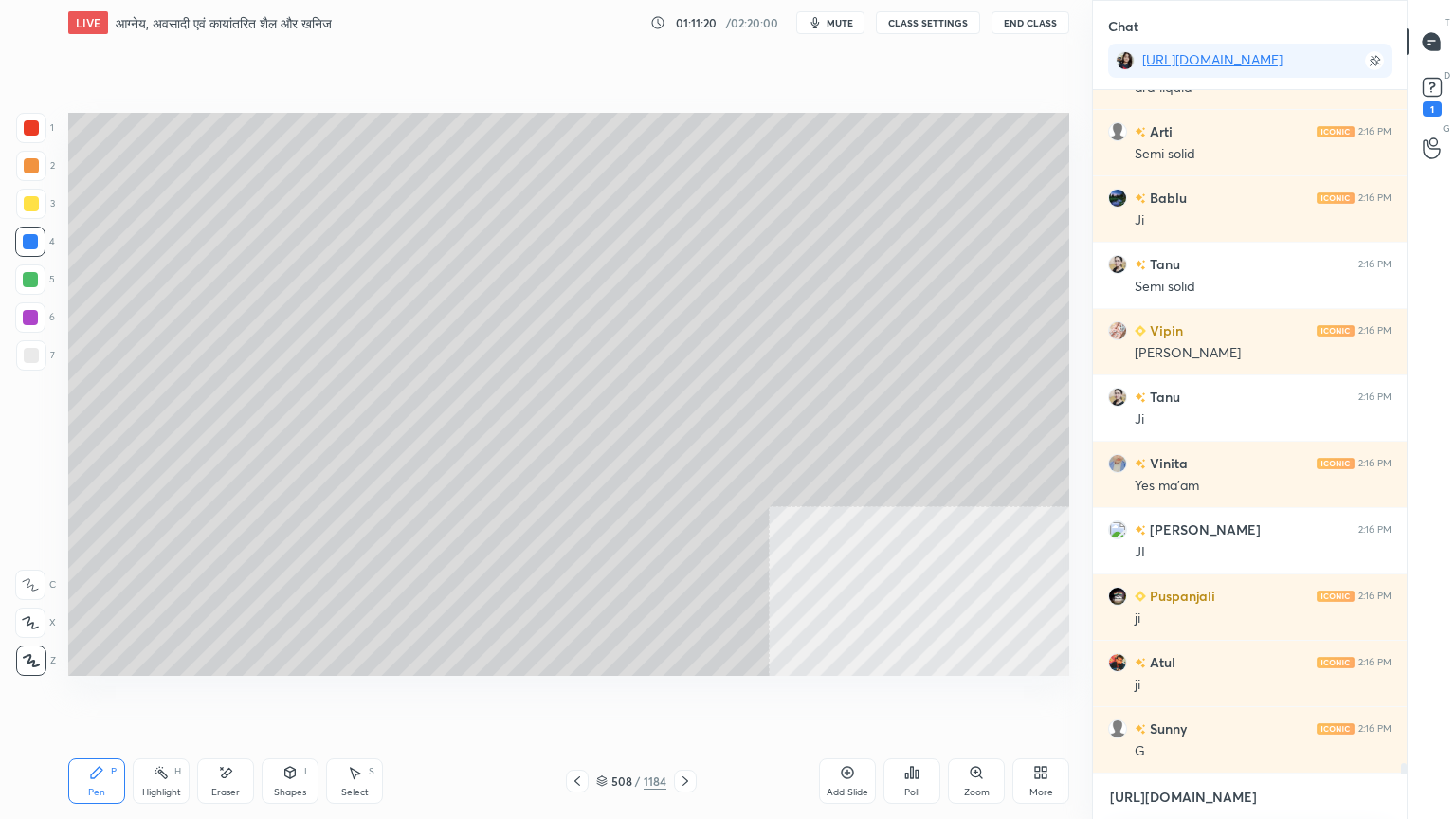 scroll, scrollTop: 43312, scrollLeft: 0, axis: vertical 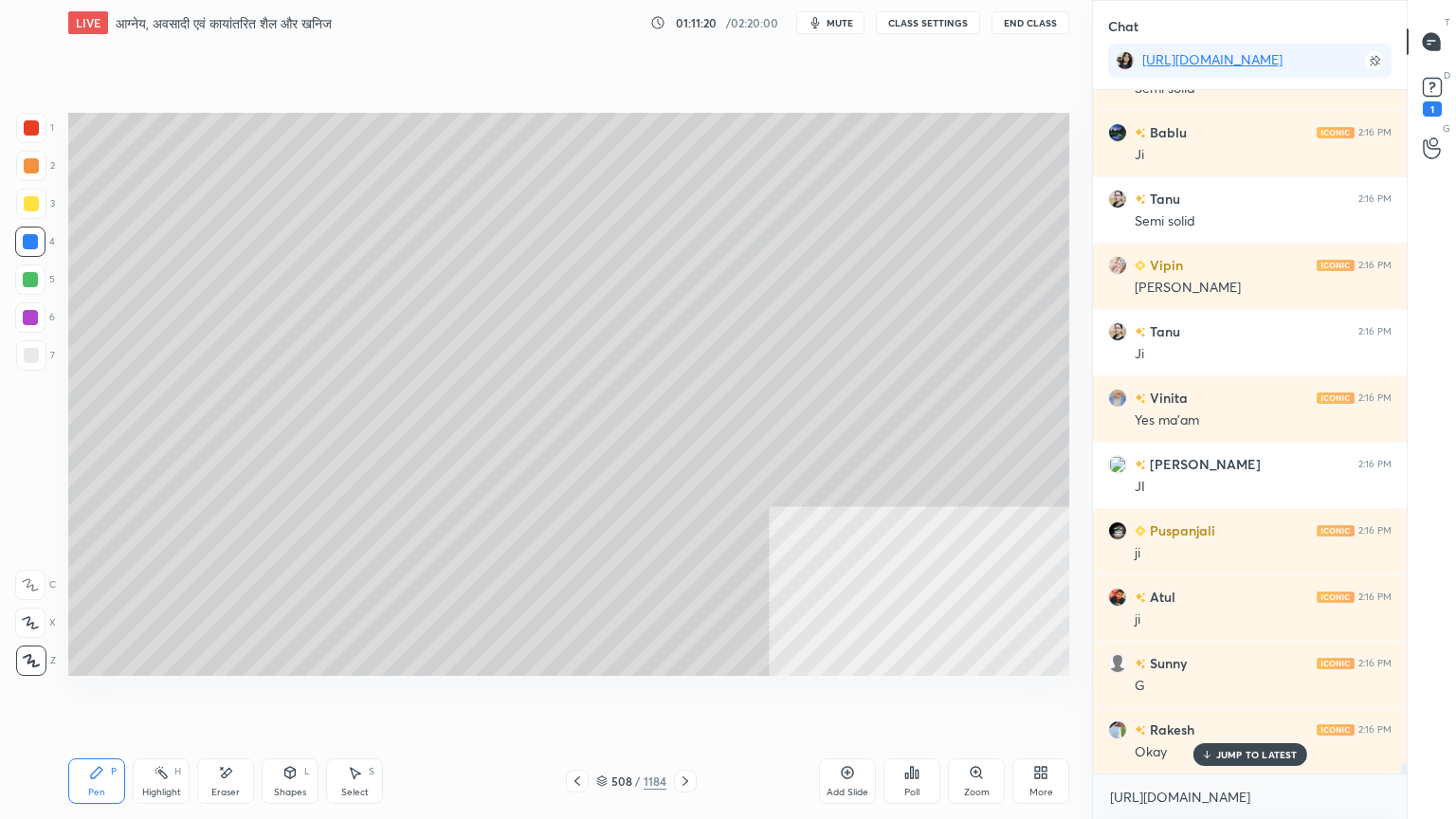 click at bounding box center [30, 242] 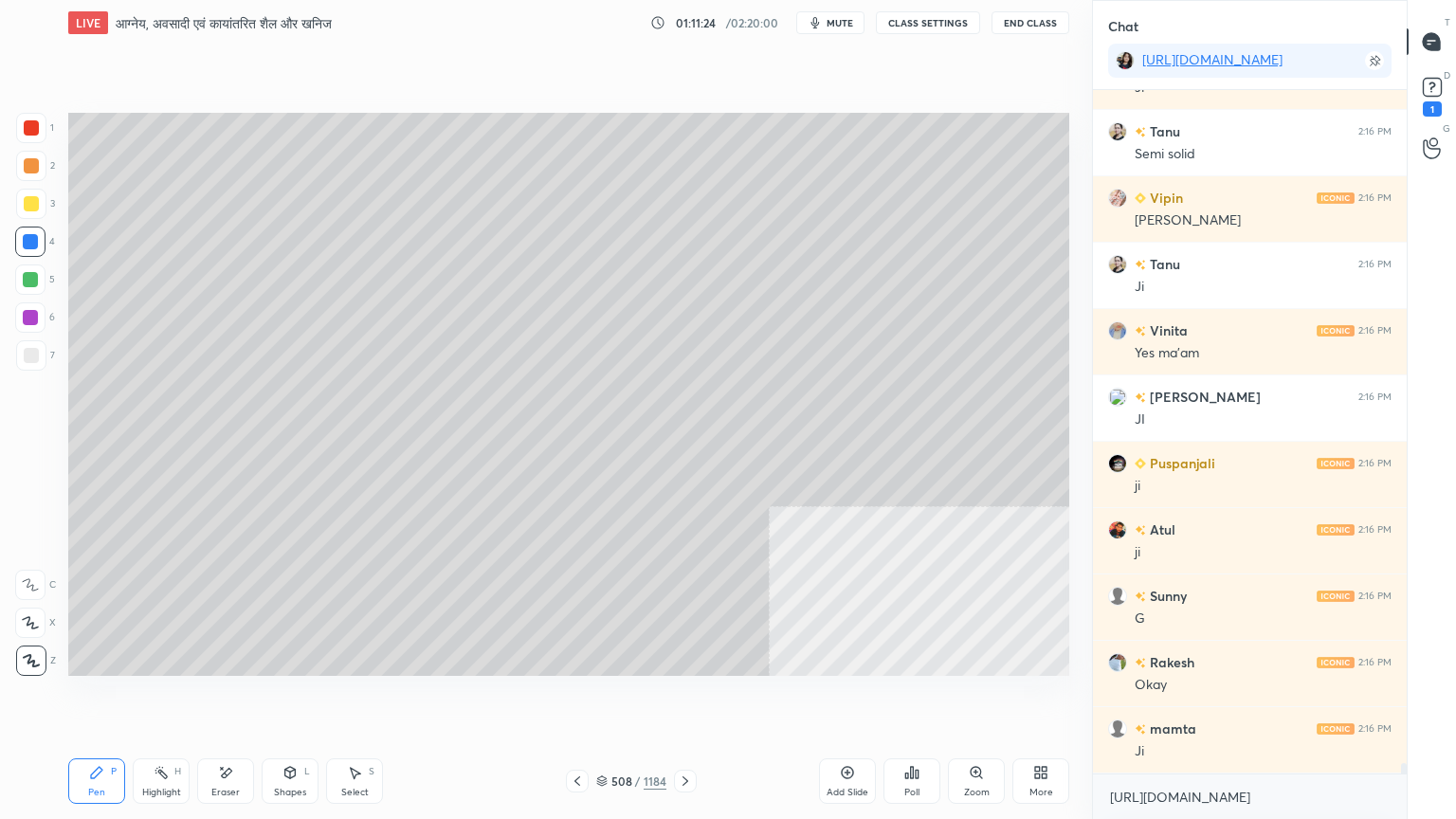 scroll, scrollTop: 43445, scrollLeft: 0, axis: vertical 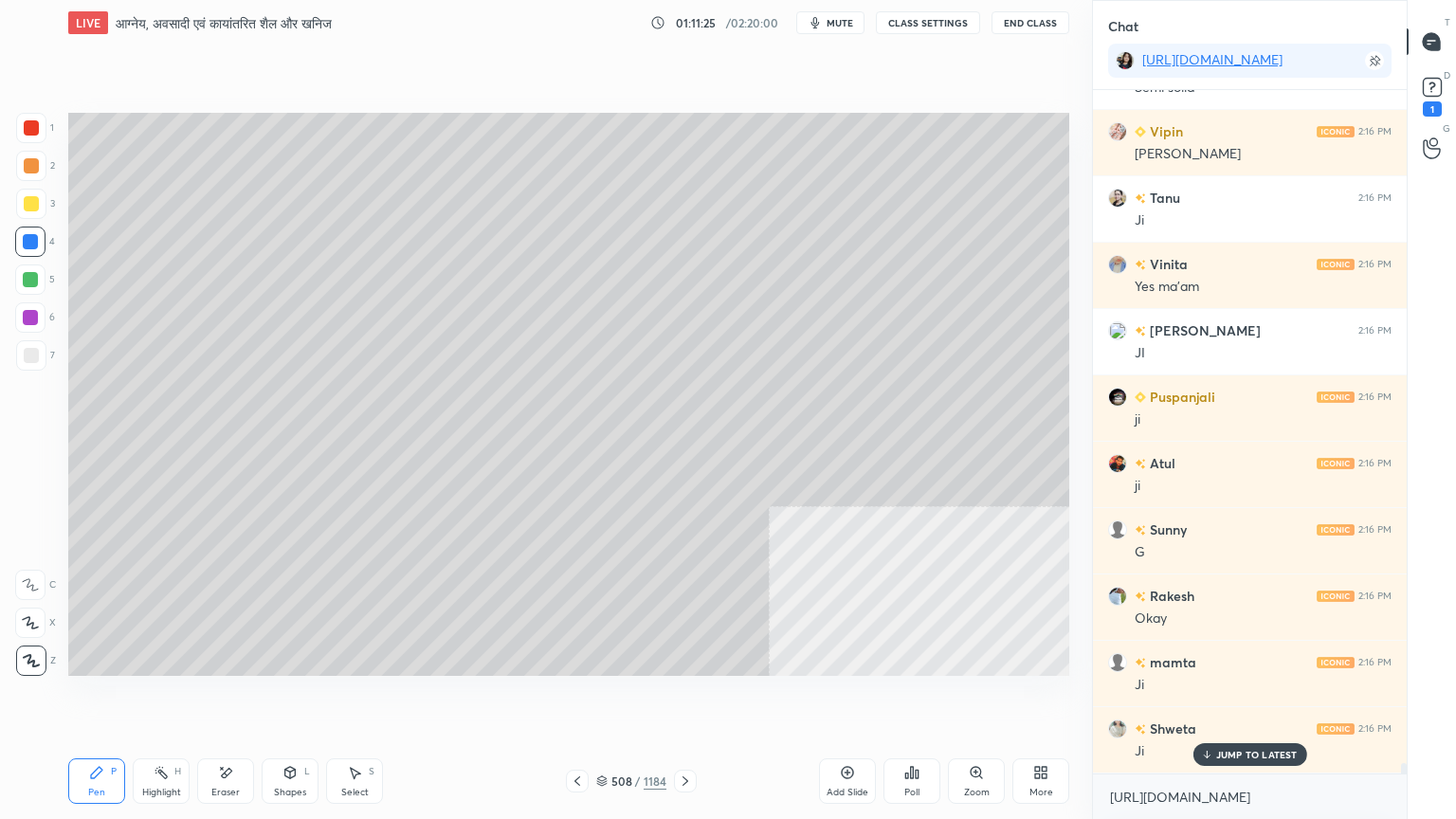 click on "[DATE] 2:15 PM G Anshika 2:15 PM semi solid me hai Priyanka 2:15 PM Semi solid h Arshad 2:15 PM Semisolid Vipin 2:15 PM Semi solid nigam 2:15 PM Ji mamta 2:16 PM Daal jaisa Atul 2:16 PM ard liquid Arti 2:16 PM Semi solid Bablu 2:16 PM Ji Tanu 2:16 PM Semi solid Vipin 2:16 PM [PERSON_NAME] mam Tanu 2:16 PM Ji Vinita 2:16 PM Yes ma'am Ahmad 2:16 PM JI Puspanjali 2:16 PM ji Atul 2:16 PM ji Sunny 2:16 PM G Rakesh 2:16 PM Okay mamta 2:16 PM [PERSON_NAME] 2:16 PM [PERSON_NAME]" at bounding box center [1249, 431] 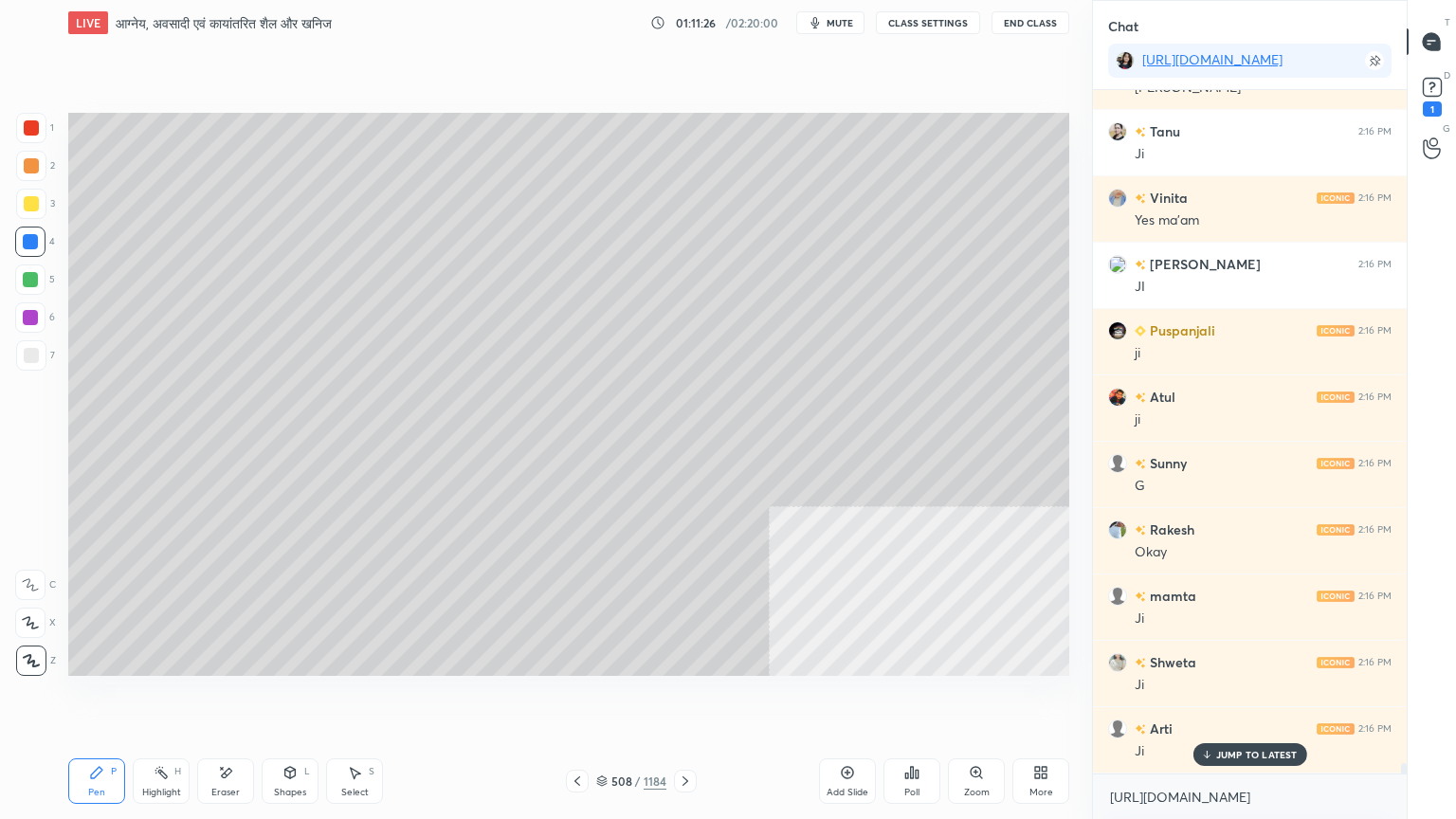 scroll, scrollTop: 43578, scrollLeft: 0, axis: vertical 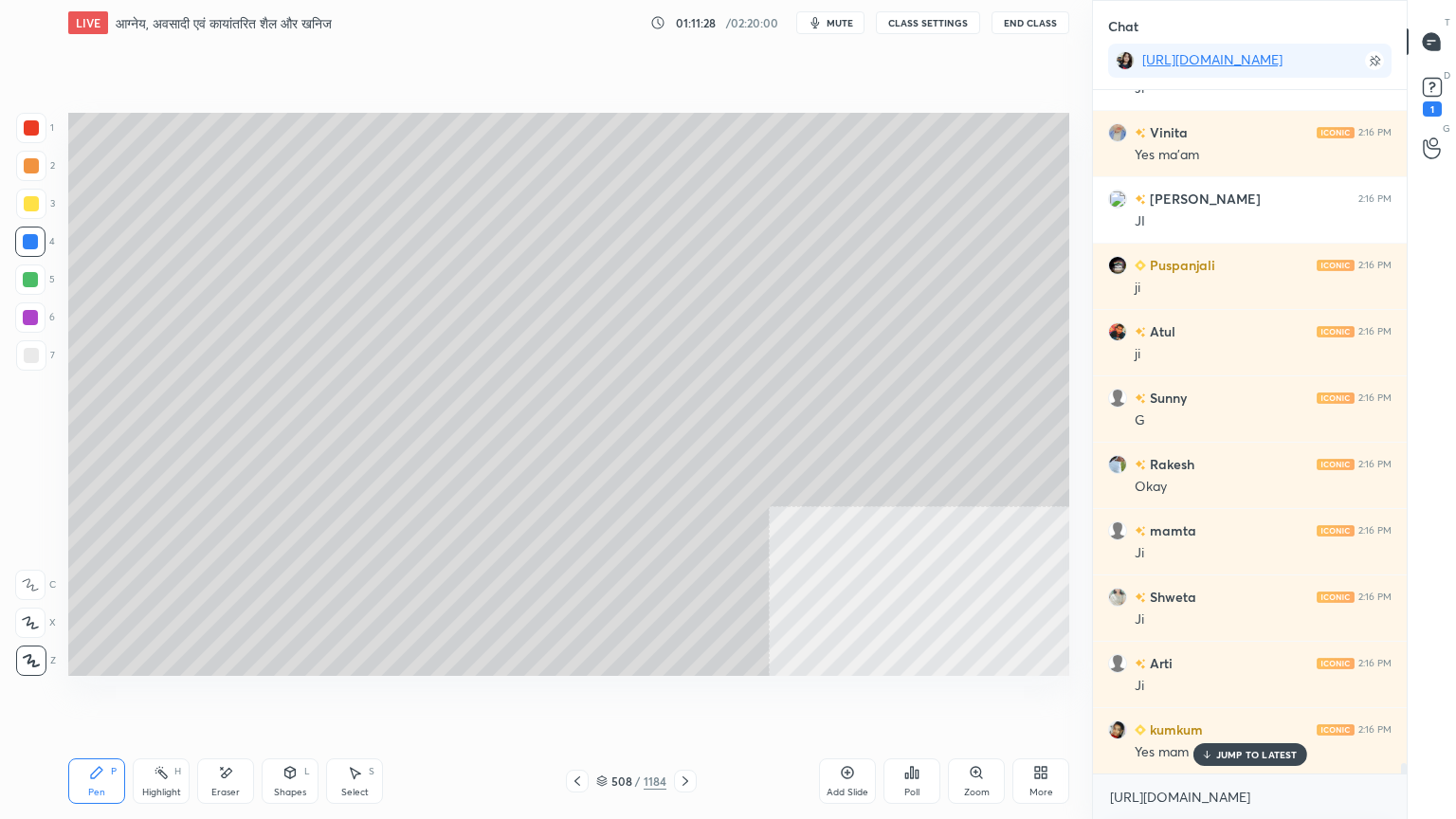 click on "[URL][DOMAIN_NAME] x" at bounding box center (1249, 796) 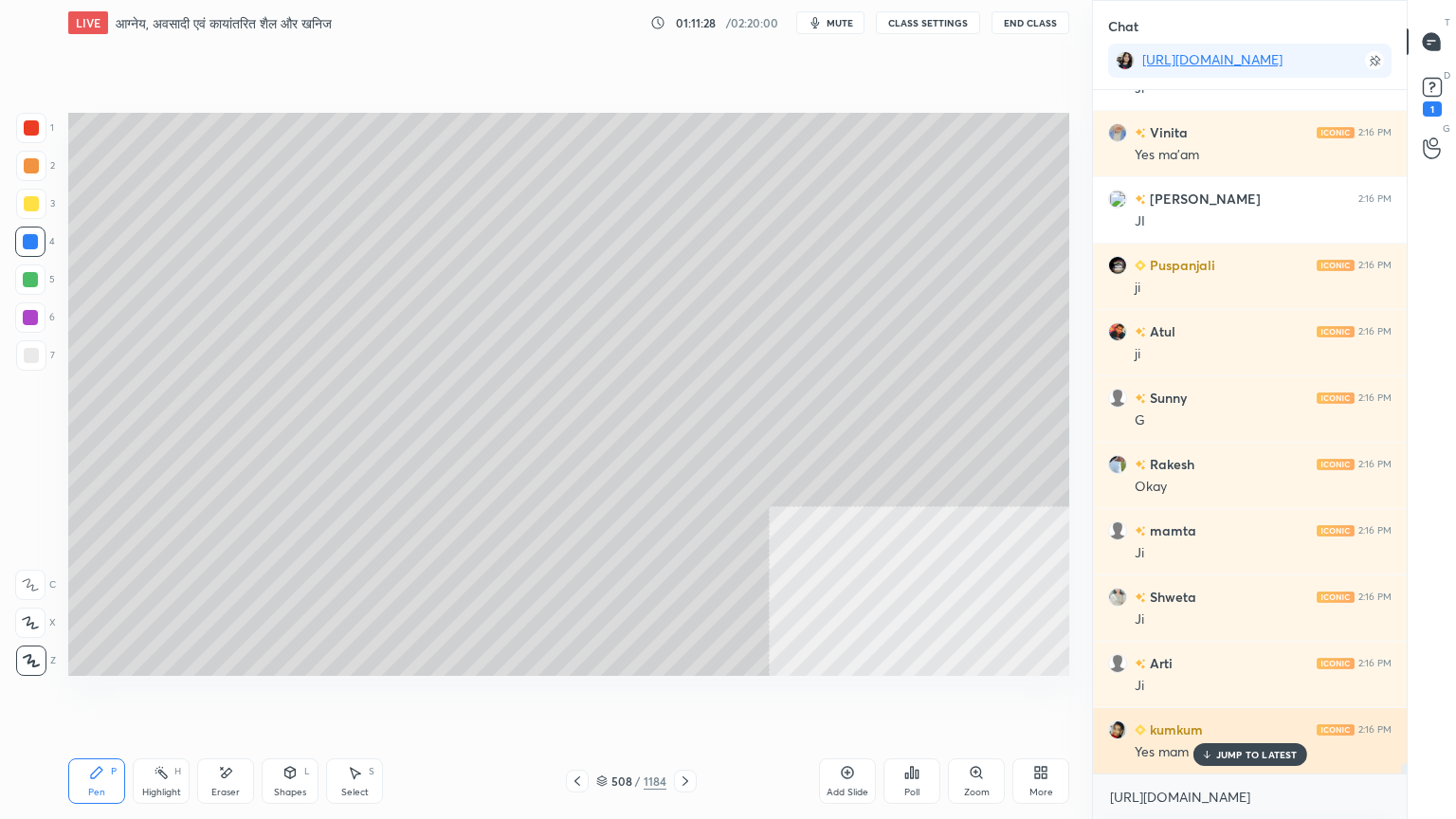 click on "JUMP TO LATEST" at bounding box center [1257, 755] 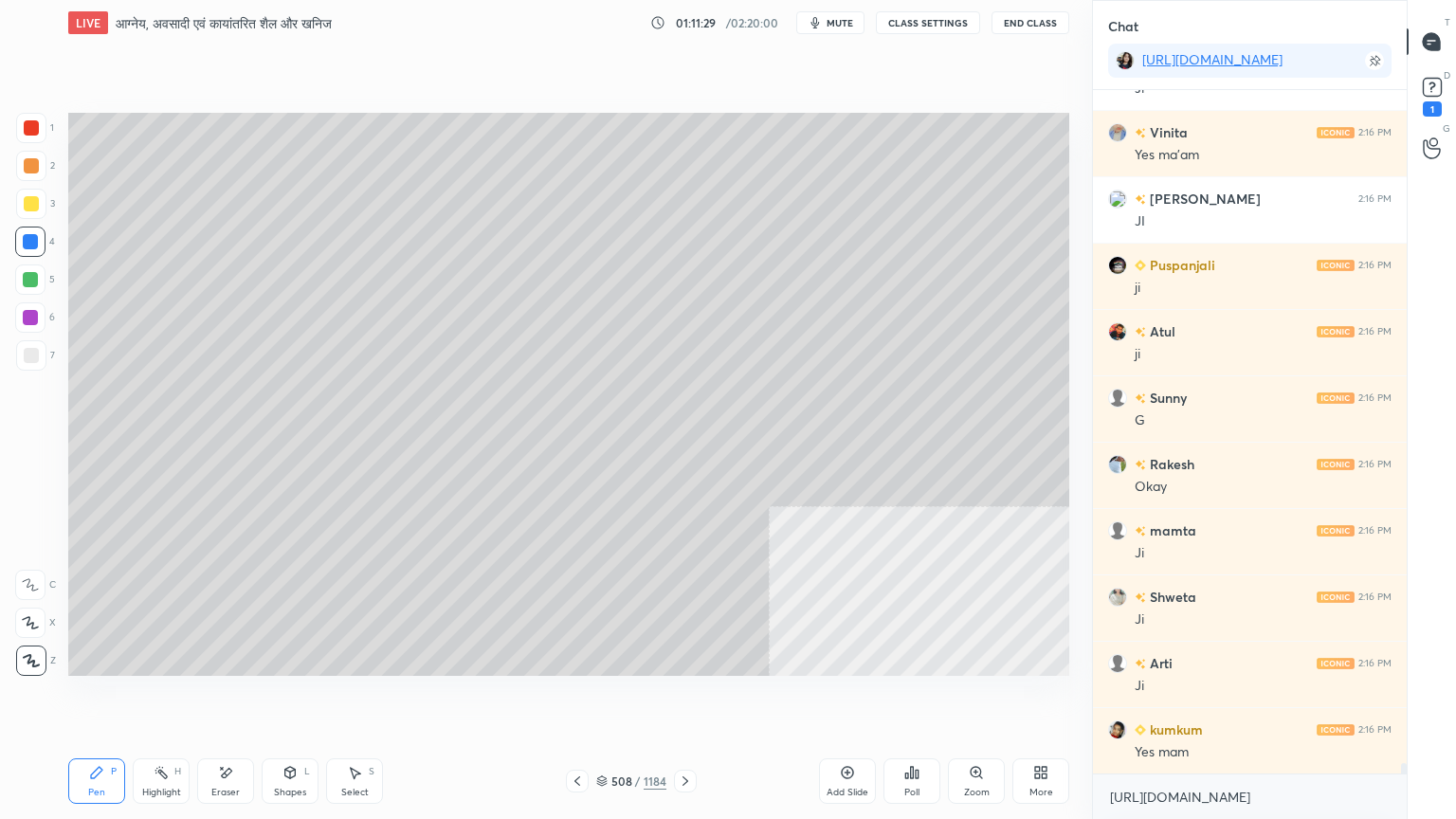 click on "[URL][DOMAIN_NAME] x" at bounding box center [1249, 796] 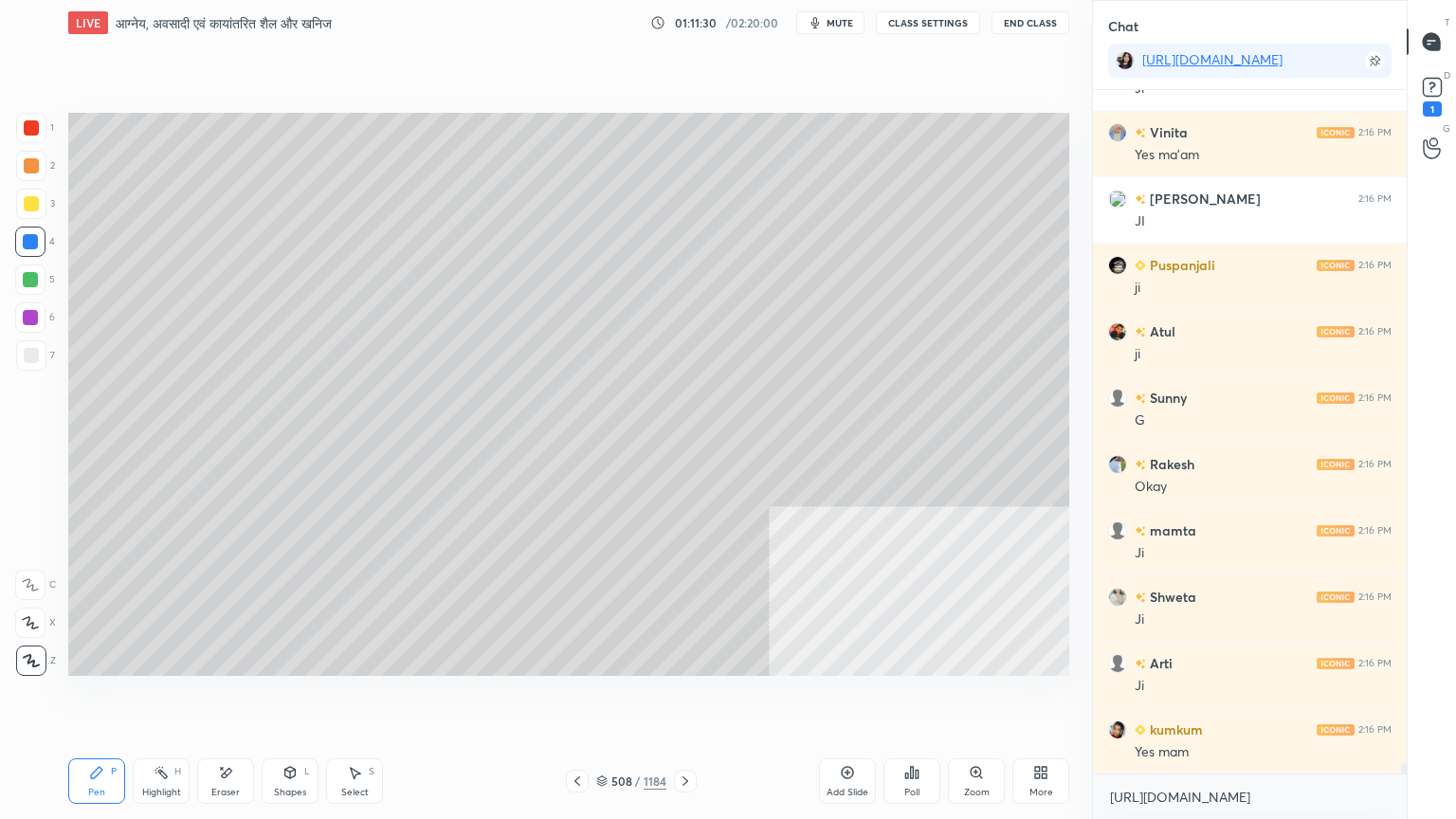 drag, startPoint x: 610, startPoint y: 713, endPoint x: 633, endPoint y: 706, distance: 24 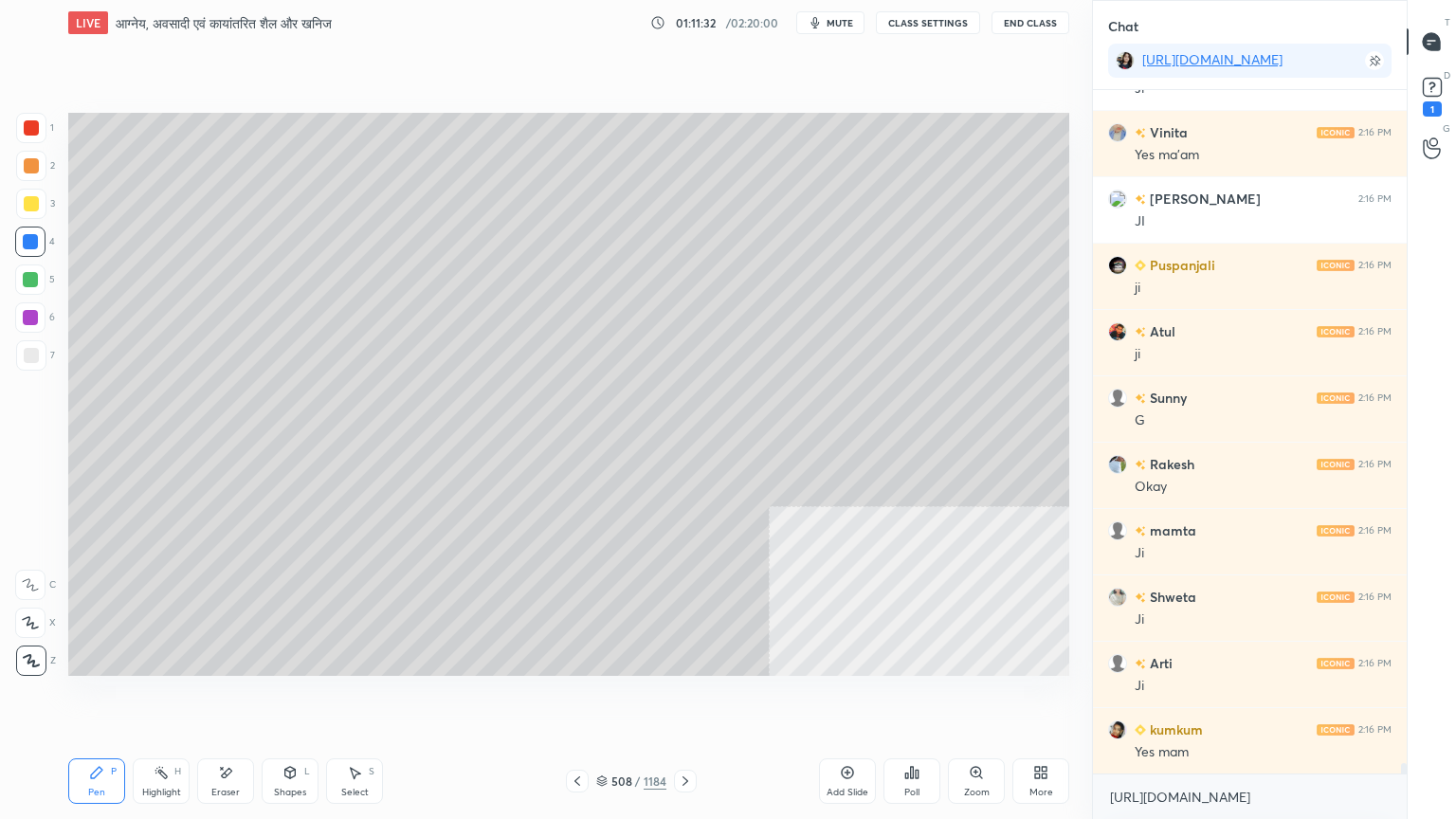 click on "Setting up your live class Poll for   secs No correct answer Start poll" at bounding box center [569, 394] 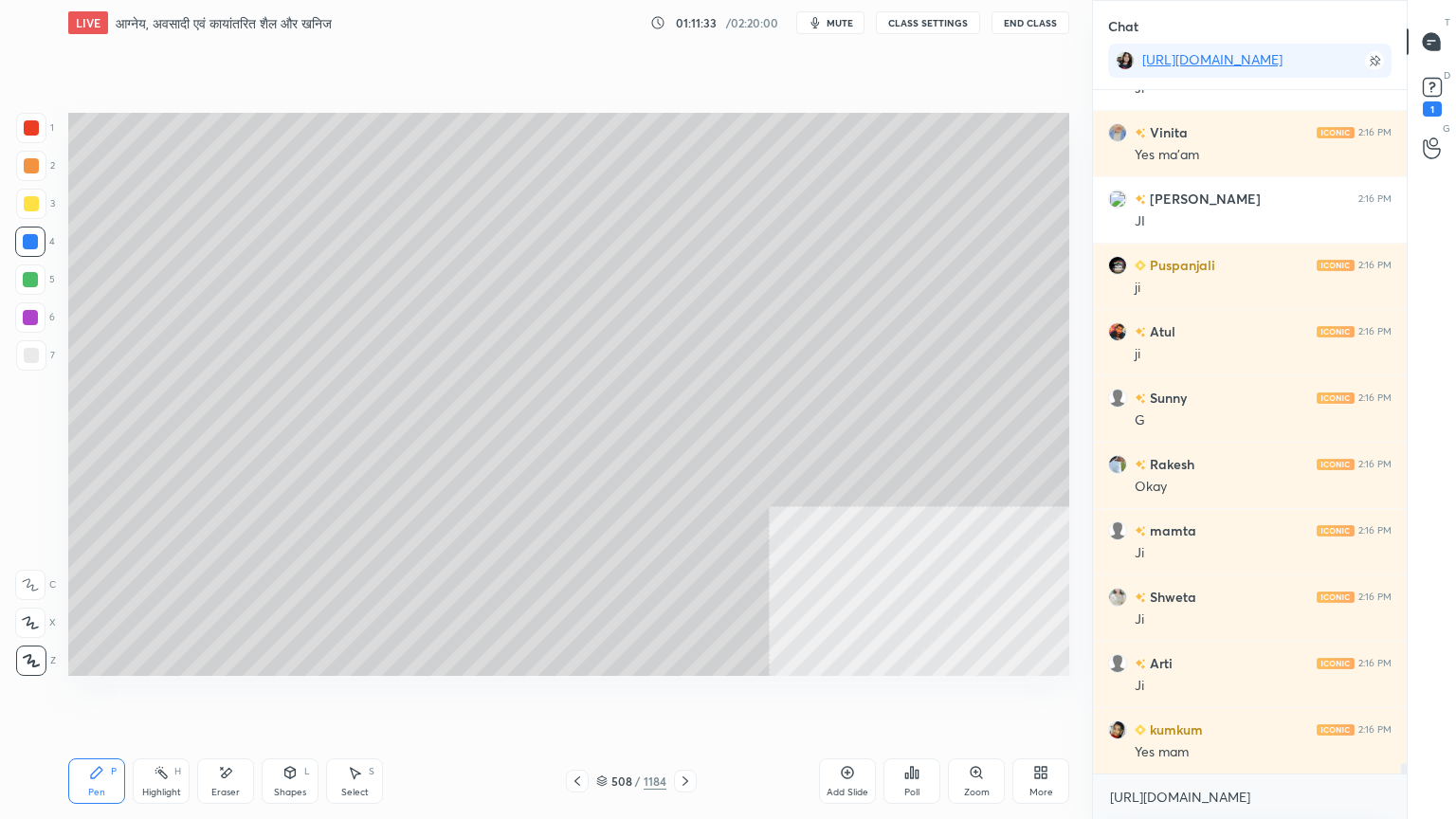 click on "Setting up your live class Poll for   secs No correct answer Start poll" at bounding box center (569, 394) 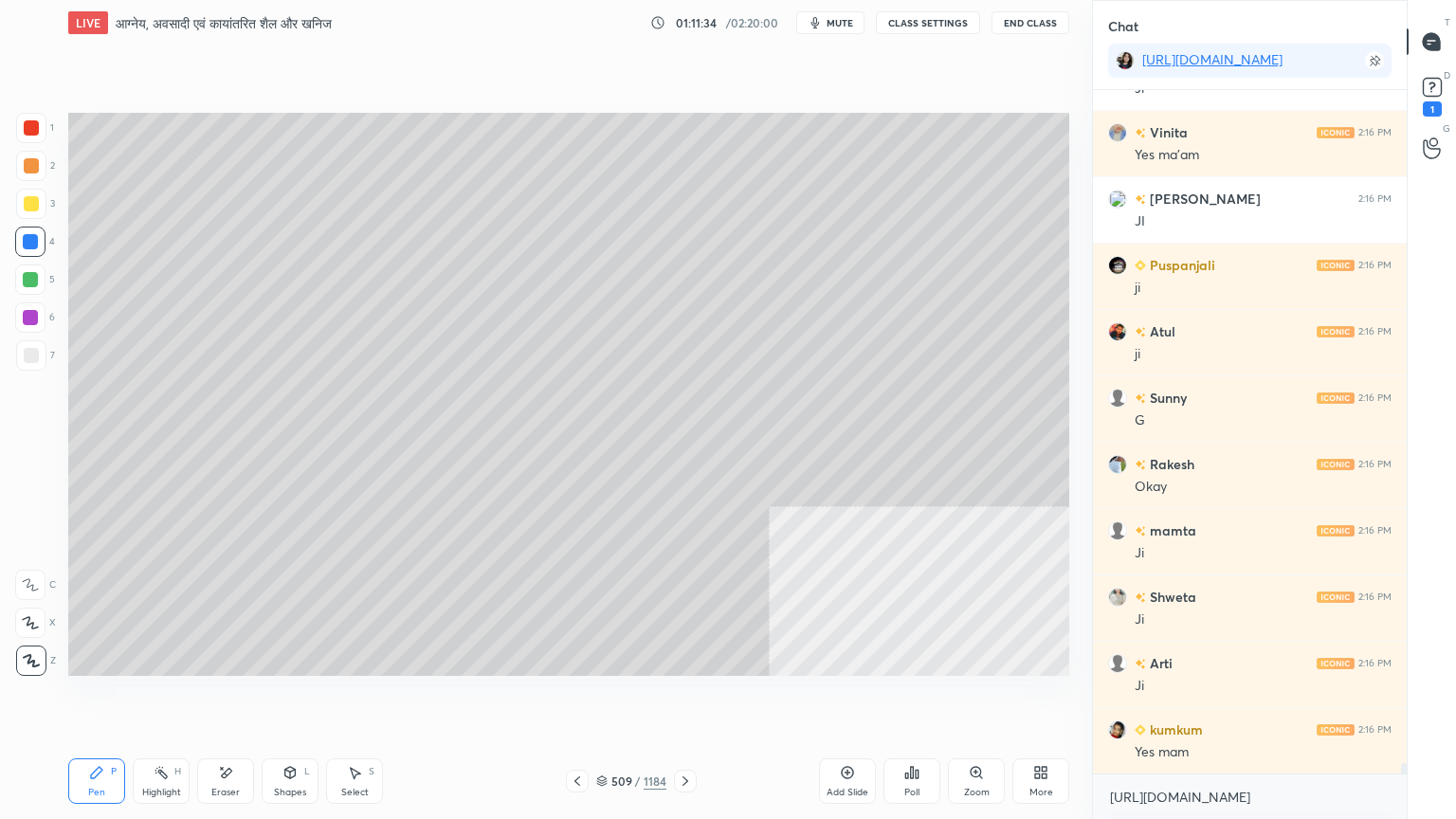 click 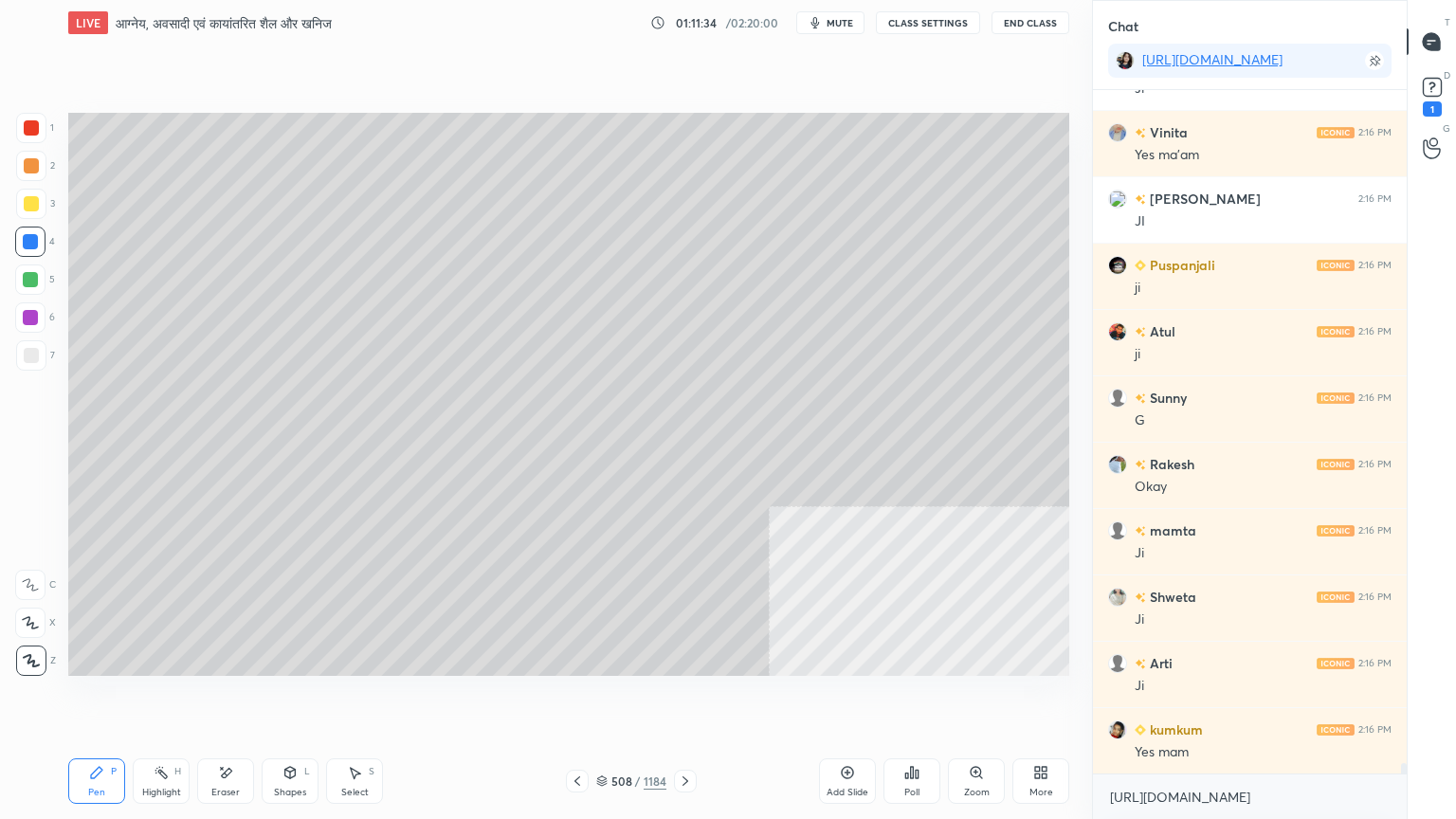 drag, startPoint x: 608, startPoint y: 781, endPoint x: 631, endPoint y: 775, distance: 23.76973 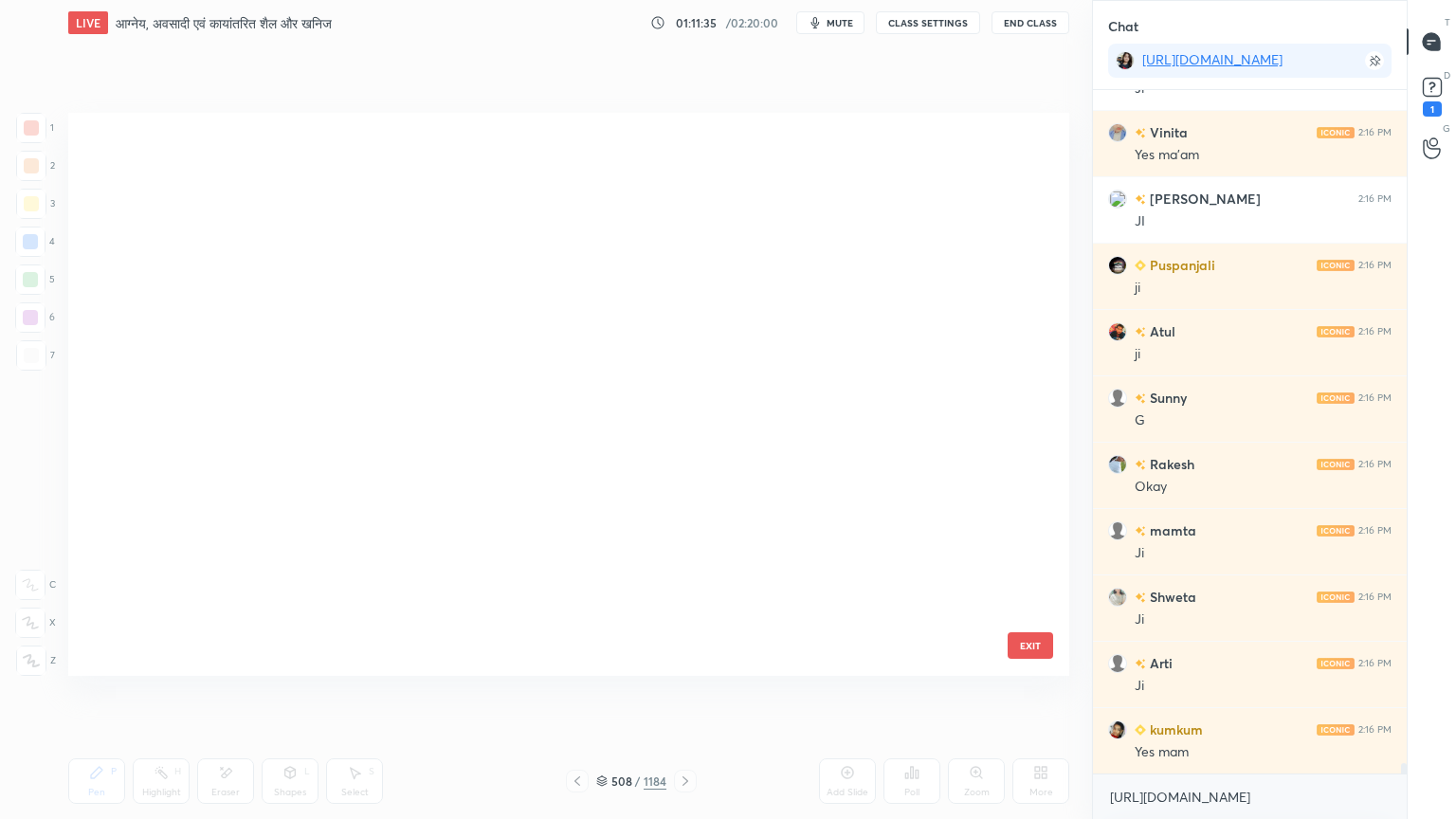 scroll, scrollTop: 28927, scrollLeft: 0, axis: vertical 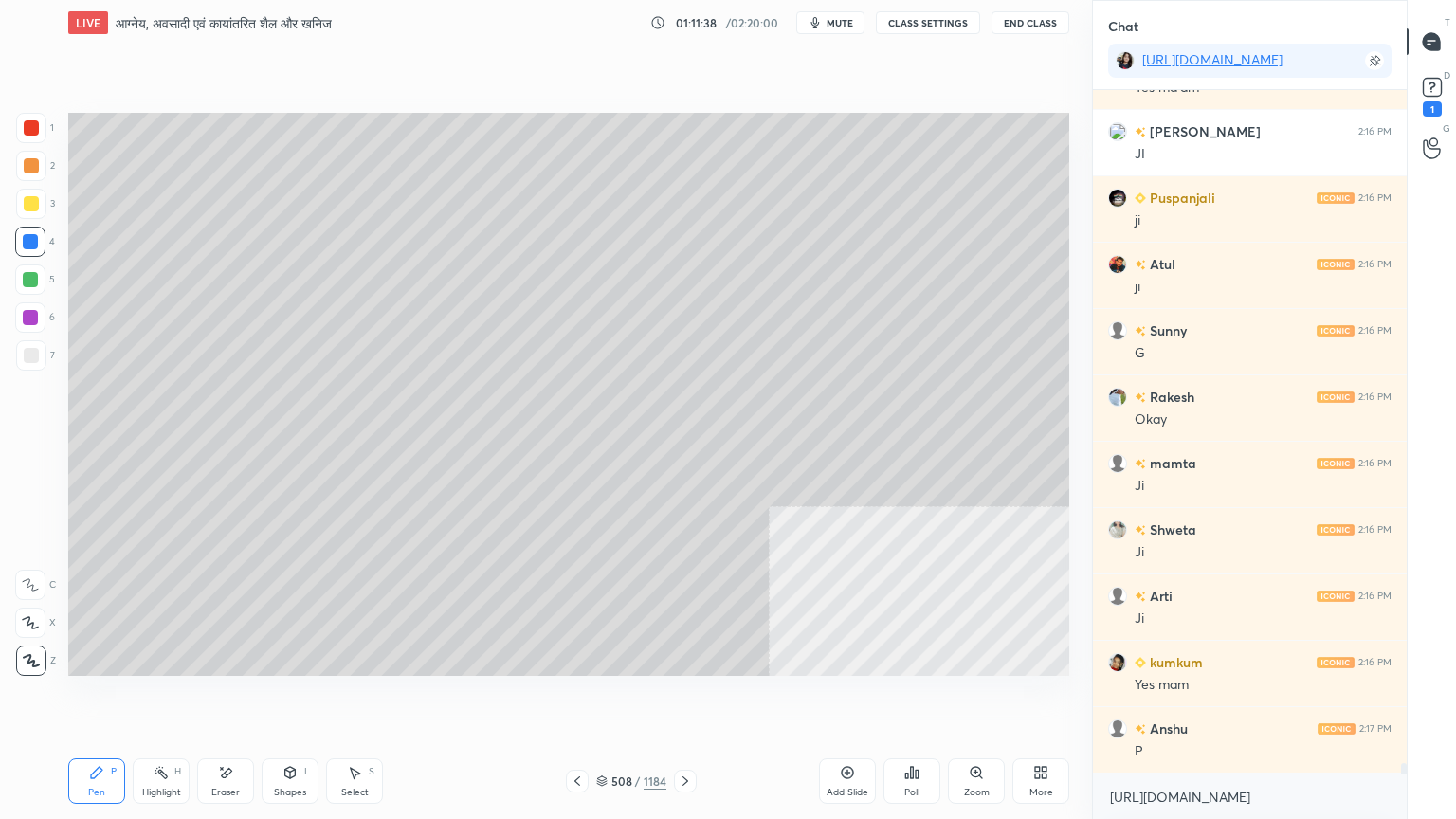 click at bounding box center (30, 242) 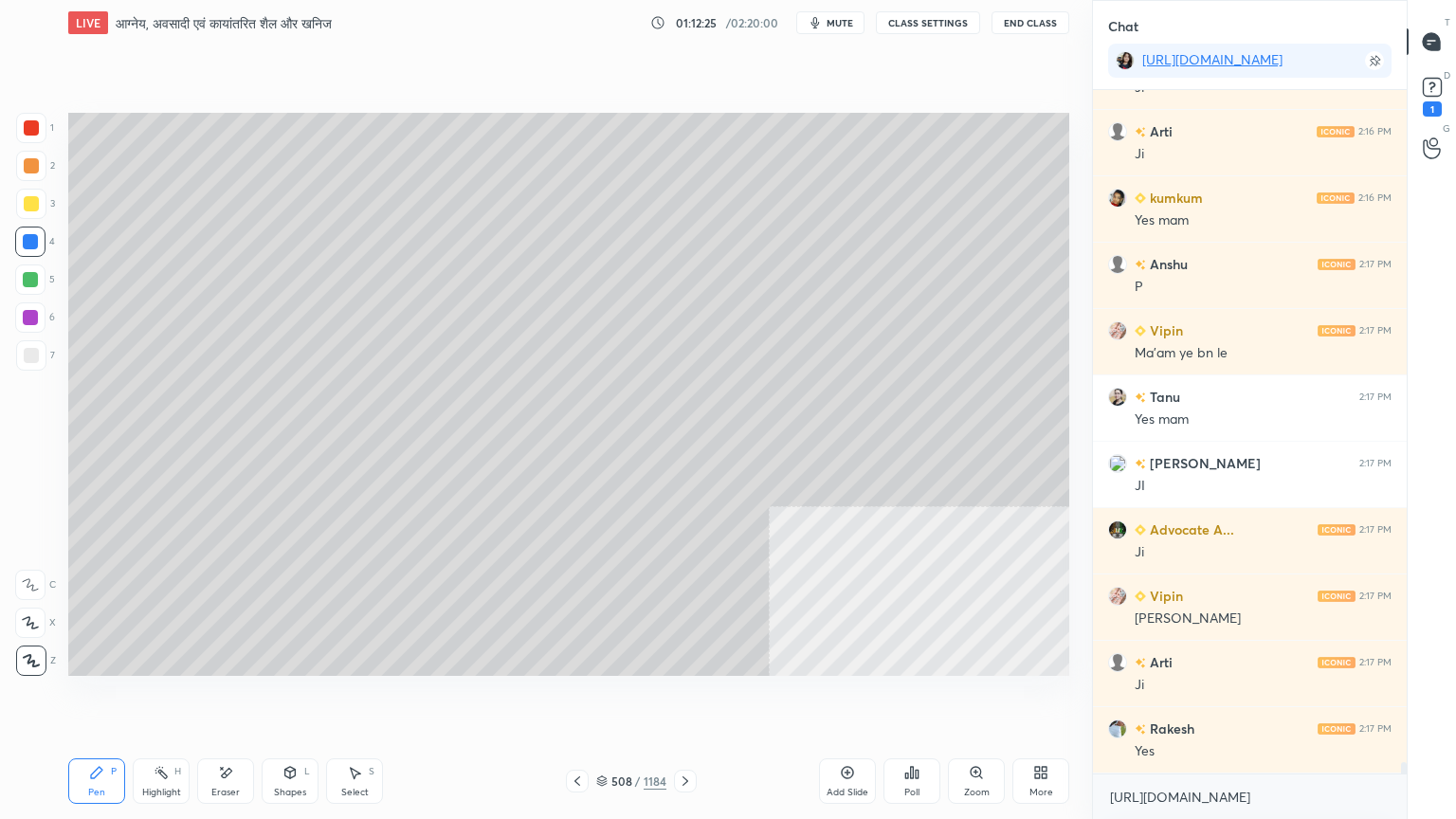 scroll, scrollTop: 40768, scrollLeft: 0, axis: vertical 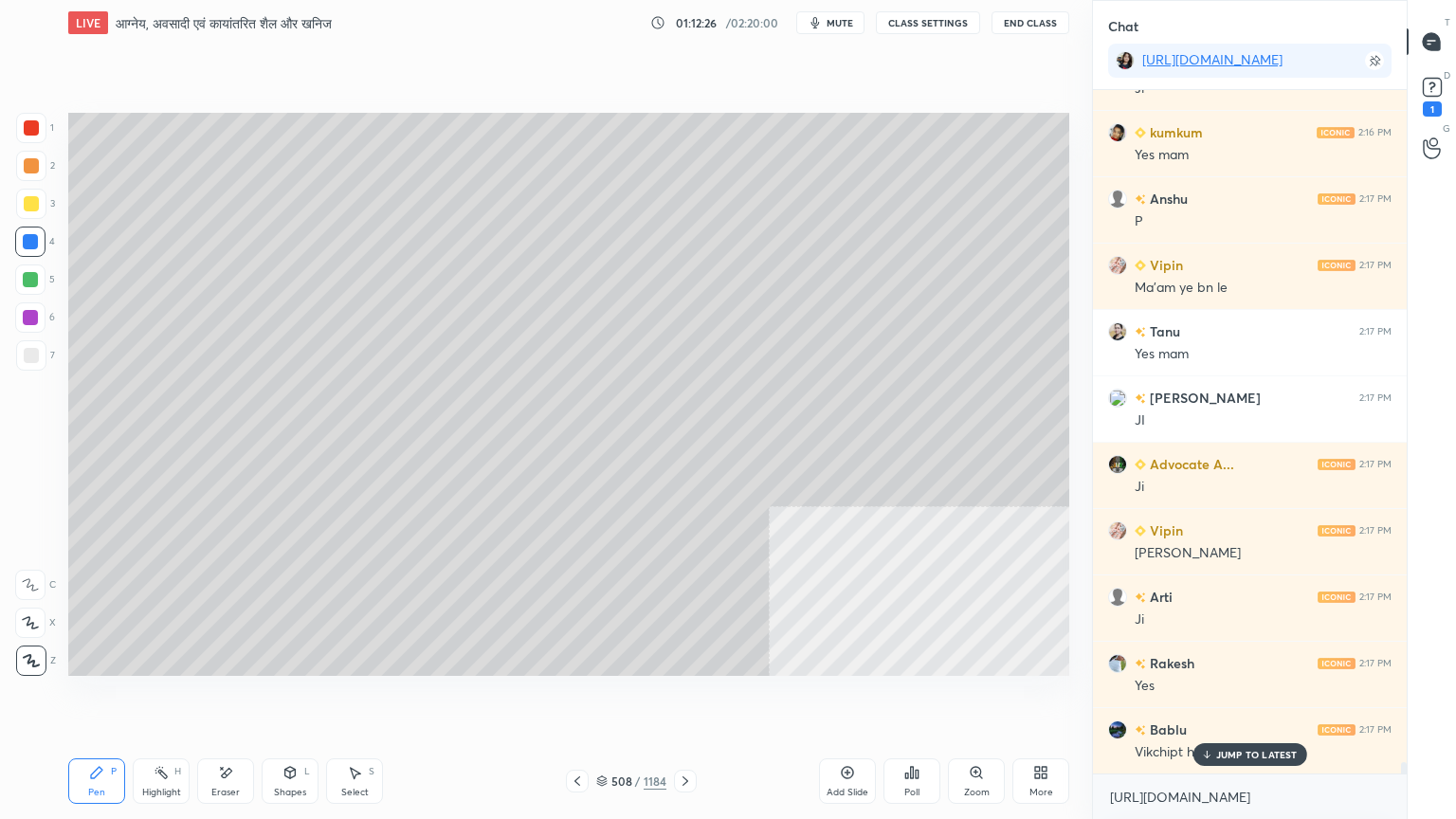 click on "Pen P Highlight H Eraser Shapes L Select S 508 / 1184 Add Slide Poll Zoom More" at bounding box center [569, 781] 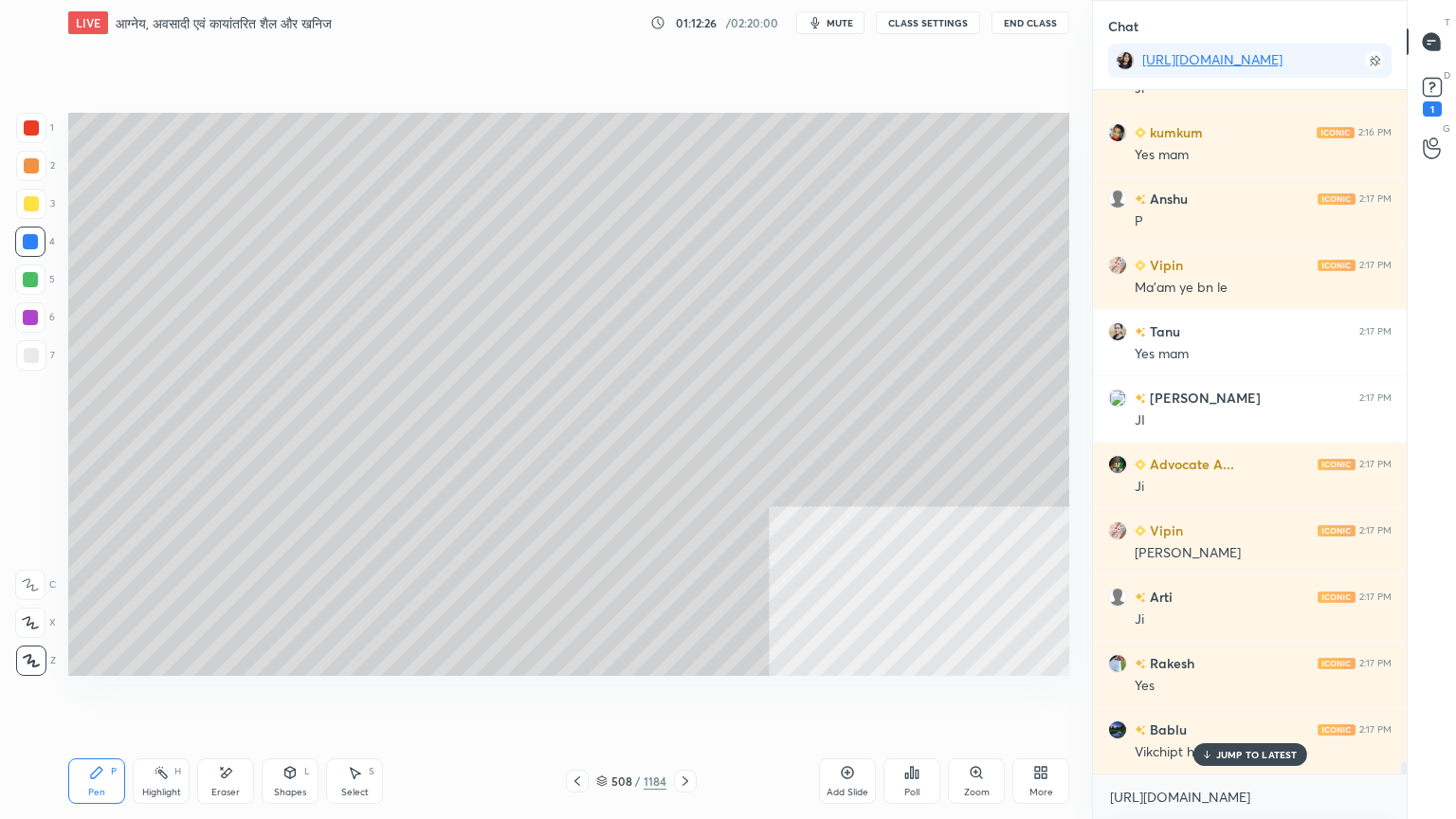 click 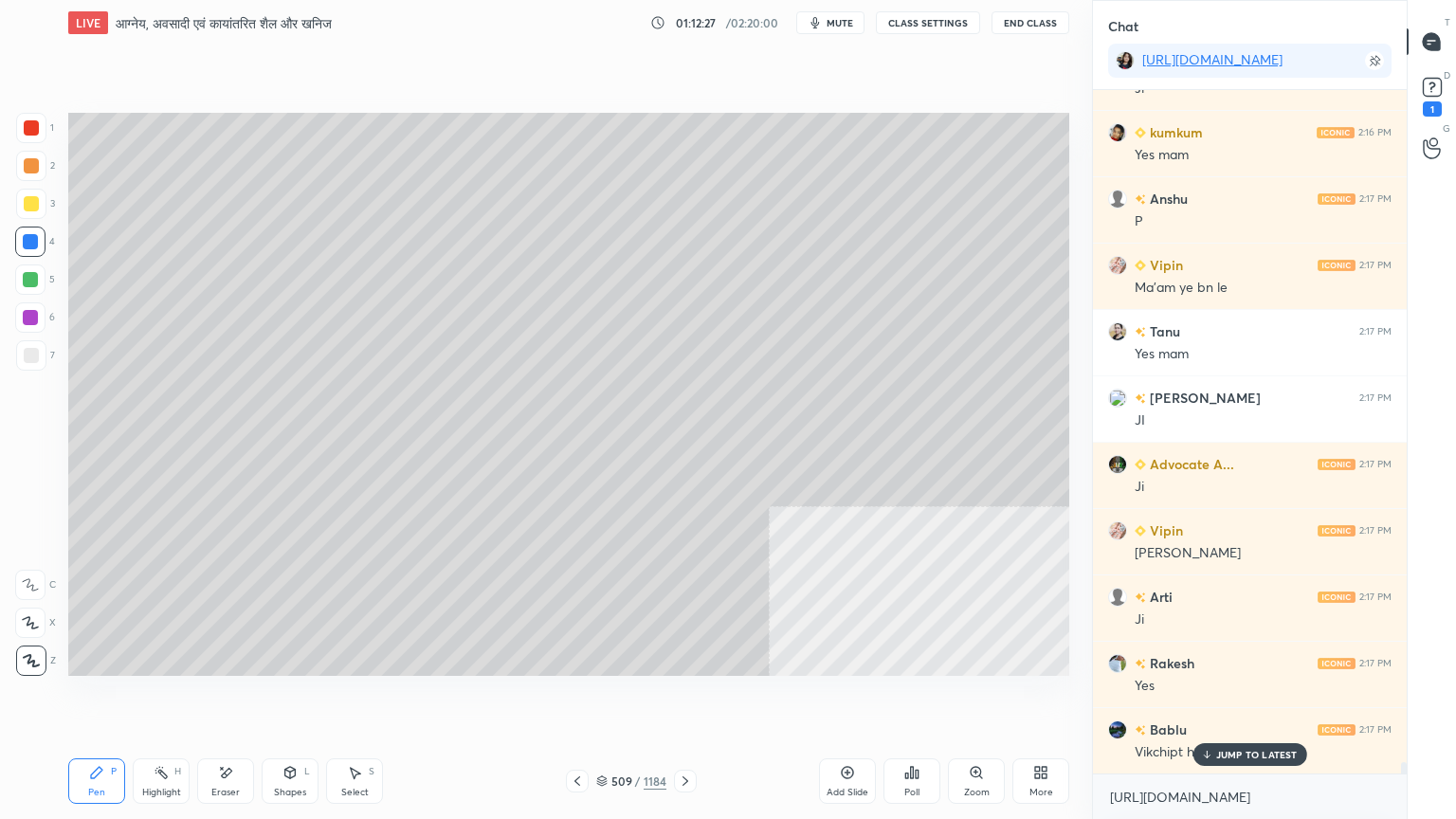 click 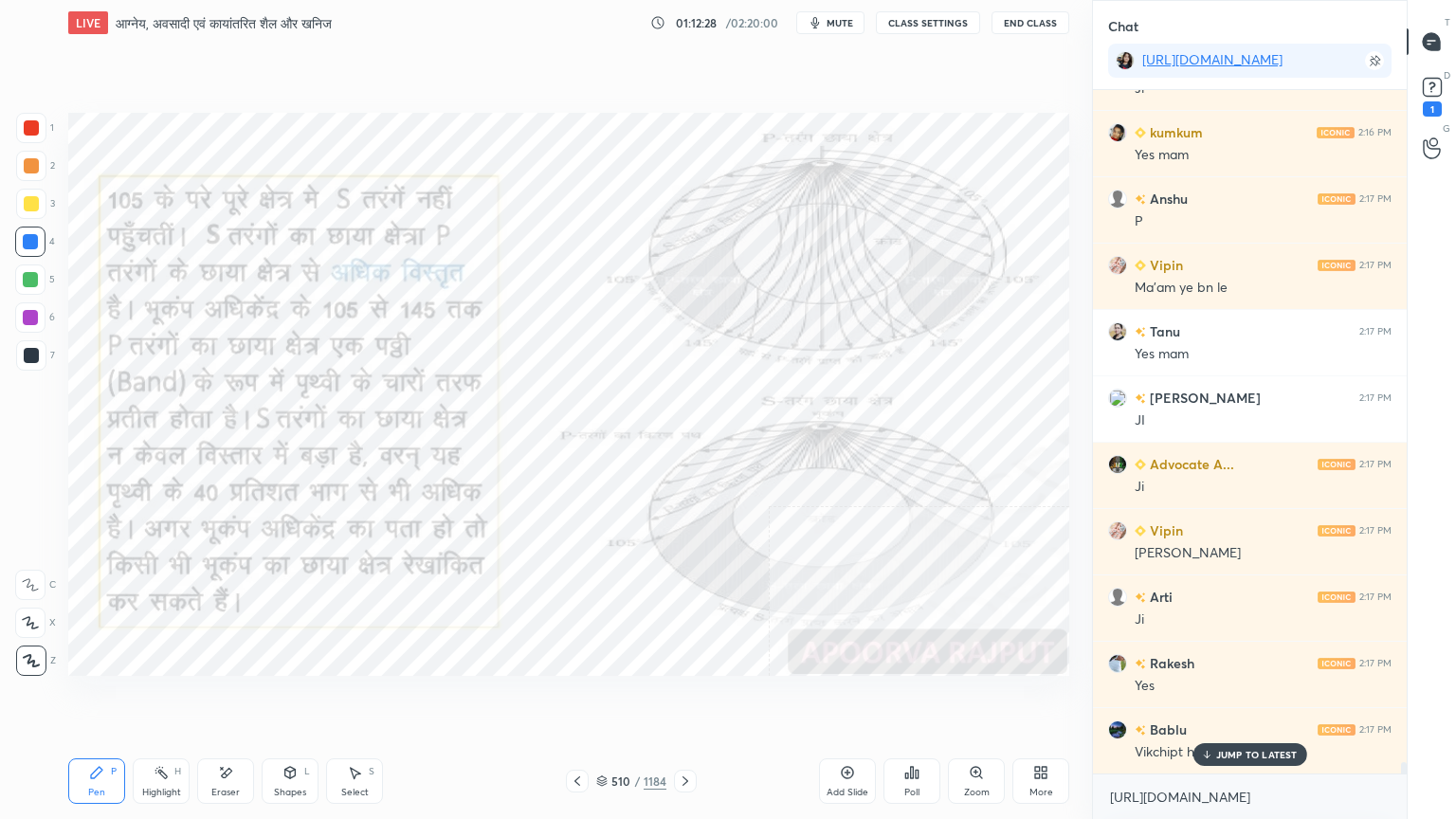 click on "JUMP TO LATEST" at bounding box center [1257, 755] 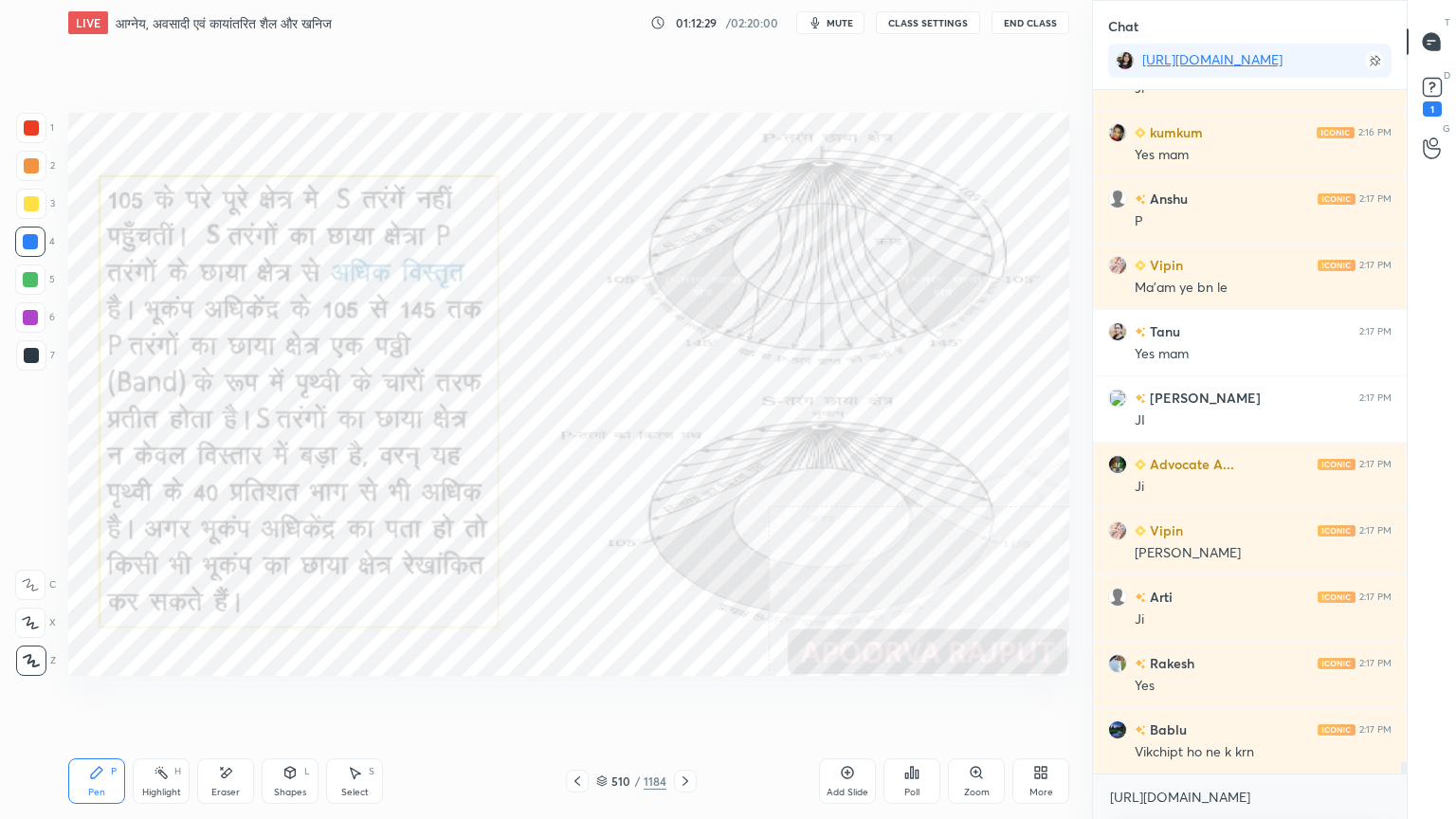 click 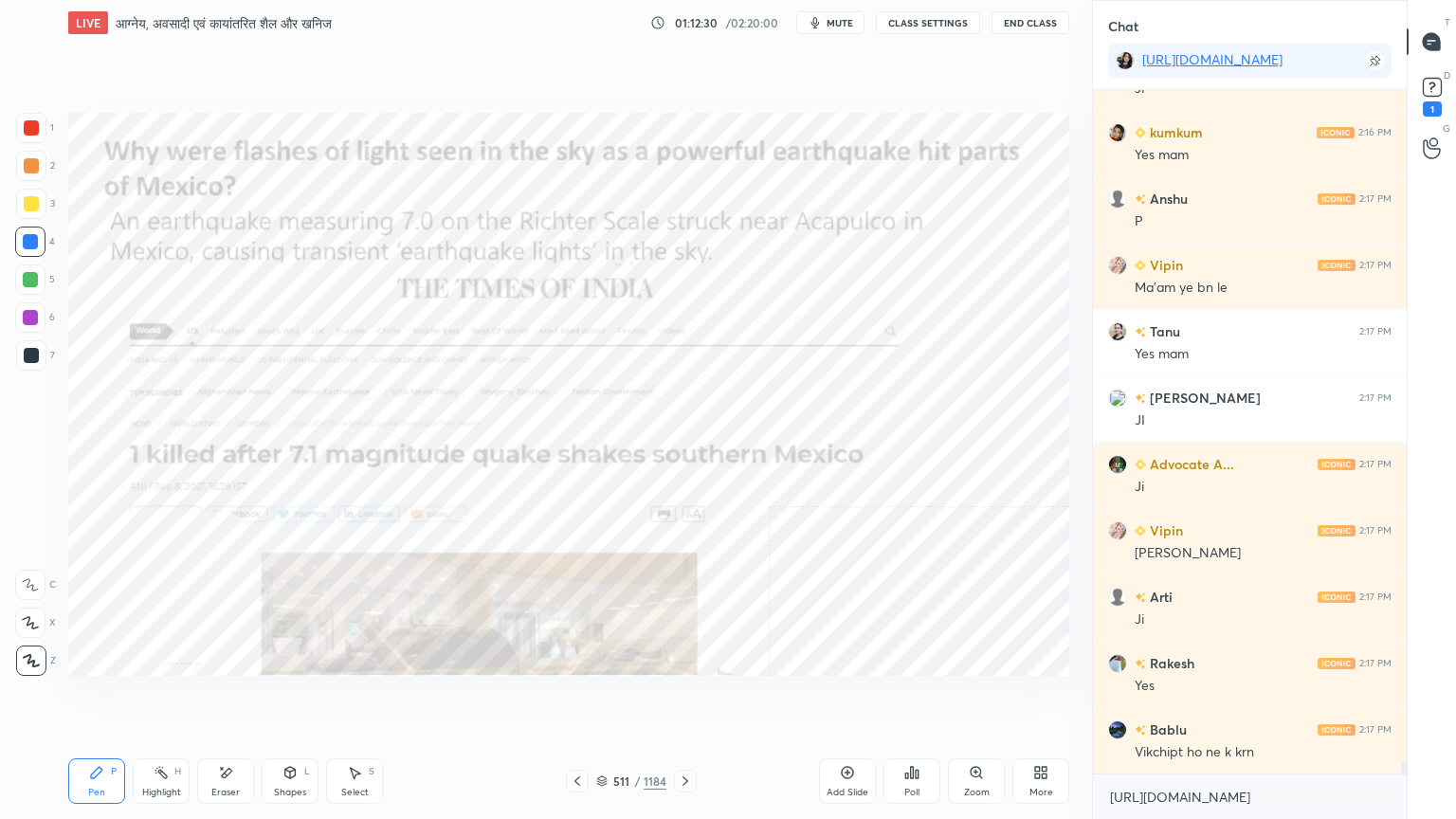 click 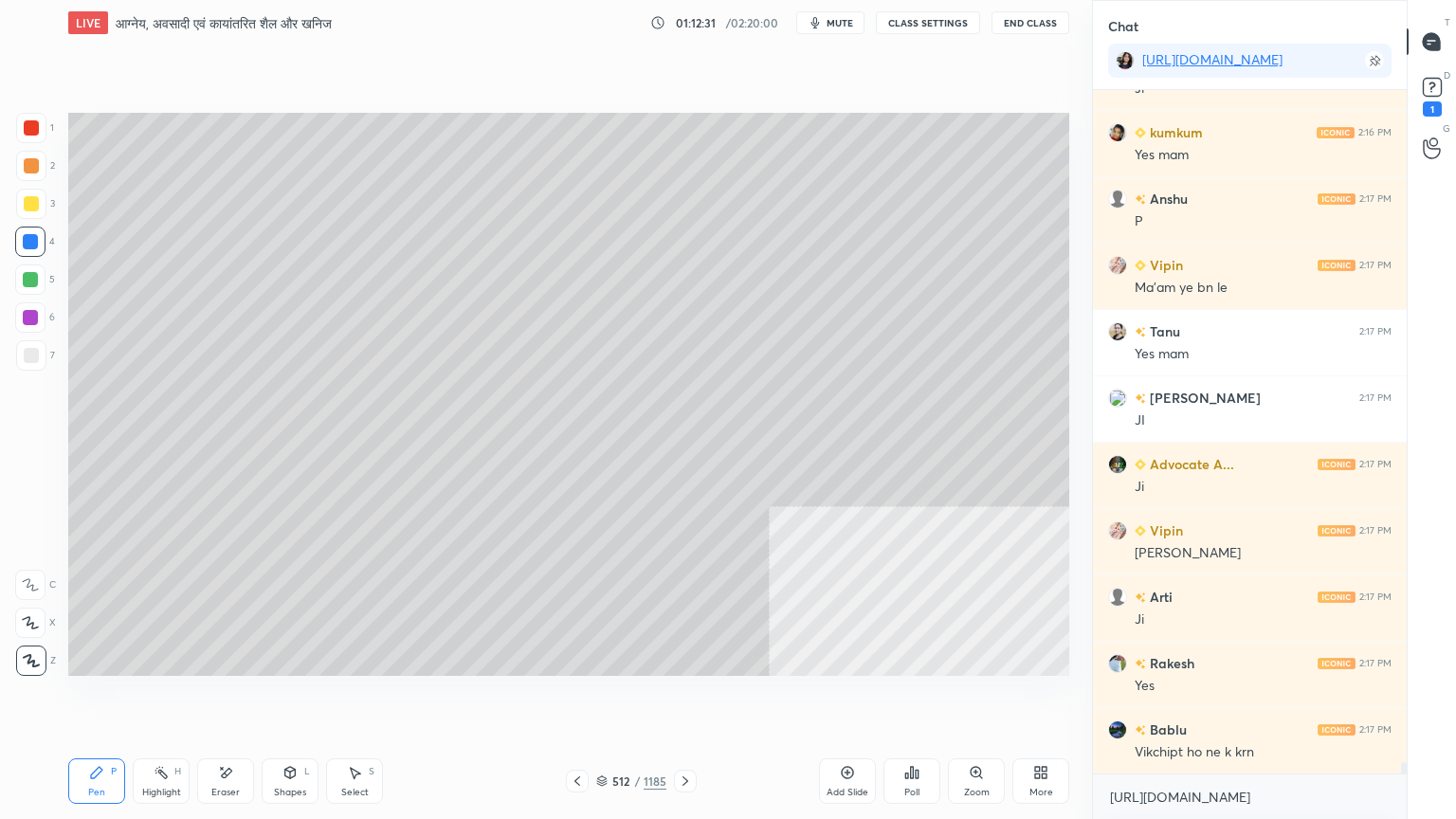click on "Shapes L" at bounding box center [290, 781] 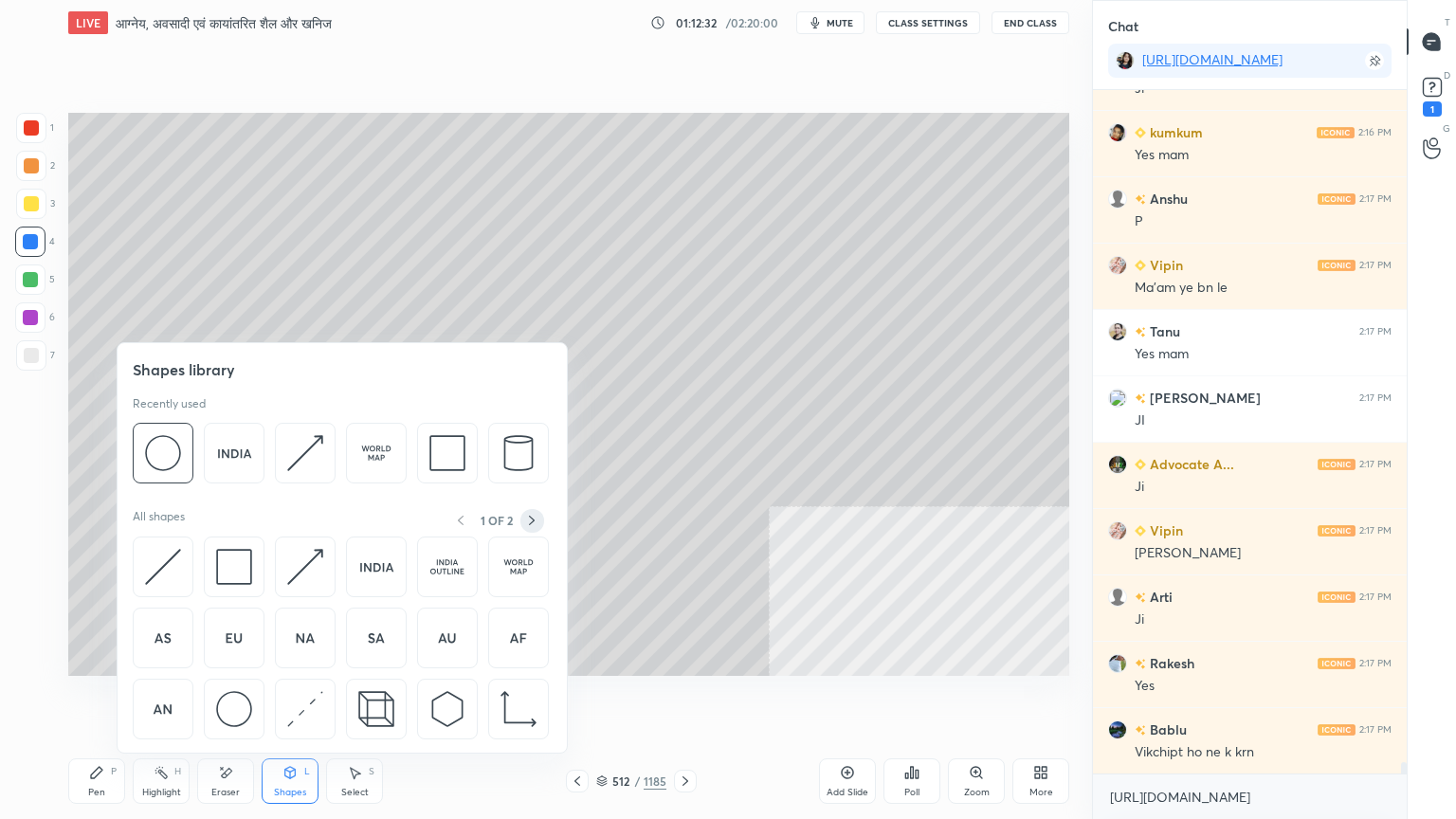 click 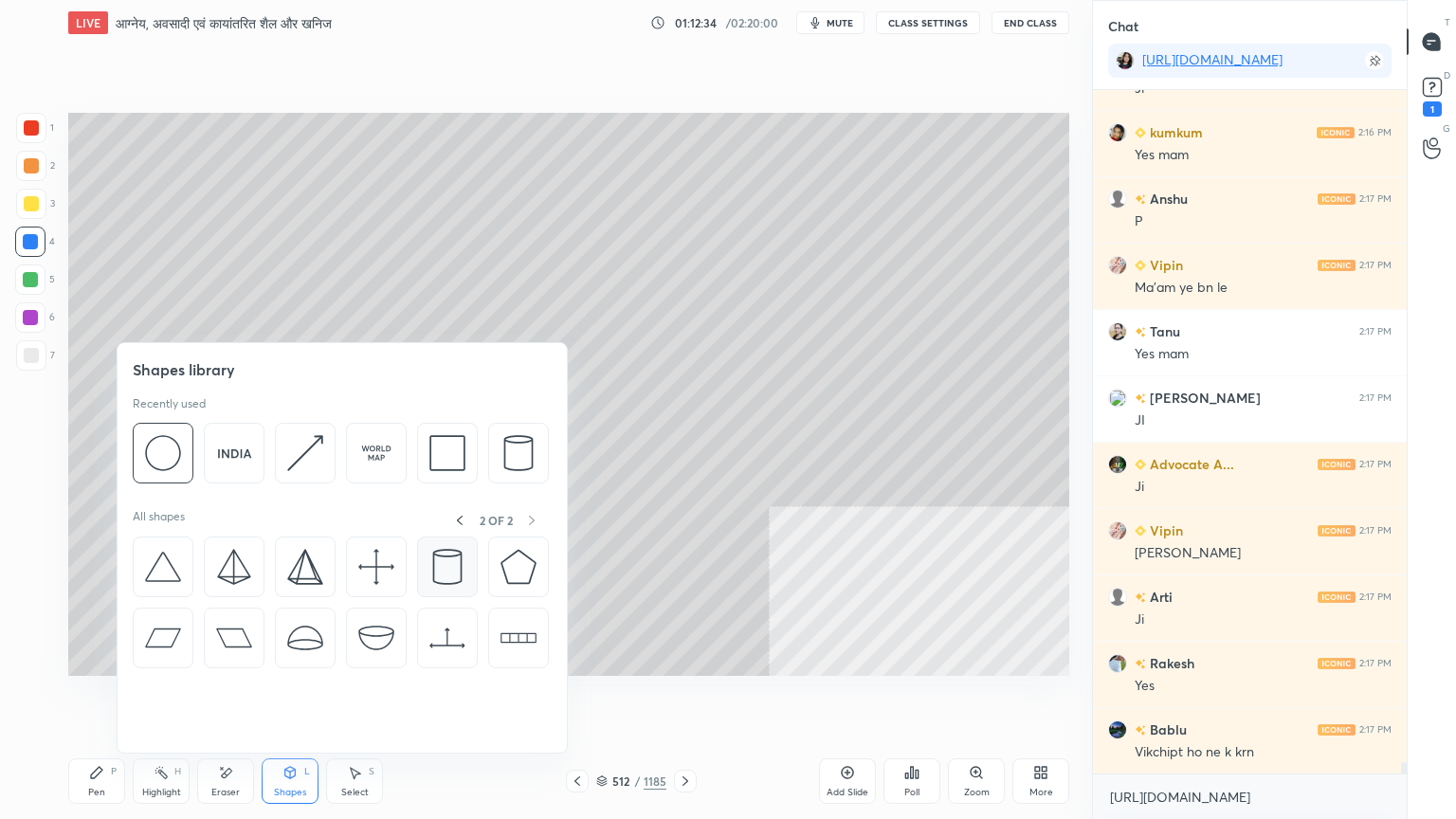 click at bounding box center (447, 567) 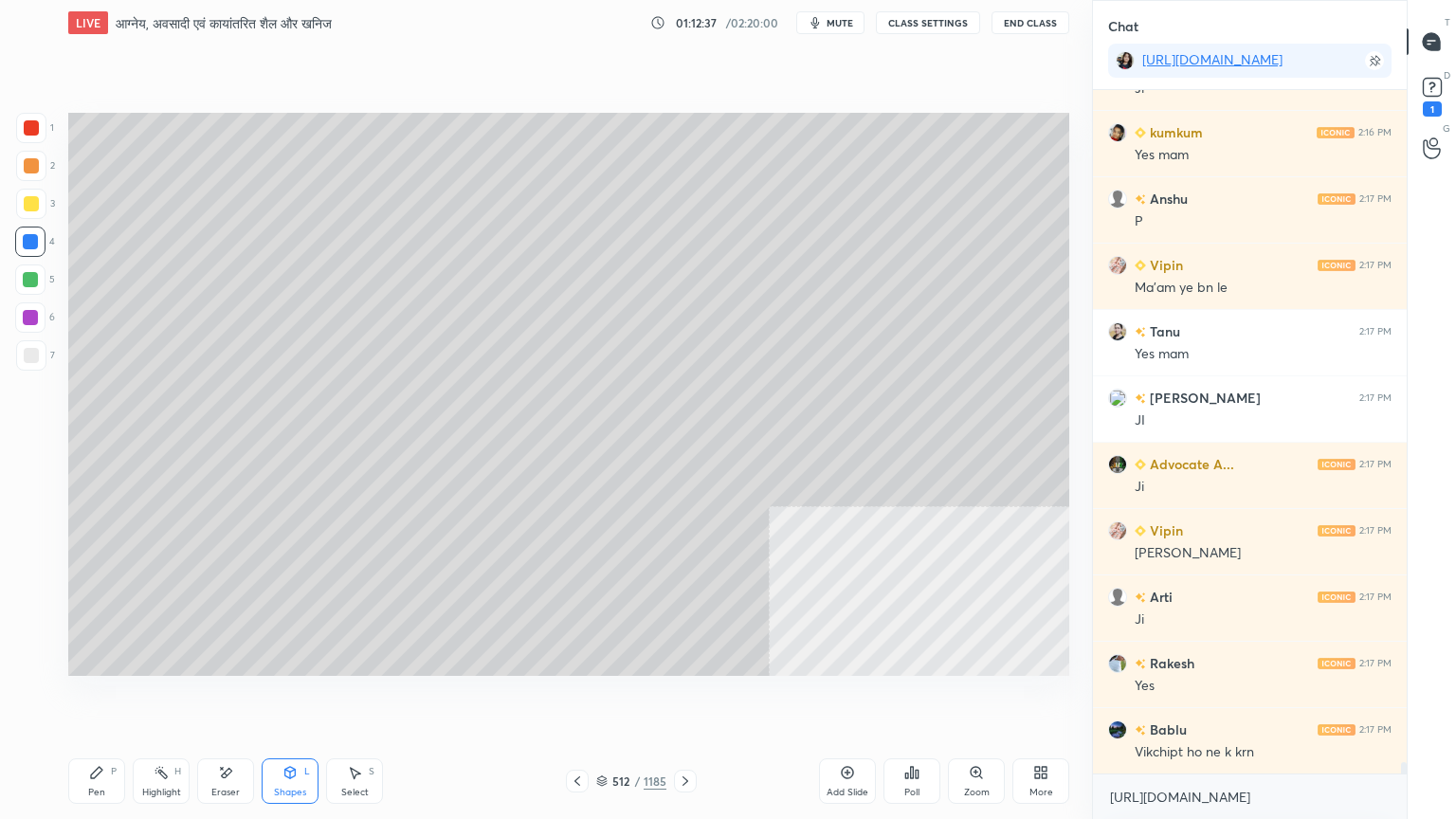 scroll, scrollTop: 40835, scrollLeft: 0, axis: vertical 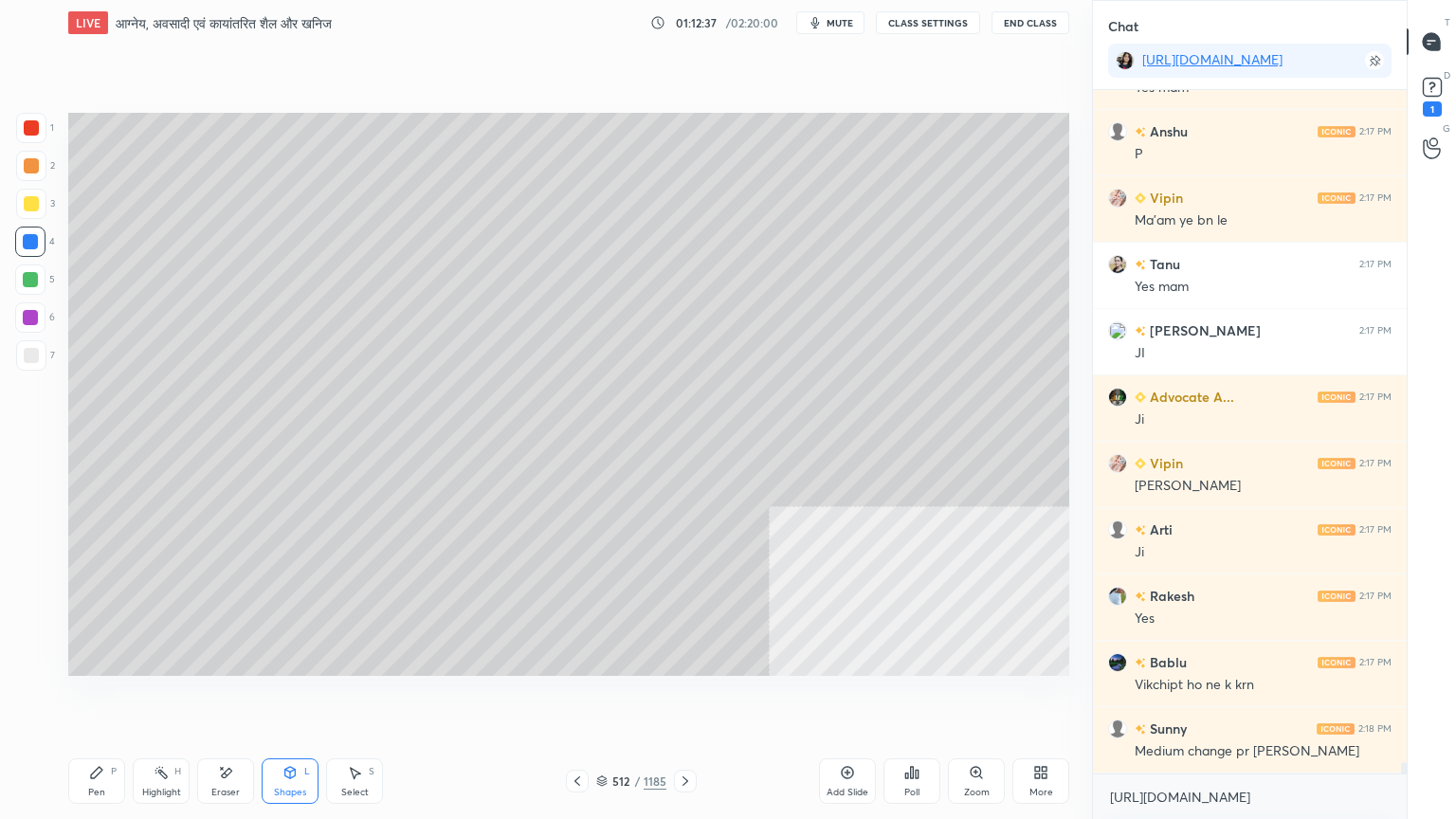 click on "Pen P" at bounding box center (97, 781) 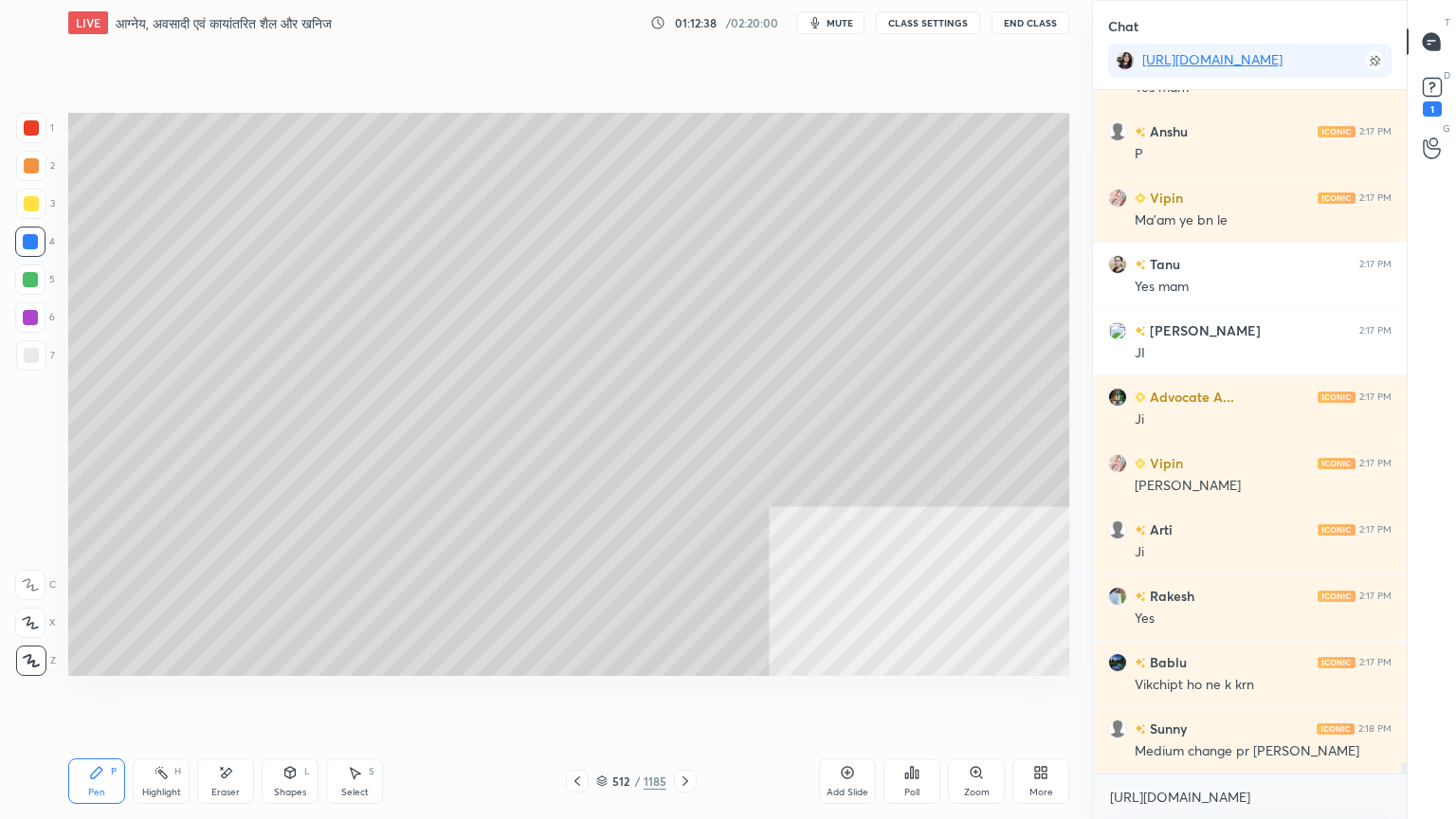 click at bounding box center (30, 242) 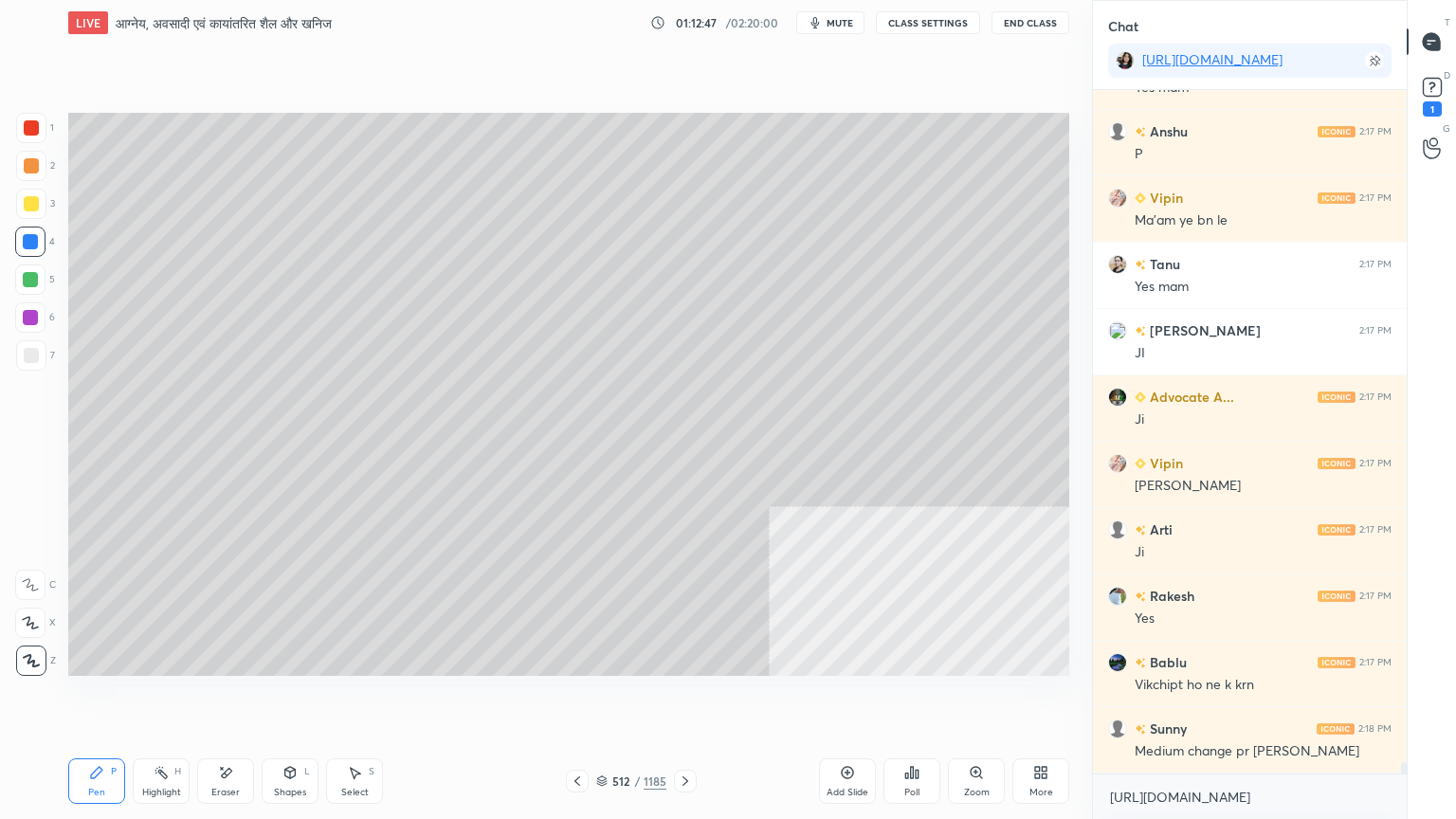 click at bounding box center (31, 355) 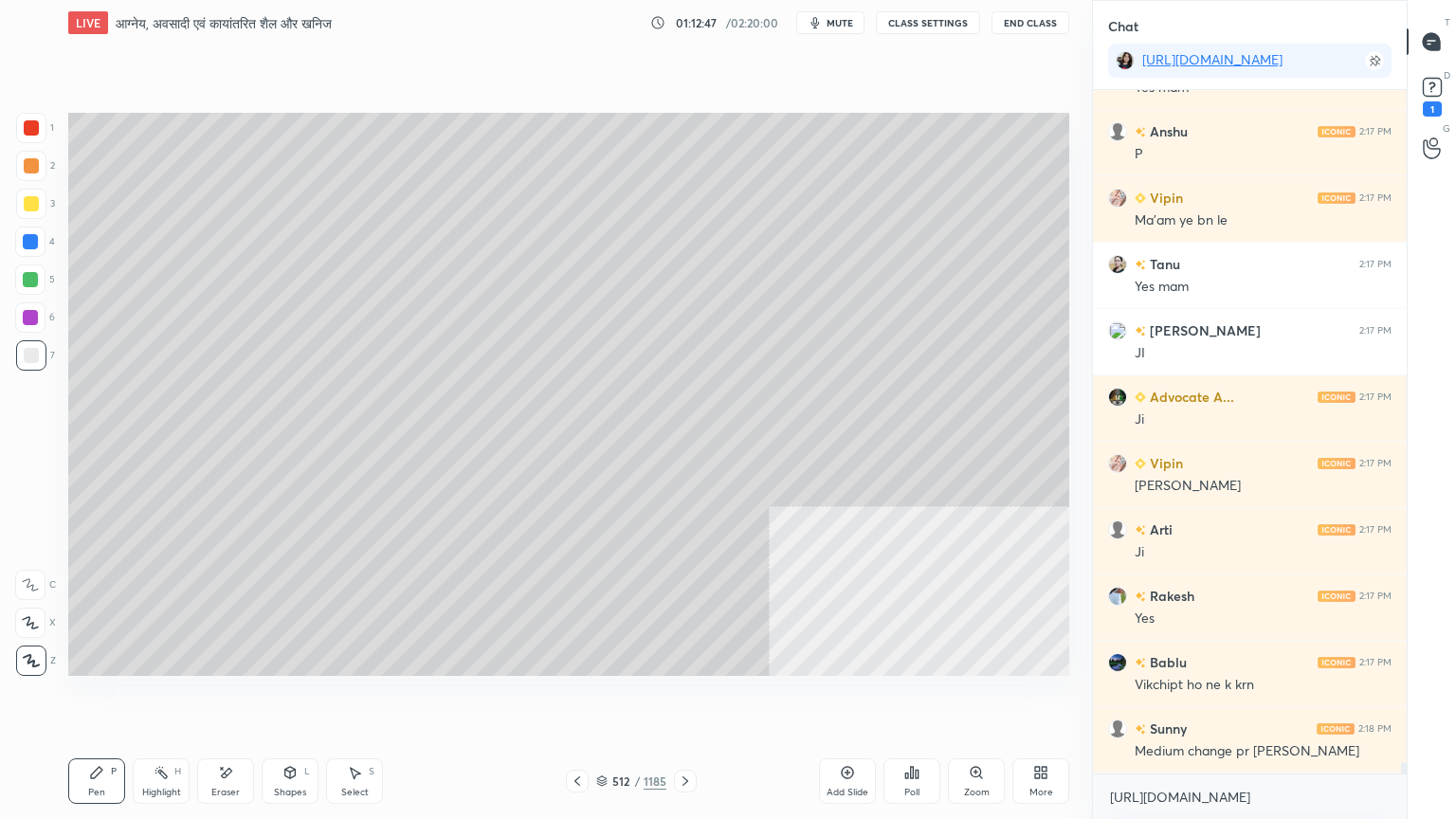 click on "Shapes L" at bounding box center (290, 781) 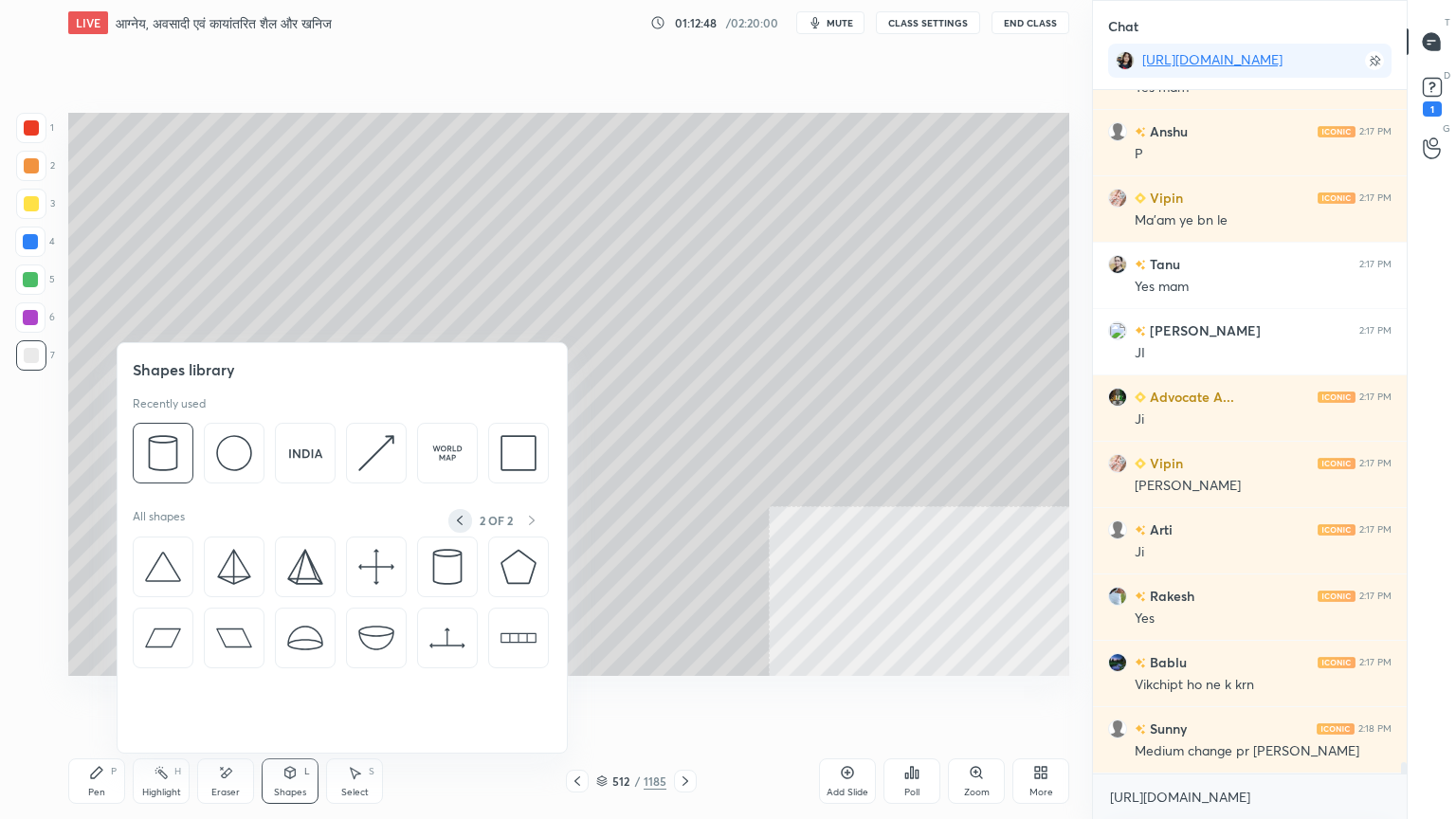 scroll, scrollTop: 40881, scrollLeft: 0, axis: vertical 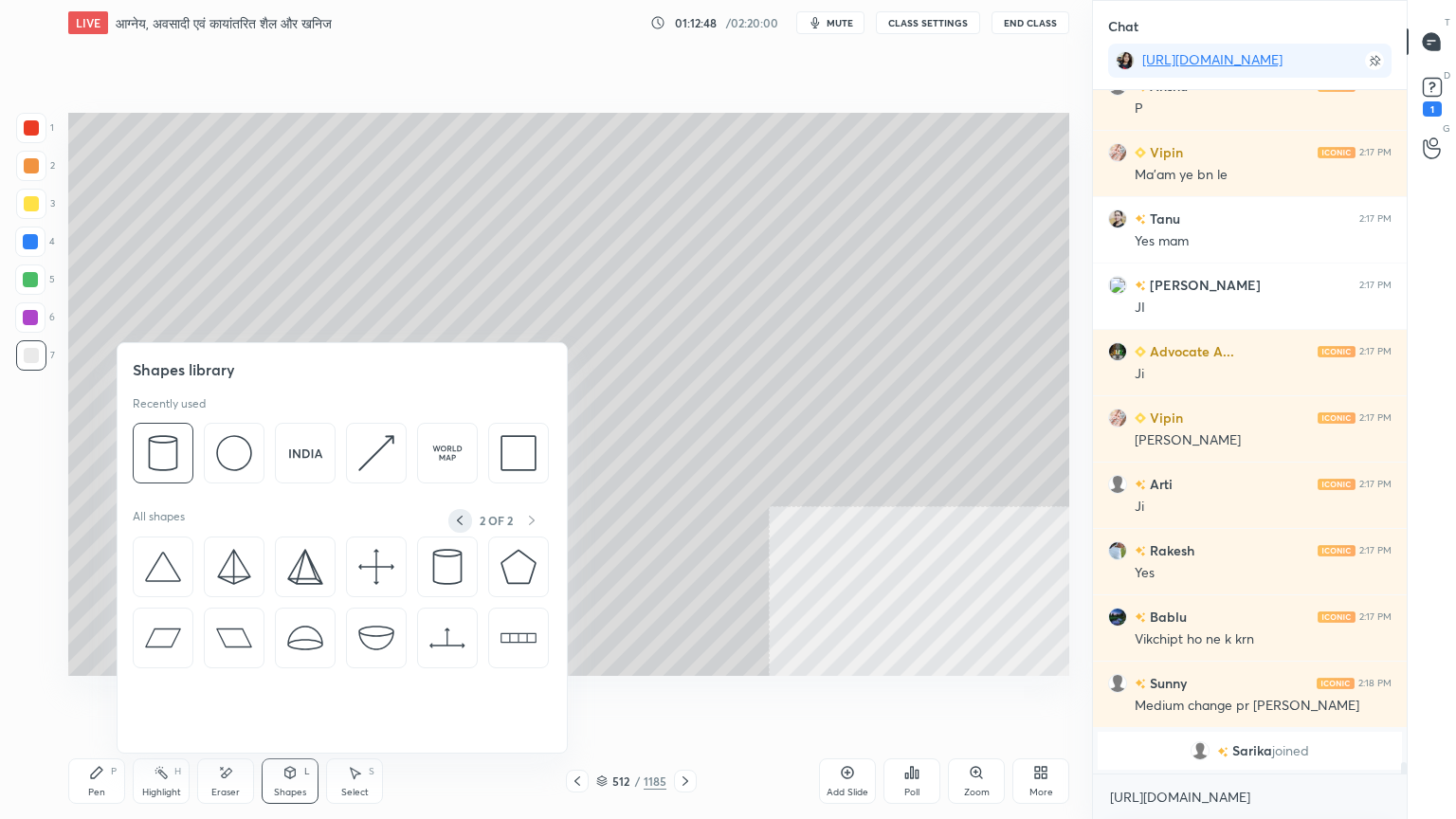 click 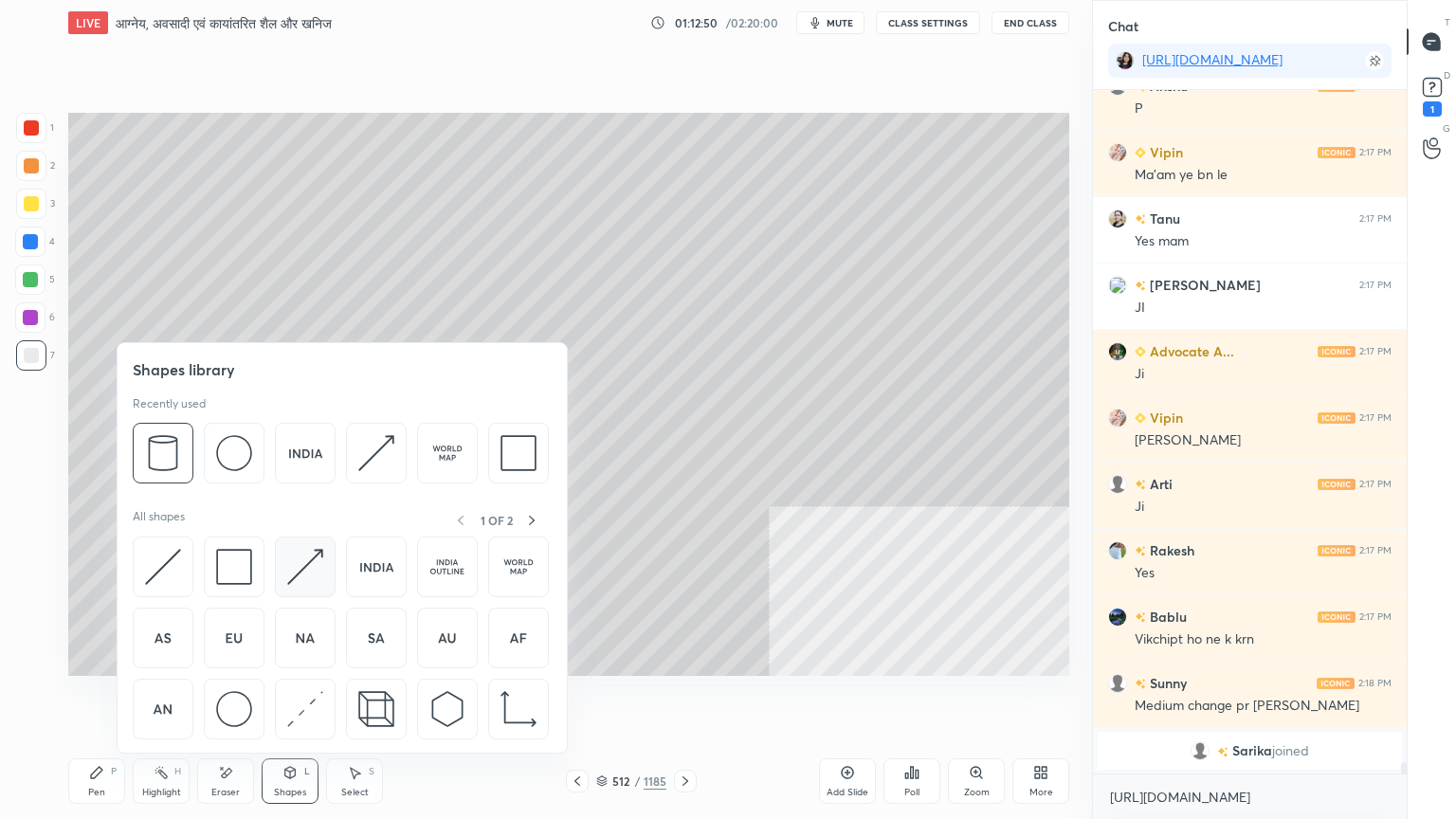 click at bounding box center [305, 567] 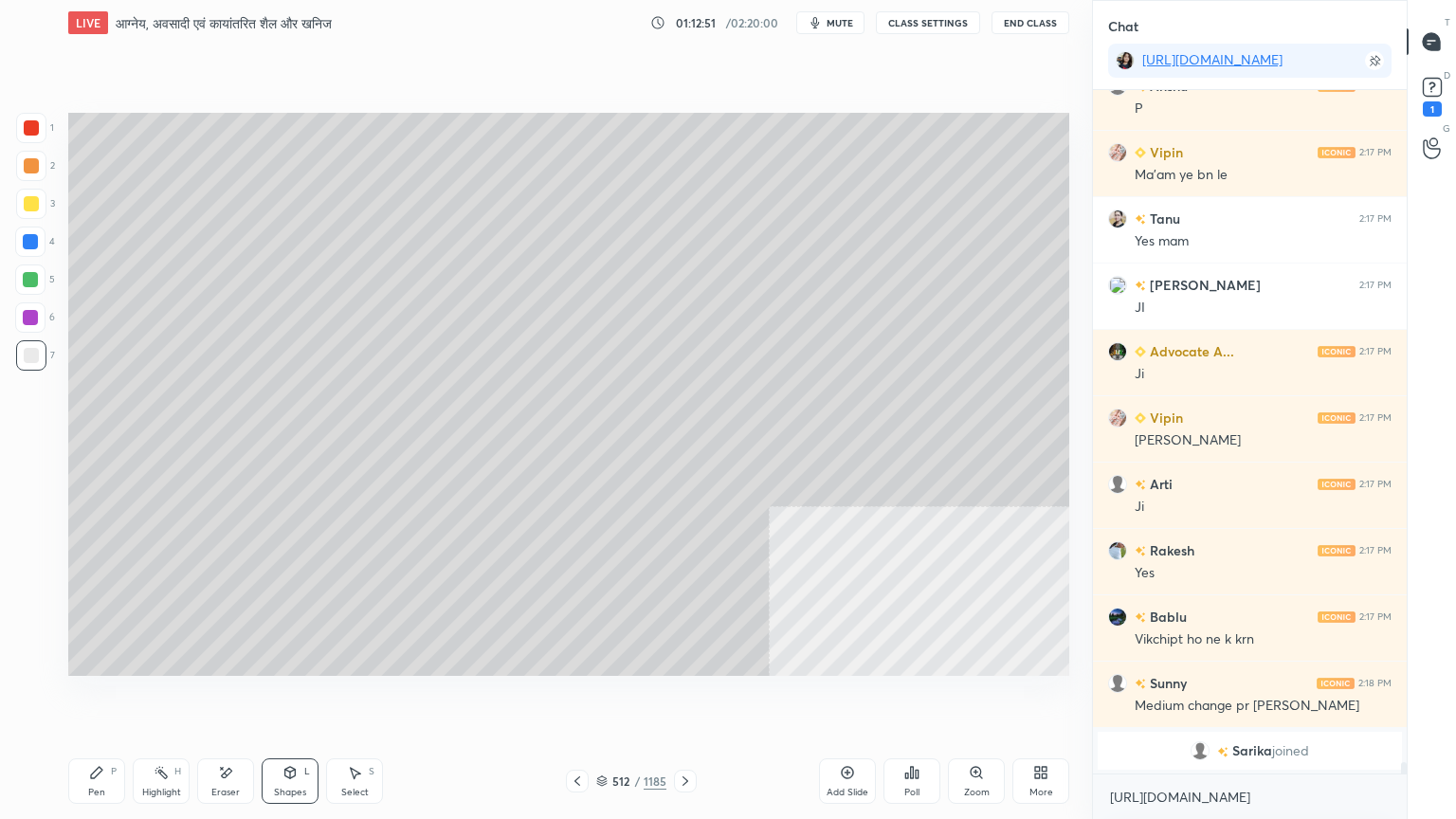 scroll, scrollTop: 40889, scrollLeft: 0, axis: vertical 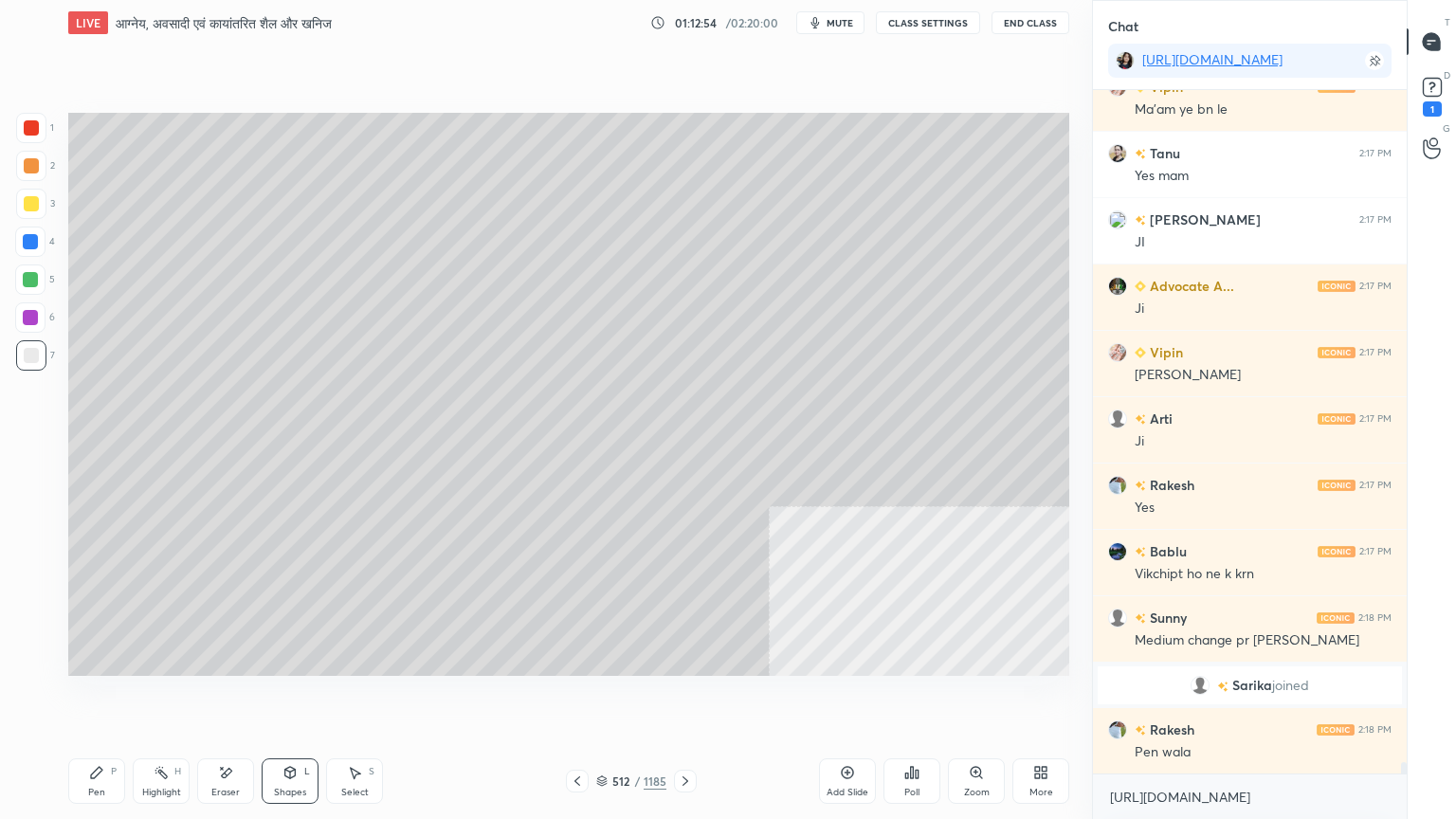 click on "Pen P" at bounding box center (97, 781) 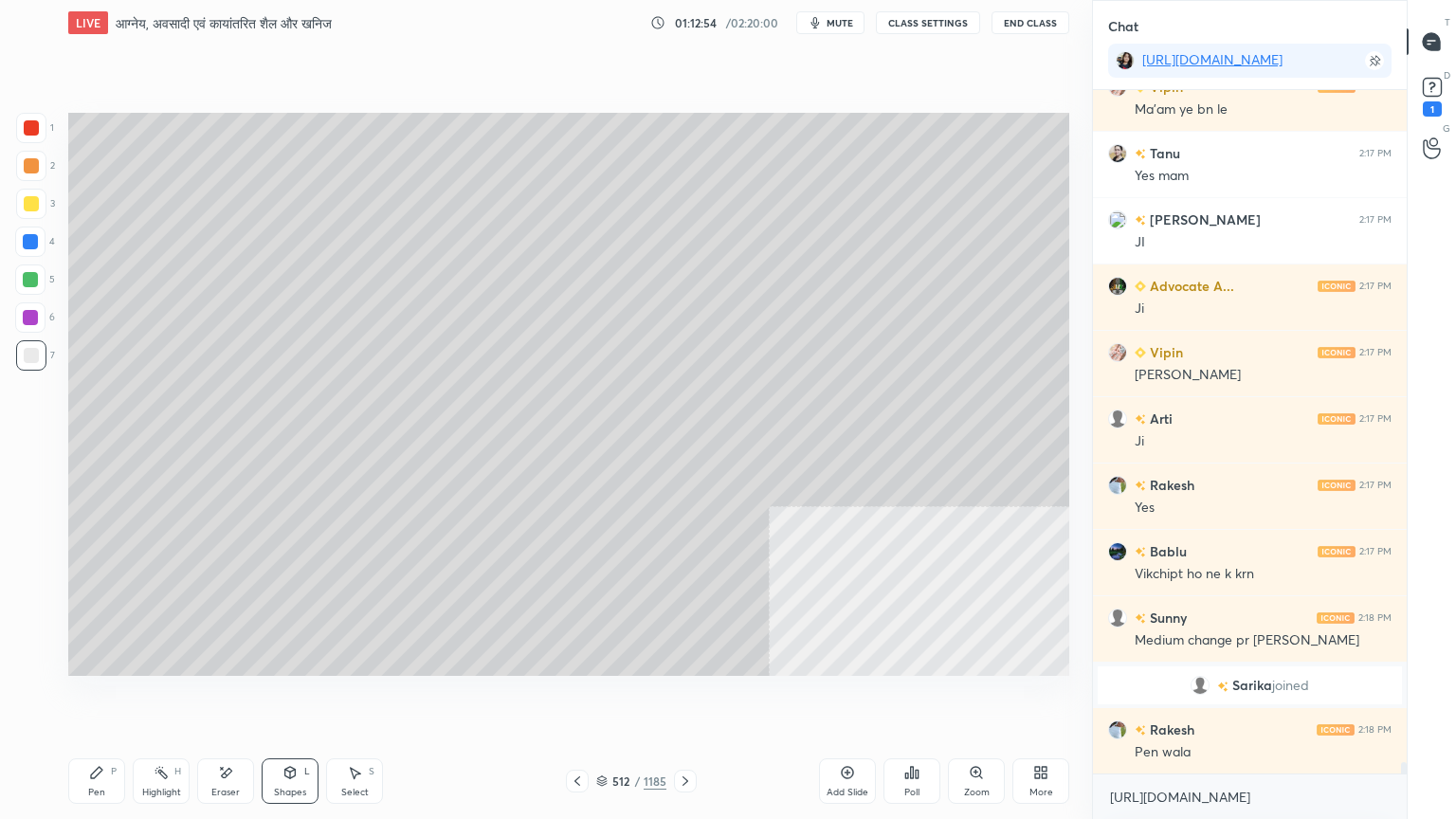 click on "Pen" at bounding box center (97, 792) 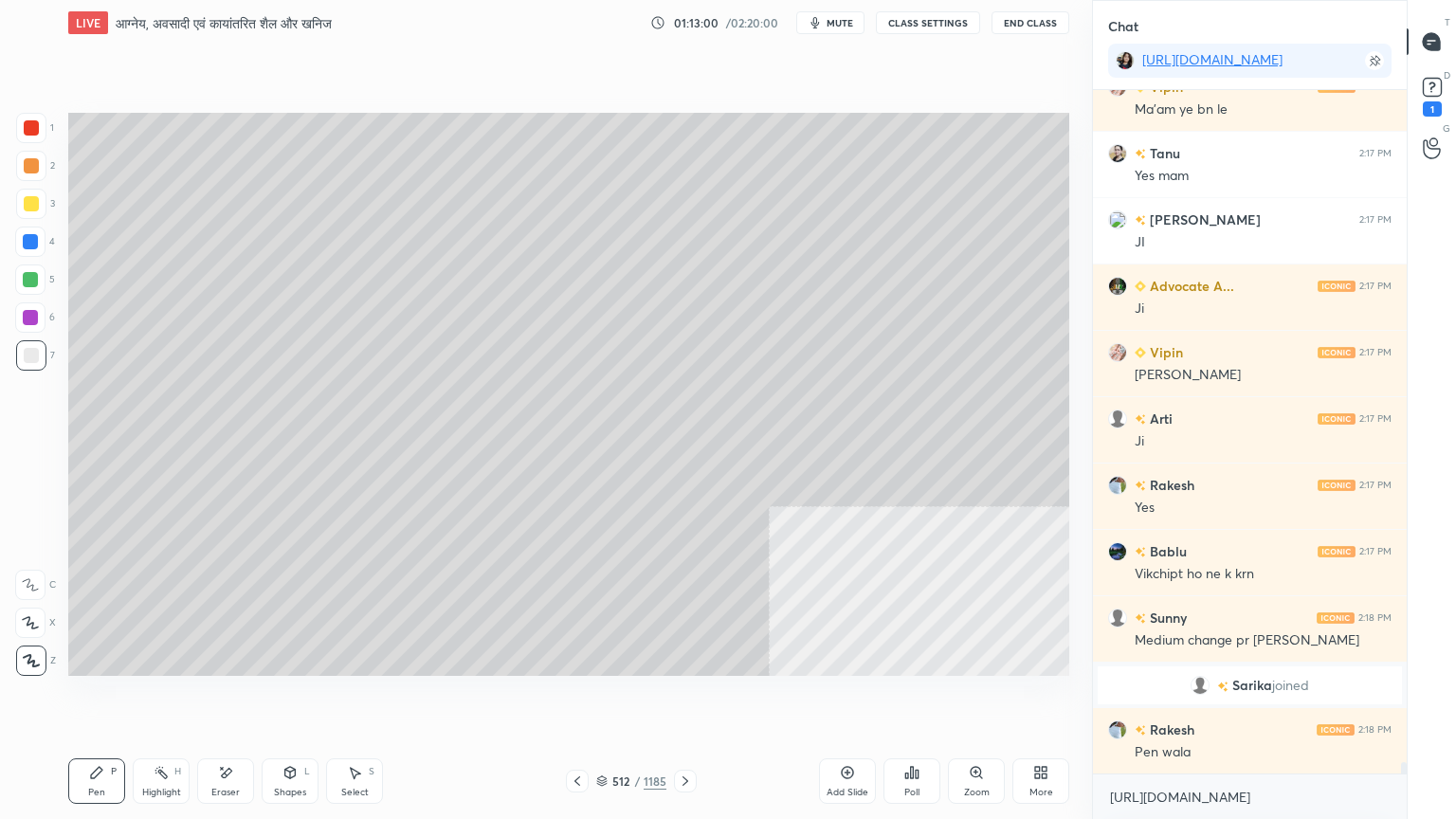 scroll, scrollTop: 40957, scrollLeft: 0, axis: vertical 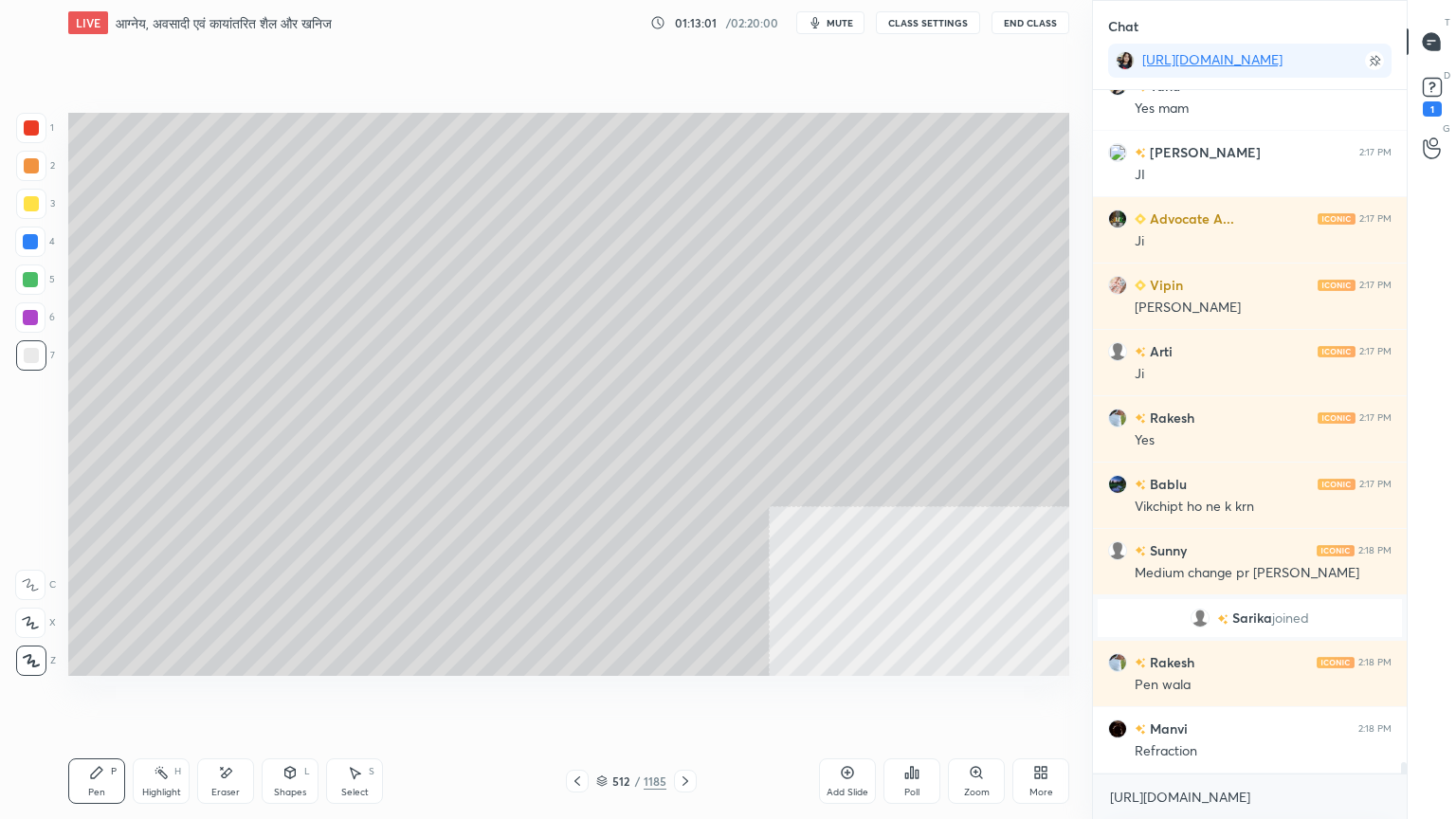 drag, startPoint x: 295, startPoint y: 782, endPoint x: 297, endPoint y: 755, distance: 27.073973 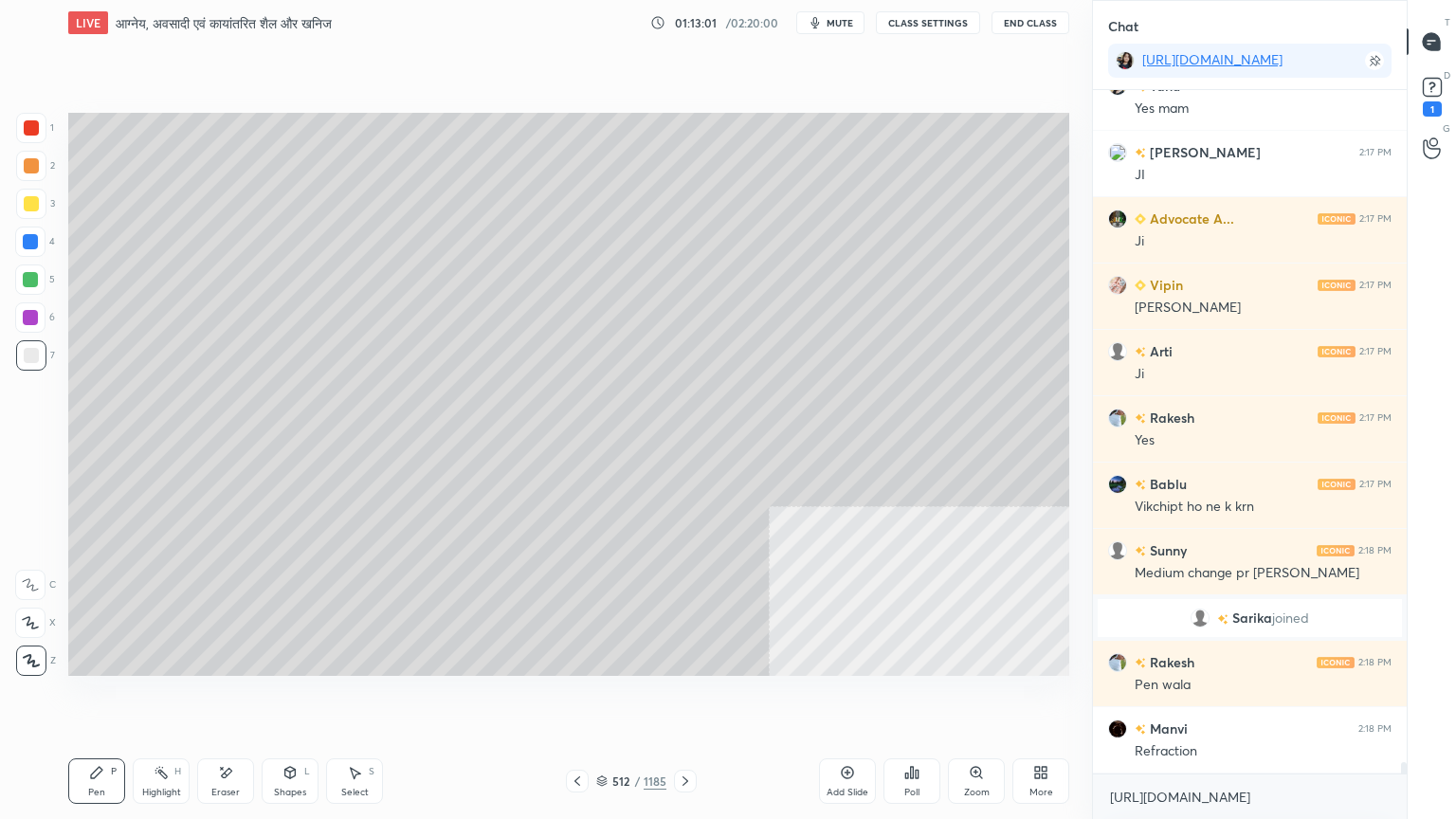 click on "Shapes L" at bounding box center (290, 781) 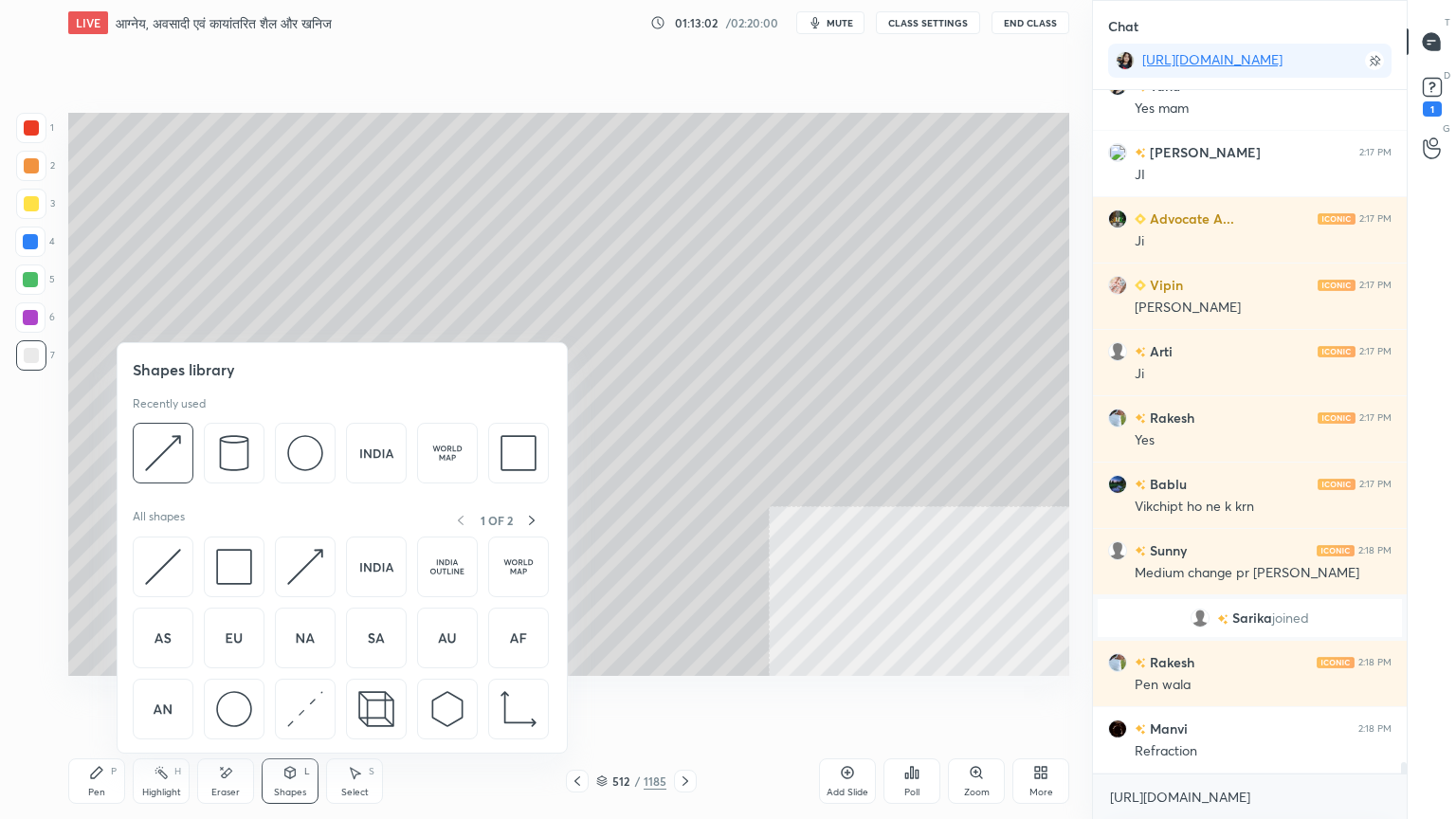 click on "Pen" at bounding box center [97, 792] 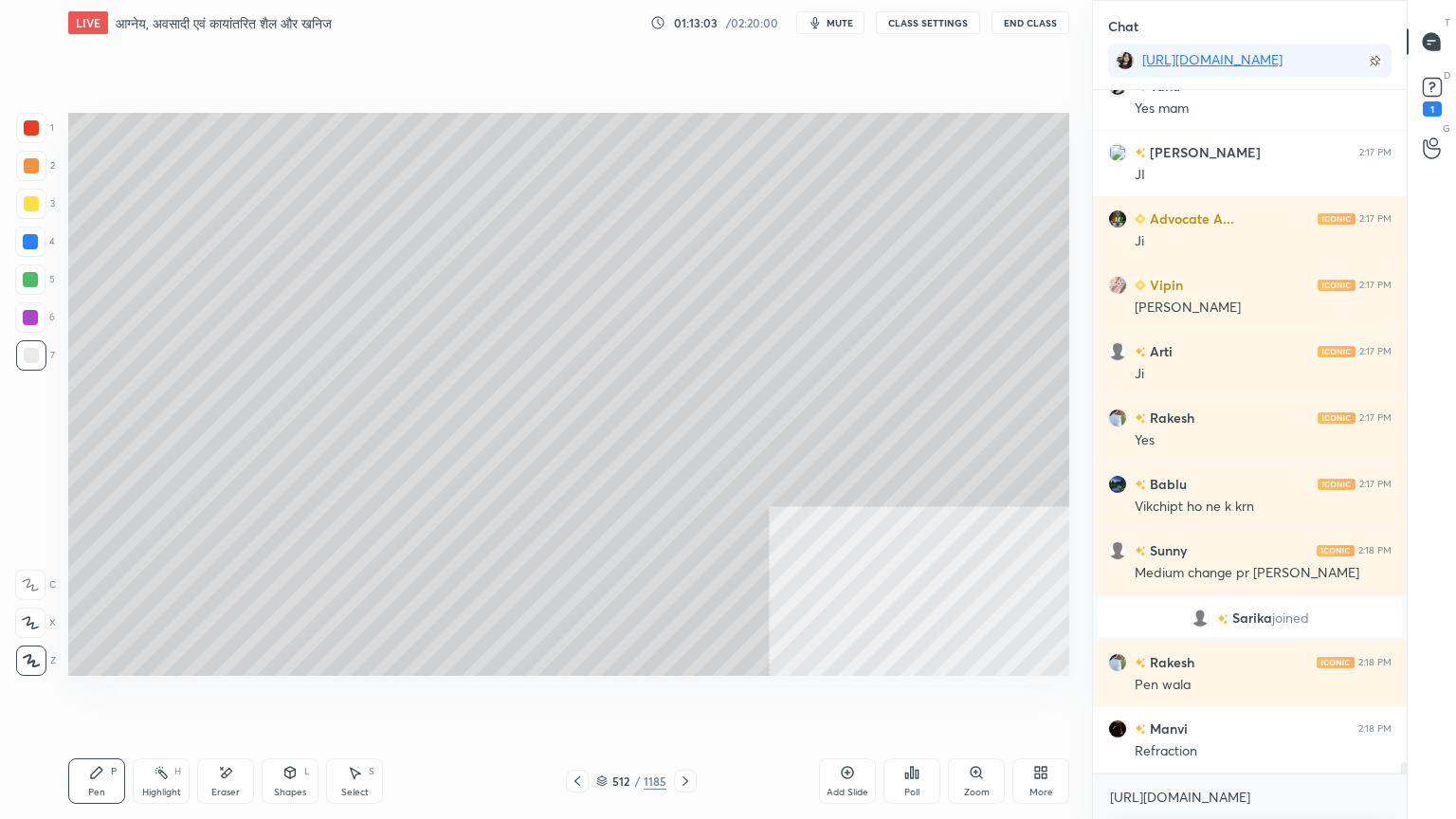 click on "Pen" at bounding box center [97, 792] 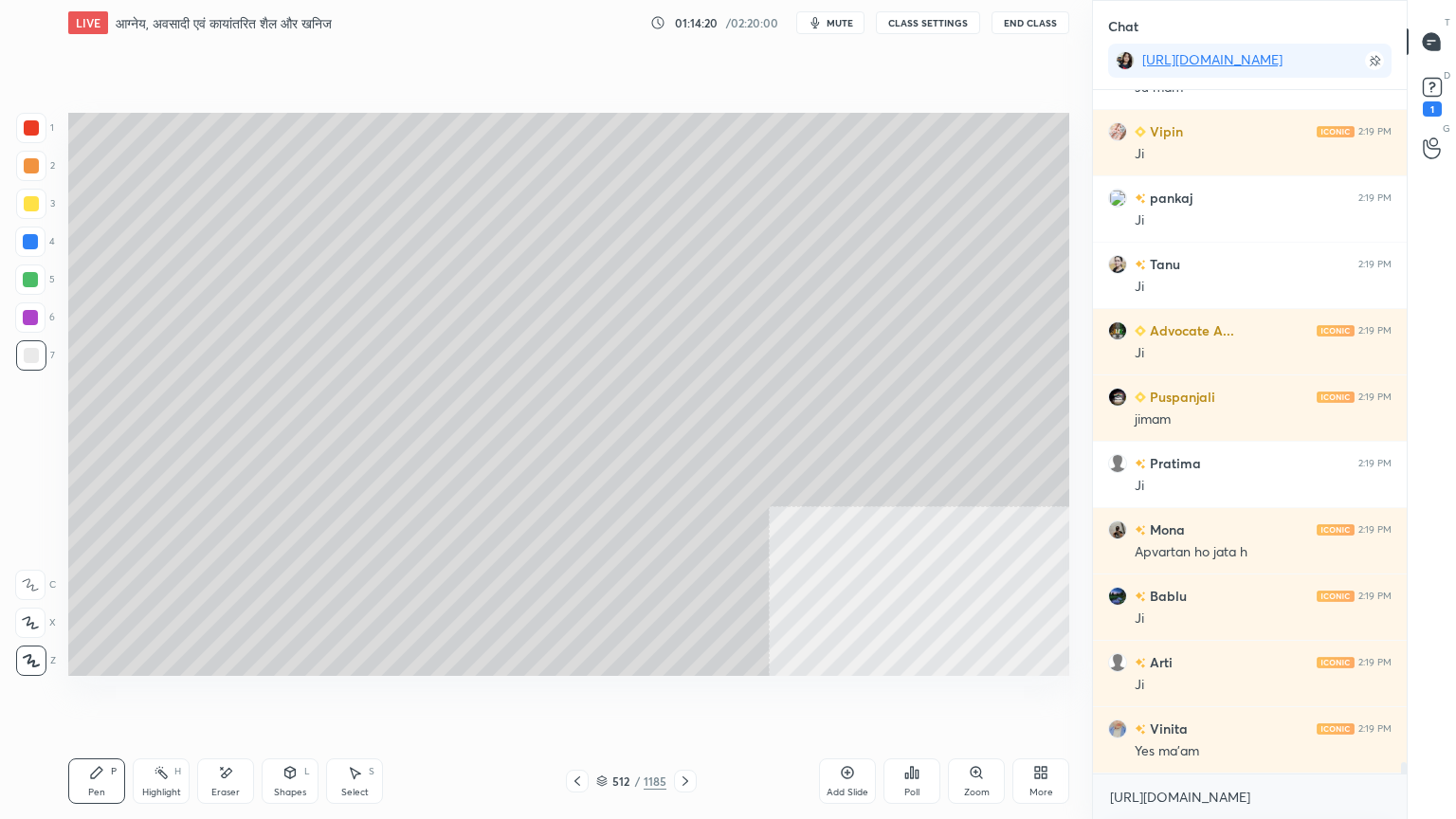 scroll, scrollTop: 42084, scrollLeft: 0, axis: vertical 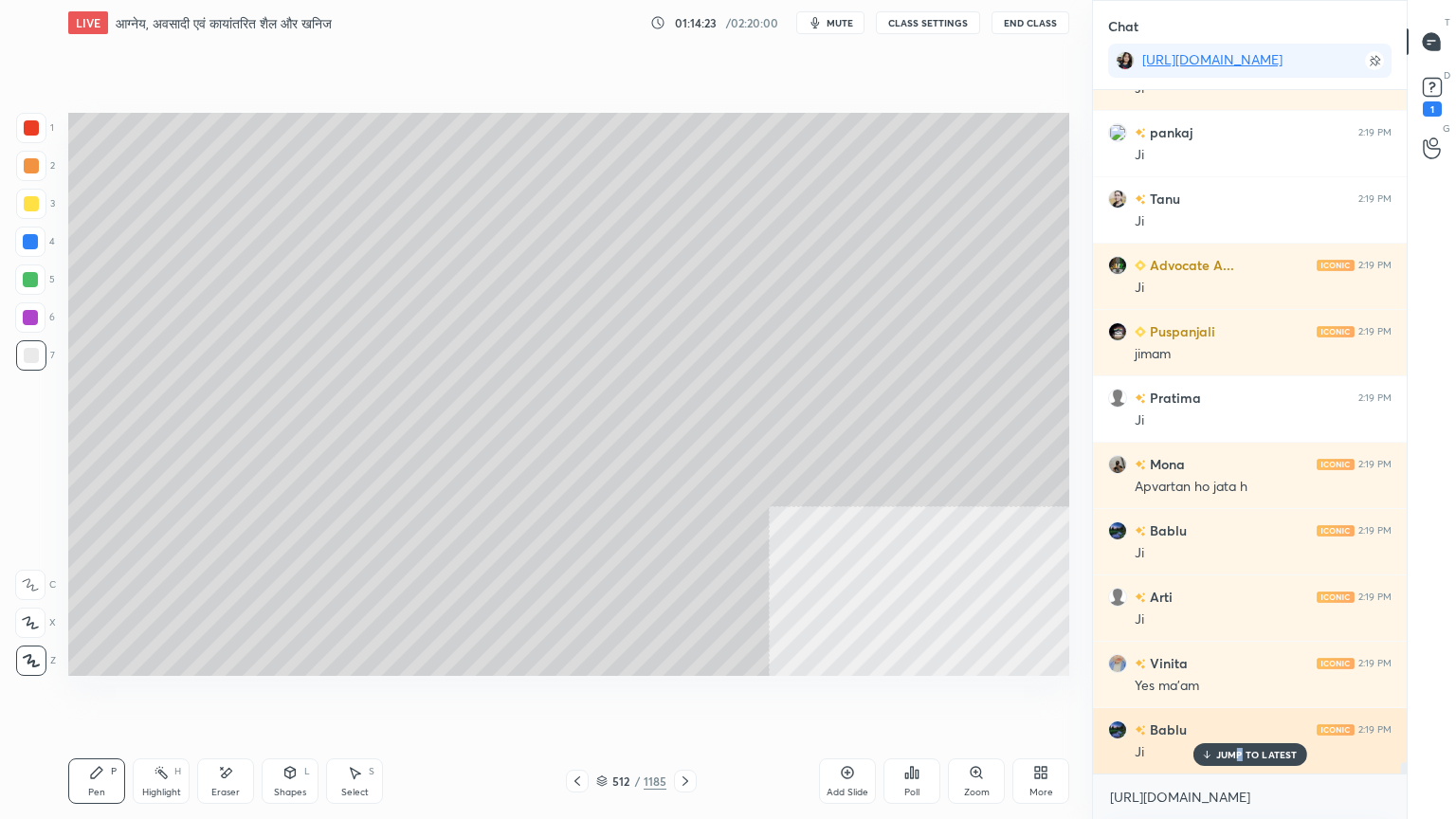 drag, startPoint x: 1239, startPoint y: 748, endPoint x: 1240, endPoint y: 759, distance: 11.045361 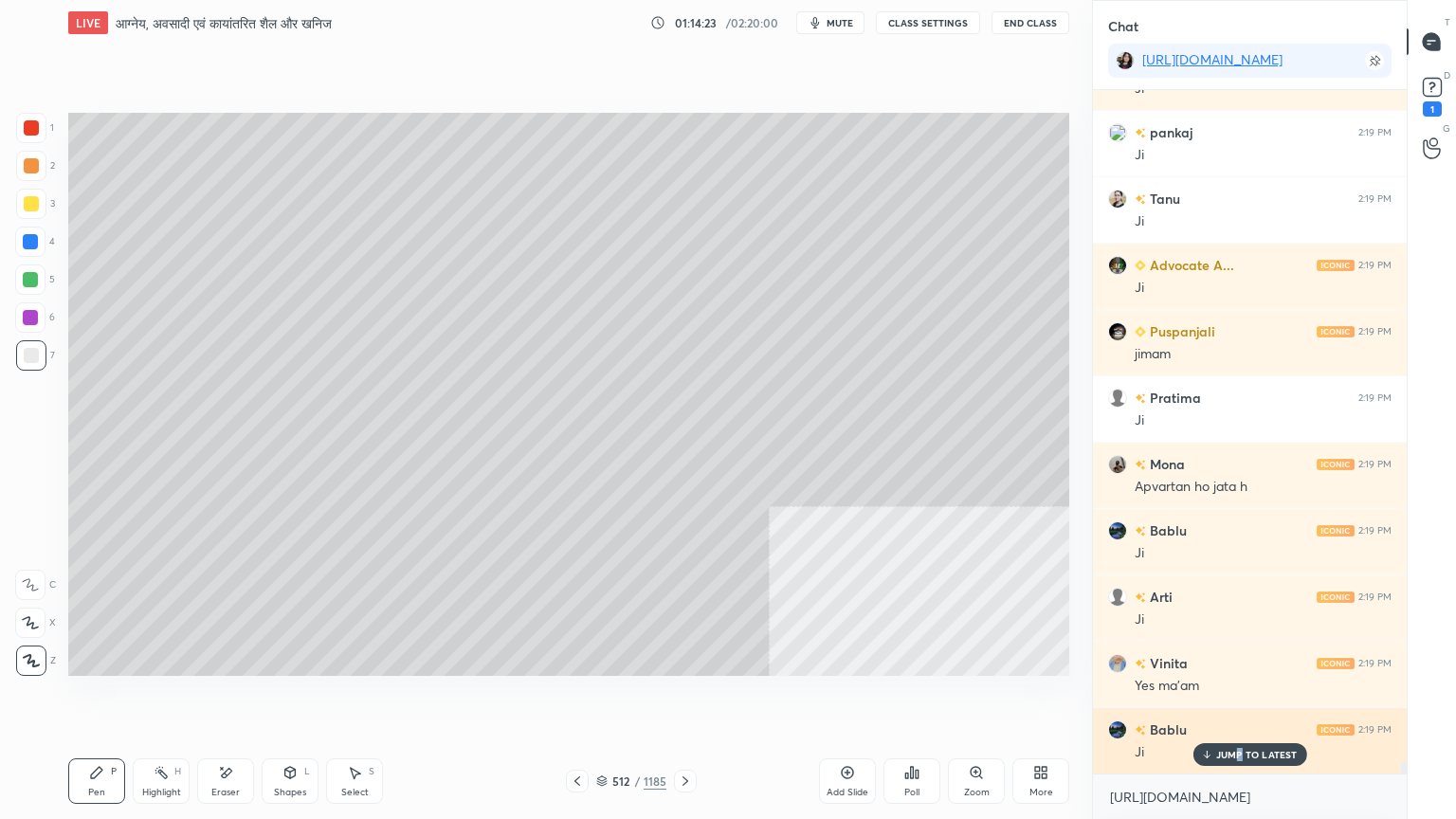 click on "JUMP TO LATEST" at bounding box center (1257, 755) 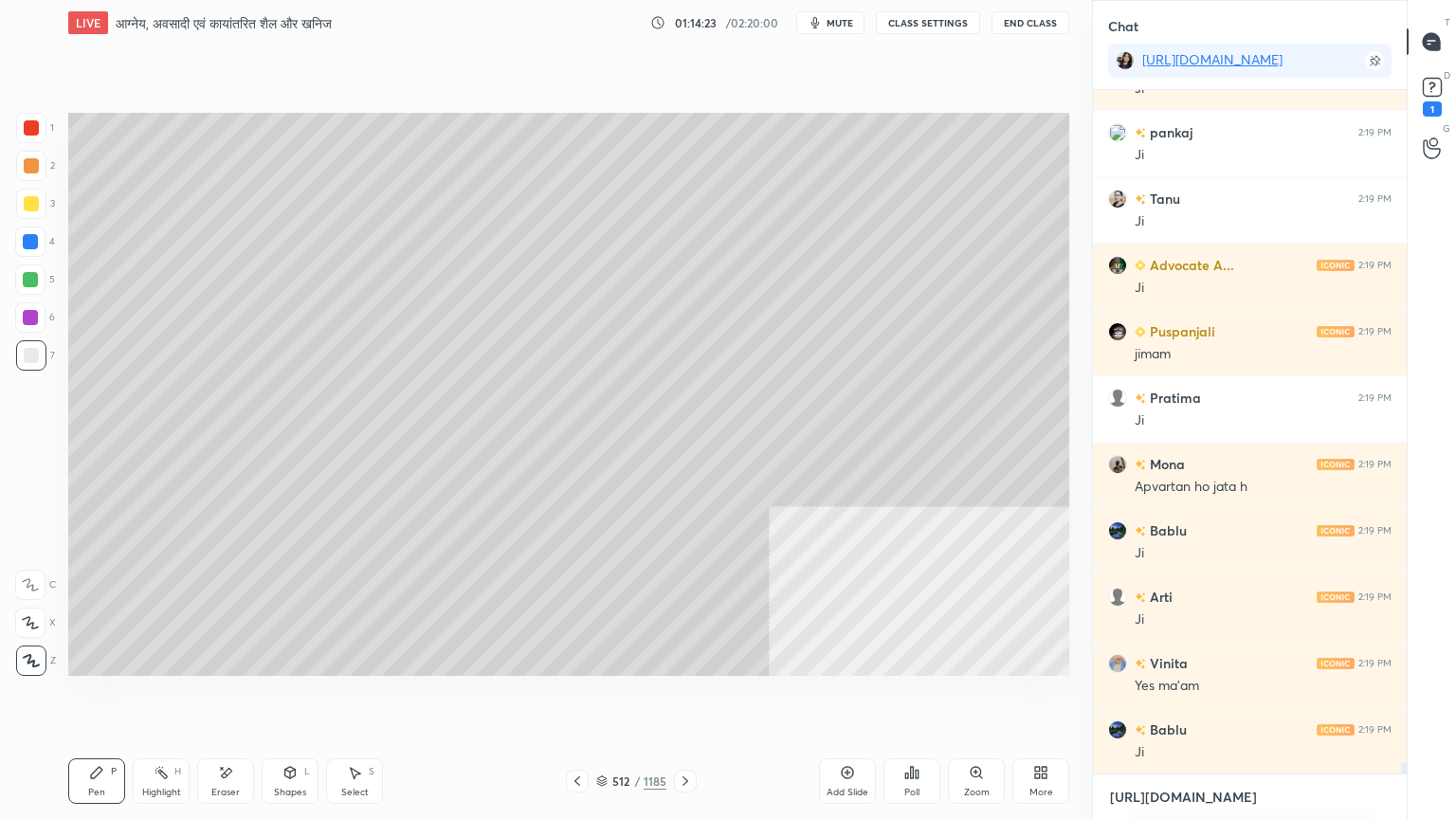 click on "[URL][DOMAIN_NAME]" at bounding box center (1249, 797) 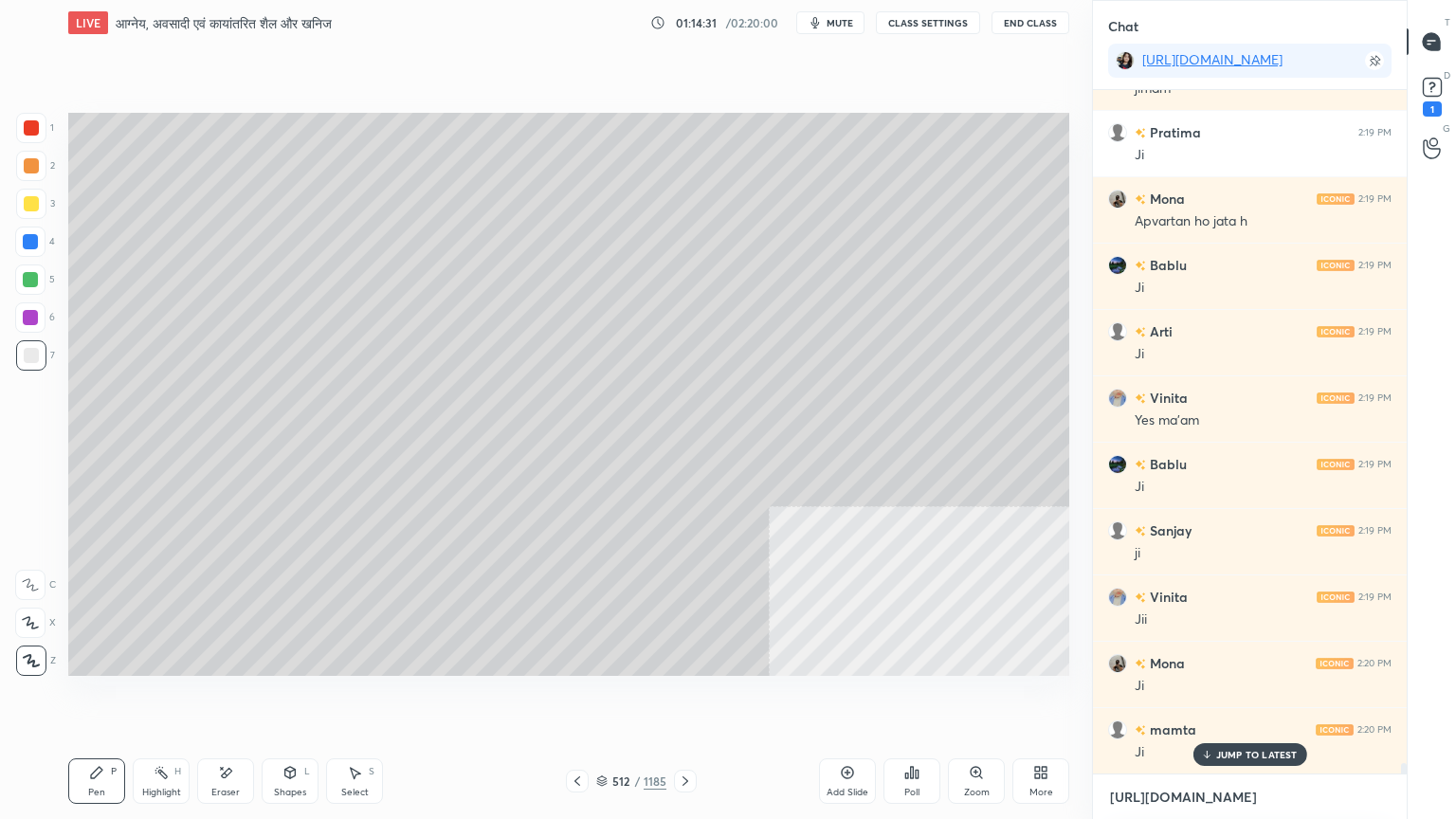scroll, scrollTop: 42416, scrollLeft: 0, axis: vertical 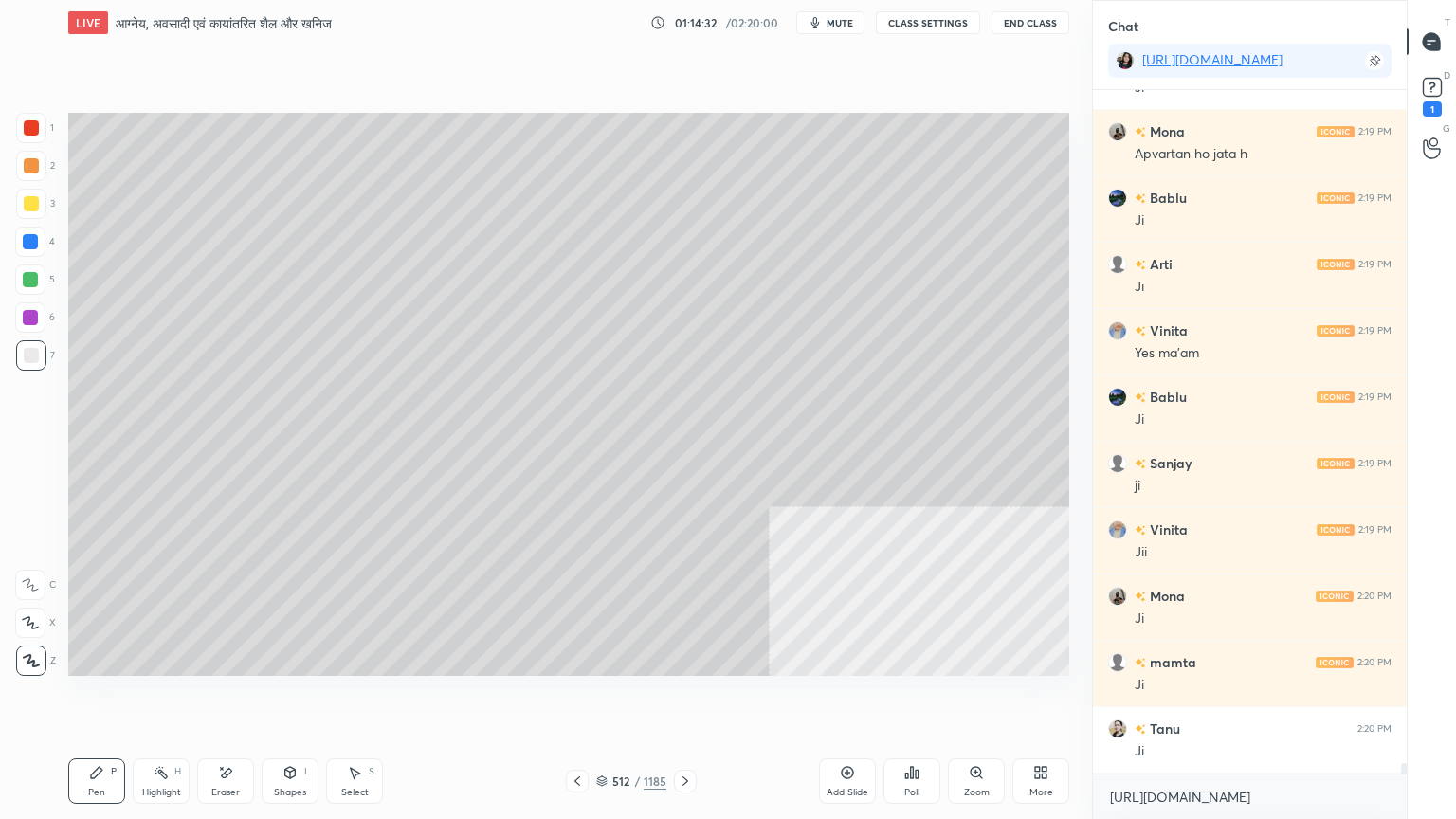 click 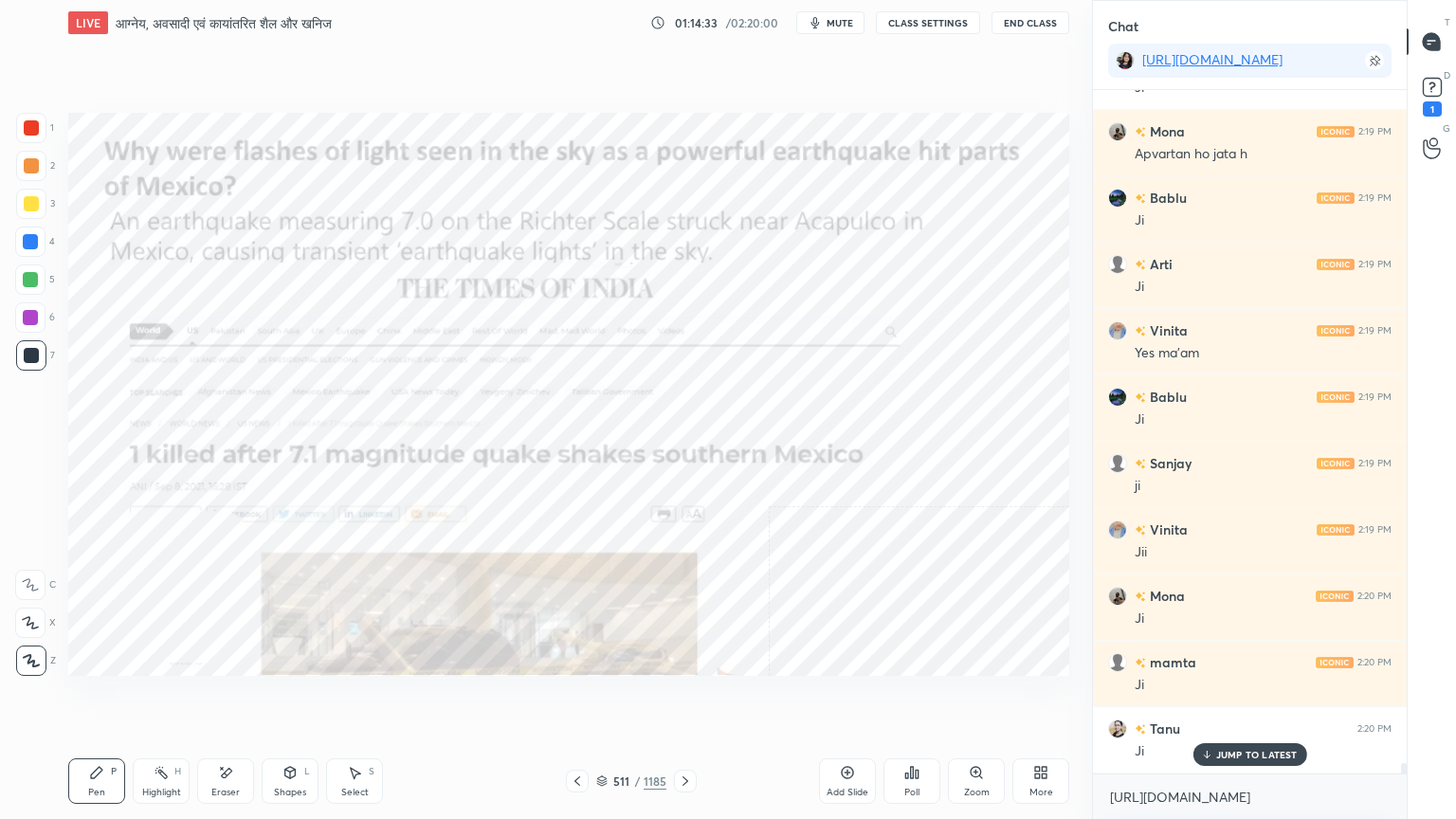 scroll, scrollTop: 42482, scrollLeft: 0, axis: vertical 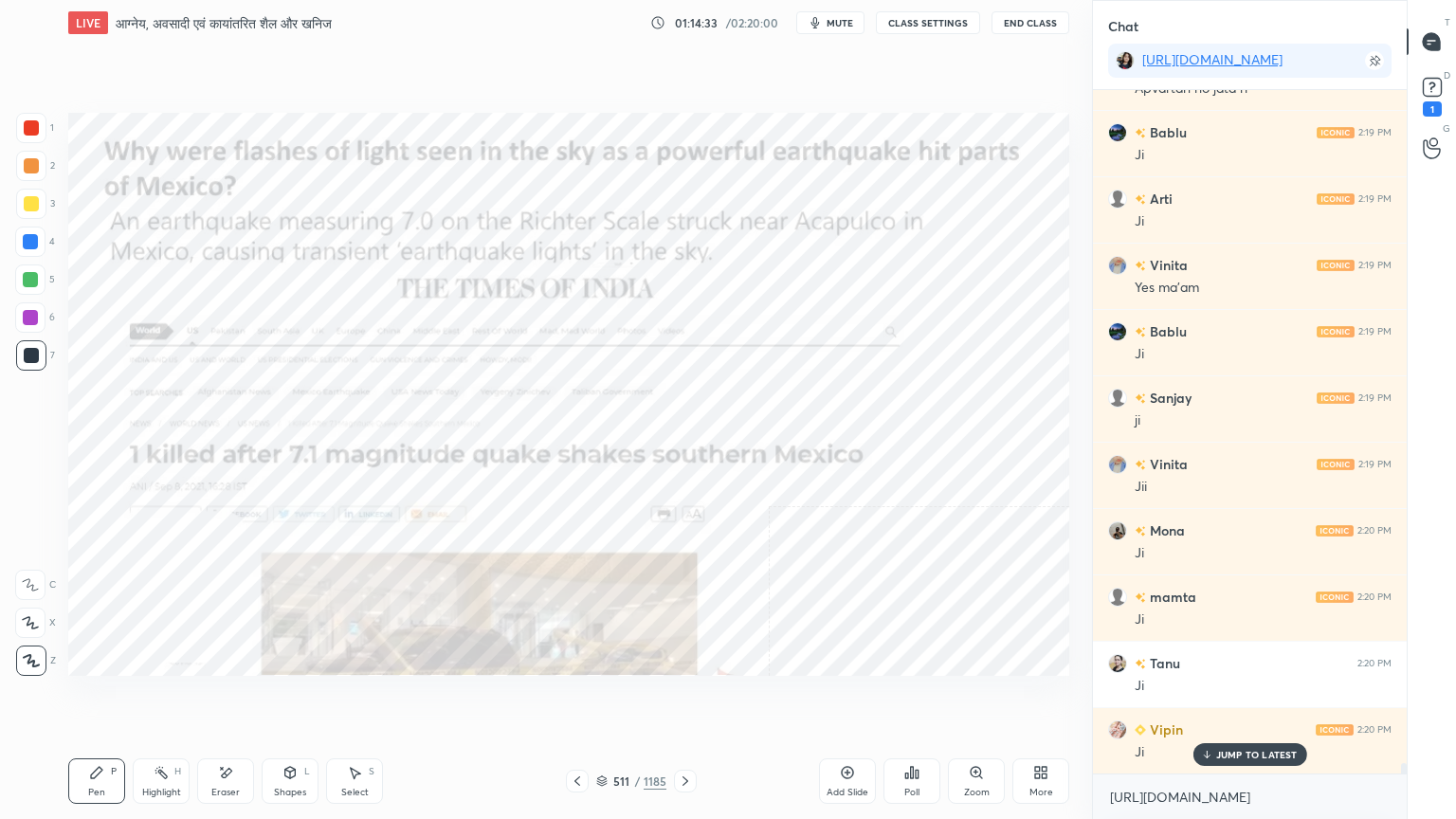 click 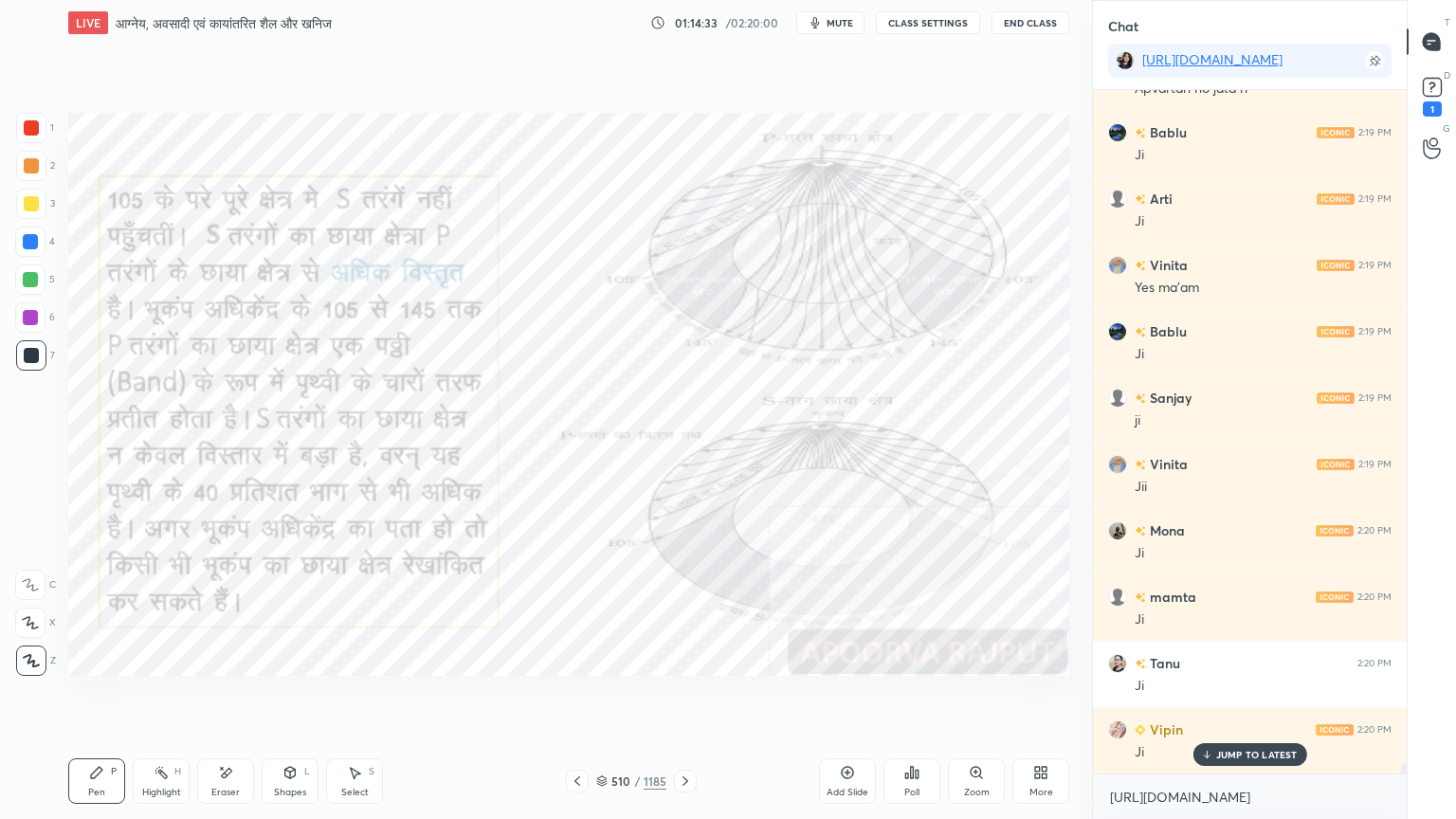 click at bounding box center [577, 781] 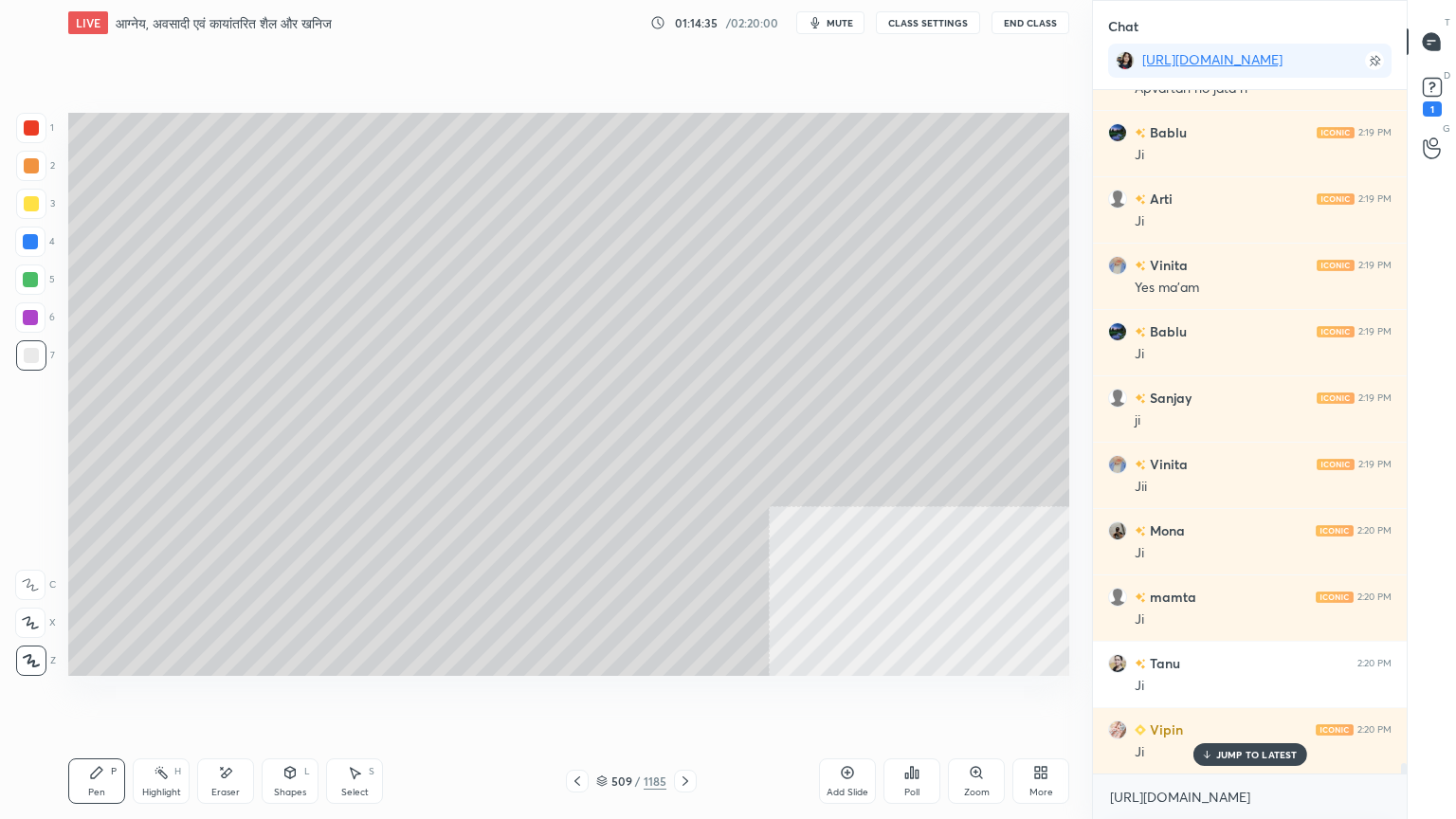 click 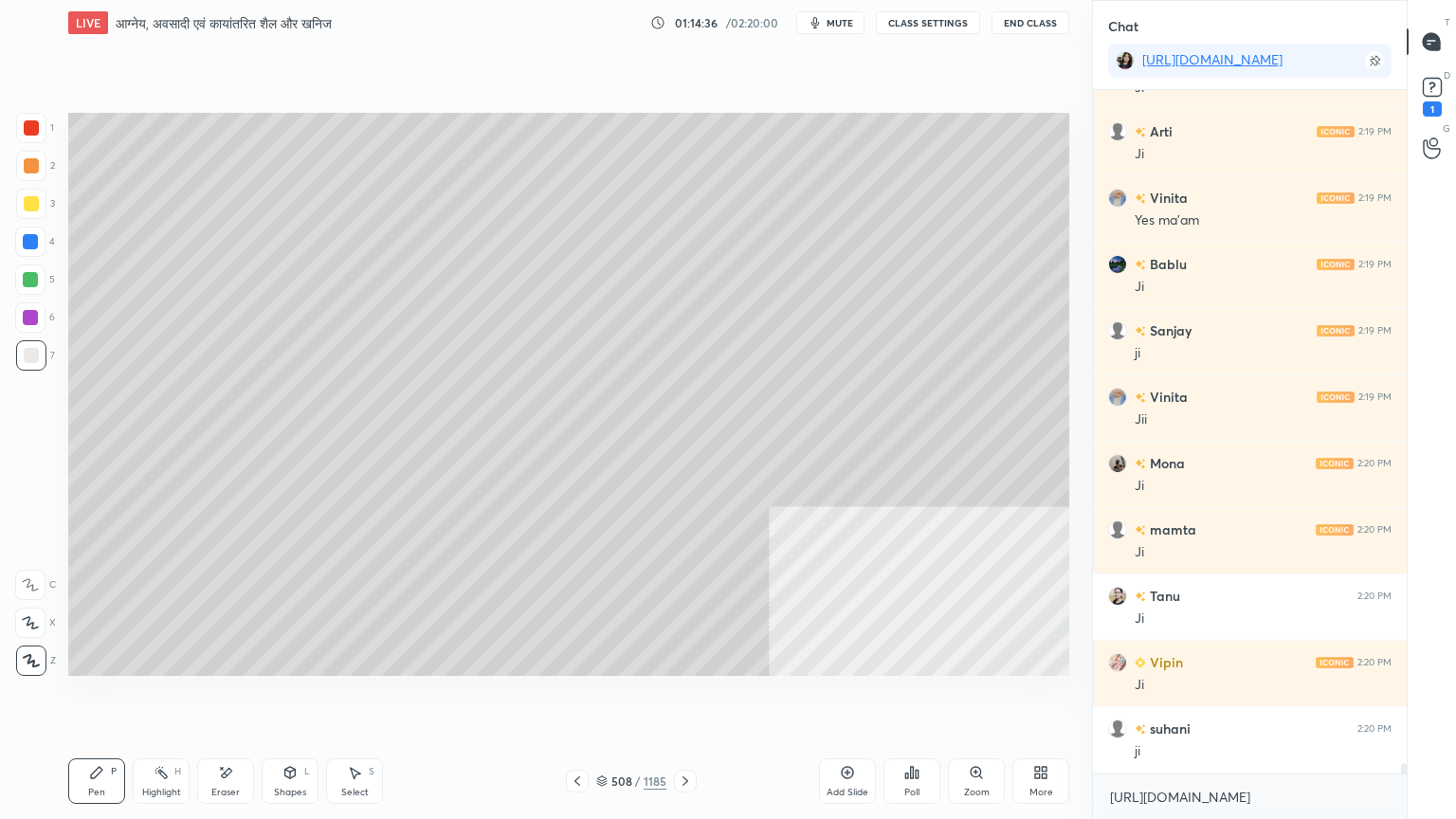 click at bounding box center [31, 128] 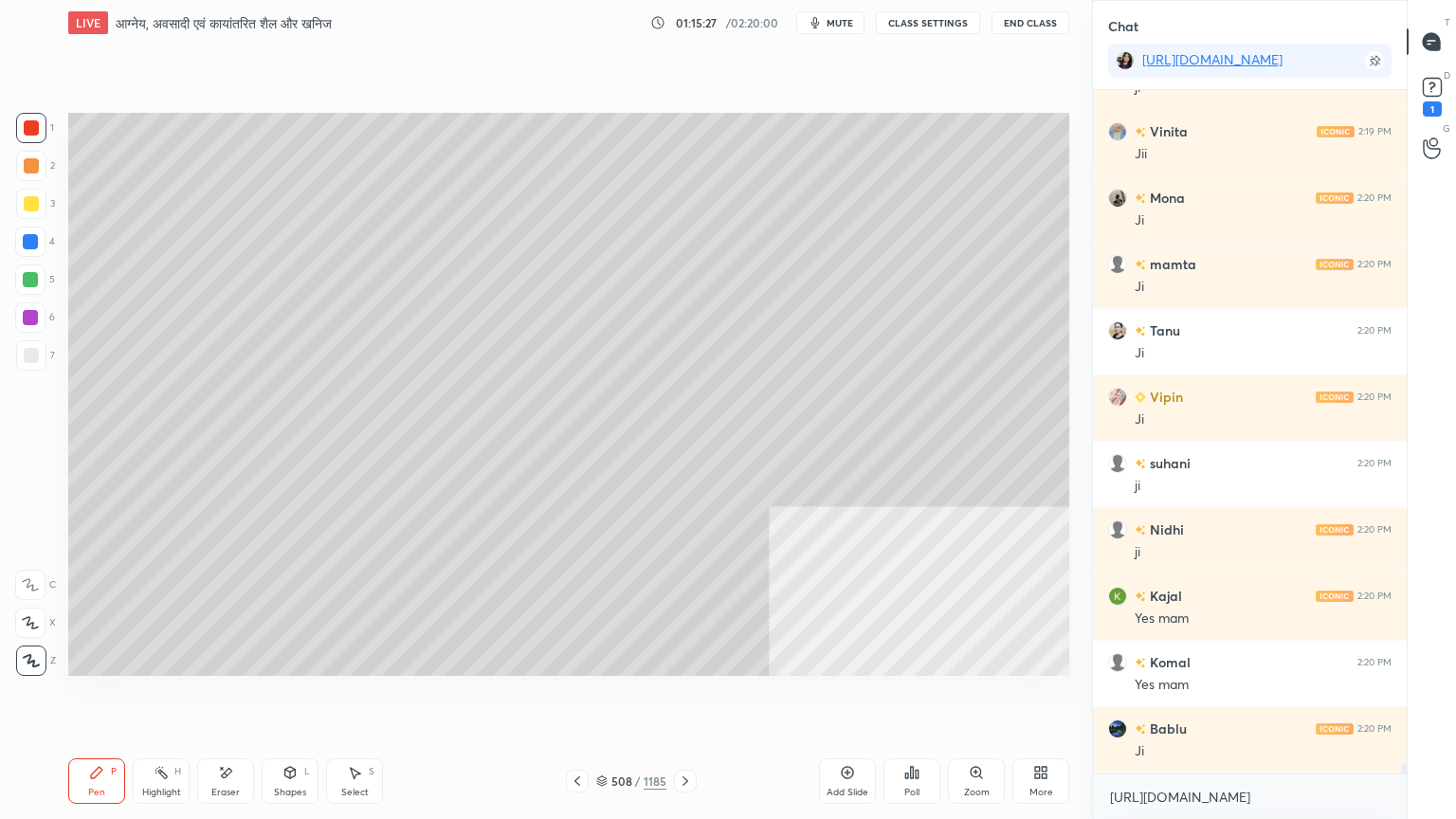 scroll, scrollTop: 42880, scrollLeft: 0, axis: vertical 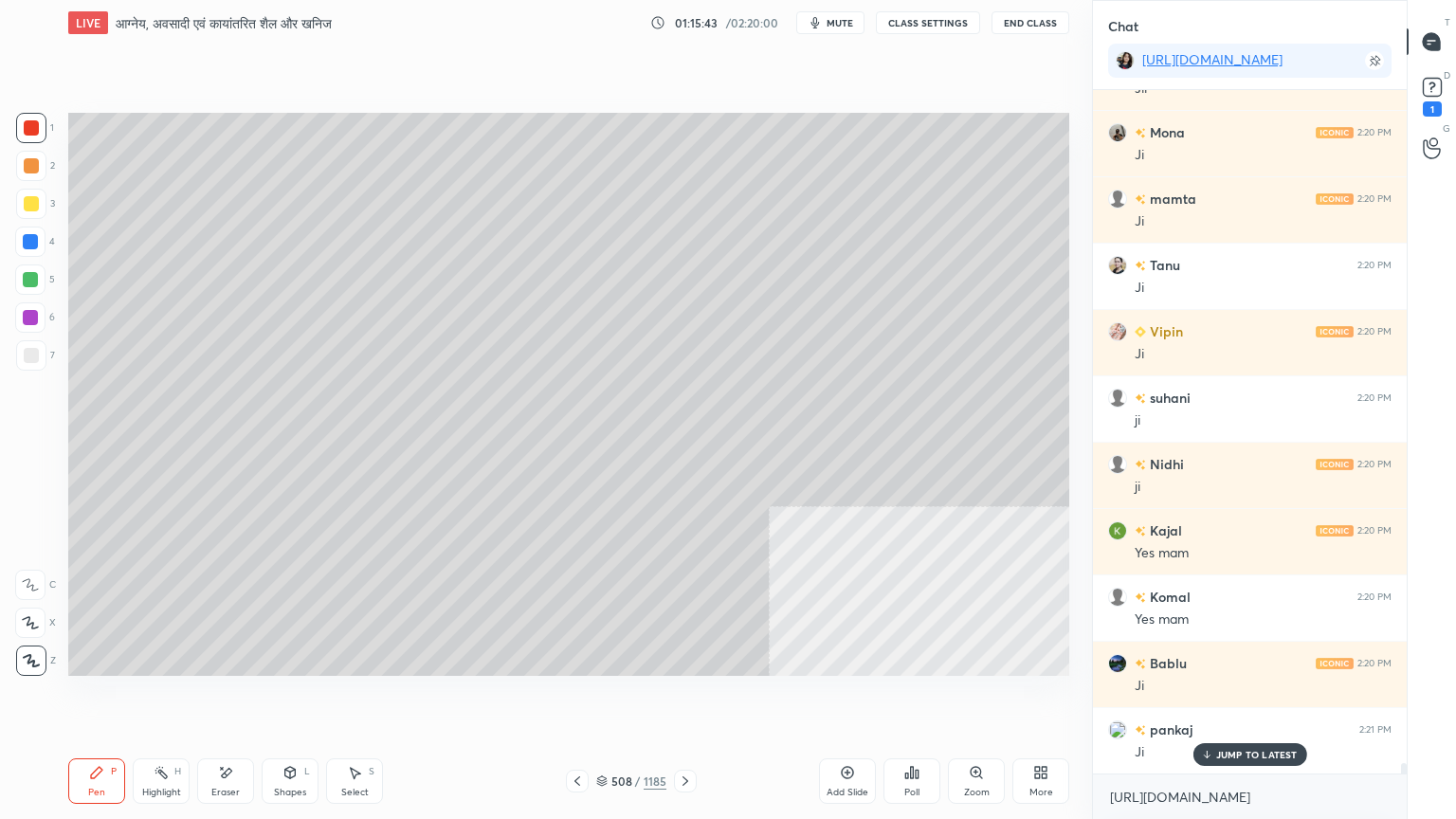 drag, startPoint x: 599, startPoint y: 779, endPoint x: 628, endPoint y: 762, distance: 33.61547 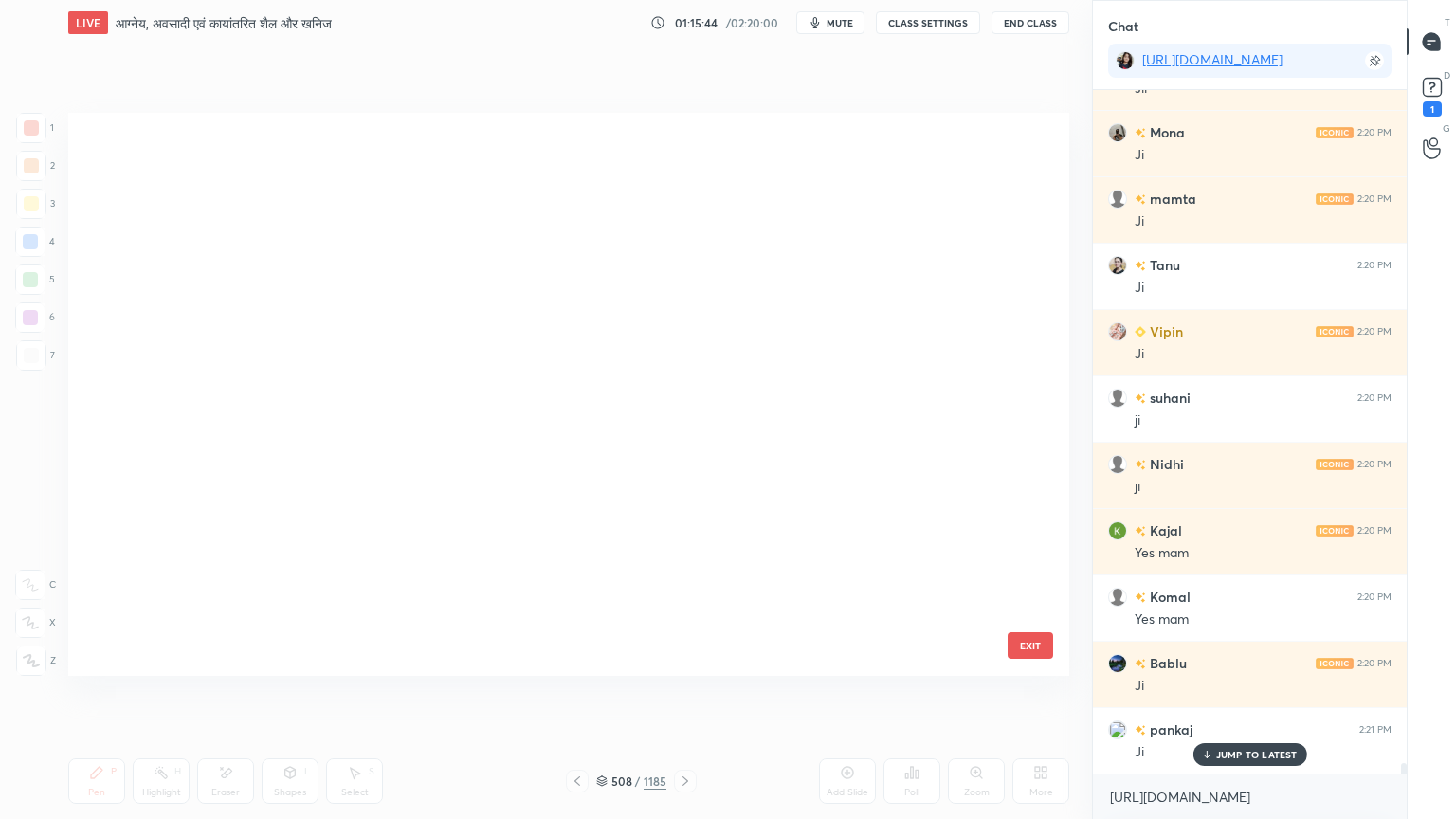 scroll, scrollTop: 28927, scrollLeft: 0, axis: vertical 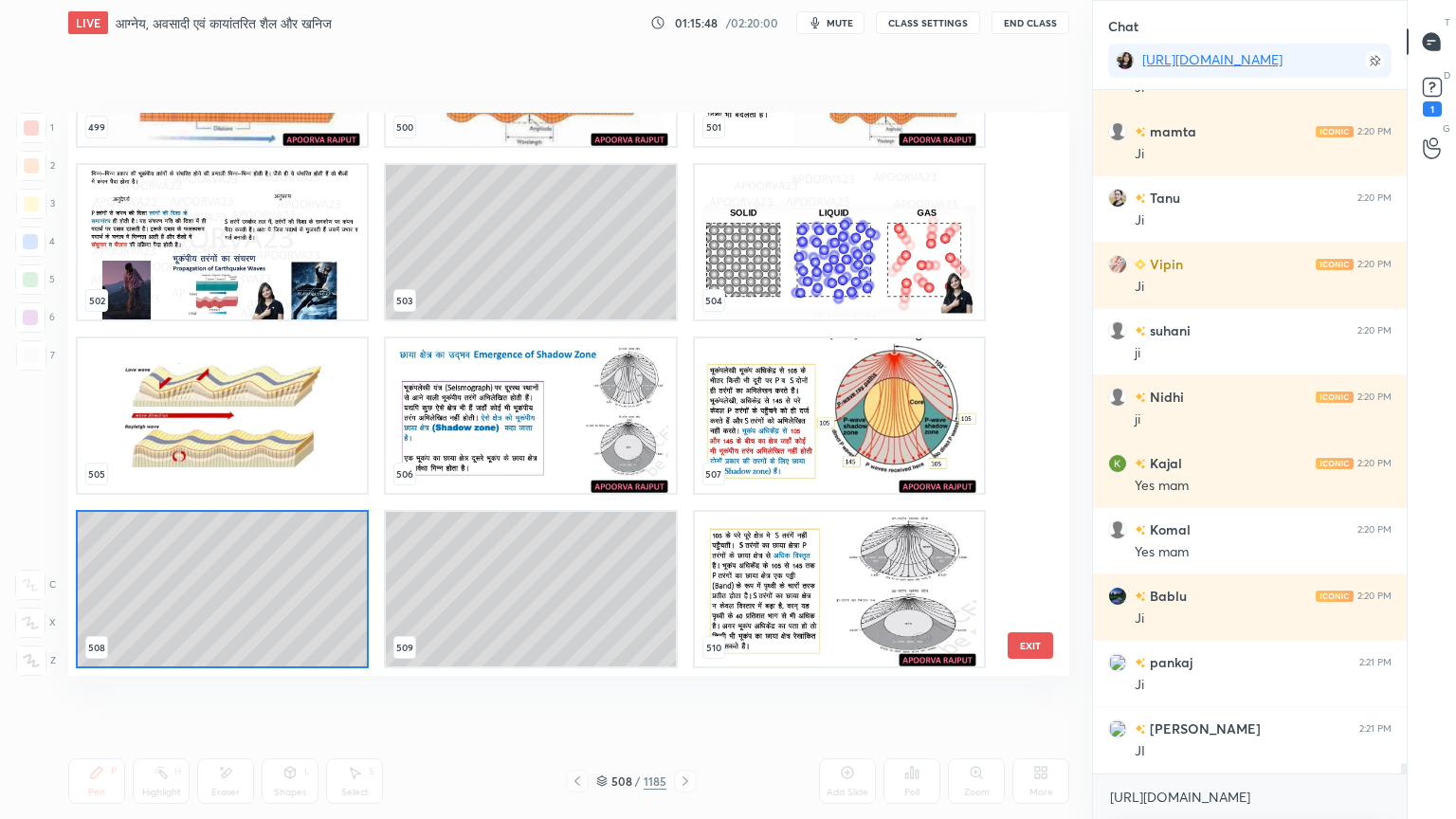 click at bounding box center (530, 415) 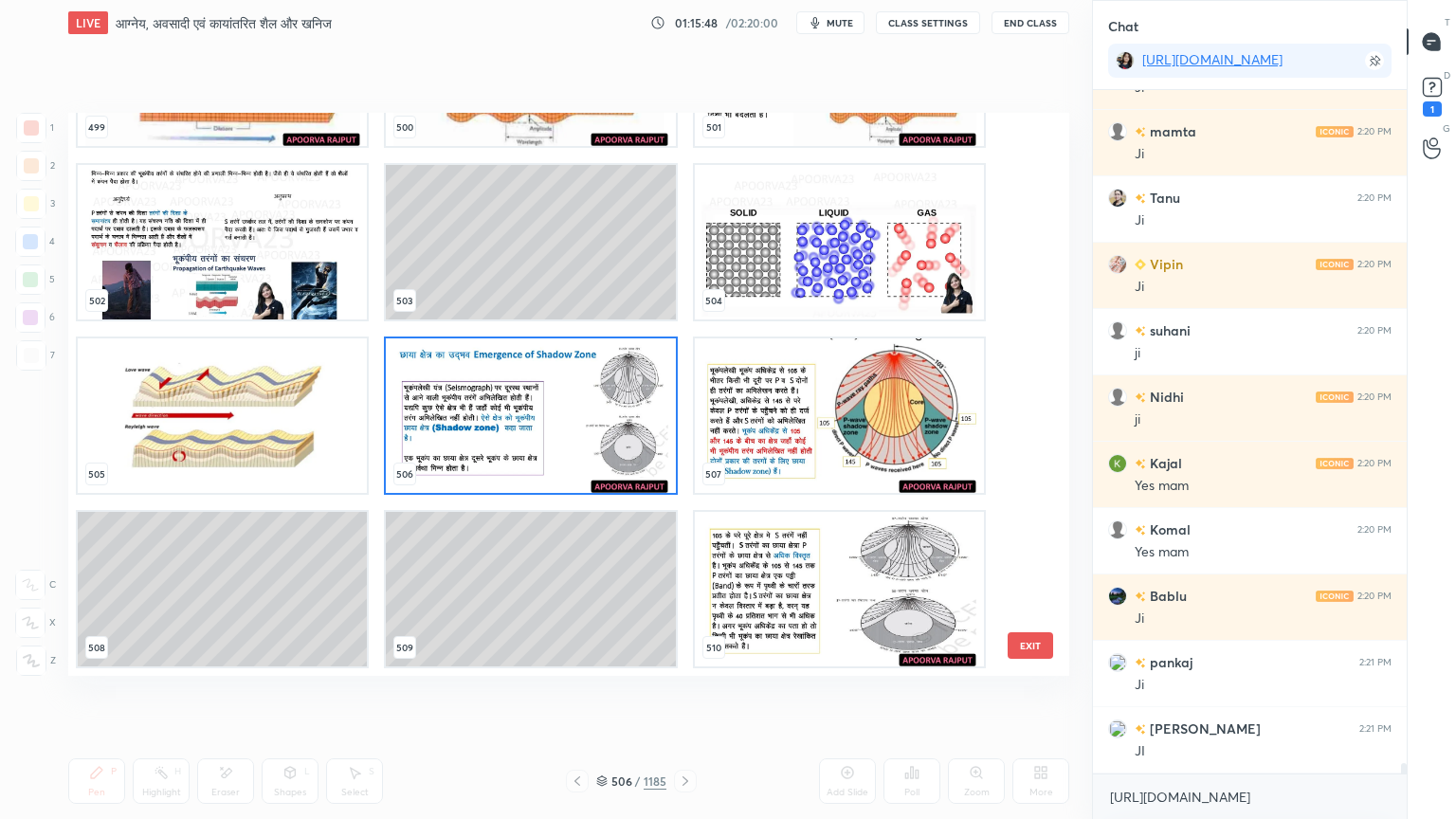 click at bounding box center (530, 415) 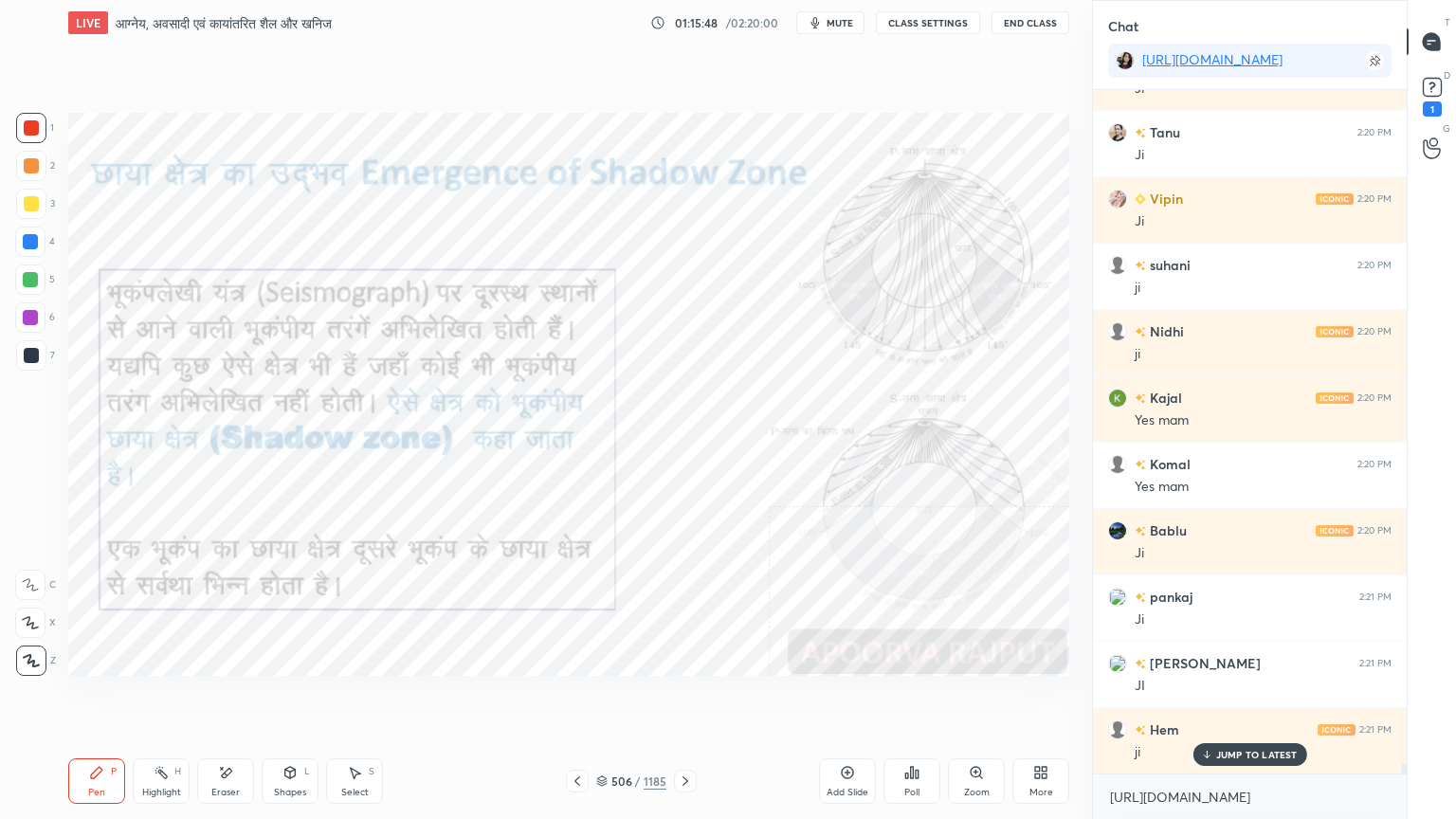 click at bounding box center [530, 415] 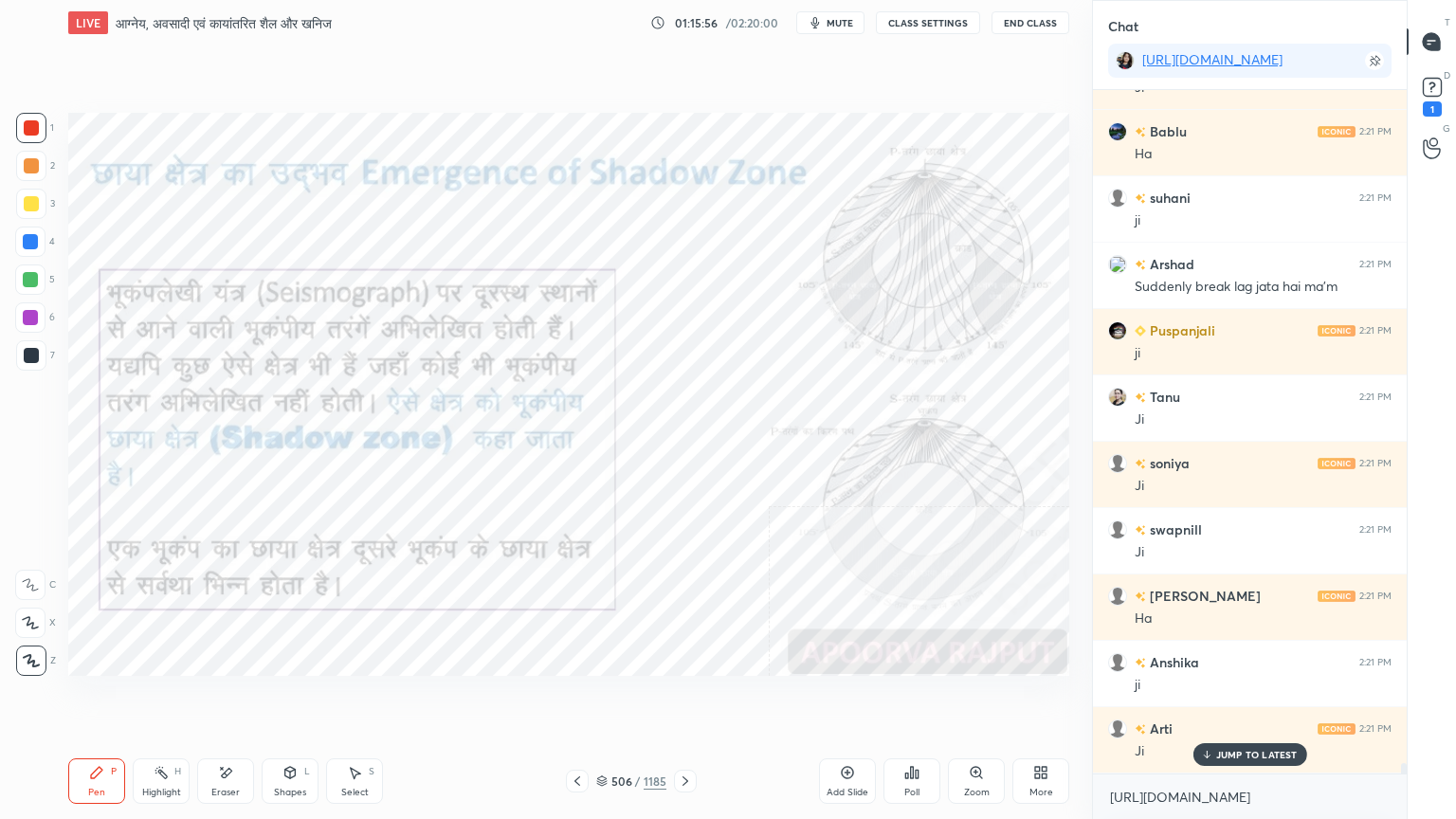 scroll, scrollTop: 43942, scrollLeft: 0, axis: vertical 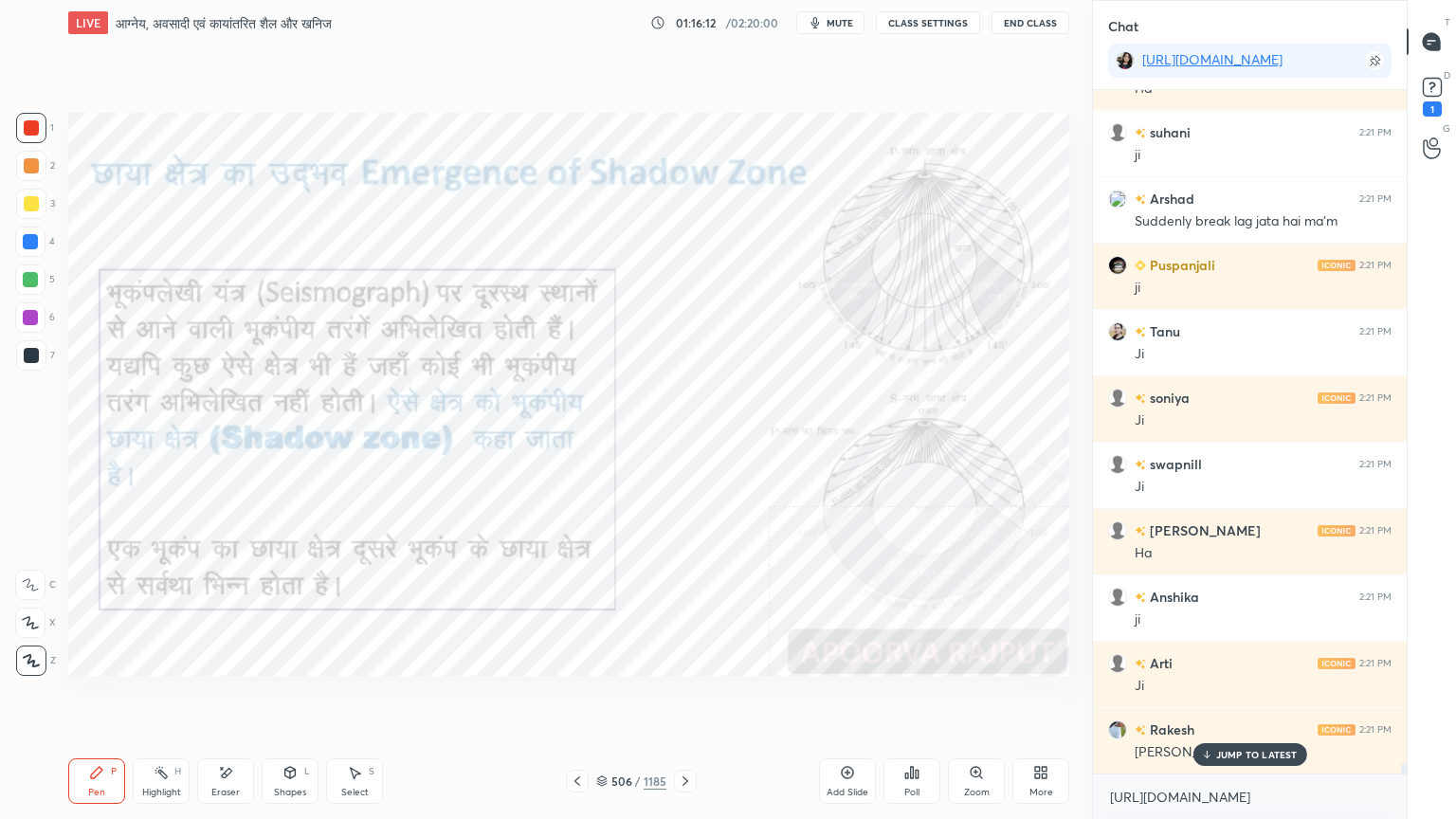 drag, startPoint x: 606, startPoint y: 785, endPoint x: 656, endPoint y: 744, distance: 64.66065 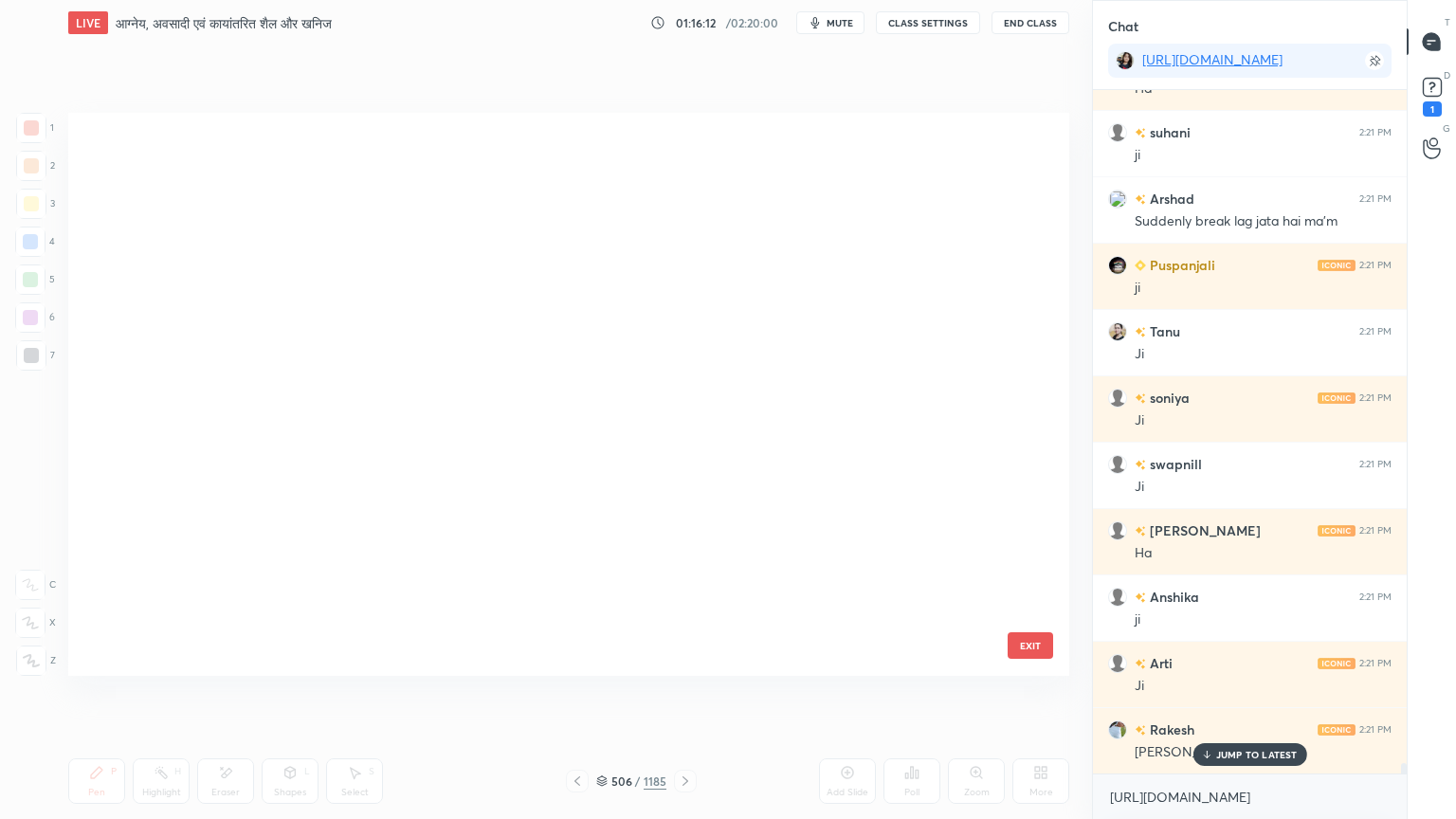 scroll, scrollTop: 28752, scrollLeft: 0, axis: vertical 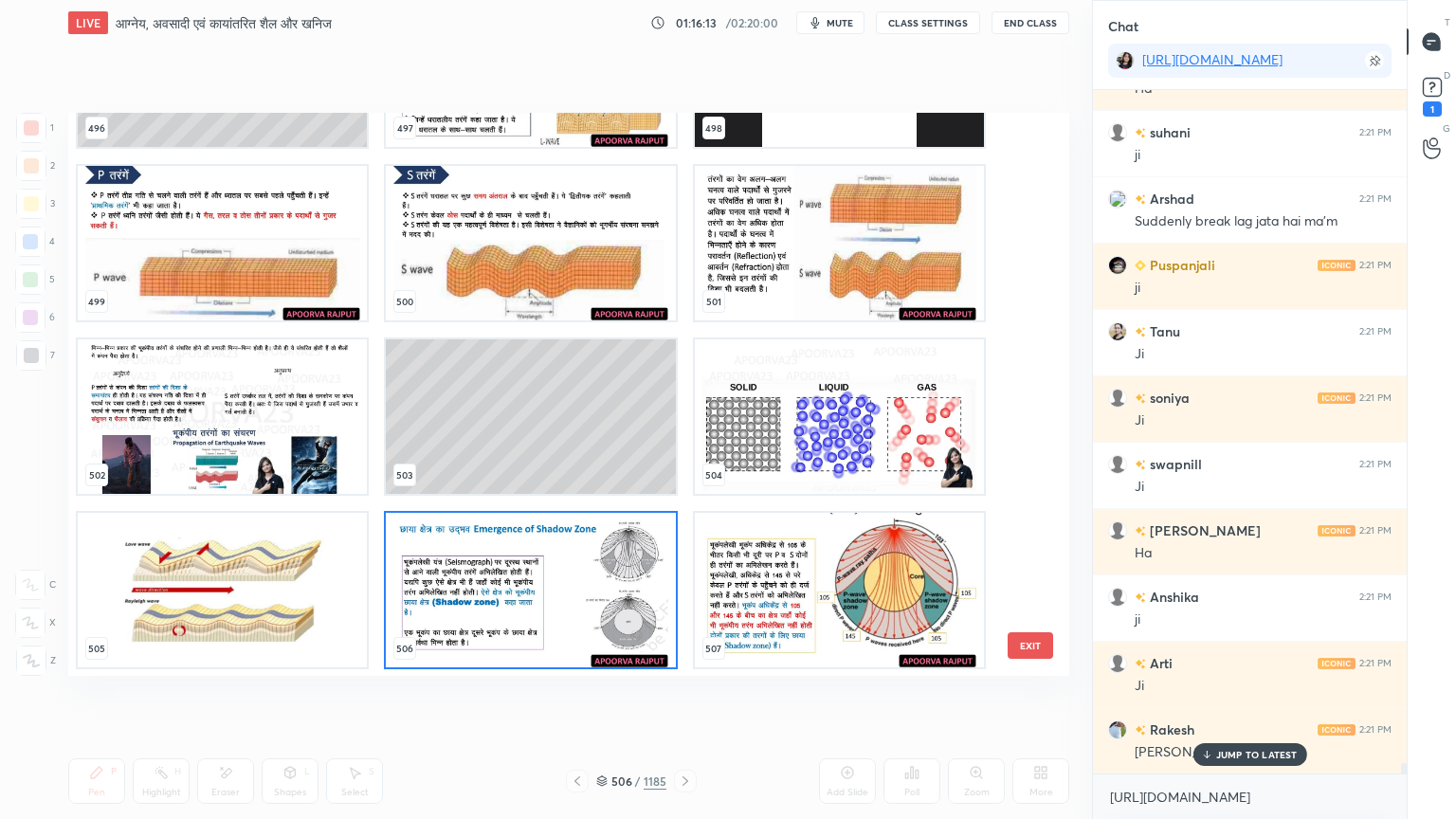 click at bounding box center (839, 590) 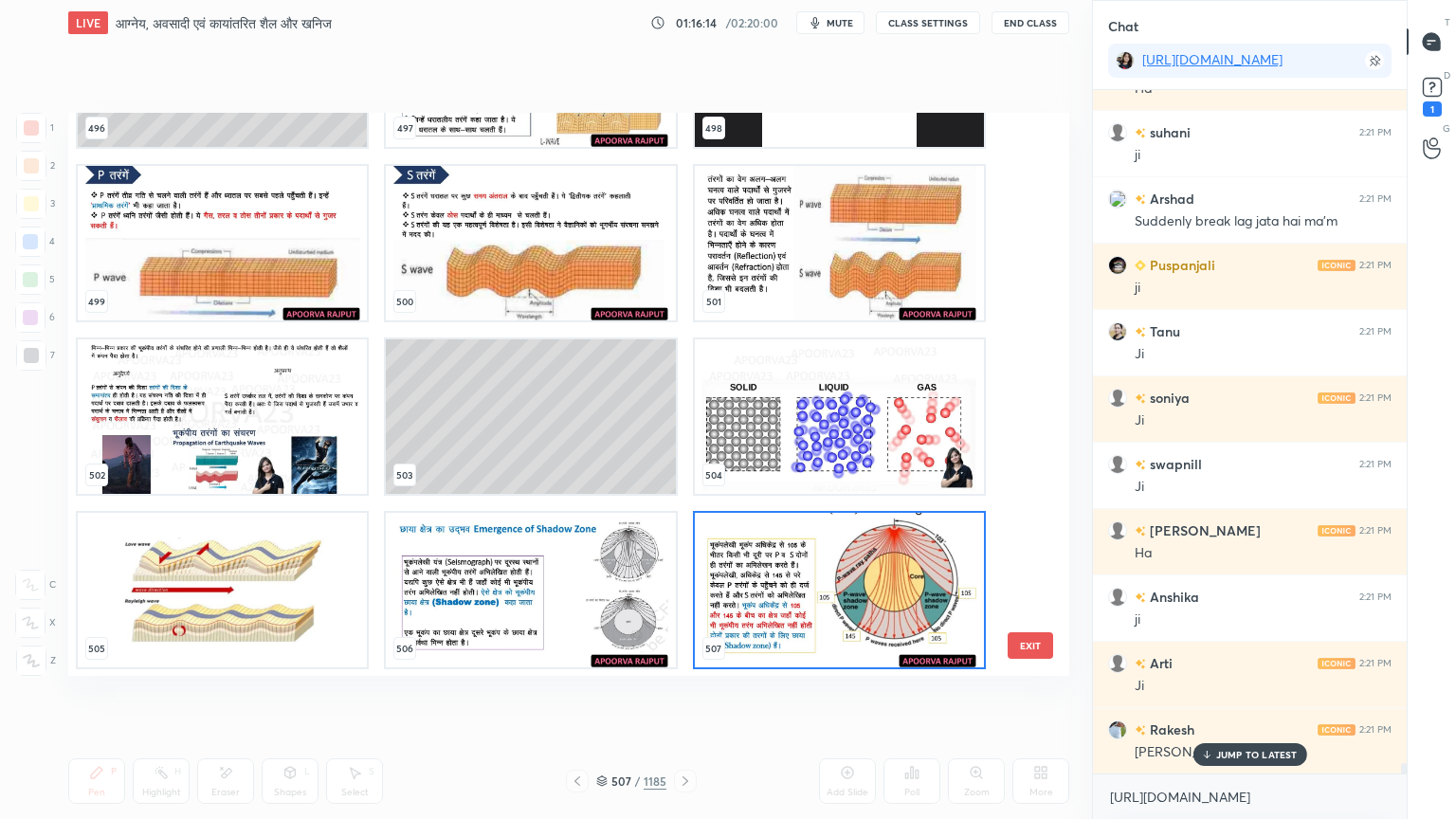 click at bounding box center [839, 590] 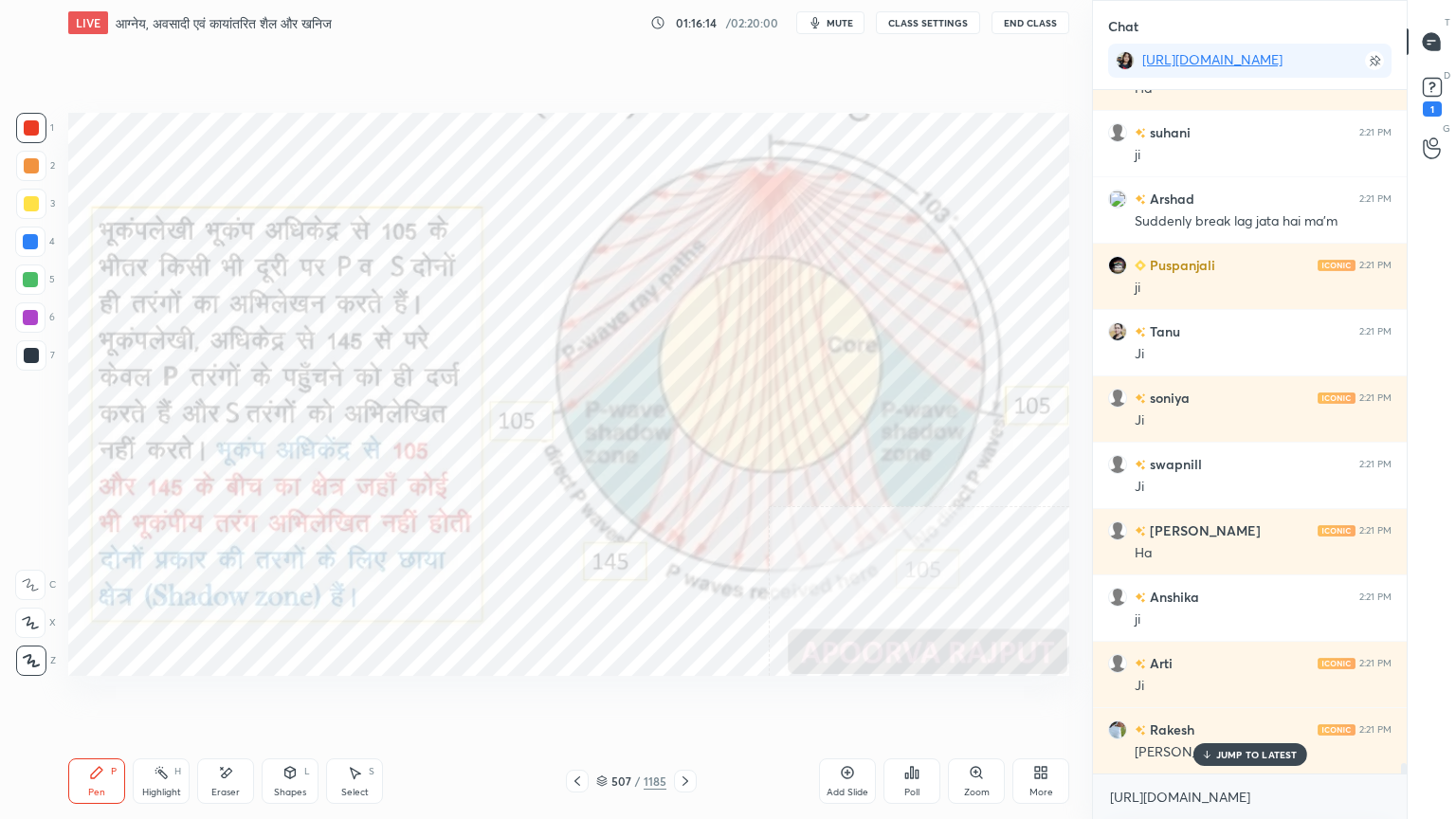 click at bounding box center (839, 590) 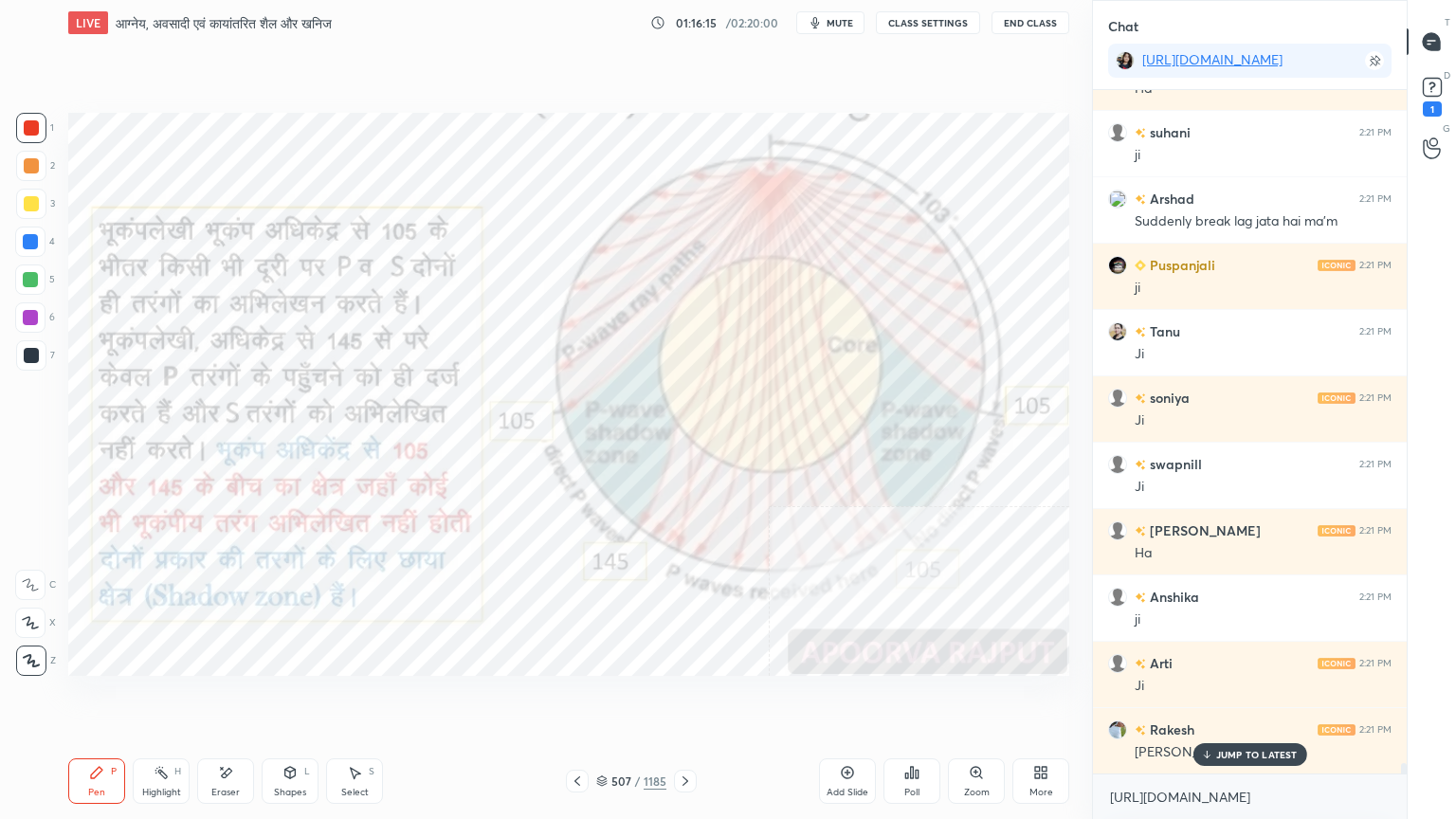 click 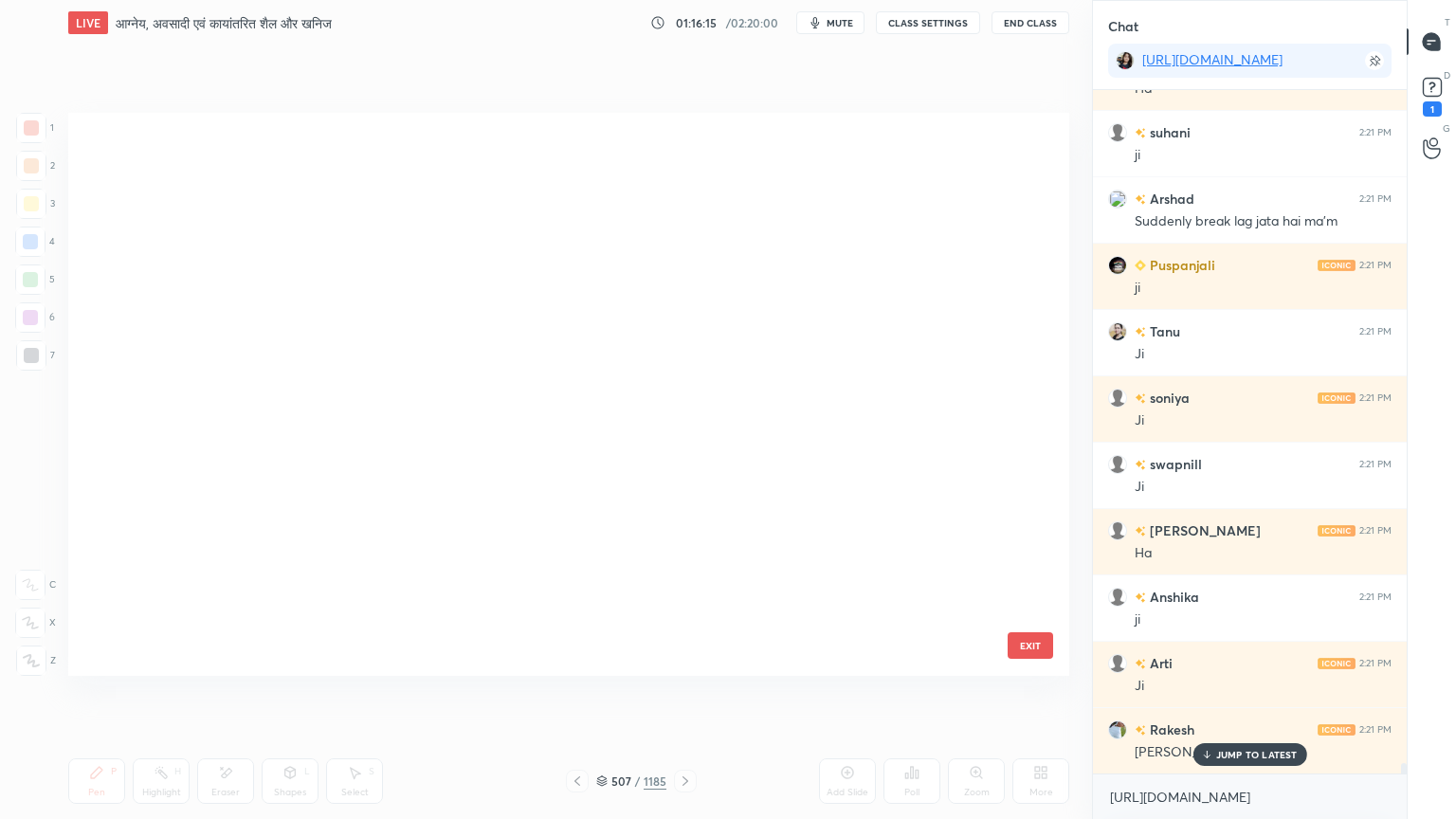 scroll, scrollTop: 28752, scrollLeft: 0, axis: vertical 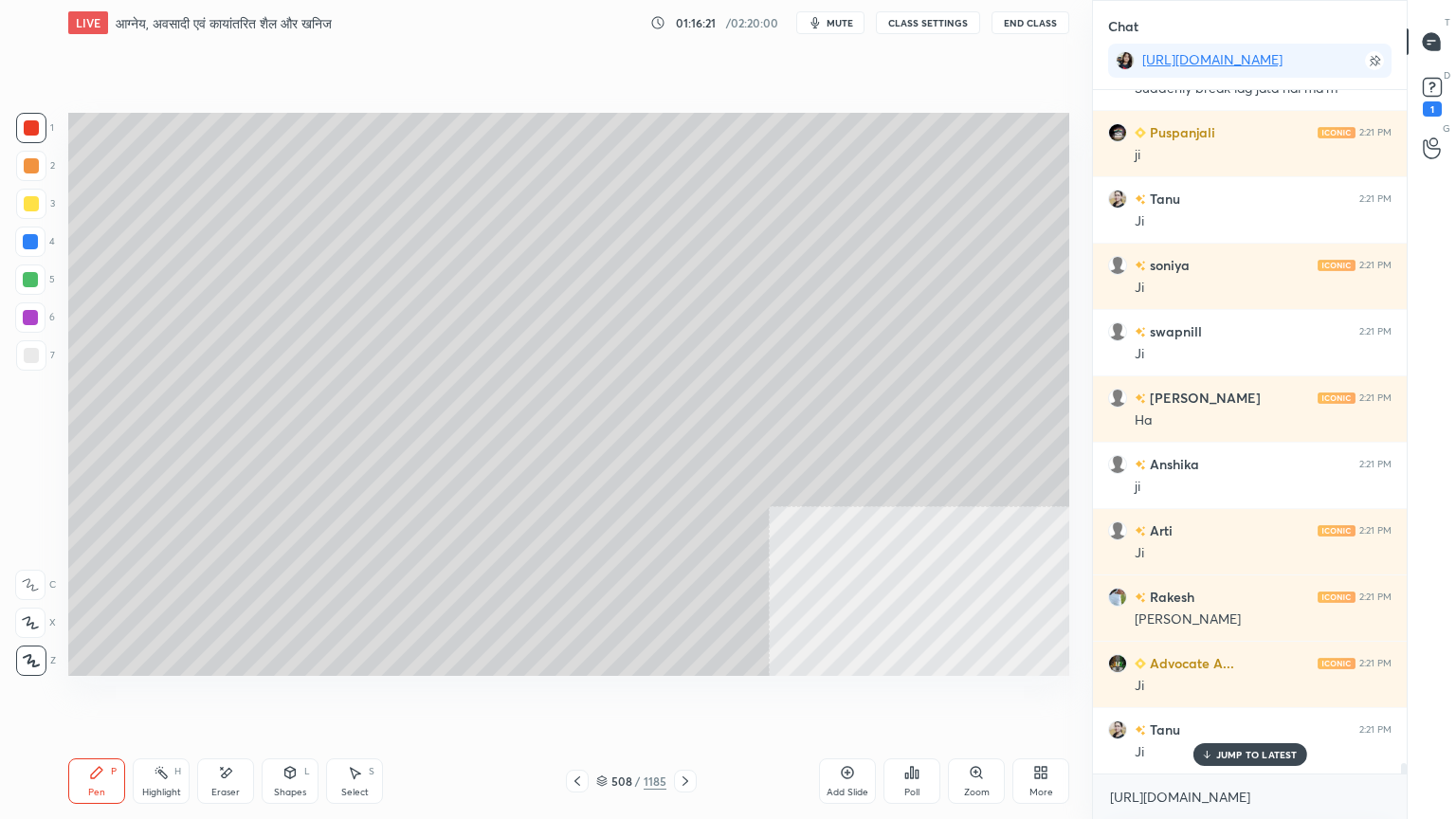 click on "Eraser" at bounding box center [226, 781] 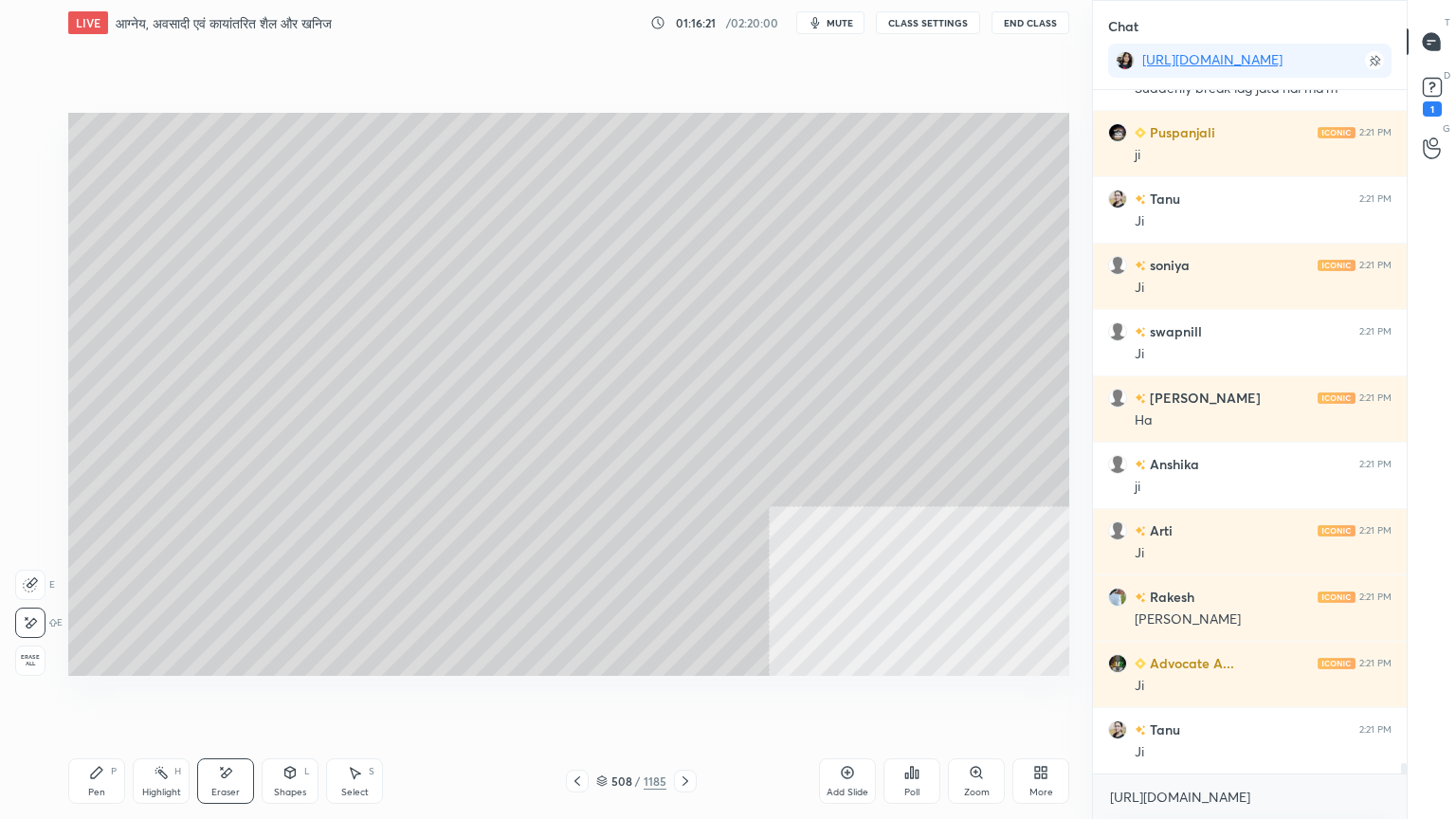 scroll, scrollTop: 44142, scrollLeft: 0, axis: vertical 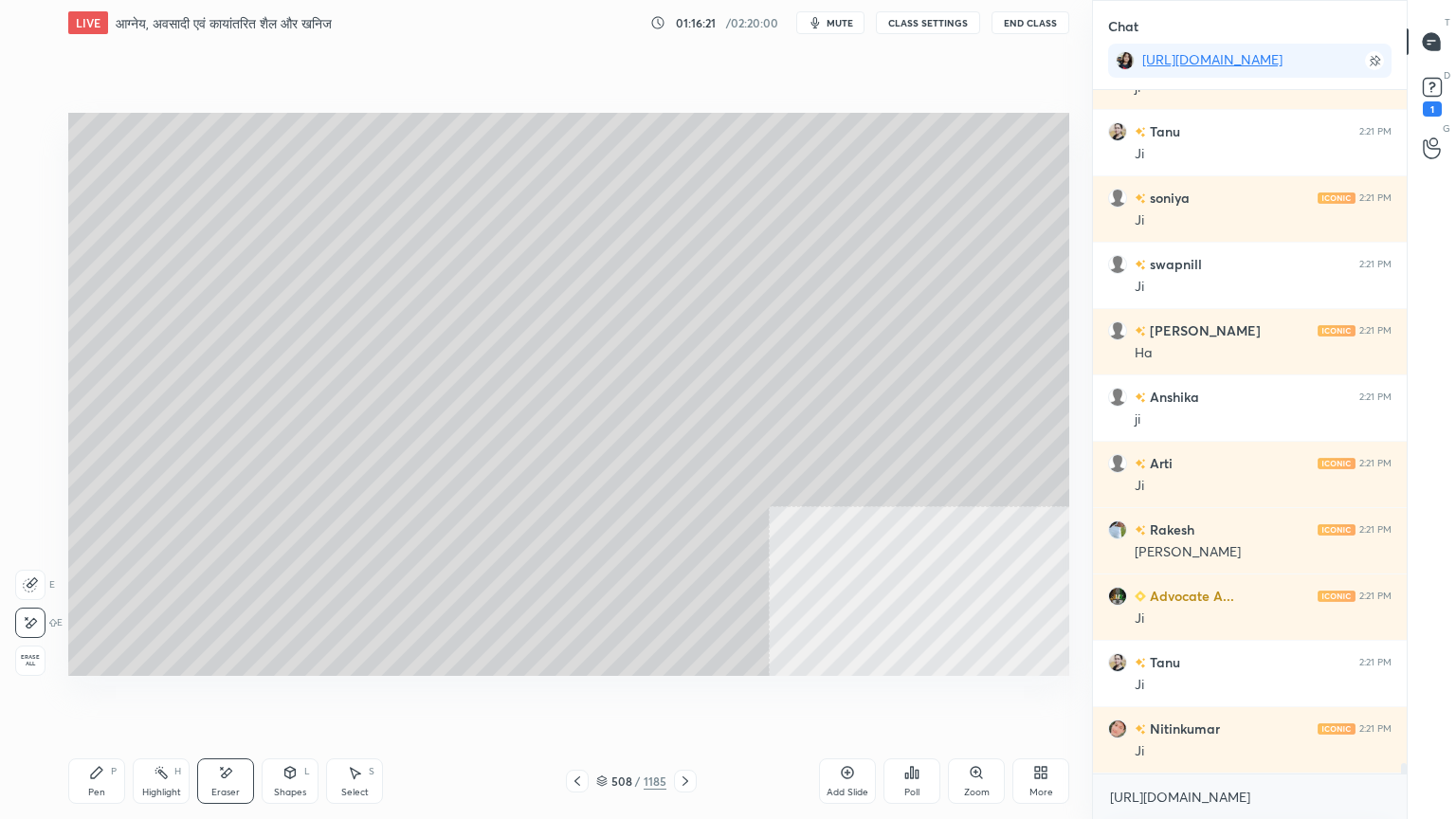 click on "Erase all" at bounding box center (30, 661) 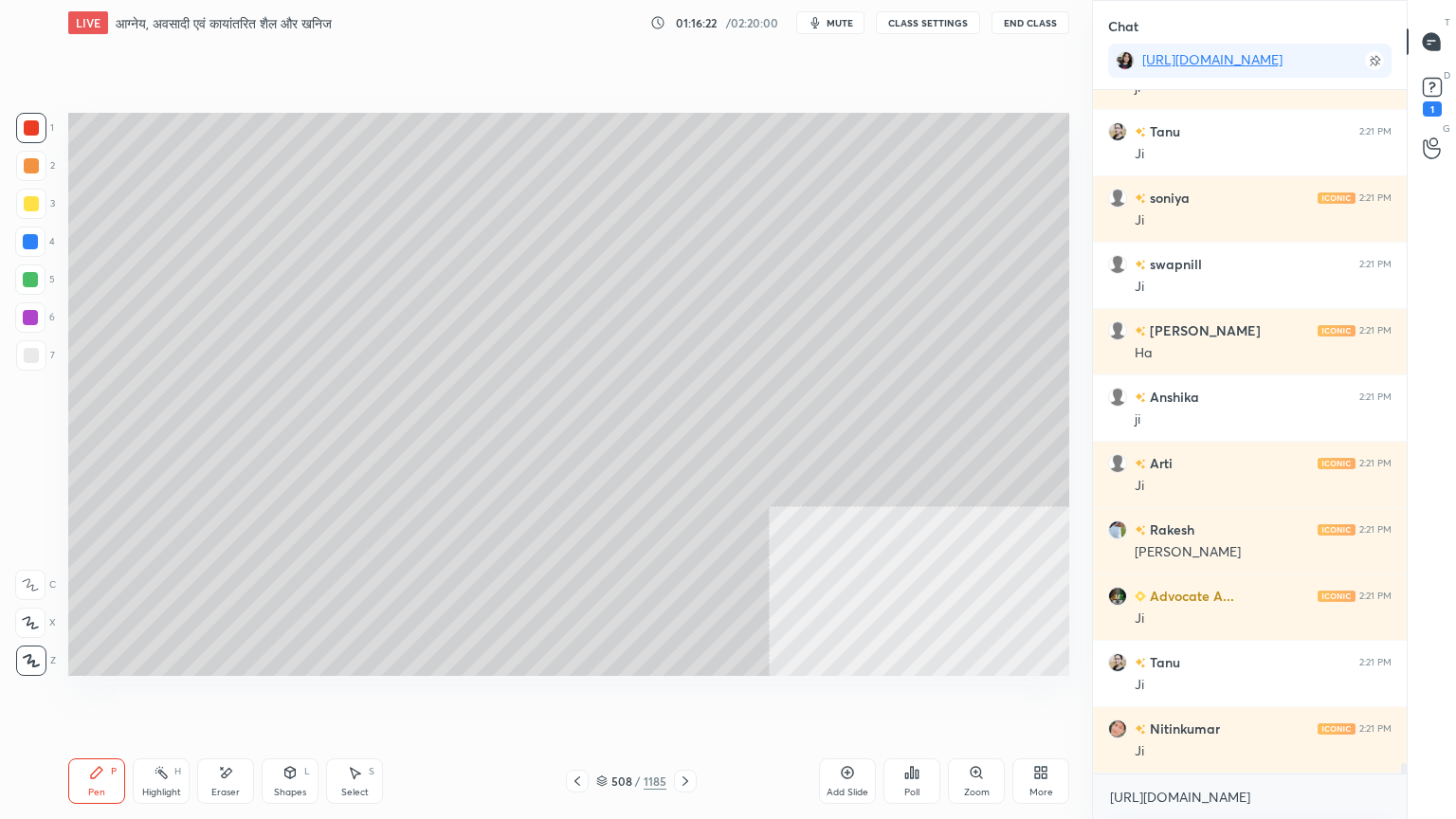 click 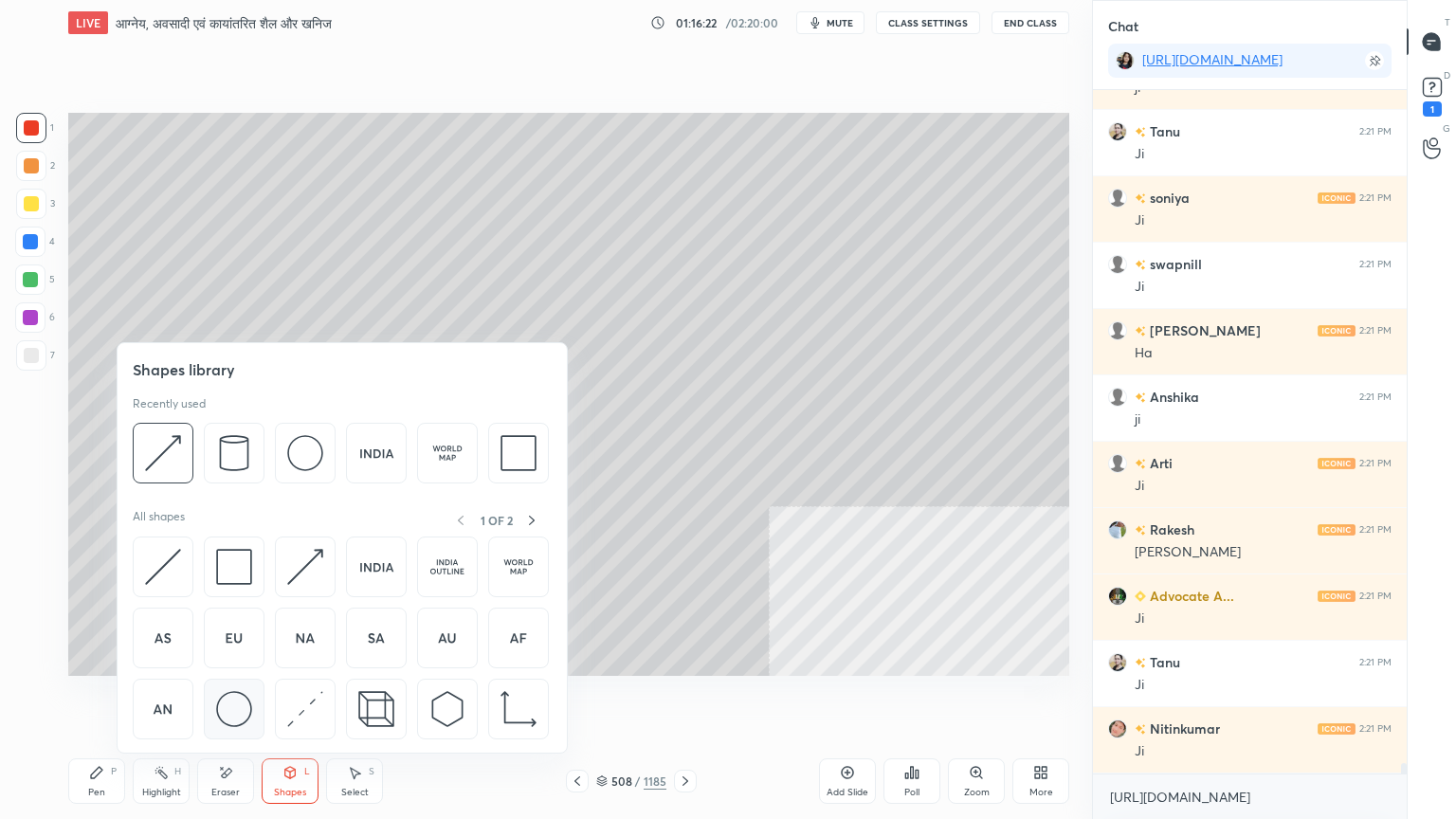 click at bounding box center (234, 709) 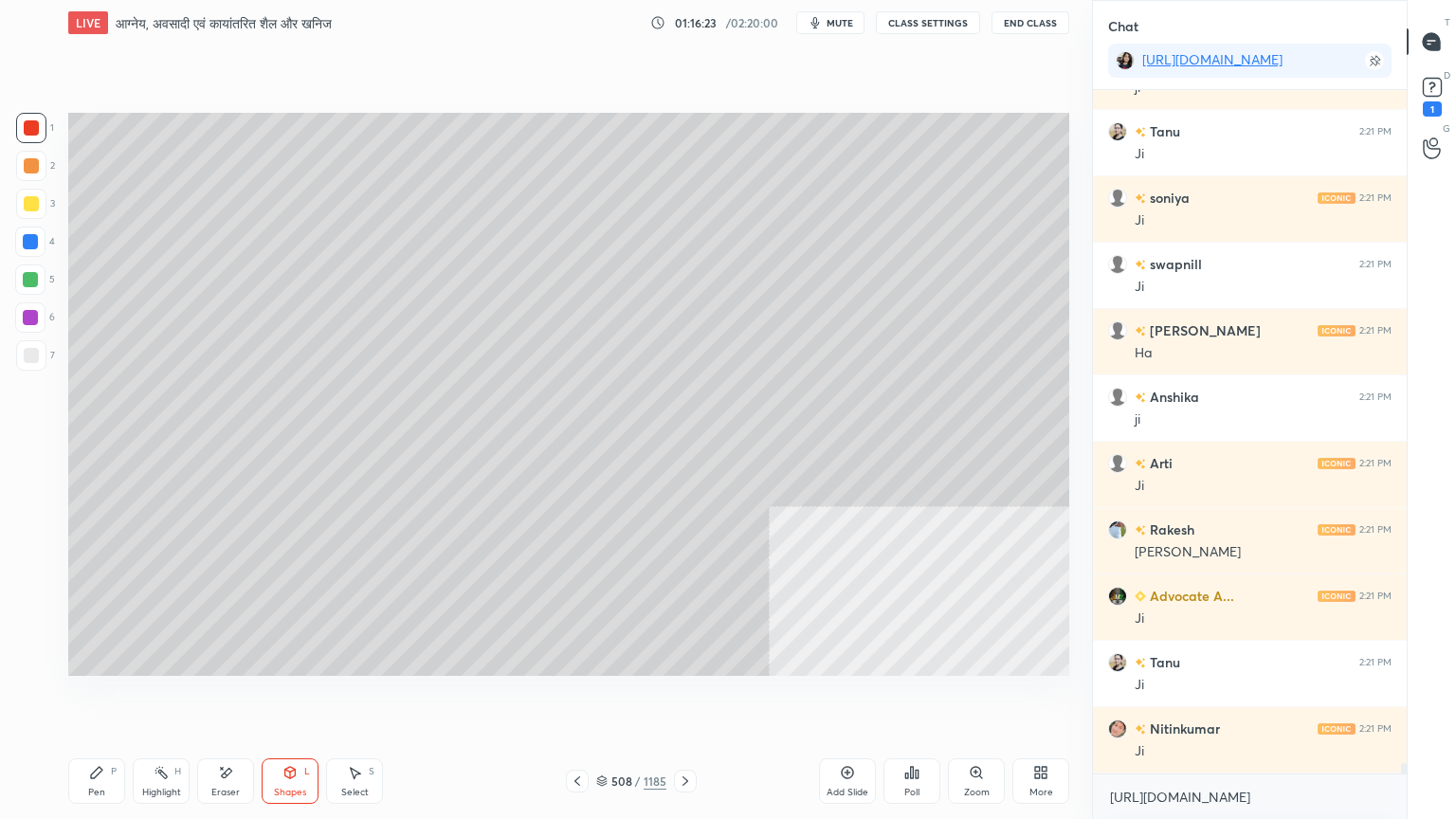 click at bounding box center (30, 242) 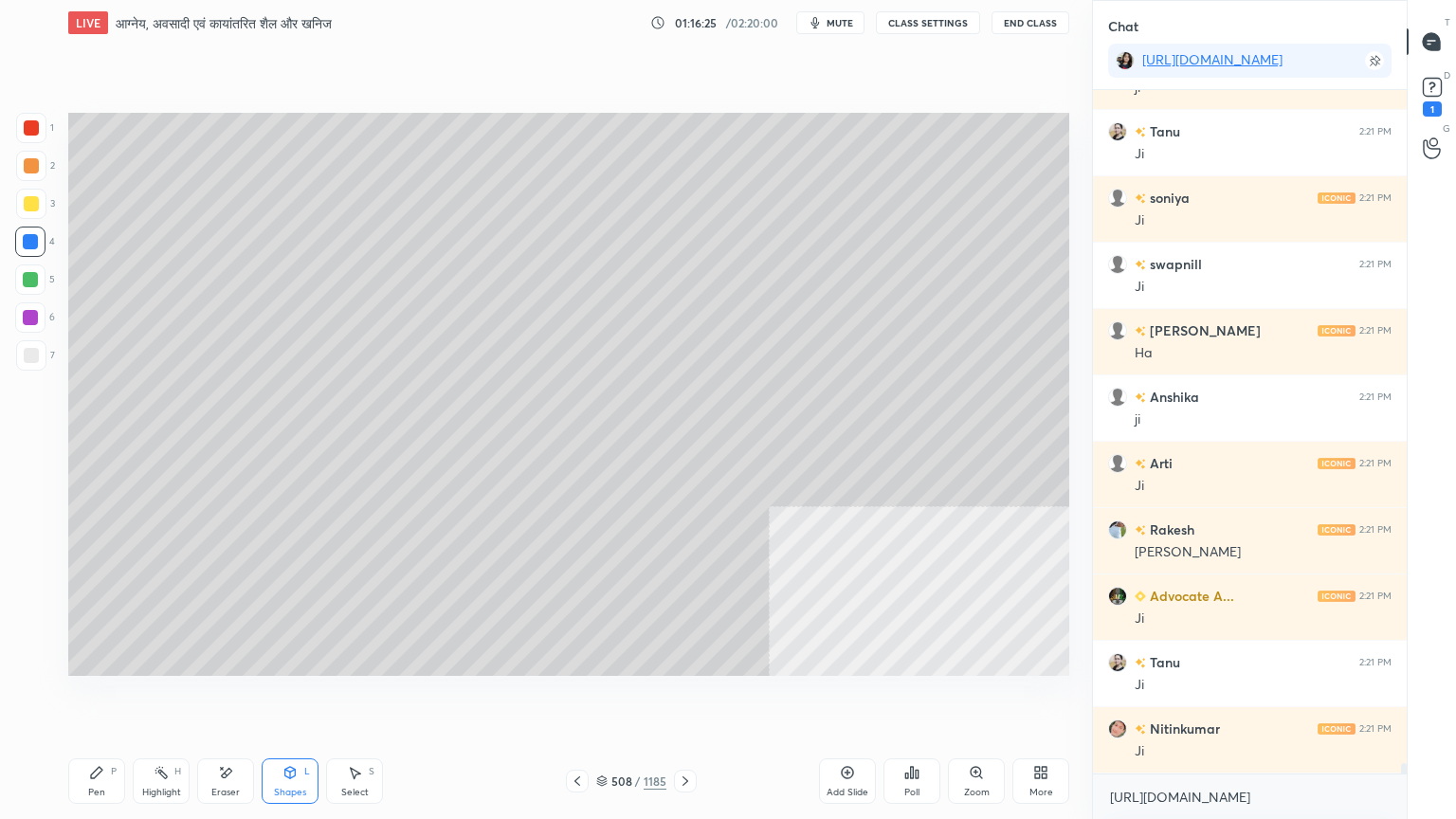 click on "Pen P" at bounding box center [97, 781] 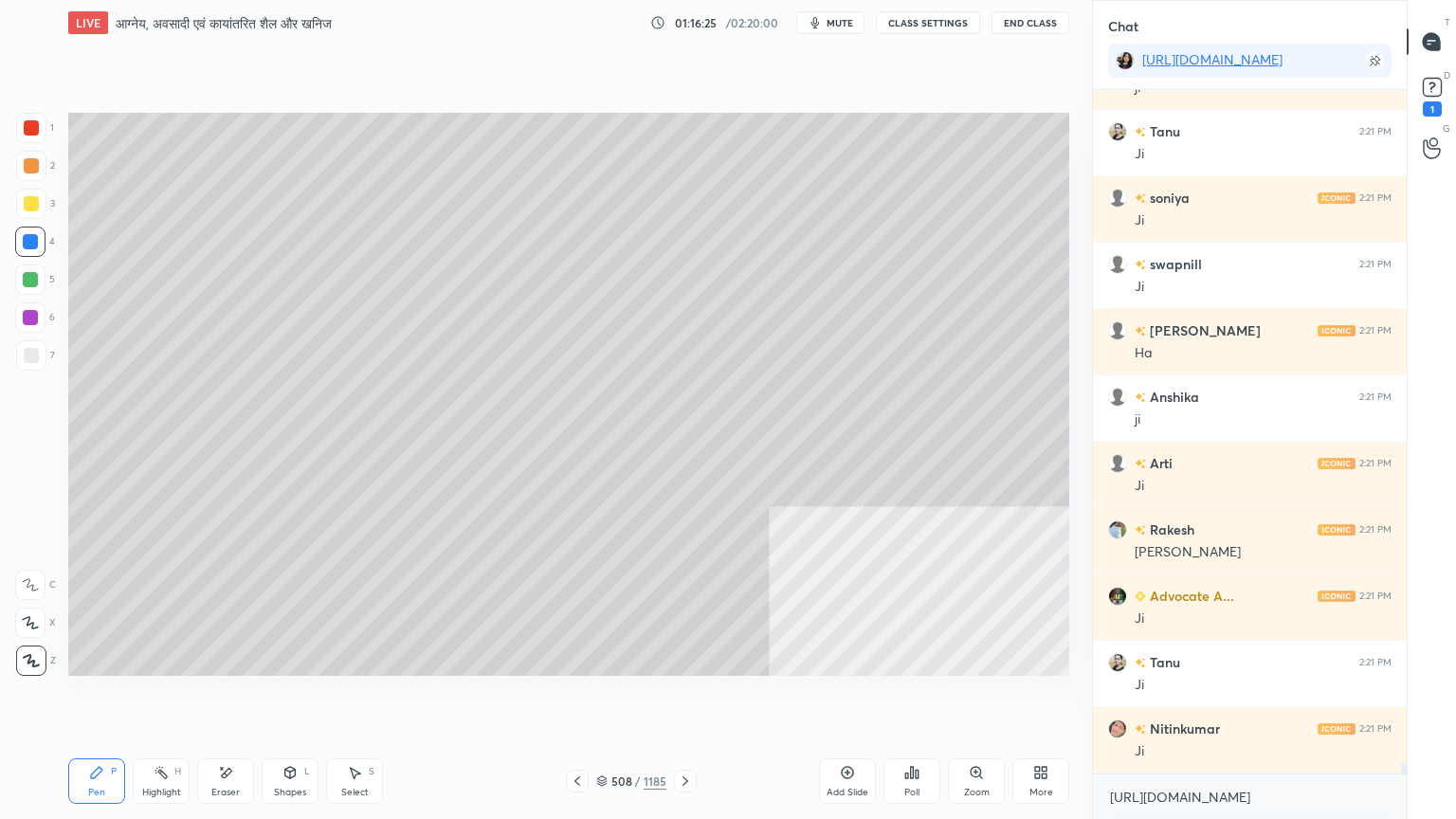 click 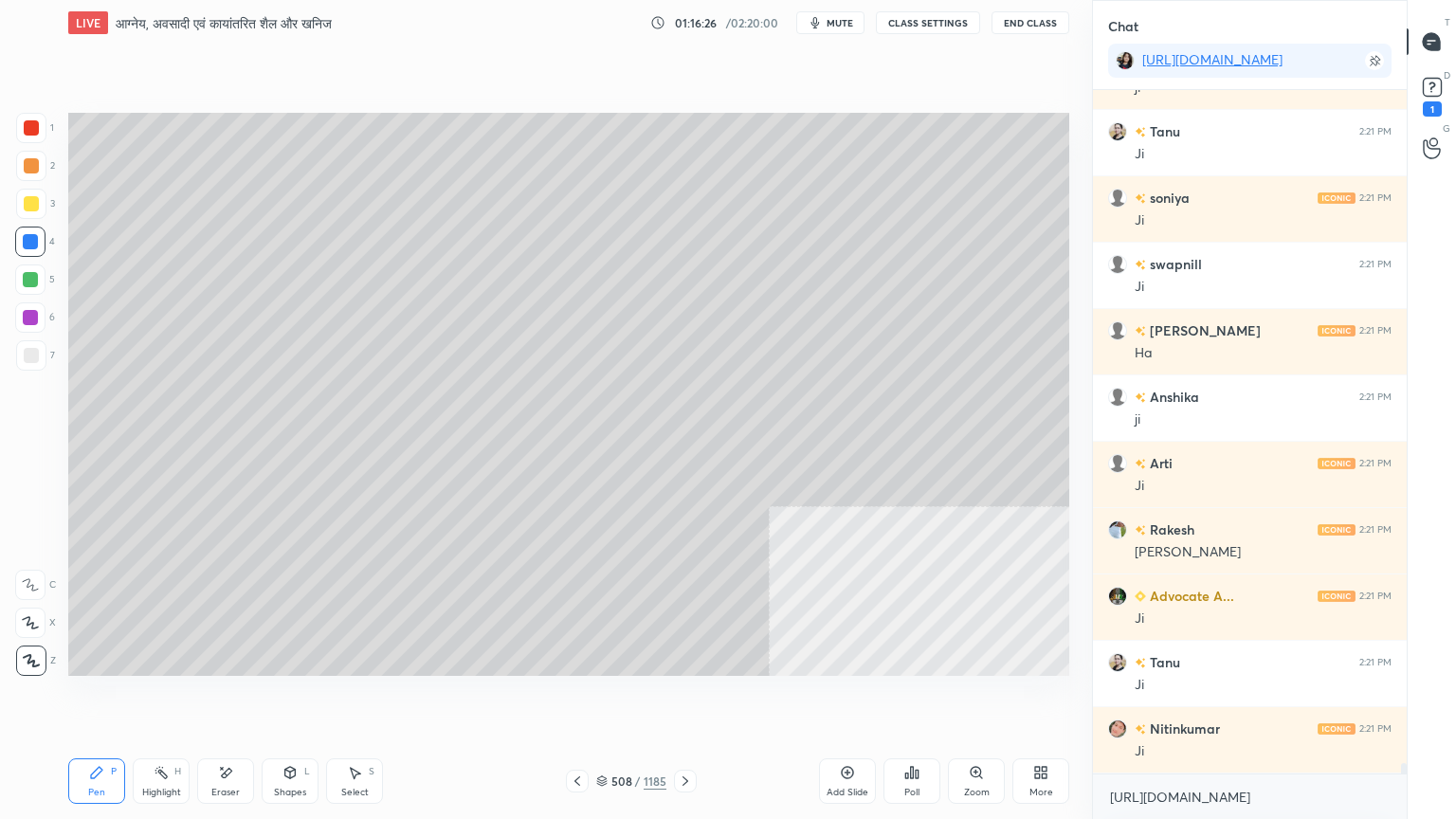 click on "1 2 3 4 5 6 7 C X Z E E Erase all   H H" at bounding box center [30, 394] 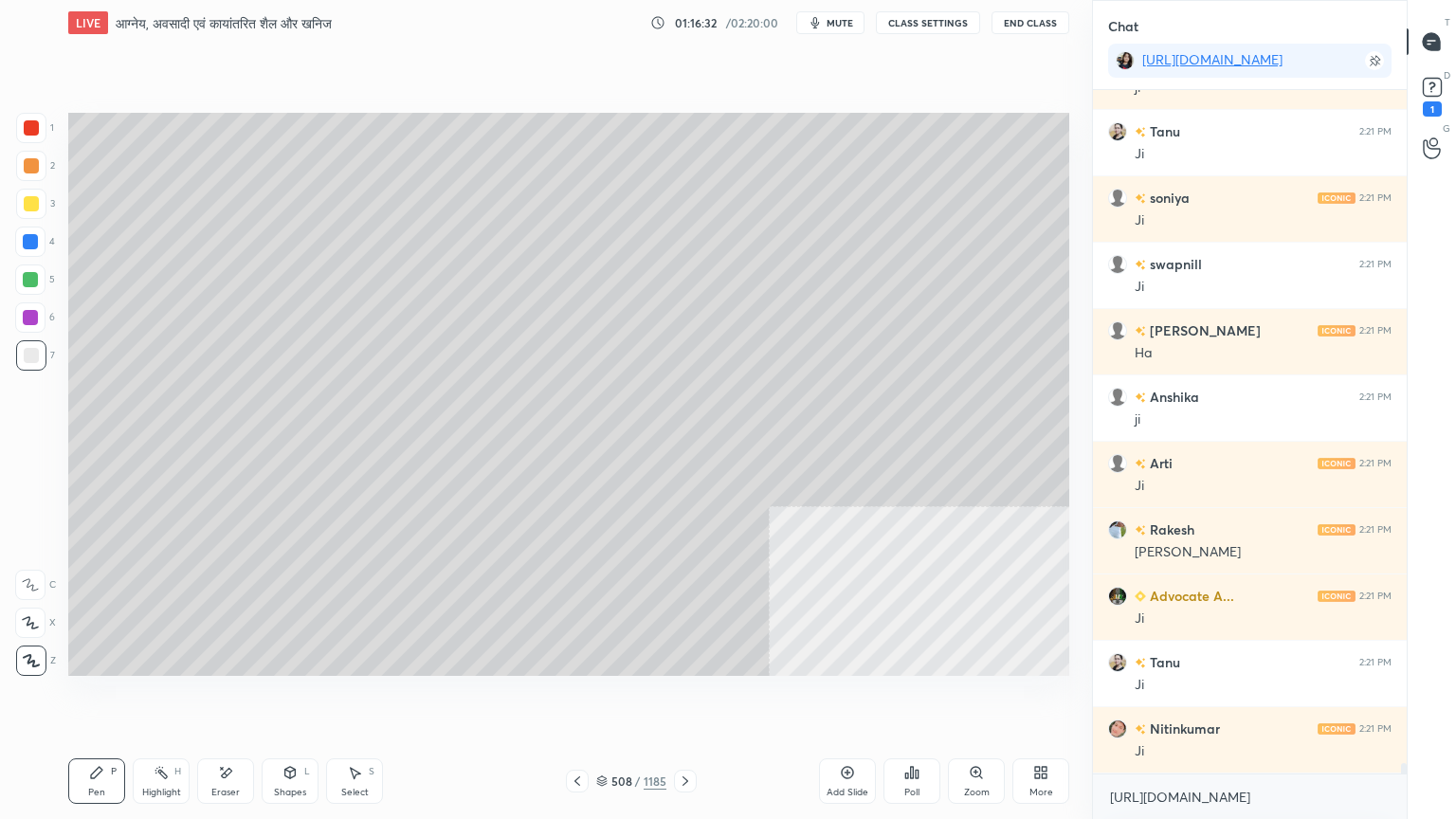 click at bounding box center [31, 128] 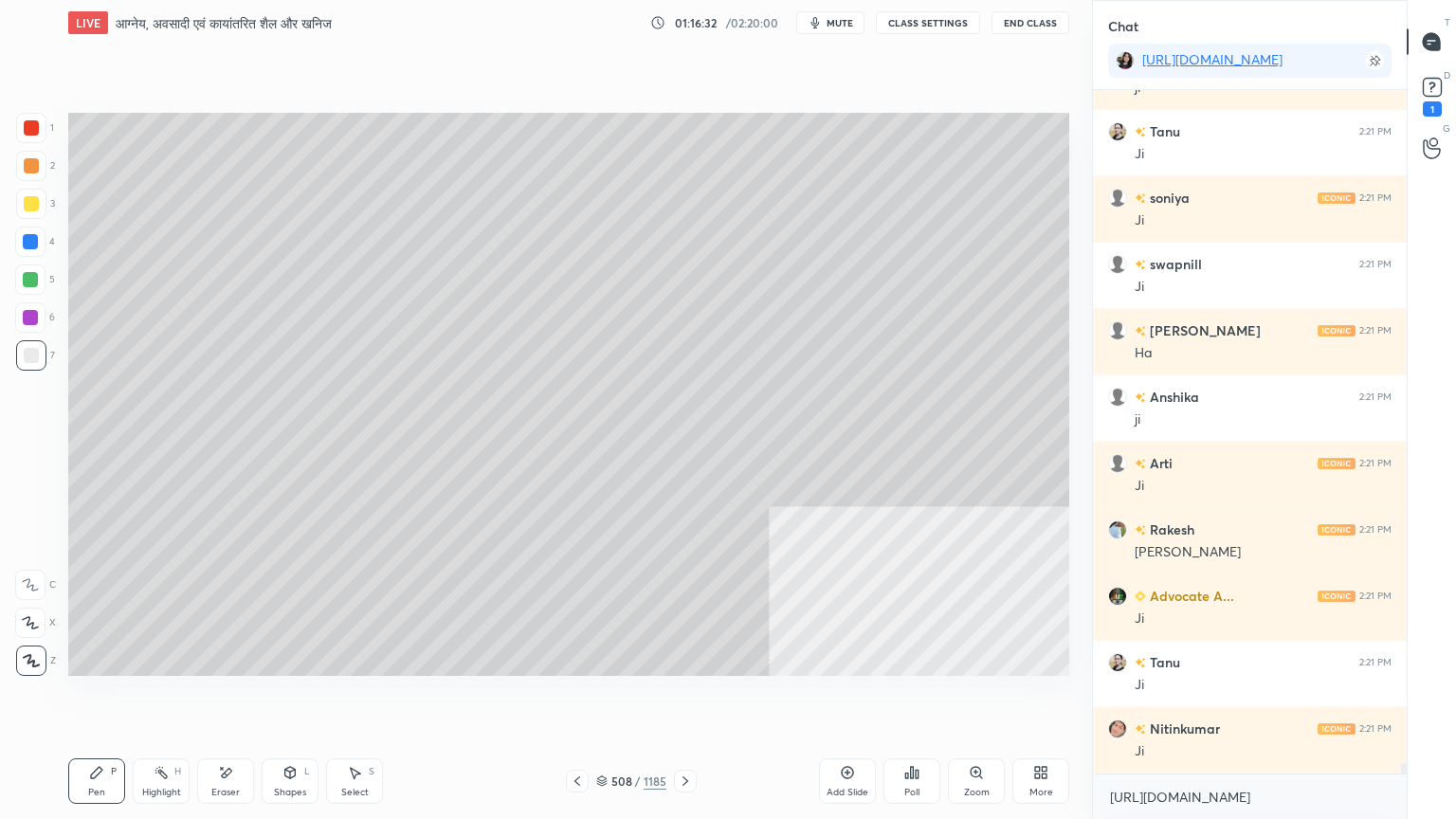 click at bounding box center (31, 128) 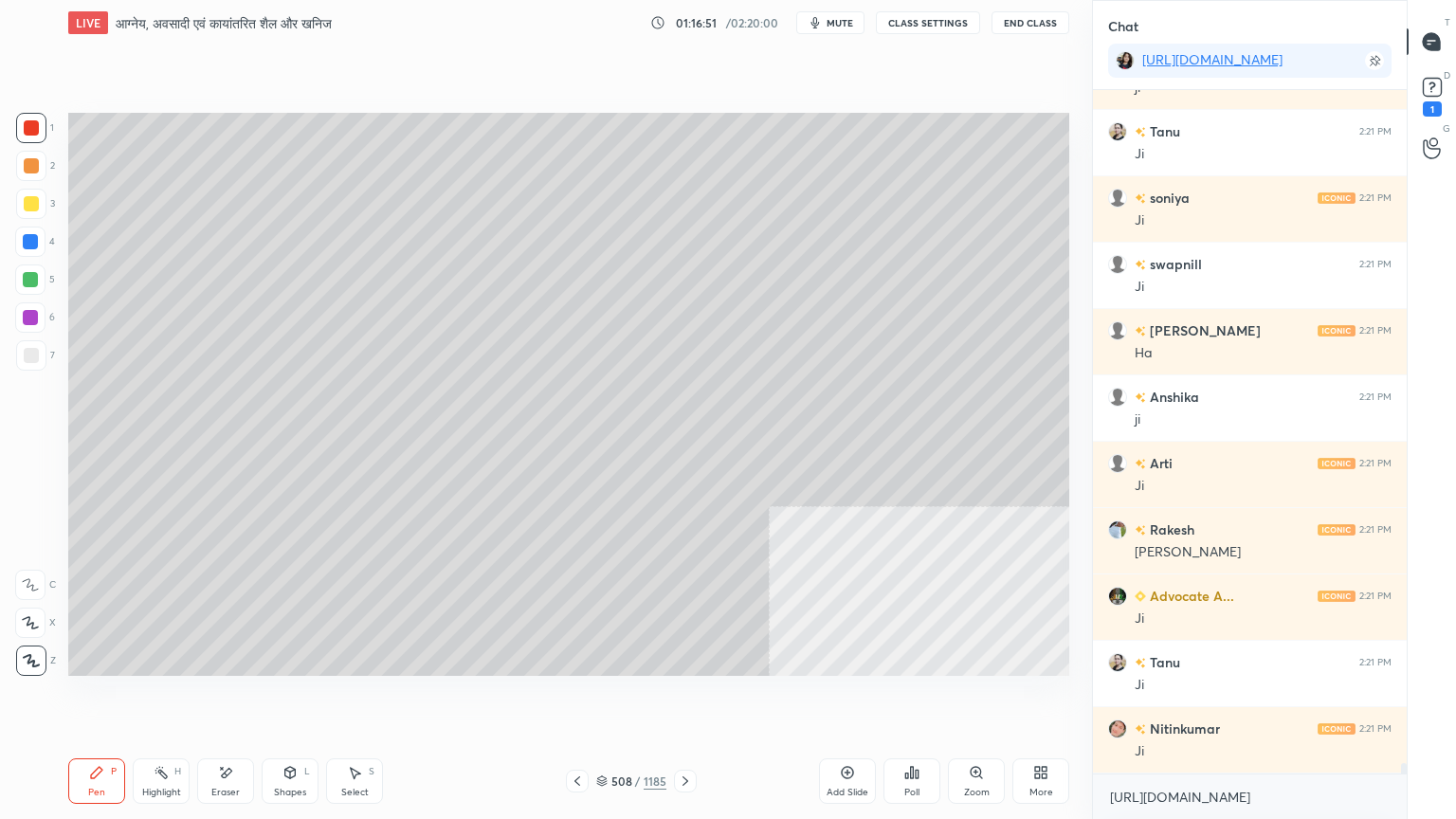 click on "1 2 3 4 5 6 7 C X Z E E Erase all   H H" at bounding box center (30, 394) 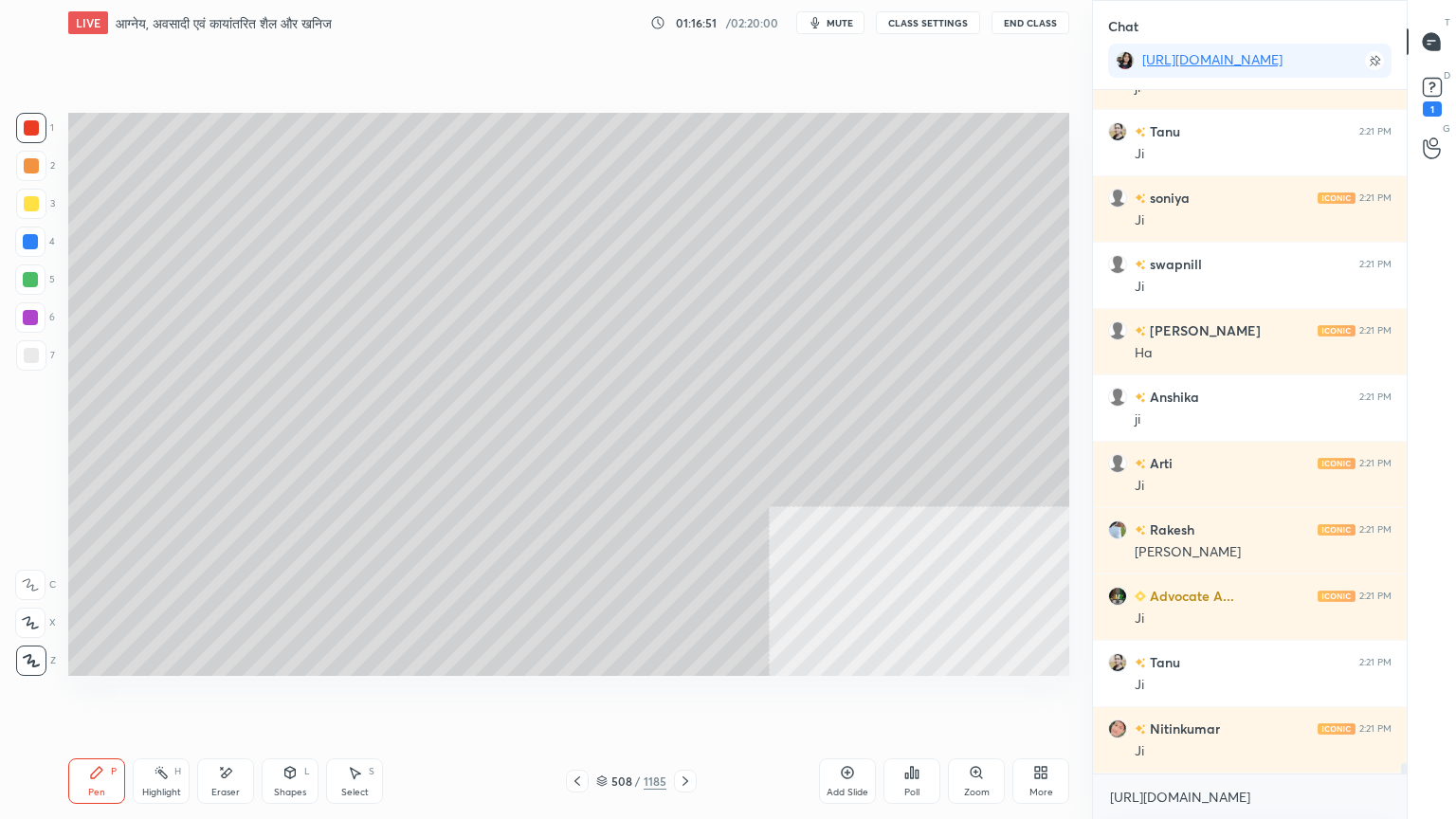 click at bounding box center (31, 355) 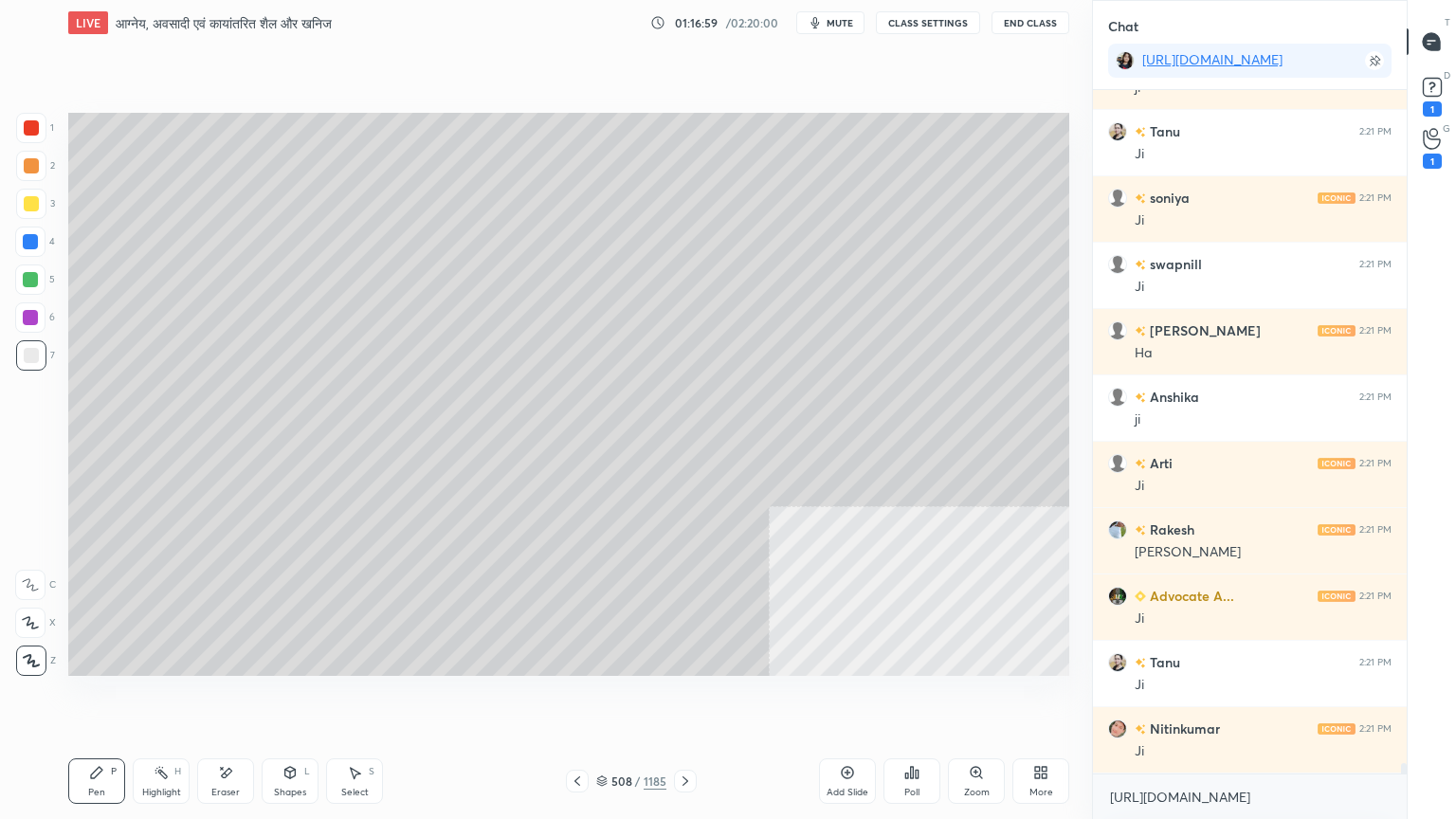 click on "Eraser" at bounding box center [226, 792] 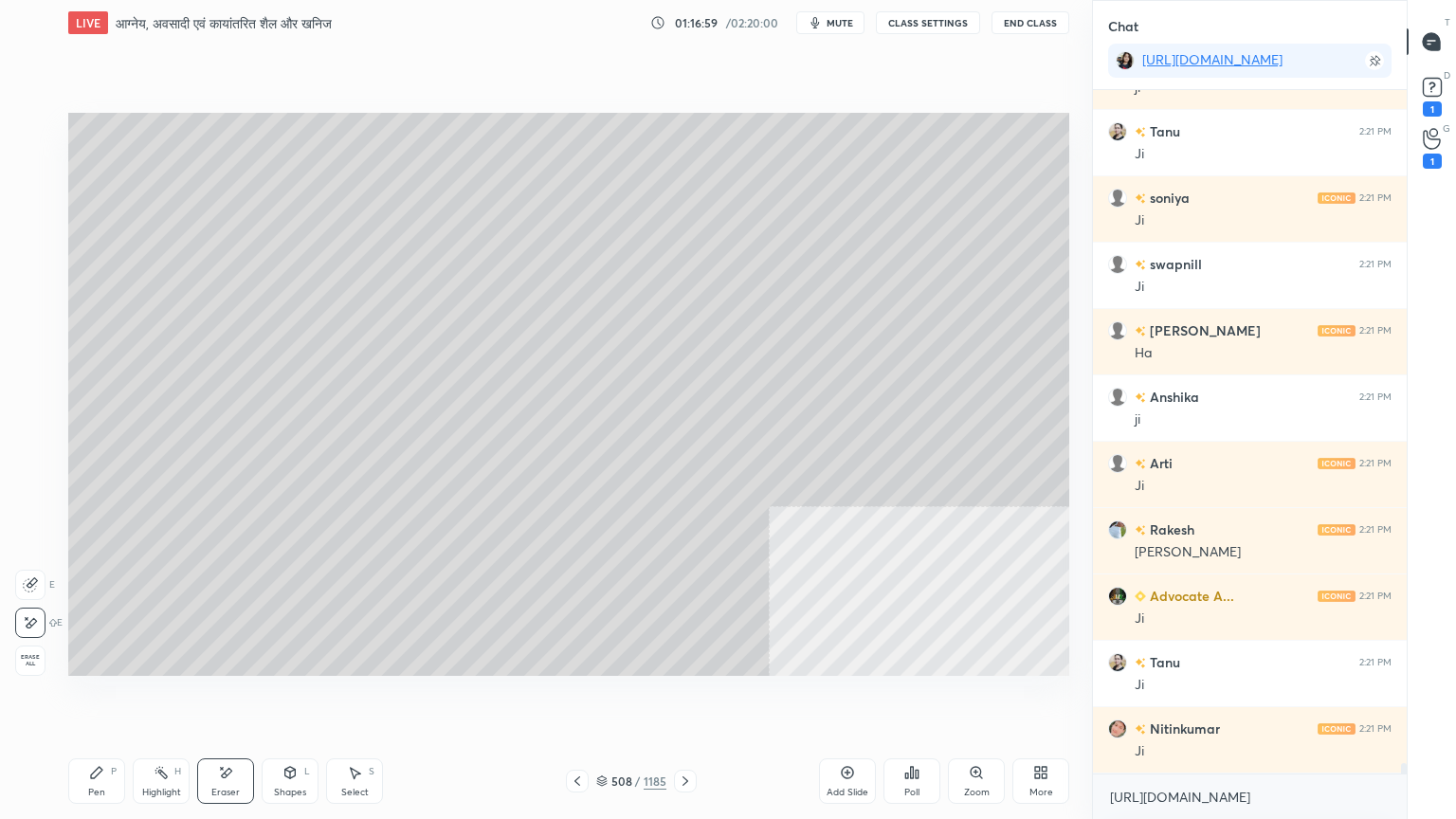 click on "Eraser" at bounding box center (226, 781) 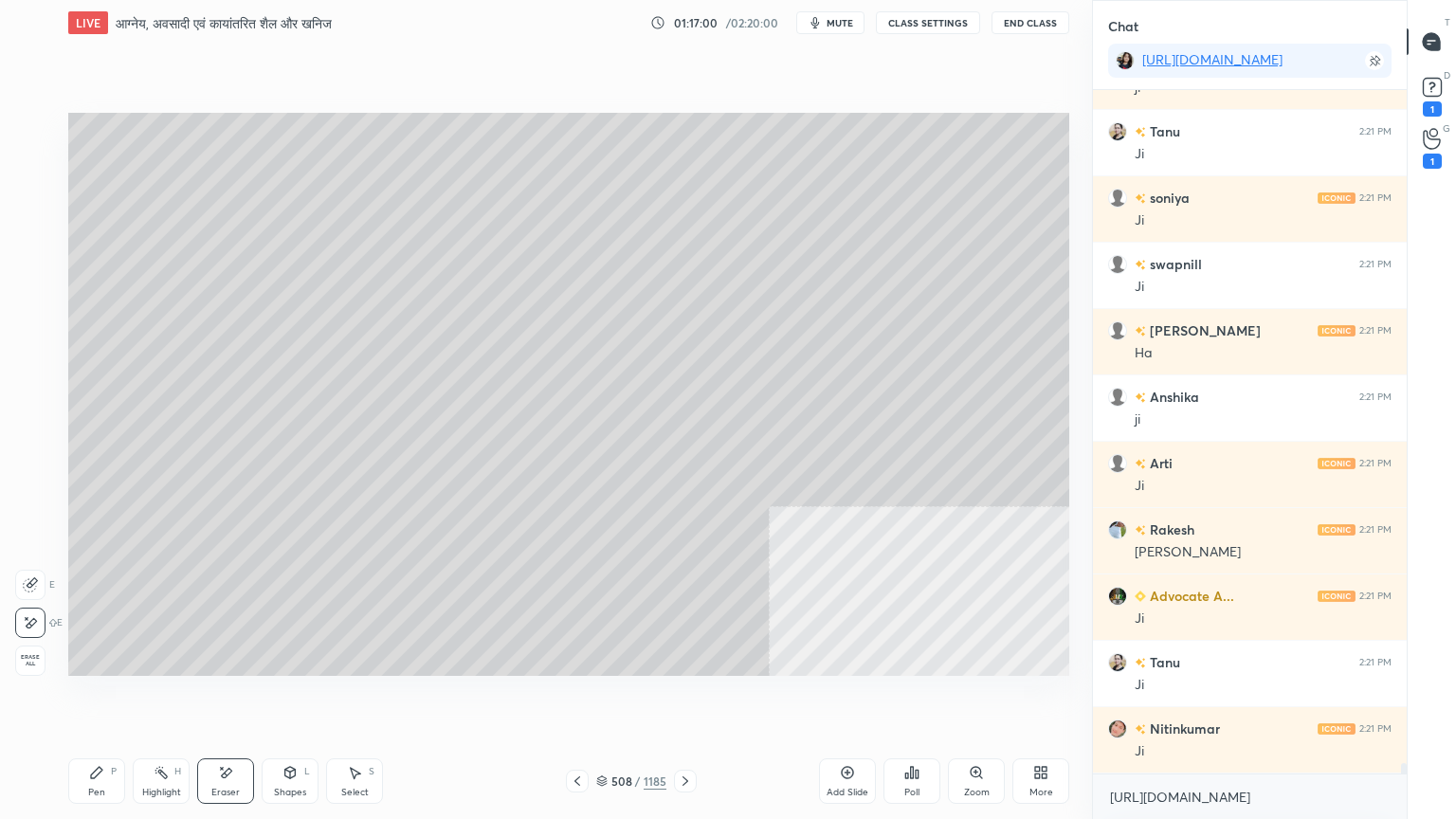 click on "Erase all" at bounding box center (30, 661) 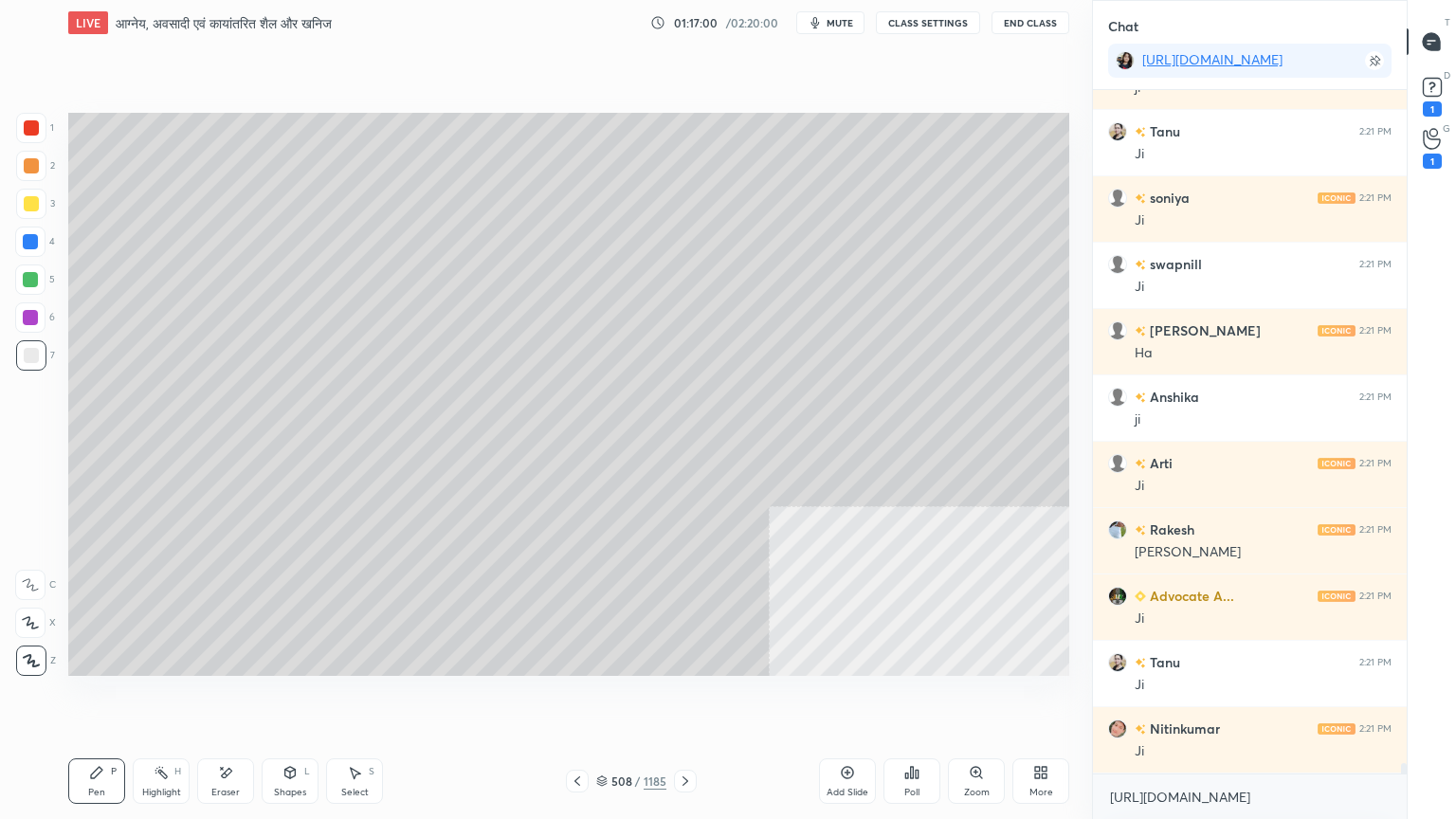 click on "1 2 3 4 5 6 7 C X Z E E Erase all   H H" at bounding box center (30, 394) 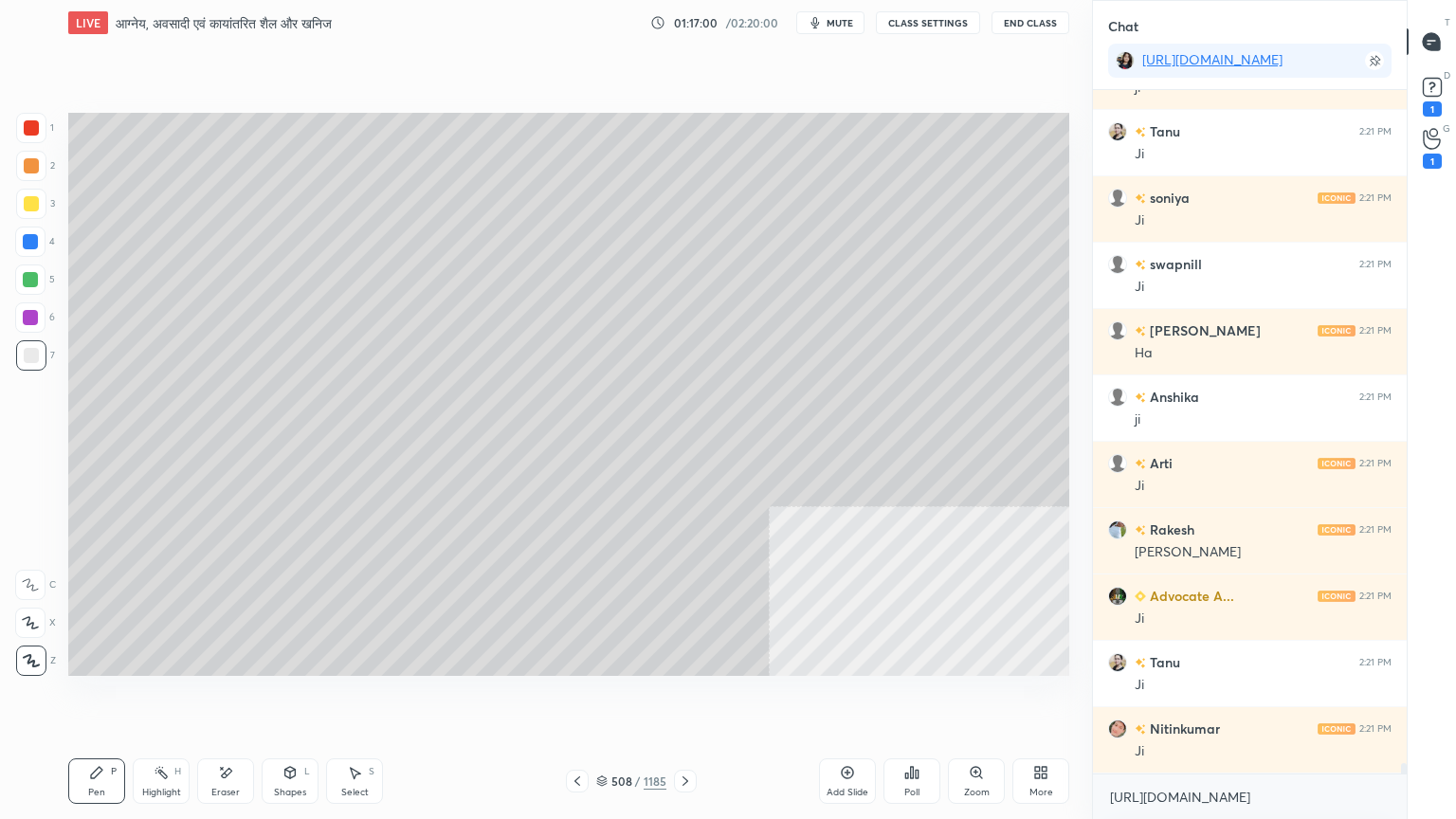 drag, startPoint x: 21, startPoint y: 649, endPoint x: 50, endPoint y: 654, distance: 29.427878 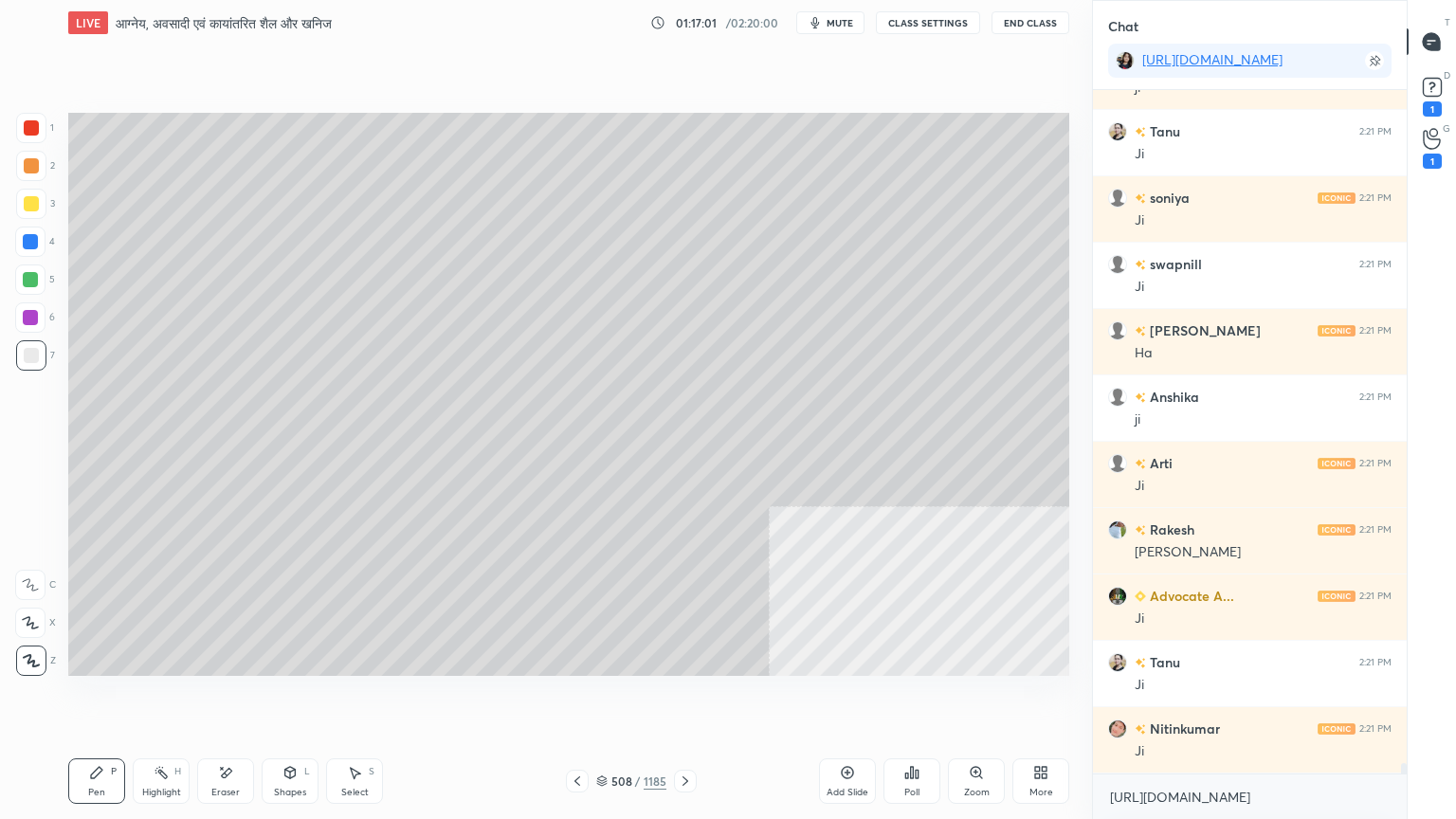 click 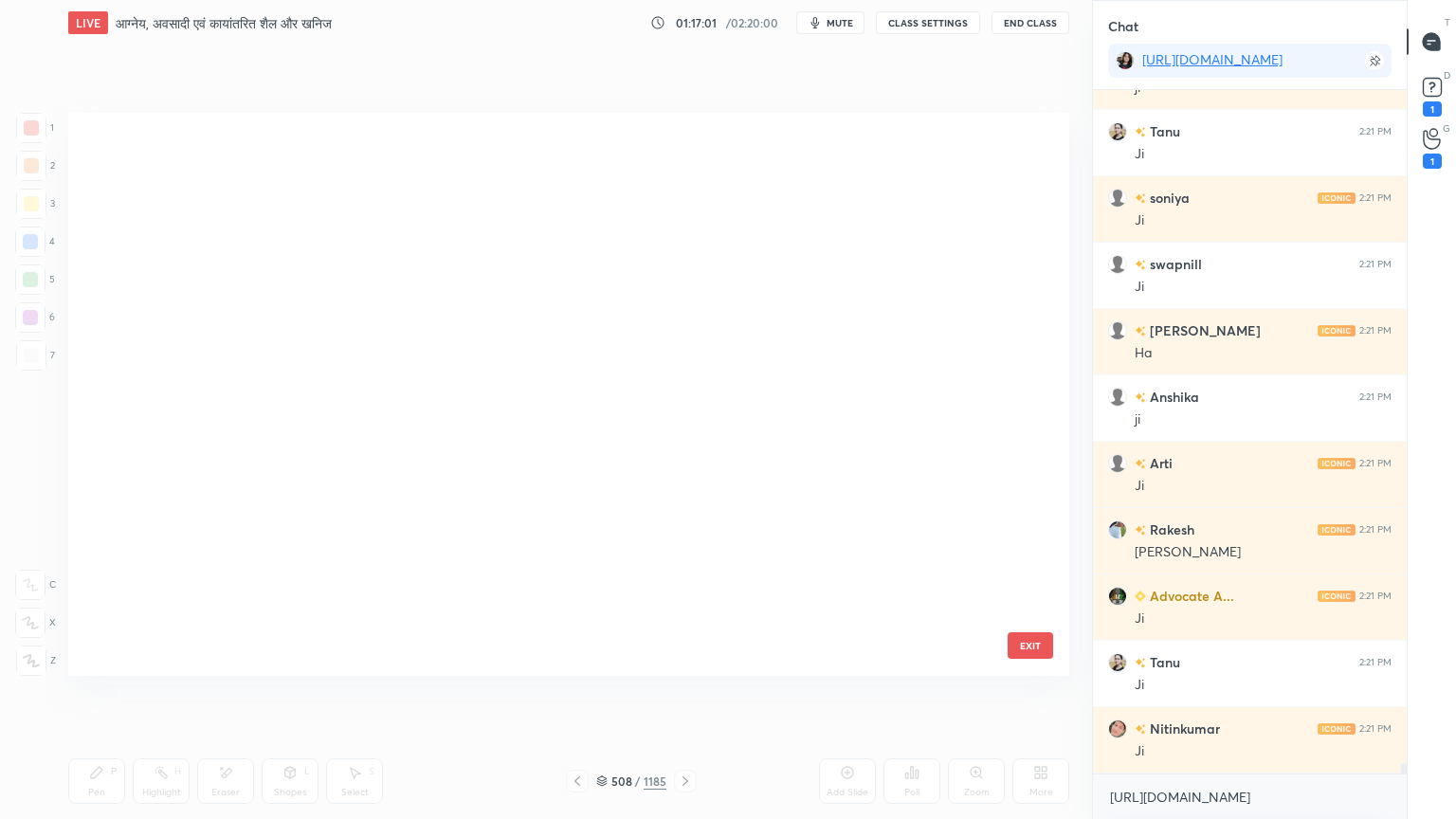 scroll, scrollTop: 28927, scrollLeft: 0, axis: vertical 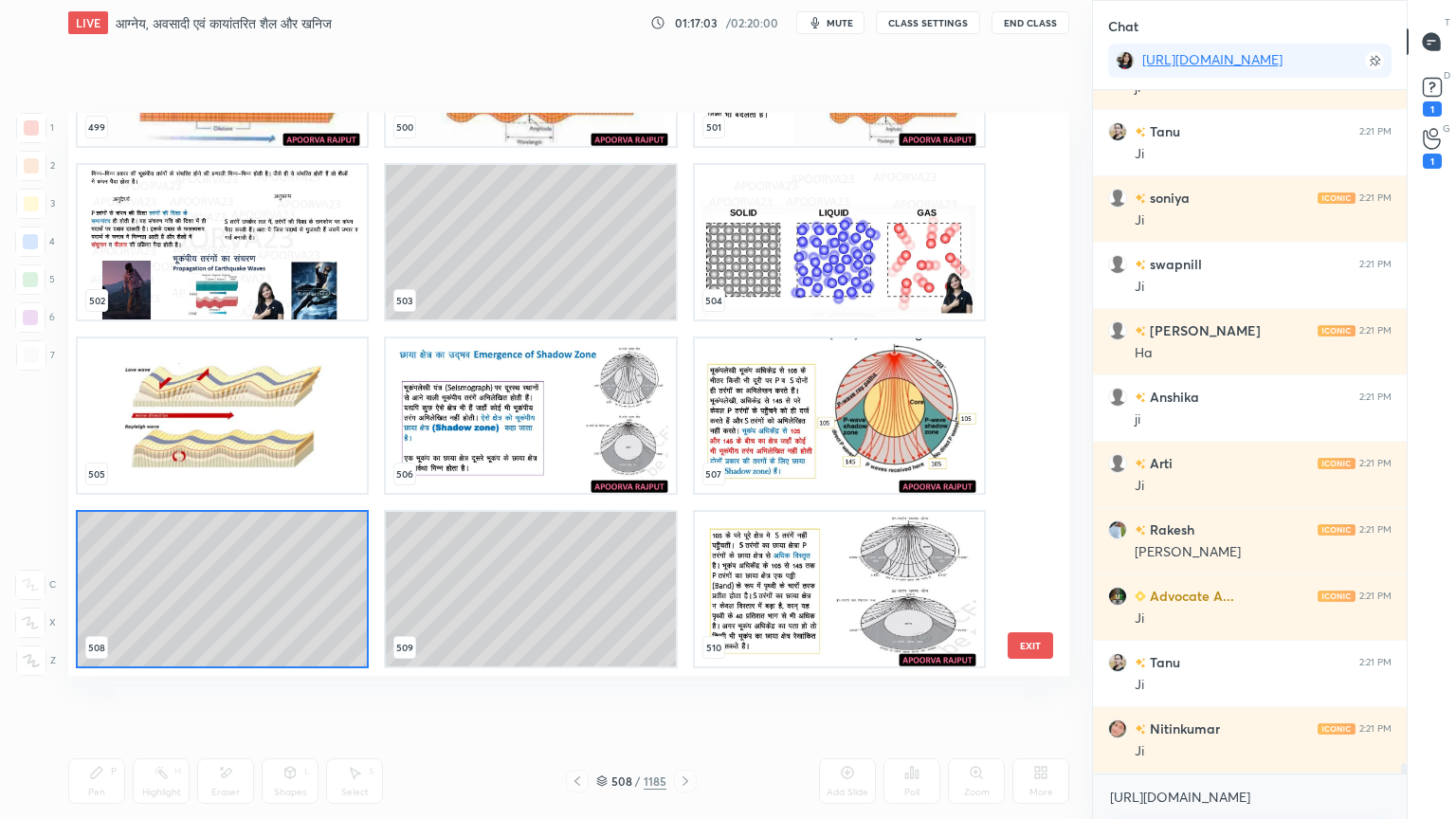 click at bounding box center [530, 415] 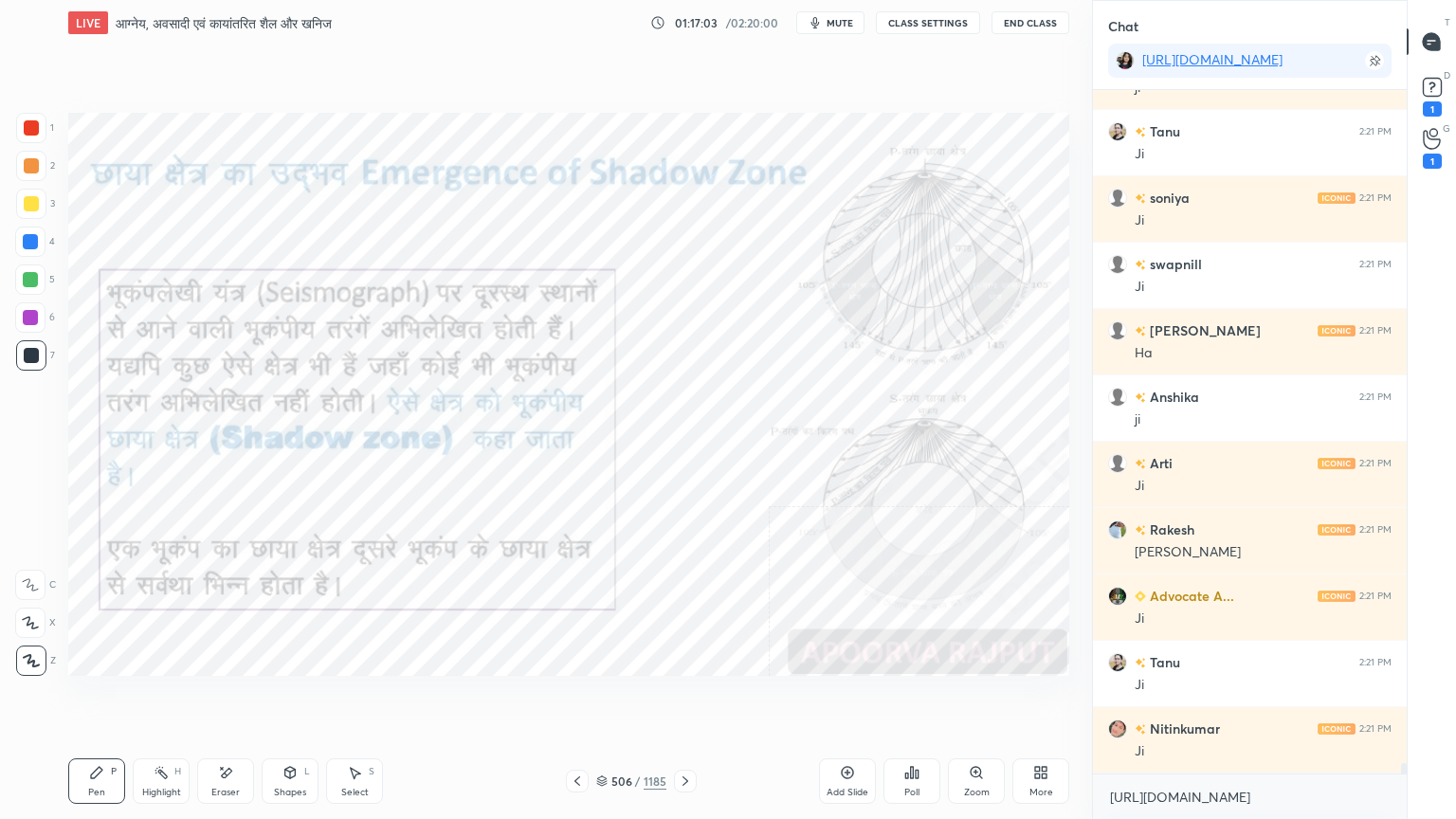 click at bounding box center [530, 415] 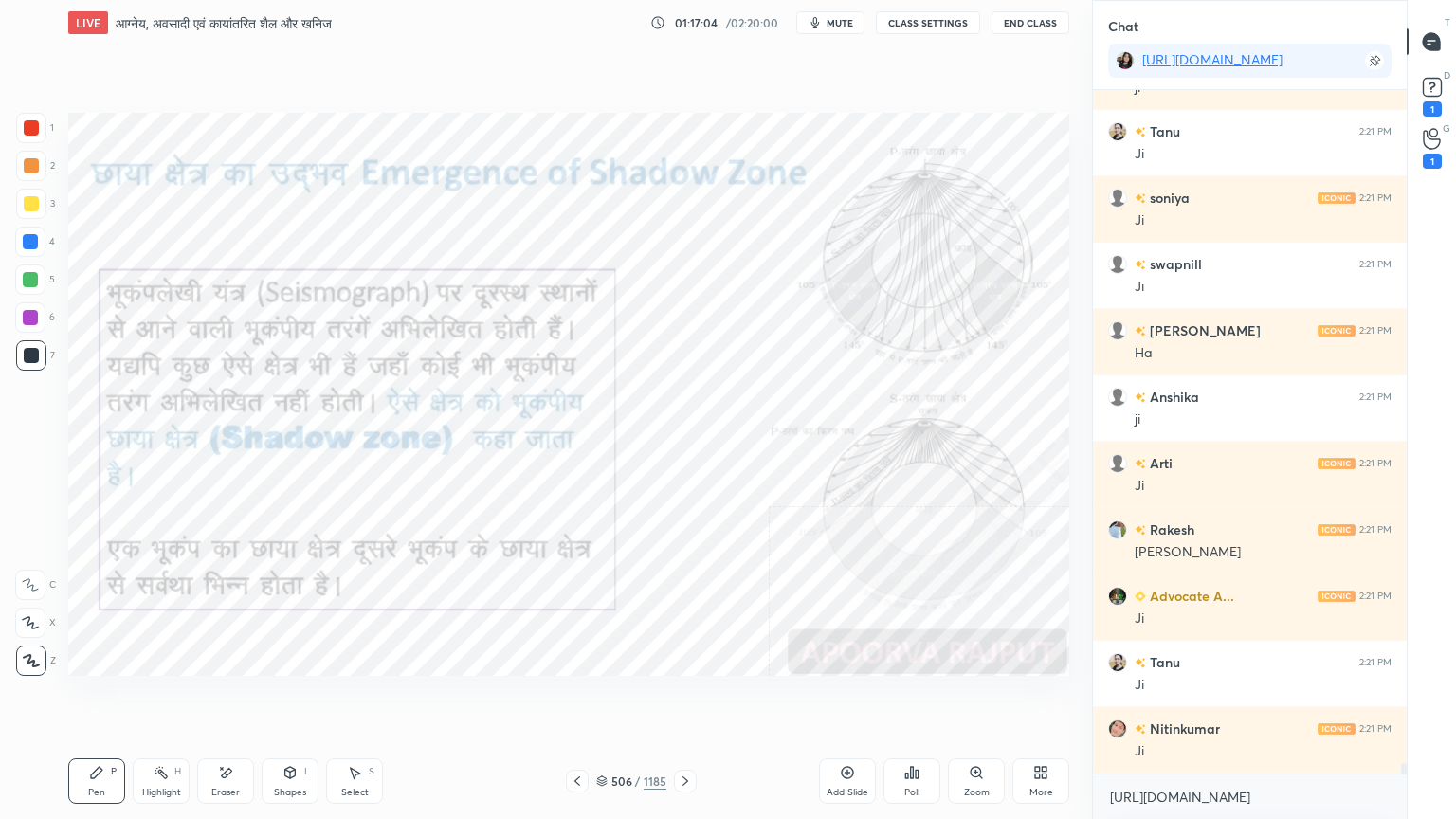 click at bounding box center (30, 242) 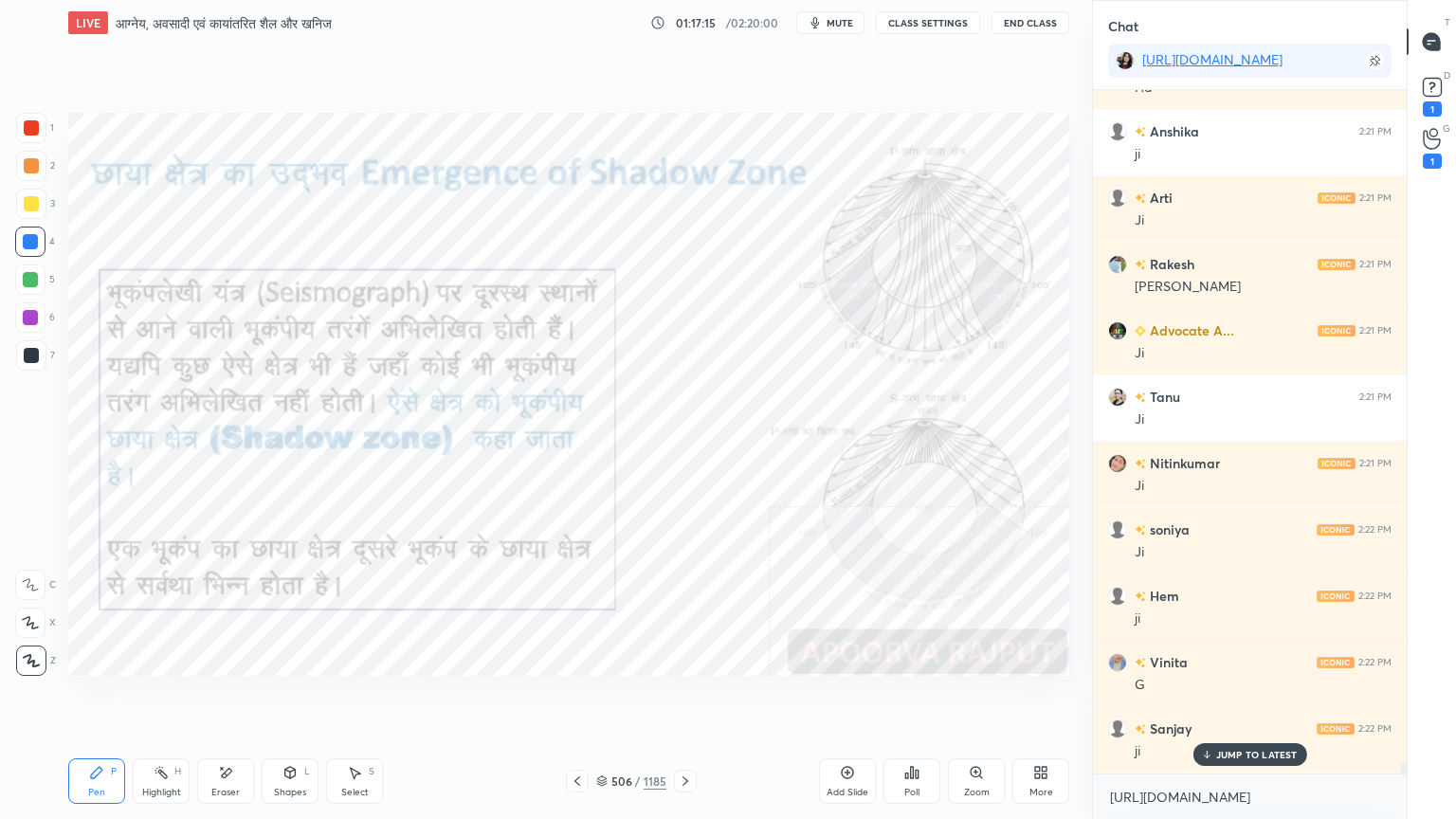 scroll, scrollTop: 44472, scrollLeft: 0, axis: vertical 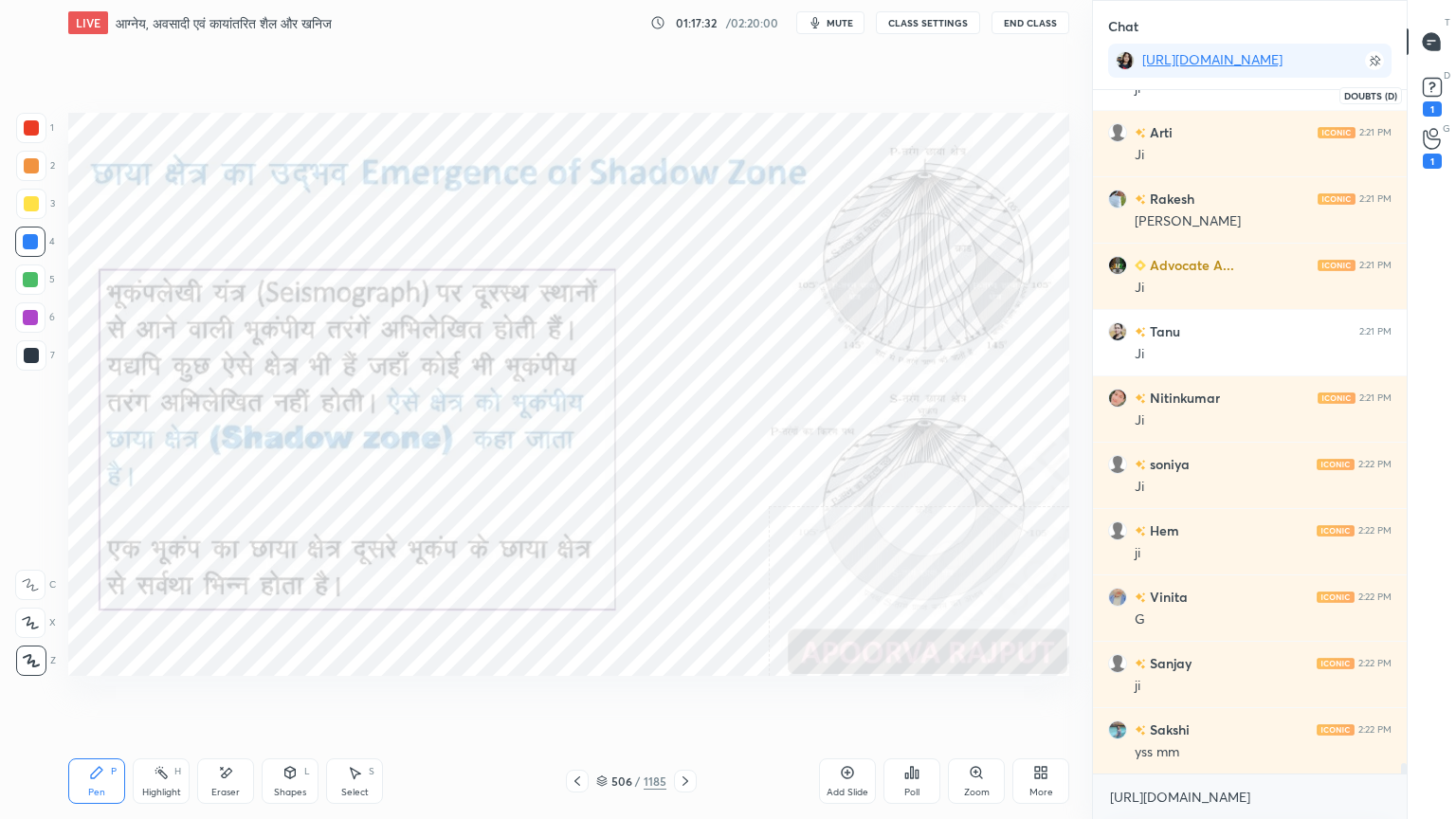 click on "1" at bounding box center [1432, 109] 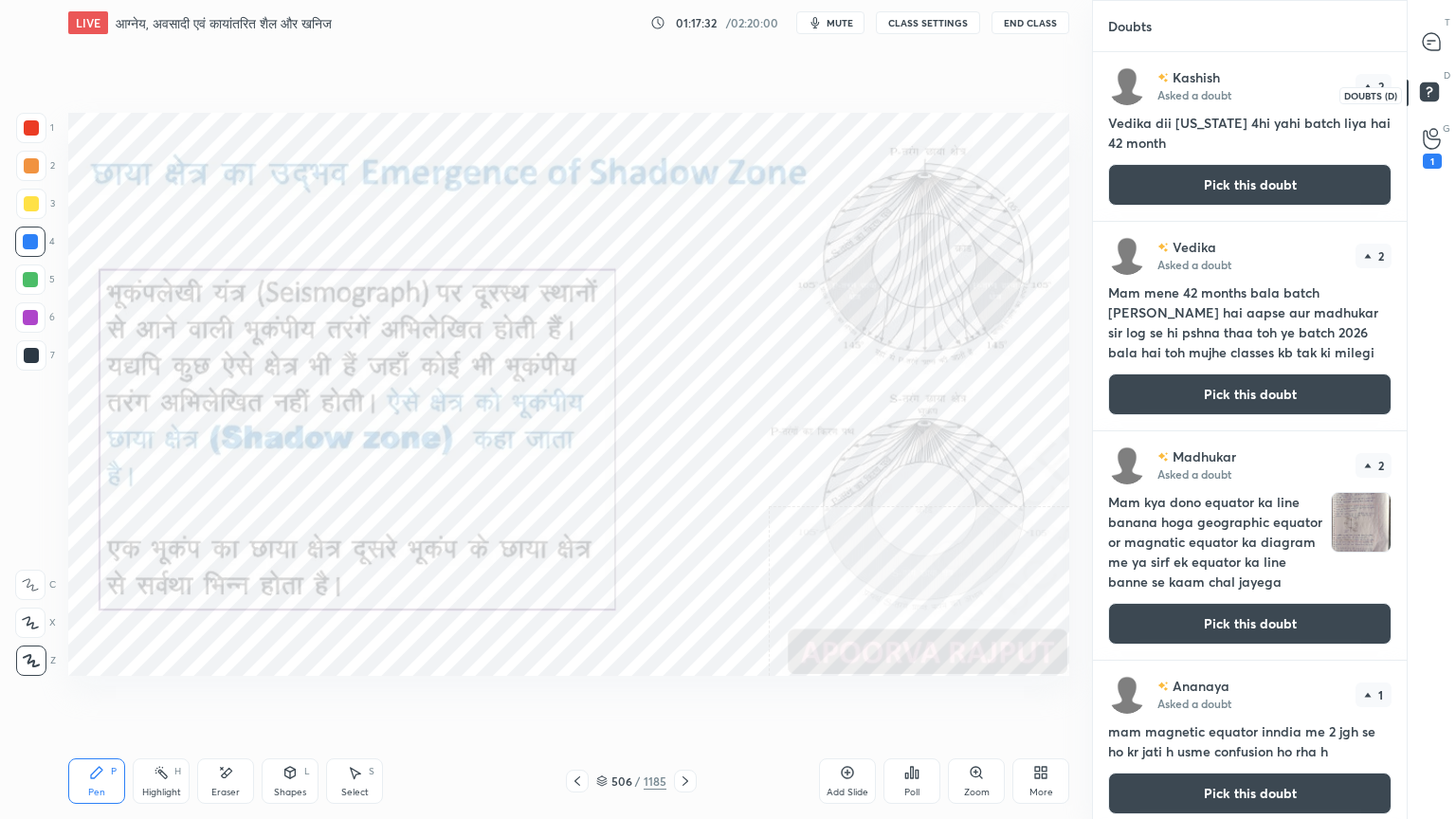 scroll, scrollTop: 6, scrollLeft: 6, axis: both 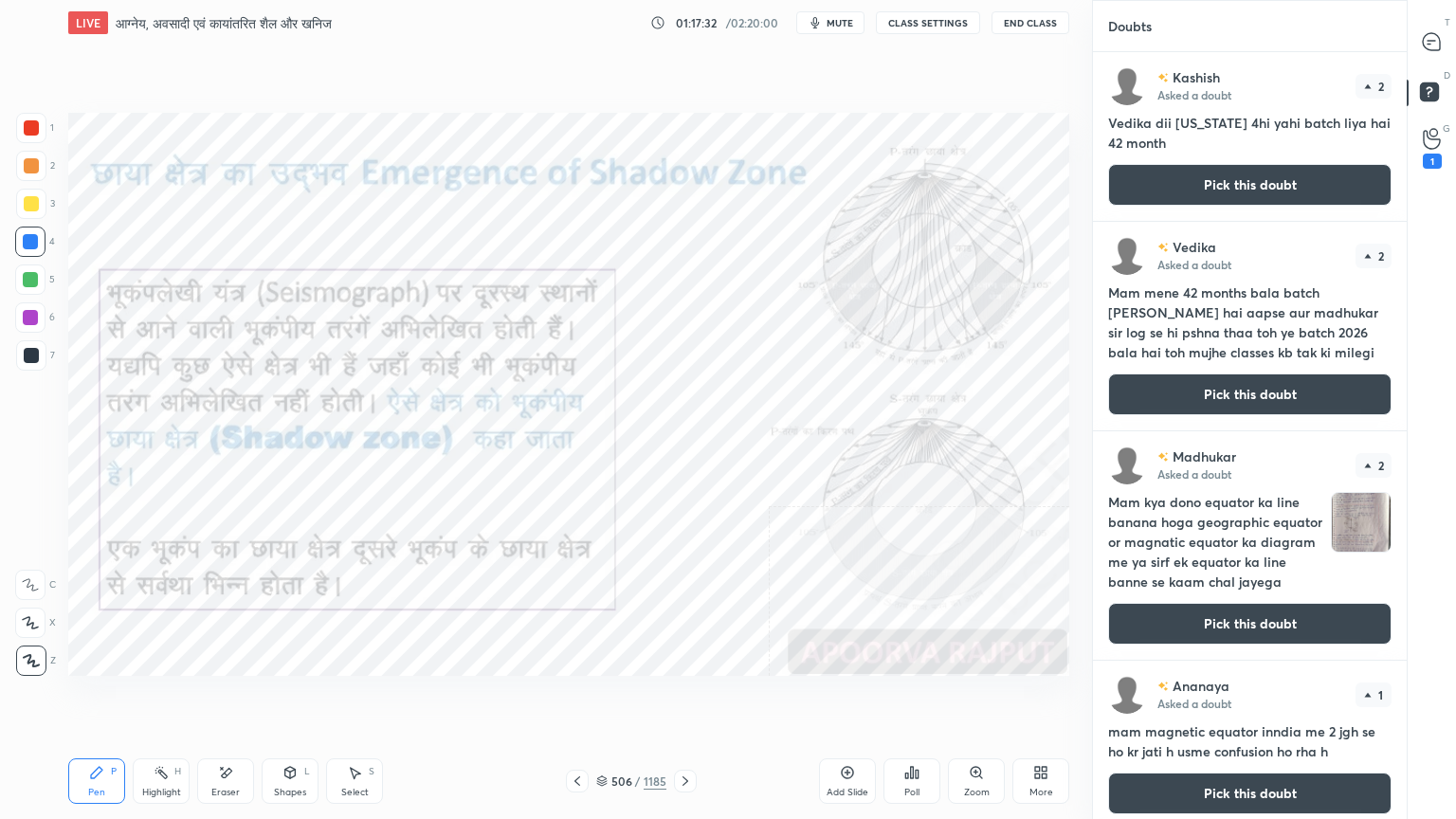 click on "Pick this doubt" at bounding box center [1249, 185] 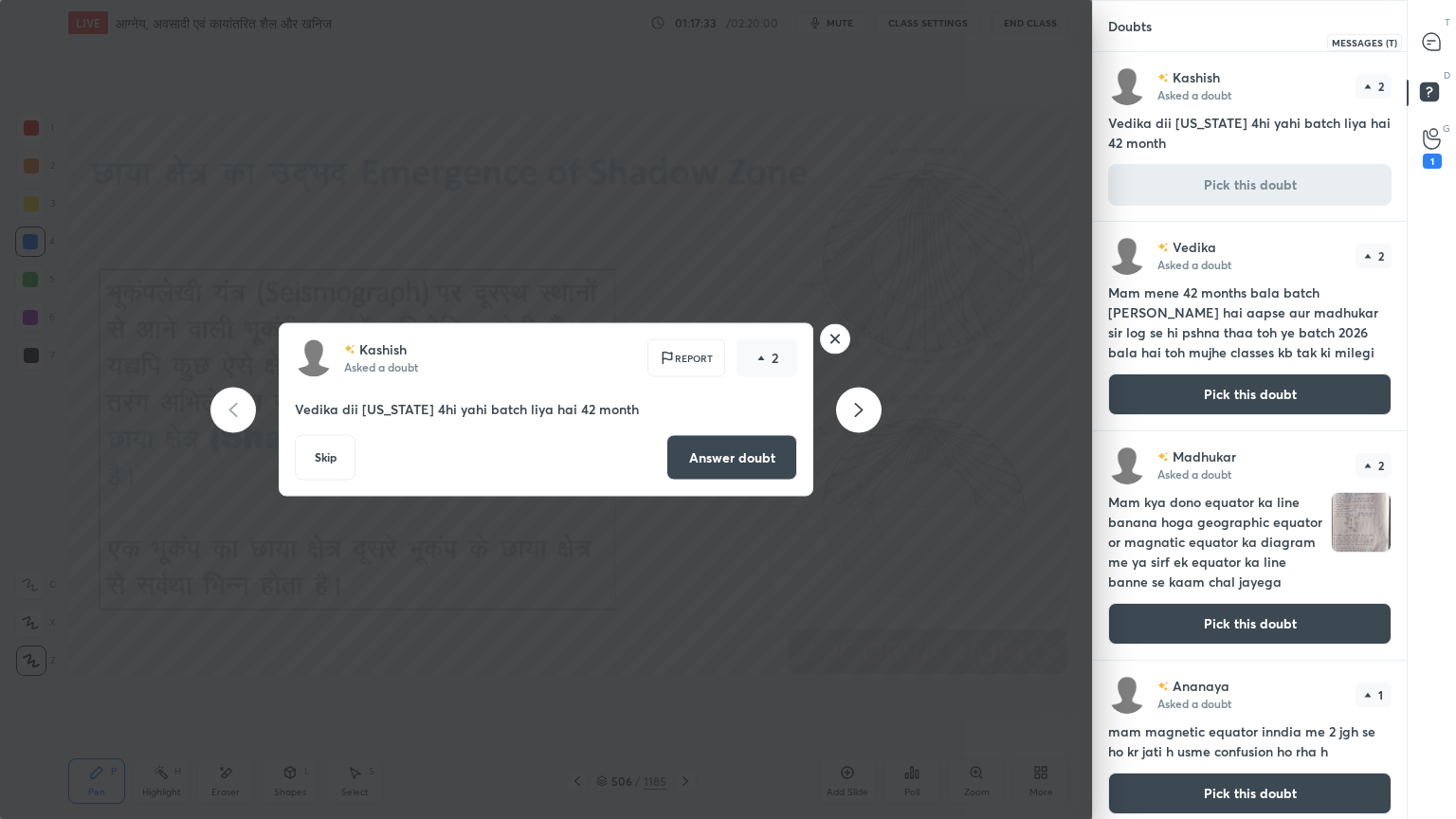 click 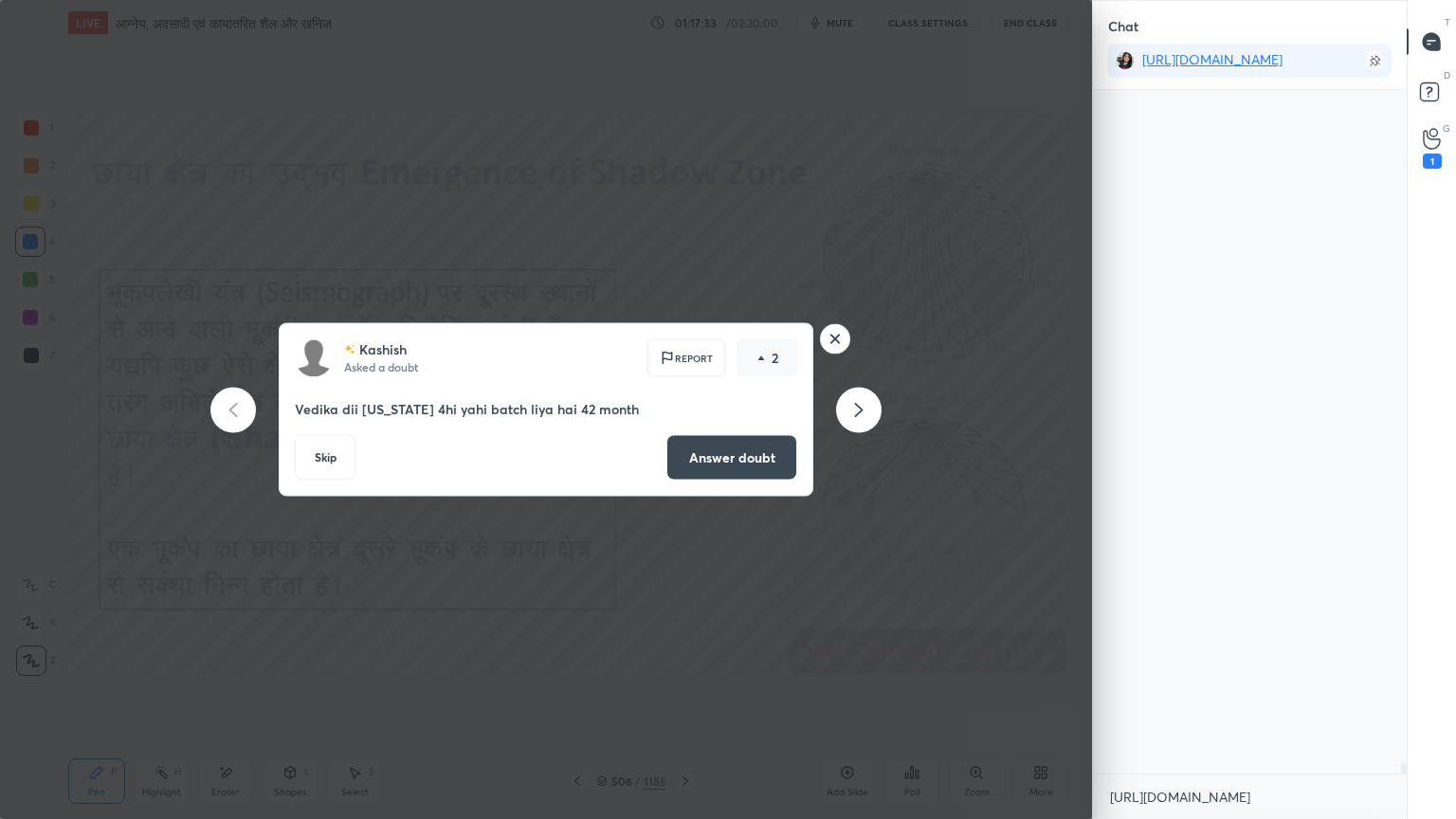 scroll, scrollTop: 44942, scrollLeft: 0, axis: vertical 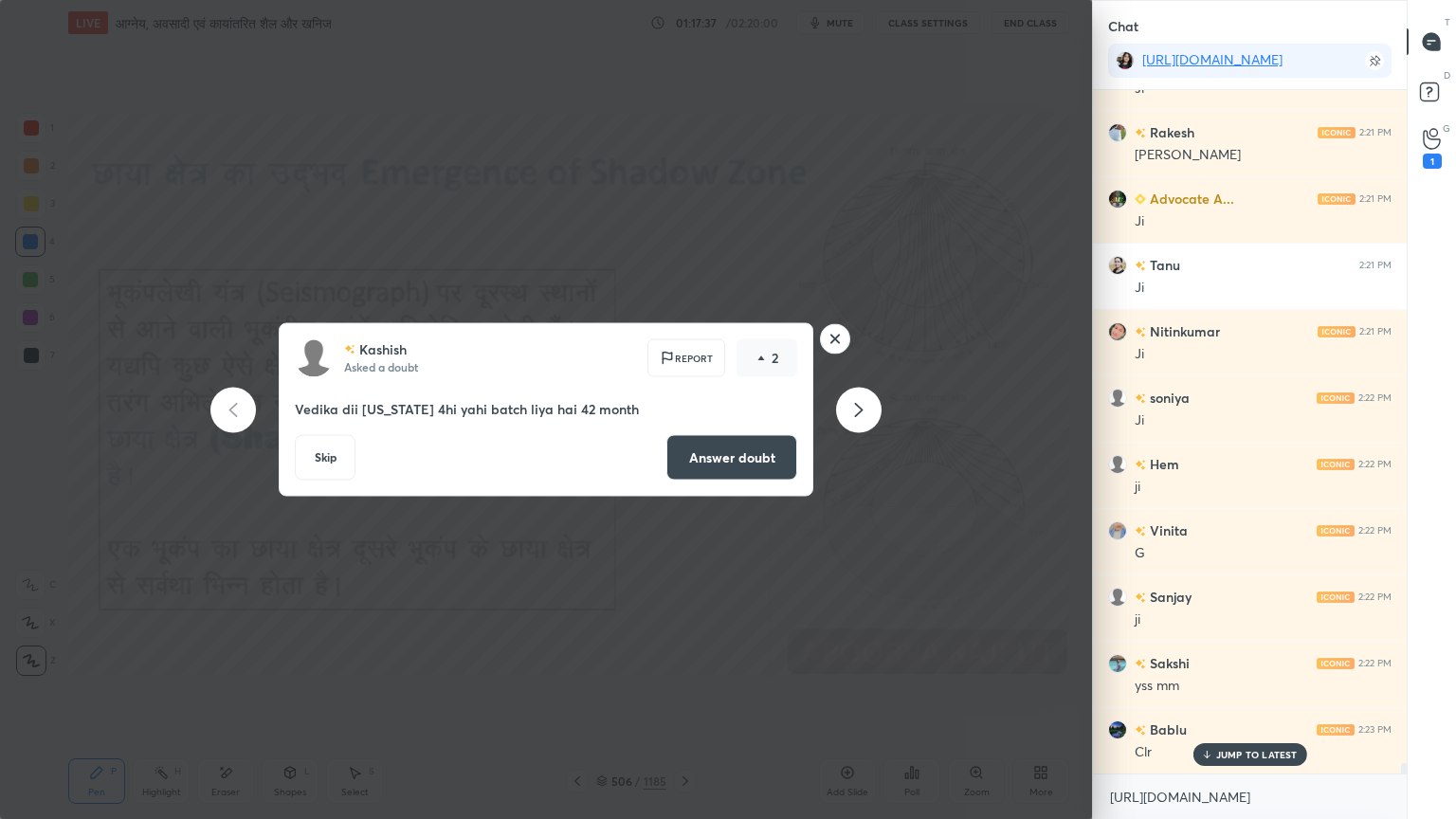 click 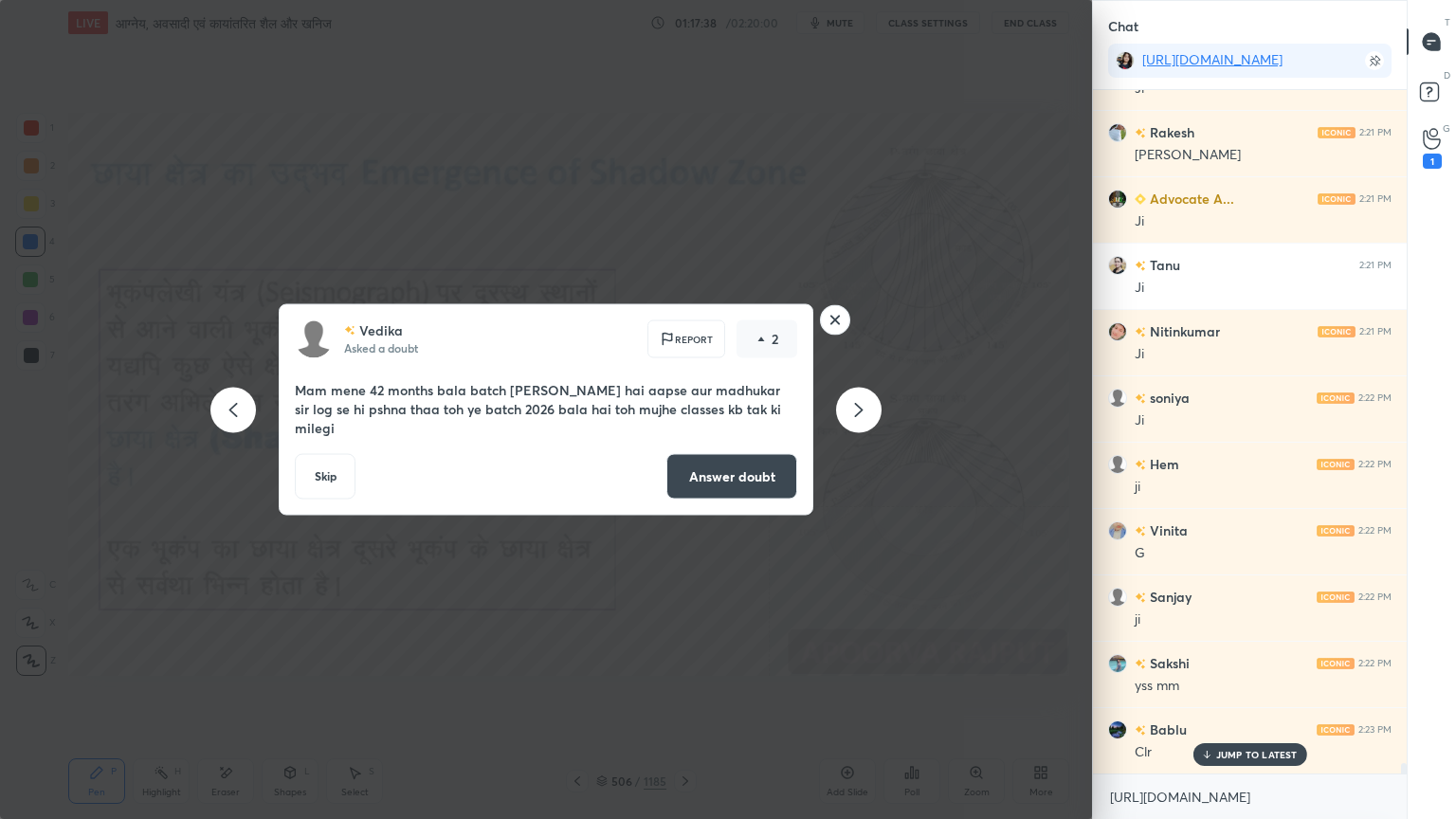 click 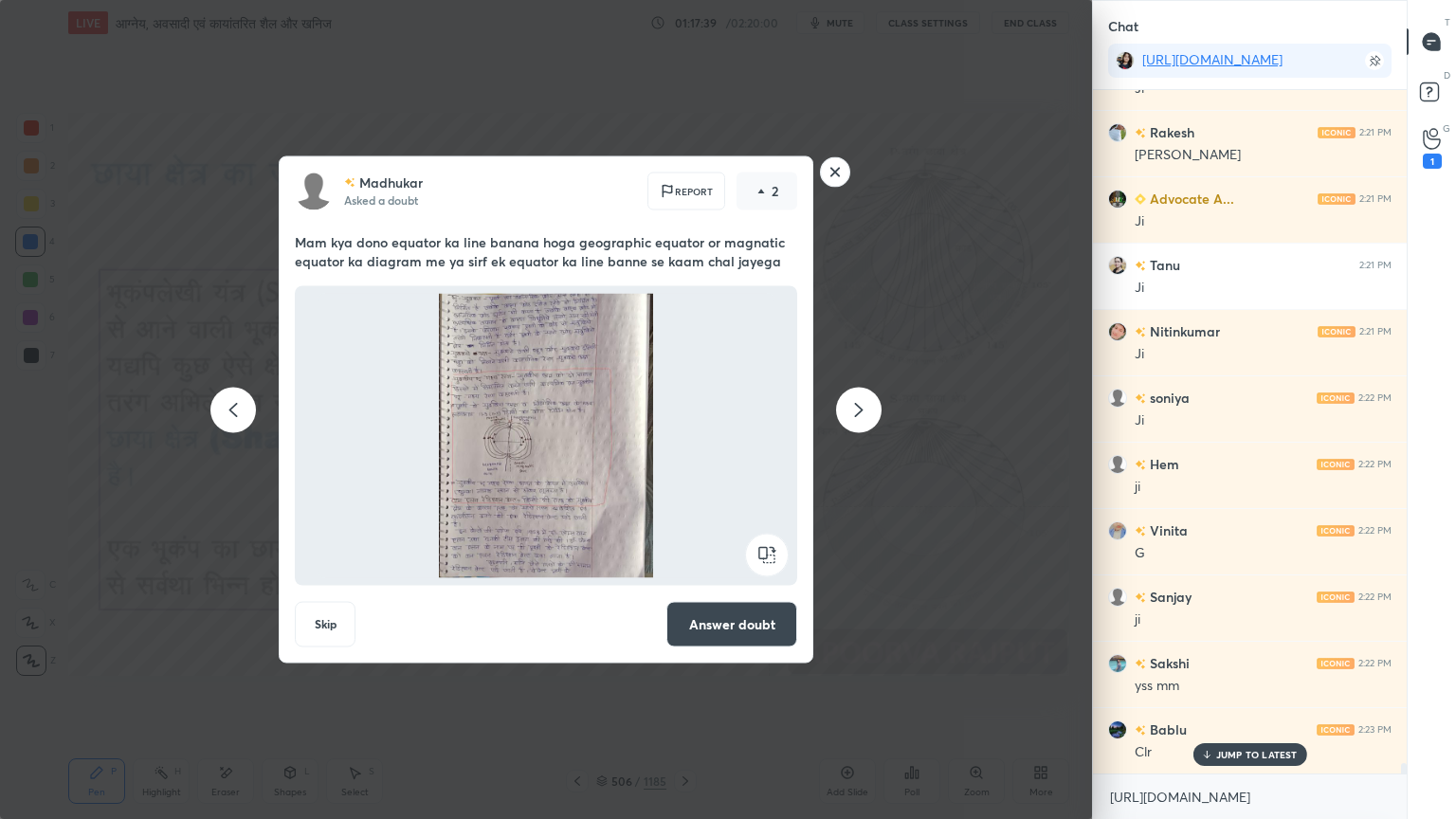 click 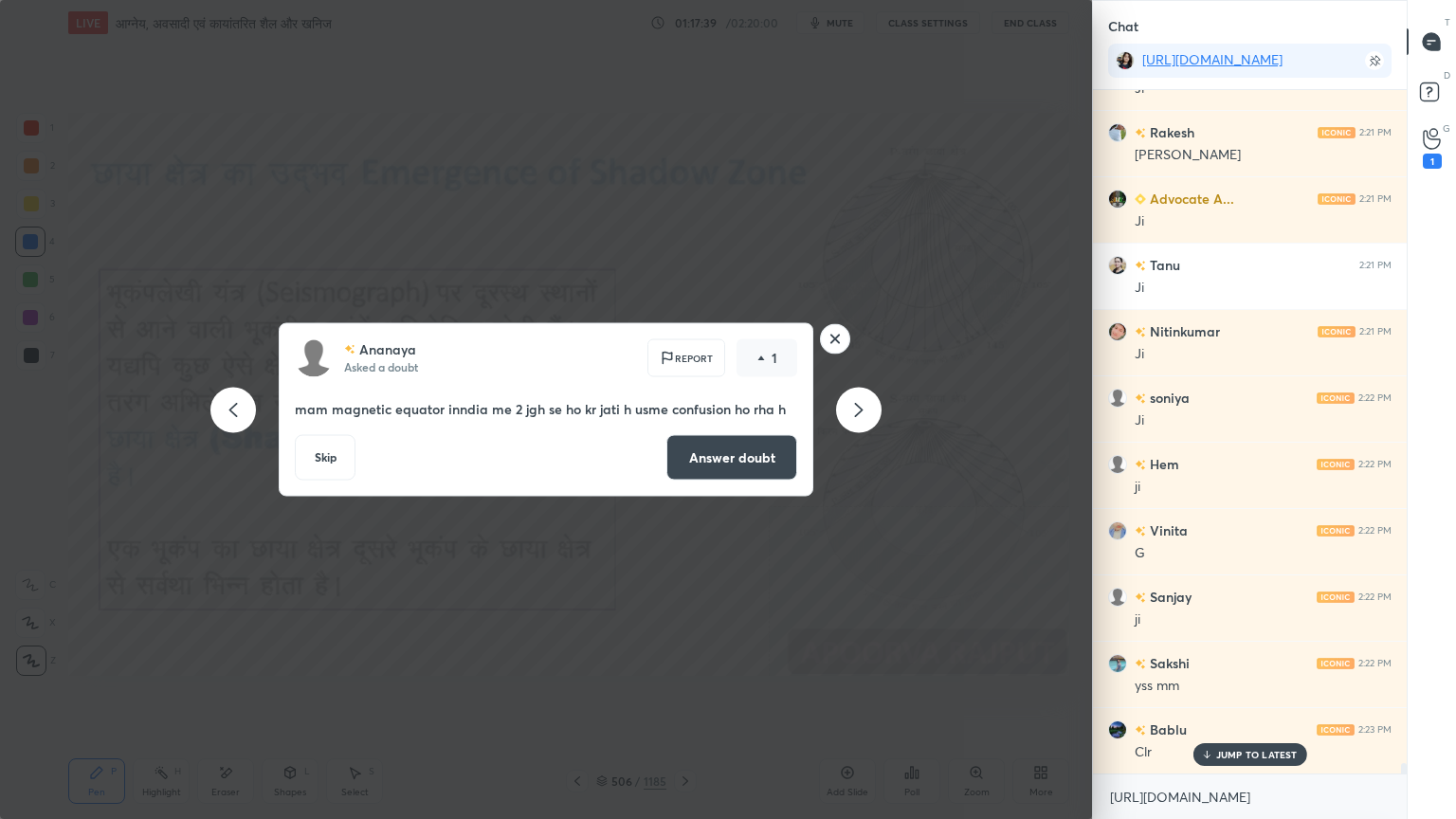 click 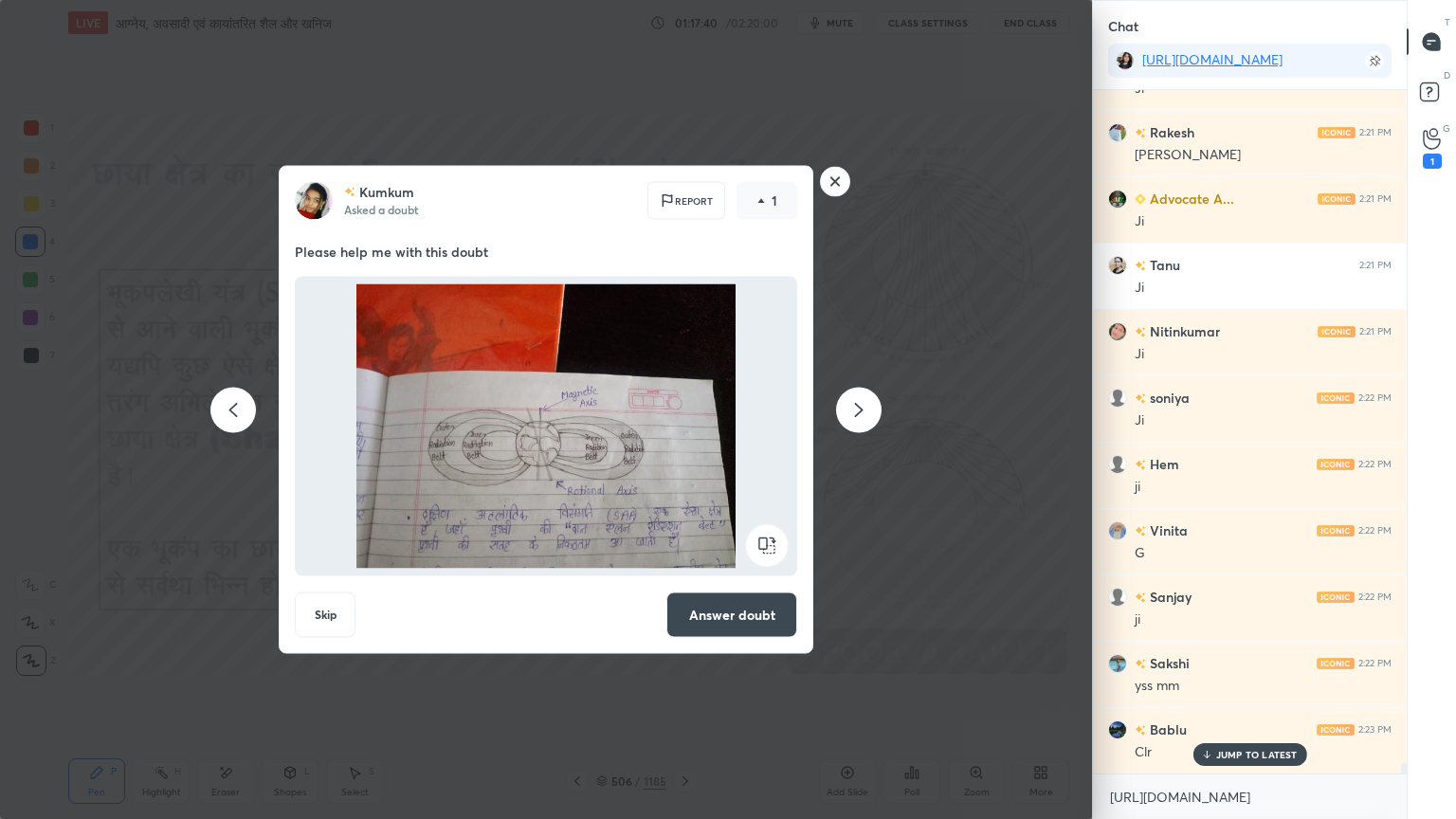 click 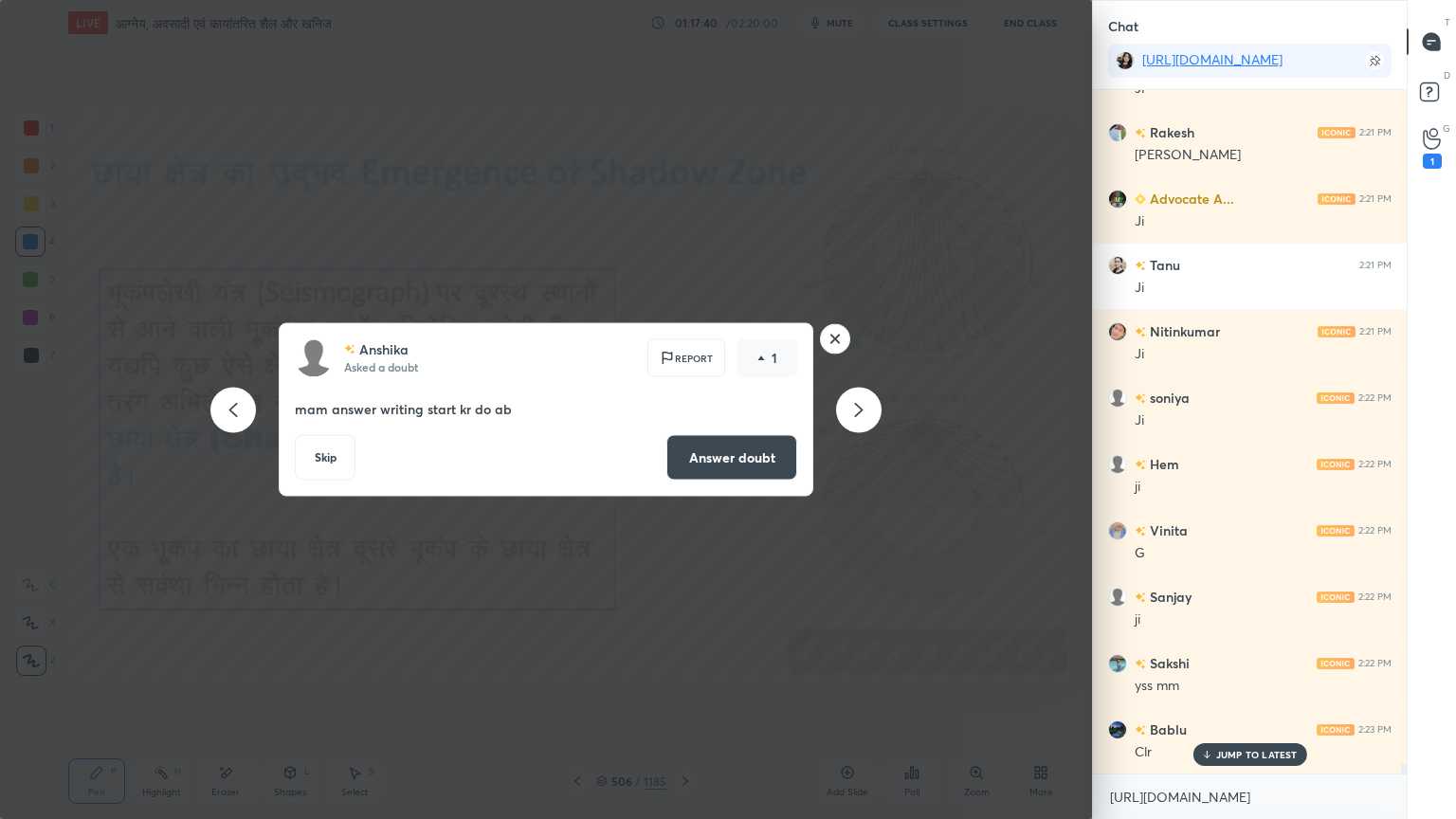 click 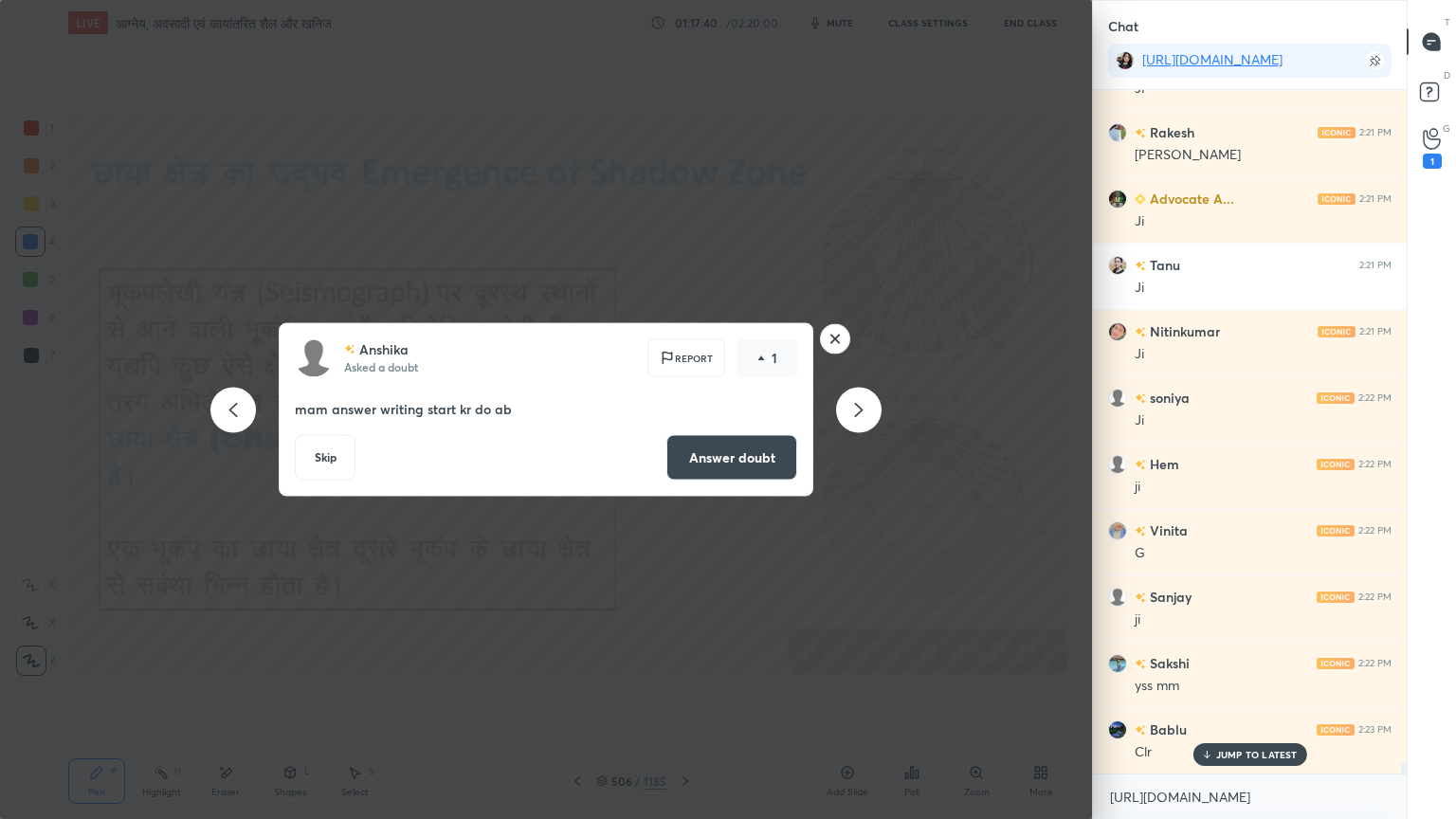 scroll, scrollTop: 709, scrollLeft: 0, axis: vertical 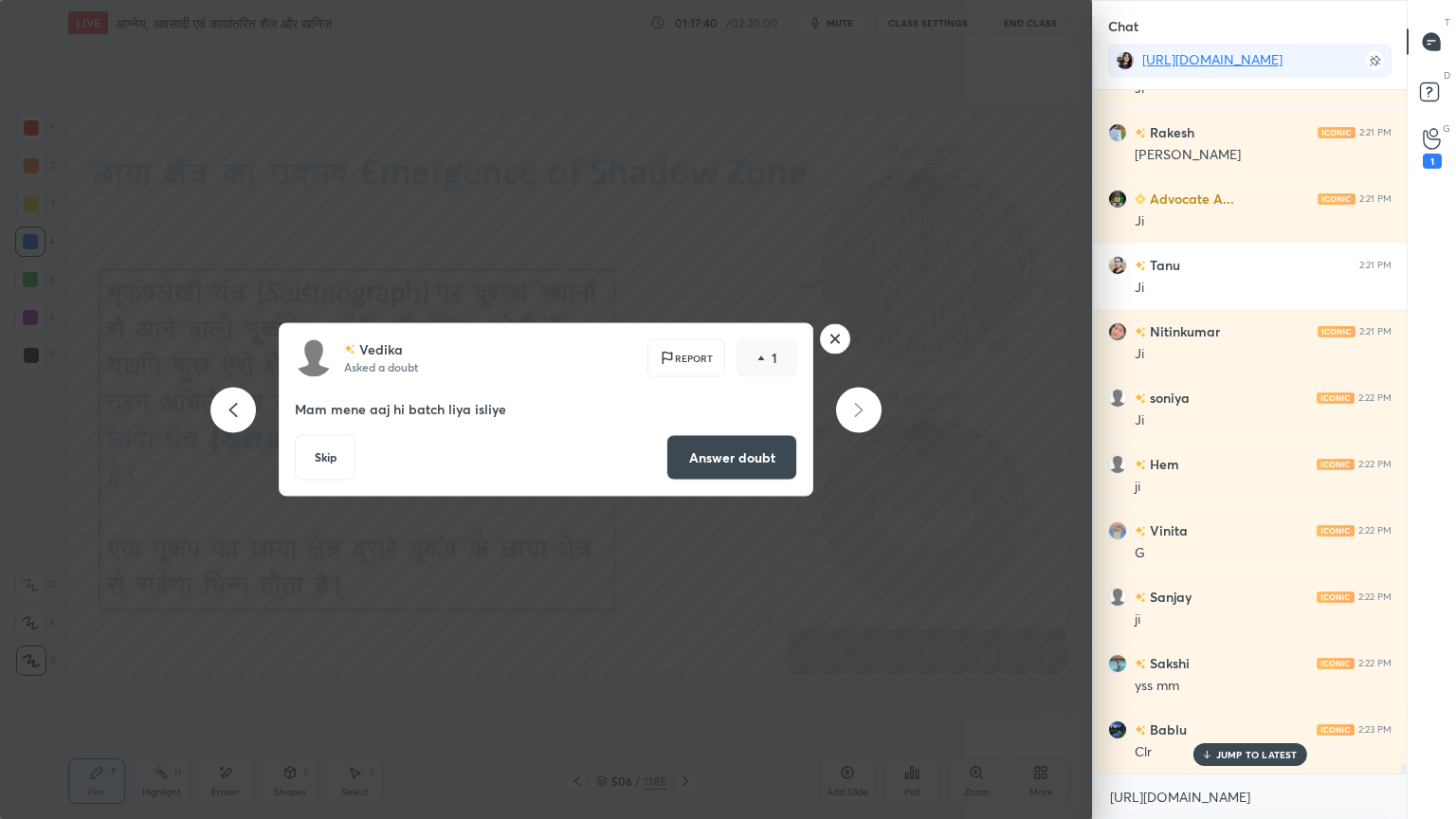 click 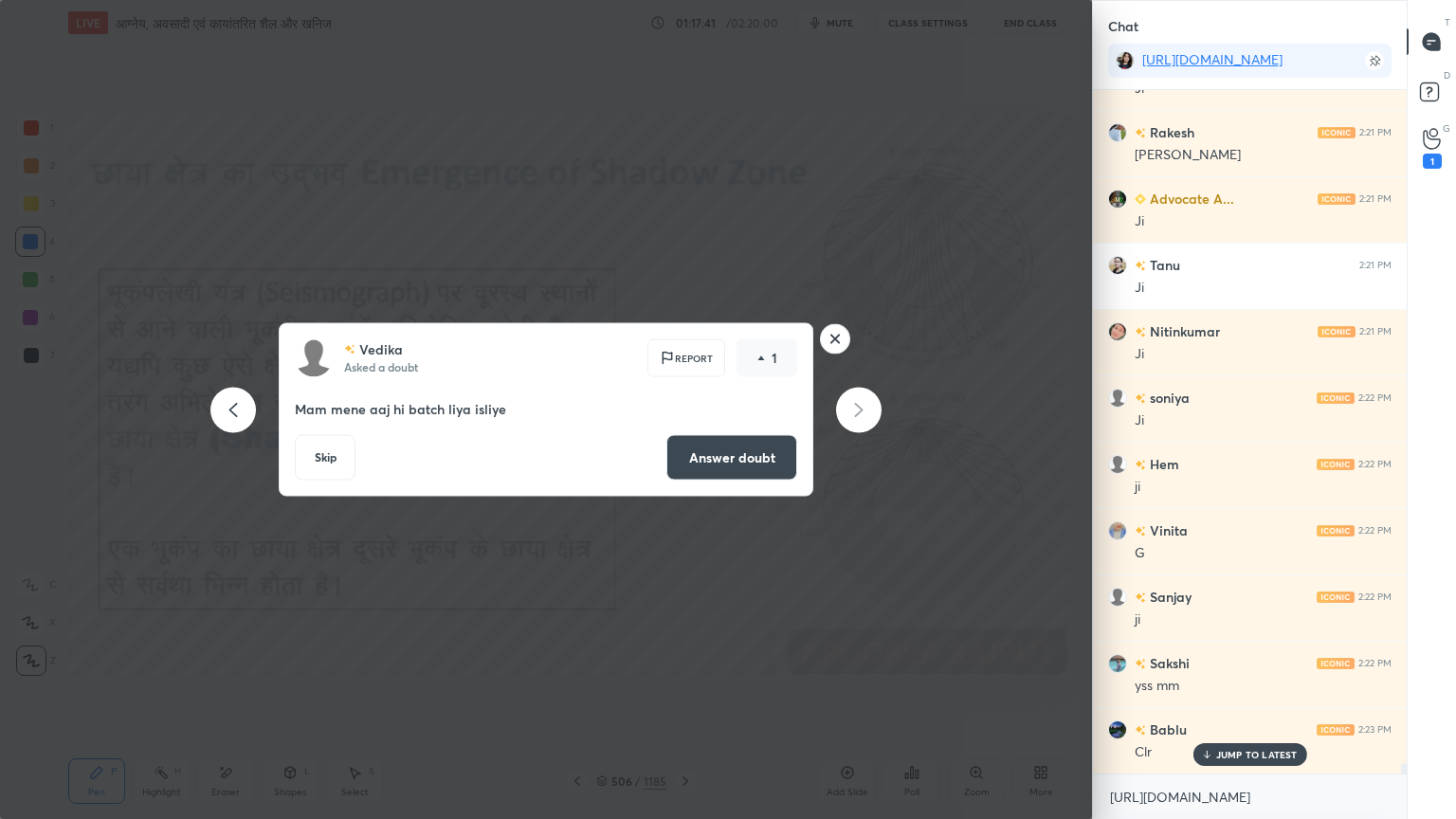 click 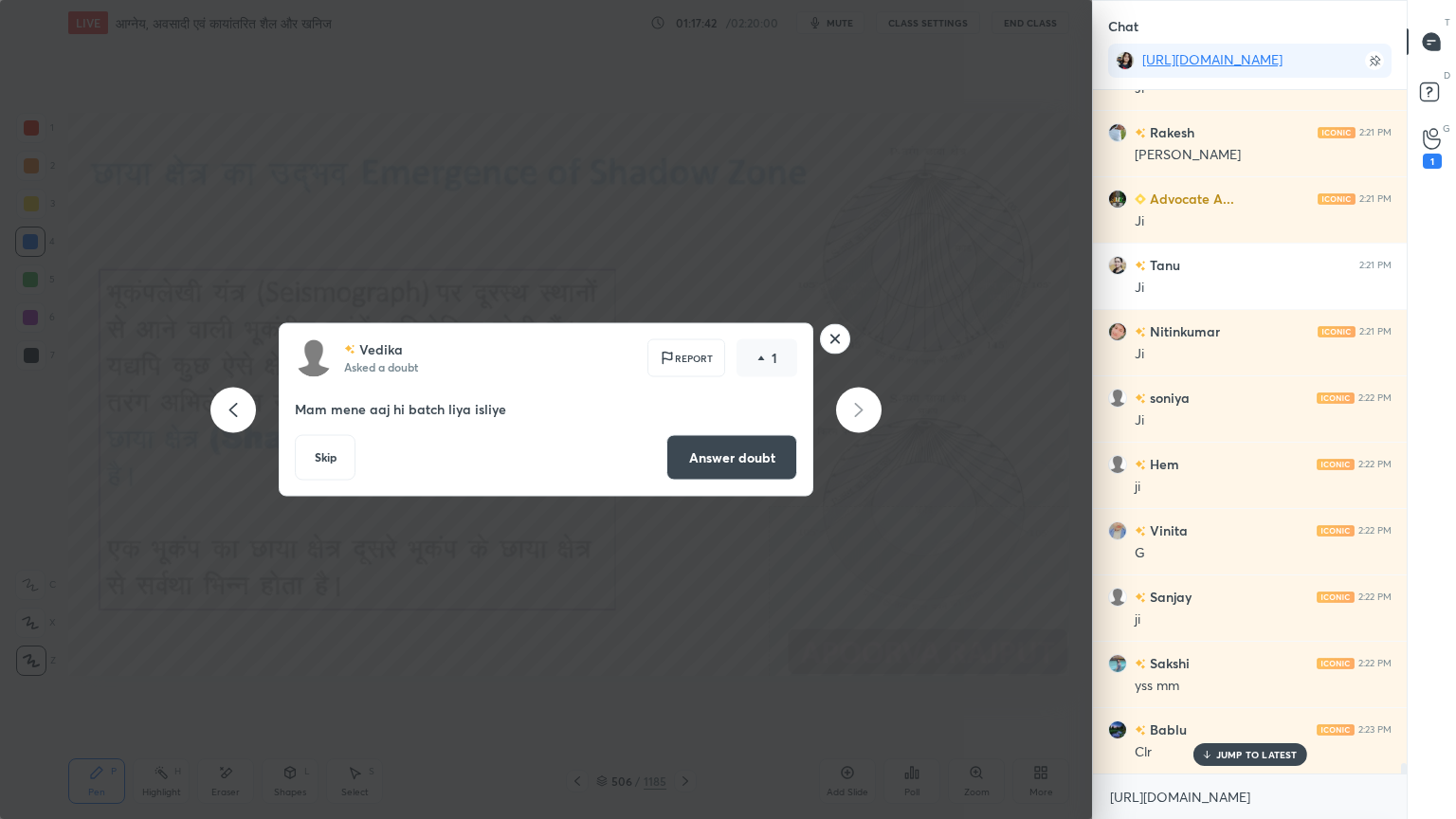 click 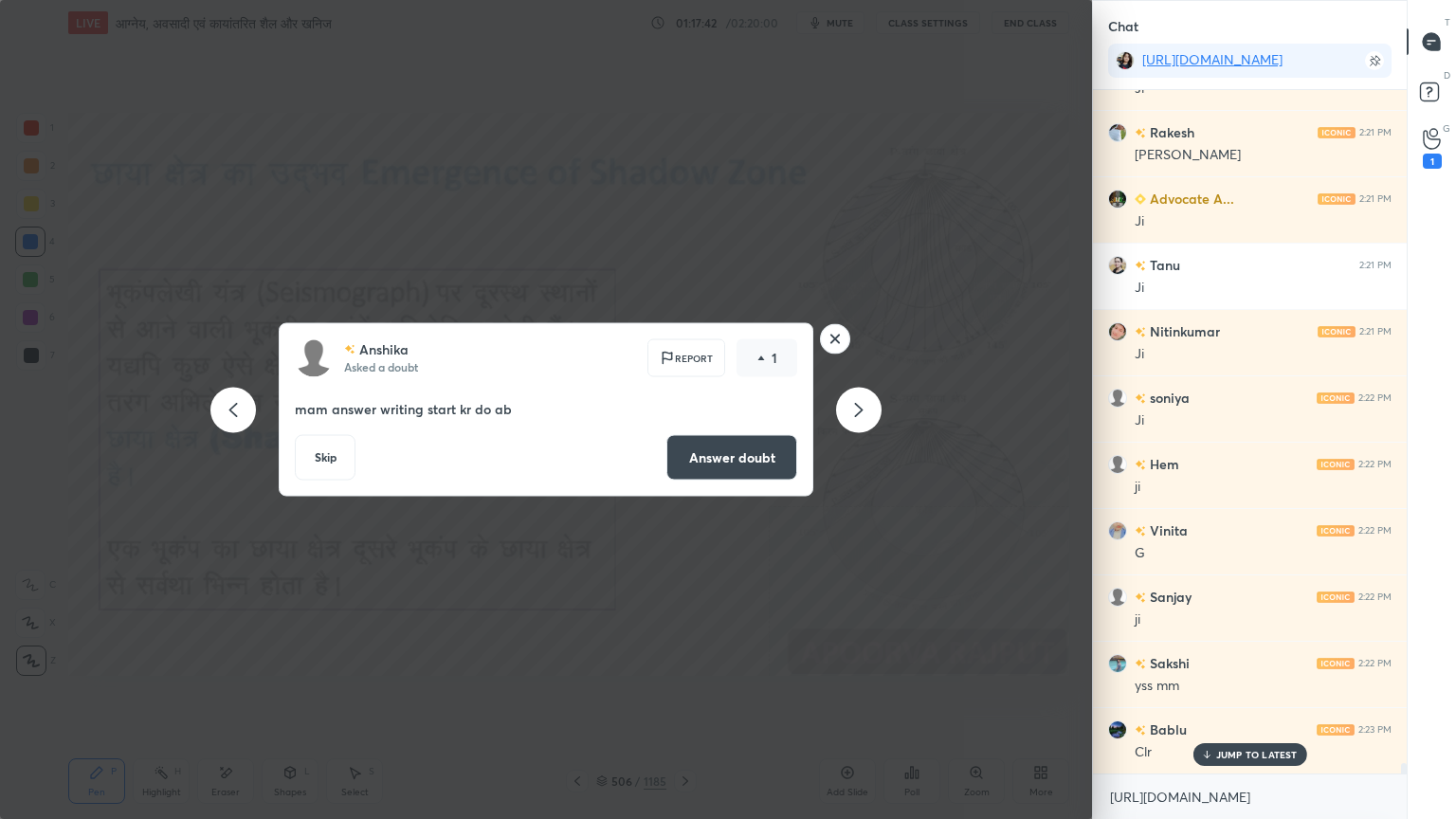 click on "Skip" at bounding box center [325, 458] 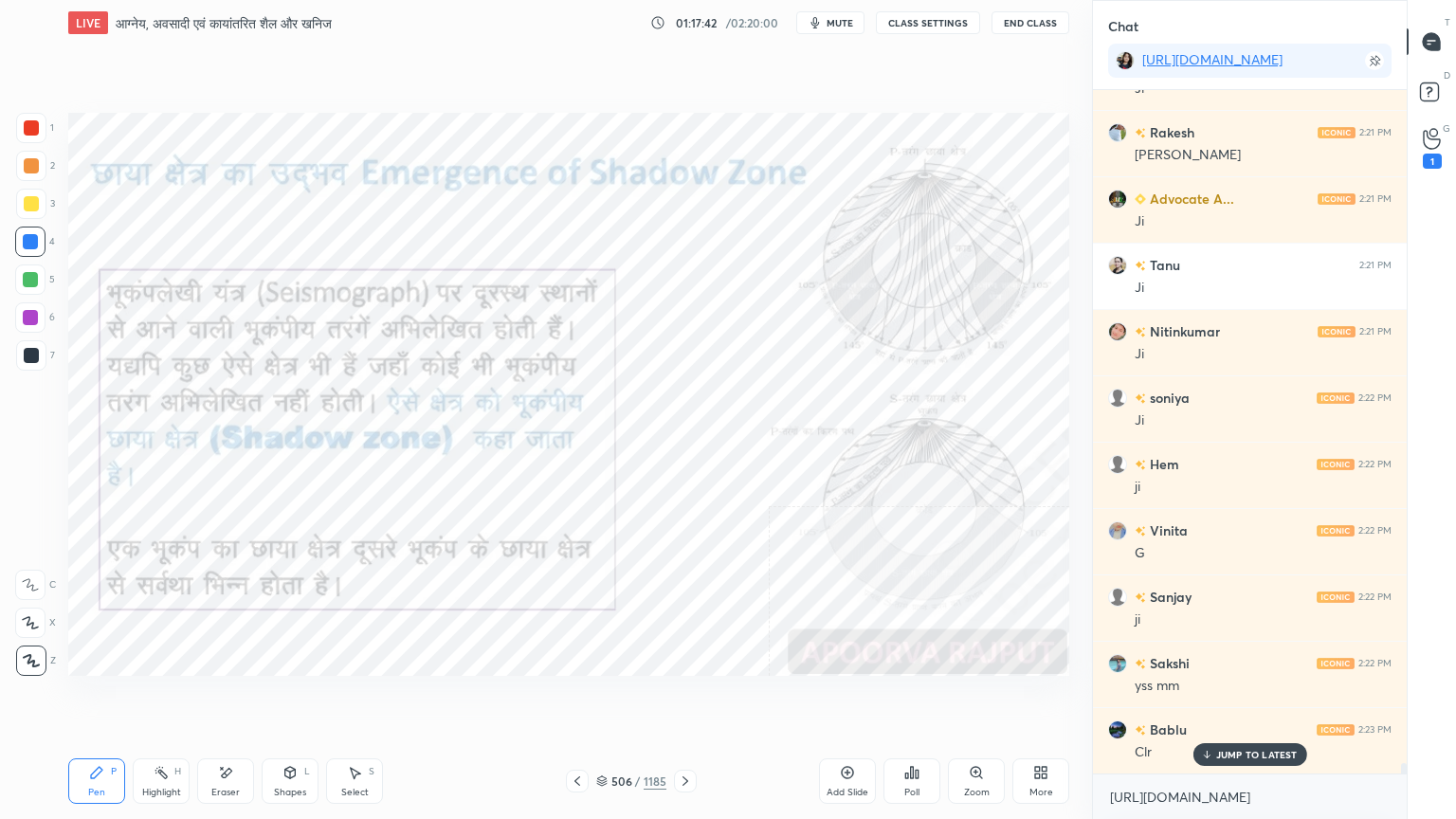 scroll, scrollTop: 0, scrollLeft: 0, axis: both 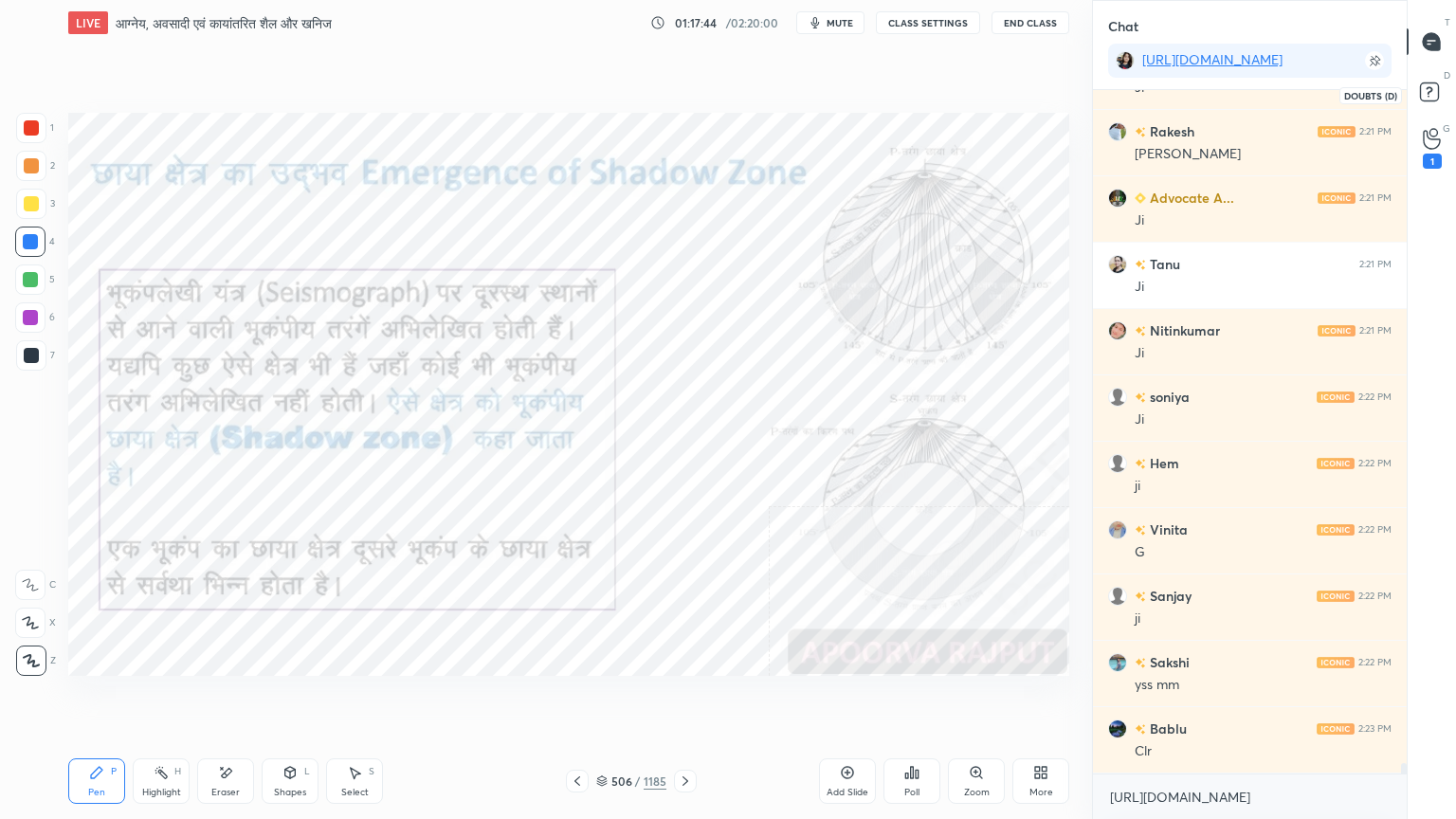 click 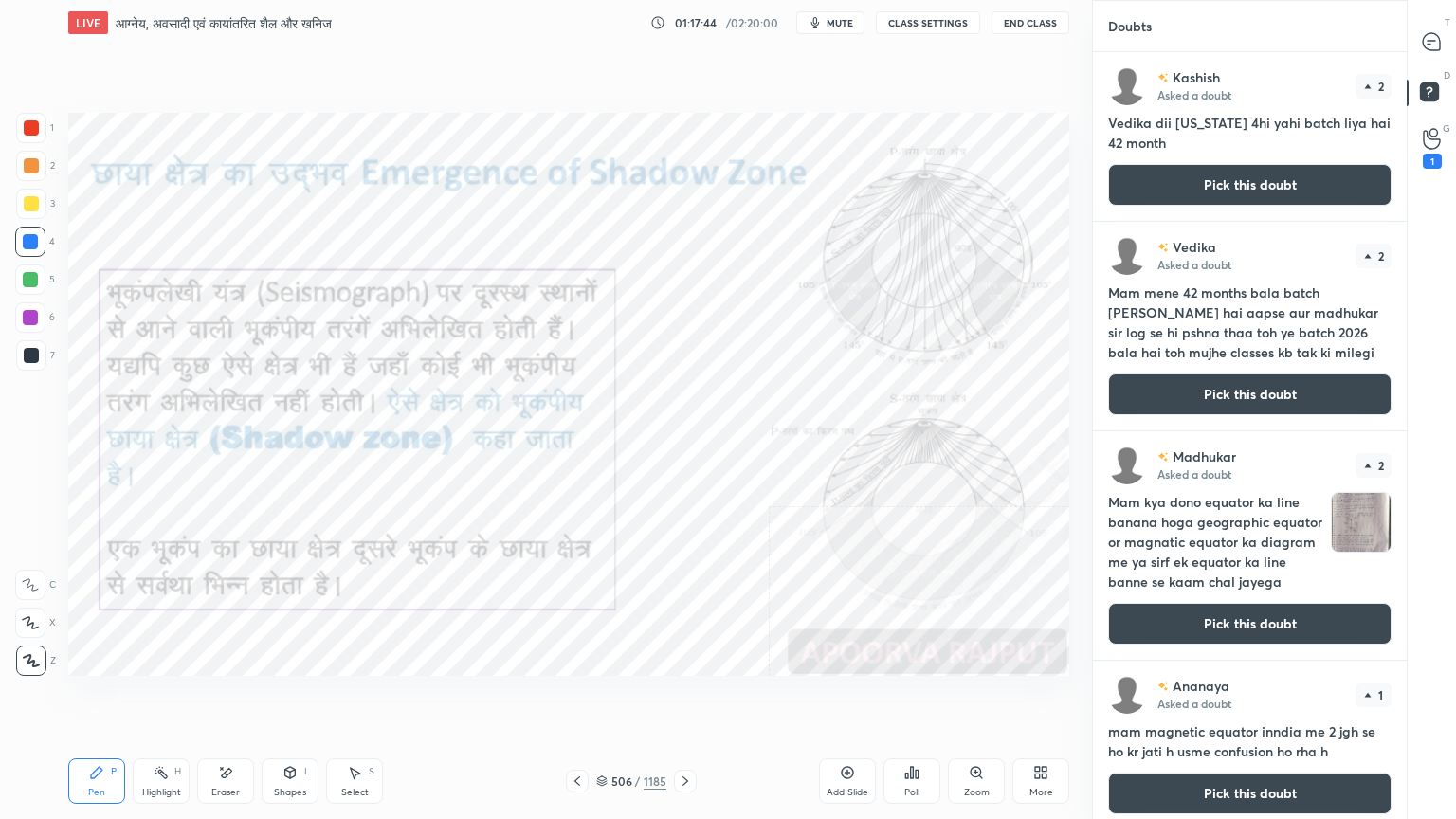drag, startPoint x: 1284, startPoint y: 175, endPoint x: 1344, endPoint y: 125, distance: 78.1025 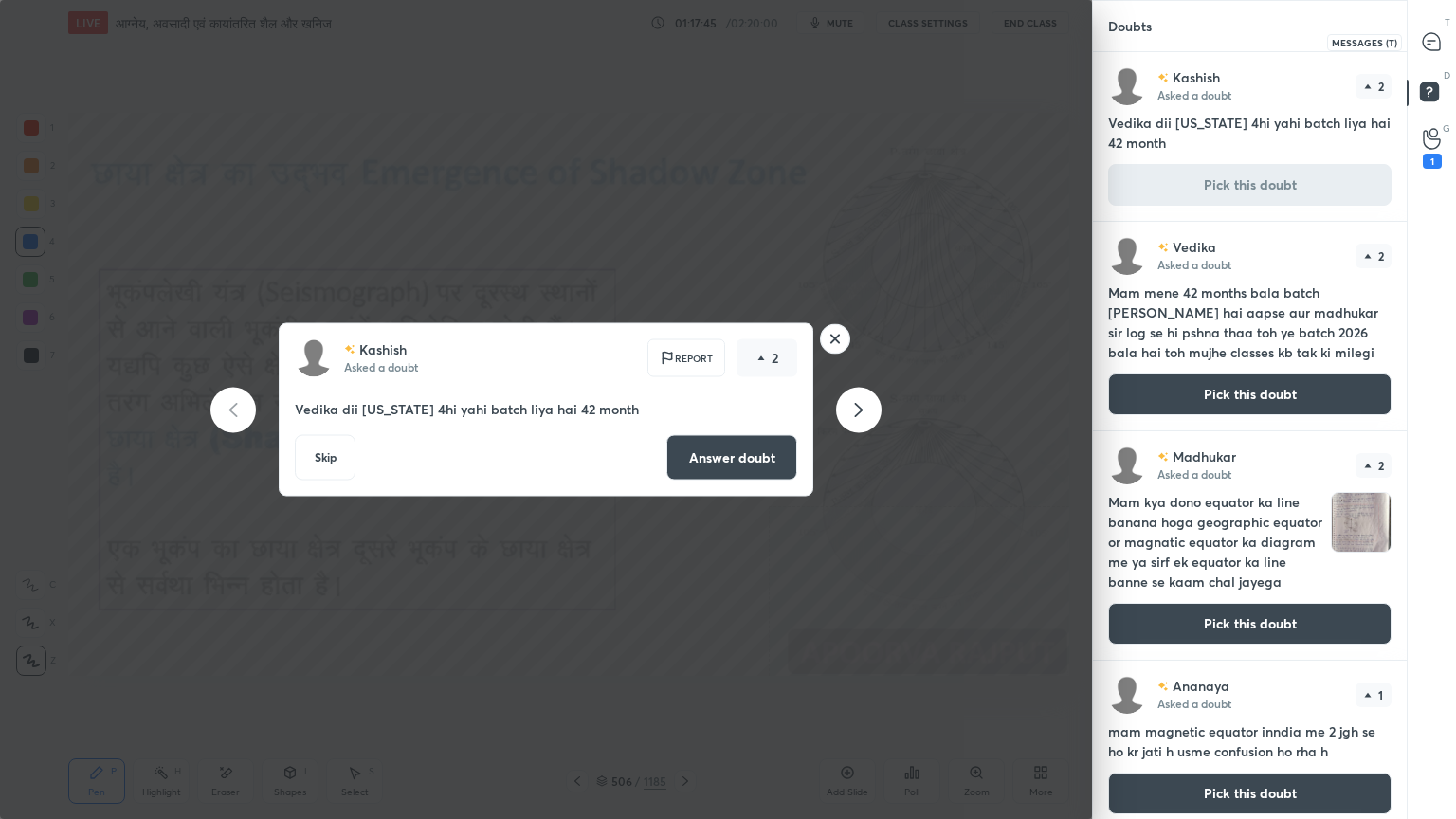 click at bounding box center (1432, 42) 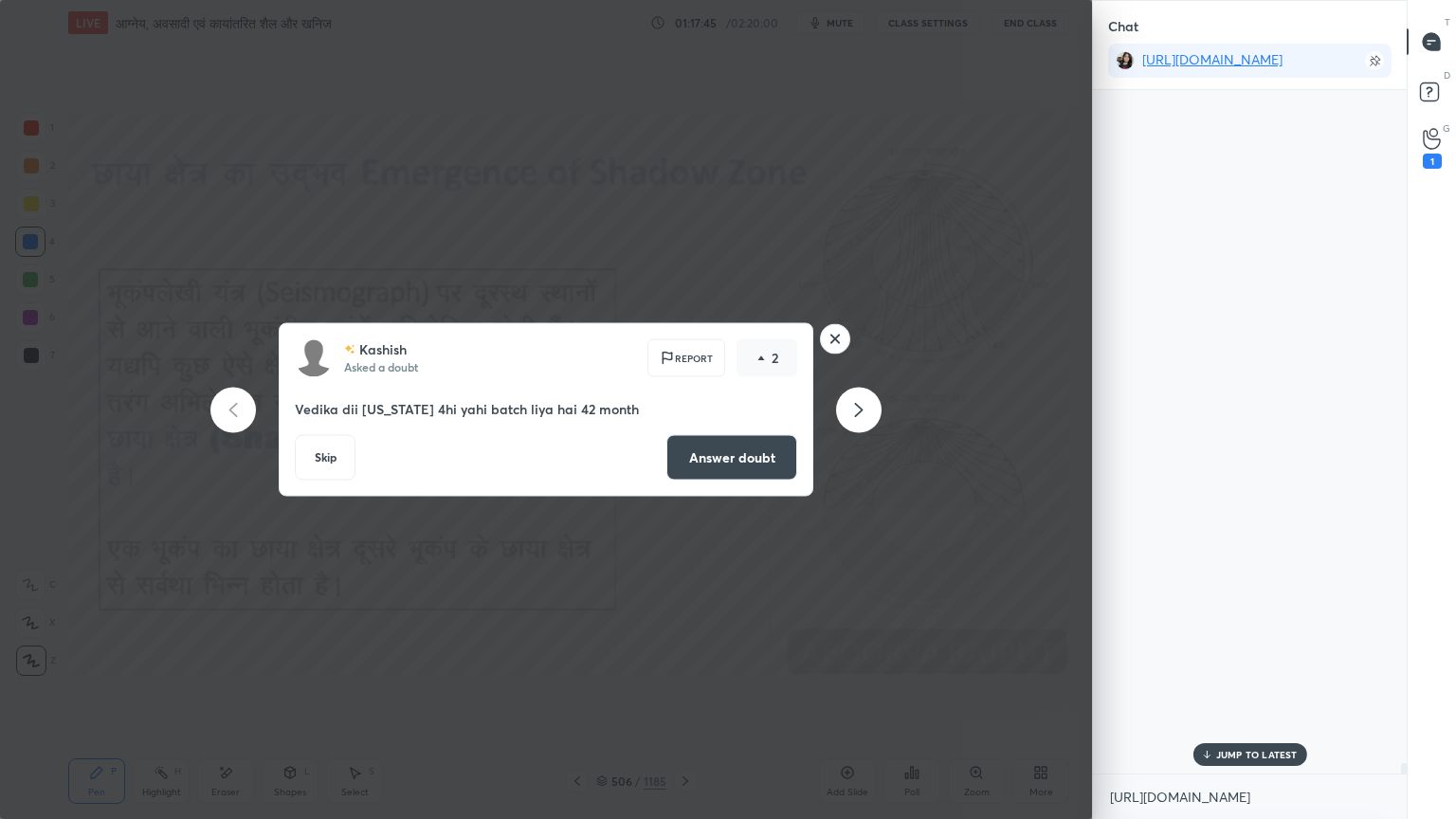 scroll, scrollTop: 723, scrollLeft: 308, axis: both 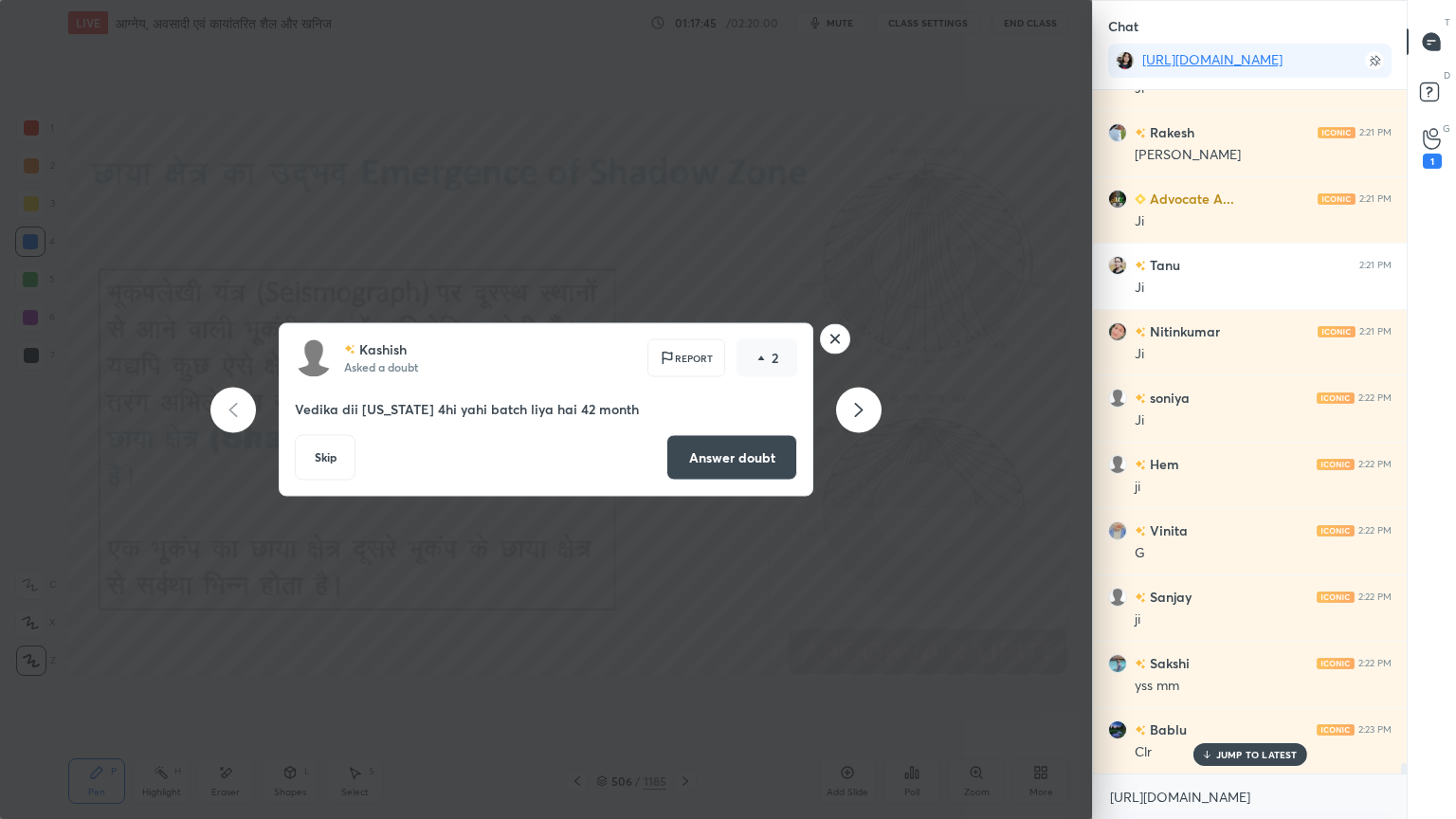 click on "Skip" at bounding box center (325, 458) 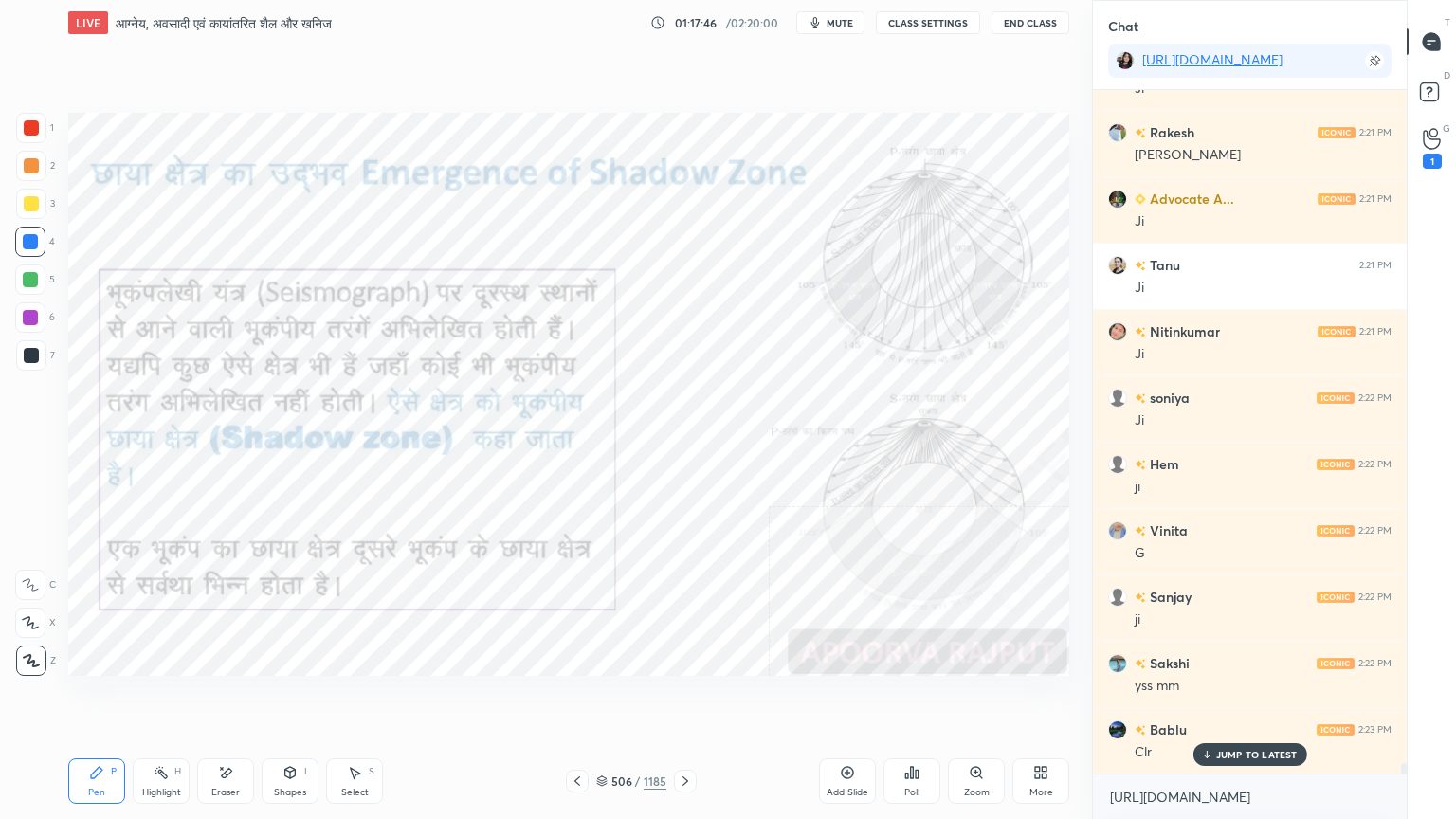 scroll, scrollTop: 43441, scrollLeft: 0, axis: vertical 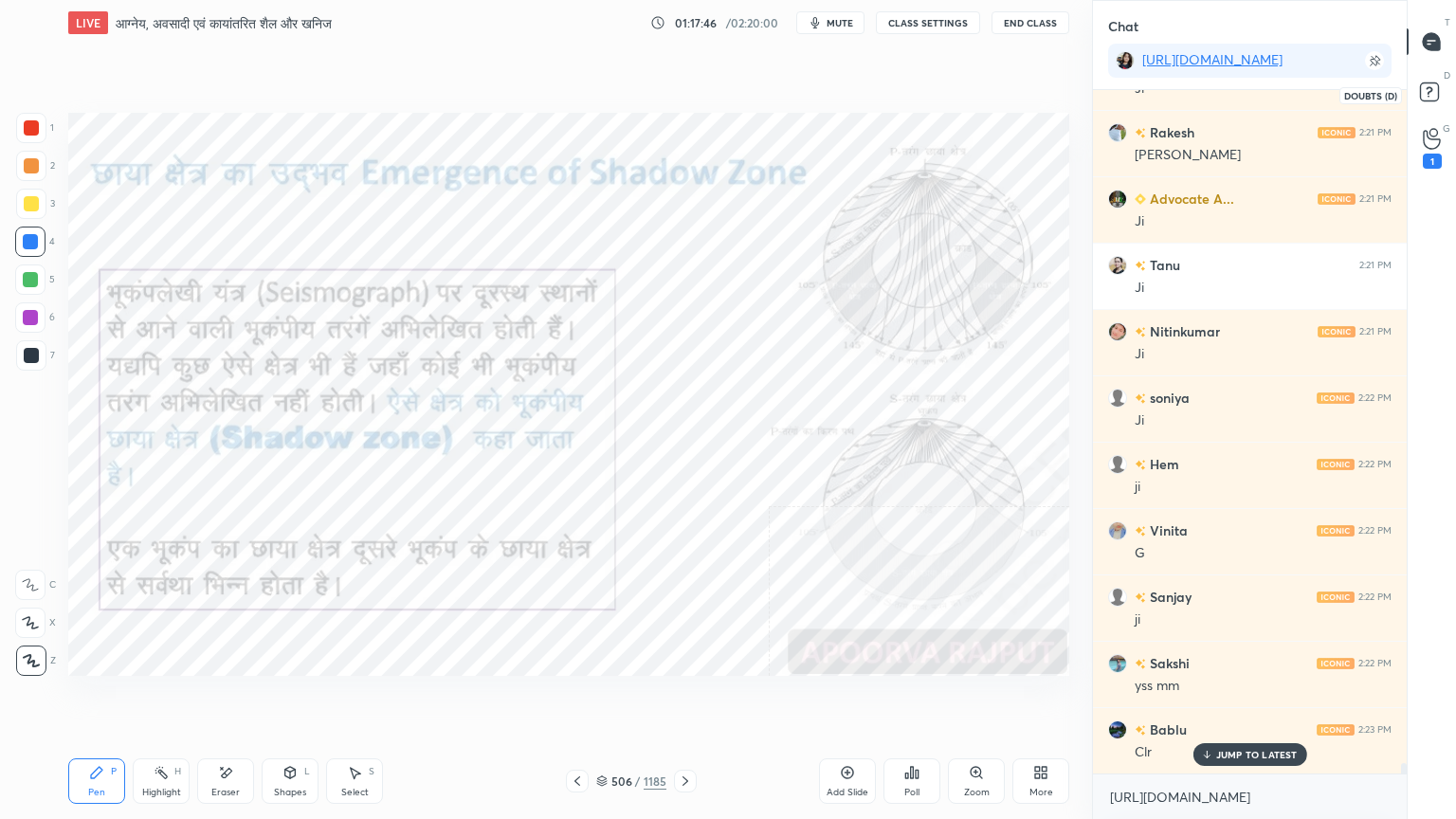 click 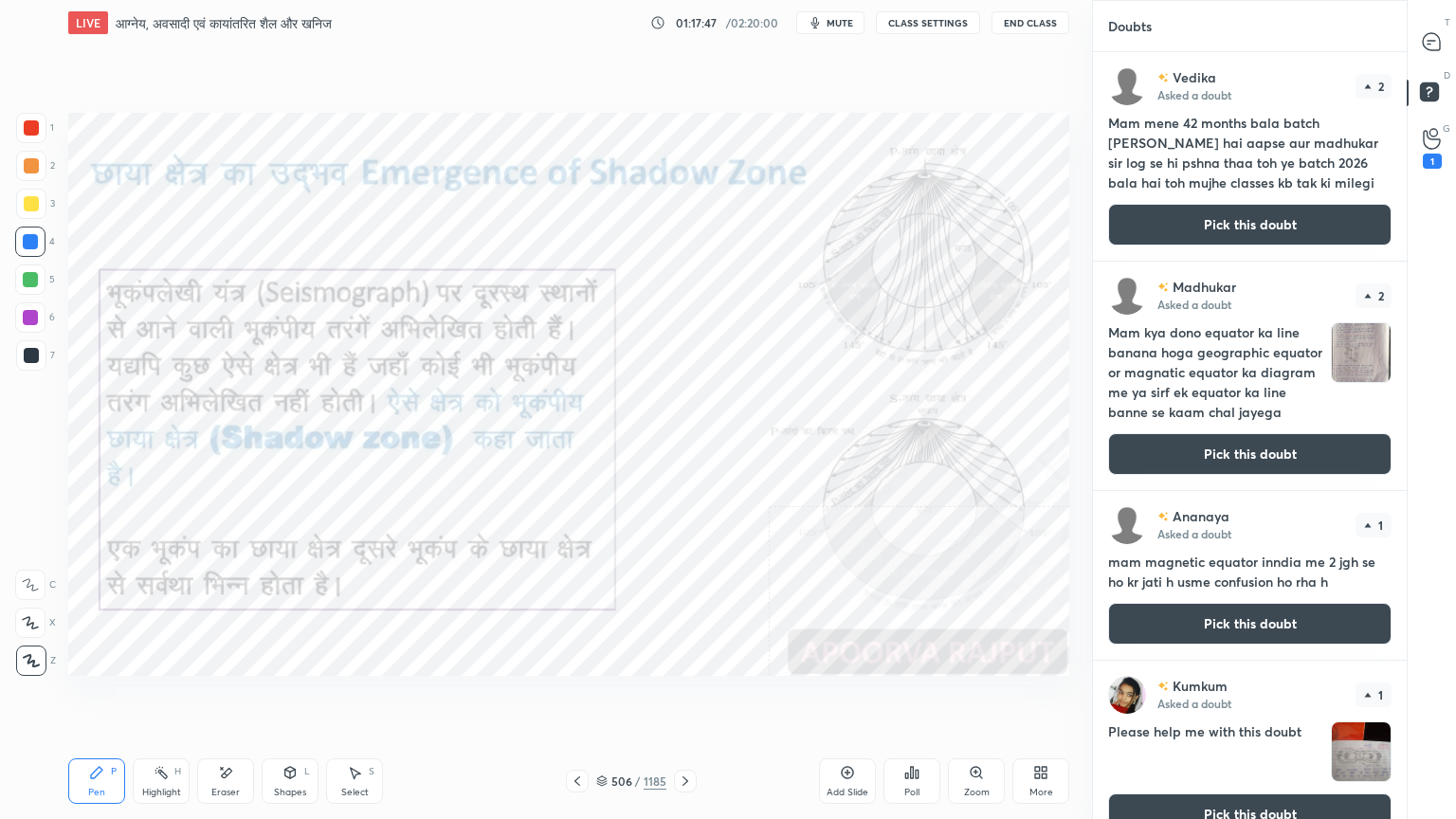 click on "Pick this doubt" at bounding box center (1249, 225) 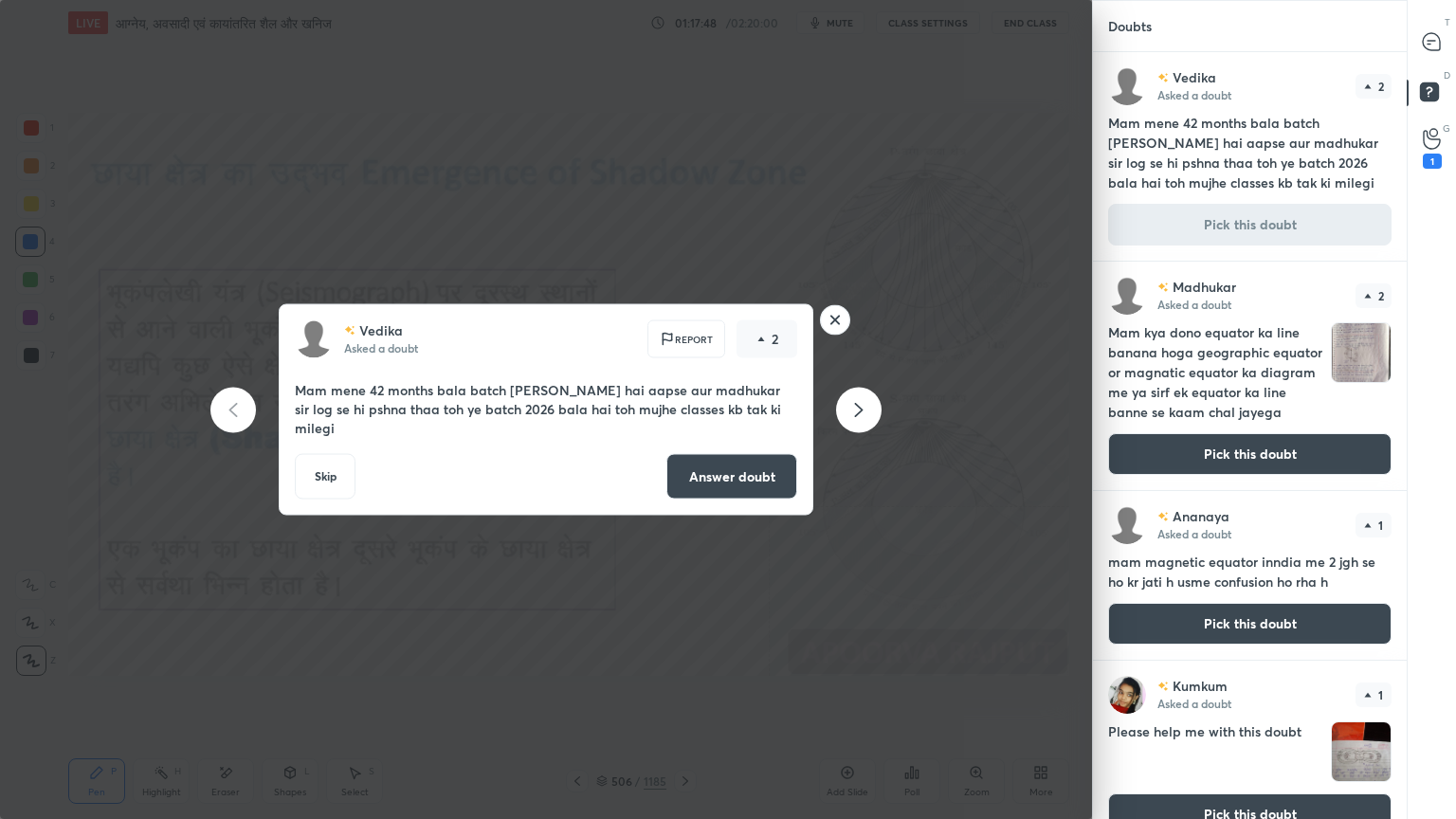 click 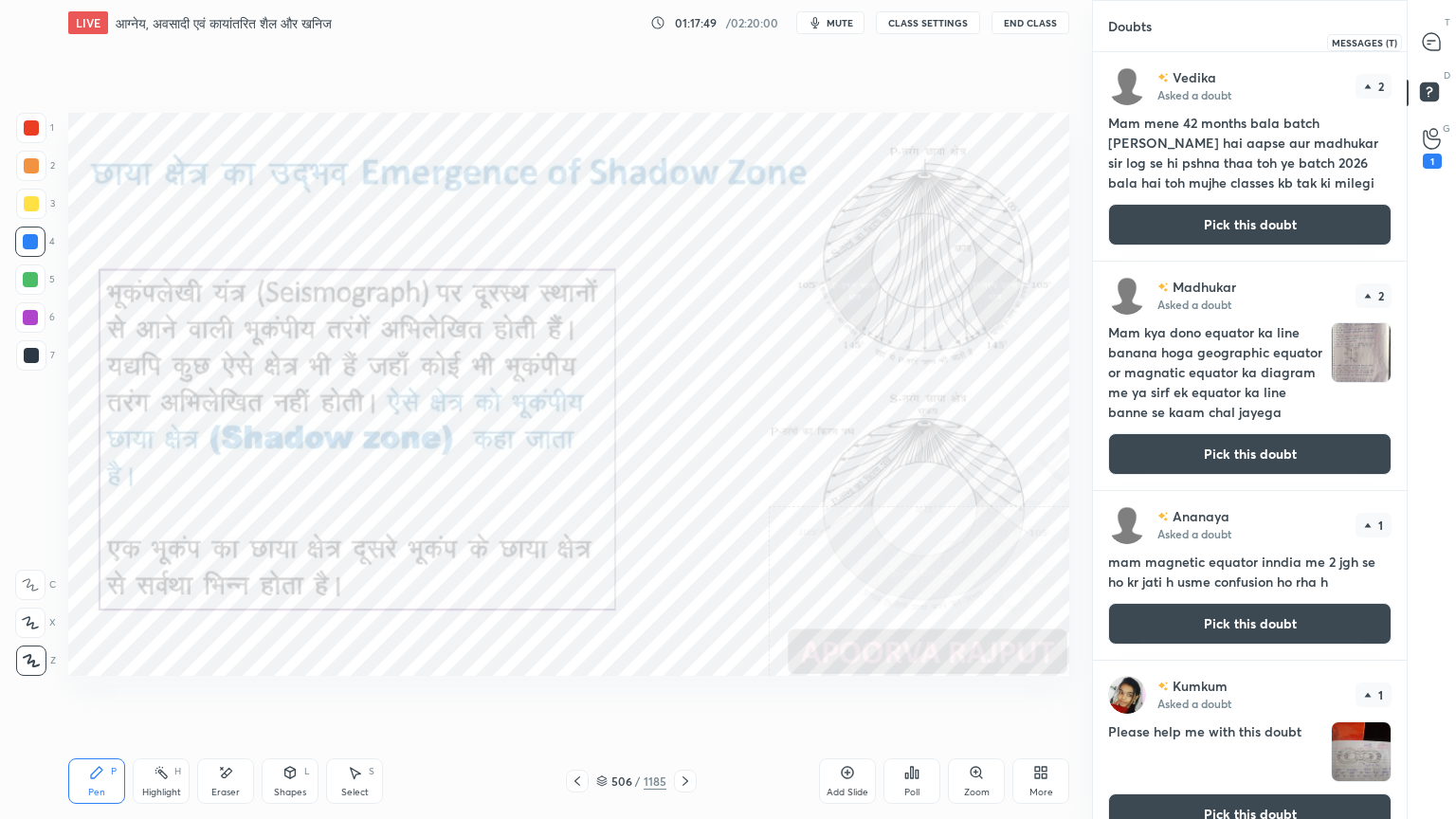 click 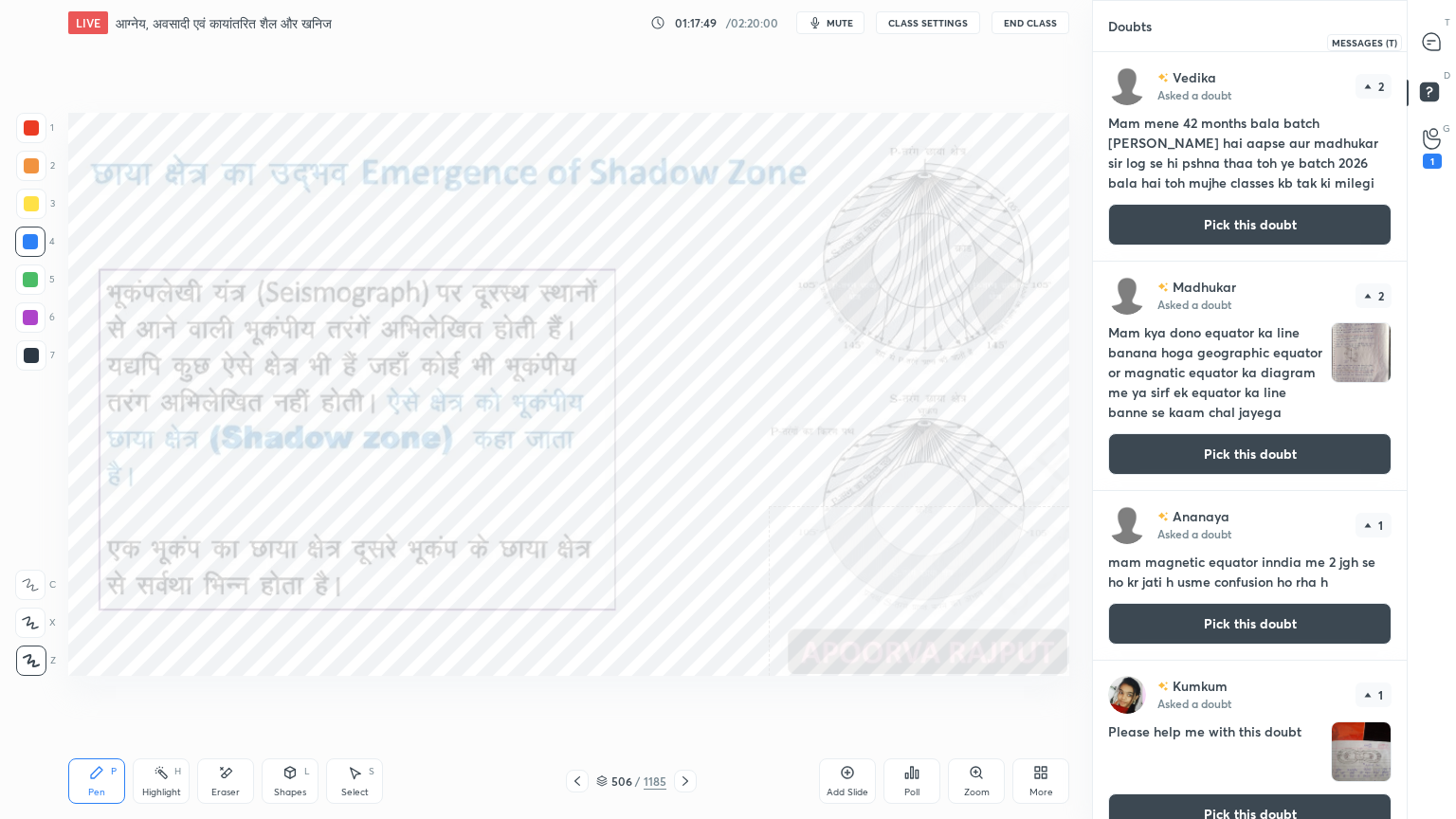 scroll, scrollTop: 723, scrollLeft: 308, axis: both 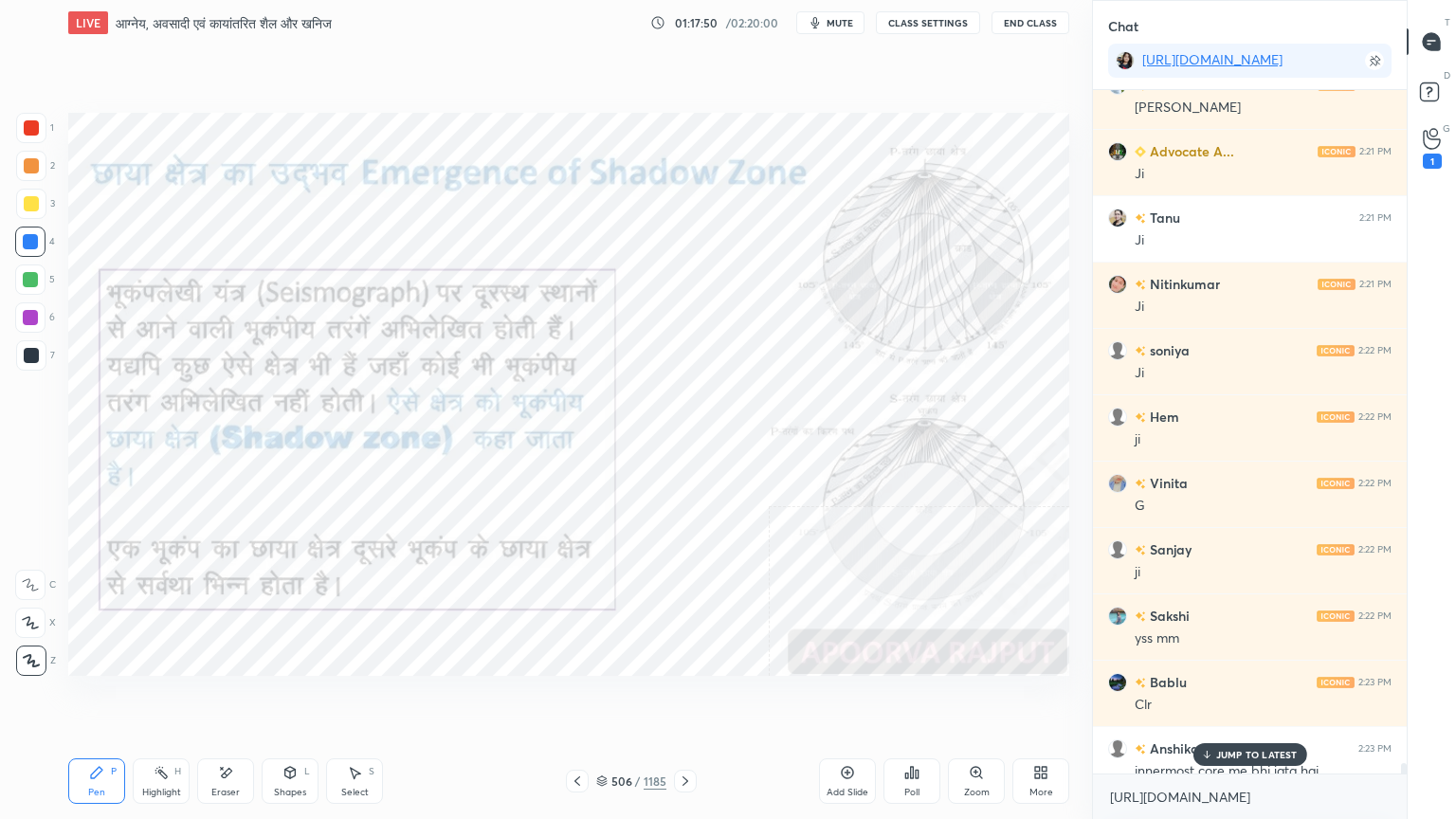 click on "JUMP TO LATEST" at bounding box center [1257, 755] 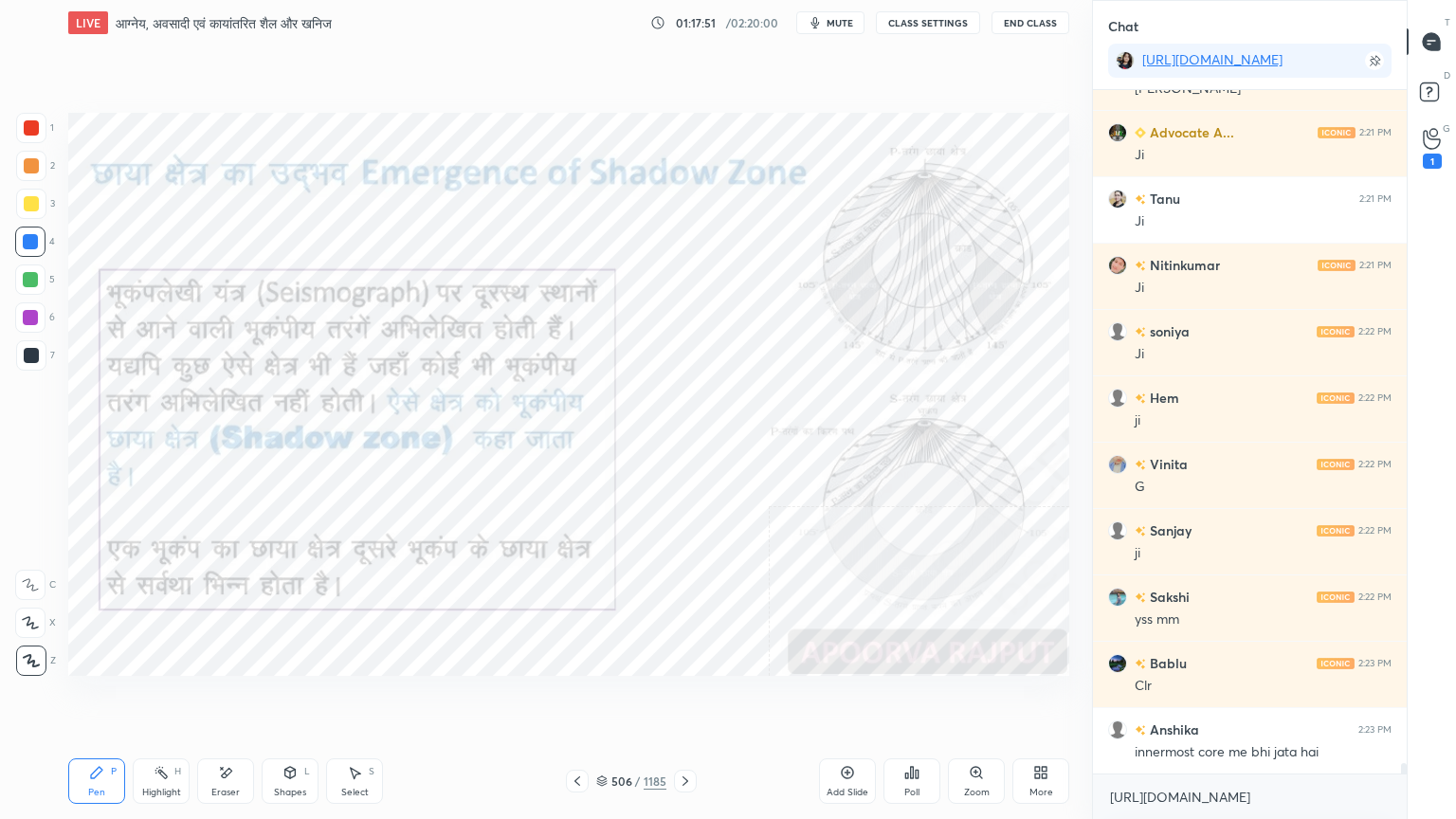 click on "[URL][DOMAIN_NAME] x" at bounding box center (1249, 796) 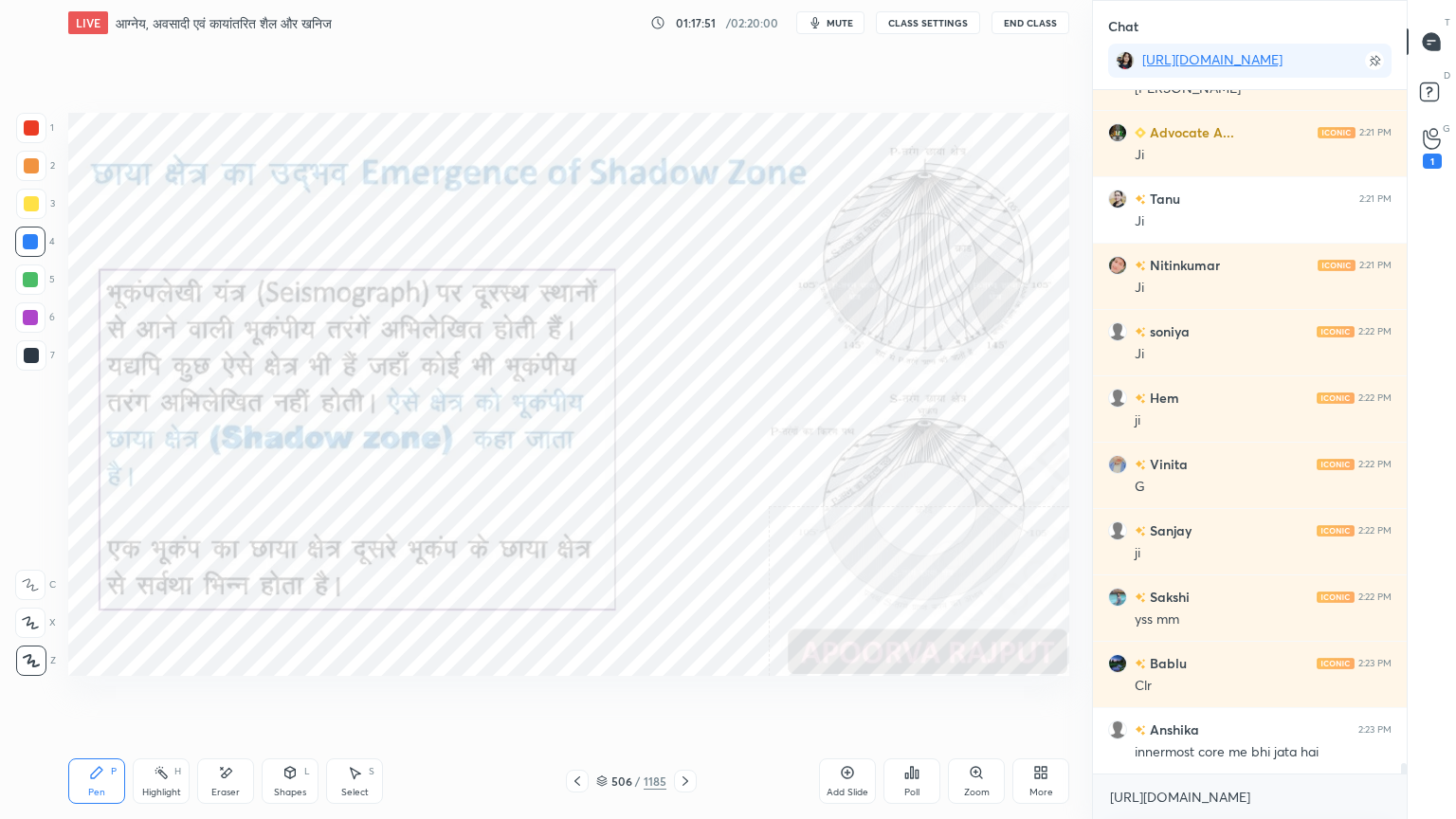 click on "[URL][DOMAIN_NAME] x" at bounding box center (1249, 796) 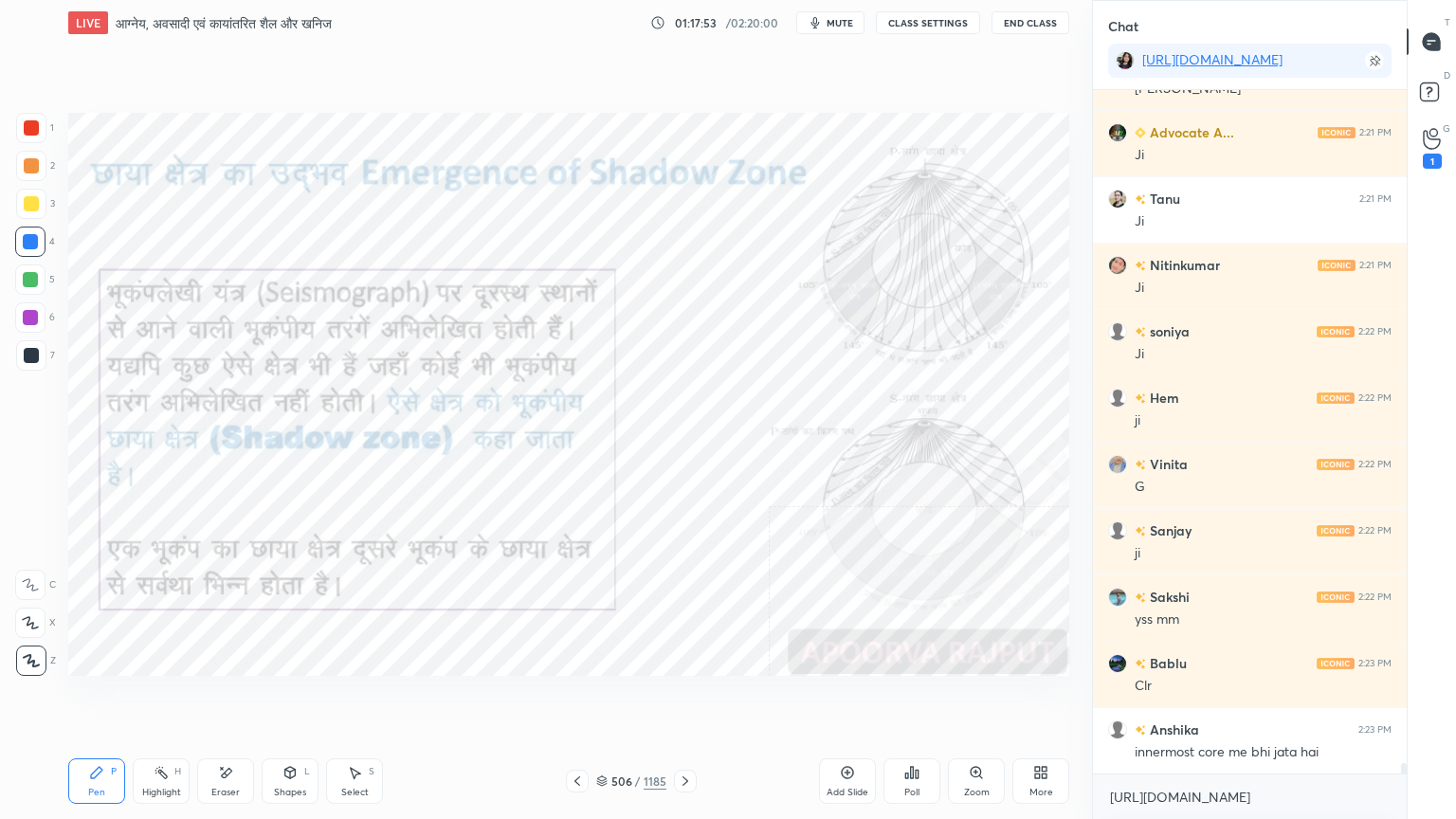 drag, startPoint x: 1205, startPoint y: 818, endPoint x: 1205, endPoint y: 807, distance: 11 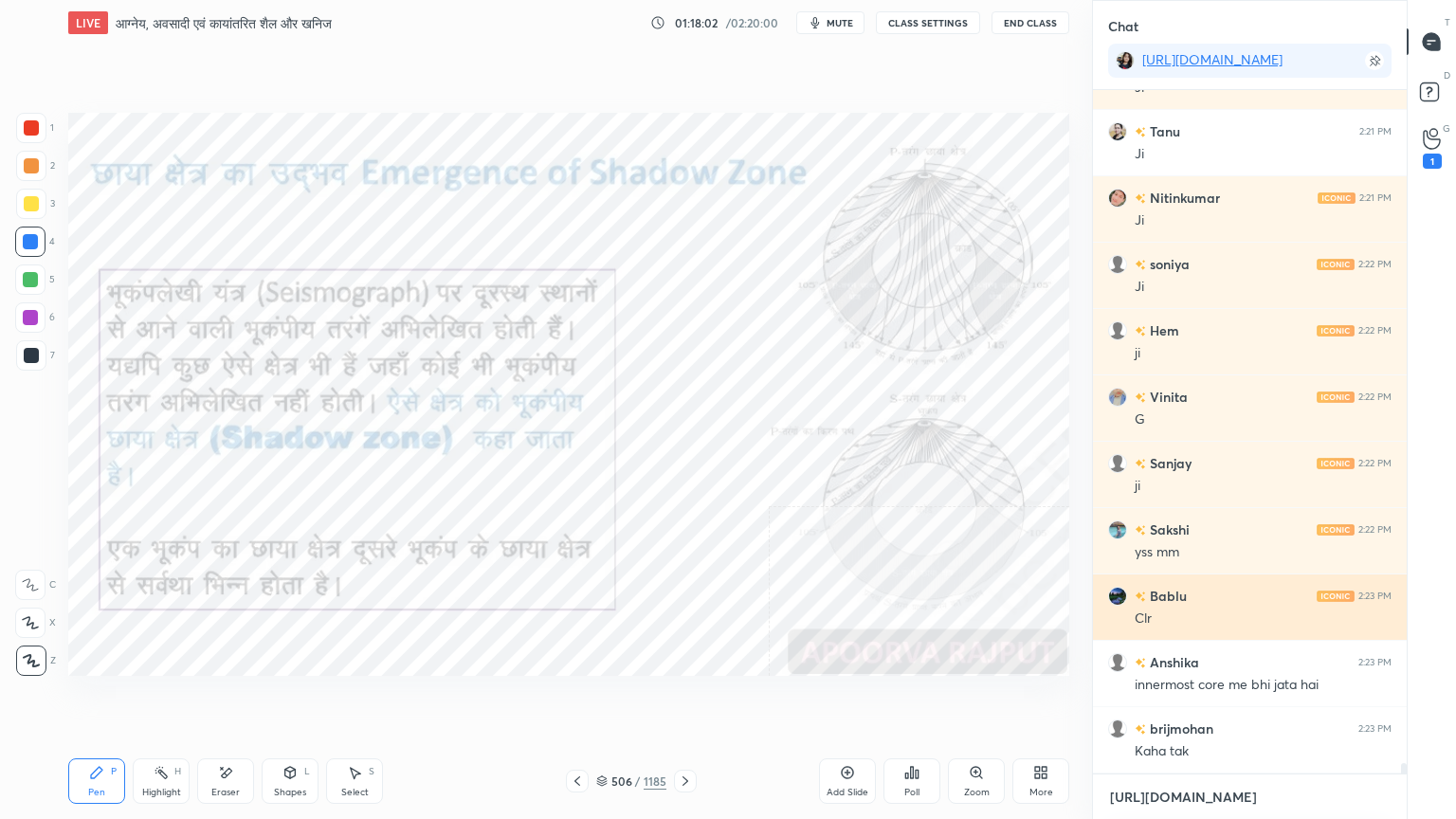 scroll, scrollTop: 44126, scrollLeft: 0, axis: vertical 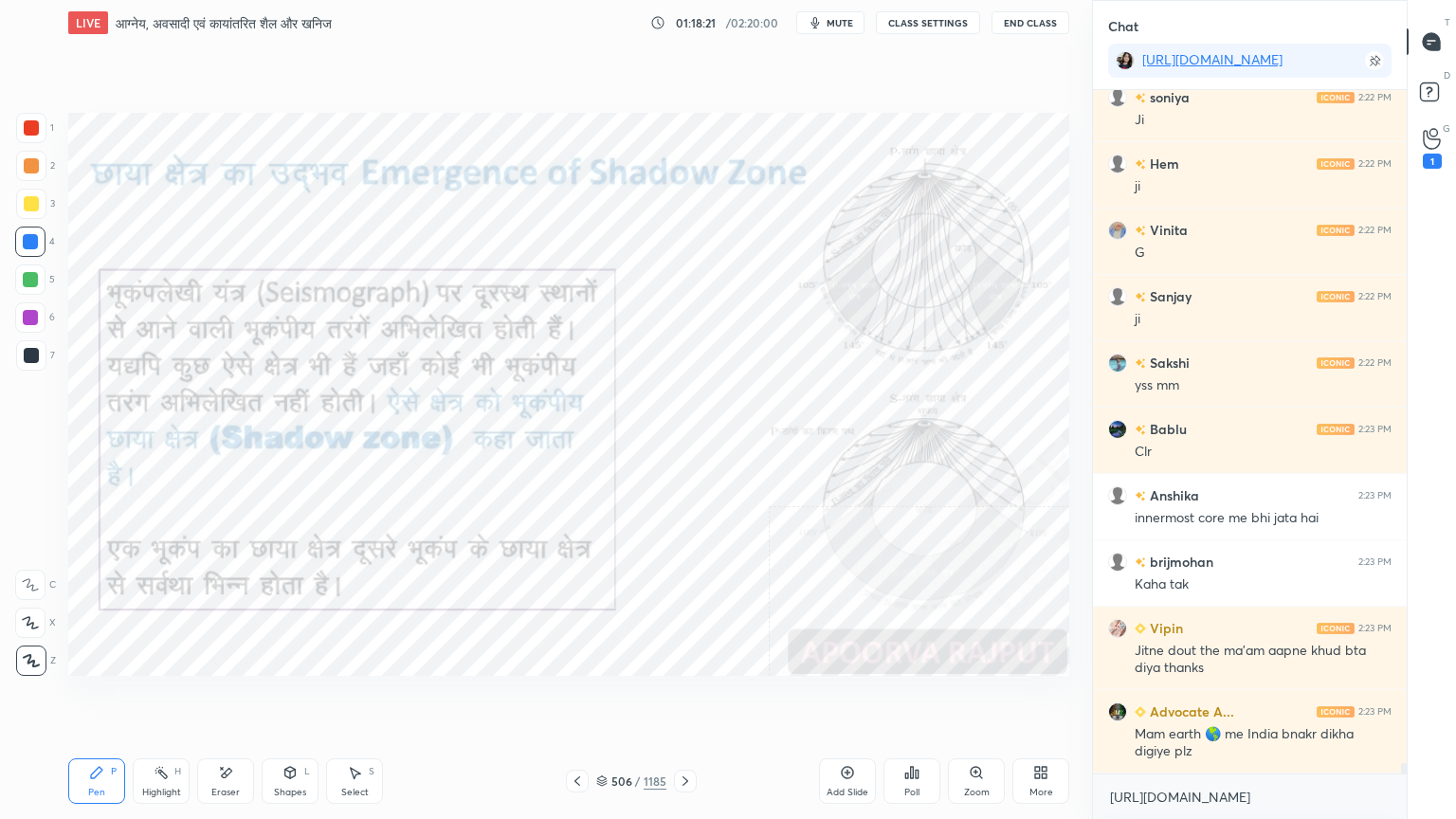 drag, startPoint x: 231, startPoint y: 770, endPoint x: 184, endPoint y: 738, distance: 56.859476 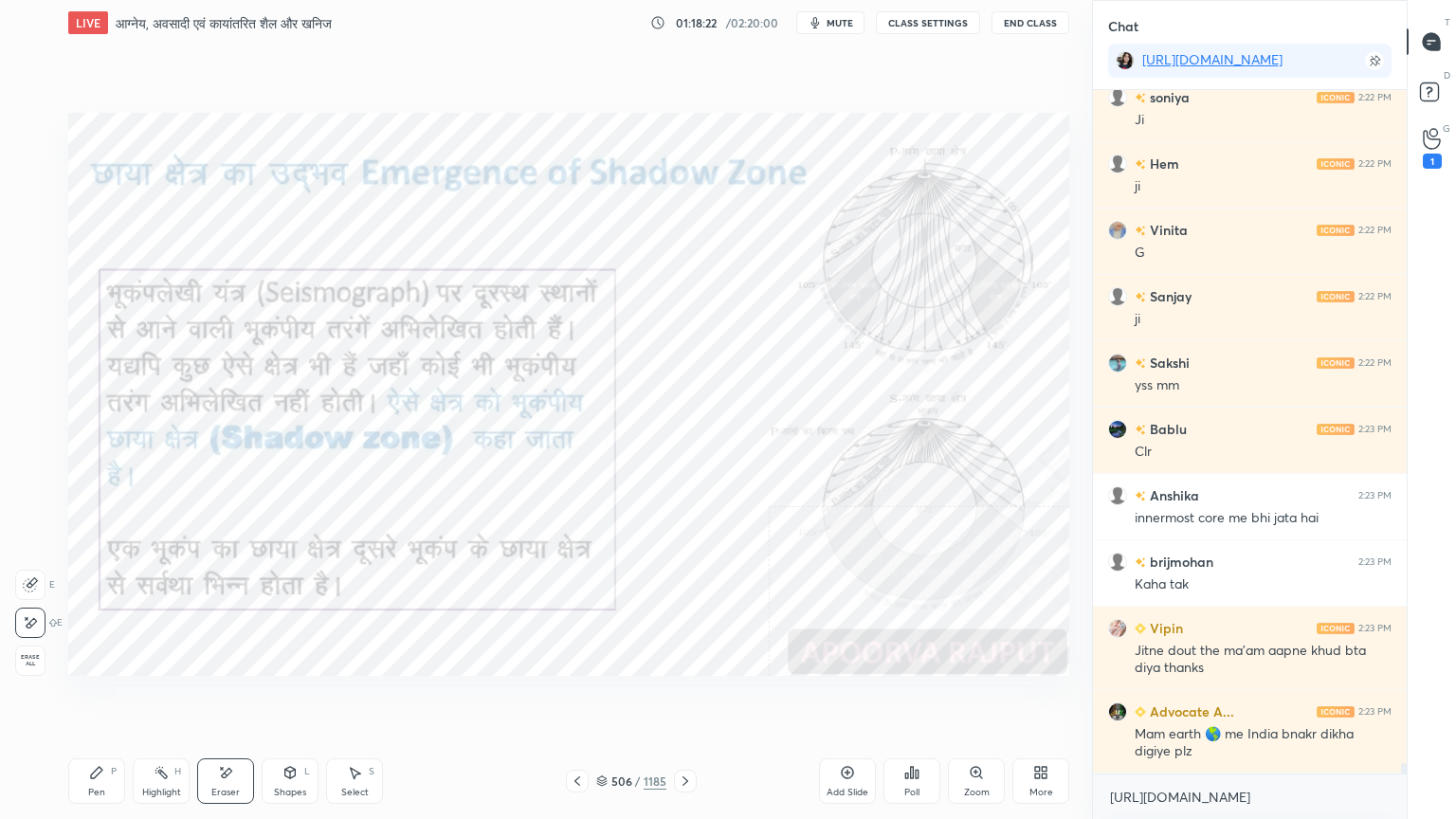 drag, startPoint x: 28, startPoint y: 647, endPoint x: 65, endPoint y: 629, distance: 41.146081 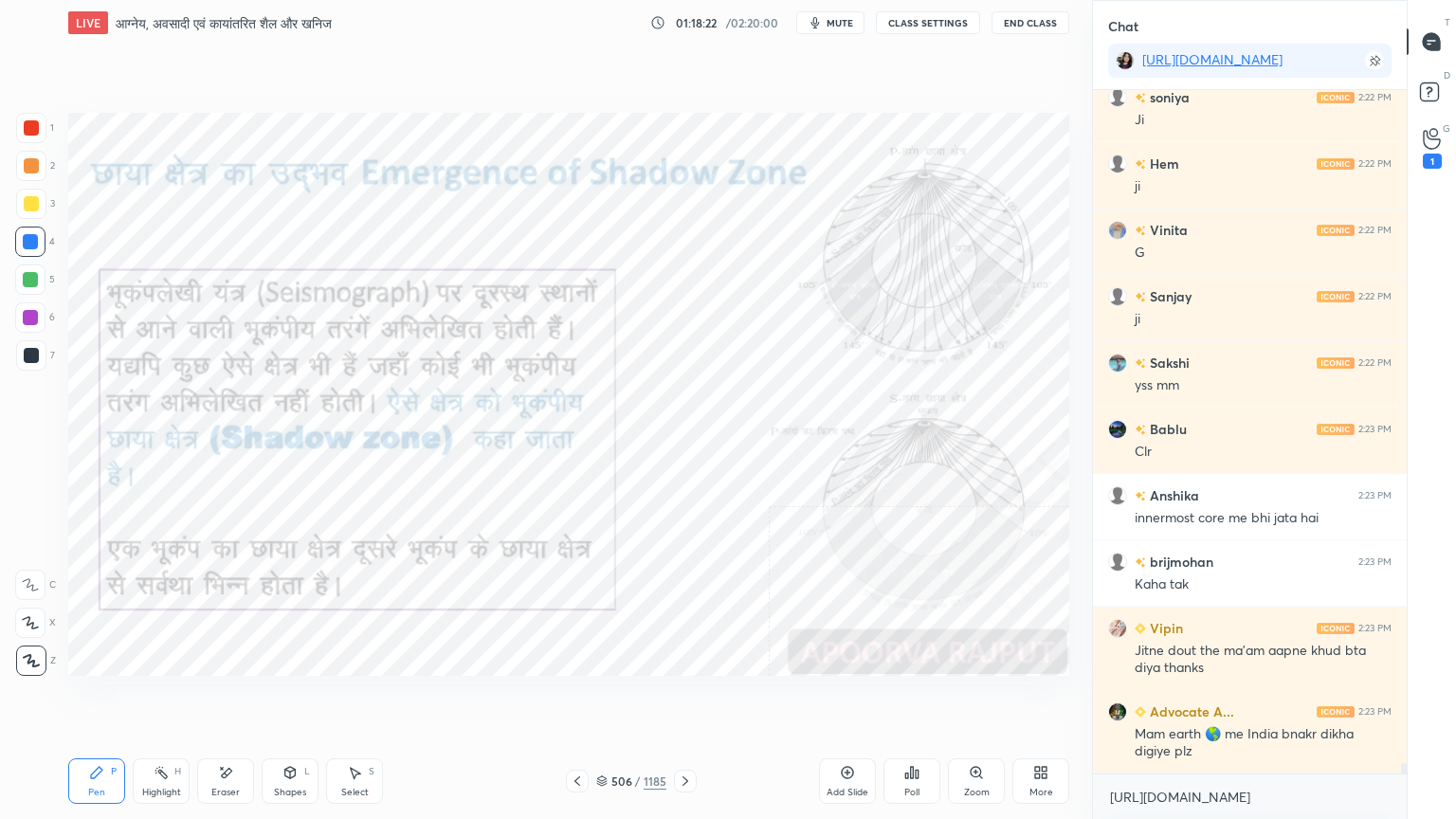 click on "Shapes L" at bounding box center (290, 781) 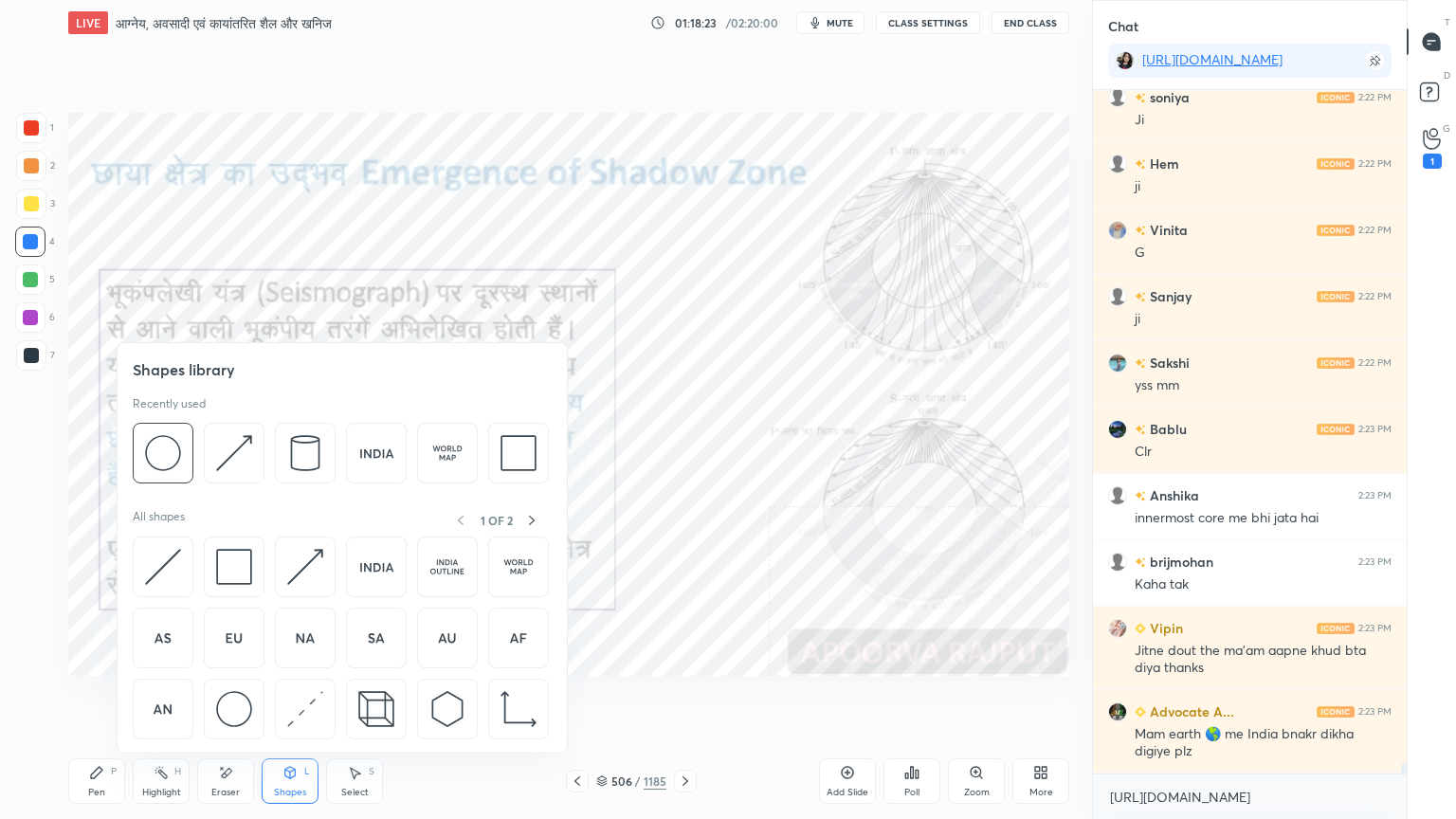 drag, startPoint x: 243, startPoint y: 705, endPoint x: 244, endPoint y: 679, distance: 26.01922 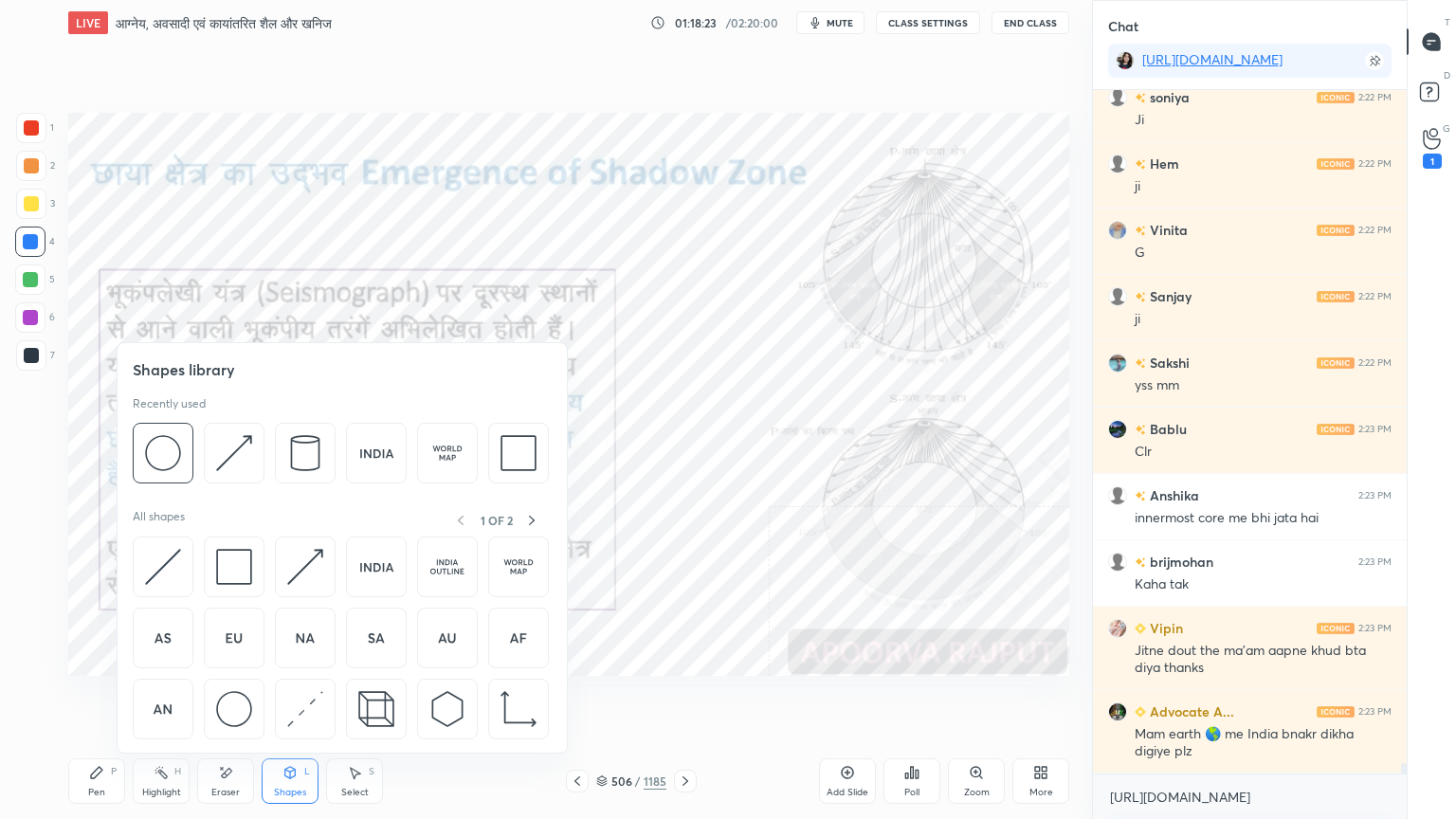 click at bounding box center [234, 709] 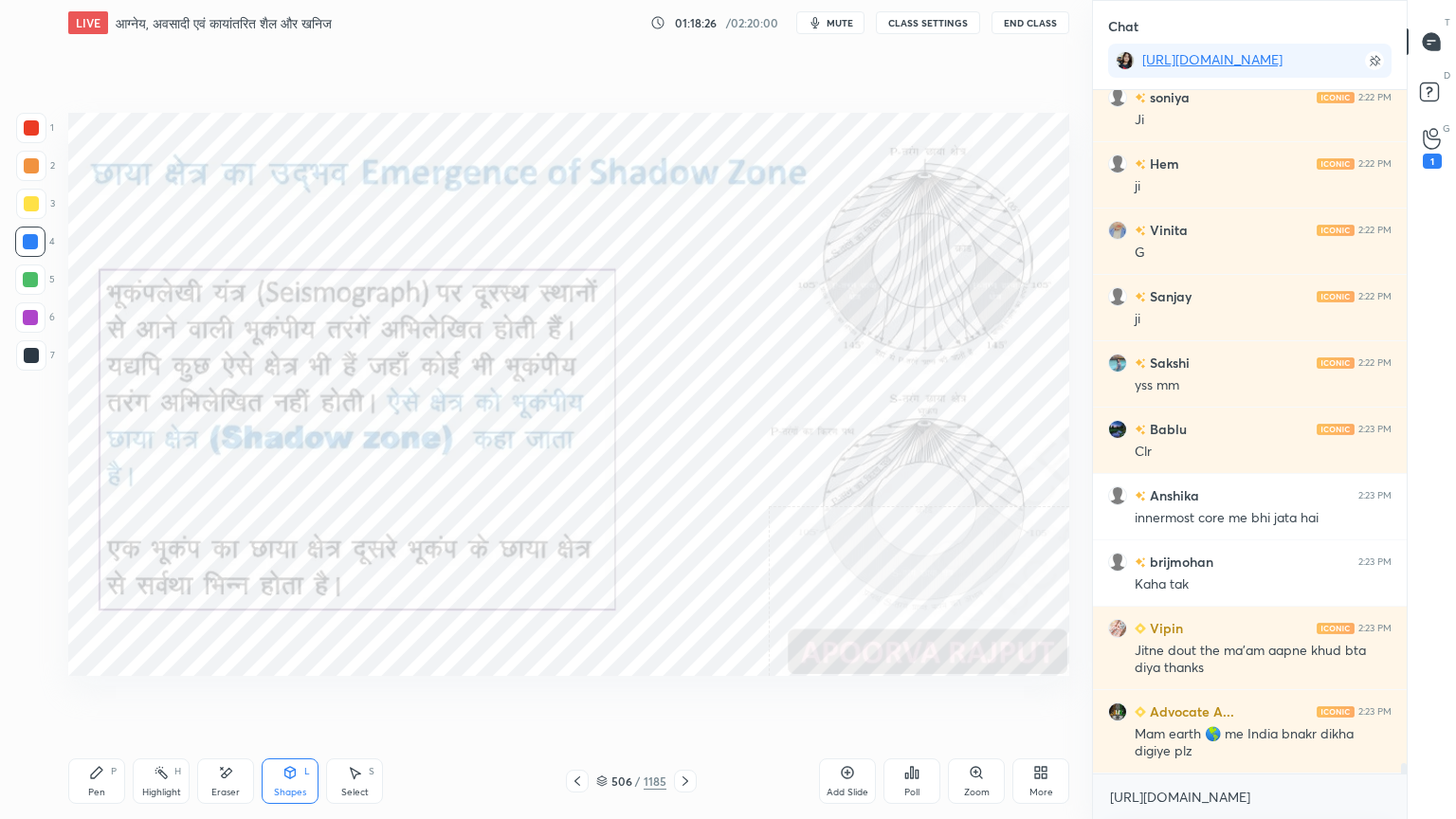 drag, startPoint x: 291, startPoint y: 774, endPoint x: 291, endPoint y: 759, distance: 15 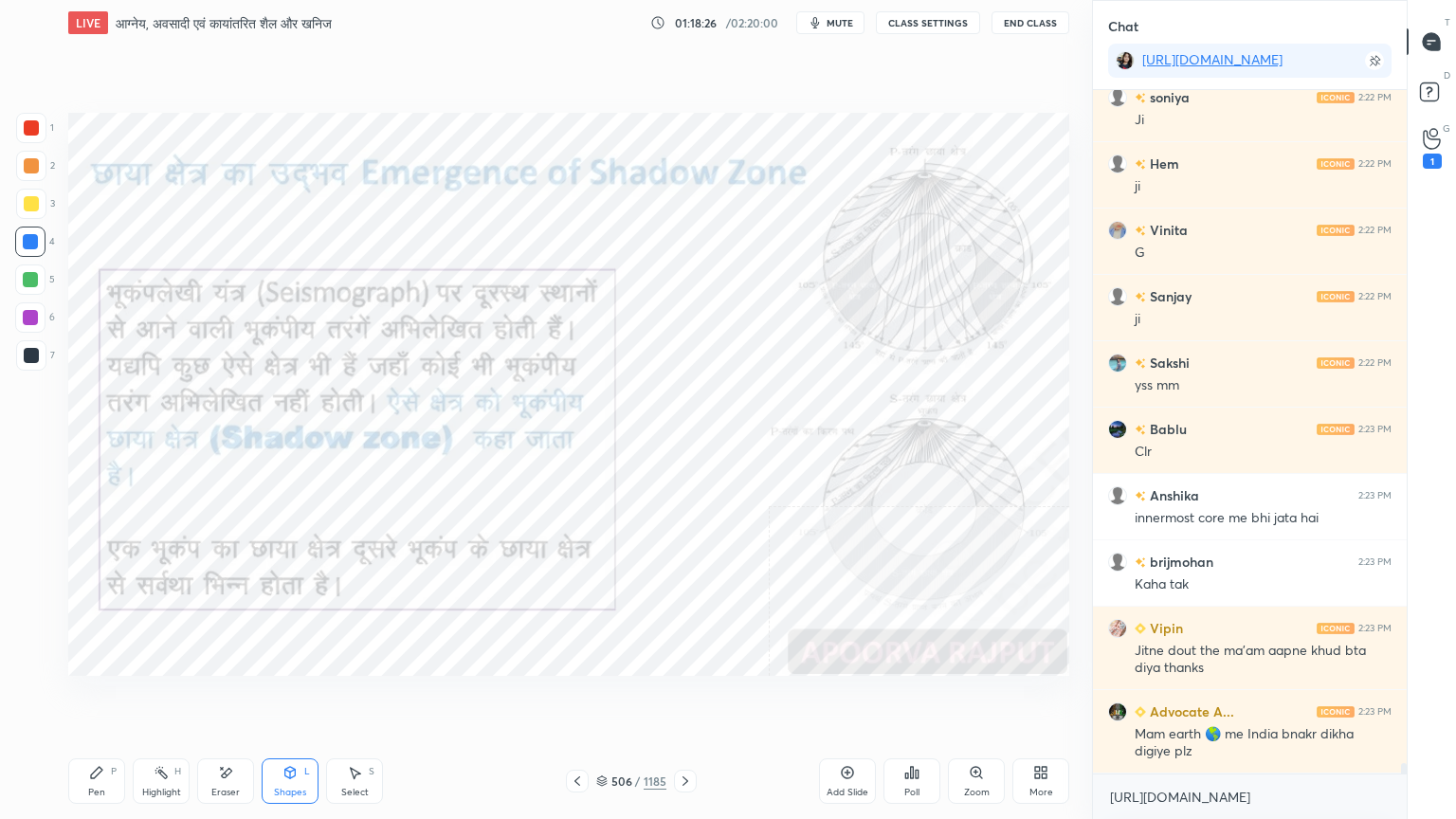 click 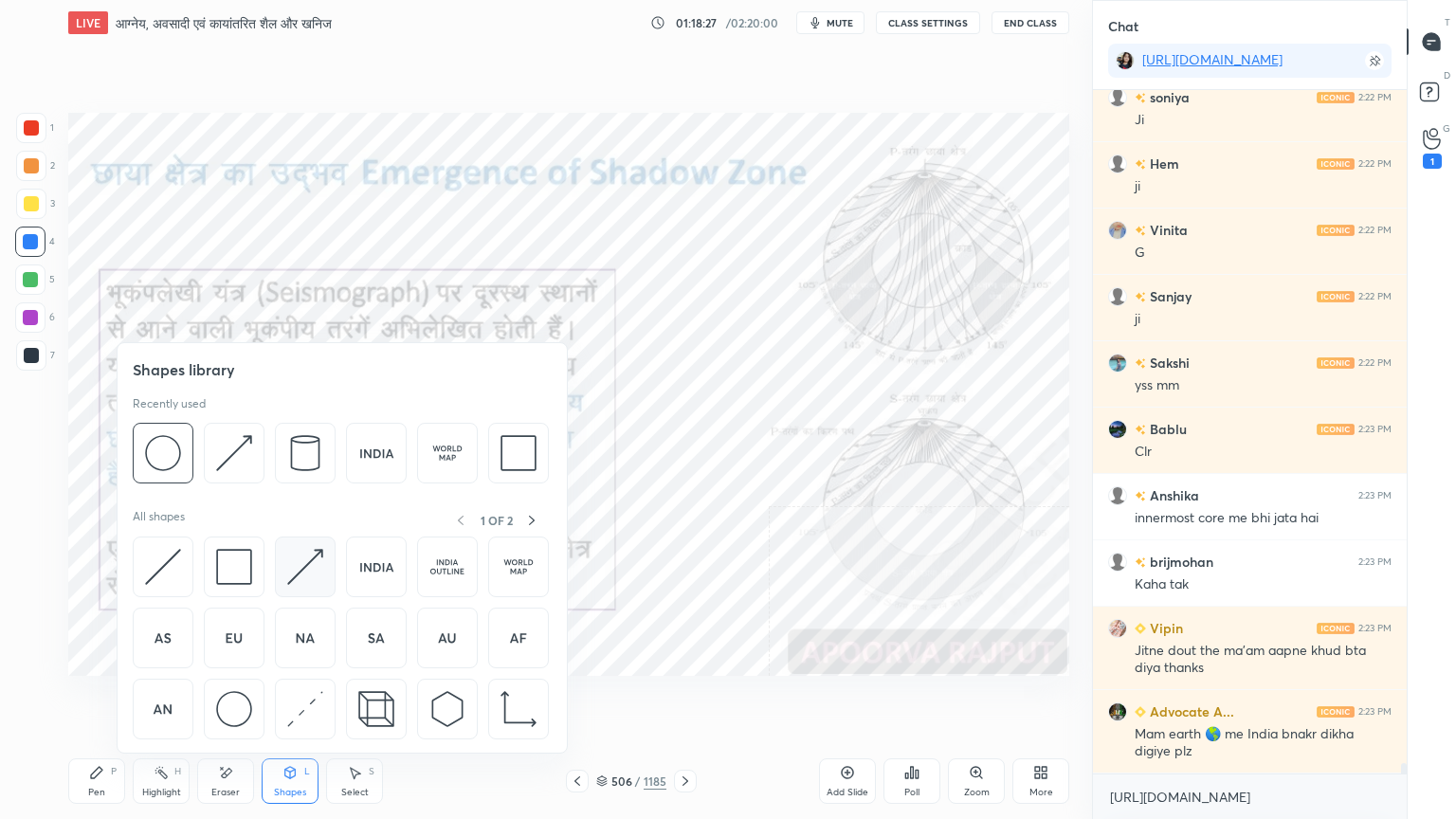 click at bounding box center (305, 567) 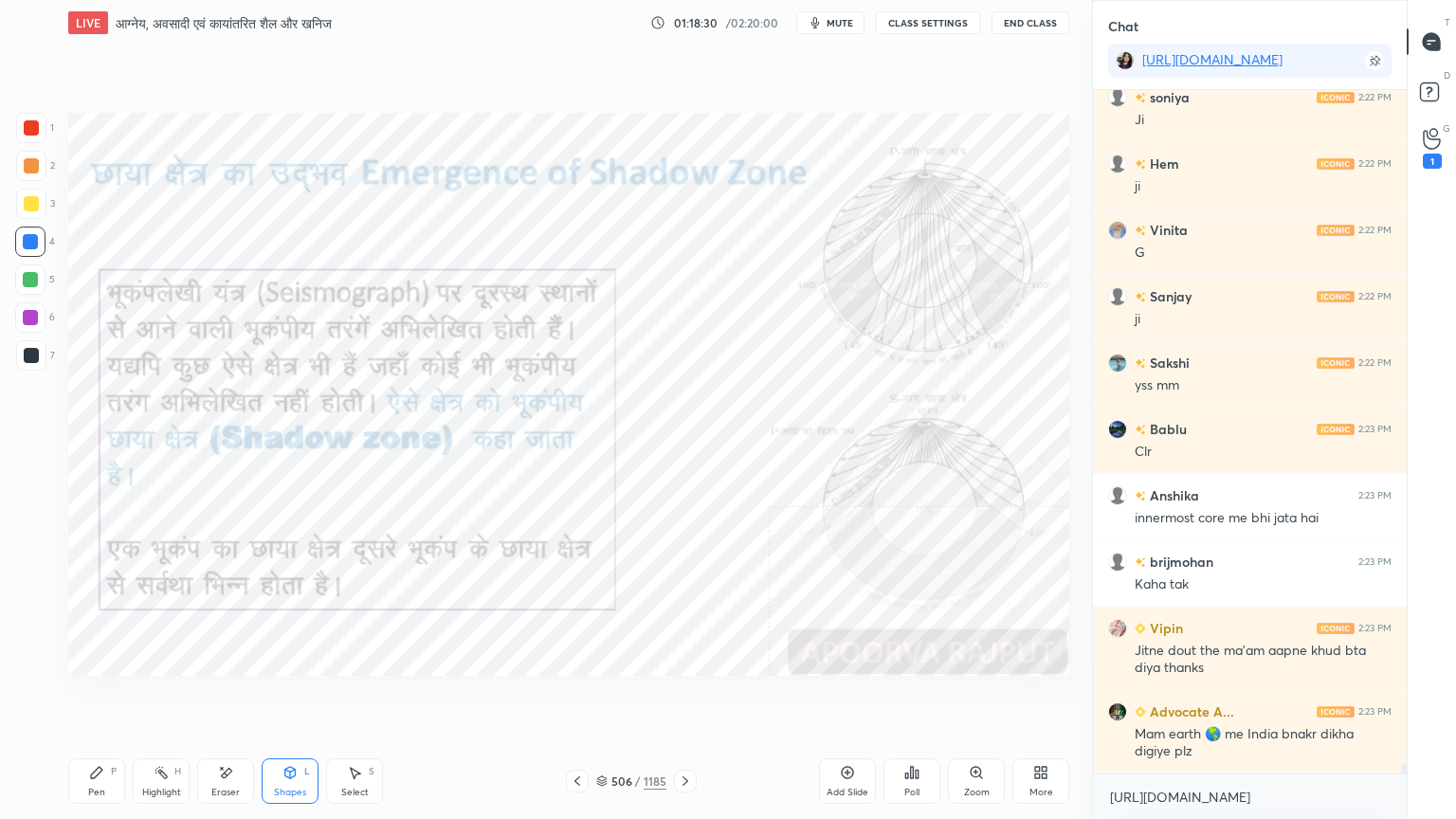 scroll, scrollTop: 44275, scrollLeft: 0, axis: vertical 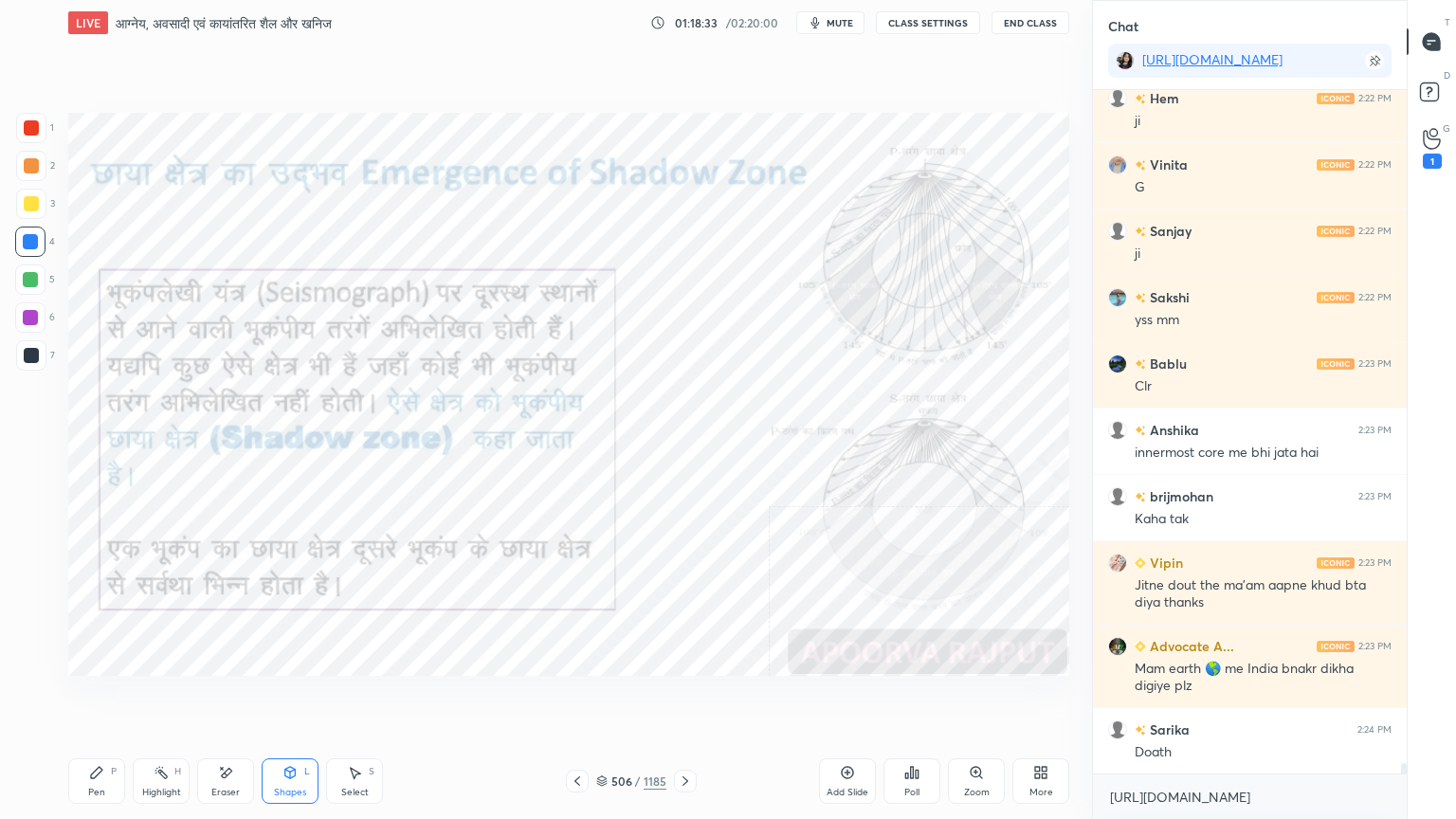 click 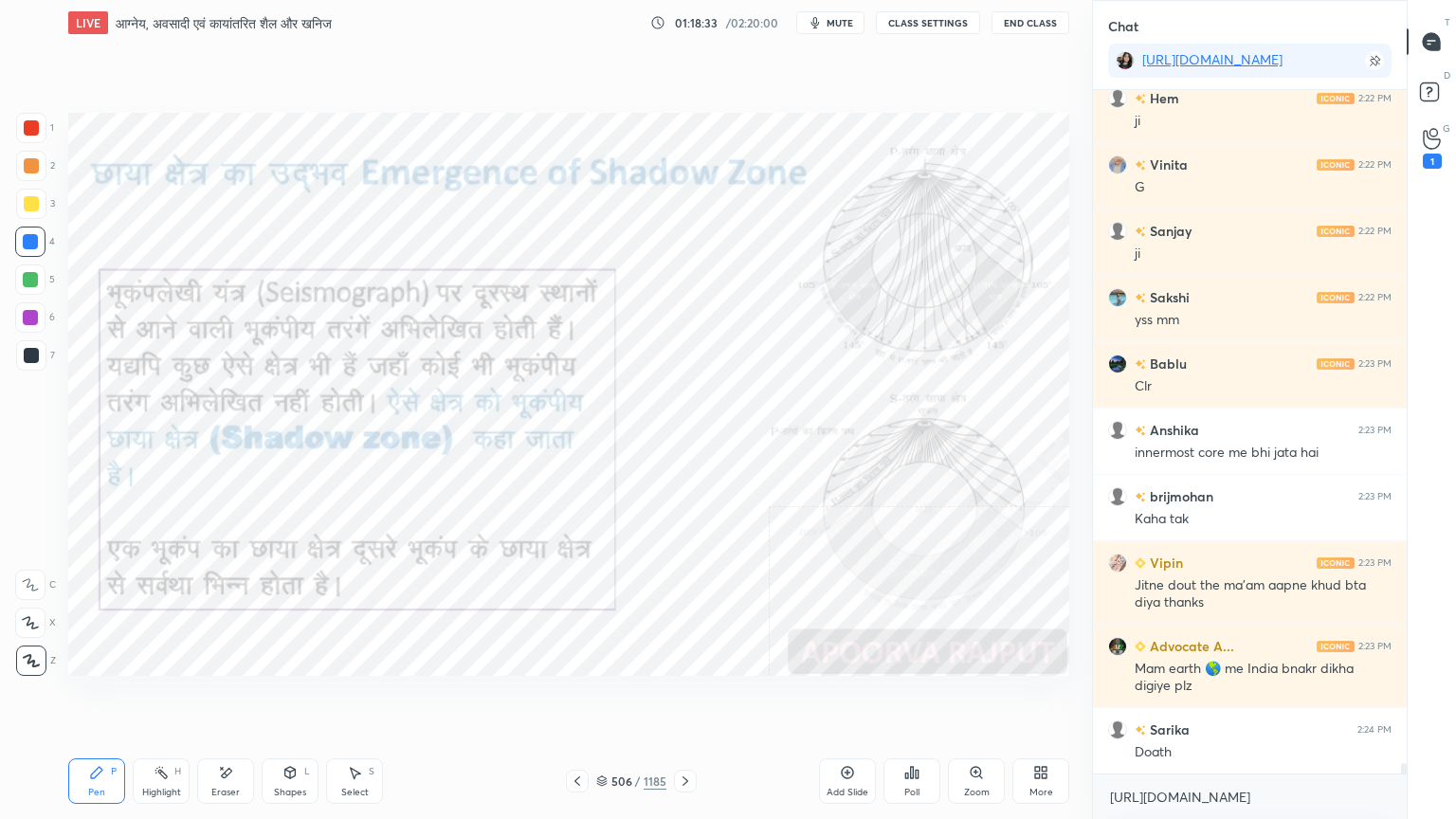 click on "Pen P" at bounding box center (97, 781) 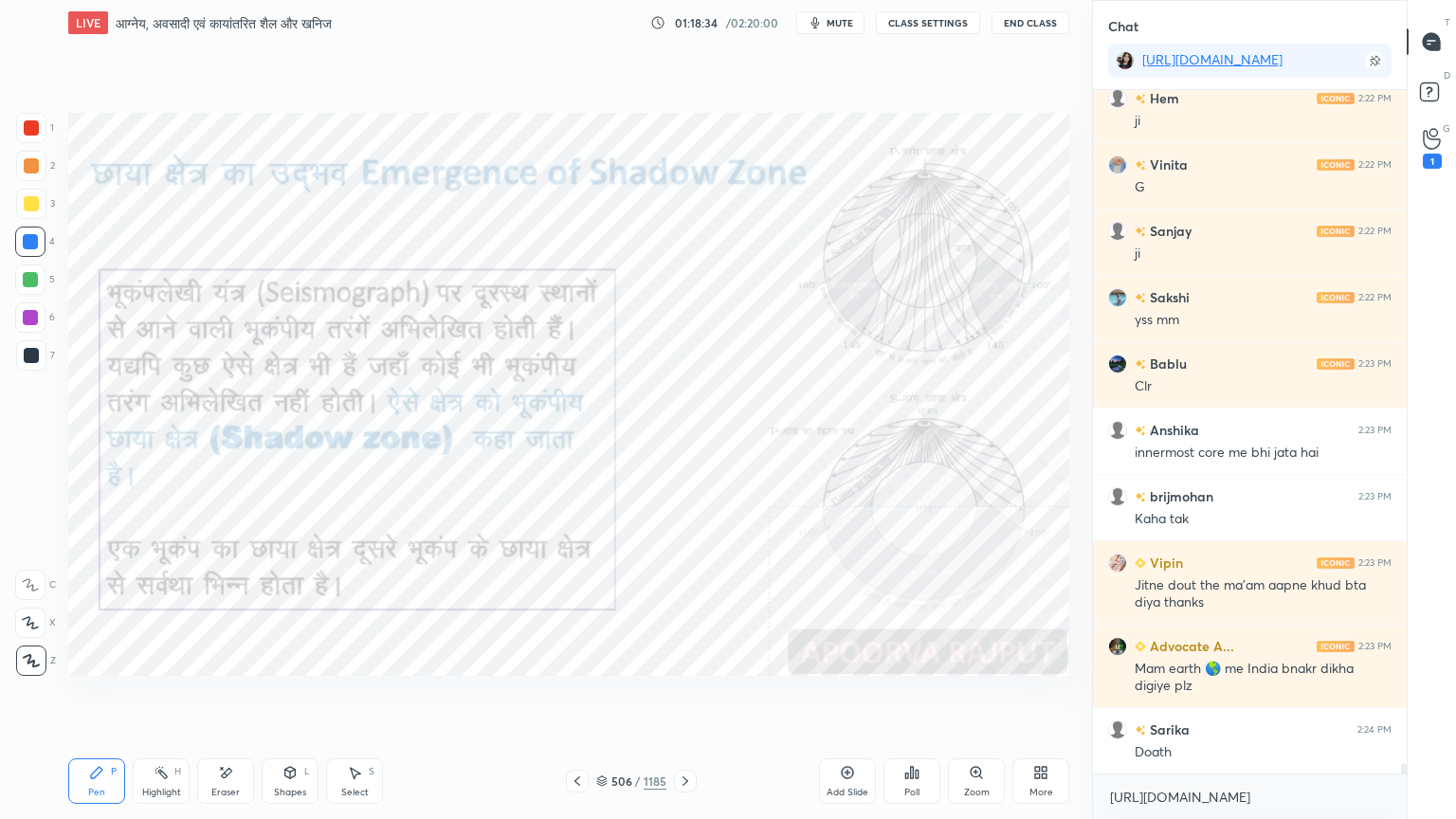 click at bounding box center [31, 128] 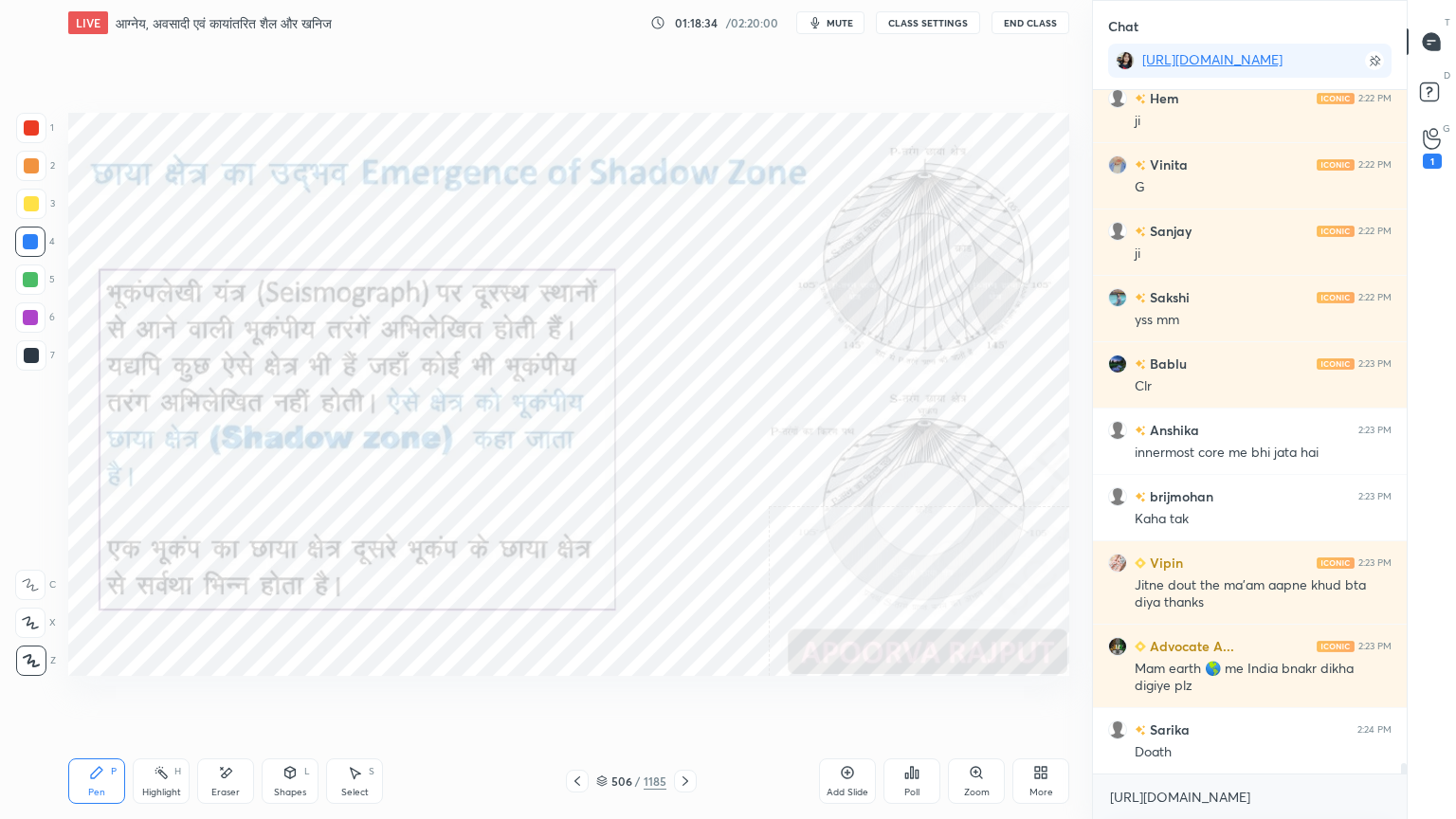 click at bounding box center (31, 128) 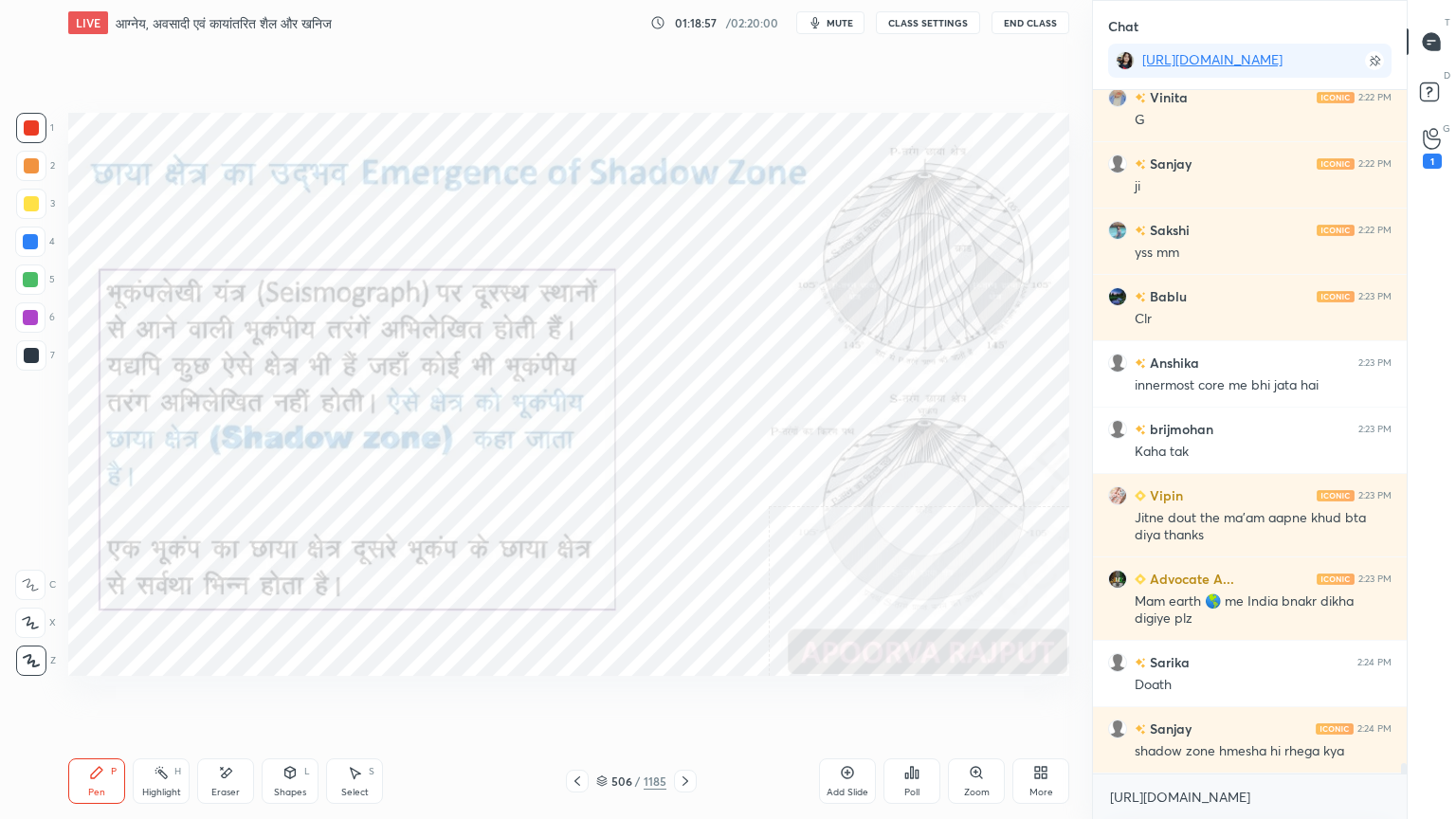 scroll, scrollTop: 44408, scrollLeft: 0, axis: vertical 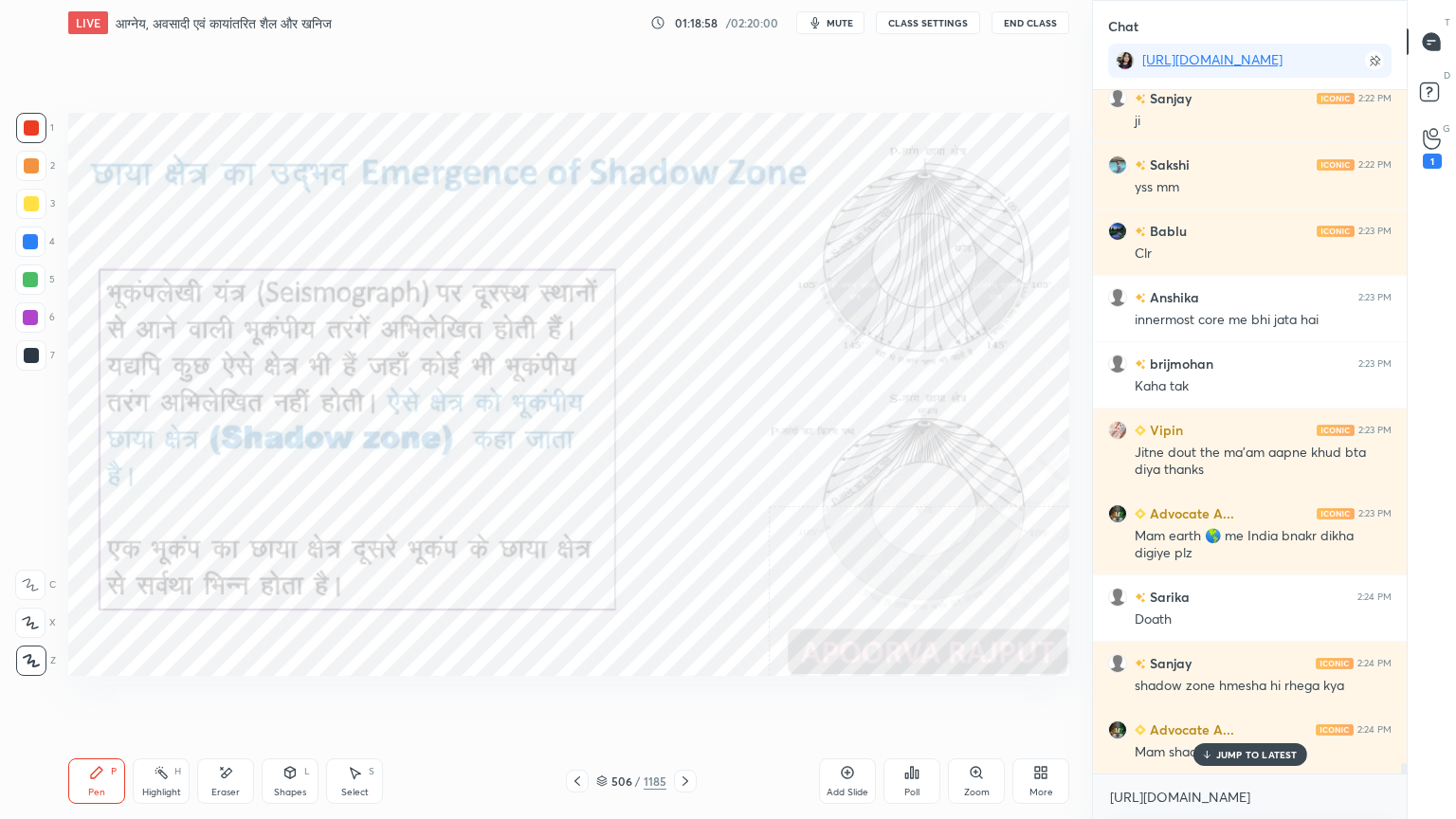 click on "JUMP TO LATEST" at bounding box center (1257, 755) 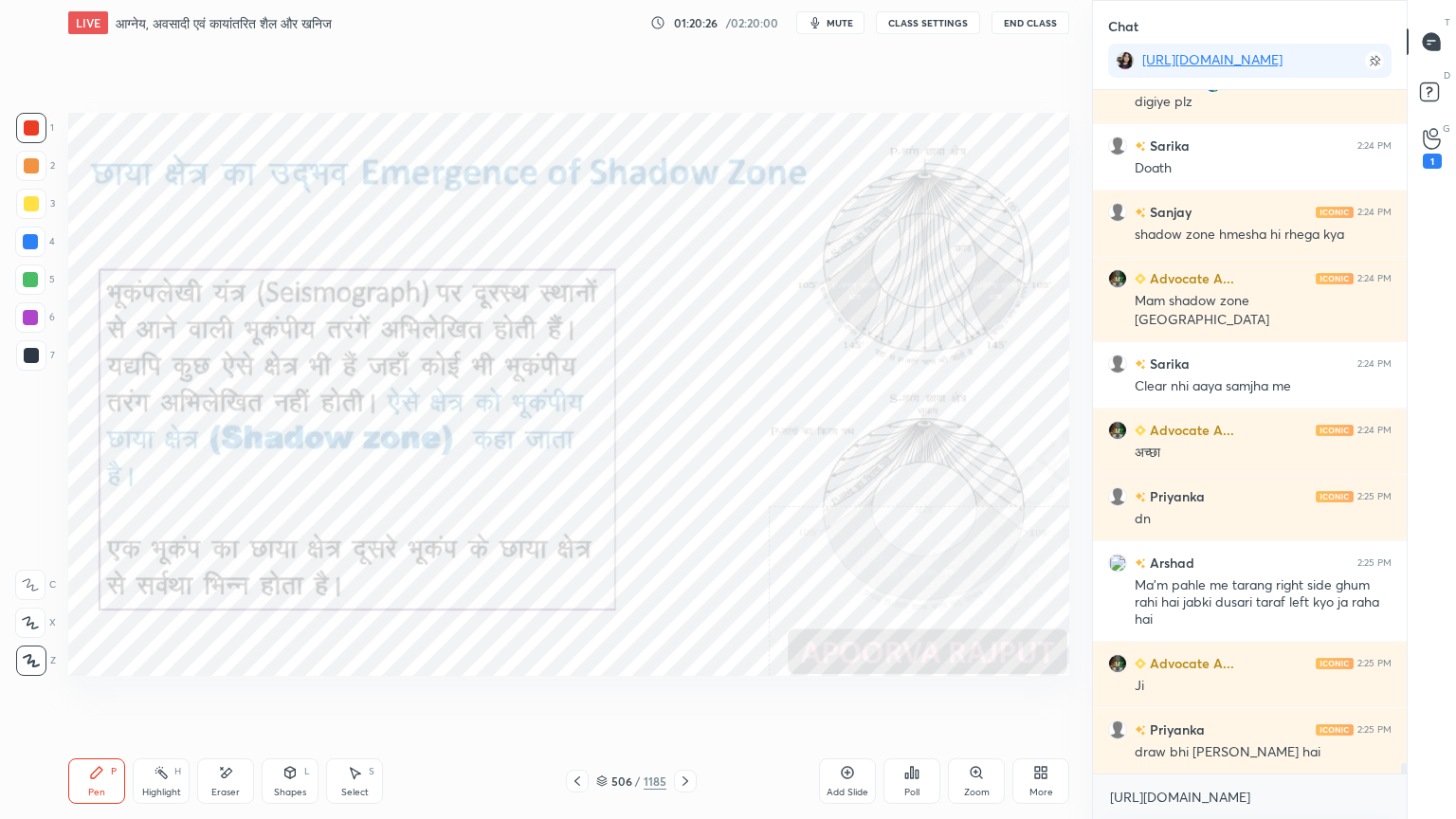 scroll, scrollTop: 44927, scrollLeft: 0, axis: vertical 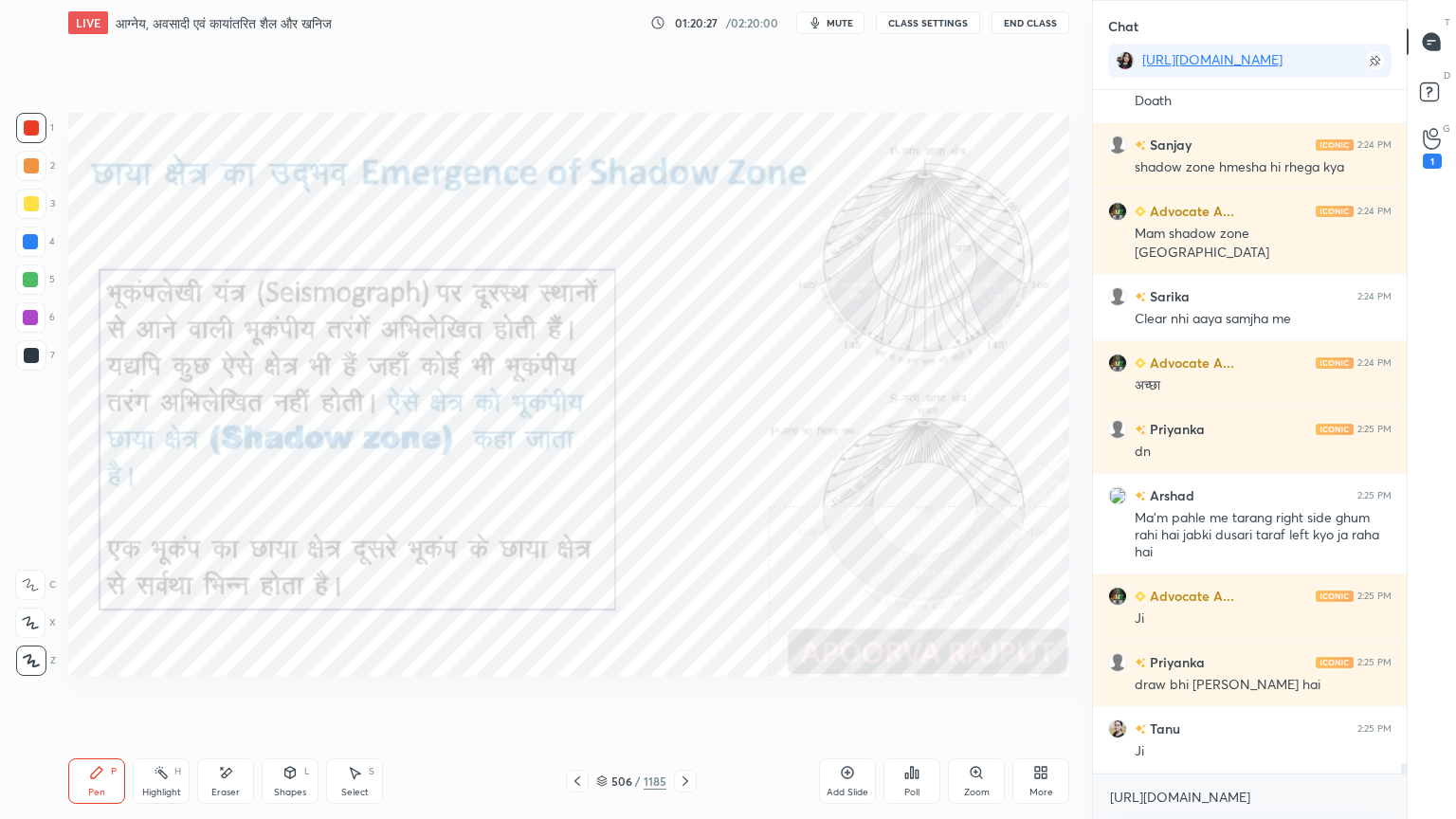 click on "[URL][DOMAIN_NAME] x" at bounding box center [1249, 796] 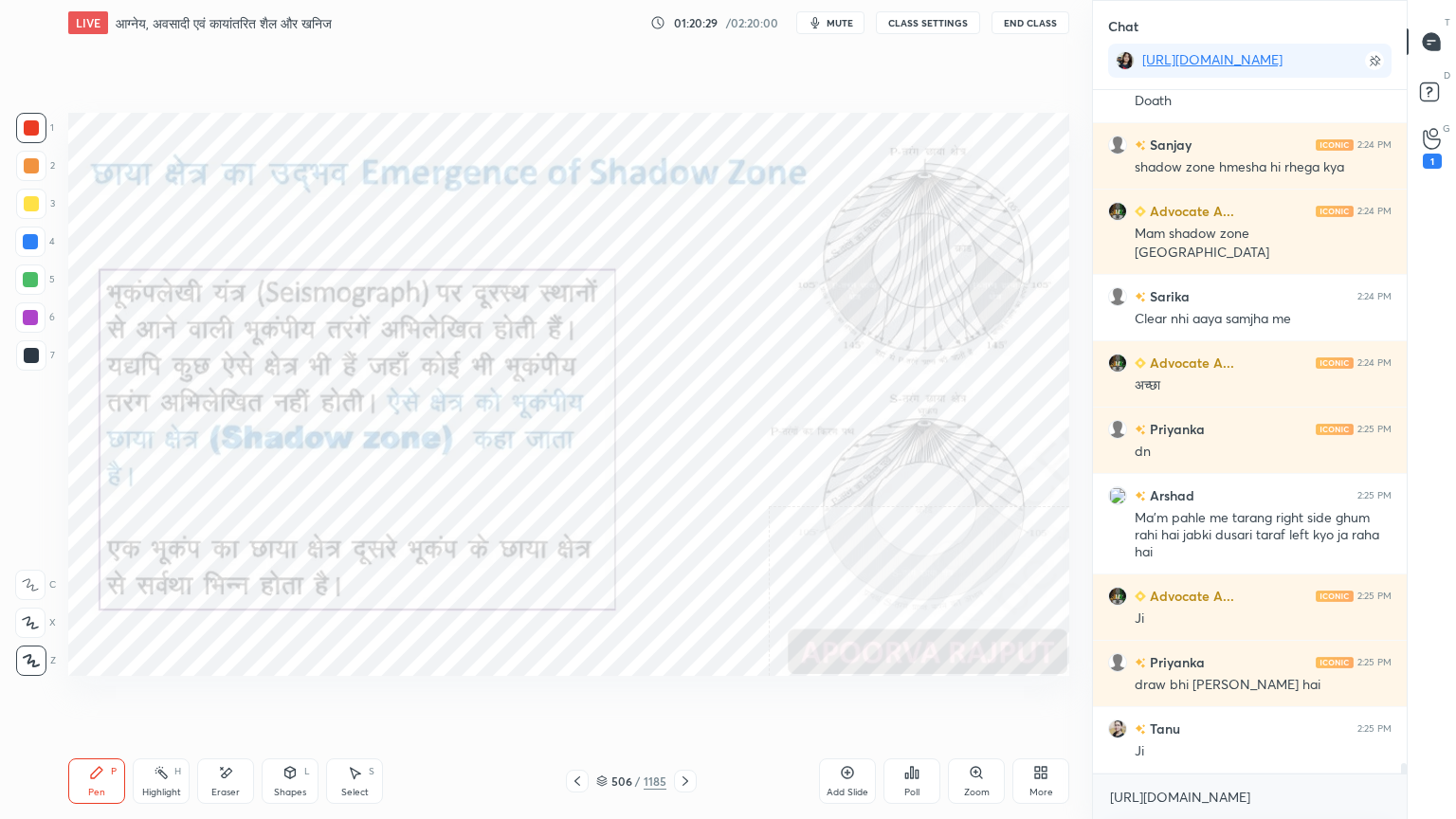 click on "Eraser" at bounding box center [226, 792] 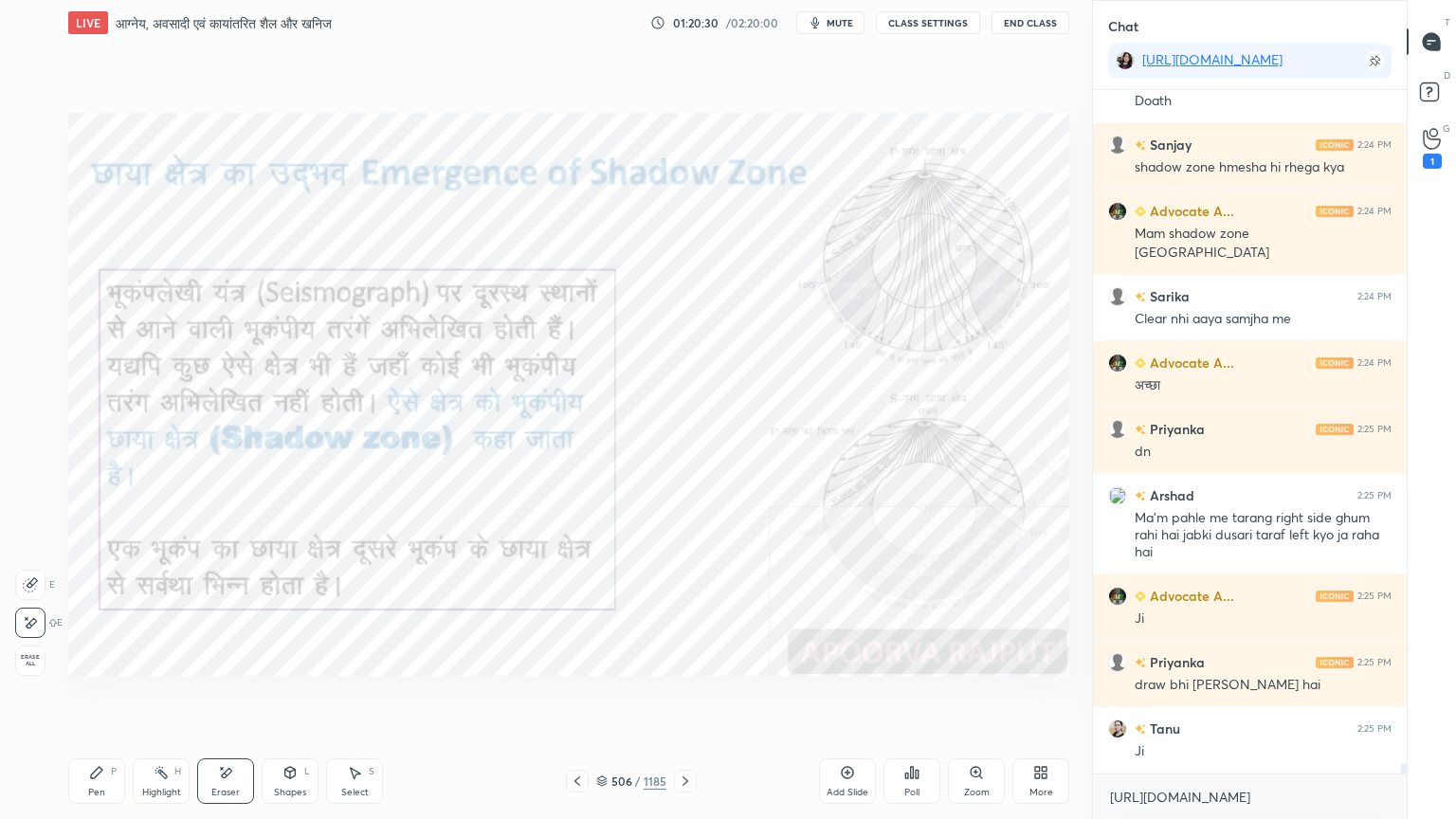 click on "Erase all" at bounding box center [30, 661] 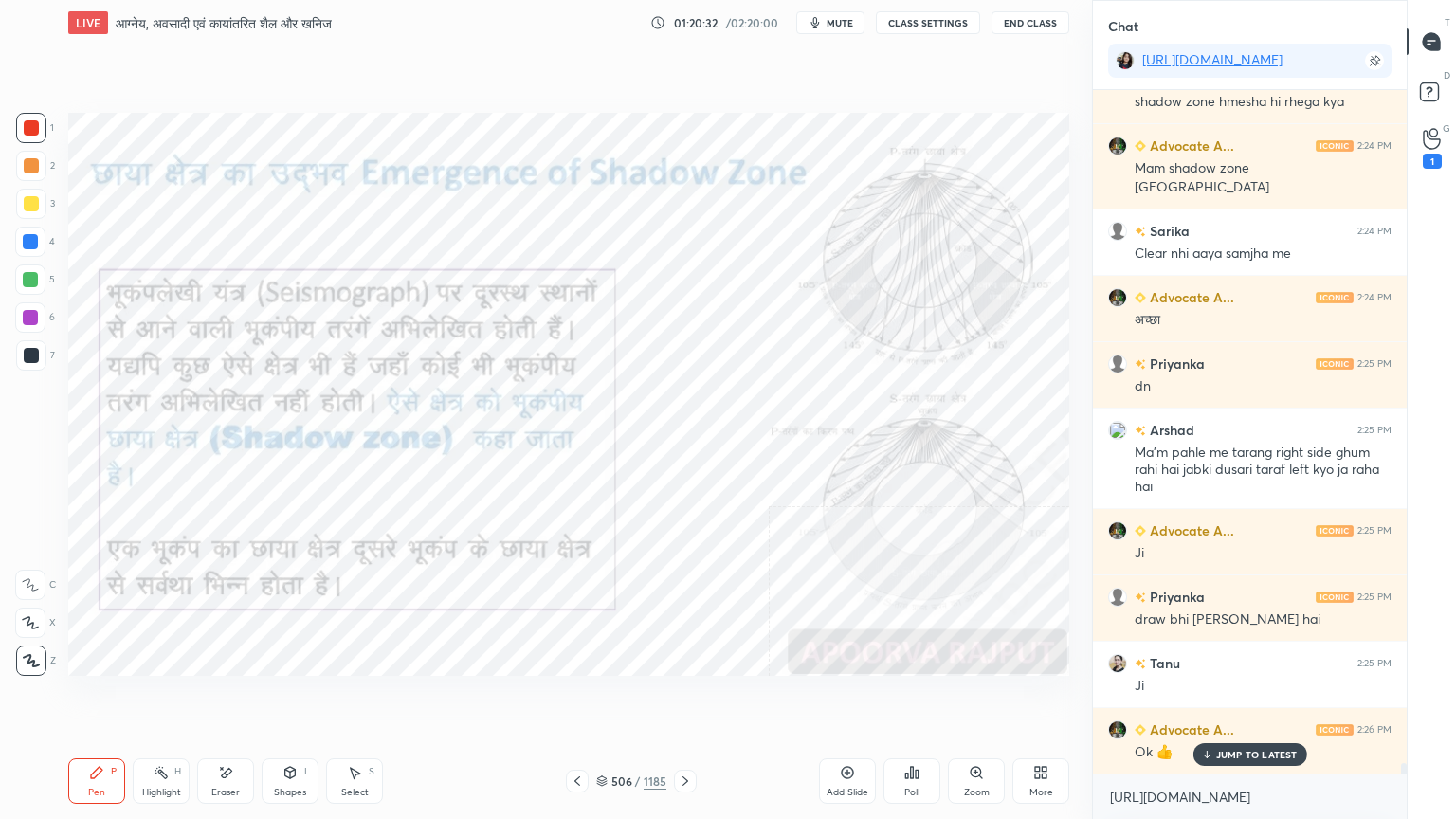 scroll, scrollTop: 45059, scrollLeft: 0, axis: vertical 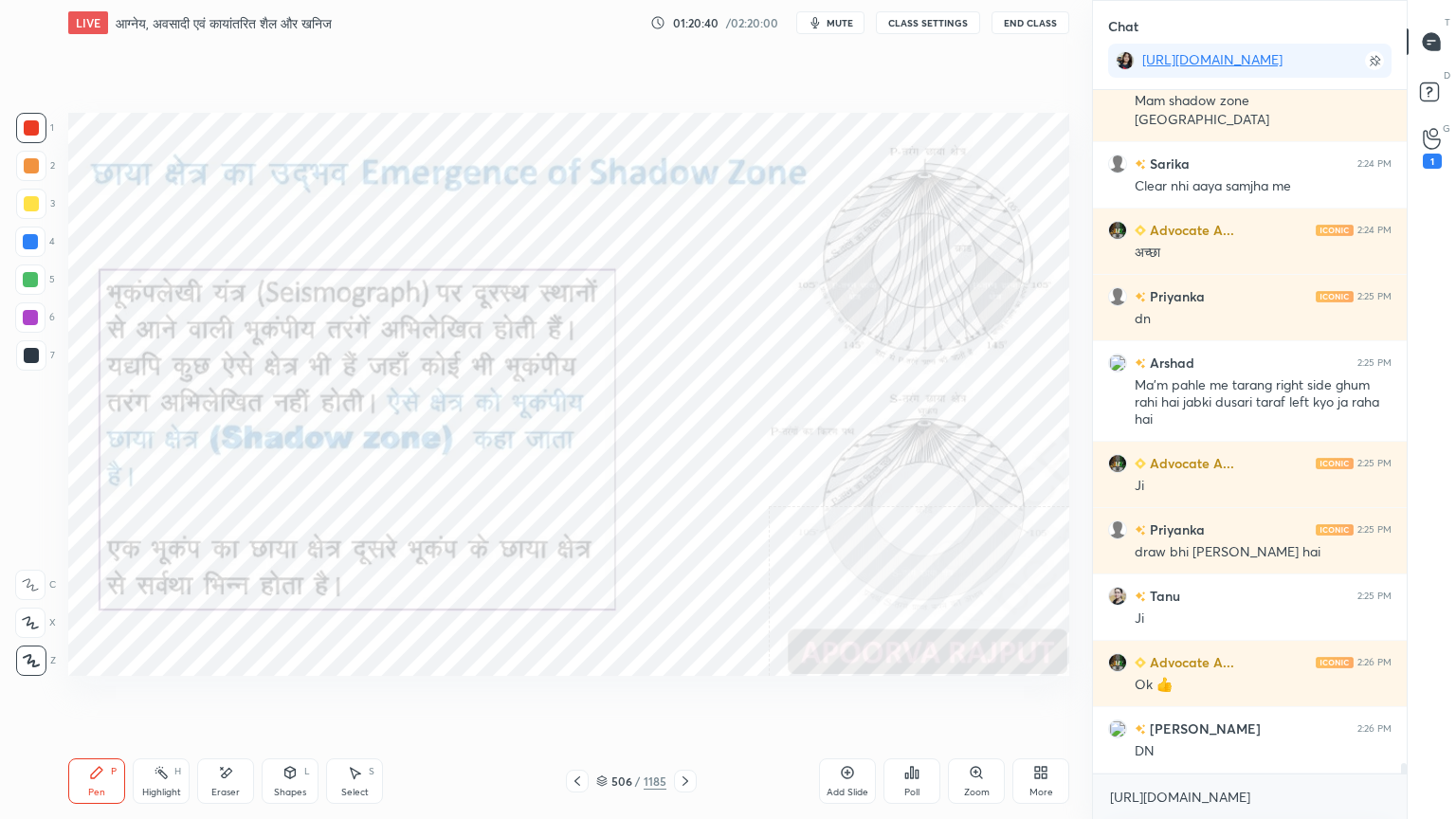 click at bounding box center (30, 242) 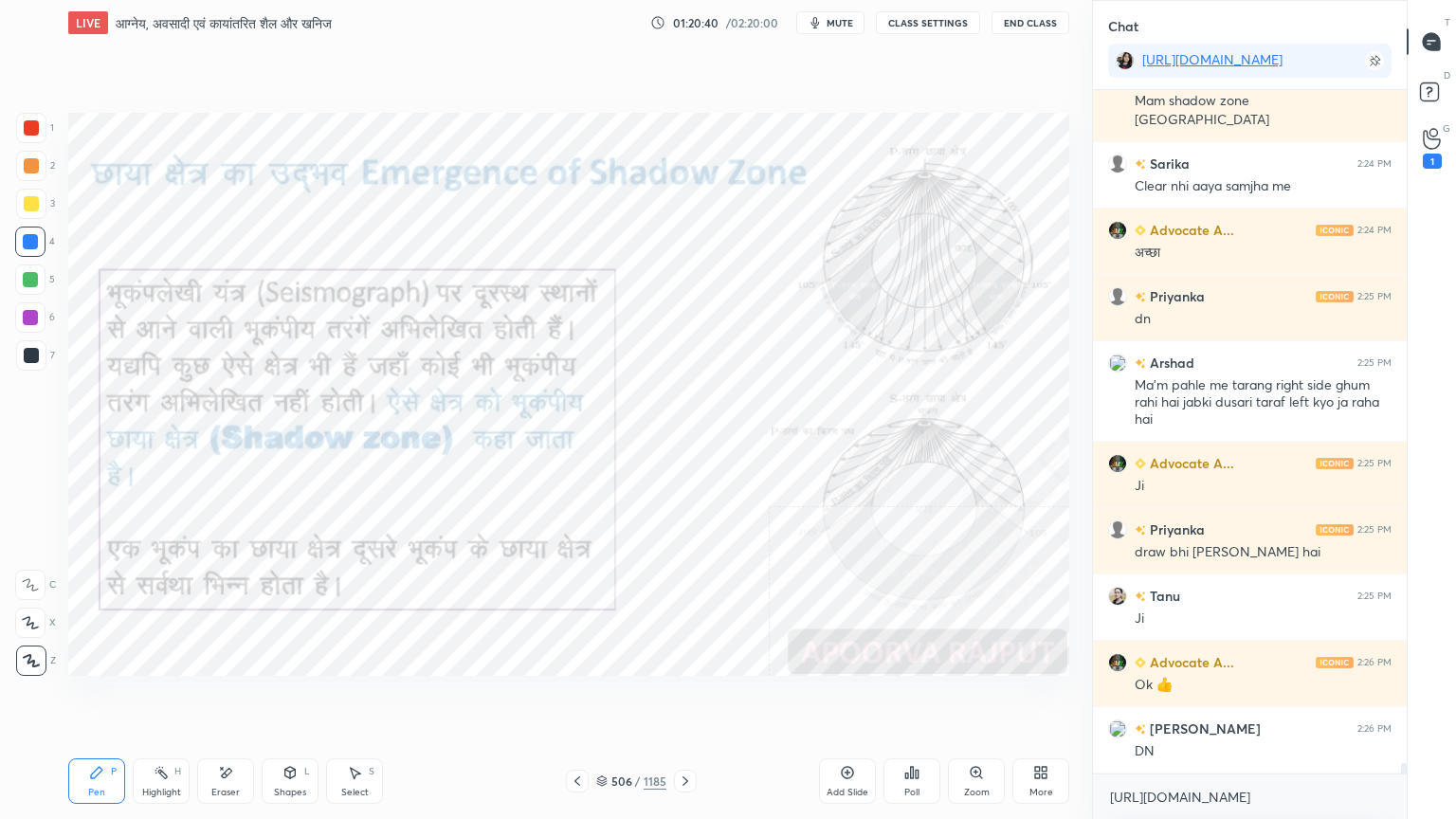 click at bounding box center (30, 242) 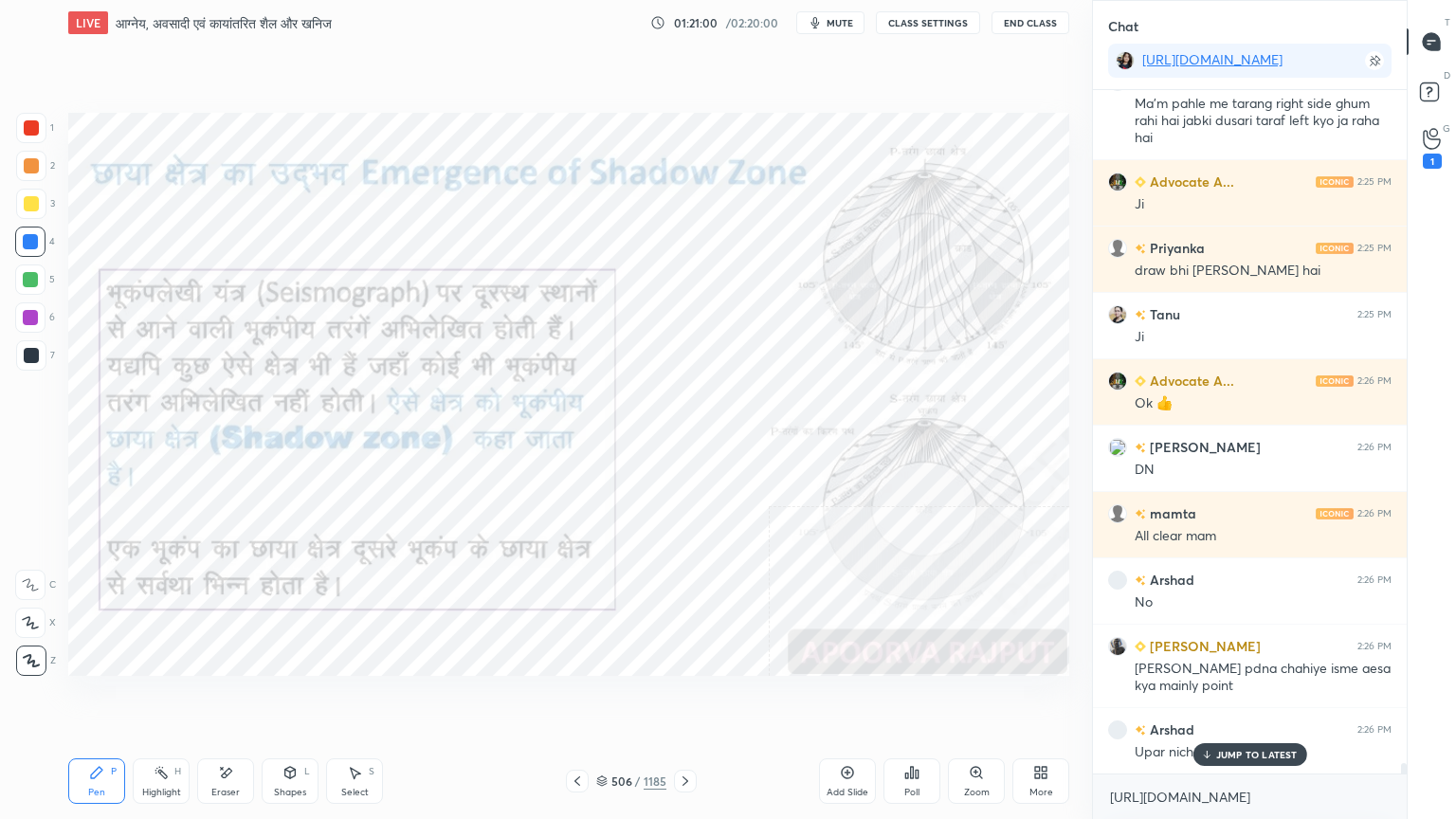 scroll, scrollTop: 45386, scrollLeft: 0, axis: vertical 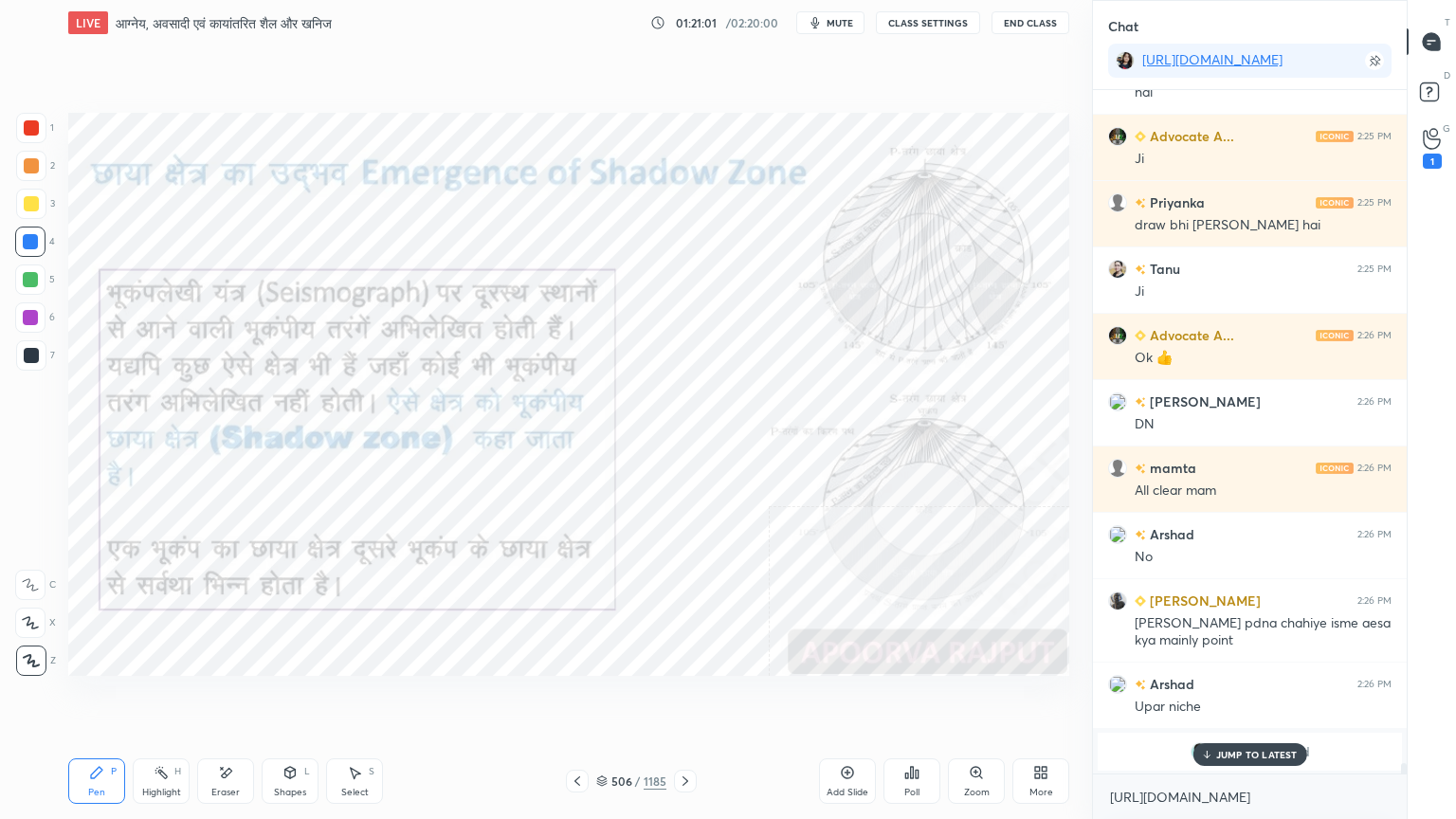 drag, startPoint x: 230, startPoint y: 780, endPoint x: 195, endPoint y: 763, distance: 38.91015 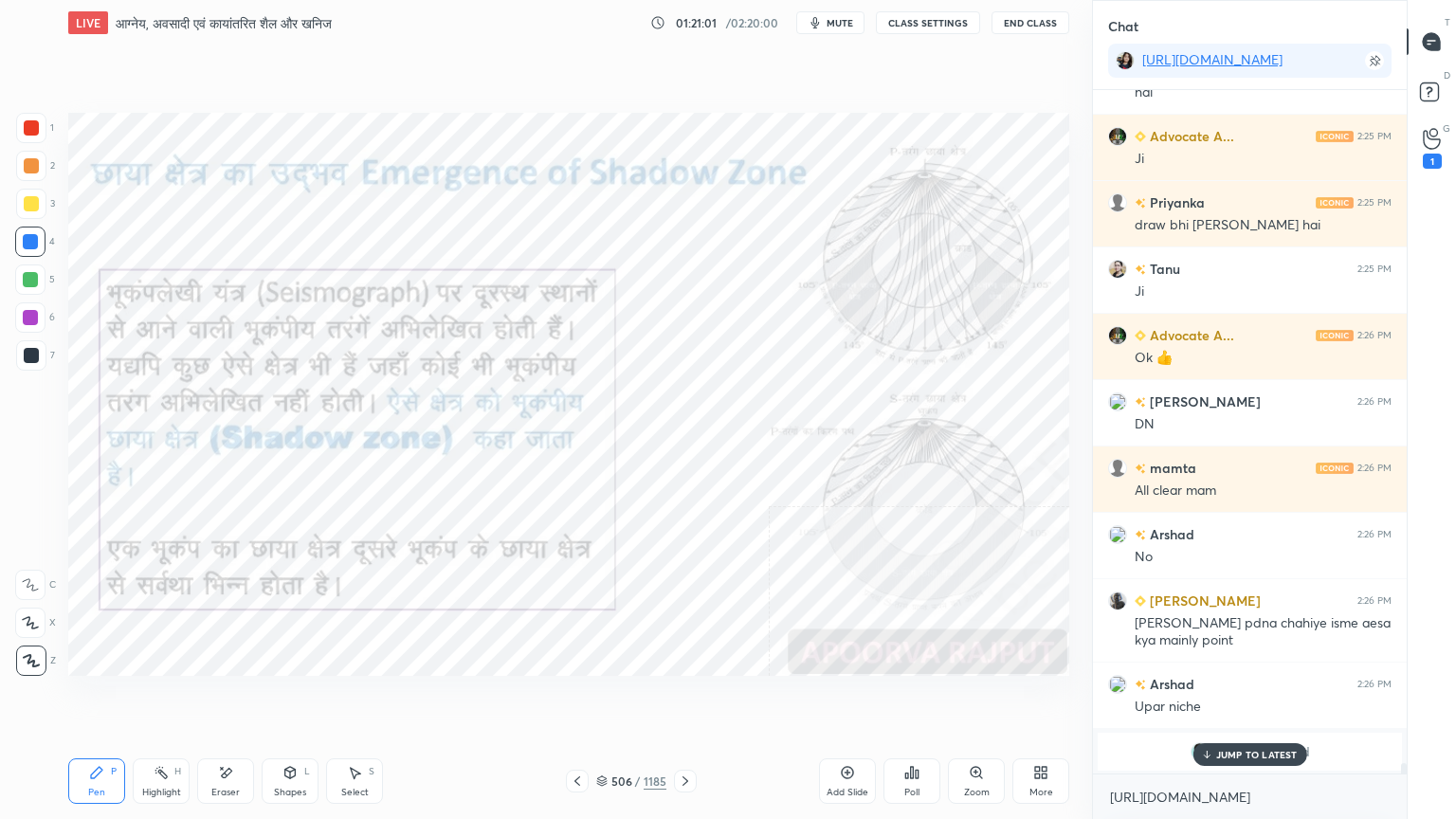 click 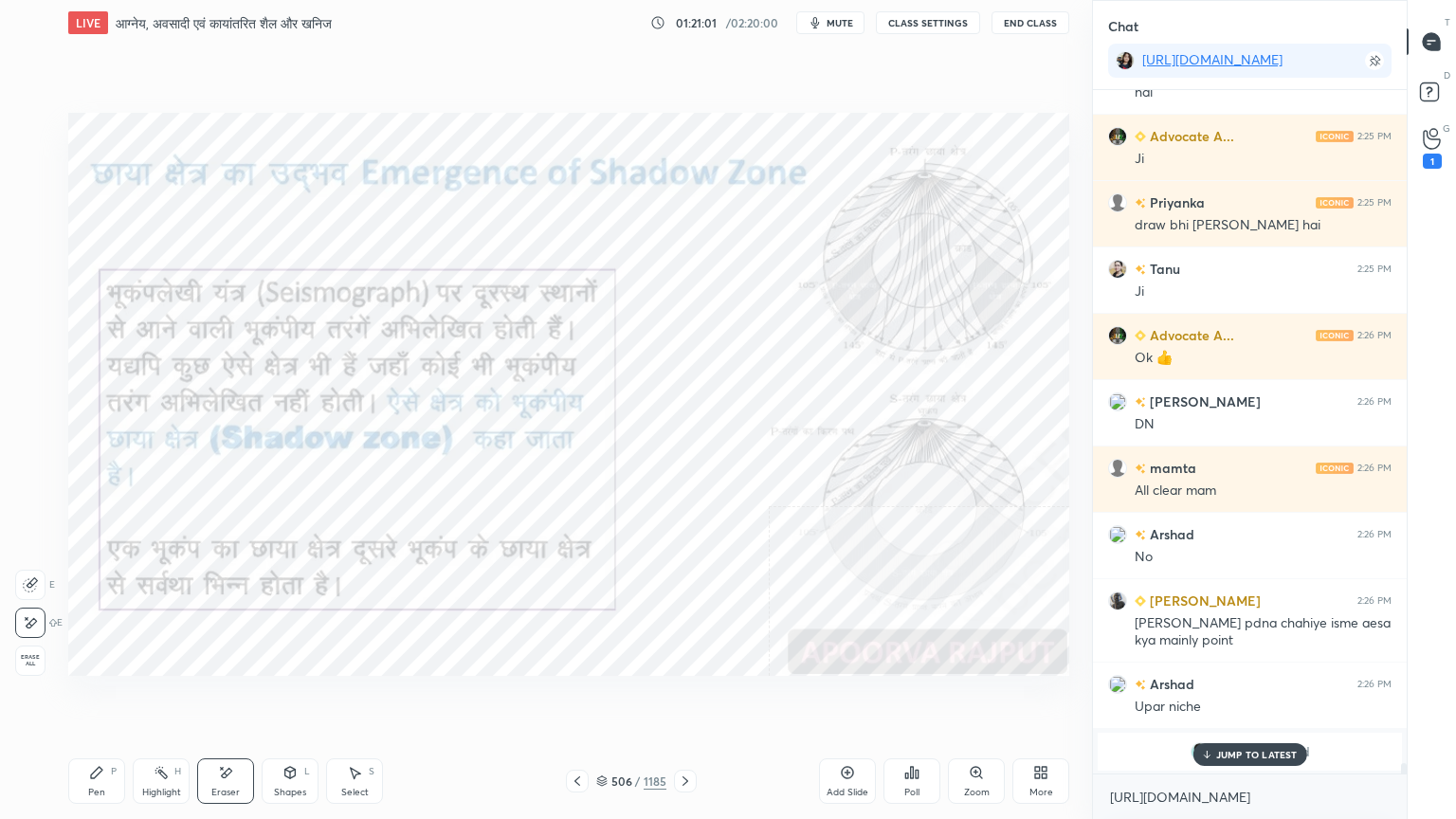 click on "Erase all" at bounding box center [30, 661] 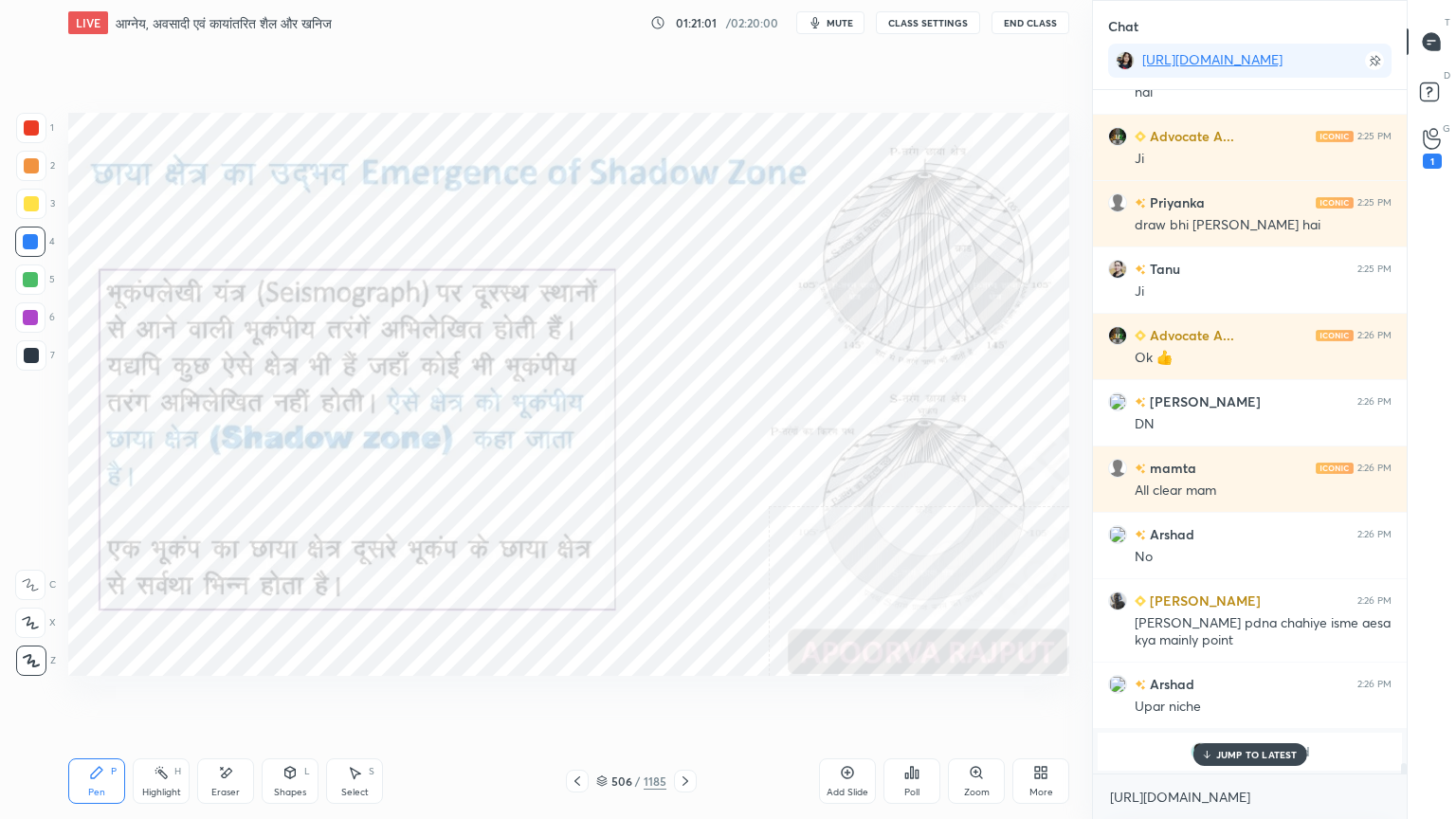 click on "1 2 3 4 5 6 7 C X Z E E Erase all   H H" at bounding box center [30, 394] 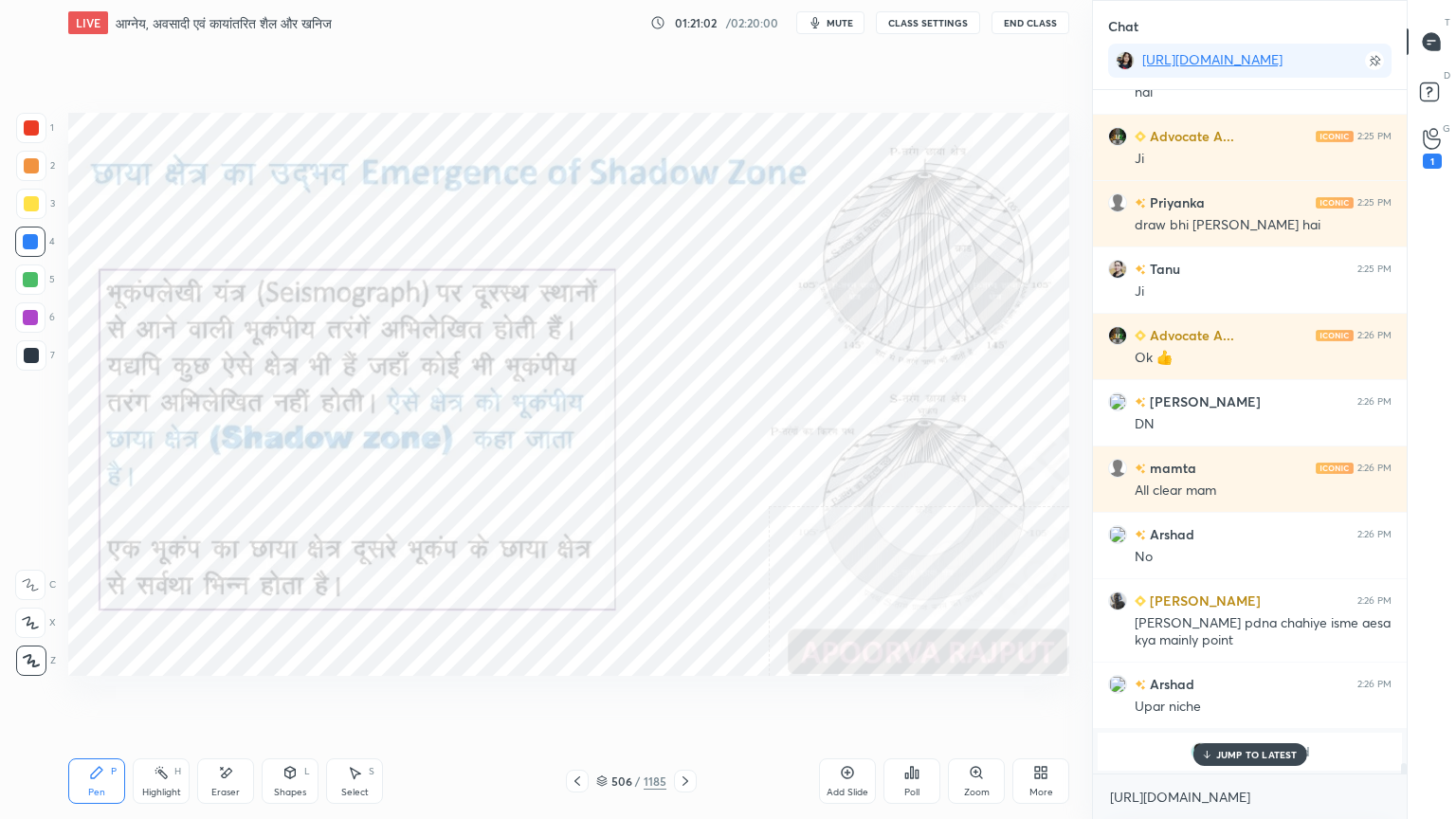 click on "JUMP TO LATEST" at bounding box center (1257, 755) 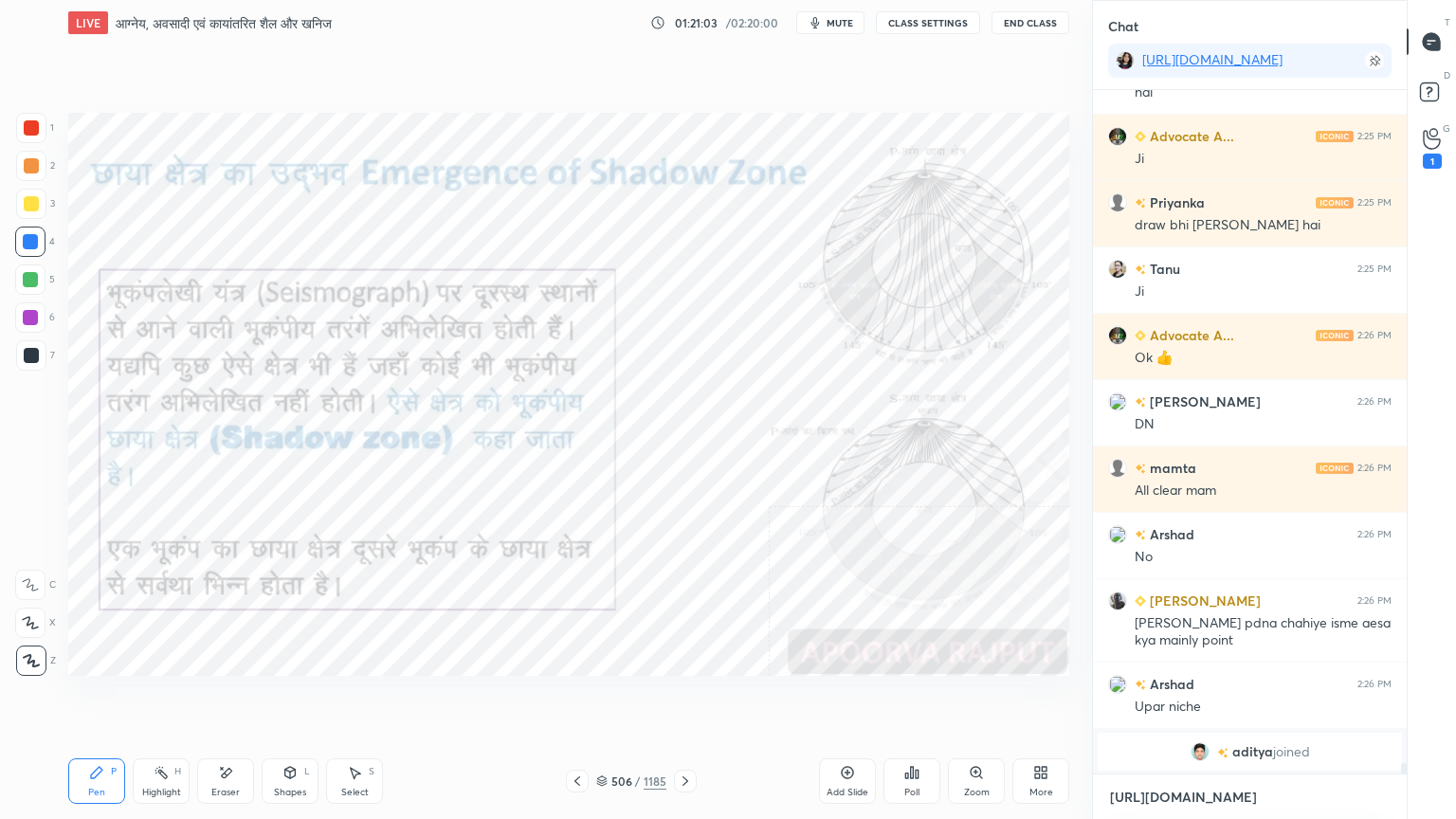 click on "[URL][DOMAIN_NAME]" at bounding box center [1249, 797] 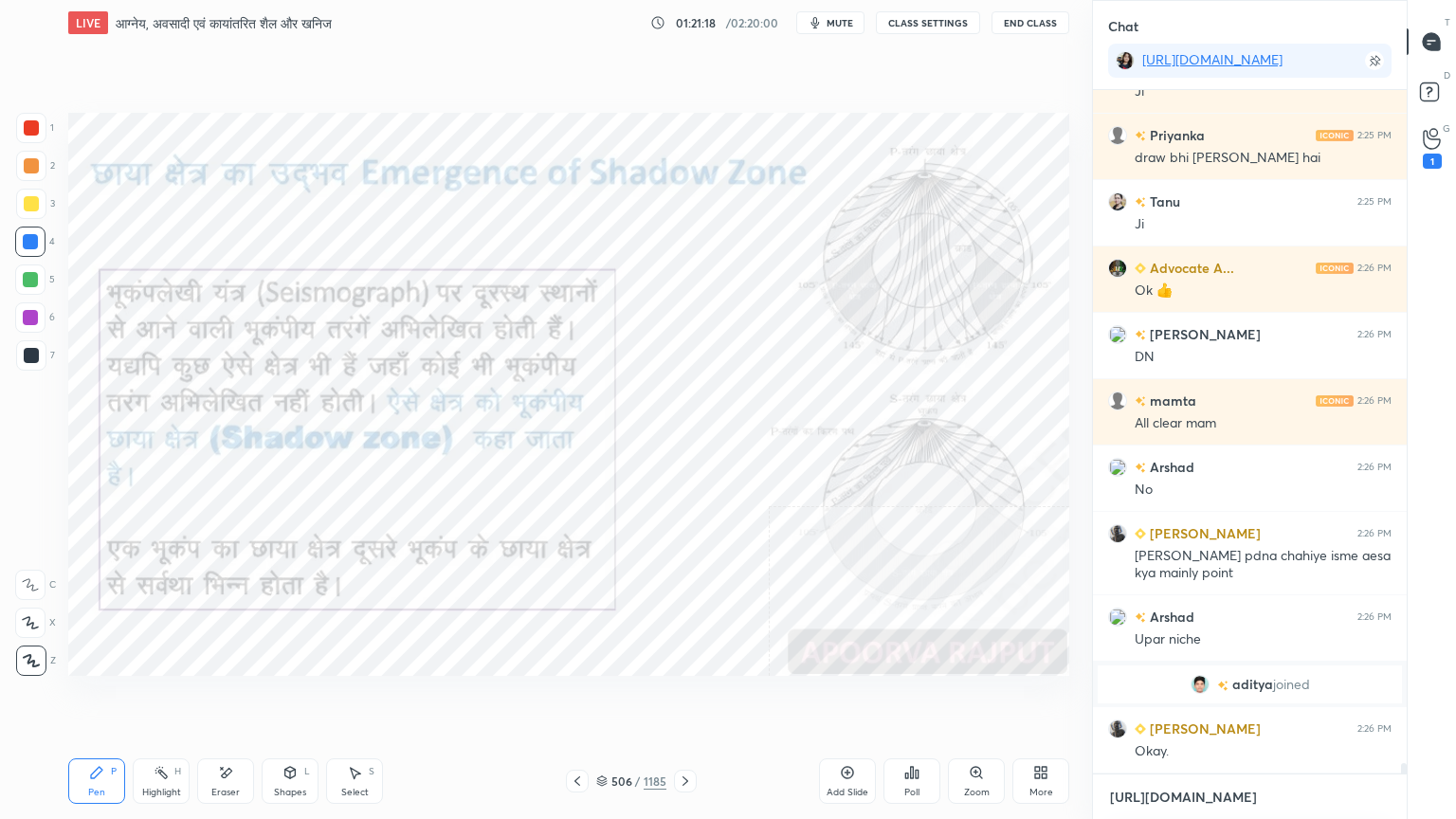 scroll, scrollTop: 45519, scrollLeft: 0, axis: vertical 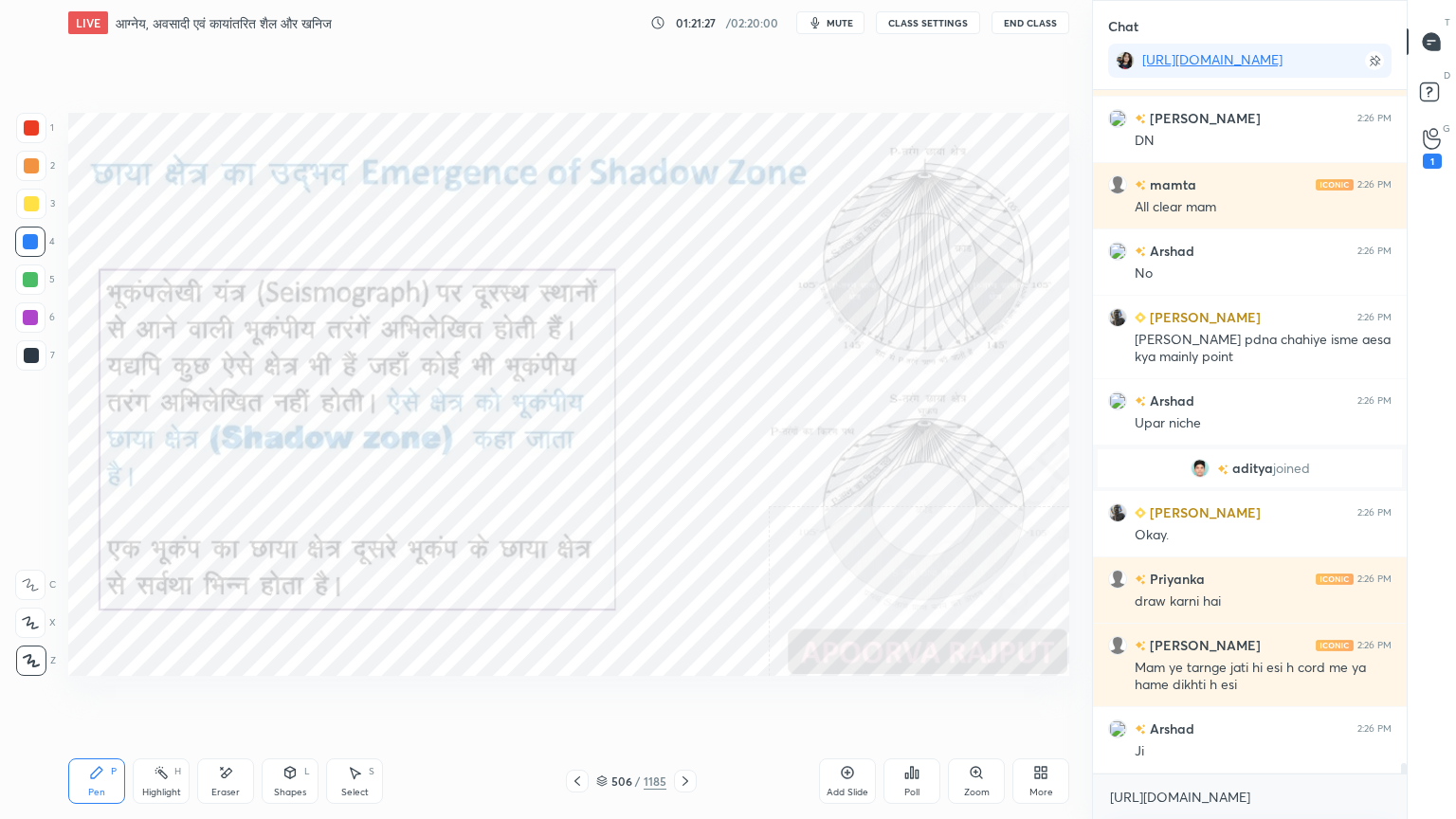 click on "Eraser" at bounding box center (226, 792) 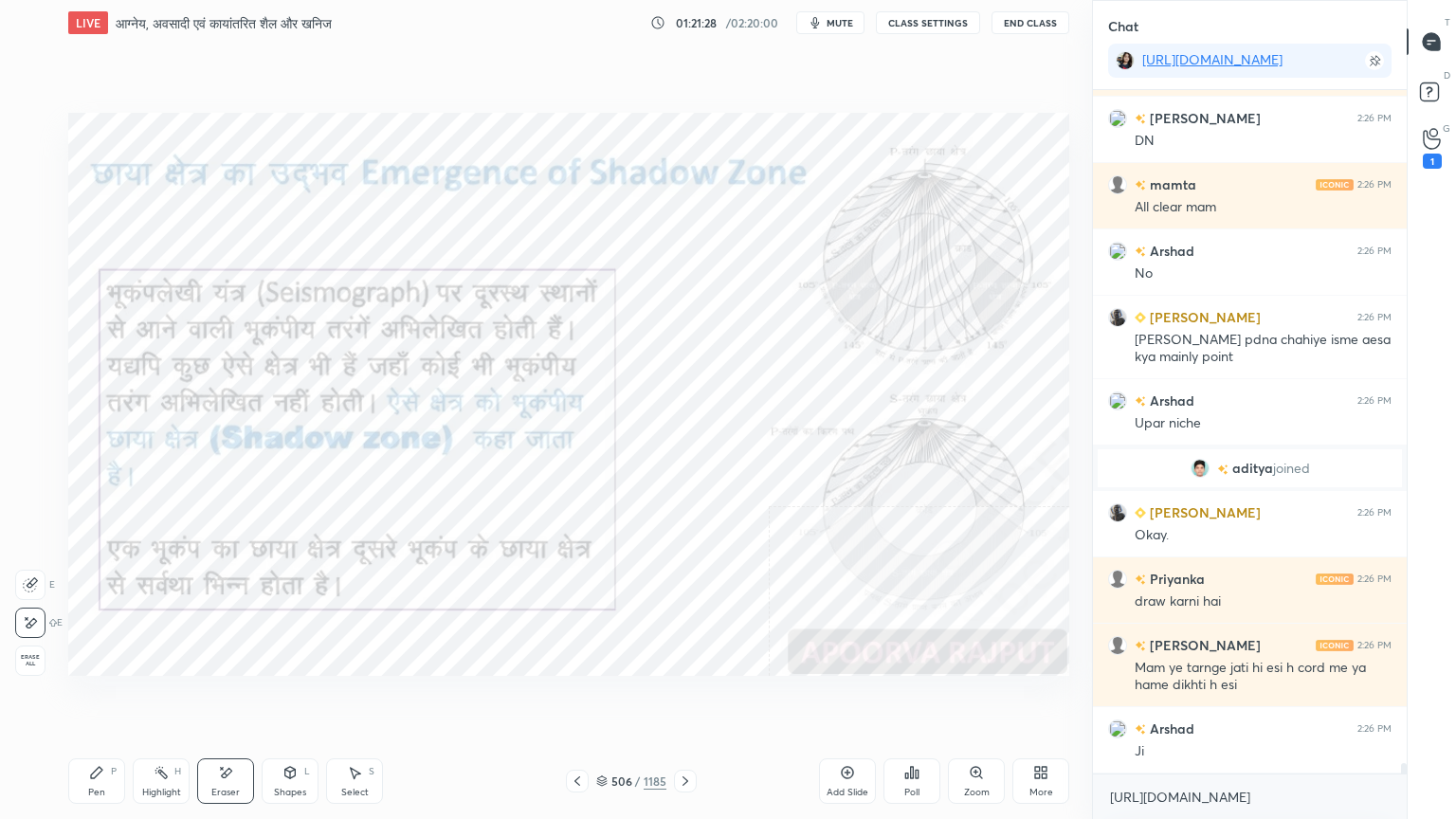 scroll, scrollTop: 45735, scrollLeft: 0, axis: vertical 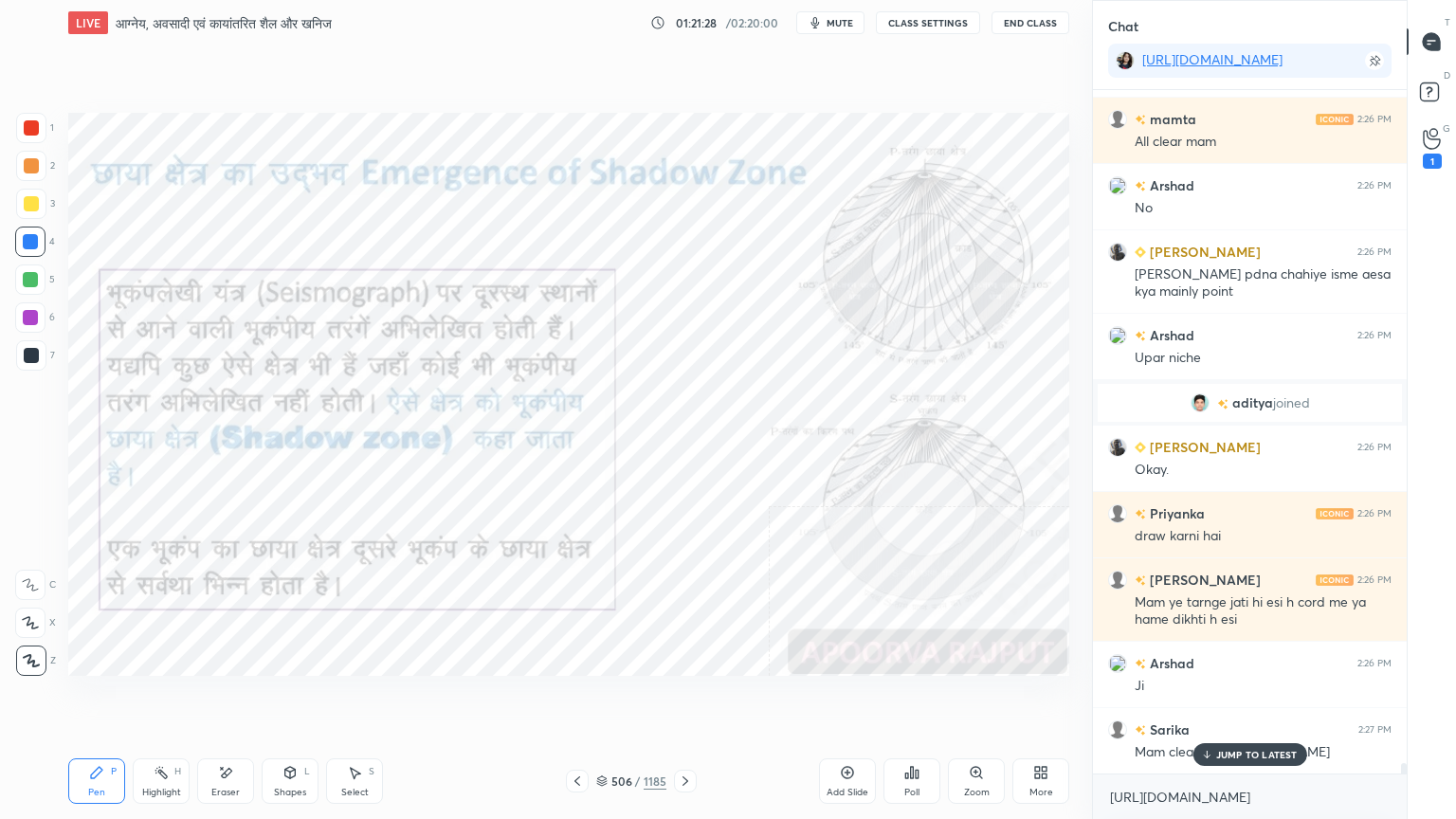 click on "1 2 3 4 5 6 7 C X Z E E Erase all   H H" at bounding box center [30, 394] 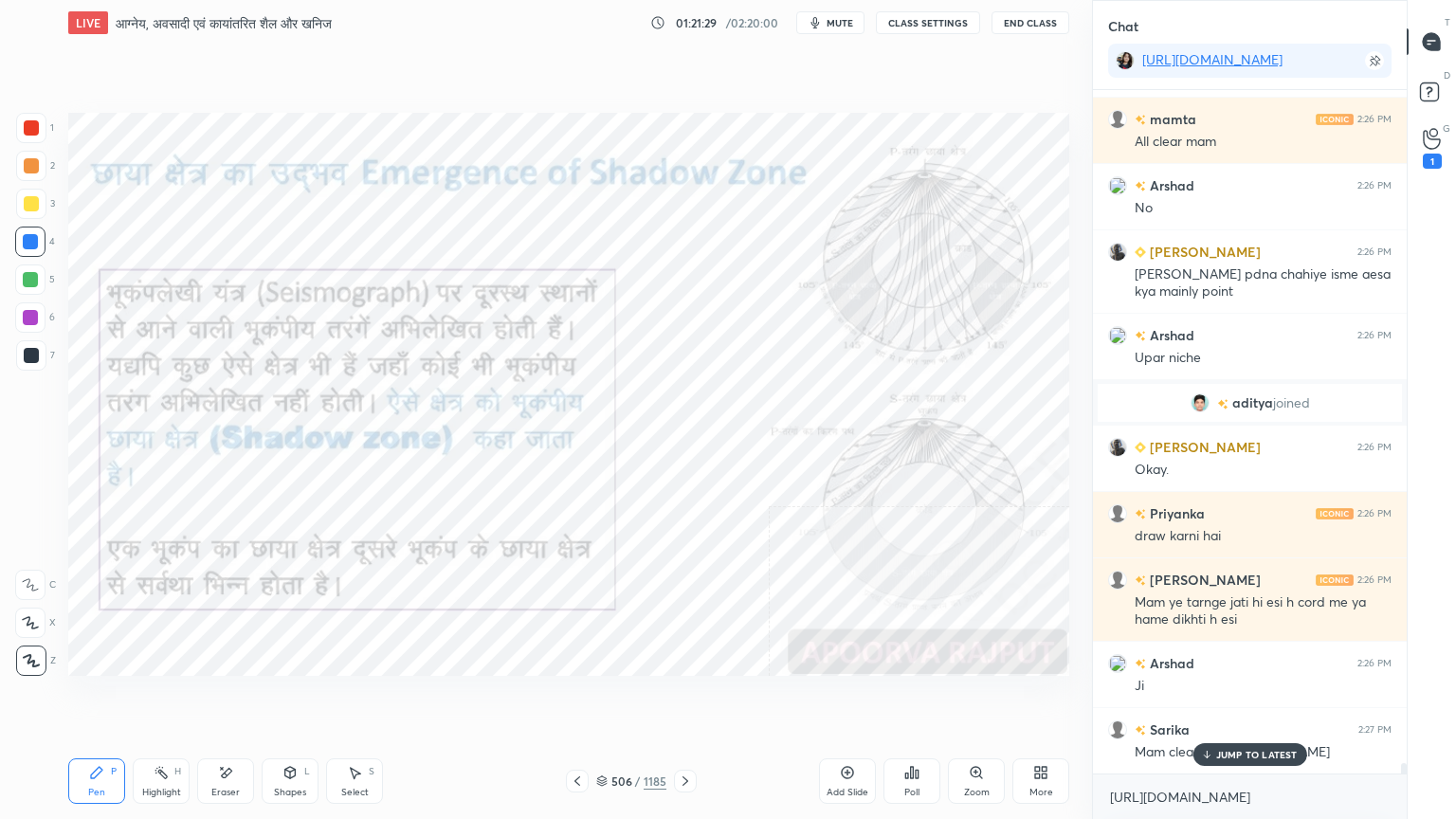 click on "JUMP TO LATEST" at bounding box center (1257, 755) 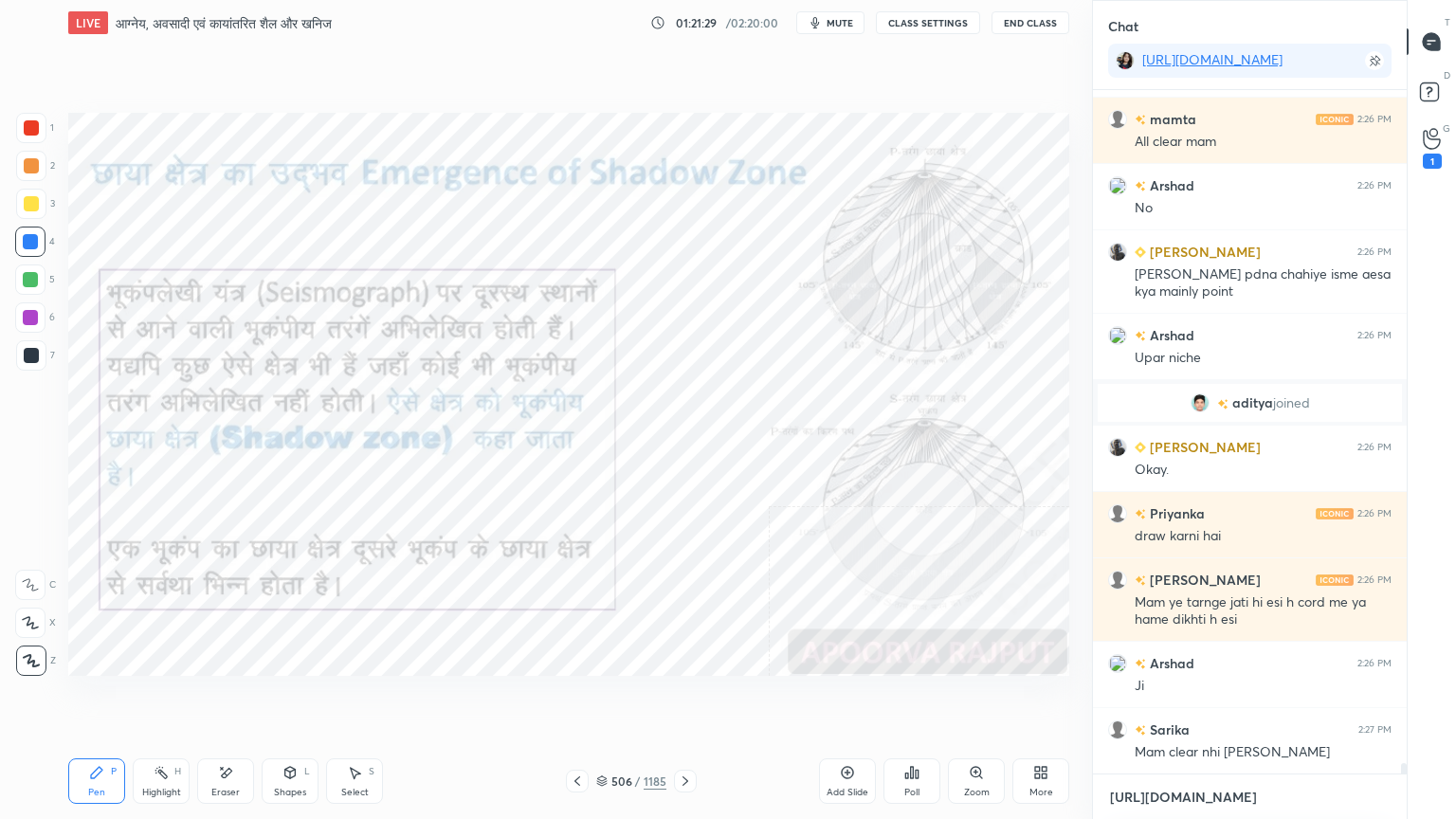 click on "[URL][DOMAIN_NAME]" at bounding box center [1249, 797] 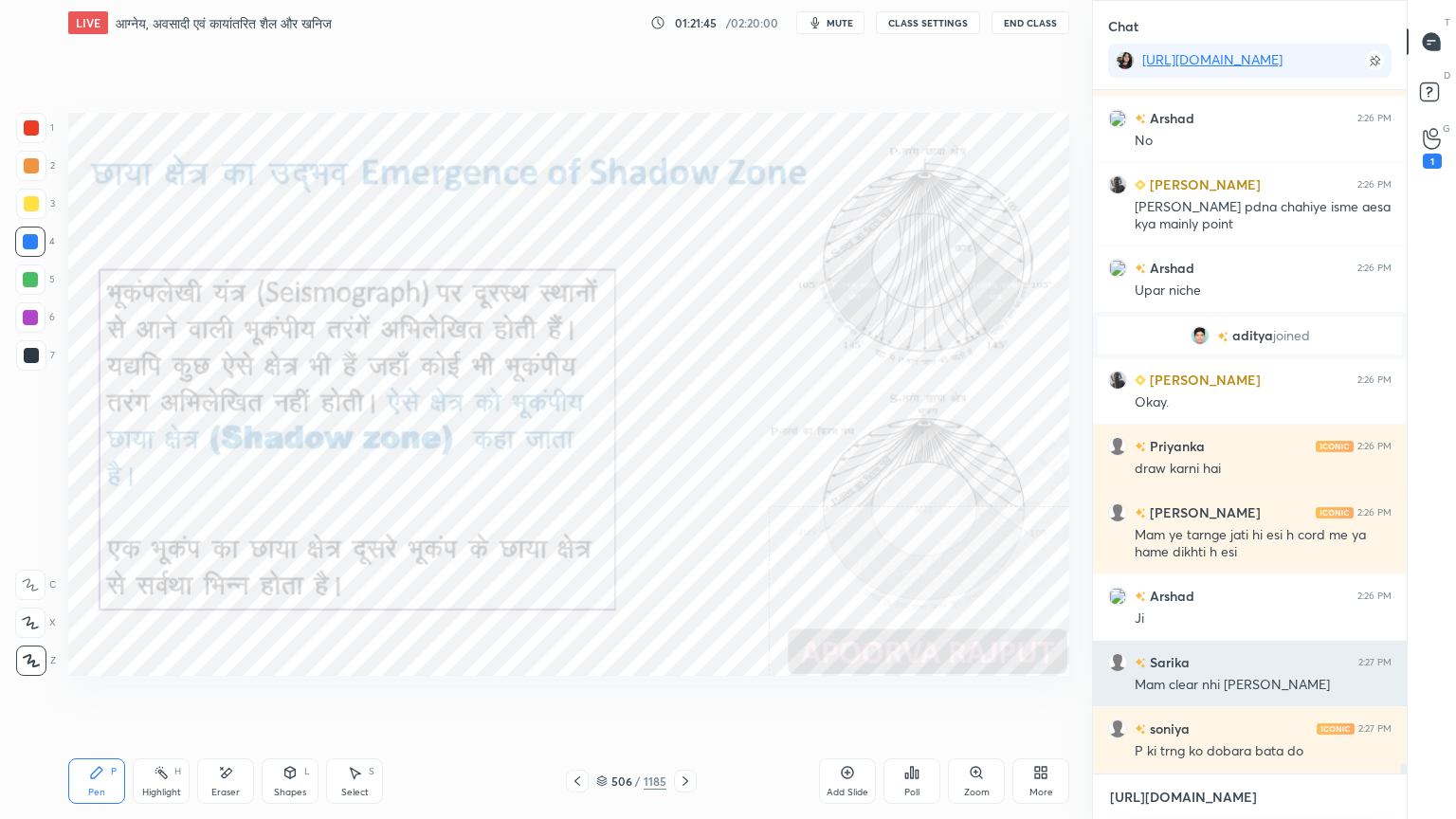 scroll, scrollTop: 45868, scrollLeft: 0, axis: vertical 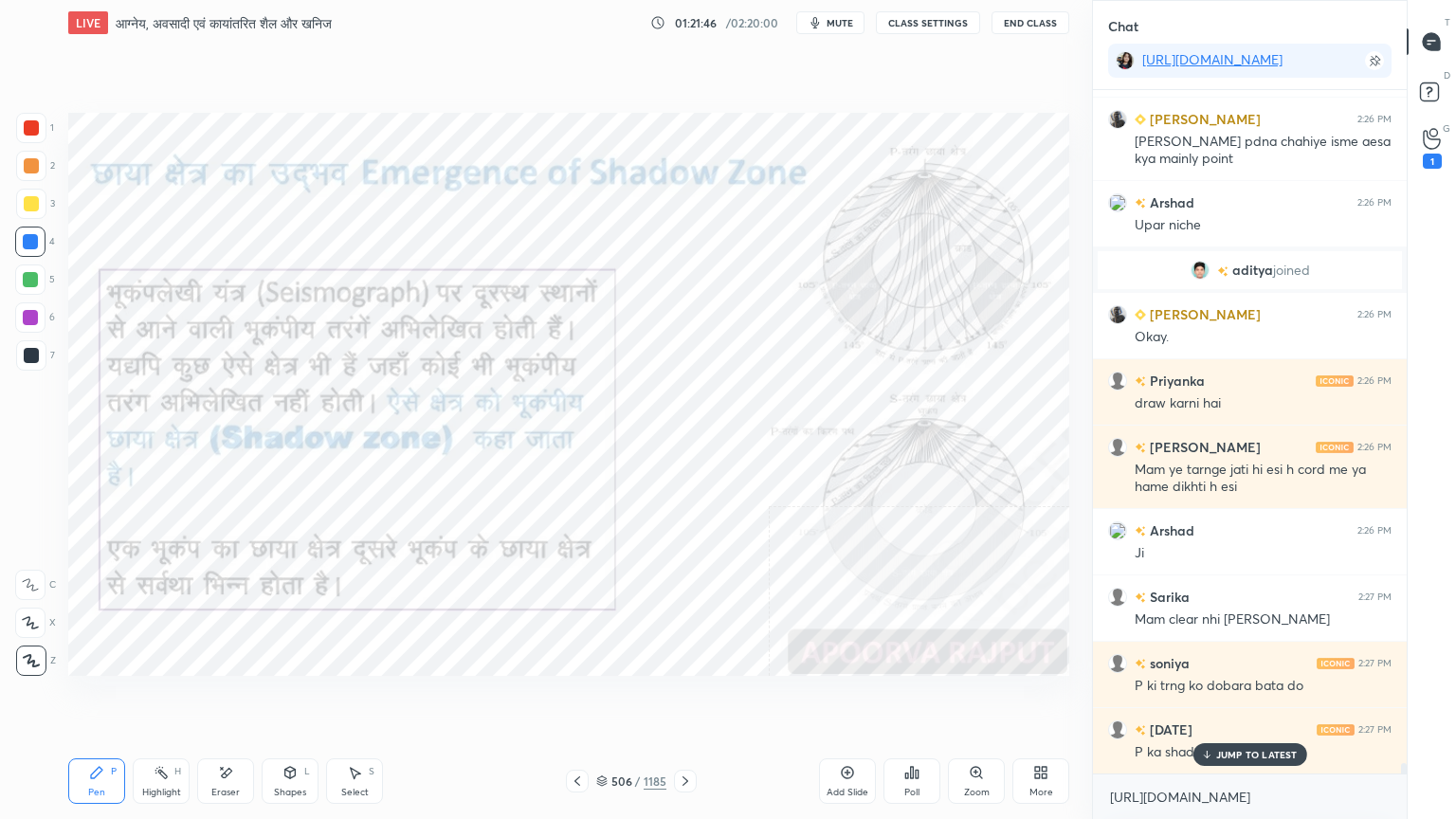 click on "JUMP TO LATEST" at bounding box center [1257, 755] 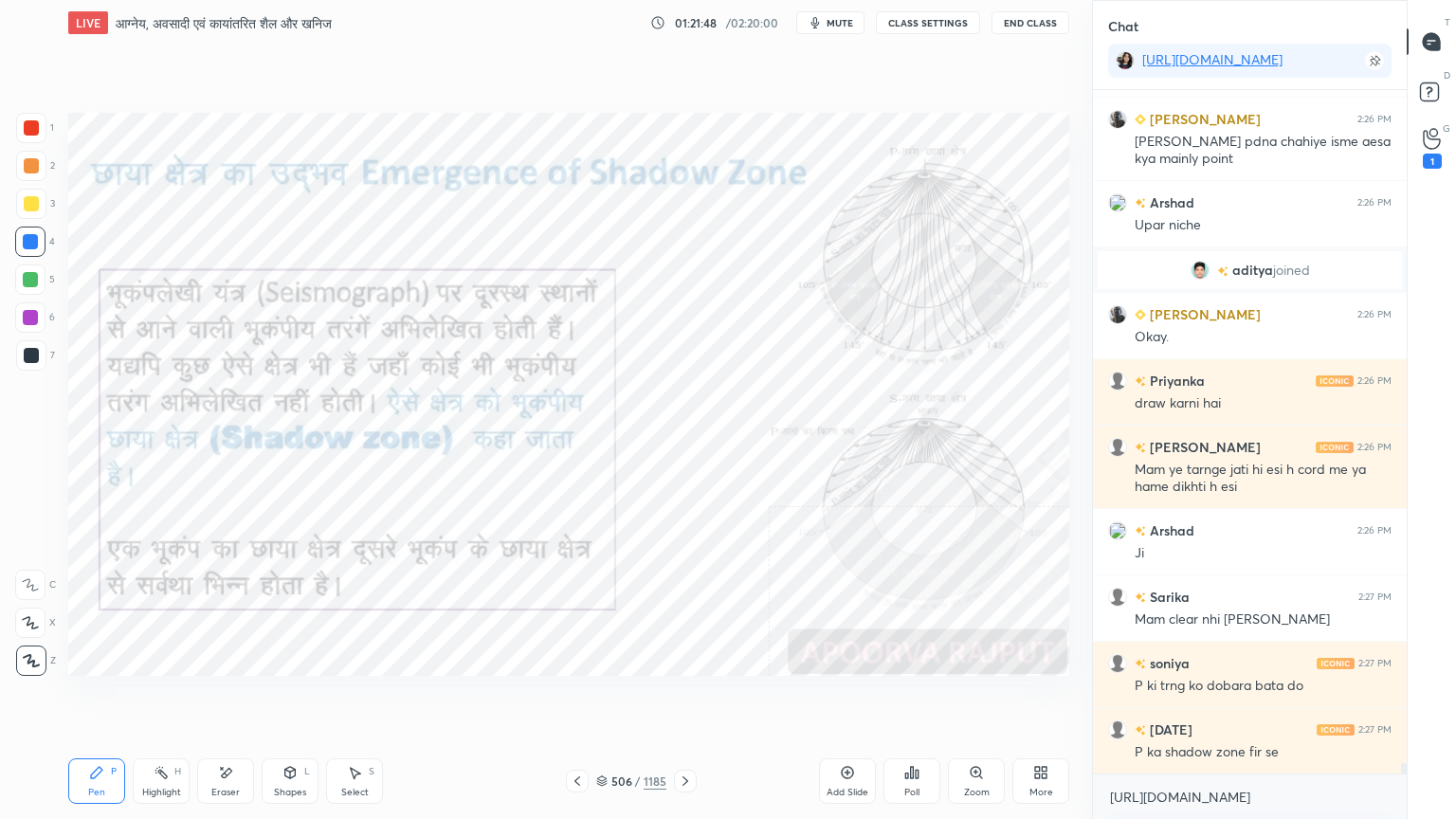 click 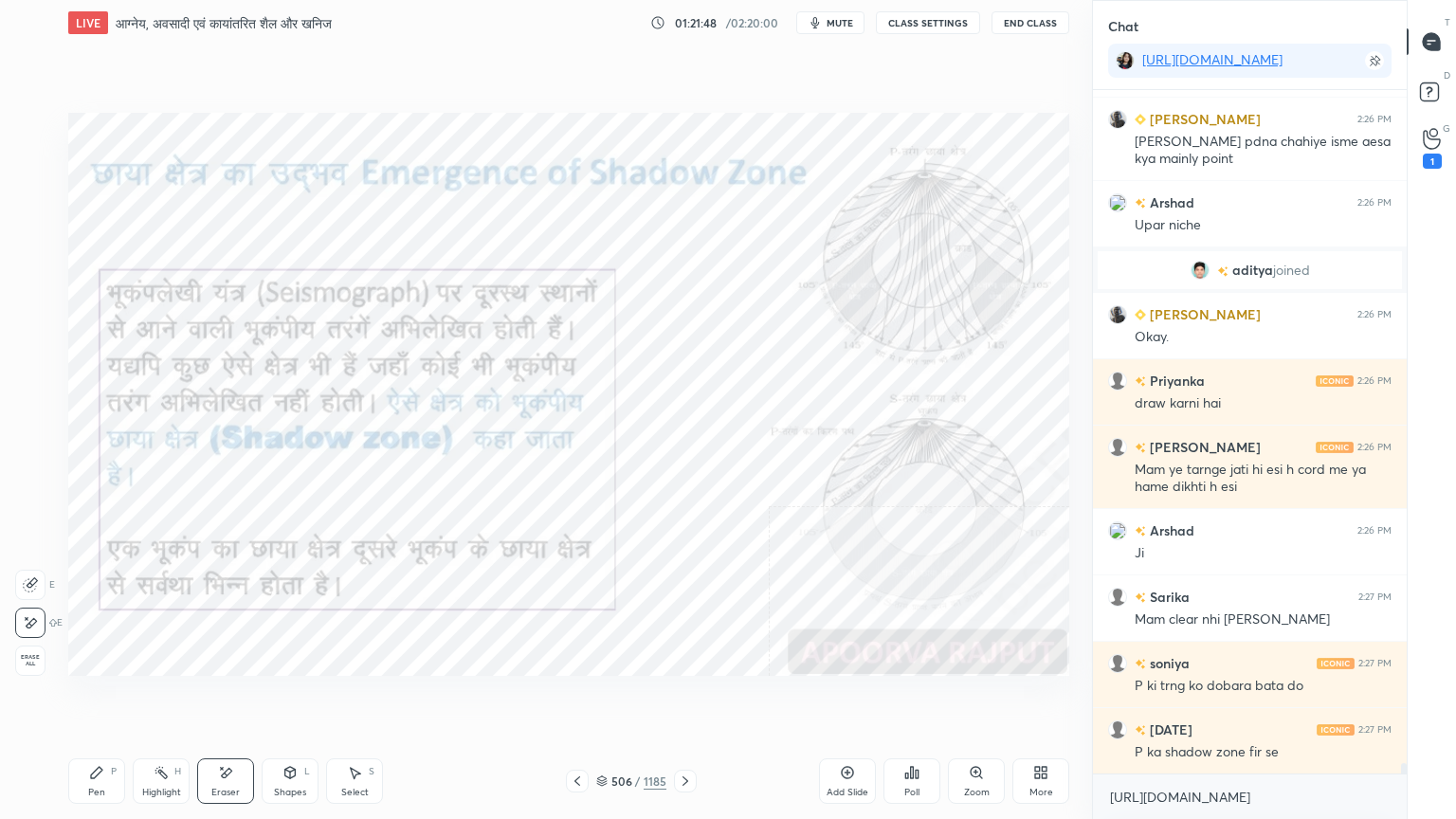 click on "Erase all" at bounding box center (30, 661) 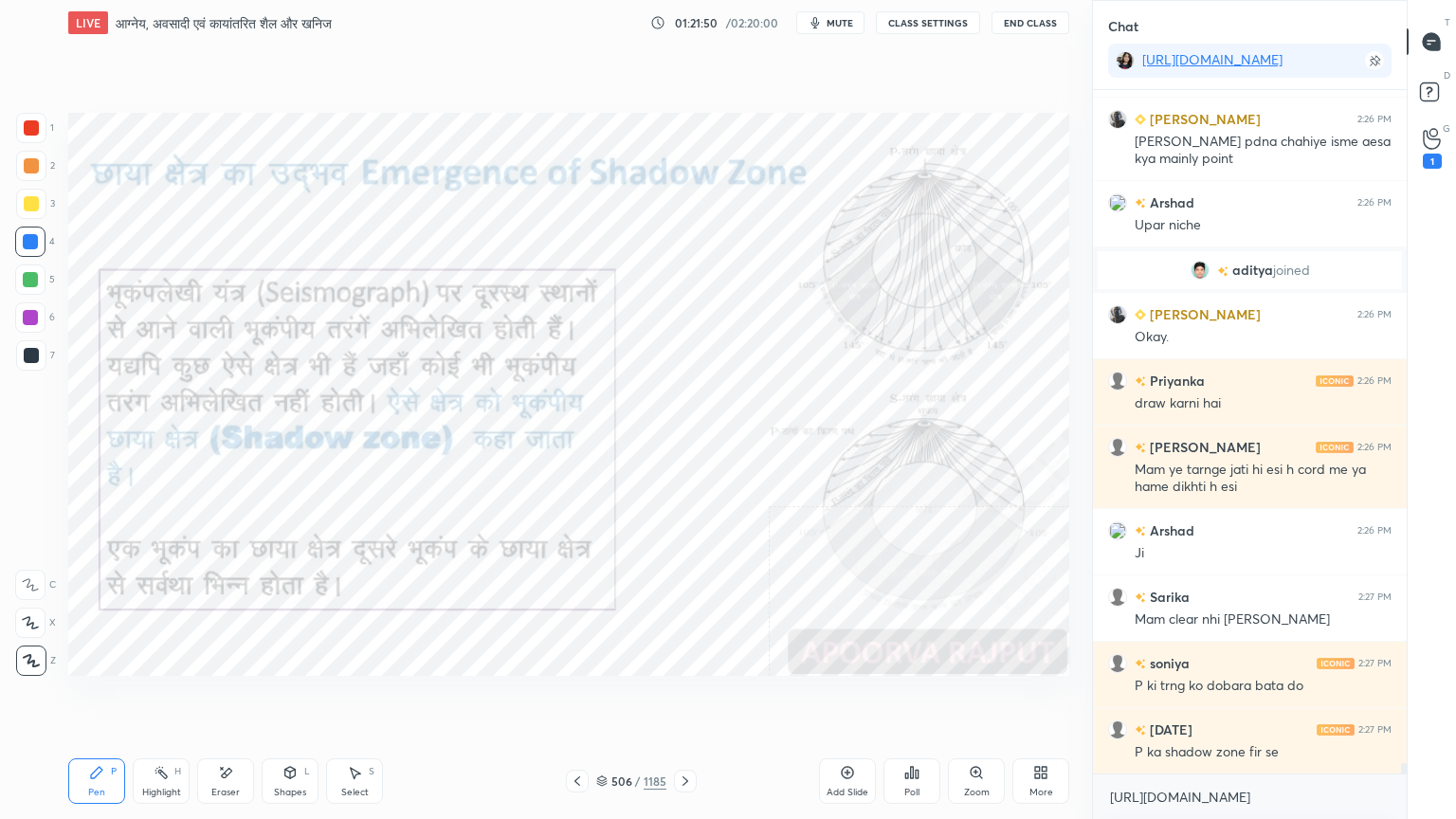 click 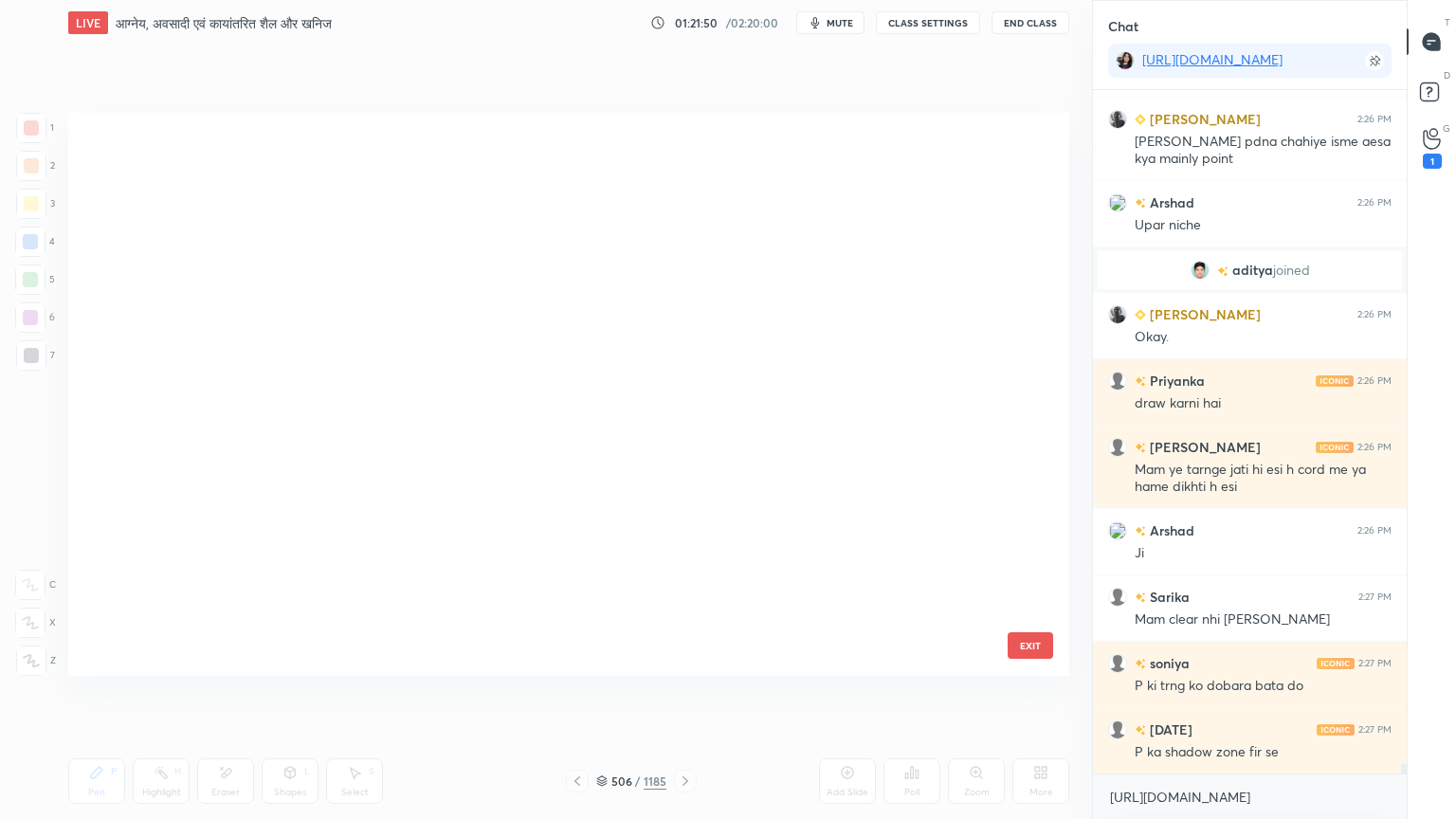 scroll, scrollTop: 28752, scrollLeft: 0, axis: vertical 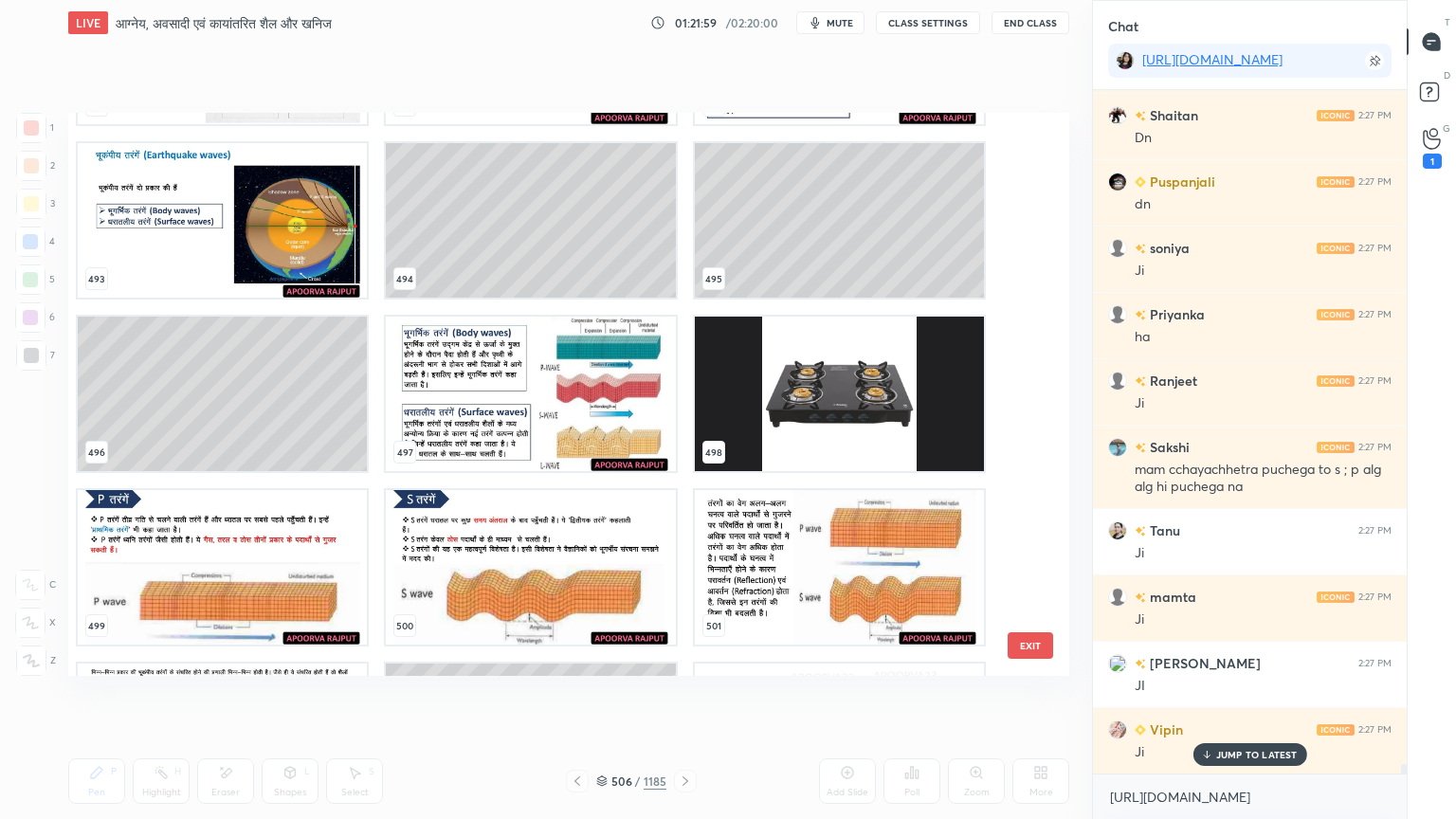 click at bounding box center (222, 220) 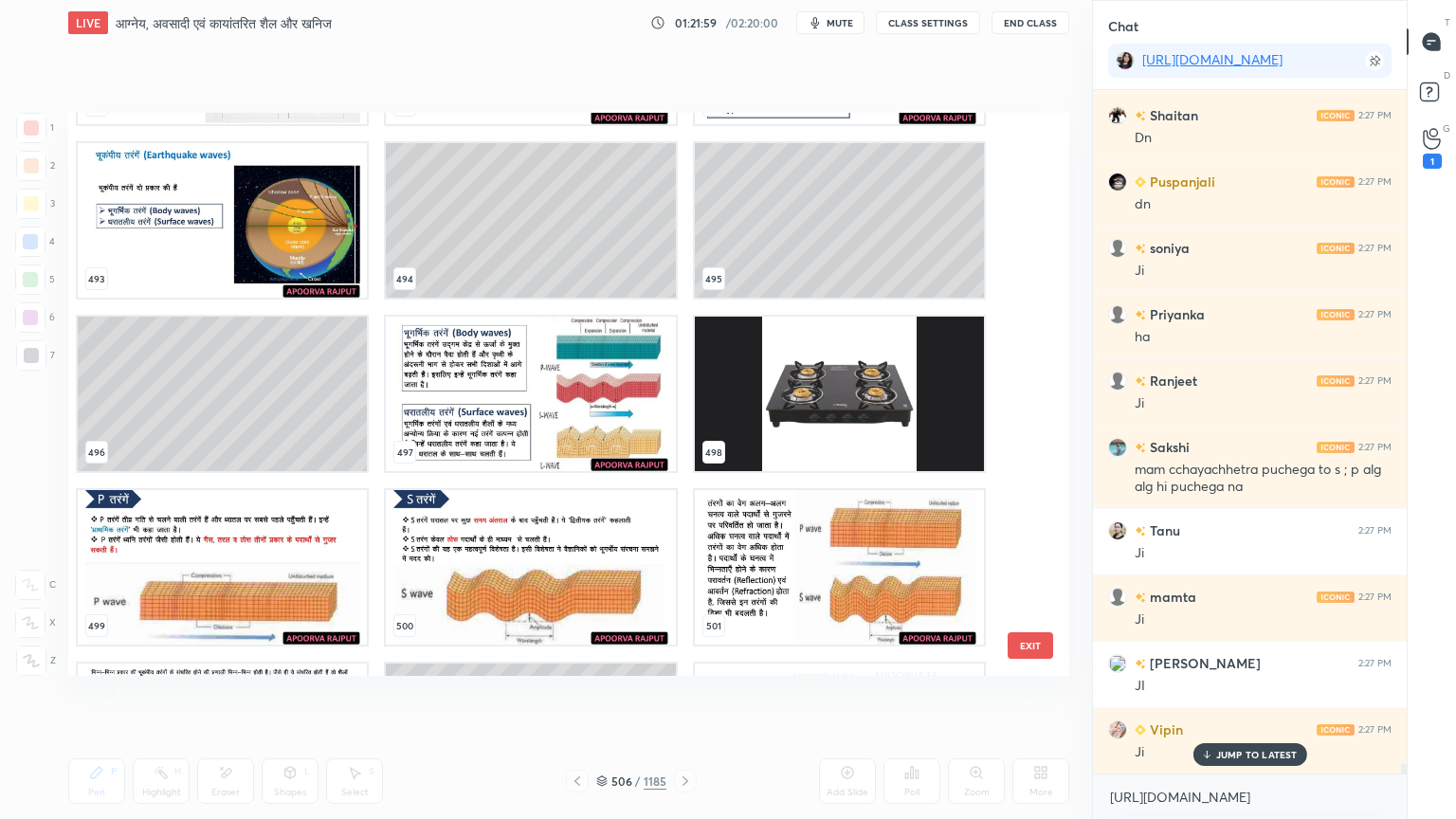 click at bounding box center [222, 220] 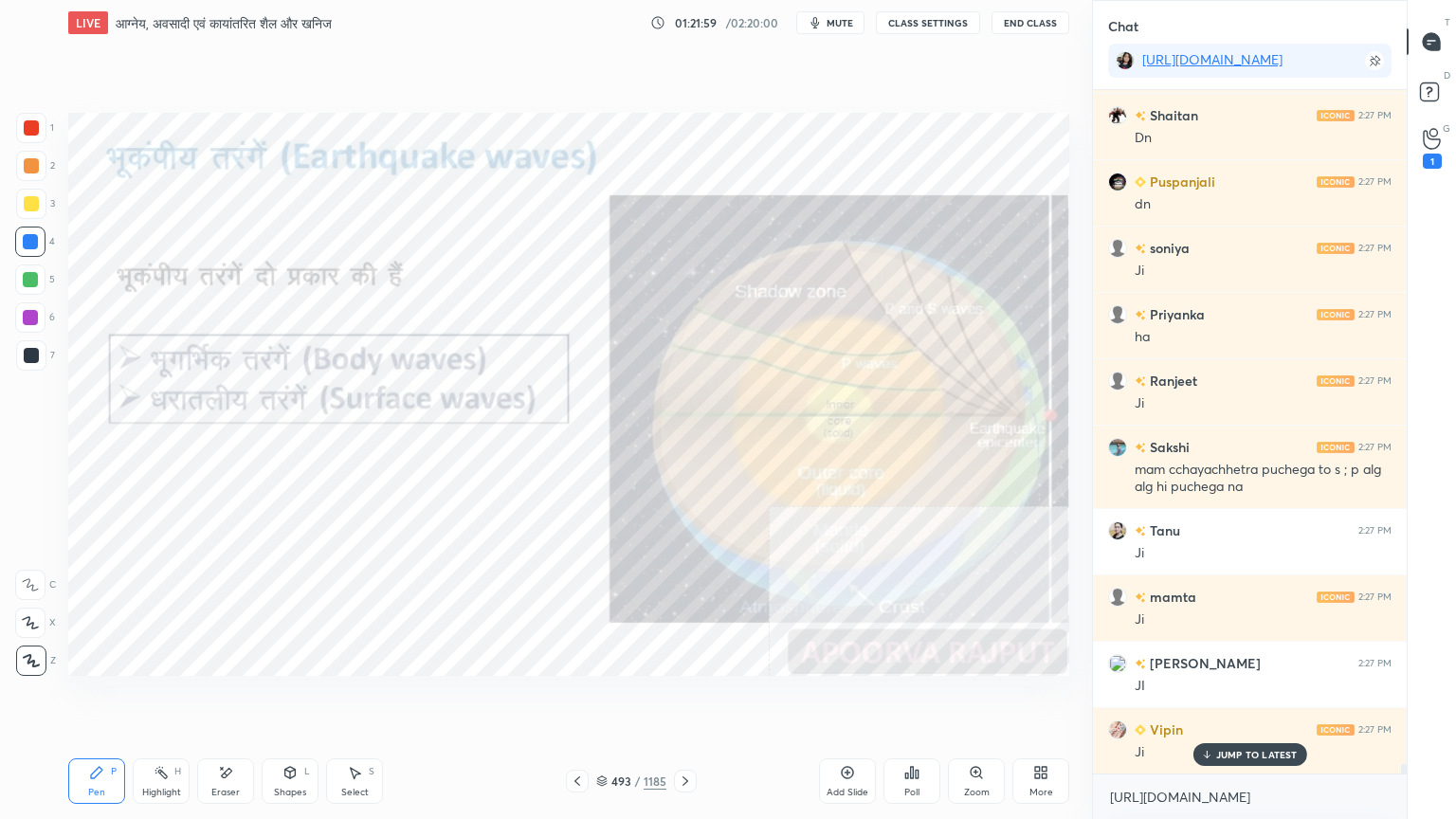 click at bounding box center [222, 220] 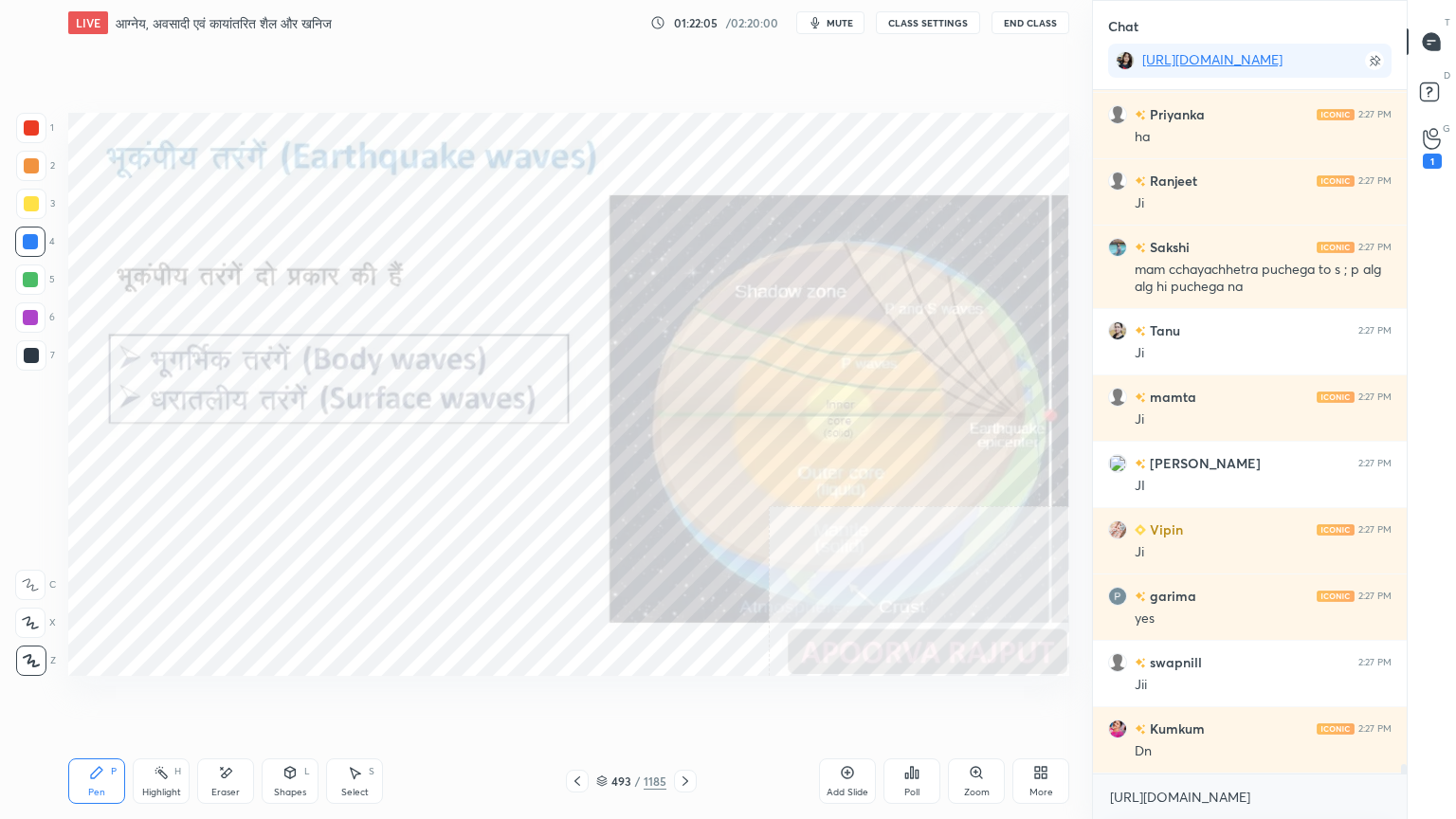 scroll, scrollTop: 46964, scrollLeft: 0, axis: vertical 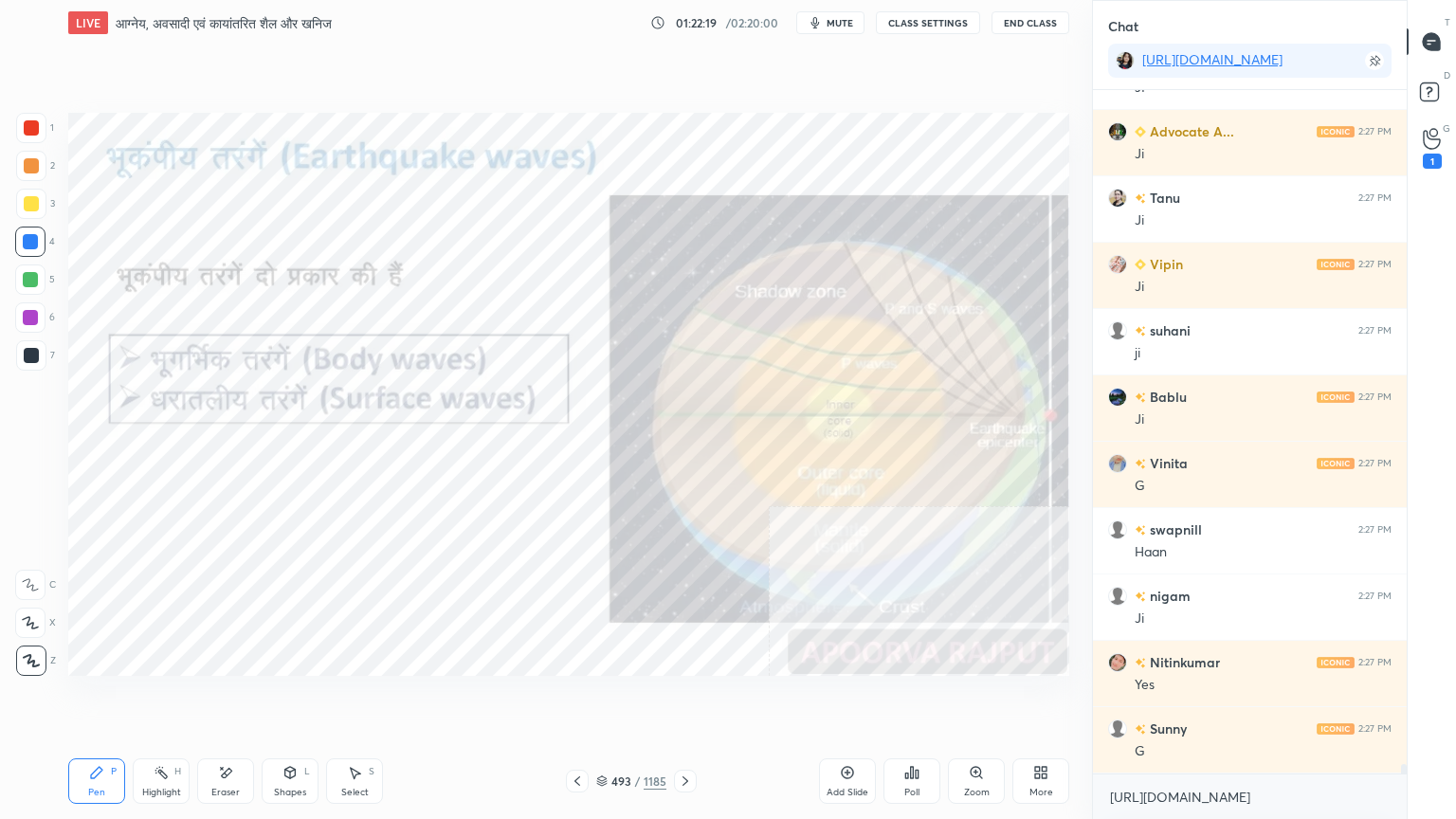 click 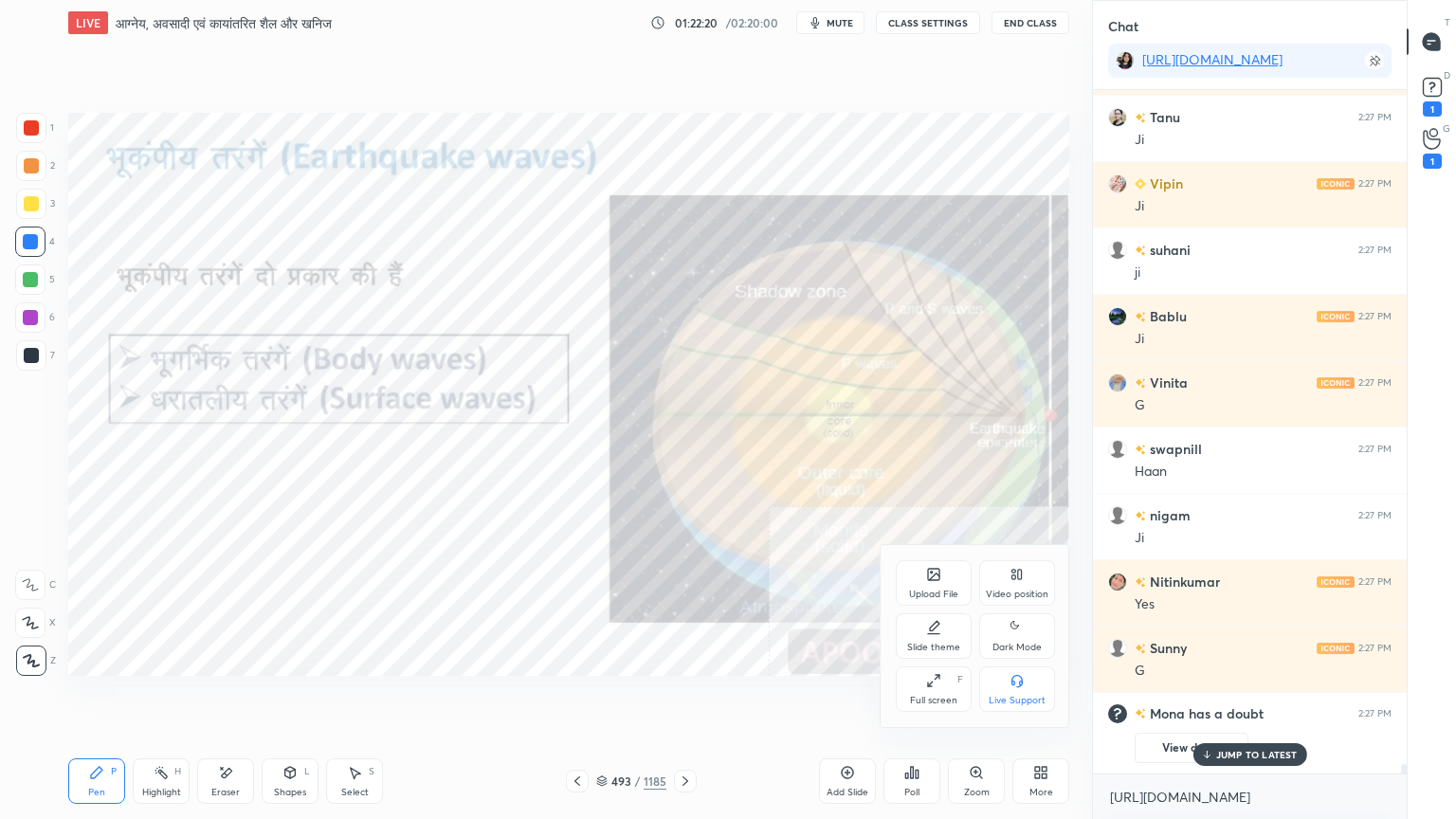 click on "Full screen F" at bounding box center [934, 689] 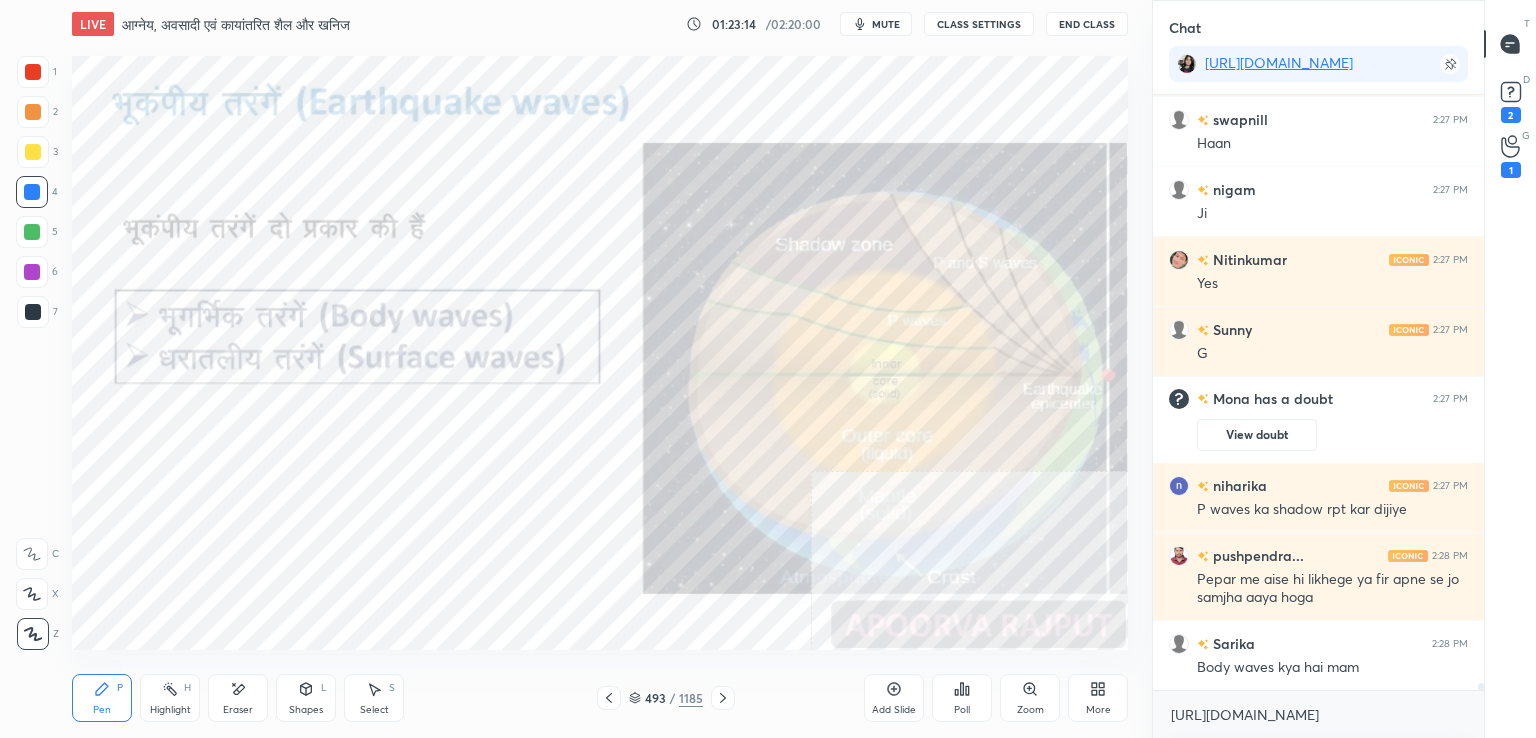 scroll, scrollTop: 49018, scrollLeft: 0, axis: vertical 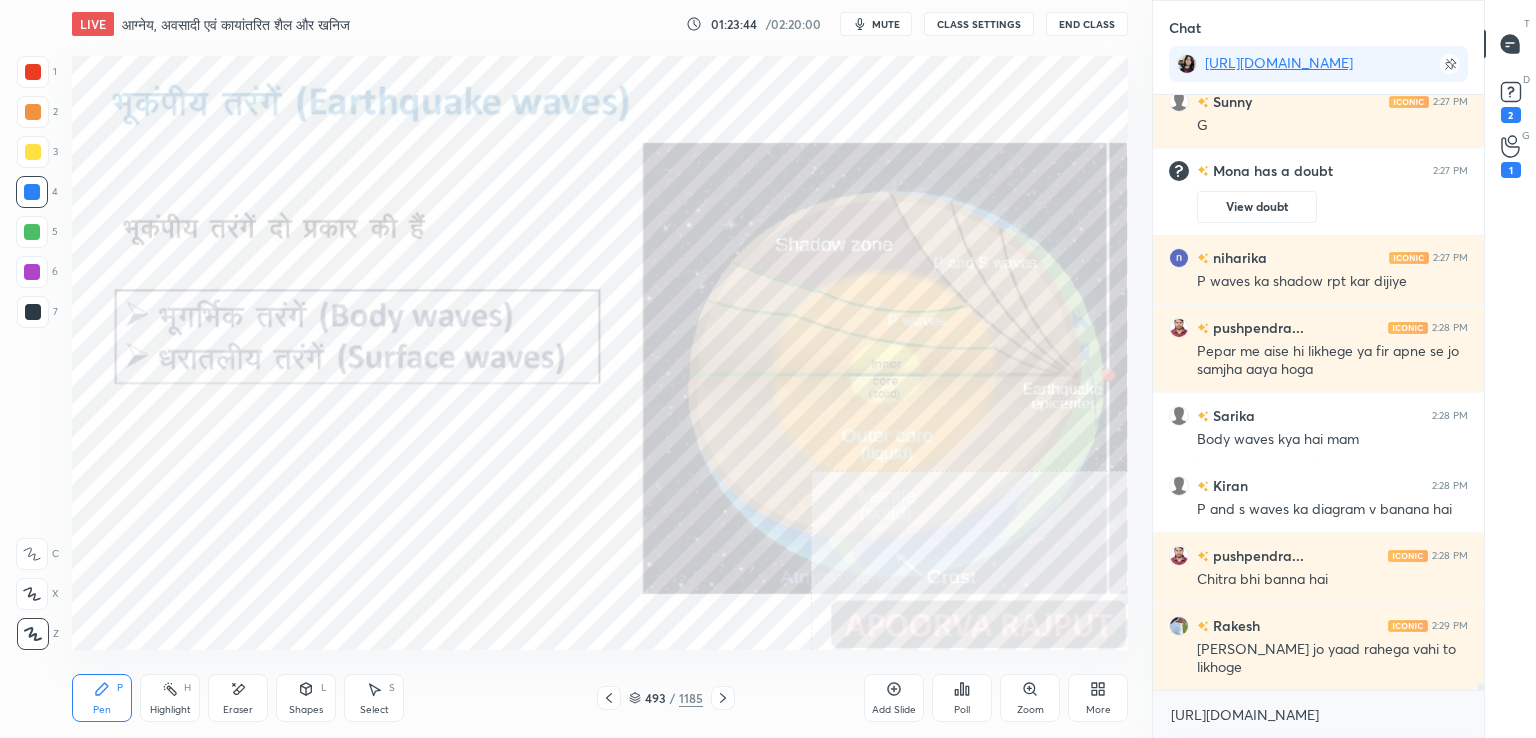 click on "More" at bounding box center (1098, 698) 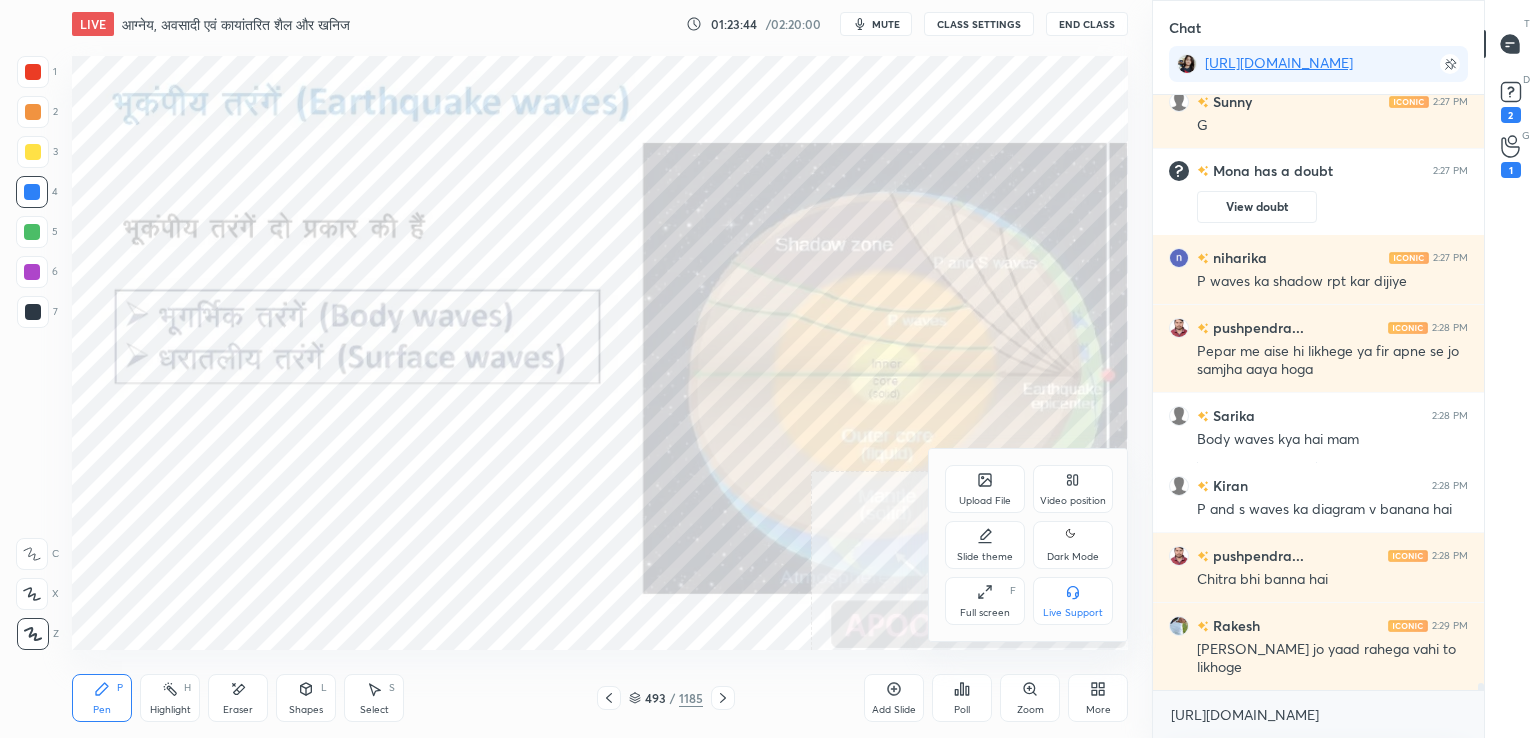 click on "Upload File" at bounding box center [985, 501] 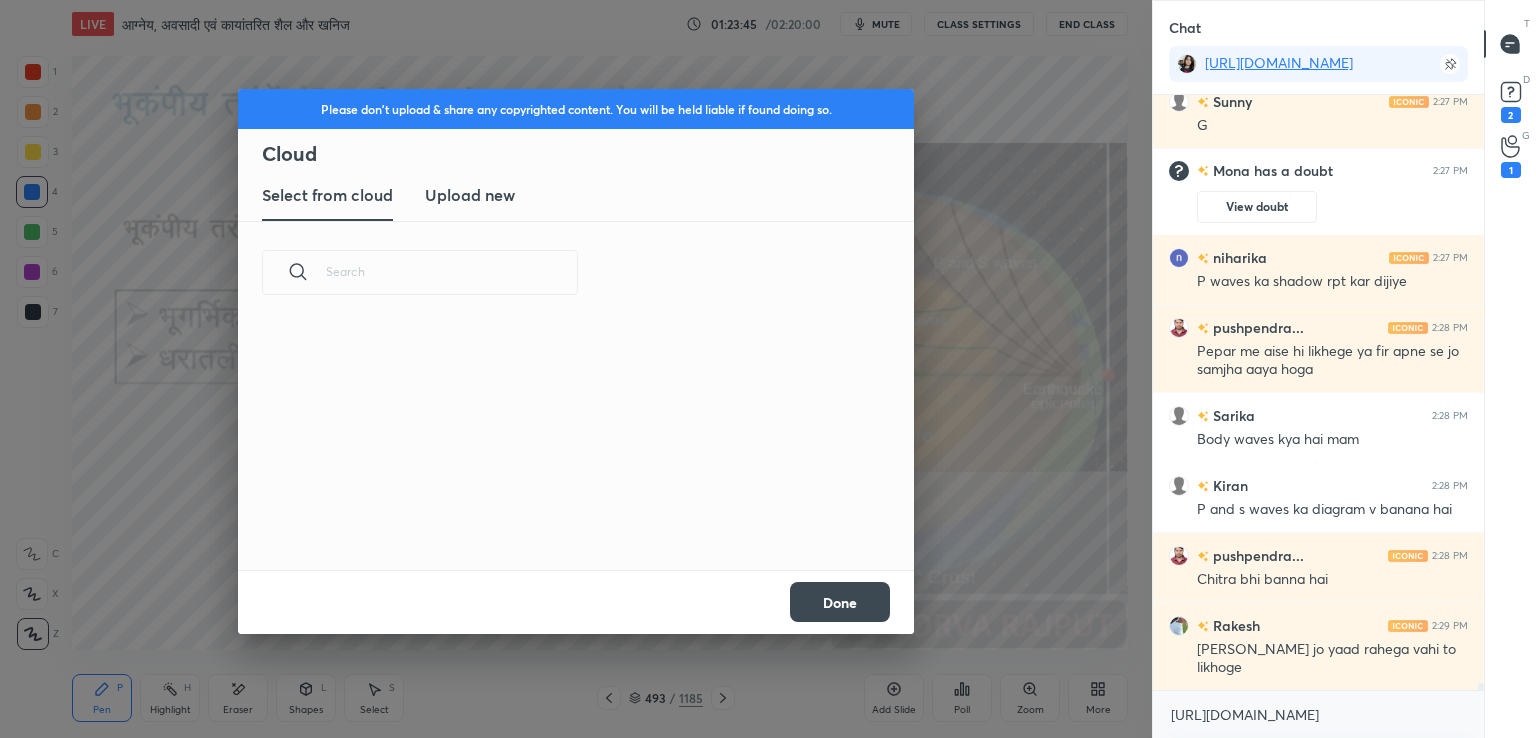 scroll, scrollTop: 5, scrollLeft: 10, axis: both 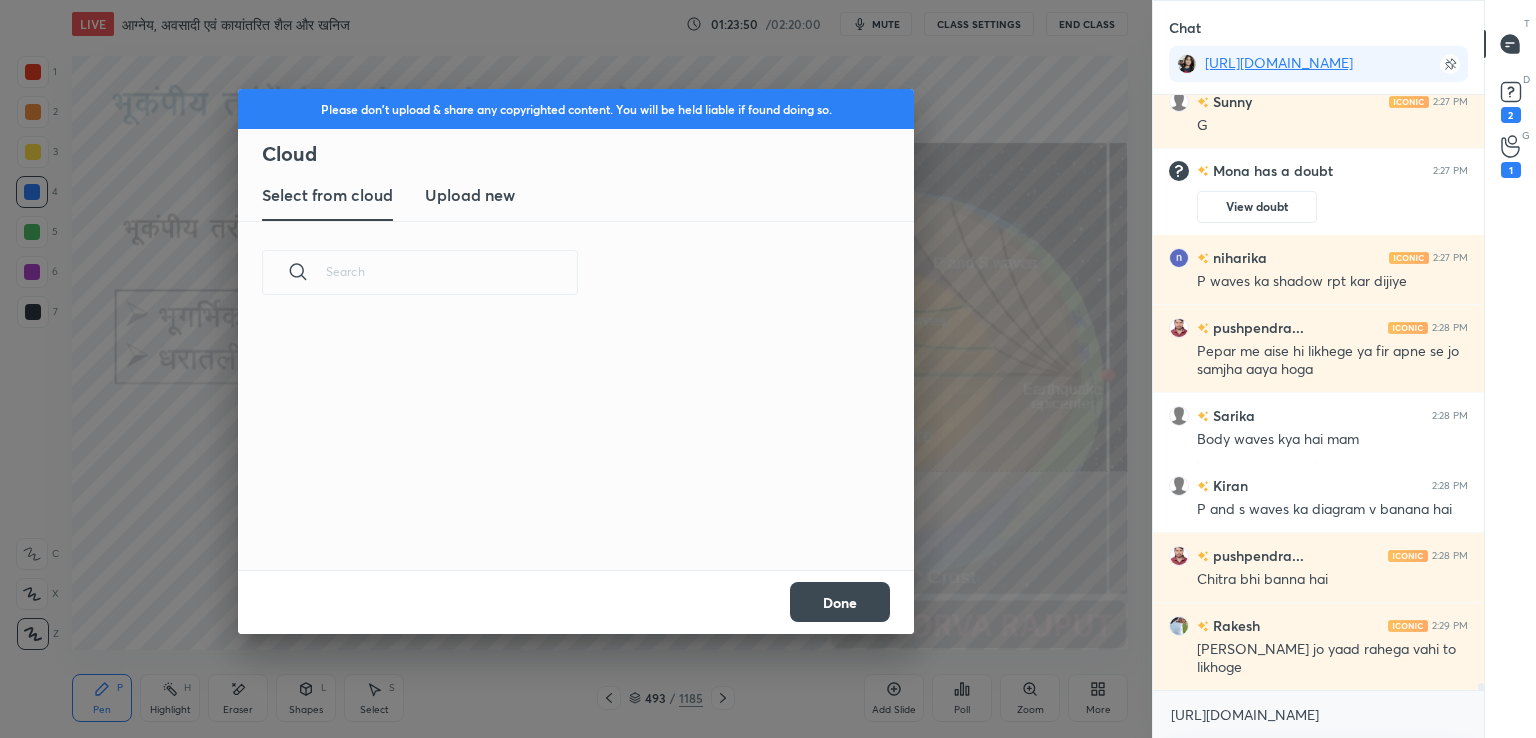 click on "Upload new" at bounding box center [470, 195] 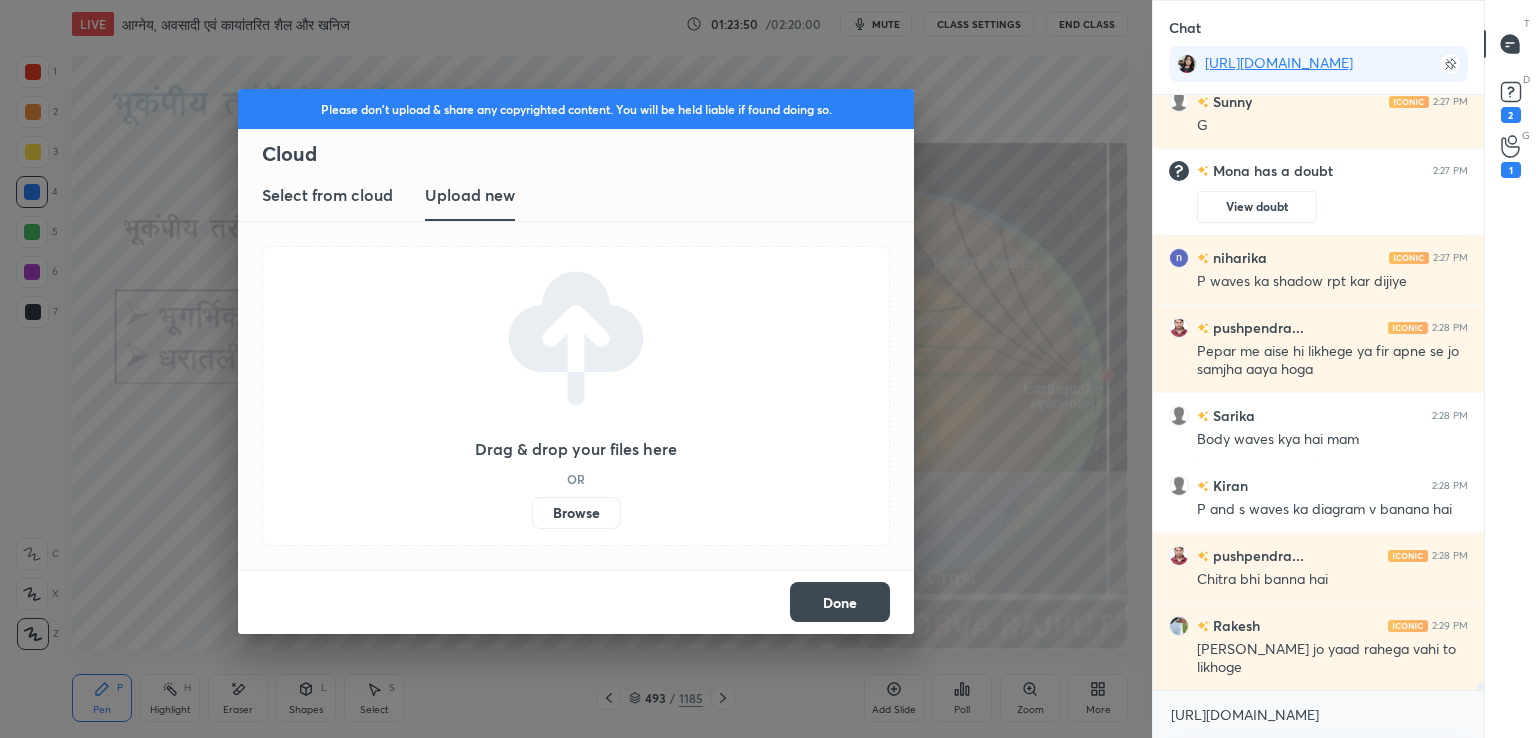 click on "Browse" at bounding box center (576, 513) 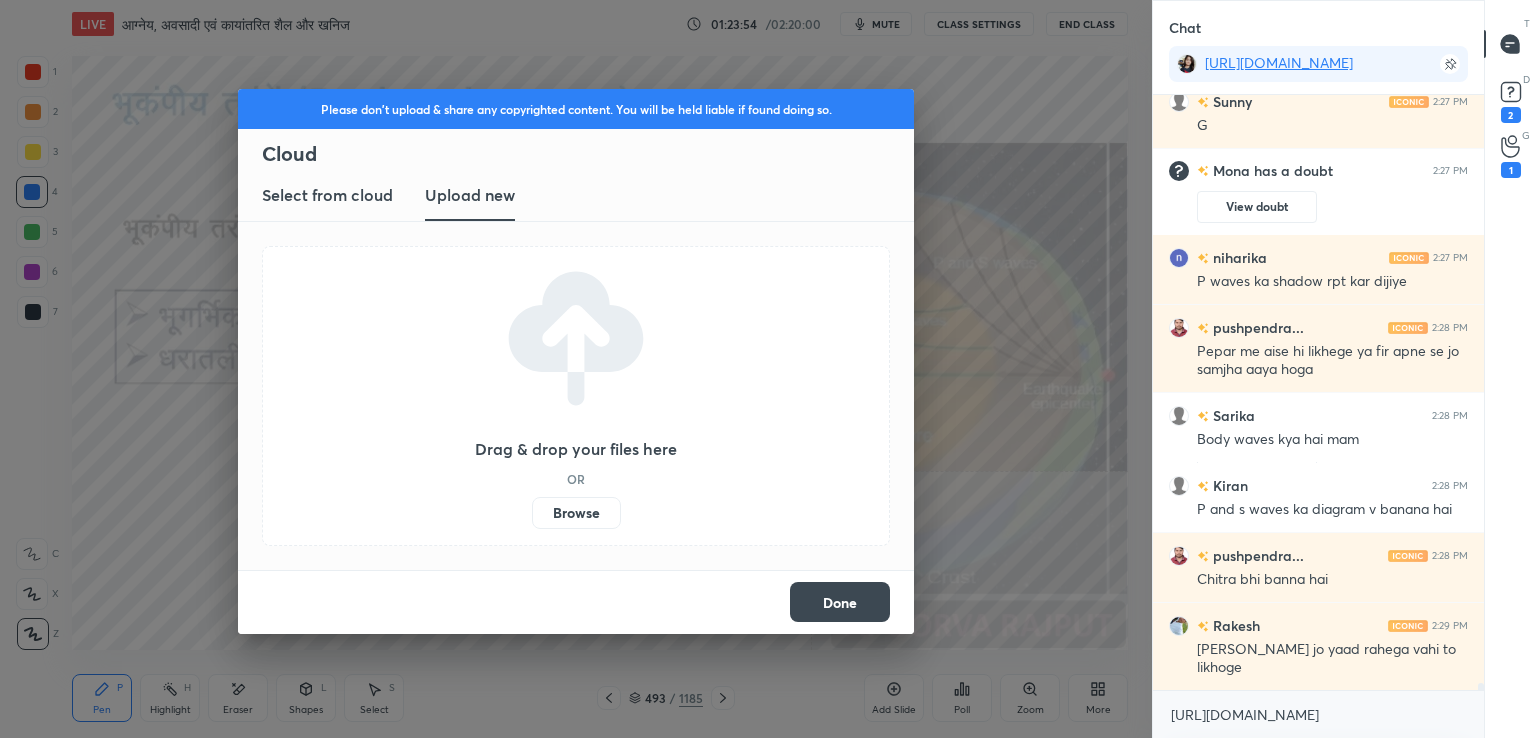 scroll, scrollTop: 49334, scrollLeft: 0, axis: vertical 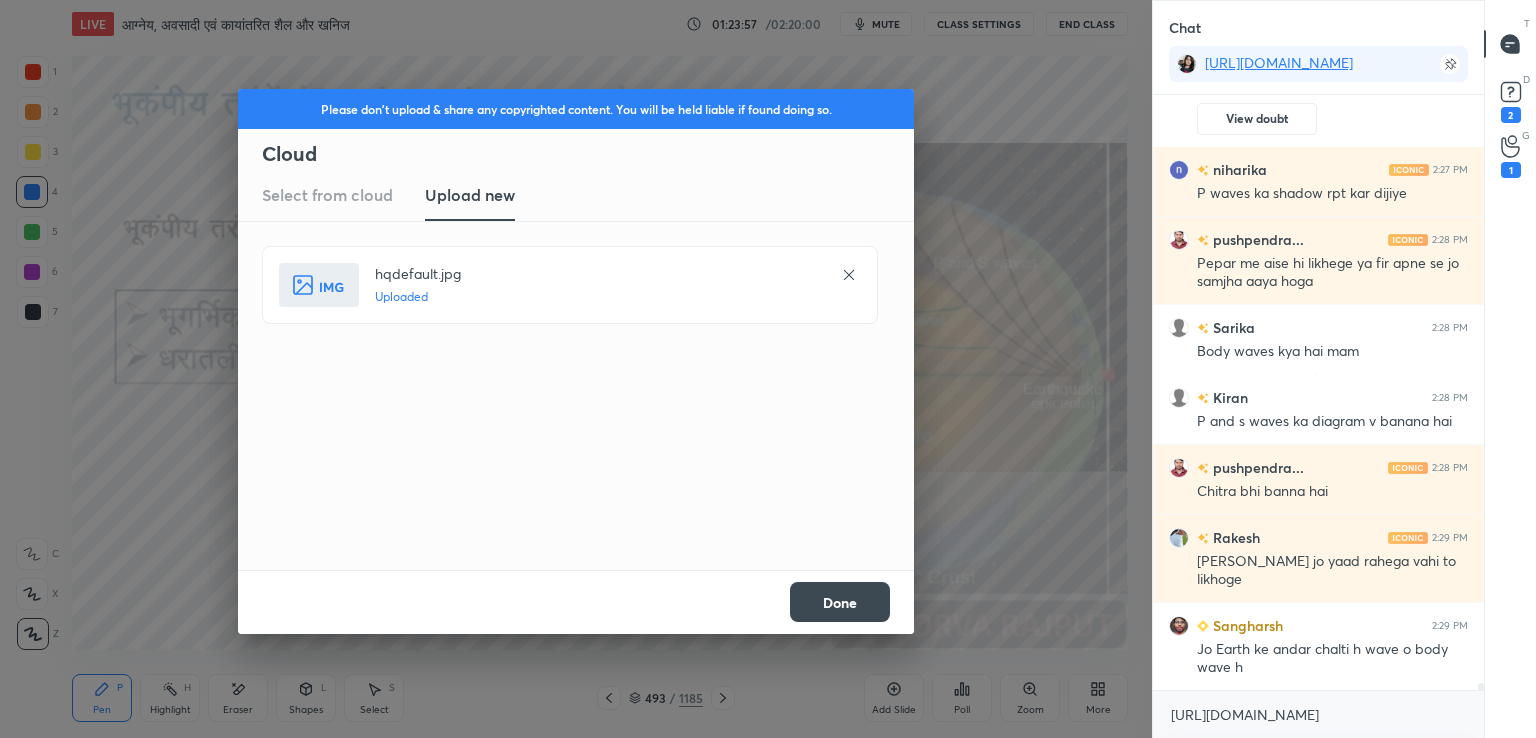 click on "Done" at bounding box center [840, 602] 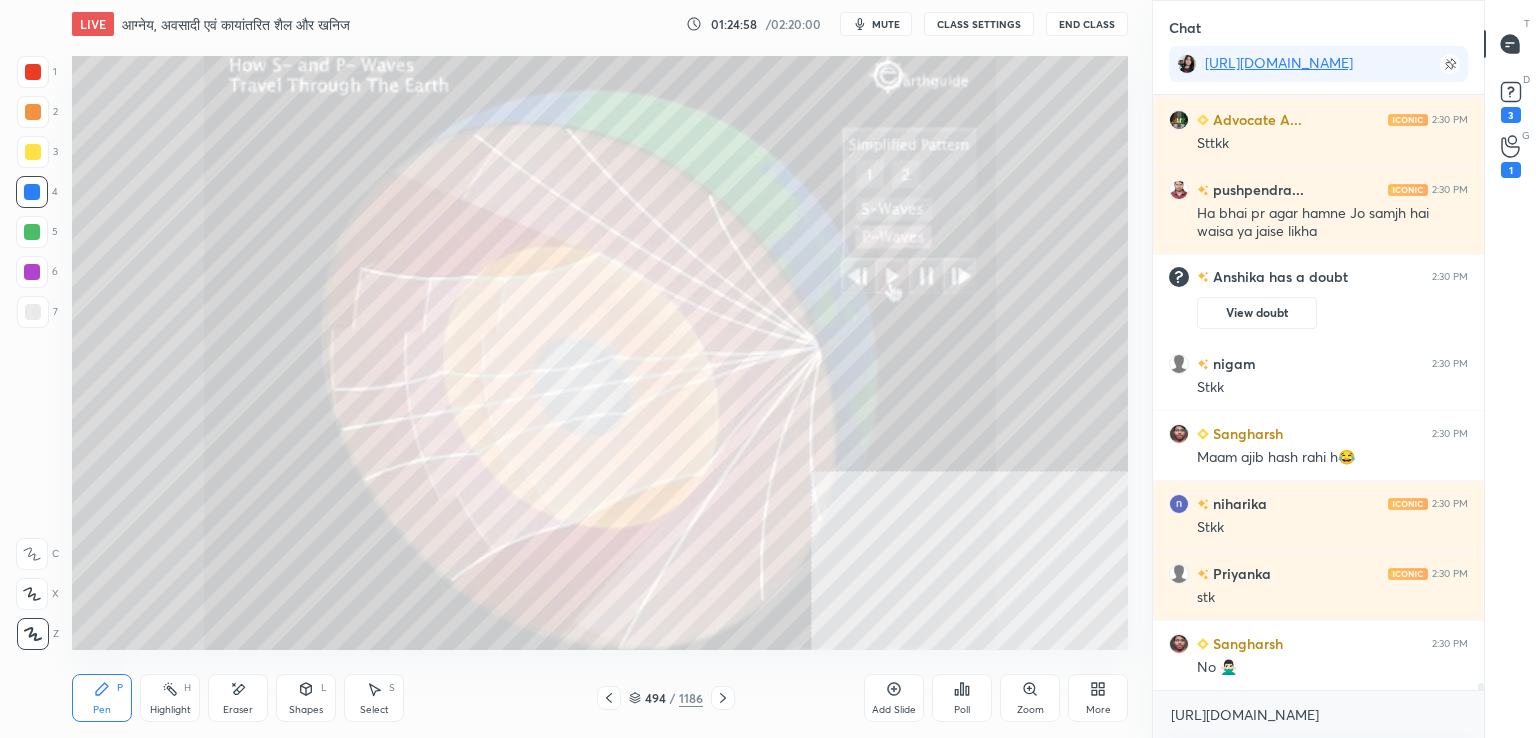 scroll, scrollTop: 49844, scrollLeft: 0, axis: vertical 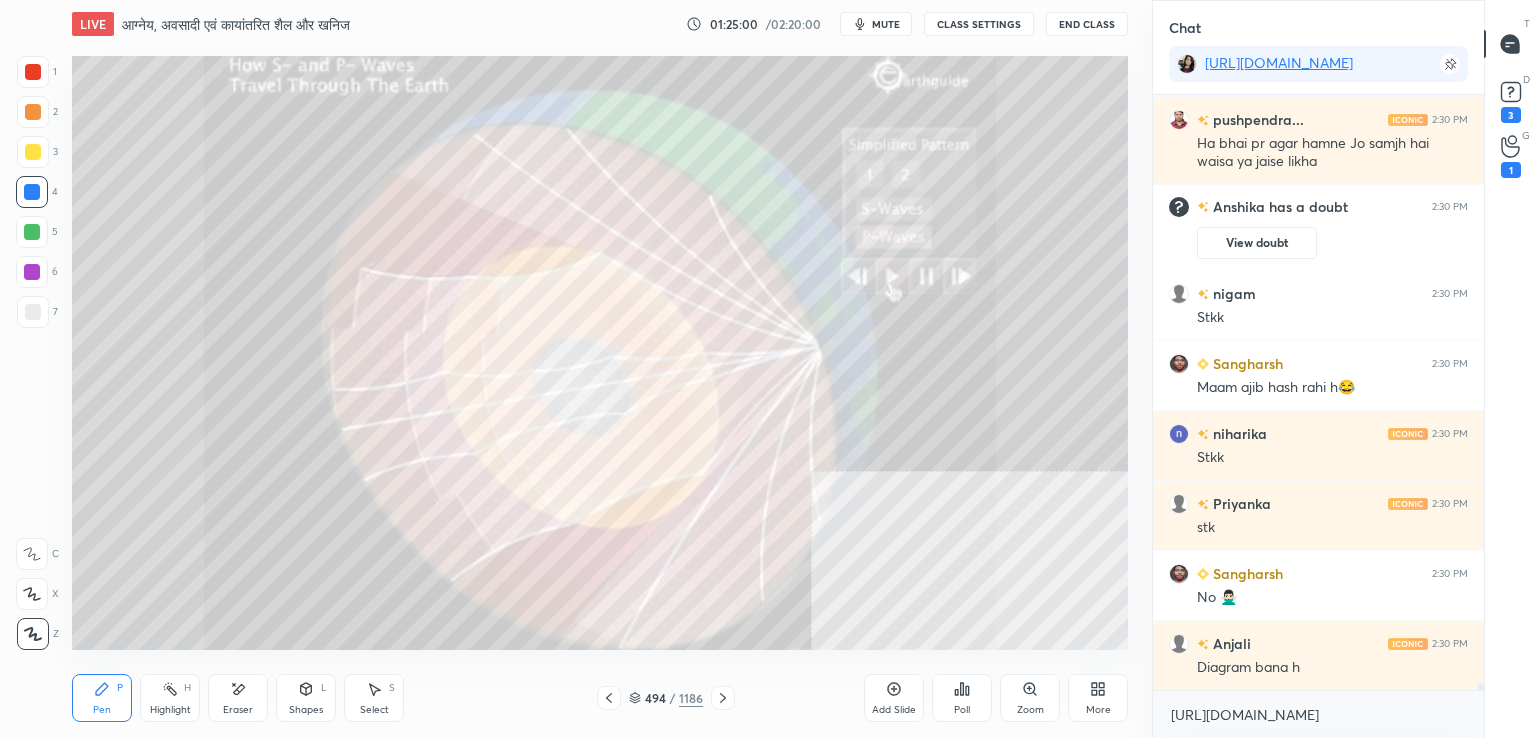 click 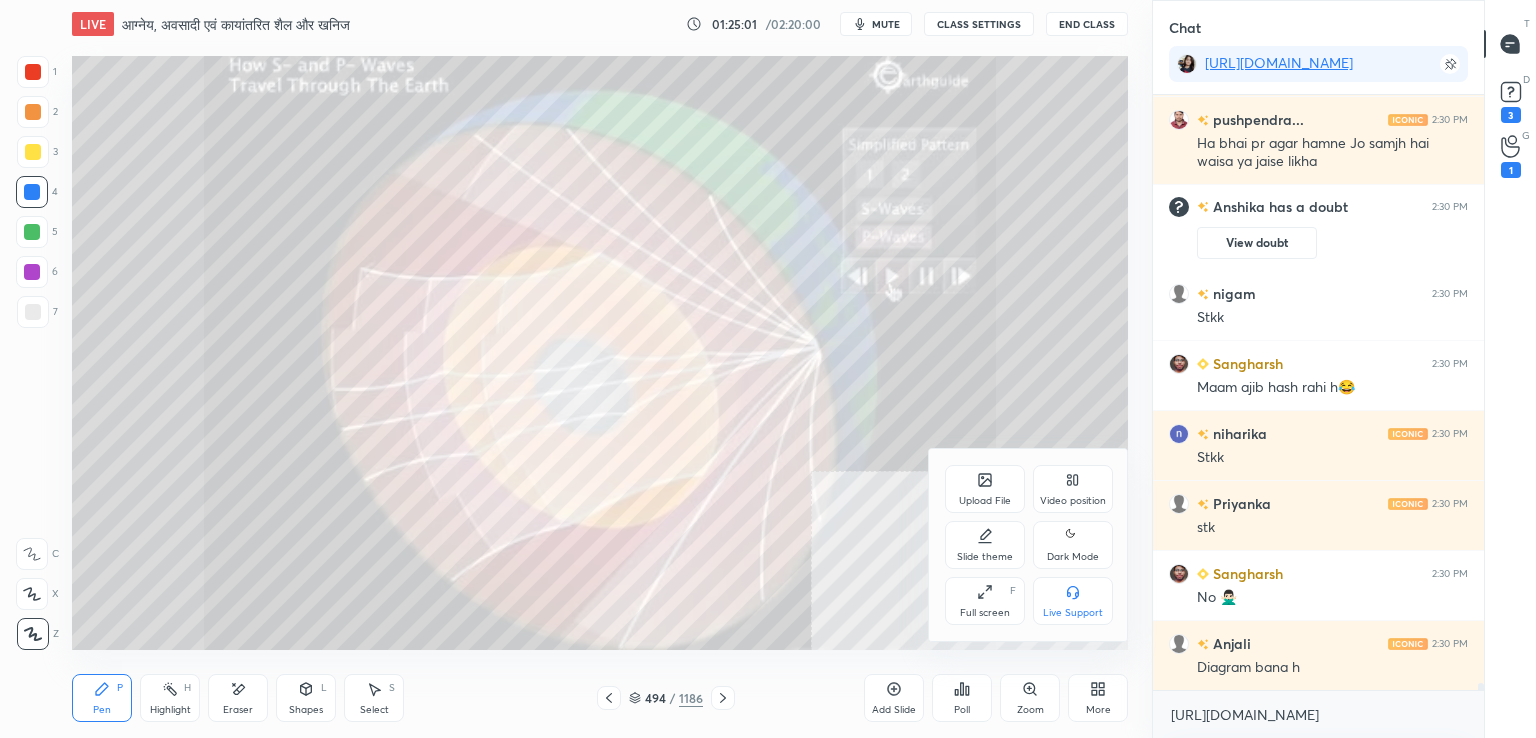 click on "Upload File" at bounding box center (985, 489) 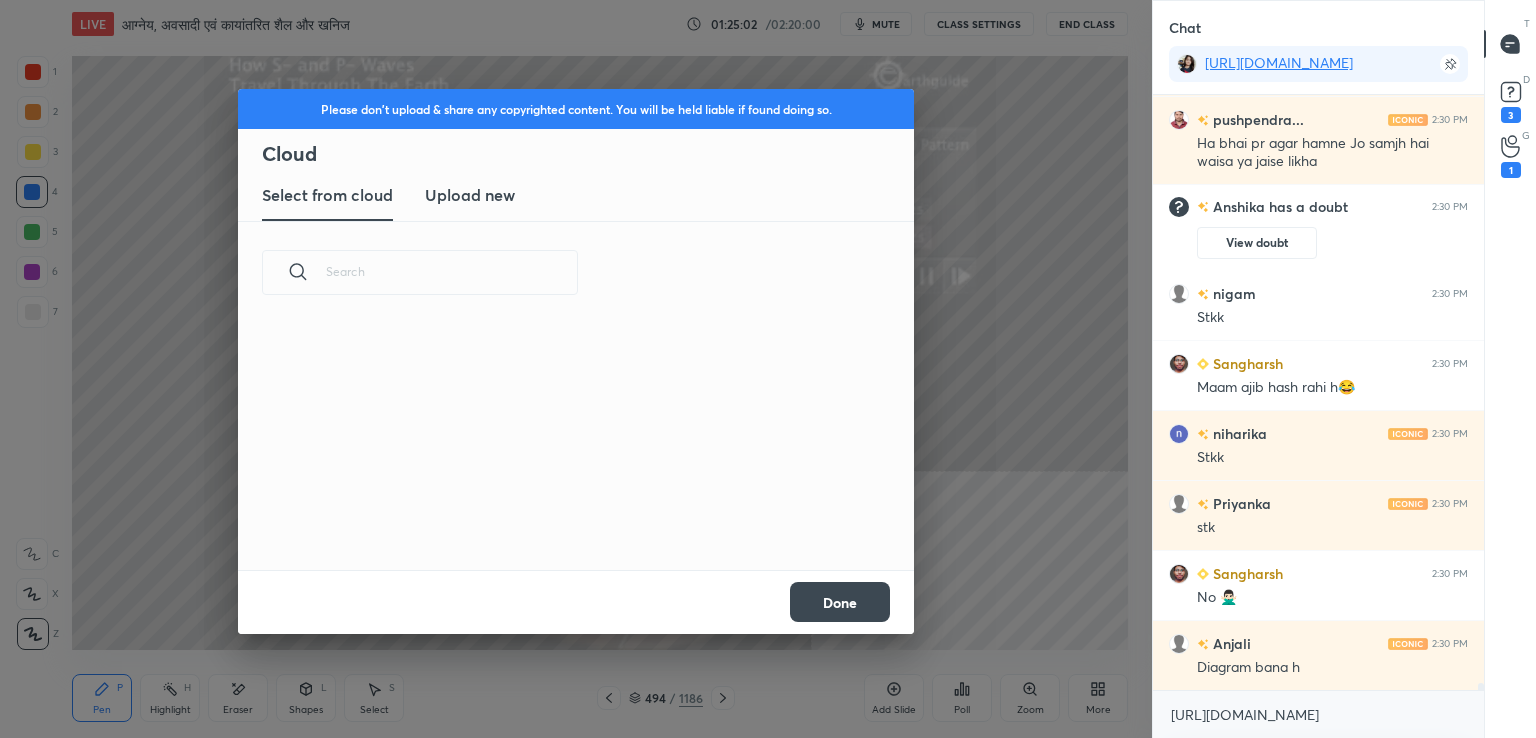 scroll, scrollTop: 5, scrollLeft: 10, axis: both 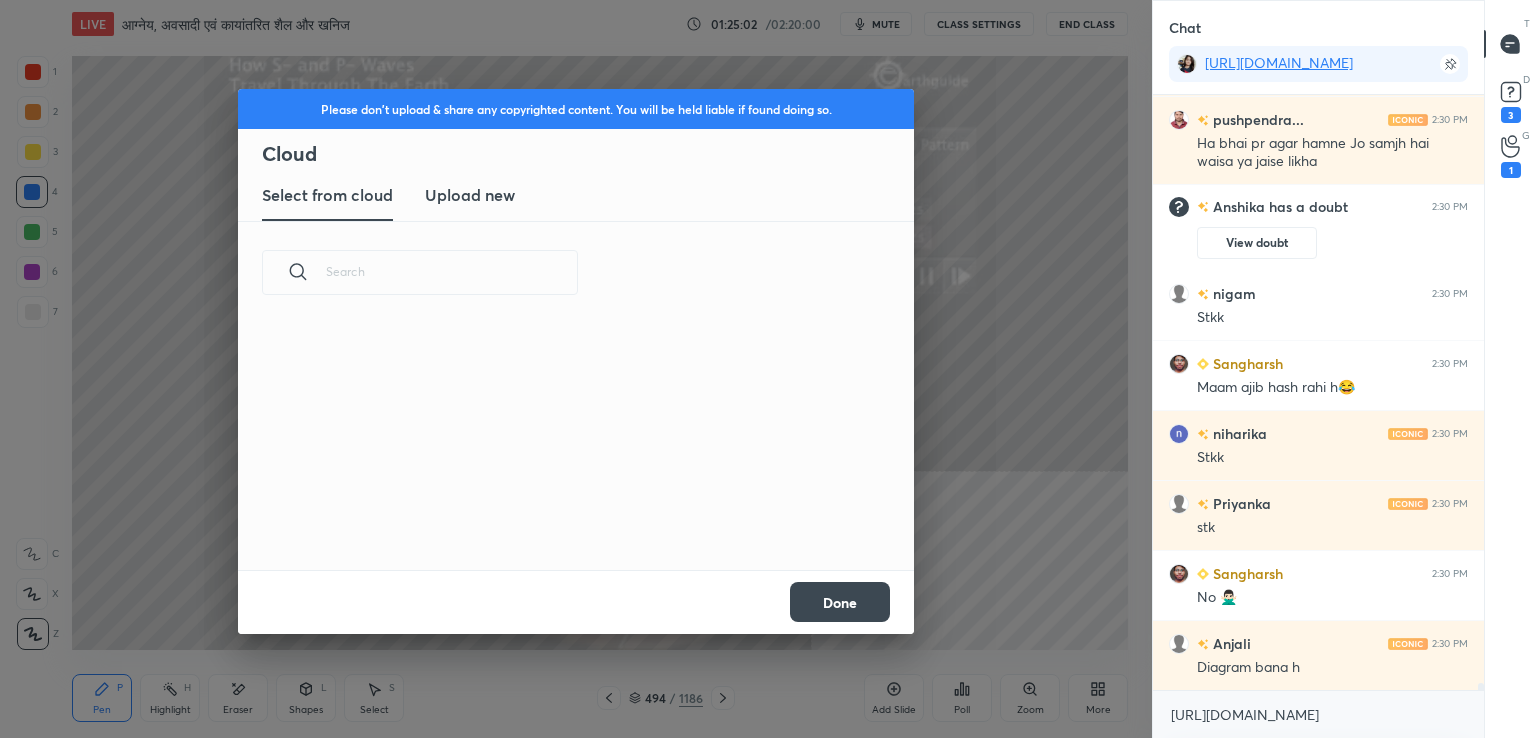 click on "Upload new" at bounding box center [470, 195] 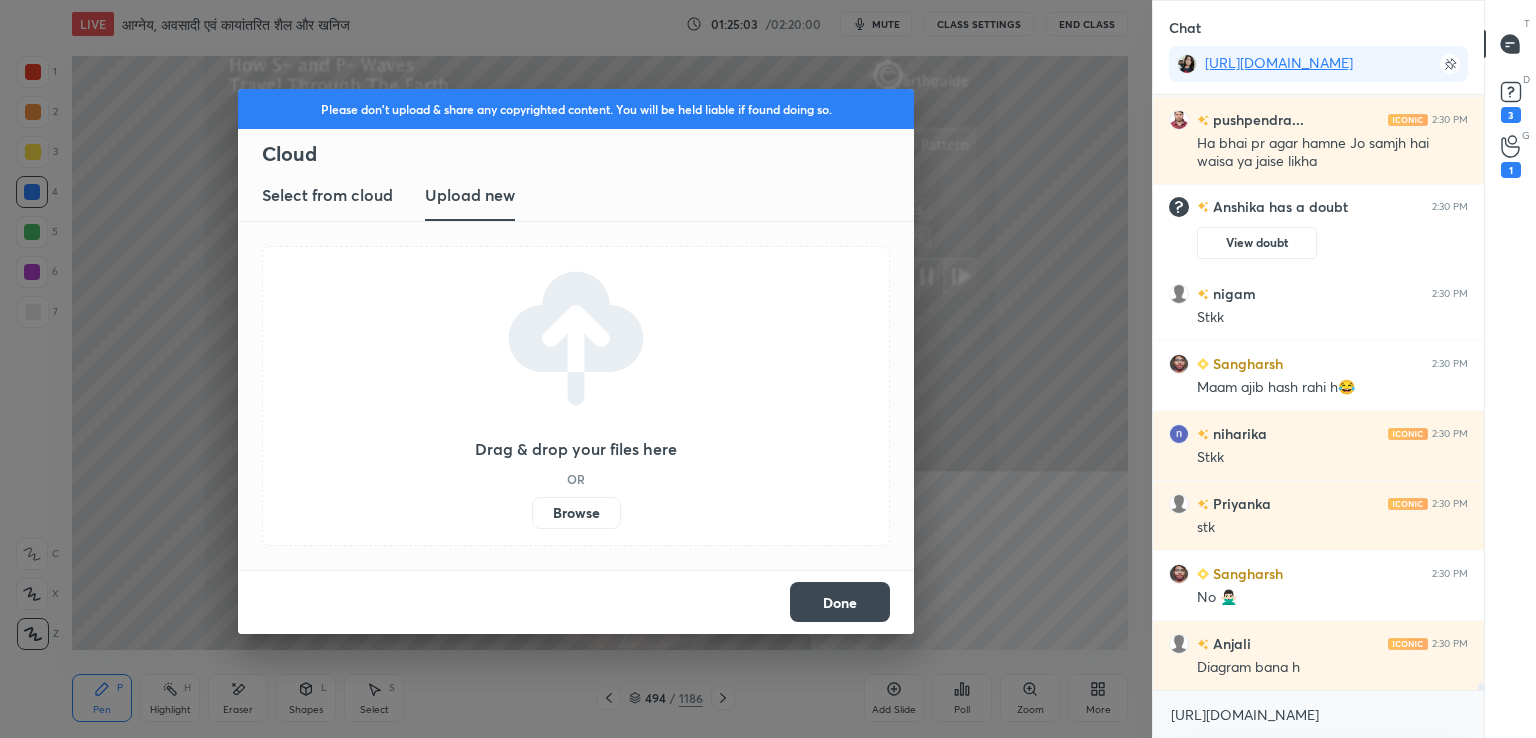 click on "Browse" at bounding box center (576, 513) 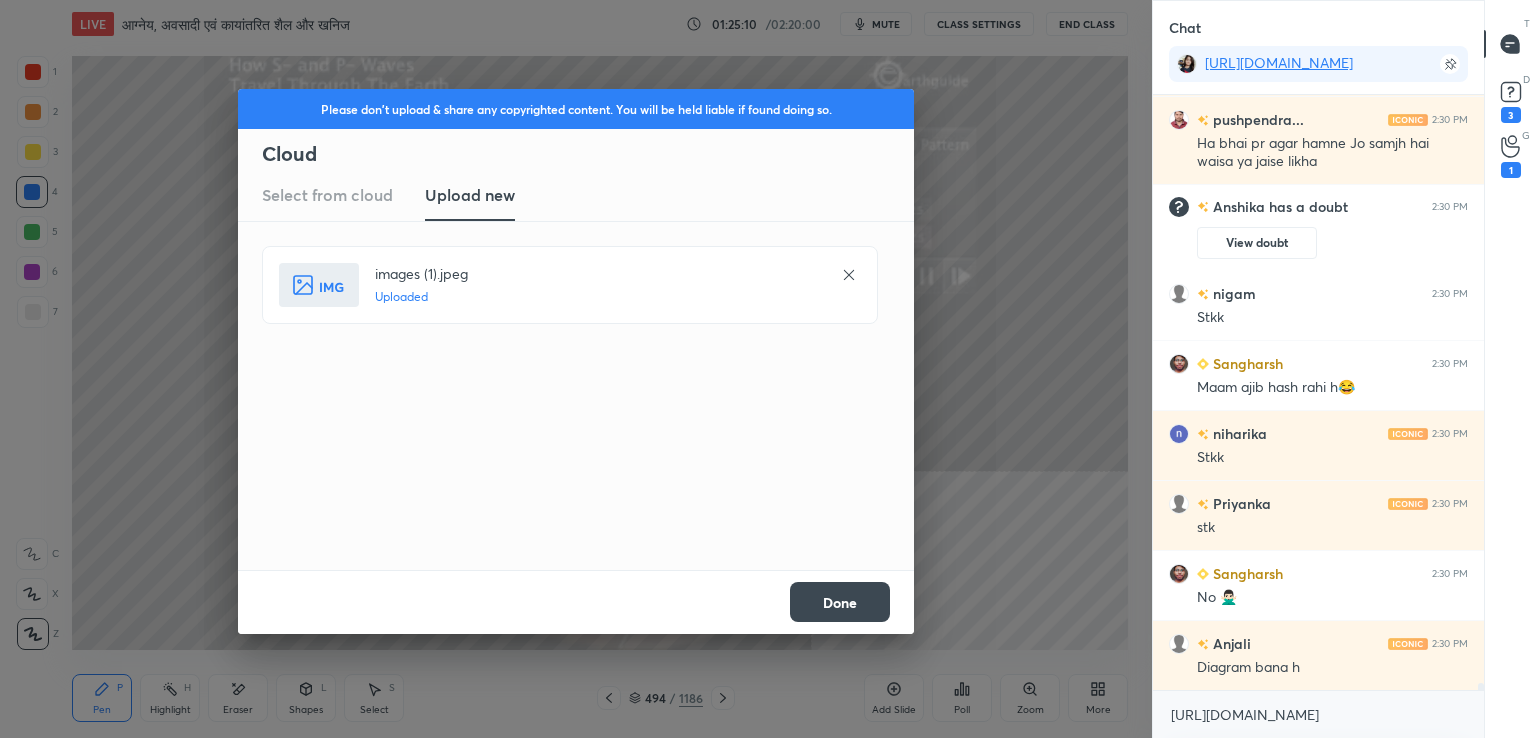click on "Done" at bounding box center (840, 602) 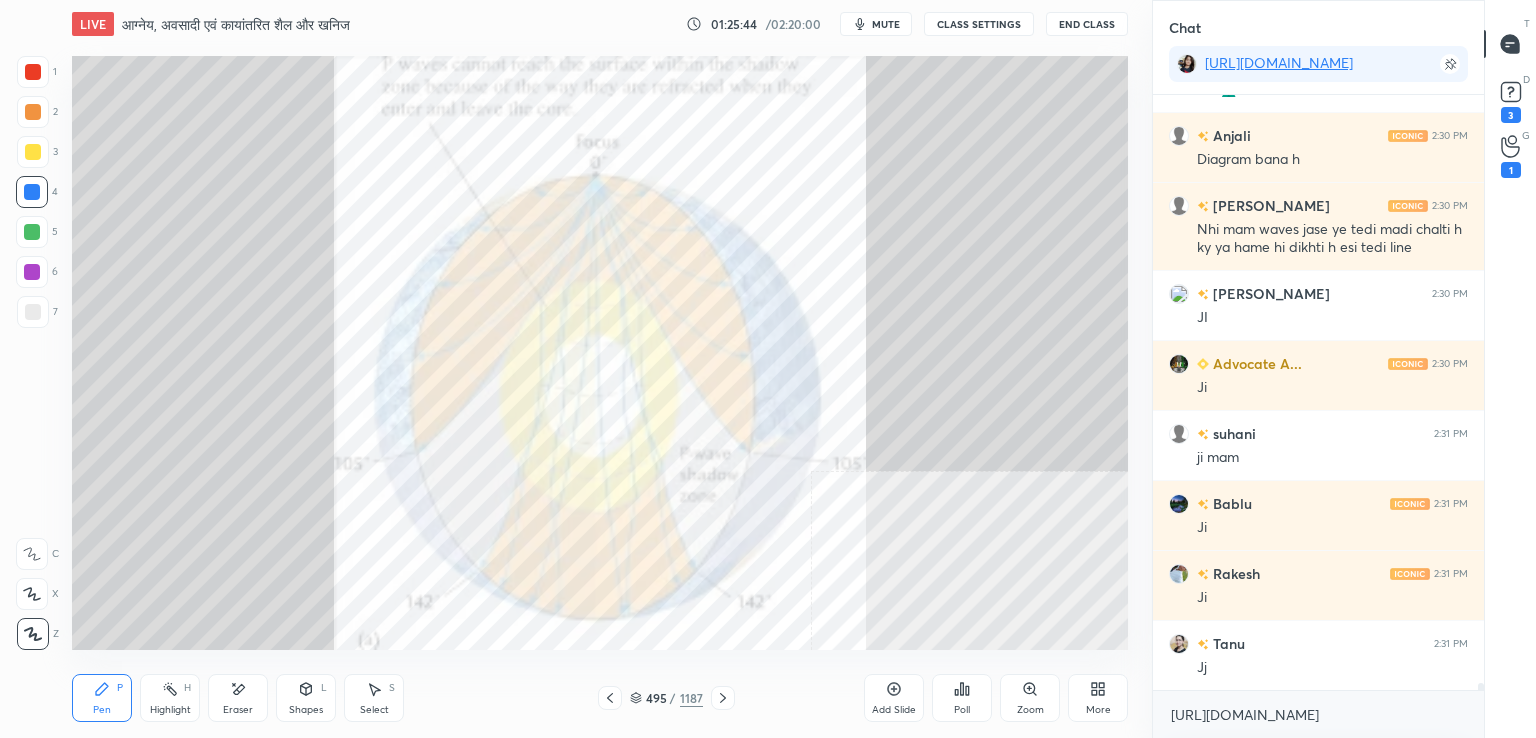 scroll, scrollTop: 50422, scrollLeft: 0, axis: vertical 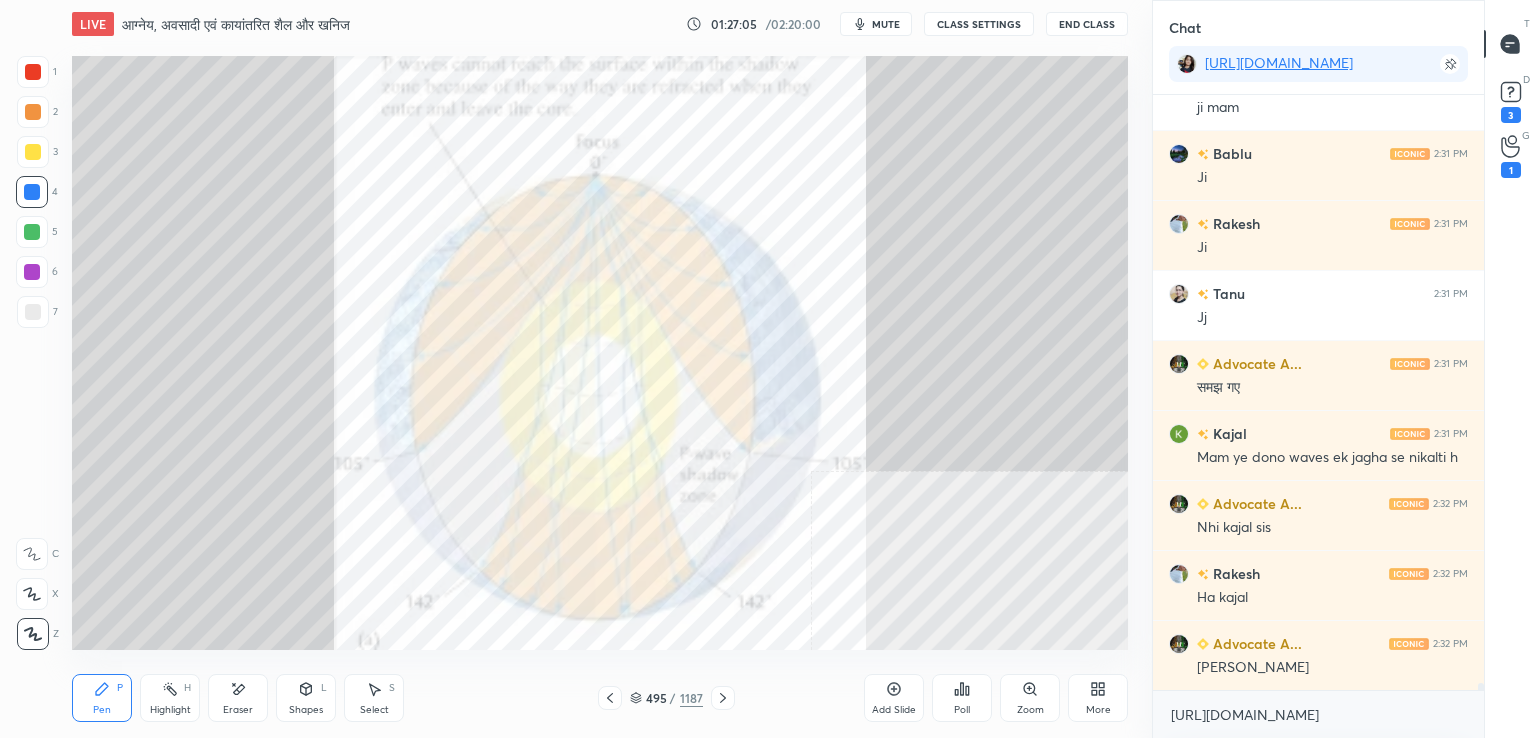 click 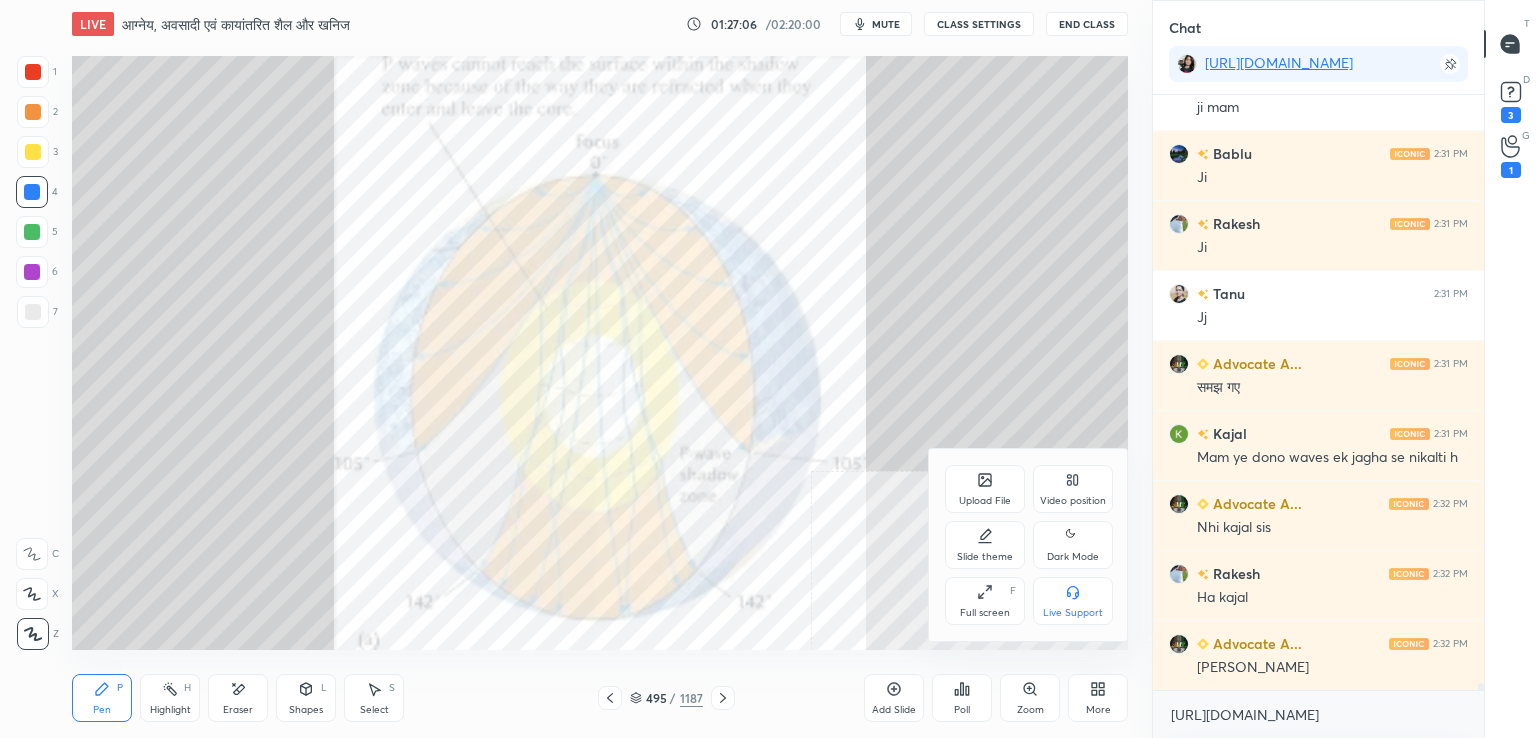 click on "Upload File" at bounding box center [985, 501] 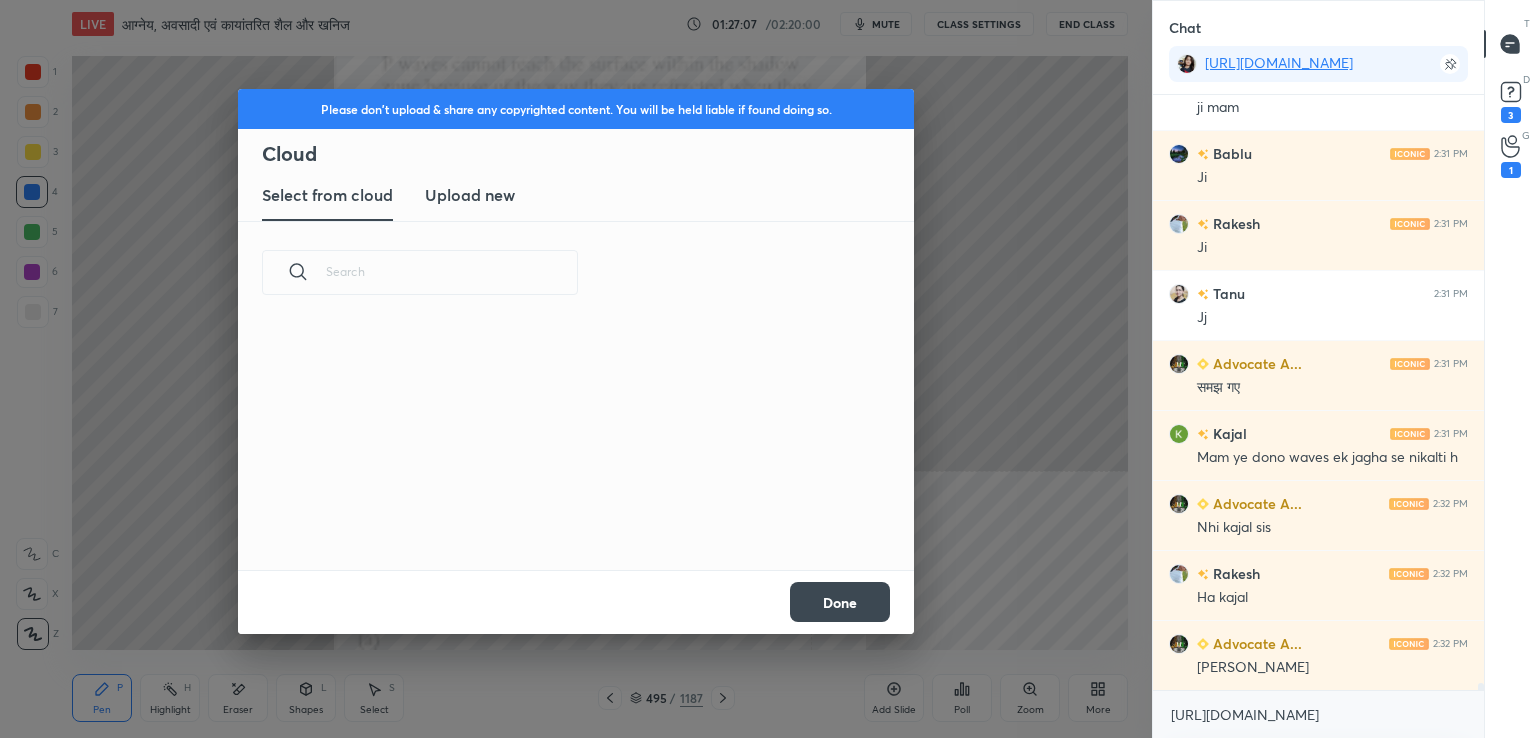 scroll, scrollTop: 50808, scrollLeft: 0, axis: vertical 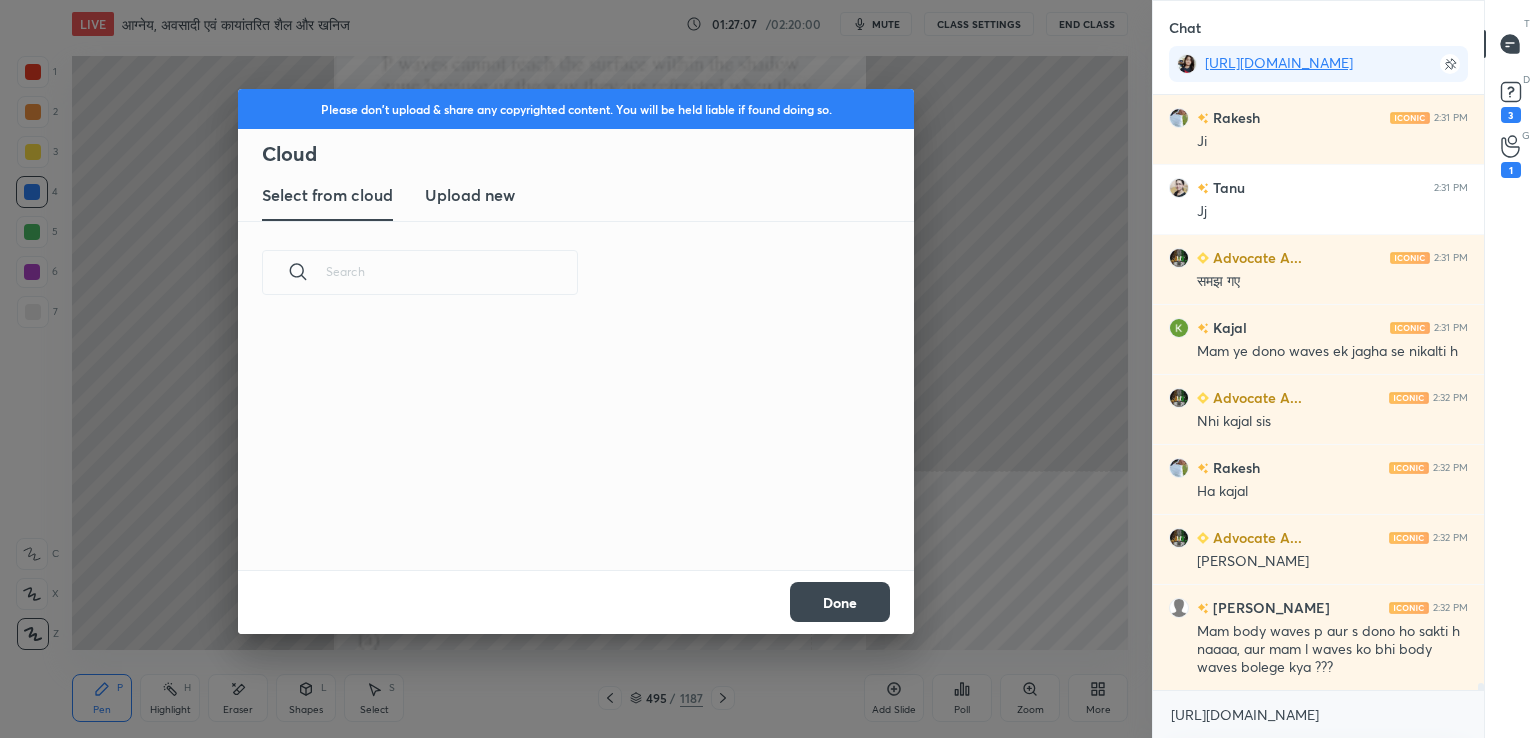 click on "Upload new" at bounding box center [470, 195] 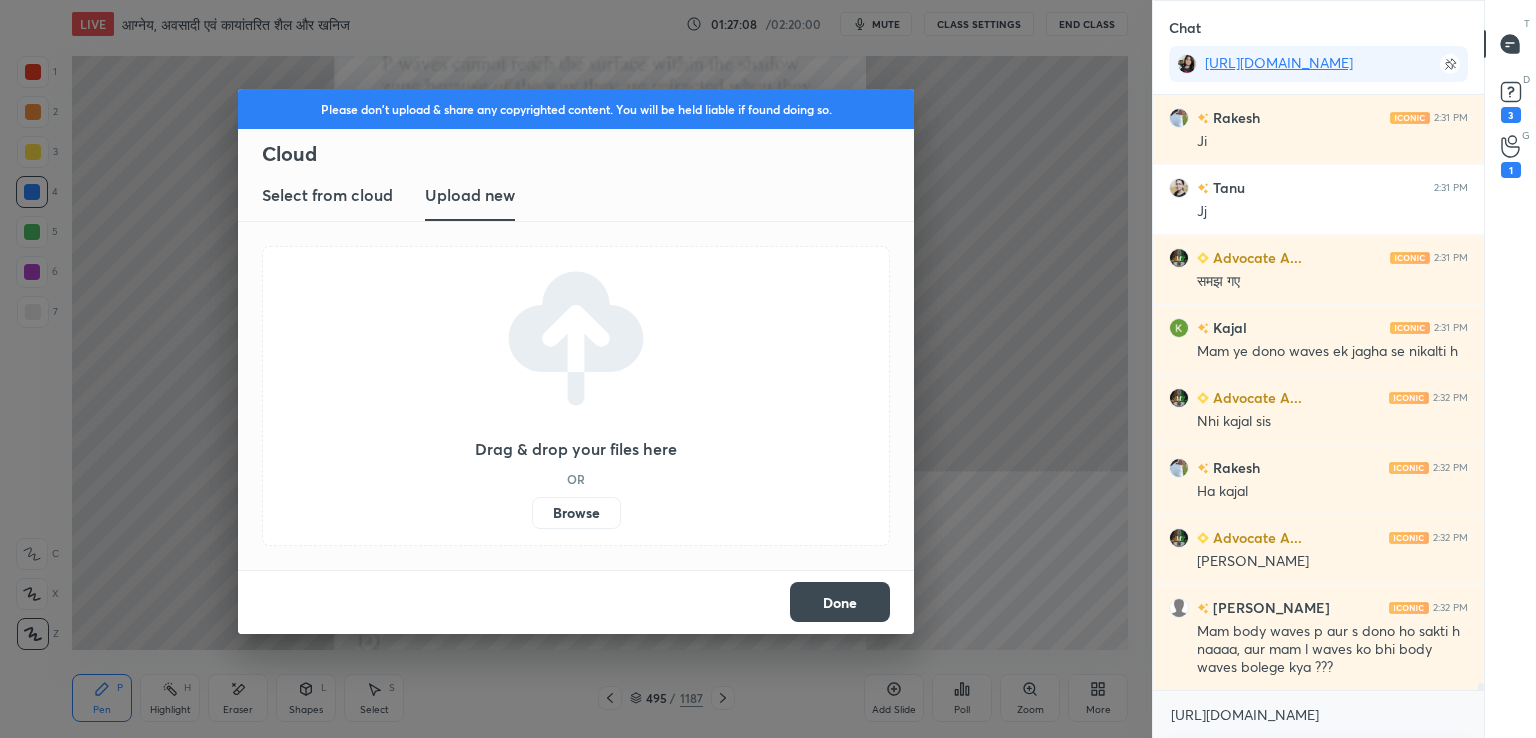 scroll, scrollTop: 50878, scrollLeft: 0, axis: vertical 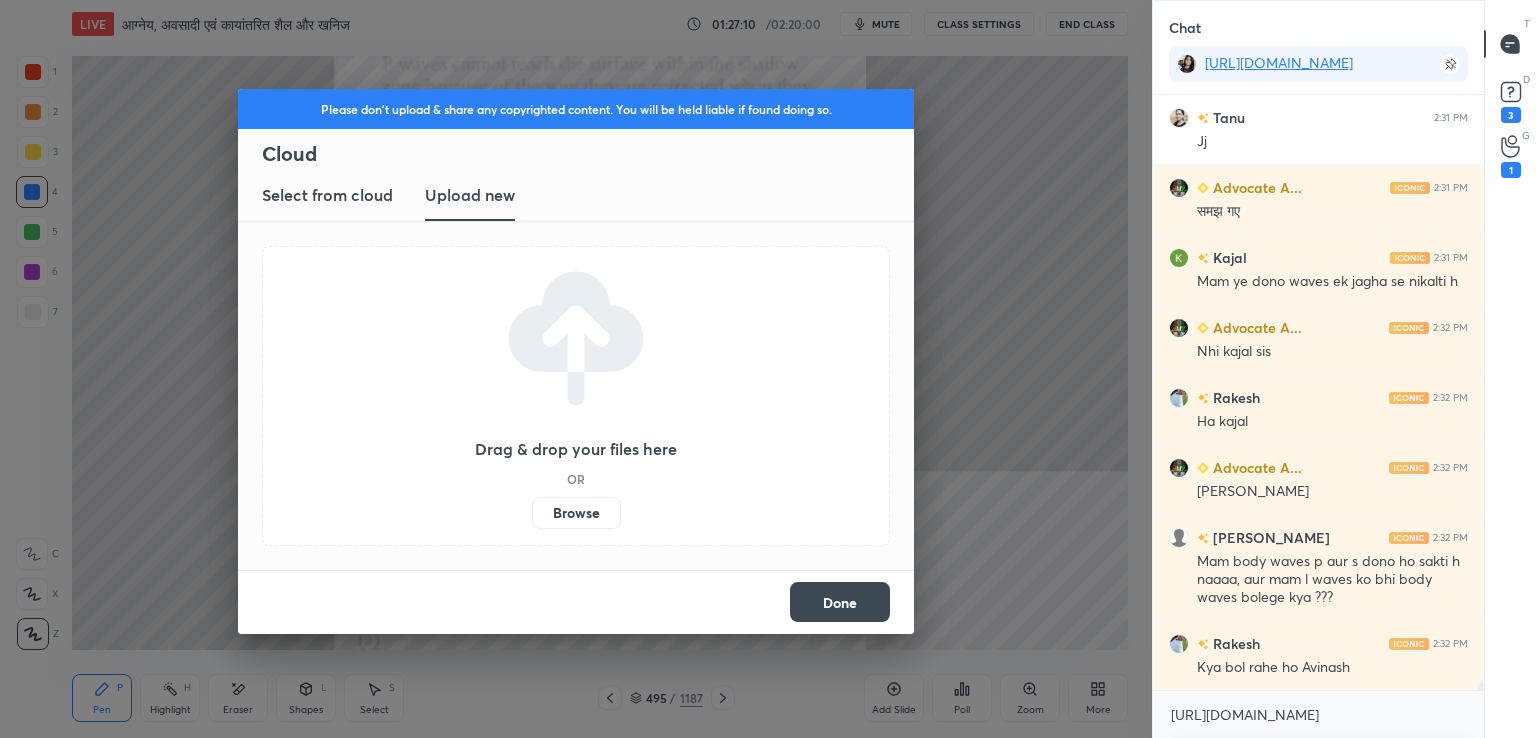 click on "Browse" at bounding box center (576, 513) 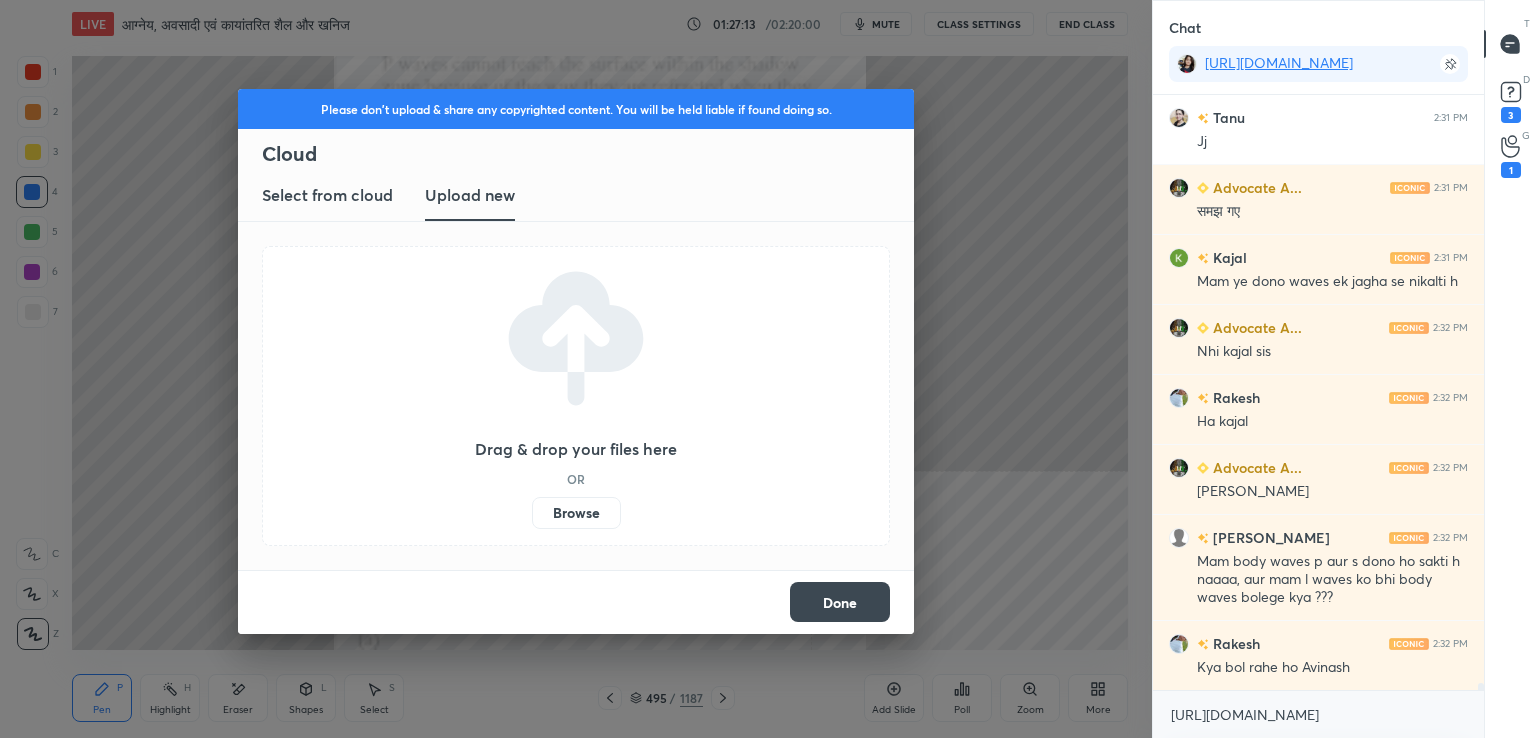 scroll, scrollTop: 50966, scrollLeft: 0, axis: vertical 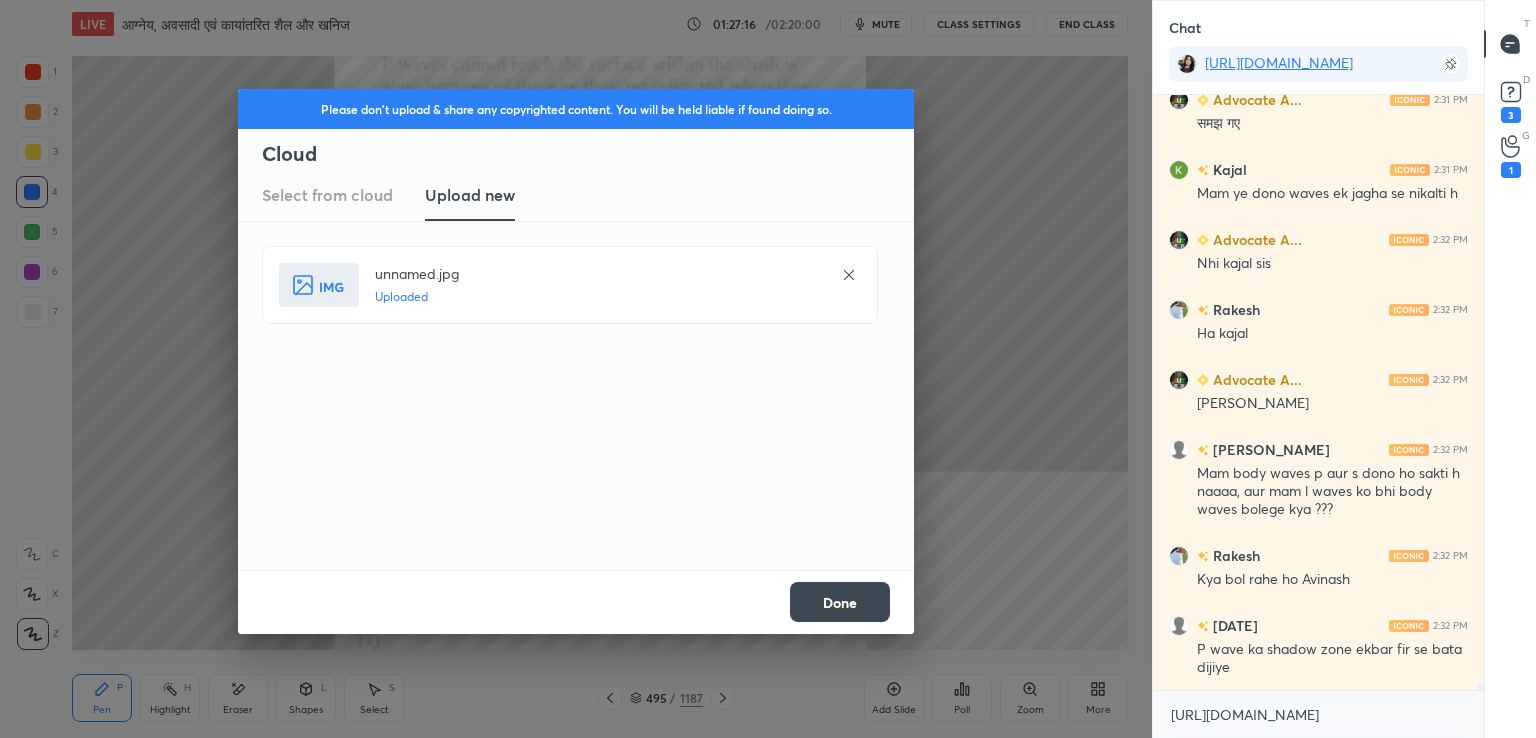 click on "Done" at bounding box center [840, 602] 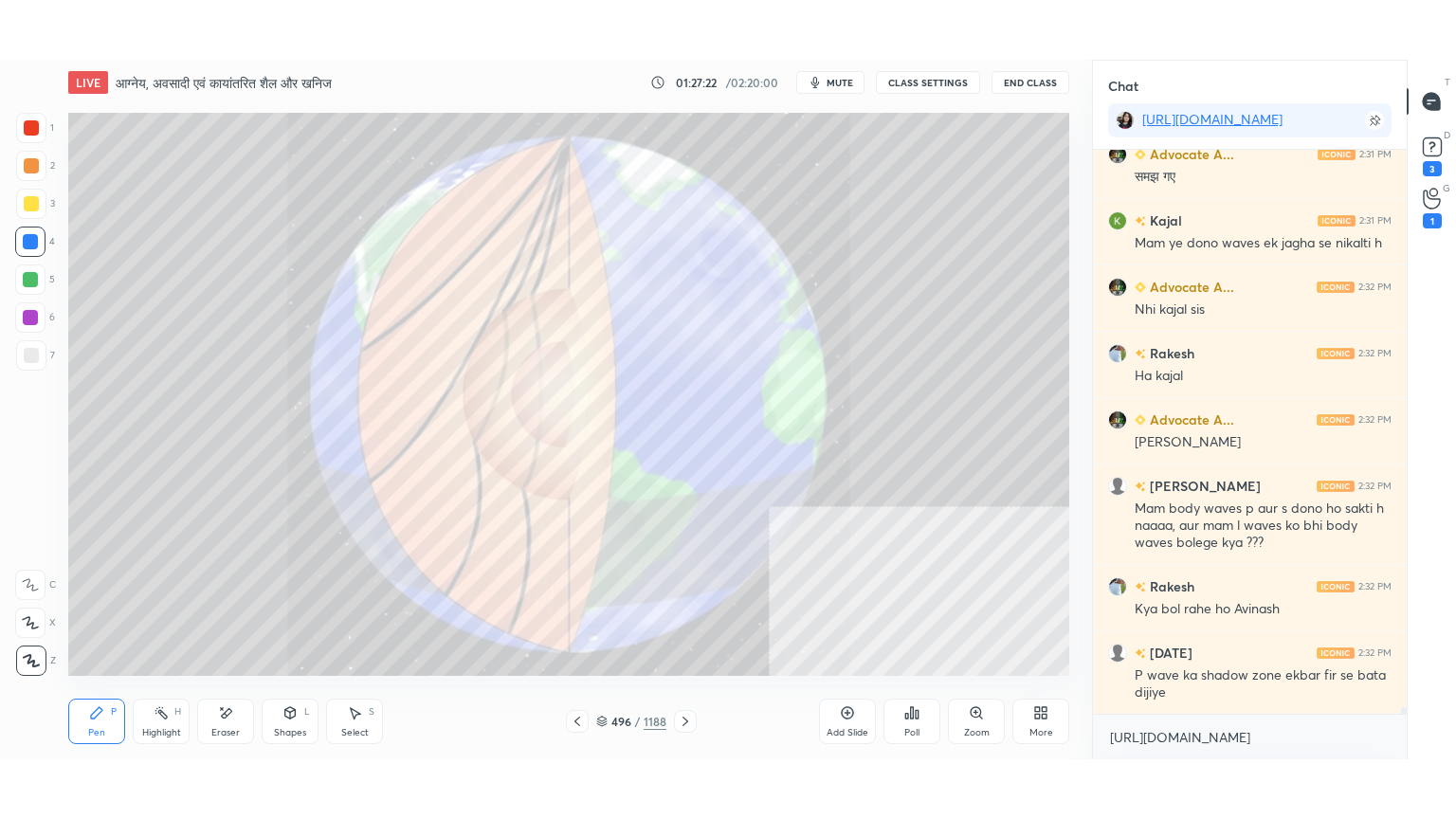 scroll, scrollTop: 48378, scrollLeft: 0, axis: vertical 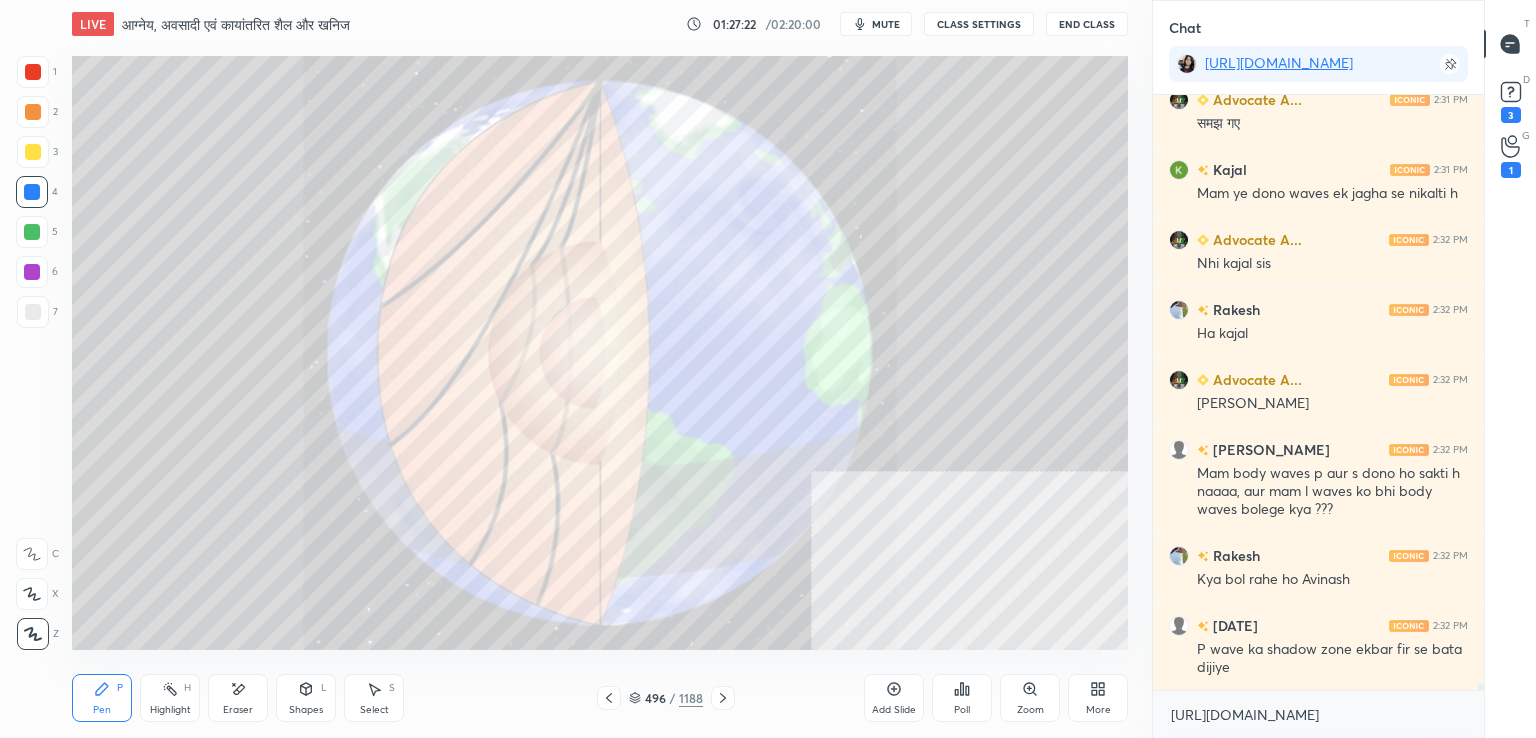 click on "More" at bounding box center (1098, 698) 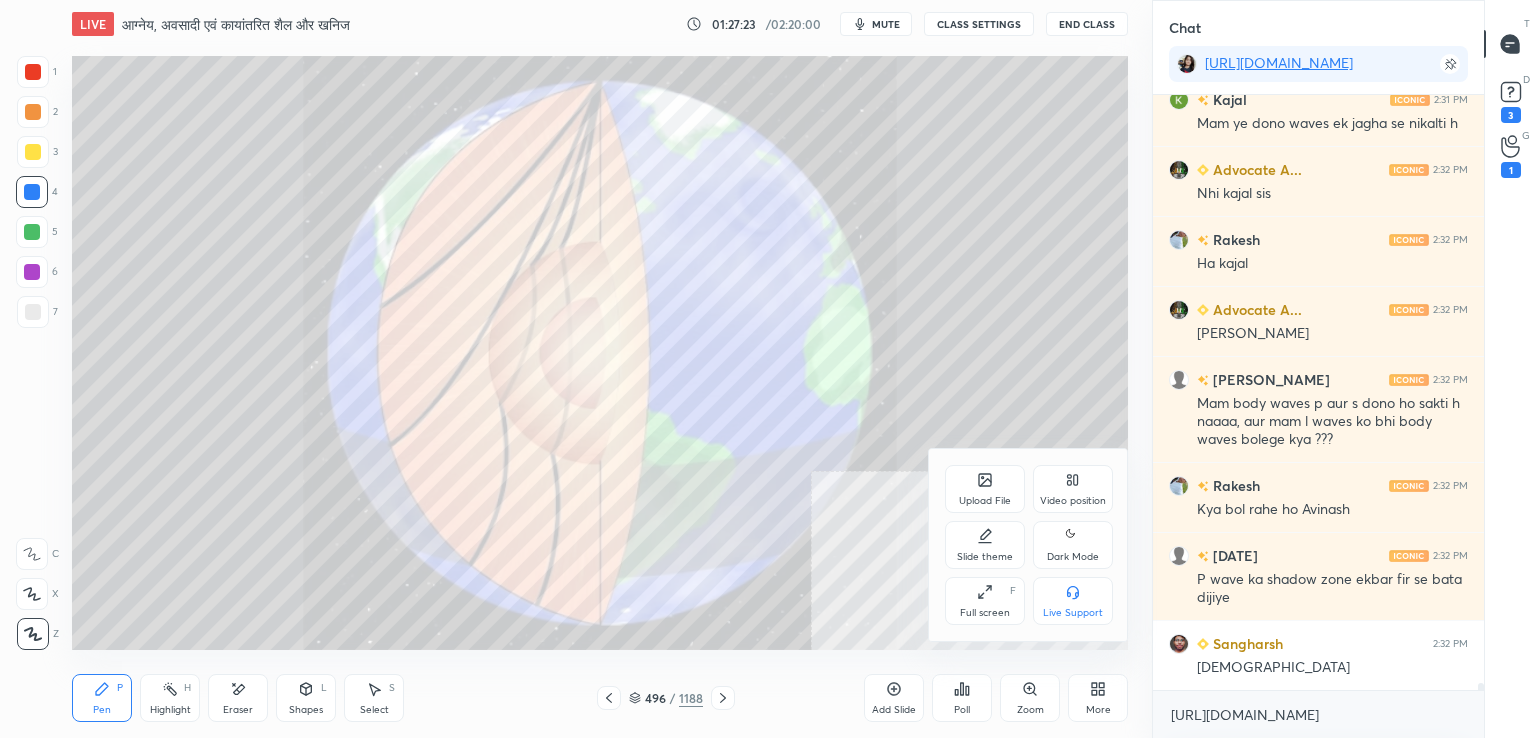 click on "Full screen F" at bounding box center (985, 601) 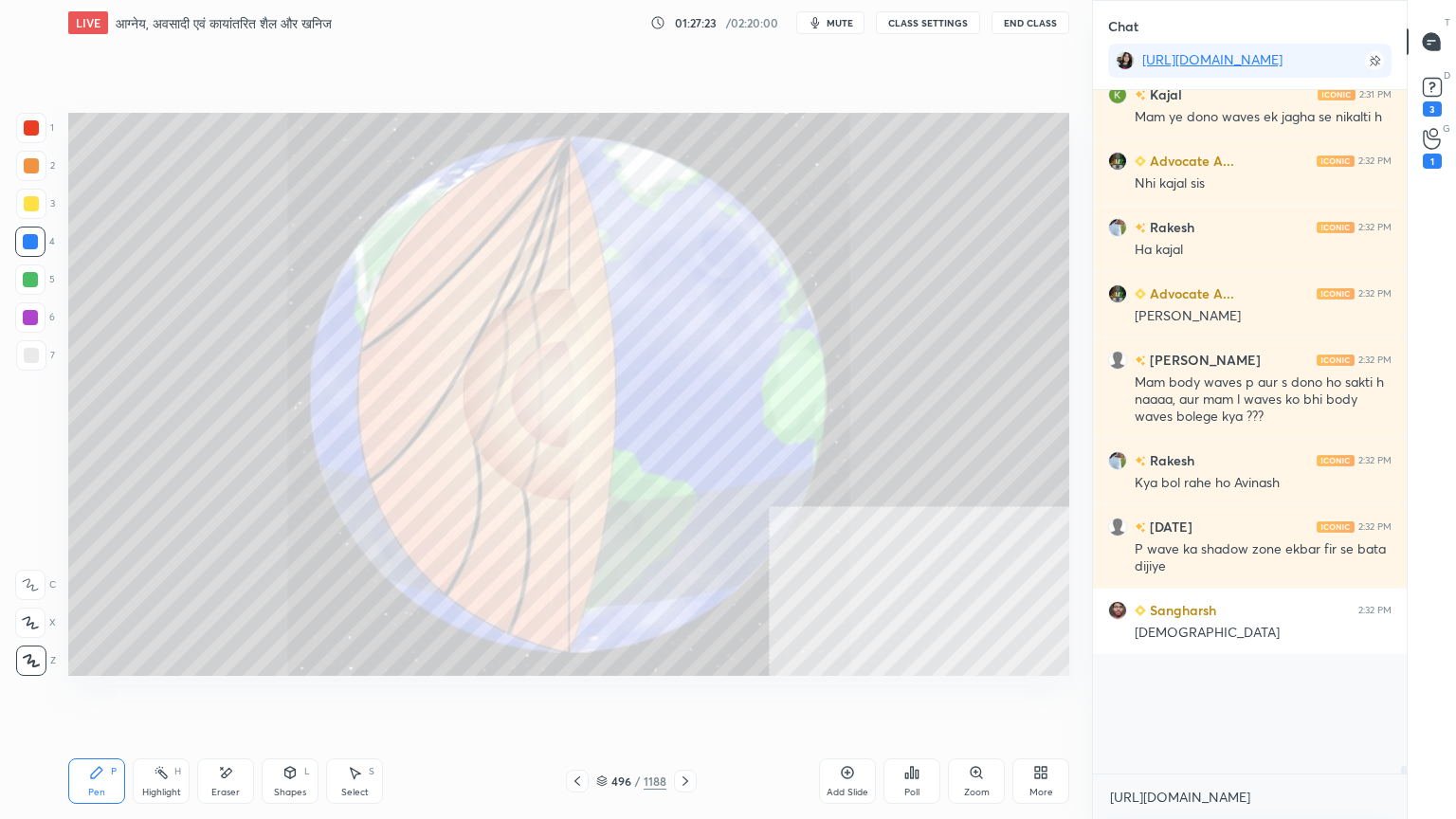 scroll, scrollTop: 94094, scrollLeft: 93776, axis: both 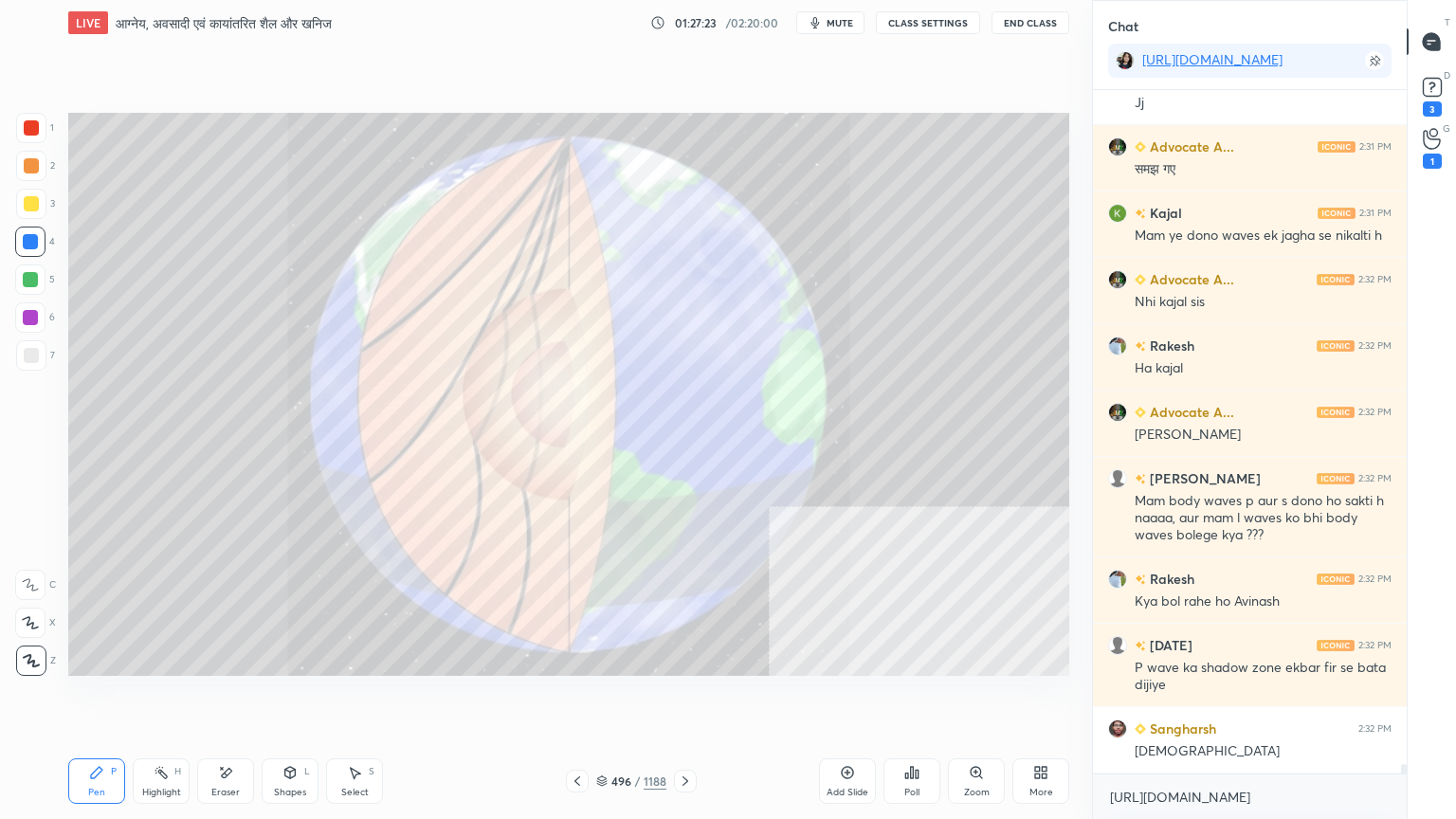 click on "Setting up your live class Poll for   secs No correct answer Start poll" at bounding box center (569, 394) 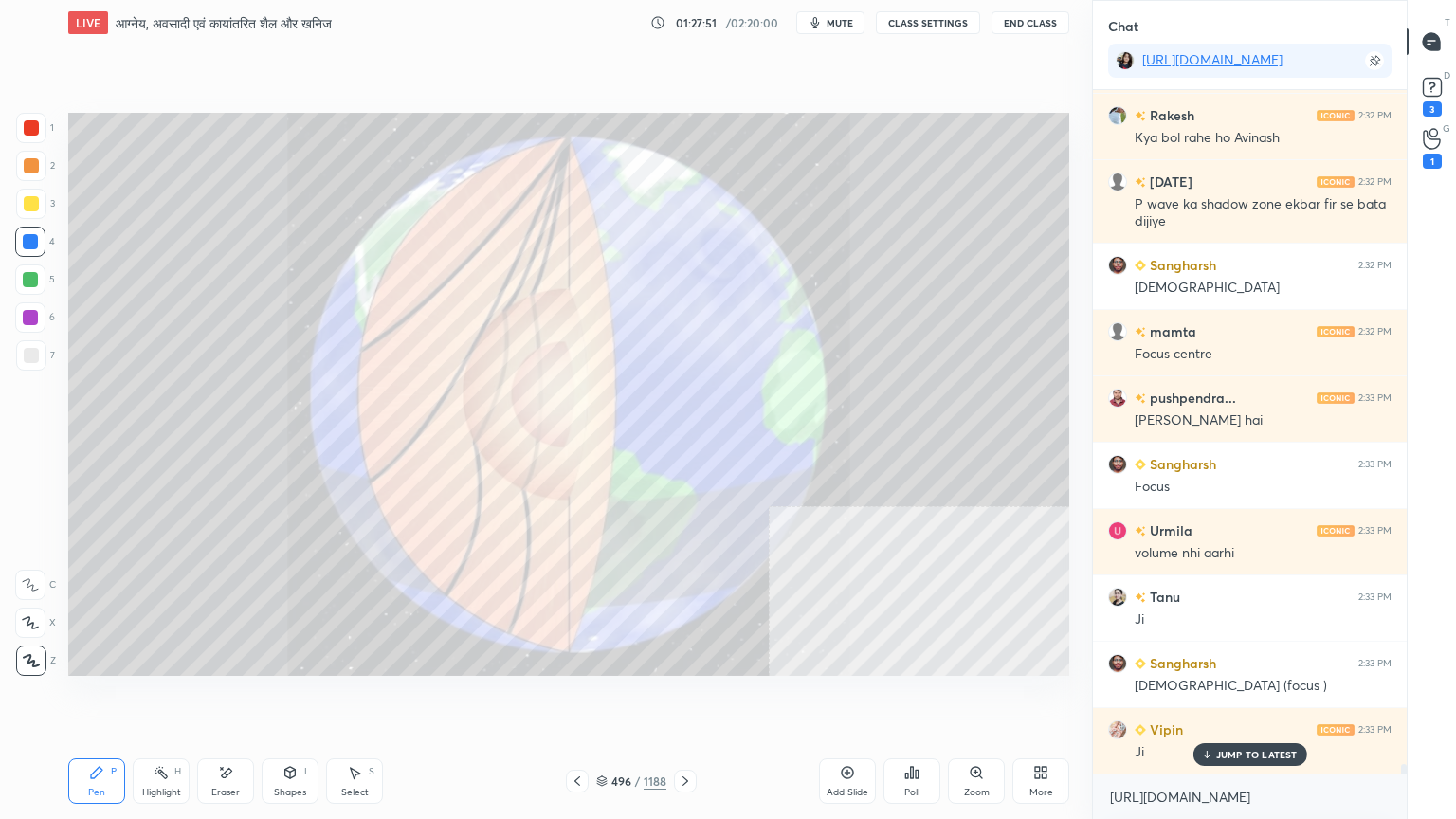 scroll, scrollTop: 48790, scrollLeft: 0, axis: vertical 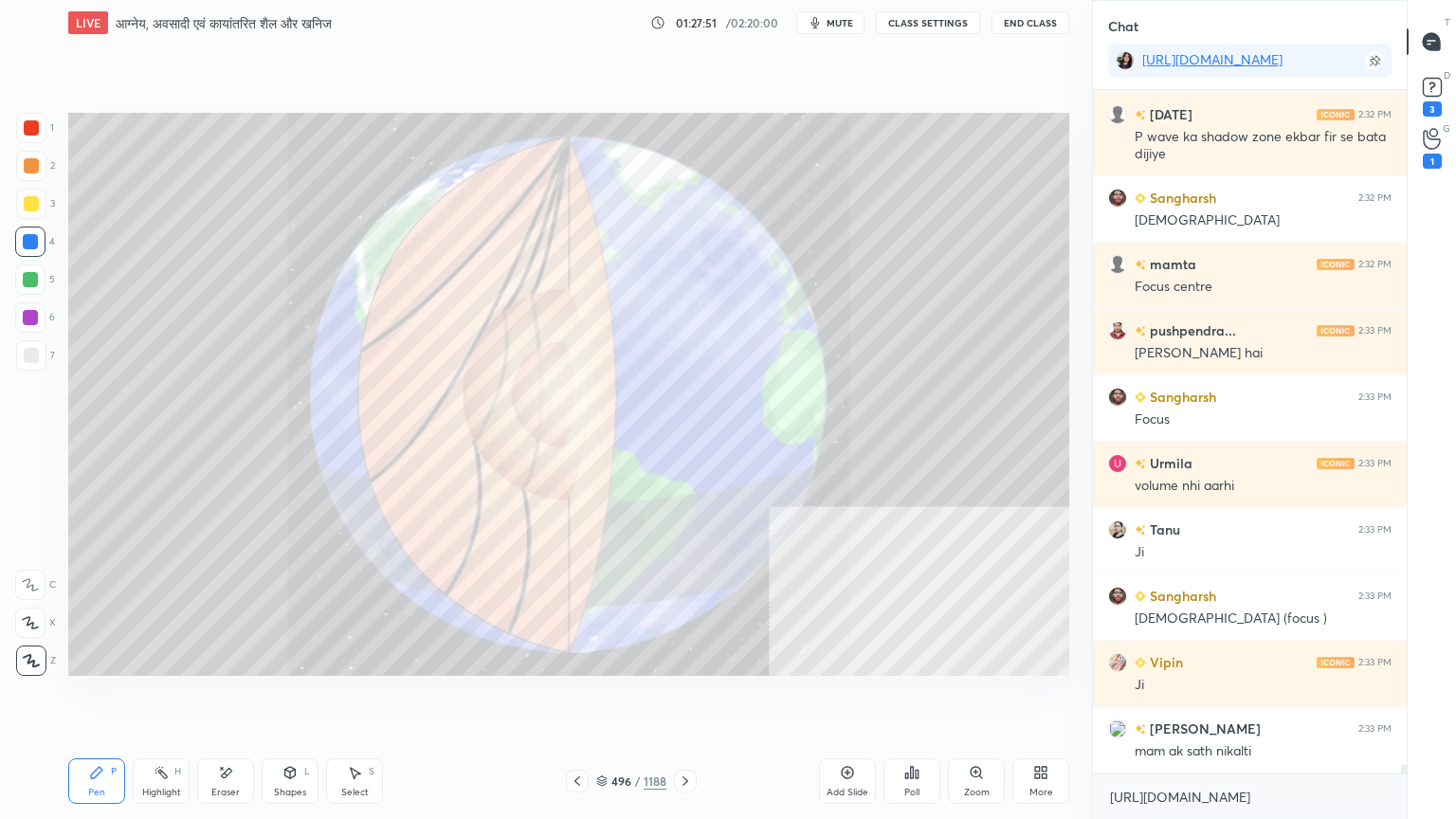 click on "Eraser" at bounding box center (226, 781) 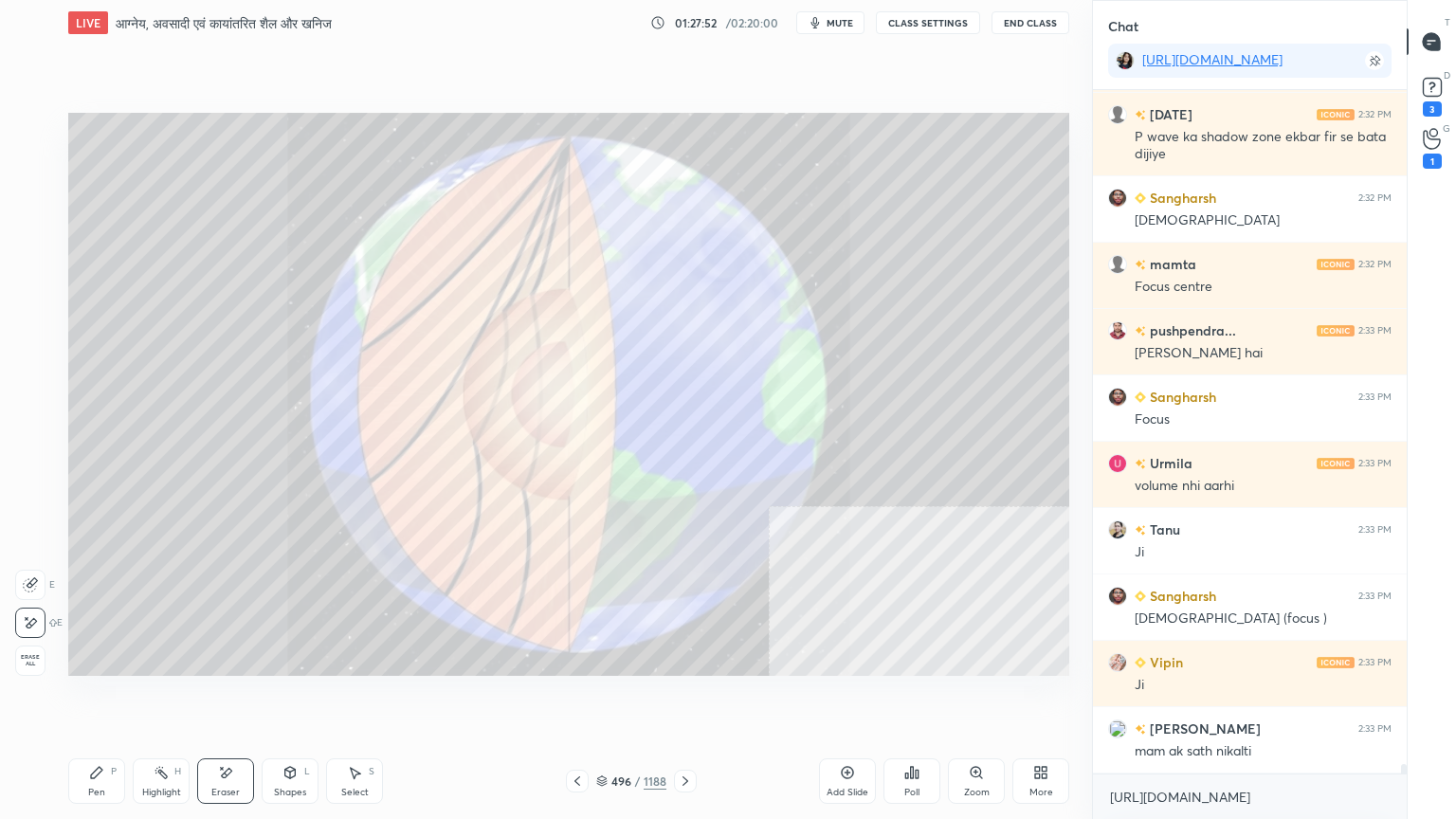 click on "Erase all" at bounding box center [30, 661] 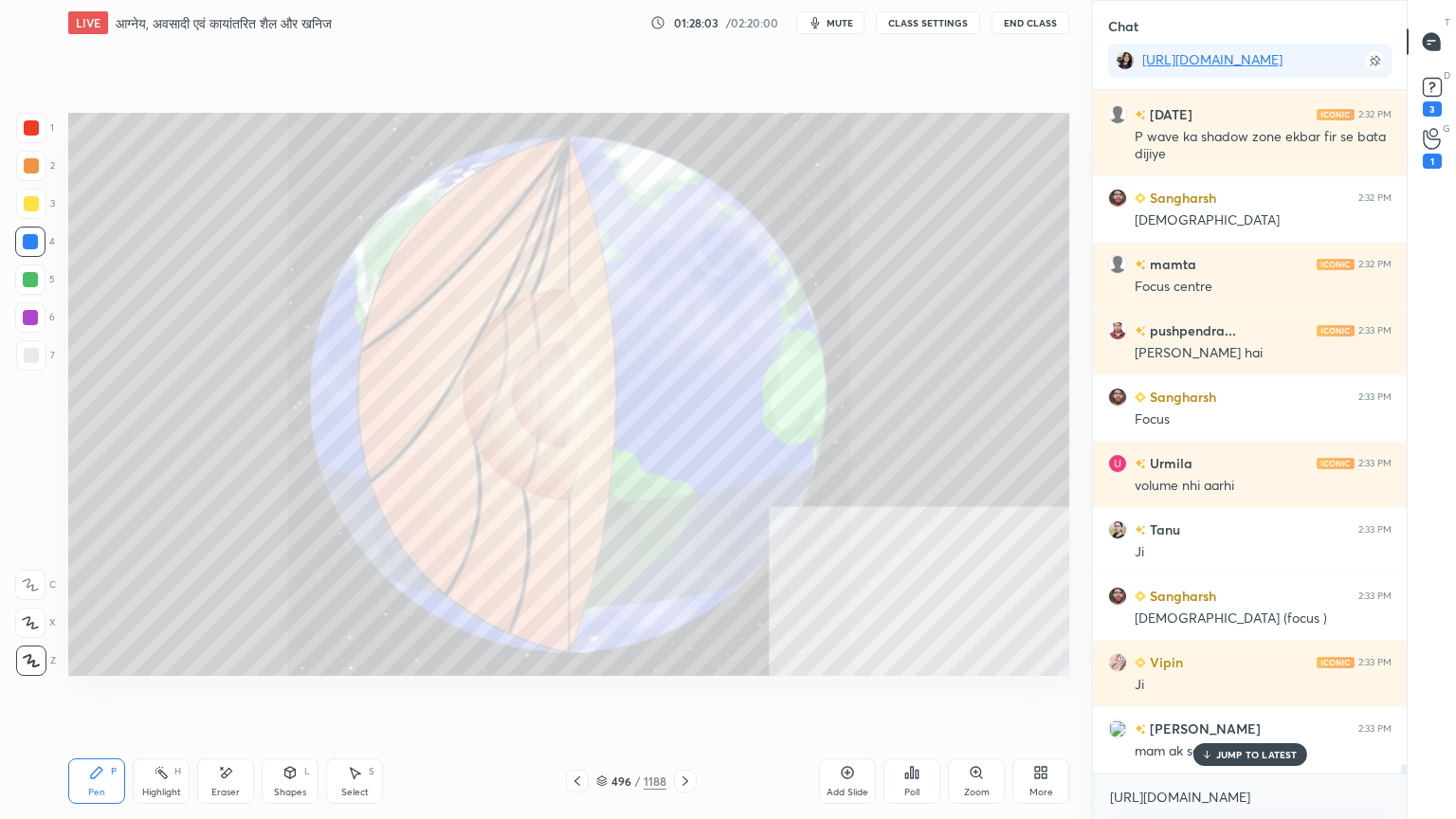 scroll, scrollTop: 48856, scrollLeft: 0, axis: vertical 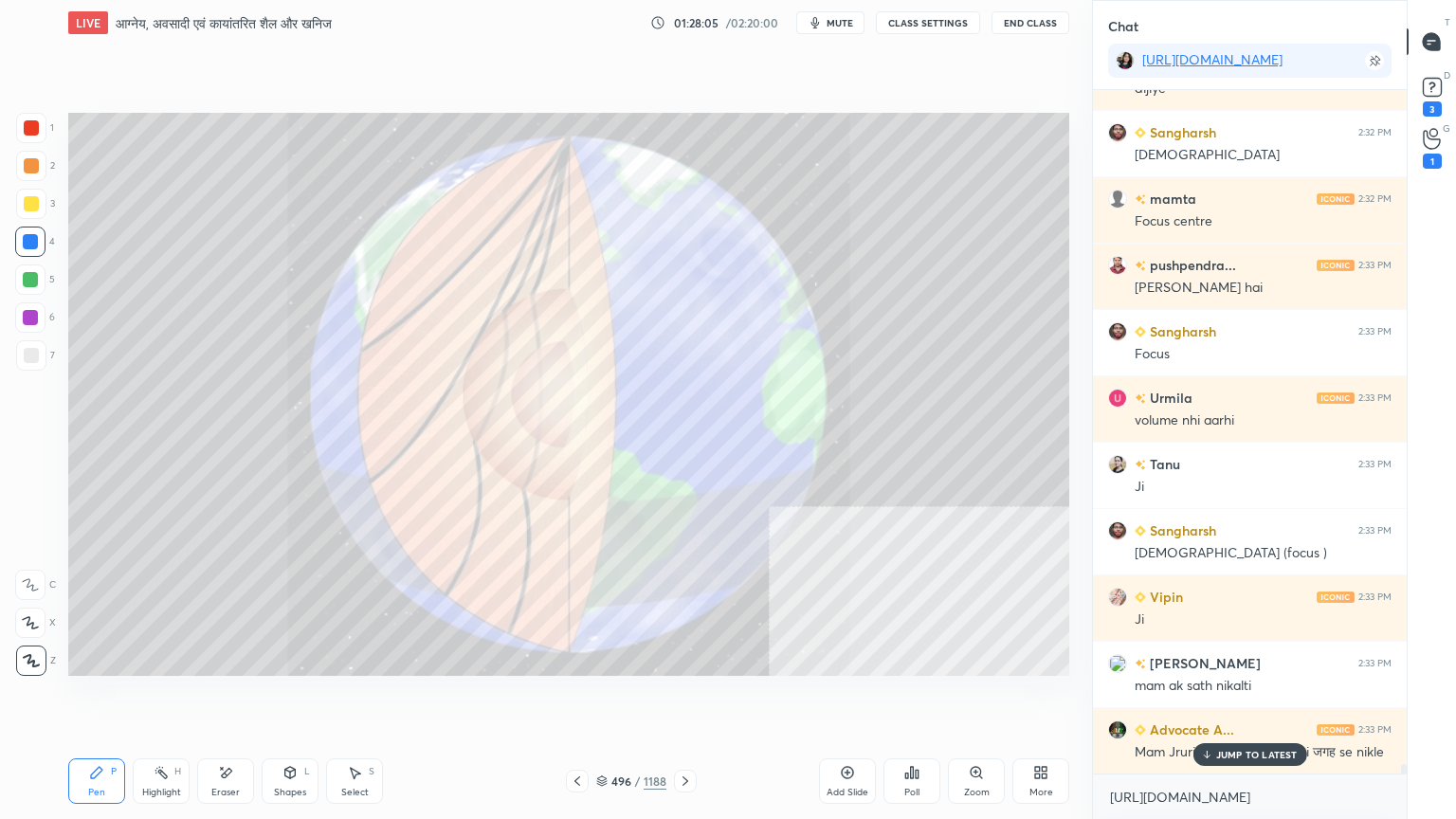 click on "JUMP TO LATEST" at bounding box center (1249, 755) 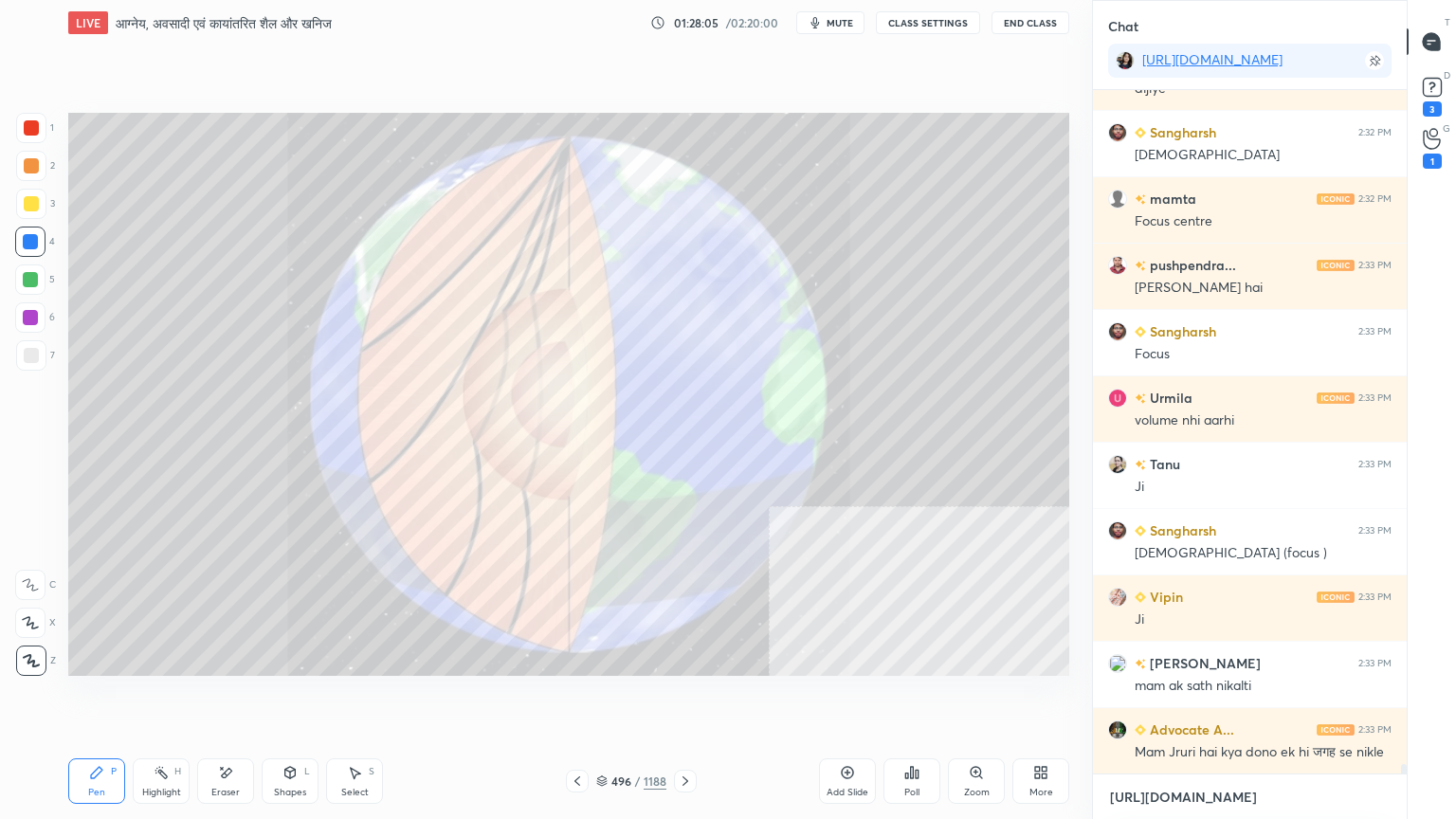 click on "[URL][DOMAIN_NAME]" at bounding box center (1249, 797) 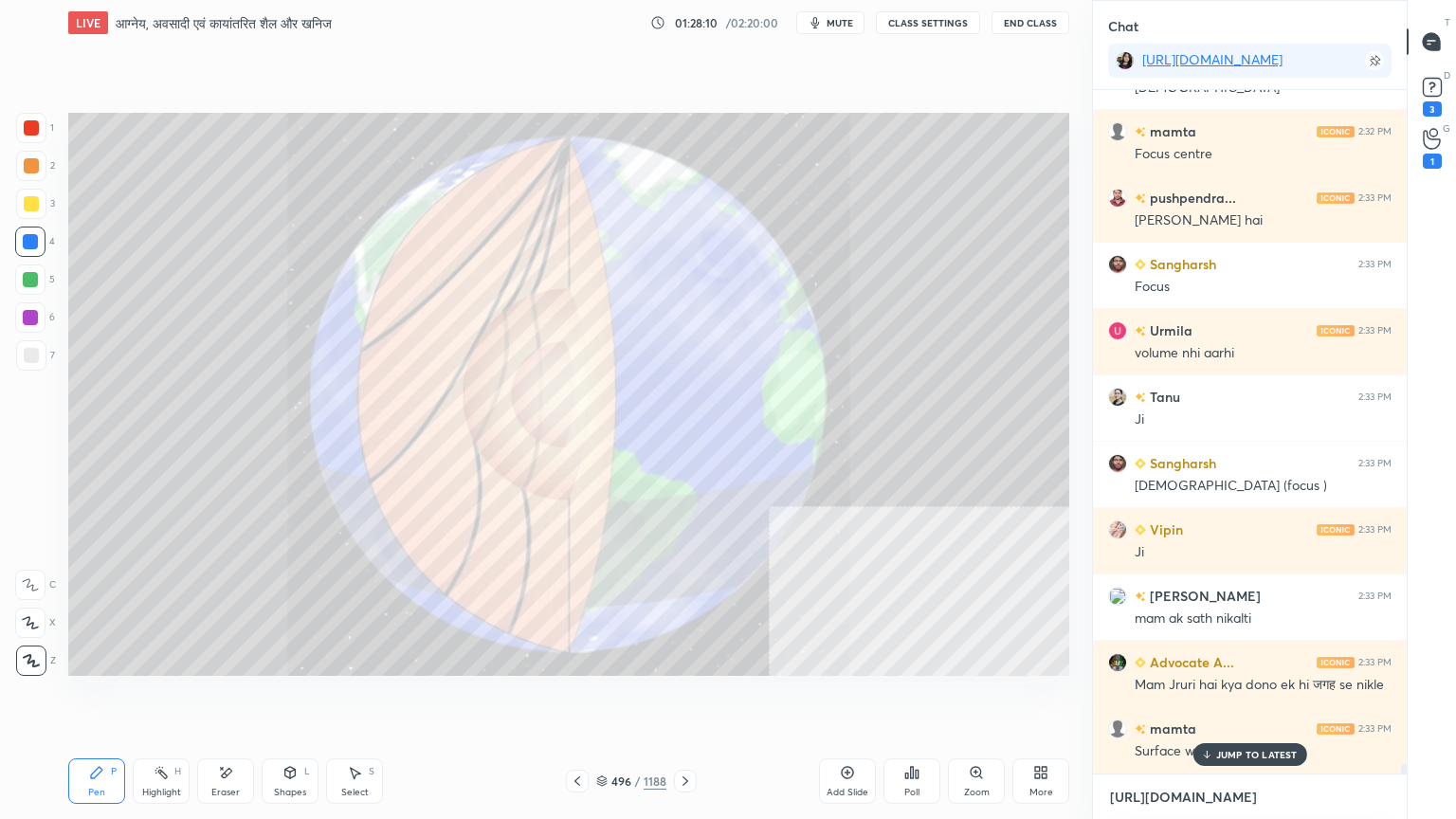 scroll, scrollTop: 48988, scrollLeft: 0, axis: vertical 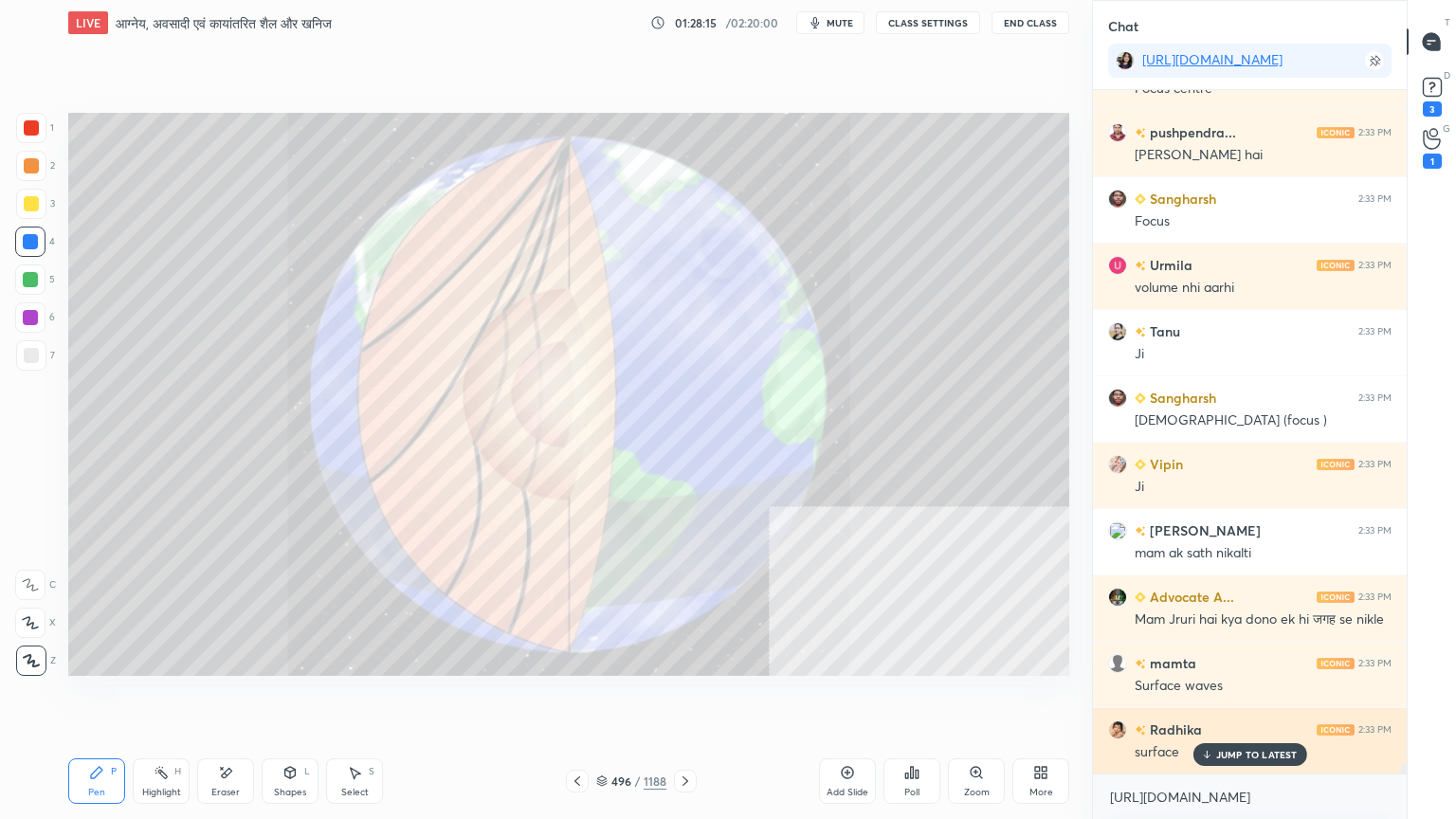 drag, startPoint x: 1281, startPoint y: 750, endPoint x: 1278, endPoint y: 759, distance: 9.486833 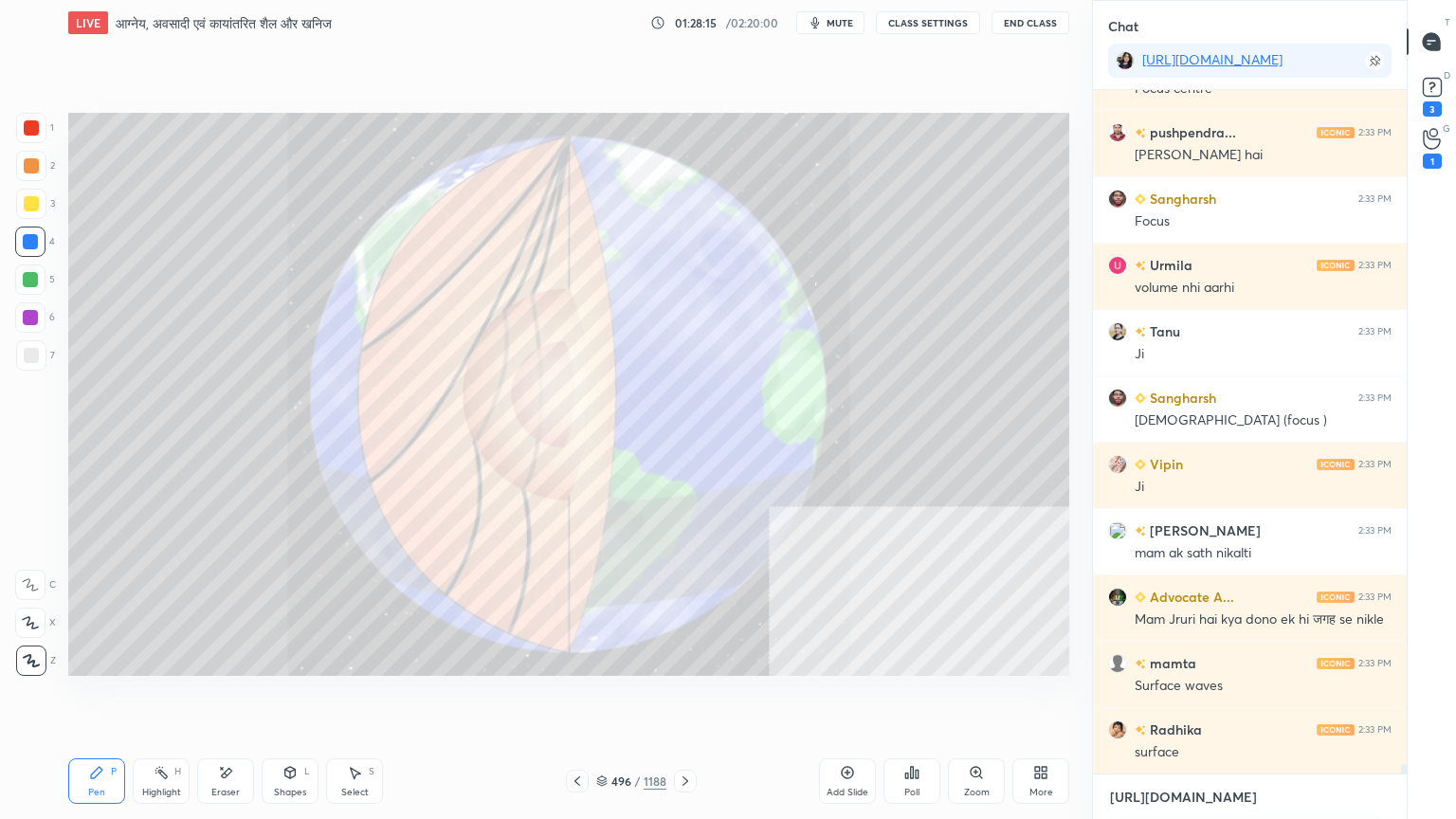 click on "[URL][DOMAIN_NAME]" at bounding box center (1249, 797) 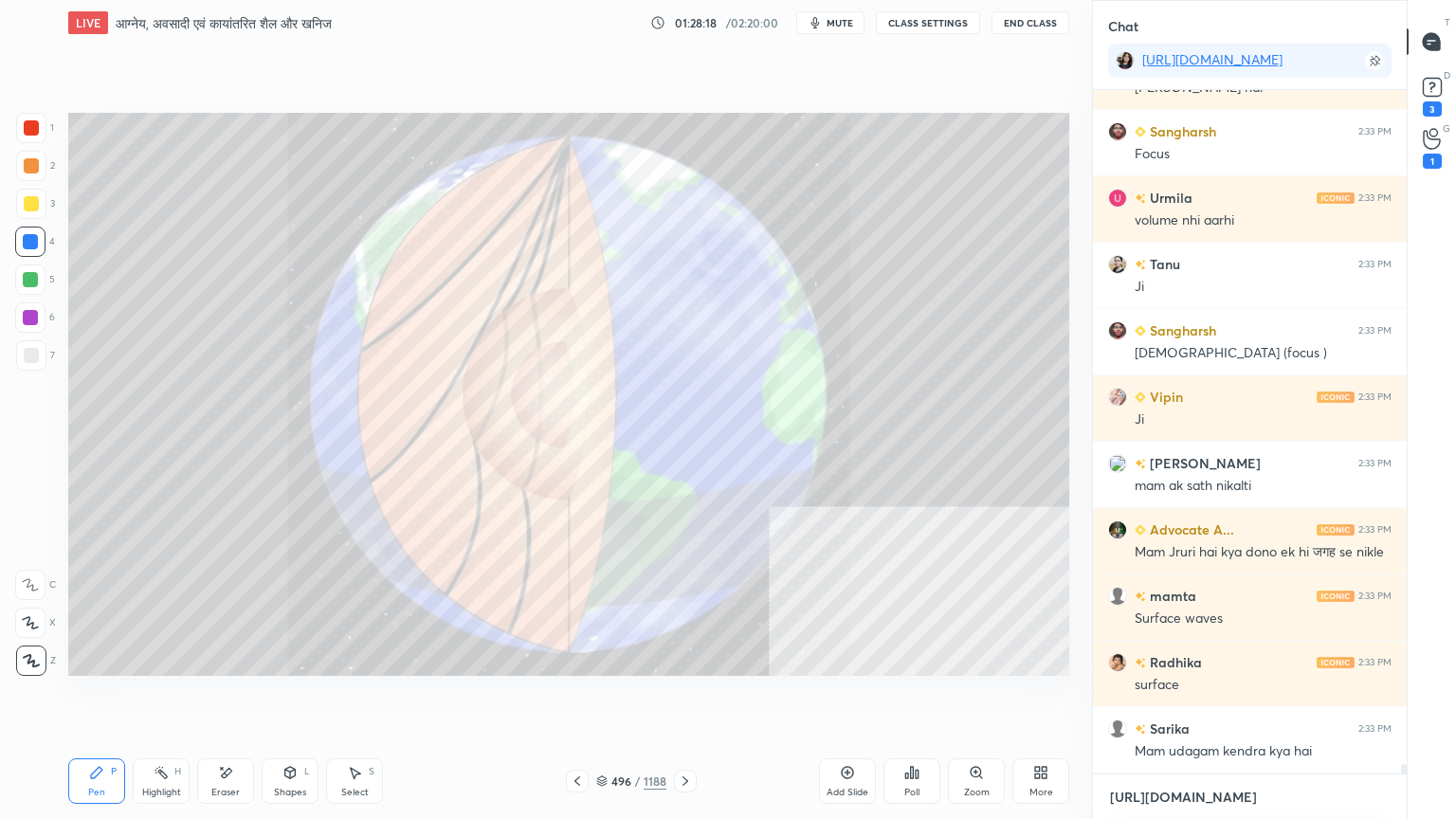 scroll, scrollTop: 49121, scrollLeft: 0, axis: vertical 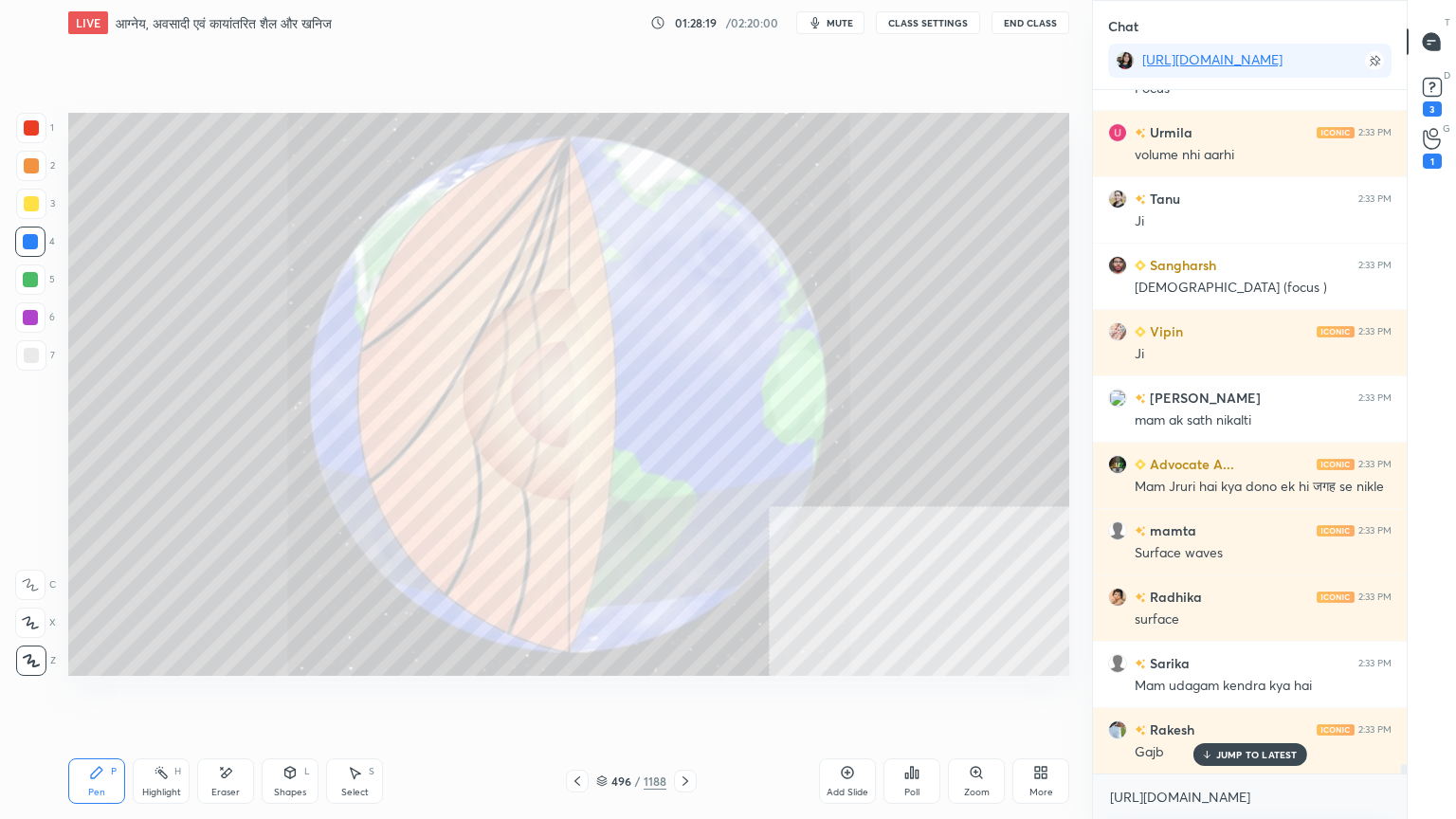 drag, startPoint x: 1262, startPoint y: 755, endPoint x: 1240, endPoint y: 778, distance: 31.827661 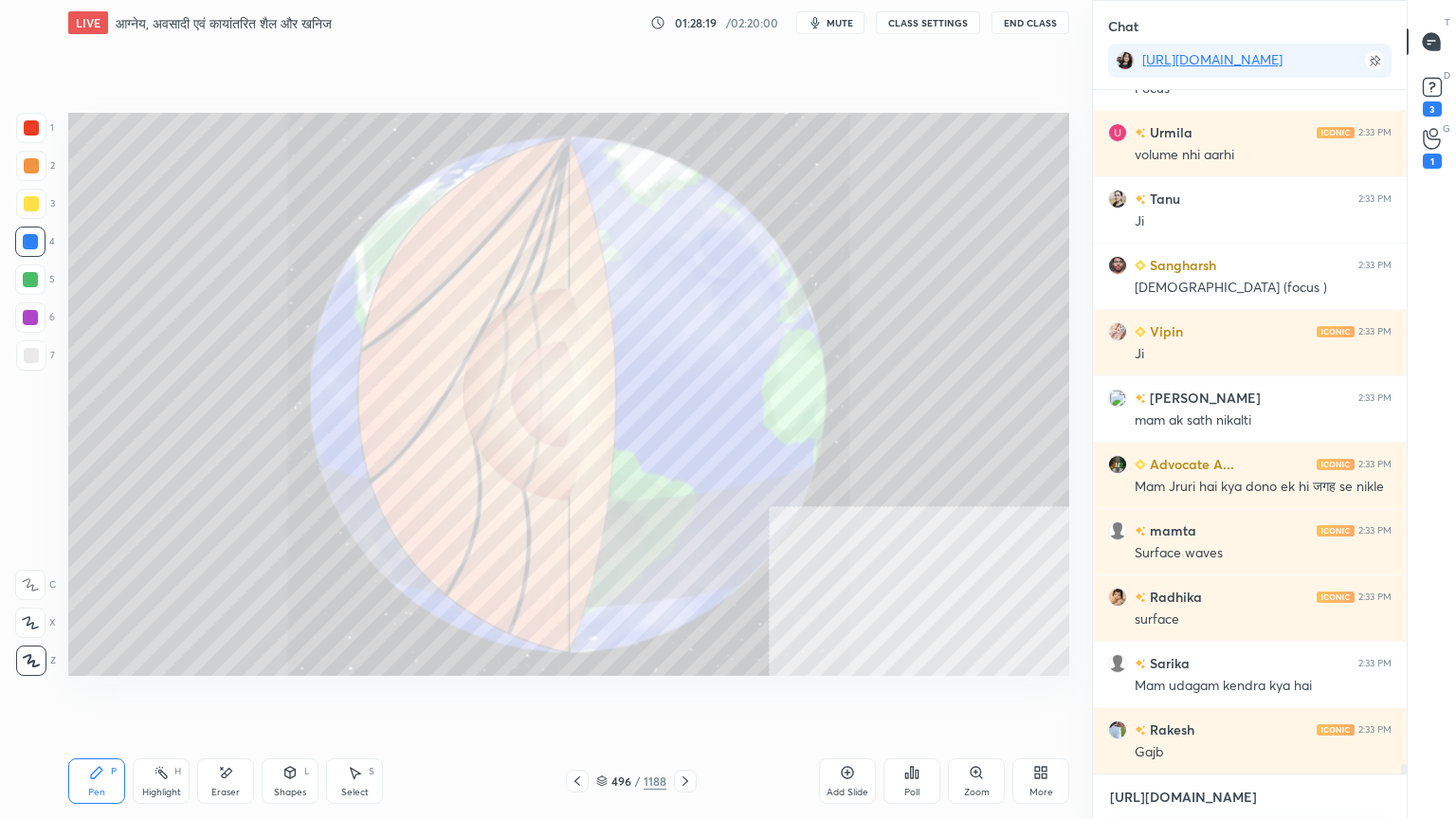 drag, startPoint x: 1234, startPoint y: 794, endPoint x: 1225, endPoint y: 784, distance: 13.453624 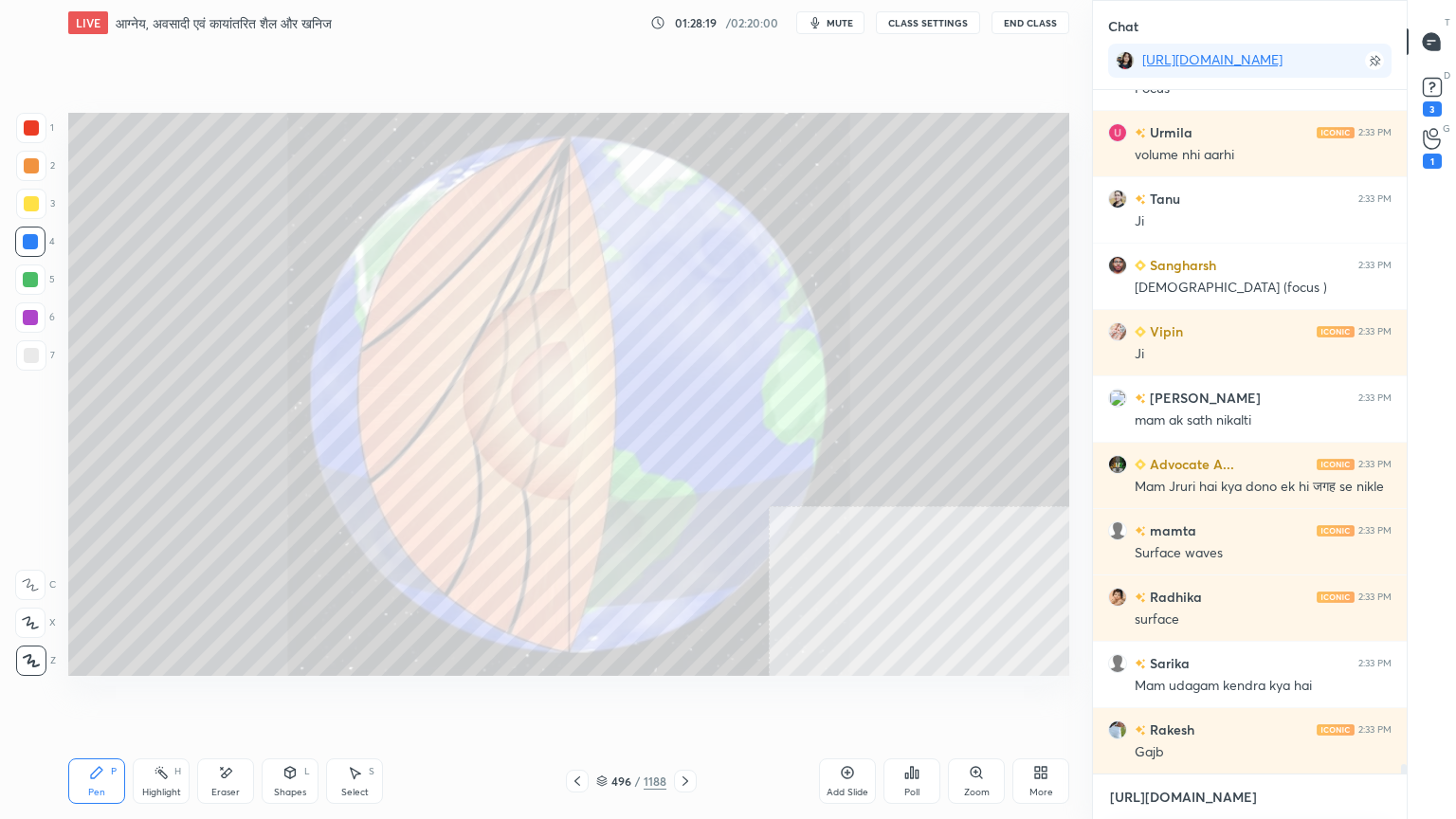 click on "[URL][DOMAIN_NAME]" at bounding box center (1249, 797) 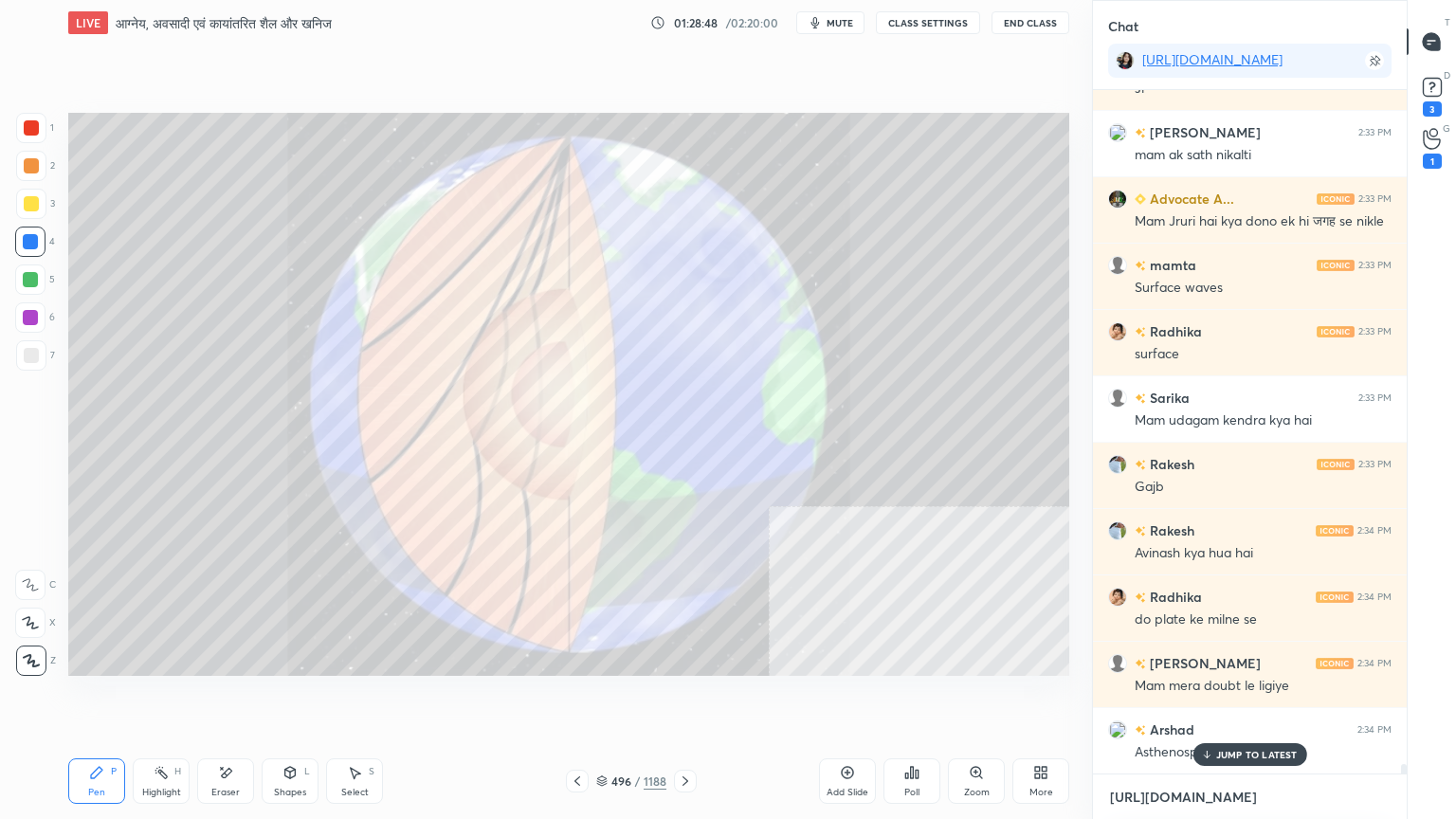 scroll, scrollTop: 49454, scrollLeft: 0, axis: vertical 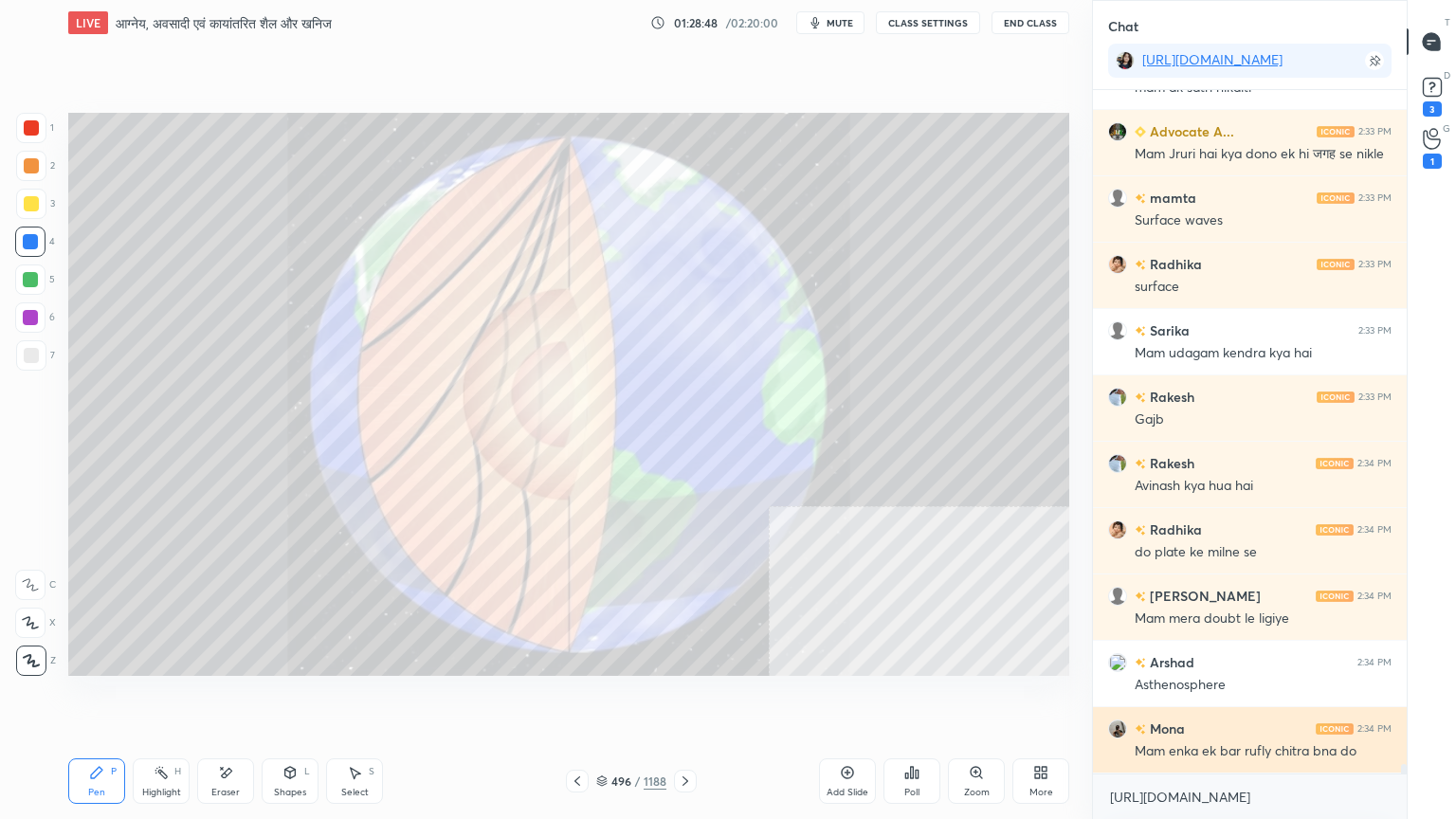 click on "Mam enka ek bar rufly chitra bna do" at bounding box center (1263, 752) 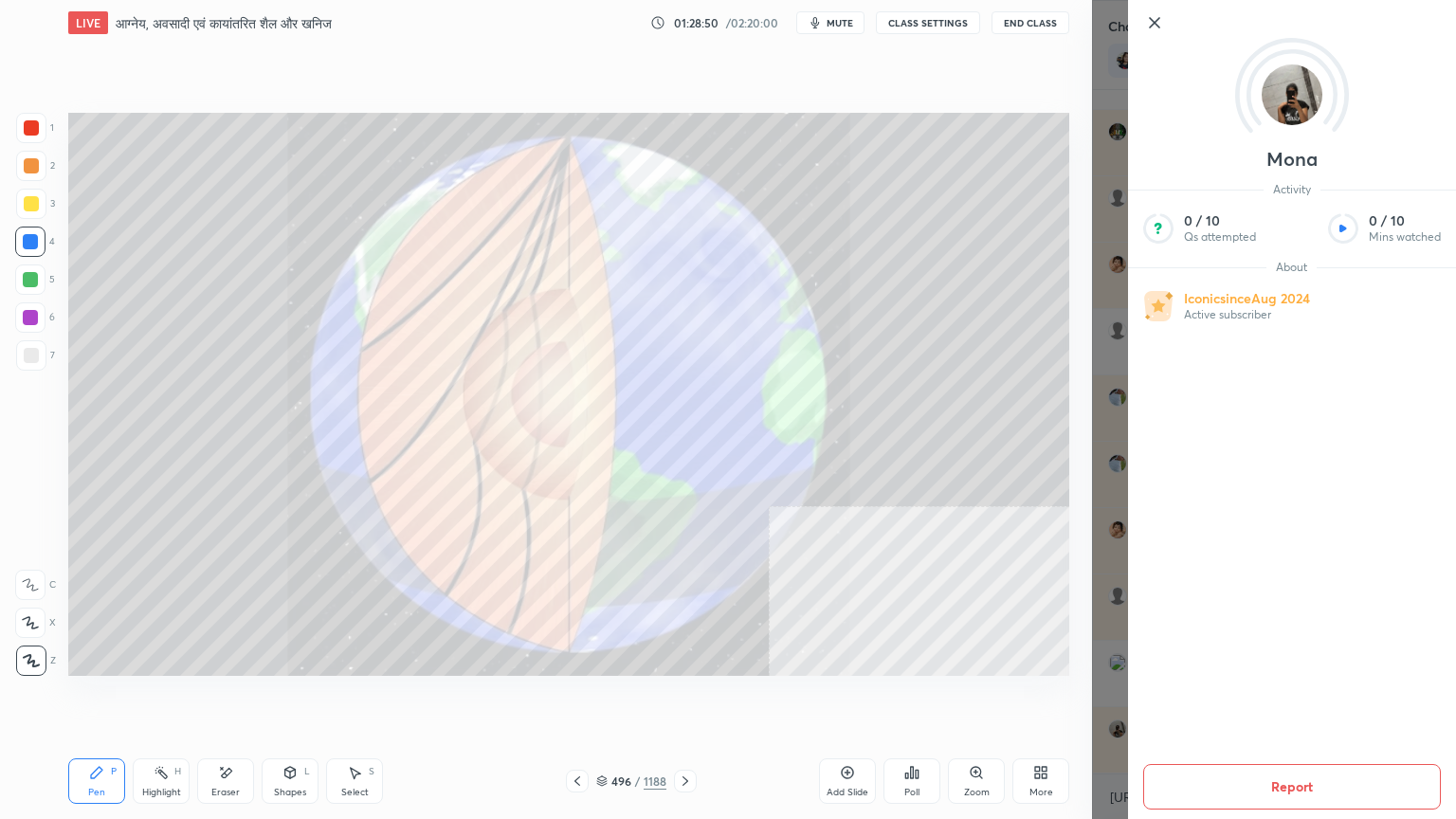 drag, startPoint x: 1145, startPoint y: 27, endPoint x: 1134, endPoint y: 34, distance: 13.038405 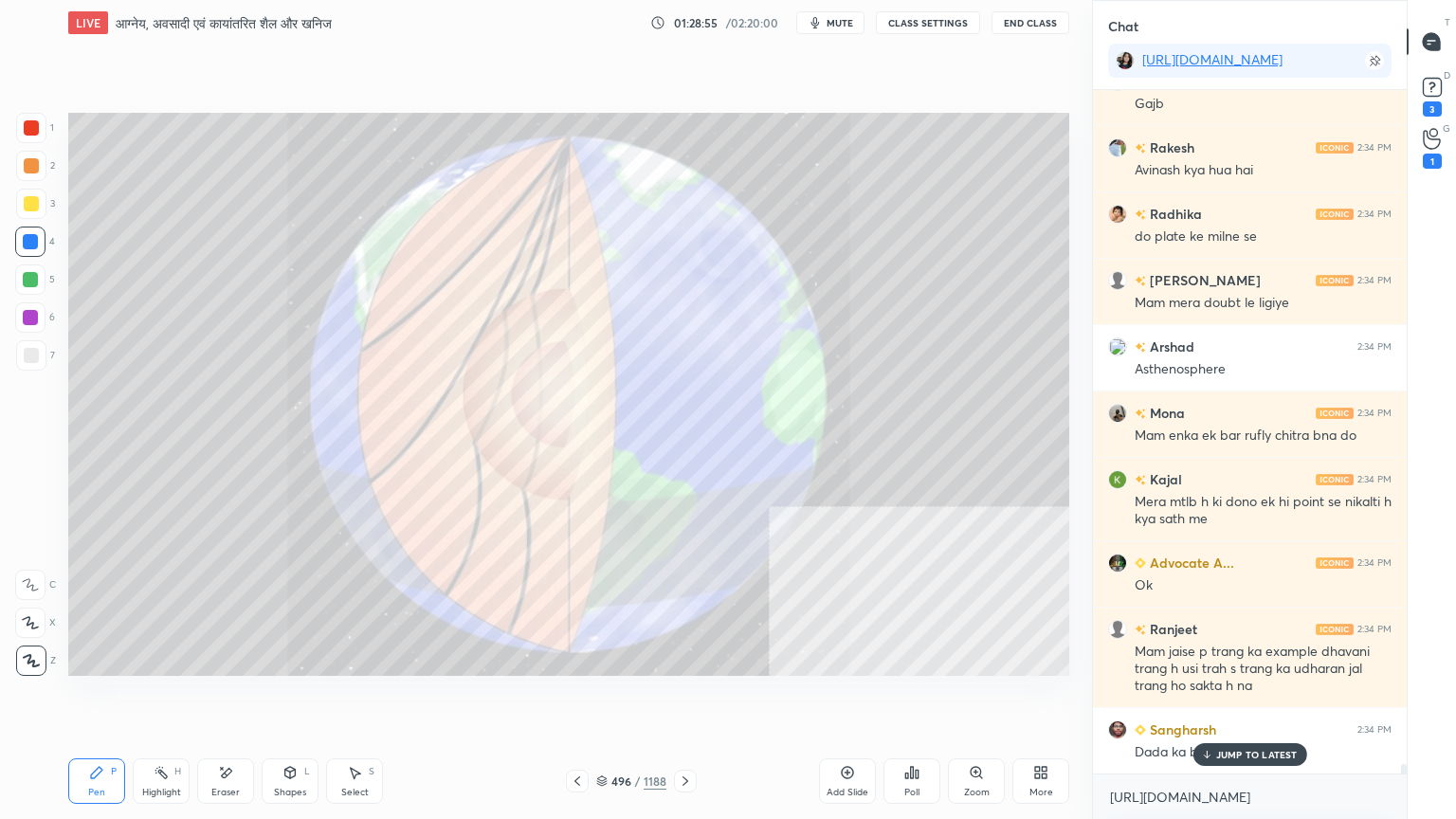 scroll, scrollTop: 49837, scrollLeft: 0, axis: vertical 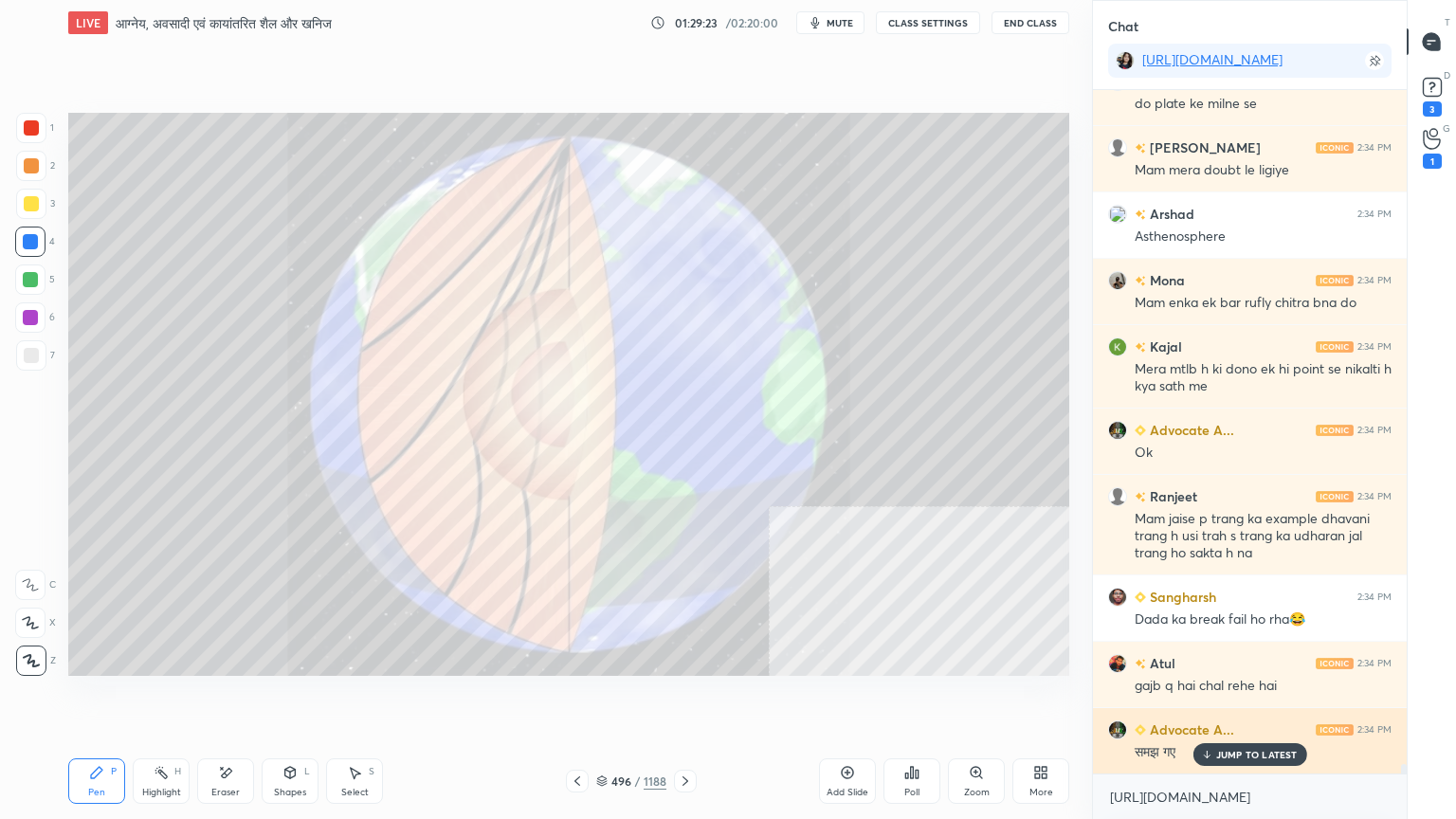 click on "JUMP TO LATEST" at bounding box center [1257, 755] 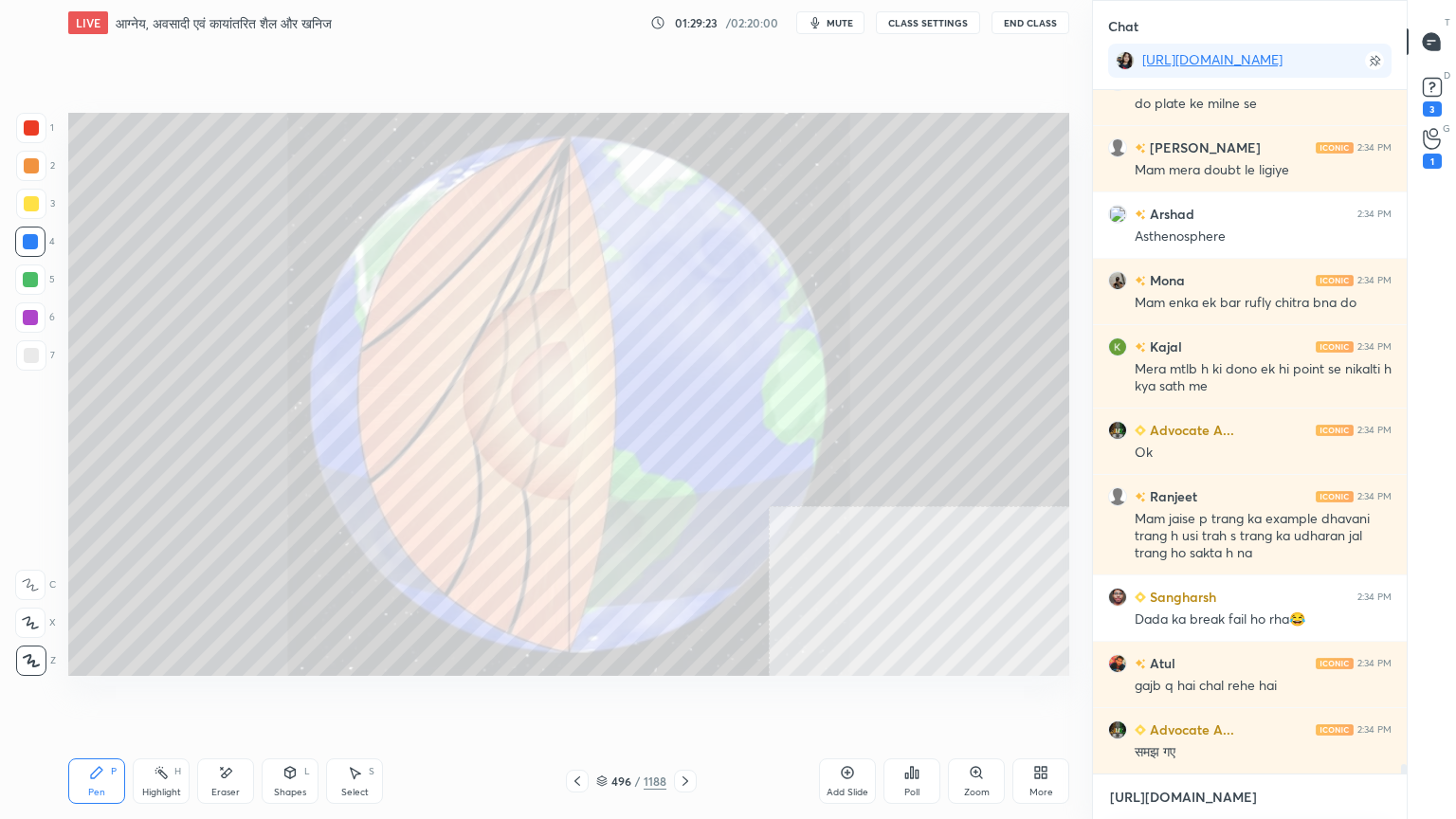 click on "[URL][DOMAIN_NAME]" at bounding box center [1249, 797] 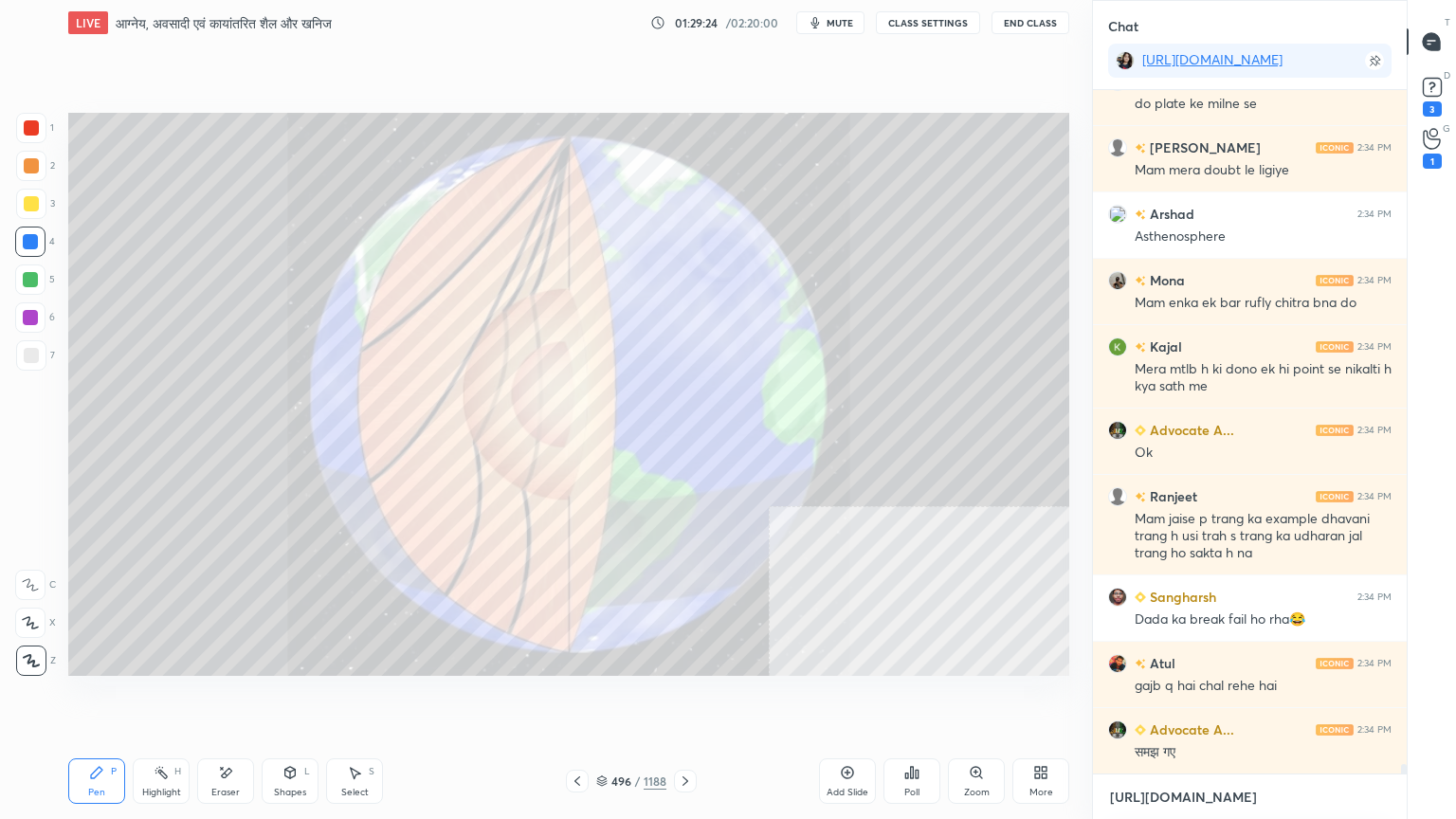click on "[URL][DOMAIN_NAME]" at bounding box center [1249, 797] 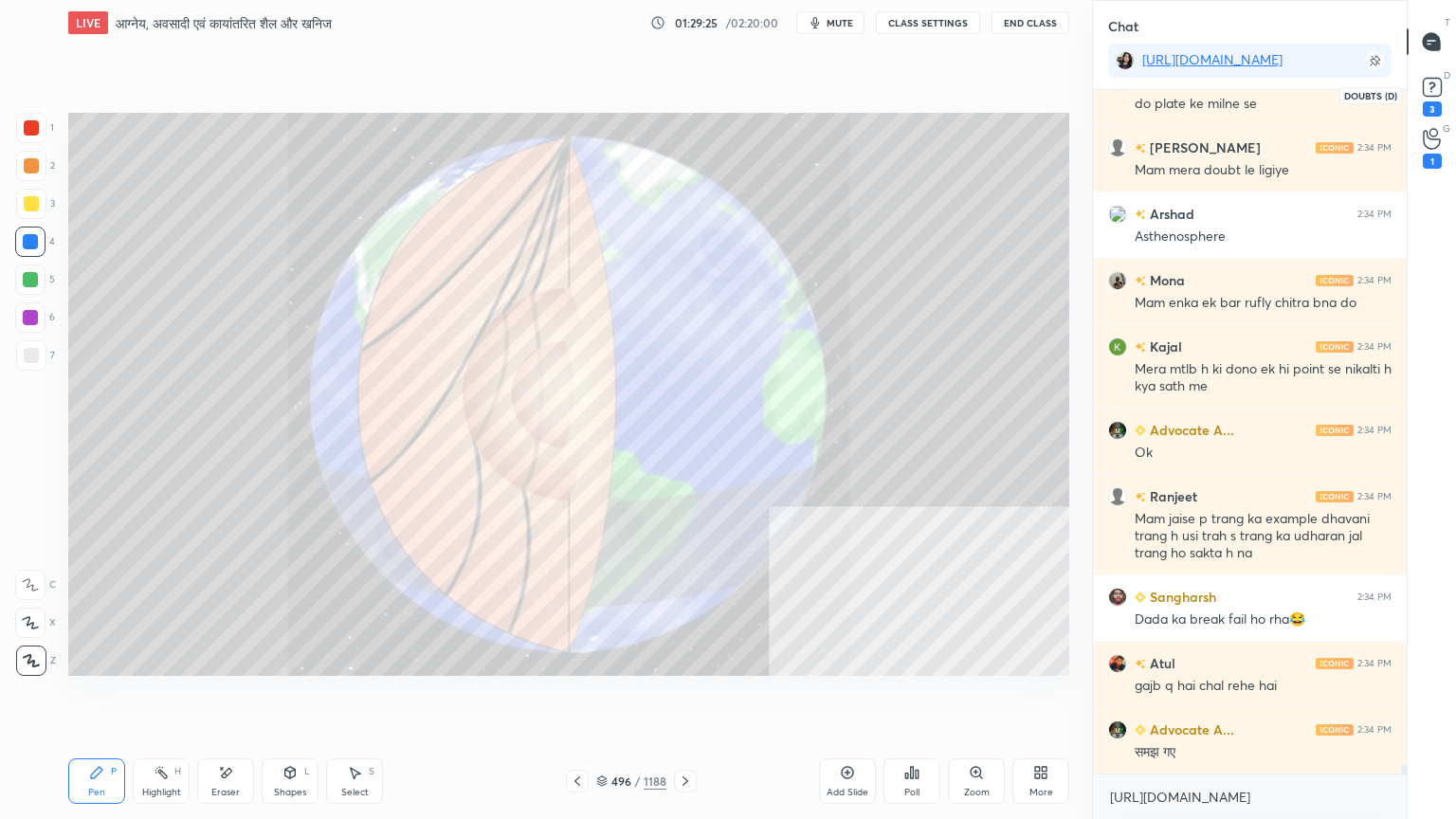 click 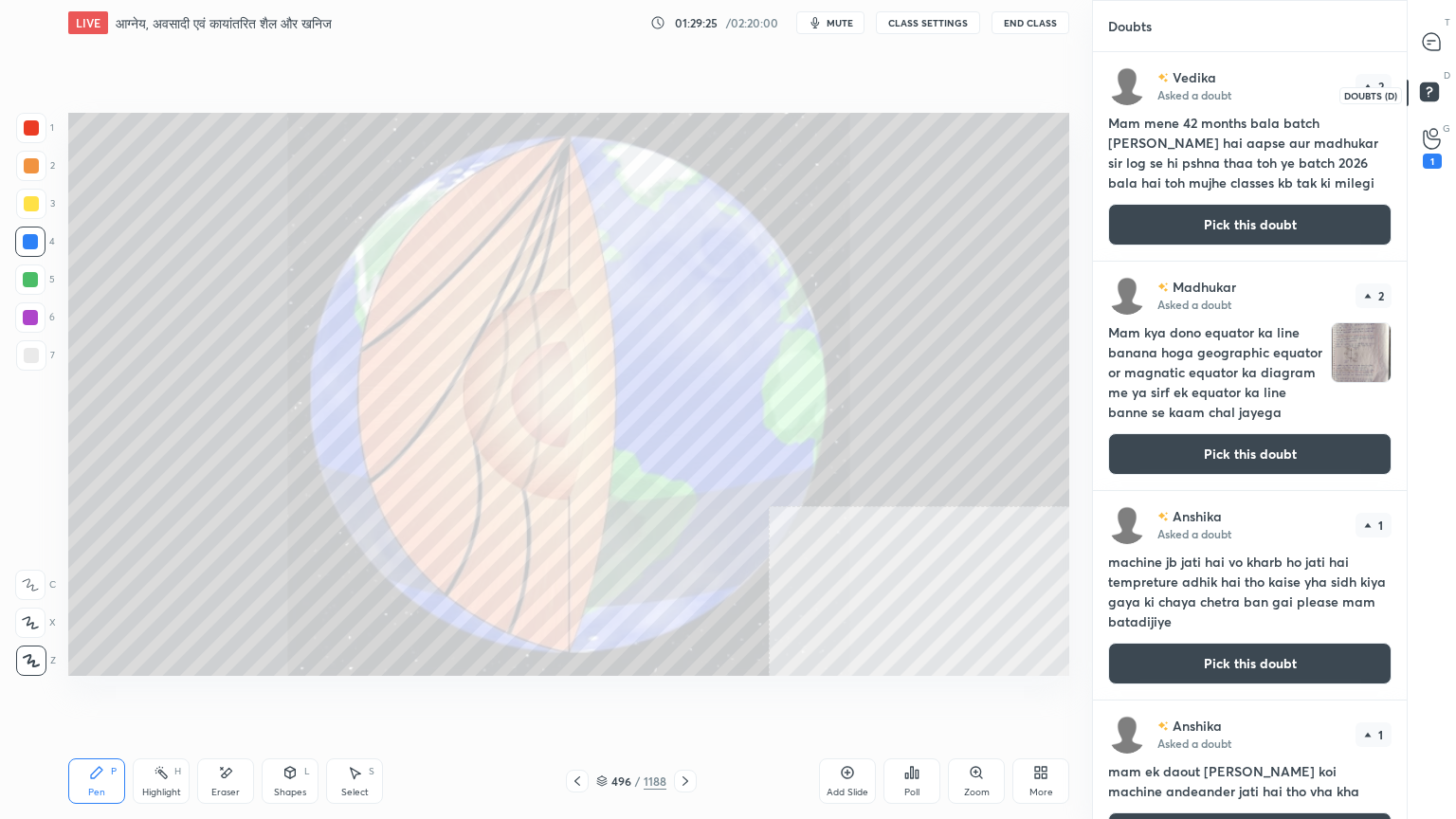 scroll, scrollTop: 6, scrollLeft: 6, axis: both 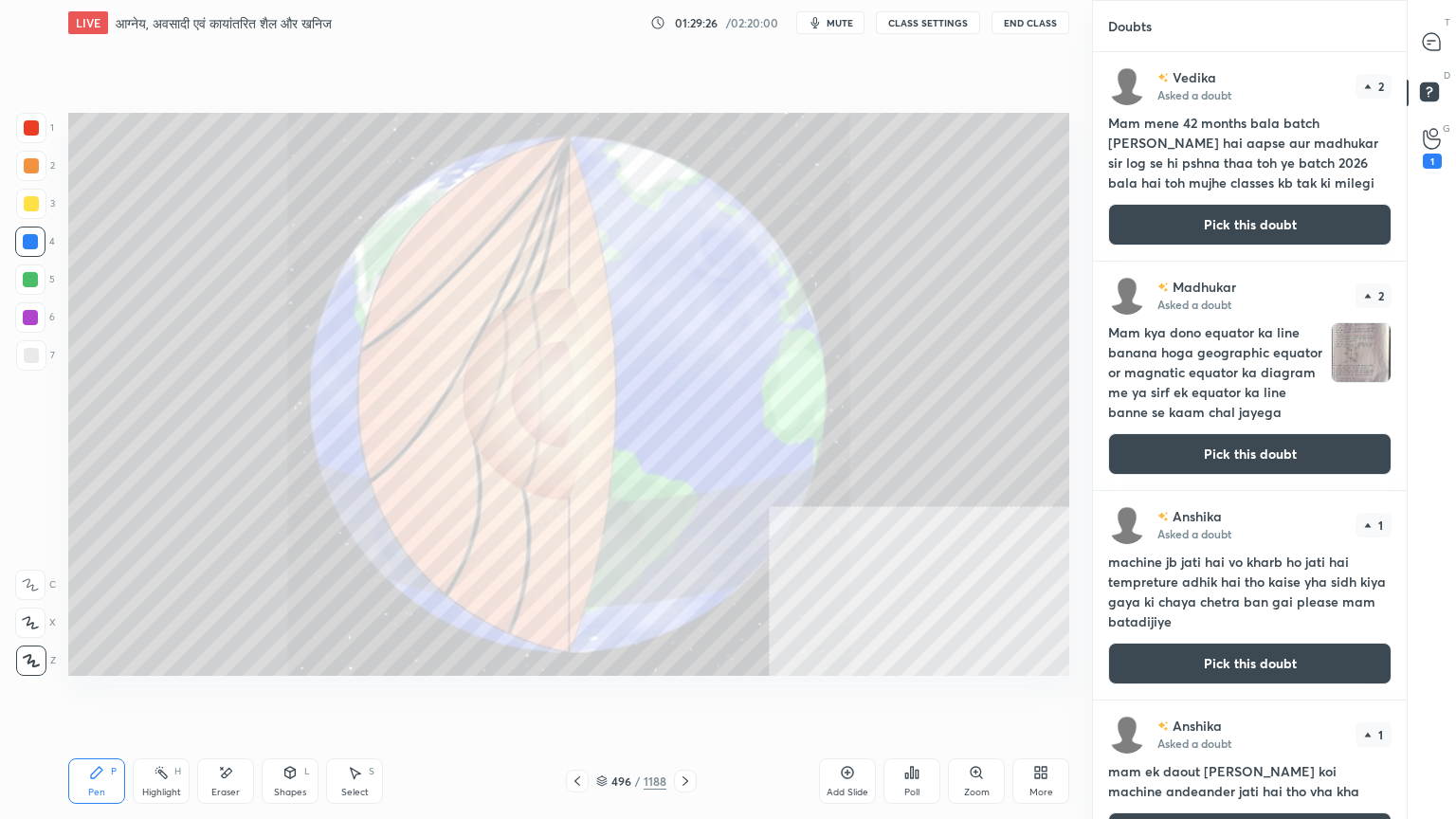 click on "Pick this doubt" at bounding box center [1249, 225] 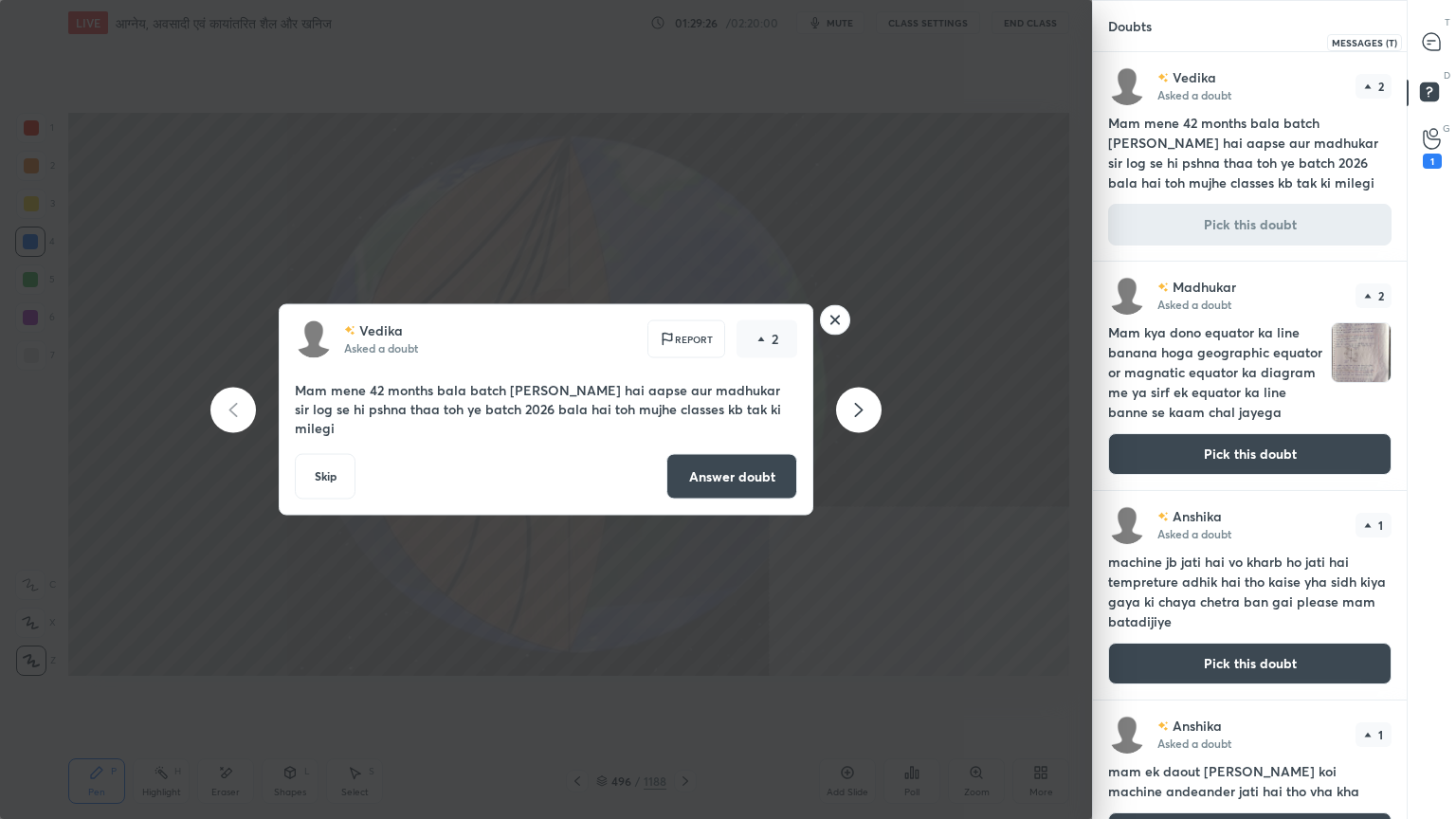click 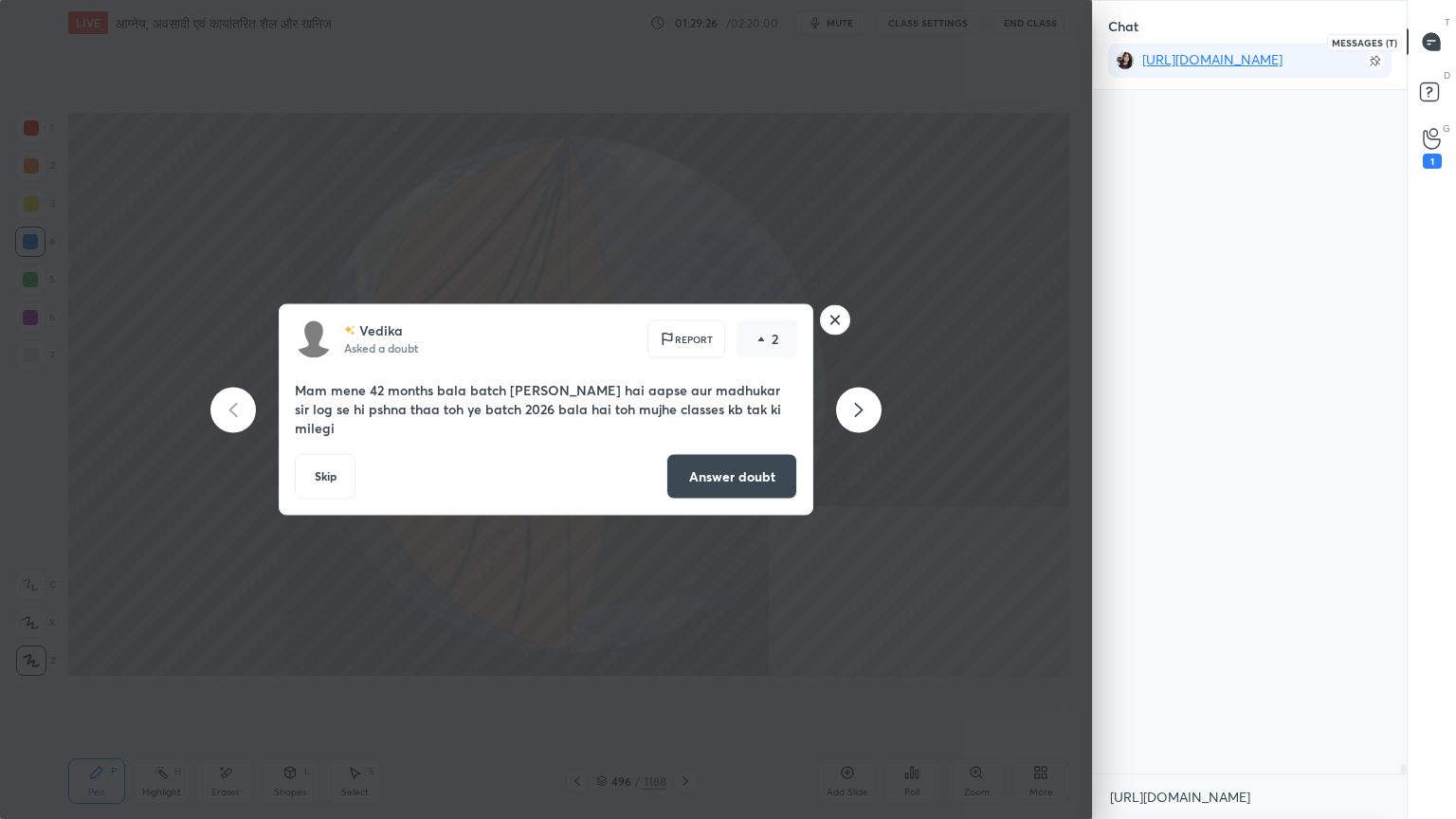 scroll, scrollTop: 723, scrollLeft: 308, axis: both 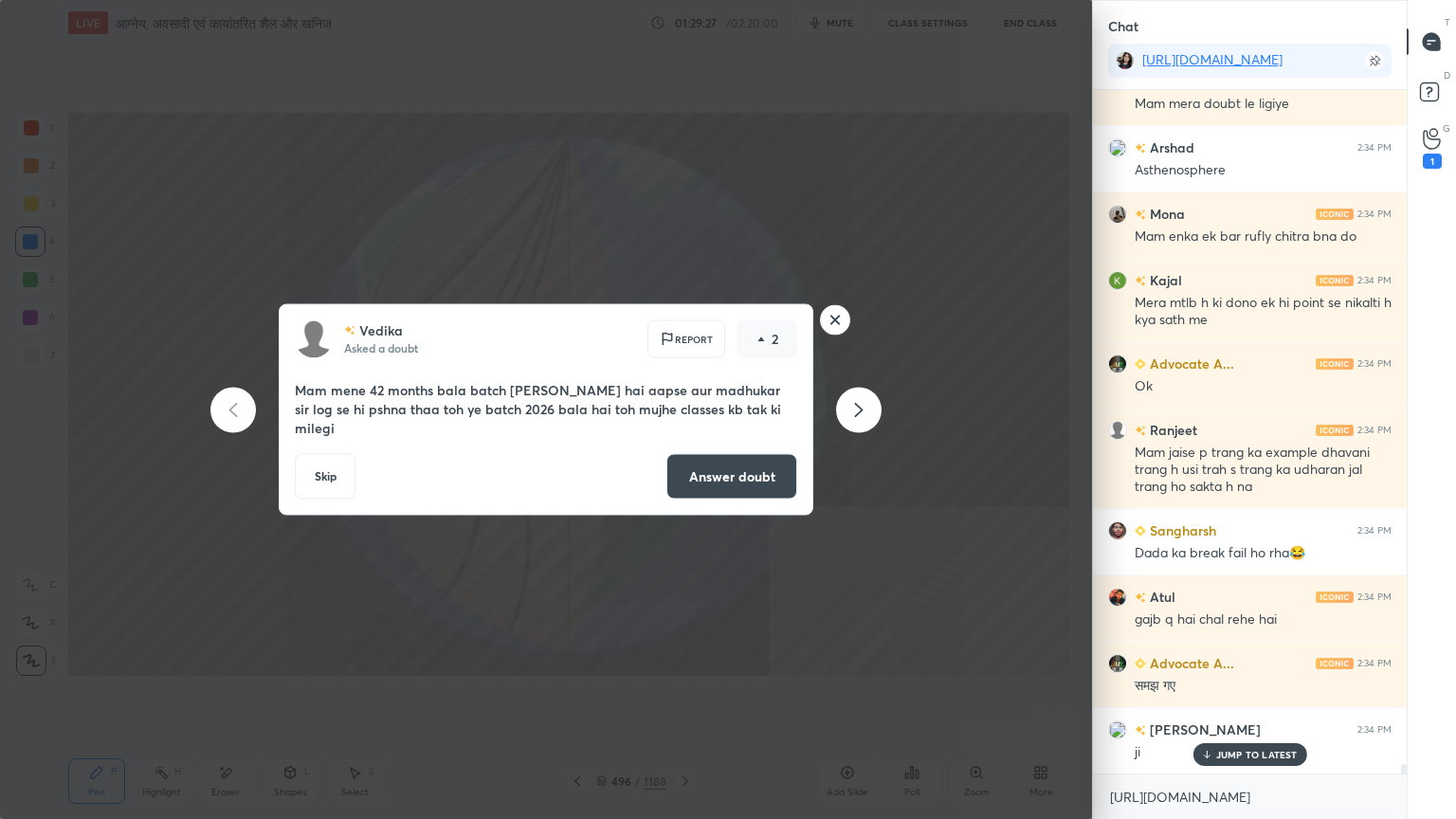 click on "[URL][DOMAIN_NAME] x" at bounding box center (1249, 796) 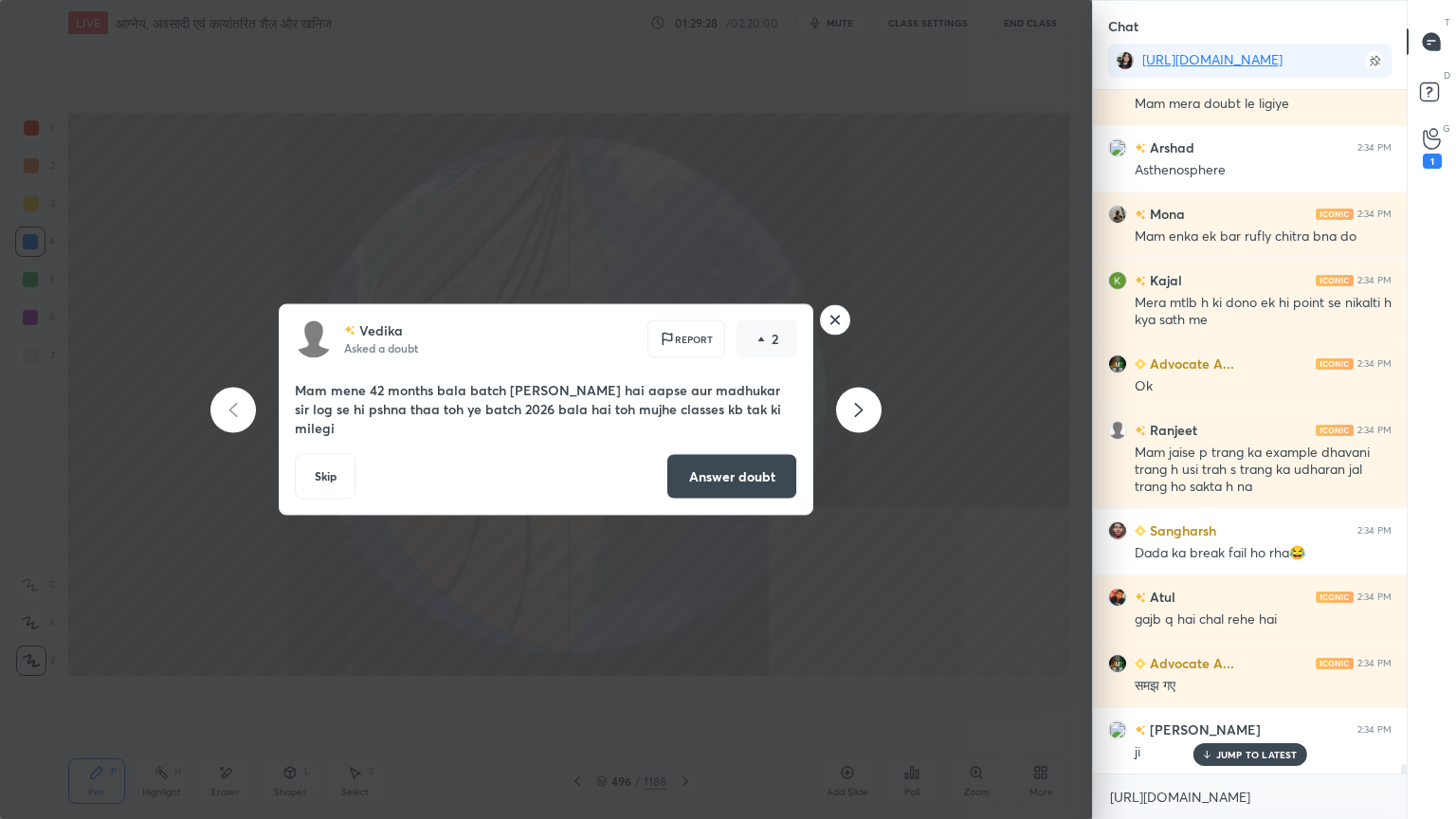 click 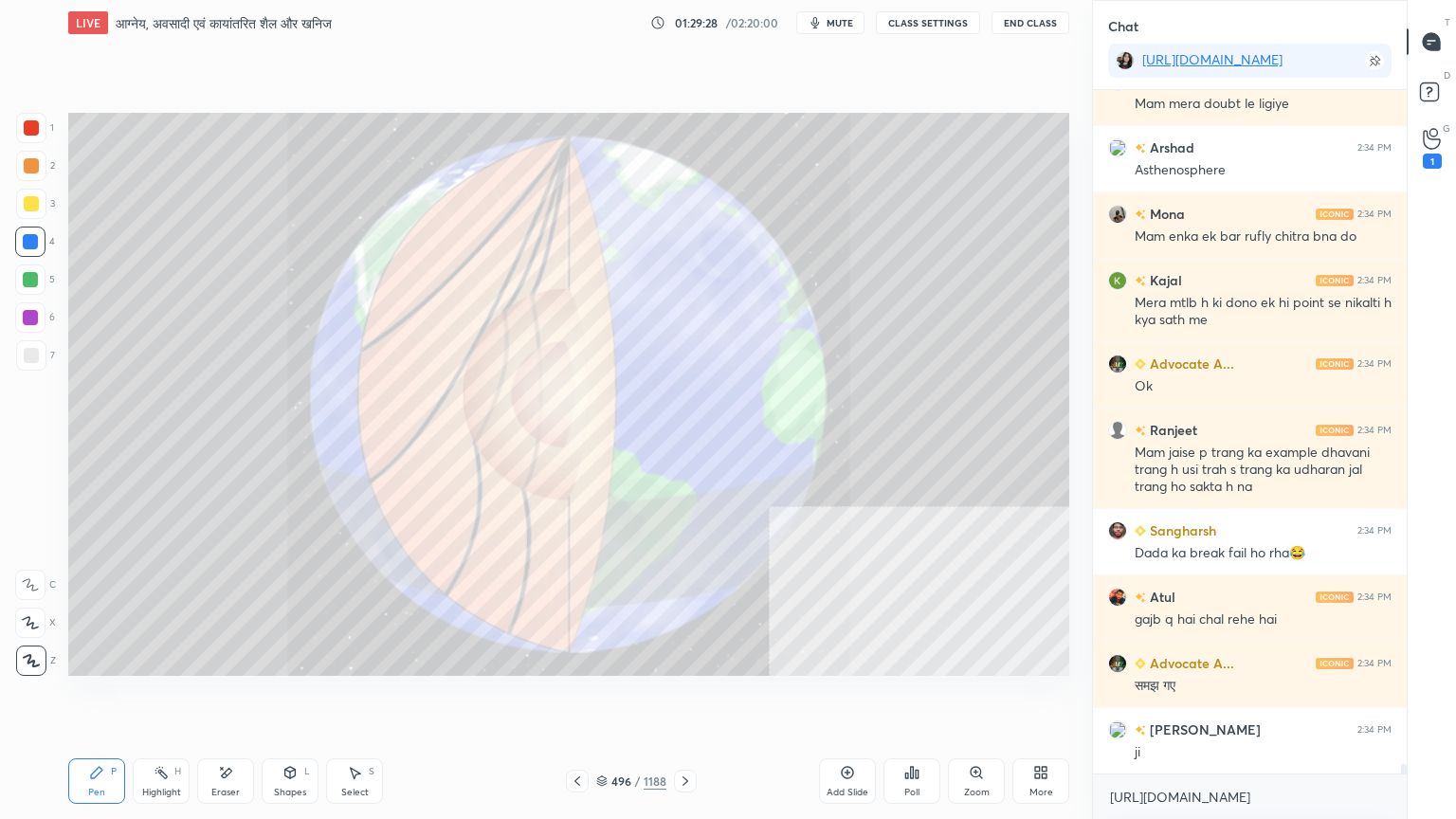 scroll, scrollTop: 50504, scrollLeft: 0, axis: vertical 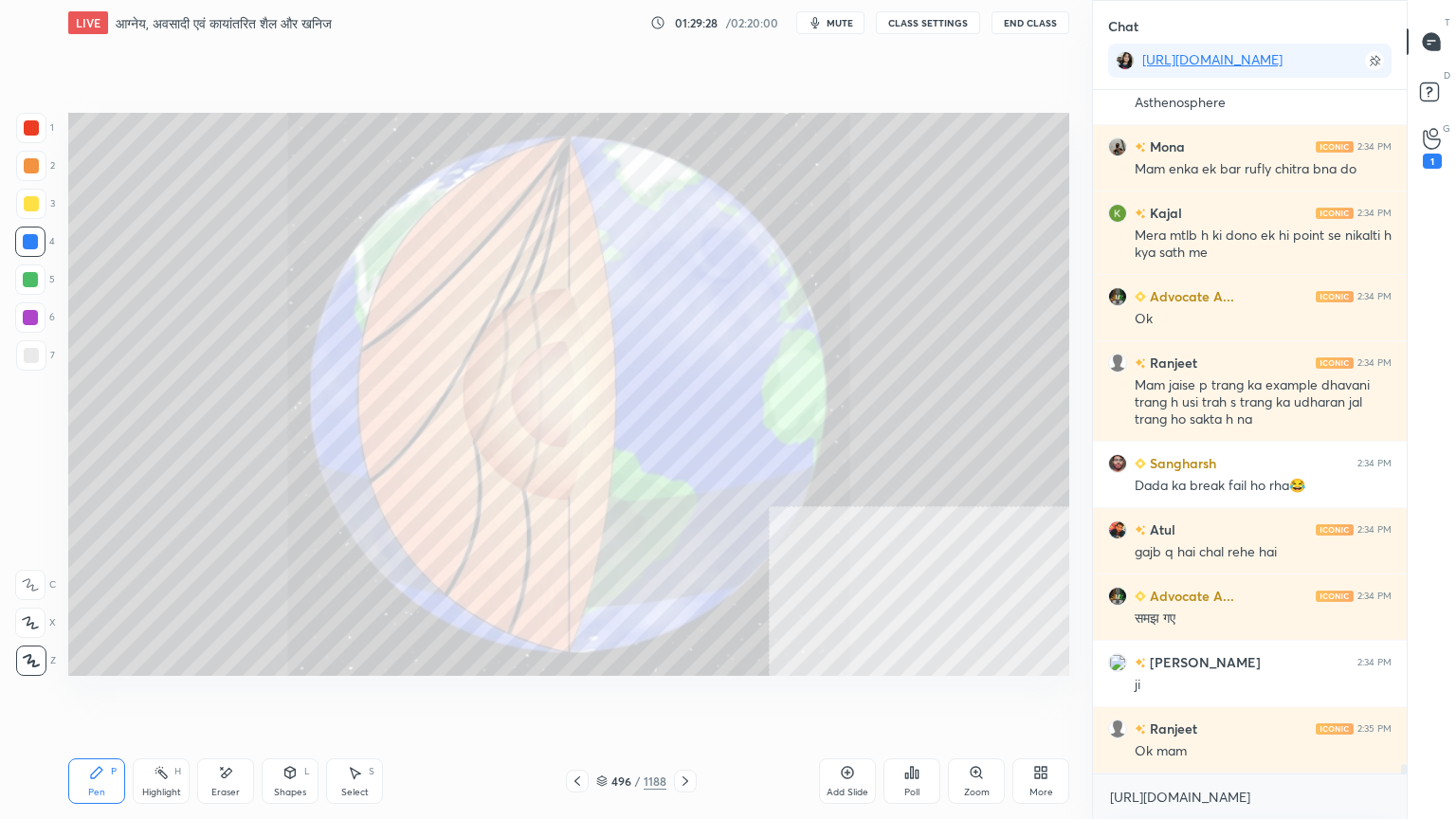 click on "[URL][DOMAIN_NAME] x" at bounding box center (1249, 796) 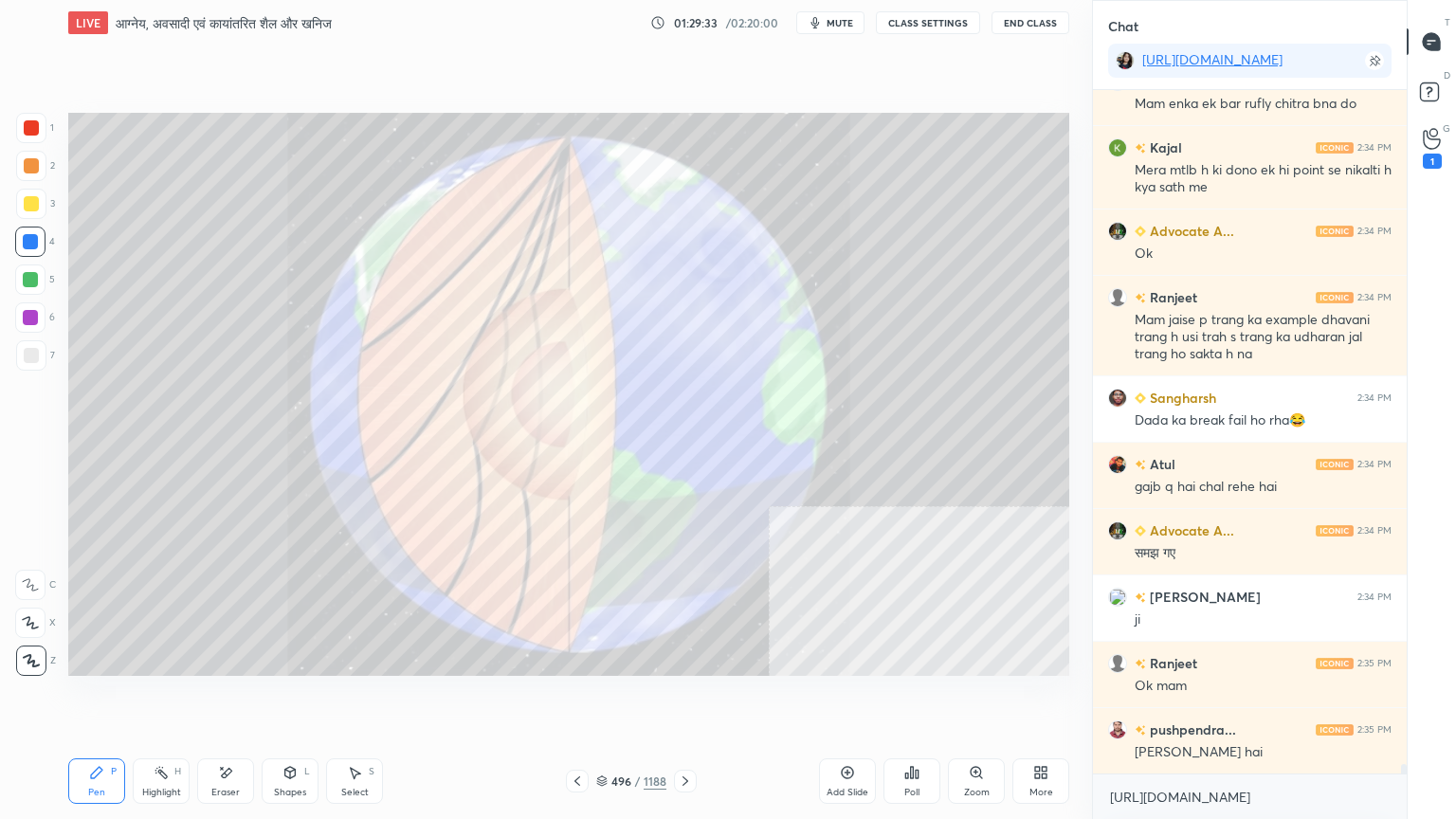 scroll, scrollTop: 50637, scrollLeft: 0, axis: vertical 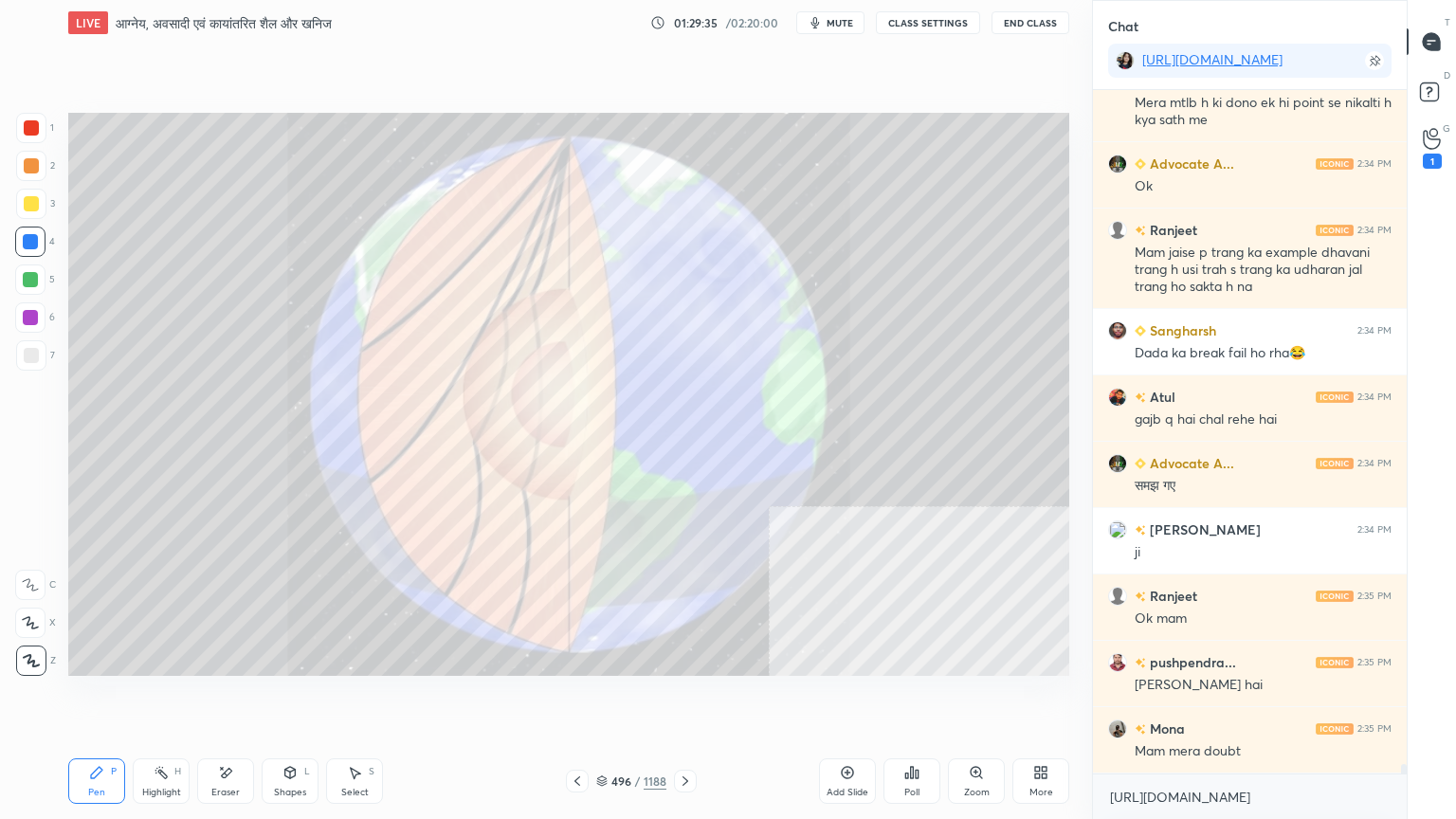 drag, startPoint x: 1407, startPoint y: 766, endPoint x: 1420, endPoint y: 741, distance: 28.178006 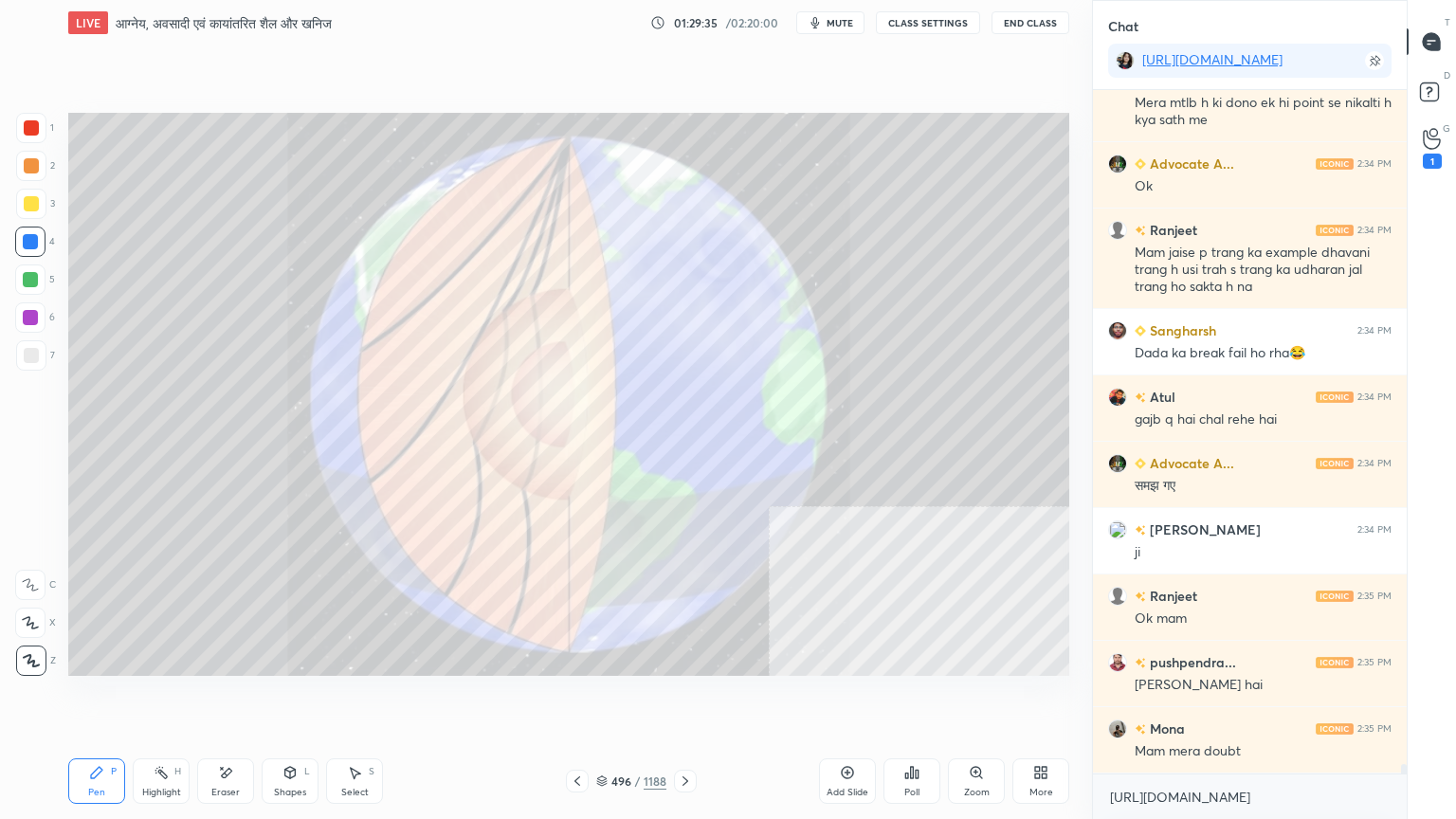 click on "T Messages (T) D Doubts (D) G Raise Hand (G) 1" at bounding box center (1431, 410) 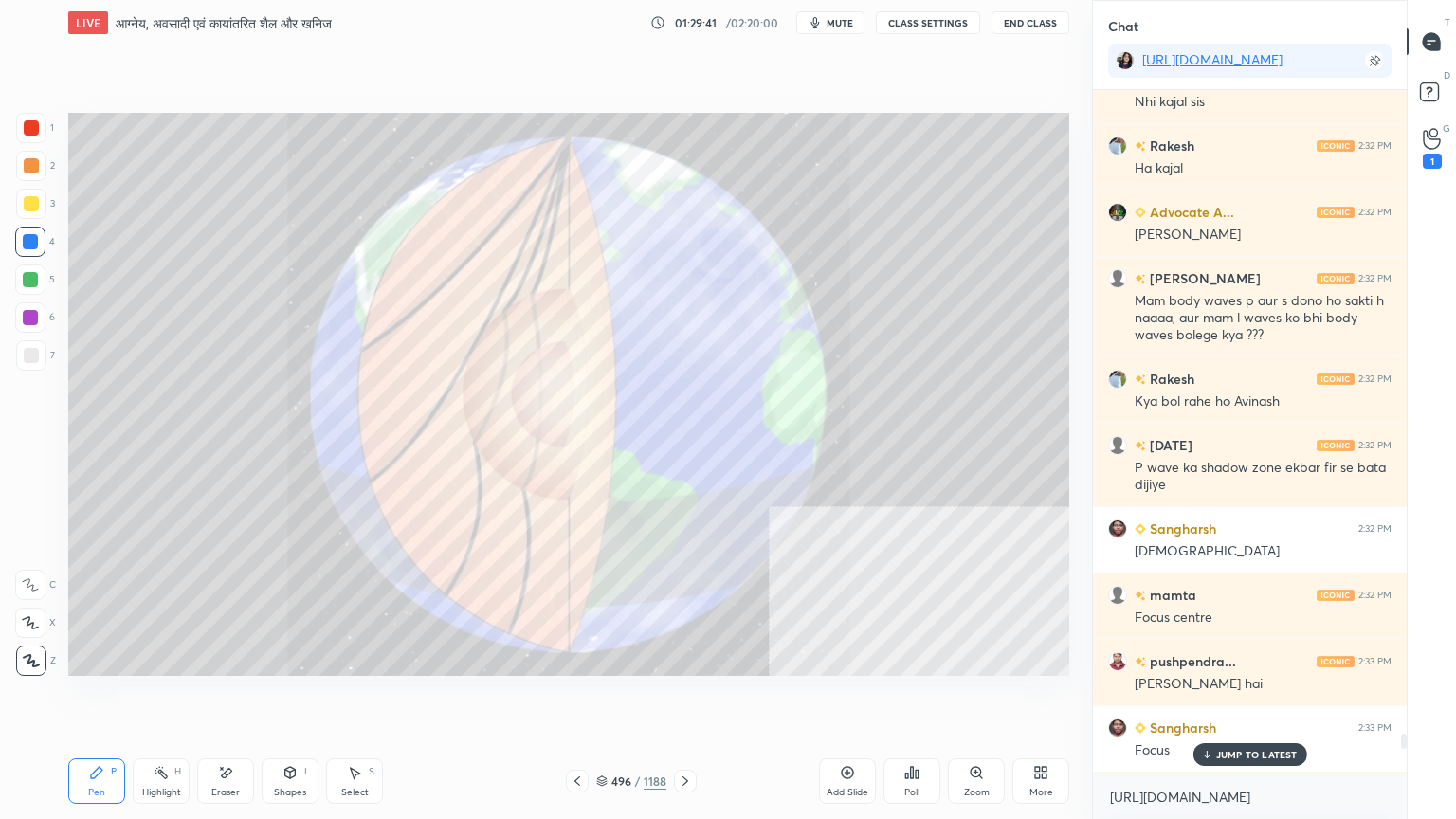 scroll, scrollTop: 50637, scrollLeft: 0, axis: vertical 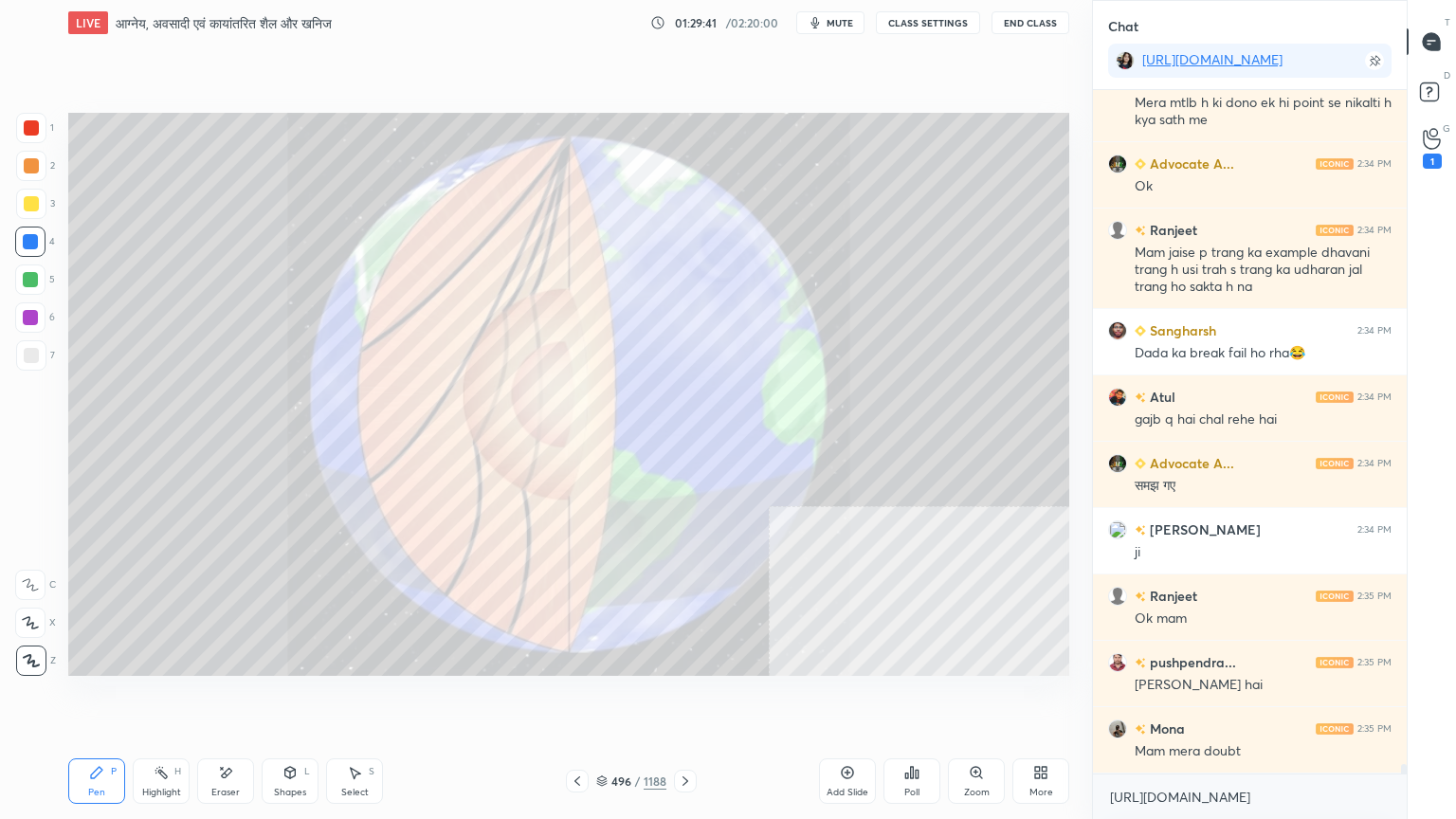drag, startPoint x: 1406, startPoint y: 768, endPoint x: 1392, endPoint y: 785, distance: 22.02272 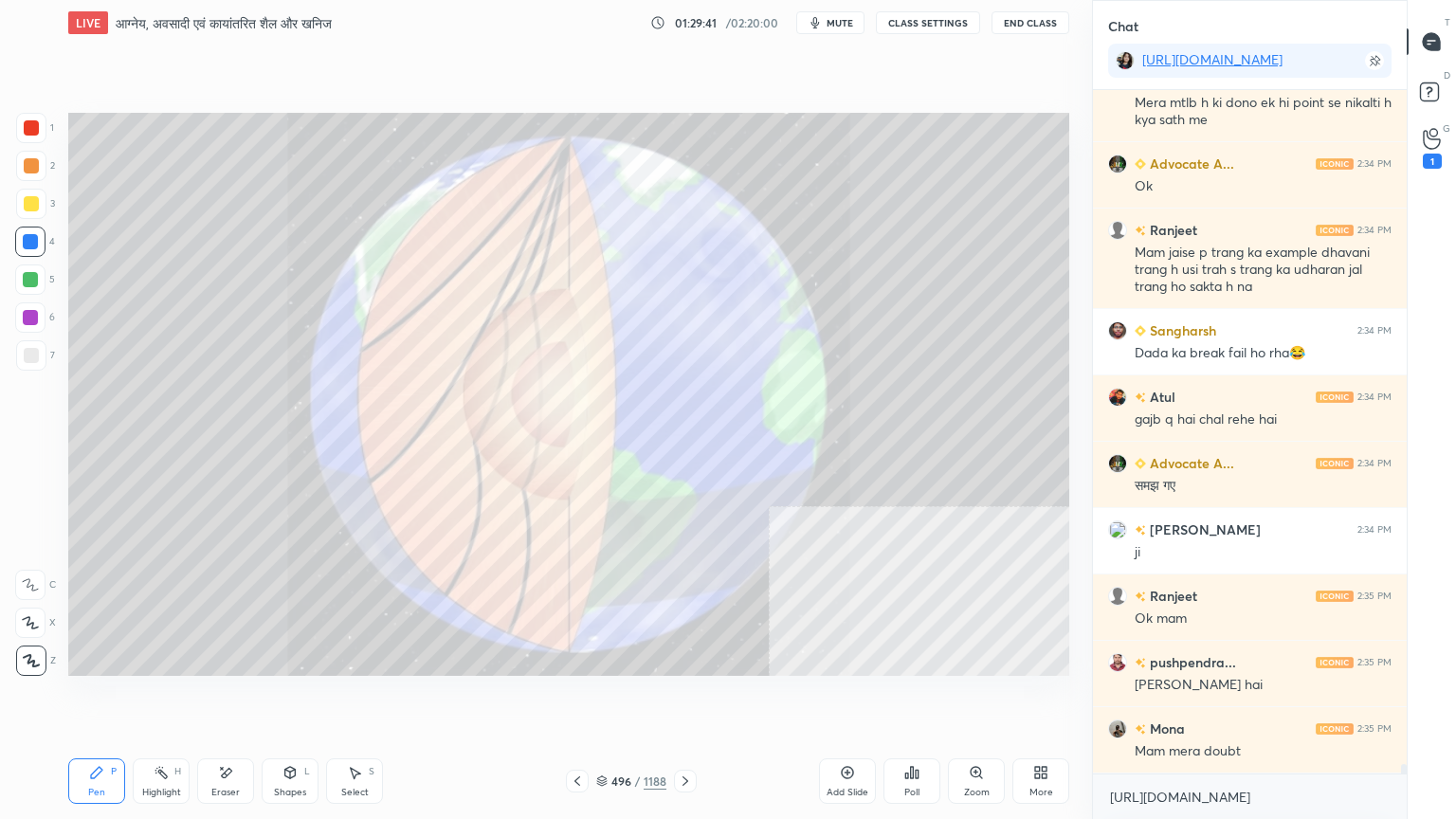 click on "Mona 2:34 PM Mam enka ek bar rufly chitra bna do Kajal 2:34 PM Mera mtlb h ki dono ek hi point se nikalti h kya sath me Advocate A... 2:34 PM Ok Ranjeet 2:34 PM Mam jaise p trang ka example dhavani trang h usi trah s trang ka udharan jal trang ho sakta h na Sangharsh 2:34 PM Dada ka break fail ho rha😂 Atul 2:34 PM gajb q hai chal rehe hai Advocate A... 2:34 PM समझ गए [PERSON_NAME] 2:34 PM ji Ranjeet 2:35 PM Ok mam pushpendra... 2:35 PM [PERSON_NAME] hai Mona 2:35 PM [PERSON_NAME] mera doubt JUMP TO LATEST Enable hand raising Enable raise hand to speak to learners. Once enabled, chat will be turned off temporarily. Enable [URL][DOMAIN_NAME] x" at bounding box center (1249, 454) 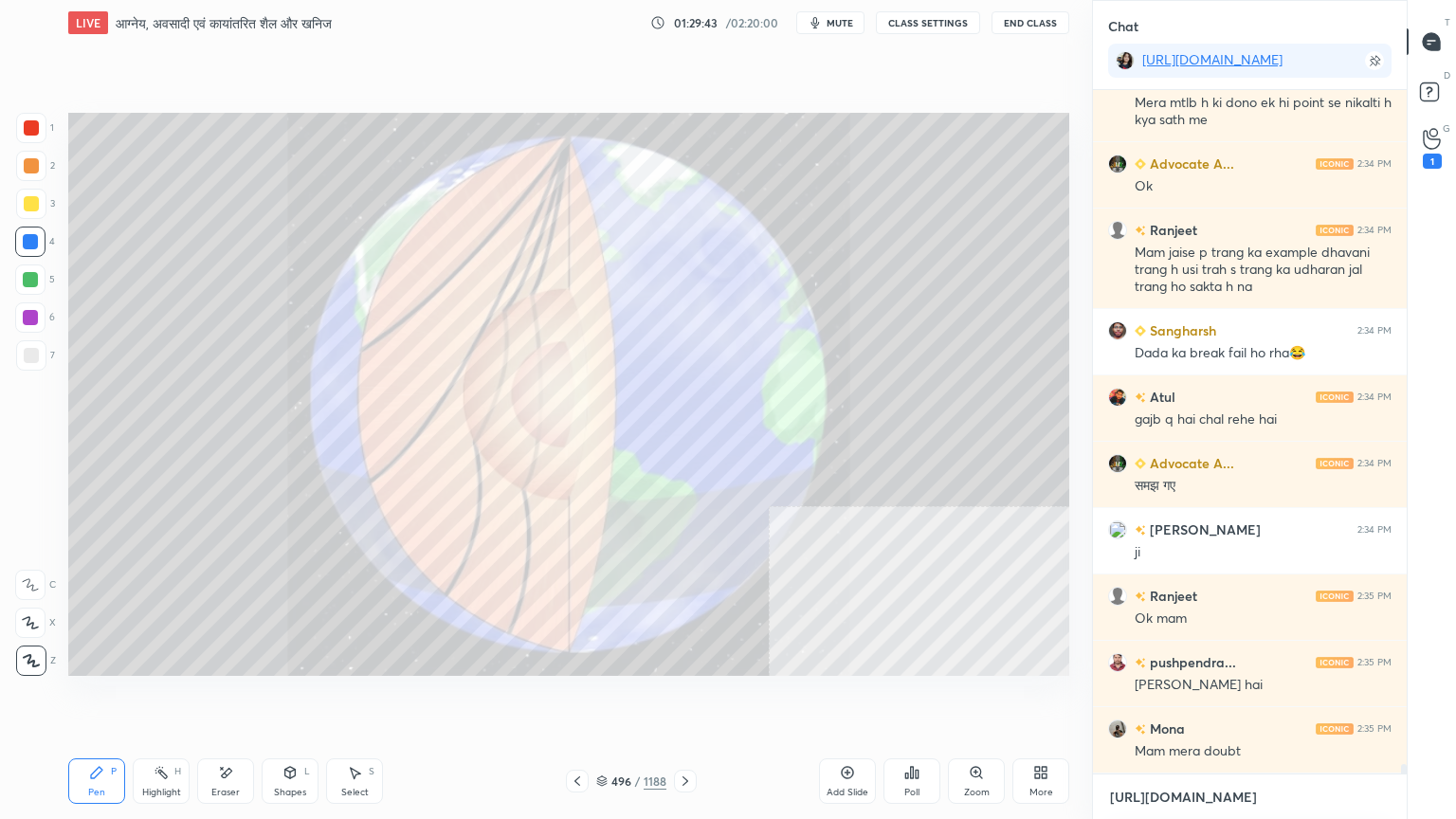 click on "[URL][DOMAIN_NAME]" at bounding box center (1249, 797) 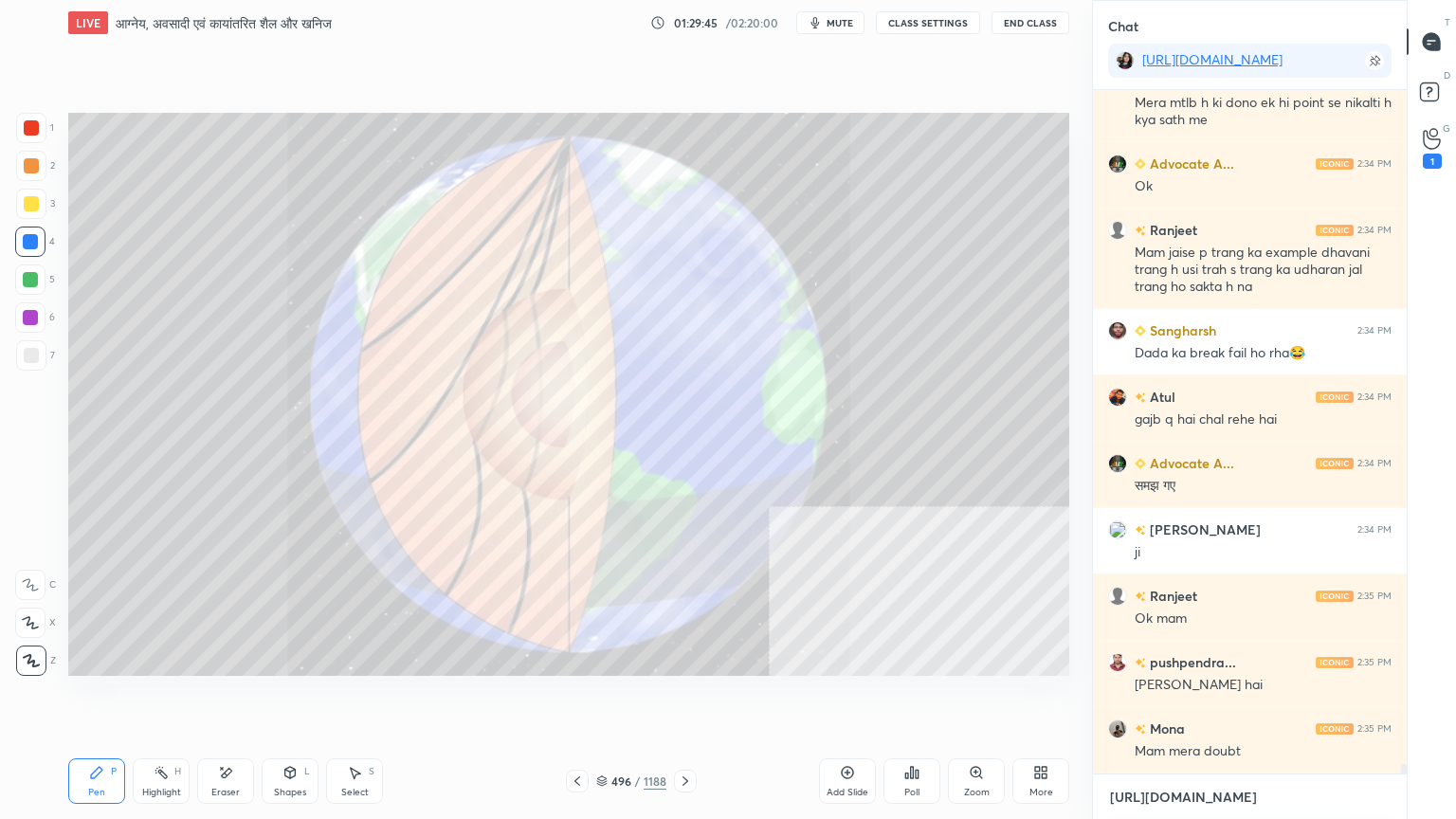 click on "[URL][DOMAIN_NAME]" at bounding box center [1249, 797] 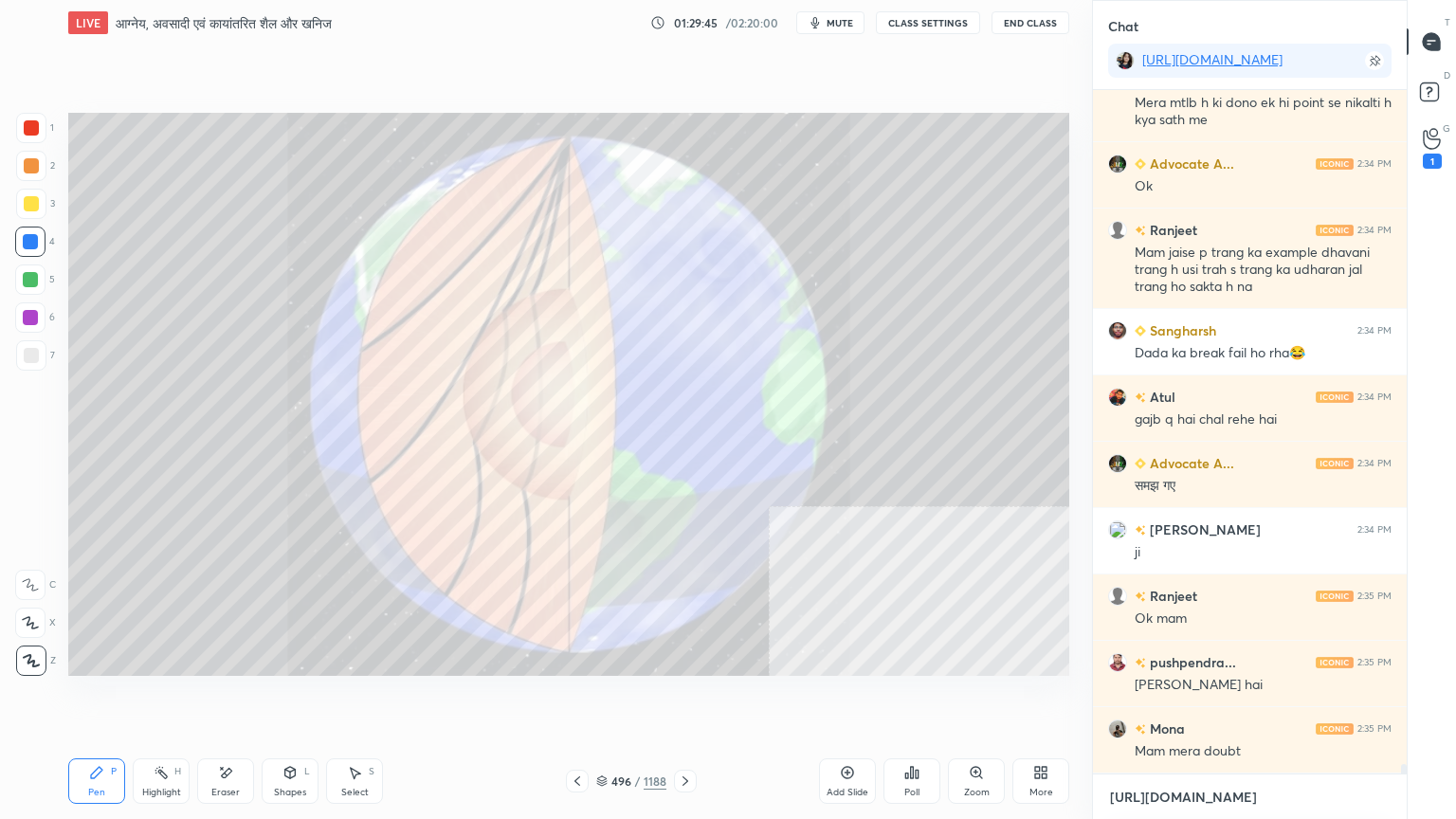 click on "[URL][DOMAIN_NAME]" at bounding box center (1249, 797) 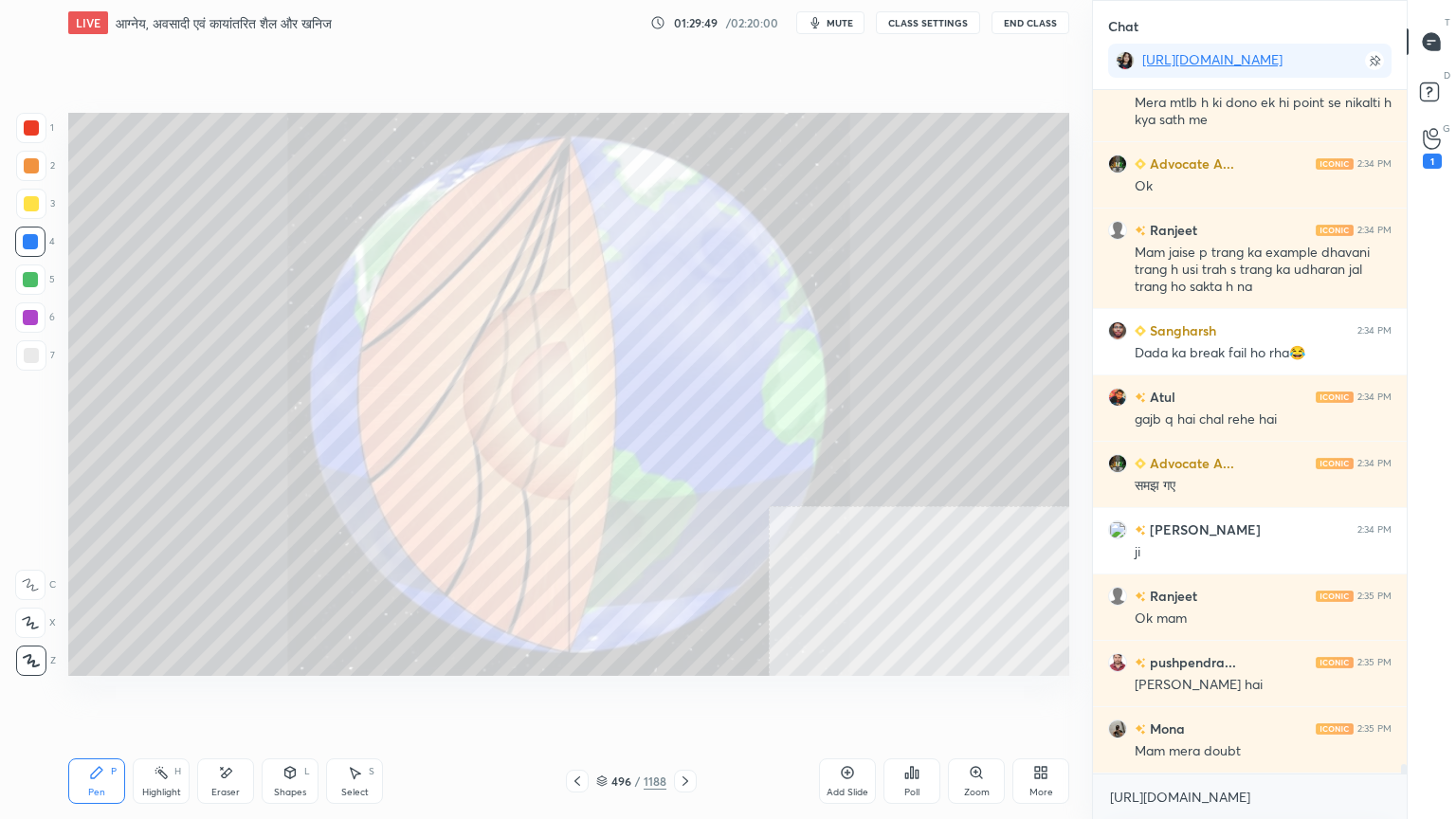 click on "Eraser" at bounding box center [226, 781] 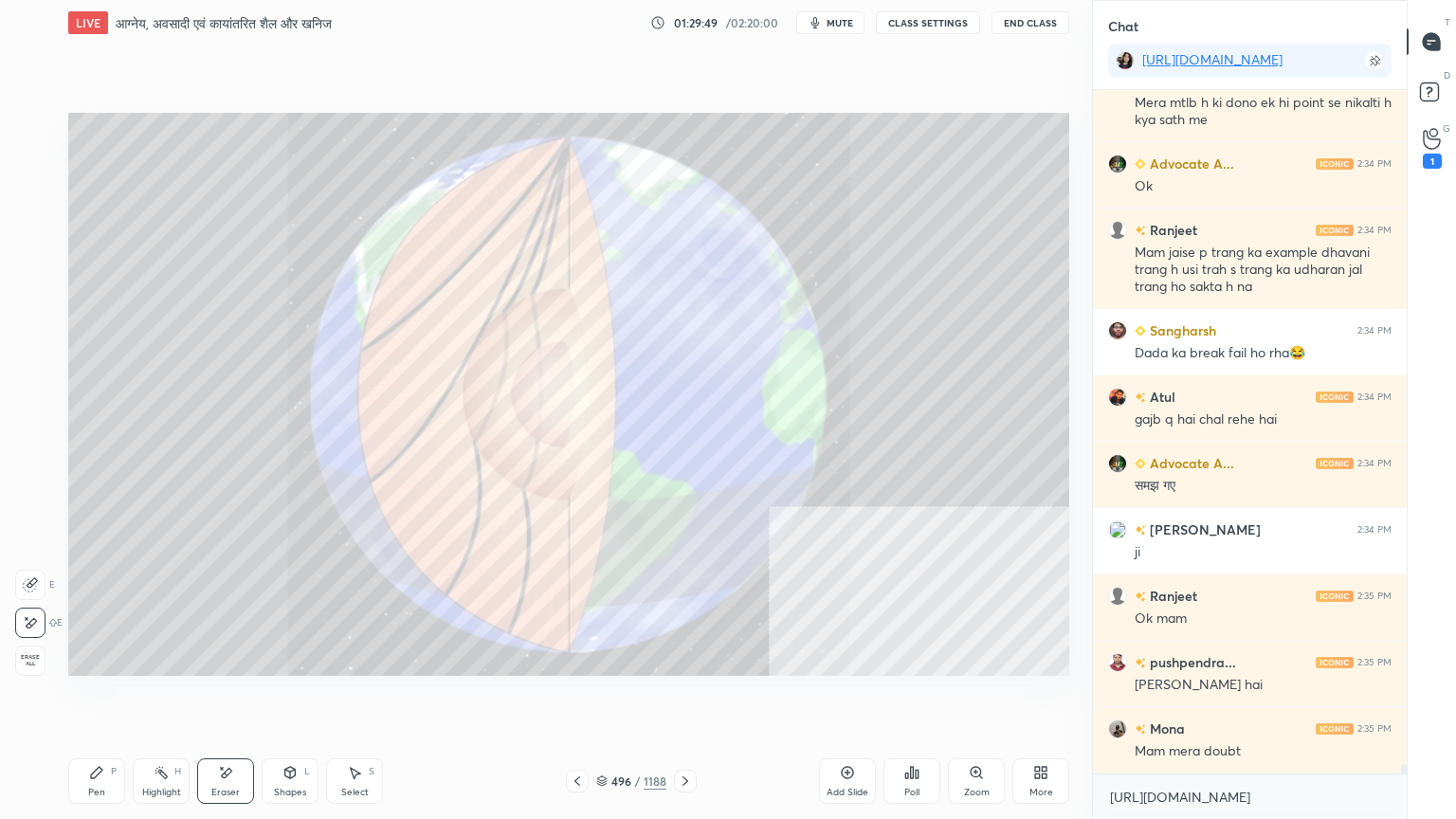 click on "Erase all" at bounding box center (30, 661) 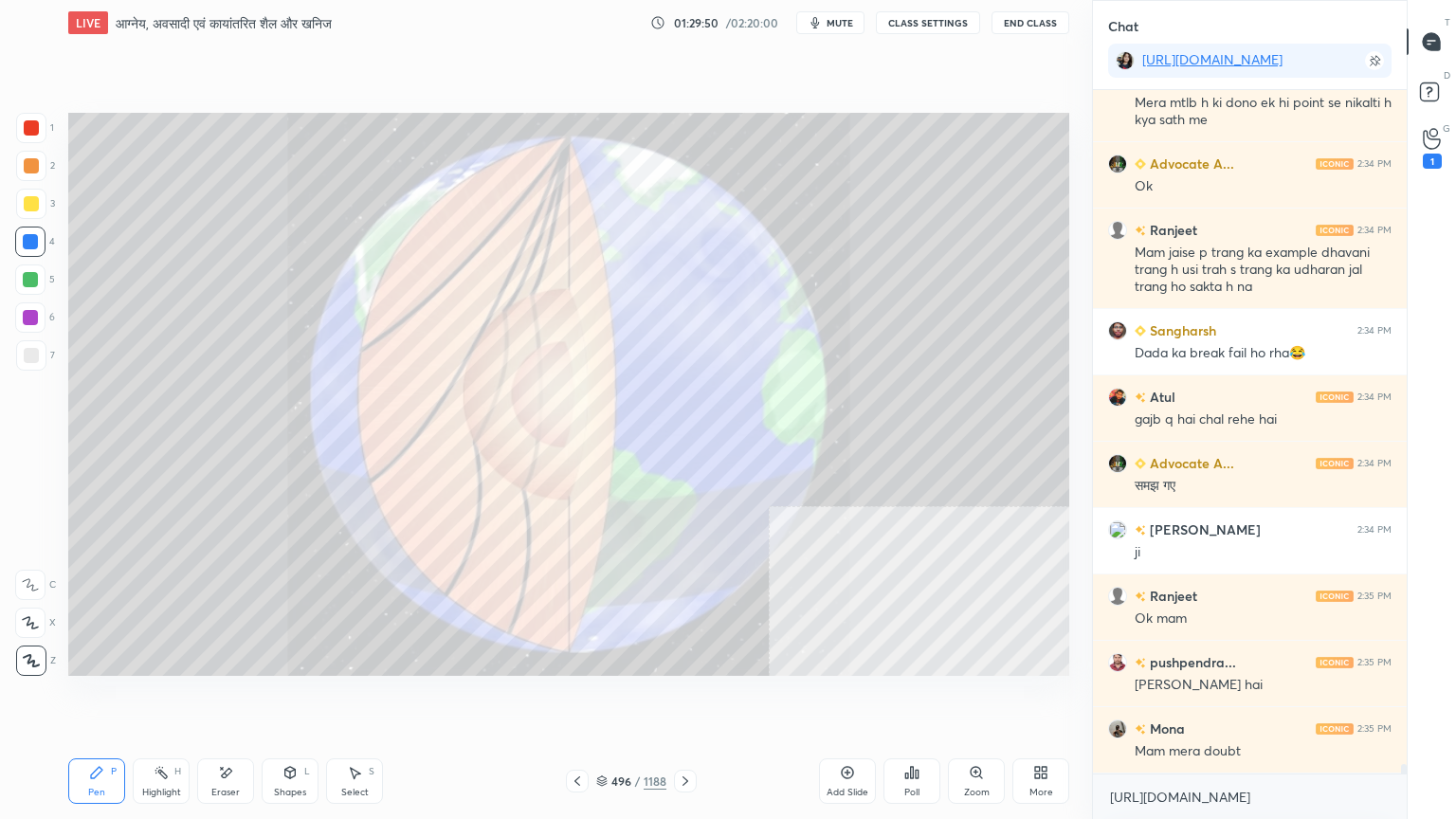 click on "1 2 3 4 5 6 7 C X Z E E Erase all   H H" at bounding box center [30, 394] 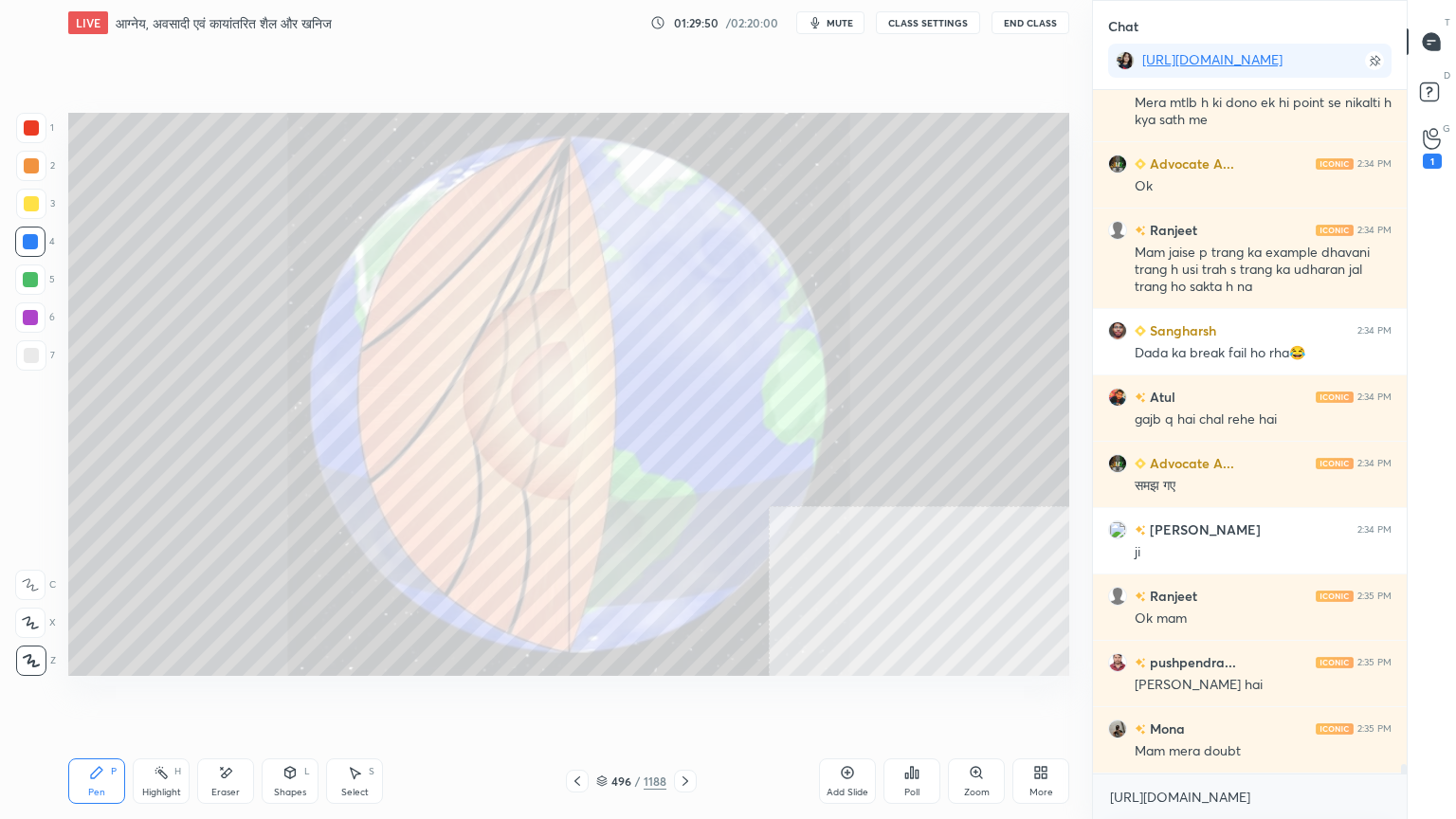 drag, startPoint x: 23, startPoint y: 662, endPoint x: 38, endPoint y: 661, distance: 15.0333 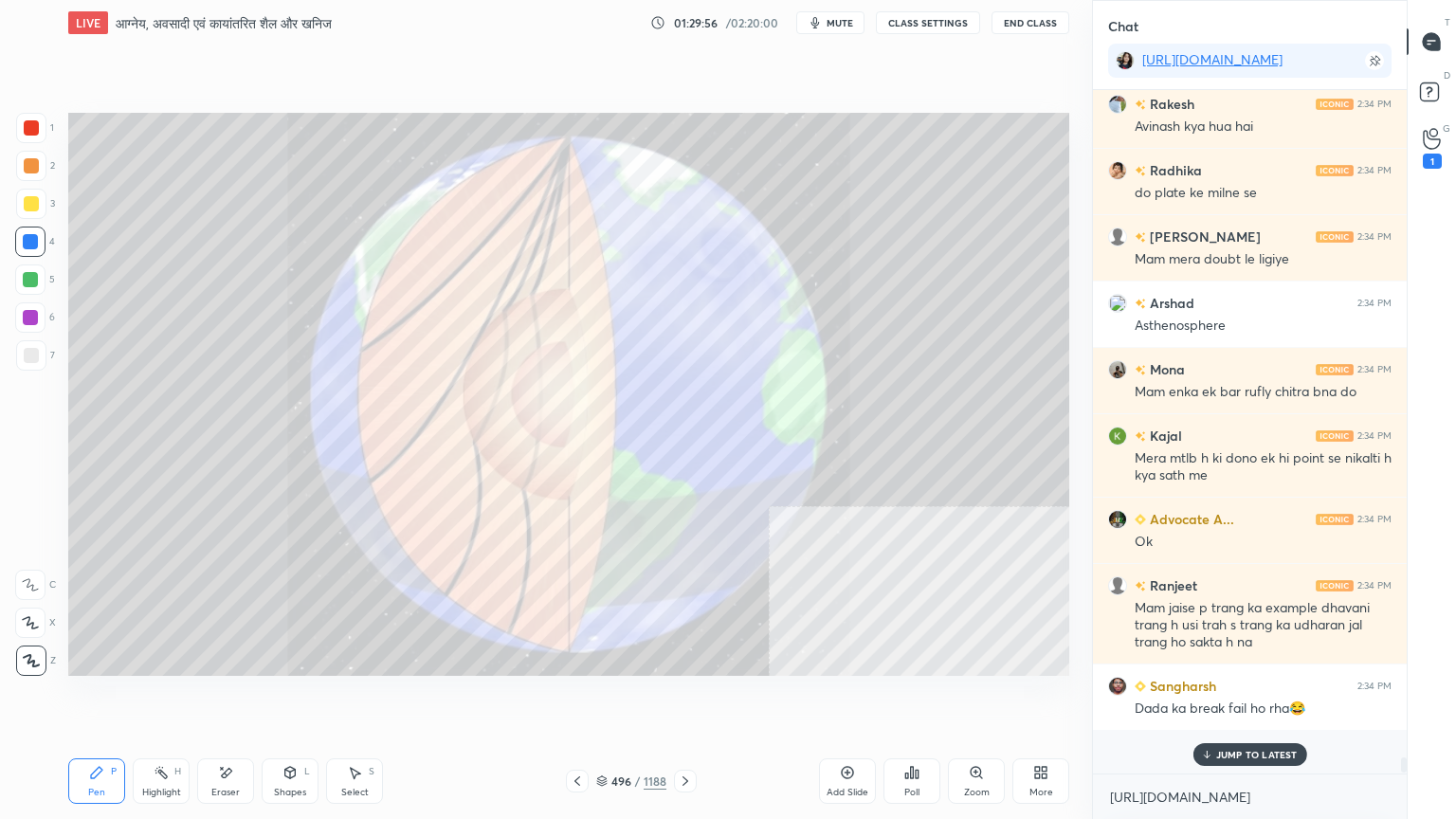 scroll, scrollTop: 50138, scrollLeft: 0, axis: vertical 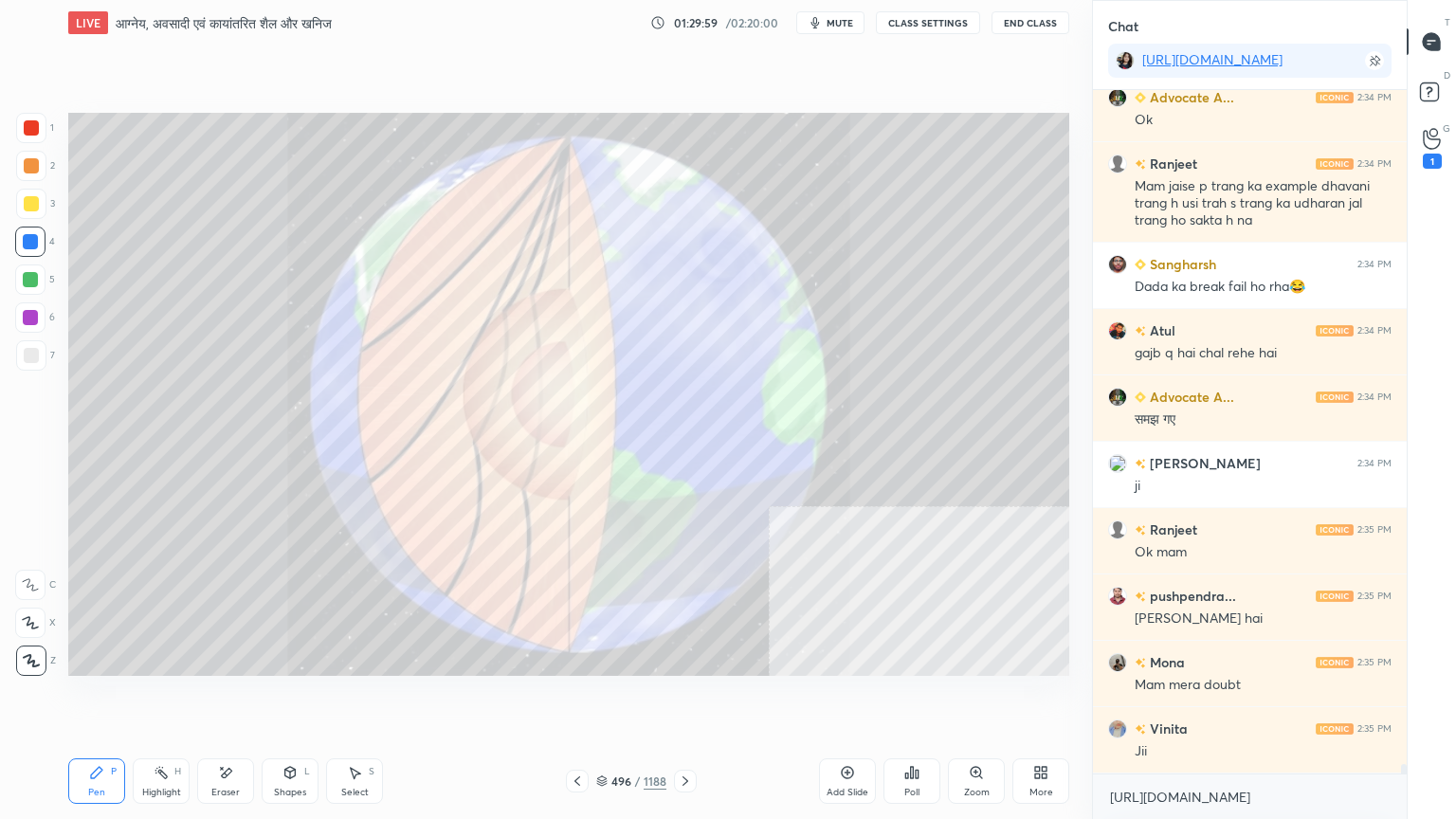 drag, startPoint x: 1406, startPoint y: 764, endPoint x: 1335, endPoint y: 789, distance: 75.27284 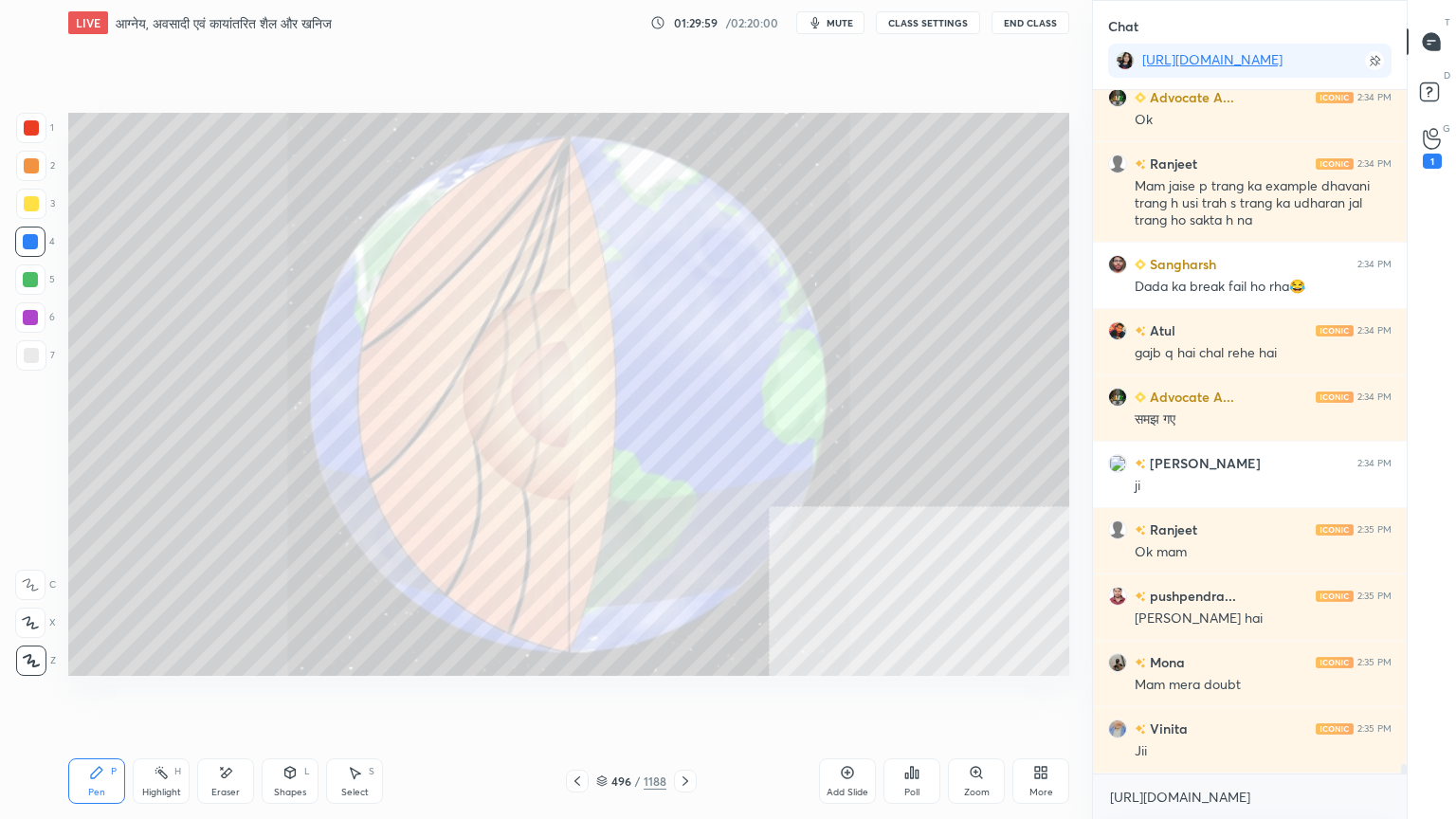 click on "Kajal 2:34 PM Mera mtlb h ki dono ek hi point se nikalti h kya sath me Advocate A... 2:34 PM Ok Ranjeet 2:34 PM Mam jaise p trang ka example dhavani trang h usi trah s trang ka udharan jal trang ho sakta h na Sangharsh 2:34 PM Dada ka break fail ho rha😂 Atul 2:34 PM gajb q hai chal rehe hai Advocate A... 2:34 PM समझ गए [PERSON_NAME] 2:34 PM ji Ranjeet 2:35 PM Ok mam pushpendra... 2:35 PM [PERSON_NAME] hai Mona 2:35 PM Mam mera doubt Vinita 2:35 PM Jii JUMP TO LATEST Enable hand raising Enable raise hand to speak to learners. Once enabled, chat will be turned off temporarily. Enable [URL][DOMAIN_NAME] x" at bounding box center (1249, 454) 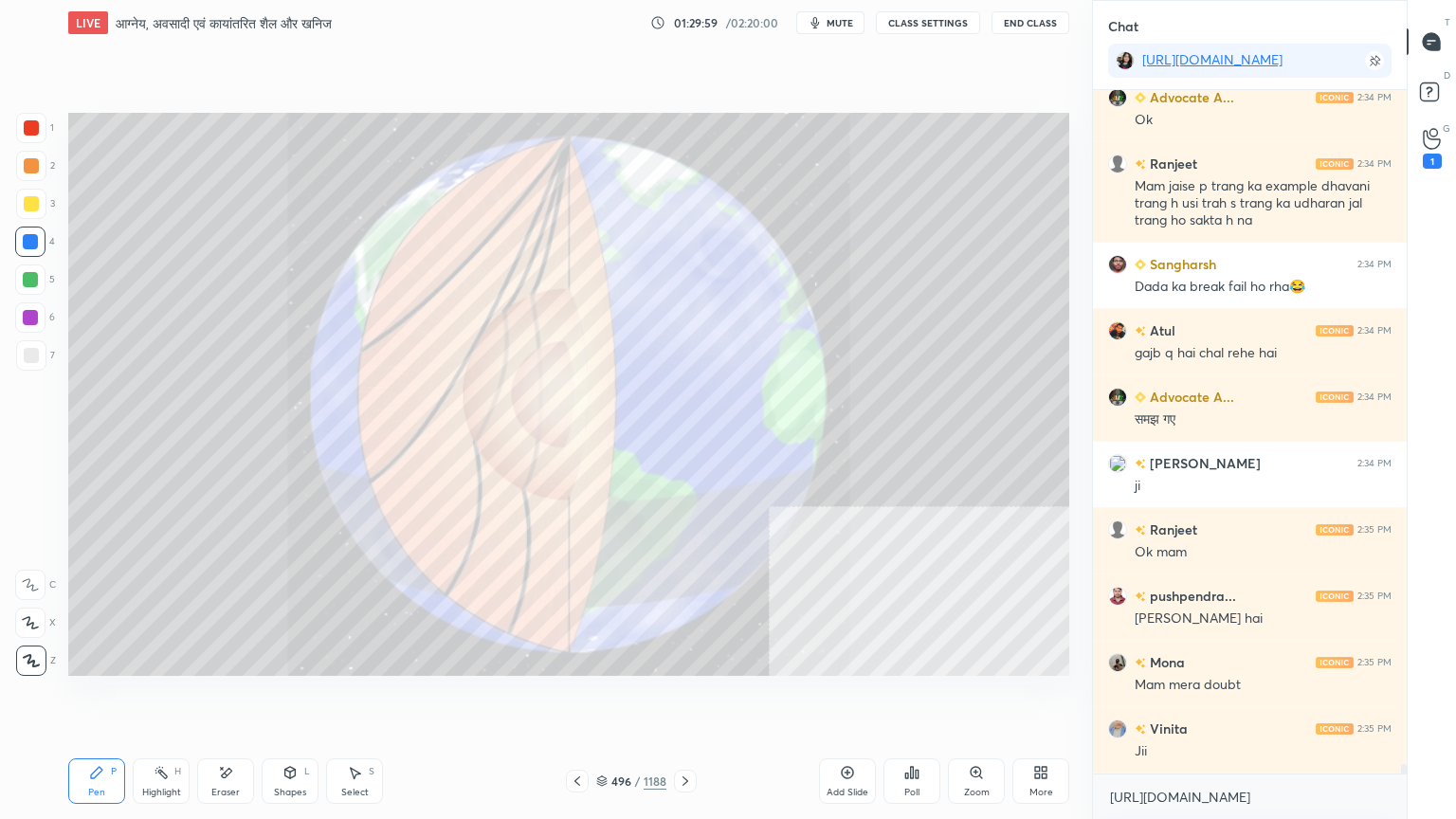 scroll, scrollTop: 50769, scrollLeft: 0, axis: vertical 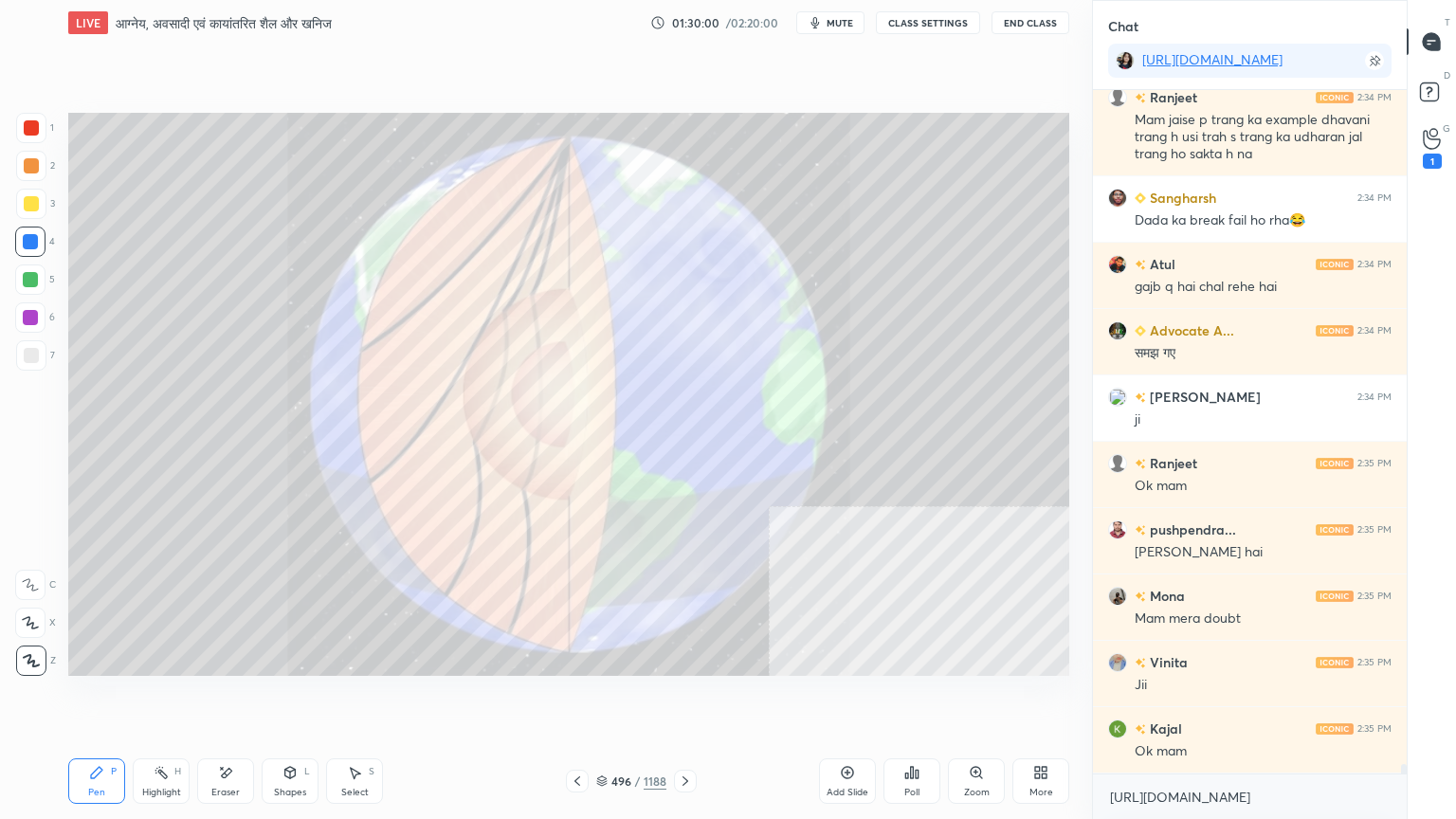 drag, startPoint x: 607, startPoint y: 782, endPoint x: 623, endPoint y: 774, distance: 17.888544 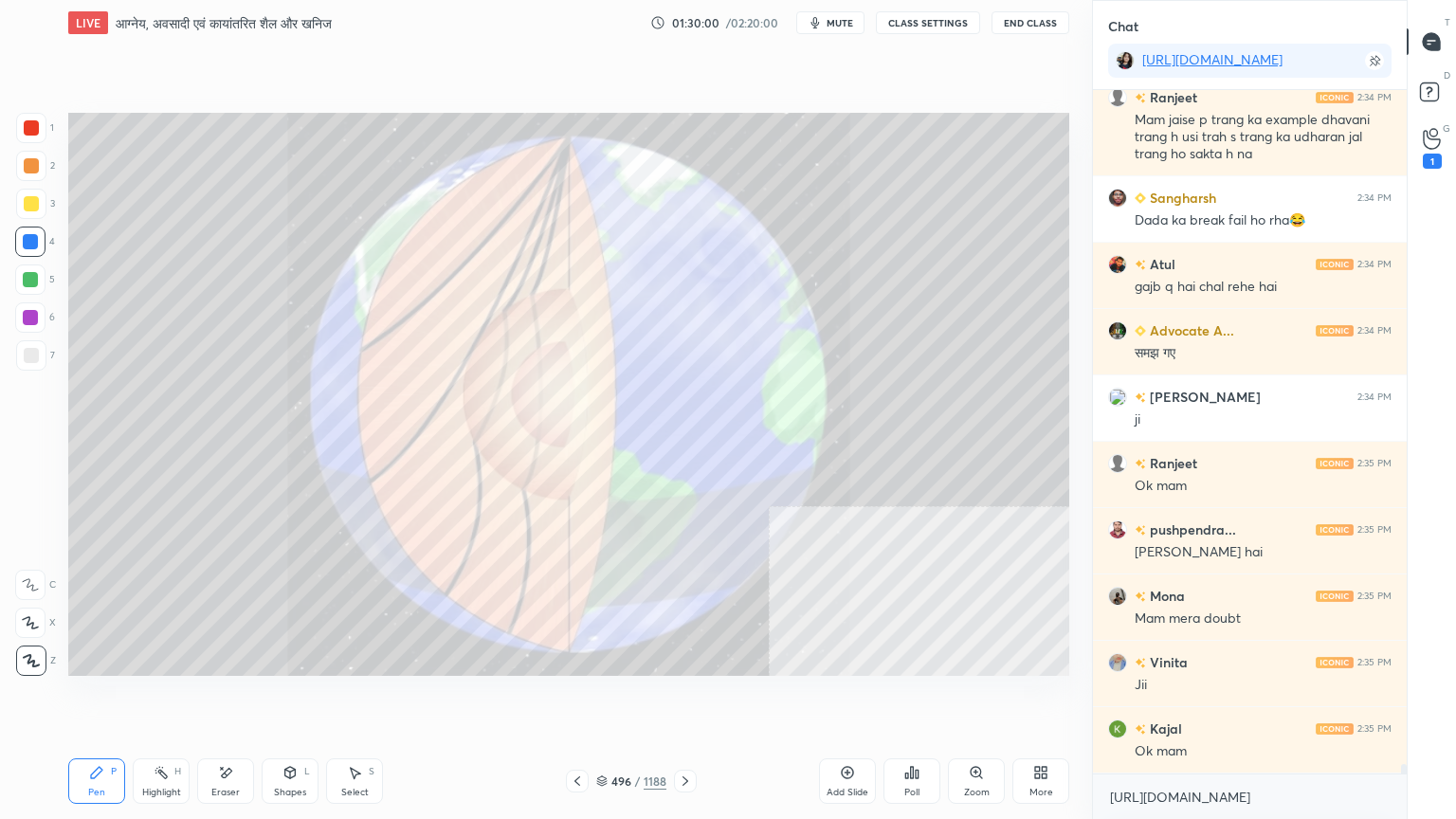 click 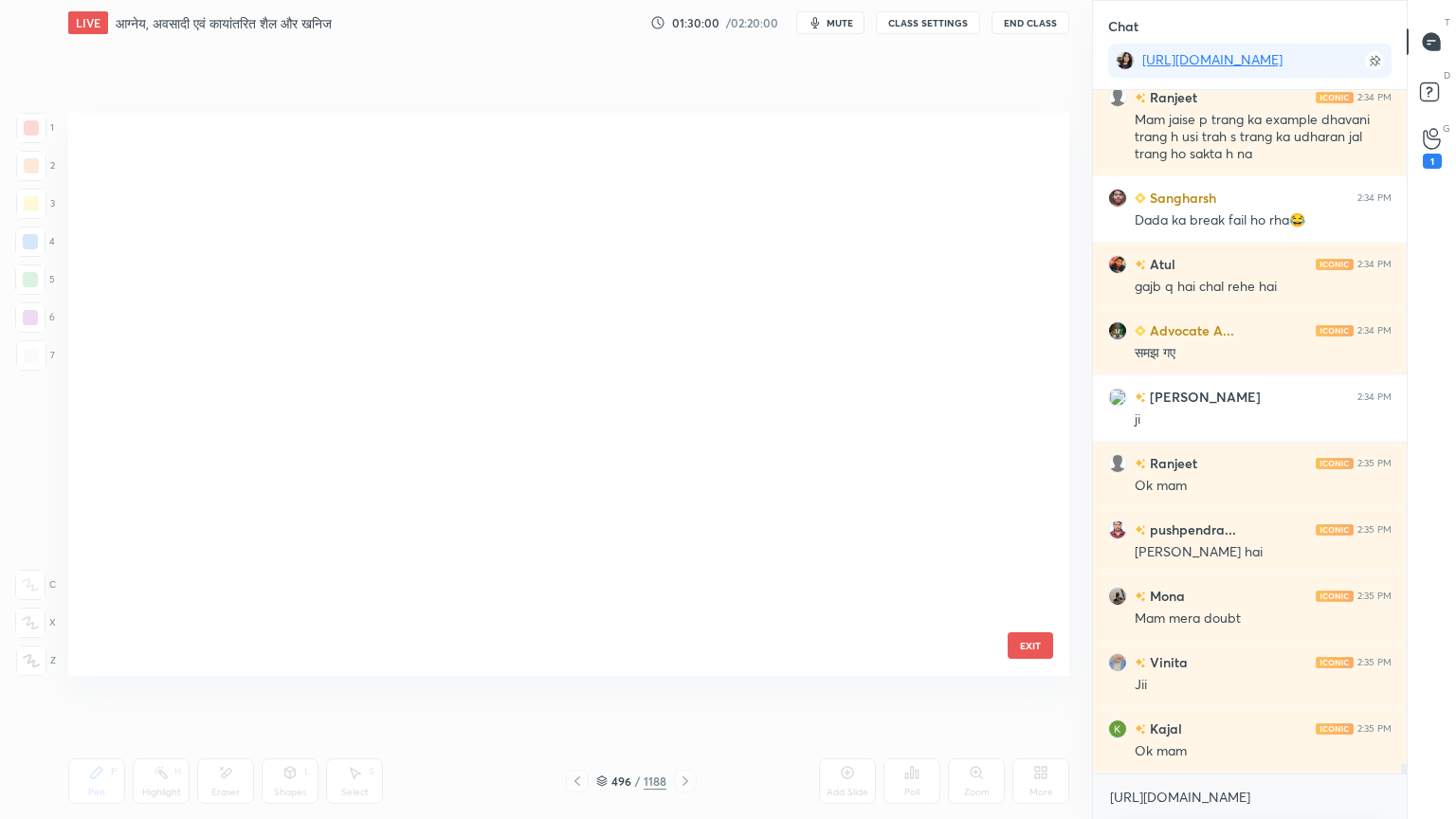 scroll, scrollTop: 28233, scrollLeft: 0, axis: vertical 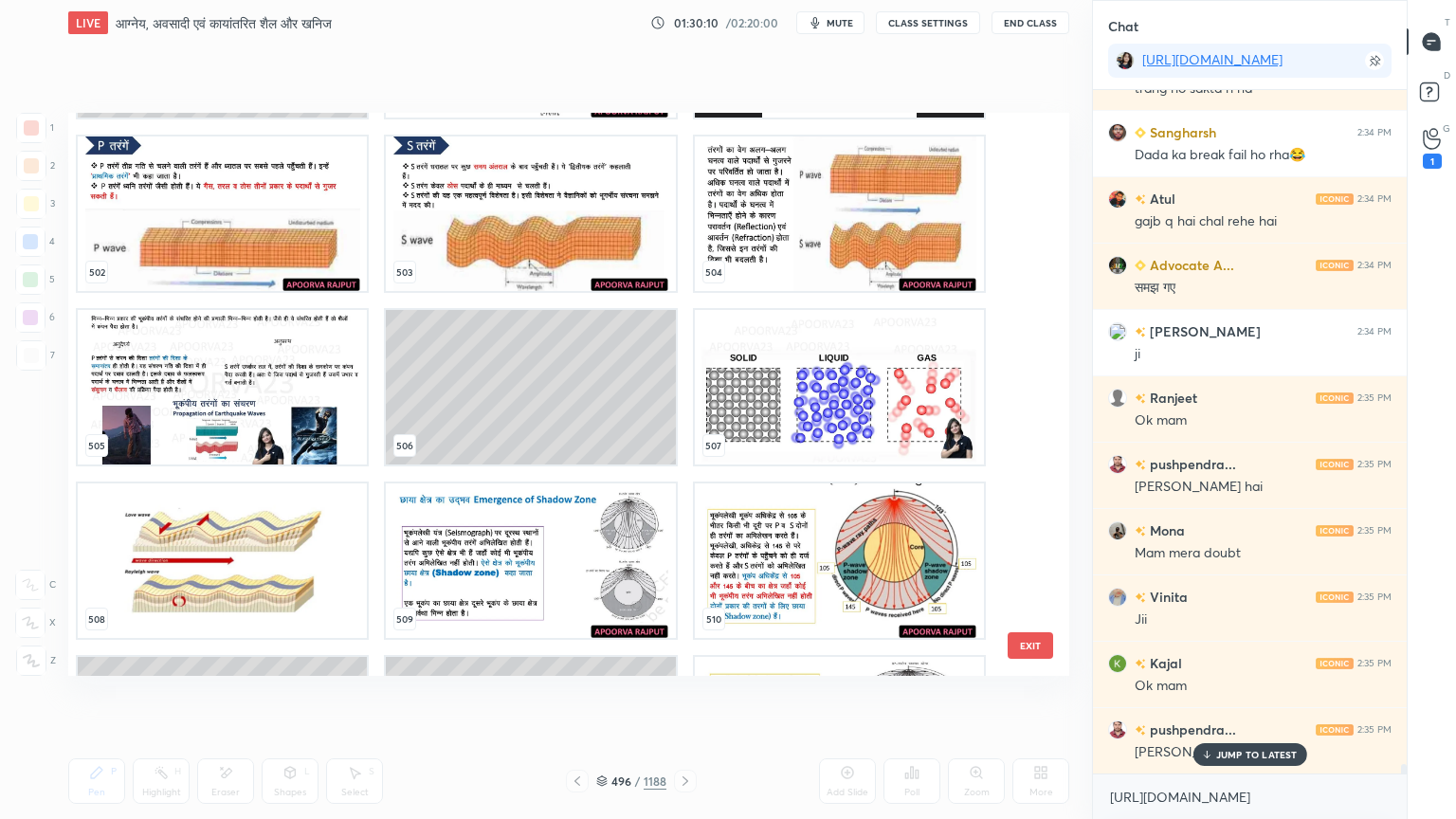 click at bounding box center (530, 560) 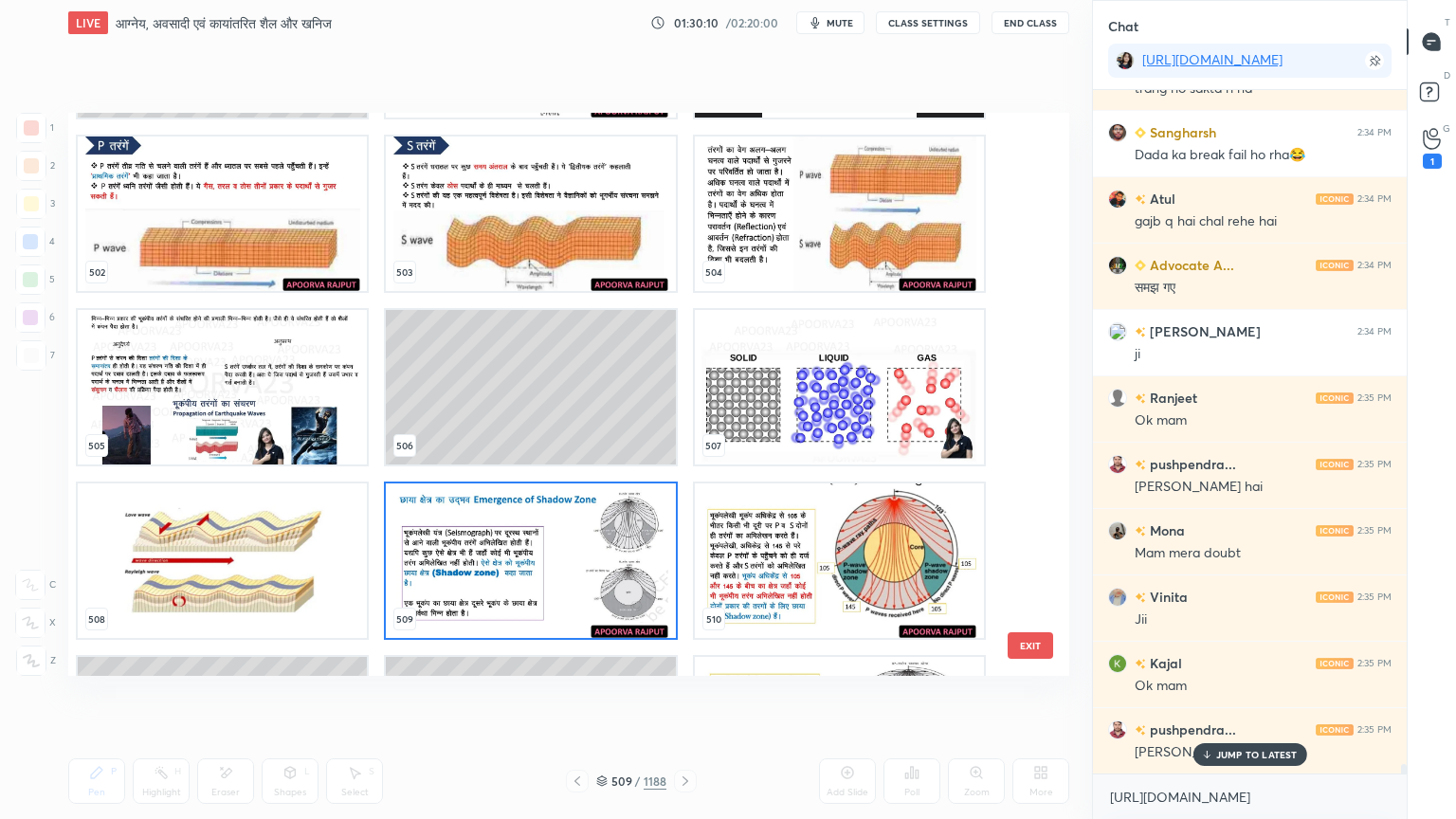 click at bounding box center [530, 560] 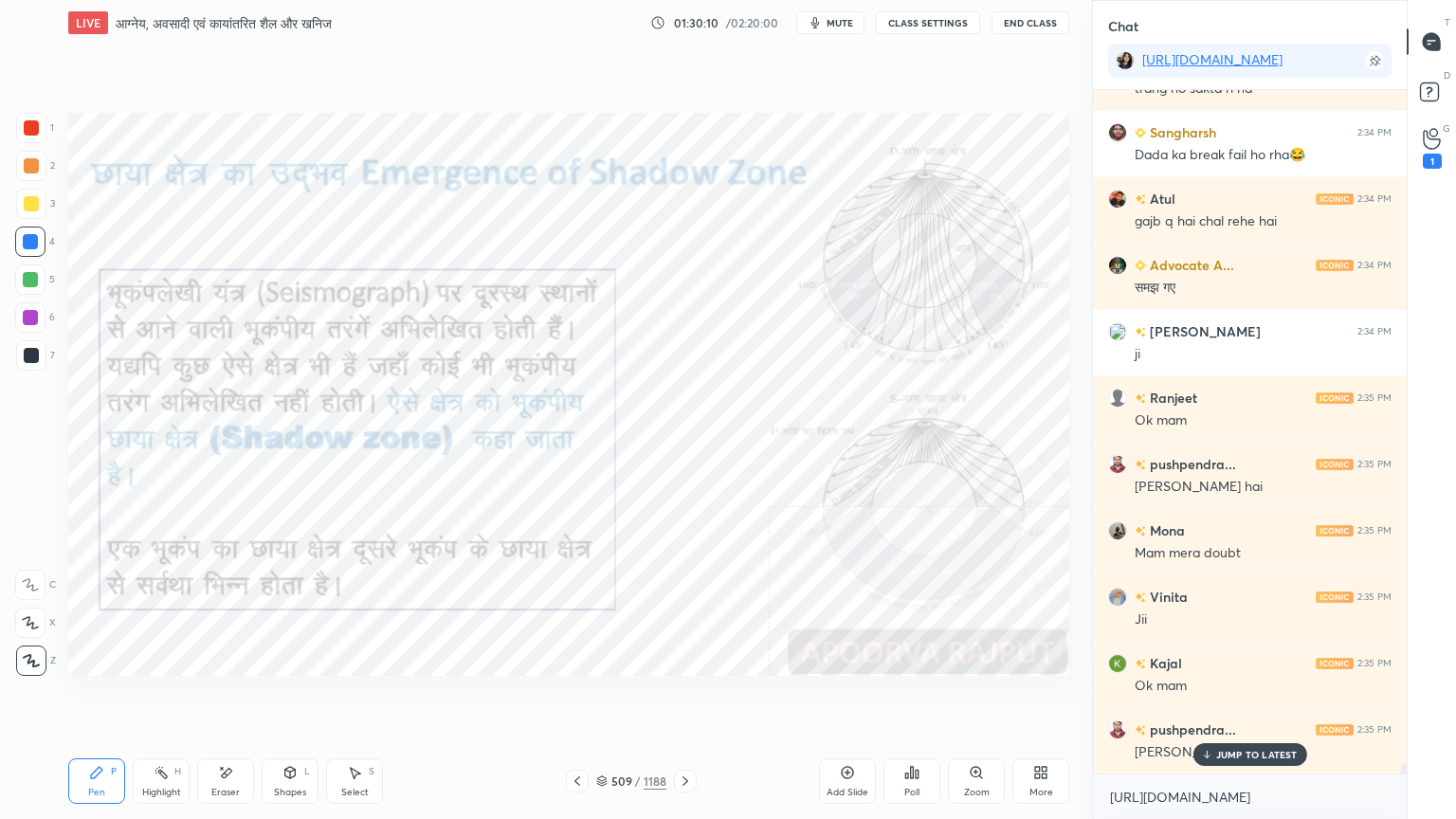 click at bounding box center (530, 560) 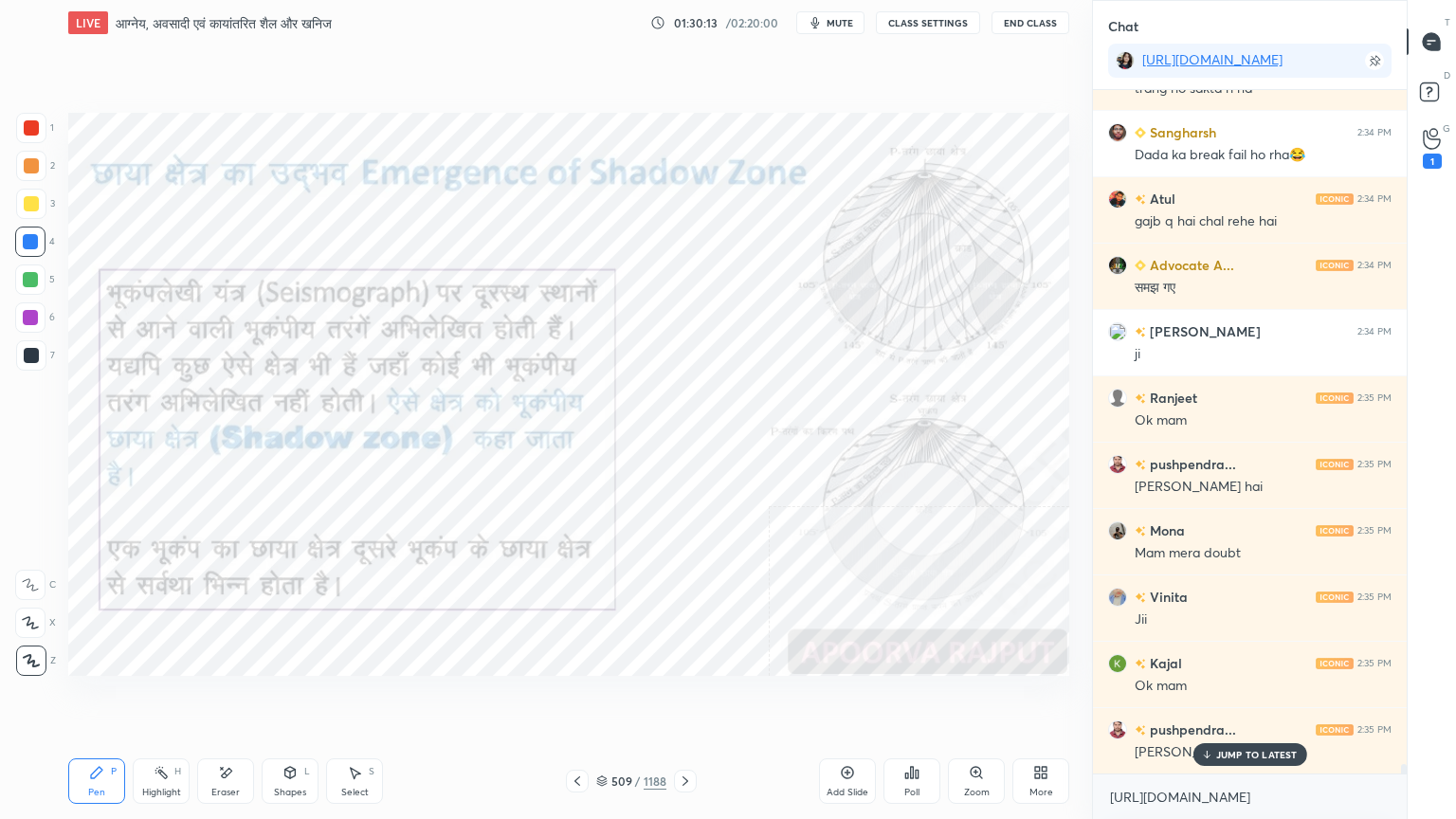 click on "JUMP TO LATEST" at bounding box center (1257, 755) 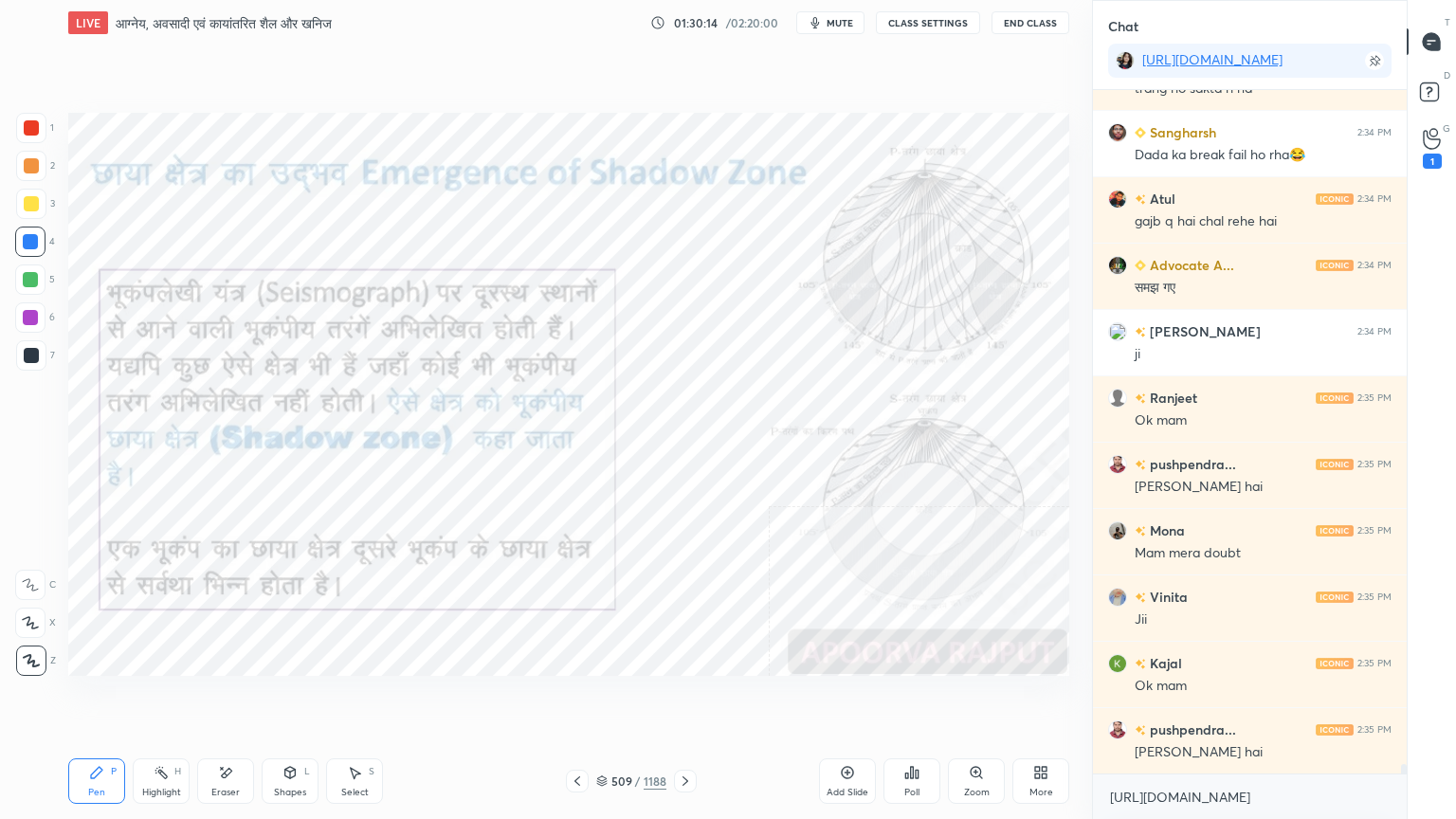 scroll, scrollTop: 50902, scrollLeft: 0, axis: vertical 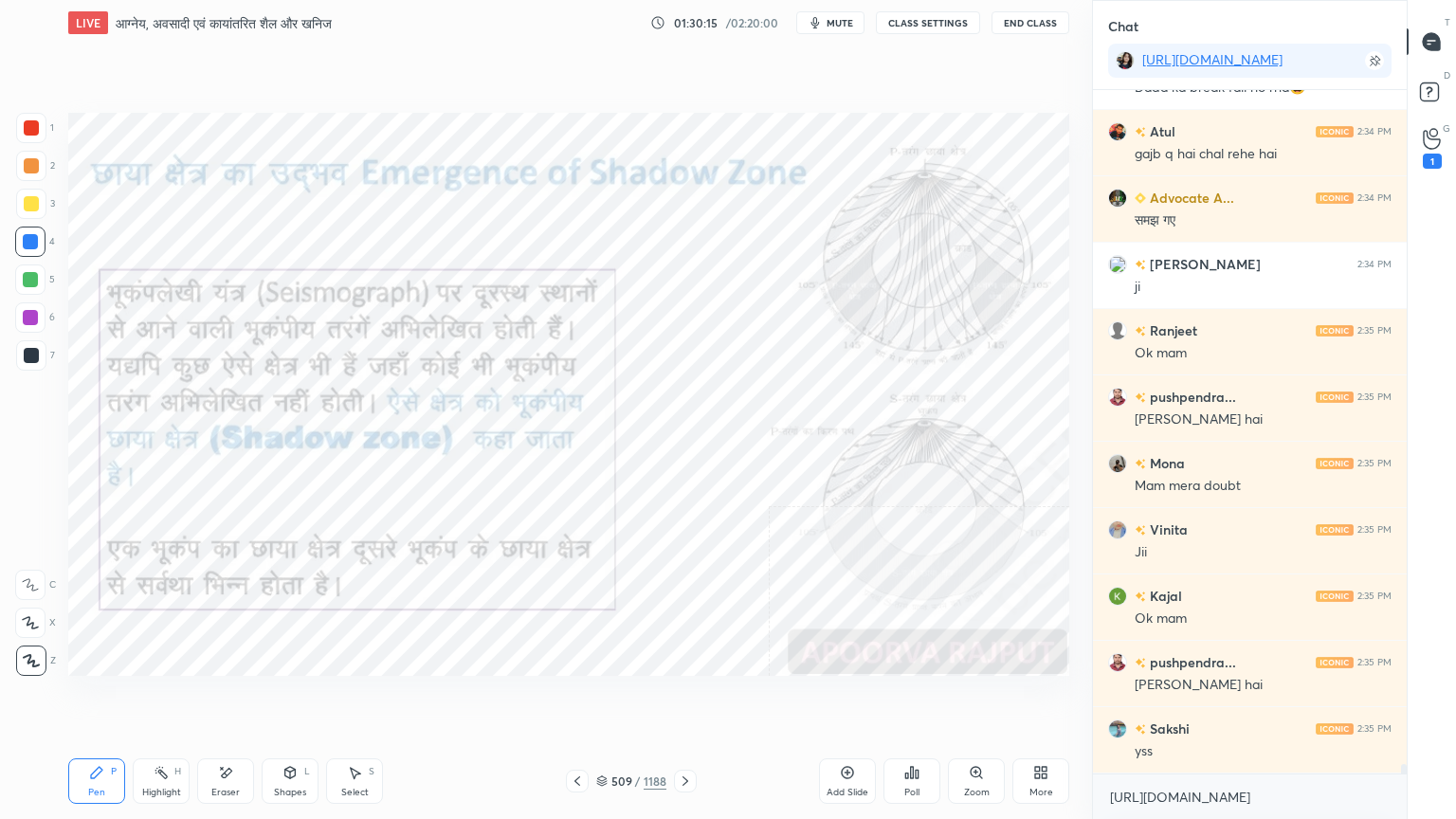 drag, startPoint x: 682, startPoint y: 784, endPoint x: 690, endPoint y: 776, distance: 11.3137085 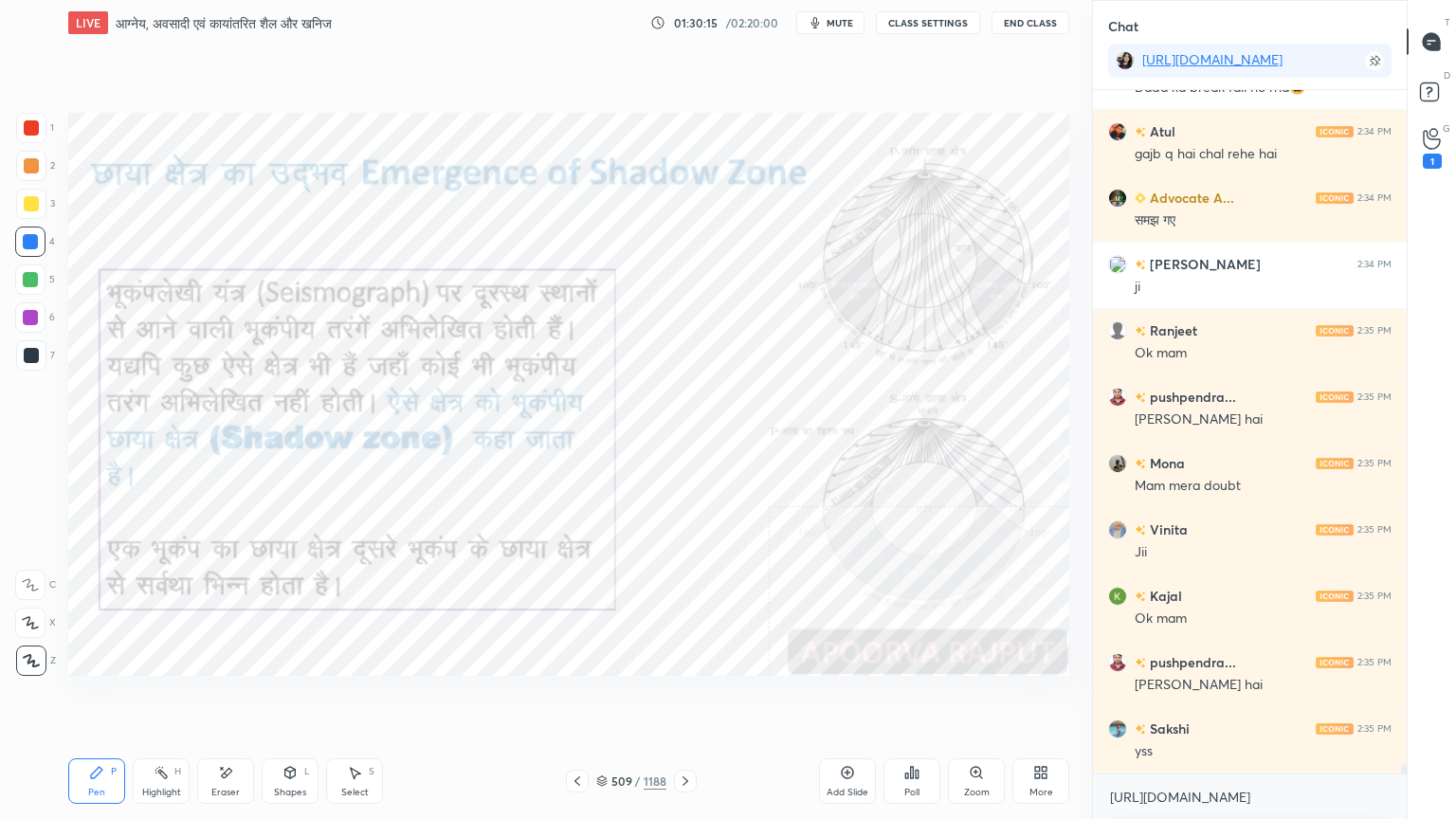 click 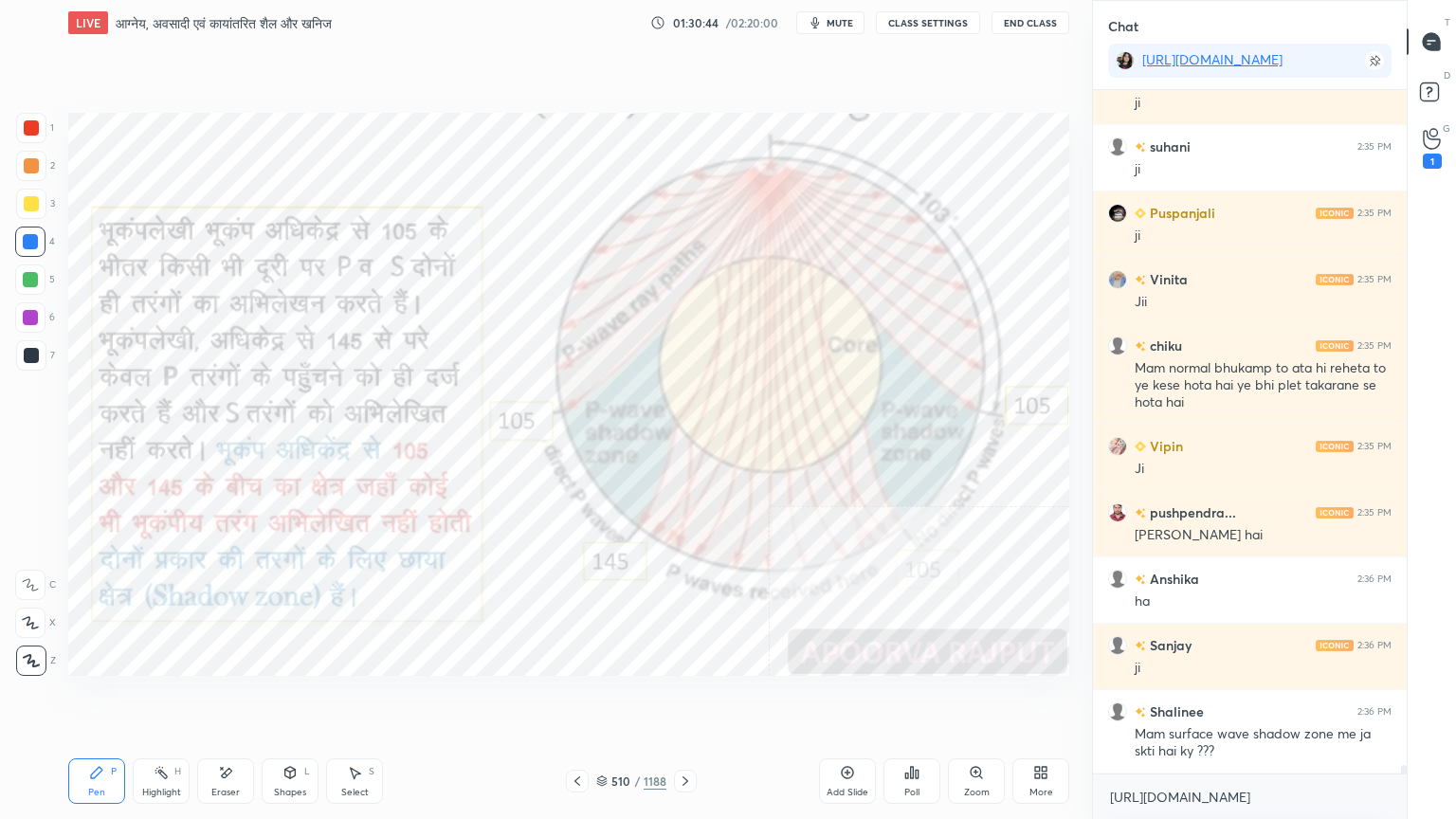 scroll, scrollTop: 51749, scrollLeft: 0, axis: vertical 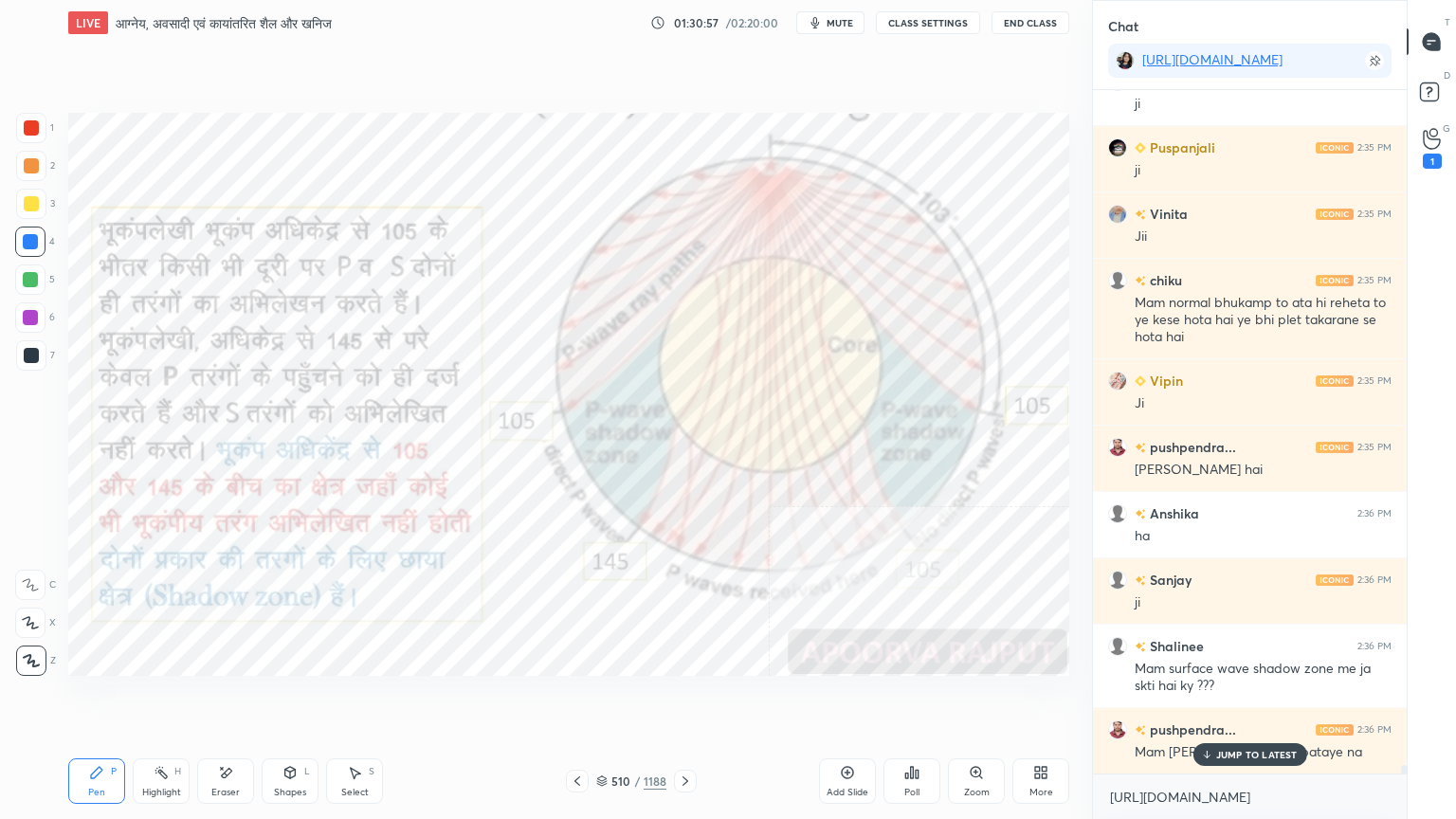 click on "[PERSON_NAME] 2:34 PM ji Ranjeet 2:35 PM Ok mam pushpendra... 2:35 PM [PERSON_NAME] hai Mona 2:35 PM Mam mera doubt Vinita 2:35 PM [PERSON_NAME] 2:35 PM Ok mam pushpendra... 2:35 PM [PERSON_NAME] hai Sakshi 2:35 PM yss pushpendra... 2:35 PM [PERSON_NAME] hai Hem 2:35 PM ji suhani 2:35 PM ji Puspanjali 2:35 PM ji Vinita 2:35 PM Jii chiku 2:35 PM Mam normal bhukamp to ata hi reheta to ye kese hota hai ye bhi plet takarane se hota hai Vipin 2:35 PM Ji pushpendra... 2:35 PM [PERSON_NAME] hai Anshika 2:36 PM ha Sanjay 2:36 PM ji Shalinee 2:36 PM Mam surface wave shadow zone me ja skti hai ky ??? pushpendra... 2:36 PM Mam [PERSON_NAME] hai bataye na JUMP TO LATEST" at bounding box center [1249, 431] 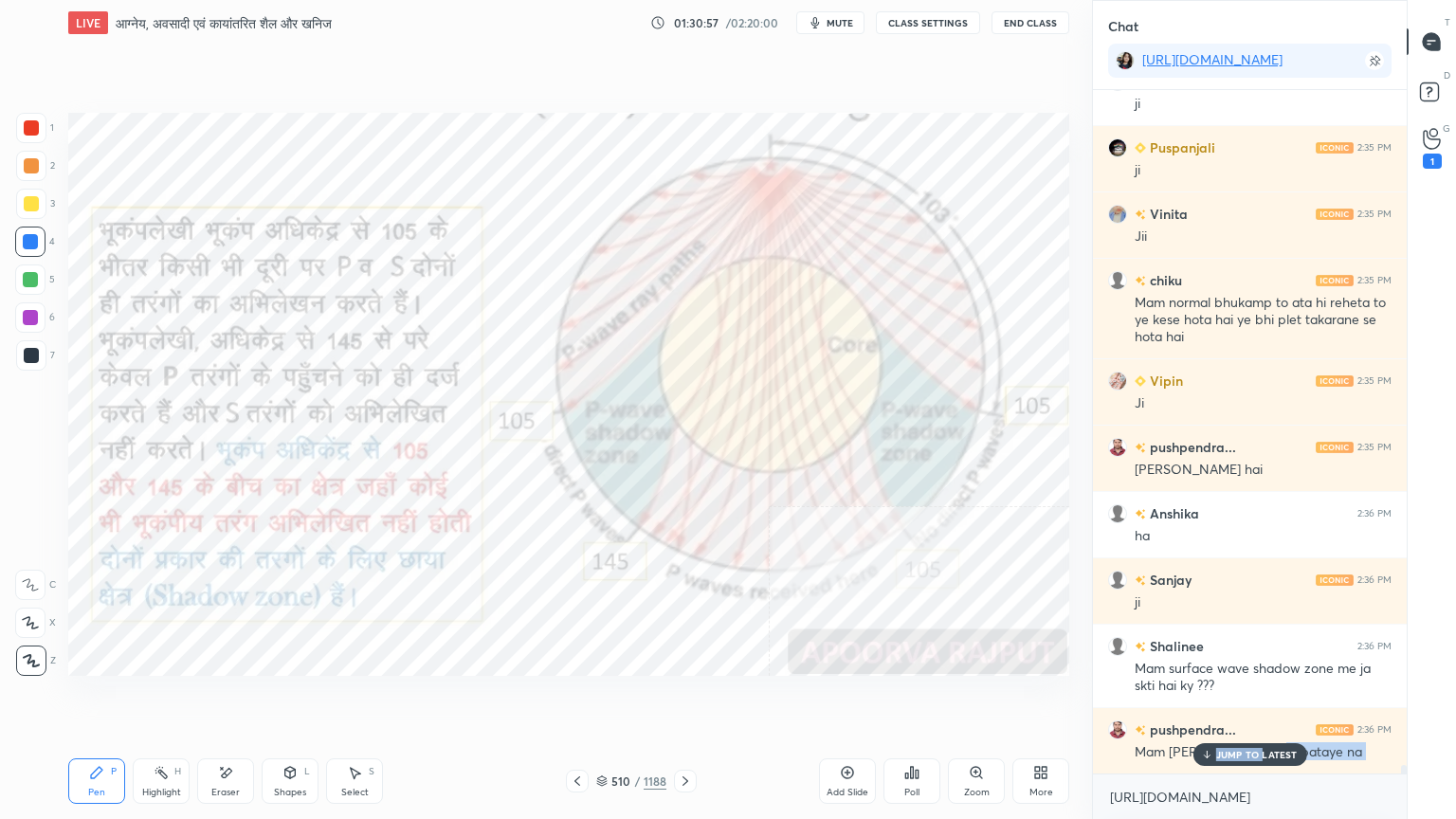 scroll, scrollTop: 51750, scrollLeft: 0, axis: vertical 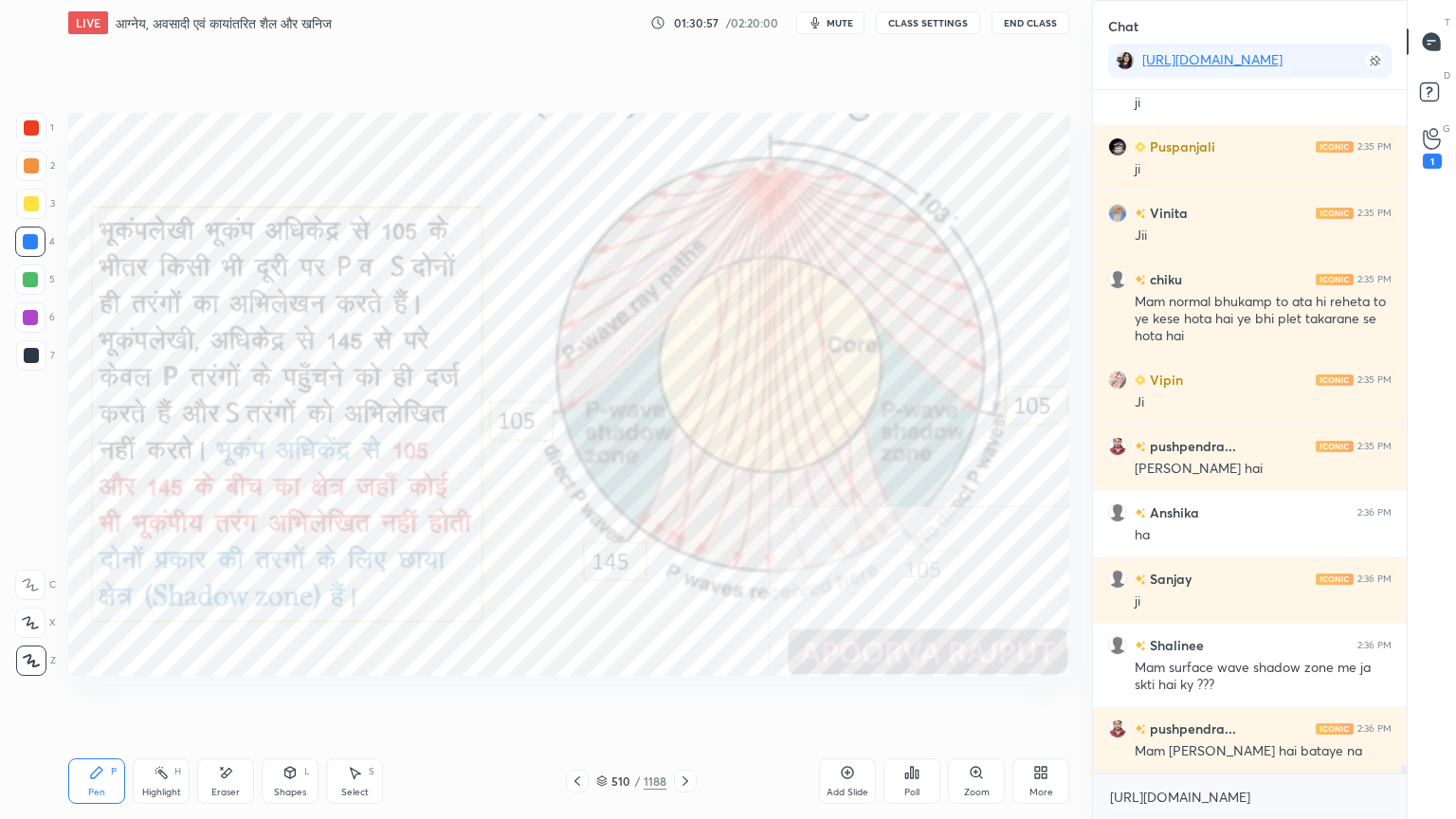 click on "[URL][DOMAIN_NAME] x" at bounding box center (1249, 796) 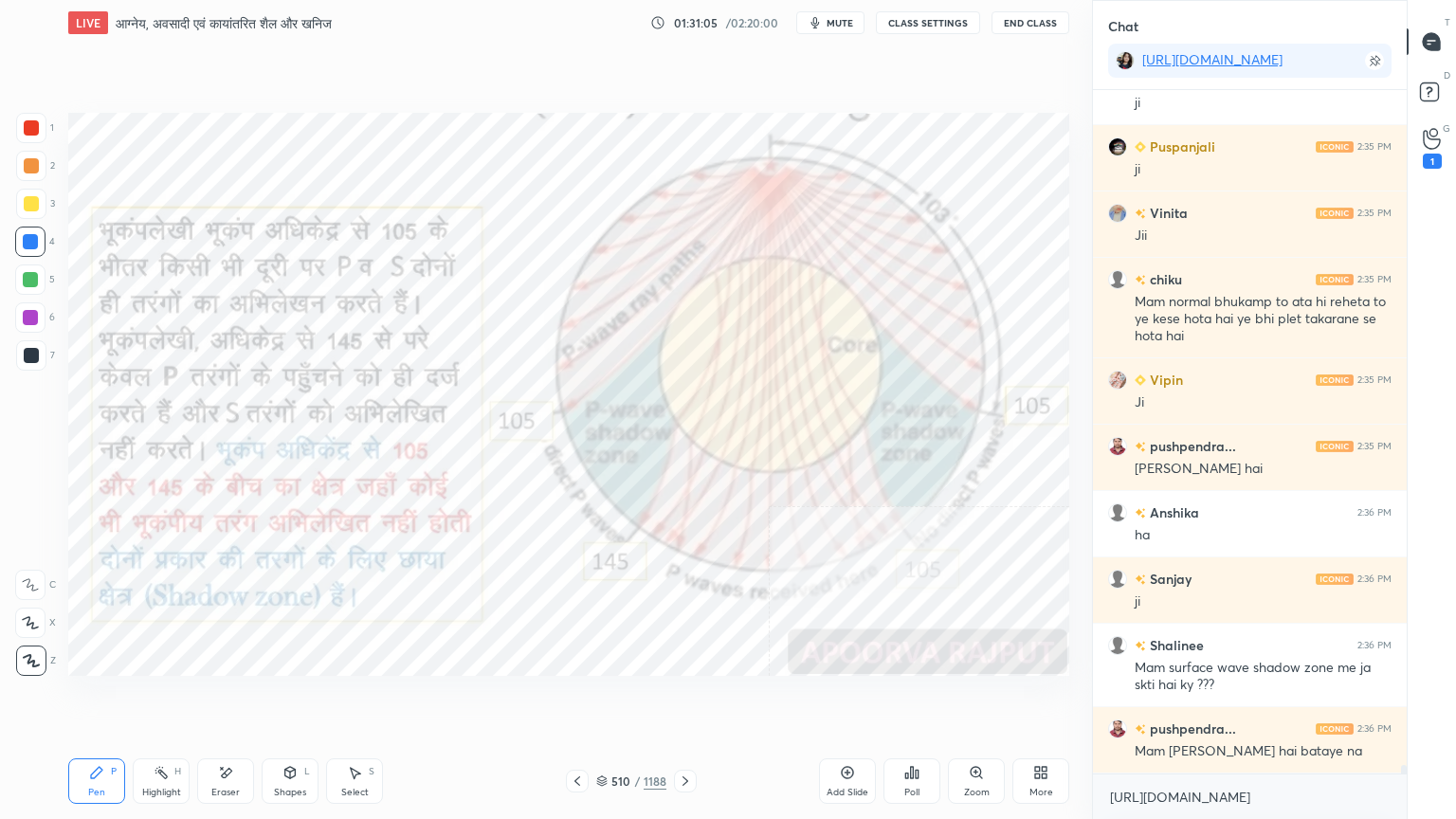 click on "510" at bounding box center (621, 781) 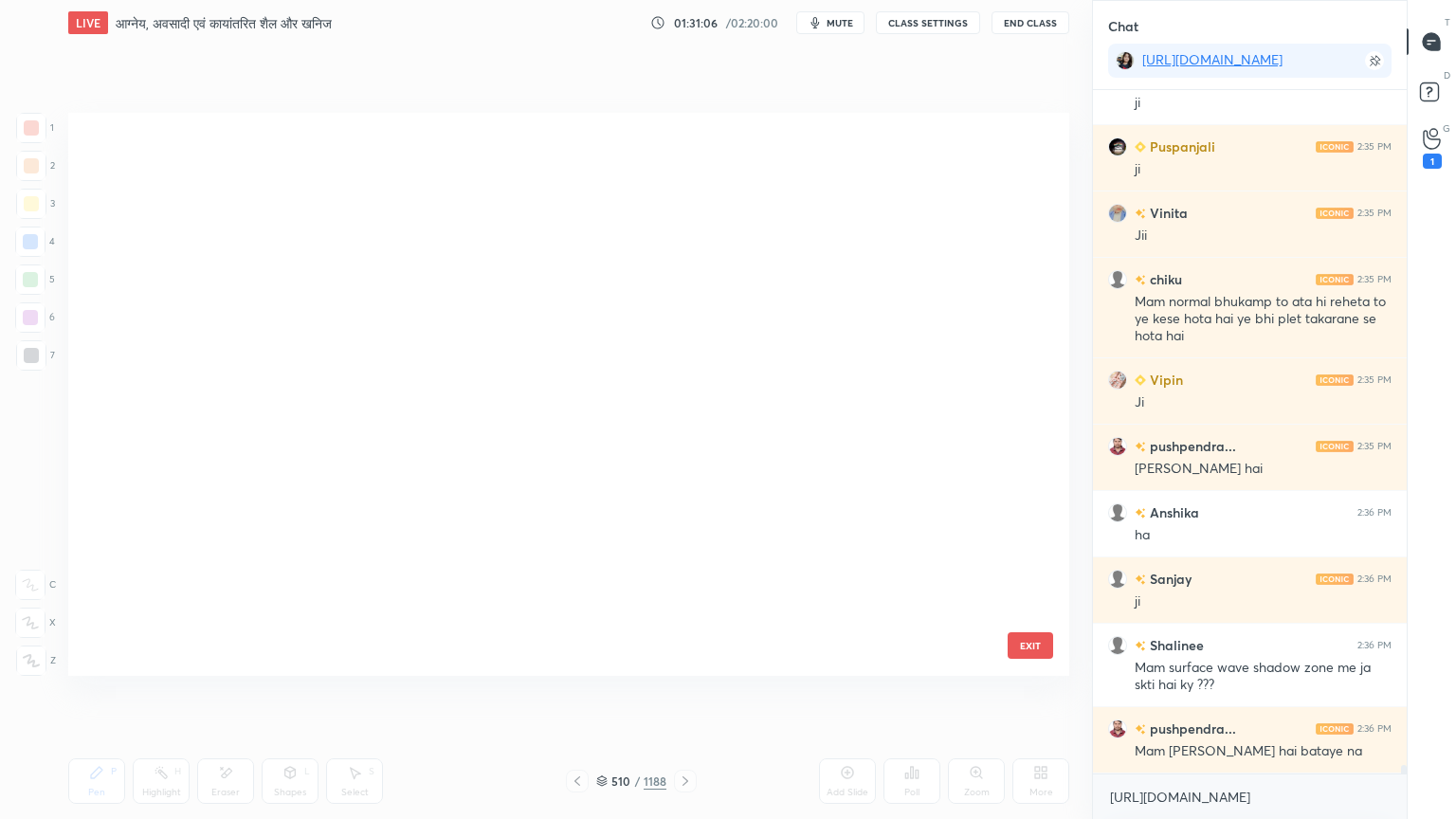 scroll, scrollTop: 28927, scrollLeft: 0, axis: vertical 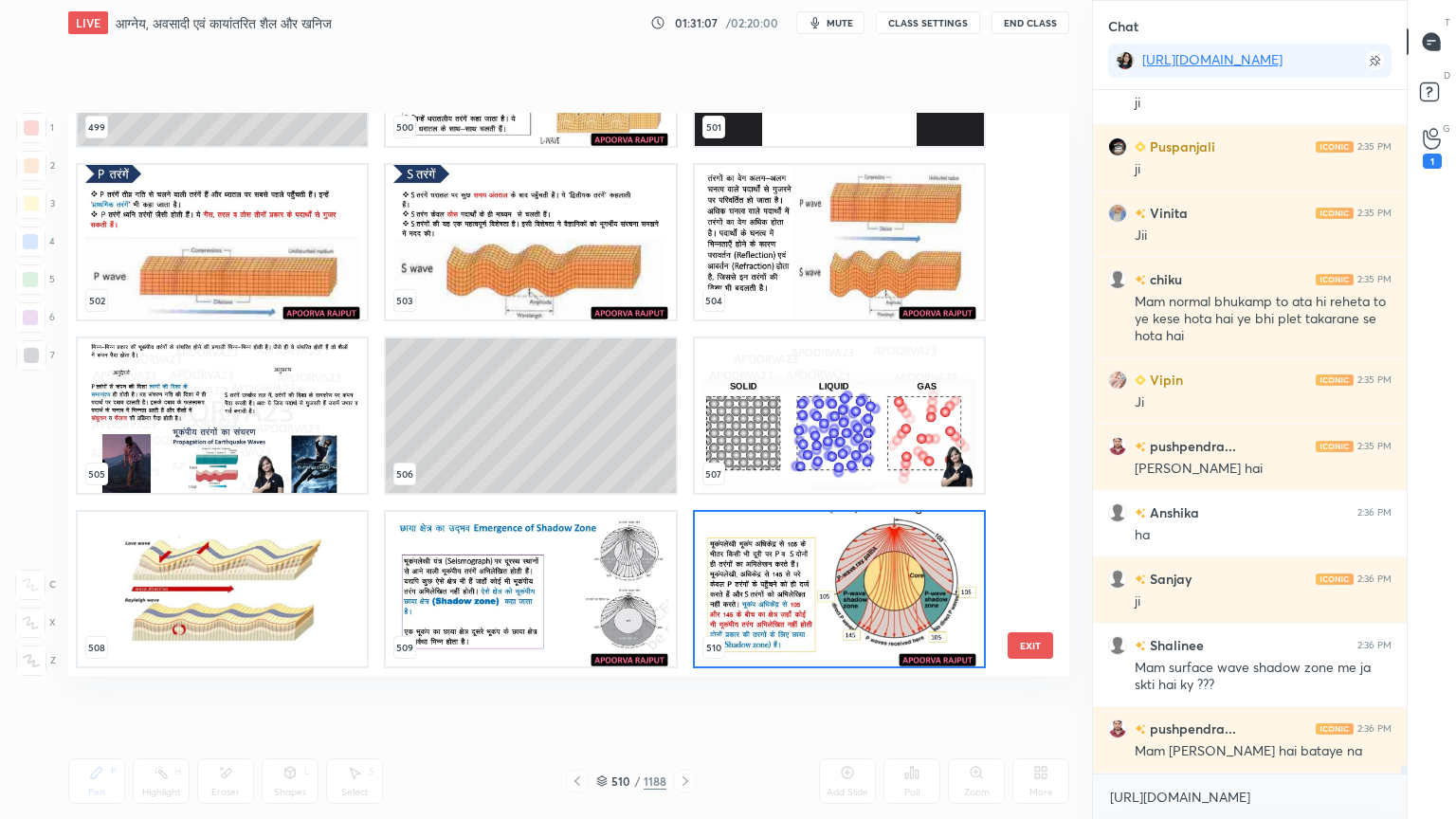 click at bounding box center (839, 589) 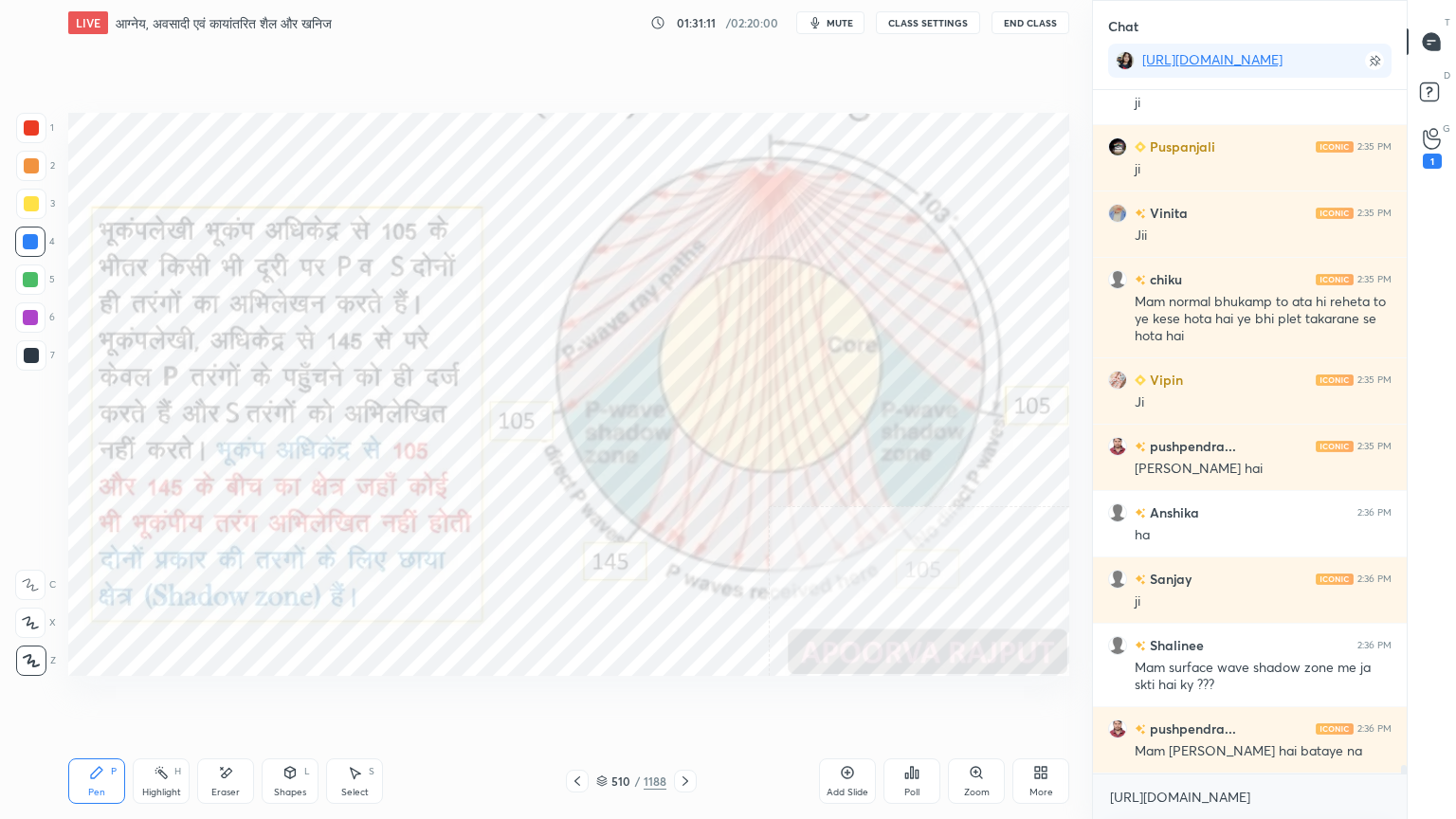 scroll, scrollTop: 51832, scrollLeft: 0, axis: vertical 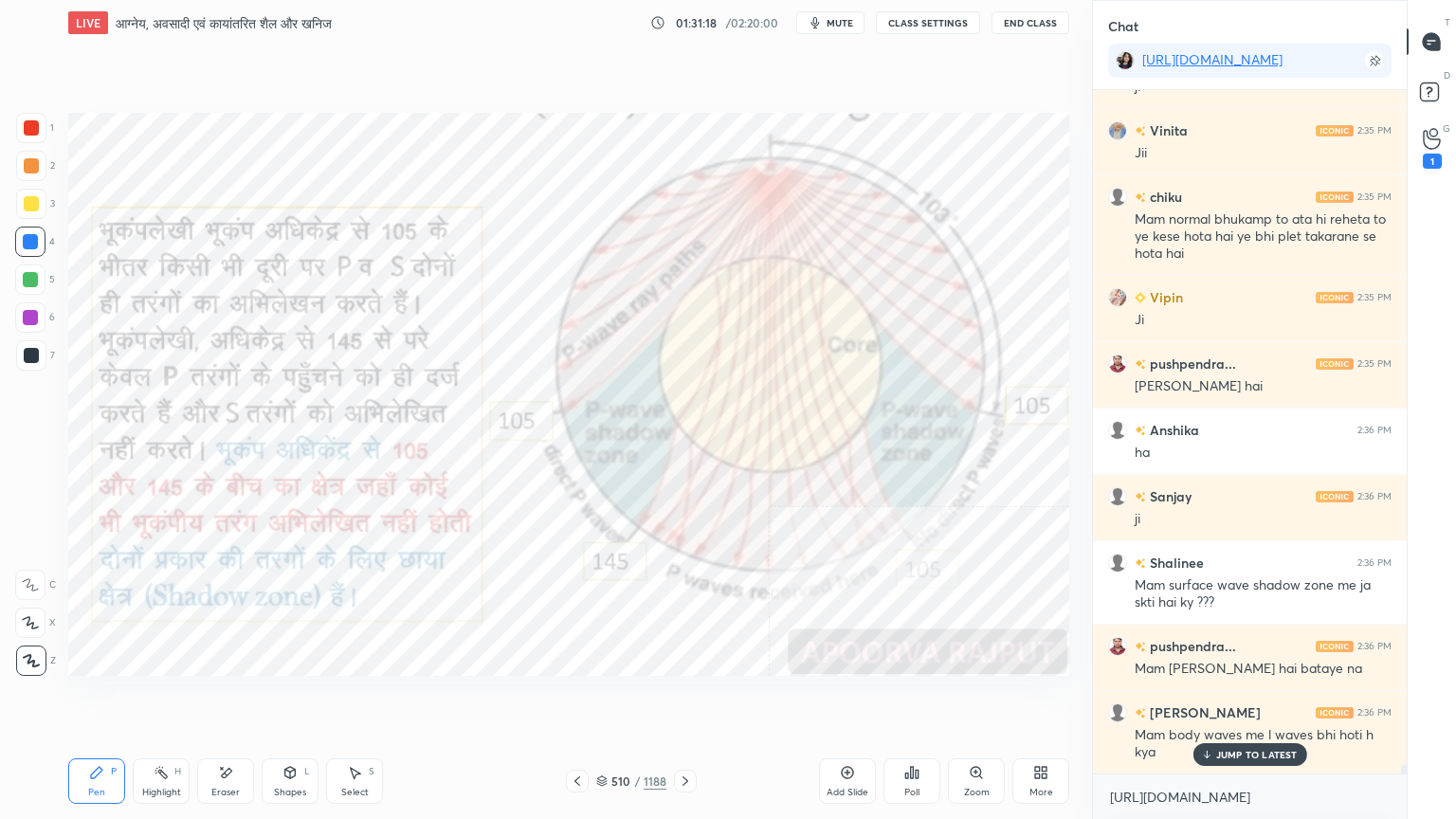 click on "510 / 1188" at bounding box center (631, 781) 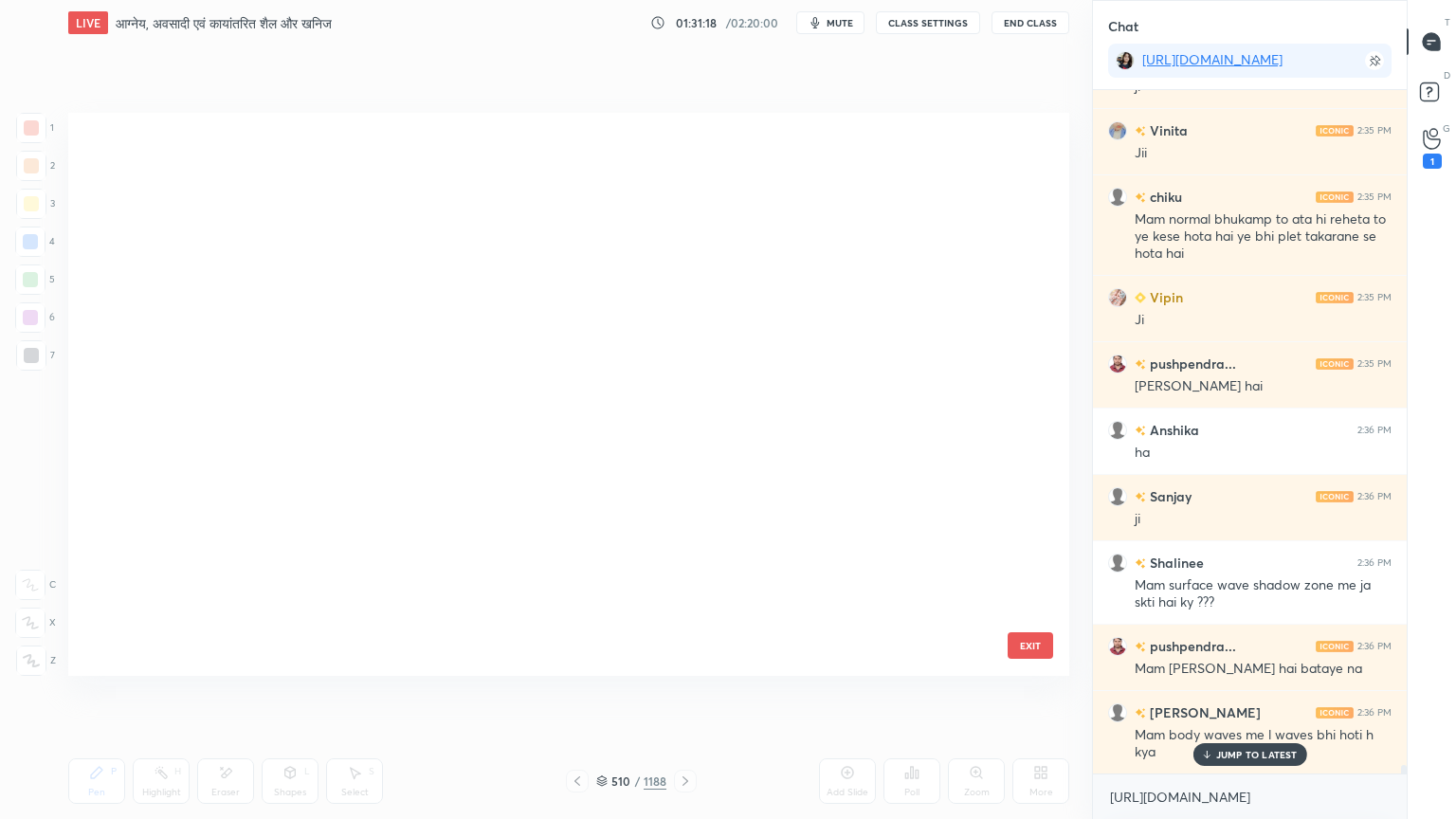 scroll, scrollTop: 28927, scrollLeft: 0, axis: vertical 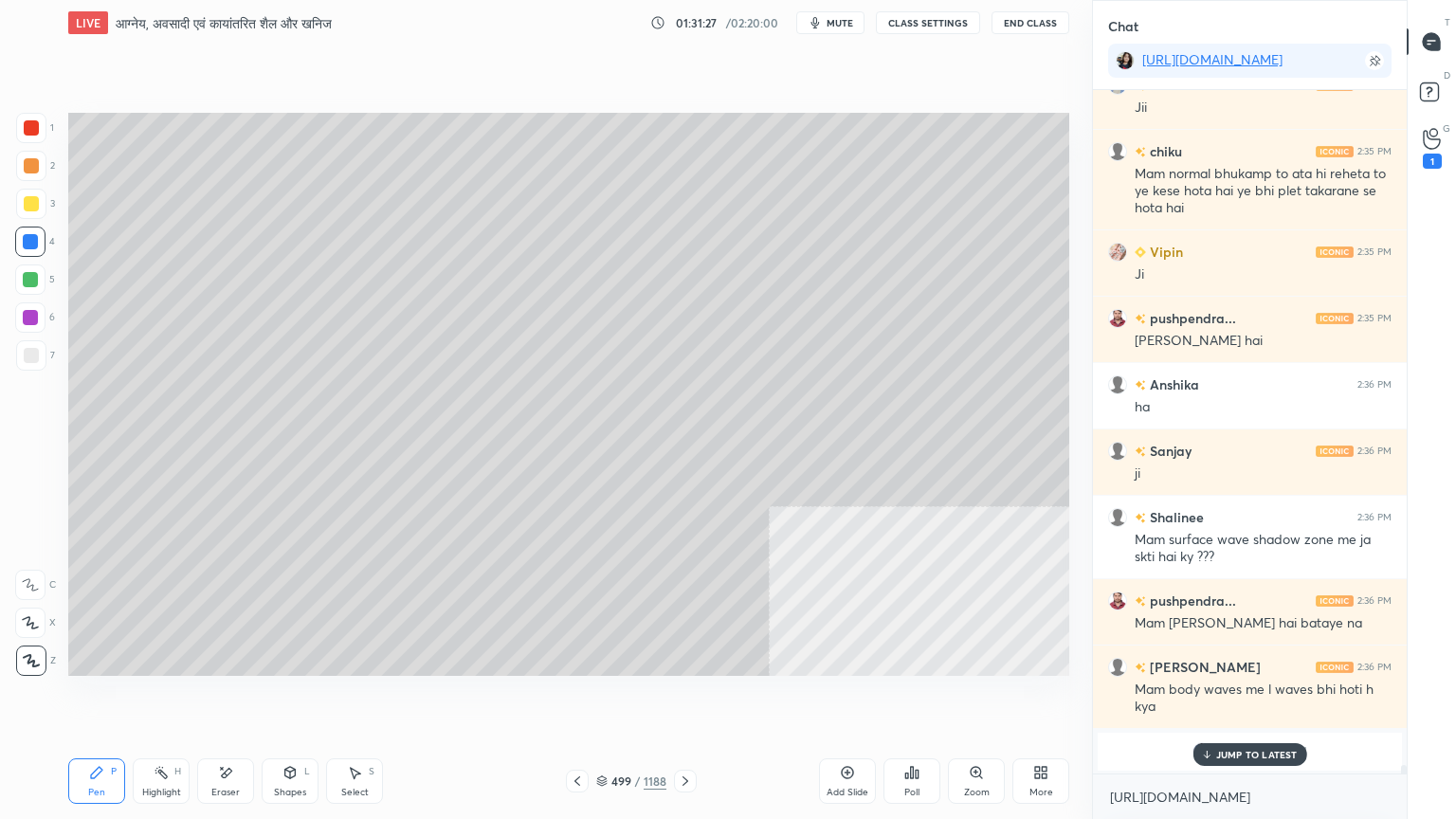 click on "JUMP TO LATEST" at bounding box center [1249, 755] 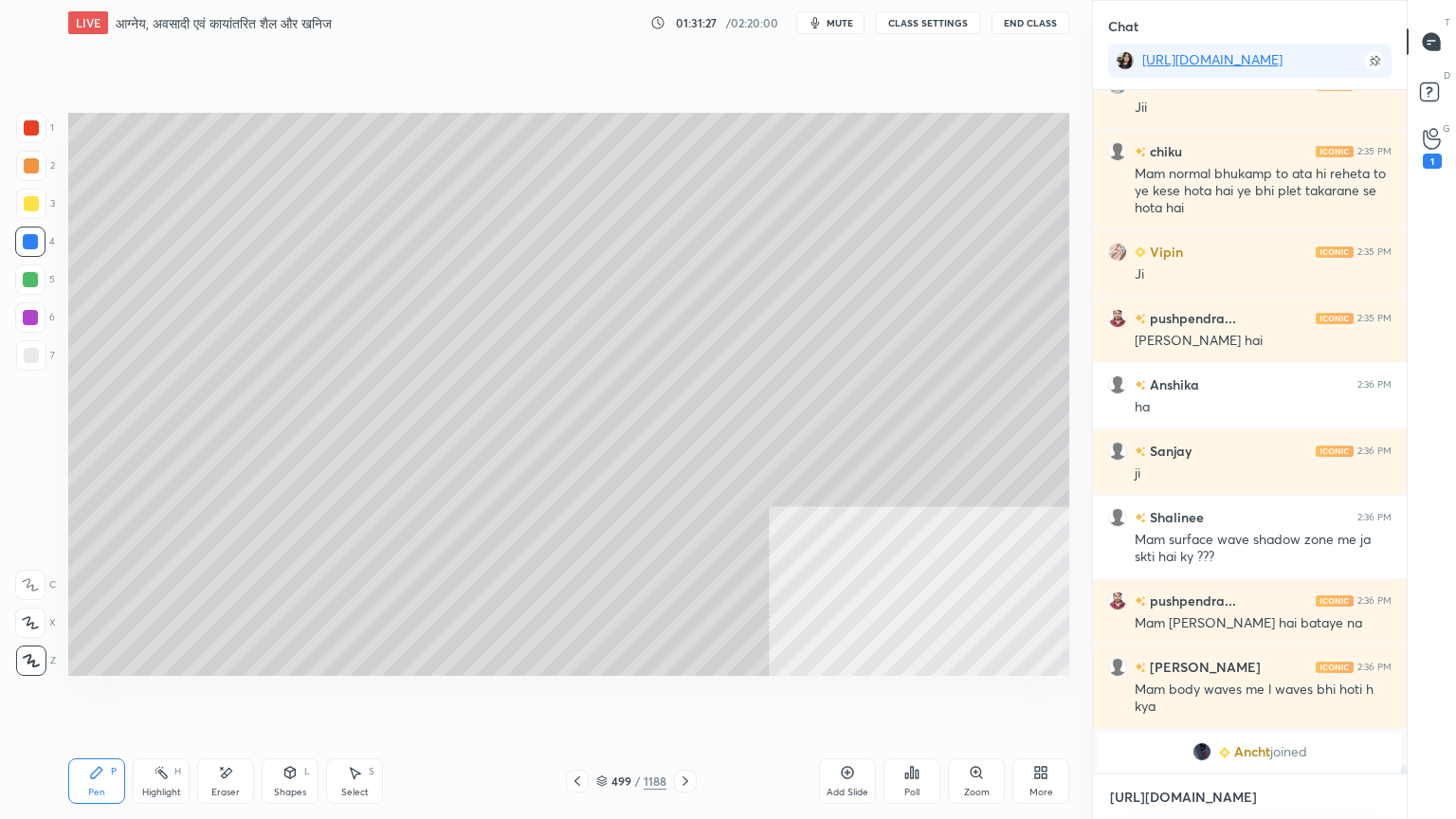 click on "[URL][DOMAIN_NAME]" at bounding box center (1249, 797) 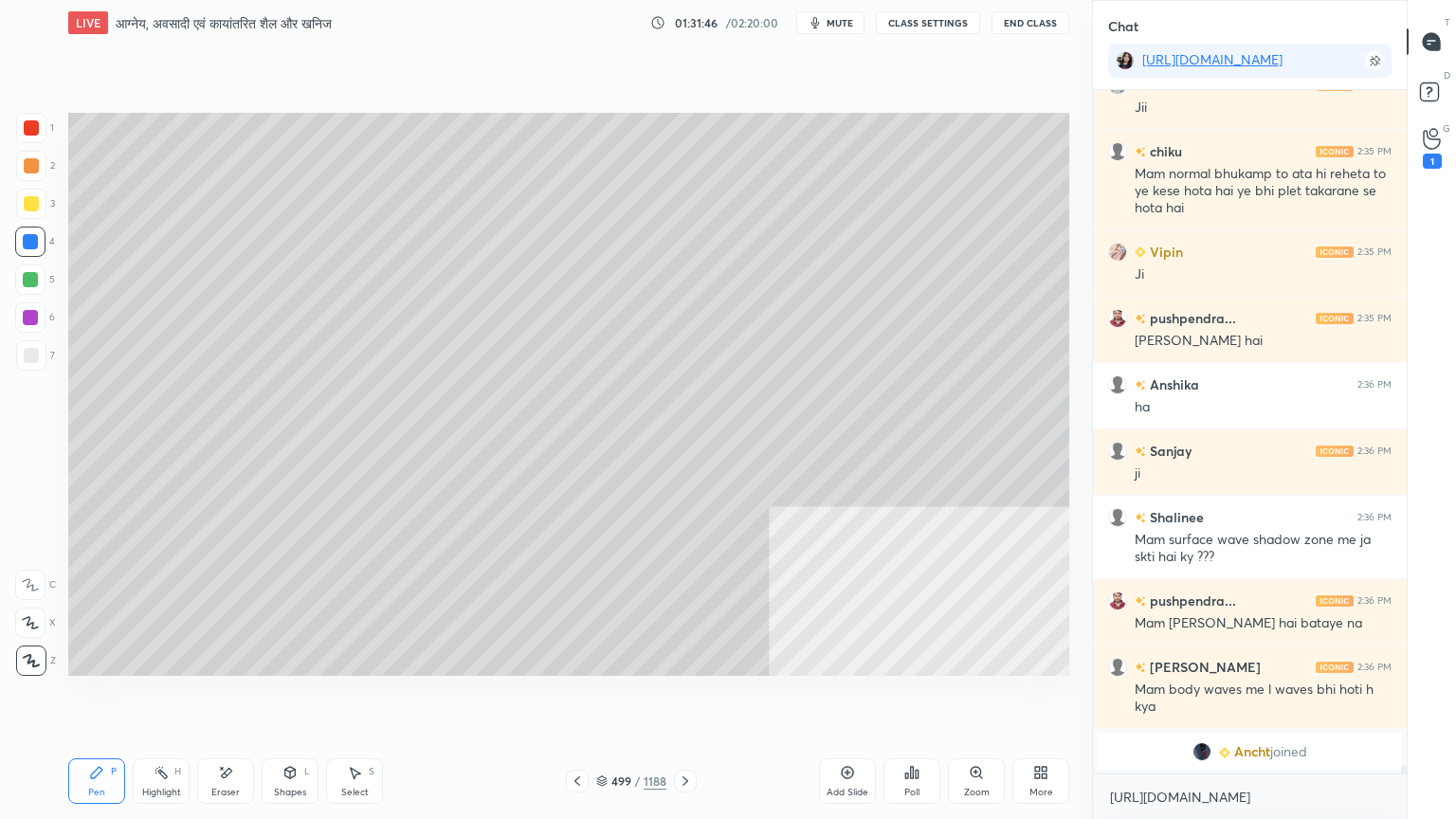 drag, startPoint x: 652, startPoint y: 731, endPoint x: 664, endPoint y: 713, distance: 21.633308 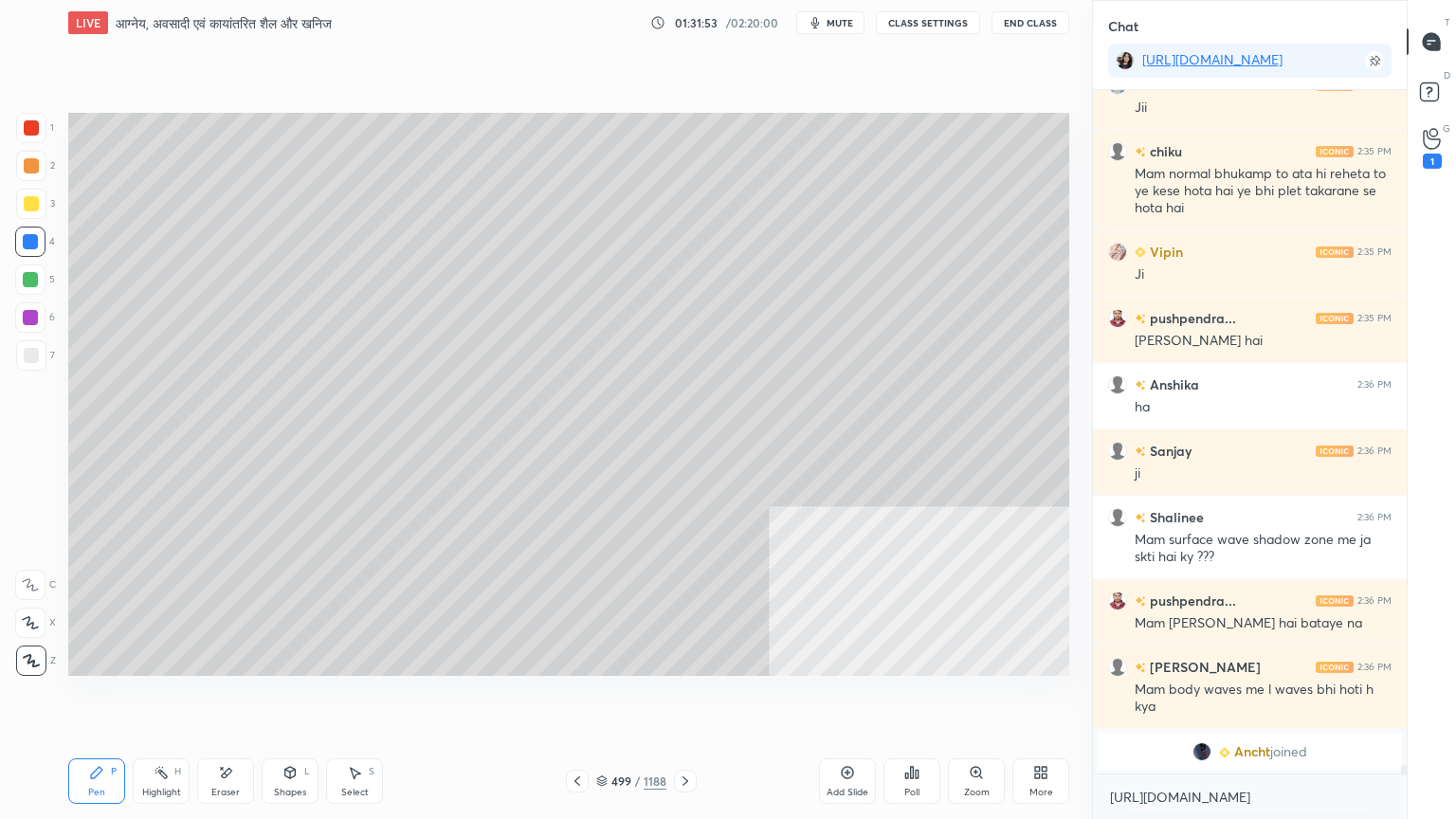 drag, startPoint x: 610, startPoint y: 777, endPoint x: 639, endPoint y: 732, distance: 53.53504 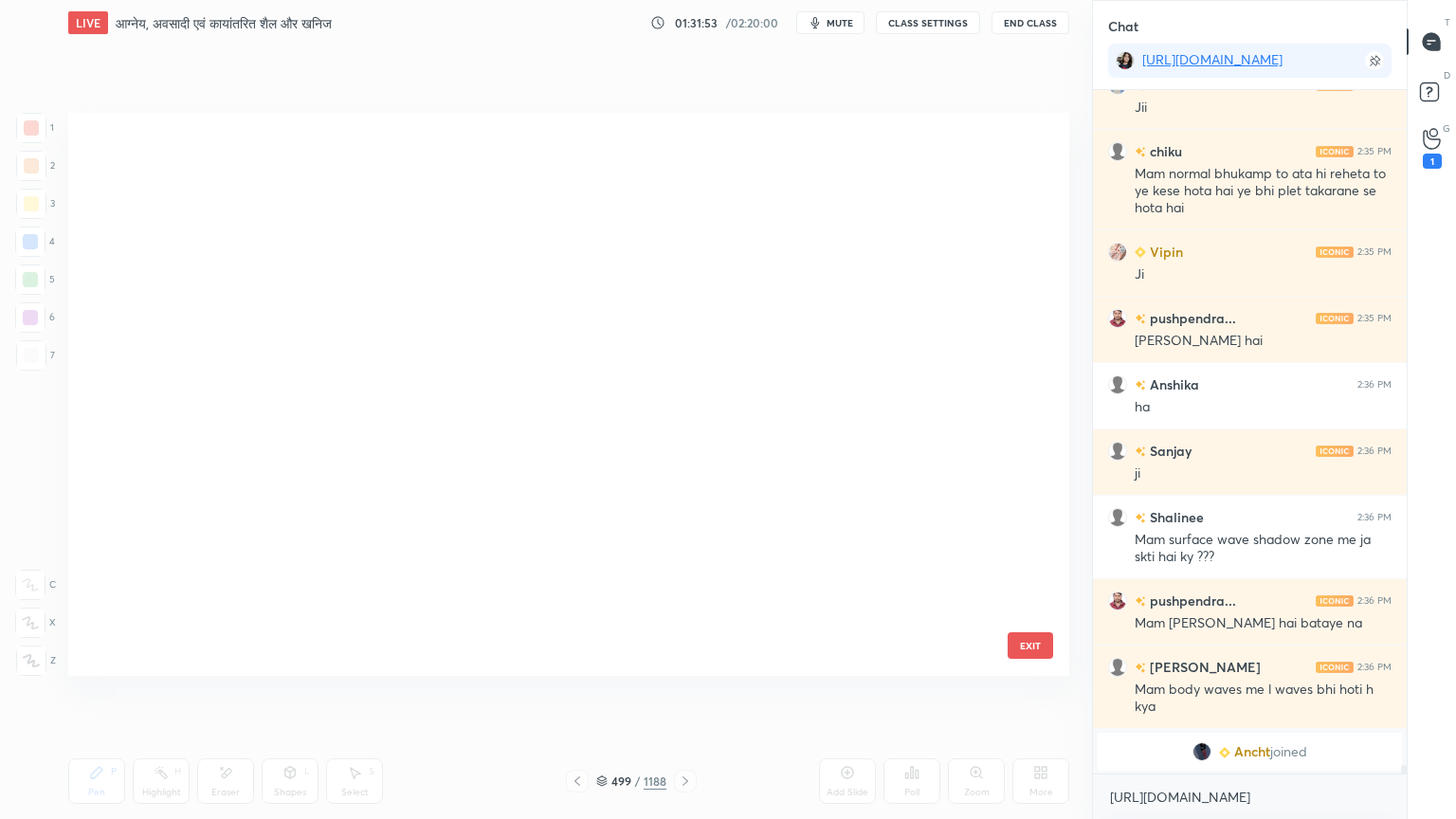 scroll, scrollTop: 28406, scrollLeft: 0, axis: vertical 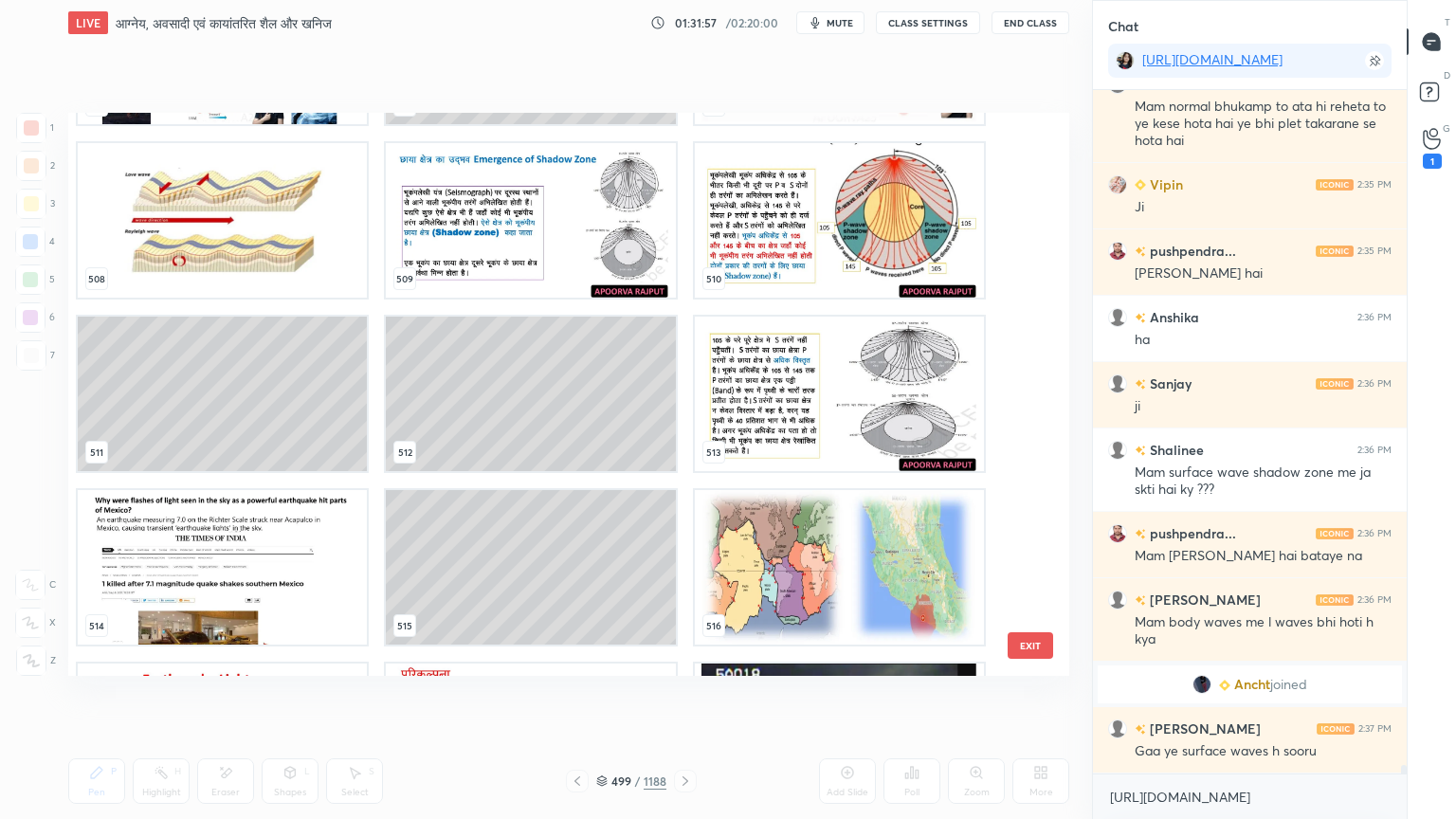 click at bounding box center (839, 220) 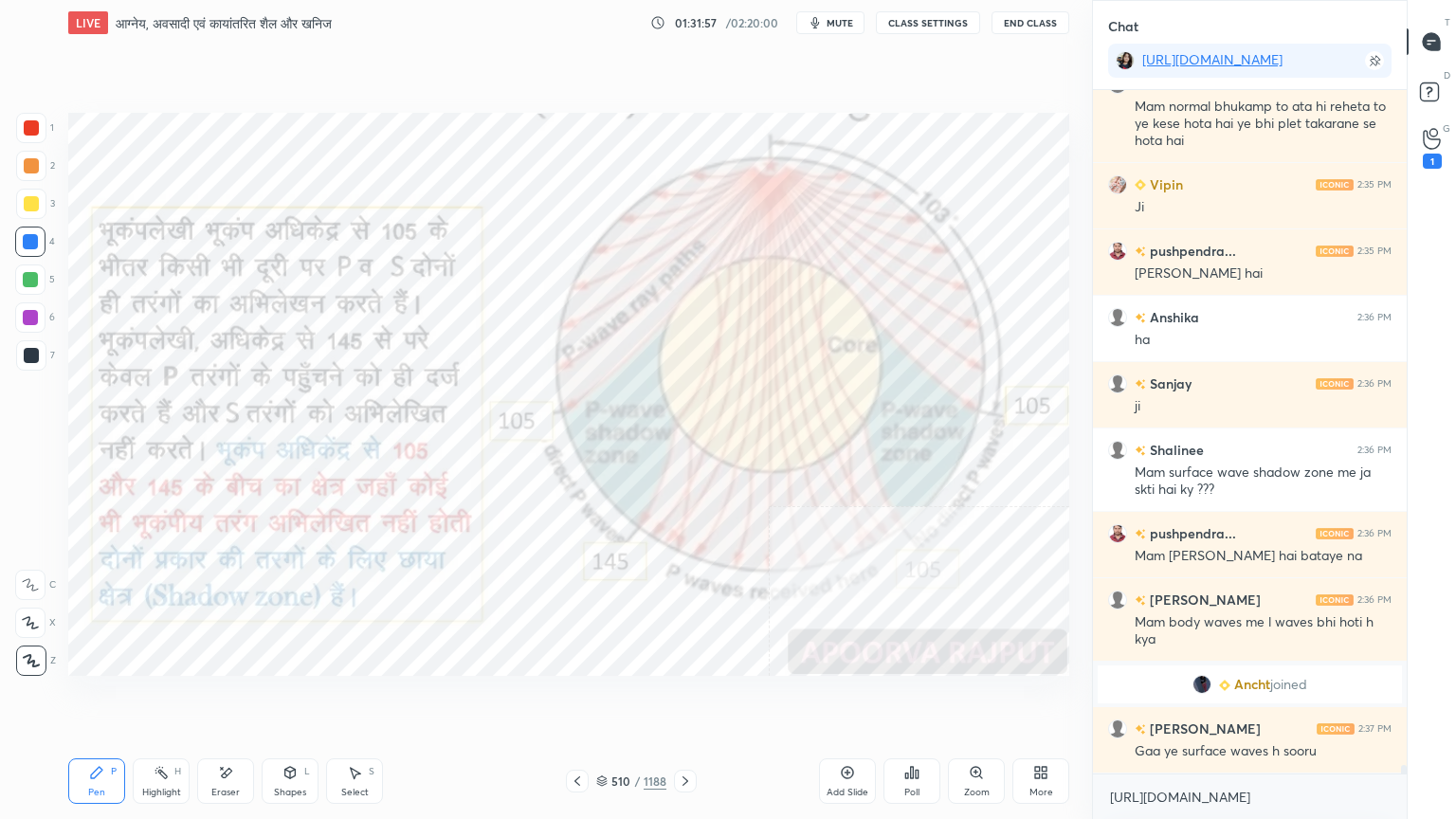 click at bounding box center [839, 220] 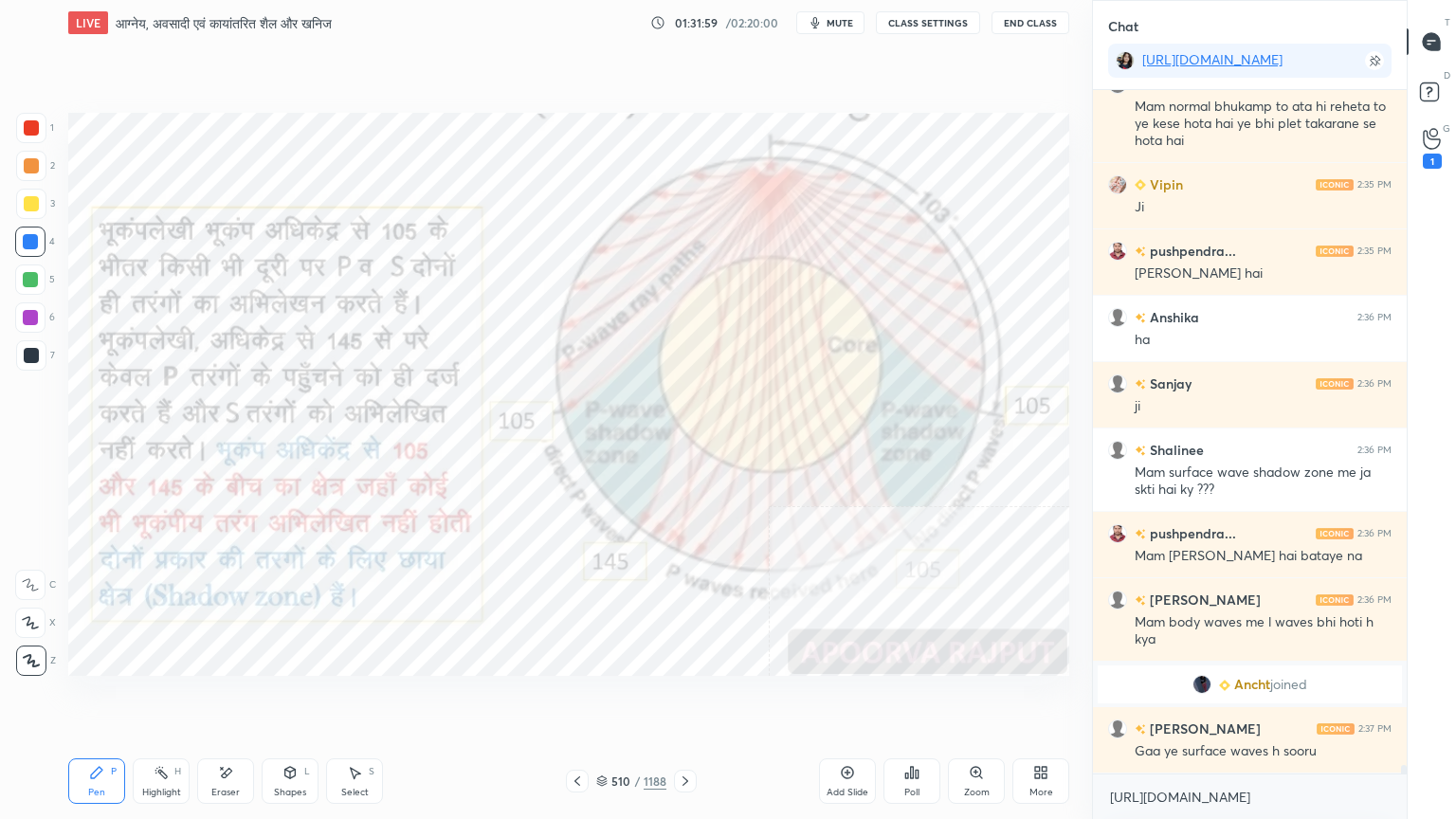 scroll, scrollTop: 52010, scrollLeft: 0, axis: vertical 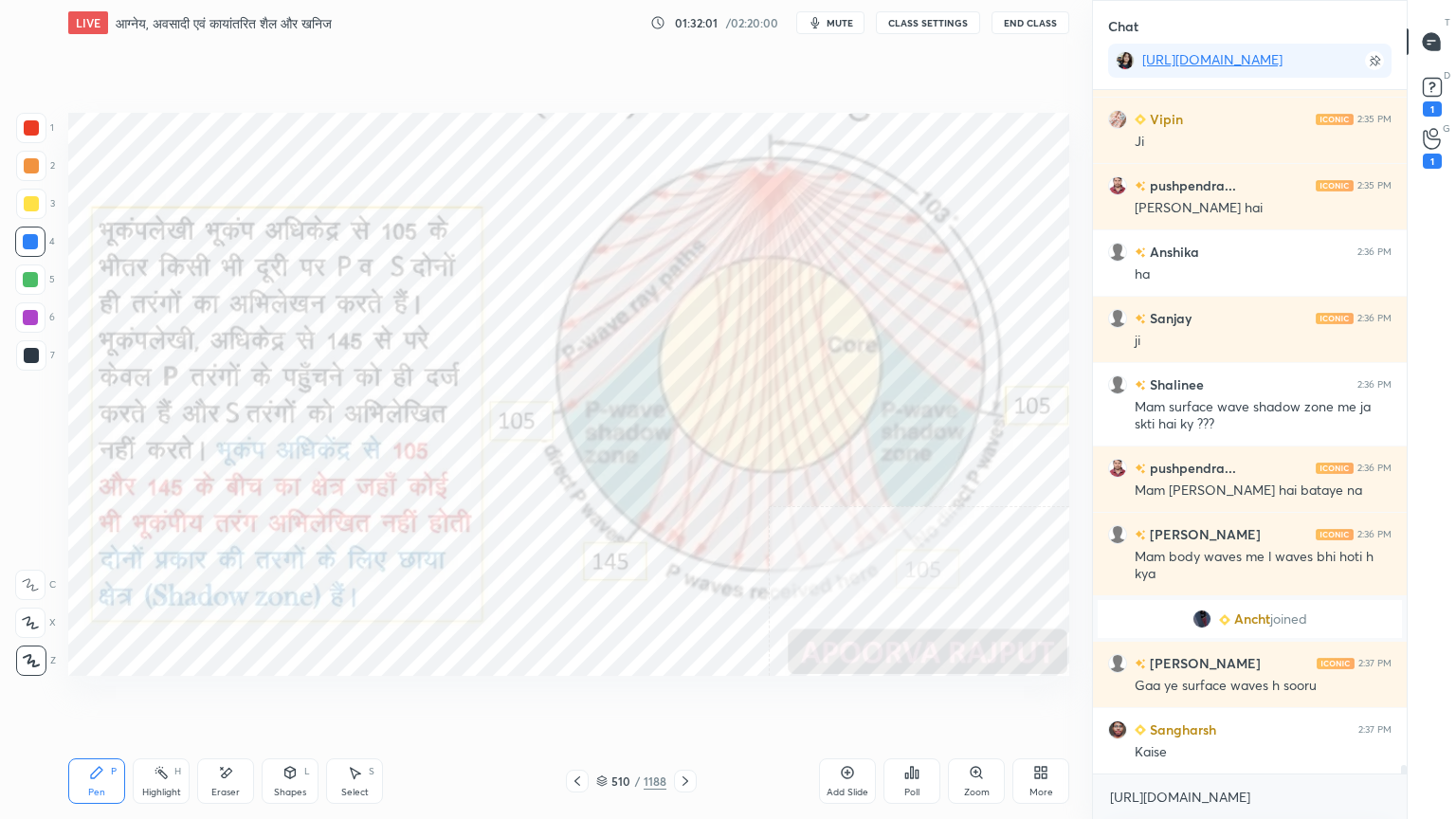 click on "[URL][DOMAIN_NAME] x" at bounding box center [1249, 796] 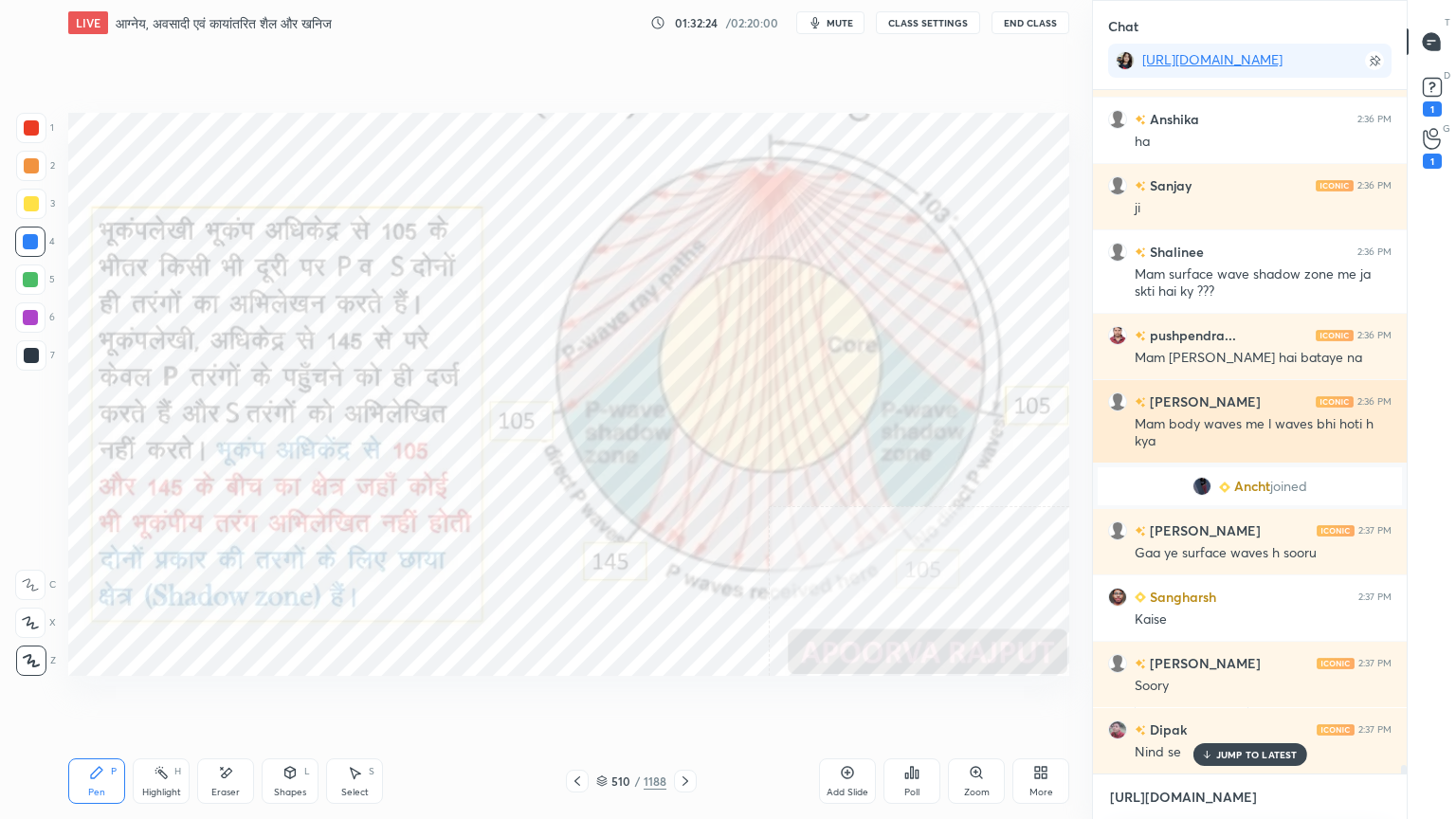 scroll, scrollTop: 52226, scrollLeft: 0, axis: vertical 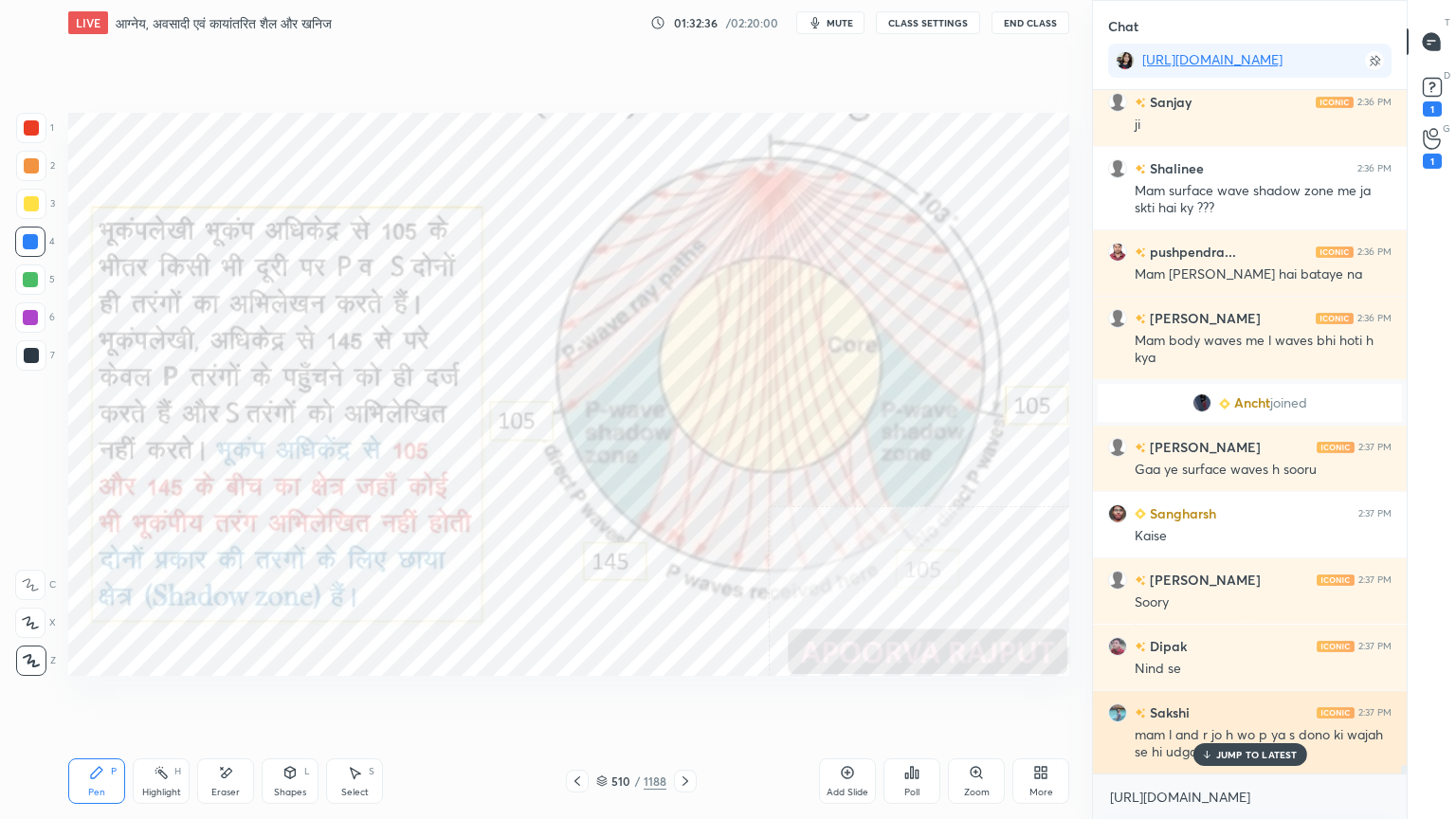 click on "JUMP TO LATEST" at bounding box center [1257, 755] 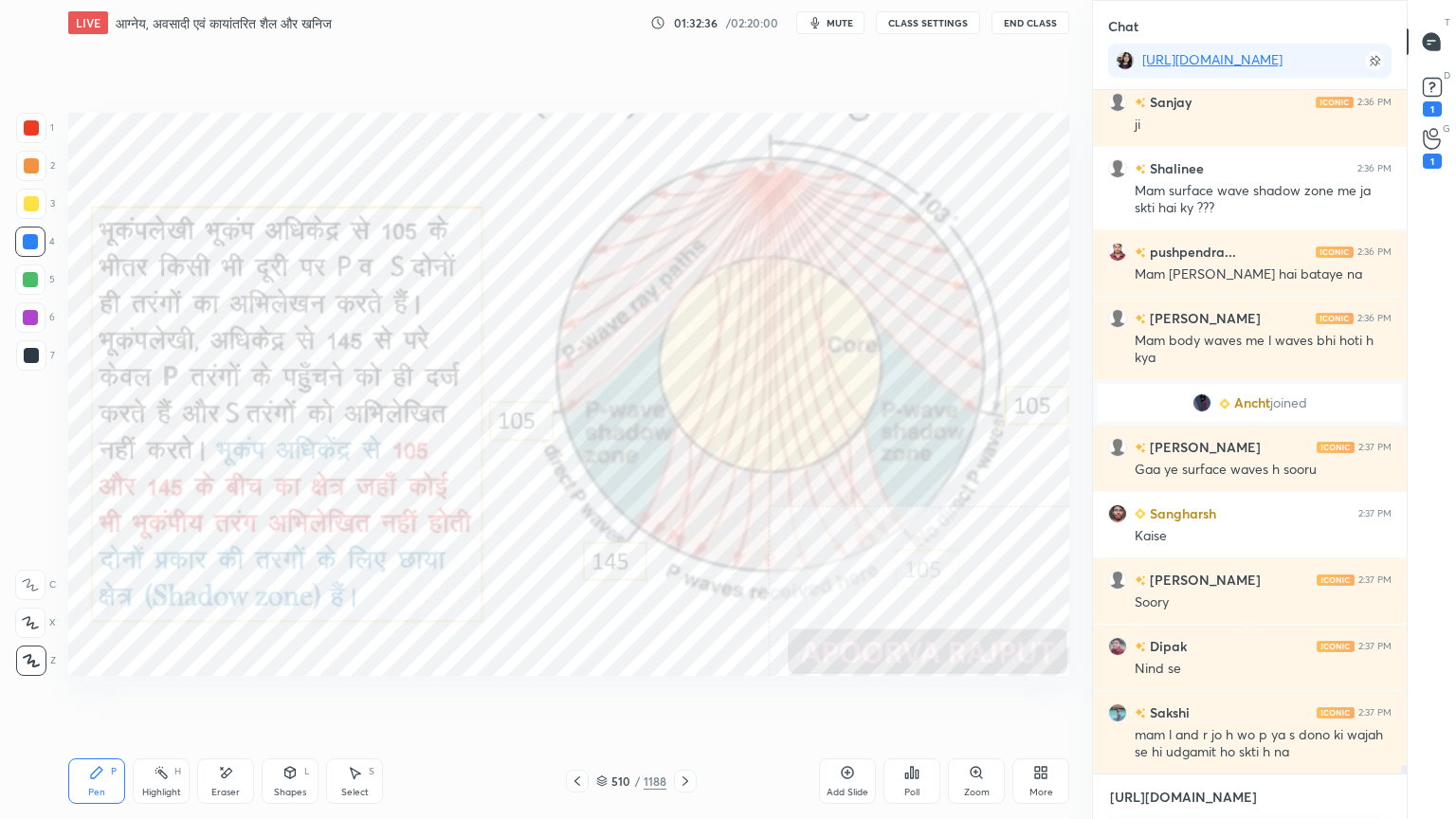 click on "[URL][DOMAIN_NAME]" at bounding box center (1249, 797) 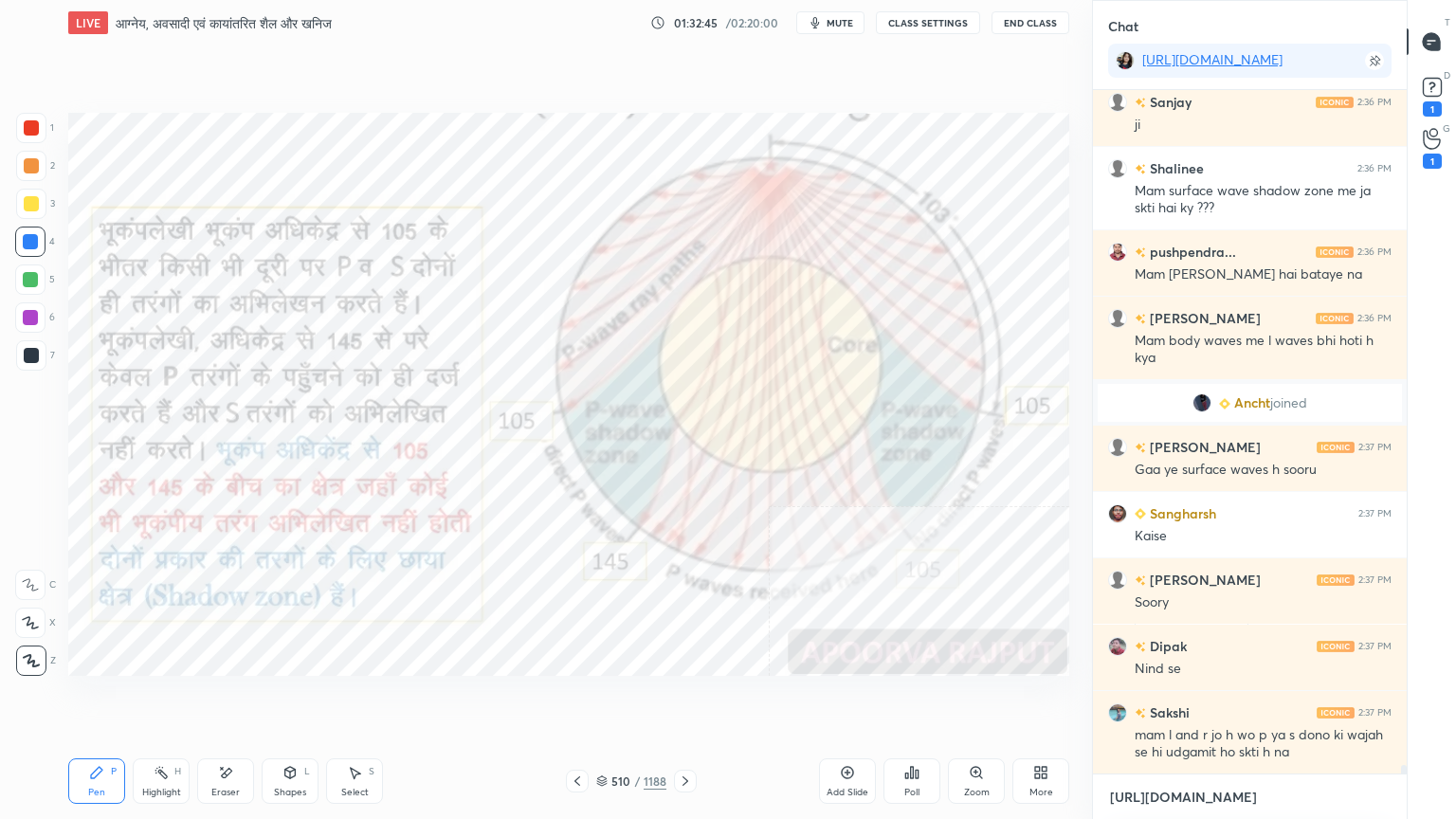 scroll, scrollTop: 52294, scrollLeft: 0, axis: vertical 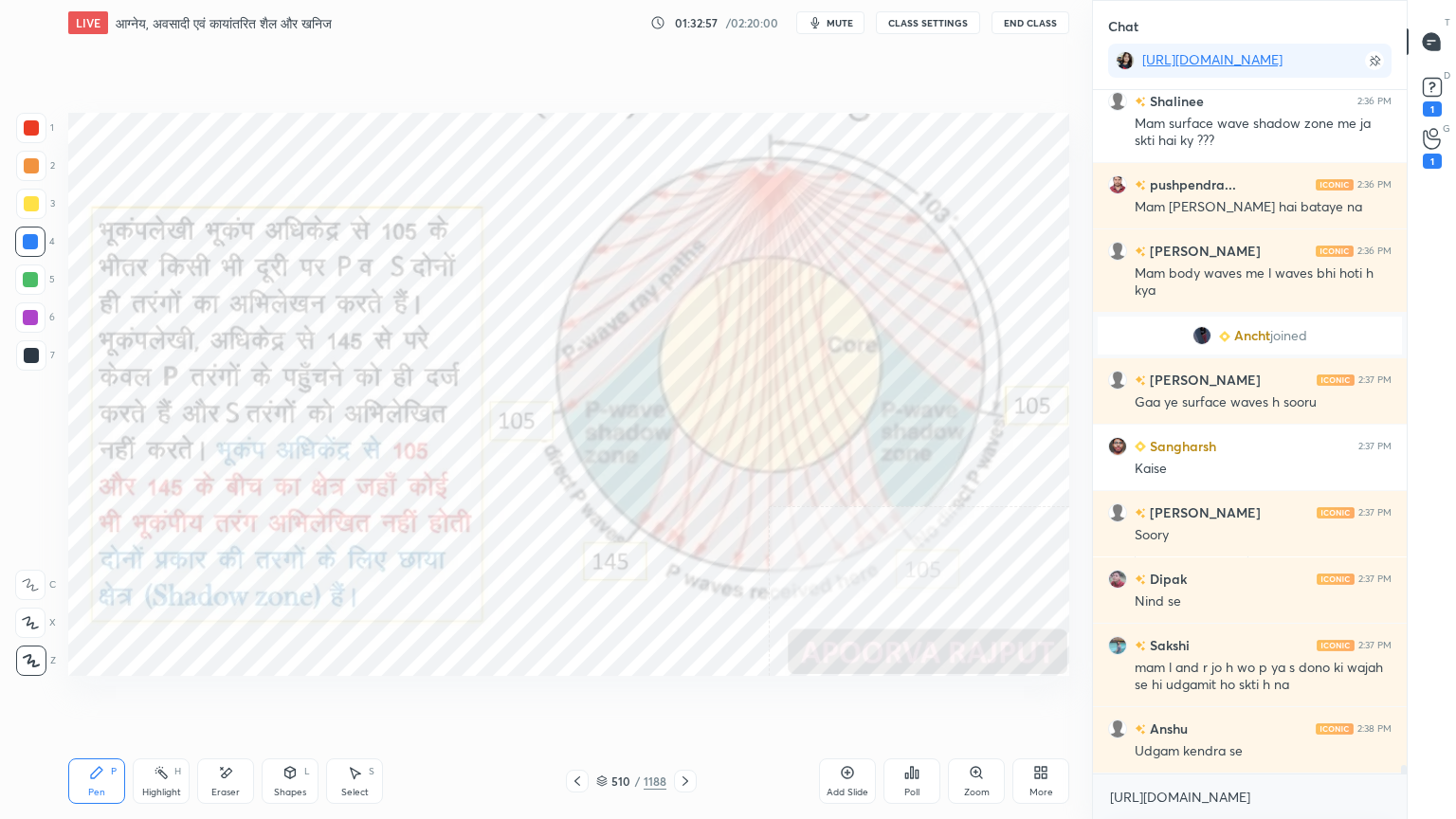 click 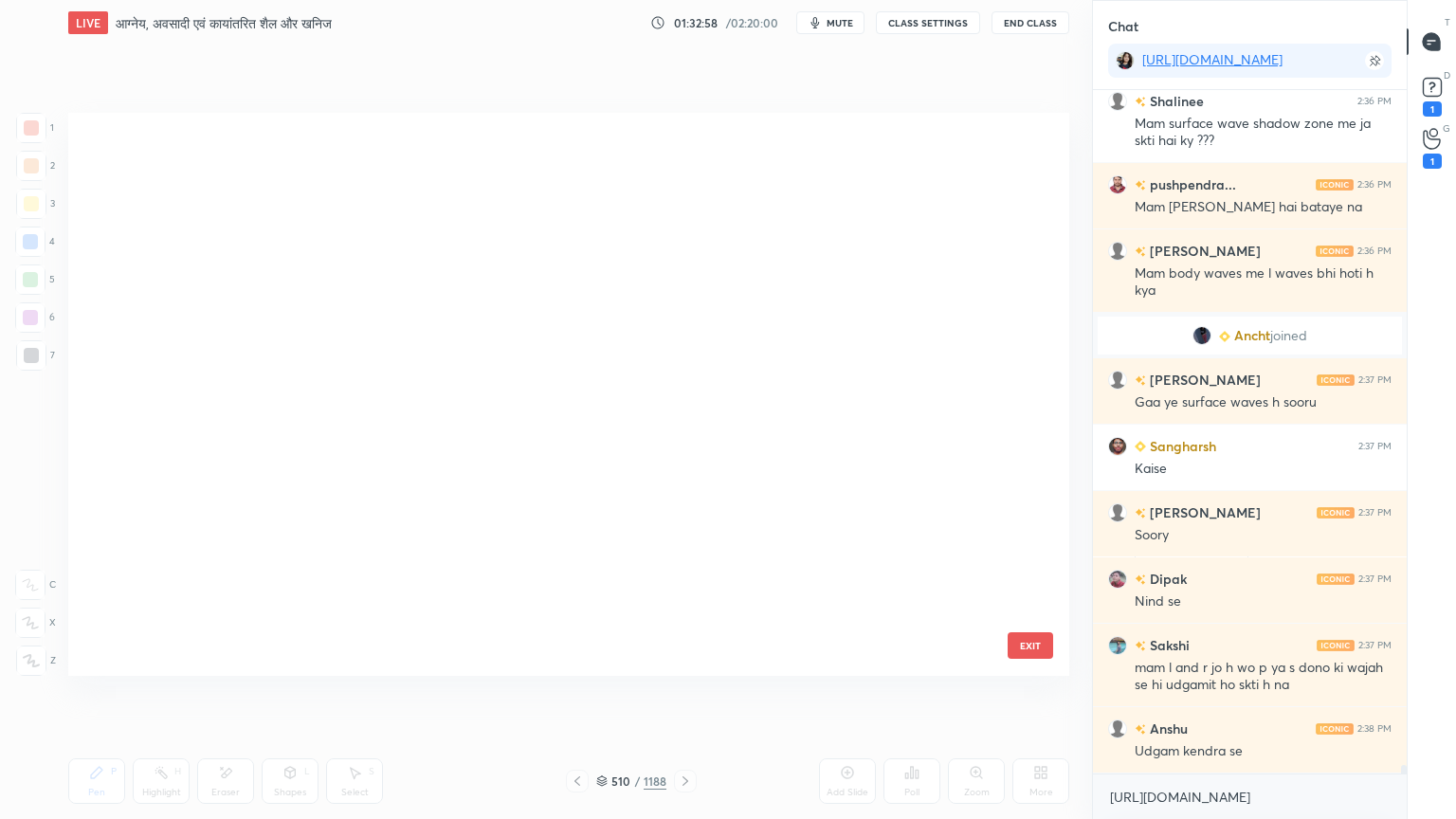 scroll, scrollTop: 28927, scrollLeft: 0, axis: vertical 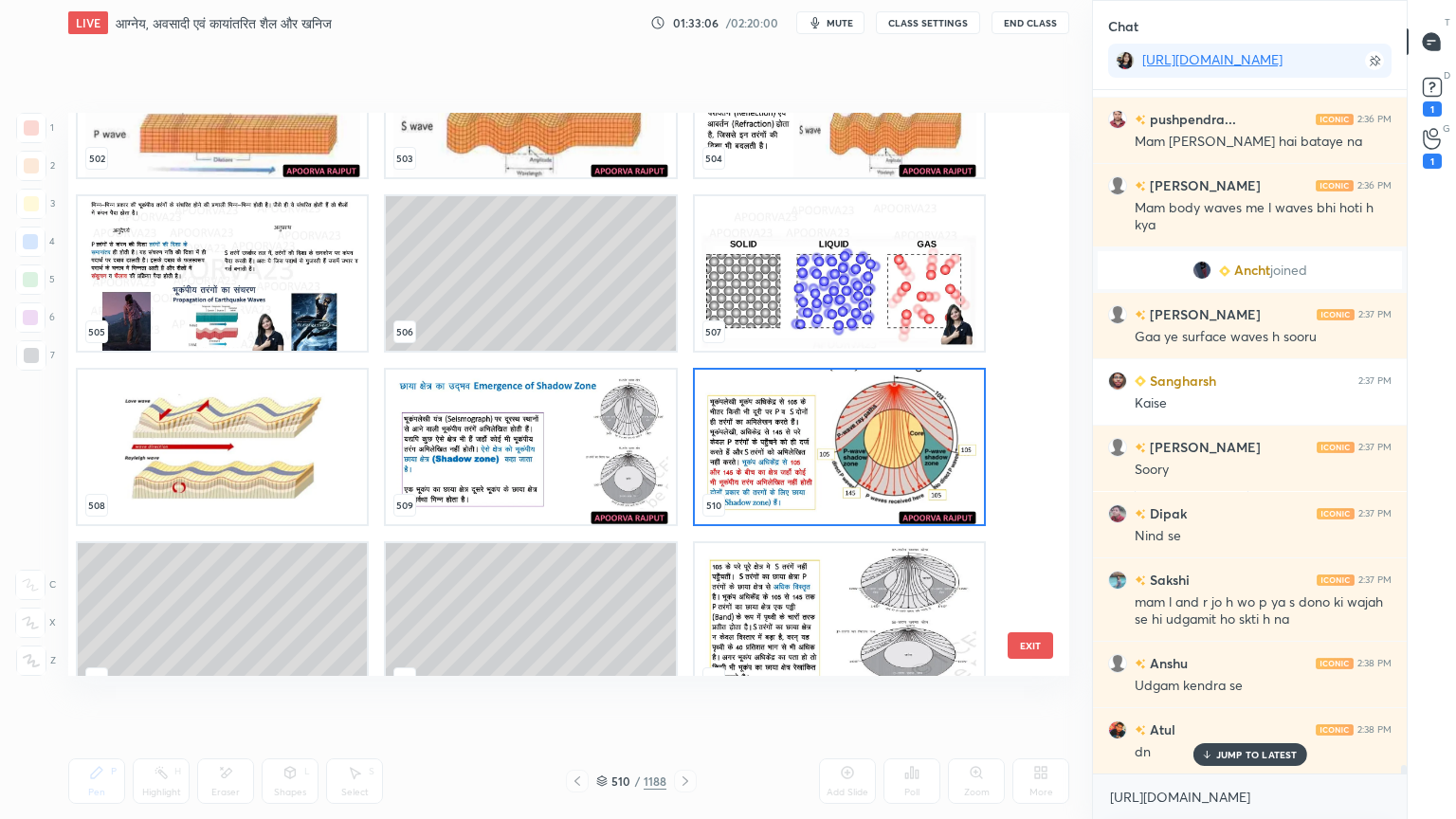click at bounding box center (839, 446) 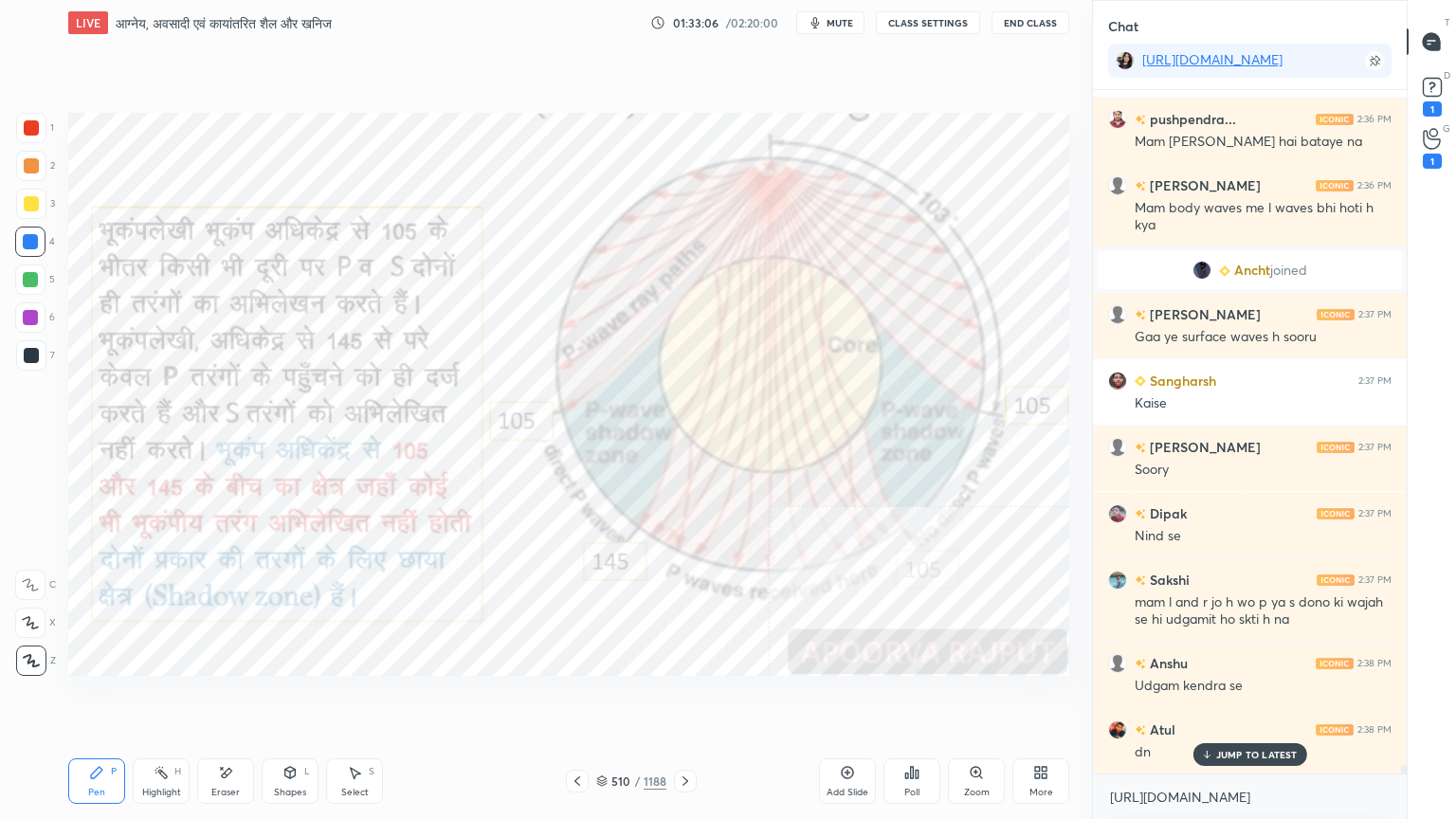 click at bounding box center [839, 446] 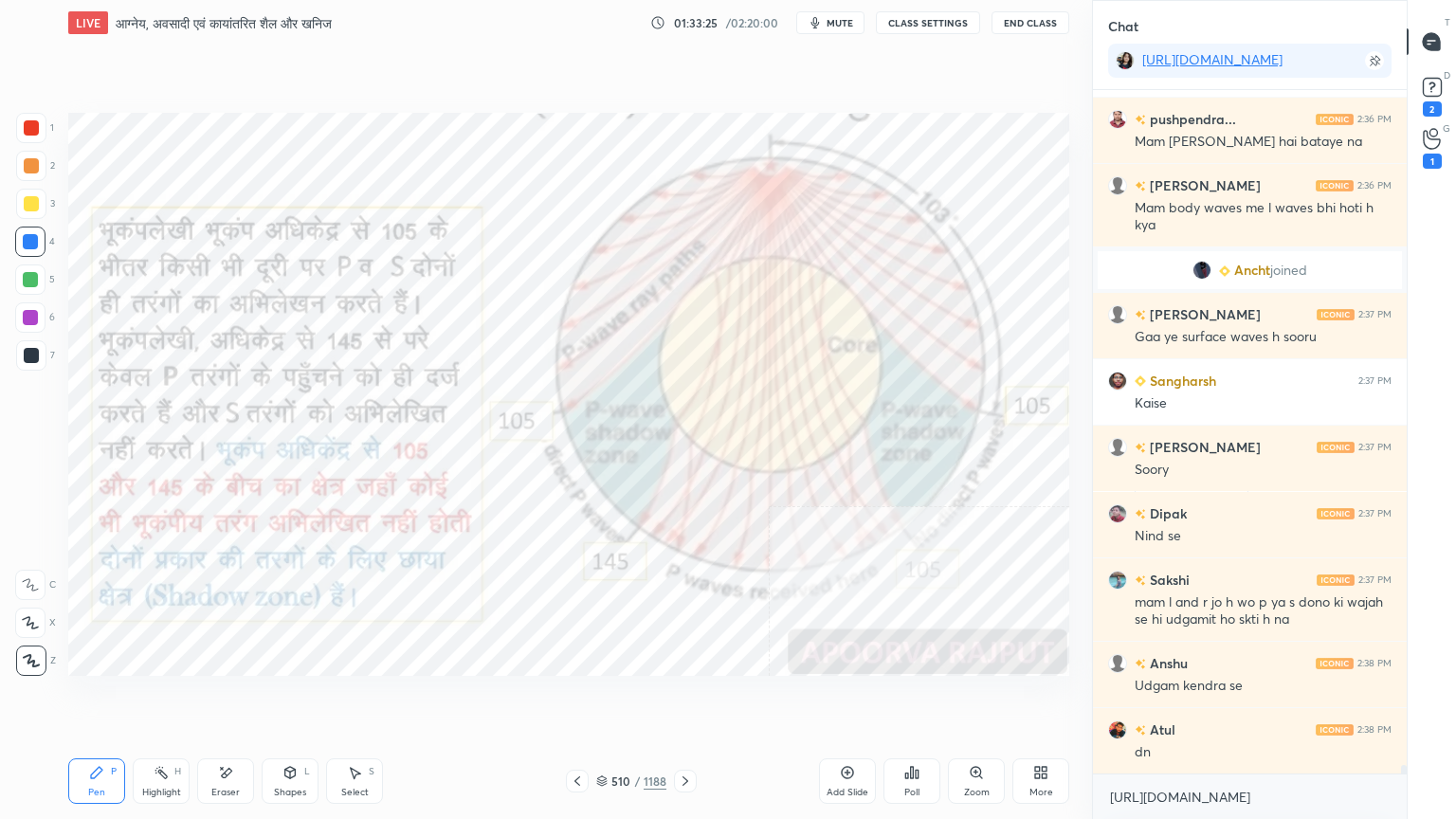 click 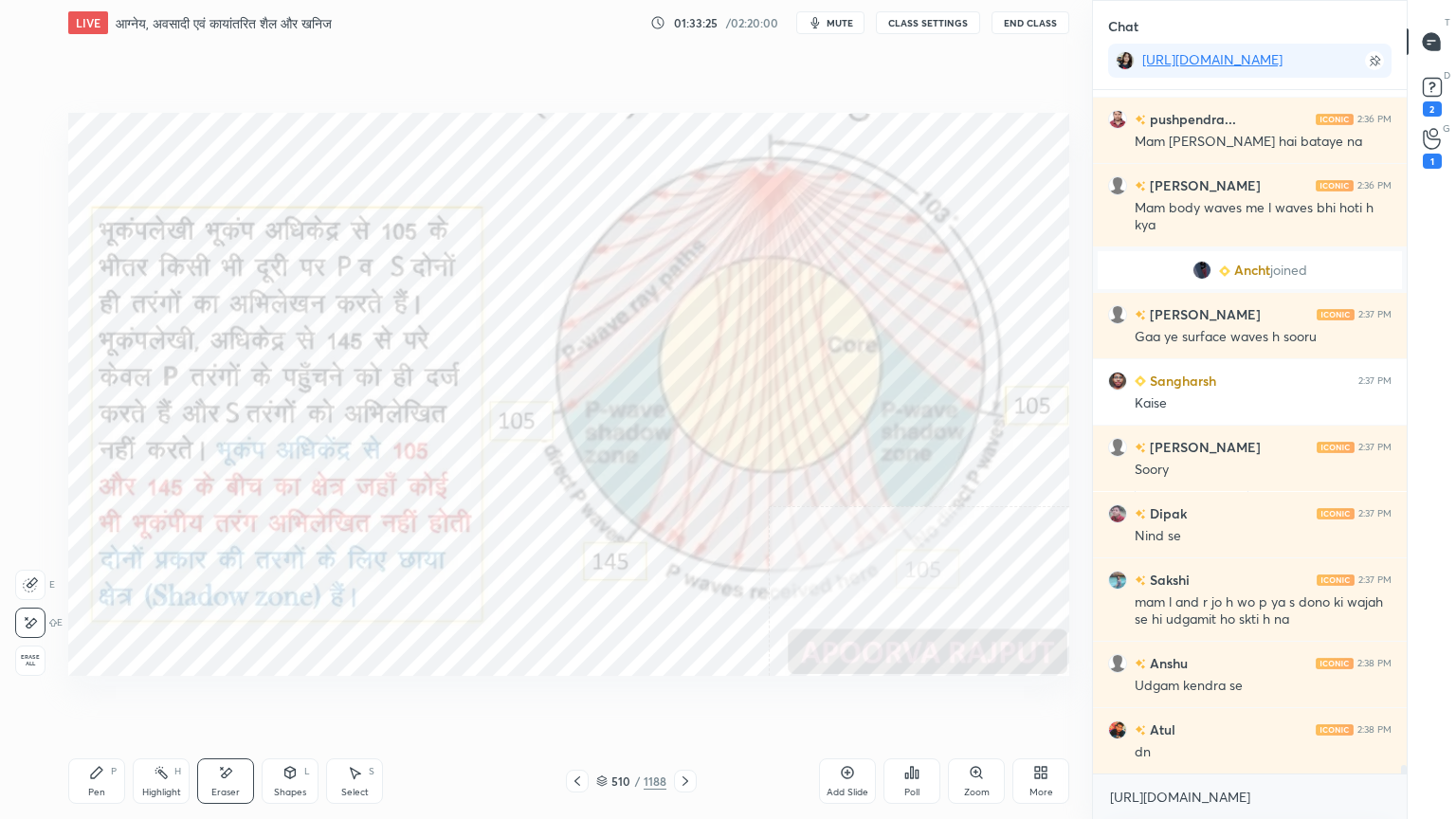 click on "Erase all" at bounding box center (30, 661) 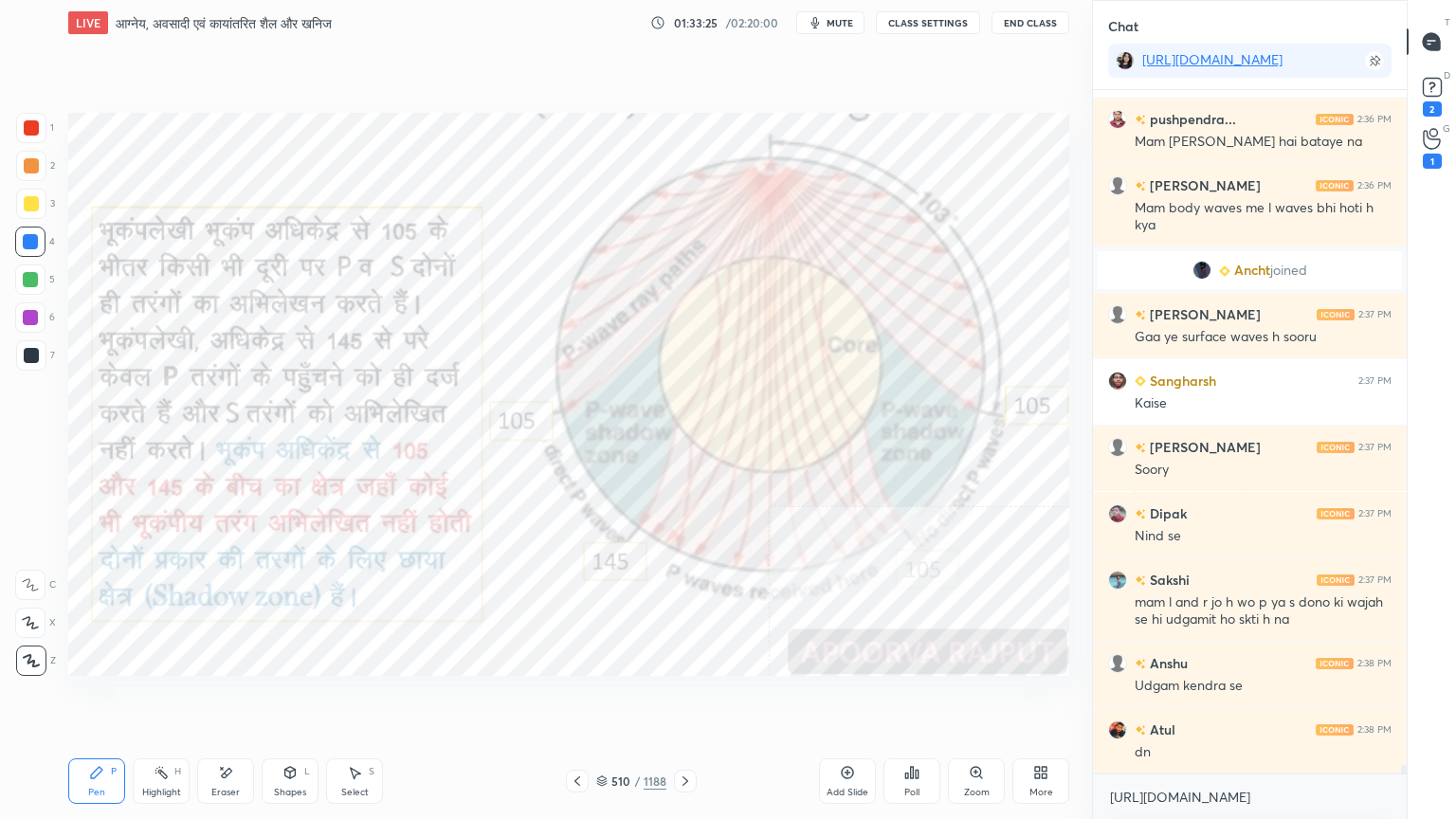 click on "1 2 3 4 5 6 7 C X Z E E Erase all   H H" at bounding box center (30, 394) 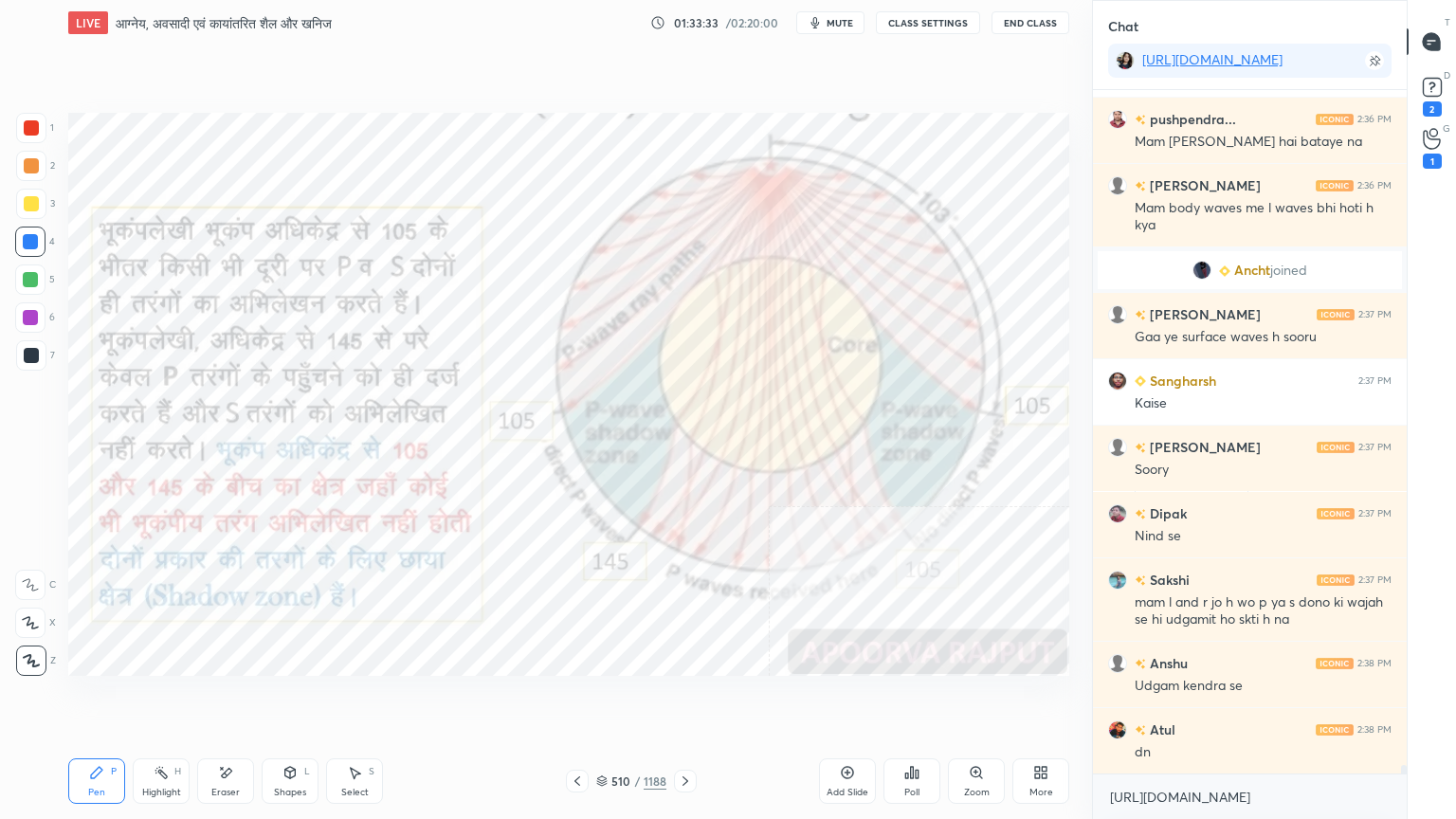click on "Eraser" at bounding box center (226, 781) 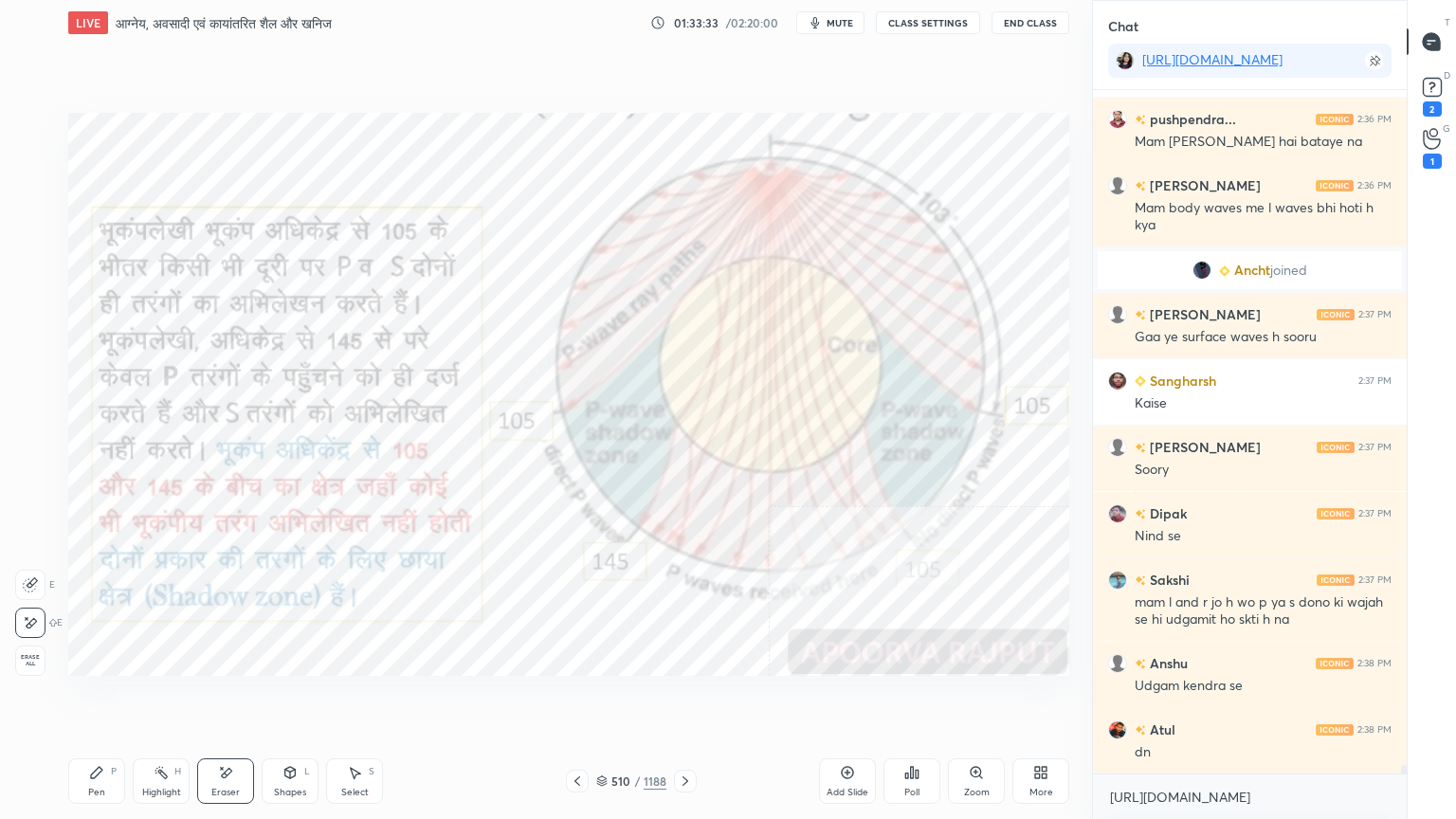 drag, startPoint x: 33, startPoint y: 654, endPoint x: 42, endPoint y: 648, distance: 10.816654 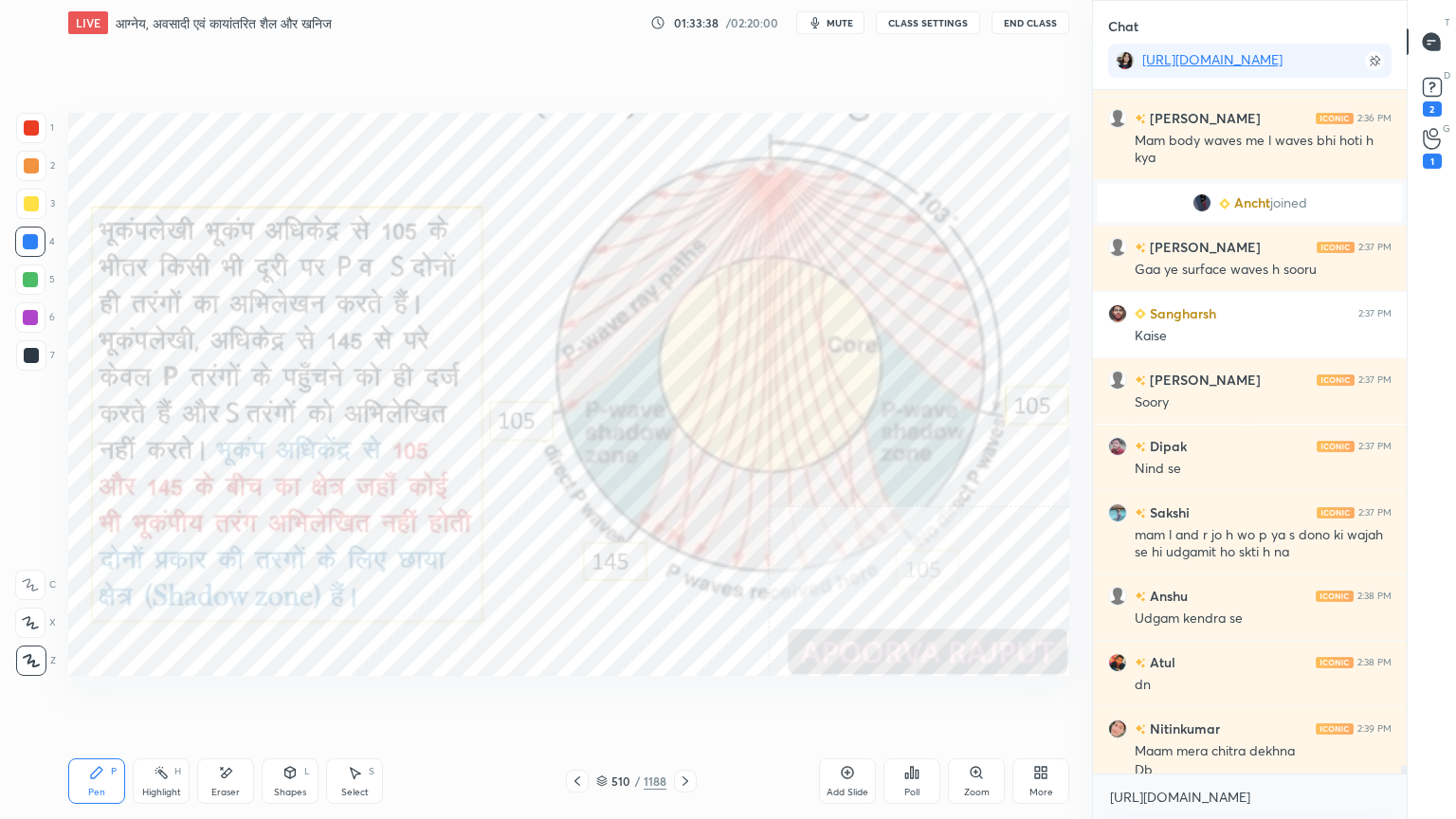 scroll, scrollTop: 52445, scrollLeft: 0, axis: vertical 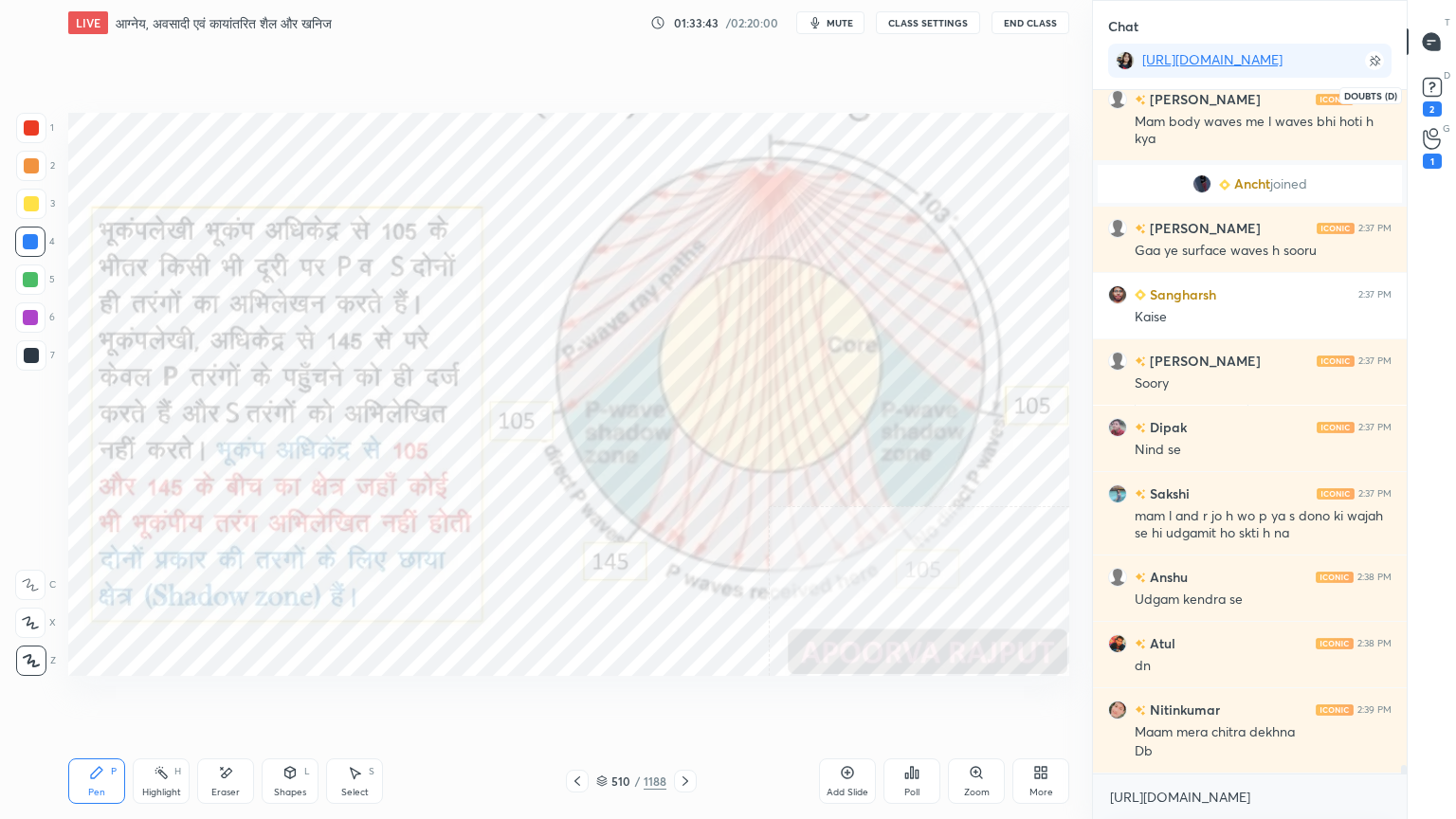 click 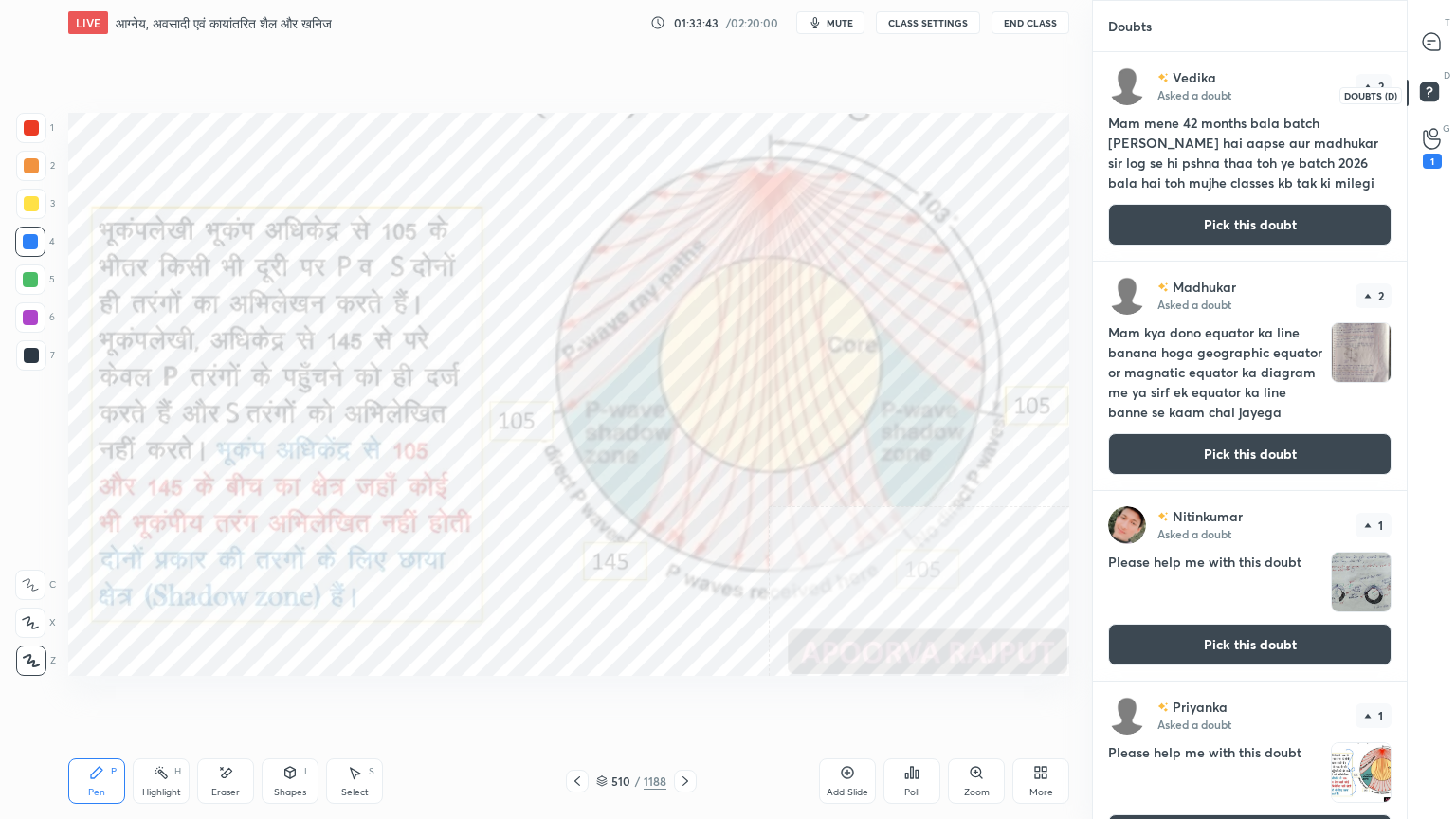 scroll, scrollTop: 6, scrollLeft: 6, axis: both 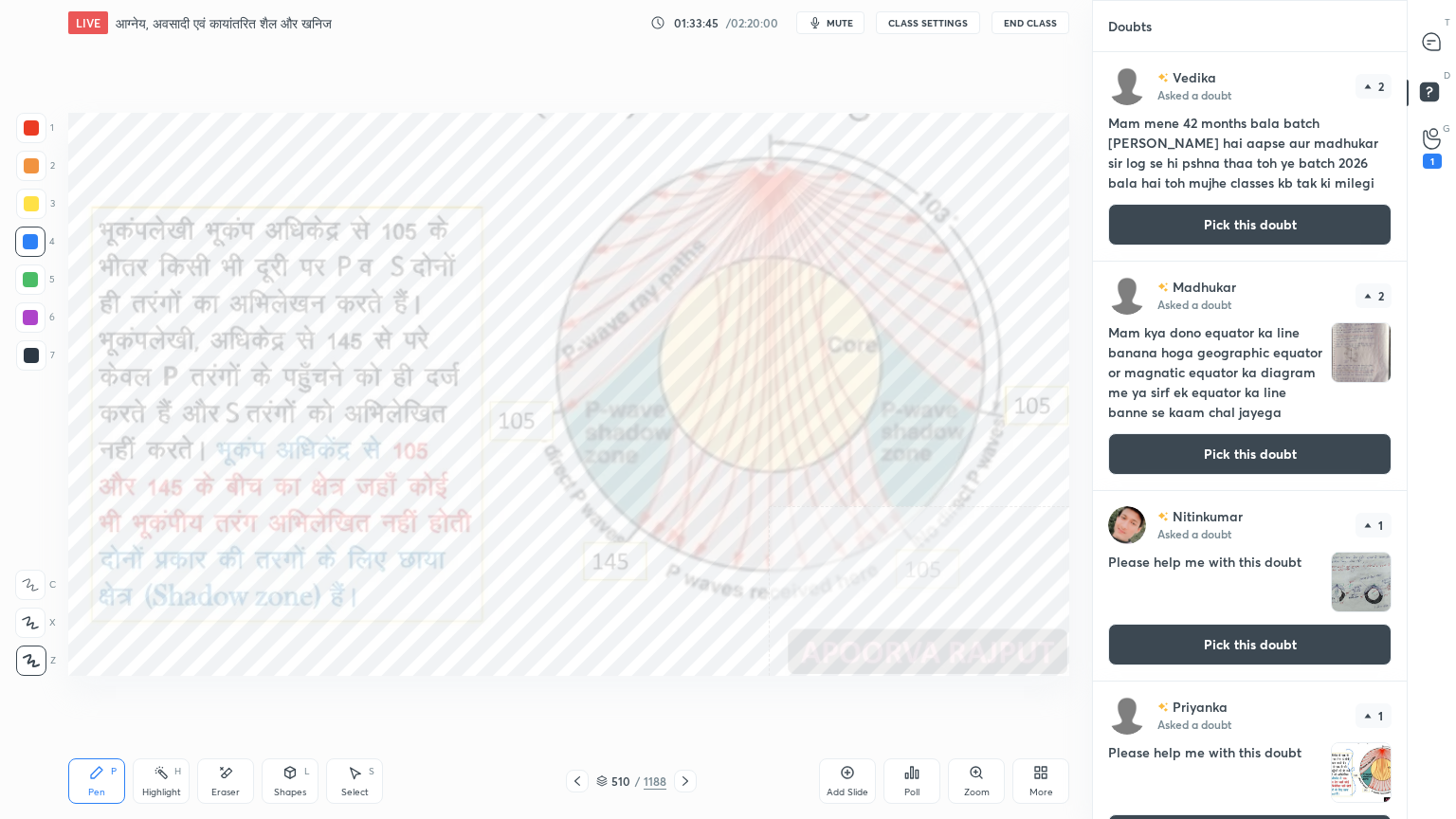 click on "Pick this doubt" at bounding box center (1249, 645) 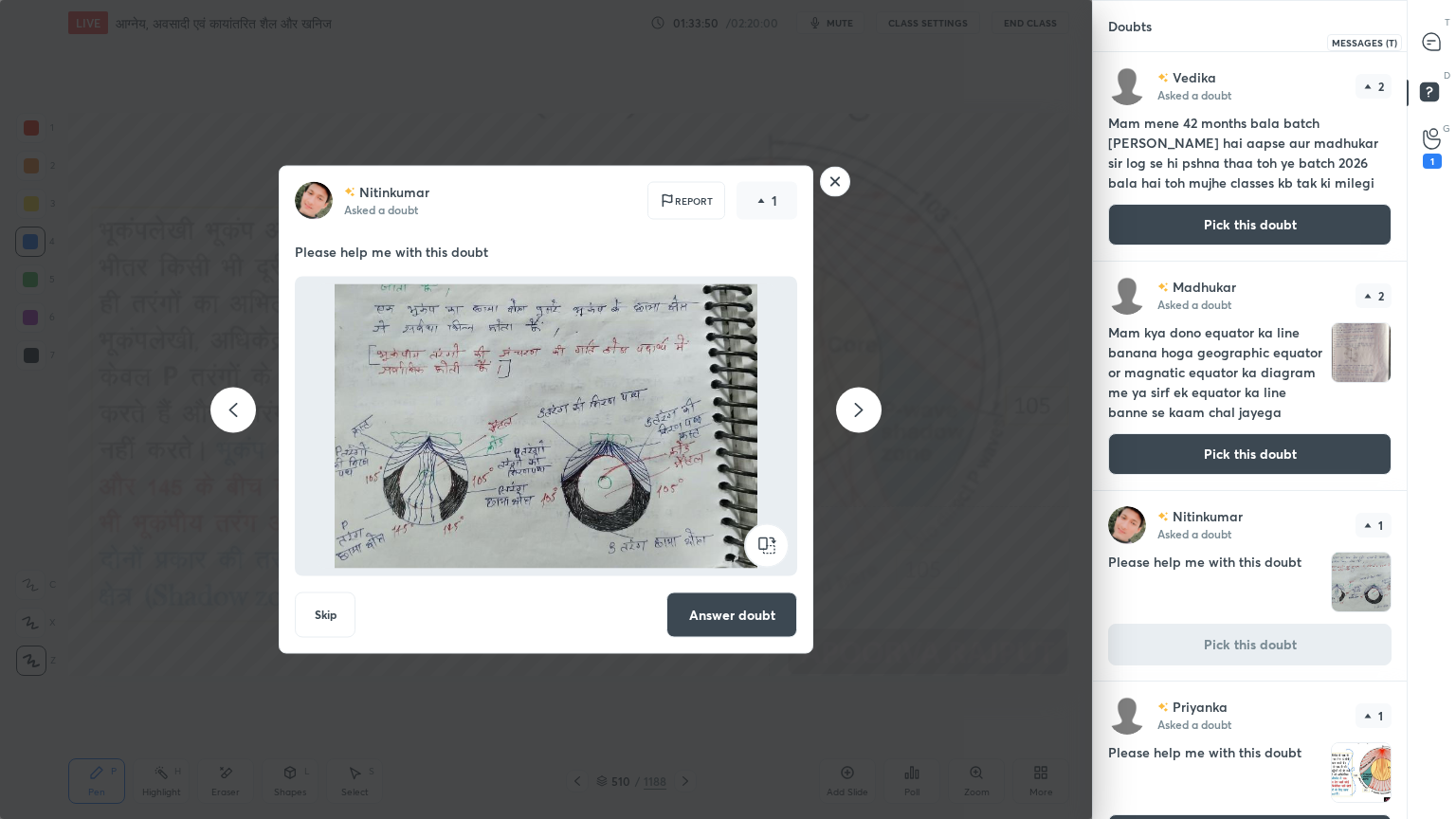 click at bounding box center (1432, 42) 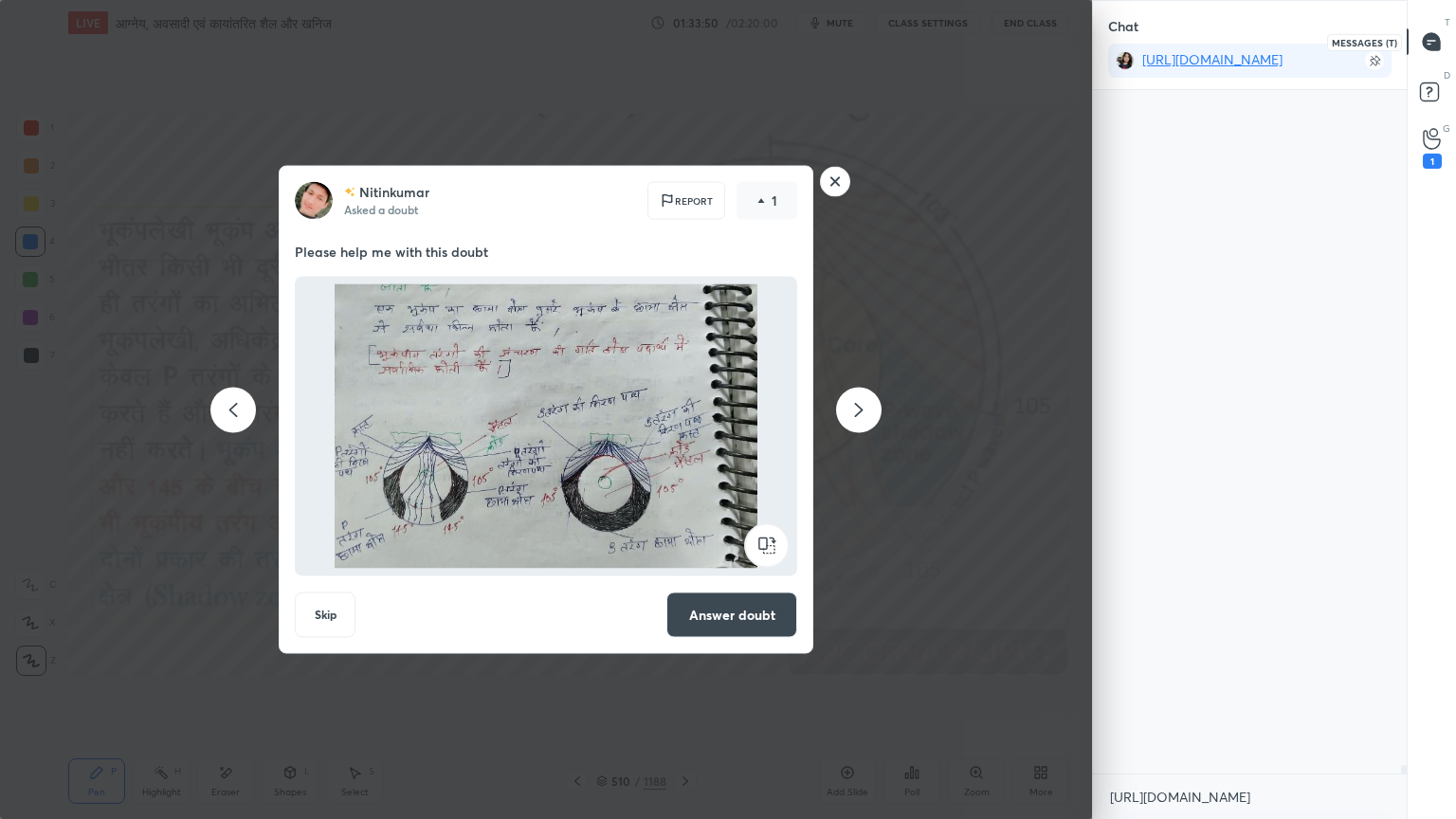 scroll, scrollTop: 52445, scrollLeft: 0, axis: vertical 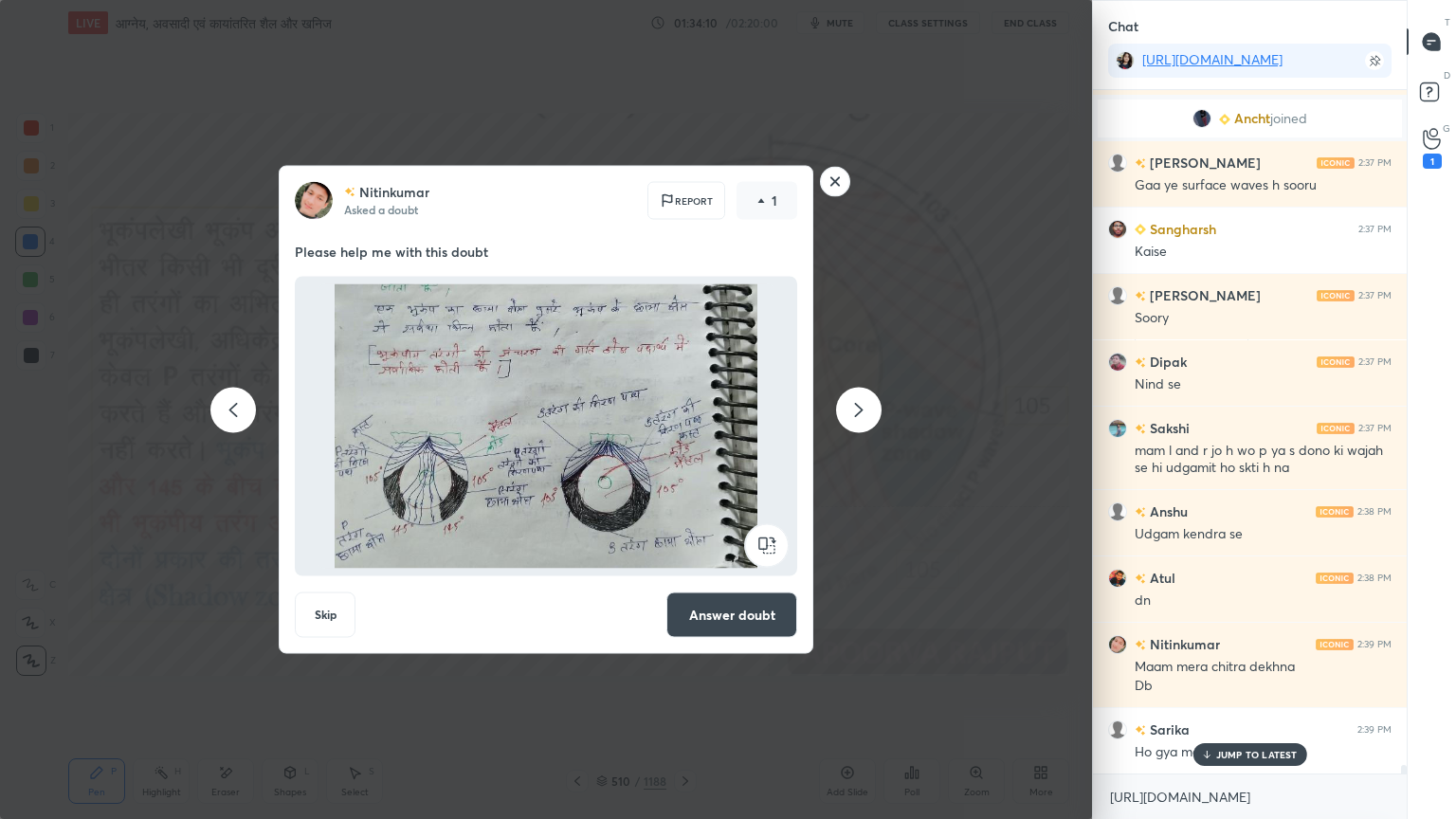 click on "JUMP TO LATEST" at bounding box center (1257, 755) 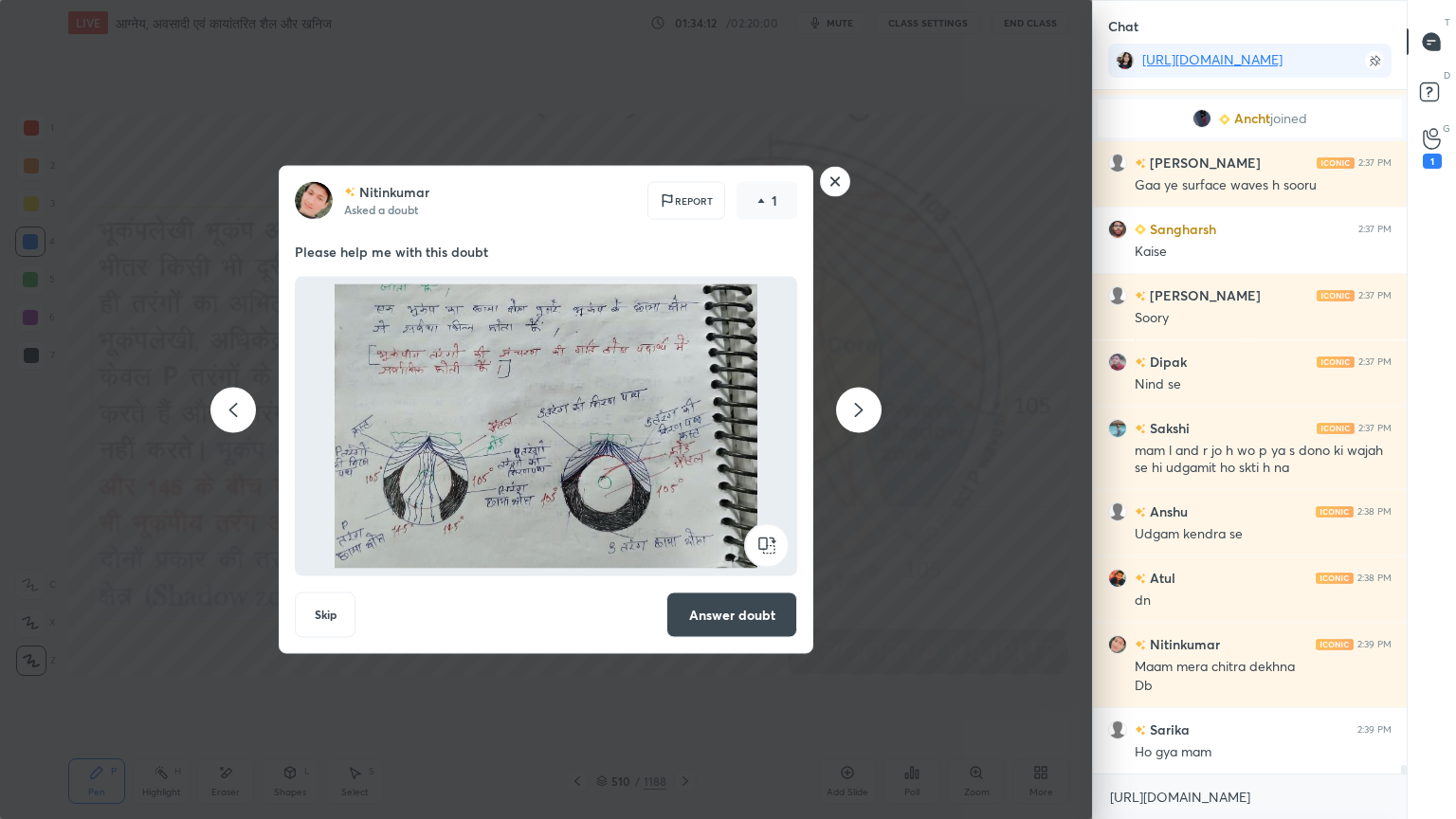 click 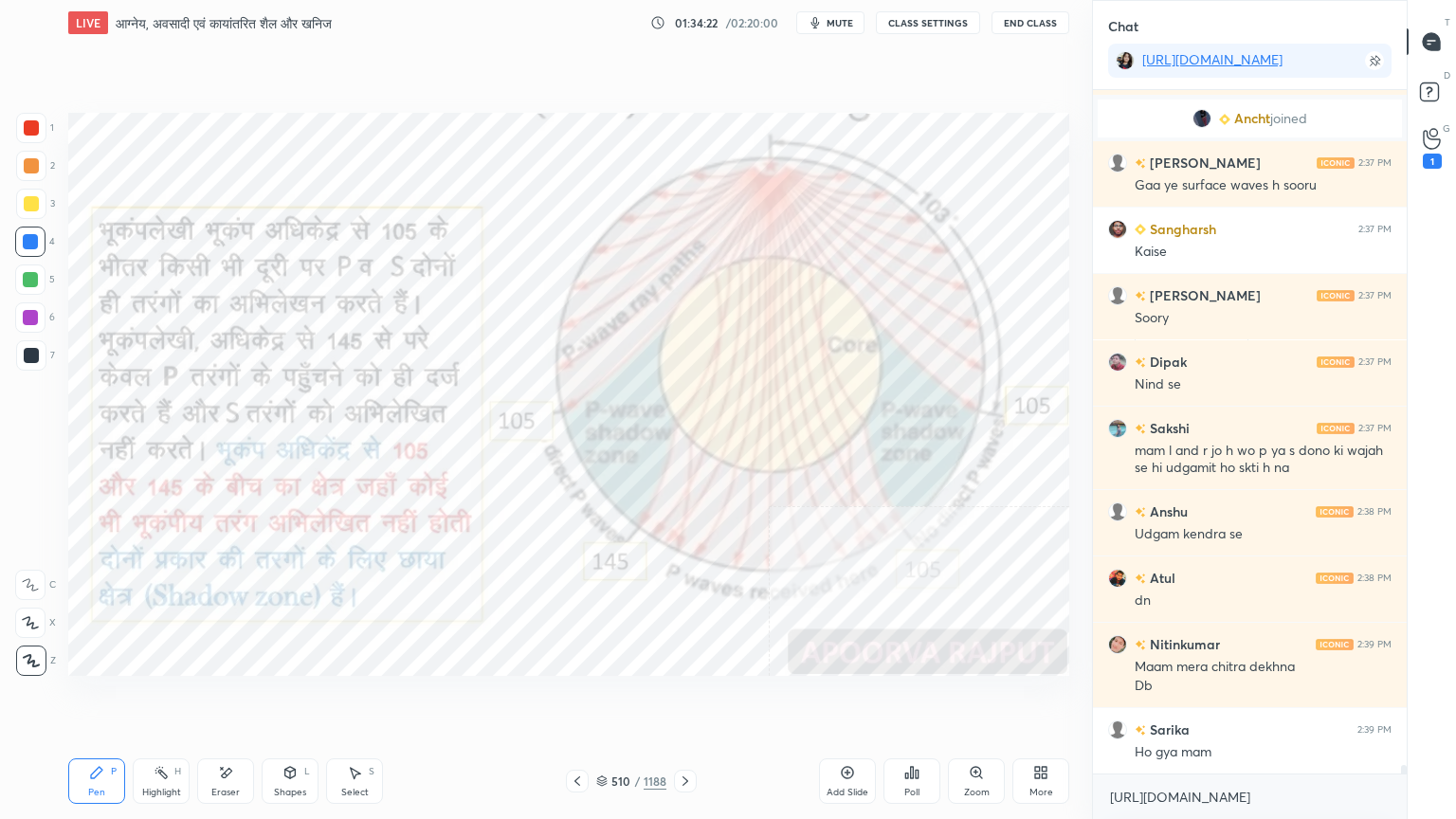 drag, startPoint x: 610, startPoint y: 789, endPoint x: 698, endPoint y: 724, distance: 109.4029 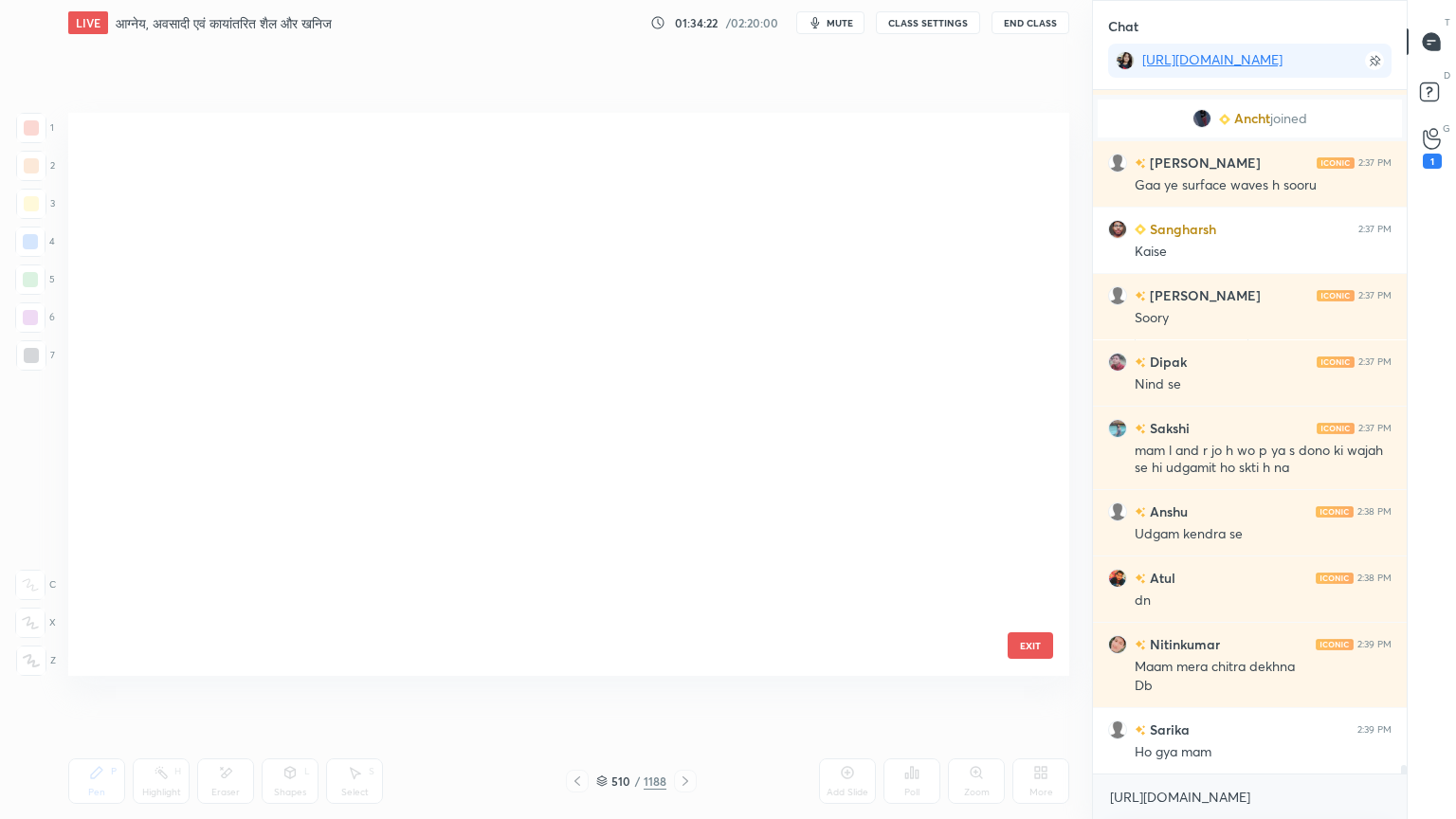 scroll, scrollTop: 28927, scrollLeft: 0, axis: vertical 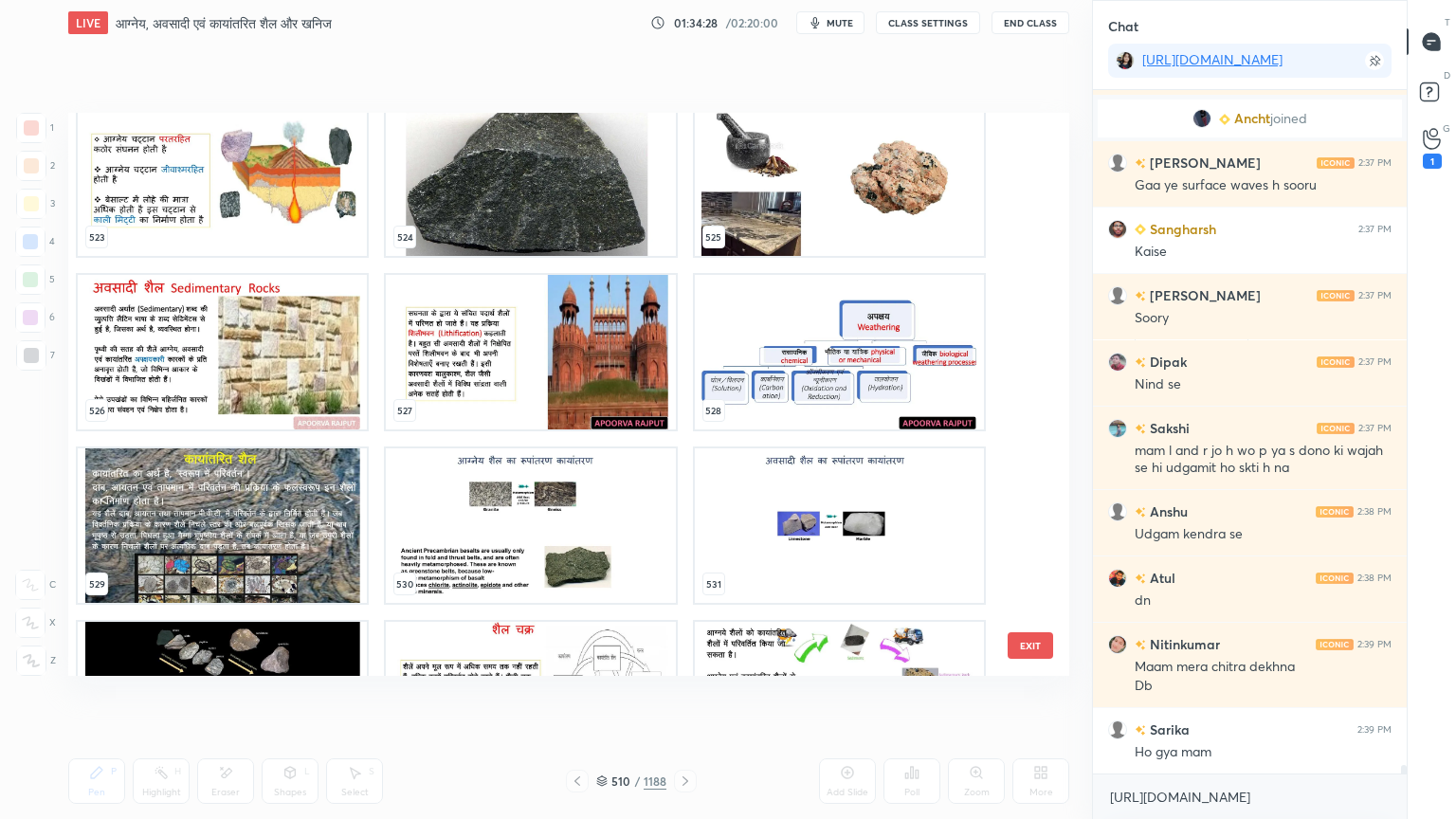 click on "EXIT" at bounding box center [1030, 646] 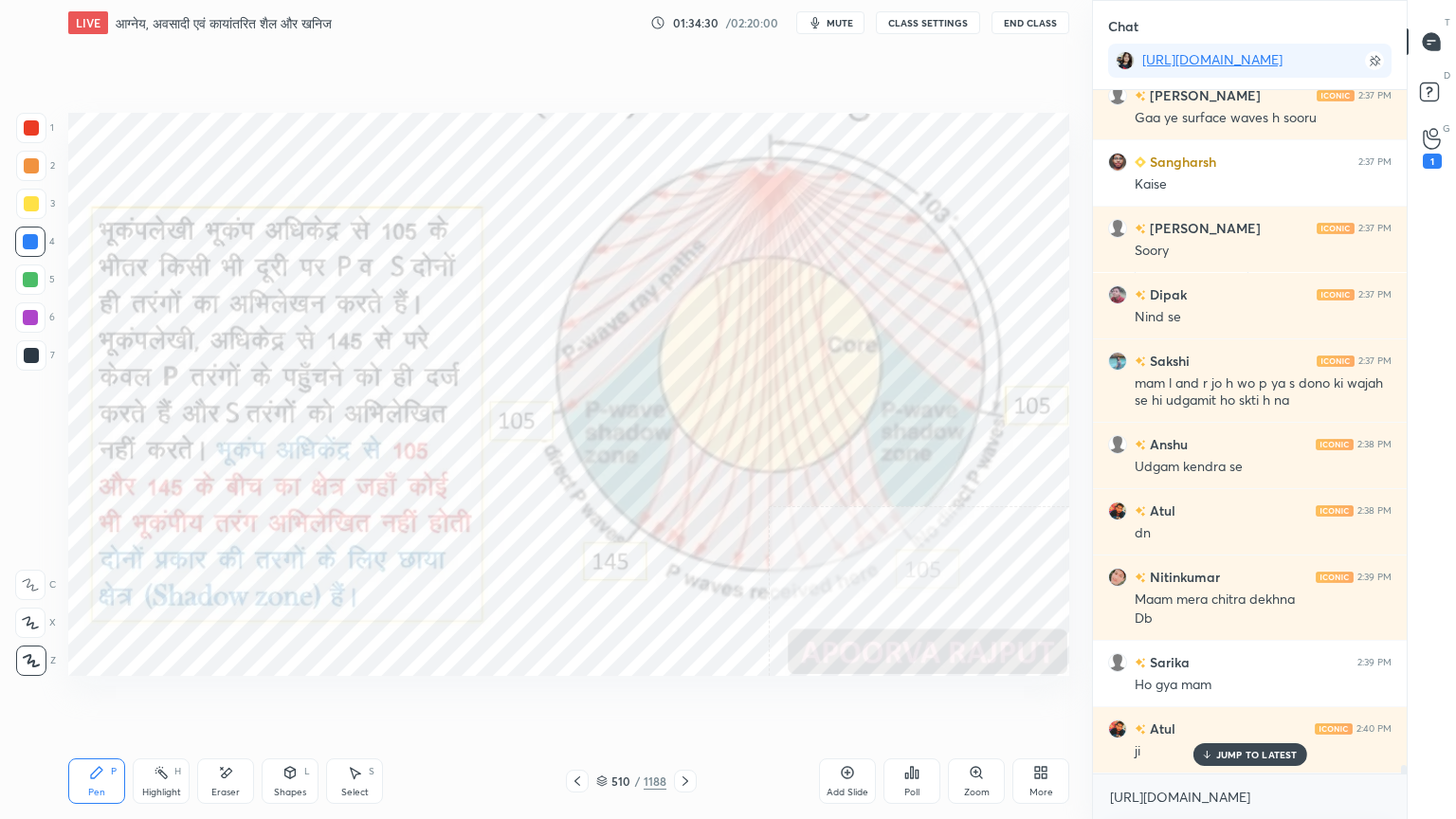 scroll, scrollTop: 52644, scrollLeft: 0, axis: vertical 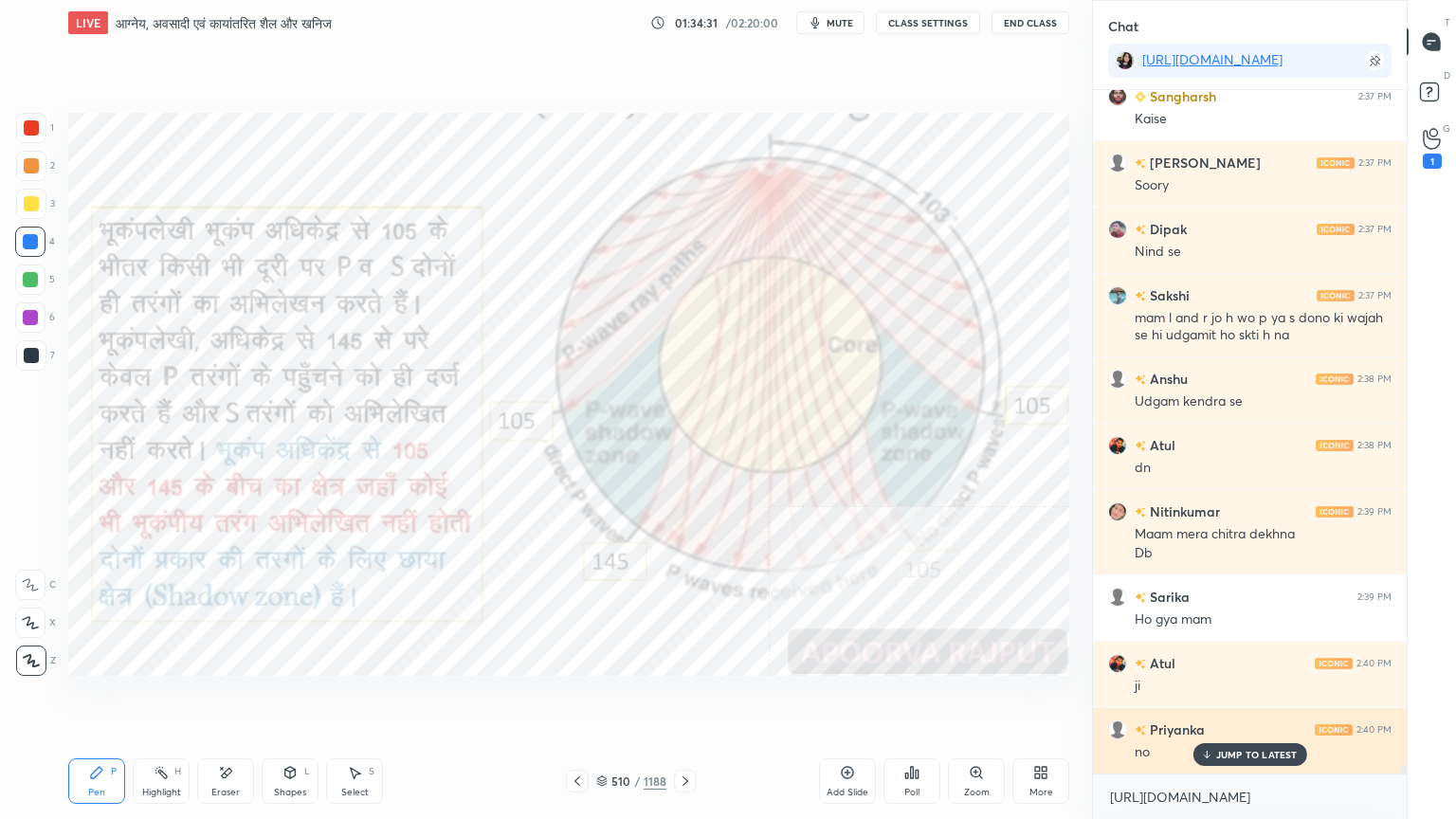 click on "JUMP TO LATEST" at bounding box center (1257, 755) 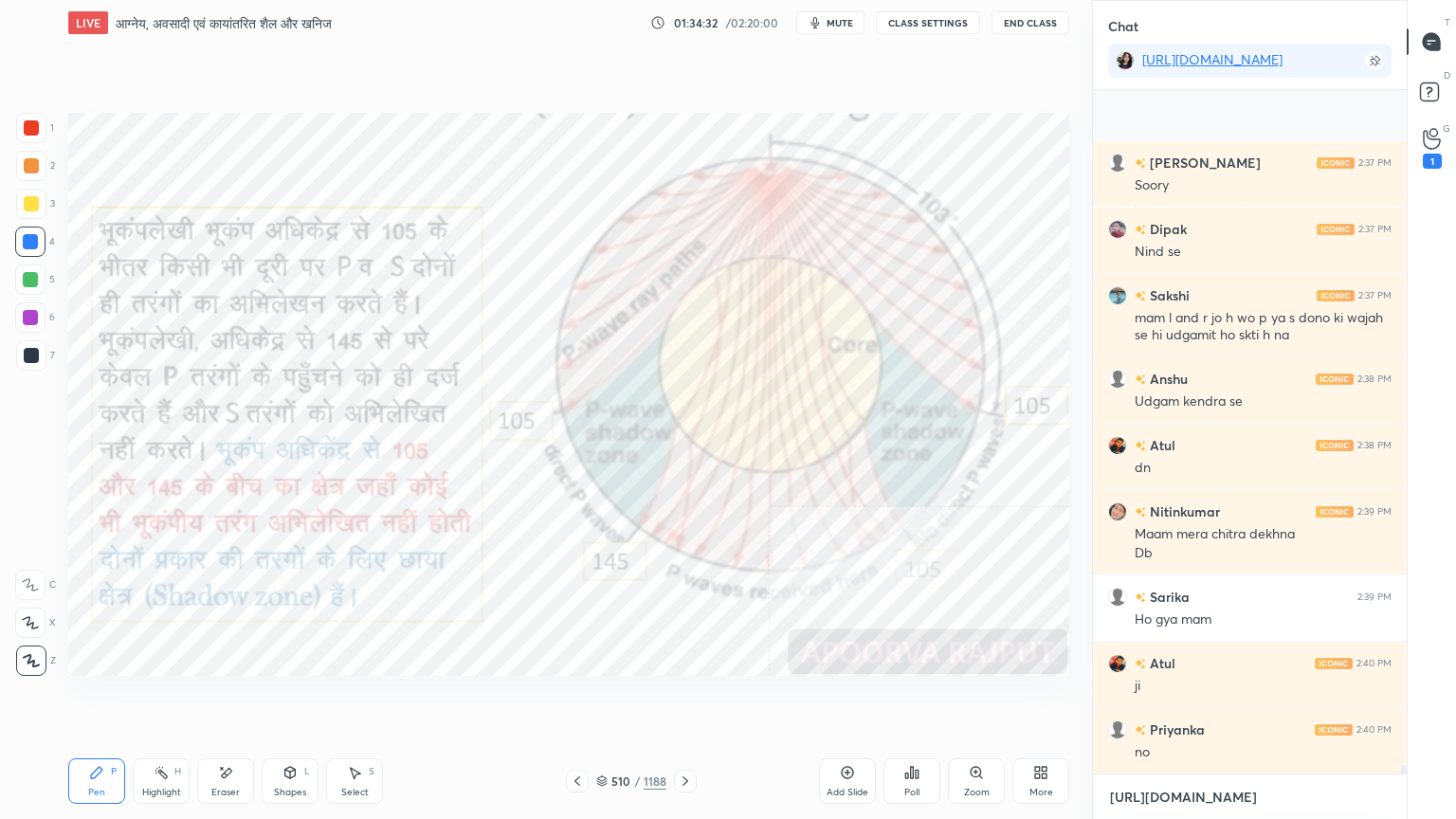scroll, scrollTop: 52711, scrollLeft: 0, axis: vertical 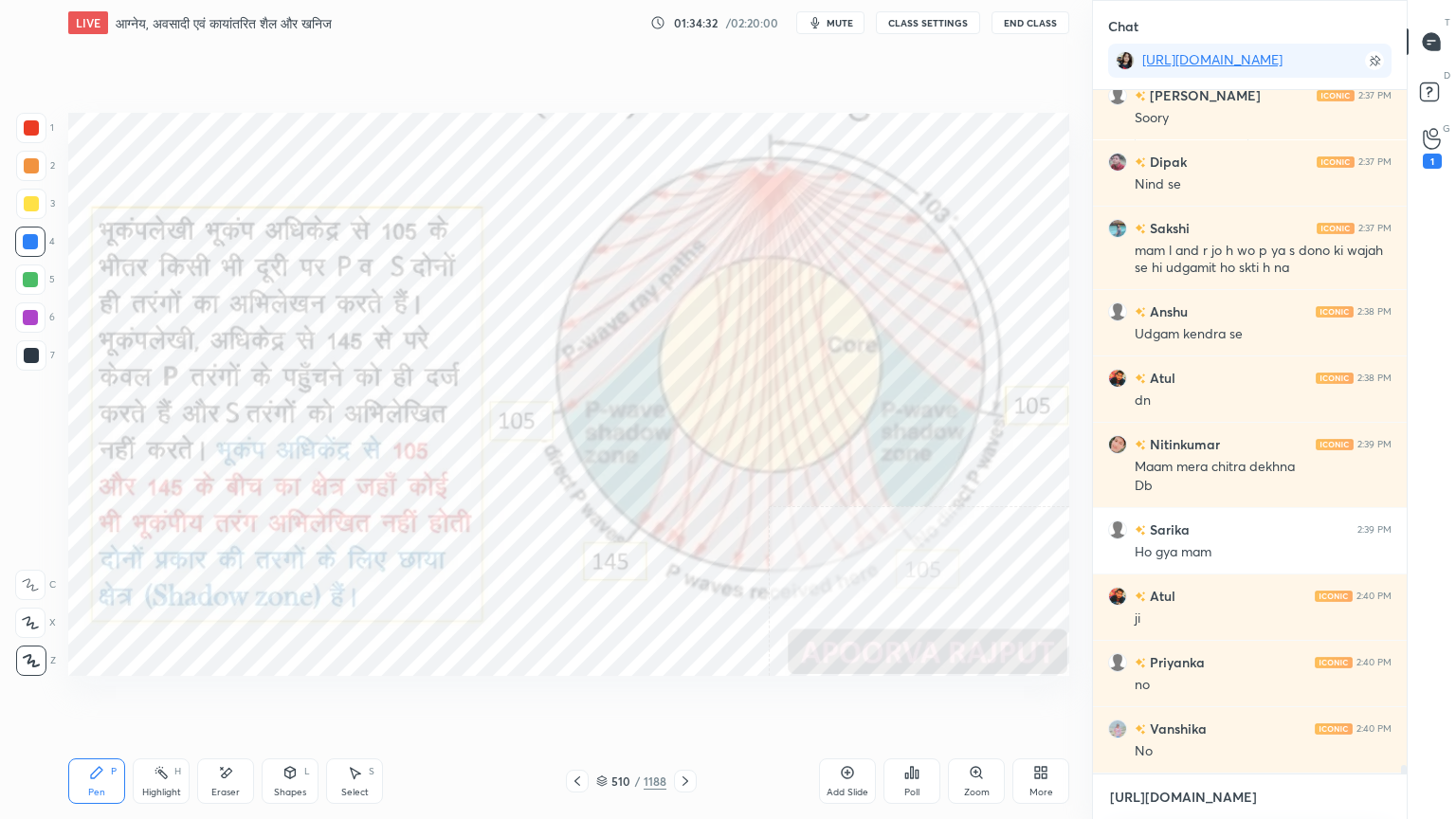 drag, startPoint x: 1236, startPoint y: 803, endPoint x: 1234, endPoint y: 791, distance: 12.165525 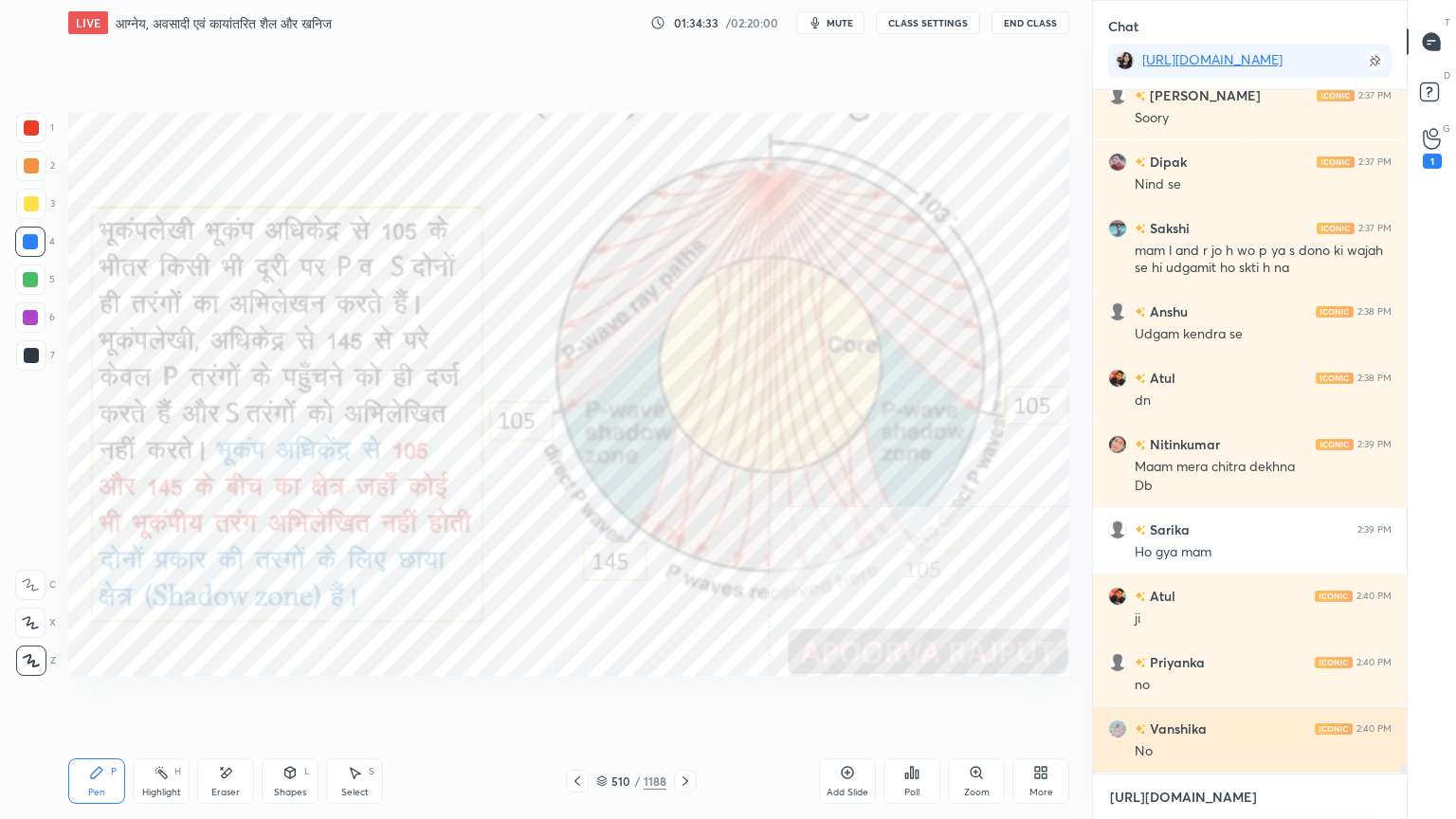 scroll, scrollTop: 52776, scrollLeft: 0, axis: vertical 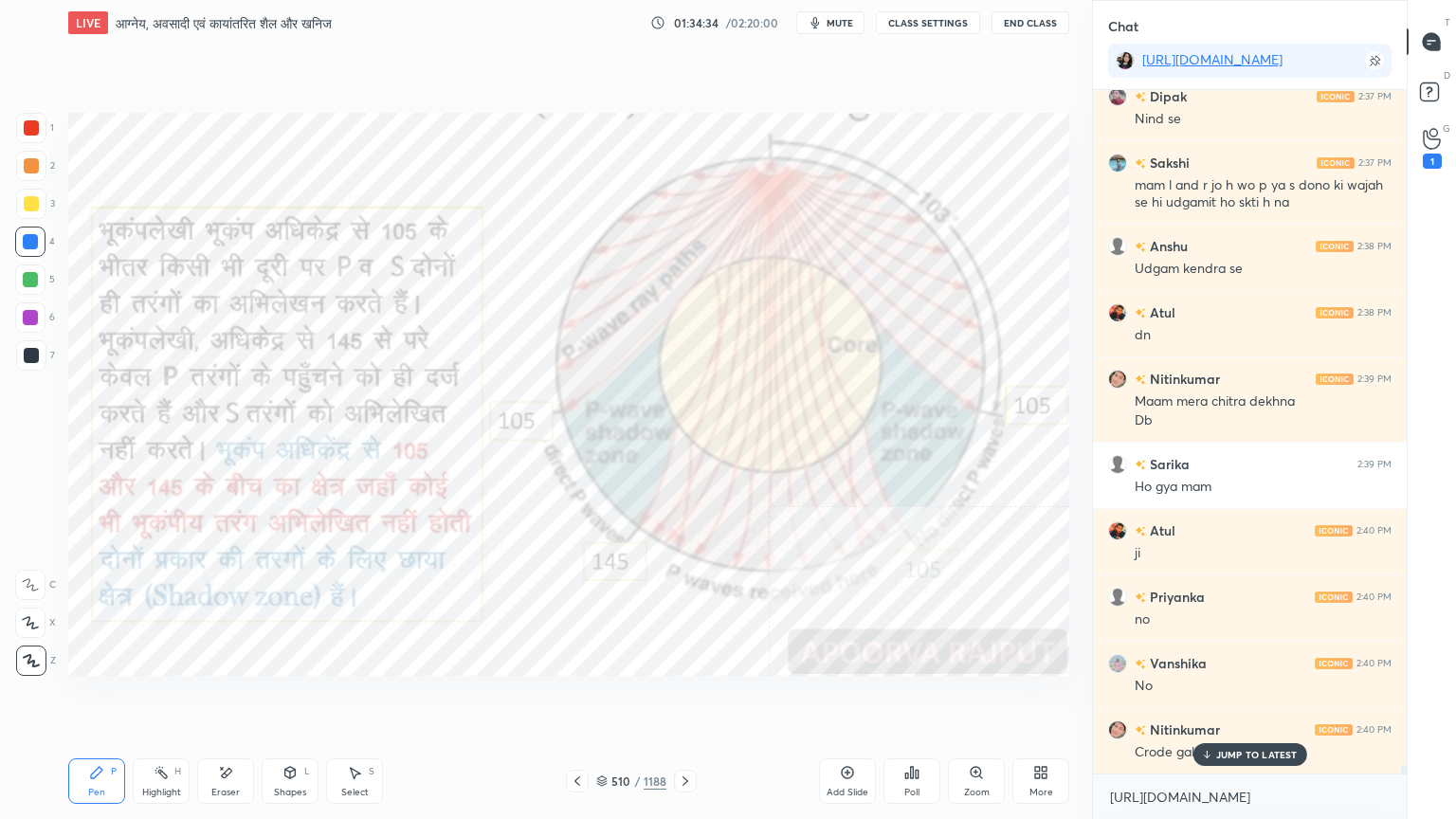 click on "JUMP TO LATEST" at bounding box center [1249, 755] 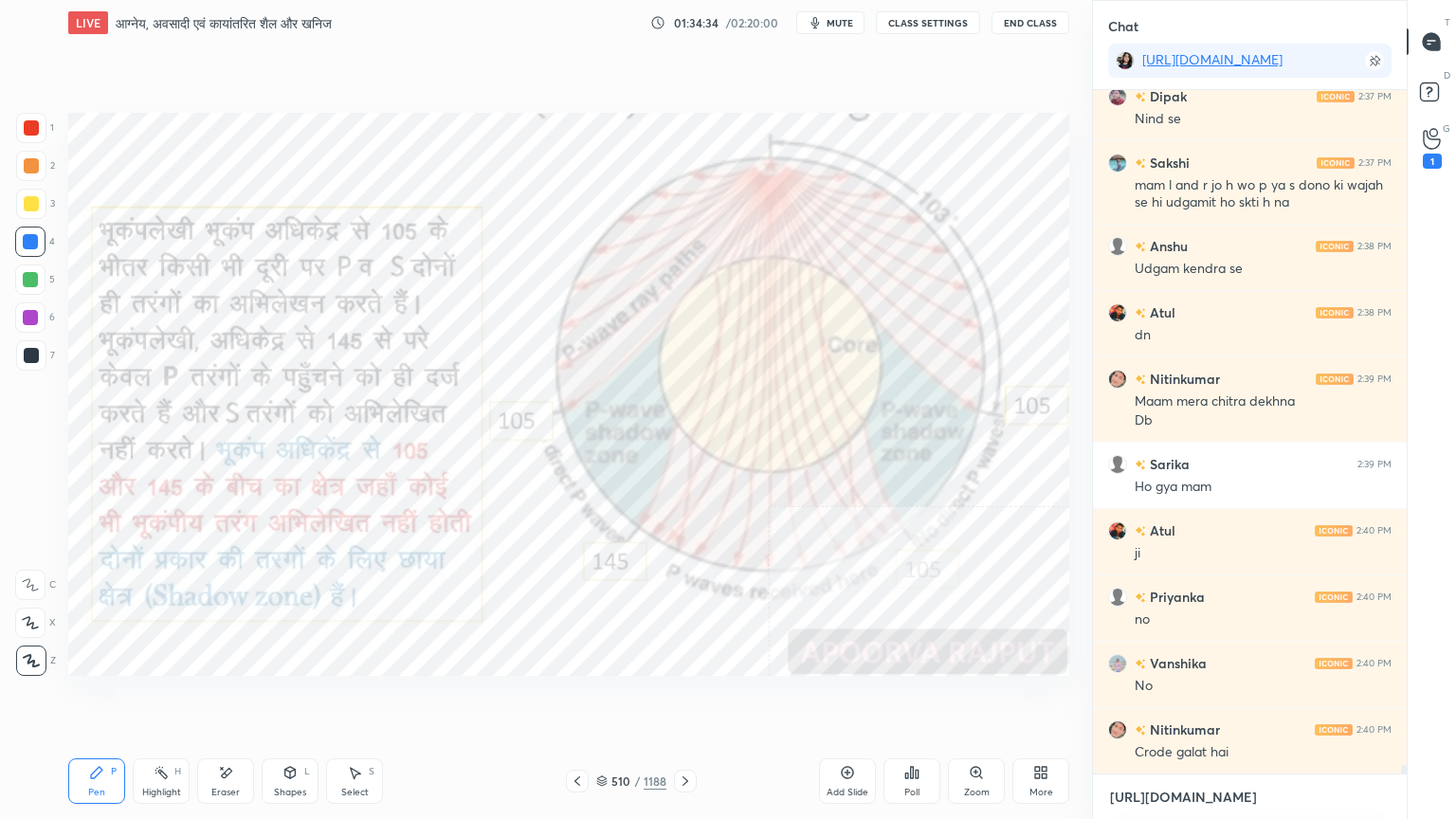 click on "[URL][DOMAIN_NAME]" at bounding box center (1249, 797) 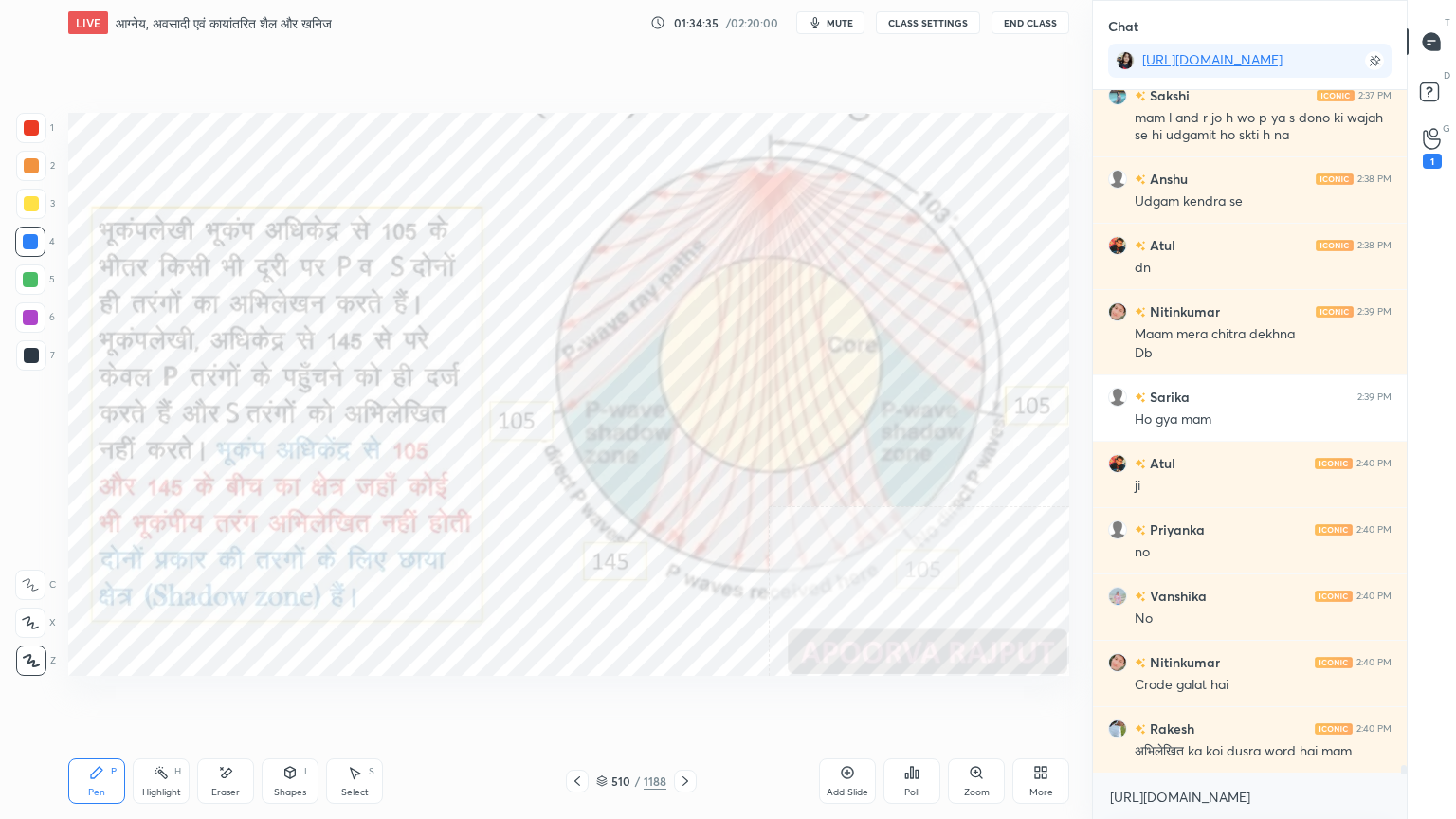 click on "[URL][DOMAIN_NAME] x" at bounding box center (1249, 796) 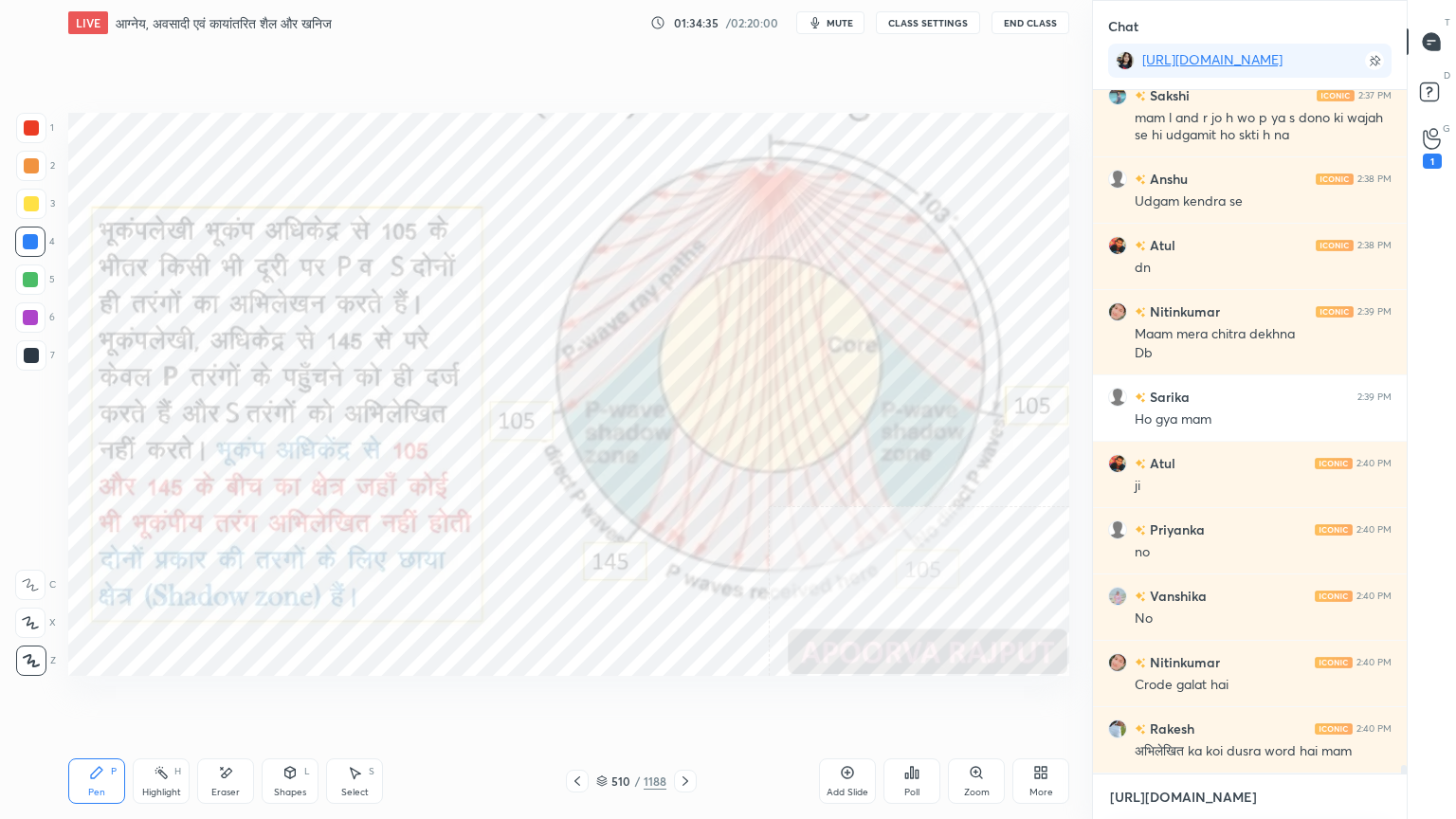 click on "[URL][DOMAIN_NAME]" at bounding box center [1249, 797] 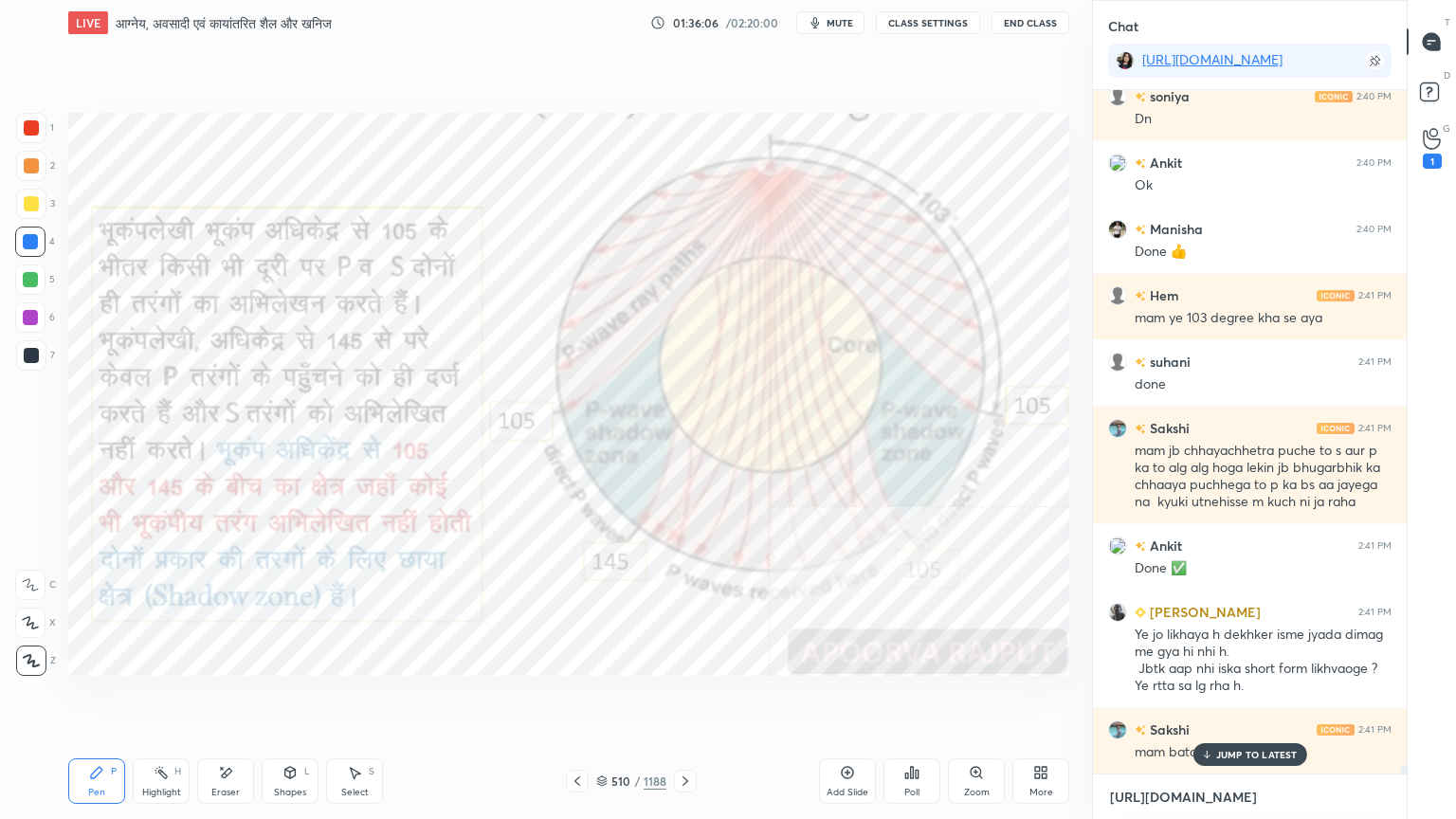 scroll, scrollTop: 53742, scrollLeft: 0, axis: vertical 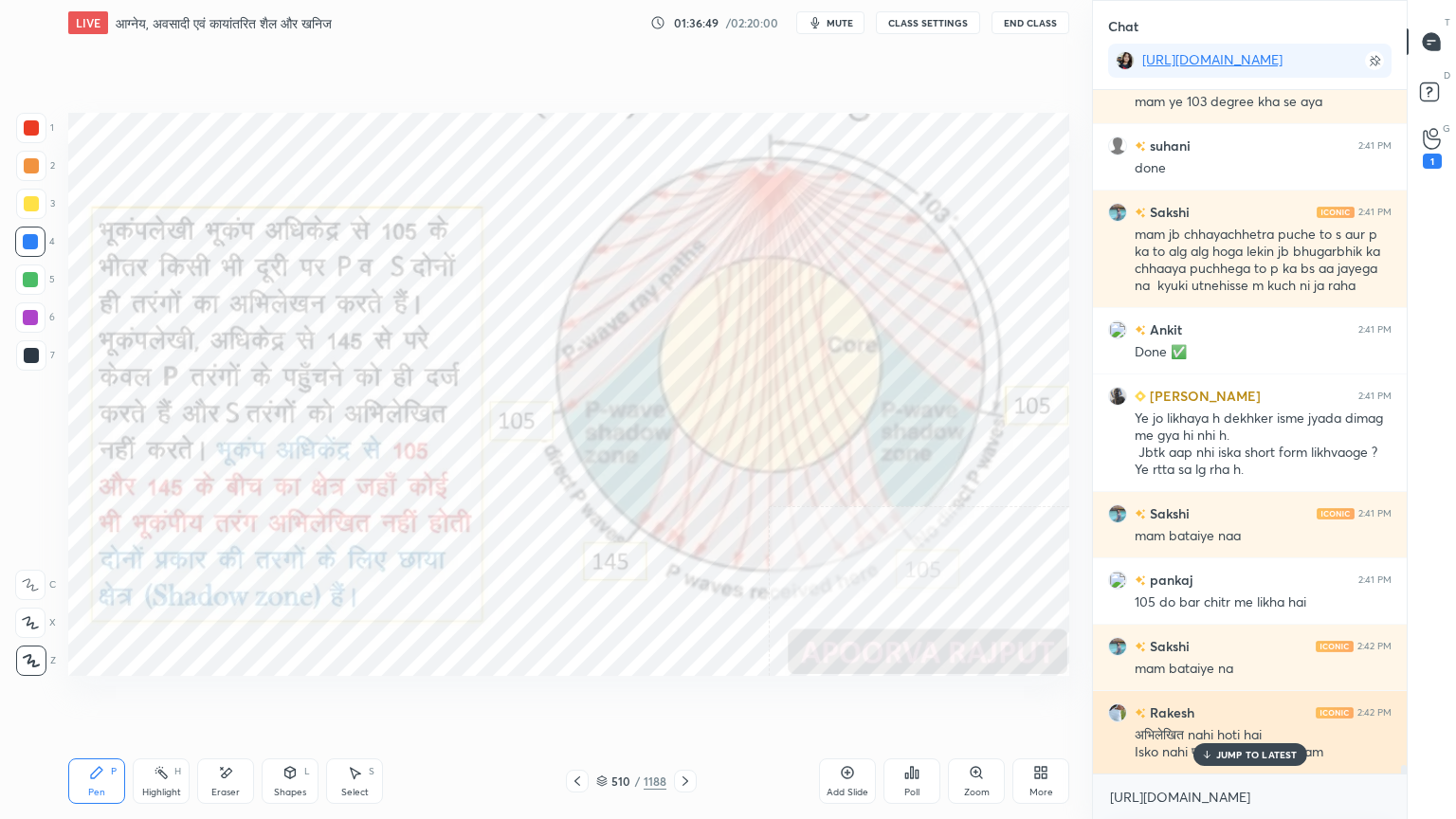 click on "JUMP TO LATEST" at bounding box center (1257, 755) 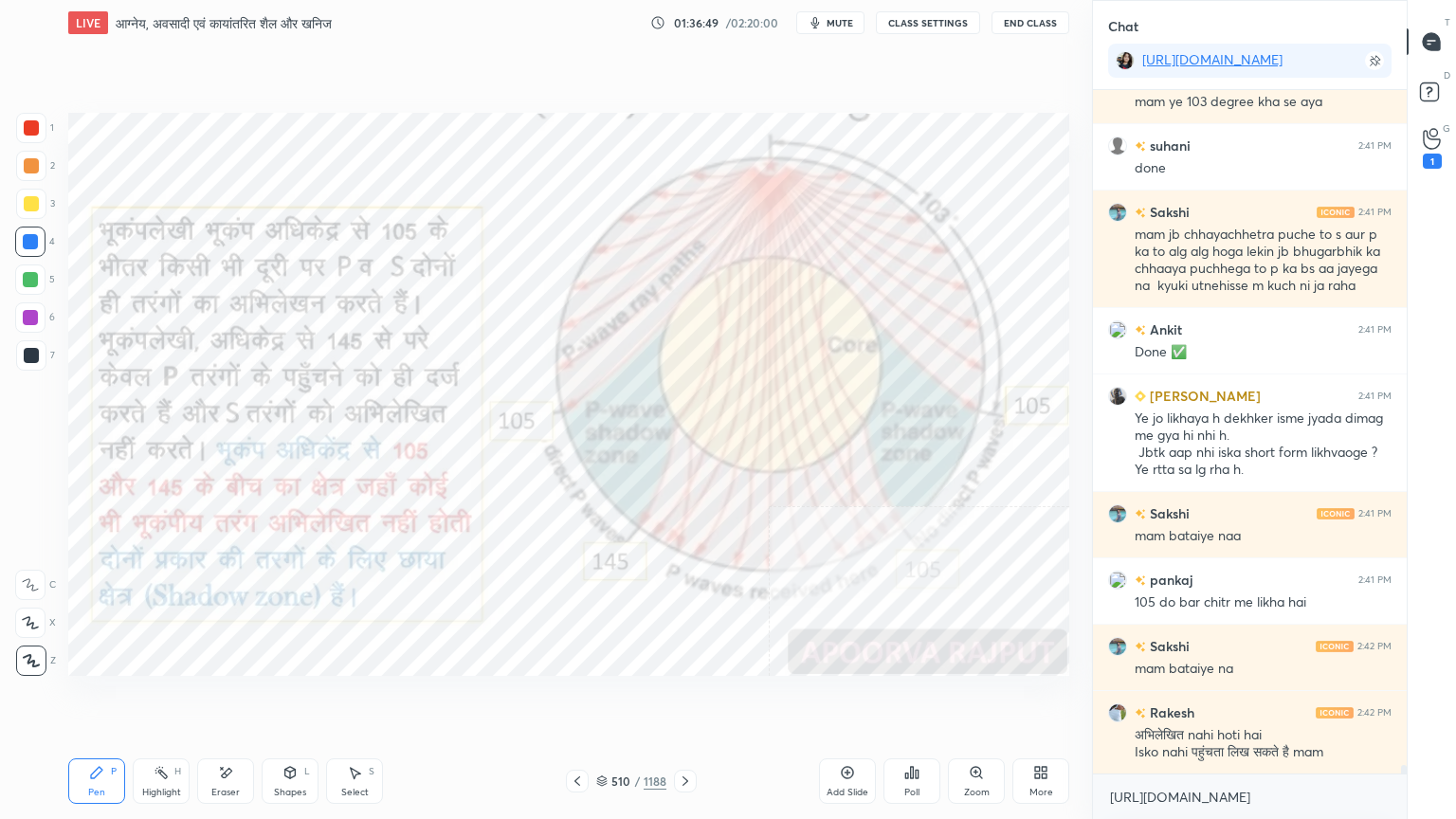 click on "[URL][DOMAIN_NAME] x" at bounding box center (1249, 796) 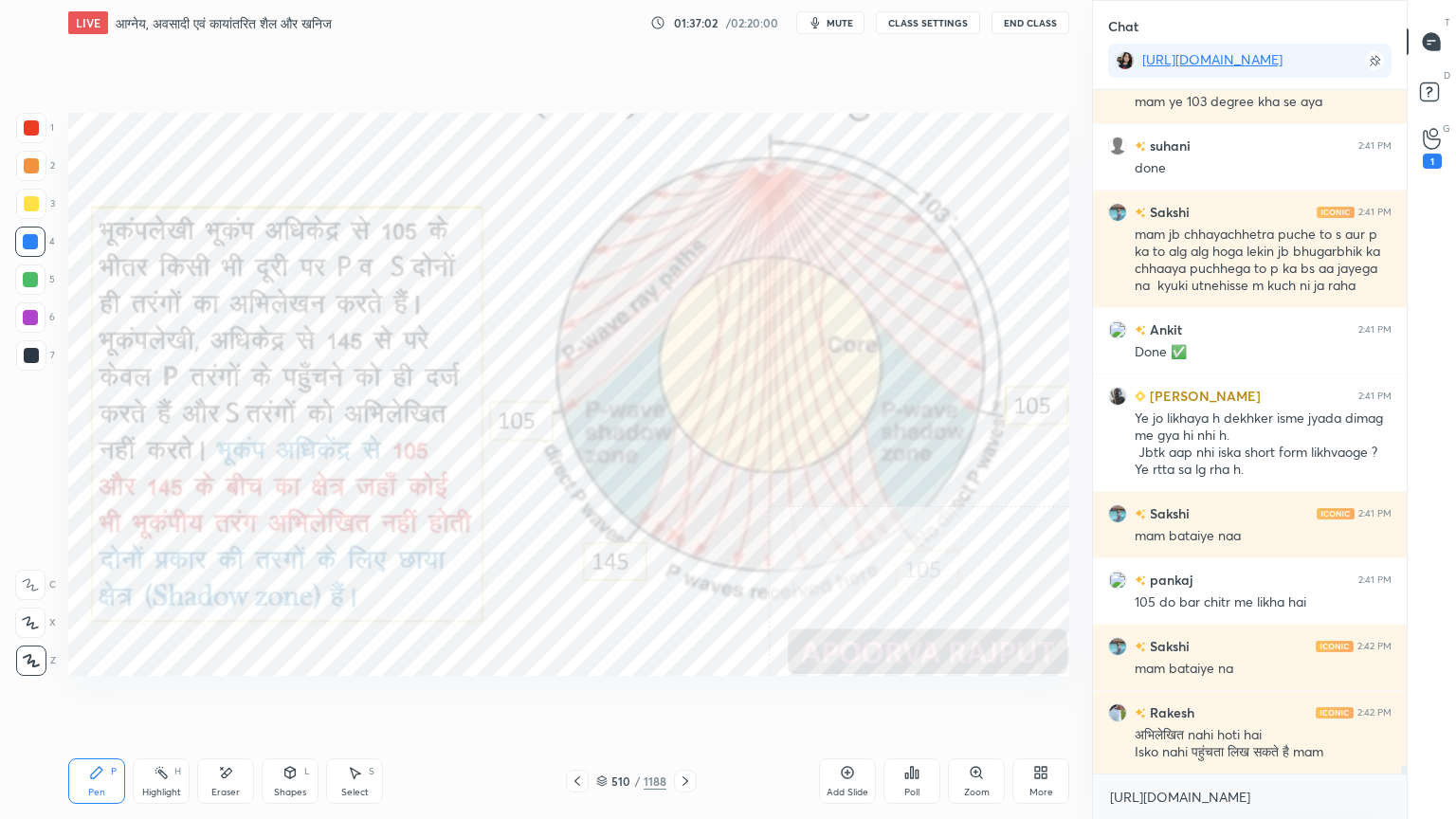 click on "Eraser" at bounding box center [226, 781] 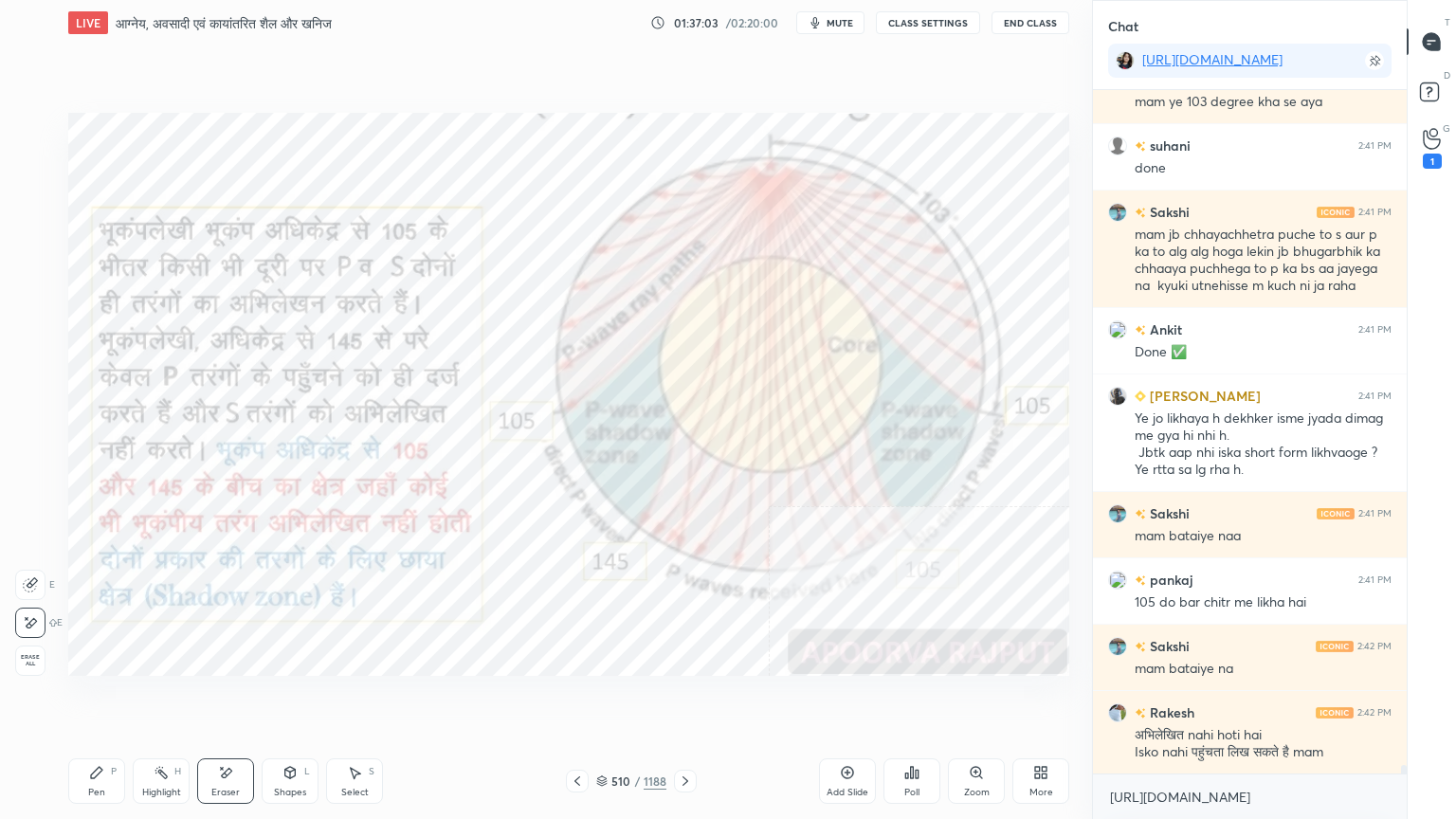 scroll, scrollTop: 53958, scrollLeft: 0, axis: vertical 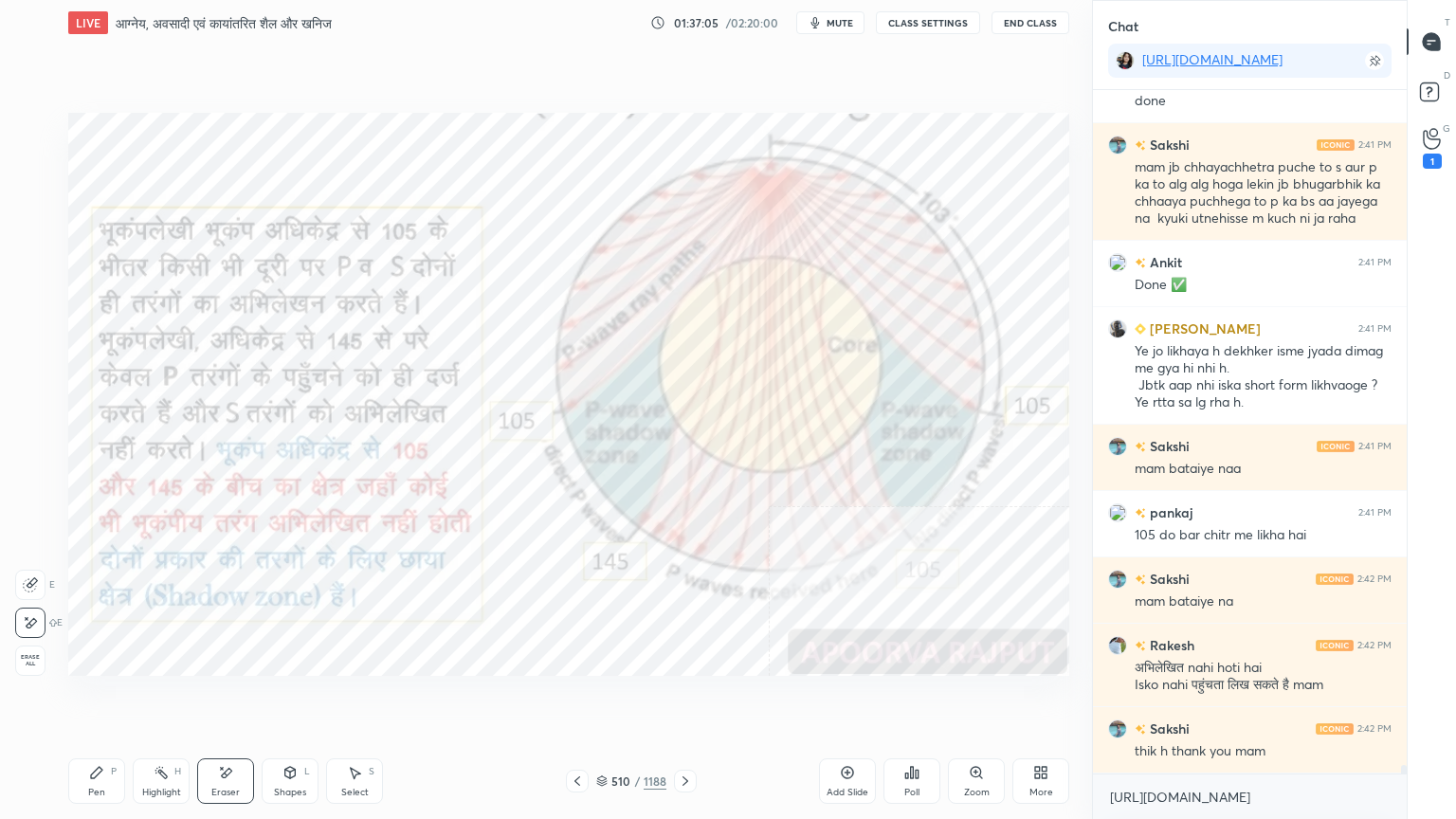 click 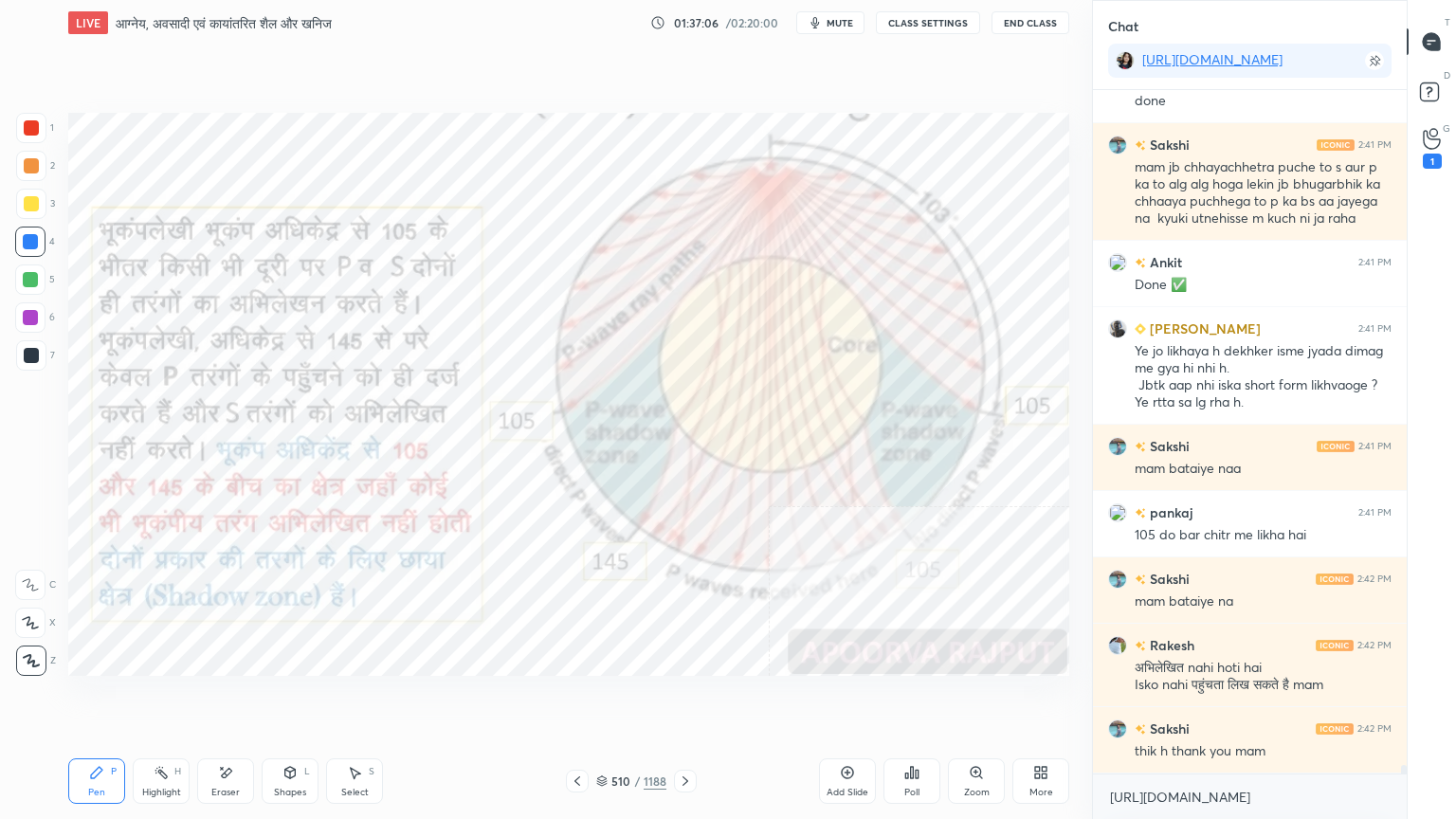 click on "Pen P" at bounding box center [97, 781] 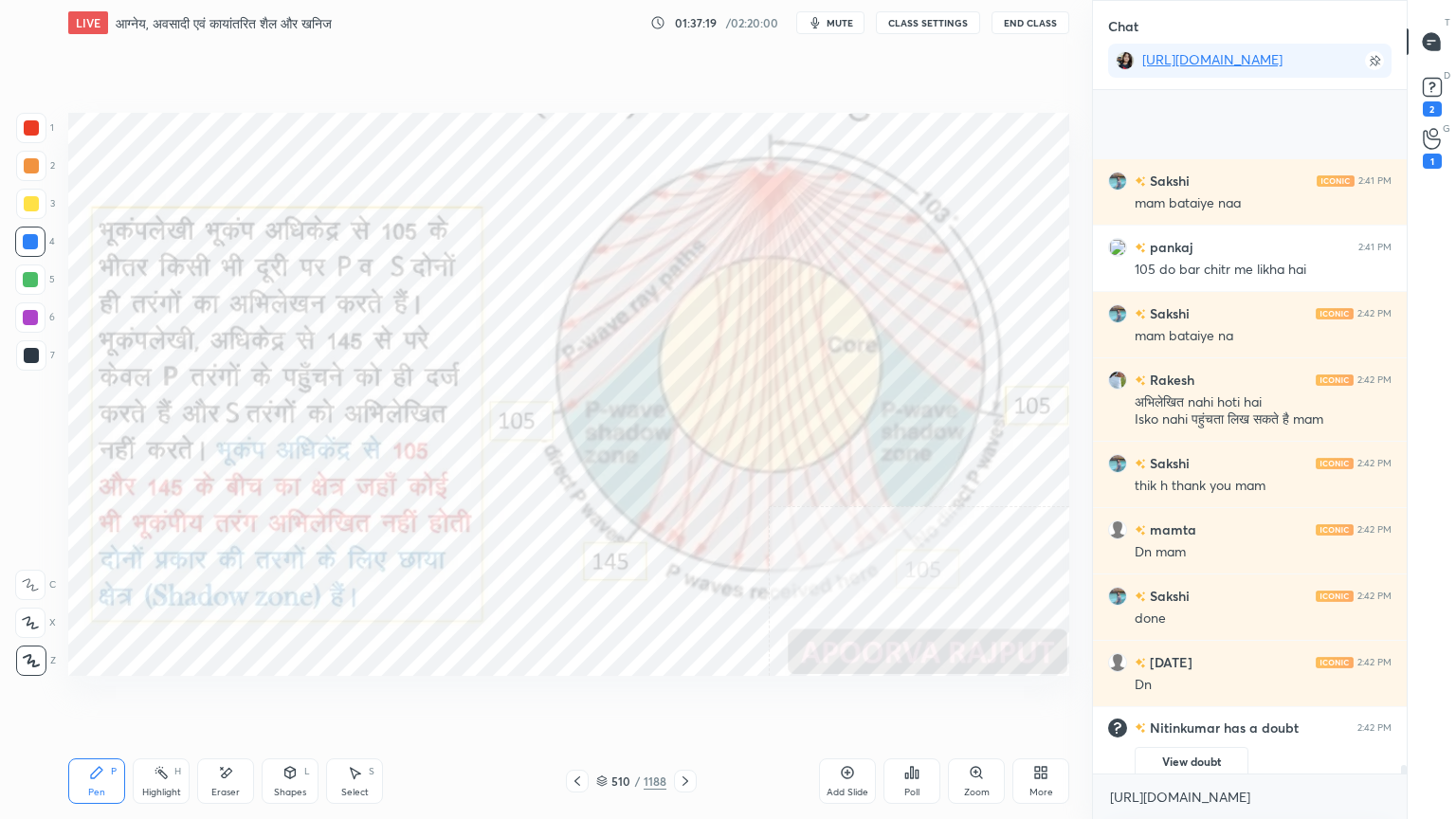 scroll, scrollTop: 54387, scrollLeft: 0, axis: vertical 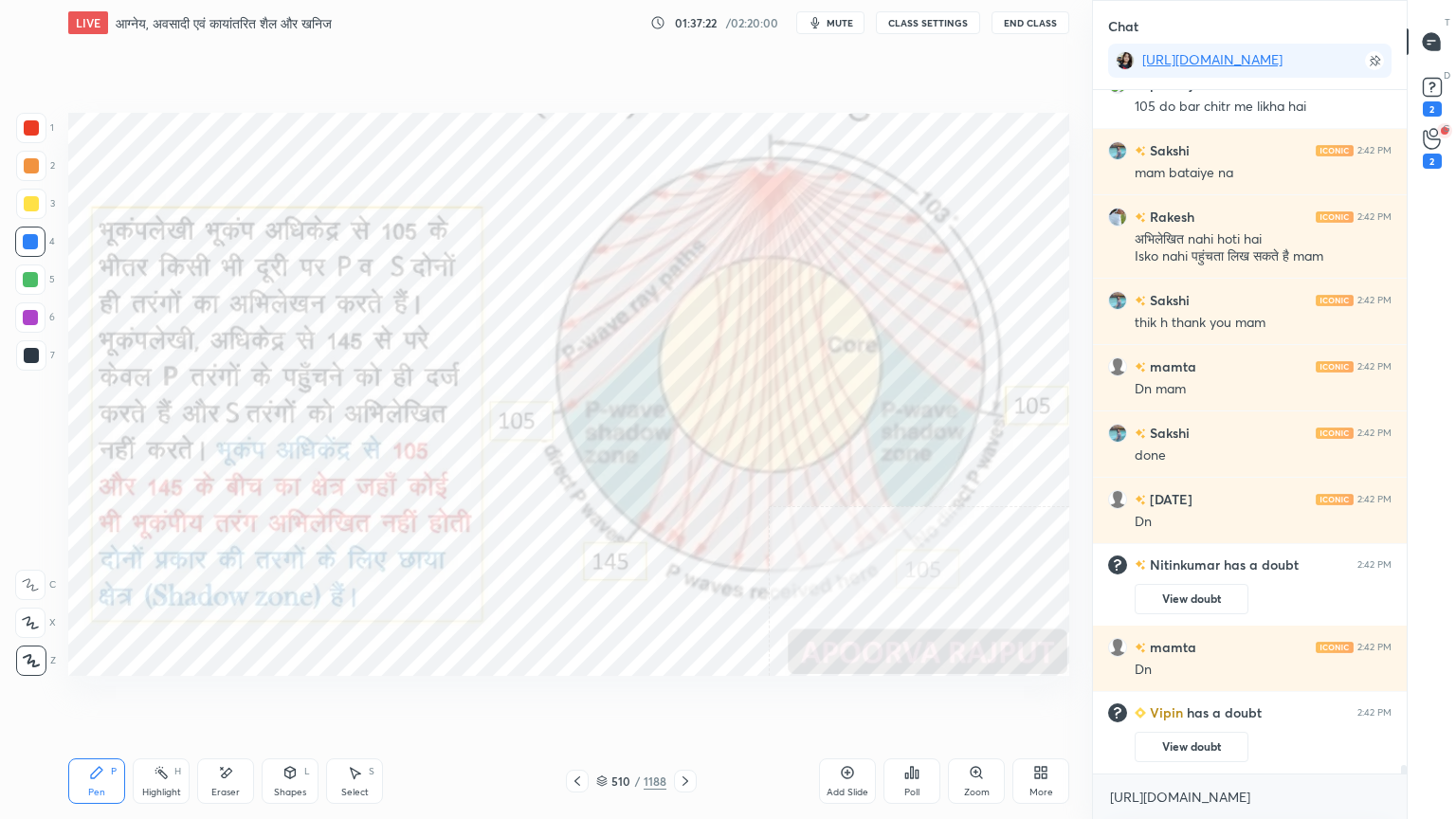 click 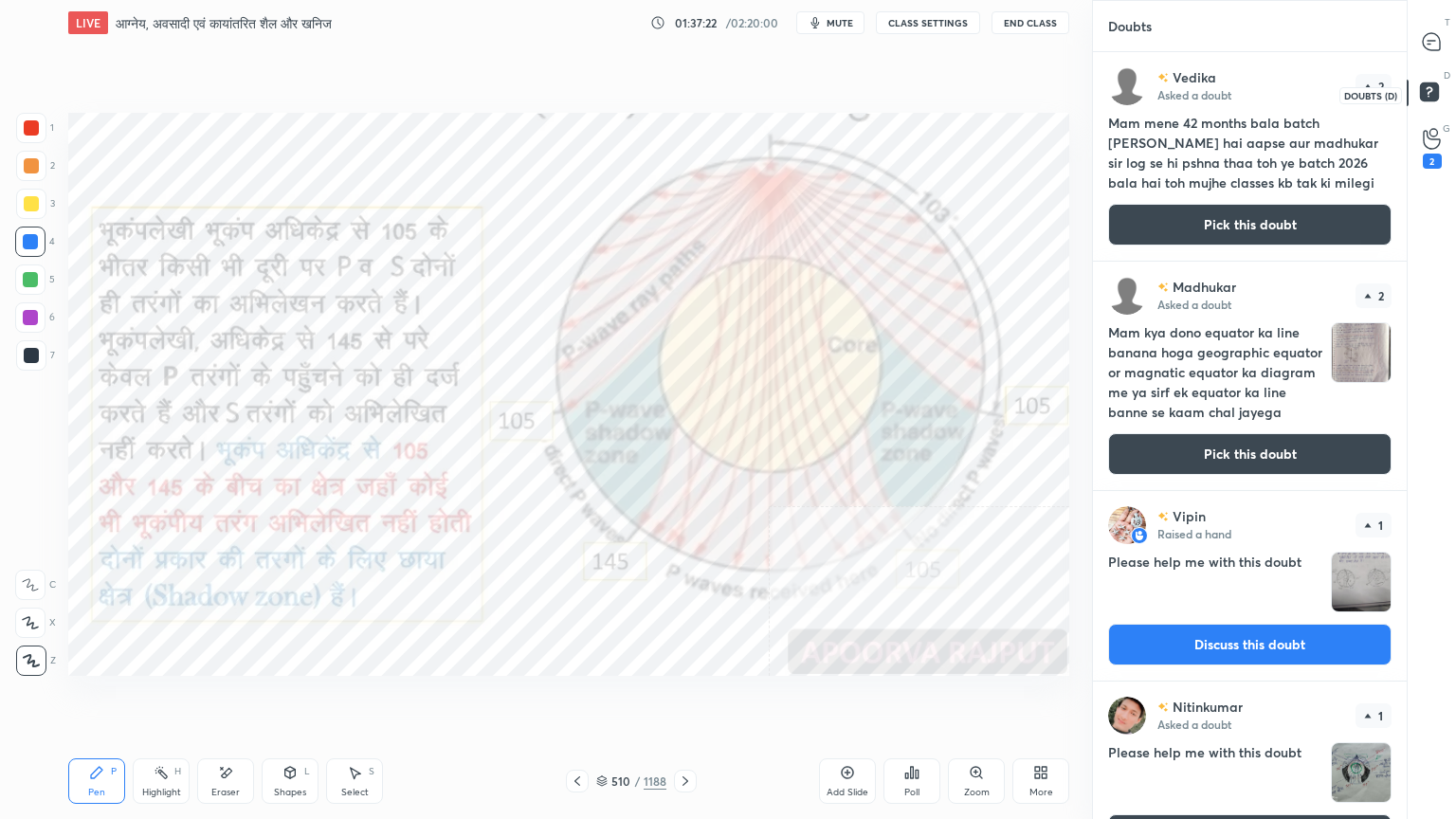 scroll, scrollTop: 6, scrollLeft: 6, axis: both 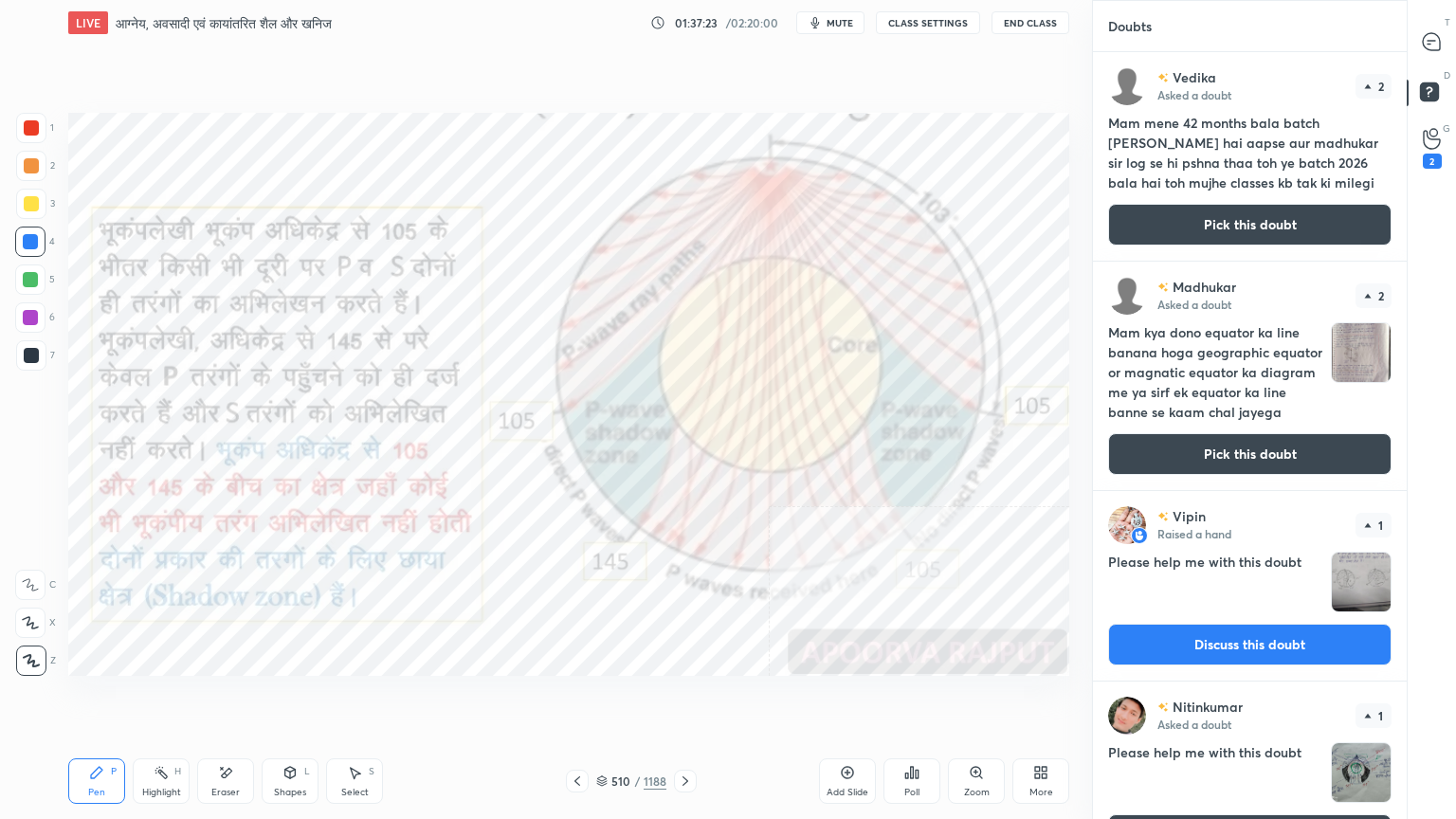 click on "Pick this doubt" at bounding box center (1249, 225) 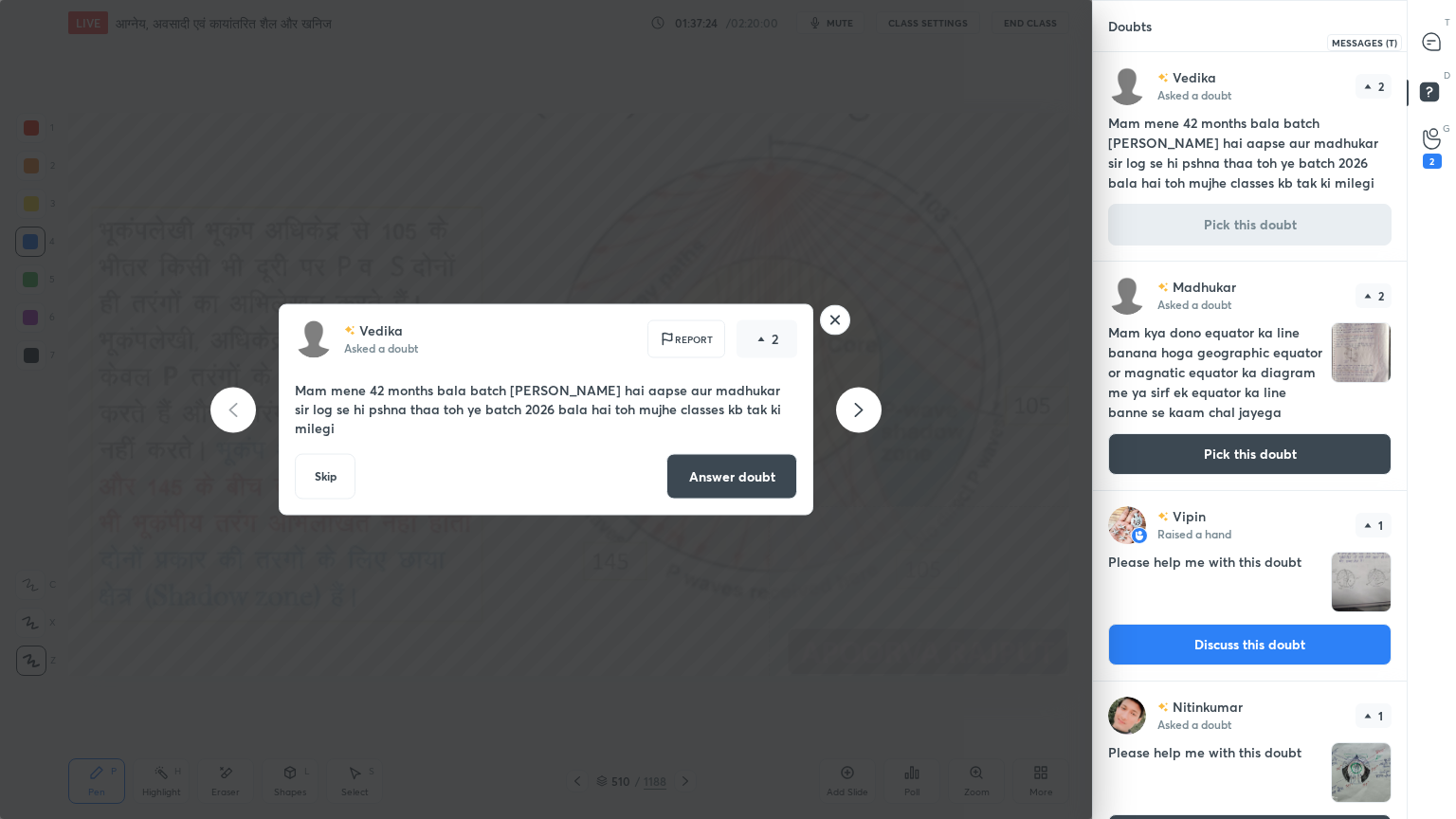 click 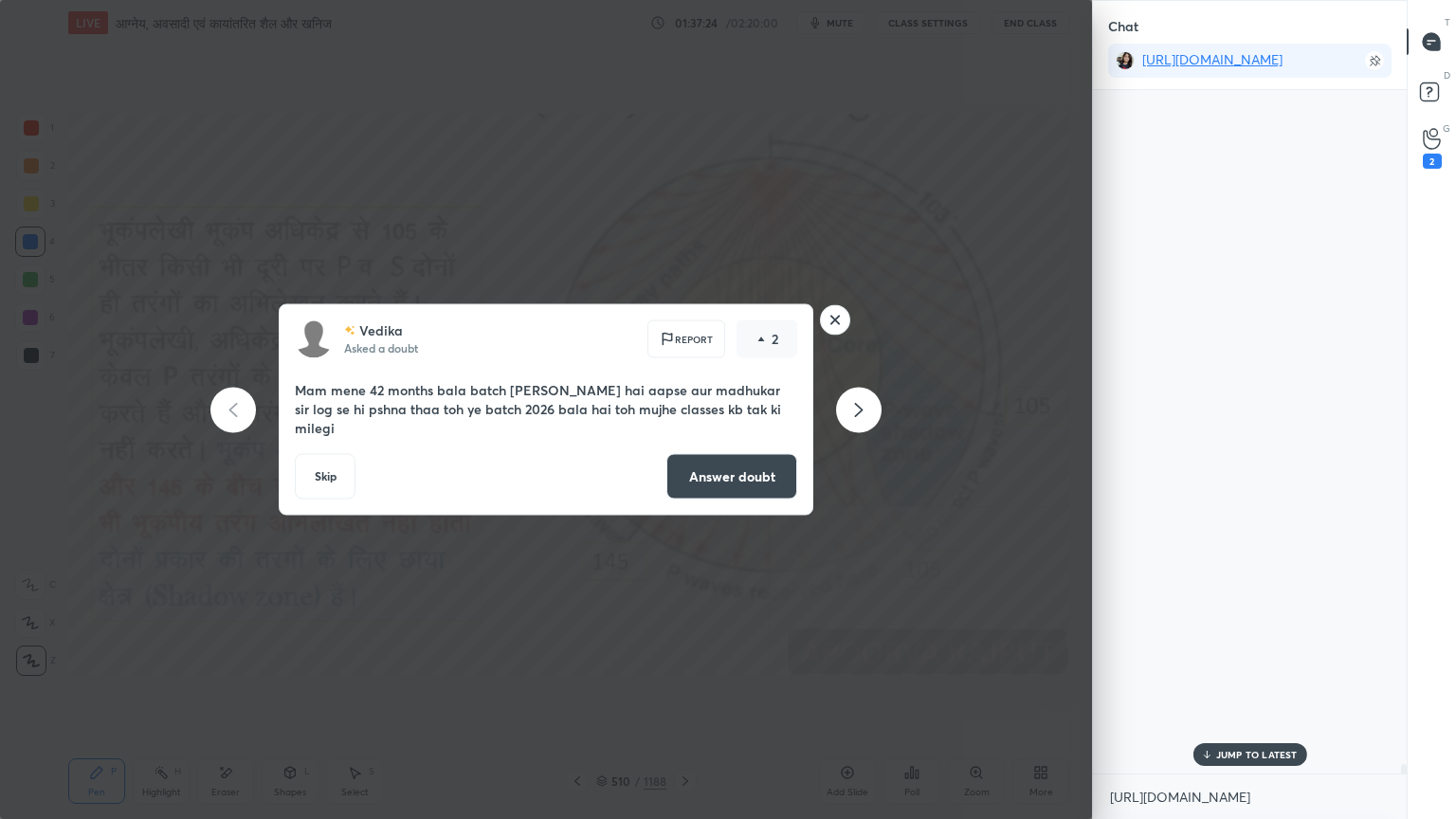 scroll, scrollTop: 52081, scrollLeft: 0, axis: vertical 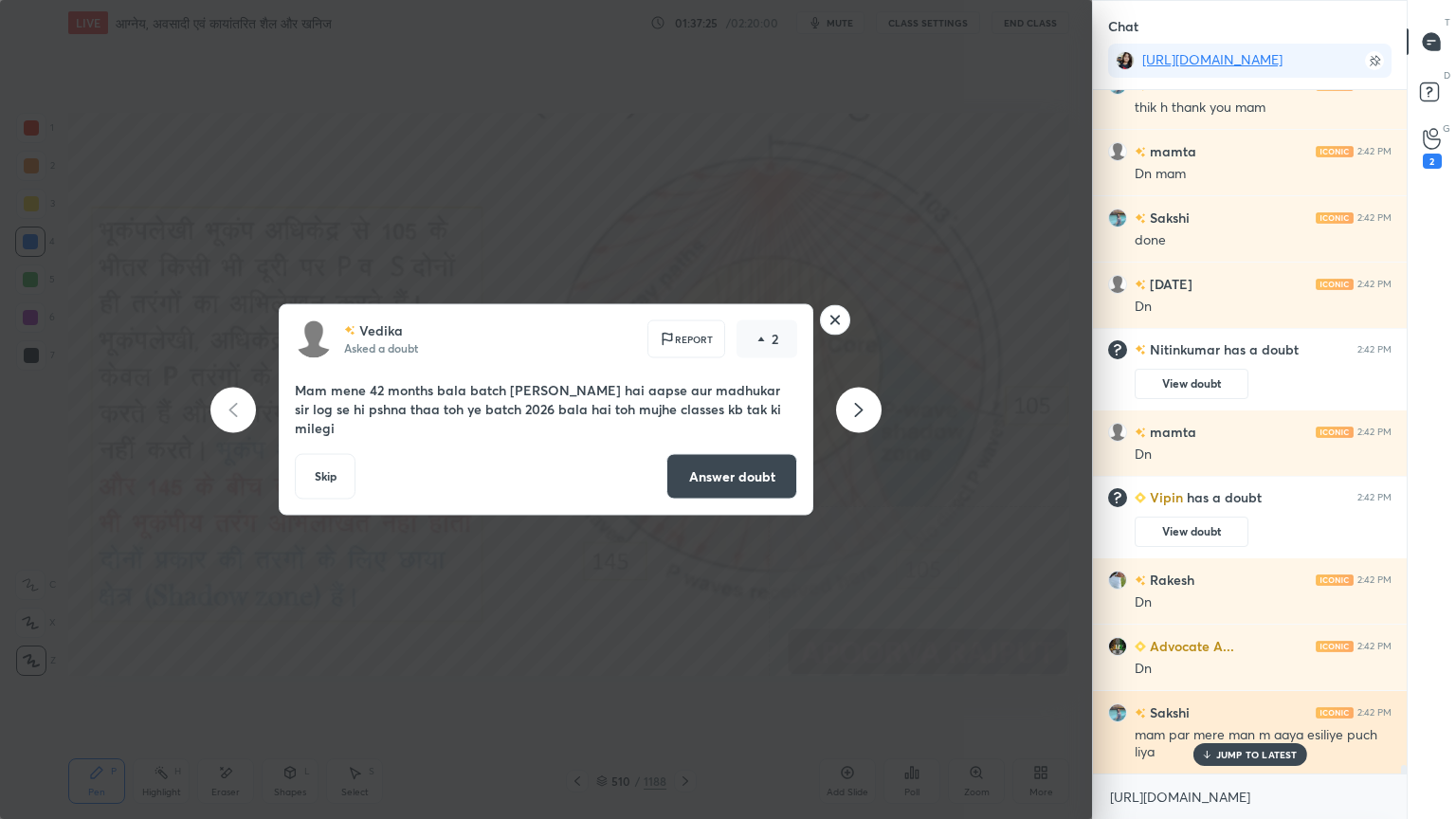 click on "JUMP TO LATEST" at bounding box center (1257, 755) 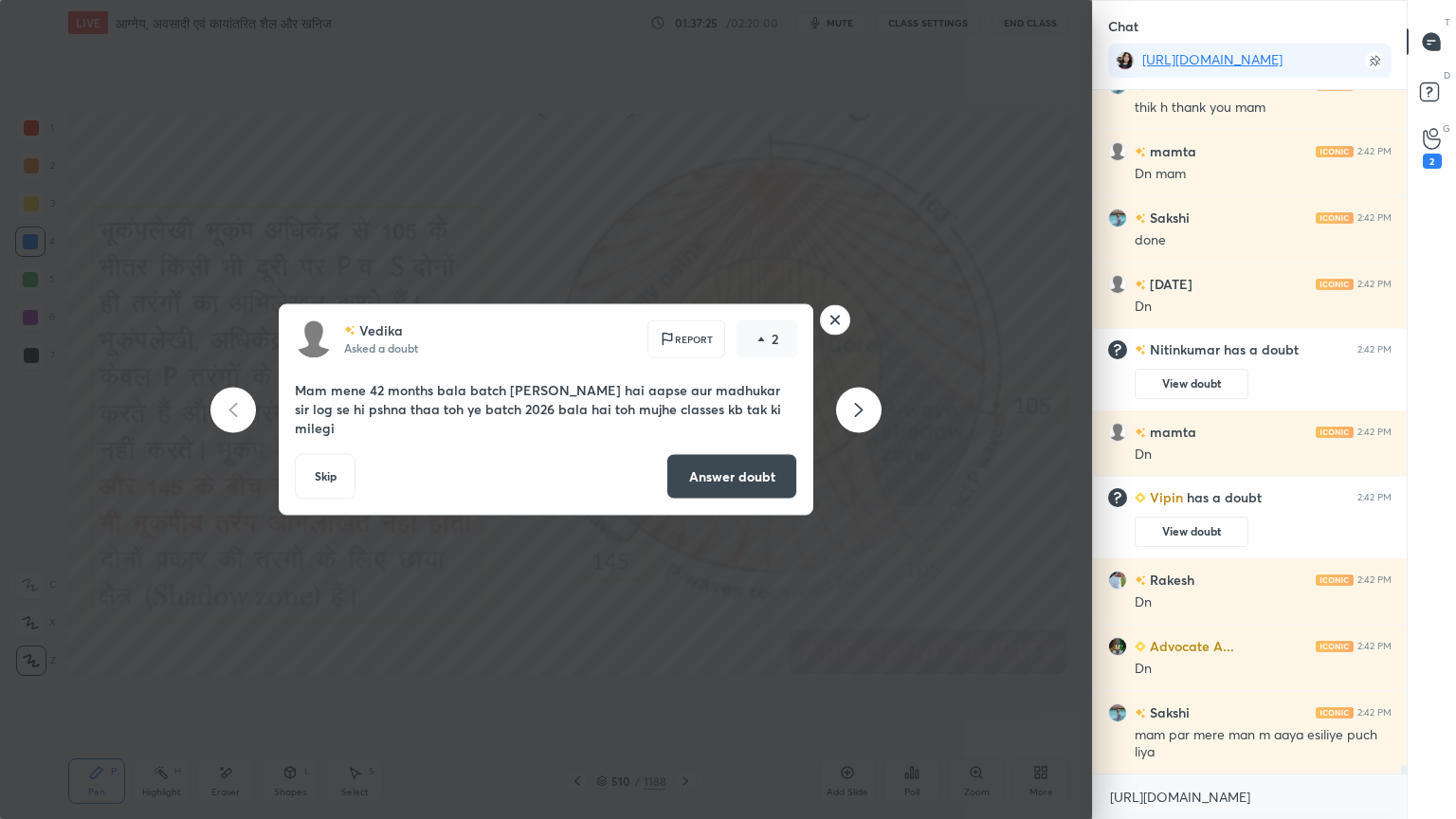 scroll, scrollTop: 52627, scrollLeft: 0, axis: vertical 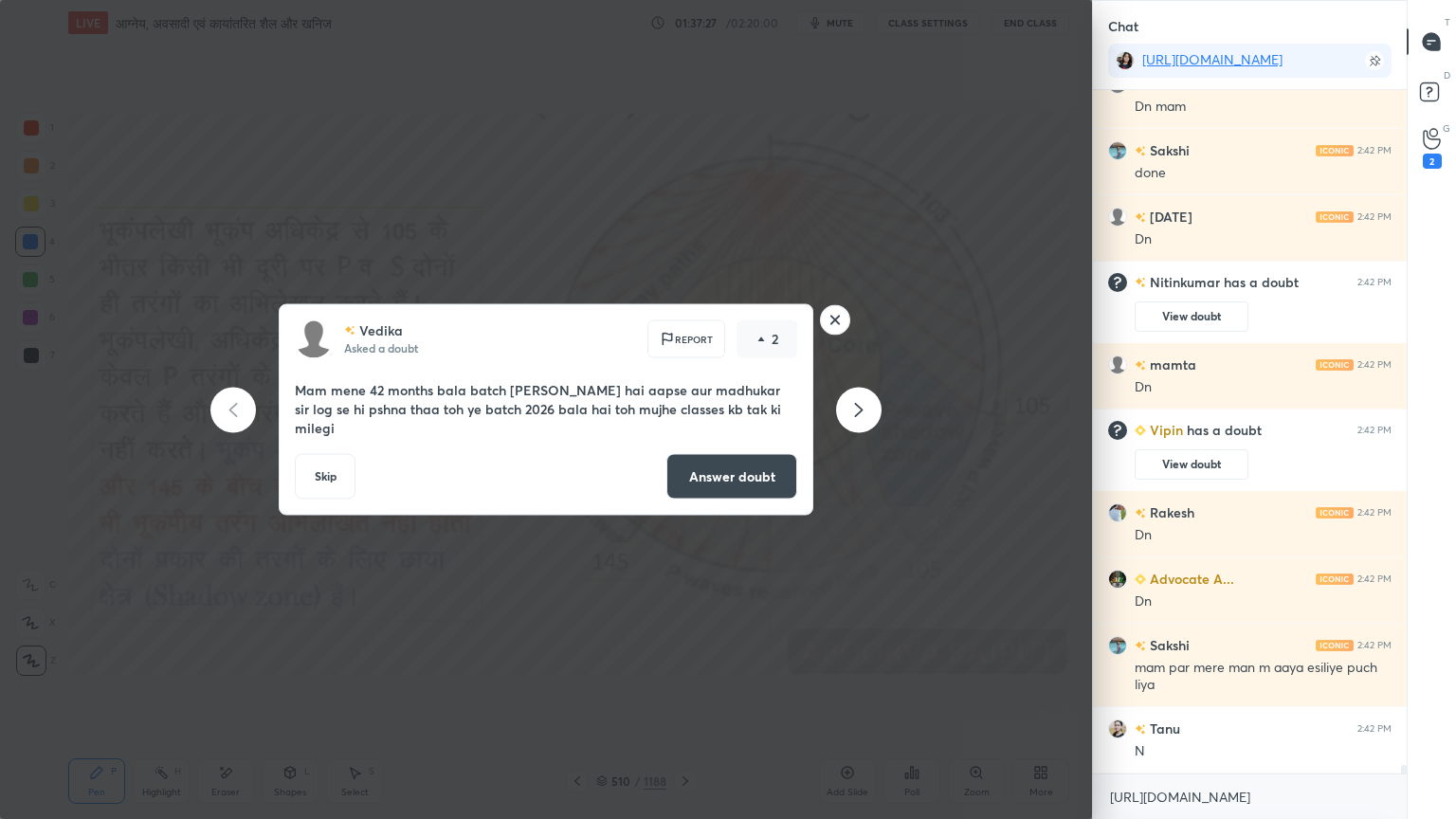 click 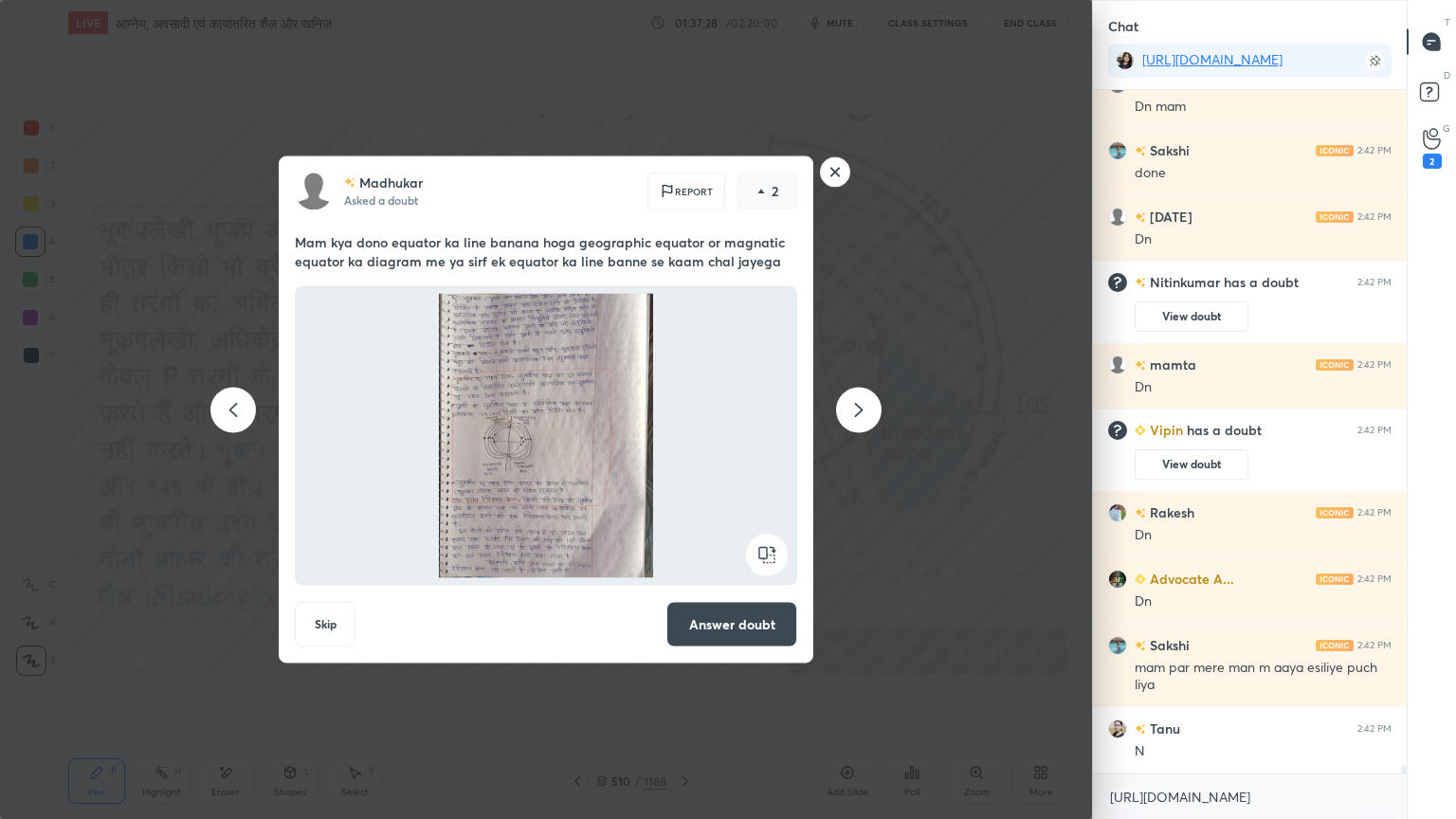 click 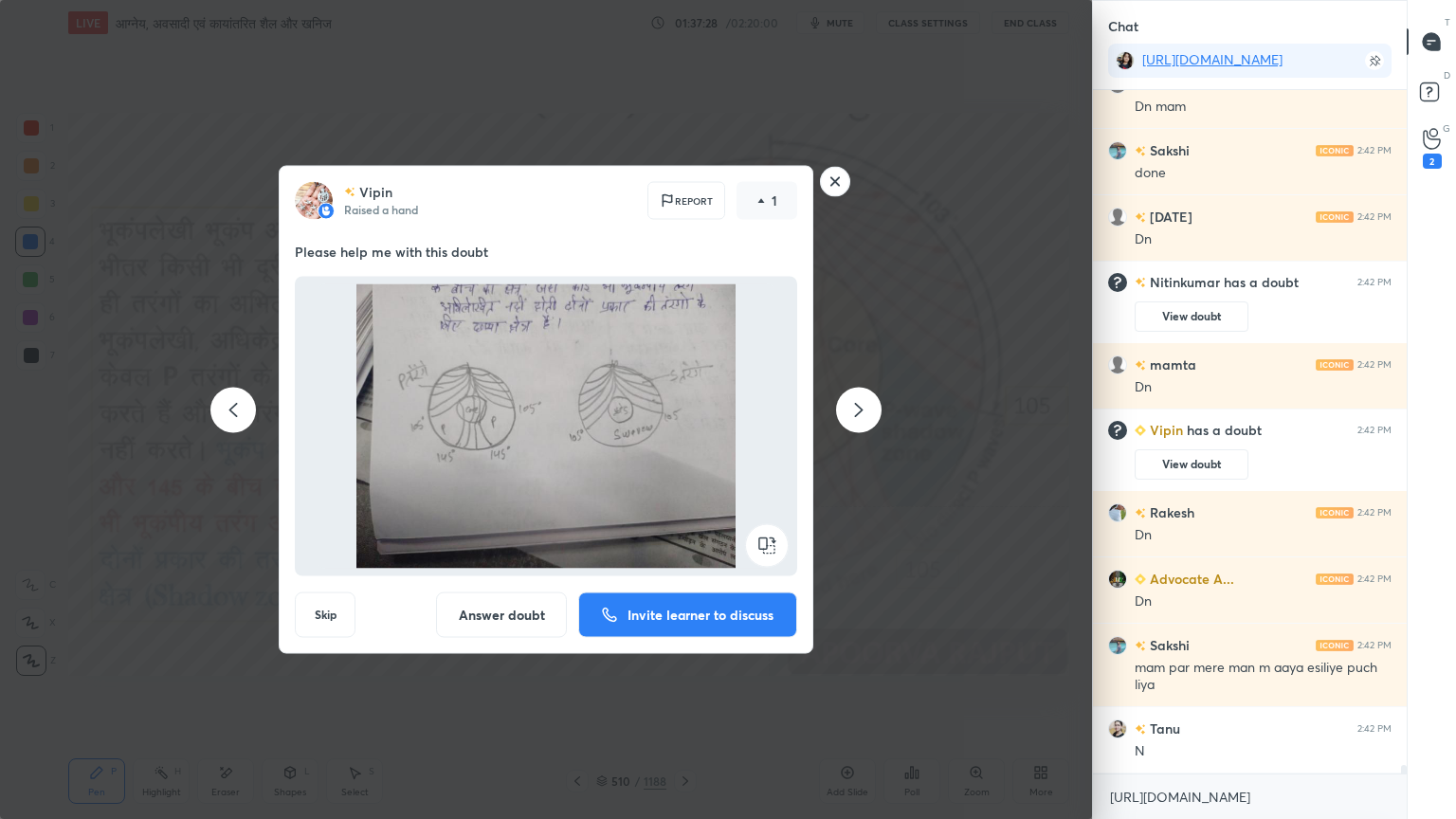click 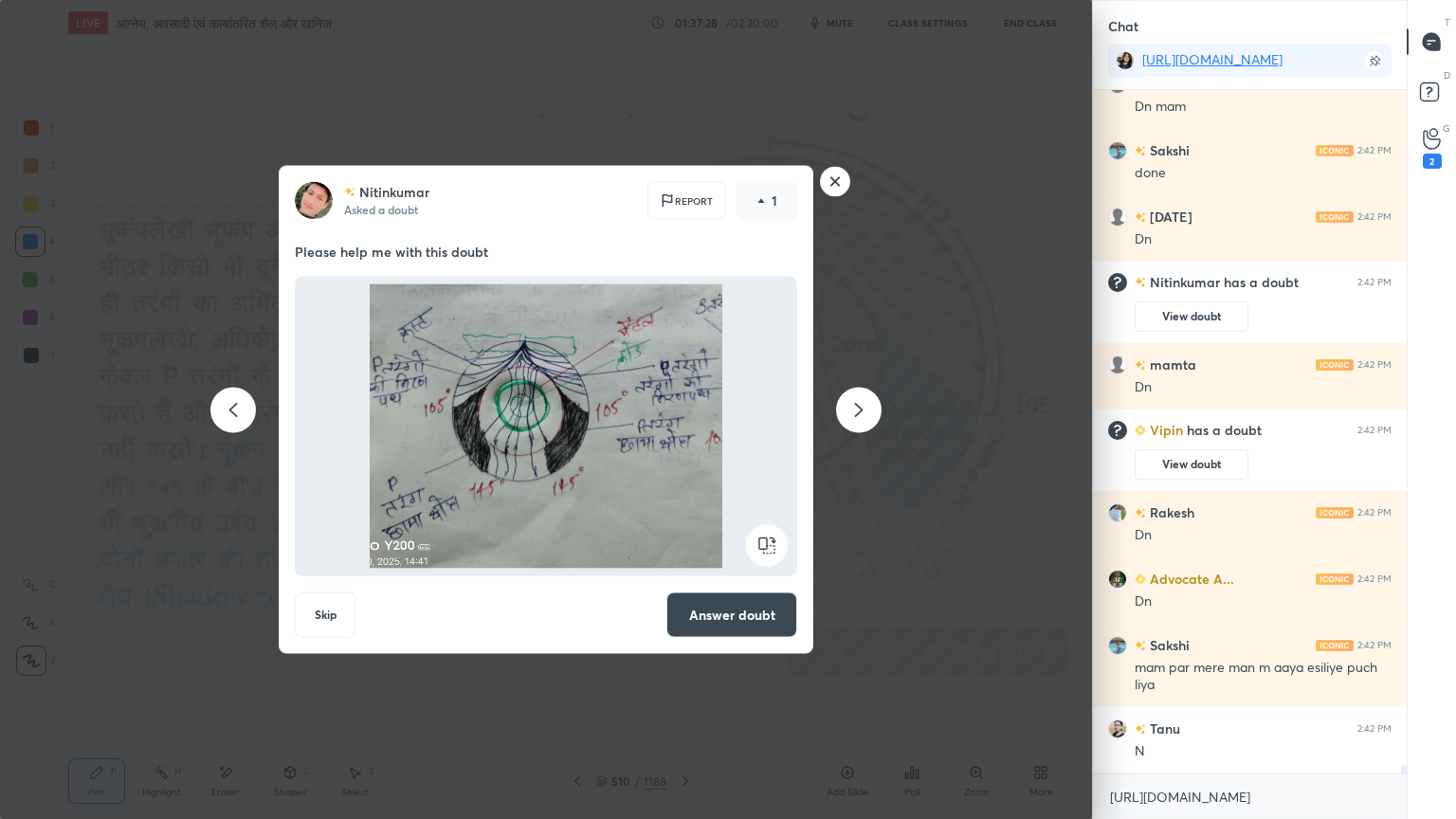 scroll, scrollTop: 52693, scrollLeft: 0, axis: vertical 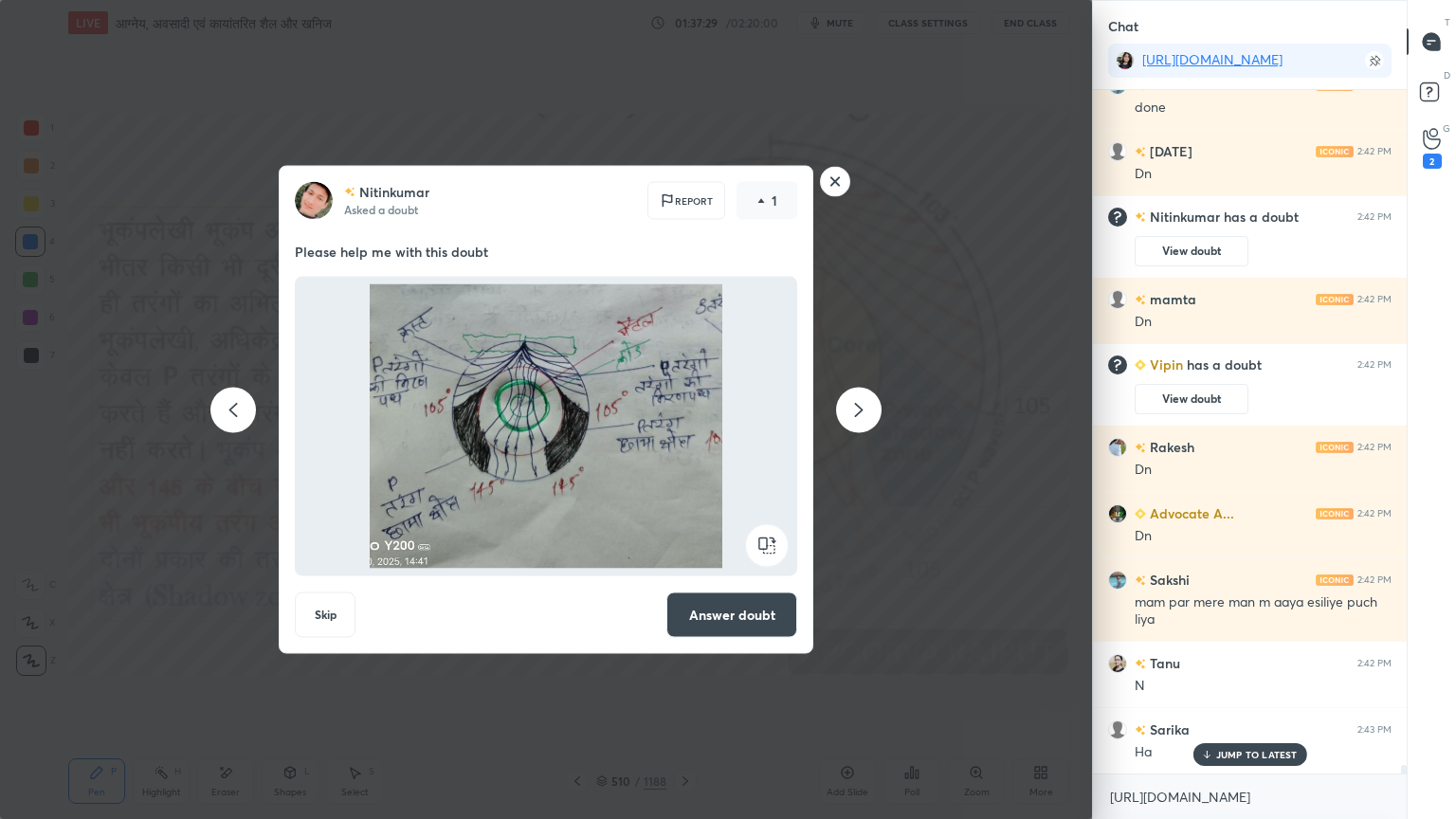 click 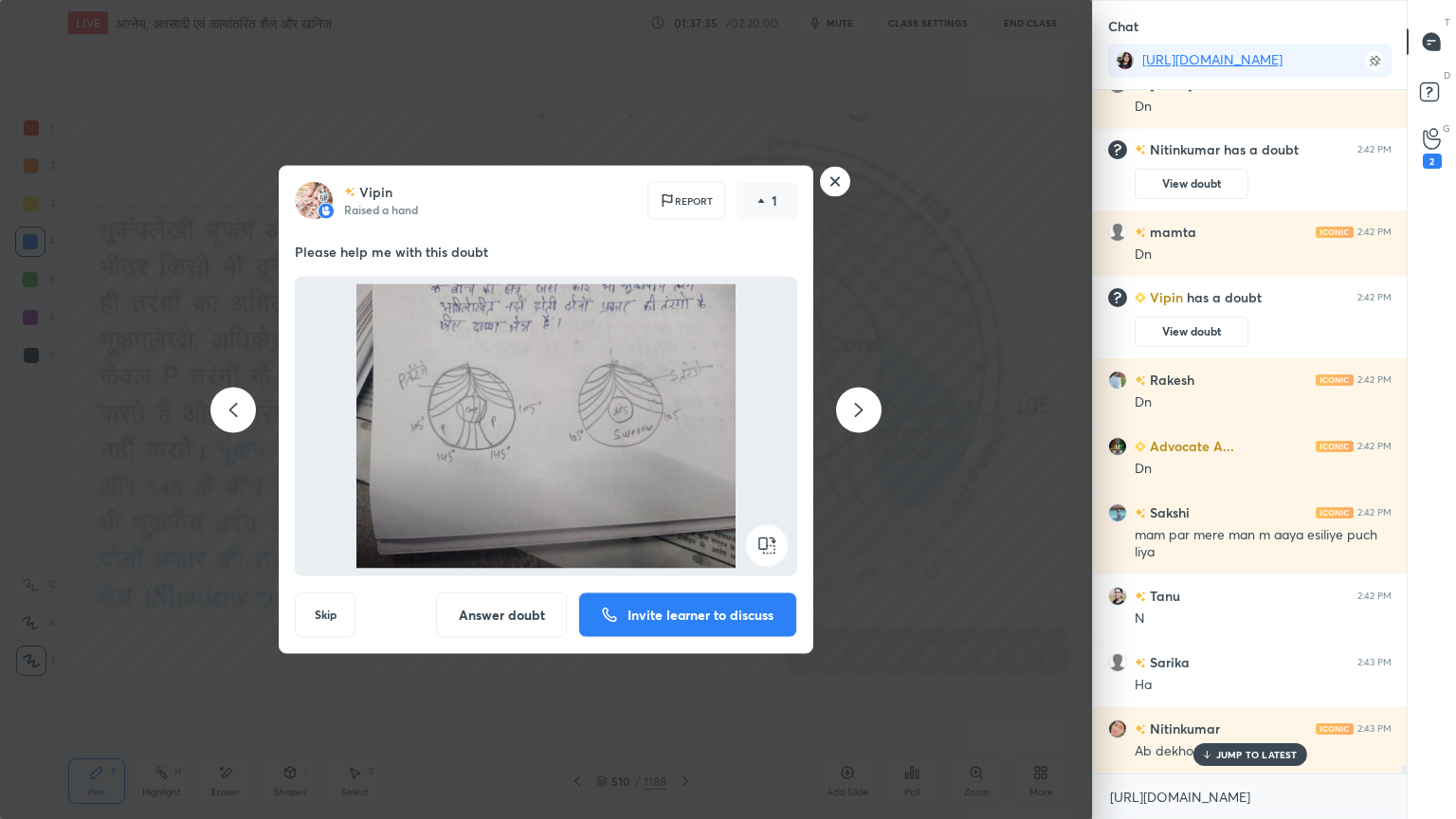 scroll, scrollTop: 52826, scrollLeft: 0, axis: vertical 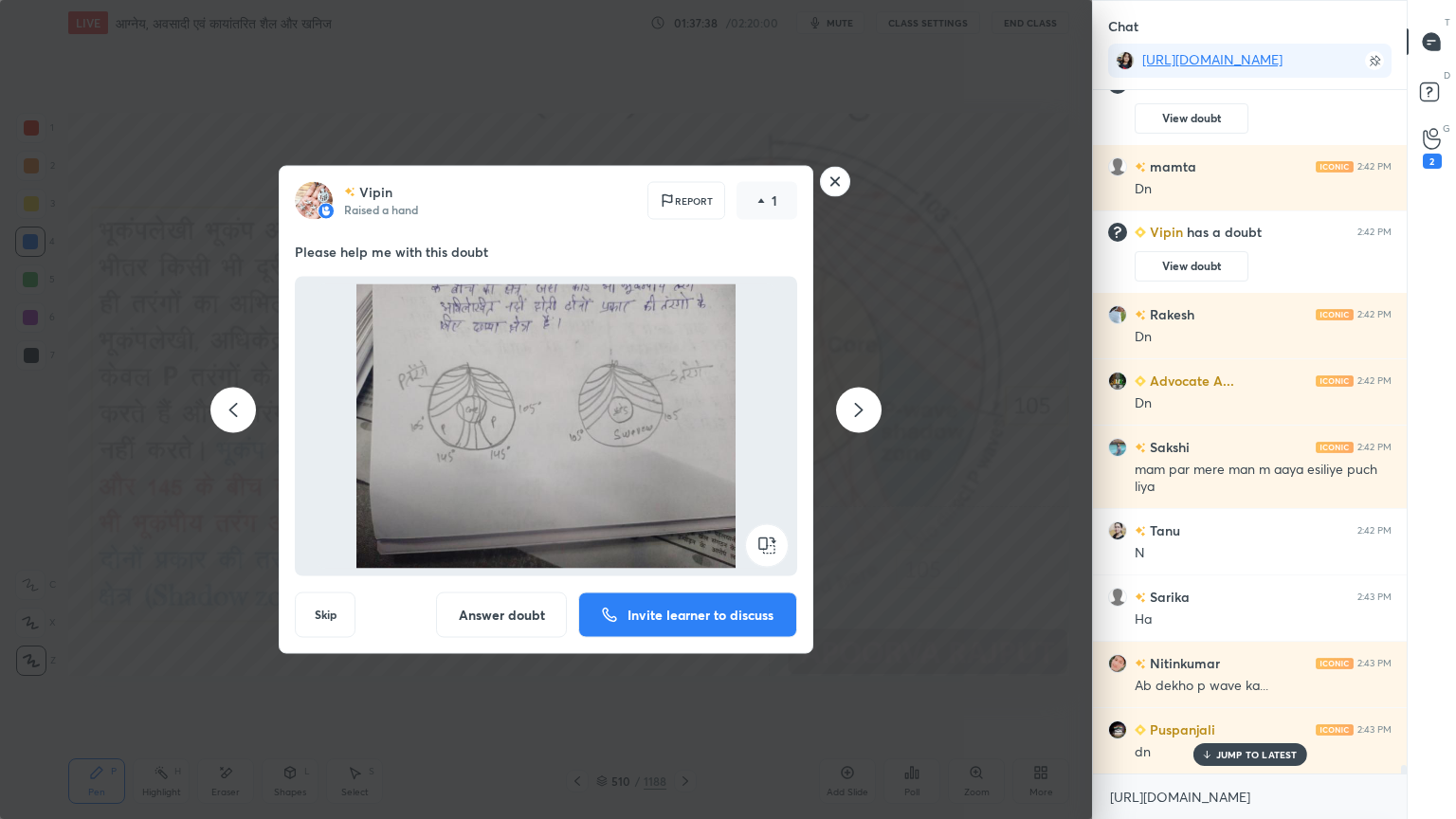 drag, startPoint x: 853, startPoint y: 415, endPoint x: 855, endPoint y: 397, distance: 18.11077 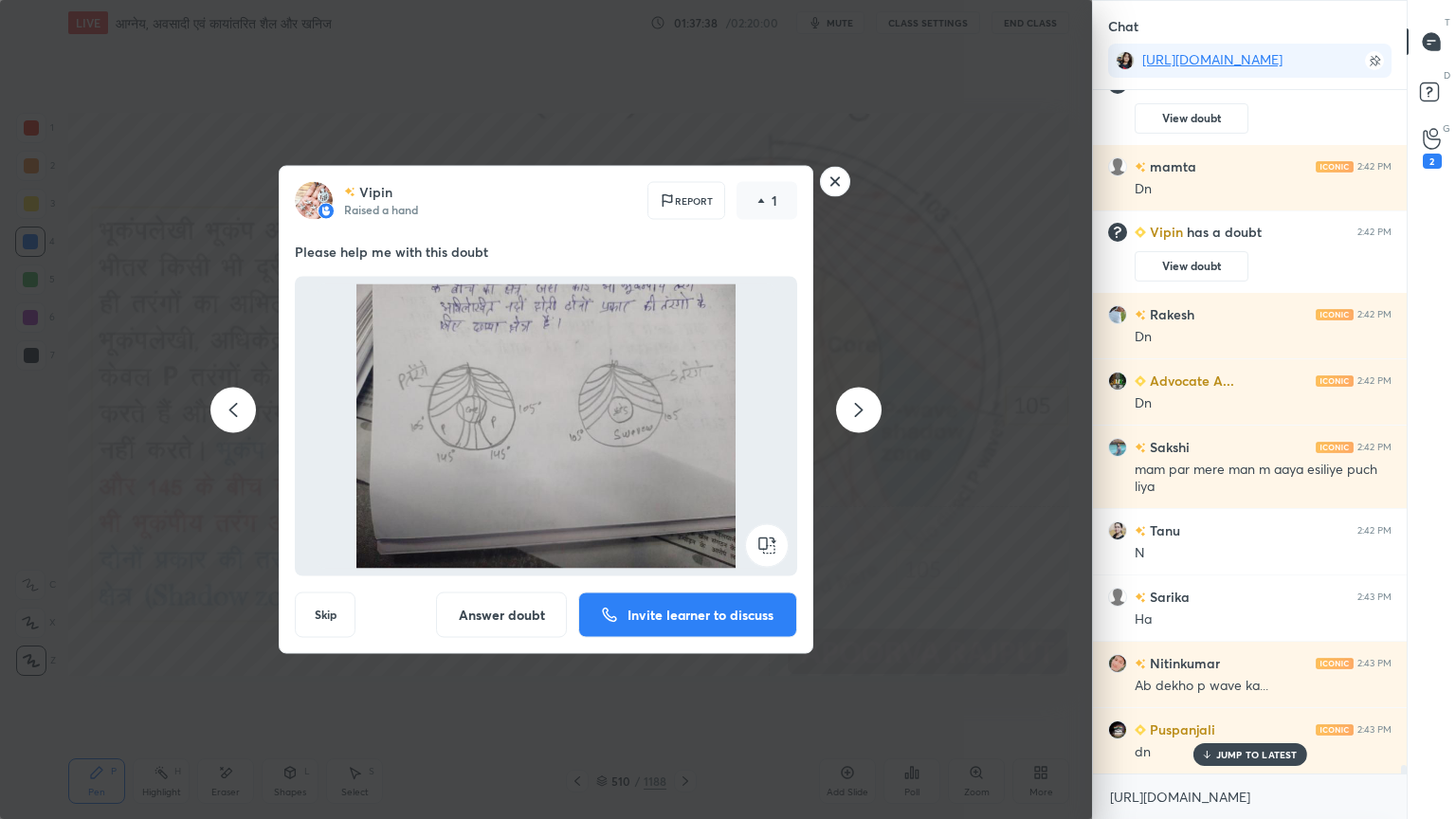 click 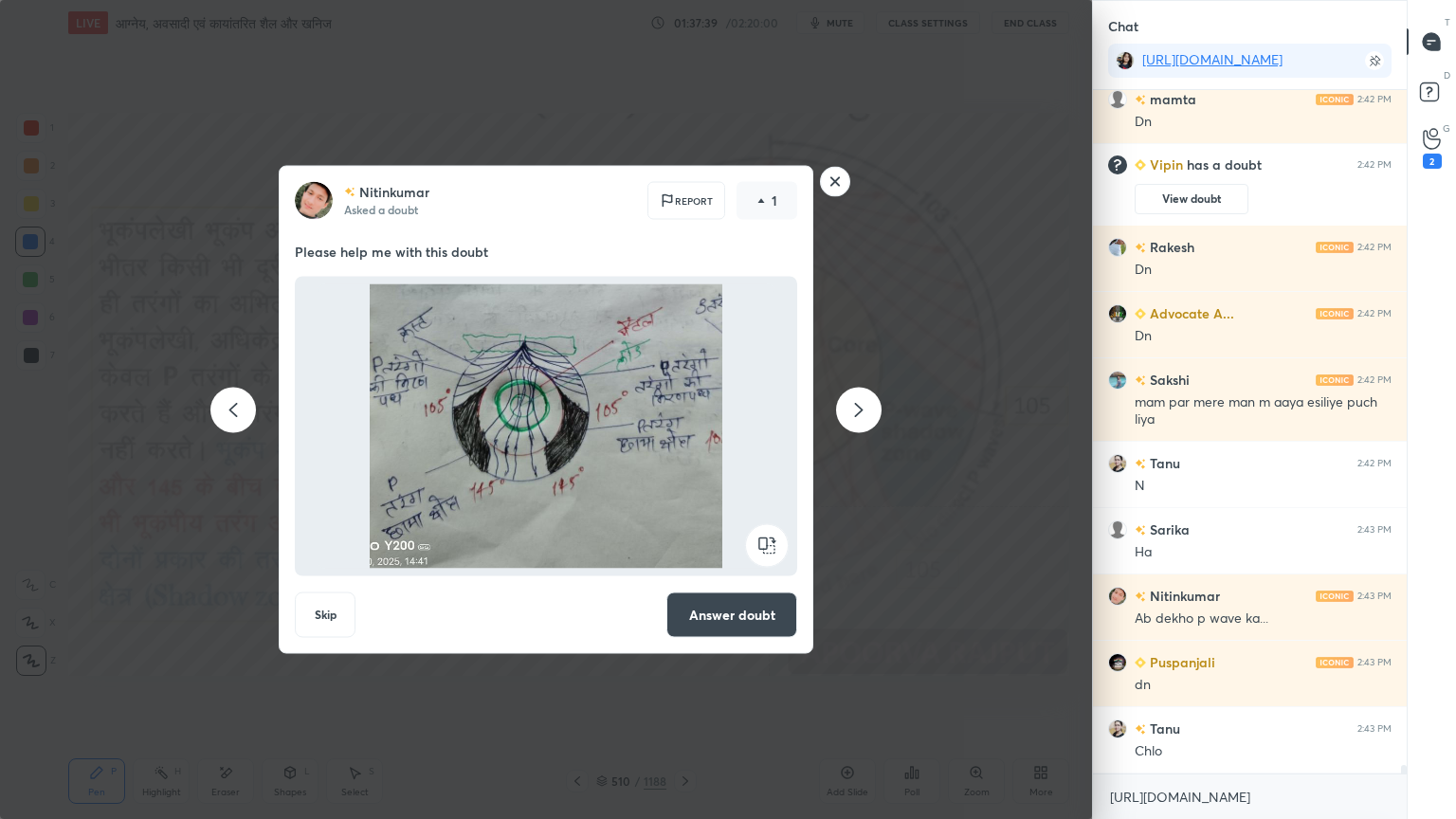 click 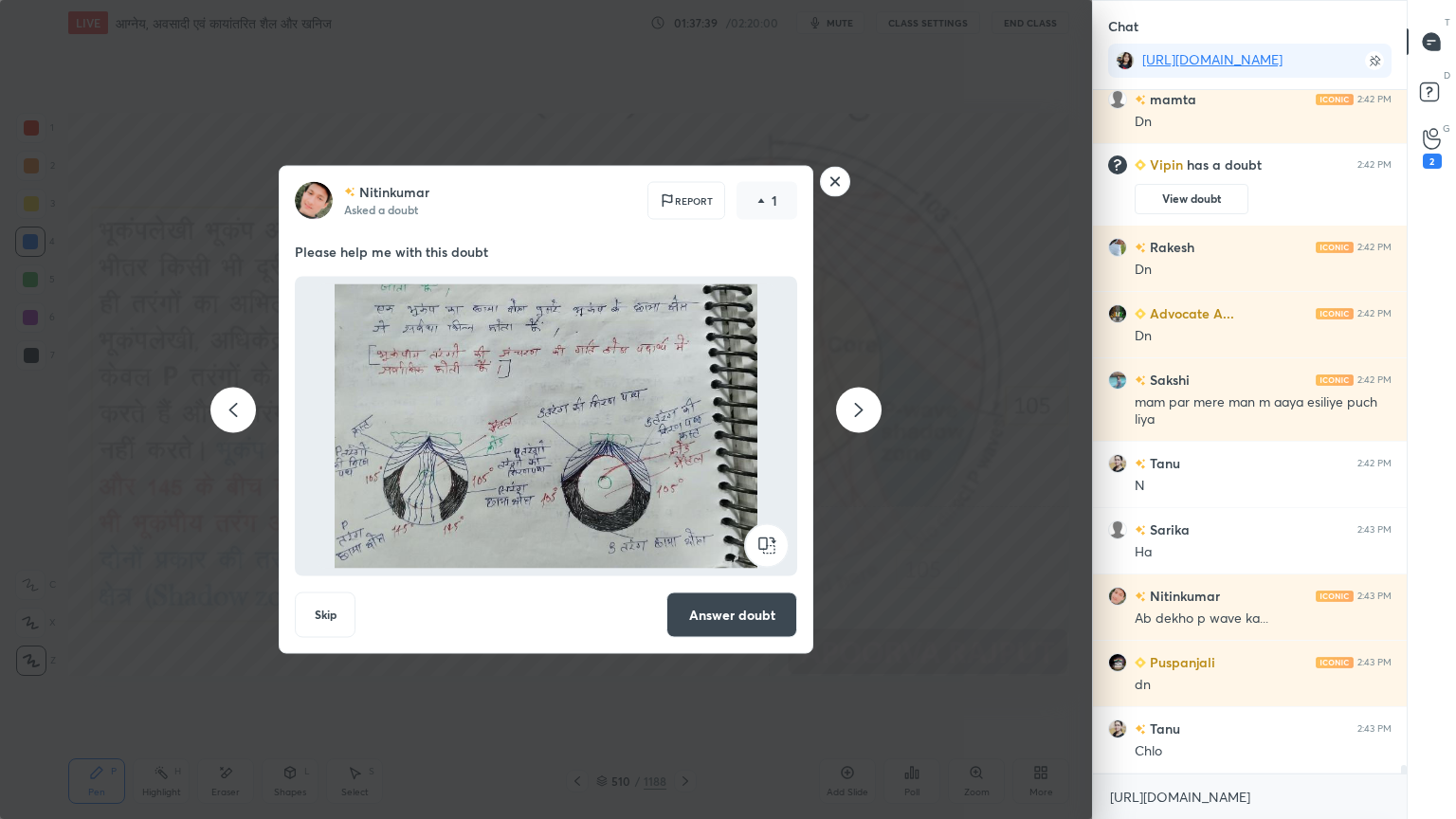 click 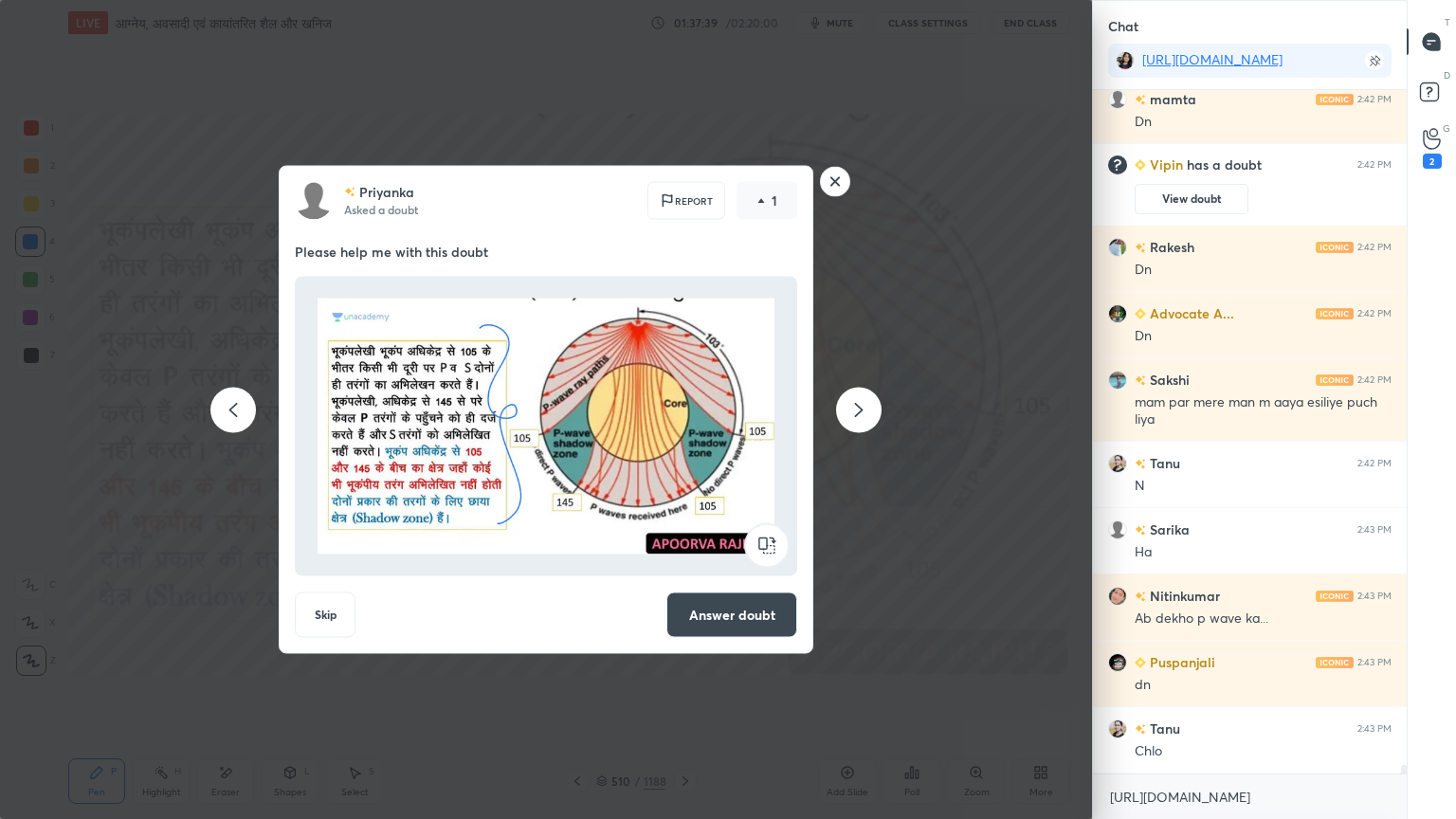 click 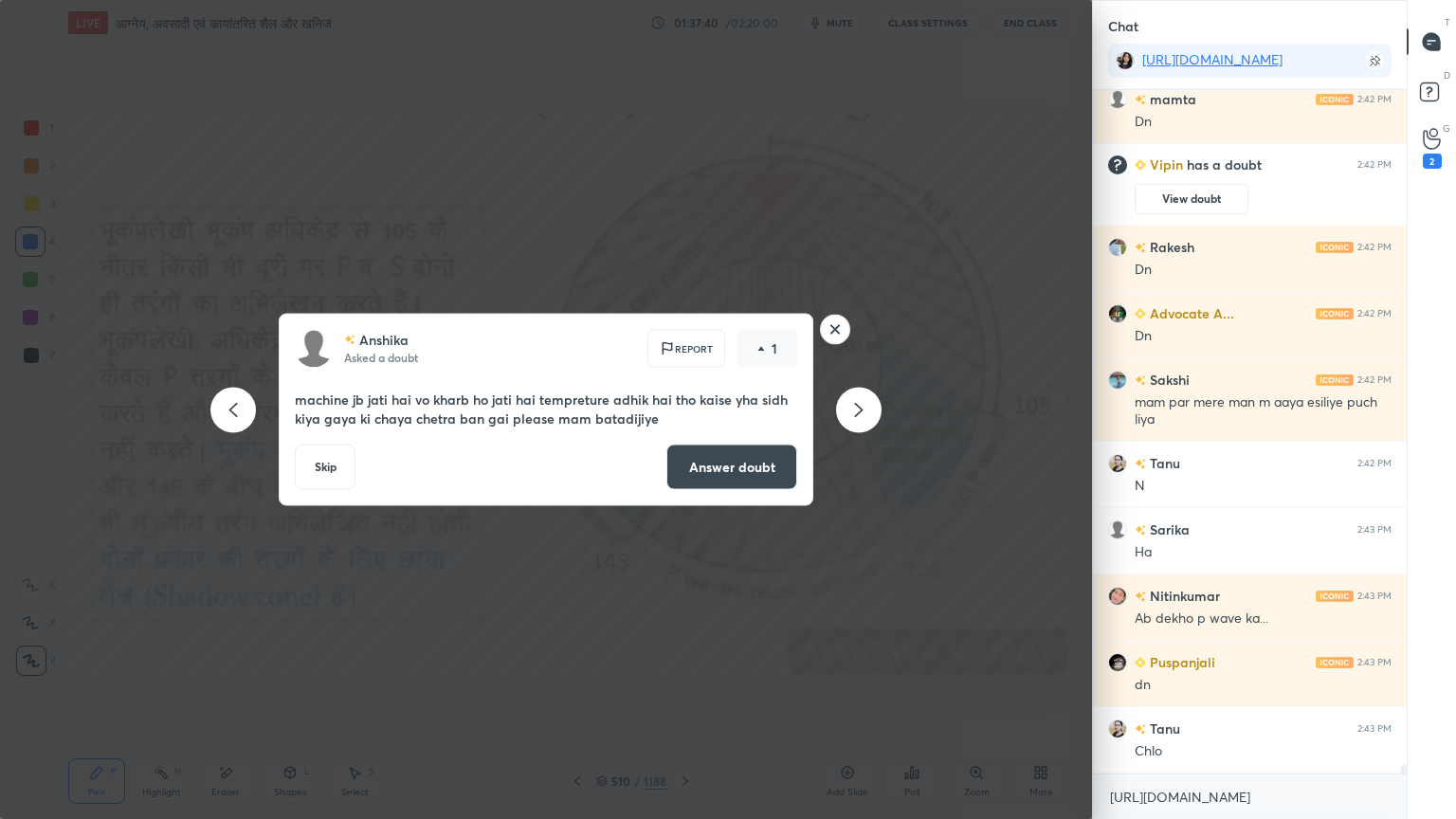 drag, startPoint x: 854, startPoint y: 401, endPoint x: 857, endPoint y: 383, distance: 18.248288 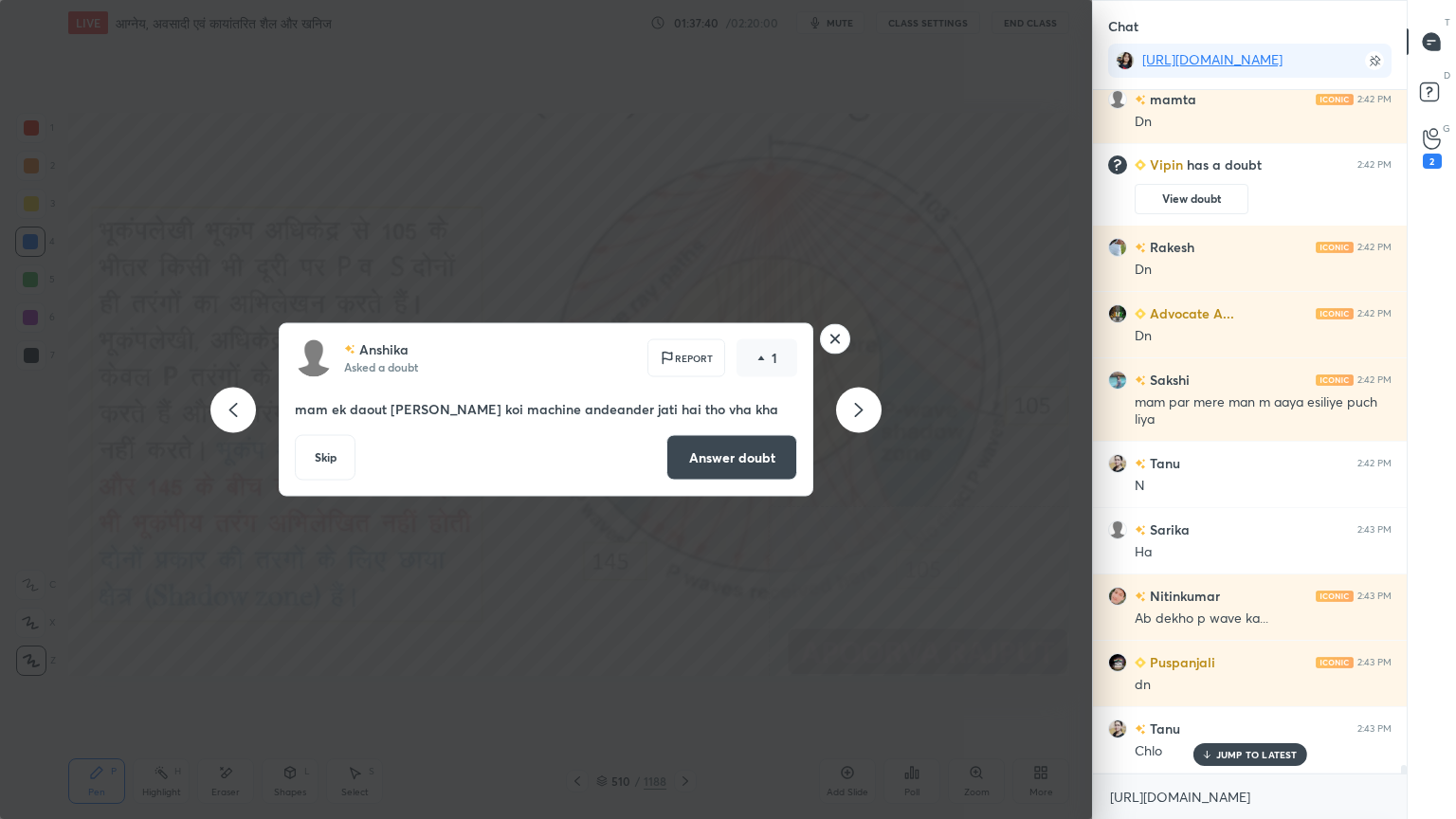 scroll, scrollTop: 52958, scrollLeft: 0, axis: vertical 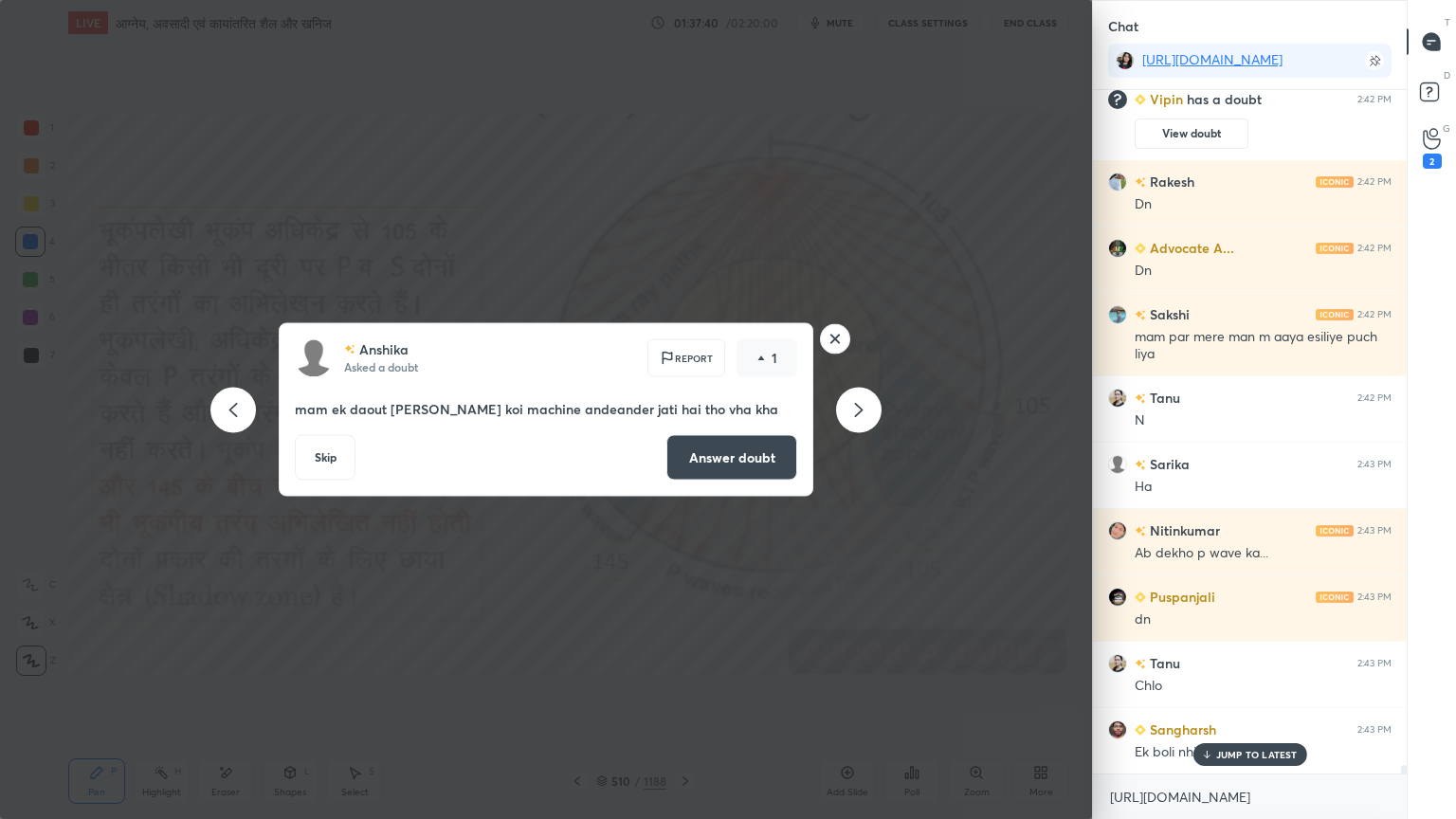 click 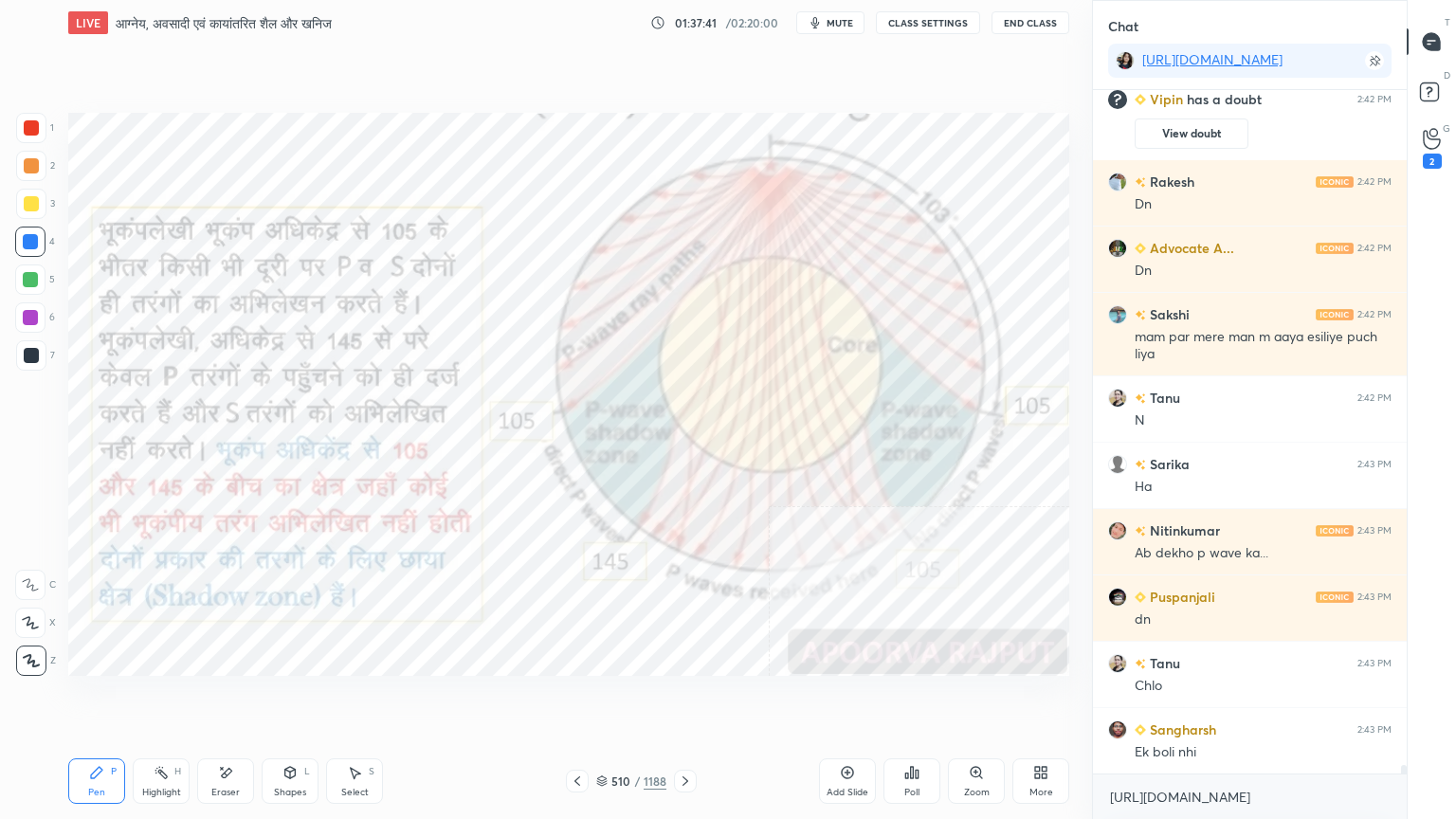scroll, scrollTop: 53026, scrollLeft: 0, axis: vertical 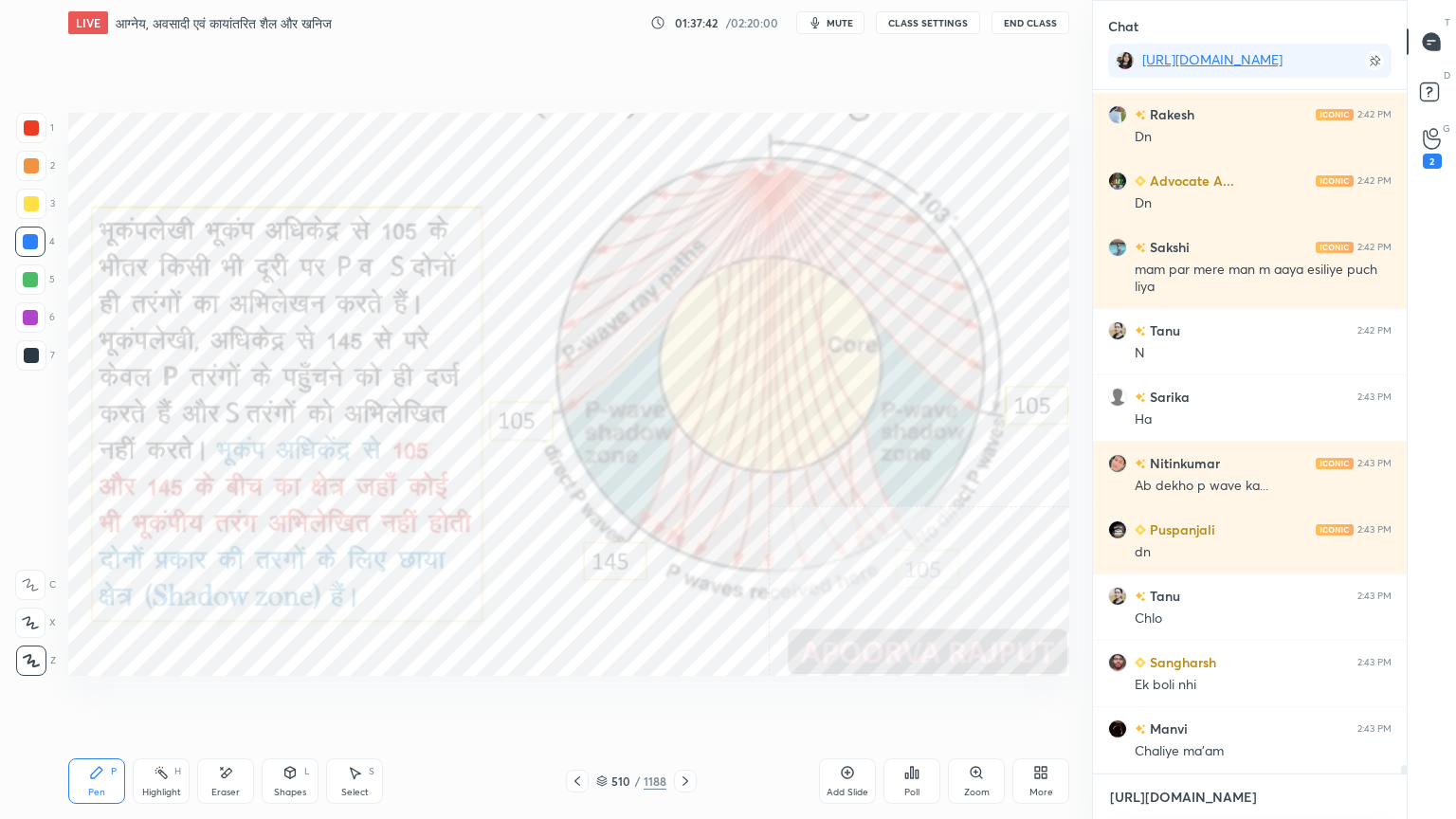 click on "[URL][DOMAIN_NAME]" at bounding box center (1249, 797) 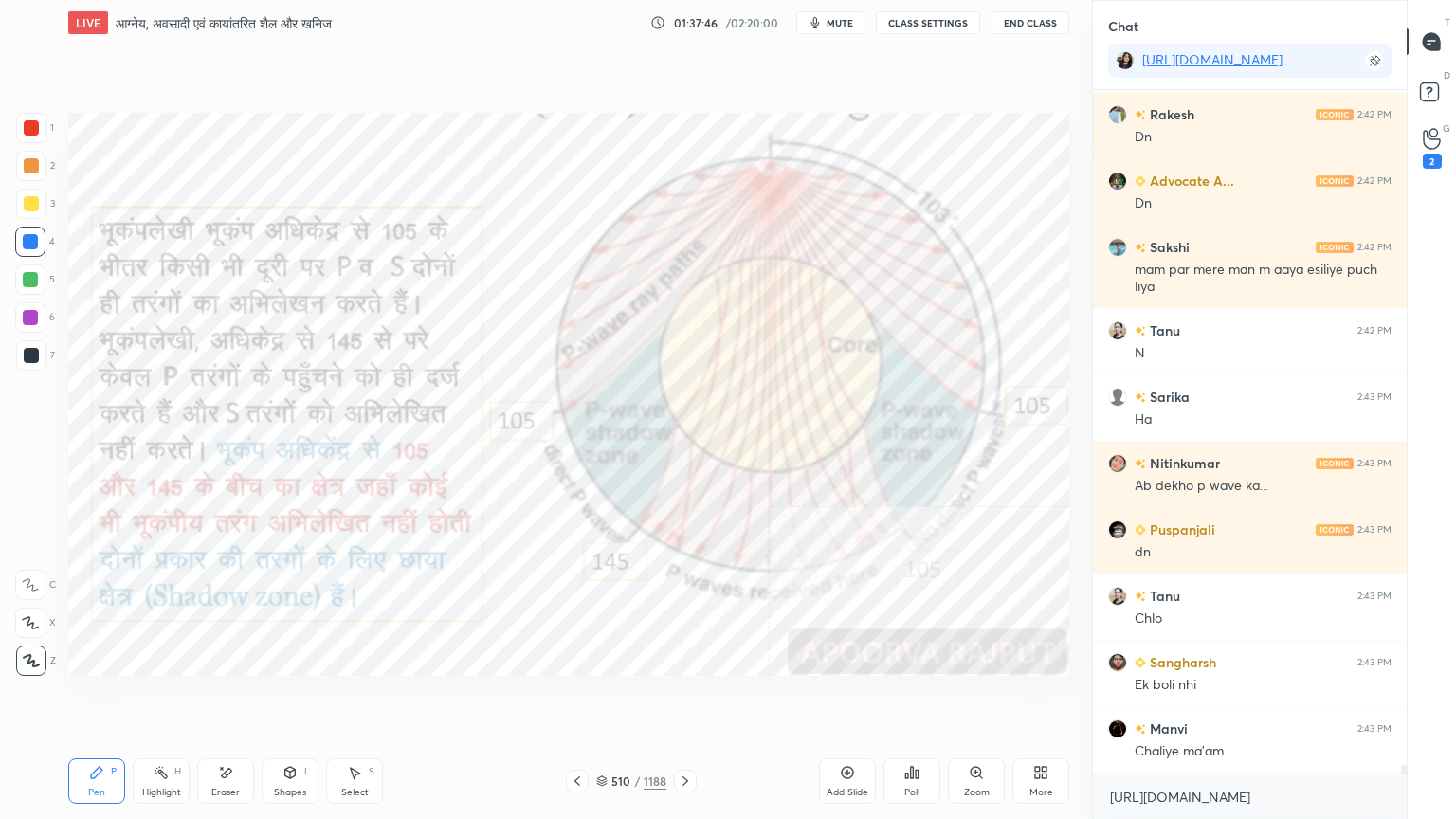 click on "Setting up your live class Poll for   secs No correct answer Start poll" at bounding box center [569, 394] 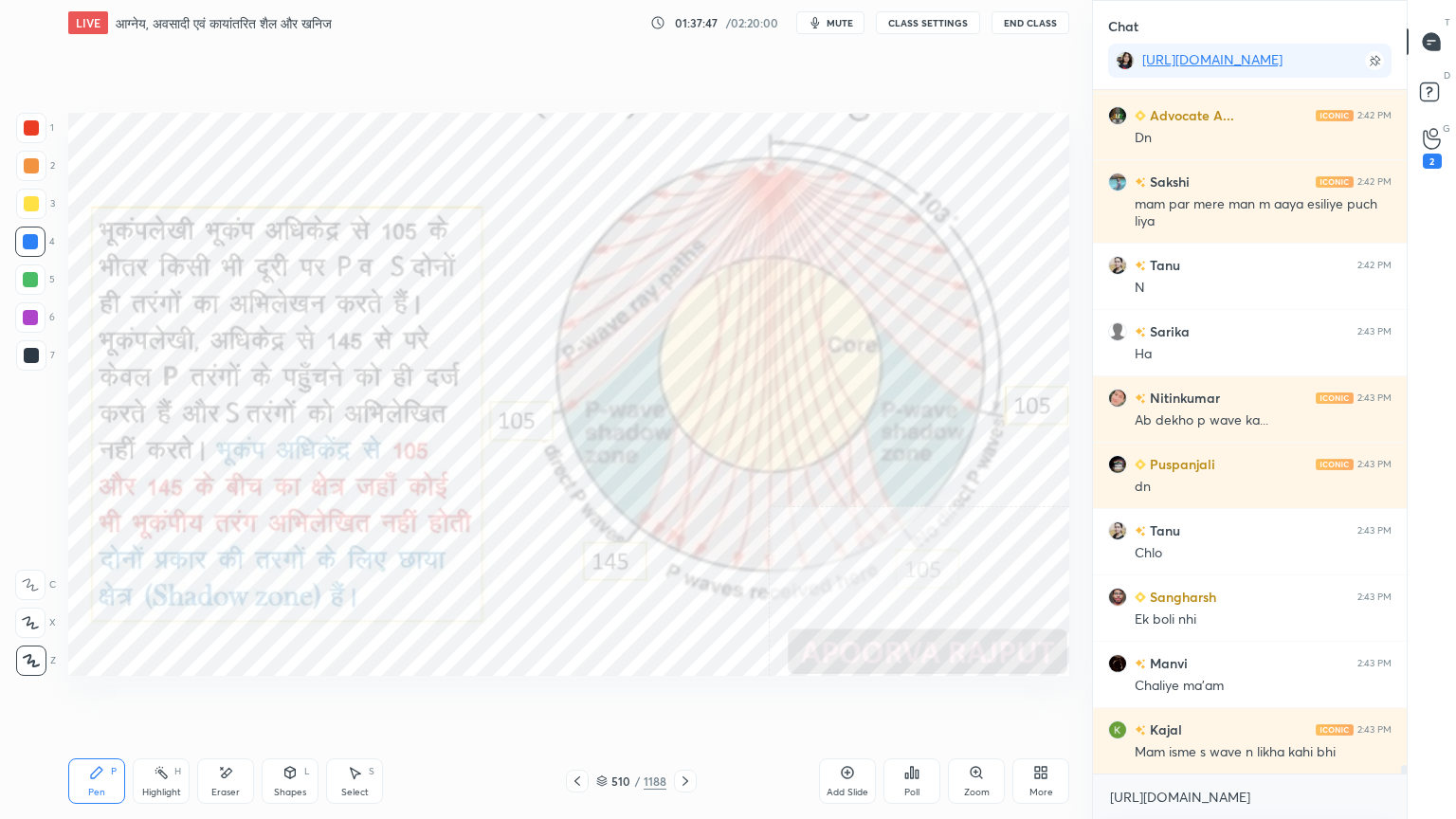 scroll, scrollTop: 53158, scrollLeft: 0, axis: vertical 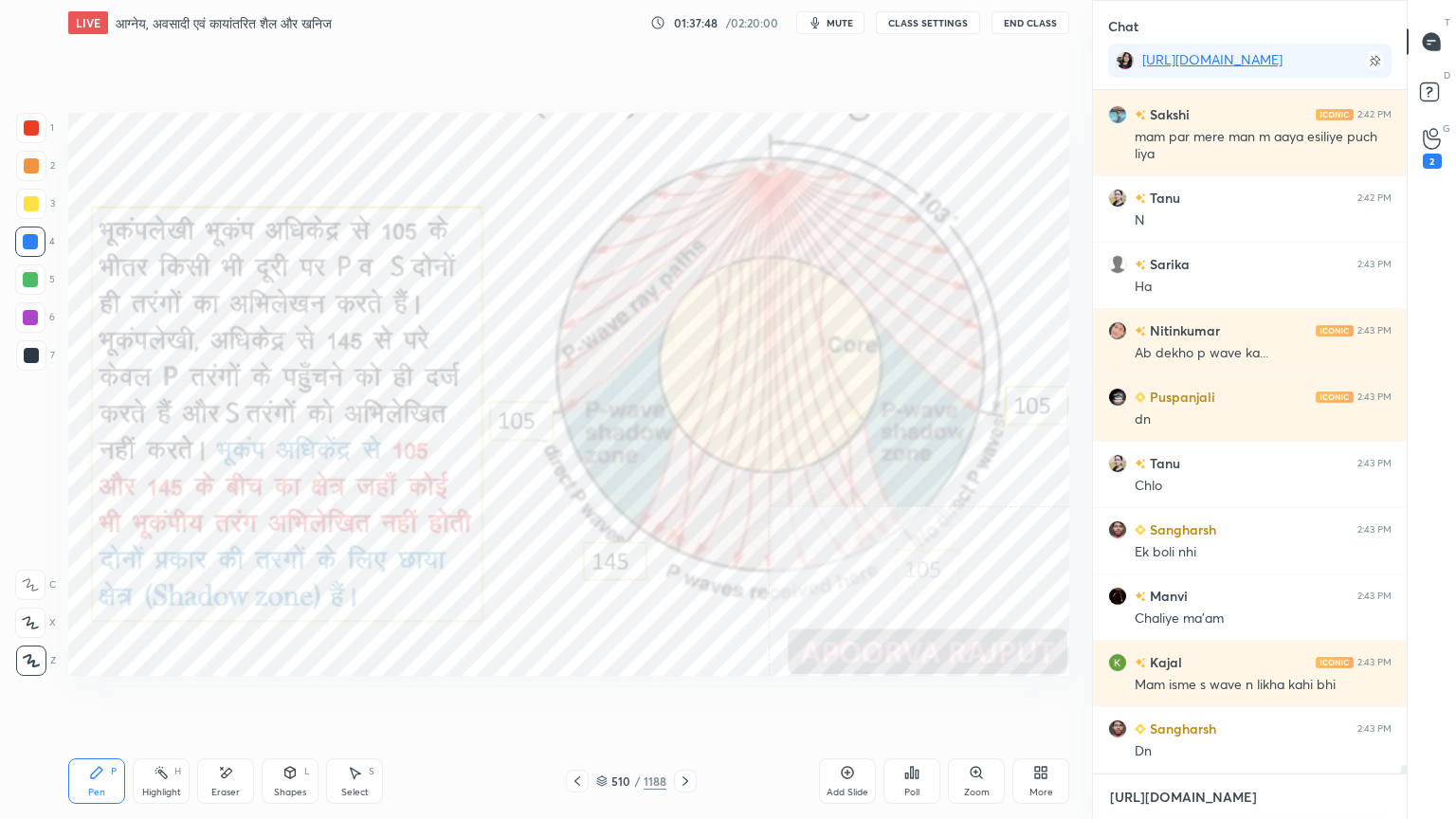 drag, startPoint x: 1210, startPoint y: 808, endPoint x: 1157, endPoint y: 765, distance: 68.249542 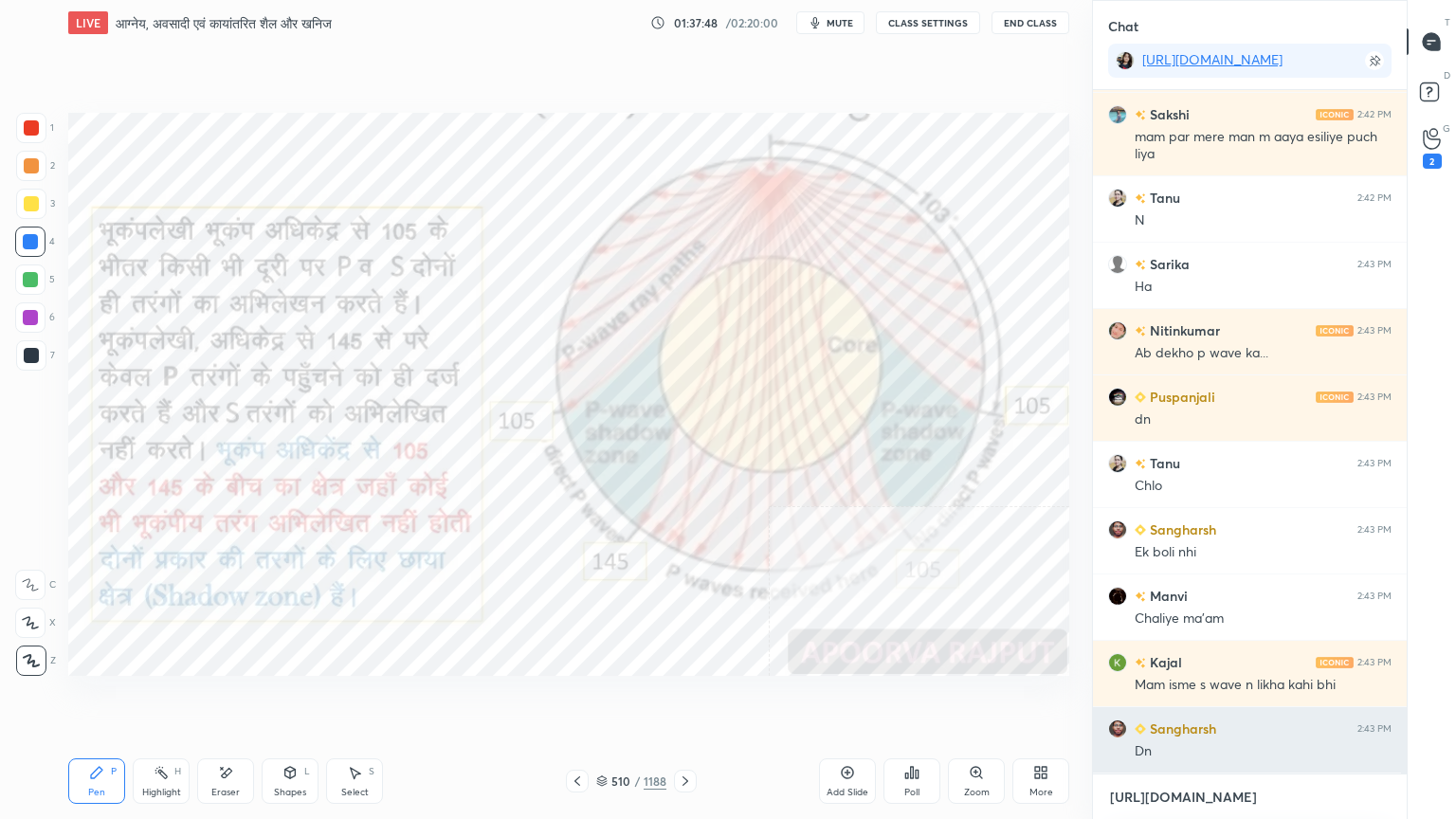 click on "[URL][DOMAIN_NAME]" at bounding box center [1249, 797] 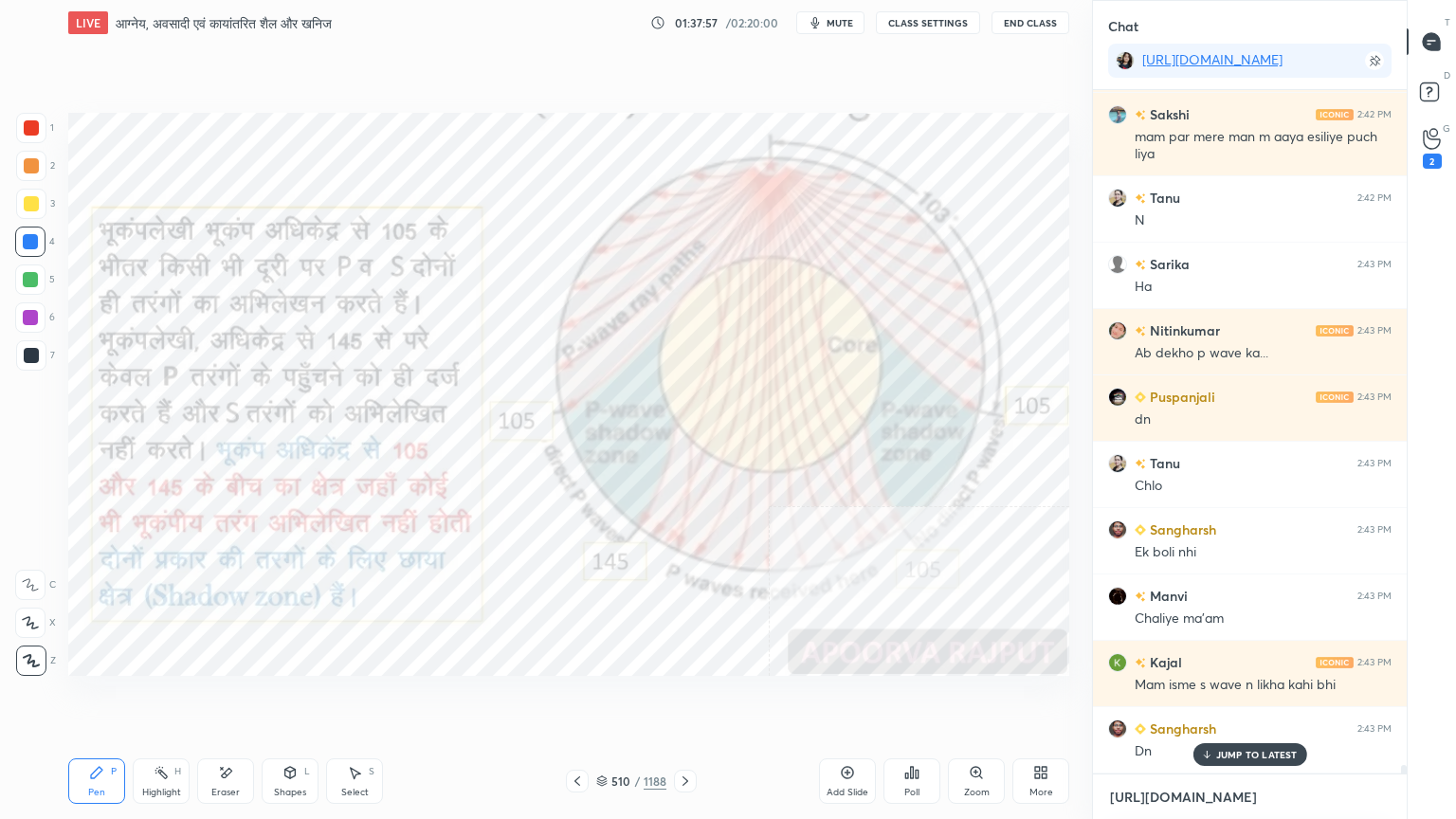 scroll, scrollTop: 53224, scrollLeft: 0, axis: vertical 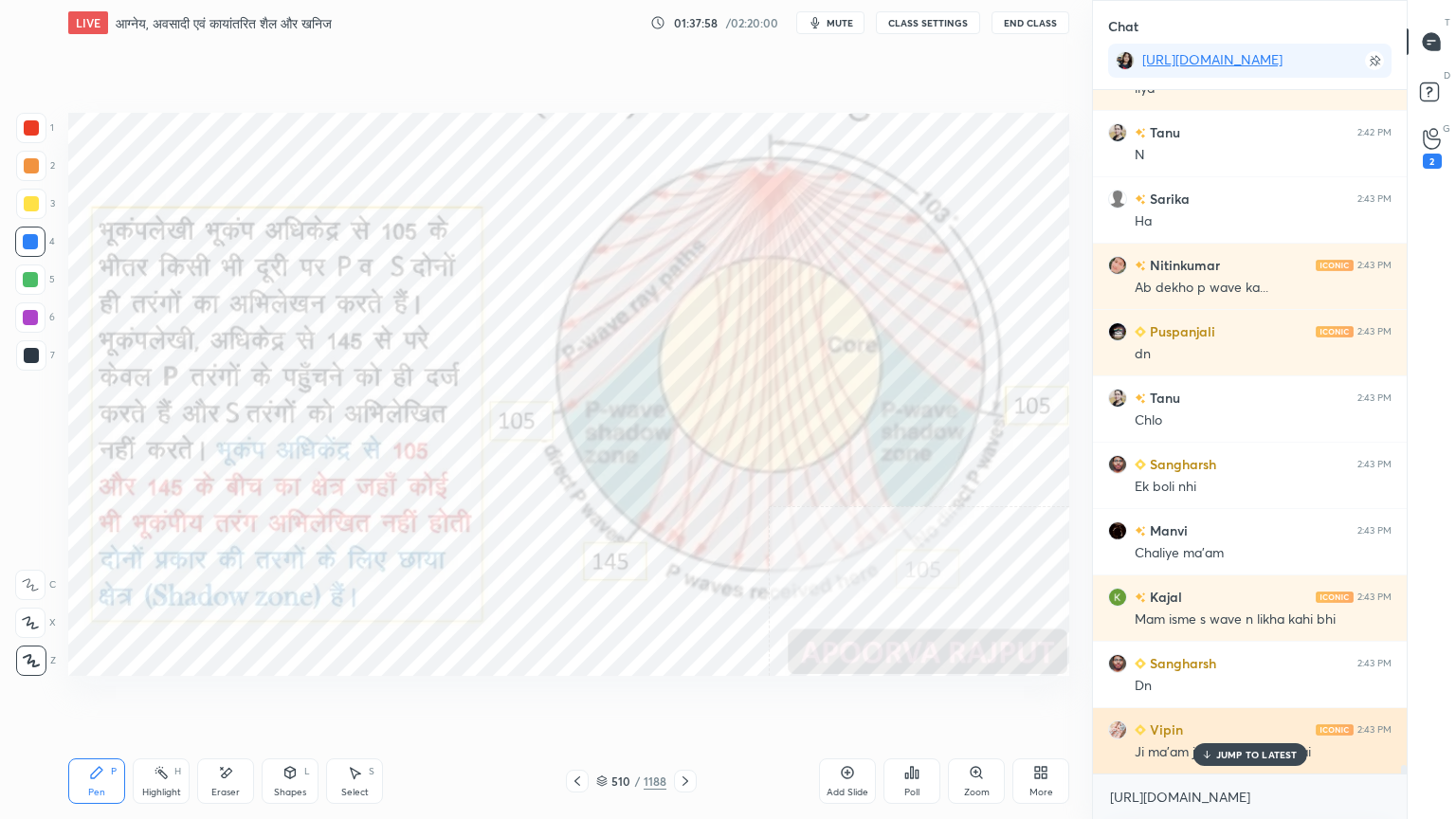 click on "JUMP TO LATEST" at bounding box center (1257, 755) 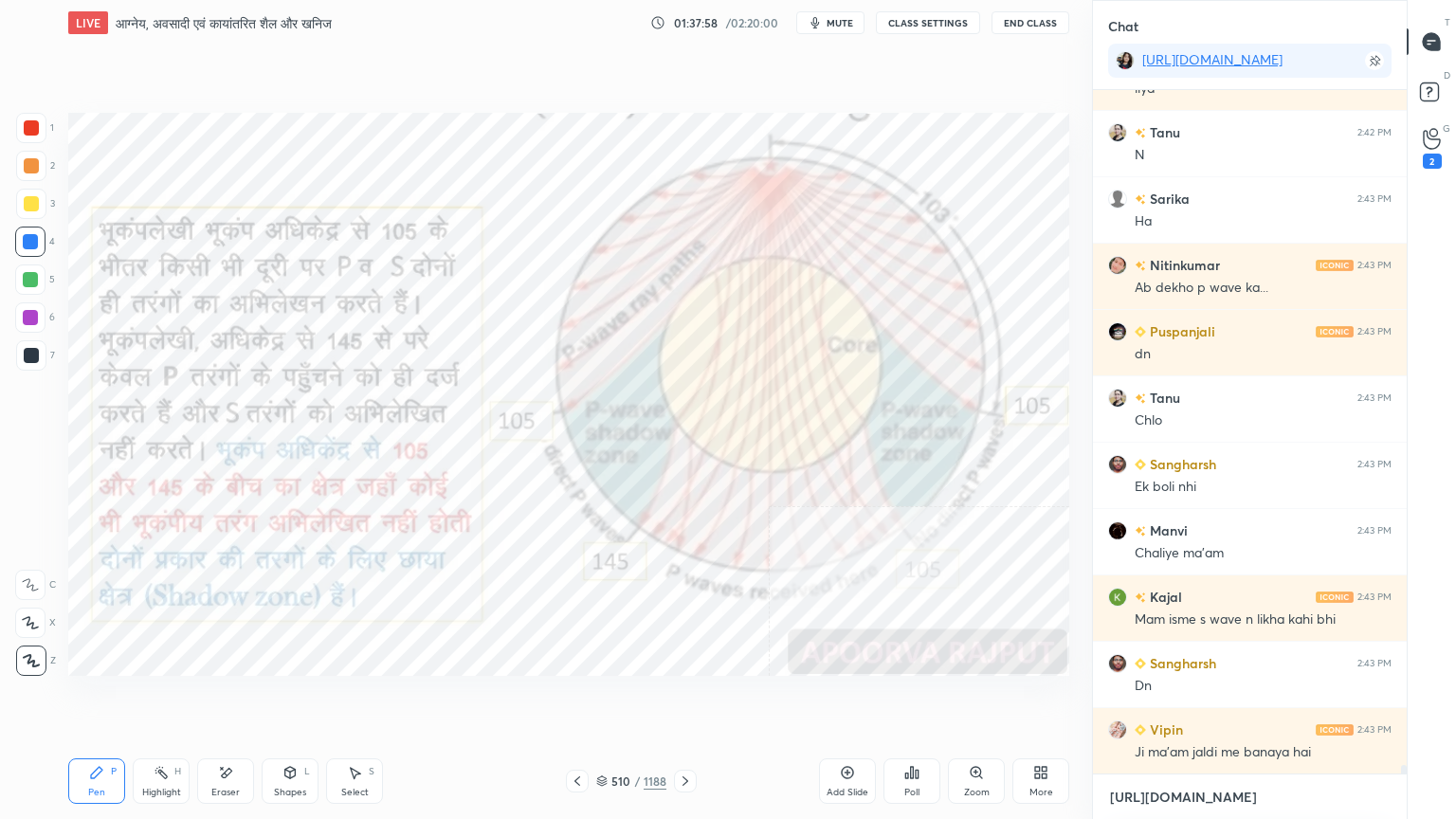 drag, startPoint x: 1227, startPoint y: 803, endPoint x: 1200, endPoint y: 782, distance: 34.205263 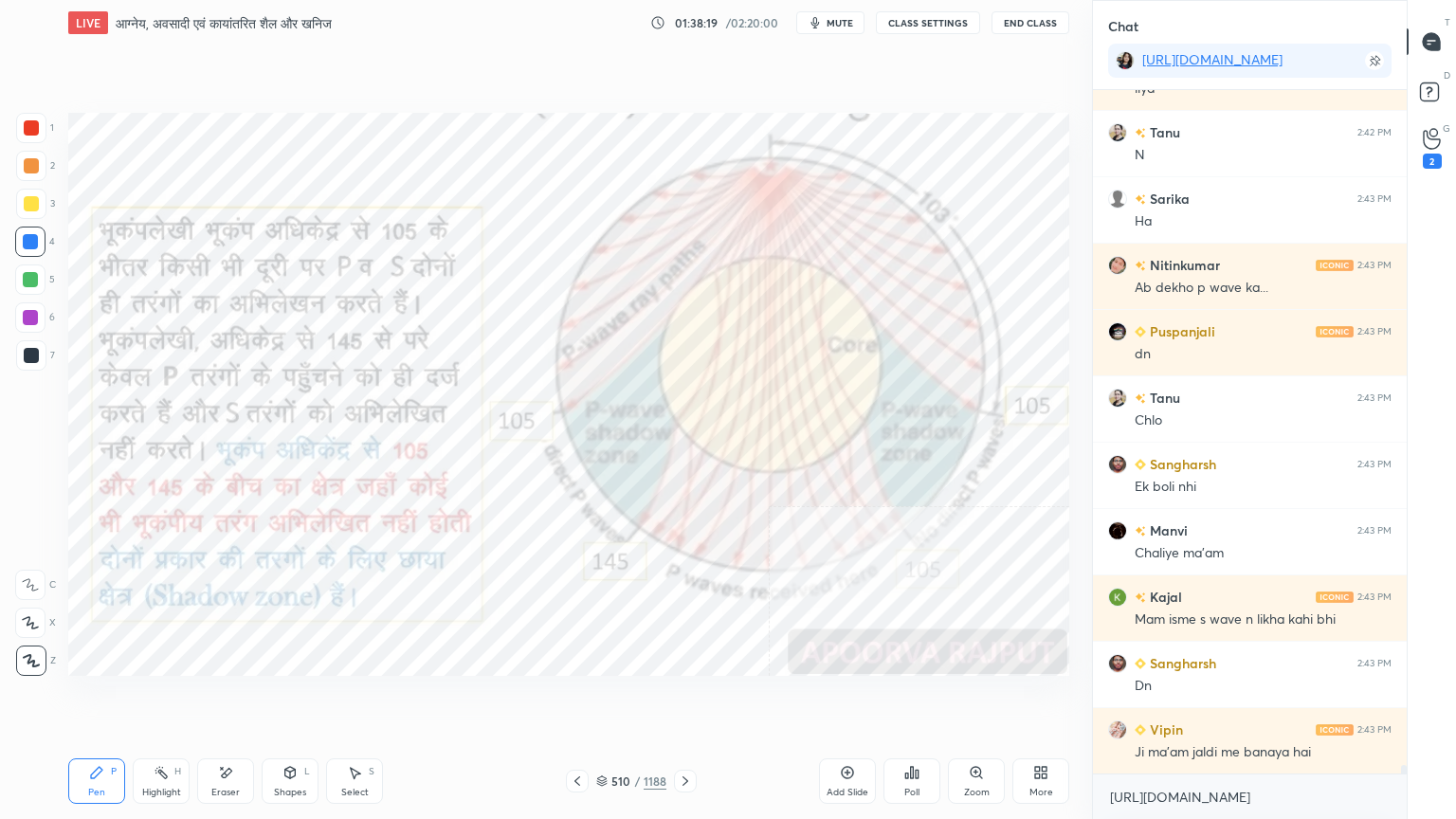 click at bounding box center (685, 781) 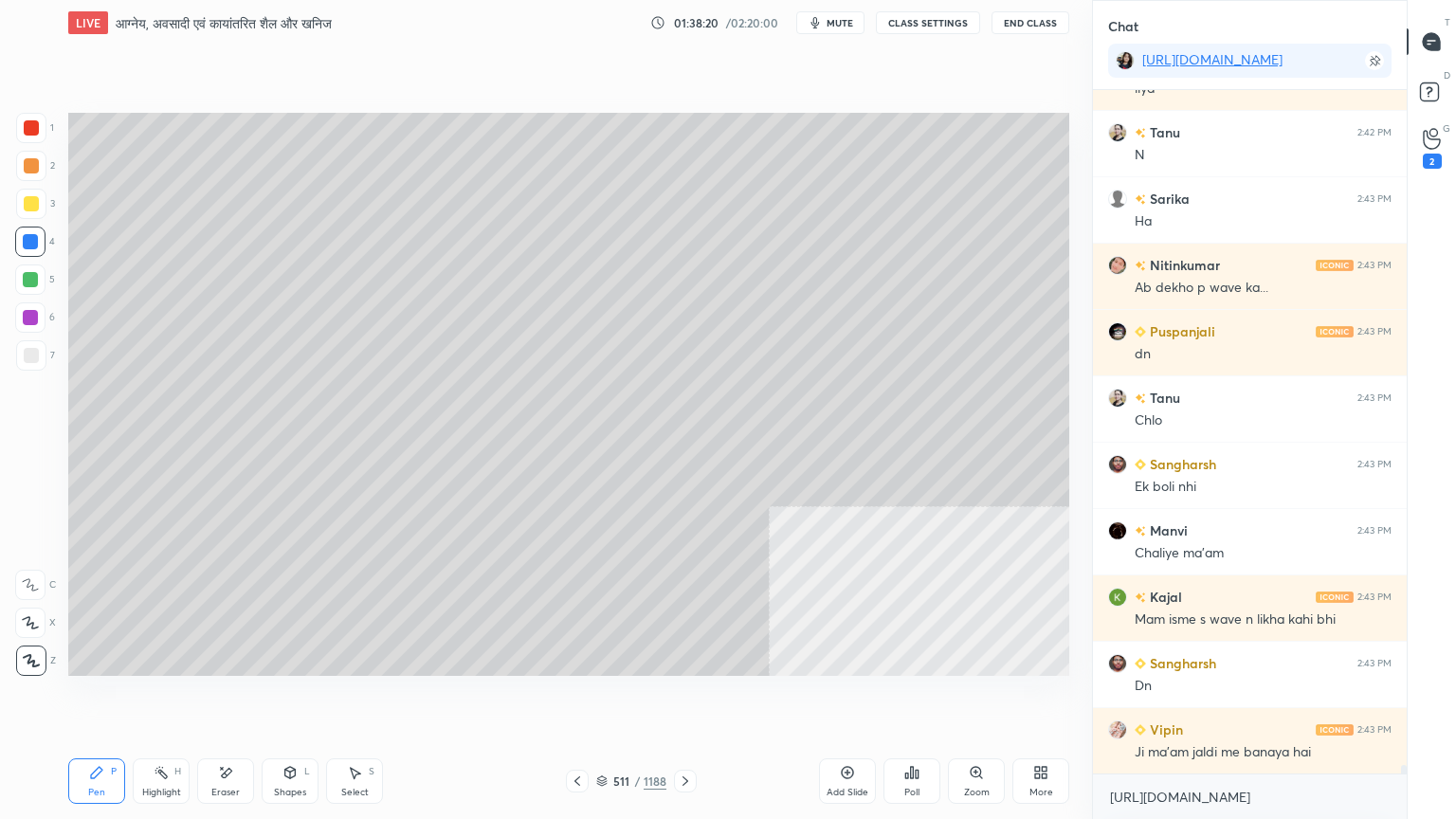 click 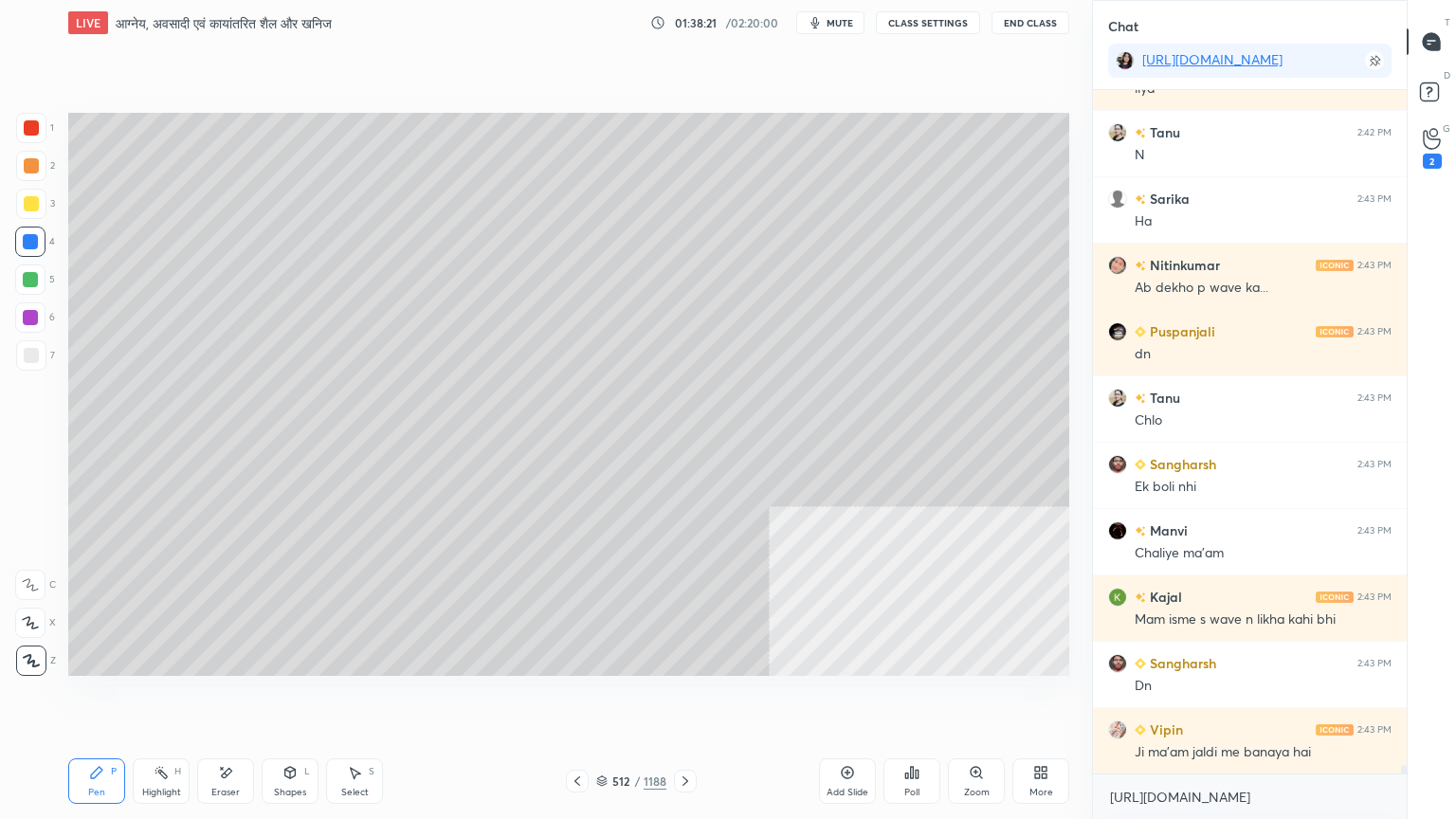click 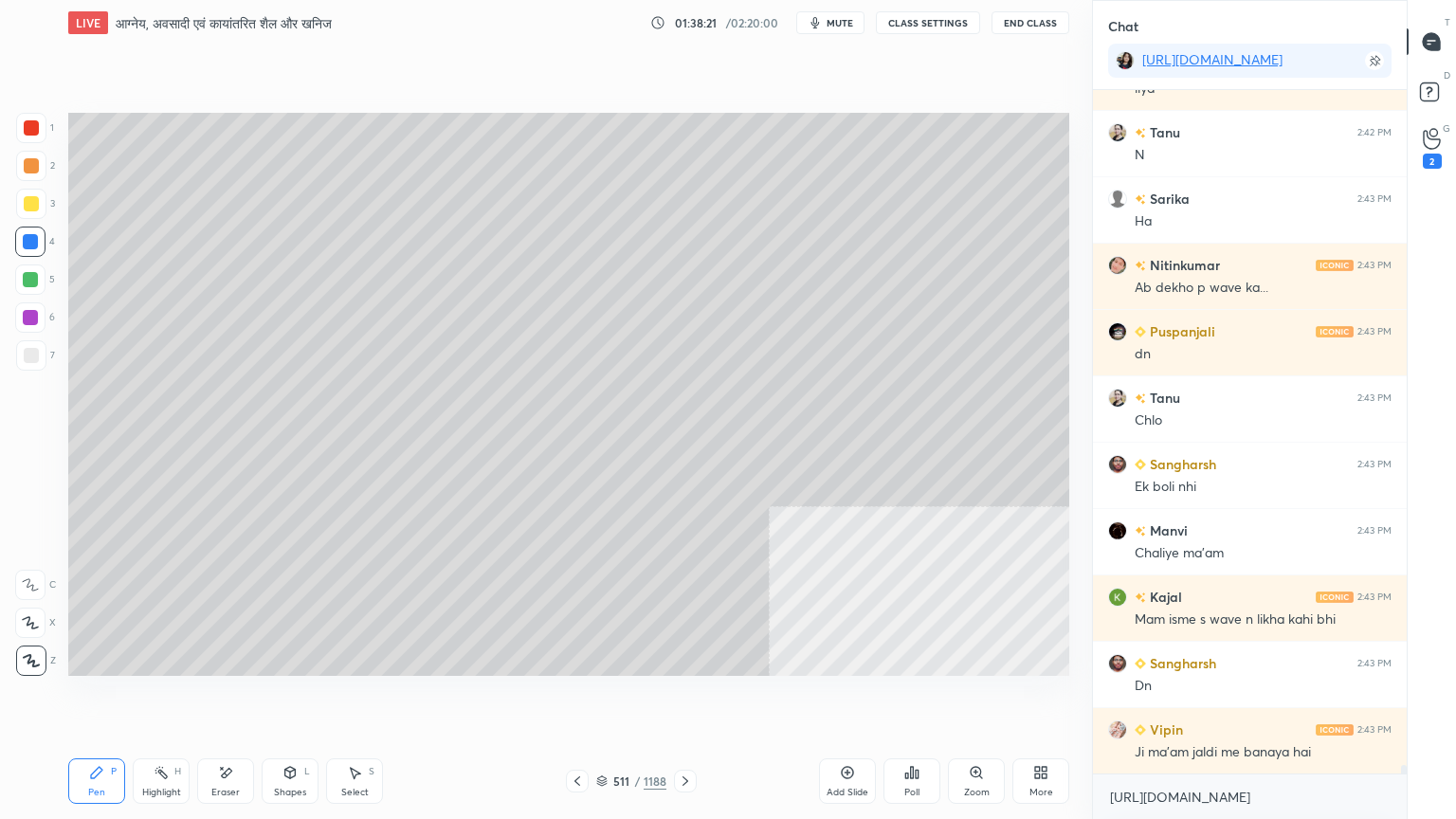 click 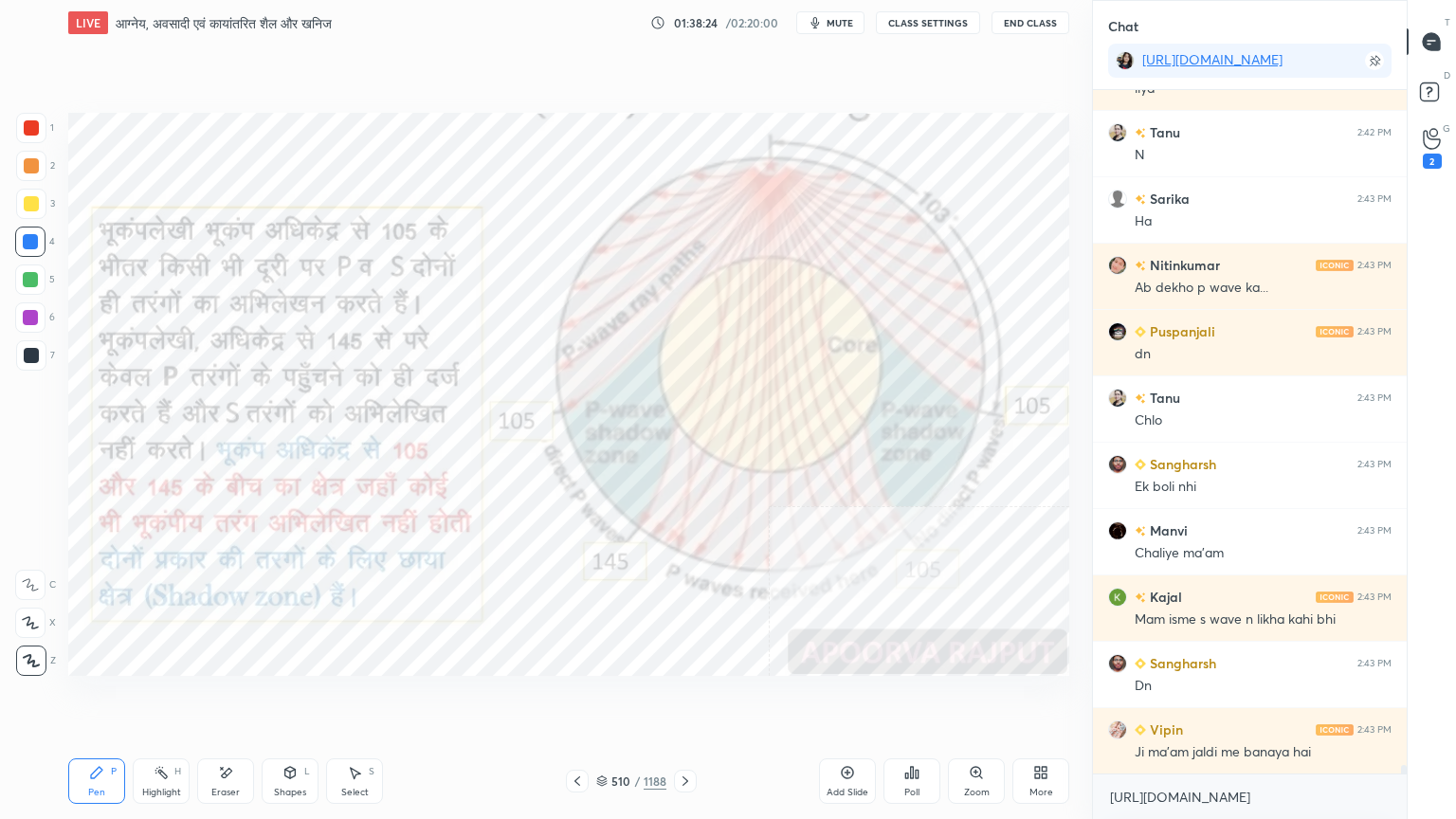 click 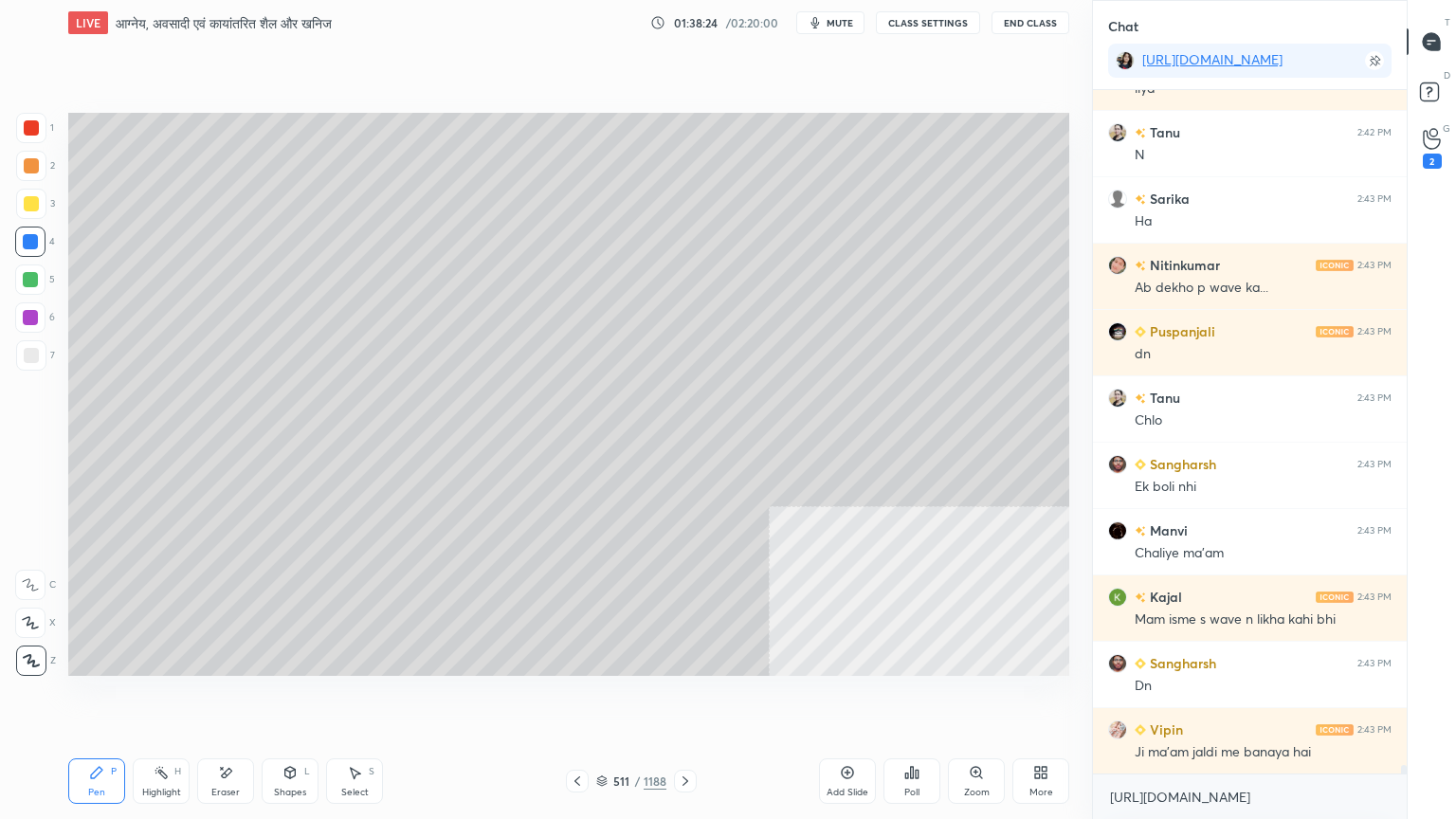 click at bounding box center (685, 781) 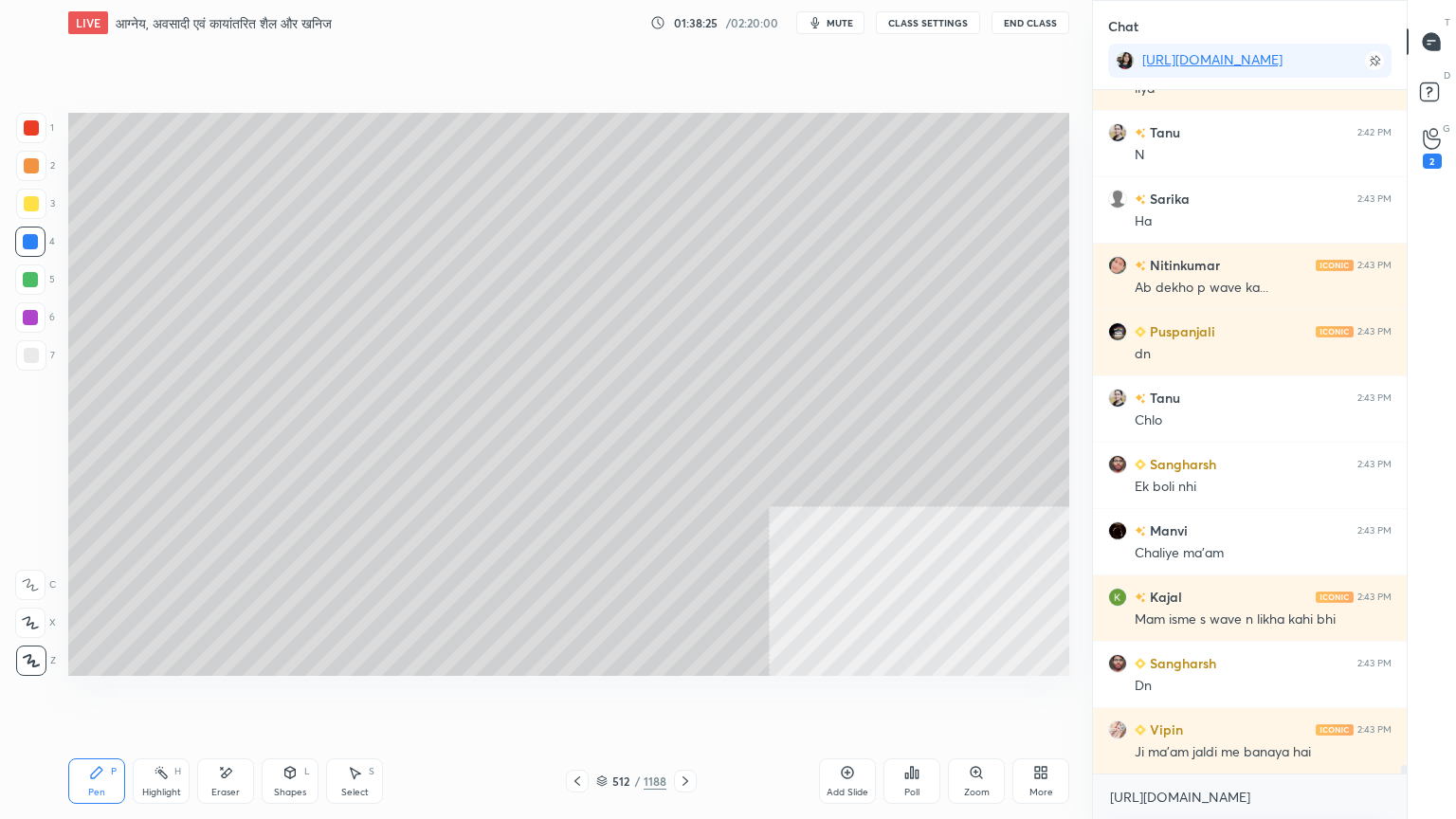 click 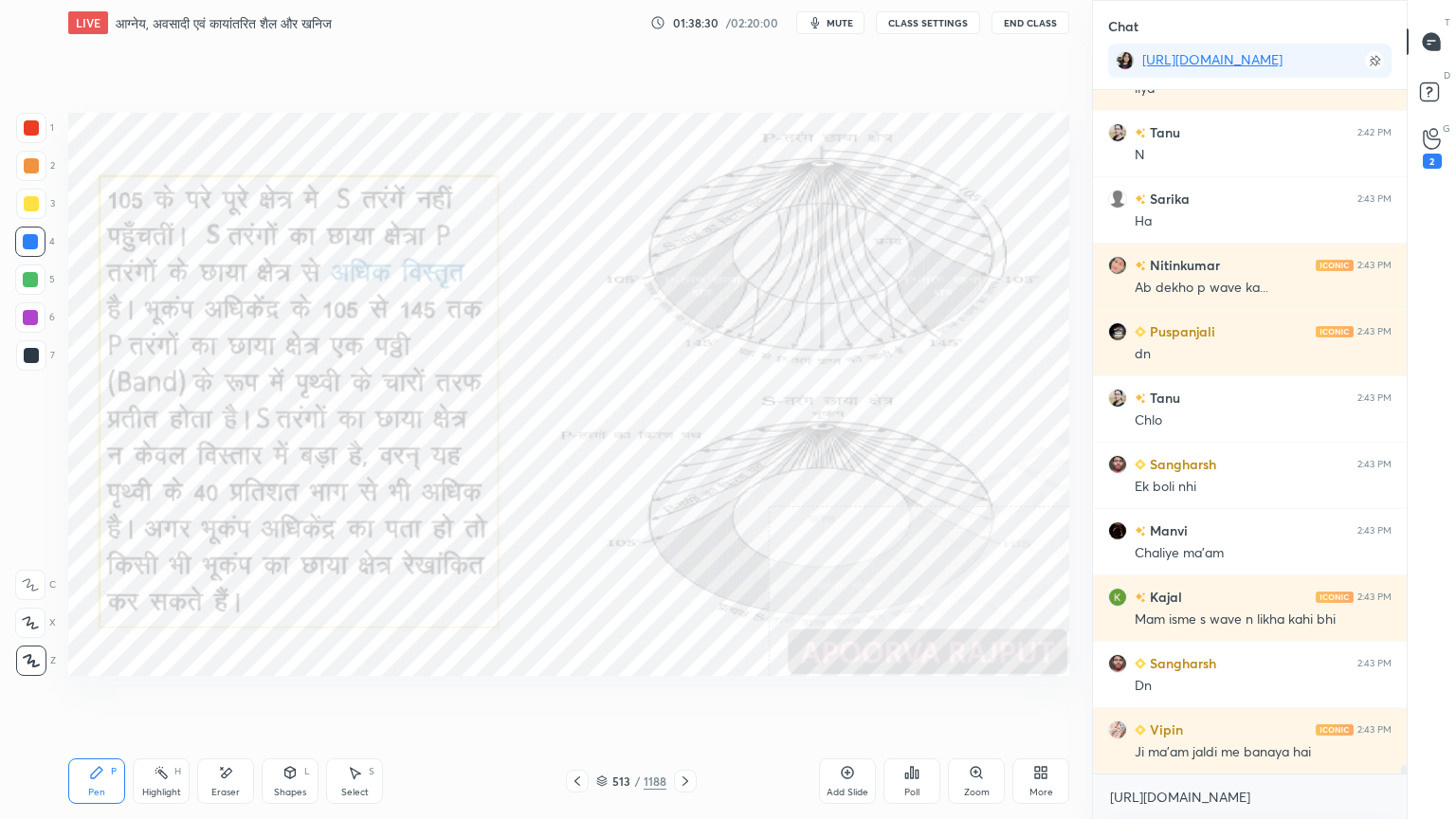 click 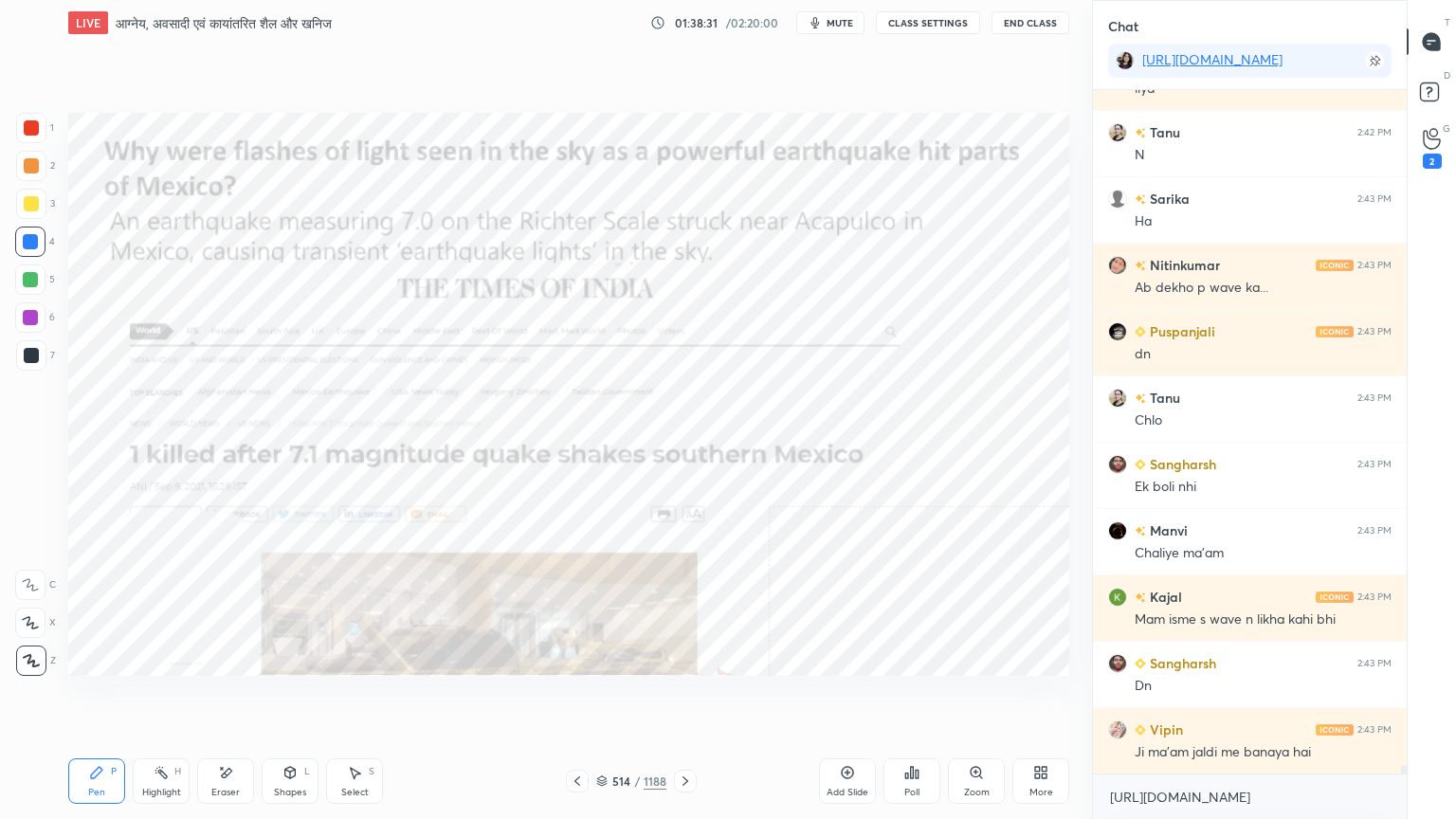 drag, startPoint x: 683, startPoint y: 781, endPoint x: 701, endPoint y: 760, distance: 27.65863 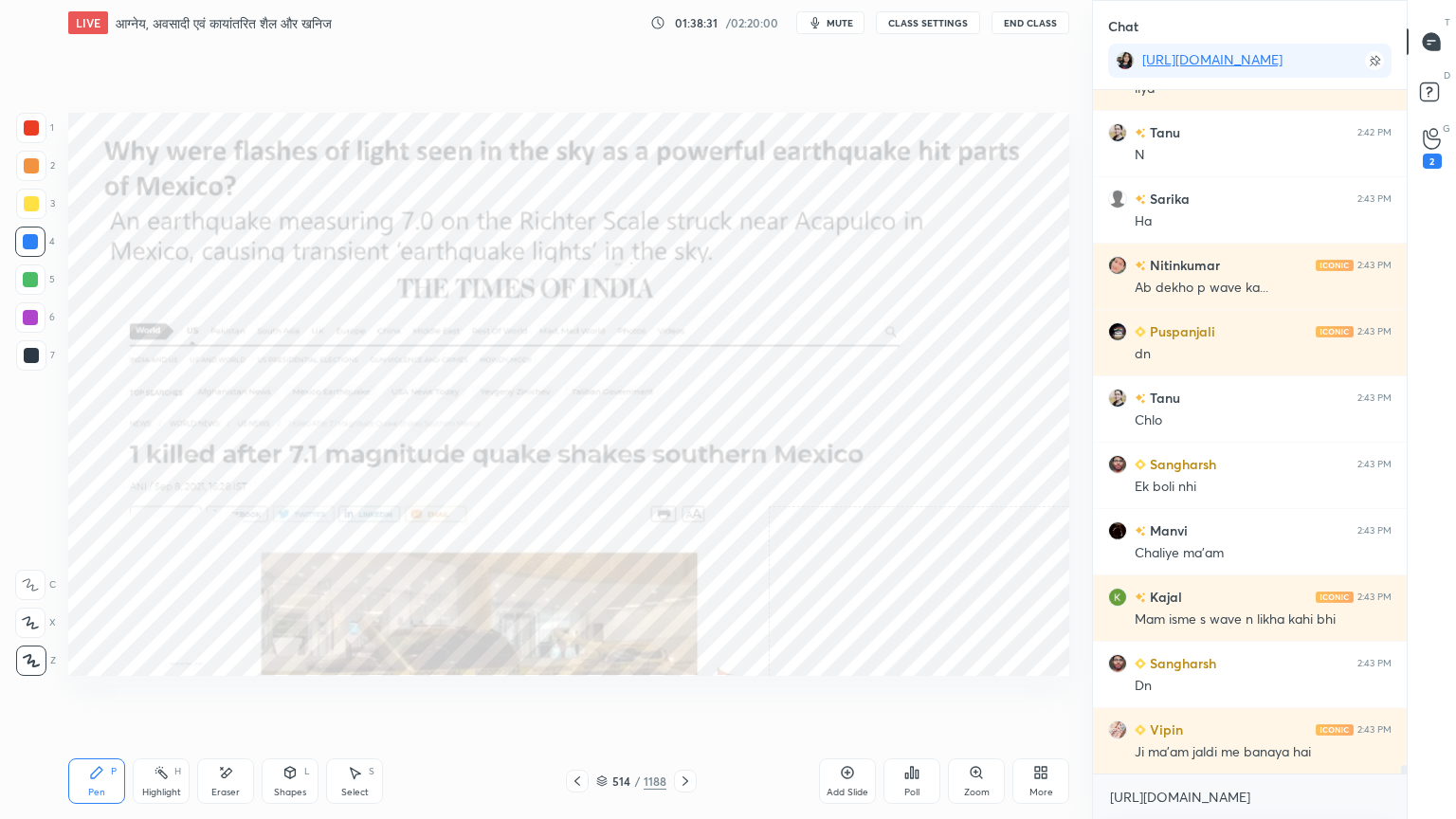 click on "Pen P Highlight H Eraser Shapes L Select S 514 / 1188 Add Slide Poll Zoom More" at bounding box center [569, 781] 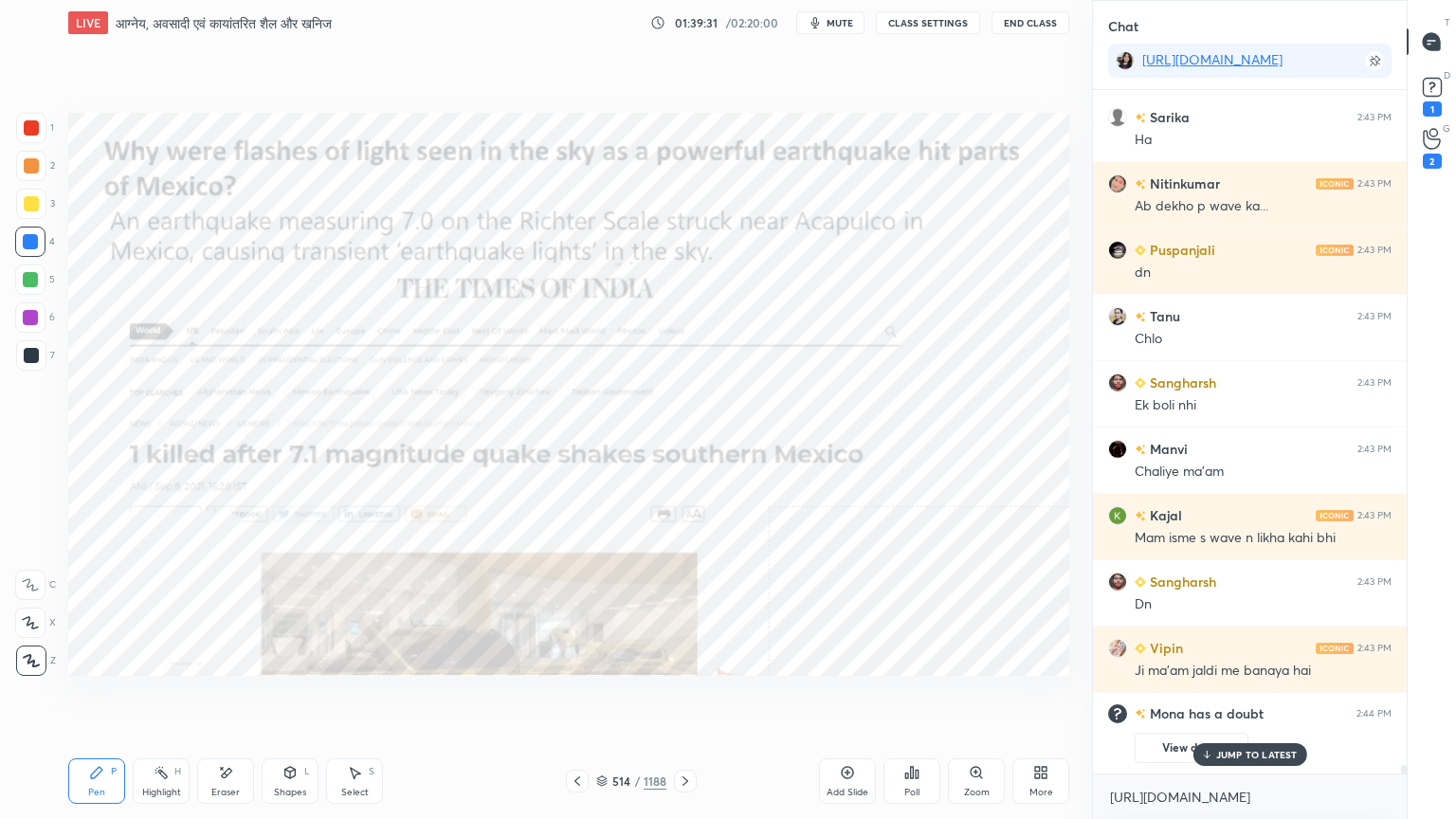 scroll, scrollTop: 52574, scrollLeft: 0, axis: vertical 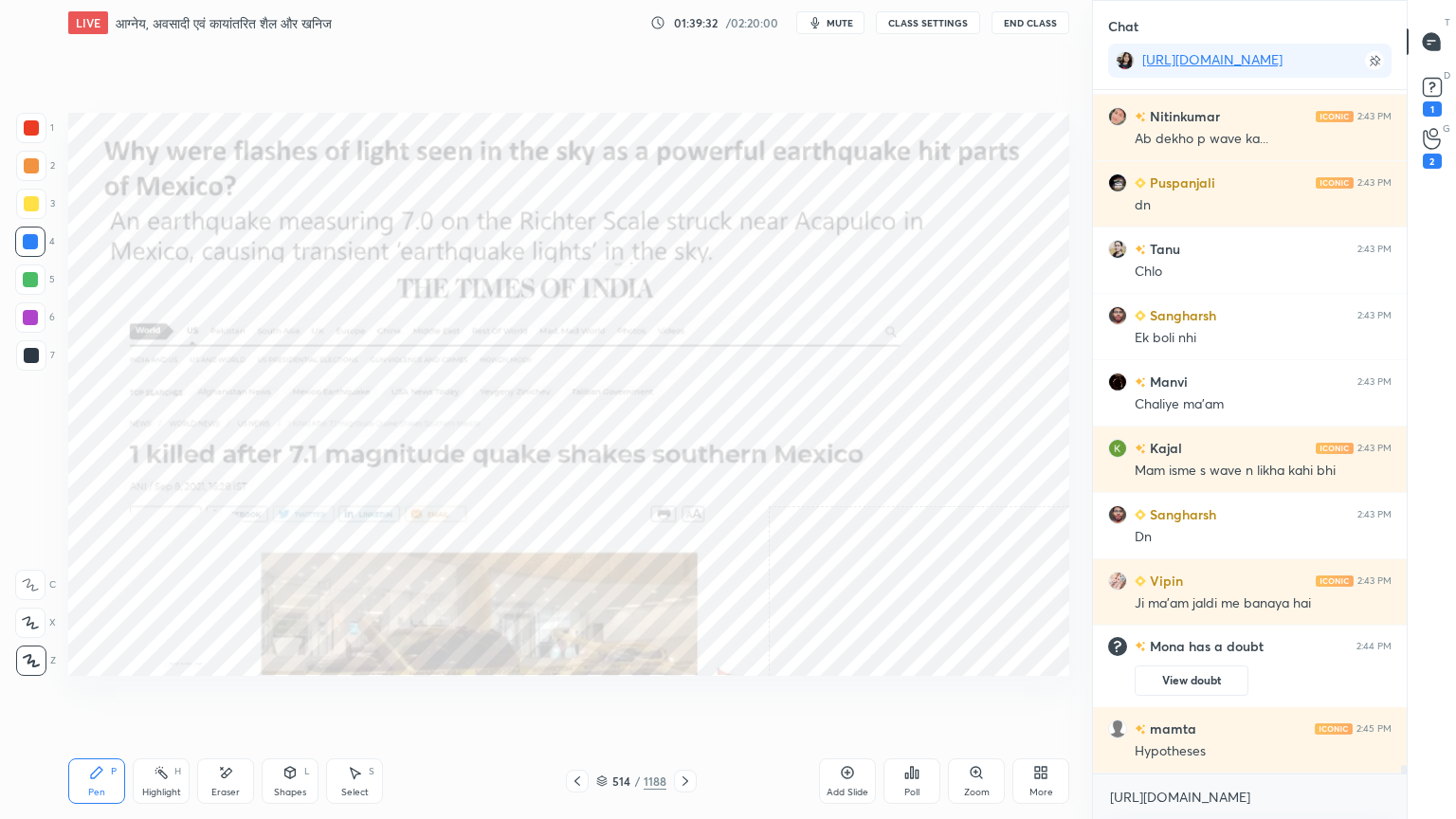 click on "Eraser" at bounding box center [226, 781] 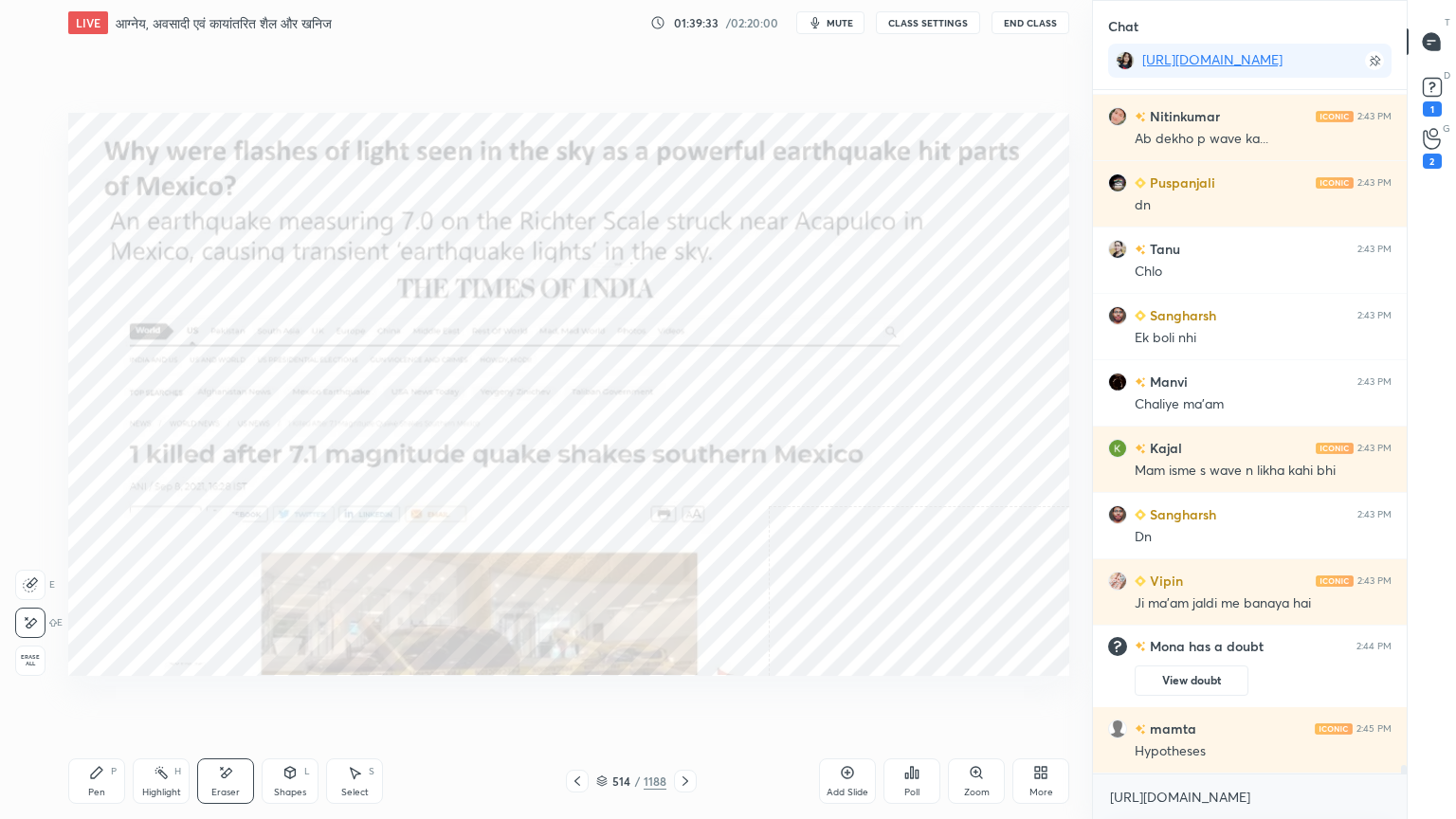 click on "Erase all" at bounding box center (30, 661) 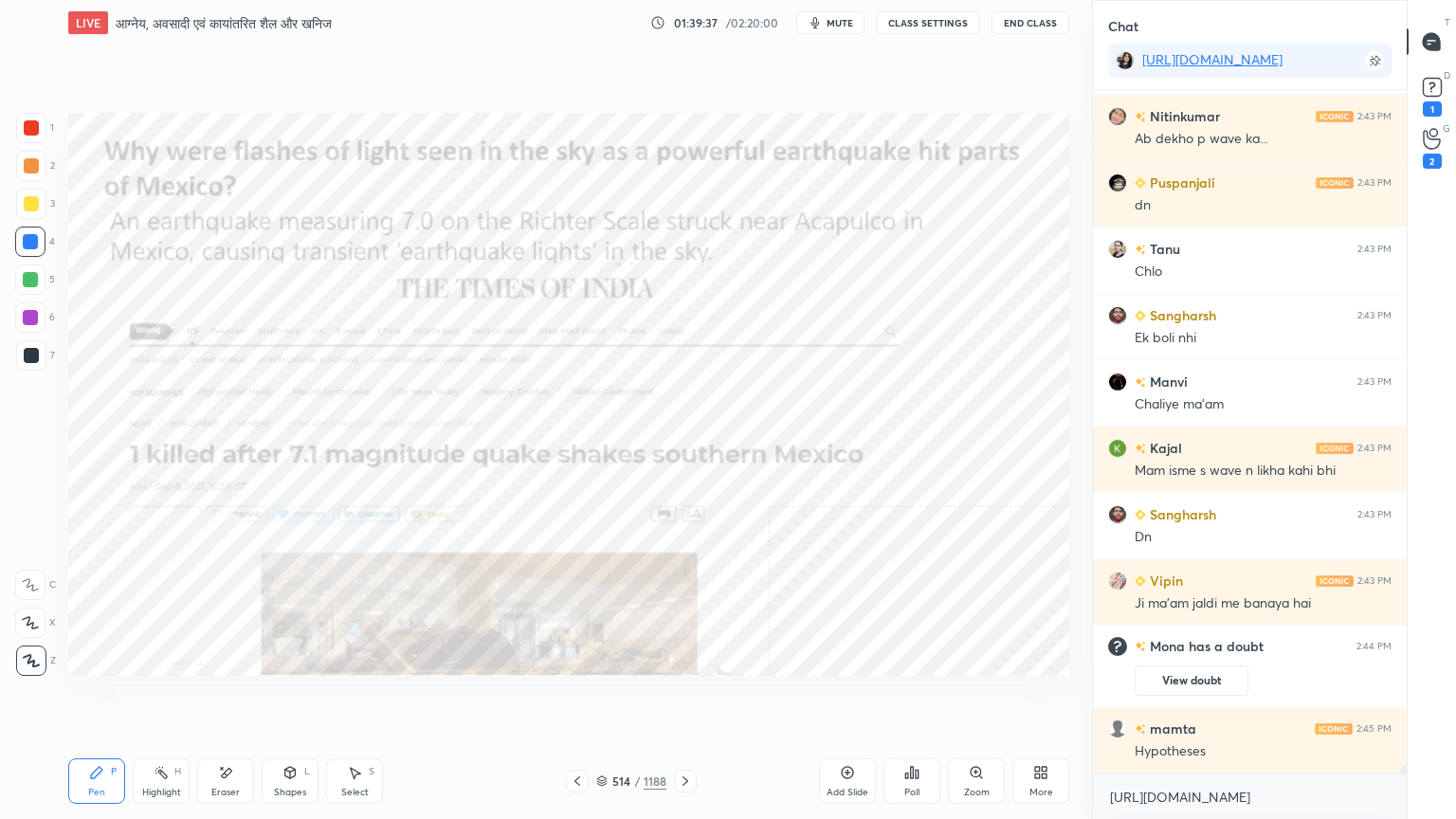 click on "Pen P Highlight H Eraser Shapes L Select S 514 / 1188 Add Slide Poll Zoom More" at bounding box center (569, 781) 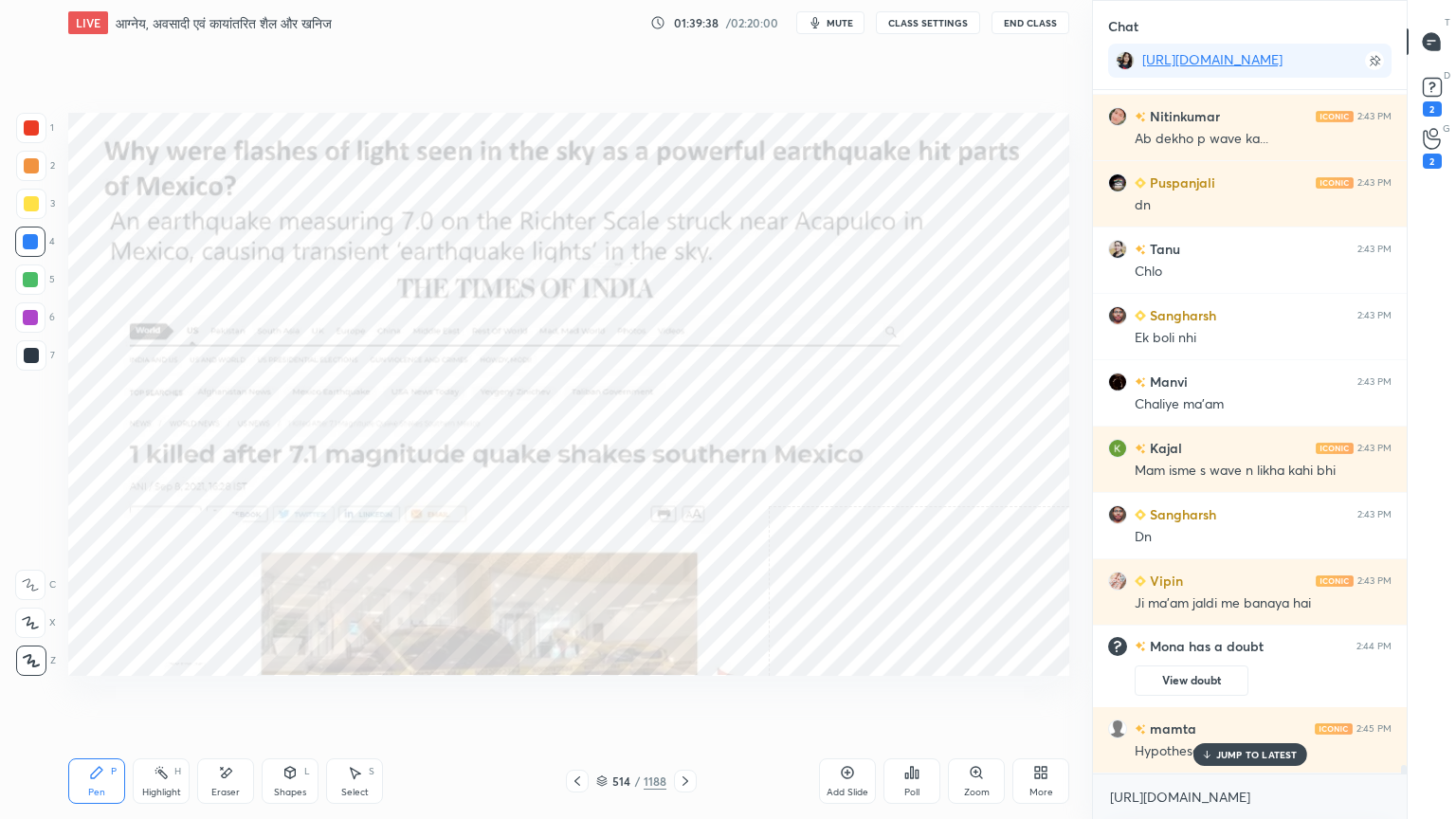 scroll, scrollTop: 52655, scrollLeft: 0, axis: vertical 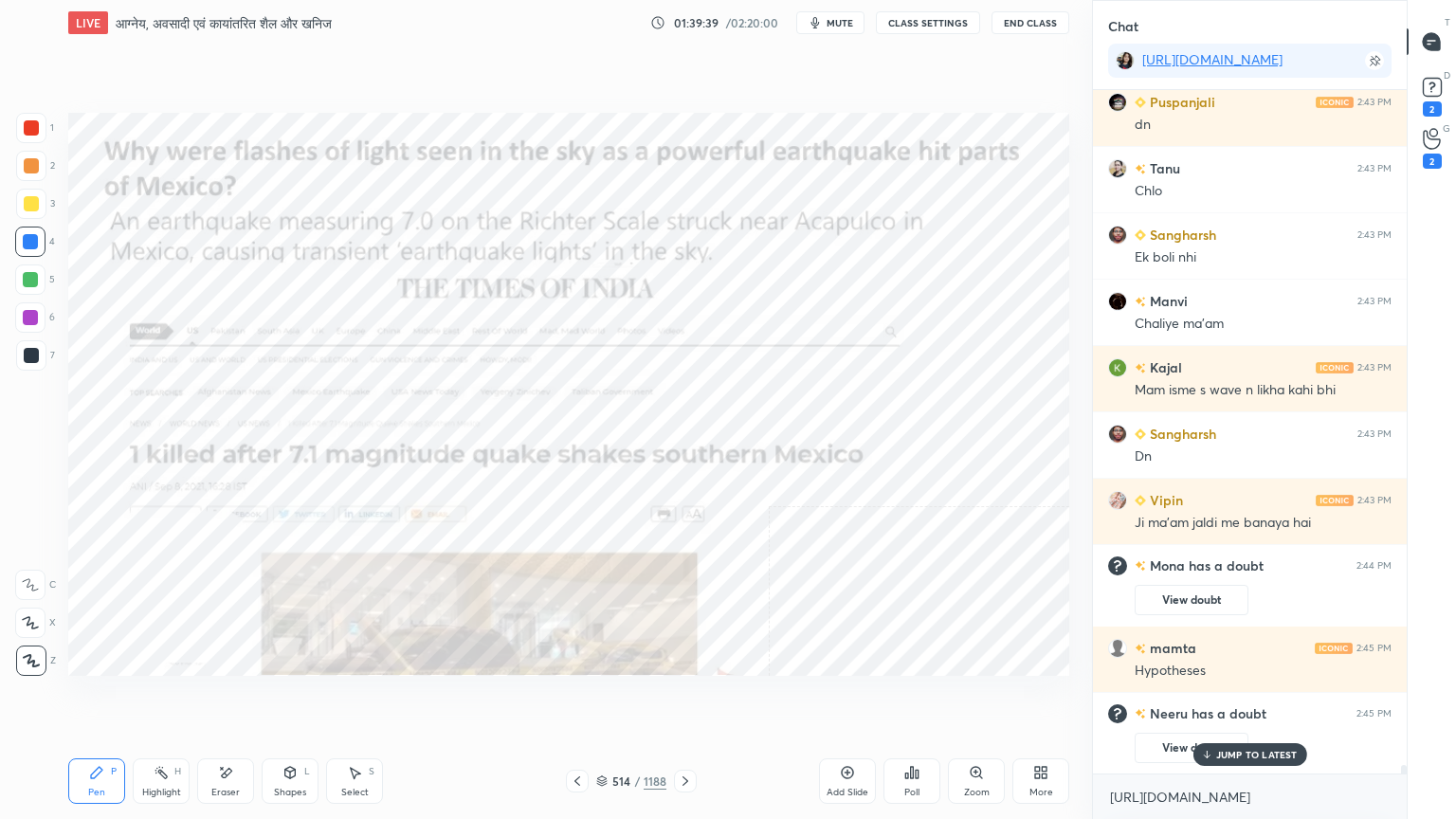 click on "JUMP TO LATEST" at bounding box center (1257, 755) 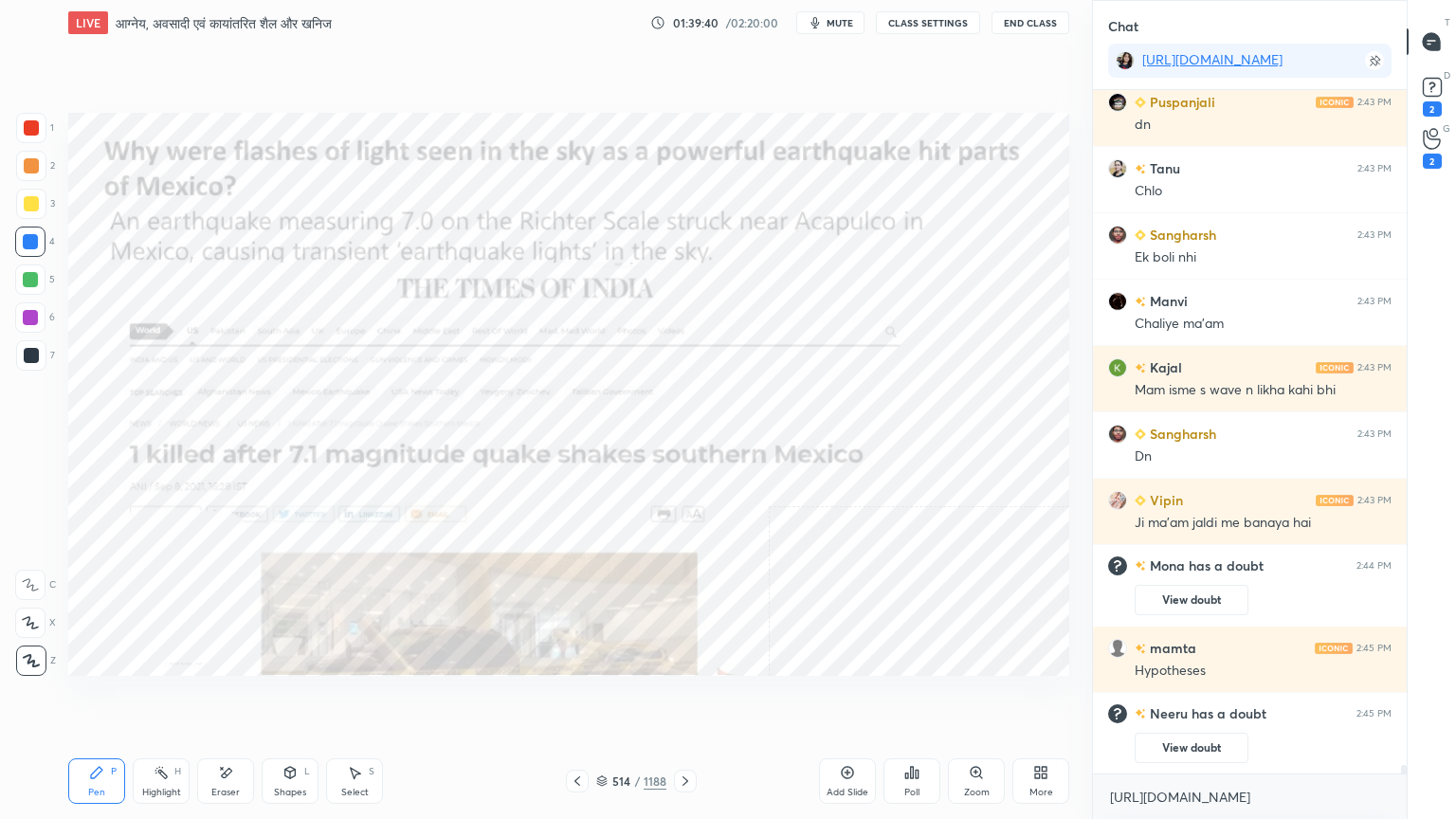 click 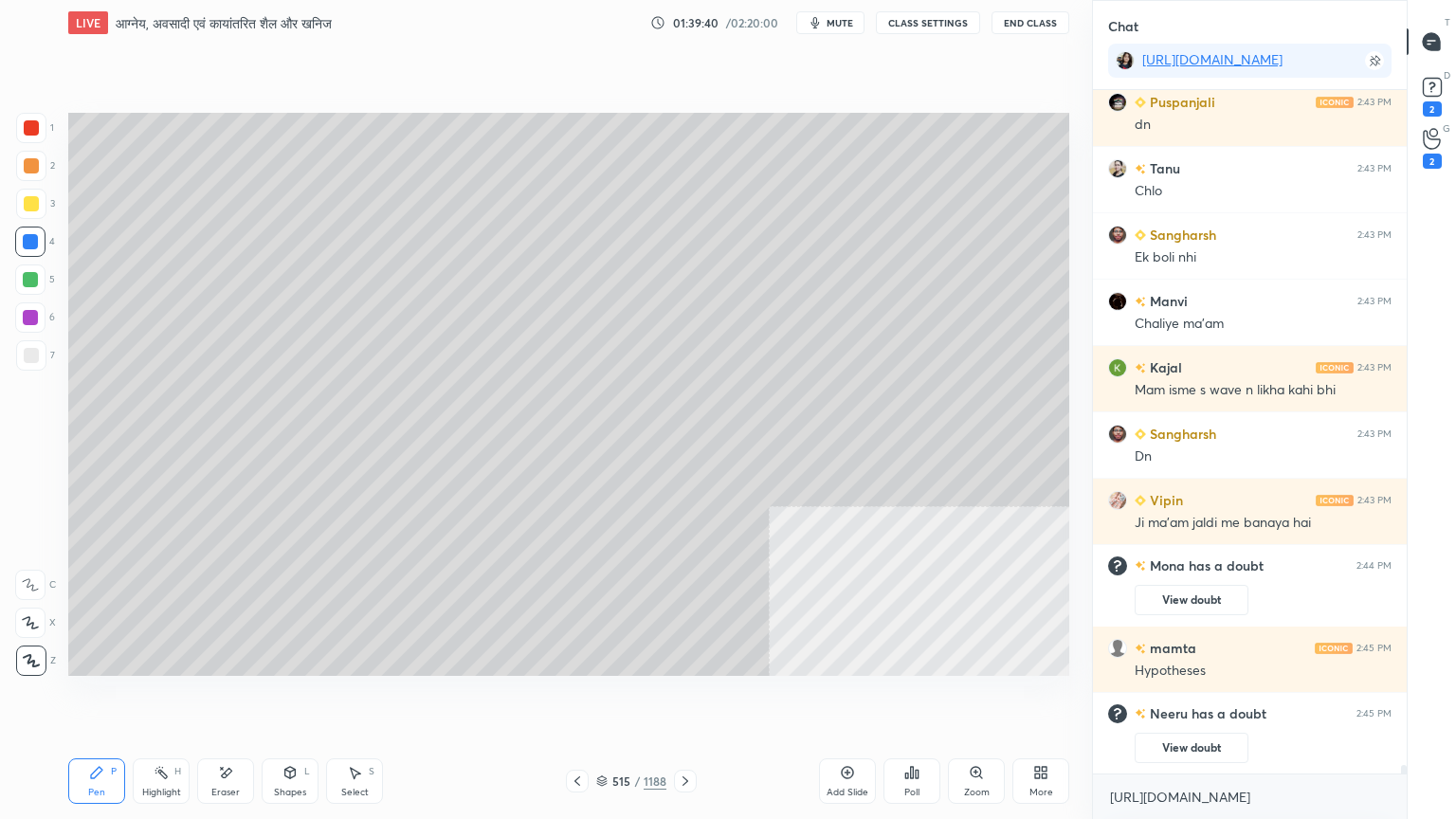 click 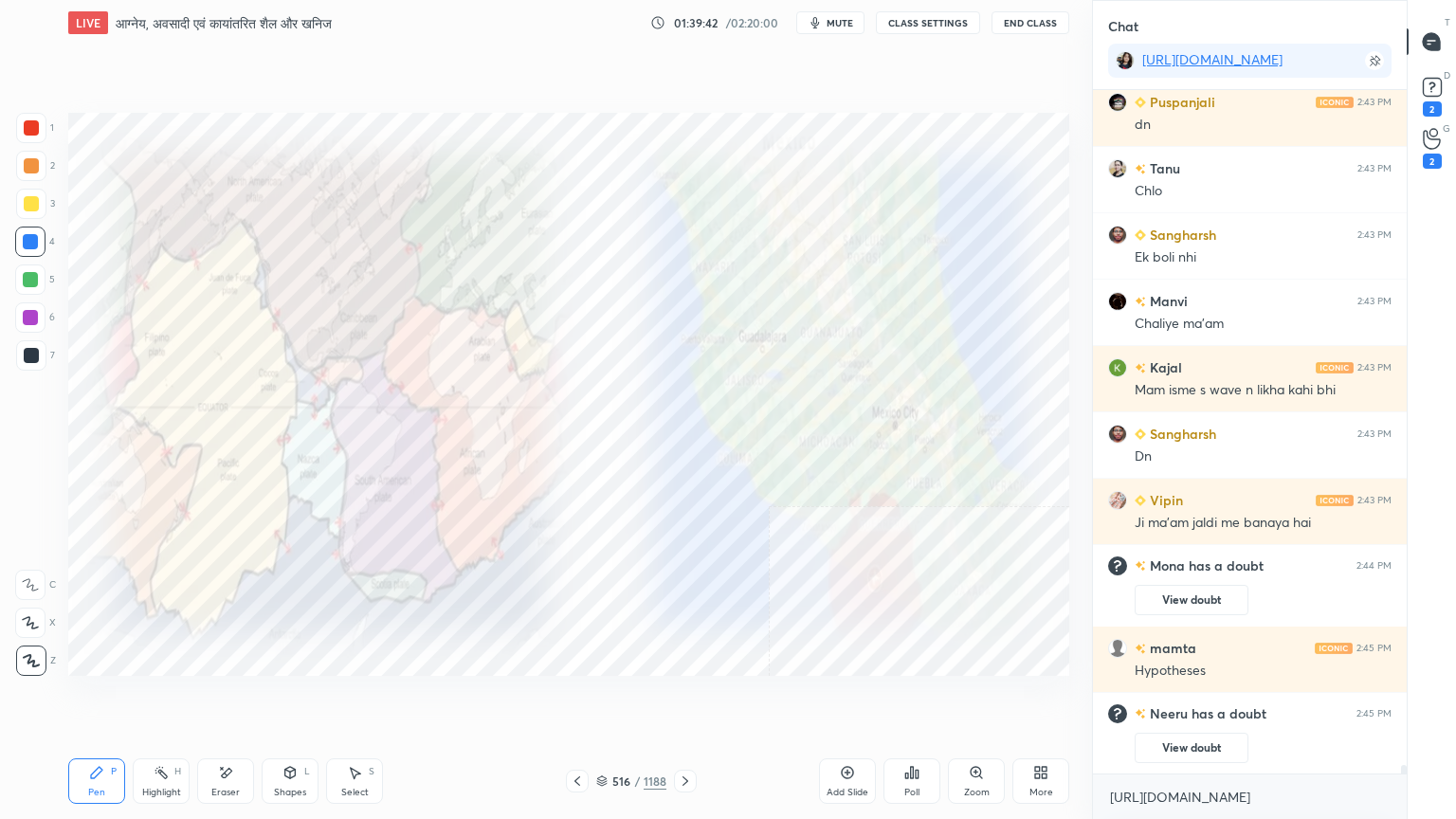 click 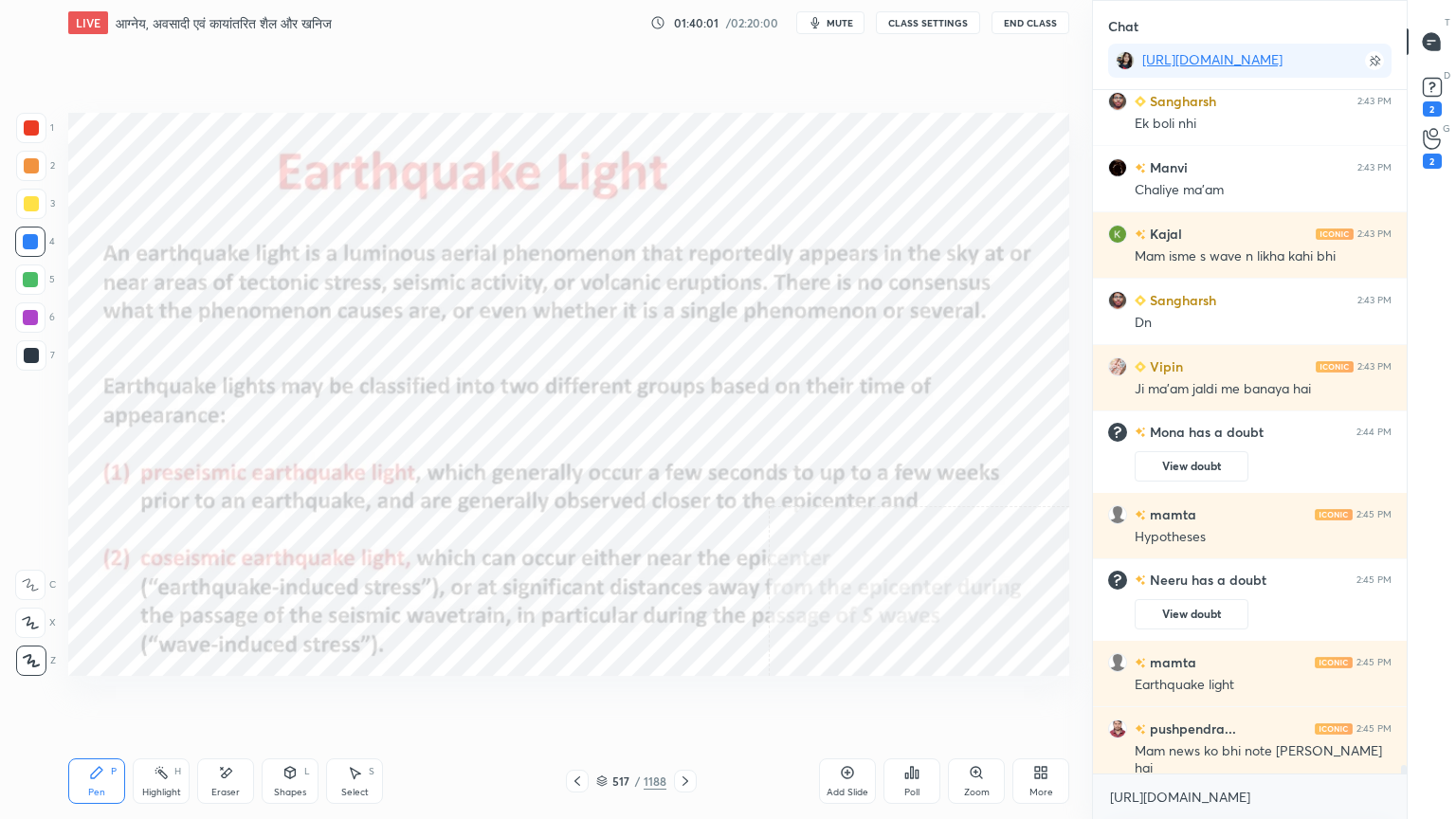 scroll, scrollTop: 52703, scrollLeft: 0, axis: vertical 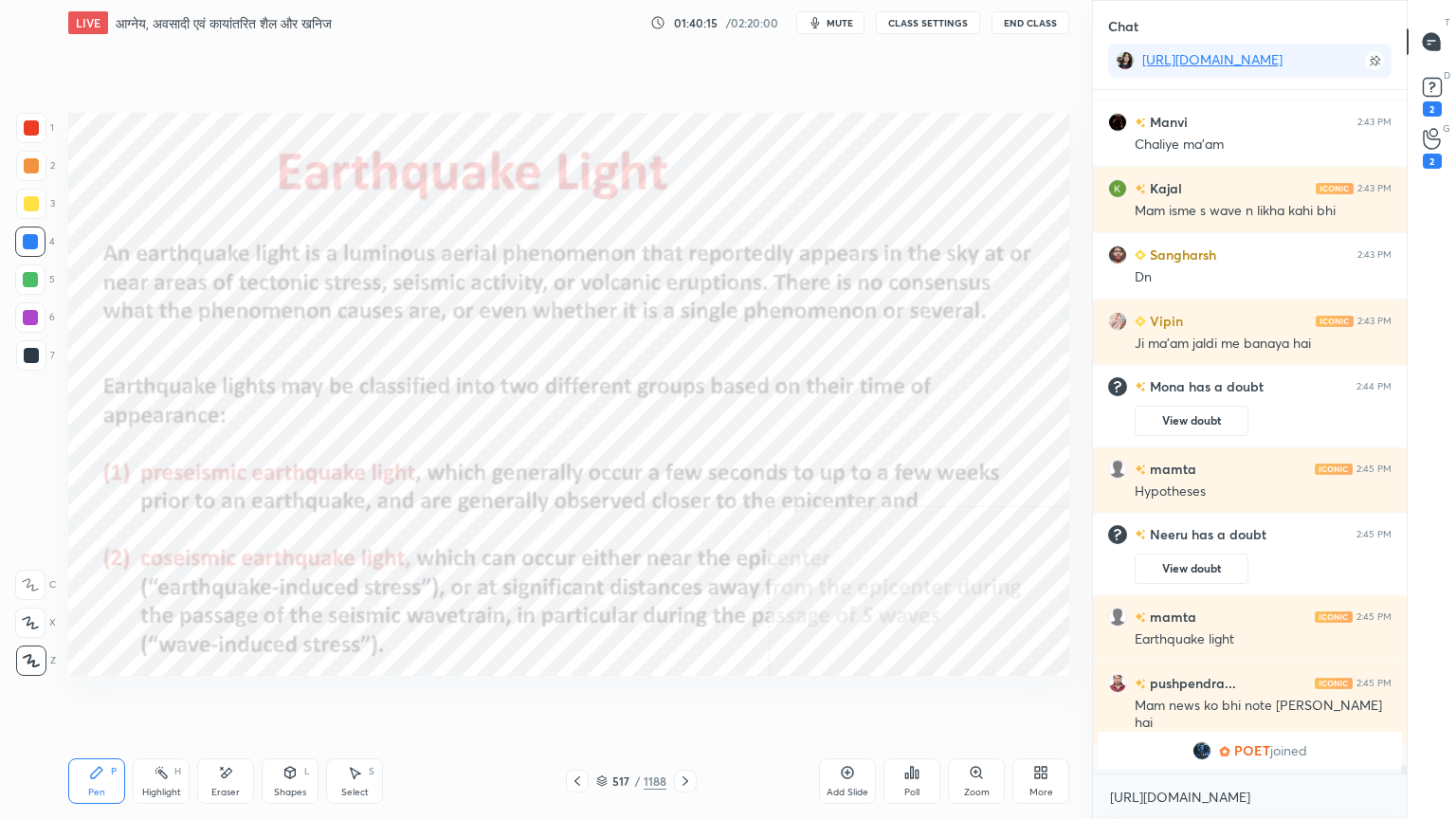 click on "Setting up your live class Poll for   secs No correct answer Start poll" at bounding box center [569, 394] 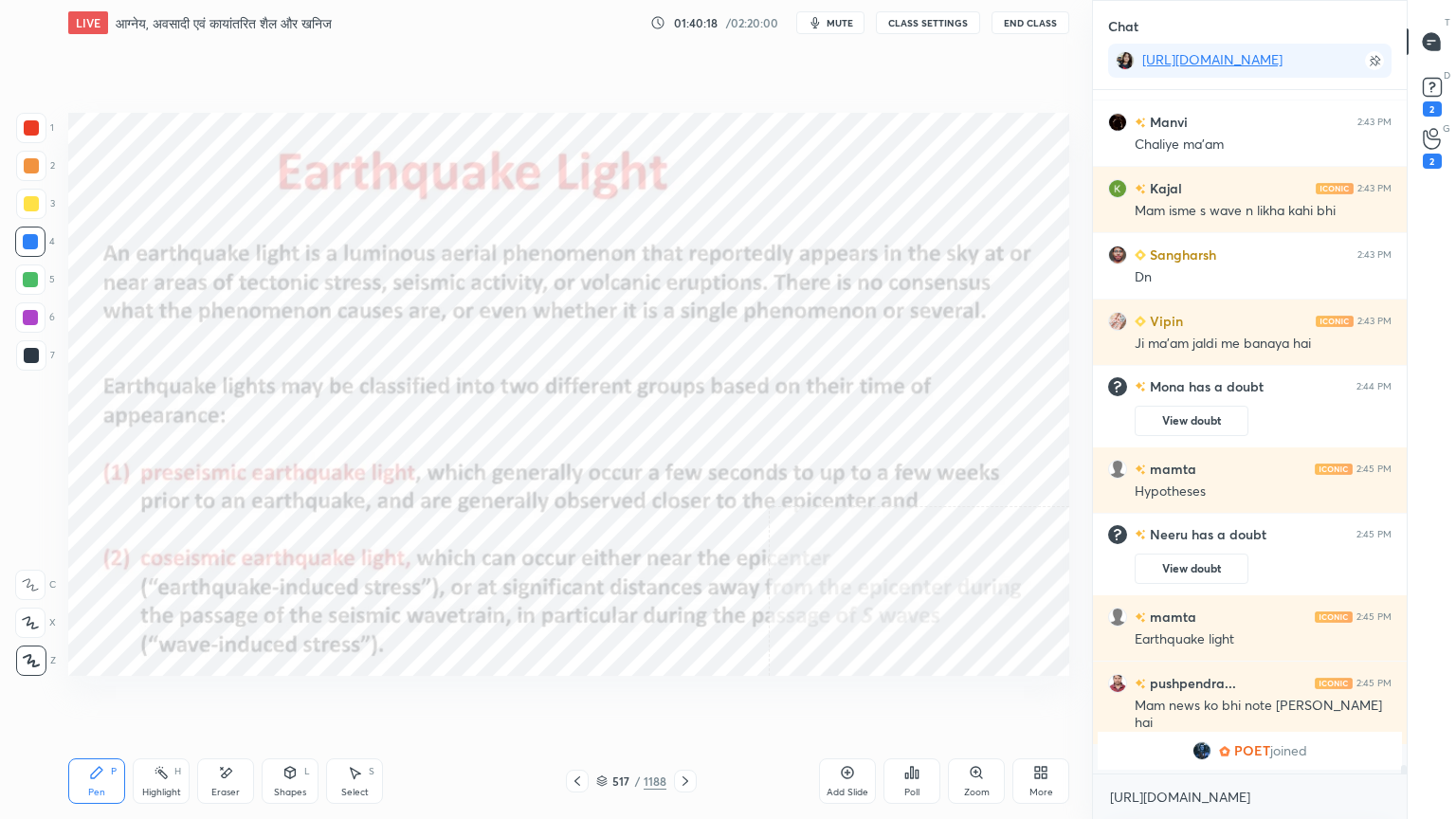 click on "Eraser" at bounding box center [226, 781] 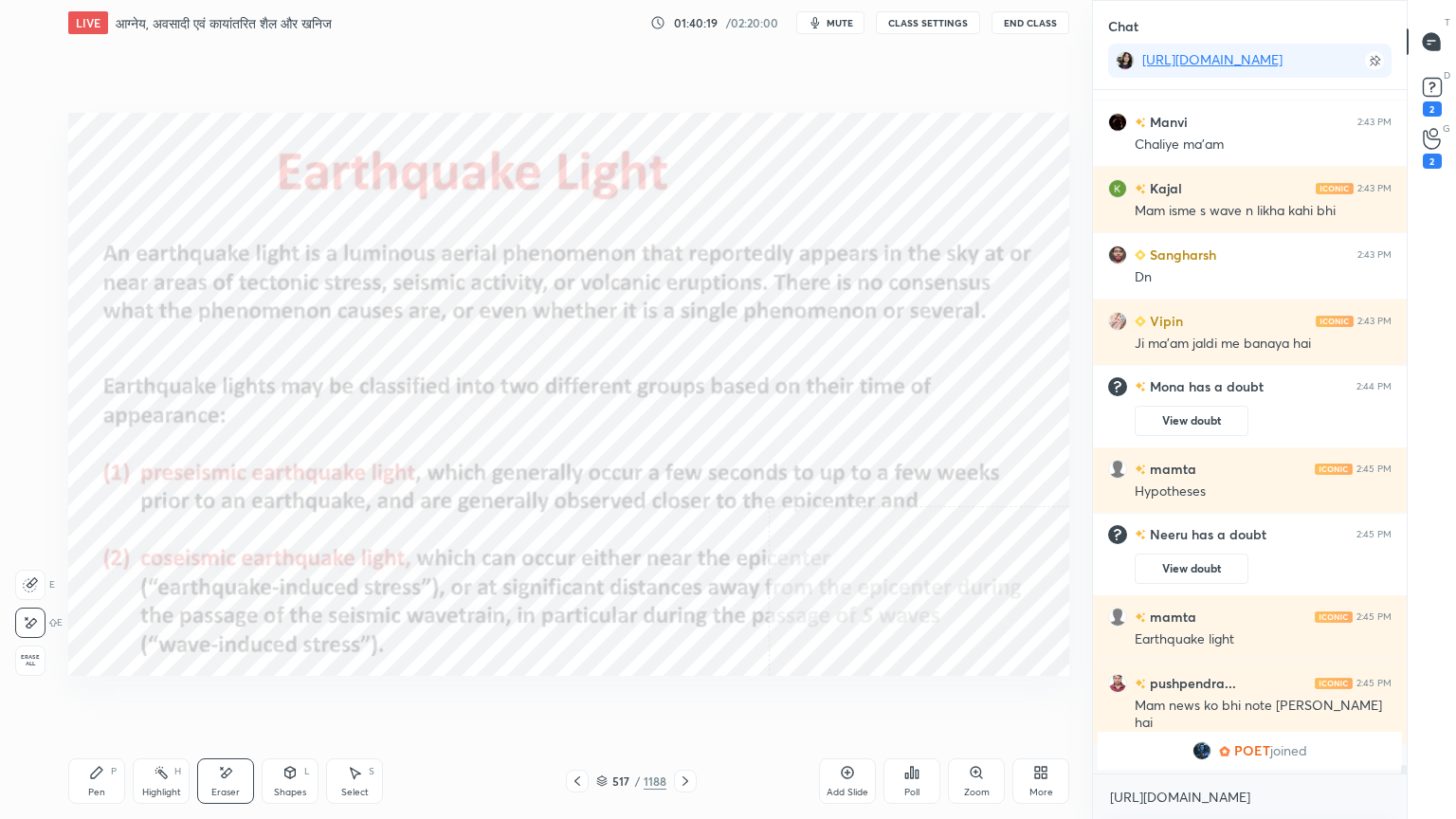 drag, startPoint x: 26, startPoint y: 645, endPoint x: 61, endPoint y: 647, distance: 35.0571 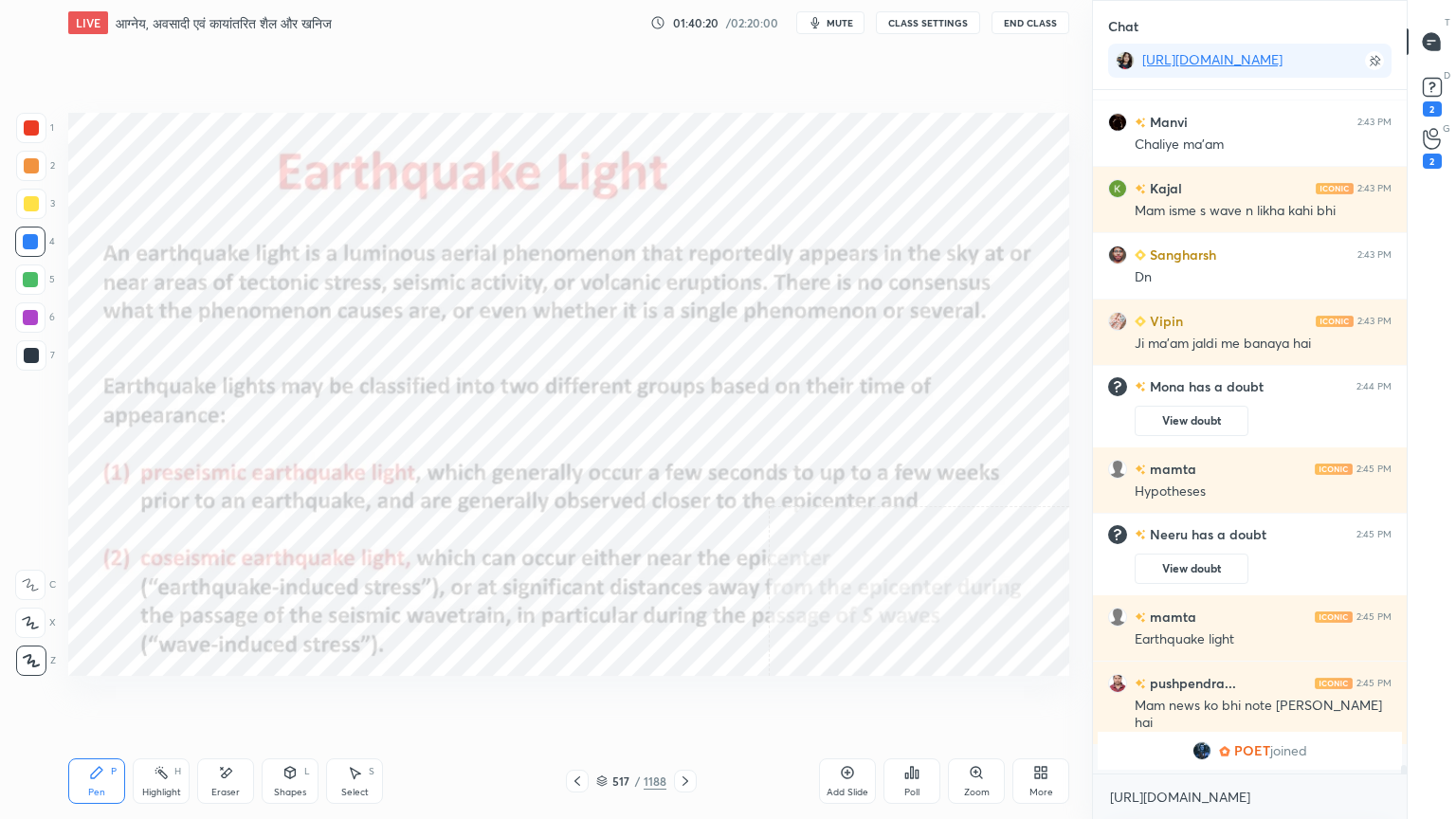 scroll, scrollTop: 52822, scrollLeft: 0, axis: vertical 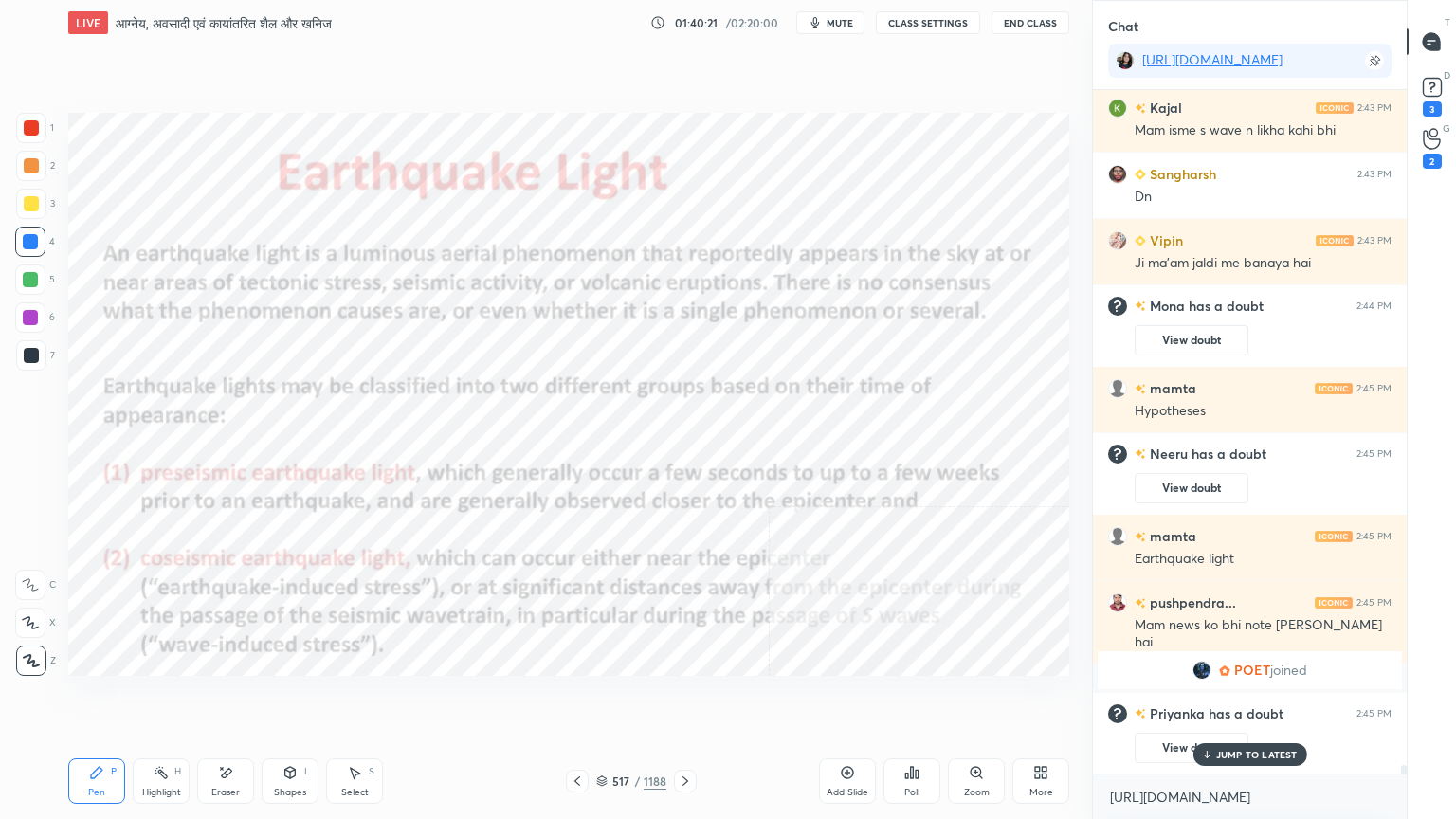 drag, startPoint x: 584, startPoint y: 784, endPoint x: 670, endPoint y: 768, distance: 87.475711 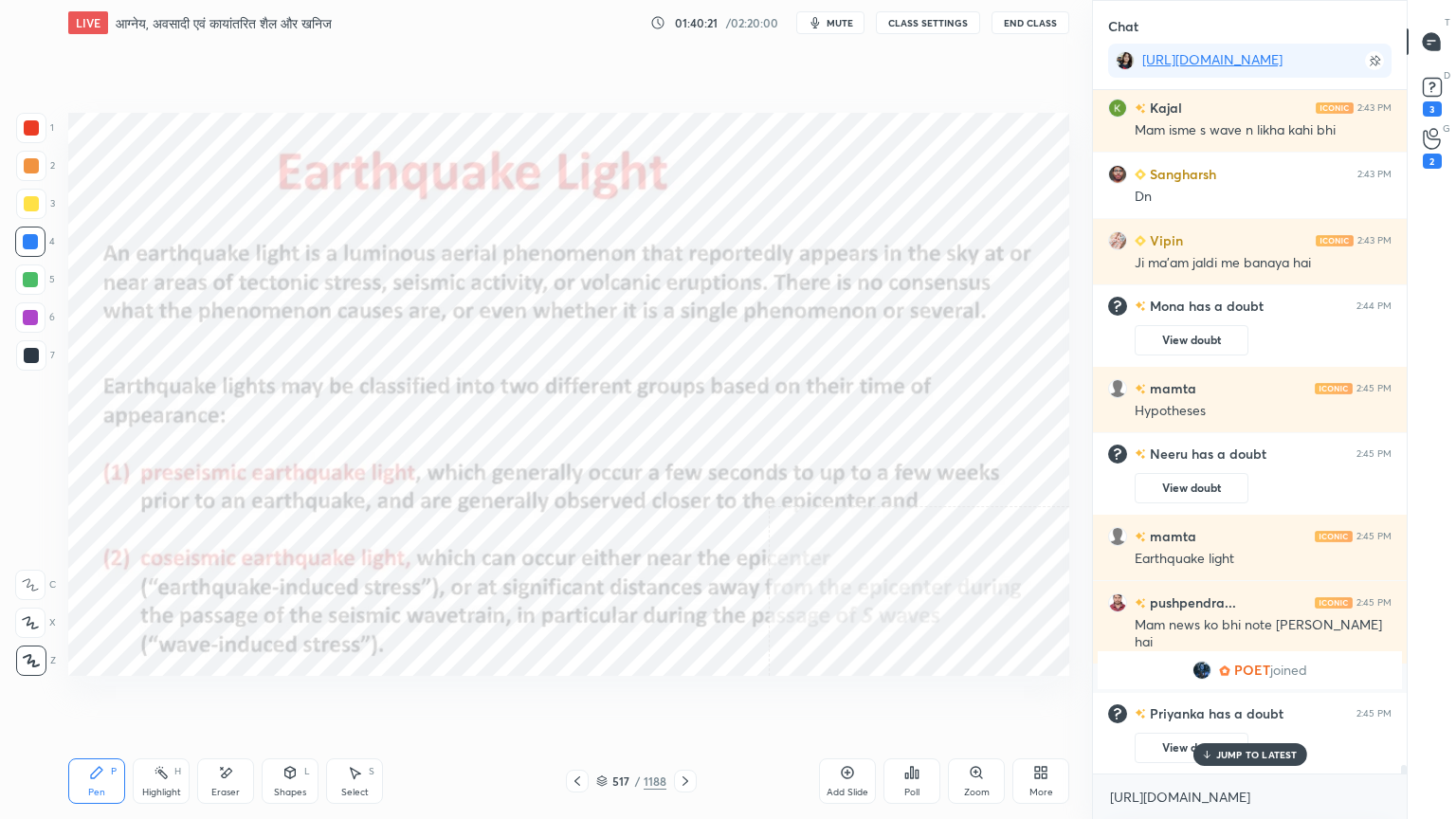 click on "Pen P Highlight H Eraser Shapes L Select S 517 / 1188 Add Slide Poll Zoom More" at bounding box center [569, 781] 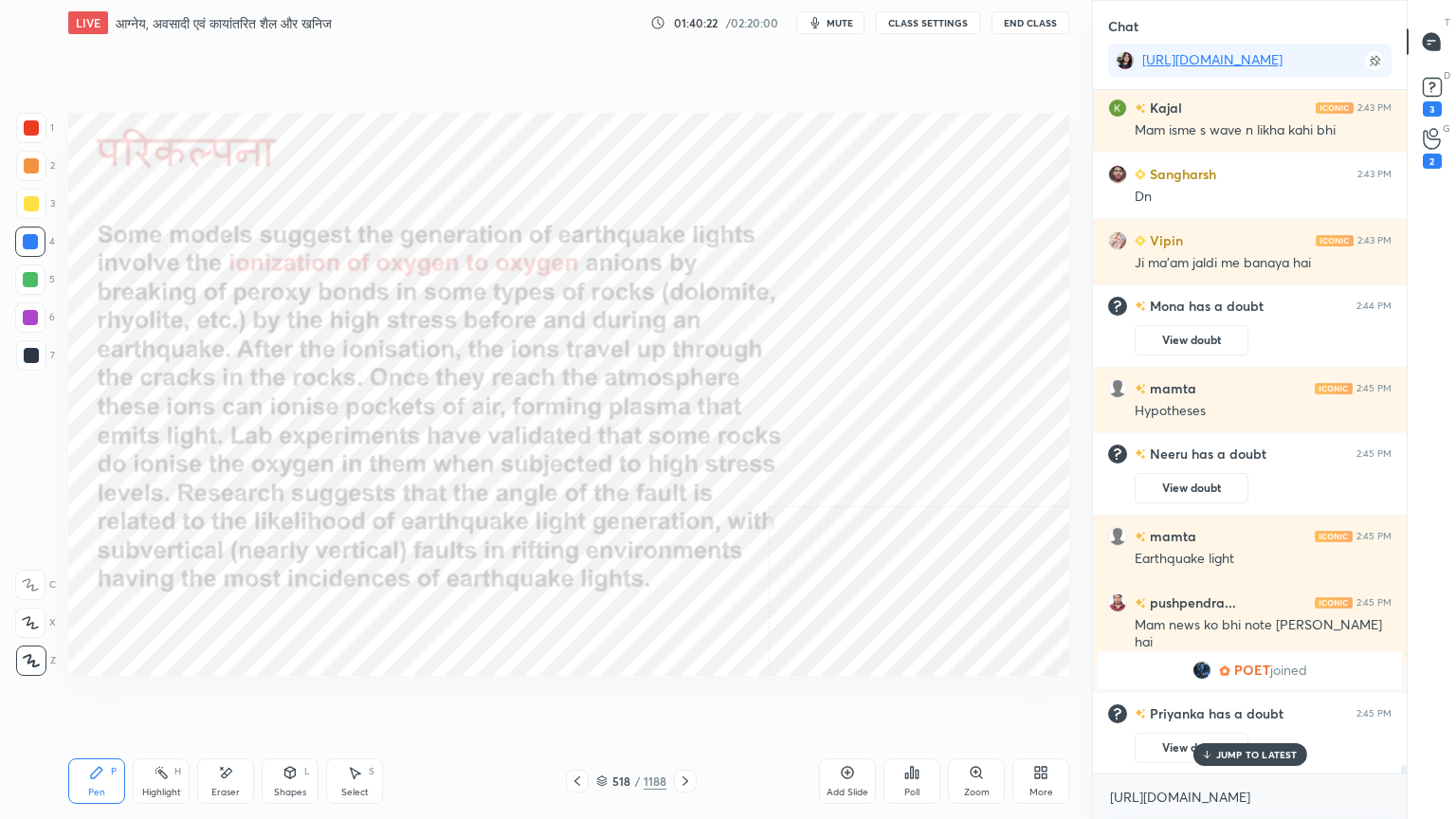 click 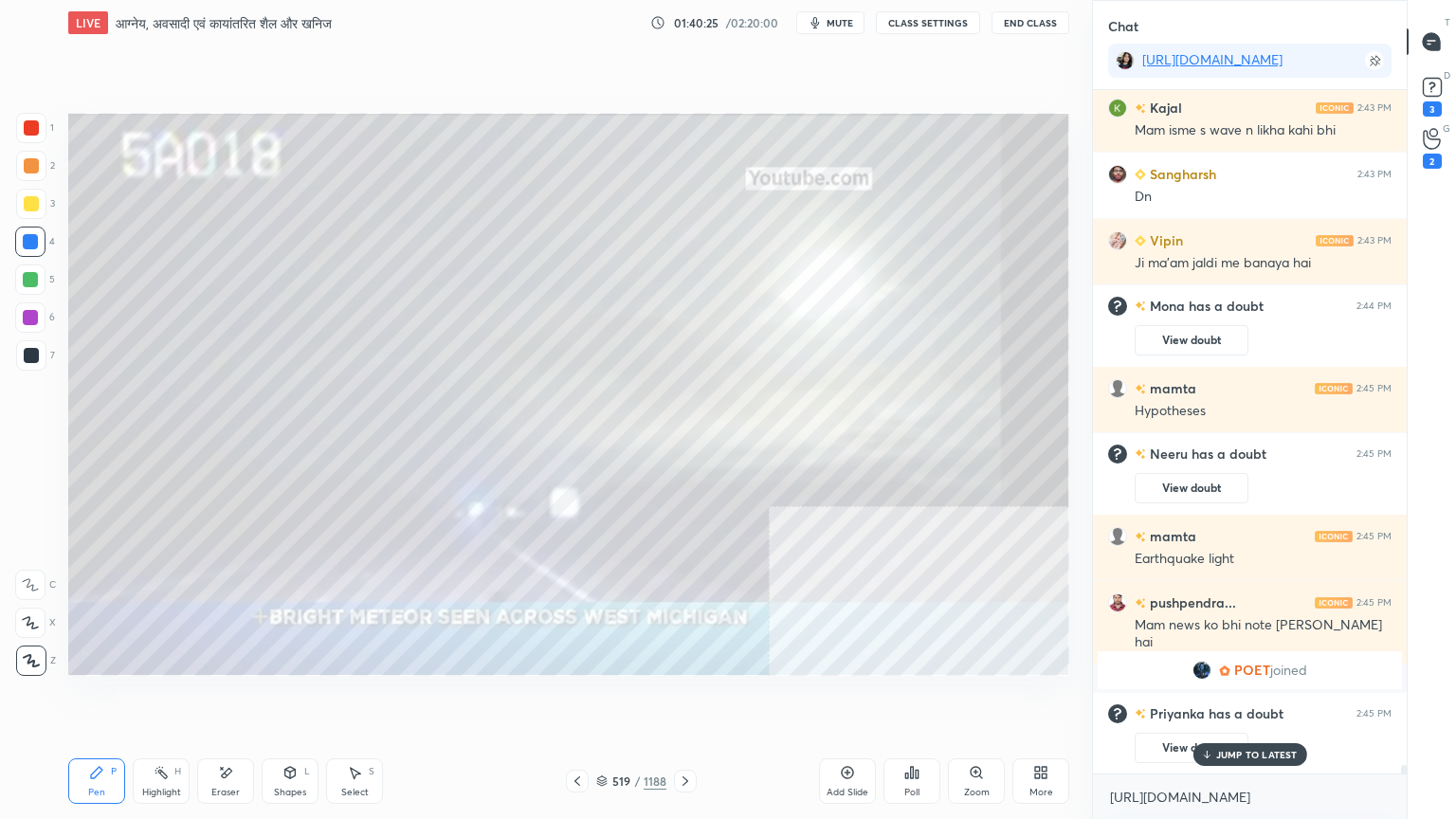 click on "JUMP TO LATEST" at bounding box center [1257, 755] 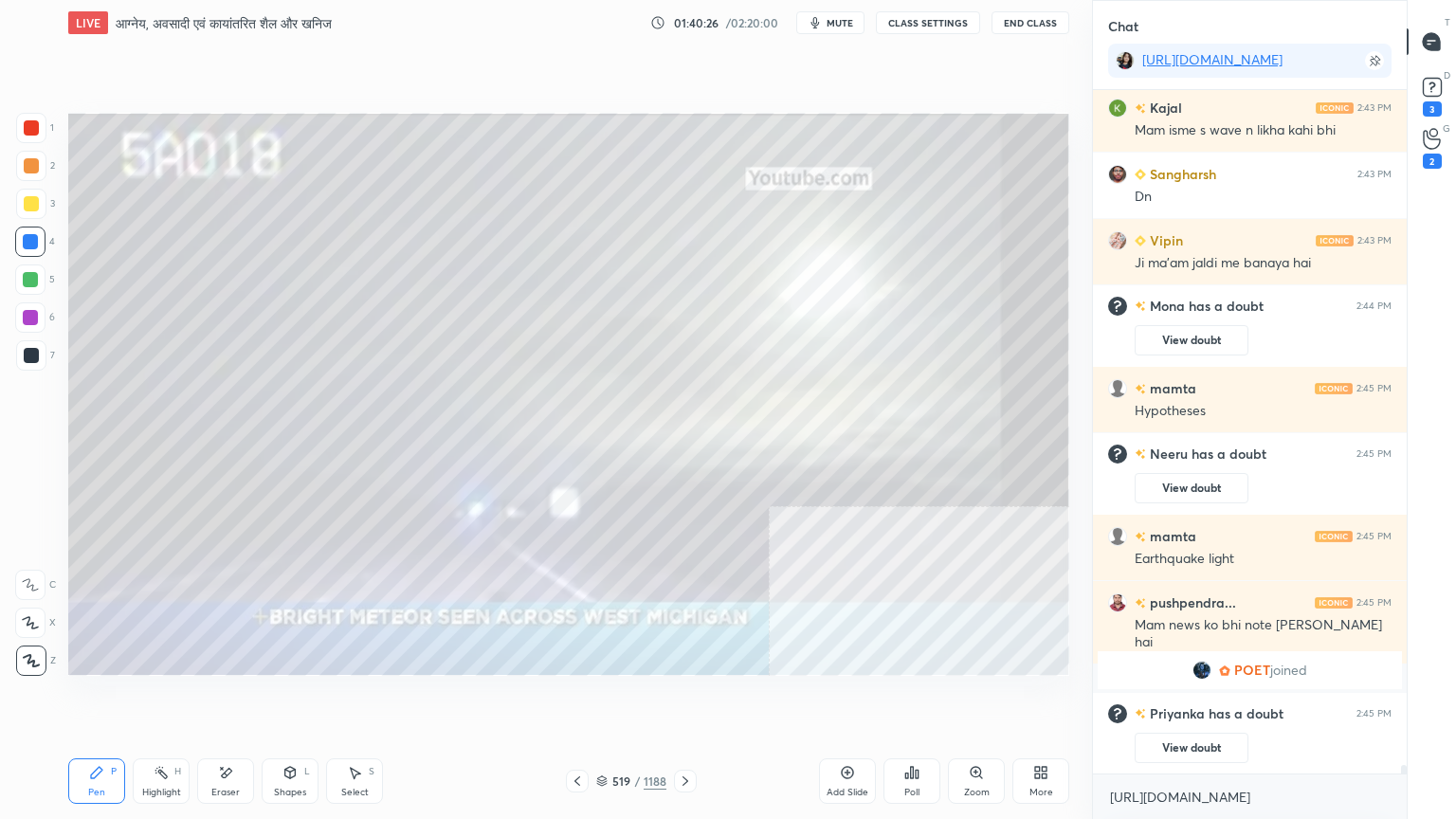 click on "Eraser" at bounding box center (226, 781) 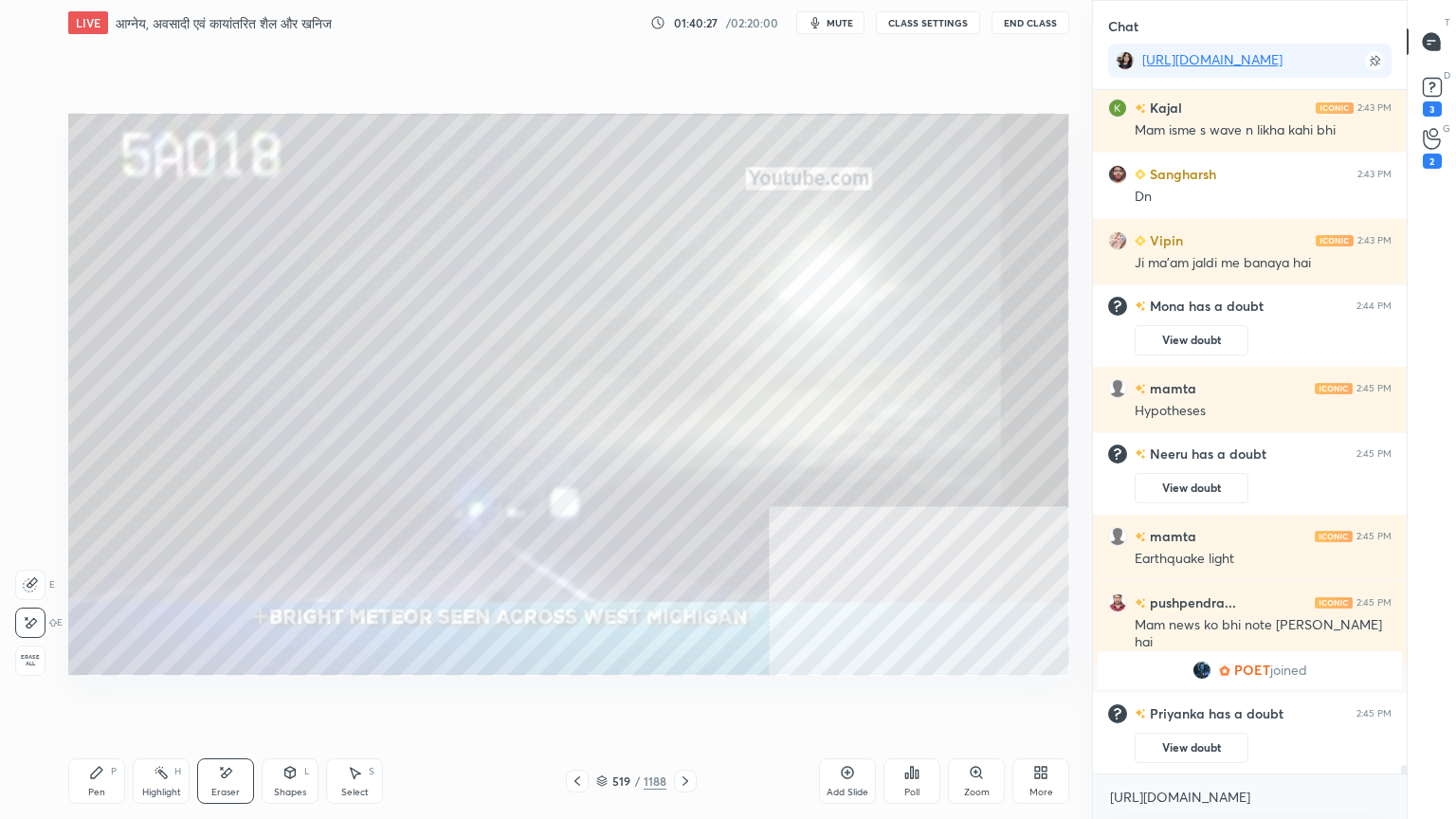 click on "Erase all" at bounding box center (30, 661) 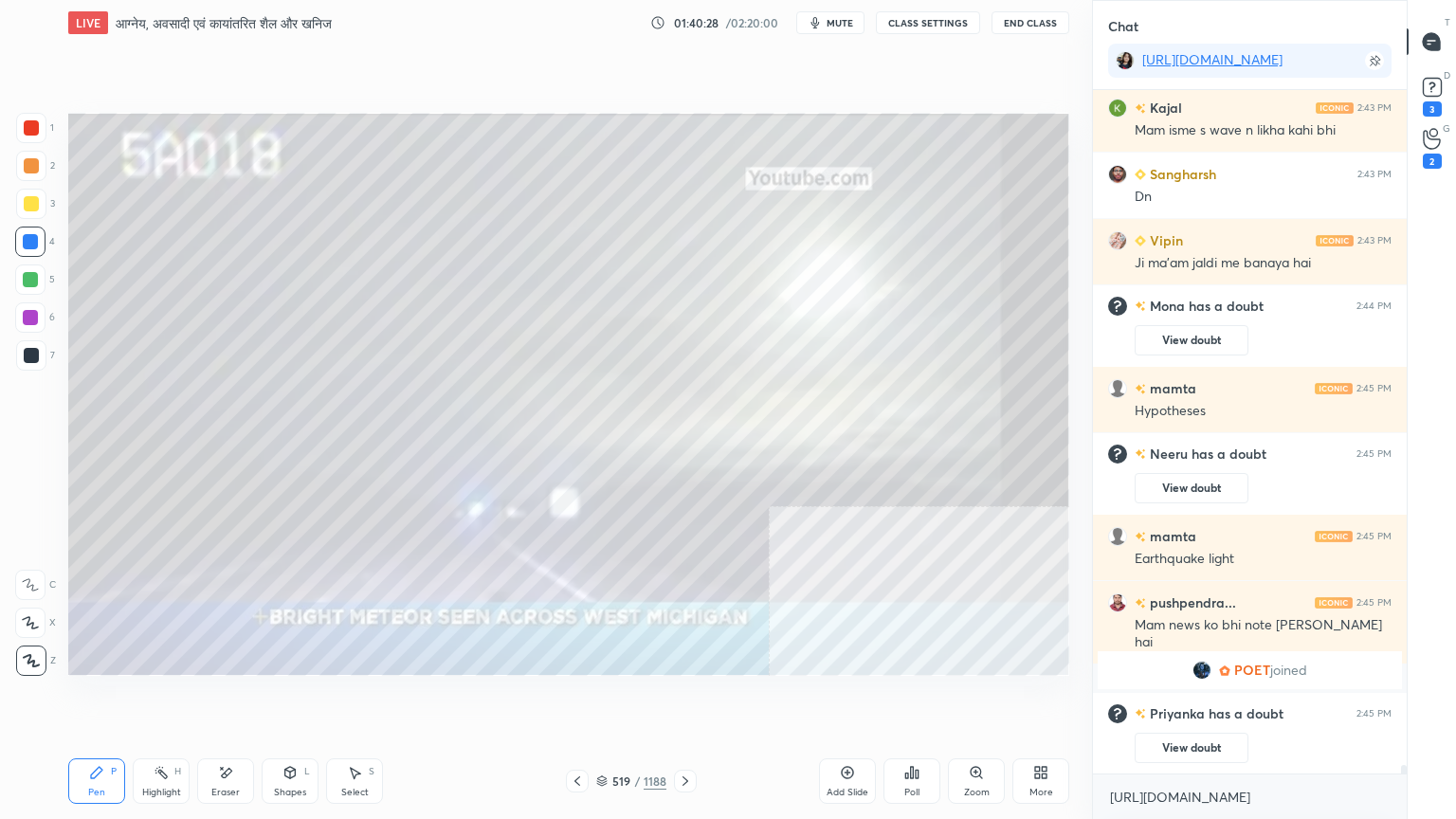 click 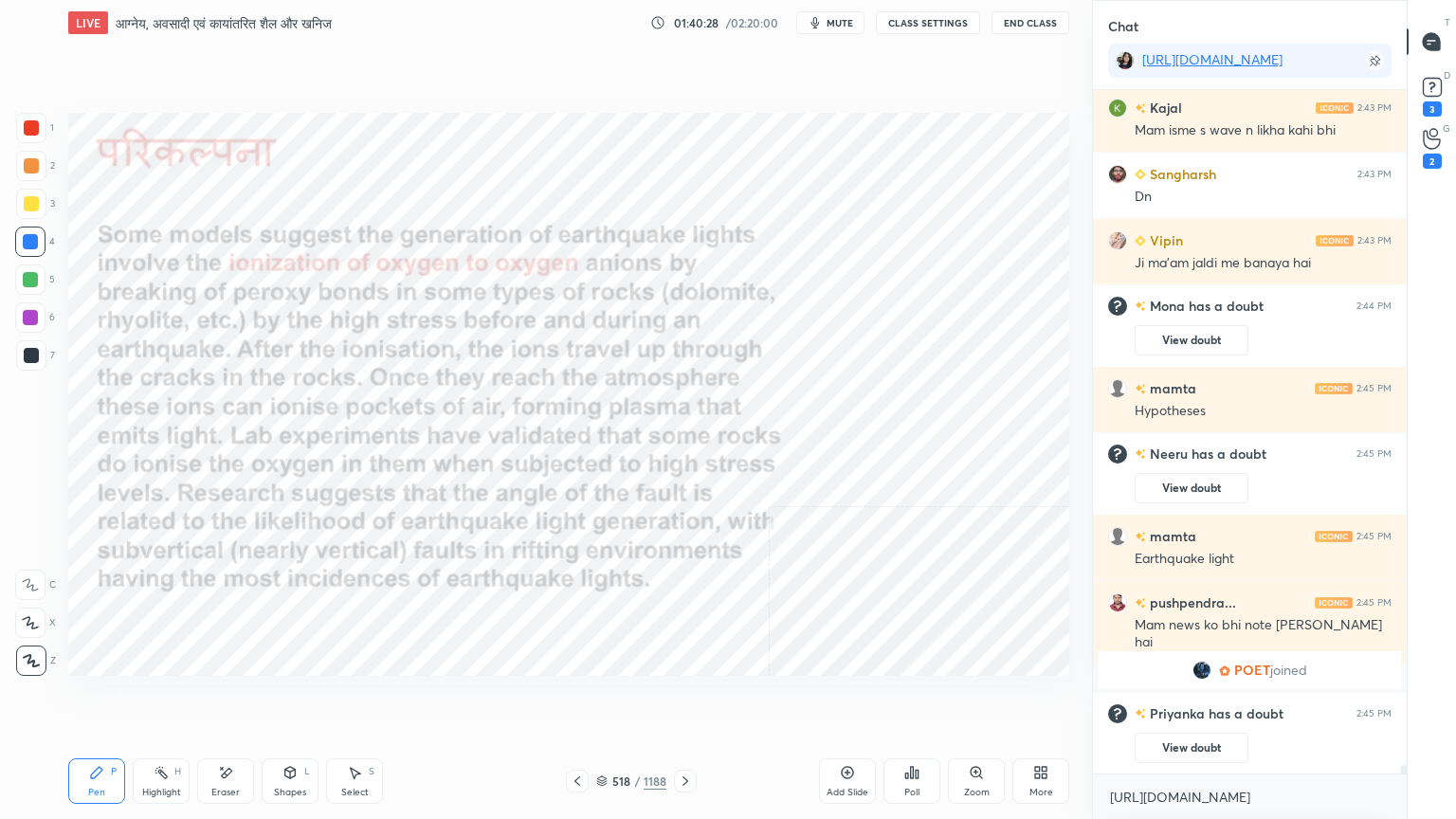 click 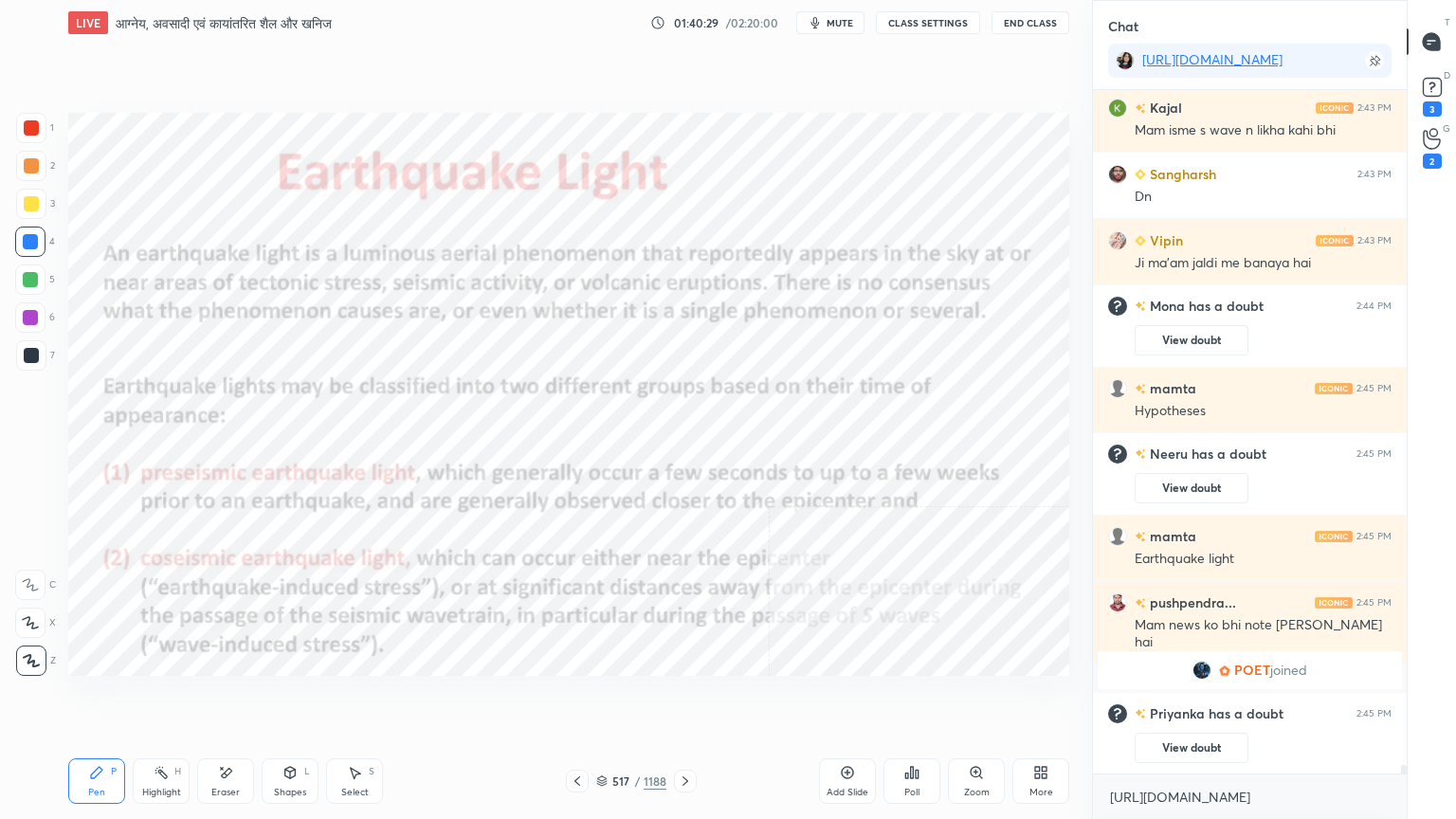 click 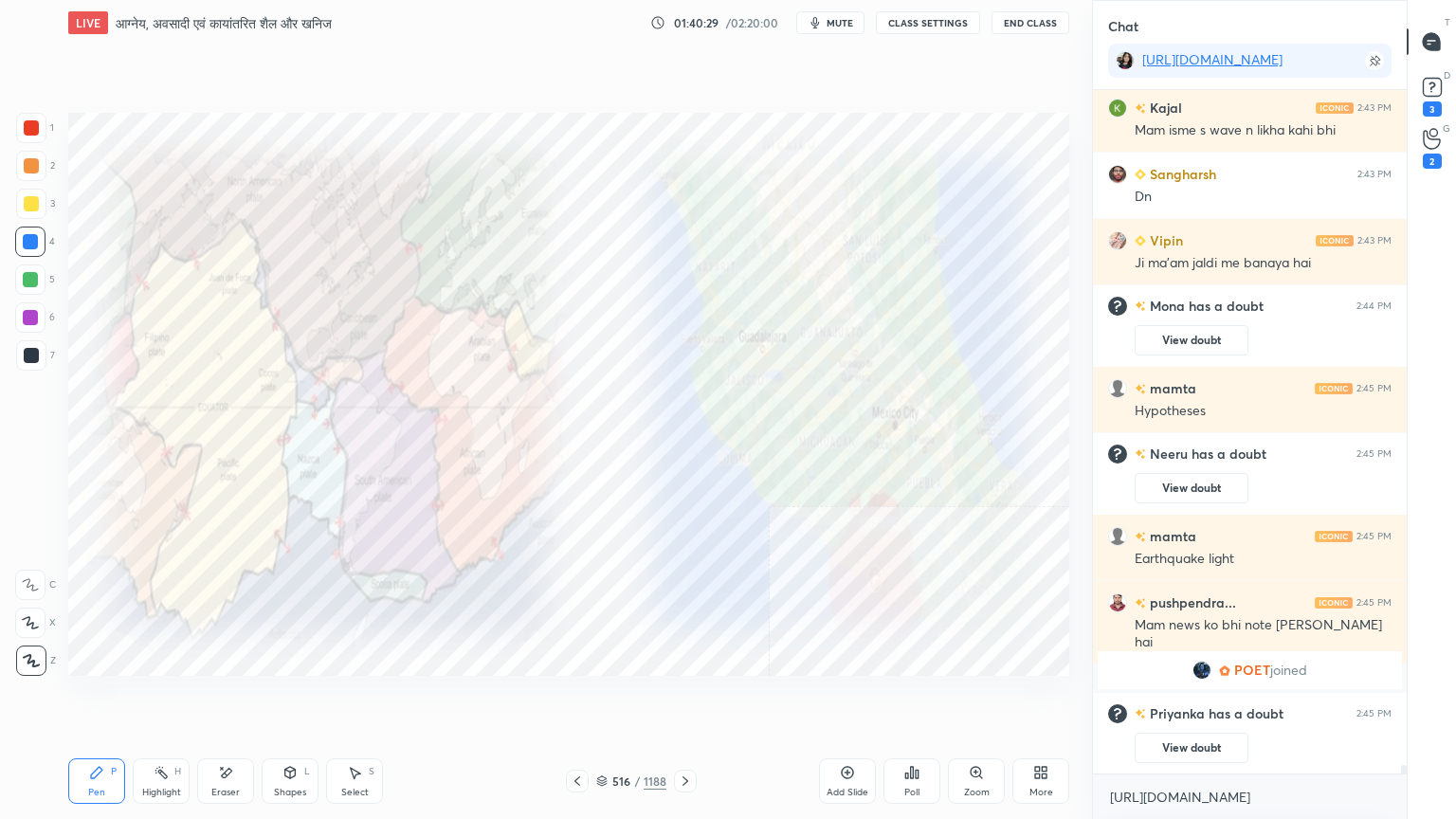 click 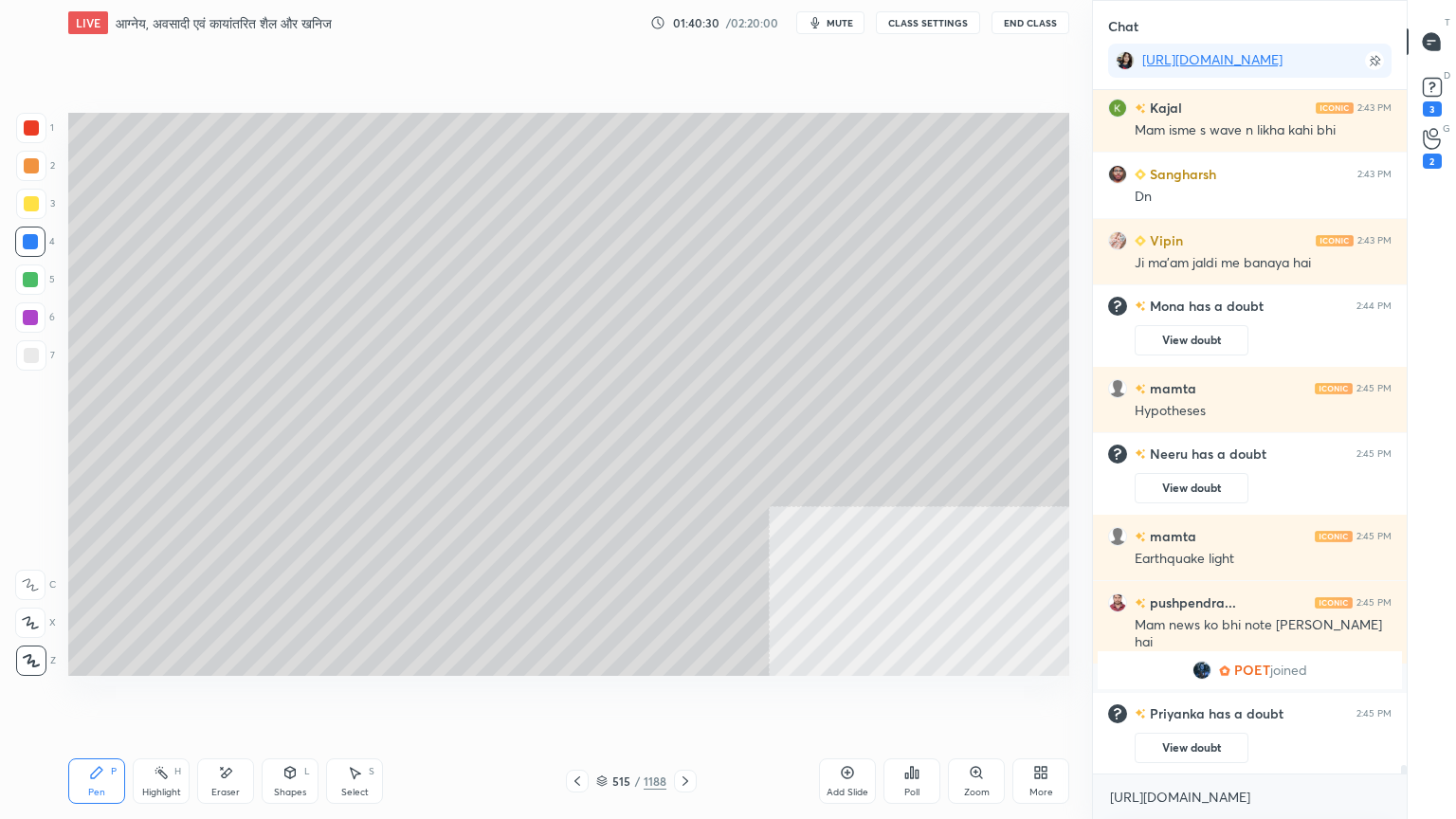 click 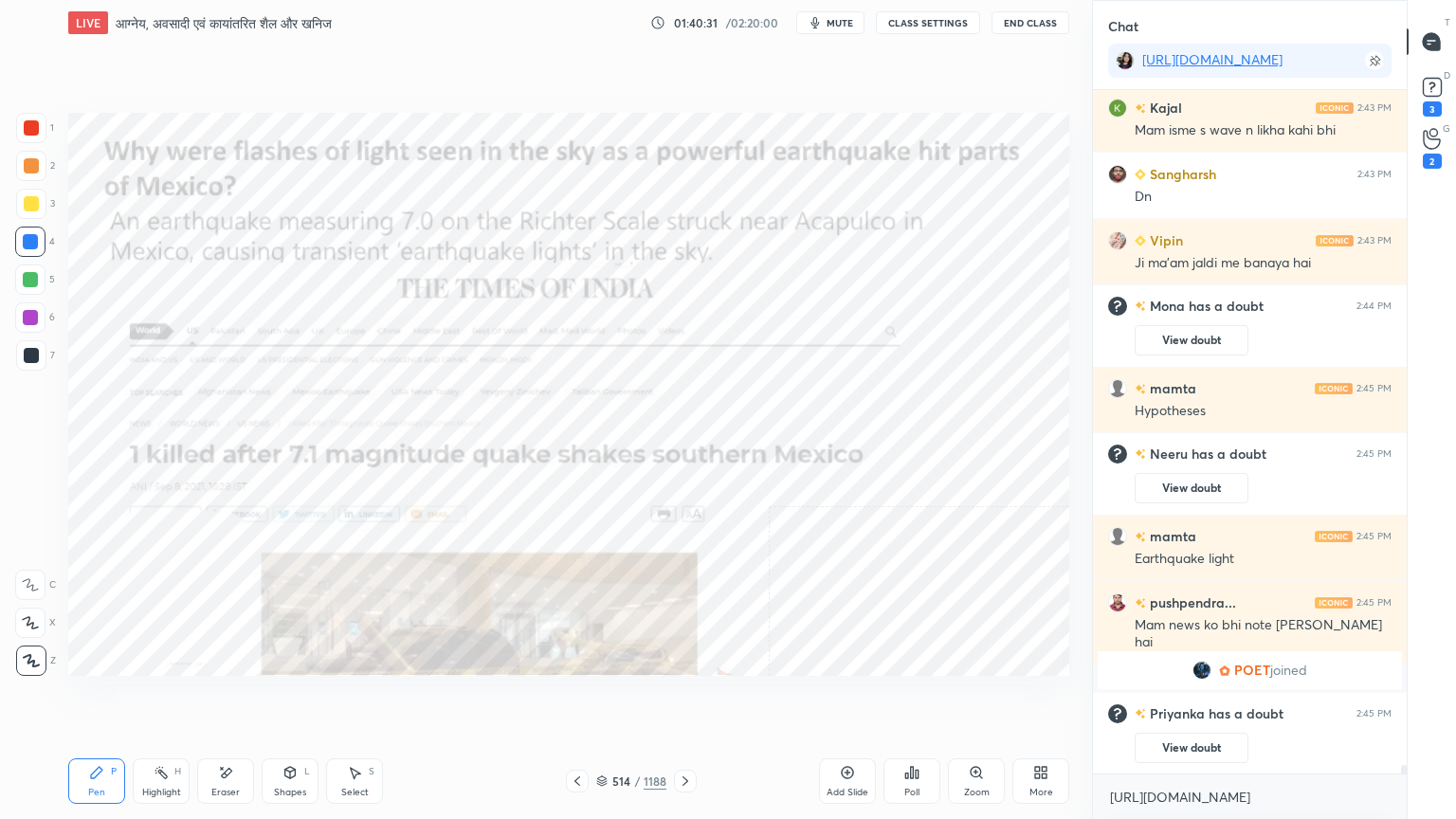 click 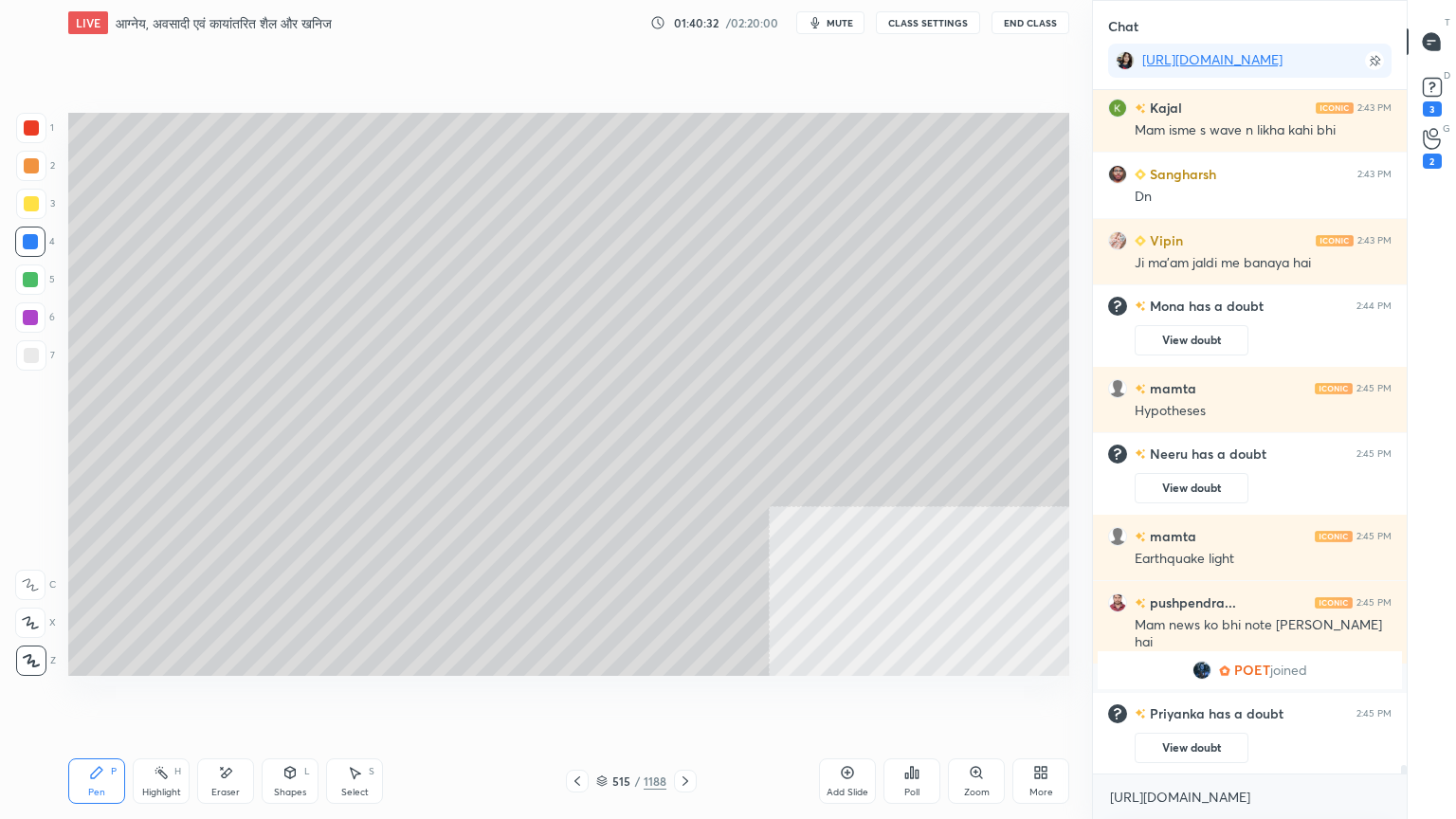 click 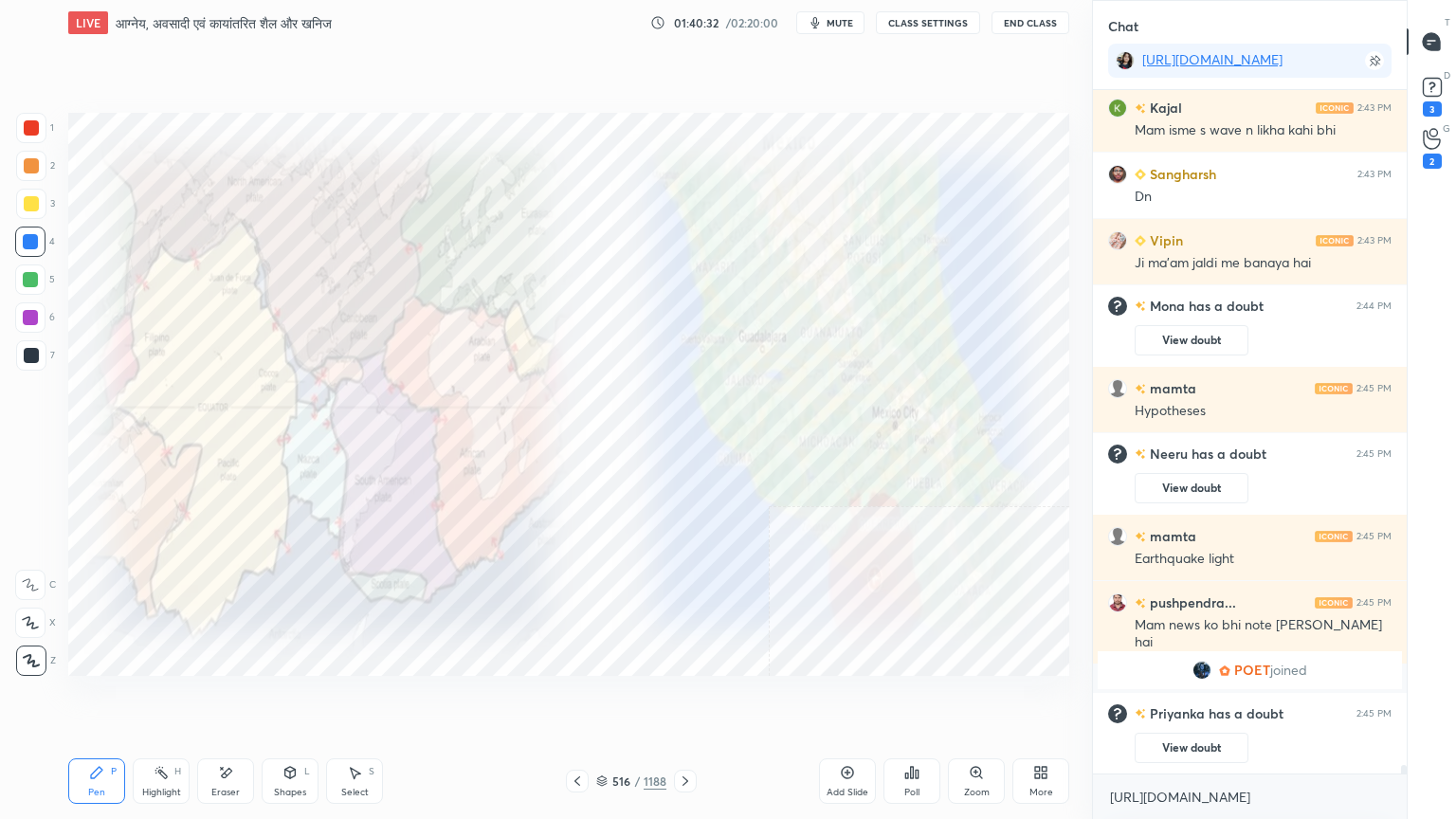 click 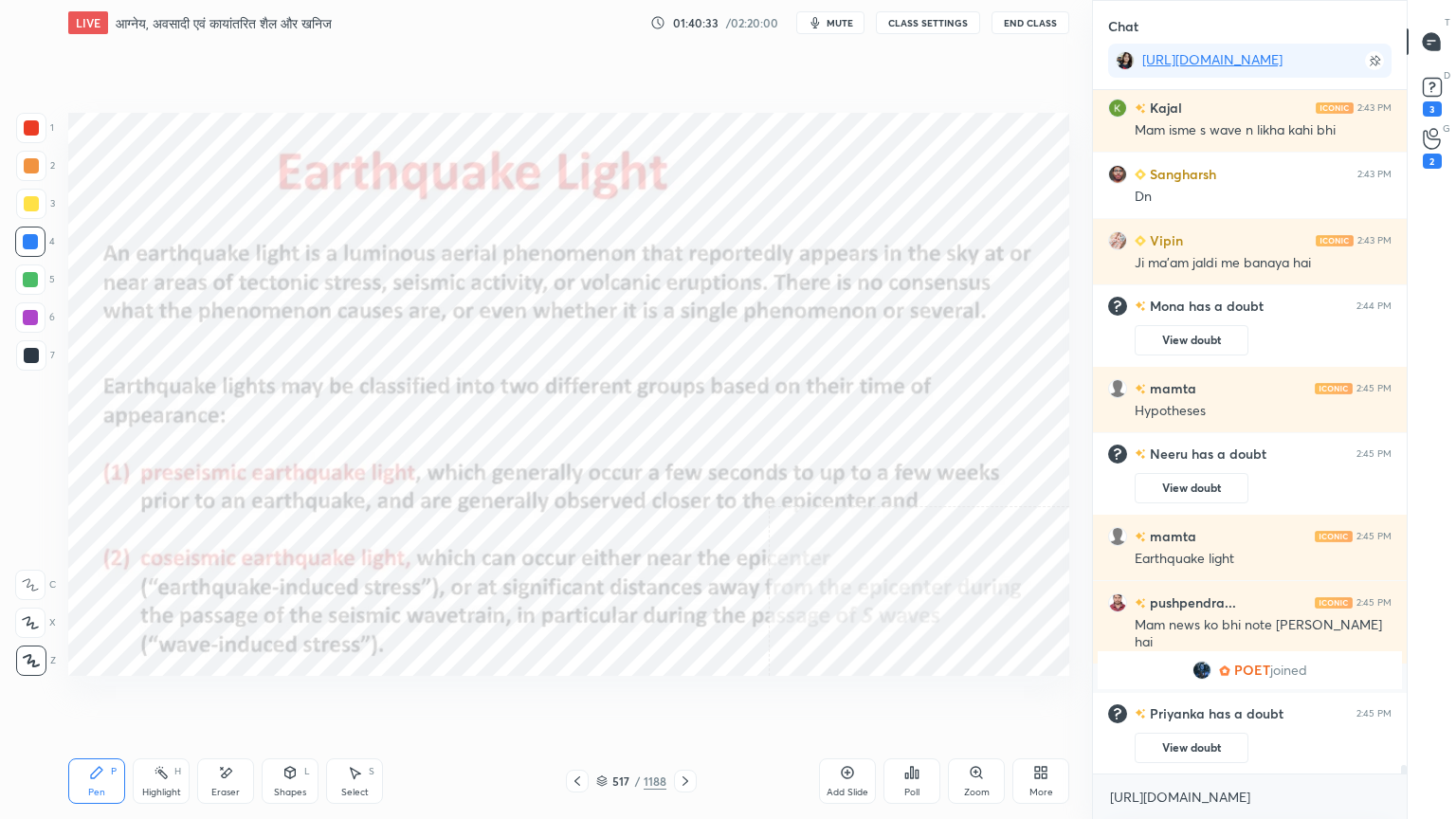 click 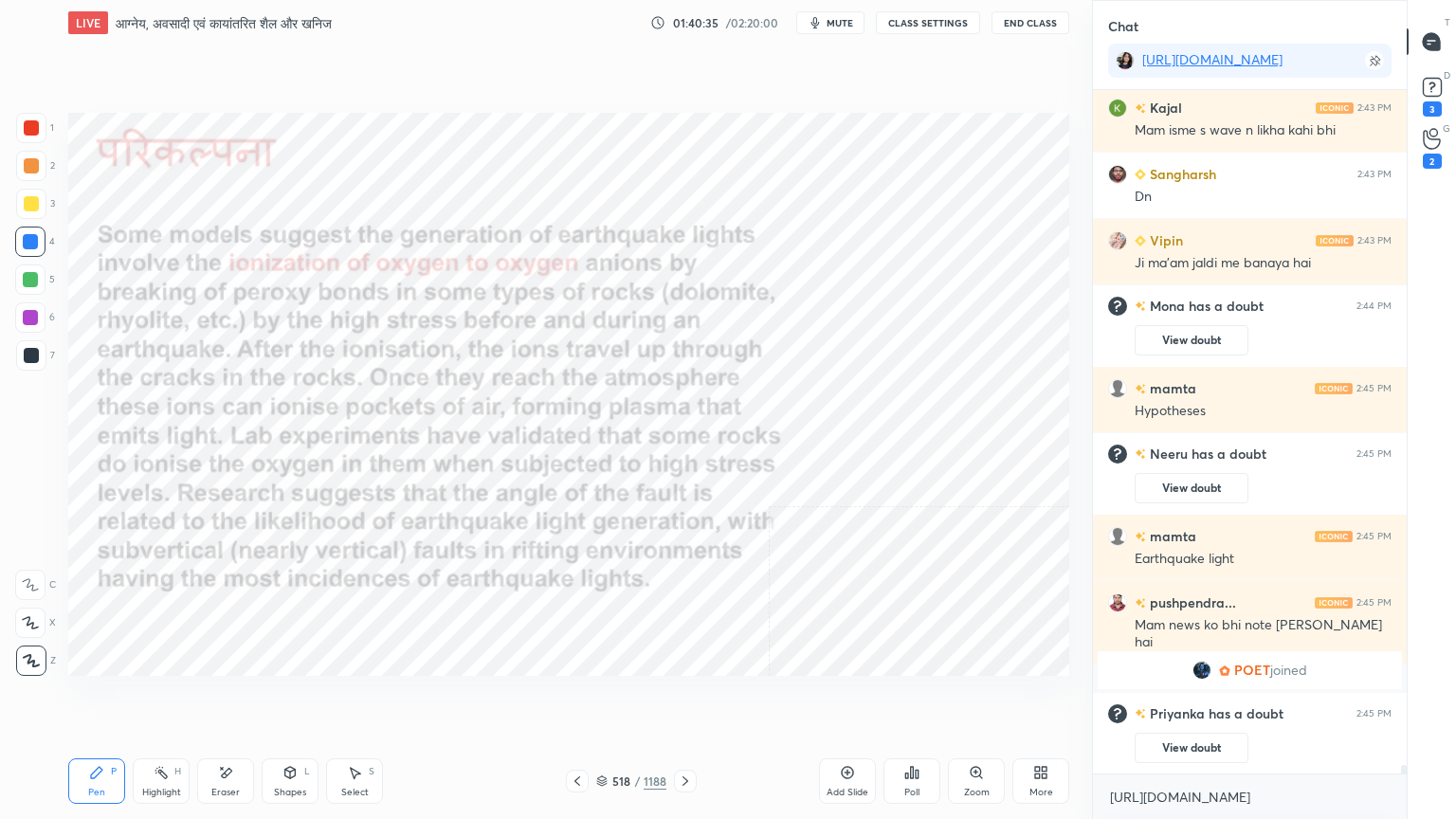 click 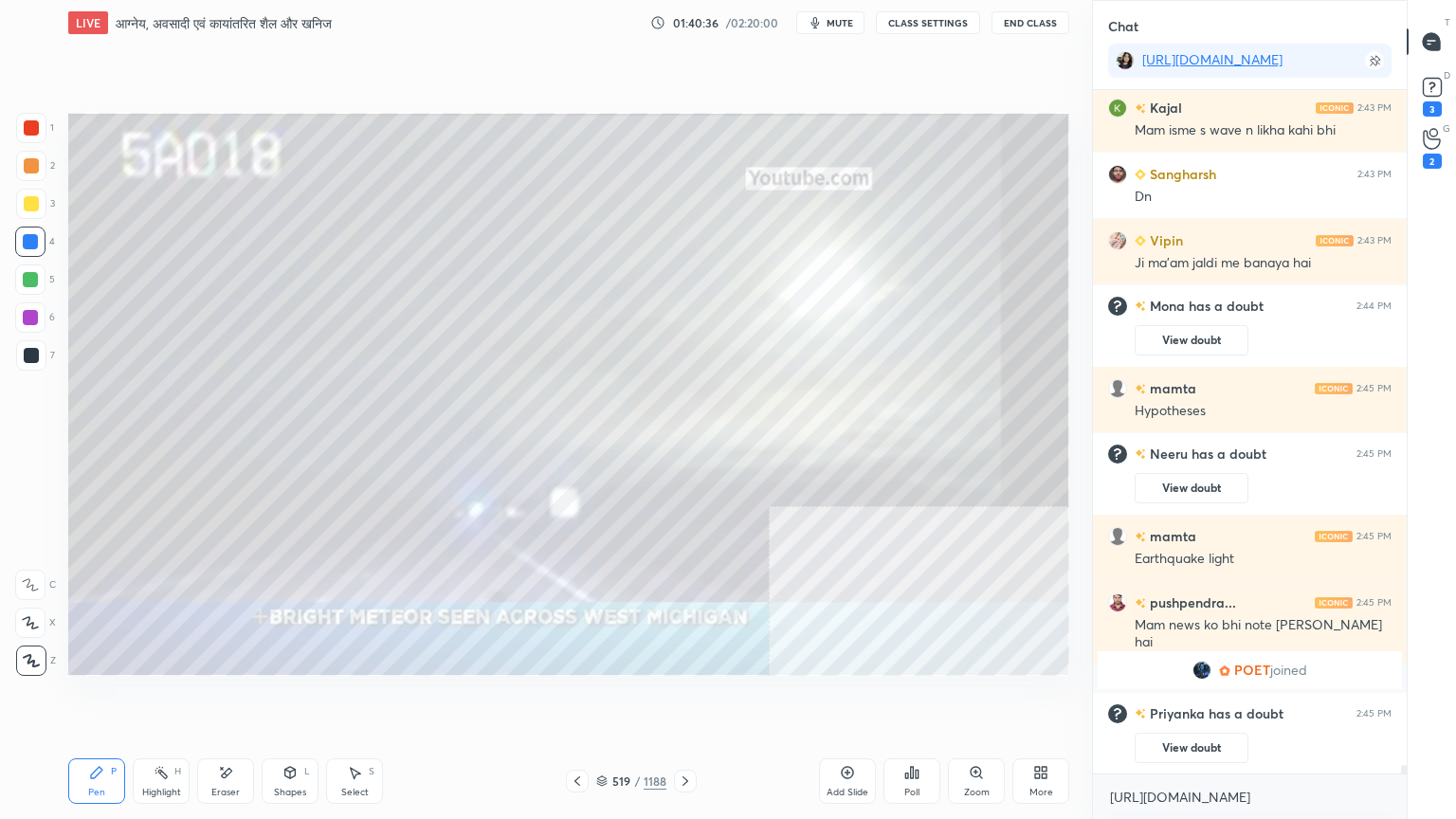 click 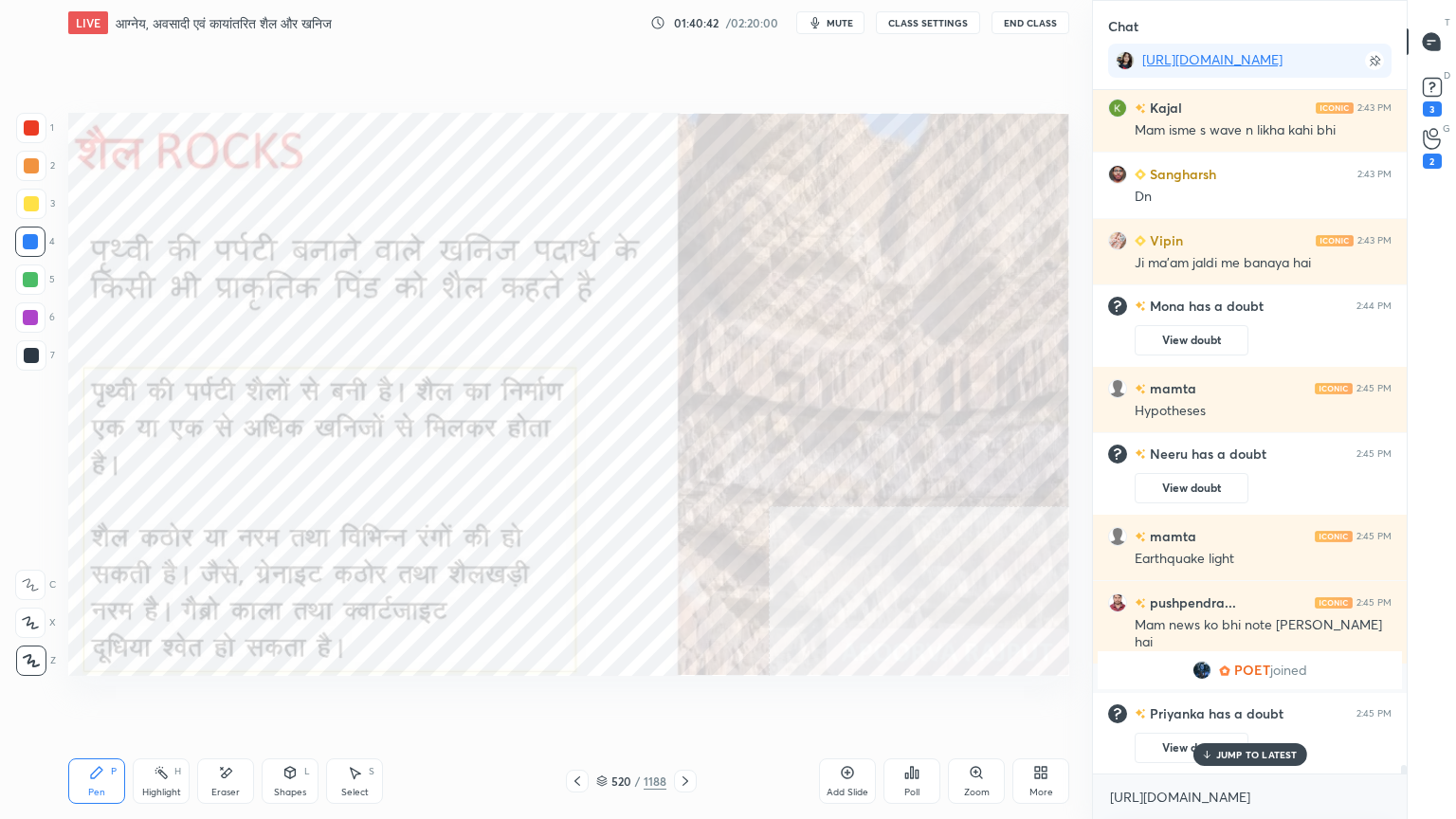 scroll, scrollTop: 52905, scrollLeft: 0, axis: vertical 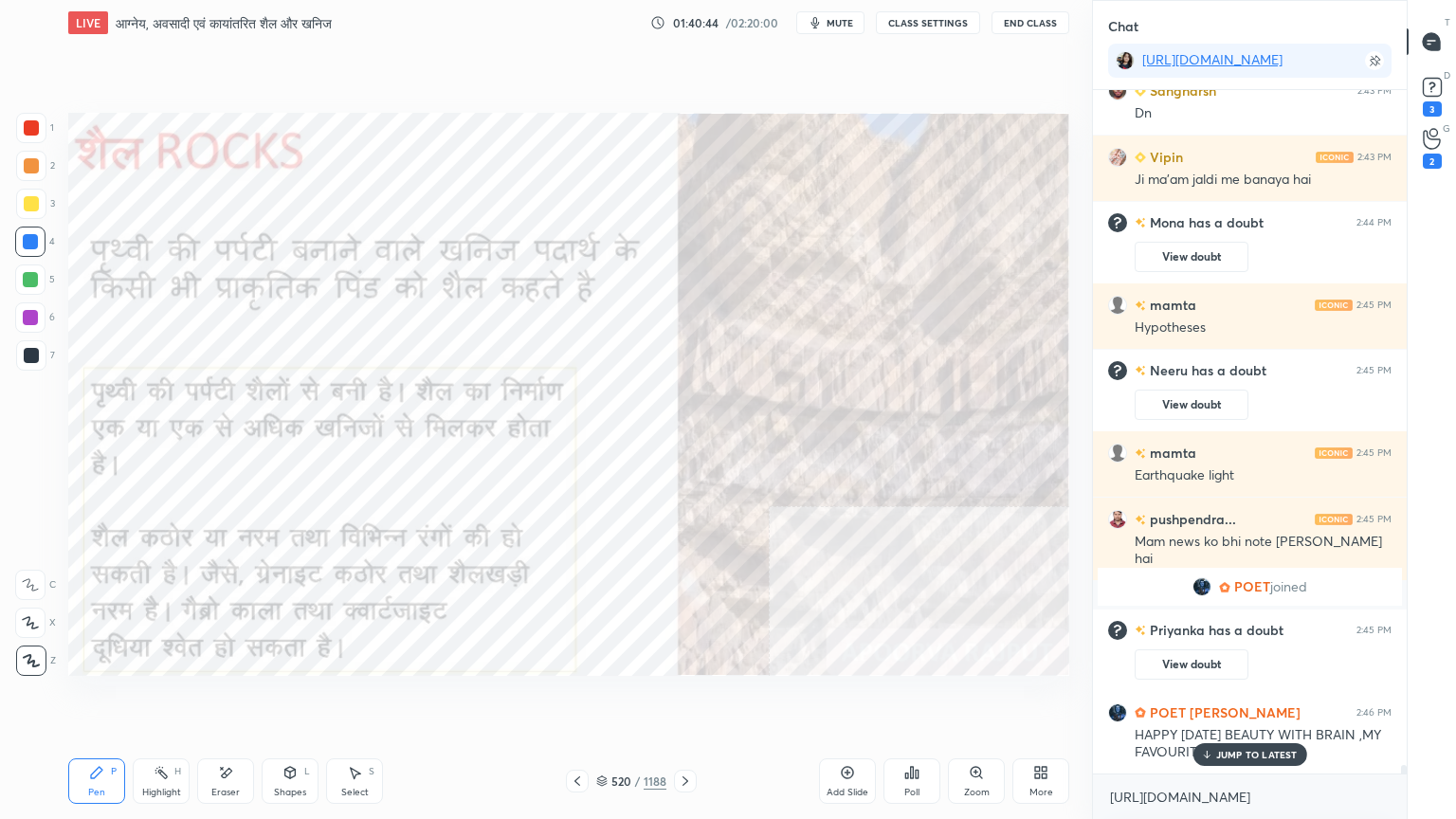 drag, startPoint x: 1217, startPoint y: 751, endPoint x: 1215, endPoint y: 779, distance: 28.071338 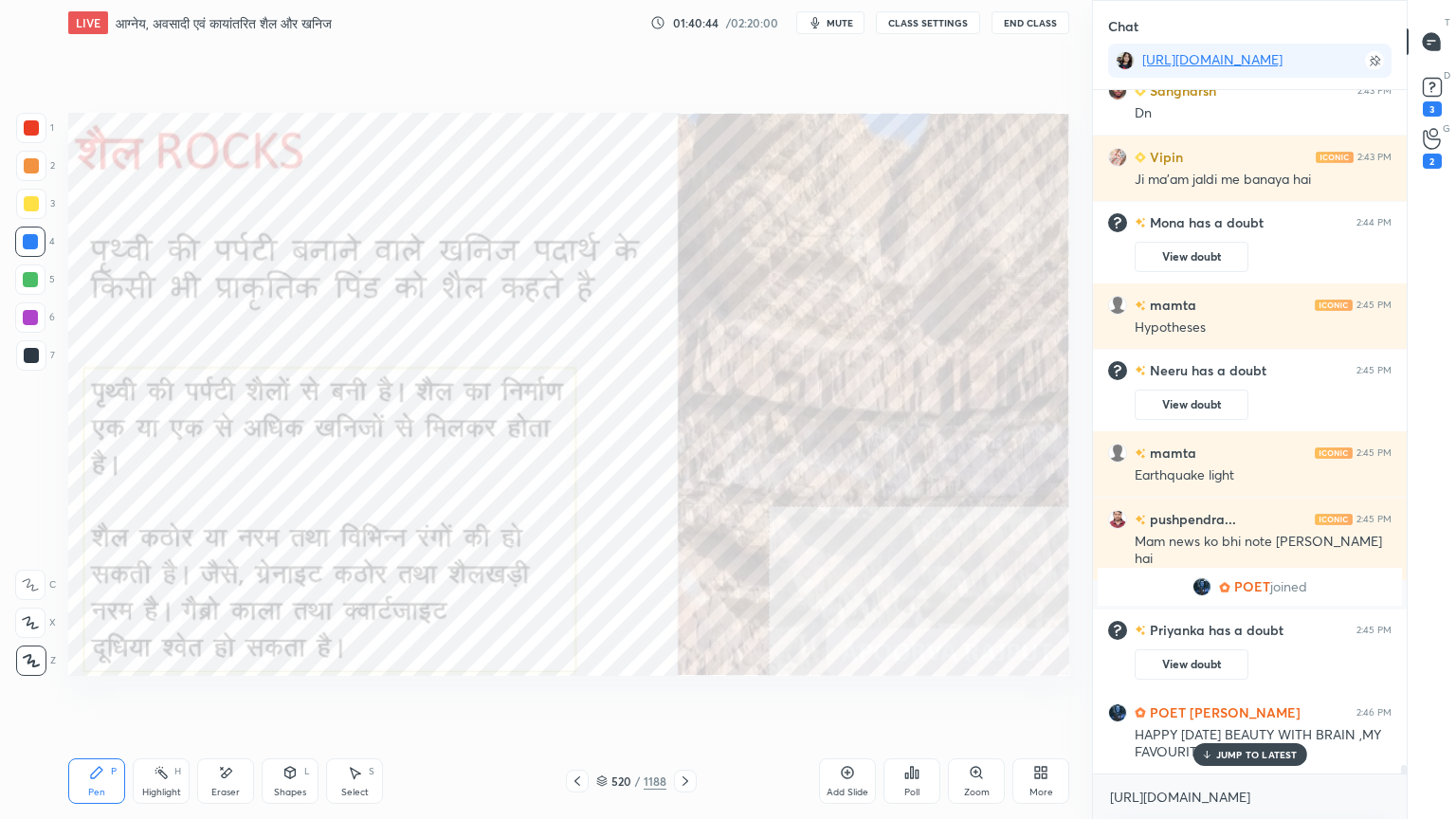 click on "JUMP TO LATEST" at bounding box center (1257, 755) 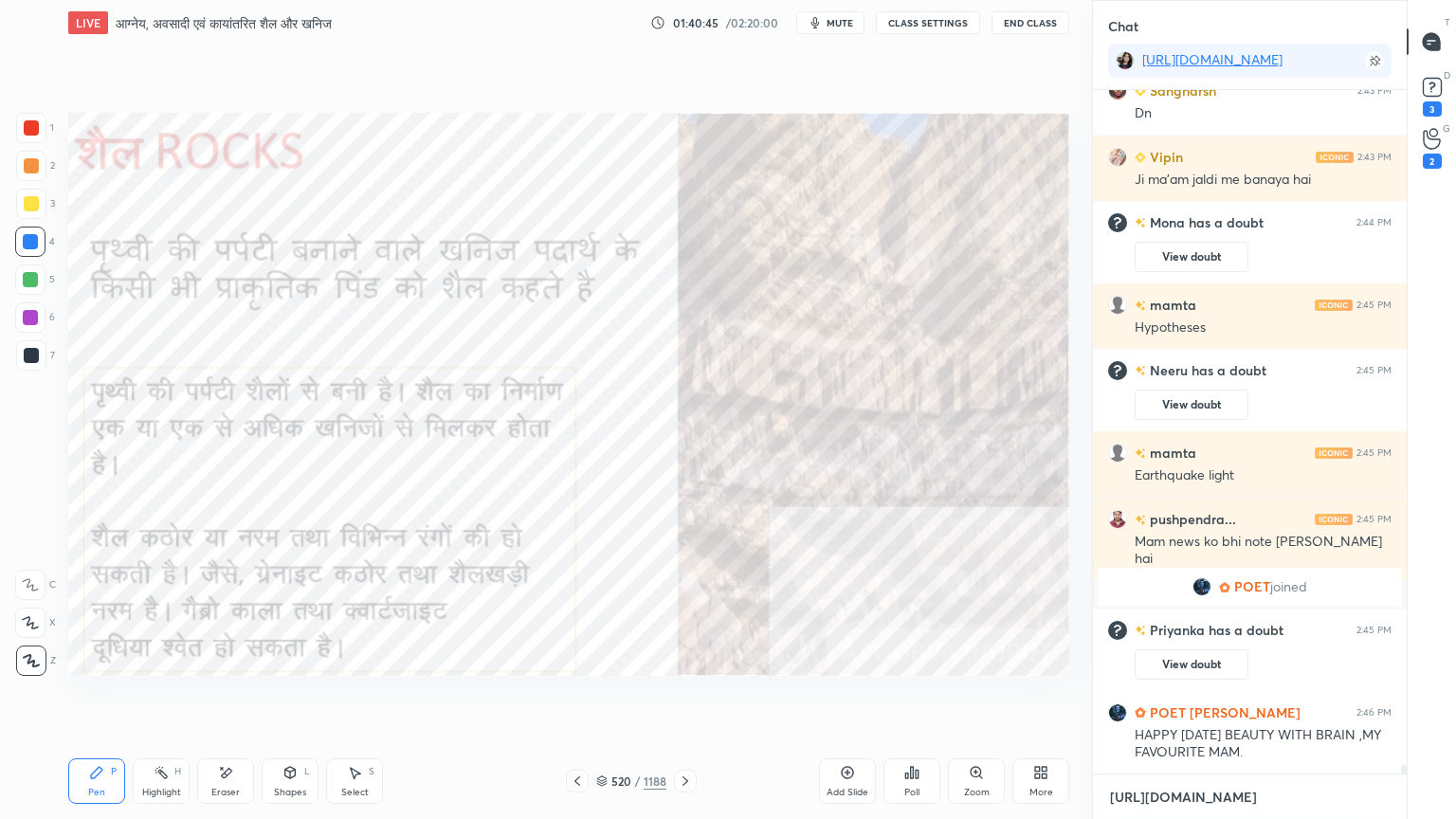 click on "[URL][DOMAIN_NAME]" at bounding box center [1249, 797] 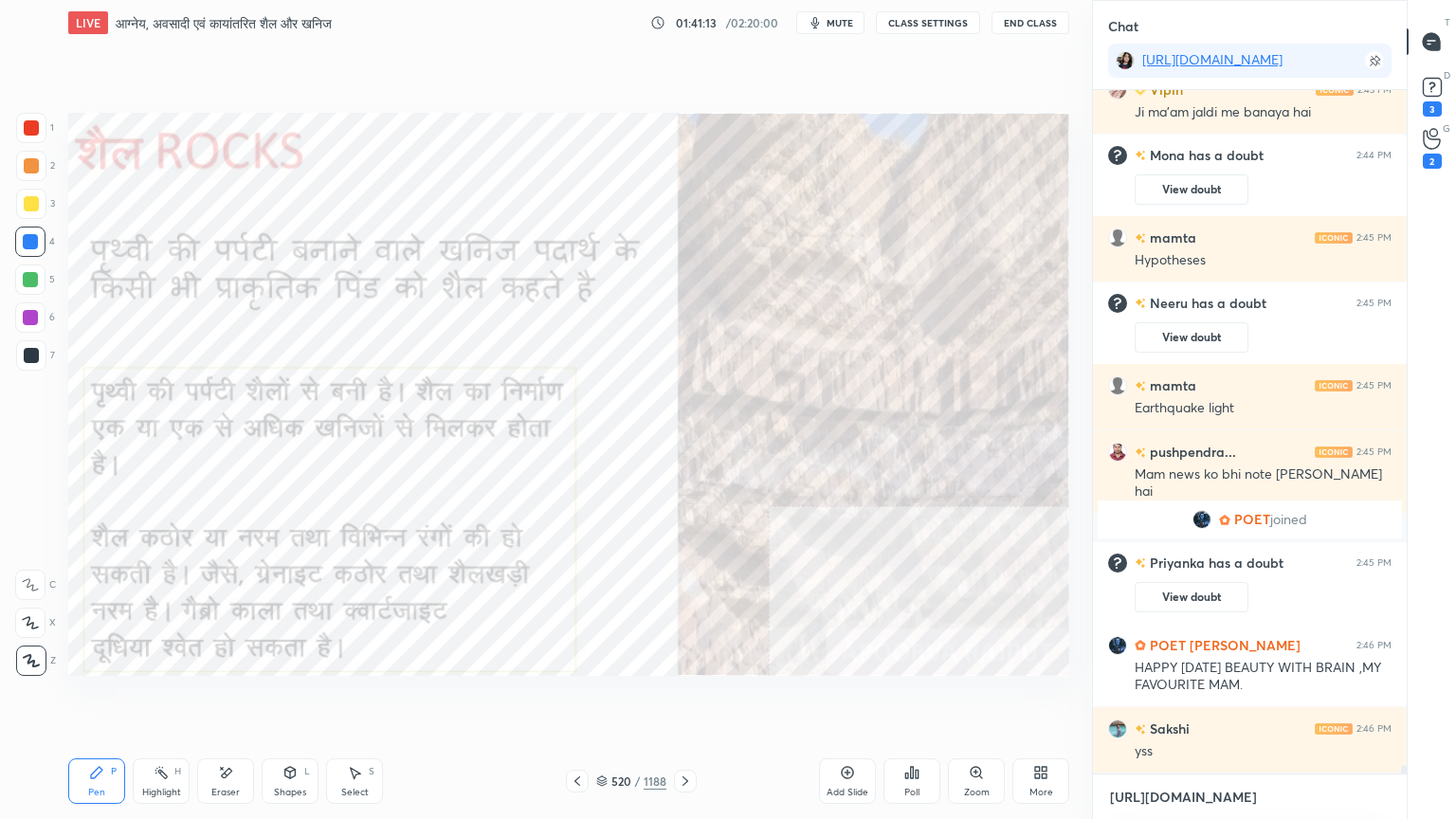 scroll, scrollTop: 53038, scrollLeft: 0, axis: vertical 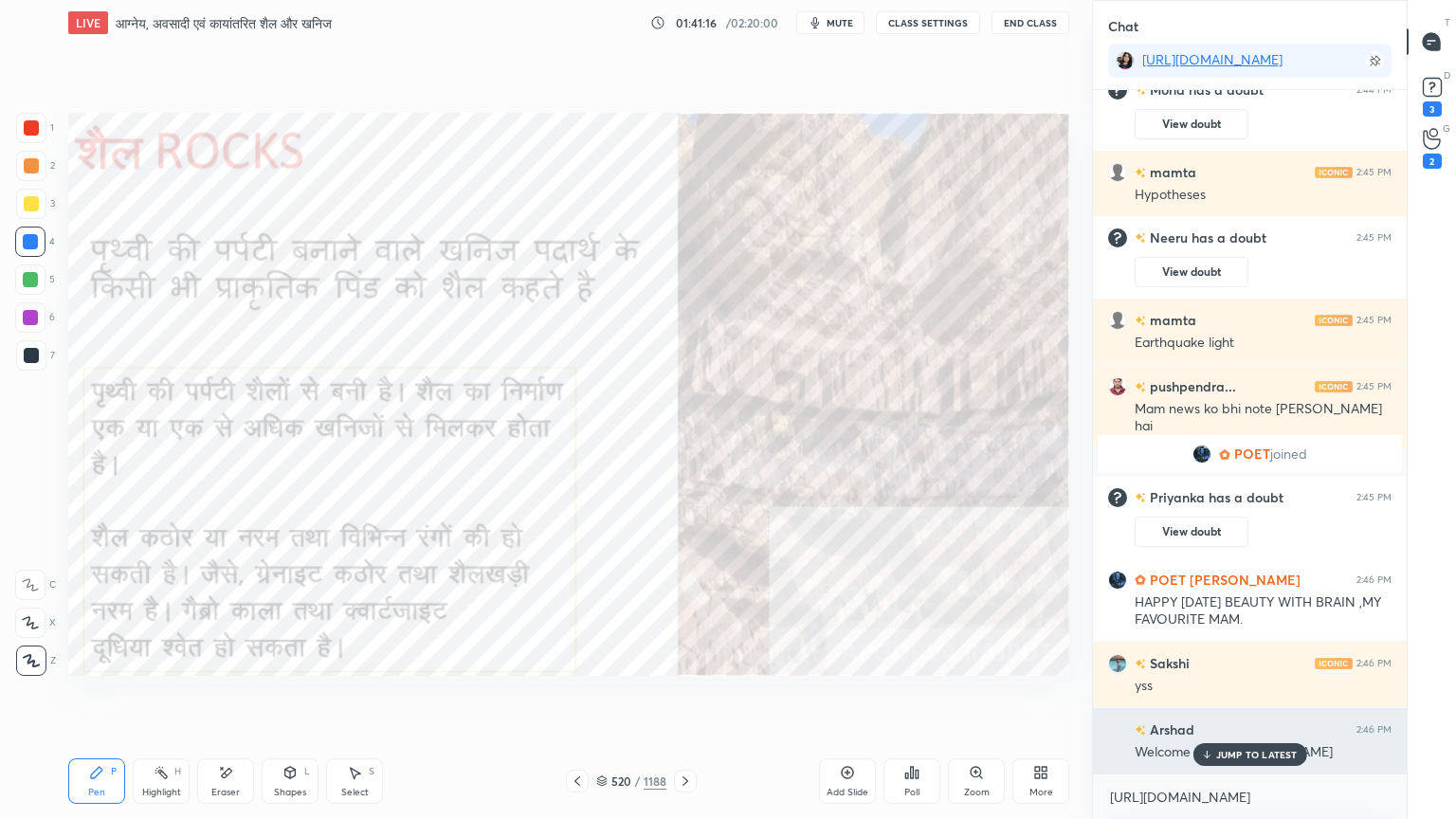 click on "JUMP TO LATEST" at bounding box center (1257, 755) 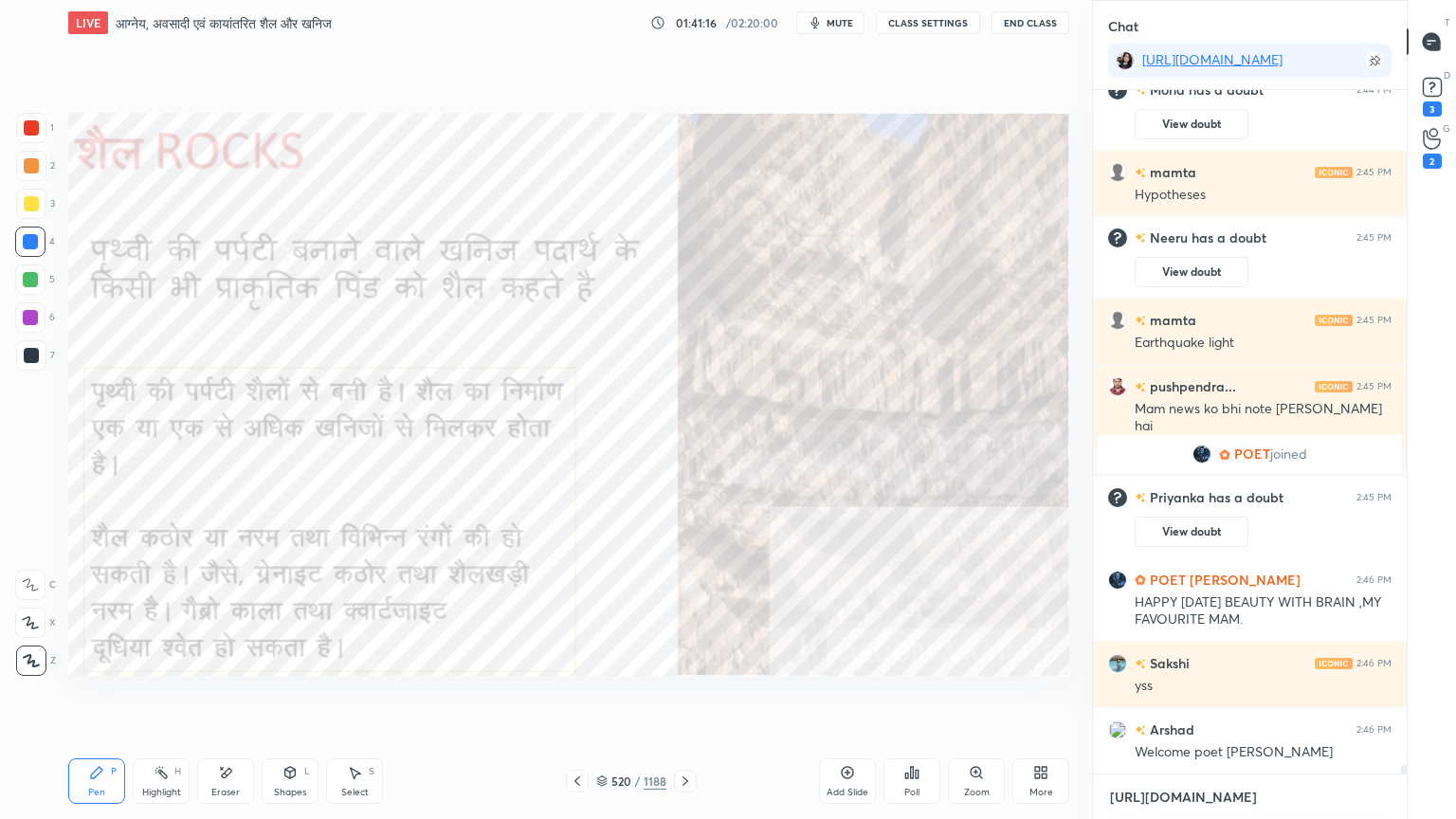 click on "[URL][DOMAIN_NAME]" at bounding box center (1249, 797) 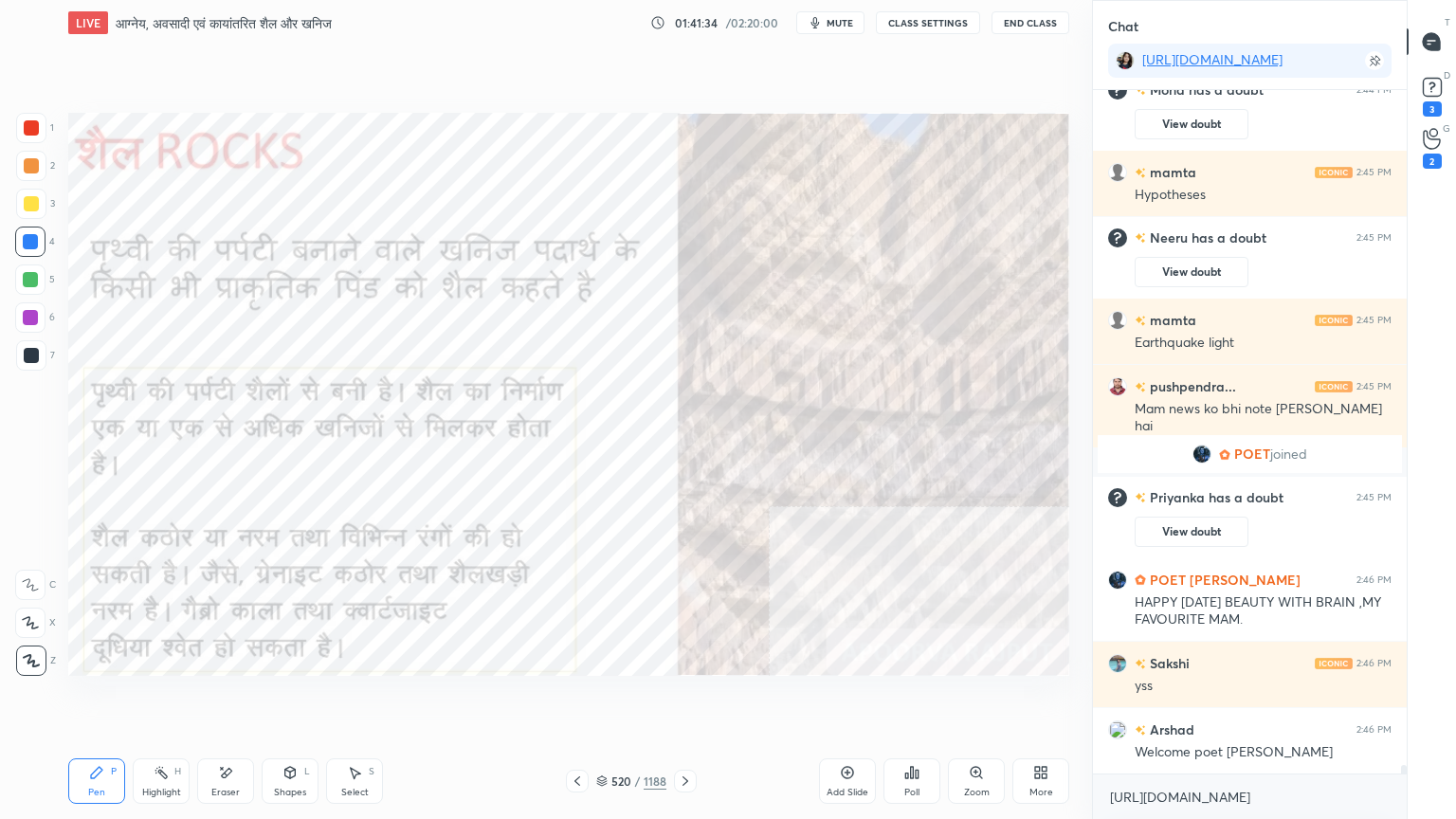 drag, startPoint x: 610, startPoint y: 783, endPoint x: 619, endPoint y: 750, distance: 34.205263 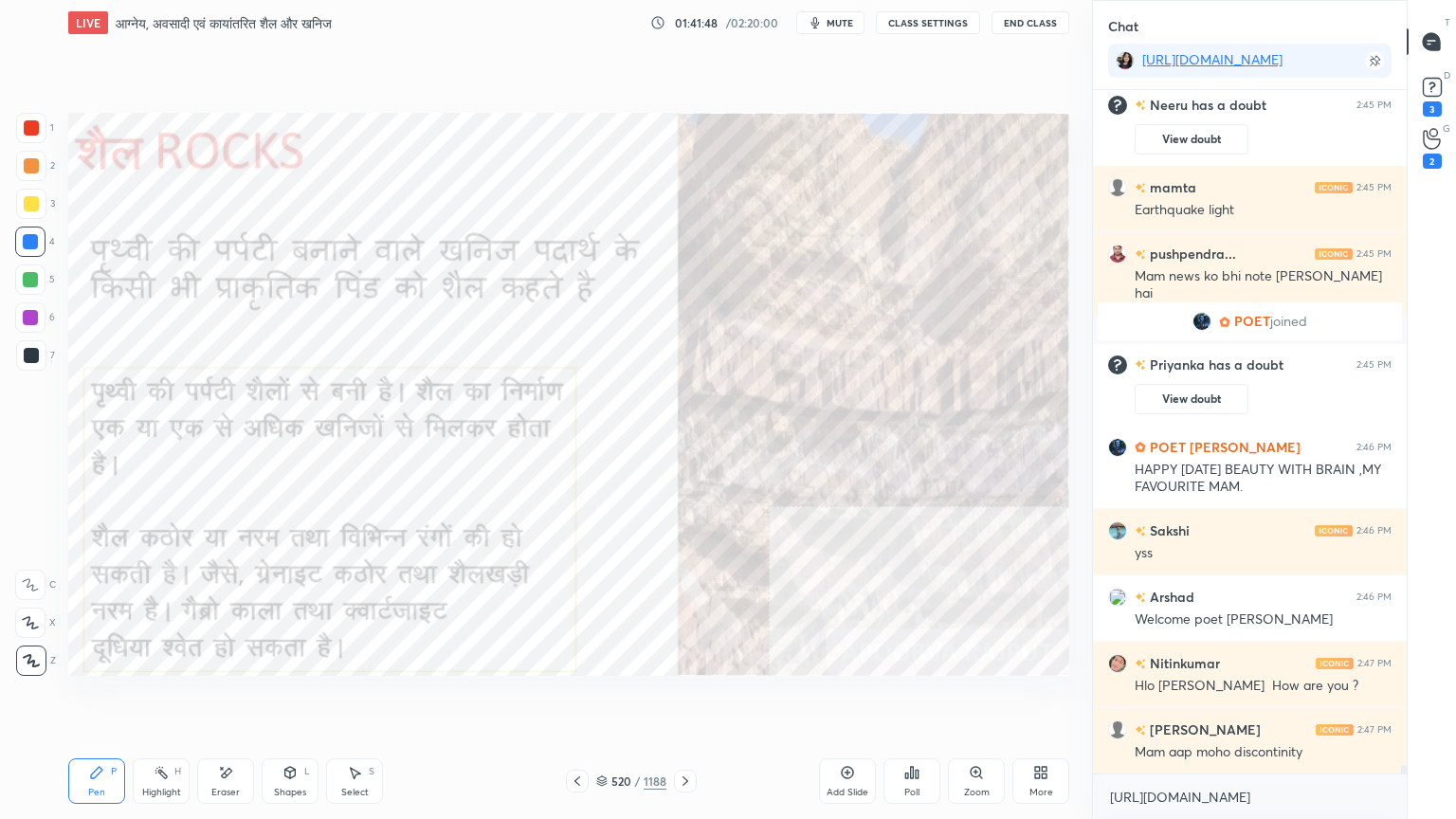 scroll, scrollTop: 53238, scrollLeft: 0, axis: vertical 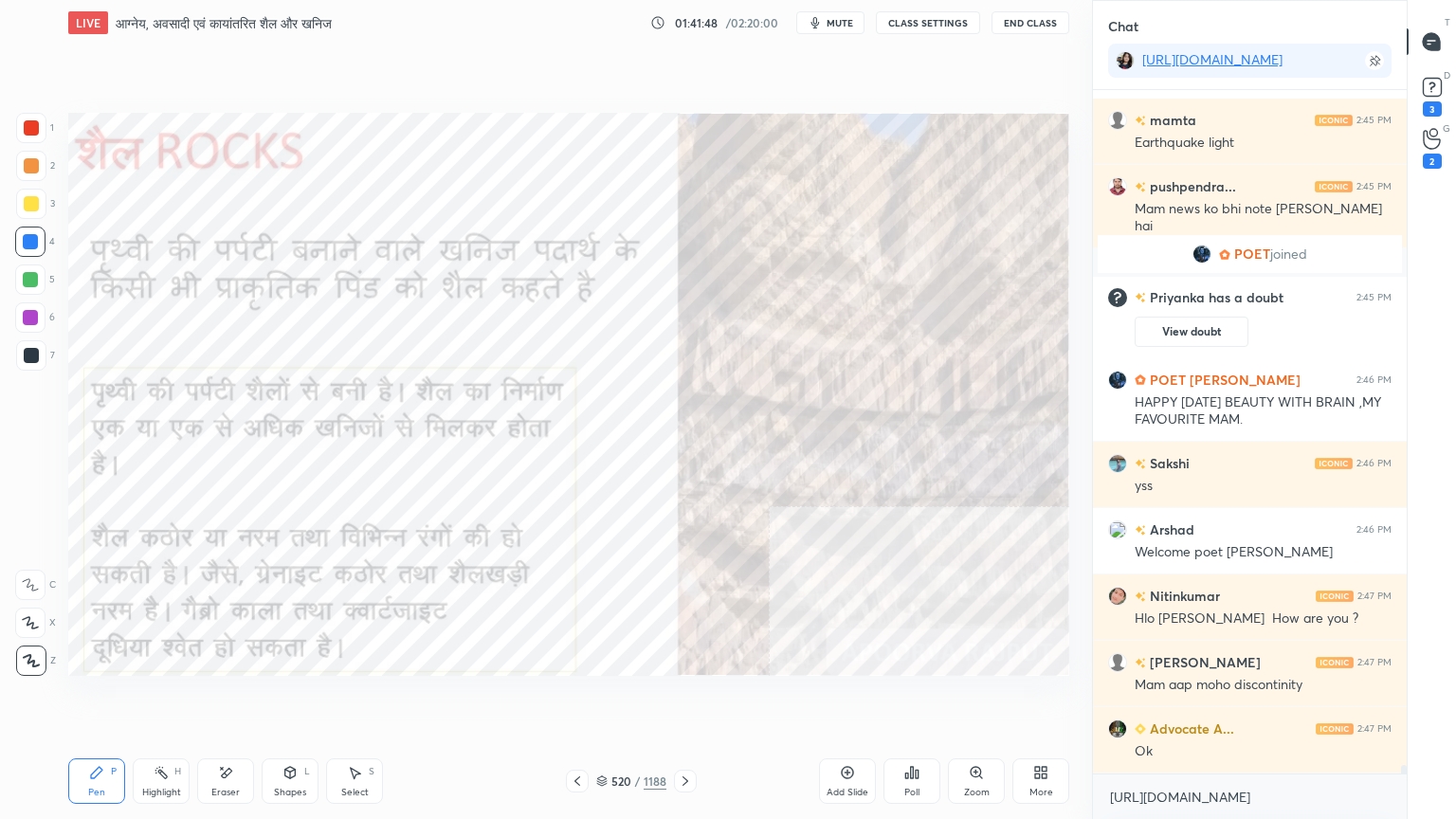 click on "[URL][DOMAIN_NAME] x" at bounding box center [1249, 796] 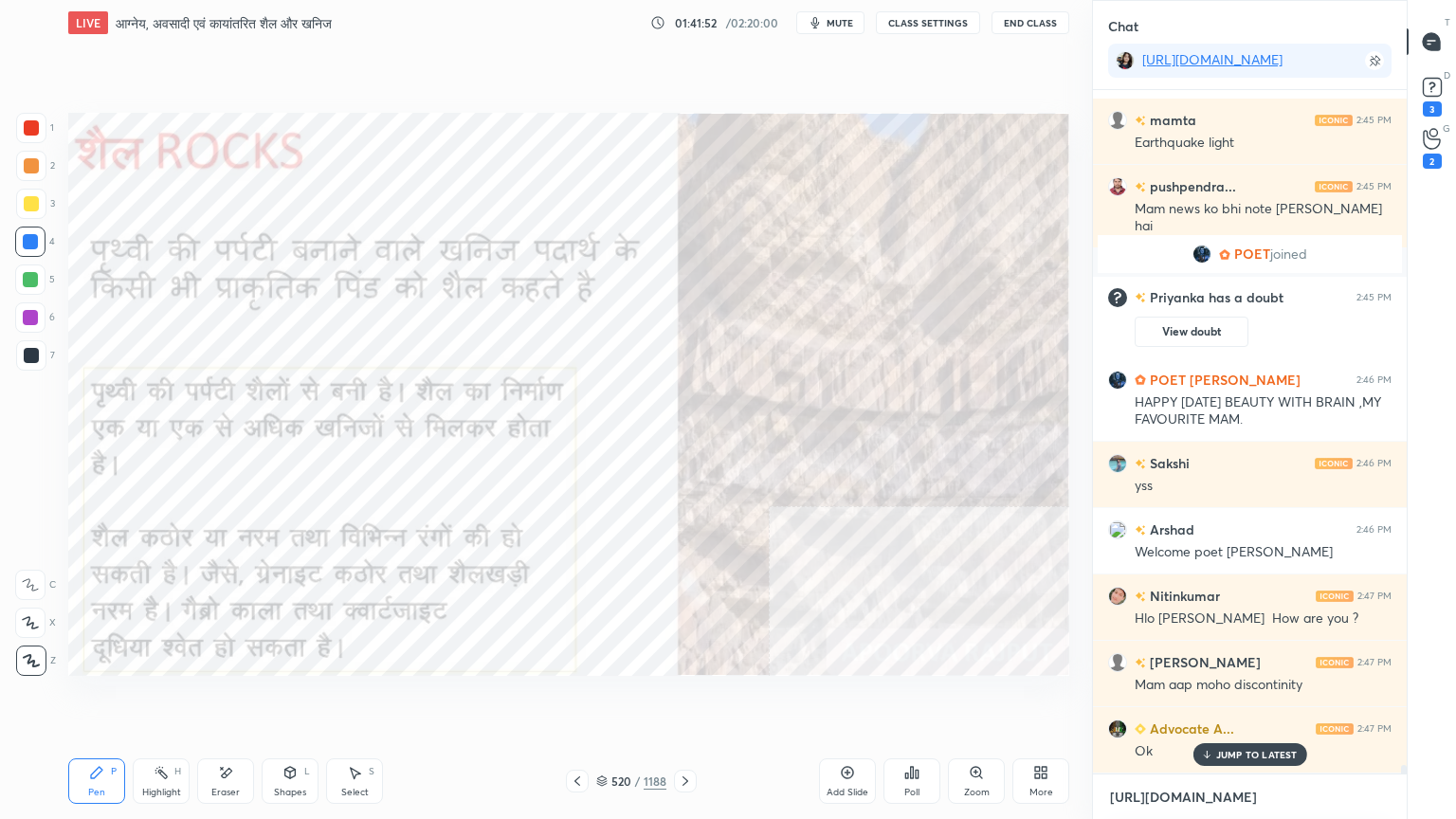 scroll, scrollTop: 53303, scrollLeft: 0, axis: vertical 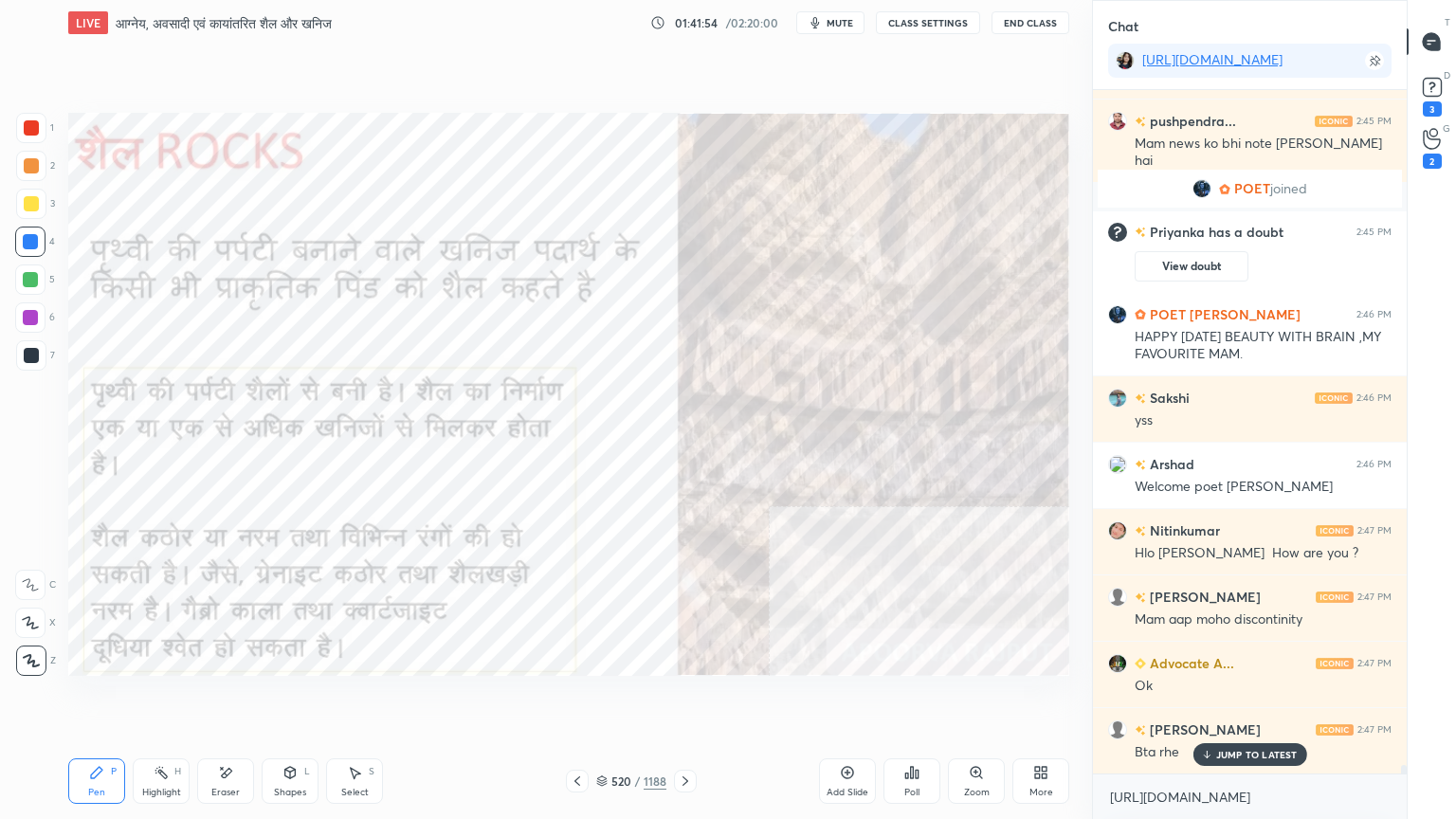 click on "JUMP TO LATEST" at bounding box center [1257, 755] 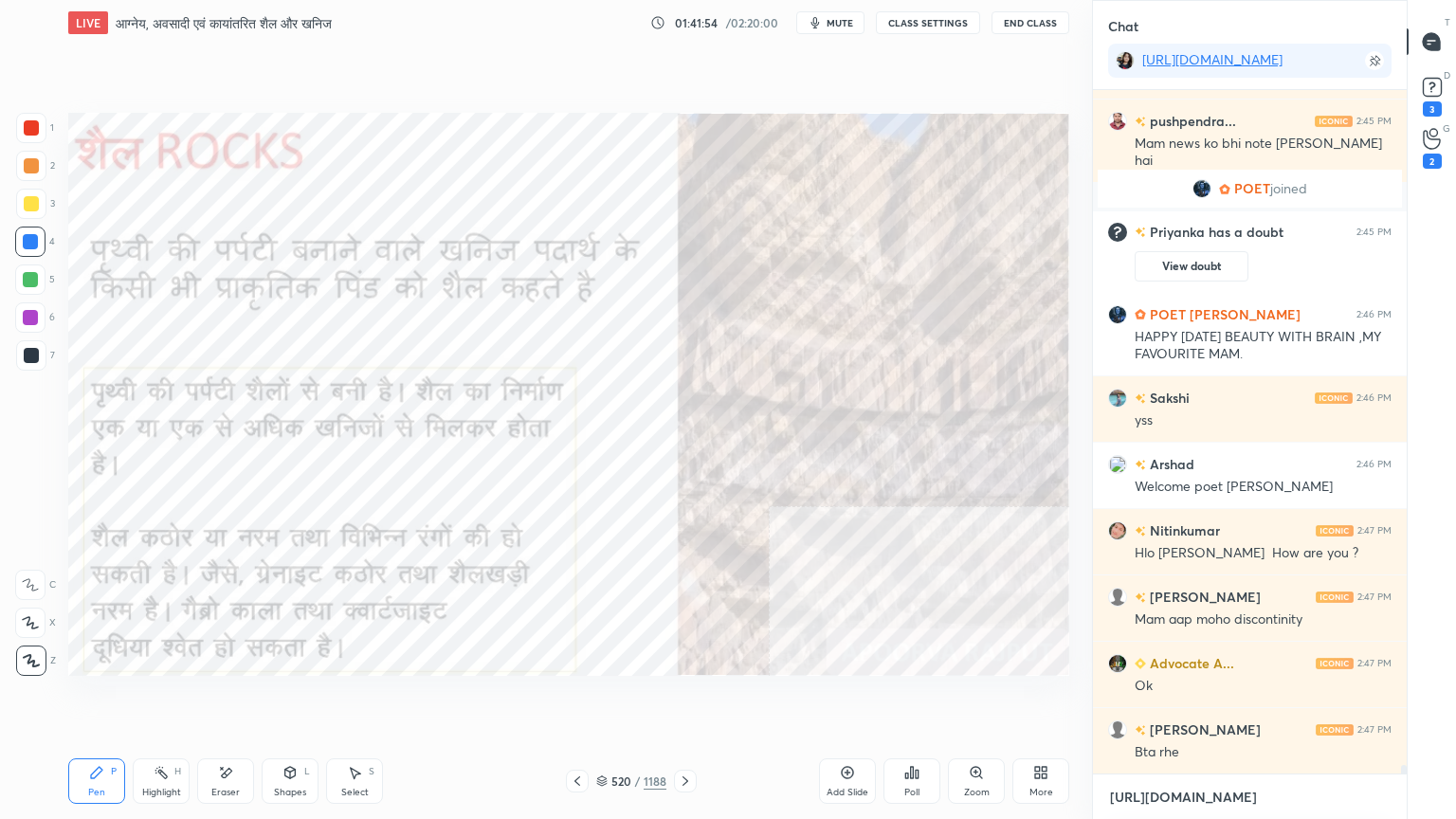 click on "[URL][DOMAIN_NAME]" at bounding box center [1249, 797] 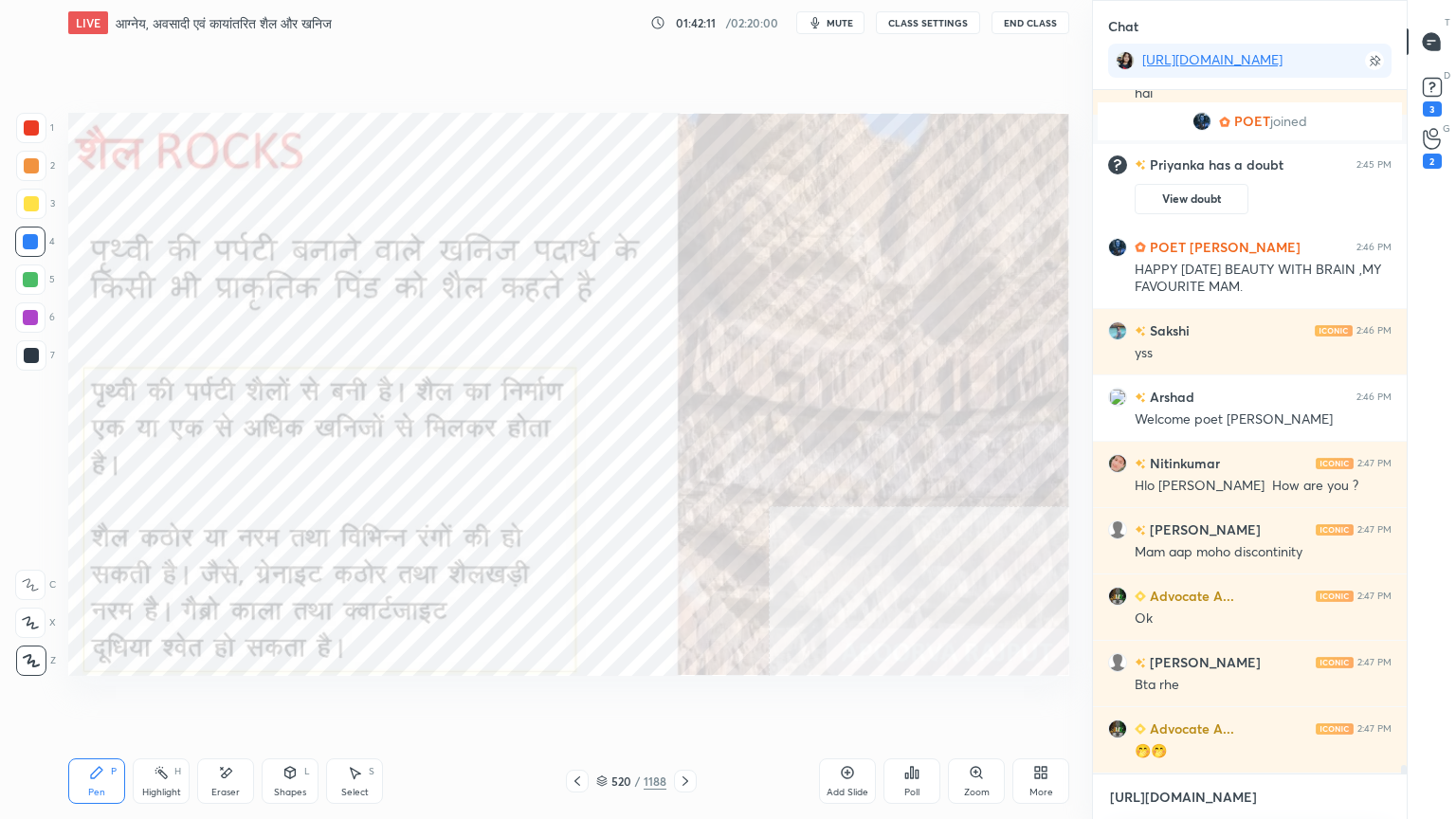 scroll, scrollTop: 53436, scrollLeft: 0, axis: vertical 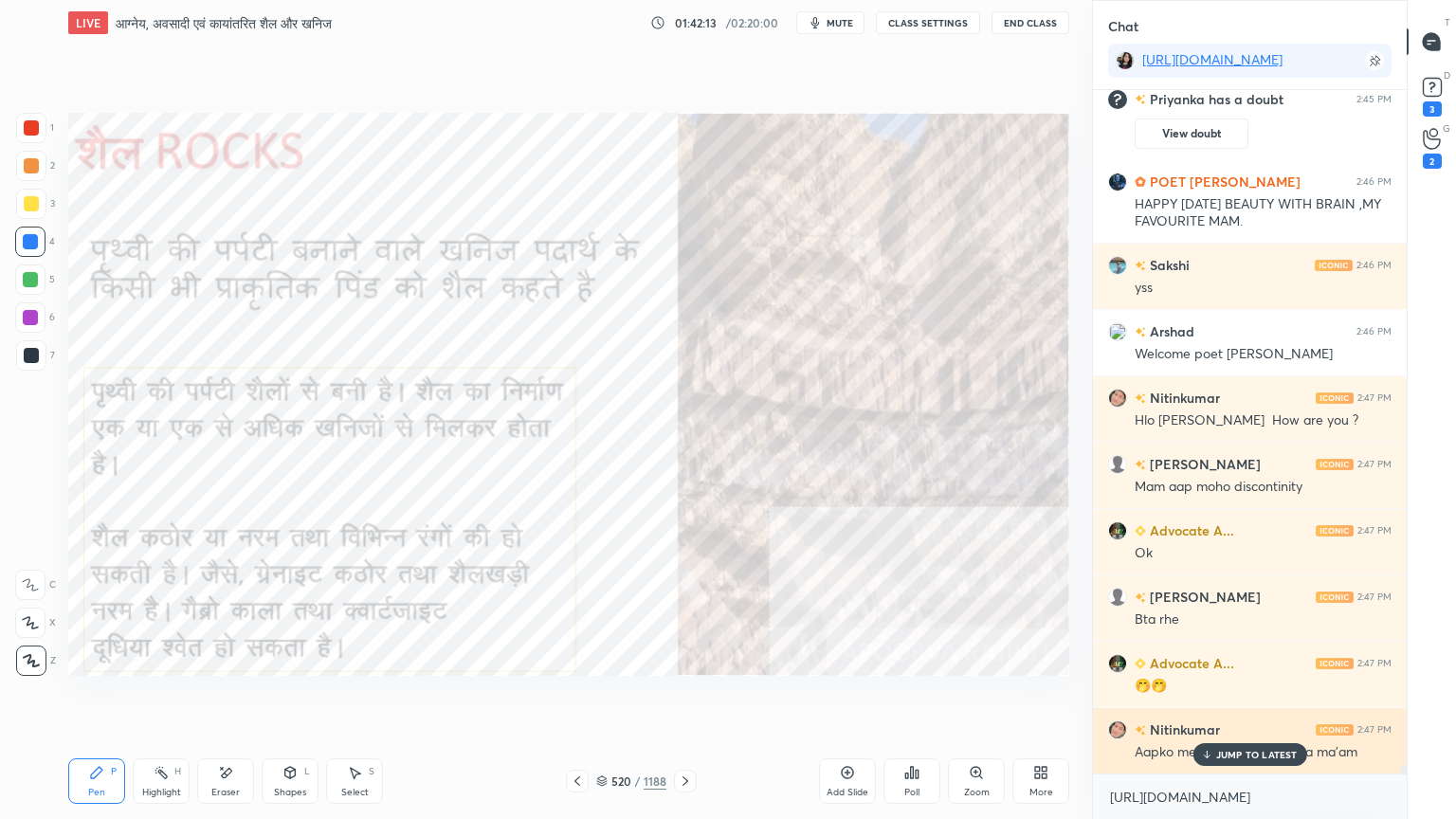 click on "JUMP TO LATEST" at bounding box center (1257, 755) 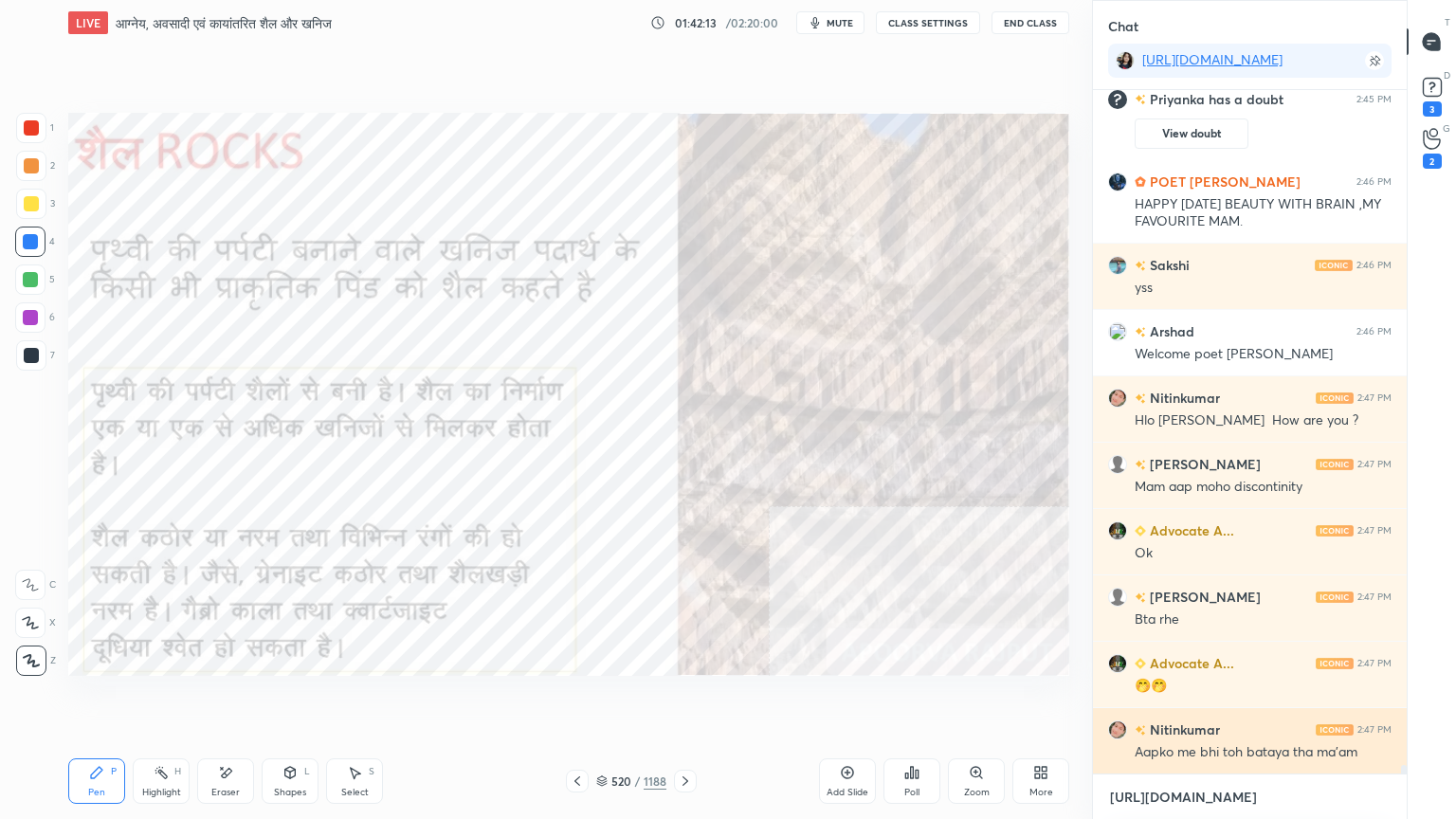 drag, startPoint x: 1252, startPoint y: 803, endPoint x: 1251, endPoint y: 762, distance: 41.012193 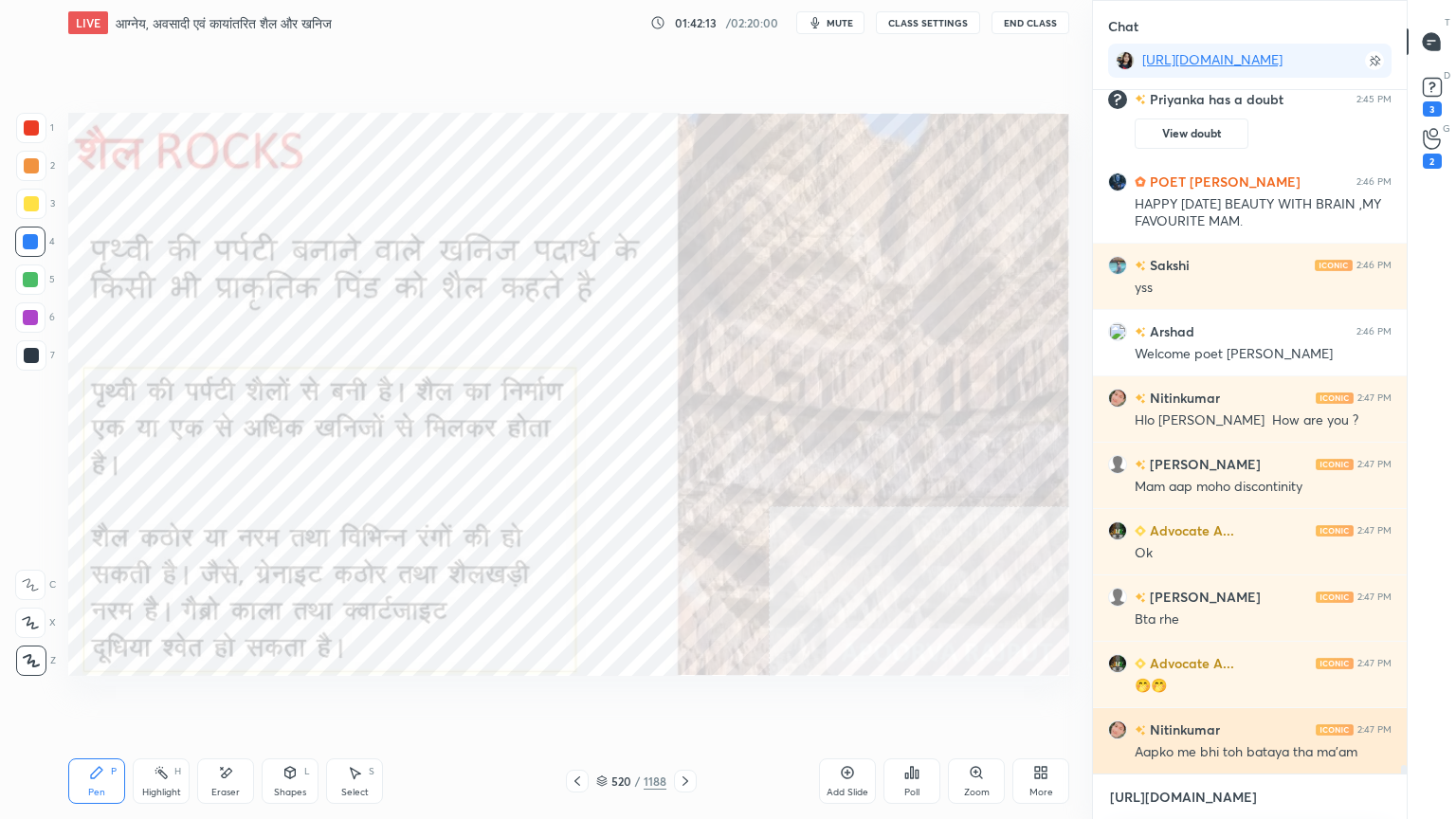 click on "[URL][DOMAIN_NAME]" at bounding box center (1249, 797) 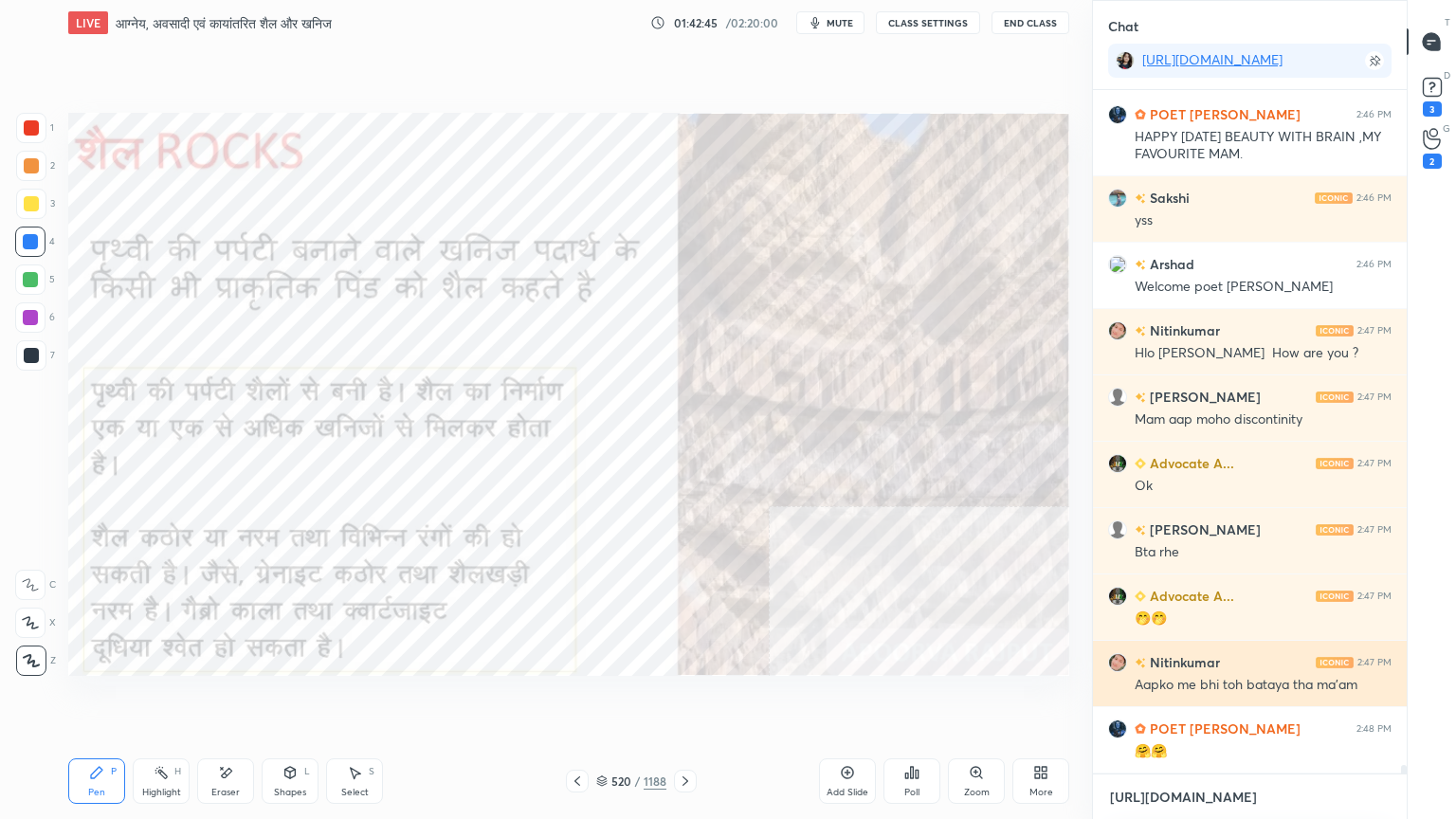 scroll, scrollTop: 53569, scrollLeft: 0, axis: vertical 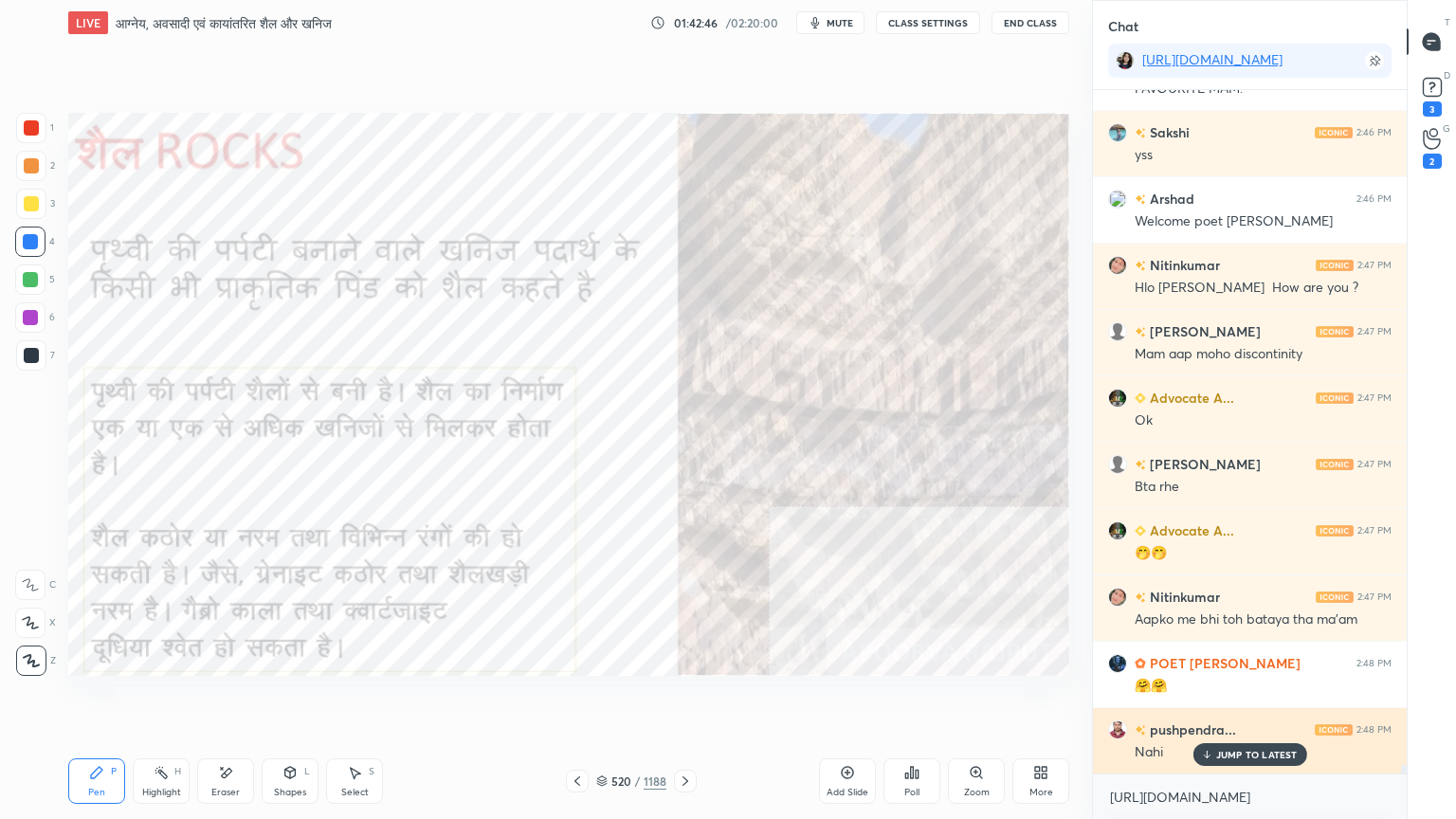 click on "JUMP TO LATEST" at bounding box center [1257, 755] 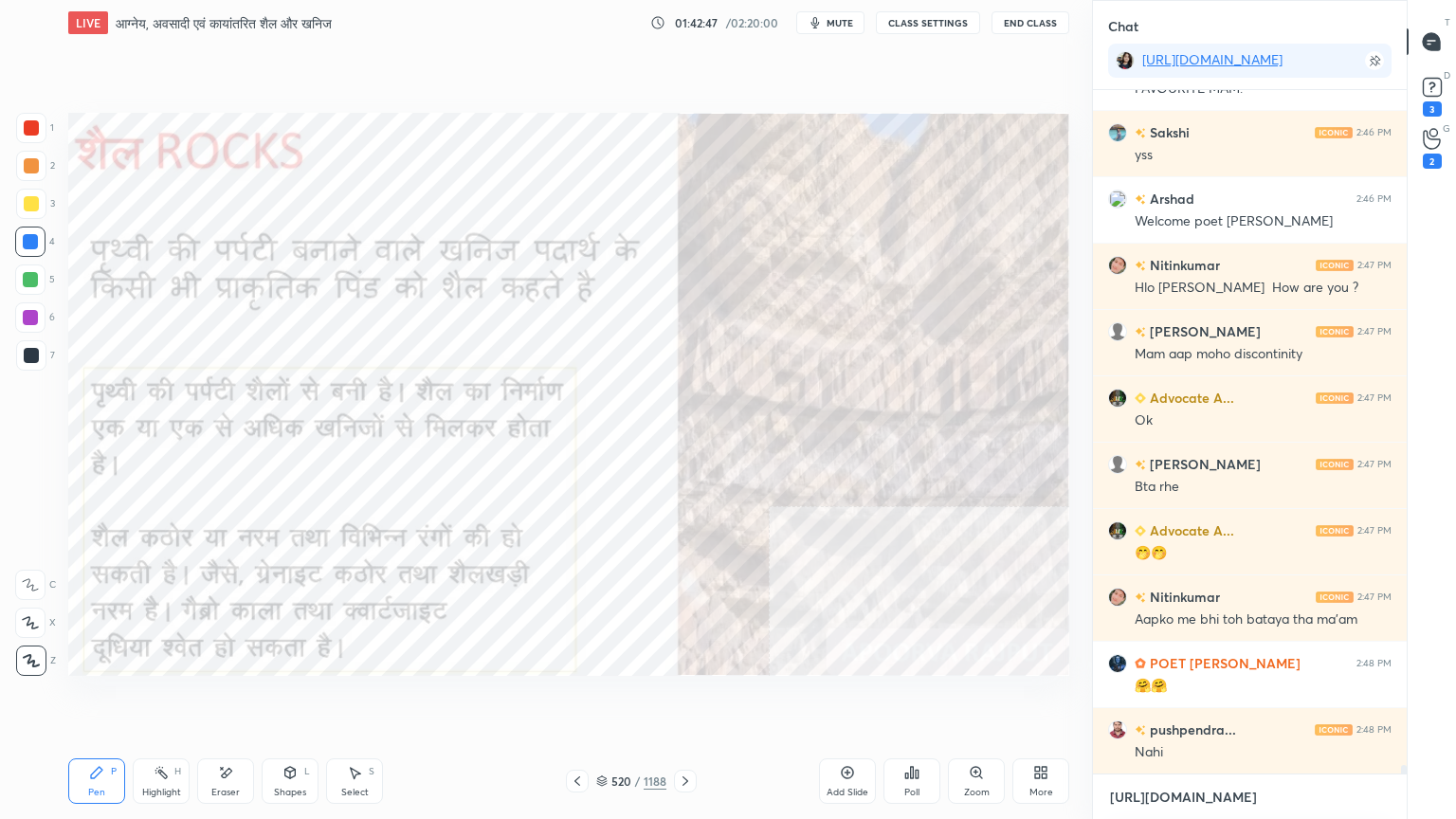 drag, startPoint x: 1259, startPoint y: 802, endPoint x: 1251, endPoint y: 783, distance: 20.615528 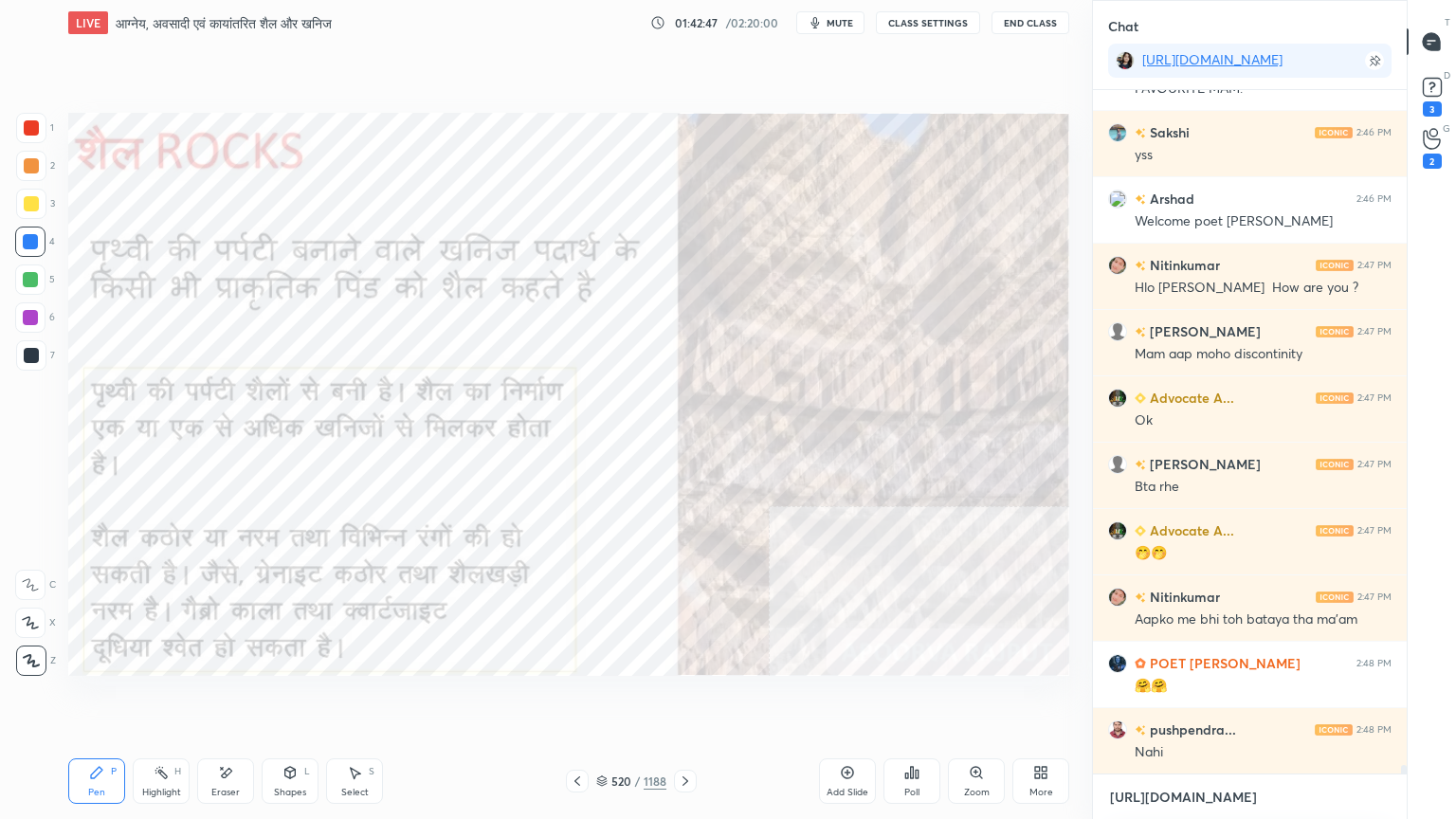 click on "[URL][DOMAIN_NAME]" at bounding box center (1249, 797) 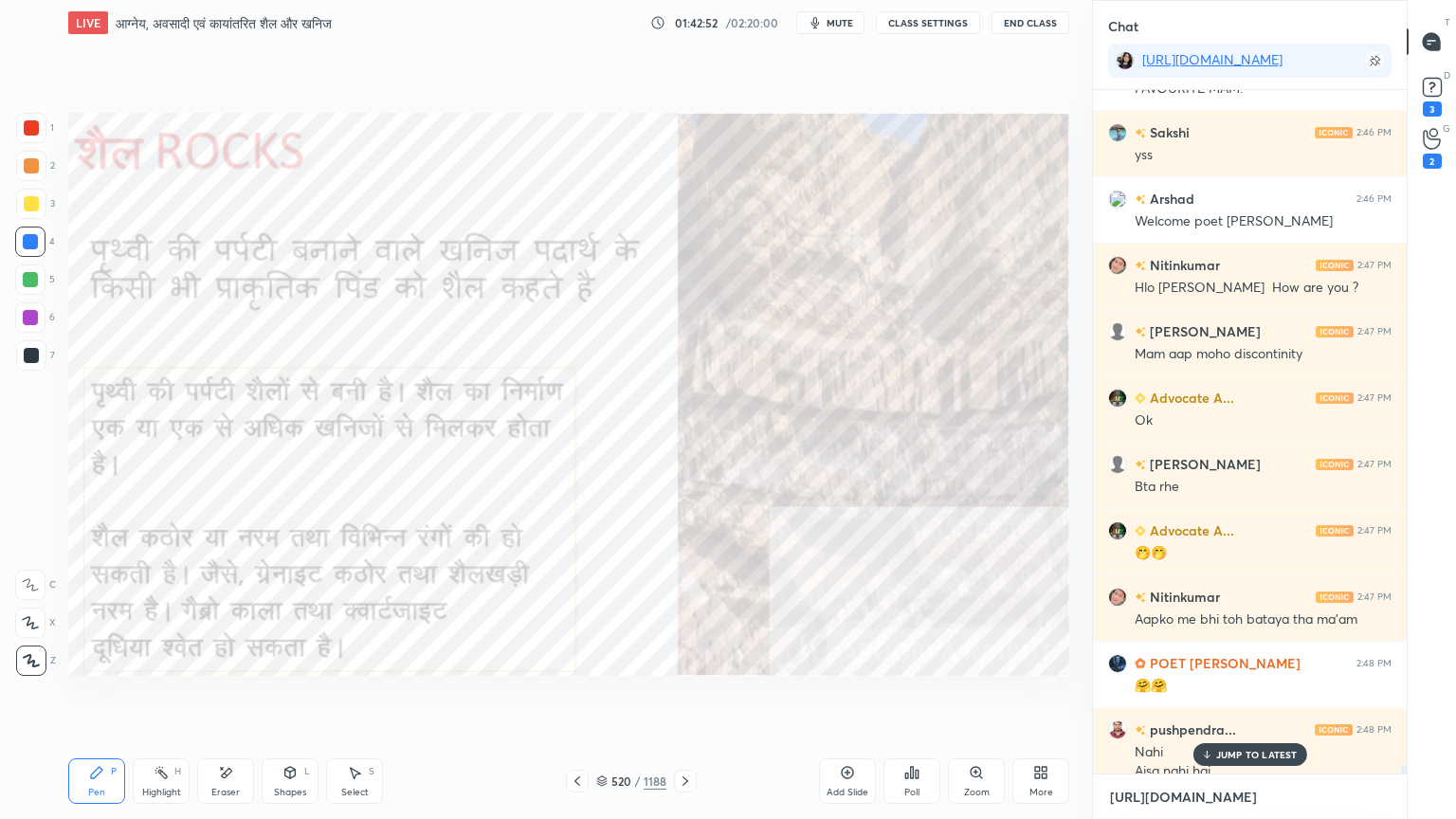 scroll, scrollTop: 53588, scrollLeft: 0, axis: vertical 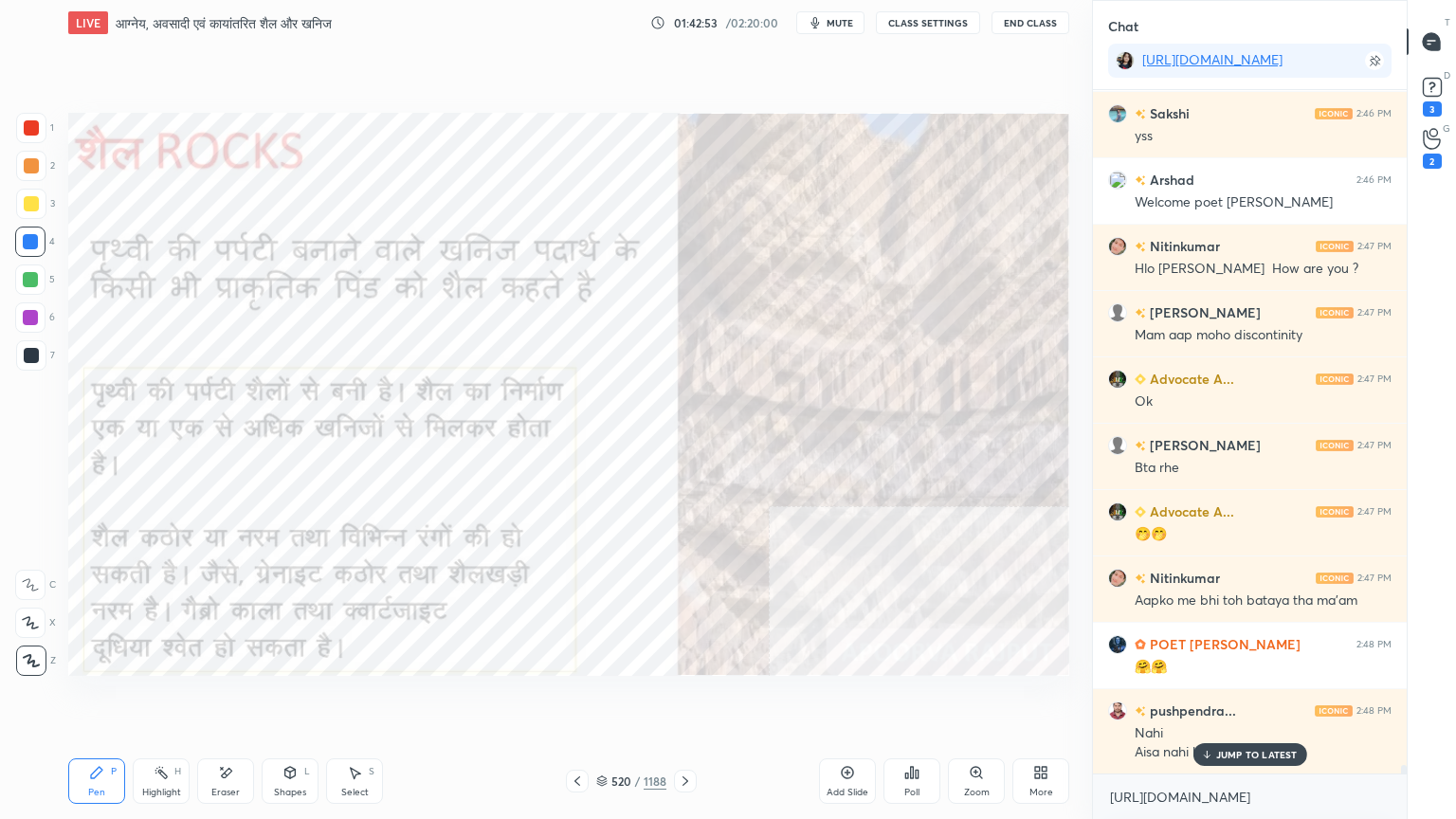 click on "JUMP TO LATEST" at bounding box center (1257, 755) 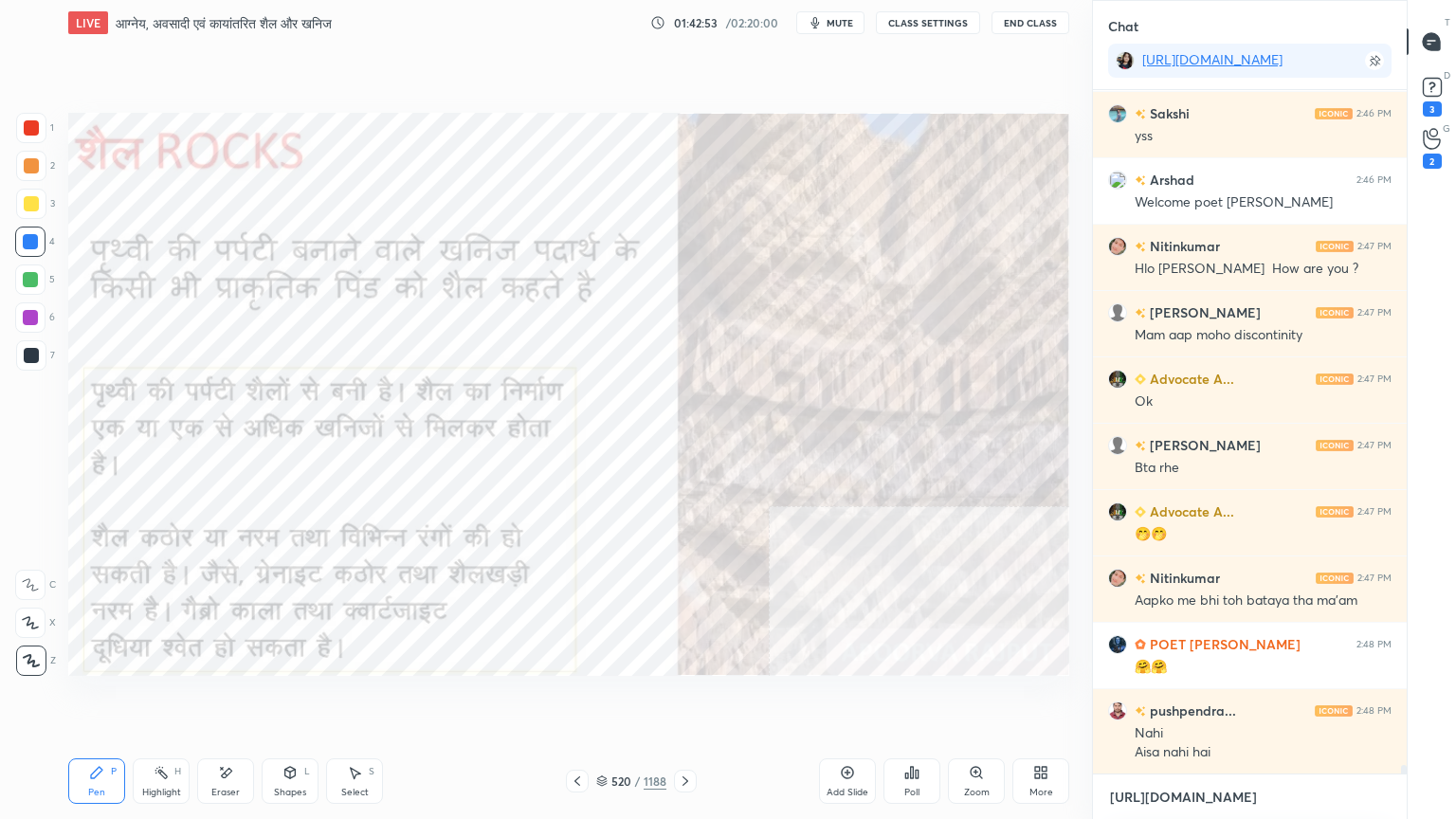 click on "[URL][DOMAIN_NAME]" at bounding box center [1249, 797] 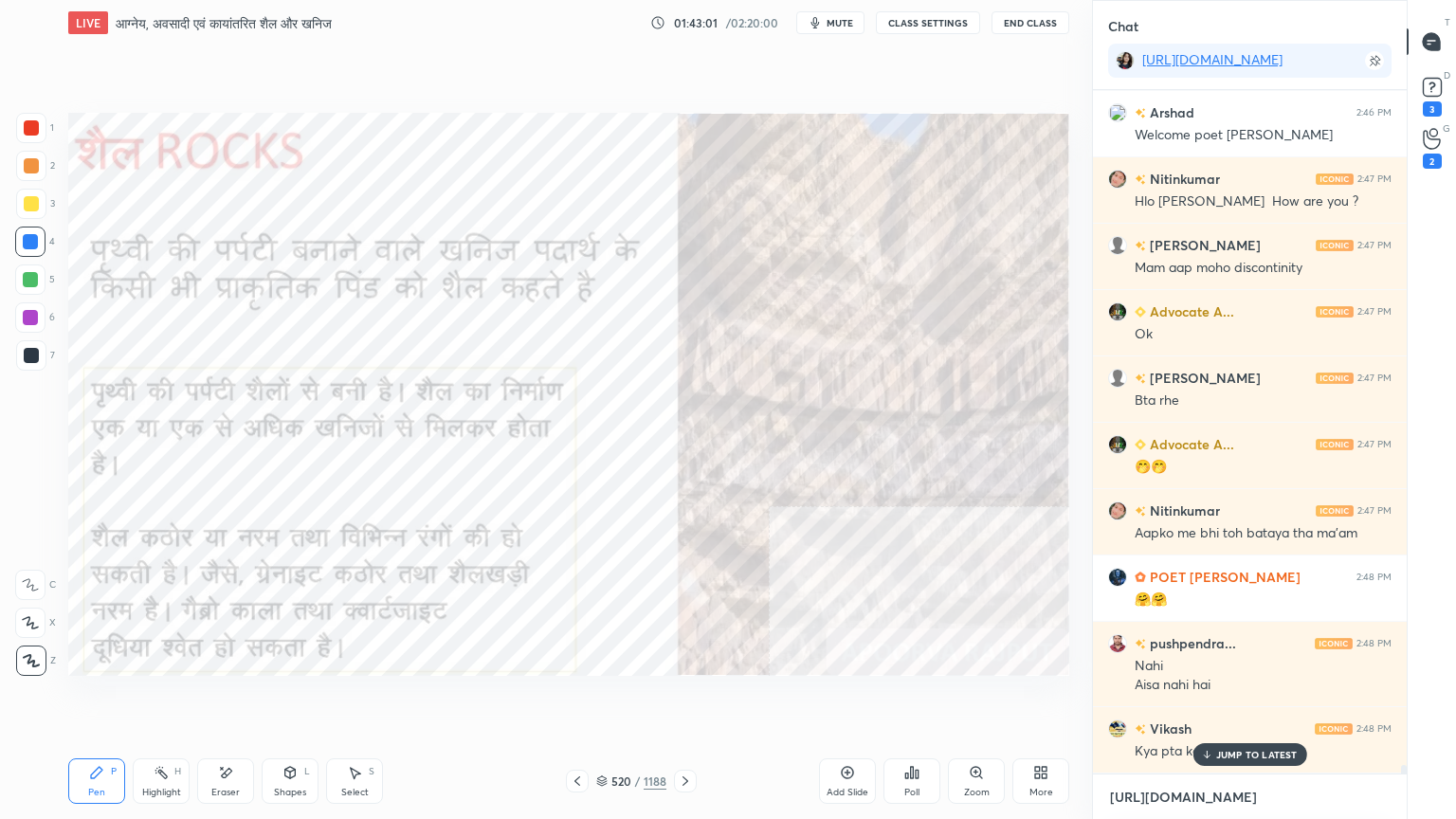 scroll, scrollTop: 53720, scrollLeft: 0, axis: vertical 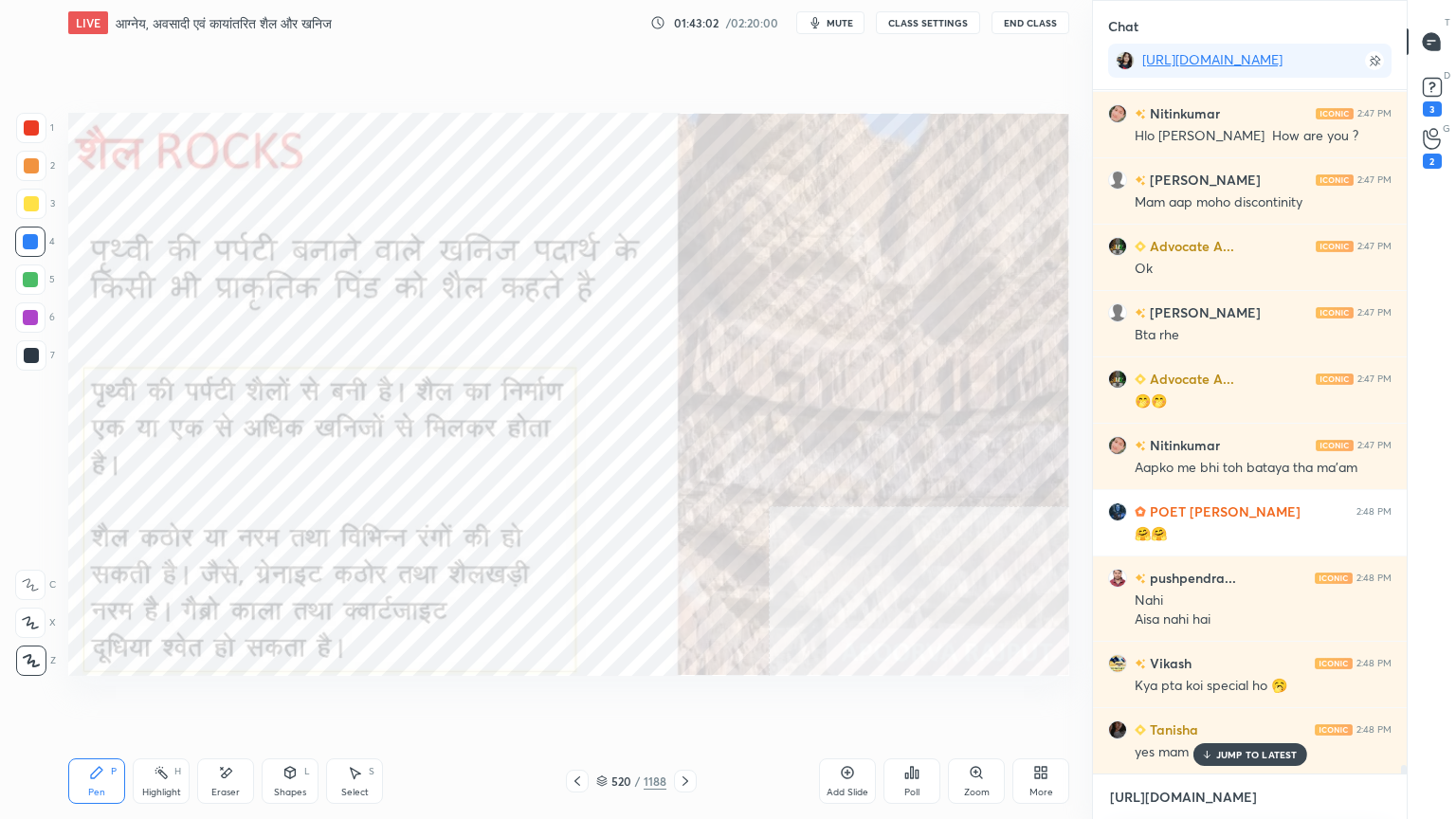 click on "[URL][DOMAIN_NAME]" at bounding box center (1249, 797) 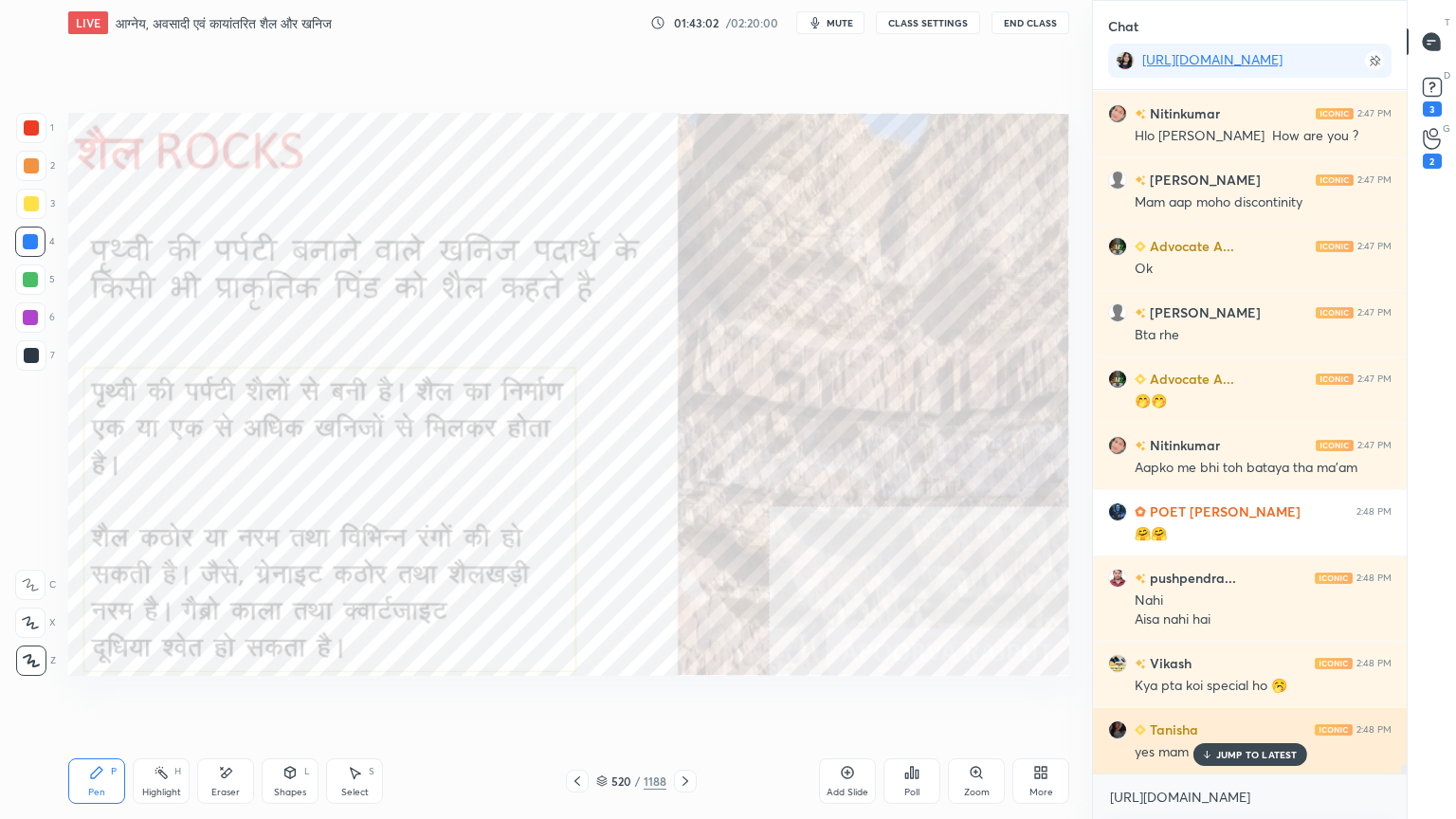 click on "JUMP TO LATEST" at bounding box center [1257, 755] 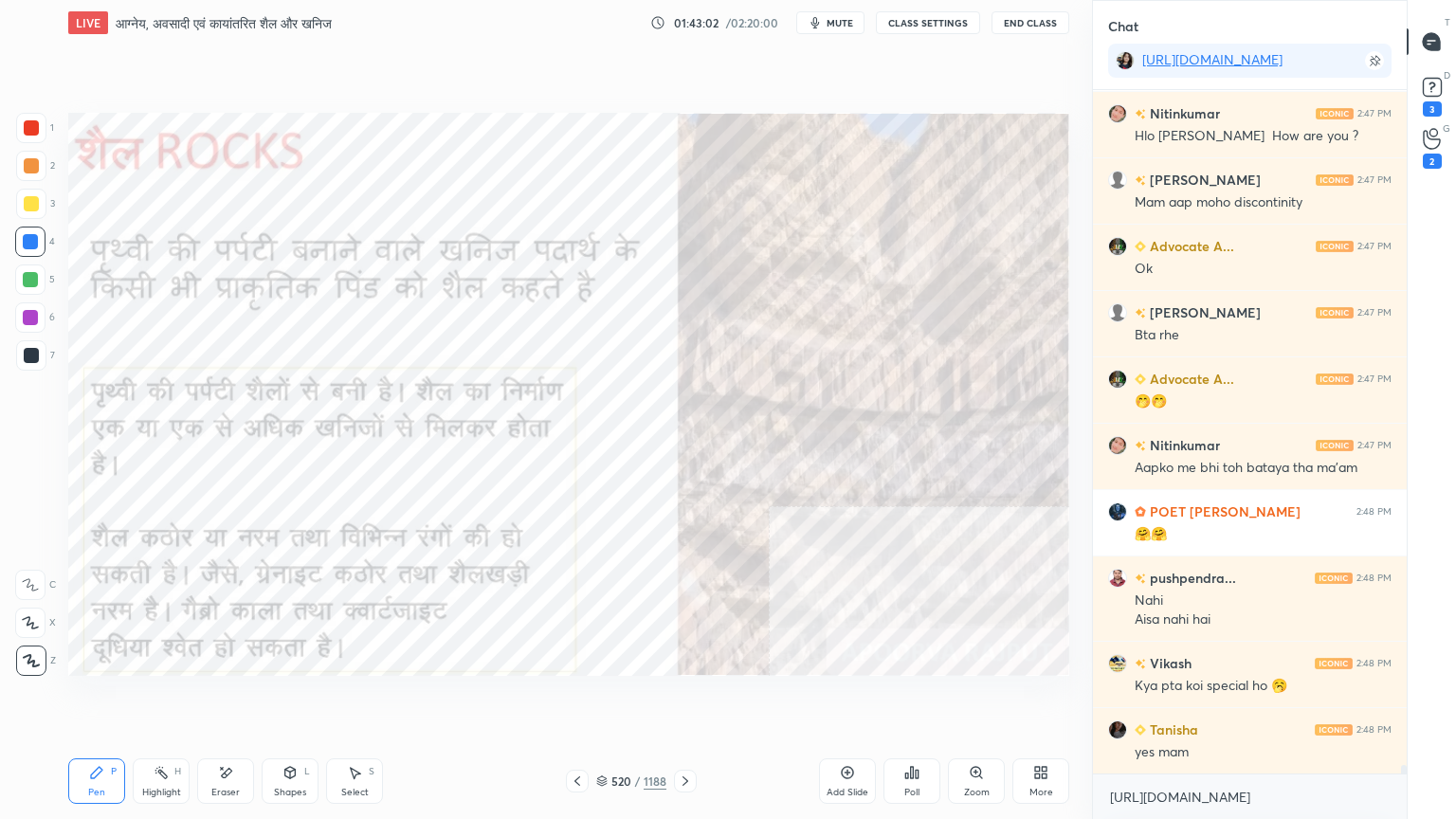 click on "[URL][DOMAIN_NAME] x" at bounding box center [1249, 796] 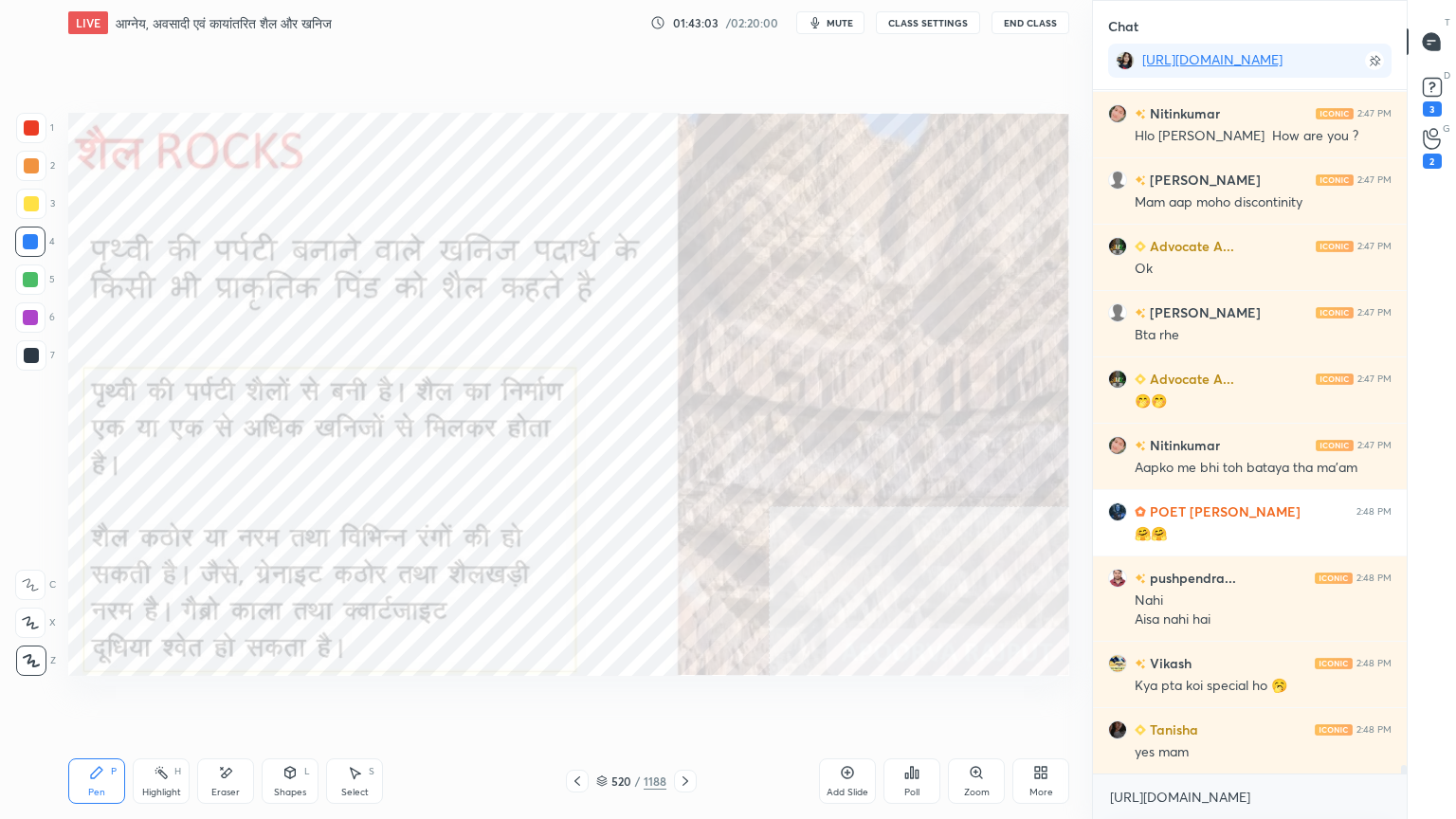 click on "[URL][DOMAIN_NAME] x" at bounding box center (1249, 796) 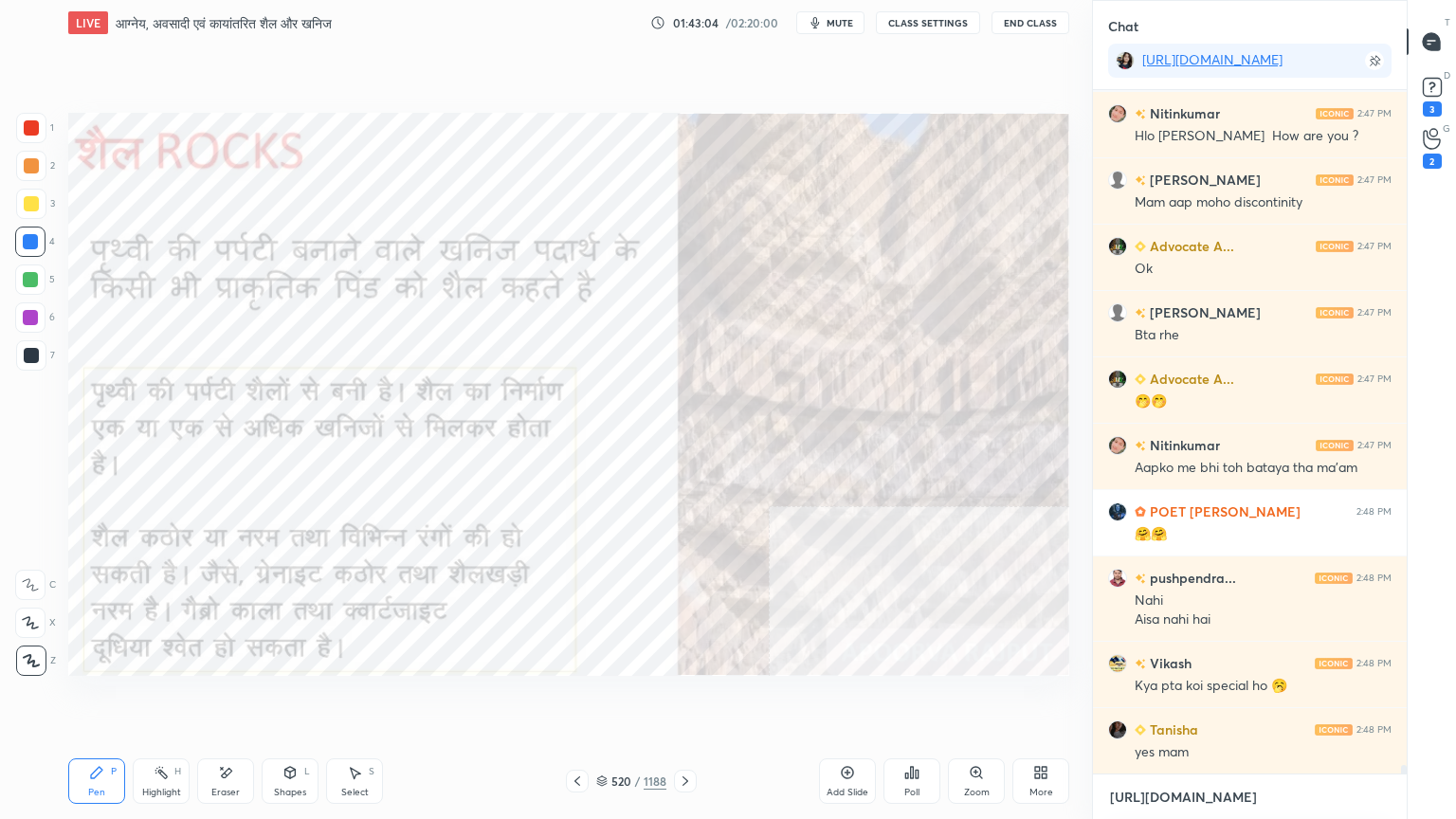 scroll, scrollTop: 53804, scrollLeft: 0, axis: vertical 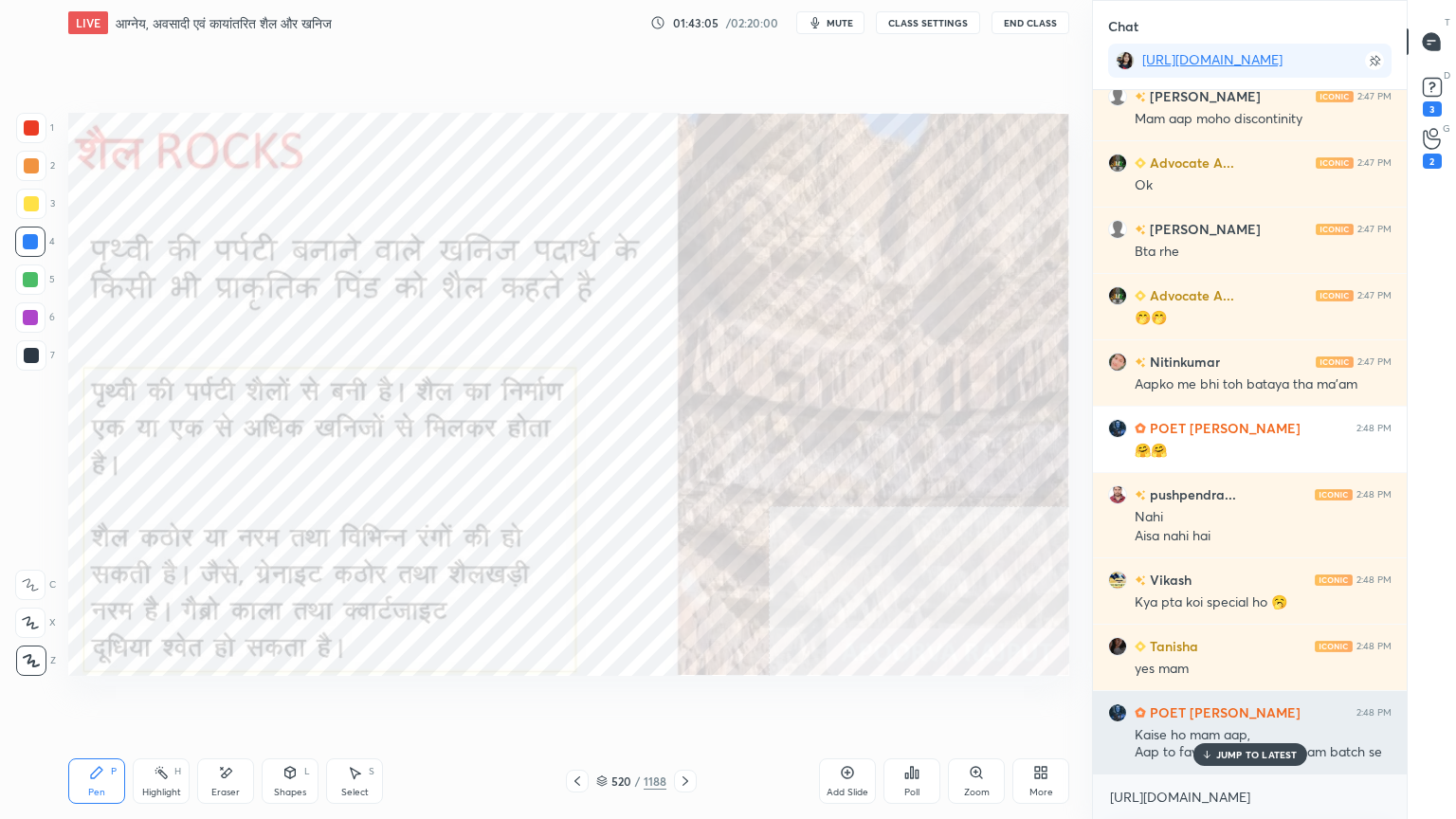 click on "JUMP TO LATEST" at bounding box center [1249, 755] 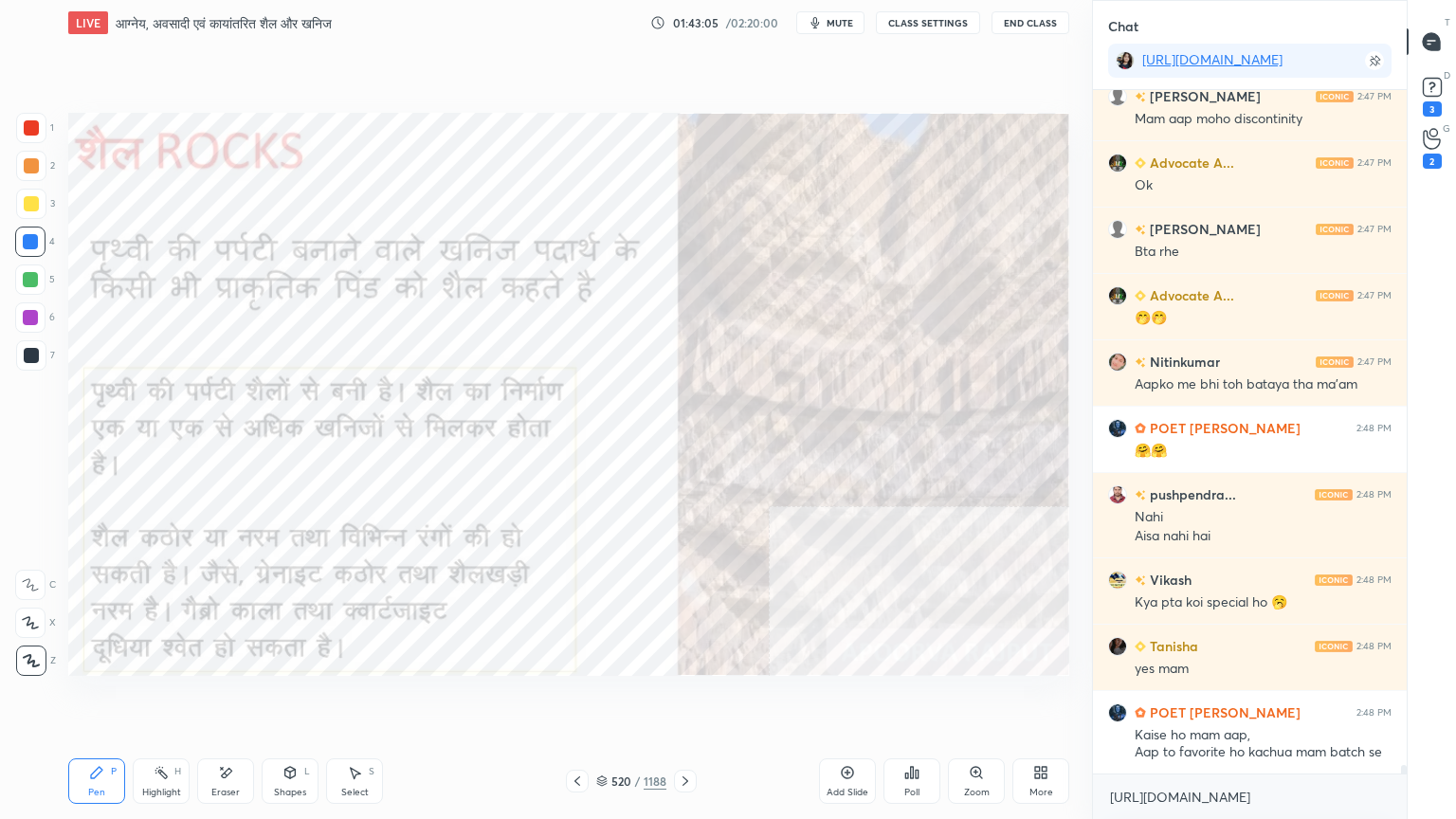click on "[URL][DOMAIN_NAME] x" at bounding box center [1249, 796] 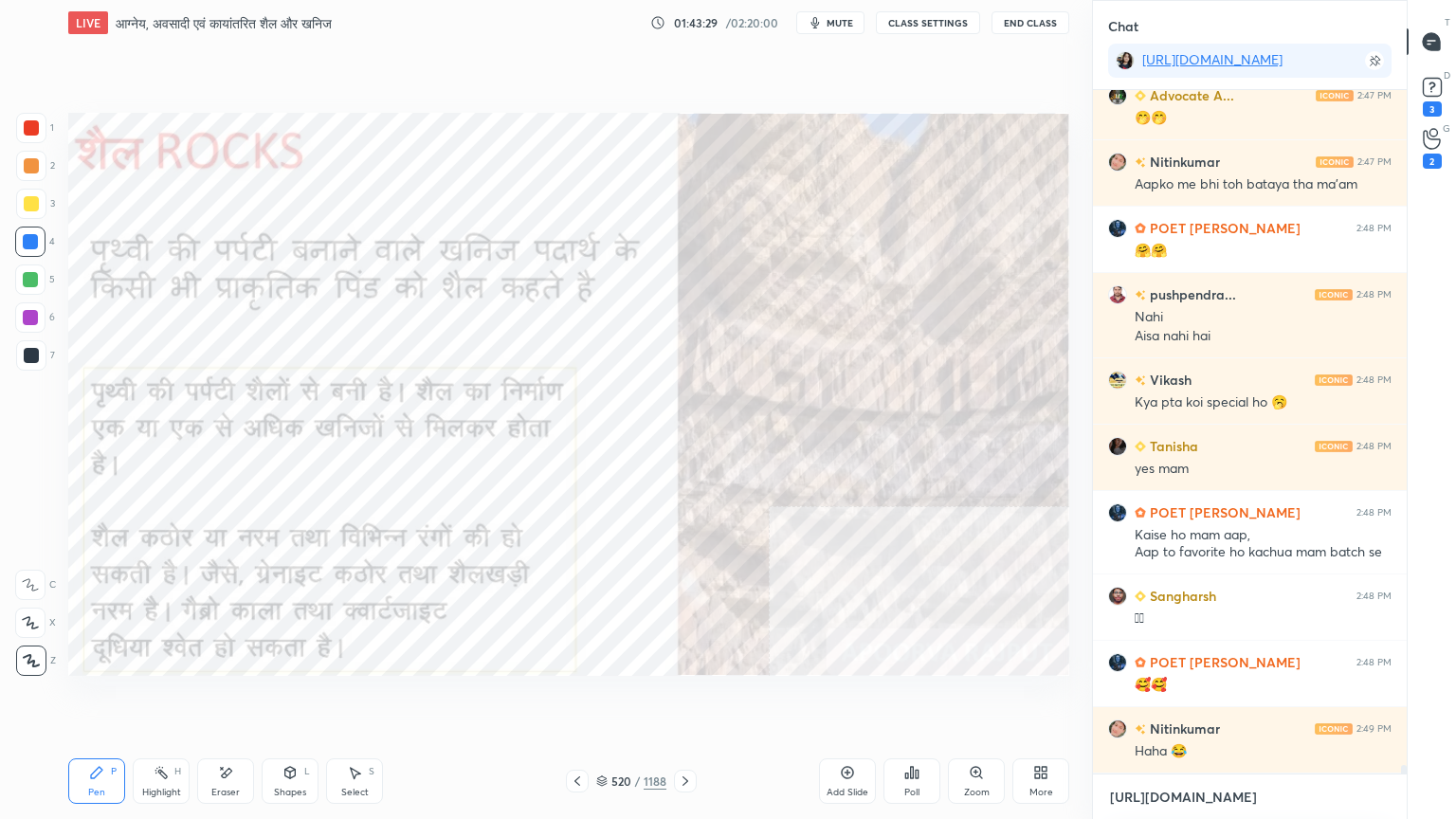 scroll, scrollTop: 54069, scrollLeft: 0, axis: vertical 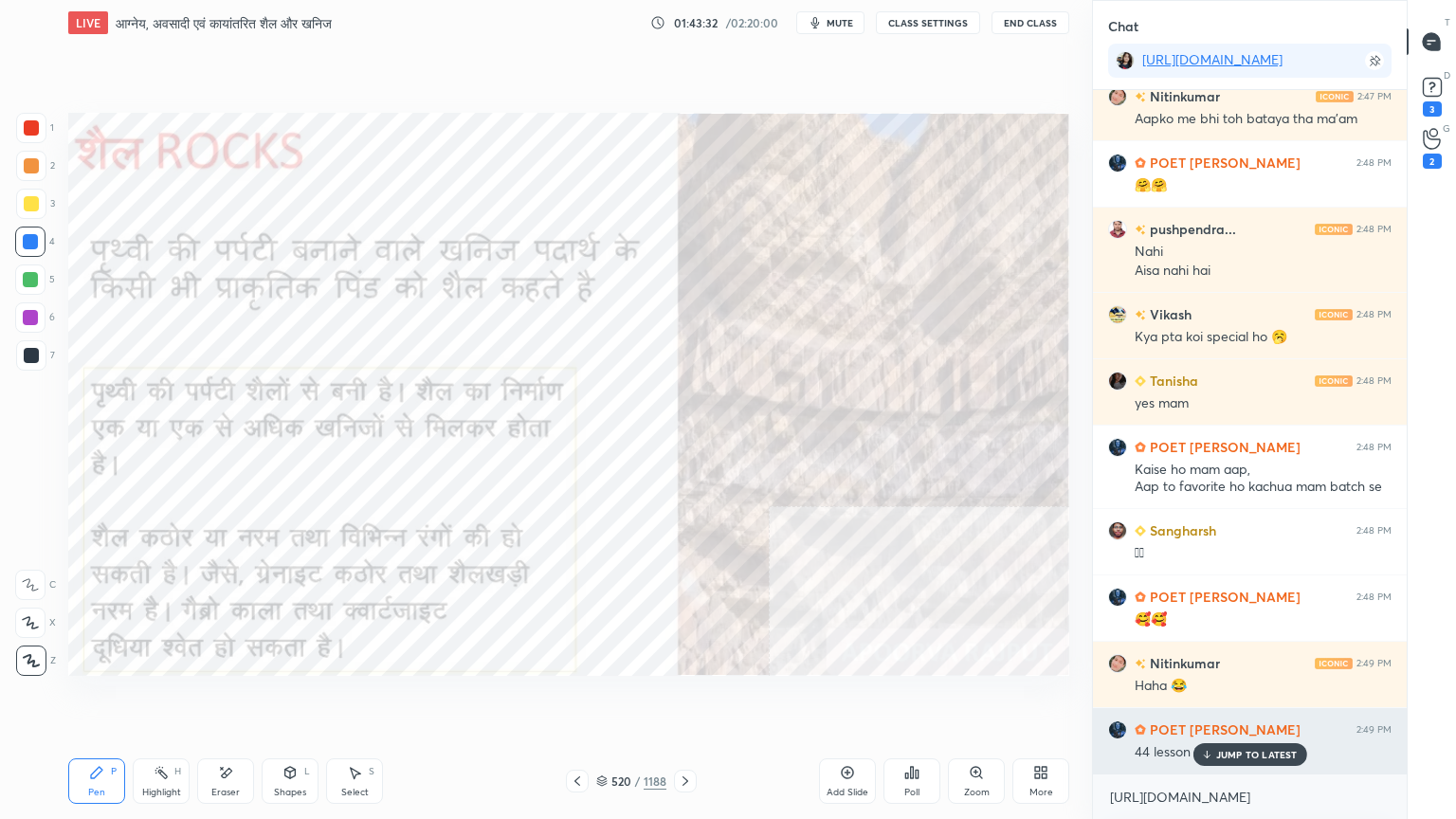 click on "JUMP TO LATEST" at bounding box center (1257, 755) 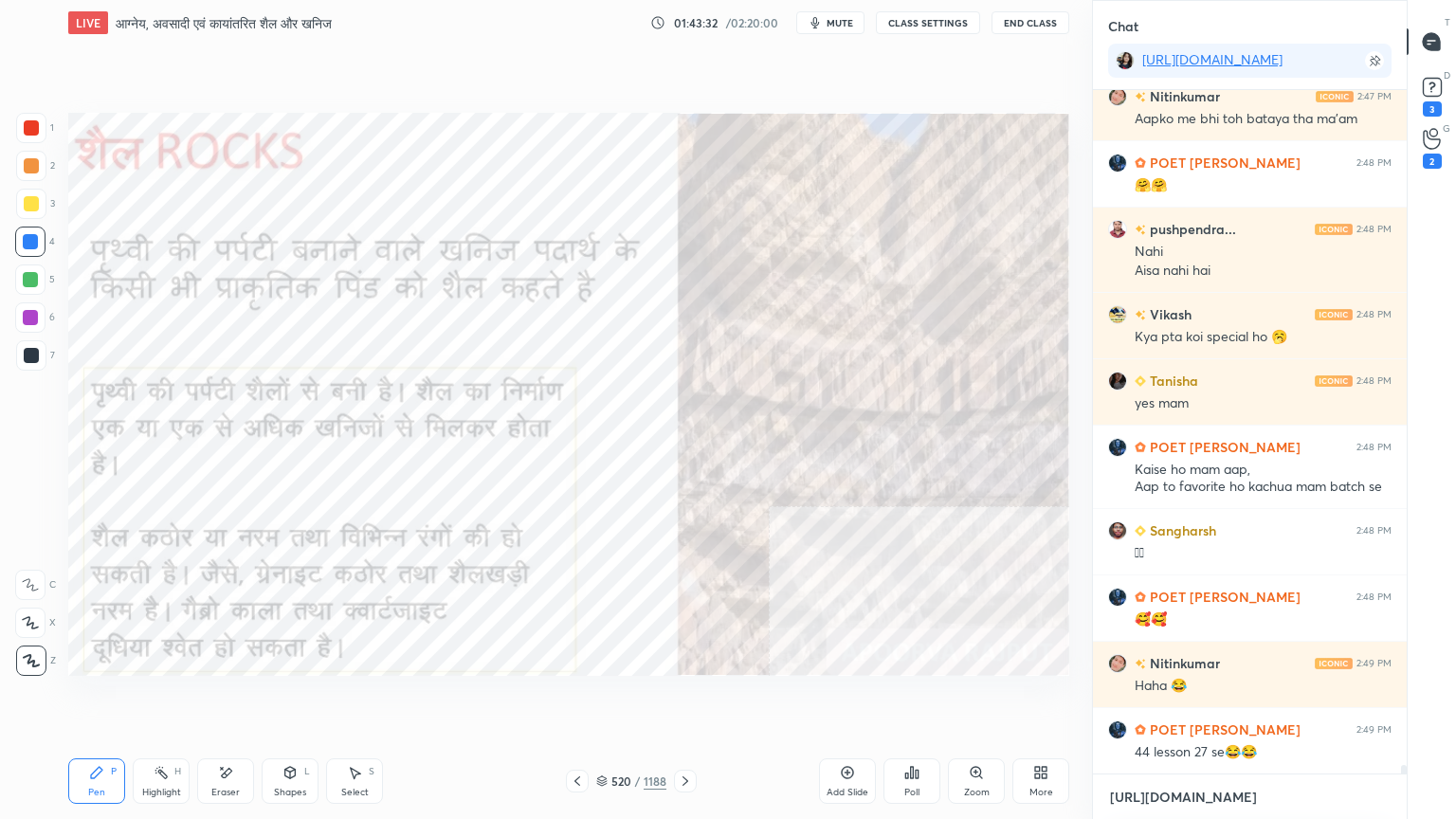 click on "[URL][DOMAIN_NAME]" at bounding box center (1249, 797) 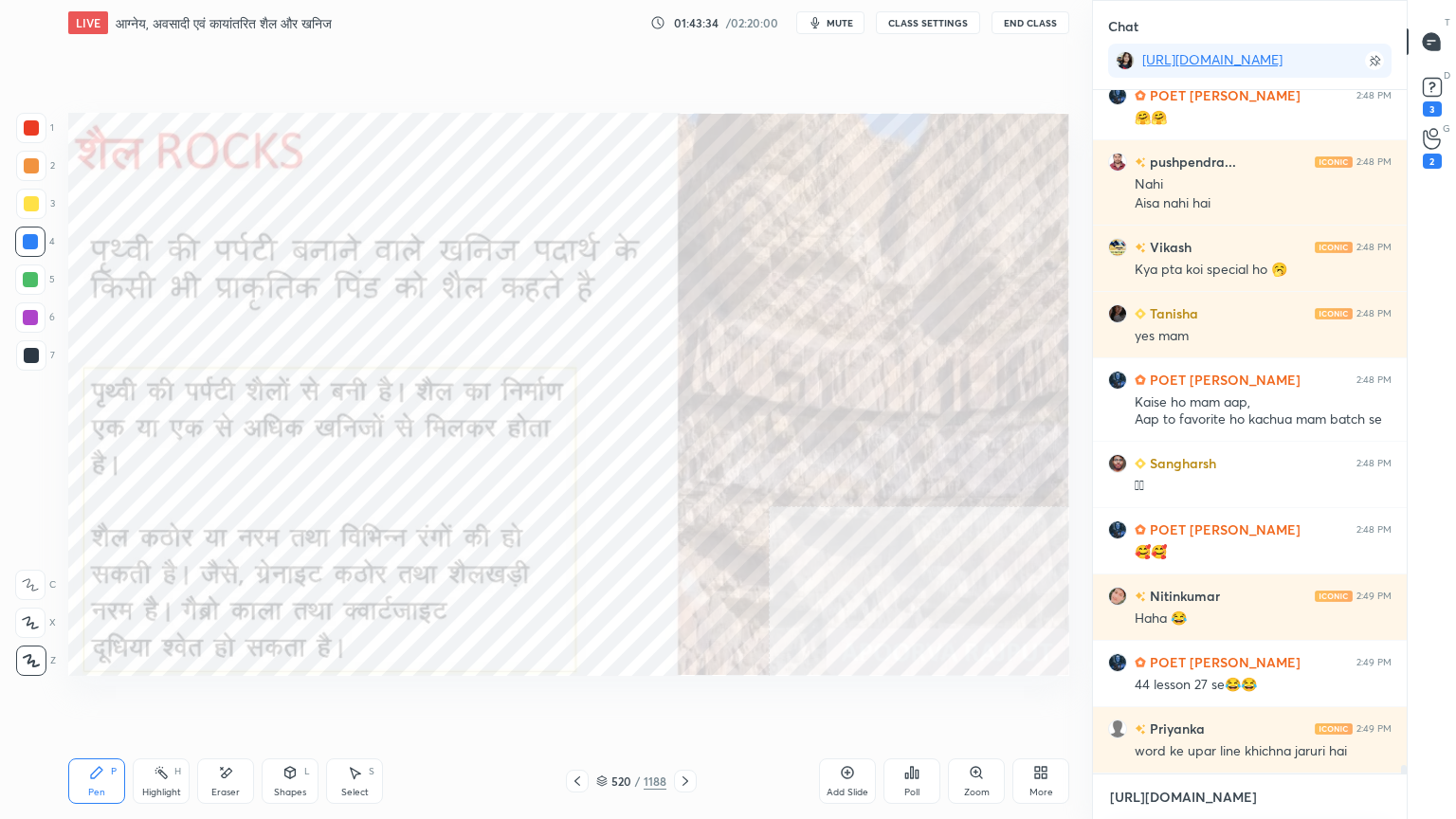 scroll, scrollTop: 54269, scrollLeft: 0, axis: vertical 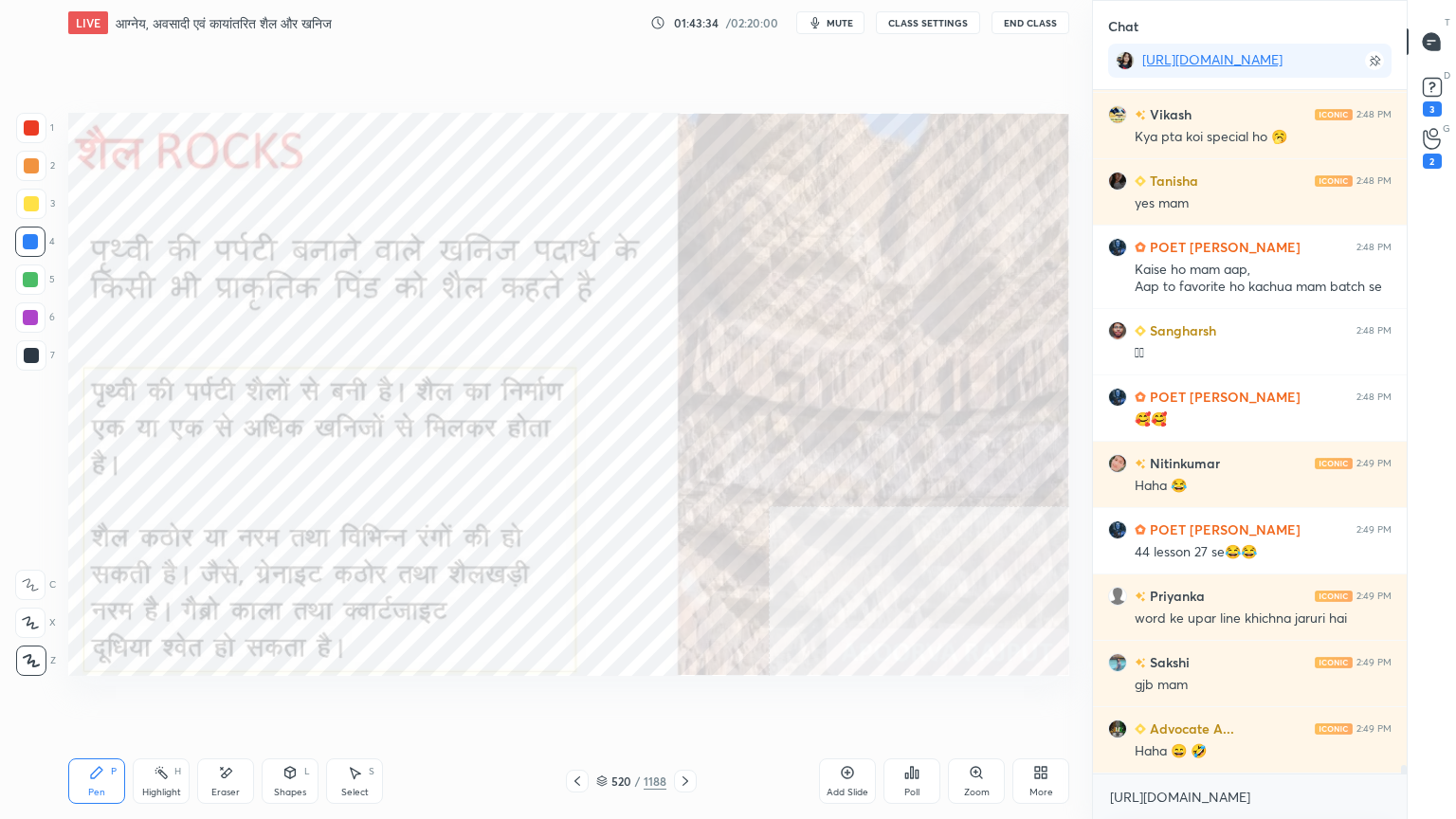 click on "[URL][DOMAIN_NAME] x" at bounding box center [1249, 796] 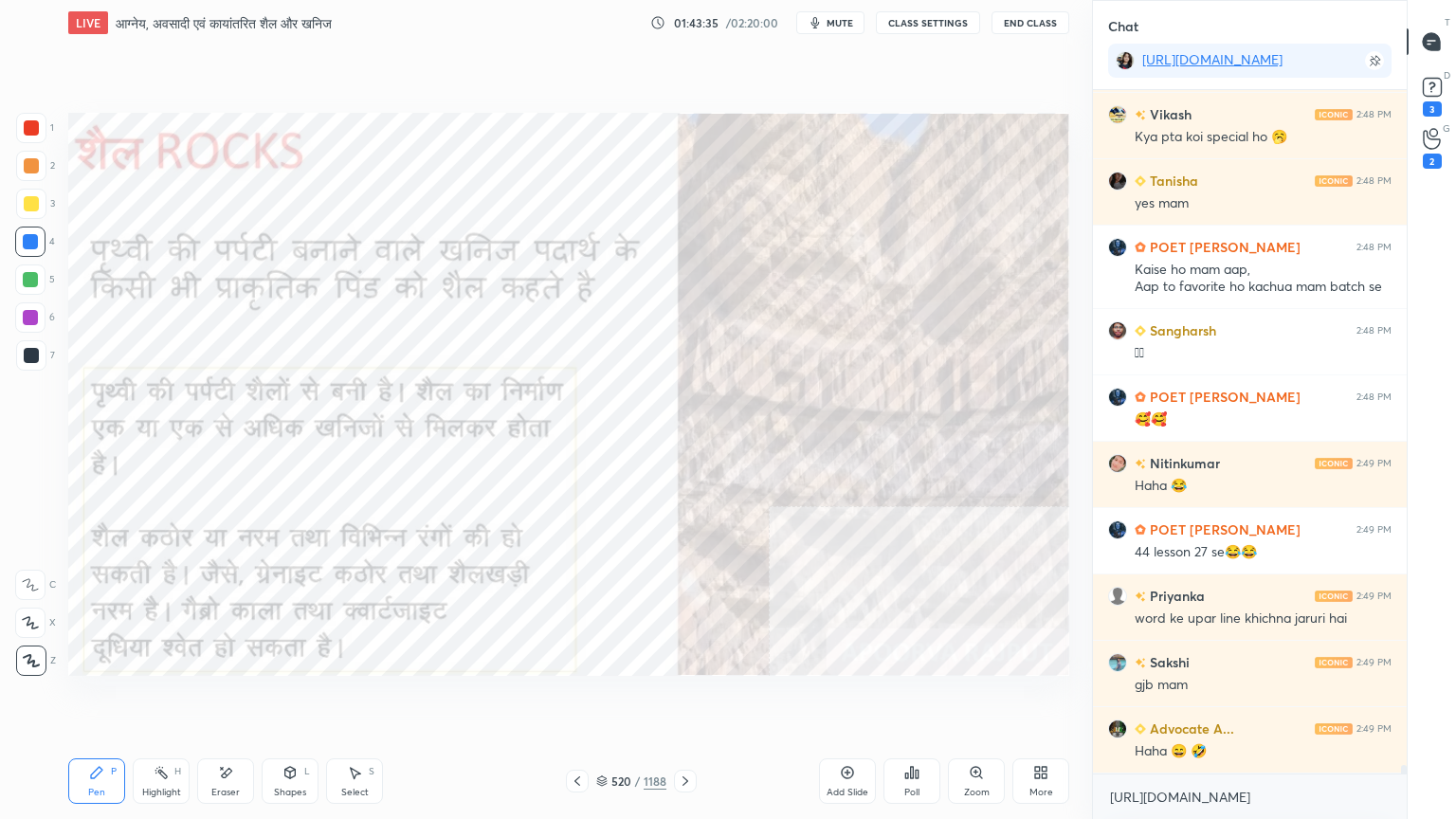 click on "[URL][DOMAIN_NAME] x" at bounding box center (1249, 796) 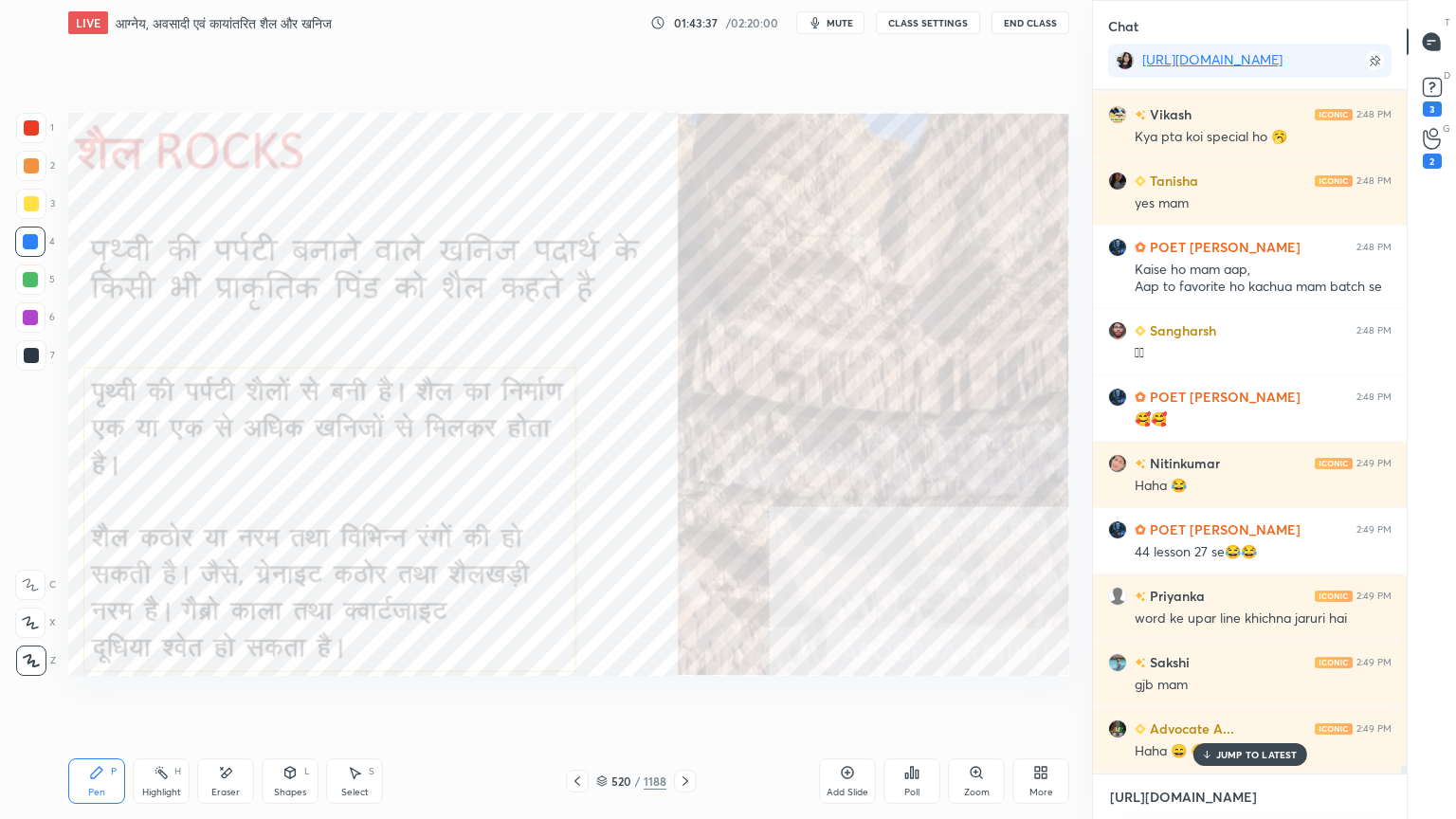 scroll, scrollTop: 54335, scrollLeft: 0, axis: vertical 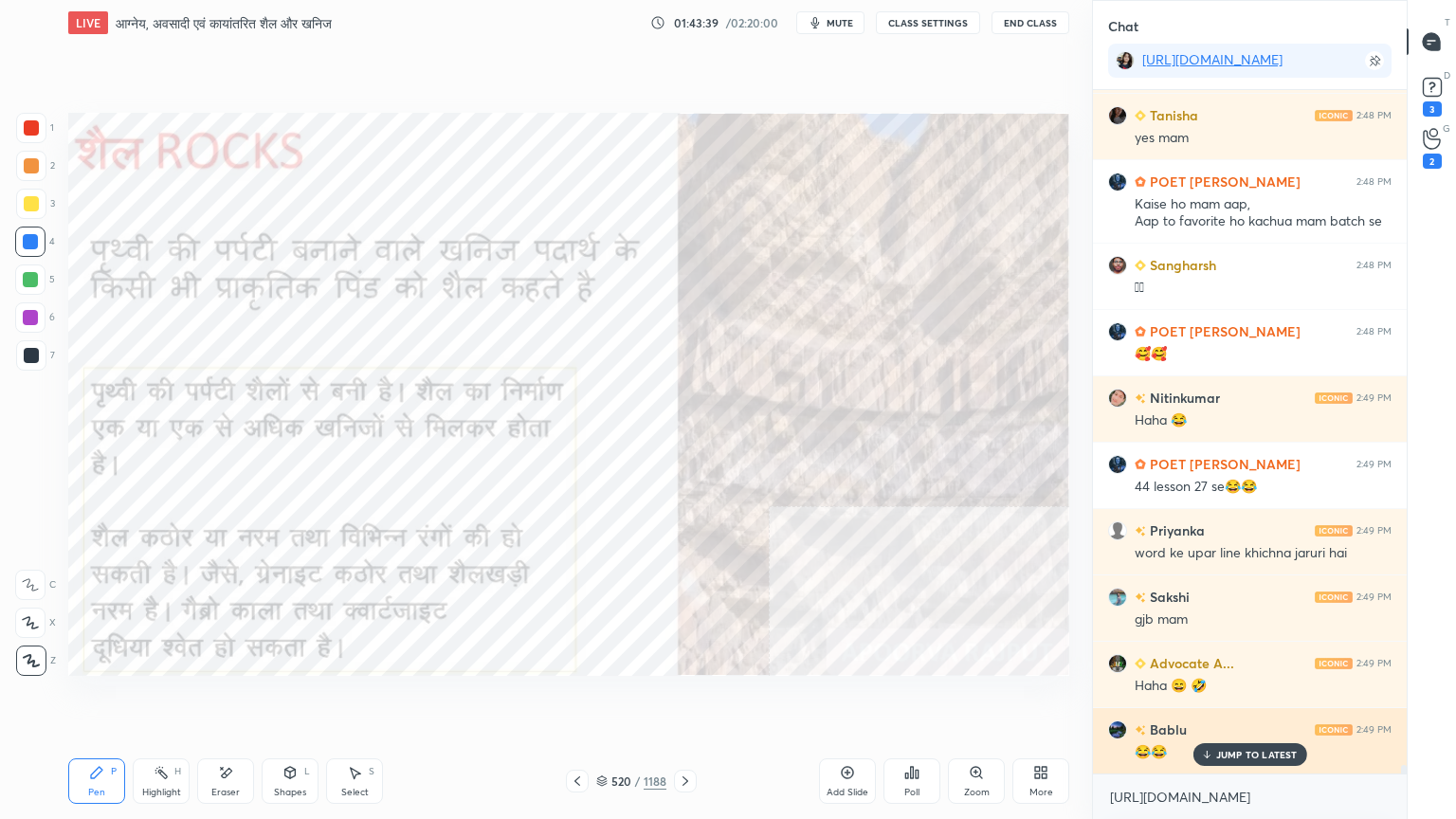 click on "JUMP TO LATEST" at bounding box center [1257, 755] 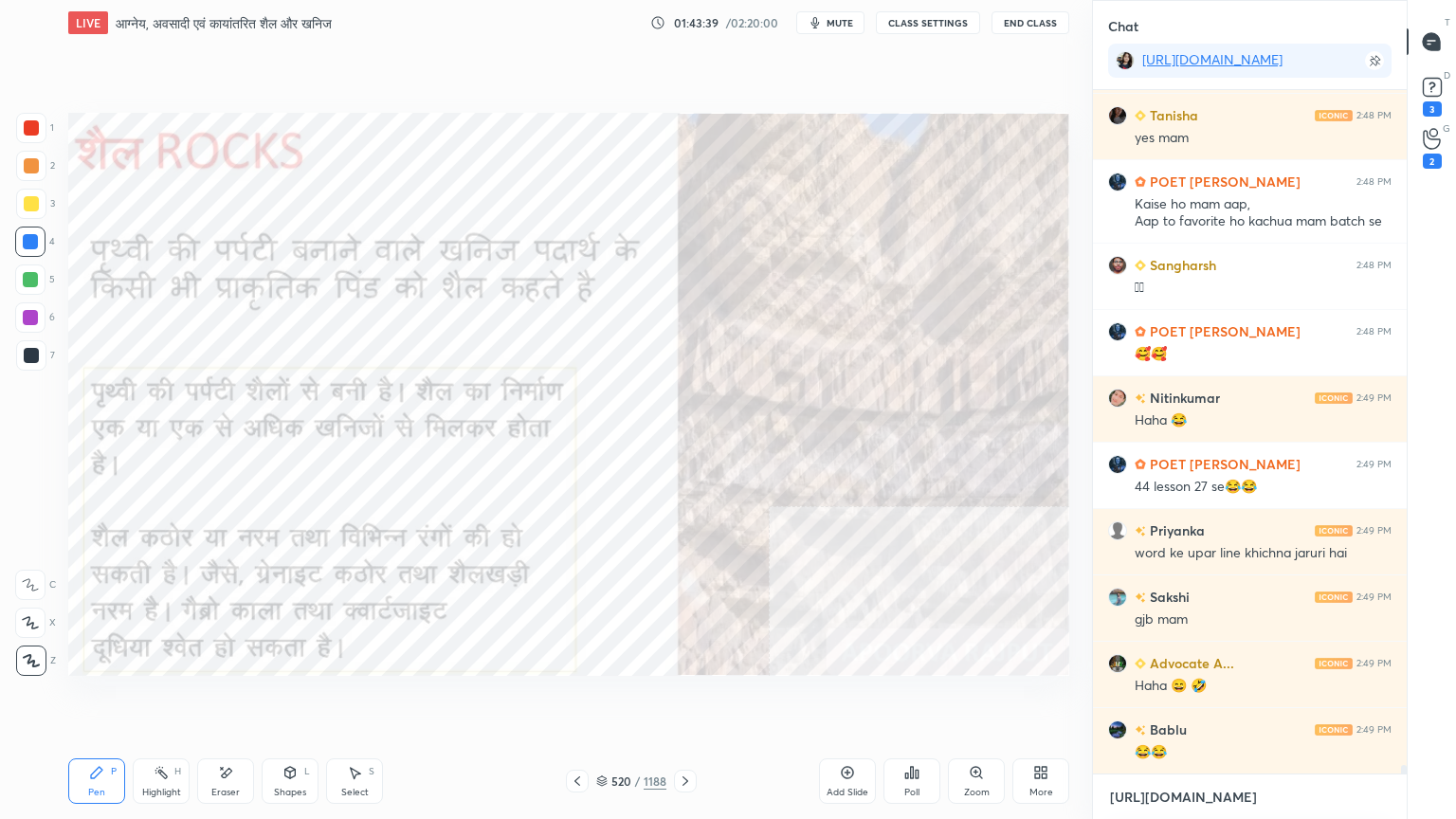 click on "[URL][DOMAIN_NAME]" at bounding box center (1249, 797) 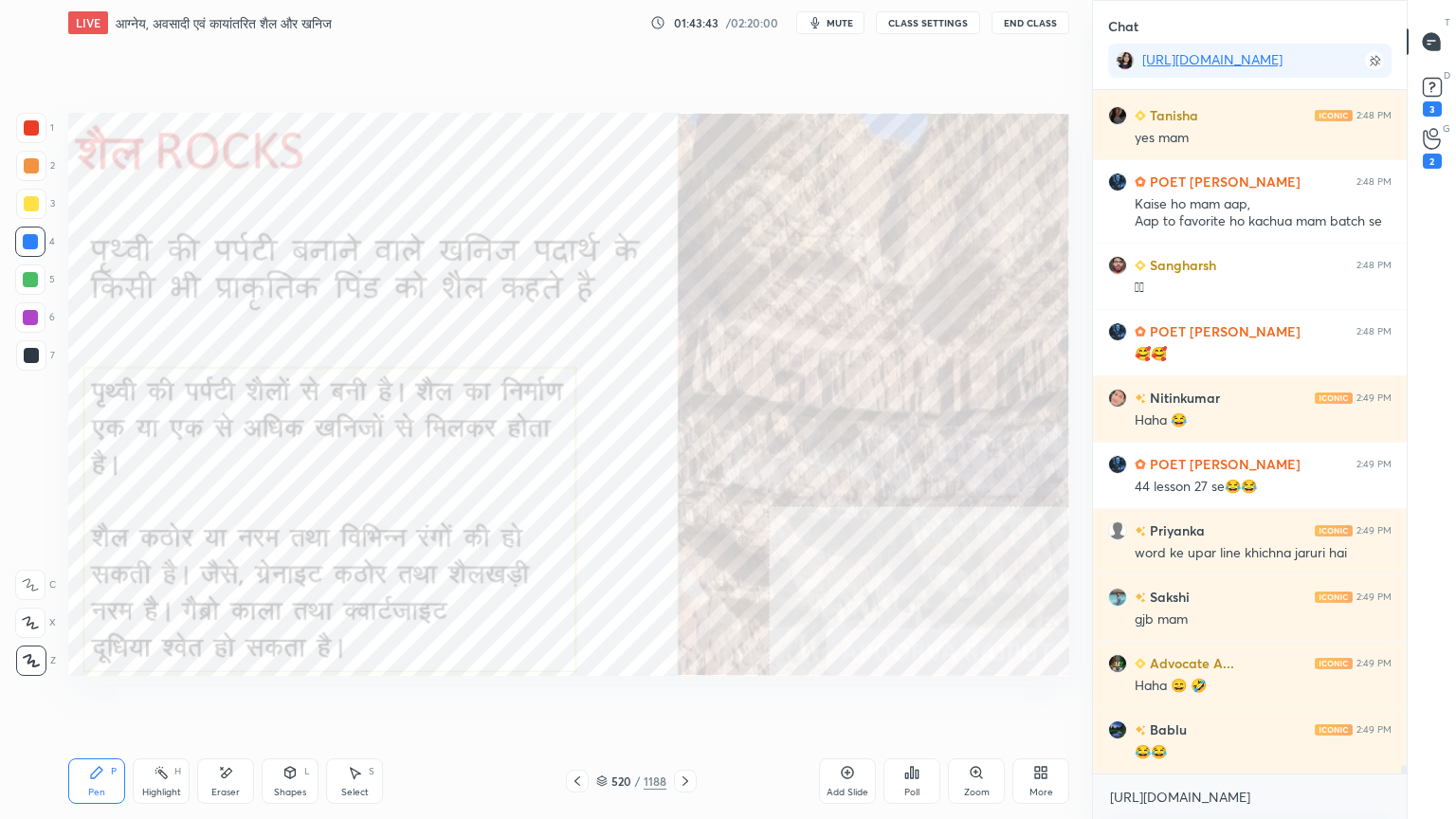 click on "LIVE आग्‍नेय, अवसादी एवं कायांतरित शैल और खनिज 01:43:43 /  02:20:00 mute CLASS SETTINGS End Class Setting up your live class Poll for   secs No correct answer Start poll Back आग्‍नेय, अवसादी एवं कायांतरित शैल और खनिज • L16 of भूगोल आधारस्‍तंभ: भौतिक भूगोल - Physical Geography [PERSON_NAME] Pen P Highlight H Eraser Shapes L Select S 520 / 1188 Add Slide Poll Zoom More" at bounding box center [569, 410] 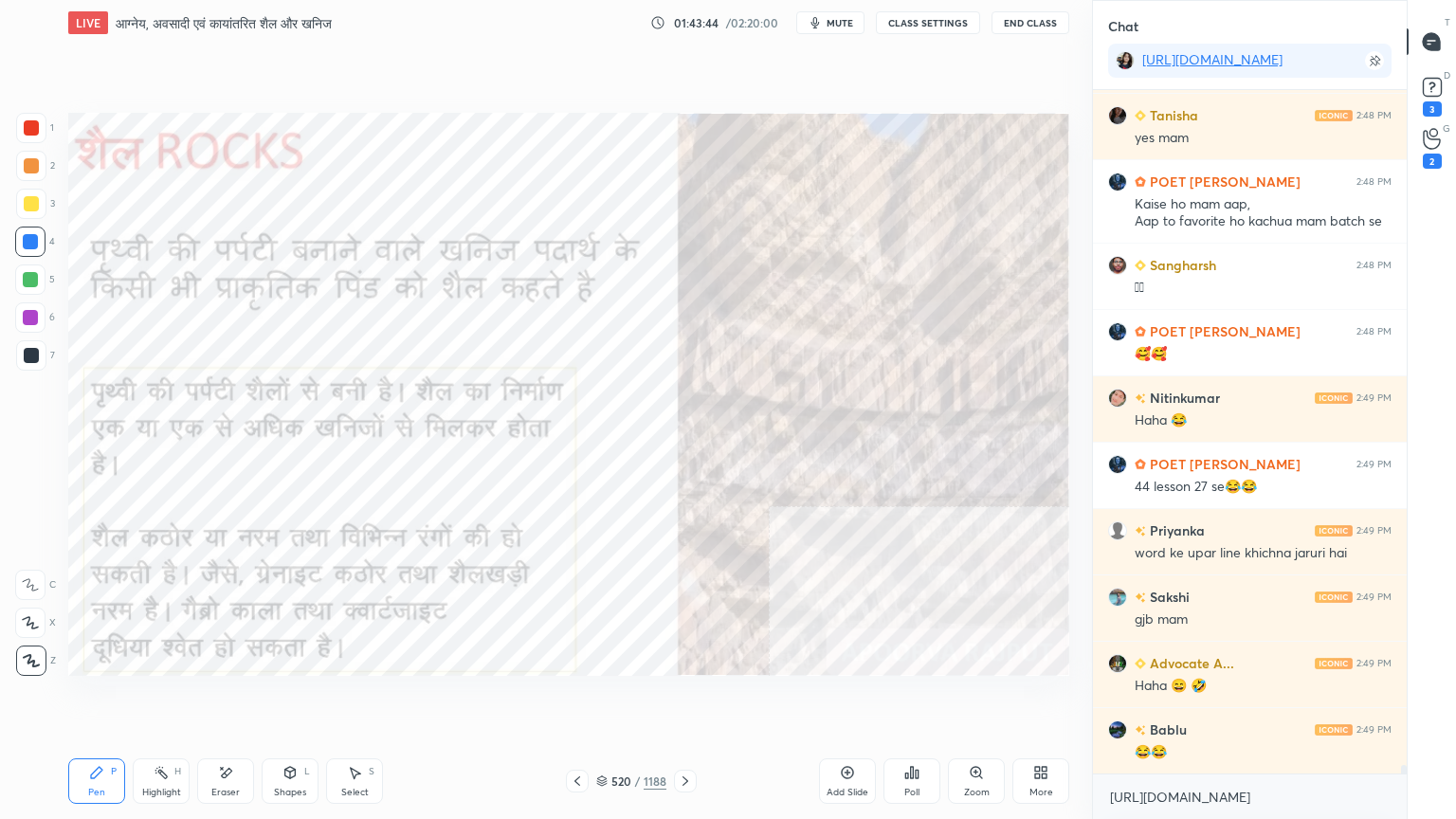 scroll, scrollTop: 54402, scrollLeft: 0, axis: vertical 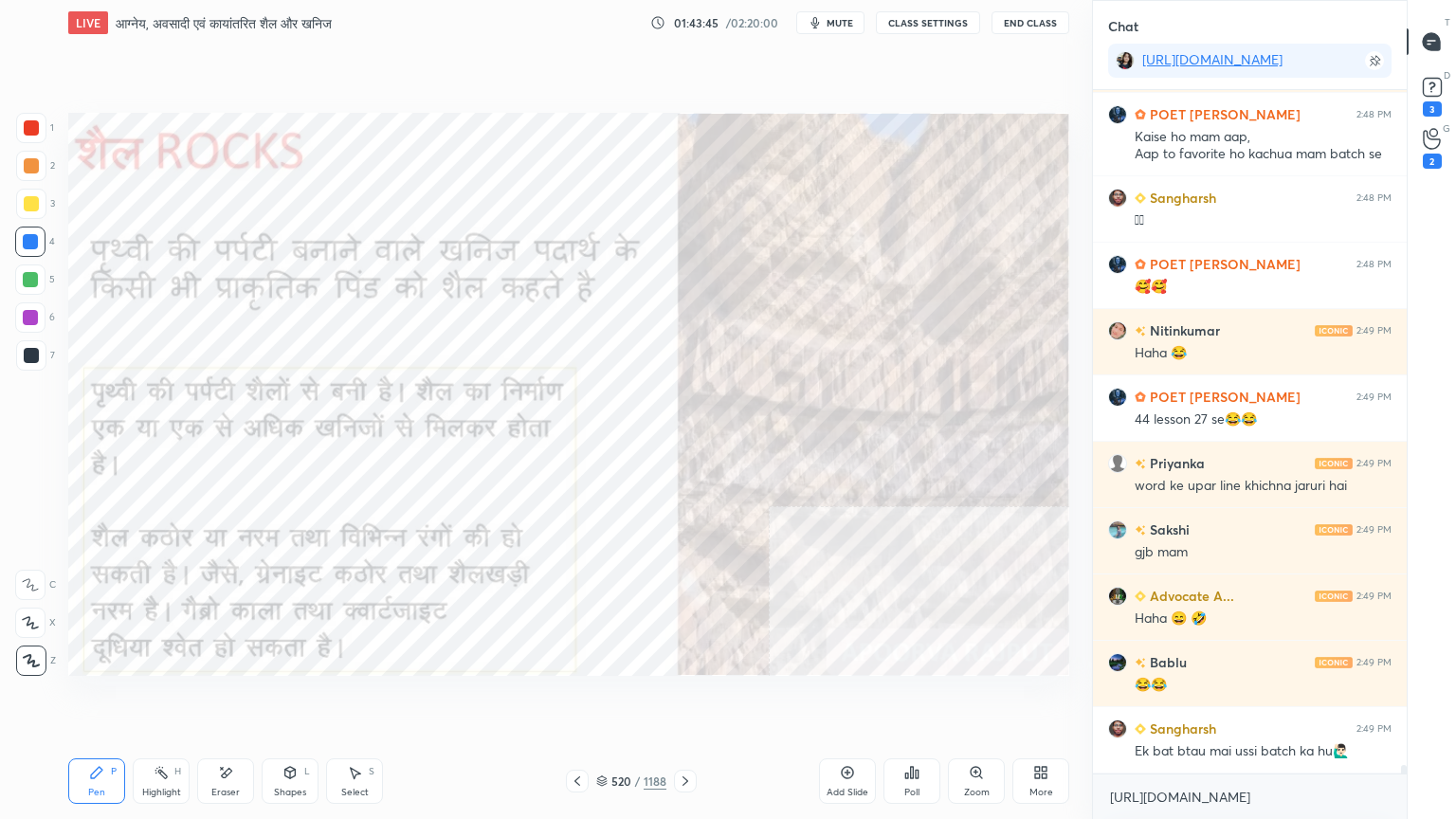 click 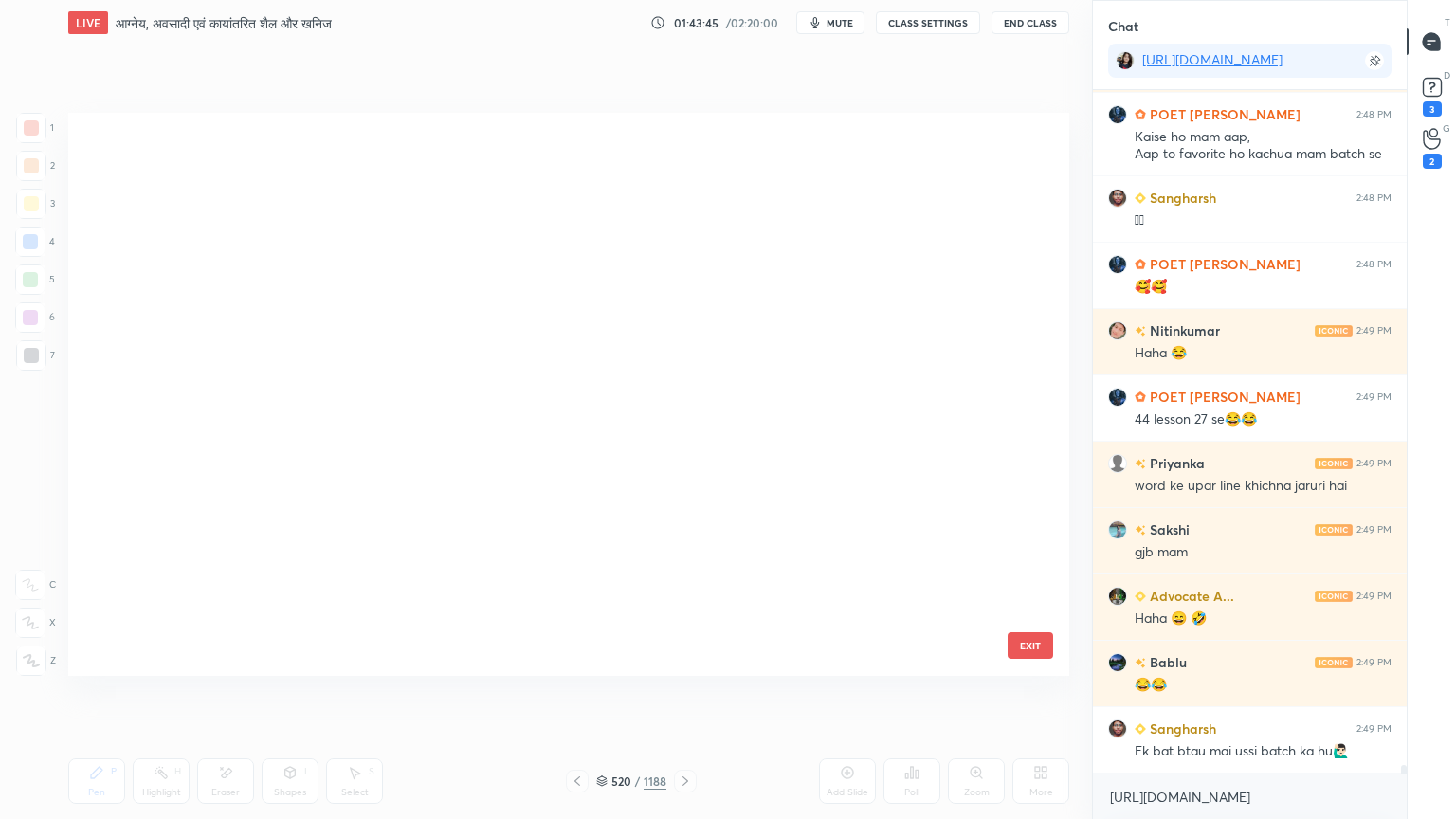 scroll, scrollTop: 29620, scrollLeft: 0, axis: vertical 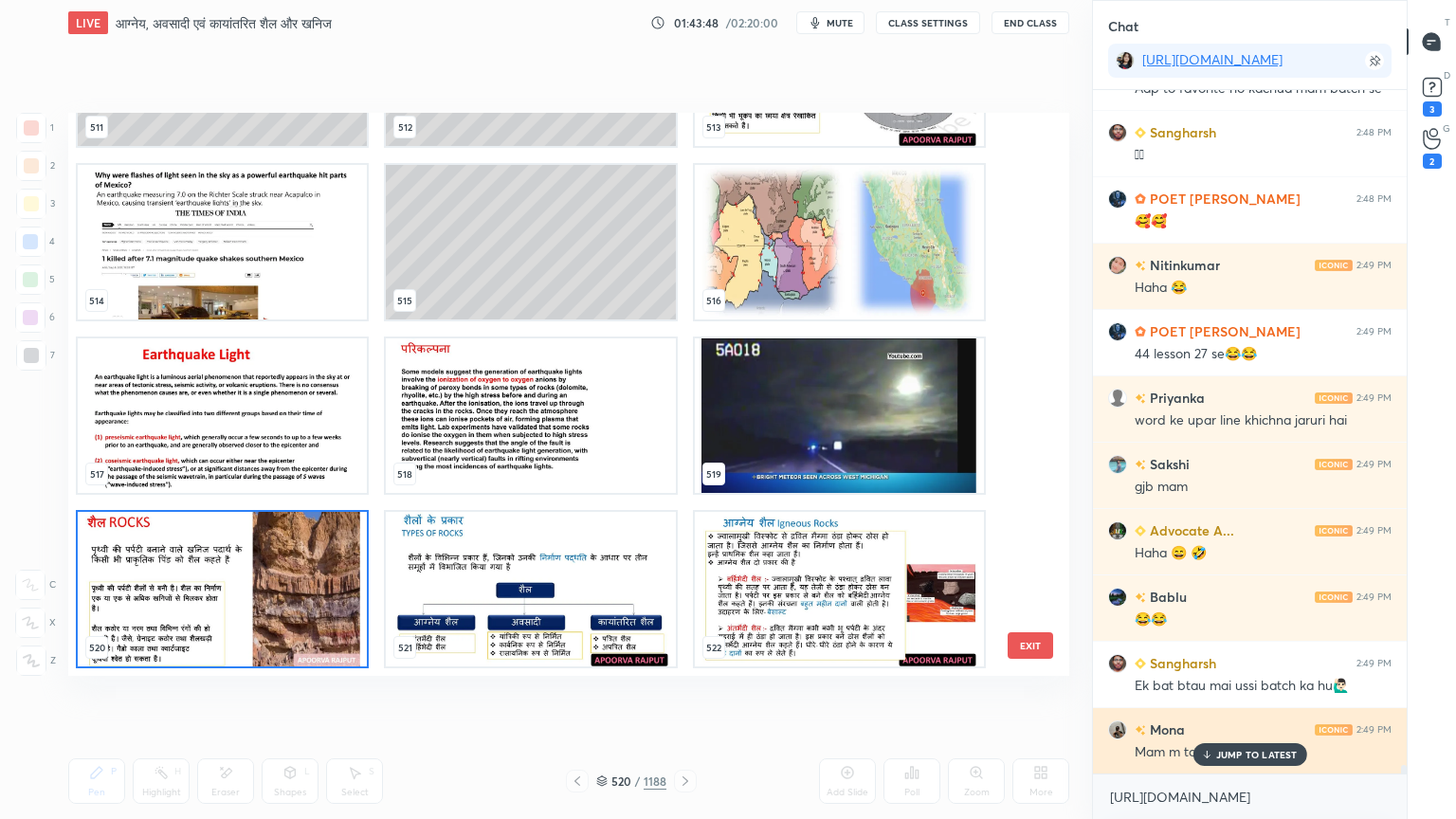 click on "JUMP TO LATEST" at bounding box center [1257, 755] 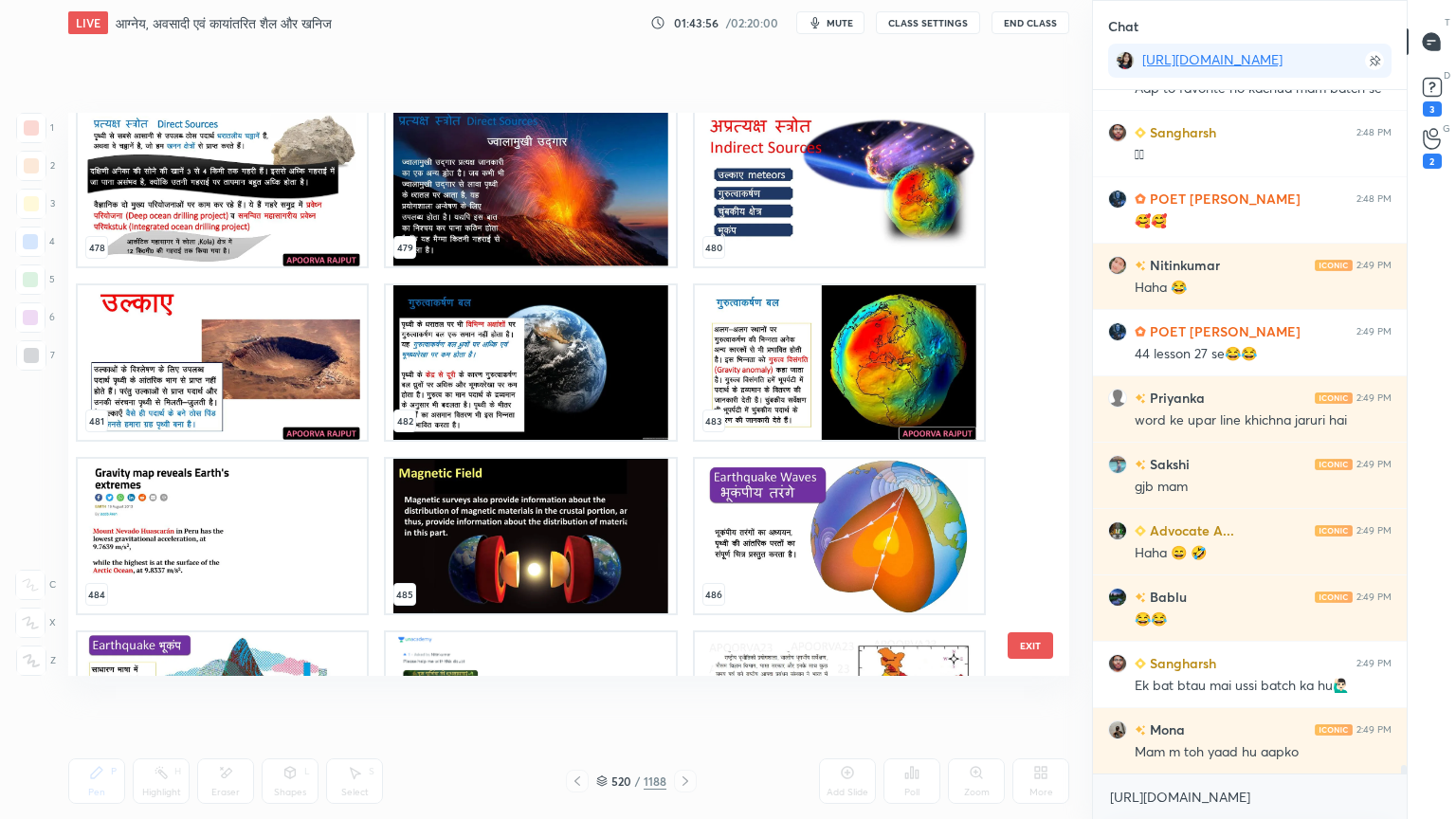 scroll, scrollTop: 27365, scrollLeft: 0, axis: vertical 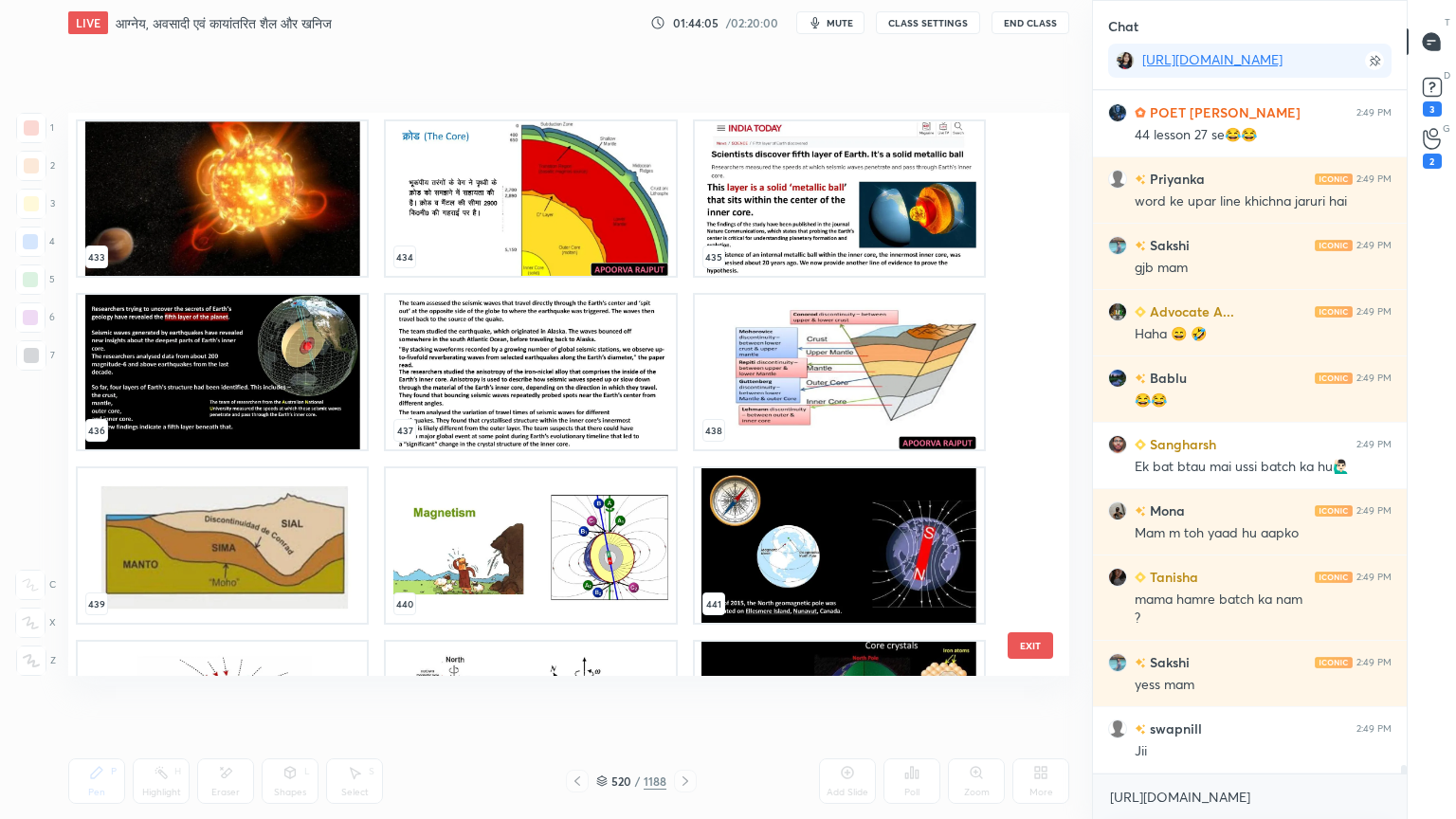 click at bounding box center (839, 372) 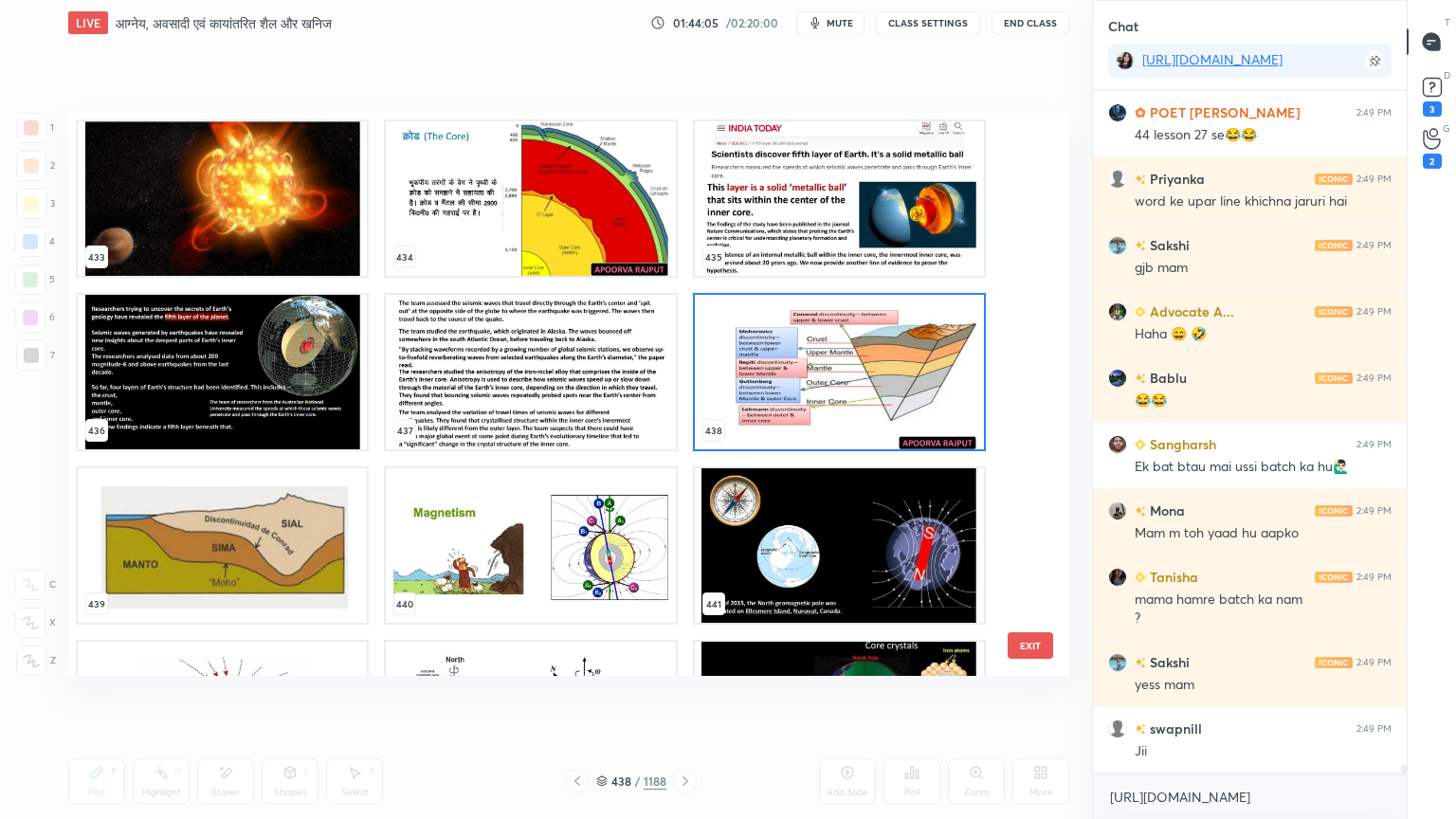 click at bounding box center [839, 372] 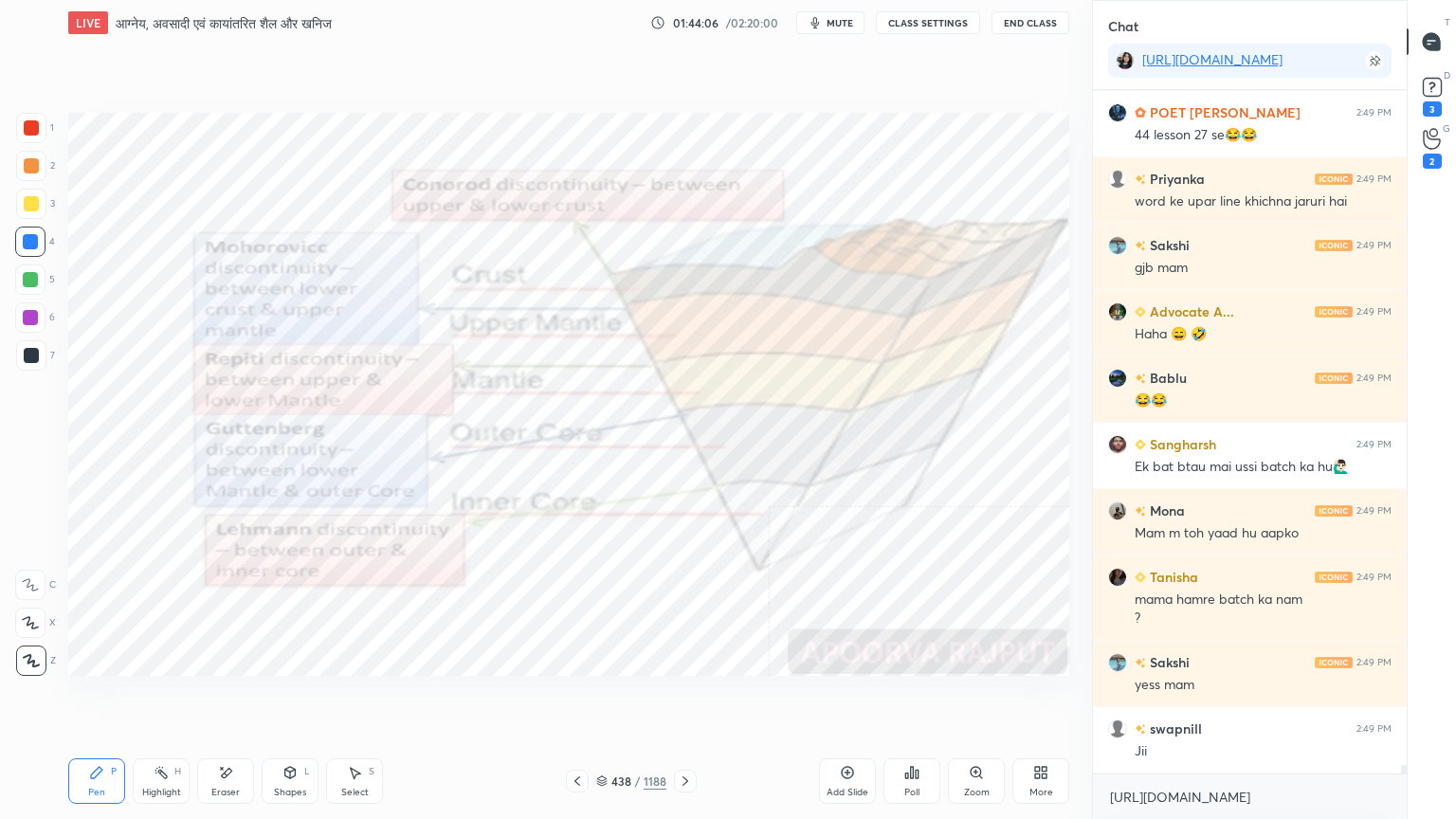 scroll, scrollTop: 54819, scrollLeft: 0, axis: vertical 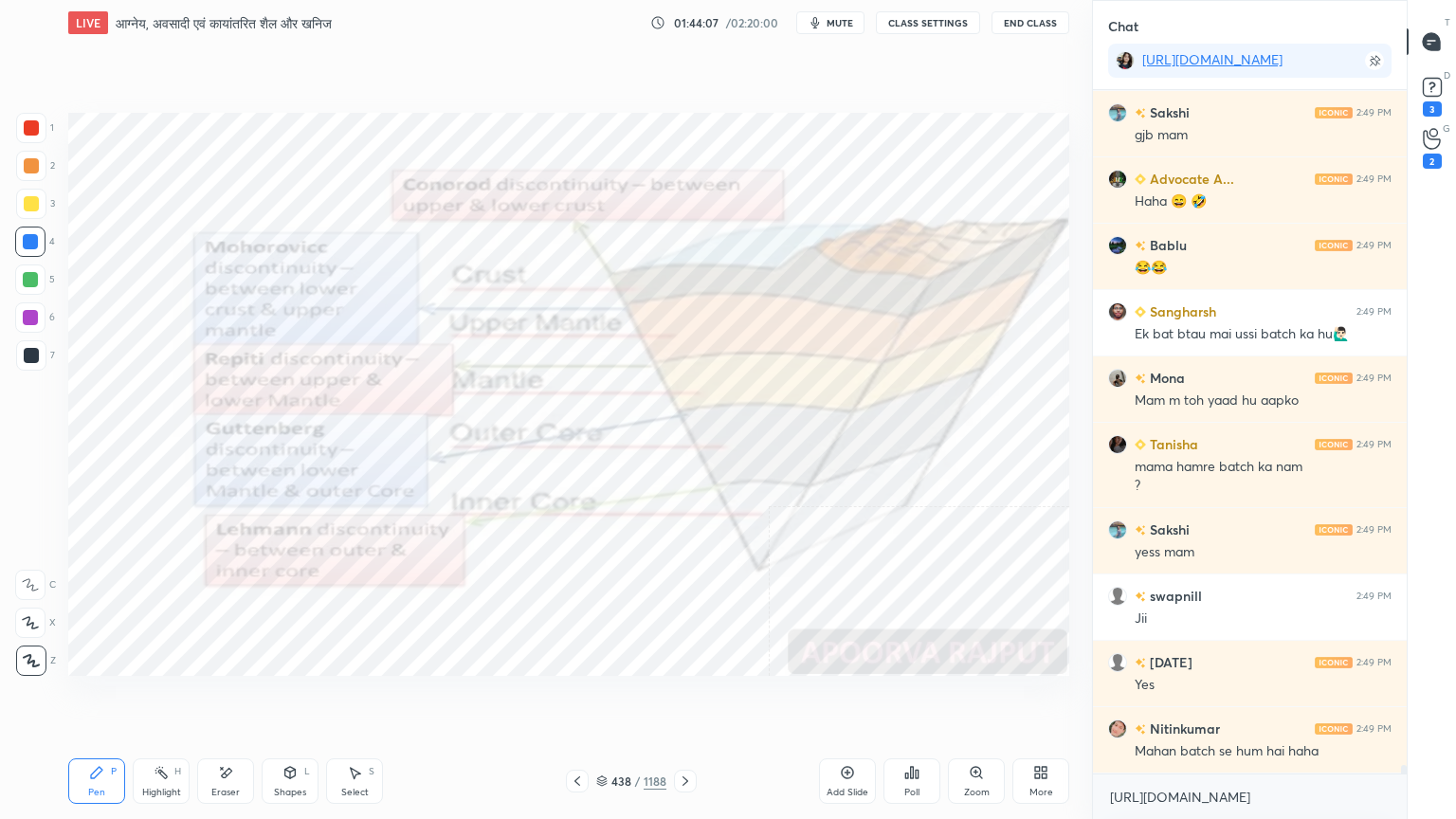 drag, startPoint x: 1215, startPoint y: 818, endPoint x: 1217, endPoint y: 799, distance: 19.10497 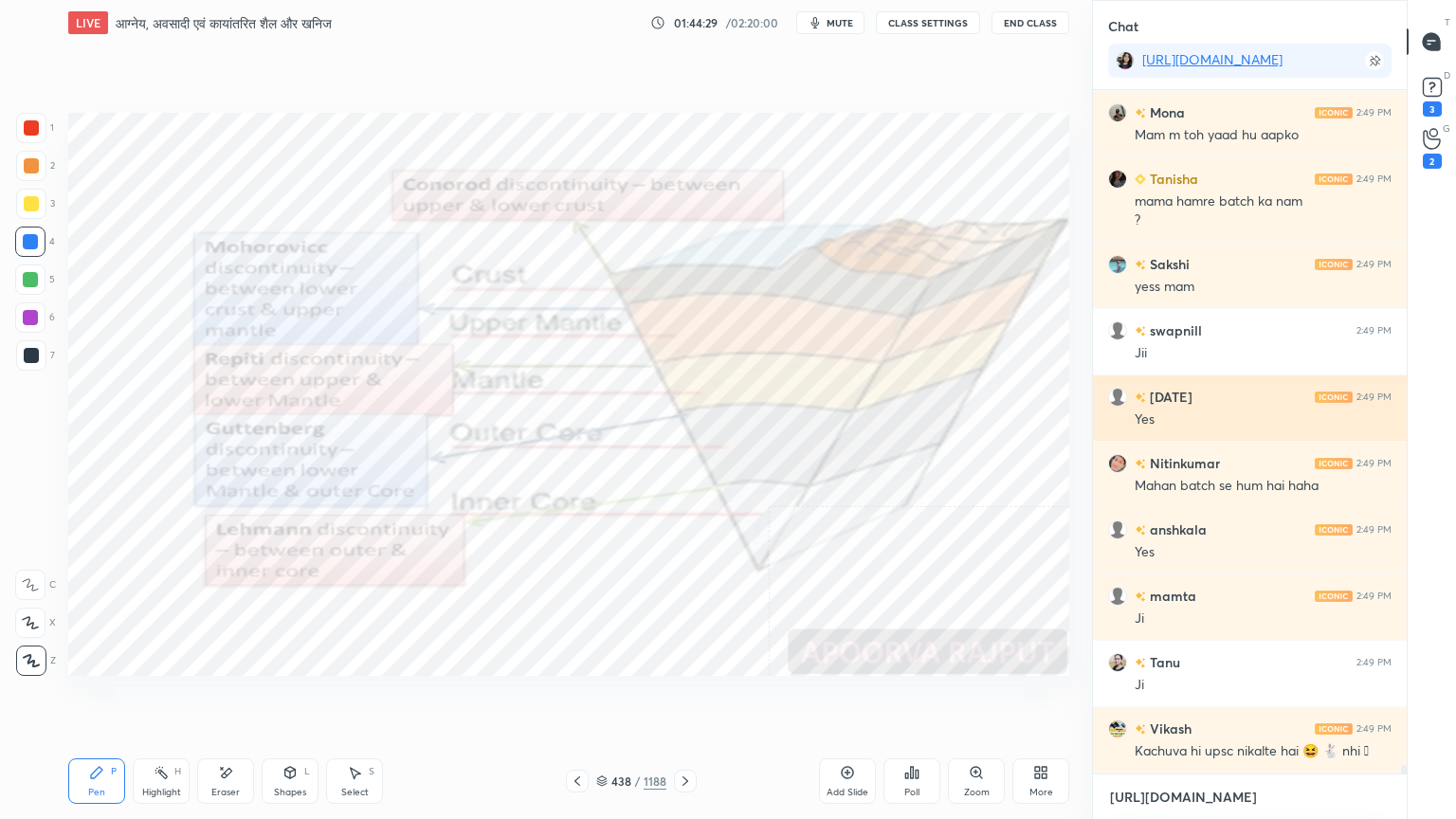 scroll, scrollTop: 55150, scrollLeft: 0, axis: vertical 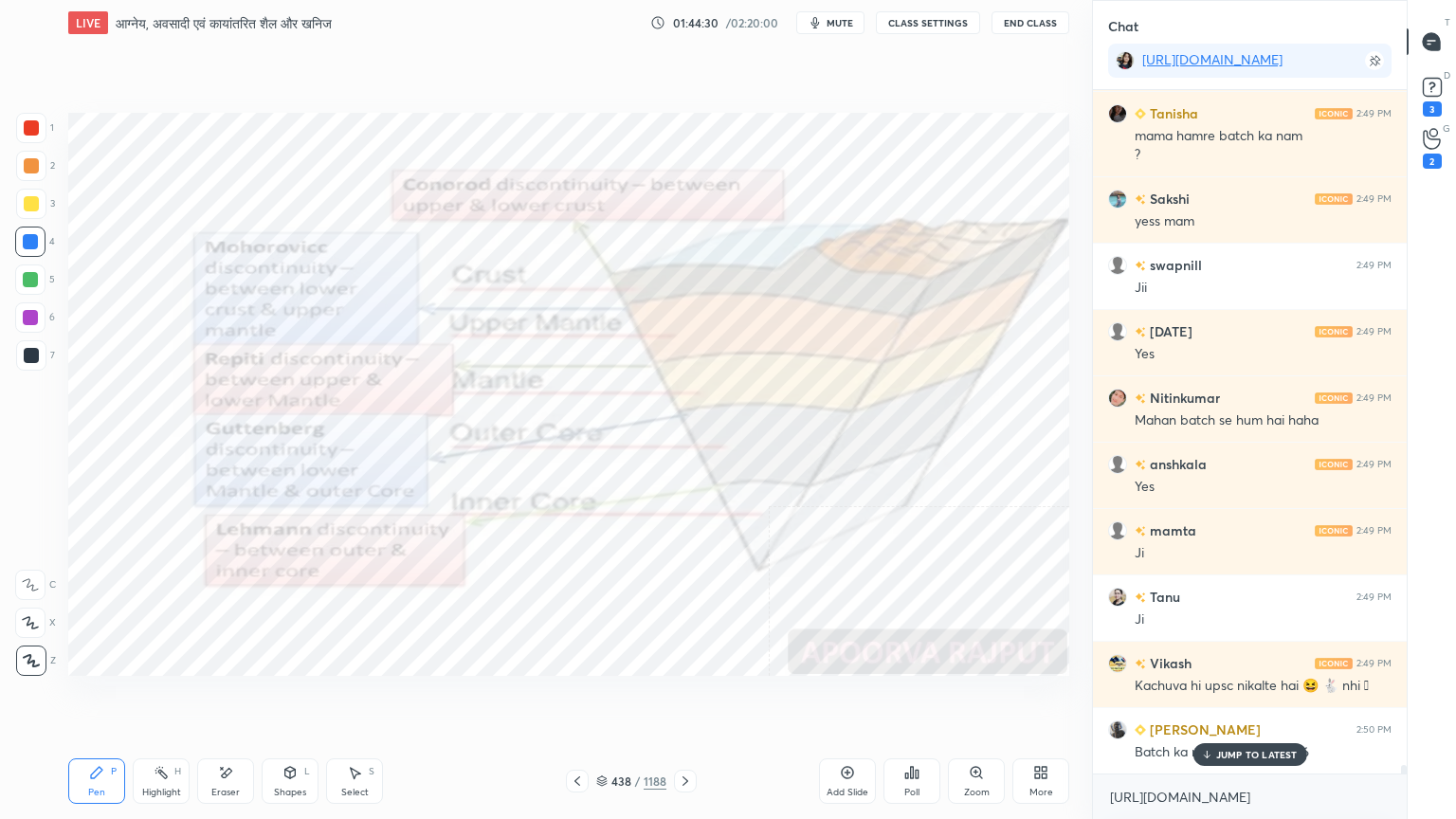 click at bounding box center [30, 242] 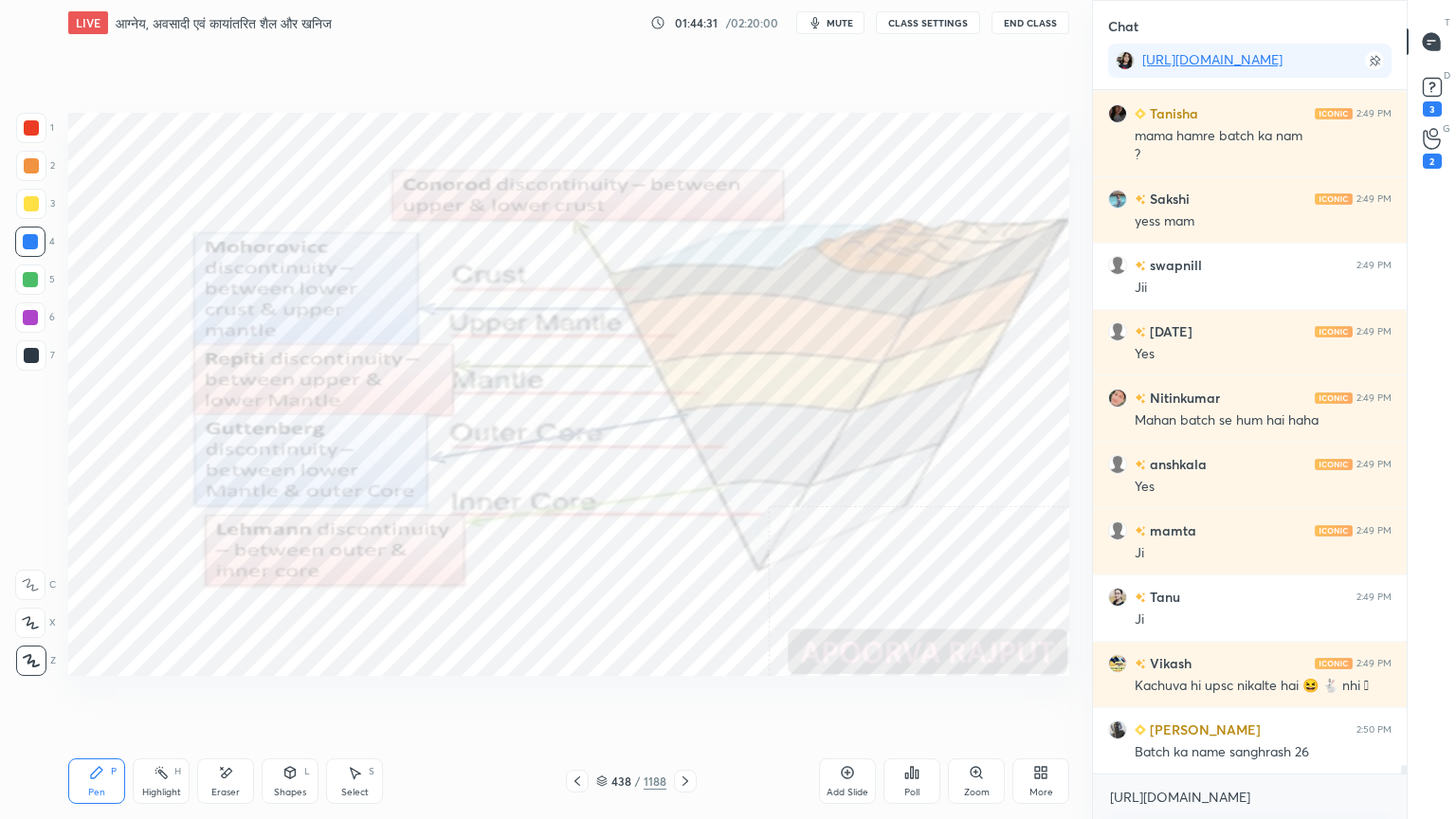 scroll, scrollTop: 55217, scrollLeft: 0, axis: vertical 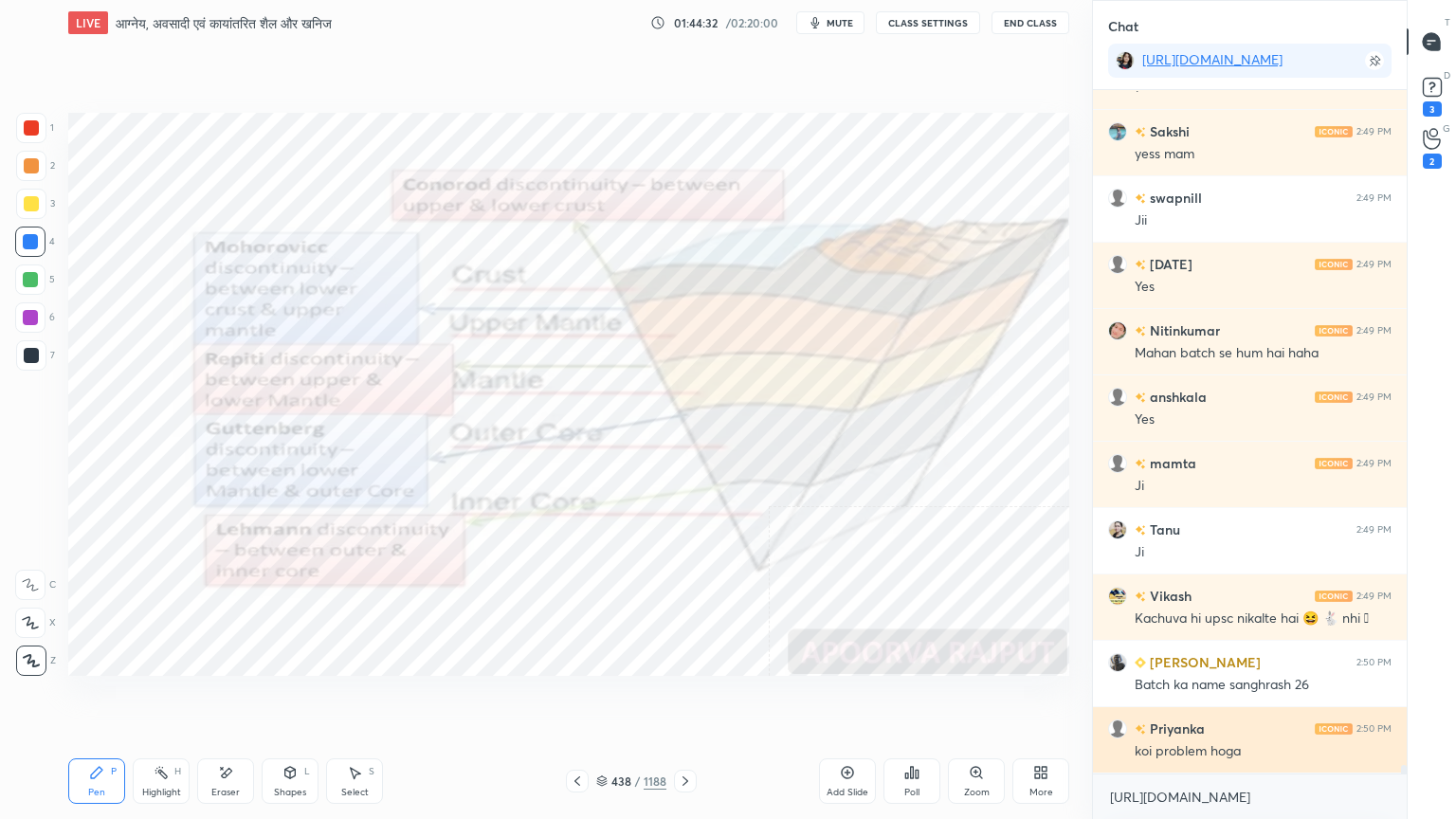 drag, startPoint x: 1285, startPoint y: 814, endPoint x: 1271, endPoint y: 773, distance: 43.324358 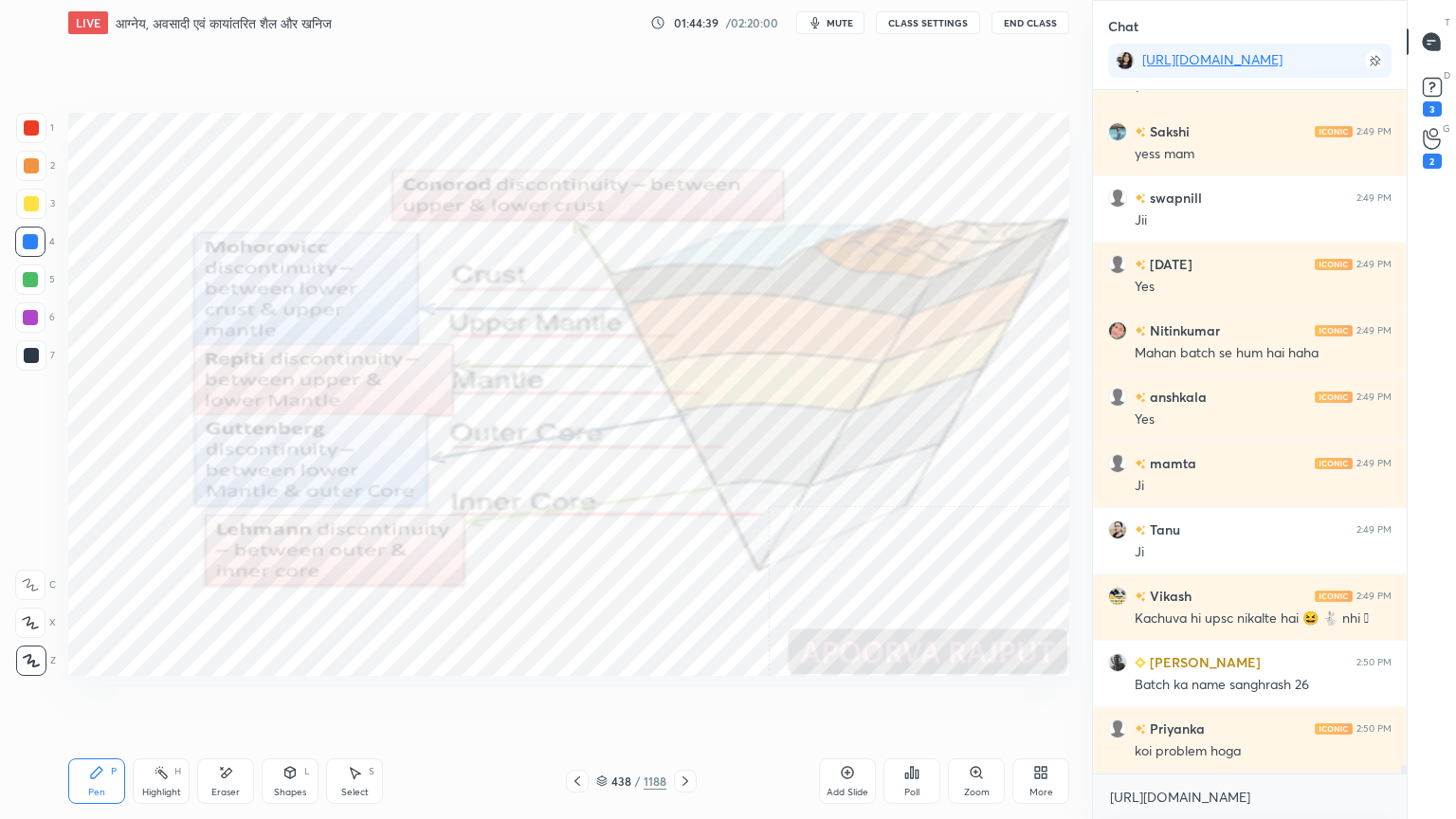 click on "[URL][DOMAIN_NAME] x" at bounding box center [1249, 796] 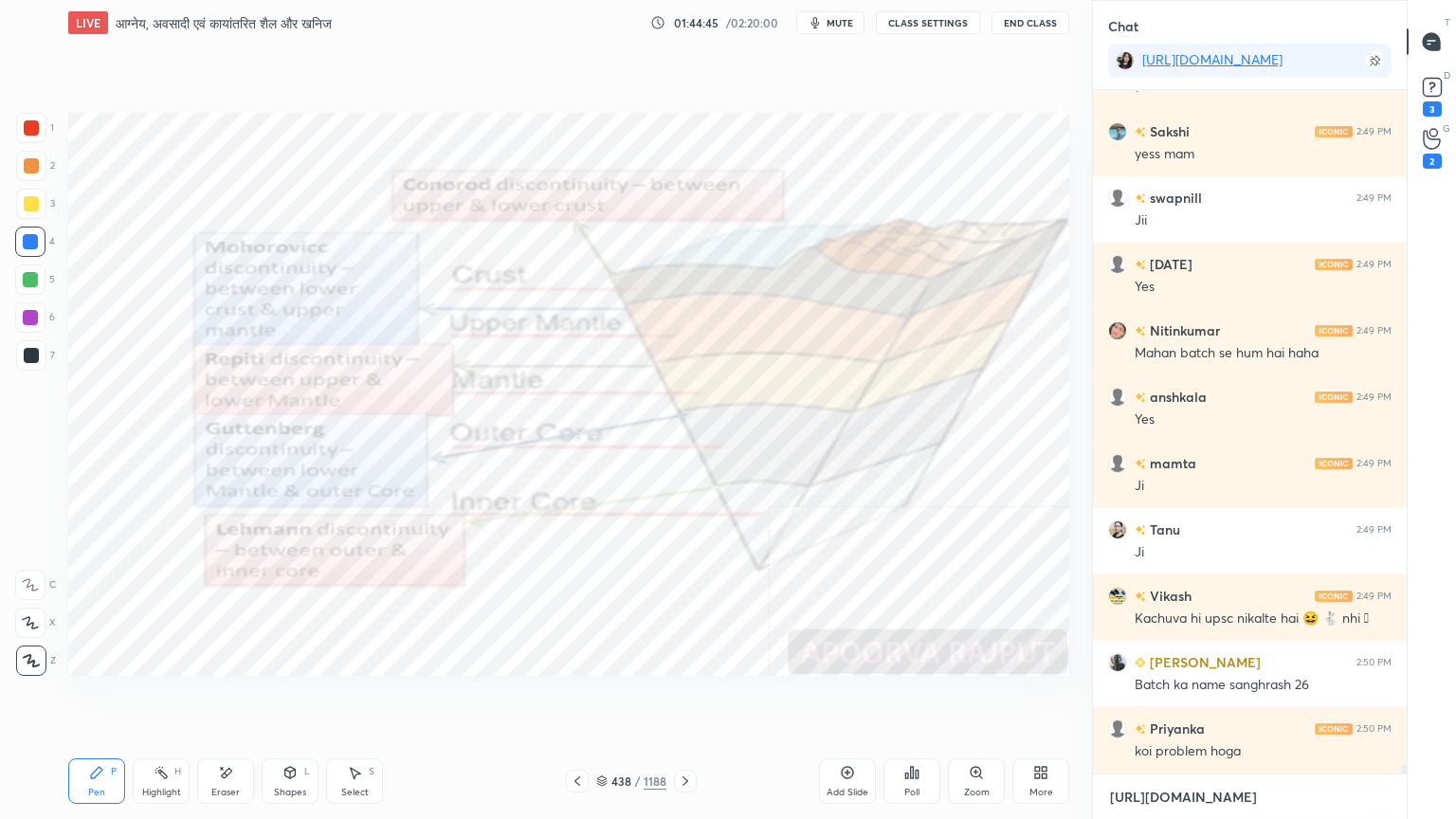 scroll, scrollTop: 55282, scrollLeft: 0, axis: vertical 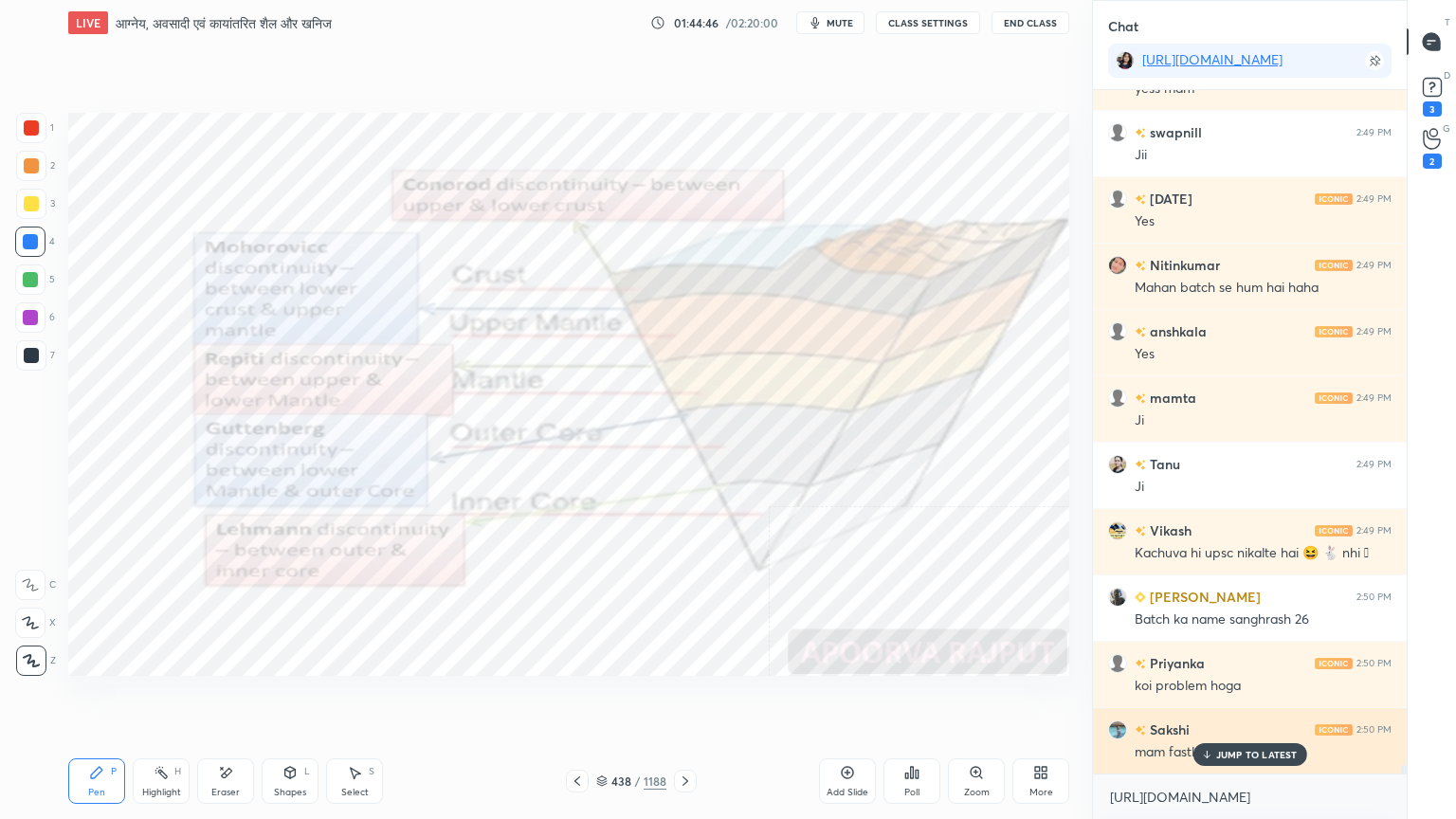 click on "JUMP TO LATEST" at bounding box center (1257, 755) 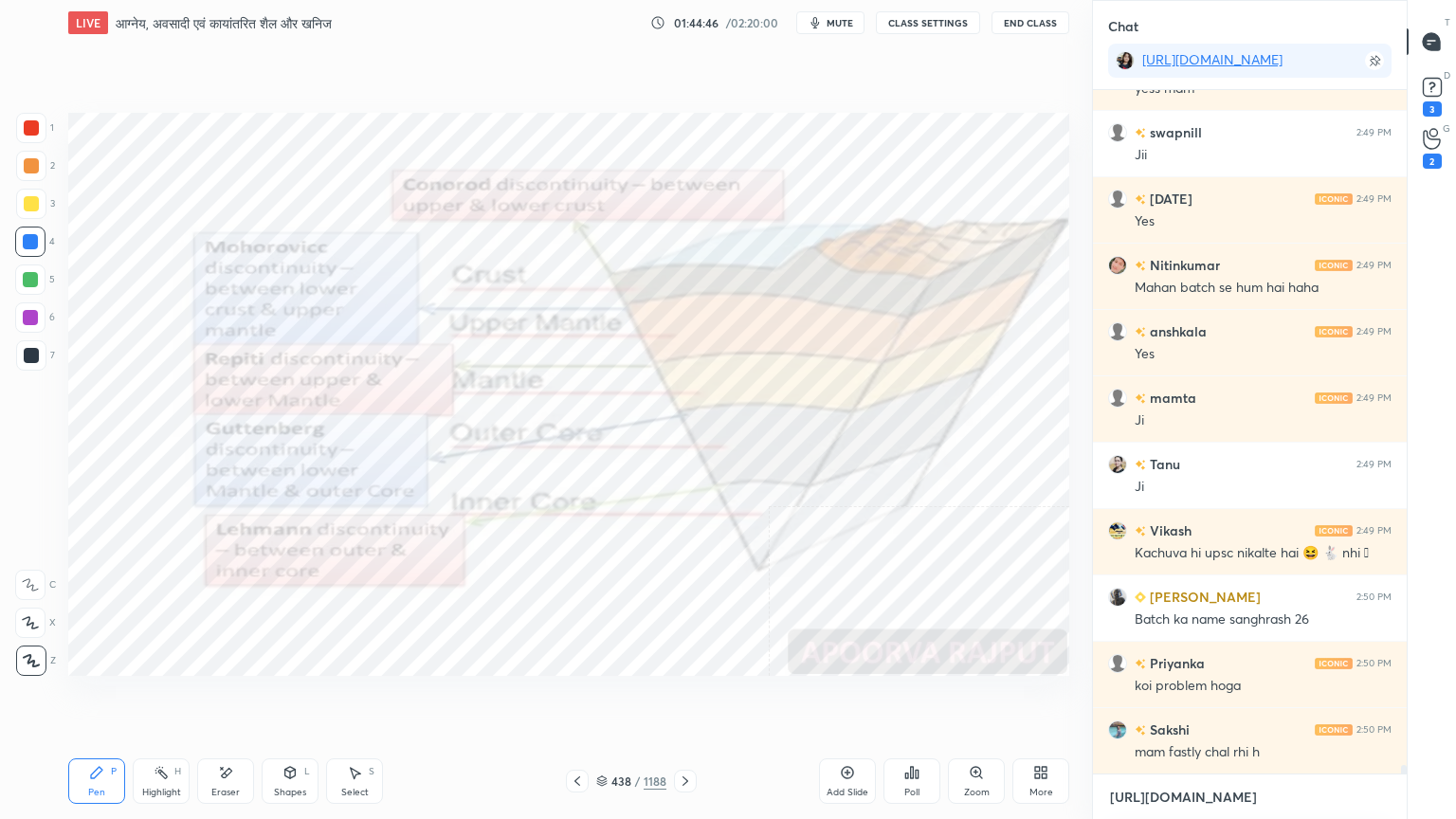 click on "[URL][DOMAIN_NAME]" at bounding box center [1249, 797] 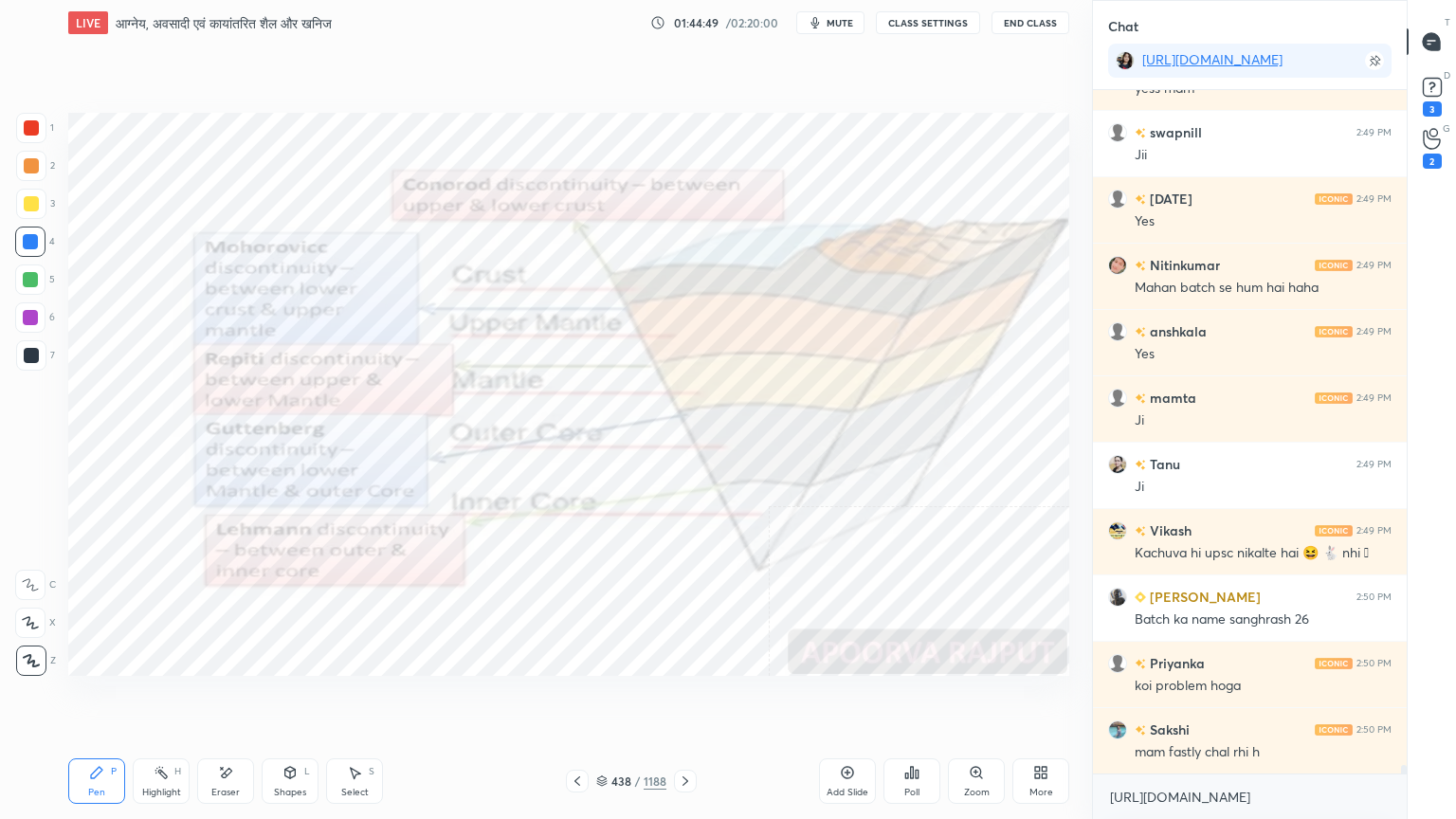 scroll, scrollTop: 55350, scrollLeft: 0, axis: vertical 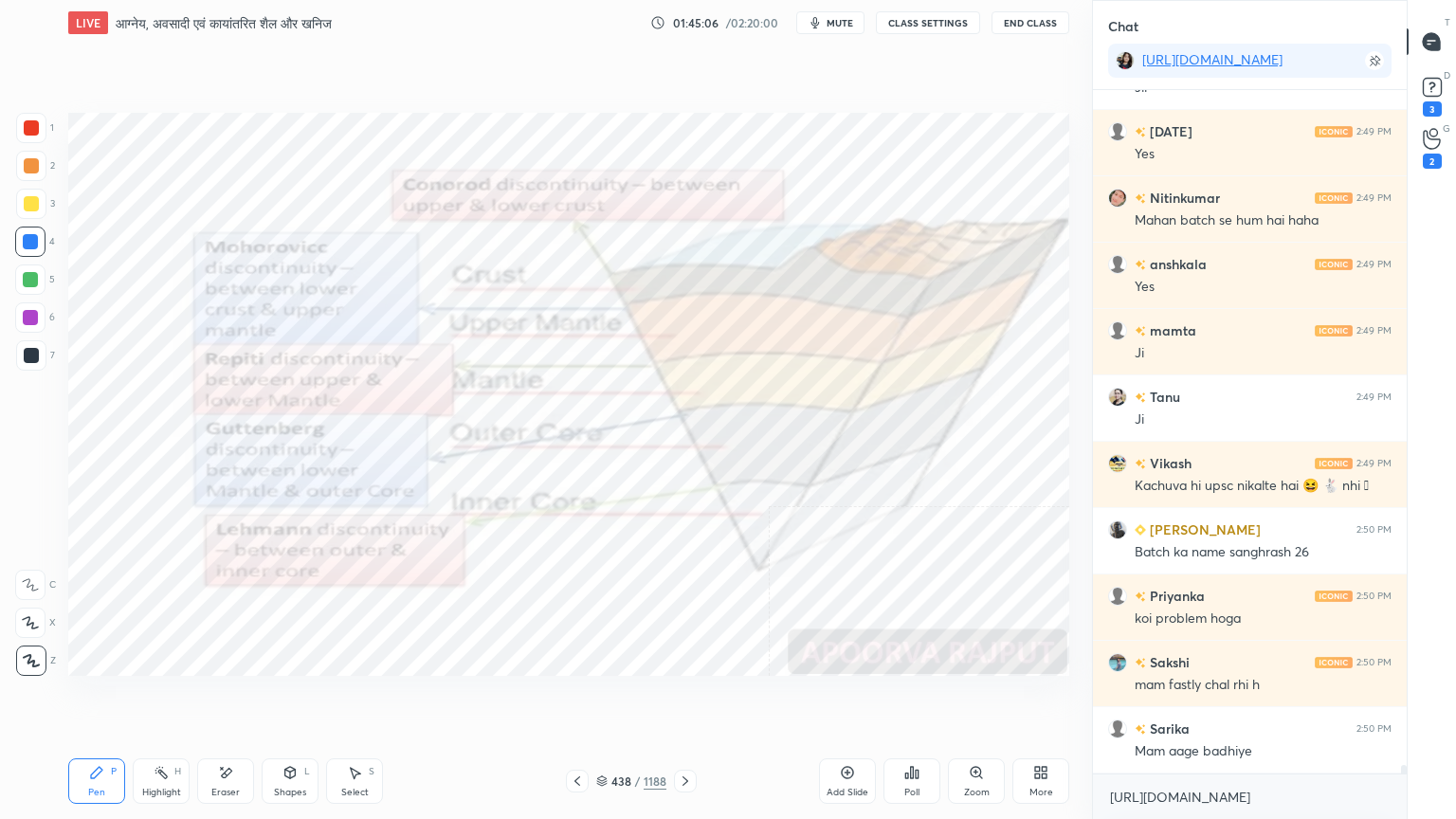 drag, startPoint x: 299, startPoint y: 709, endPoint x: 311, endPoint y: 710, distance: 12.041595 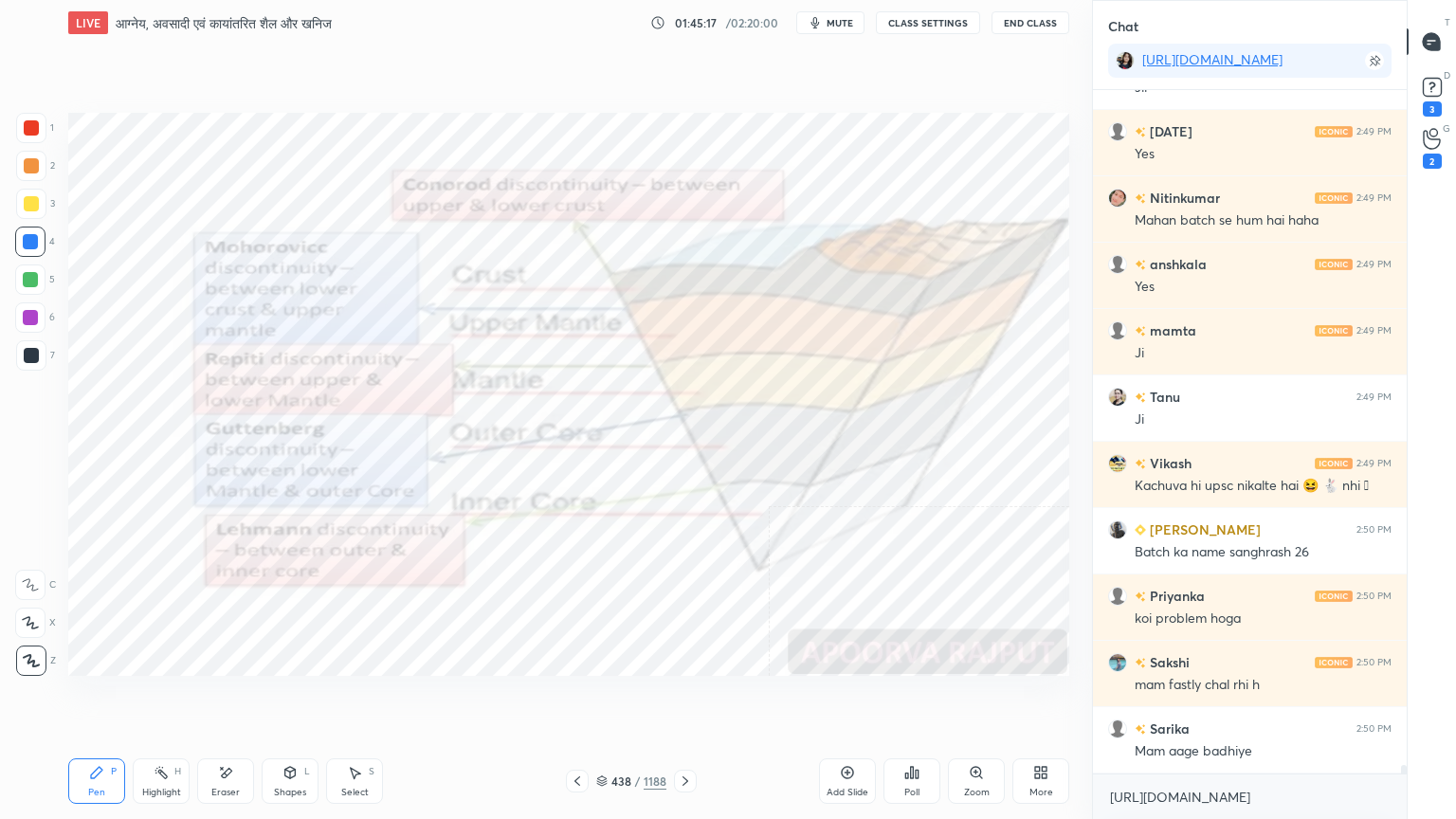 drag, startPoint x: 239, startPoint y: 771, endPoint x: 215, endPoint y: 761, distance: 26 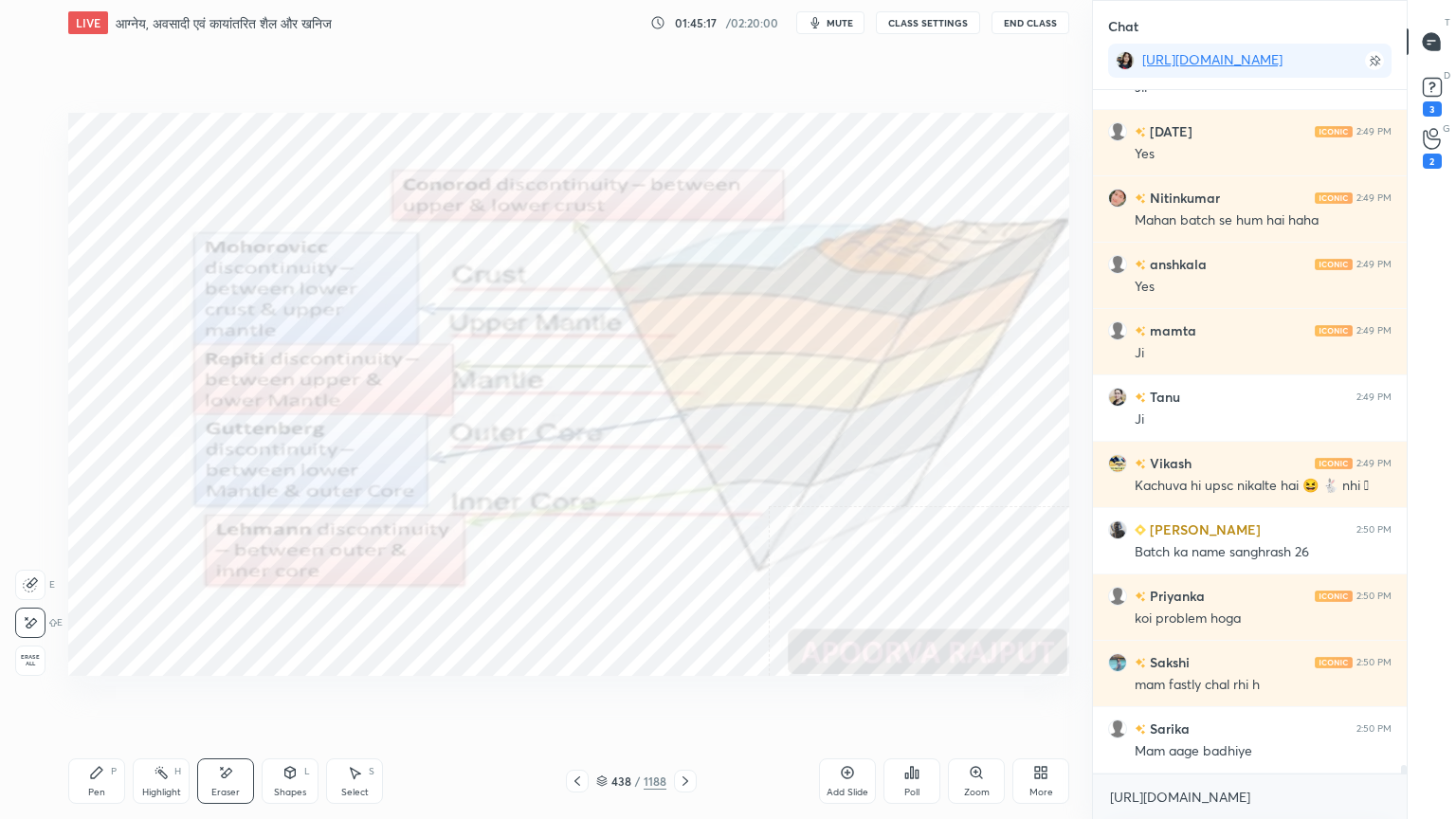 click on "Erase all" at bounding box center [30, 661] 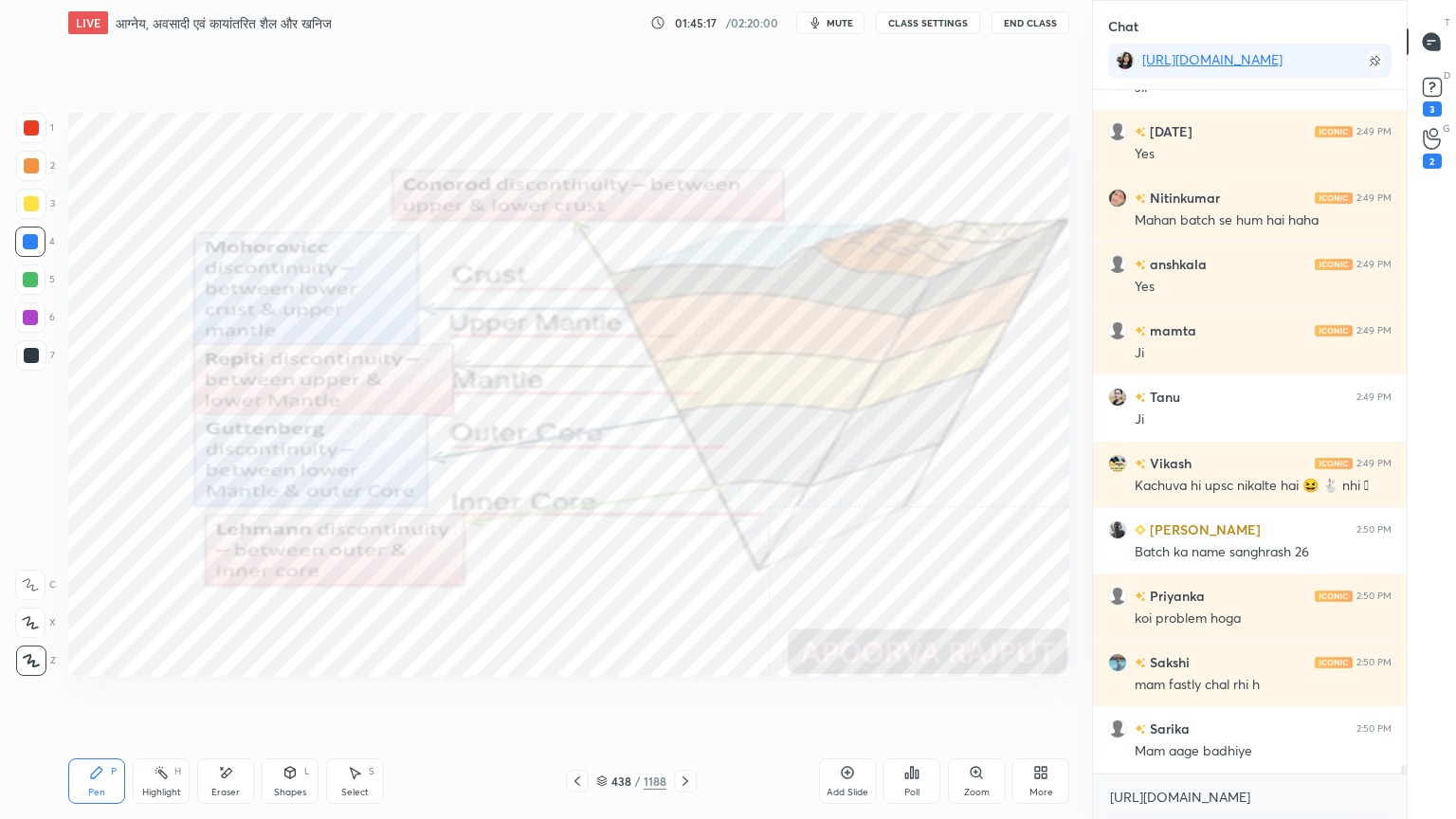 drag, startPoint x: 29, startPoint y: 646, endPoint x: 54, endPoint y: 616, distance: 39.051248 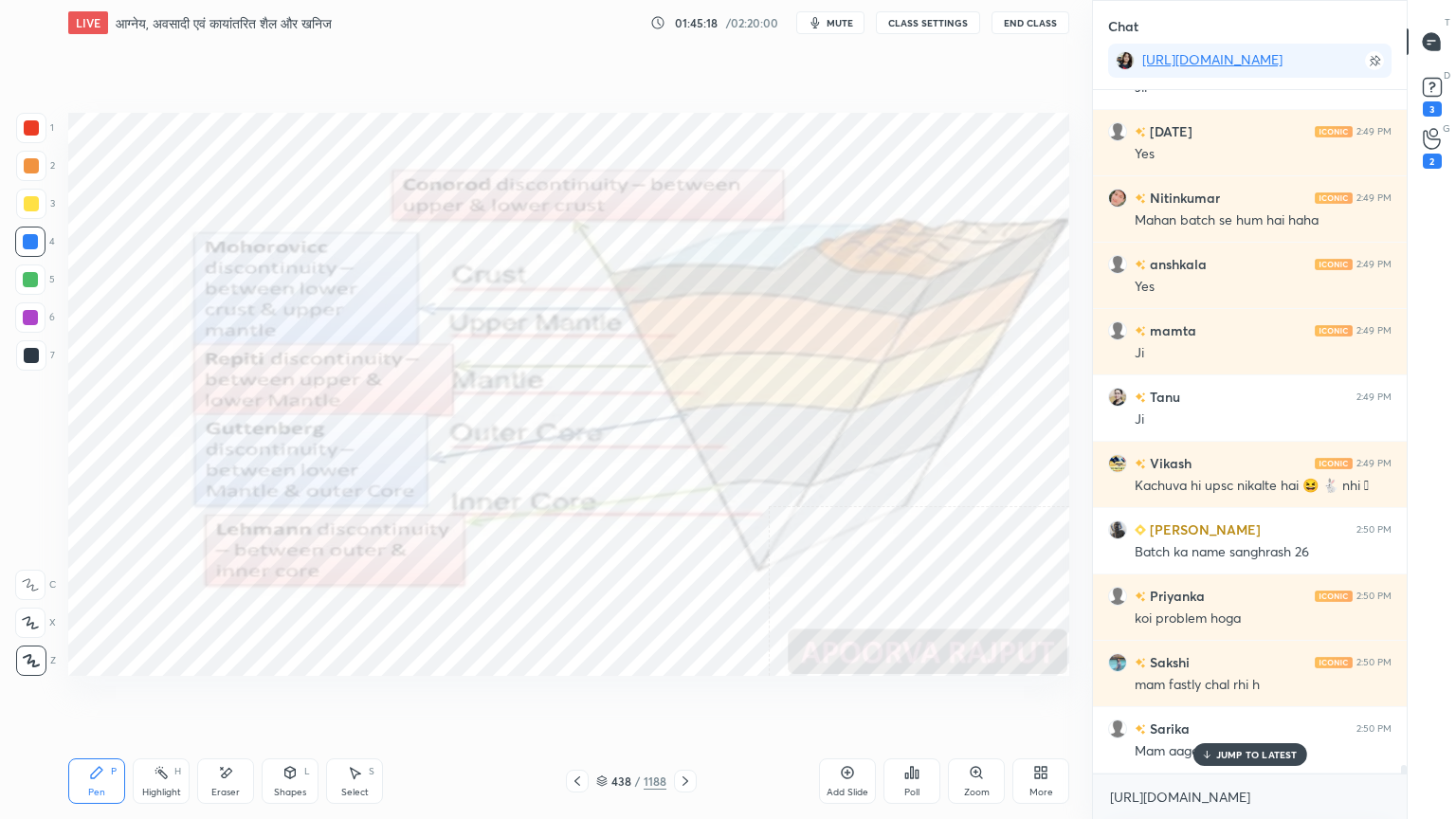 scroll, scrollTop: 55415, scrollLeft: 0, axis: vertical 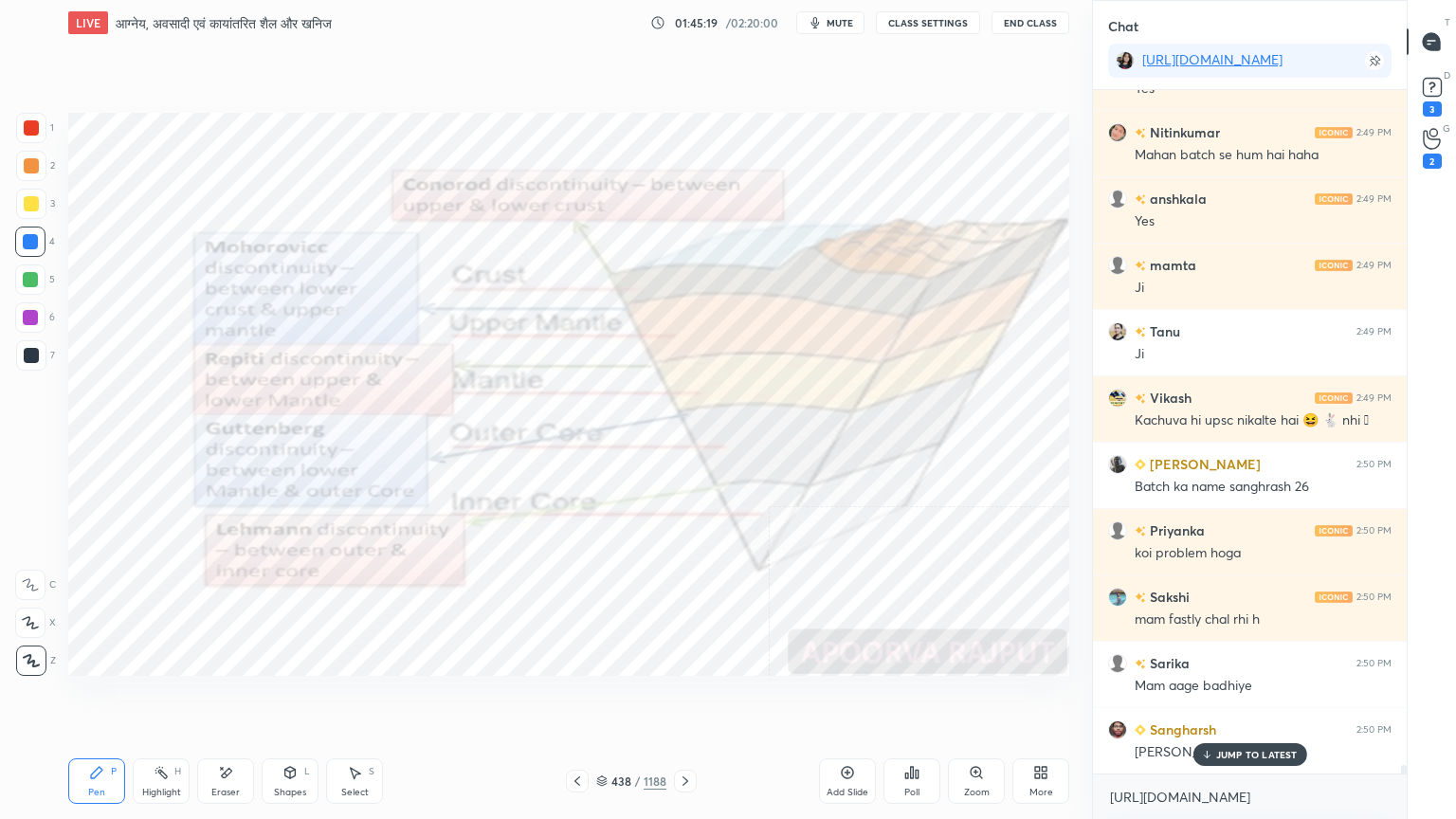 click on "JUMP TO LATEST" at bounding box center [1257, 755] 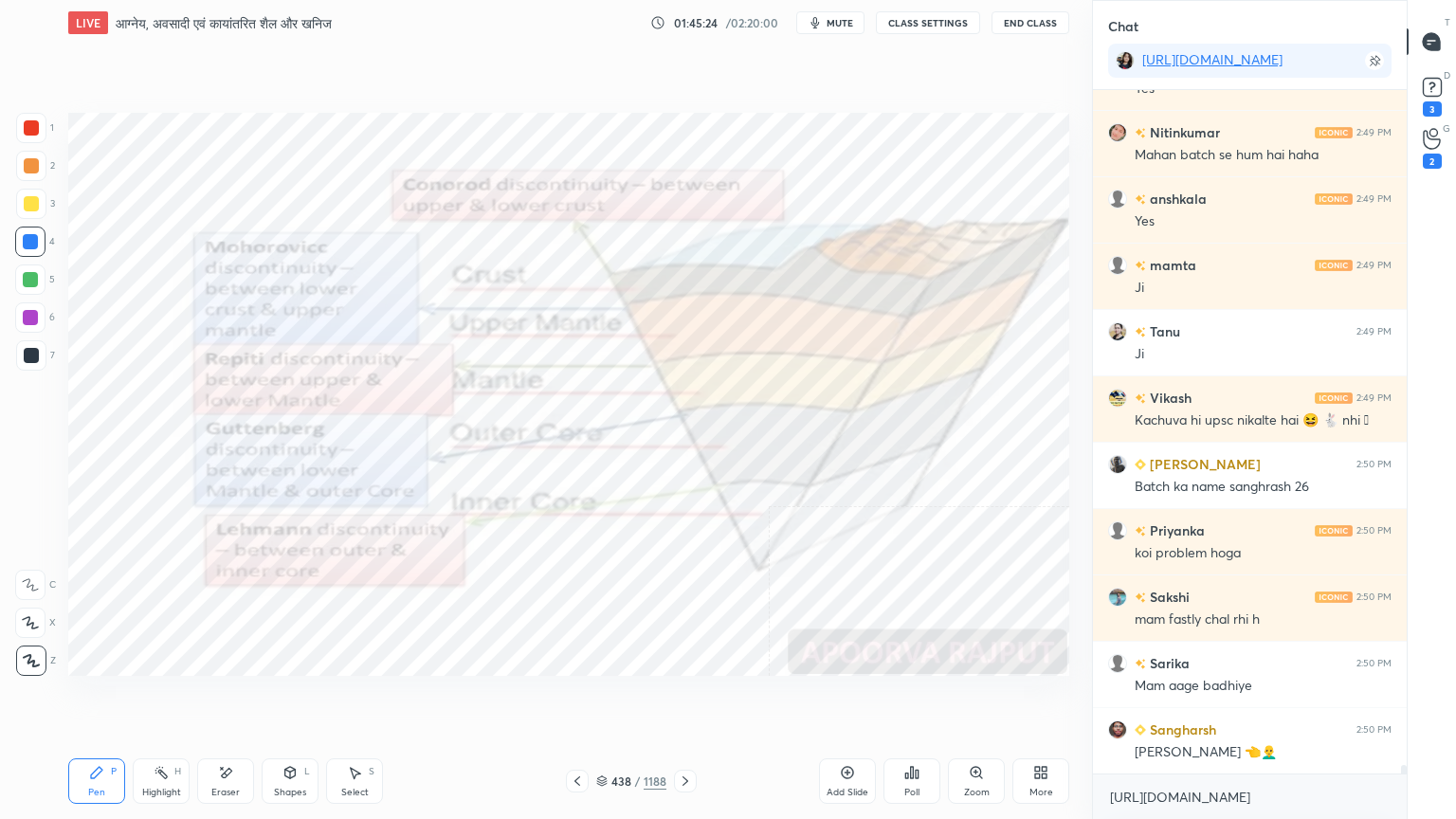 click at bounding box center [31, 128] 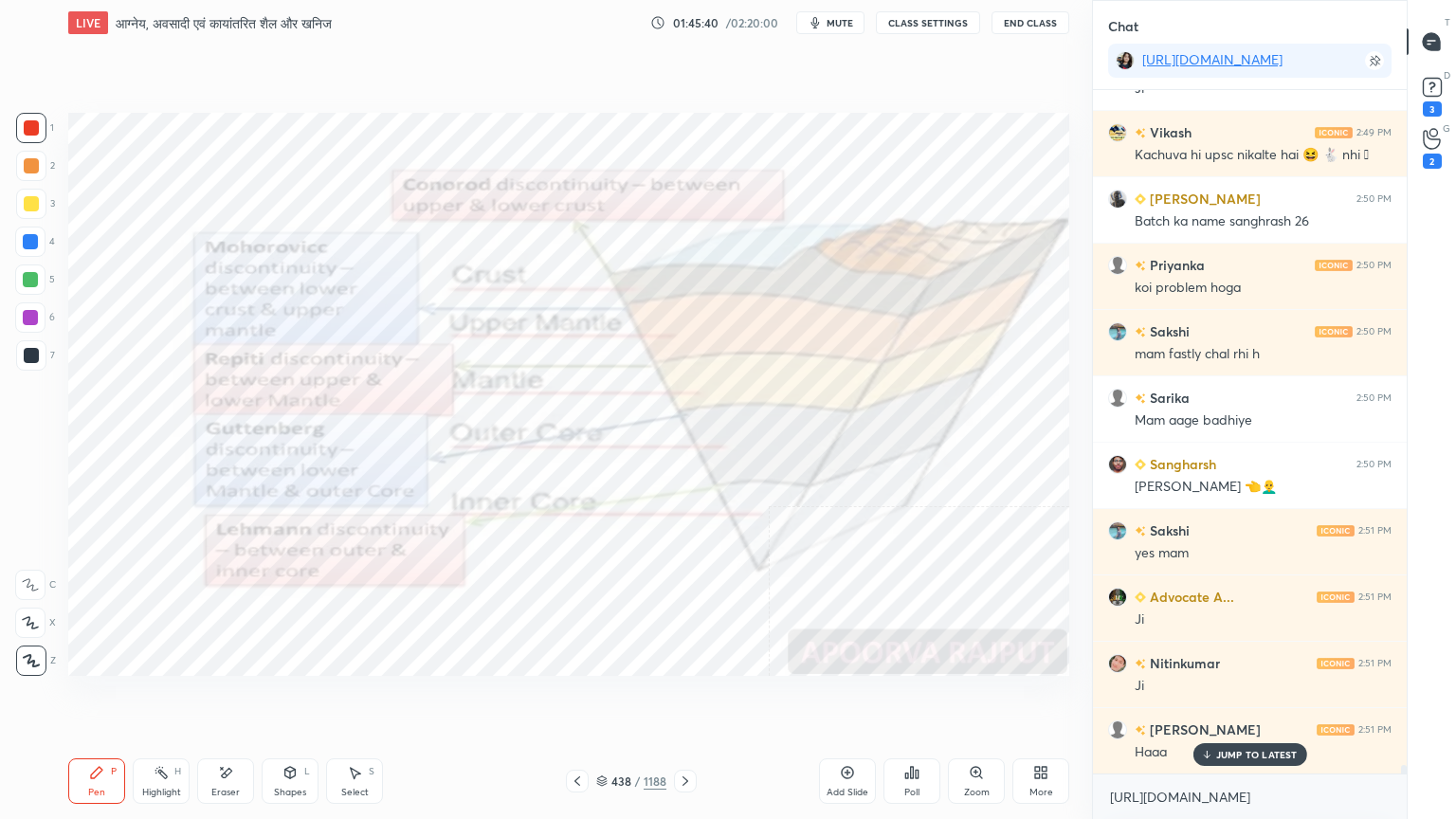 scroll, scrollTop: 55748, scrollLeft: 0, axis: vertical 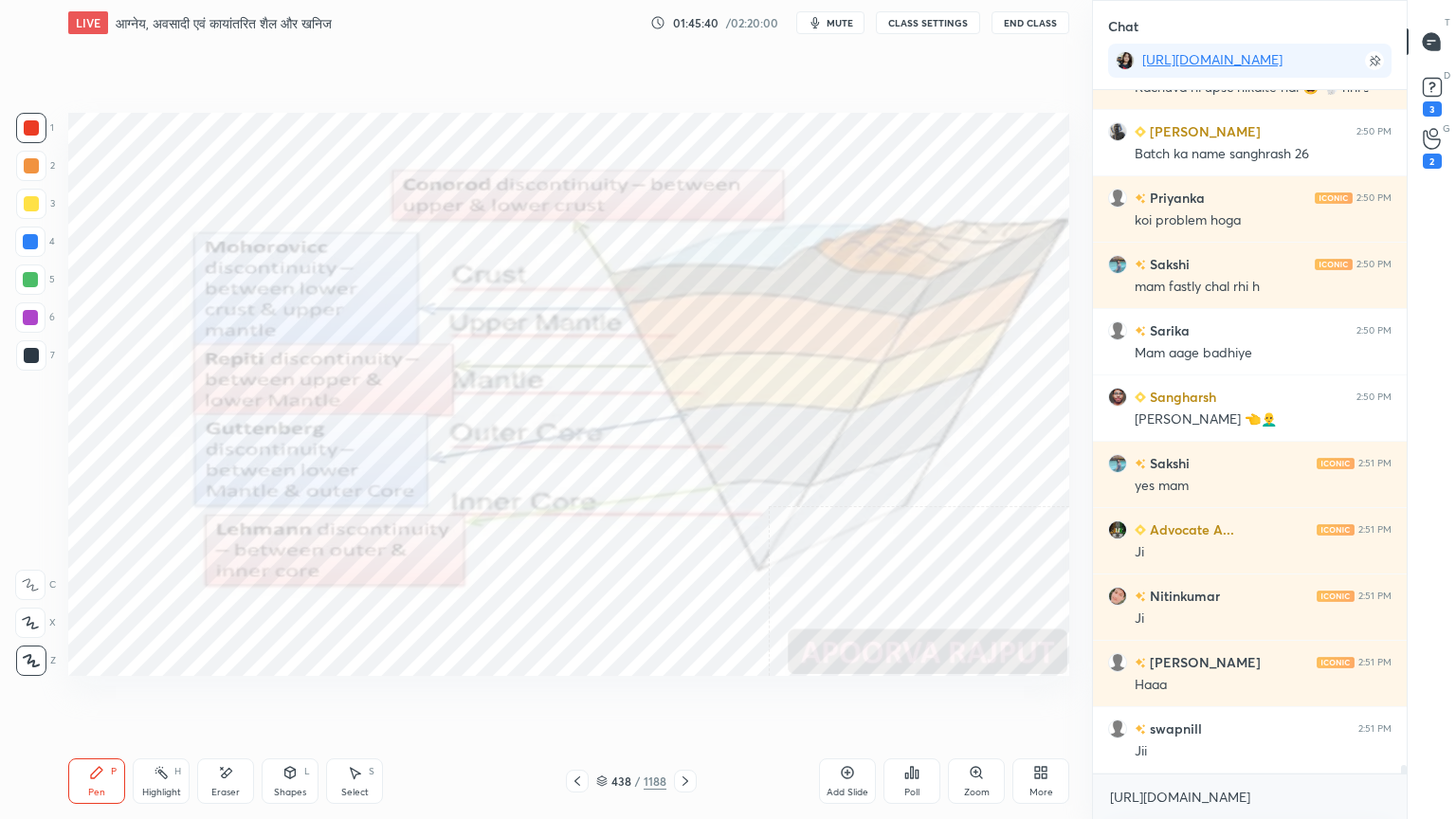 click at bounding box center (30, 242) 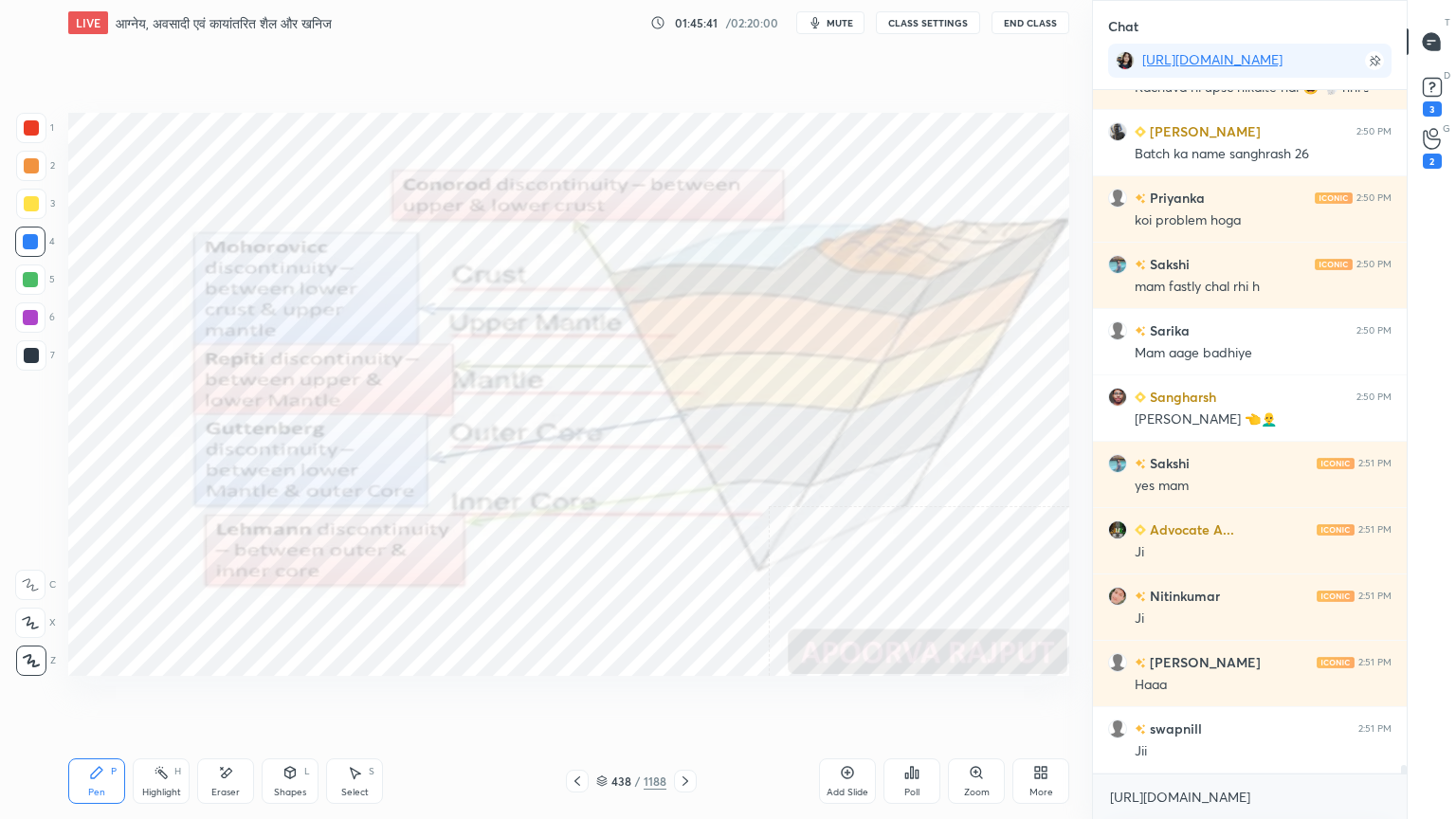 click at bounding box center [30, 242] 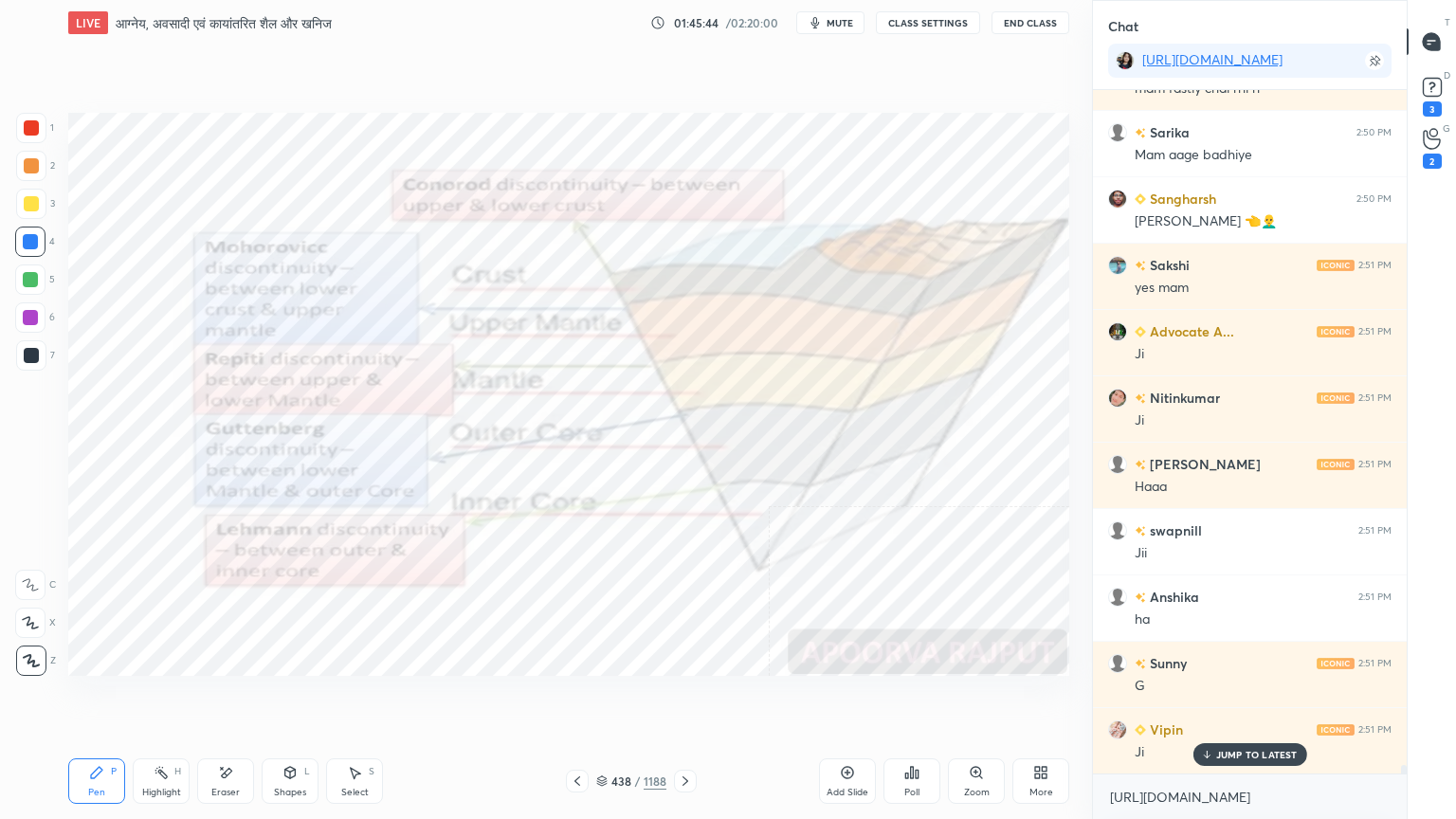scroll, scrollTop: 56013, scrollLeft: 0, axis: vertical 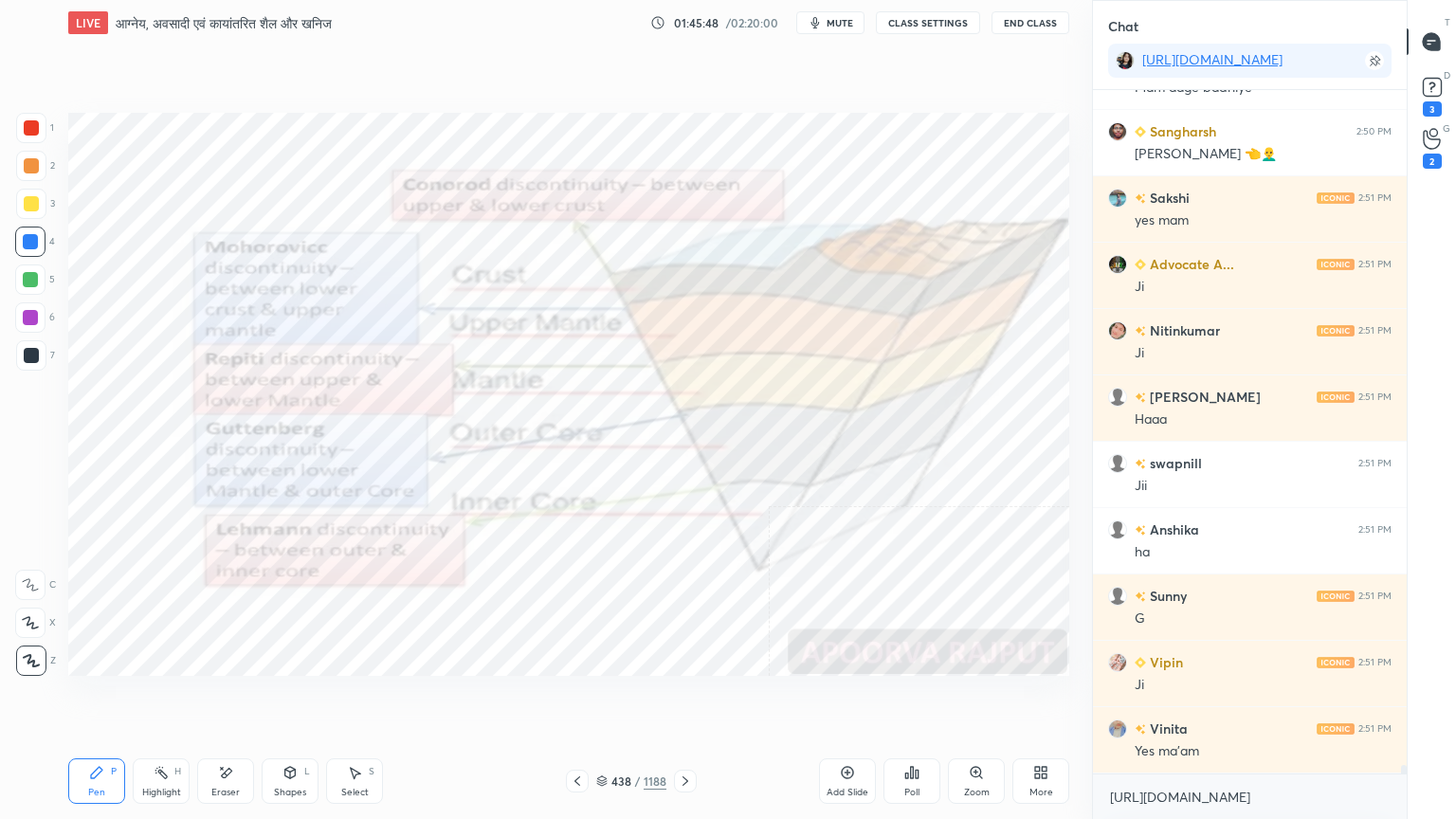 click on "Eraser" at bounding box center (226, 781) 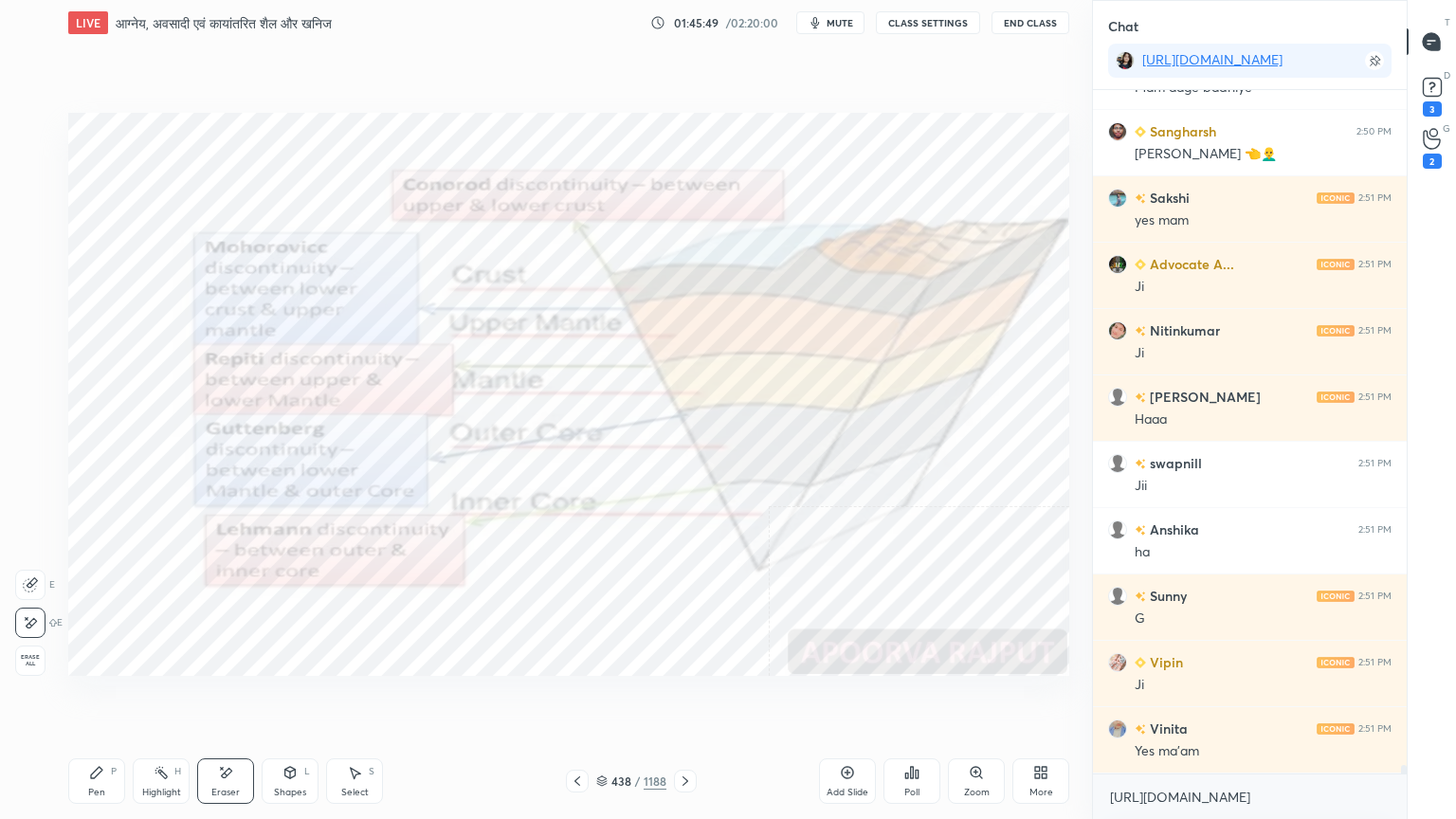 scroll, scrollTop: 56079, scrollLeft: 0, axis: vertical 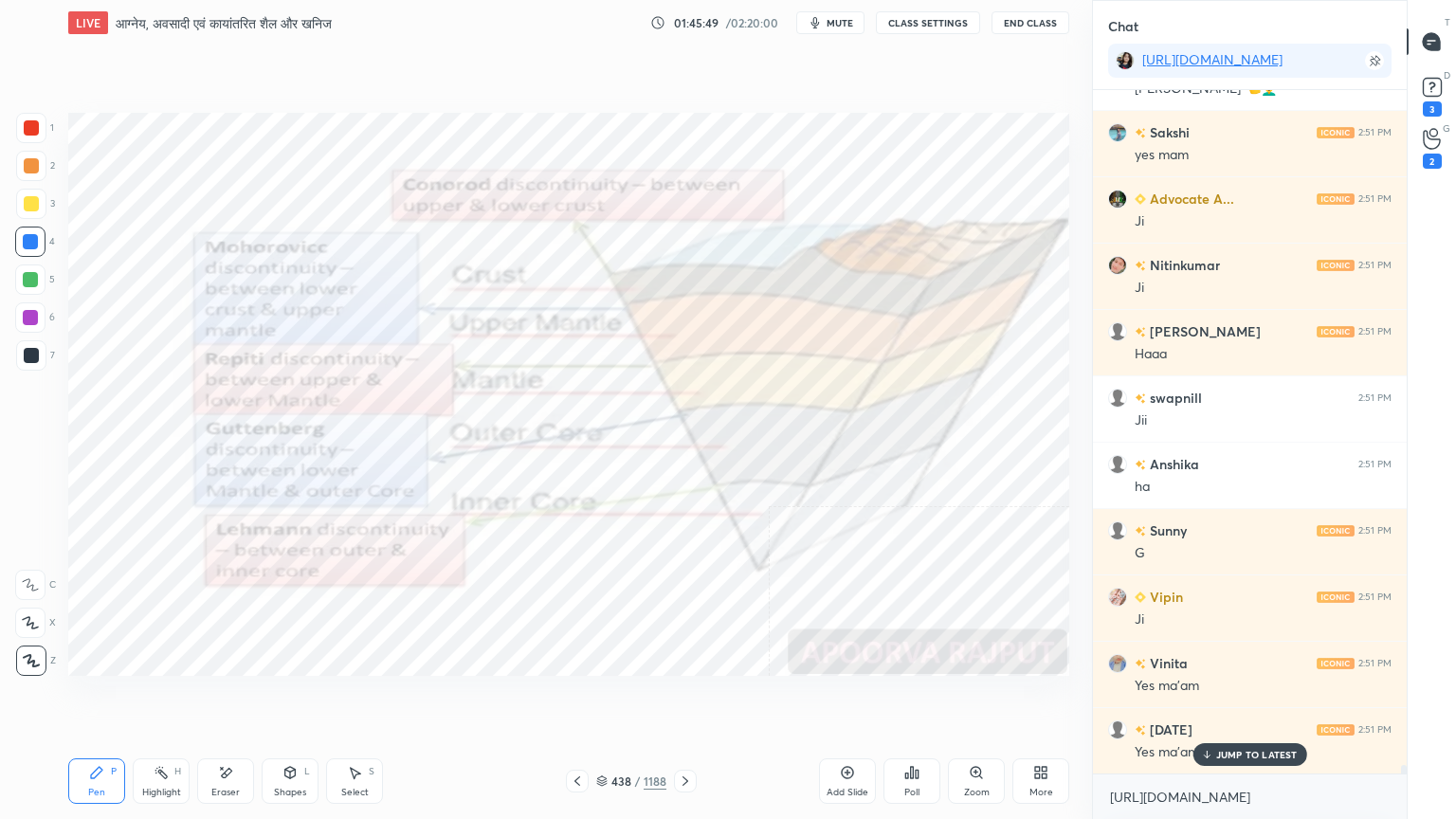 click on "1 2 3 4 5 6 7 C X Z E E Erase all   H H" at bounding box center (30, 394) 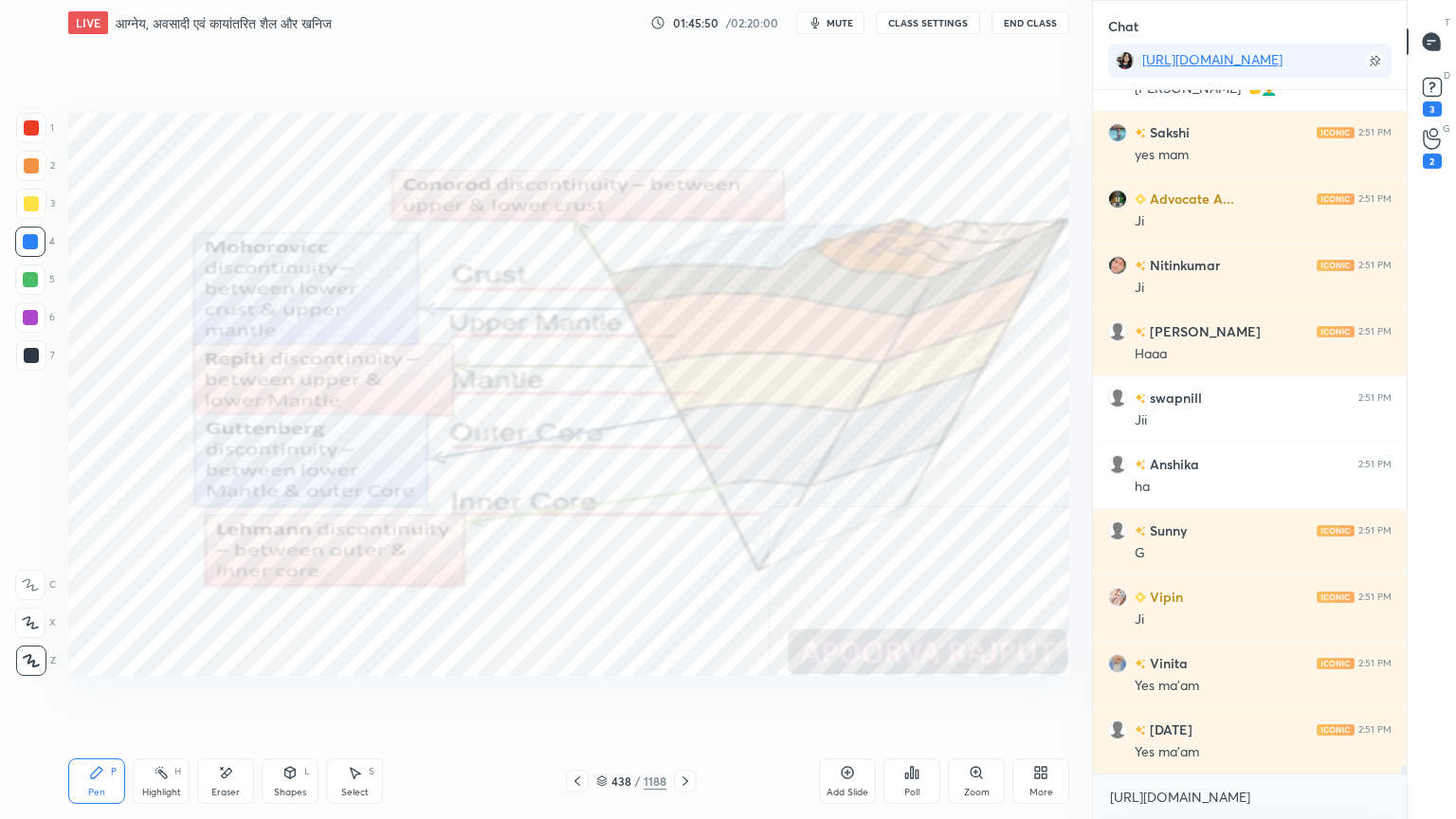 click on "Sangharsh 2:50 PM Vijy bhav 👈👨‍🦲 Sakshi 2:51 PM yes mam Advocate A... 2:51 PM [PERSON_NAME] 2:51 PM [PERSON_NAME] 2:51 PM Haaa swapnill 2:51 PM Jii Anshika 2:51 PM ha Sunny 2:51 PM G Vipin 2:51 PM Ji Vinita 2:51 PM Yes ma'am [DATE] 2:51 PM Yes ma'am Tanu 2:51 PM Yes" at bounding box center (1249, 431) 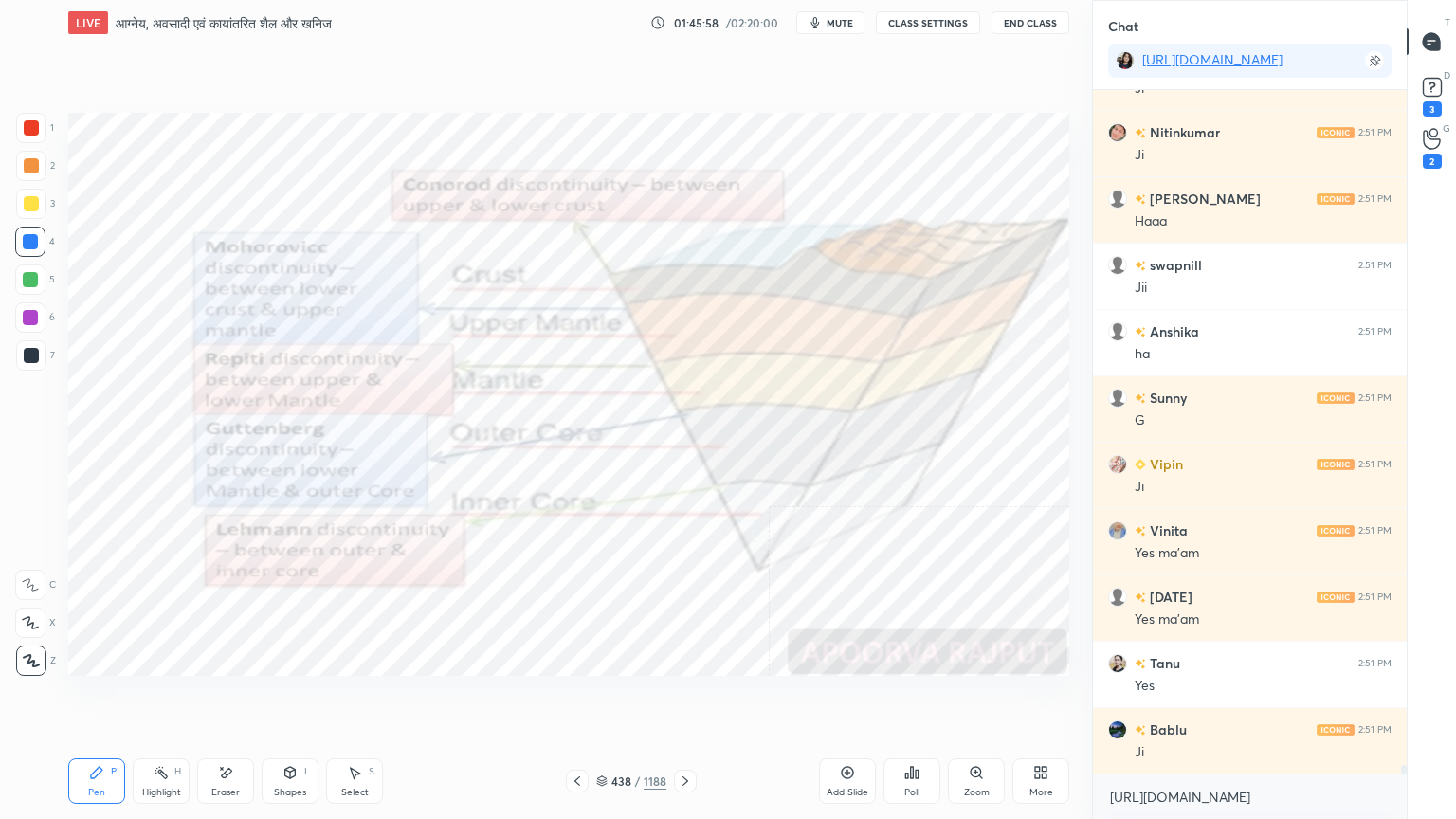 scroll, scrollTop: 56279, scrollLeft: 0, axis: vertical 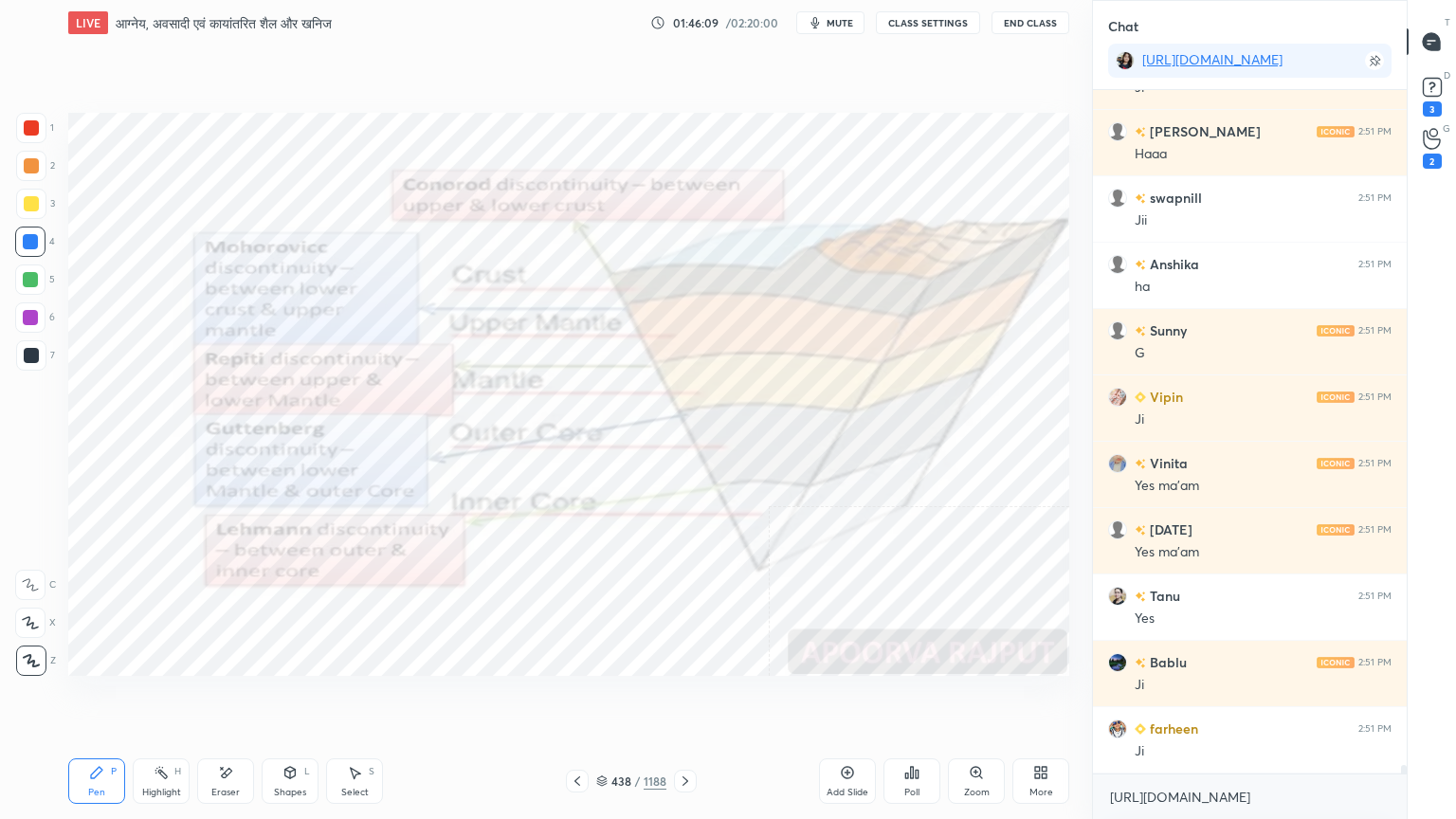 click at bounding box center [31, 128] 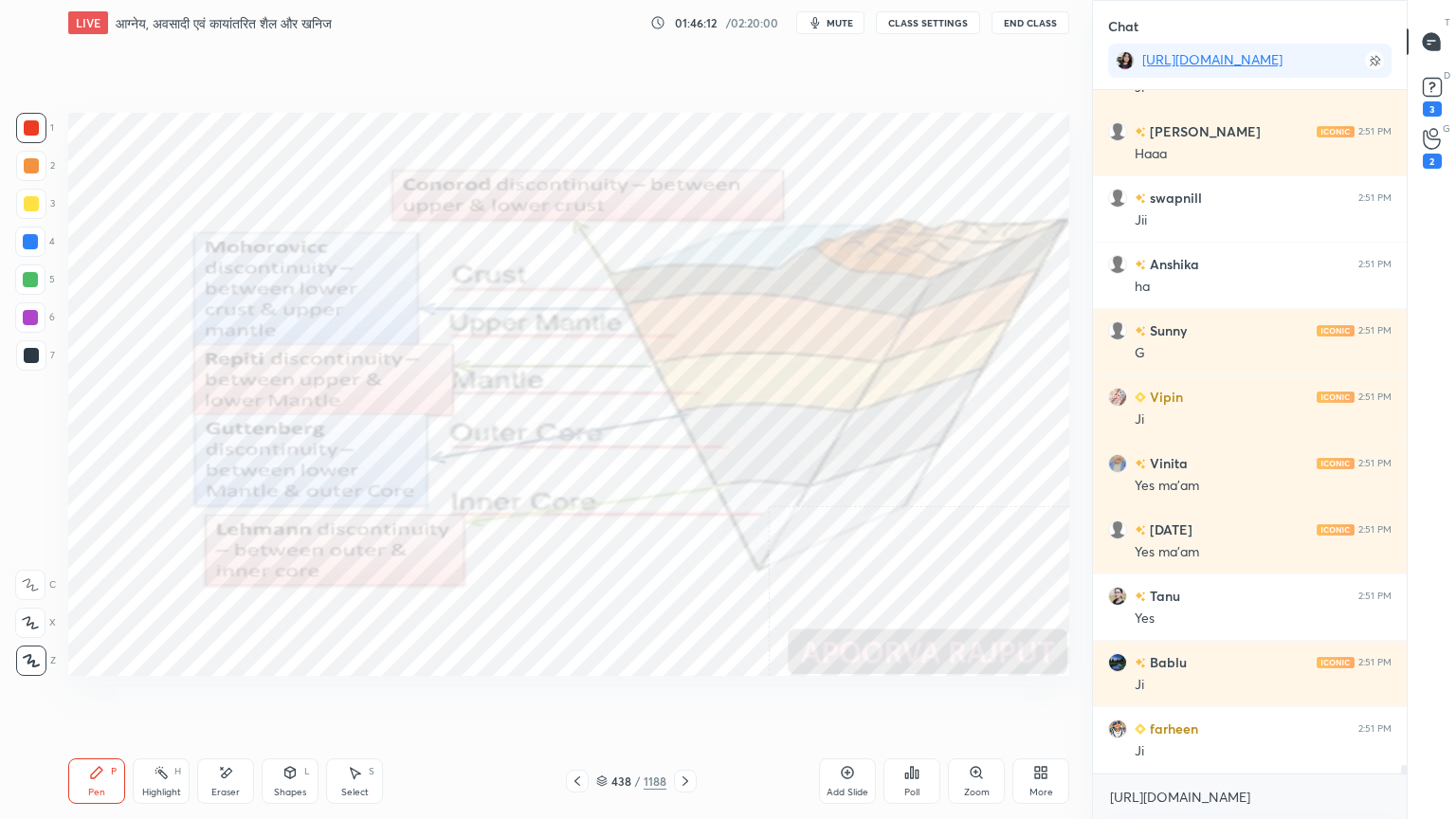 click on "4" at bounding box center [35, 242] 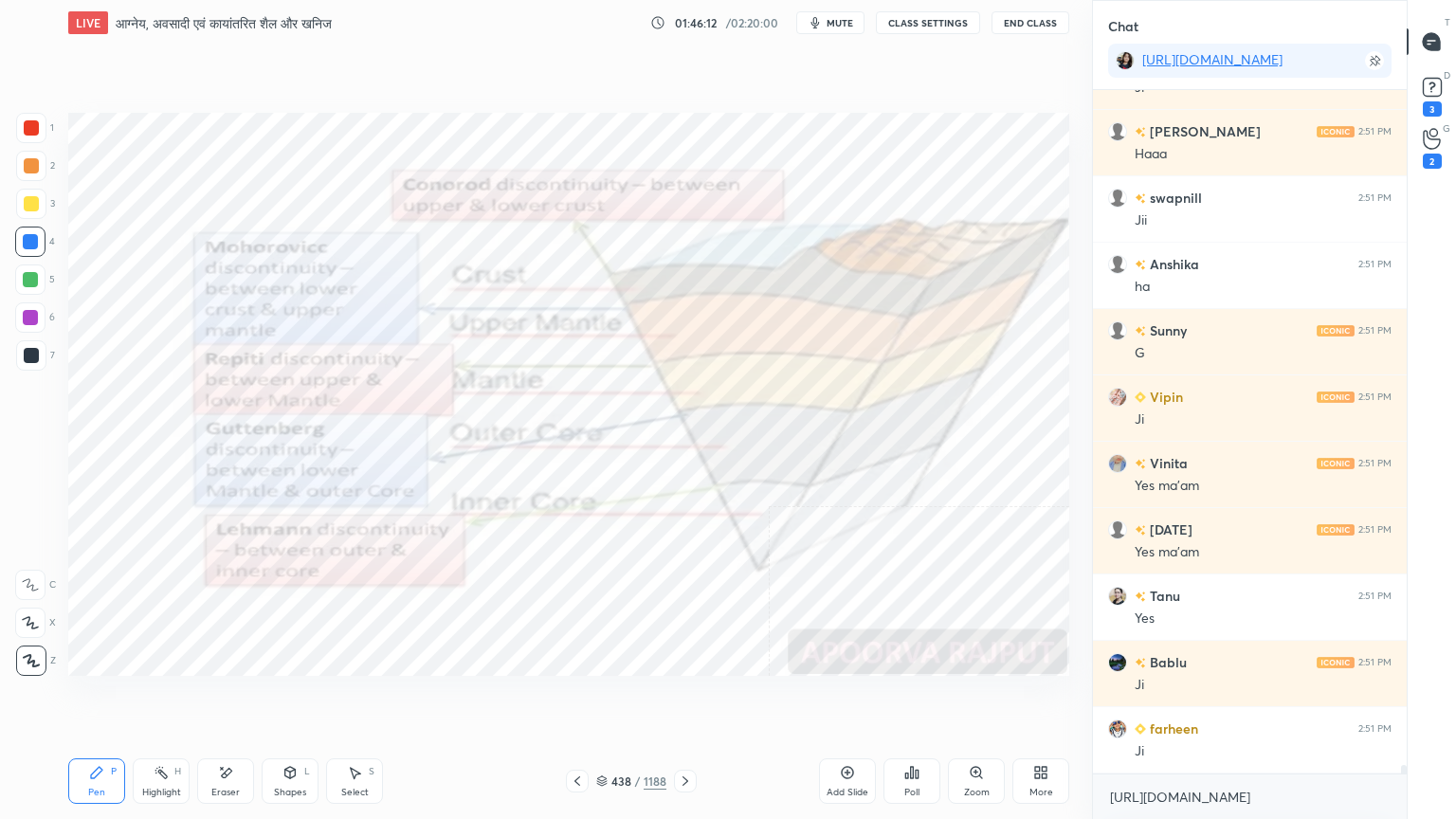 click at bounding box center (30, 242) 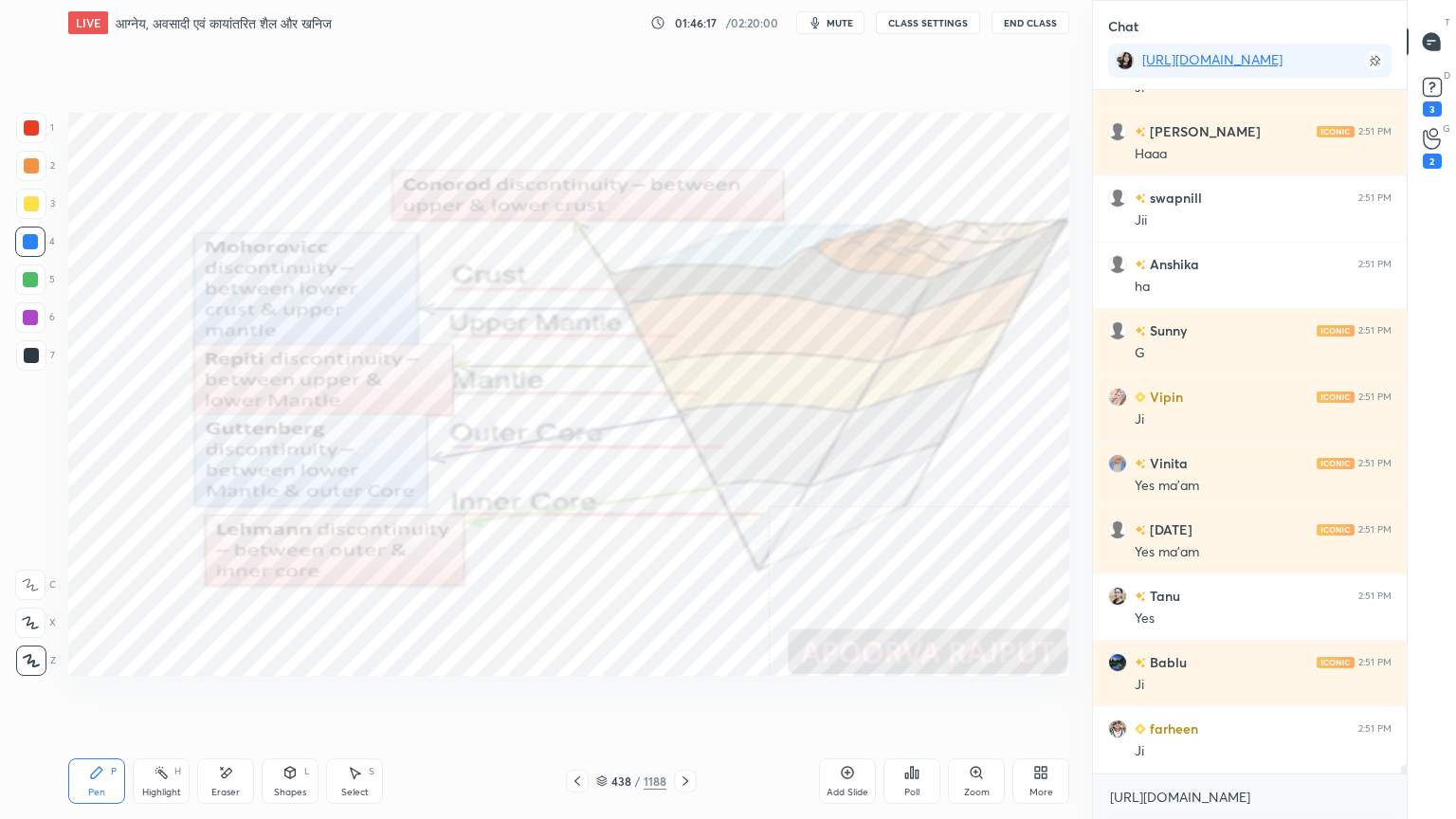 drag, startPoint x: 42, startPoint y: 123, endPoint x: 33, endPoint y: 129, distance: 10.816654 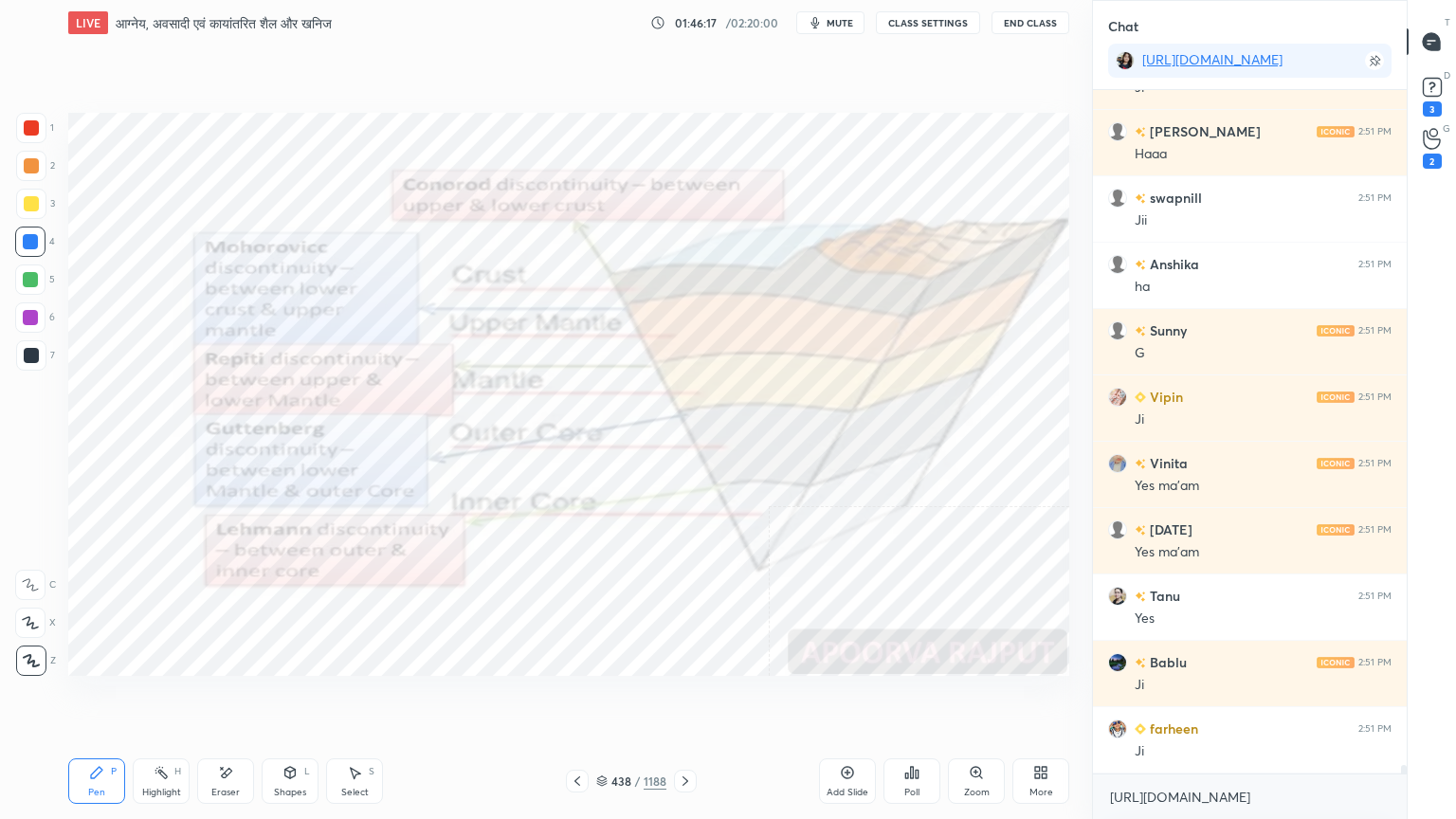 click at bounding box center (31, 128) 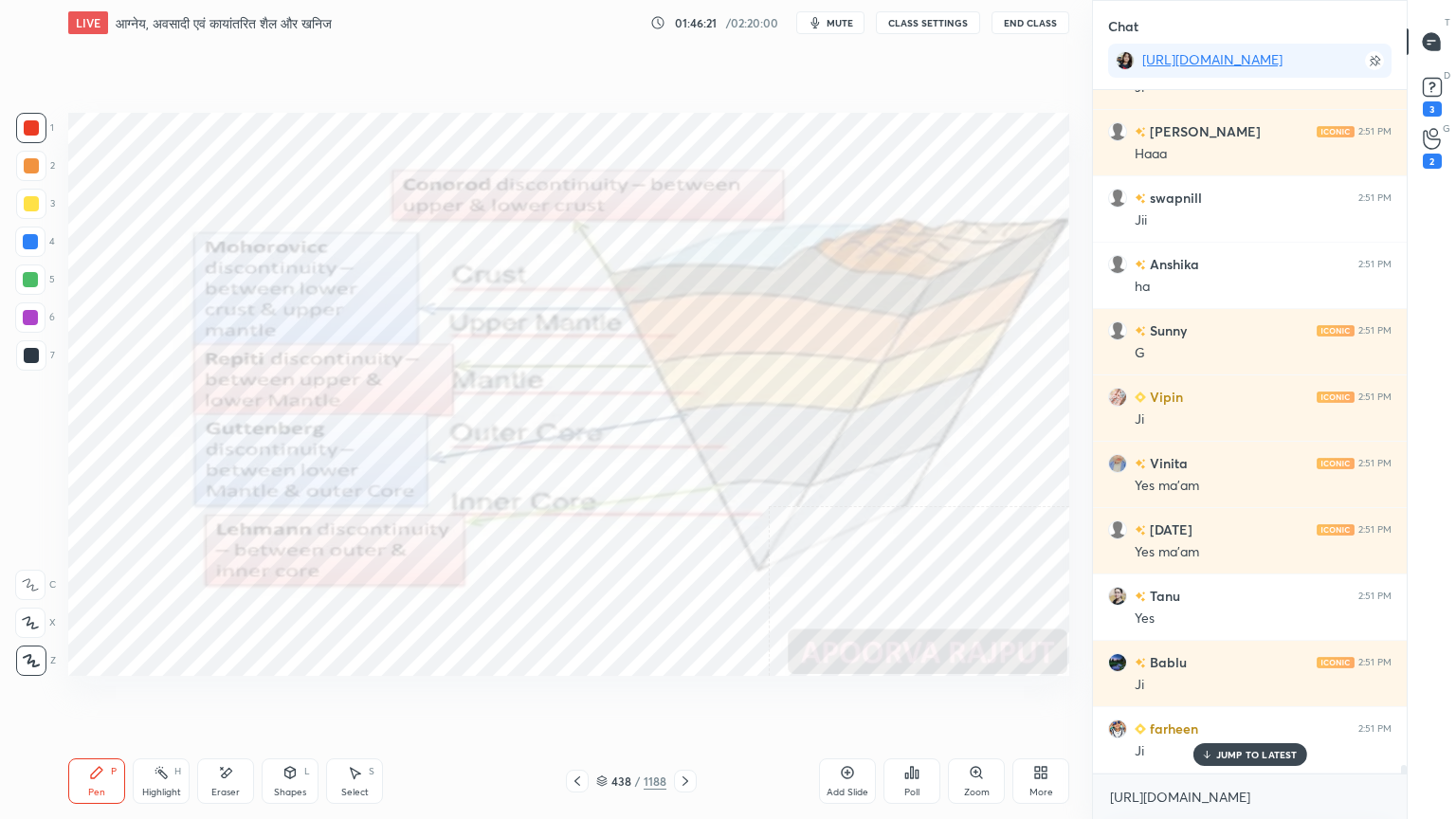 scroll, scrollTop: 56344, scrollLeft: 0, axis: vertical 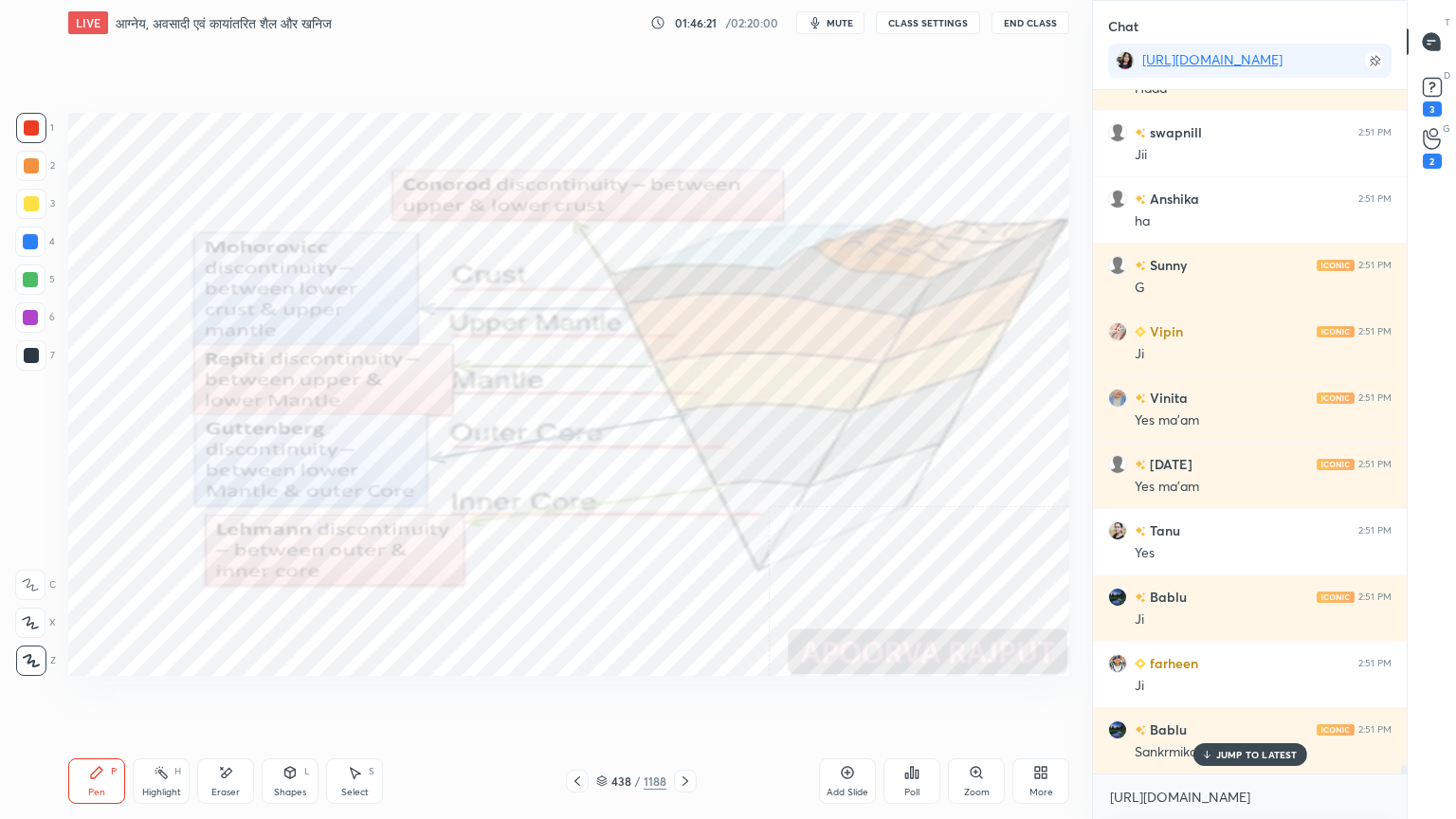 click on "Eraser" at bounding box center (226, 781) 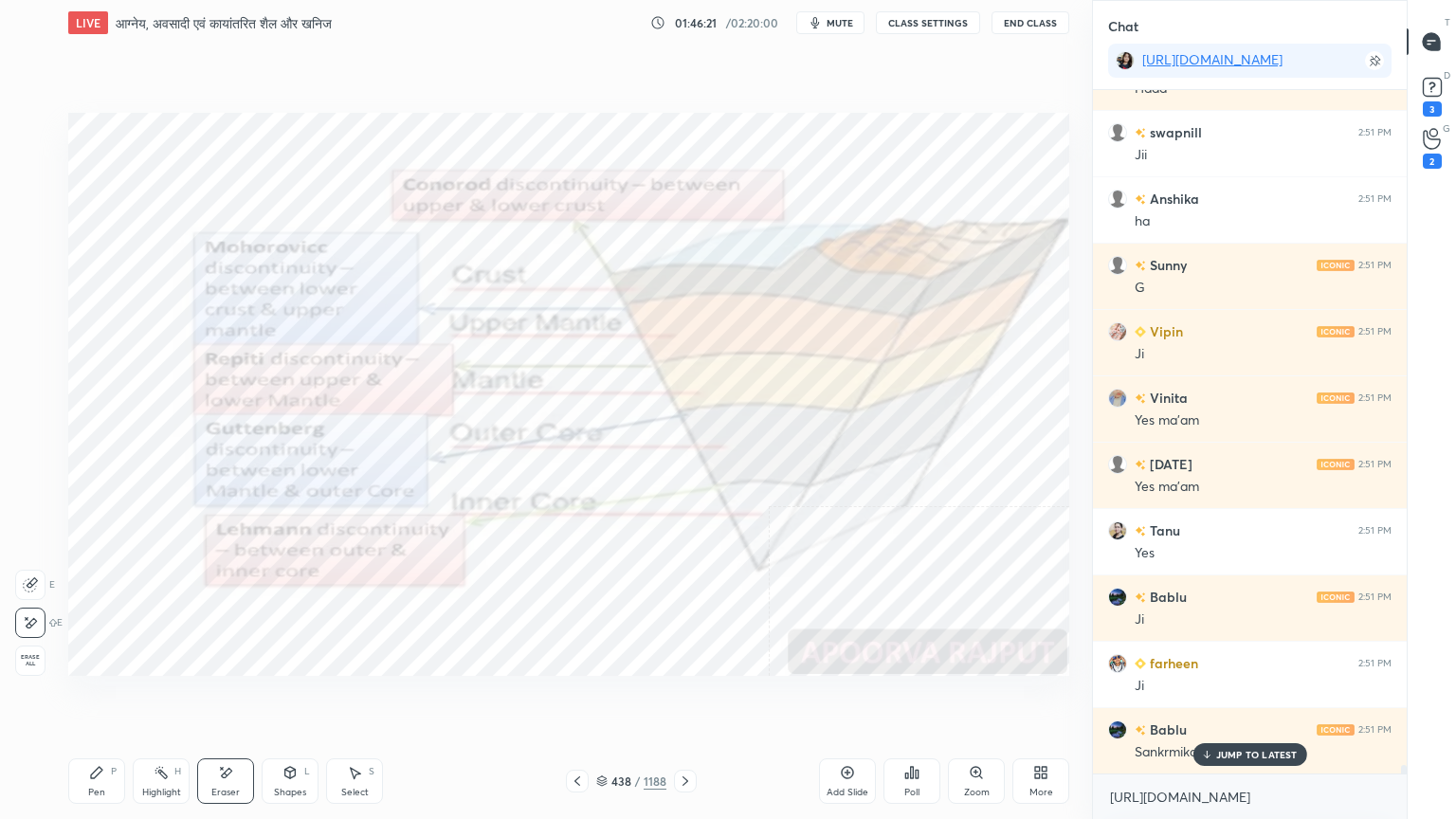 click on "Erase all" at bounding box center [30, 661] 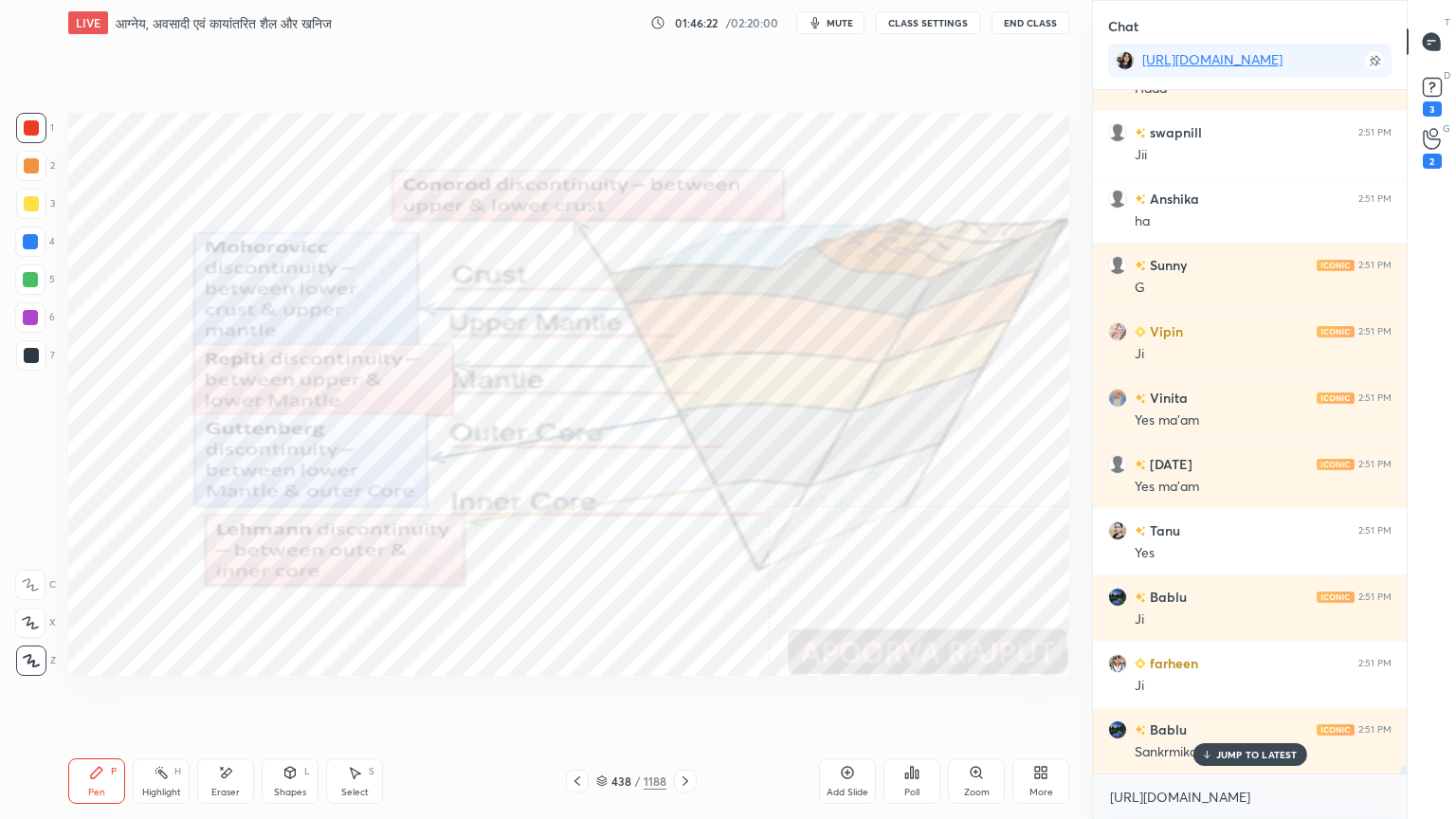 click on "1 2 3 4 5 6 7 C X Z E E Erase all   H H" at bounding box center (30, 394) 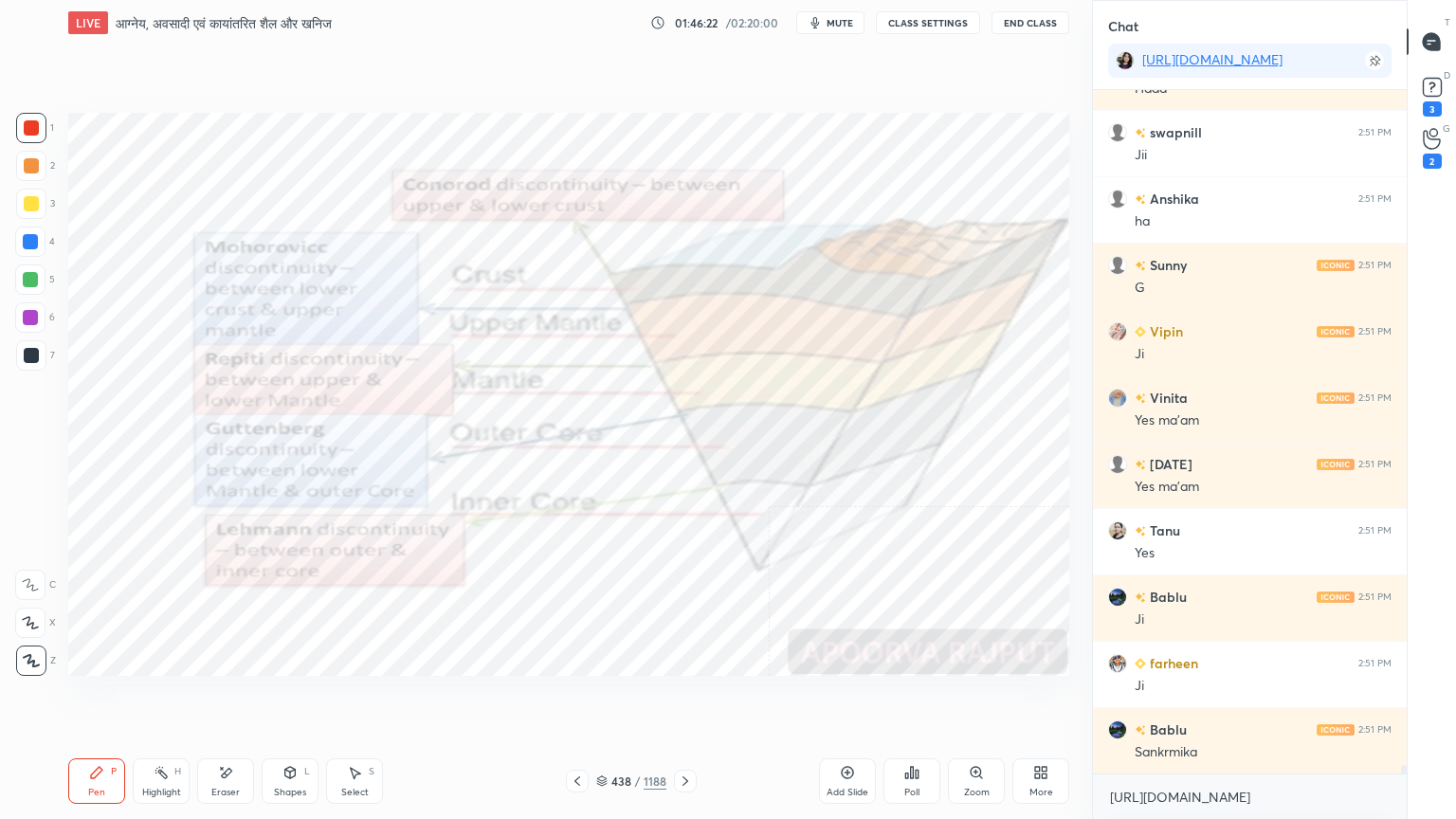 scroll, scrollTop: 56411, scrollLeft: 0, axis: vertical 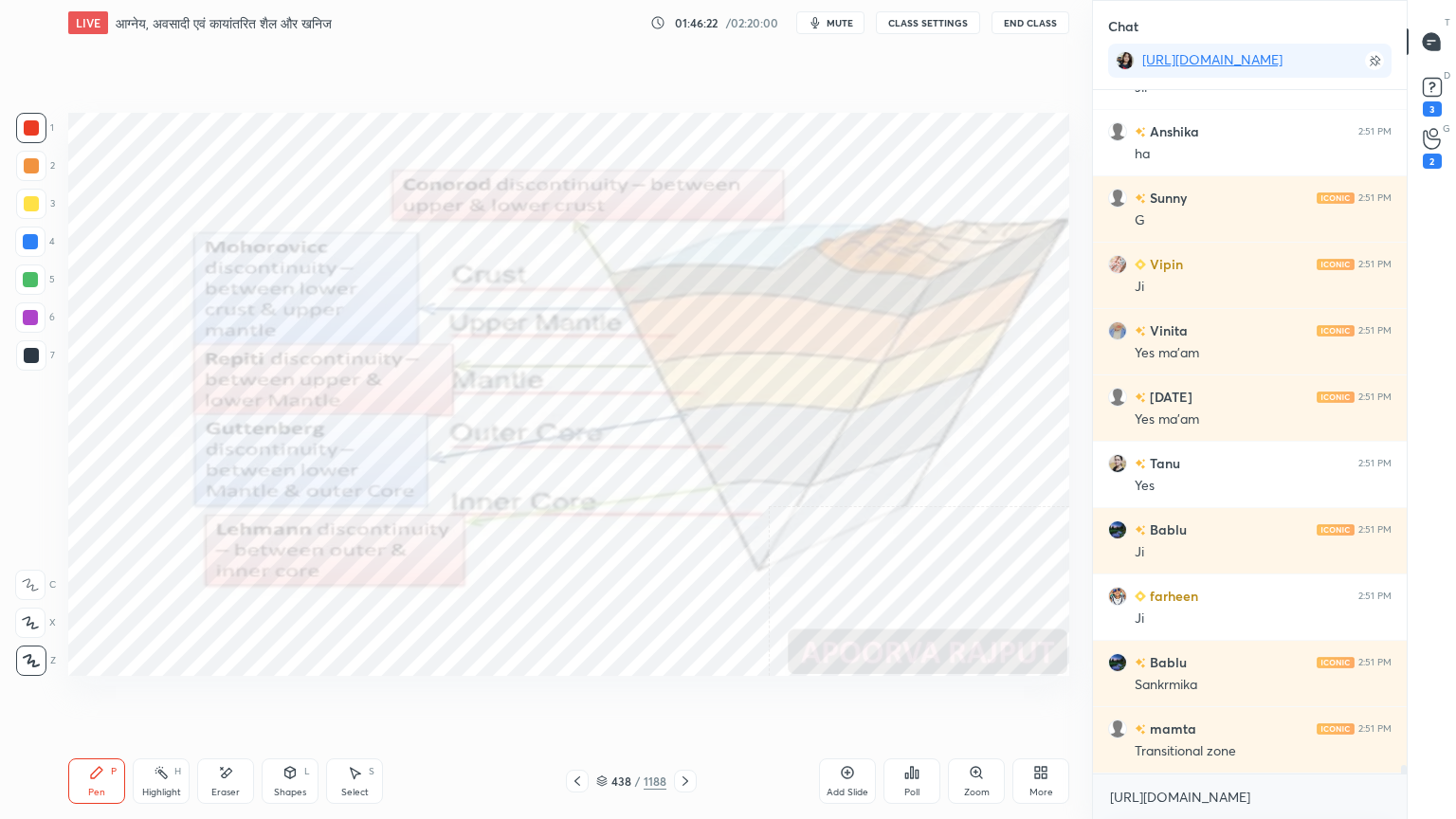 click at bounding box center (30, 280) 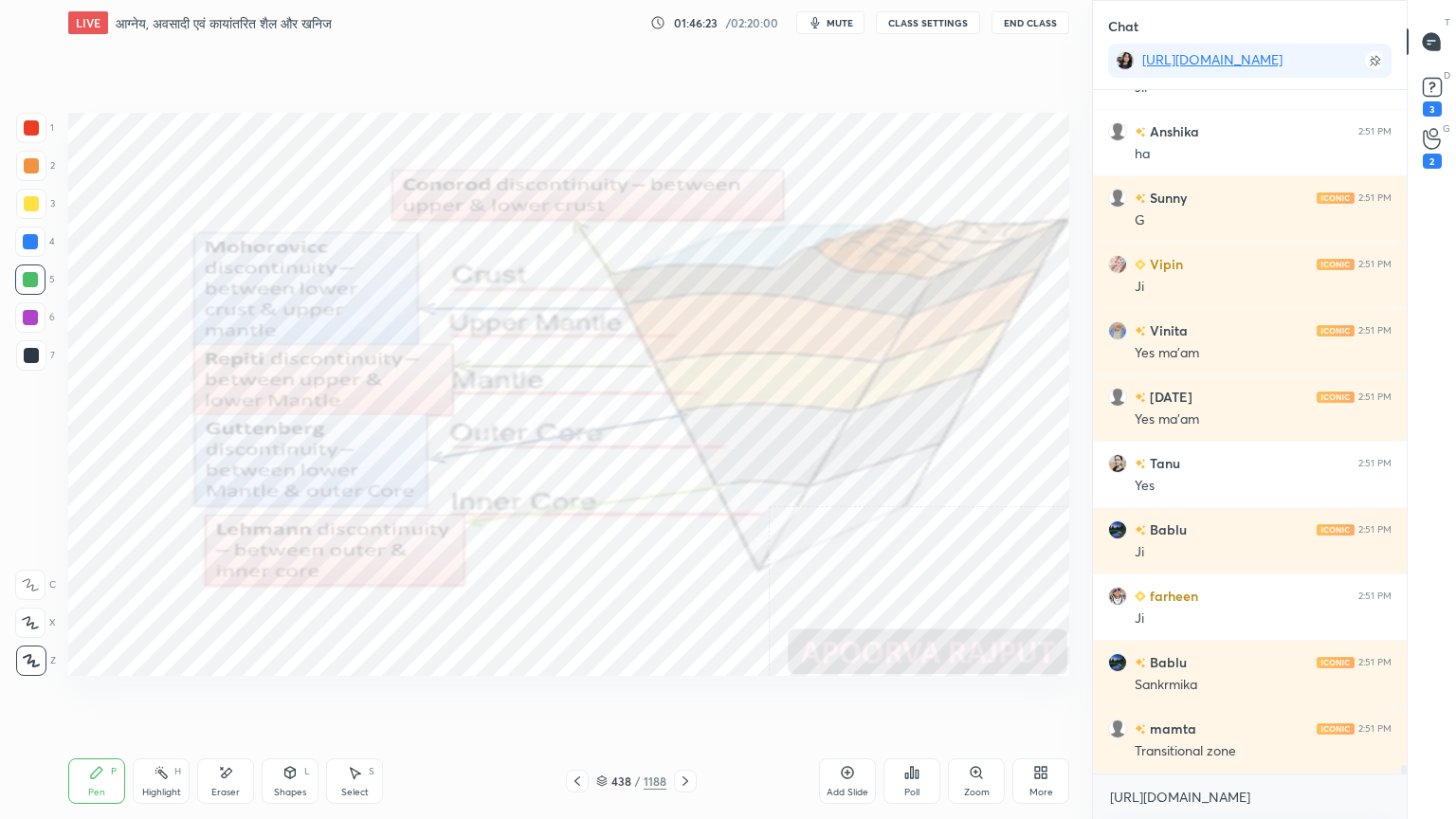 click at bounding box center (30, 242) 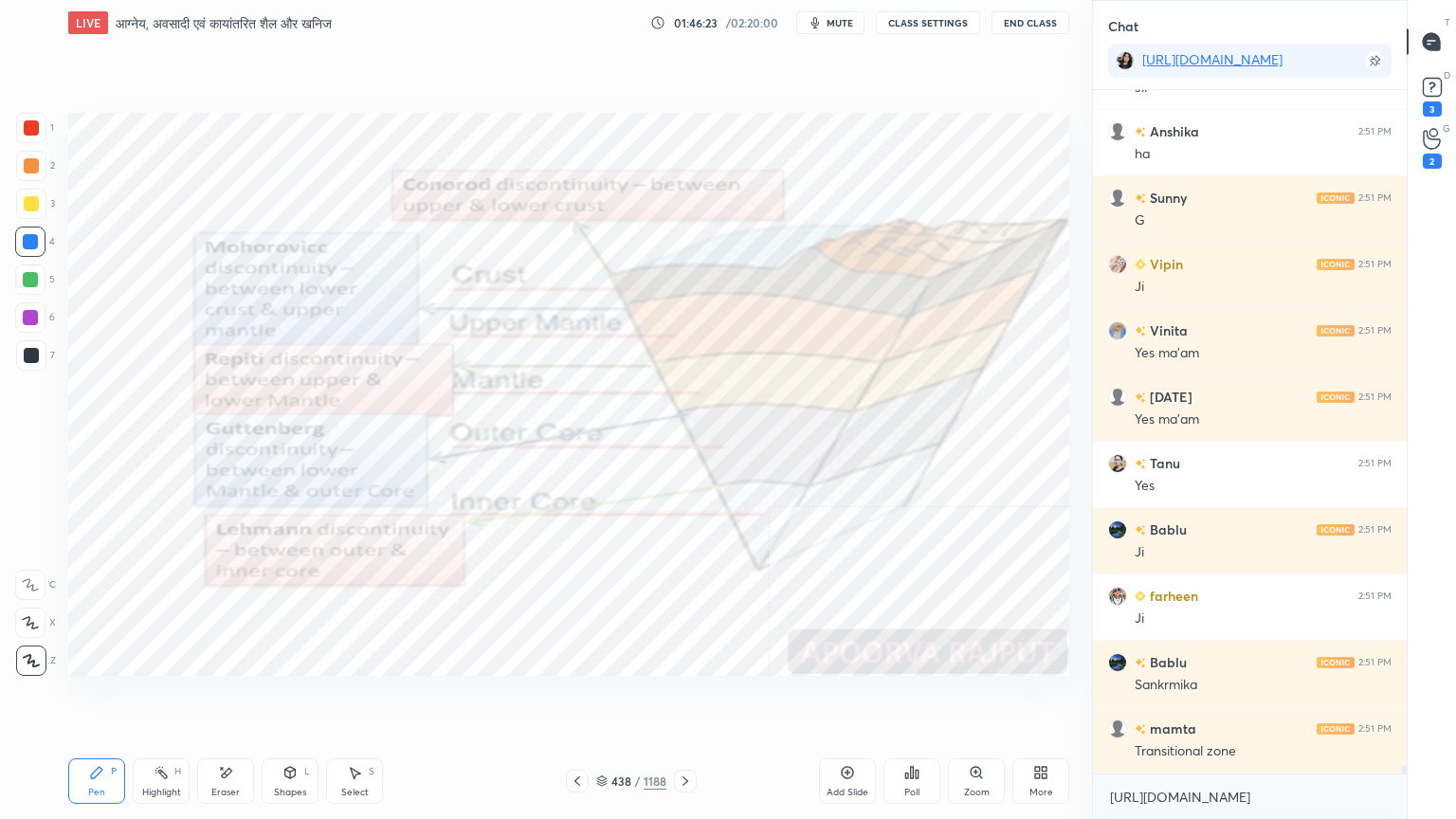 click at bounding box center (30, 242) 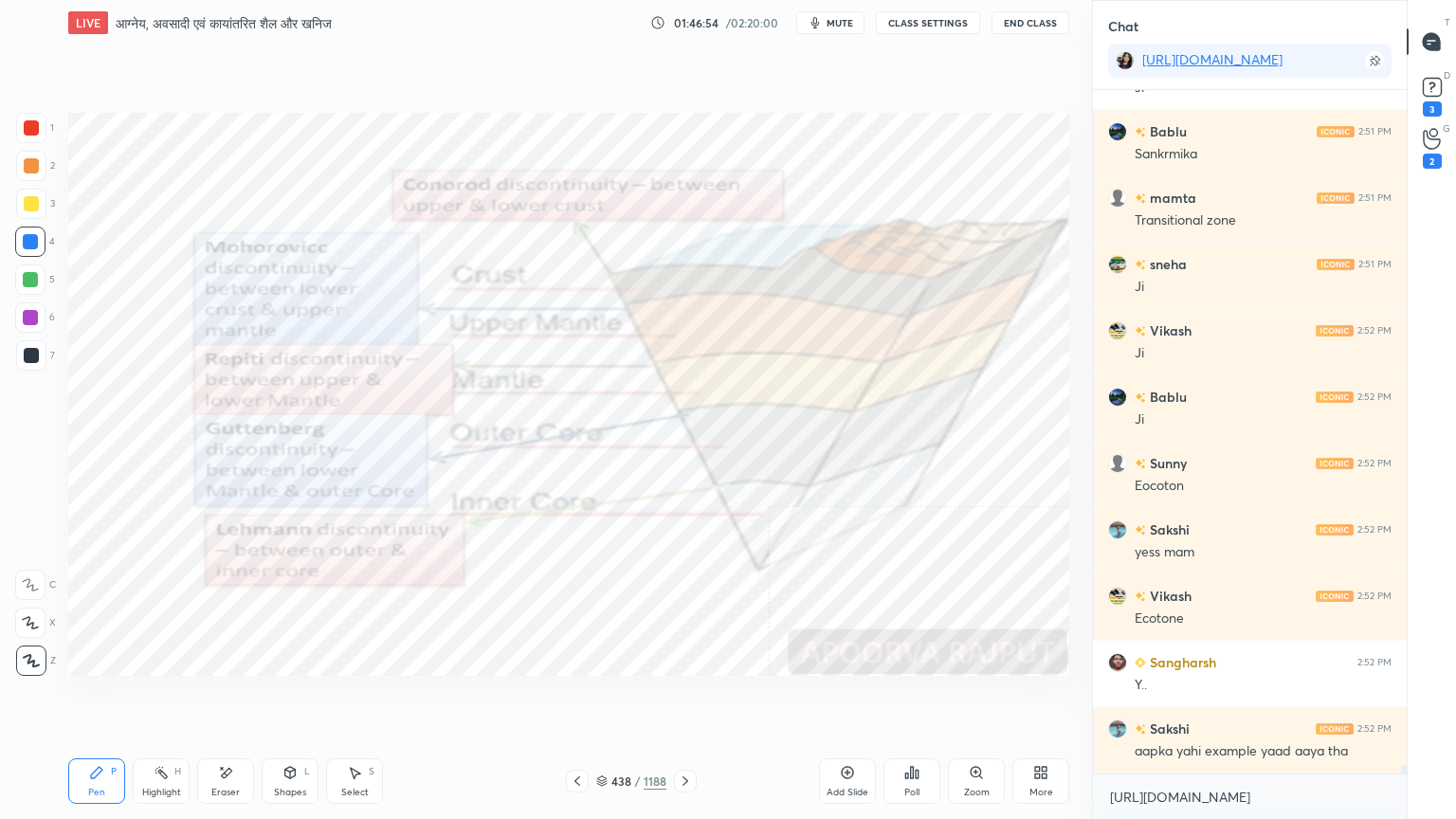 scroll, scrollTop: 57008, scrollLeft: 0, axis: vertical 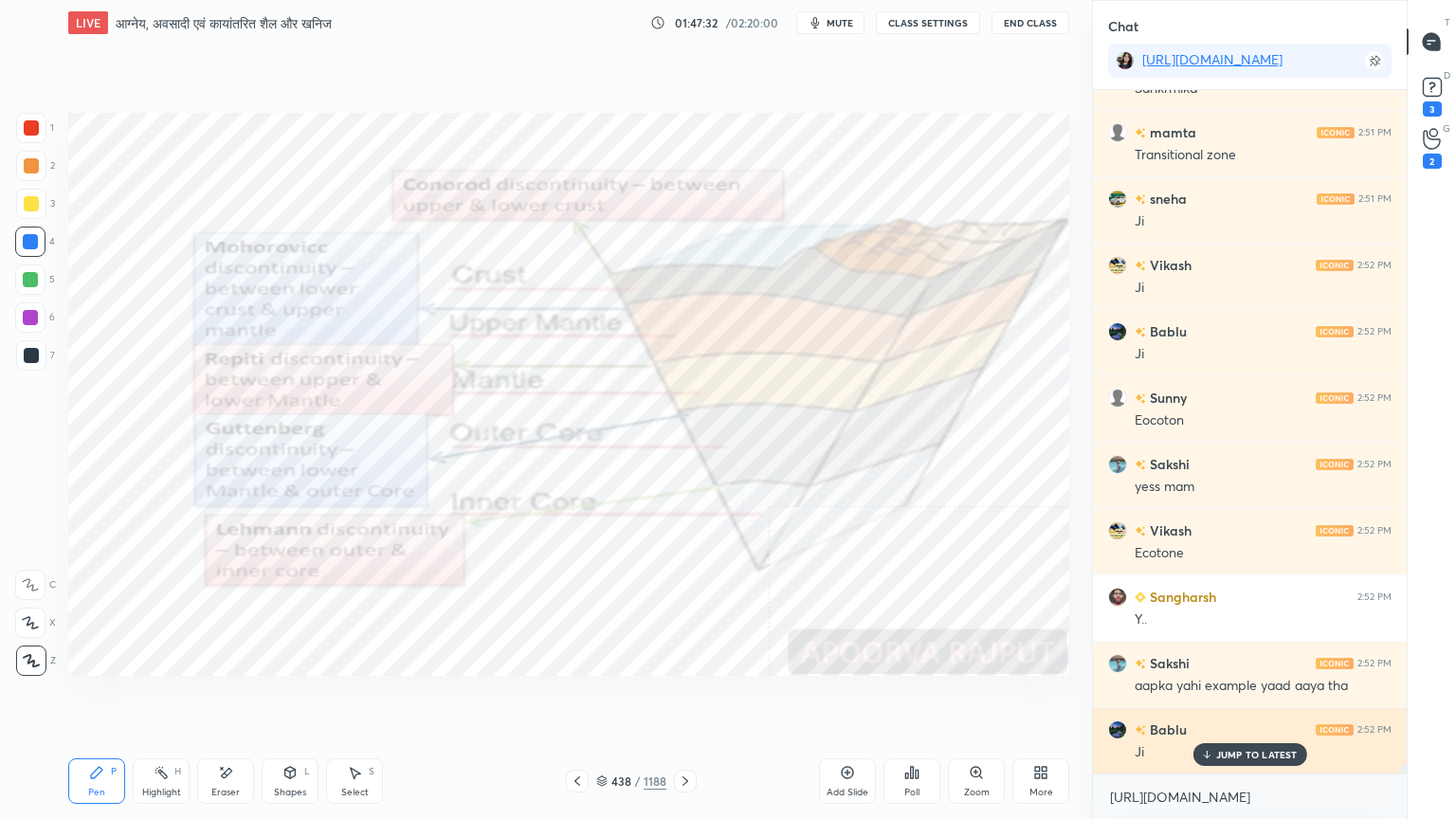click on "JUMP TO LATEST" at bounding box center (1249, 755) 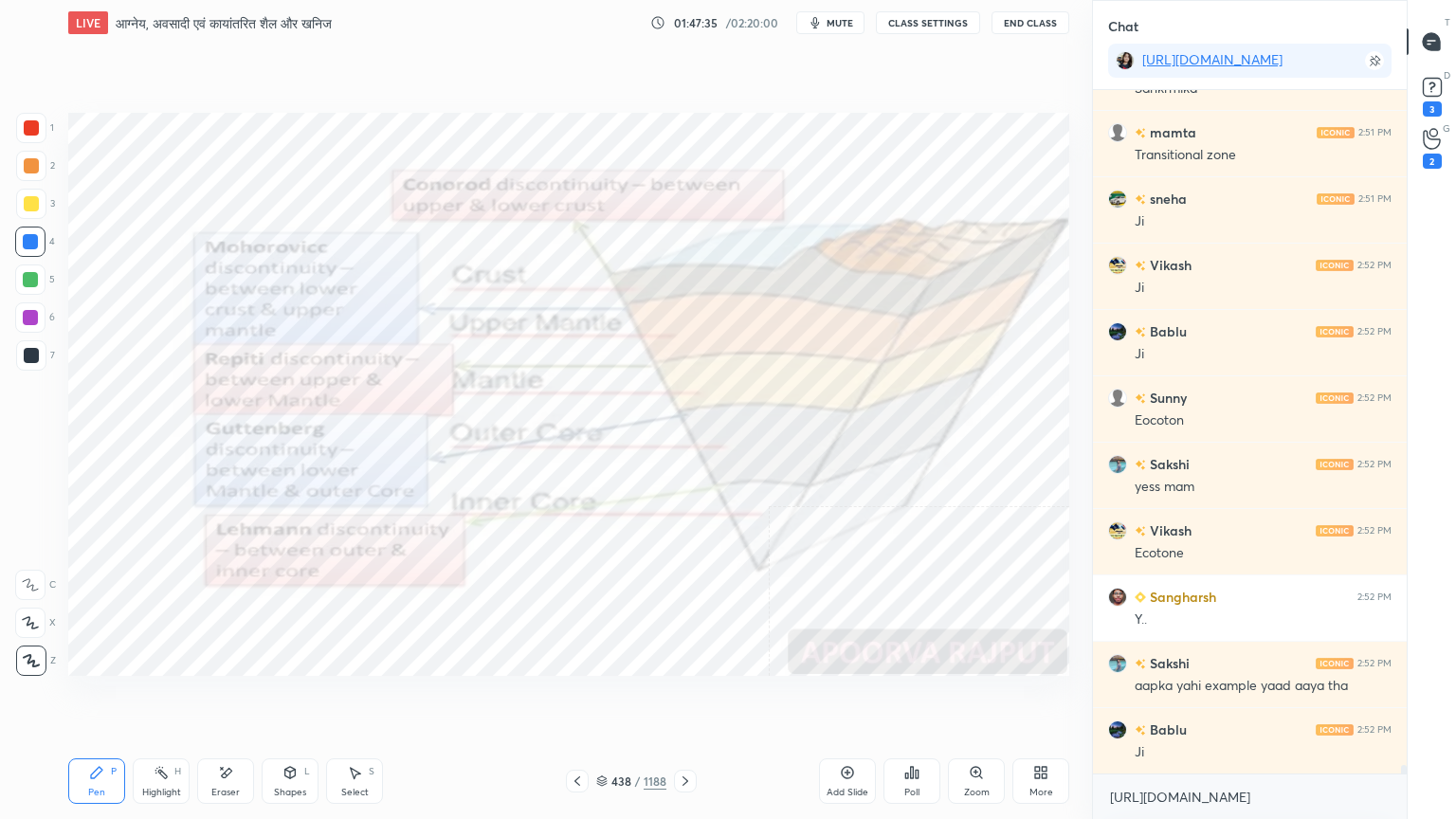 scroll, scrollTop: 57075, scrollLeft: 0, axis: vertical 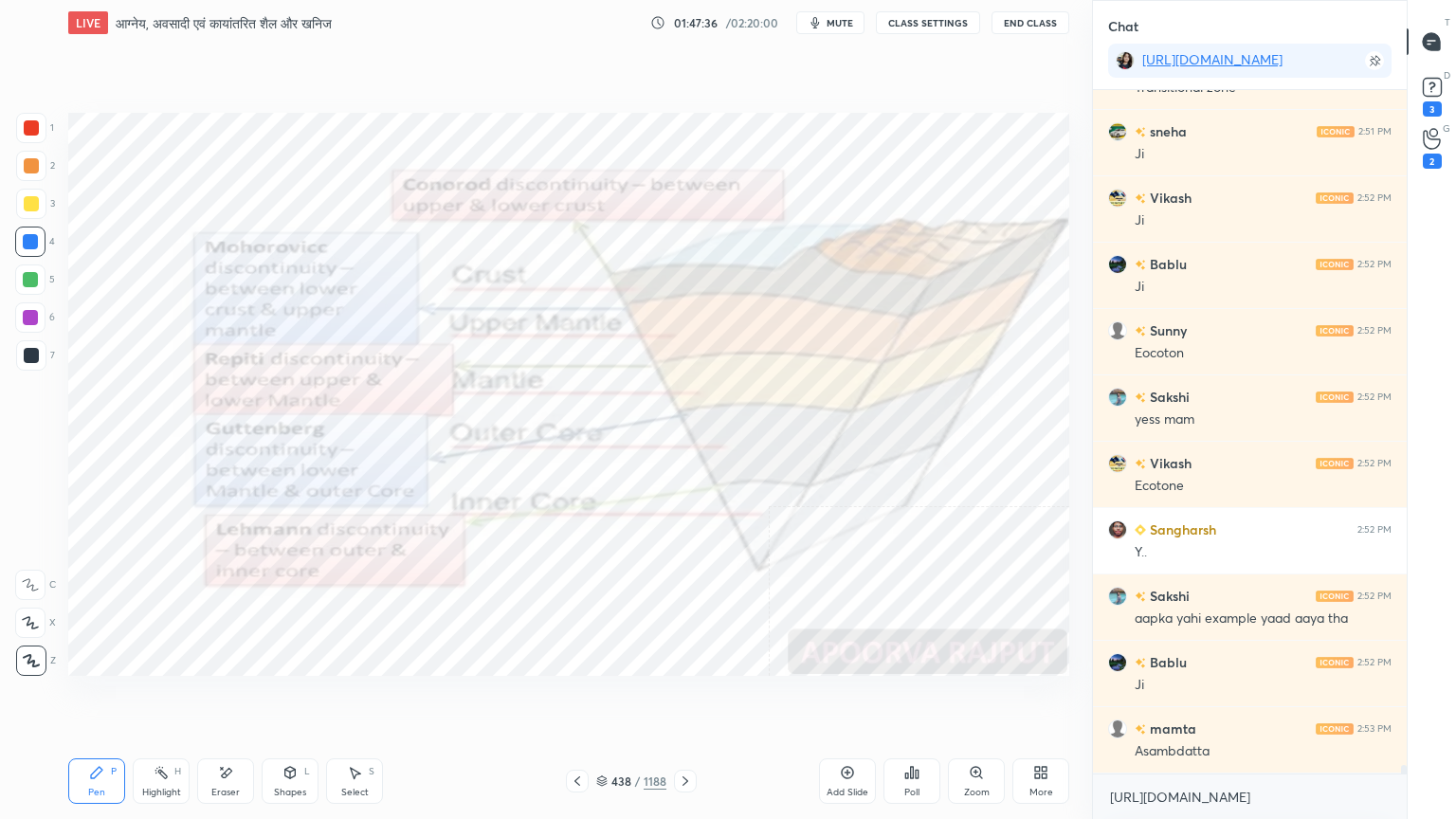 click 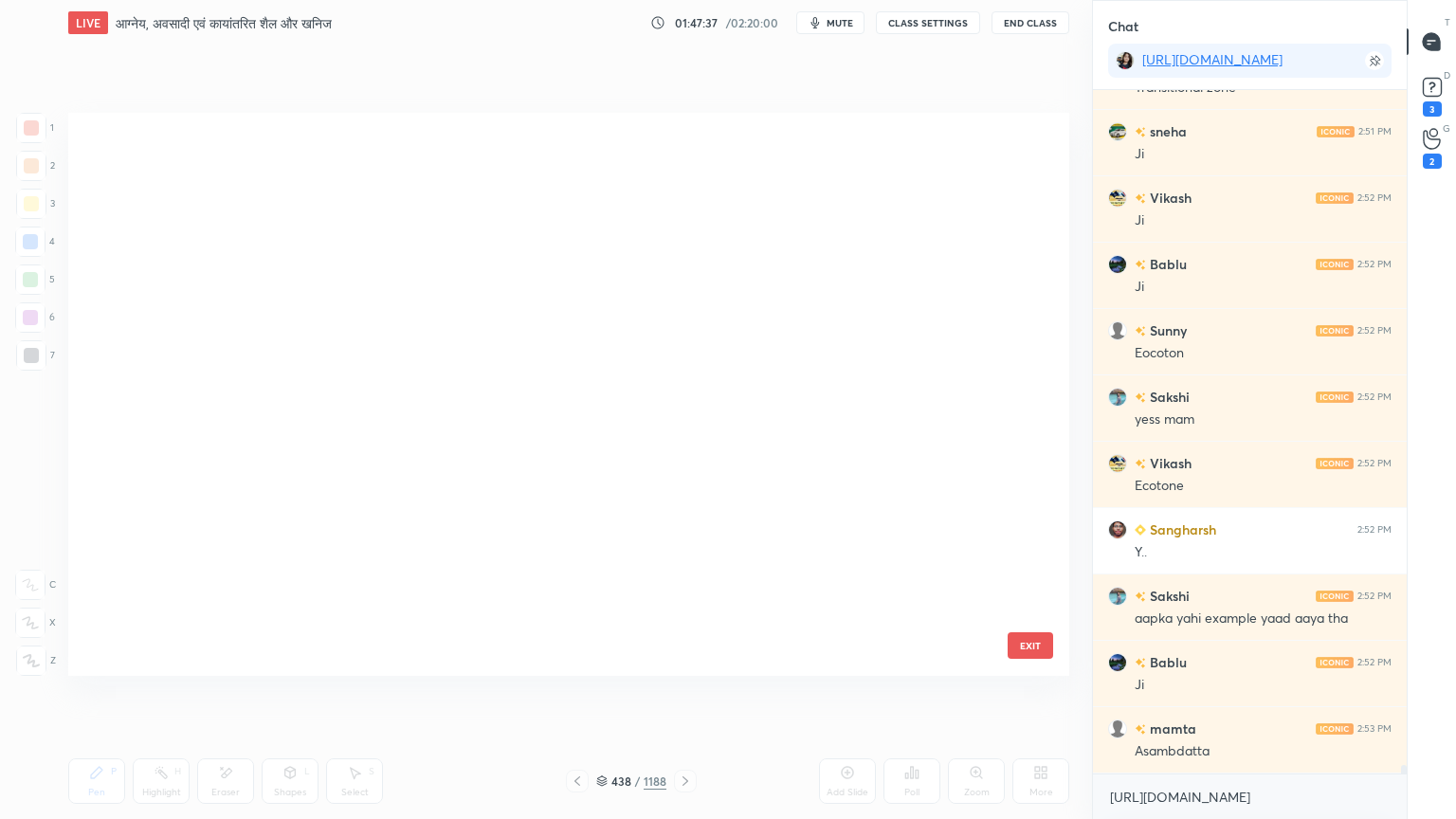 scroll, scrollTop: 24763, scrollLeft: 0, axis: vertical 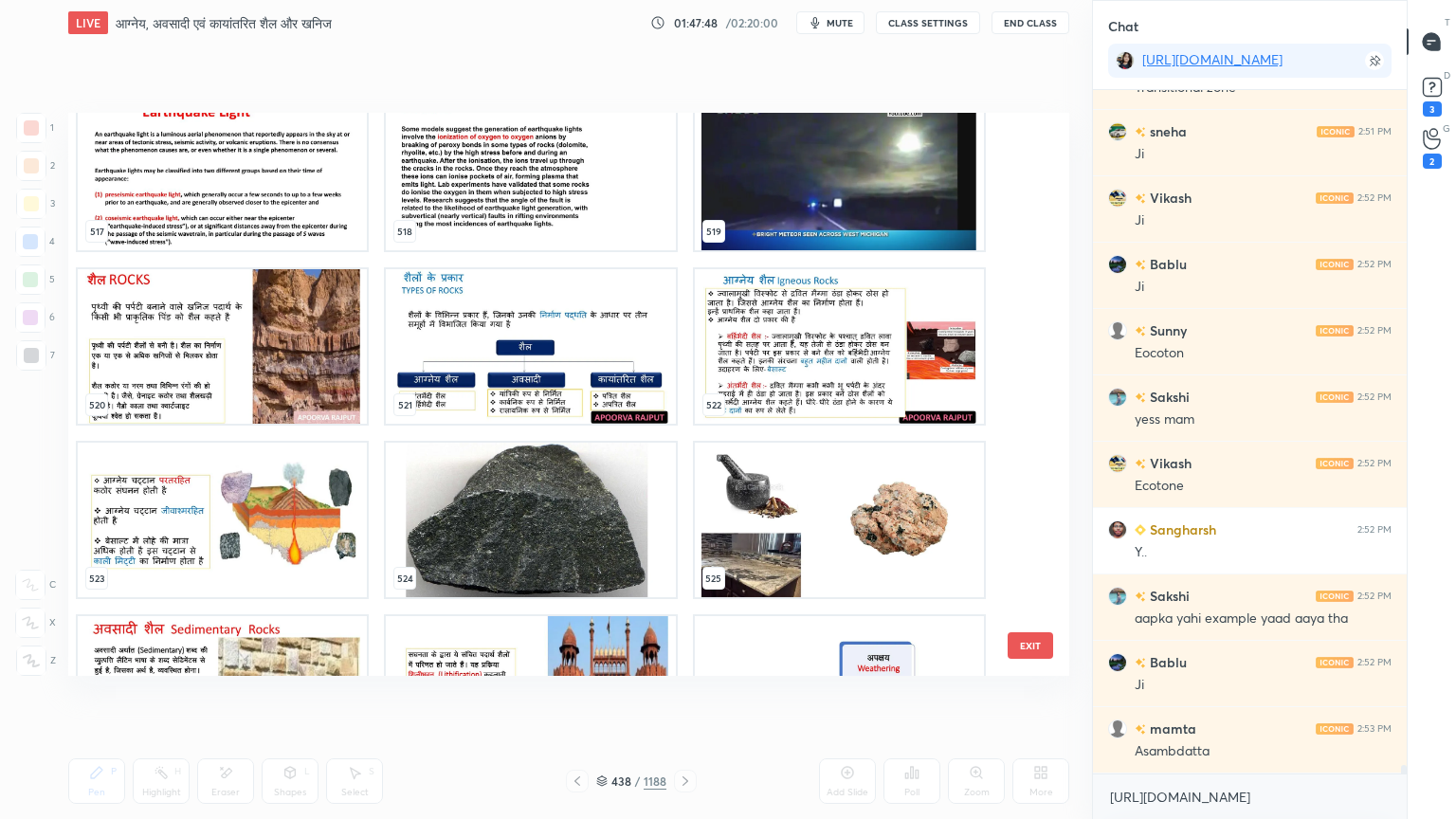 click at bounding box center [530, 346] 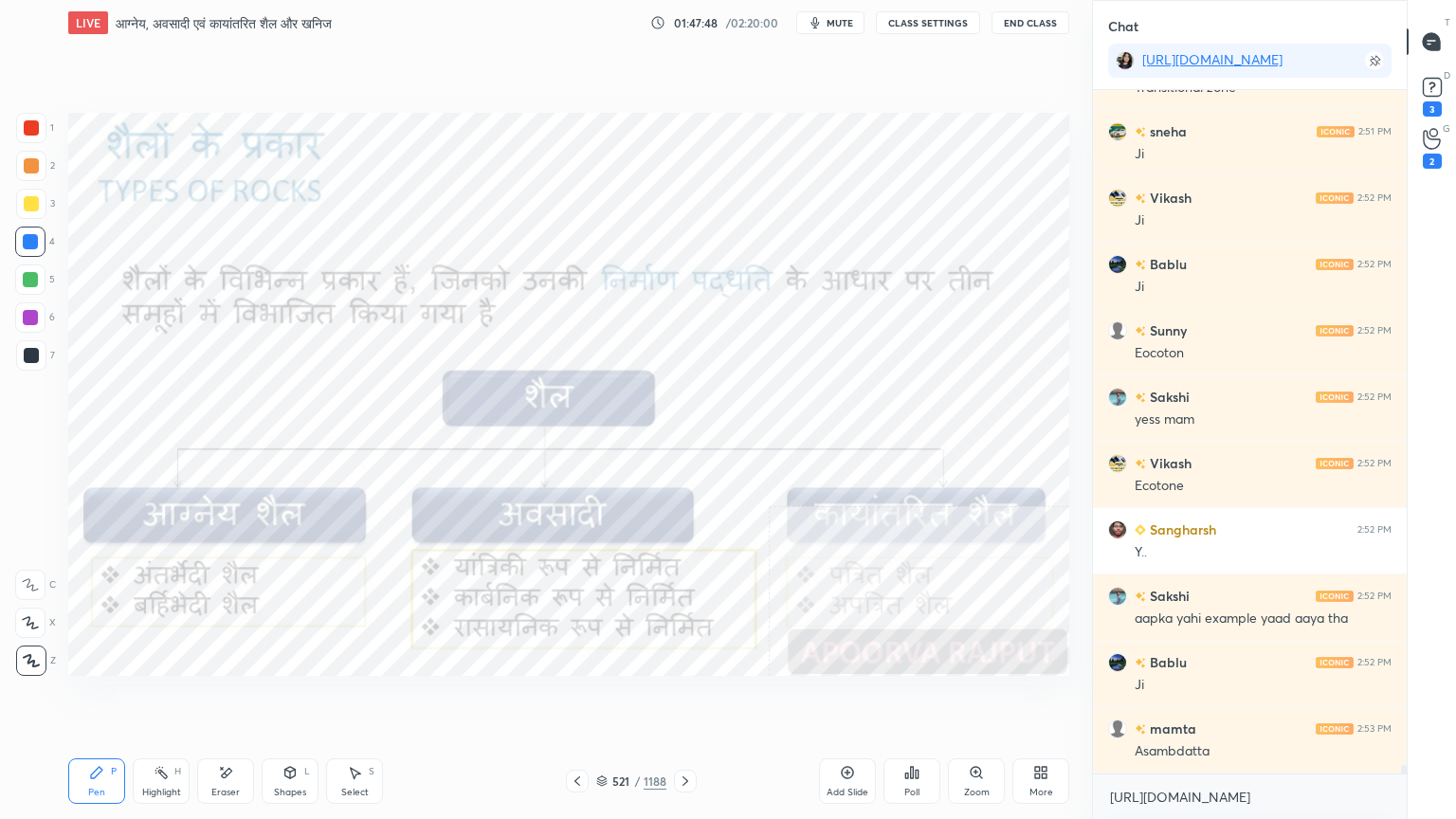 click at bounding box center [530, 346] 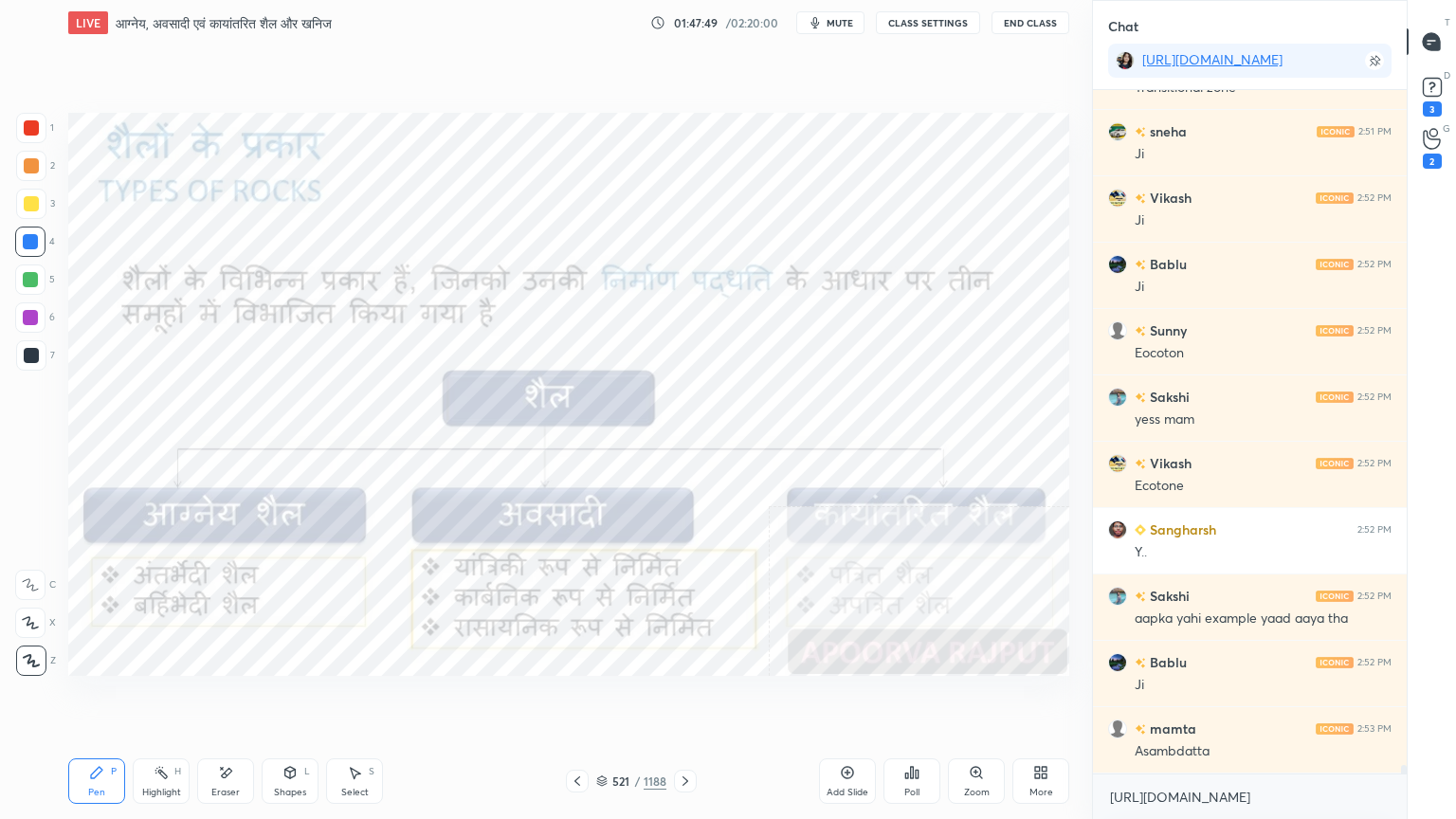 click on "Add Slide" at bounding box center [847, 781] 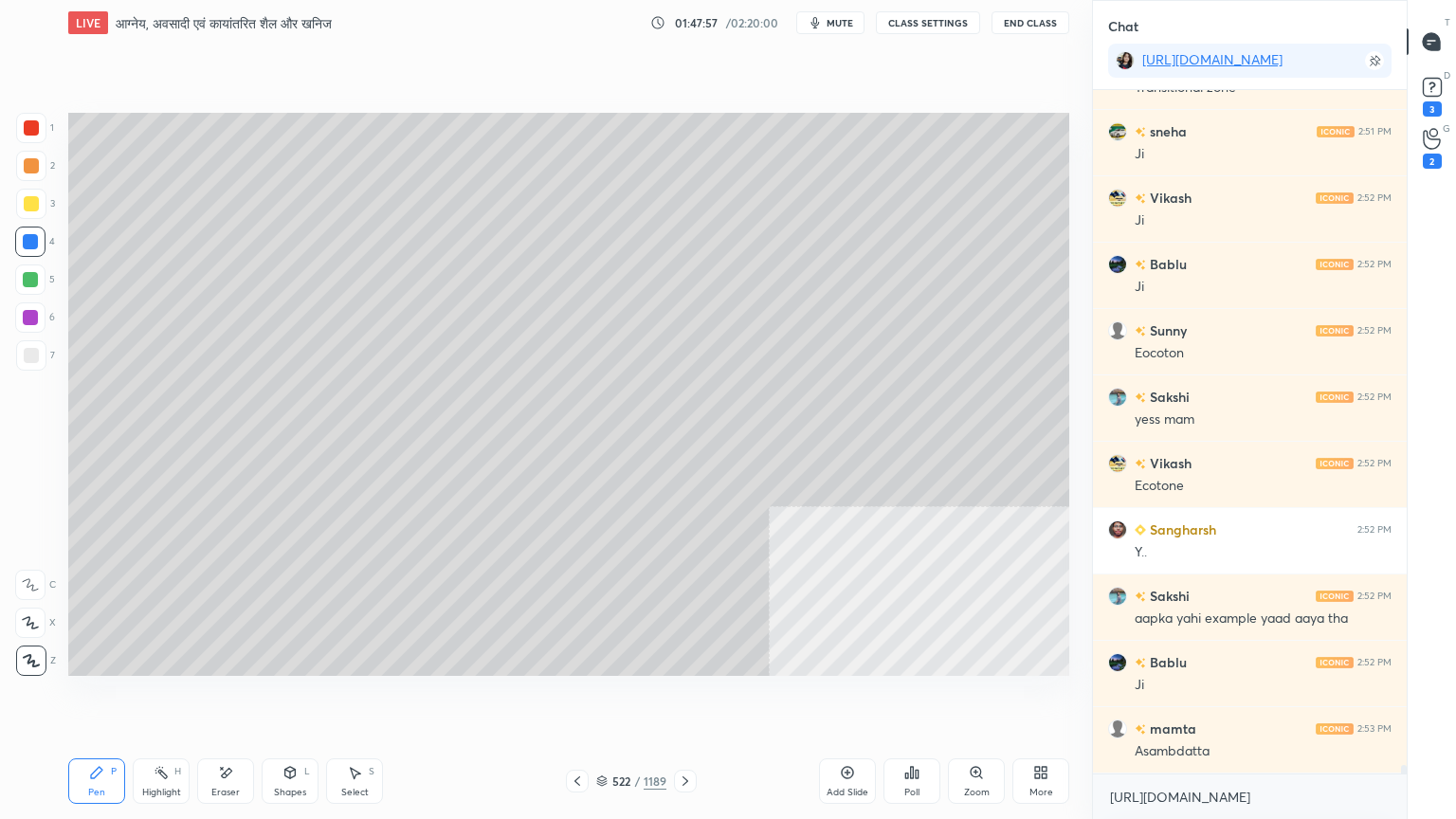 click at bounding box center [31, 355] 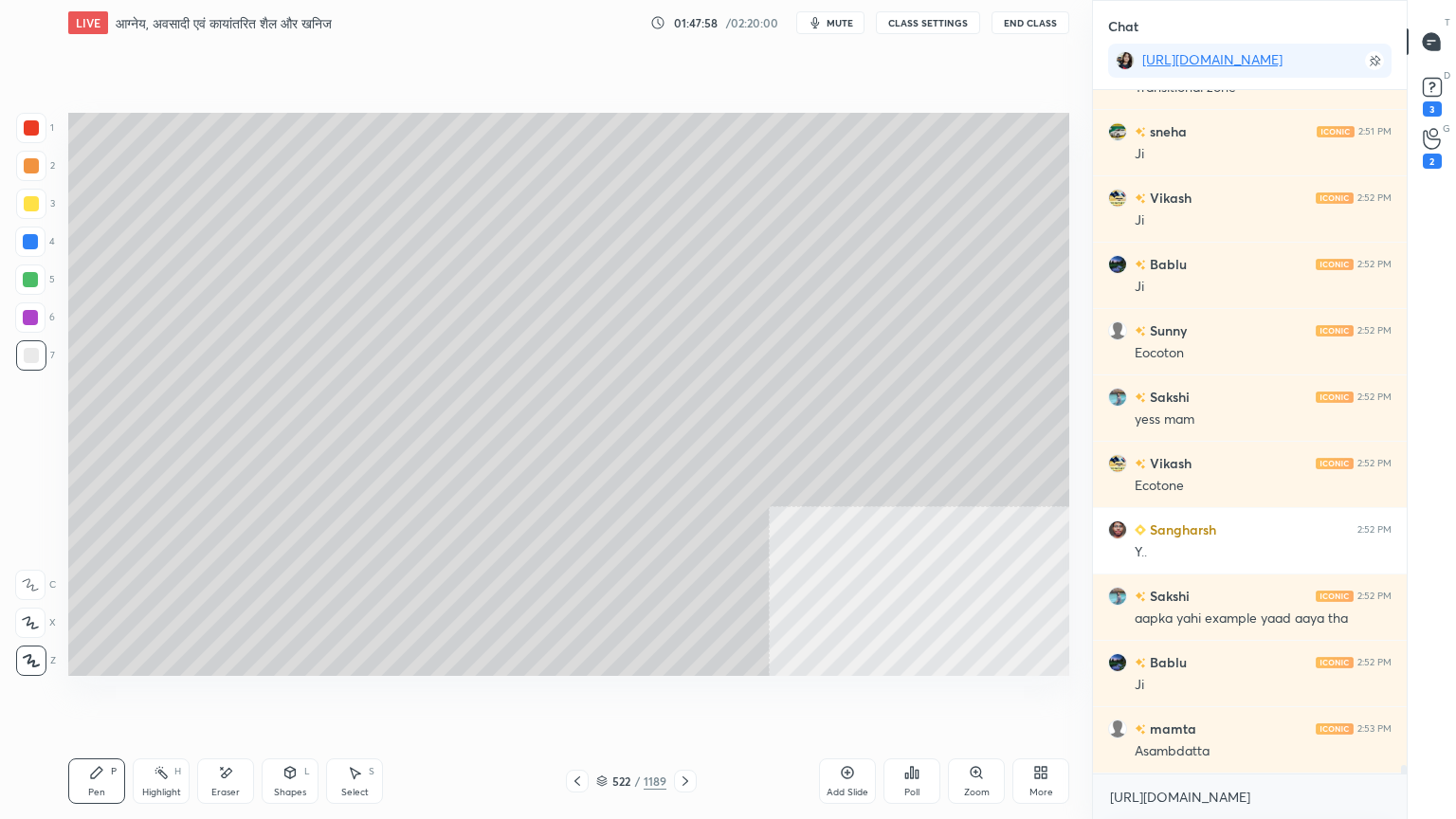 click on "Shapes" at bounding box center (290, 792) 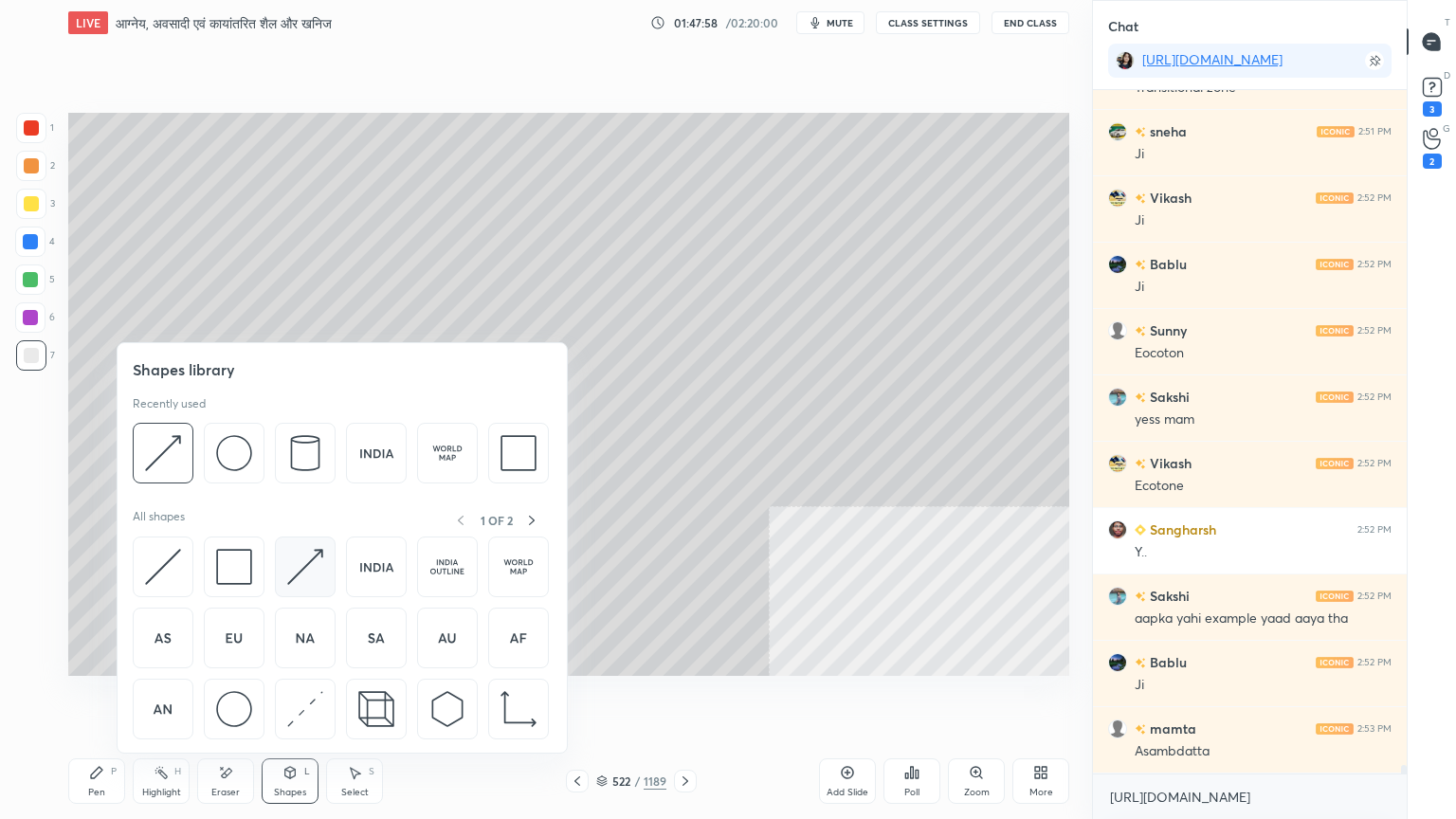 click at bounding box center (305, 567) 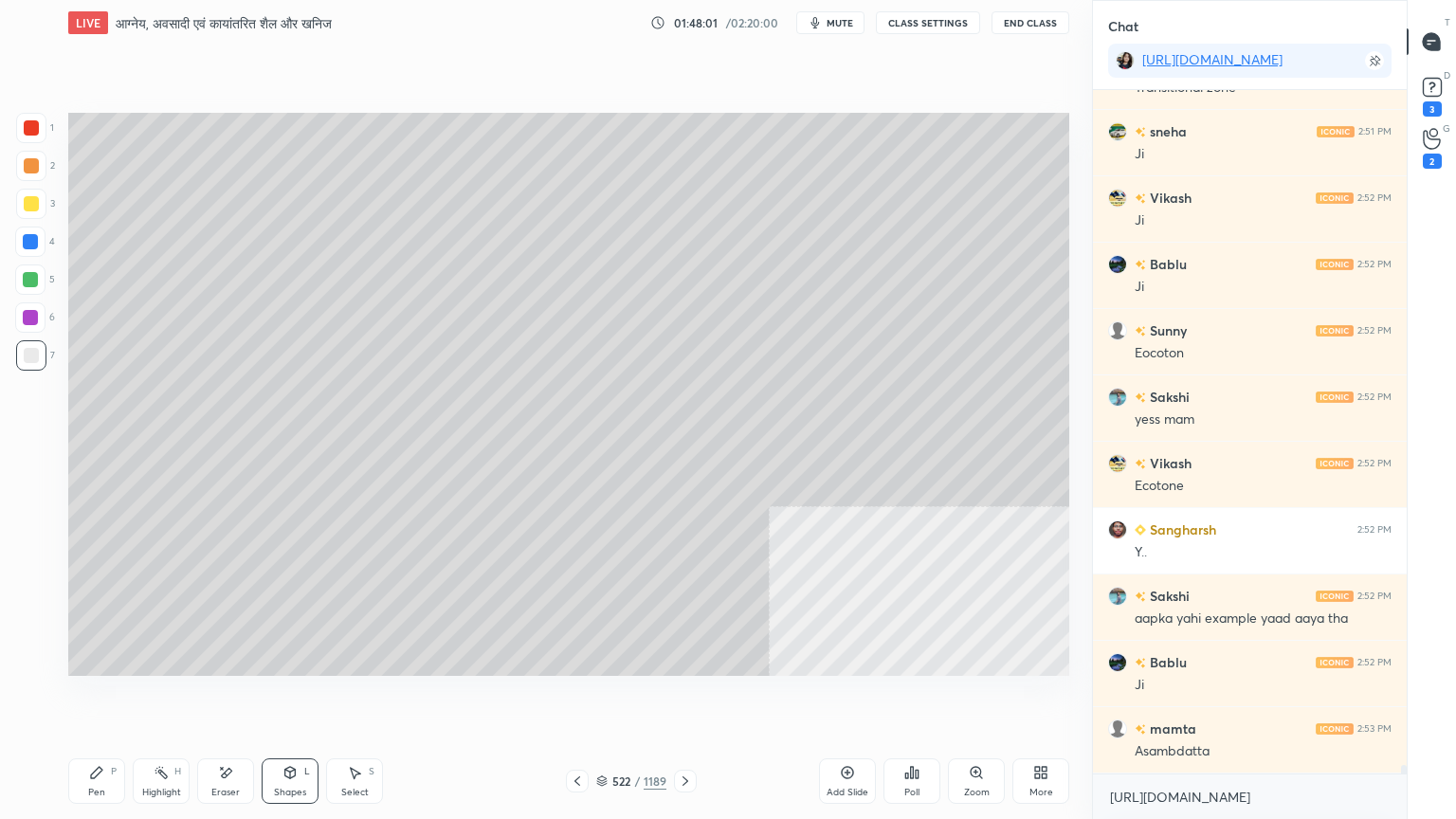 click on "Pen P" at bounding box center (97, 781) 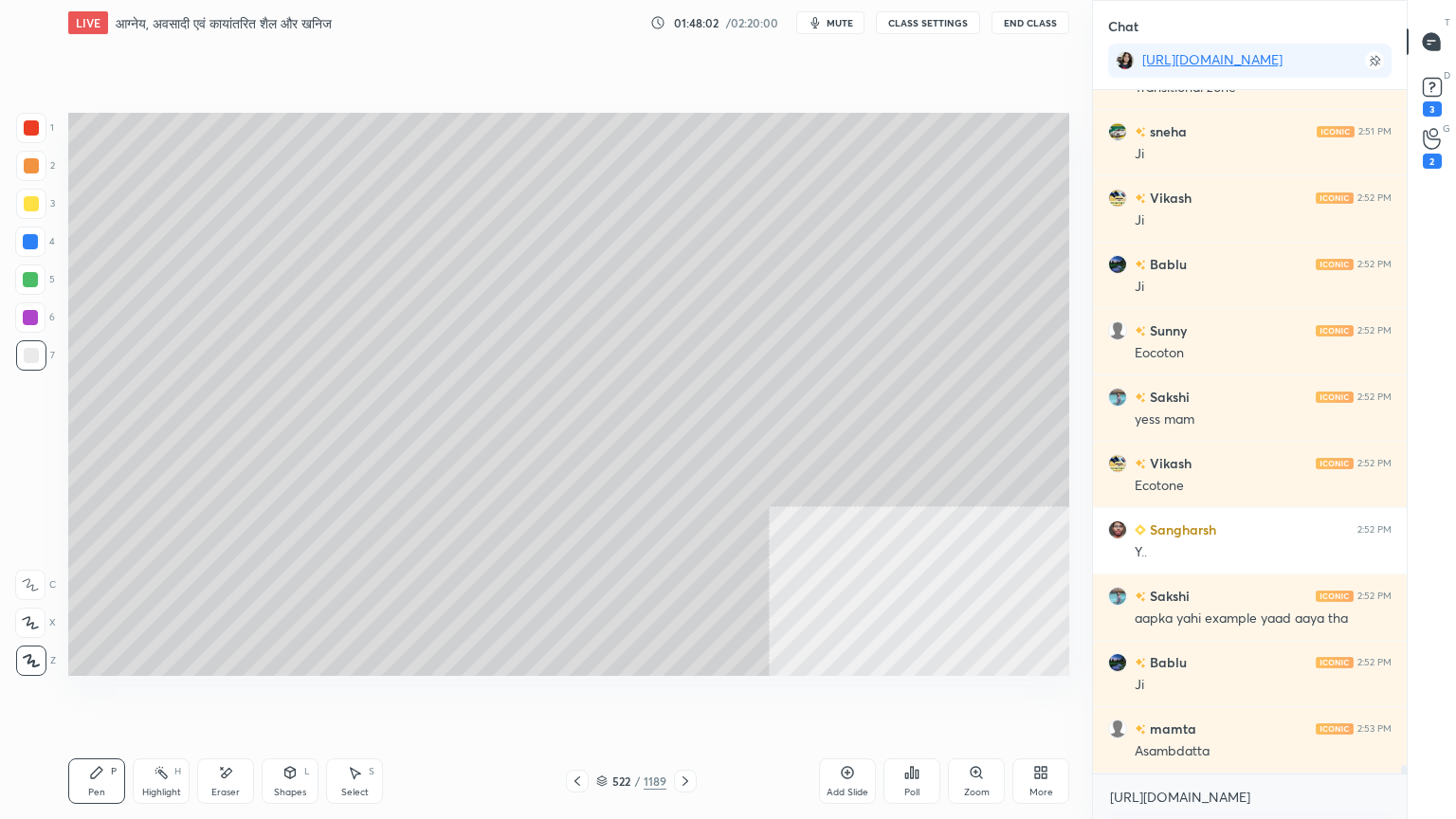 click on "Pen P" at bounding box center [97, 781] 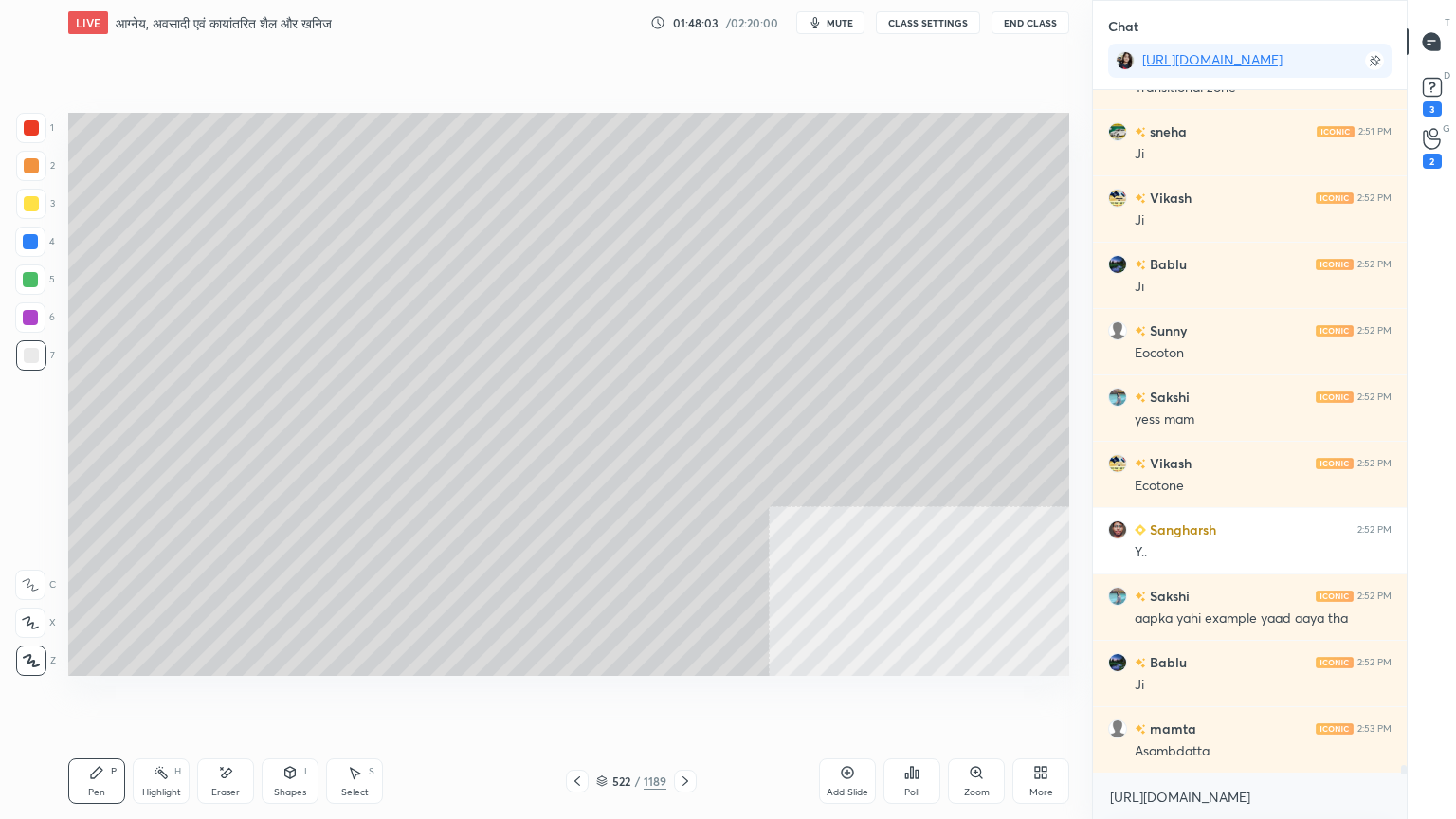 click on "522" at bounding box center [621, 781] 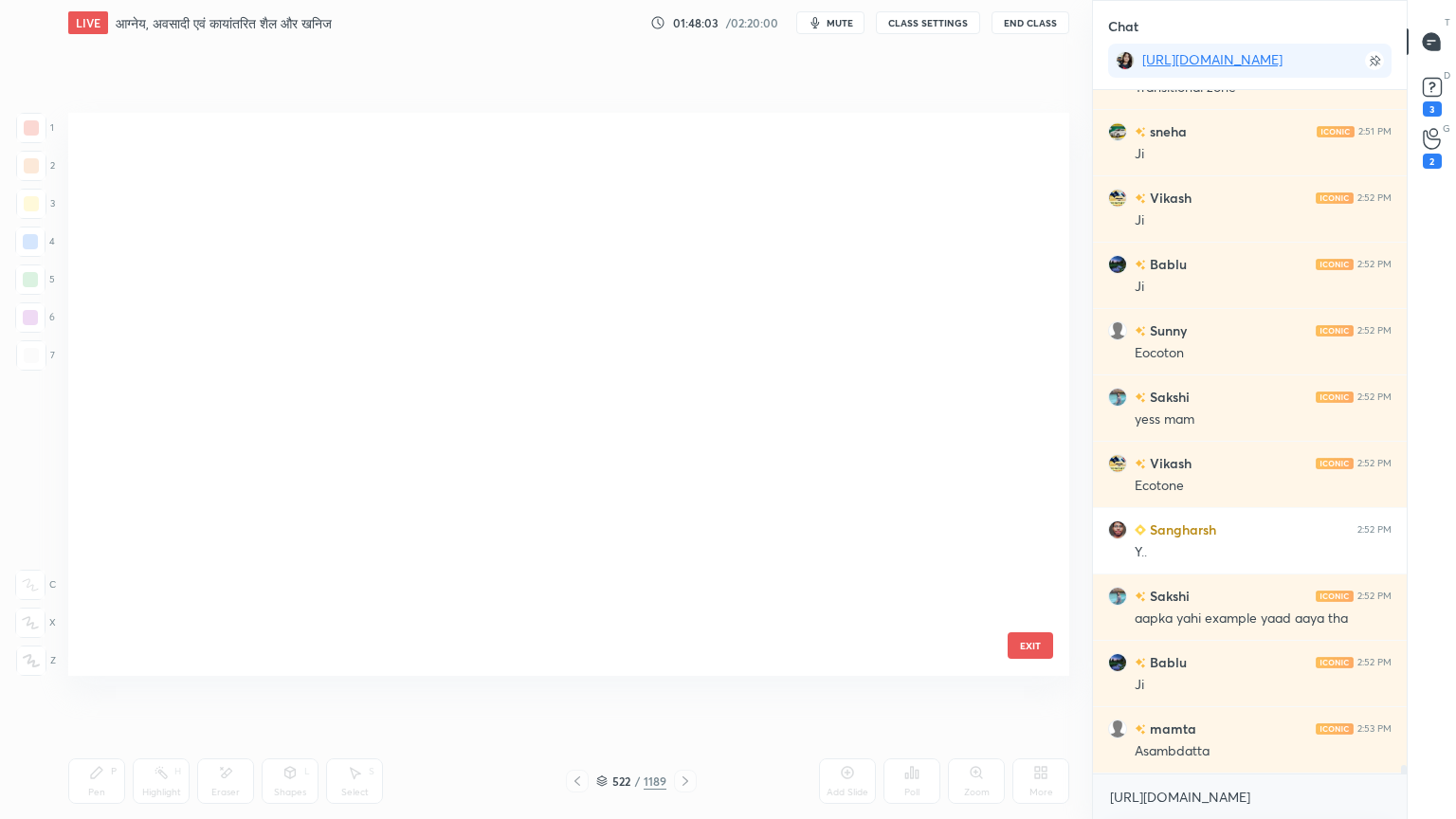 scroll, scrollTop: 29620, scrollLeft: 0, axis: vertical 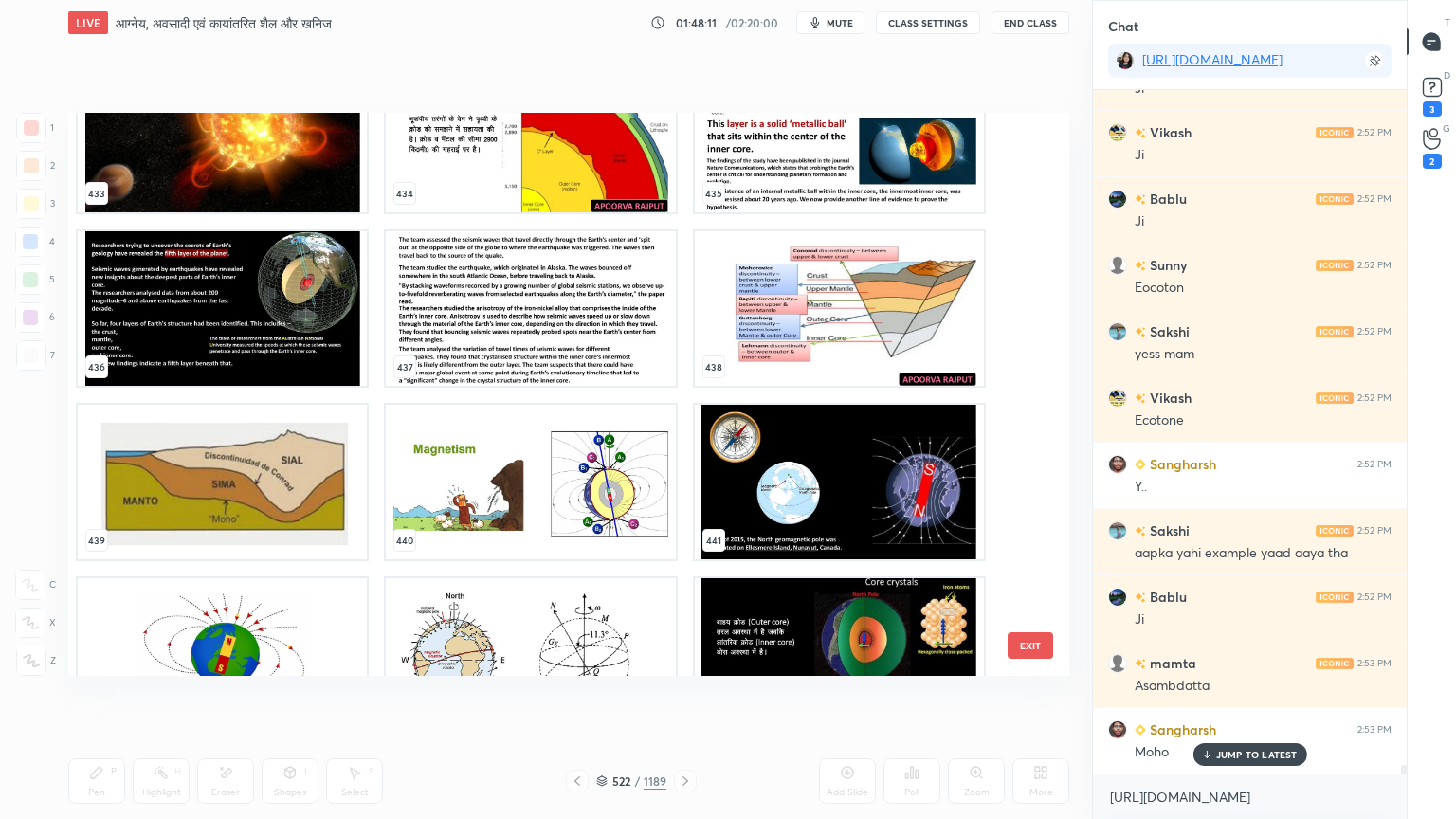 click on "EXIT" at bounding box center [1030, 646] 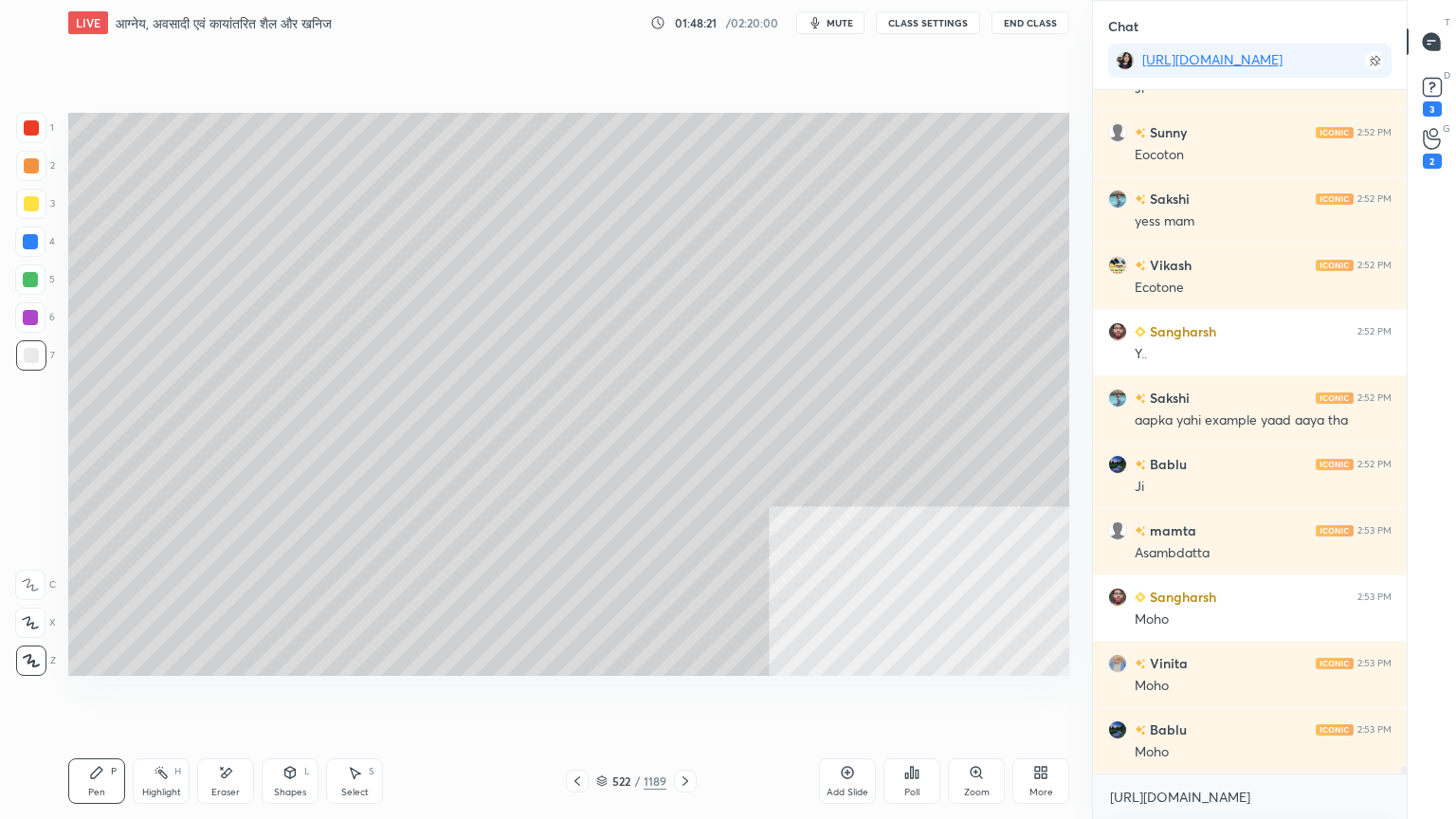 scroll, scrollTop: 57340, scrollLeft: 0, axis: vertical 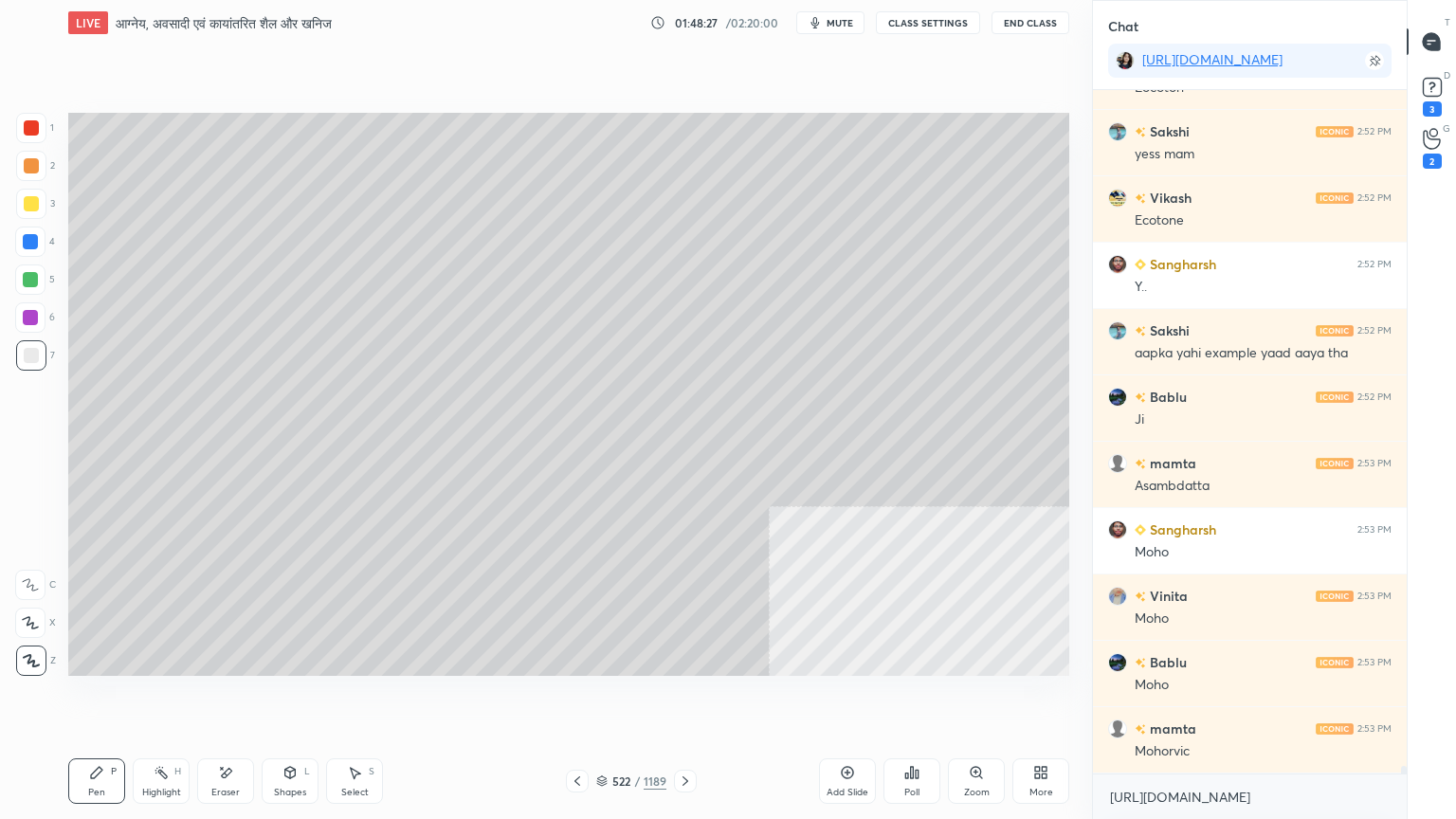 click 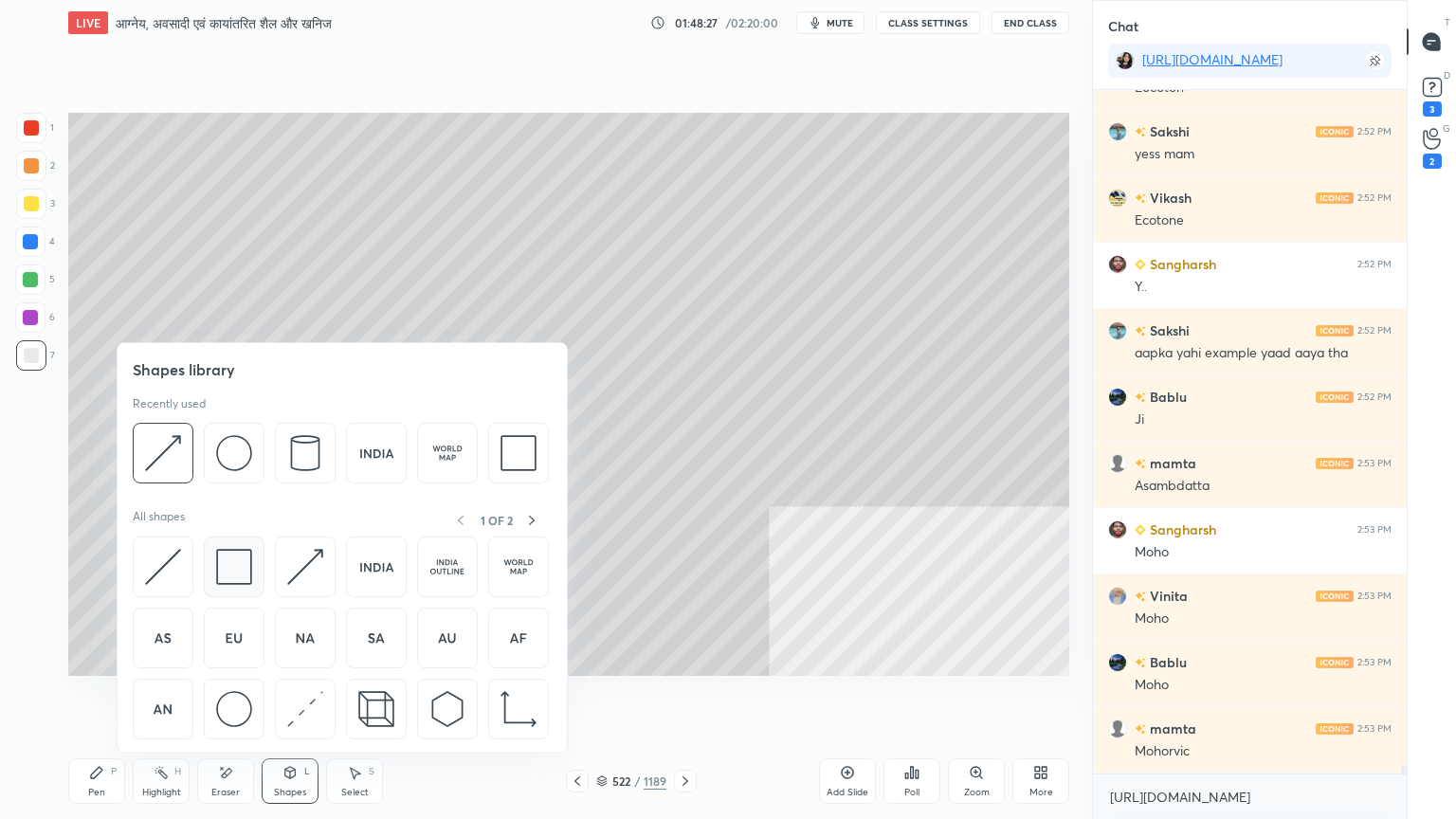 click at bounding box center [234, 567] 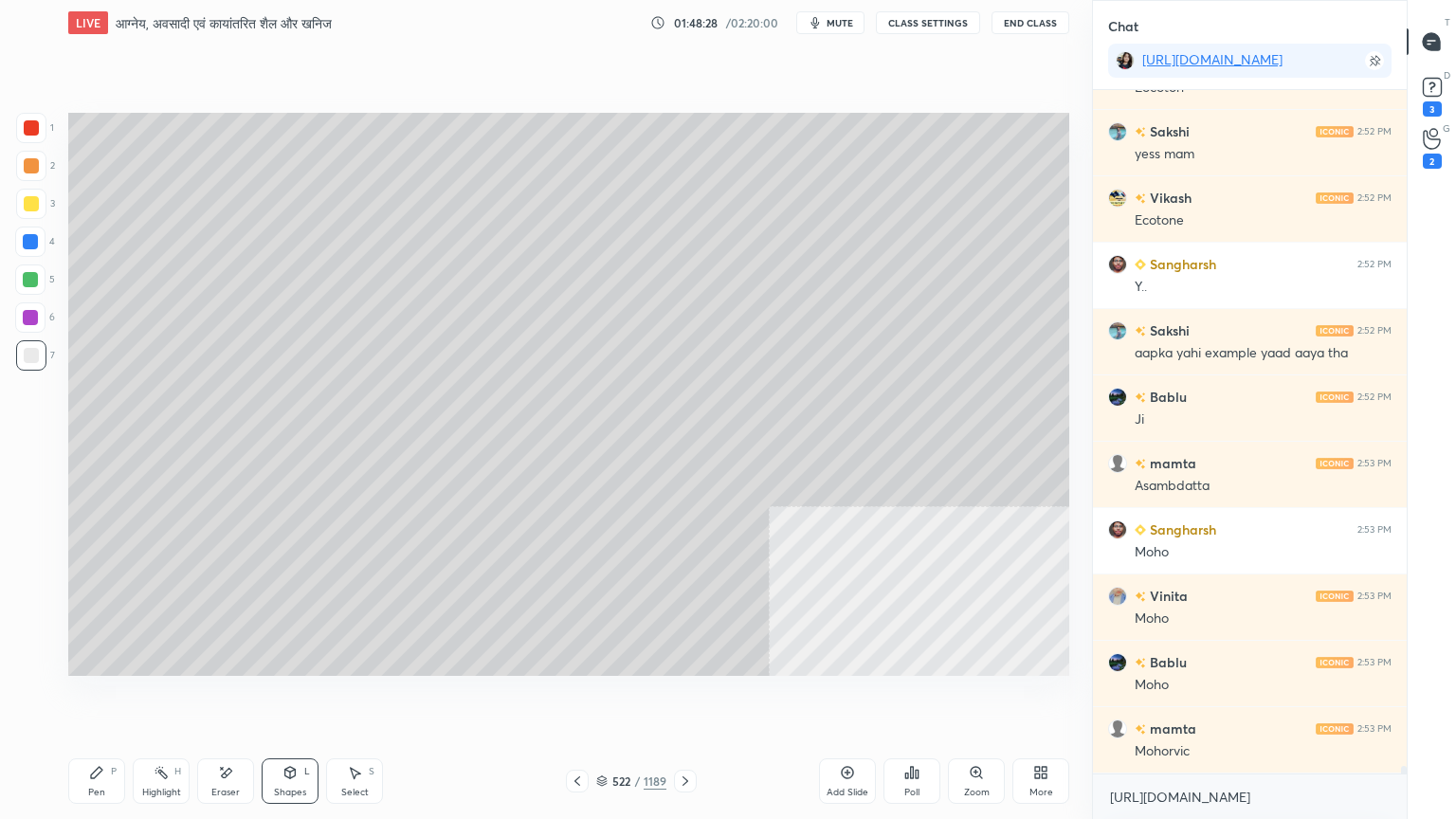 click at bounding box center (30, 242) 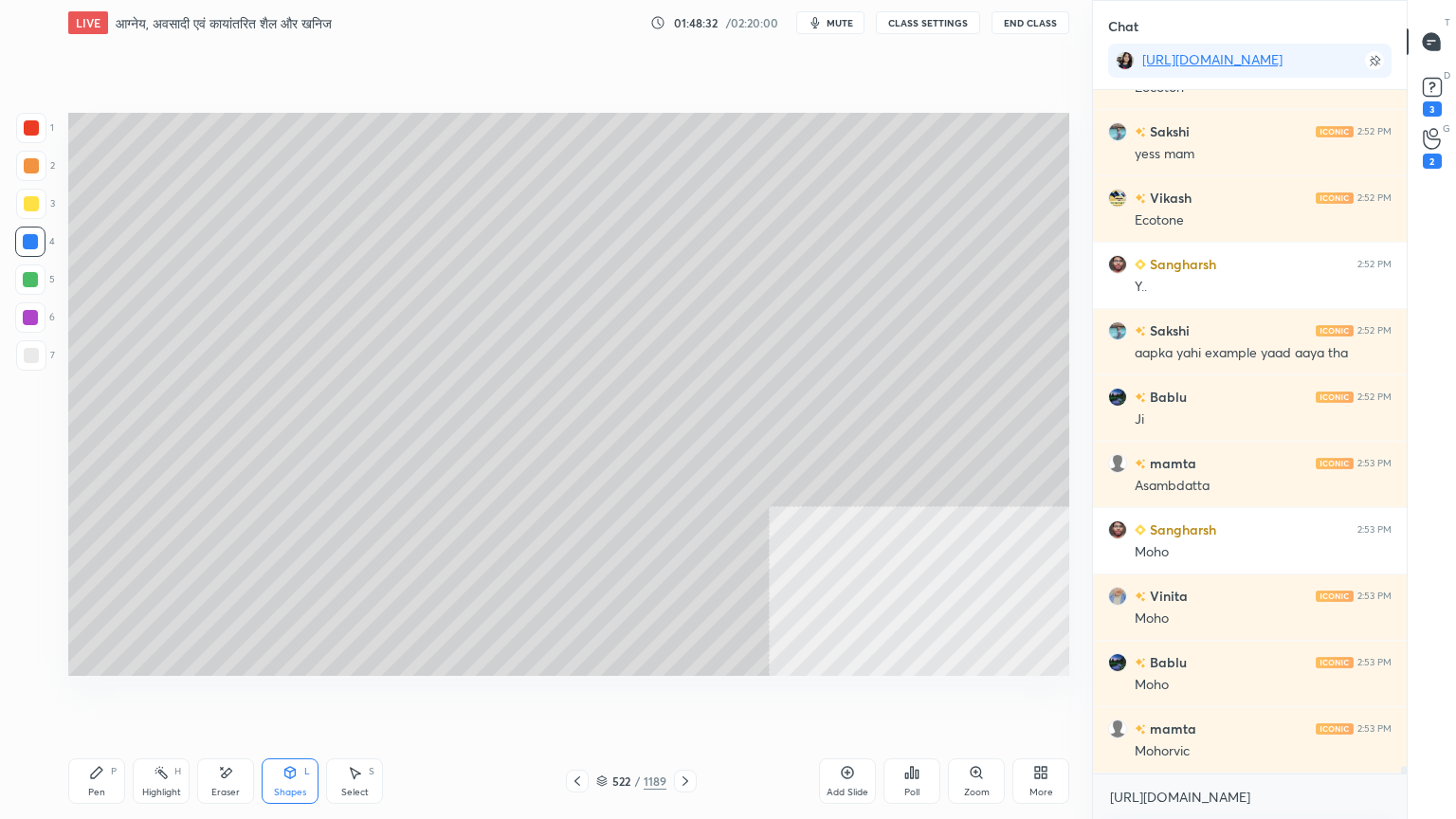 click on "Pen P" at bounding box center [97, 781] 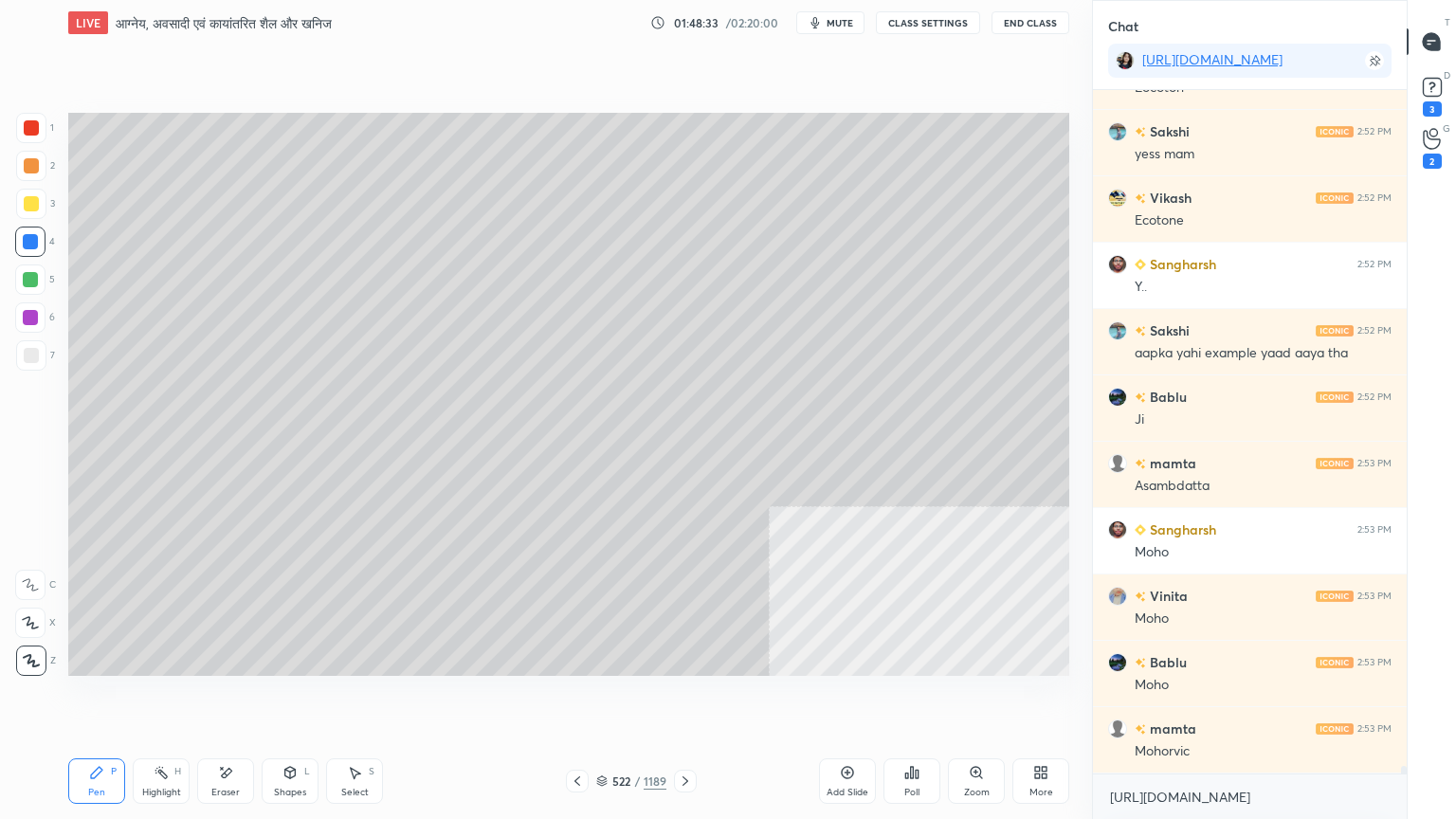 click on "Pen P" at bounding box center (97, 781) 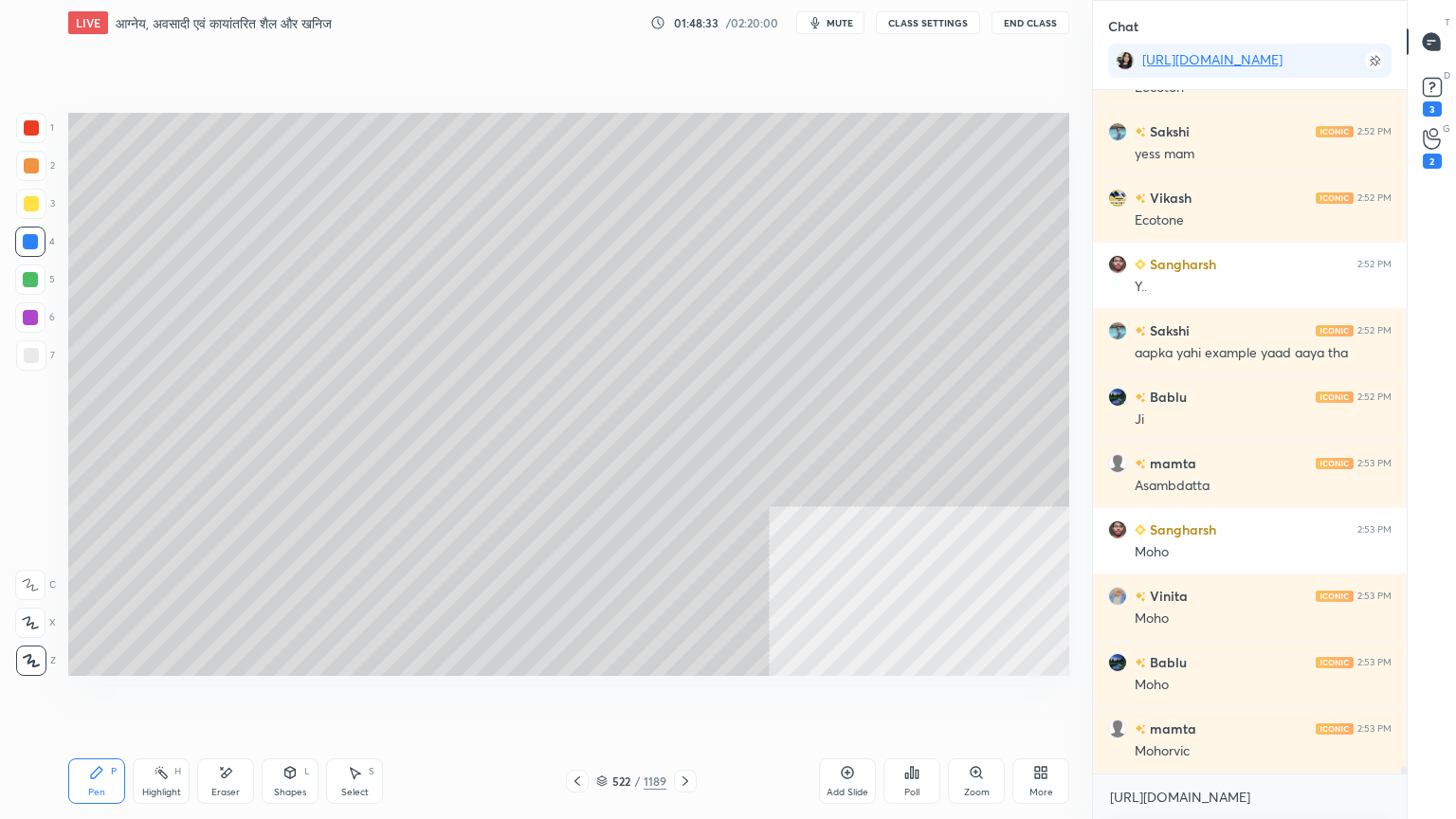 click at bounding box center [31, 355] 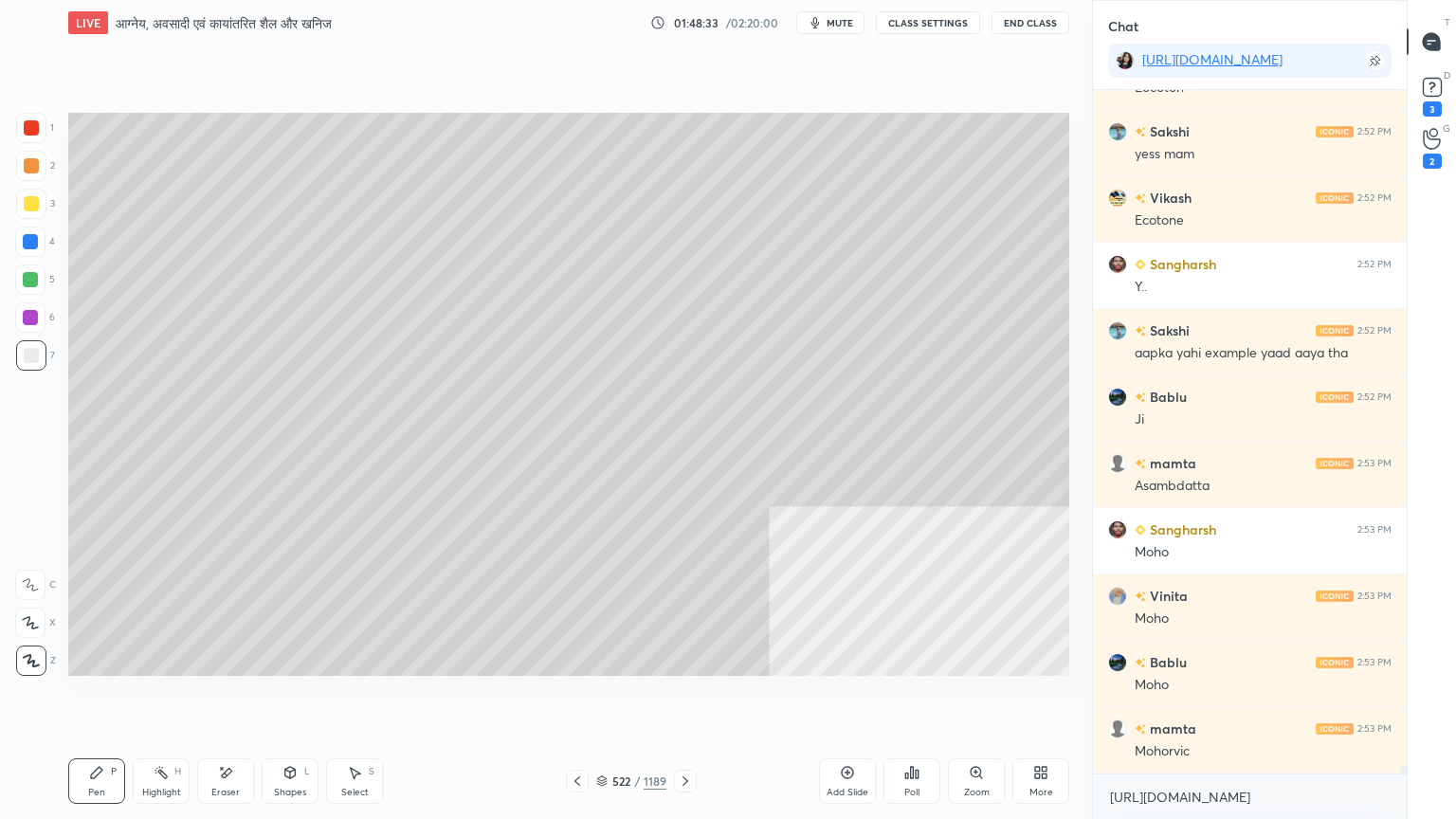 click at bounding box center [31, 355] 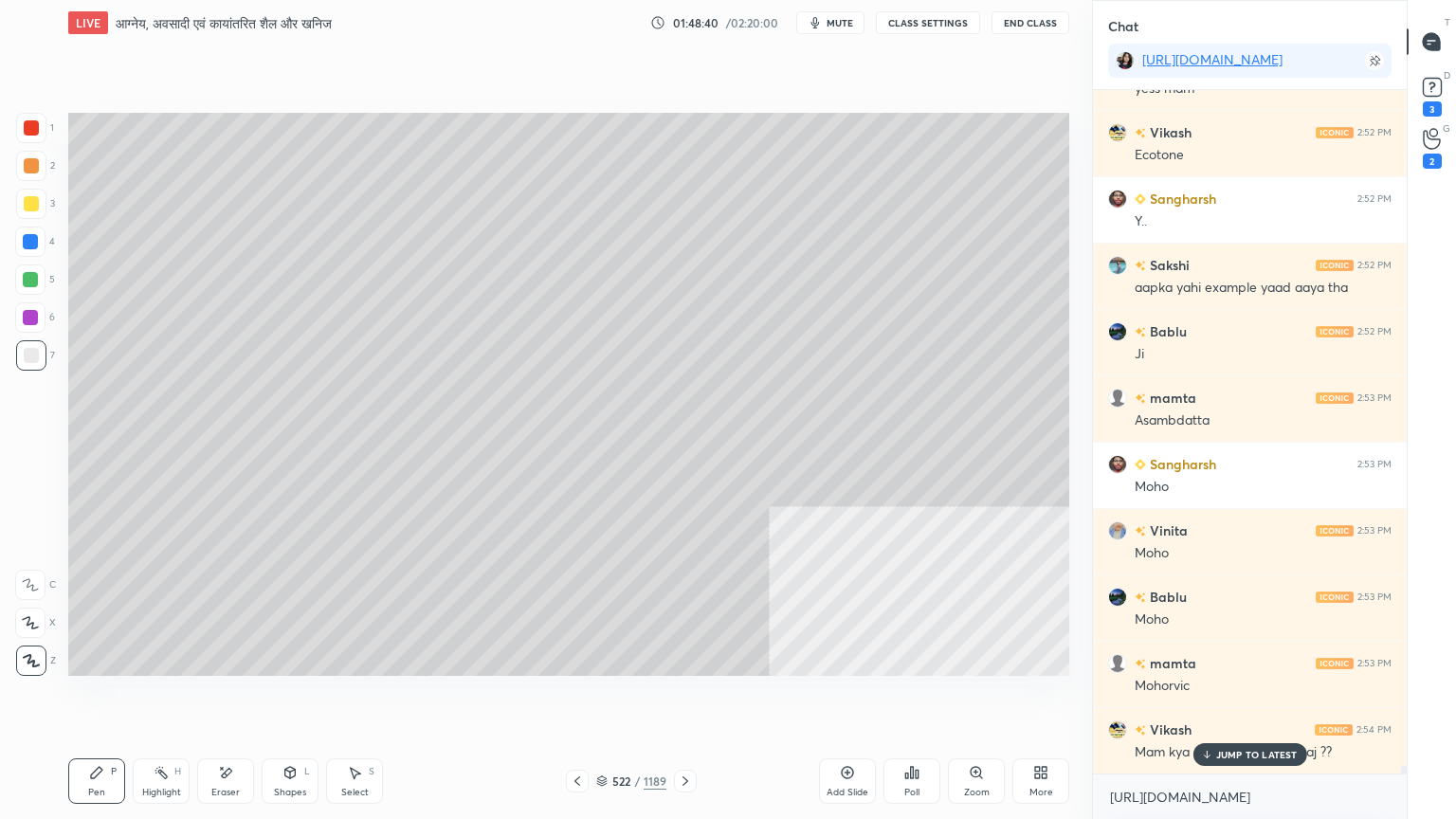 scroll, scrollTop: 57489, scrollLeft: 0, axis: vertical 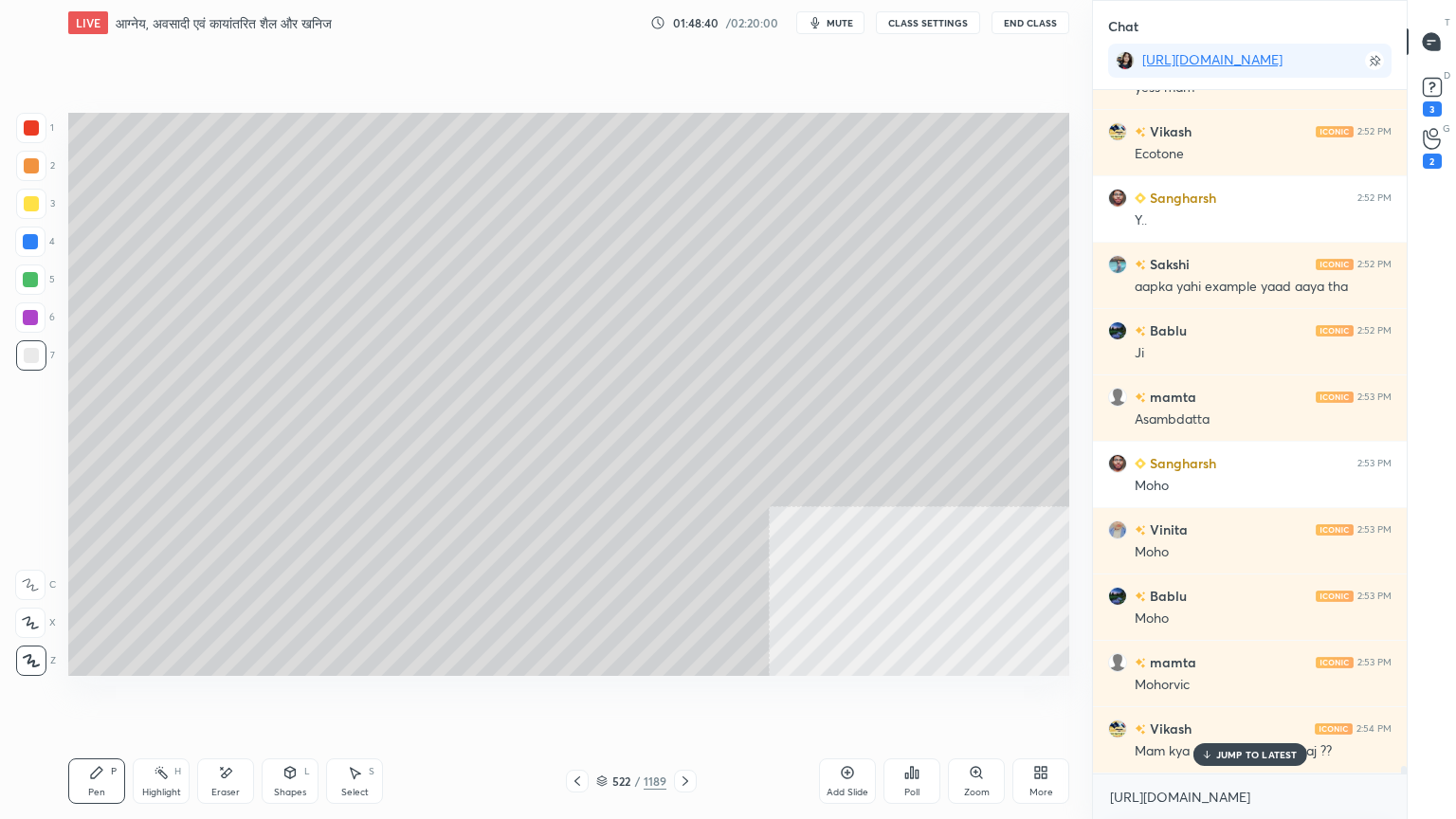 click on "JUMP TO LATEST" at bounding box center (1249, 755) 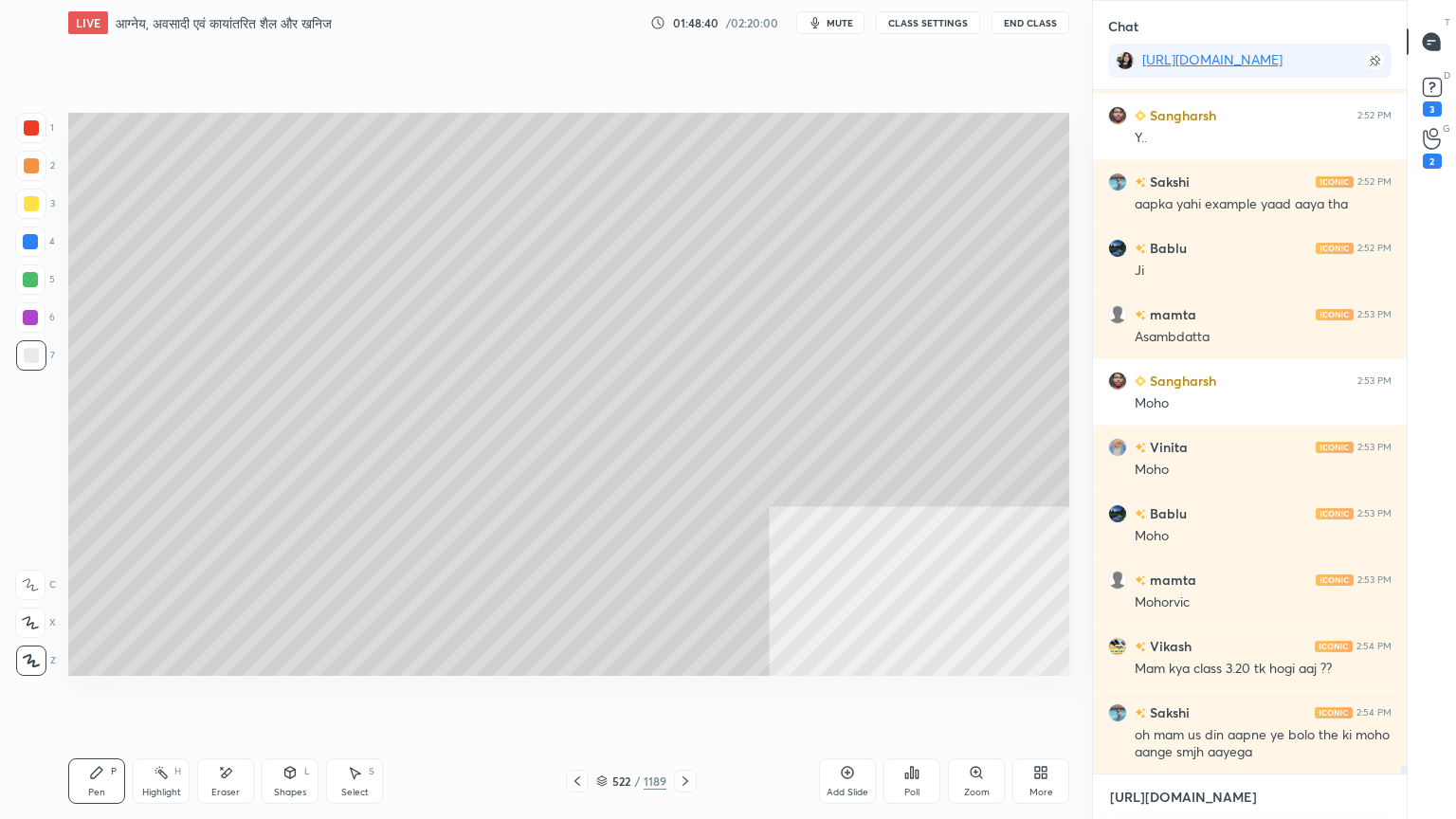 click on "[URL][DOMAIN_NAME]" at bounding box center (1249, 797) 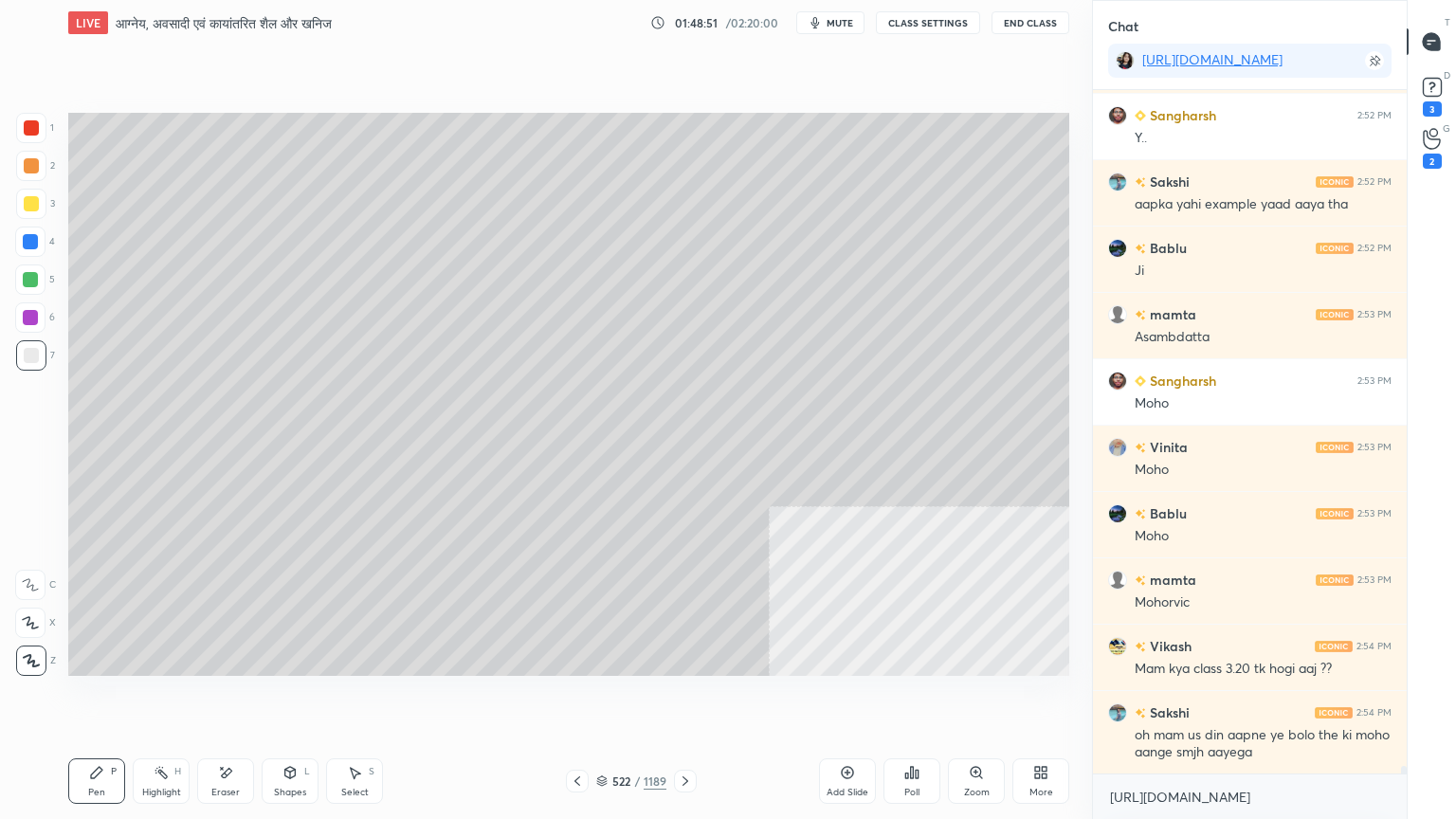 drag, startPoint x: 23, startPoint y: 245, endPoint x: 46, endPoint y: 293, distance: 53.225934 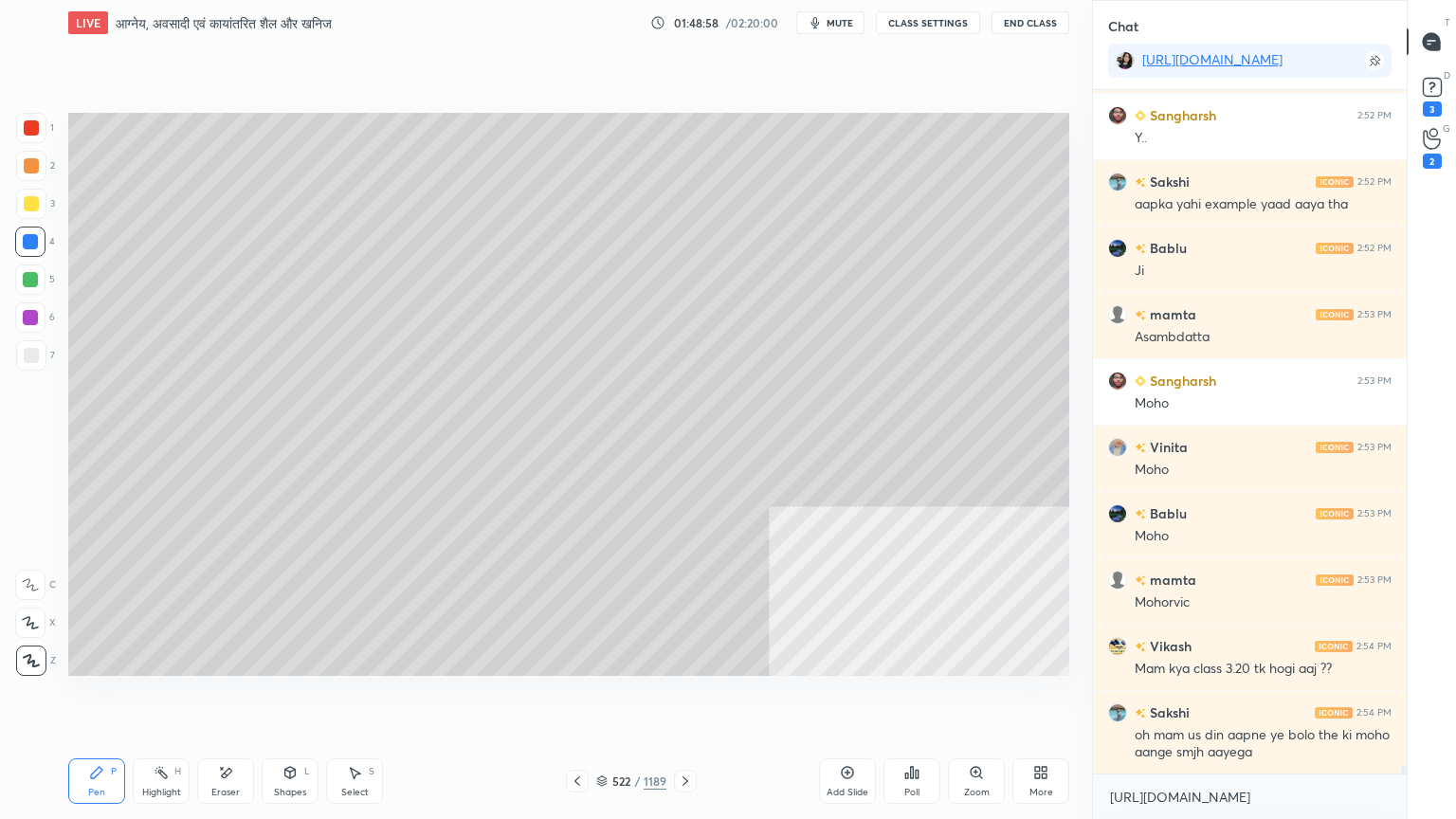 click on "Select" at bounding box center [355, 792] 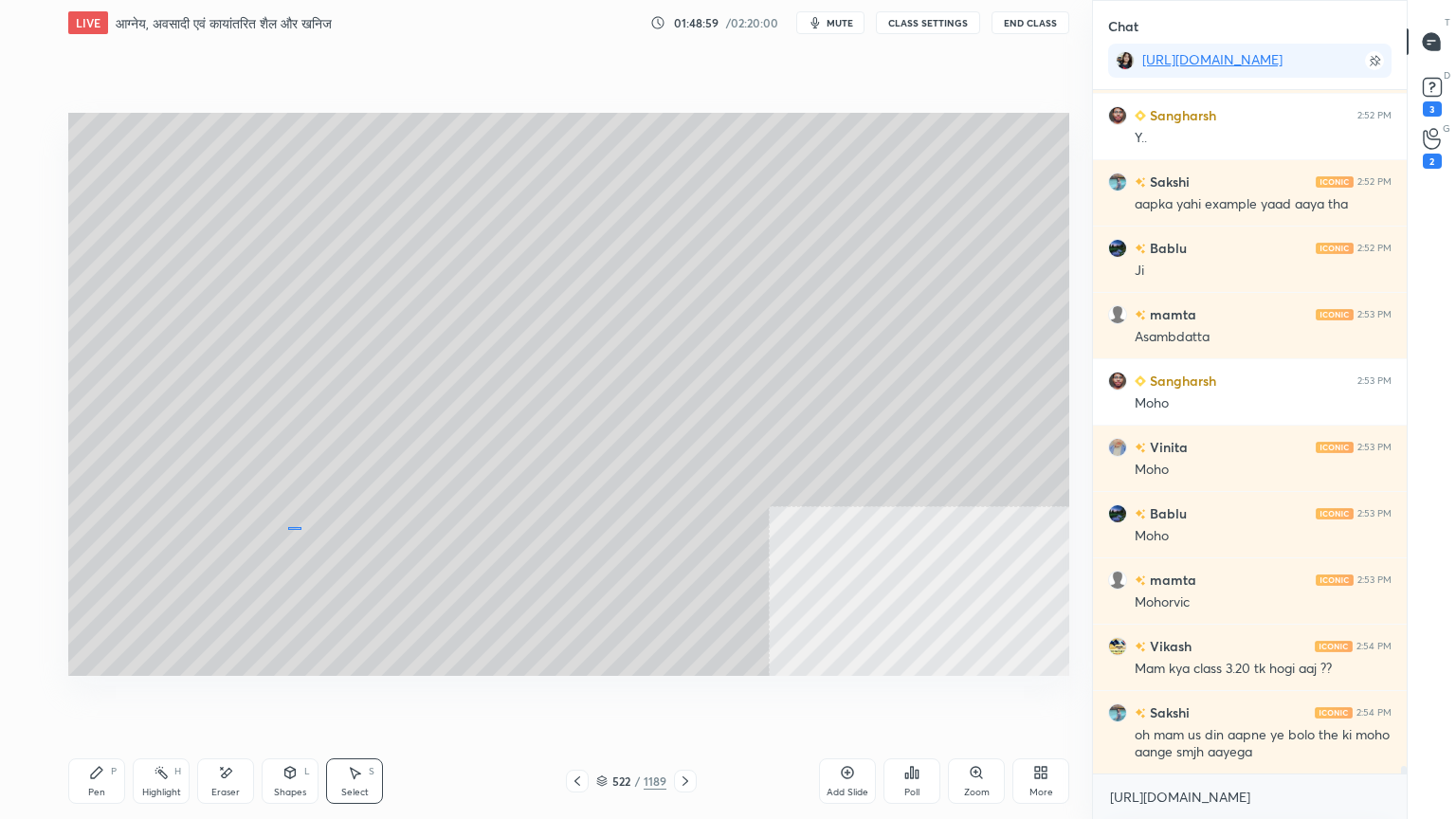 drag, startPoint x: 301, startPoint y: 527, endPoint x: 561, endPoint y: 618, distance: 275.46506 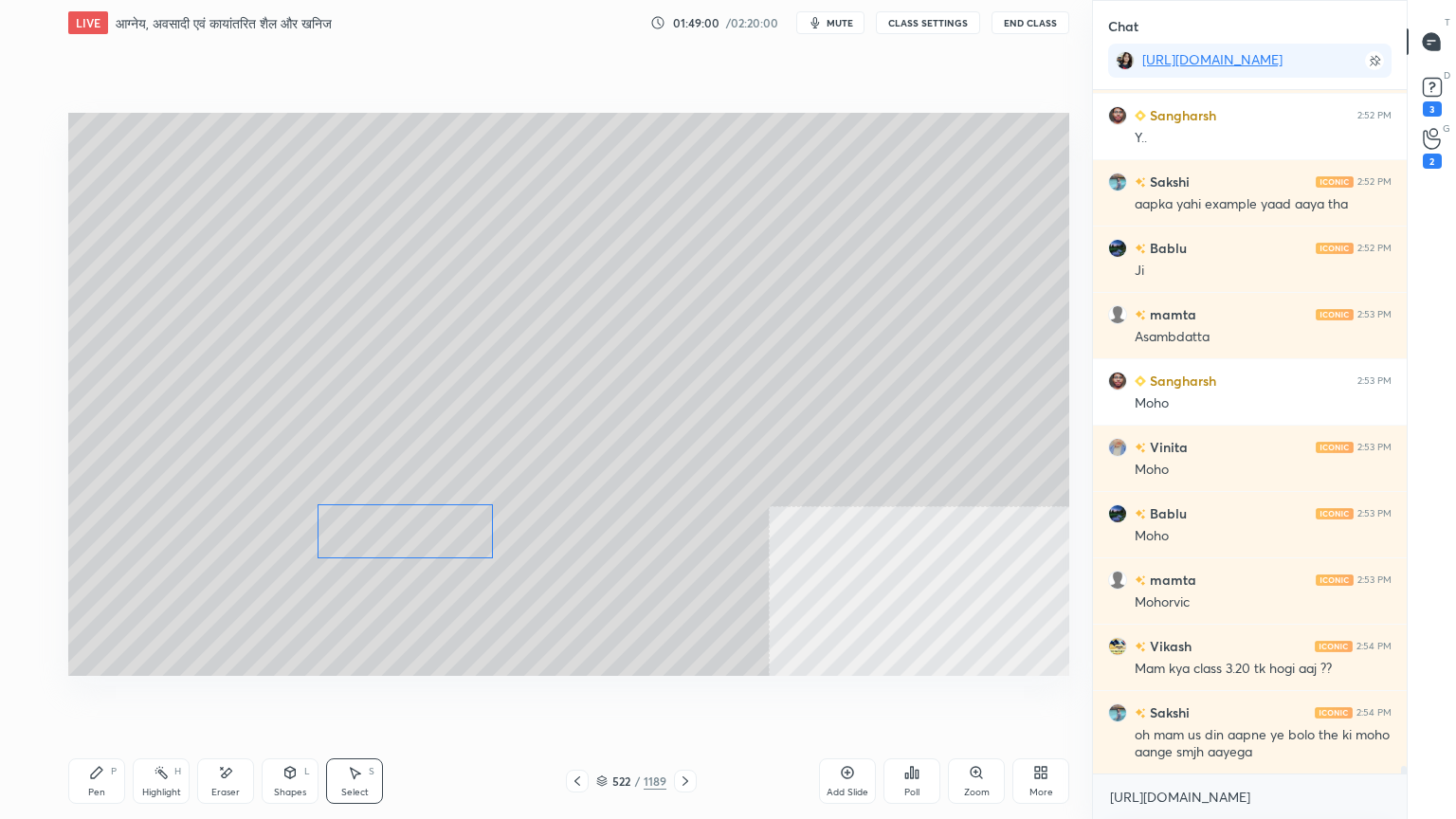 click on "0 ° Undo Copy Duplicate Duplicate to new slide Delete" at bounding box center [569, 394] 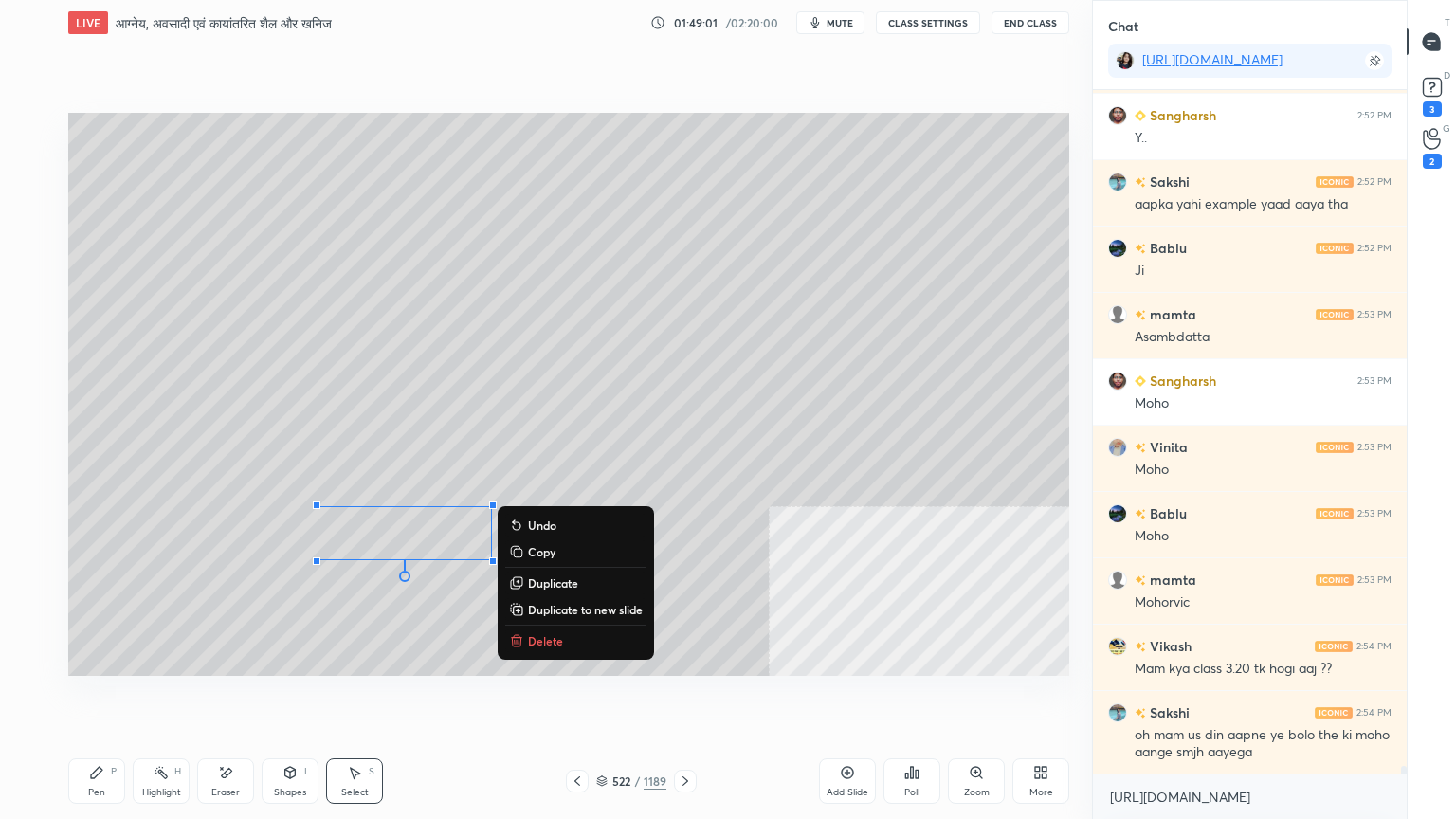 click on "0 ° Undo Copy Duplicate Duplicate to new slide Delete Setting up your live class Poll for   secs No correct answer Start poll" at bounding box center (569, 394) 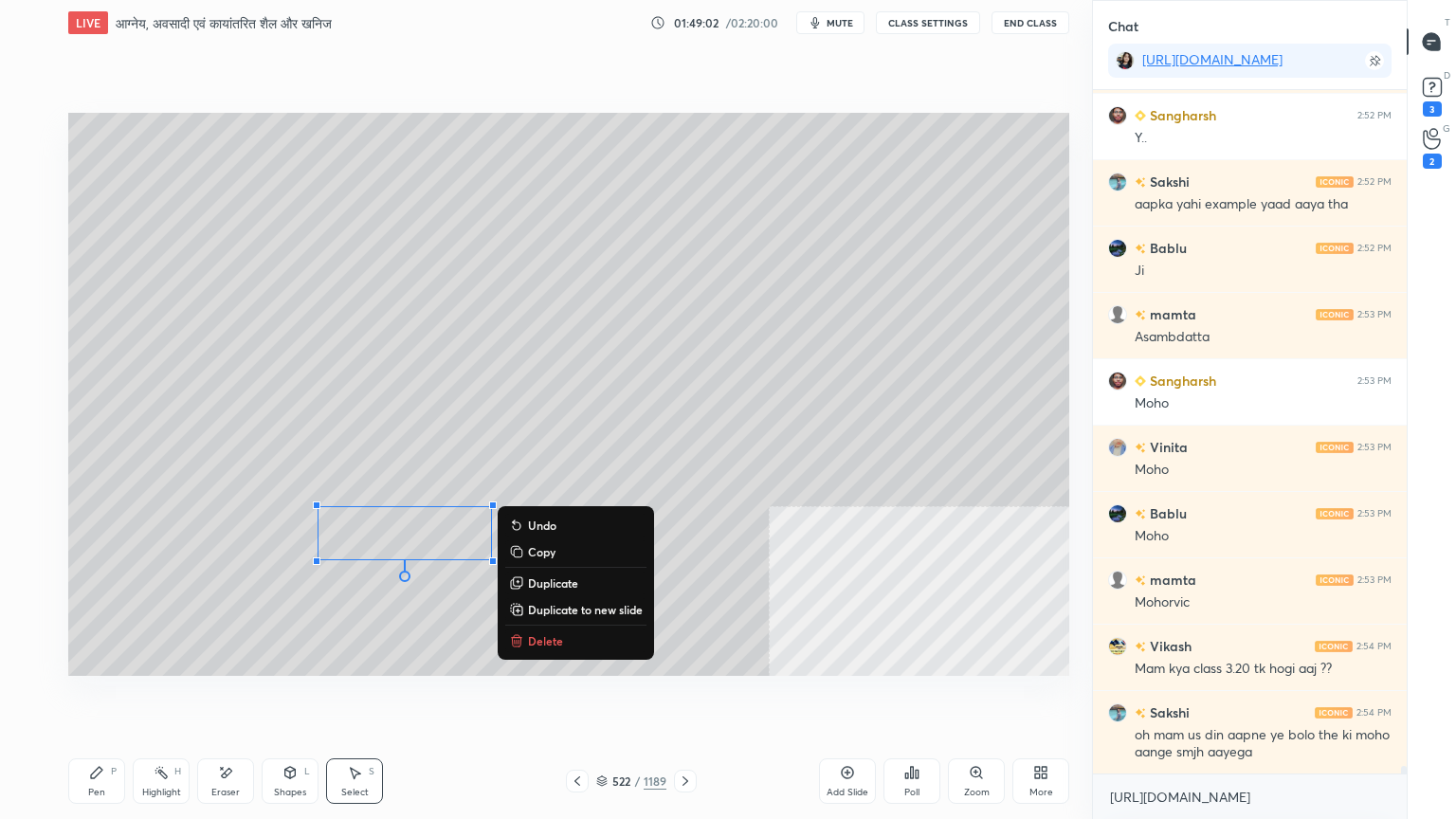 click 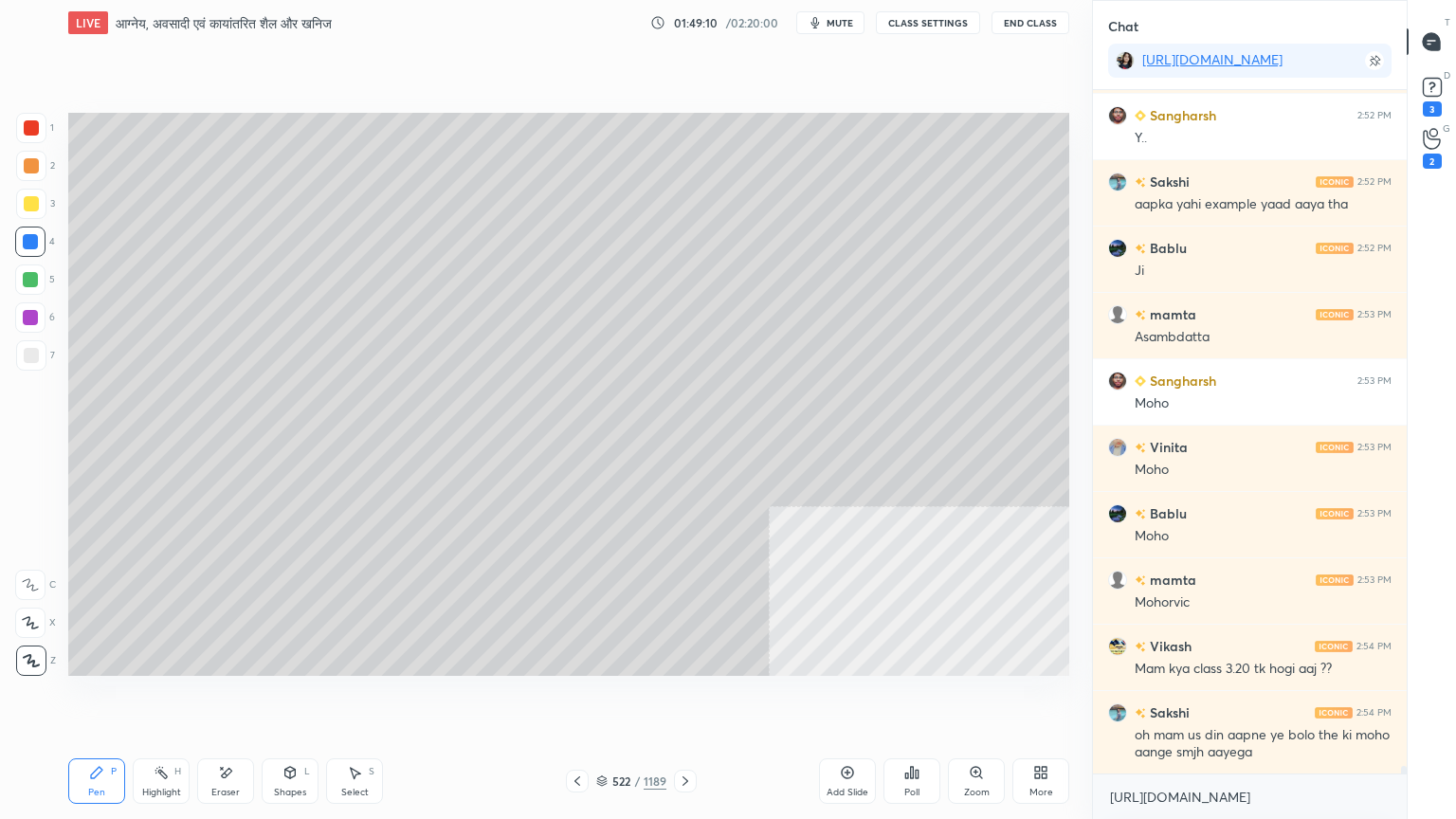 click on "522 / 1189" at bounding box center [631, 781] 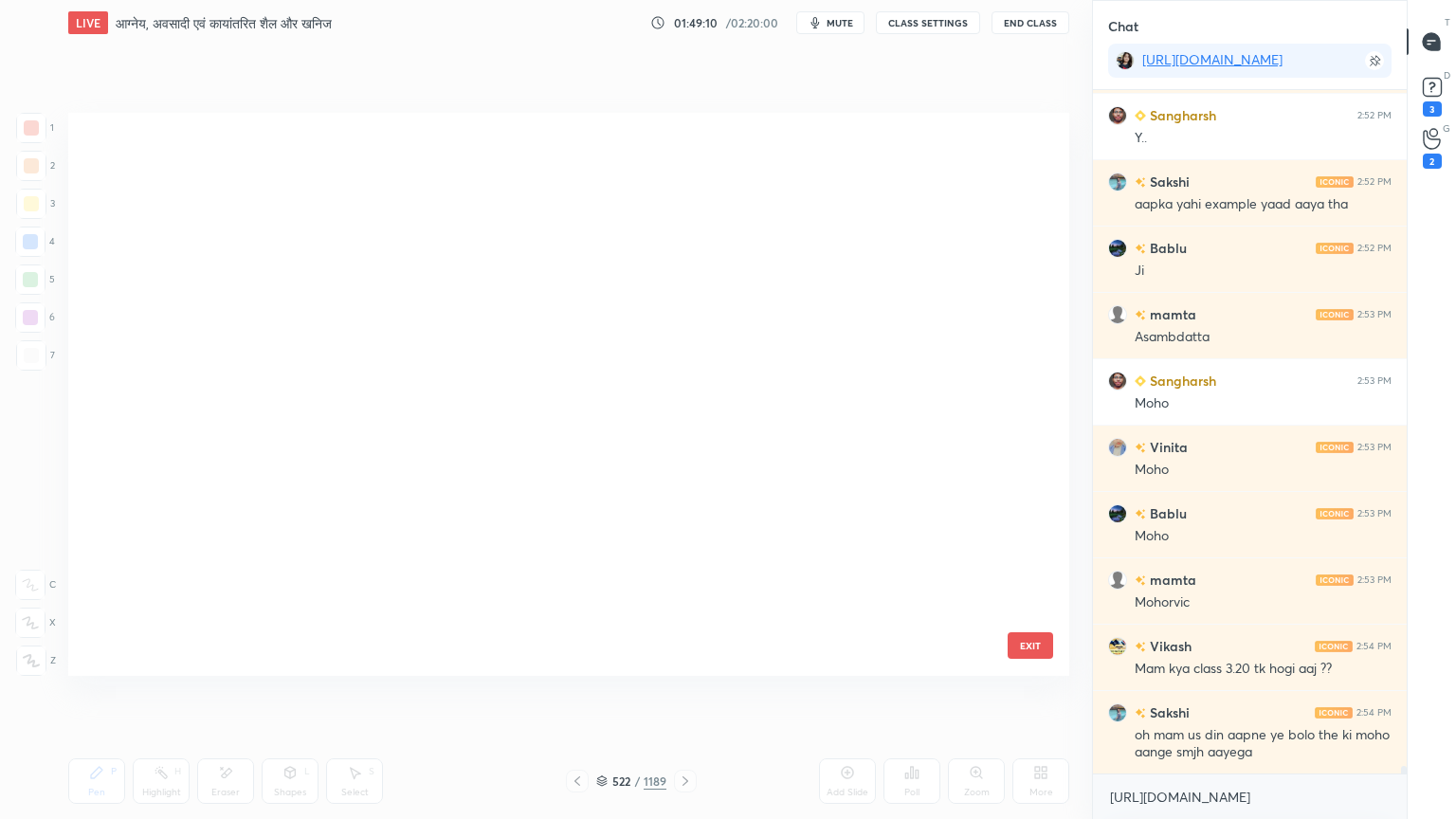 scroll, scrollTop: 29620, scrollLeft: 0, axis: vertical 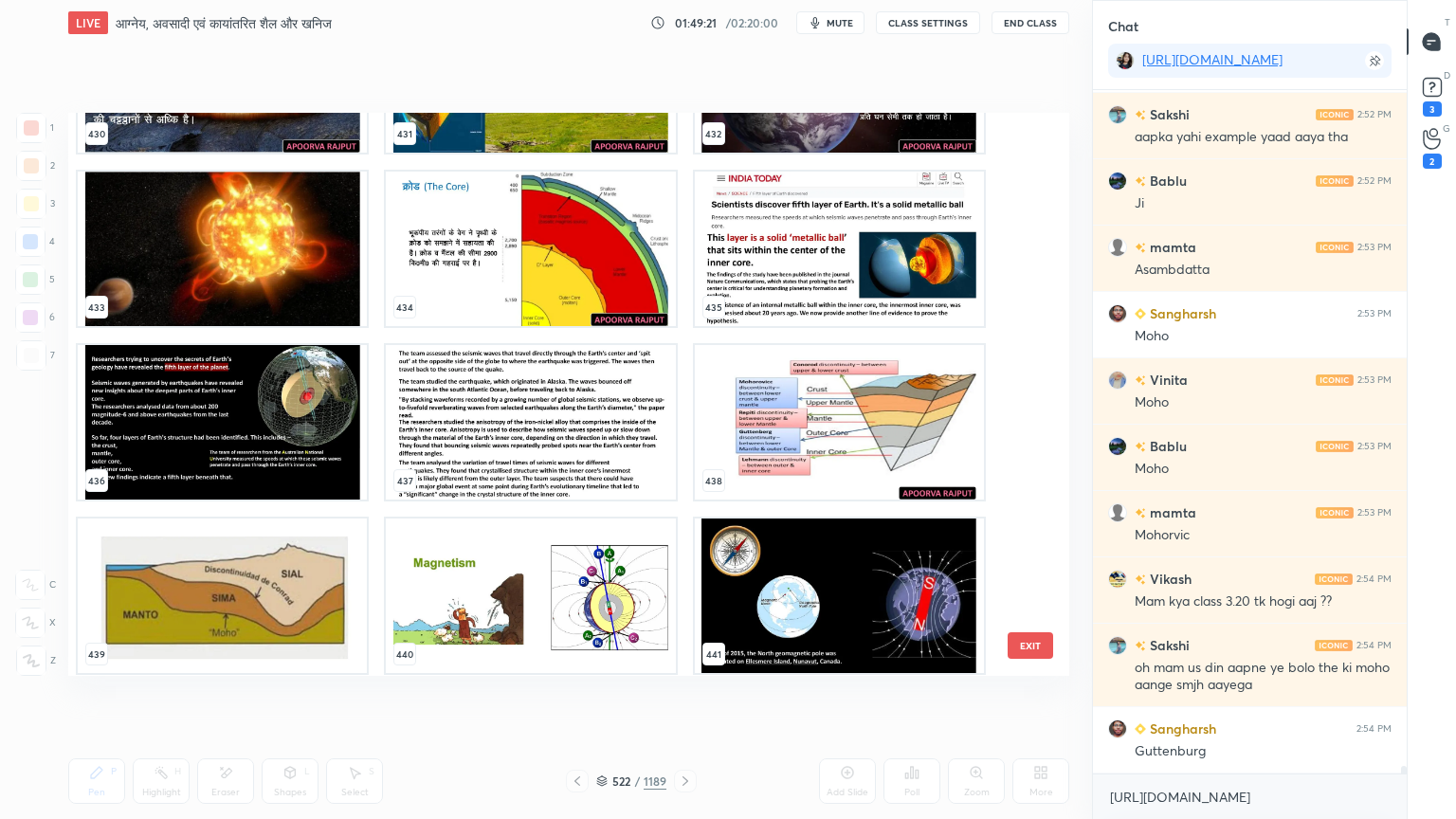 click on "EXIT" at bounding box center (1030, 646) 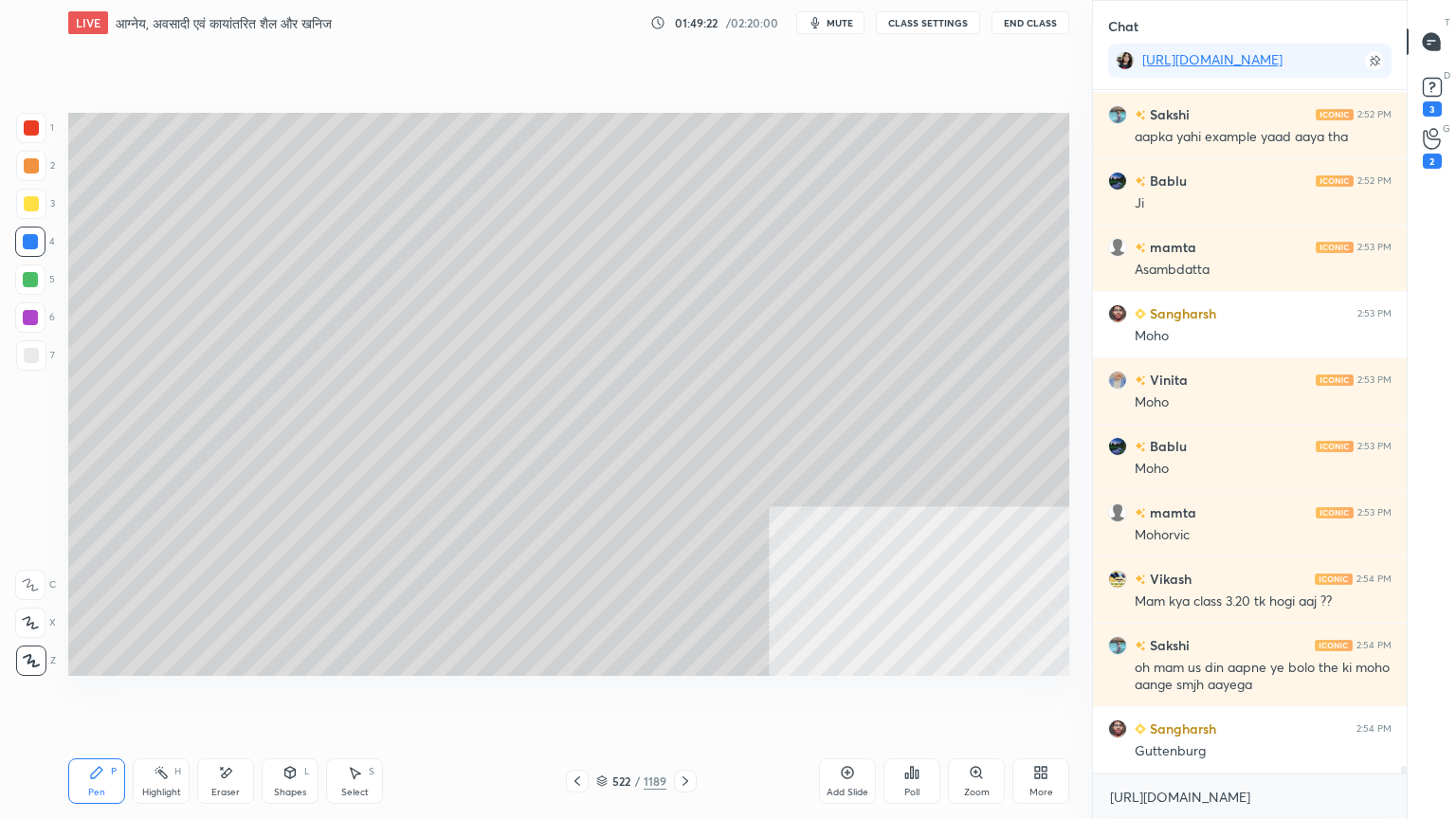 drag, startPoint x: 34, startPoint y: 368, endPoint x: 57, endPoint y: 396, distance: 36.235342 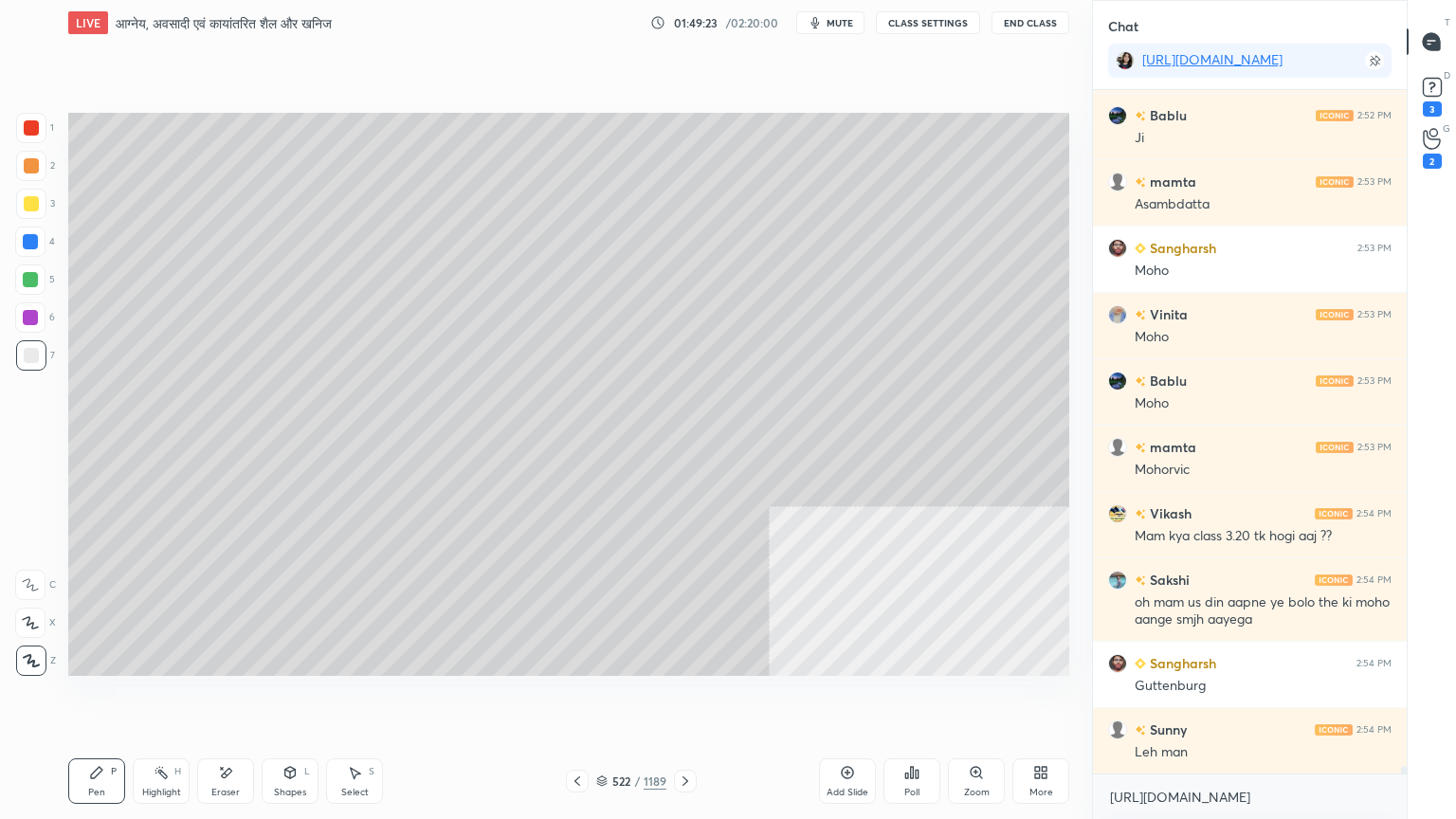 click on "Shapes" at bounding box center [290, 792] 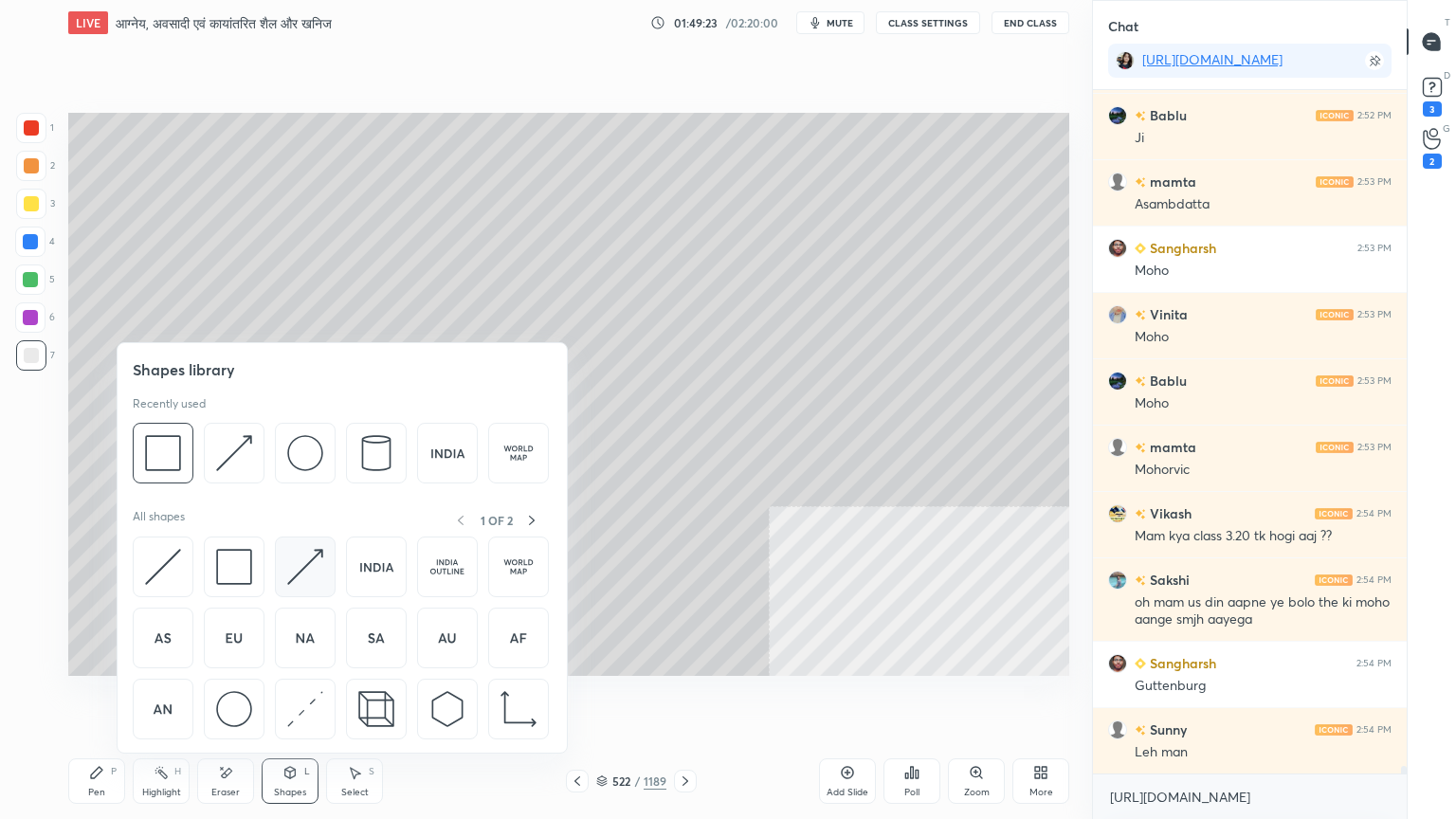 click at bounding box center [305, 567] 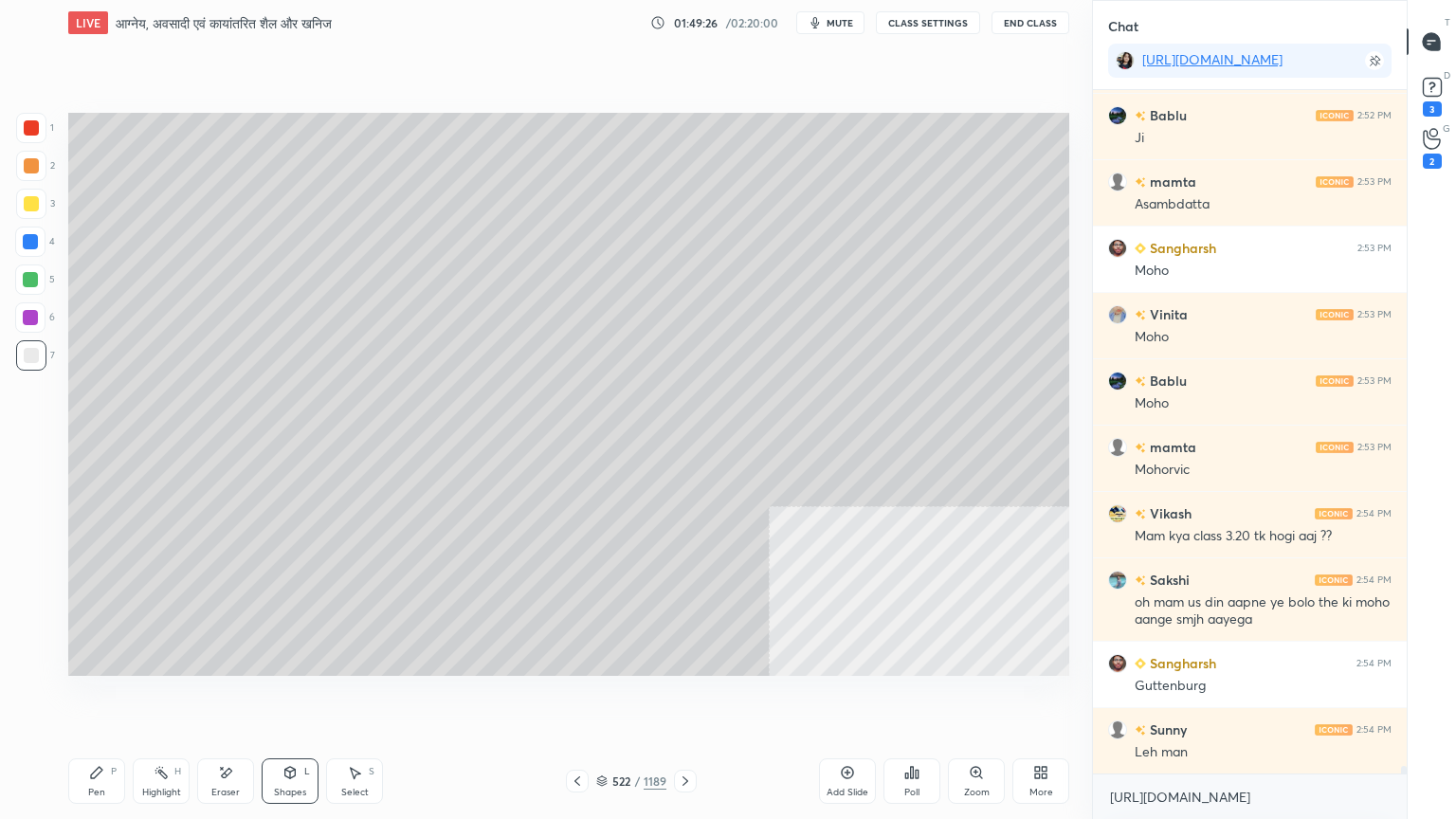 drag, startPoint x: 82, startPoint y: 778, endPoint x: 90, endPoint y: 774, distance: 8.94427 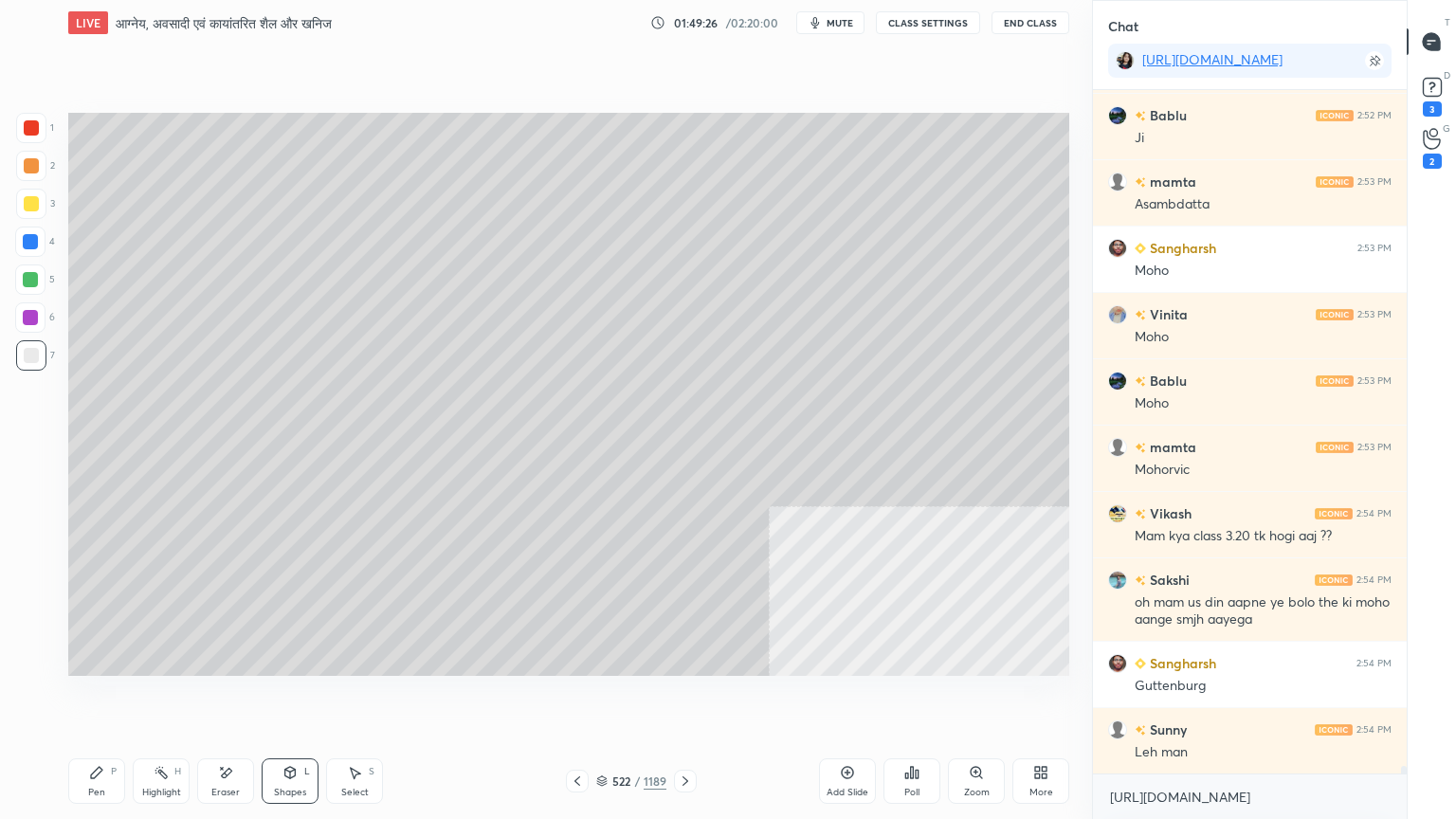 click on "Pen P" at bounding box center (97, 781) 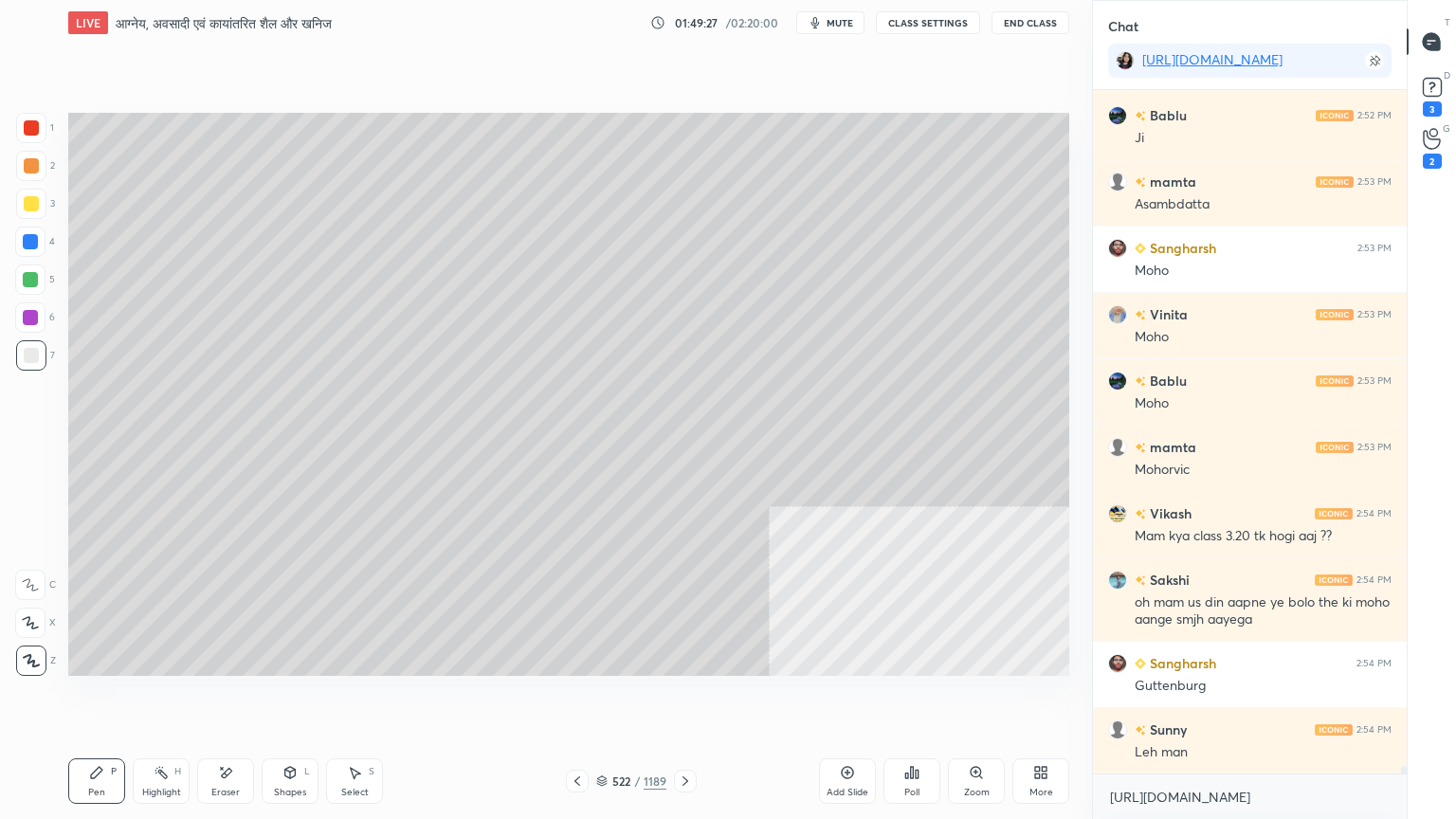 drag, startPoint x: 99, startPoint y: 777, endPoint x: 268, endPoint y: 677, distance: 196.36955 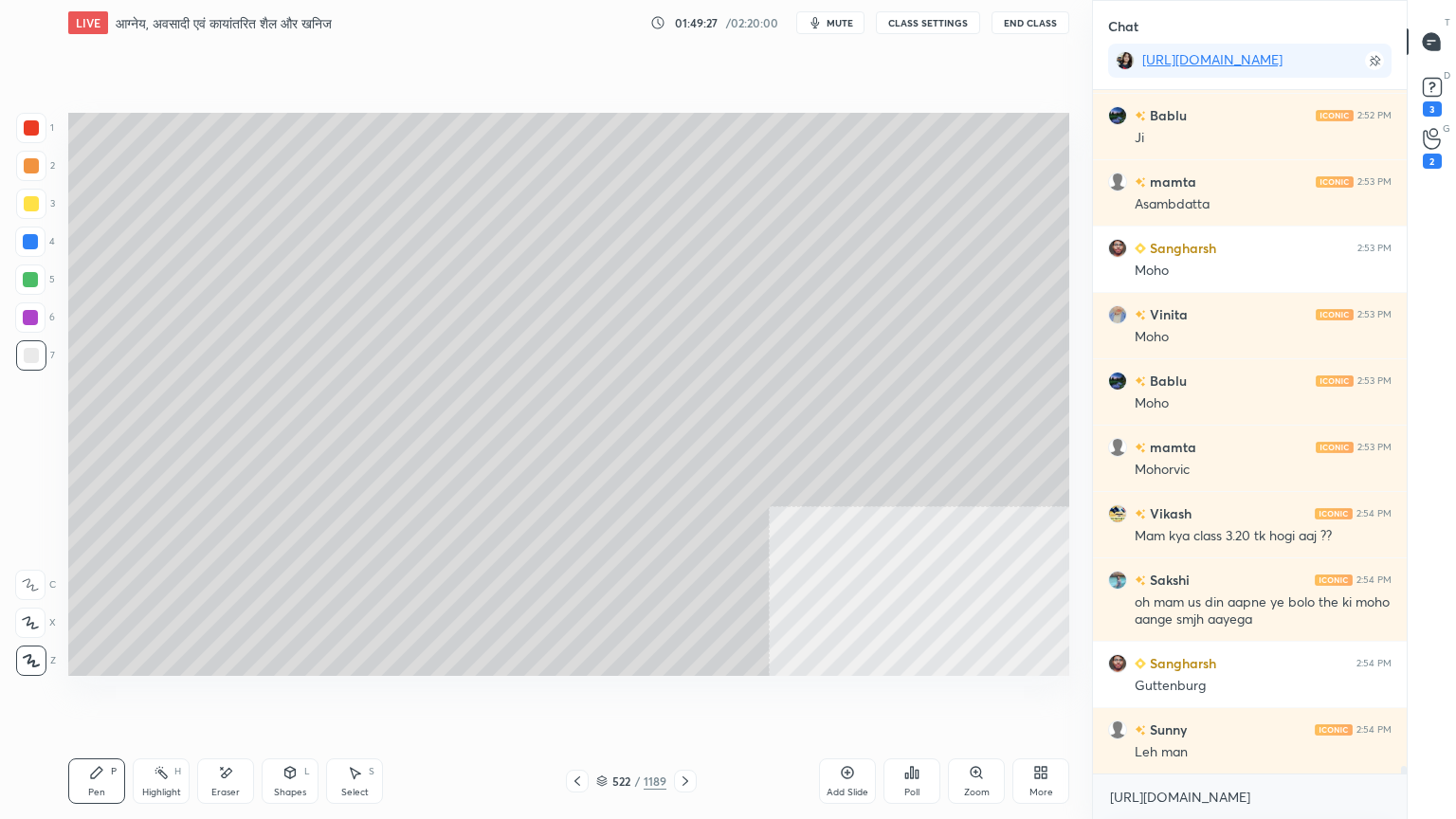 click 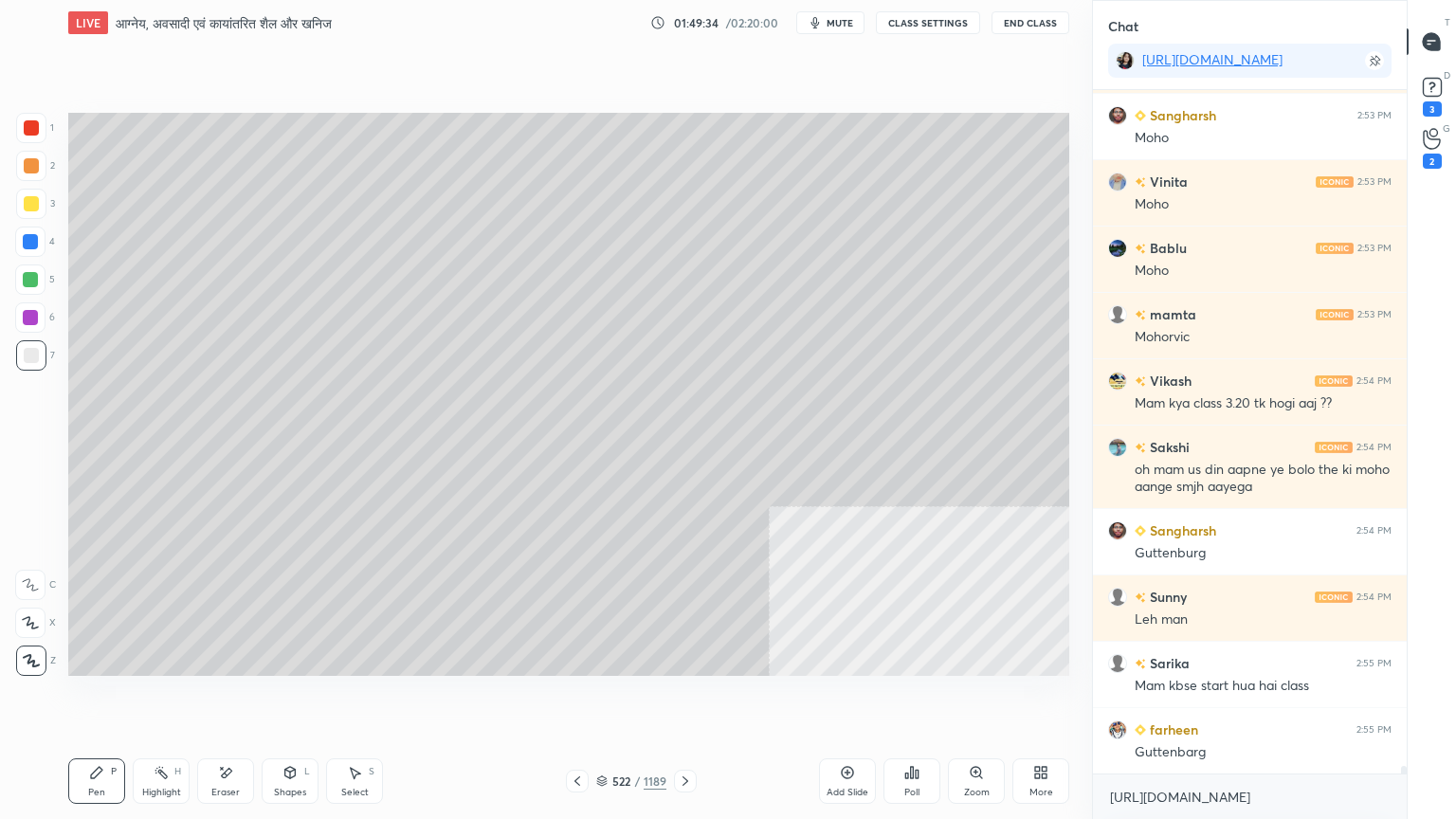 scroll, scrollTop: 57822, scrollLeft: 0, axis: vertical 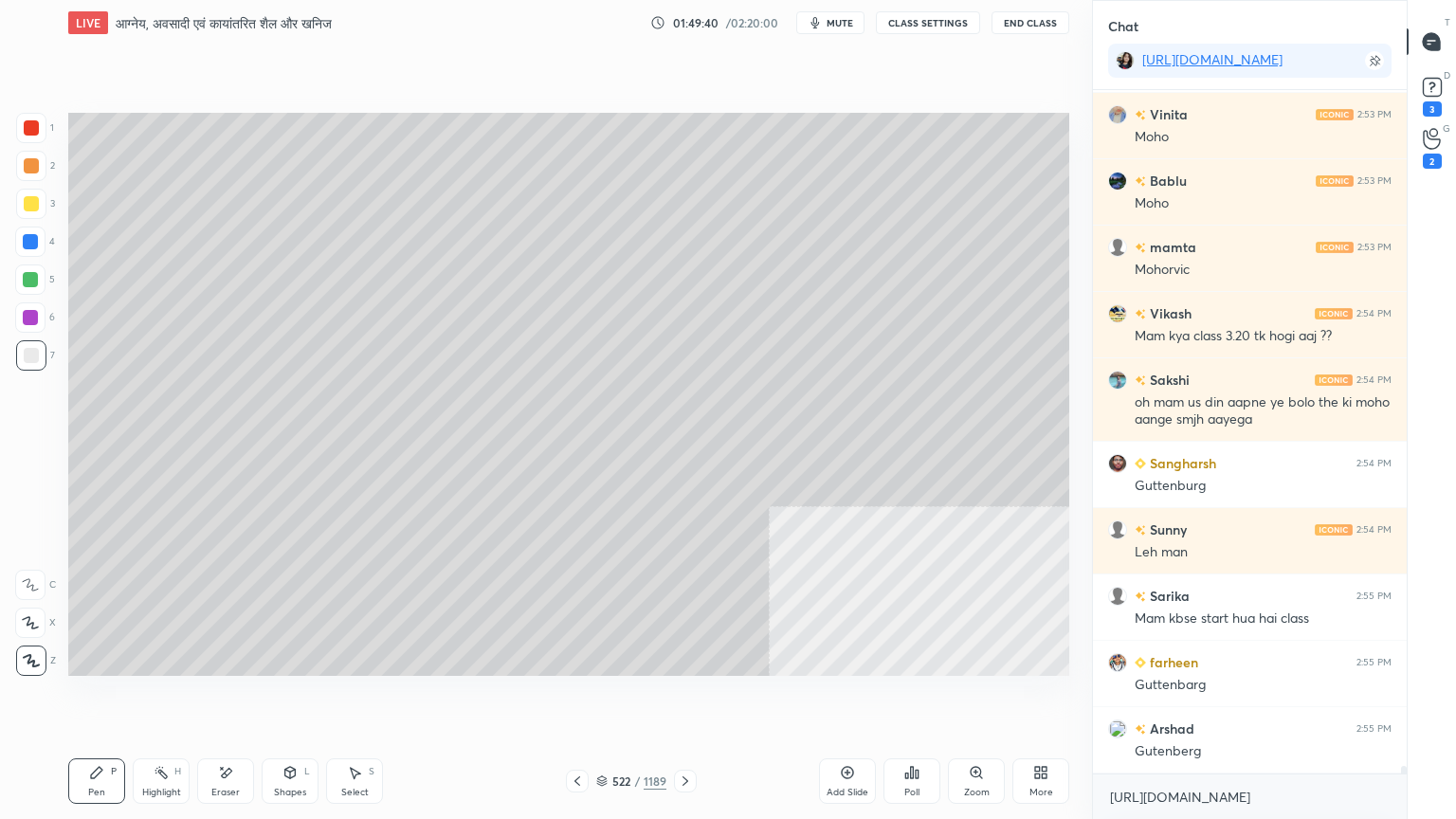 click 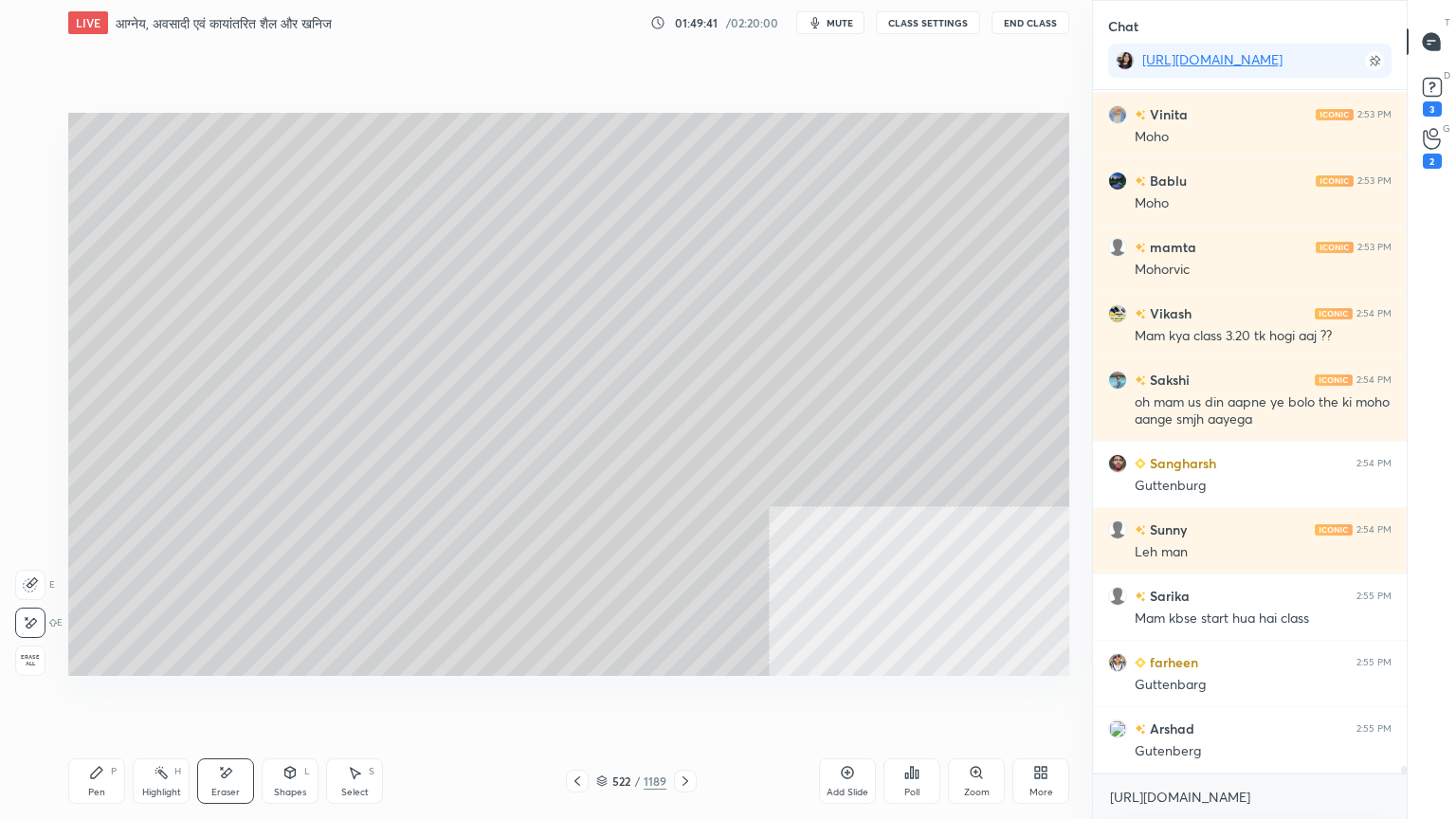 click on "Eraser" at bounding box center [226, 781] 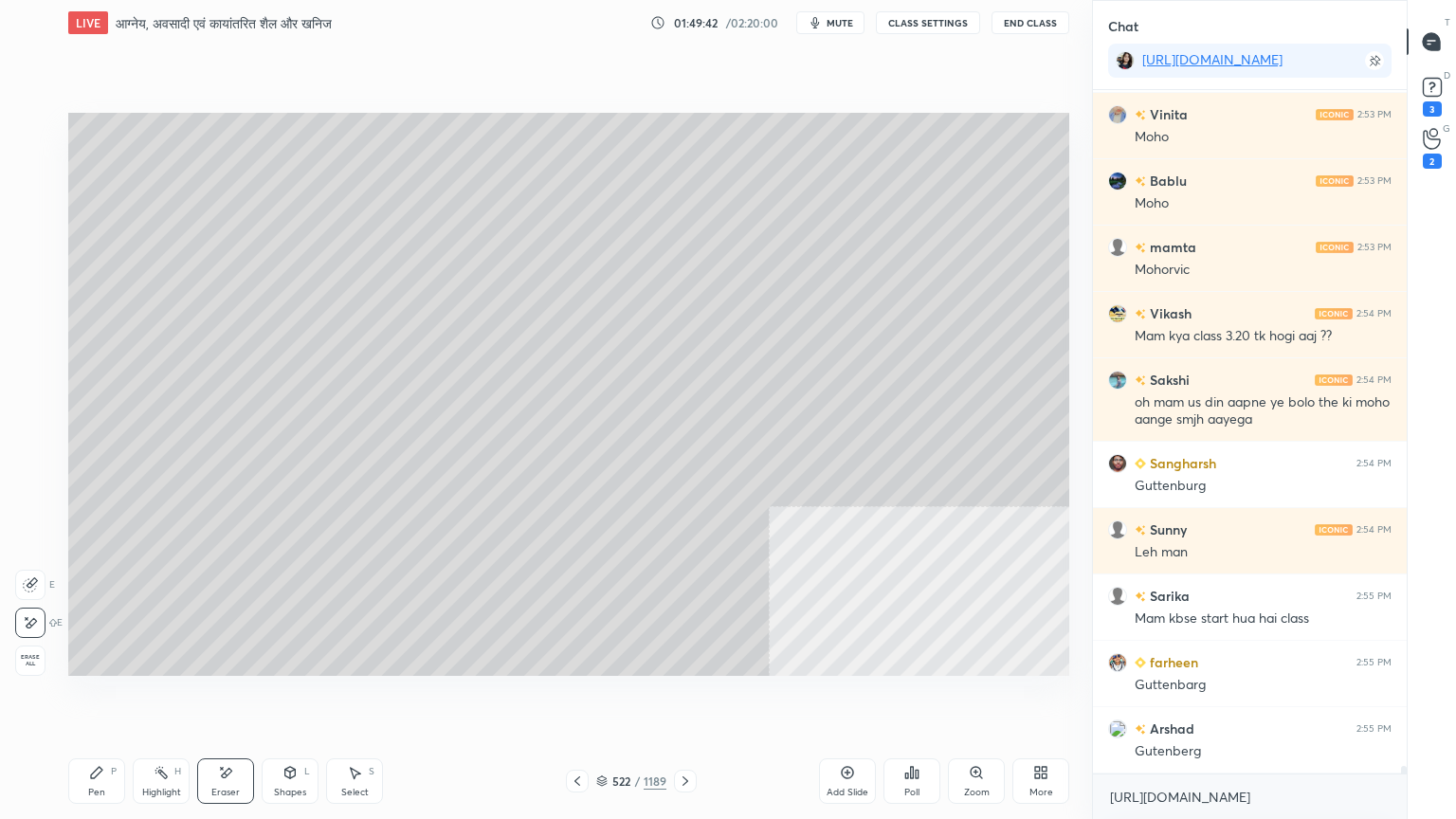 click on "Pen P" at bounding box center [97, 781] 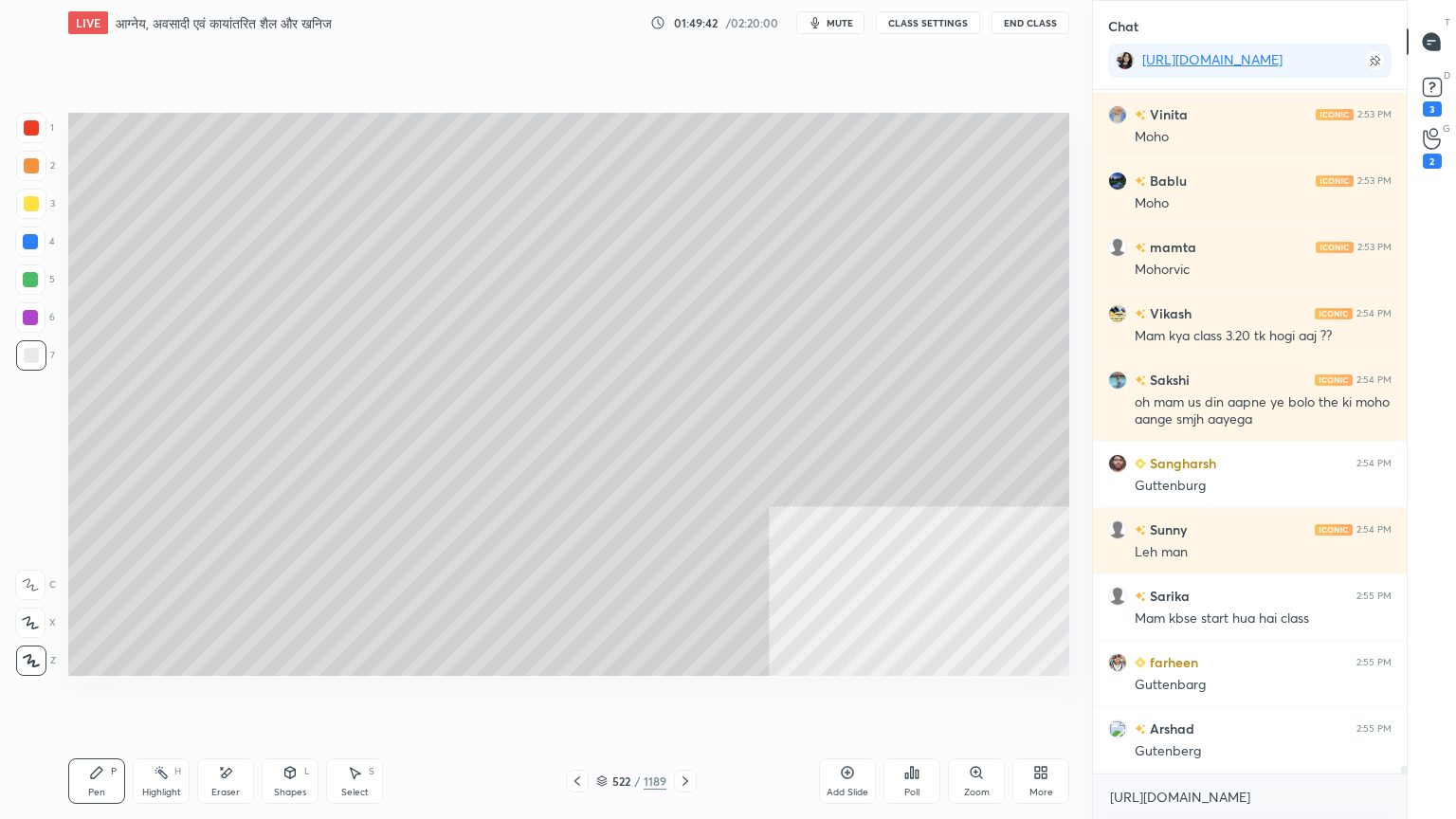 drag, startPoint x: 110, startPoint y: 770, endPoint x: 131, endPoint y: 741, distance: 35.805028 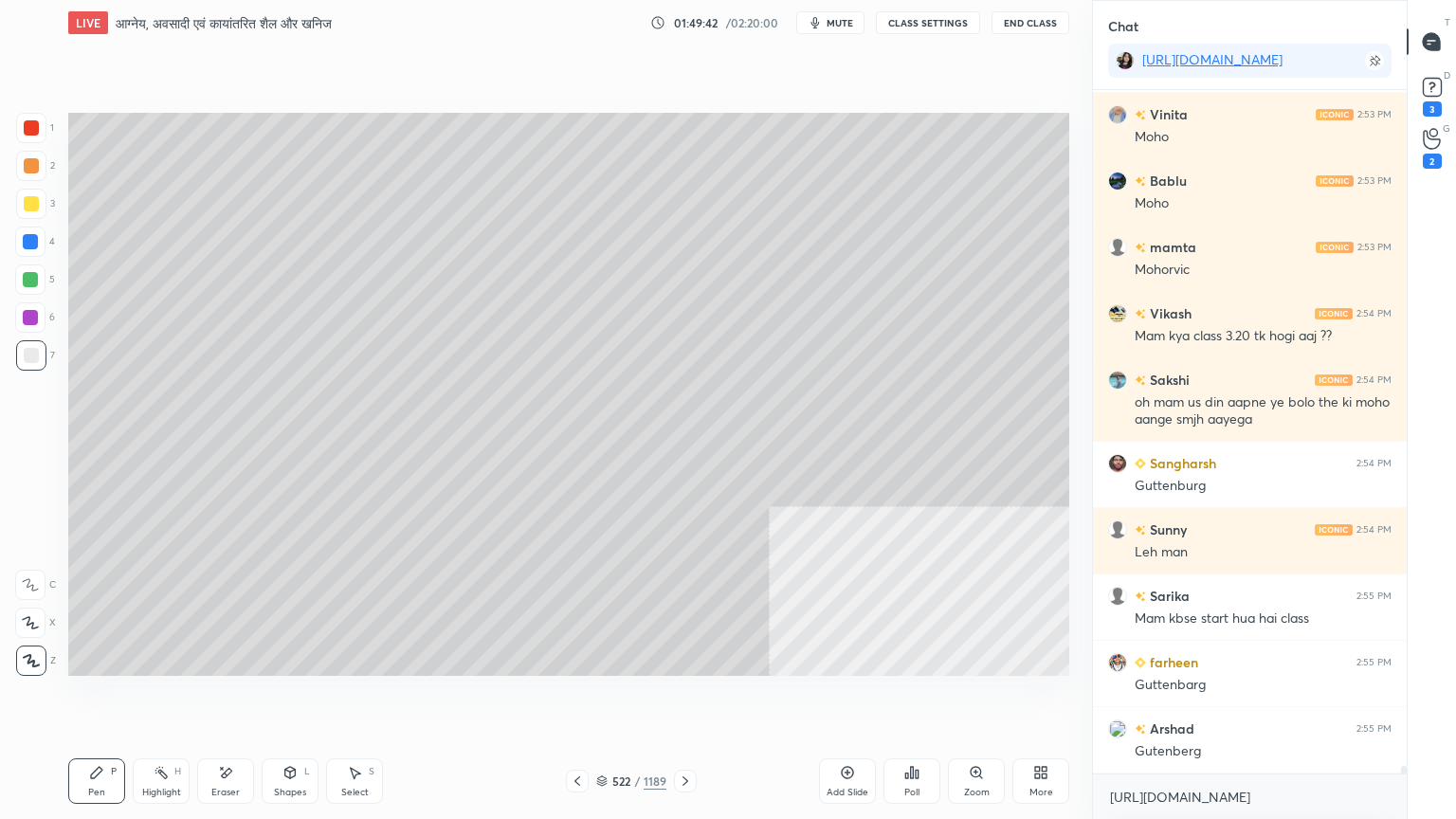 click on "Pen P" at bounding box center (97, 781) 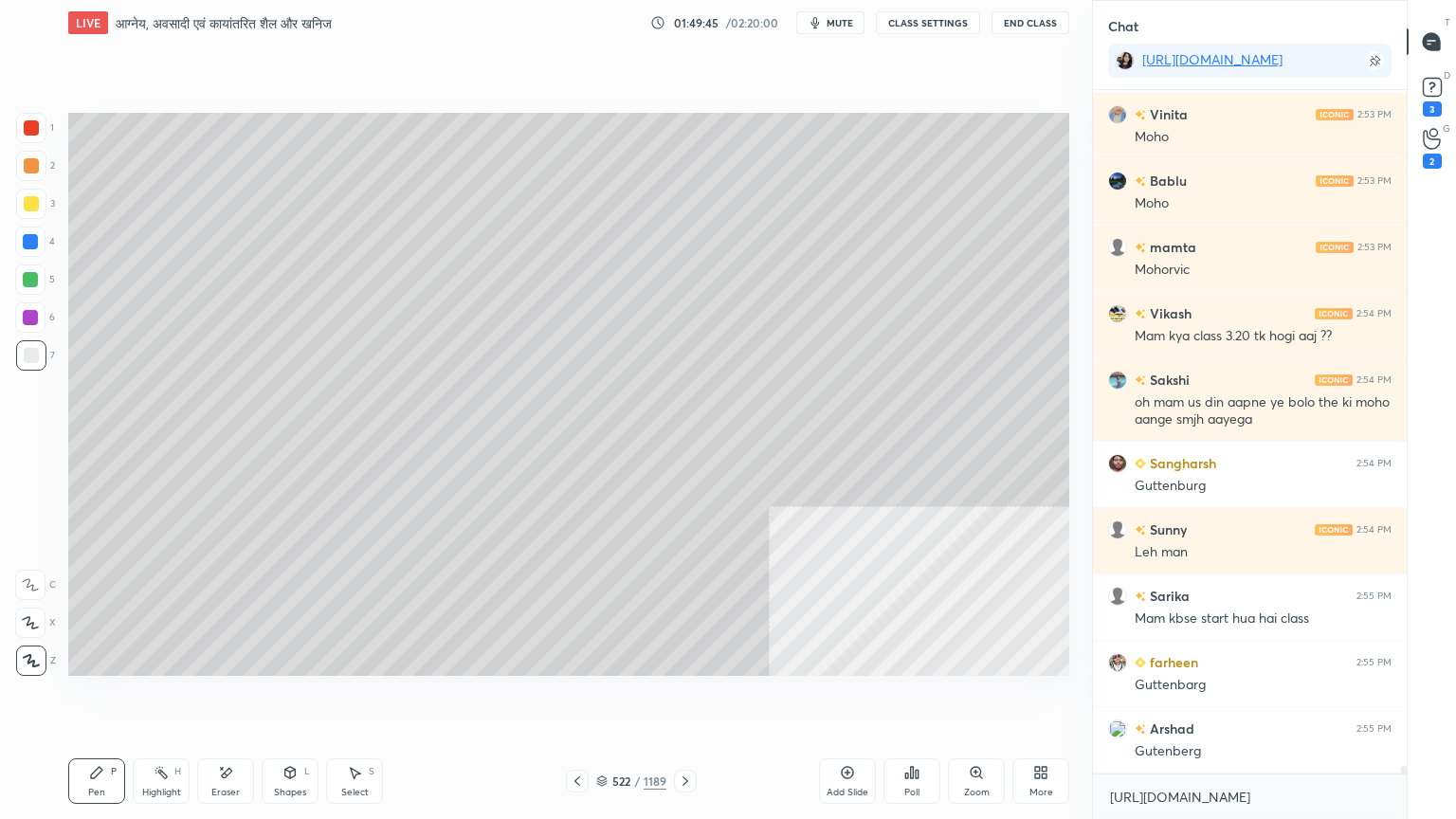 scroll, scrollTop: 57887, scrollLeft: 0, axis: vertical 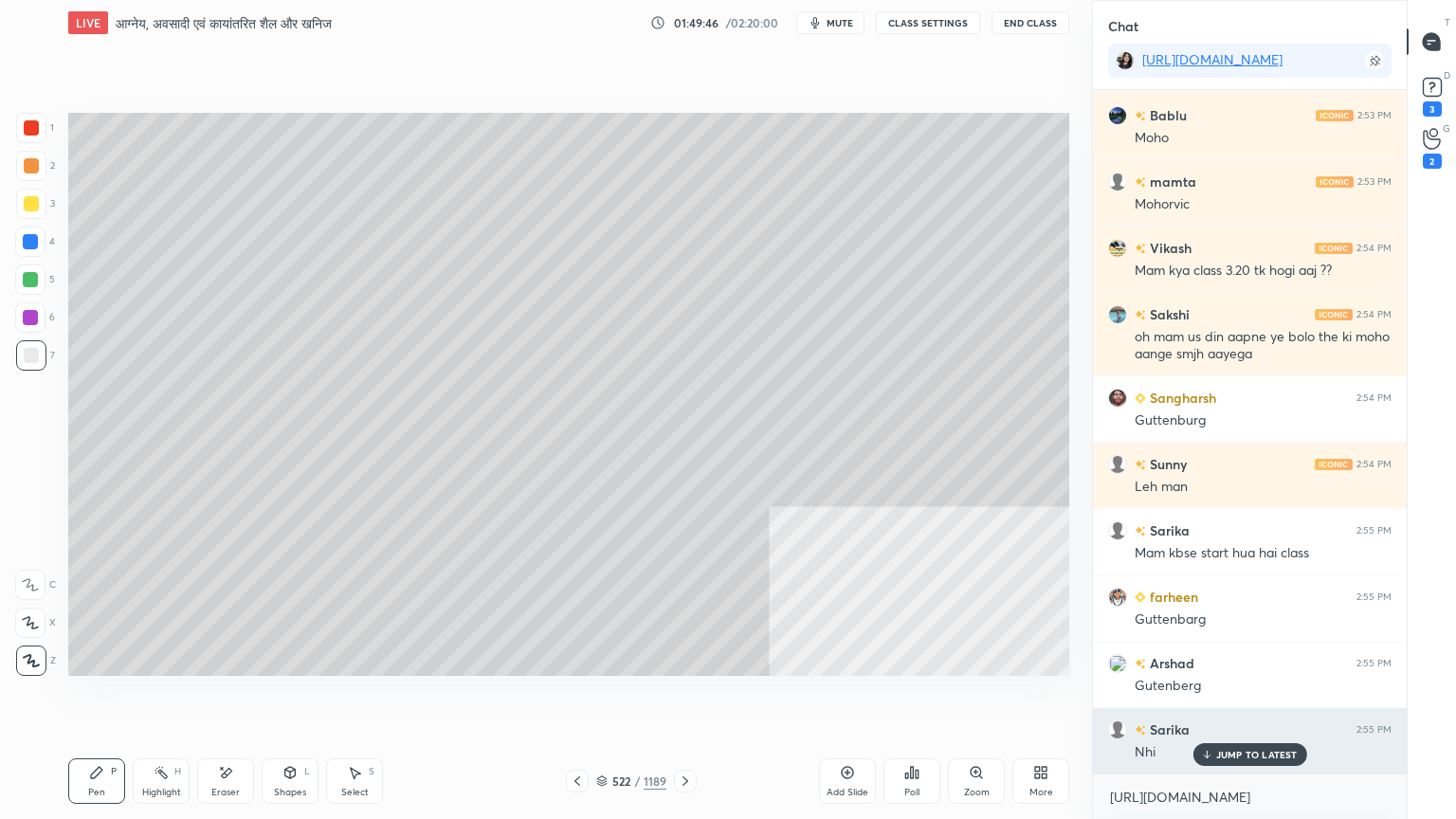click on "JUMP TO LATEST" at bounding box center (1257, 755) 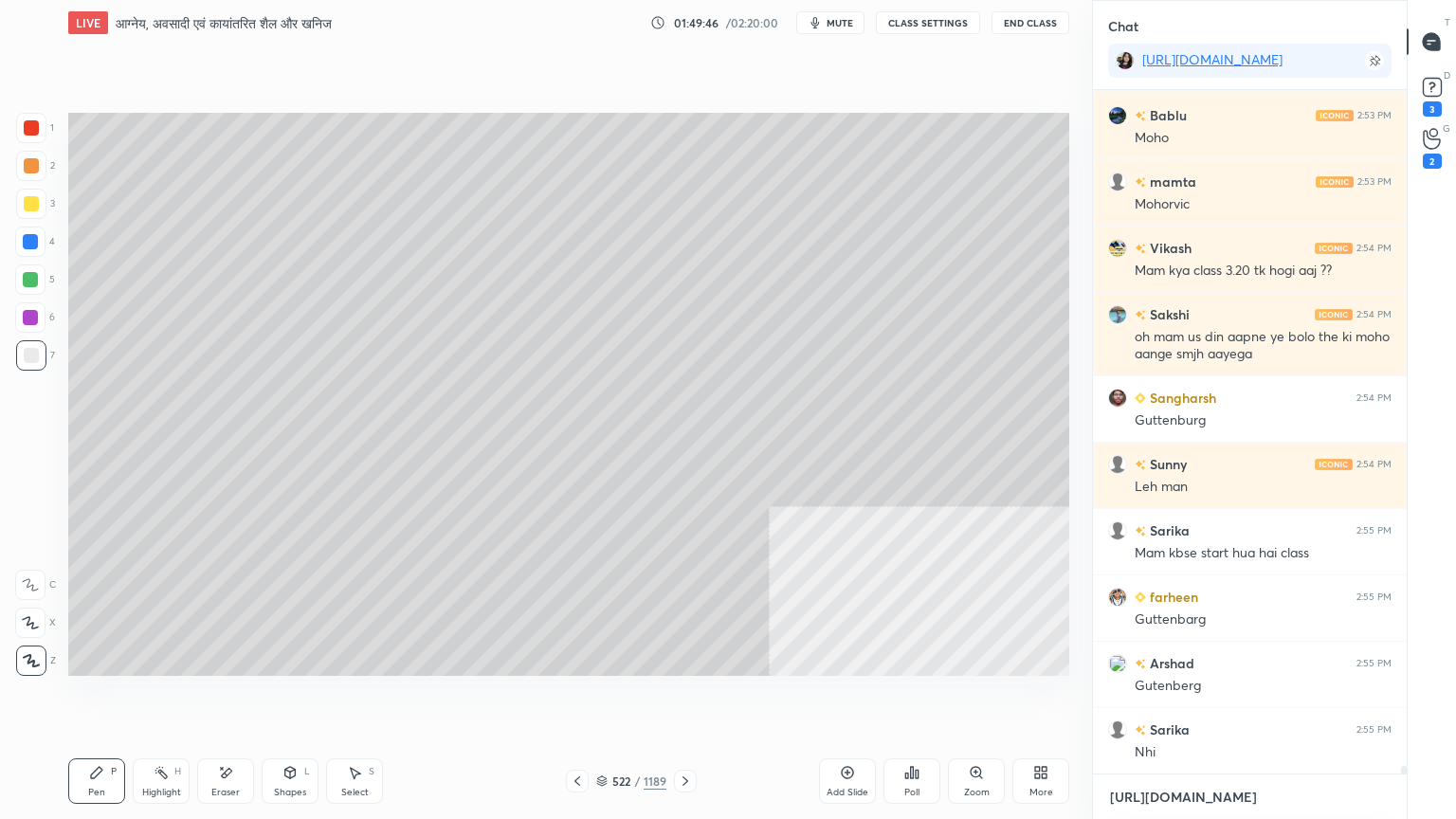 drag, startPoint x: 1206, startPoint y: 806, endPoint x: 1206, endPoint y: 785, distance: 21 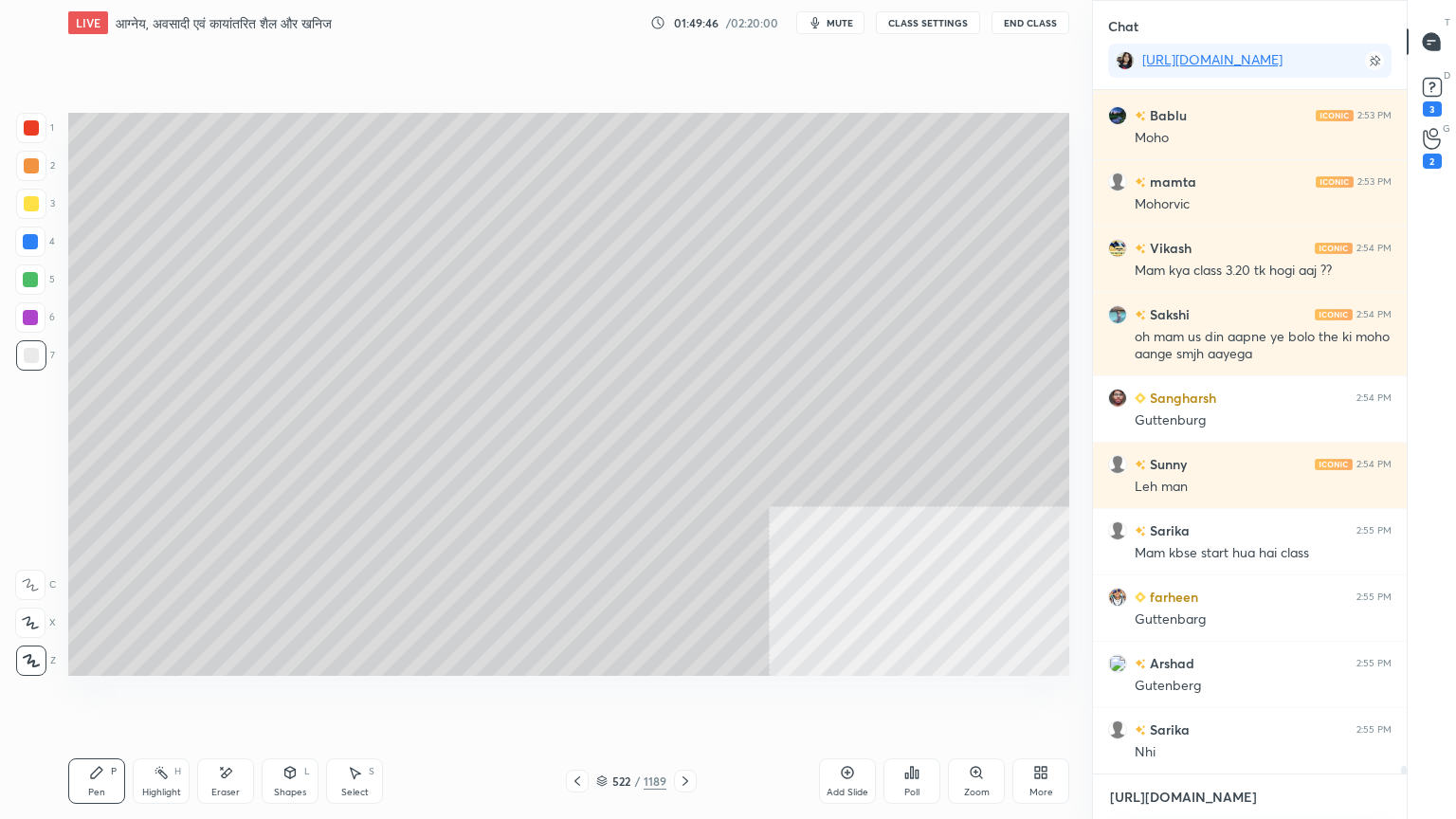 click on "[URL][DOMAIN_NAME]" at bounding box center (1249, 797) 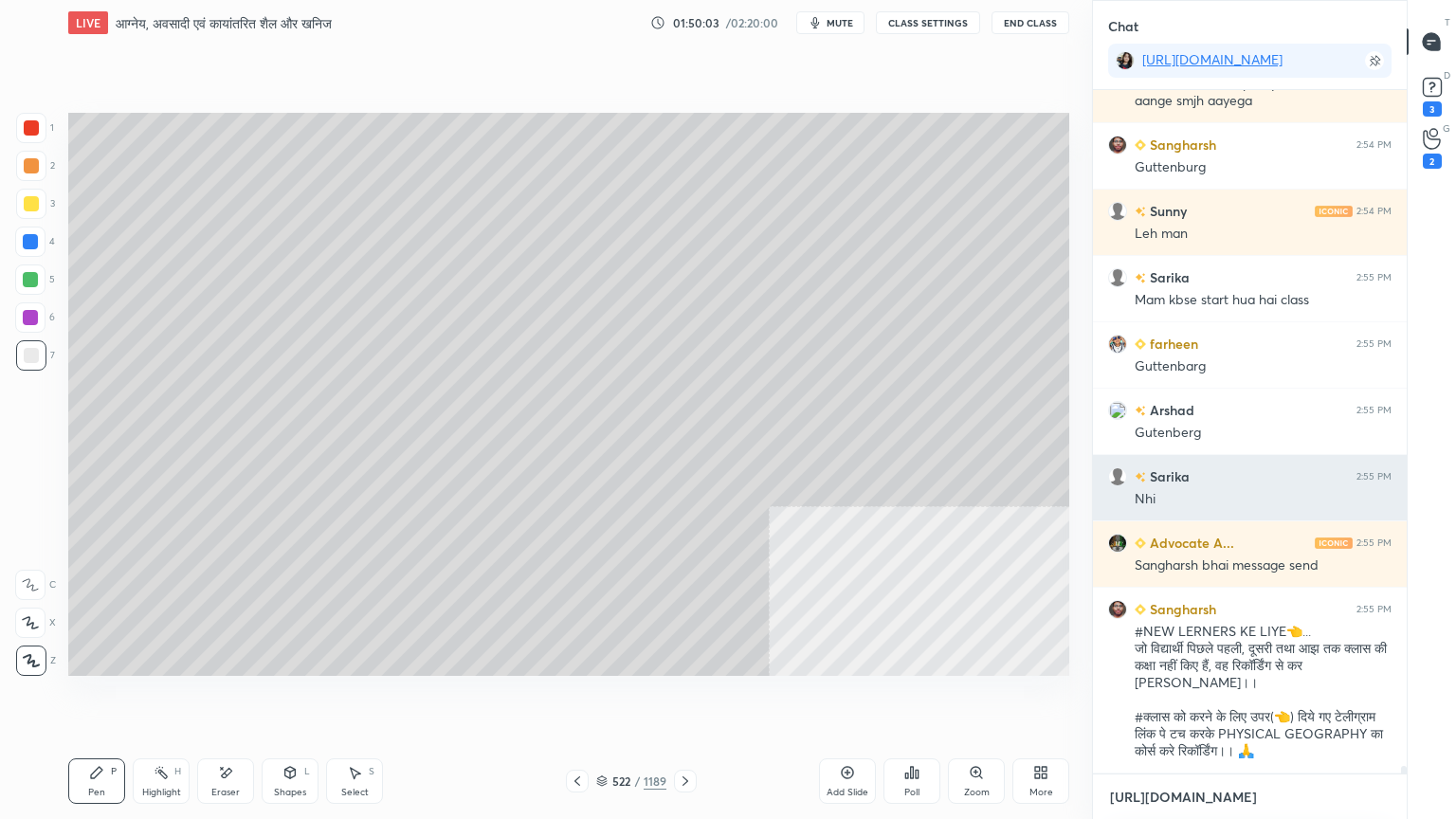 scroll, scrollTop: 58206, scrollLeft: 0, axis: vertical 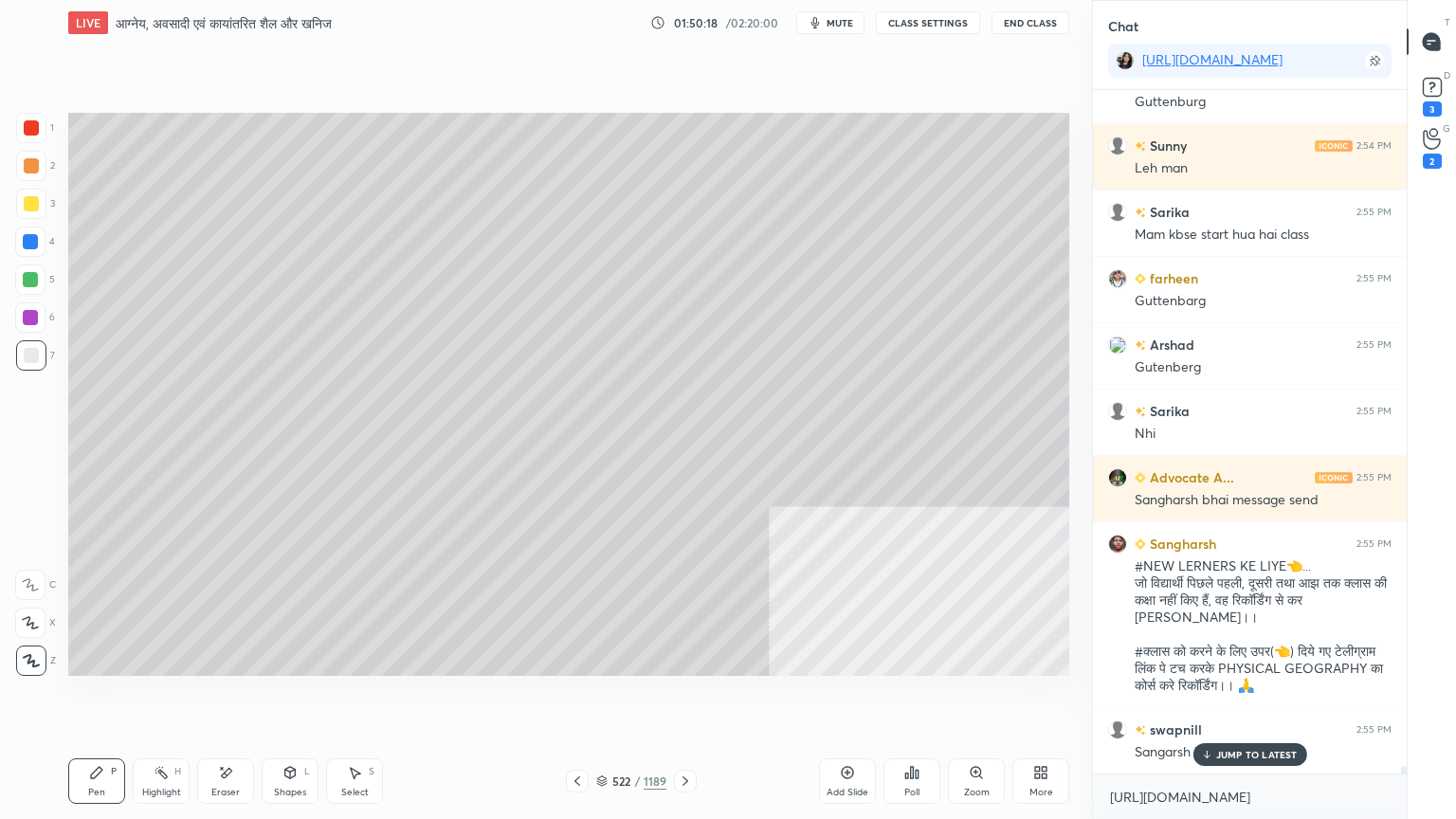 click on "Eraser" at bounding box center [226, 781] 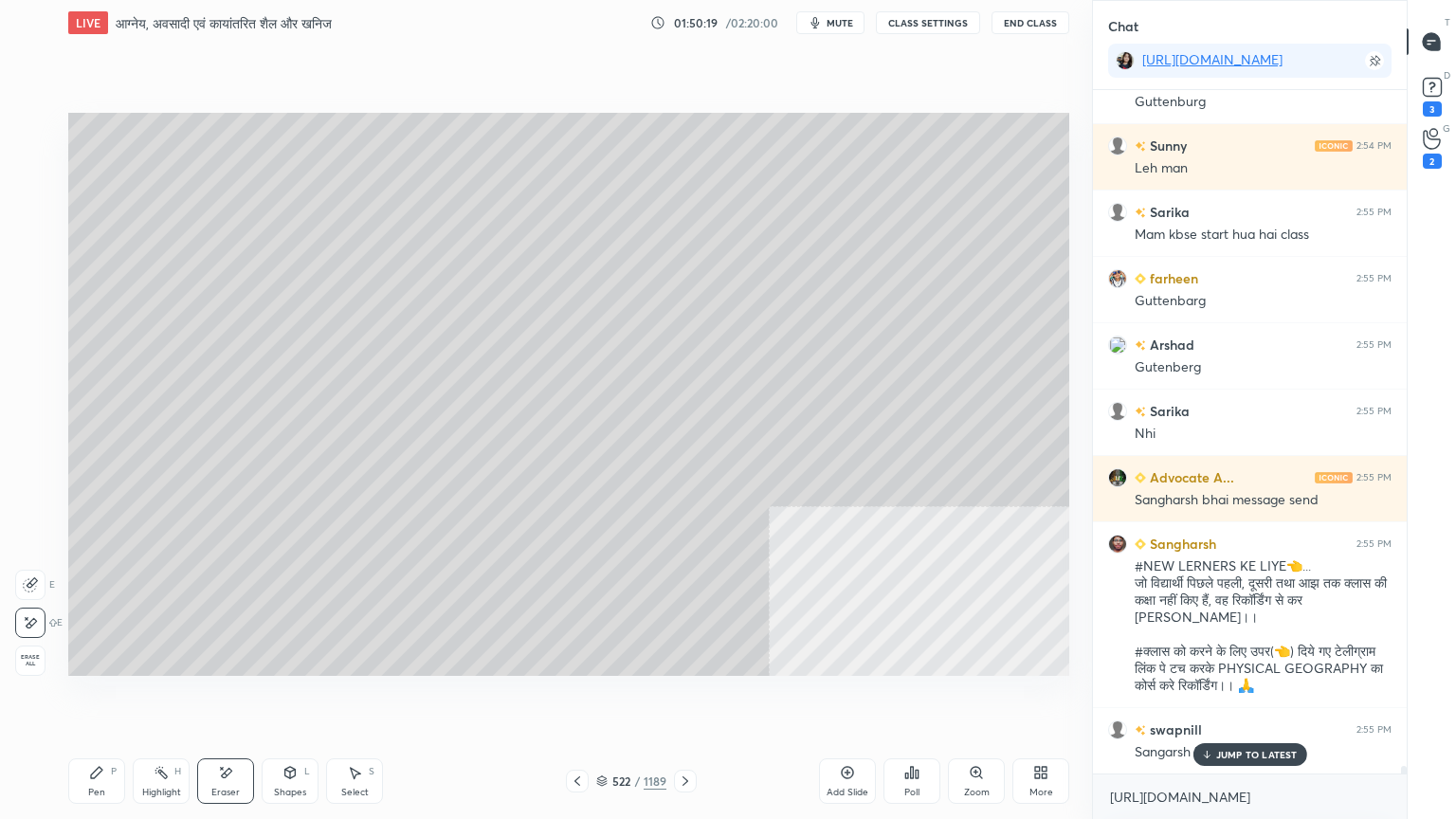 scroll, scrollTop: 58273, scrollLeft: 0, axis: vertical 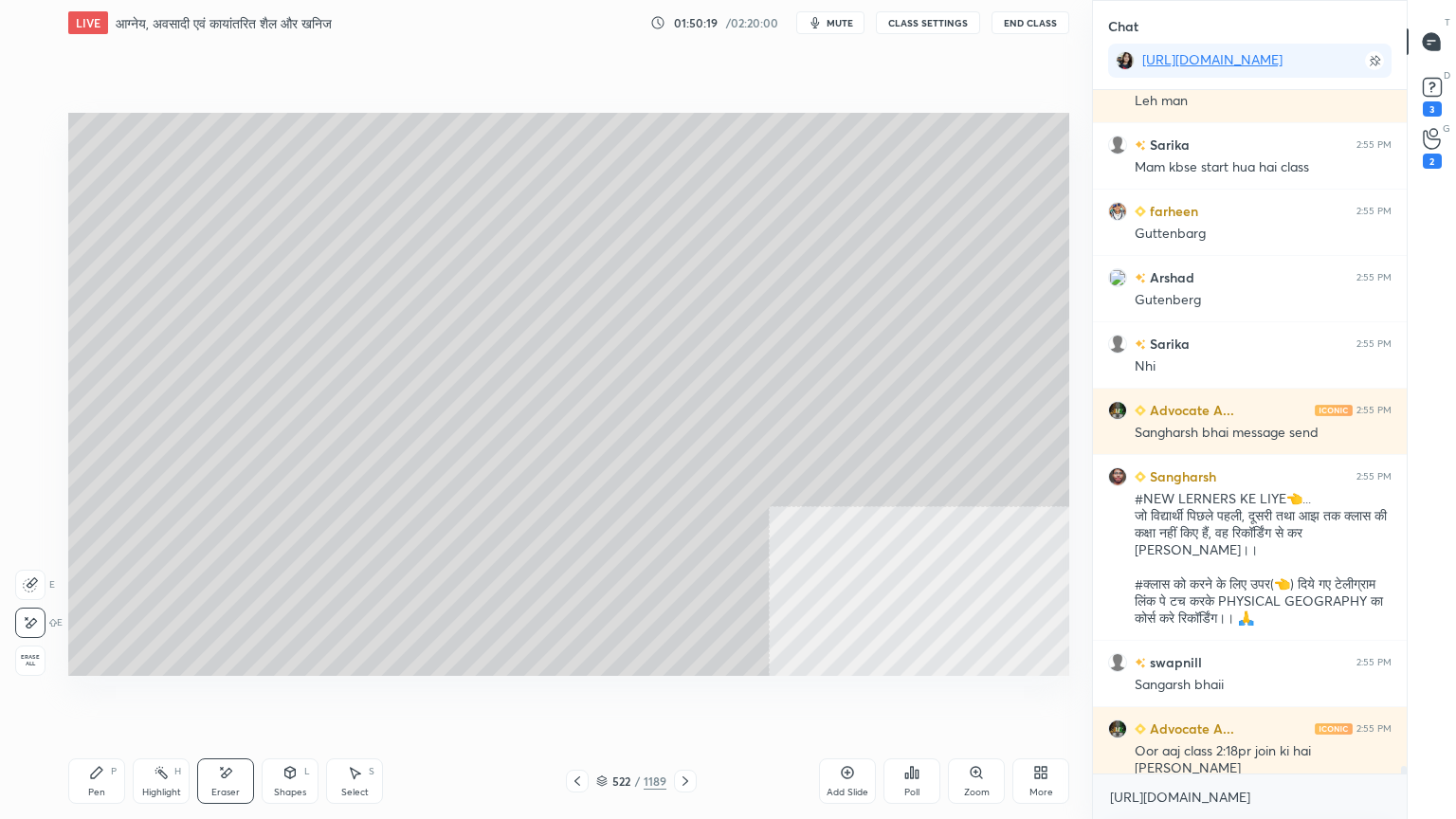 drag, startPoint x: 614, startPoint y: 722, endPoint x: 627, endPoint y: 720, distance: 13.152946 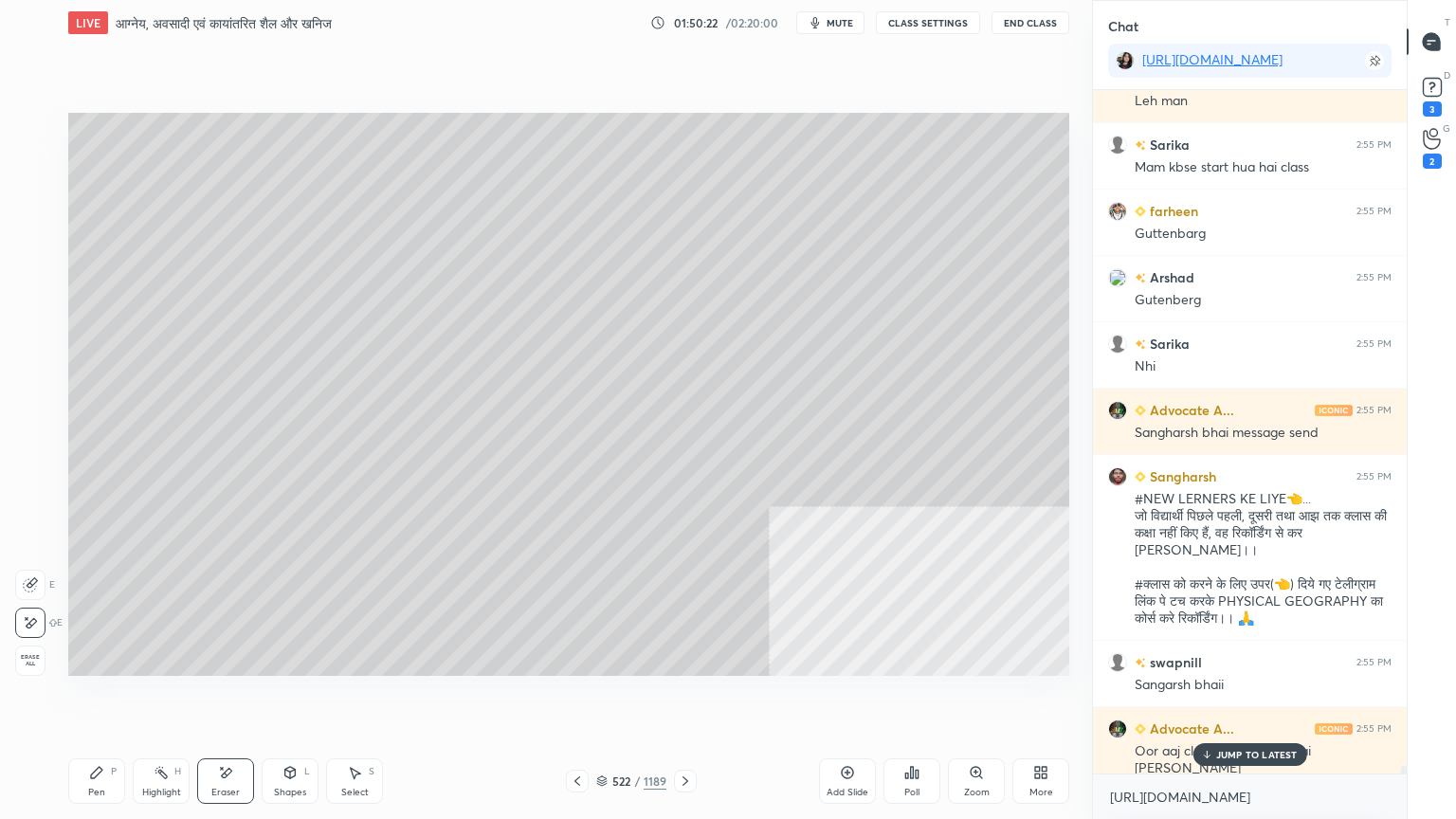 scroll, scrollTop: 58339, scrollLeft: 0, axis: vertical 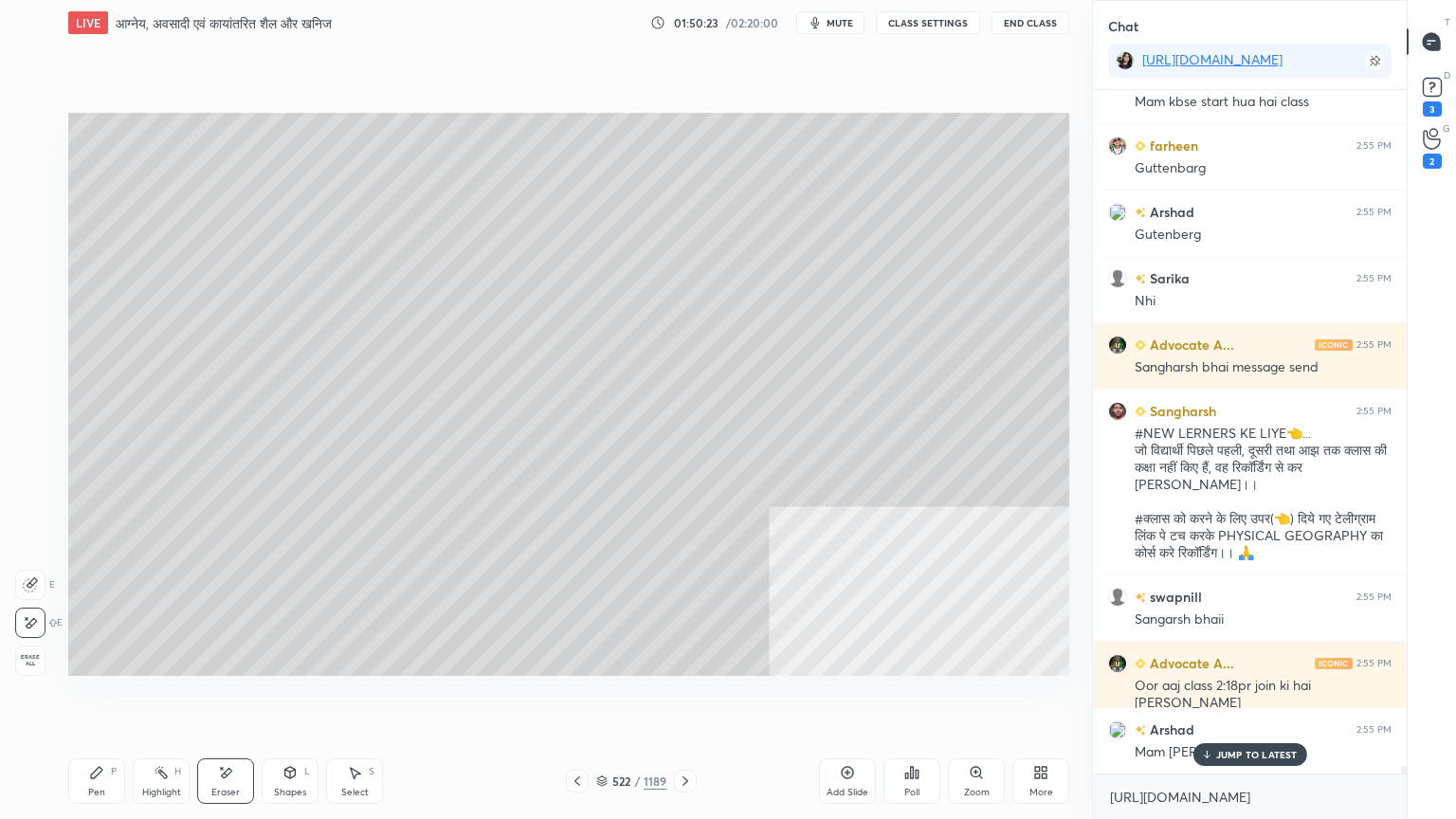 click on "JUMP TO LATEST" at bounding box center [1257, 755] 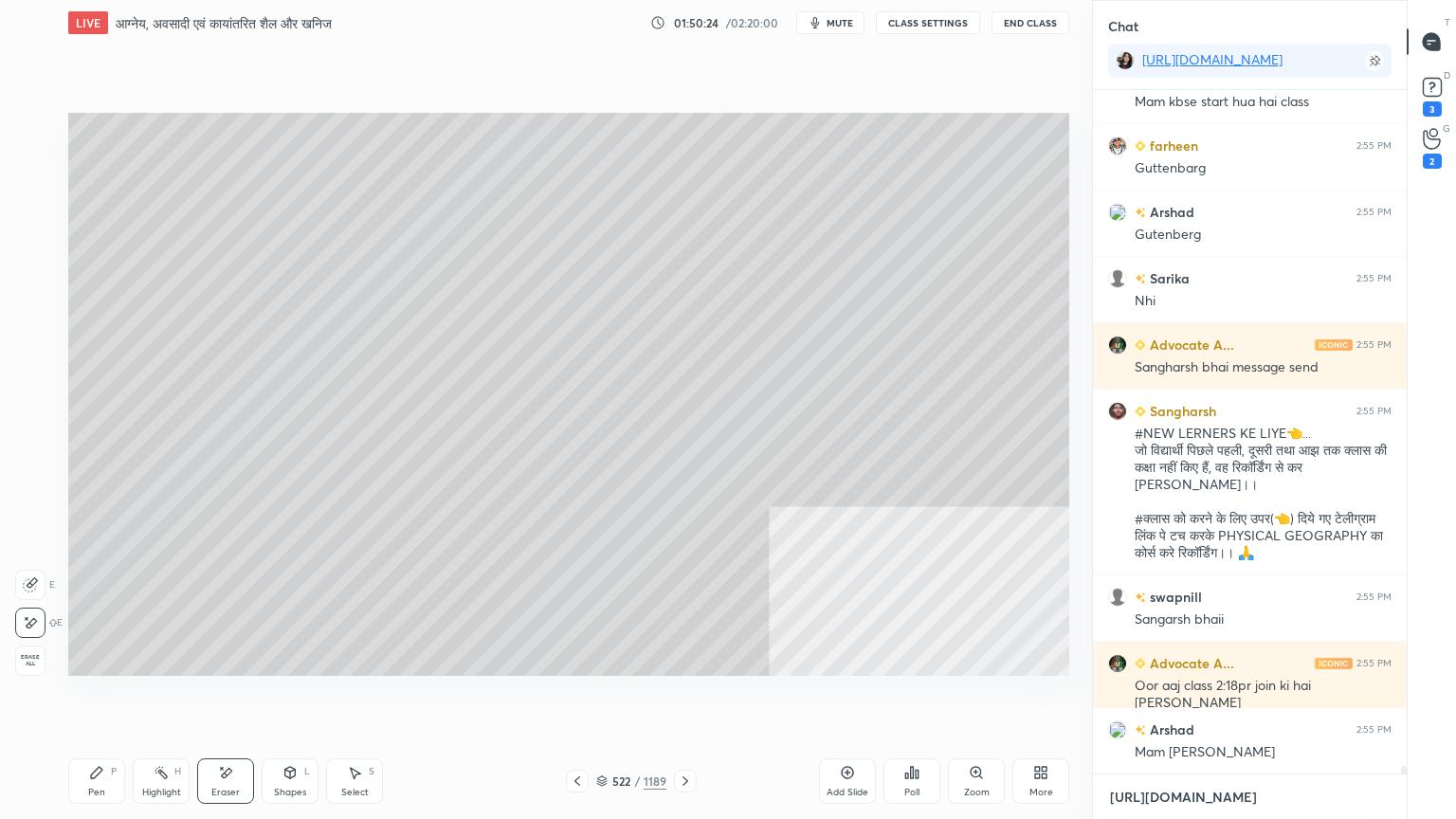 click on "[URL][DOMAIN_NAME]" at bounding box center [1249, 797] 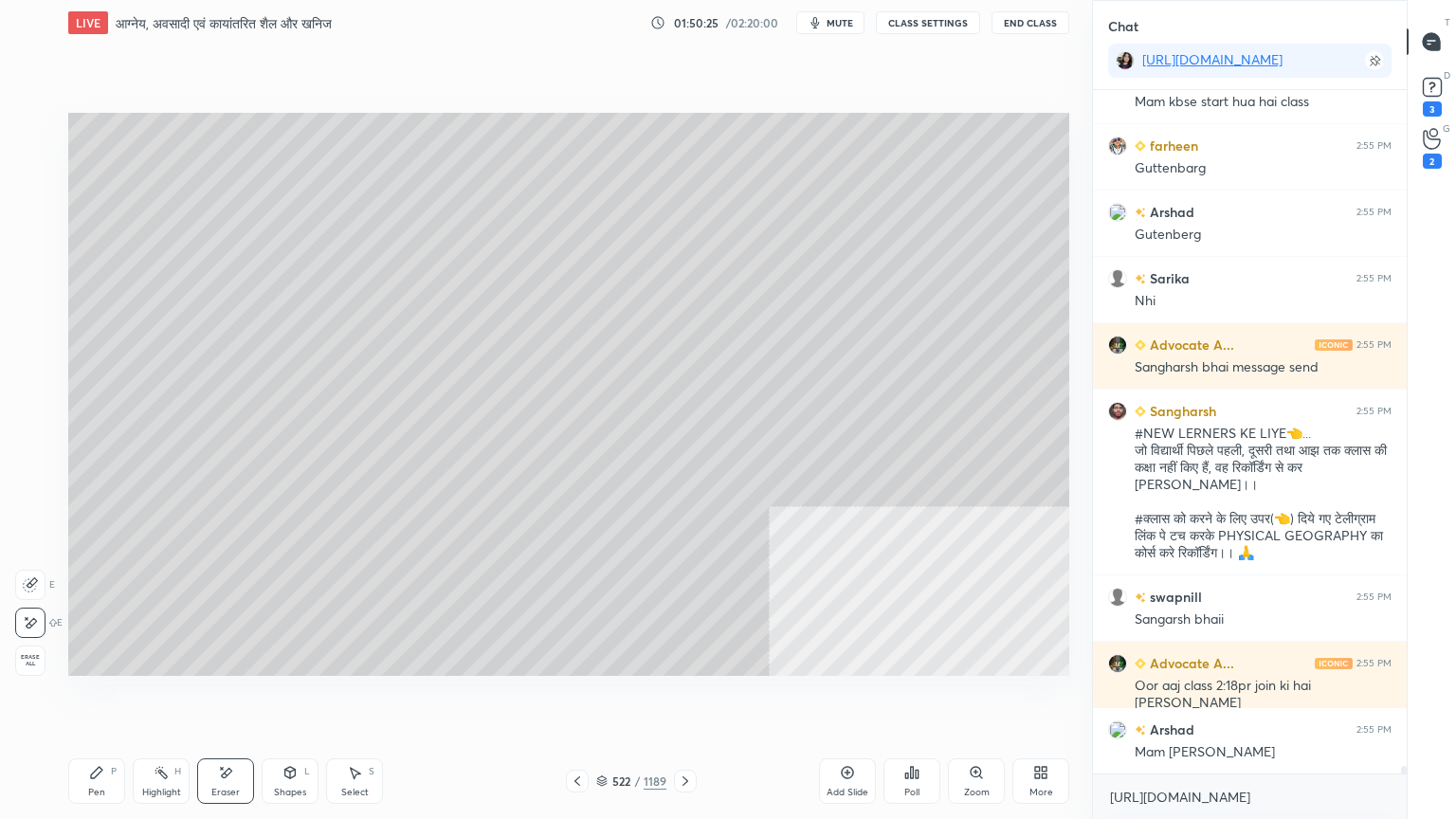 click on "Setting up your live class Poll for   secs No correct answer Start poll" at bounding box center [569, 394] 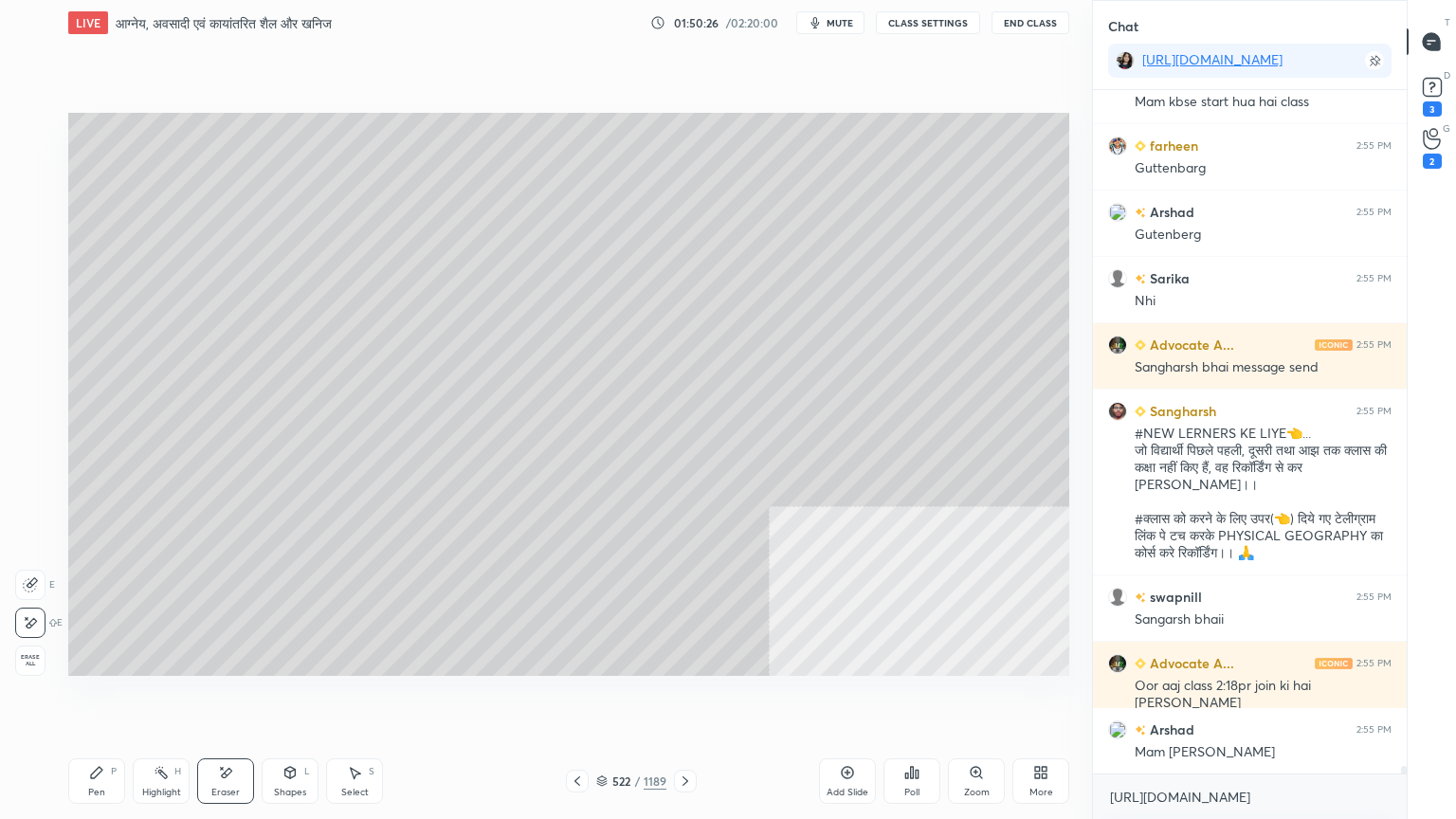 drag, startPoint x: 600, startPoint y: 781, endPoint x: 615, endPoint y: 773, distance: 17 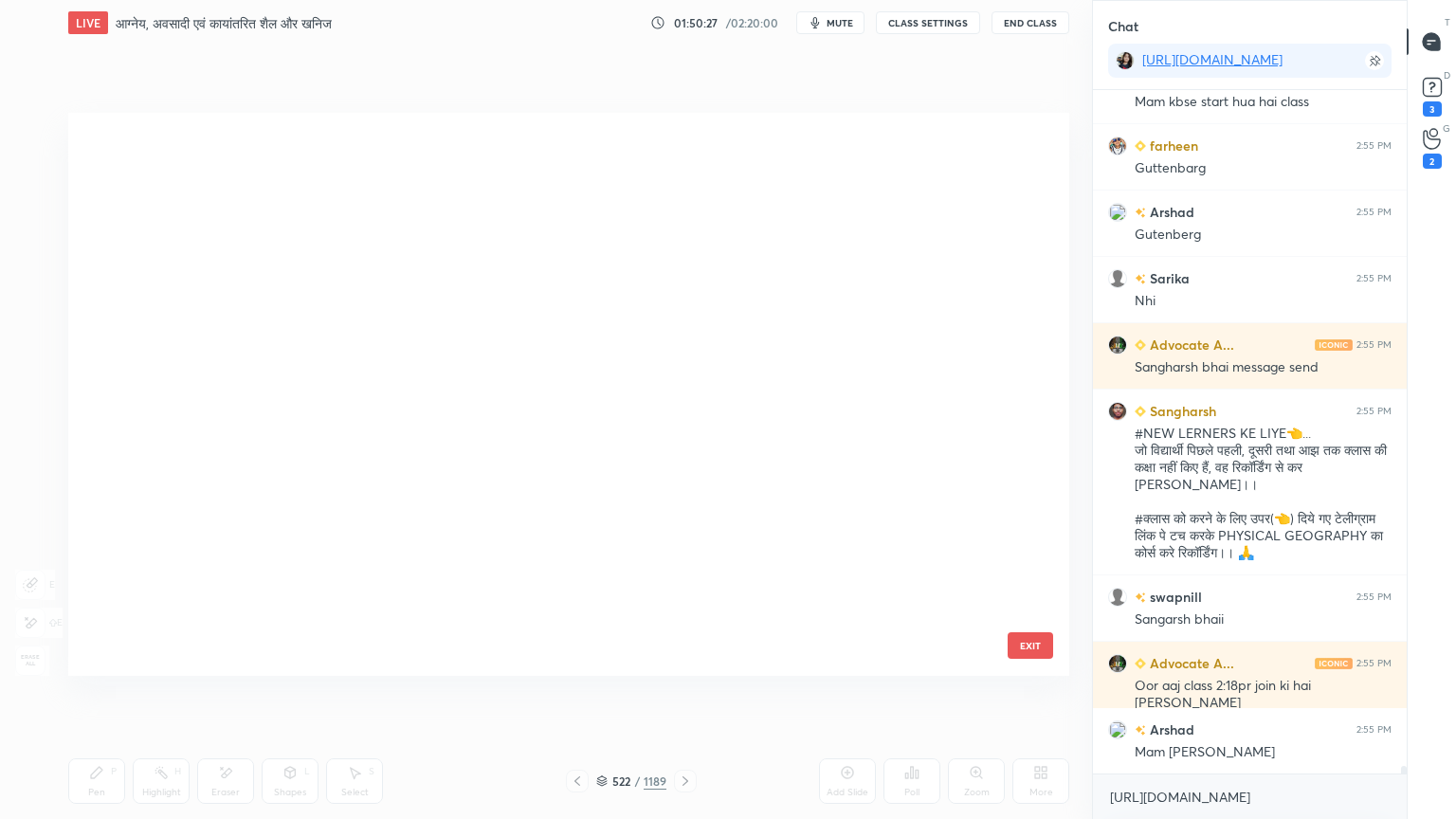 scroll, scrollTop: 29620, scrollLeft: 0, axis: vertical 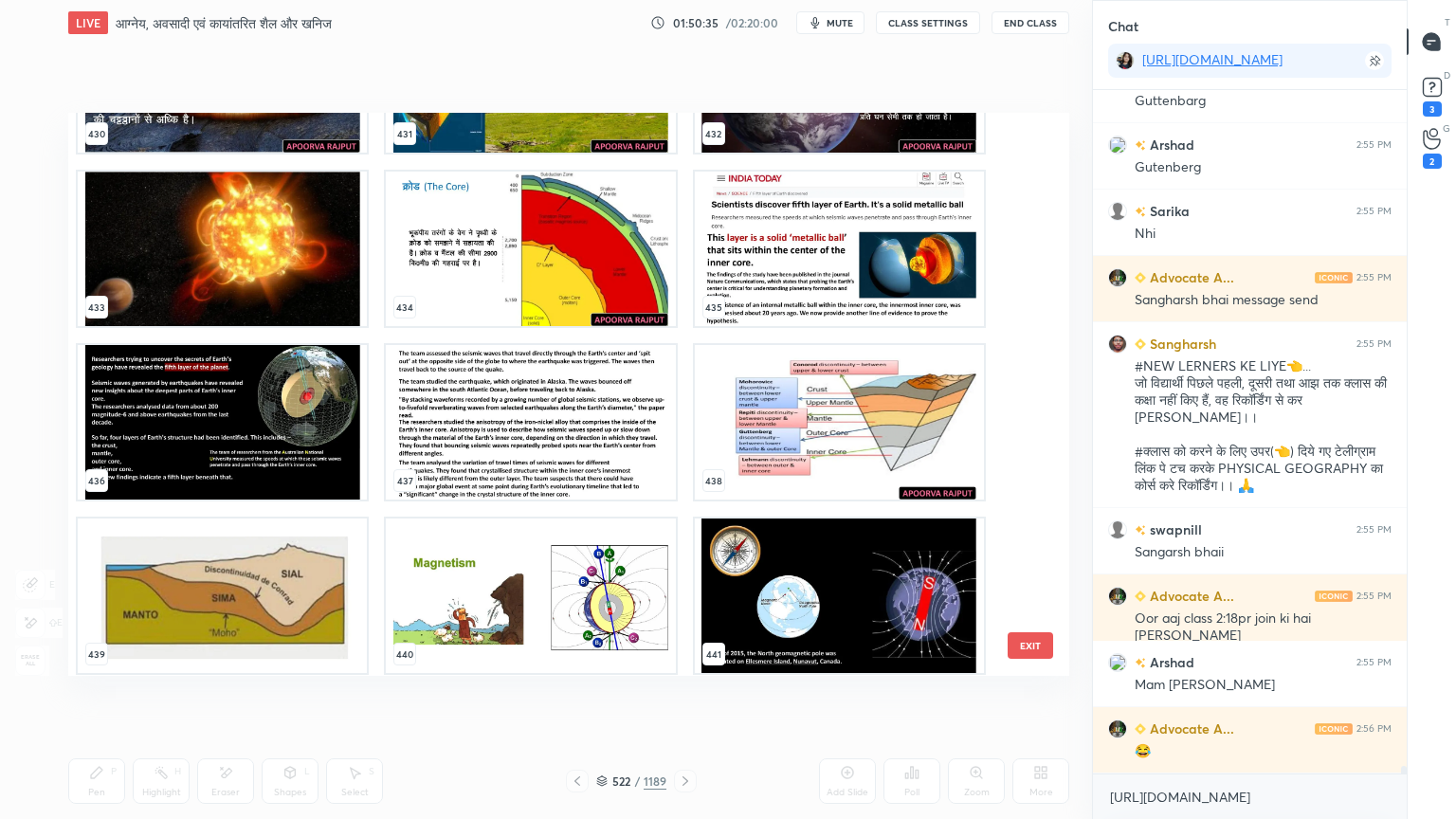 click on "EXIT" at bounding box center (1030, 646) 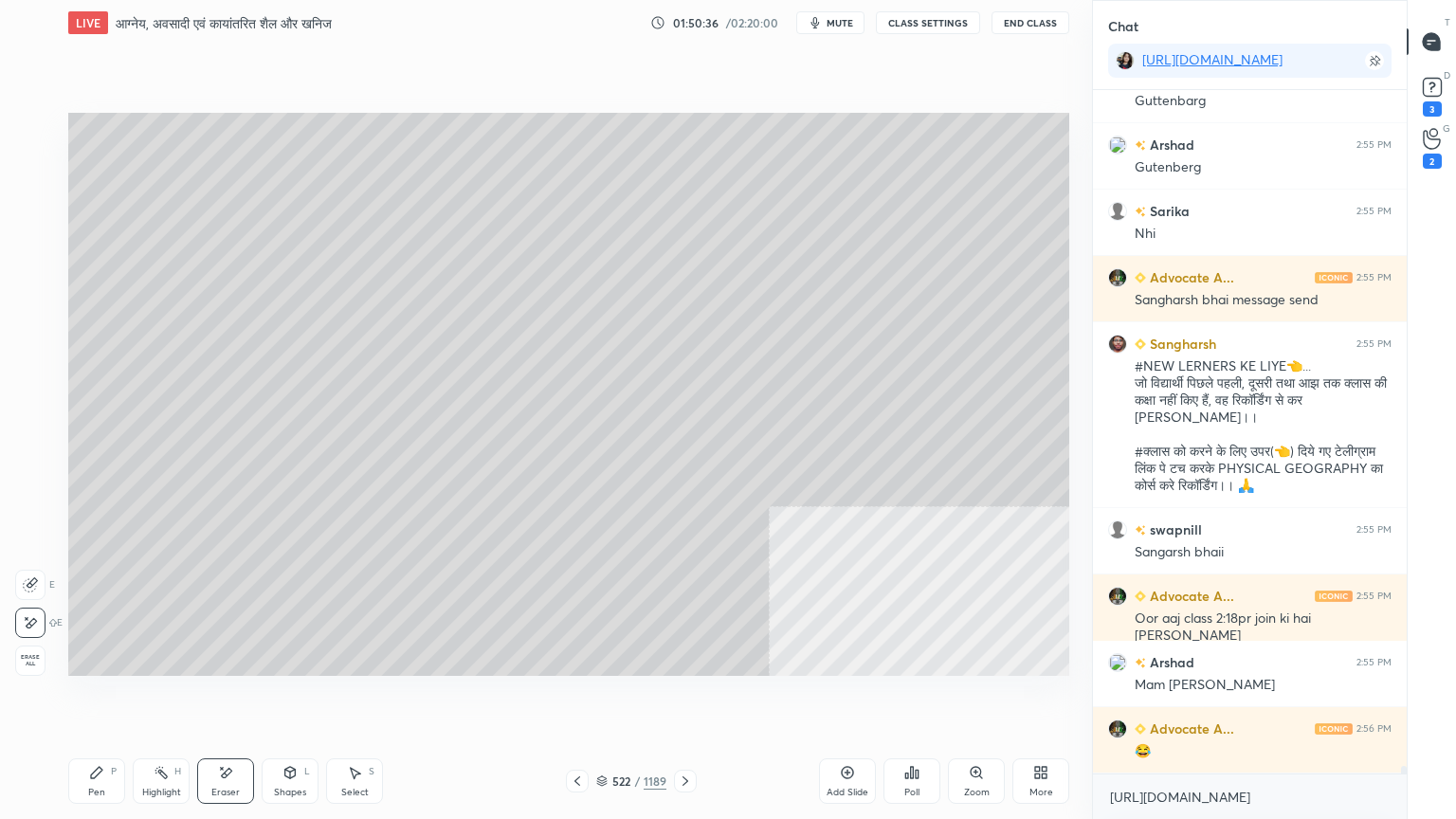click on "Shapes L" at bounding box center [290, 781] 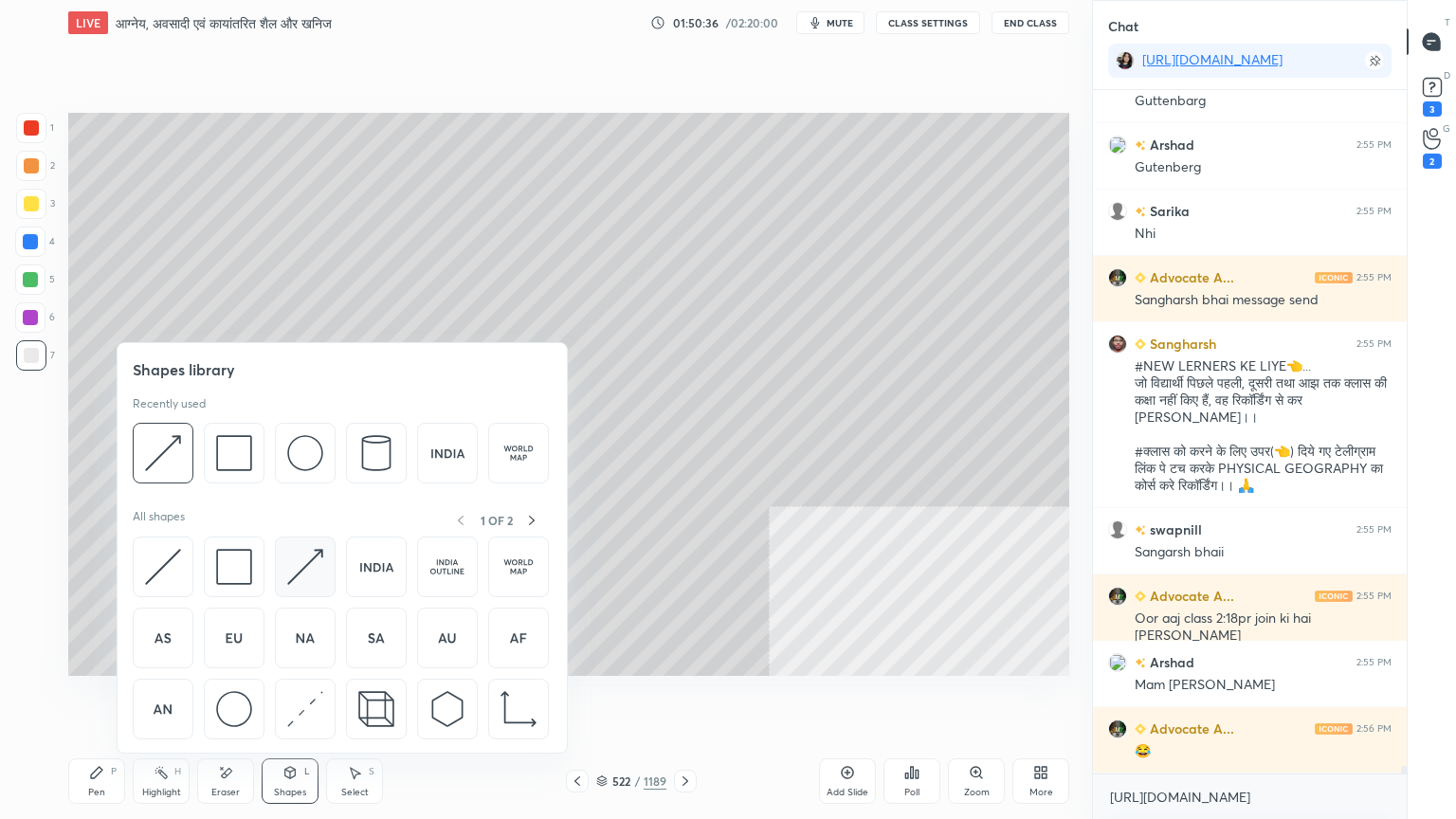 click at bounding box center [305, 567] 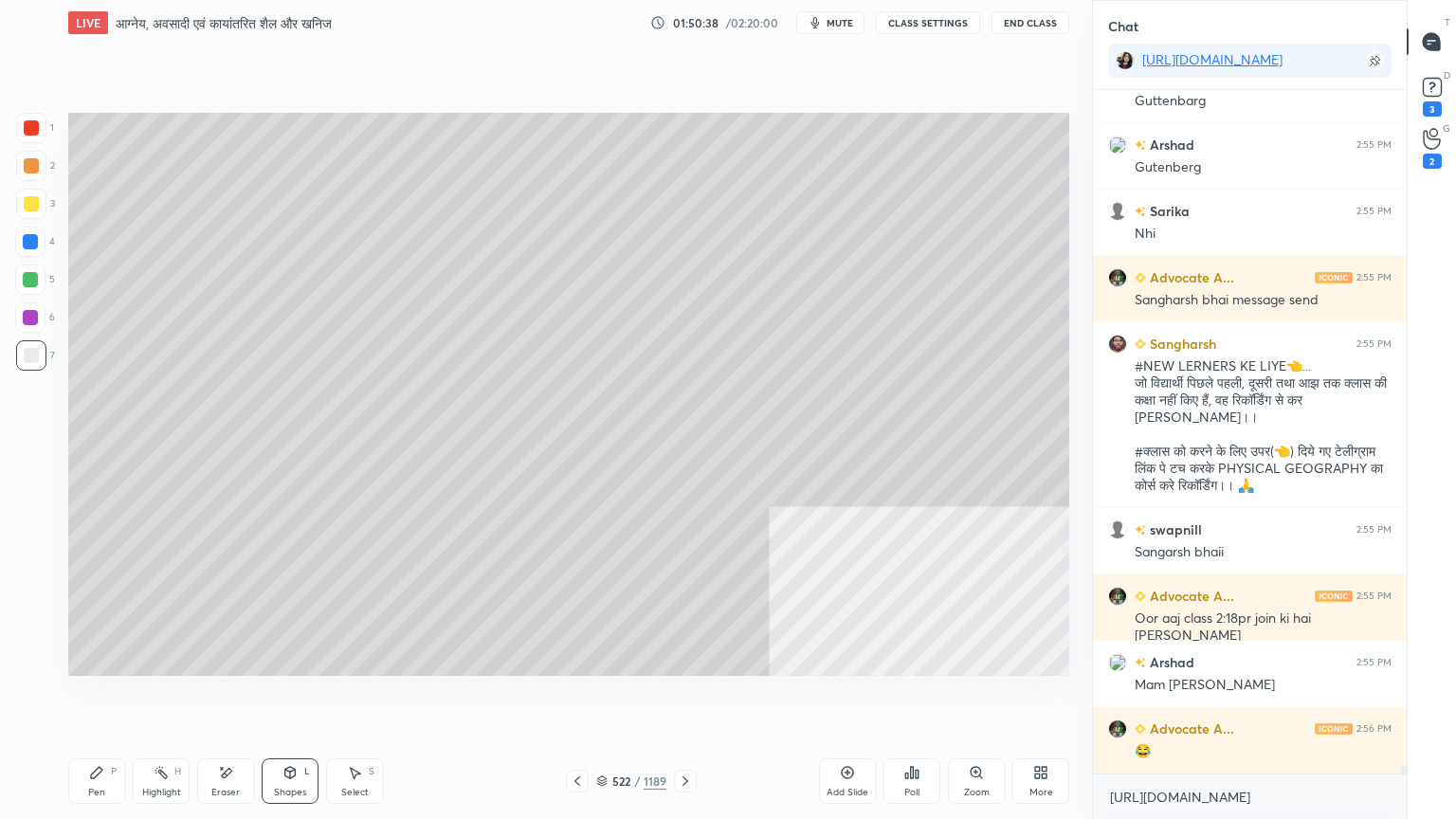 scroll, scrollTop: 58471, scrollLeft: 0, axis: vertical 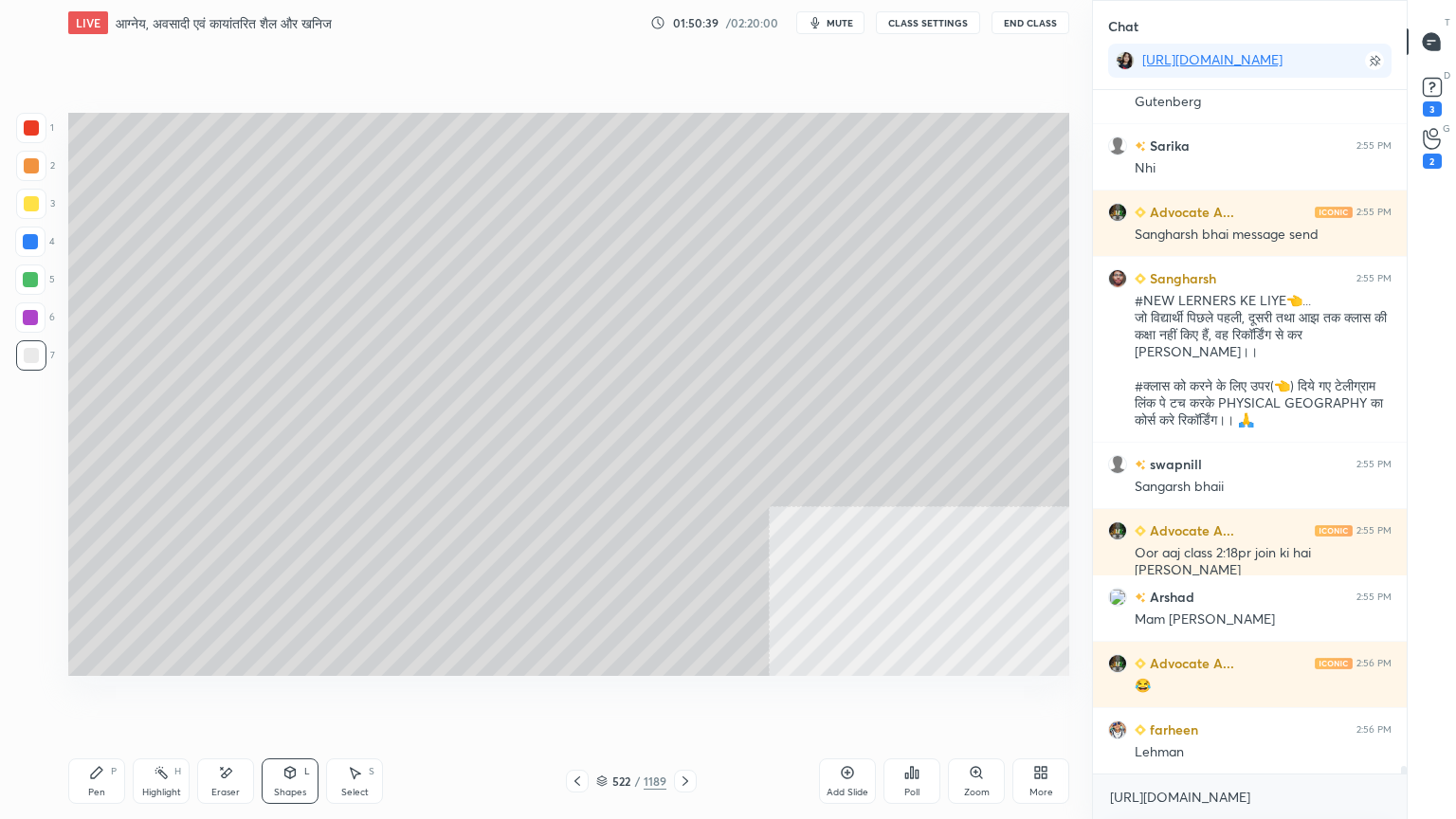 drag, startPoint x: 99, startPoint y: 782, endPoint x: 108, endPoint y: 781, distance: 9.055385 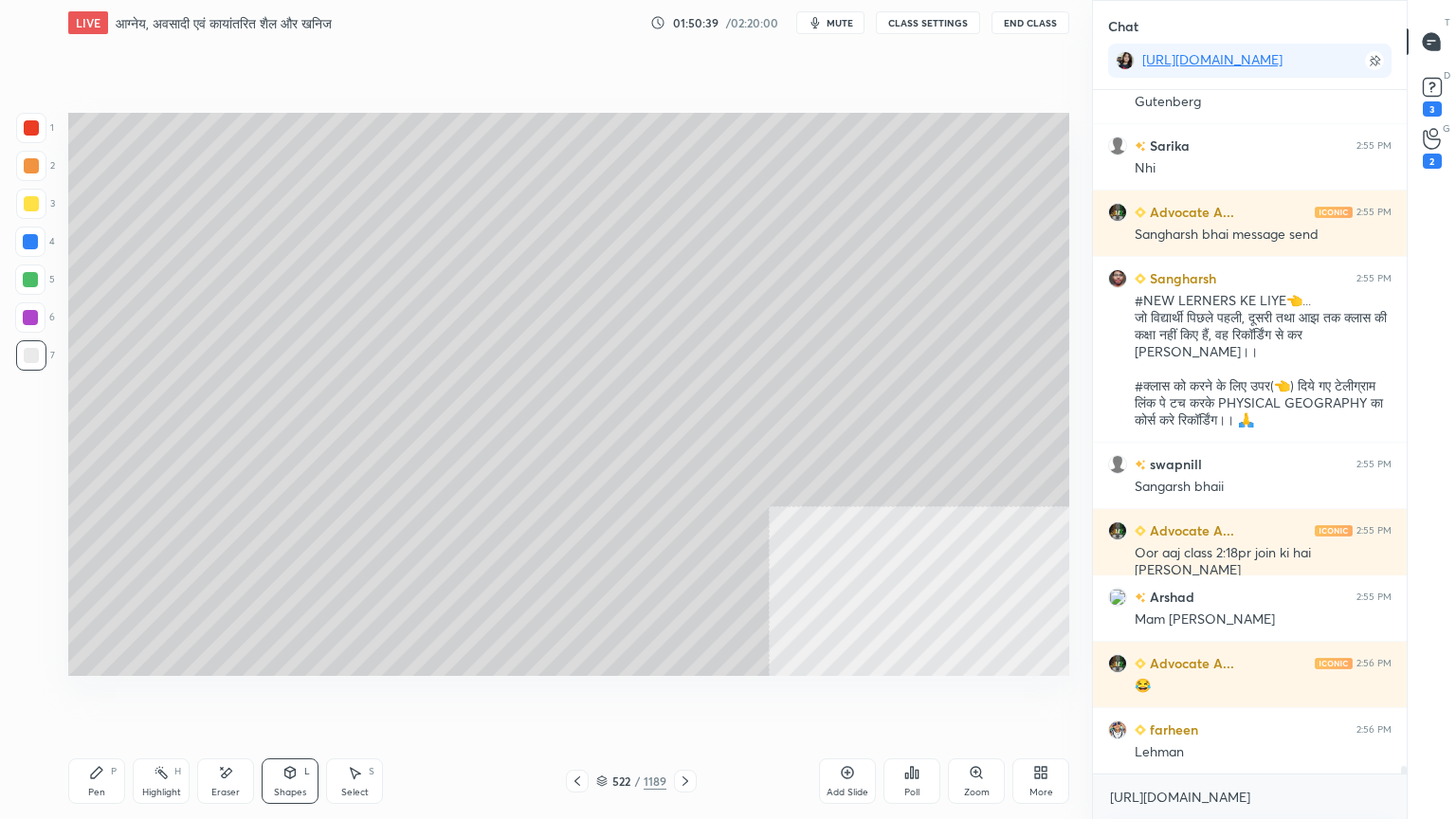 click on "Pen P" at bounding box center [97, 781] 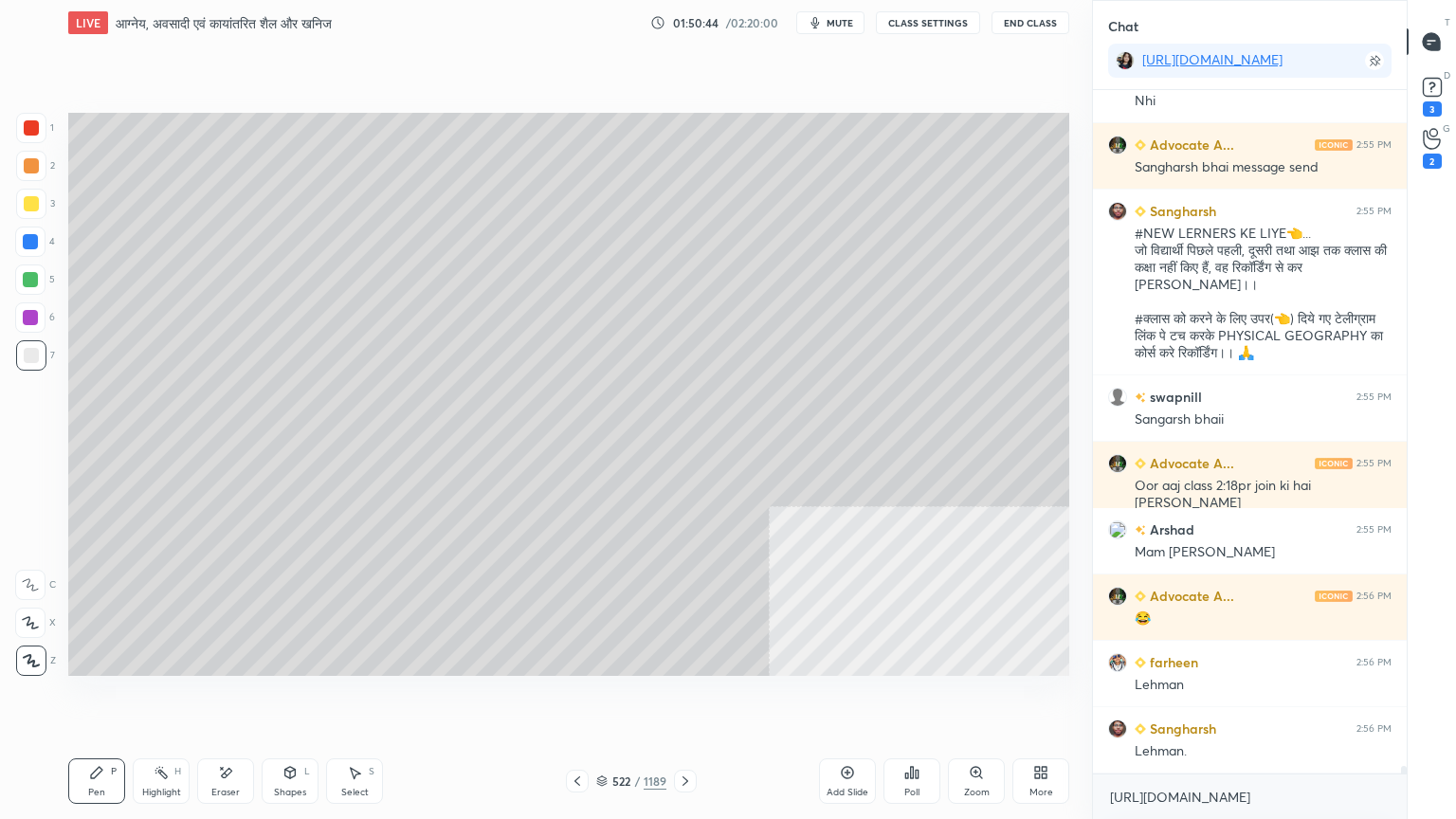 scroll, scrollTop: 58604, scrollLeft: 0, axis: vertical 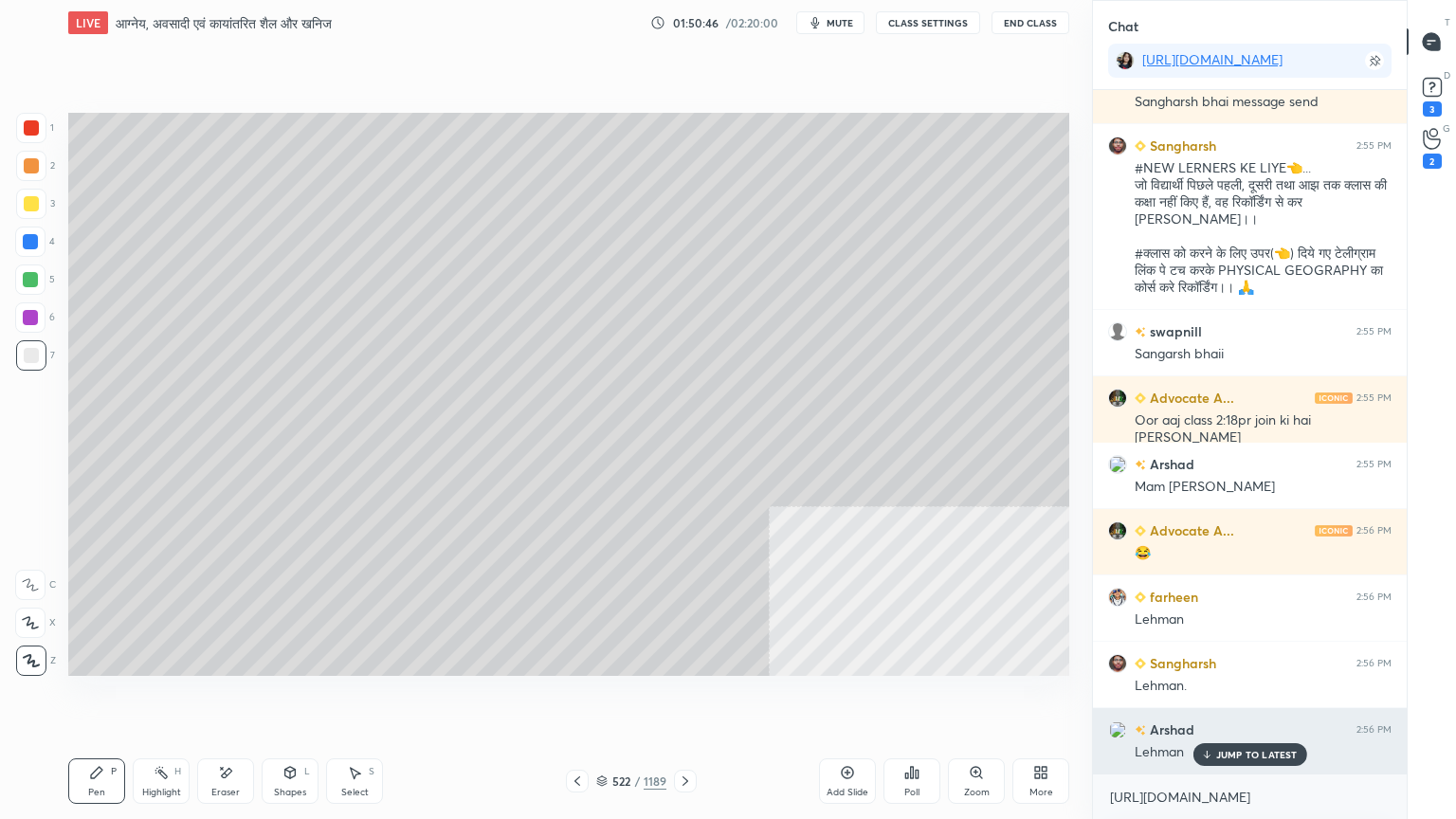 click on "JUMP TO LATEST" at bounding box center (1257, 755) 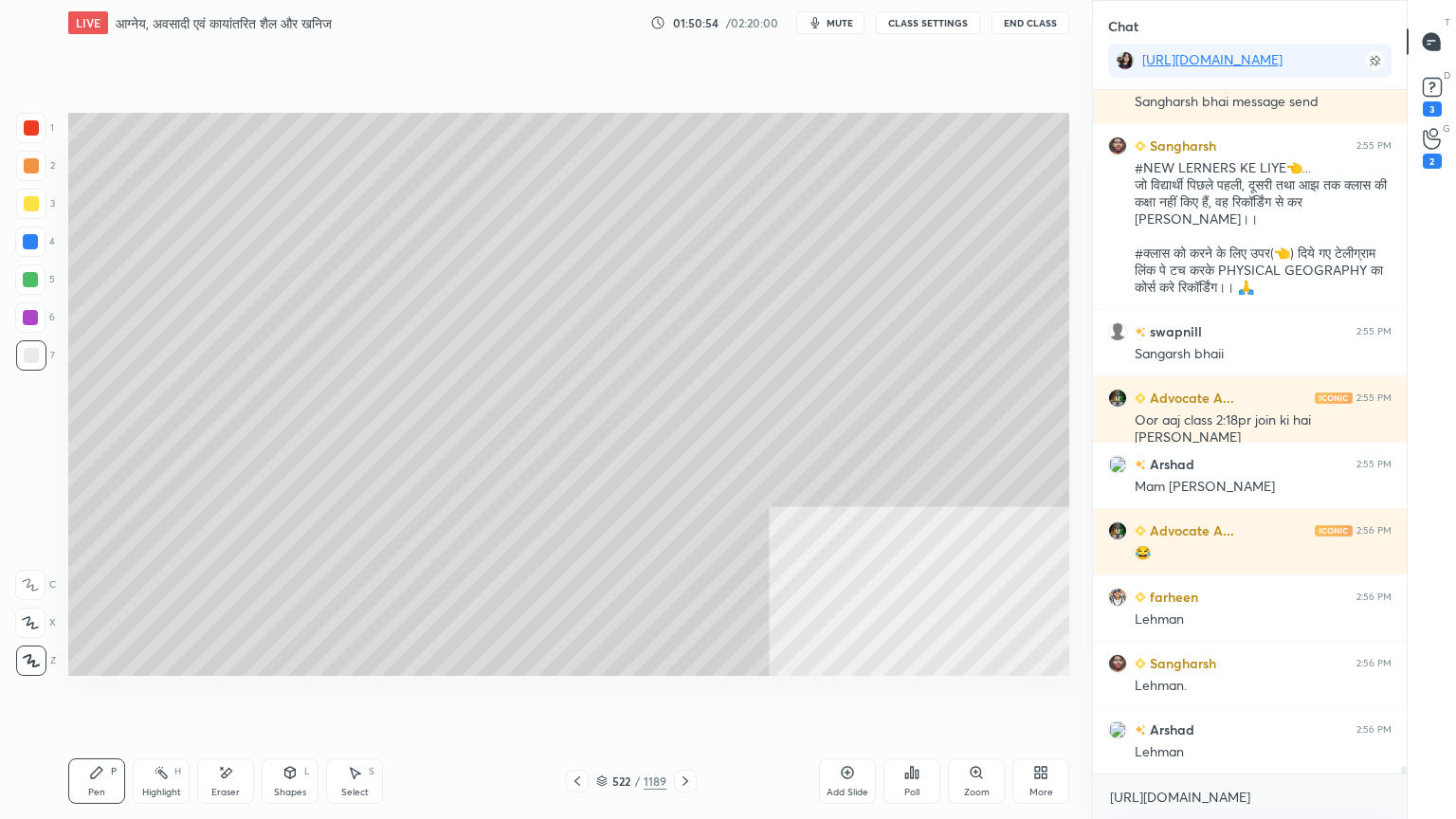 click on "Shapes L" at bounding box center [290, 781] 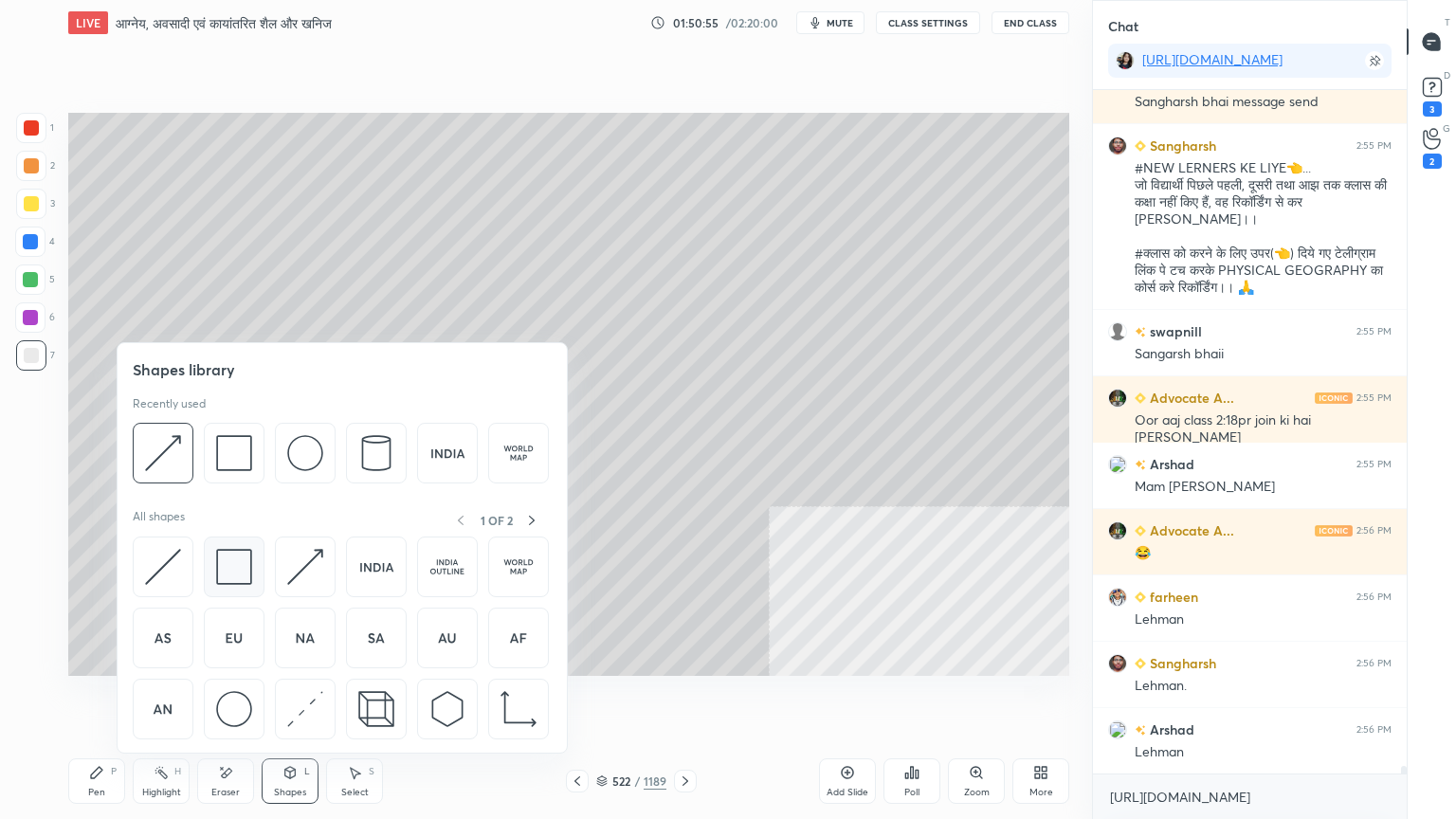 click at bounding box center (234, 567) 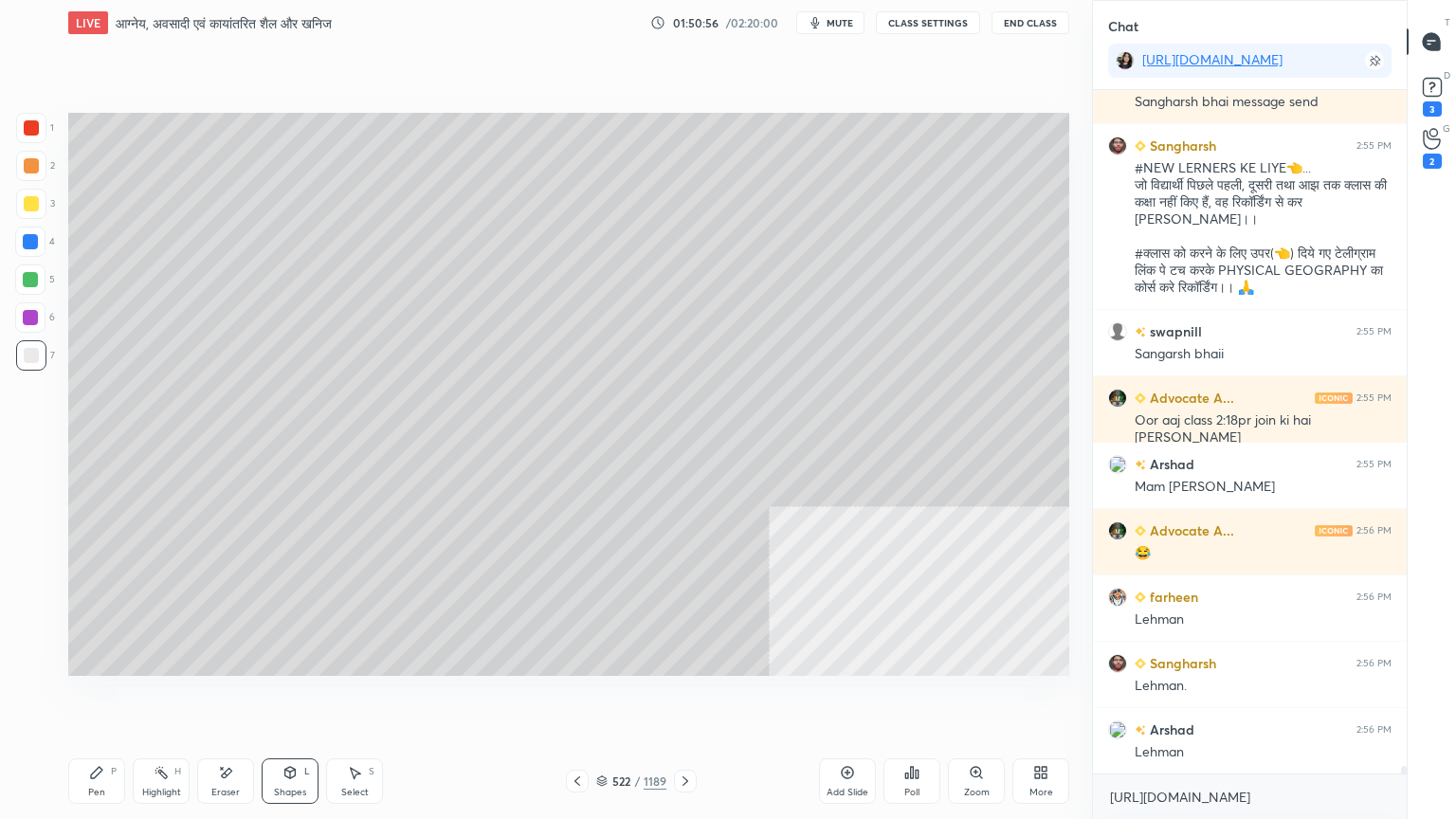 click on "Select S" at bounding box center (355, 781) 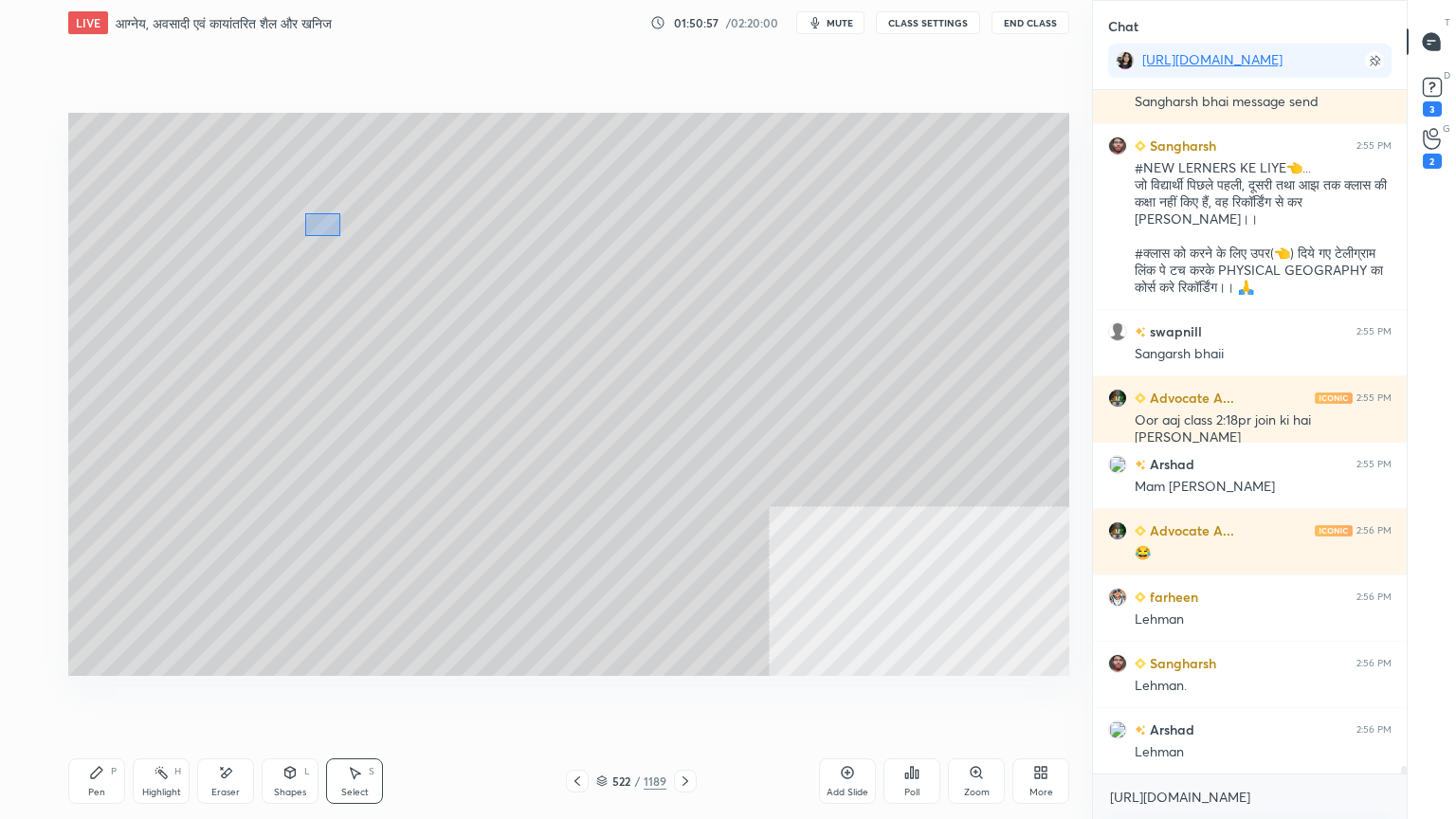 drag, startPoint x: 306, startPoint y: 214, endPoint x: 337, endPoint y: 233, distance: 36.359318 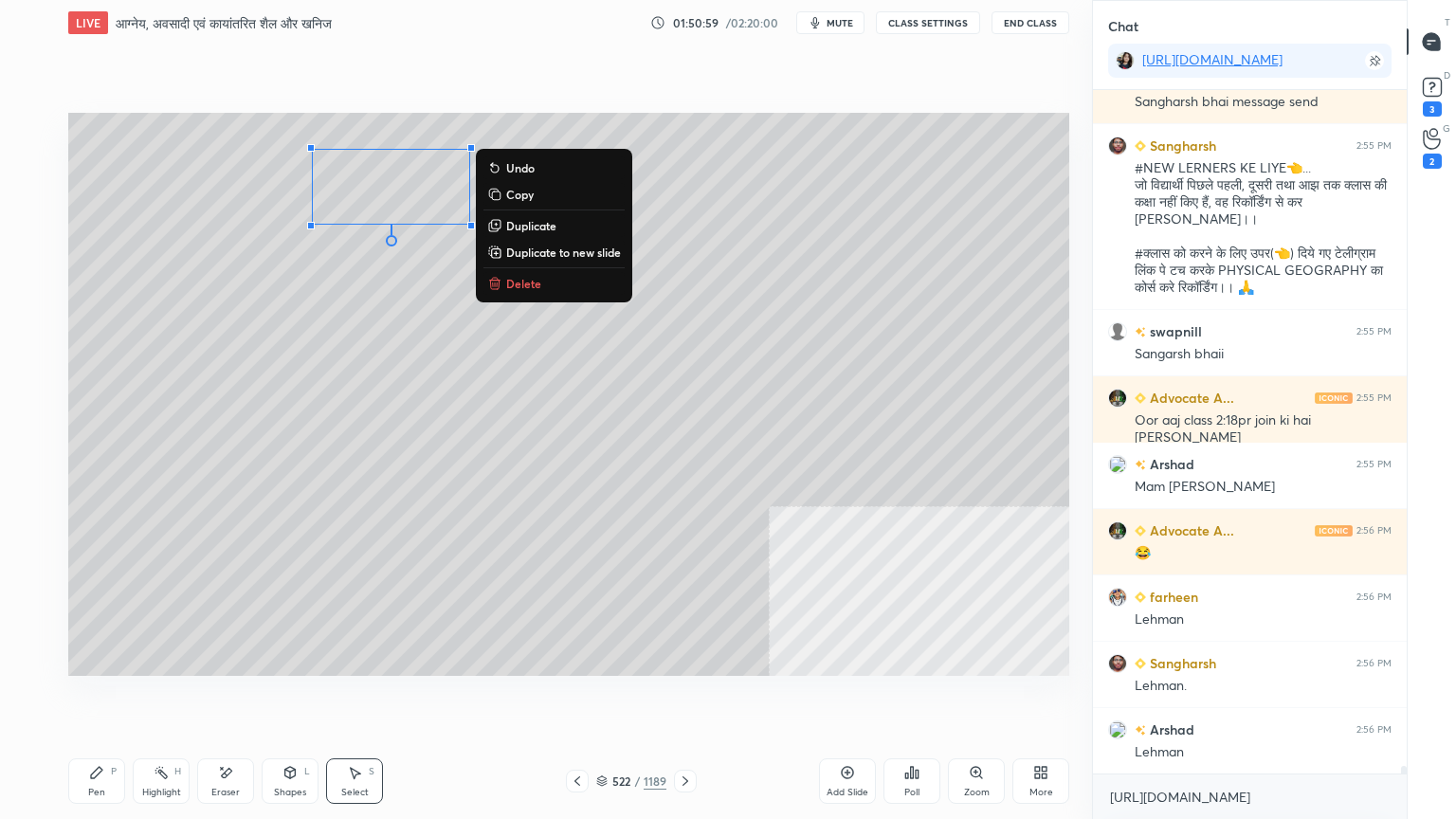 click on "Delete" at bounding box center [523, 283] 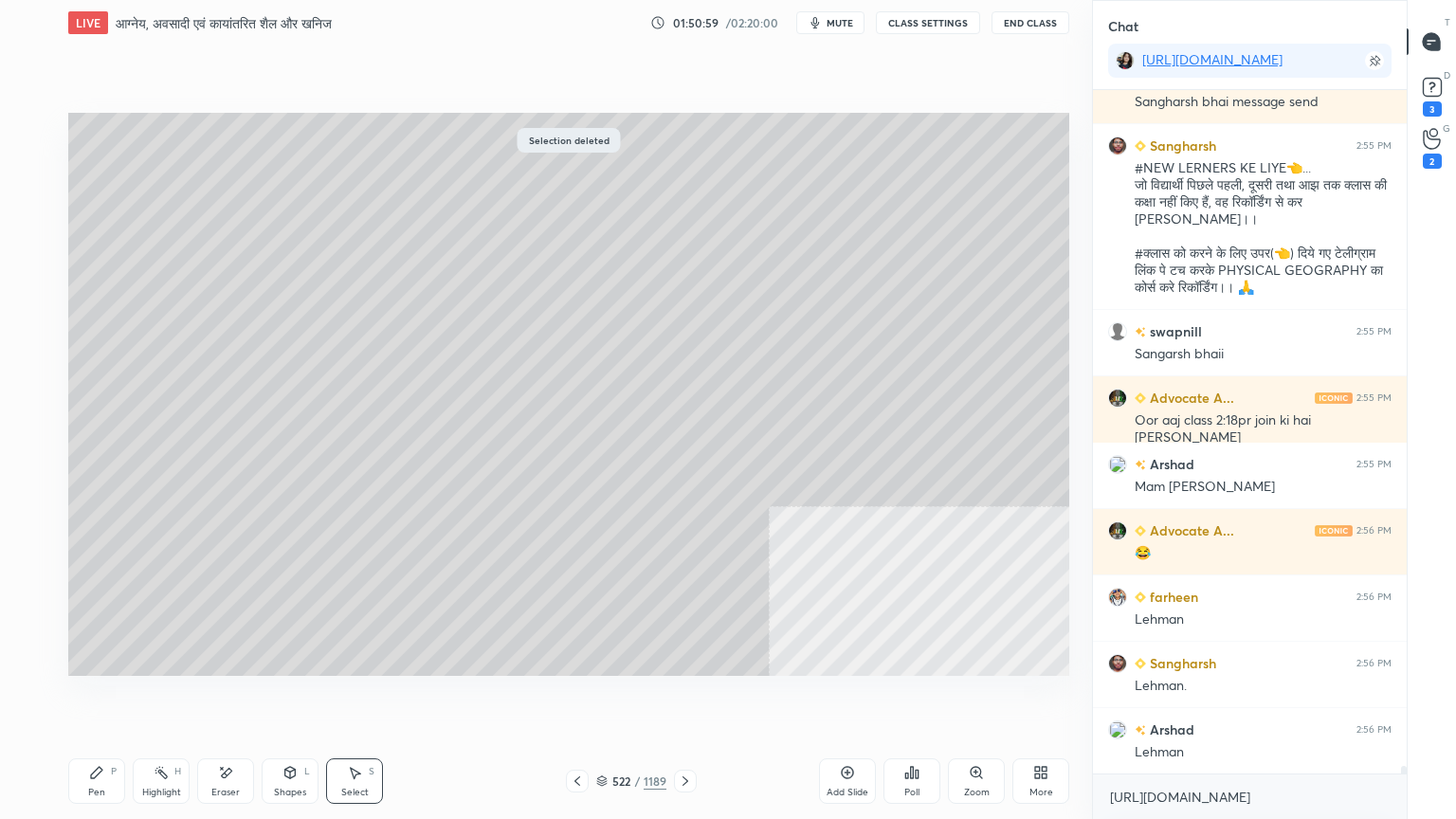 click 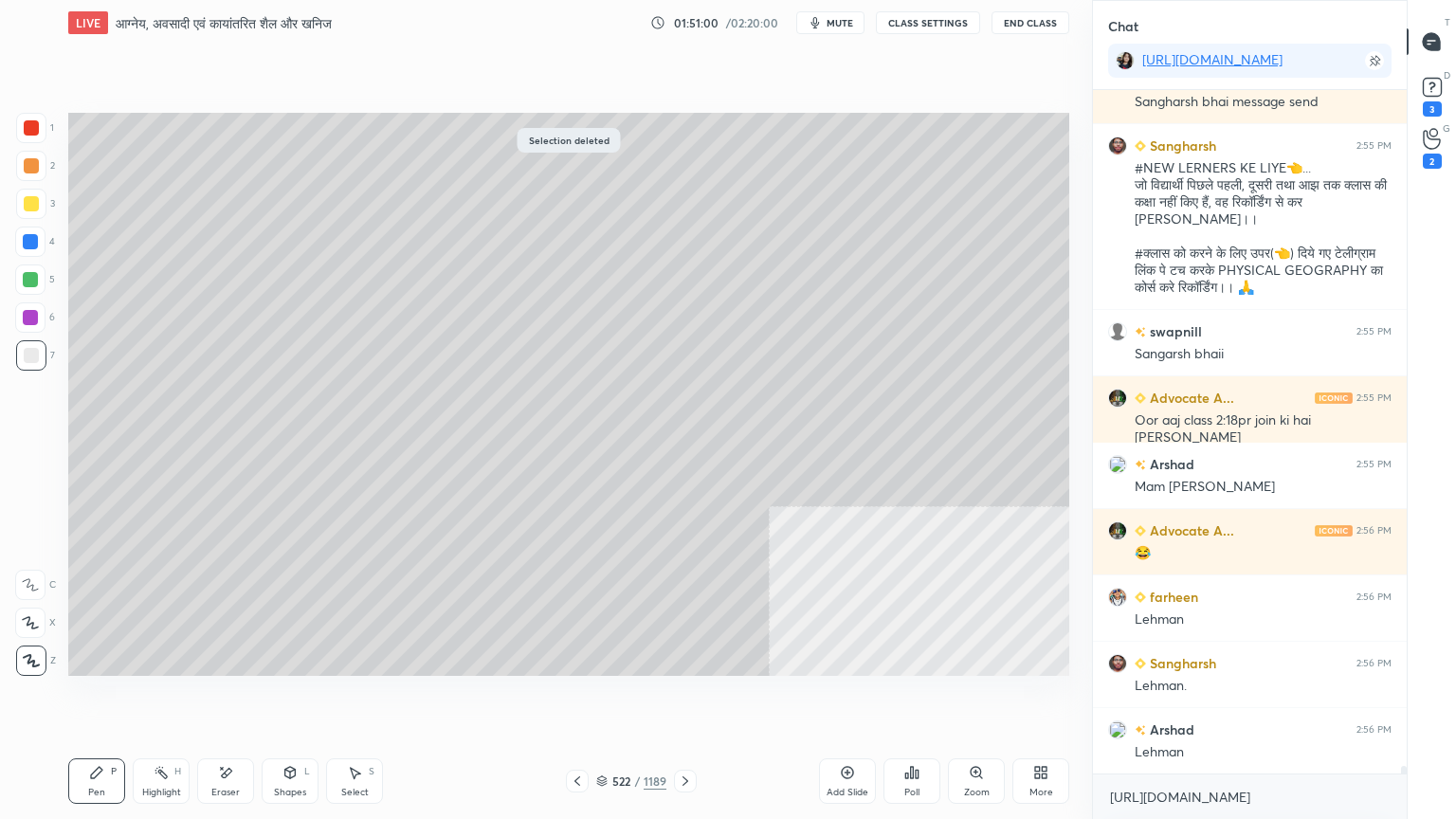 click on "Pen P" at bounding box center (97, 781) 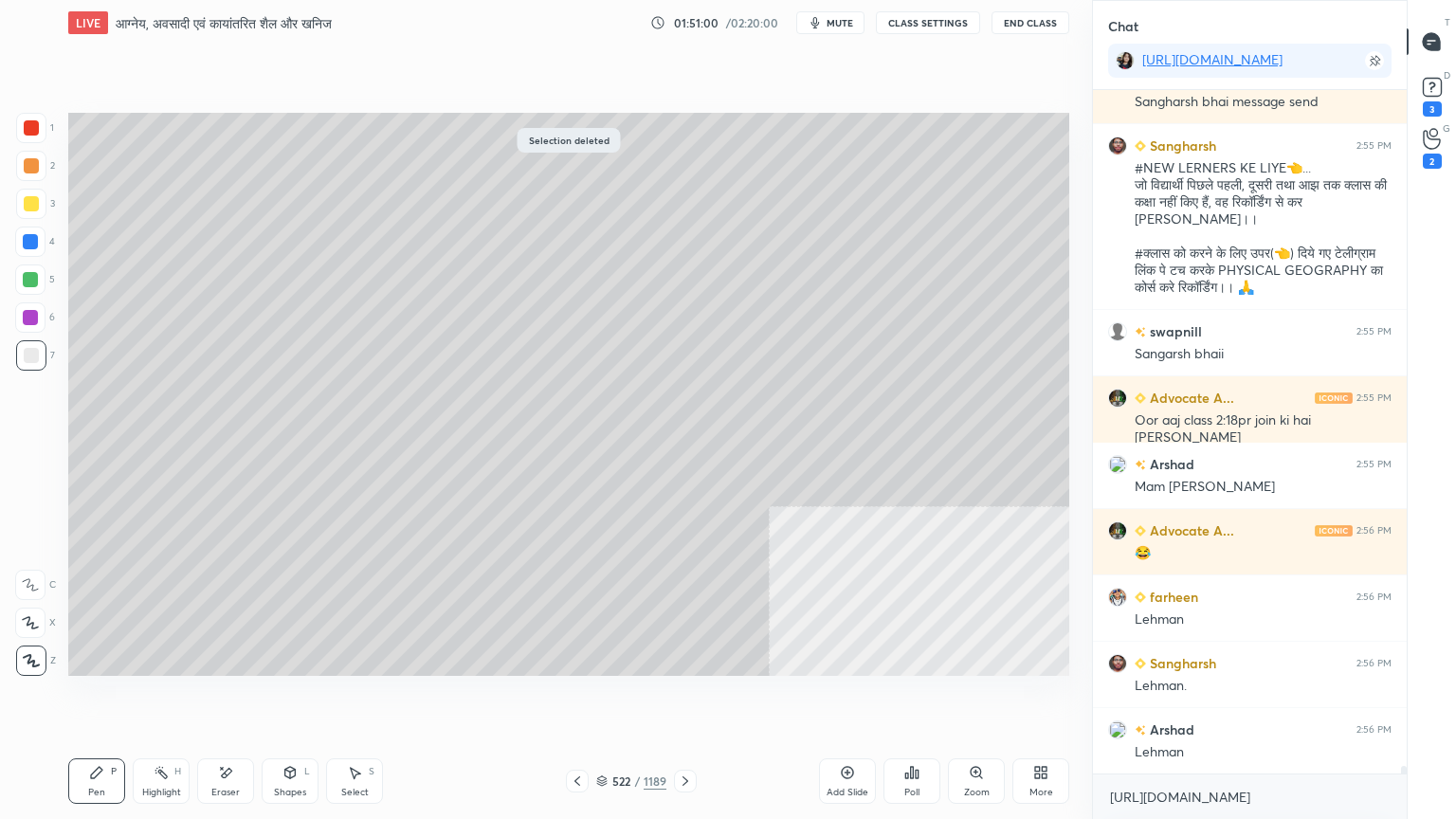 click at bounding box center [30, 242] 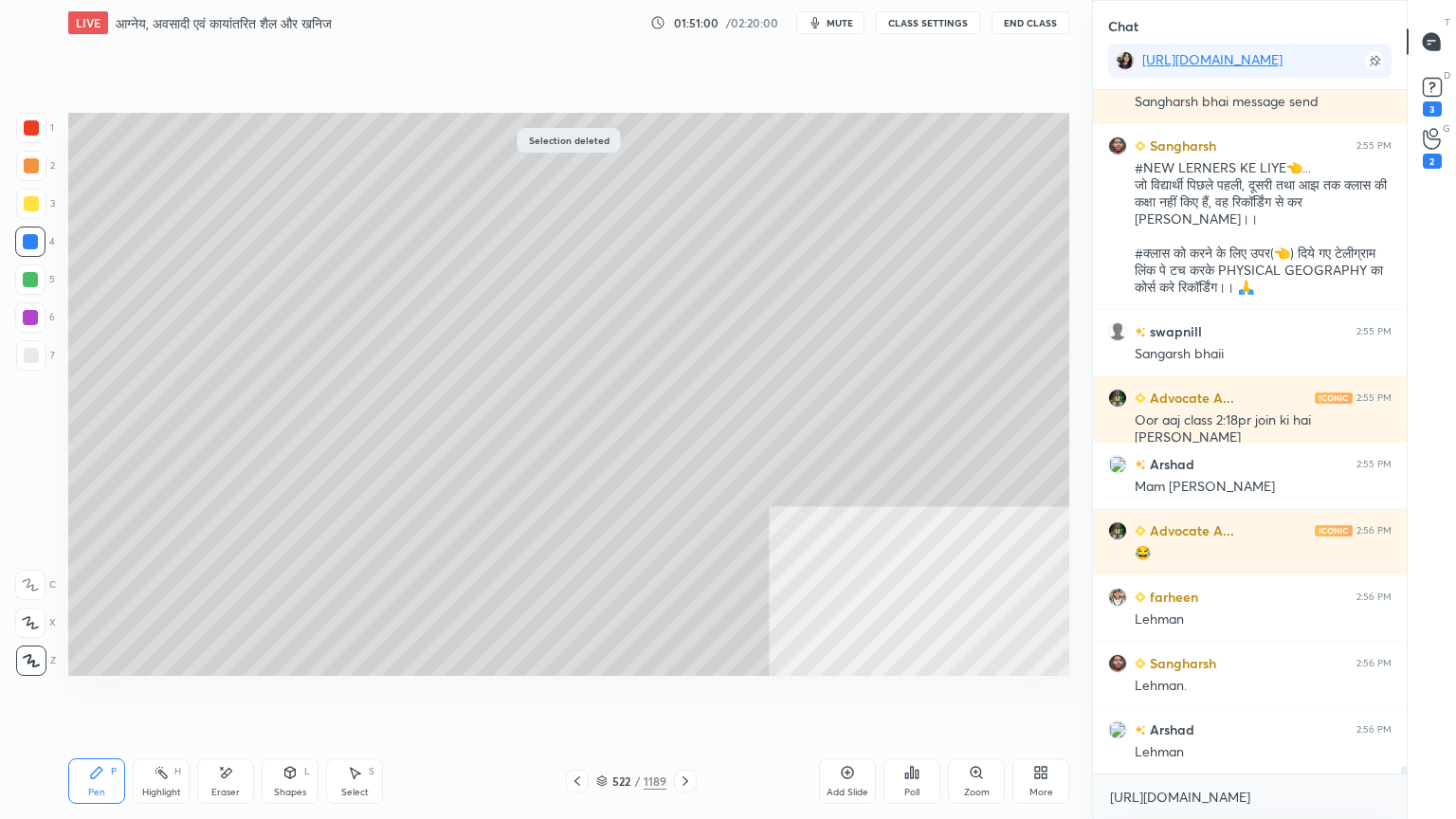 click at bounding box center (30, 242) 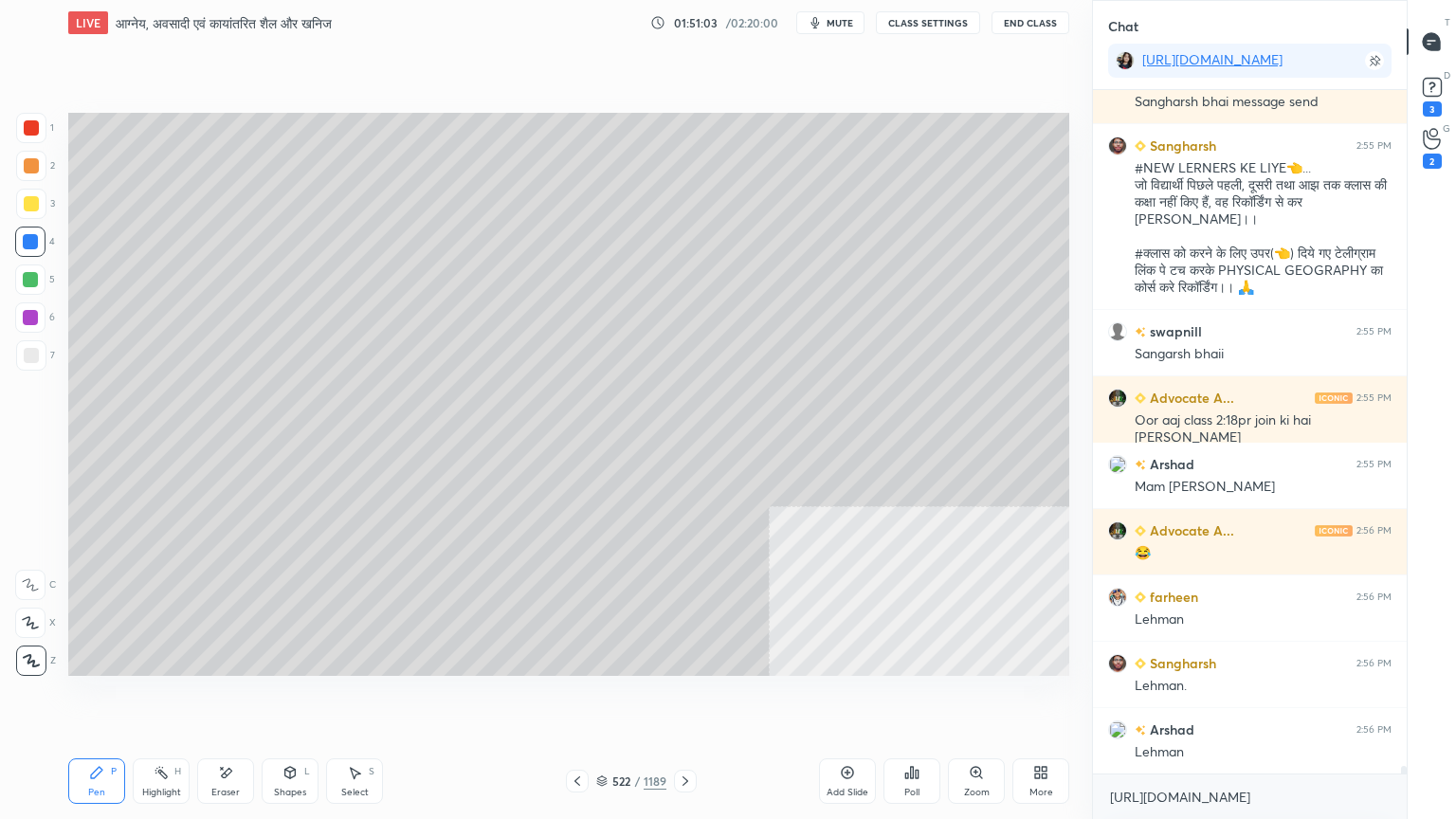 scroll, scrollTop: 58671, scrollLeft: 0, axis: vertical 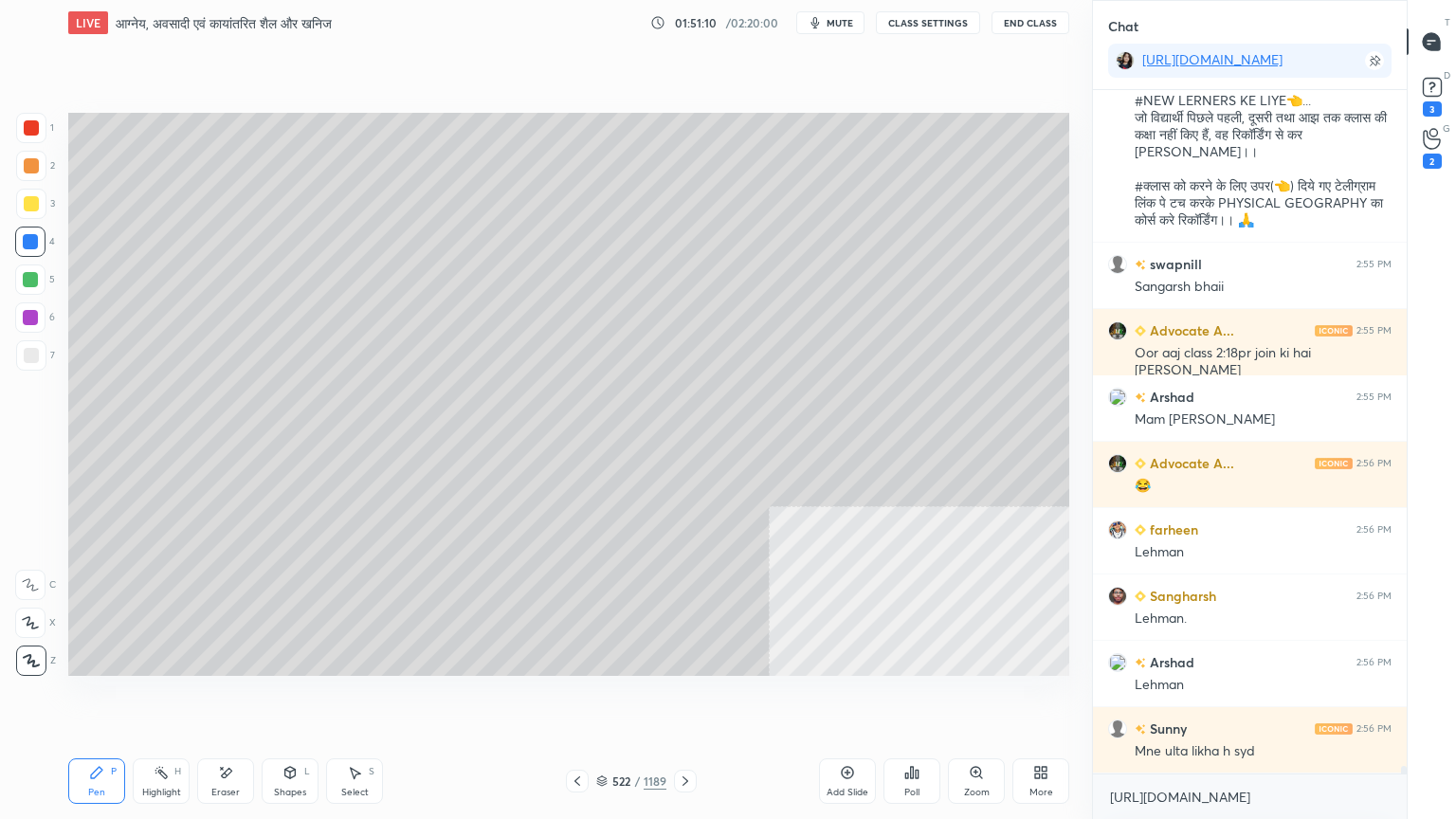 click on "Select S" at bounding box center [355, 781] 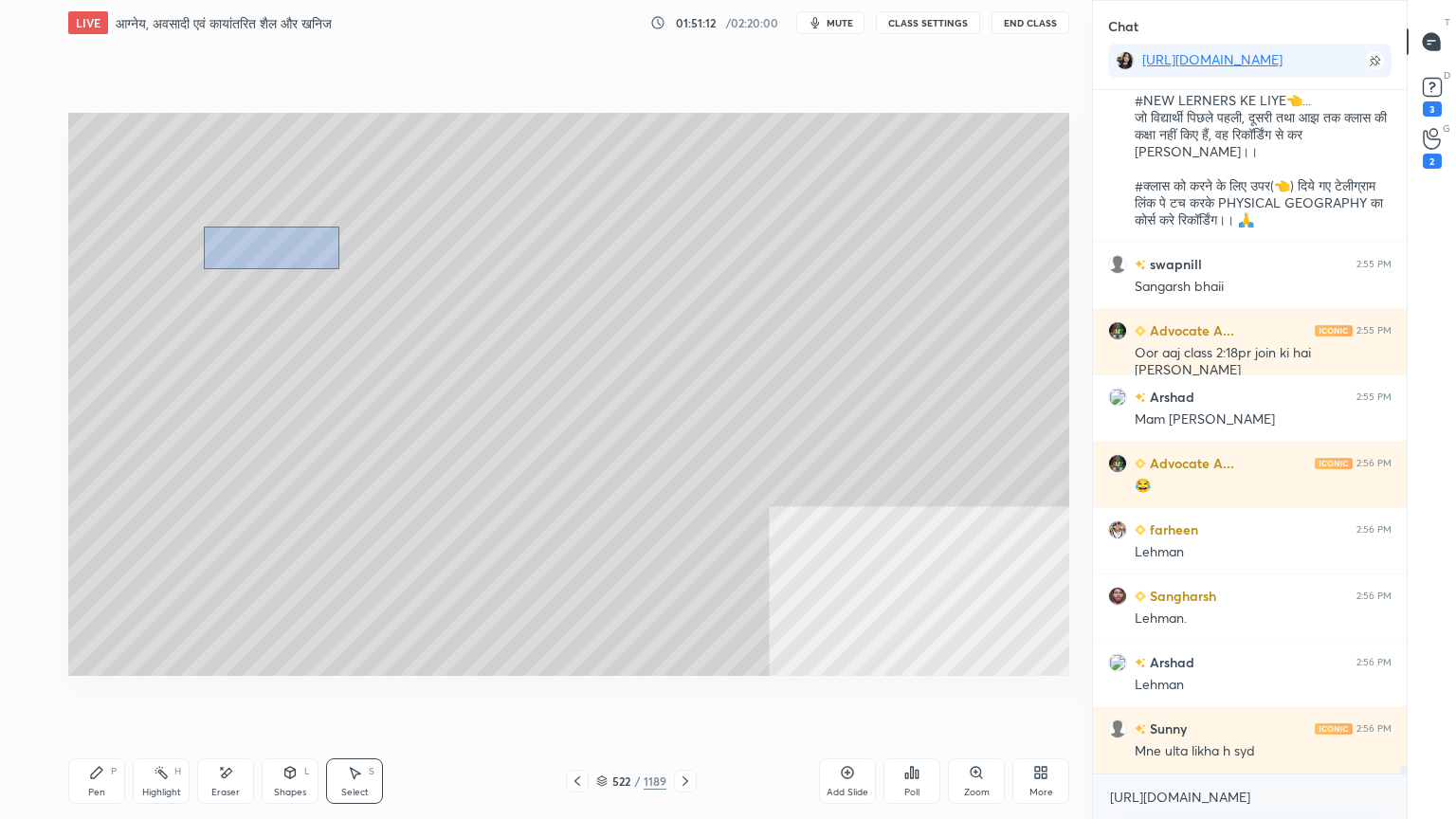 drag, startPoint x: 243, startPoint y: 240, endPoint x: 329, endPoint y: 267, distance: 90.13878 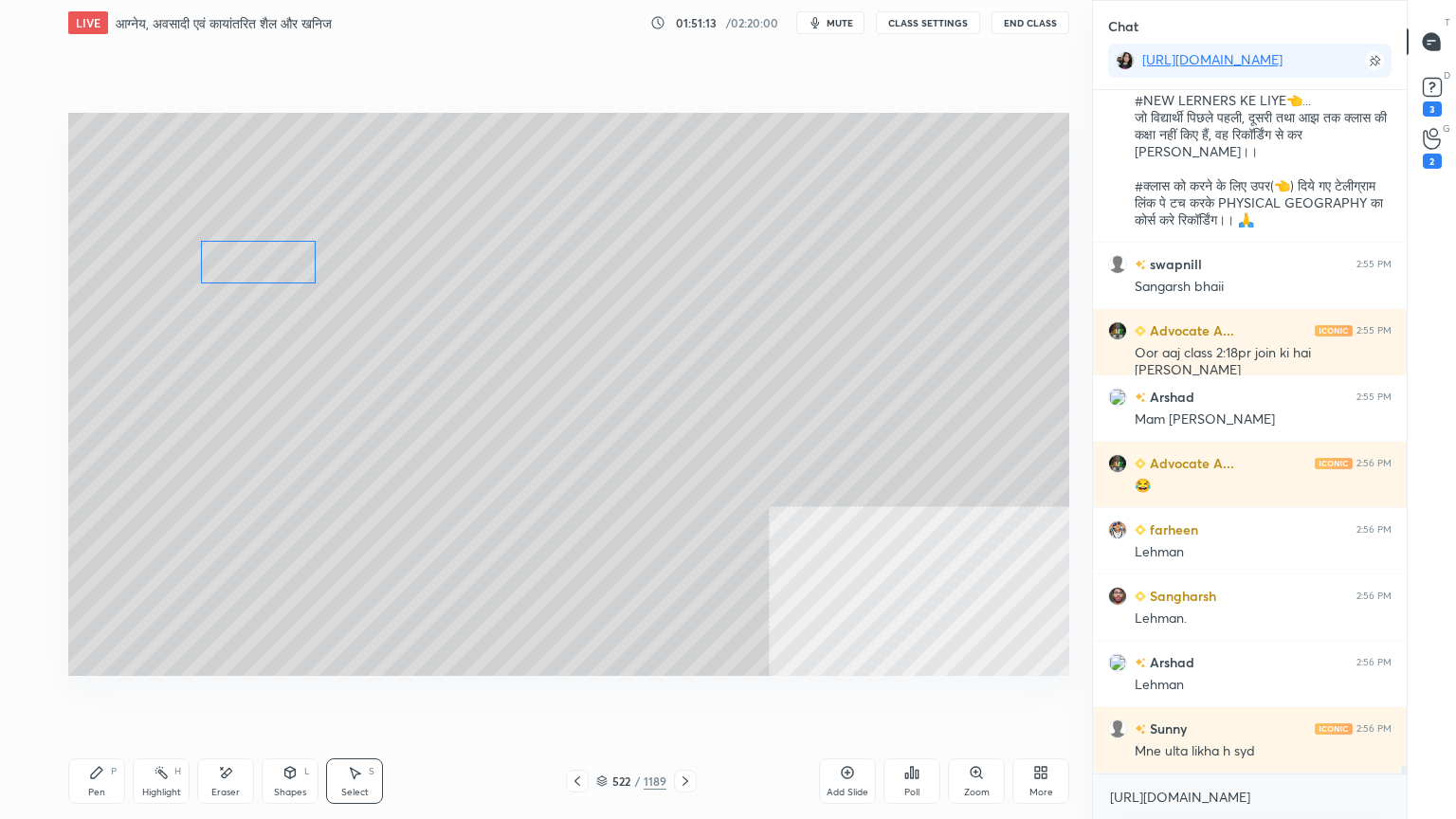 drag, startPoint x: 295, startPoint y: 256, endPoint x: 236, endPoint y: 294, distance: 70.17834 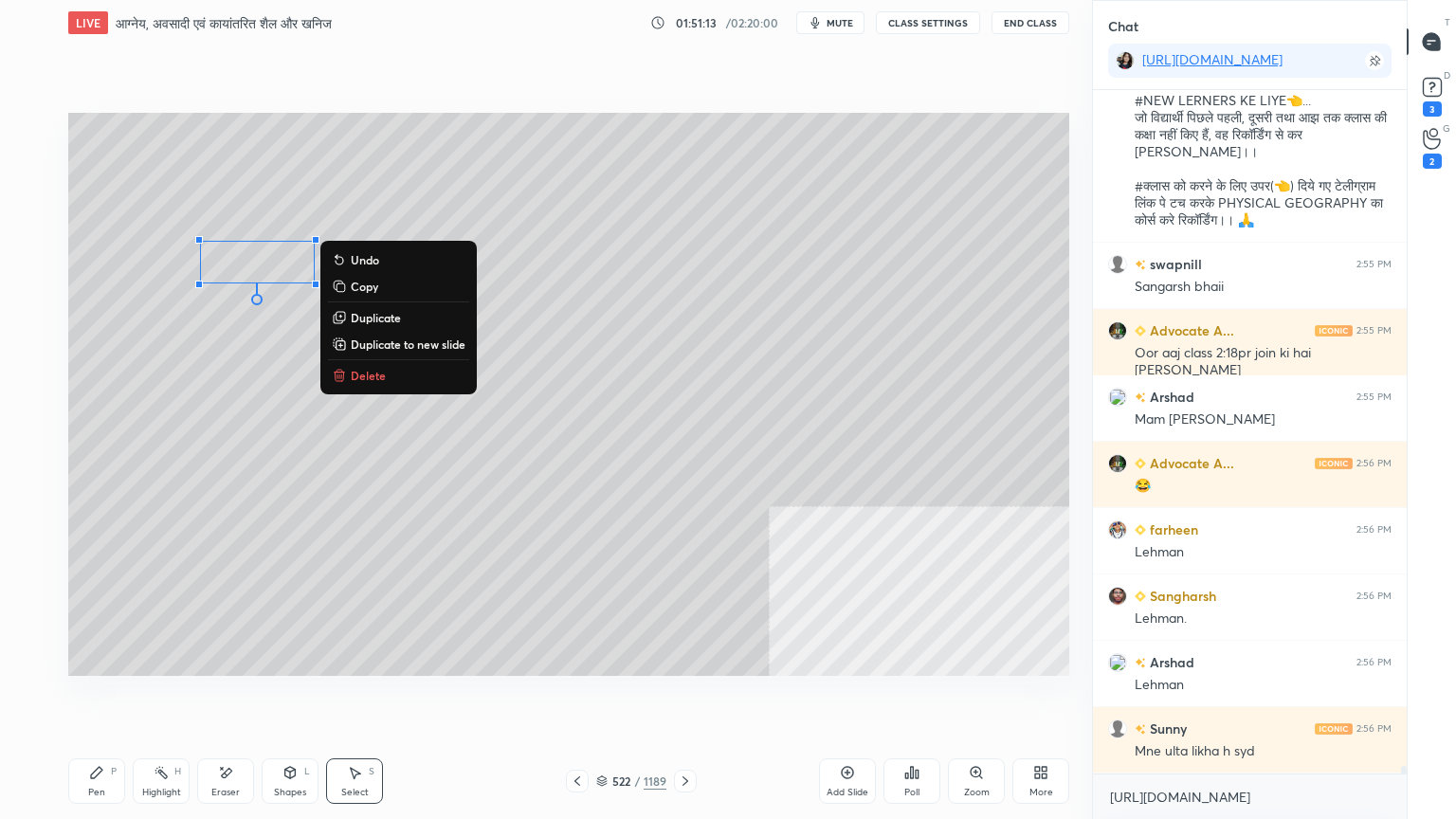 drag, startPoint x: 180, startPoint y: 341, endPoint x: 167, endPoint y: 545, distance: 204.4138 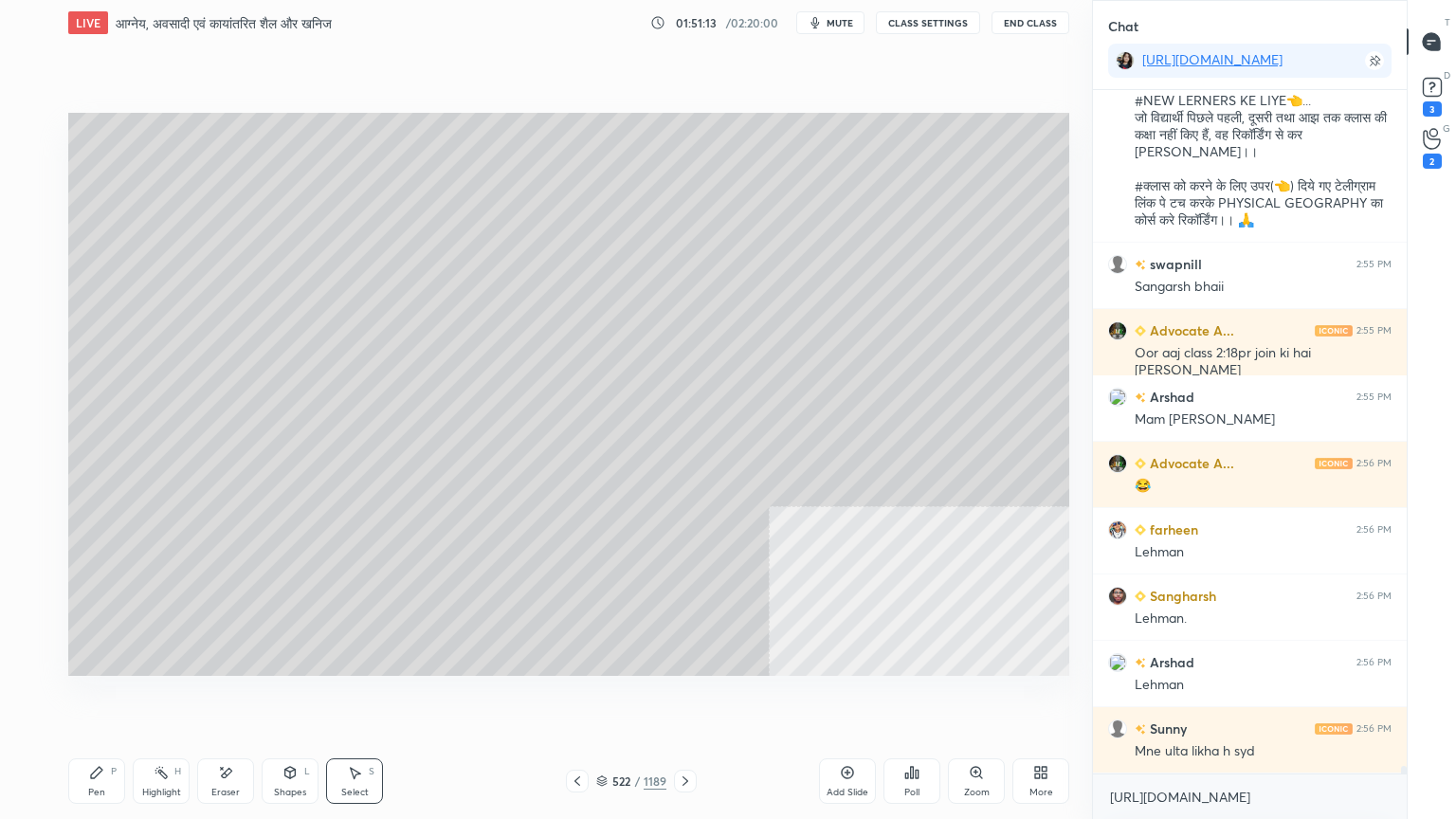 click on "Pen P" at bounding box center (97, 781) 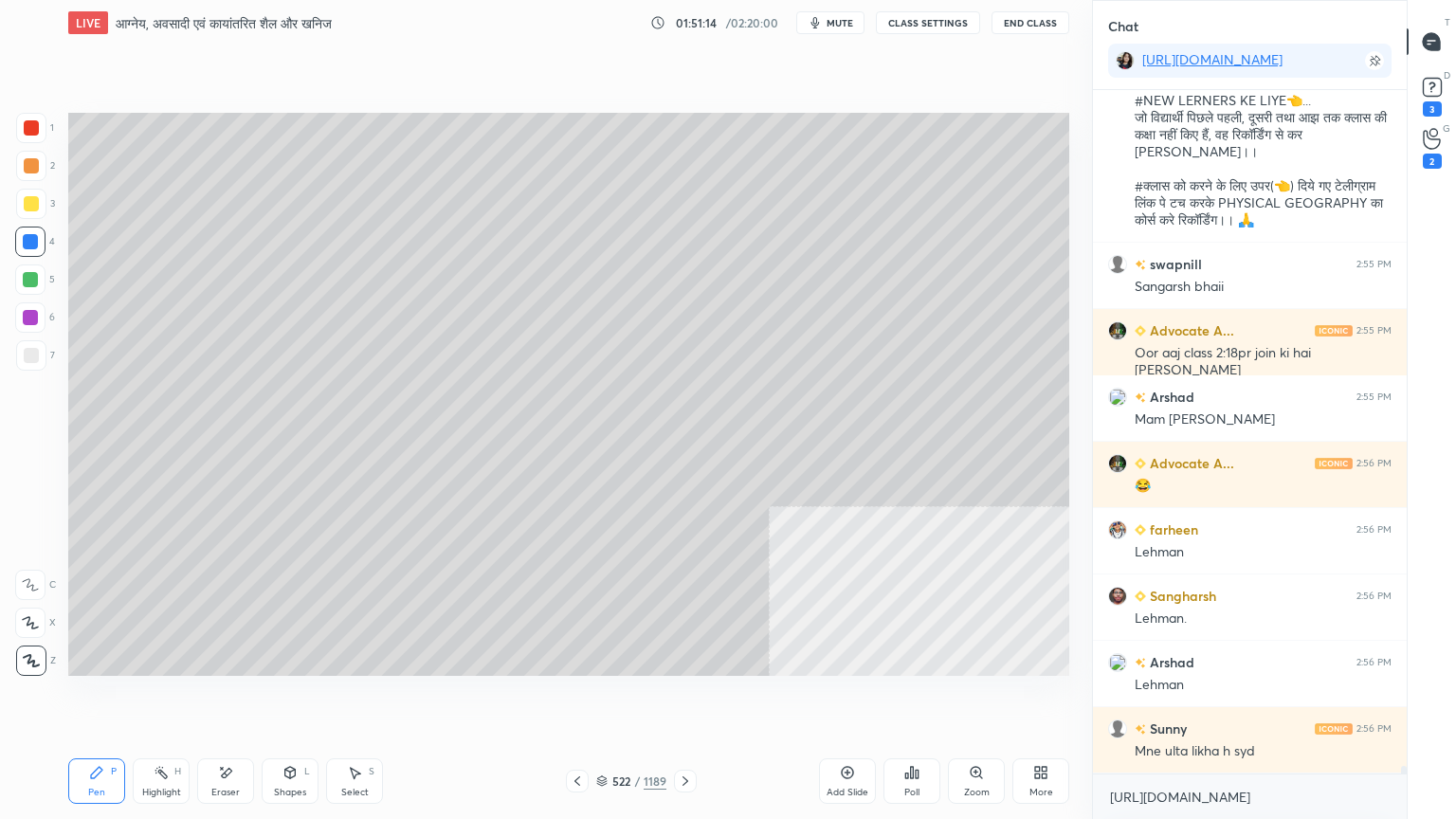 click on "Pen P" at bounding box center [97, 781] 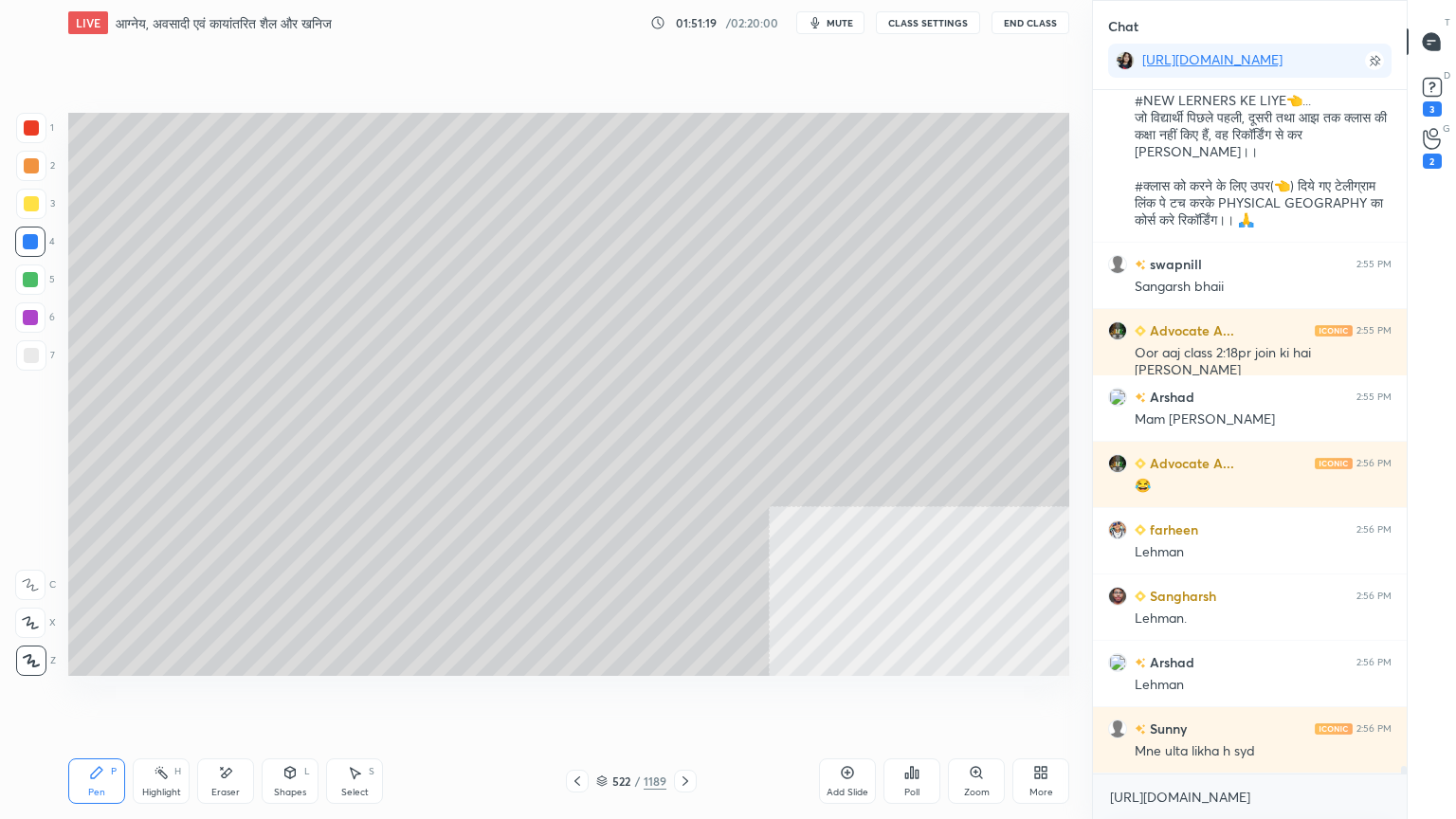 click on "Select S" at bounding box center [355, 781] 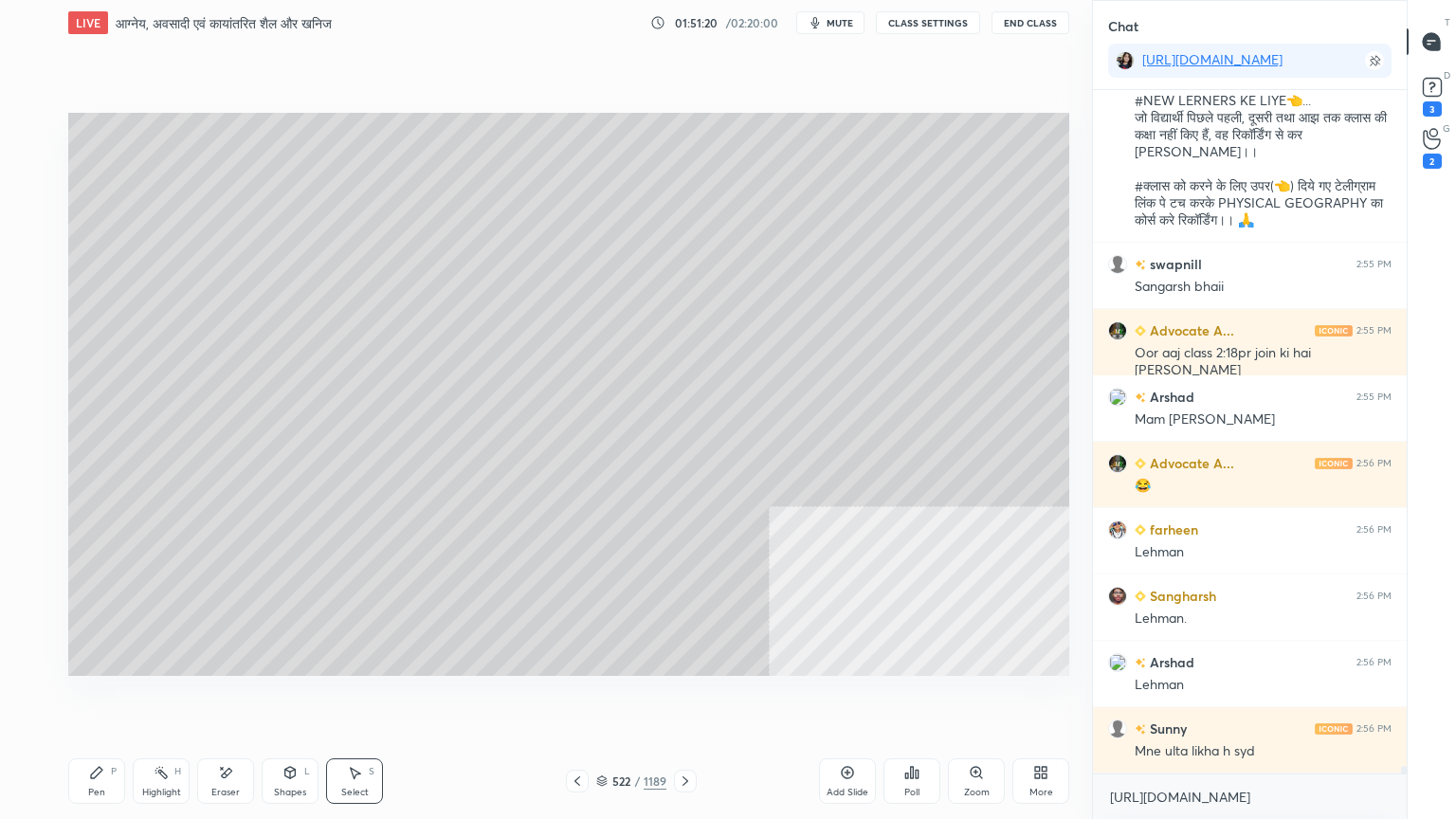 click on "0 ° Undo Copy Duplicate Duplicate to new slide Delete" at bounding box center [569, 394] 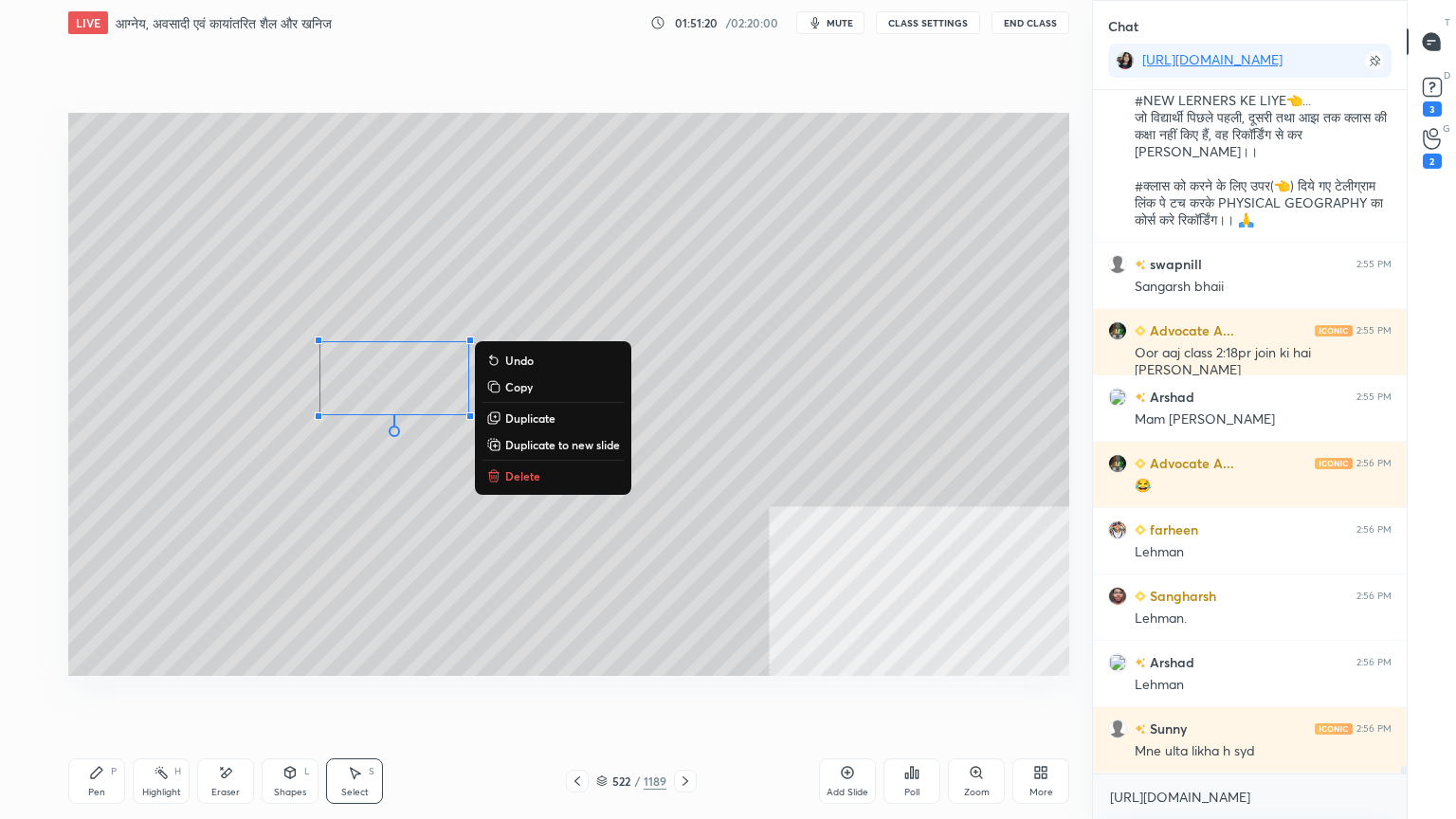 click on "Delete" at bounding box center (522, 476) 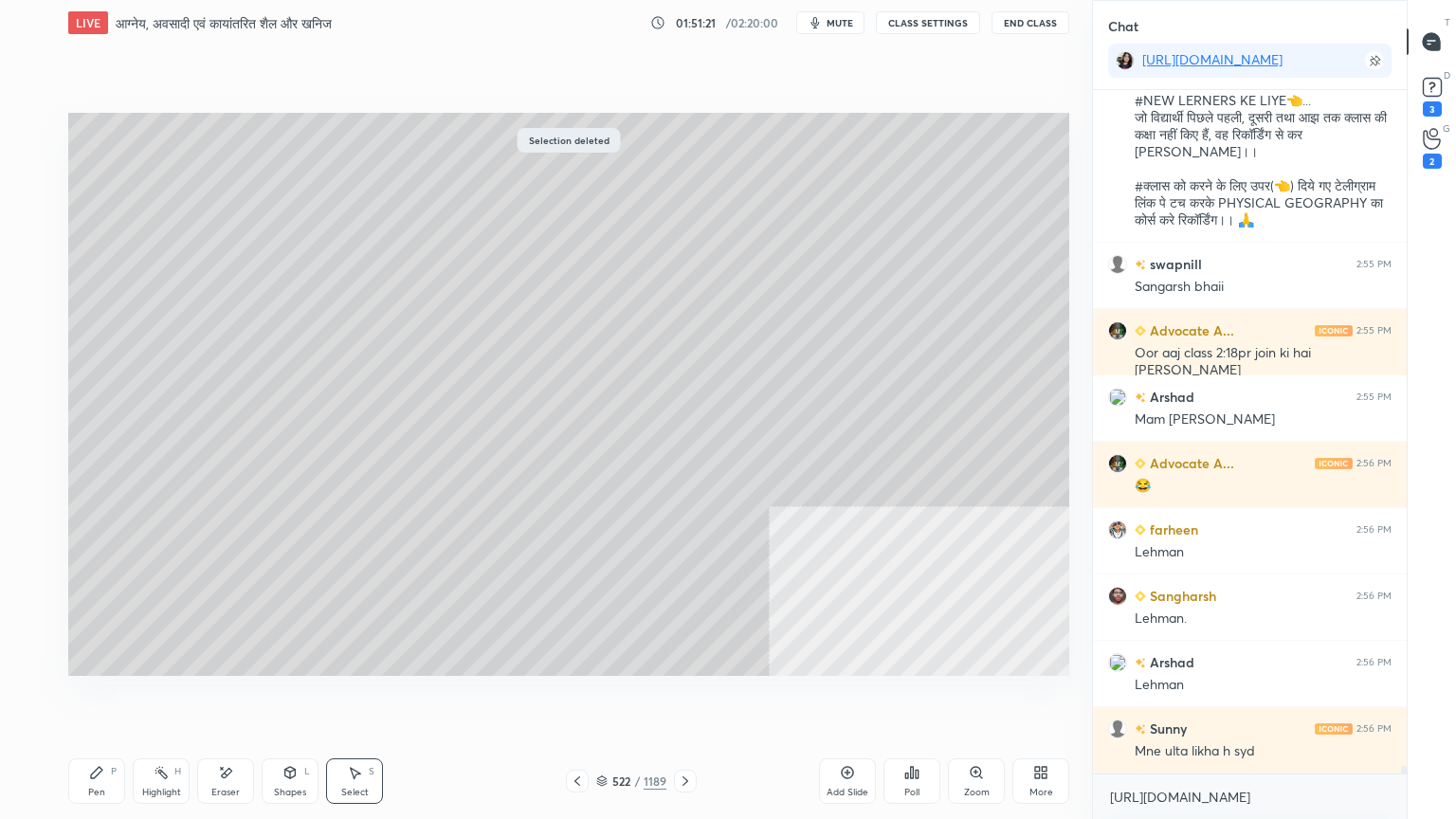 drag, startPoint x: 334, startPoint y: 341, endPoint x: 466, endPoint y: 383, distance: 138.5208 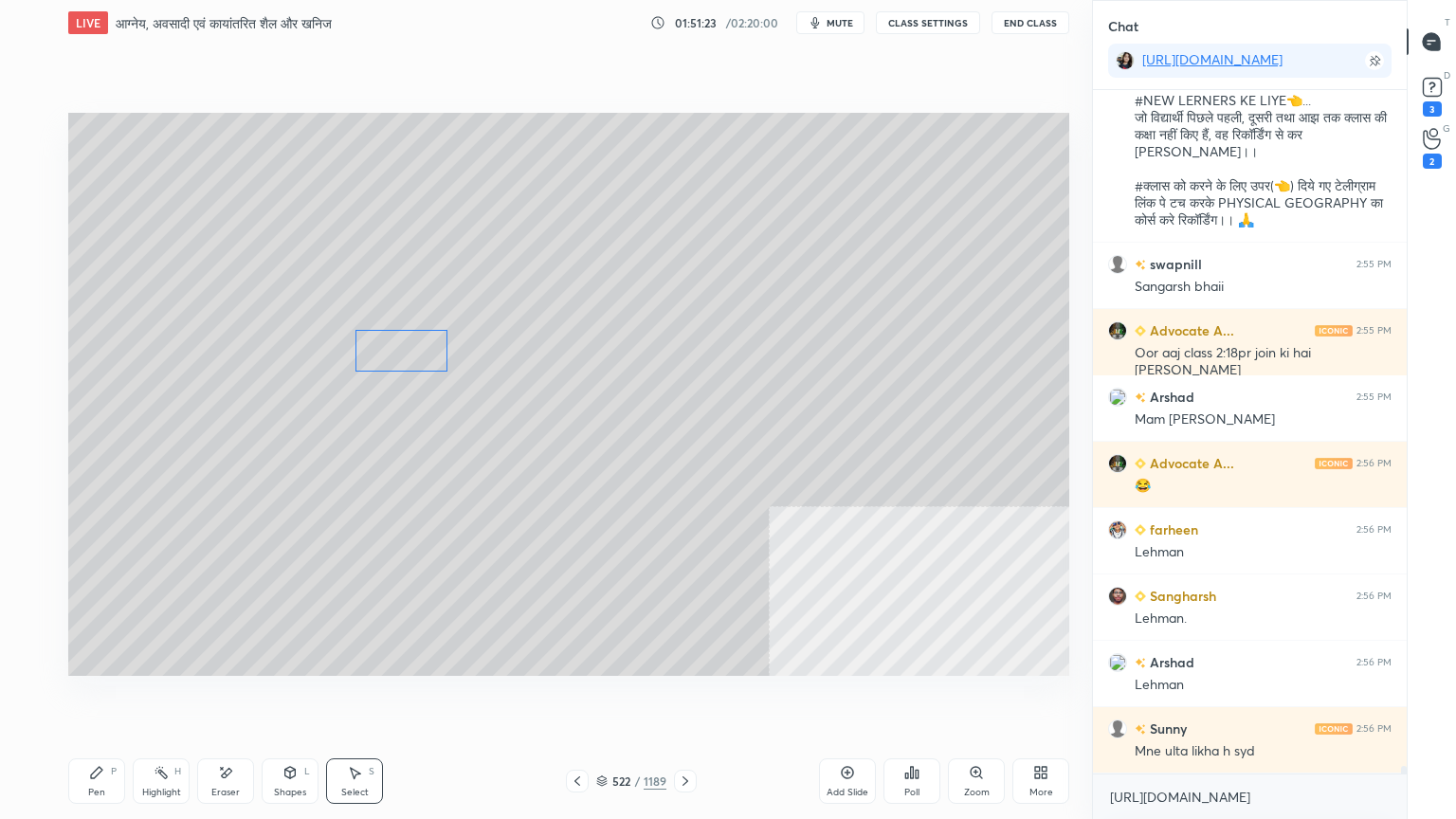drag, startPoint x: 406, startPoint y: 382, endPoint x: 413, endPoint y: 360, distance: 23.086793 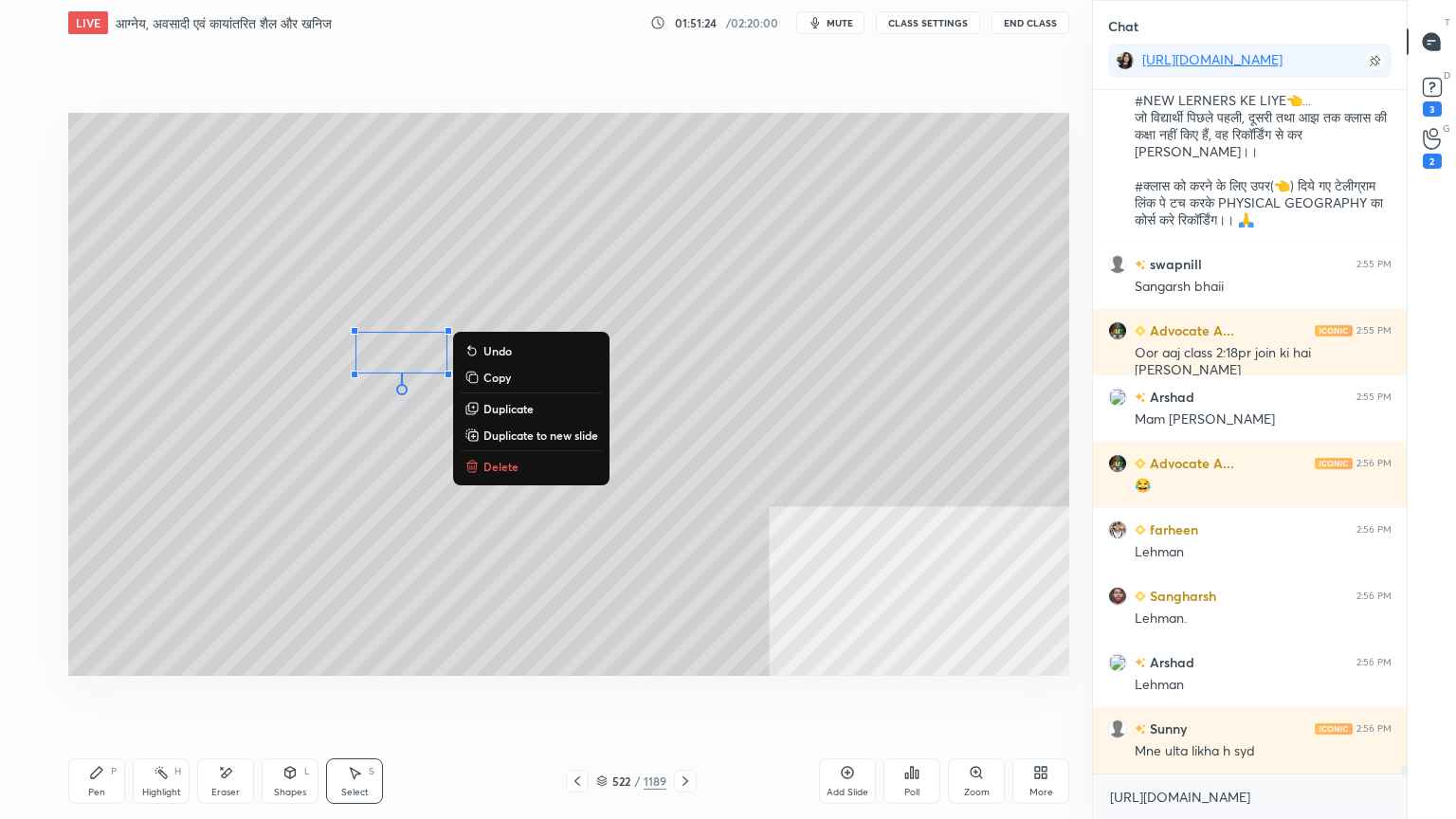 click on "Pen" at bounding box center (97, 792) 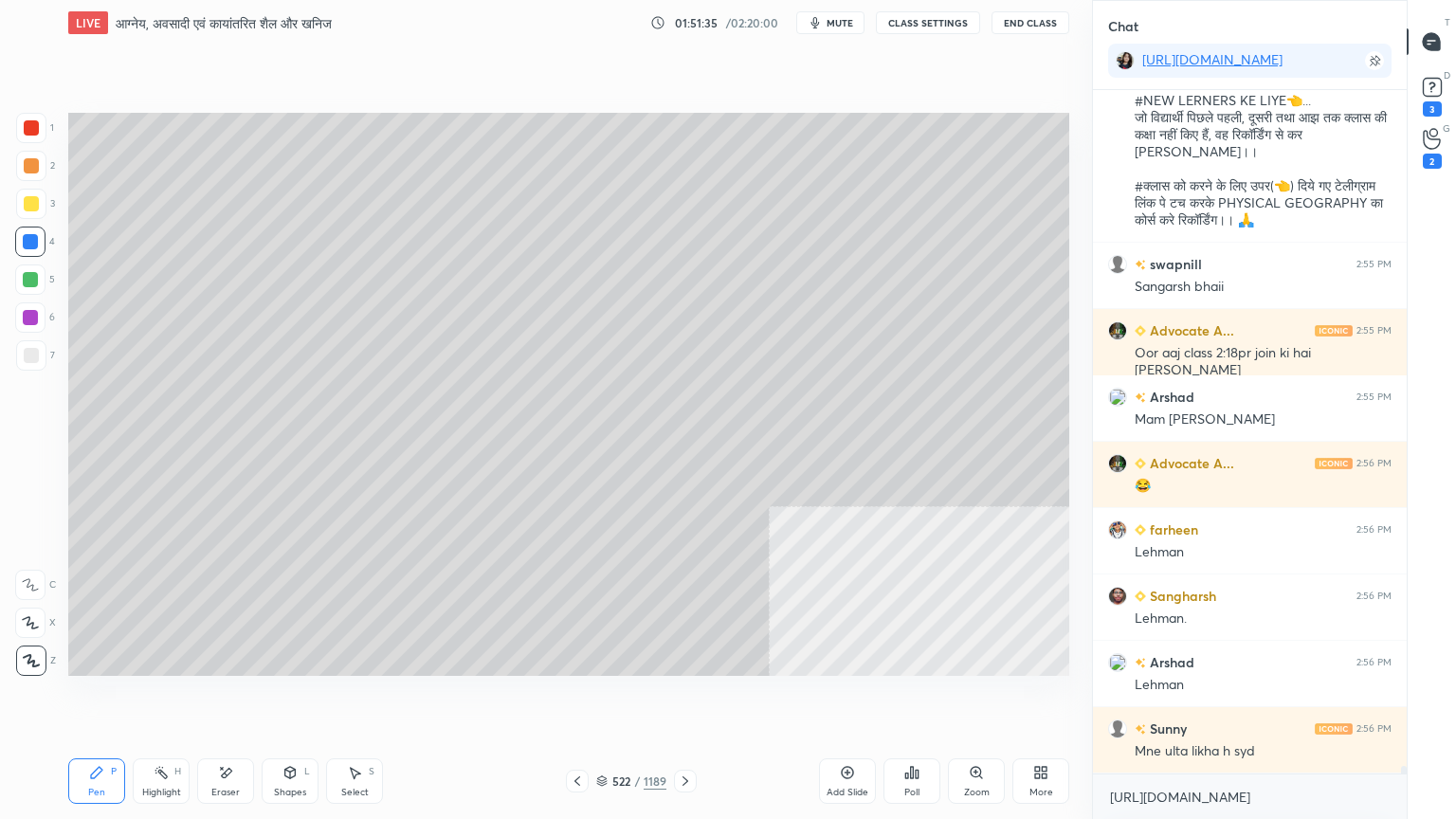 click on "Shapes L" at bounding box center (290, 781) 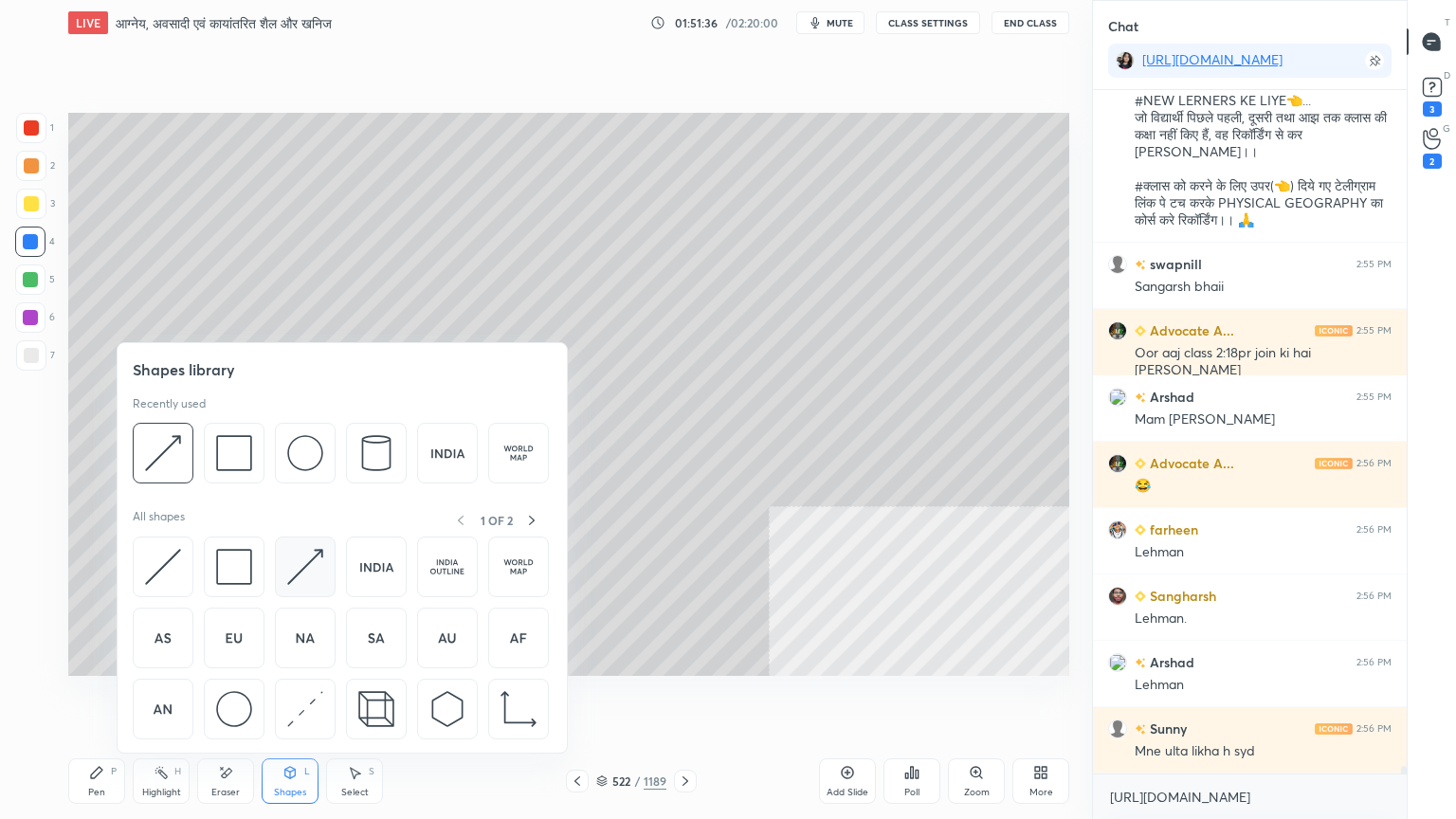 click at bounding box center (305, 567) 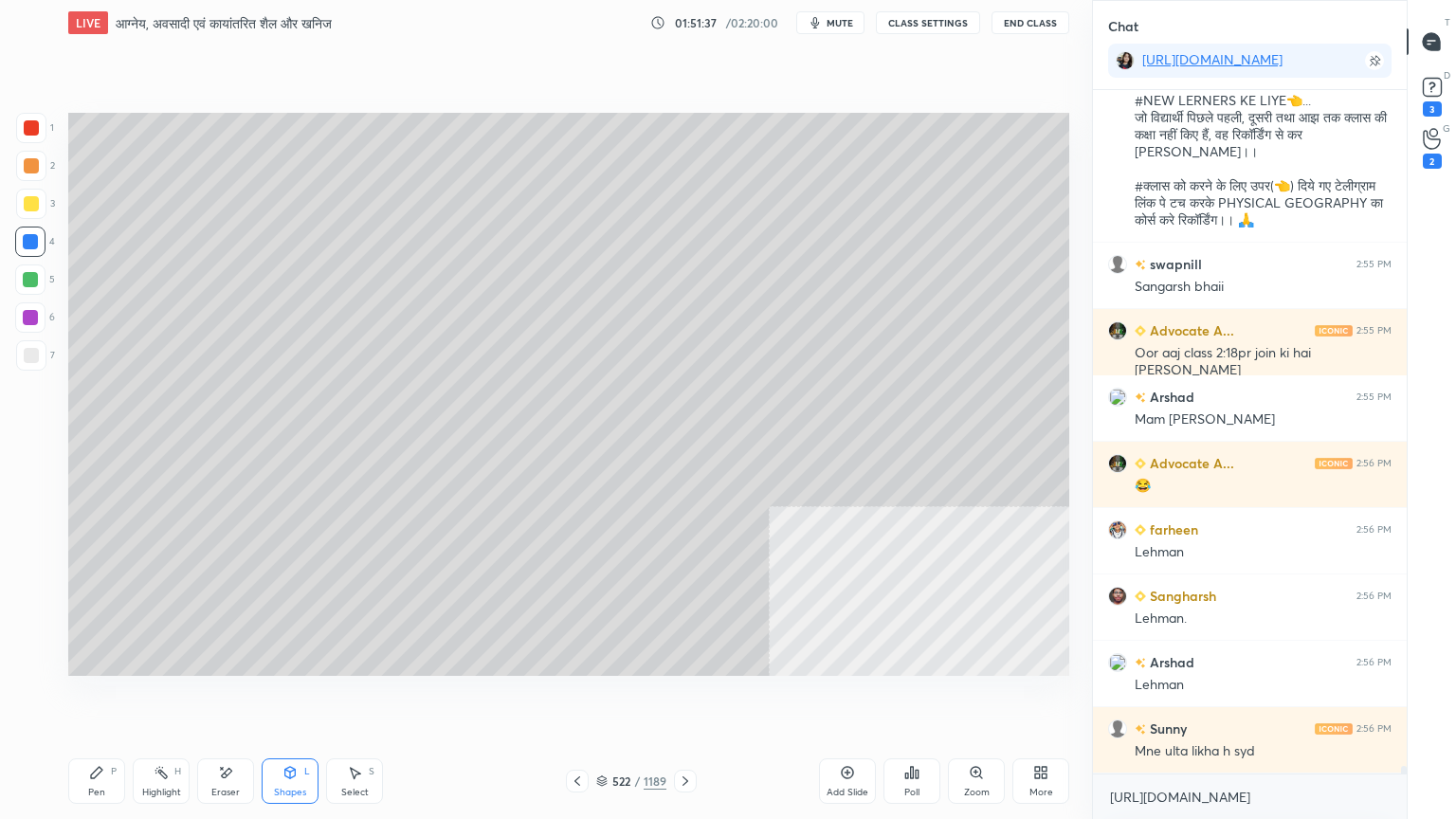click at bounding box center (31, 355) 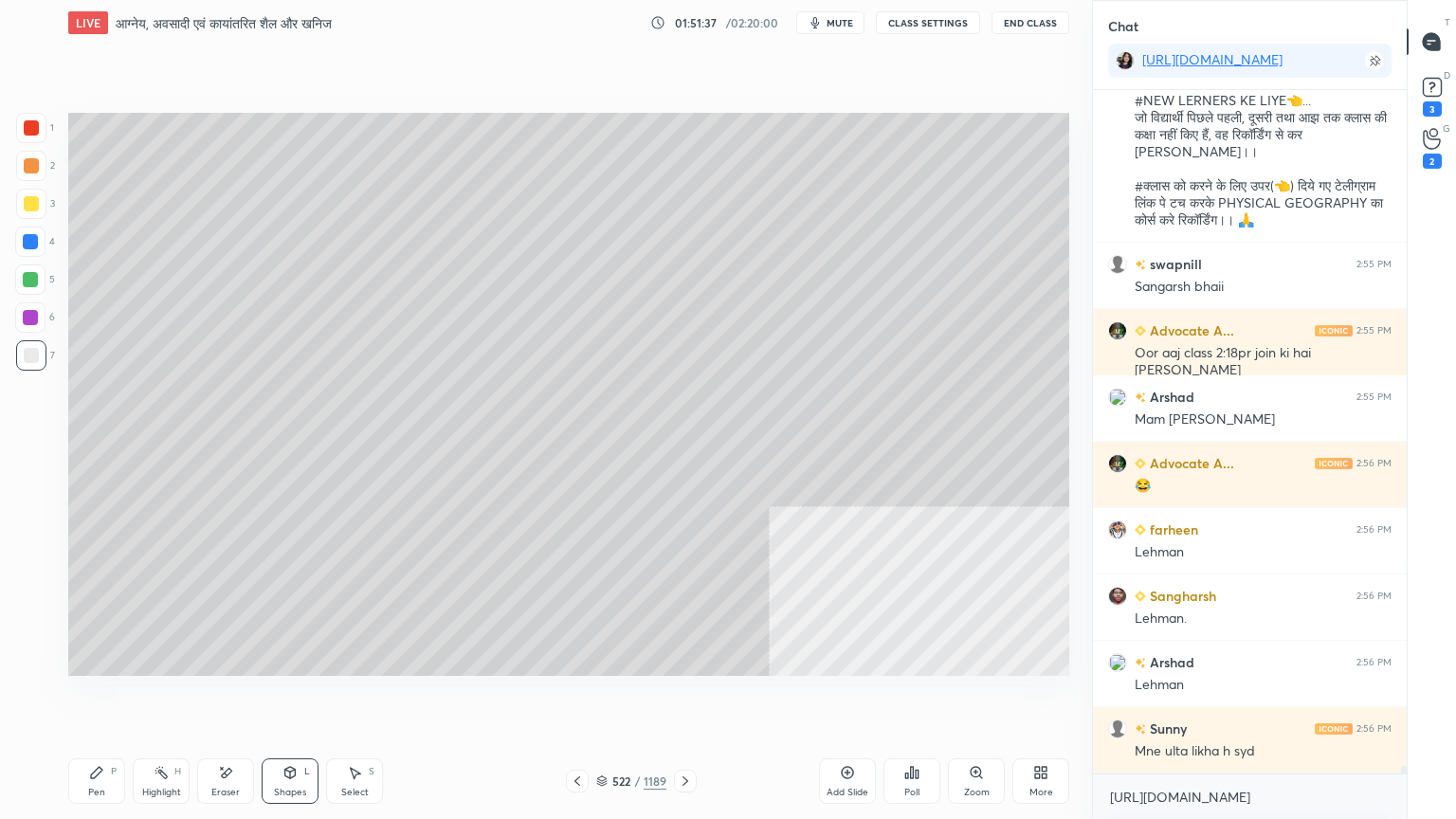 click at bounding box center [31, 355] 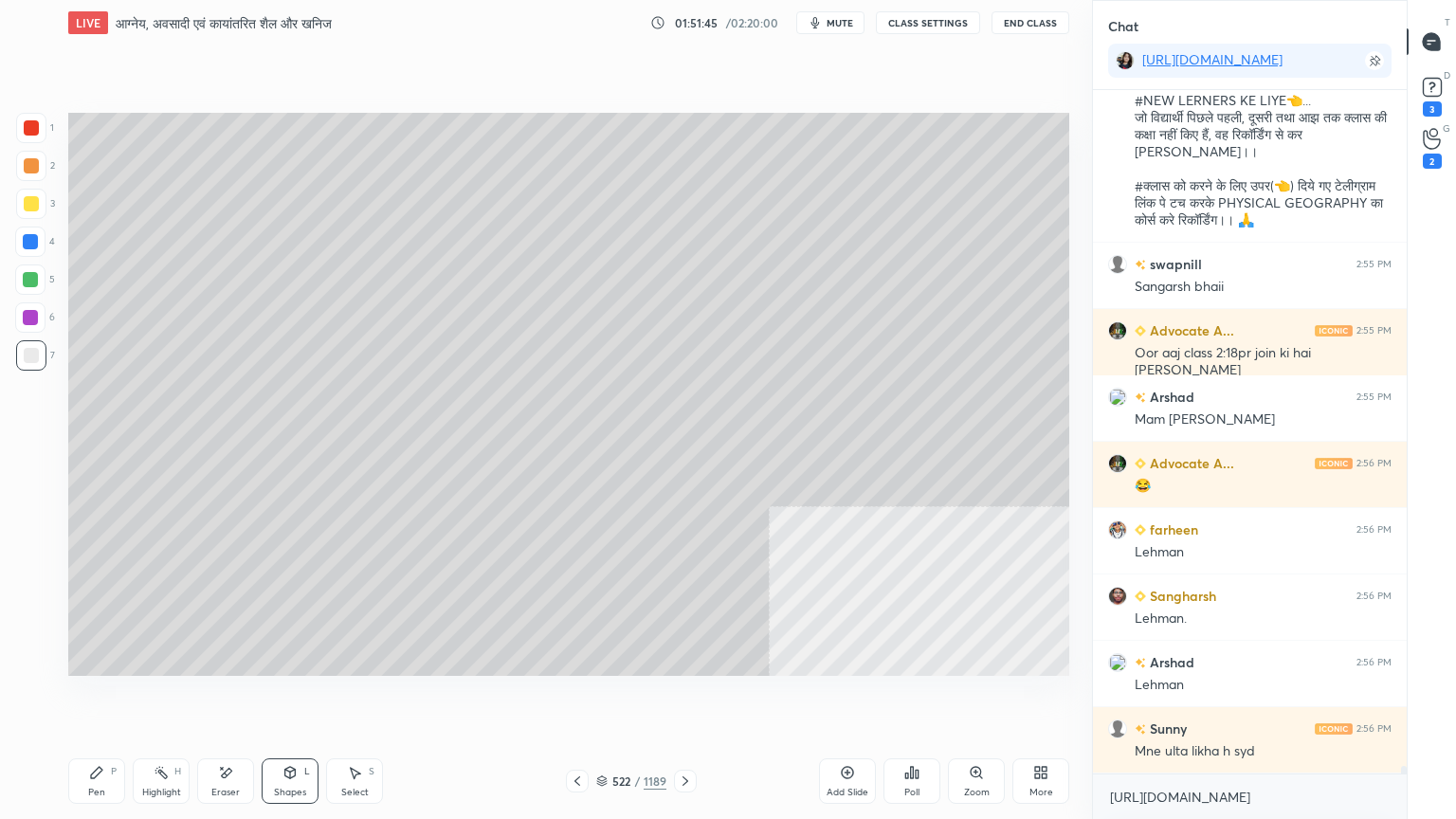 click at bounding box center (31, 355) 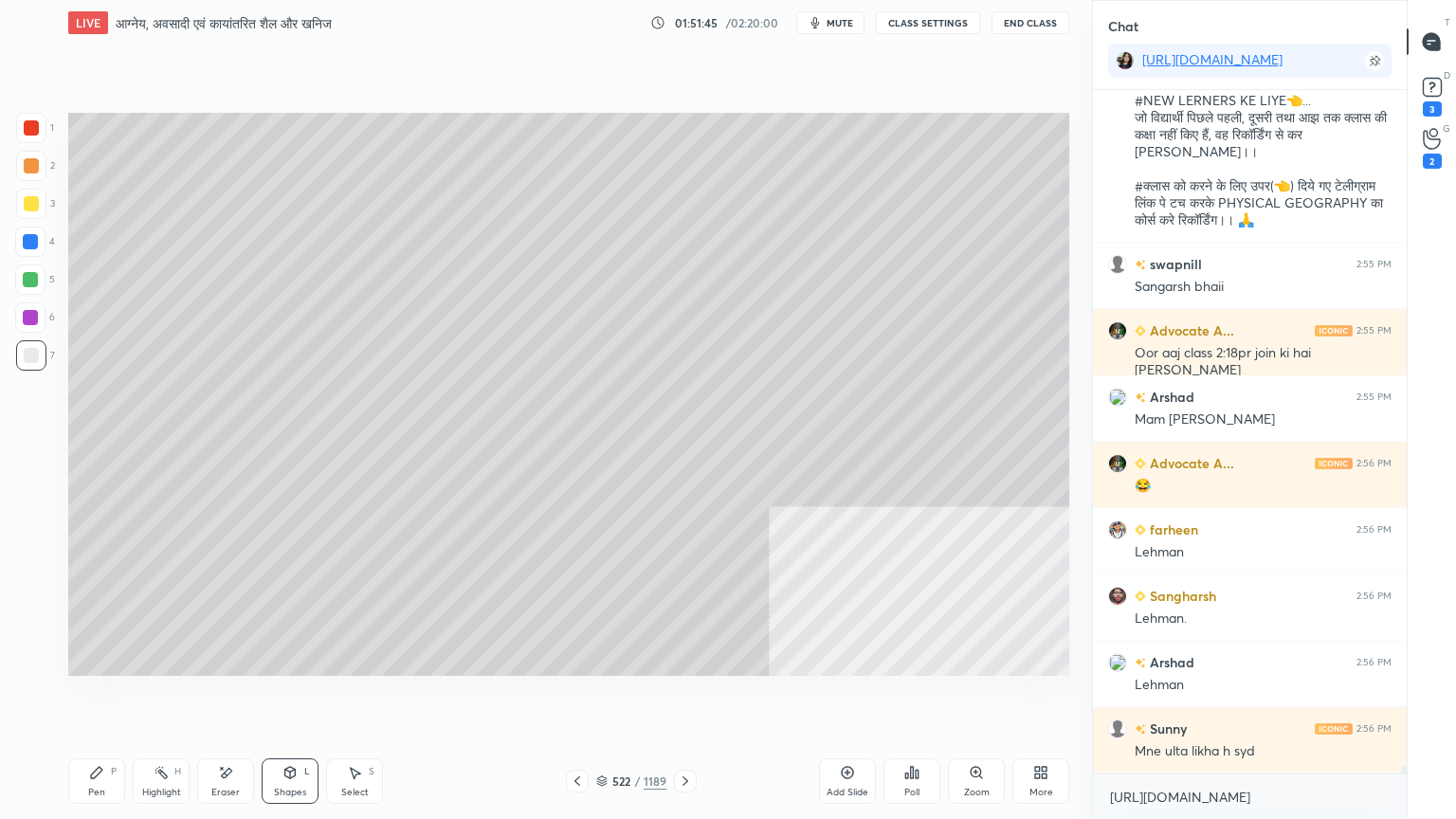 click at bounding box center [31, 355] 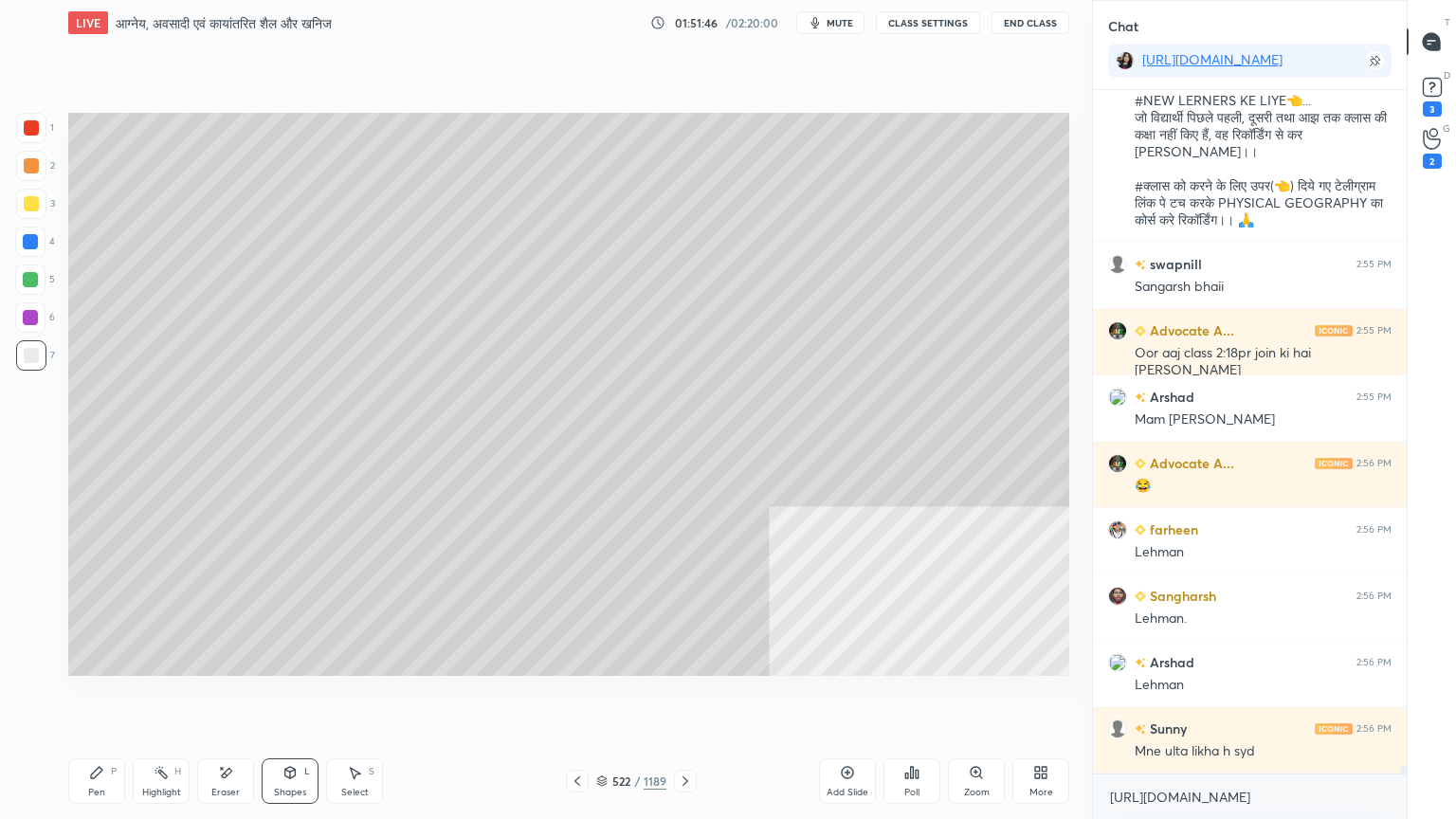 click on "Pen" at bounding box center [97, 792] 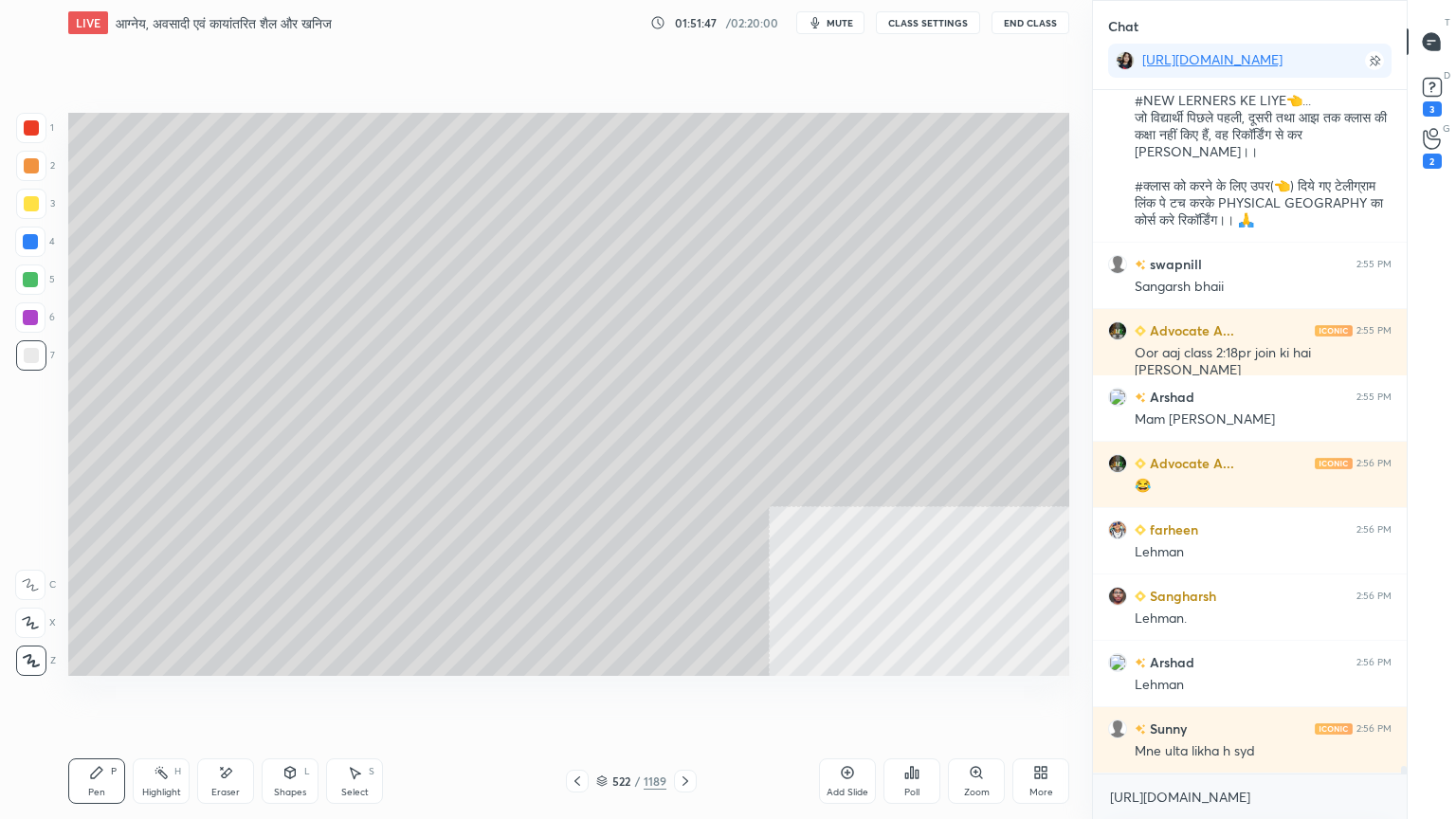 drag, startPoint x: 605, startPoint y: 787, endPoint x: 613, endPoint y: 782, distance: 9.43398 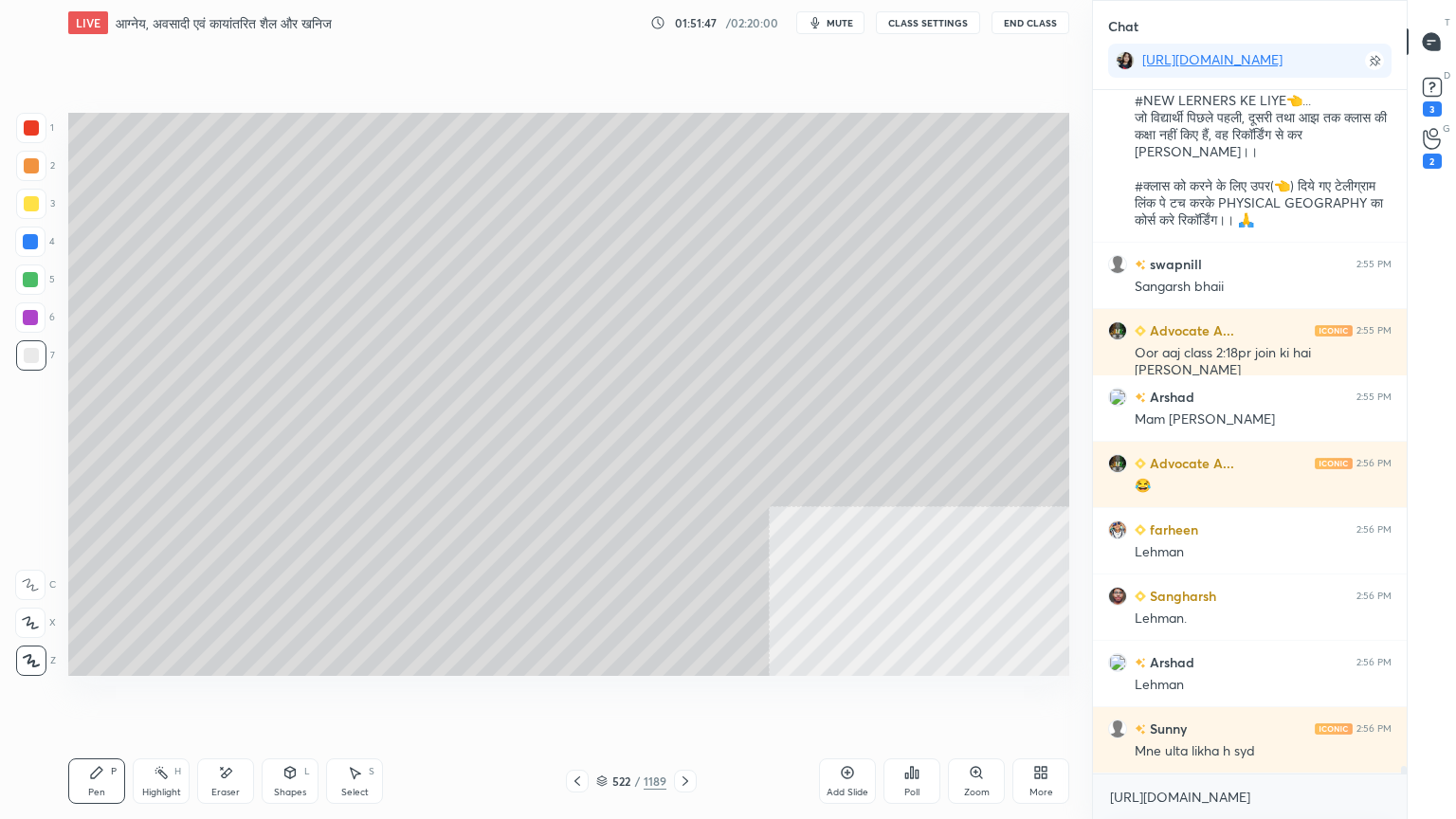 click on "522 / 1189" at bounding box center (631, 781) 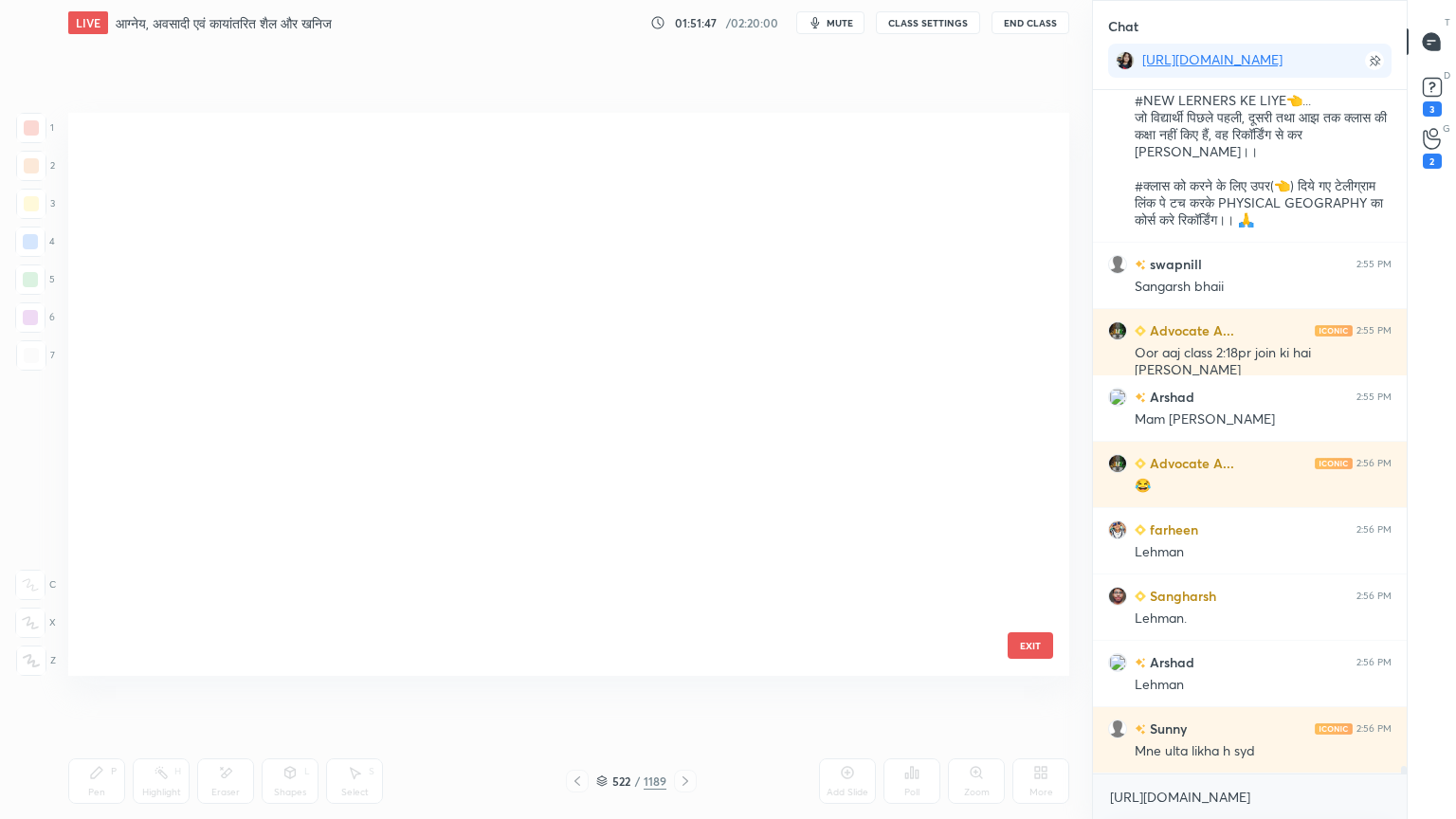 scroll, scrollTop: 29620, scrollLeft: 0, axis: vertical 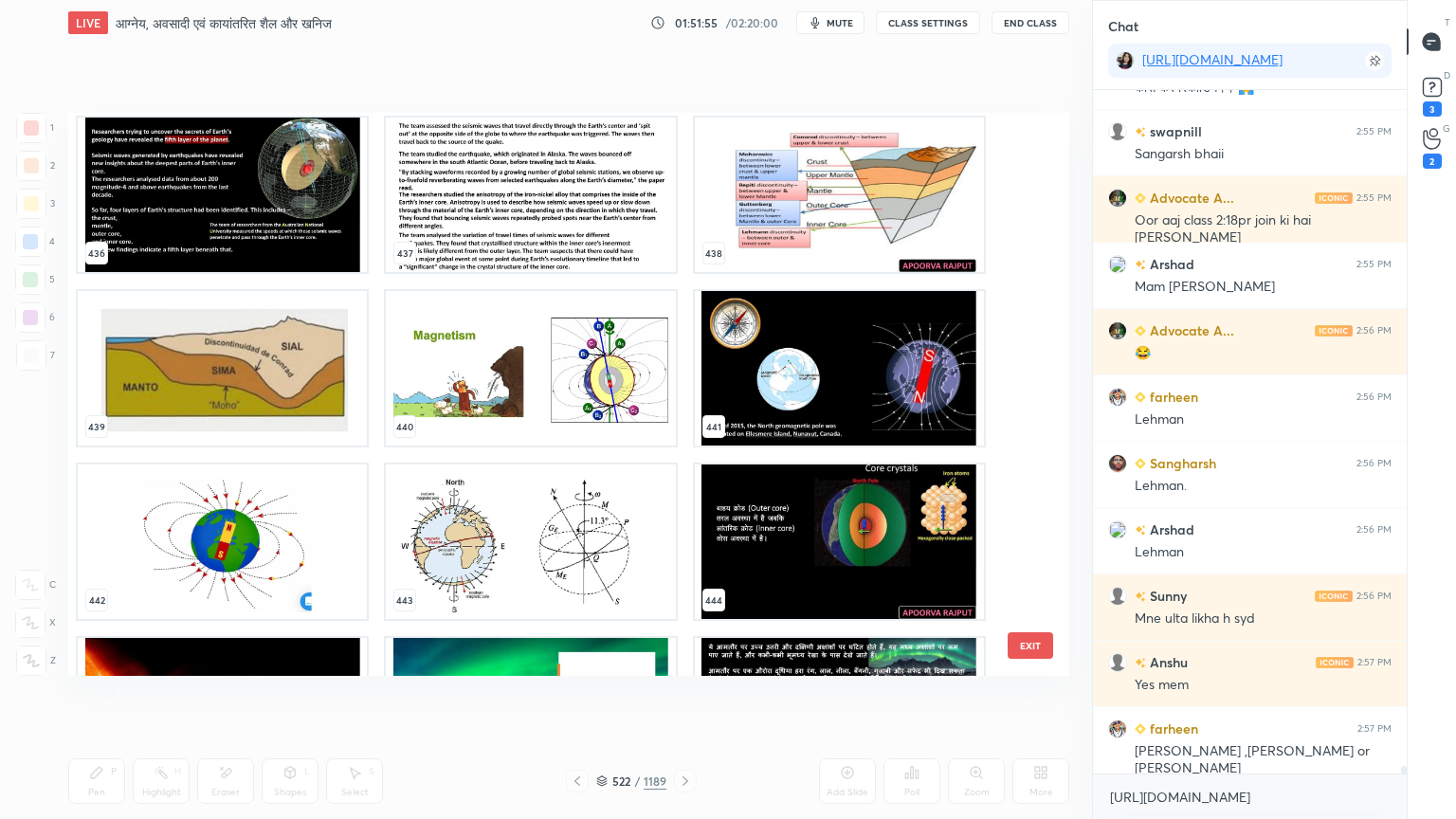 drag, startPoint x: 1028, startPoint y: 652, endPoint x: 1052, endPoint y: 652, distance: 24 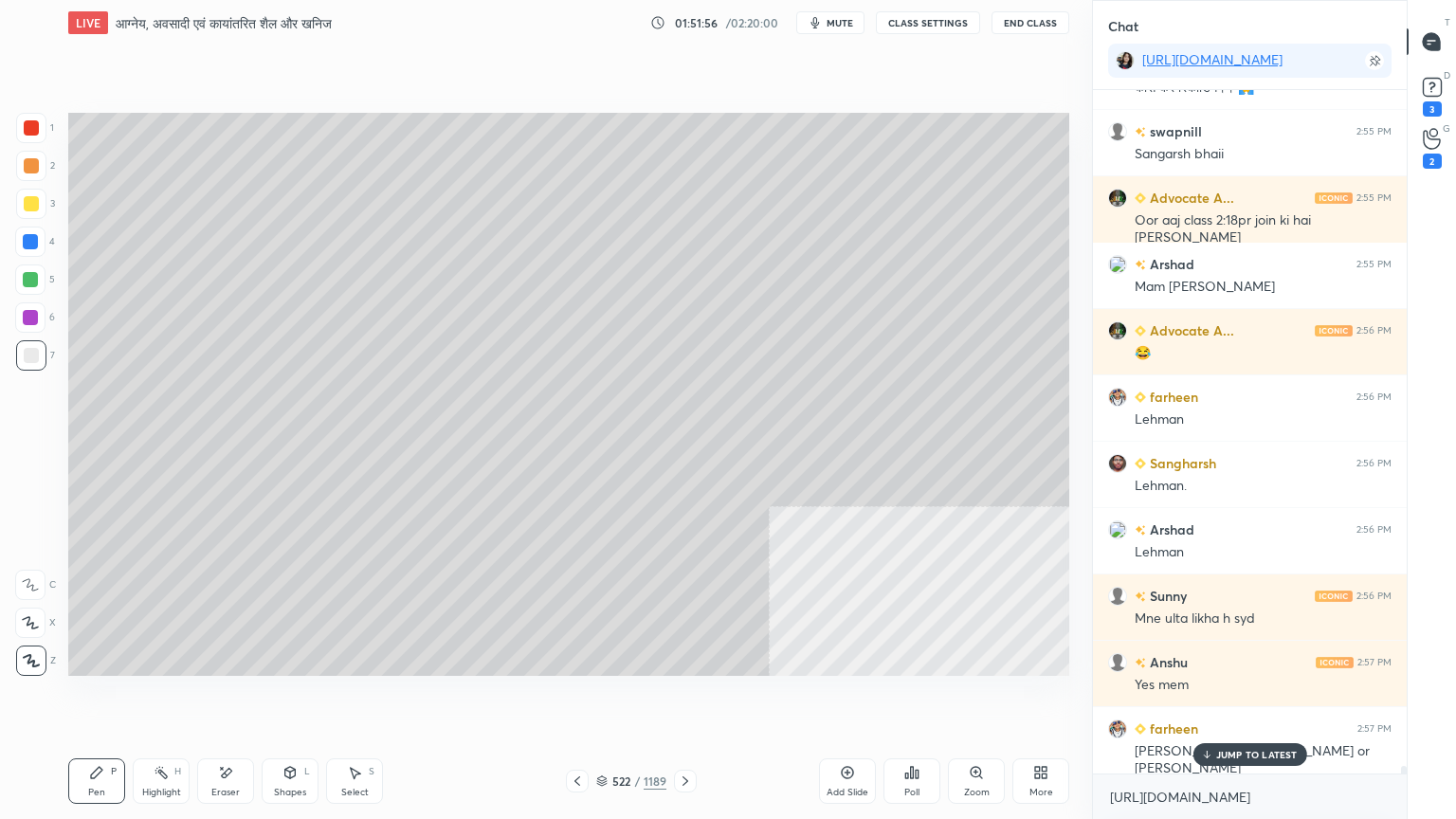 scroll, scrollTop: 58869, scrollLeft: 0, axis: vertical 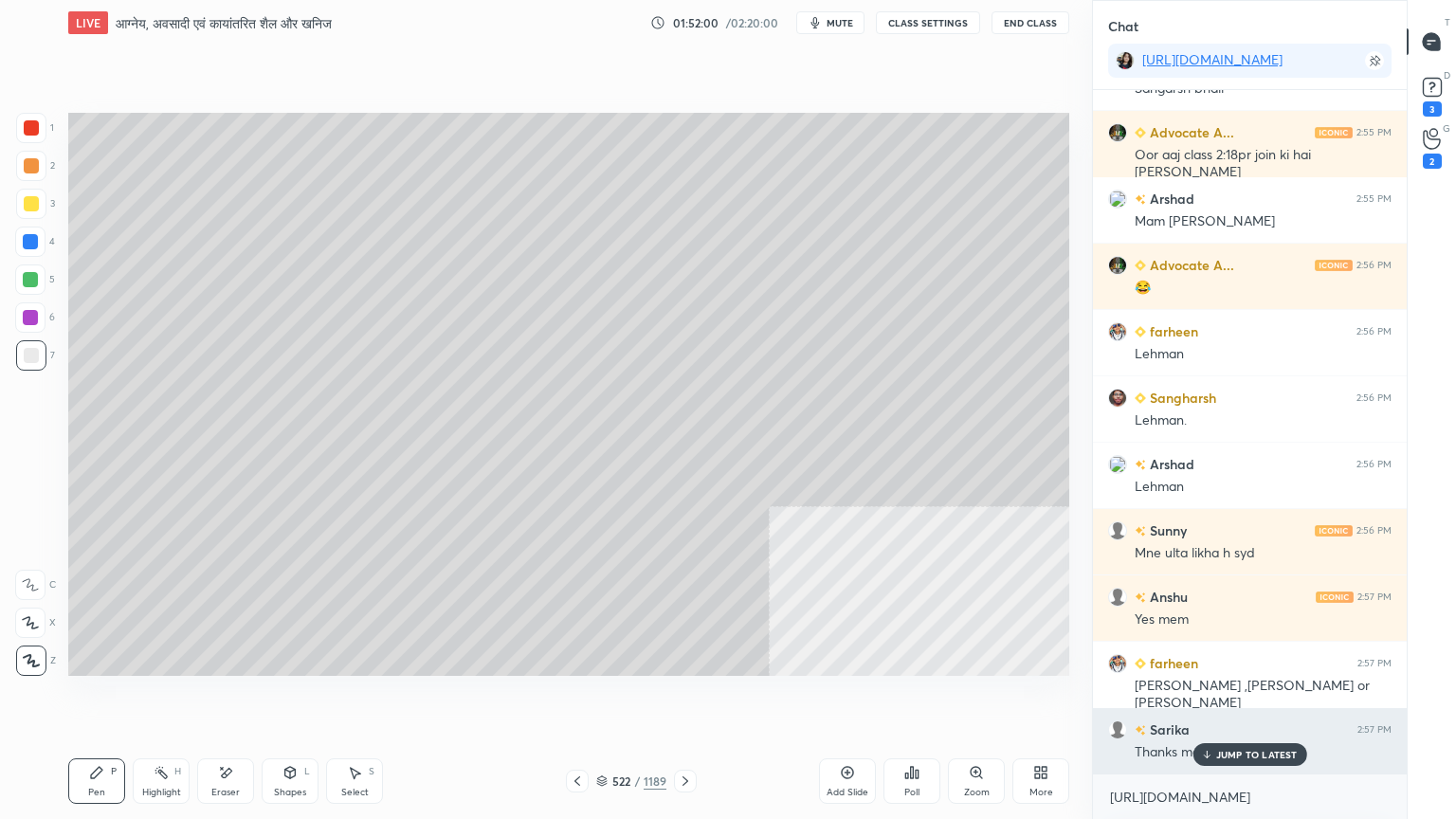 click on "JUMP TO LATEST" at bounding box center [1257, 755] 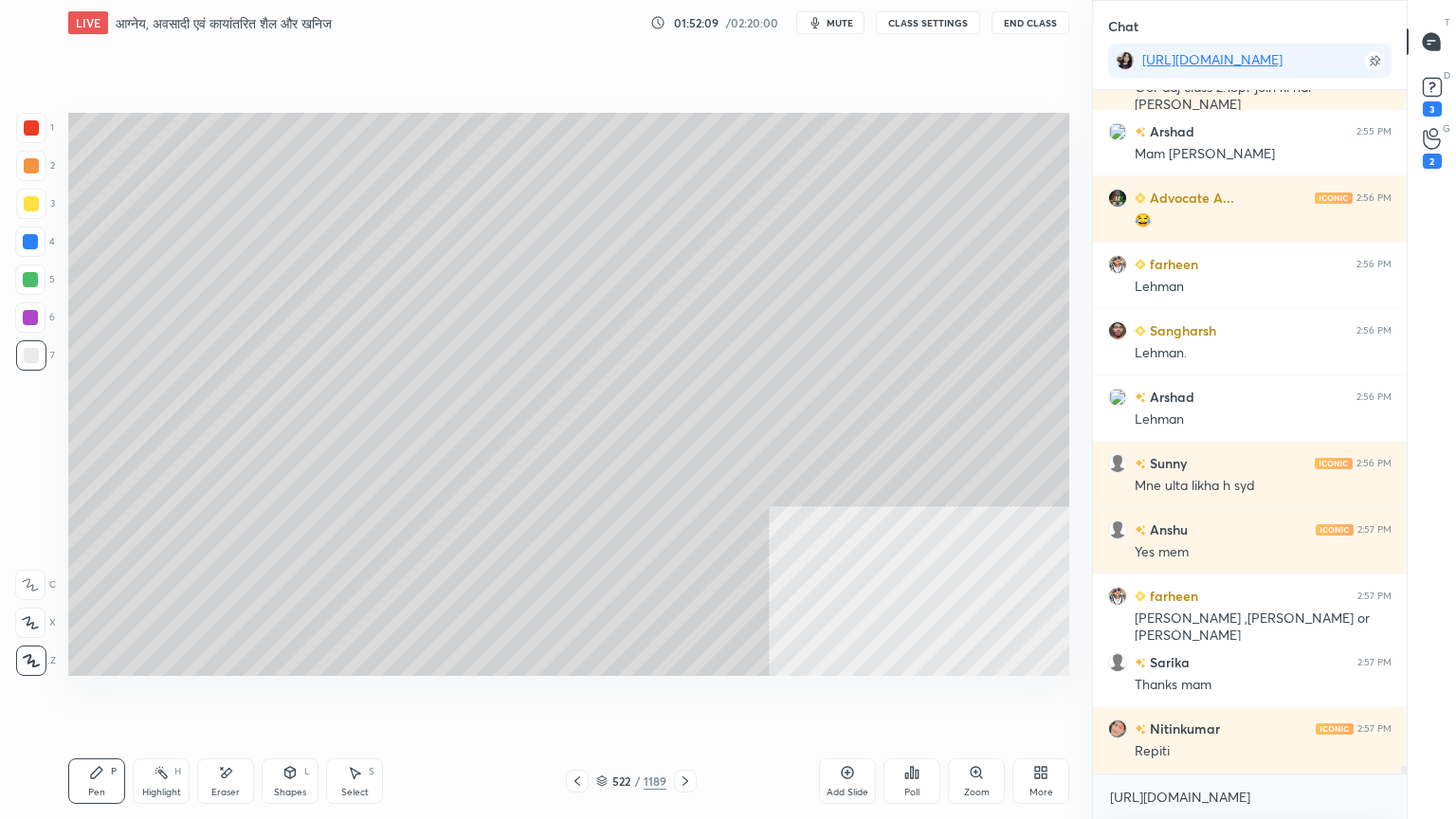 scroll, scrollTop: 59002, scrollLeft: 0, axis: vertical 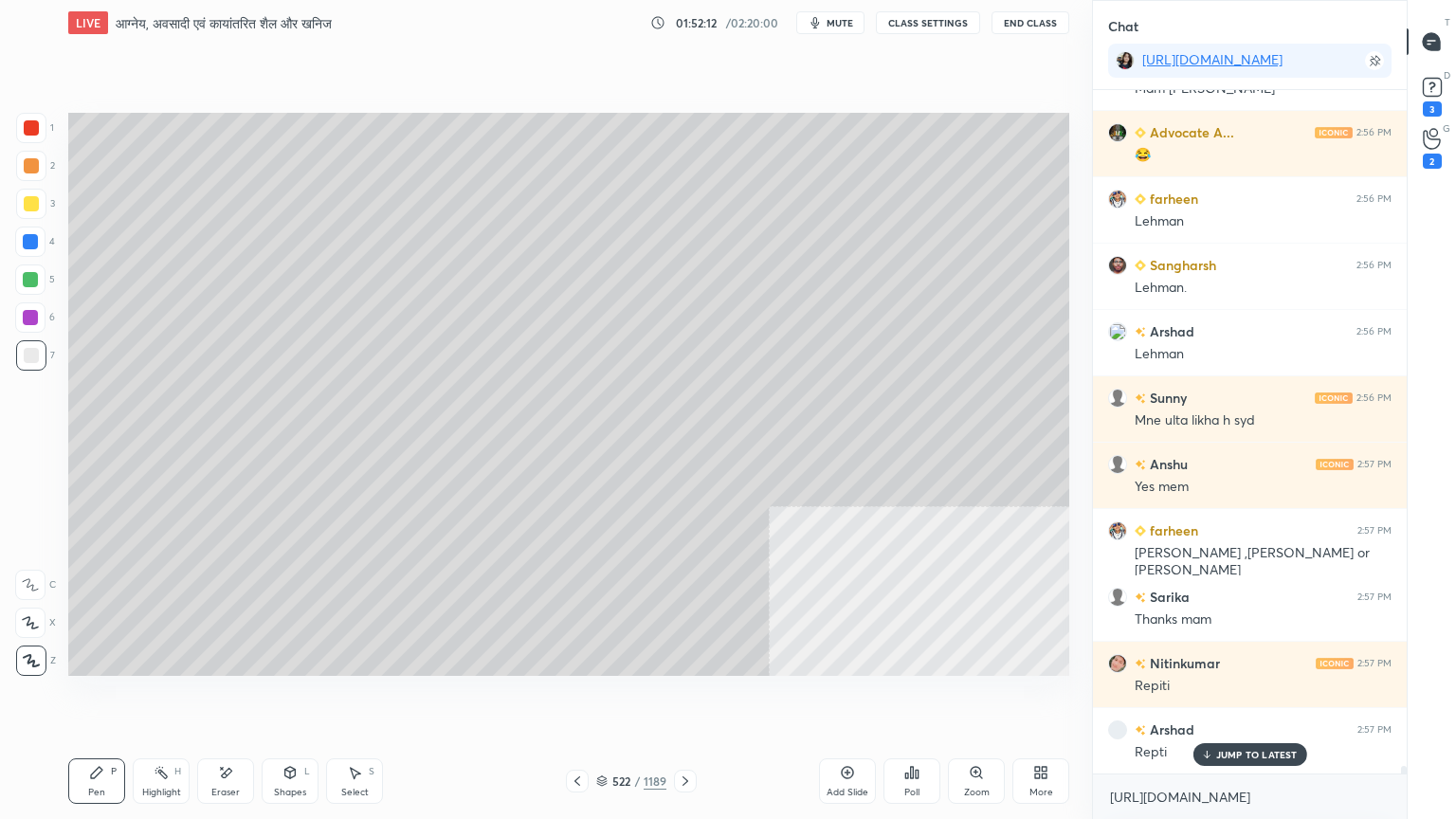 drag, startPoint x: 307, startPoint y: 785, endPoint x: 308, endPoint y: 762, distance: 23.021729 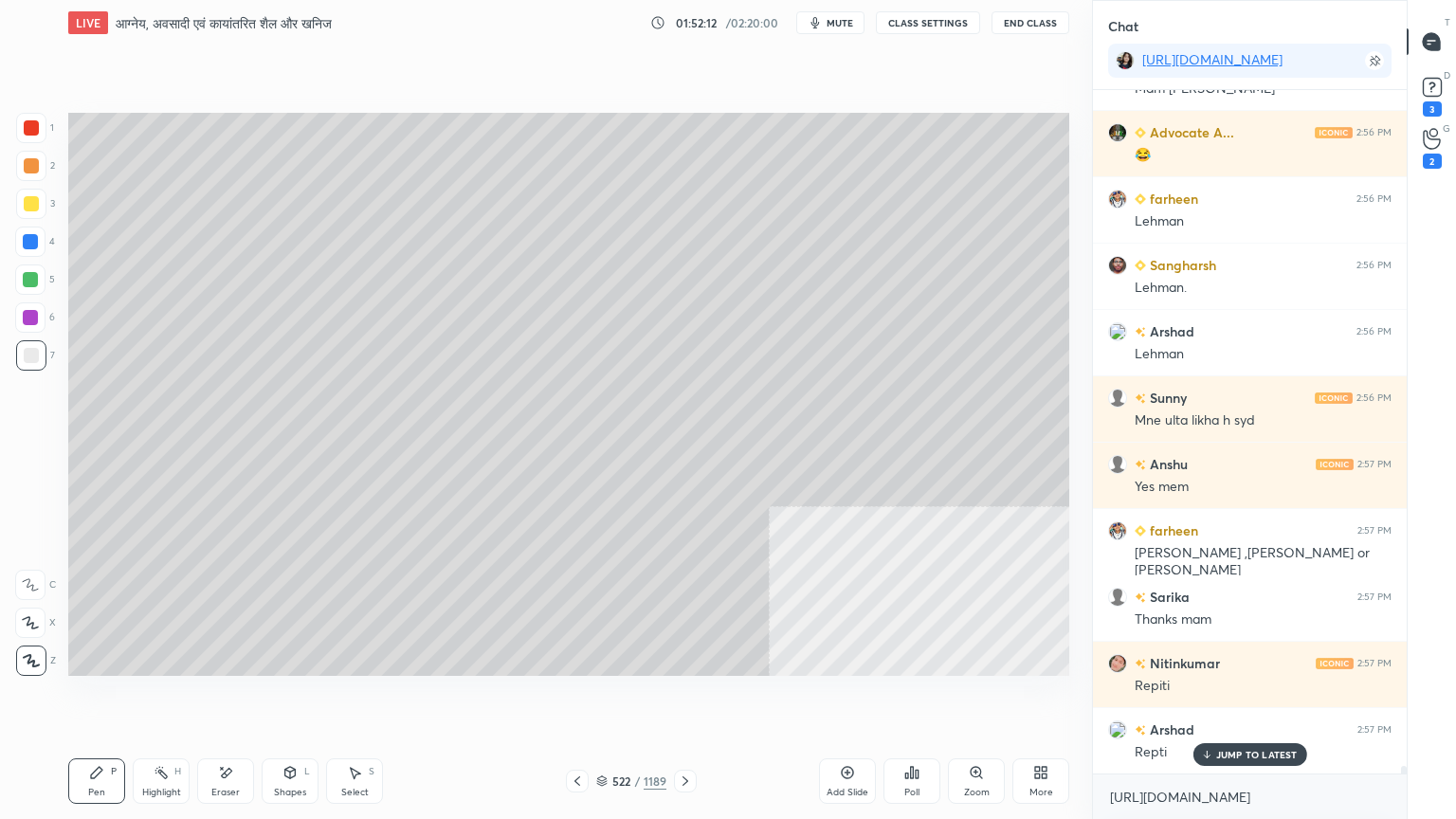 click on "Shapes L" at bounding box center (290, 781) 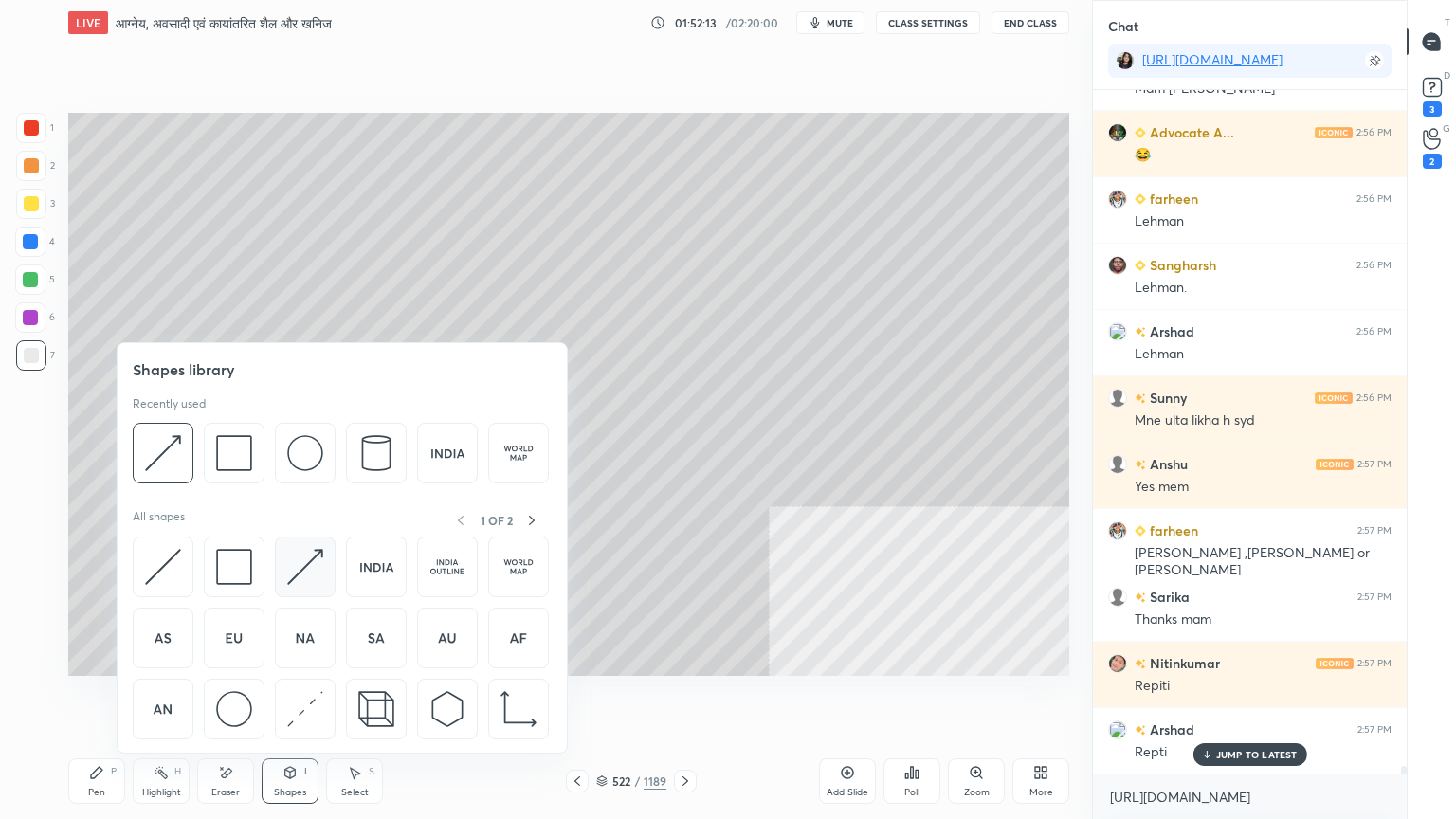 click at bounding box center (305, 567) 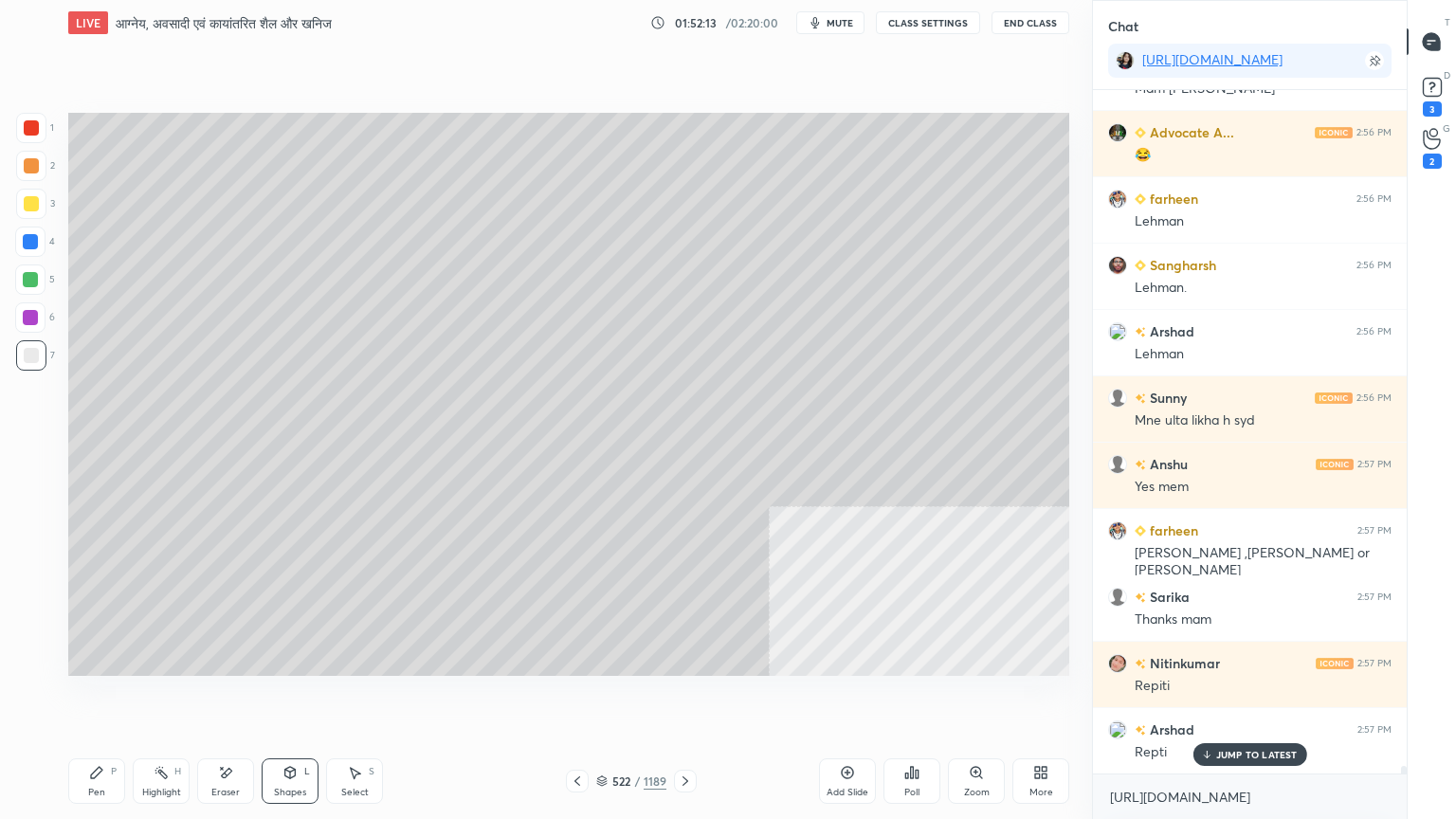 scroll, scrollTop: 59069, scrollLeft: 0, axis: vertical 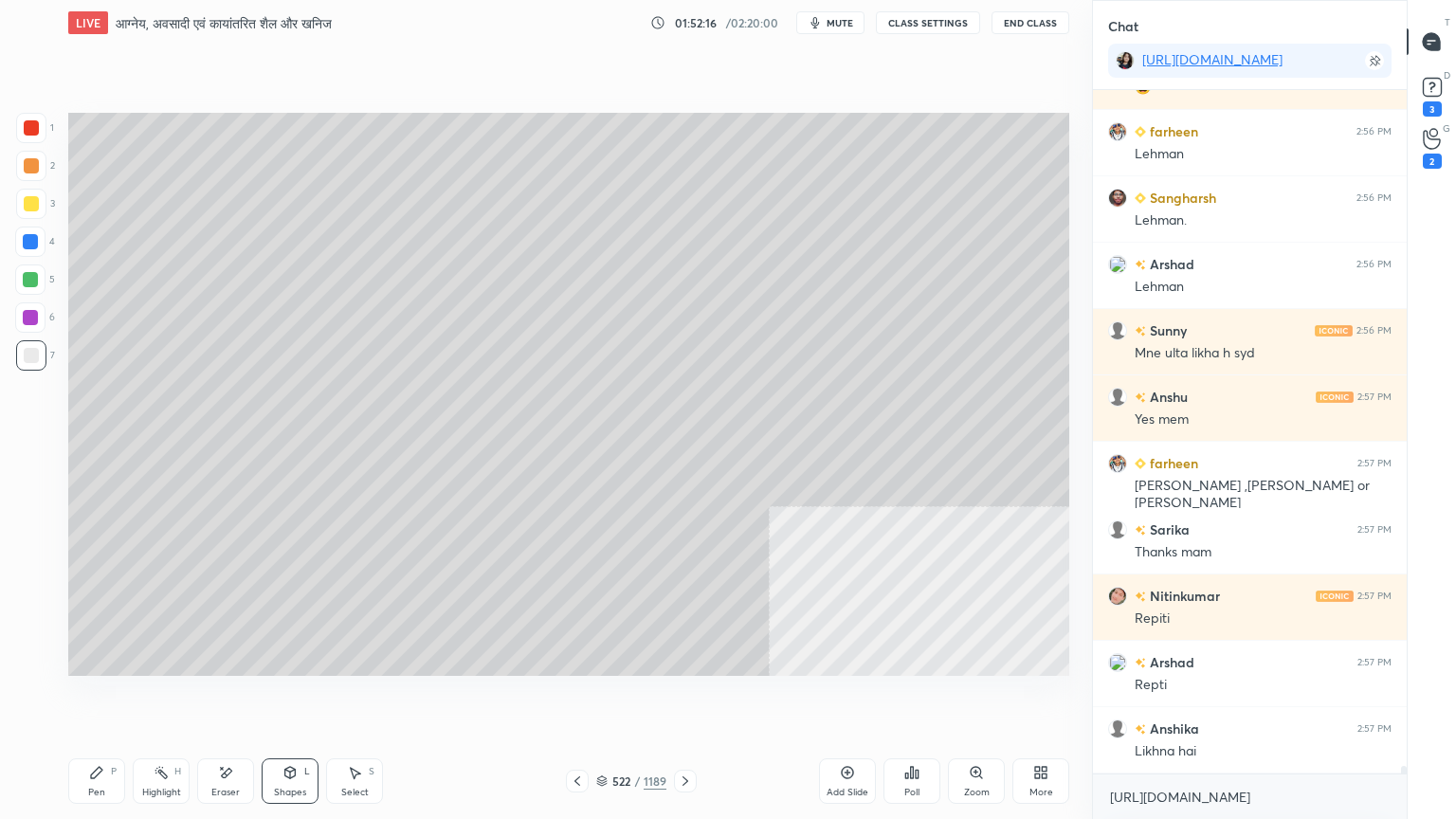 click on "Pen P" at bounding box center (97, 781) 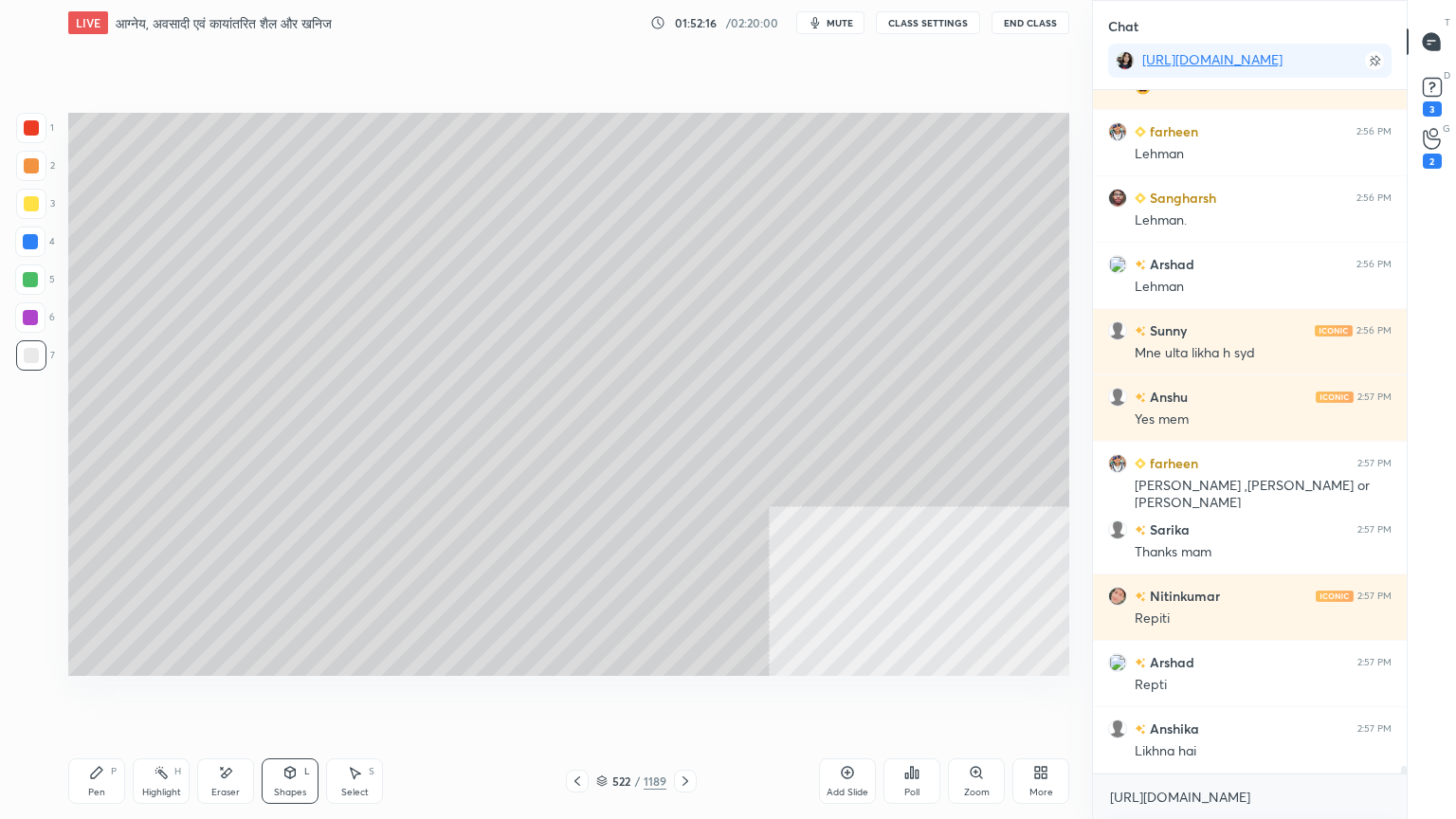 click on "Pen P" at bounding box center (97, 781) 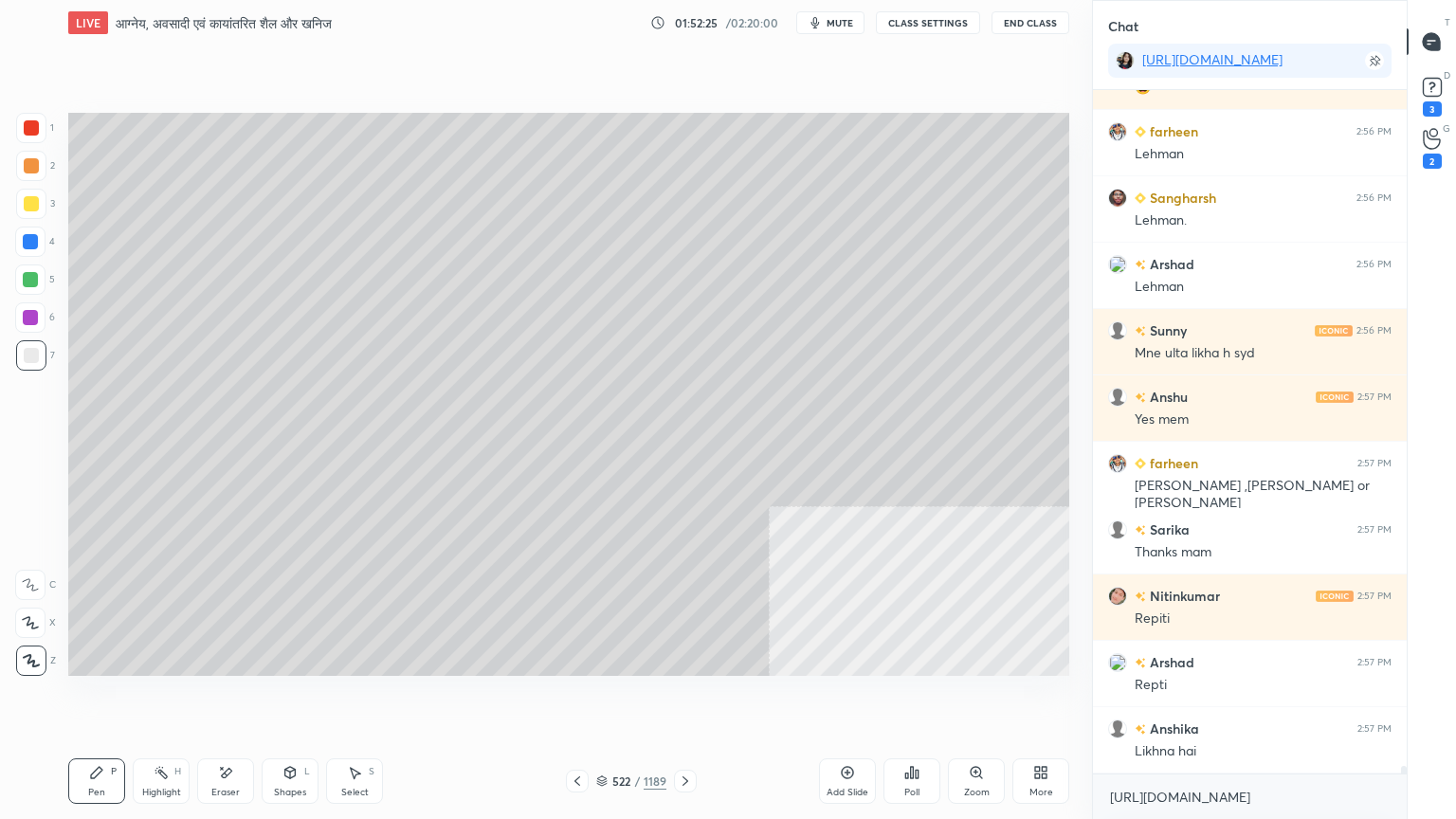 drag, startPoint x: 11, startPoint y: 247, endPoint x: 27, endPoint y: 246, distance: 16.03122 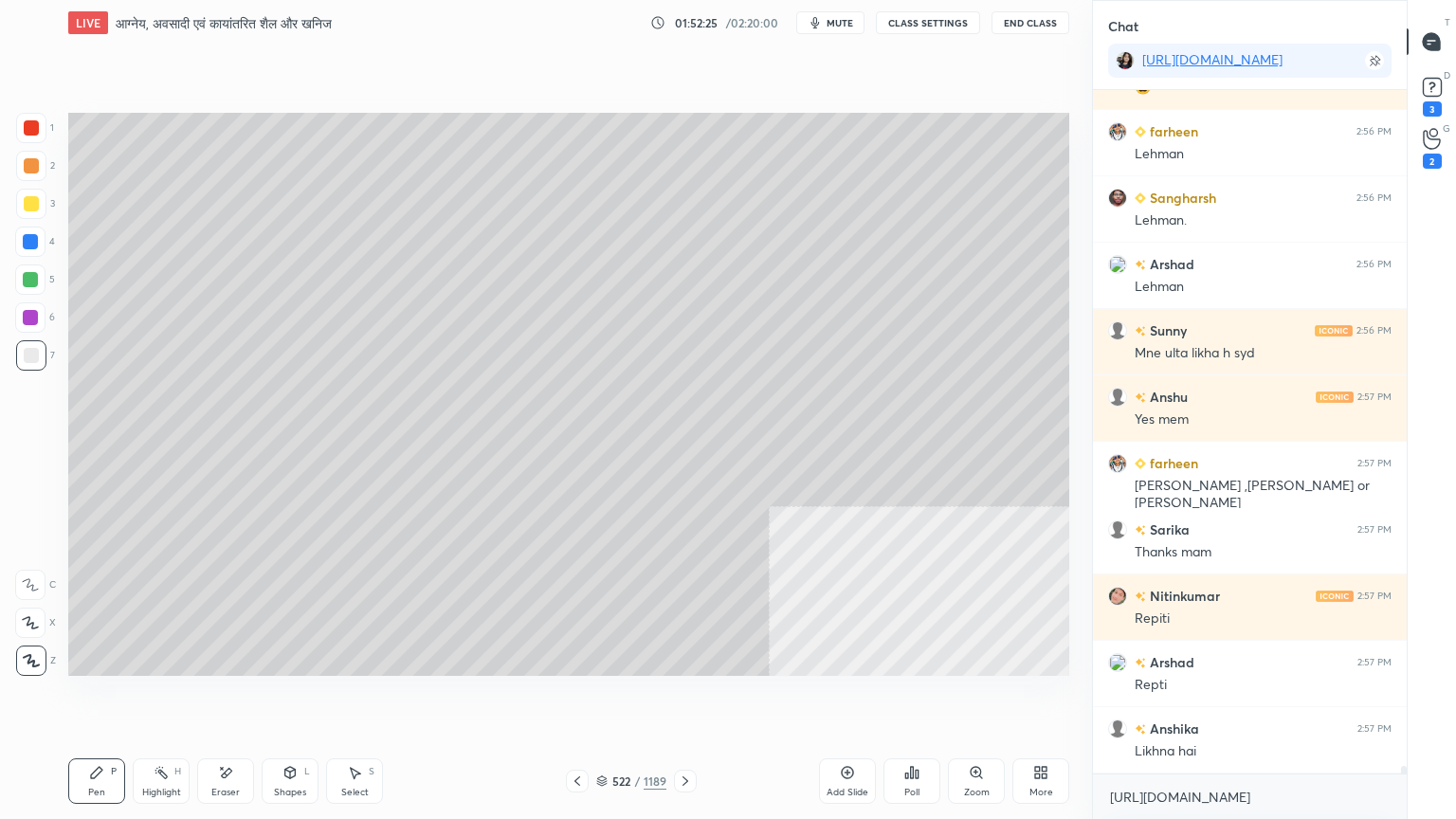 click on "1 2 3 4 5 6 7 C X Z E E Erase all   H H" at bounding box center (30, 394) 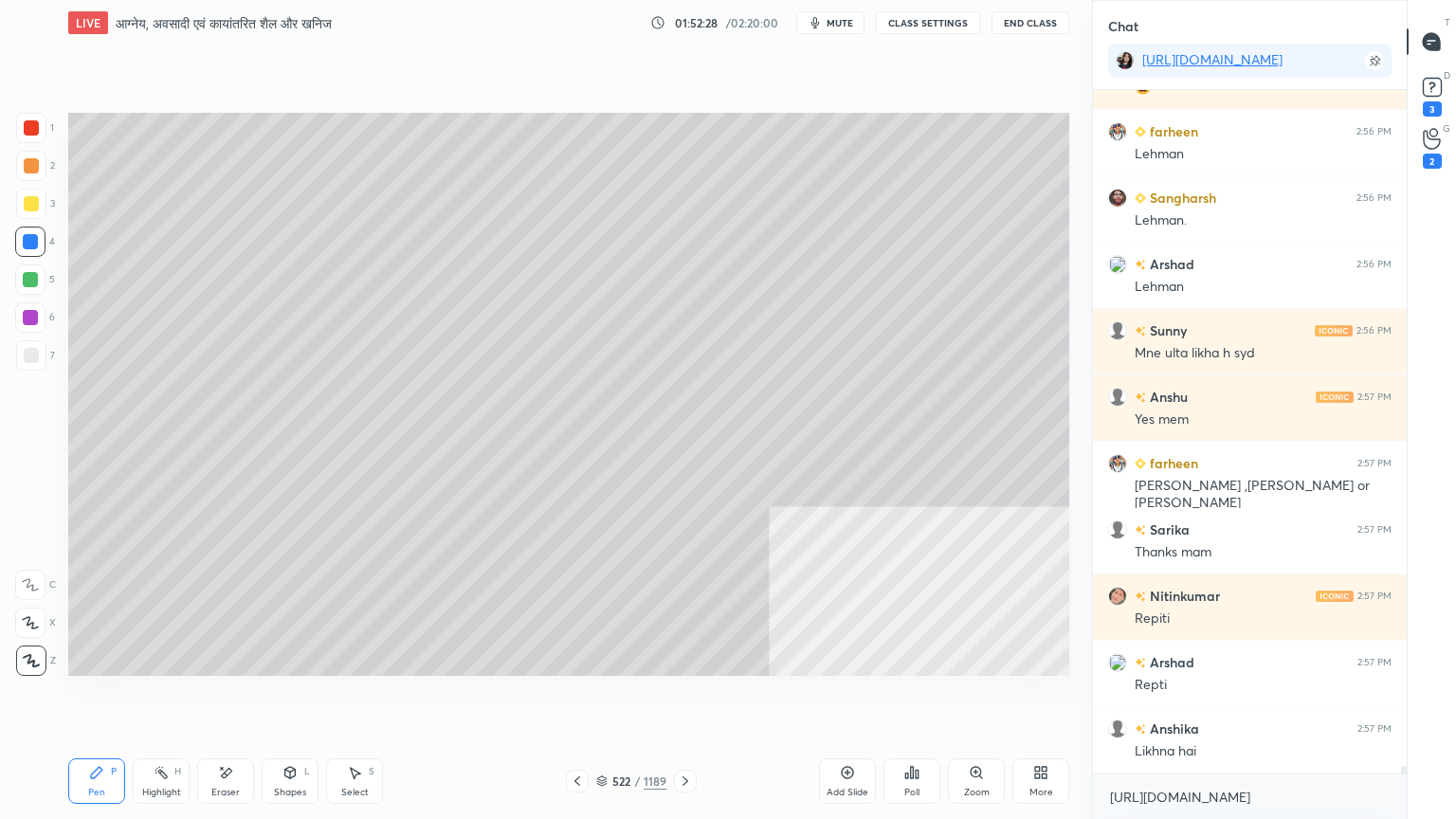 click on "Select" at bounding box center (355, 792) 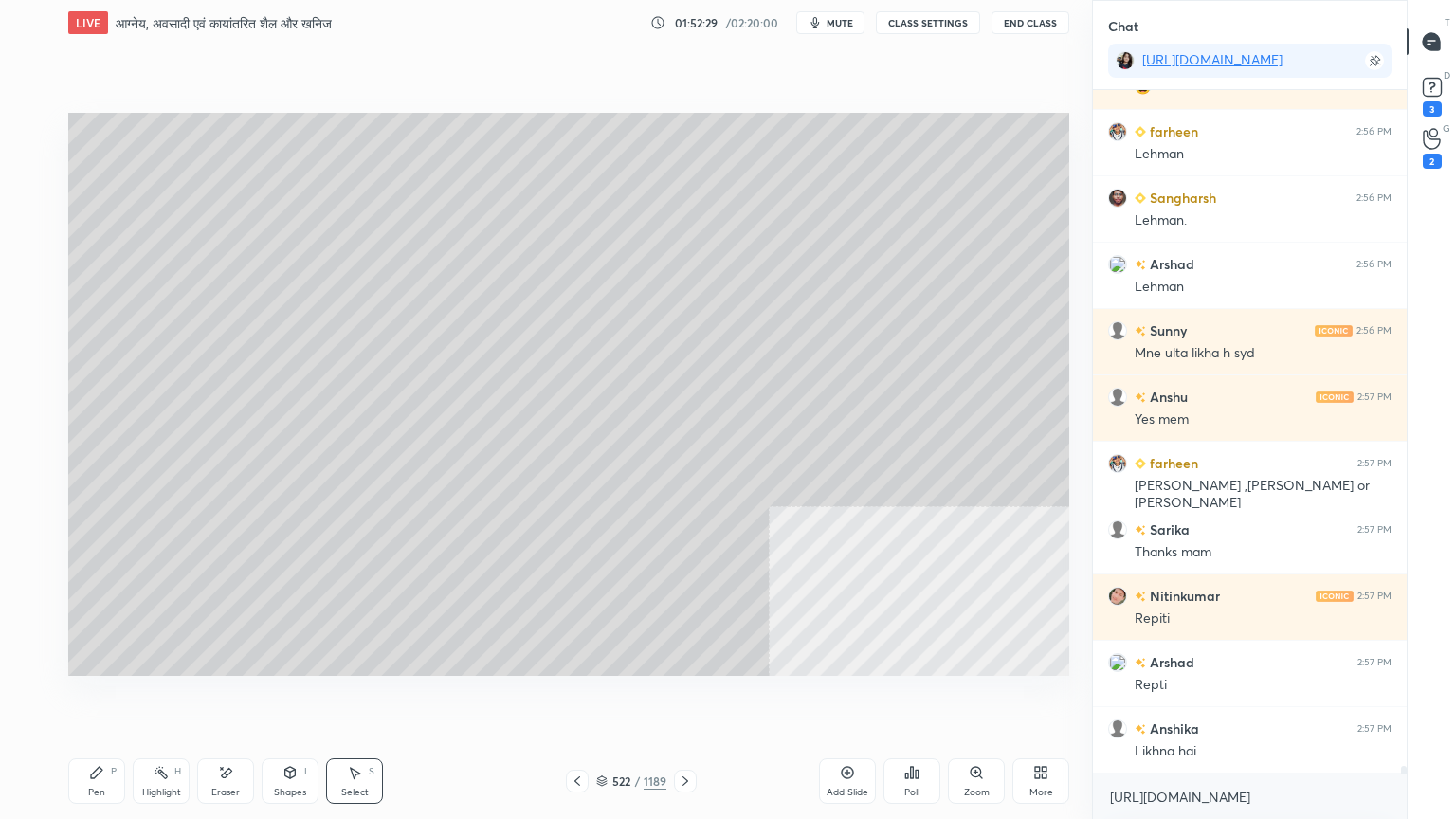 scroll, scrollTop: 59135, scrollLeft: 0, axis: vertical 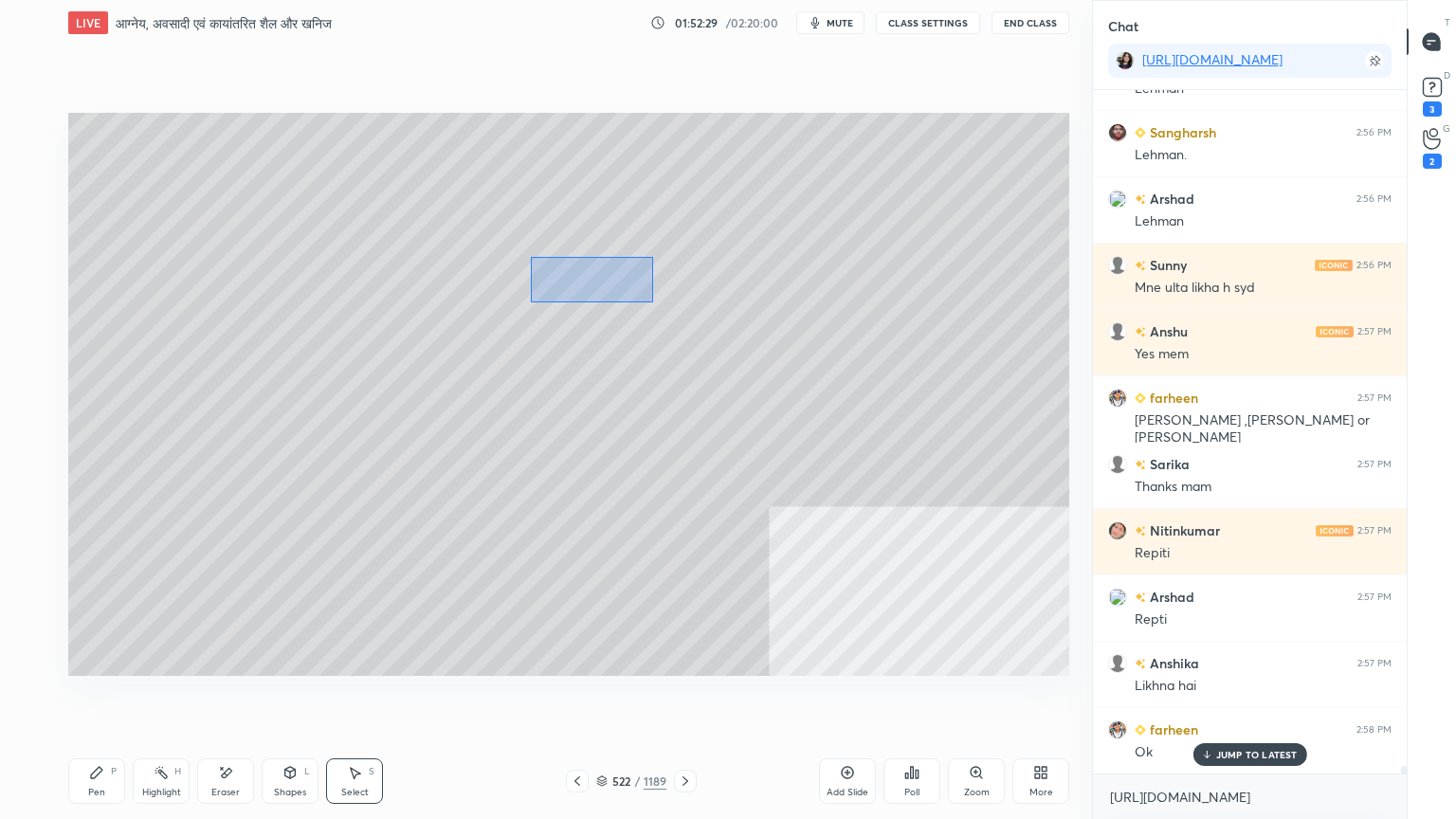 drag, startPoint x: 555, startPoint y: 269, endPoint x: 625, endPoint y: 294, distance: 74.330344 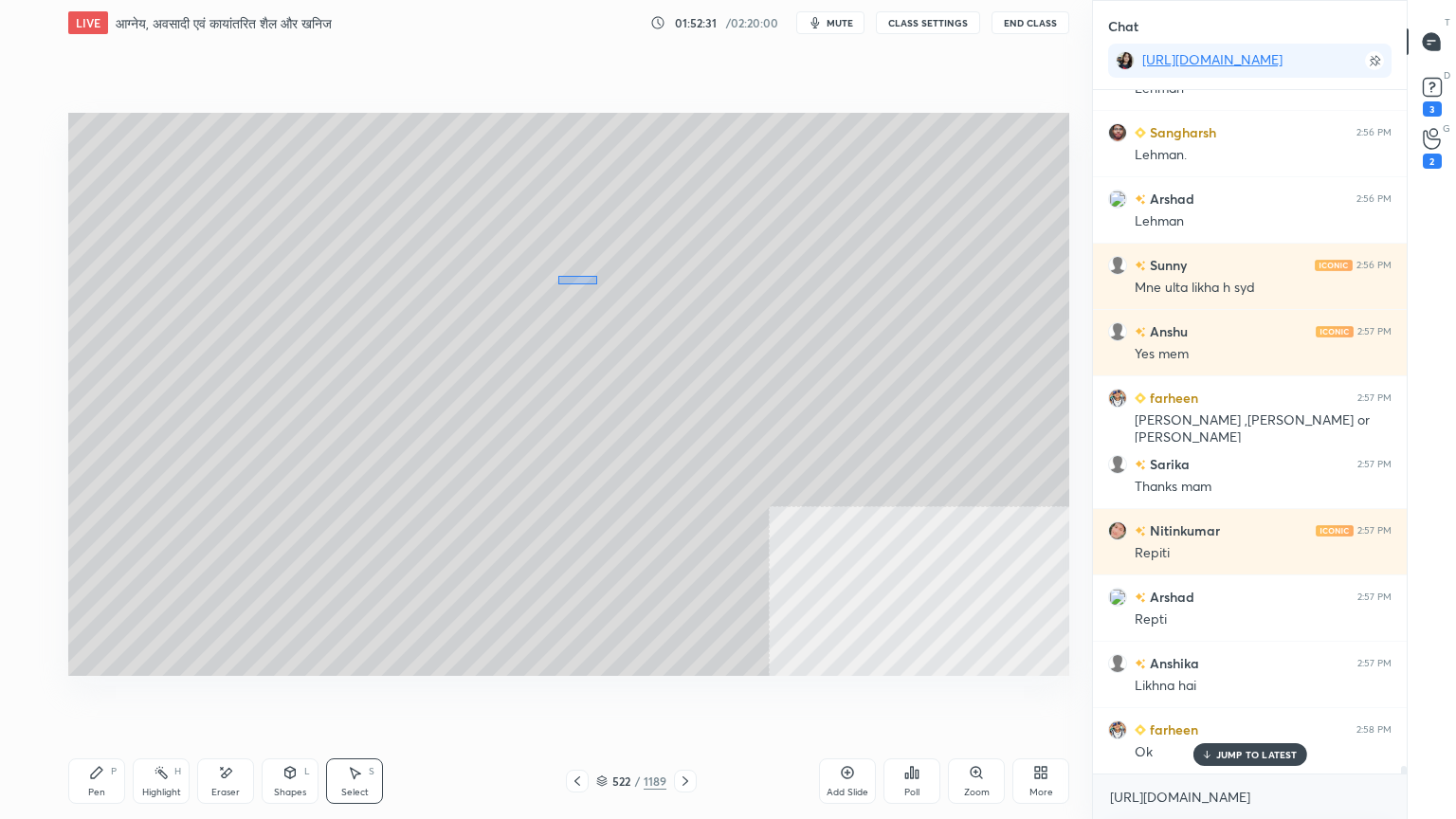 drag, startPoint x: 595, startPoint y: 277, endPoint x: 512, endPoint y: 291, distance: 84.17244 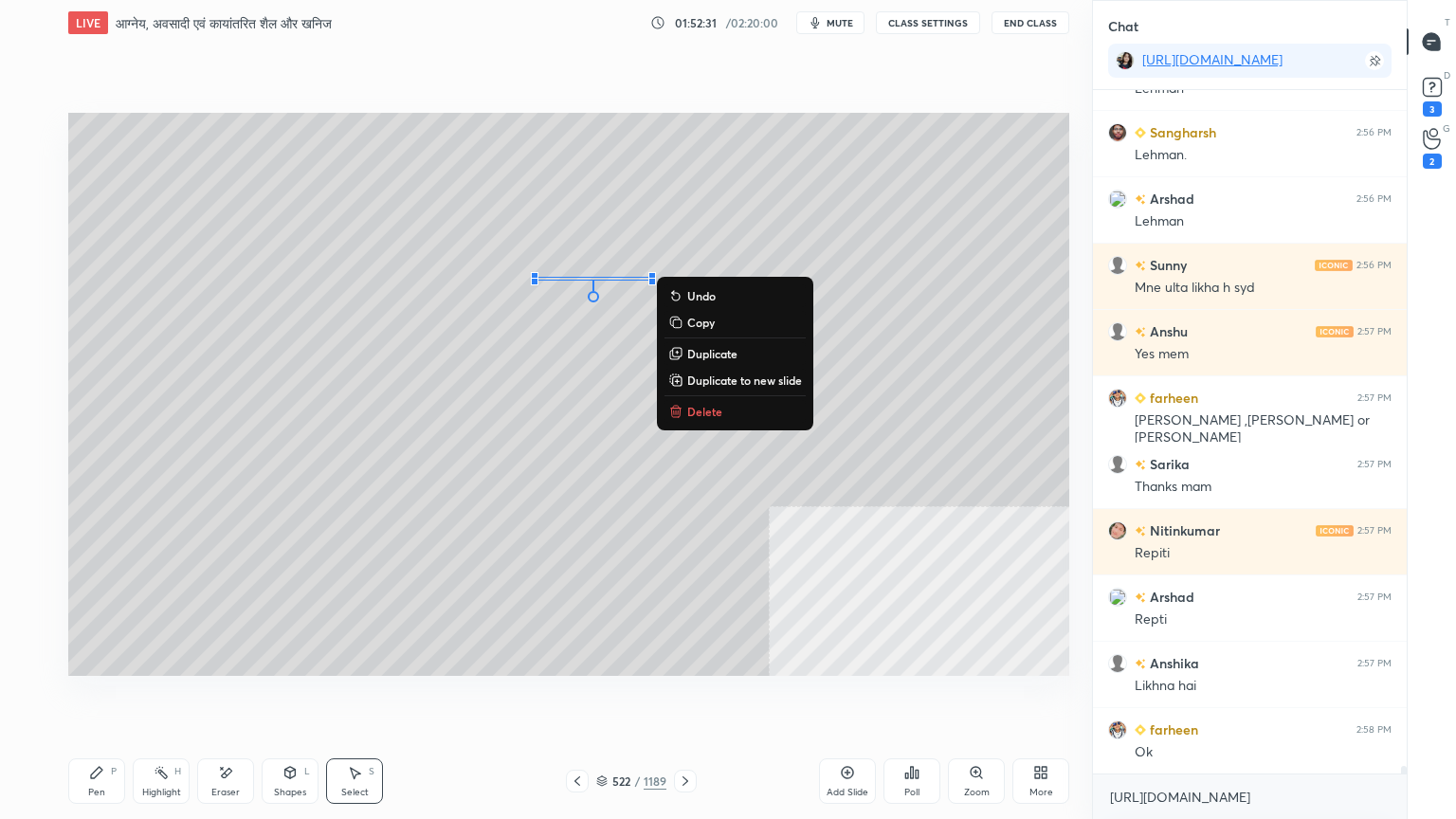 scroll, scrollTop: 59202, scrollLeft: 0, axis: vertical 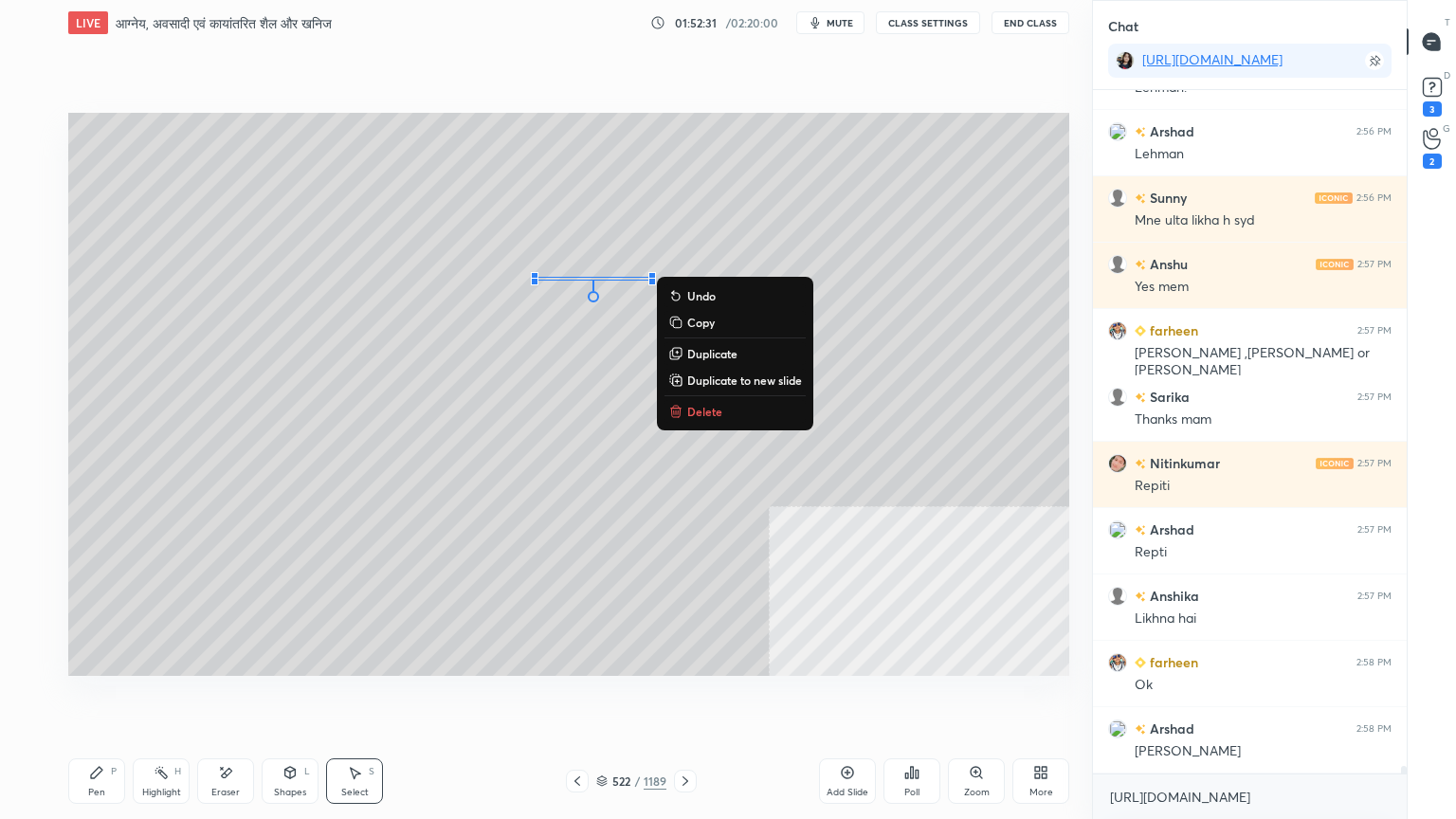 click on "Delete" at bounding box center (704, 411) 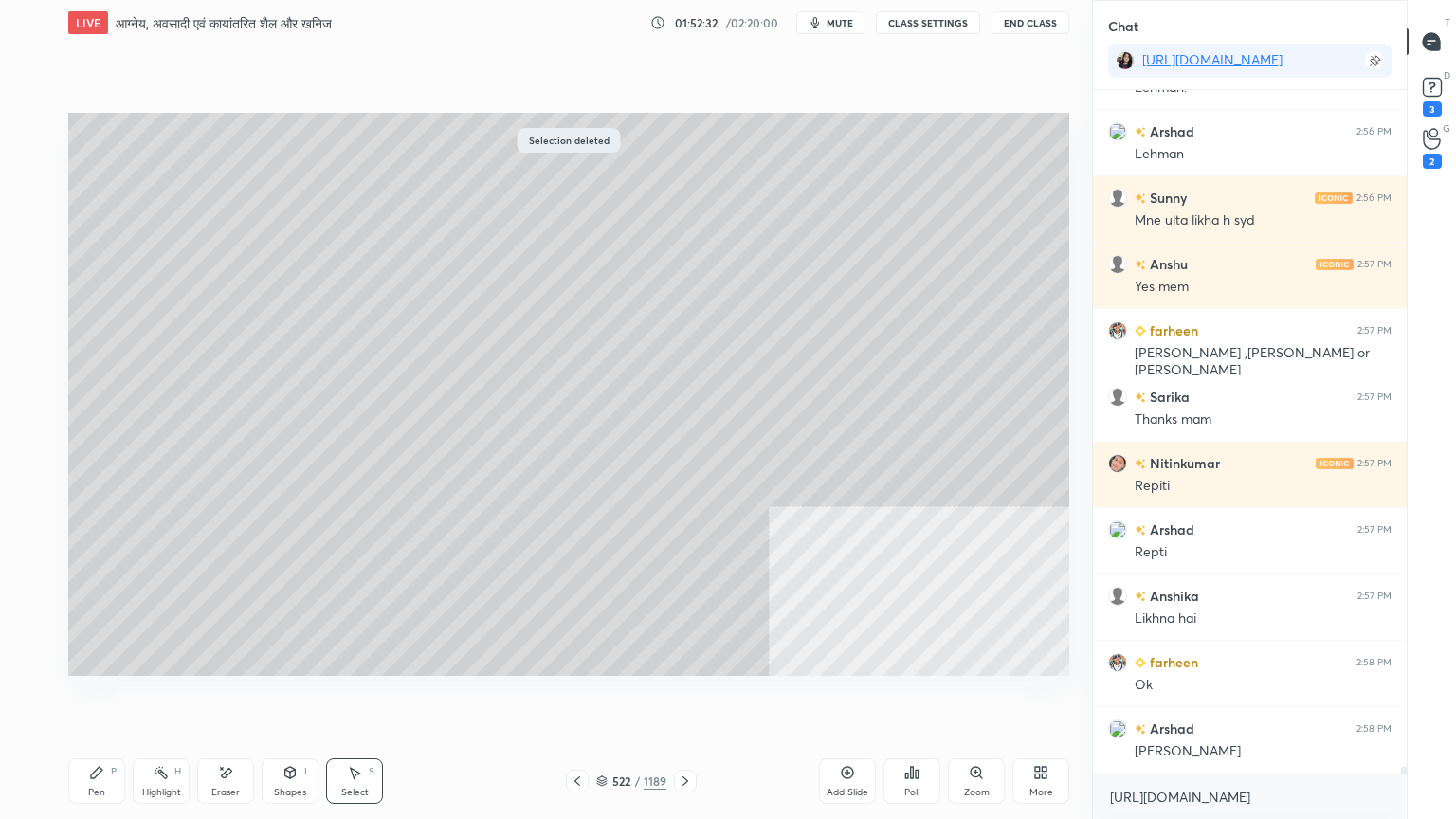drag, startPoint x: 288, startPoint y: 781, endPoint x: 291, endPoint y: 756, distance: 25.179357 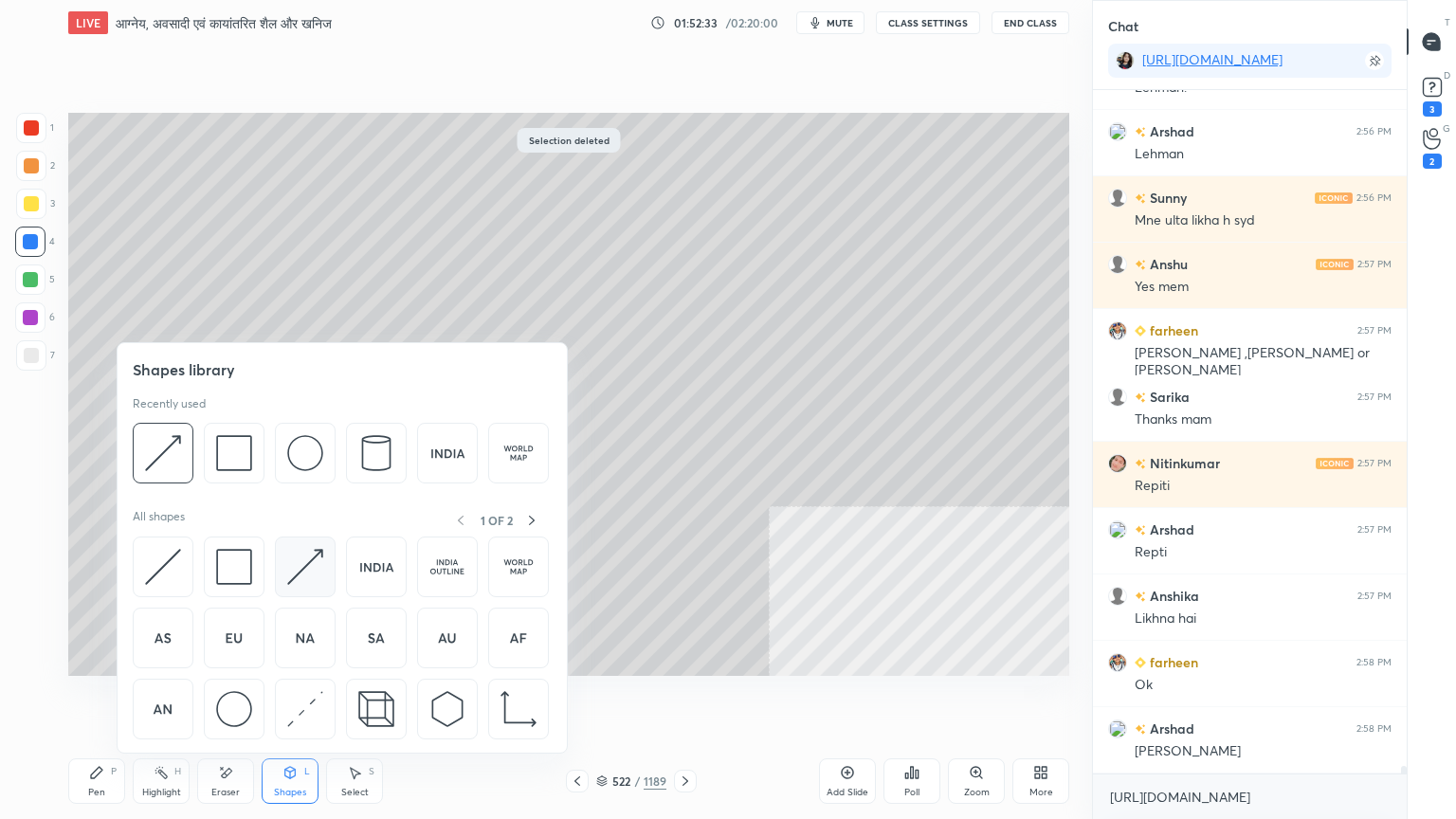 click at bounding box center [305, 567] 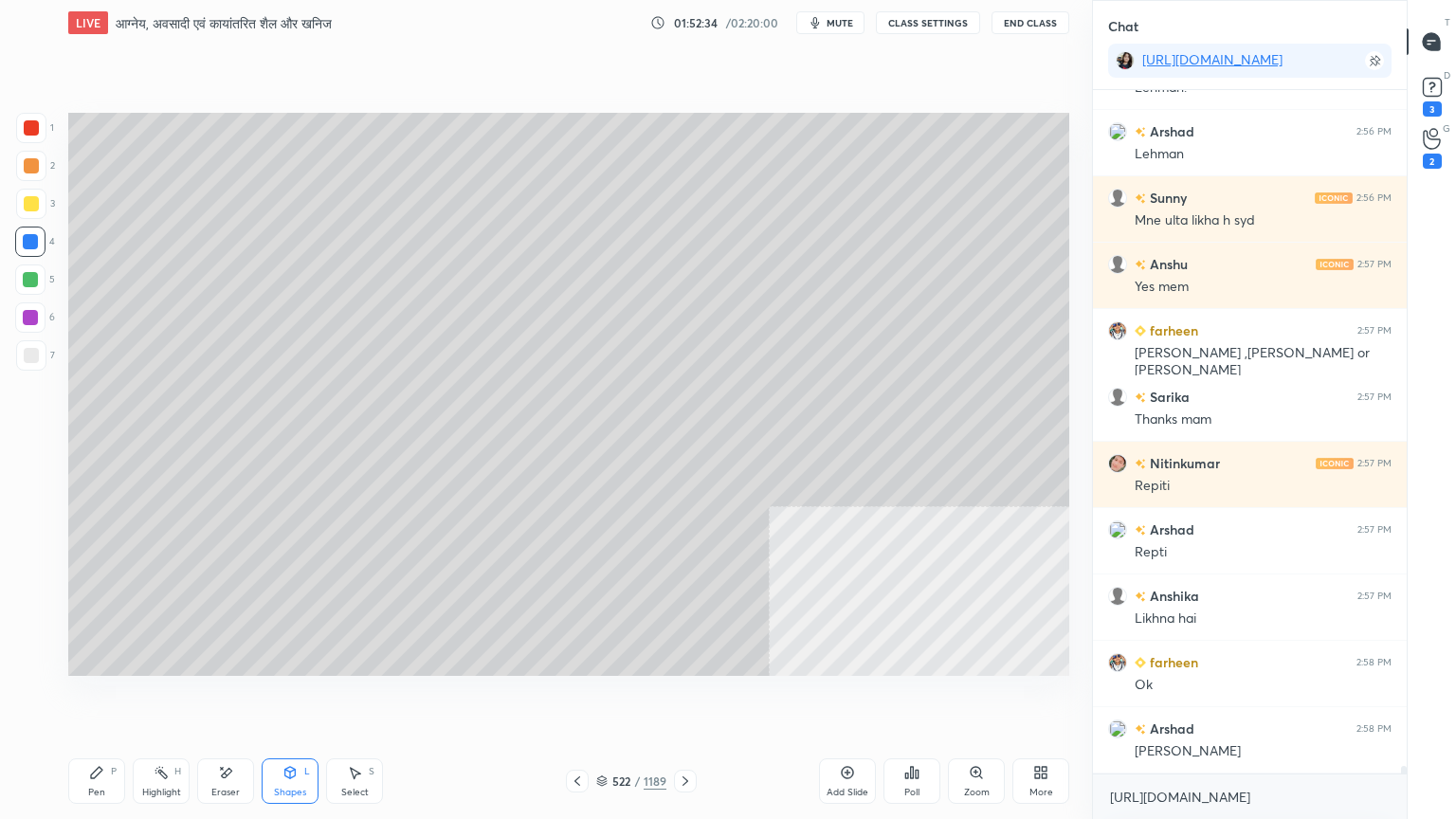 scroll, scrollTop: 59283, scrollLeft: 0, axis: vertical 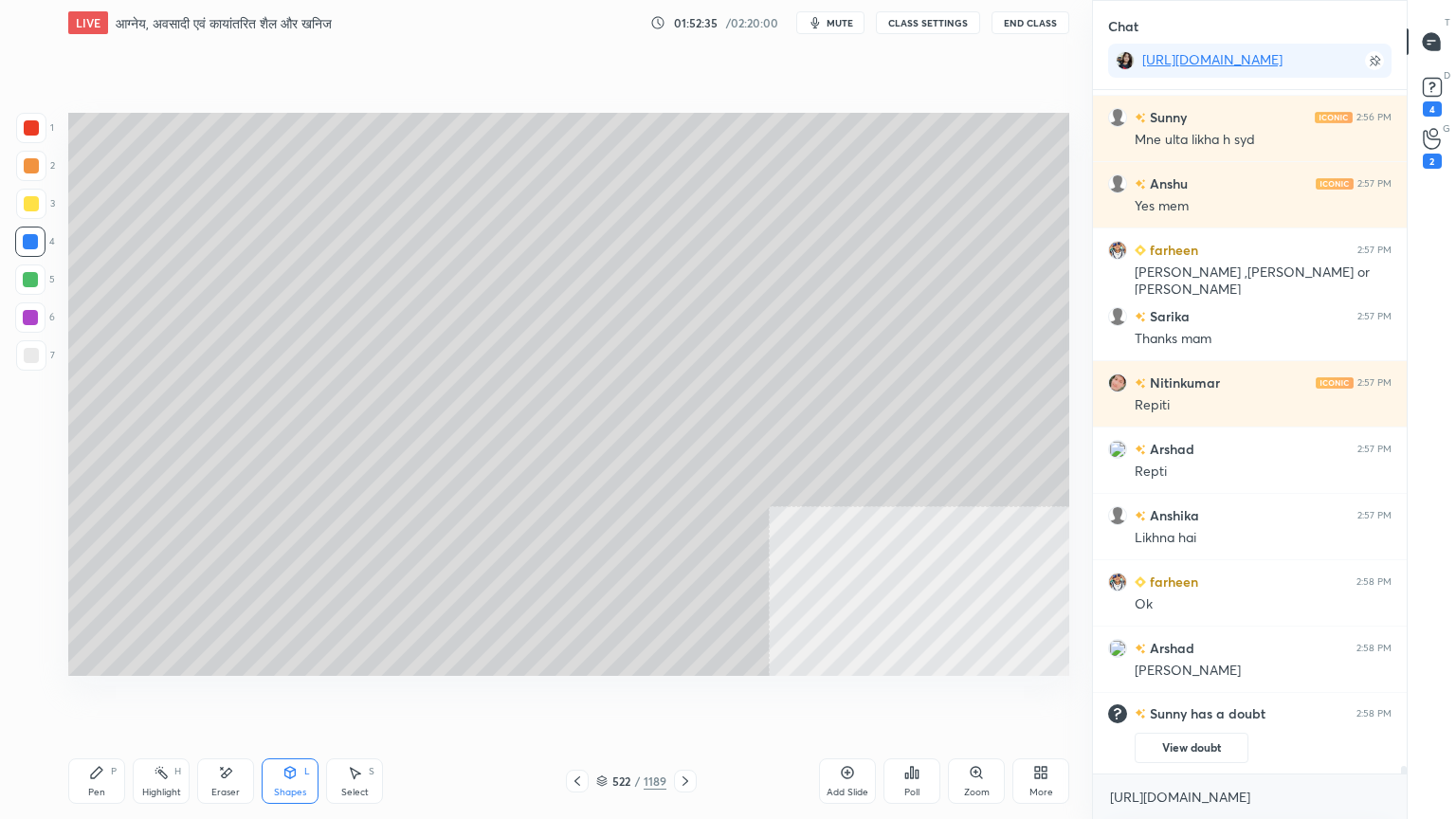 click on "Eraser" at bounding box center [226, 781] 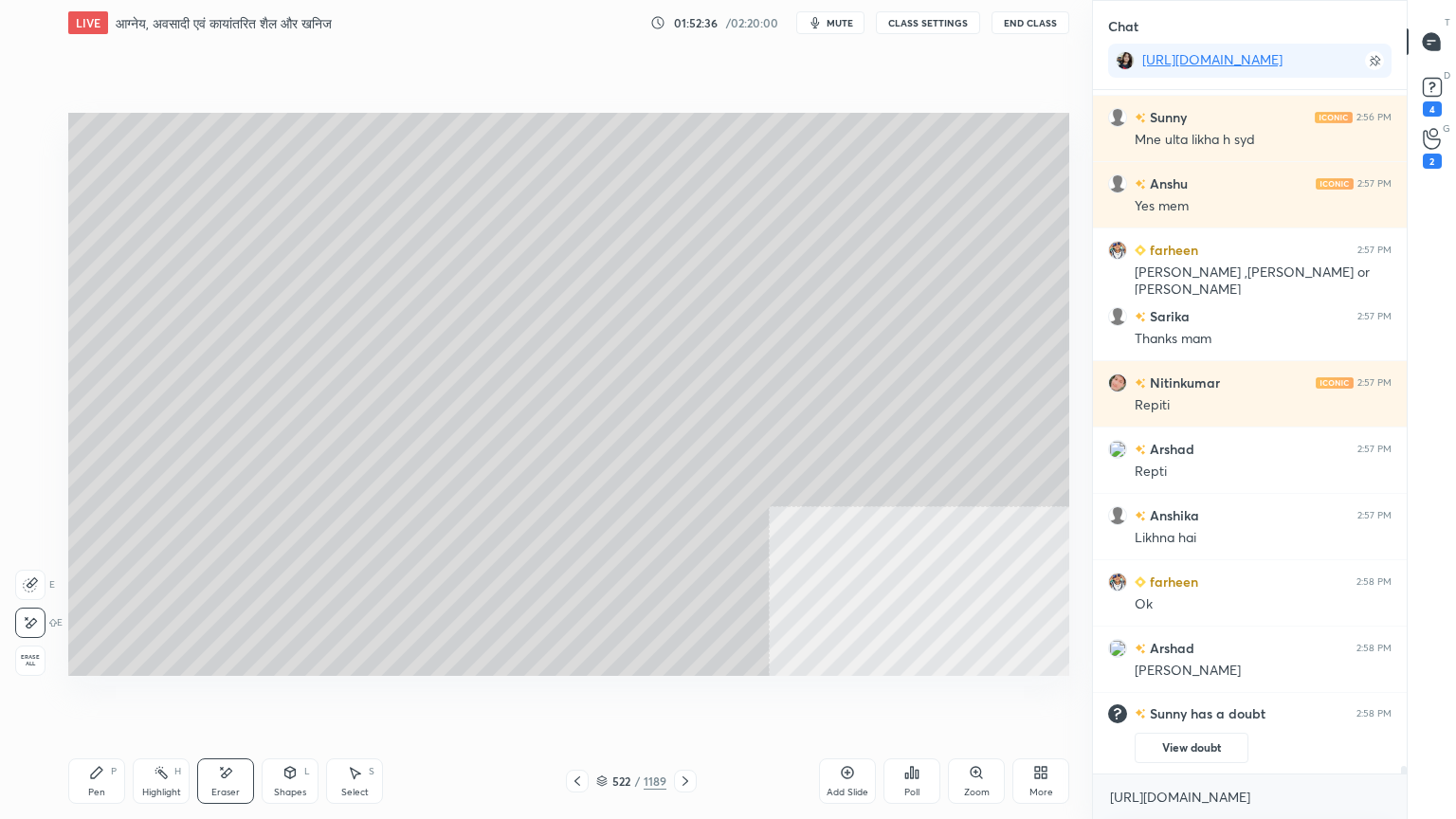 click on "Shapes L" at bounding box center [290, 781] 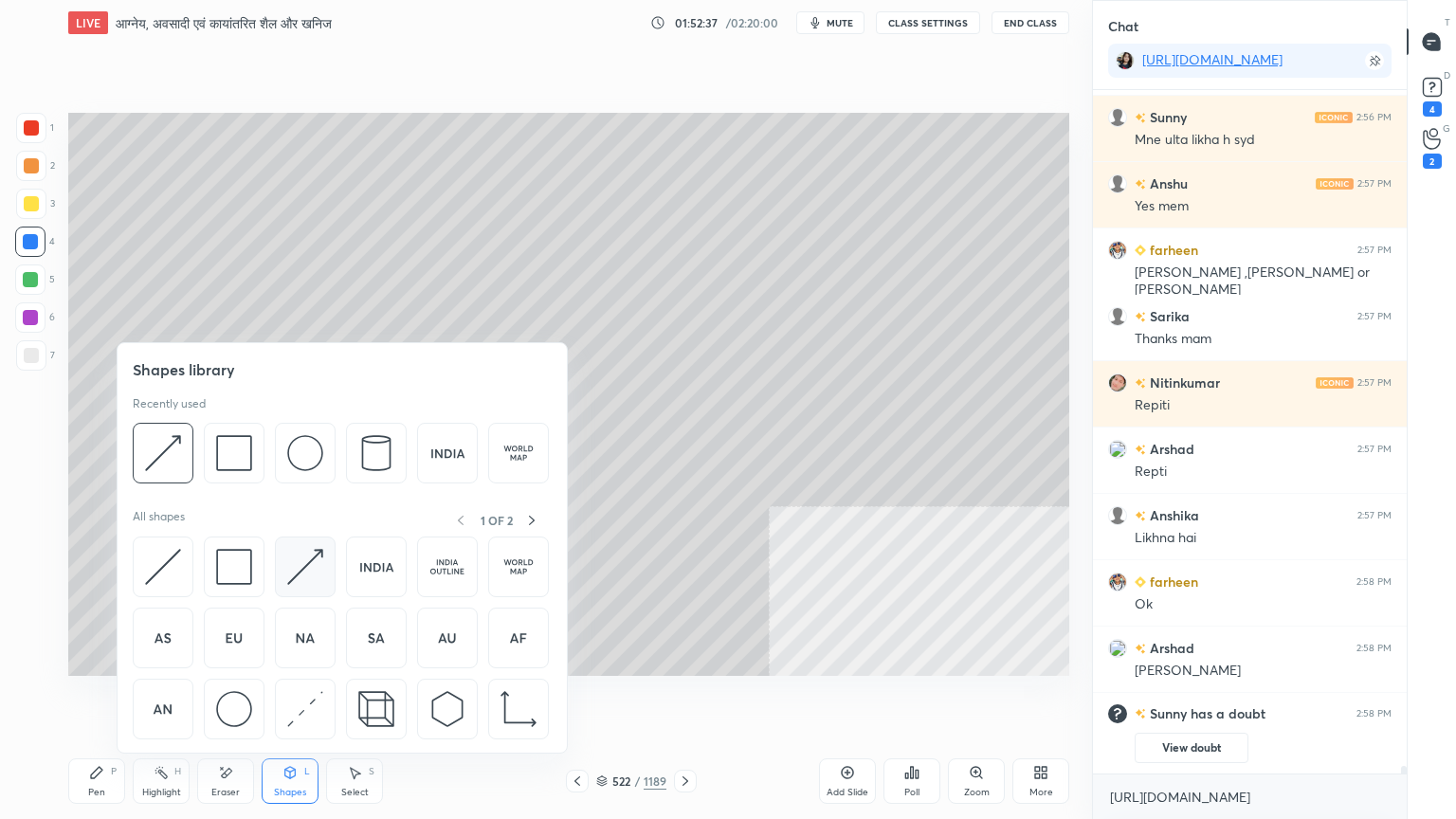 click at bounding box center (305, 567) 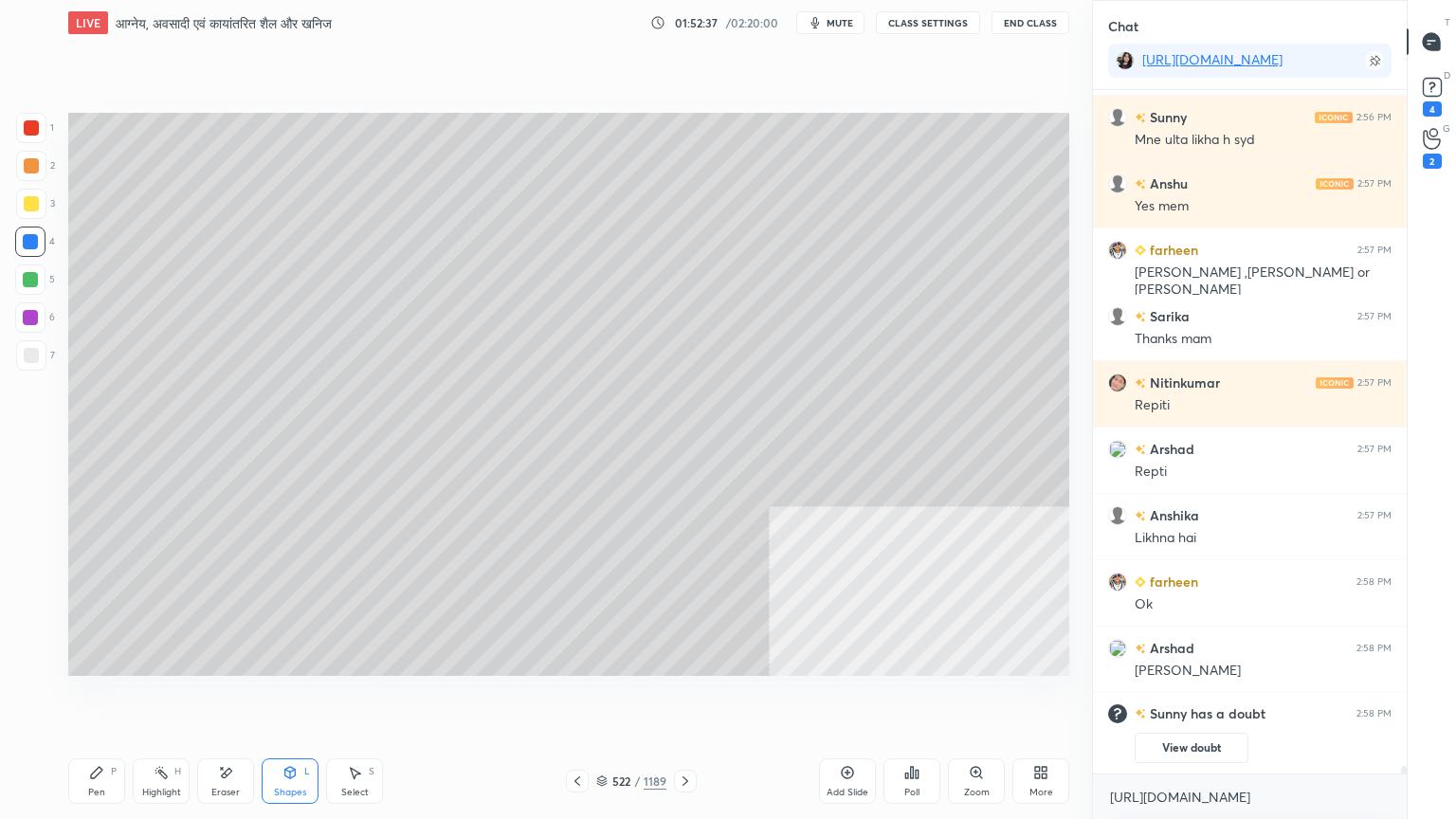 click at bounding box center (31, 355) 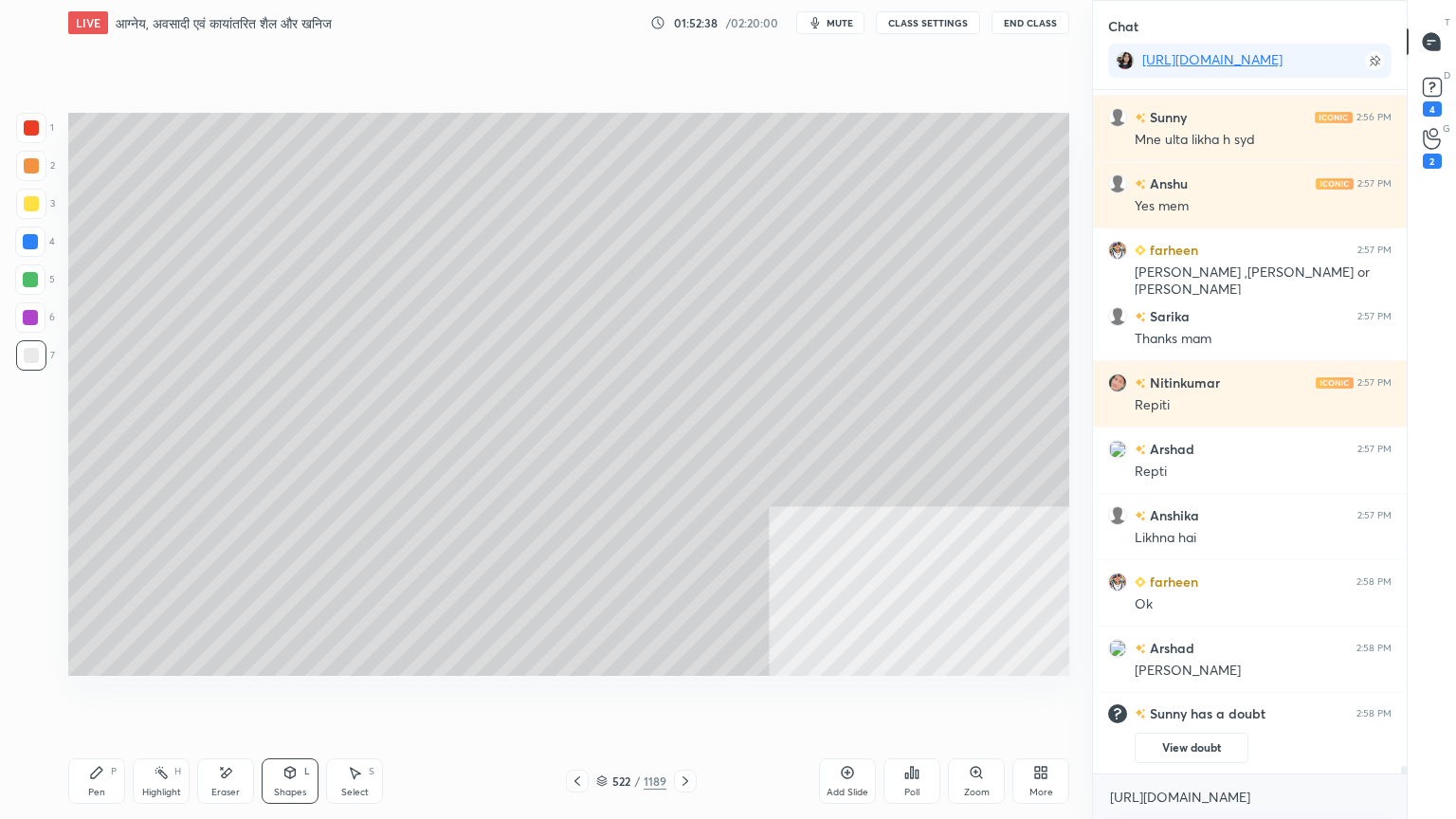click at bounding box center [31, 355] 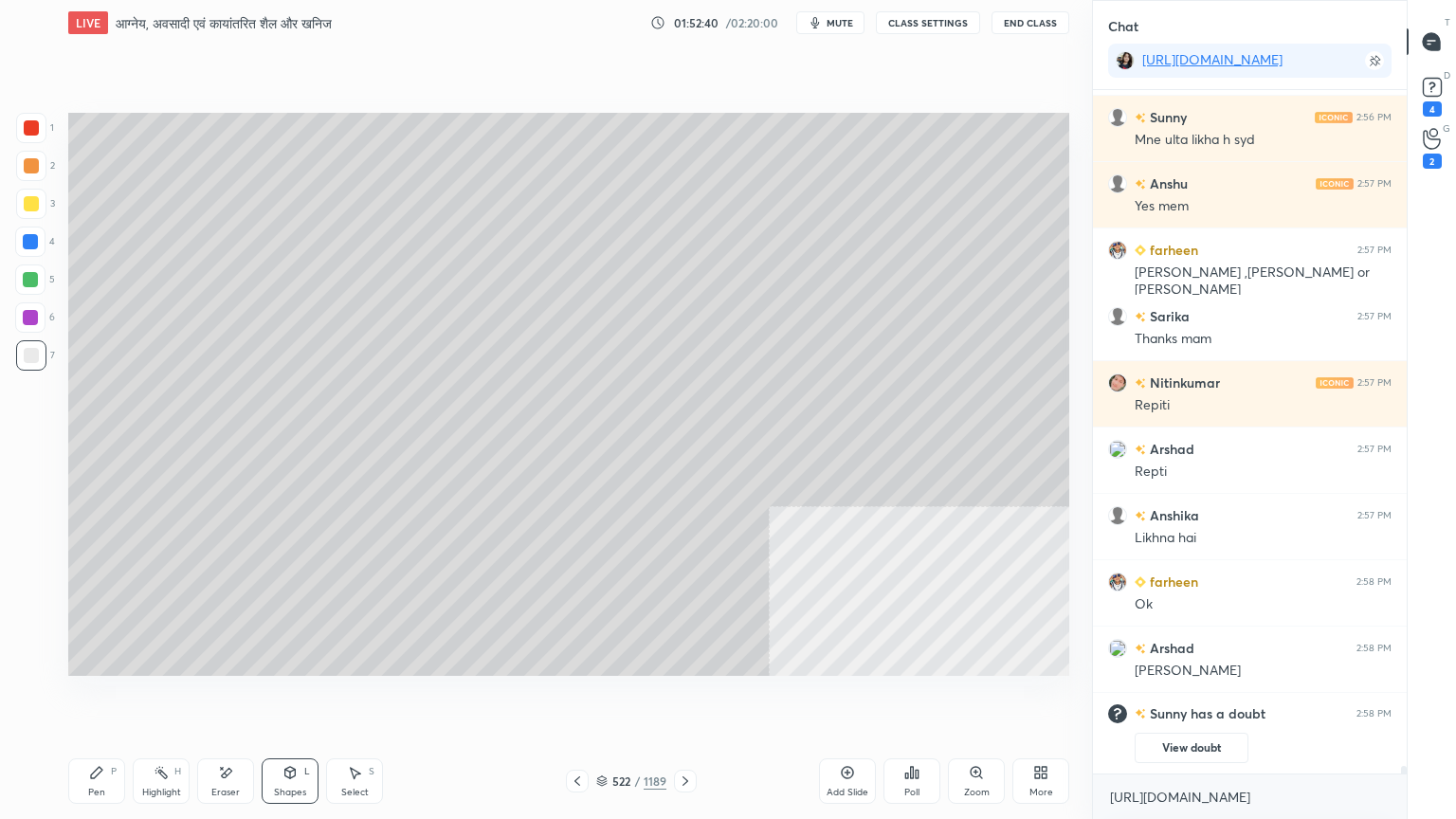 click on "Select S" at bounding box center (355, 781) 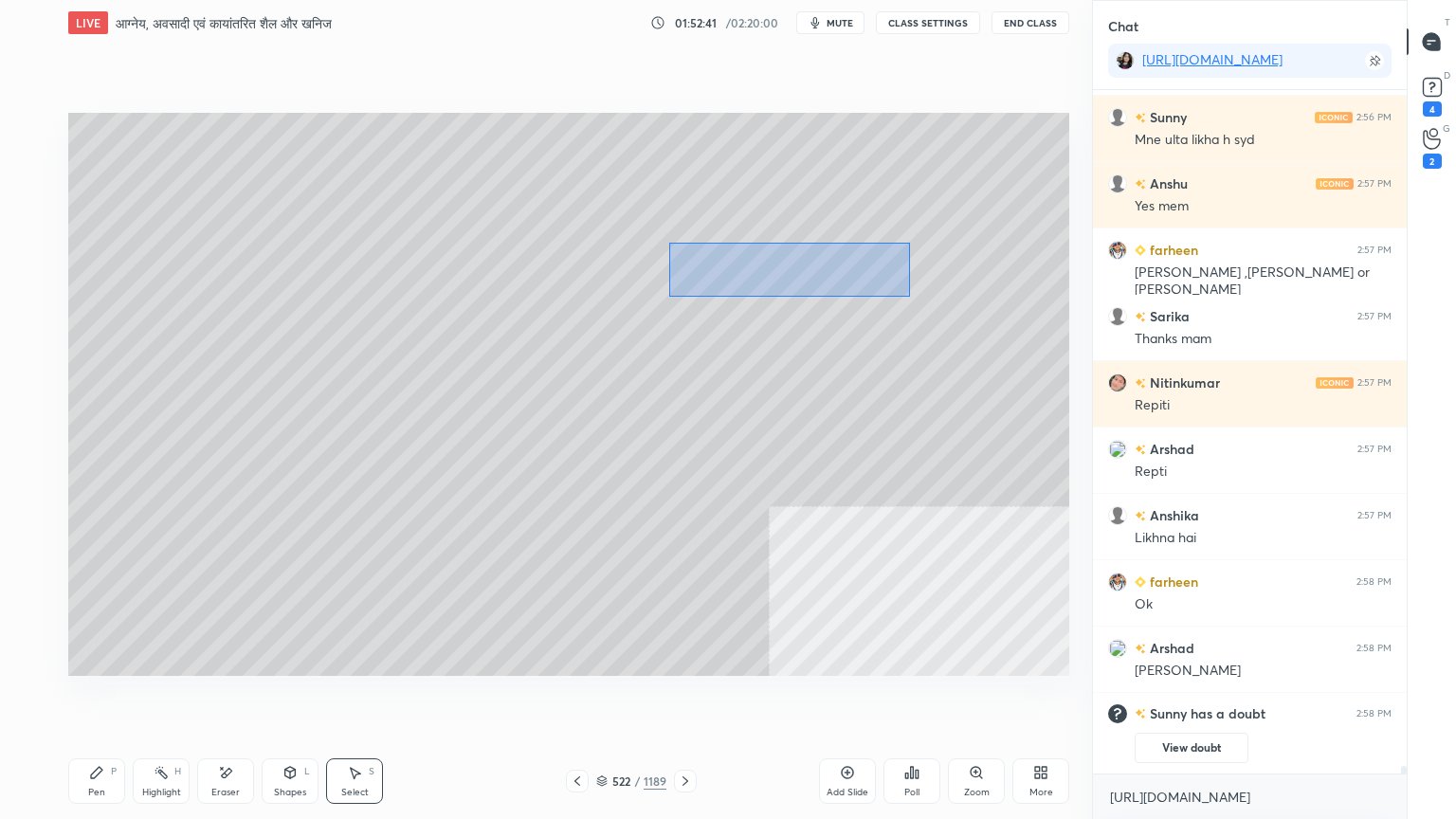 drag, startPoint x: 736, startPoint y: 265, endPoint x: 986, endPoint y: 299, distance: 252.30141 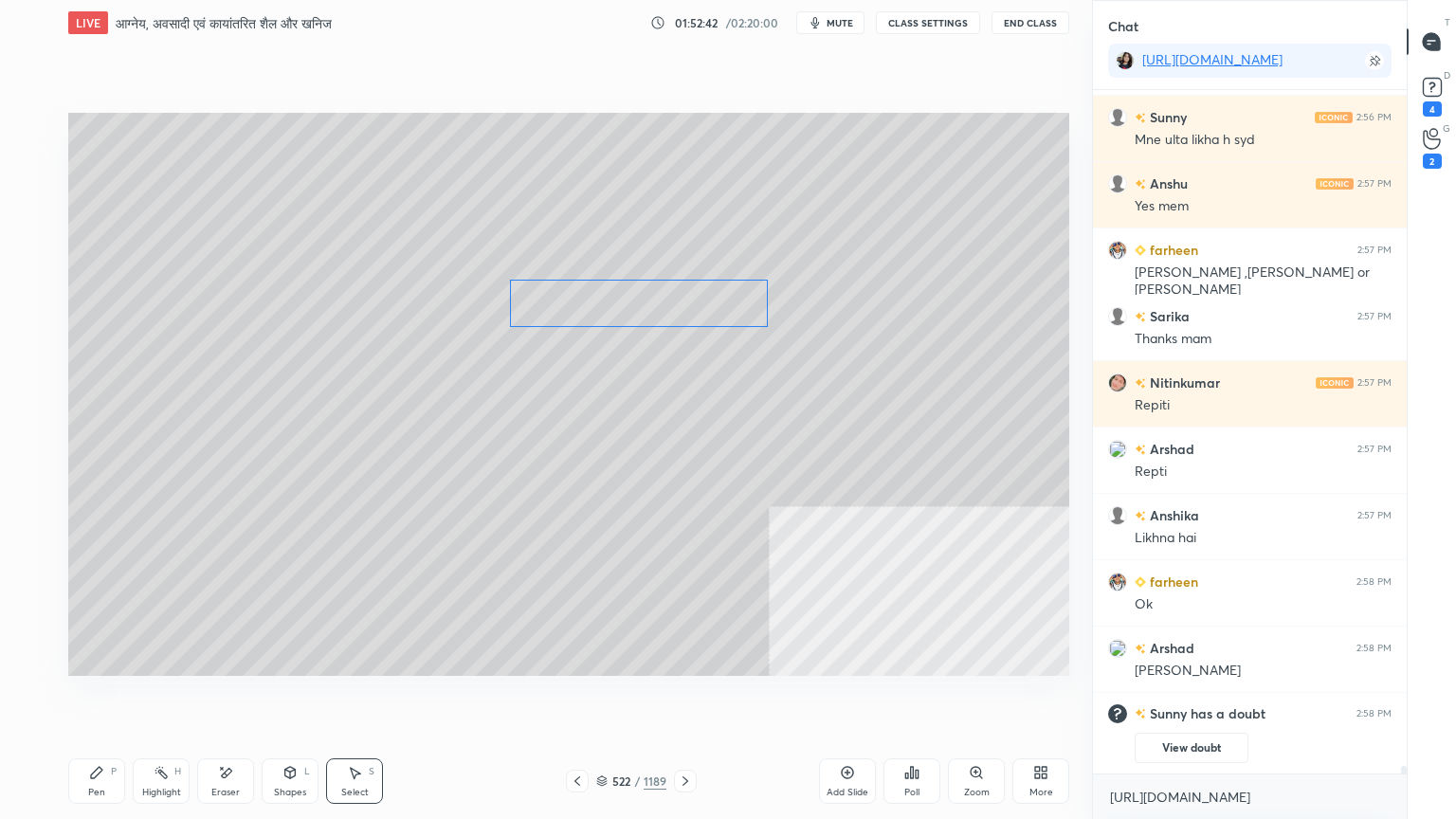 drag, startPoint x: 810, startPoint y: 277, endPoint x: 667, endPoint y: 303, distance: 145.34442 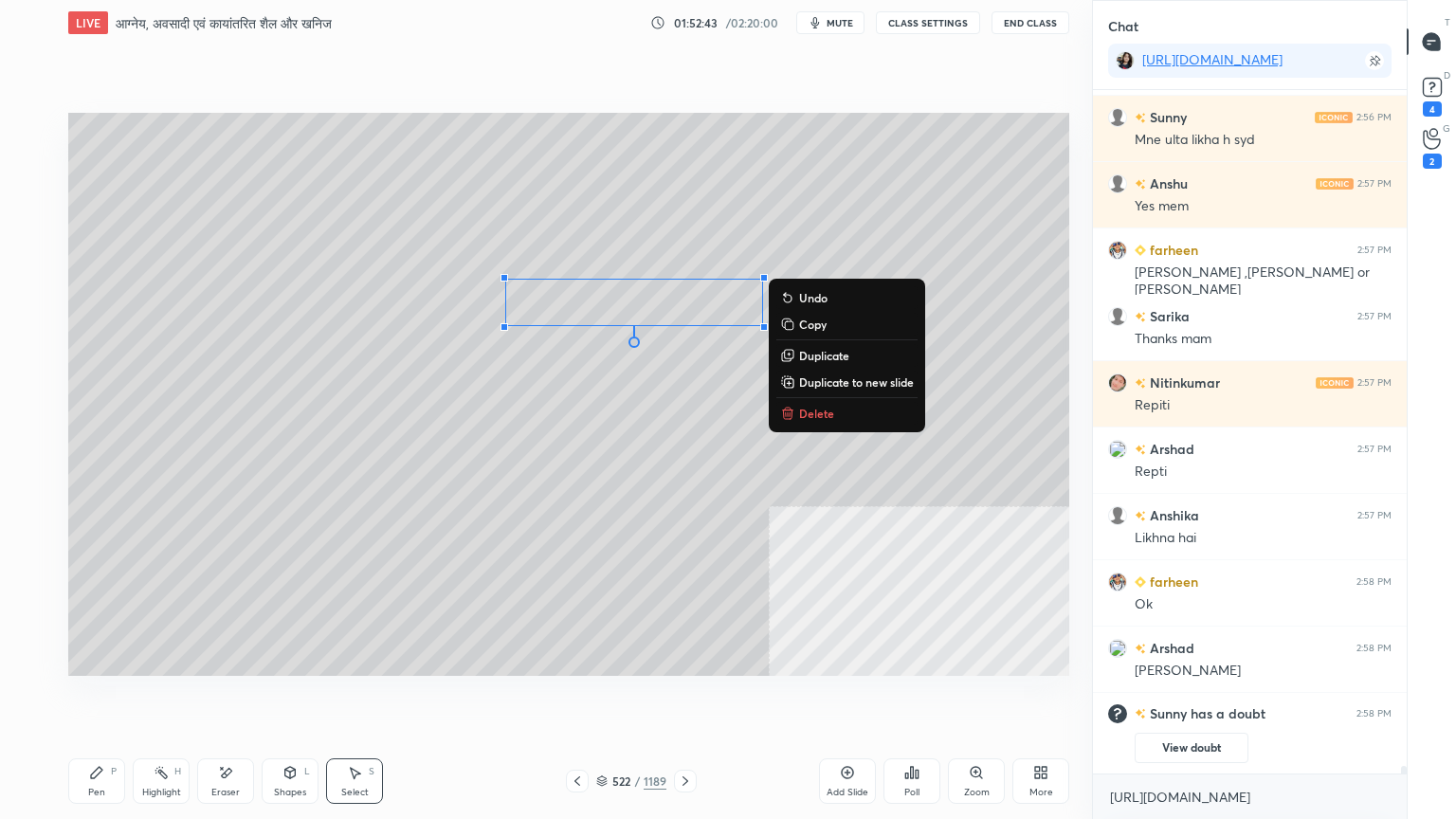 click on "0 ° Undo Copy Duplicate Duplicate to new slide Delete" at bounding box center (569, 394) 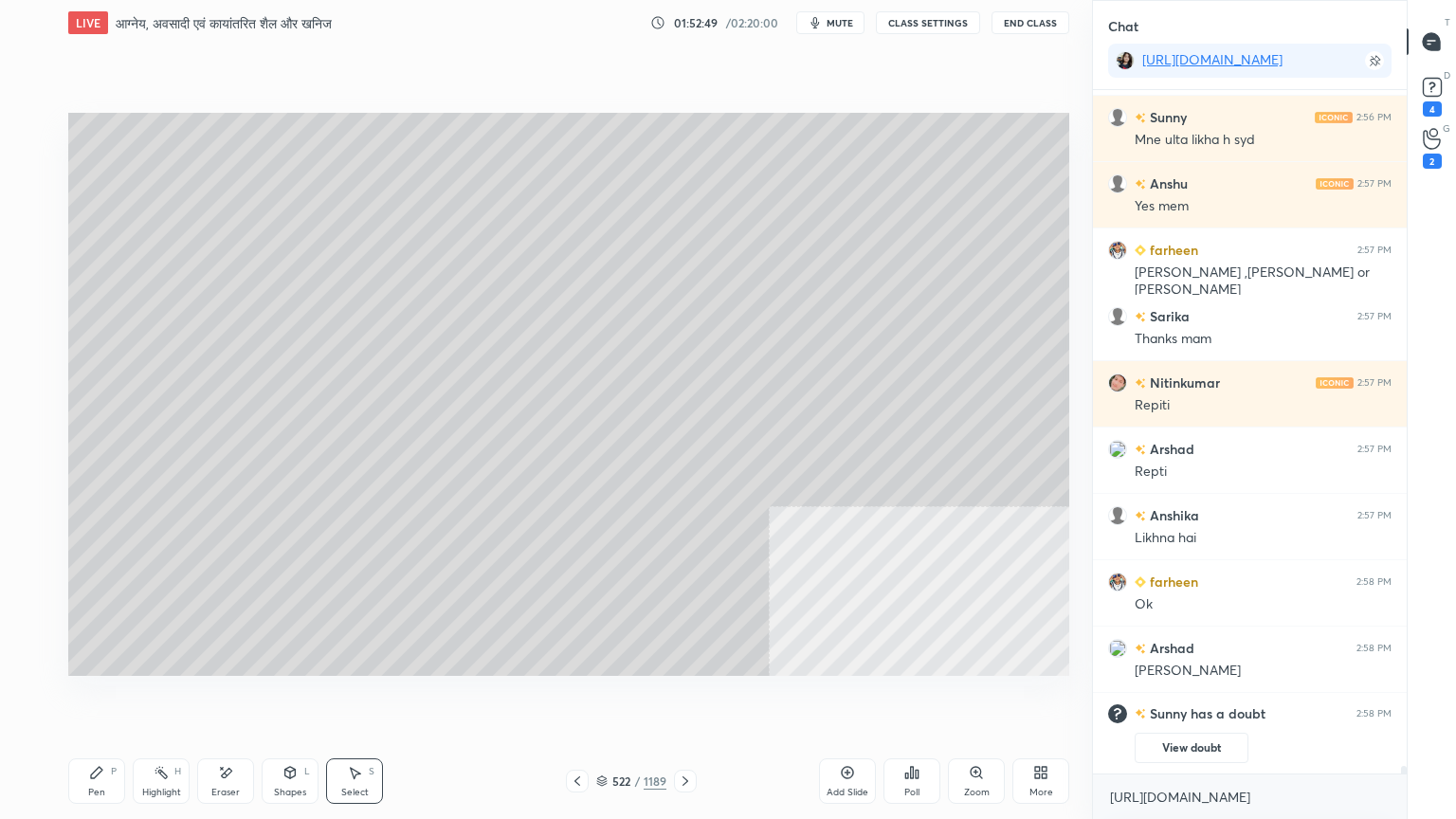 scroll, scrollTop: 57330, scrollLeft: 0, axis: vertical 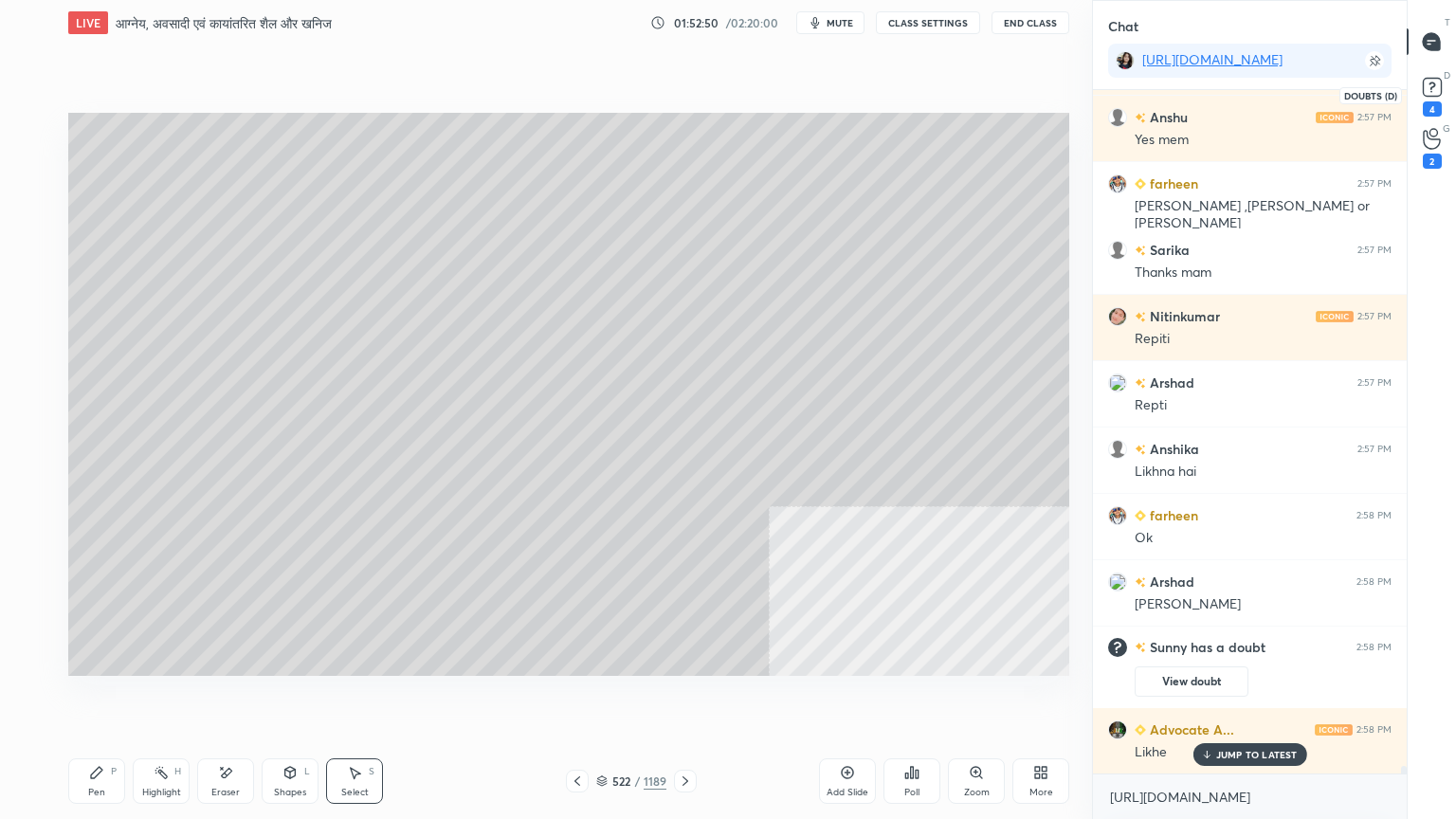 click 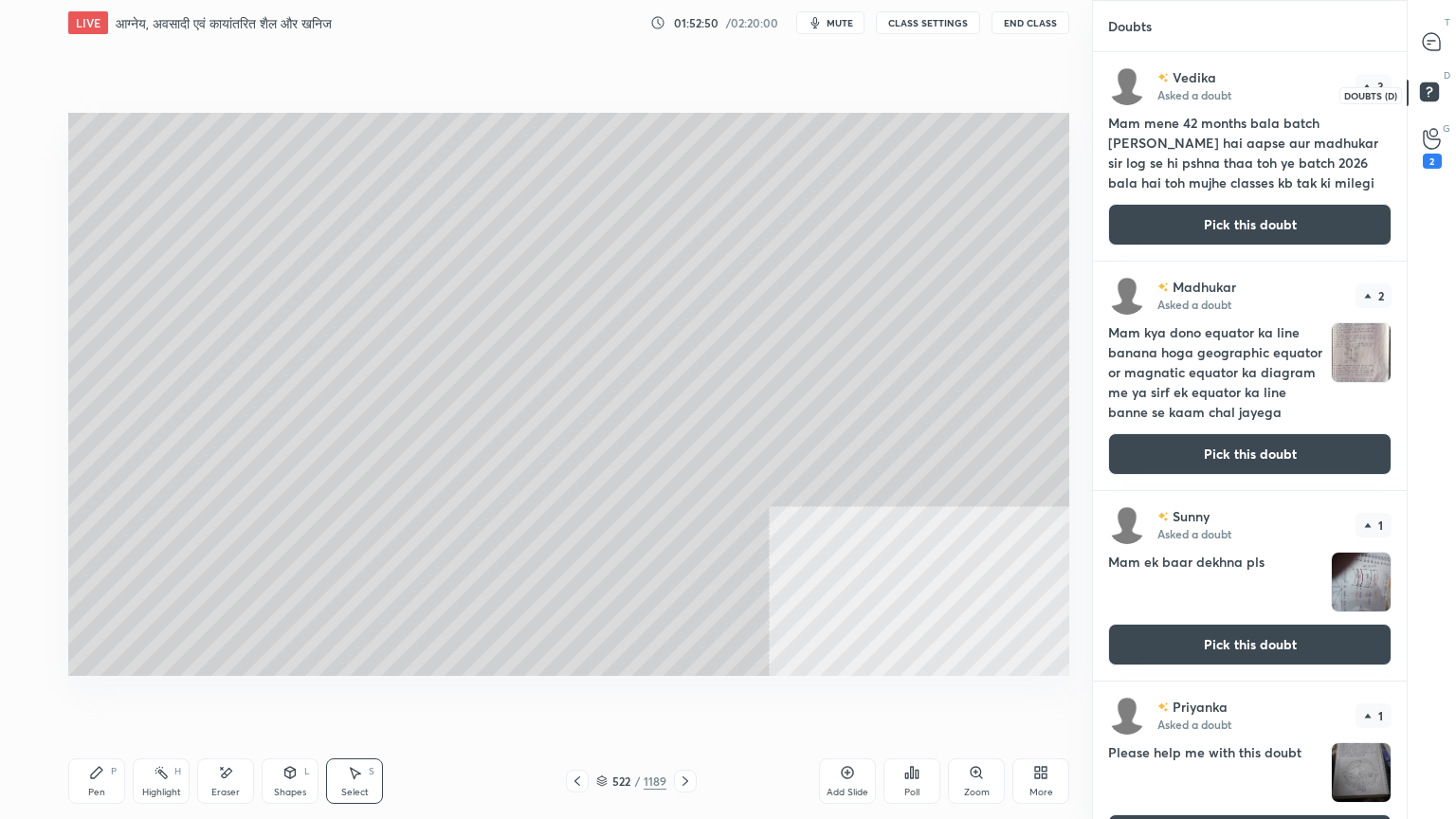 scroll, scrollTop: 6, scrollLeft: 6, axis: both 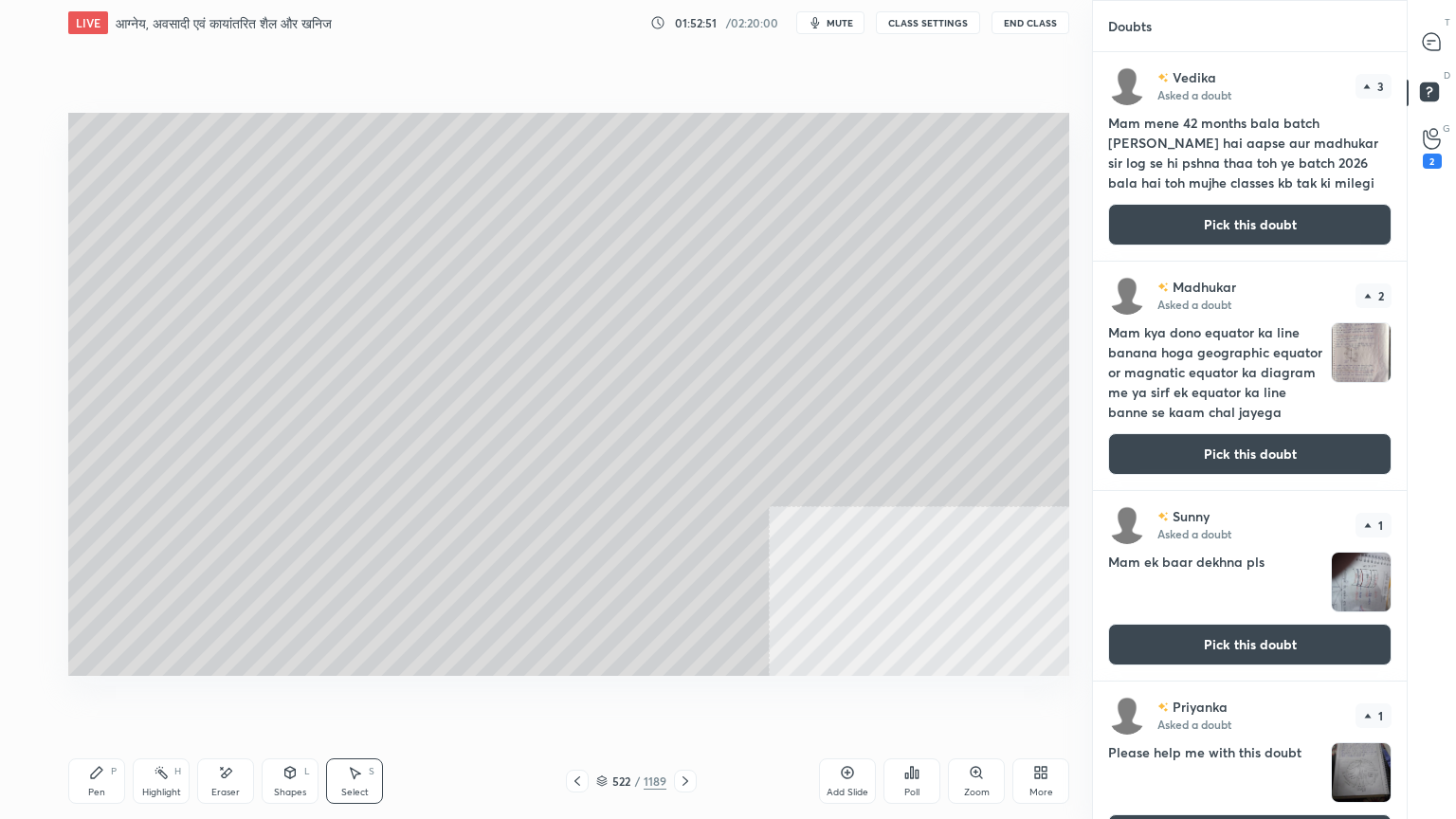 click on "Pick this doubt" at bounding box center (1249, 225) 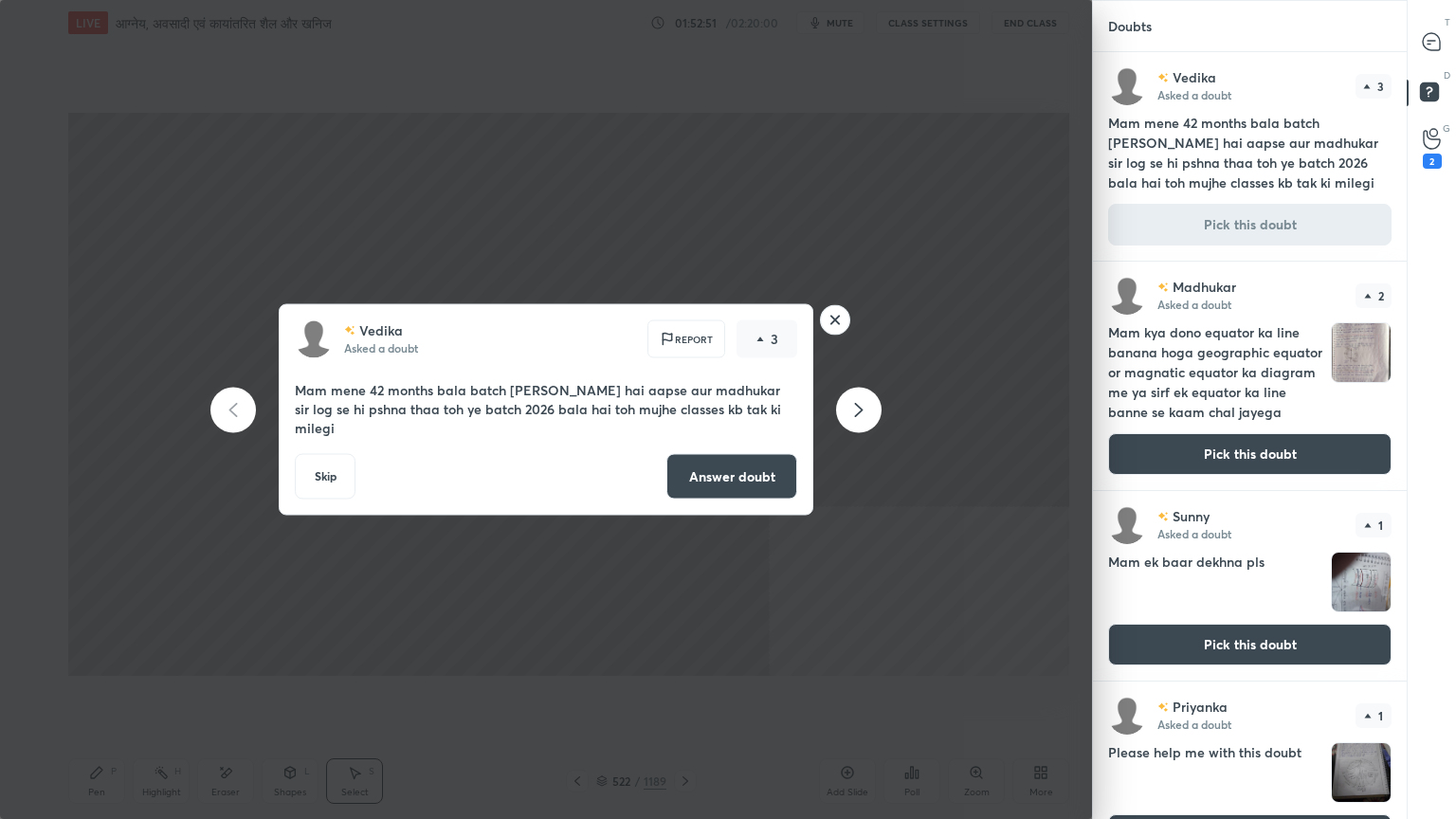 click at bounding box center [1432, 42] 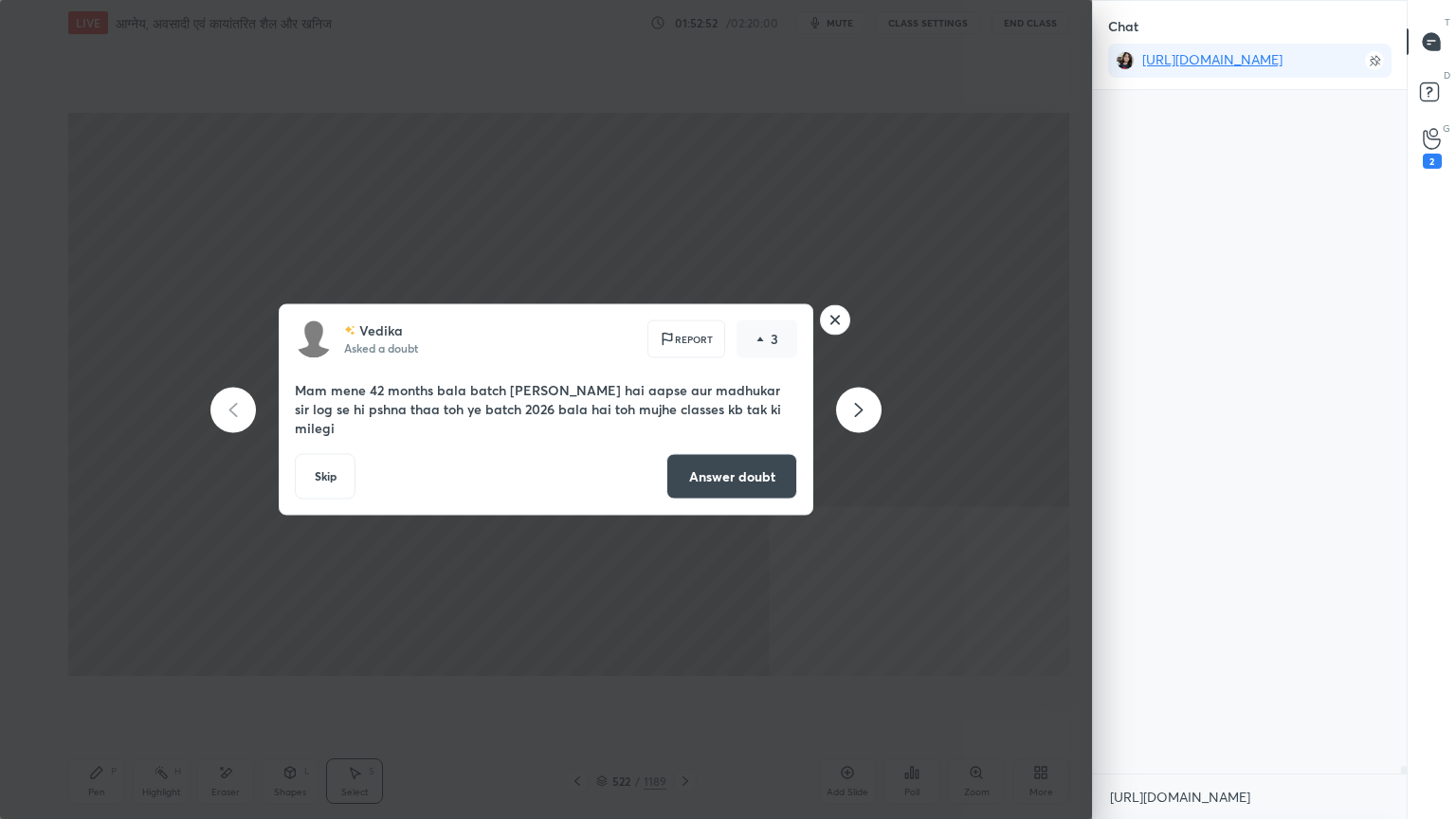 scroll, scrollTop: 57799, scrollLeft: 0, axis: vertical 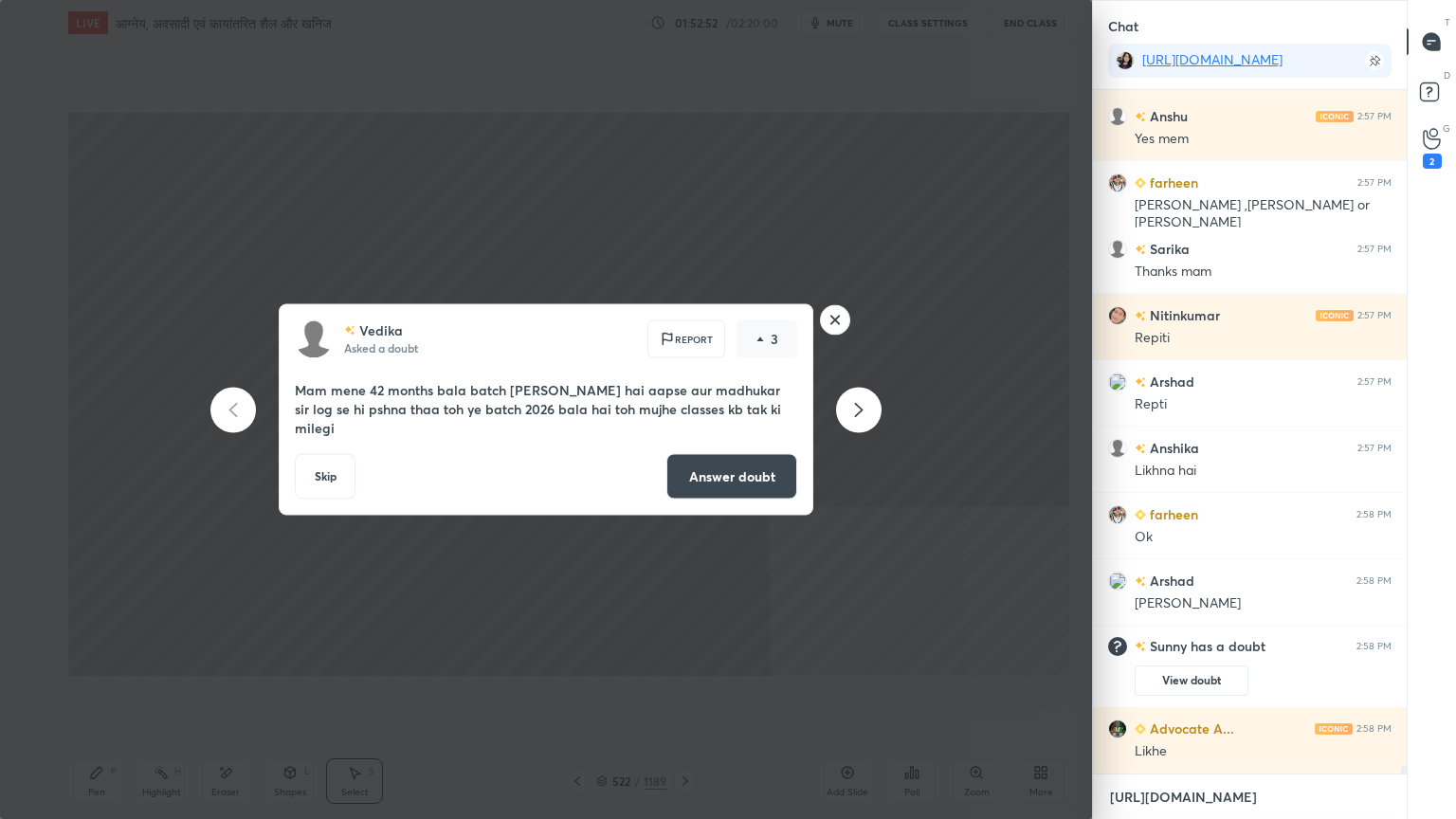 click on "[URL][DOMAIN_NAME]" at bounding box center (1249, 797) 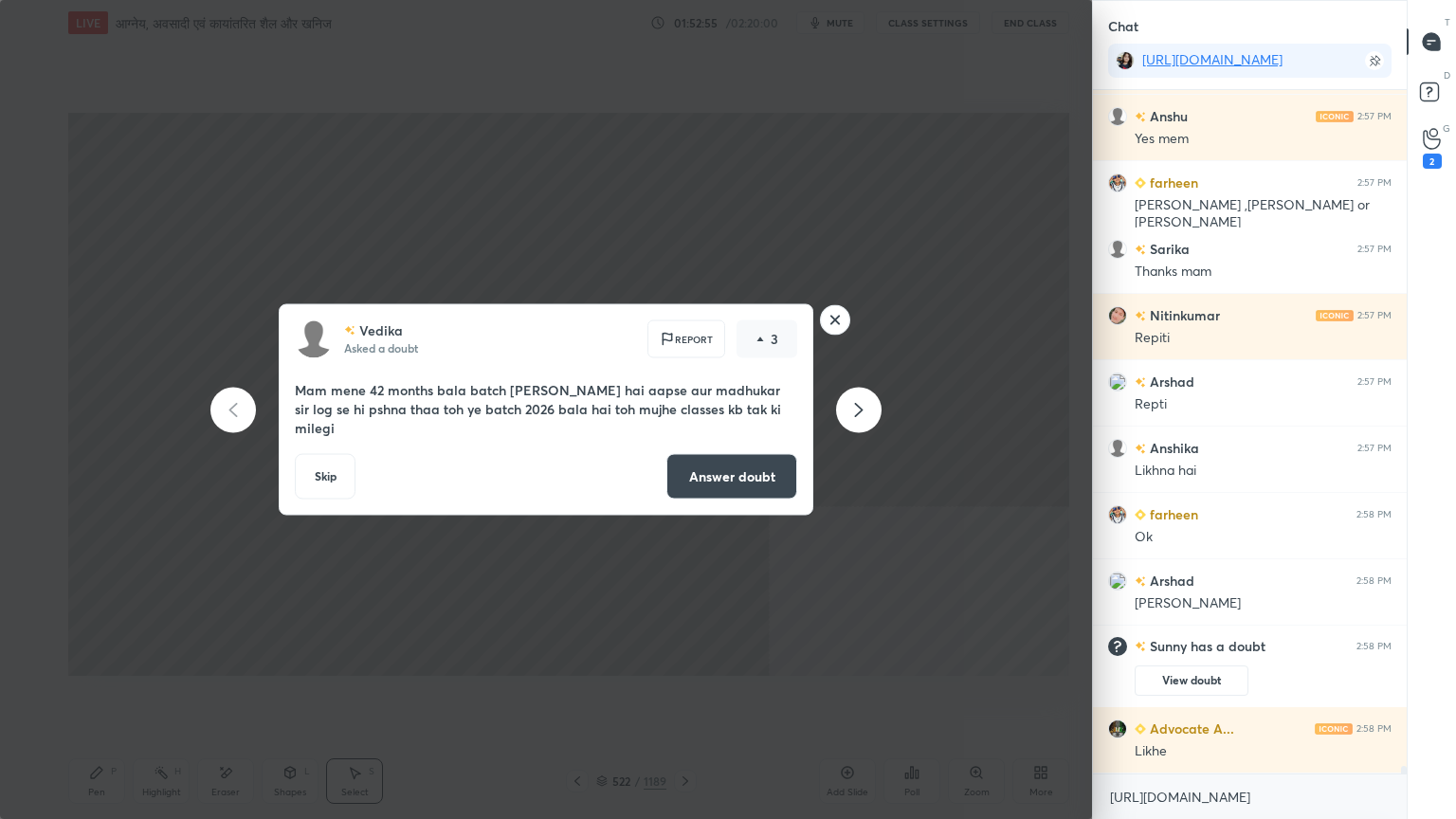 click 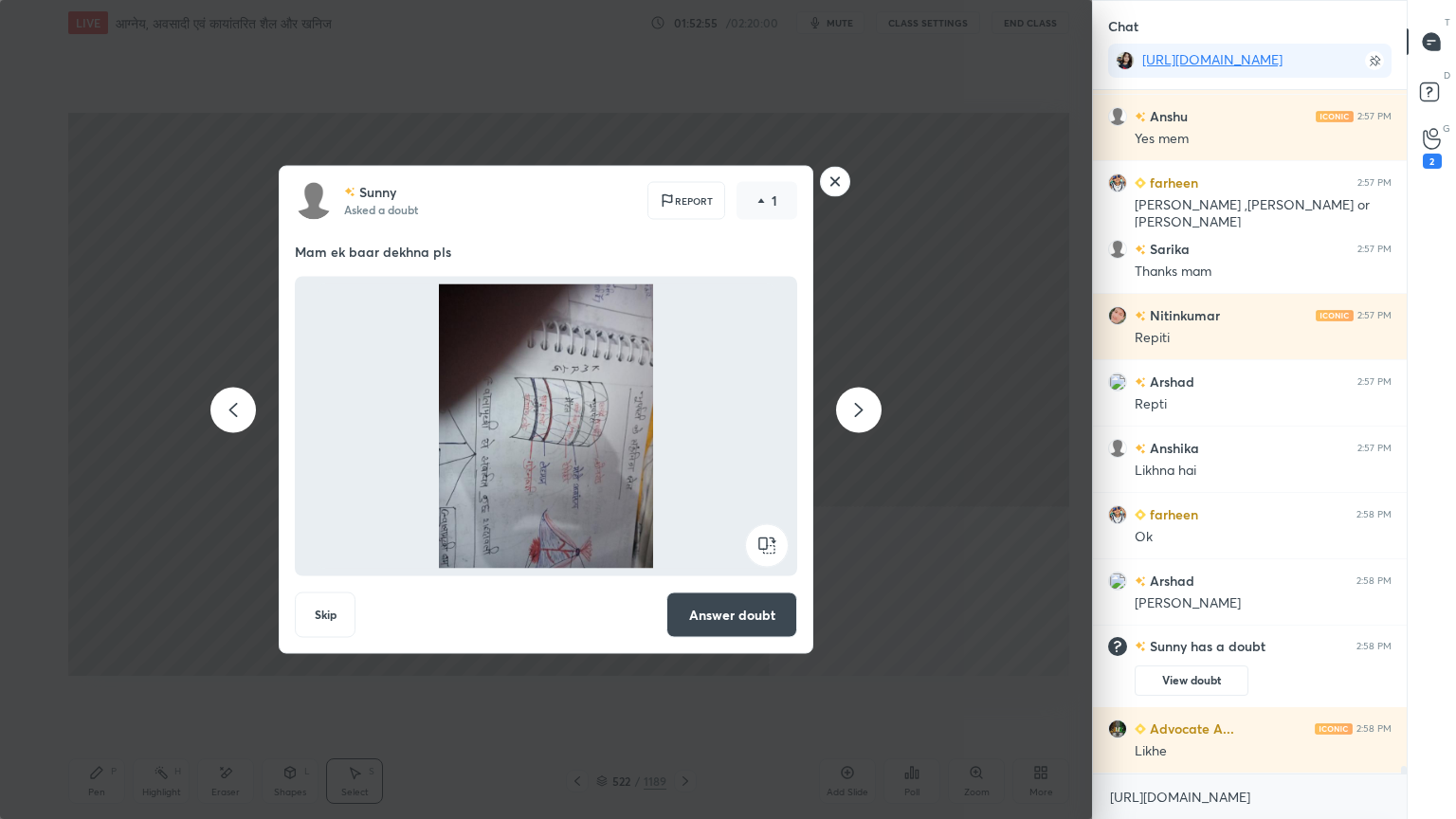 click 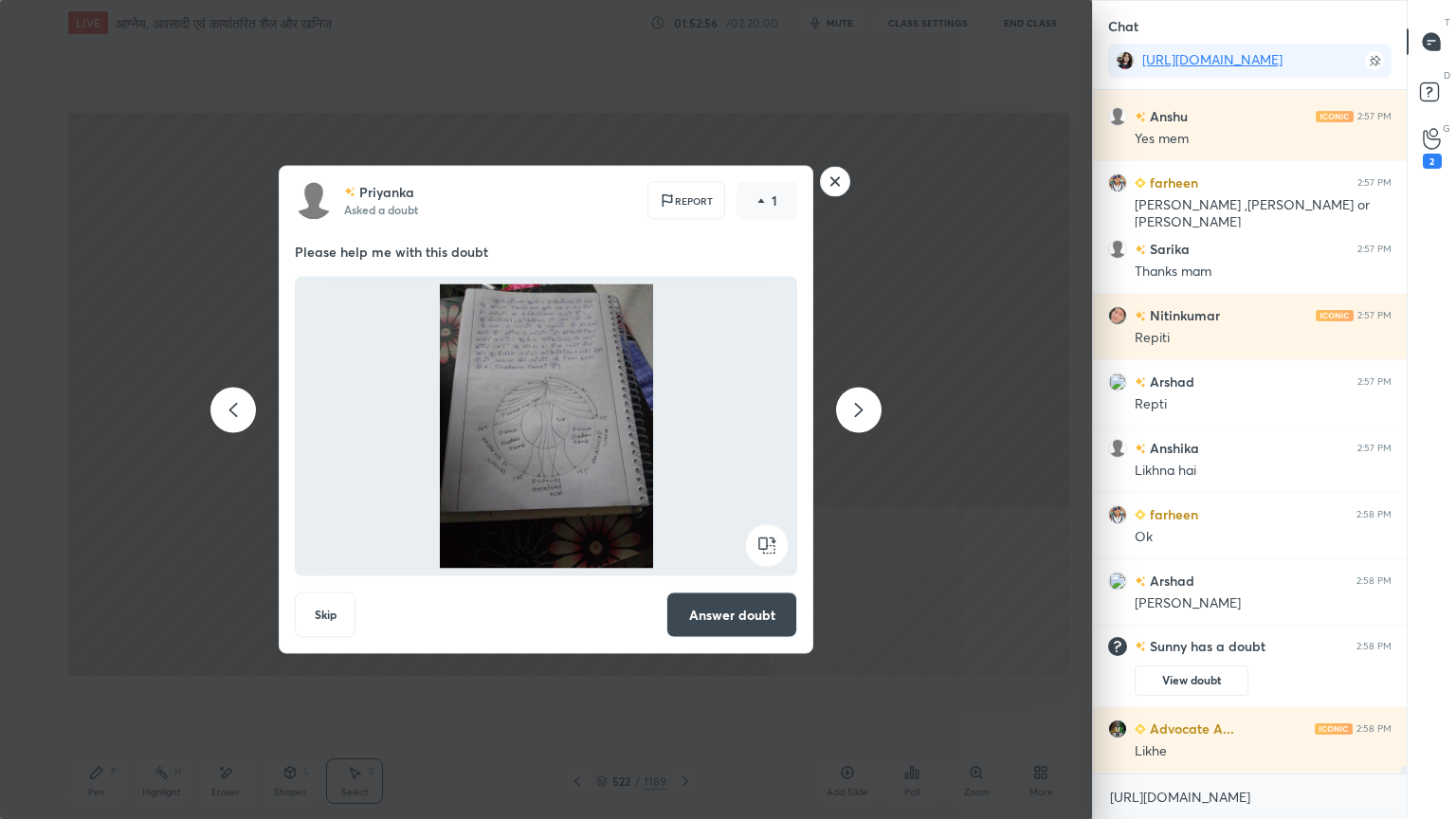 click 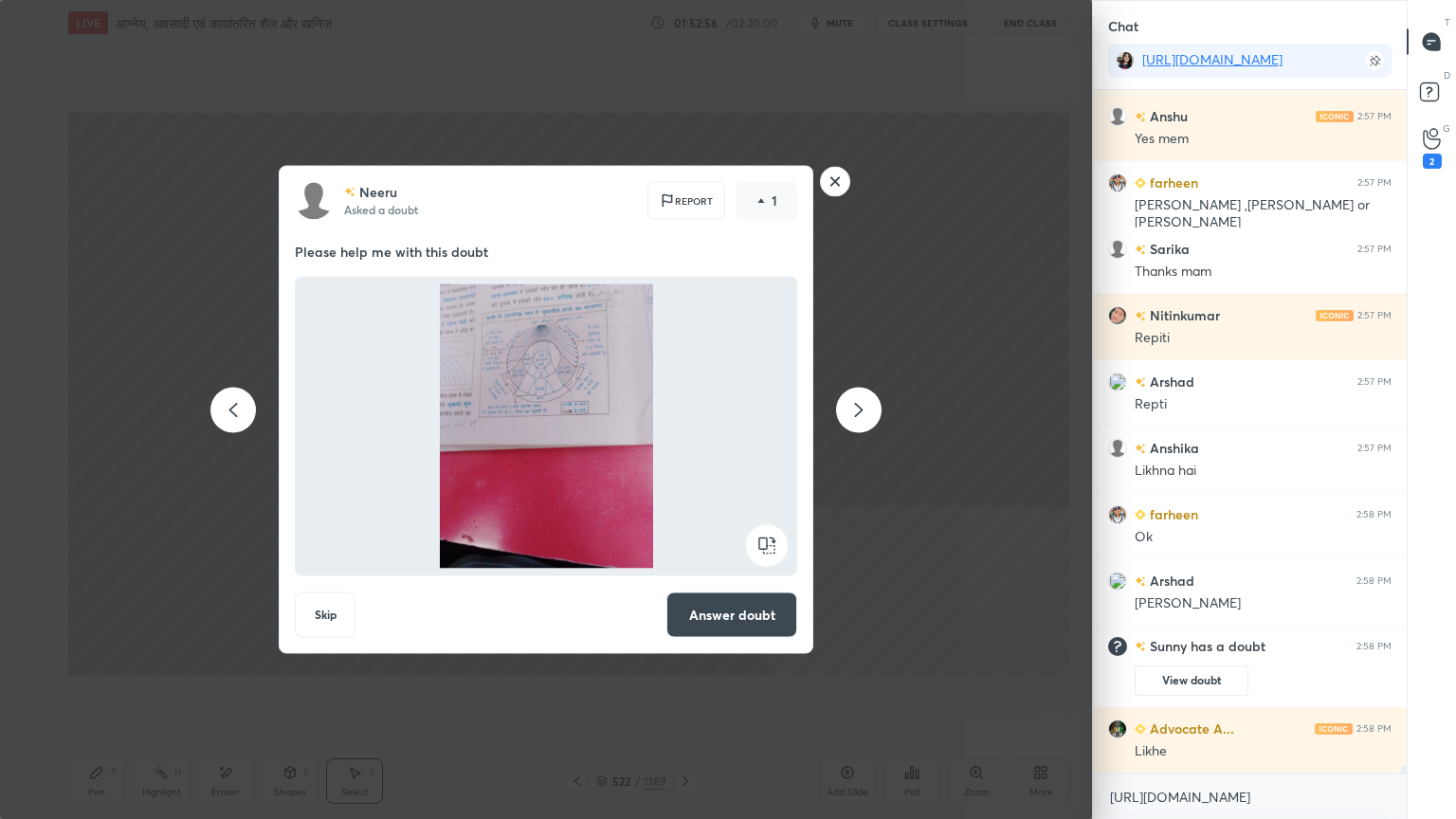 click 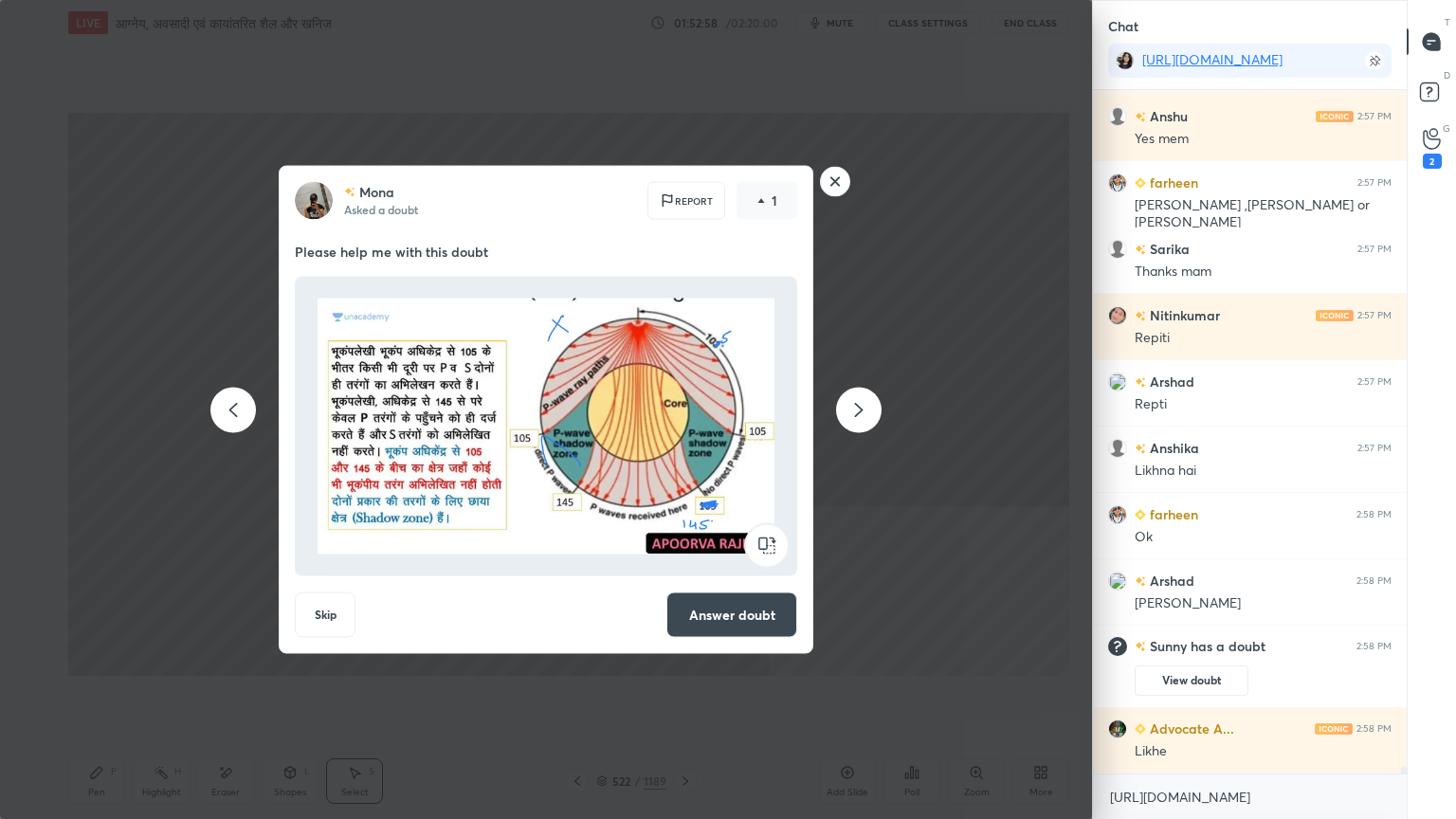 click 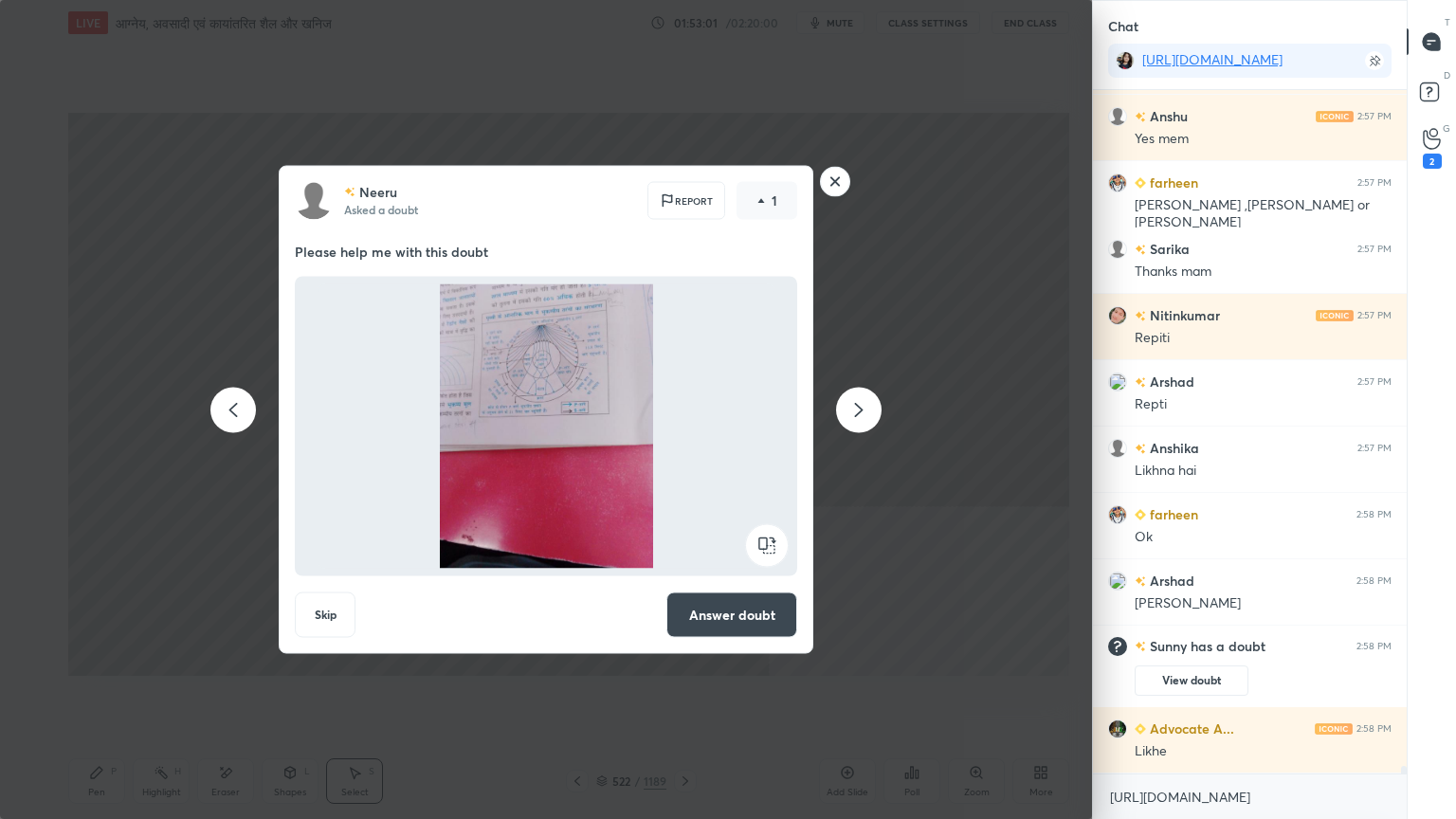 click 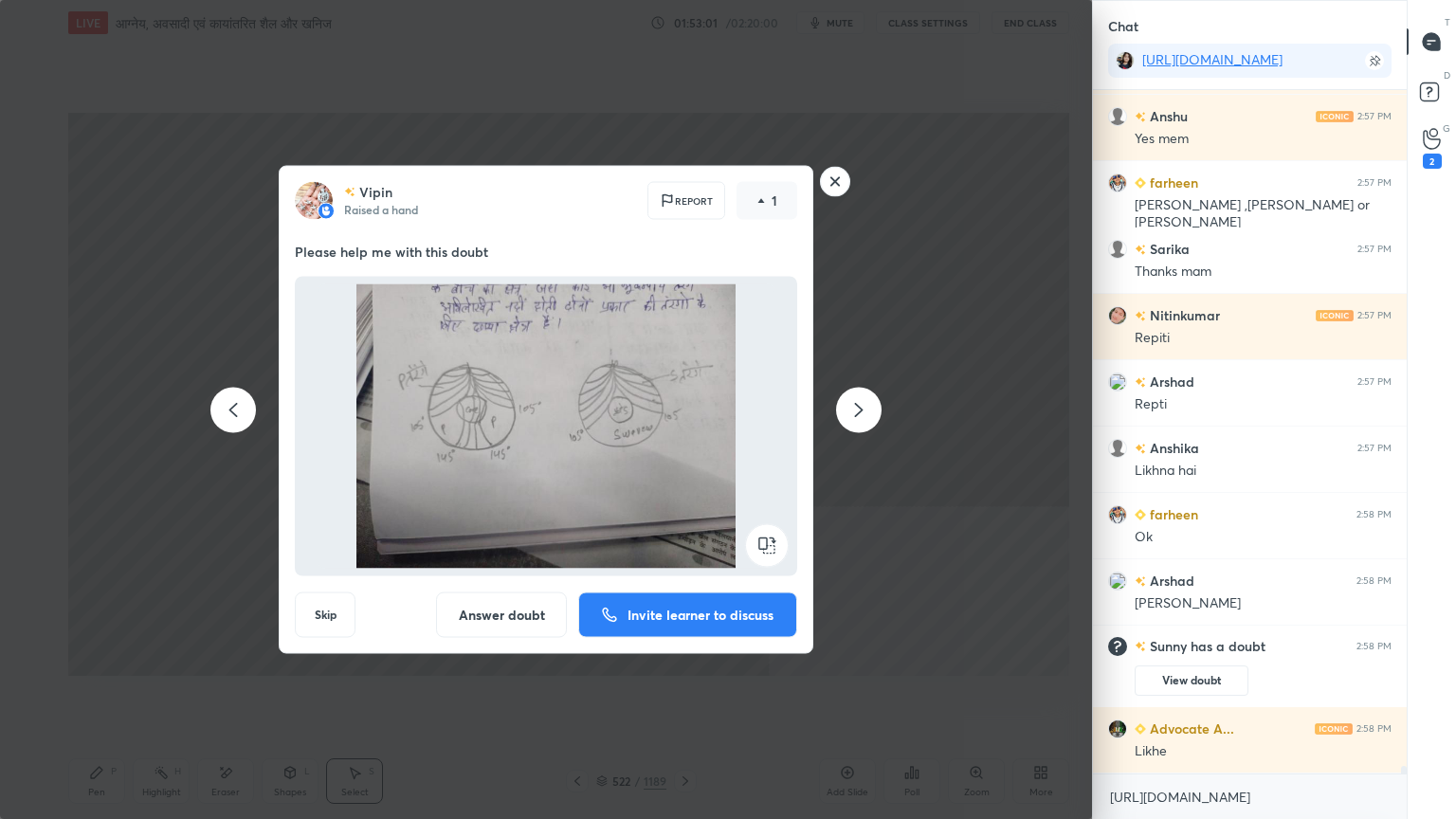 click 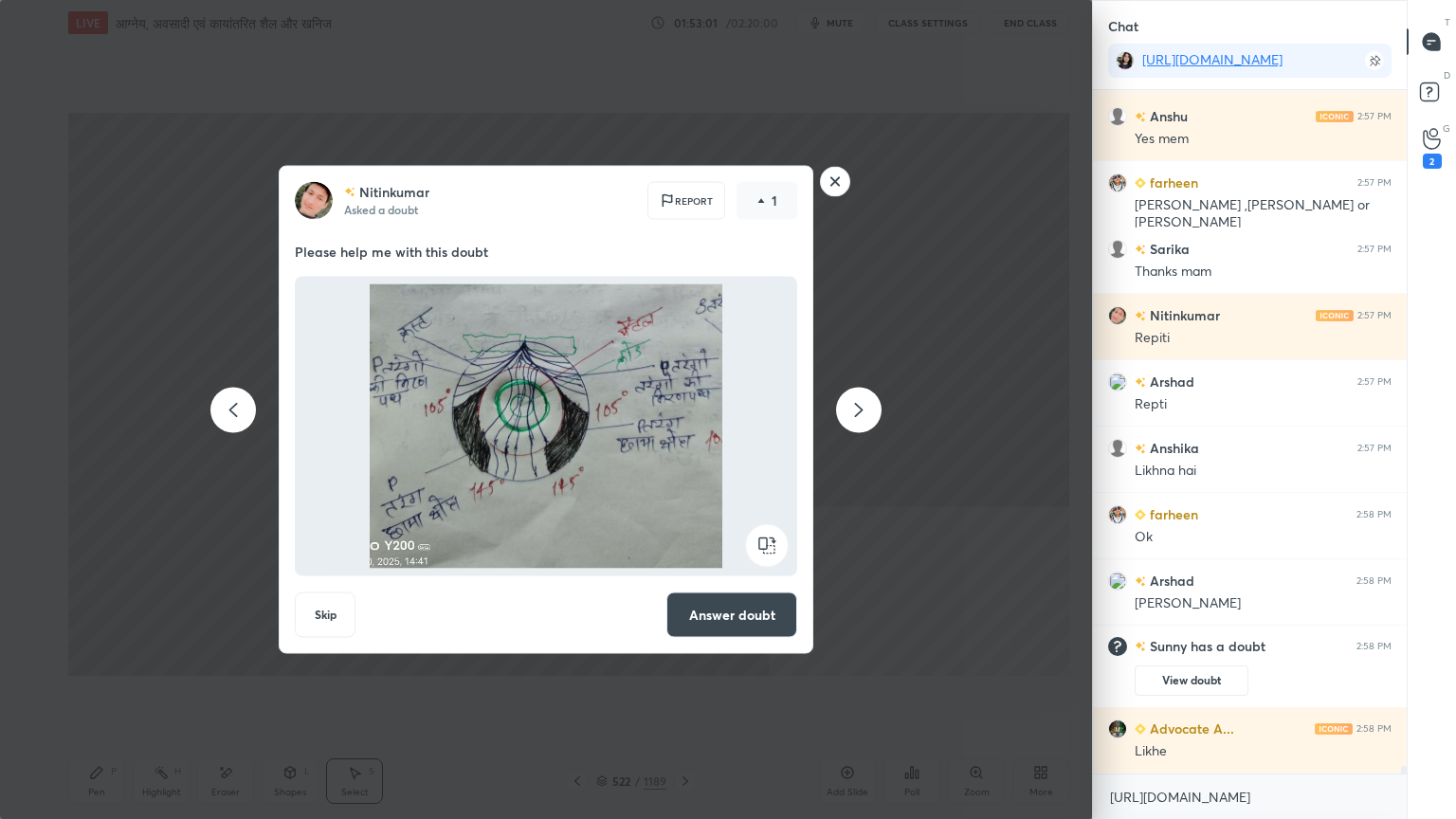 click 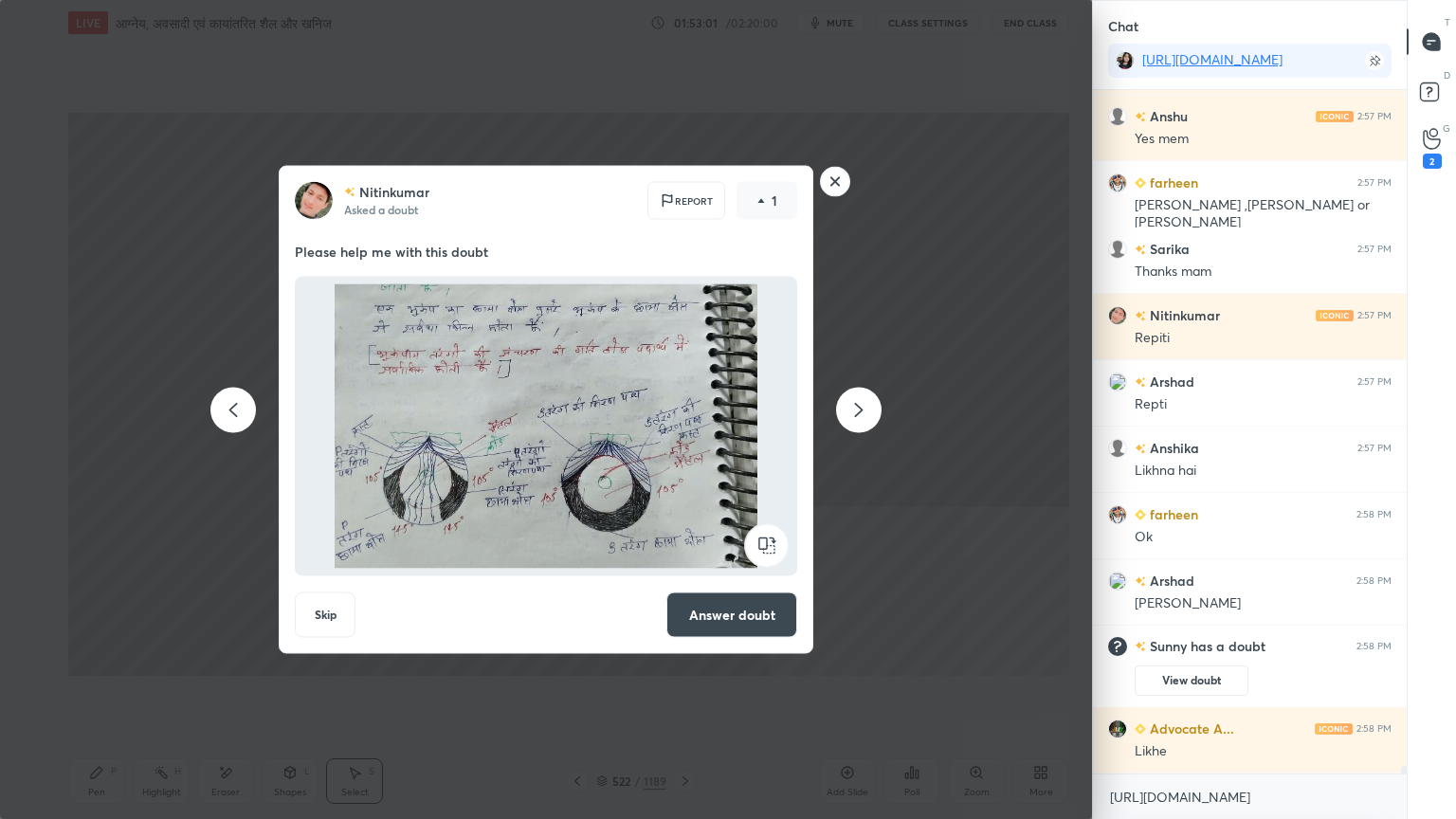 click 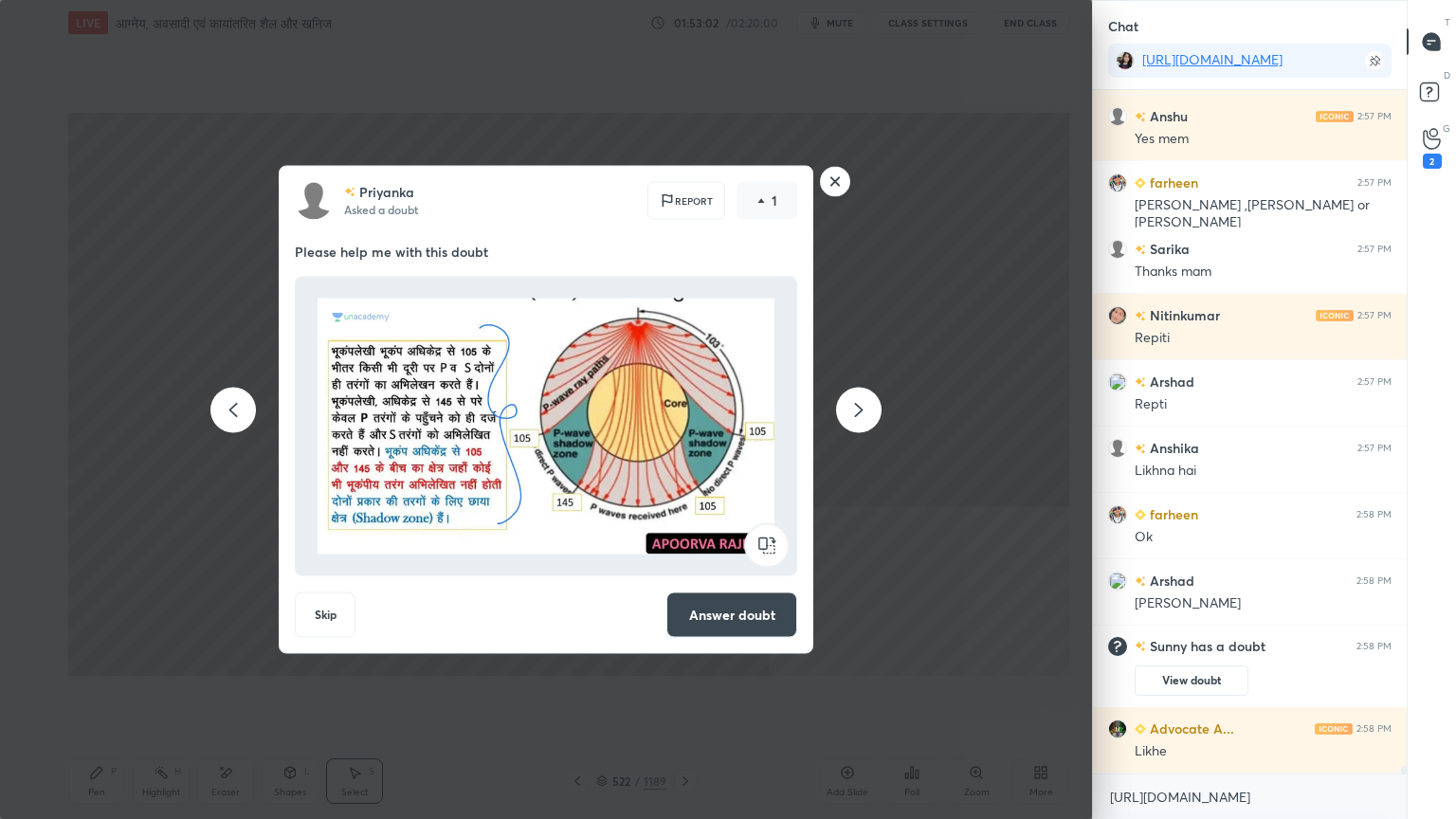 click 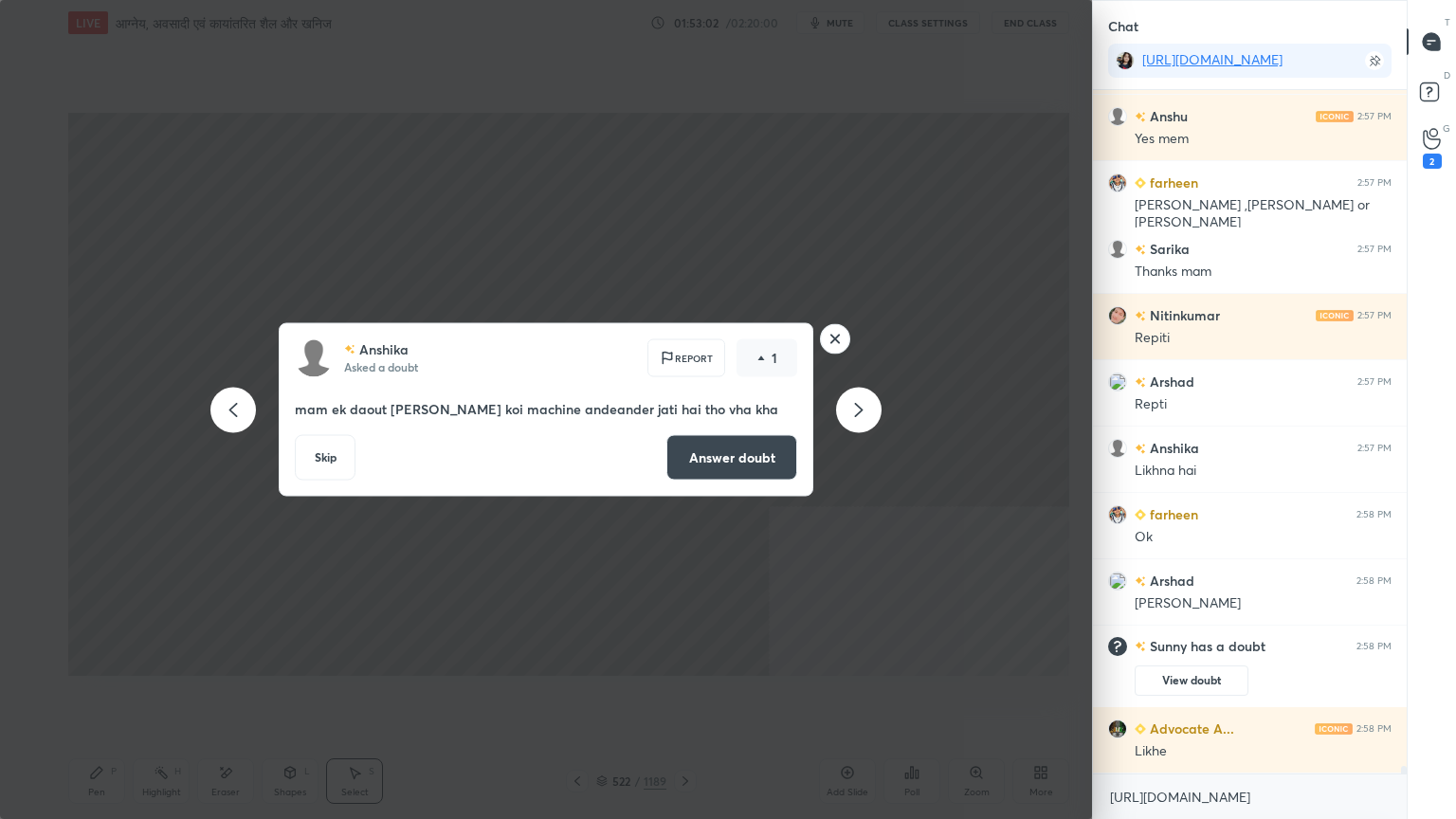 click 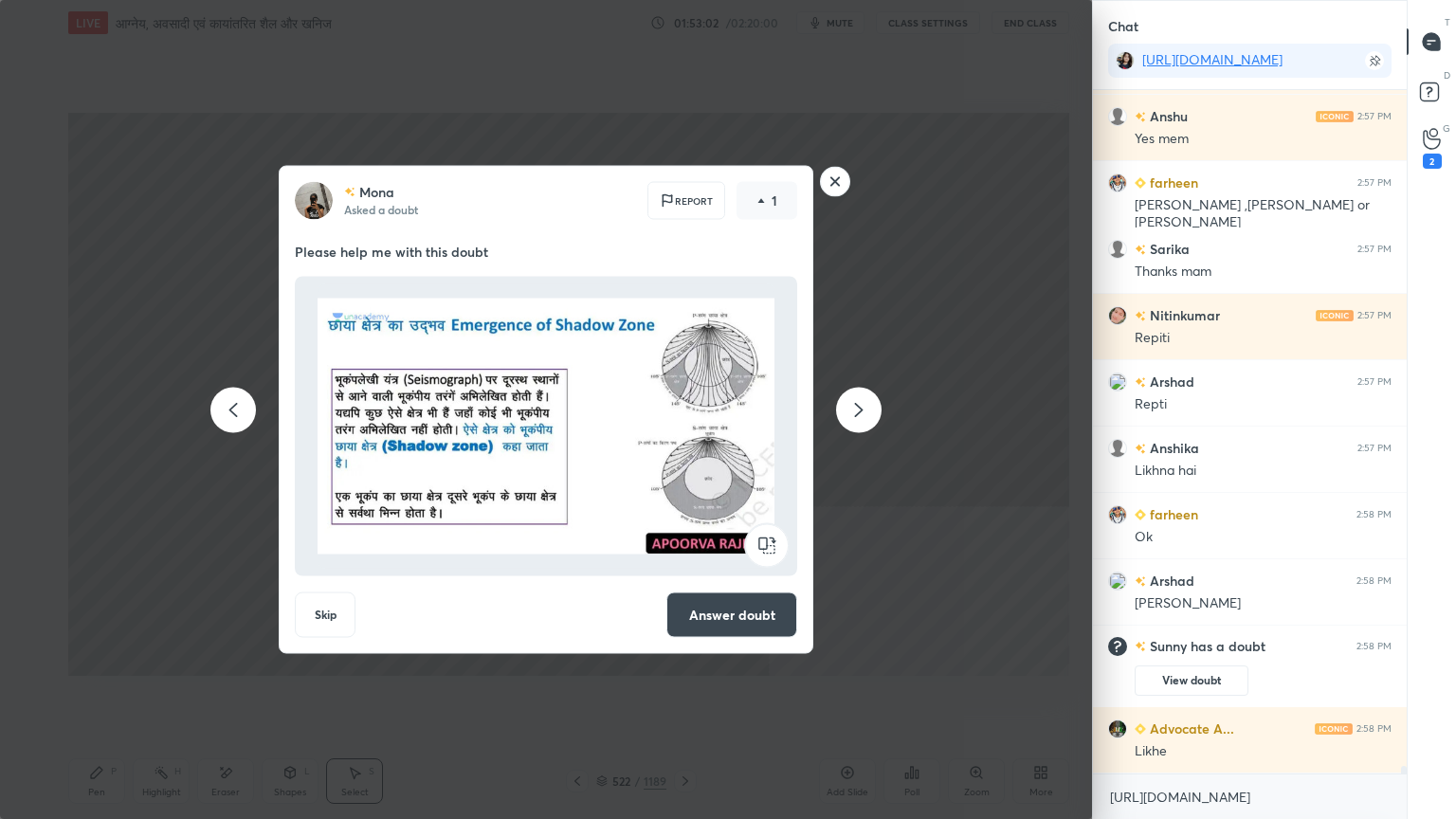 click 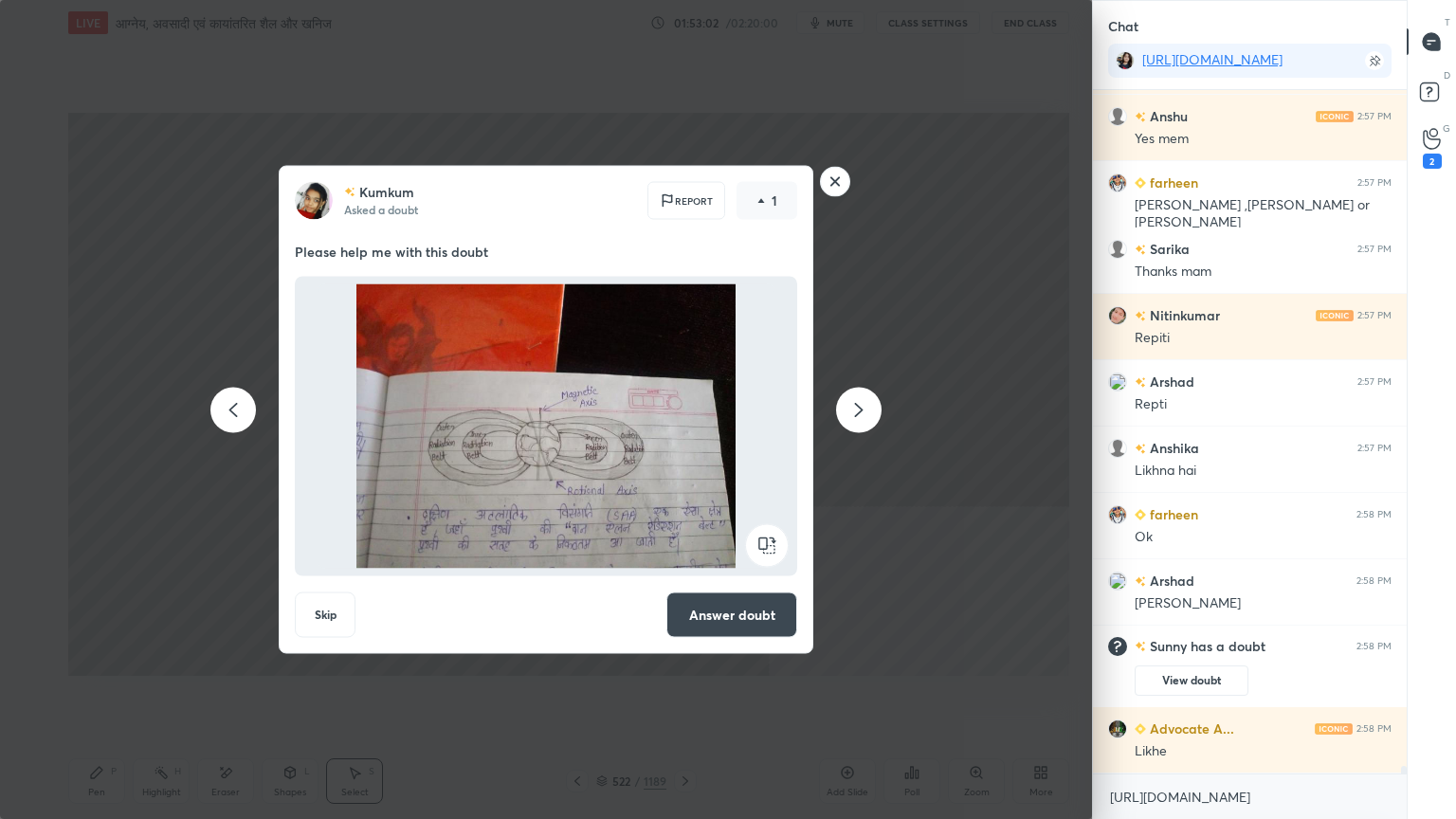 click 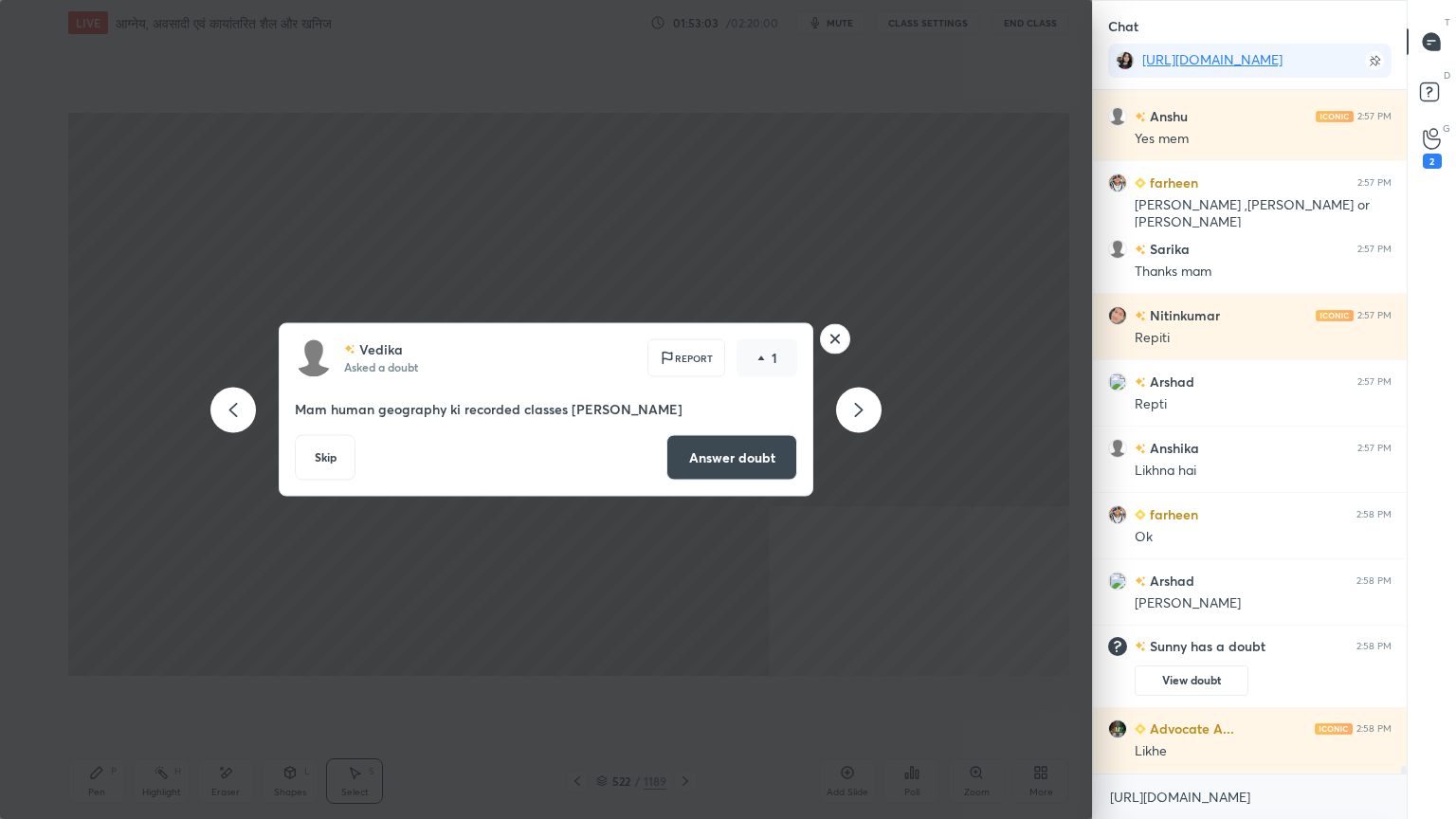 click 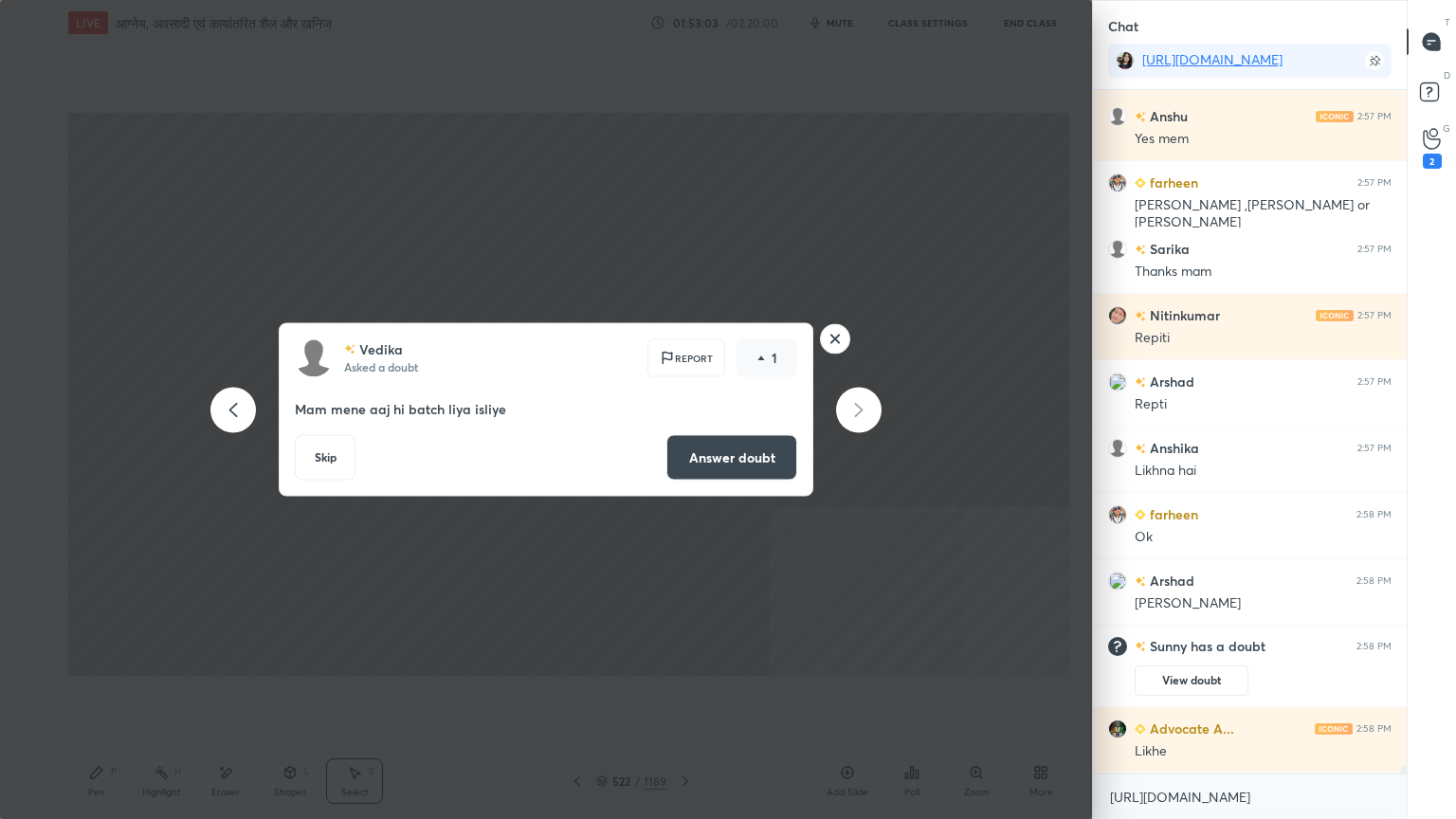 click 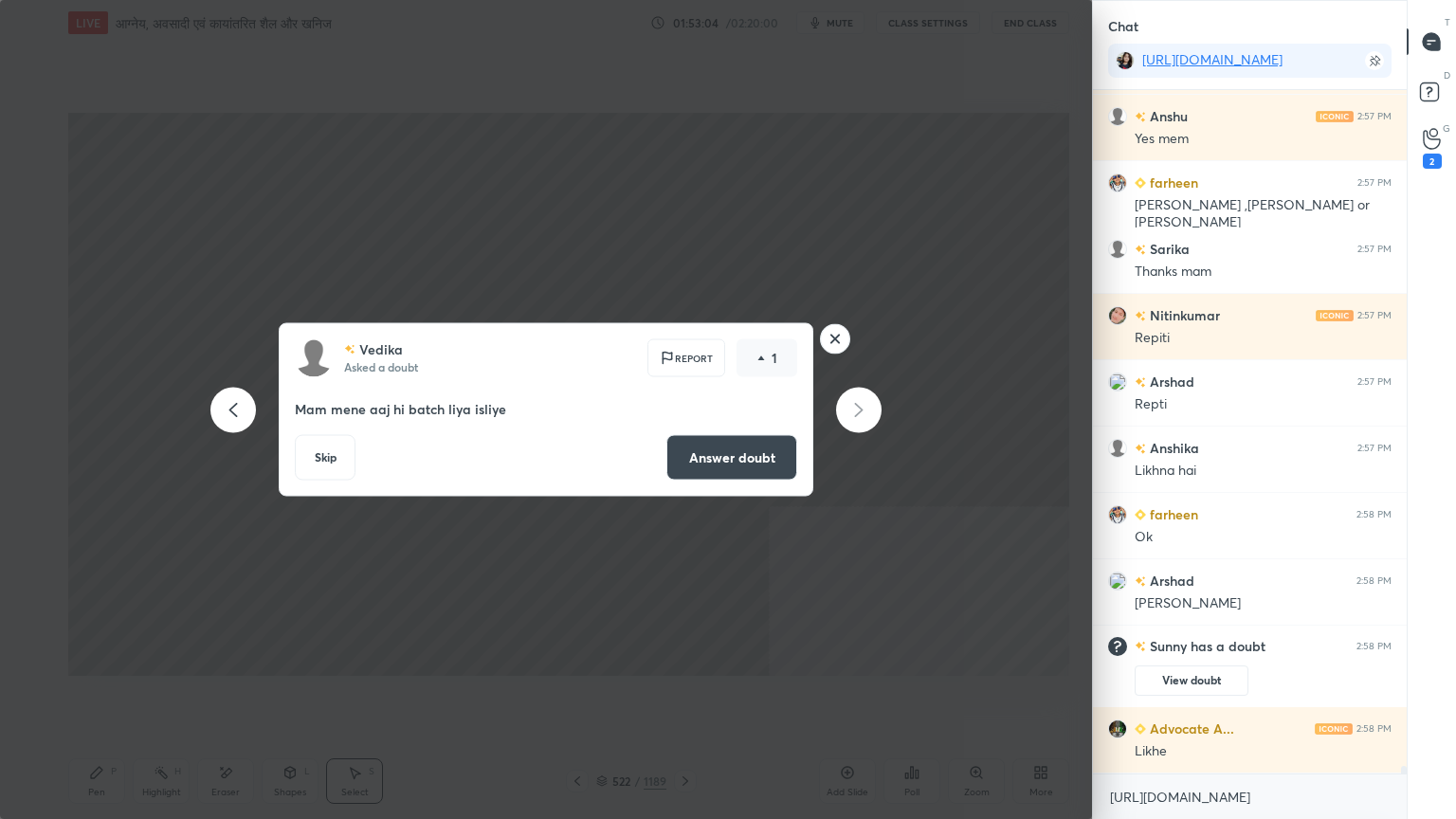 click 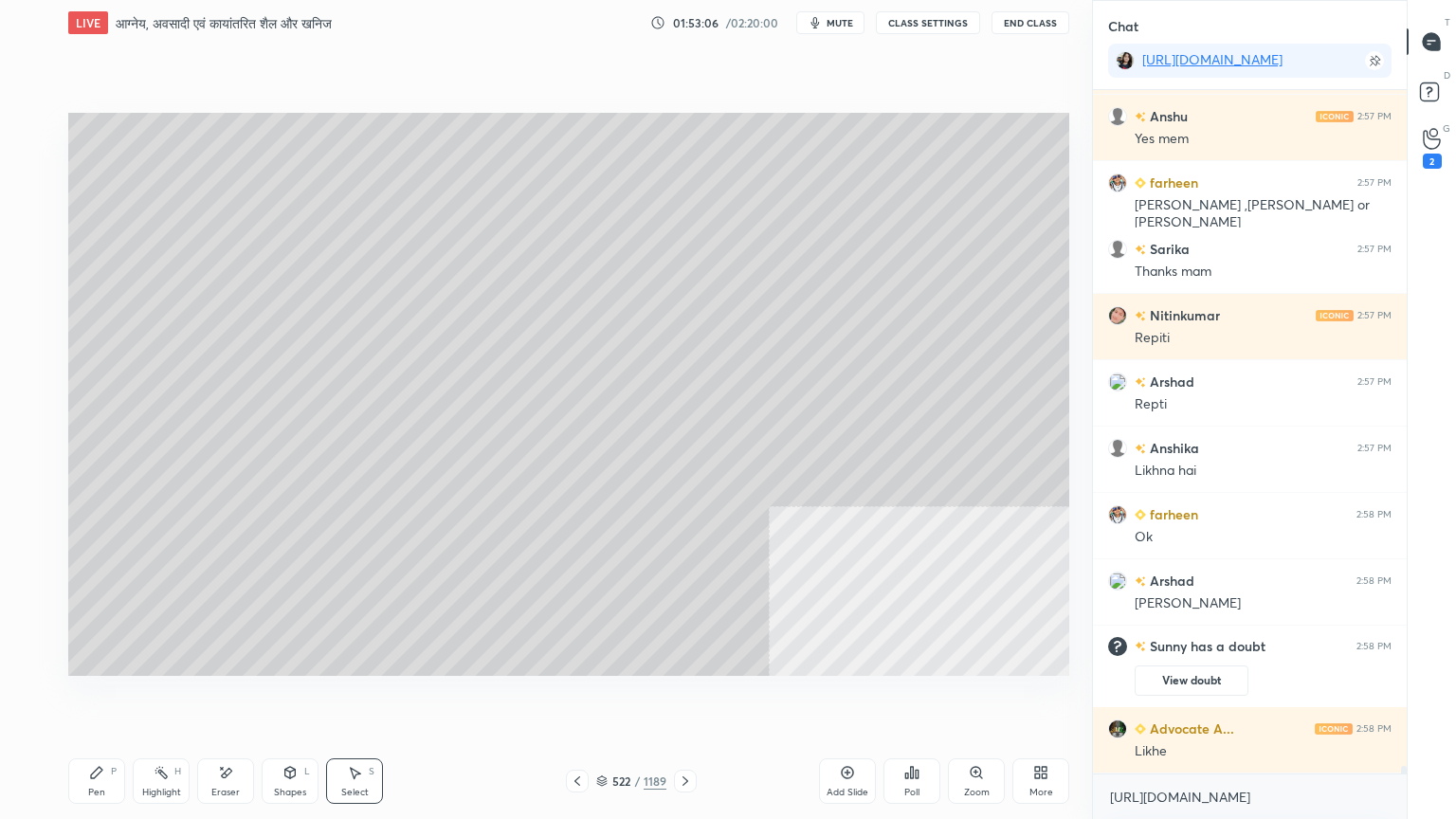 click on "0 ° Undo Copy Duplicate Duplicate to new slide Delete Setting up your live class Poll for   secs No correct answer Start poll" at bounding box center [569, 394] 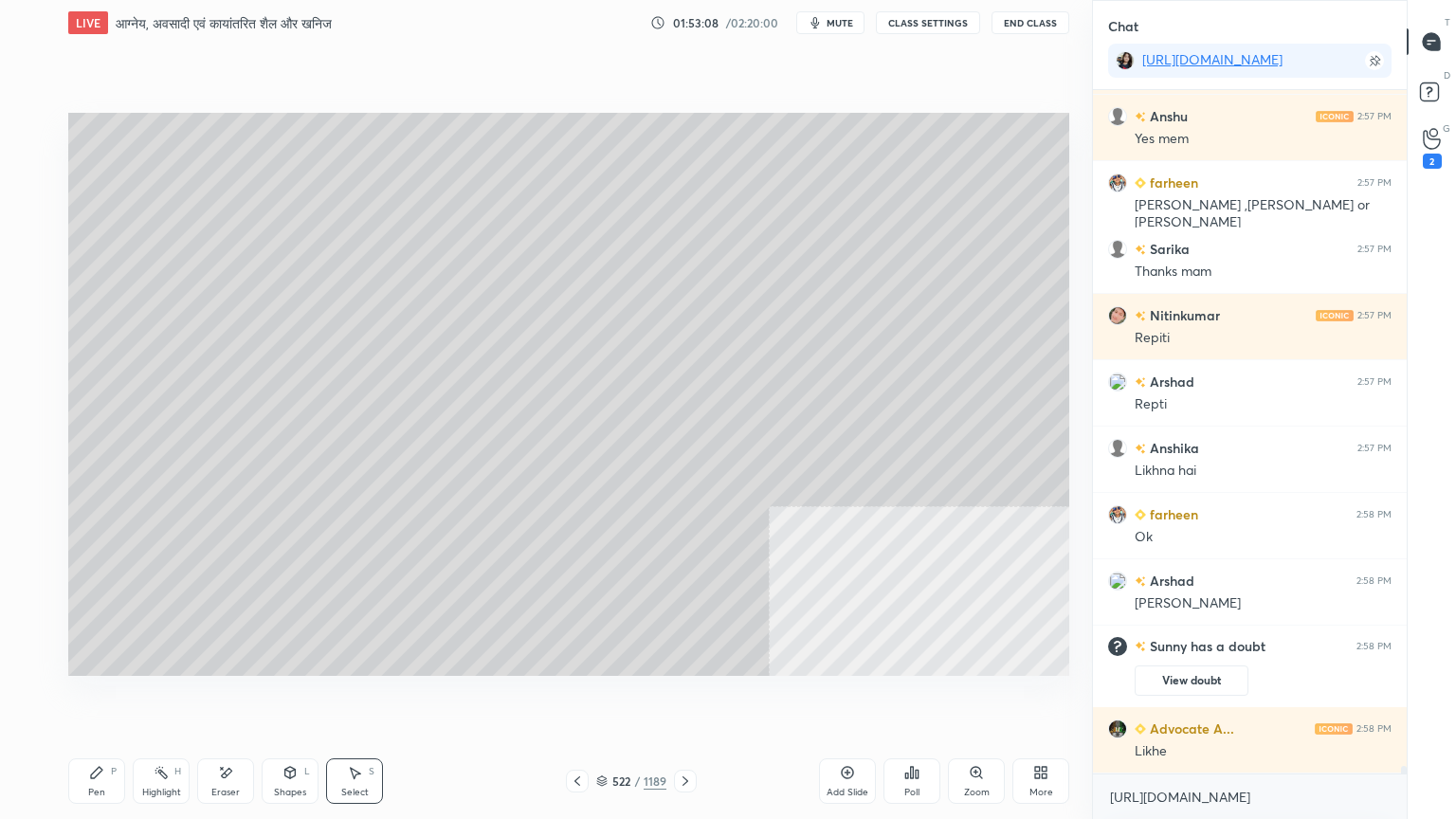 click 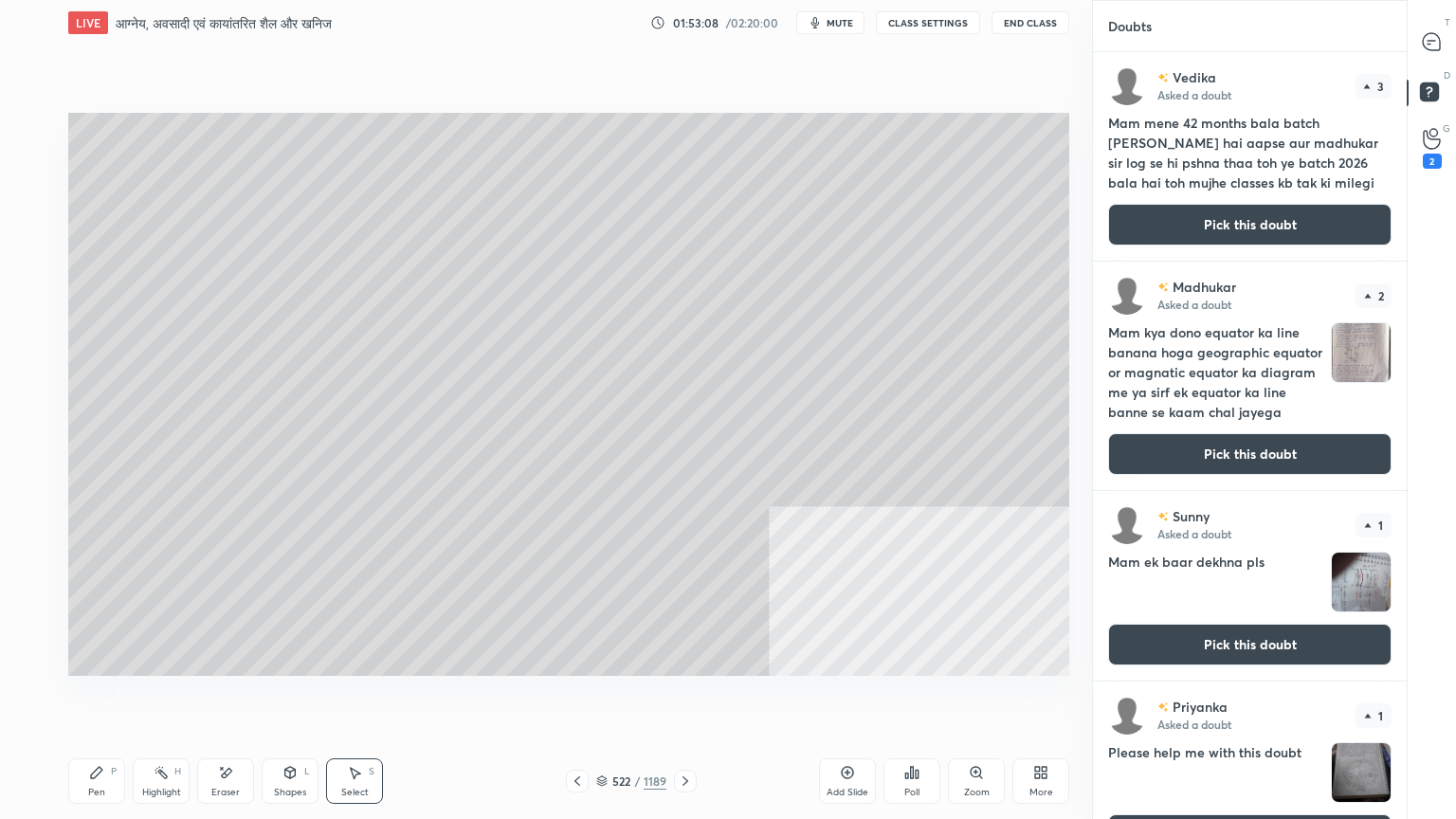 scroll, scrollTop: 6, scrollLeft: 6, axis: both 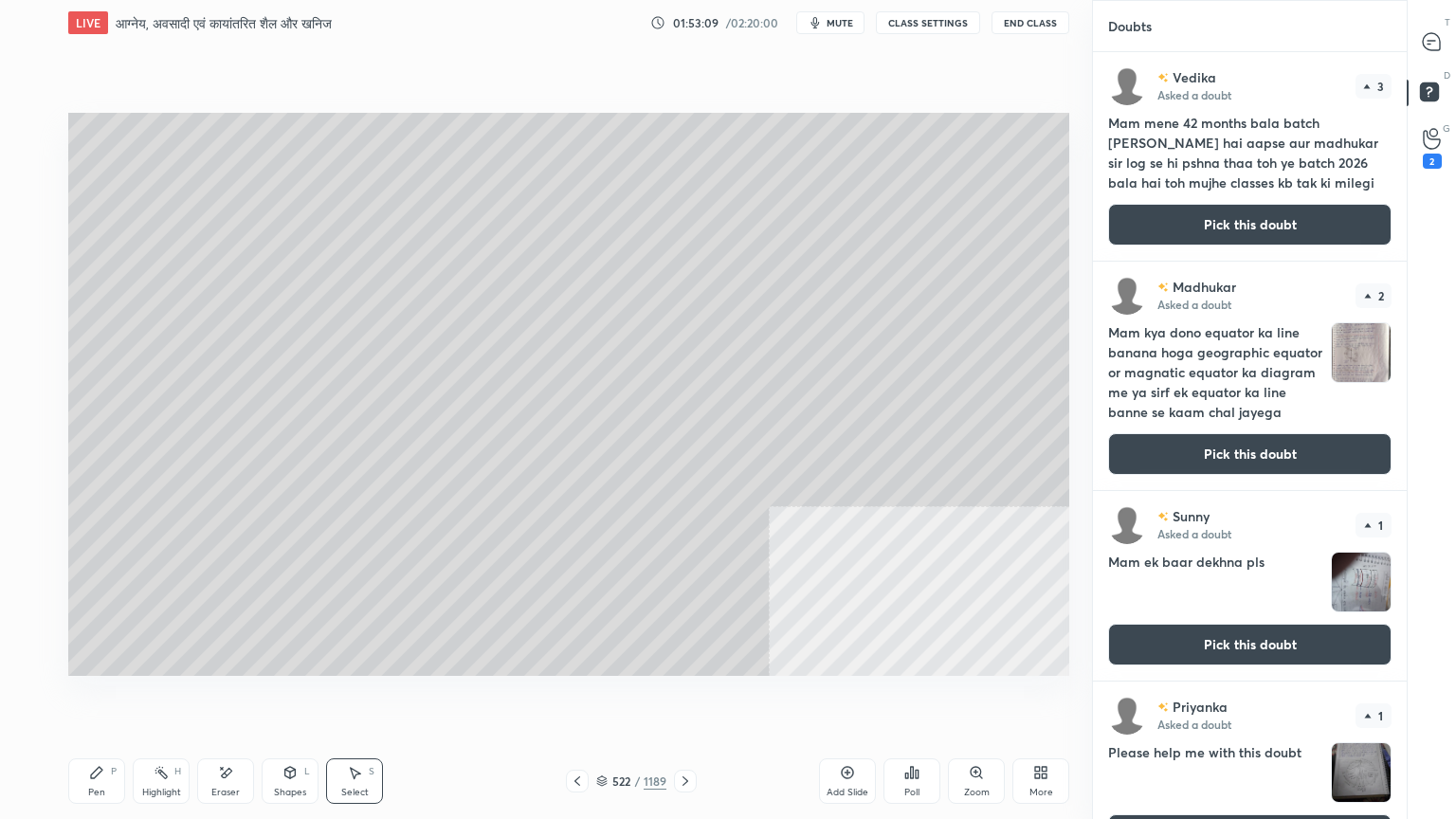 click on "Pick this doubt" at bounding box center (1249, 225) 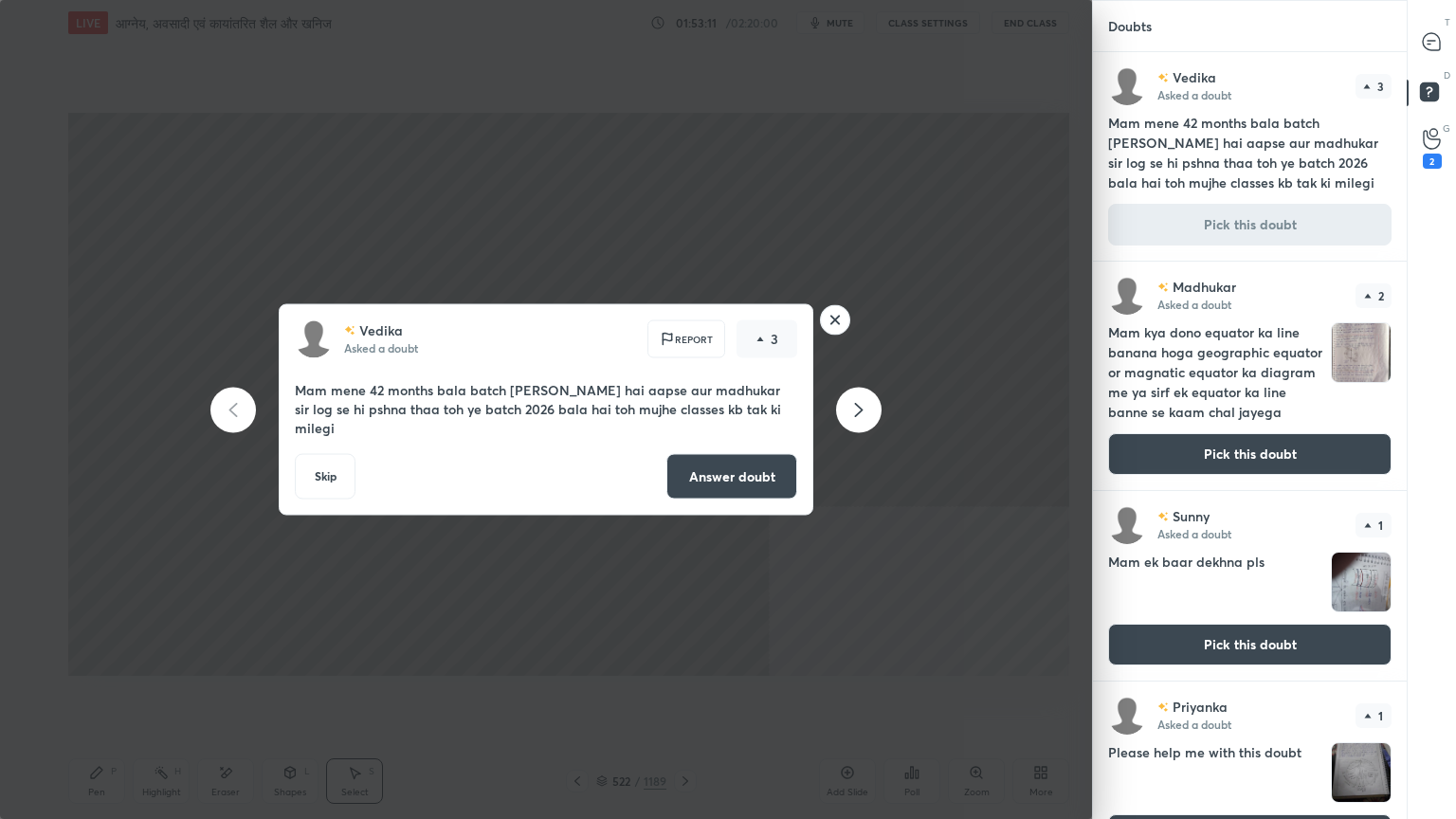 click 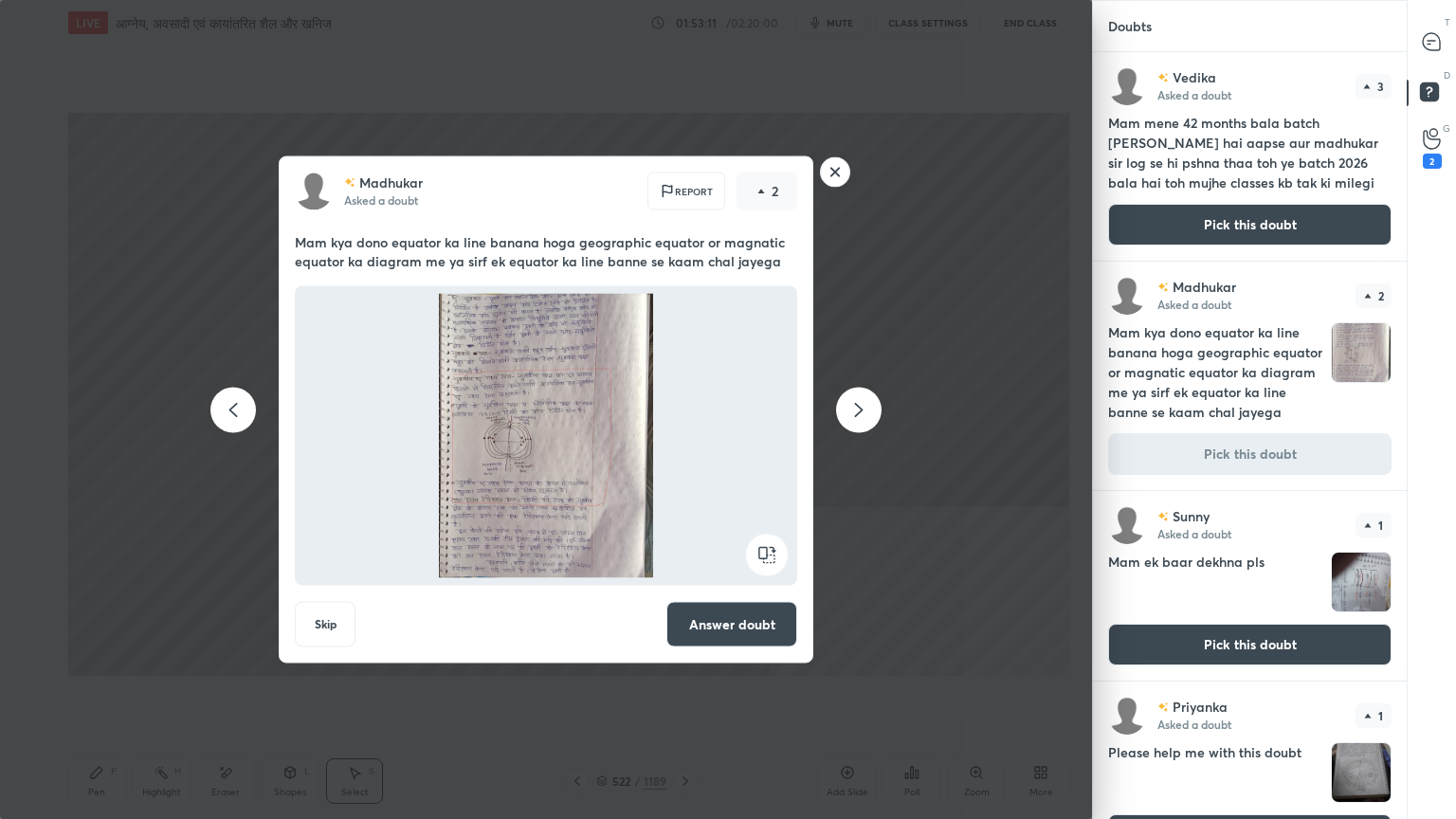 click 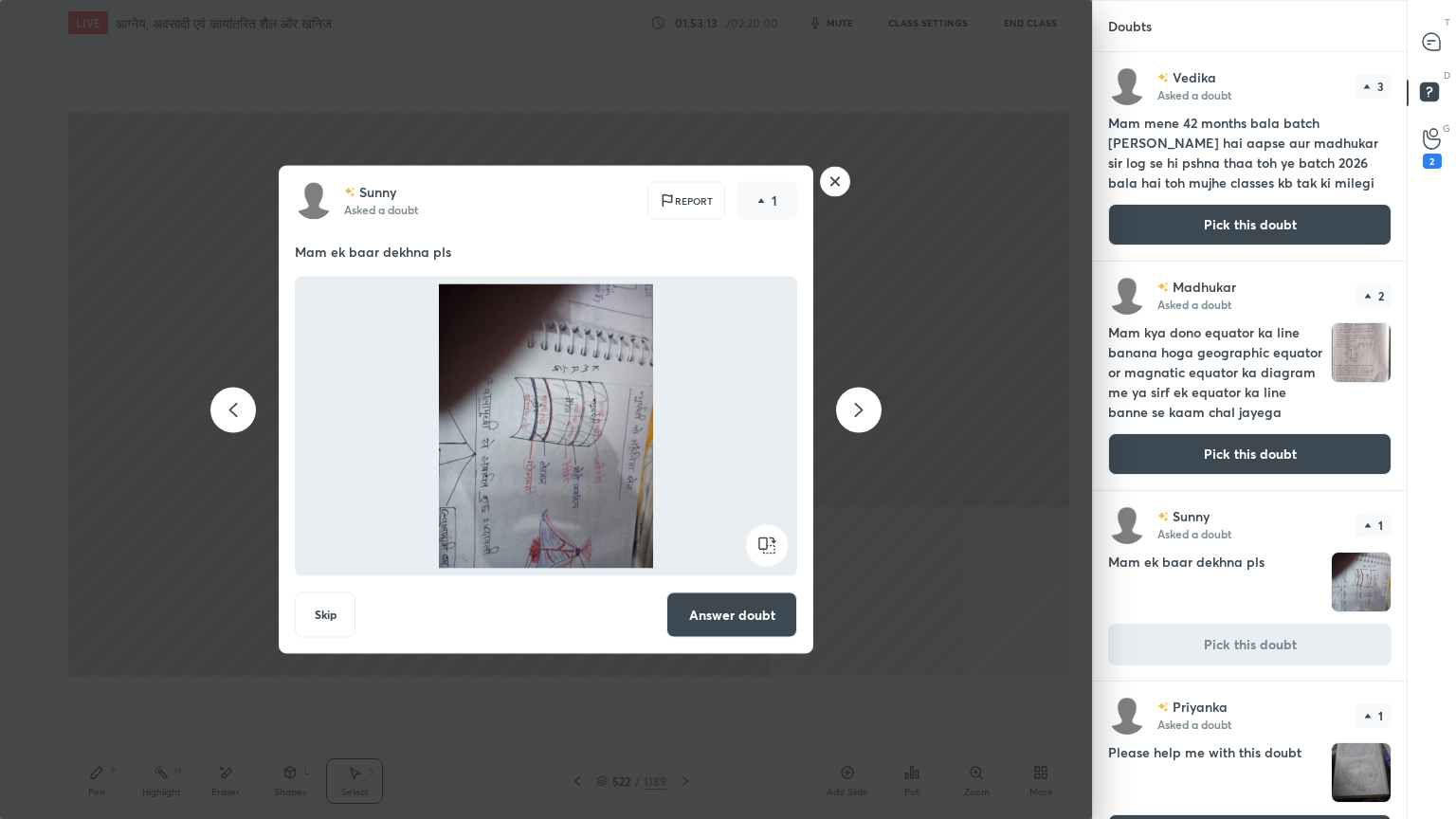 click 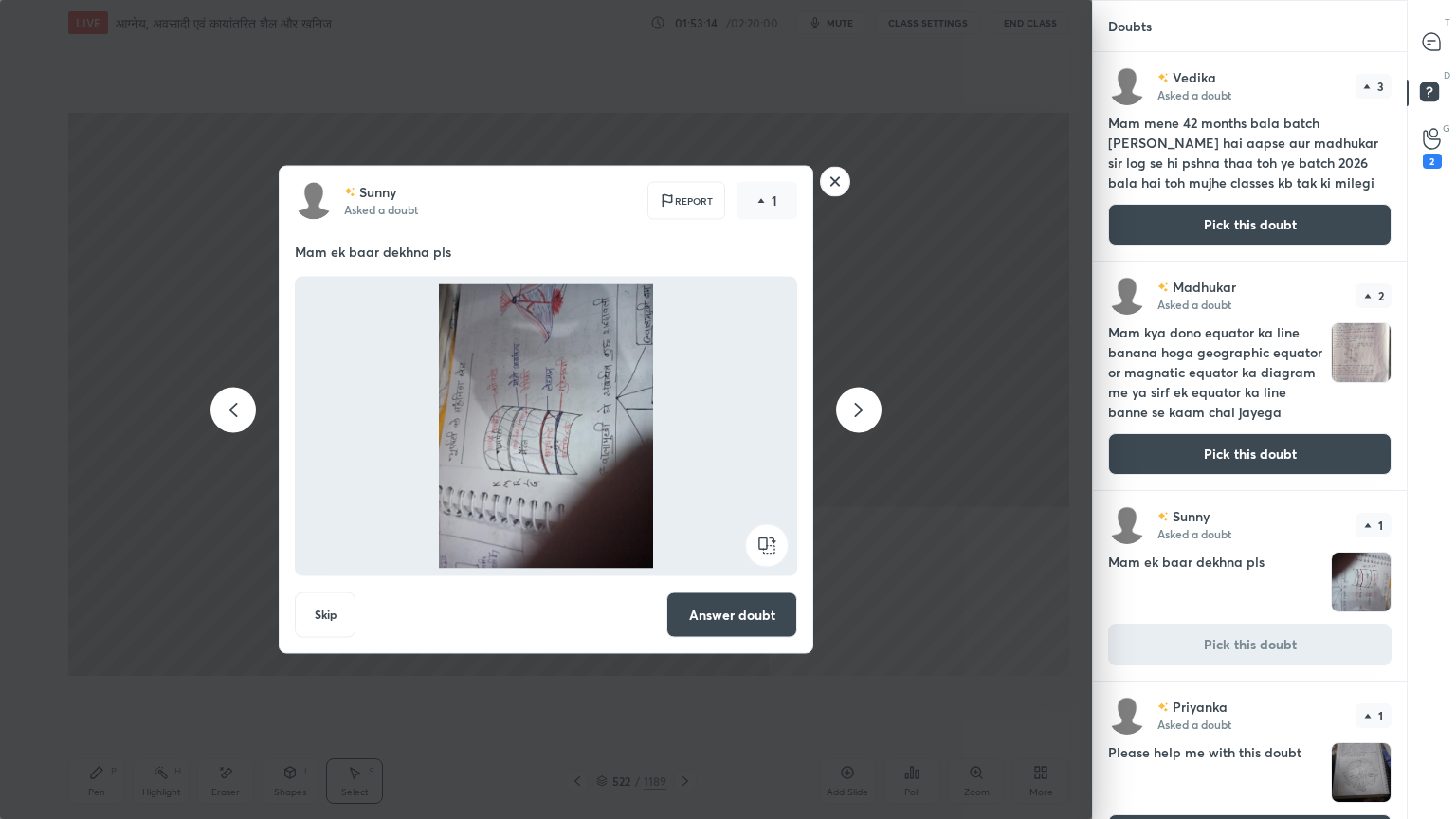 click 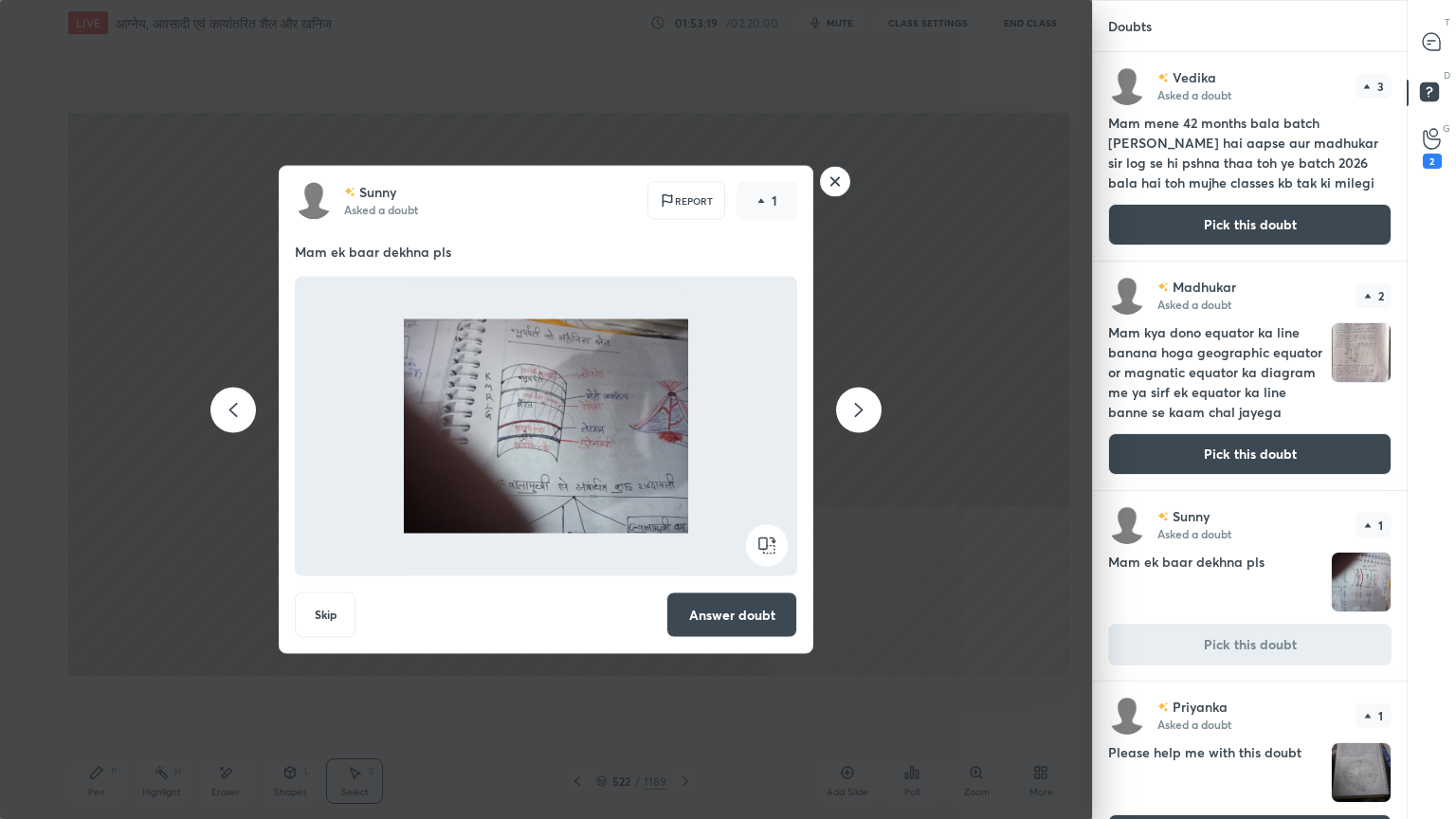 click 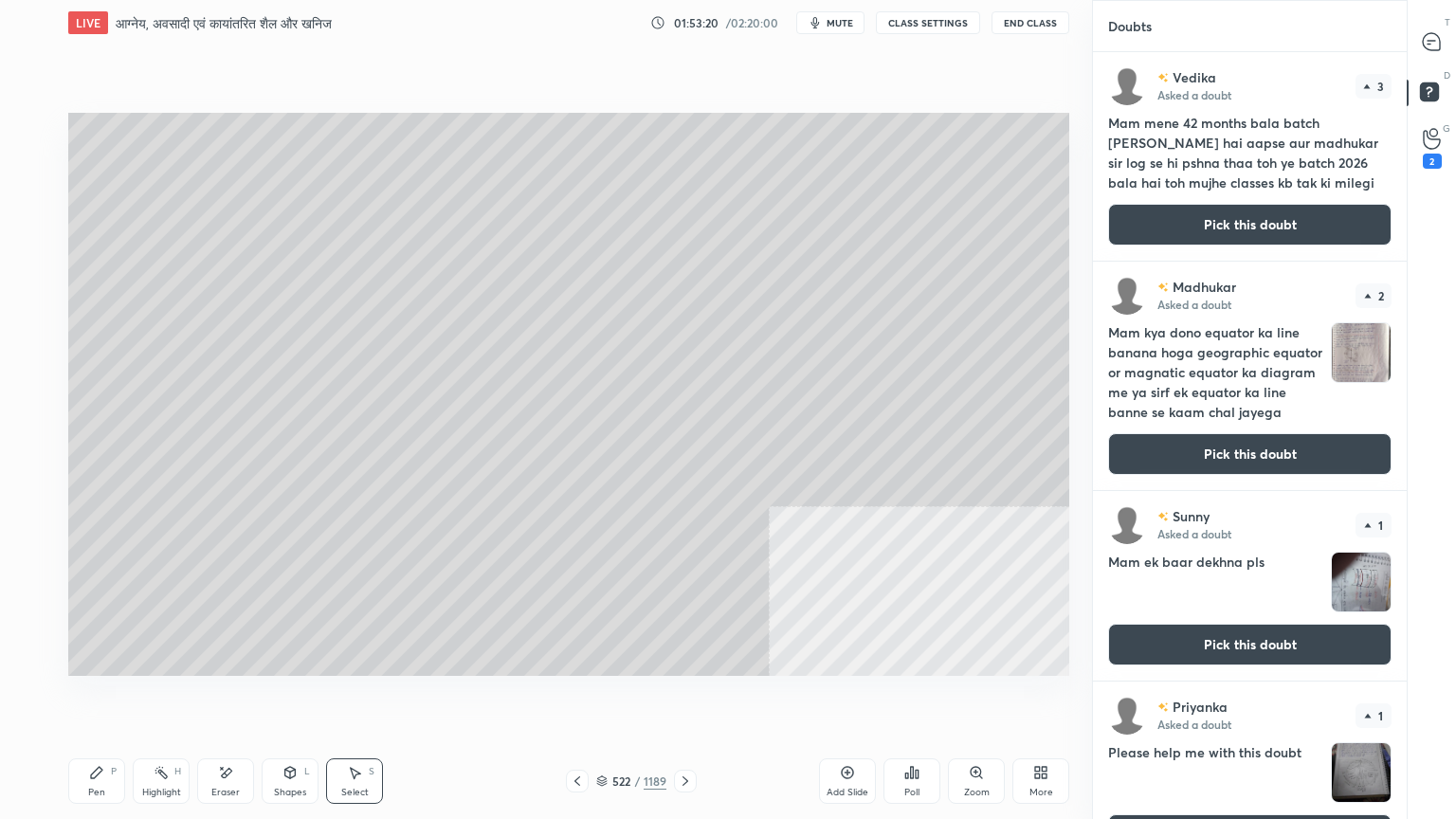 click at bounding box center [1432, 42] 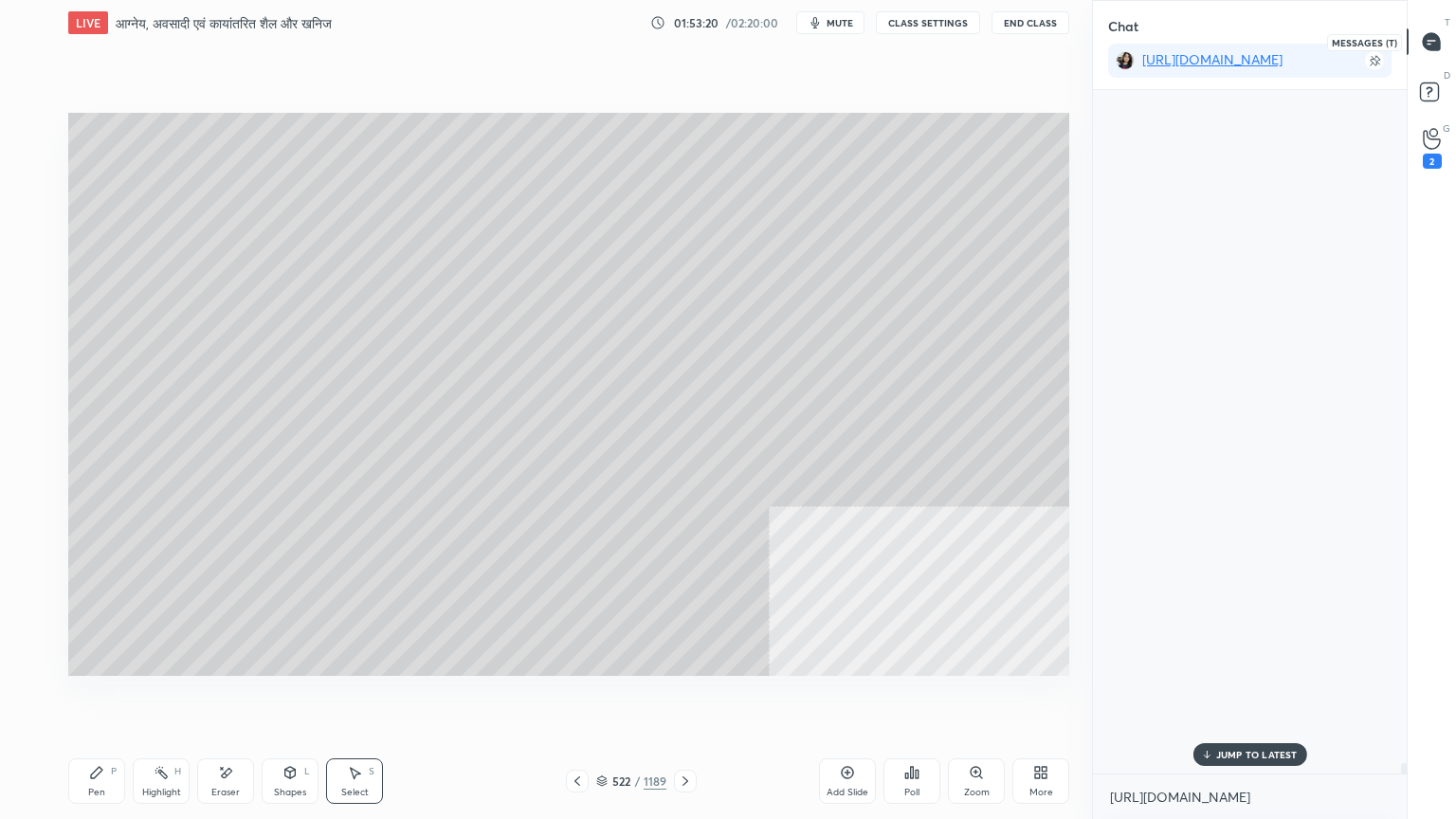 scroll, scrollTop: 723, scrollLeft: 308, axis: both 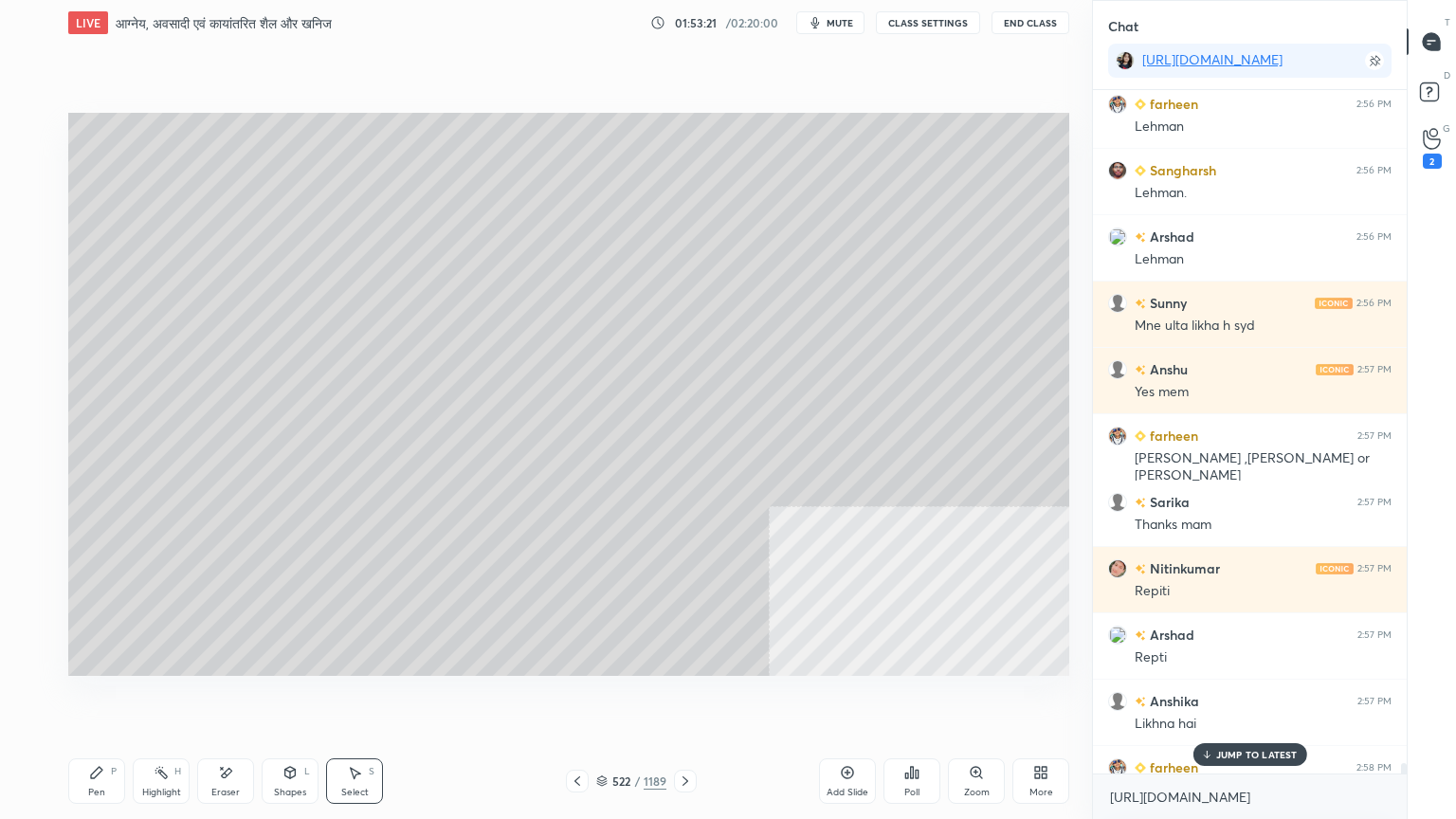 click on "JUMP TO LATEST" at bounding box center [1257, 755] 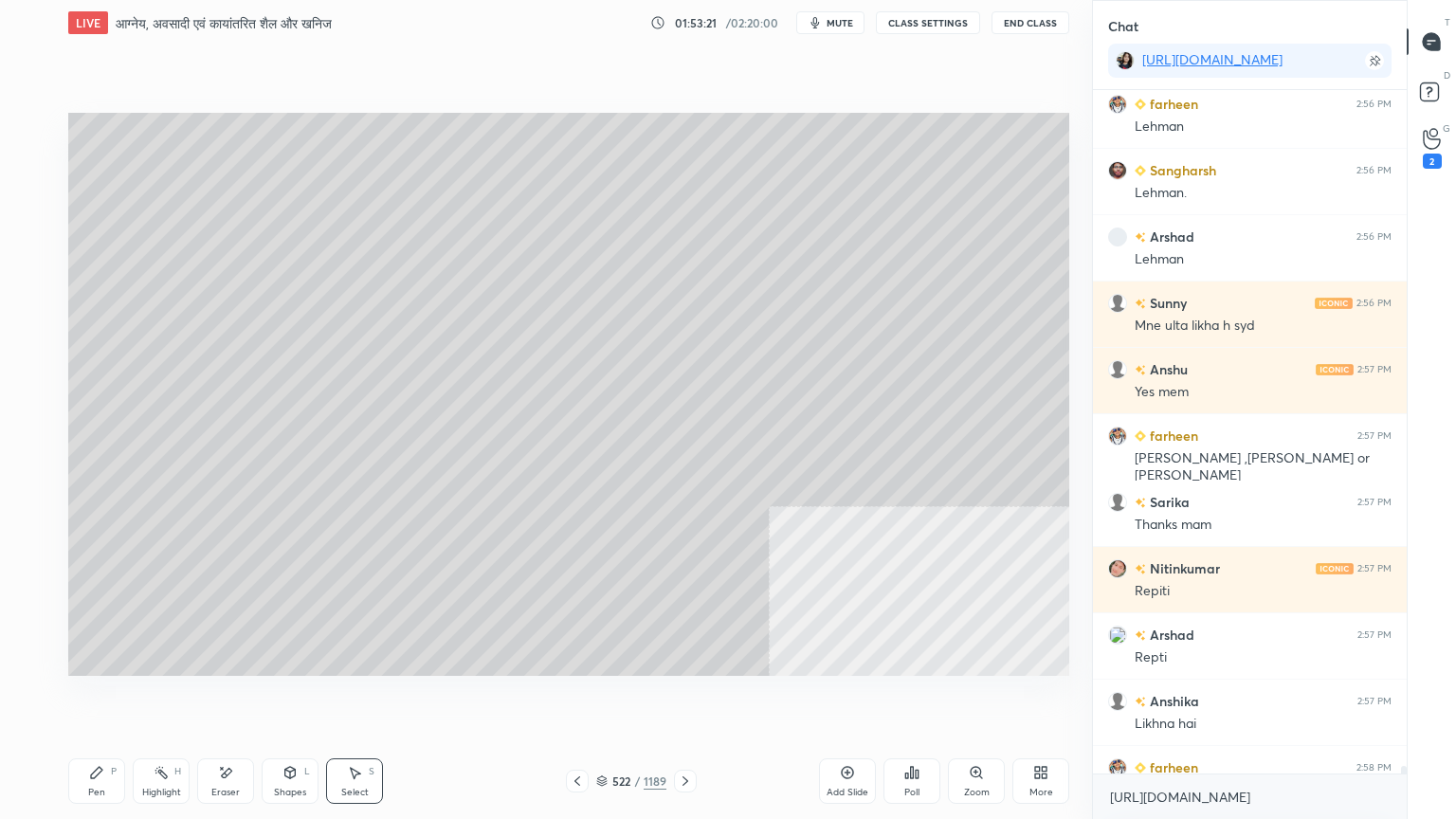 scroll, scrollTop: 57951, scrollLeft: 0, axis: vertical 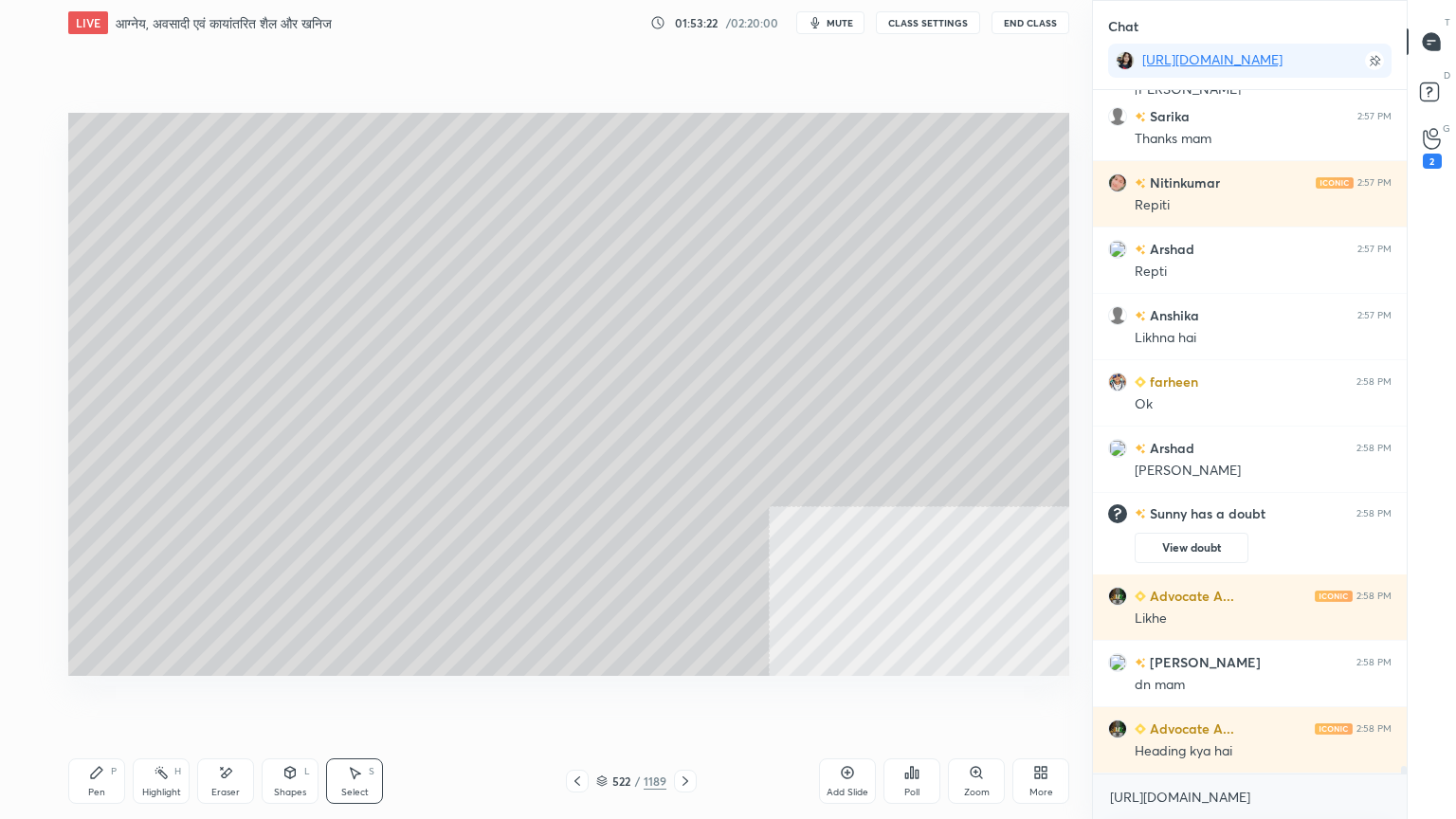 click 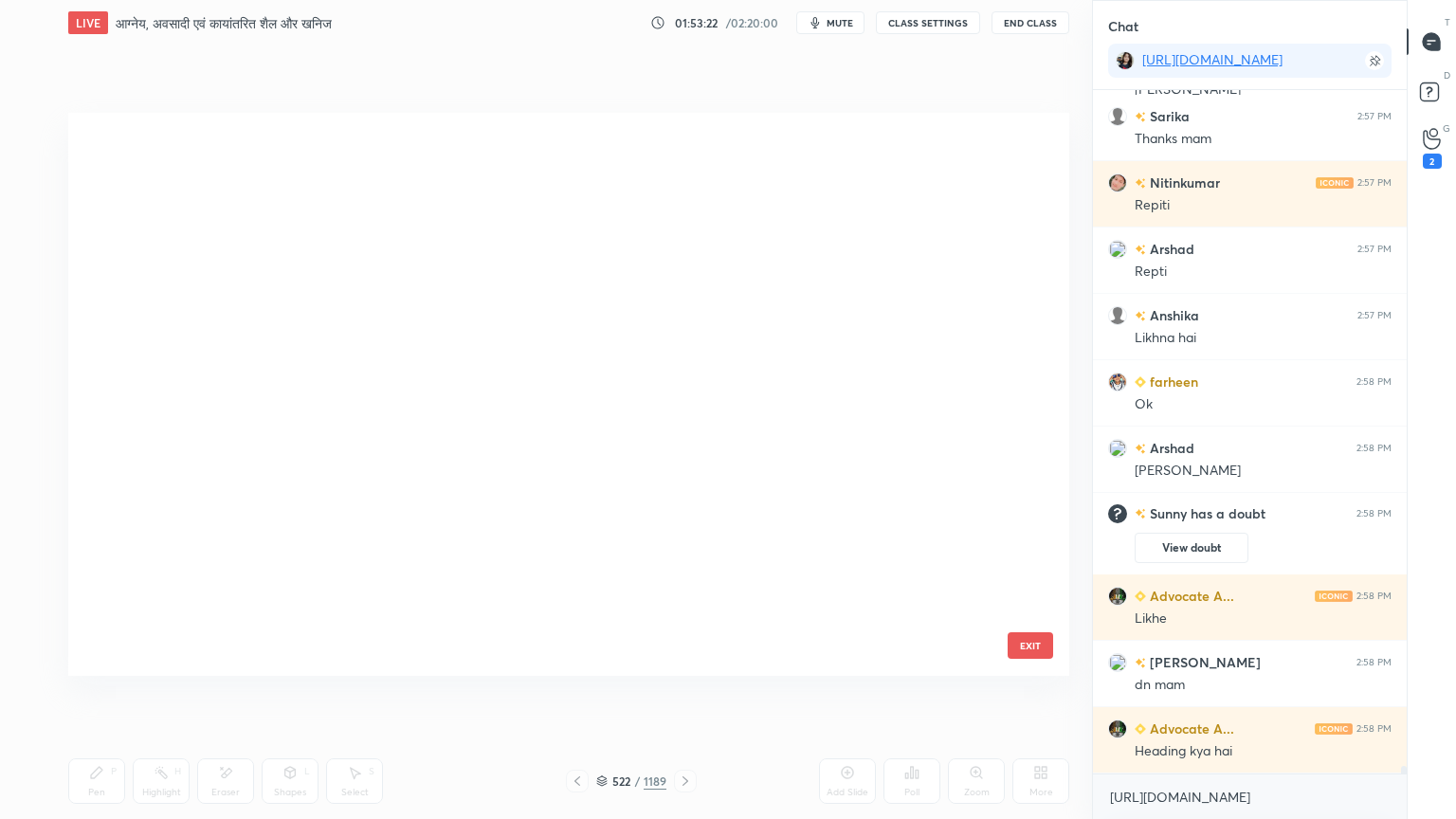 scroll, scrollTop: 29620, scrollLeft: 0, axis: vertical 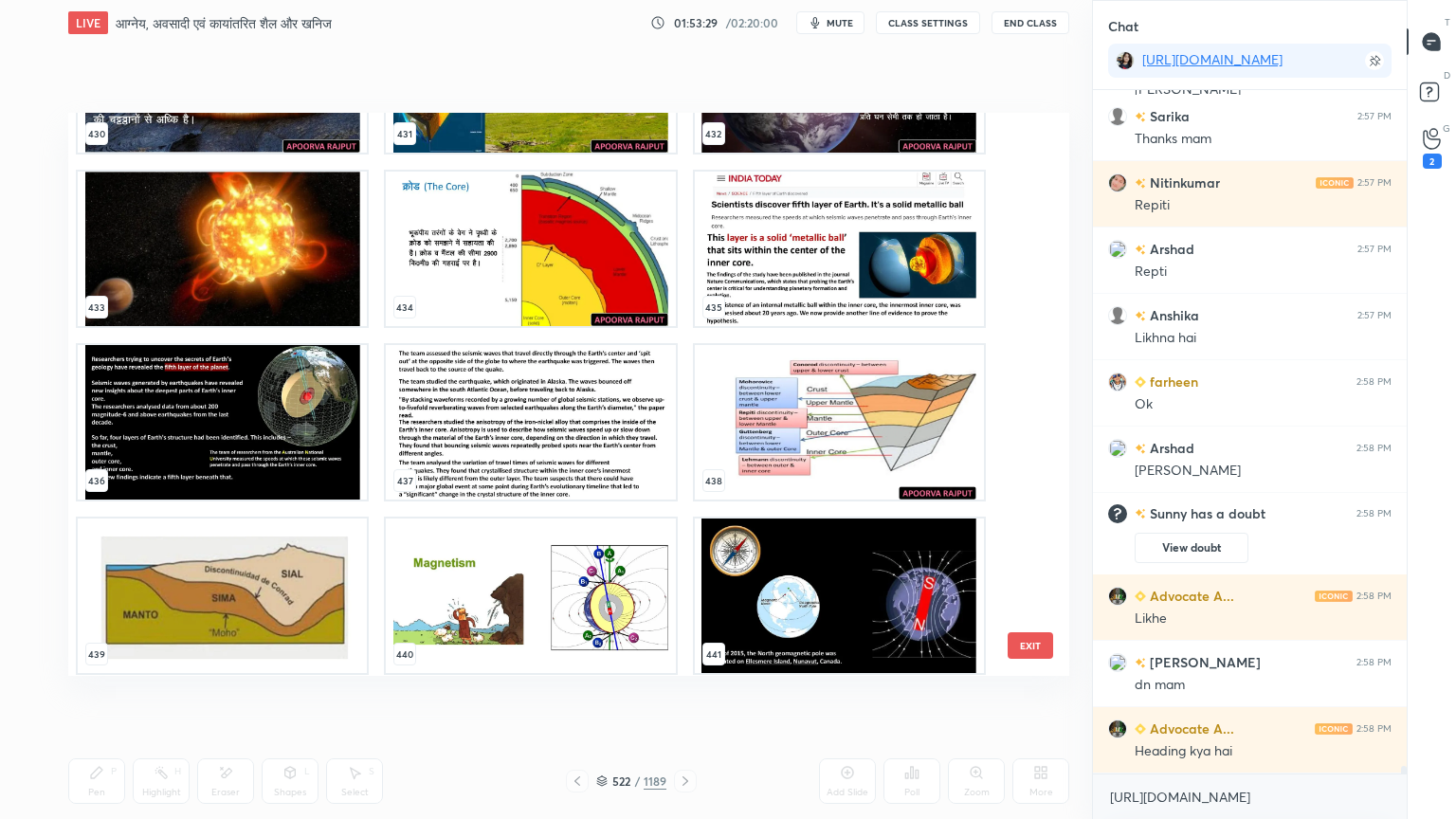click at bounding box center (839, 422) 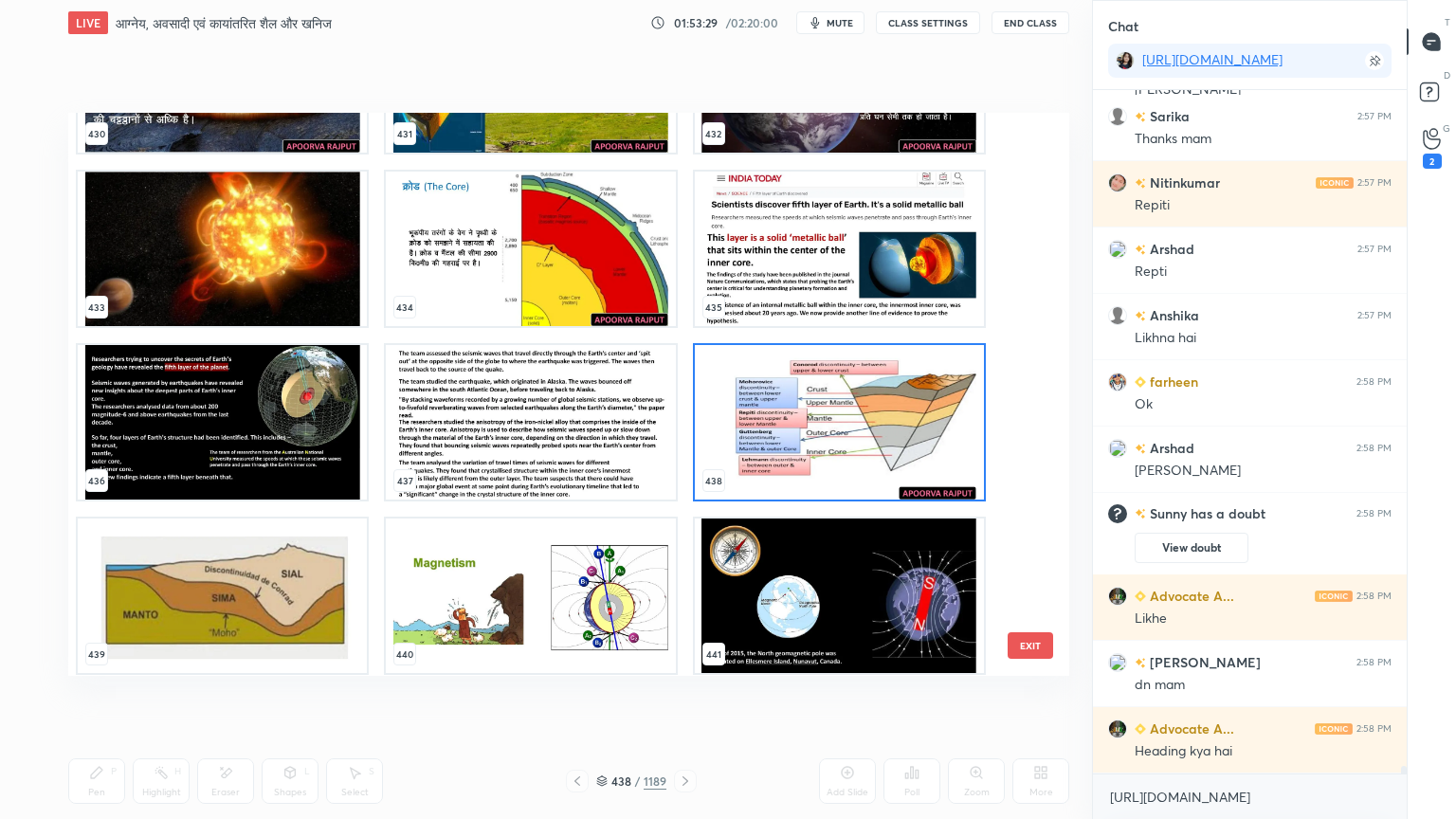 click at bounding box center (839, 422) 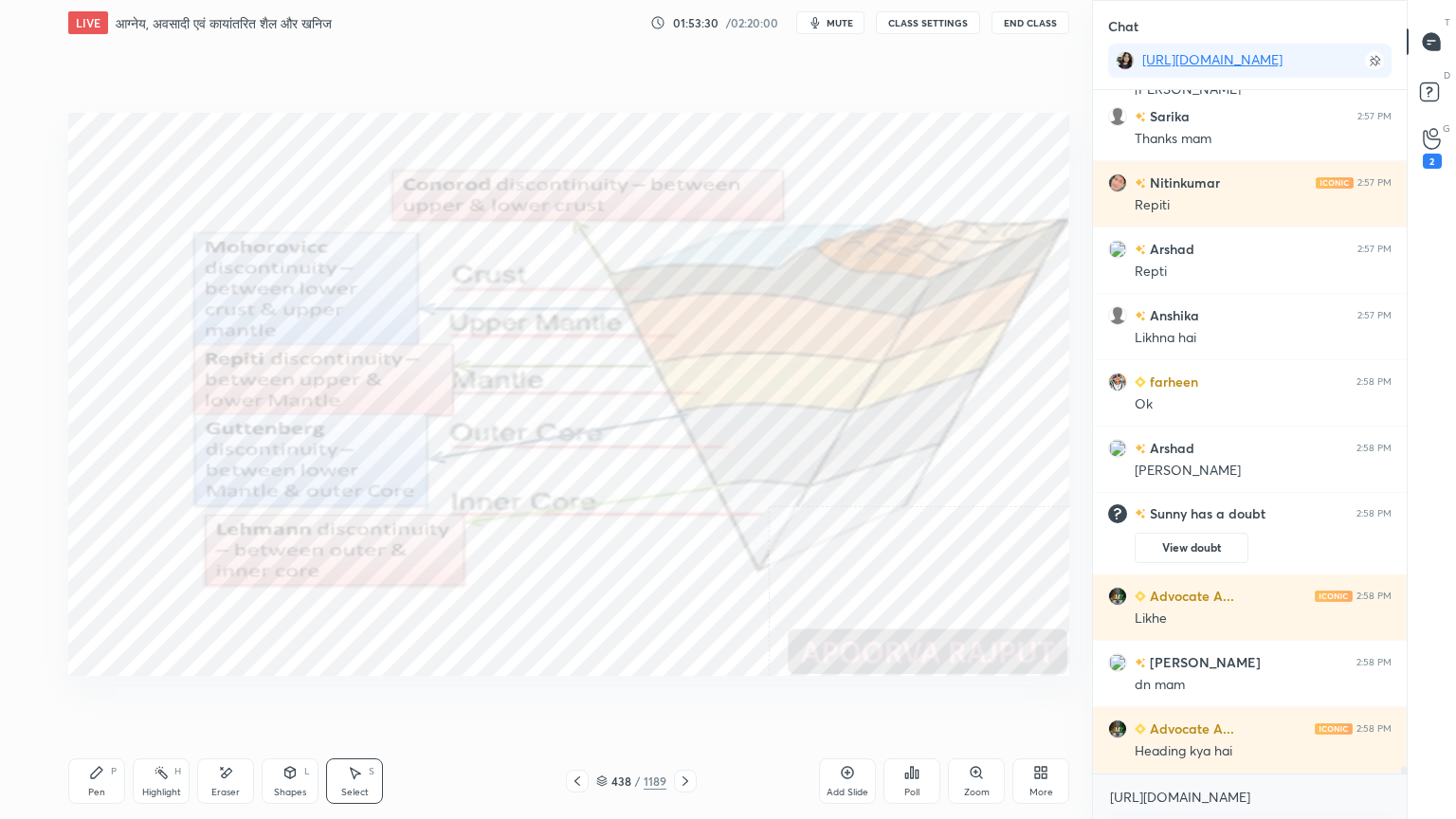 click 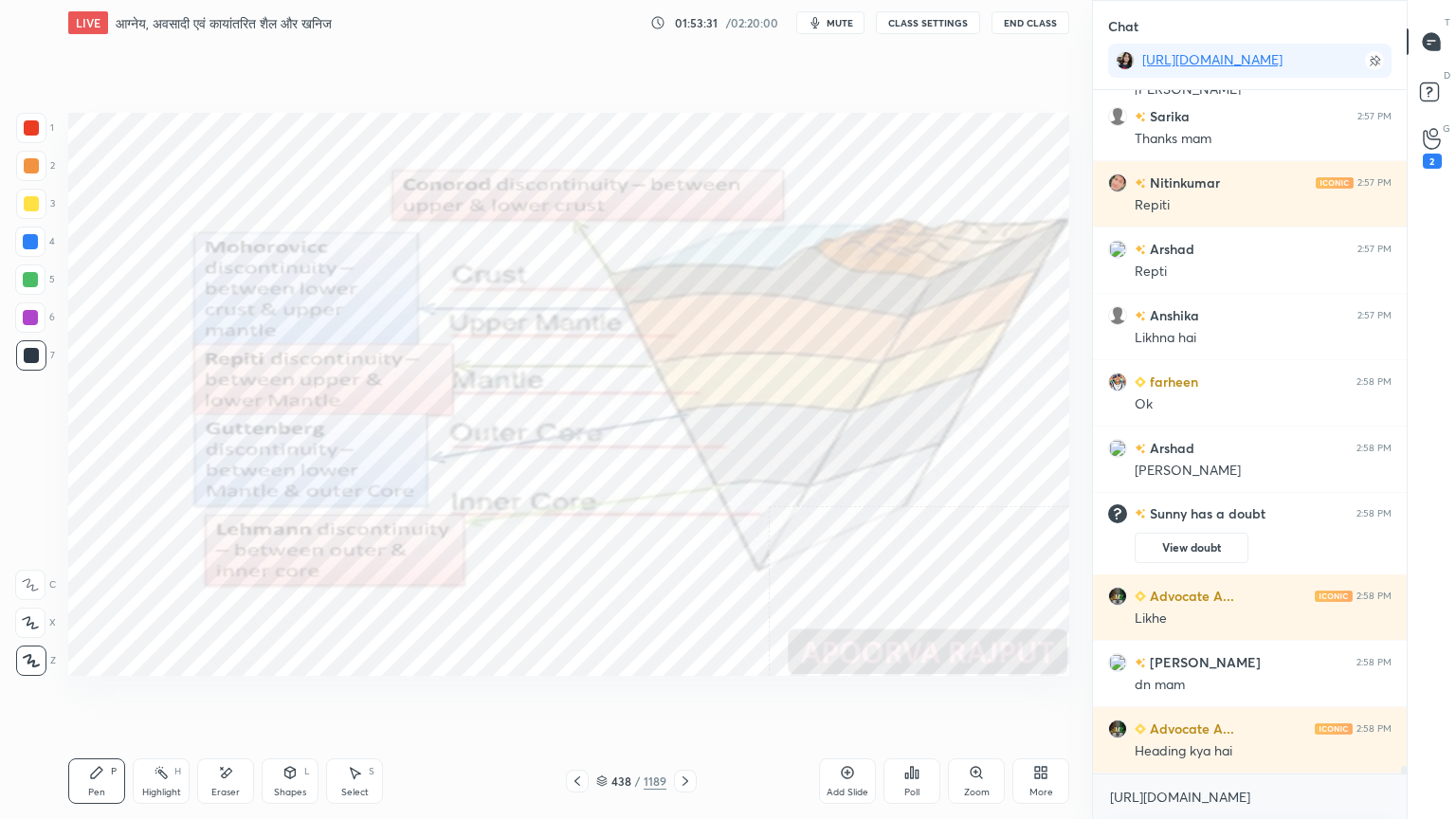 click at bounding box center (30, 242) 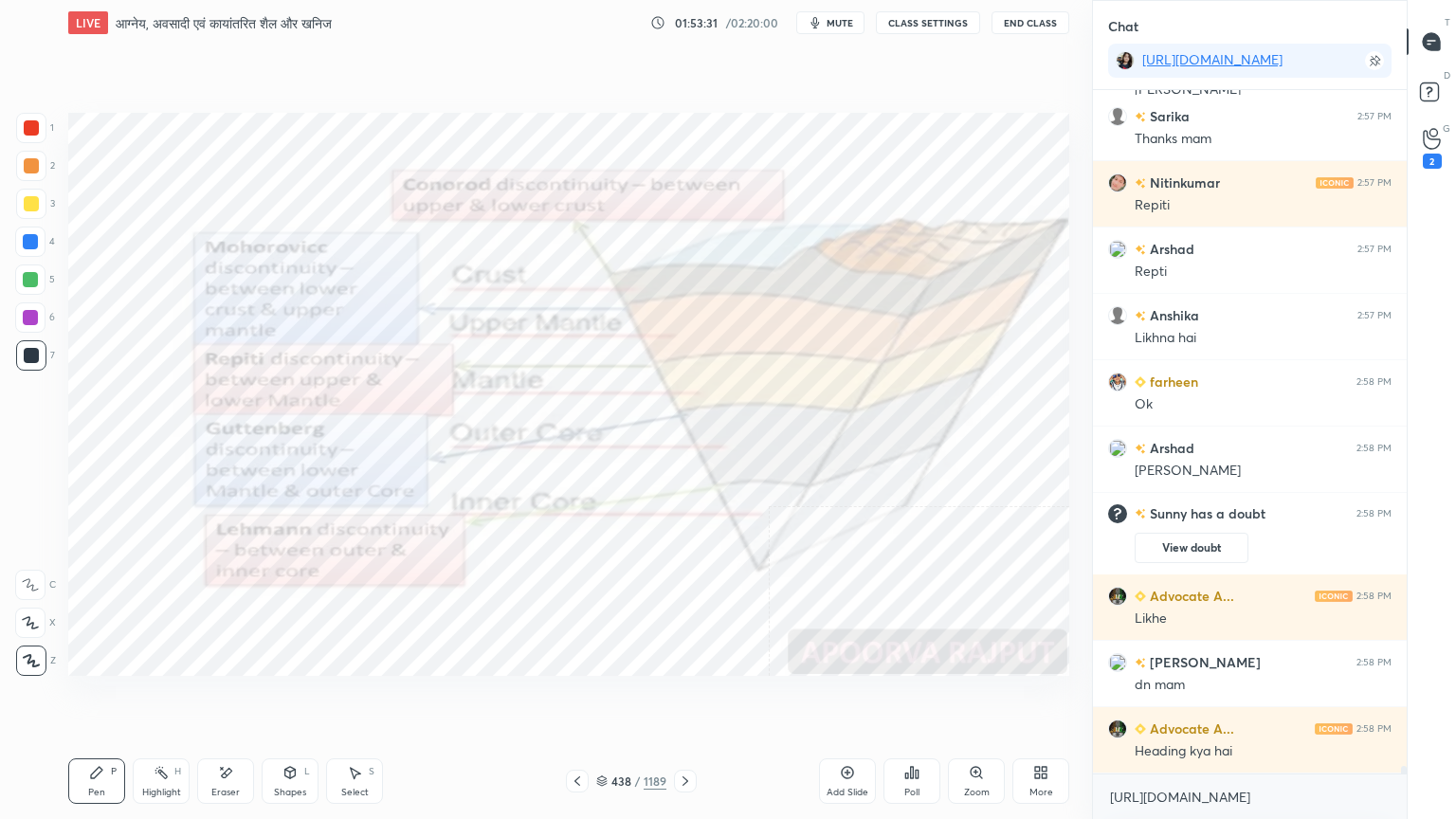 click at bounding box center (30, 242) 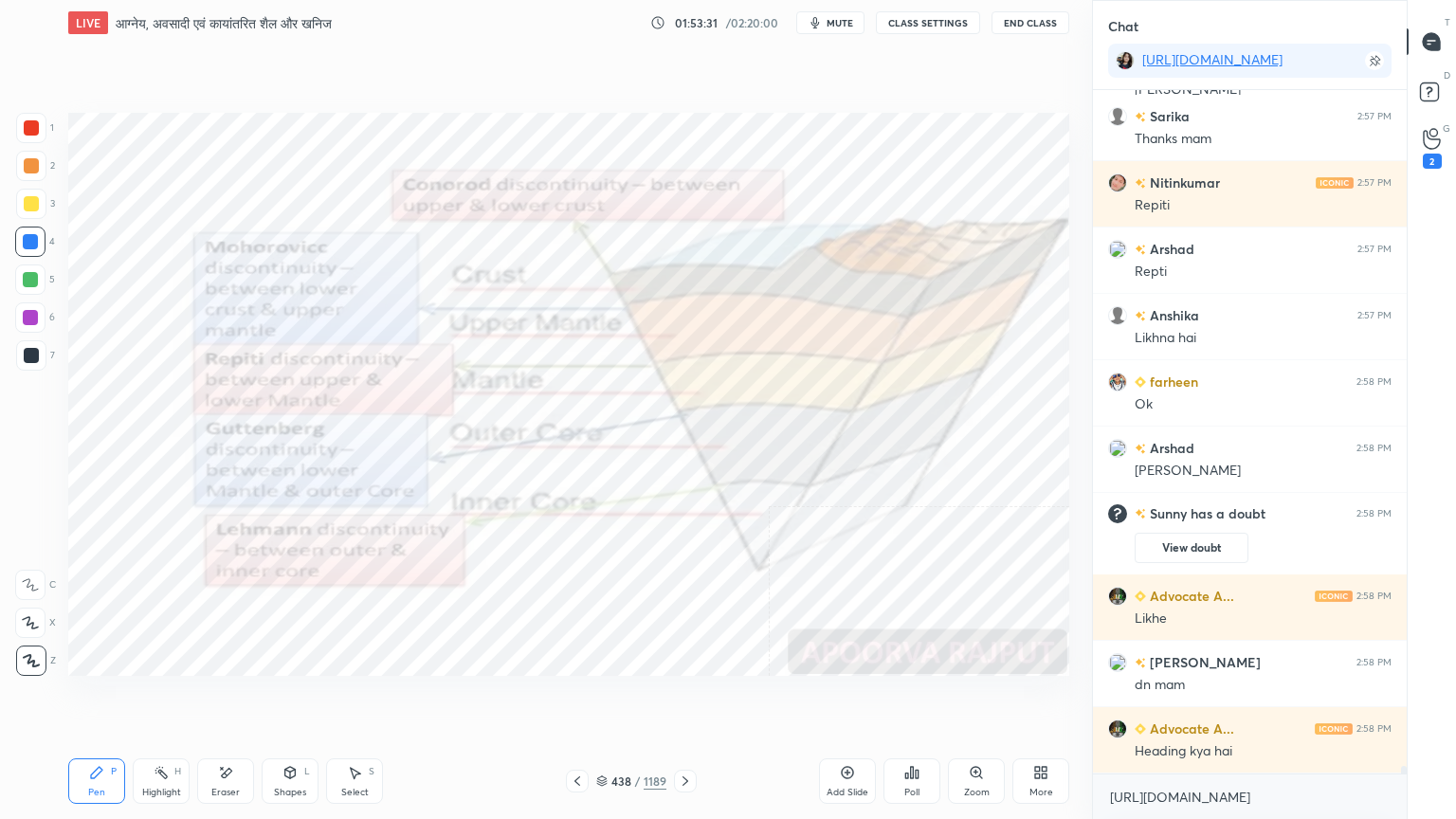 click at bounding box center [30, 242] 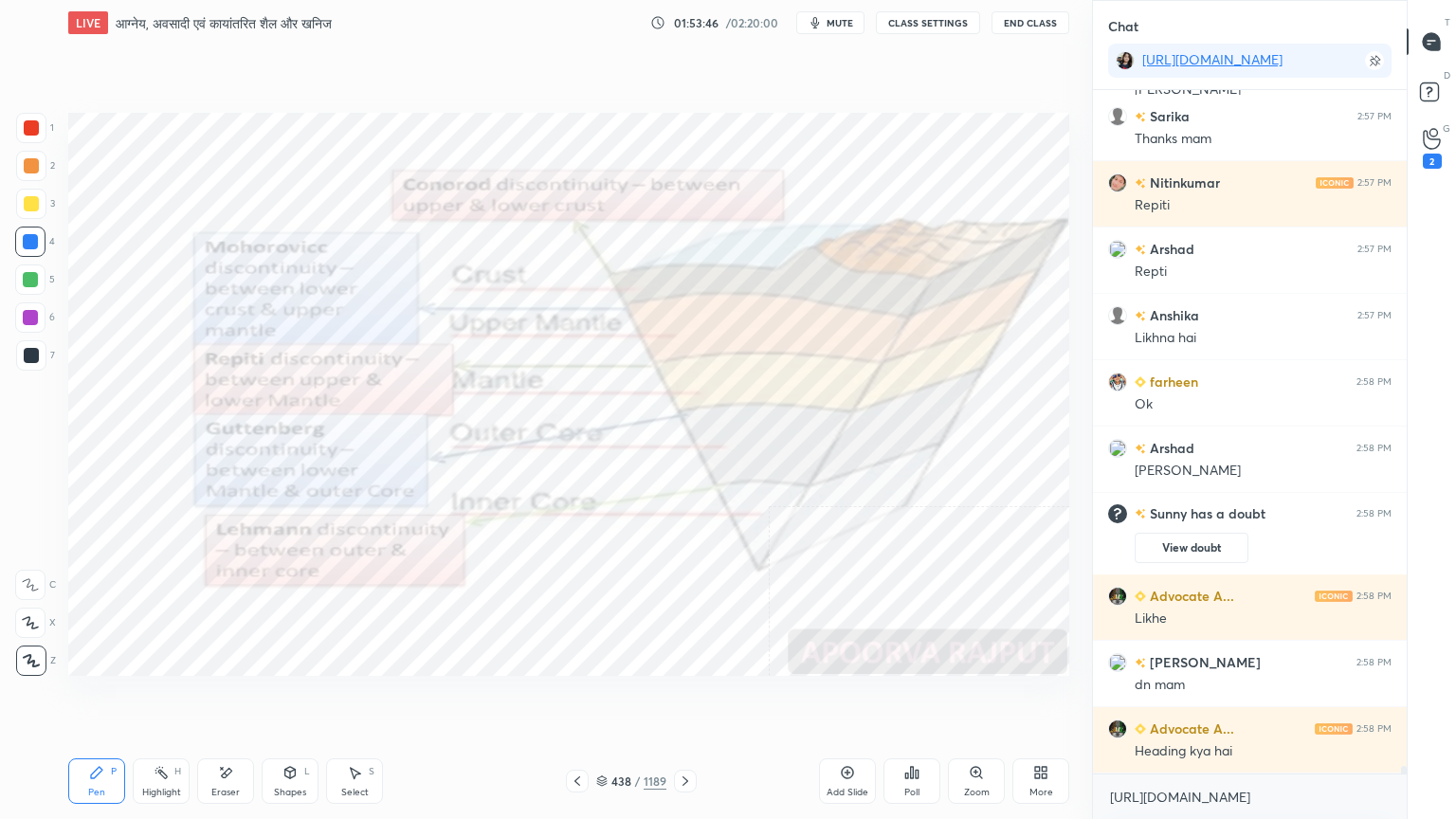 scroll, scrollTop: 58016, scrollLeft: 0, axis: vertical 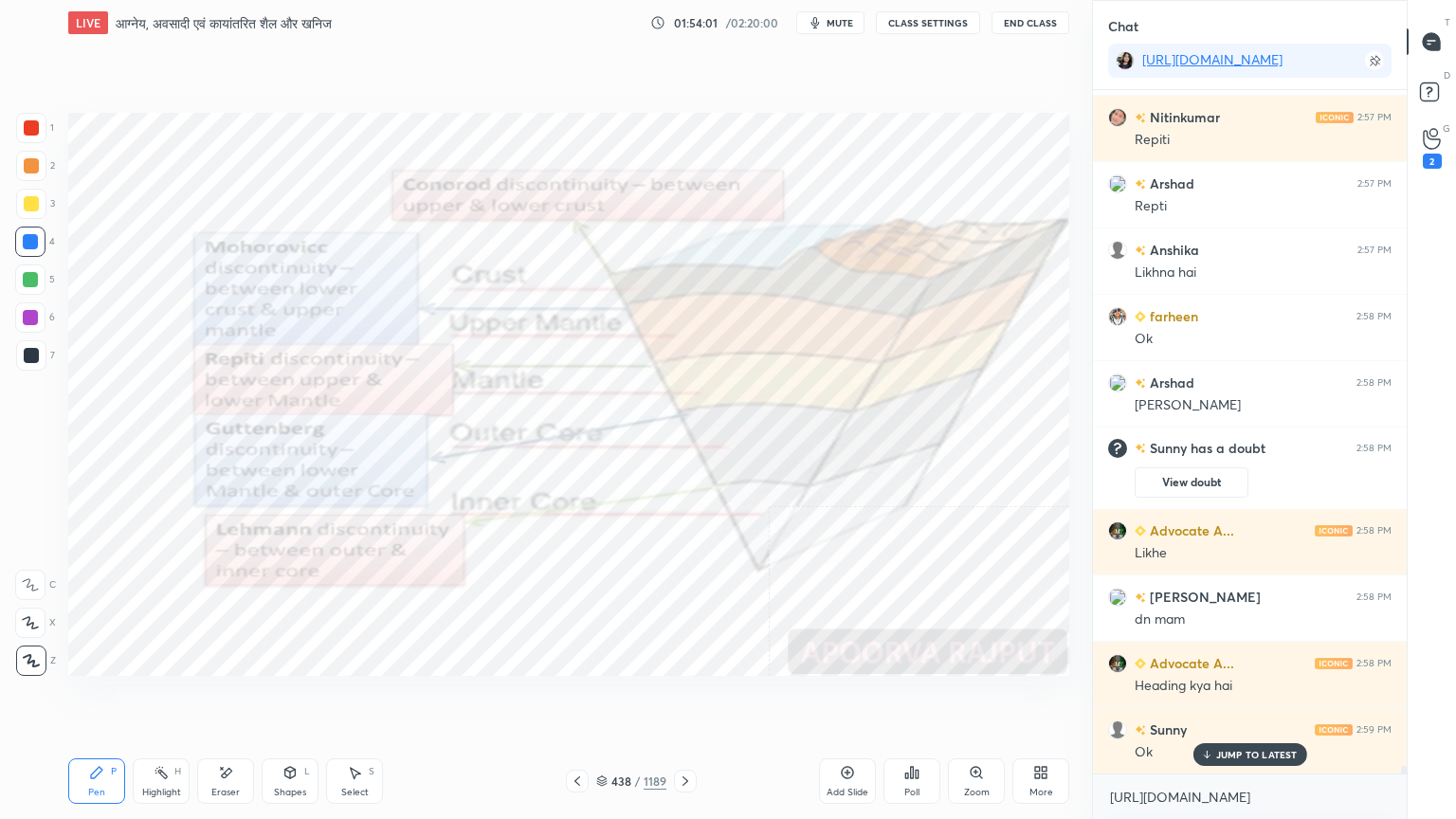 drag, startPoint x: 607, startPoint y: 786, endPoint x: 675, endPoint y: 766, distance: 71 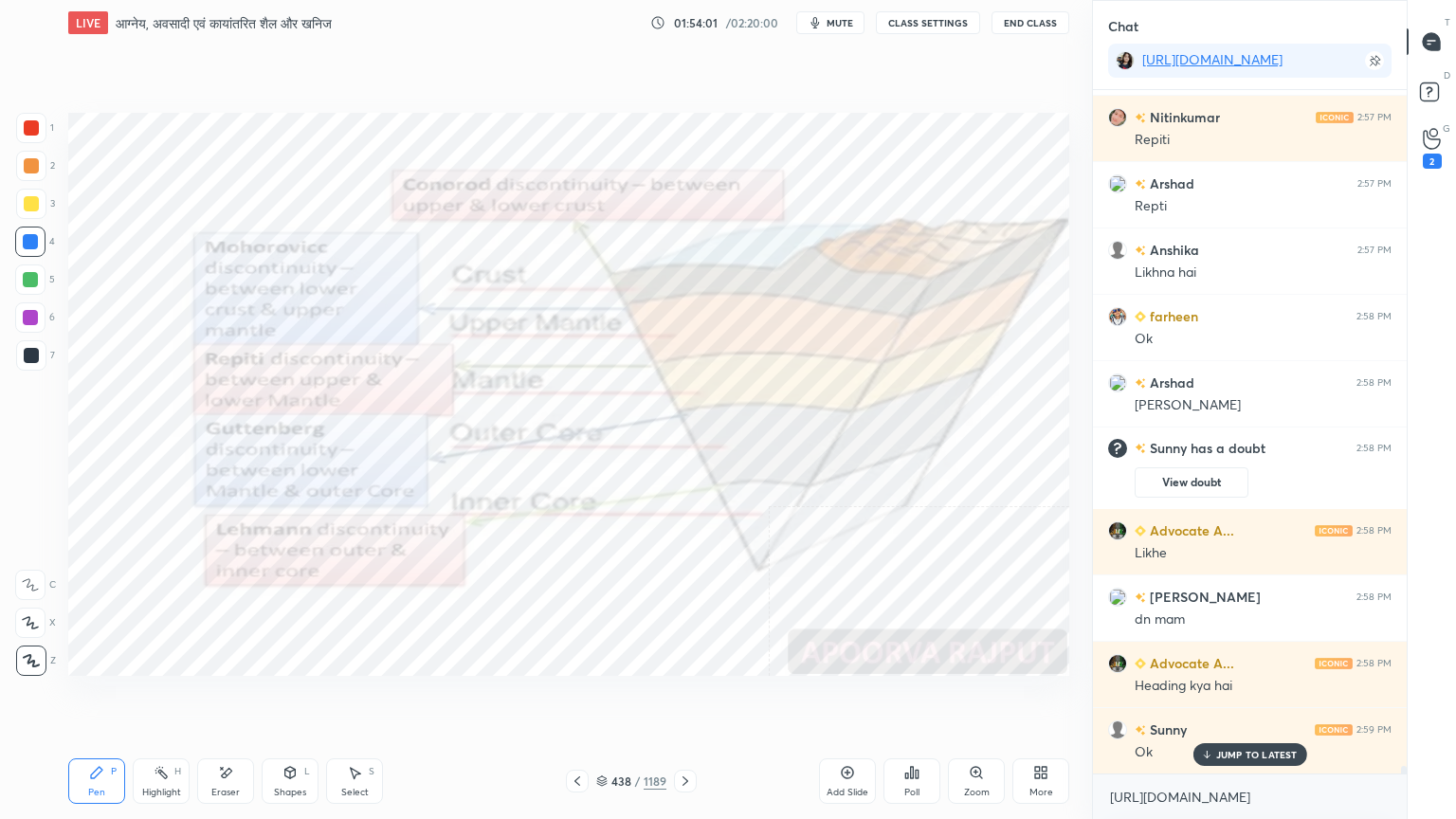 click on "438 / 1189" at bounding box center [631, 781] 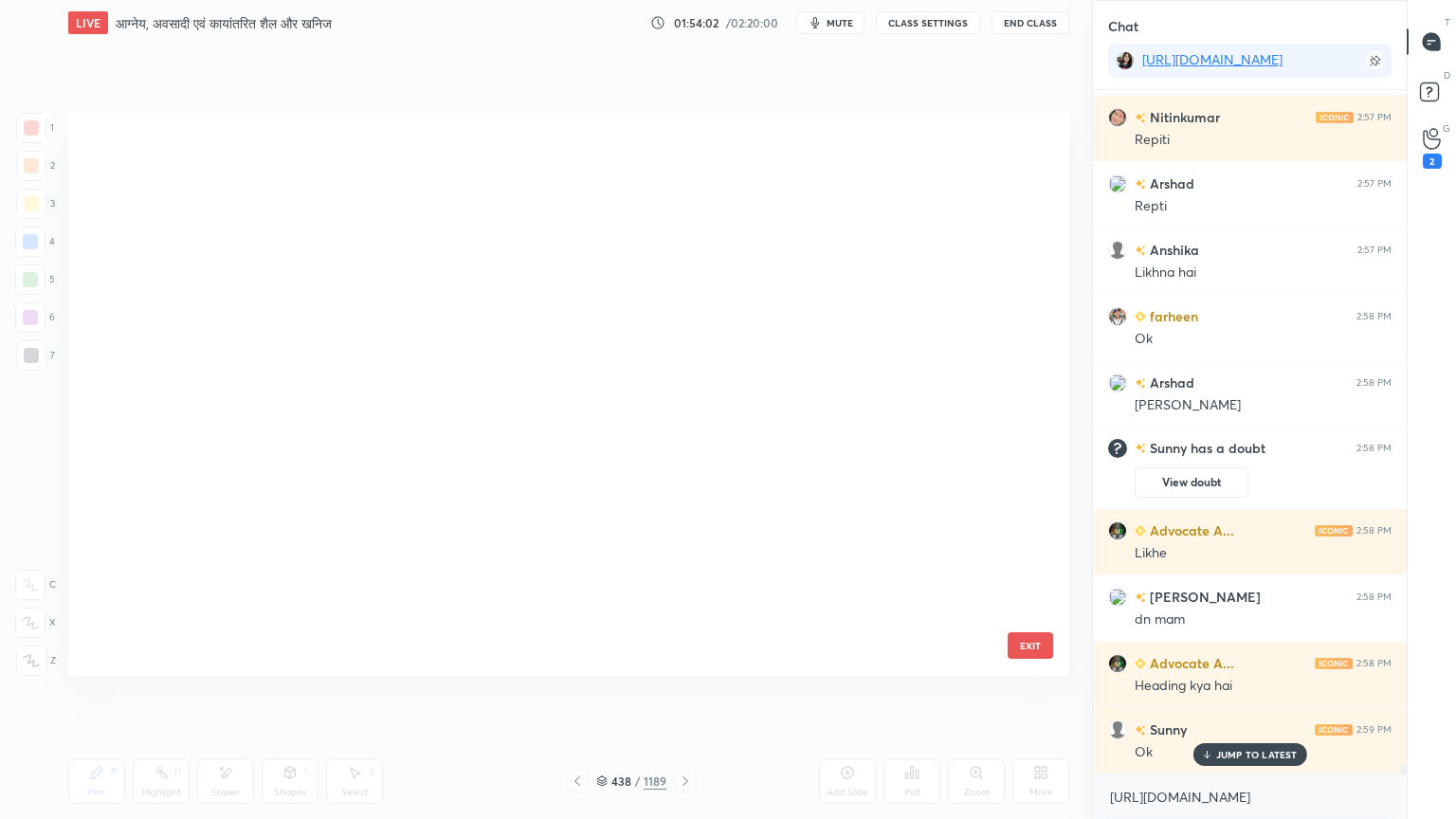 scroll, scrollTop: 24763, scrollLeft: 0, axis: vertical 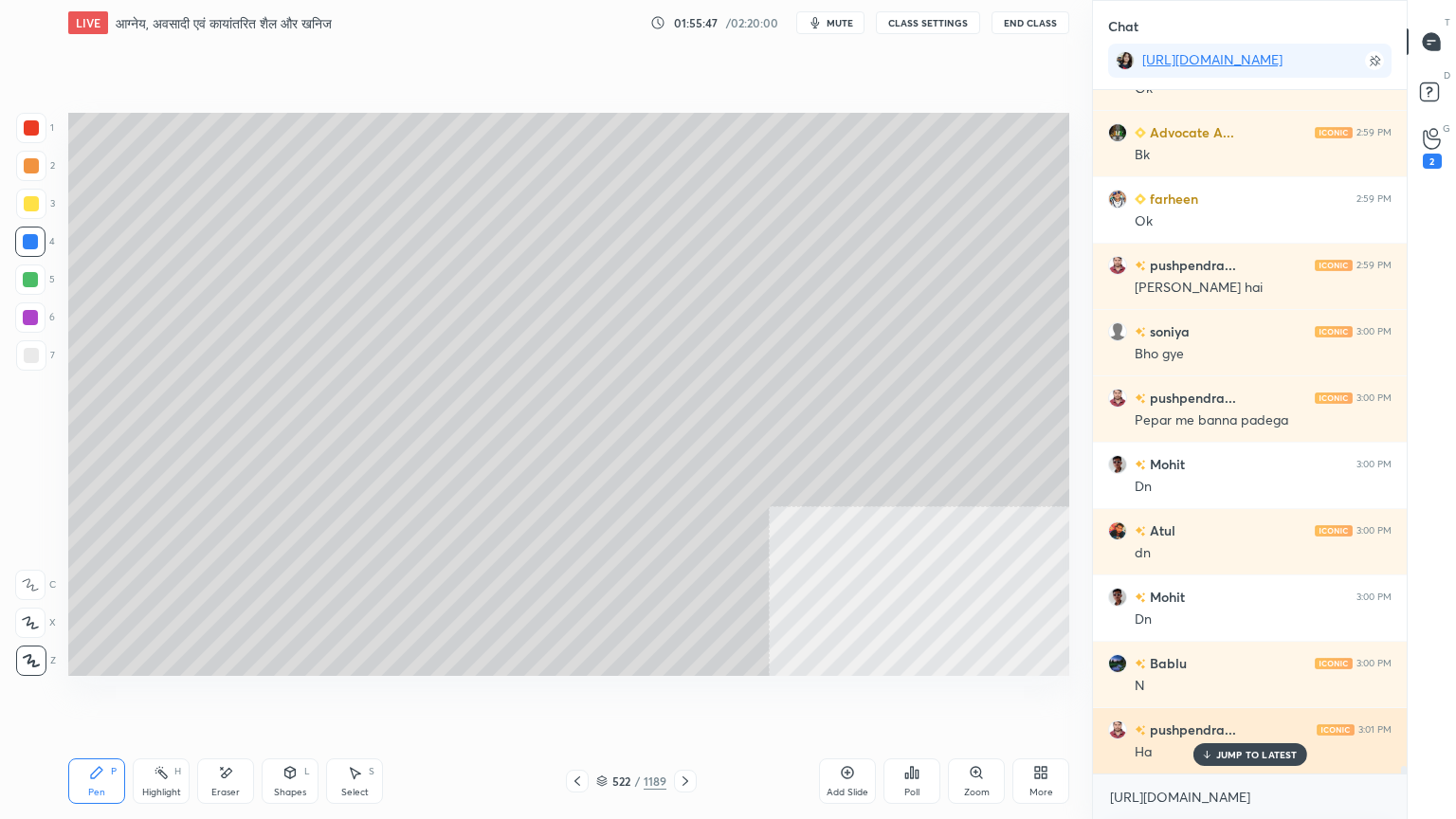 click on "JUMP TO LATEST" at bounding box center [1257, 755] 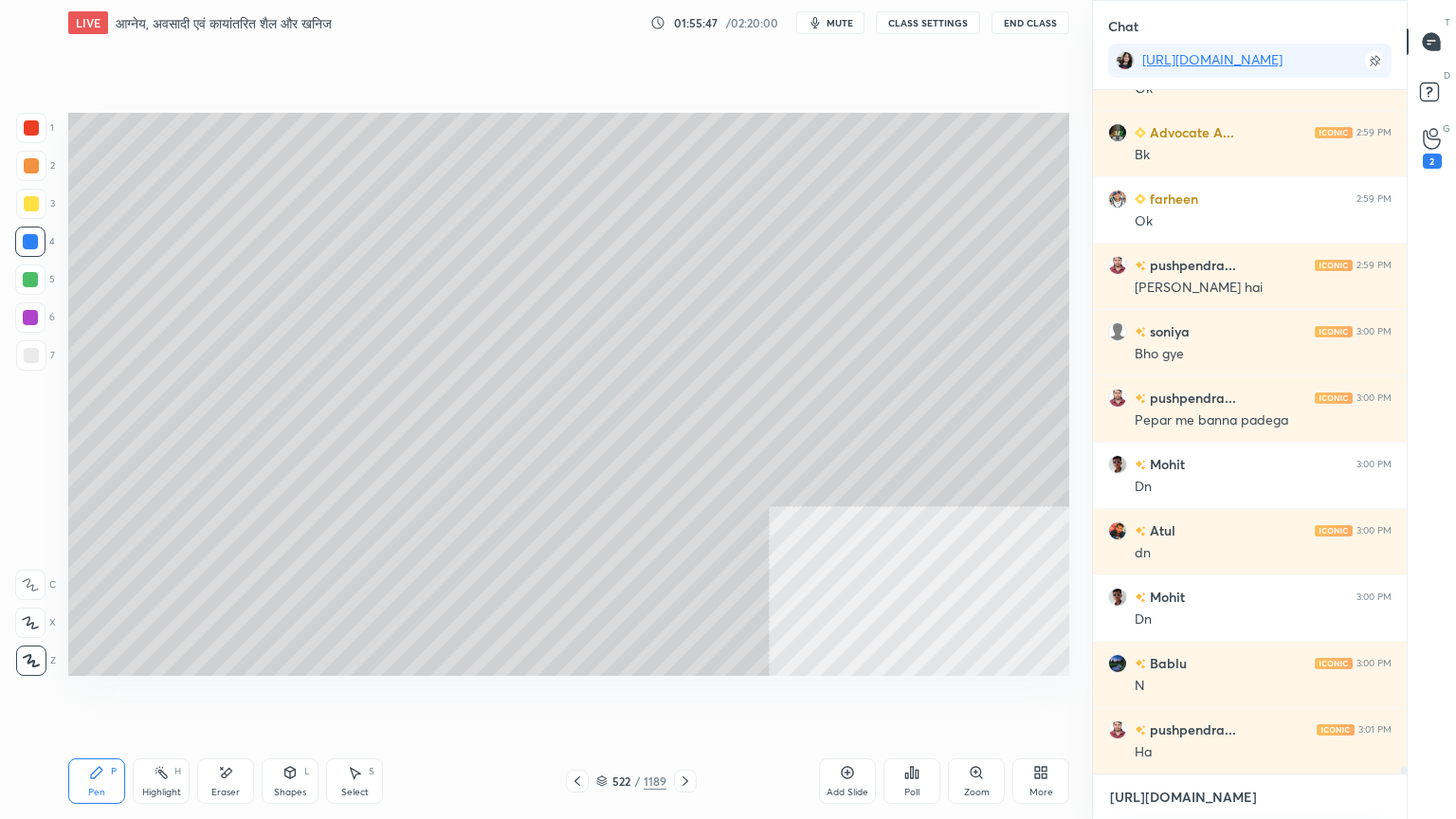 click on "[URL][DOMAIN_NAME]" at bounding box center [1249, 797] 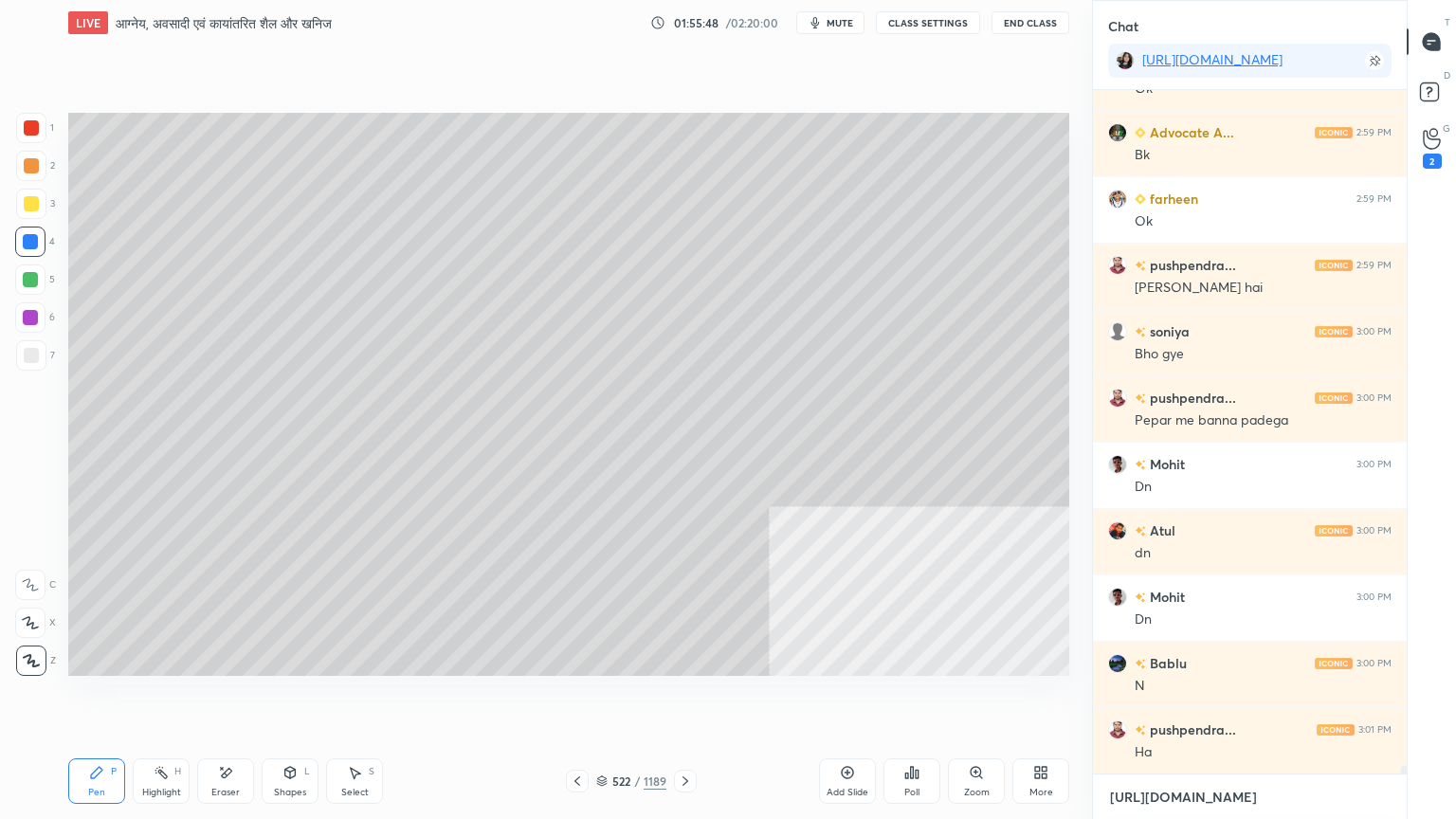 scroll, scrollTop: 58763, scrollLeft: 0, axis: vertical 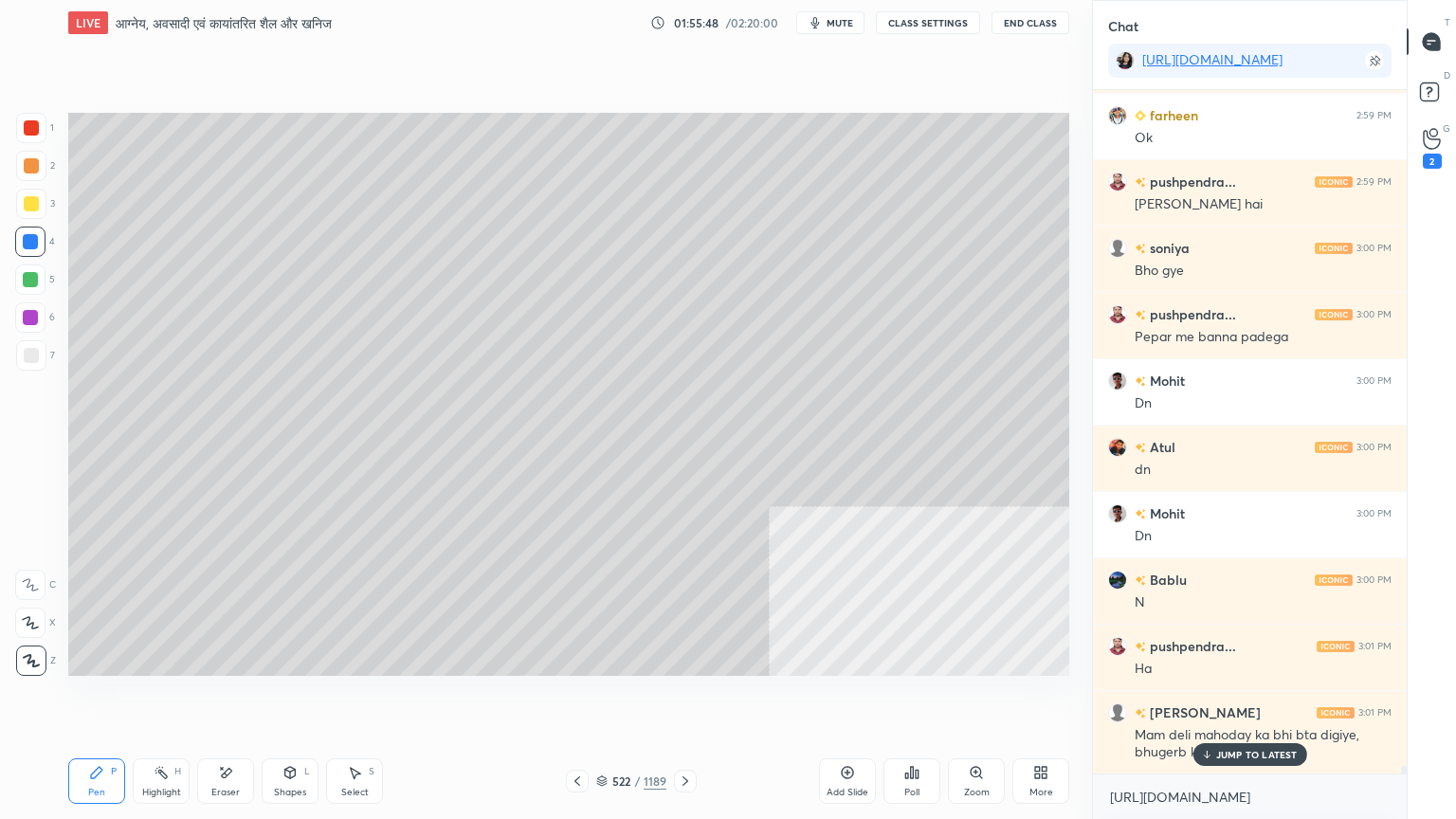 click on "[URL][DOMAIN_NAME] x" at bounding box center (1249, 796) 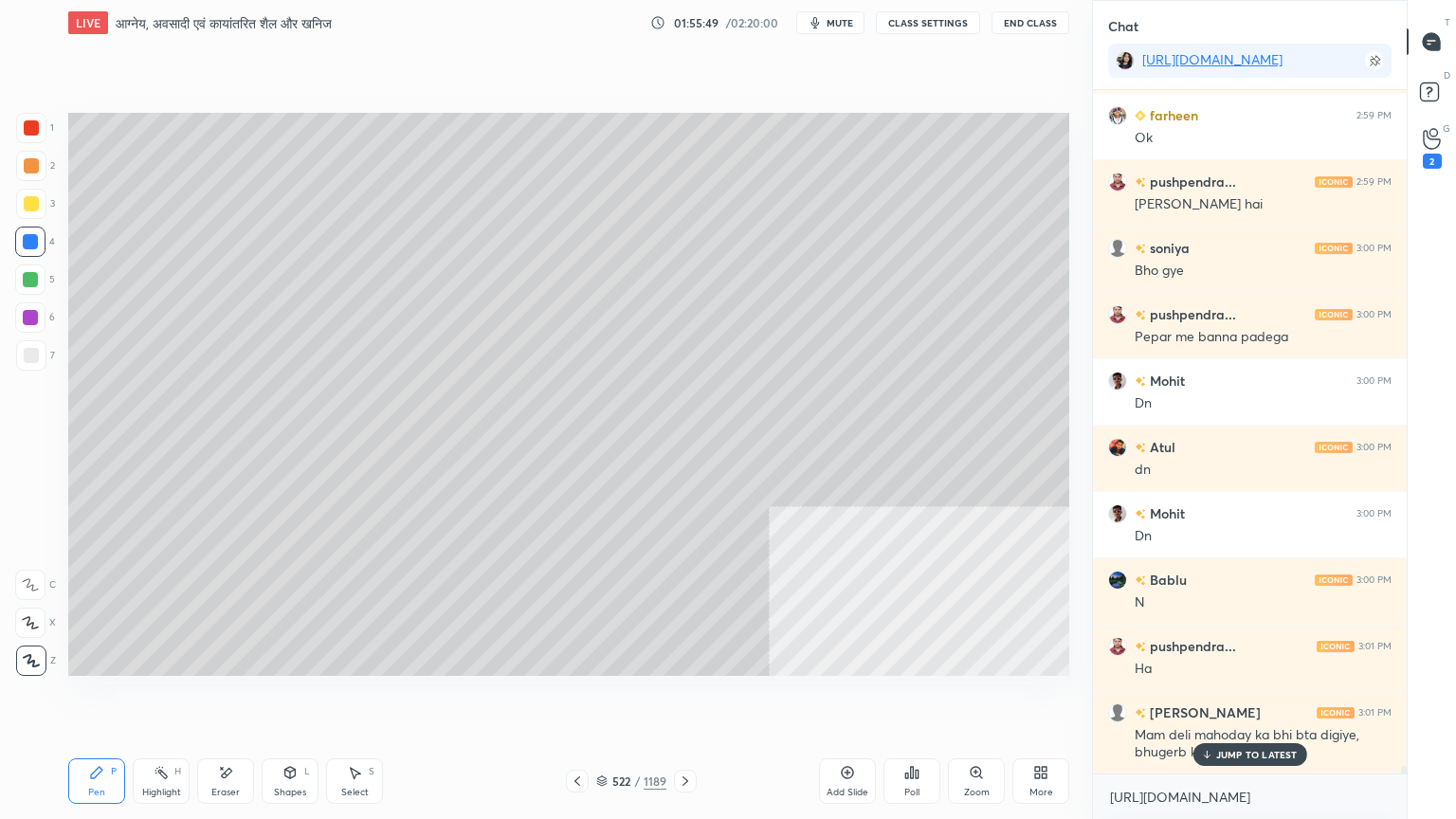 click on "JUMP TO LATEST" at bounding box center [1257, 755] 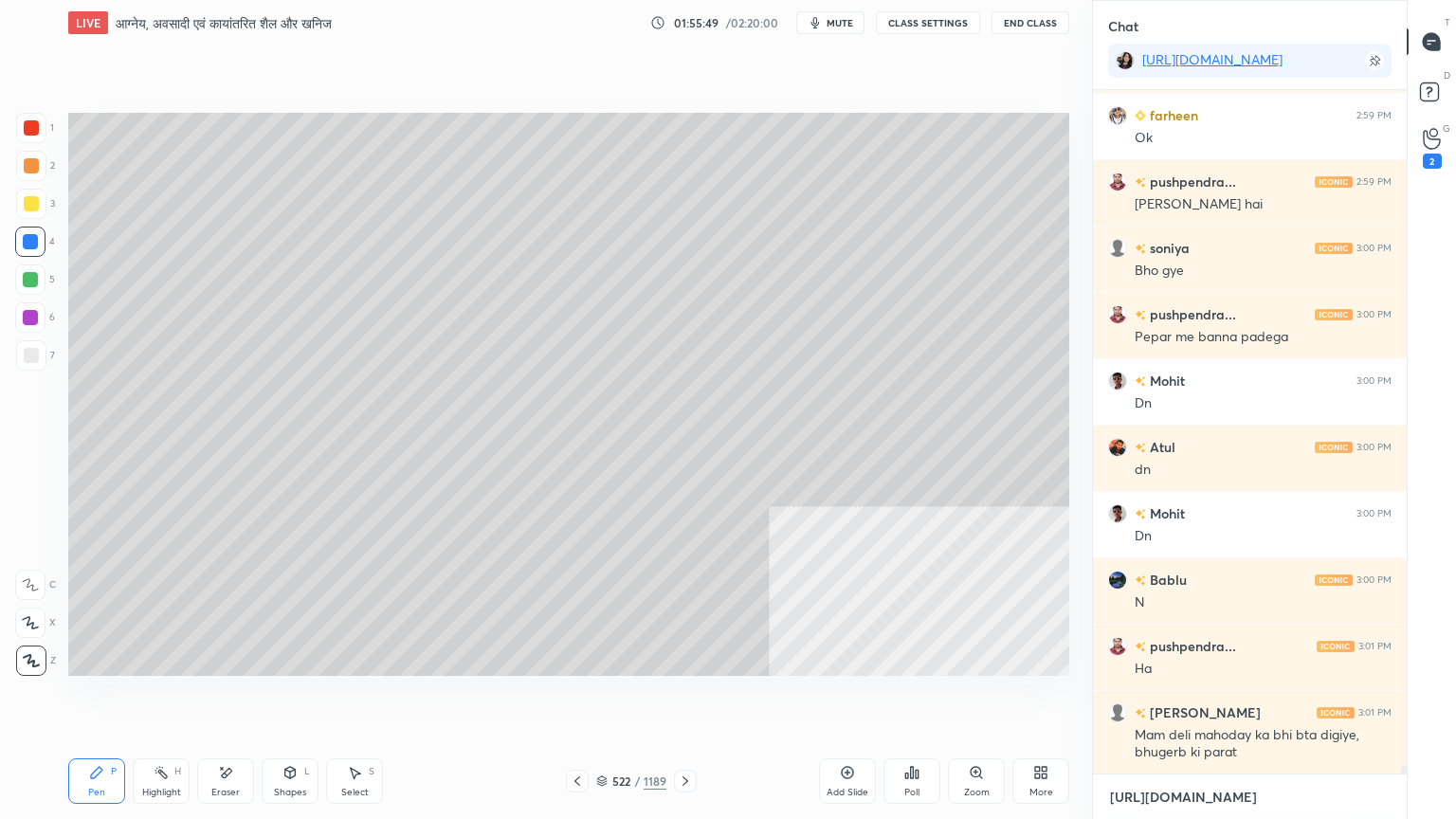 click on "[URL][DOMAIN_NAME]" at bounding box center [1249, 797] 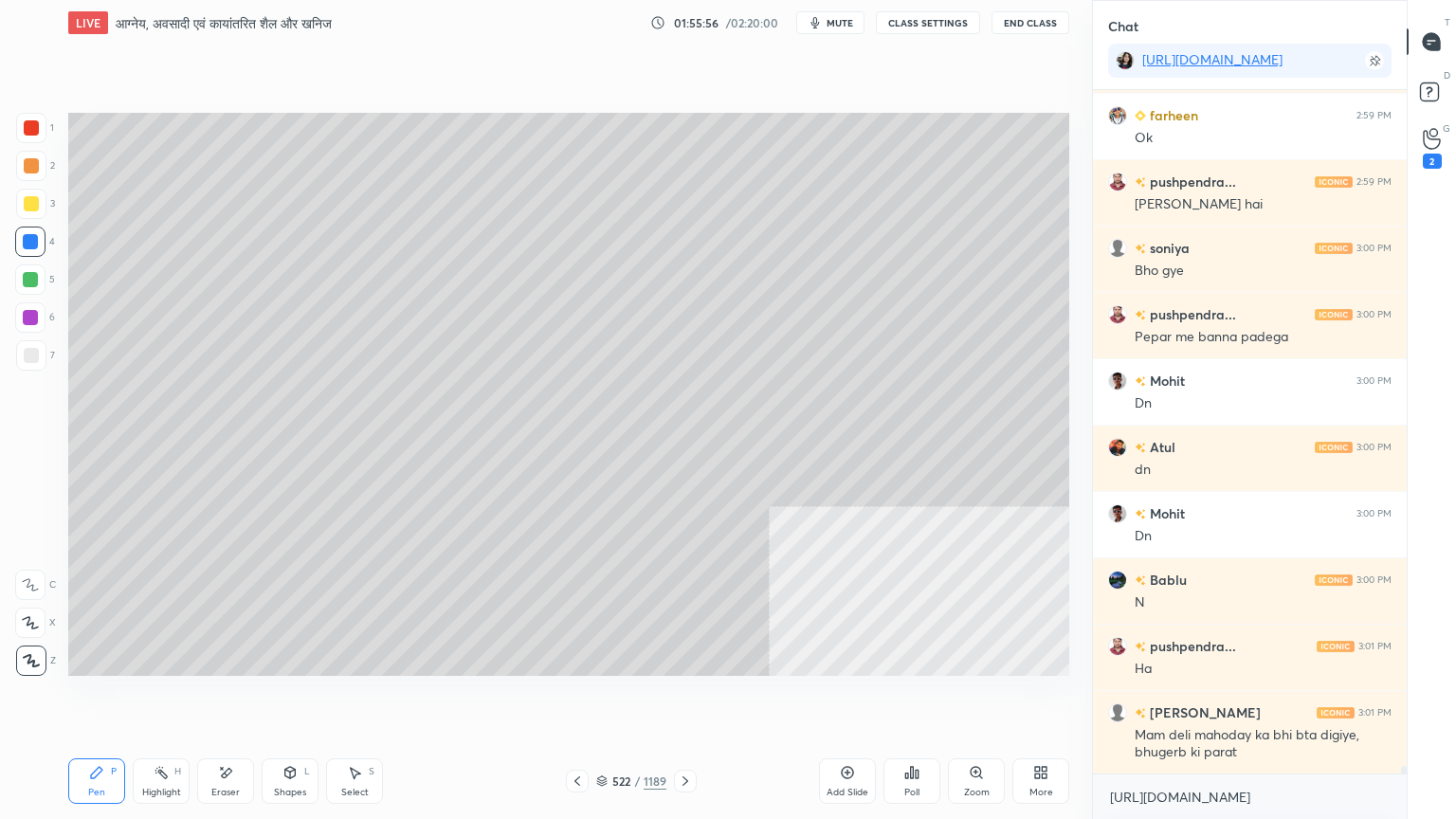 click on "Pen P" at bounding box center [97, 781] 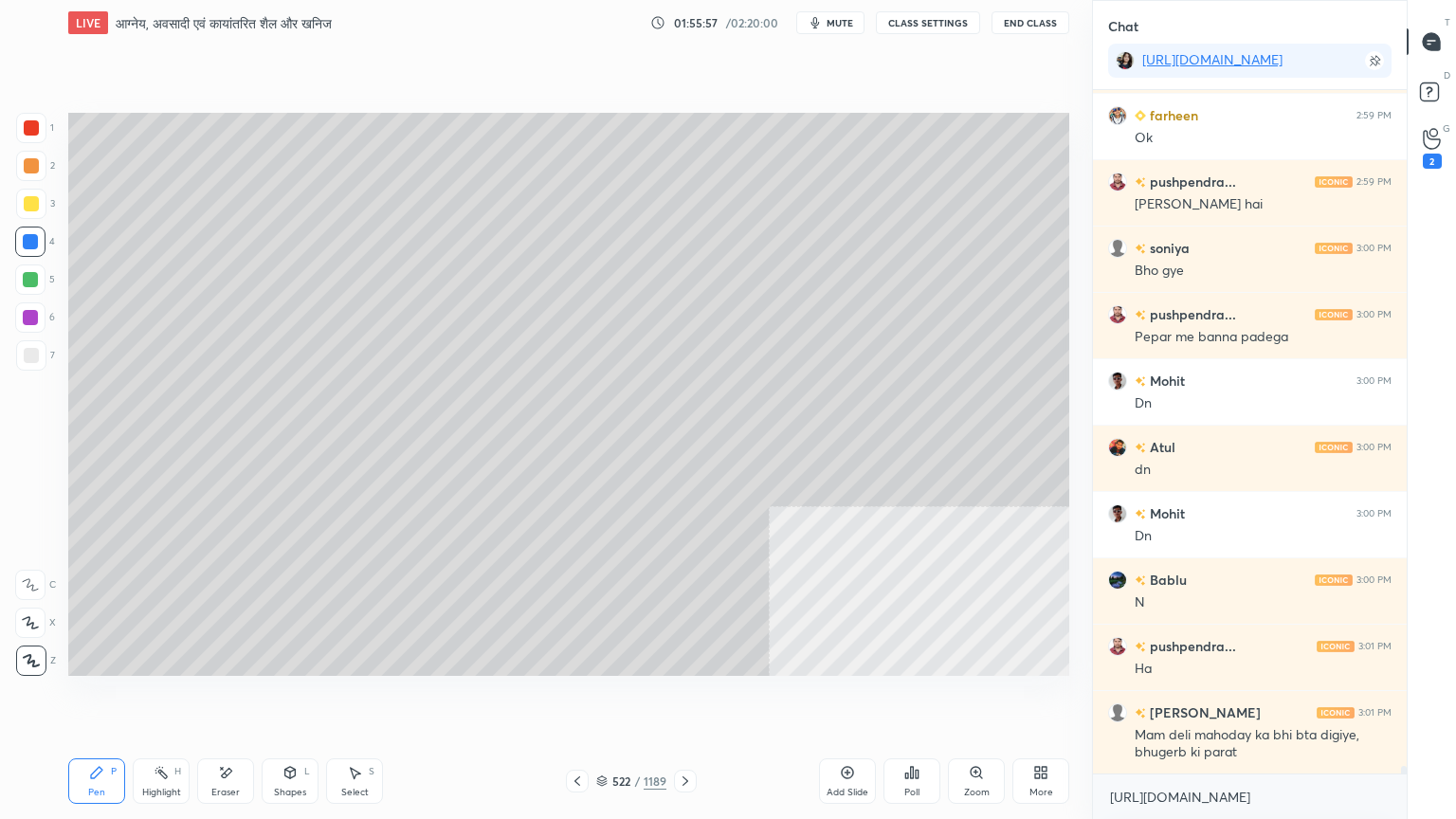 click 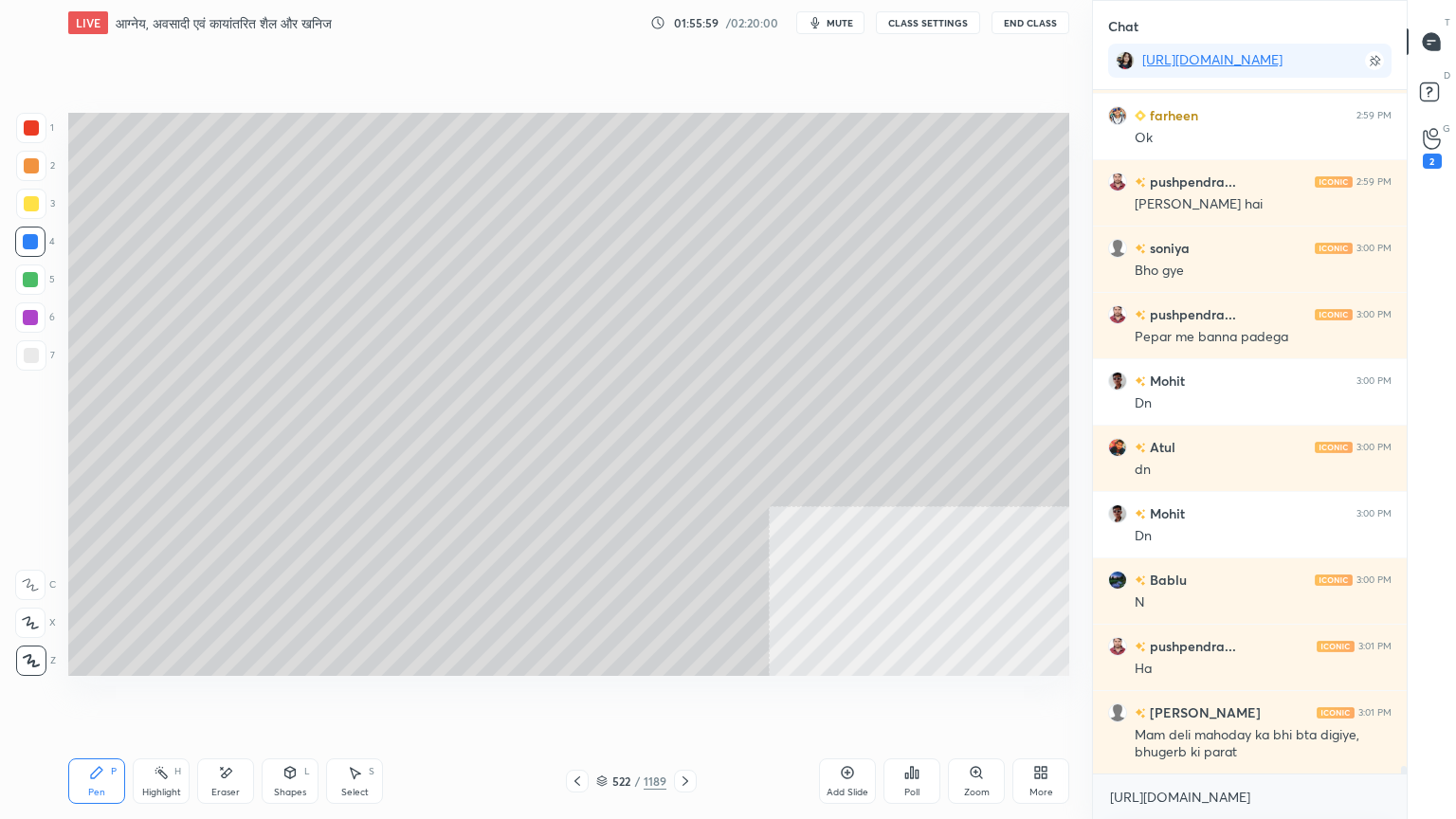 click on "Setting up your live class Poll for   secs No correct answer Start poll" at bounding box center (569, 394) 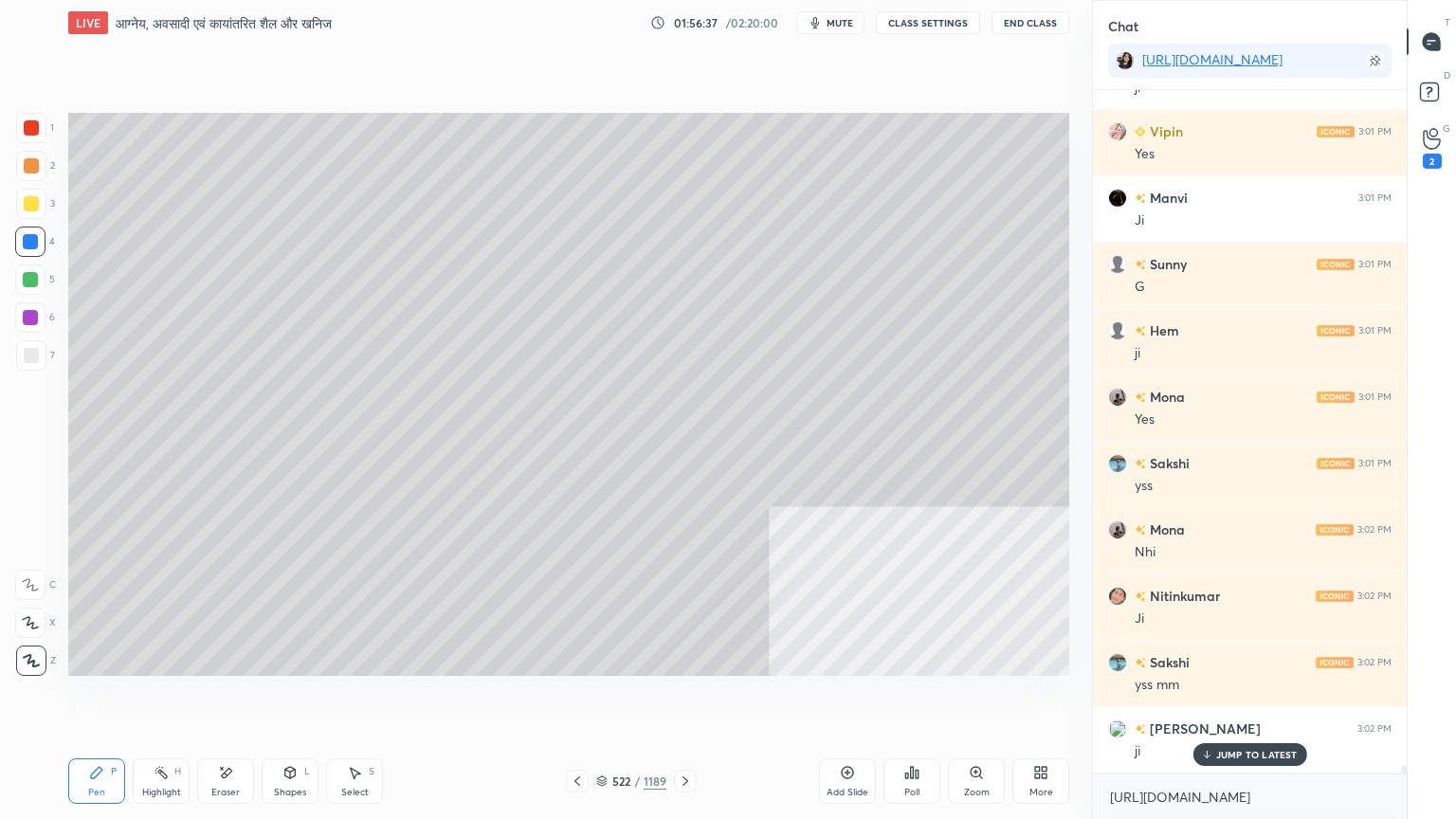 scroll, scrollTop: 60242, scrollLeft: 0, axis: vertical 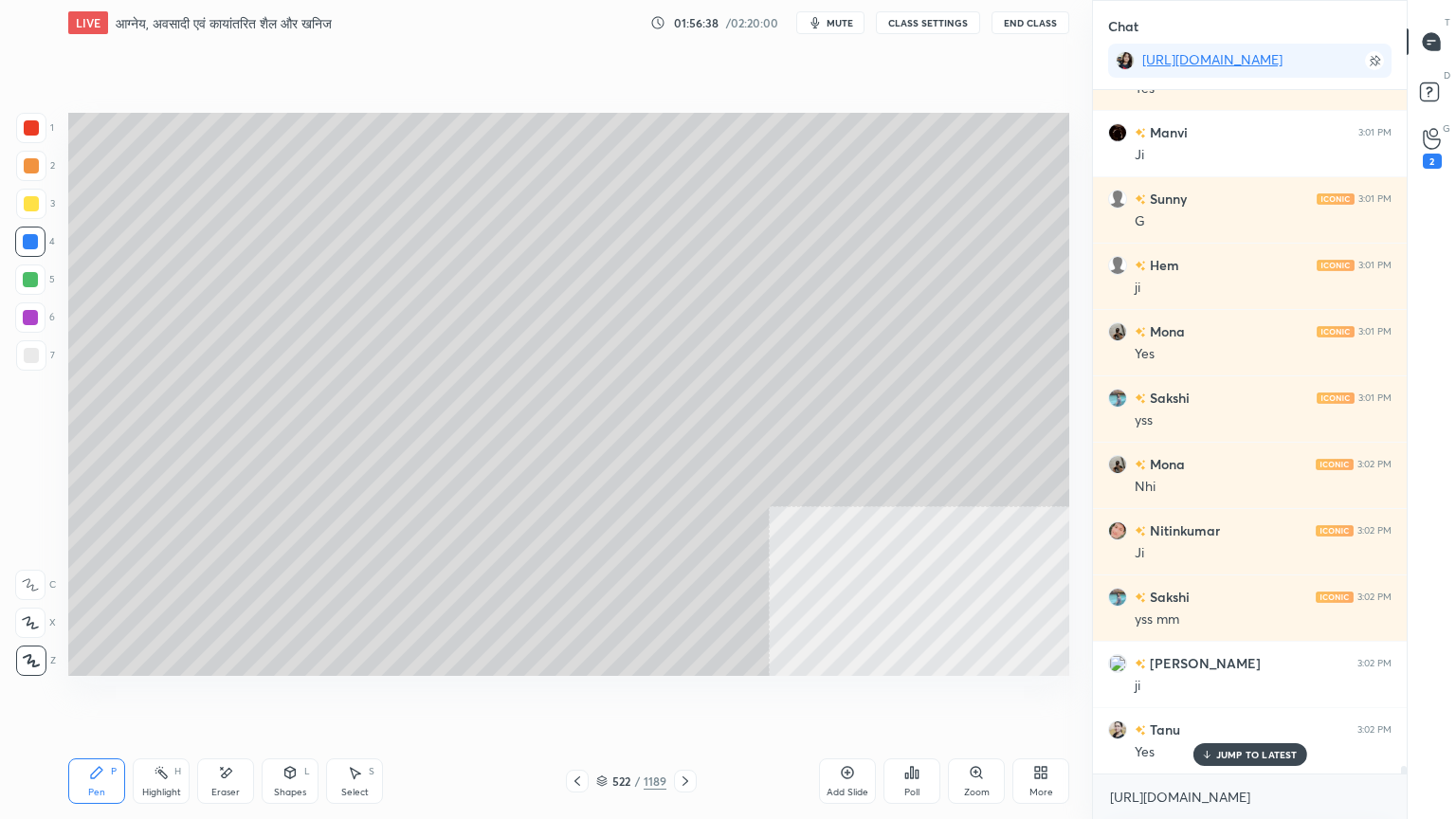 drag, startPoint x: 603, startPoint y: 781, endPoint x: 627, endPoint y: 744, distance: 44.10215 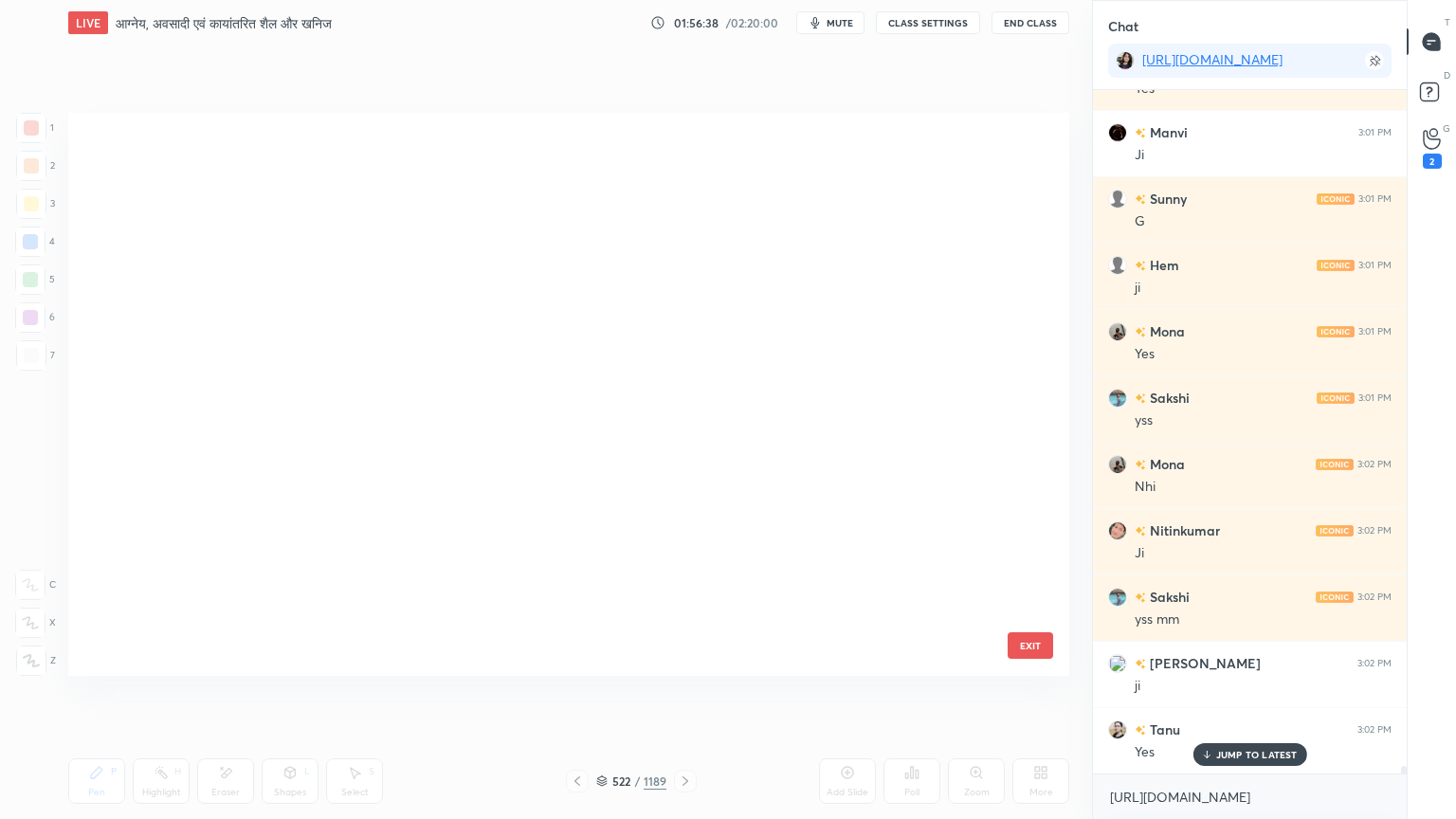 scroll, scrollTop: 29620, scrollLeft: 0, axis: vertical 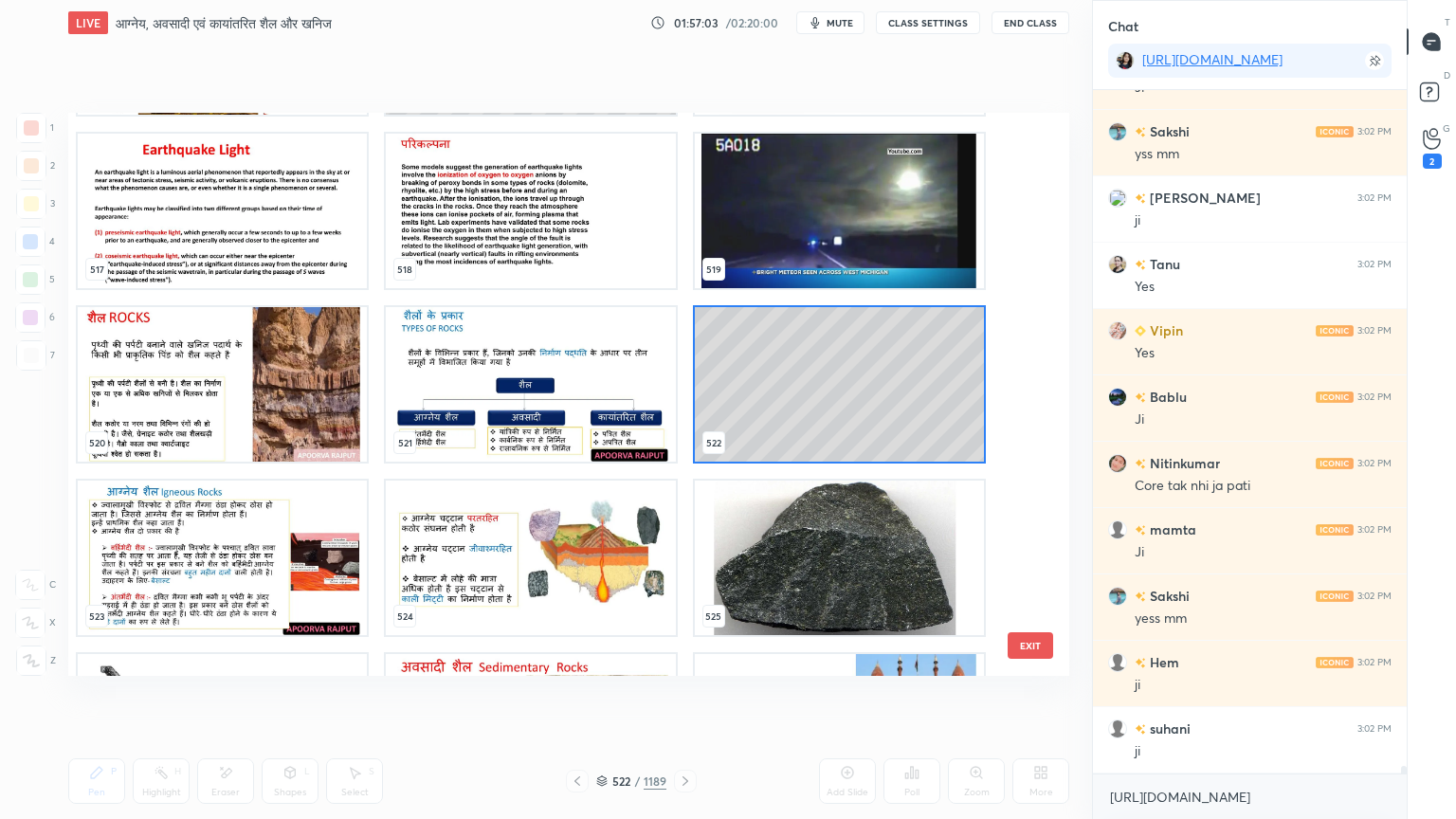 click at bounding box center (222, 384) 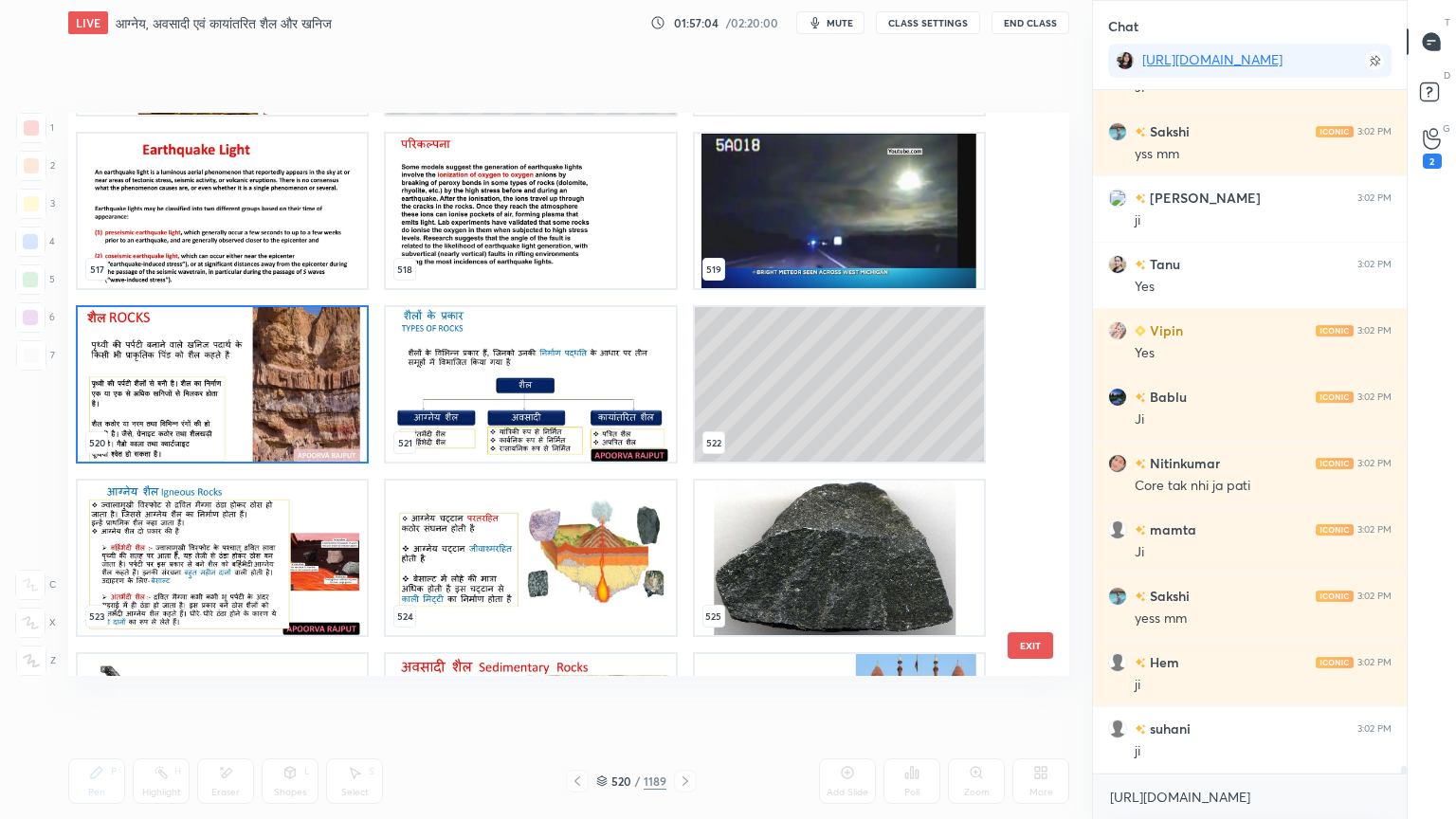 click at bounding box center [222, 384] 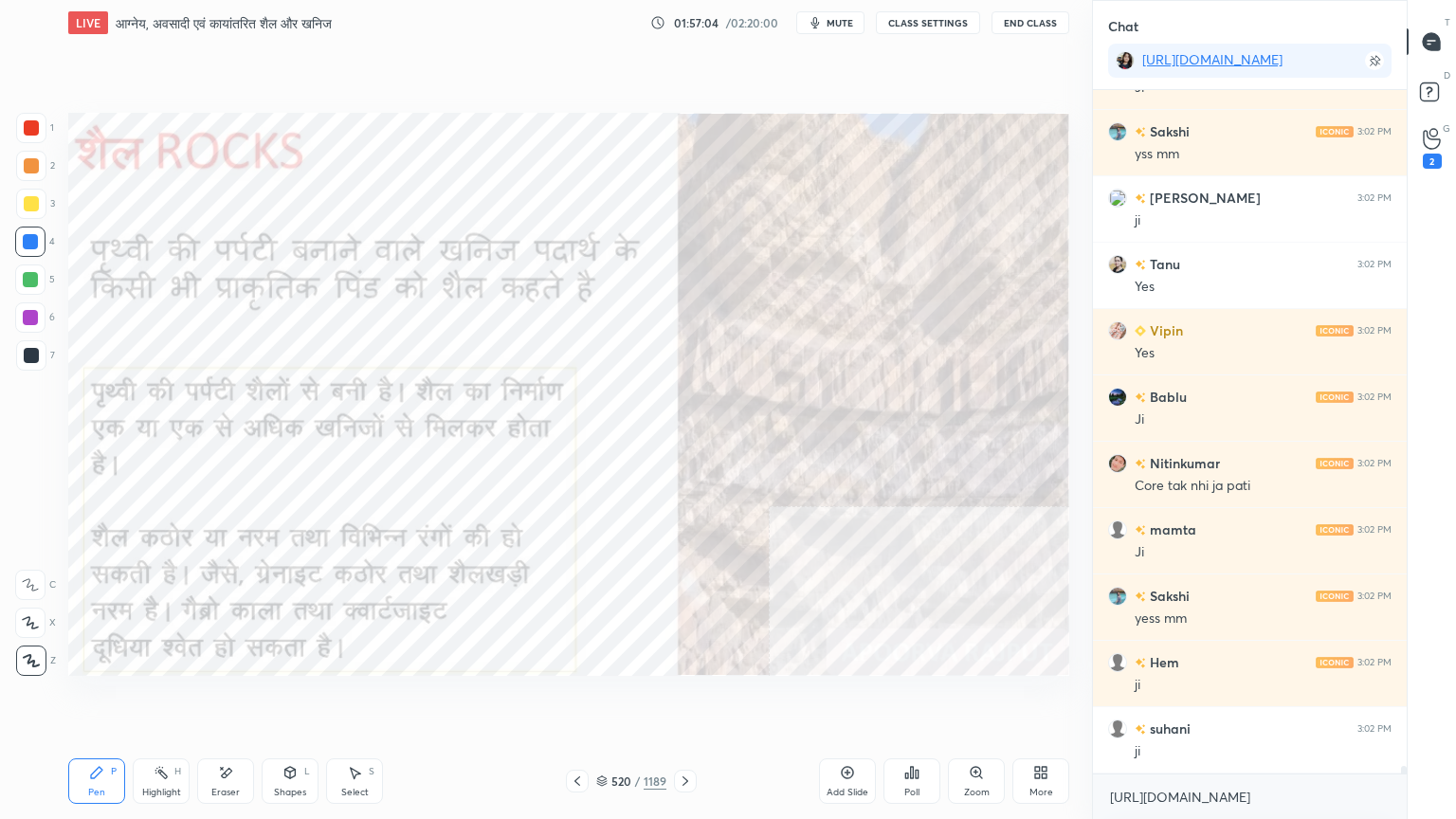 click at bounding box center [222, 384] 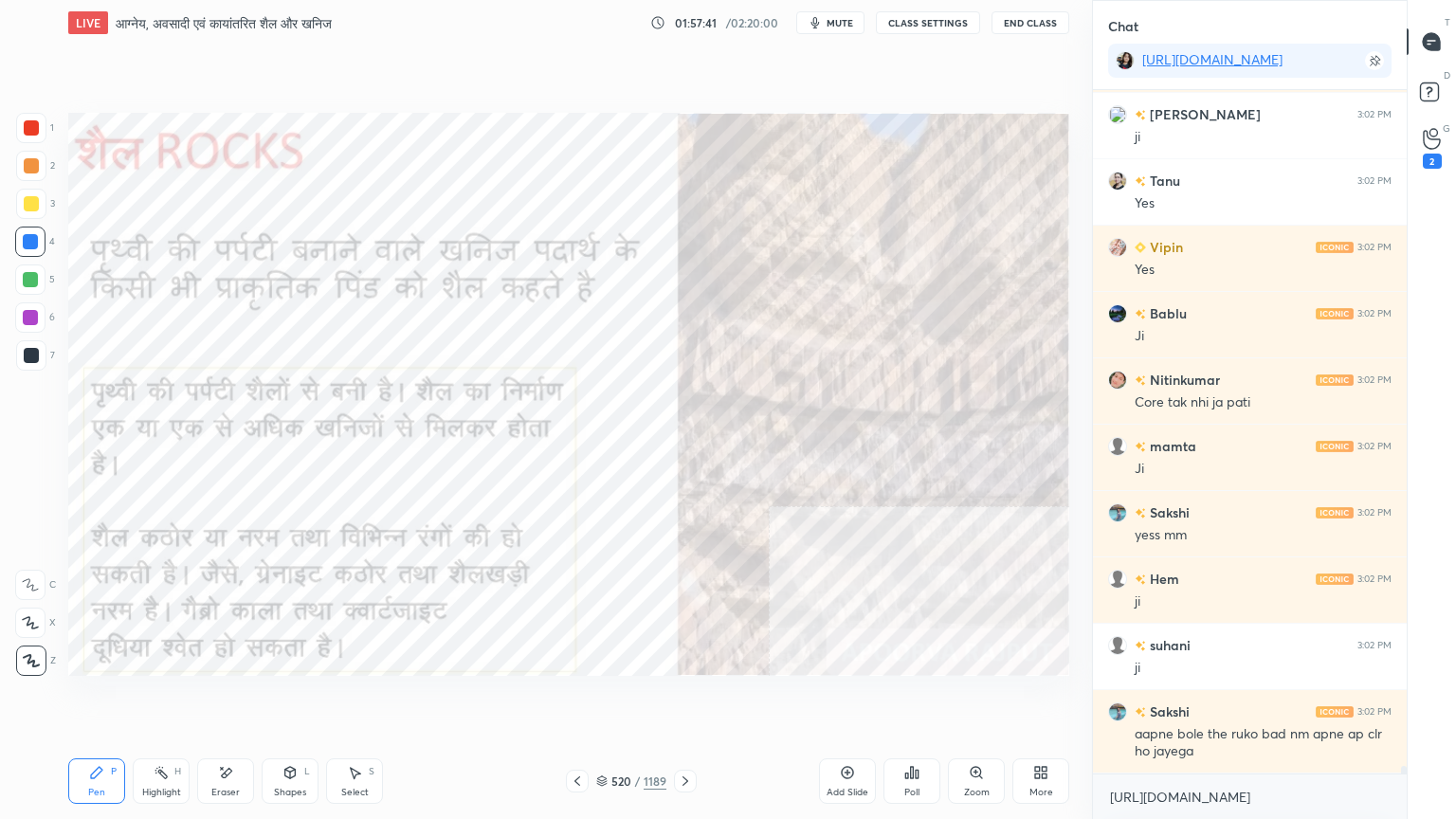 click on "Eraser" at bounding box center [226, 781] 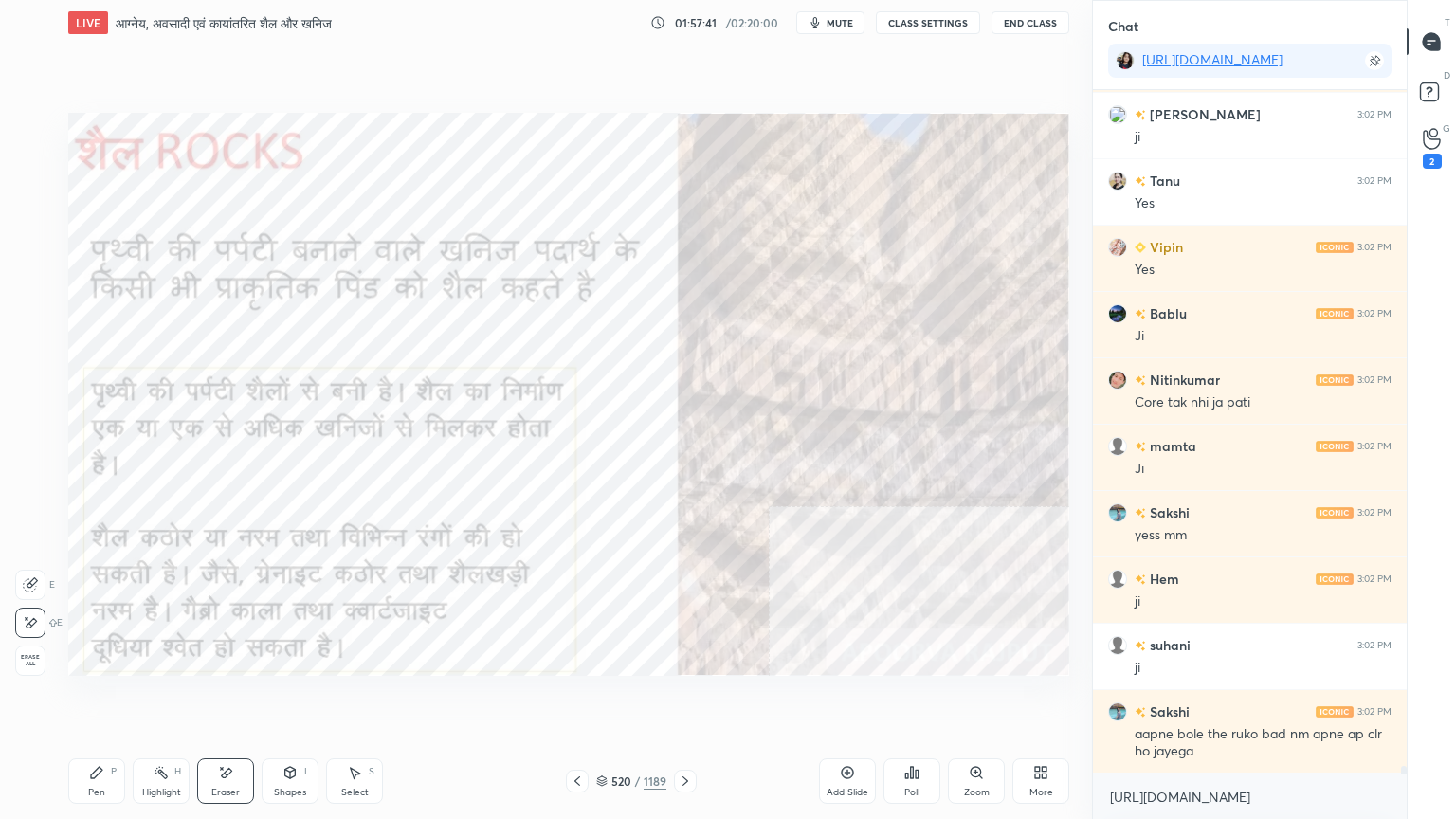 click on "Erase all" at bounding box center (30, 661) 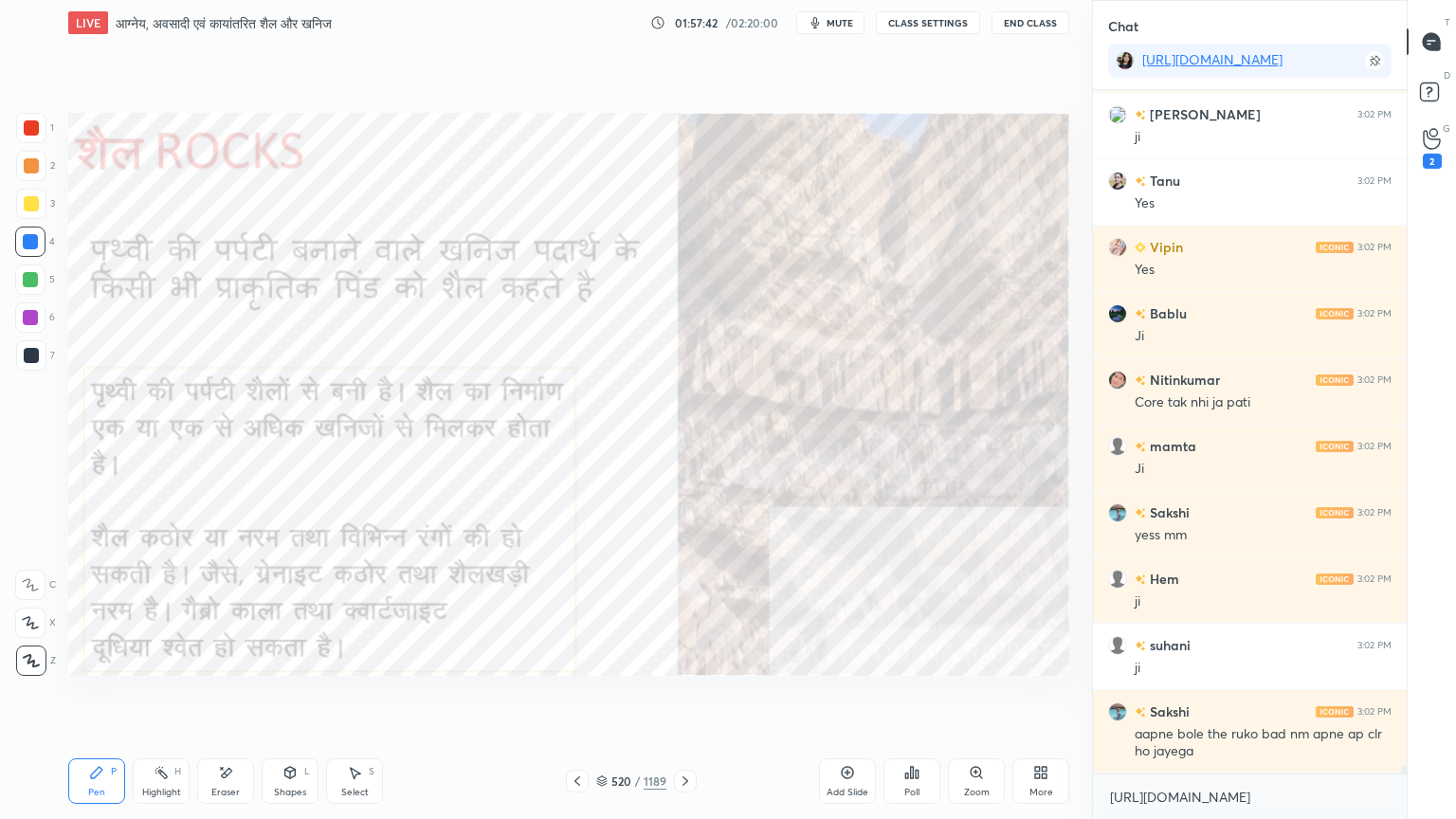 drag, startPoint x: 27, startPoint y: 657, endPoint x: 64, endPoint y: 635, distance: 43.046487 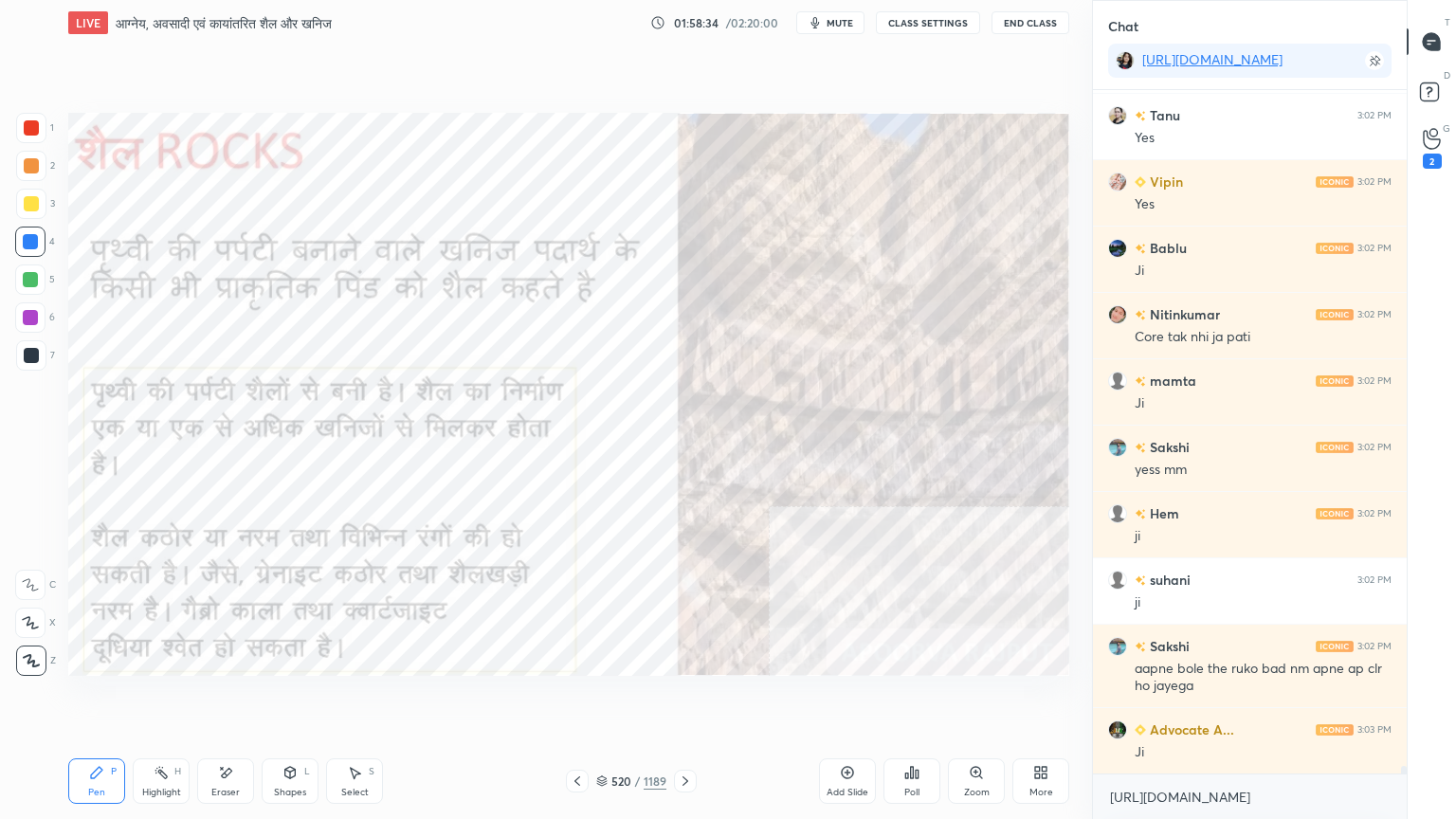 scroll, scrollTop: 60924, scrollLeft: 0, axis: vertical 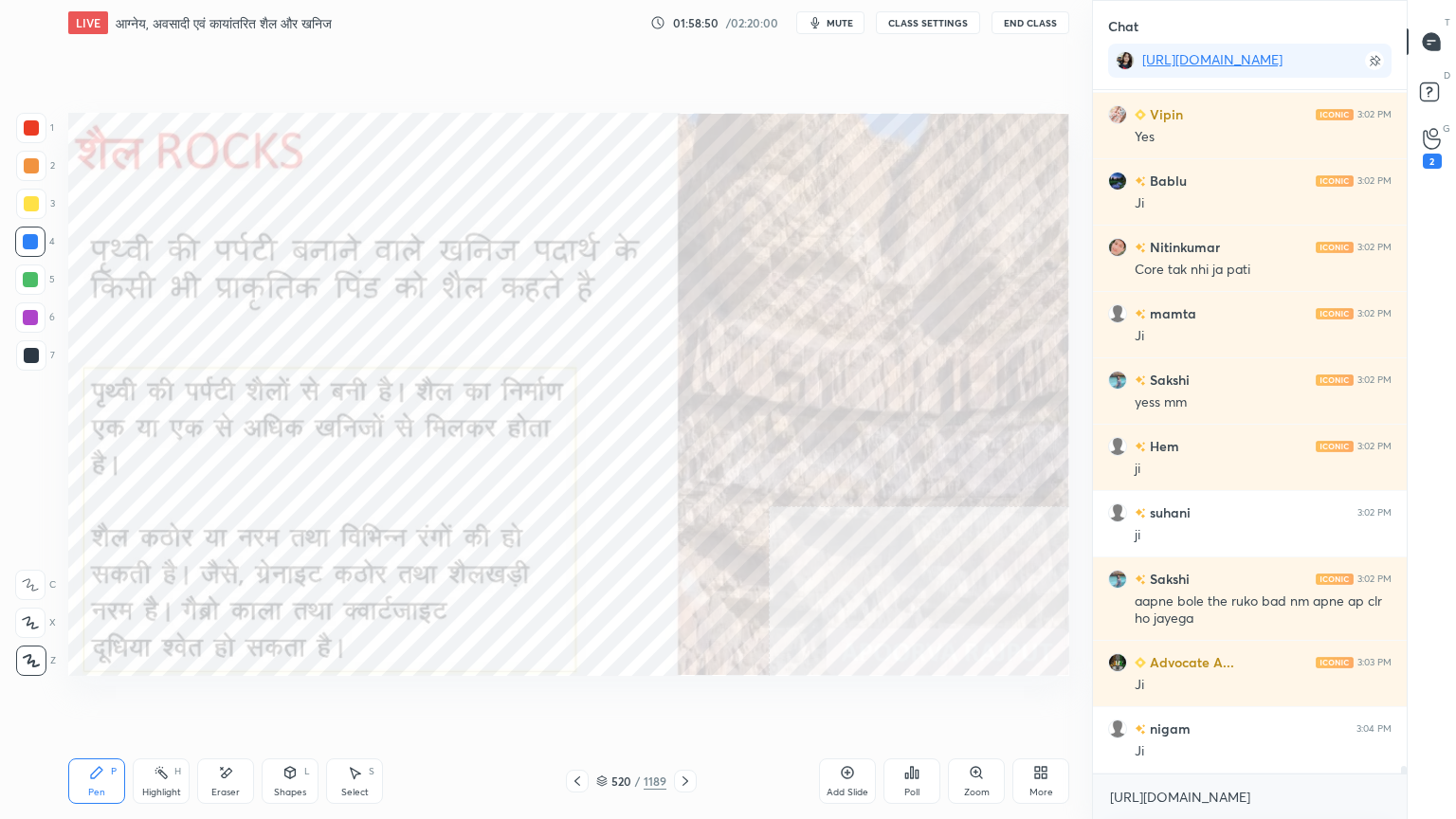 click on "Eraser" at bounding box center [226, 781] 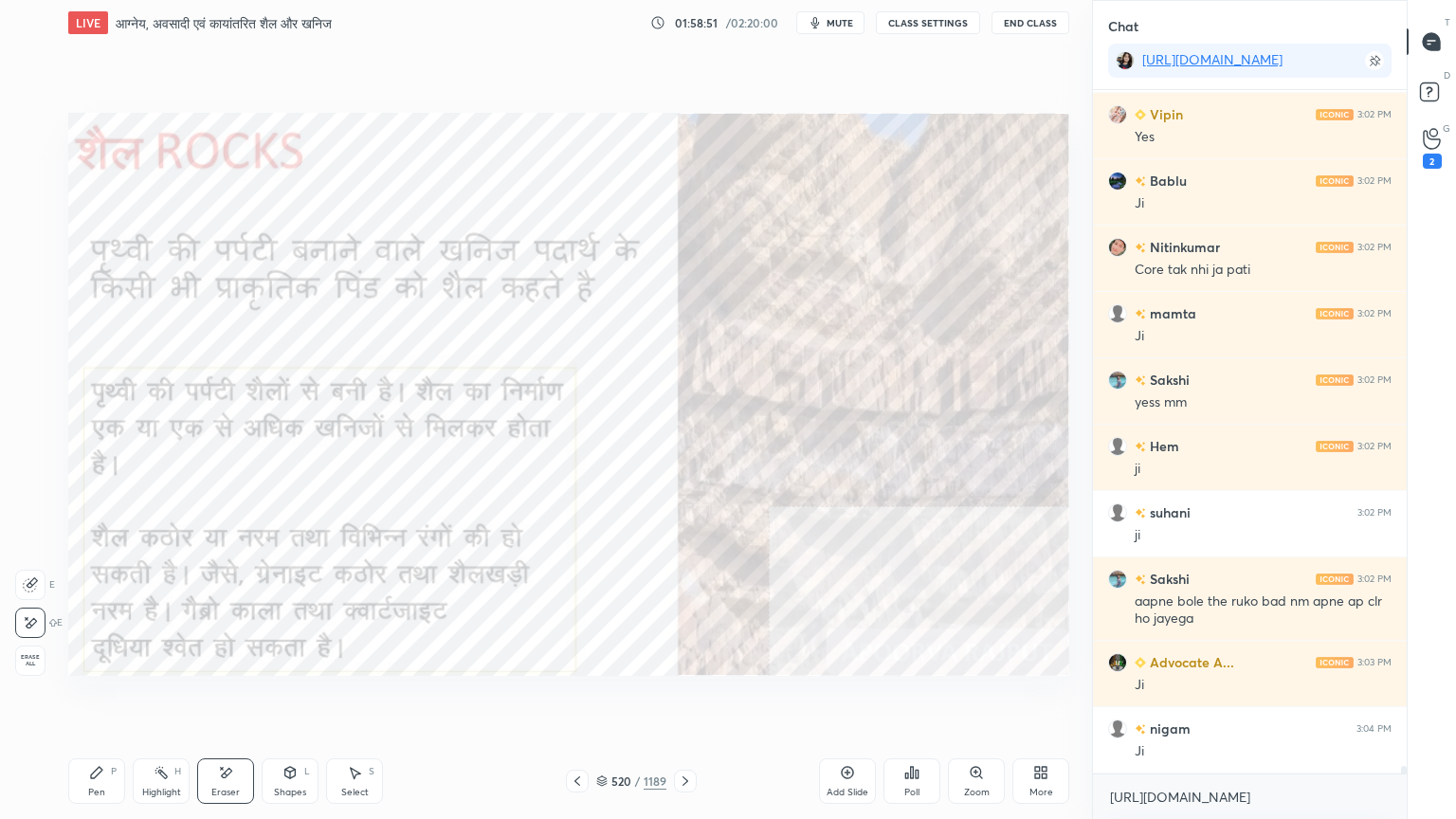drag, startPoint x: 29, startPoint y: 652, endPoint x: 24, endPoint y: 642, distance: 11.18034 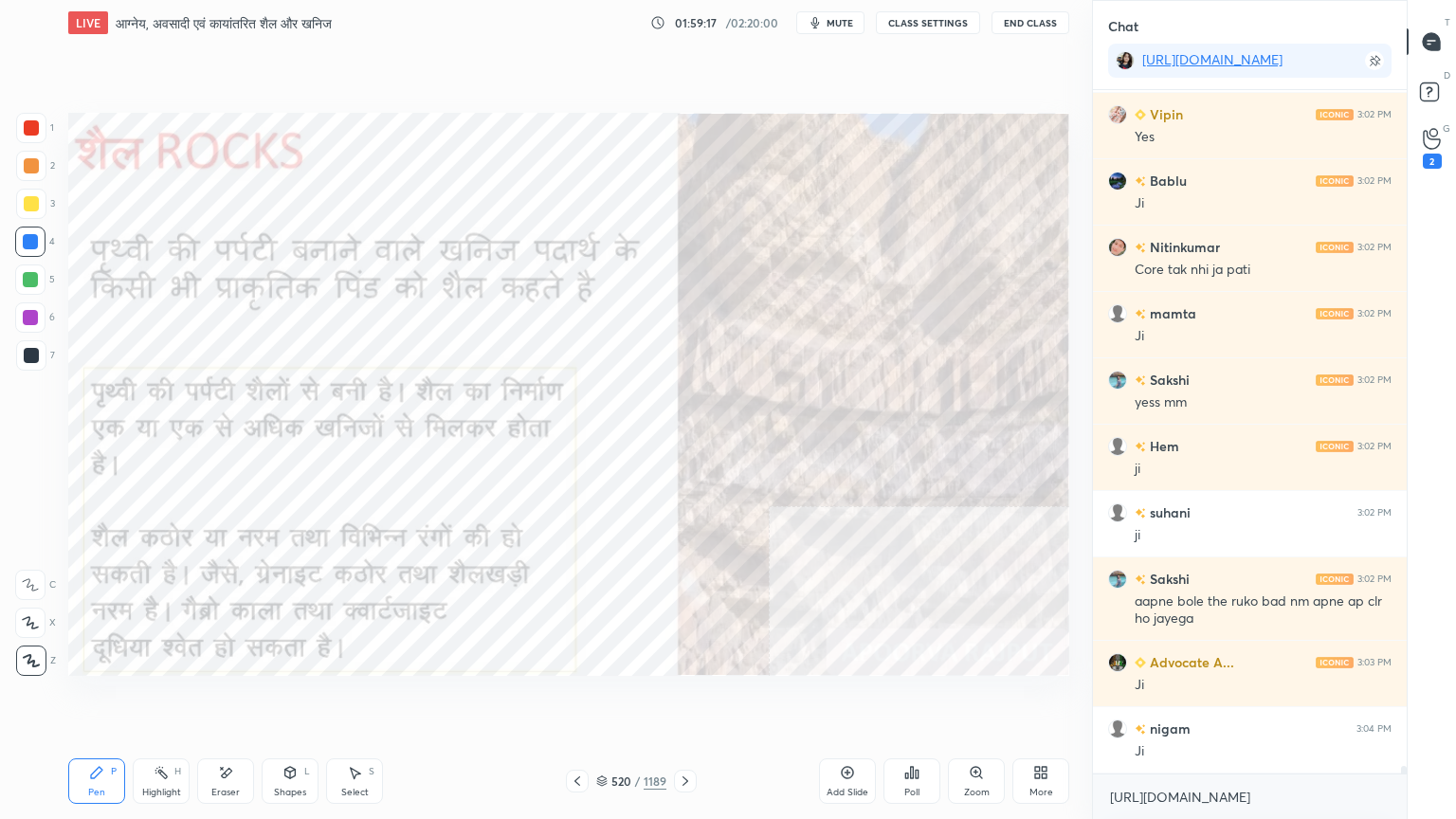 drag, startPoint x: 350, startPoint y: 723, endPoint x: 344, endPoint y: 732, distance: 10.816654 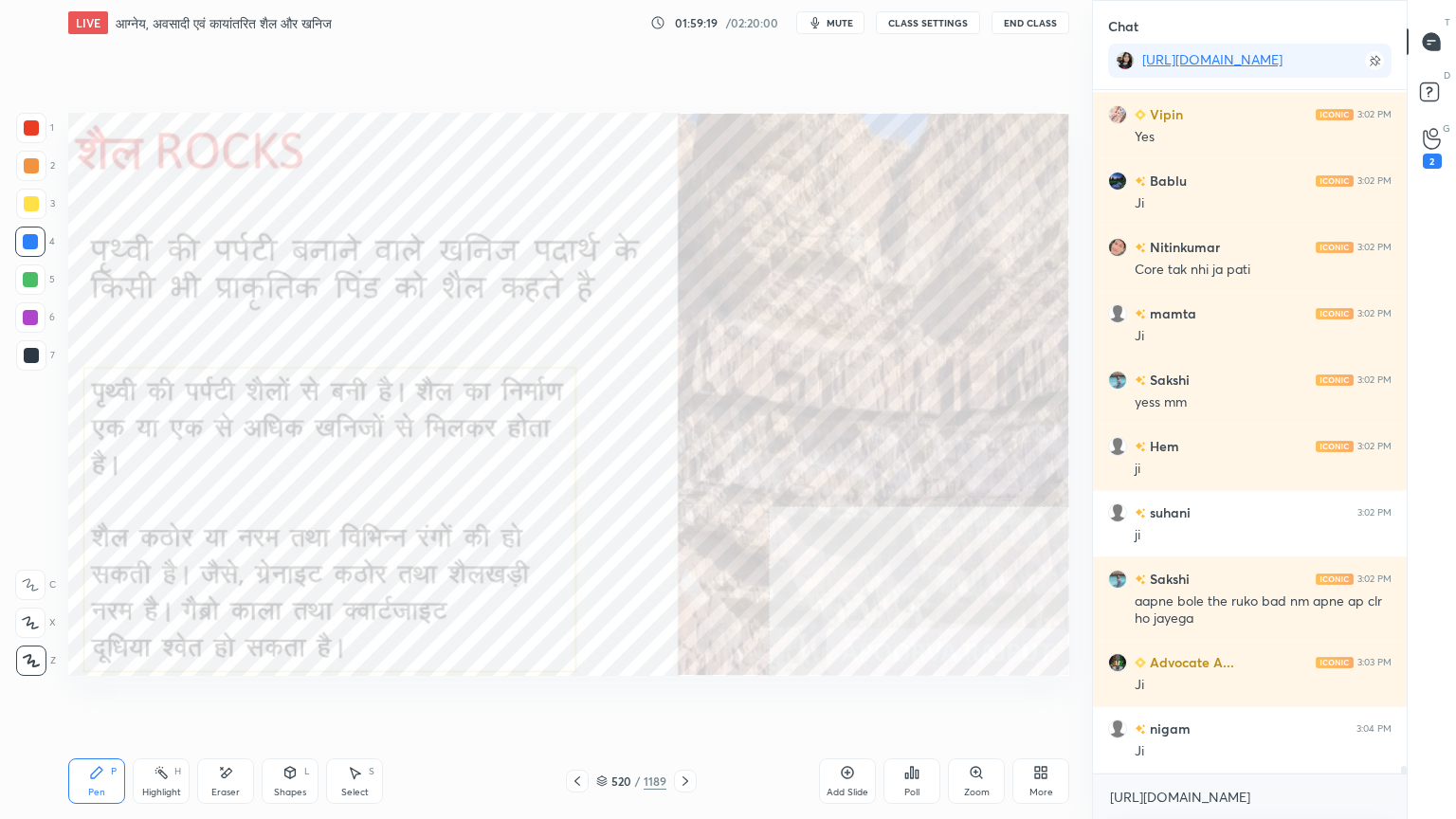 click on "Setting up your live class Poll for   secs No correct answer Start poll" at bounding box center (569, 394) 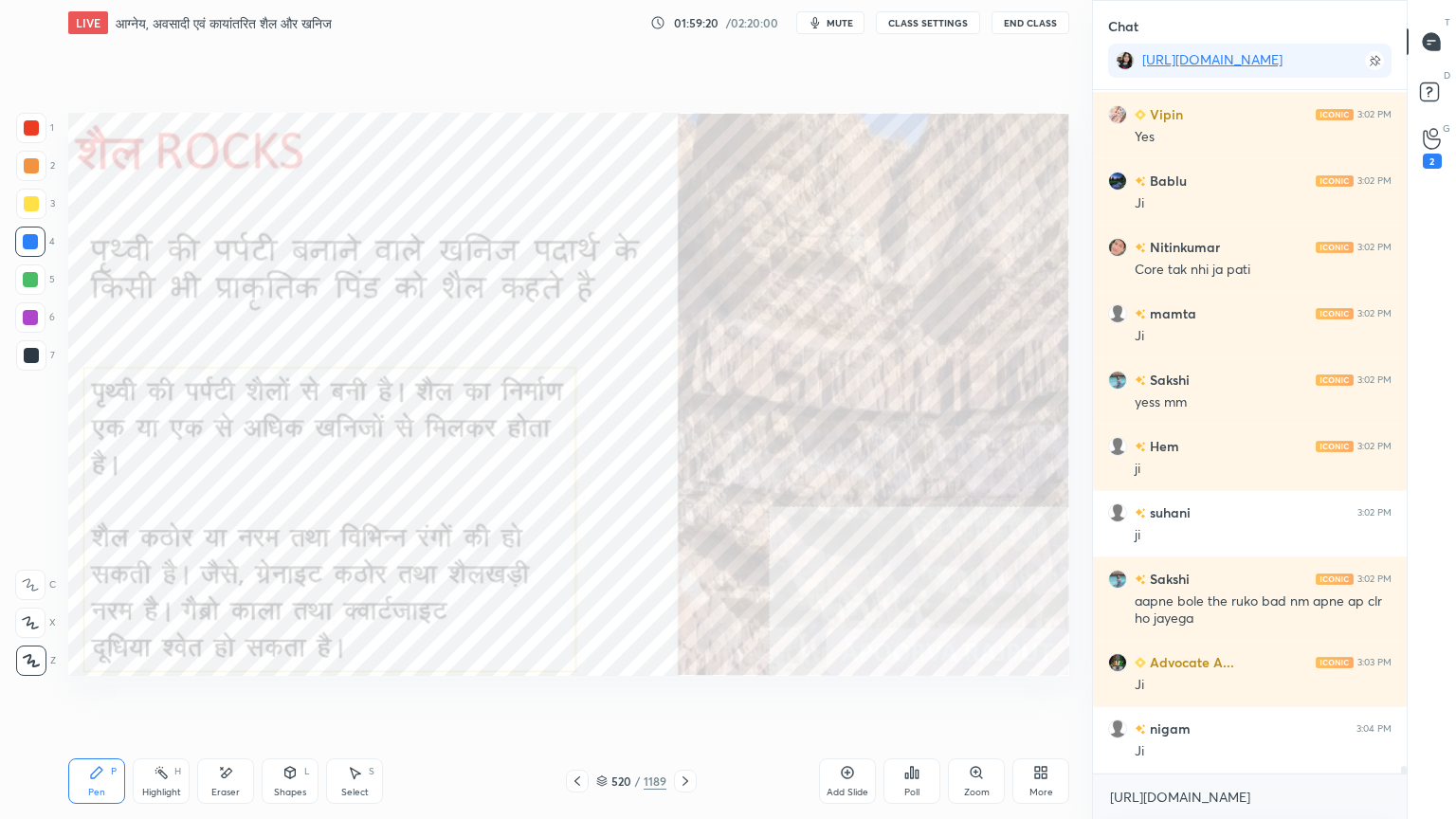 click on "Setting up your live class Poll for   secs No correct answer Start poll" at bounding box center (569, 394) 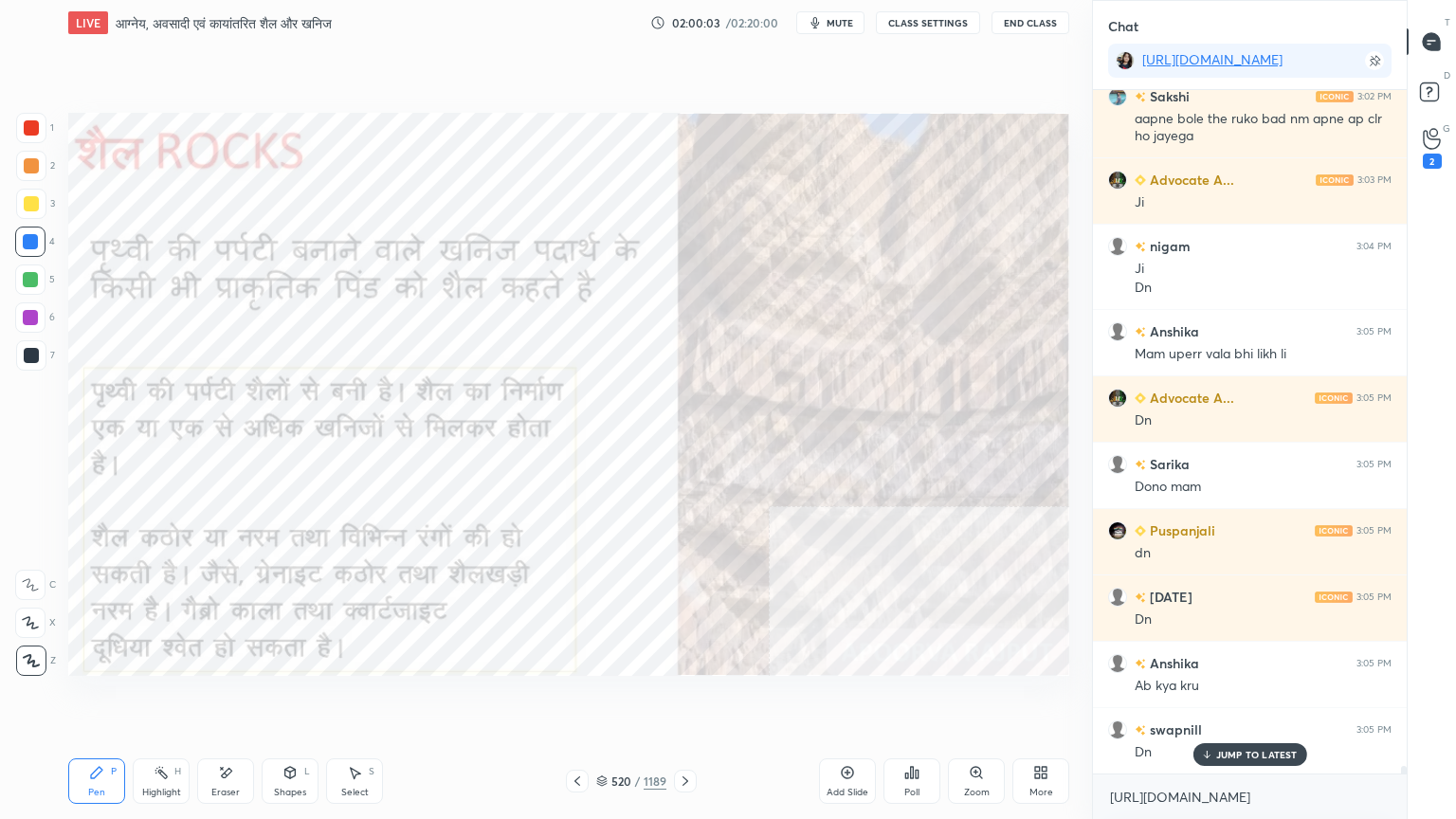 scroll, scrollTop: 61473, scrollLeft: 0, axis: vertical 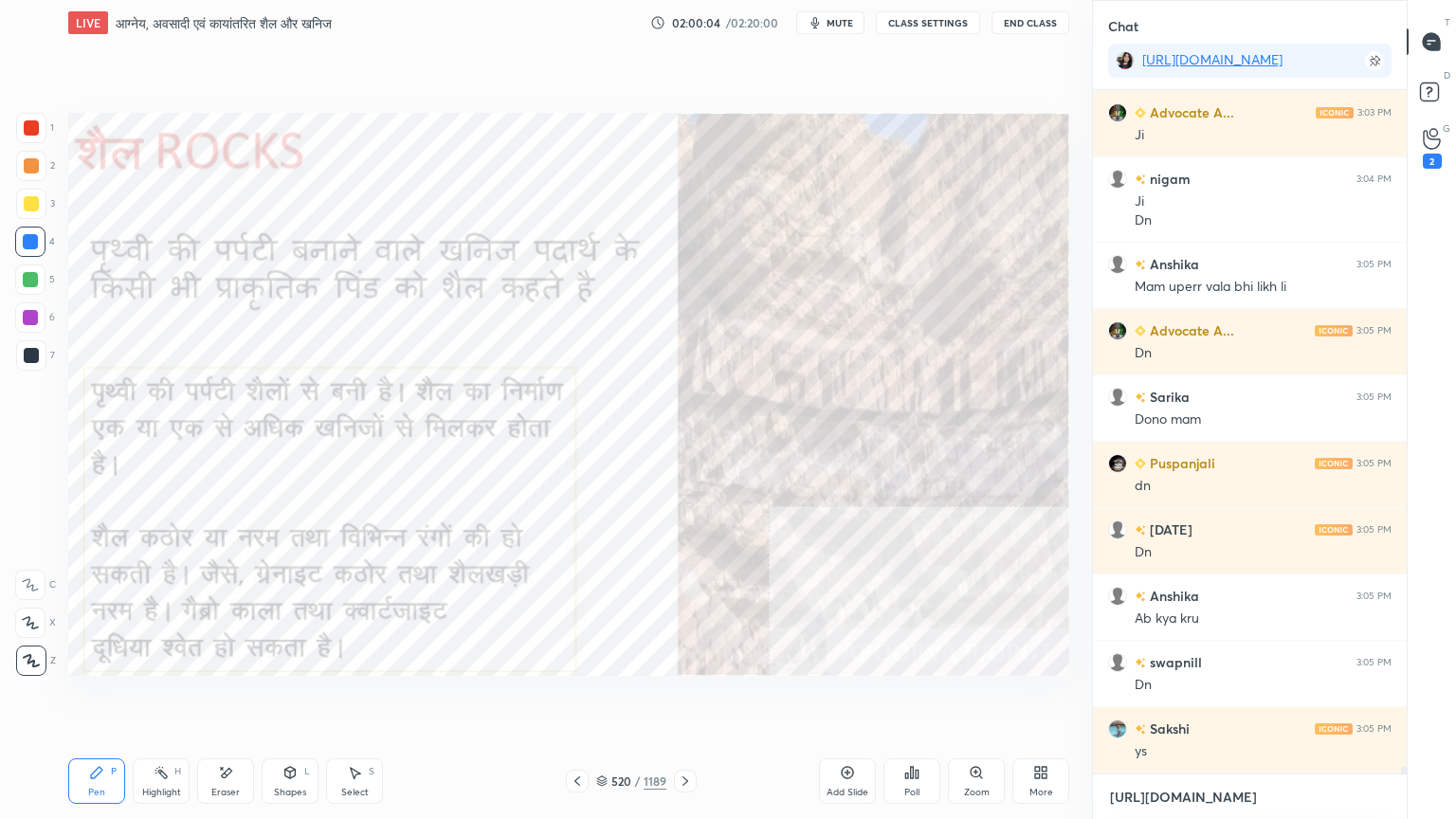 click on "[URL][DOMAIN_NAME]" at bounding box center (1249, 797) 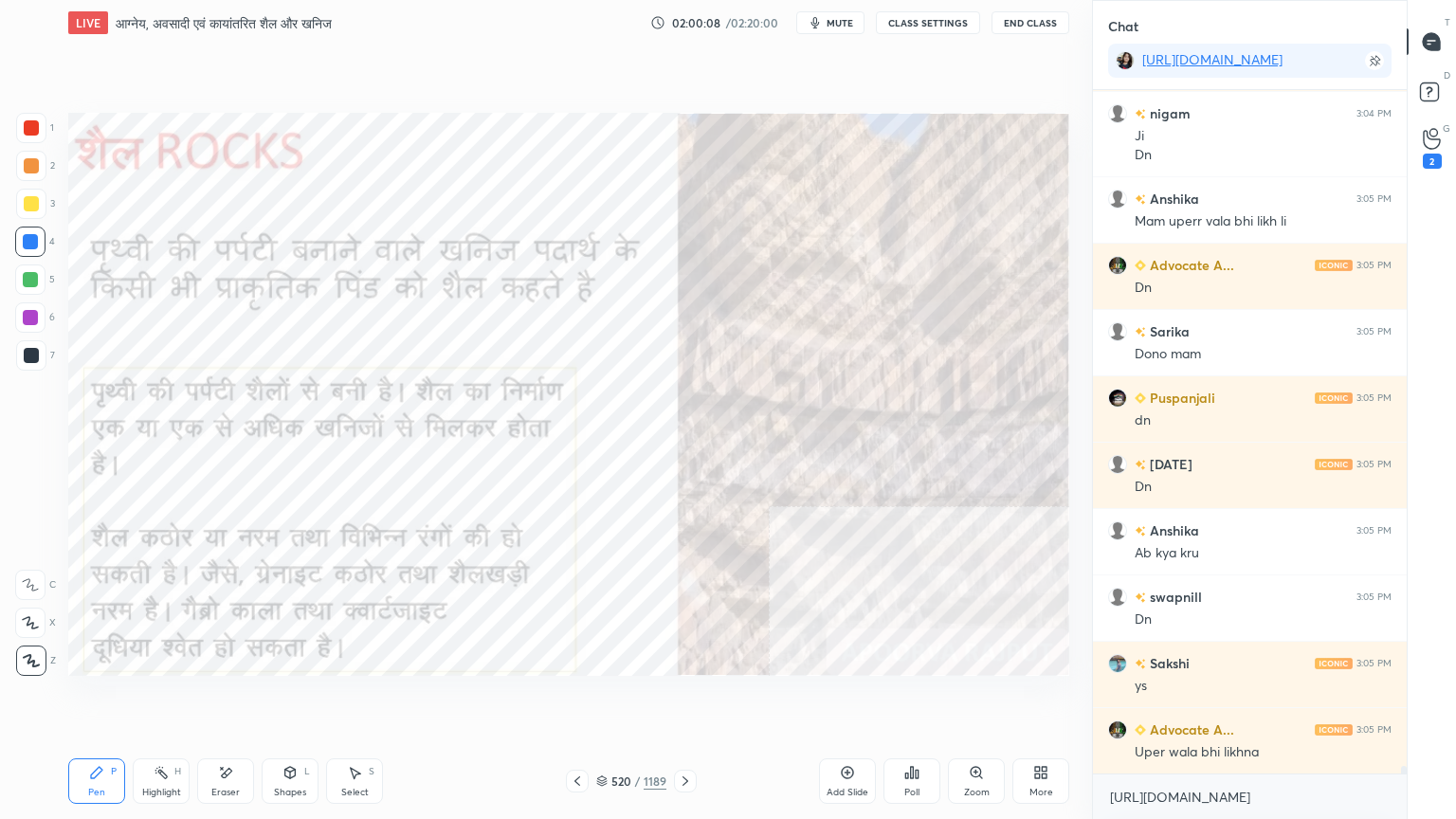 scroll, scrollTop: 61606, scrollLeft: 0, axis: vertical 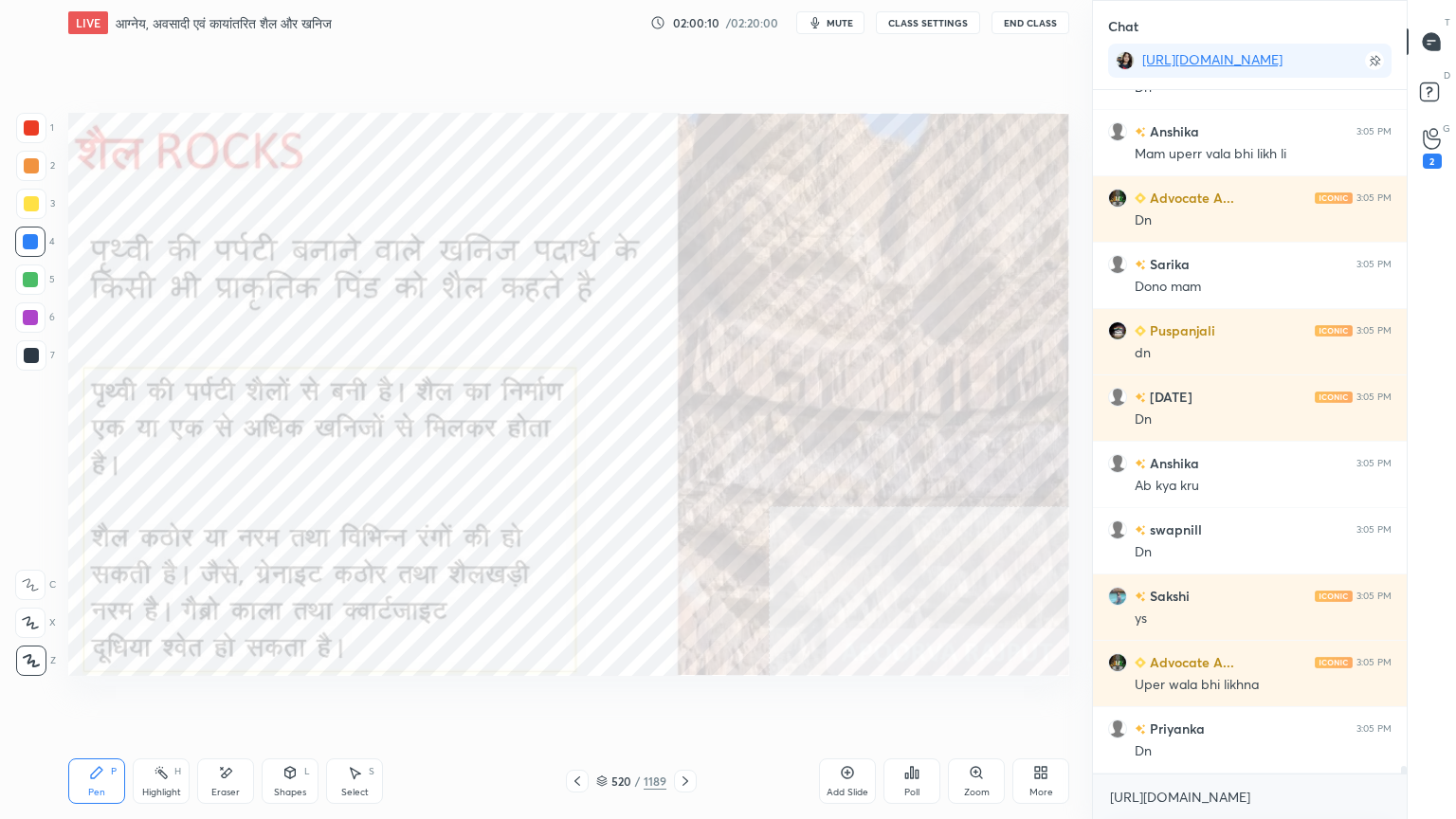 click on "Eraser" at bounding box center [226, 792] 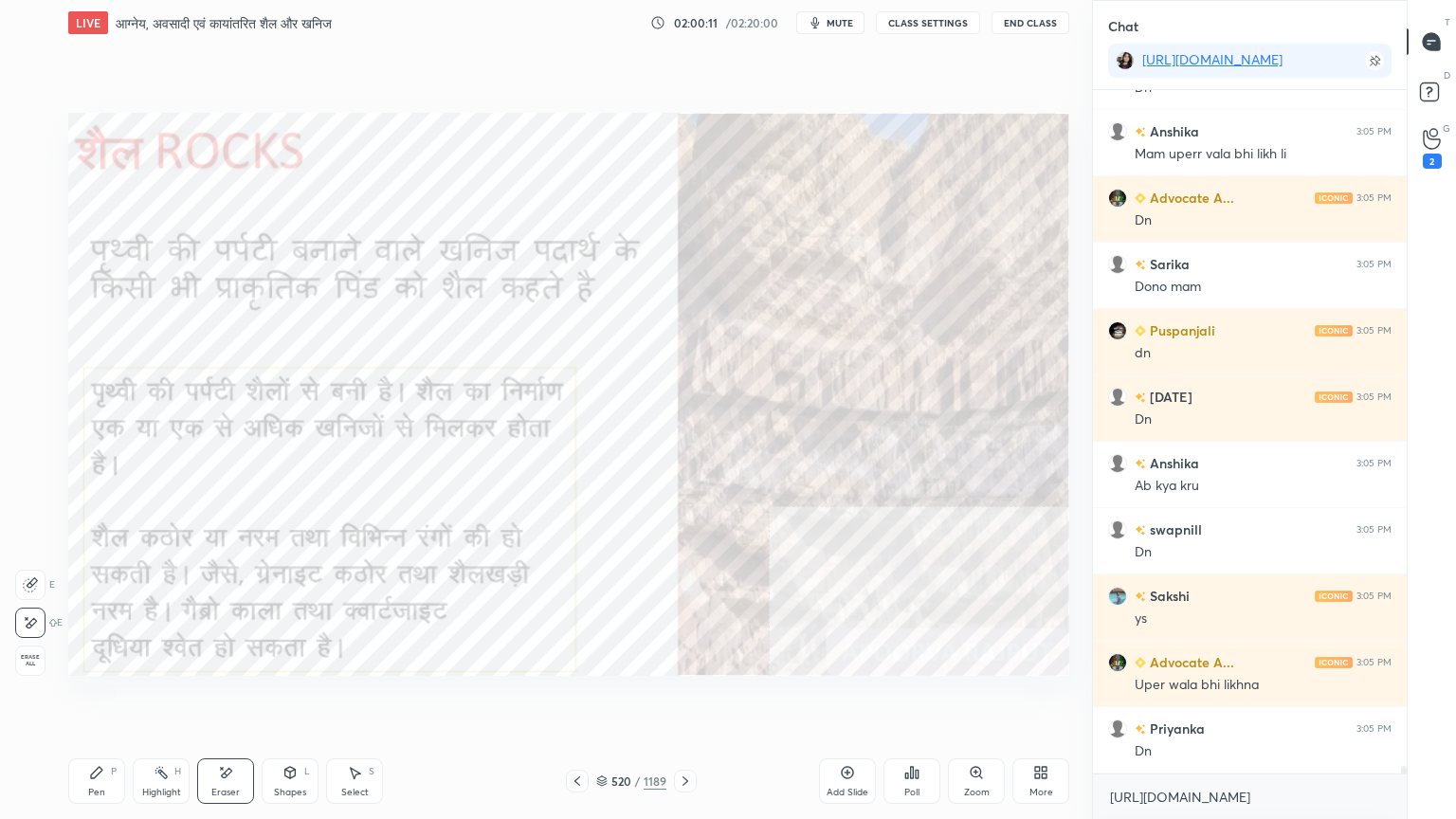 click on "Erase all" at bounding box center [30, 661] 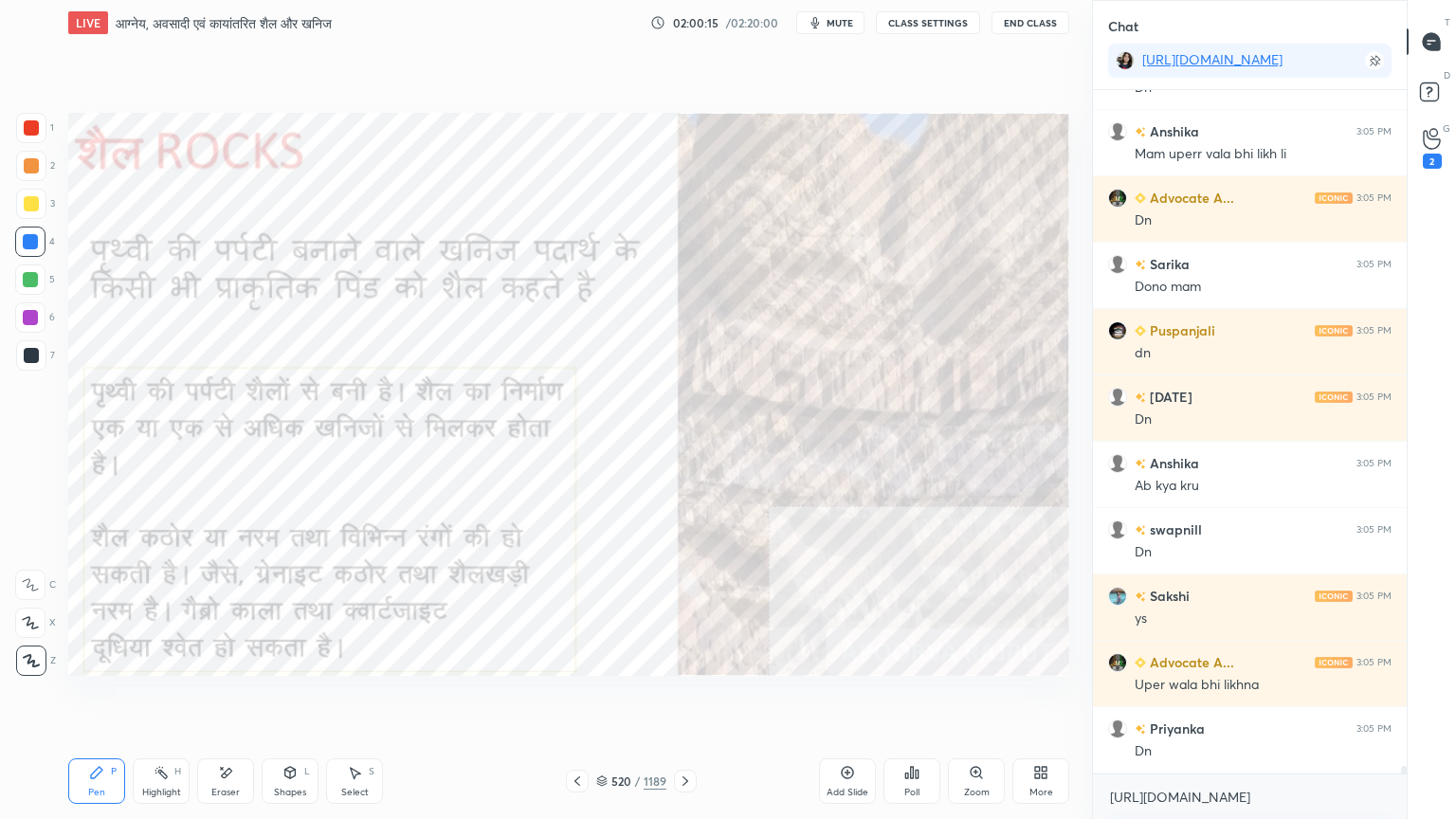 scroll, scrollTop: 61671, scrollLeft: 0, axis: vertical 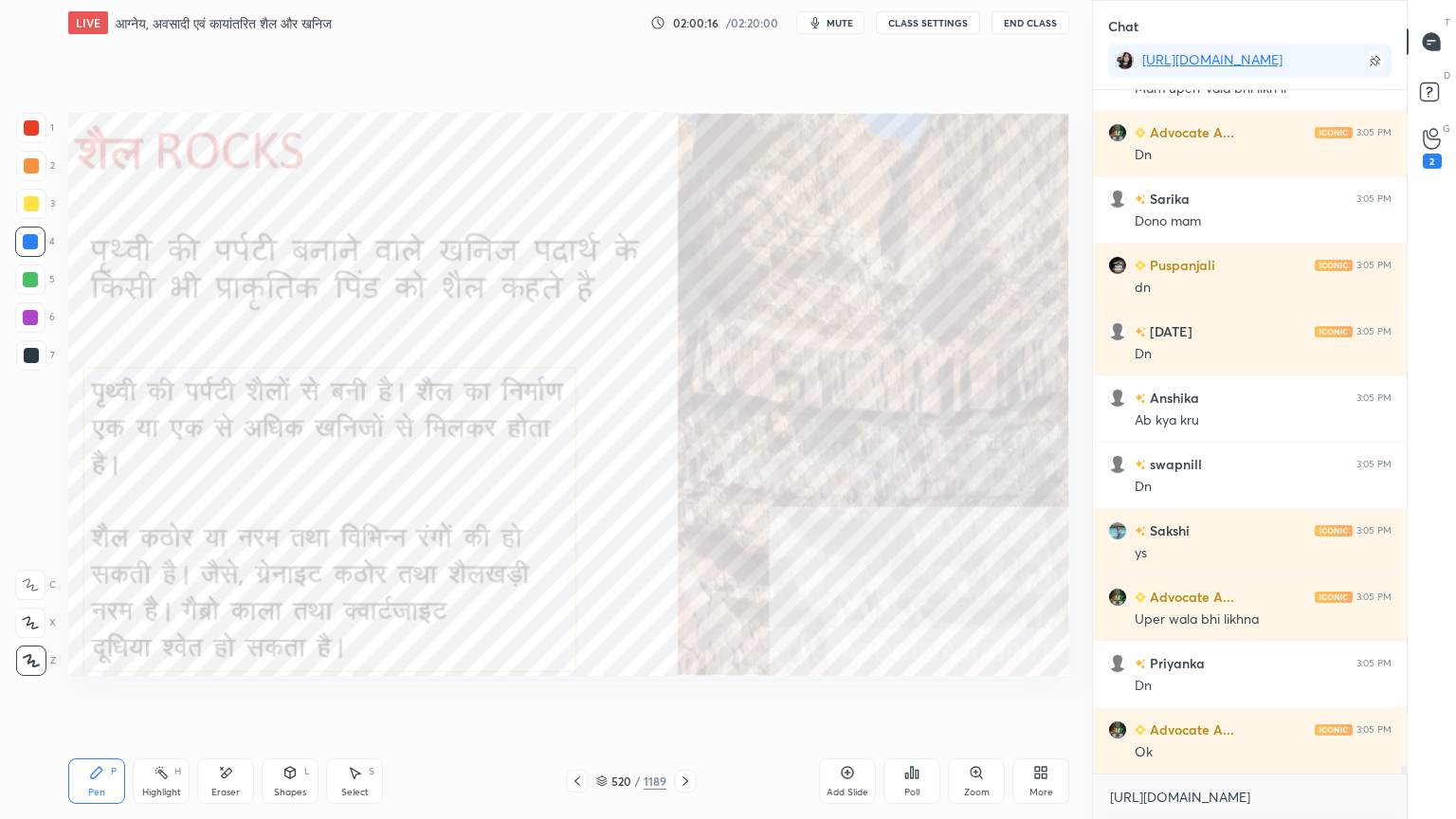 click on "Eraser" at bounding box center [226, 781] 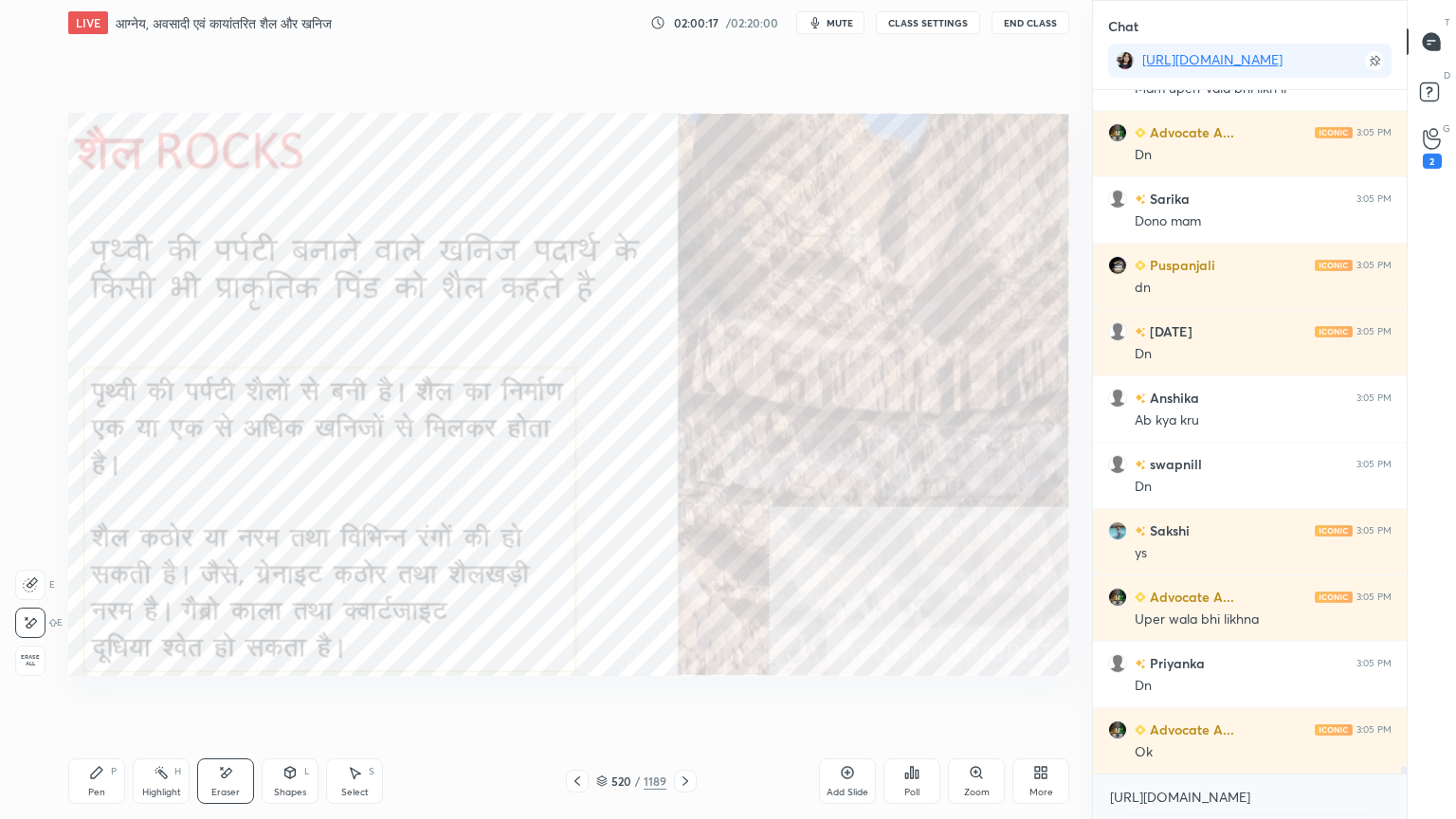 click on "Erase all" at bounding box center (30, 661) 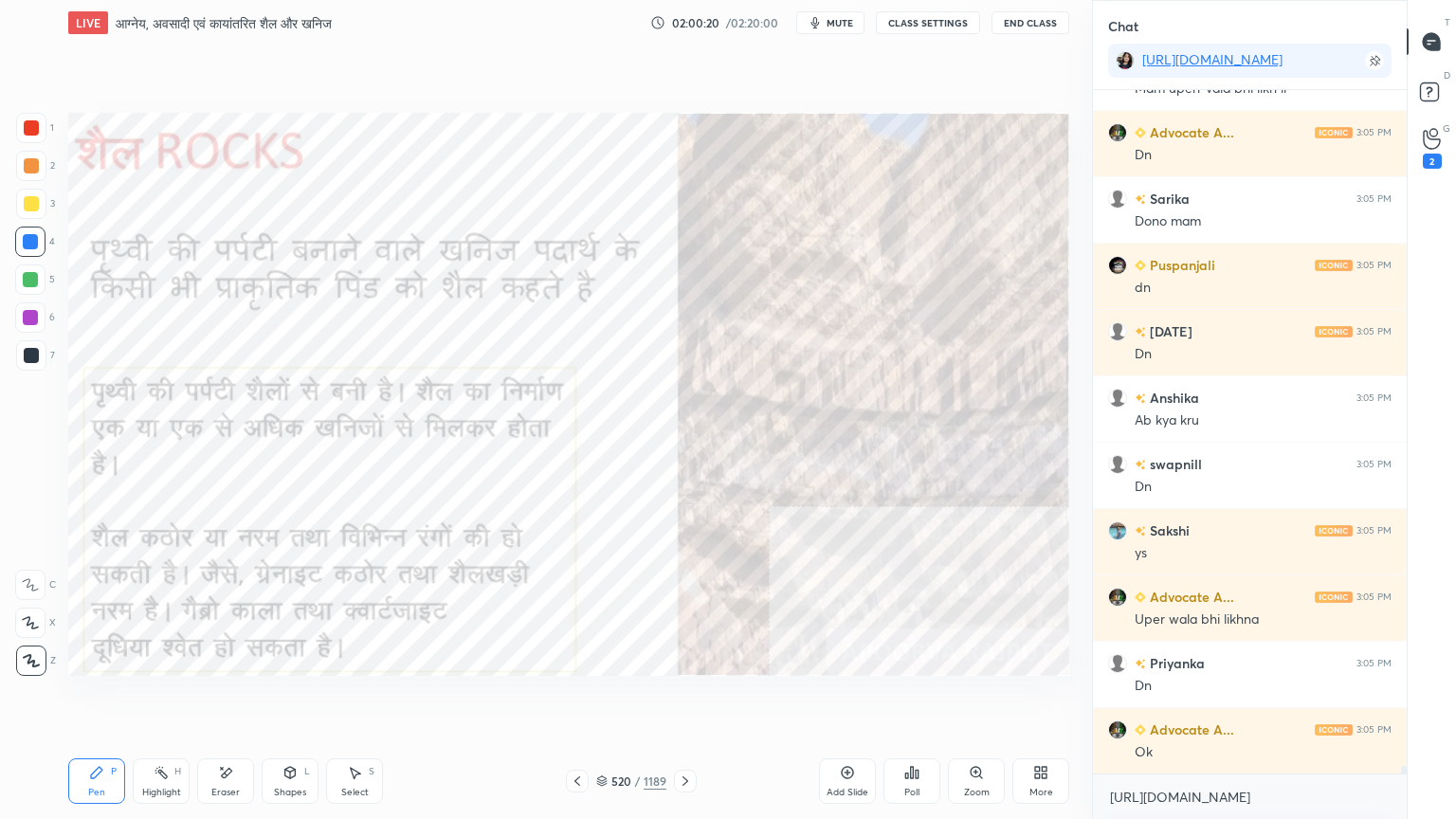 click on "Pen P Highlight H Eraser Shapes L Select S 520 / 1189 Add Slide Poll Zoom More" at bounding box center [569, 781] 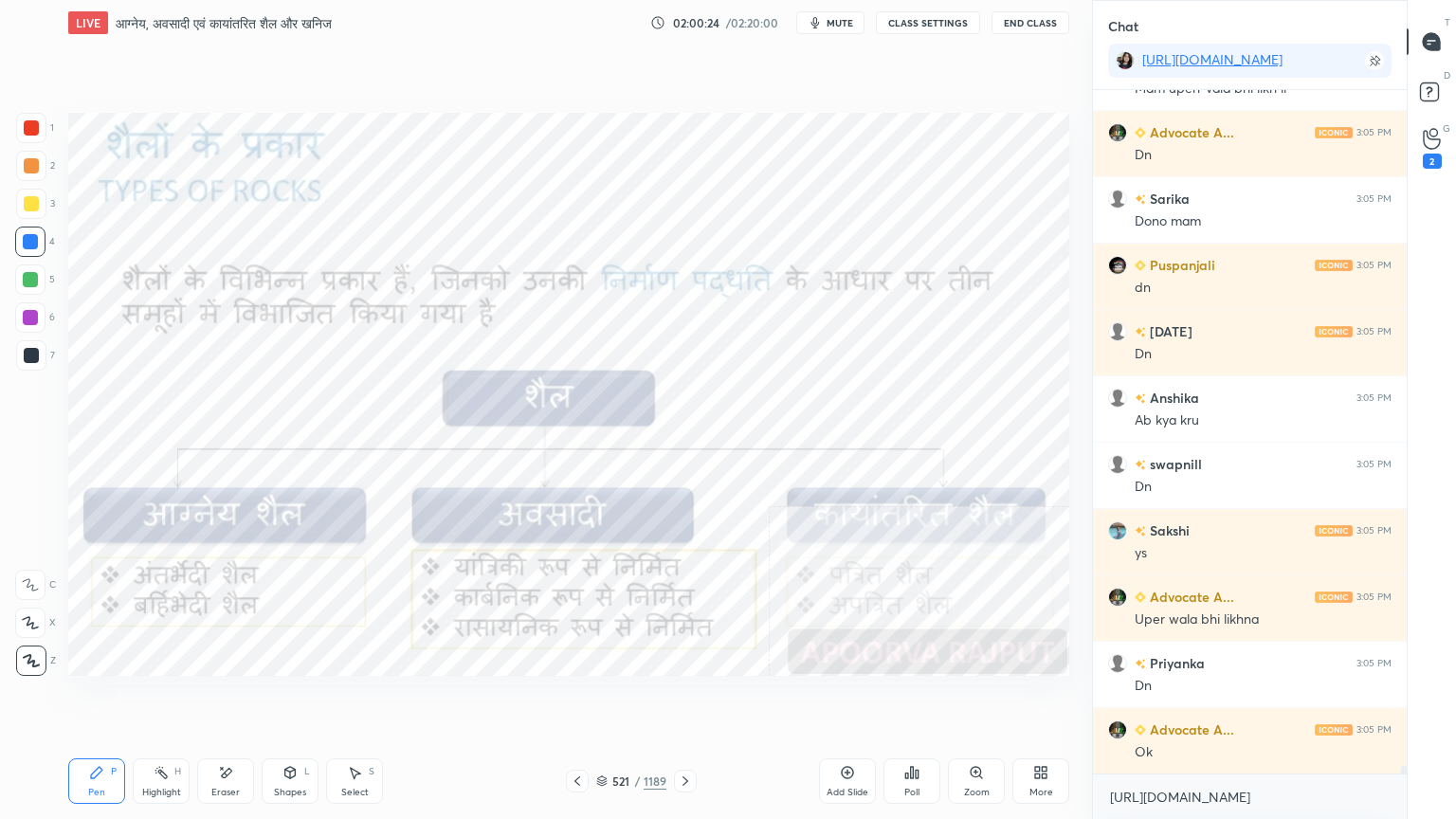 click on "Pen P Highlight H Eraser Shapes L Select S 521 / 1189 Add Slide Poll Zoom More" at bounding box center [569, 781] 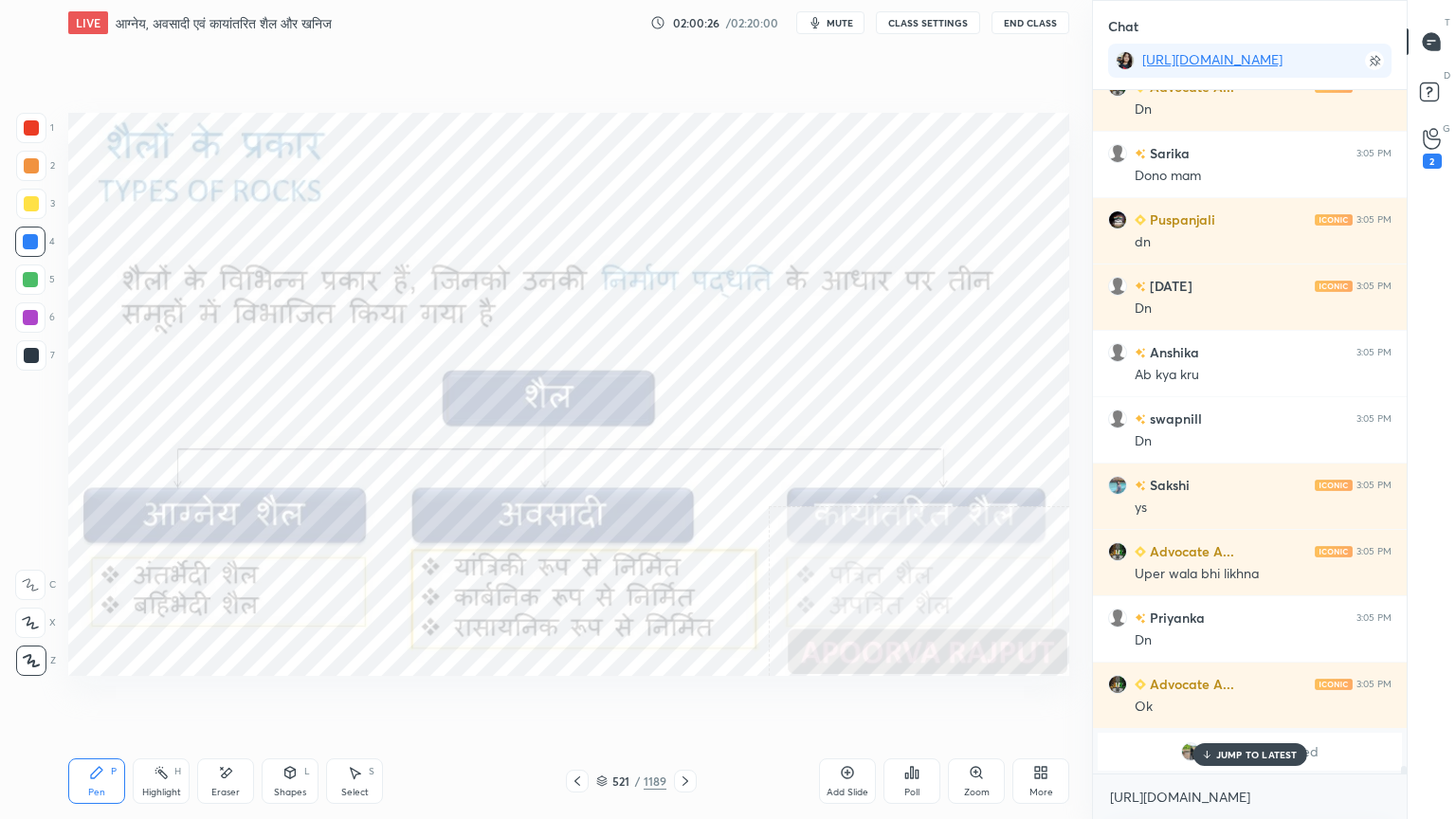 scroll, scrollTop: 59988, scrollLeft: 0, axis: vertical 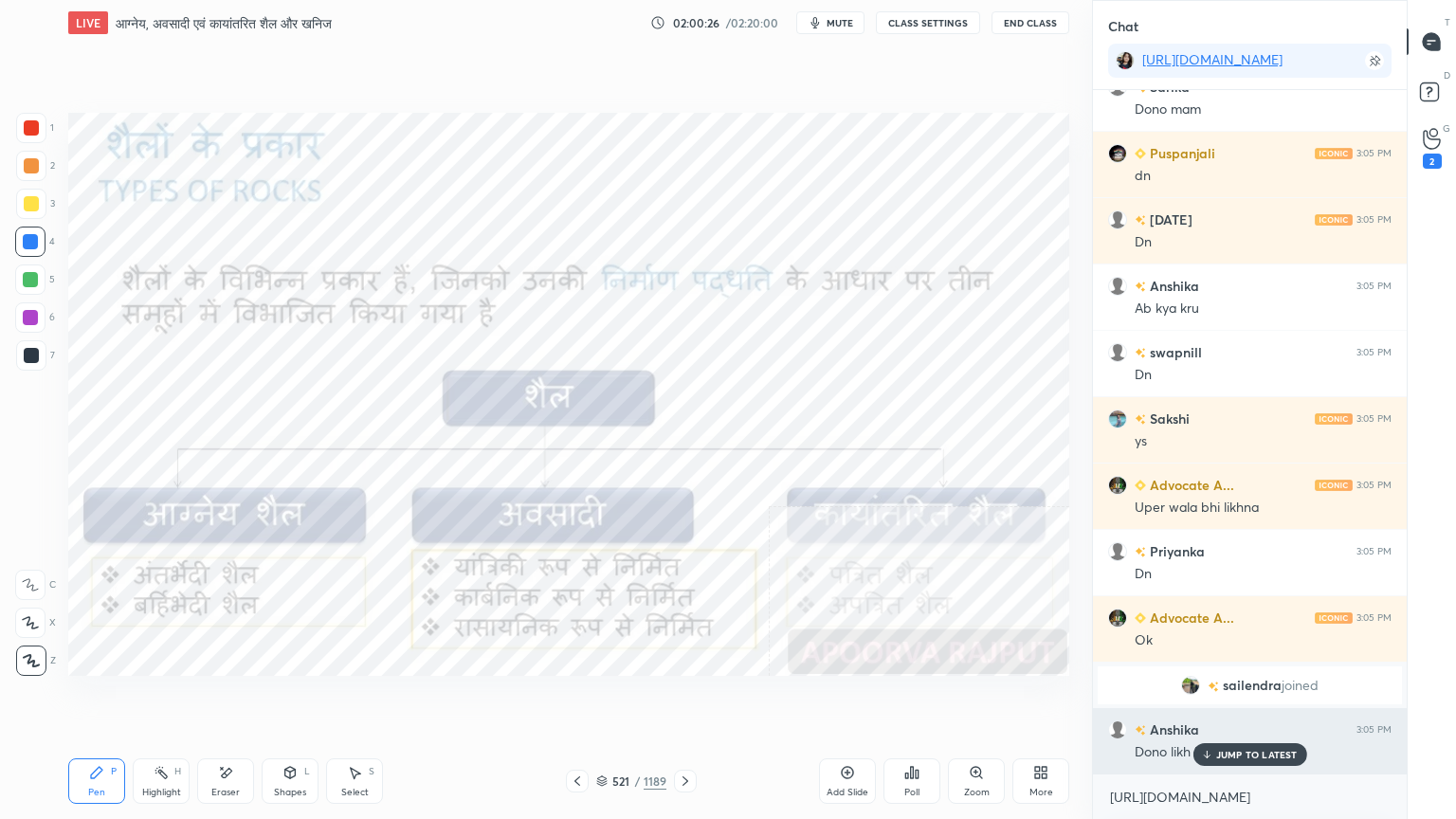 click on "JUMP TO LATEST" at bounding box center (1257, 755) 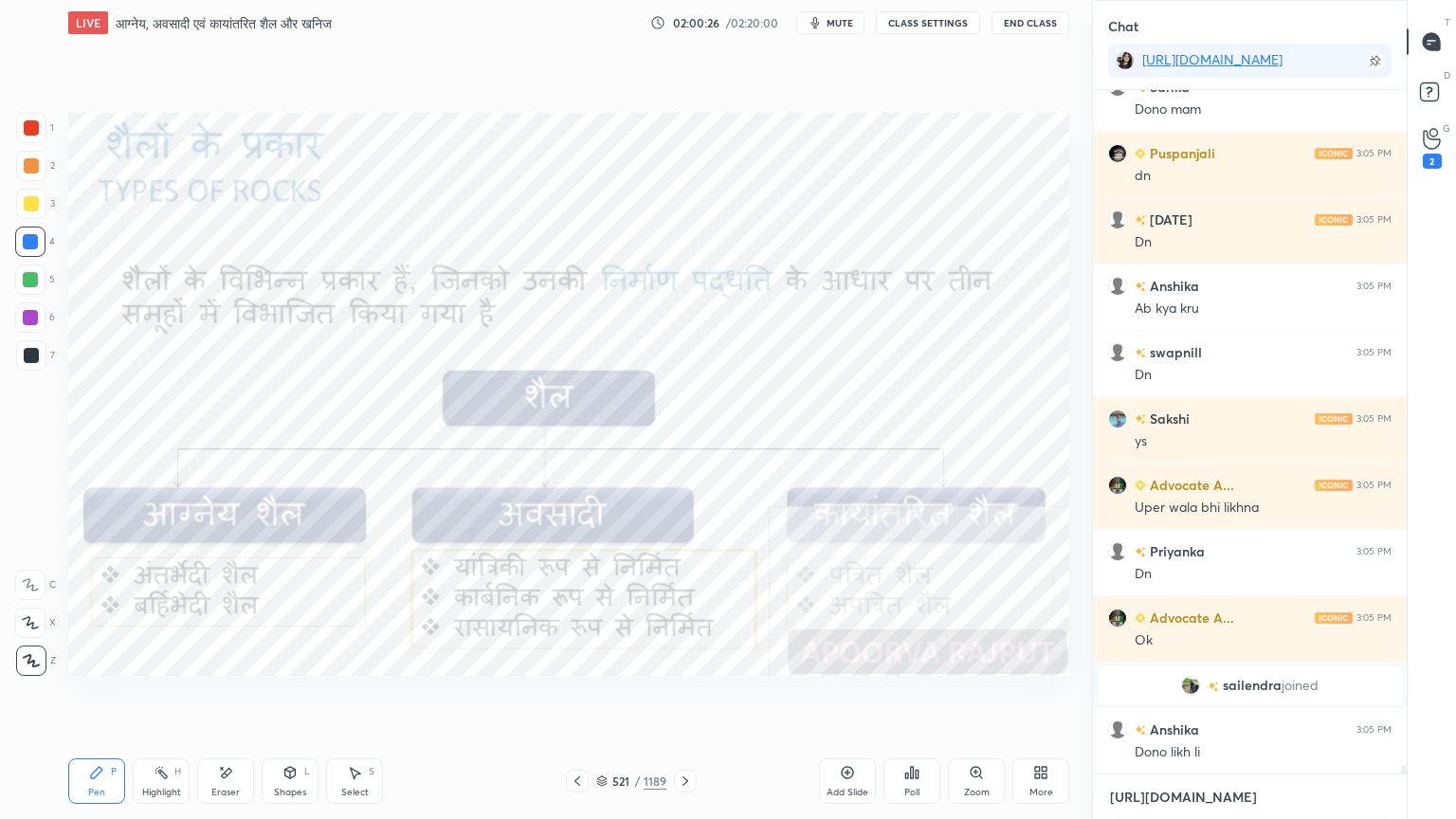 click on "[URL][DOMAIN_NAME]" at bounding box center (1249, 797) 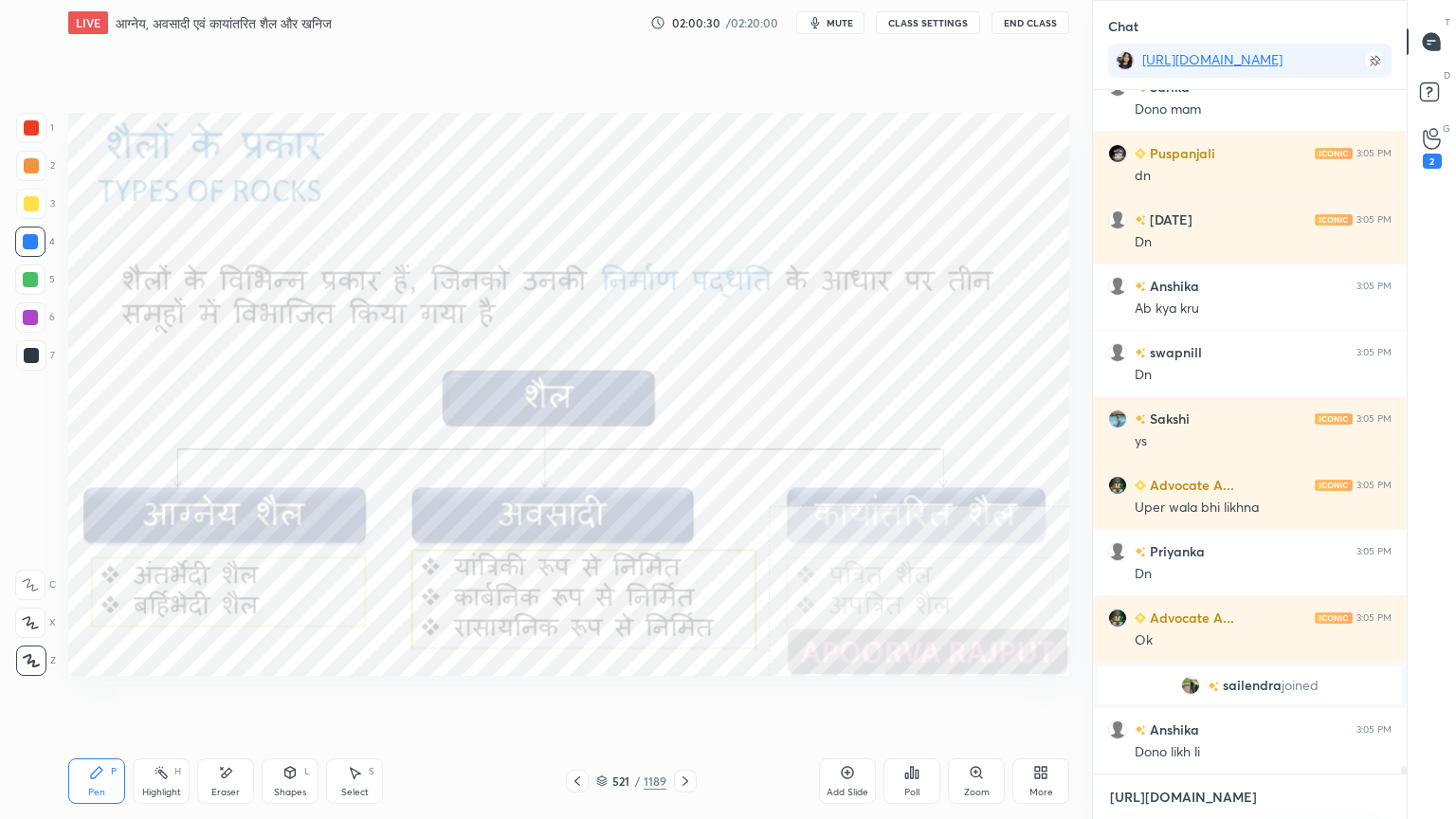 drag, startPoint x: 1189, startPoint y: 808, endPoint x: 1184, endPoint y: 797, distance: 12.083046 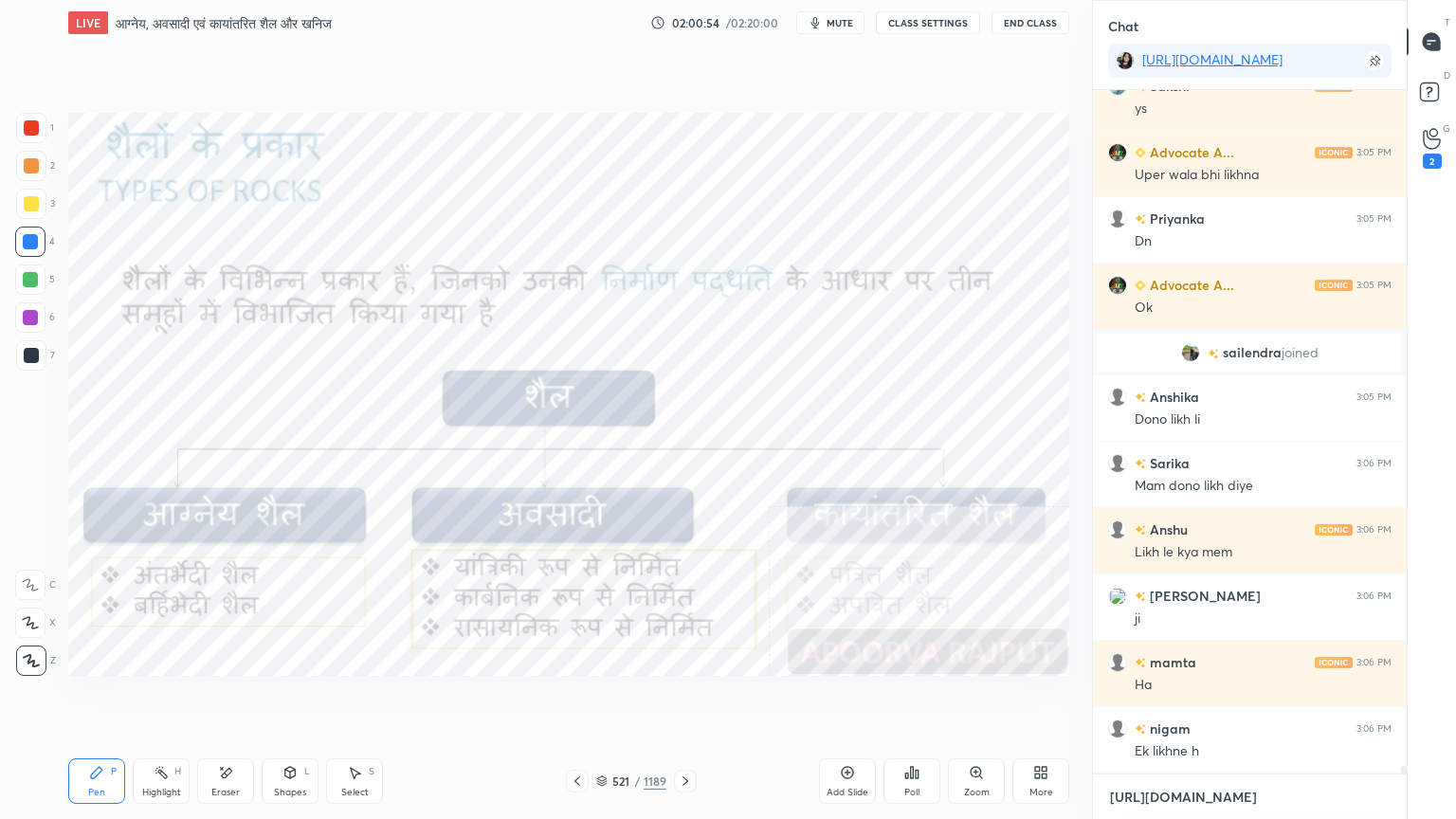 scroll, scrollTop: 60386, scrollLeft: 0, axis: vertical 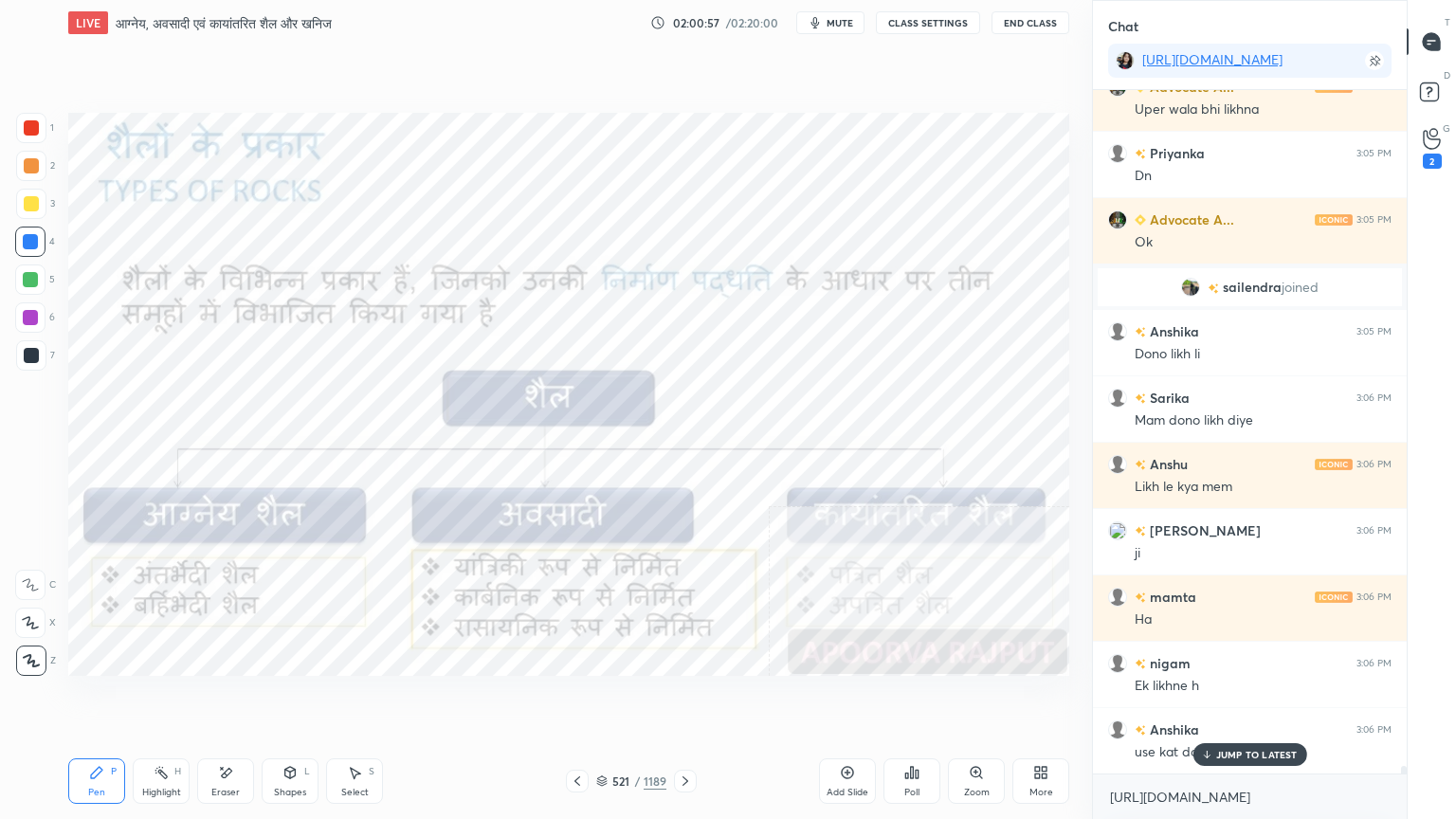 click on "Advocate A... 3:03 PM Ji nigam 3:04 PM [PERSON_NAME] 3:05 PM Mam uperr vala bhi likh li Advocate A... 3:05 PM Dn [PERSON_NAME] 3:05 PM Dono mam Puspanjali 3:05 PM dn [DATE] 3:05 PM Dn Anshika 3:05 PM Ab kya kru swapnill 3:05 PM Dn Sakshi 3:05 PM ys Advocate A... 3:05 PM Uper wala bhi likhna Priyanka 3:05 PM Dn Advocate A... 3:05 PM [PERSON_NAME]  joined Anshika 3:05 PM Dono likh li [PERSON_NAME] 3:06 PM Mam dono likh diye Anshu 3:06 PM Likh le kya mem Ahmad 3:06 PM ji mamta 3:06 PM Ha nigam 3:06 PM Ek likhne h Anshika 3:06 PM use kat do pahle vali JUMP TO LATEST" at bounding box center [1249, 431] 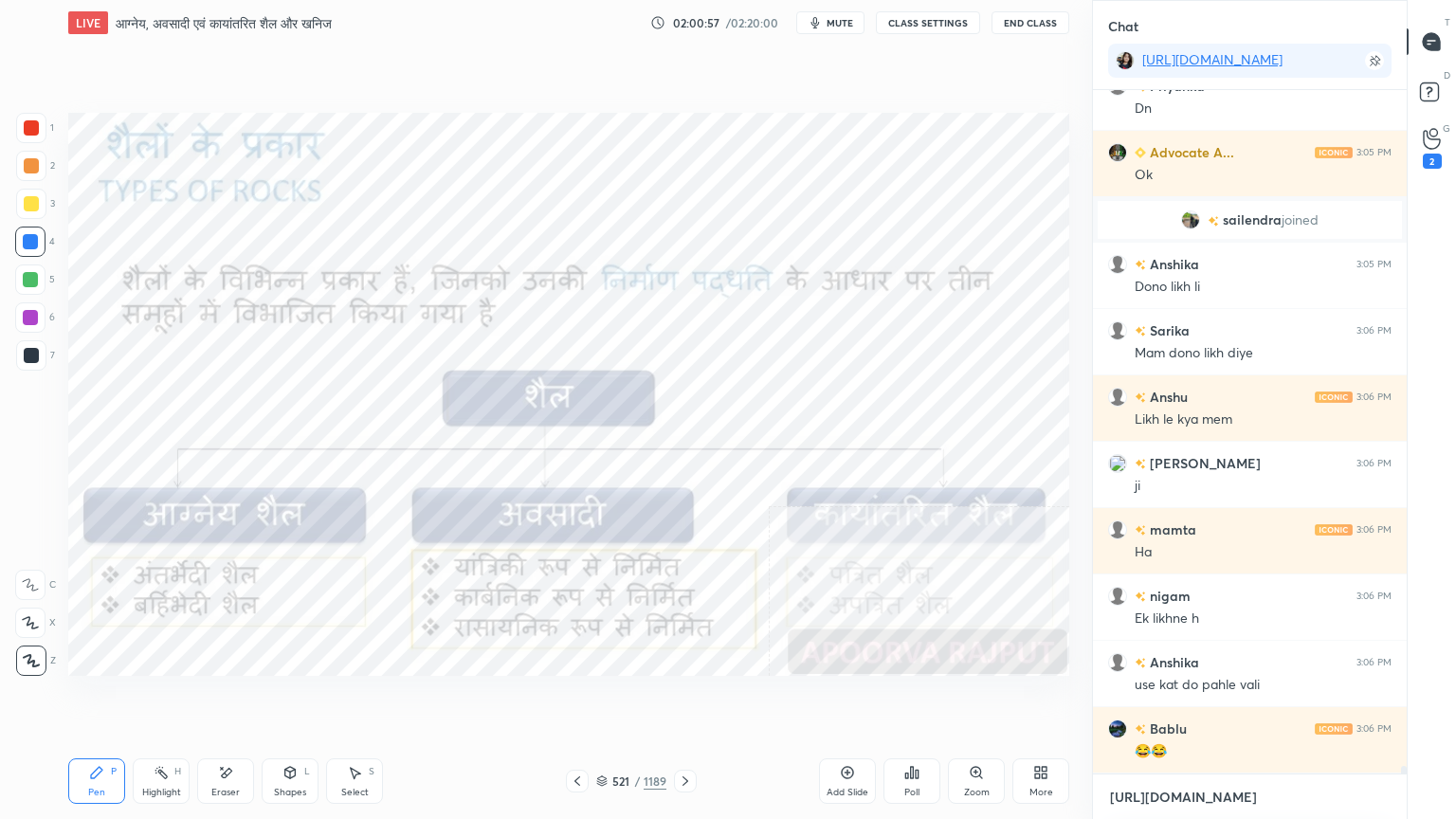 click on "[URL][DOMAIN_NAME]" at bounding box center (1249, 797) 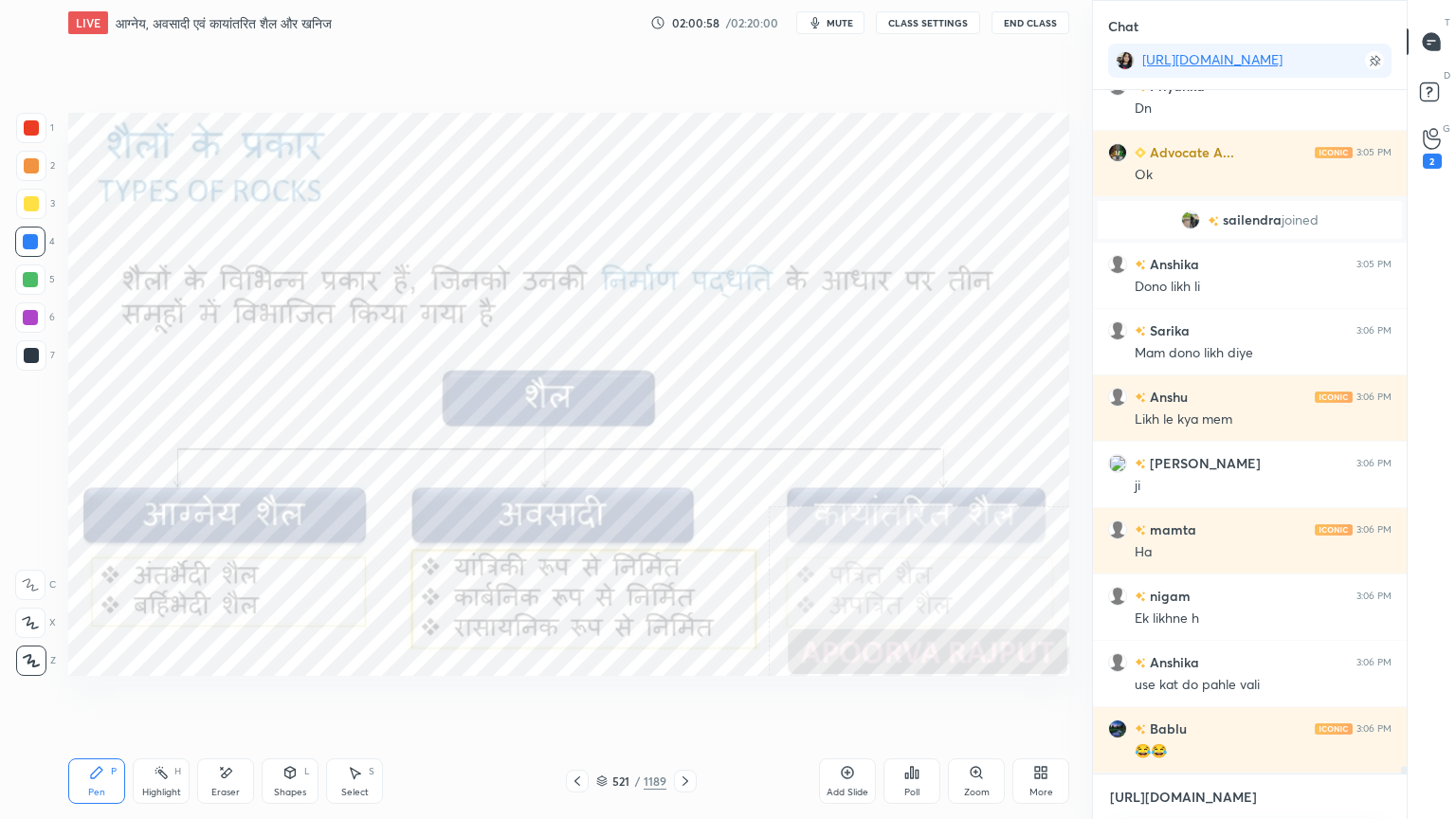 scroll, scrollTop: 60519, scrollLeft: 0, axis: vertical 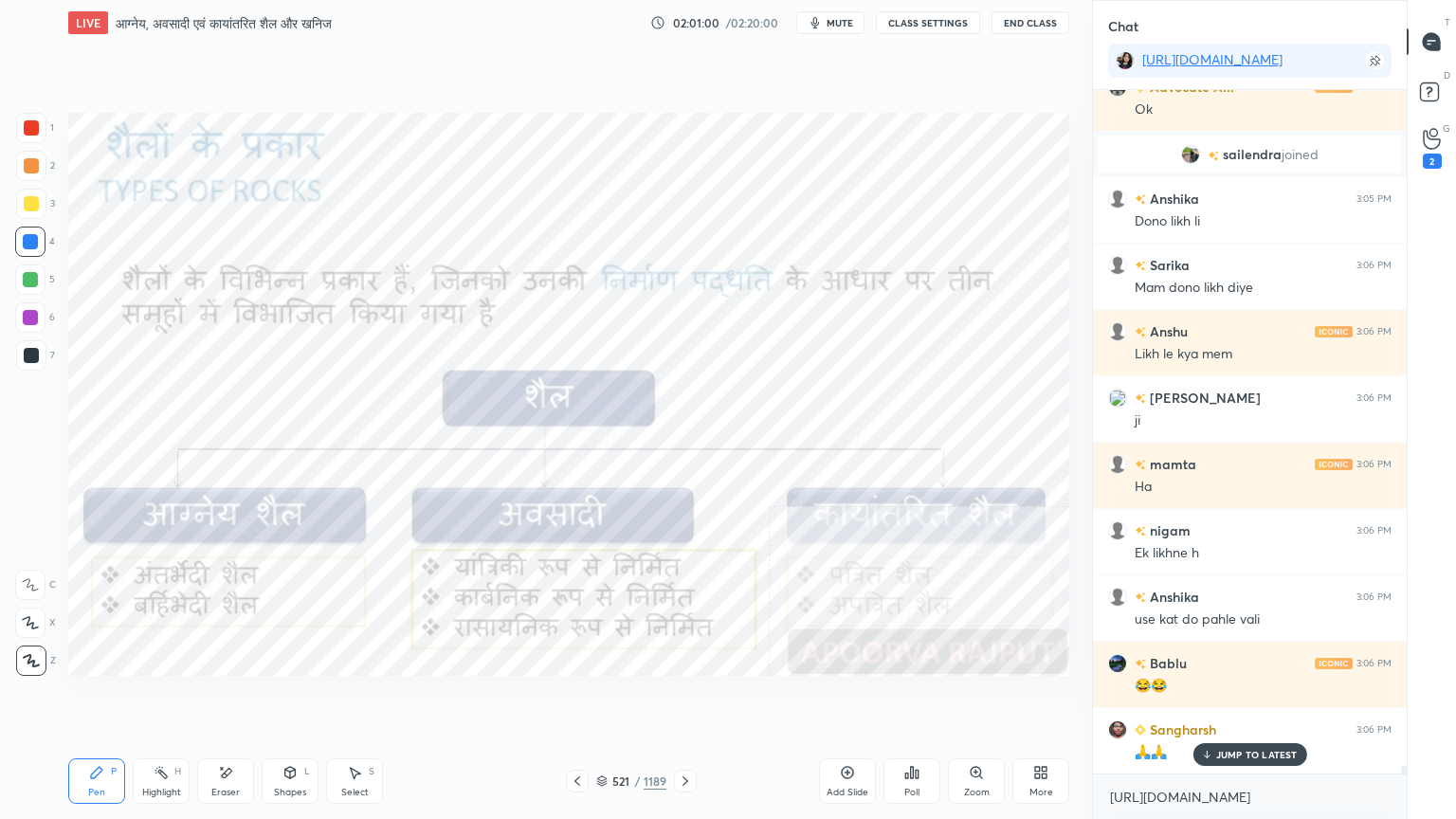 click on "Eraser" at bounding box center [226, 781] 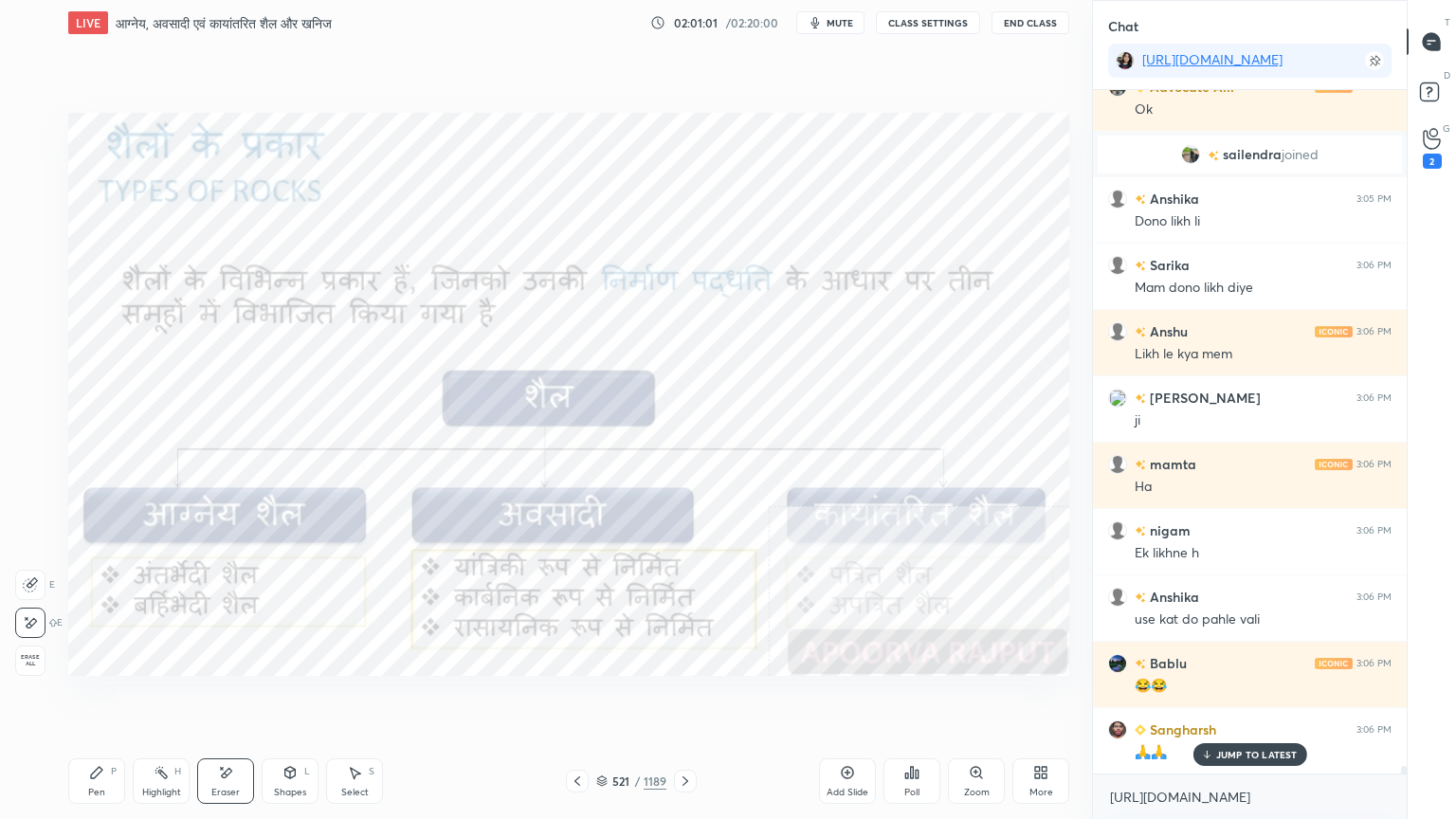 click on "Erase all" at bounding box center (30, 661) 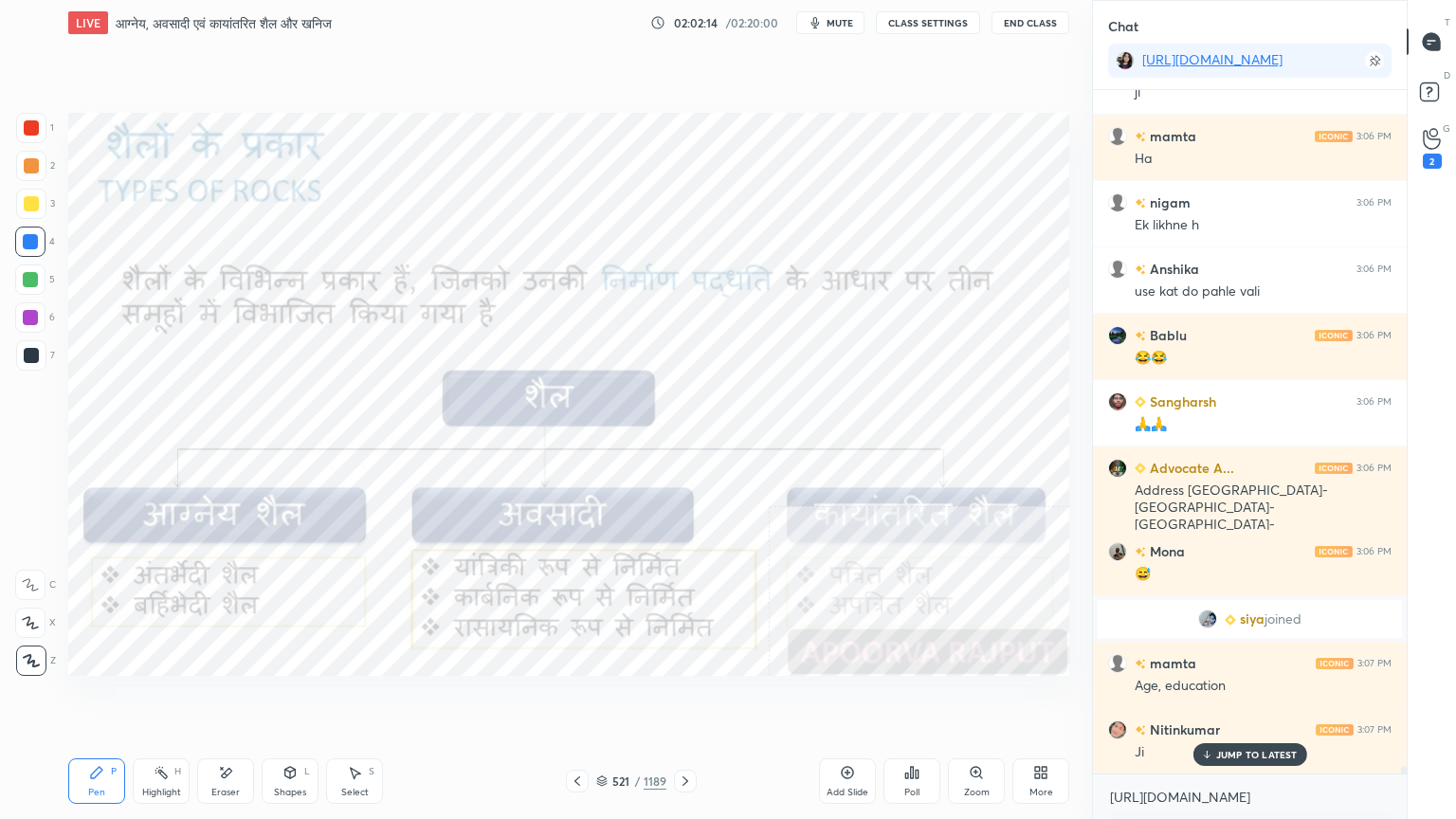scroll, scrollTop: 60705, scrollLeft: 0, axis: vertical 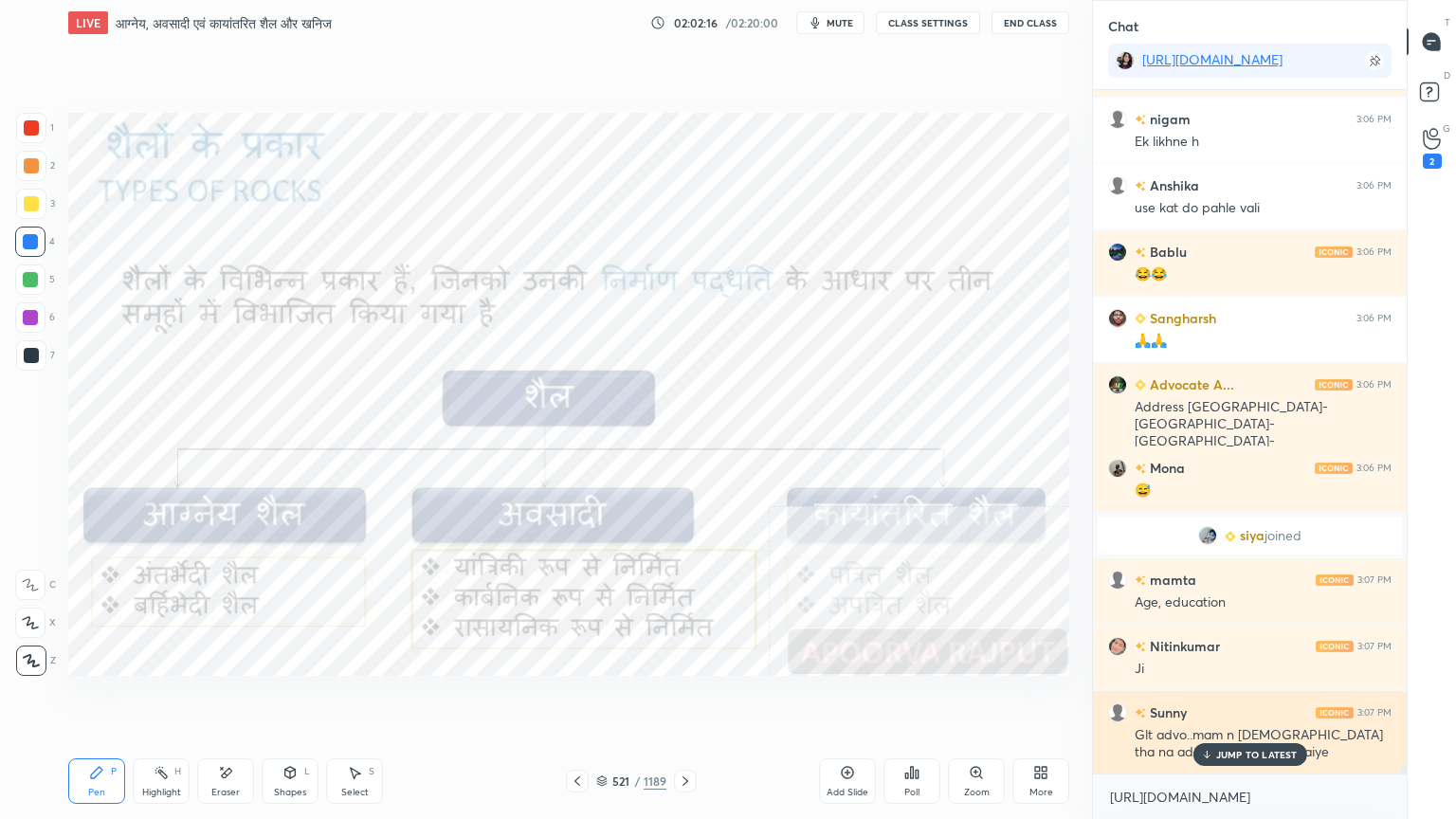 click on "JUMP TO LATEST" at bounding box center (1257, 755) 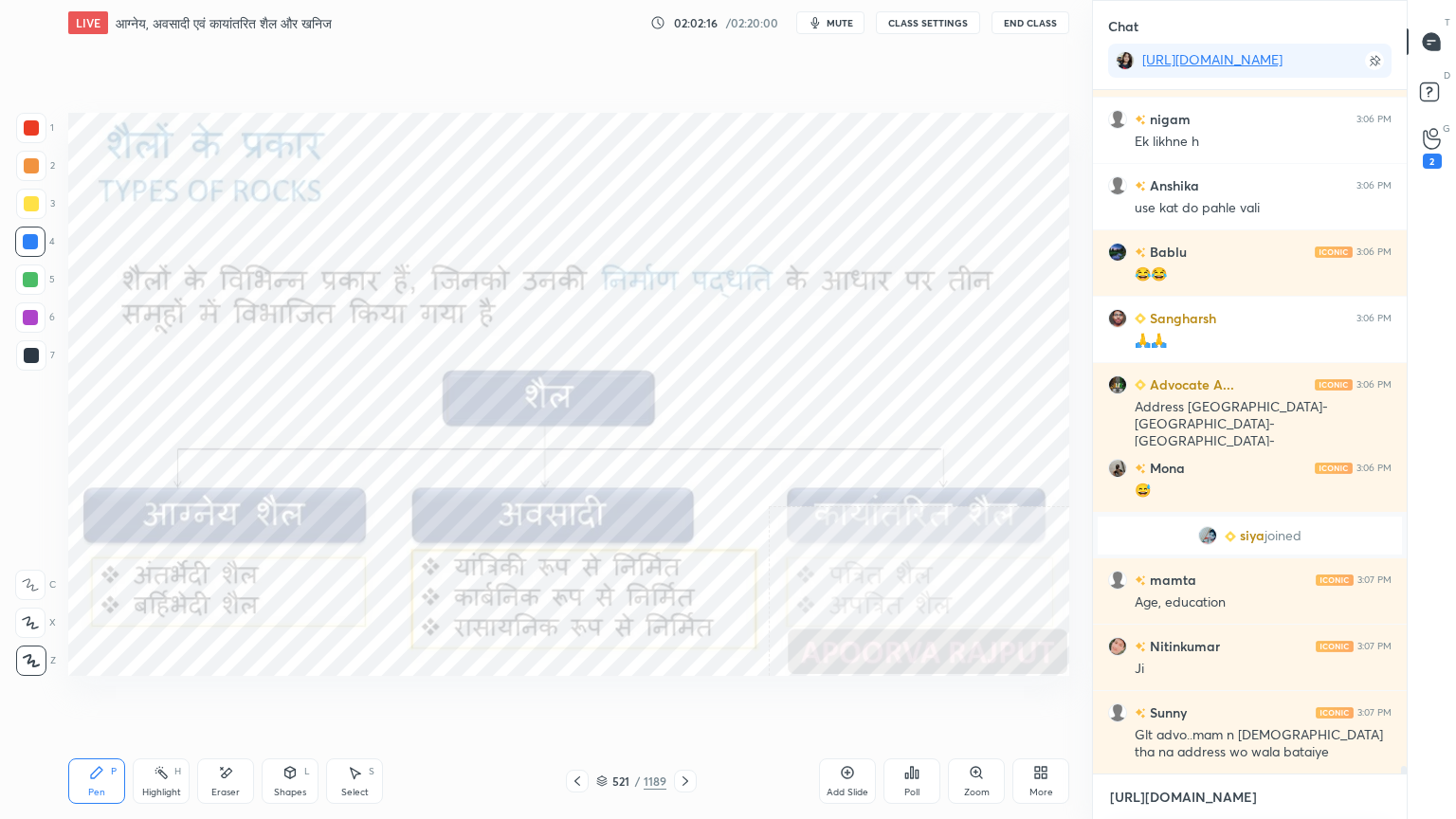 drag, startPoint x: 1221, startPoint y: 808, endPoint x: 1168, endPoint y: 774, distance: 62.968246 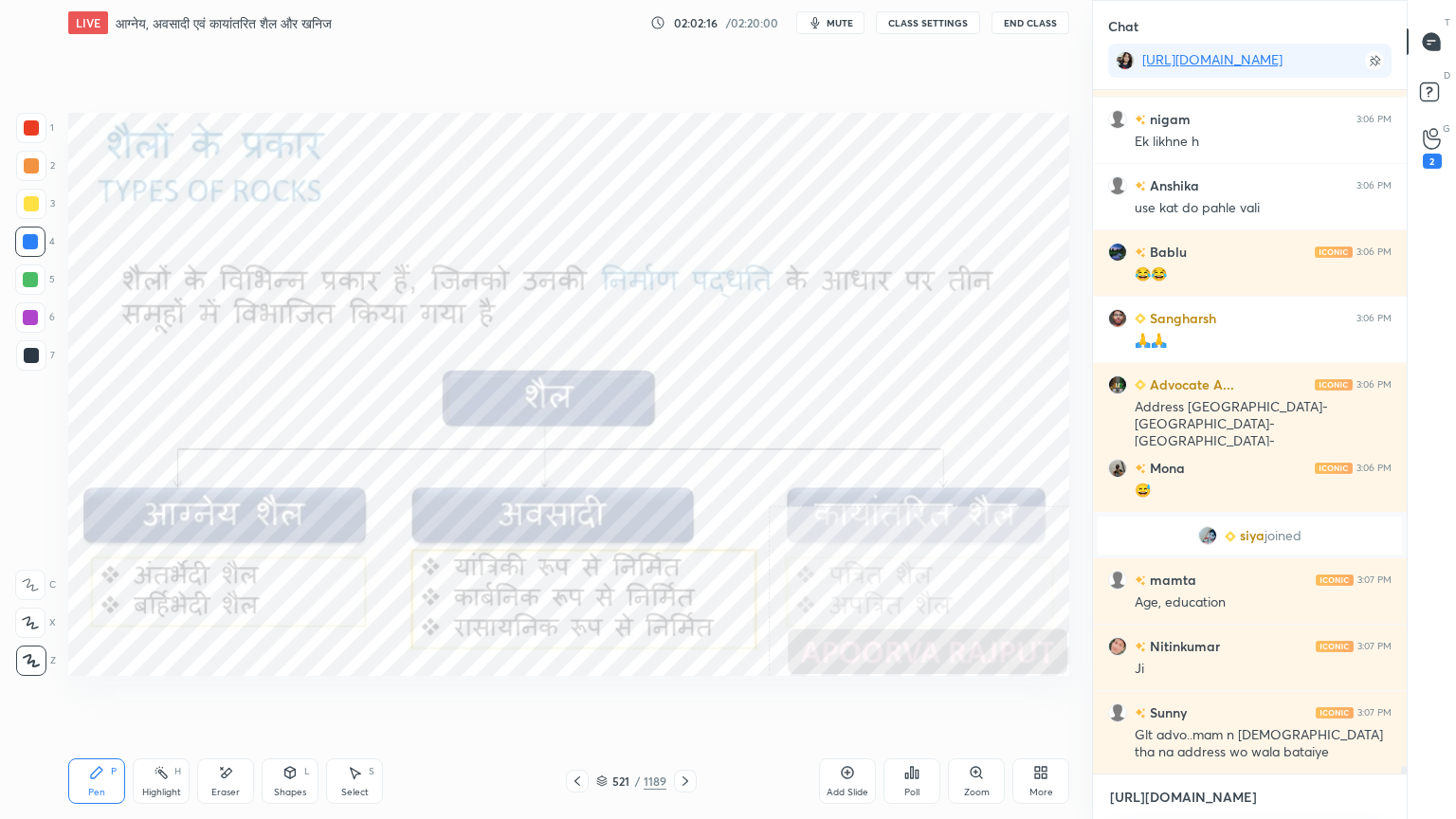 click on "[URL][DOMAIN_NAME]" at bounding box center [1249, 797] 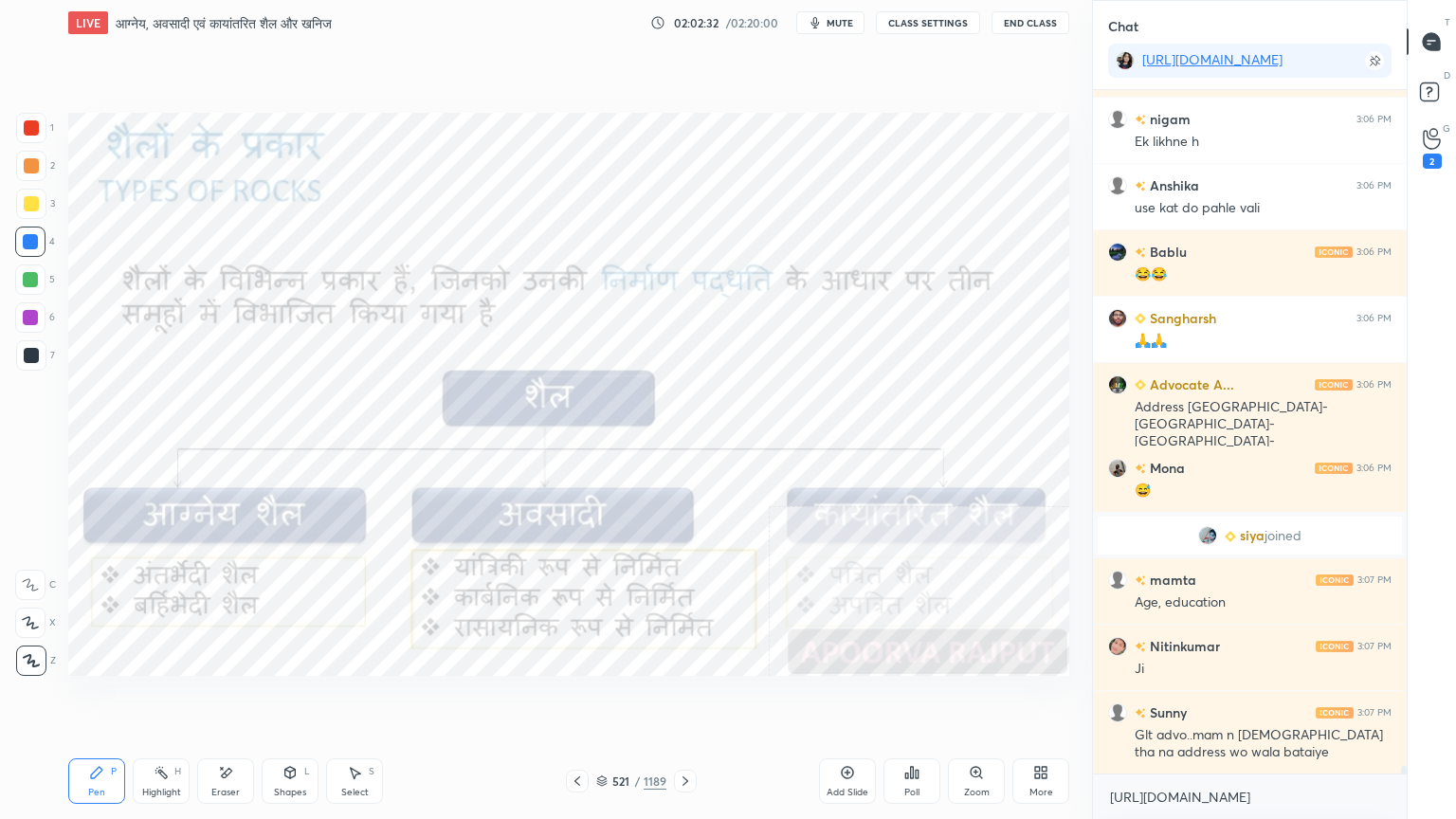 click on "Eraser" at bounding box center (226, 781) 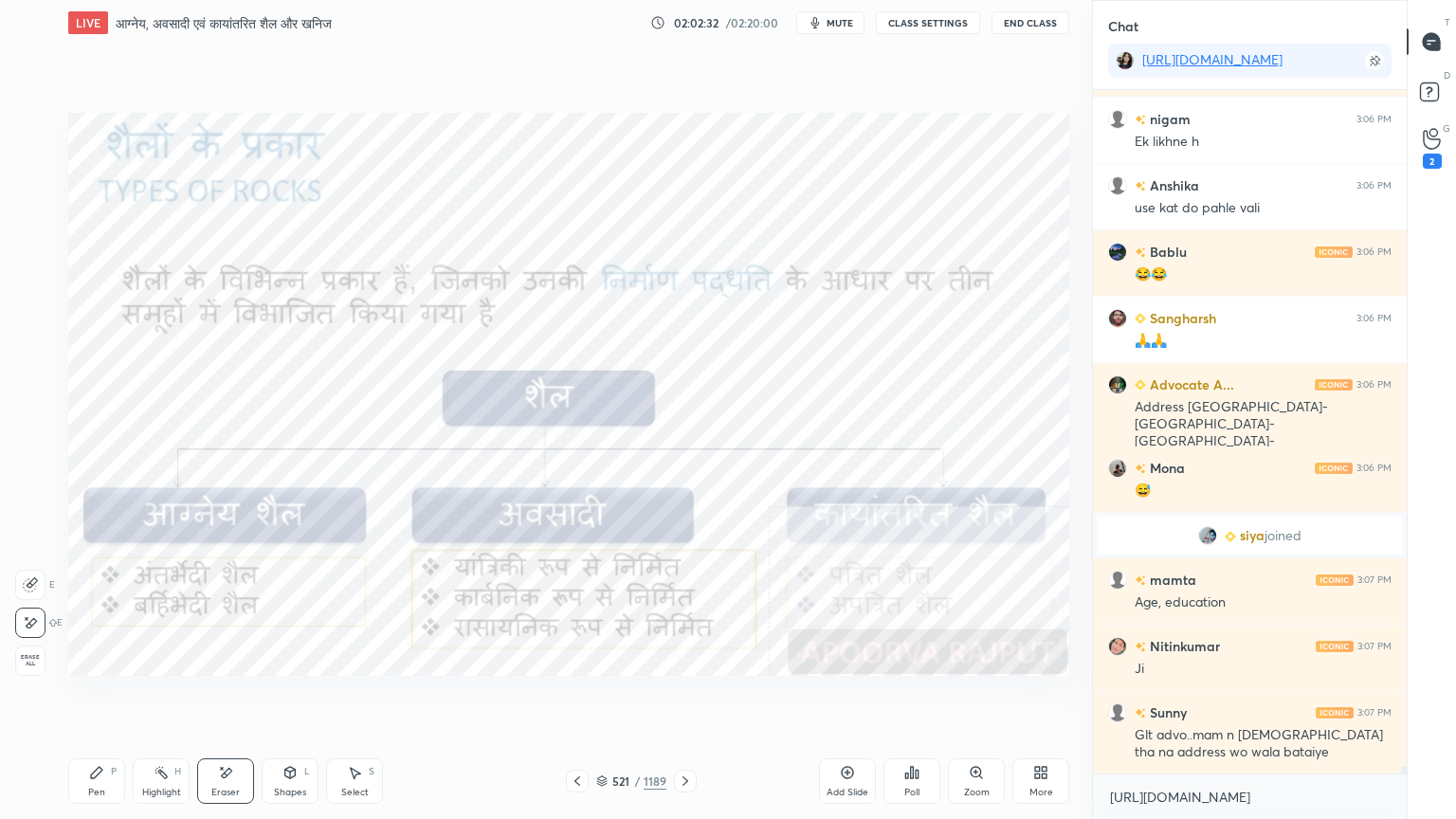 drag, startPoint x: 34, startPoint y: 653, endPoint x: 64, endPoint y: 652, distance: 30.01666 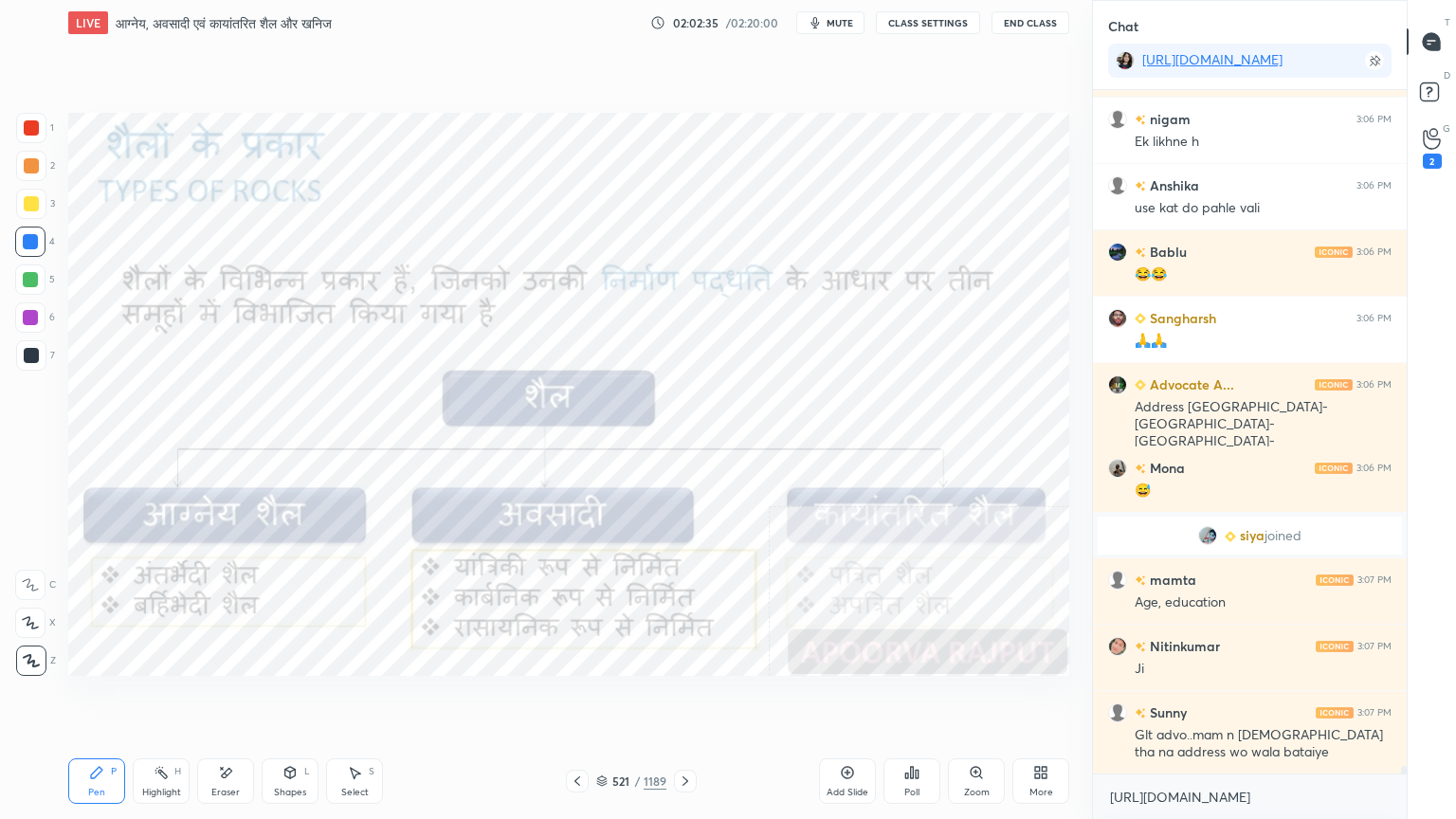 click 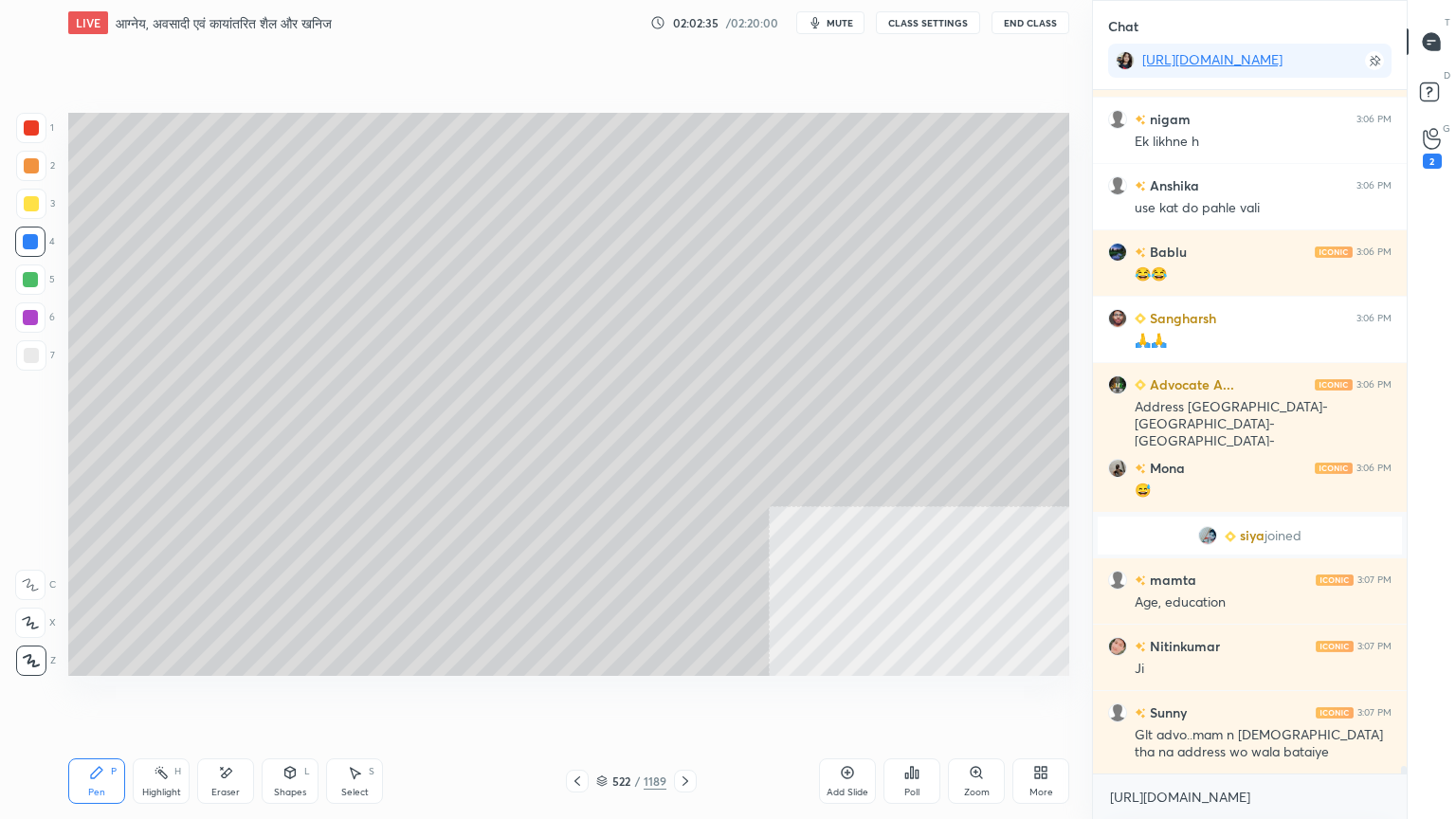 scroll, scrollTop: 60772, scrollLeft: 0, axis: vertical 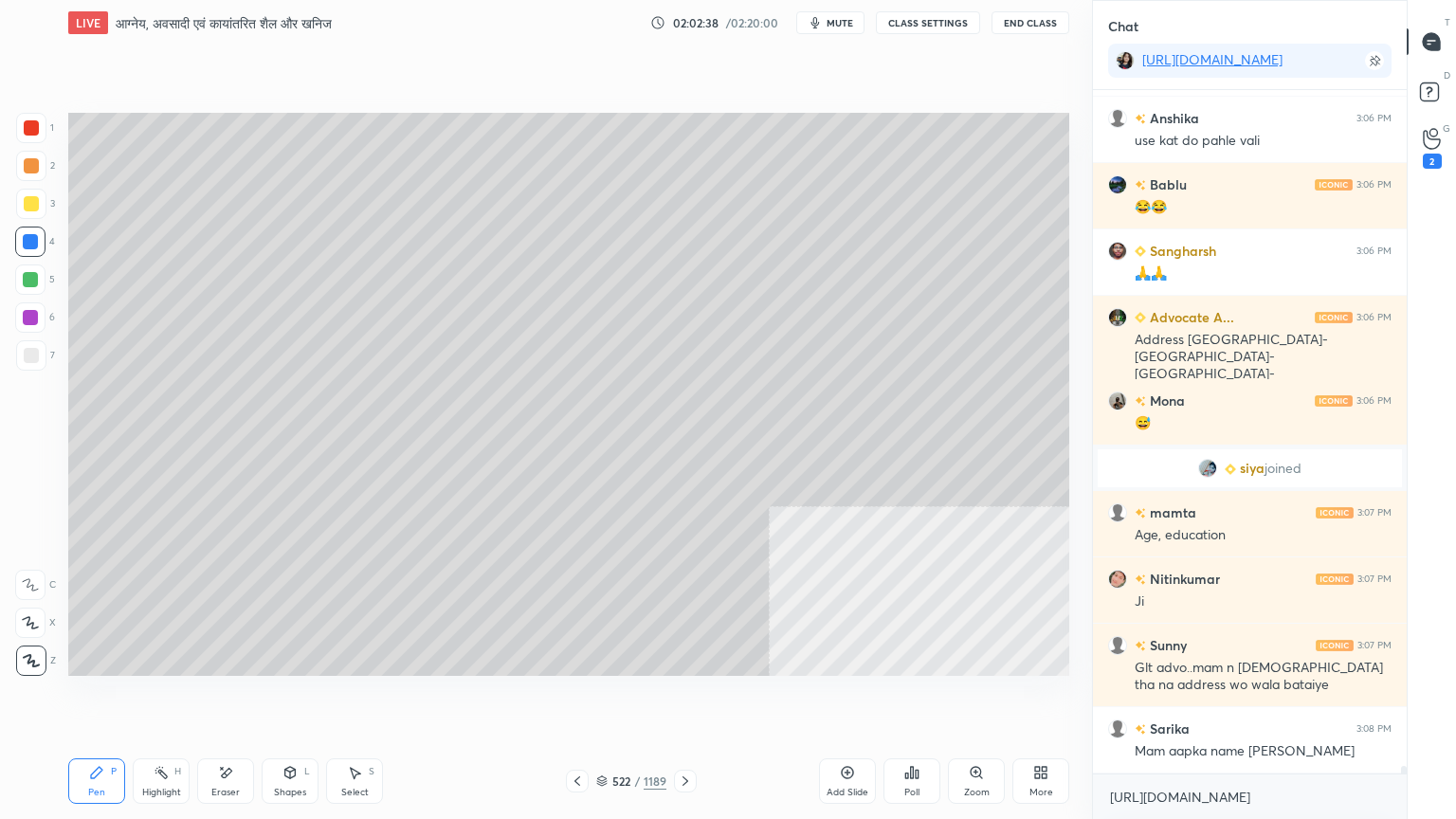 click 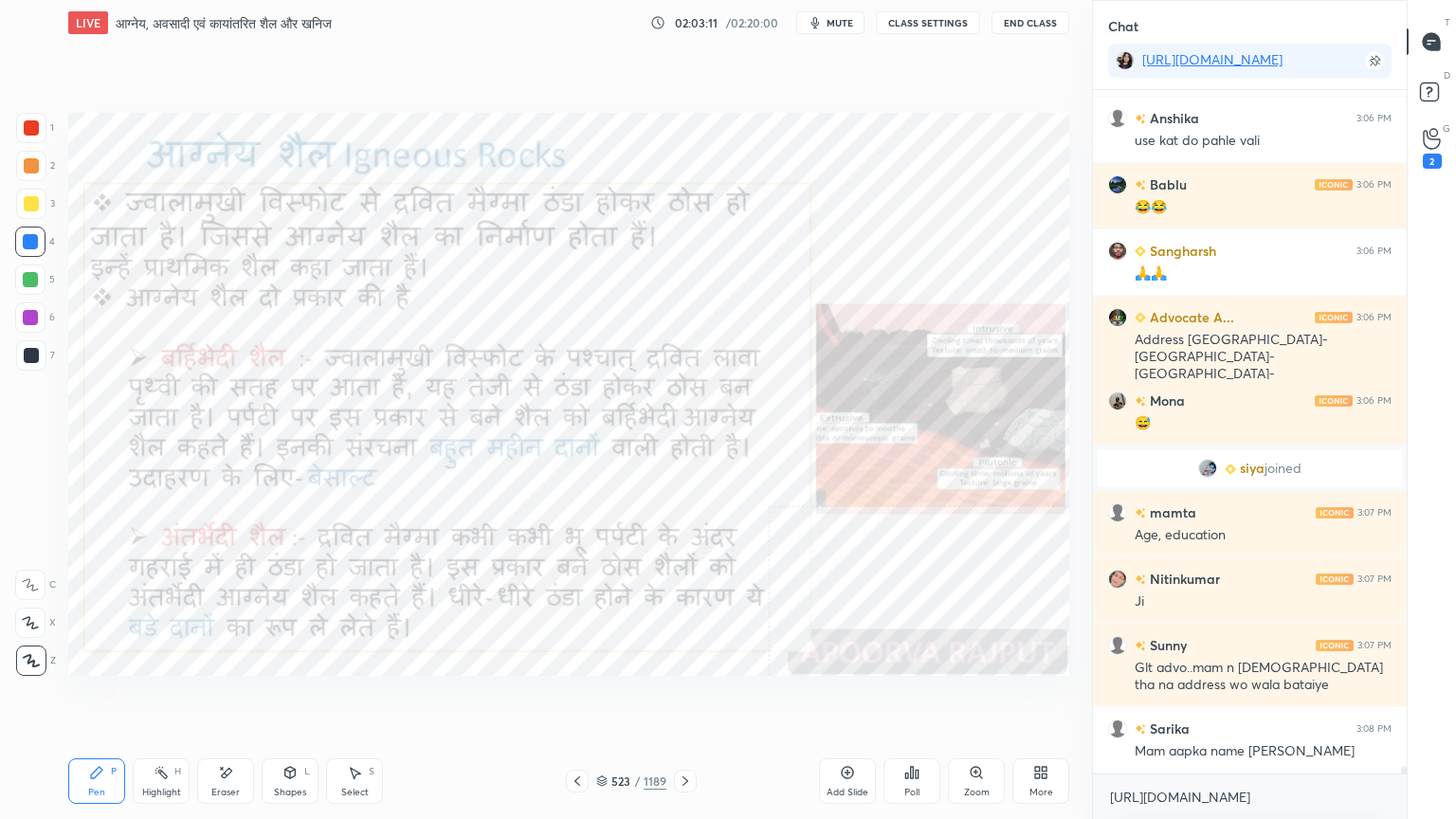 scroll, scrollTop: 60837, scrollLeft: 0, axis: vertical 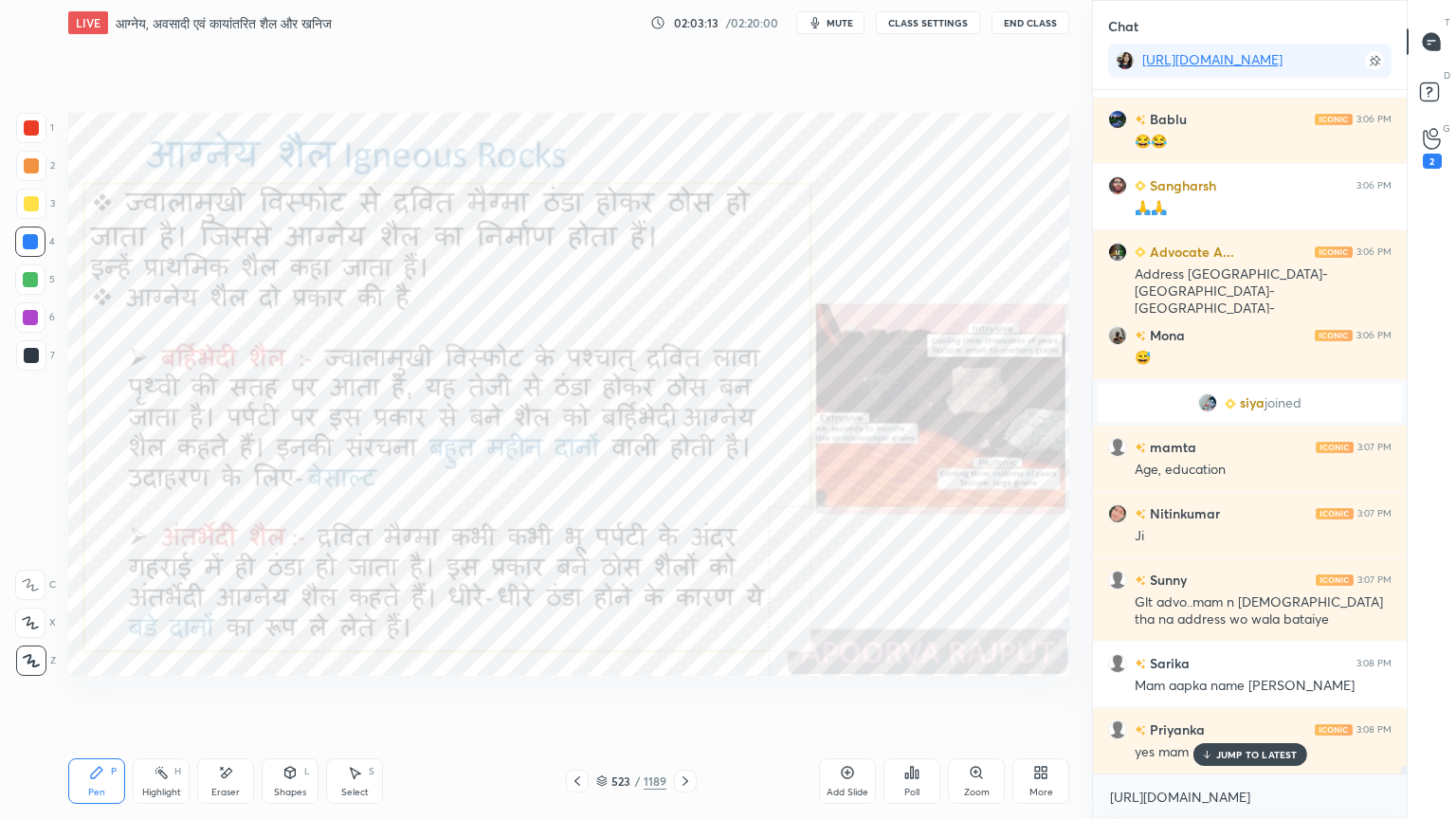 drag, startPoint x: 1254, startPoint y: 758, endPoint x: 1251, endPoint y: 797, distance: 39.115214 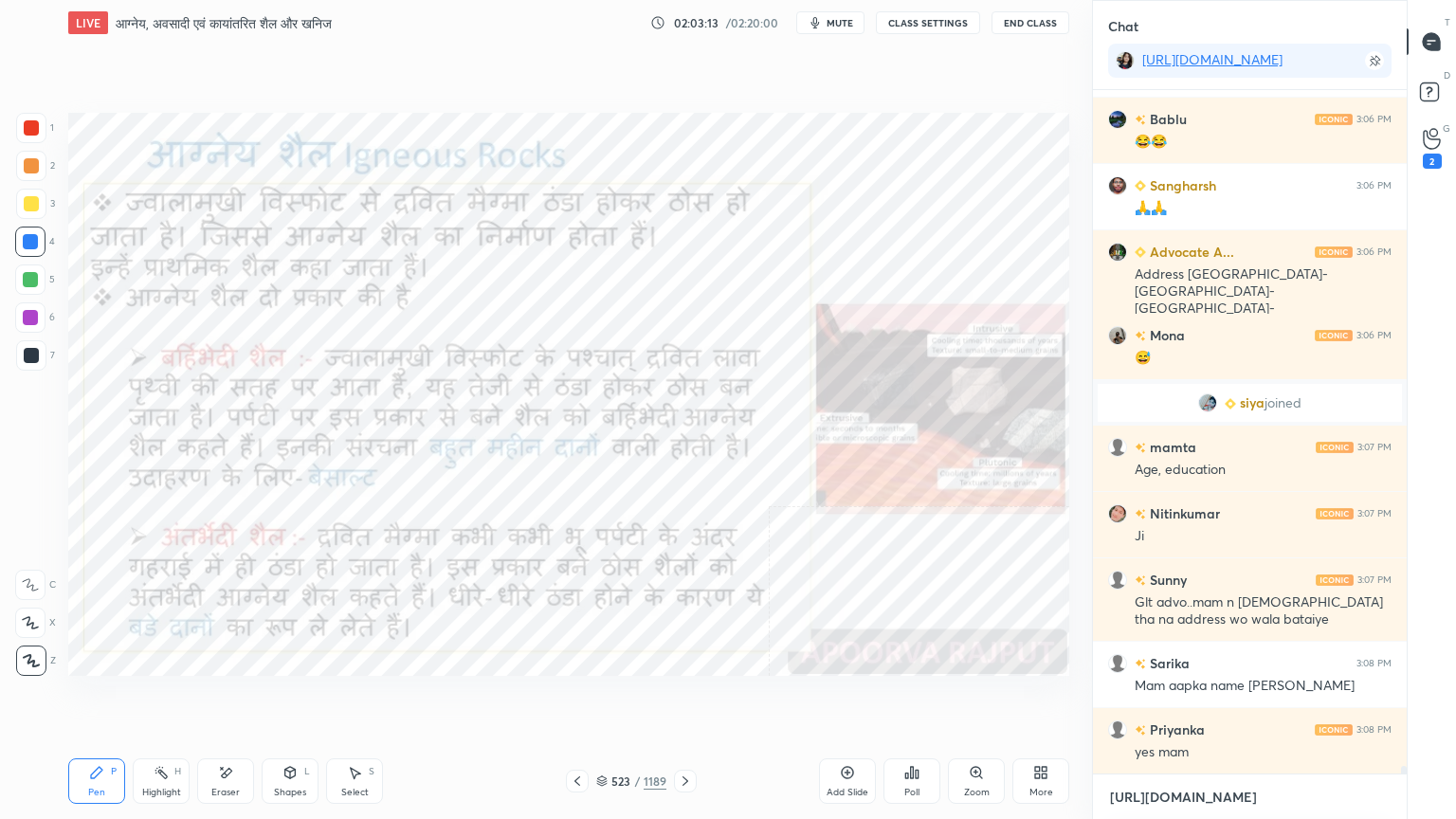 click on "[URL][DOMAIN_NAME]" at bounding box center (1249, 797) 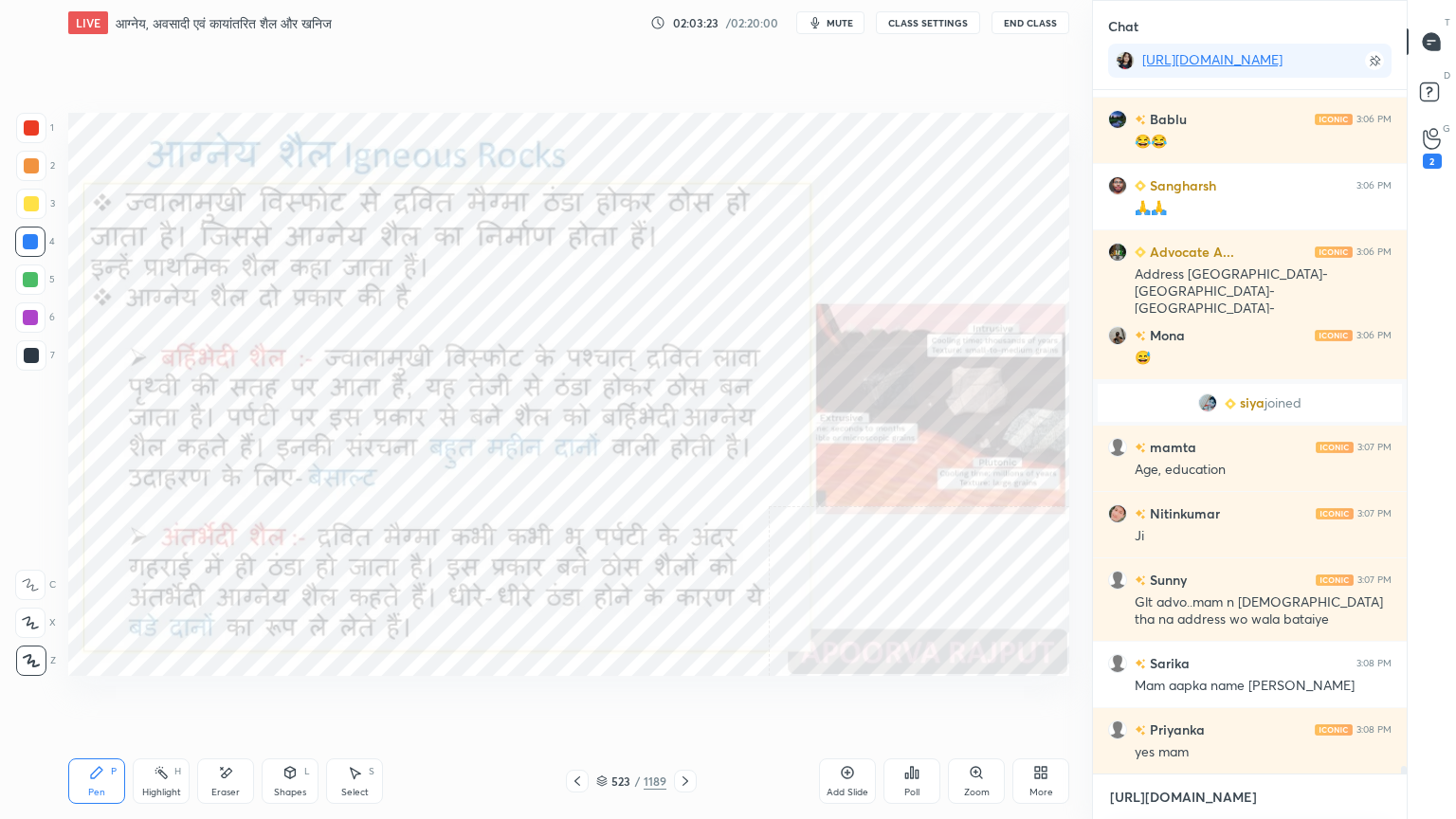 scroll, scrollTop: 60905, scrollLeft: 0, axis: vertical 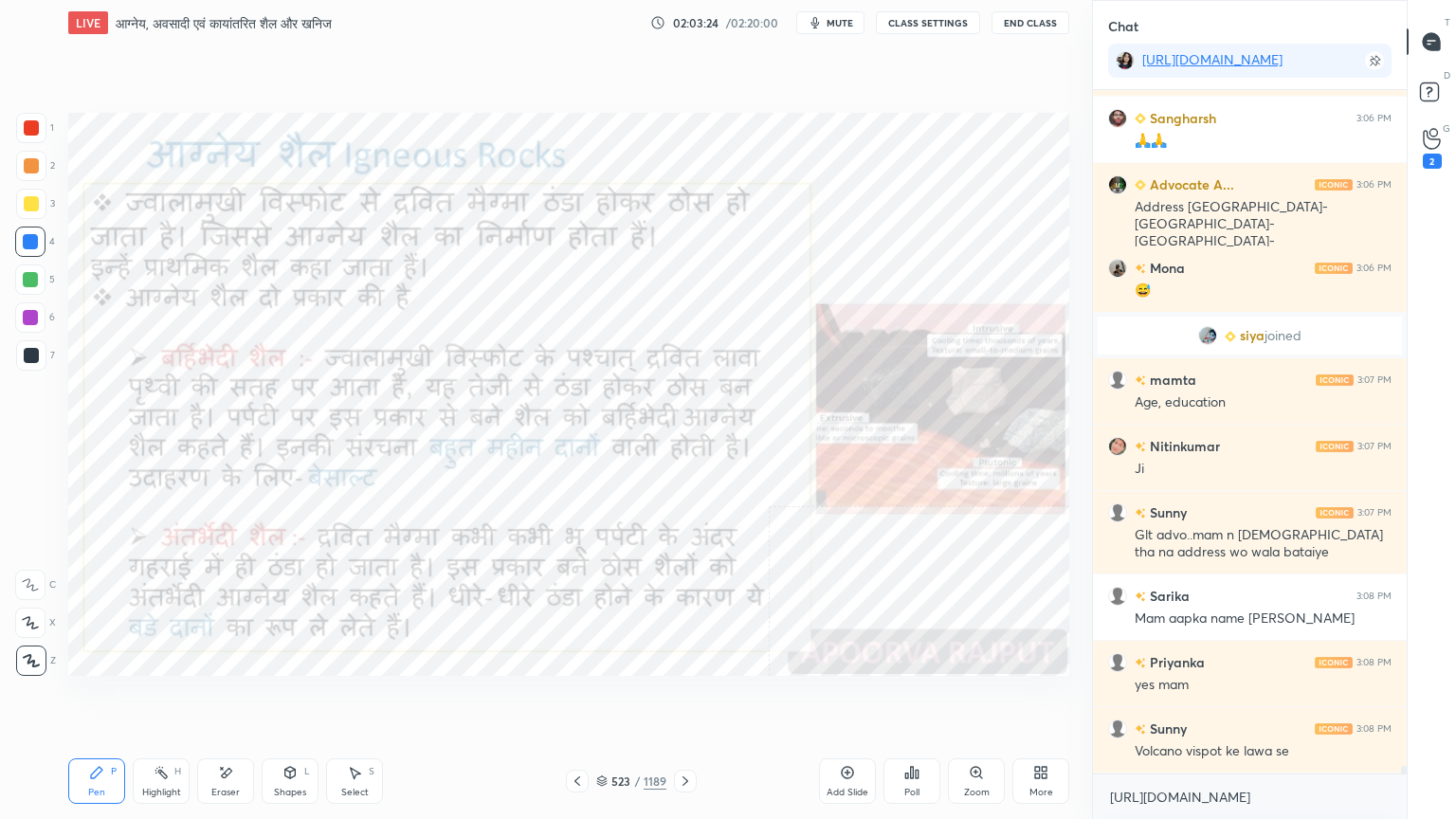 click on "Add Slide" at bounding box center [847, 781] 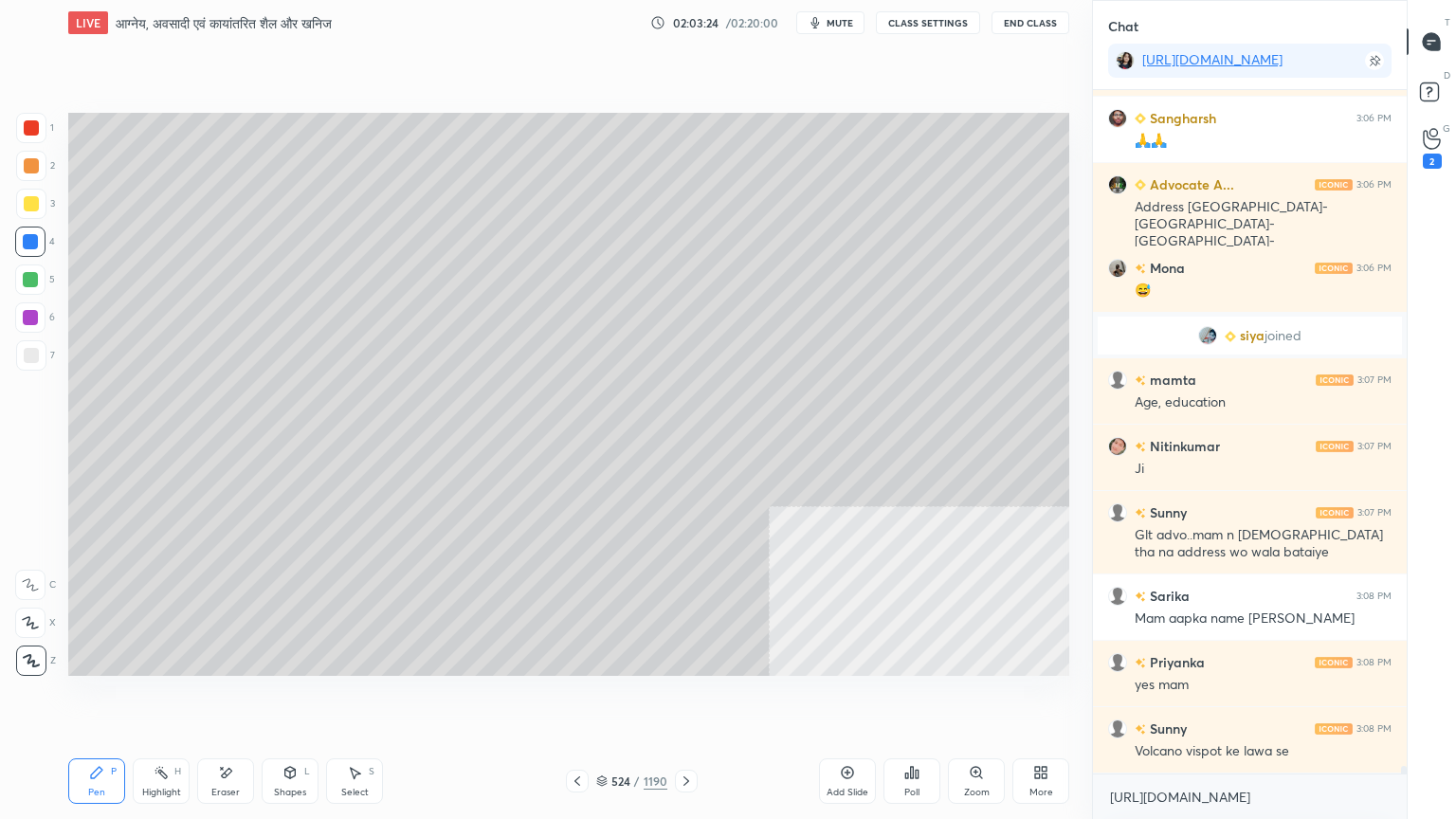 scroll, scrollTop: 60970, scrollLeft: 0, axis: vertical 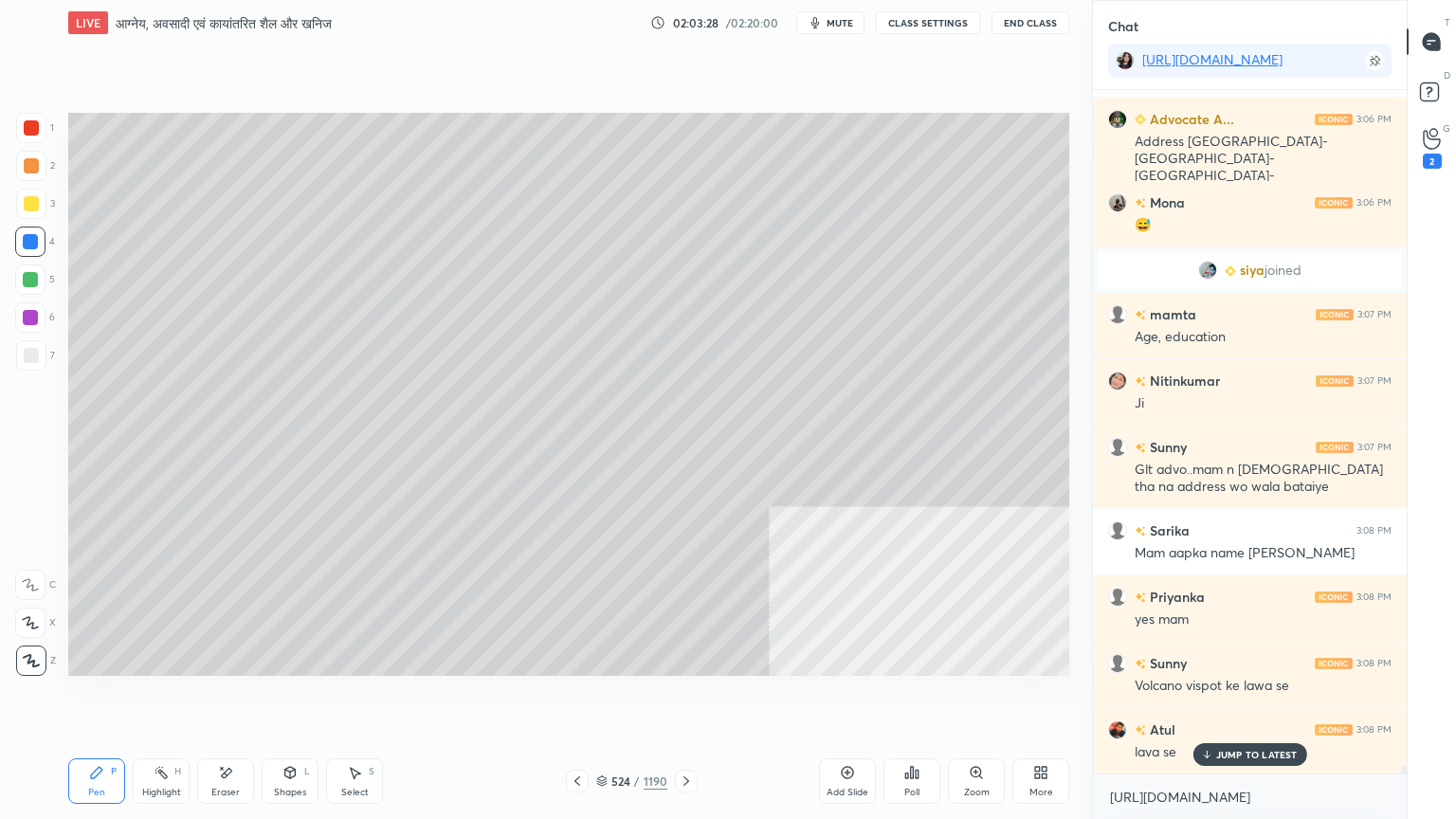 click at bounding box center (31, 355) 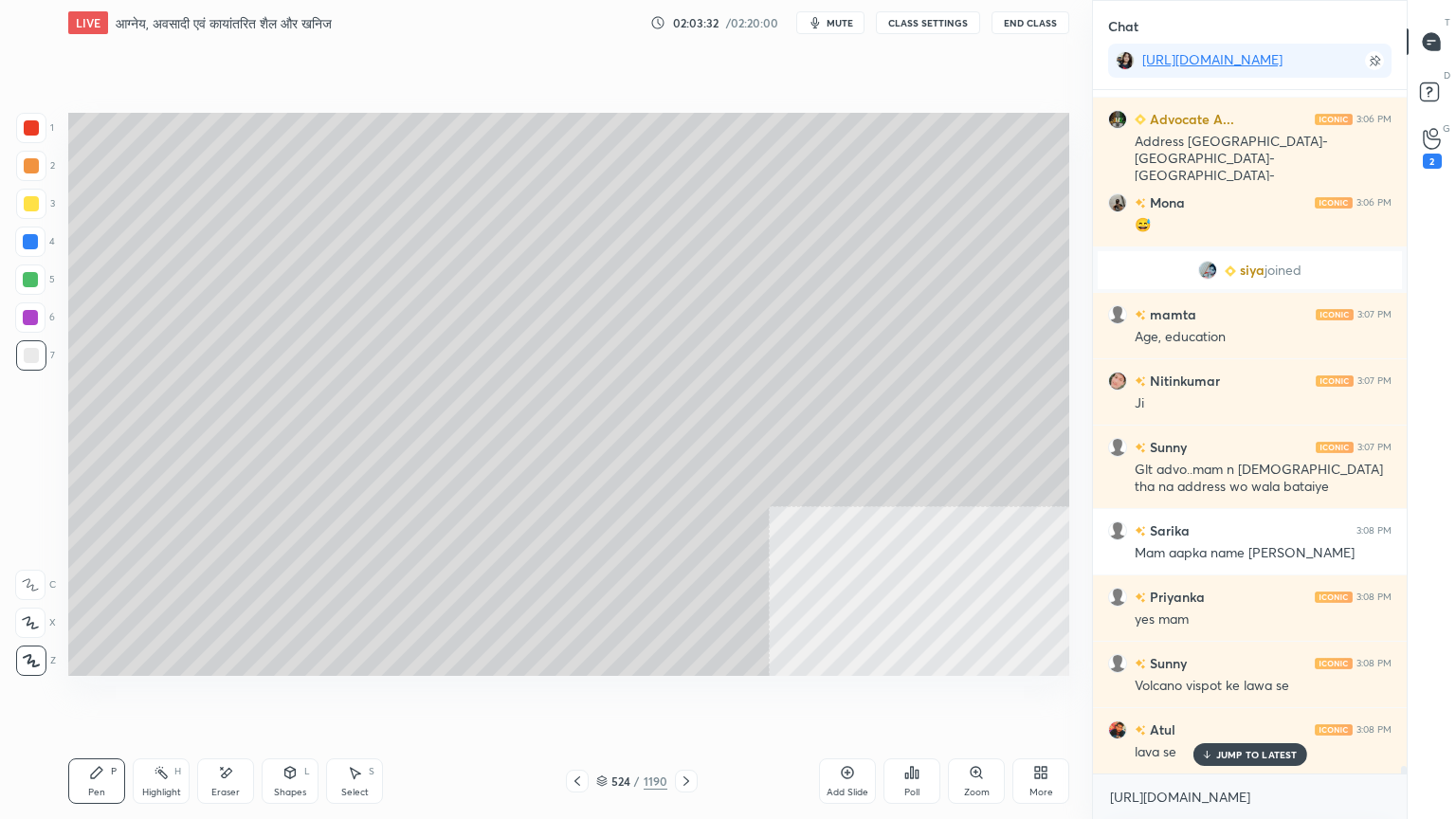 click at bounding box center (31, 128) 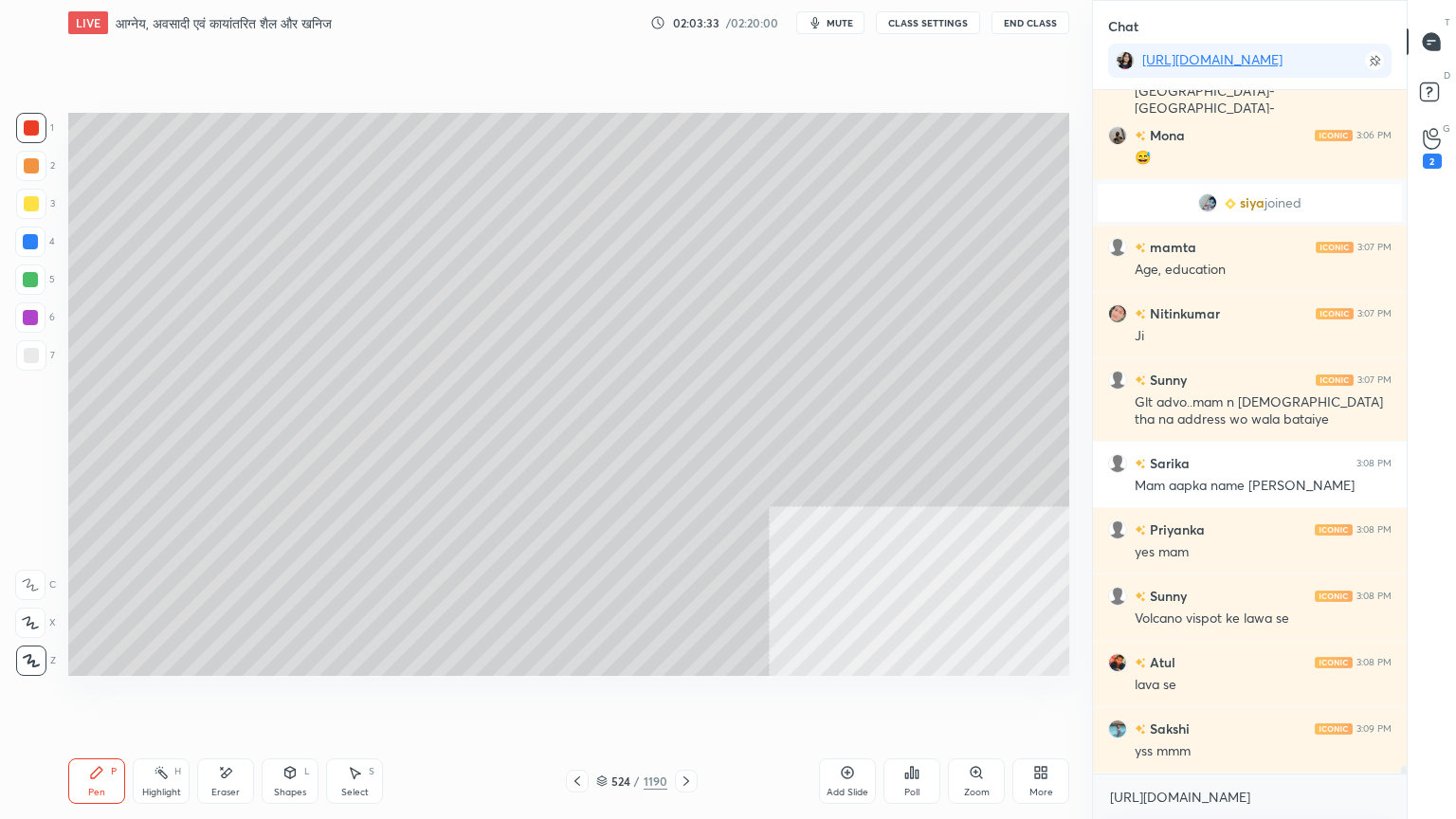 click on "1" at bounding box center [35, 132] 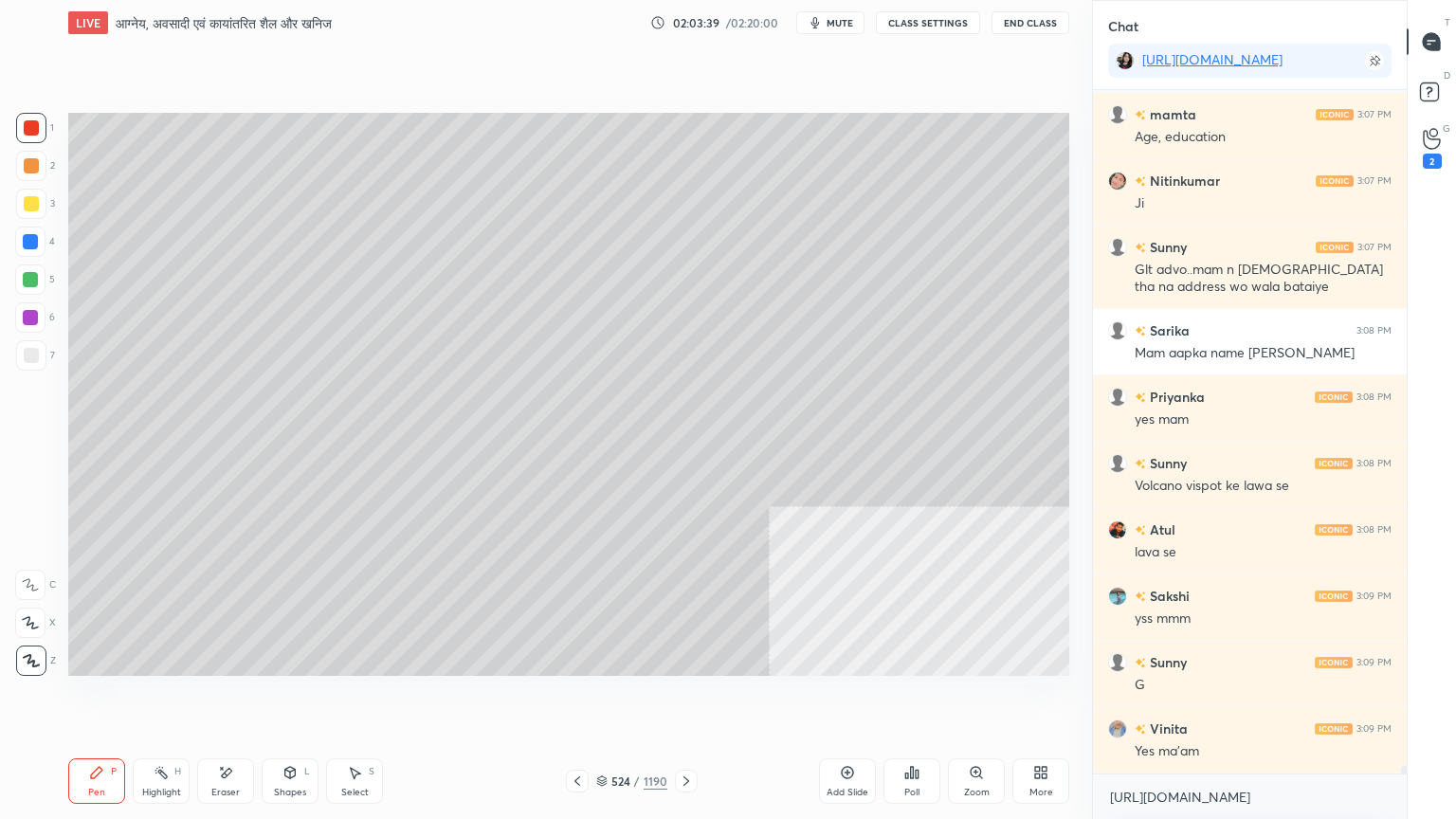 scroll, scrollTop: 61235, scrollLeft: 0, axis: vertical 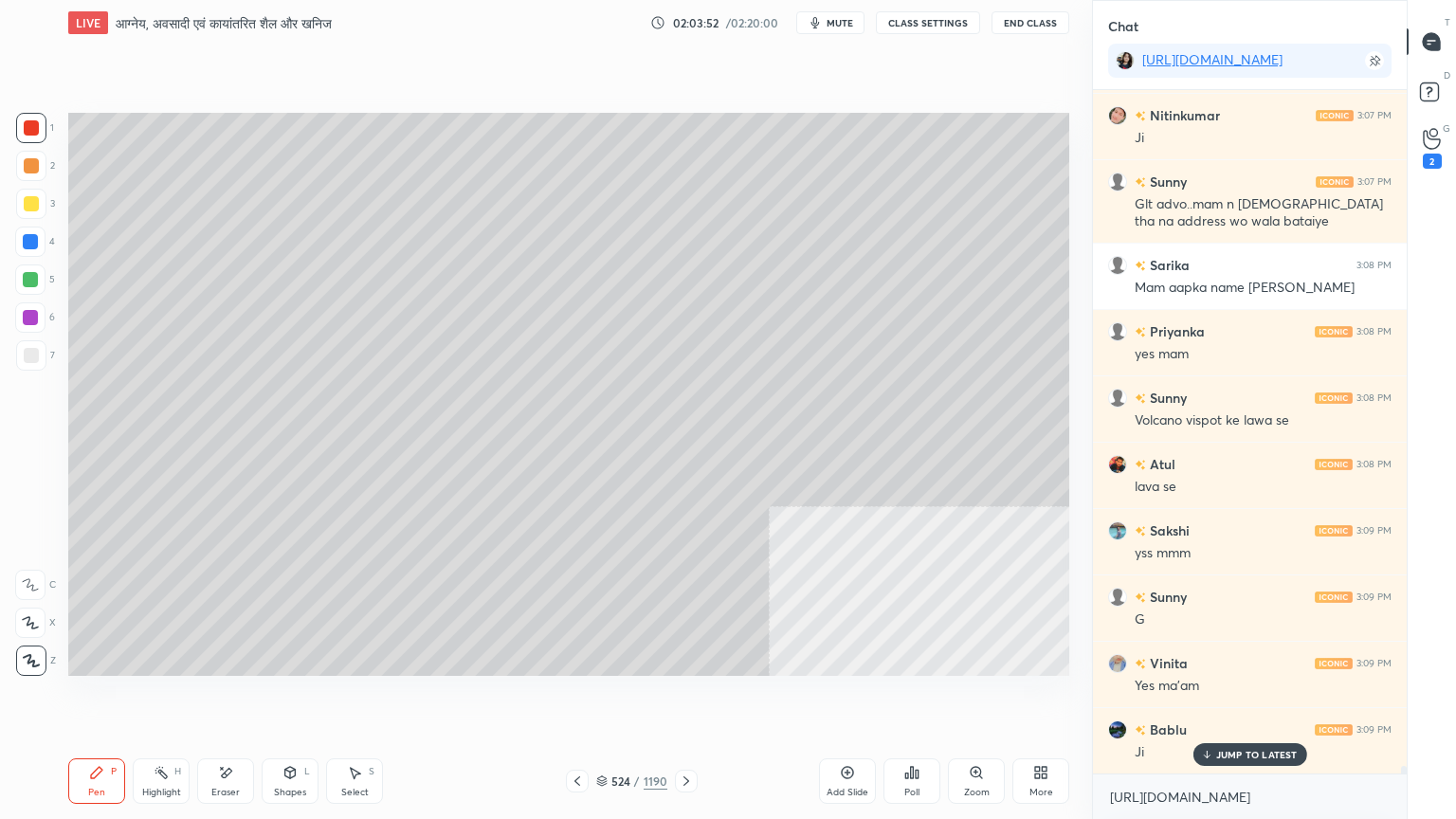 click at bounding box center [31, 355] 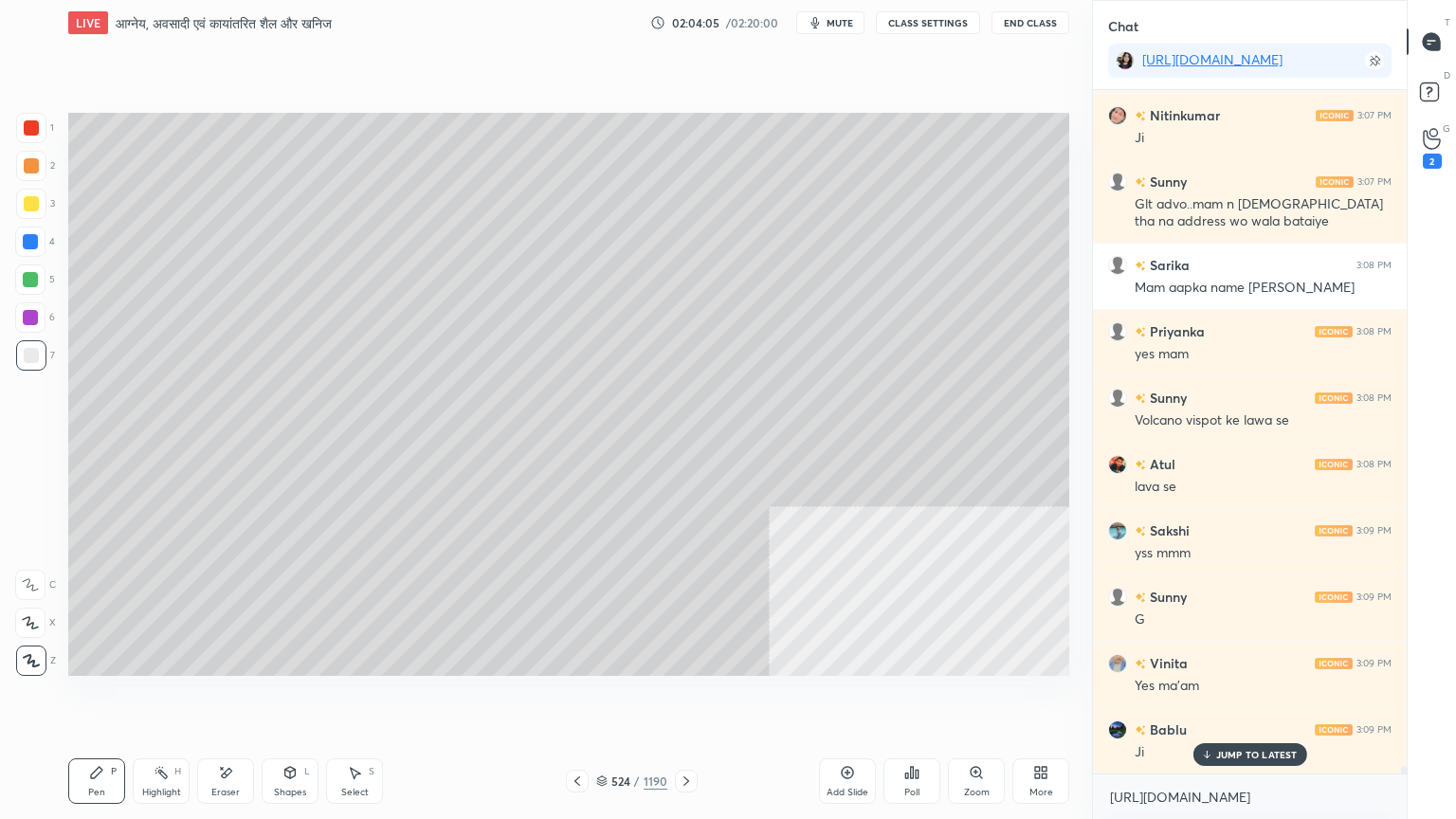 click 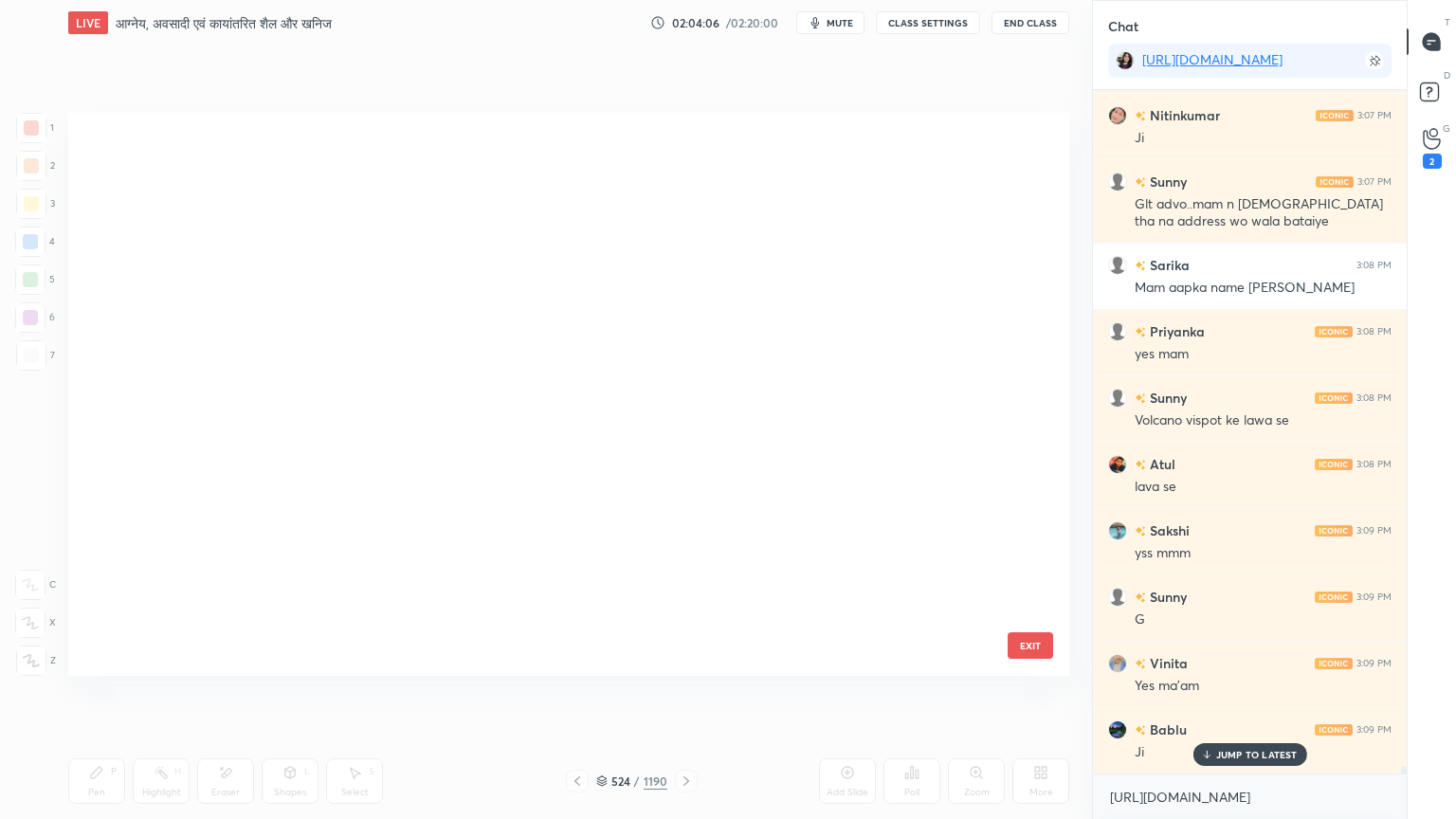 scroll, scrollTop: 29794, scrollLeft: 0, axis: vertical 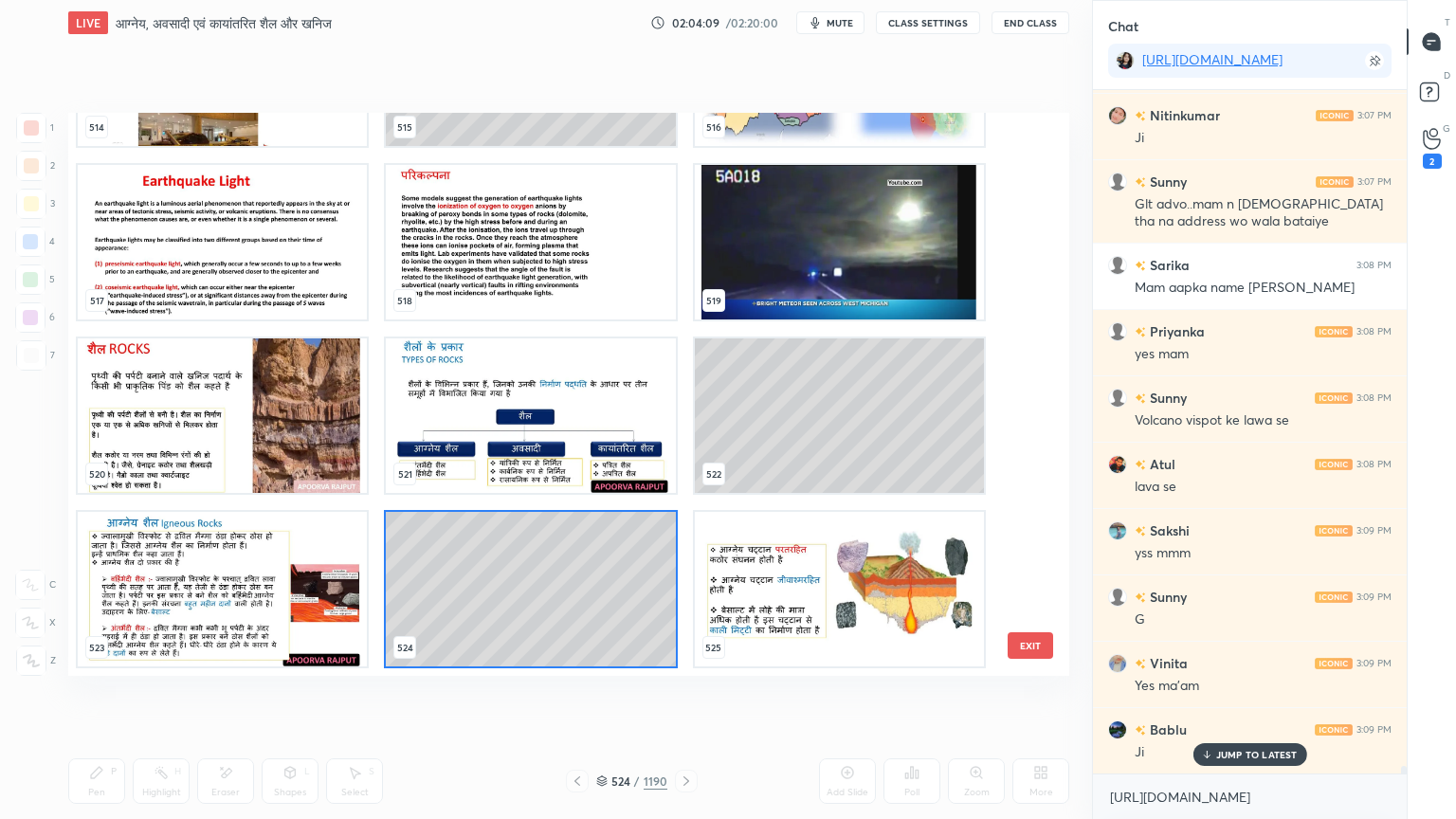 click at bounding box center [839, 589] 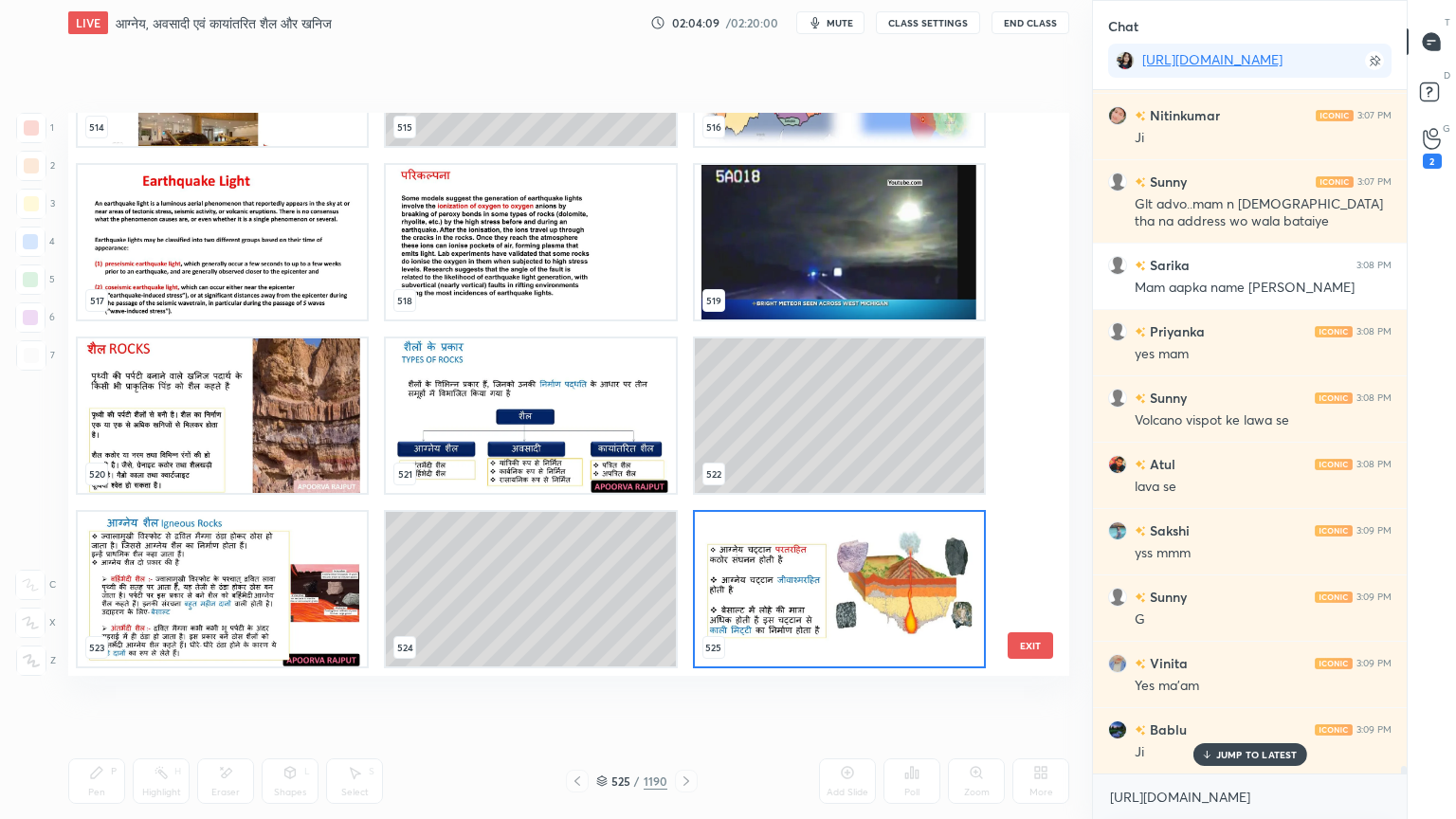 click at bounding box center (839, 589) 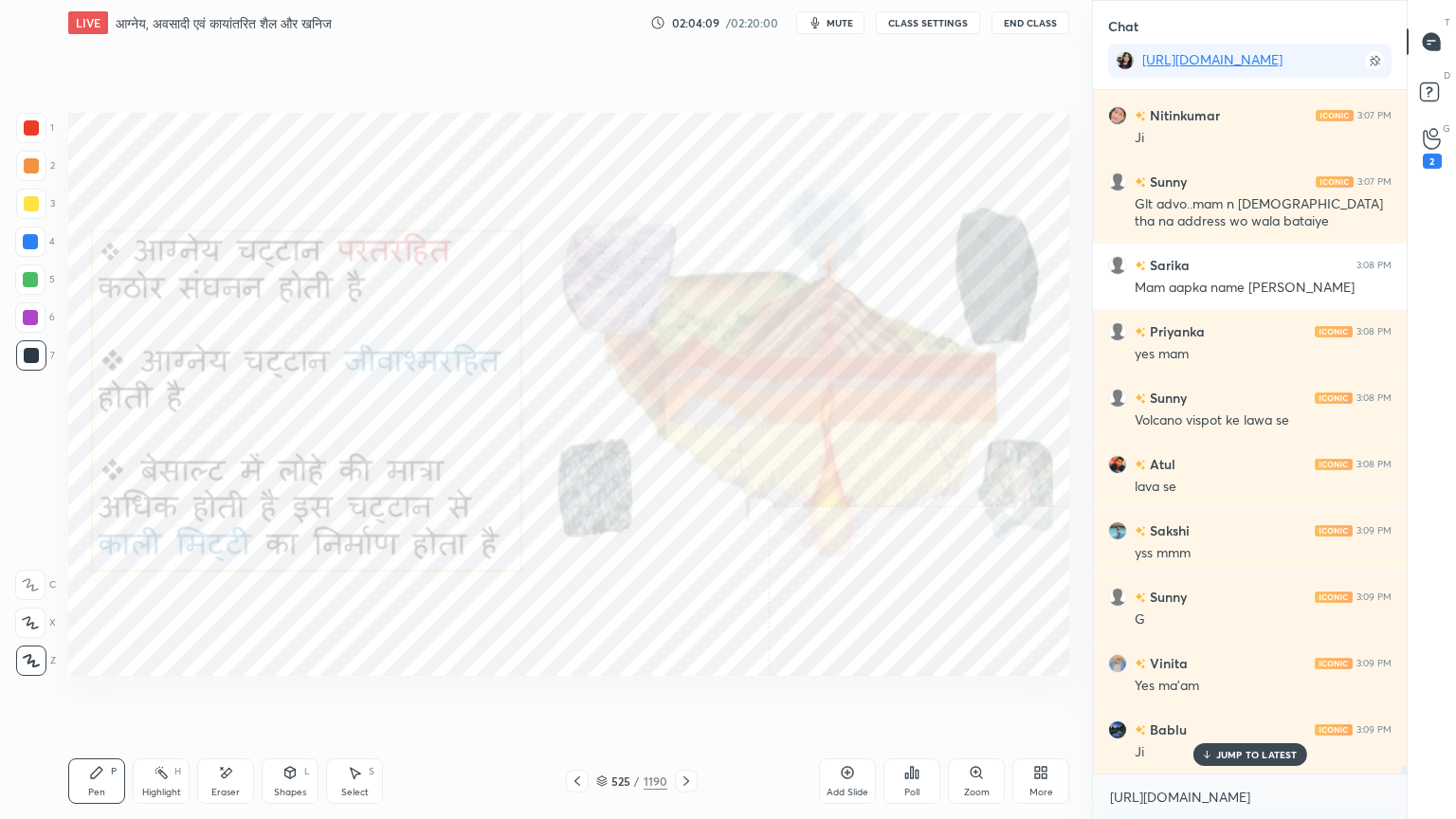 drag, startPoint x: 846, startPoint y: 584, endPoint x: 785, endPoint y: 626, distance: 74.060786 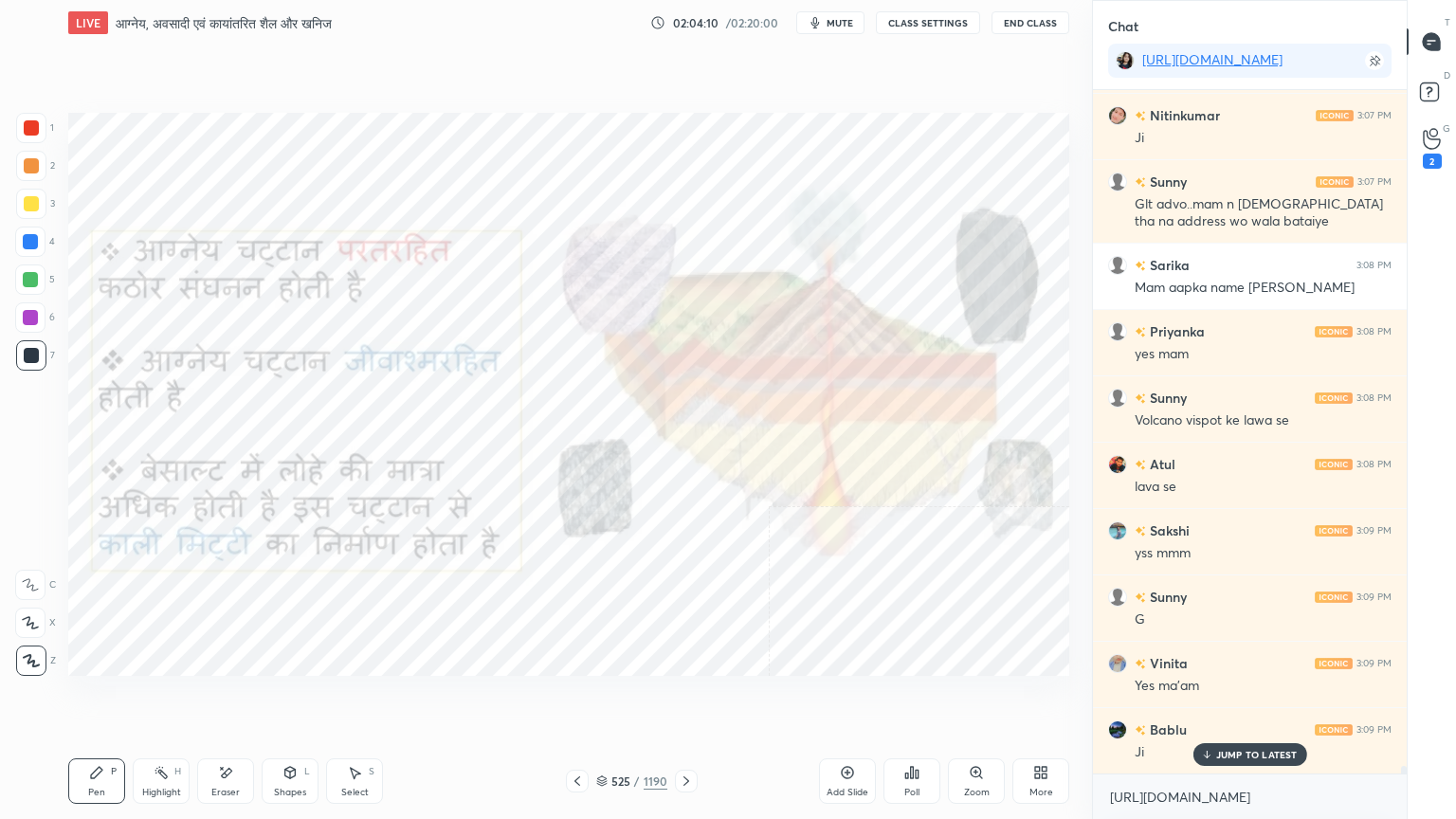 click 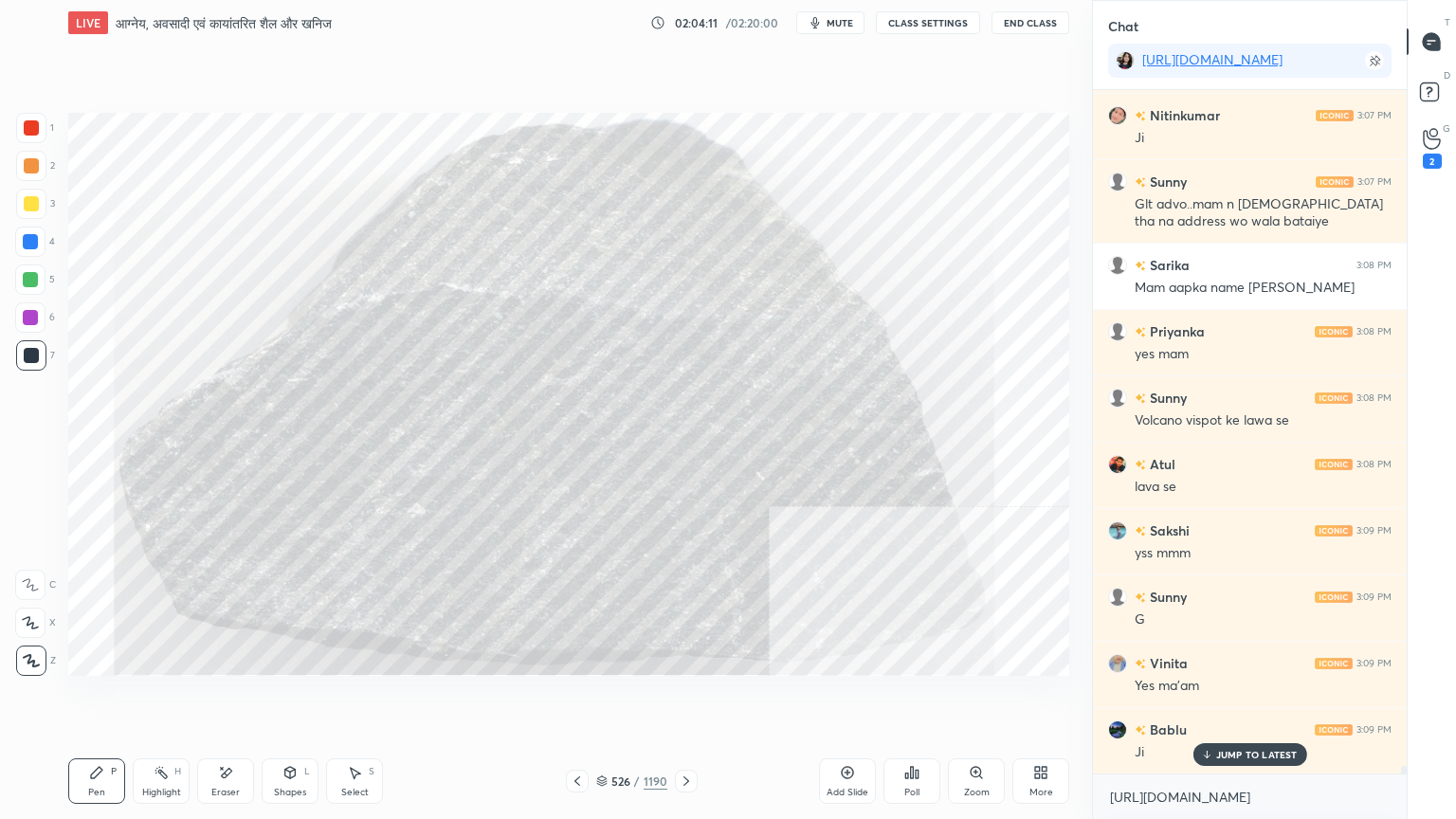click 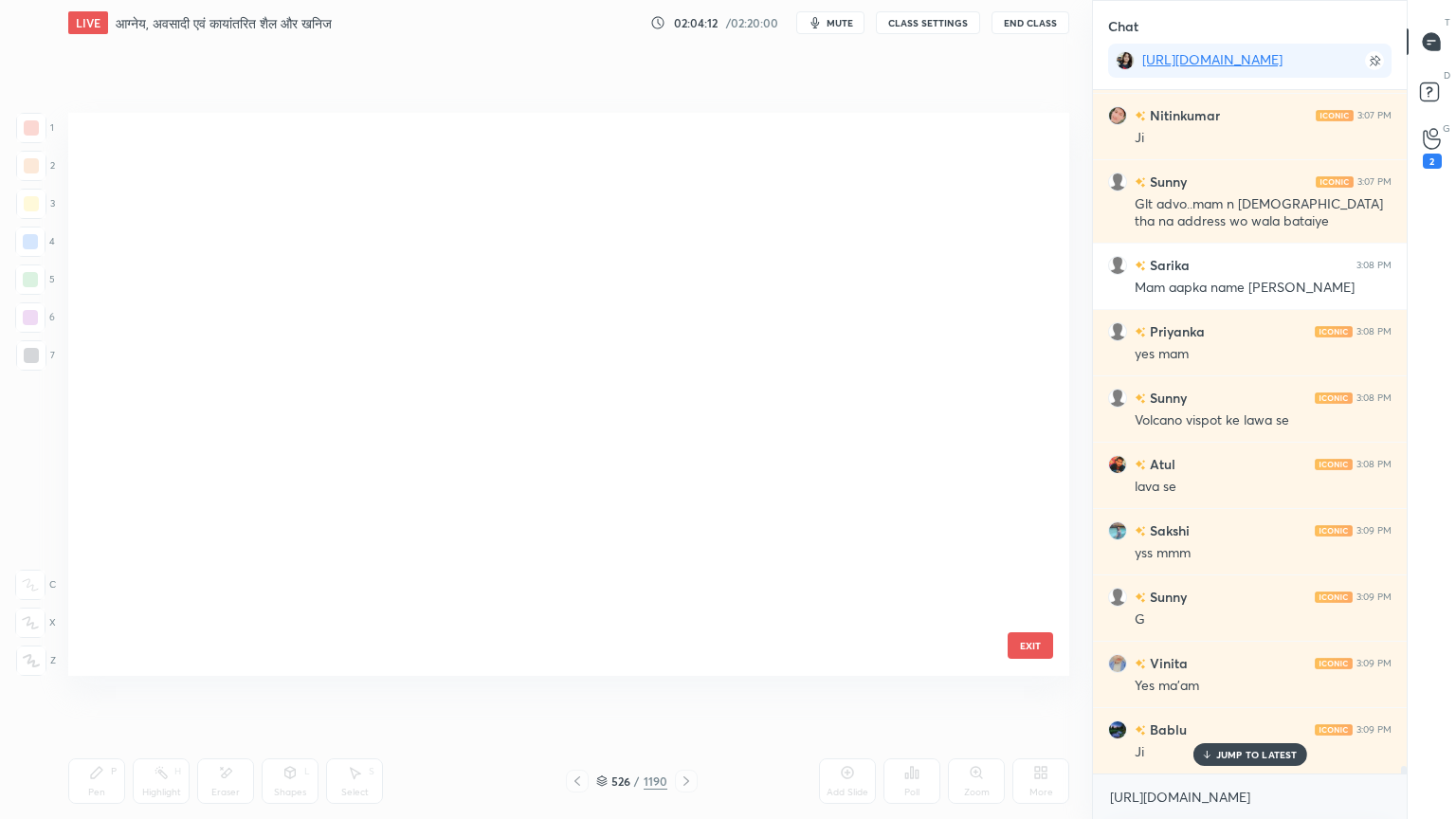 scroll, scrollTop: 29967, scrollLeft: 0, axis: vertical 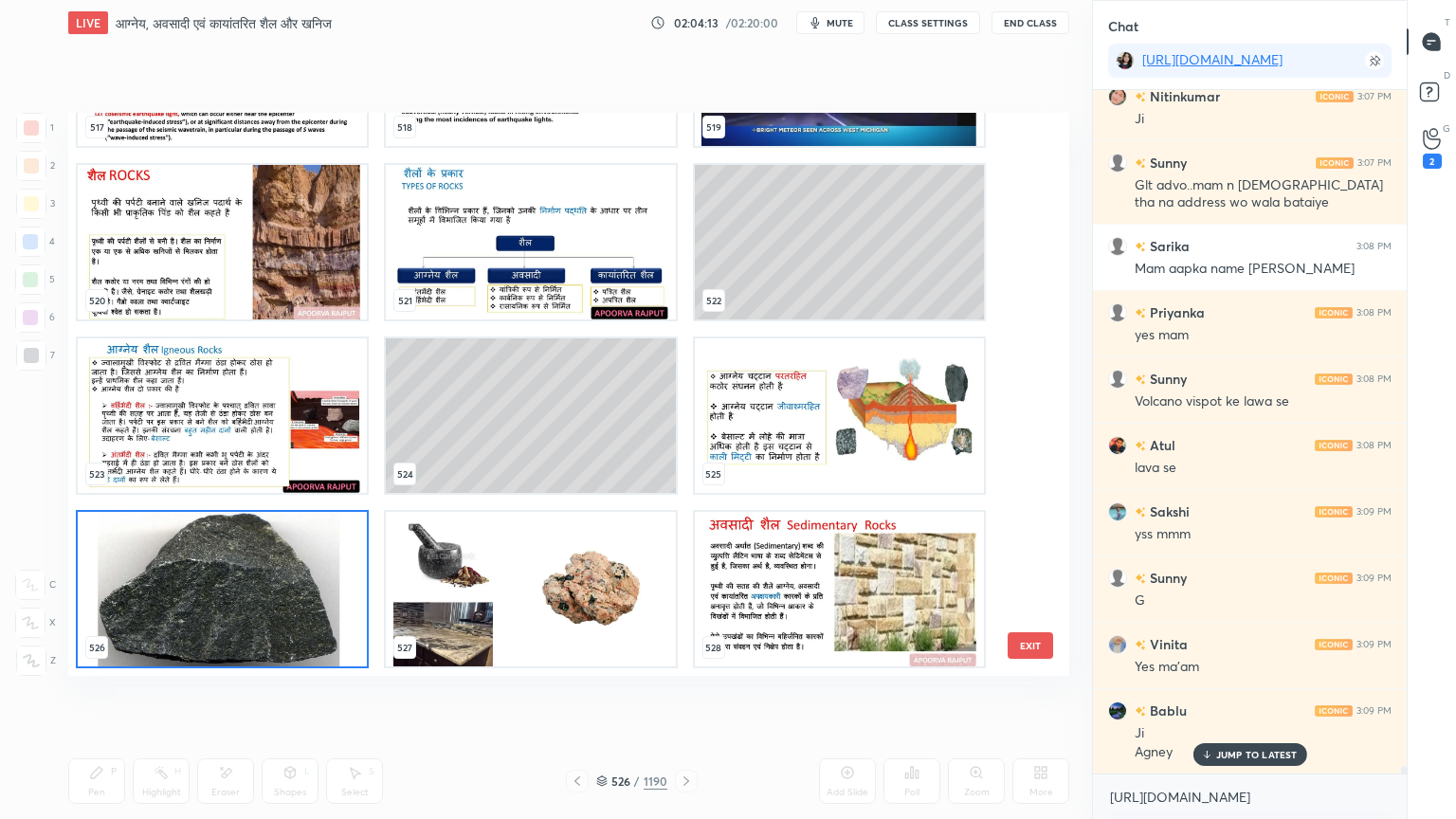 click at bounding box center [222, 415] 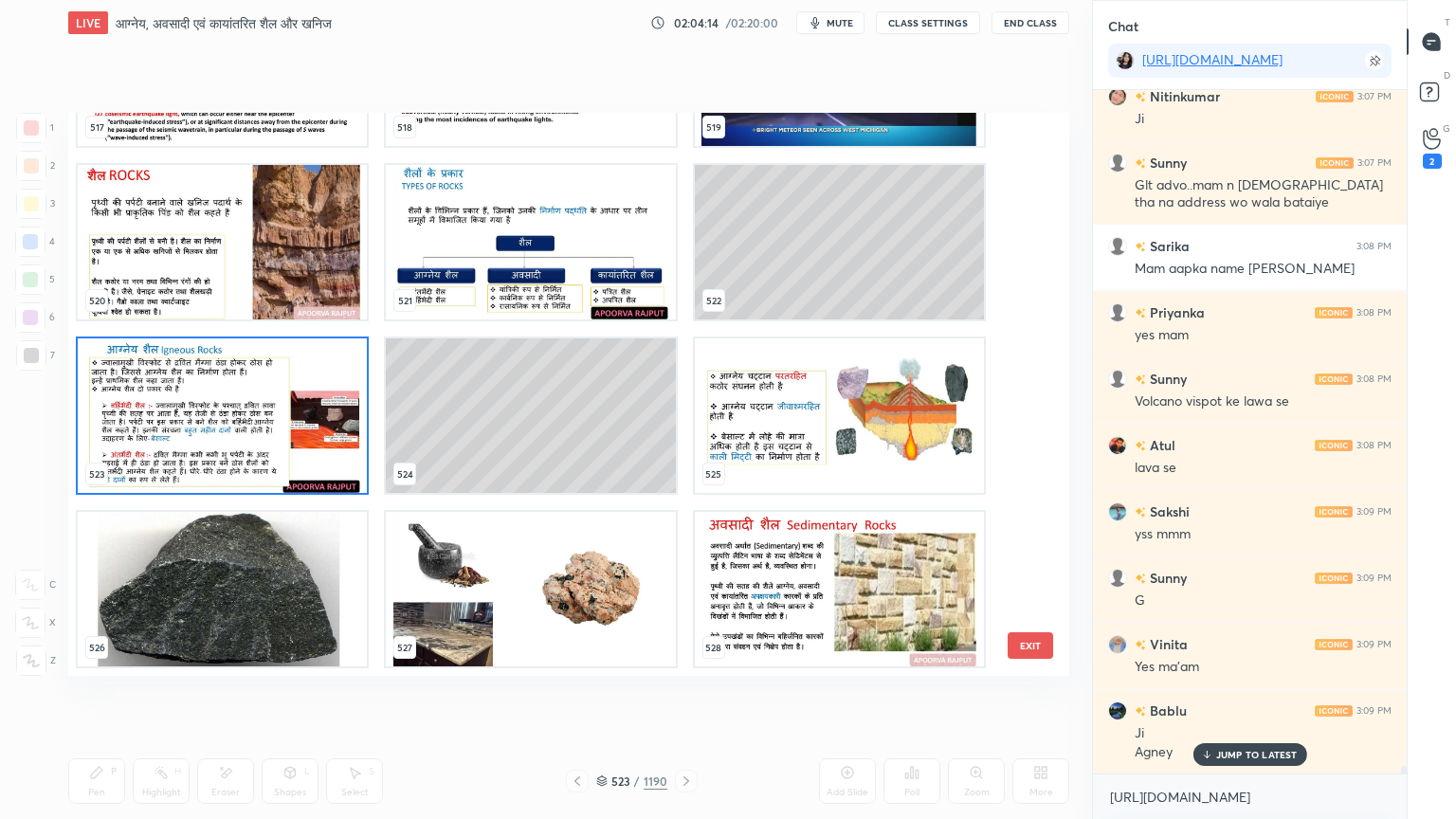 click at bounding box center [222, 415] 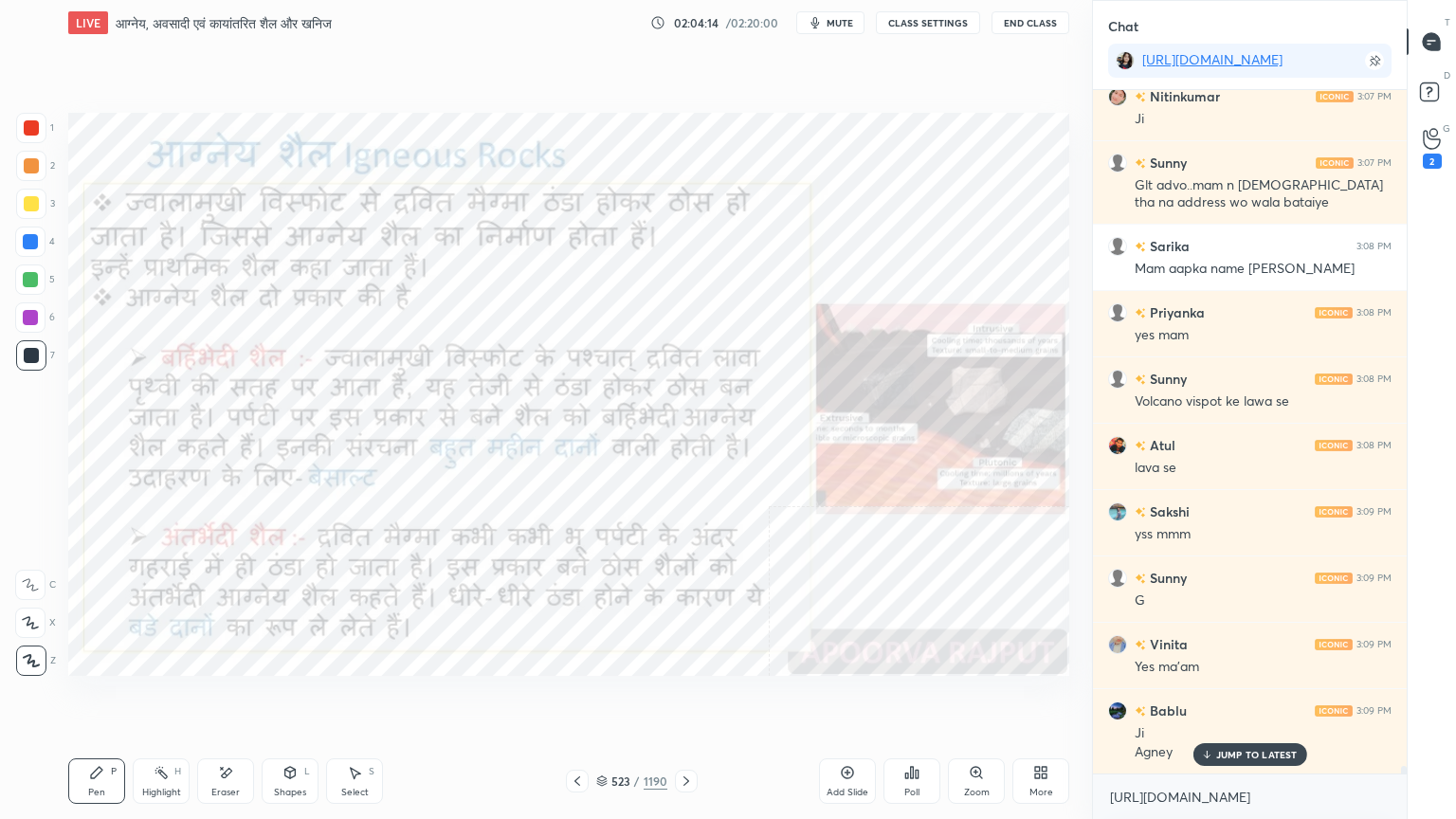 click at bounding box center [222, 415] 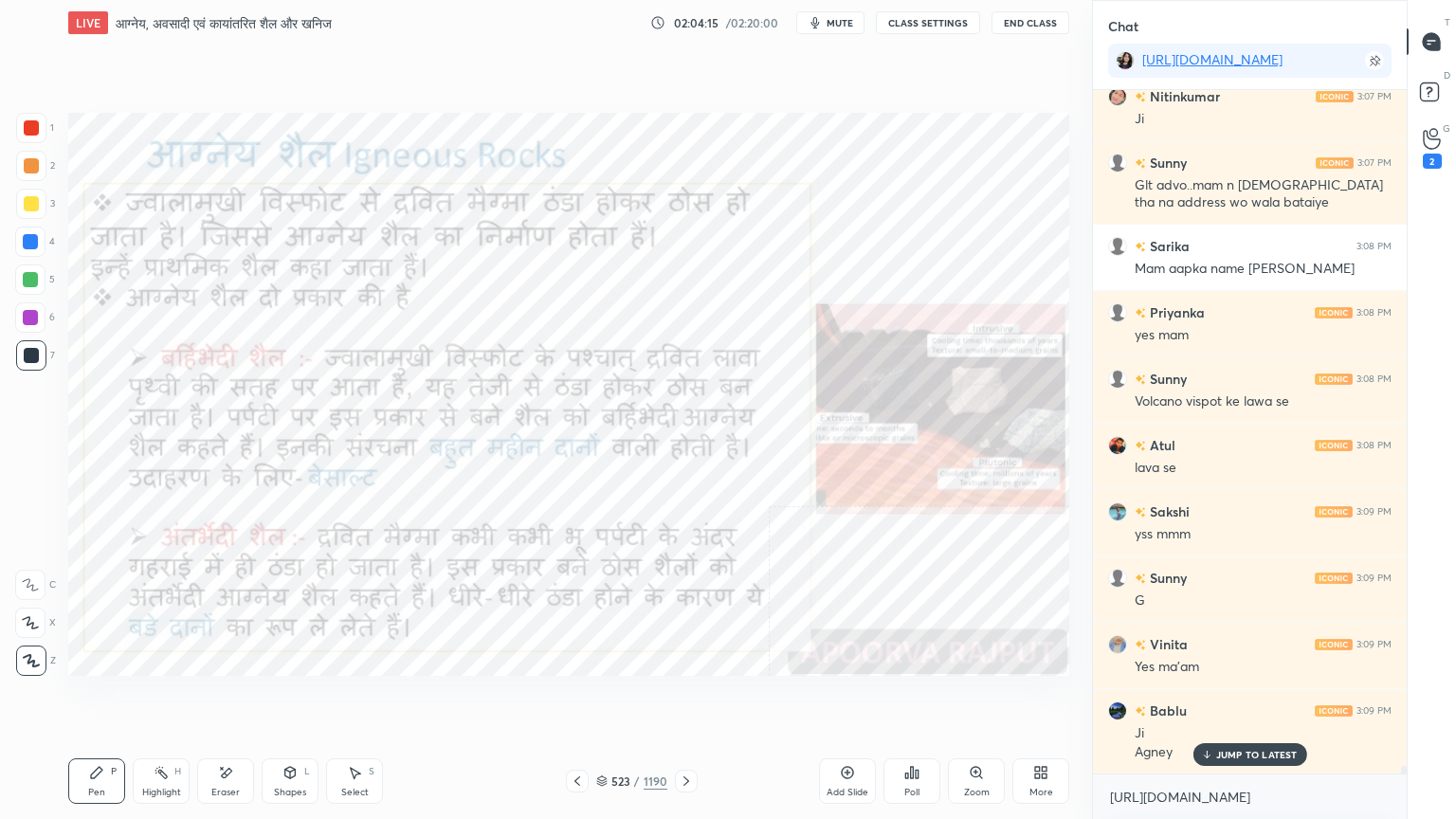 click at bounding box center (30, 242) 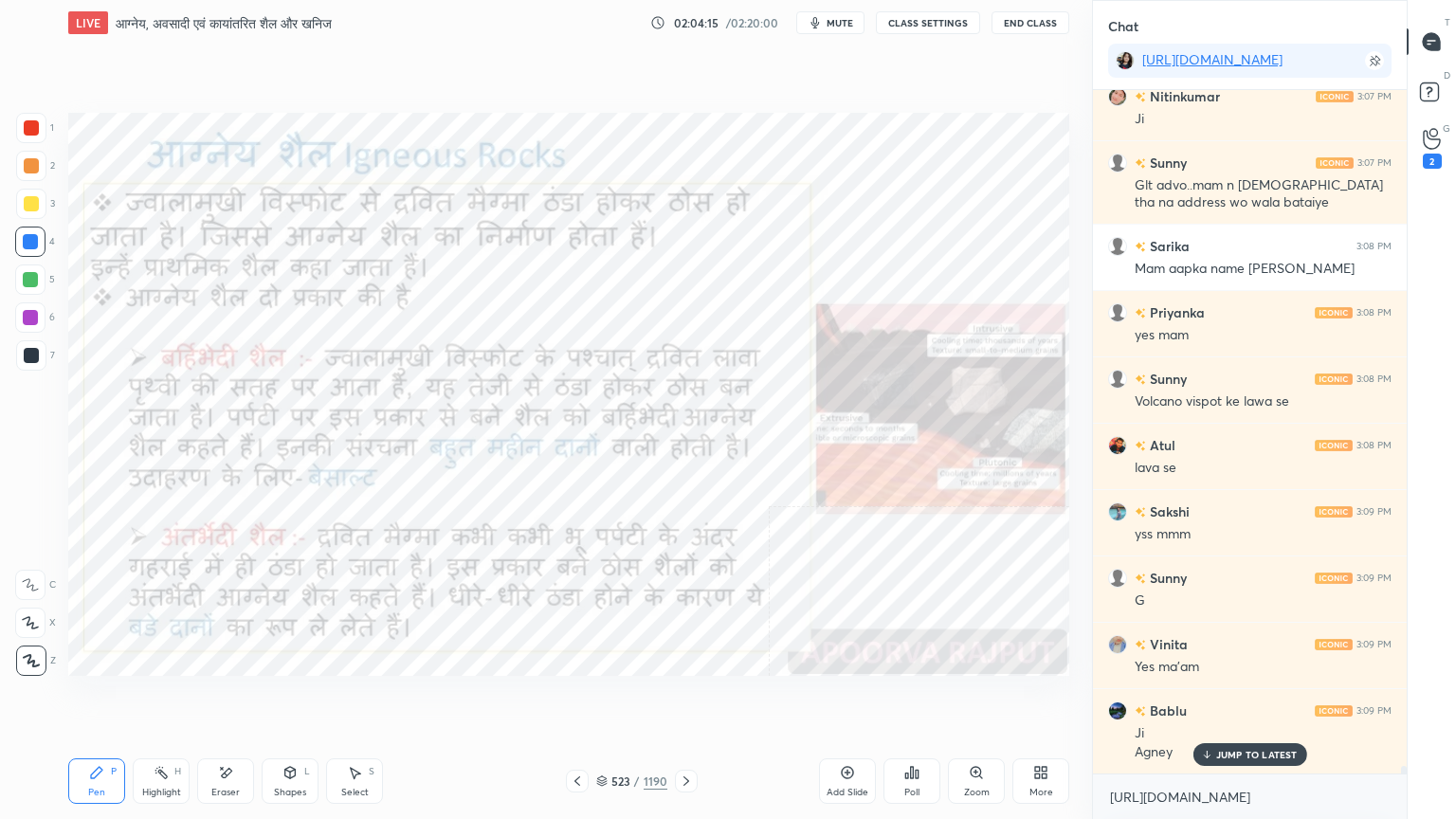click at bounding box center (30, 242) 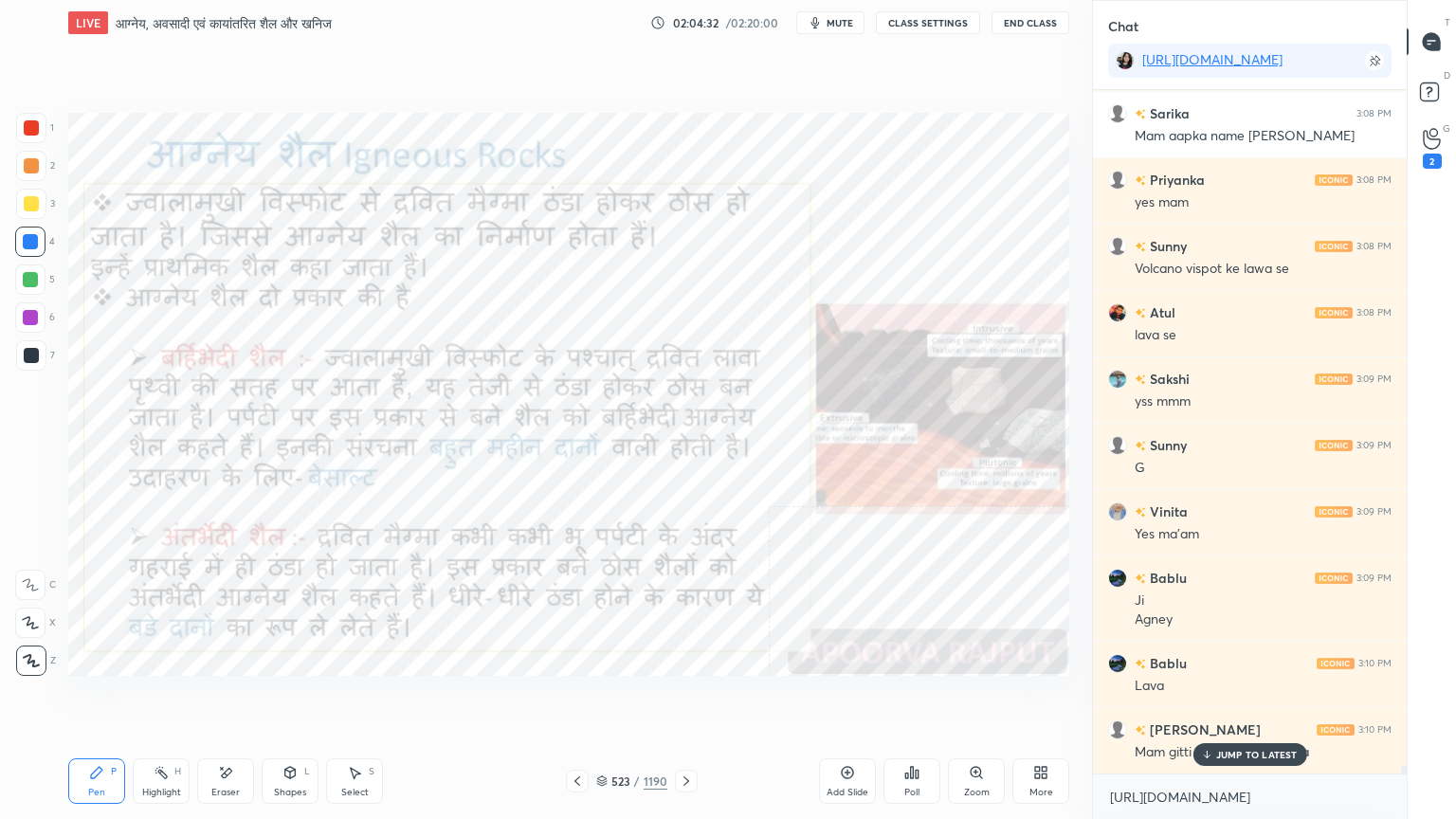 scroll, scrollTop: 61454, scrollLeft: 0, axis: vertical 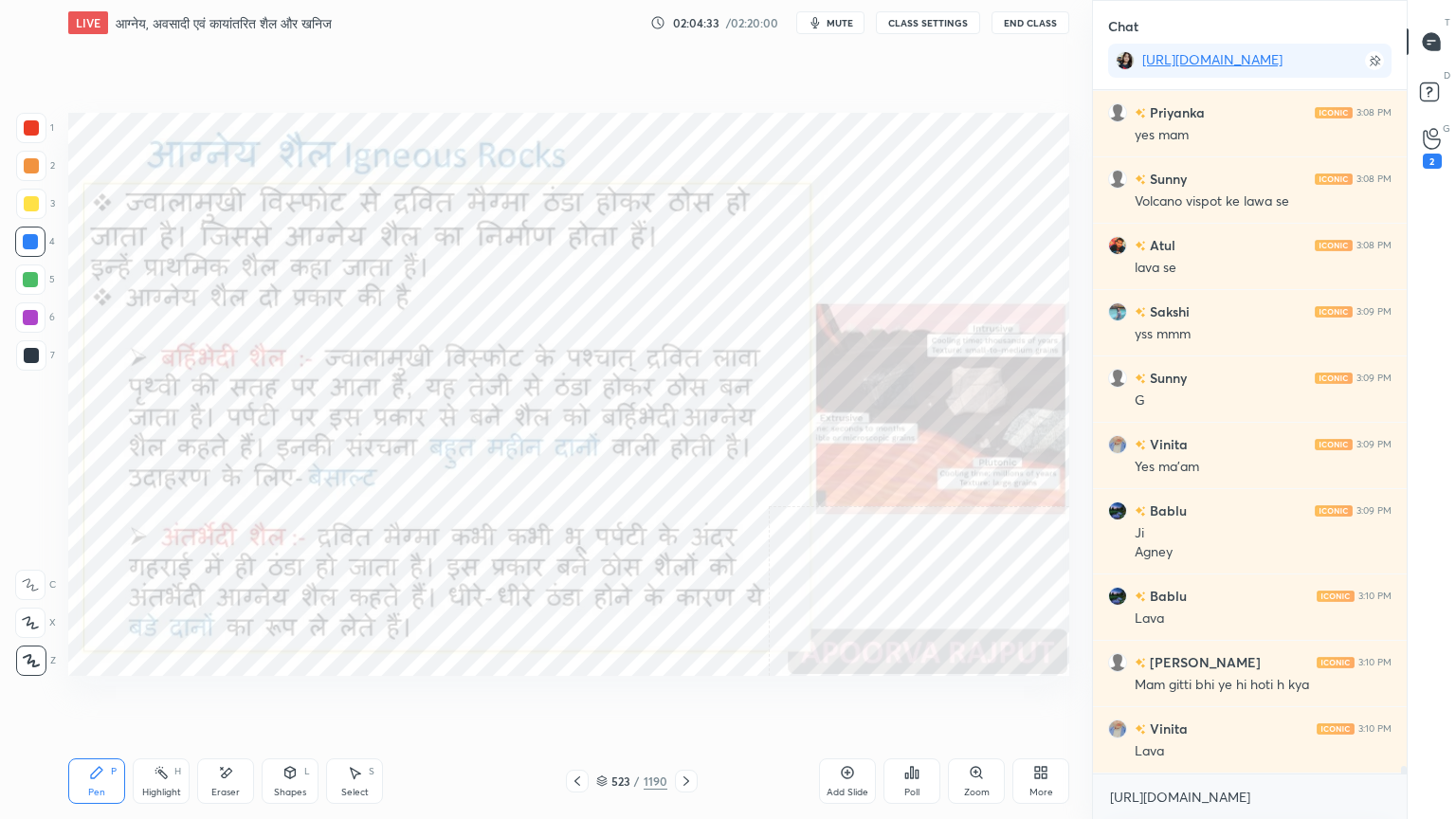 click on "[URL][DOMAIN_NAME] x" at bounding box center [1249, 796] 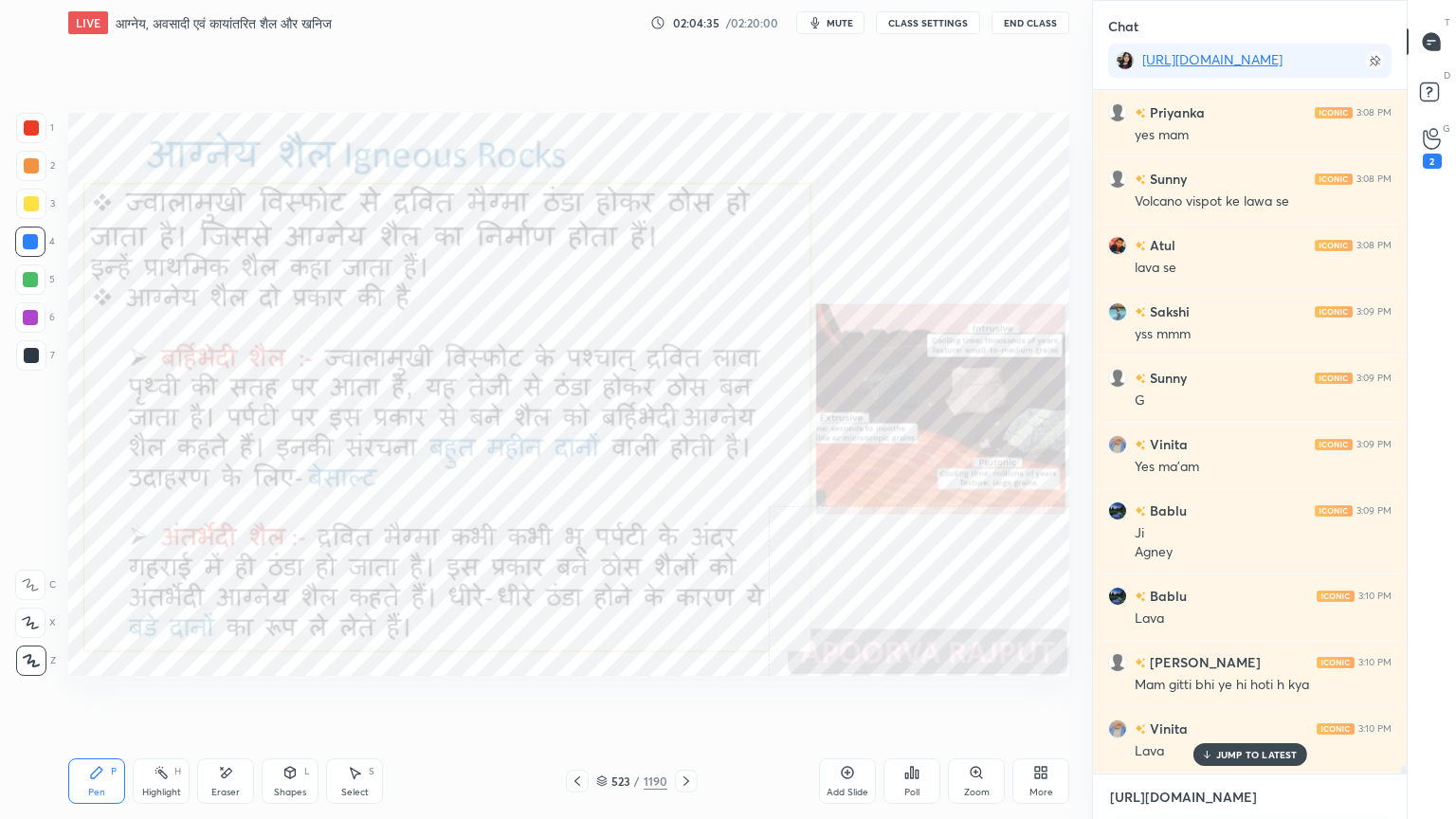 scroll, scrollTop: 61520, scrollLeft: 0, axis: vertical 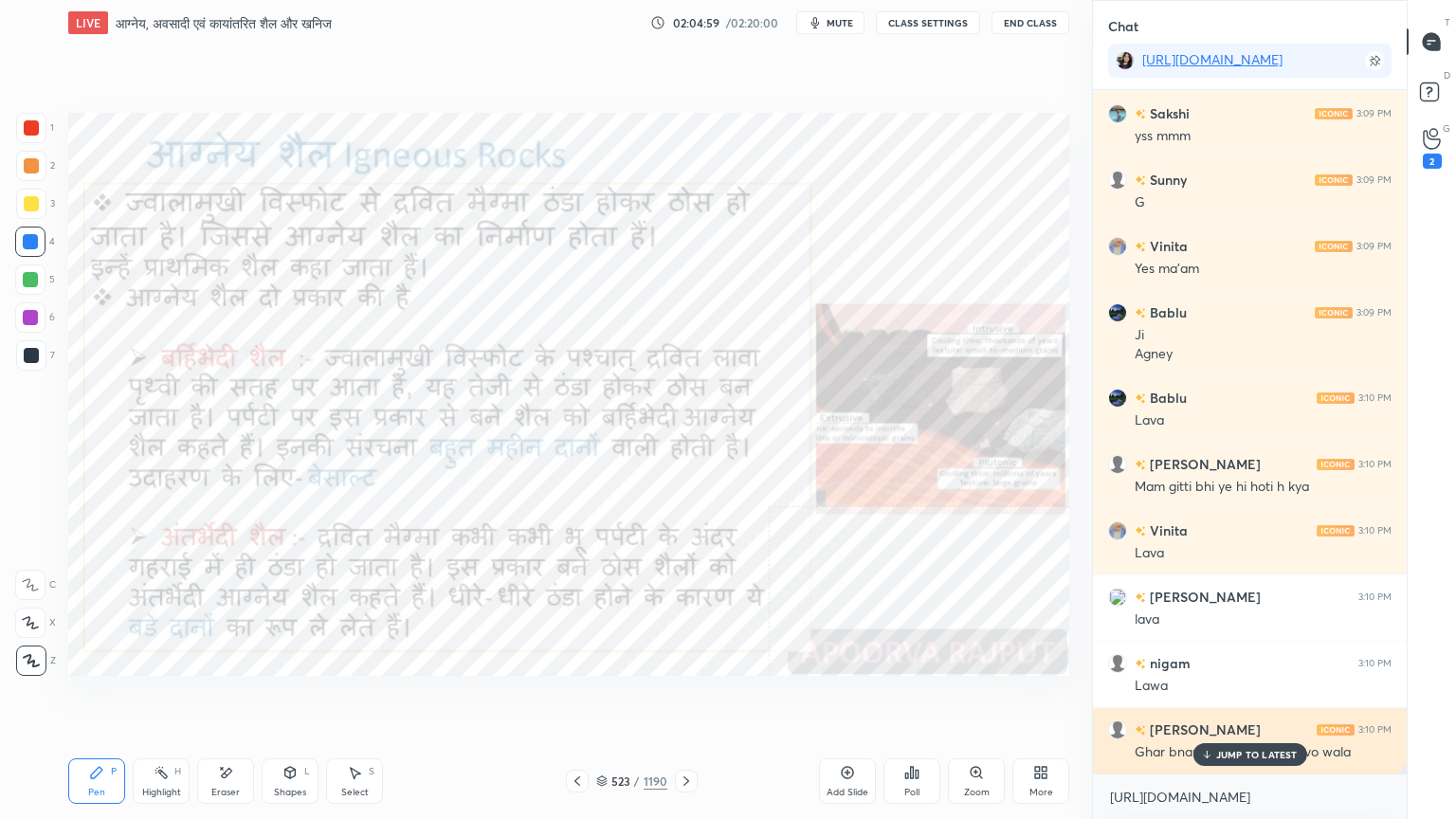 click on "JUMP TO LATEST" at bounding box center [1257, 755] 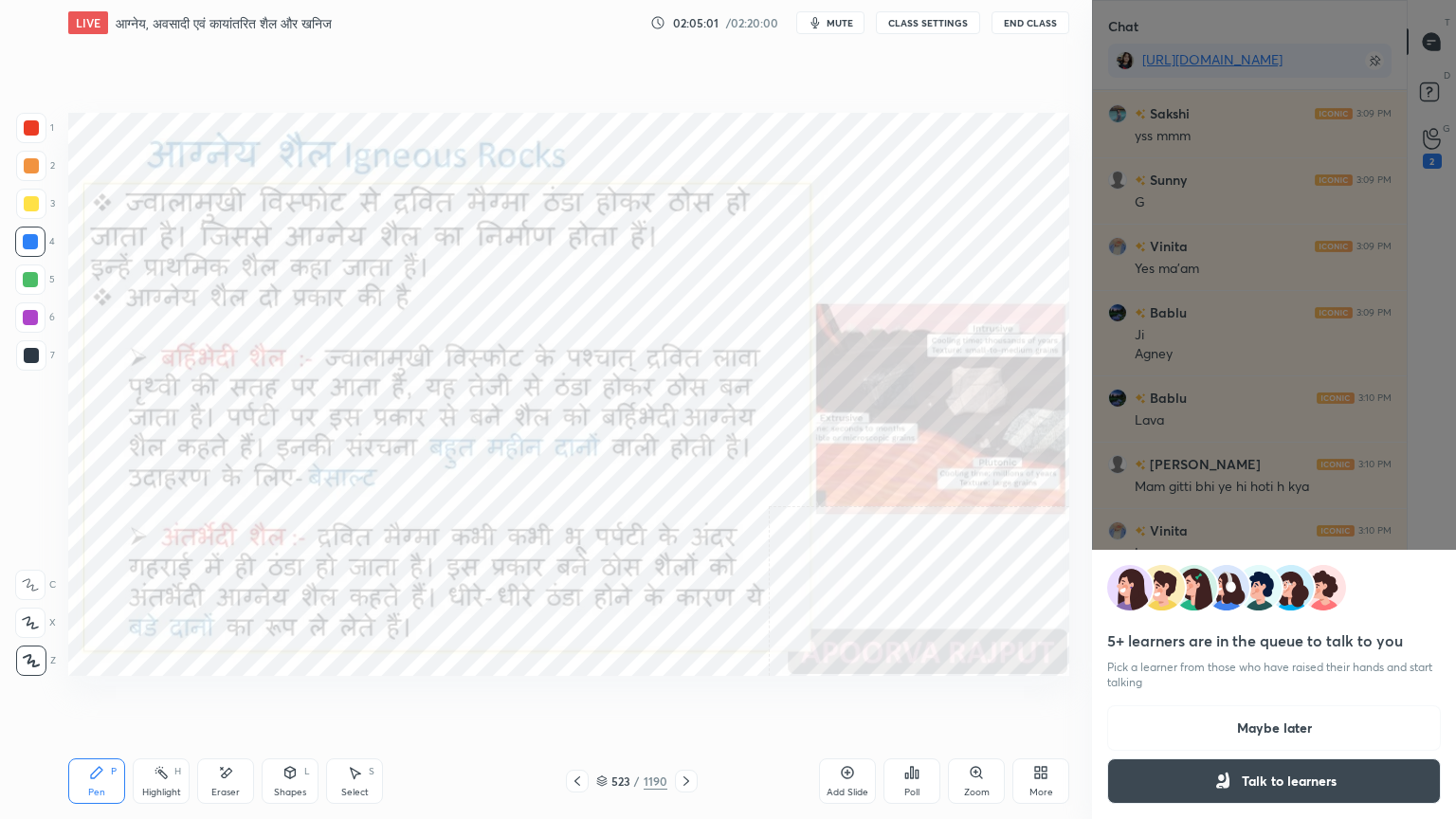 click on "Maybe later" at bounding box center (1274, 728) 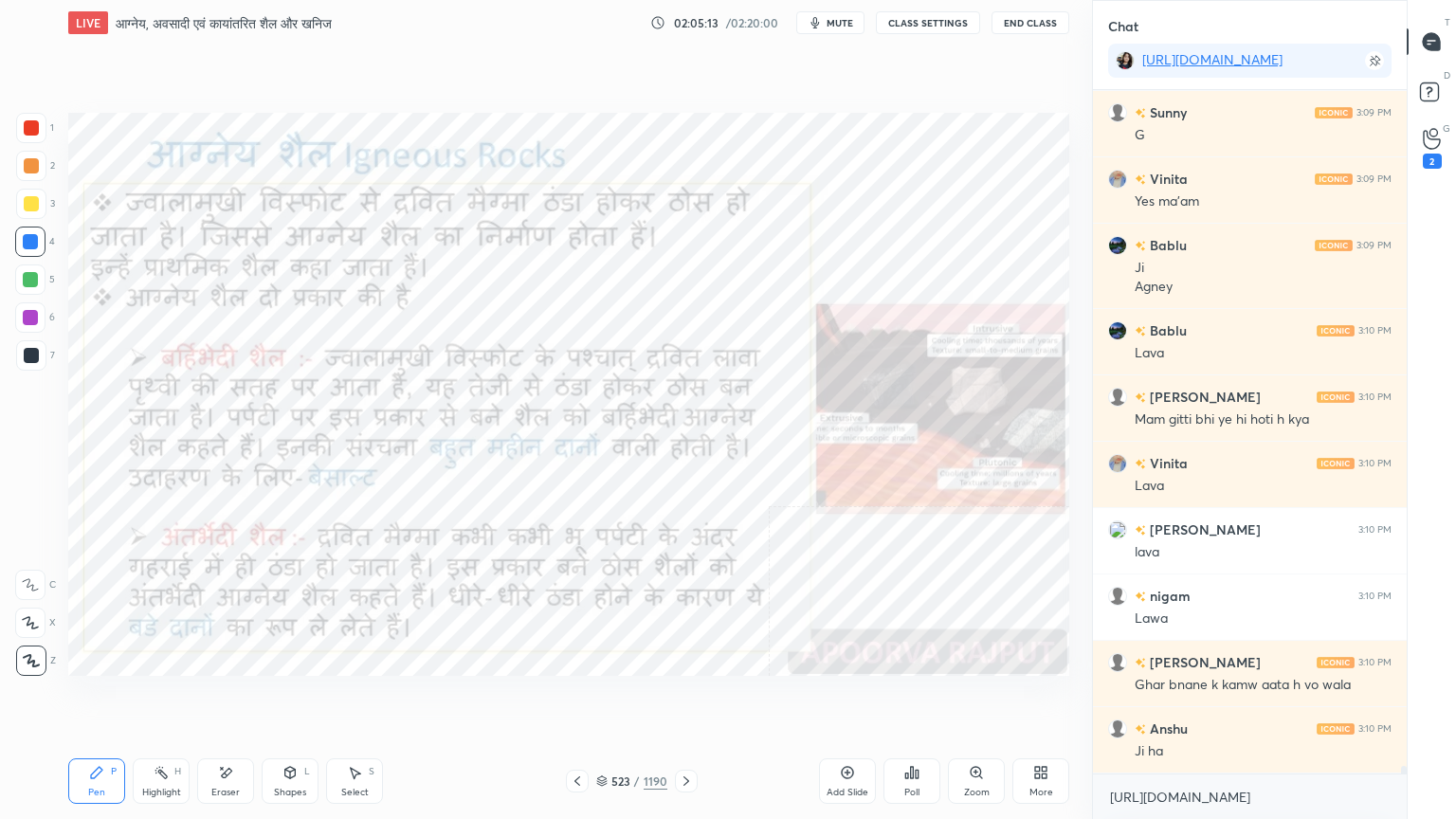 scroll, scrollTop: 61765, scrollLeft: 0, axis: vertical 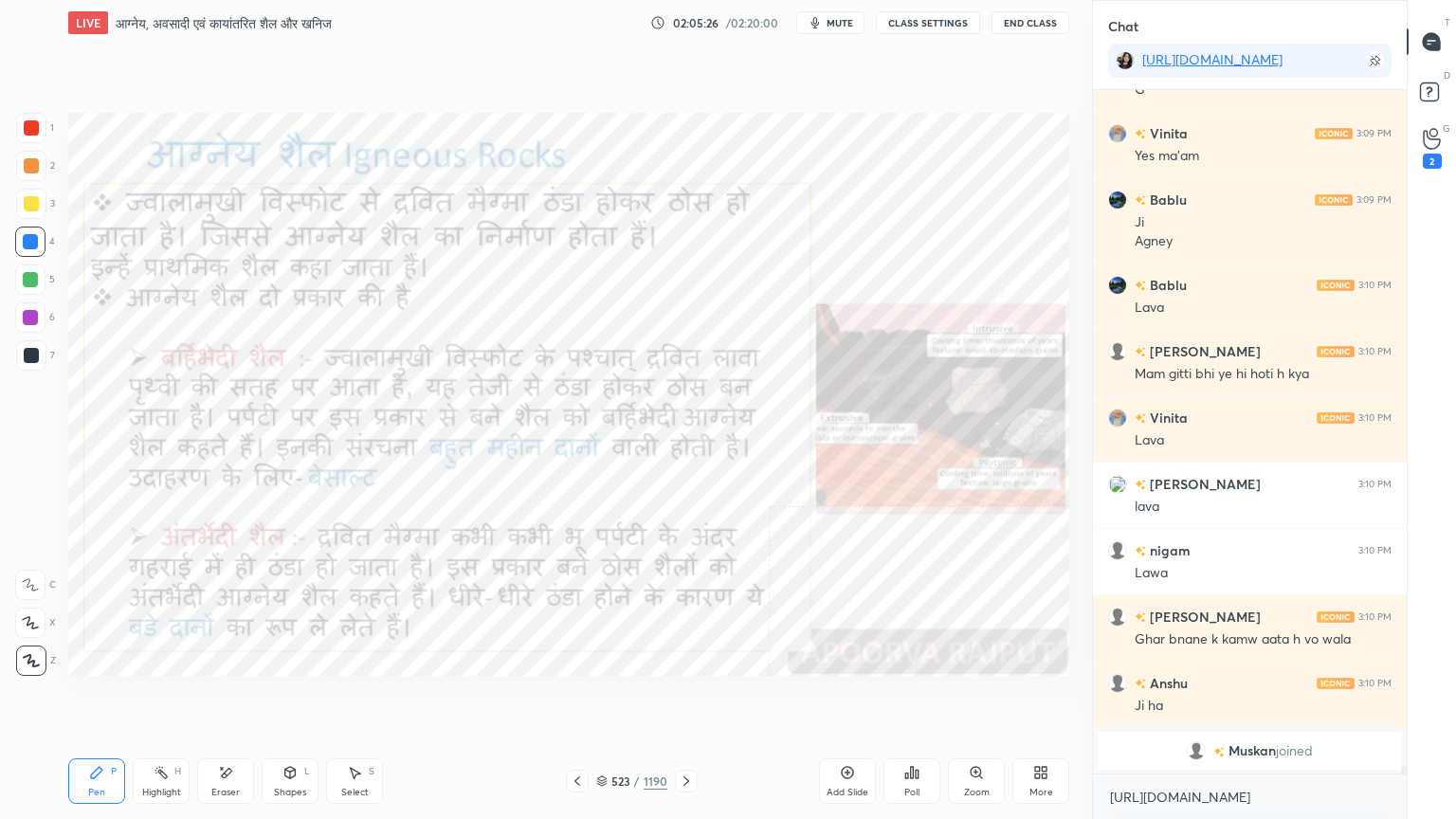 click on "1" at bounding box center [35, 128] 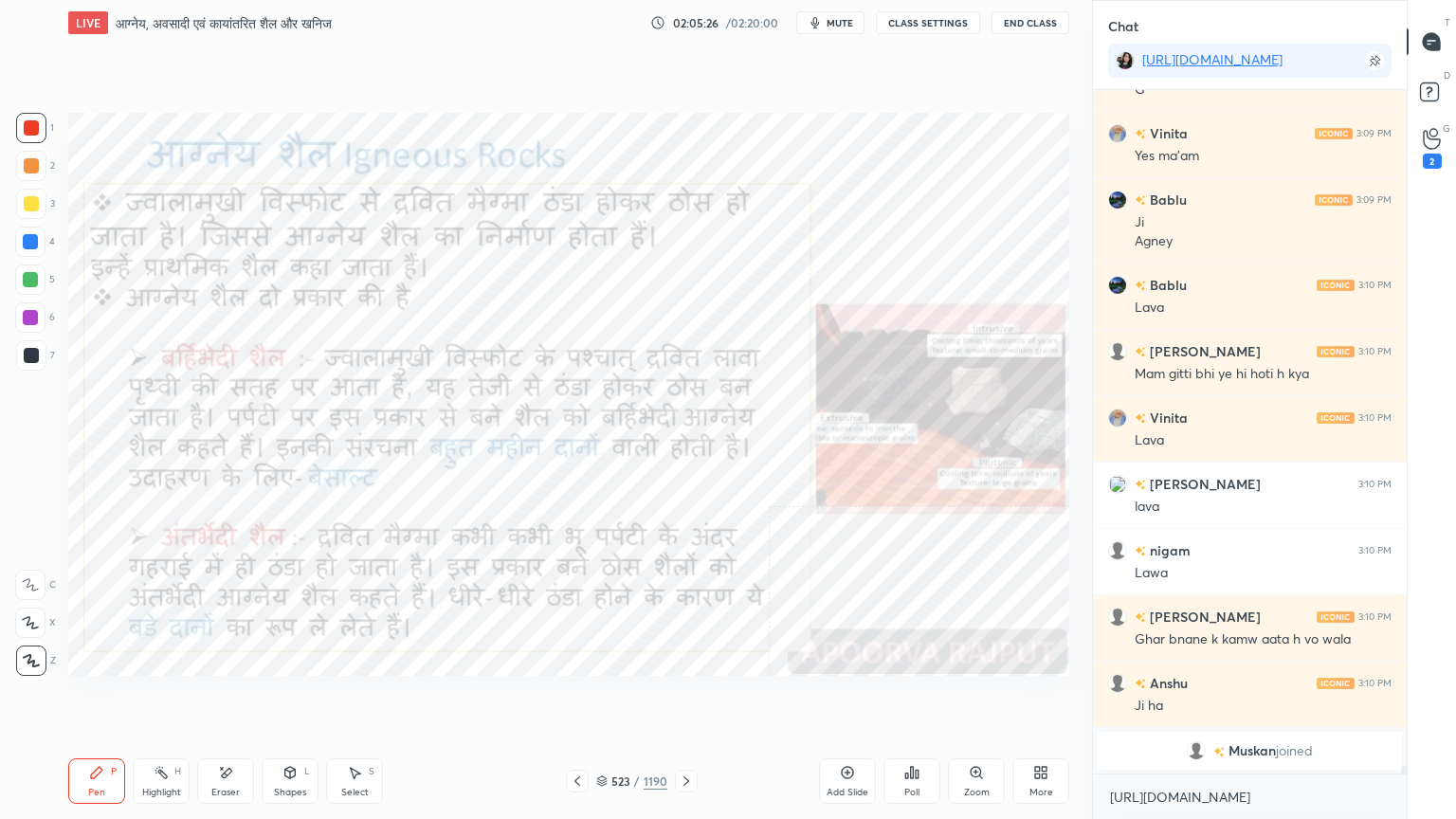 click at bounding box center (31, 128) 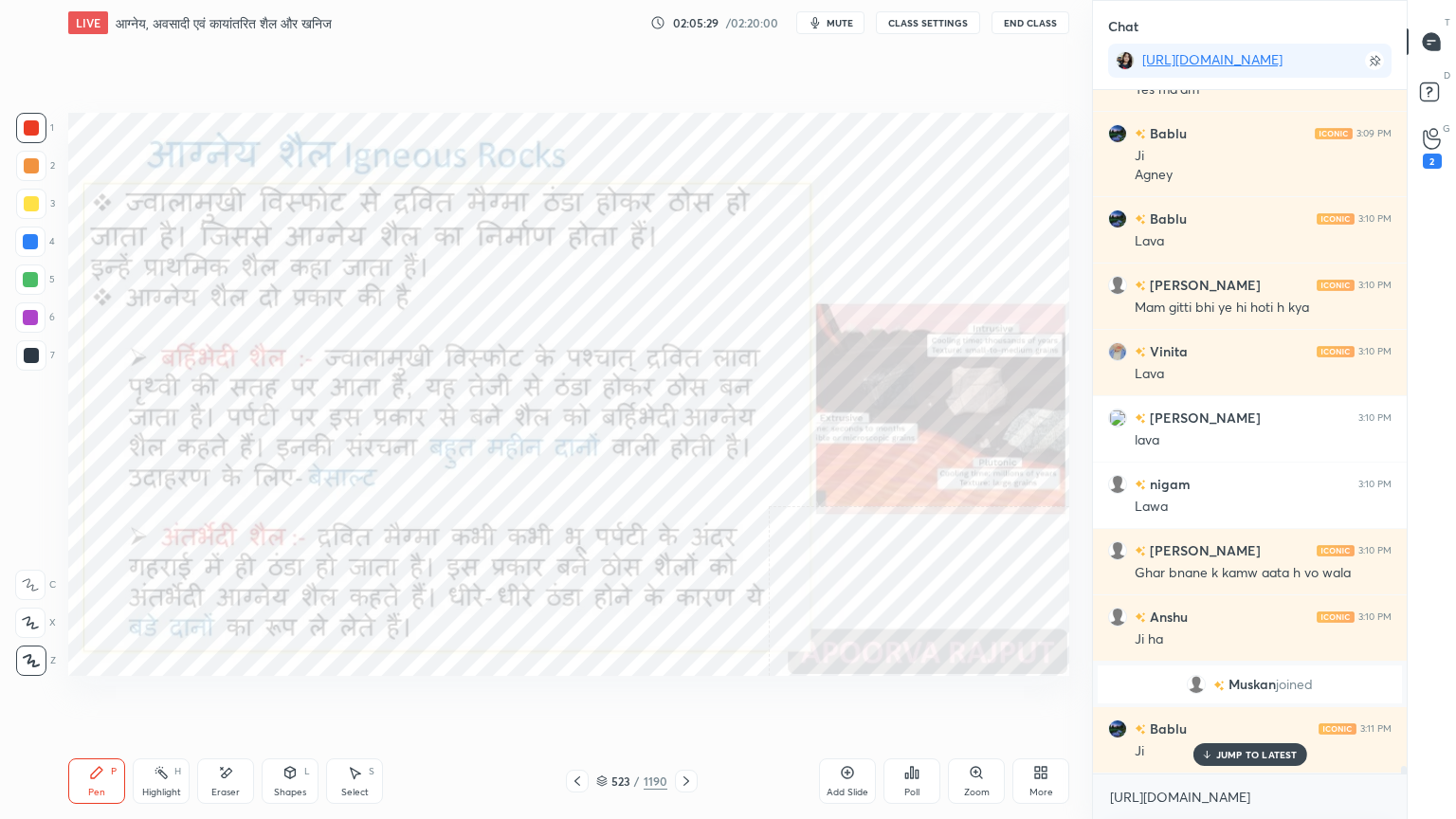 scroll, scrollTop: 61558, scrollLeft: 0, axis: vertical 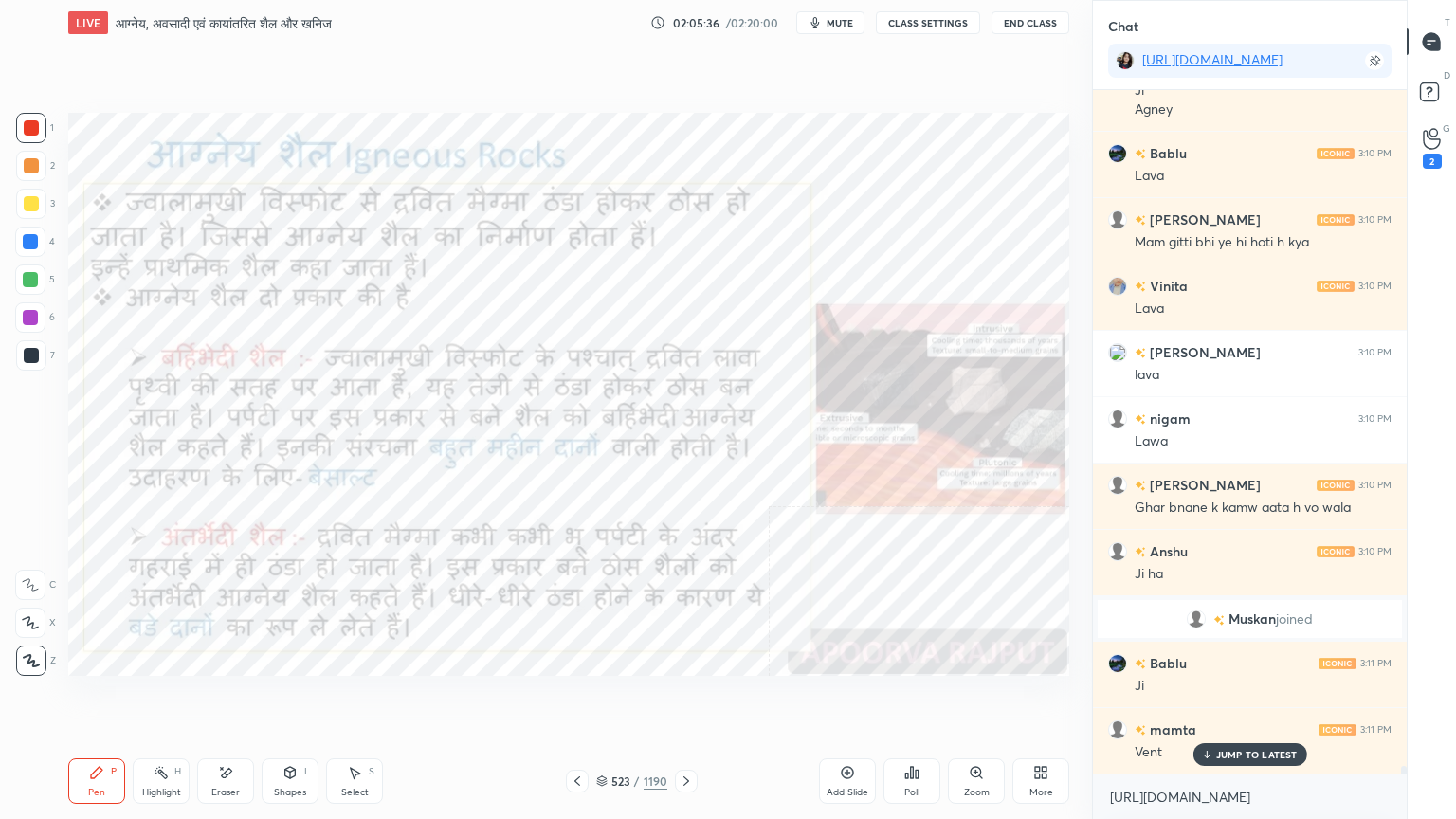 click at bounding box center [30, 242] 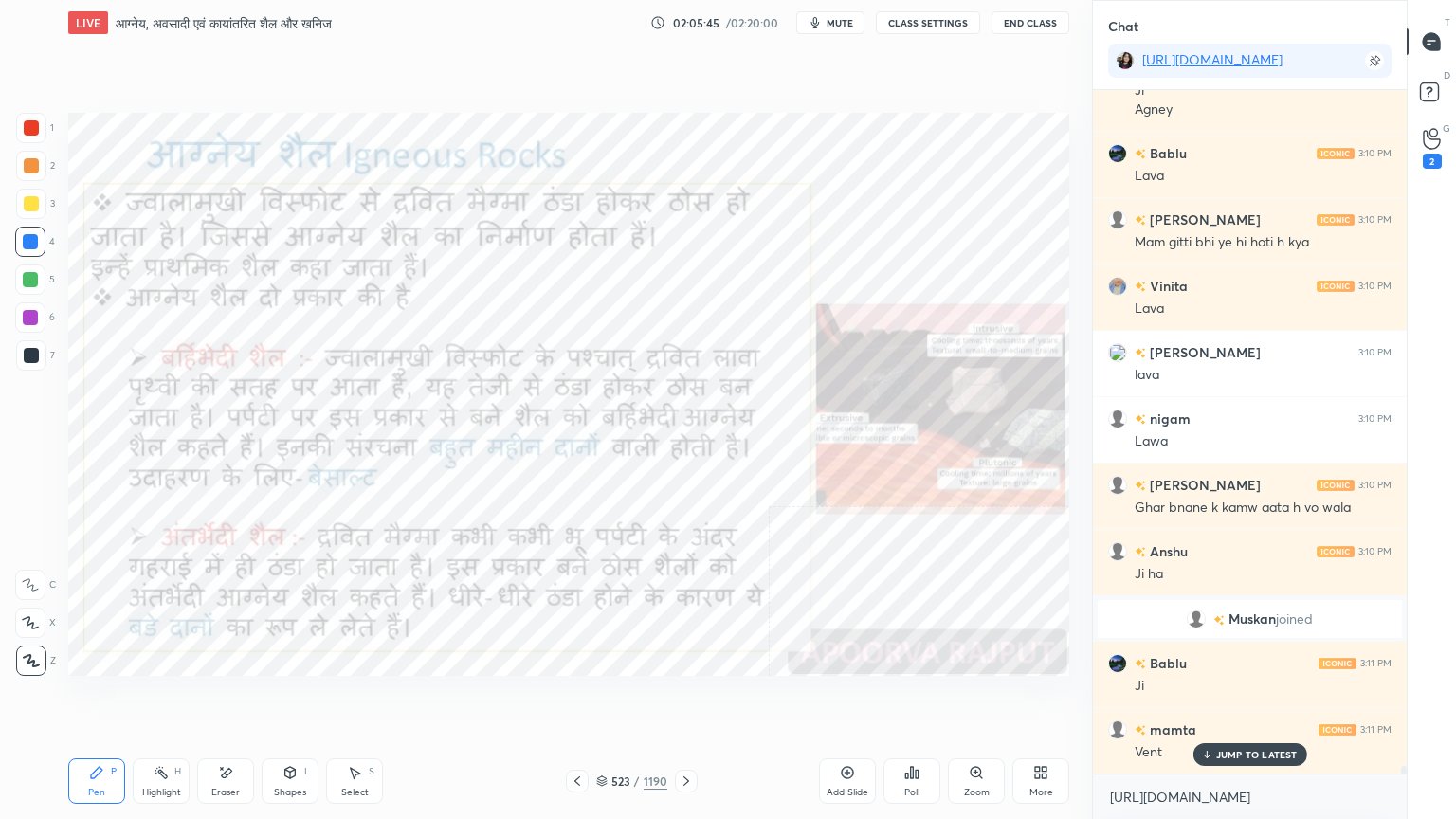 click at bounding box center (31, 128) 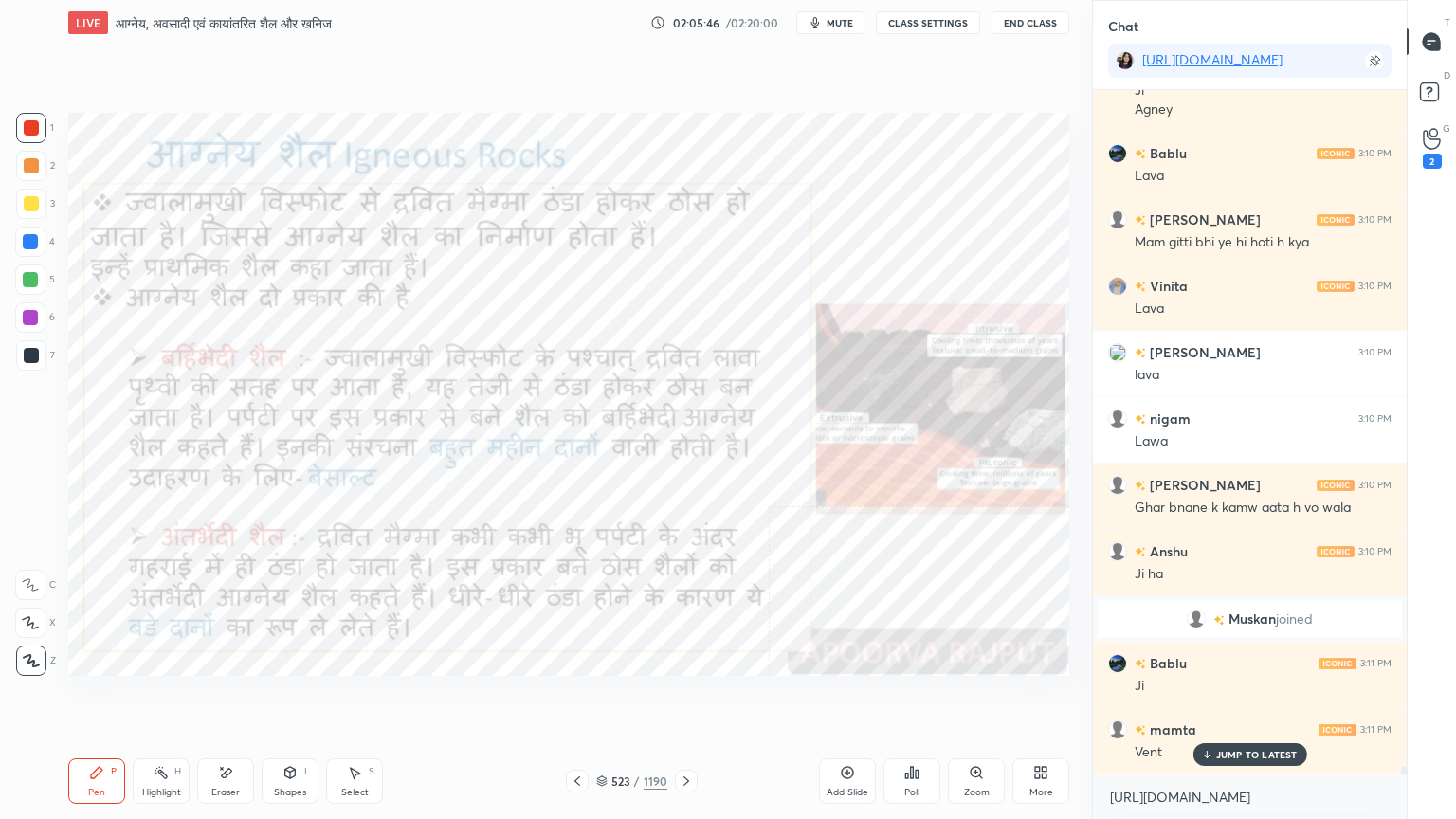 click at bounding box center (31, 128) 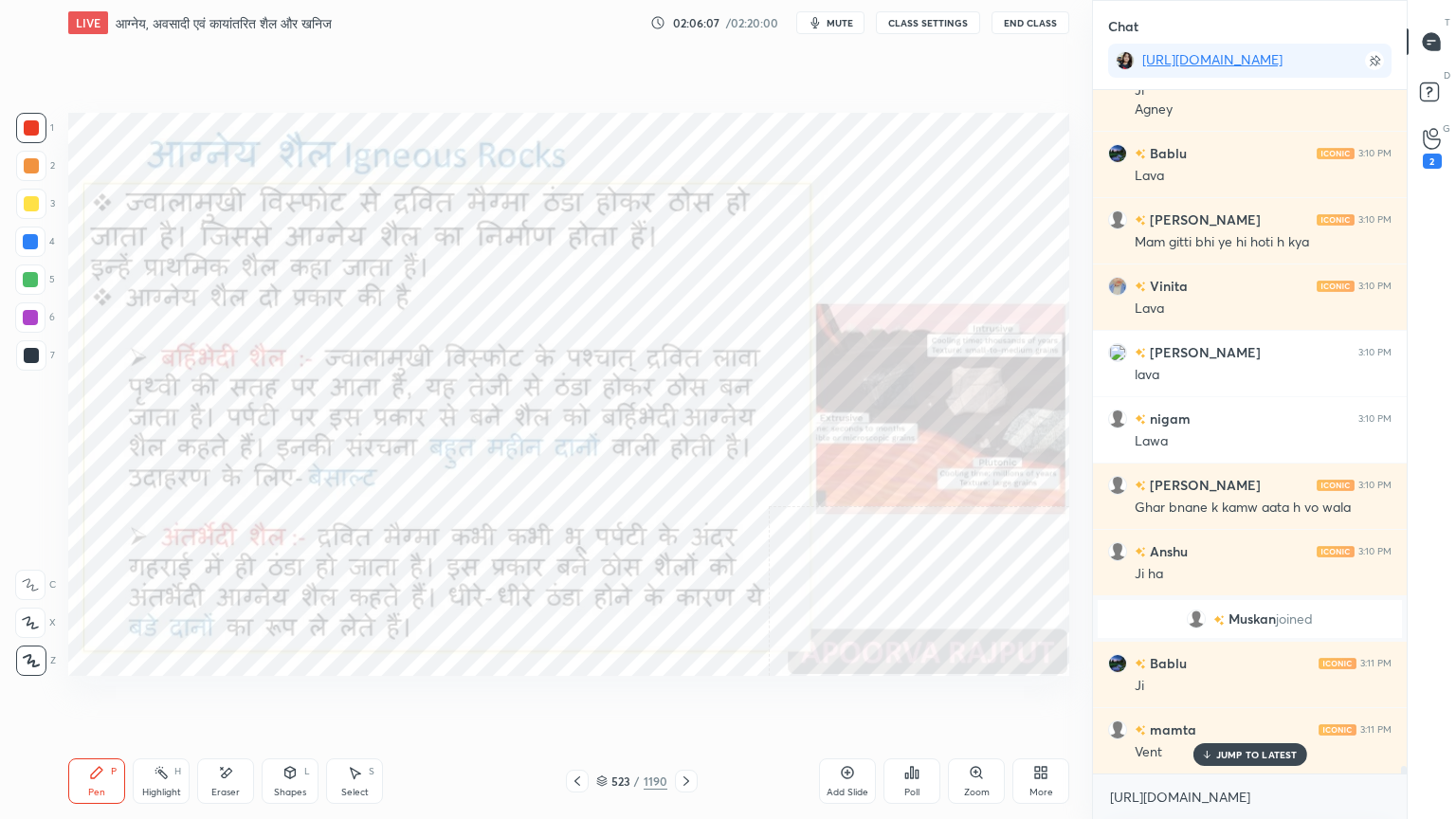 scroll, scrollTop: 61625, scrollLeft: 0, axis: vertical 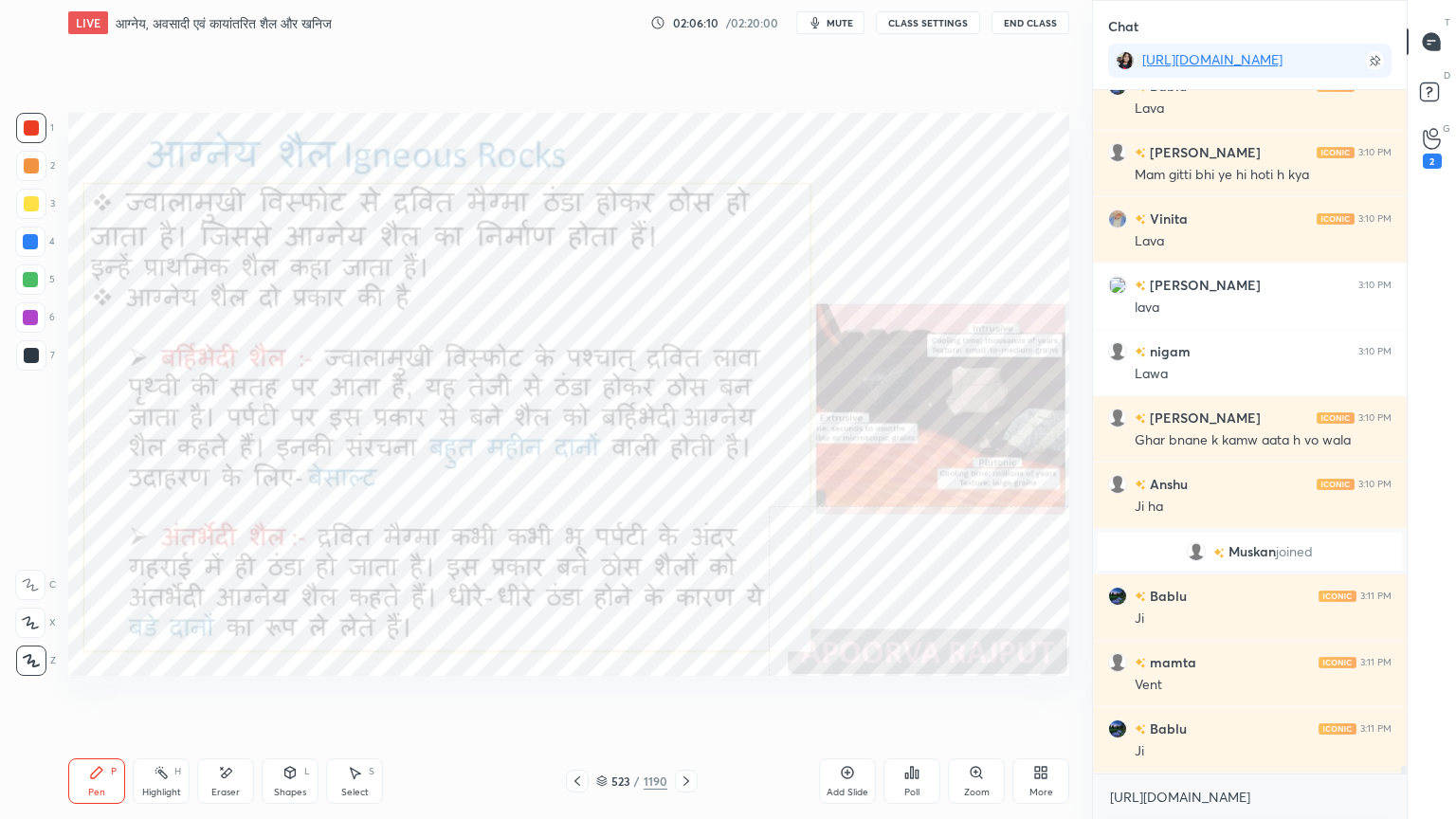click at bounding box center (30, 242) 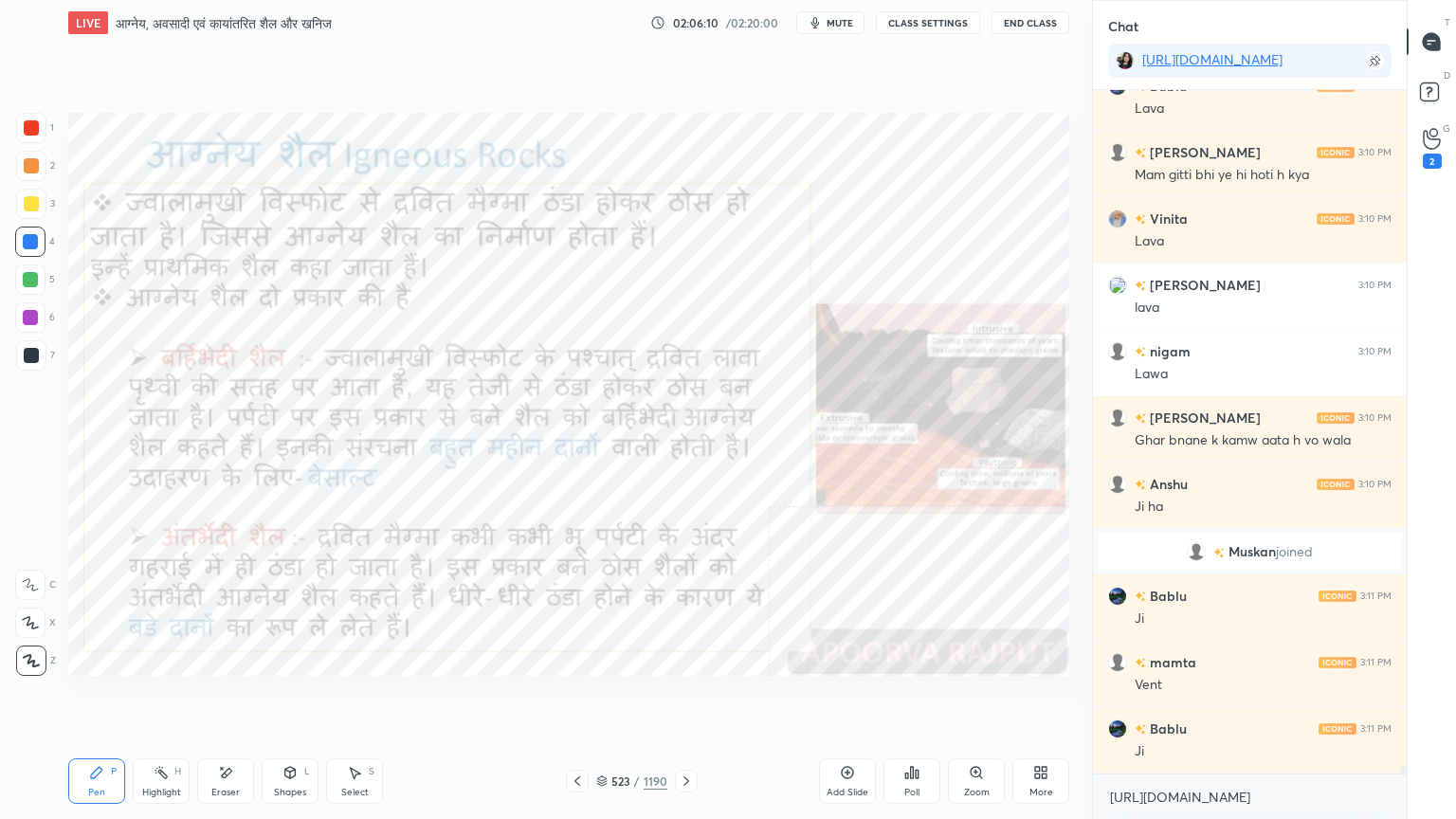 click at bounding box center (30, 242) 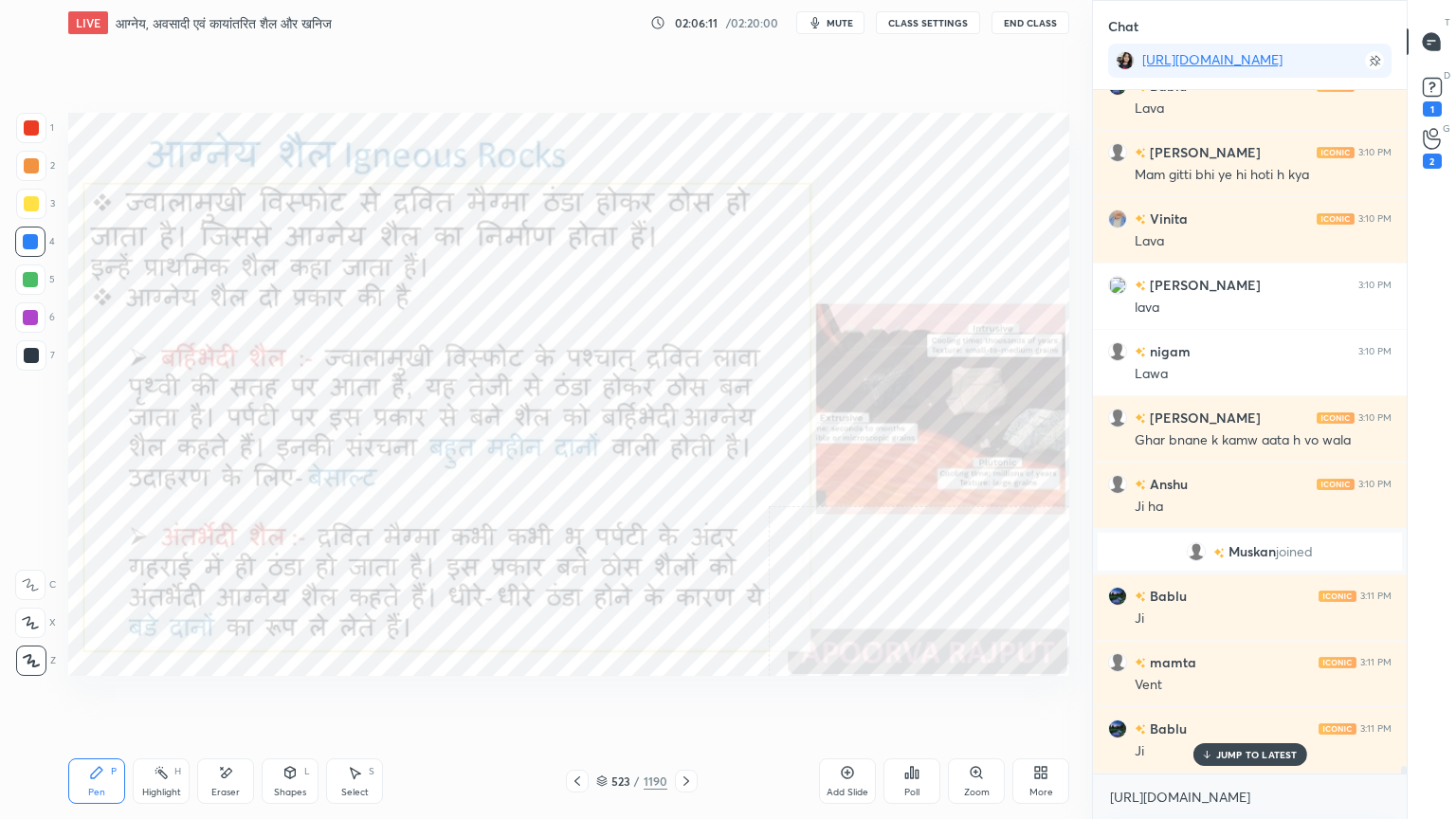 scroll, scrollTop: 61706, scrollLeft: 0, axis: vertical 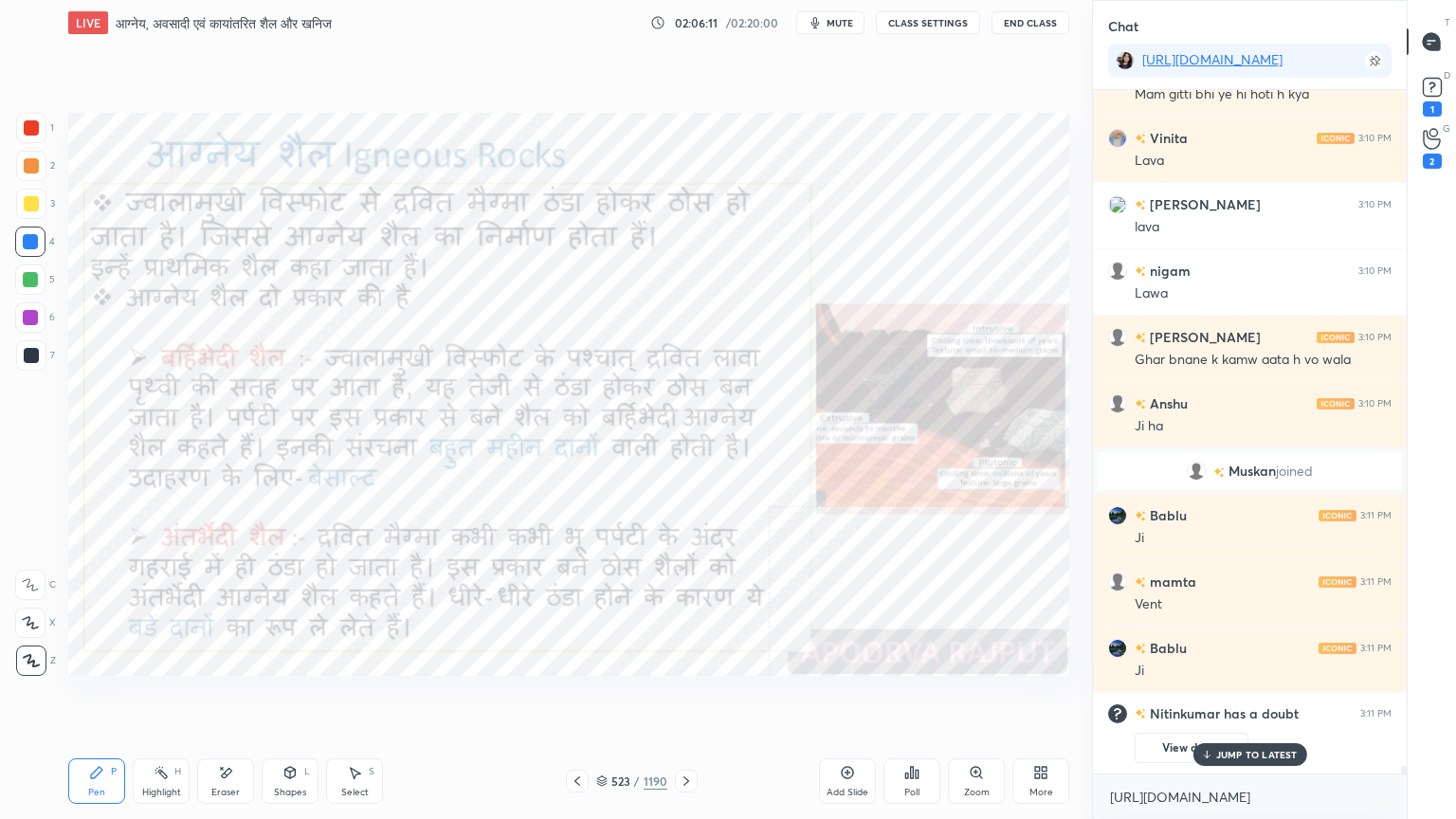 click on "Eraser" at bounding box center [226, 781] 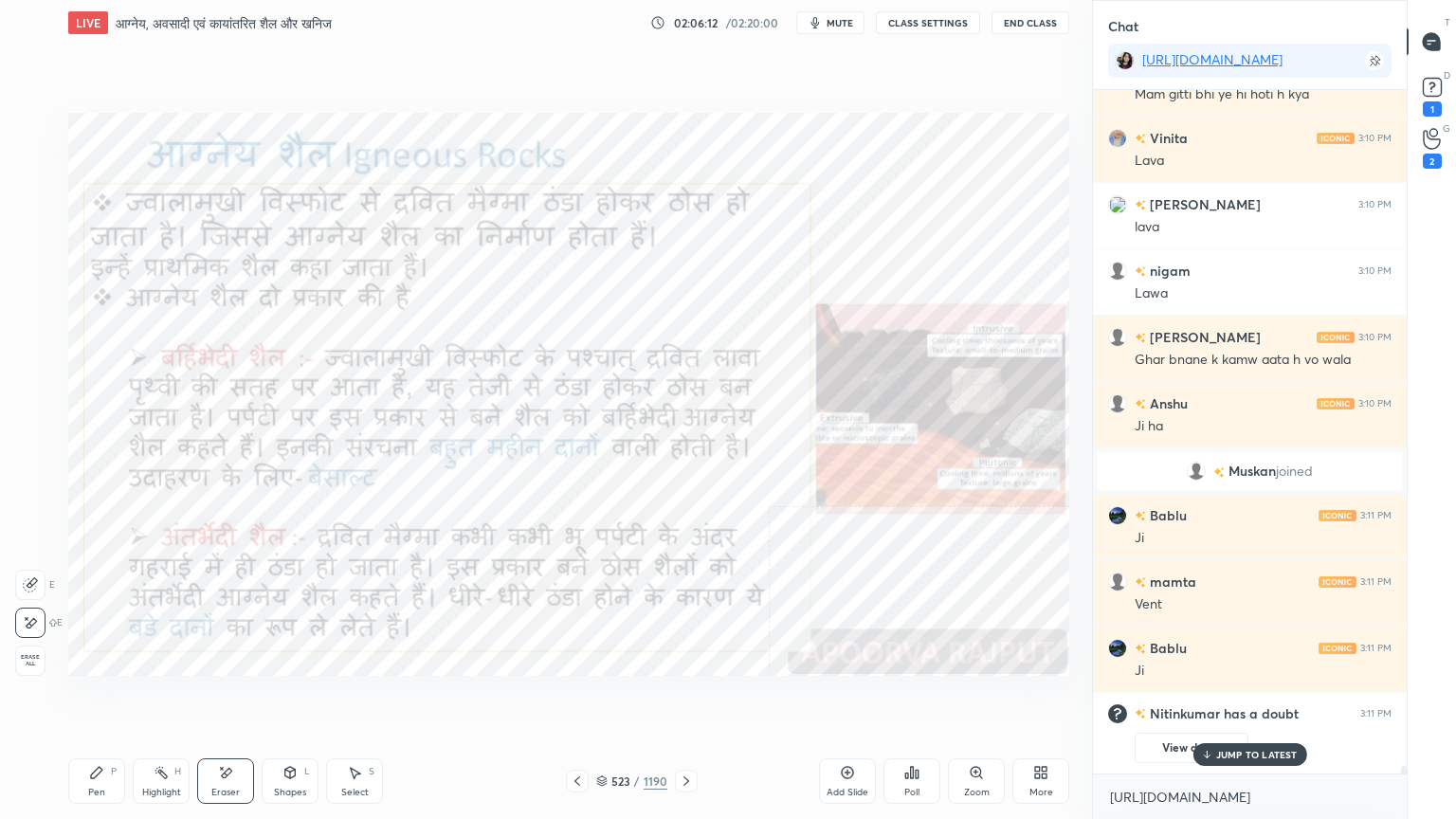 click on "Erase all" at bounding box center (30, 661) 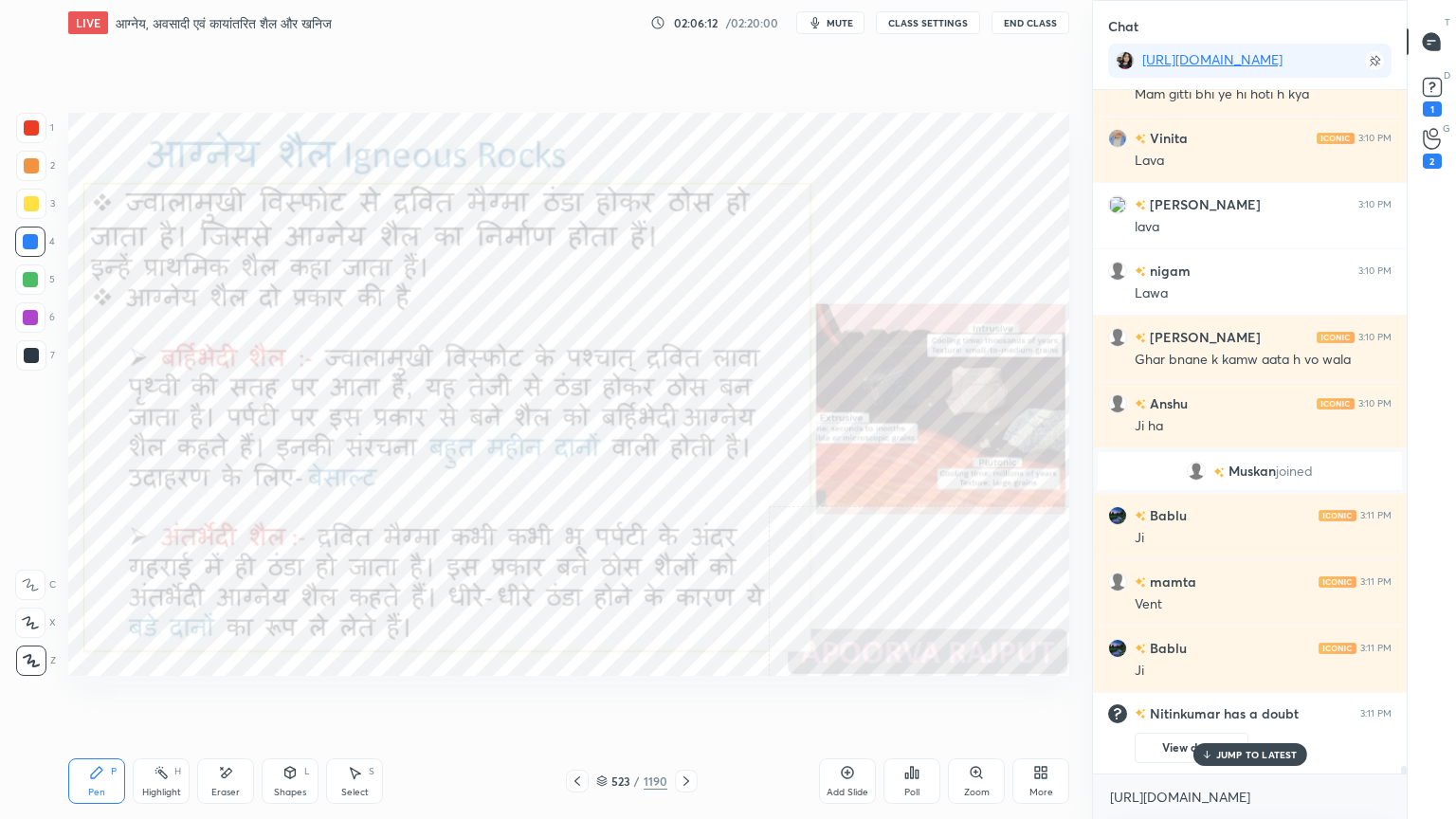 click on "1 2 3 4 5 6 7 C X Z E E Erase all   H H" at bounding box center [30, 394] 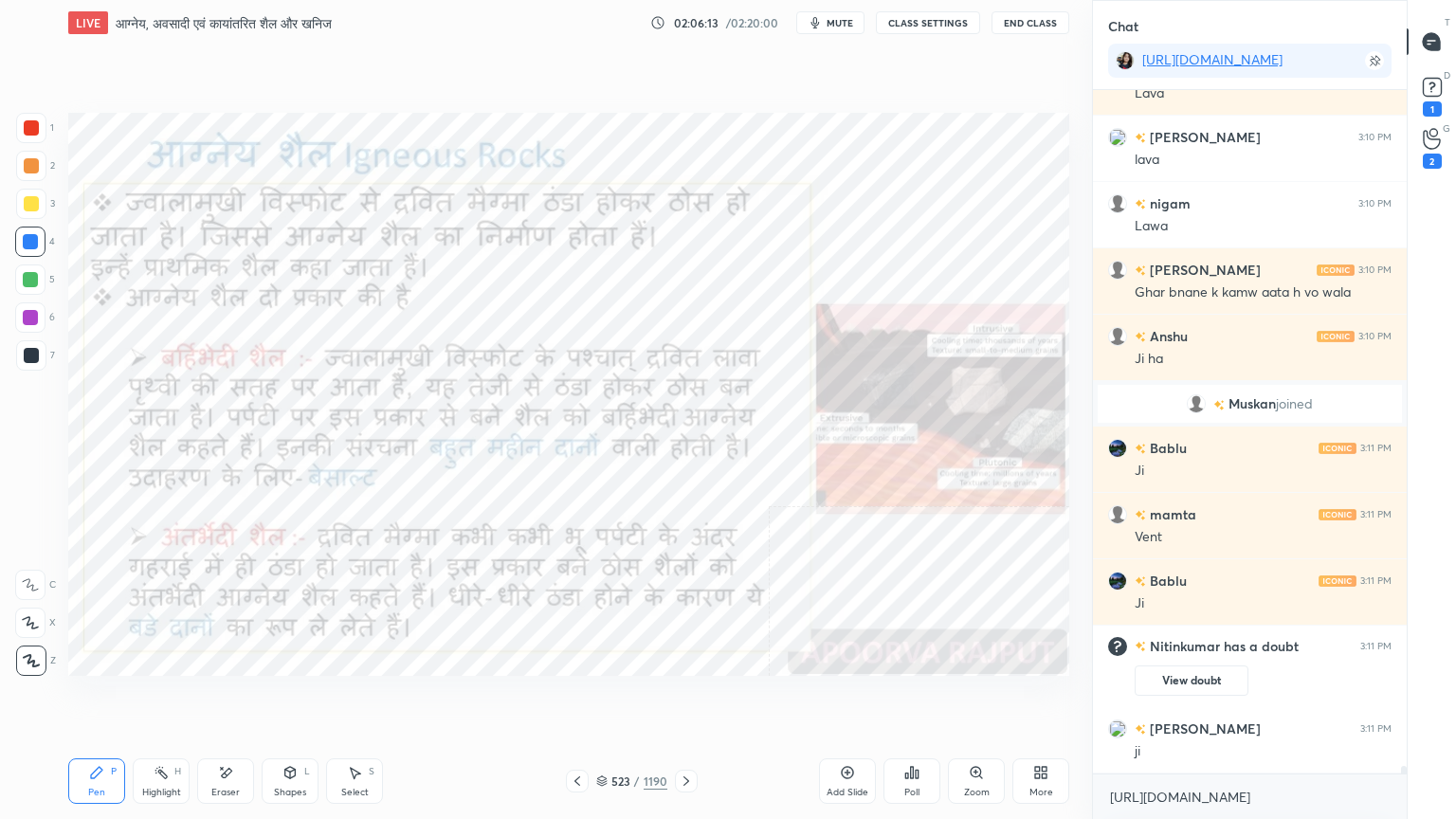 scroll, scrollTop: 61663, scrollLeft: 0, axis: vertical 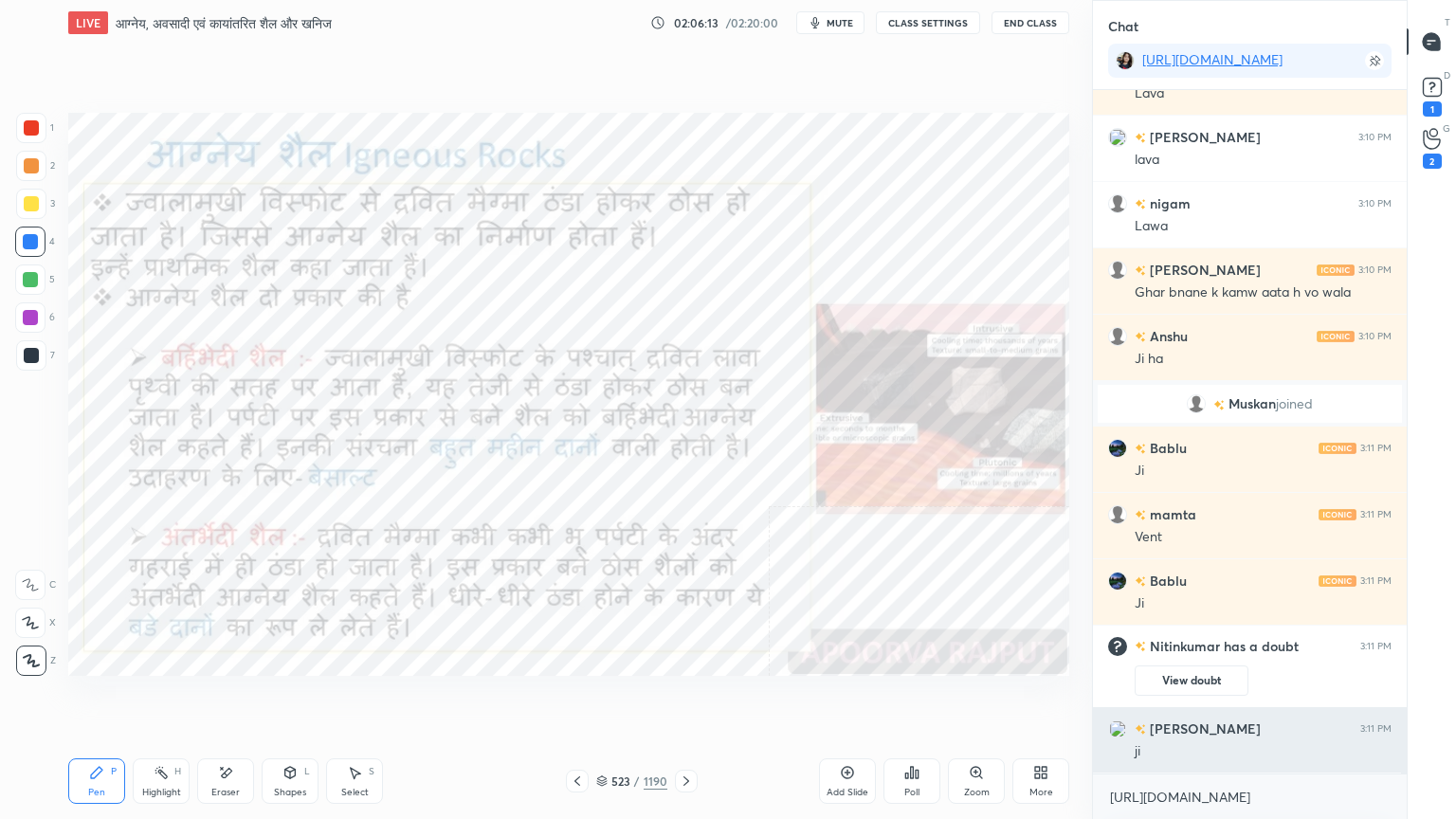 click on "ji" at bounding box center [1263, 752] 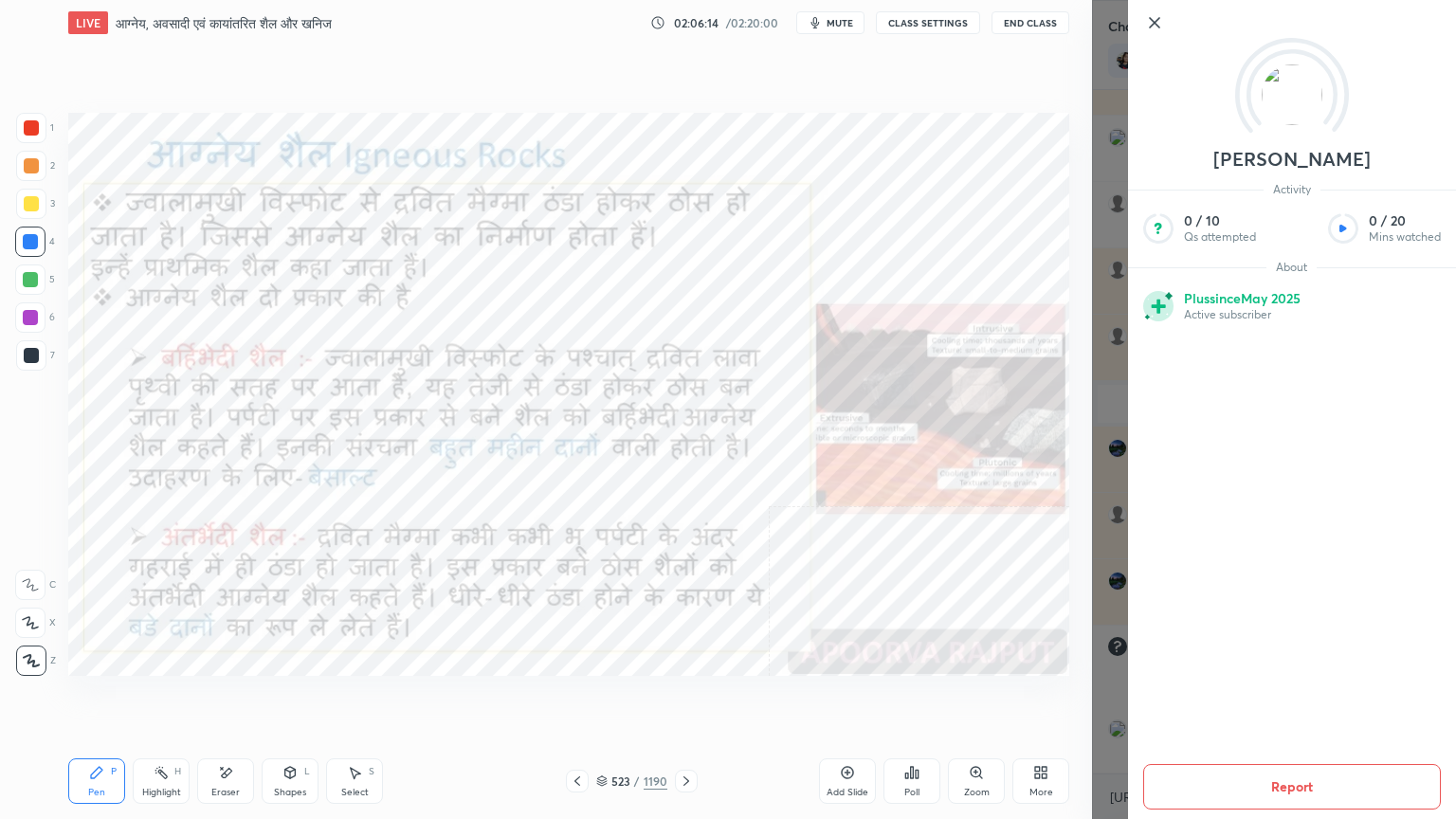 click 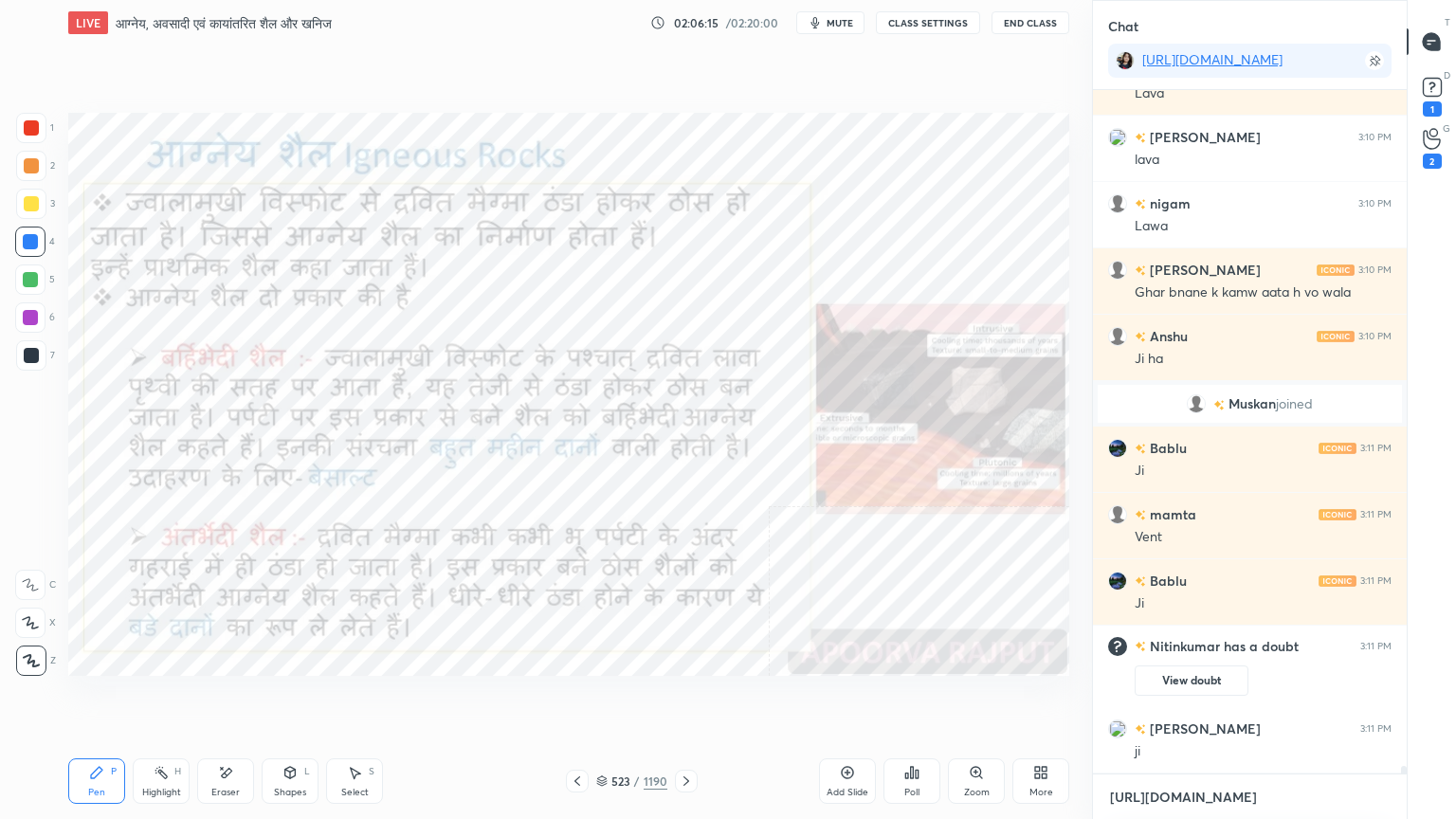 click on "[URL][DOMAIN_NAME]" at bounding box center (1249, 797) 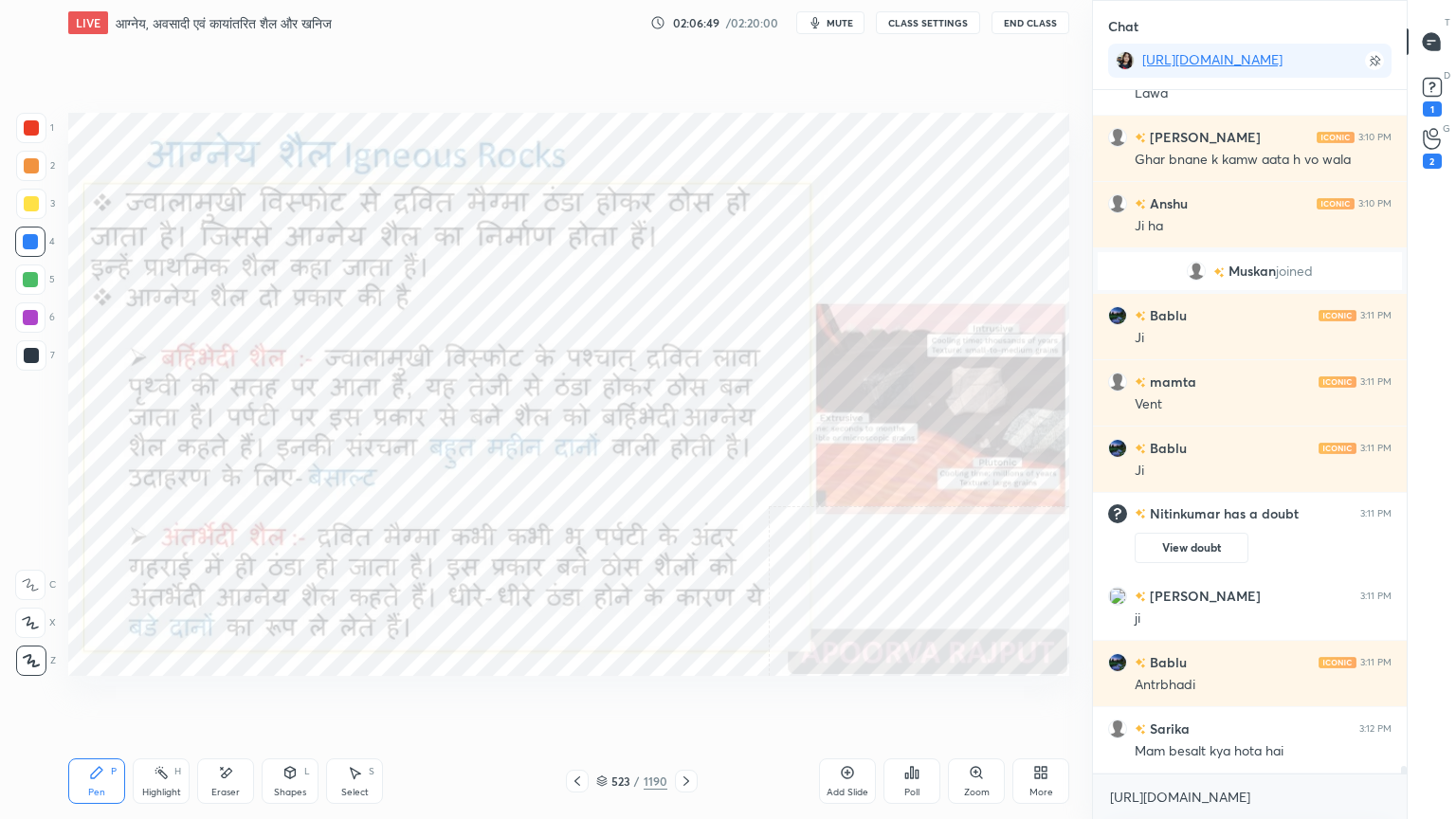 scroll, scrollTop: 61861, scrollLeft: 0, axis: vertical 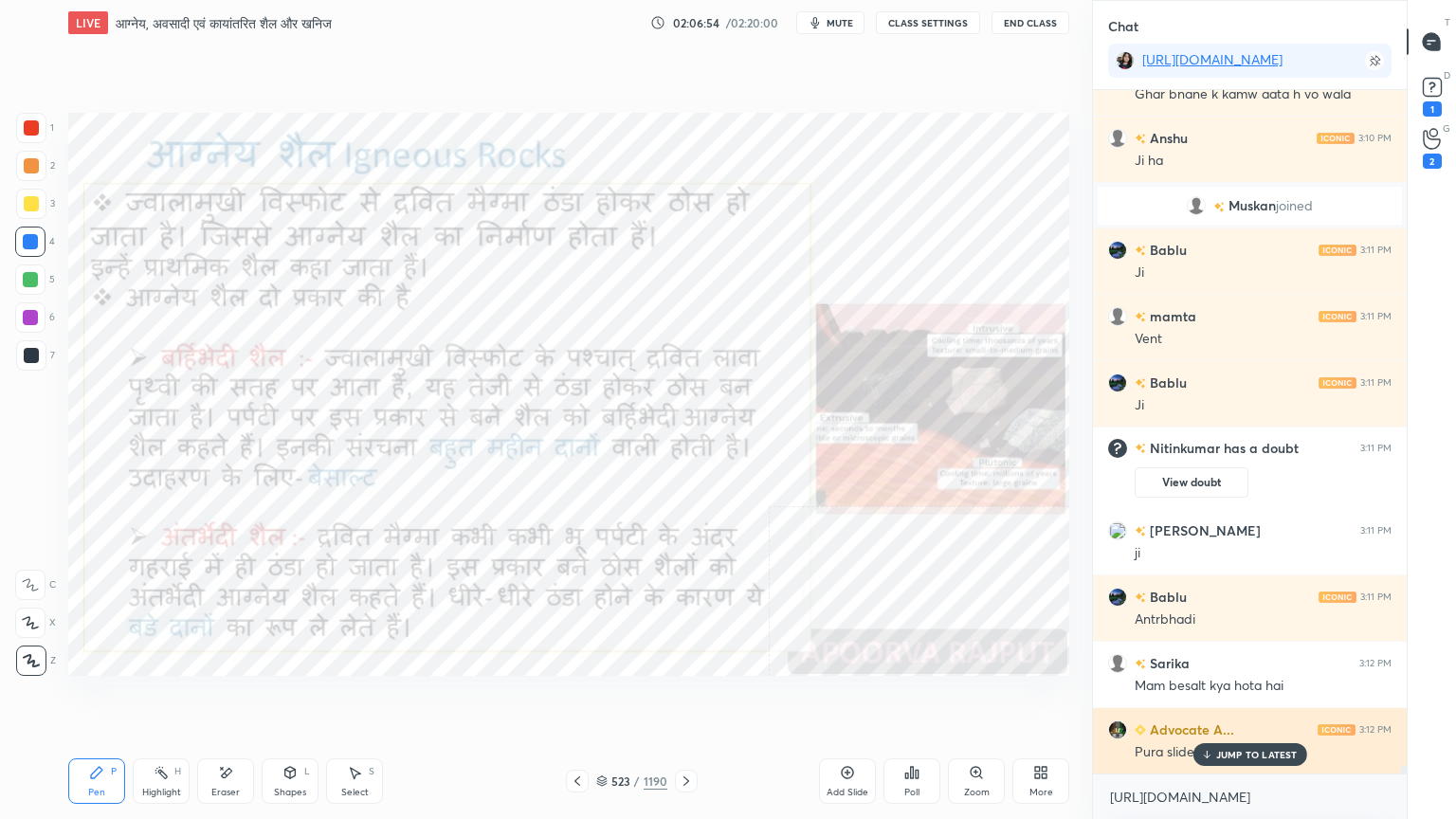 click on "JUMP TO LATEST" at bounding box center (1257, 755) 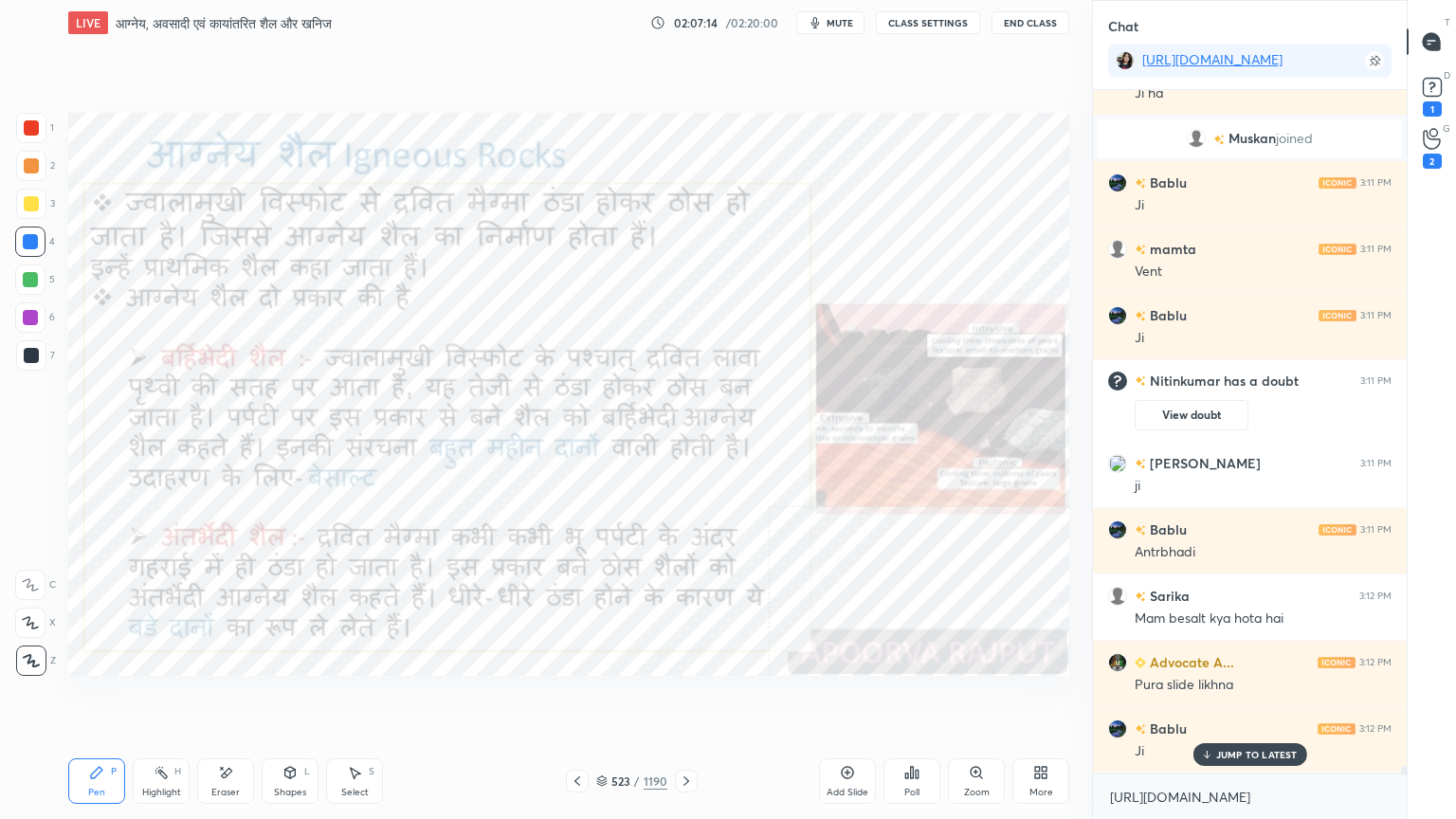 scroll, scrollTop: 61994, scrollLeft: 0, axis: vertical 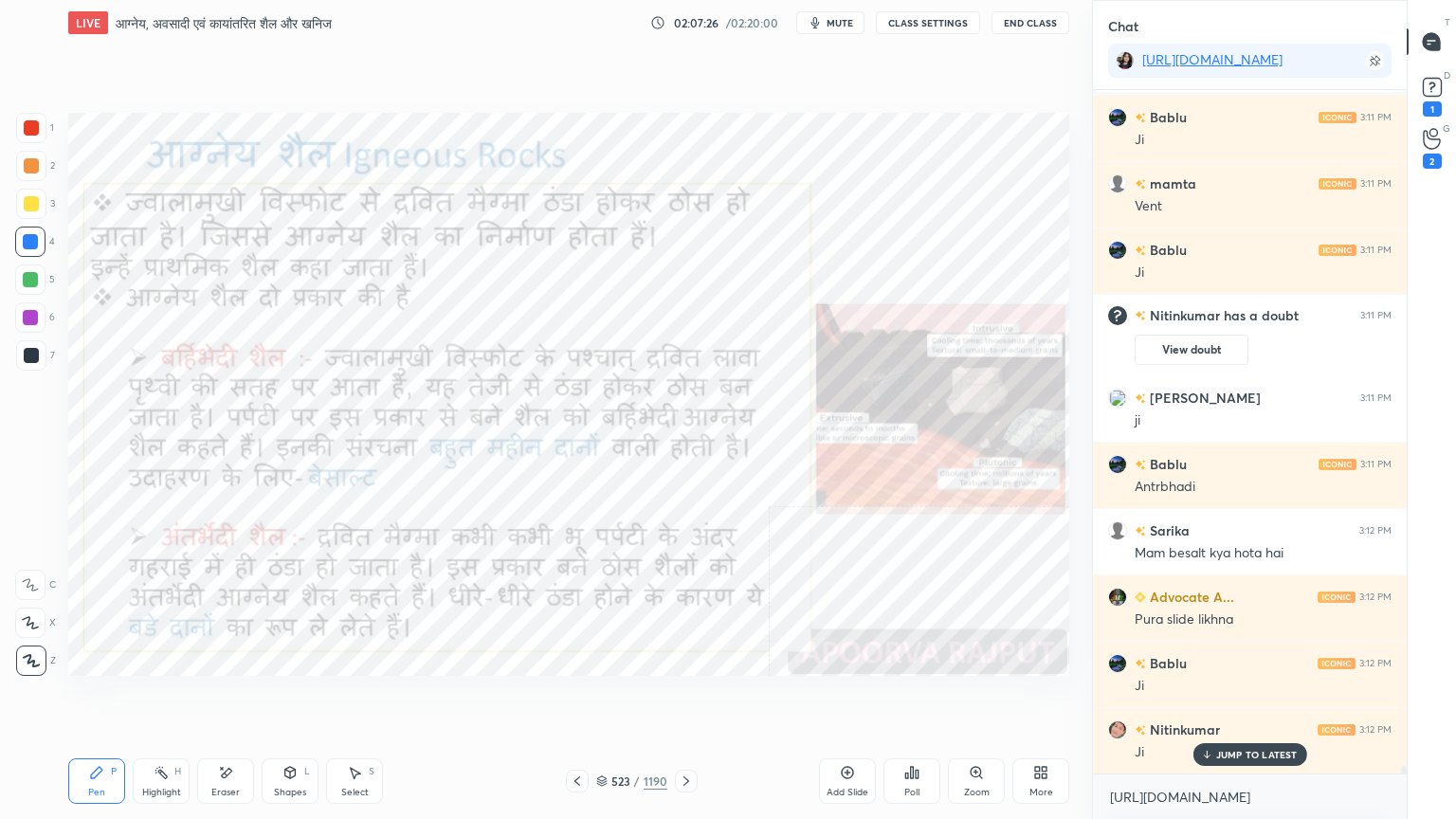click on "JUMP TO LATEST" at bounding box center (1257, 755) 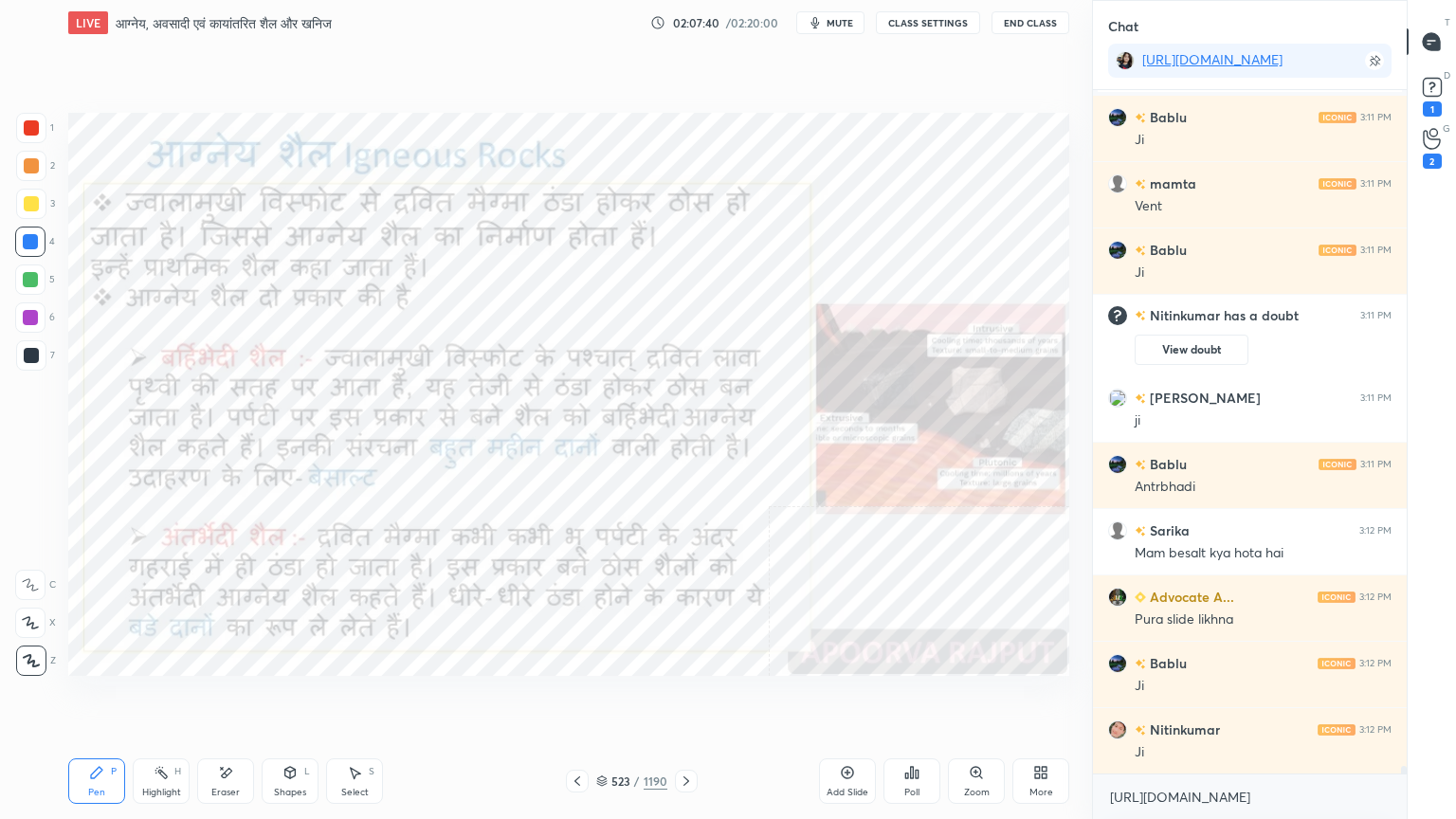 drag, startPoint x: 227, startPoint y: 790, endPoint x: 178, endPoint y: 755, distance: 60.216277 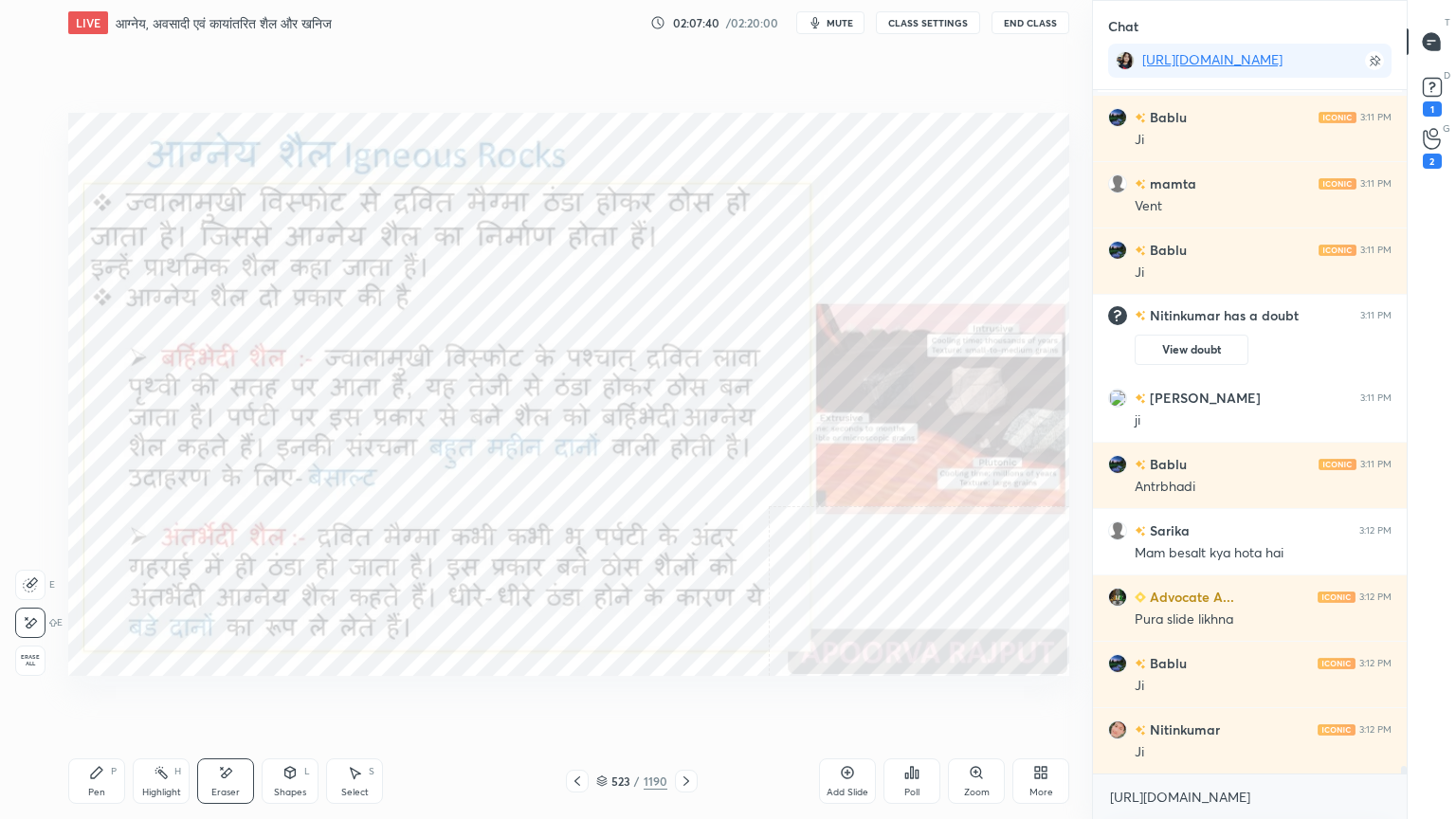drag, startPoint x: 26, startPoint y: 660, endPoint x: 57, endPoint y: 656, distance: 31.257 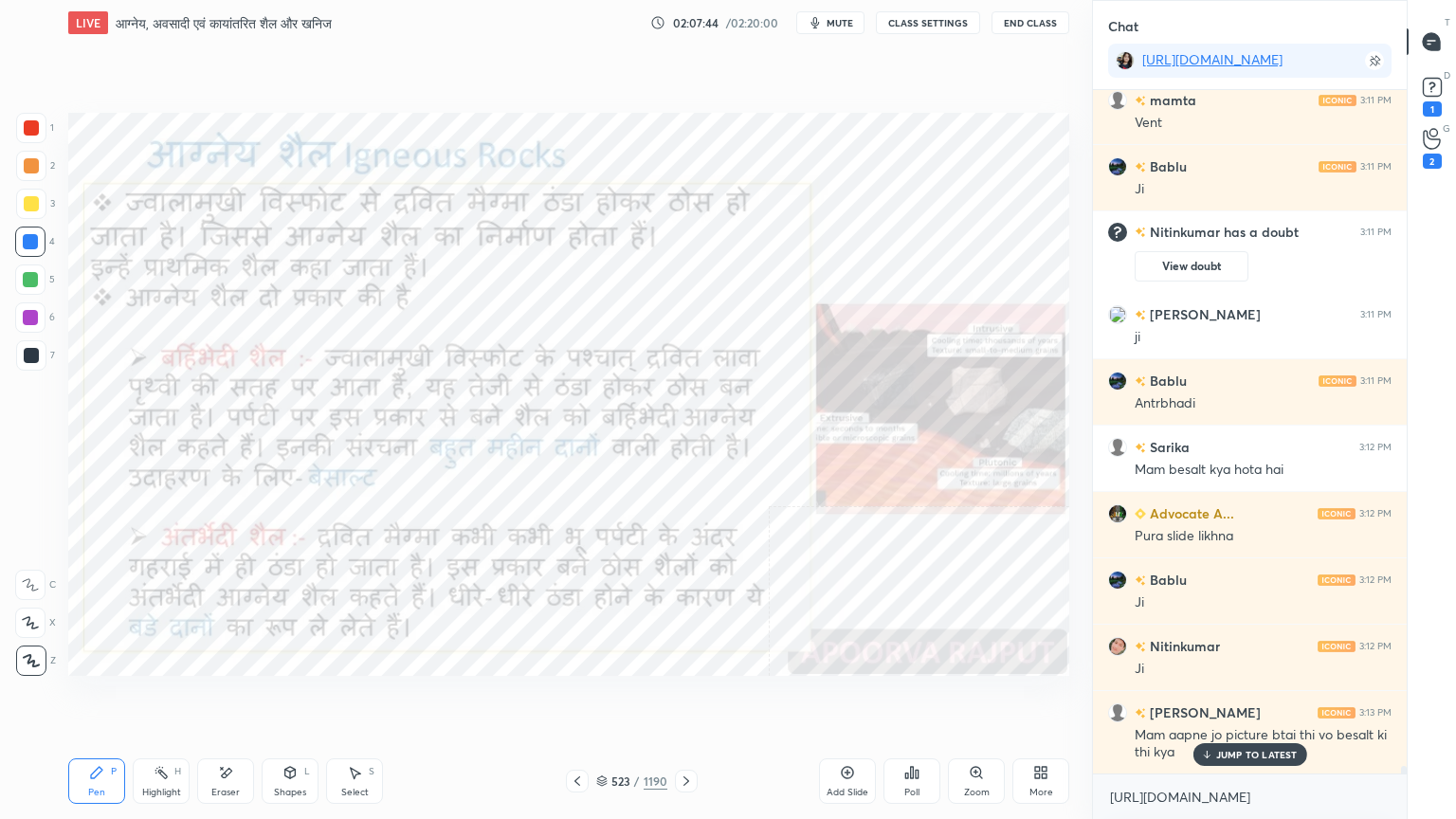 scroll, scrollTop: 62144, scrollLeft: 0, axis: vertical 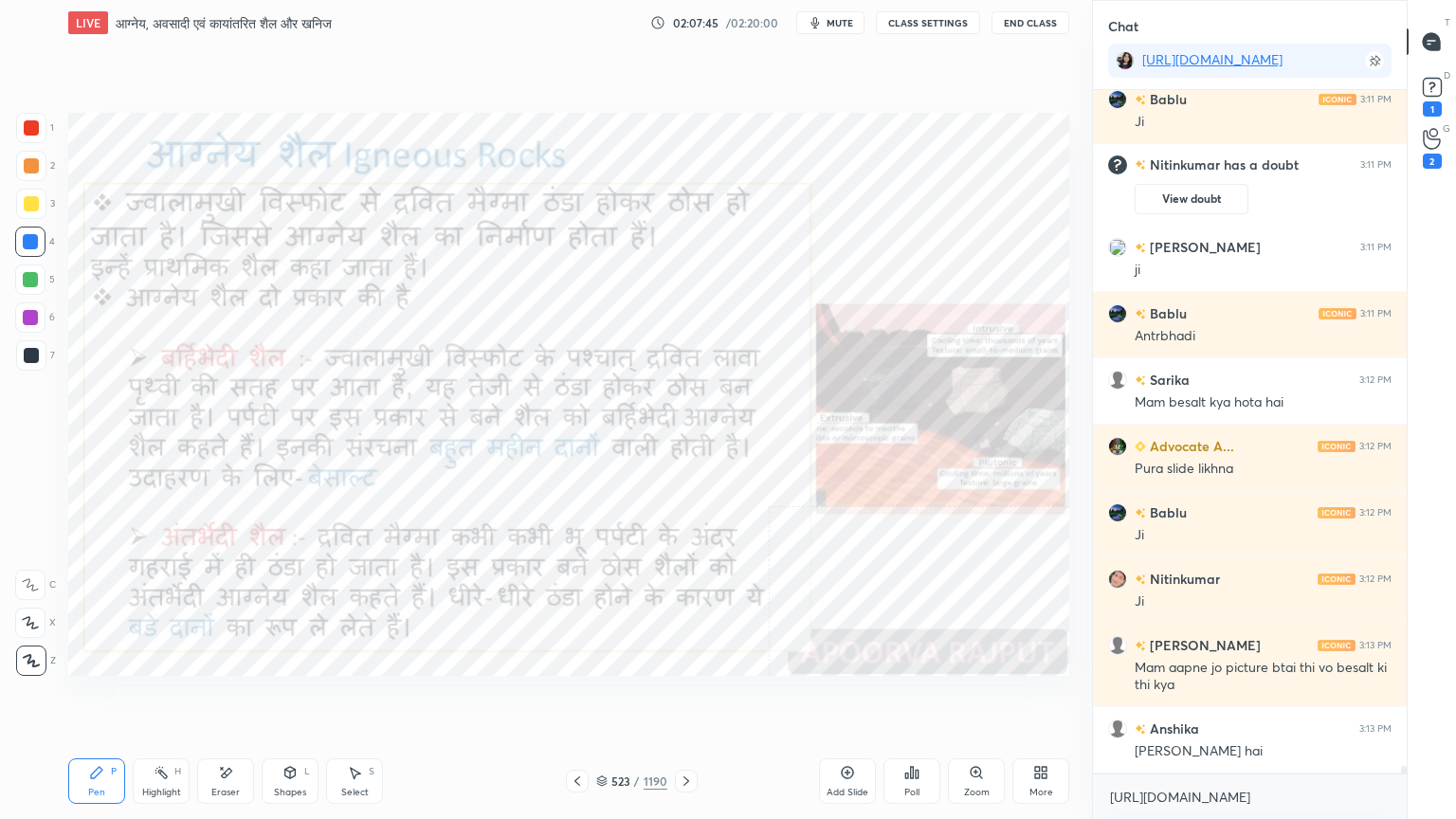 drag, startPoint x: 1207, startPoint y: 811, endPoint x: 1154, endPoint y: 762, distance: 72.18033 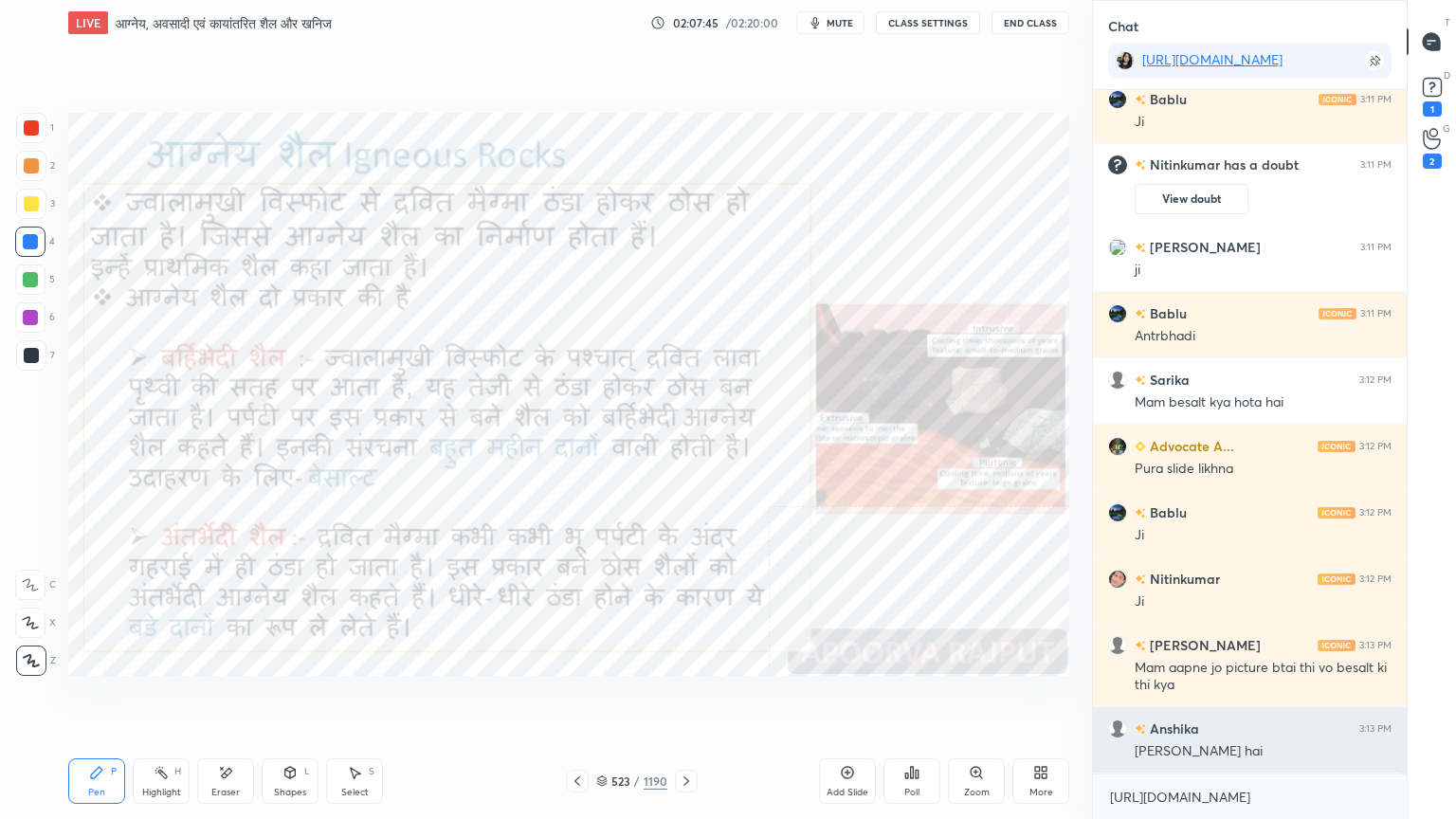 click on "[URL][DOMAIN_NAME] x" at bounding box center (1249, 796) 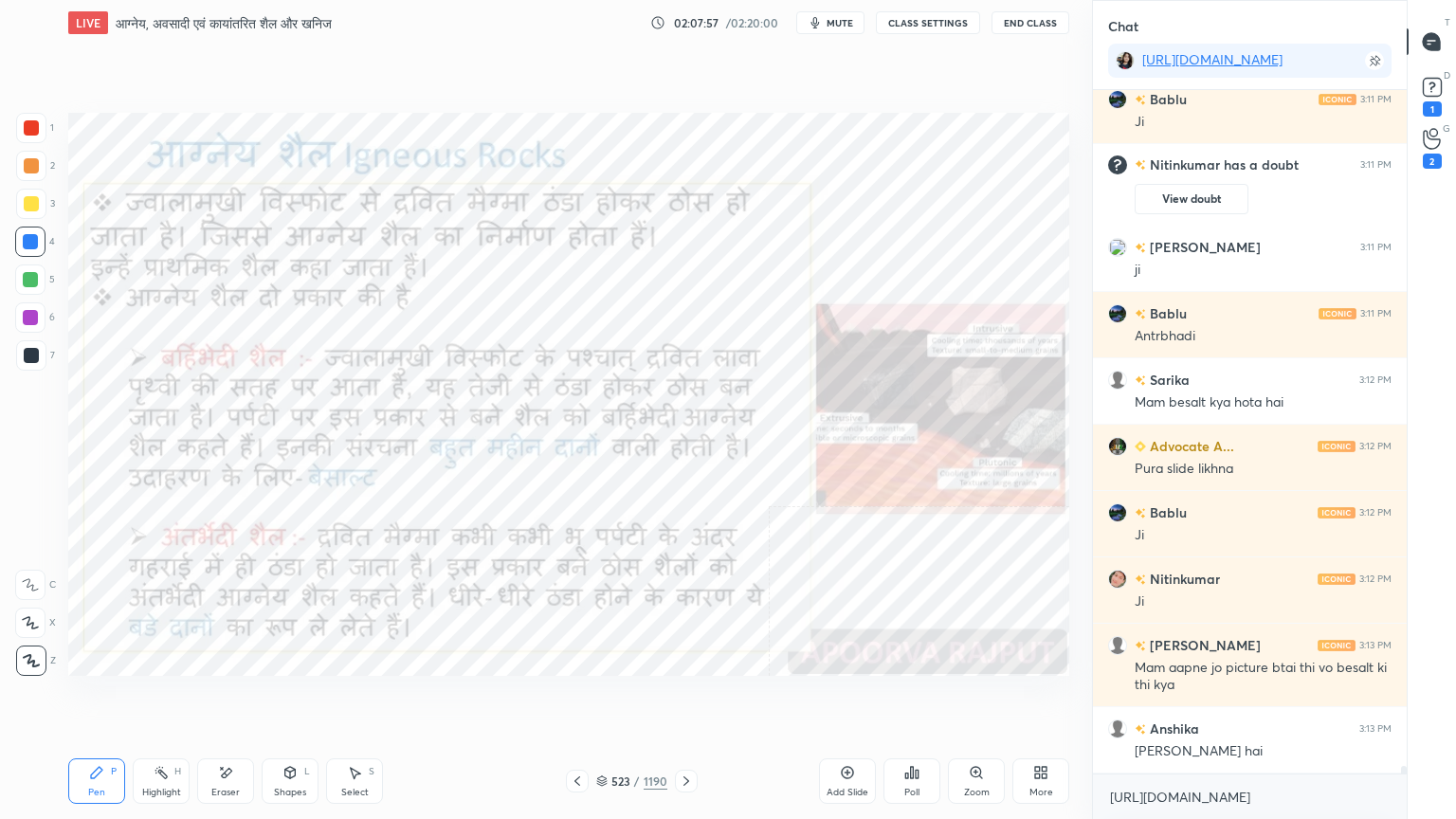 click on "Eraser" at bounding box center [226, 781] 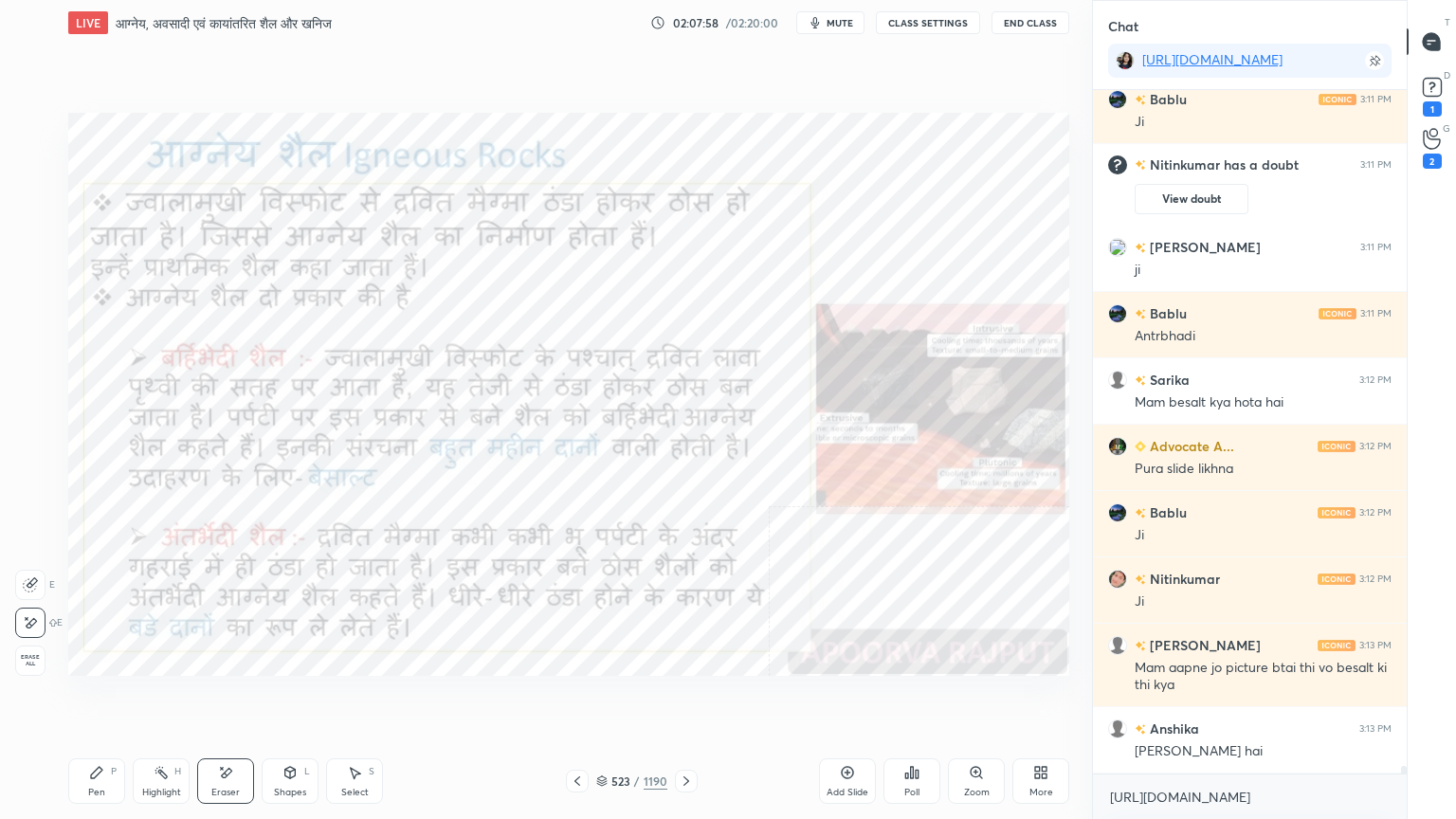 click on "Erase all" at bounding box center (30, 661) 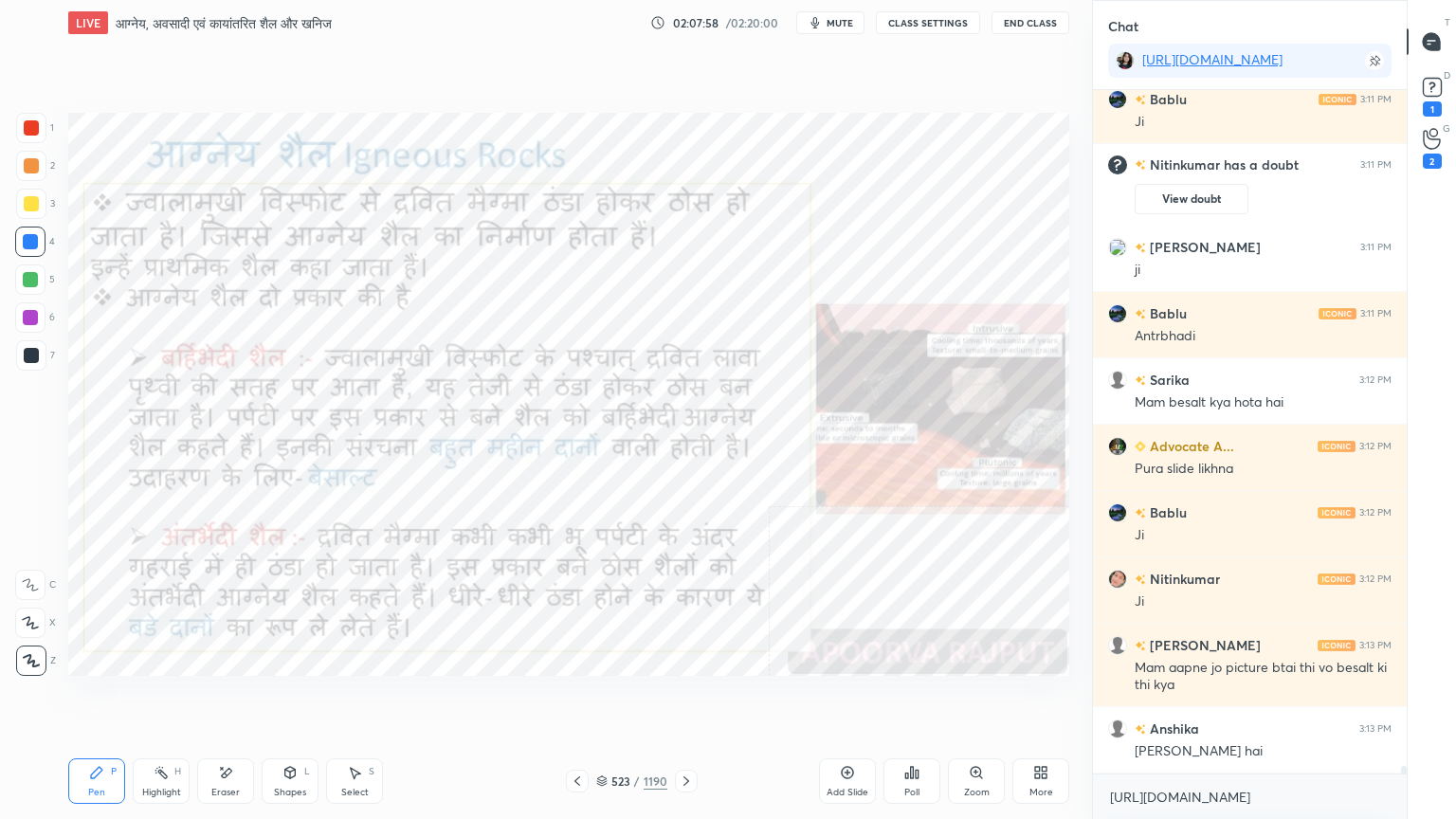 click at bounding box center [31, 661] 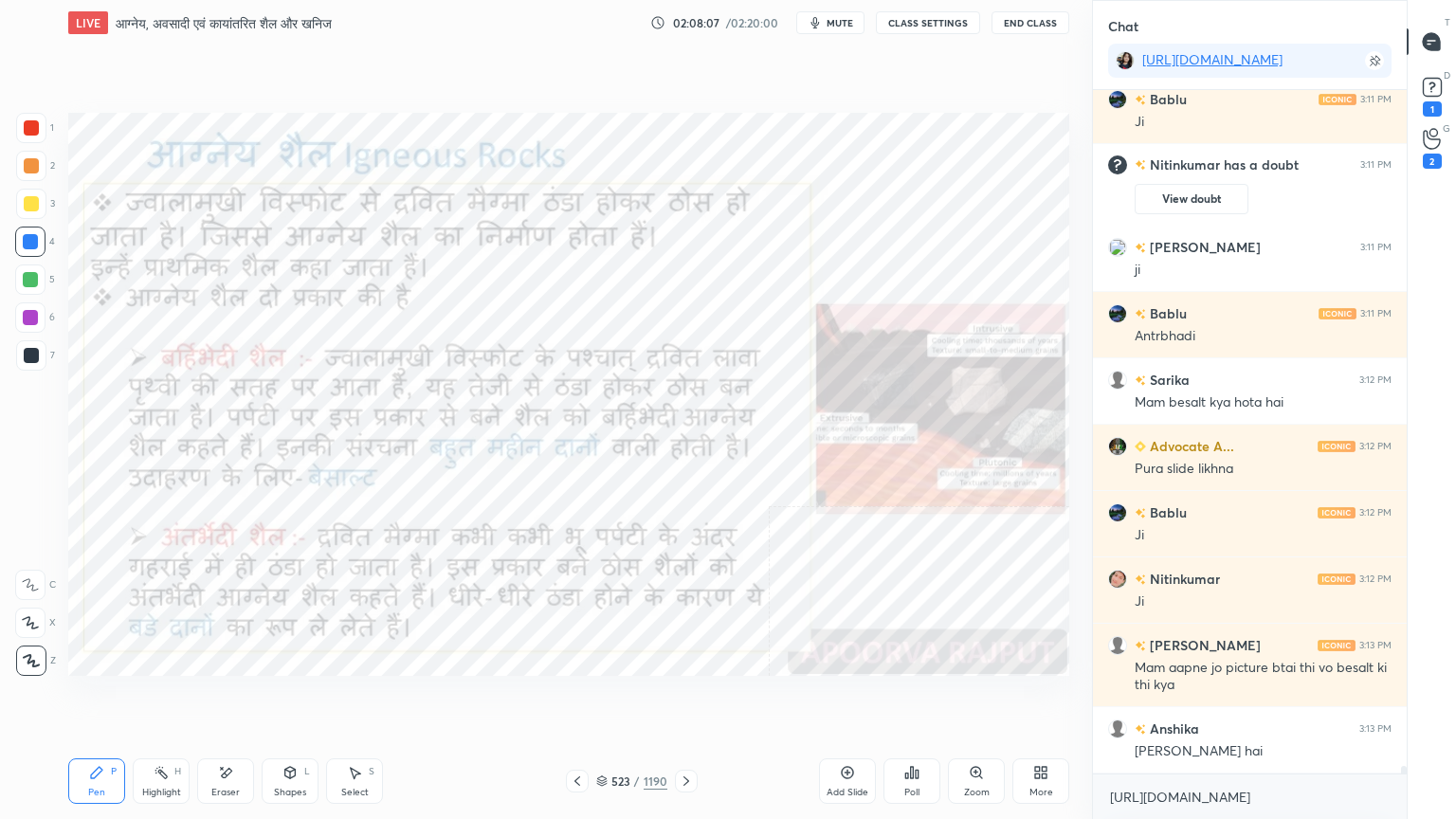 scroll, scrollTop: 62210, scrollLeft: 0, axis: vertical 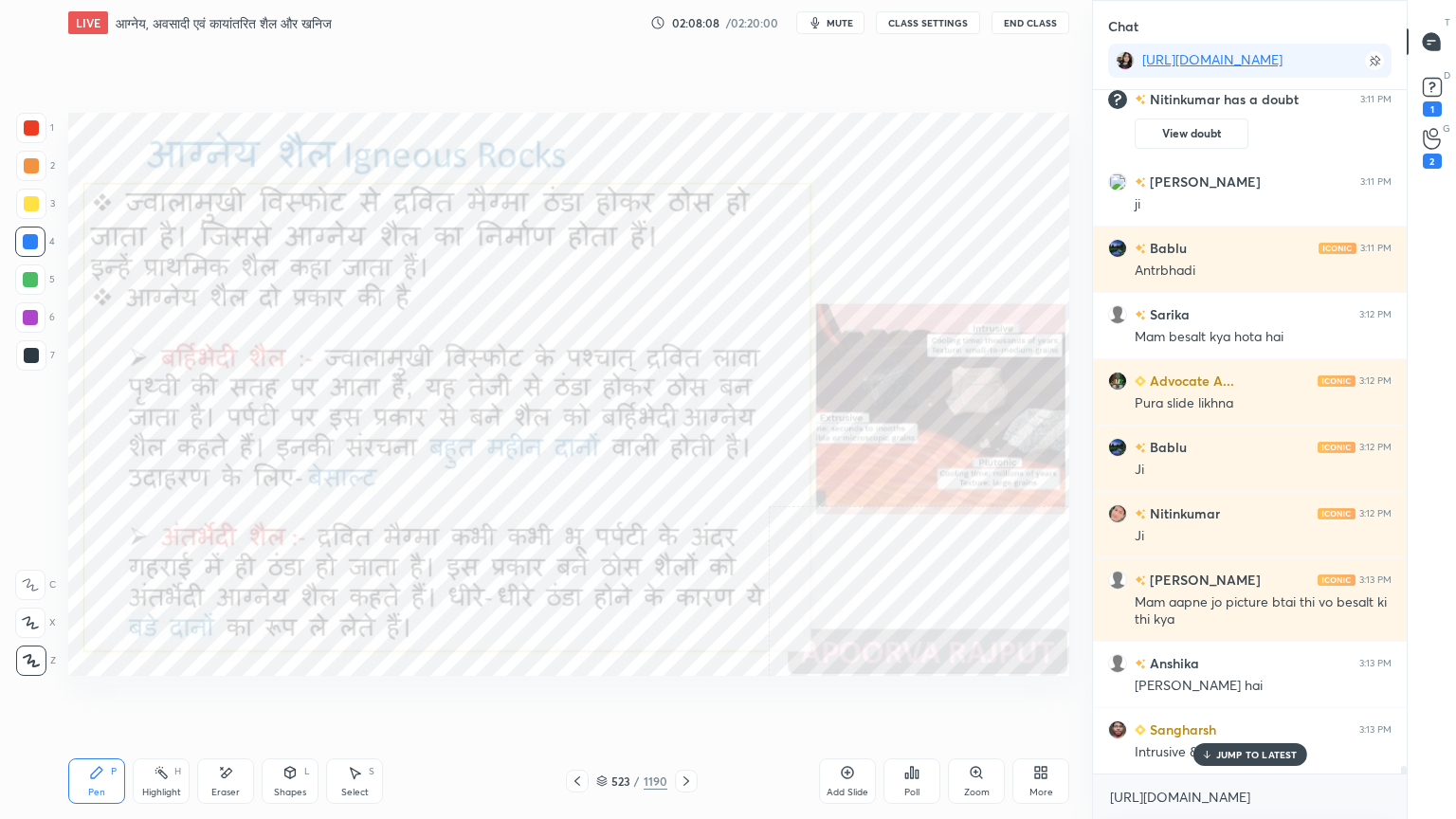 click on "[PERSON_NAME] 3:10 PM Mam gitti bhi ye hi hoti h kya Vinita 3:10 PM [PERSON_NAME] 3:10 PM lava nigam 3:10 PM Lawa [PERSON_NAME] 3:10 PM Ghar bnane k kamw aata h vo wala Anshu 3:10 PM Ji ha Muskan  joined Bablu 3:11 PM Ji mamta 3:11 PM Vent Bablu 3:11 PM [PERSON_NAME]   has a doubt 3:11 PM View doubt [PERSON_NAME] 3:11 PM ji Bablu 3:11 PM [PERSON_NAME] 3:12 PM Mam besalt kya hota hai Advocate A... 3:12 PM Pura slide likhna Bablu 3:12 PM [PERSON_NAME] 3:12 PM [PERSON_NAME] 3:13 PM Mam aapne jo picture btai thi vo besalt ki thi kya Anshika 3:13 PM [PERSON_NAME] hai Sangharsh 3:13 PM Intrusive &extrusive" at bounding box center (1249, 431) 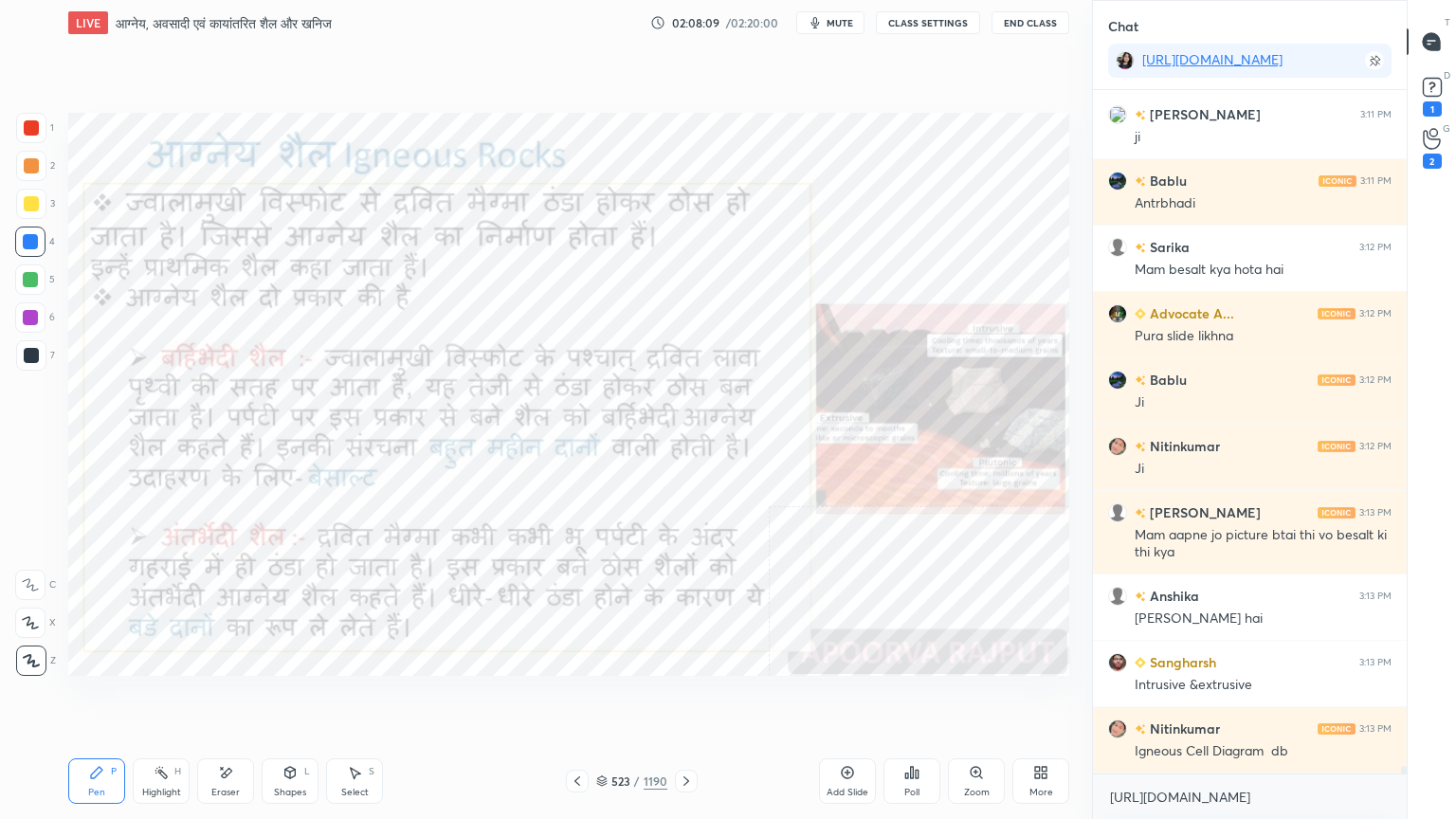 click on "[URL][DOMAIN_NAME] x" at bounding box center (1249, 796) 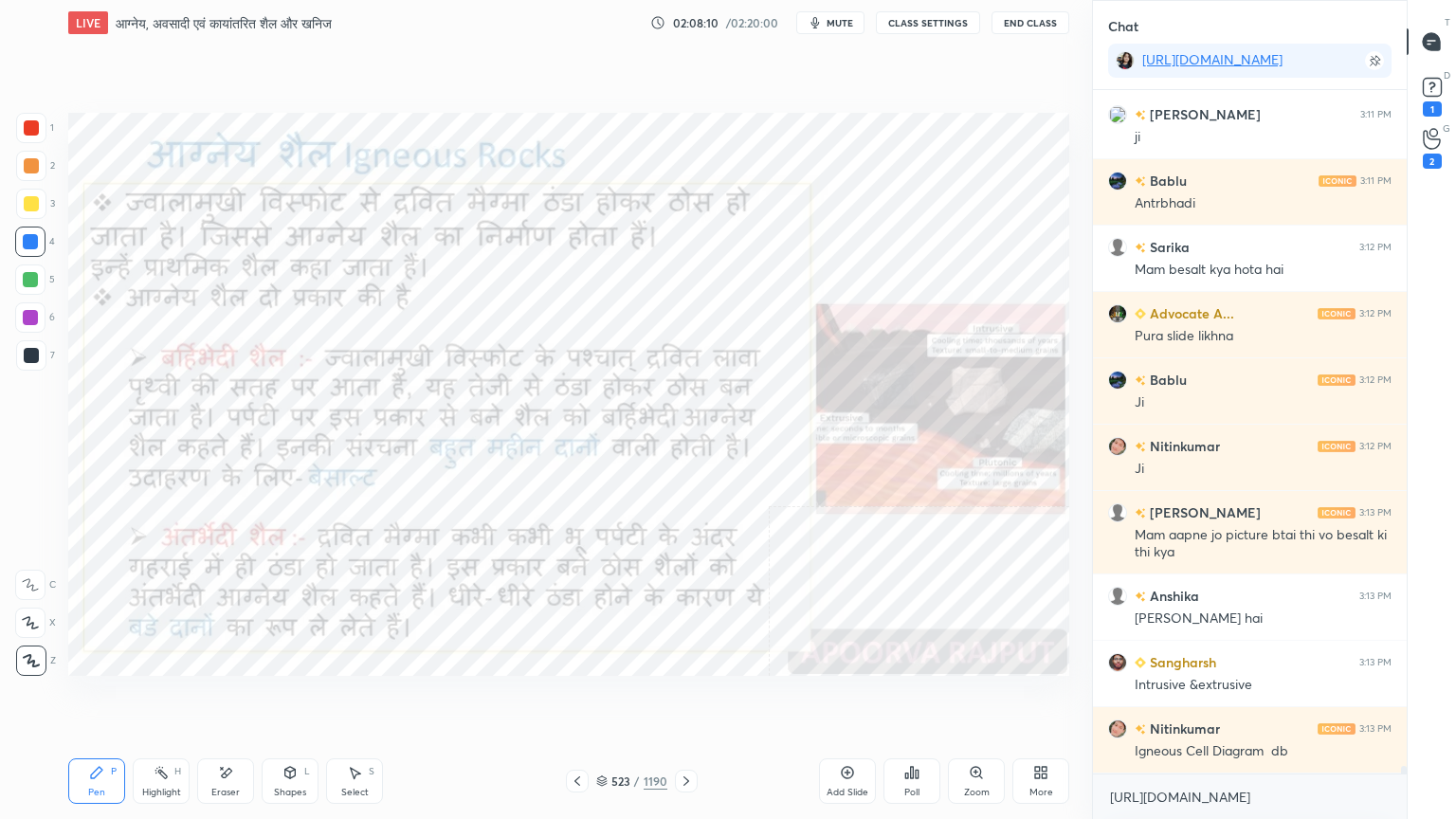 click on "[URL][DOMAIN_NAME] x" at bounding box center [1249, 796] 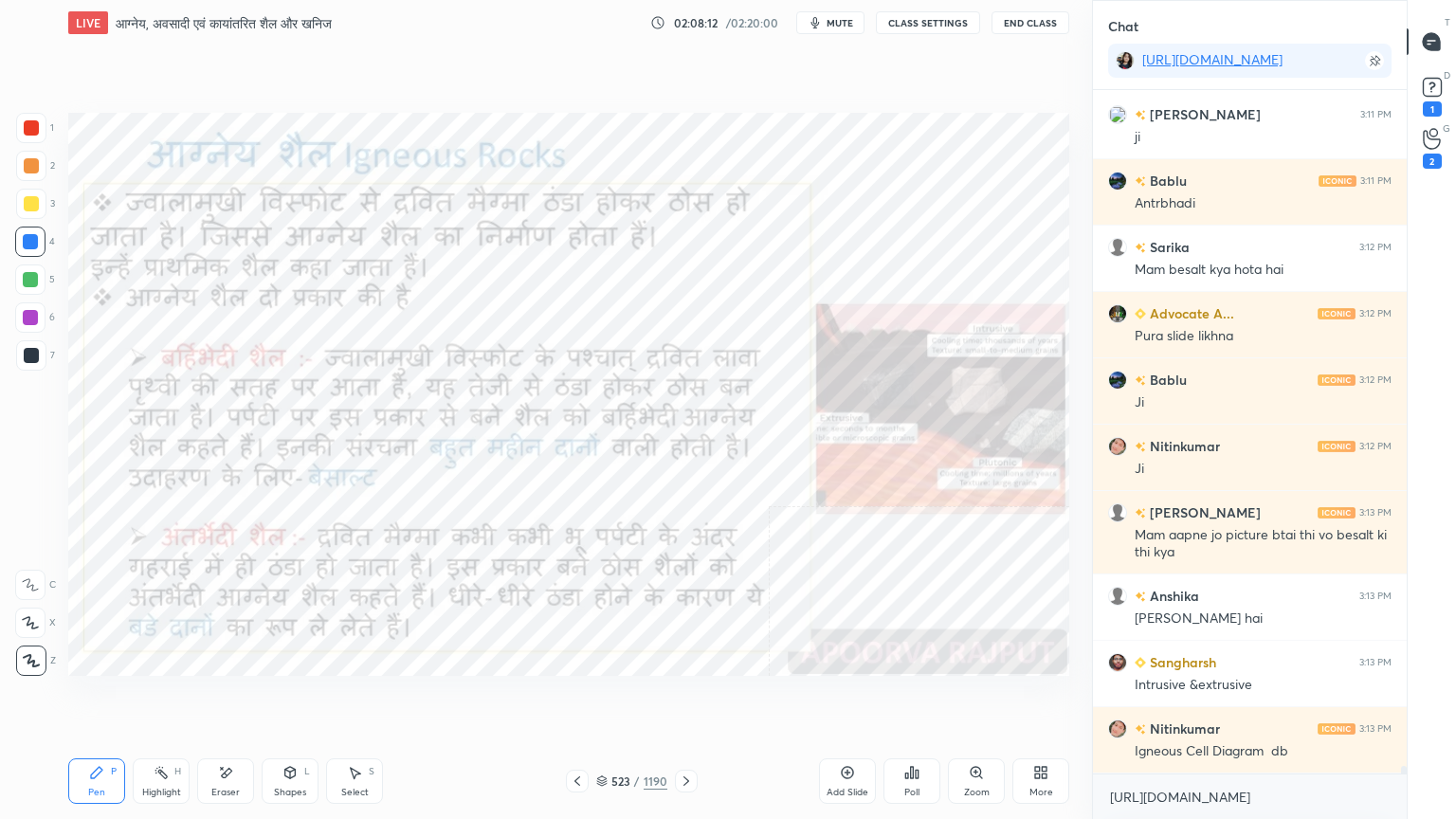 click on "[URL][DOMAIN_NAME] x" at bounding box center [1249, 796] 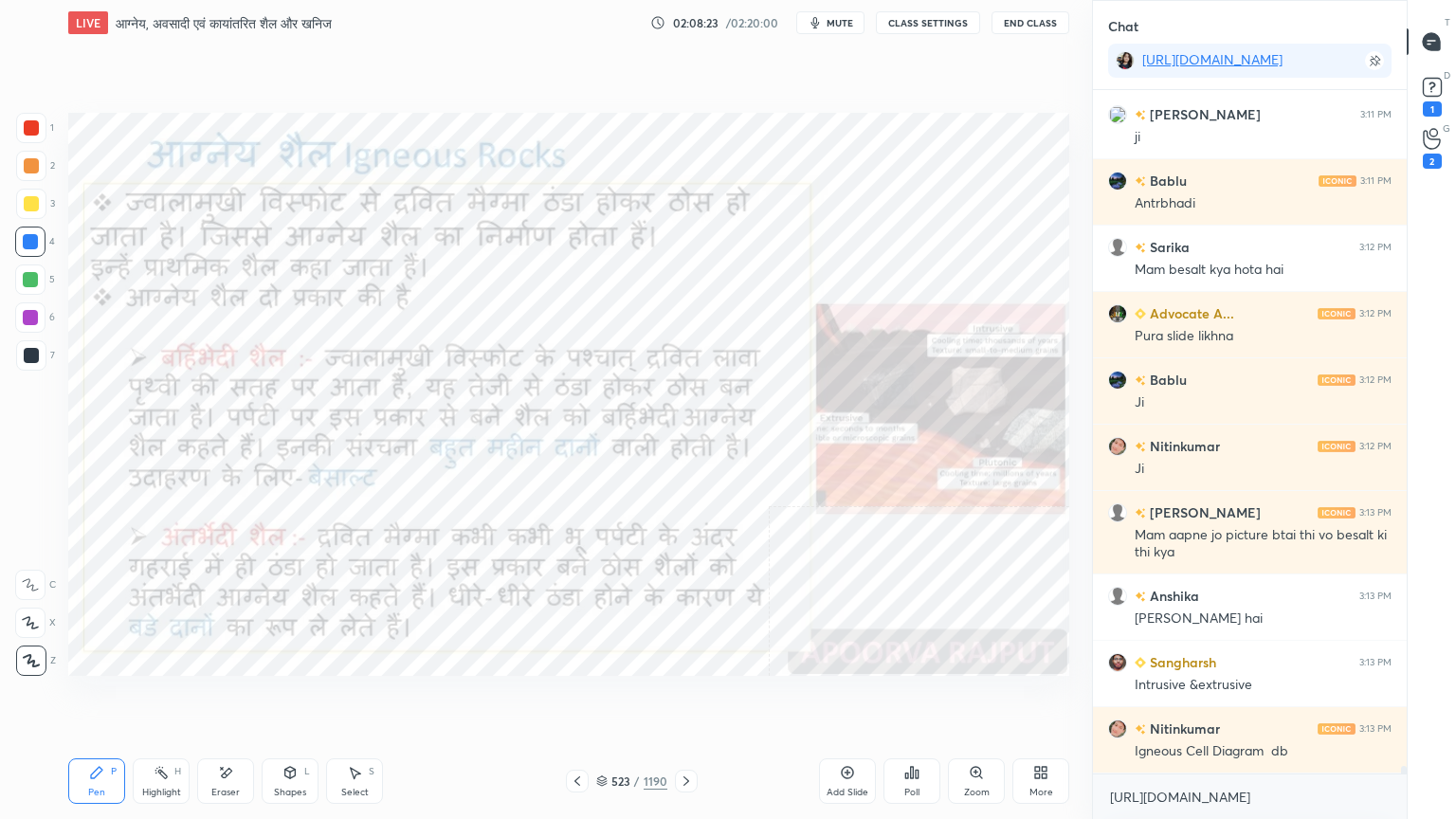 scroll, scrollTop: 62343, scrollLeft: 0, axis: vertical 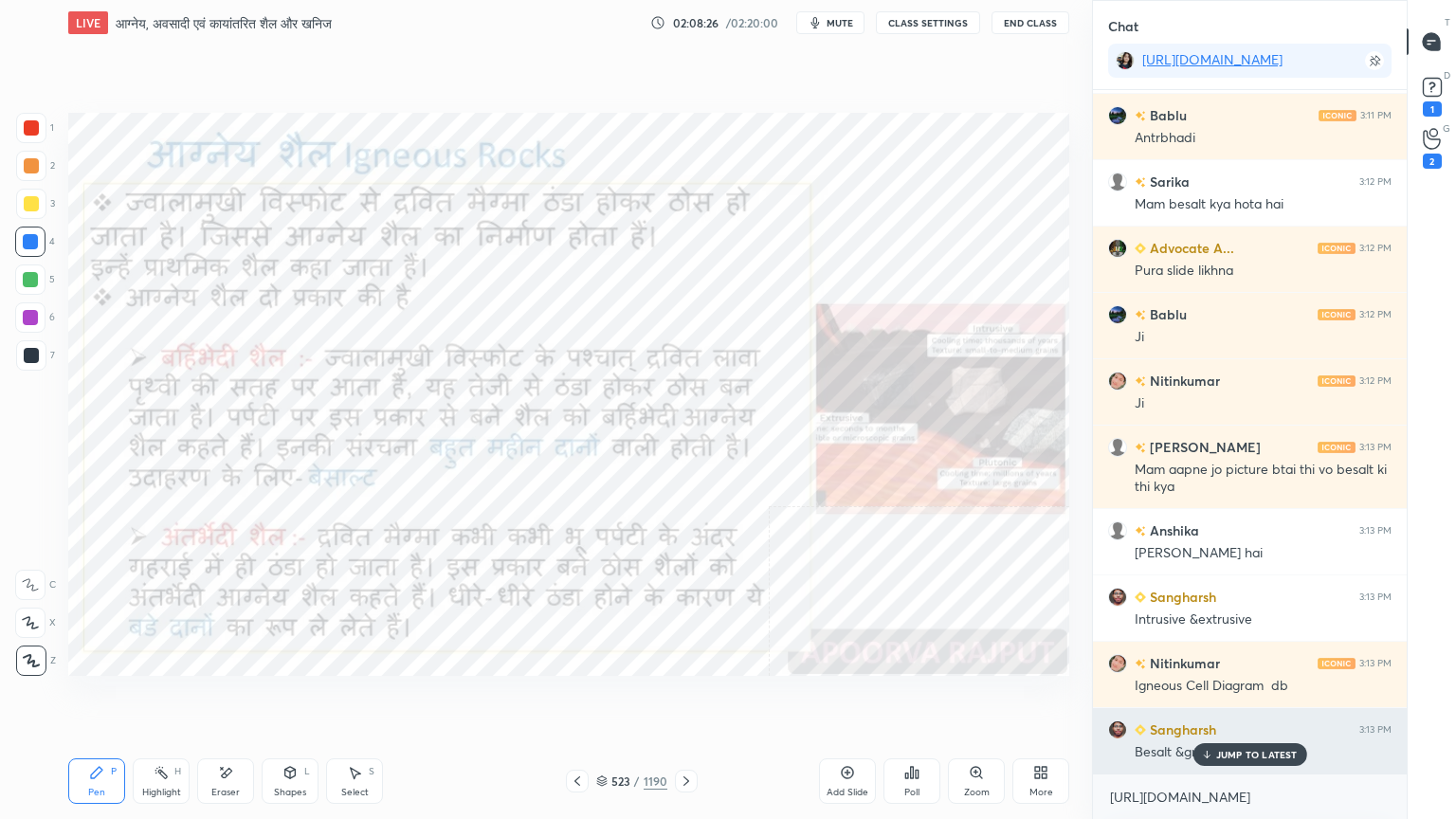 click on "JUMP TO LATEST" at bounding box center [1257, 755] 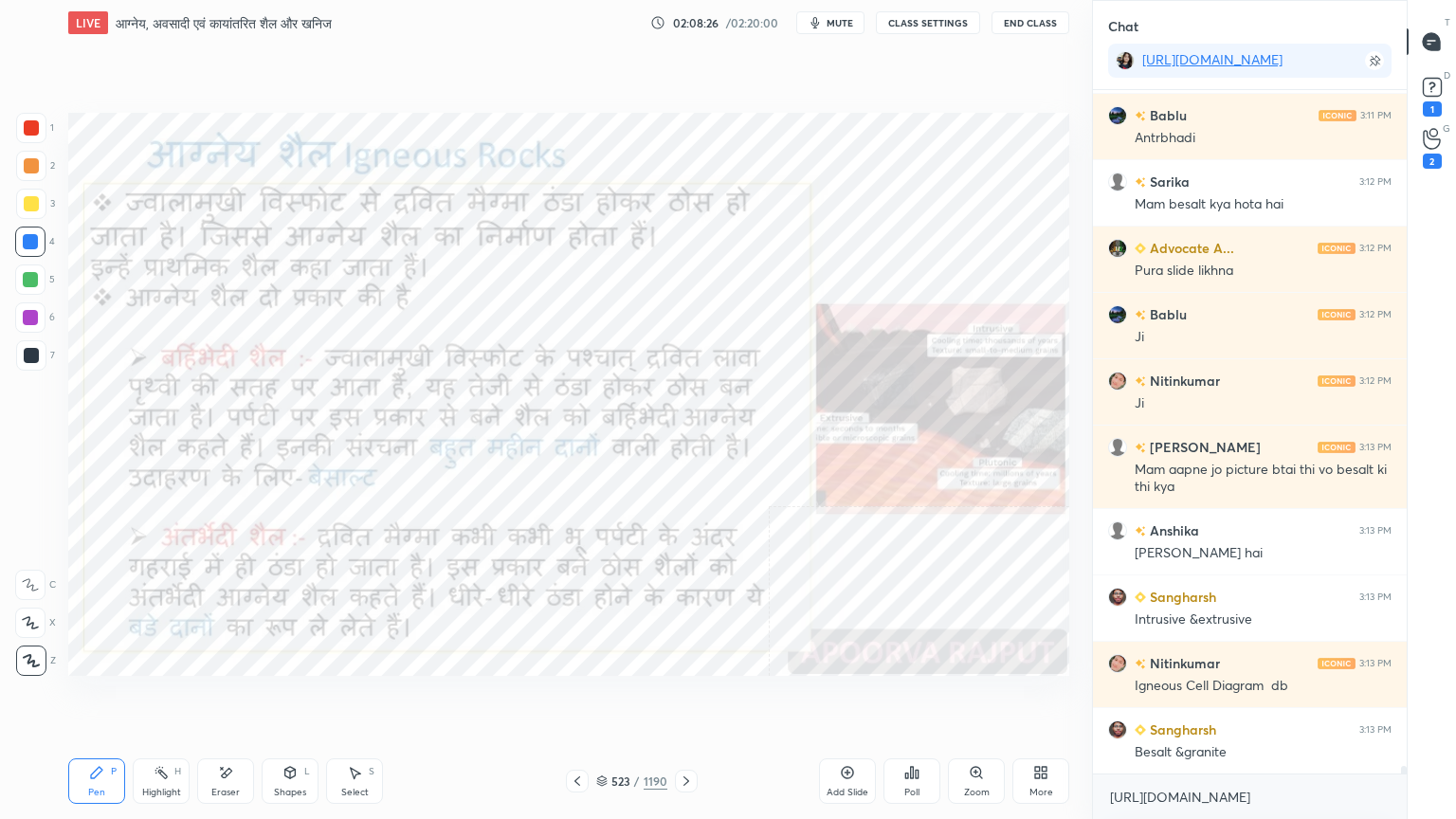 click on "[URL][DOMAIN_NAME] x" at bounding box center [1249, 796] 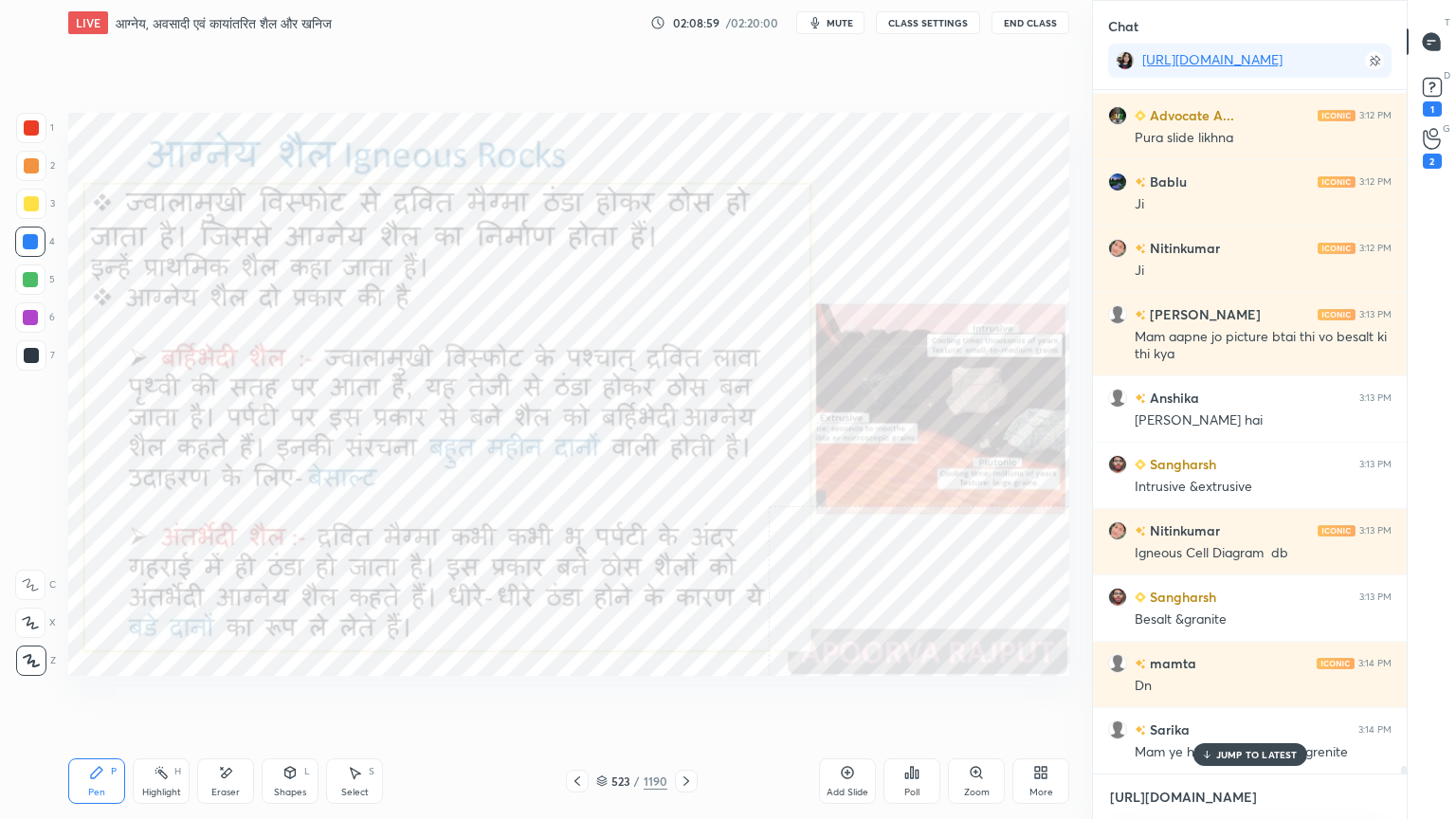 scroll, scrollTop: 62608, scrollLeft: 0, axis: vertical 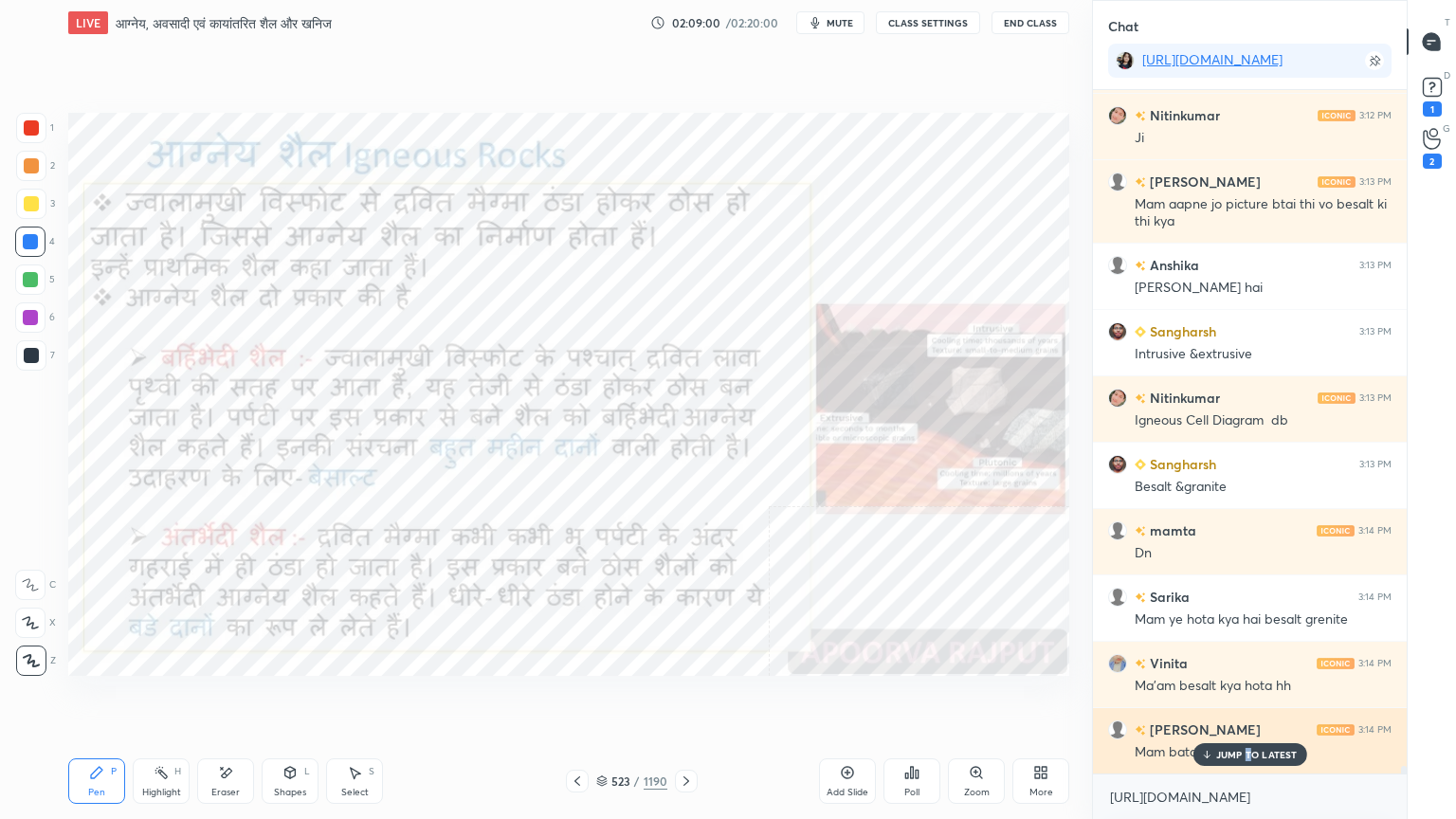 drag, startPoint x: 1247, startPoint y: 754, endPoint x: 1251, endPoint y: 767, distance: 13.60147 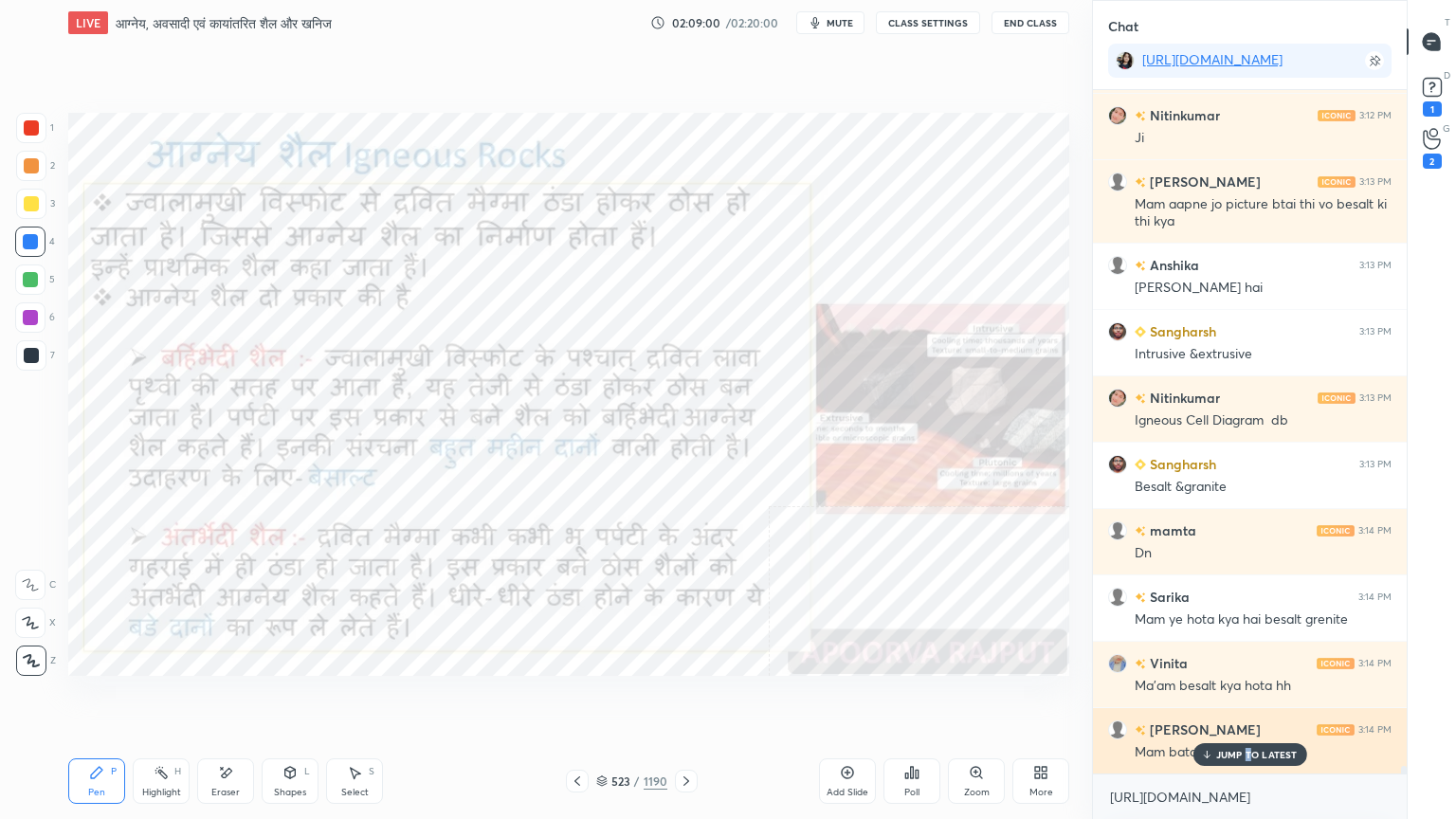 click on "JUMP TO LATEST" at bounding box center [1257, 755] 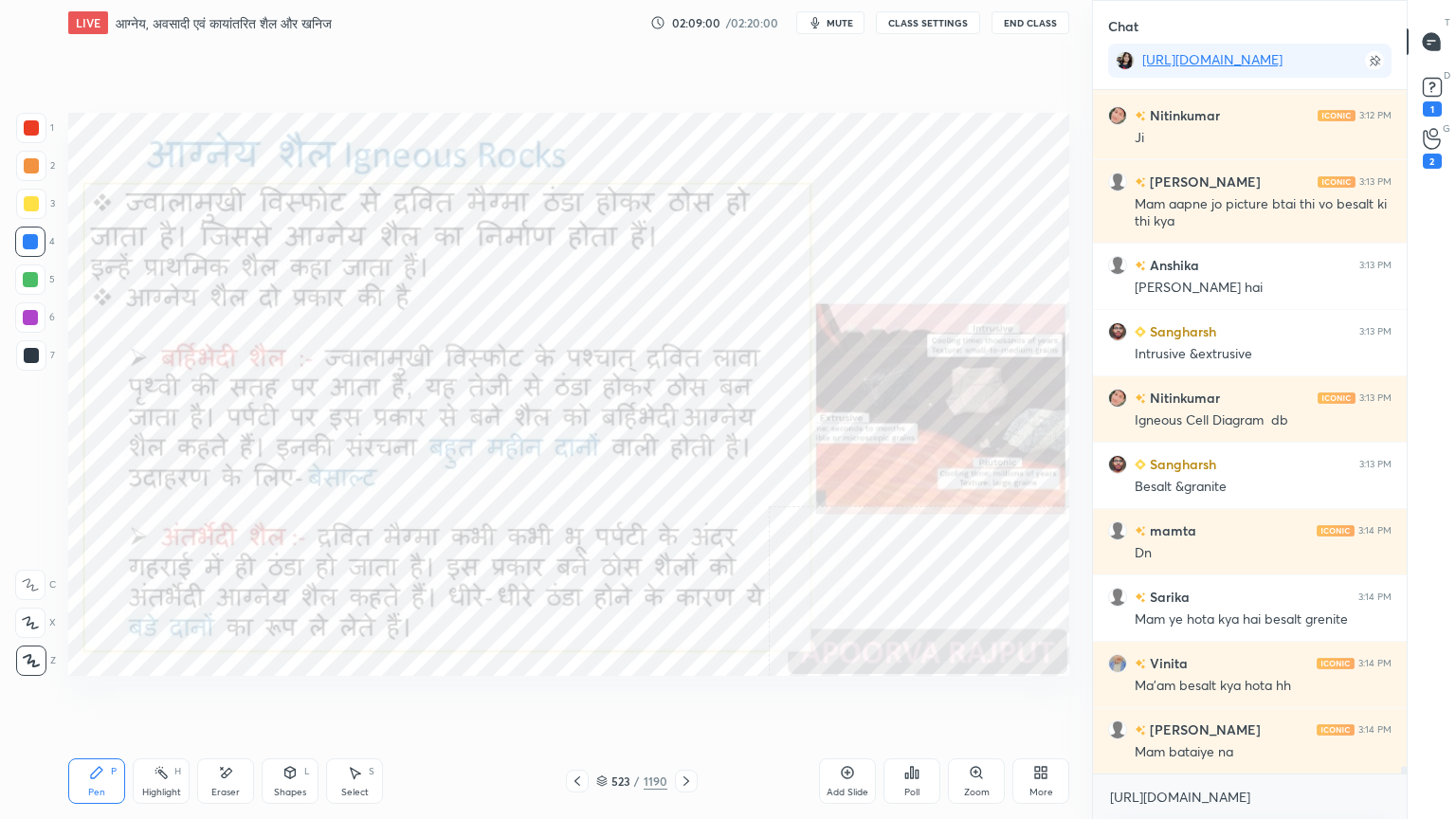 click on "[URL][DOMAIN_NAME] x" at bounding box center [1249, 796] 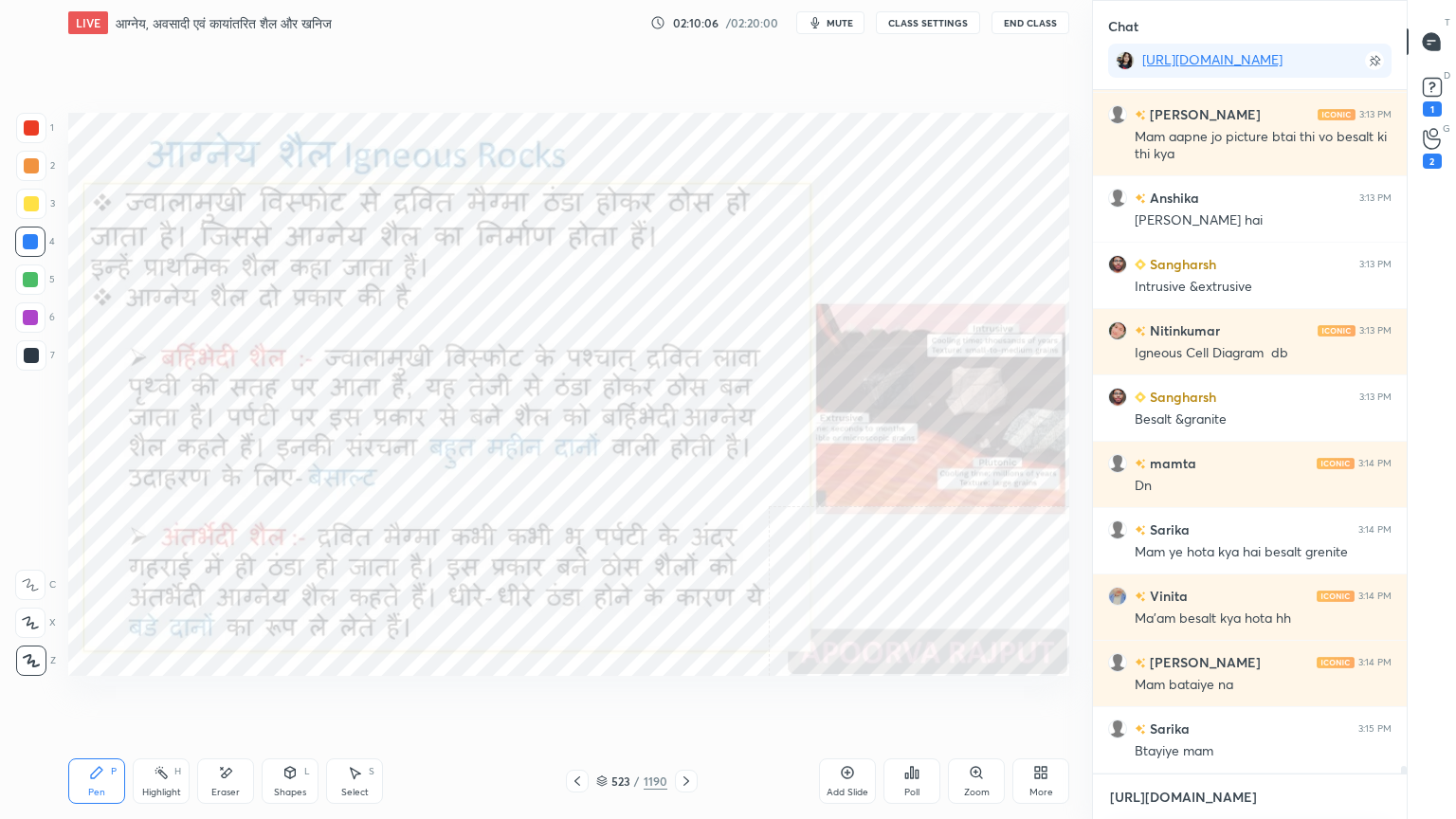 scroll, scrollTop: 62741, scrollLeft: 0, axis: vertical 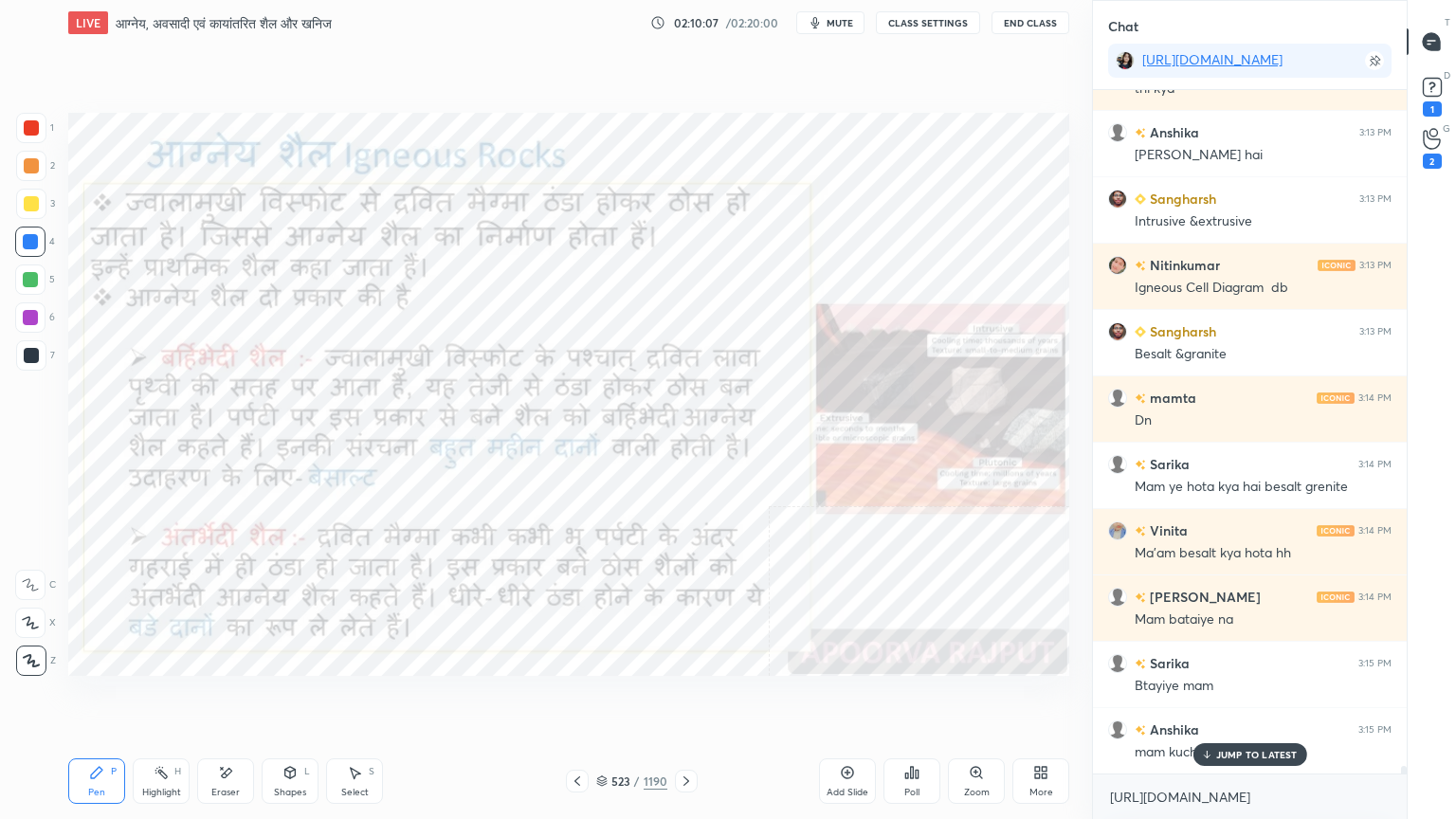 click on "JUMP TO LATEST" at bounding box center (1257, 755) 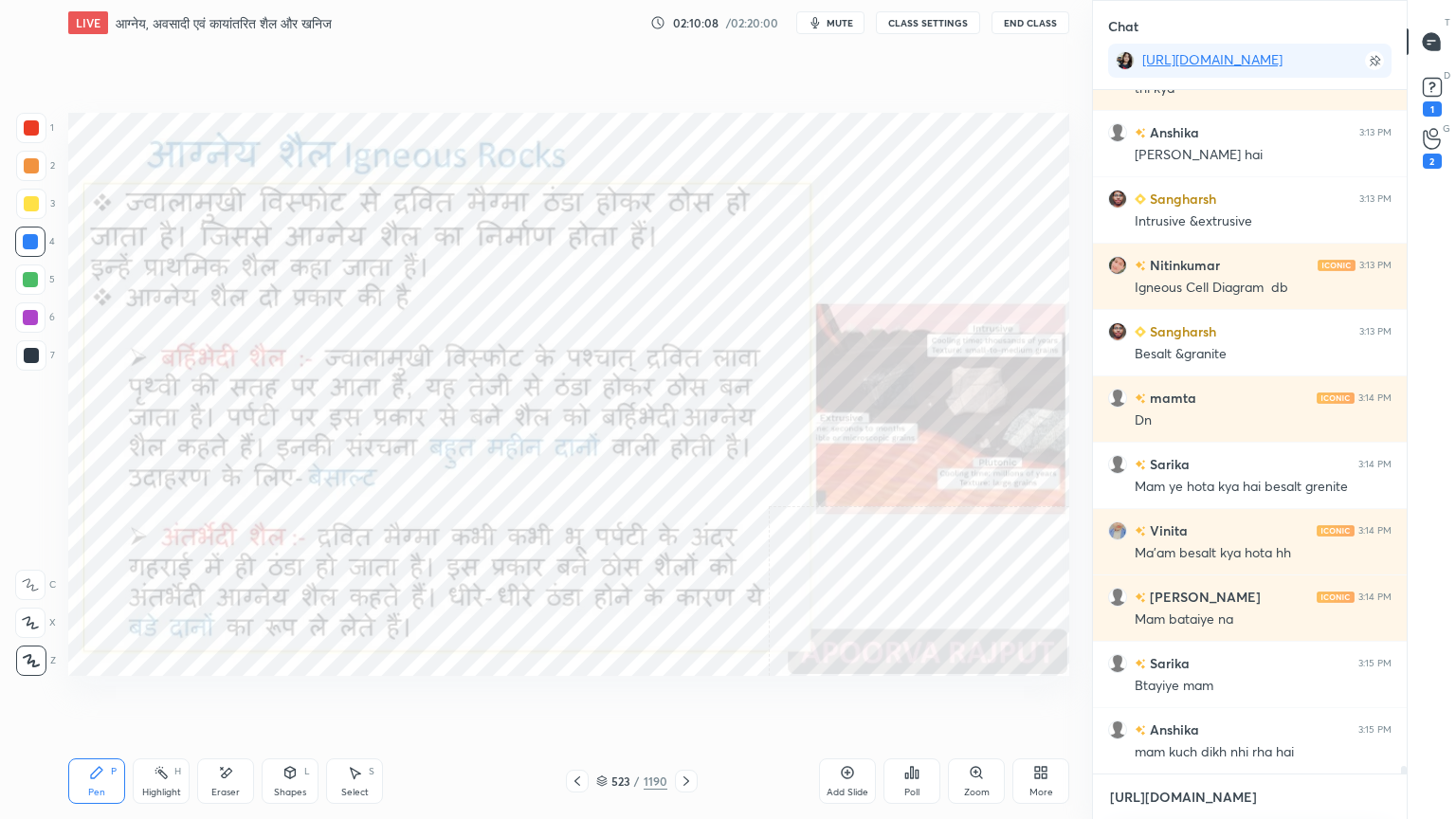 click on "[URL][DOMAIN_NAME]" at bounding box center (1249, 797) 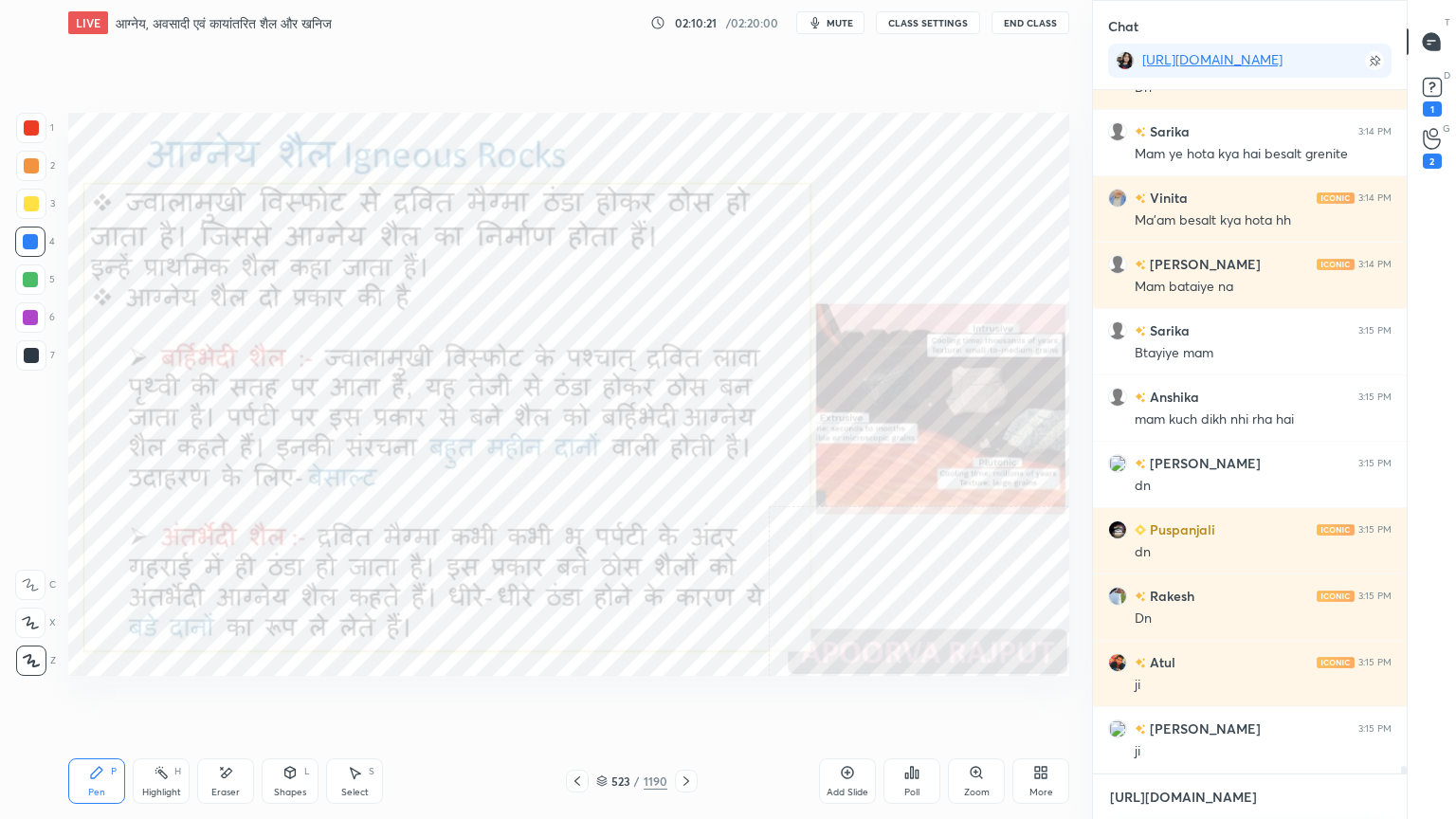 scroll, scrollTop: 63139, scrollLeft: 0, axis: vertical 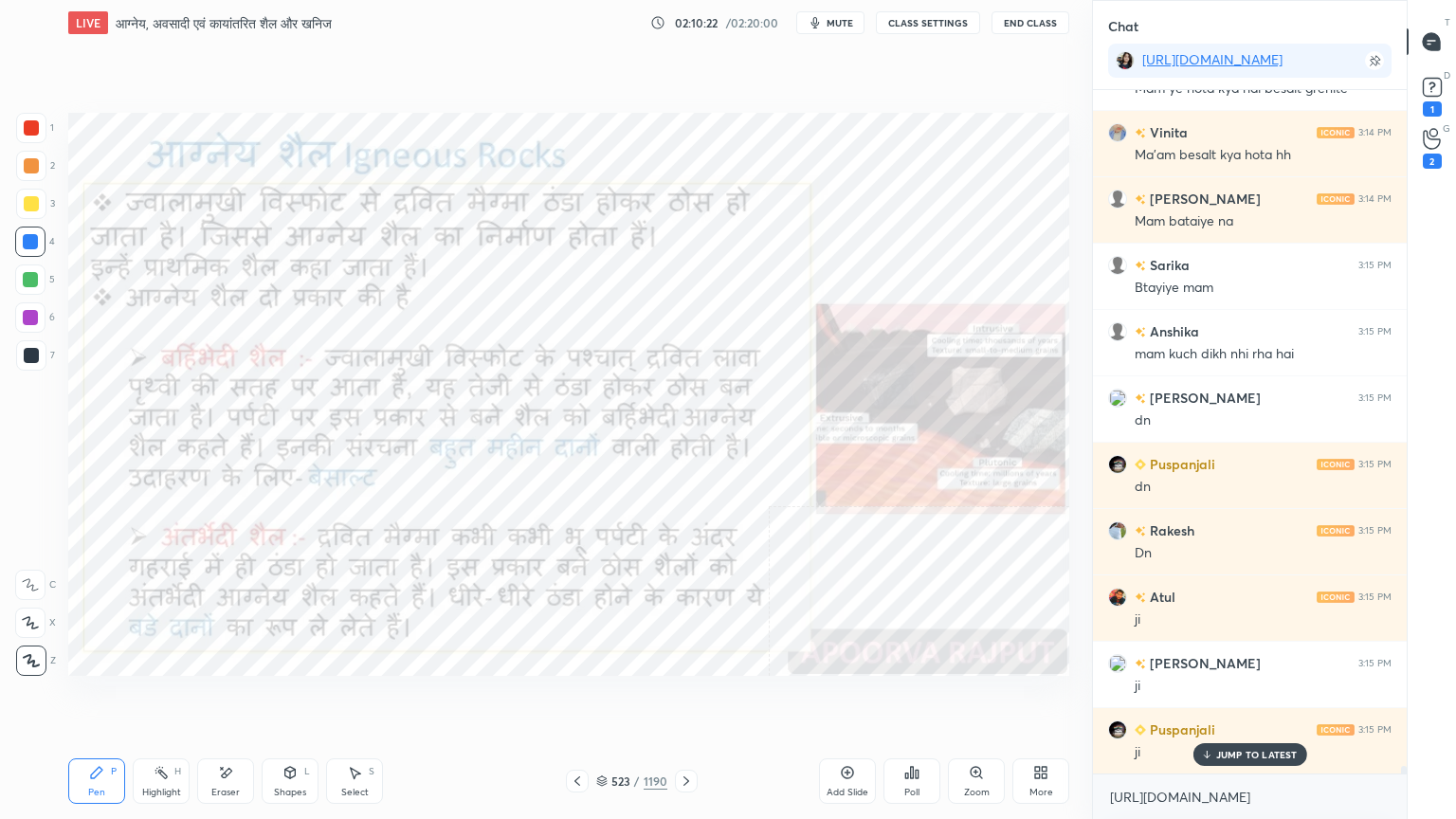 click 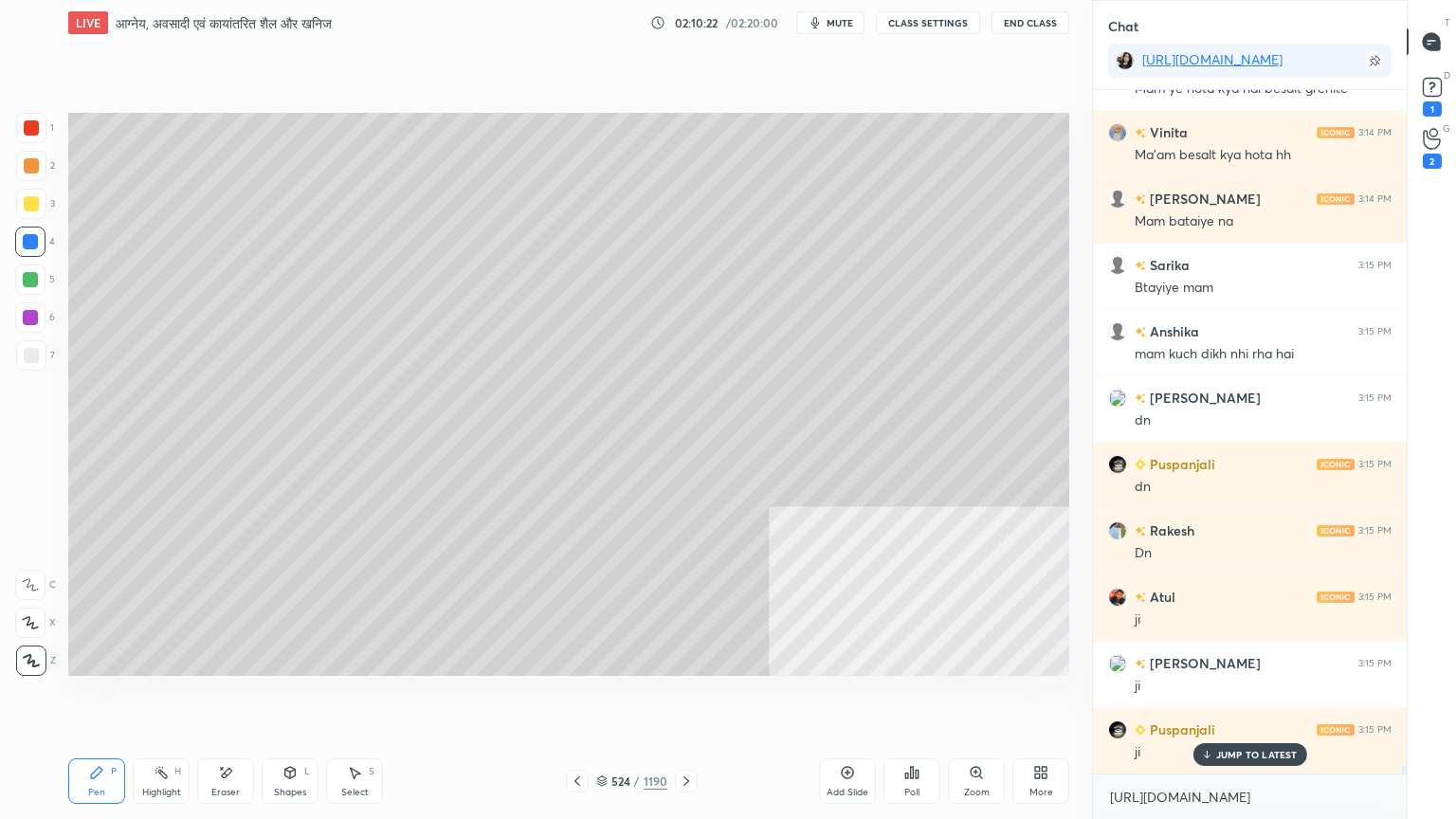 click 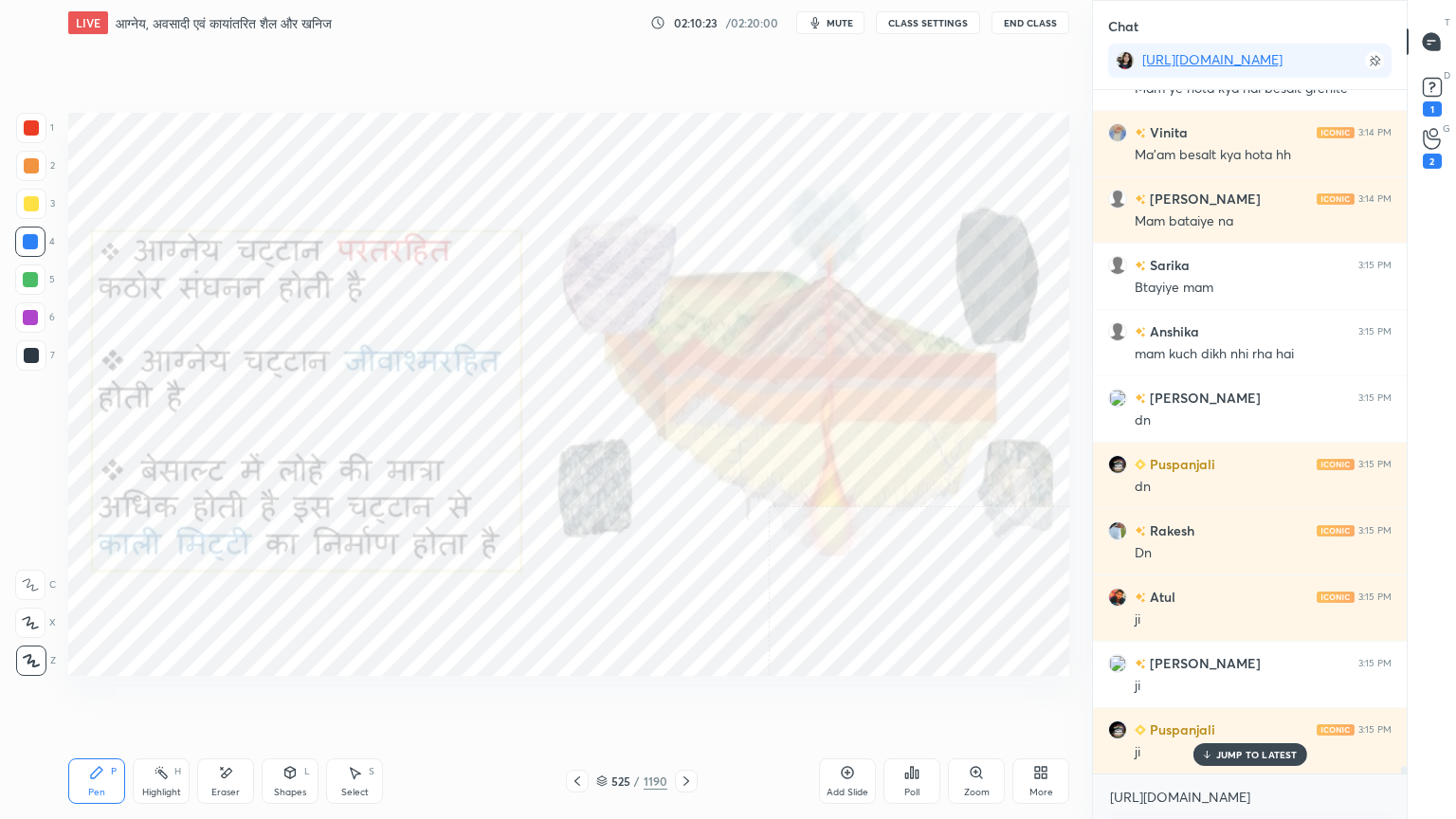 click 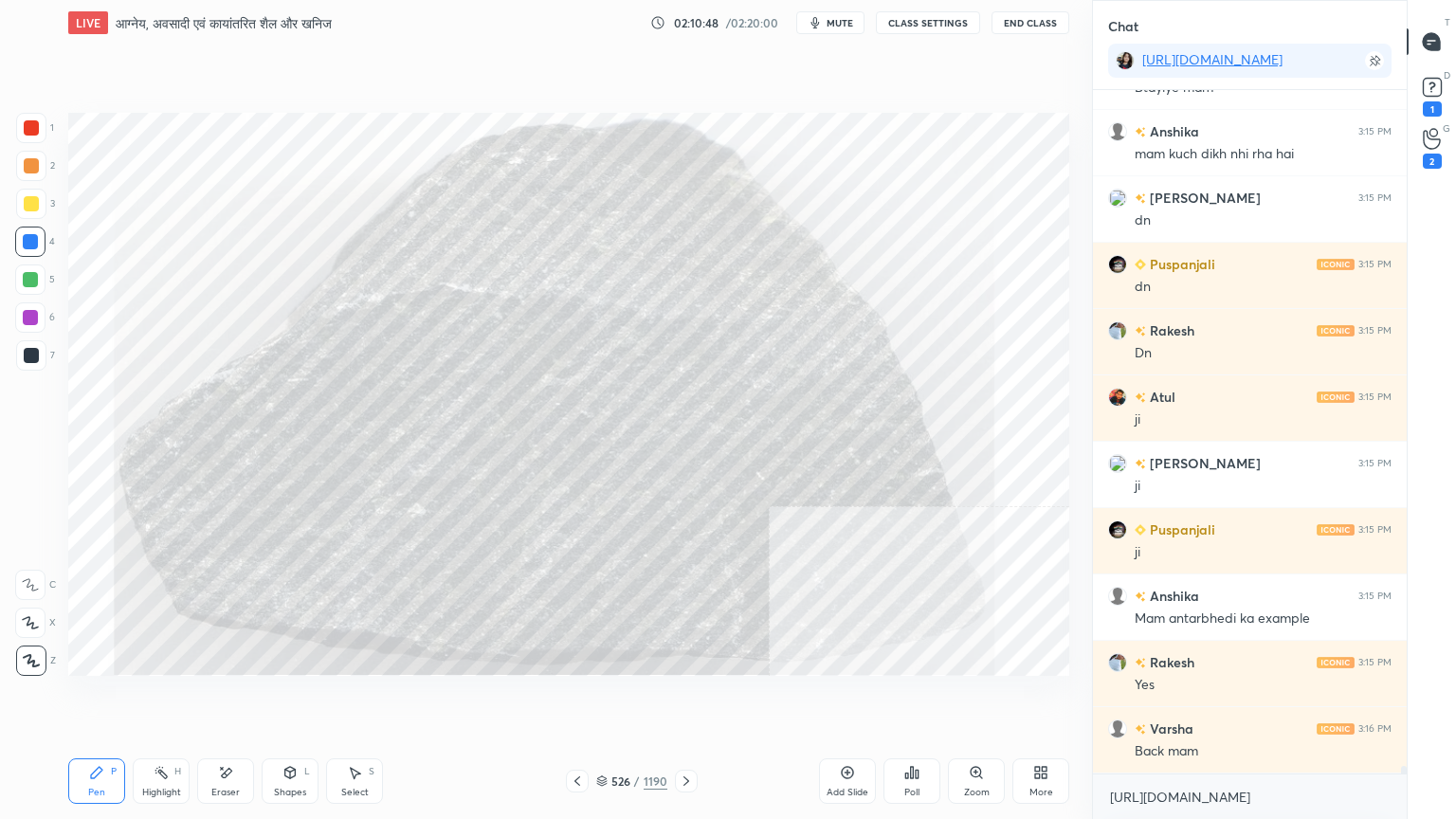 scroll, scrollTop: 63404, scrollLeft: 0, axis: vertical 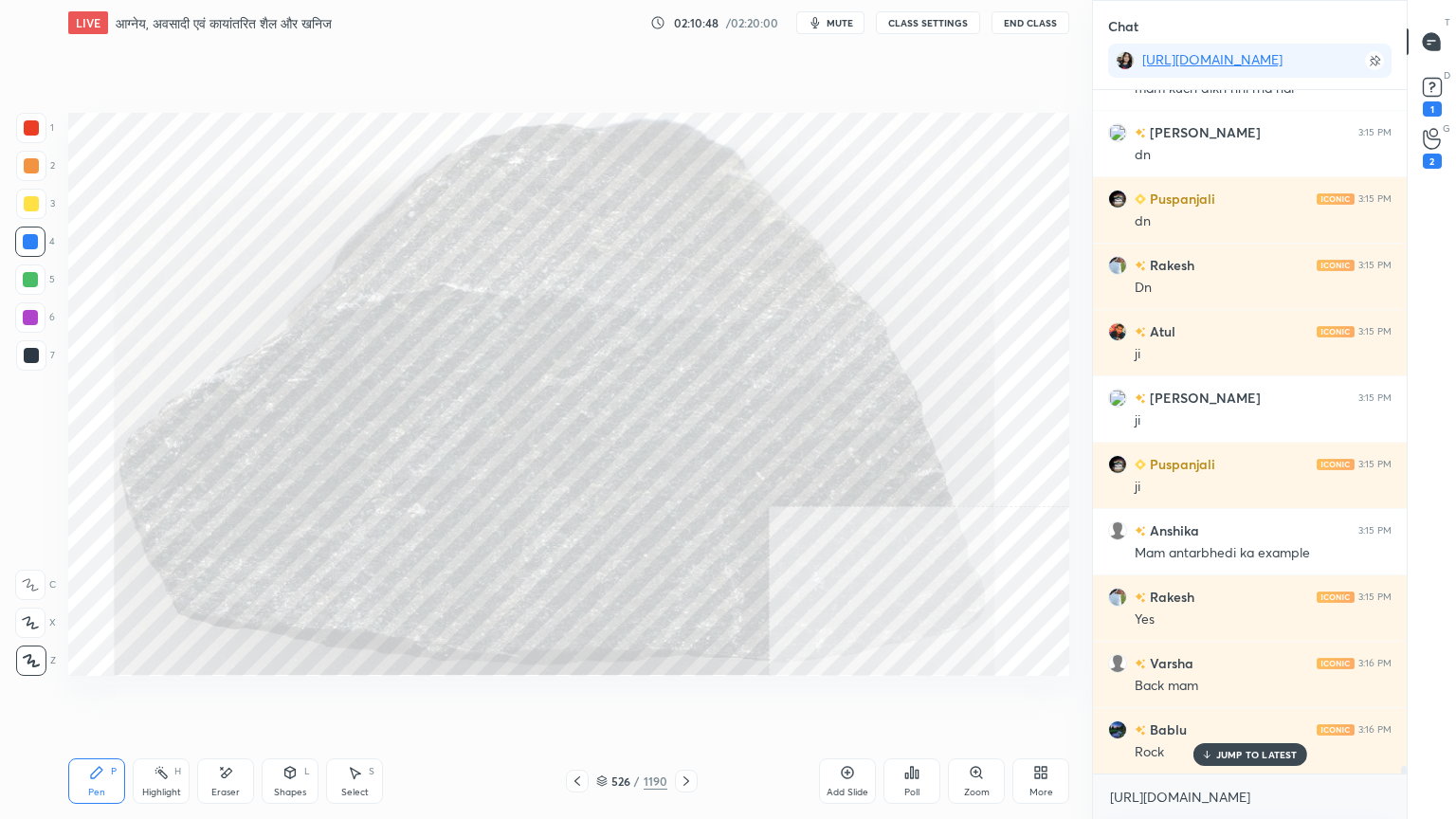 click on "526 / 1190" at bounding box center [631, 781] 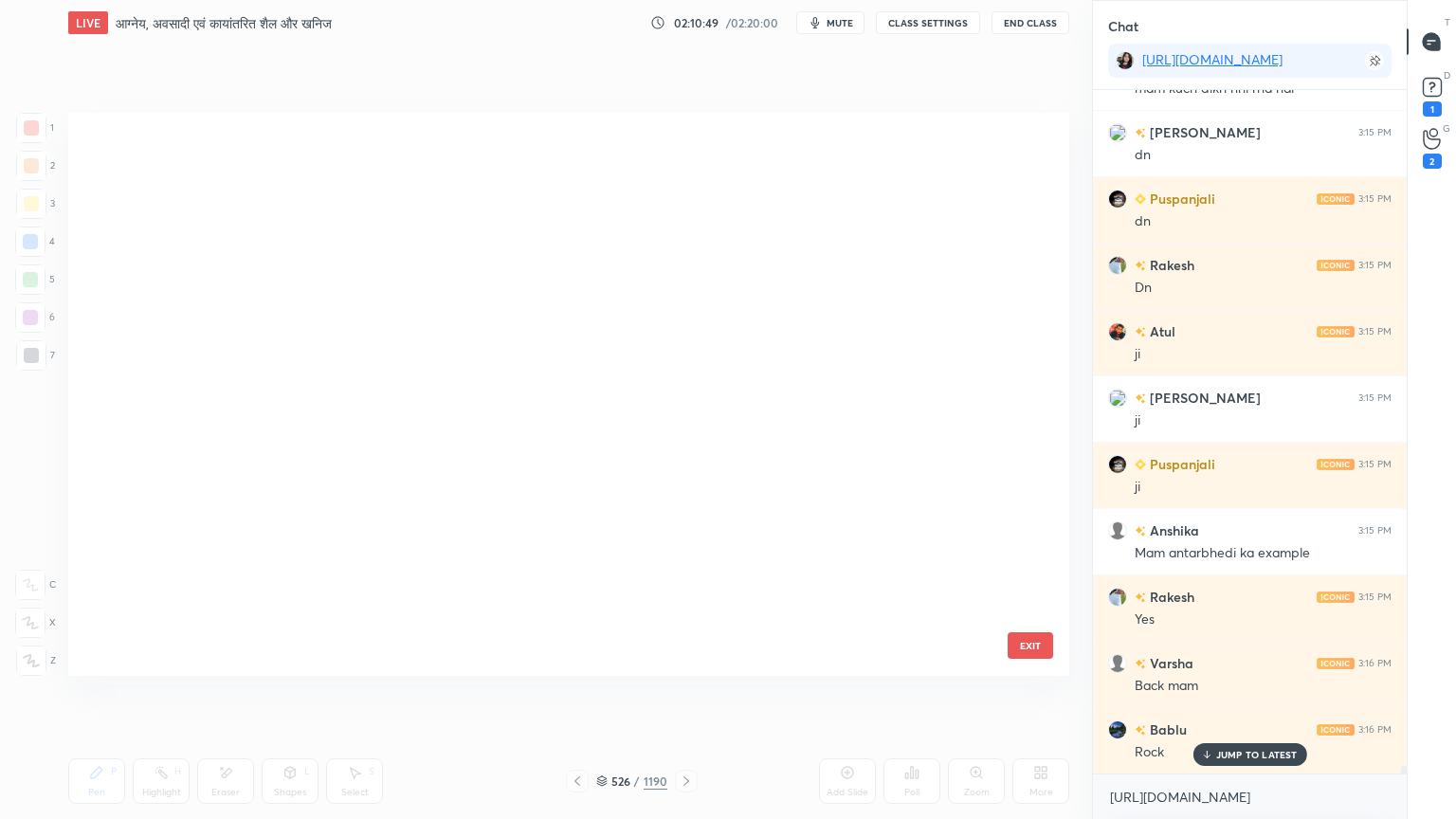 scroll, scrollTop: 29967, scrollLeft: 0, axis: vertical 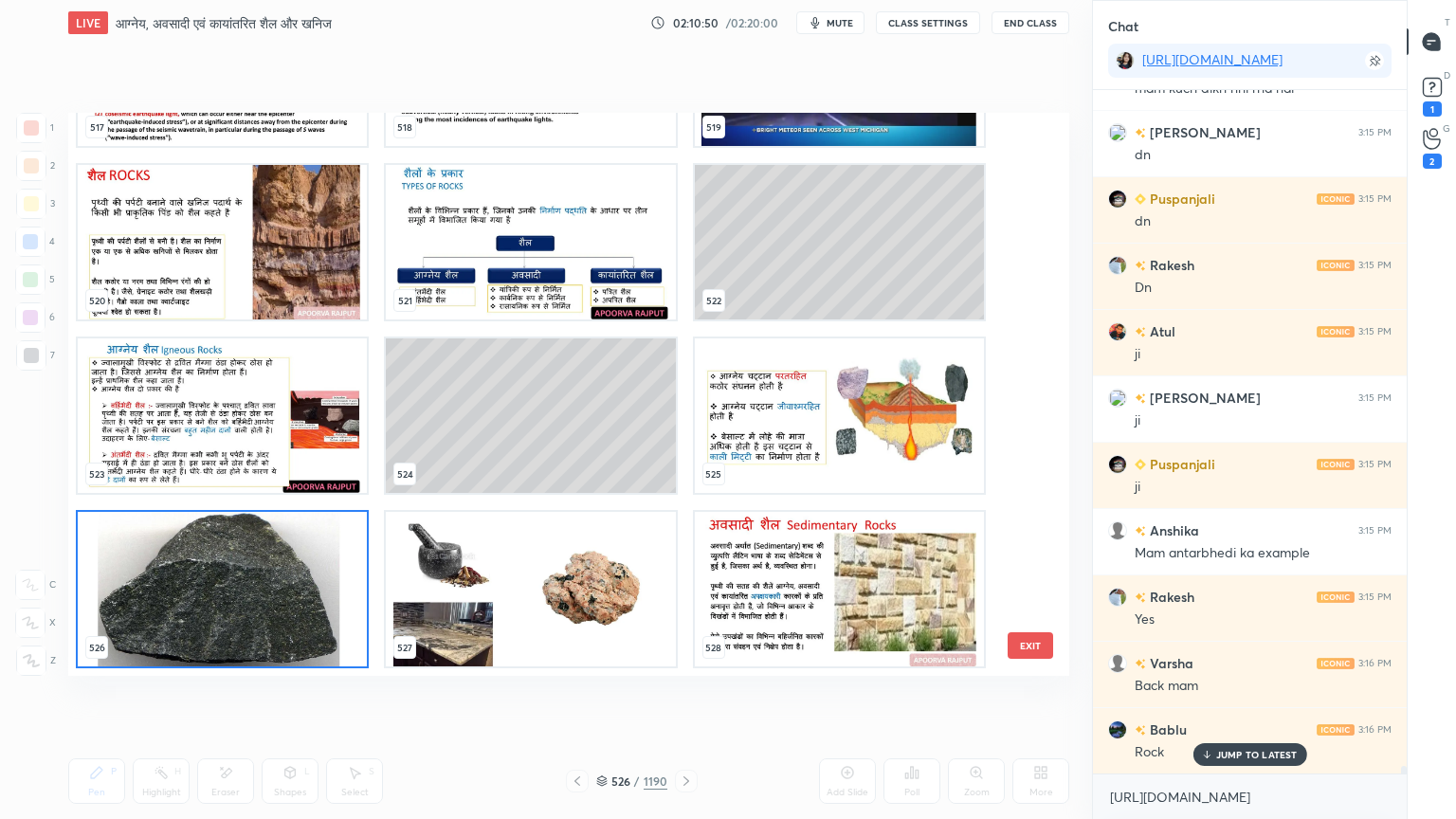 click at bounding box center (222, 415) 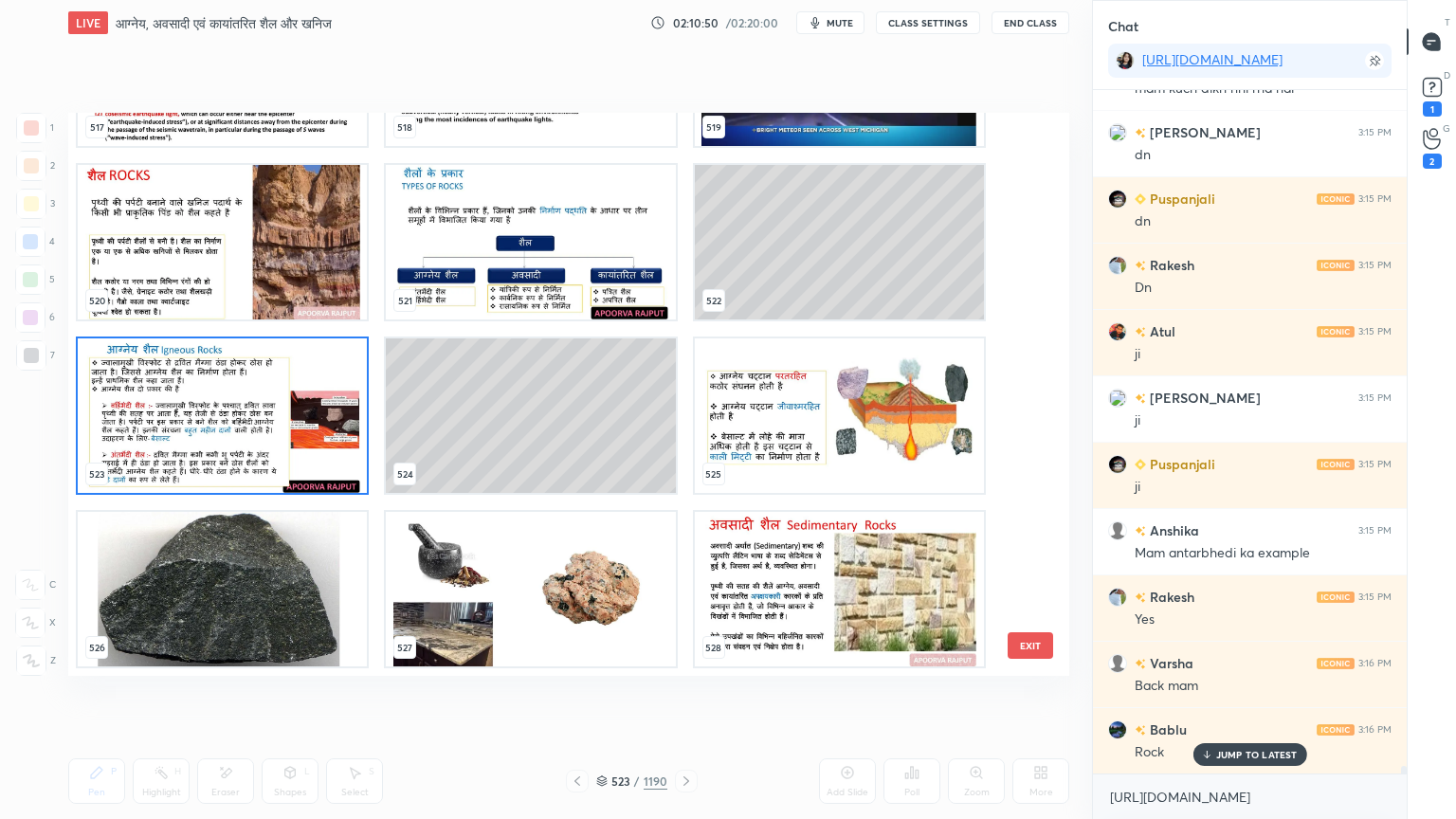 click at bounding box center [222, 415] 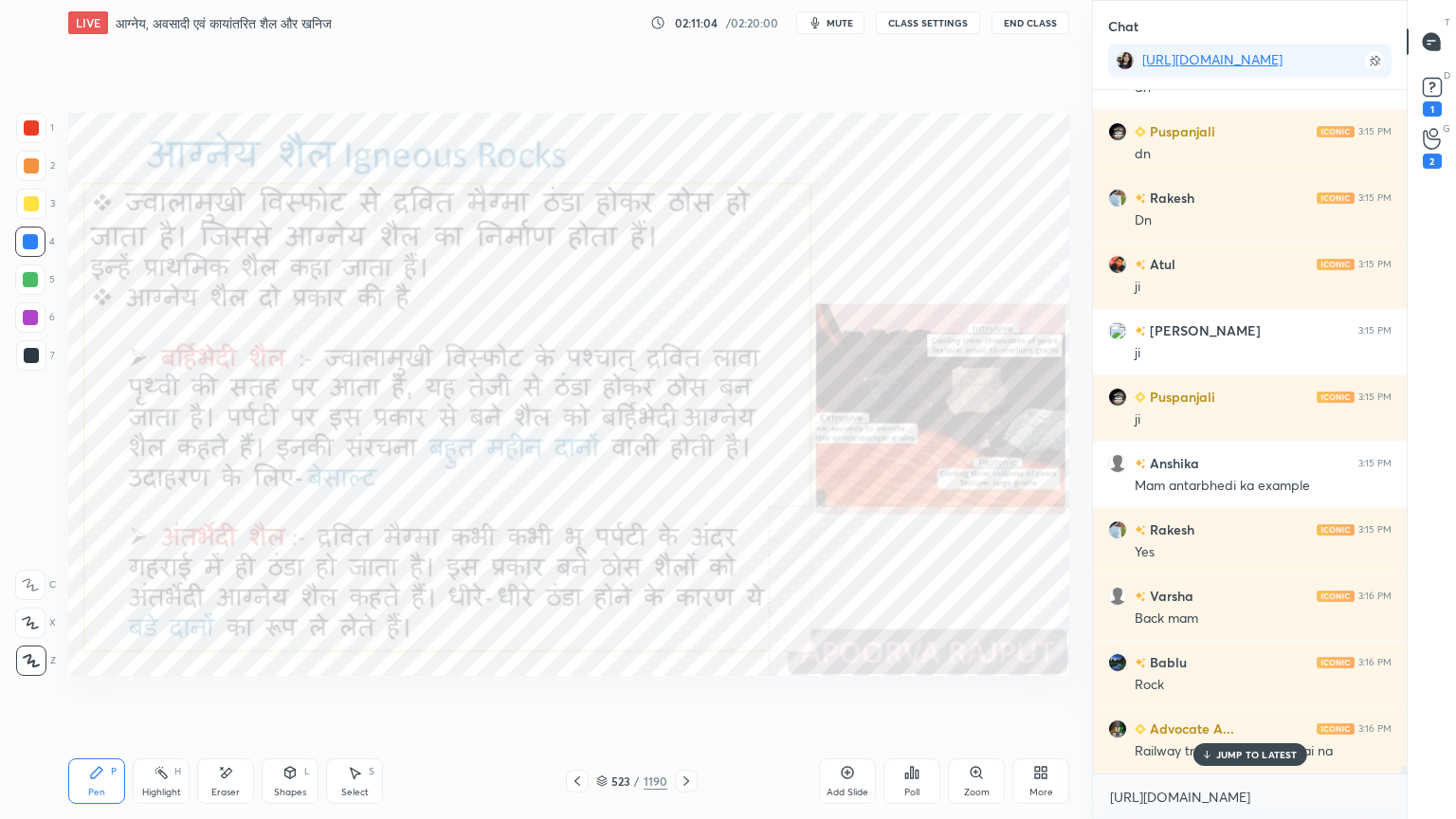 scroll, scrollTop: 63537, scrollLeft: 0, axis: vertical 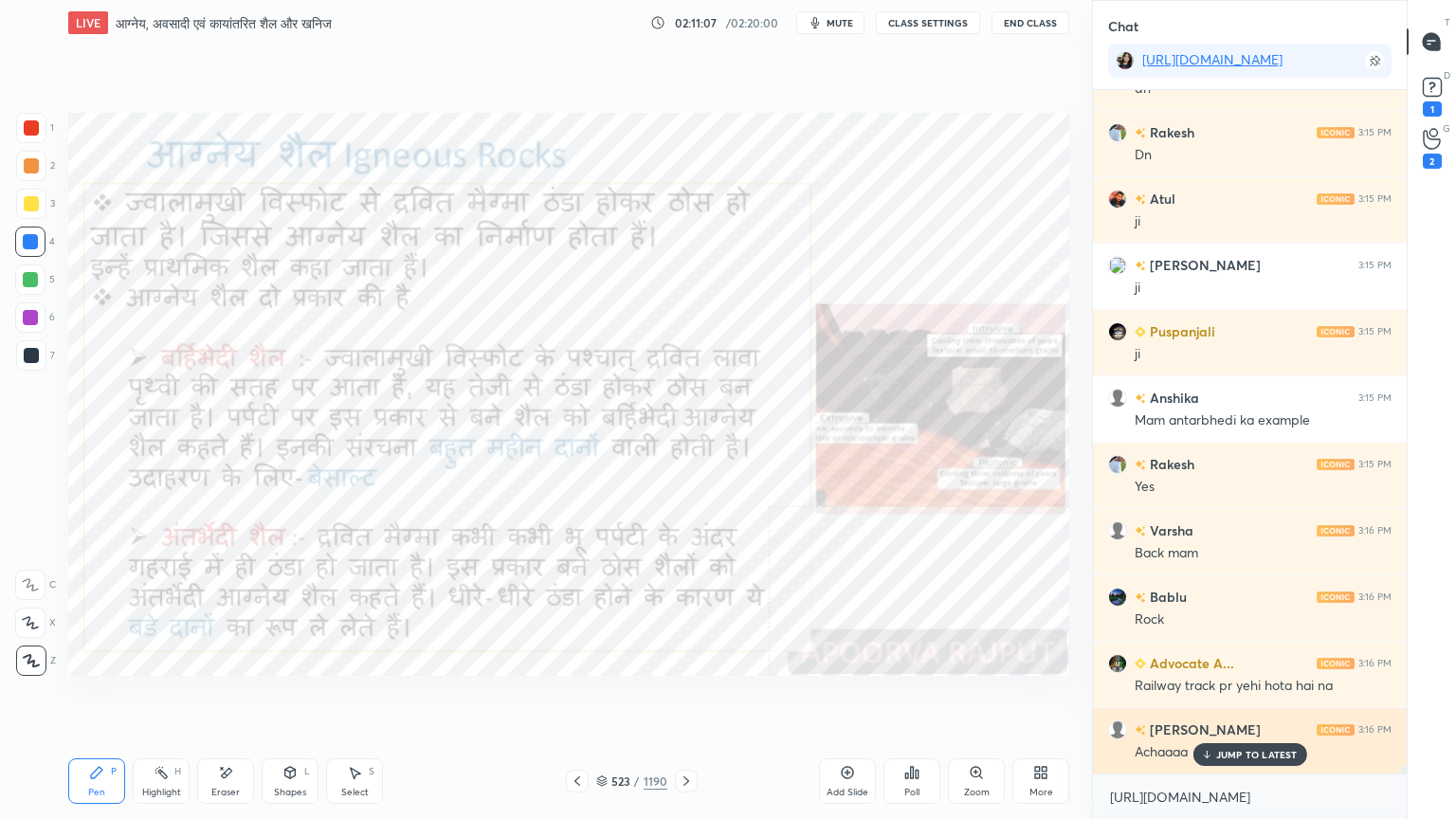 click on "JUMP TO LATEST" at bounding box center [1257, 755] 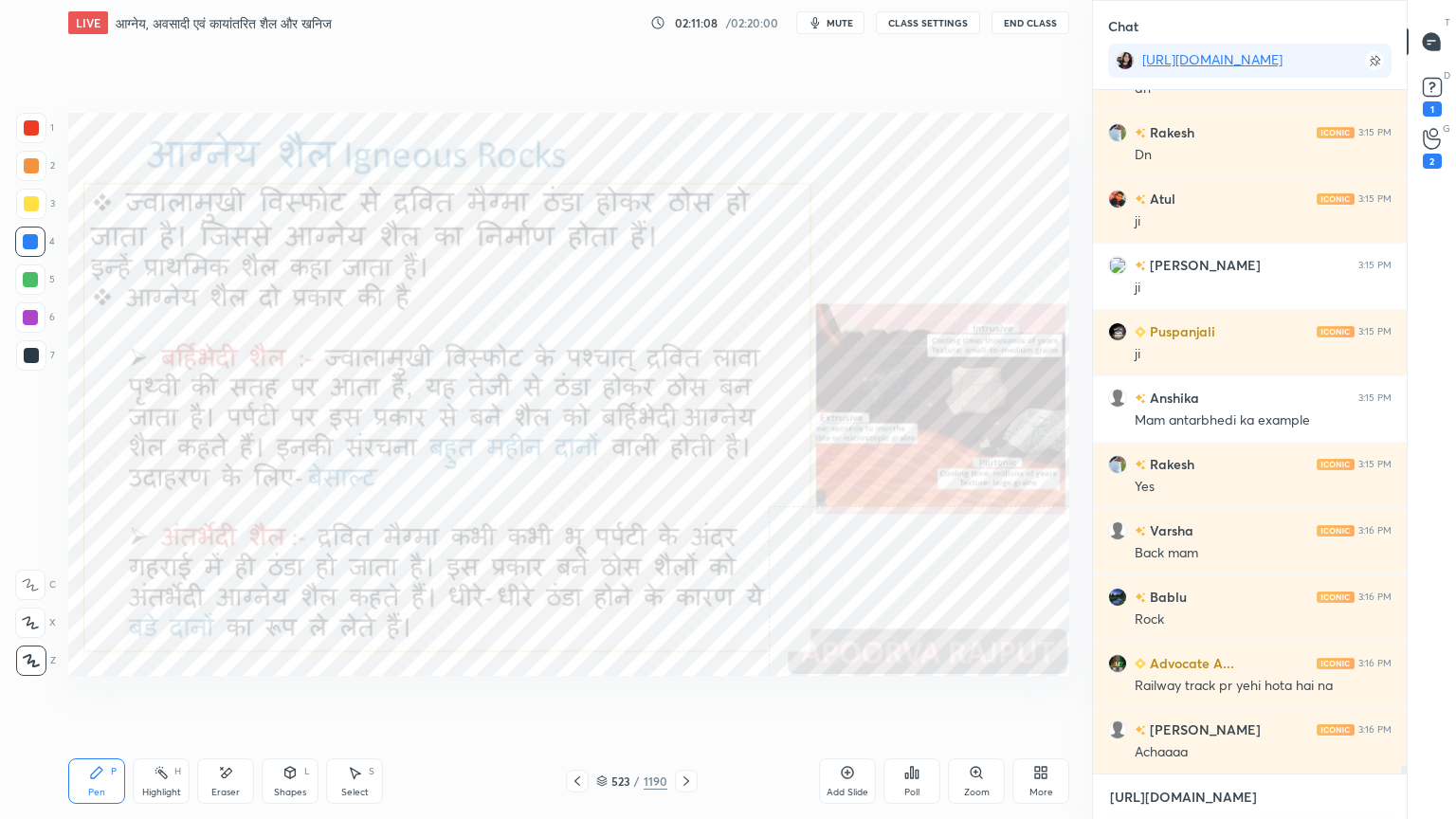 click on "[URL][DOMAIN_NAME]" at bounding box center [1249, 797] 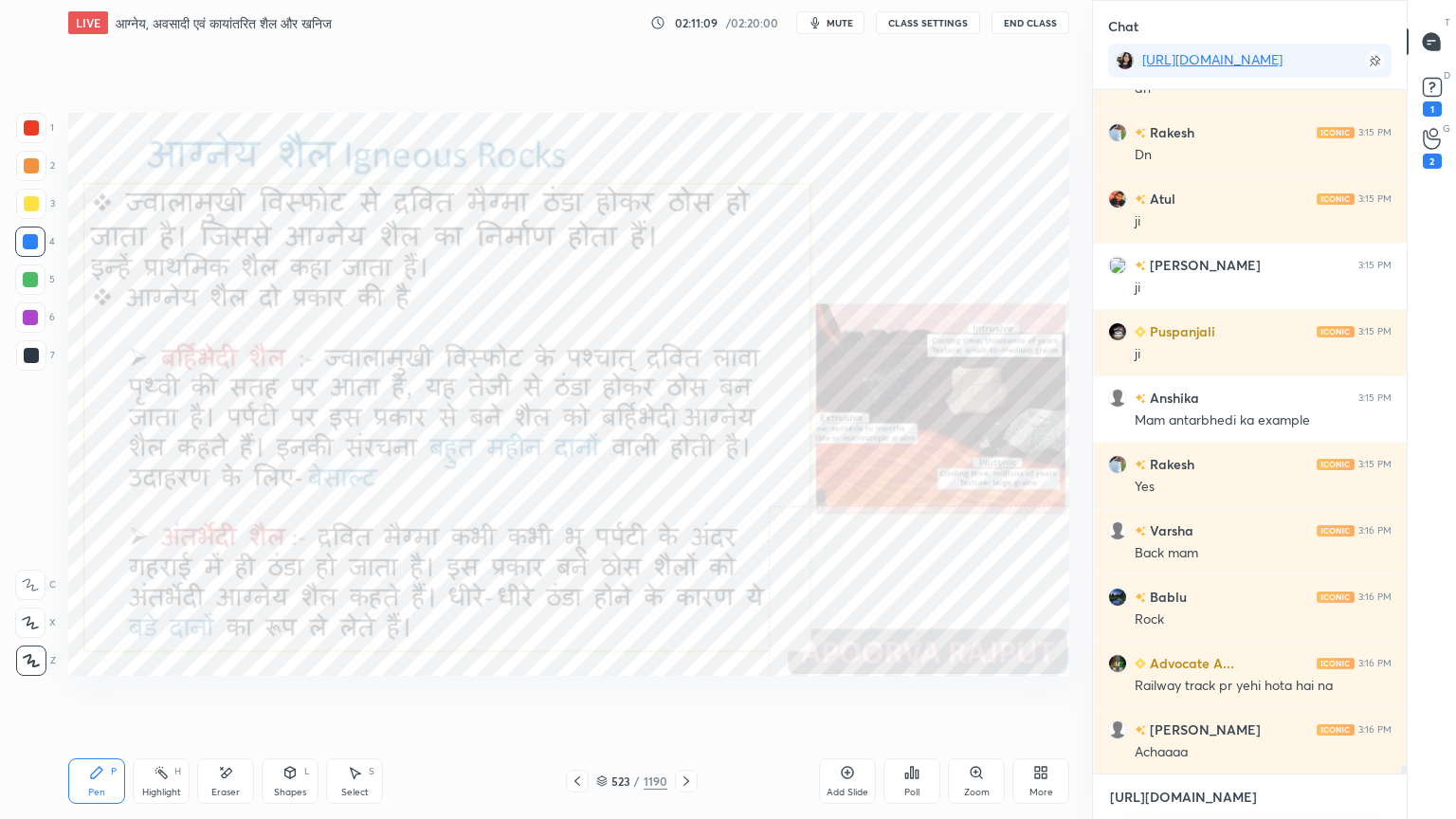 click on "[URL][DOMAIN_NAME]" at bounding box center [1249, 797] 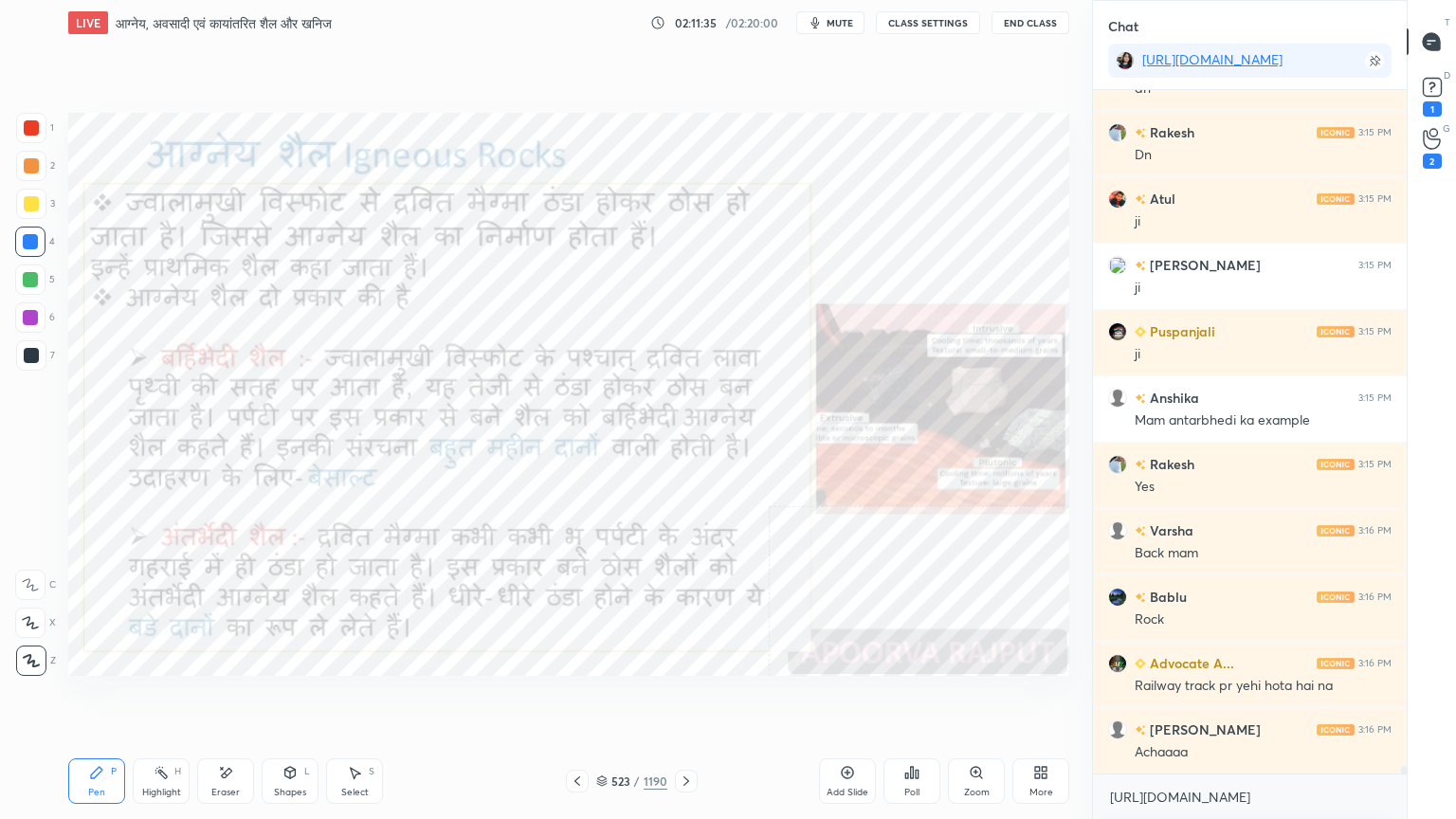 click 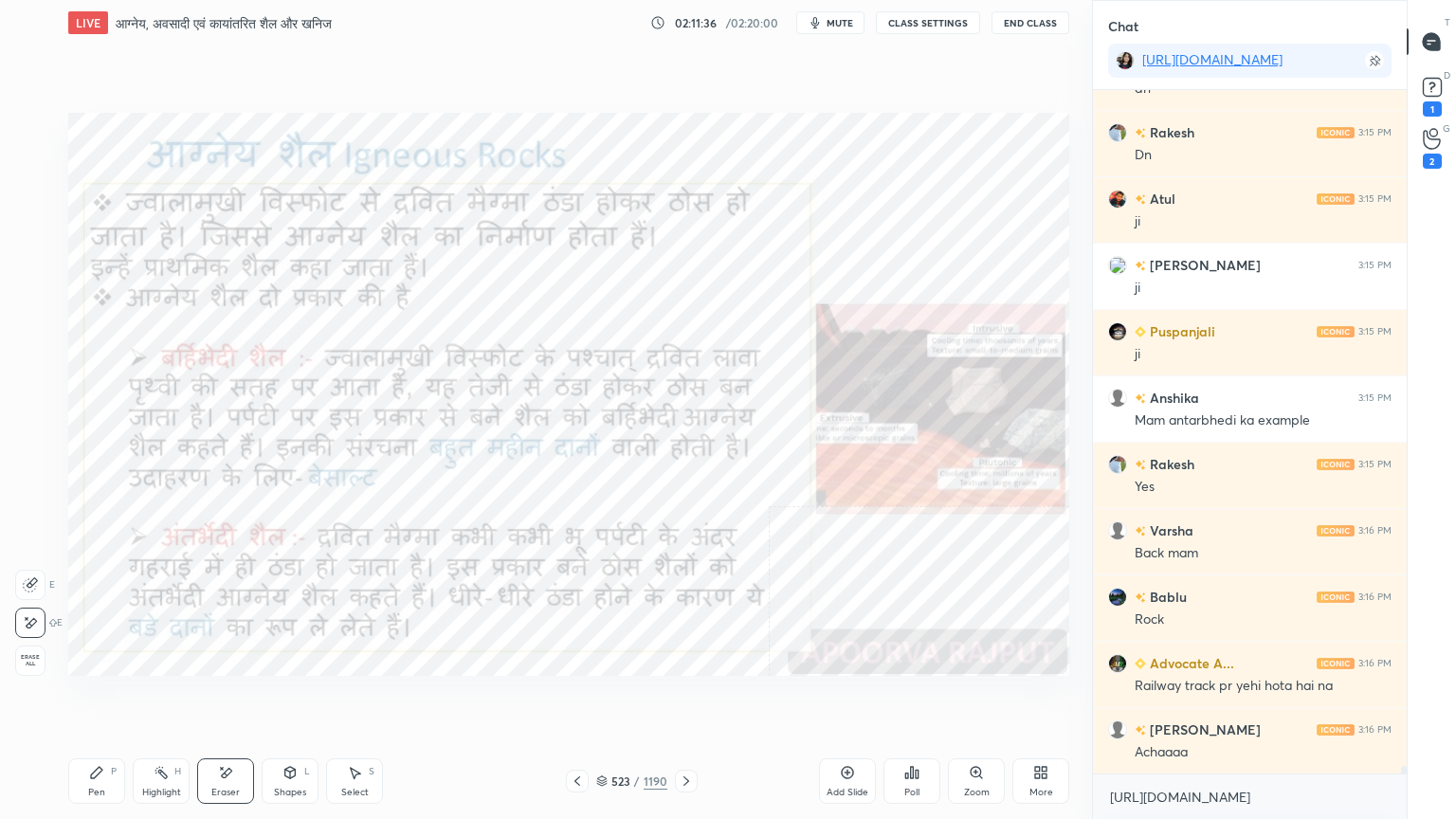 click on "Eraser" at bounding box center [226, 781] 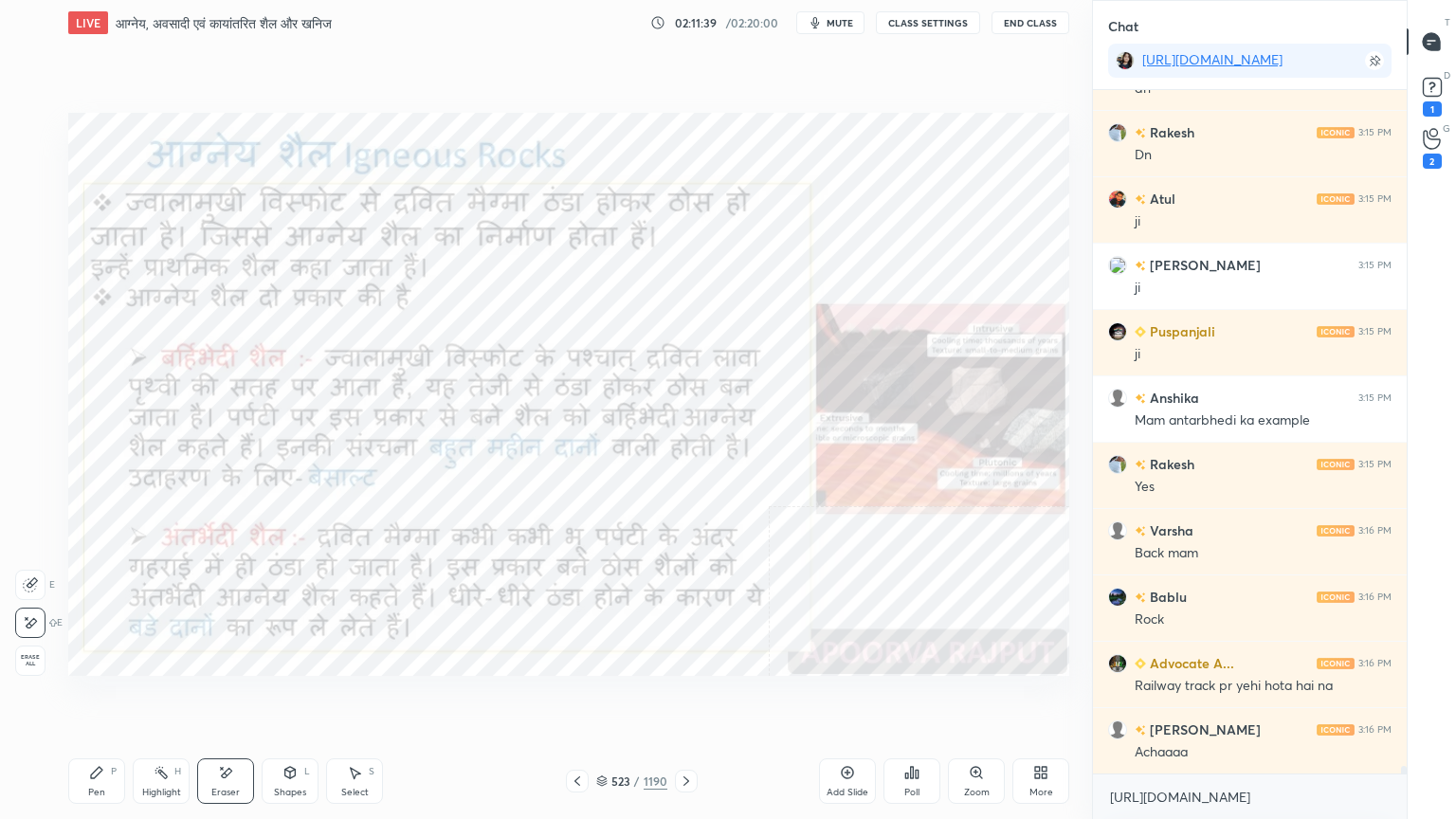 click on "Pen" at bounding box center [97, 792] 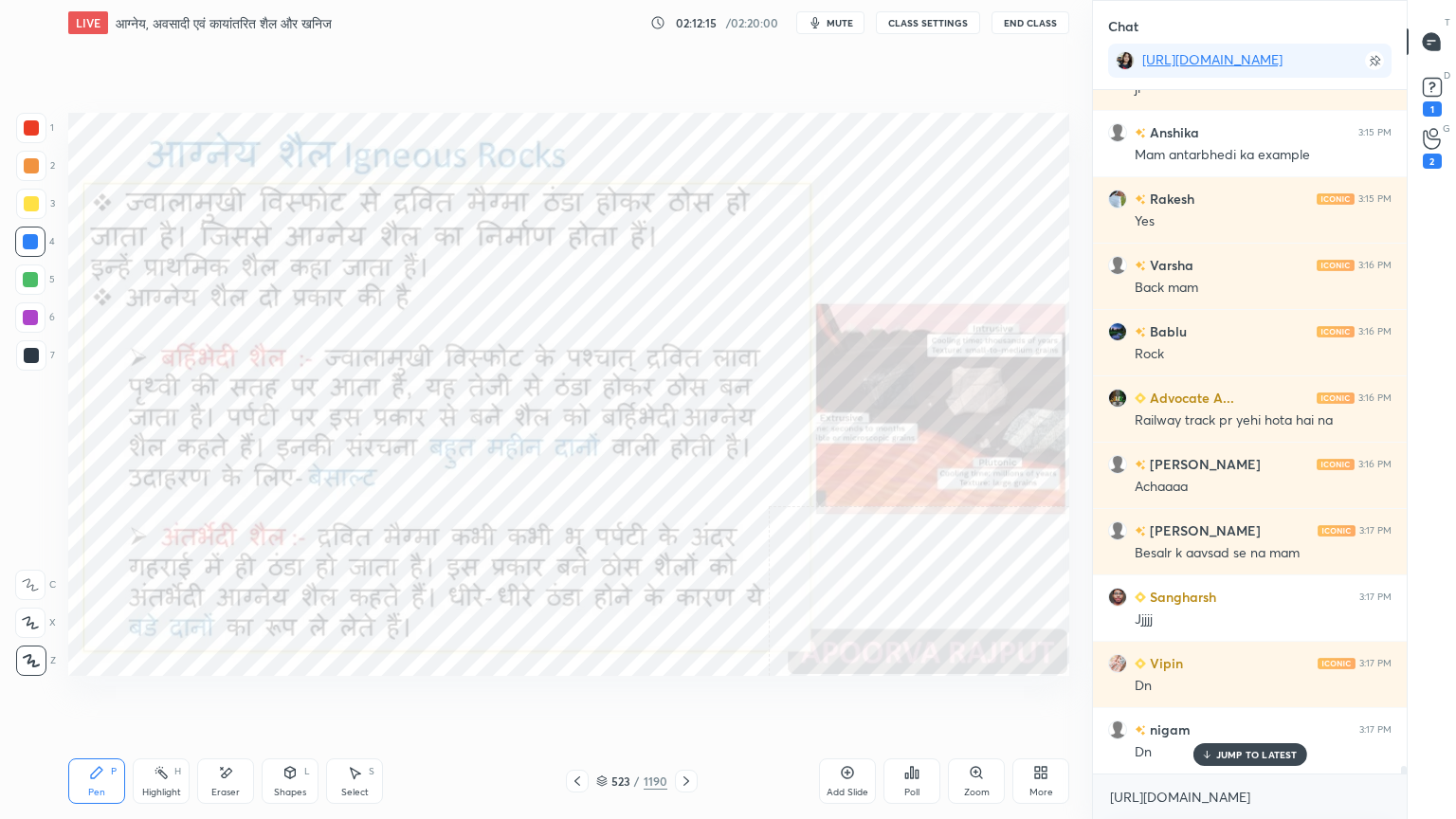 scroll, scrollTop: 63870, scrollLeft: 0, axis: vertical 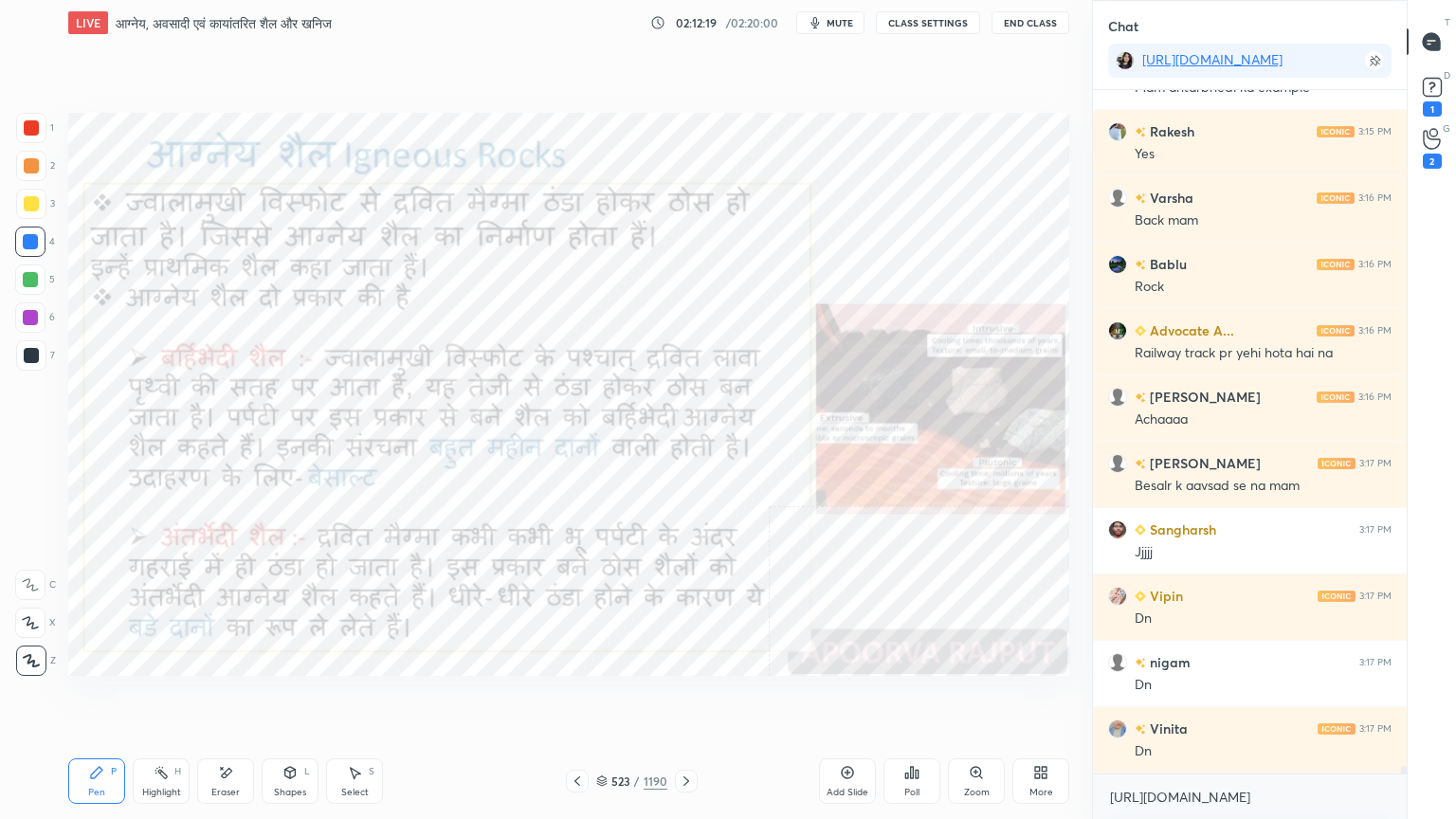 drag, startPoint x: 227, startPoint y: 787, endPoint x: 216, endPoint y: 777, distance: 14.866069 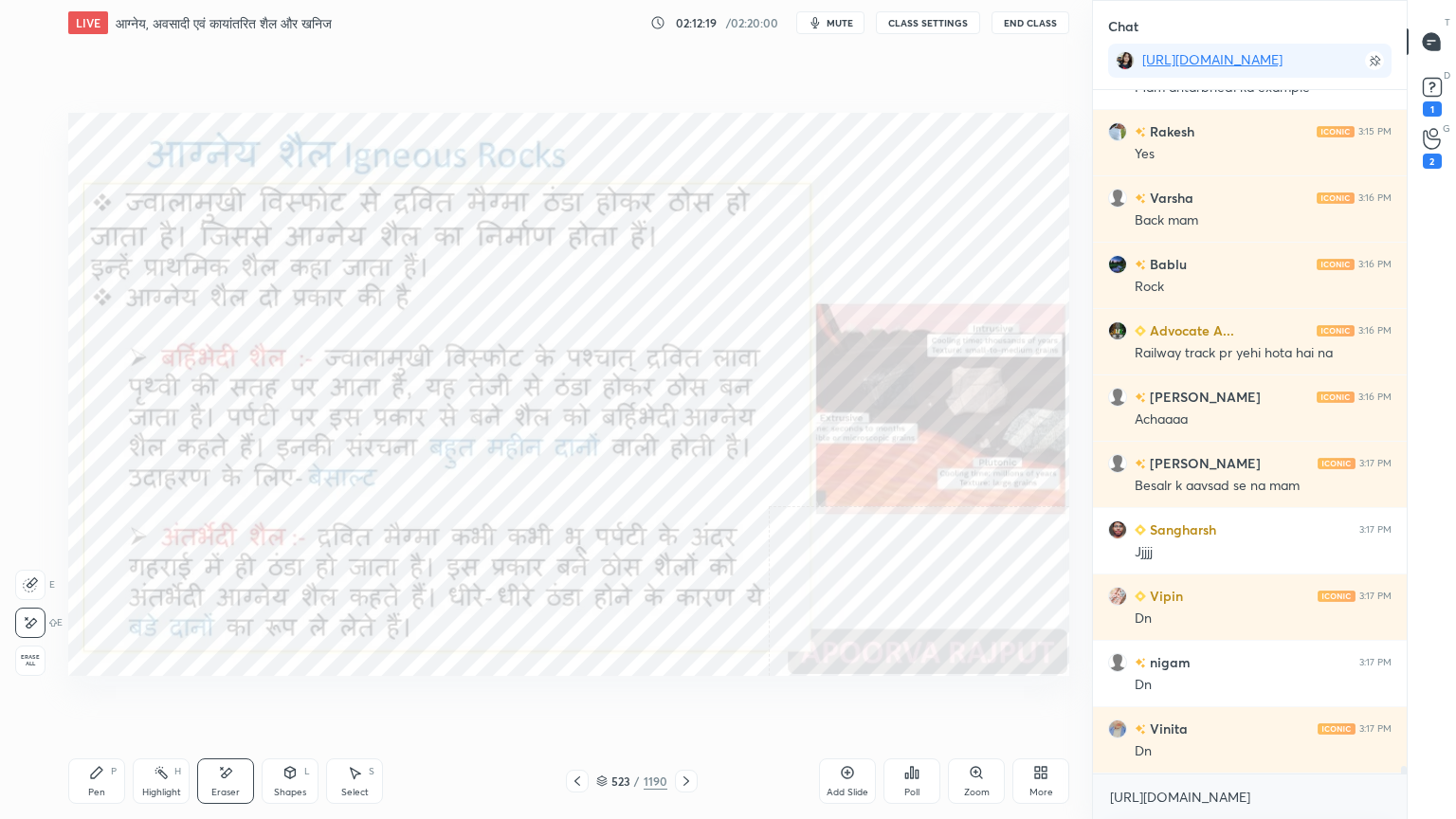 click on "Erase all" at bounding box center [30, 661] 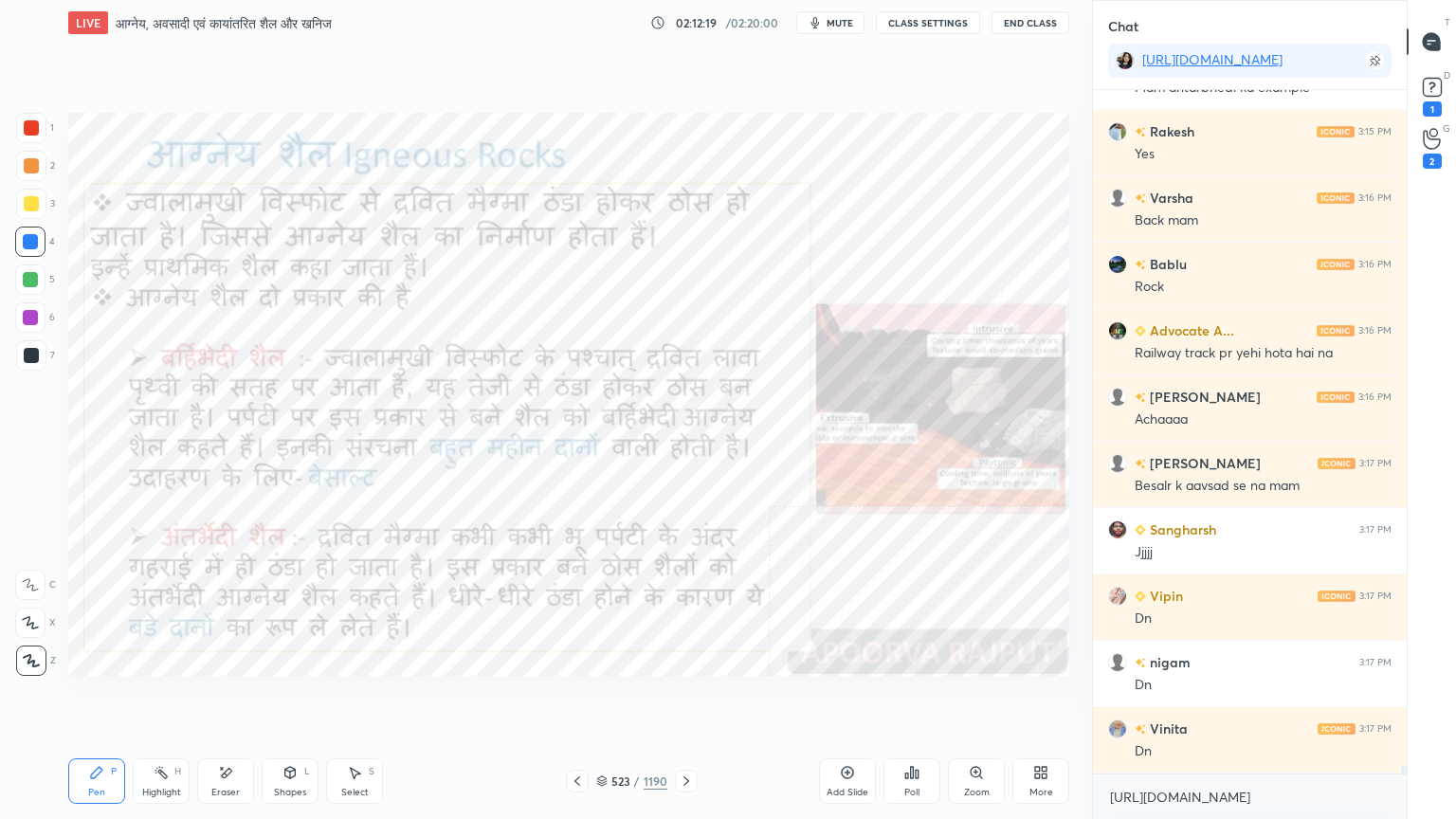 drag, startPoint x: 32, startPoint y: 657, endPoint x: 47, endPoint y: 648, distance: 17.49286 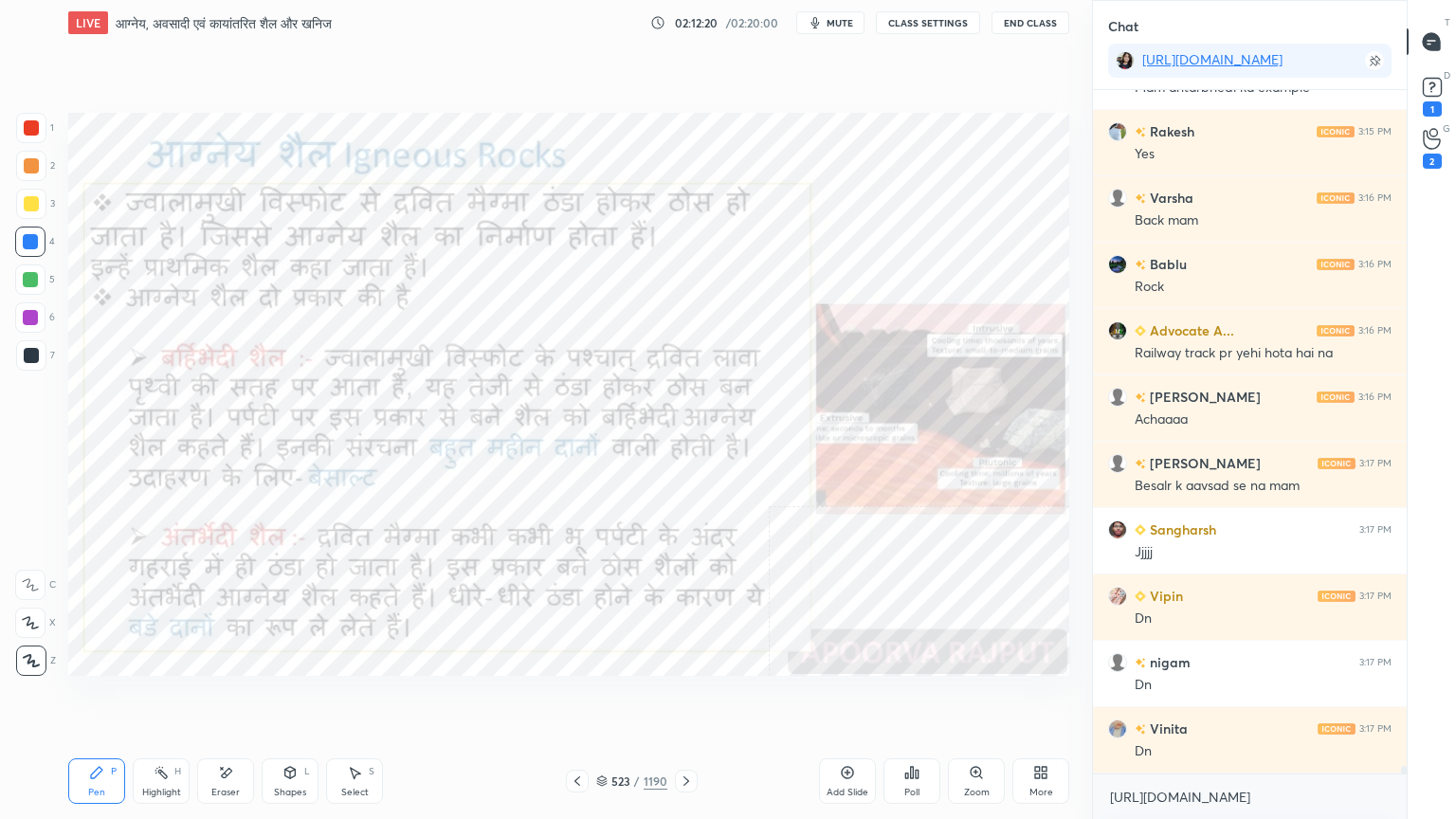 scroll, scrollTop: 63915, scrollLeft: 0, axis: vertical 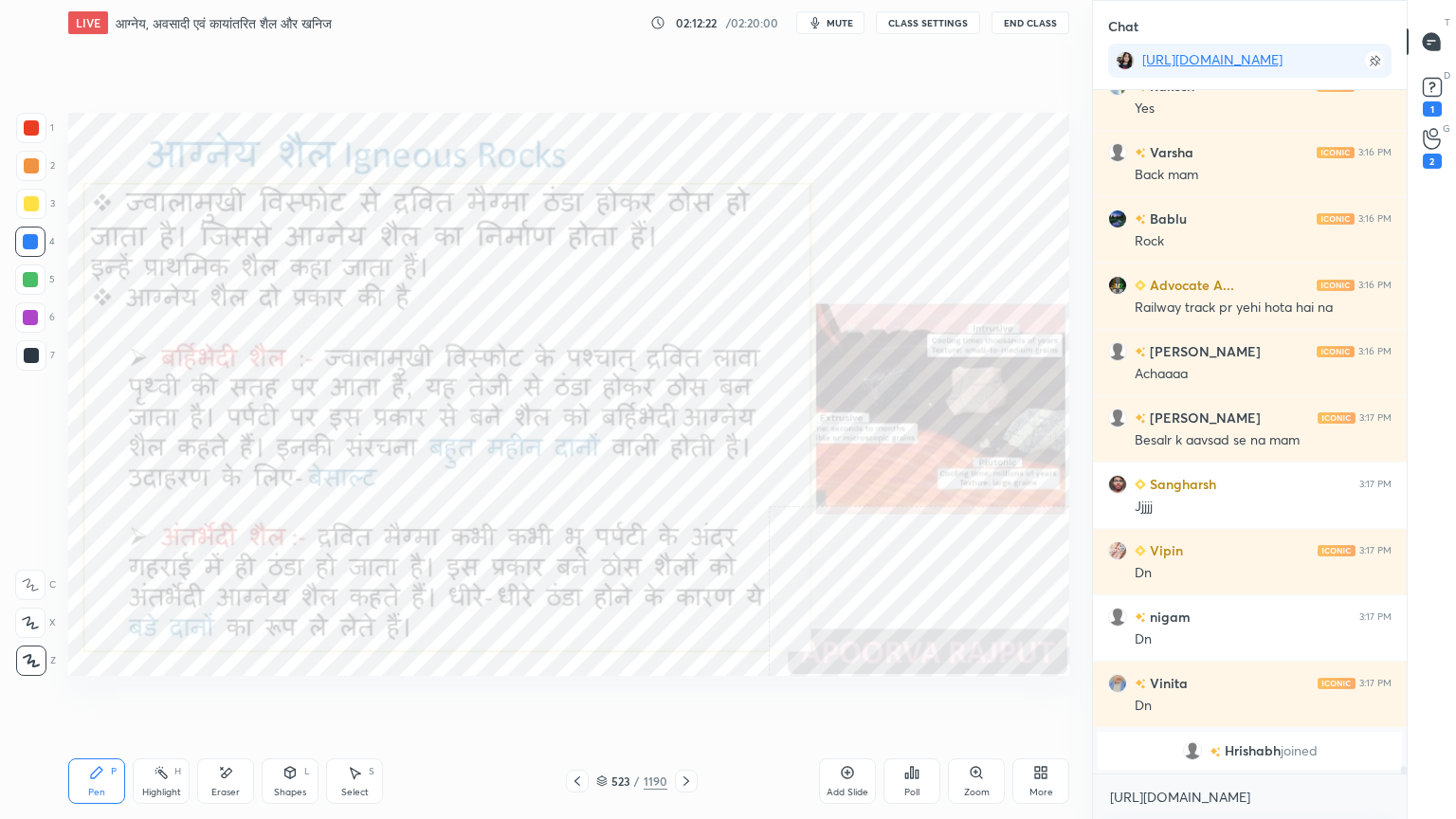 click 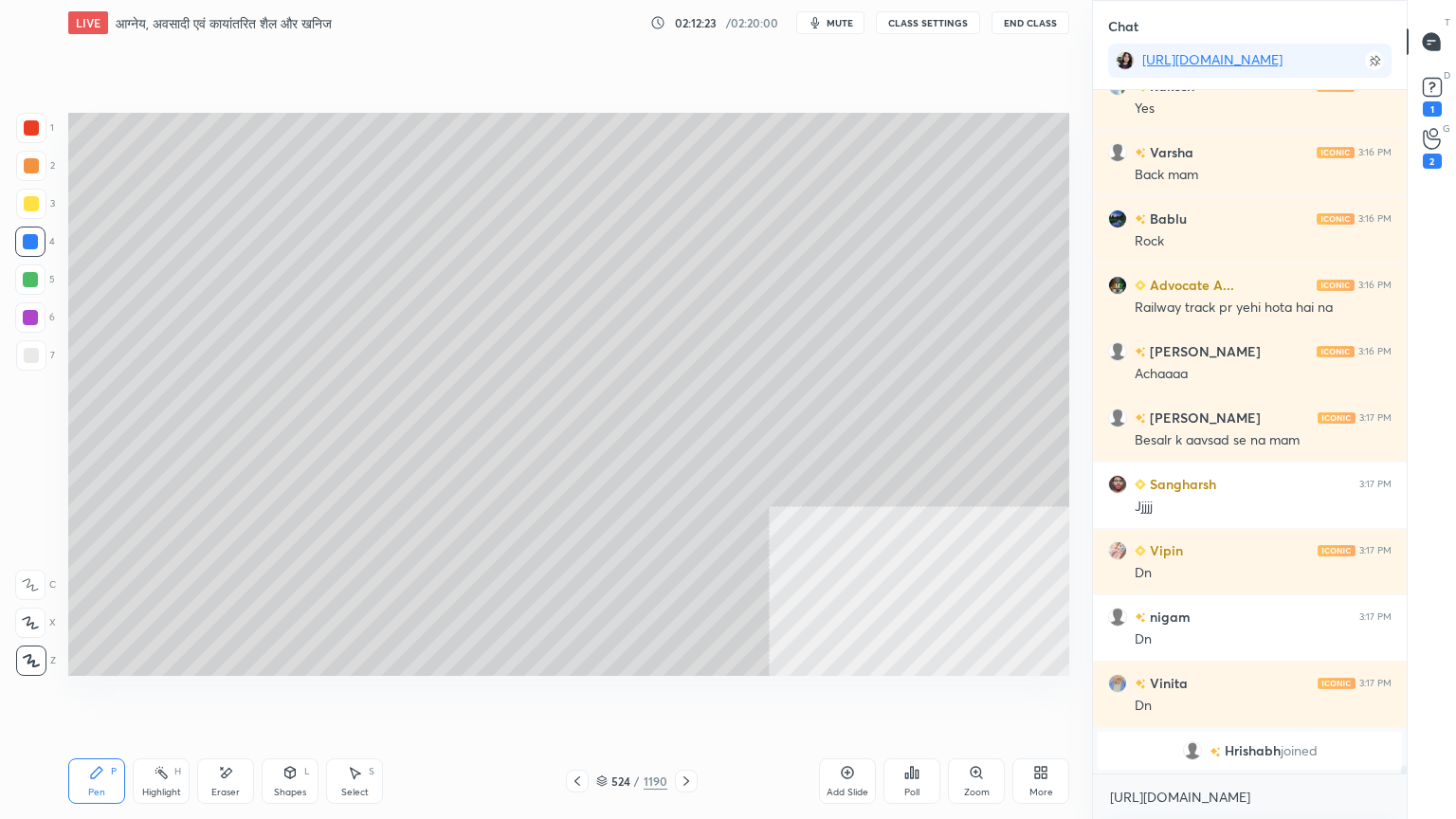 click 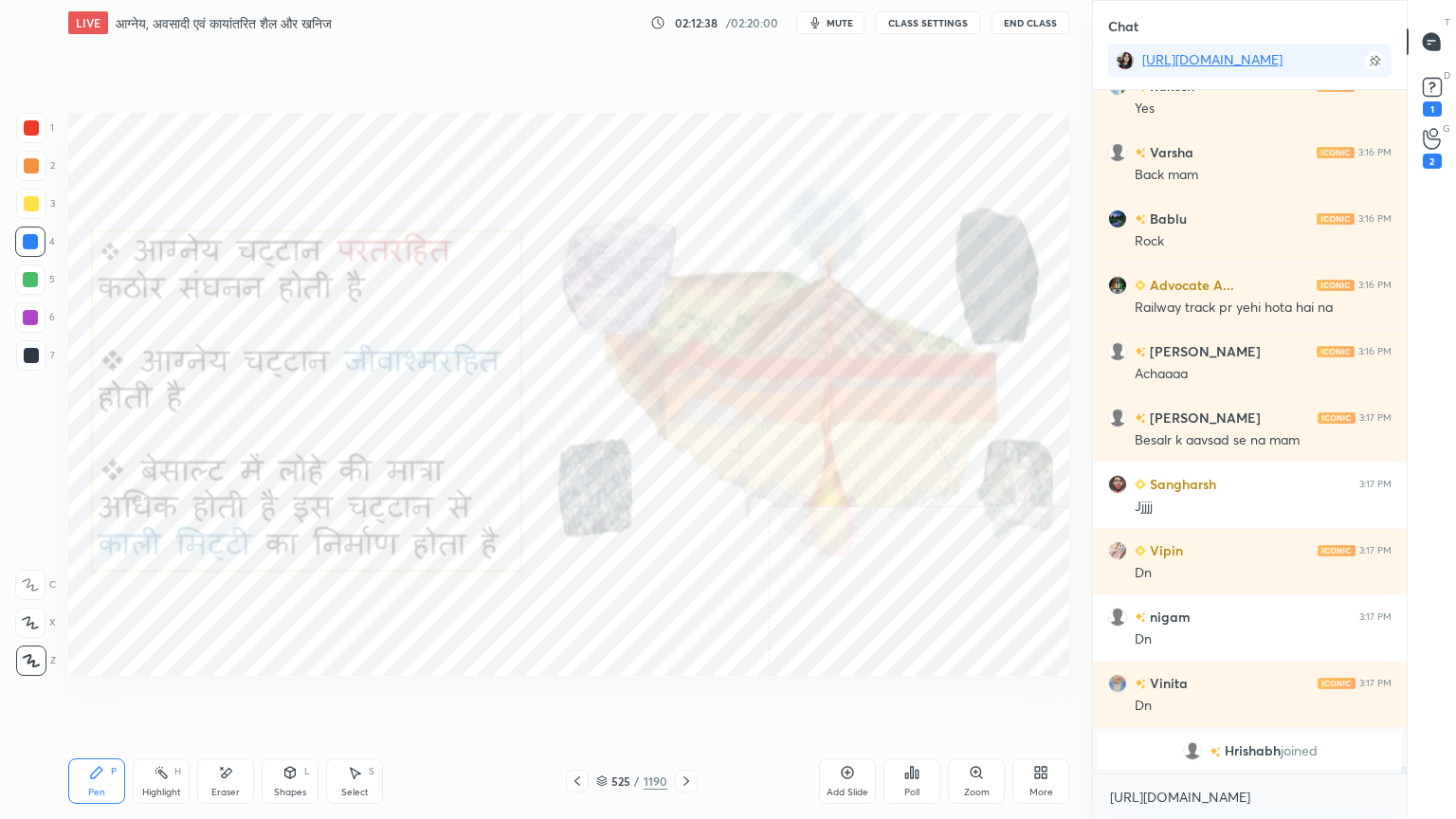 click 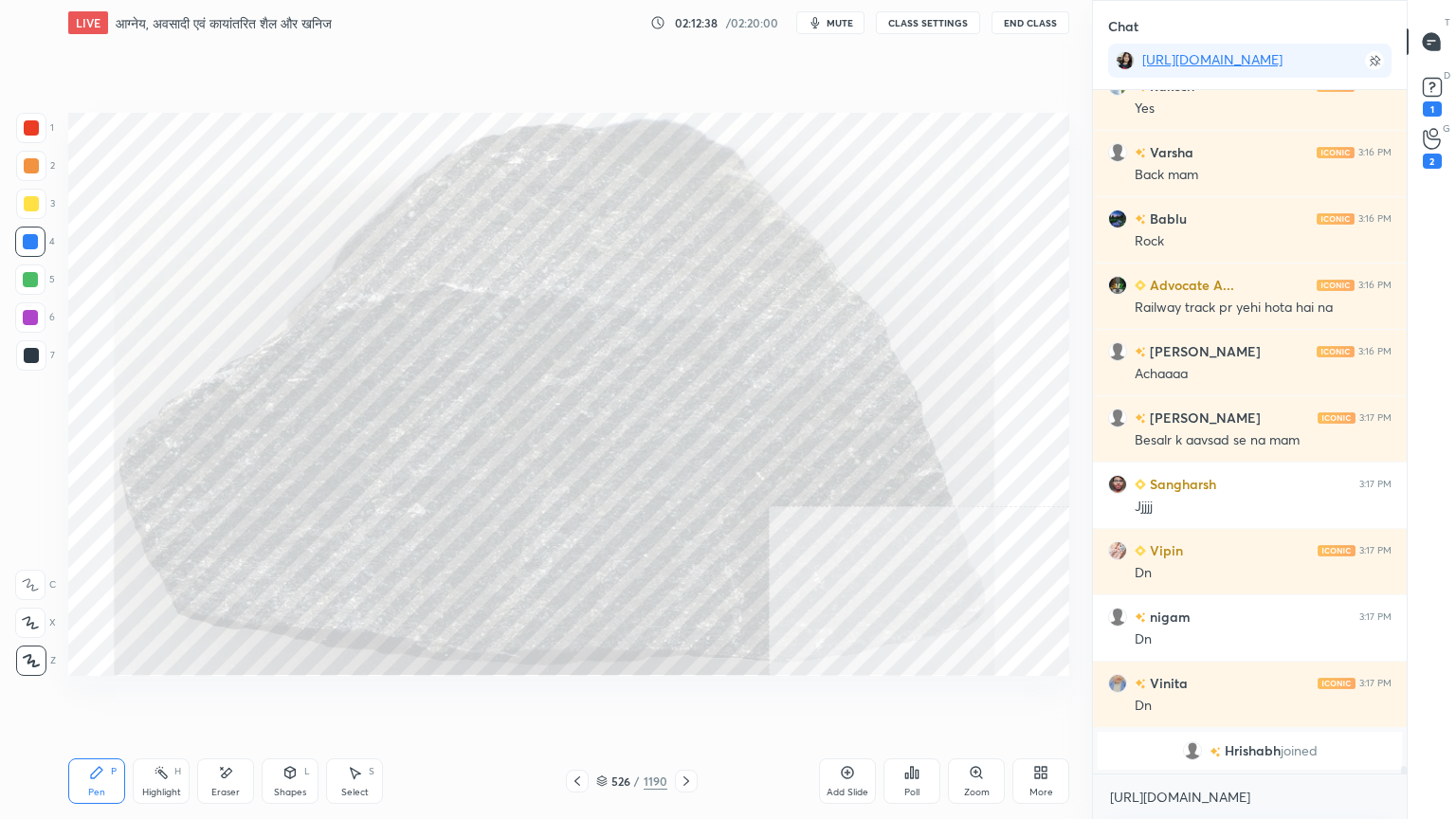 click 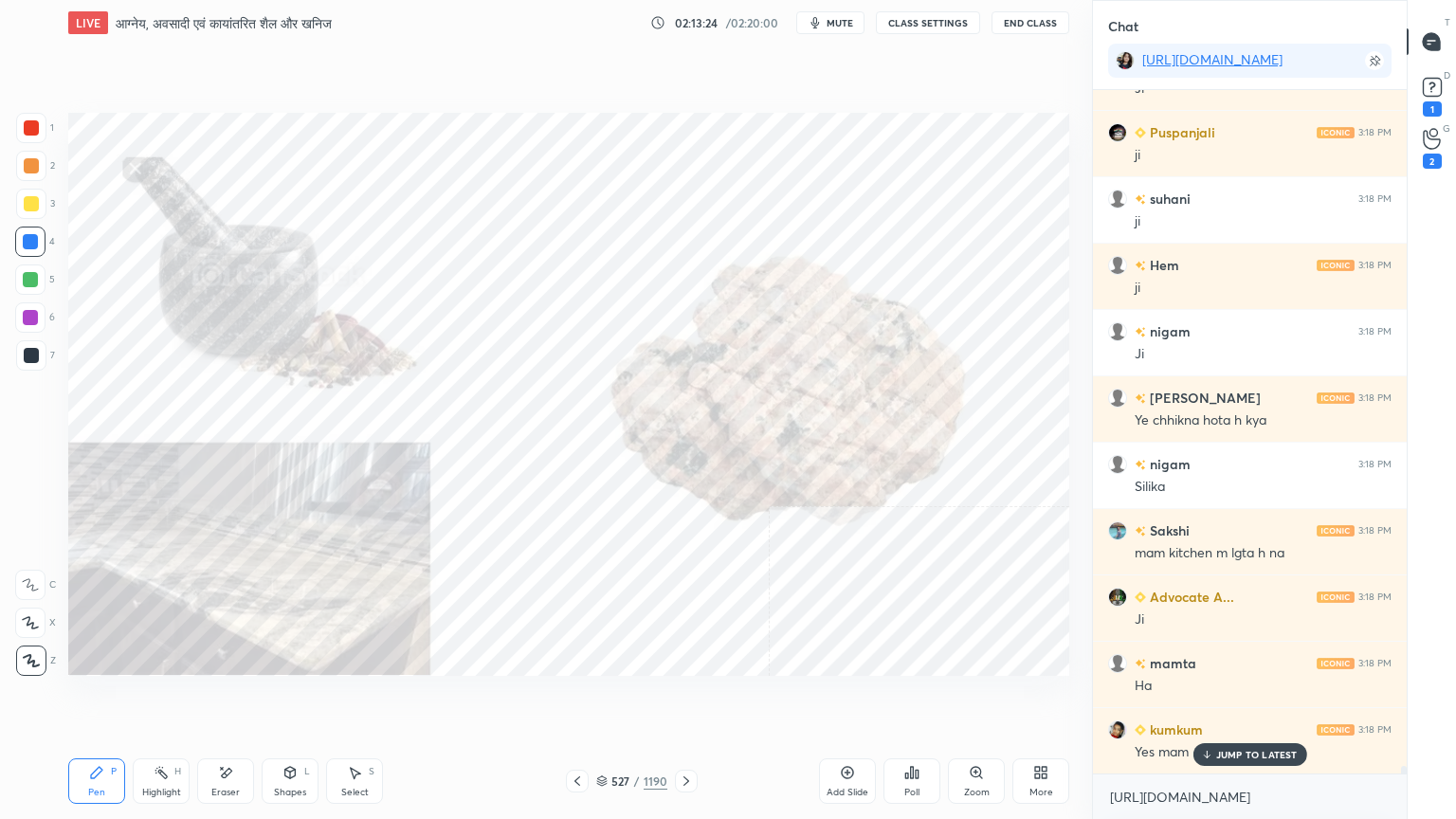 scroll, scrollTop: 64237, scrollLeft: 0, axis: vertical 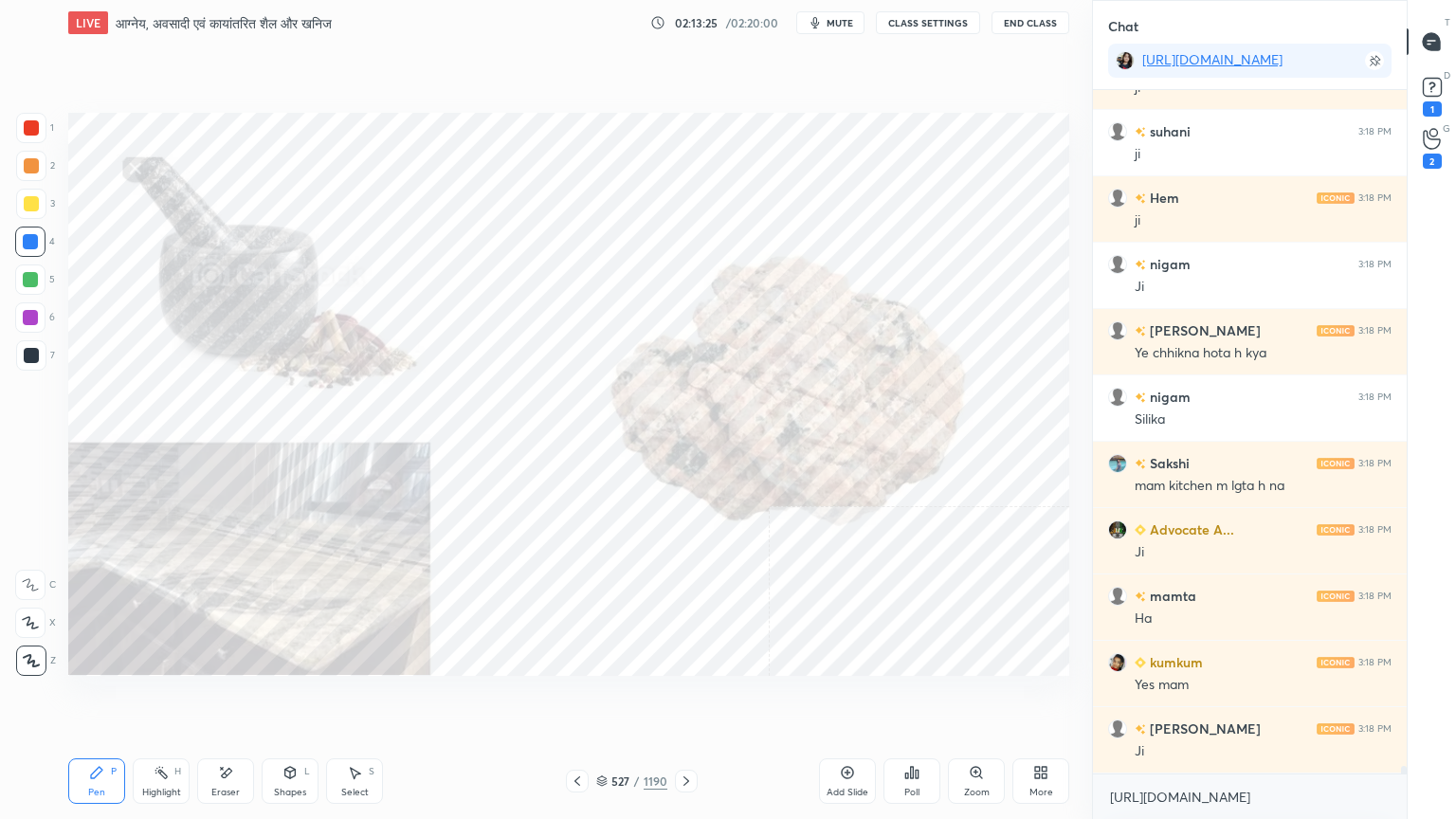 click on "[URL][DOMAIN_NAME] x" at bounding box center (1249, 796) 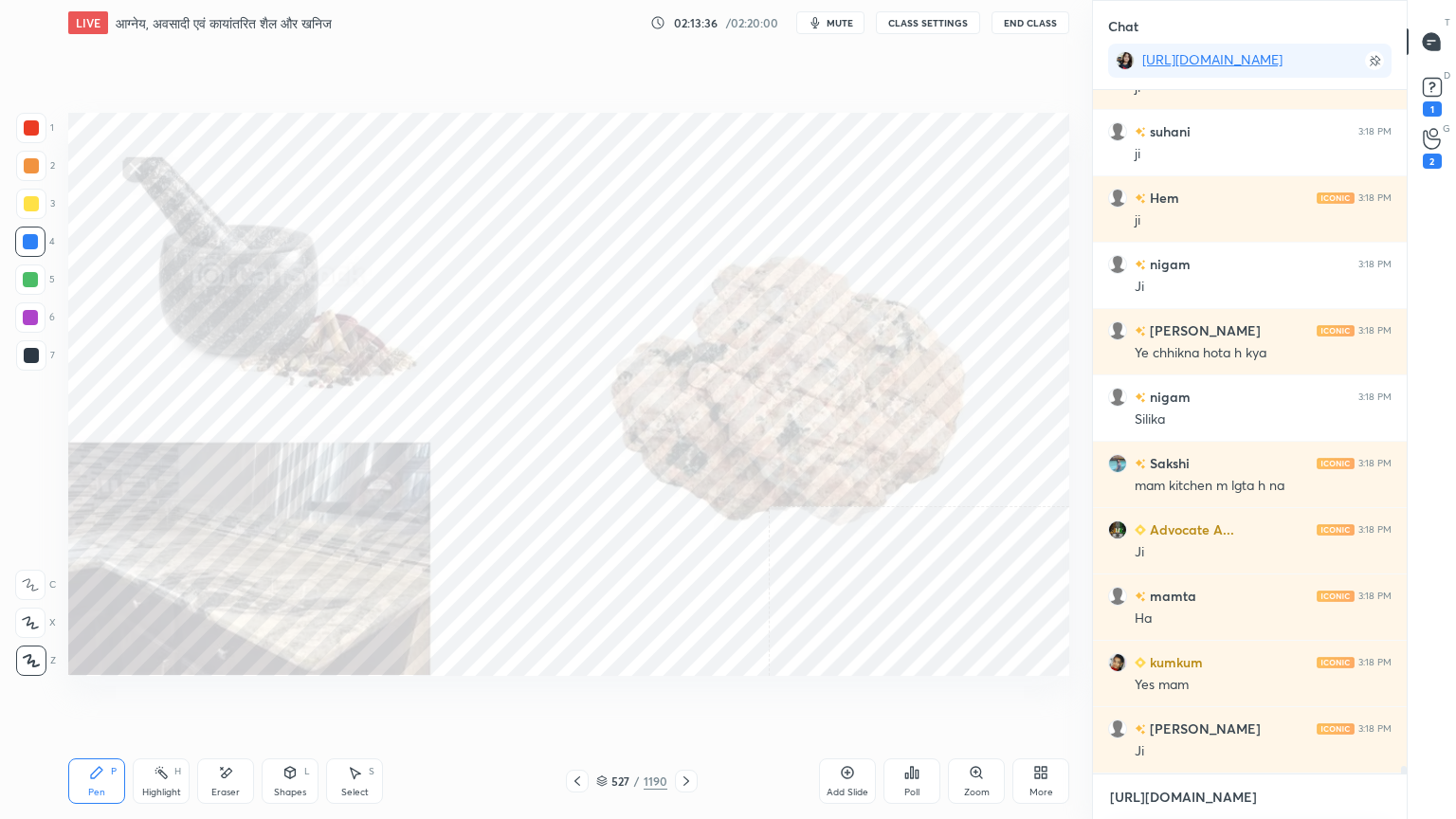 scroll, scrollTop: 64303, scrollLeft: 0, axis: vertical 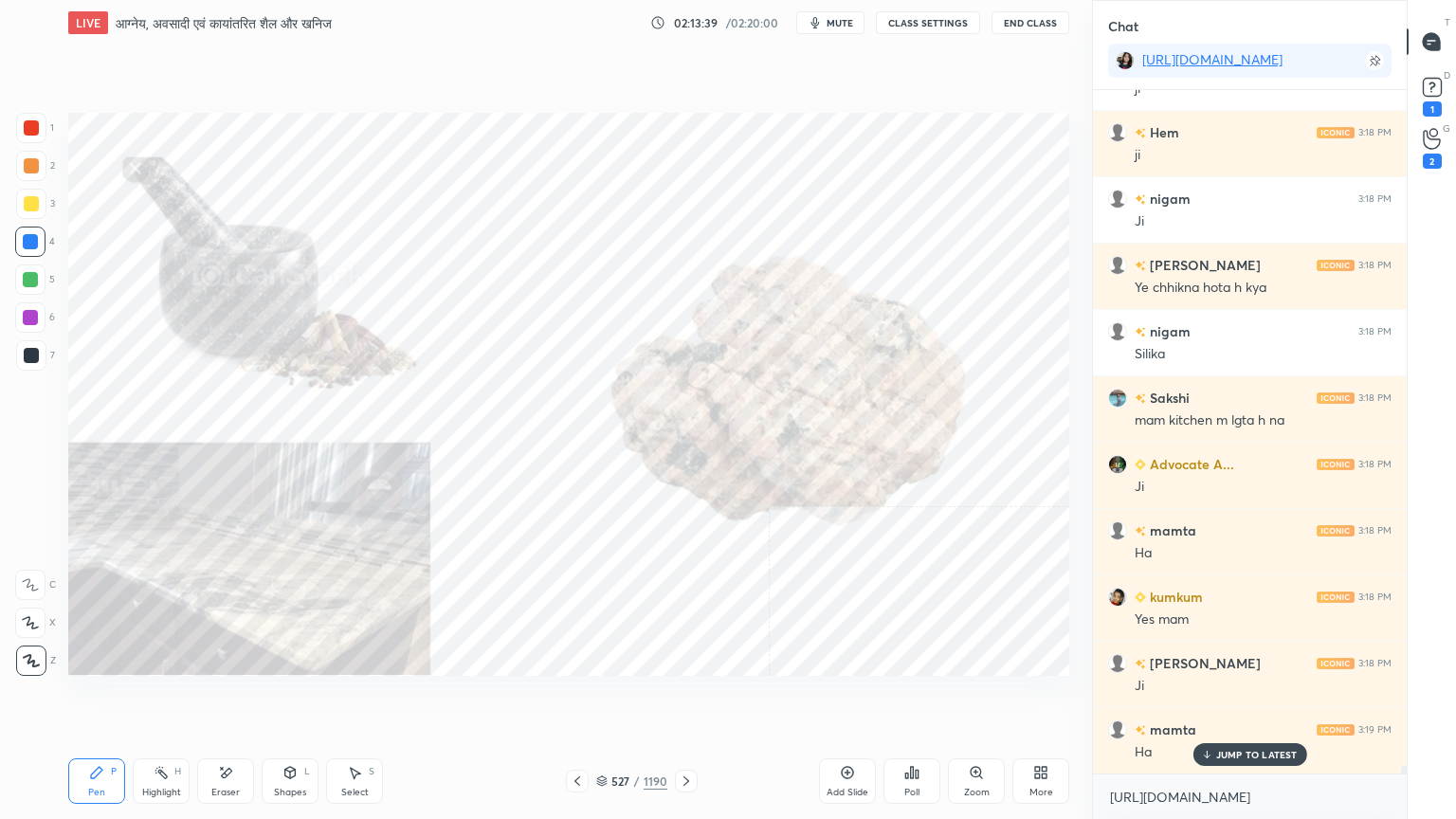 click 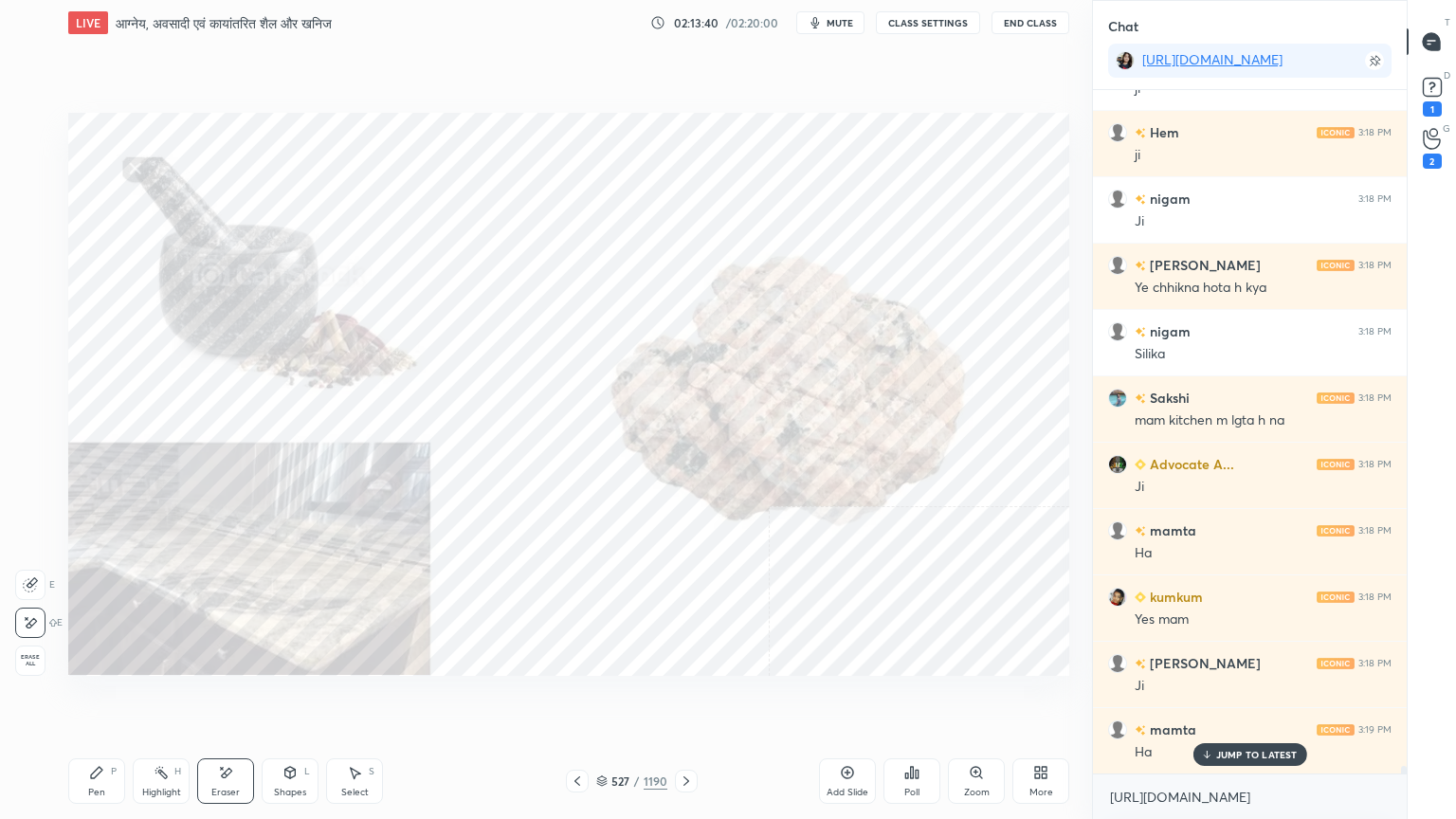drag, startPoint x: 34, startPoint y: 656, endPoint x: 65, endPoint y: 638, distance: 35.846897 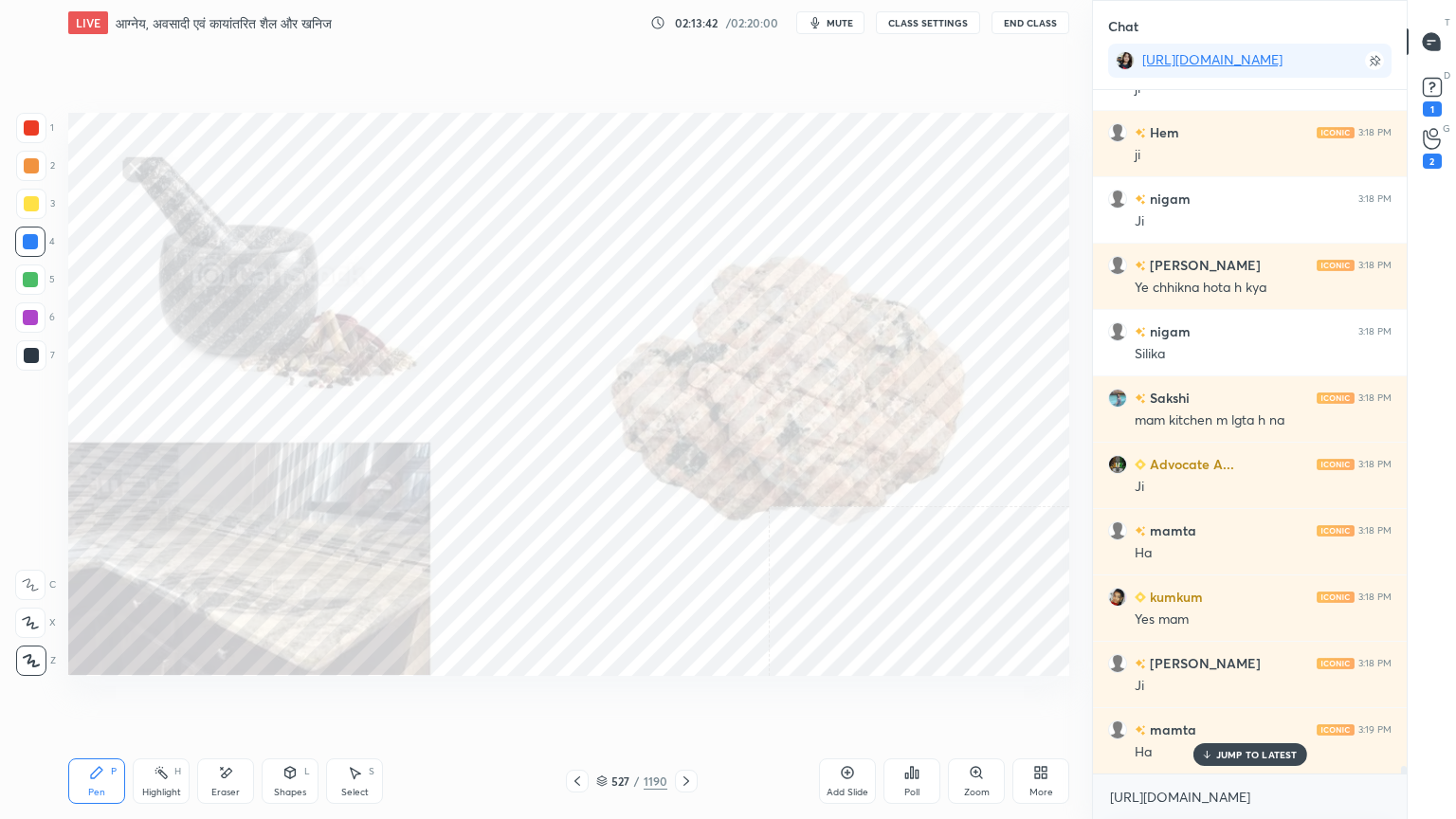 drag, startPoint x: 588, startPoint y: 740, endPoint x: 588, endPoint y: 727, distance: 13 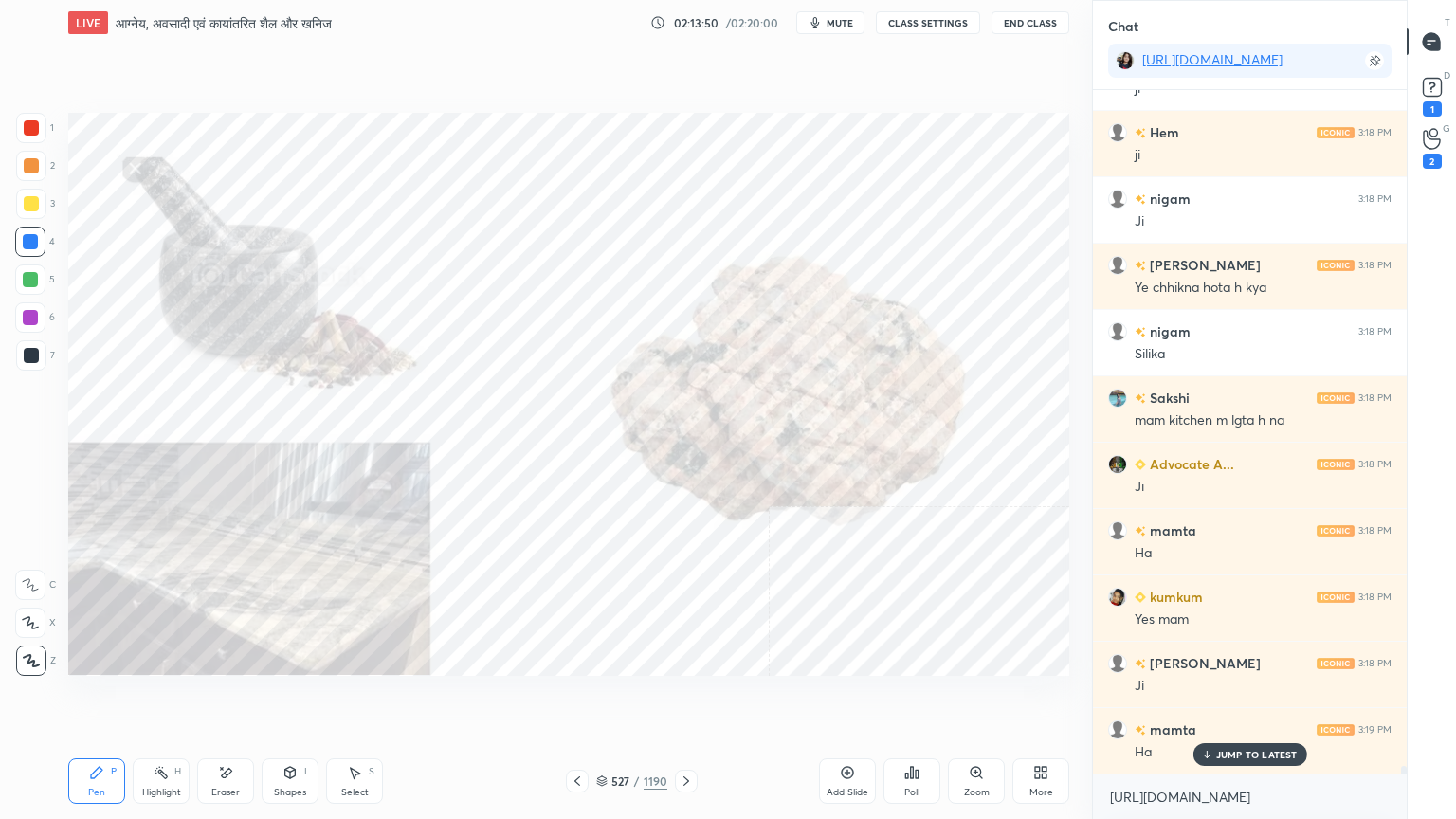 scroll, scrollTop: 64370, scrollLeft: 0, axis: vertical 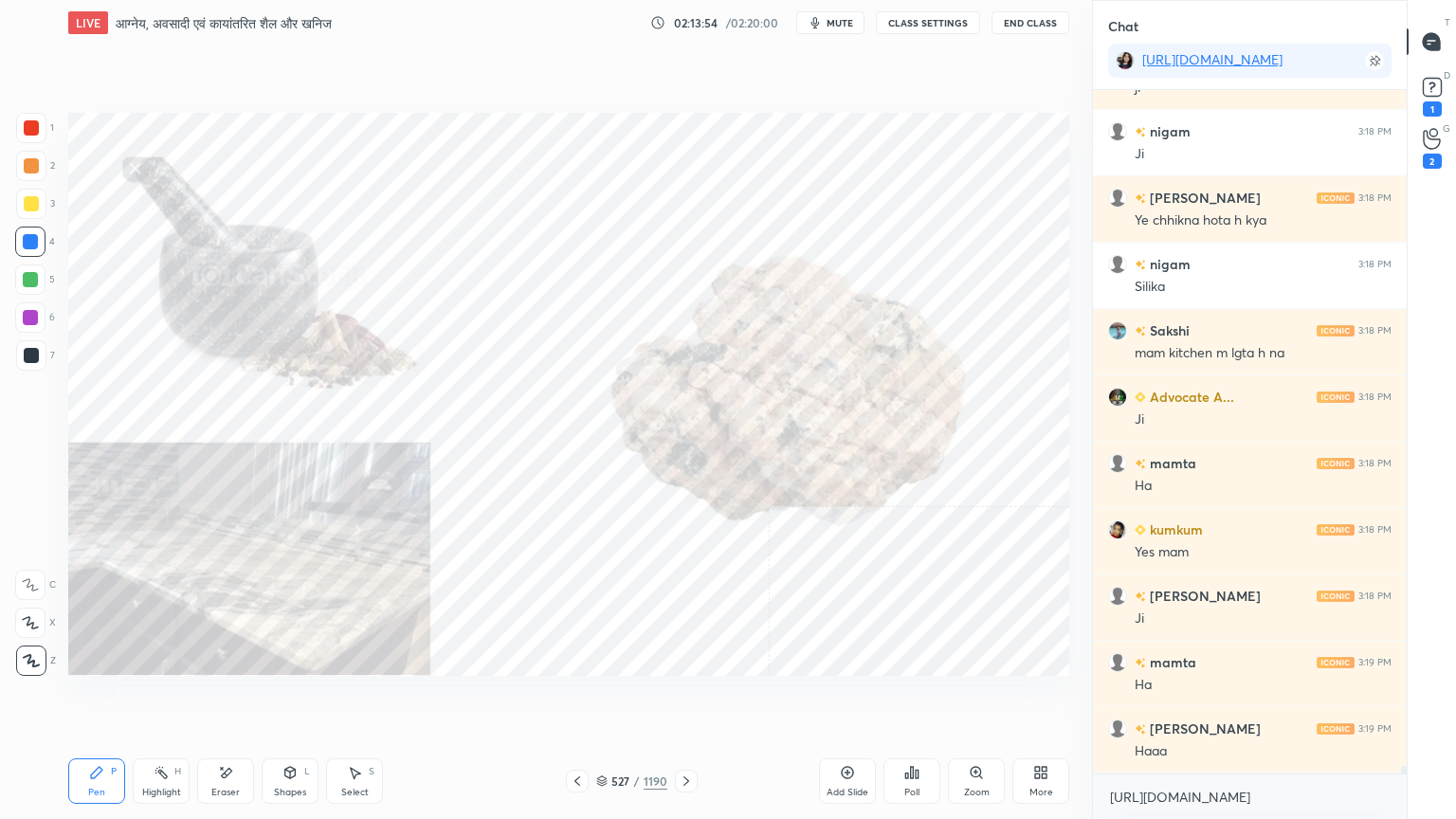 click on "Eraser" at bounding box center (226, 781) 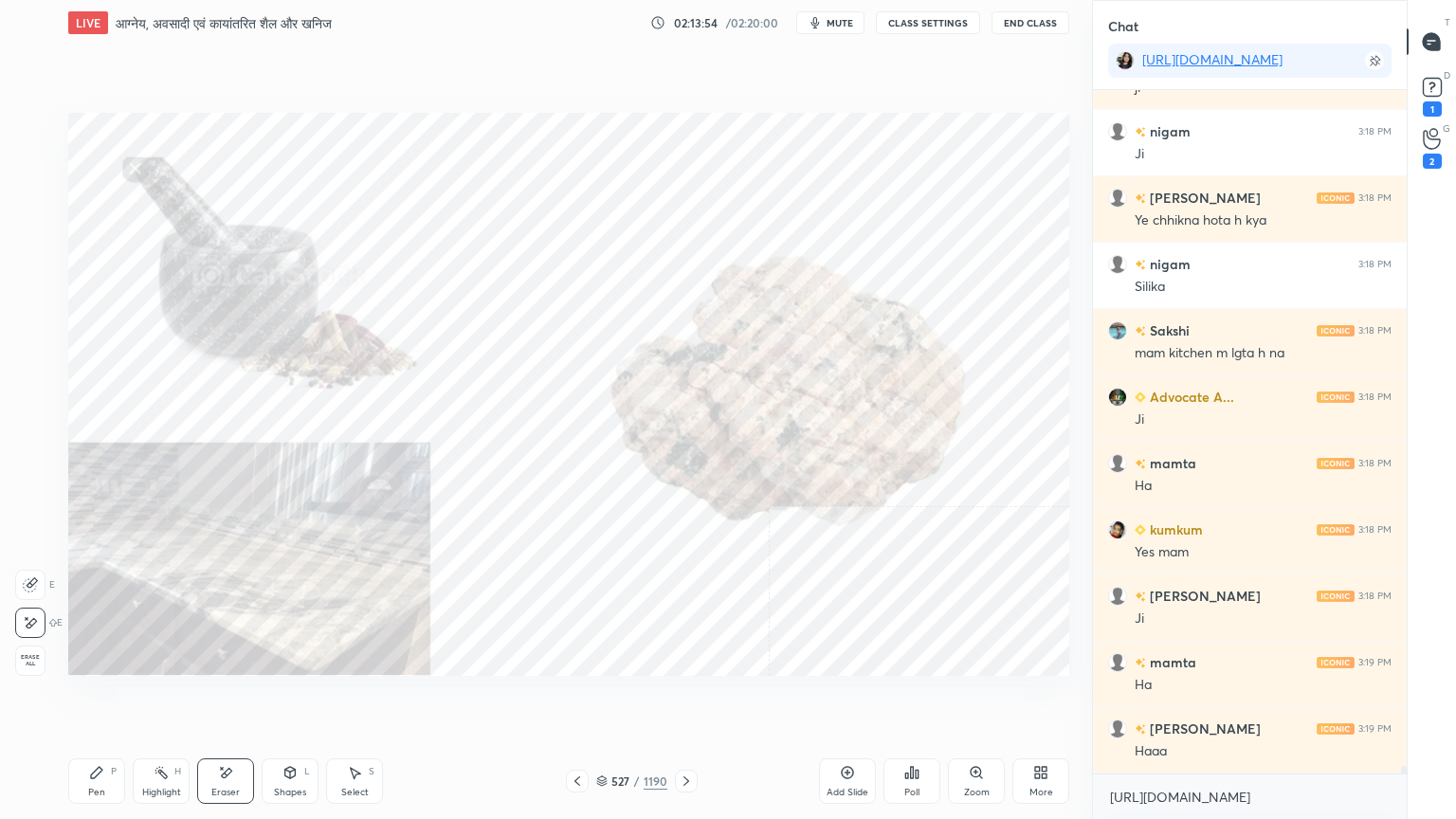 click on "Erase all" at bounding box center [30, 661] 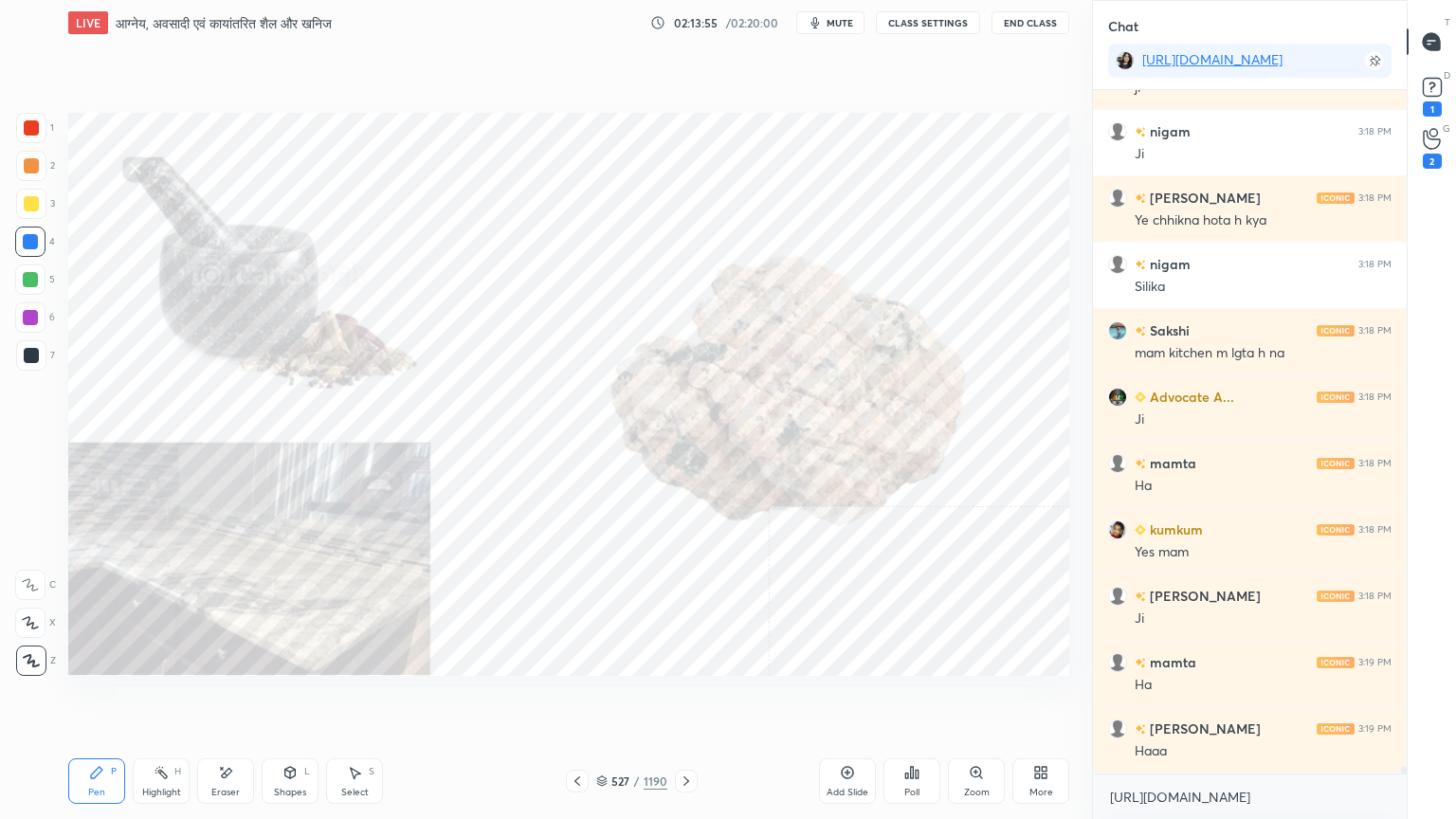 click on "1 2 3 4 5 6 7 C X Z E E Erase all   H H" at bounding box center [30, 394] 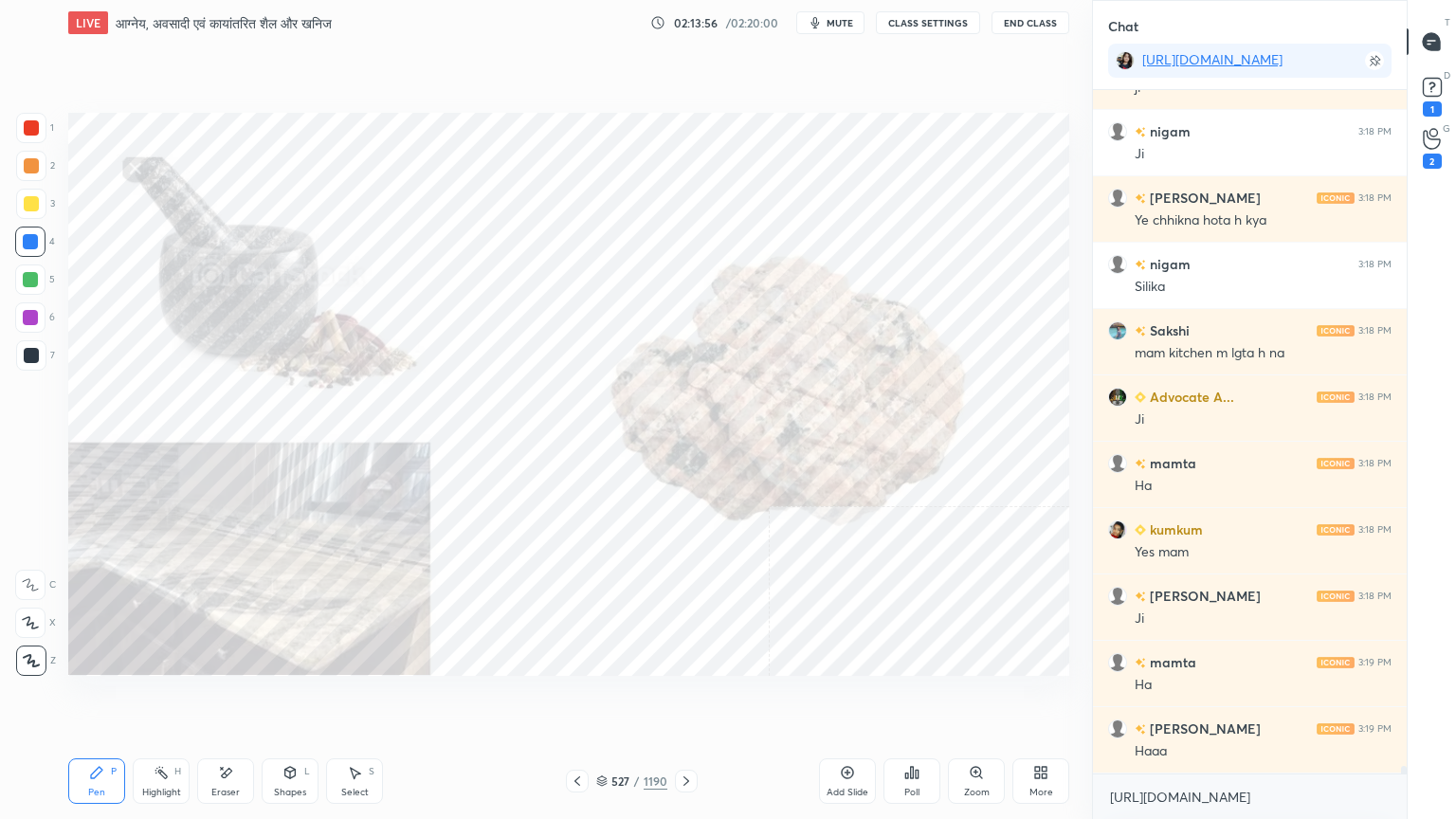 click 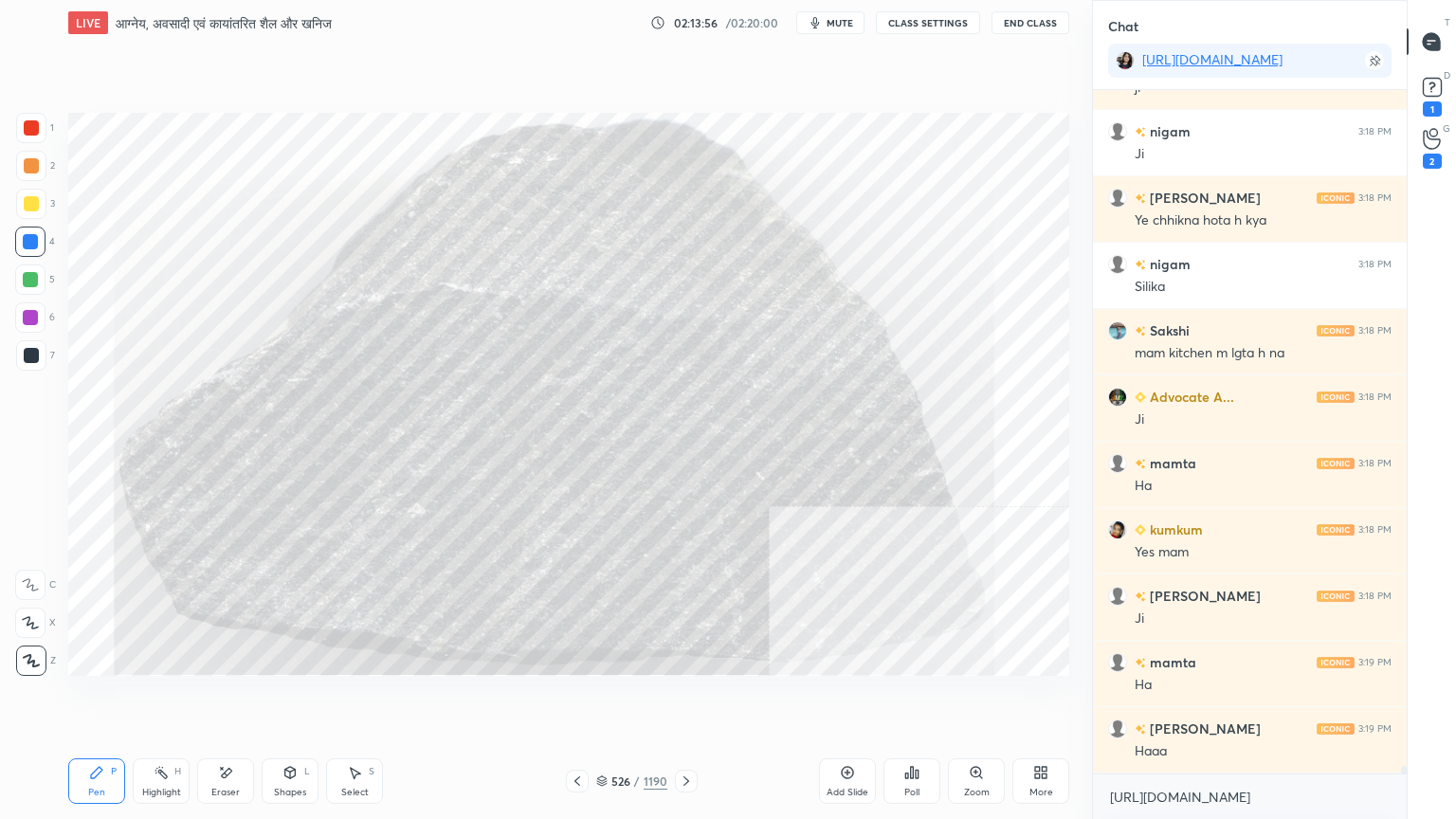 click 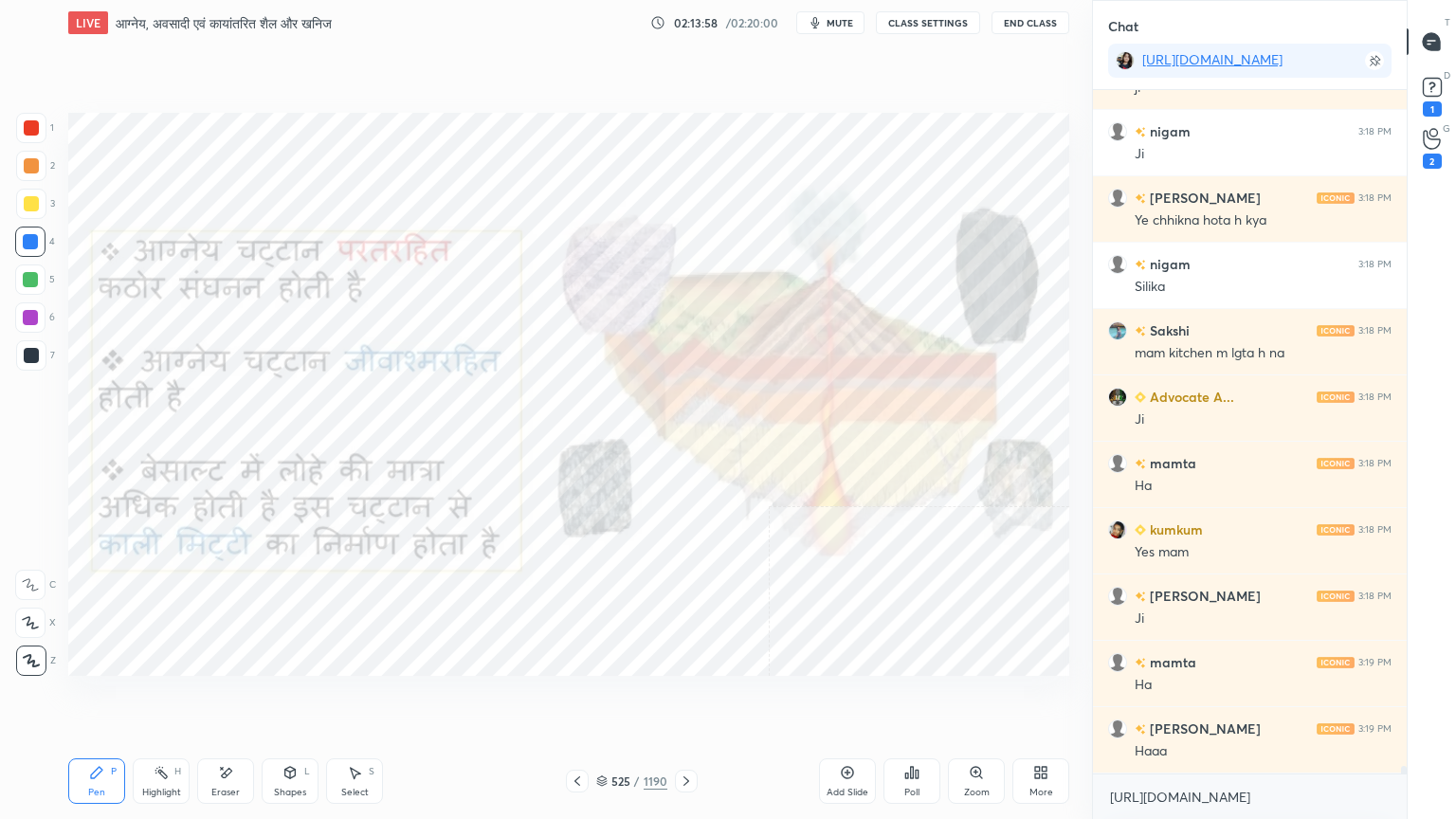 scroll, scrollTop: 64436, scrollLeft: 0, axis: vertical 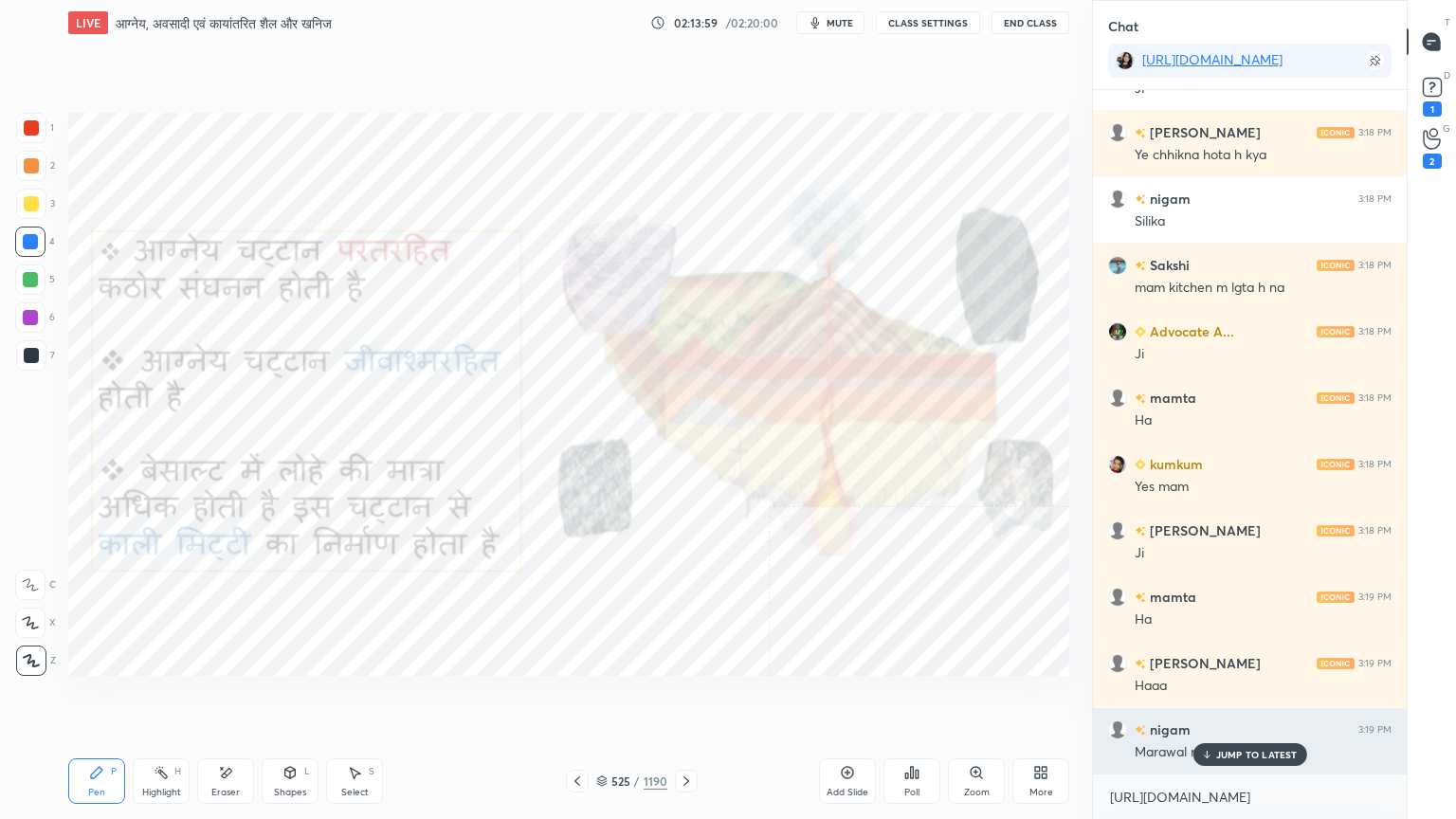 click on "JUMP TO LATEST" at bounding box center [1257, 755] 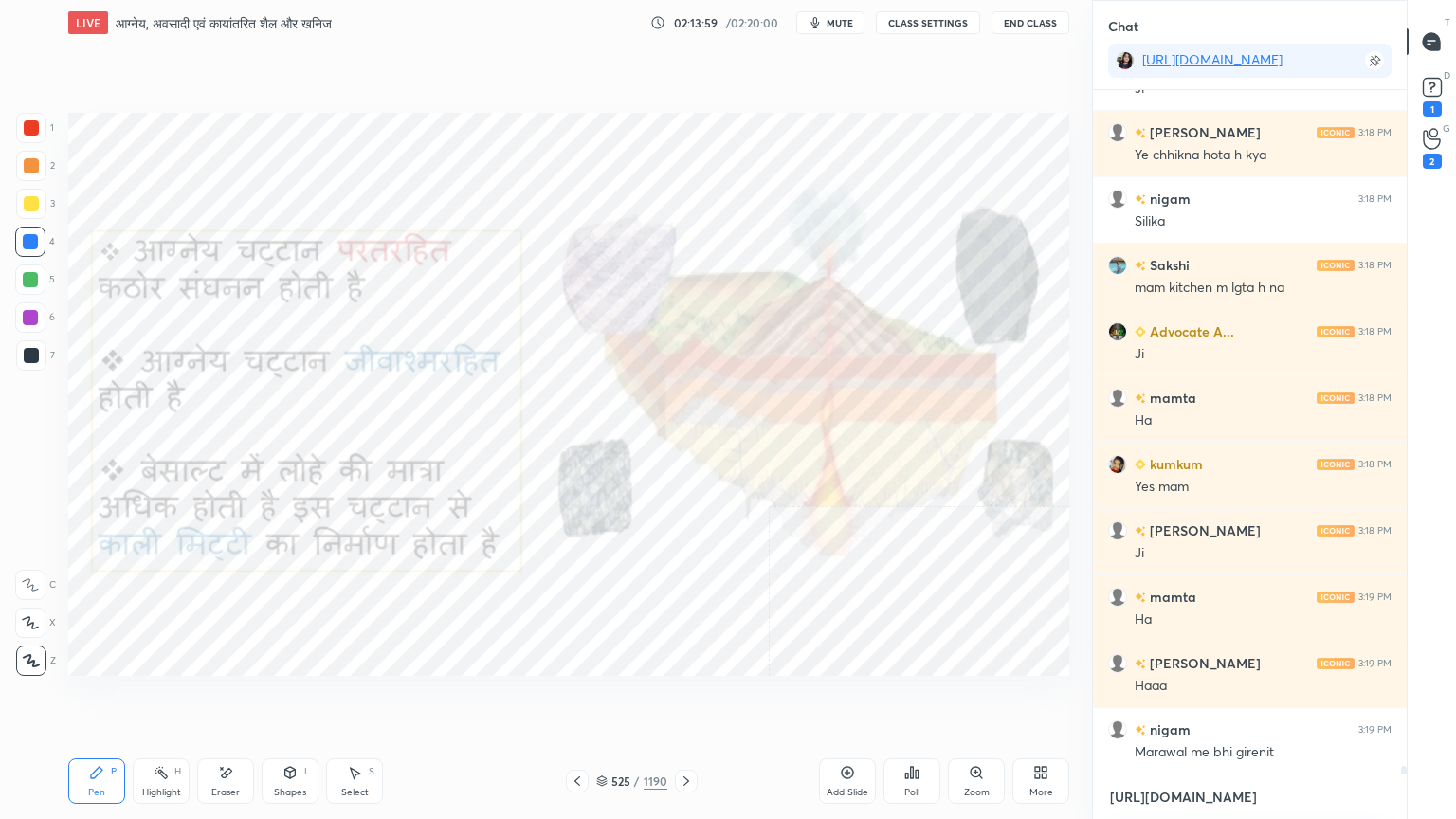 click on "[URL][DOMAIN_NAME]" at bounding box center [1249, 797] 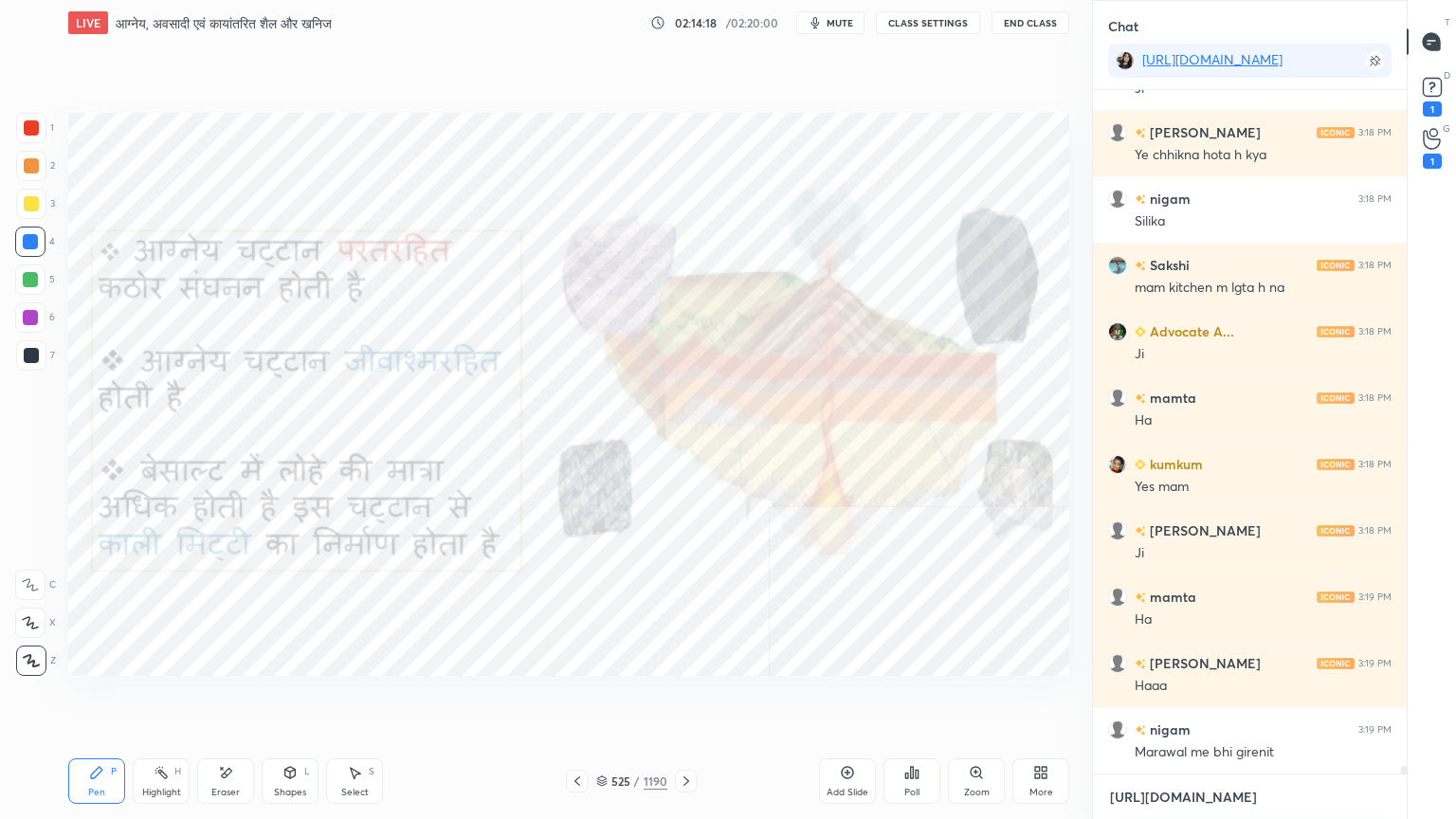 scroll, scrollTop: 64503, scrollLeft: 0, axis: vertical 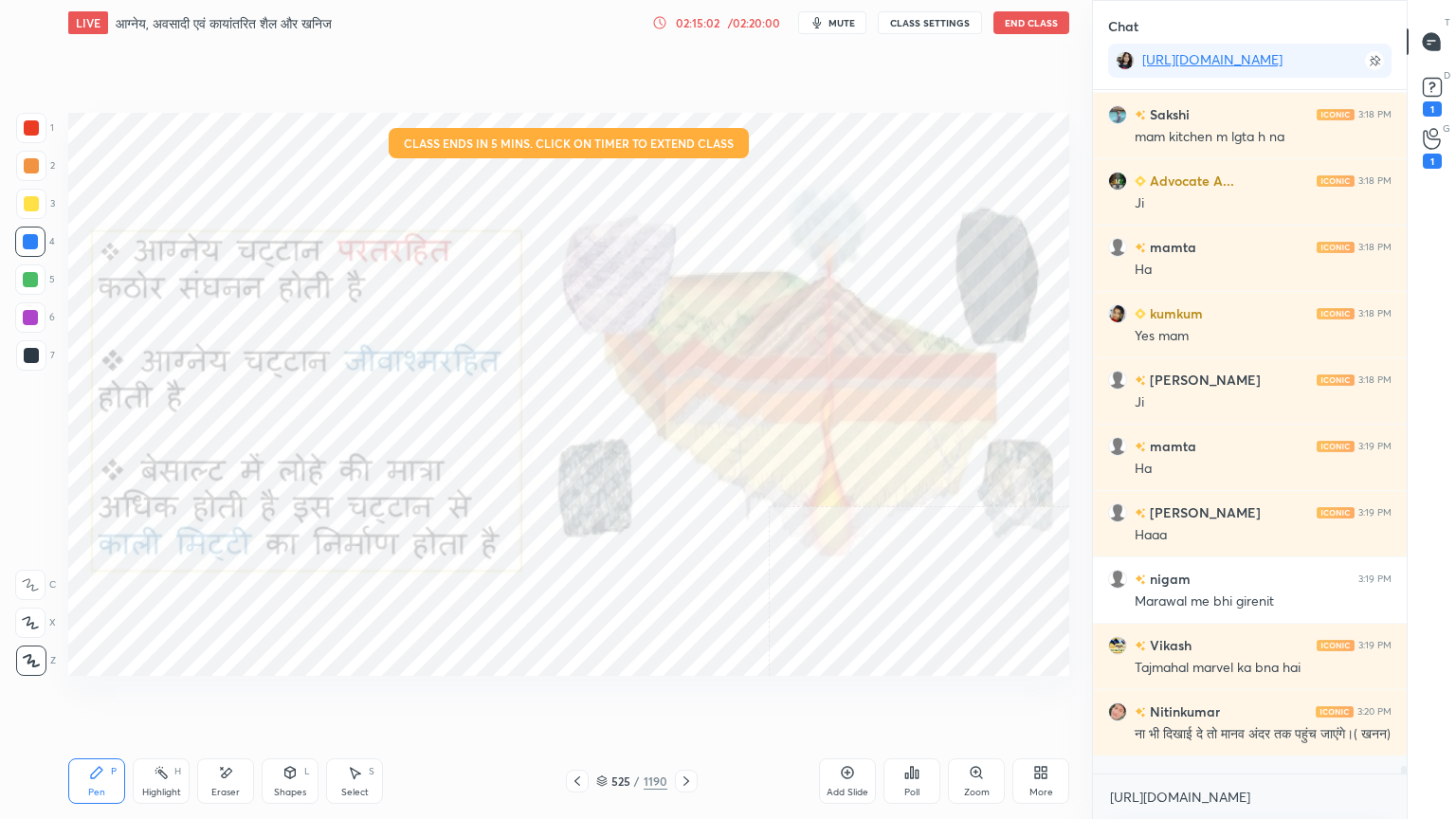 click on "02:15:02" at bounding box center (698, 23) 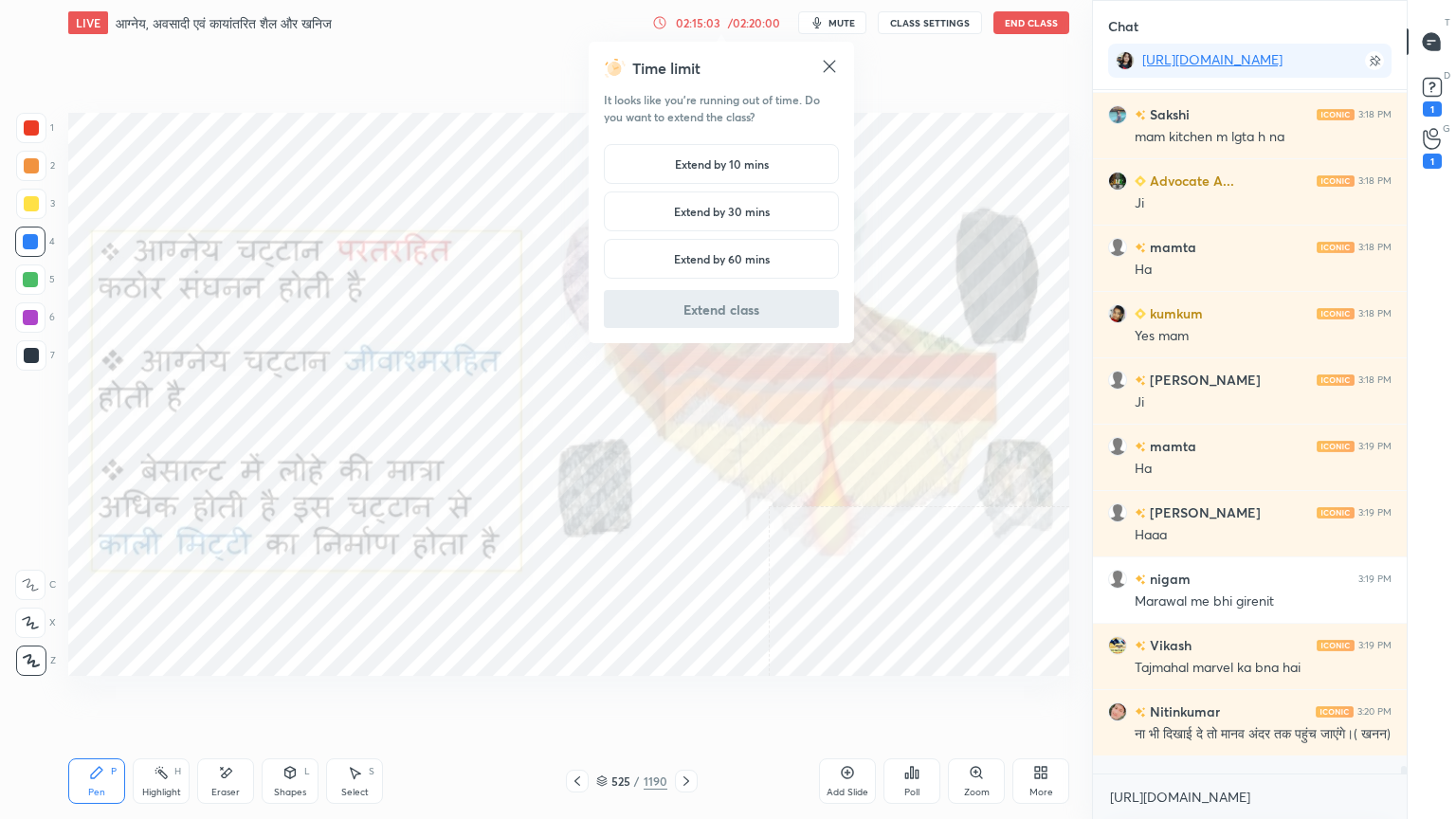 drag, startPoint x: 740, startPoint y: 167, endPoint x: 733, endPoint y: 258, distance: 91.268834 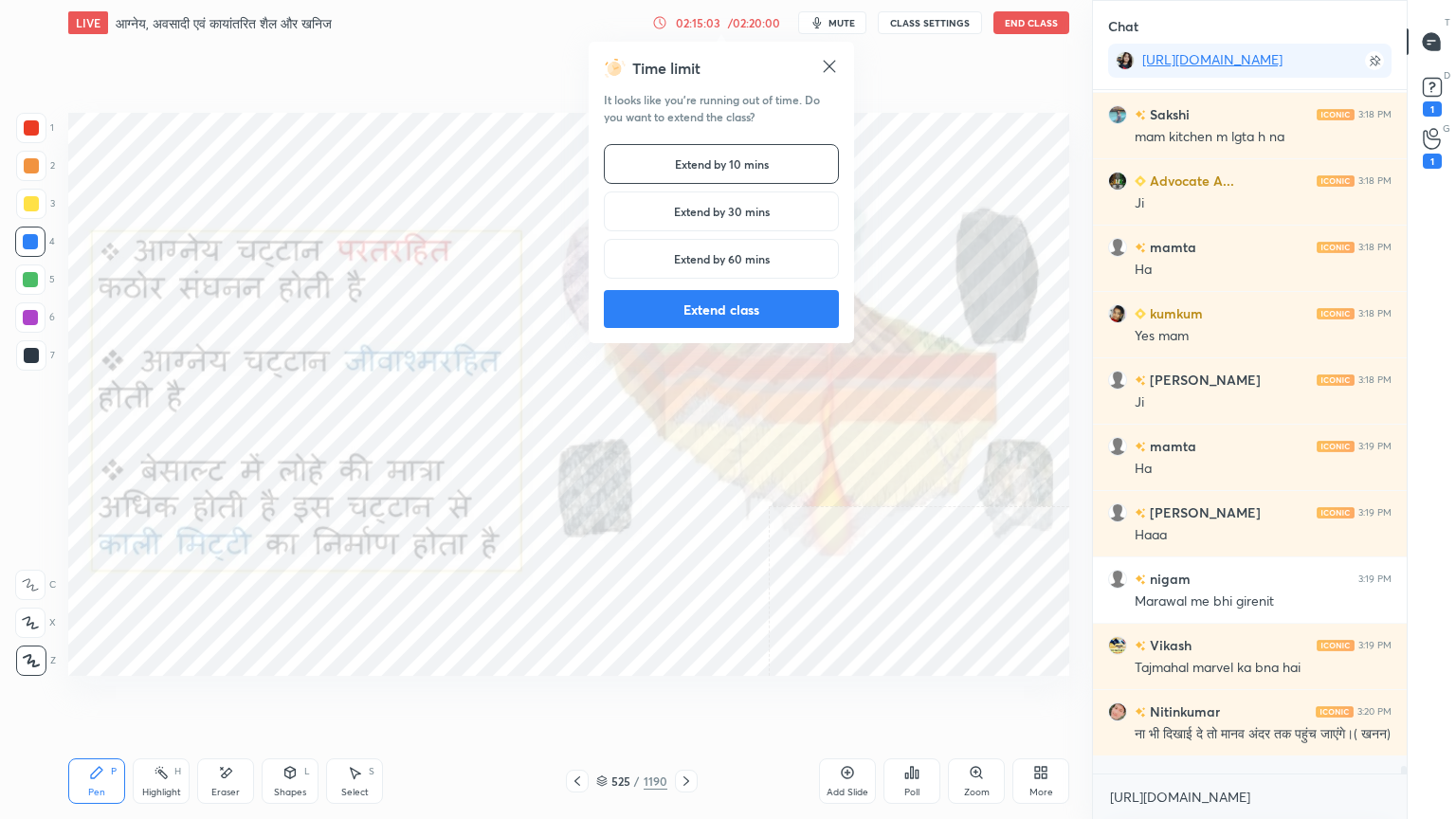 click on "Extend class" at bounding box center (721, 309) 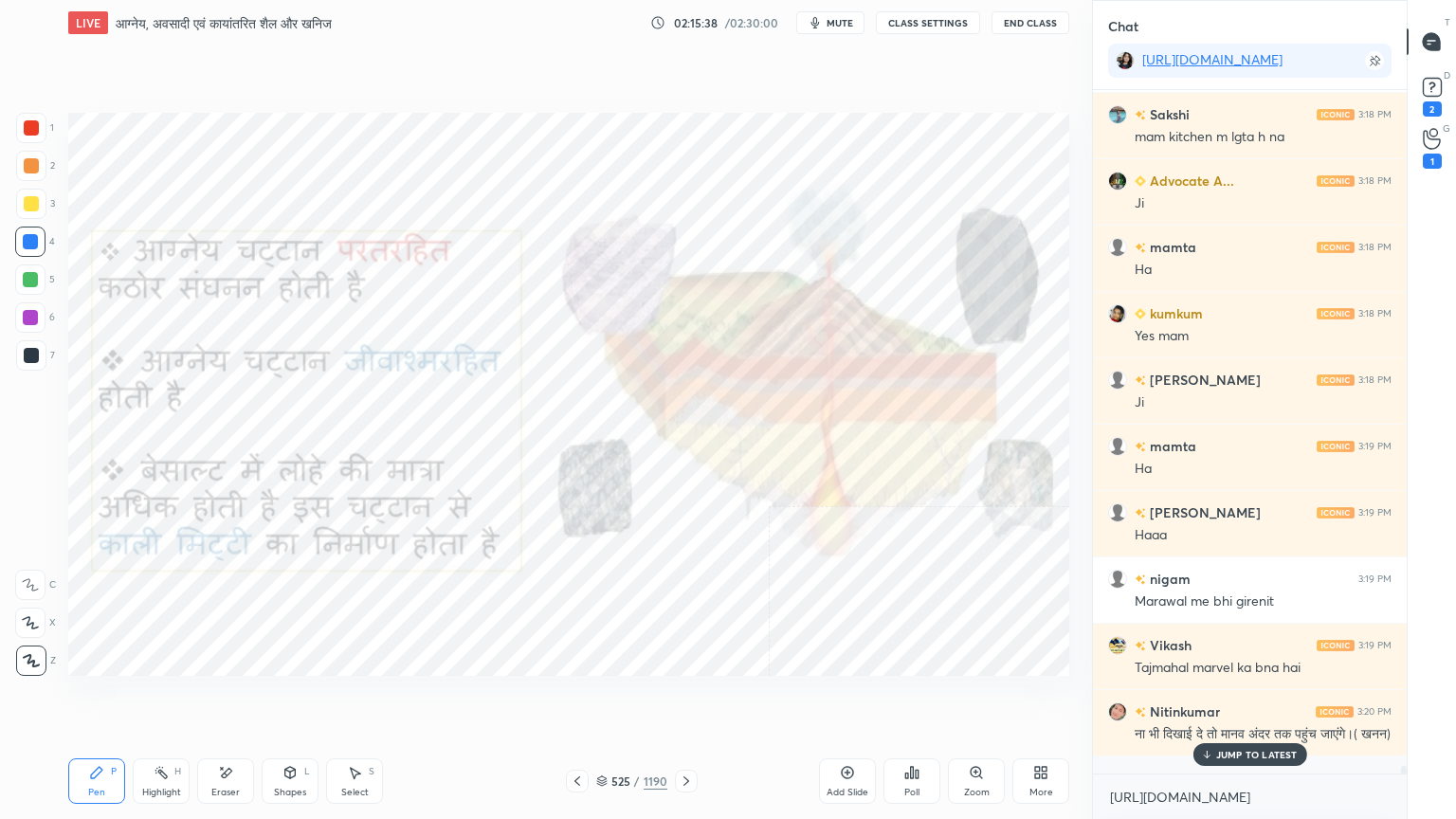 scroll, scrollTop: 64667, scrollLeft: 0, axis: vertical 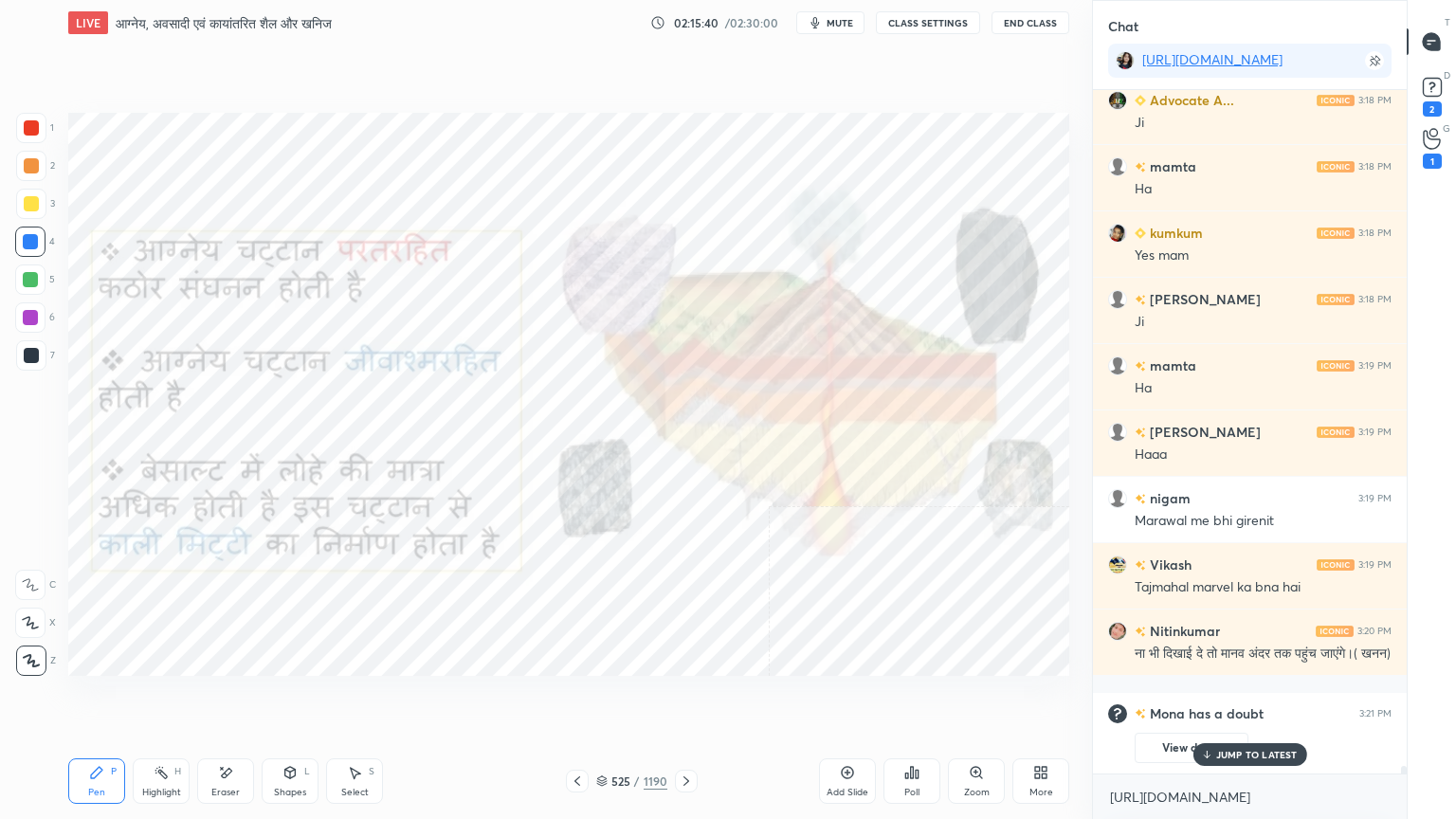 click on "JUMP TO LATEST" at bounding box center (1257, 755) 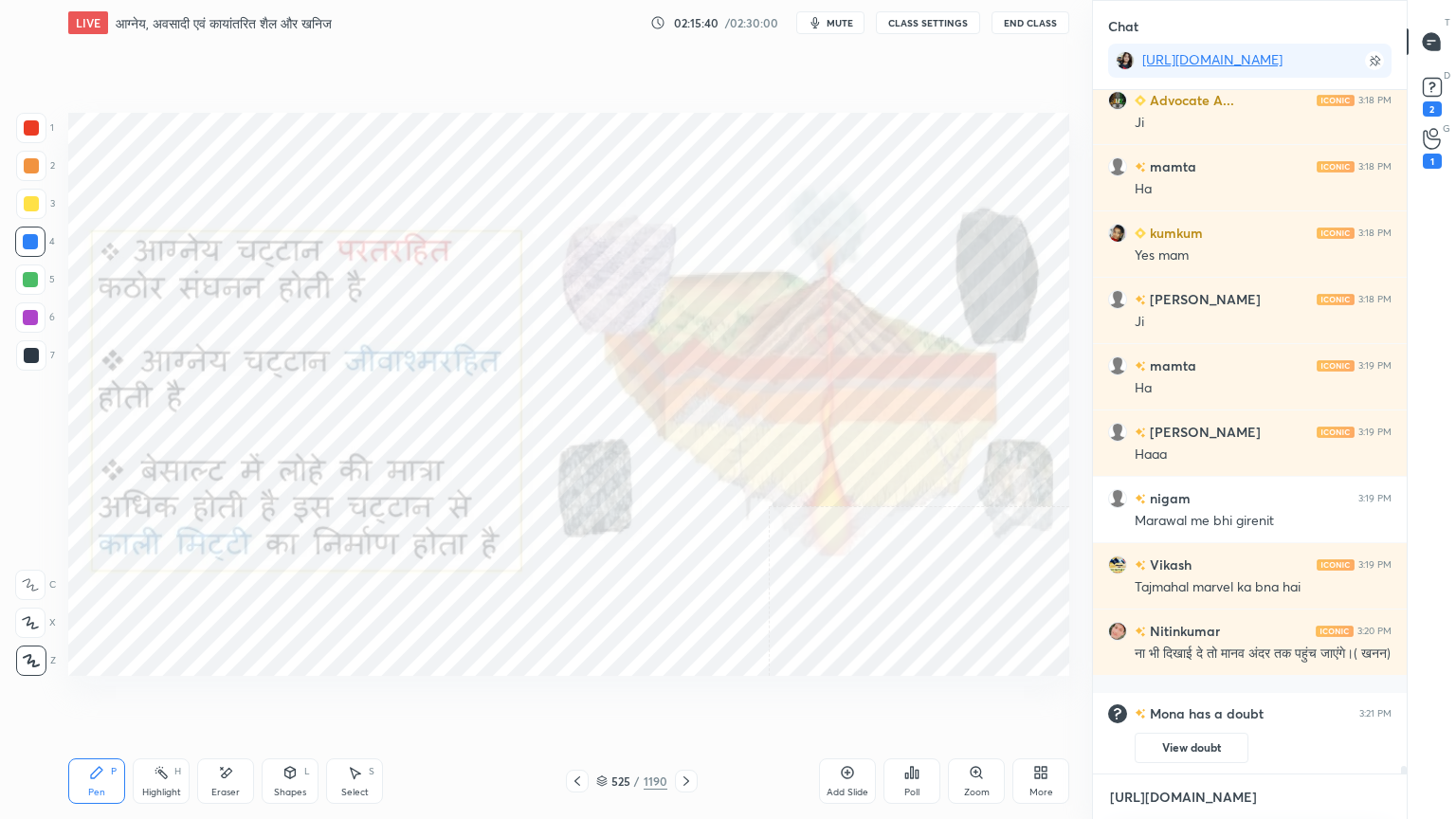 click on "[URL][DOMAIN_NAME]" at bounding box center [1249, 797] 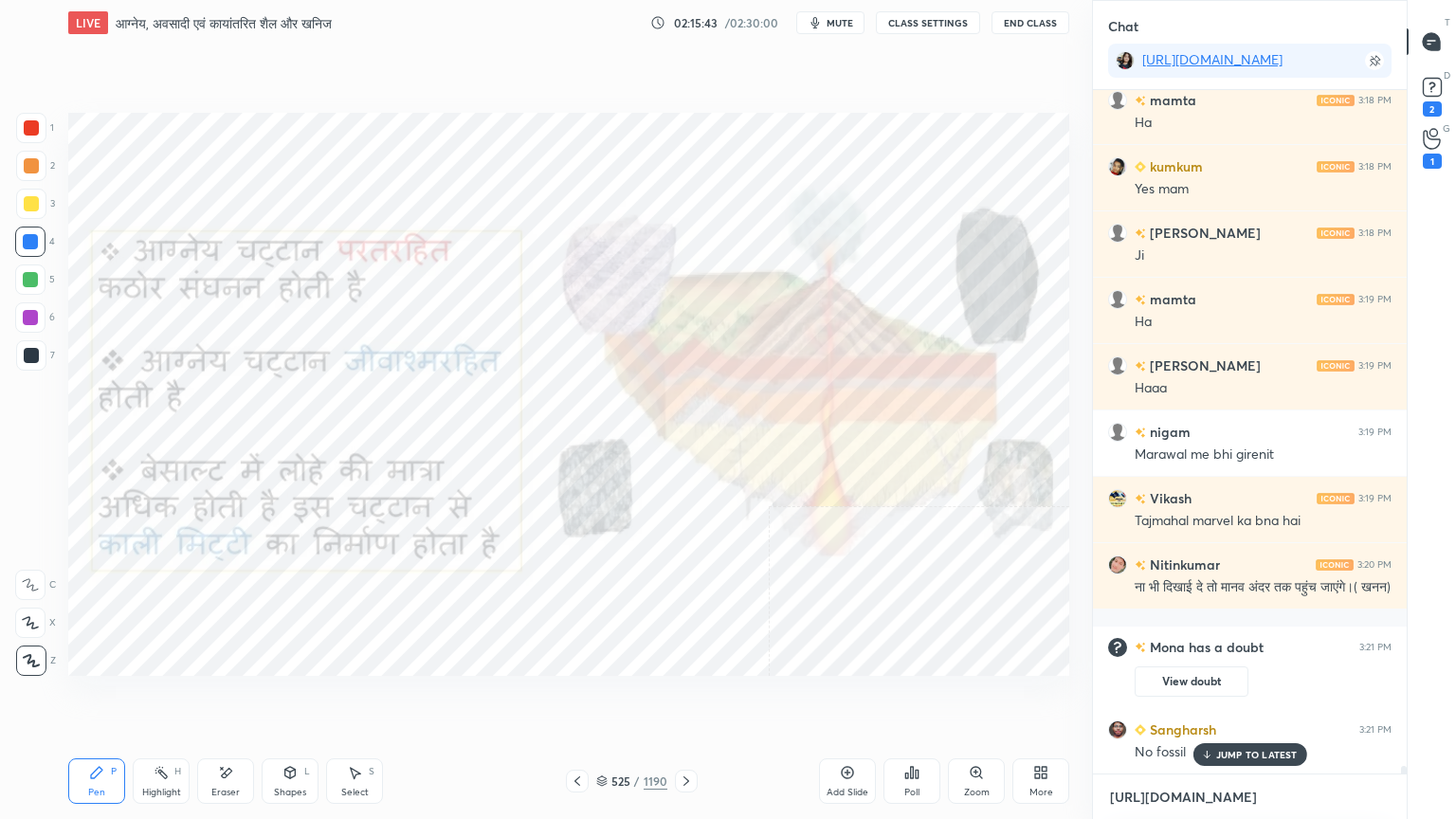 scroll, scrollTop: 64366, scrollLeft: 0, axis: vertical 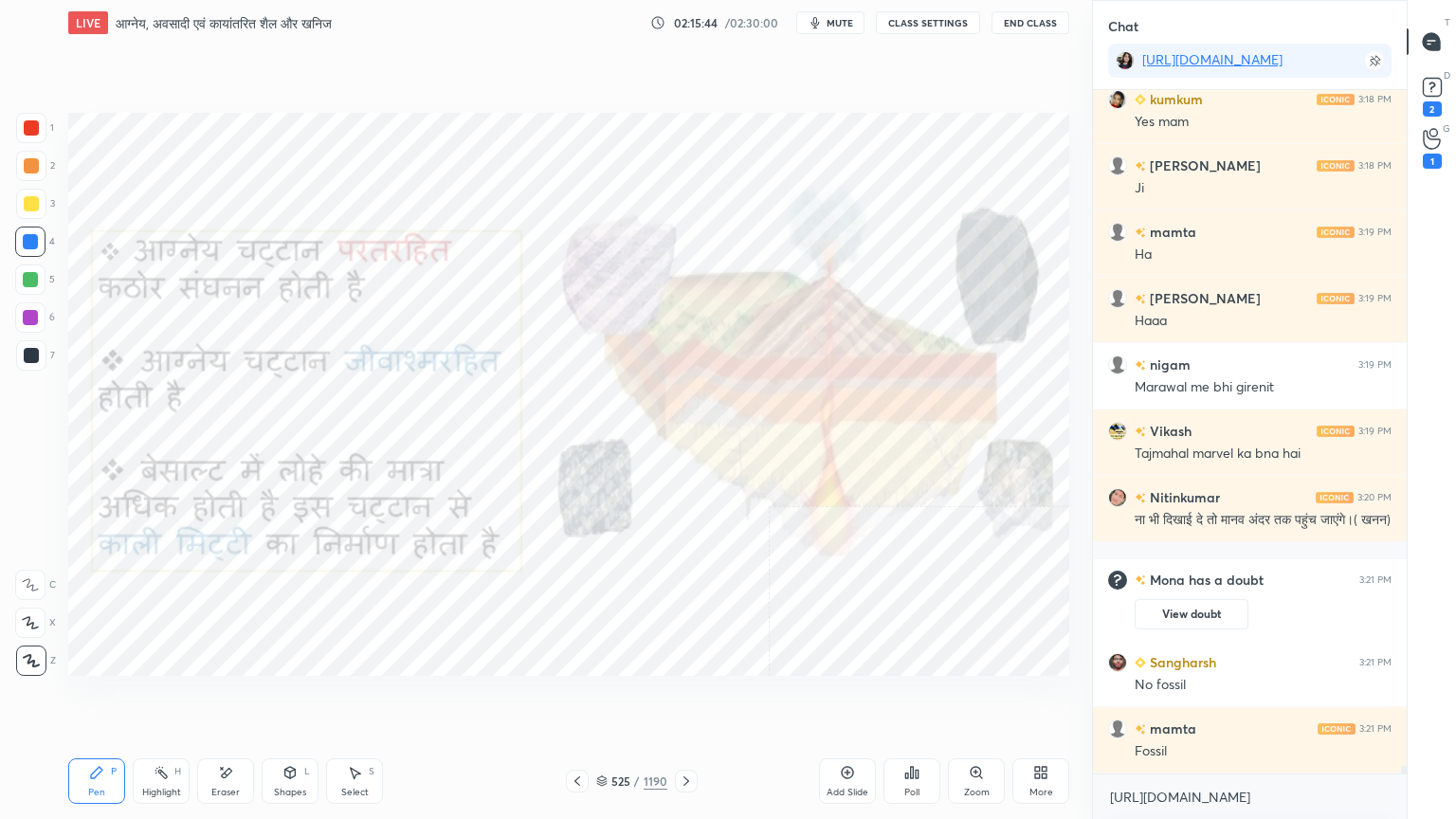 click on "[URL][DOMAIN_NAME] x" at bounding box center [1249, 796] 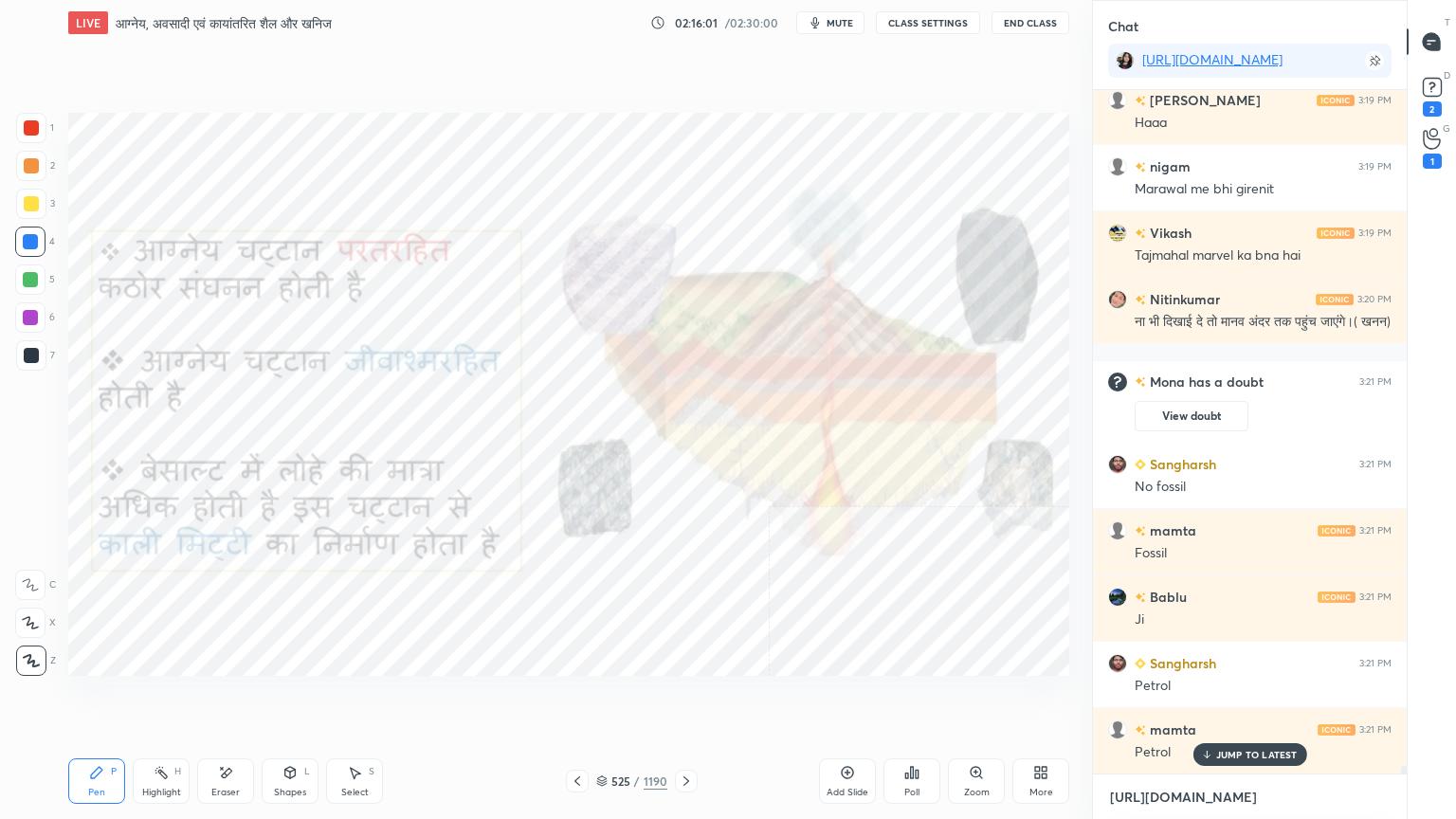 scroll, scrollTop: 64697, scrollLeft: 0, axis: vertical 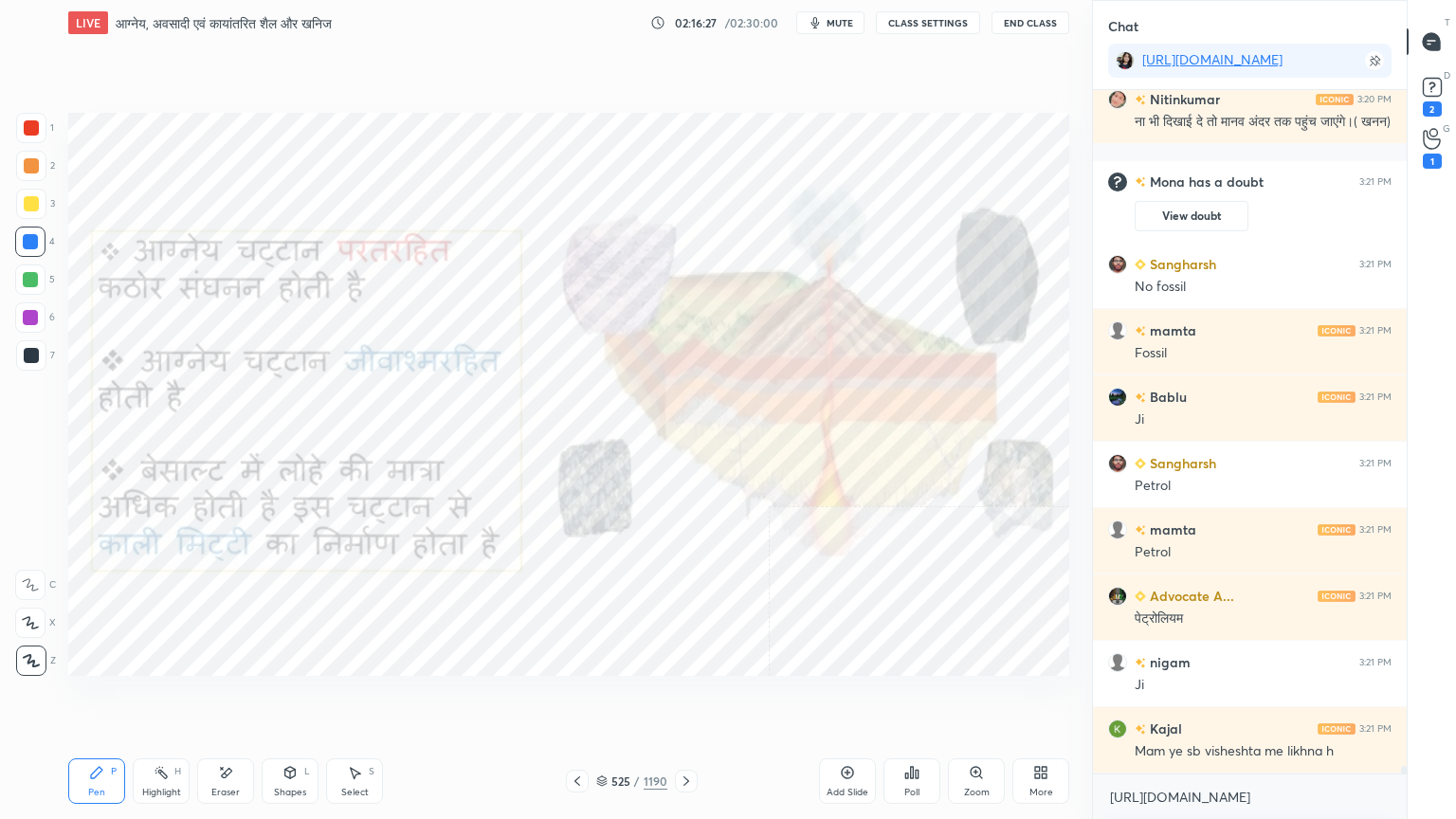click on "Eraser" at bounding box center (226, 781) 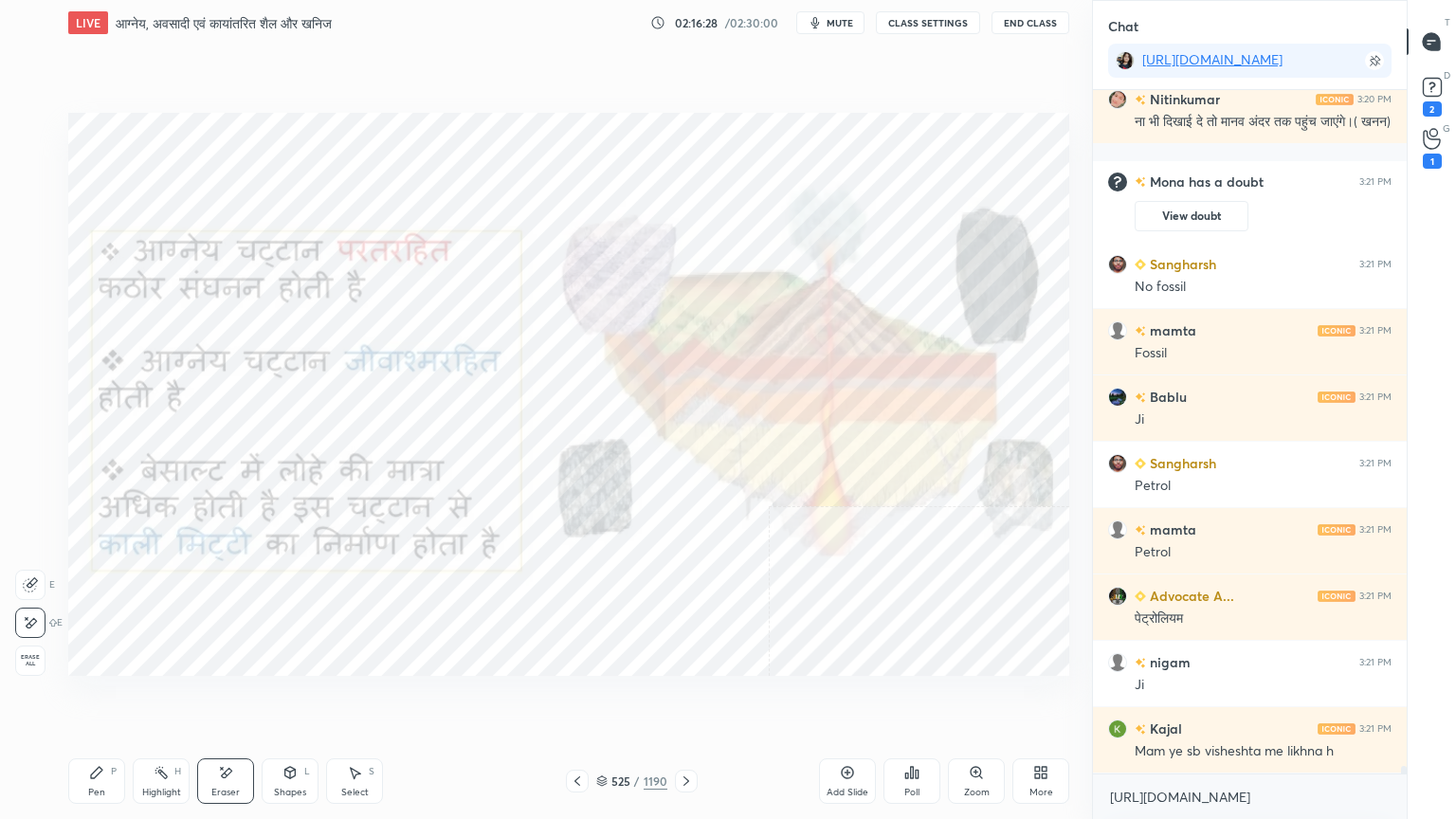 click on "Erase all" at bounding box center [30, 661] 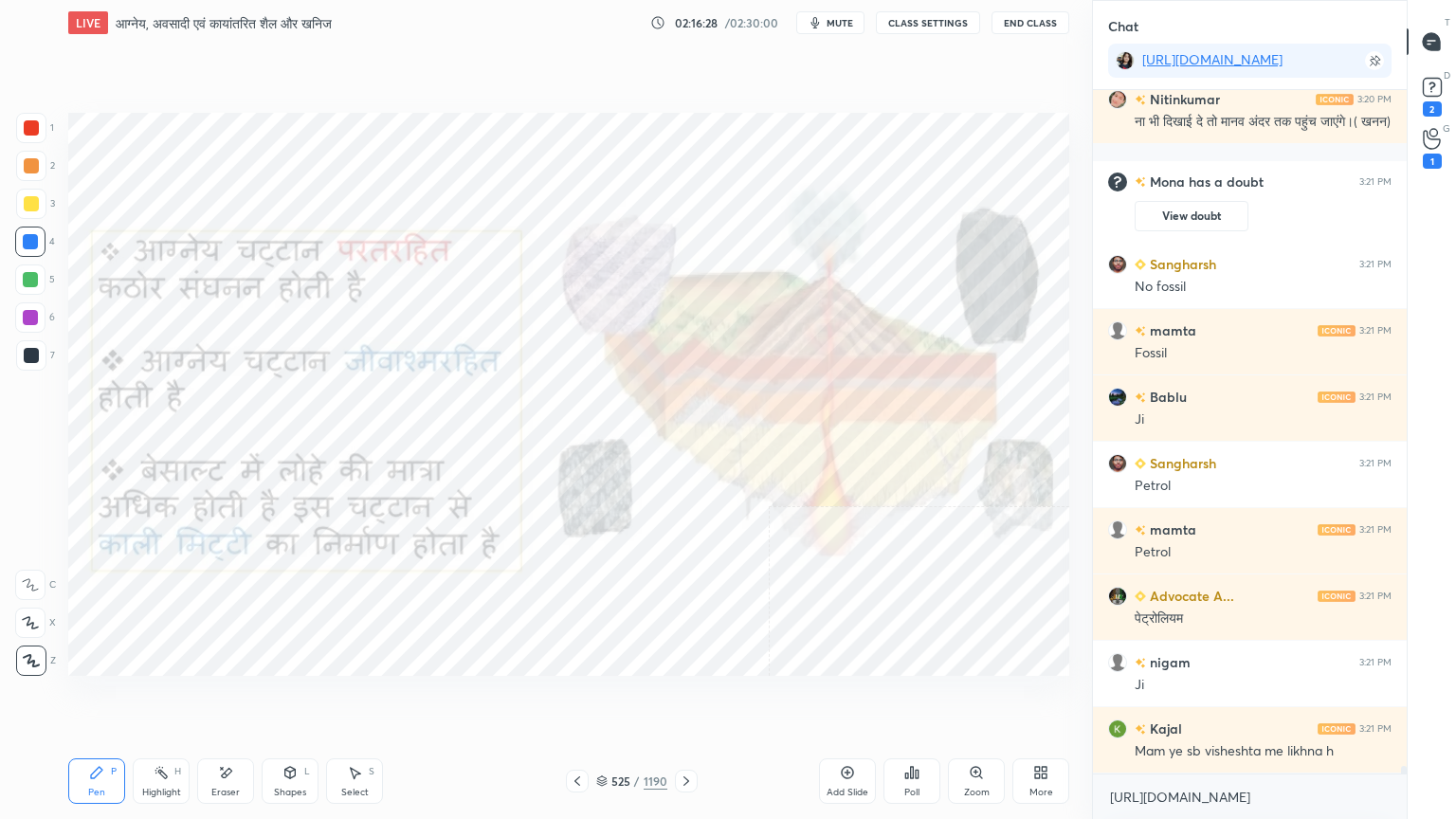 drag, startPoint x: 31, startPoint y: 651, endPoint x: 65, endPoint y: 624, distance: 43.416587 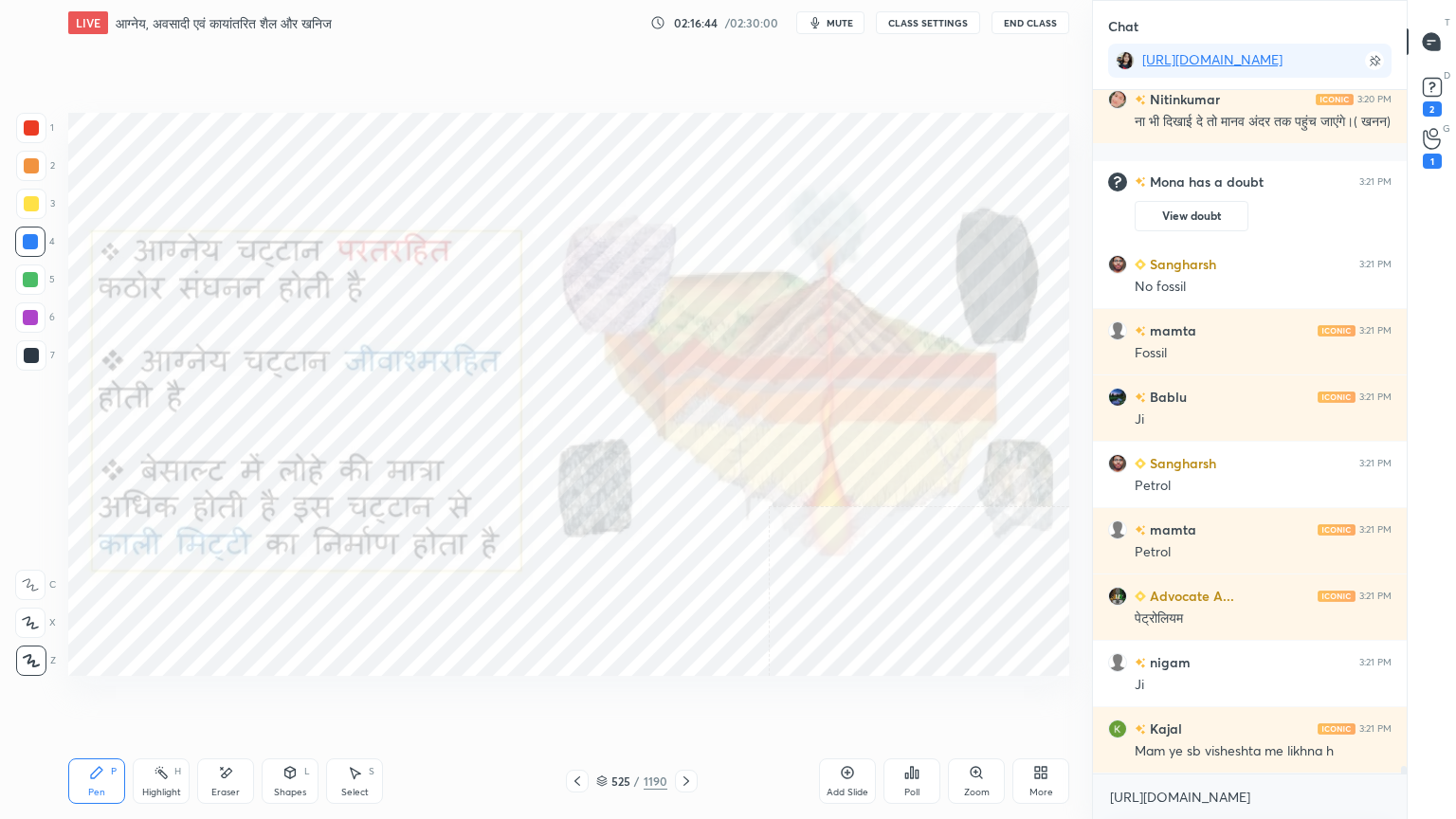 click on "Eraser" at bounding box center [226, 792] 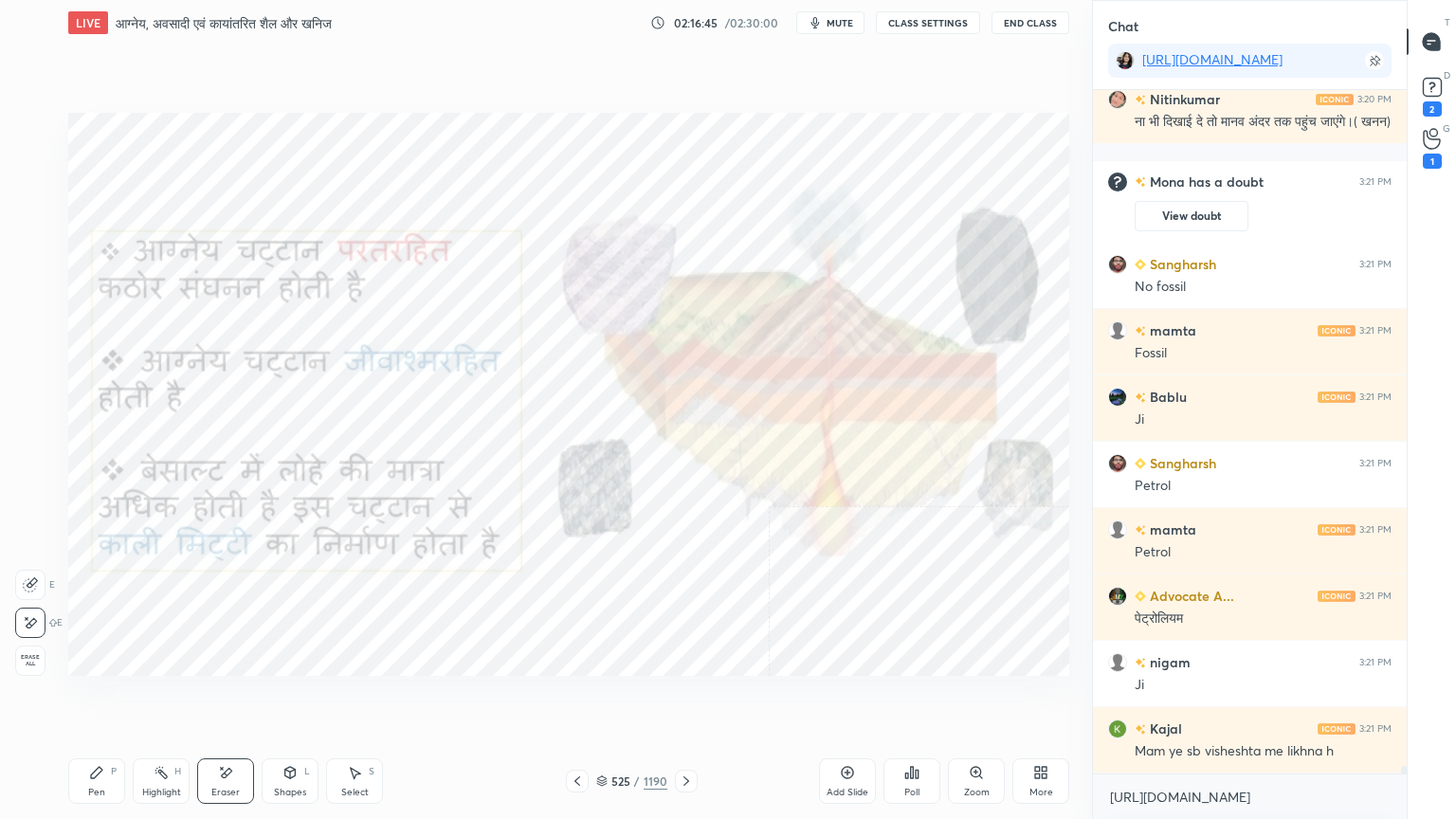 click on "Erase all" at bounding box center [30, 661] 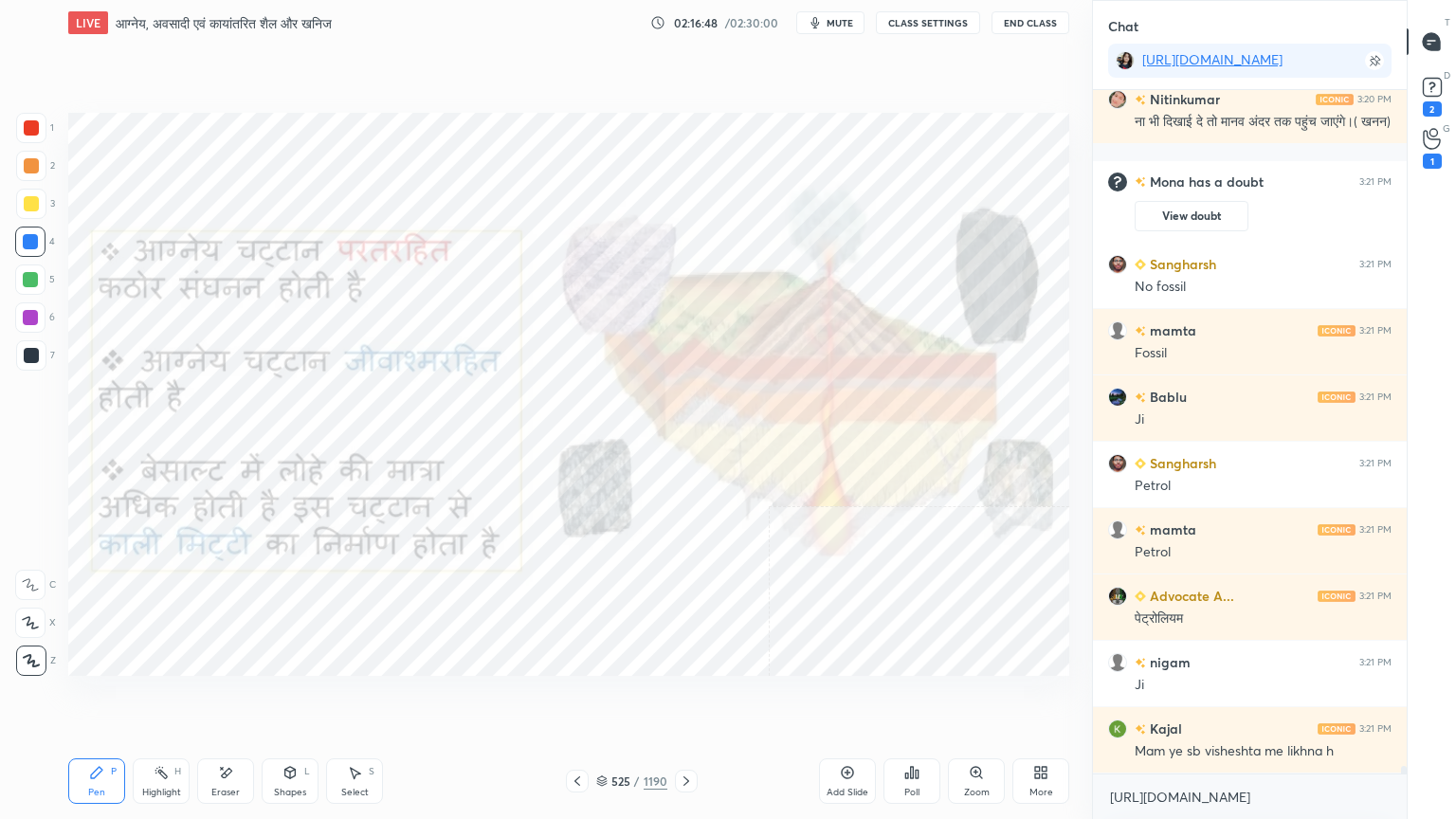 click 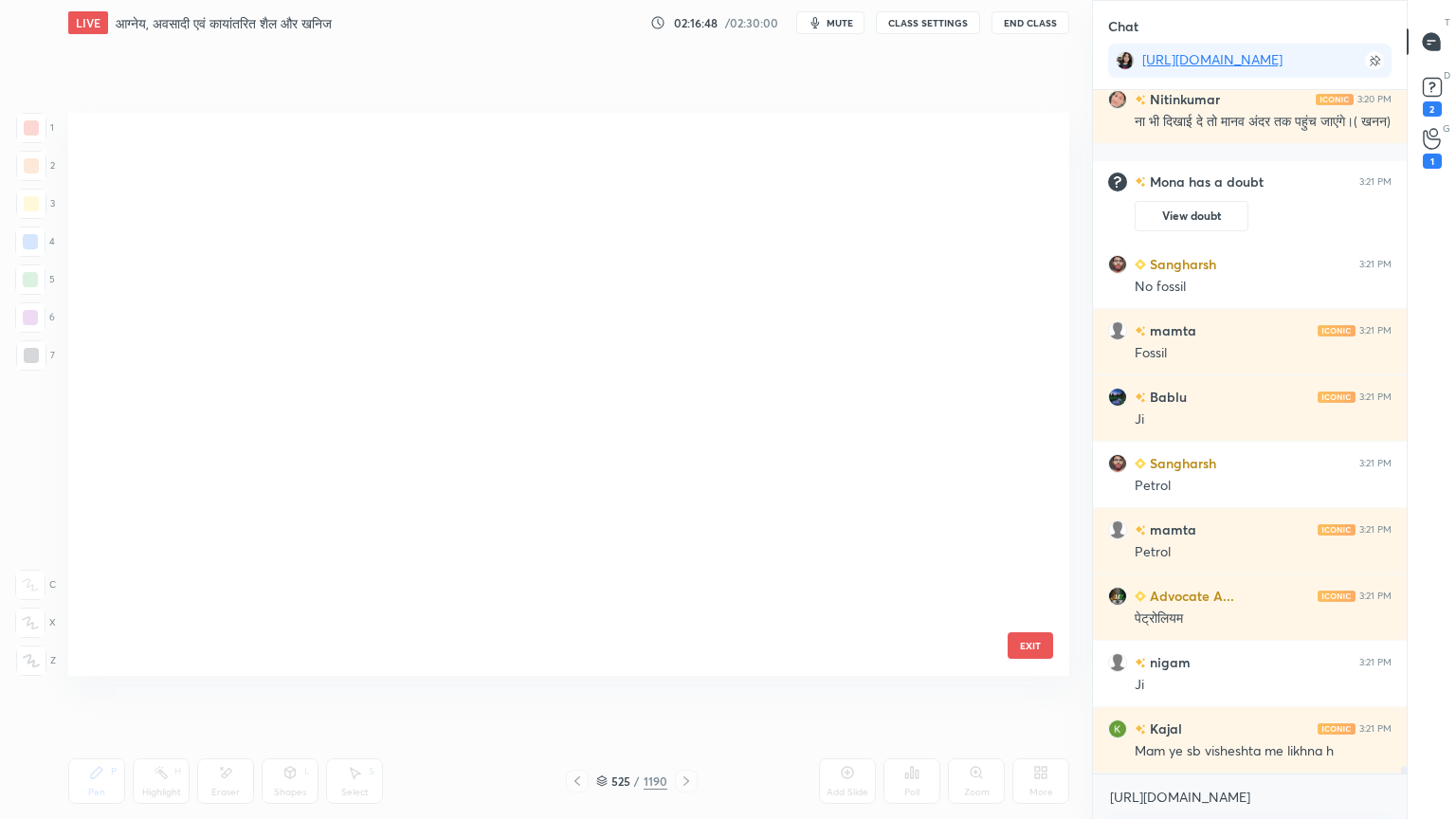 scroll, scrollTop: 29794, scrollLeft: 0, axis: vertical 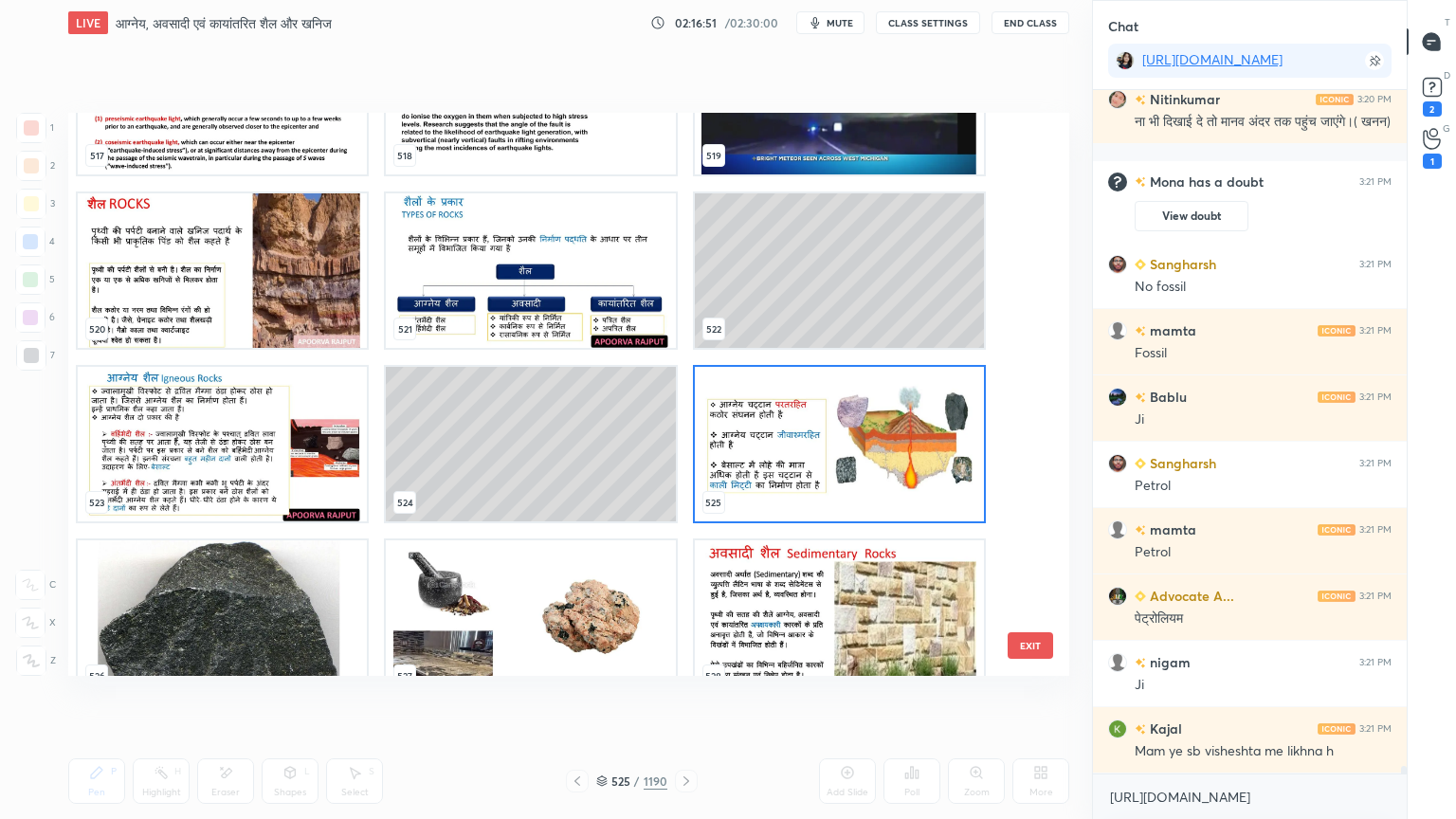click at bounding box center [839, 444] 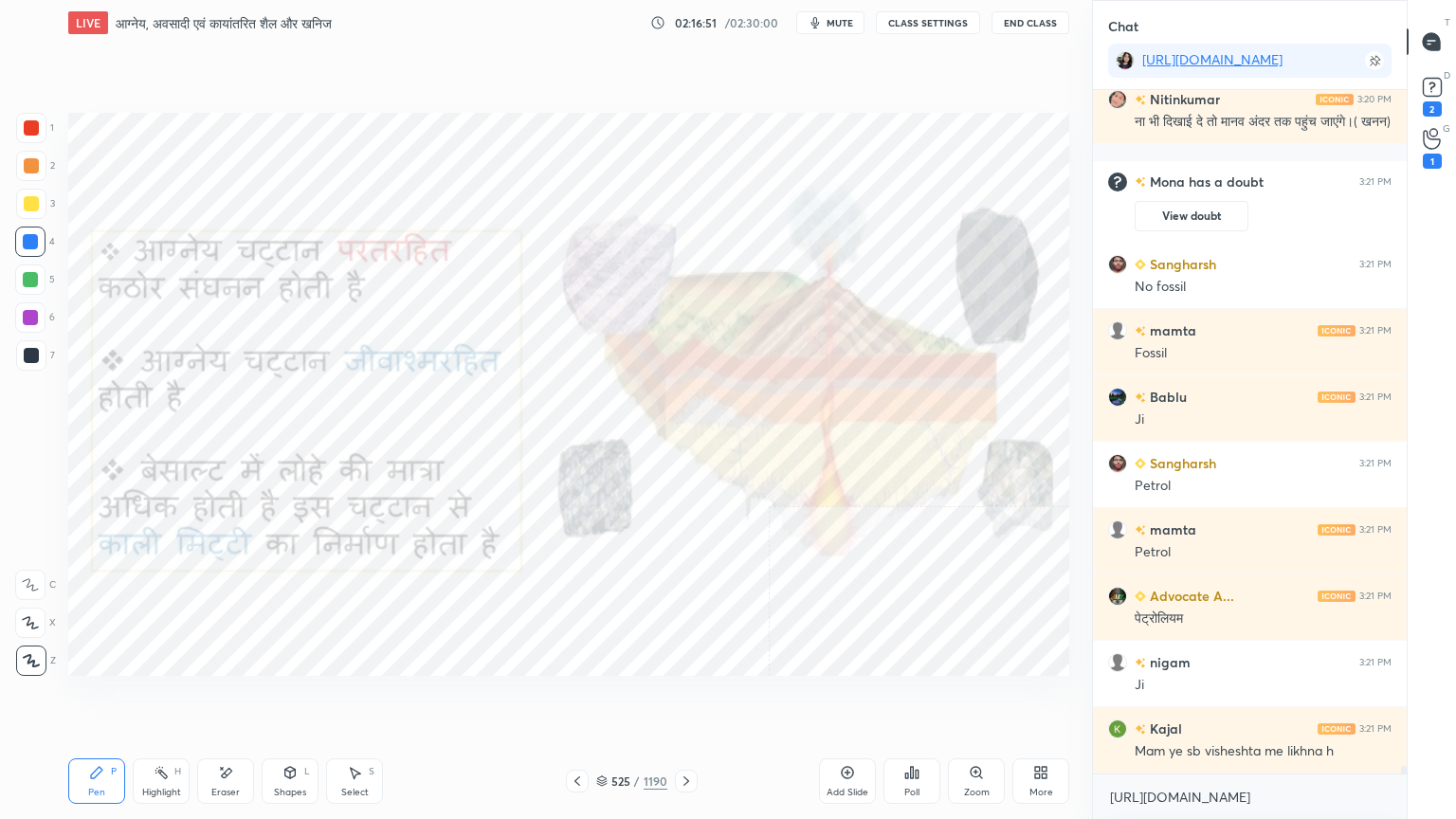 click at bounding box center [839, 444] 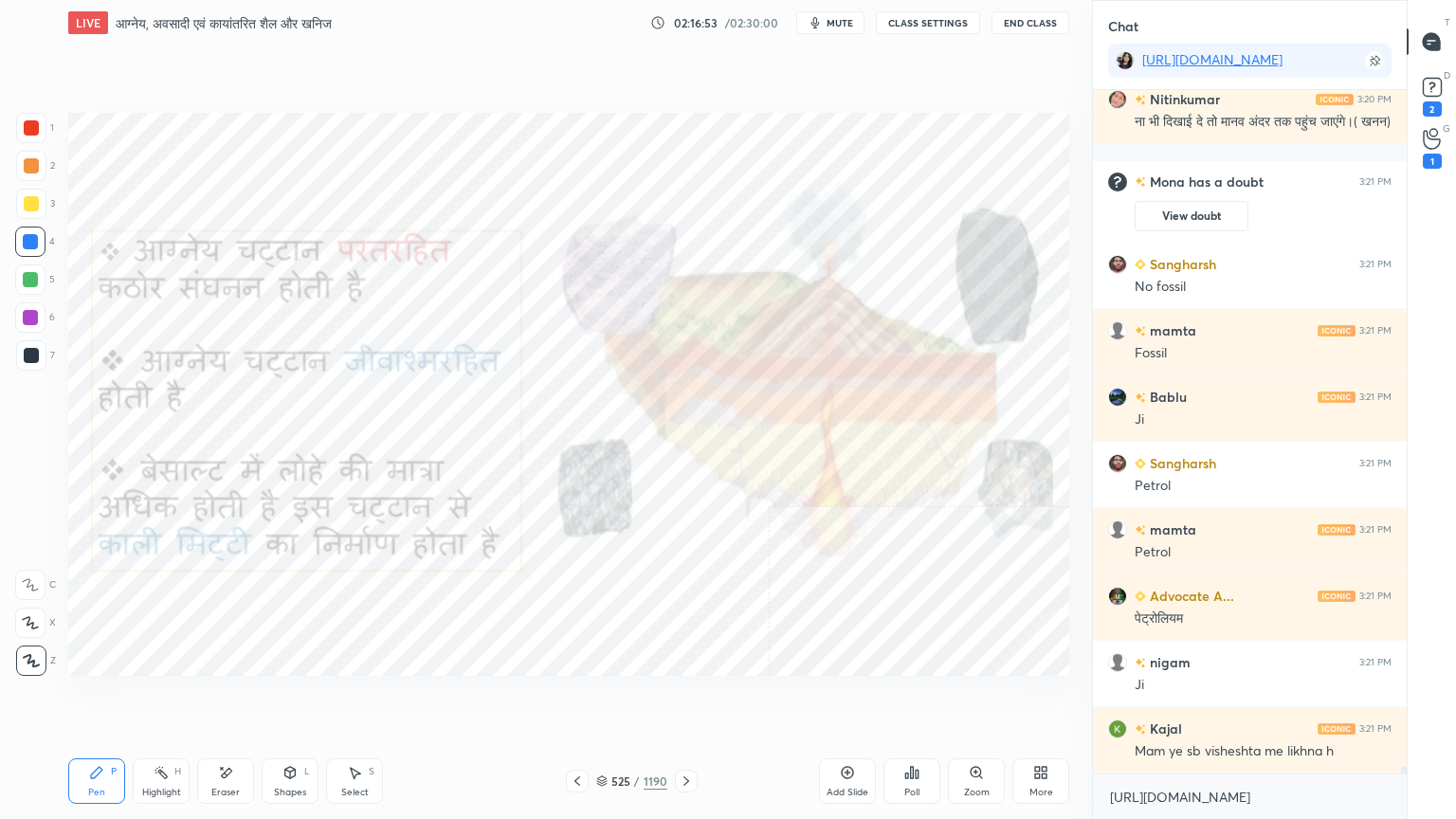 scroll, scrollTop: 64830, scrollLeft: 0, axis: vertical 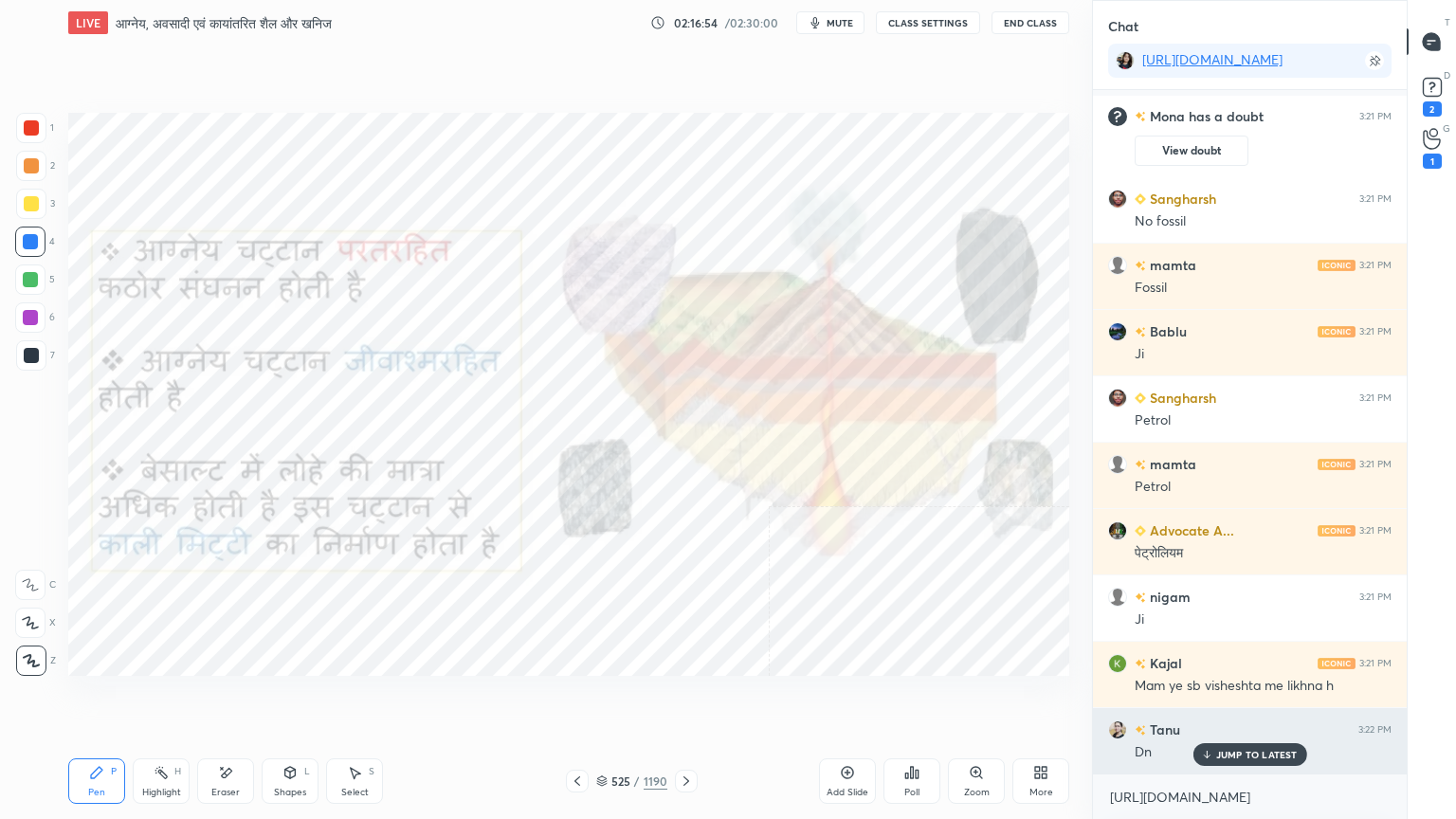 click on "JUMP TO LATEST" at bounding box center (1257, 755) 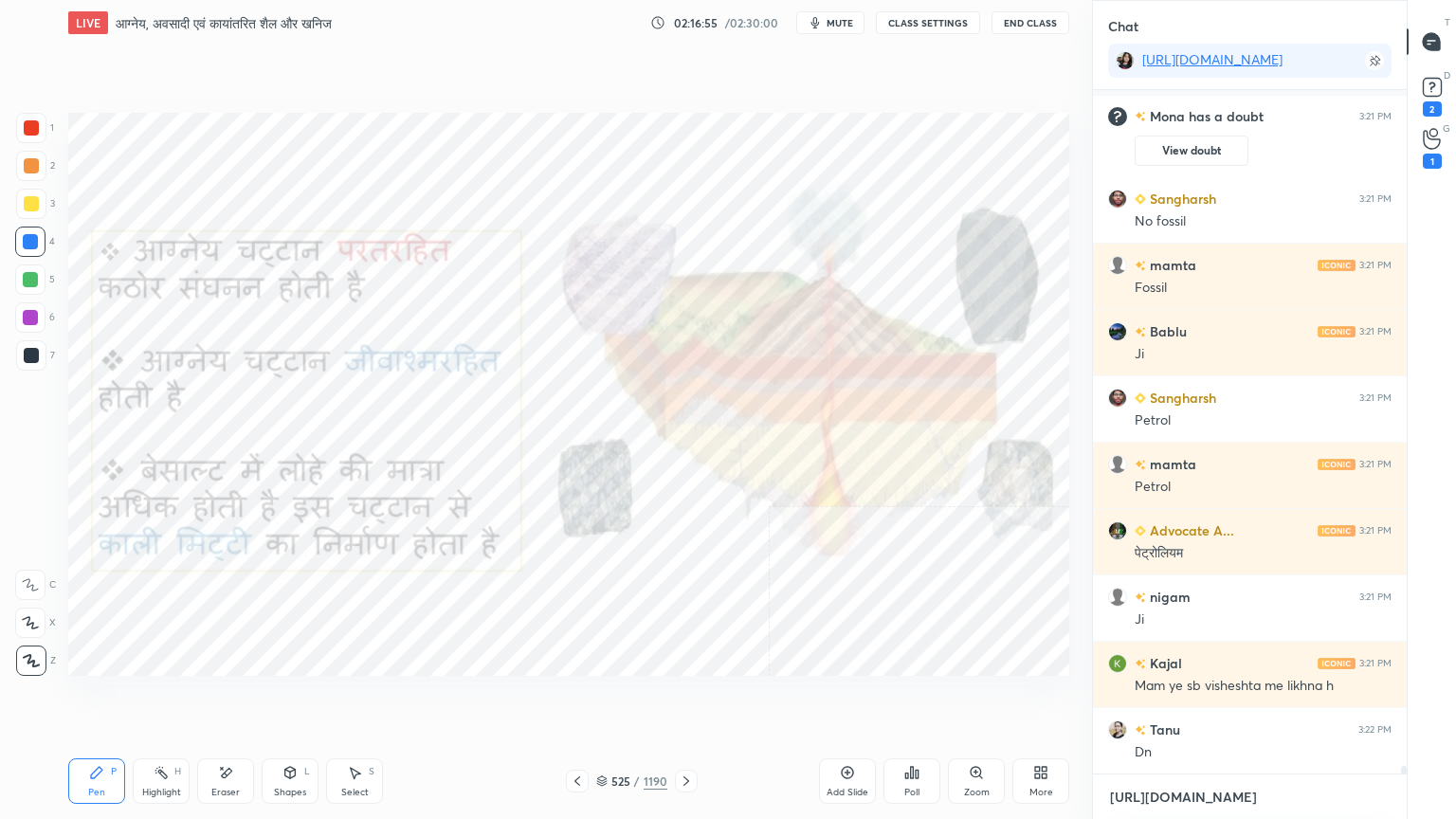click on "[URL][DOMAIN_NAME]" at bounding box center [1249, 797] 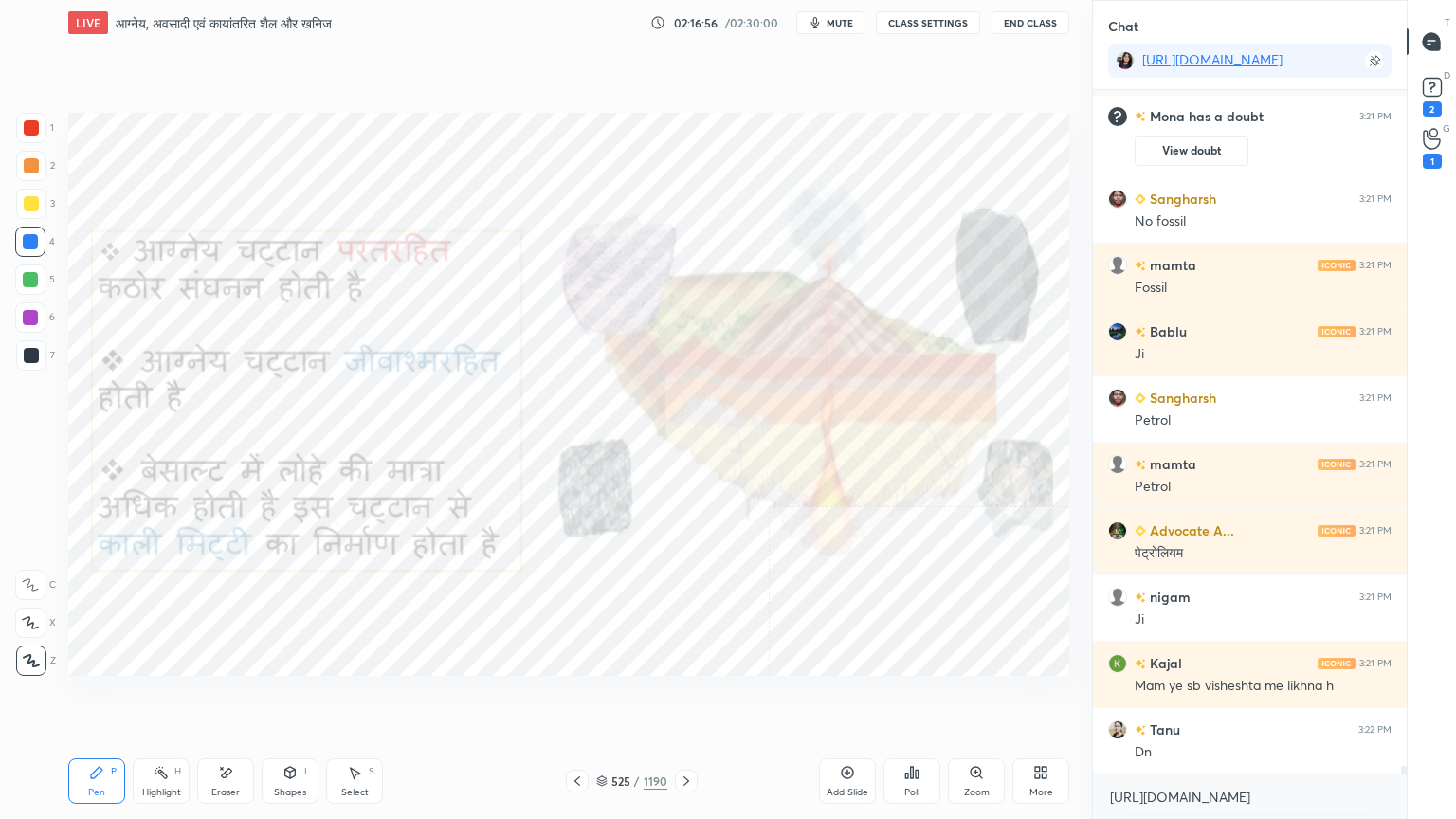click on "Pen P Highlight H Eraser Shapes L Select S 525 / 1190 Add Slide Poll Zoom More" at bounding box center [569, 781] 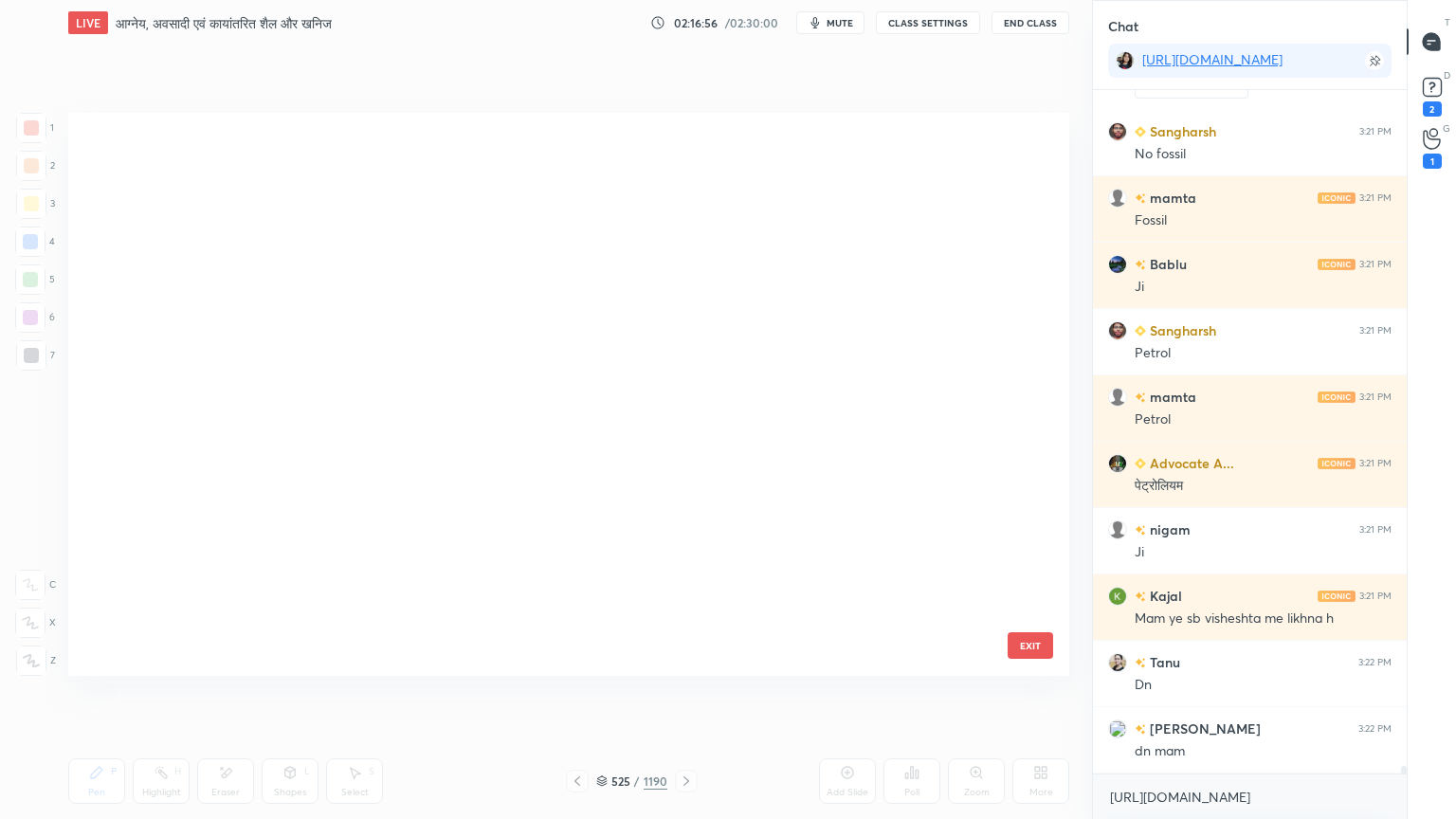 scroll, scrollTop: 29794, scrollLeft: 0, axis: vertical 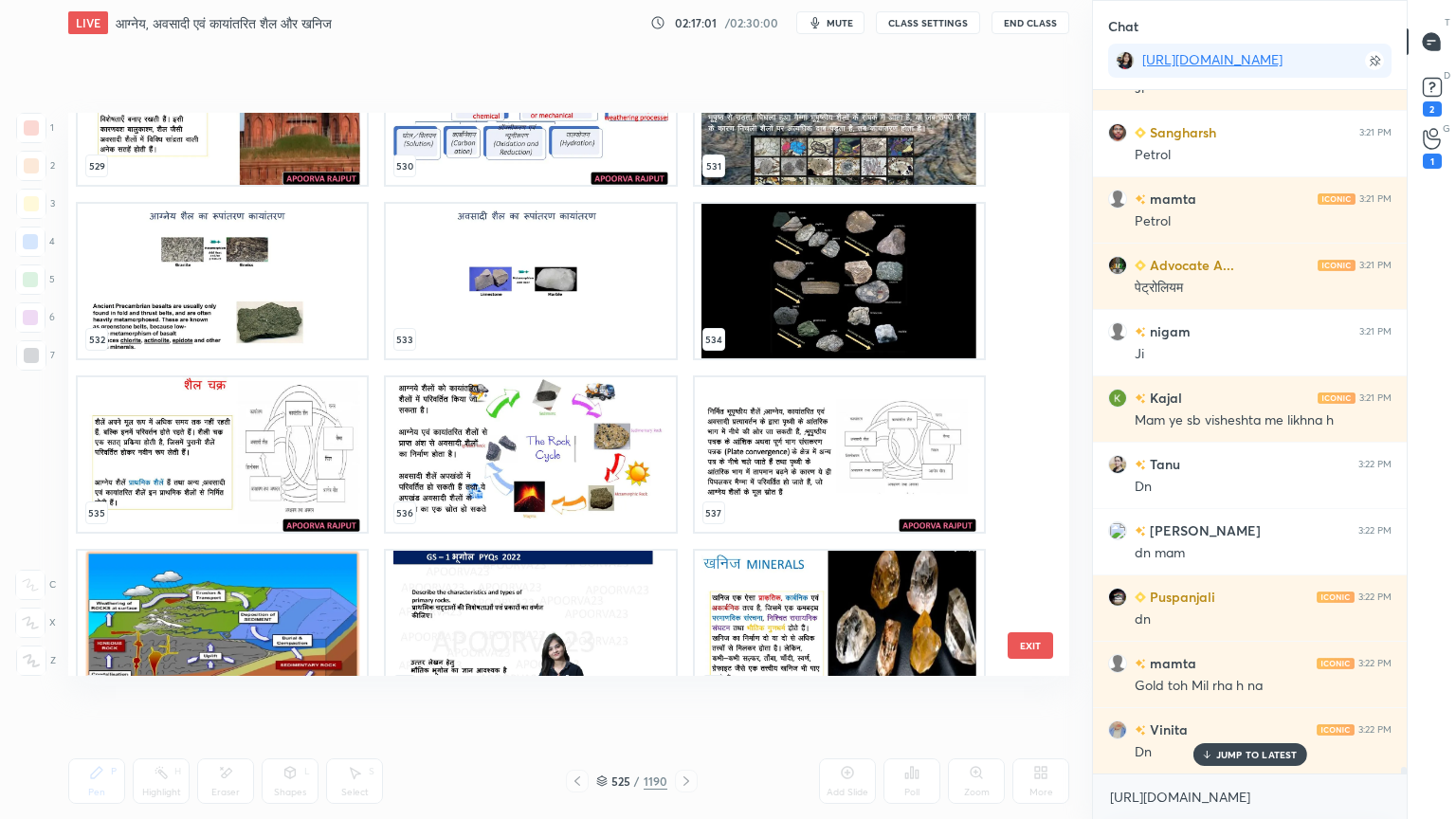 click on "EXIT" at bounding box center [1030, 646] 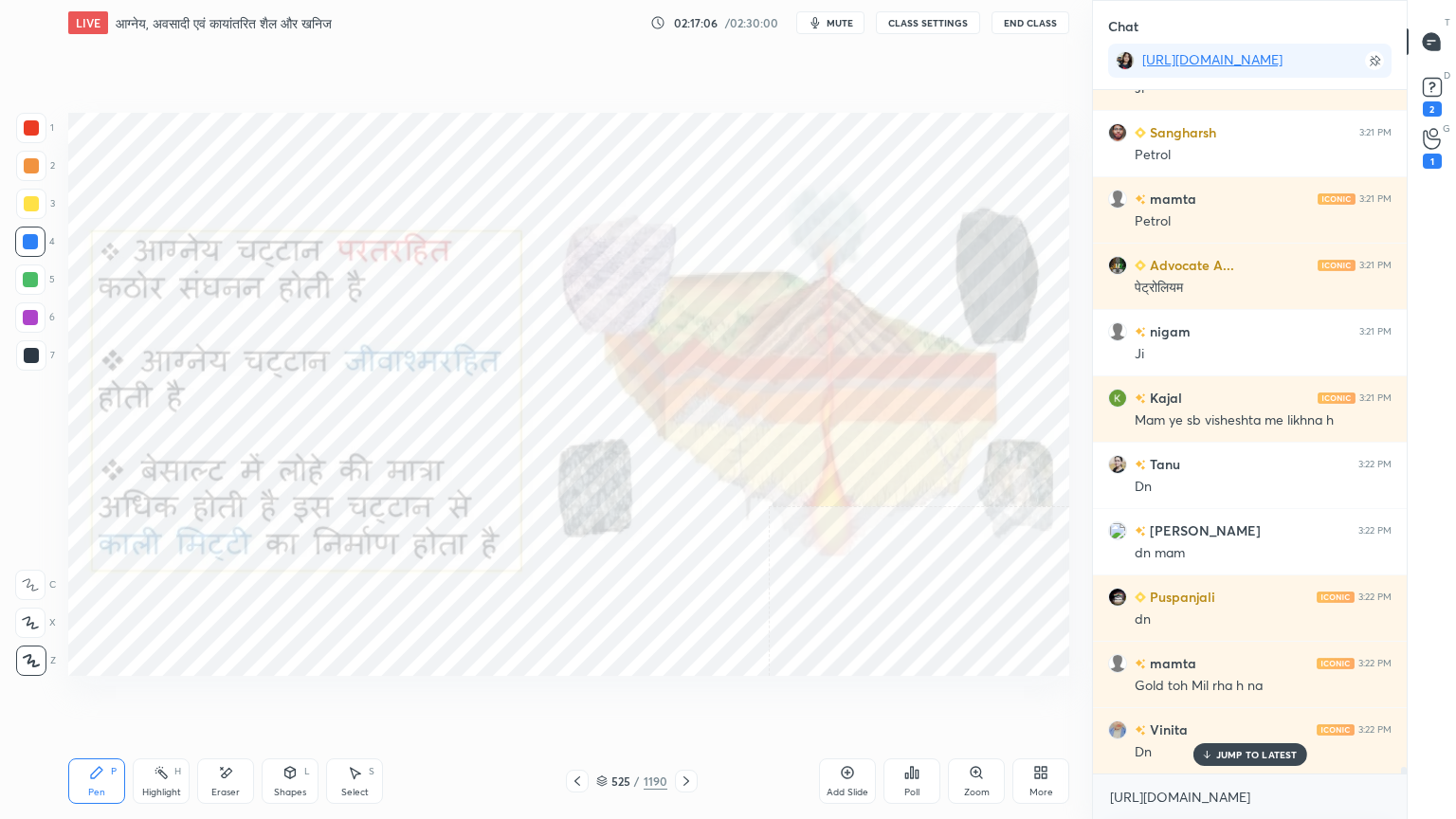 scroll, scrollTop: 65163, scrollLeft: 0, axis: vertical 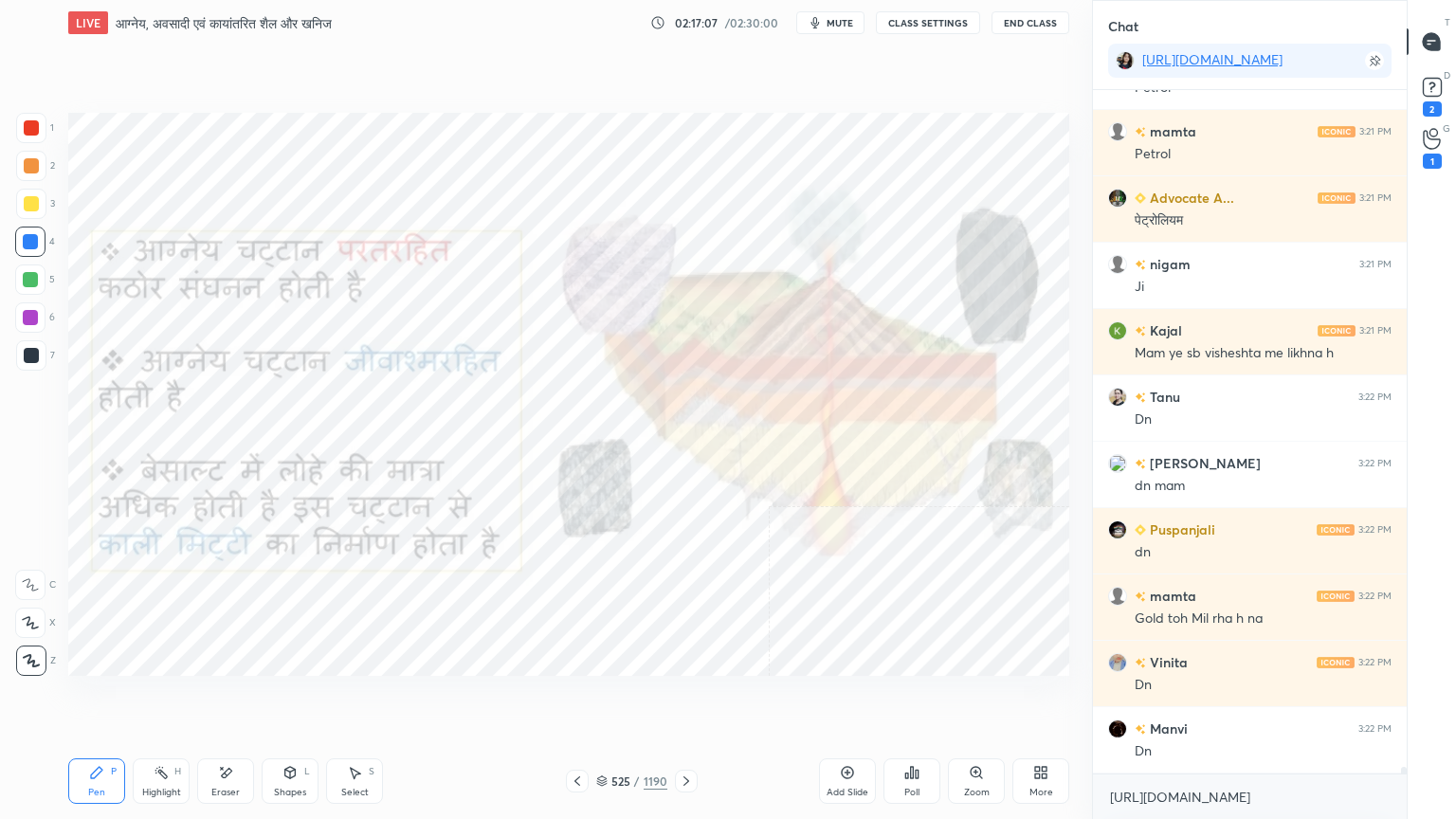 click on "Setting up your live class Poll for   secs No correct answer Start poll" at bounding box center [569, 394] 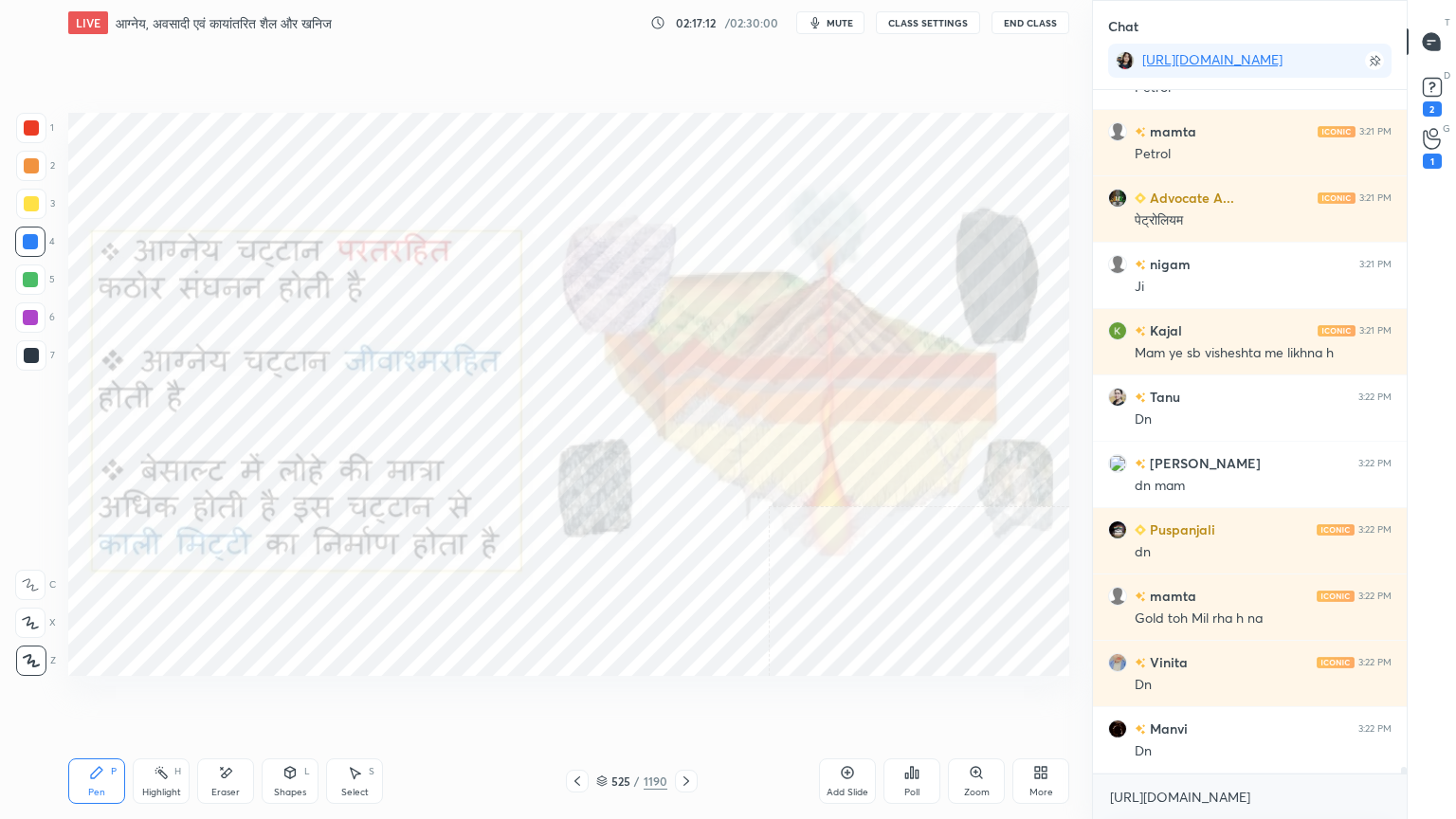 click 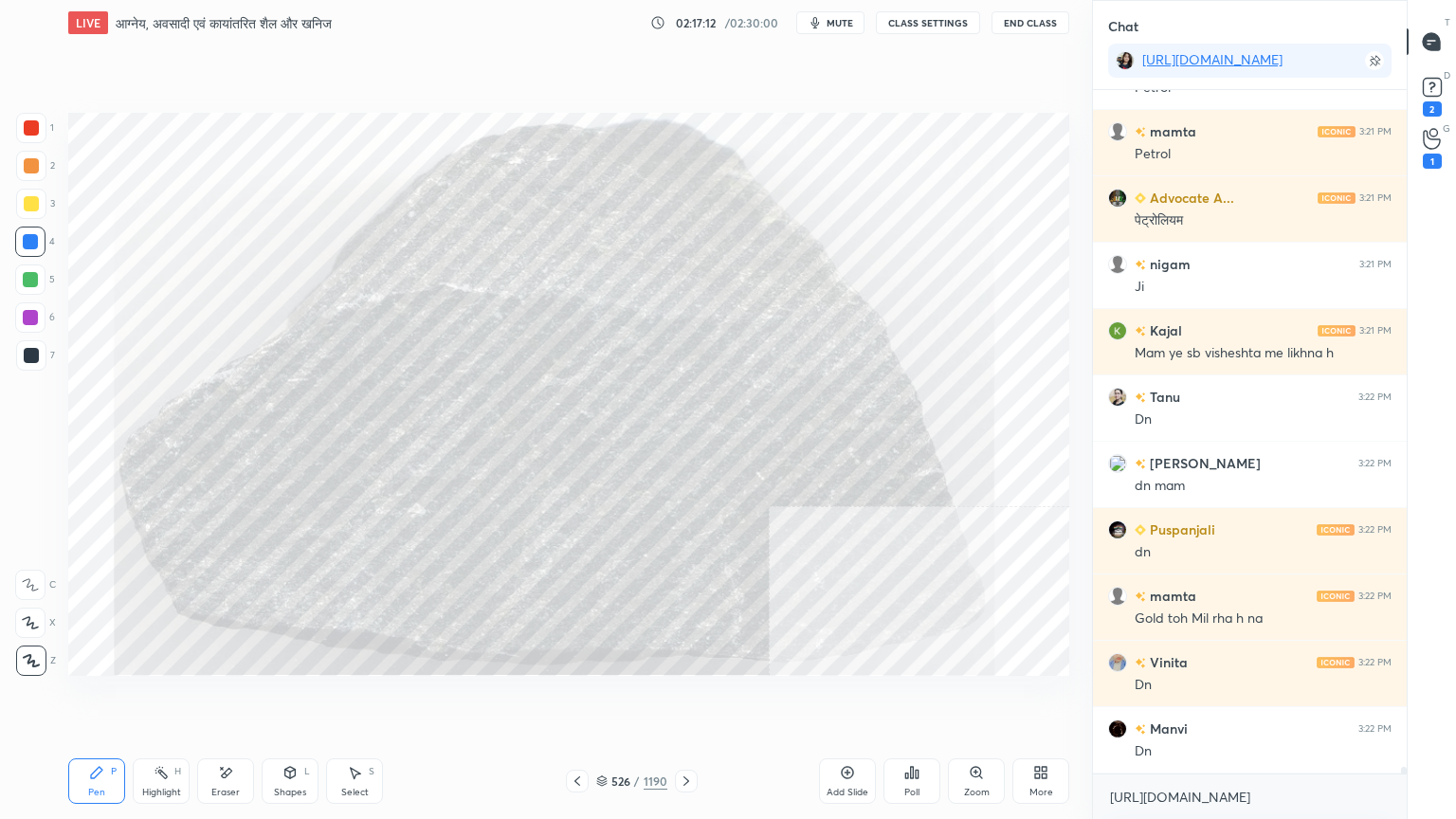 scroll, scrollTop: 65228, scrollLeft: 0, axis: vertical 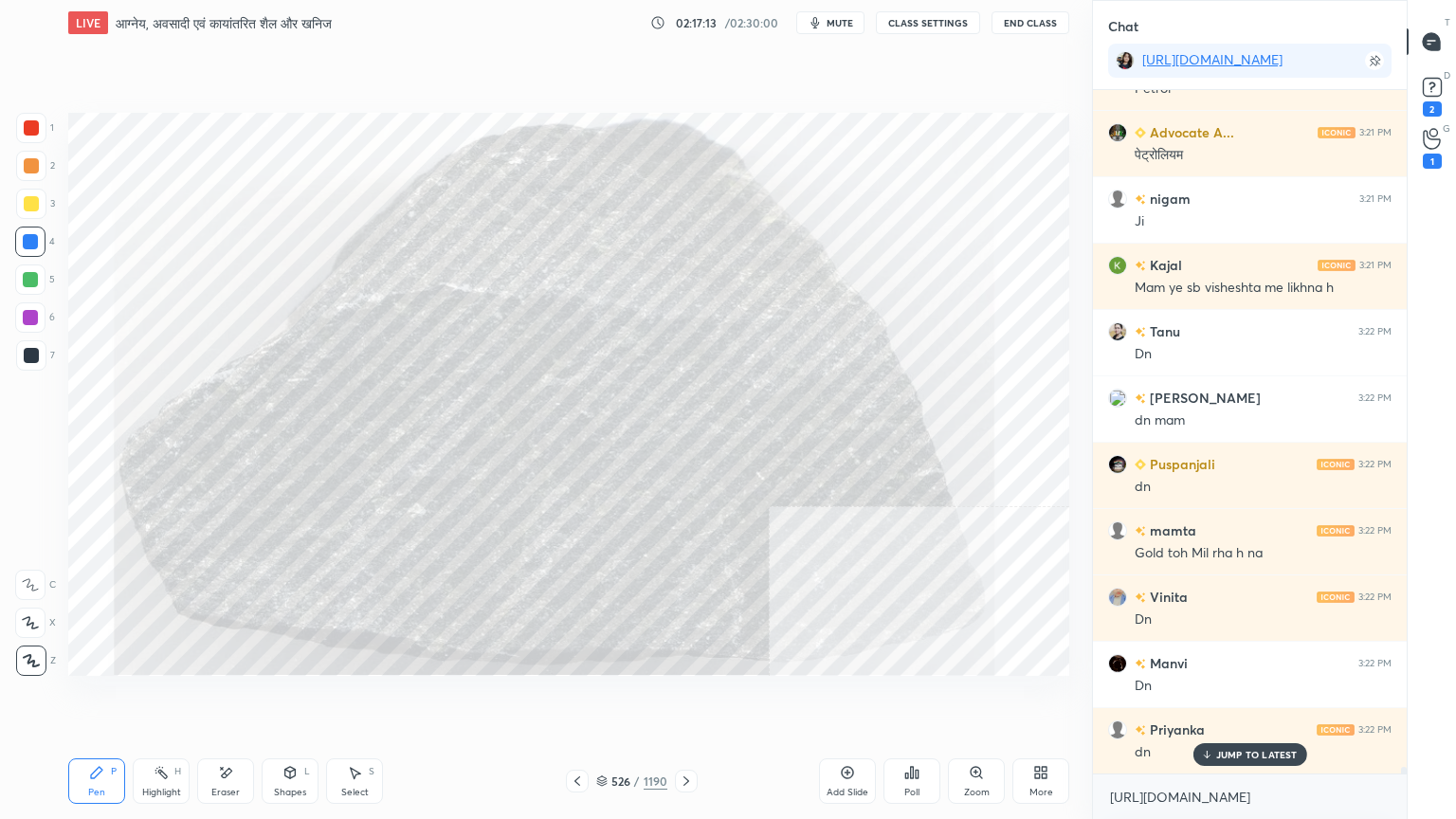 click 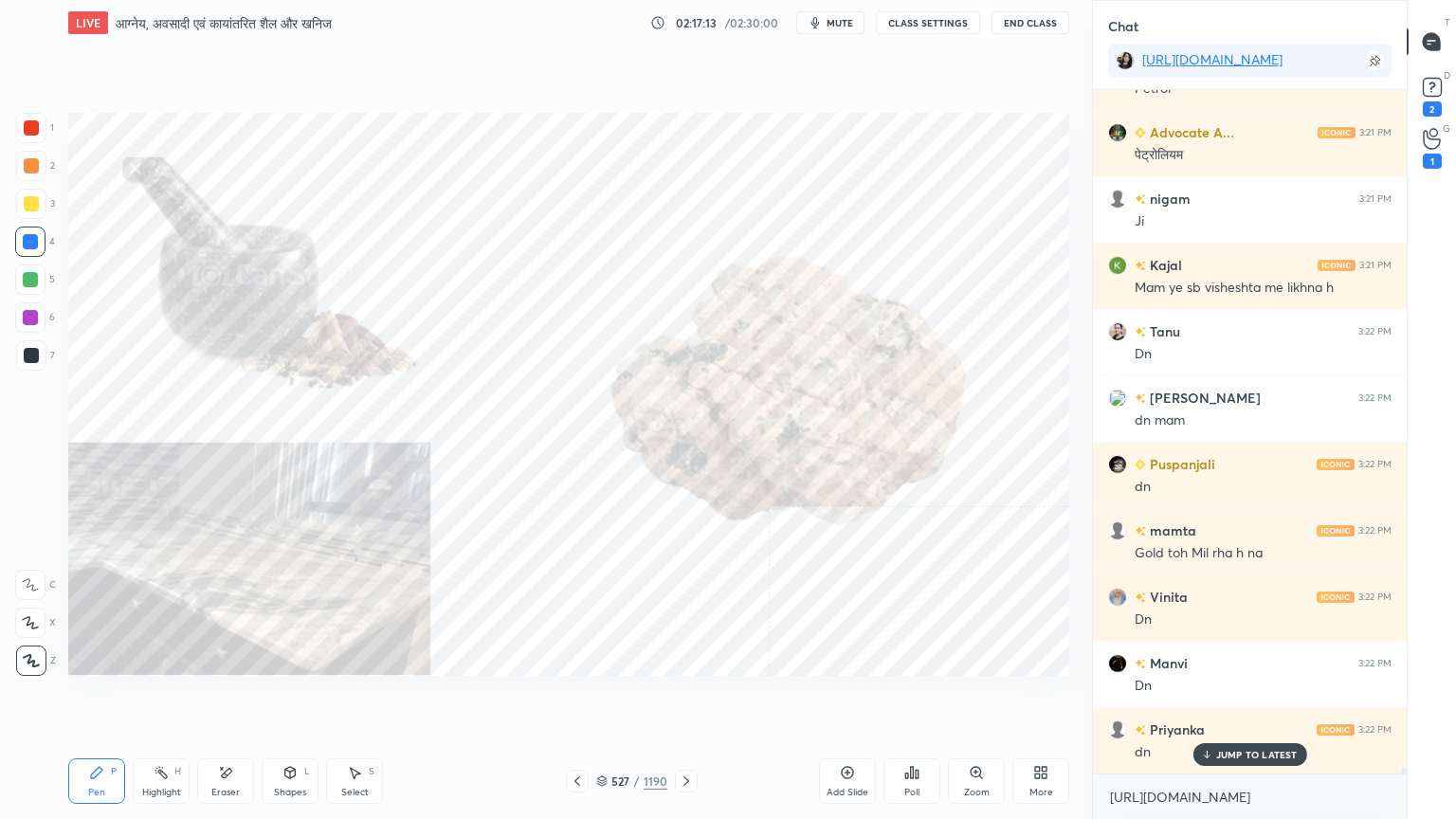 click 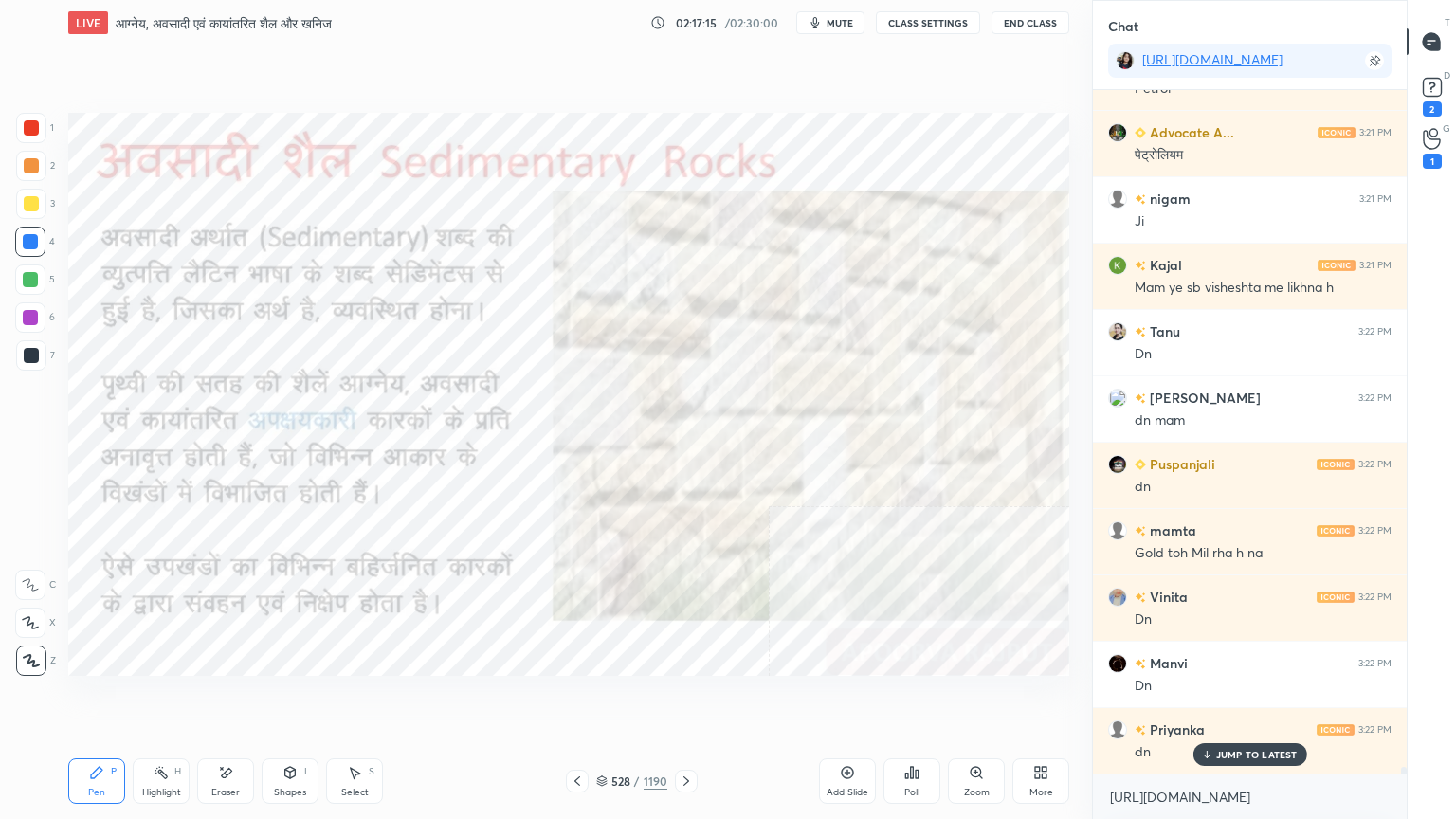 click on "JUMP TO LATEST" at bounding box center (1257, 755) 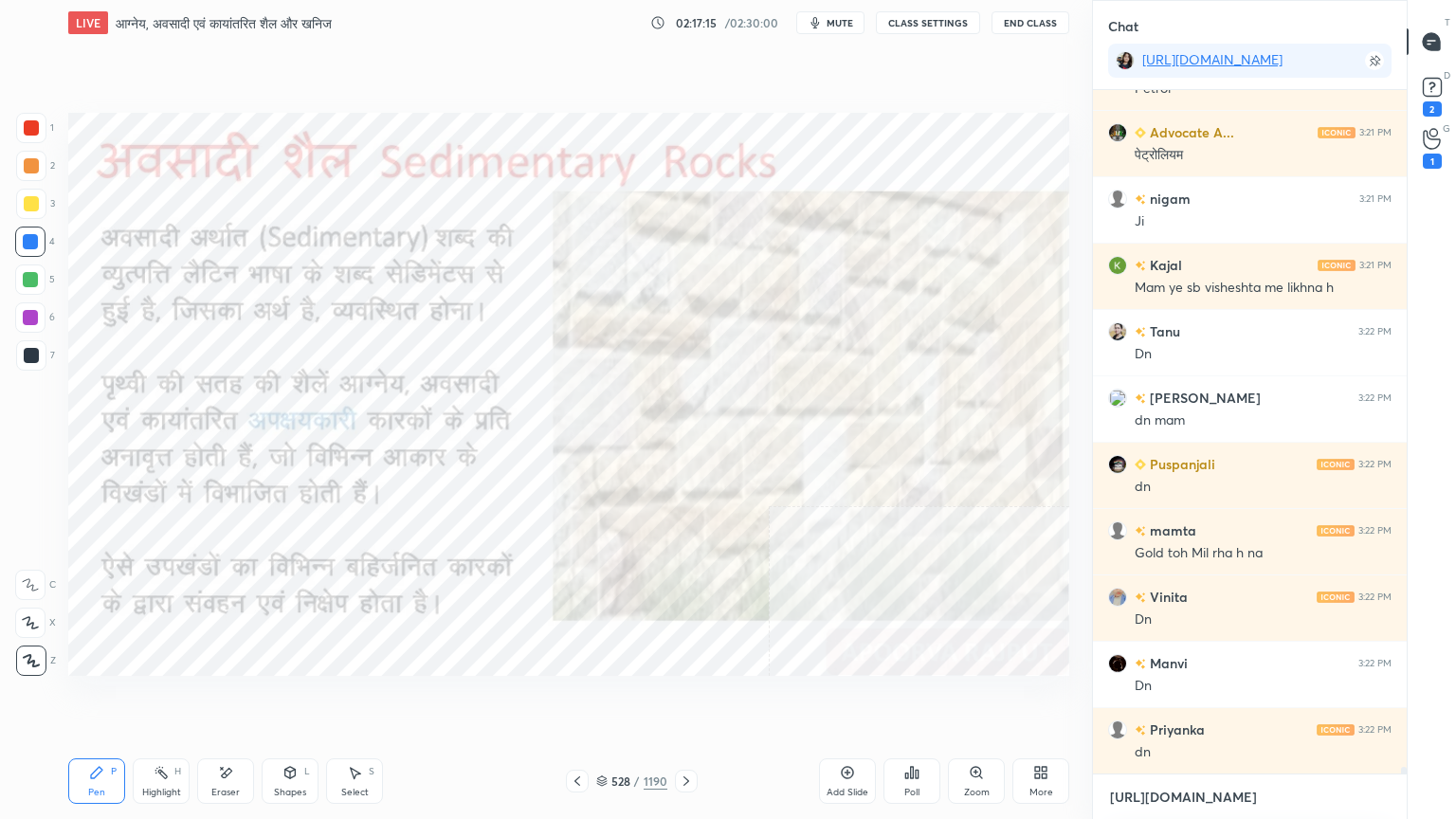 click on "[URL][DOMAIN_NAME]" at bounding box center [1249, 797] 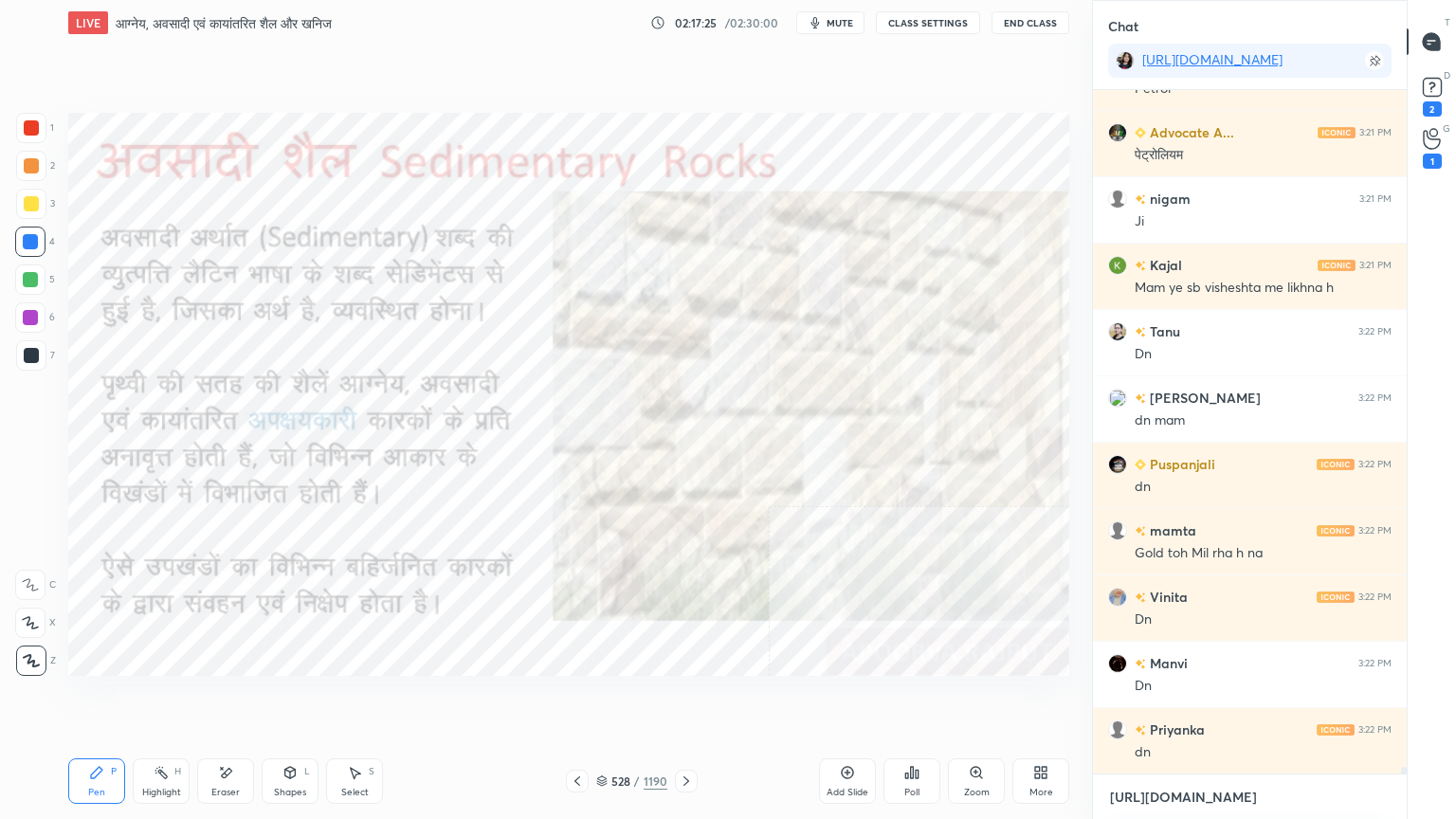 scroll, scrollTop: 65295, scrollLeft: 0, axis: vertical 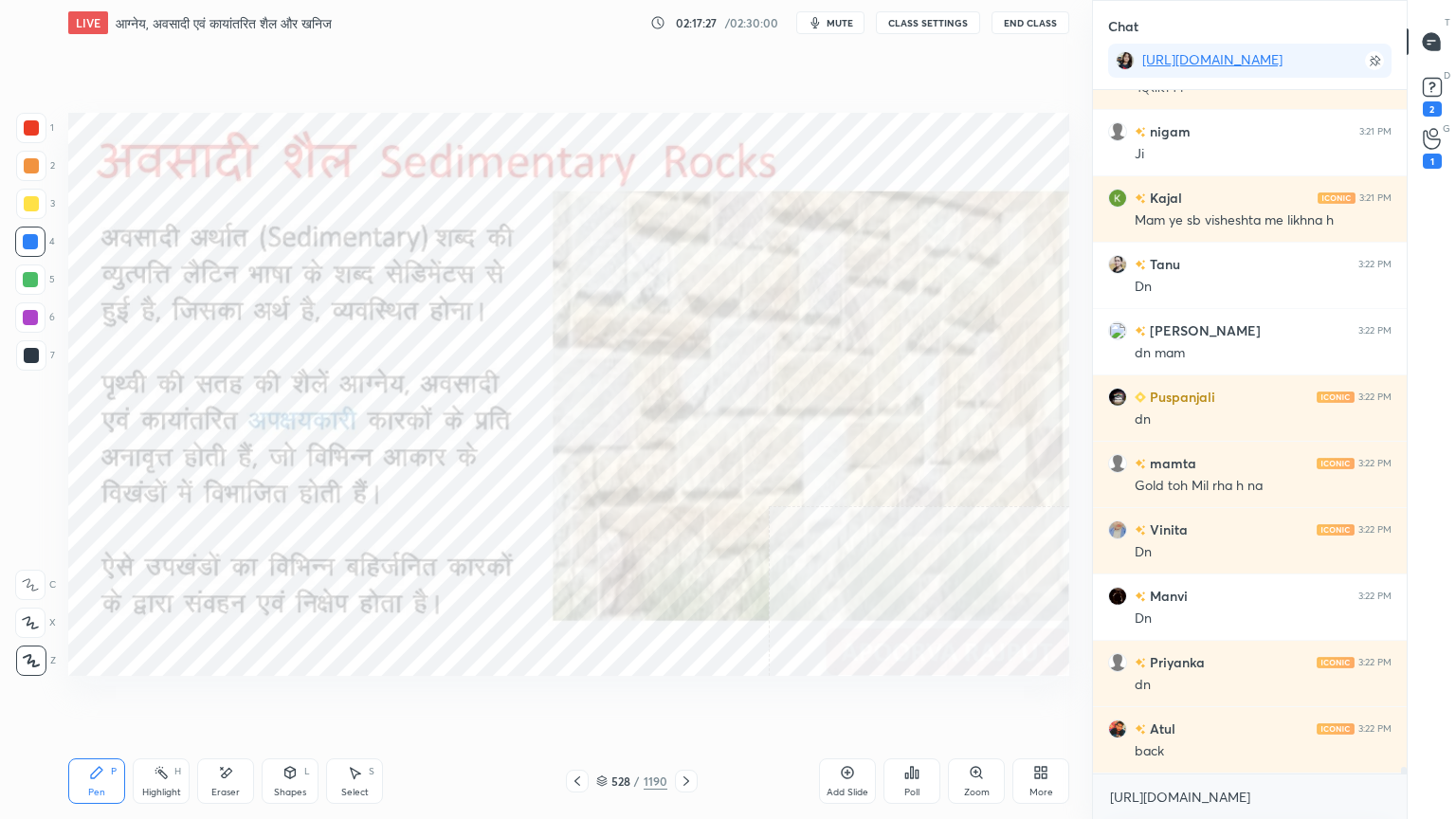 click 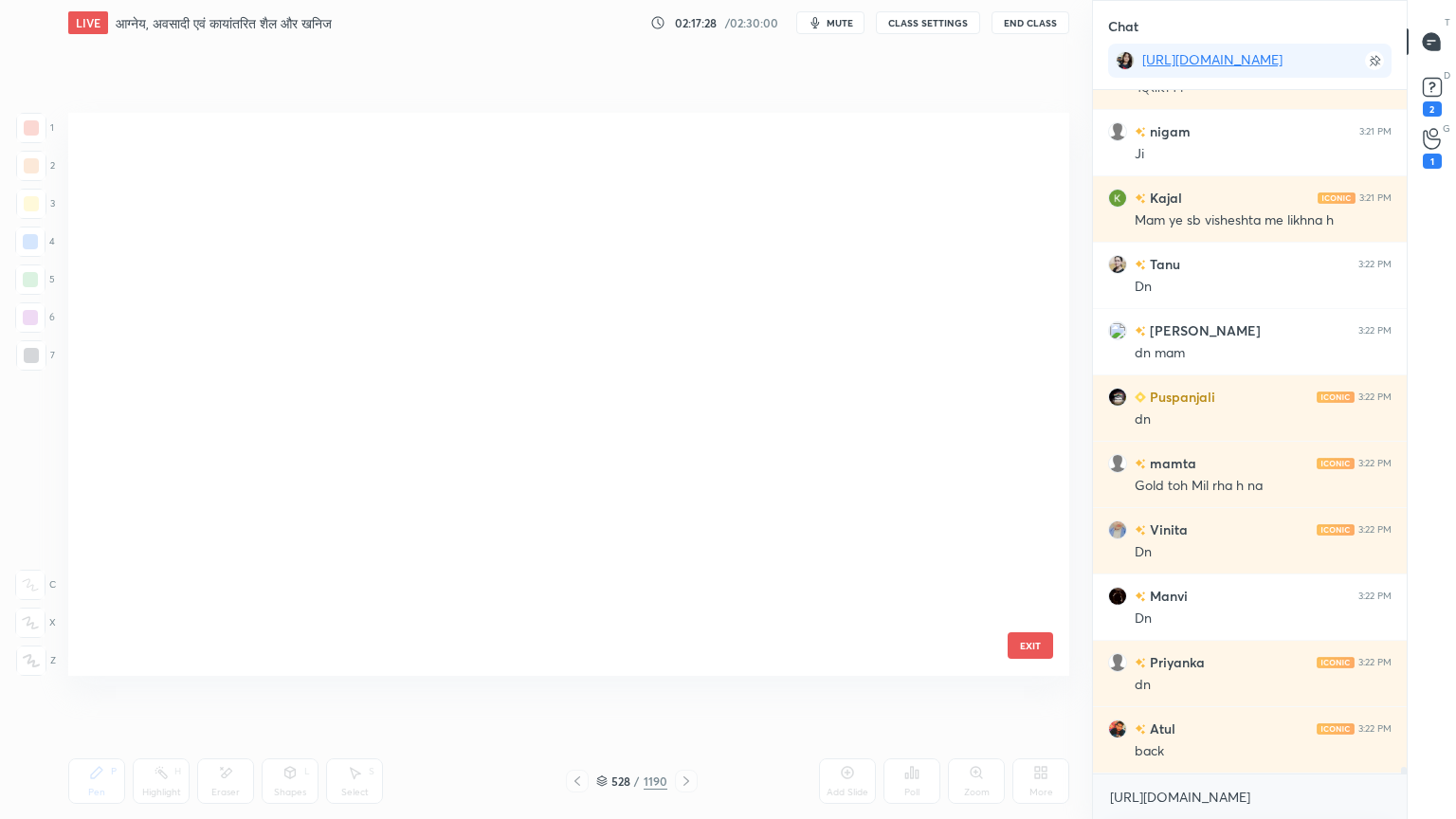 scroll, scrollTop: 29967, scrollLeft: 0, axis: vertical 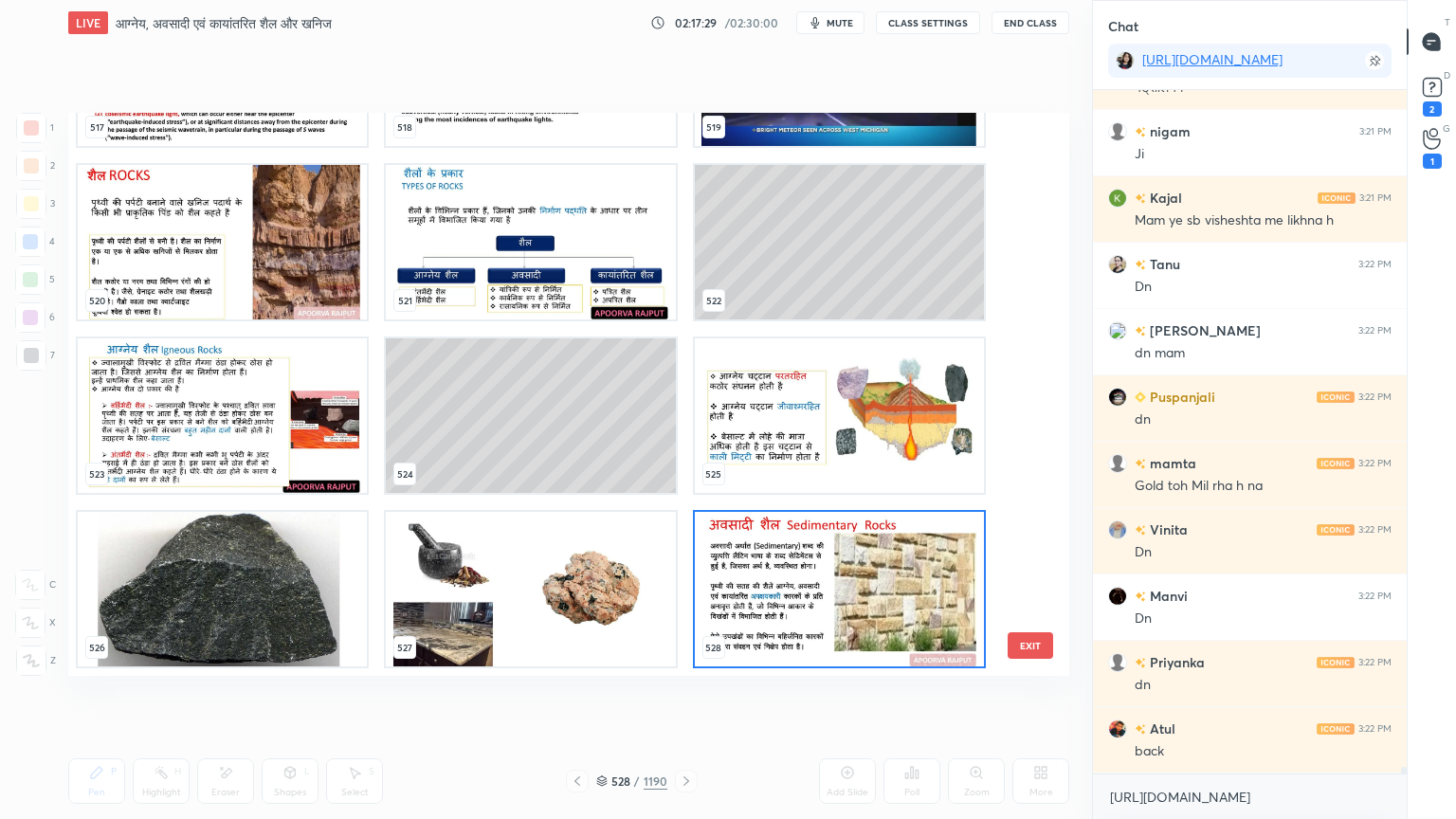 click at bounding box center (839, 415) 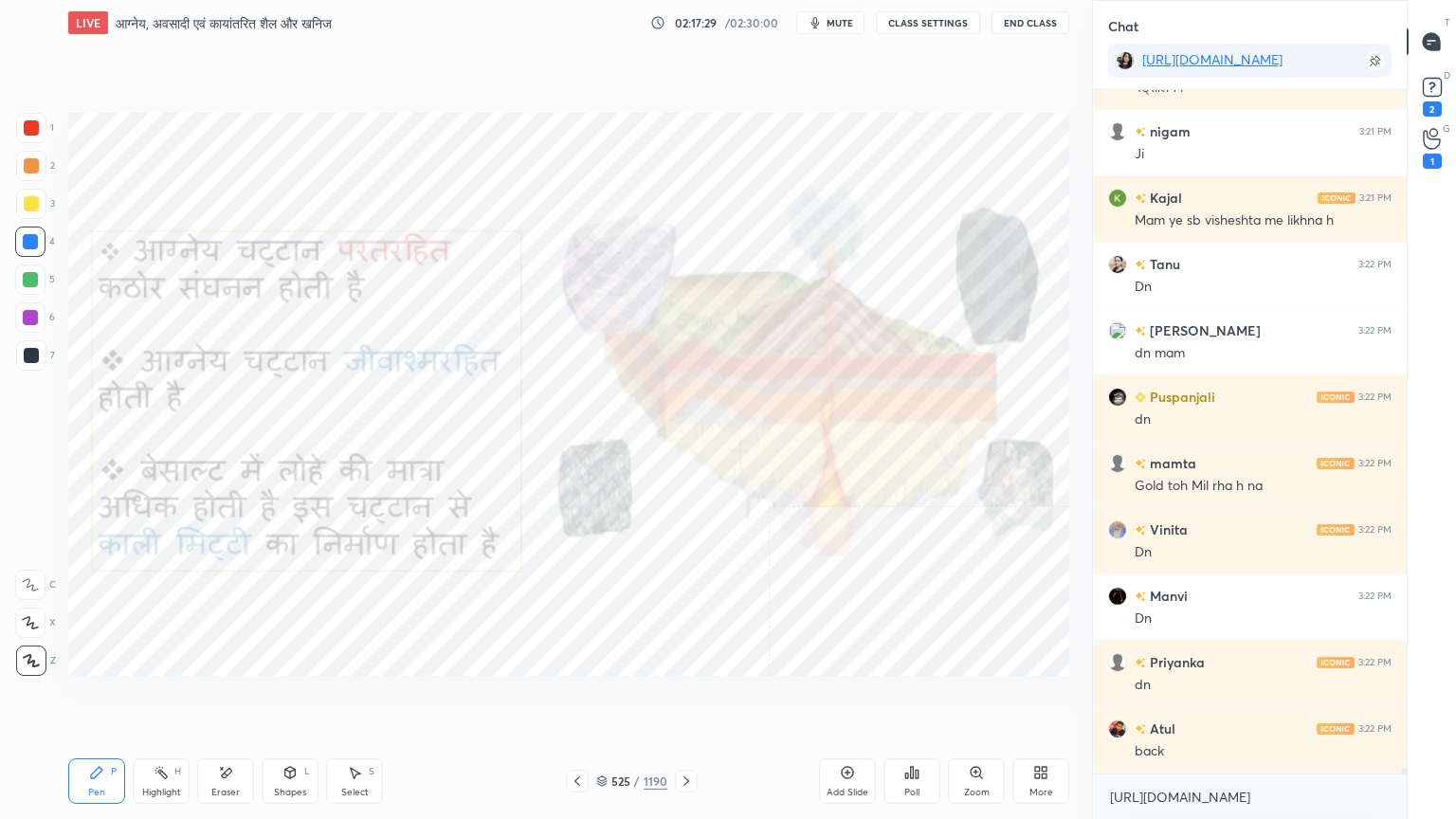 click at bounding box center (839, 415) 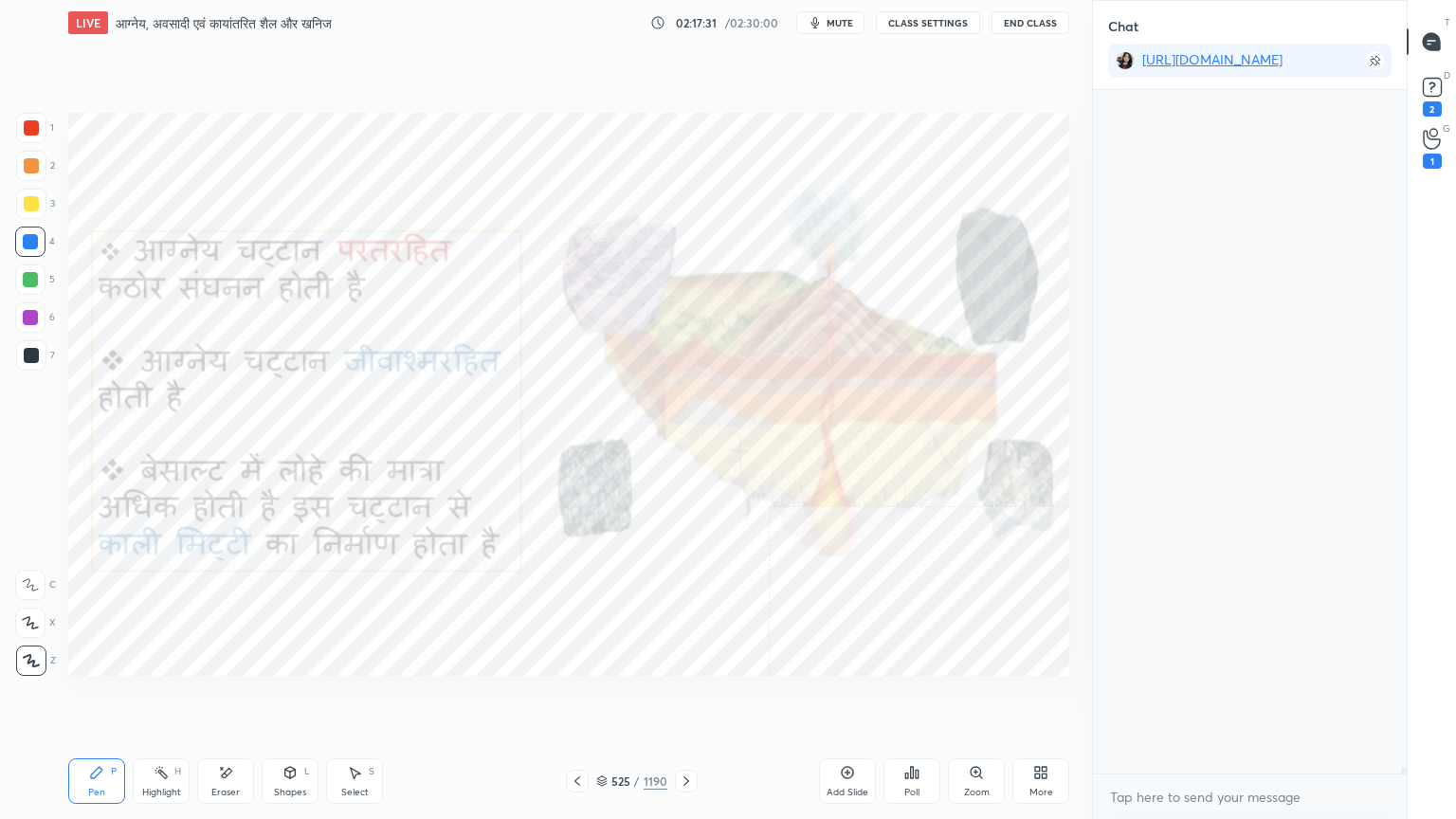 scroll, scrollTop: 0, scrollLeft: 0, axis: both 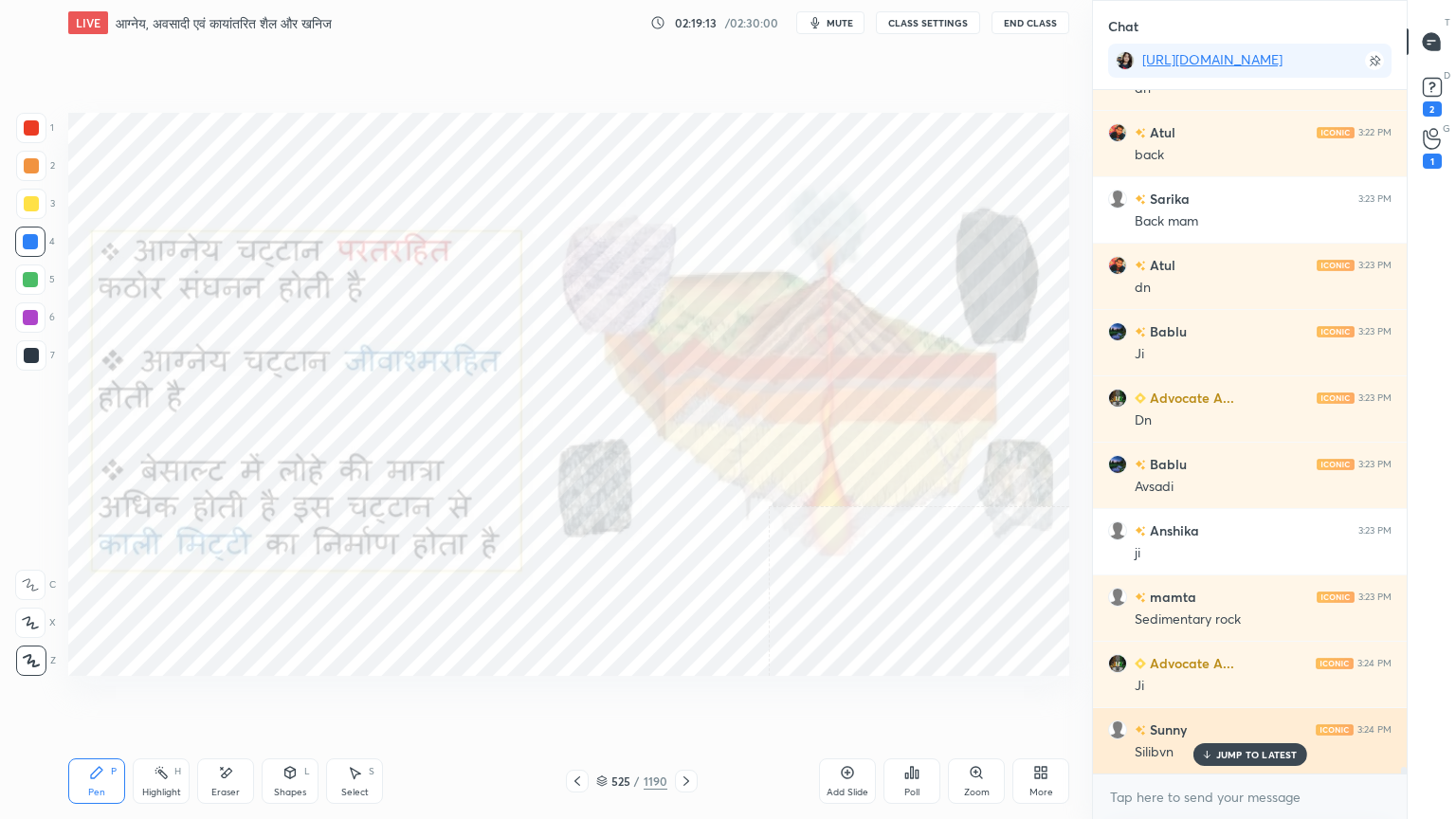 click on "JUMP TO LATEST" at bounding box center (1257, 755) 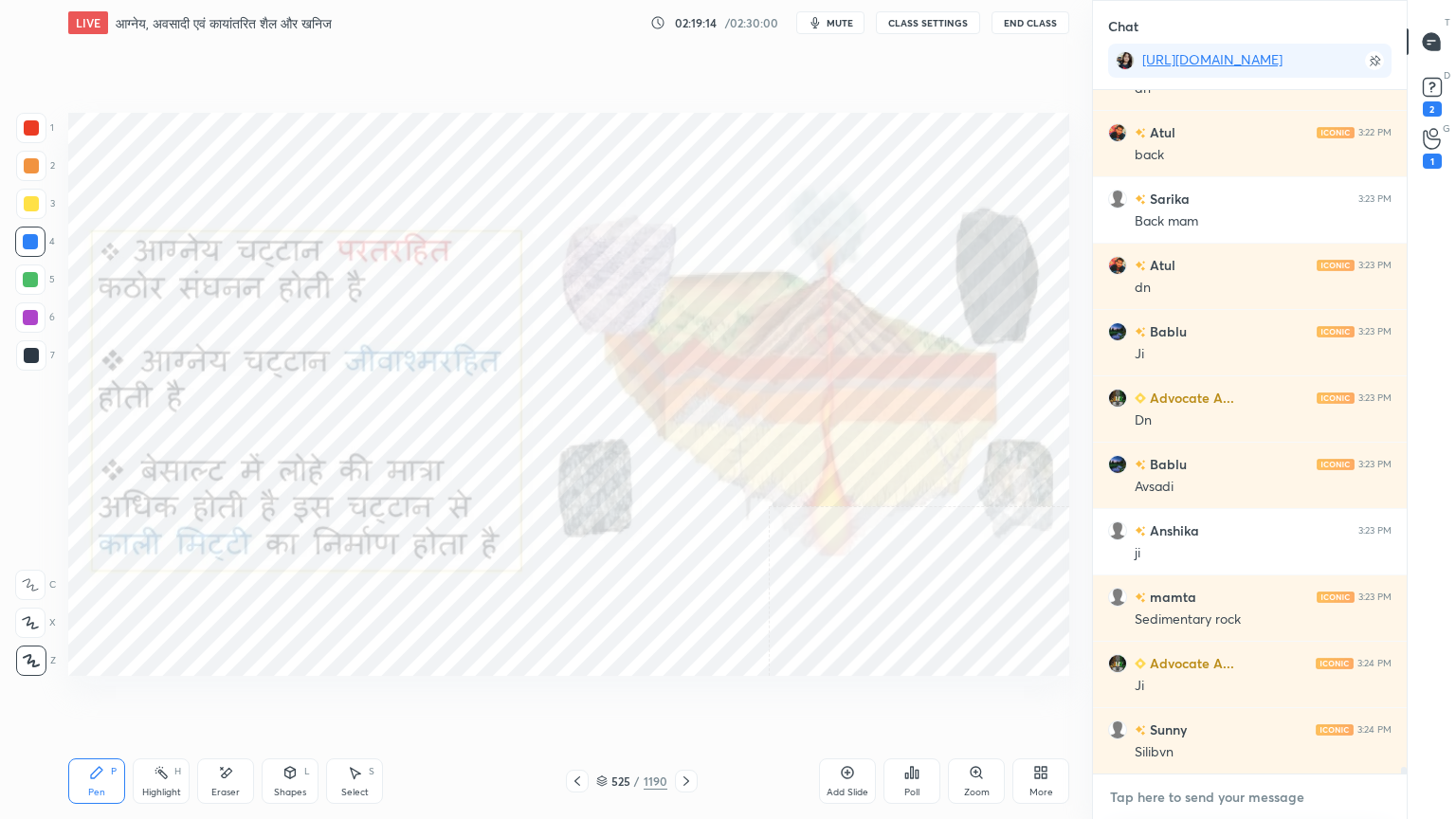 click at bounding box center (1249, 797) 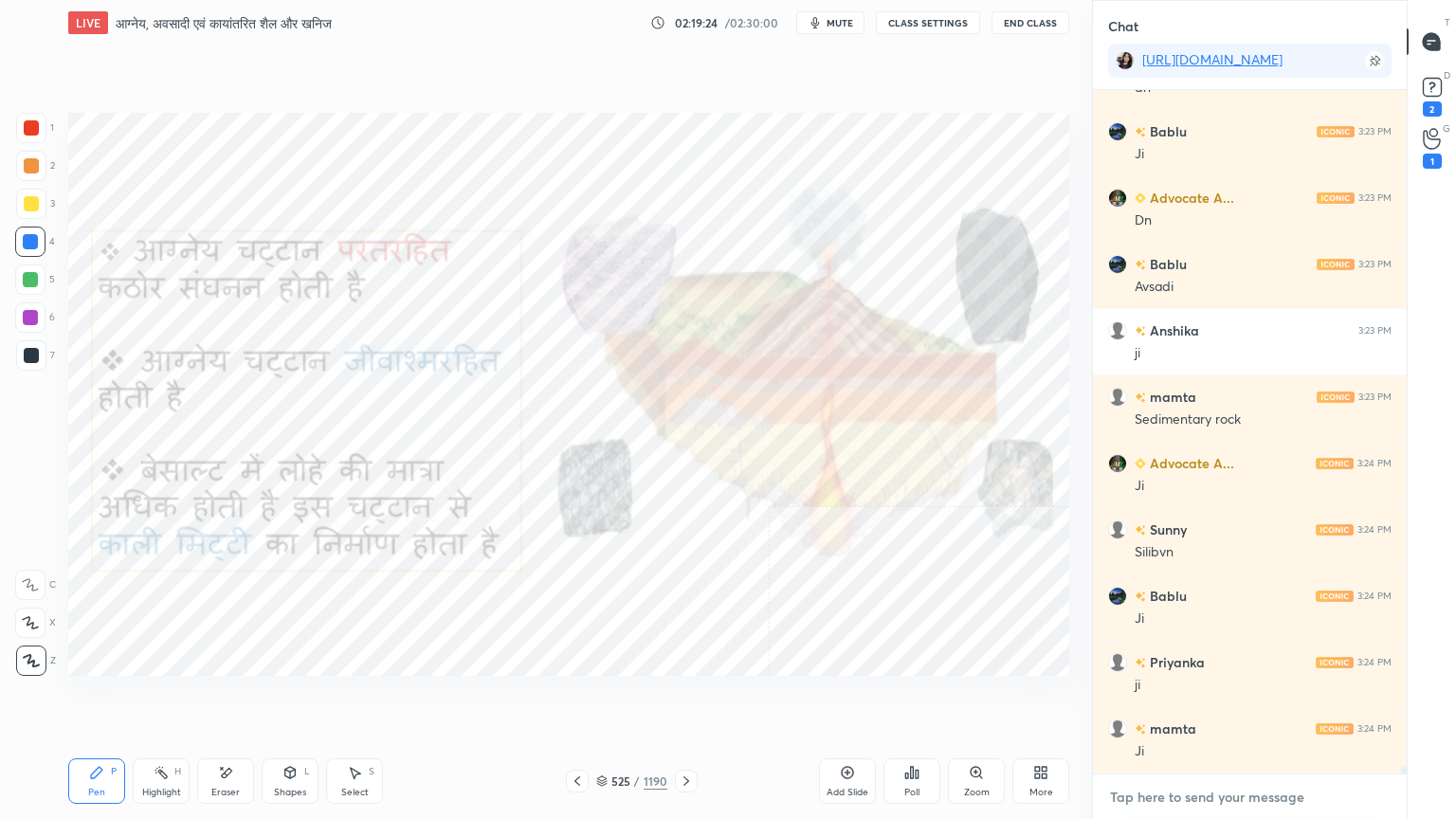scroll, scrollTop: 66157, scrollLeft: 0, axis: vertical 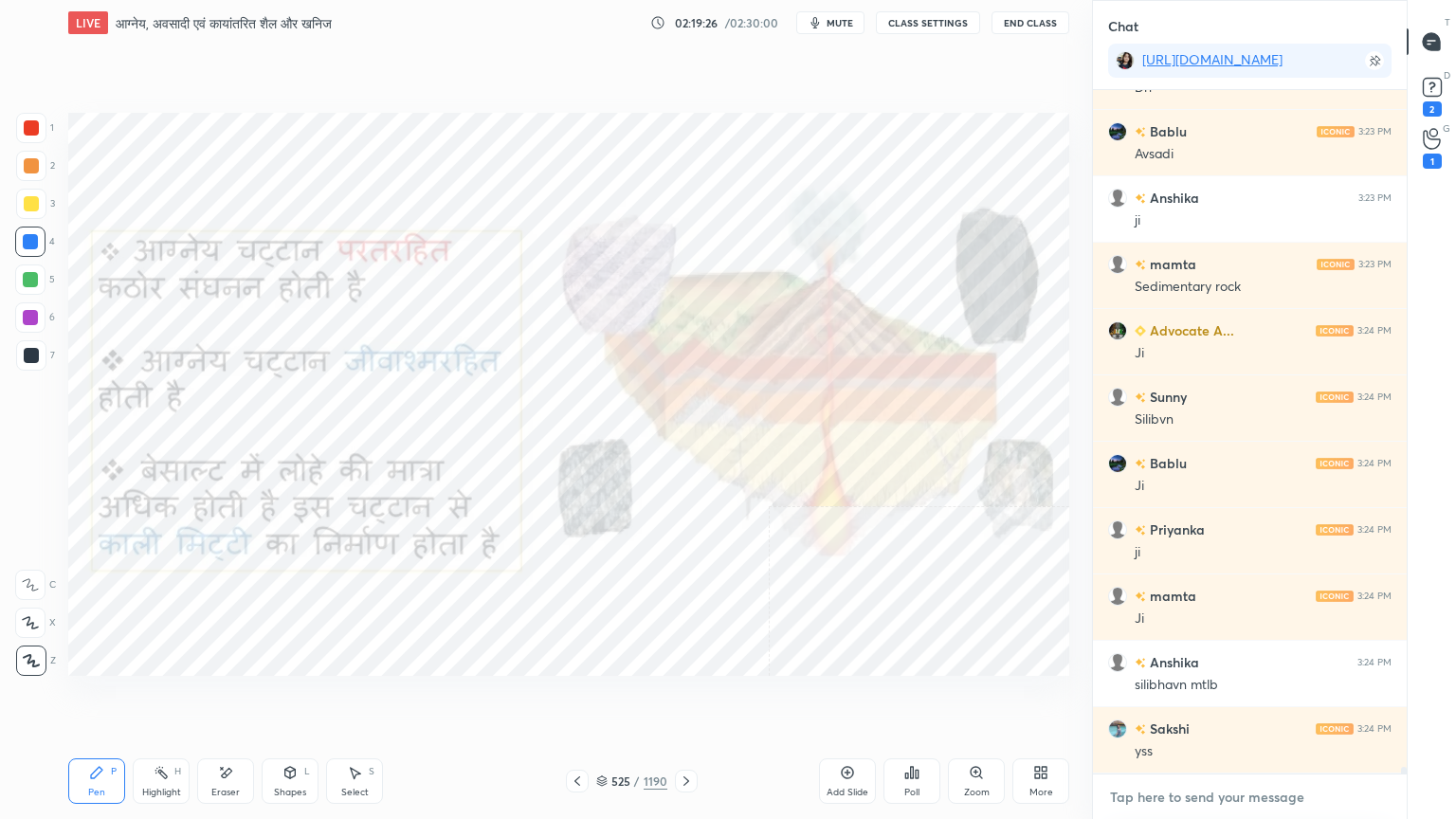 click at bounding box center (1249, 797) 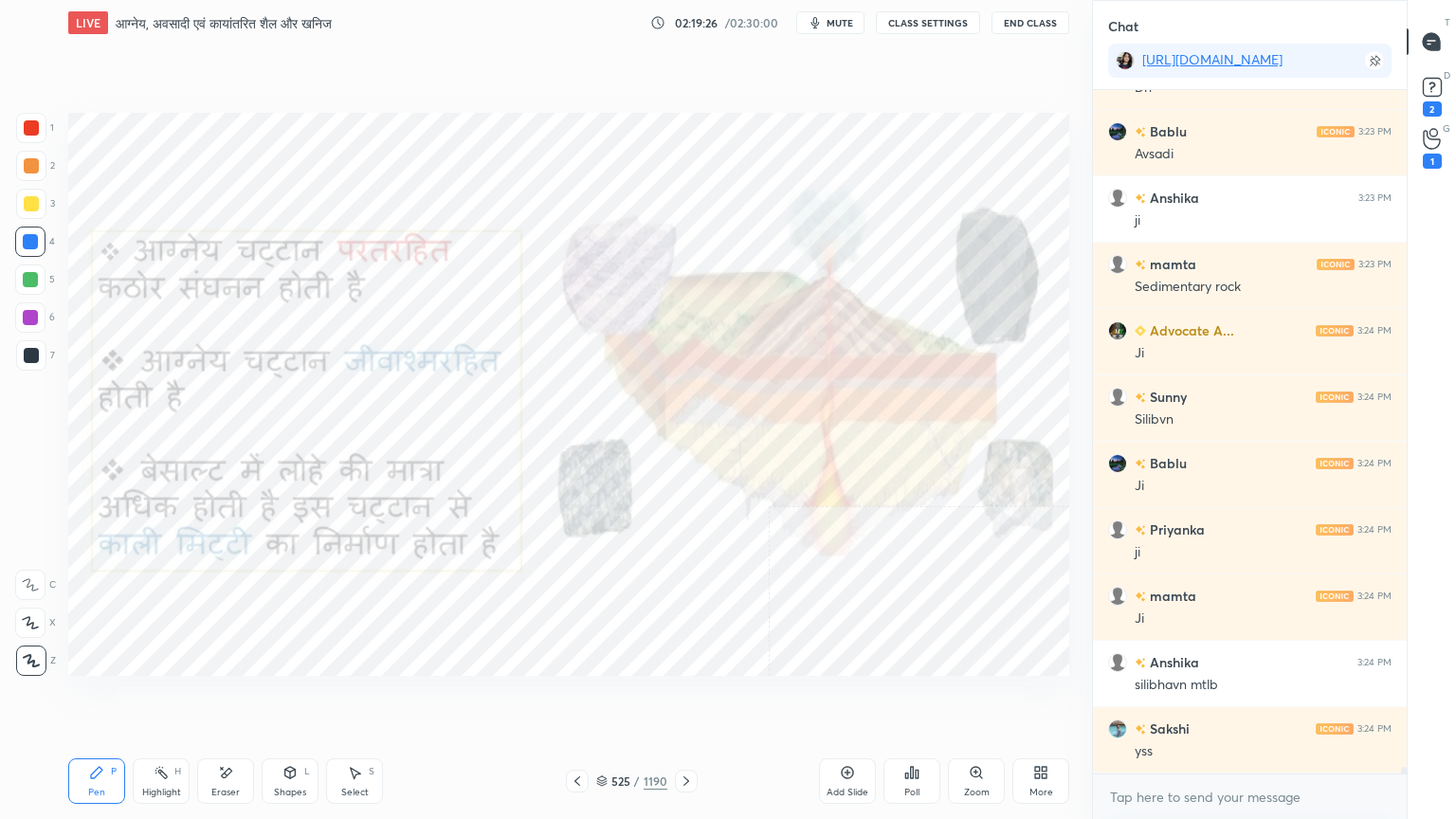 scroll, scrollTop: 66357, scrollLeft: 0, axis: vertical 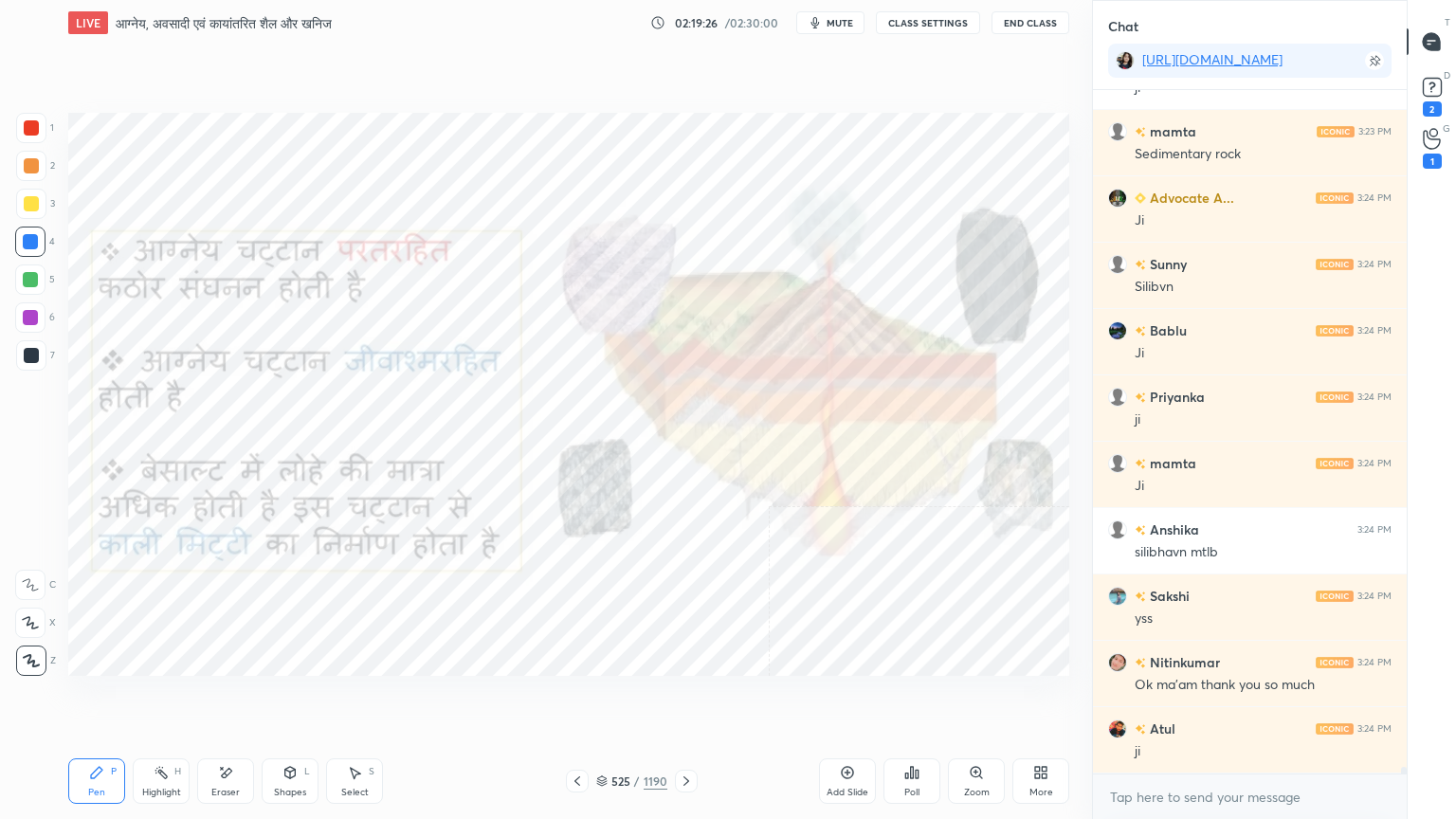 drag, startPoint x: 1192, startPoint y: 813, endPoint x: 1183, endPoint y: 796, distance: 19.23538 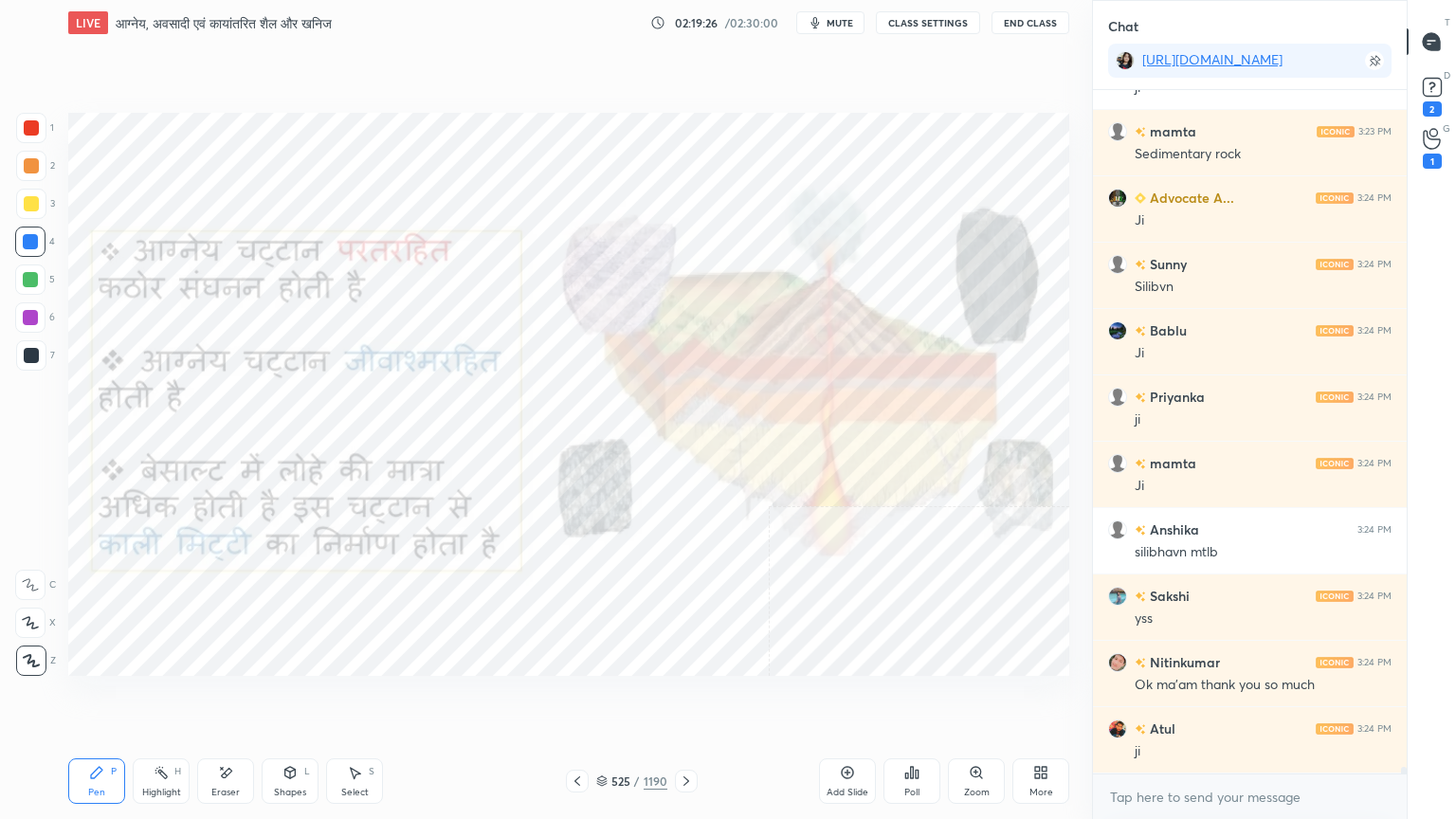 click on "x" at bounding box center (1249, 796) 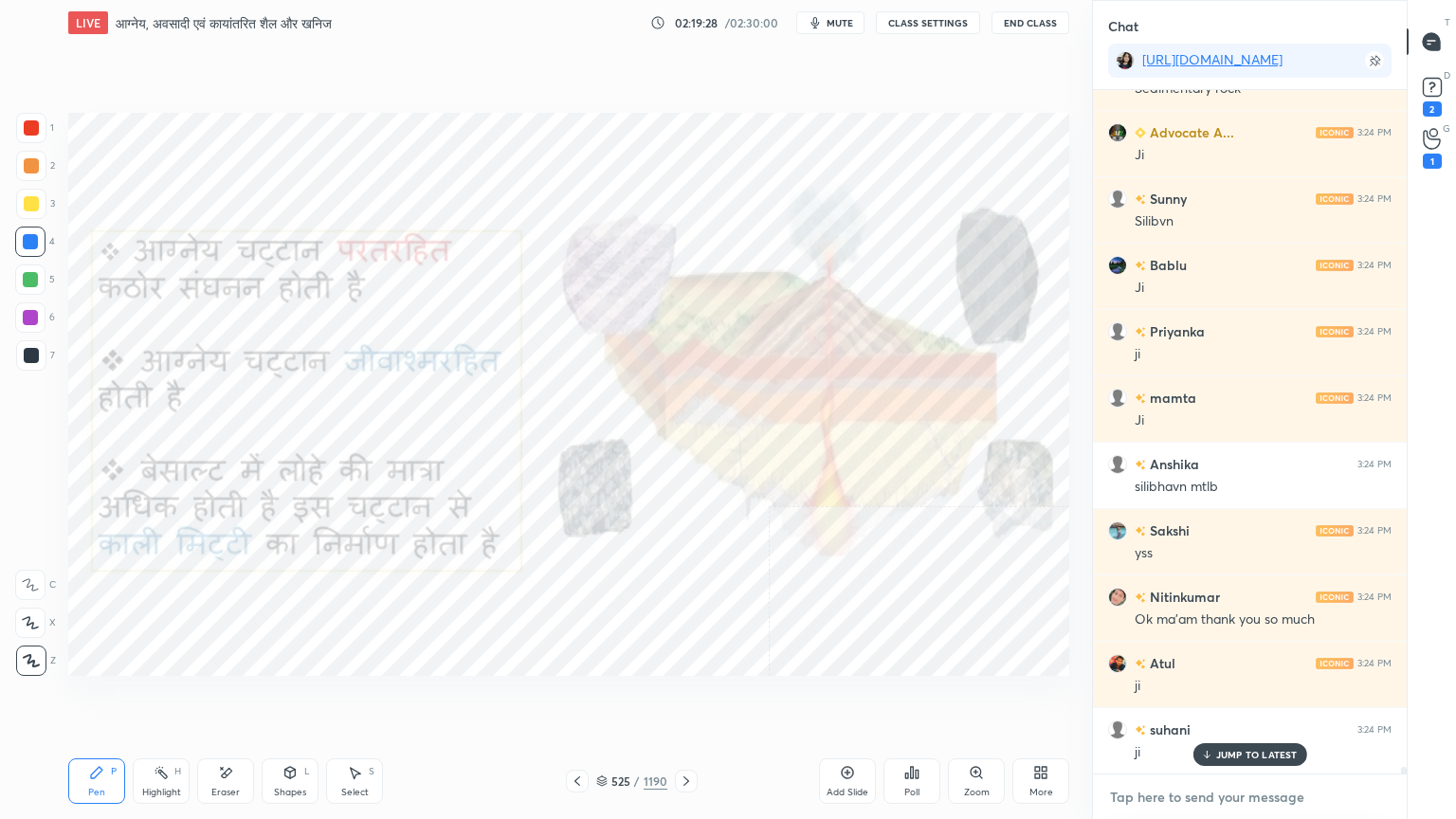 scroll, scrollTop: 66490, scrollLeft: 0, axis: vertical 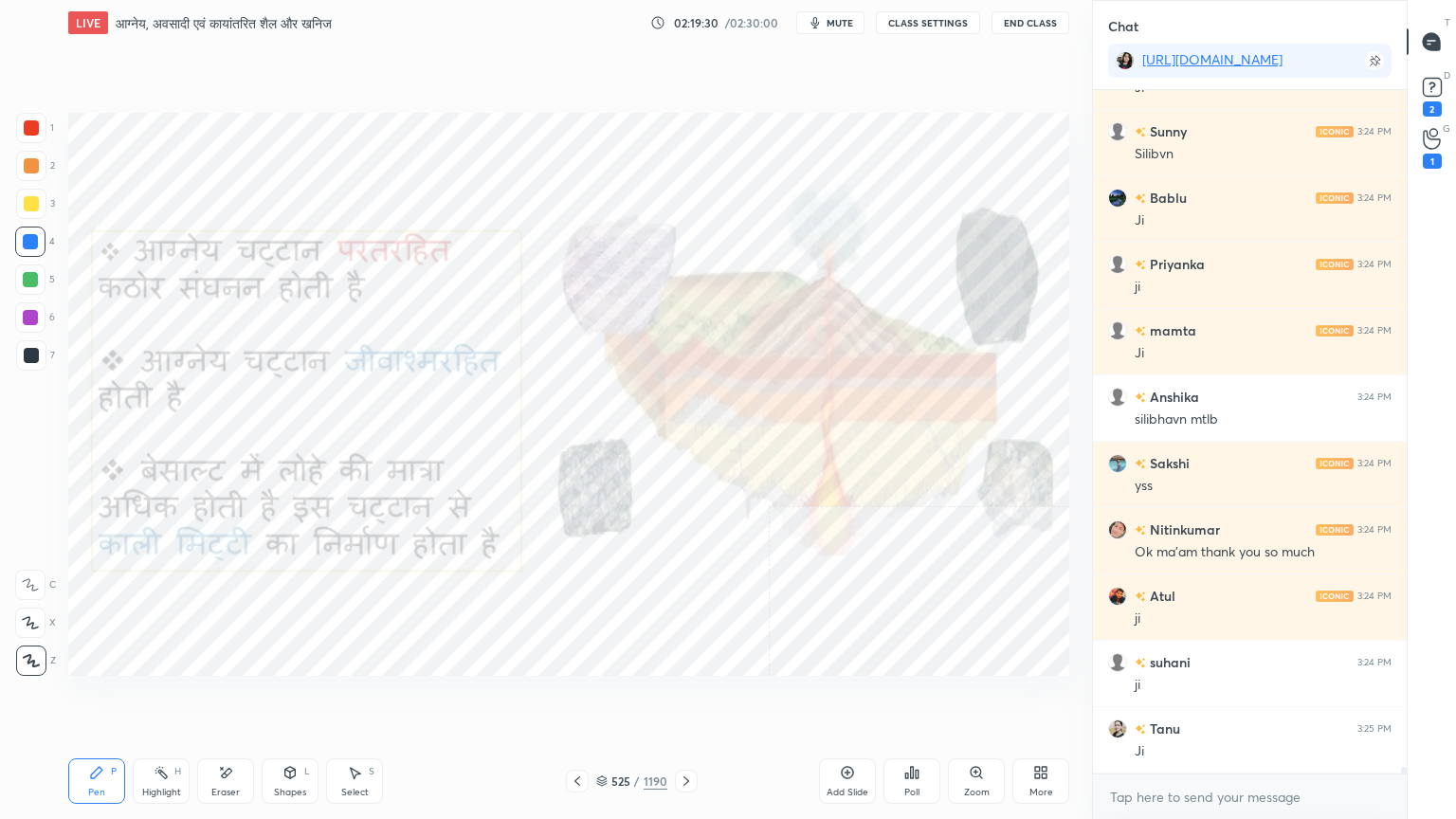 click 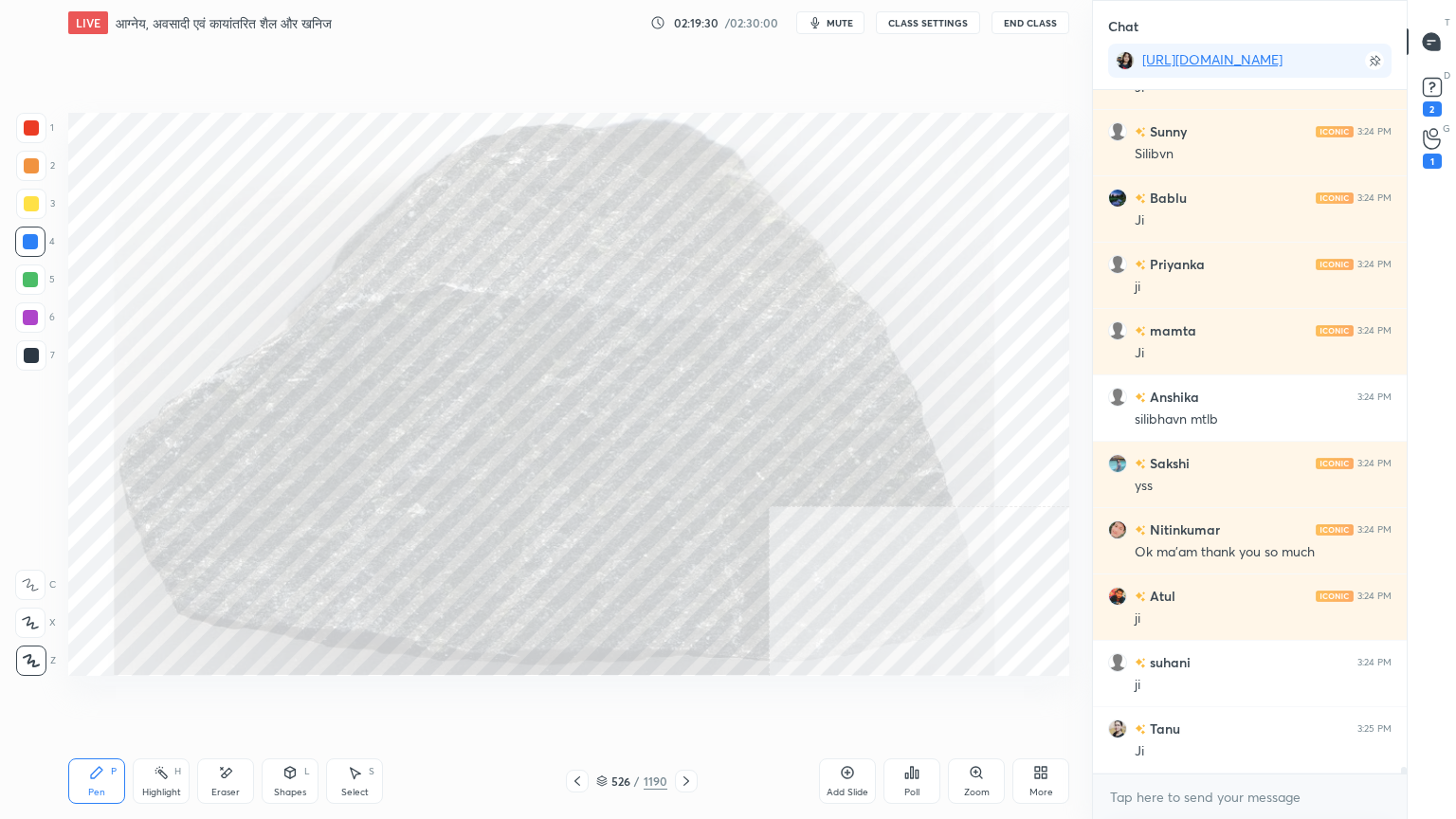 click 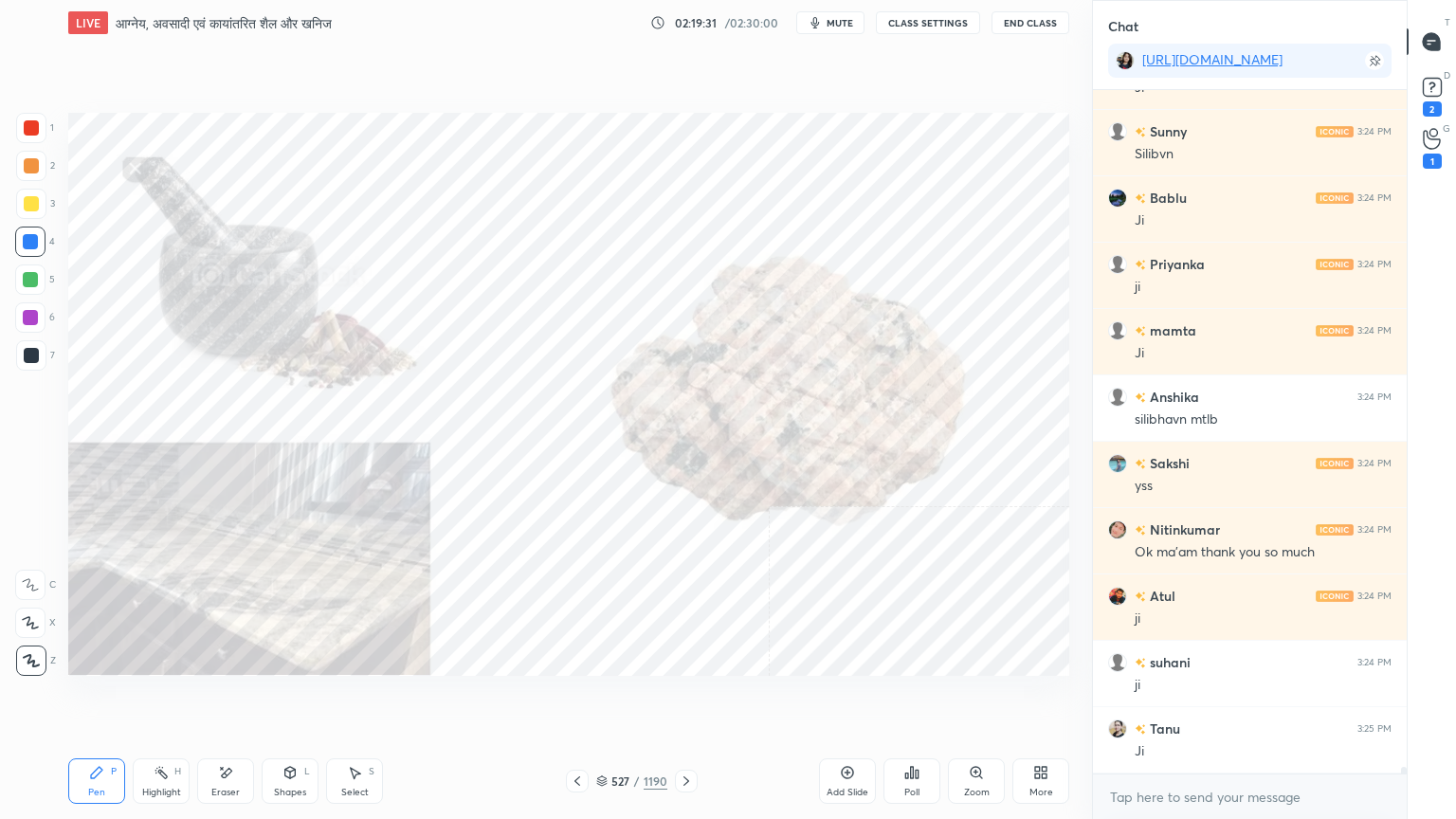 click 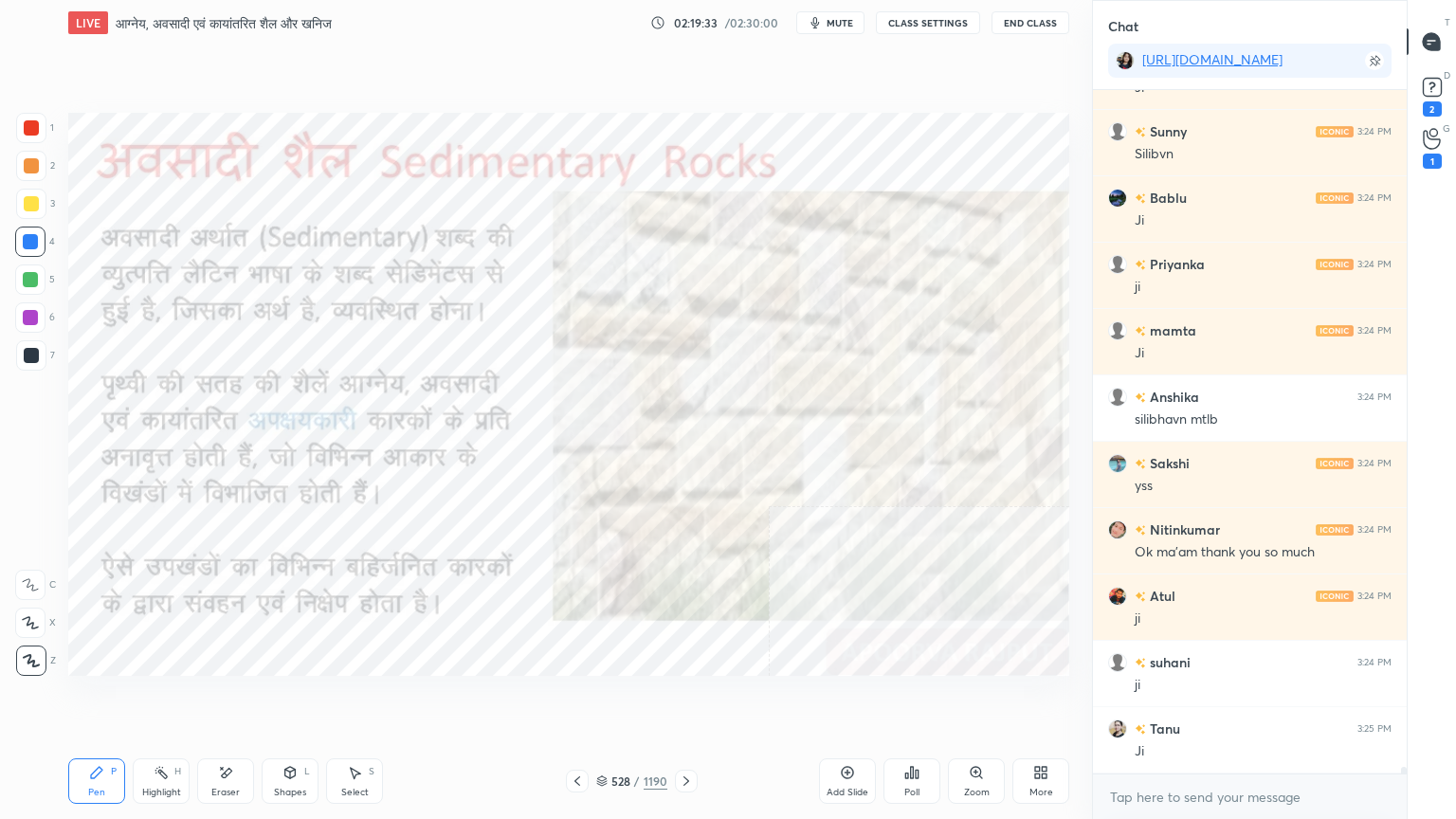 click 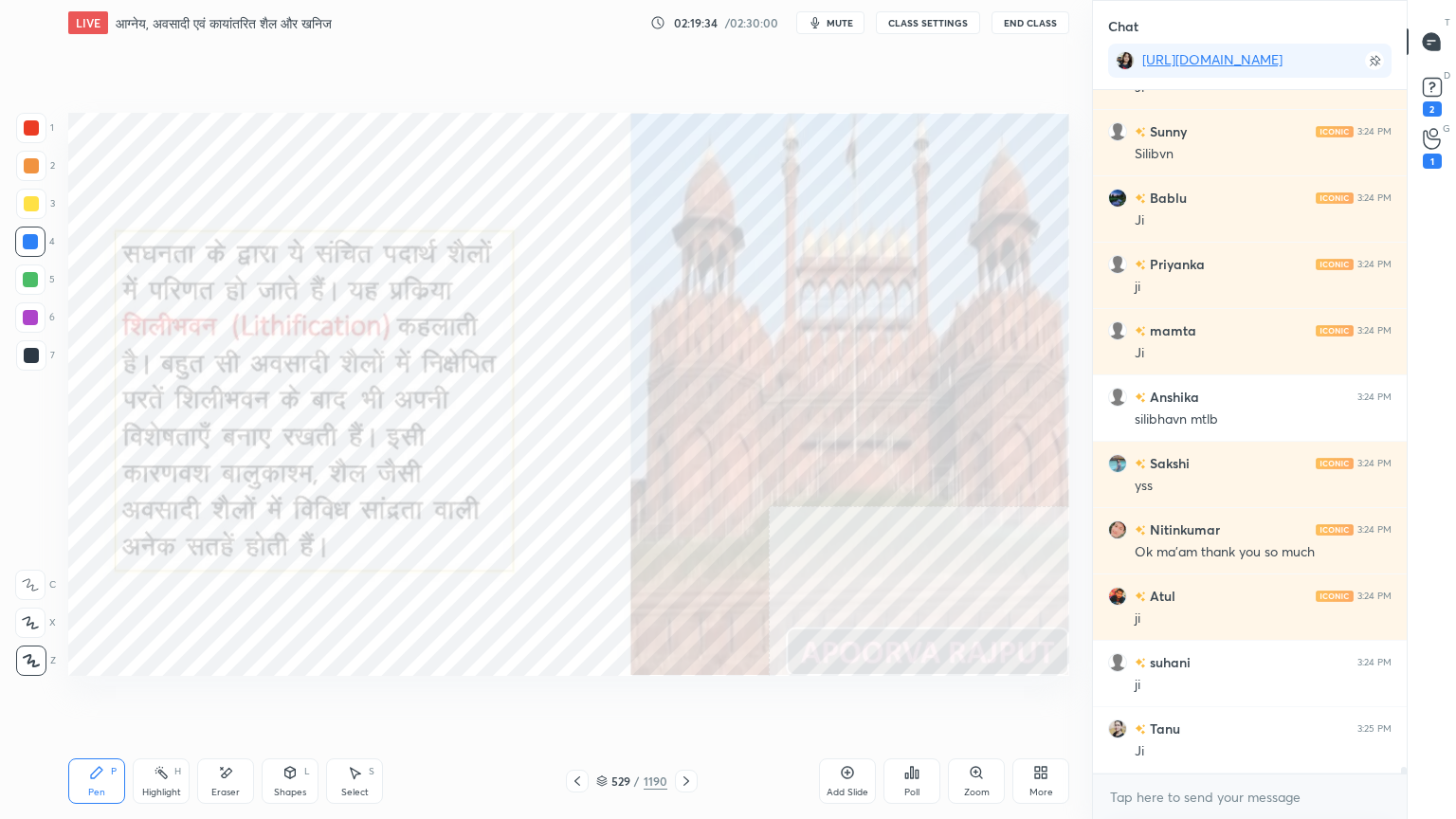 click 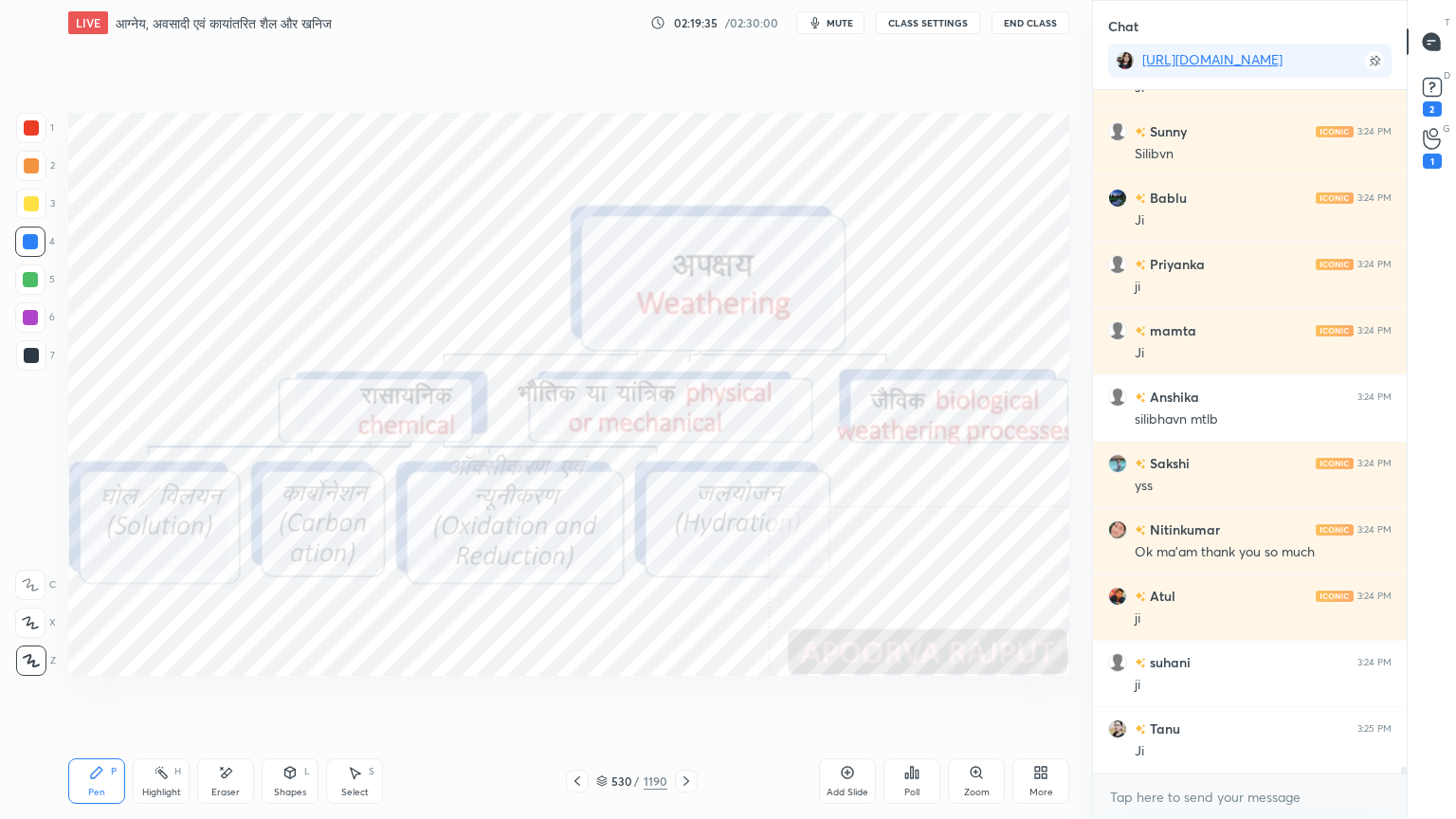 click 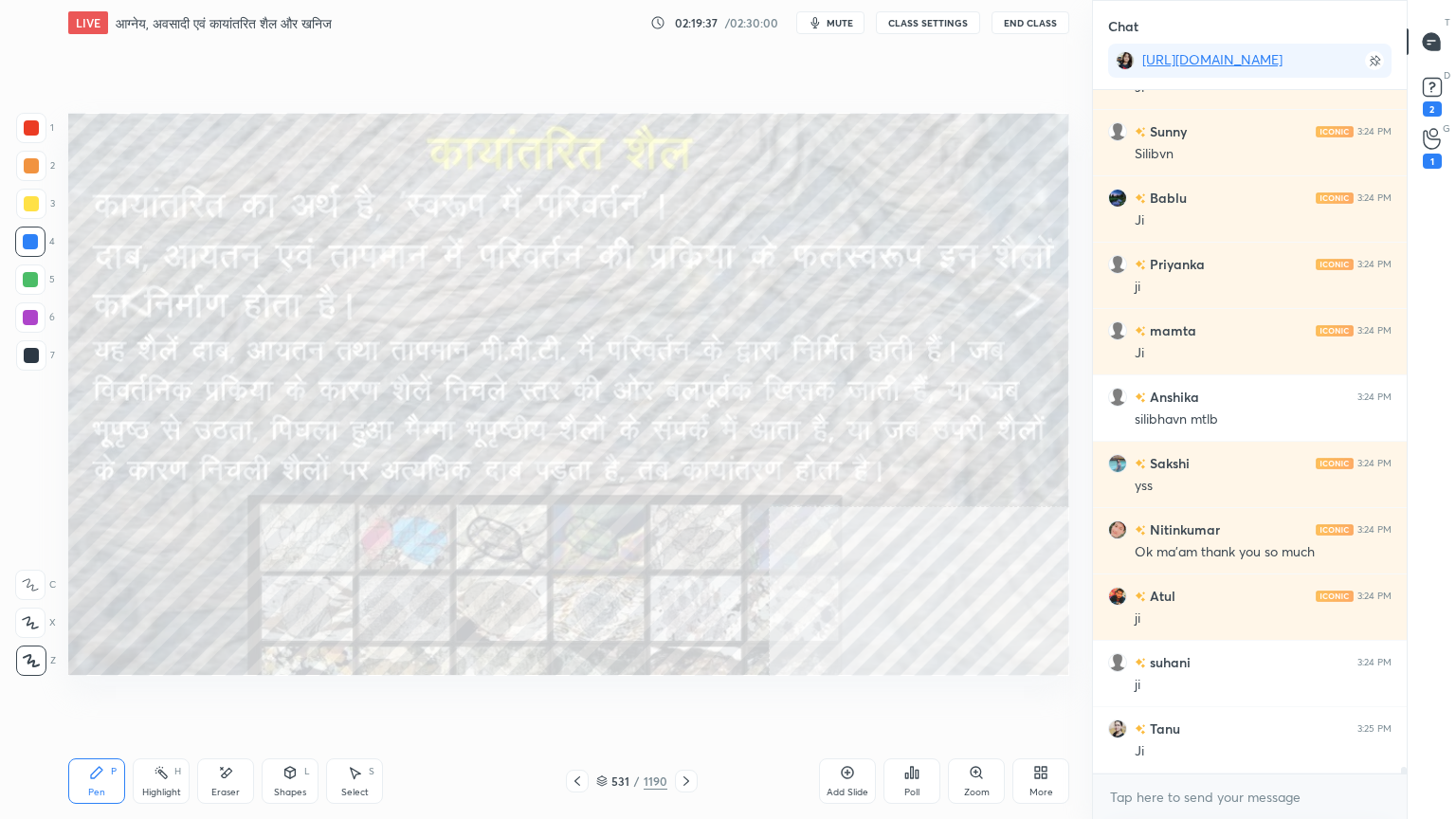 click 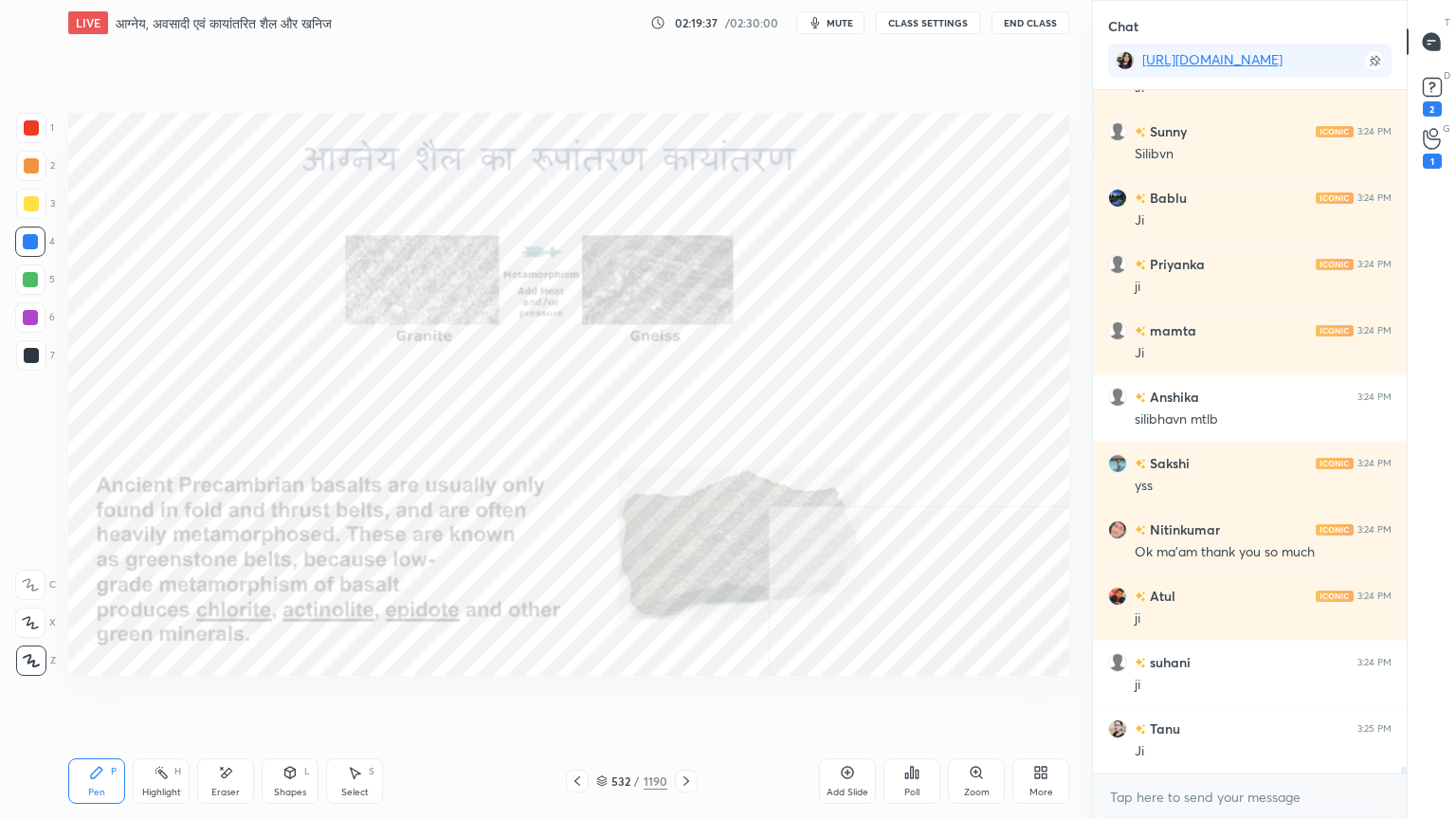 click 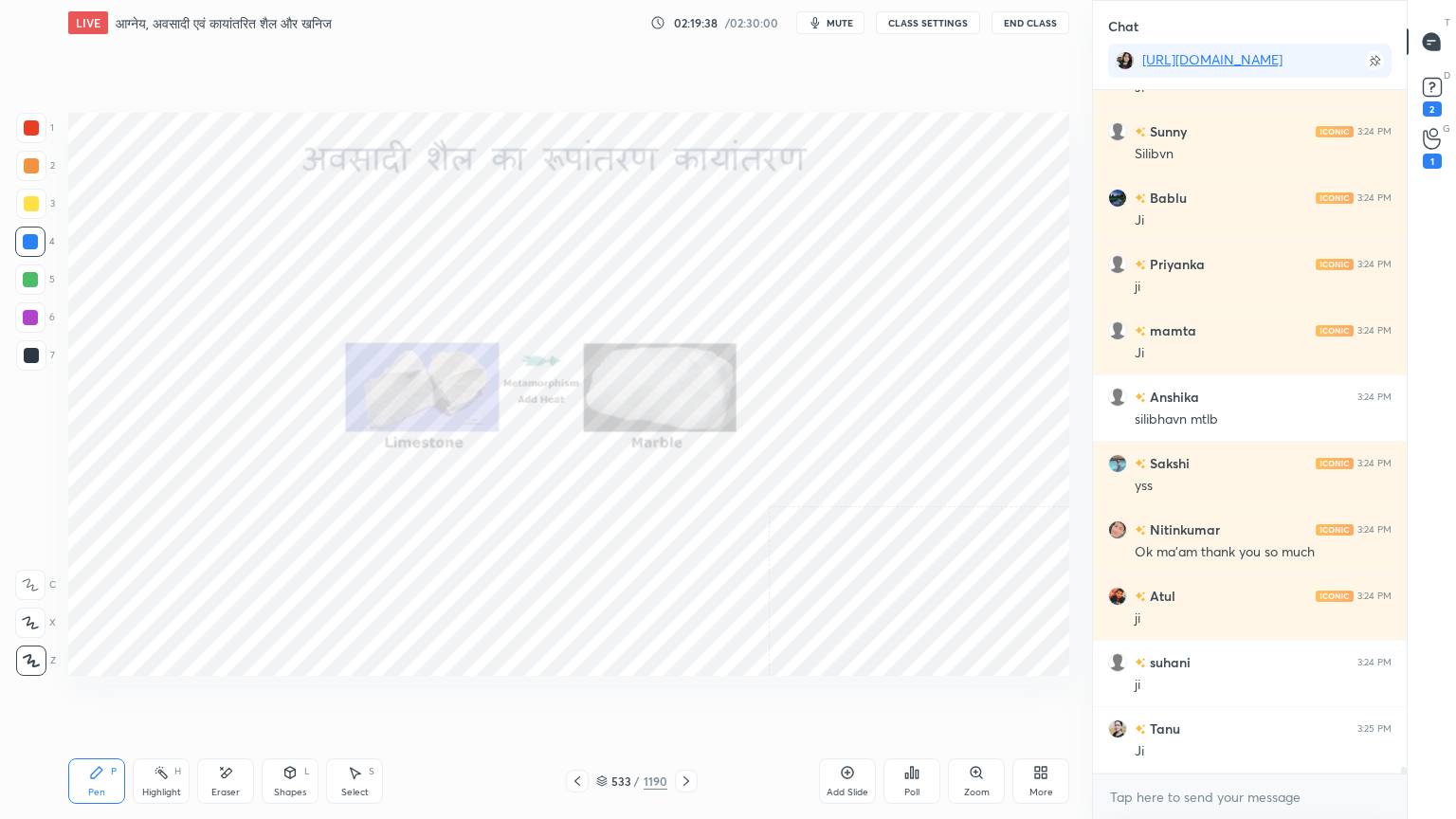 click 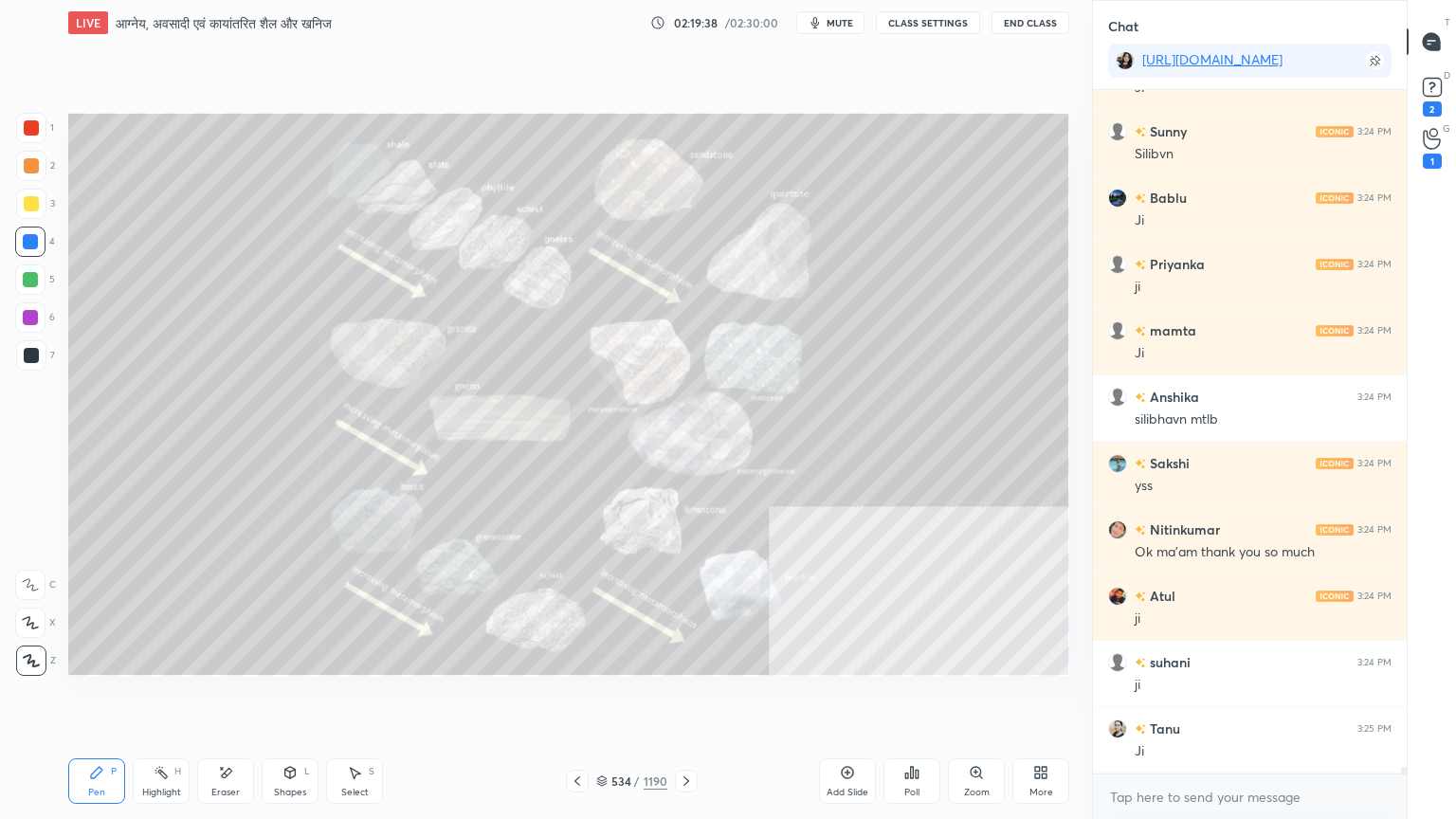 click 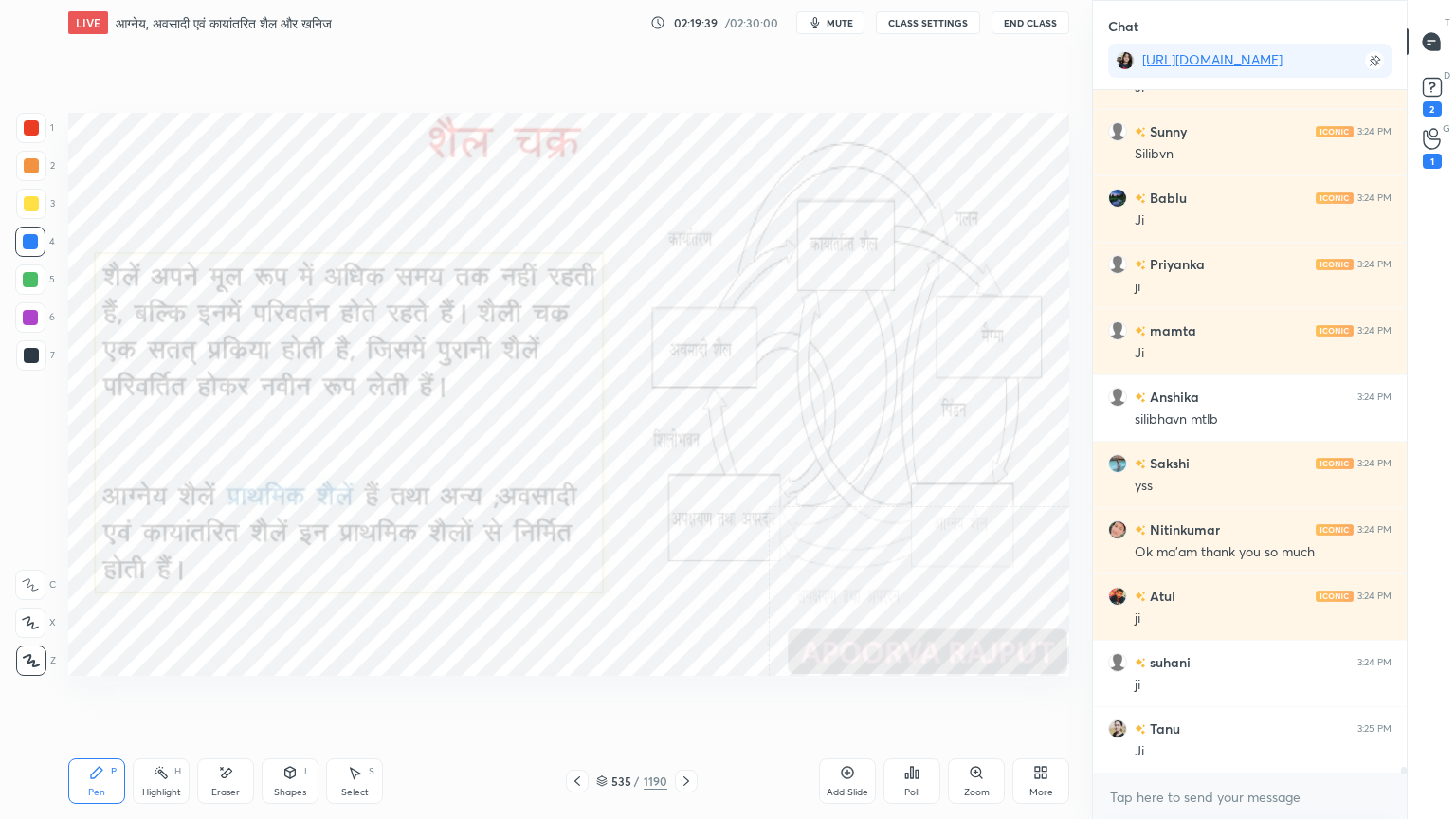 click 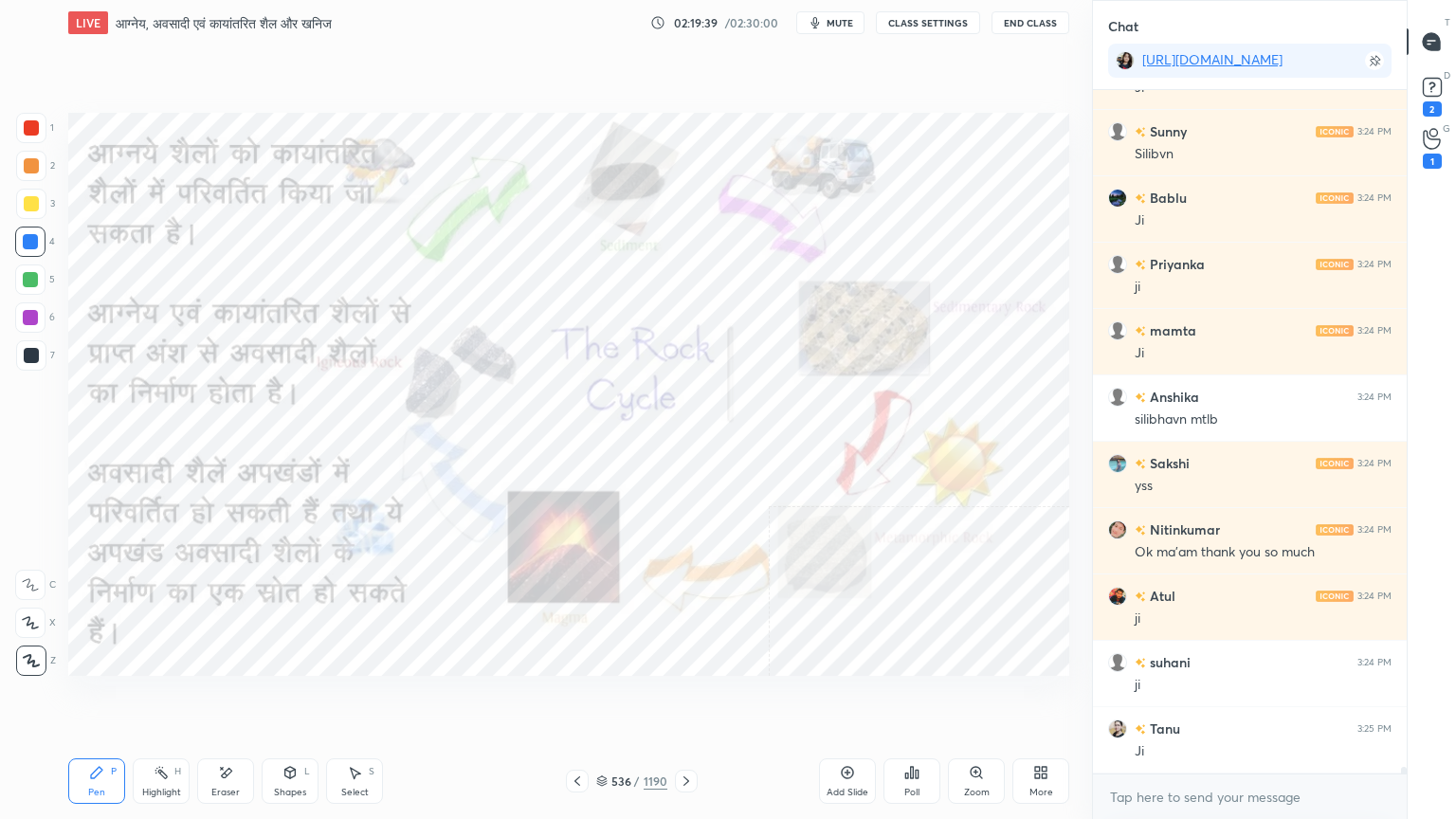 scroll, scrollTop: 66555, scrollLeft: 0, axis: vertical 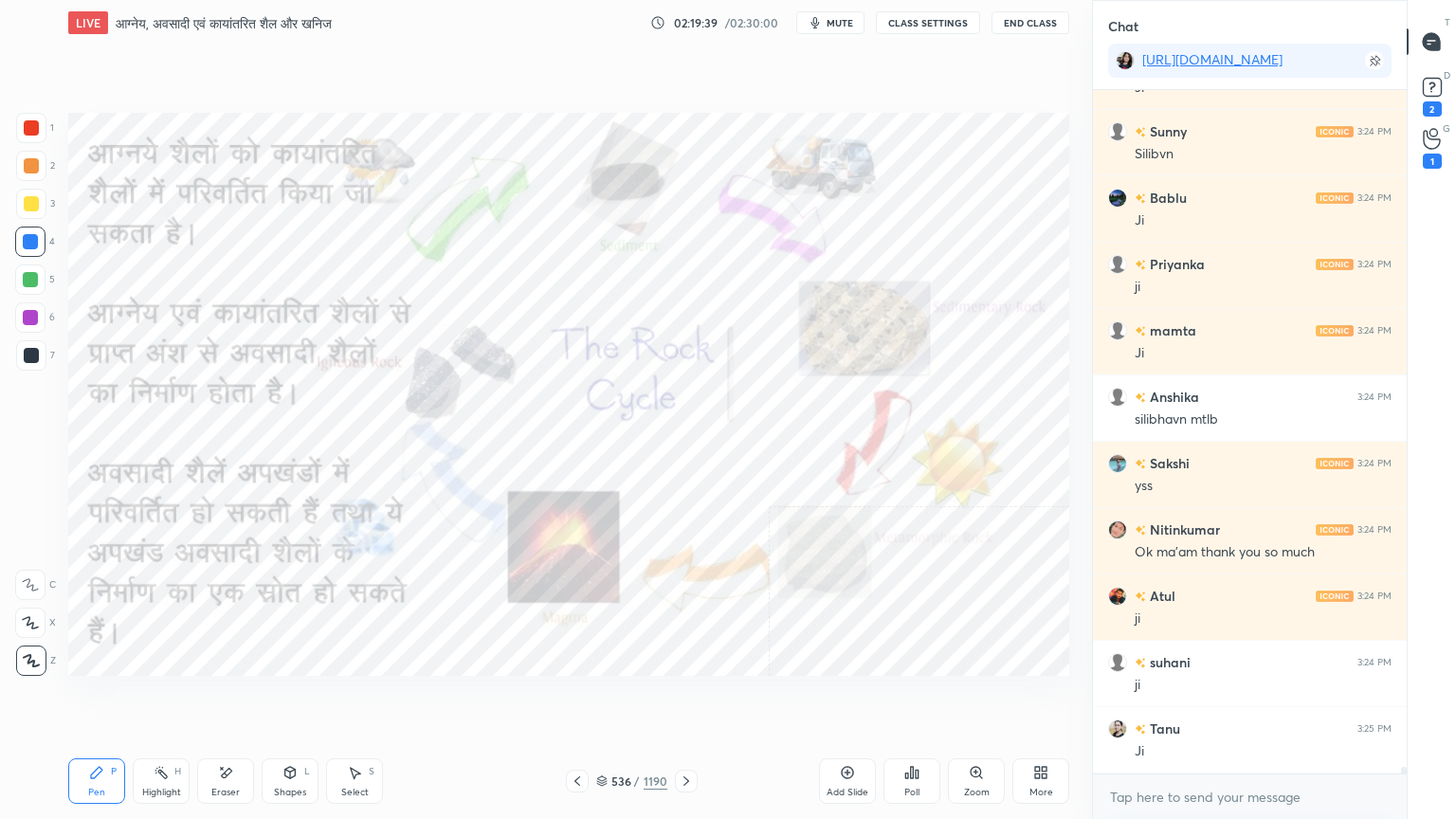 click 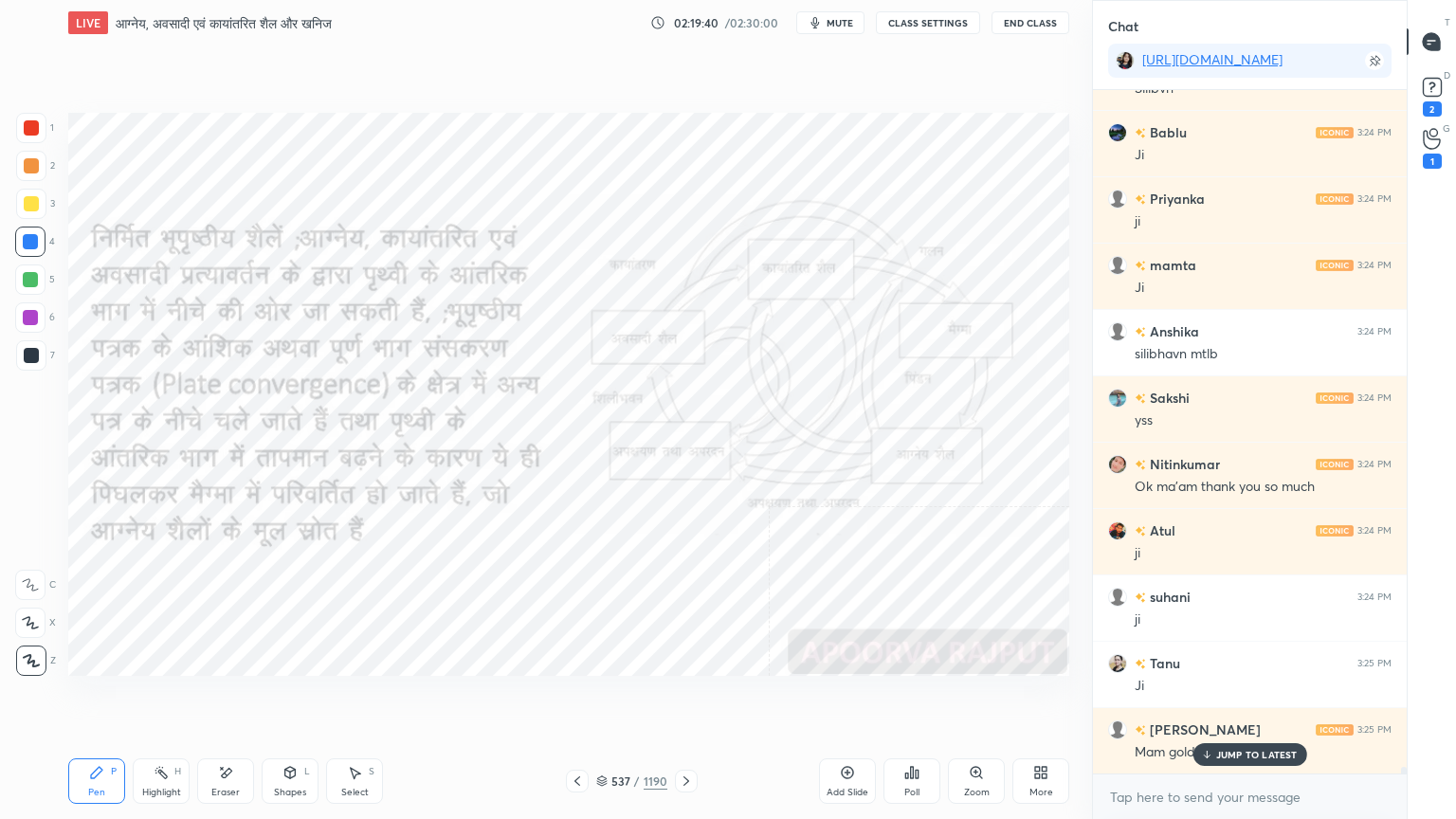 click 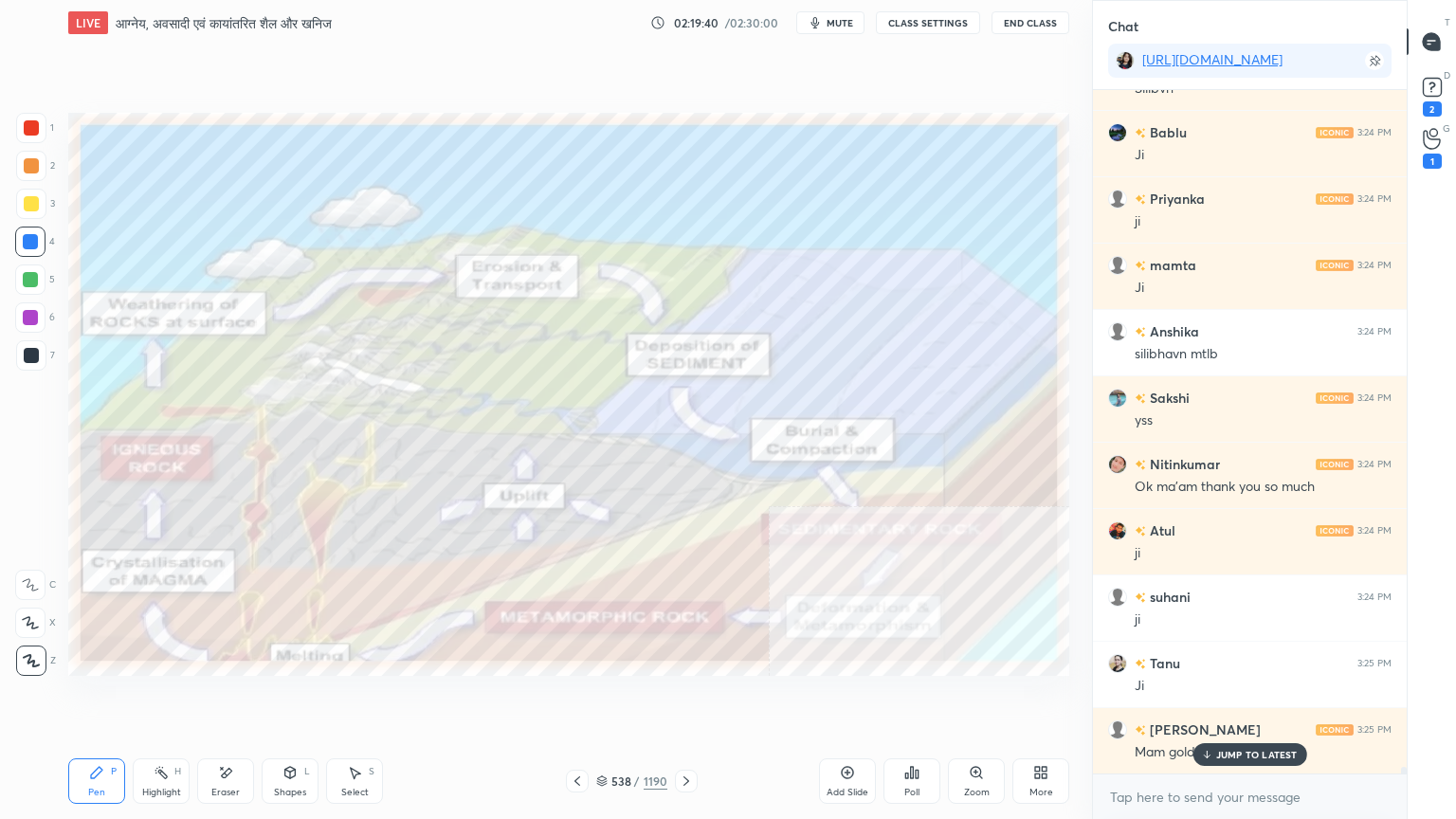 click 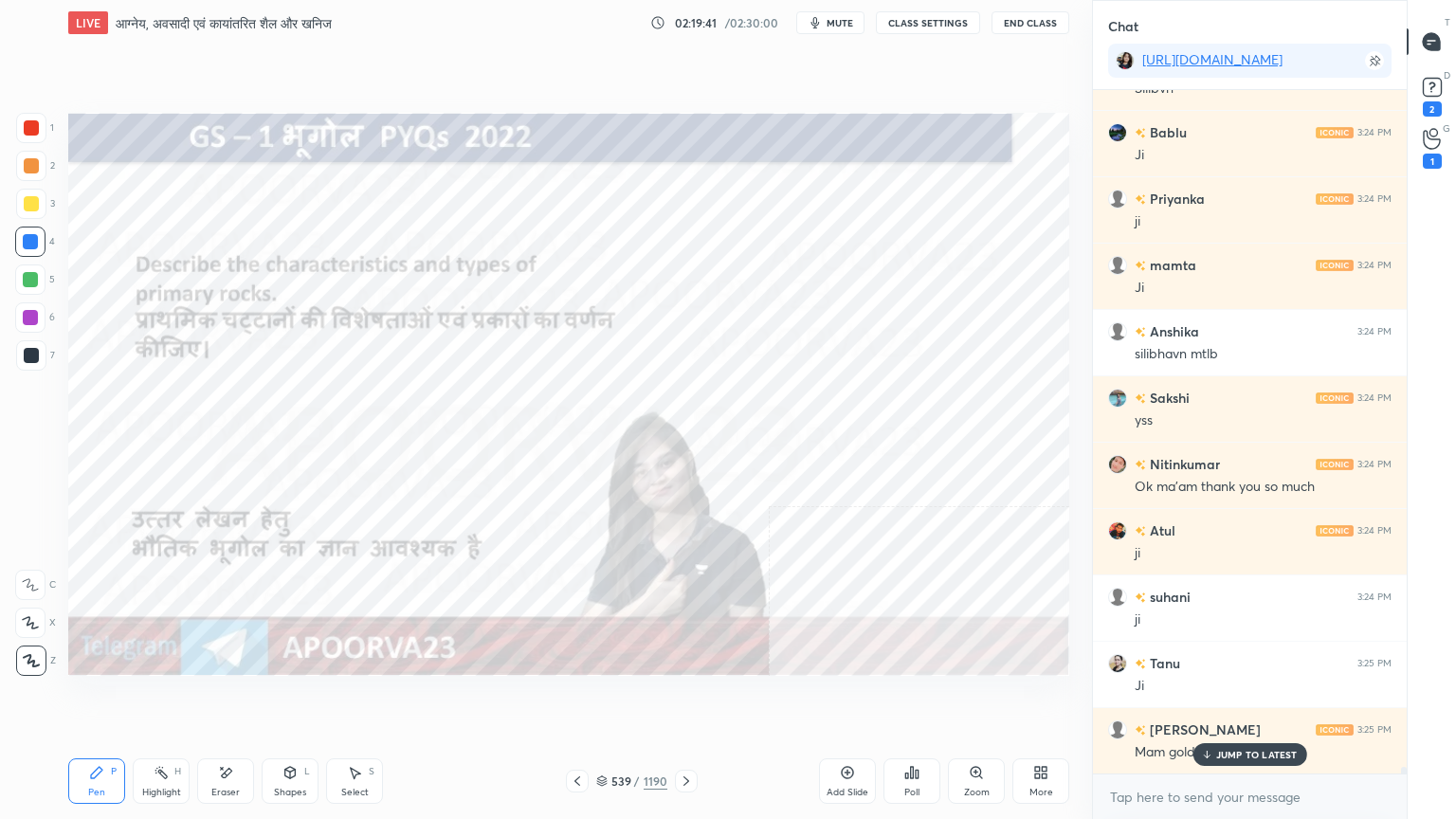 click 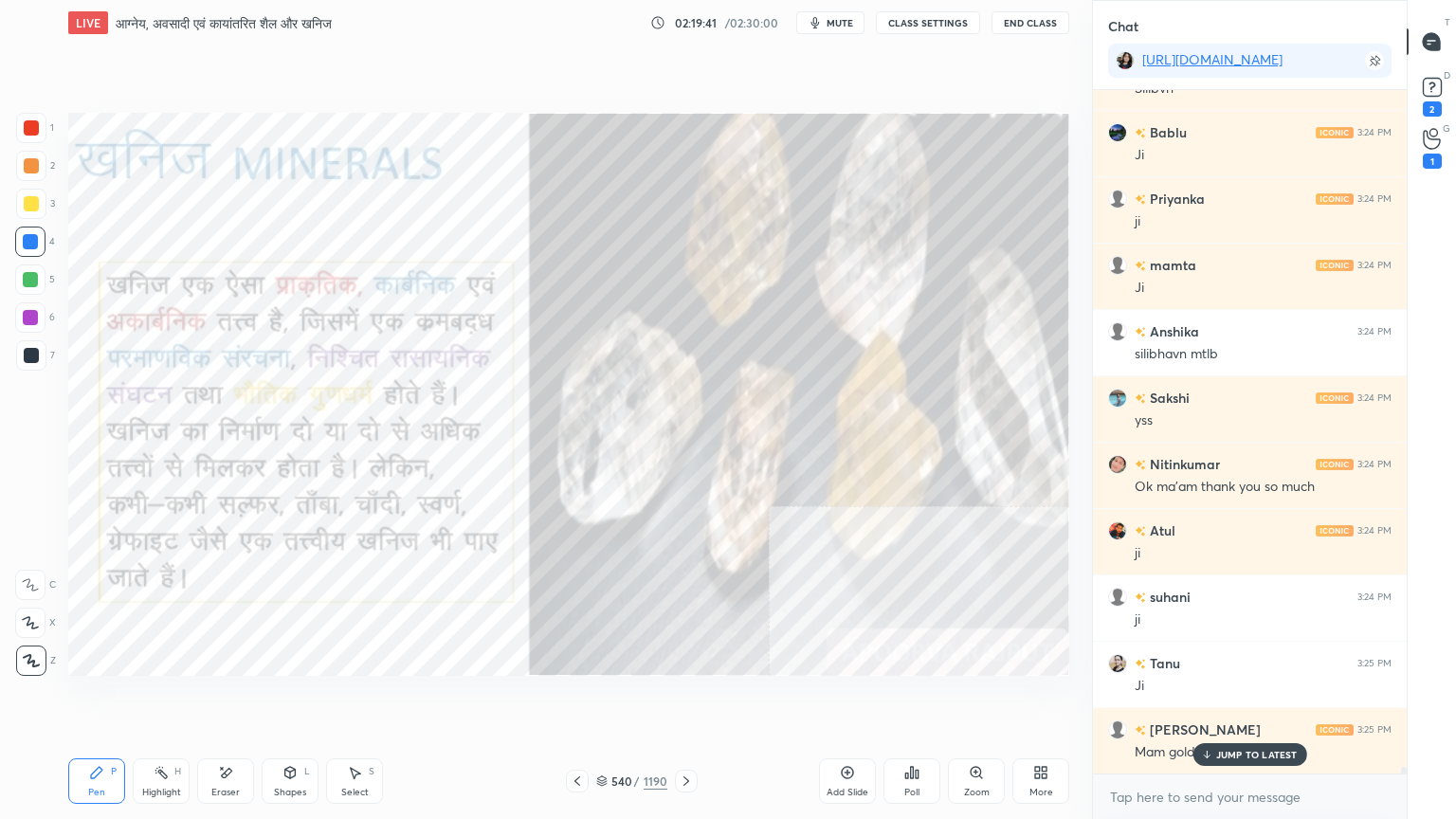scroll, scrollTop: 66622, scrollLeft: 0, axis: vertical 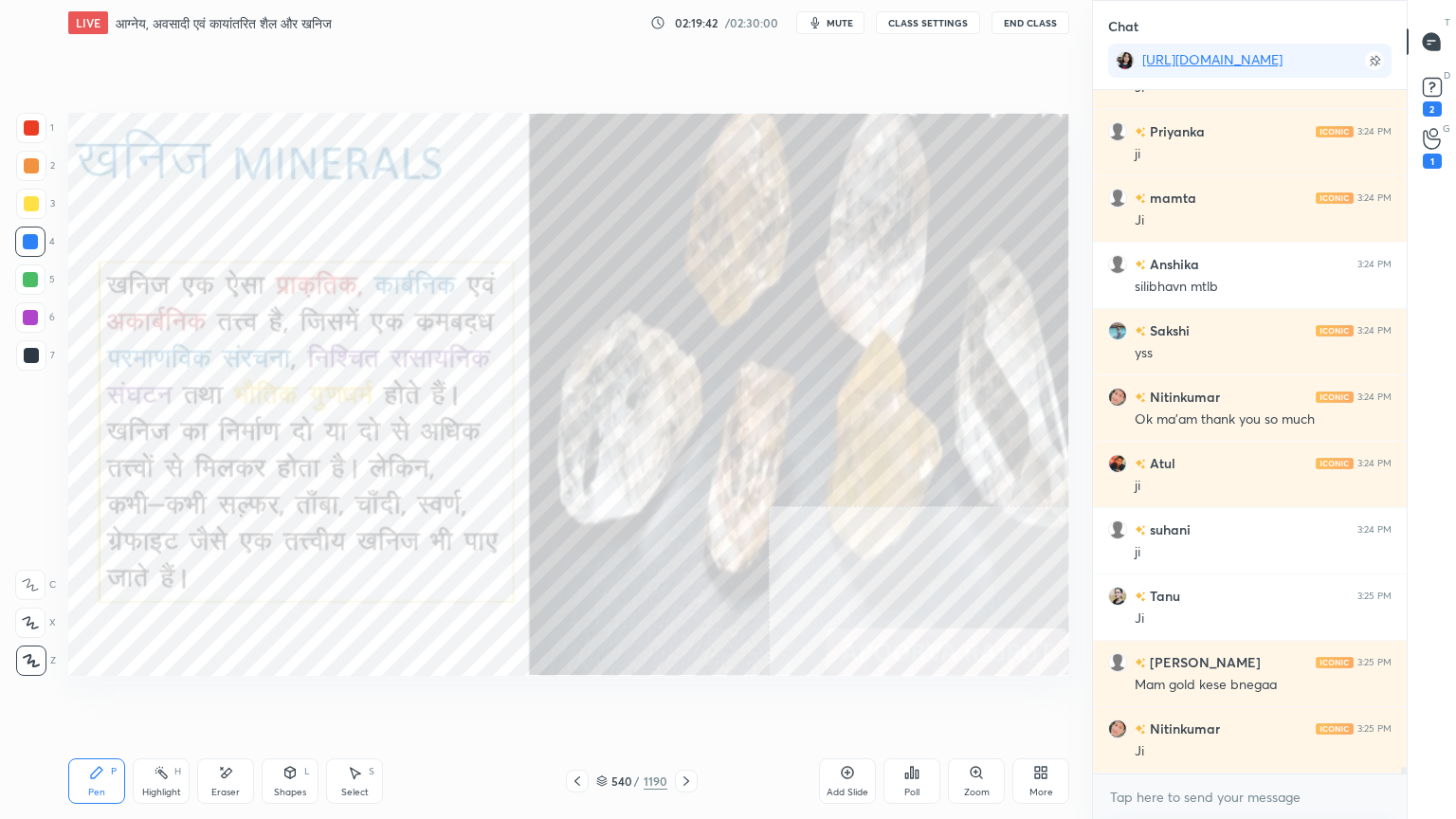 click 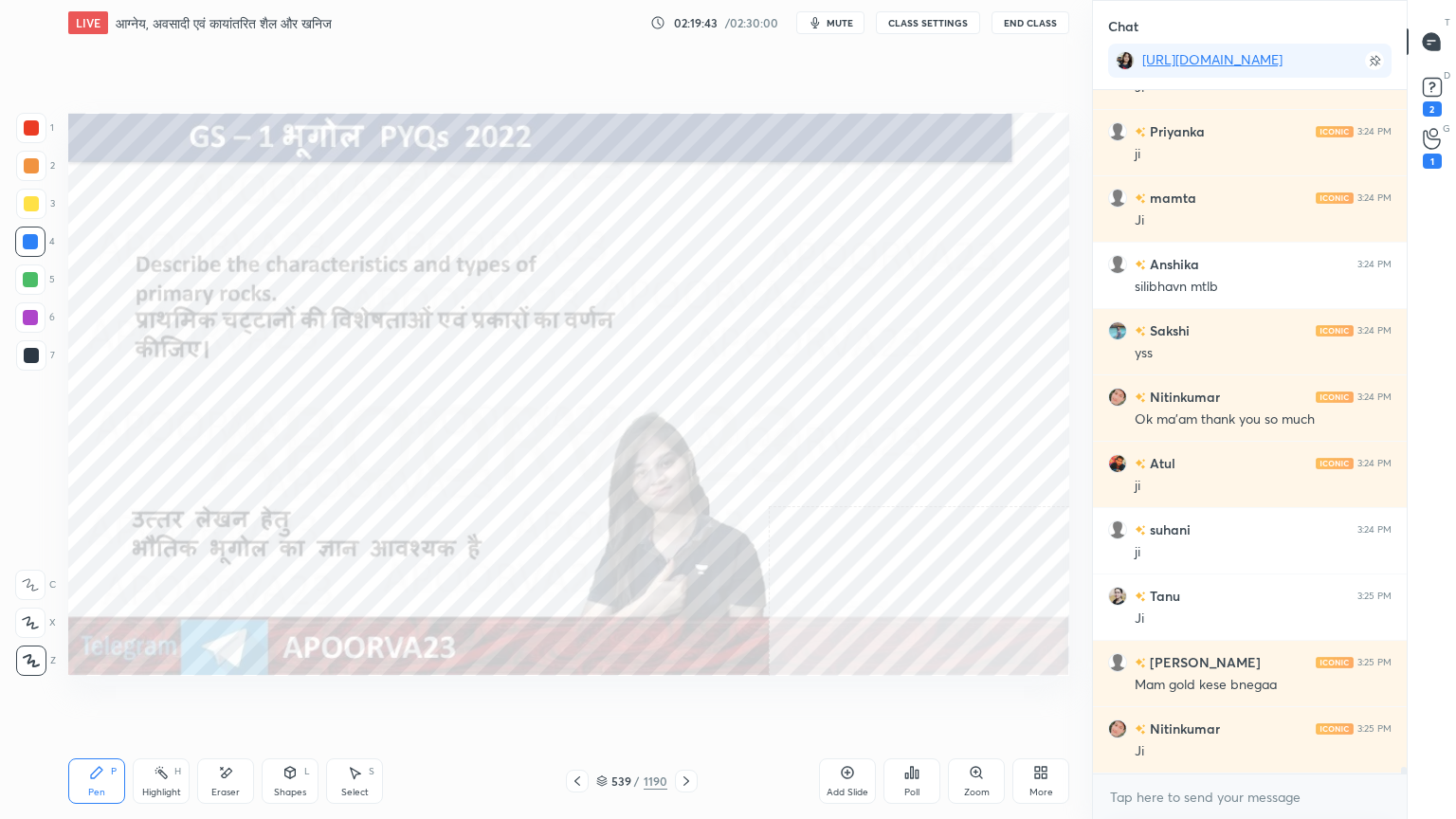 scroll, scrollTop: 66688, scrollLeft: 0, axis: vertical 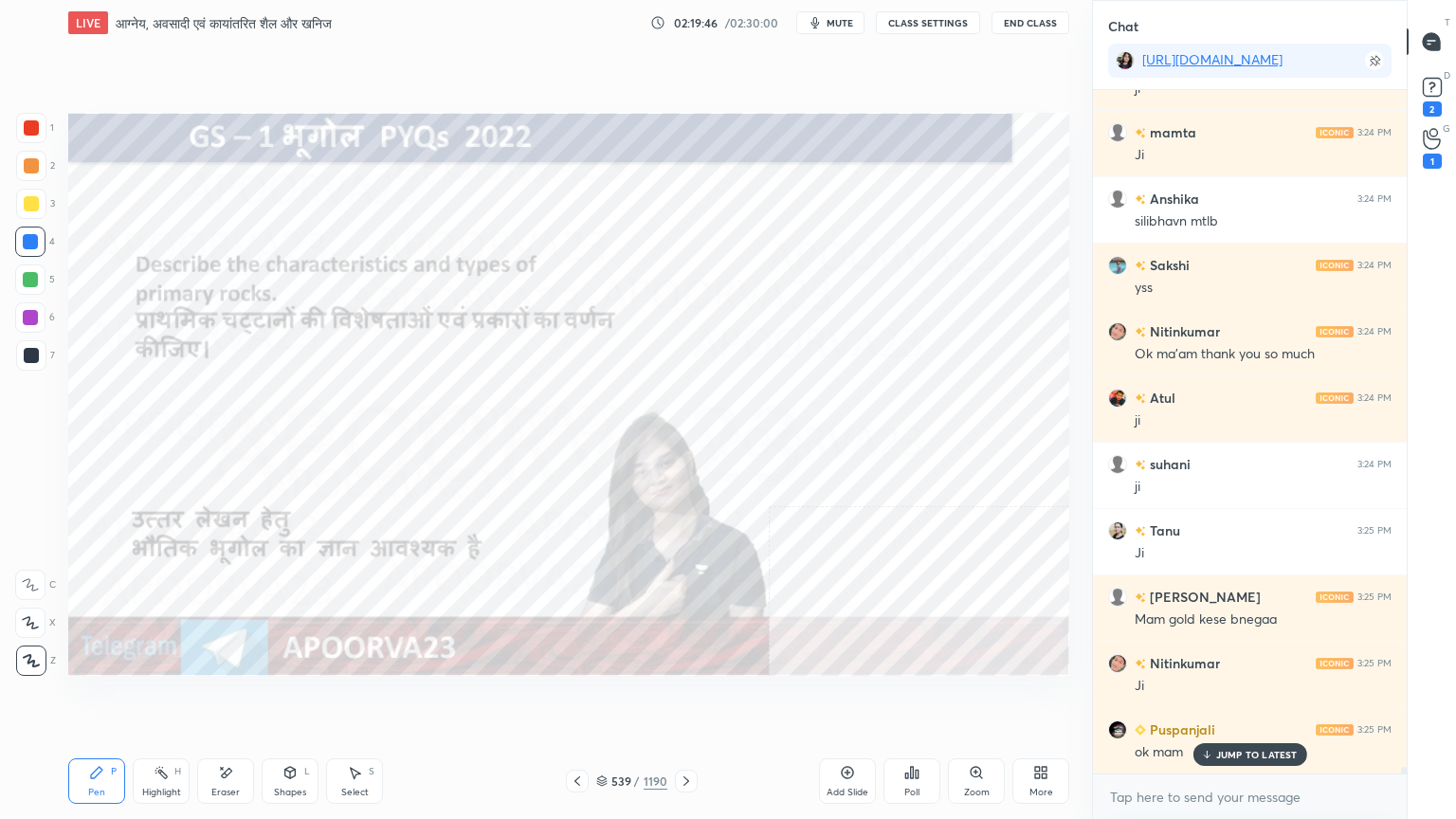 click 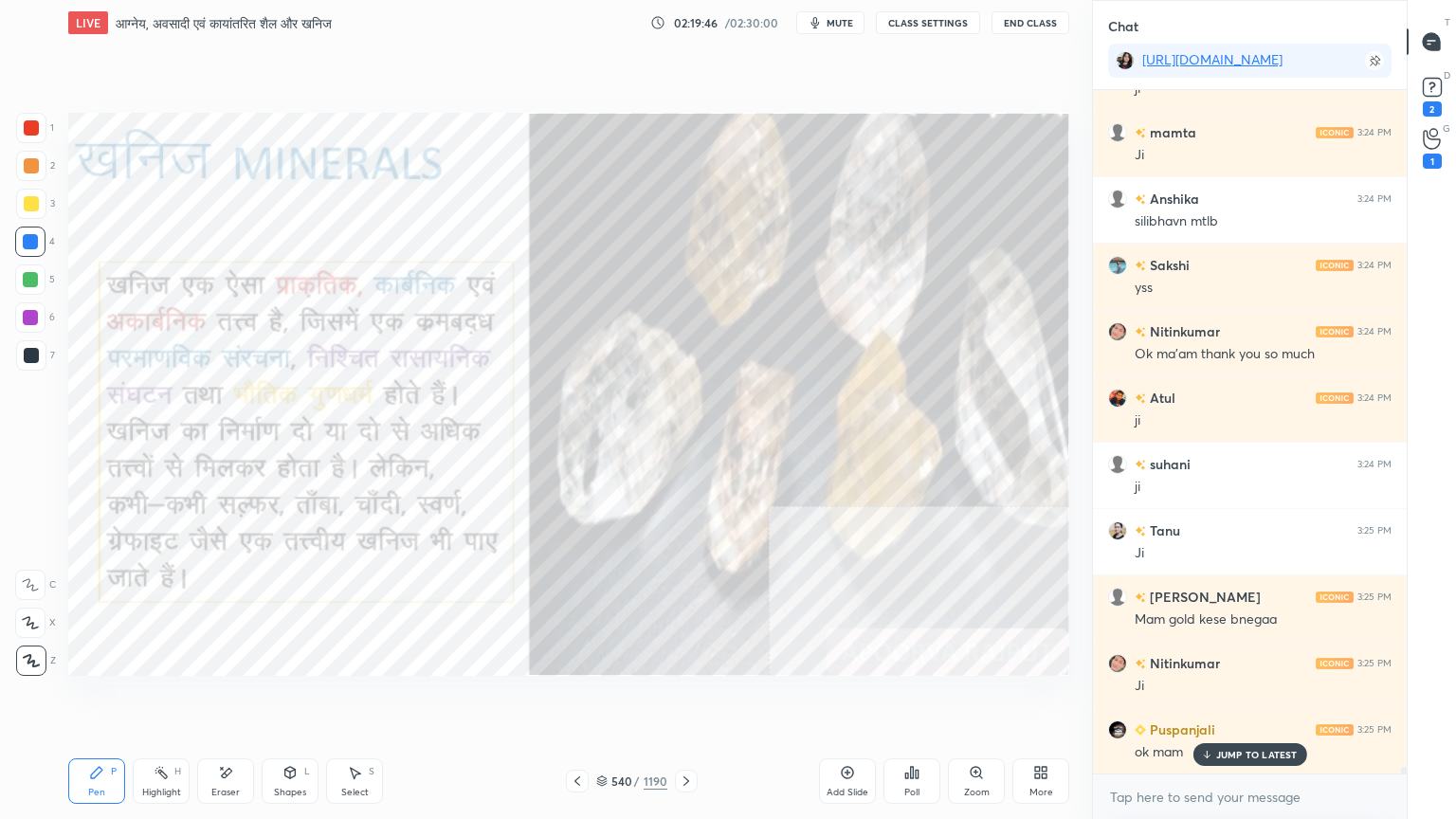 click 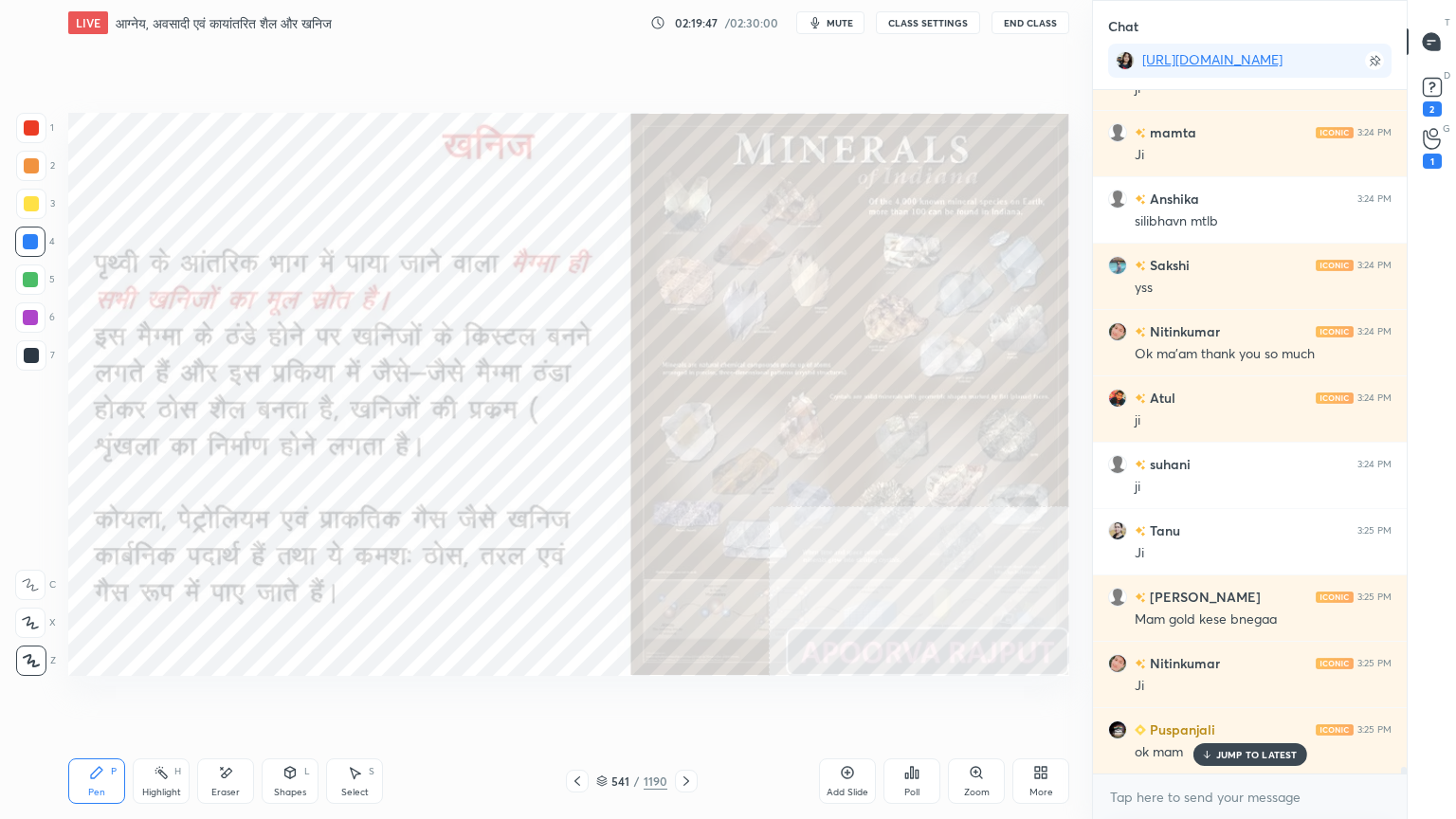 click 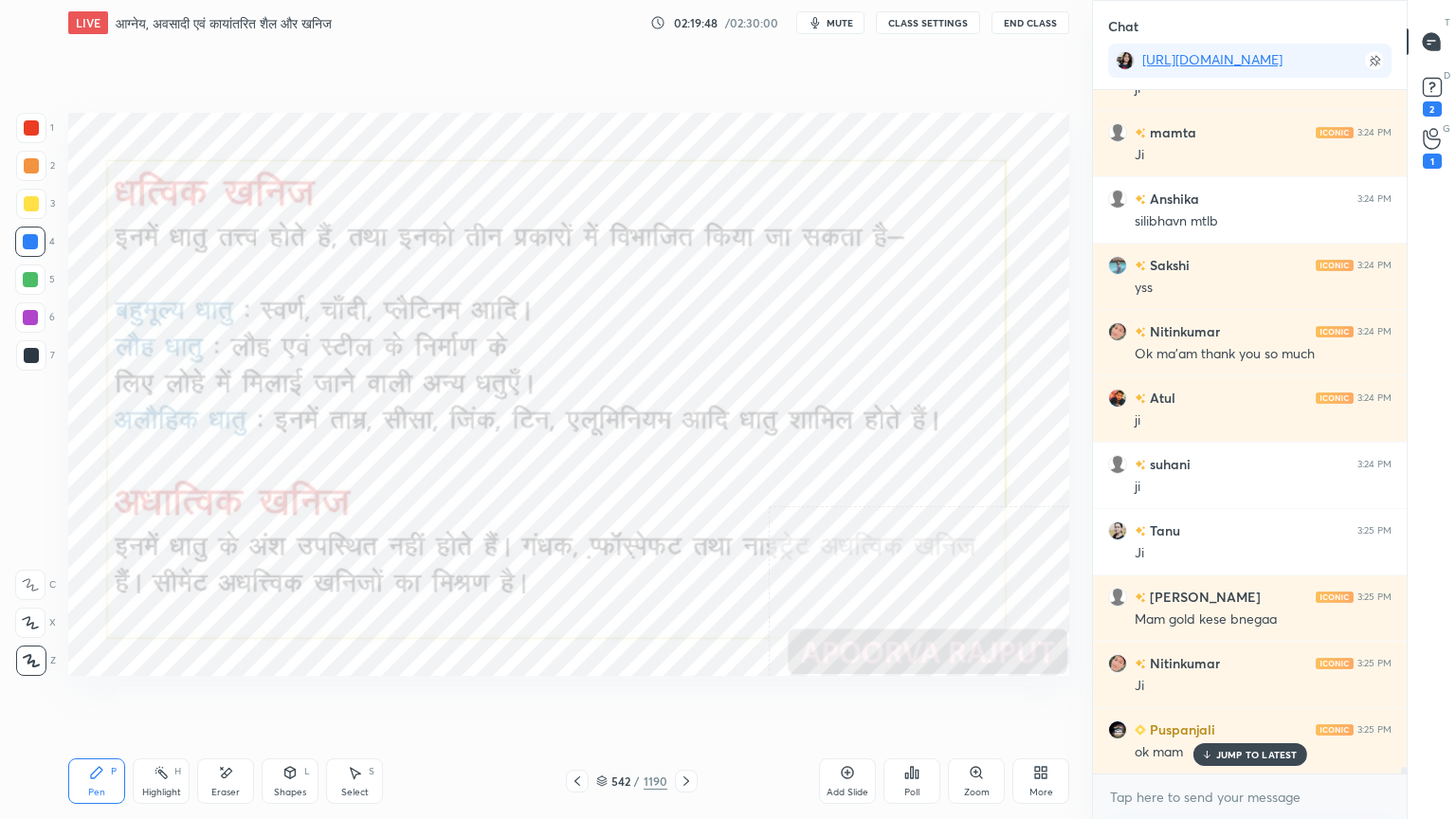 click 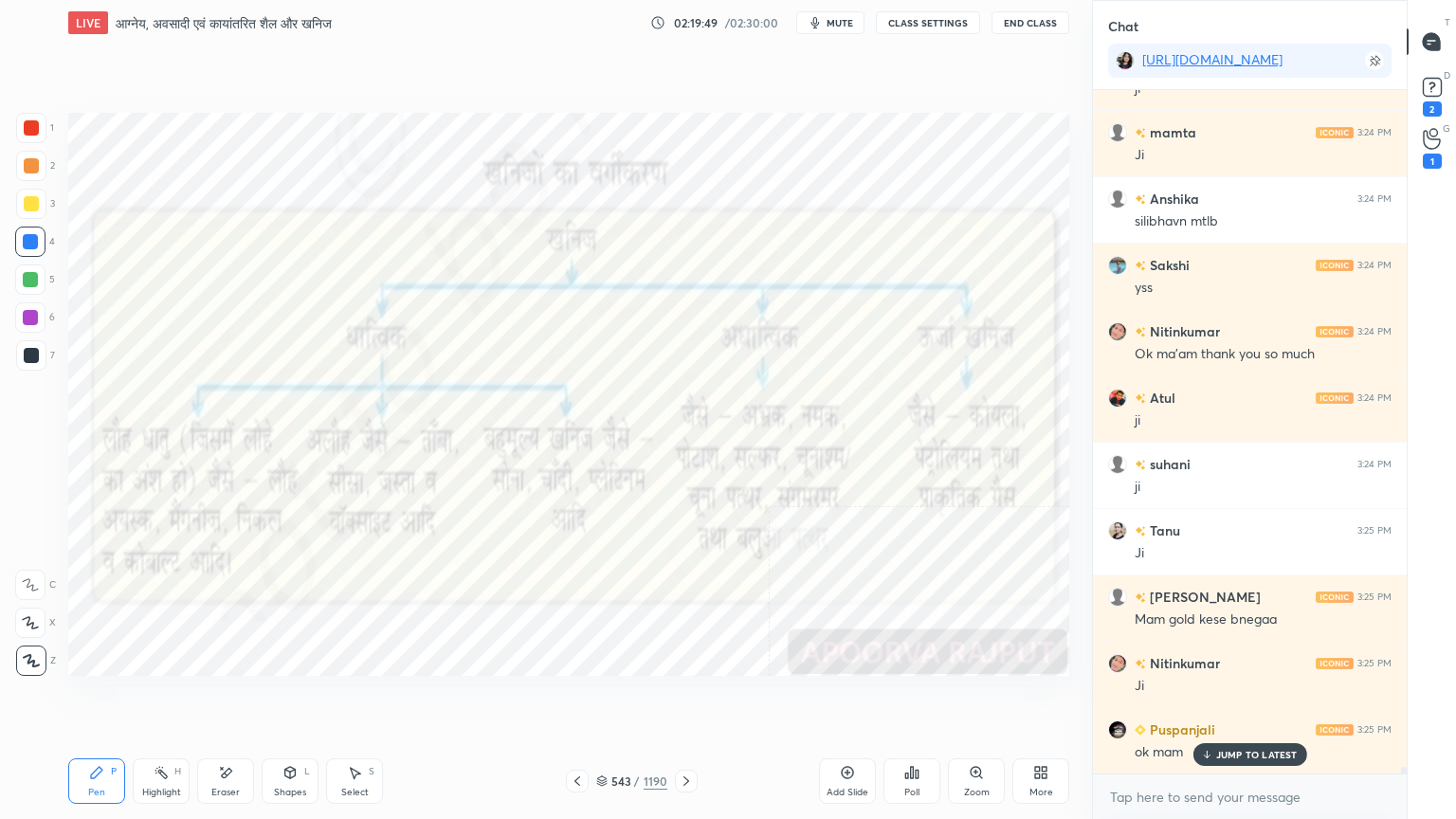 click 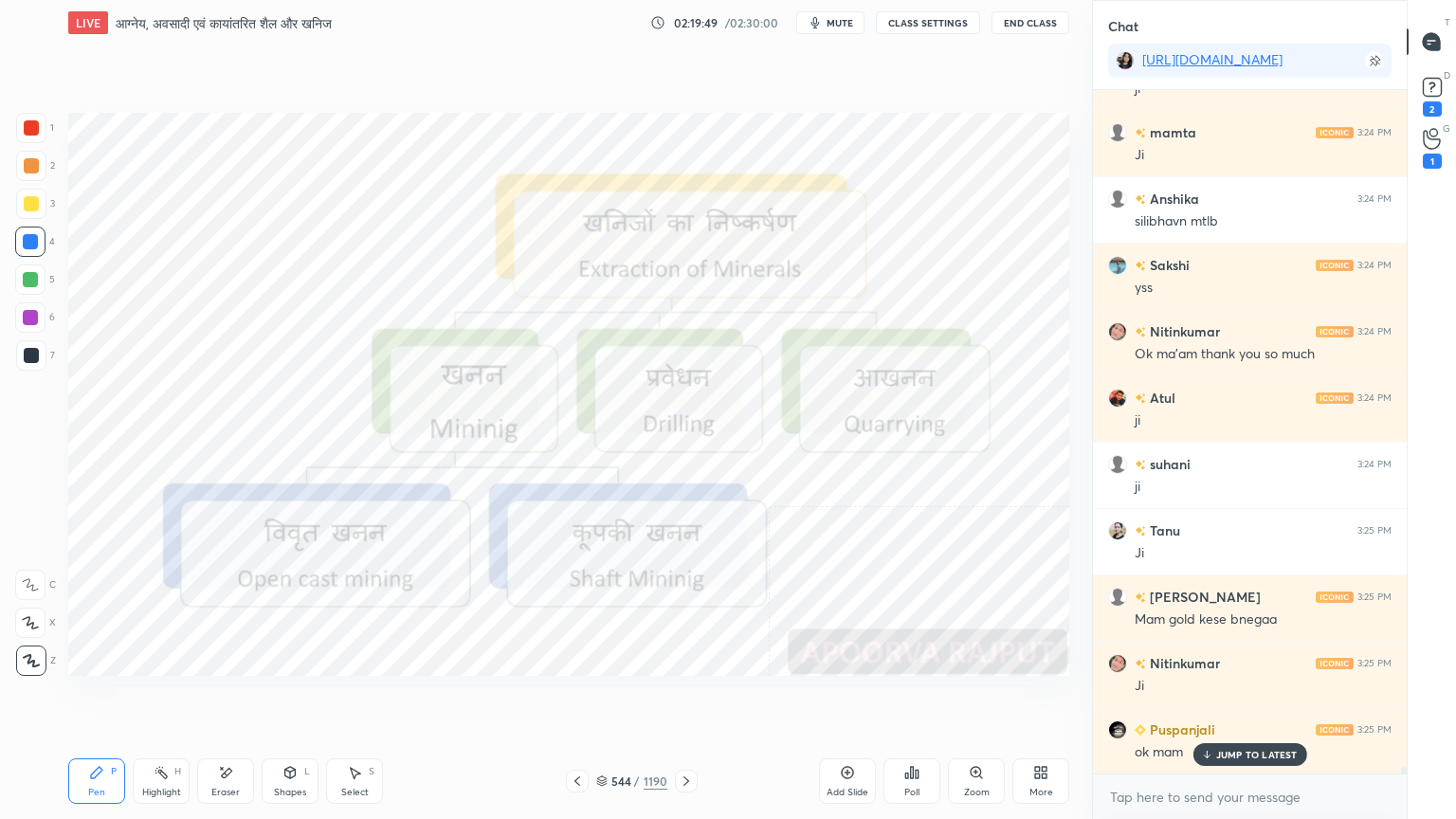 click 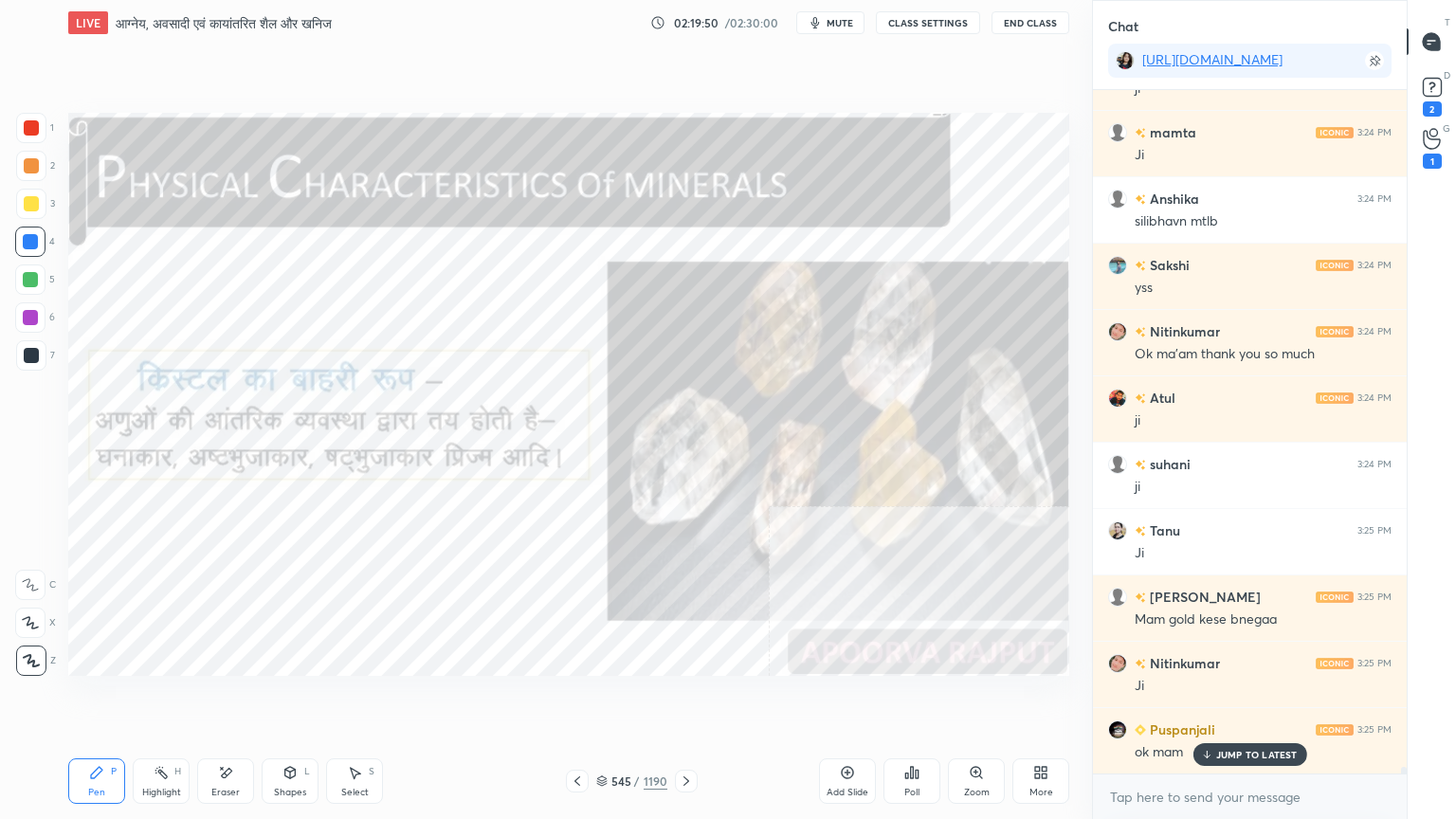 click 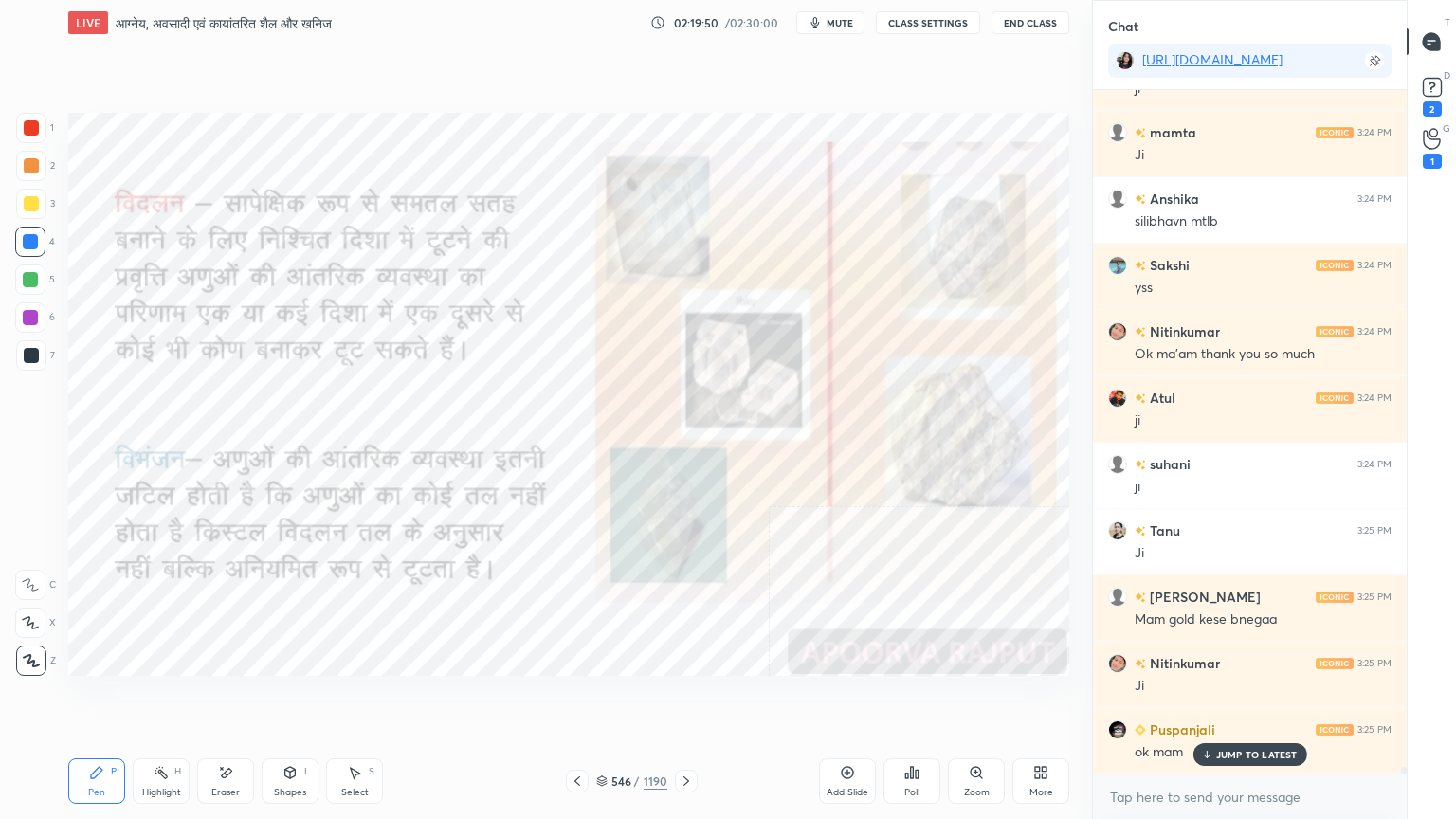 click 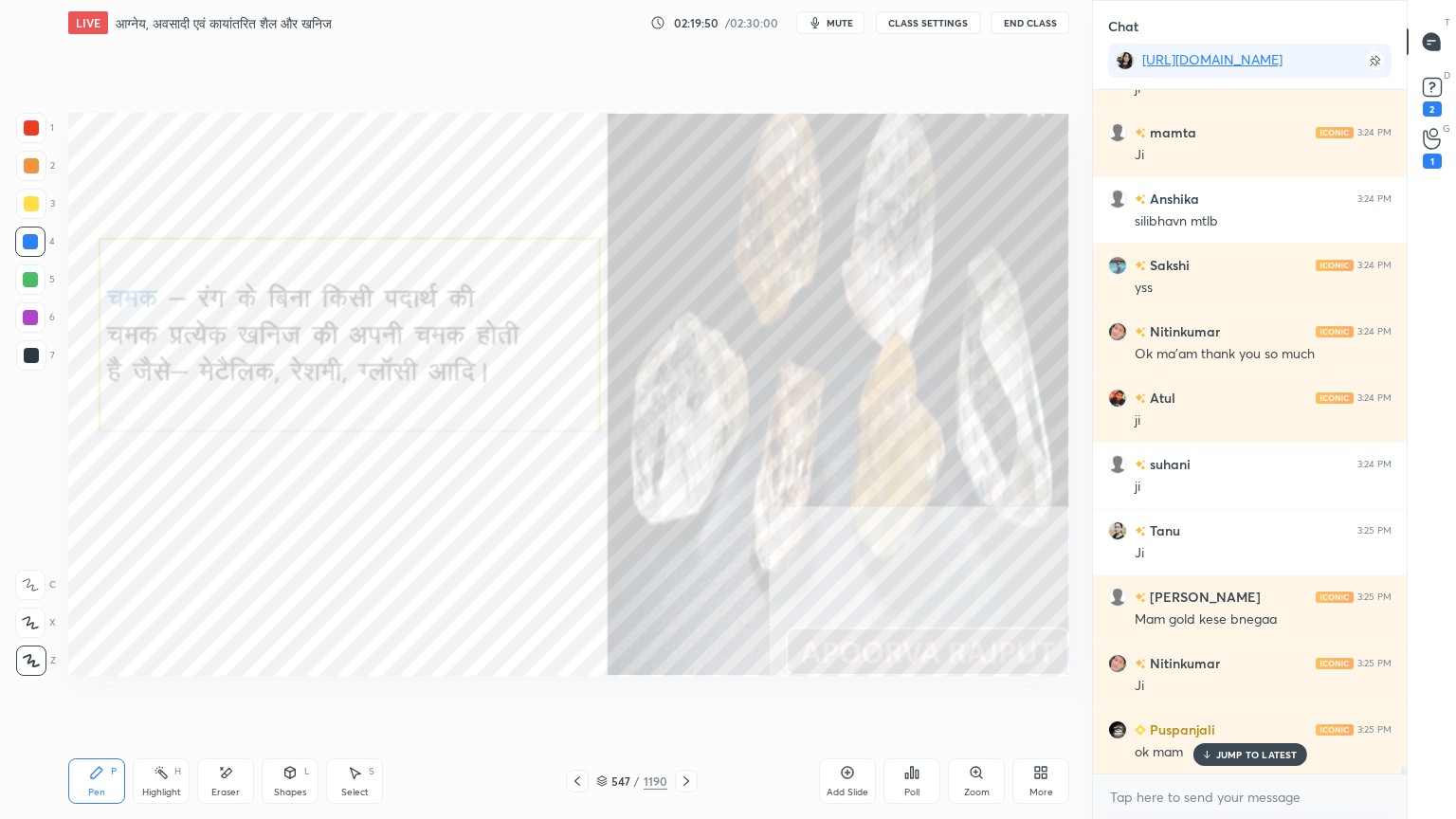 click 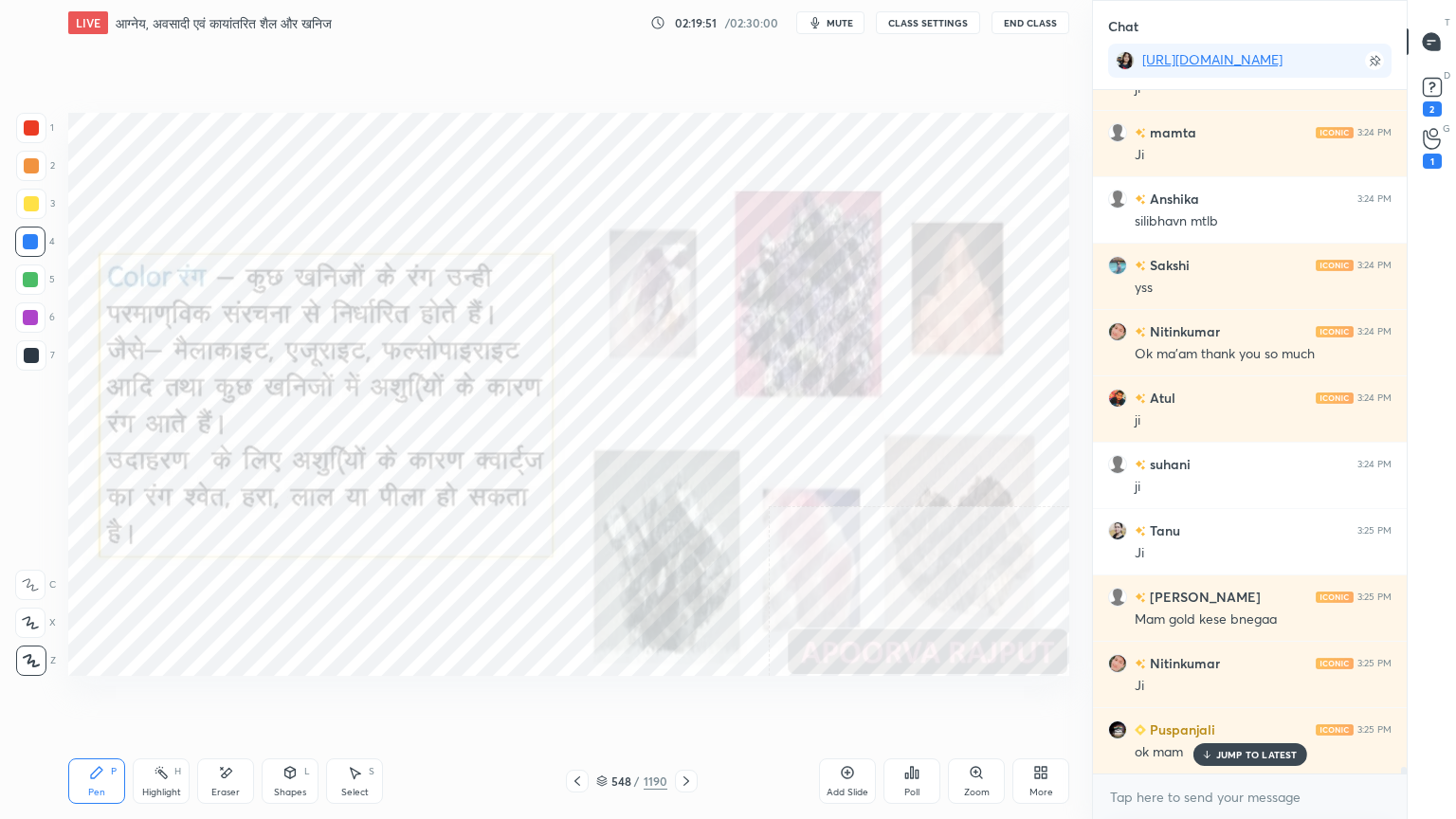 scroll, scrollTop: 66755, scrollLeft: 0, axis: vertical 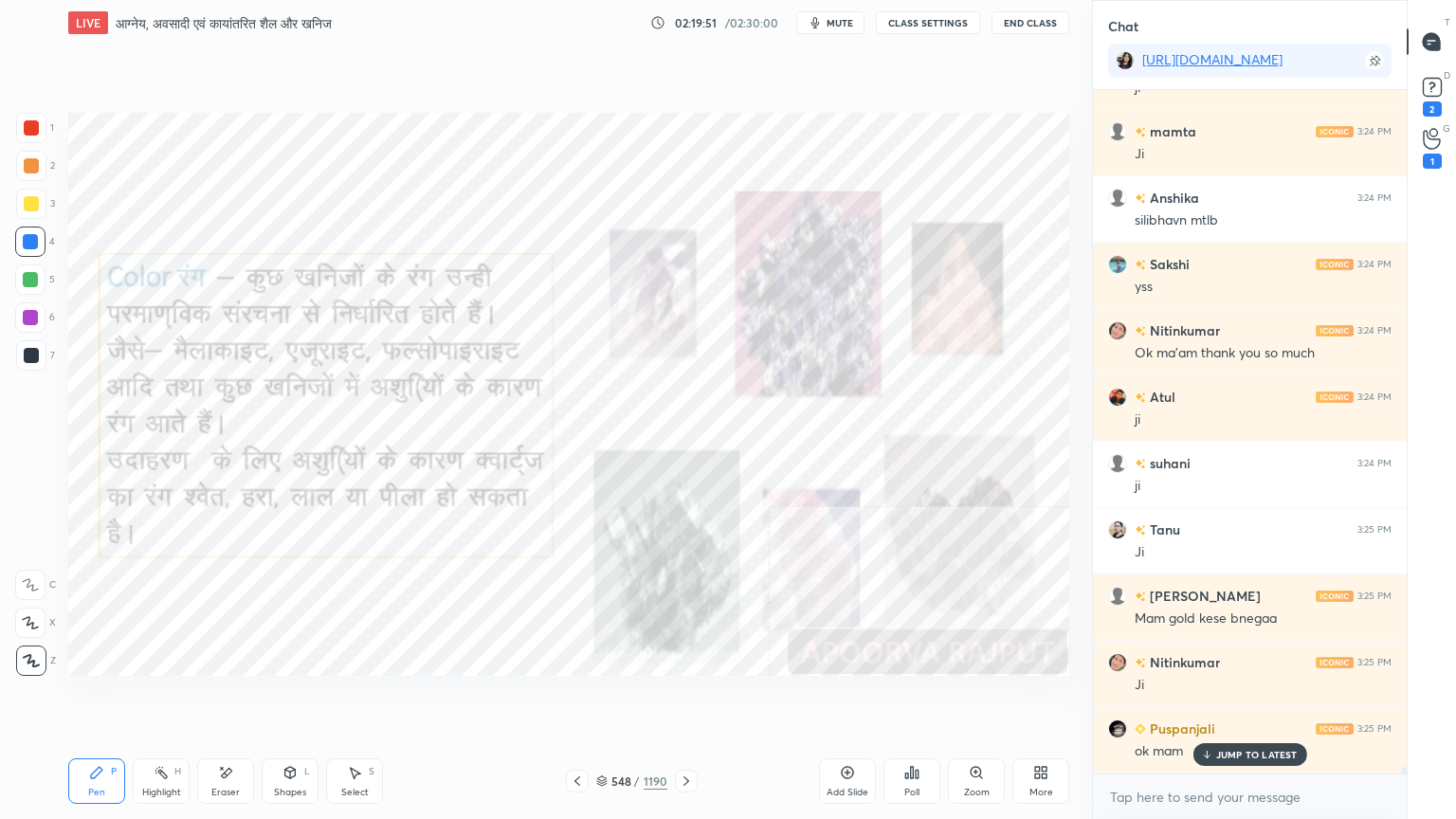 click 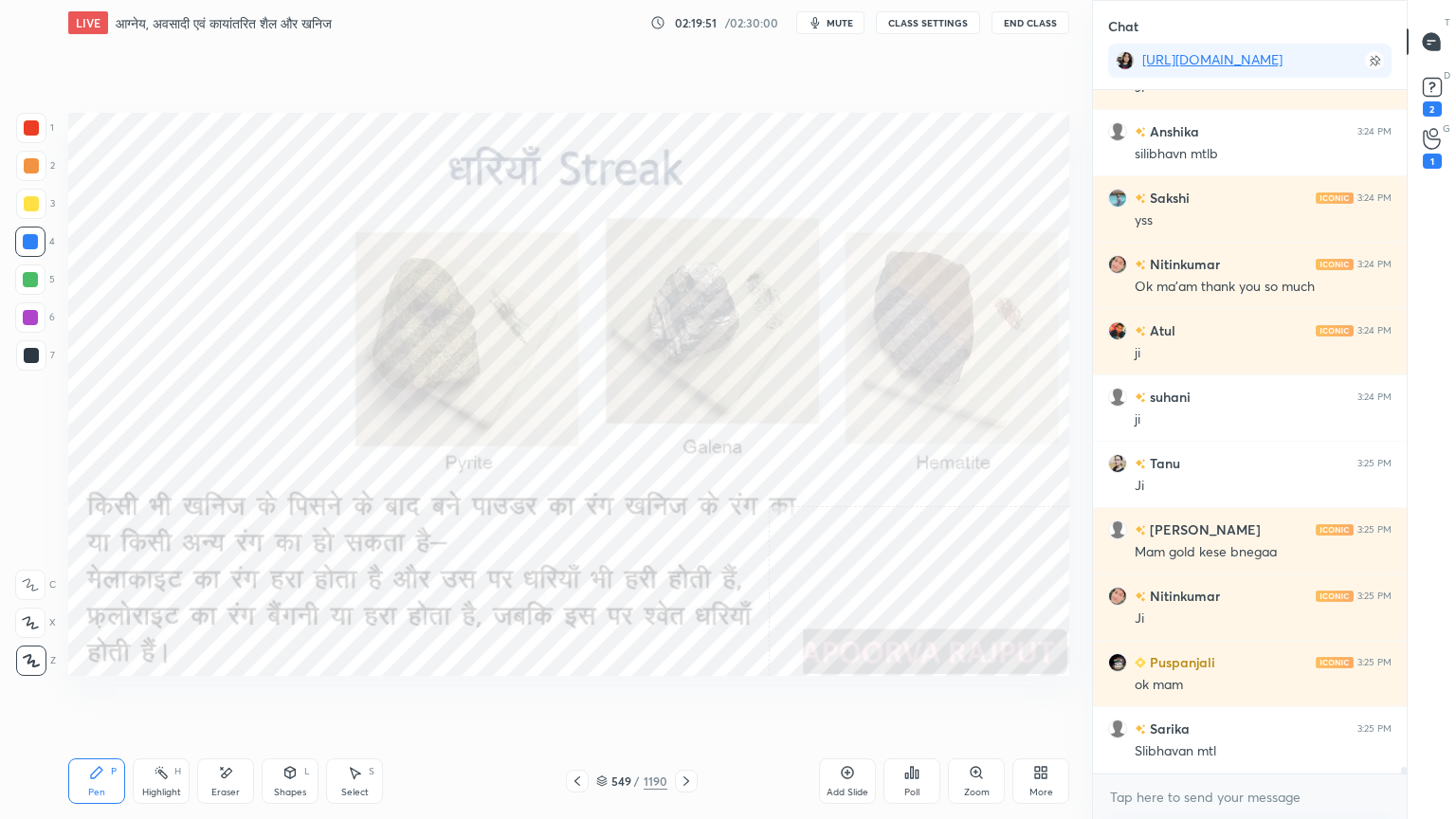 click 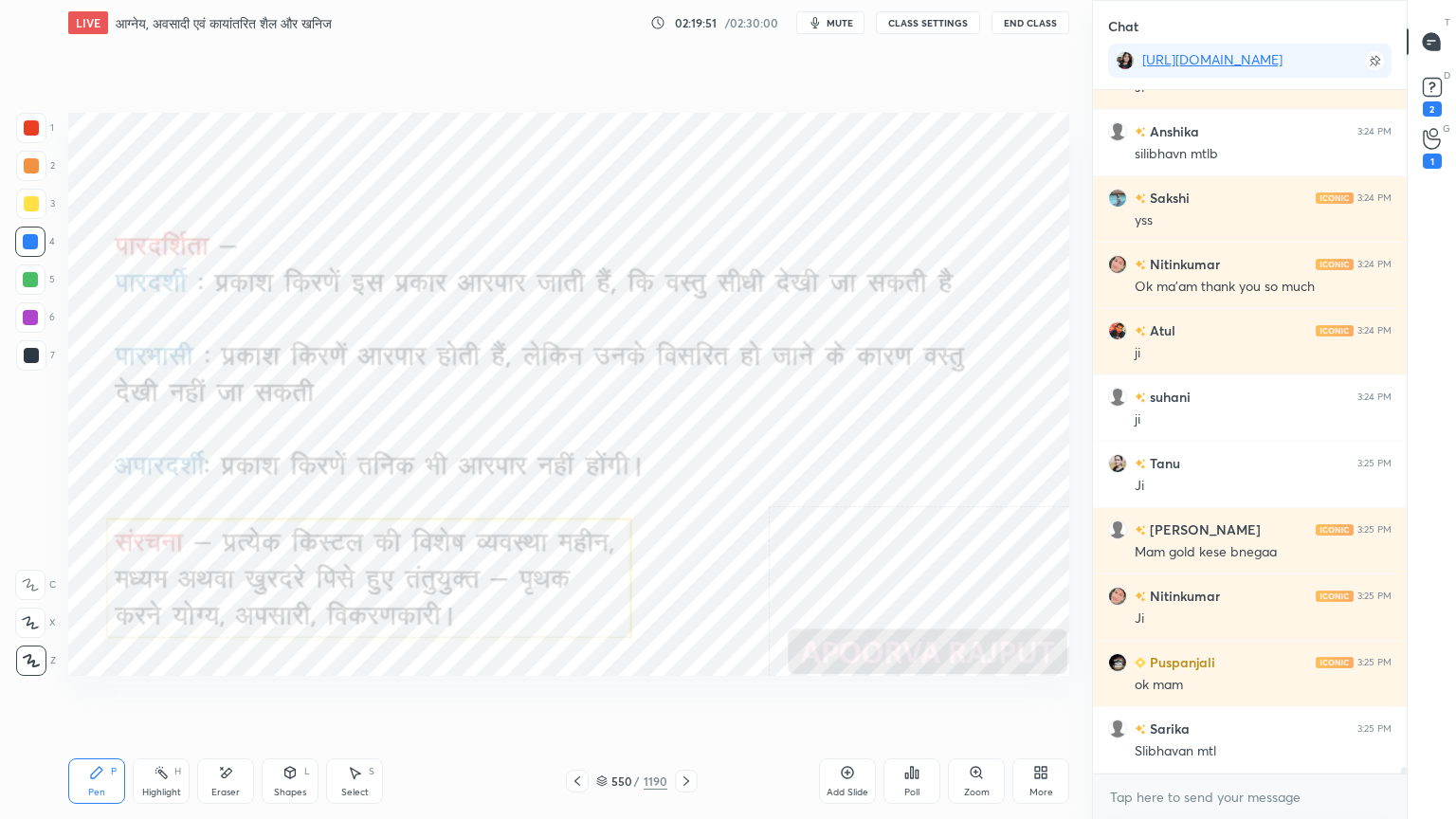 click 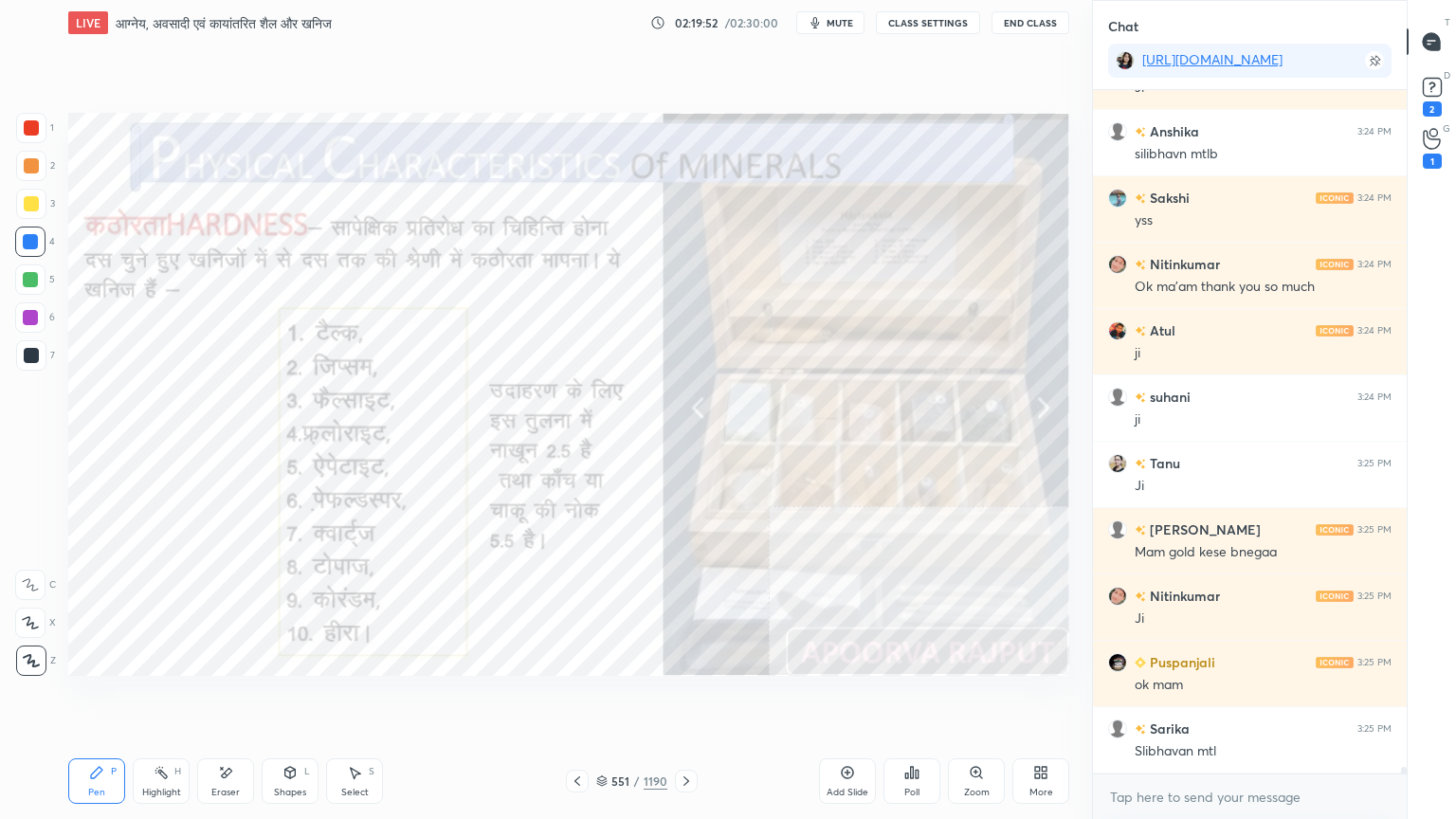click 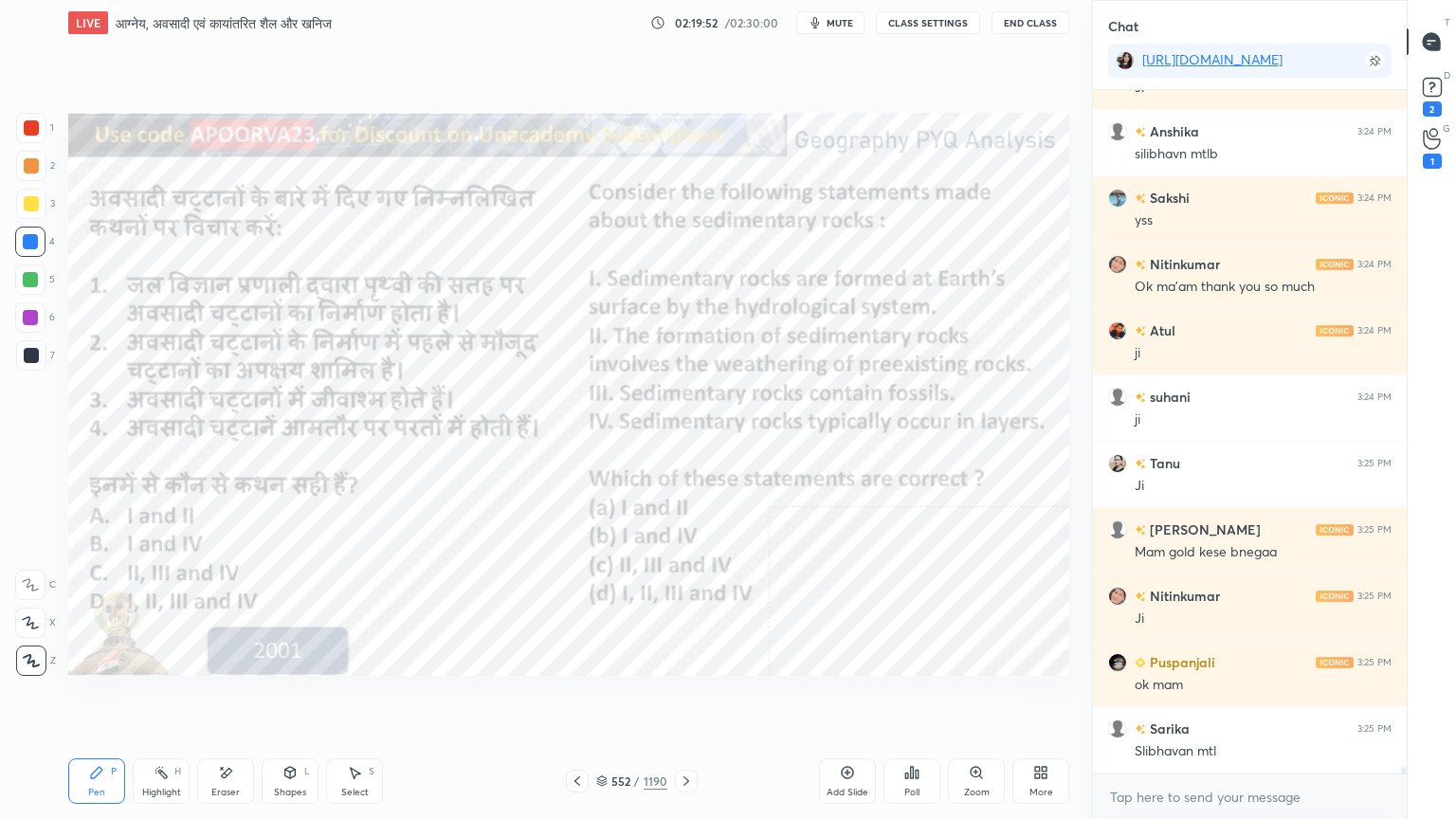 click 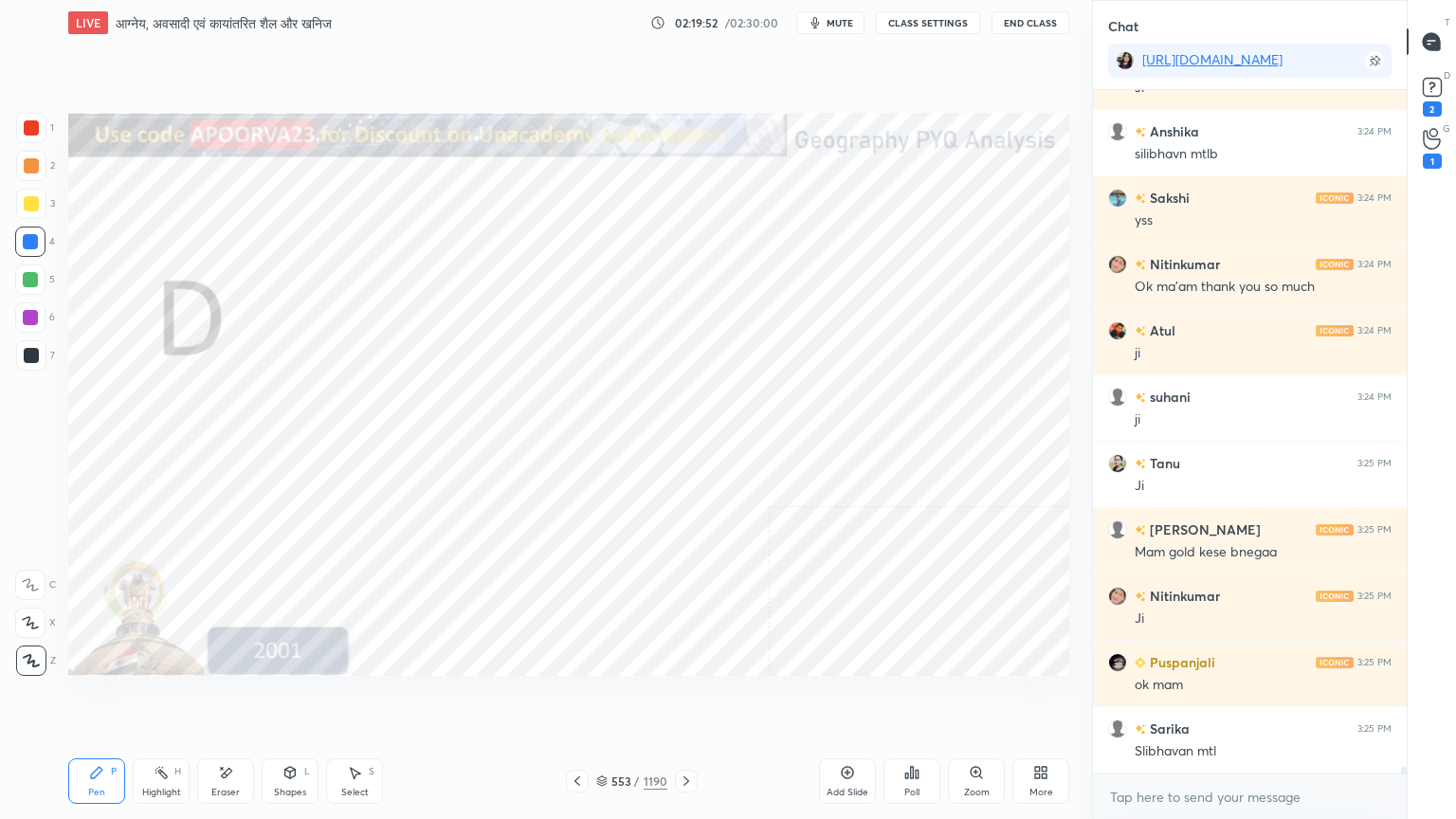 click 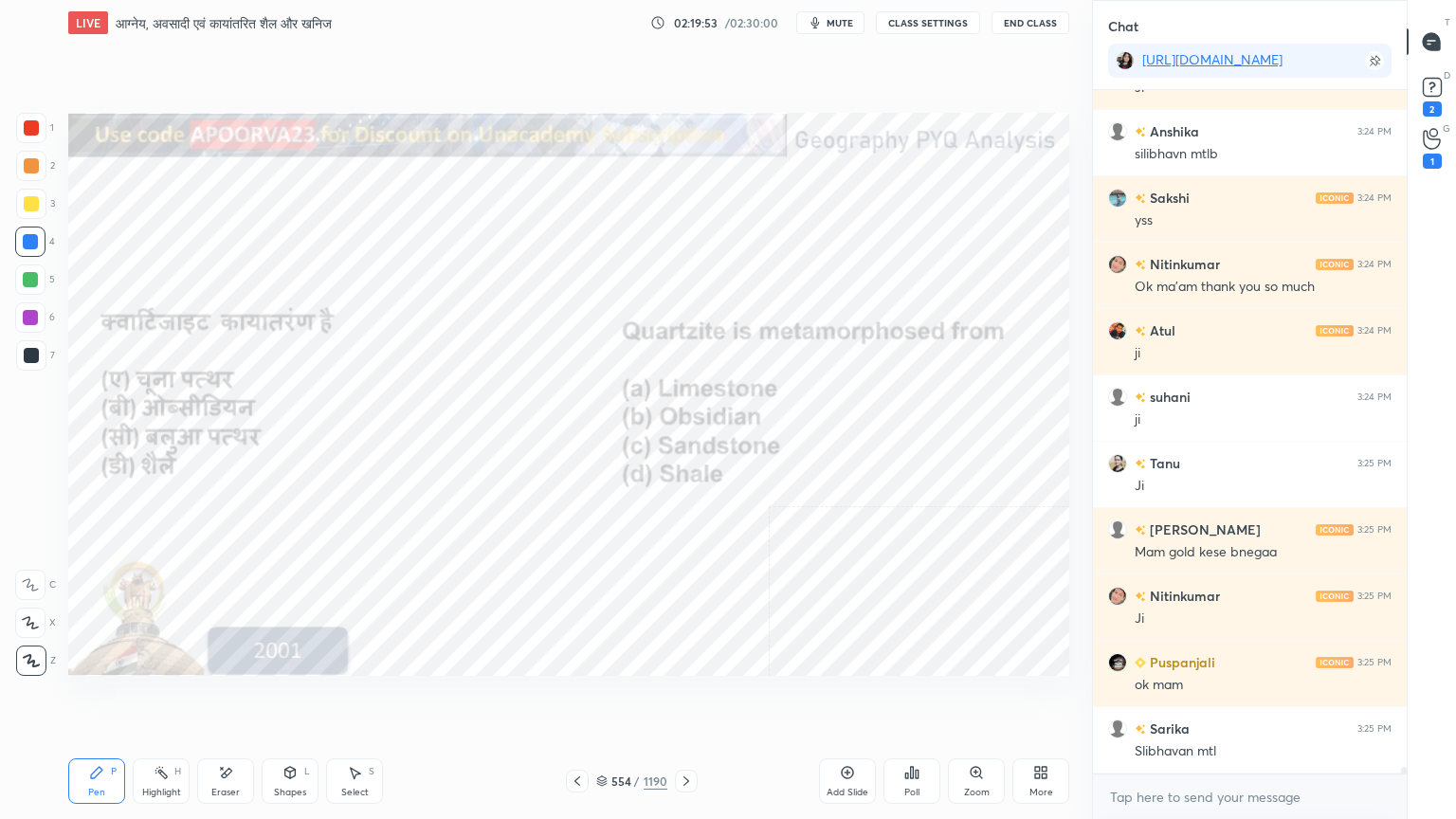 click 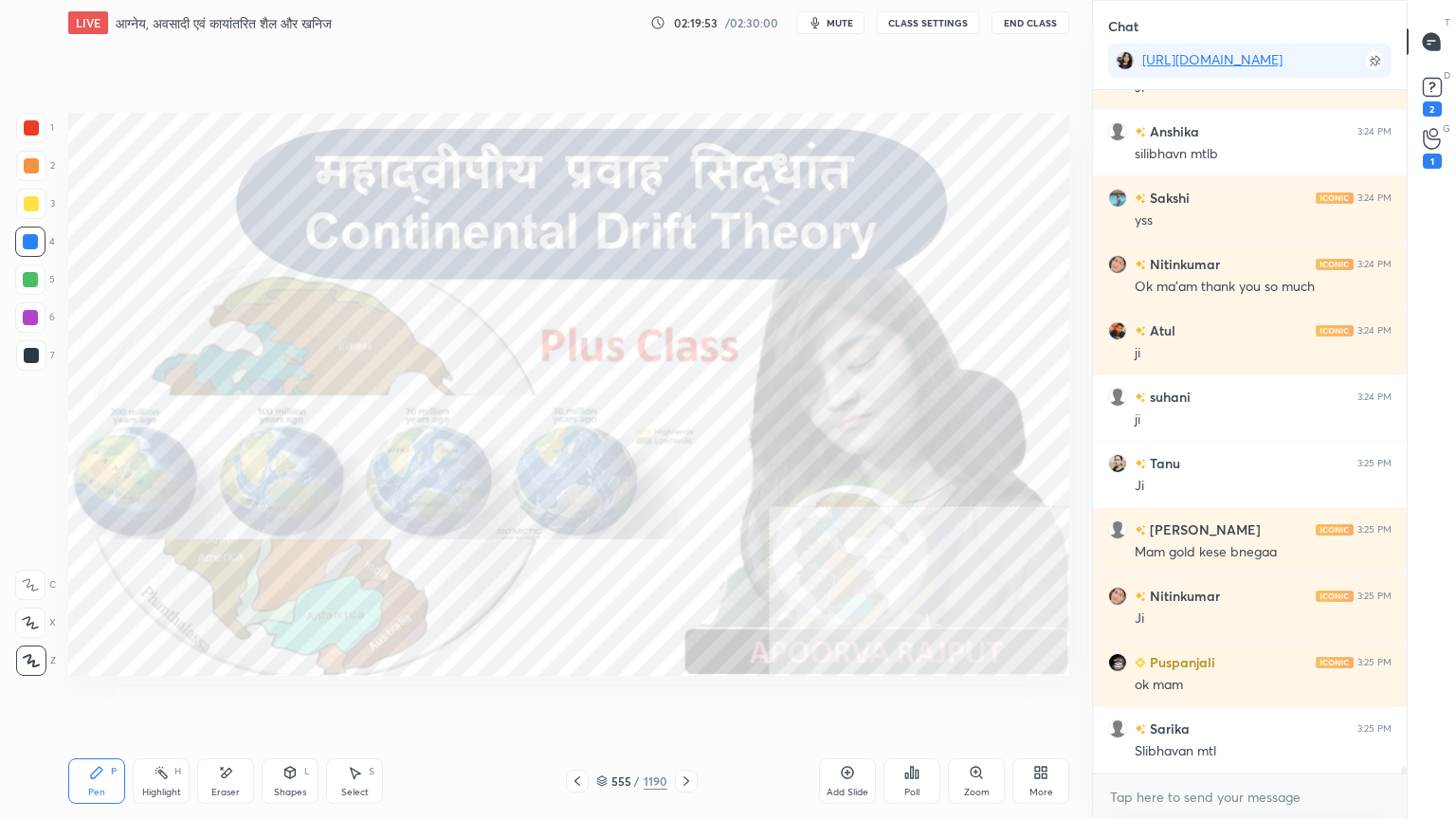 click 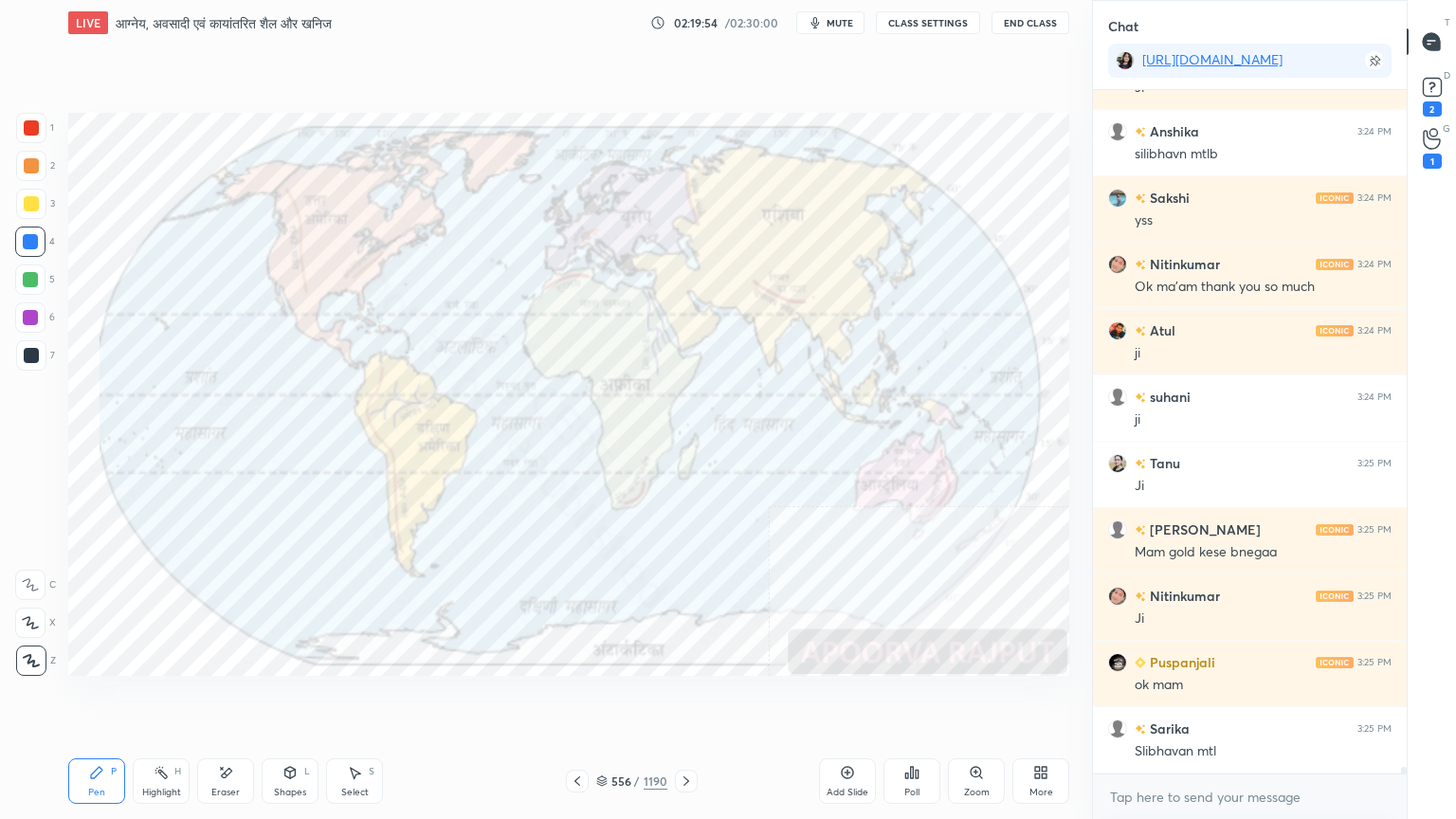 click at bounding box center (577, 781) 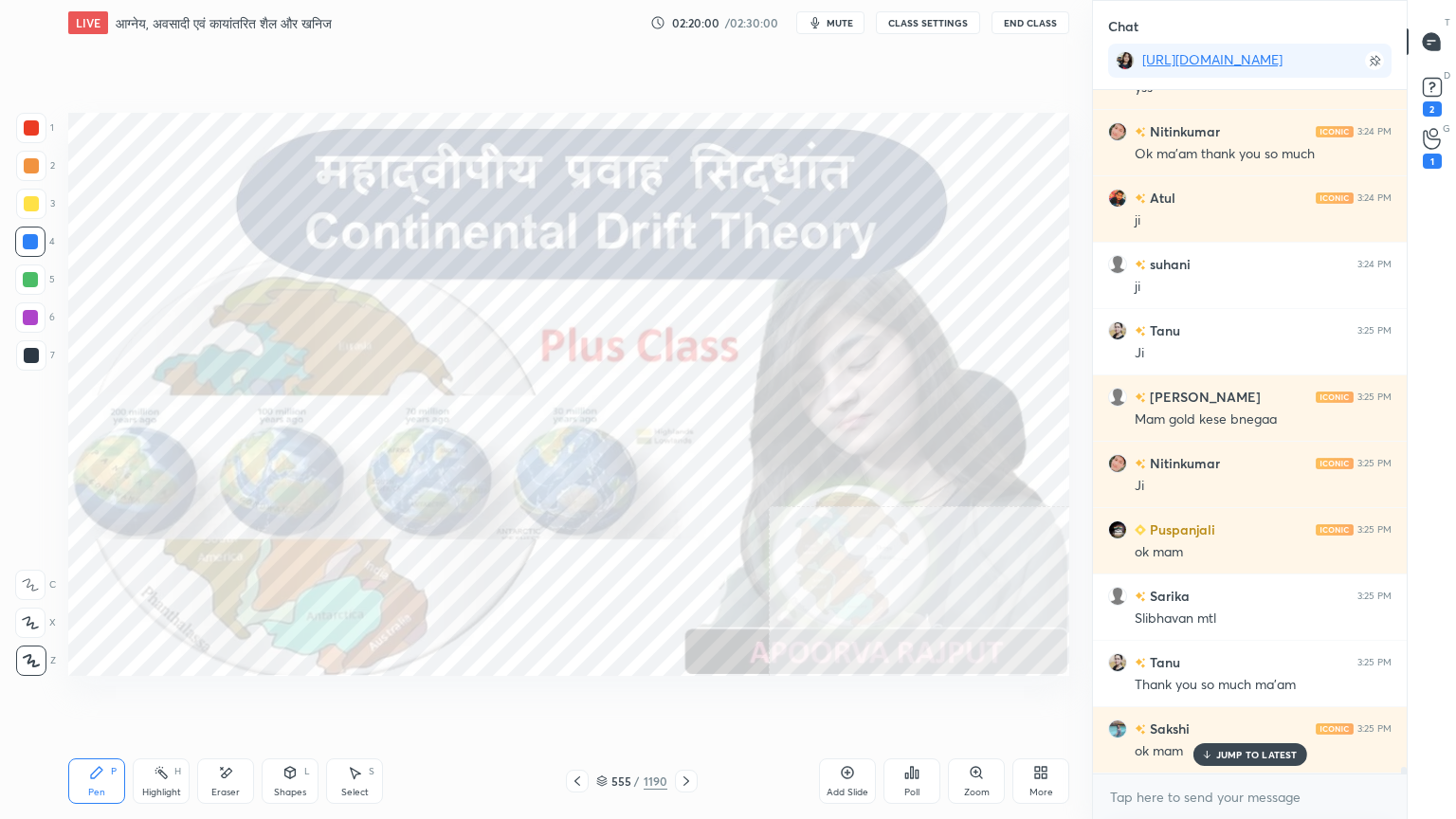 scroll, scrollTop: 66953, scrollLeft: 0, axis: vertical 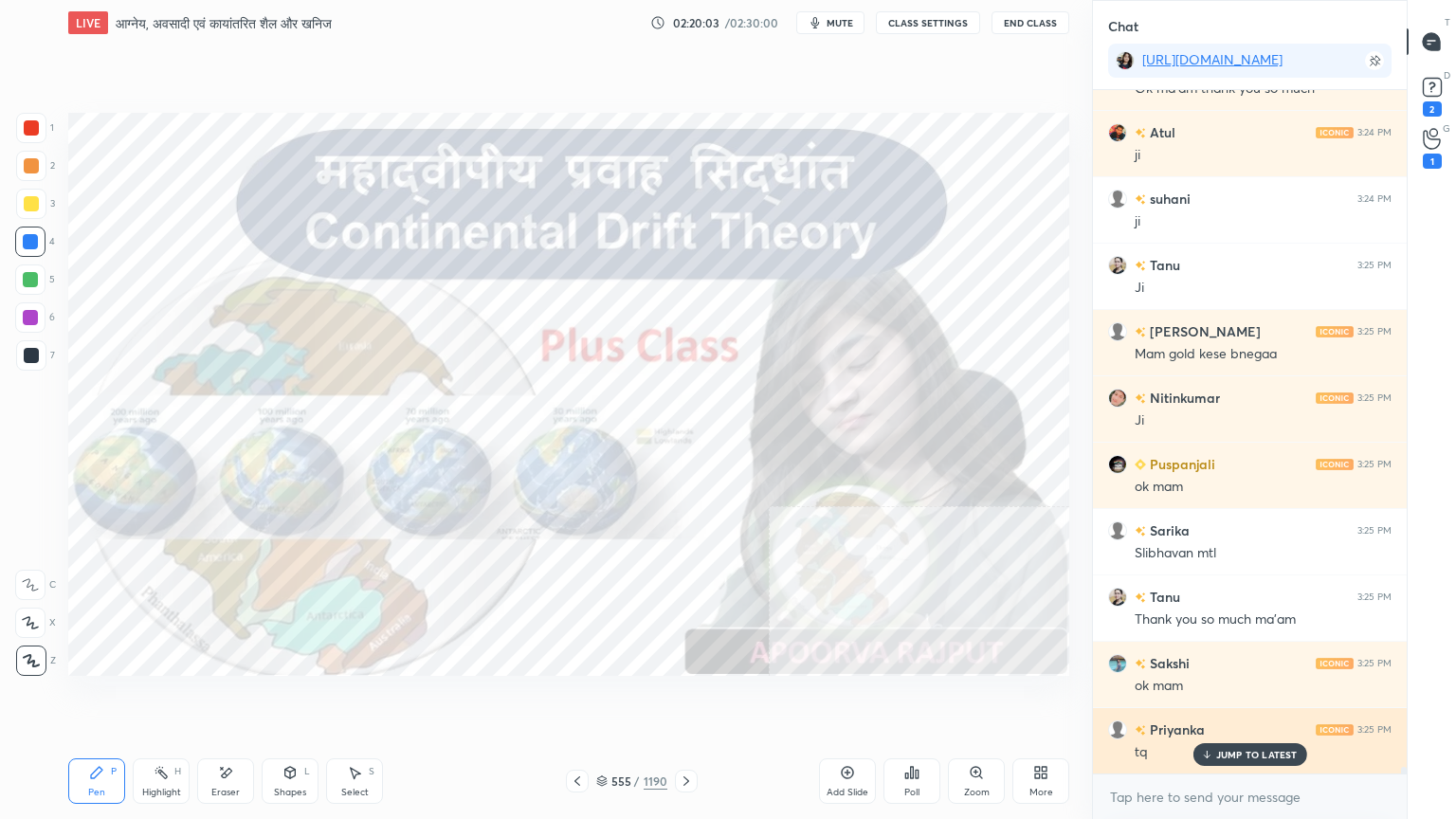 click on "JUMP TO LATEST" at bounding box center [1257, 755] 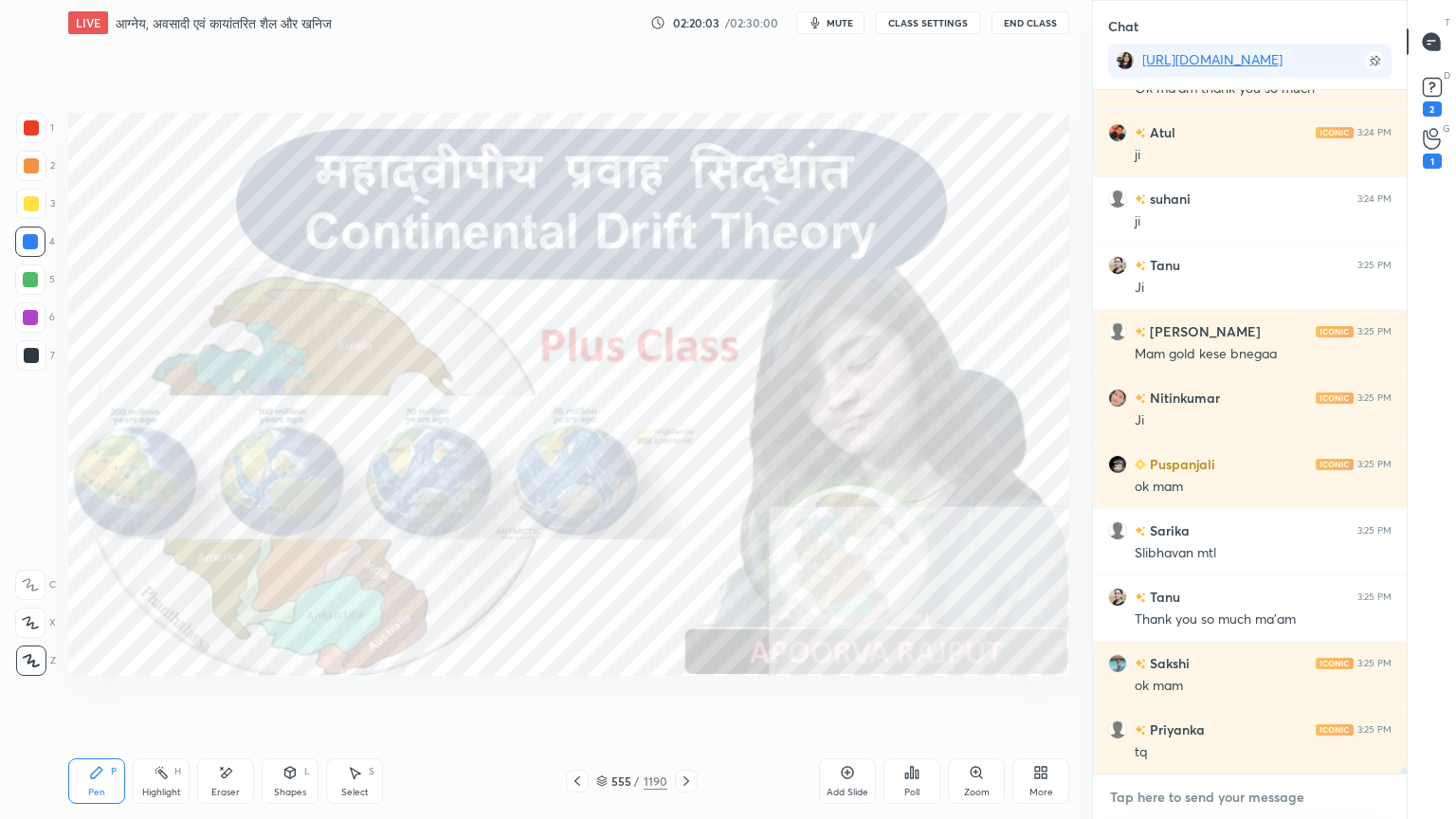 click at bounding box center [1249, 797] 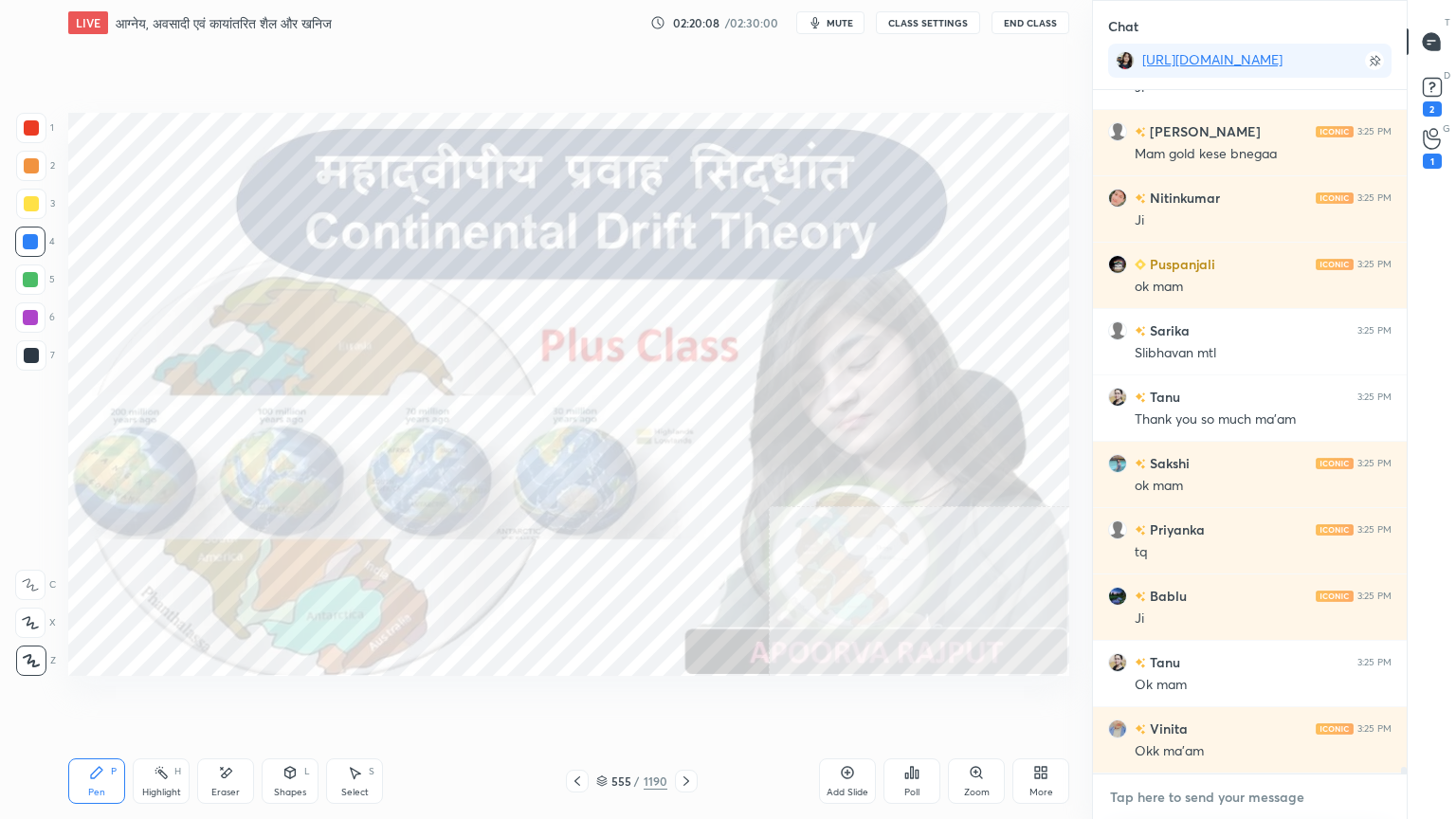 scroll, scrollTop: 67237, scrollLeft: 0, axis: vertical 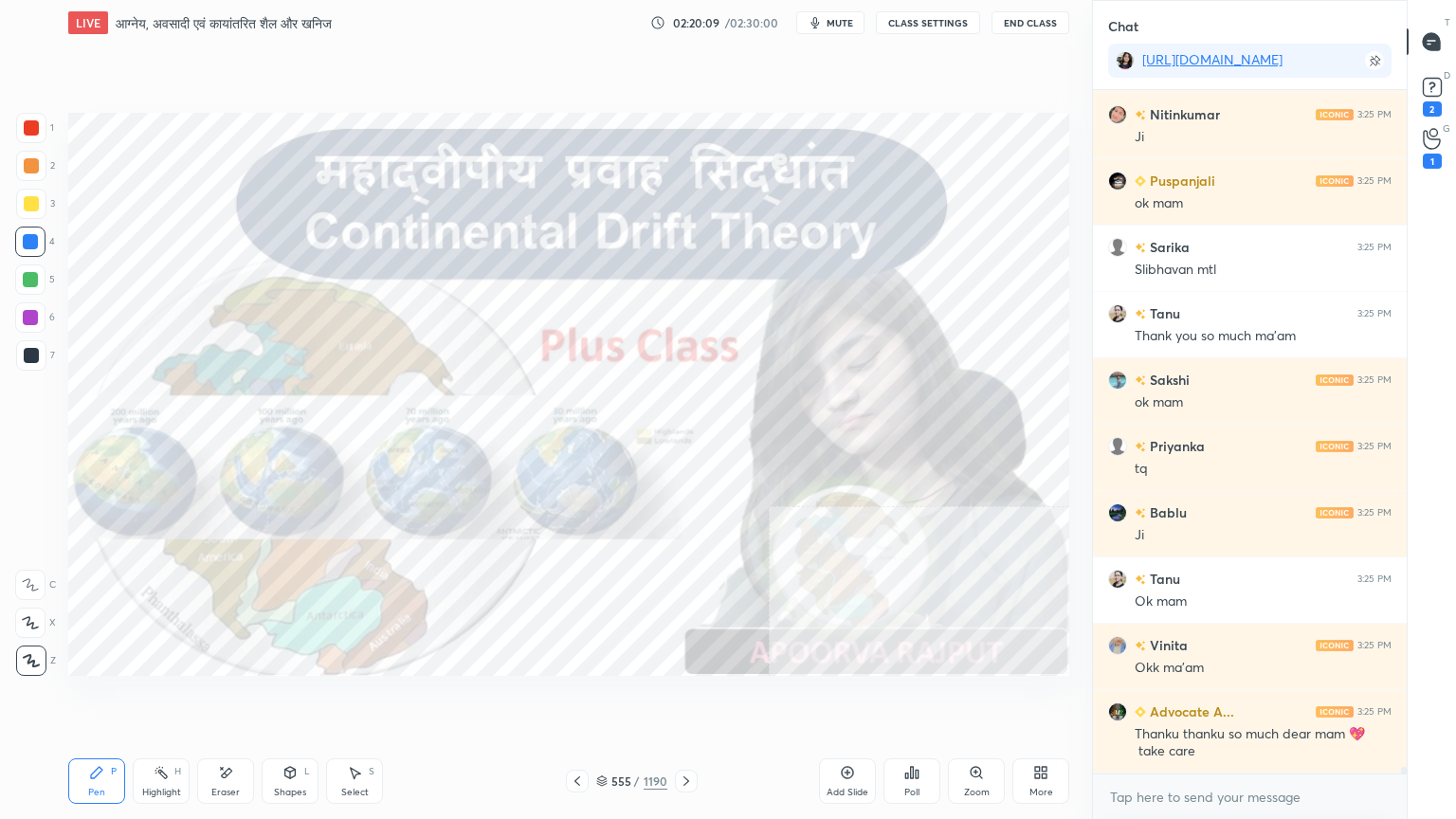 click on "LIVE आग्‍नेय, अवसादी एवं कायांतरित शैल और खनिज 02:20:09 /  02:30:00 mute CLASS SETTINGS End Class Setting up your live class Poll for   secs No correct answer Start poll Back आग्‍नेय, अवसादी एवं कायांतरित शैल और खनिज • L16 of भूगोल आधारस्‍तंभ: भौतिक भूगोल - Physical Geography Apoorva Rajput Pen P Highlight H Eraser Shapes L Select S 555 / 1190 Add Slide Poll Zoom More" at bounding box center [569, 410] 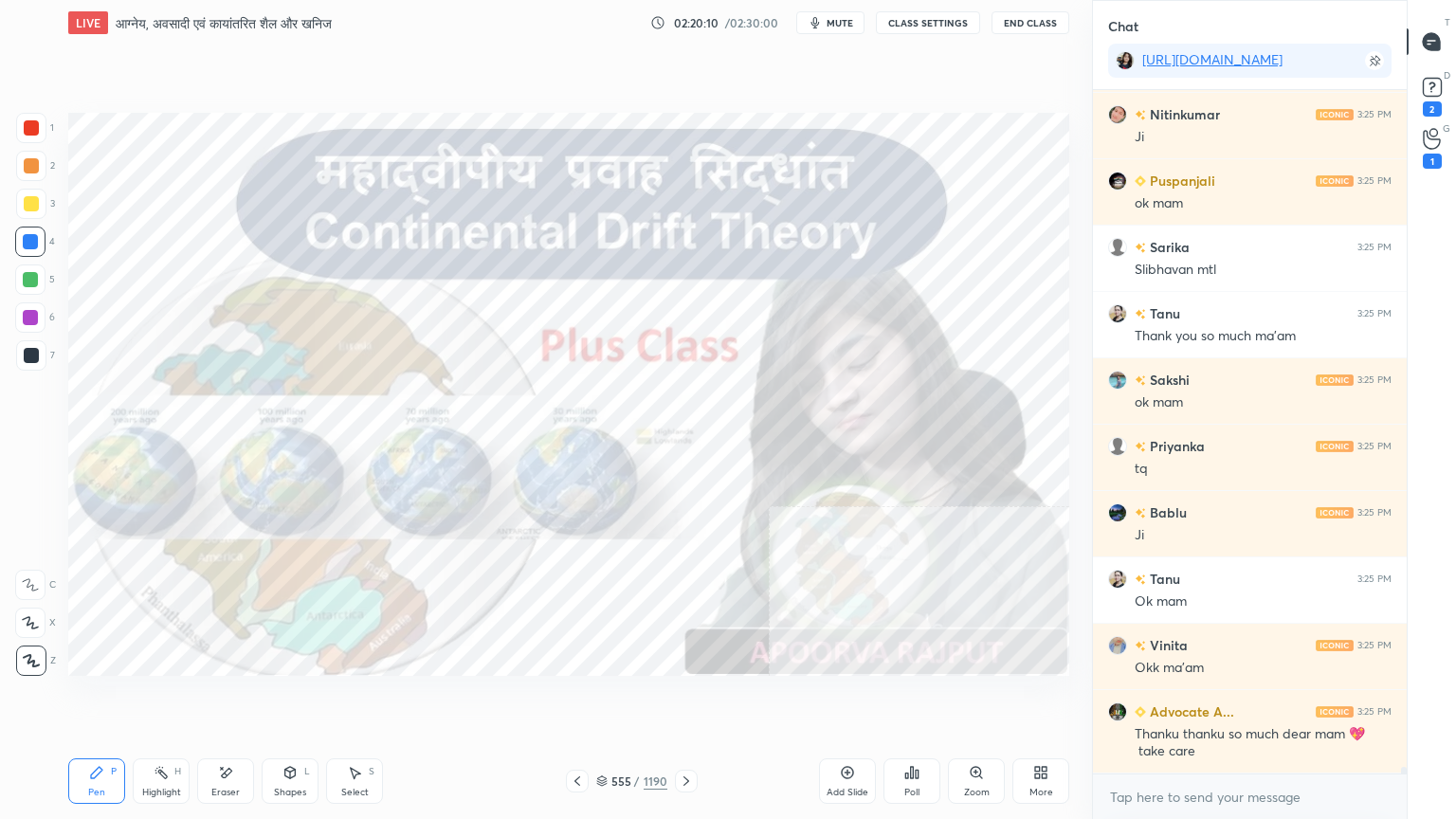scroll, scrollTop: 67302, scrollLeft: 0, axis: vertical 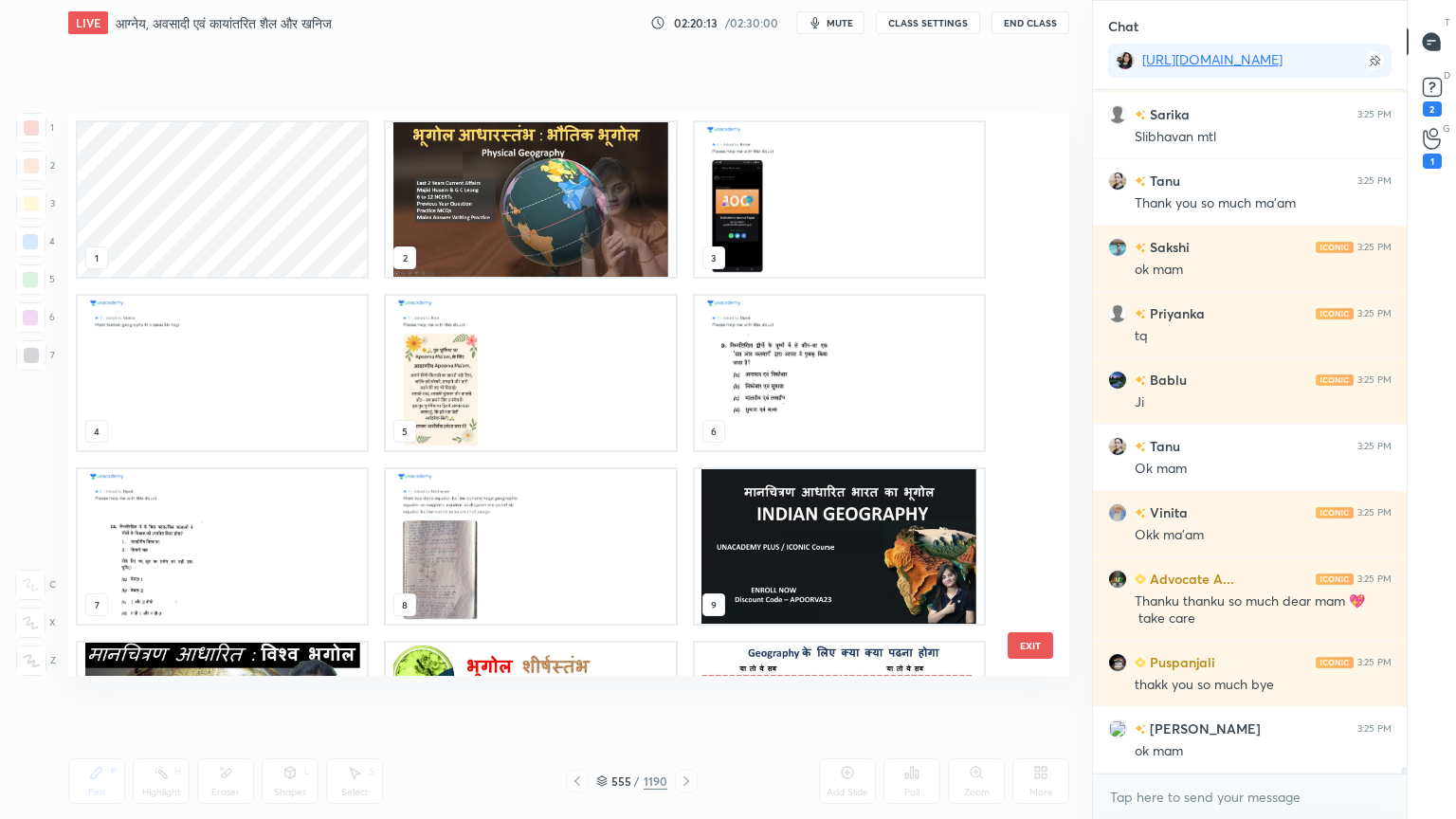 click at bounding box center (530, 199) 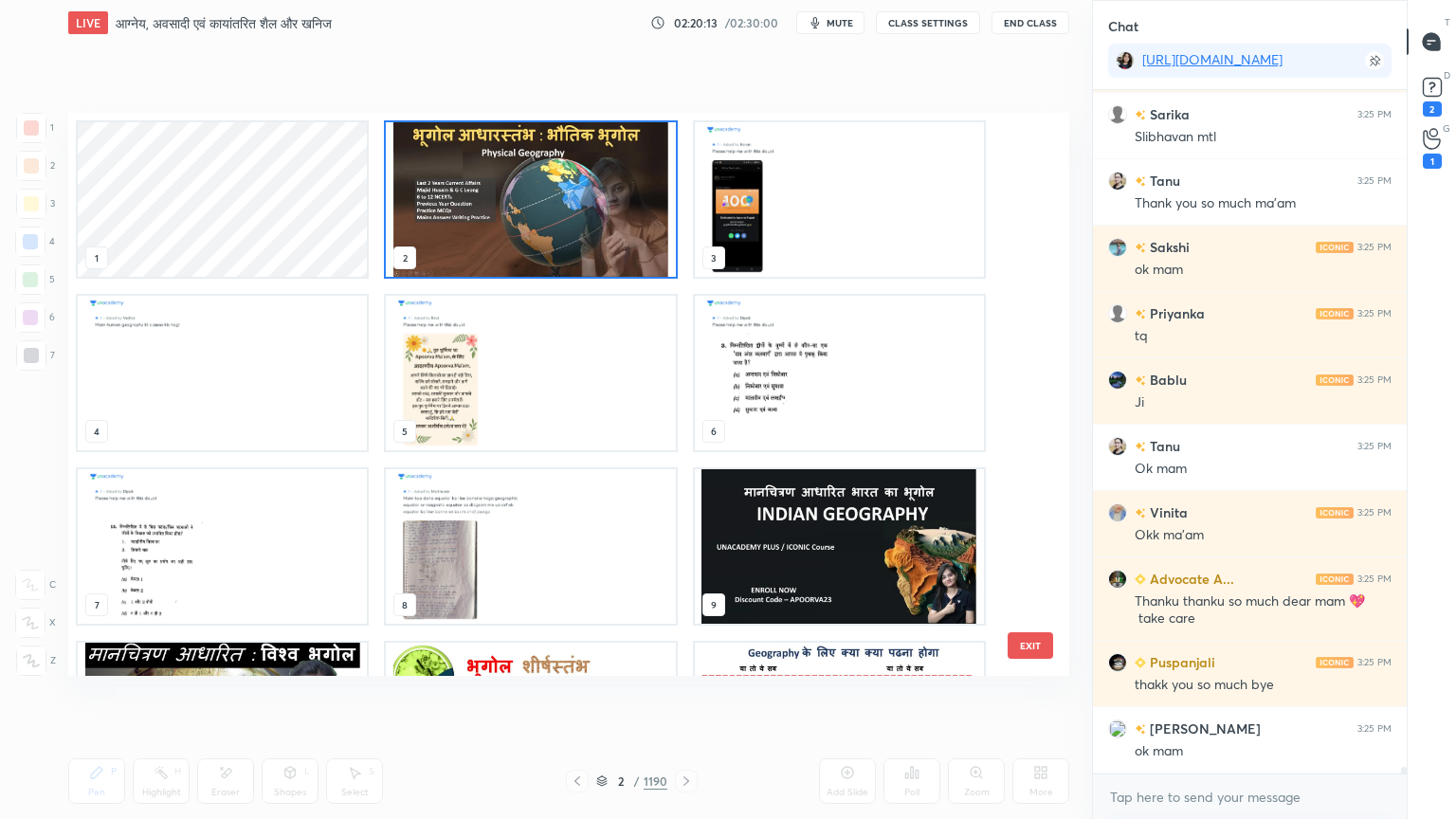 click at bounding box center (530, 199) 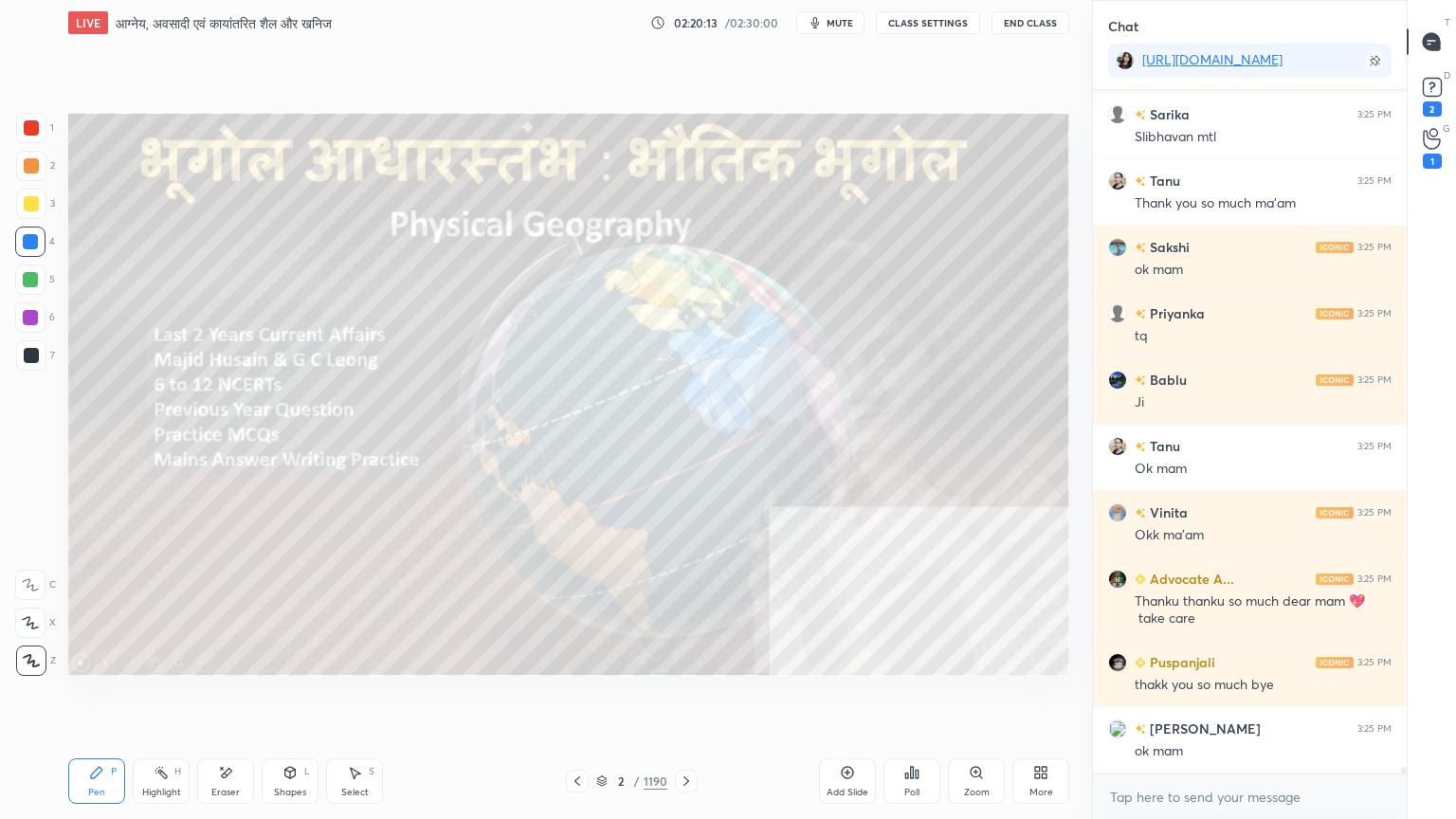 click at bounding box center [530, 199] 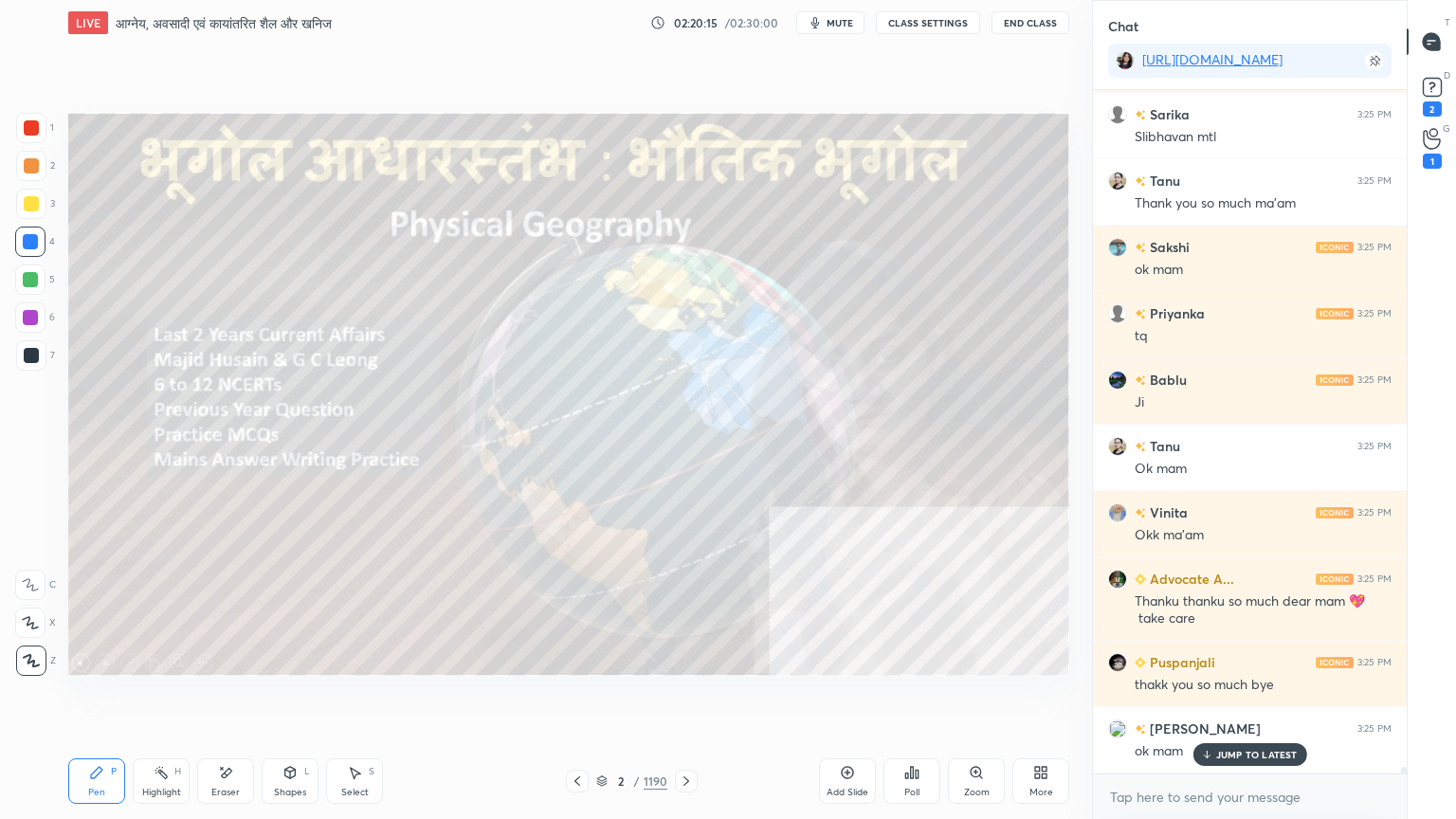 scroll, scrollTop: 67435, scrollLeft: 0, axis: vertical 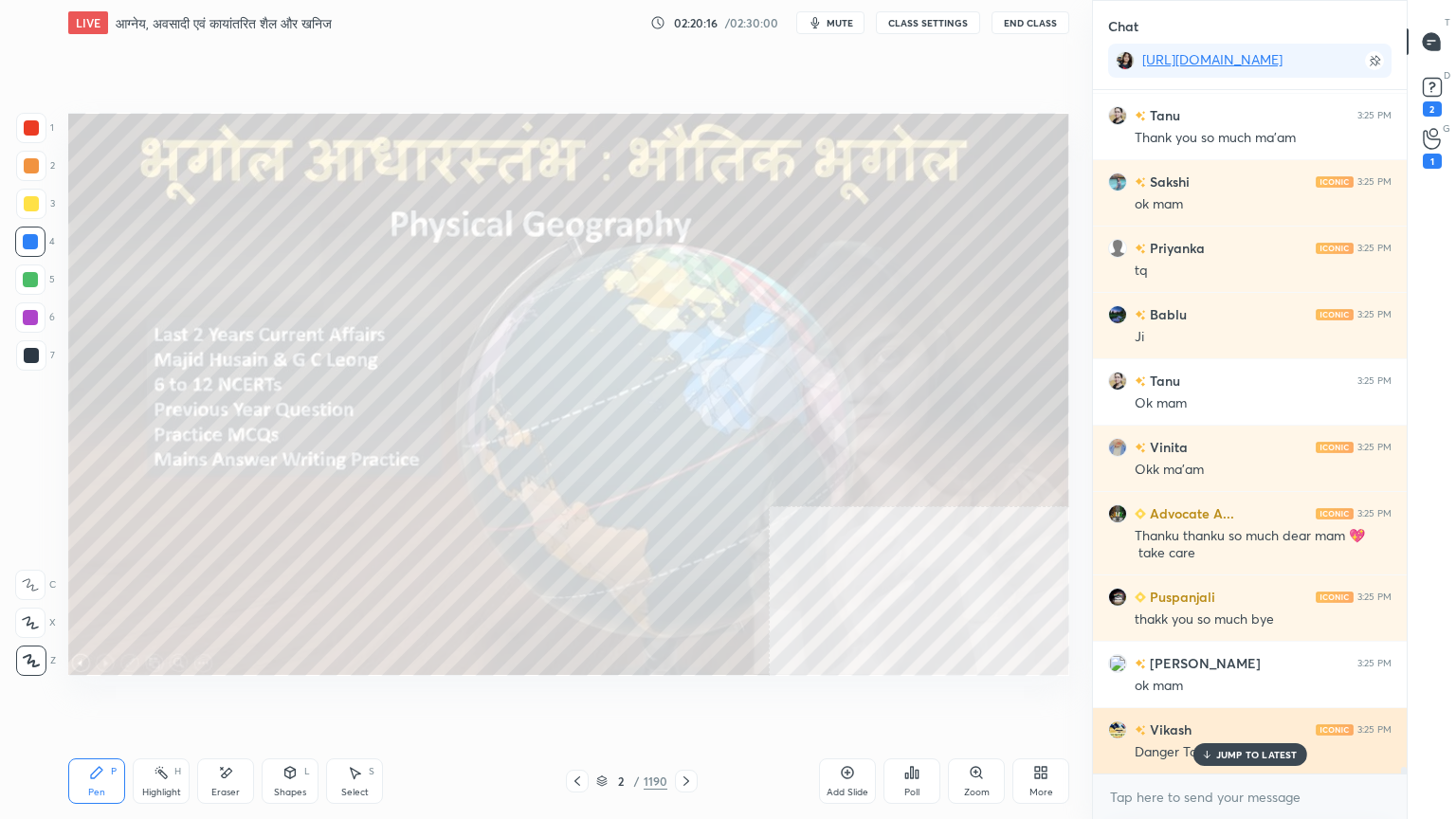 click on "JUMP TO LATEST" at bounding box center (1257, 755) 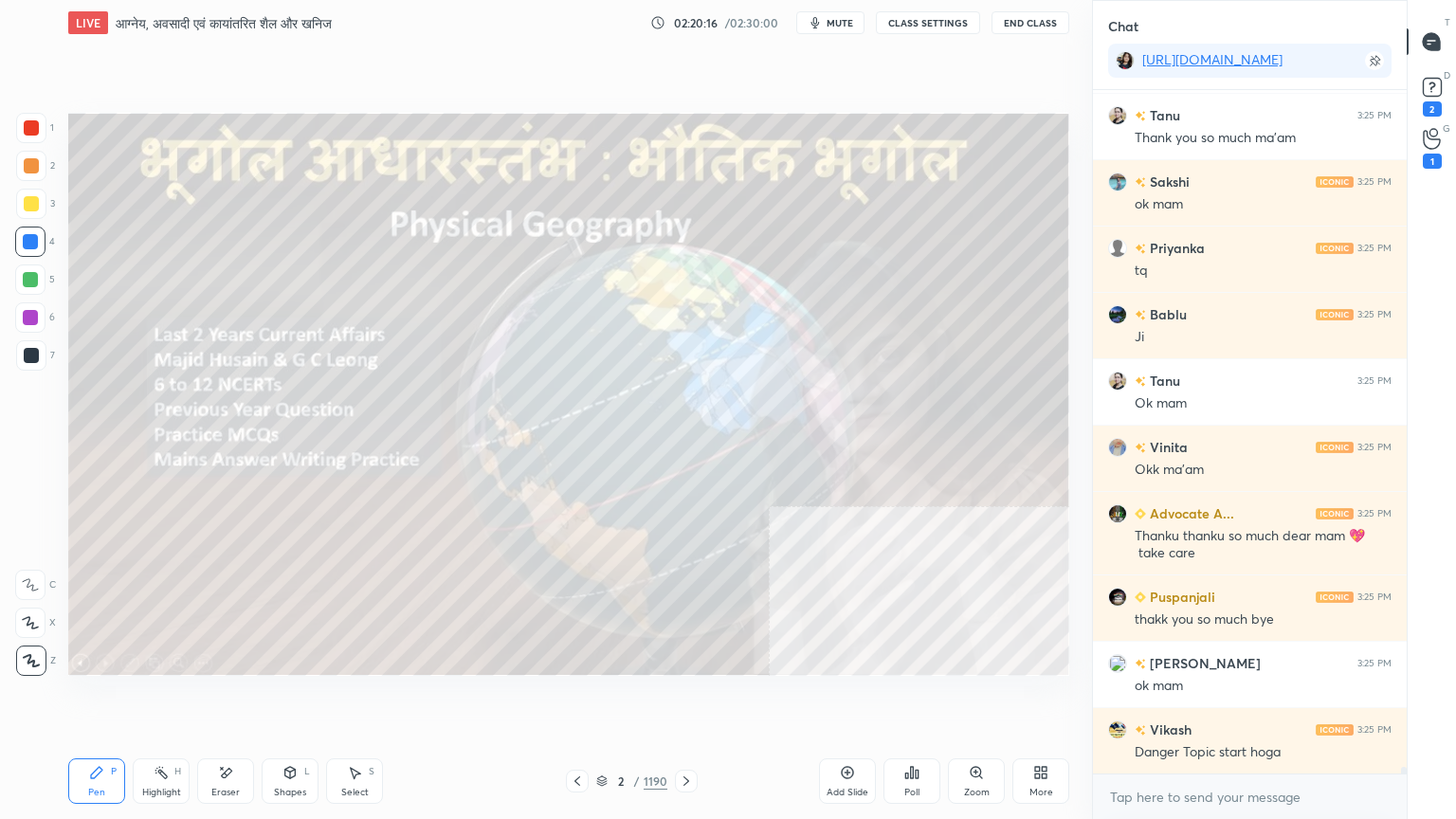 scroll, scrollTop: 67502, scrollLeft: 0, axis: vertical 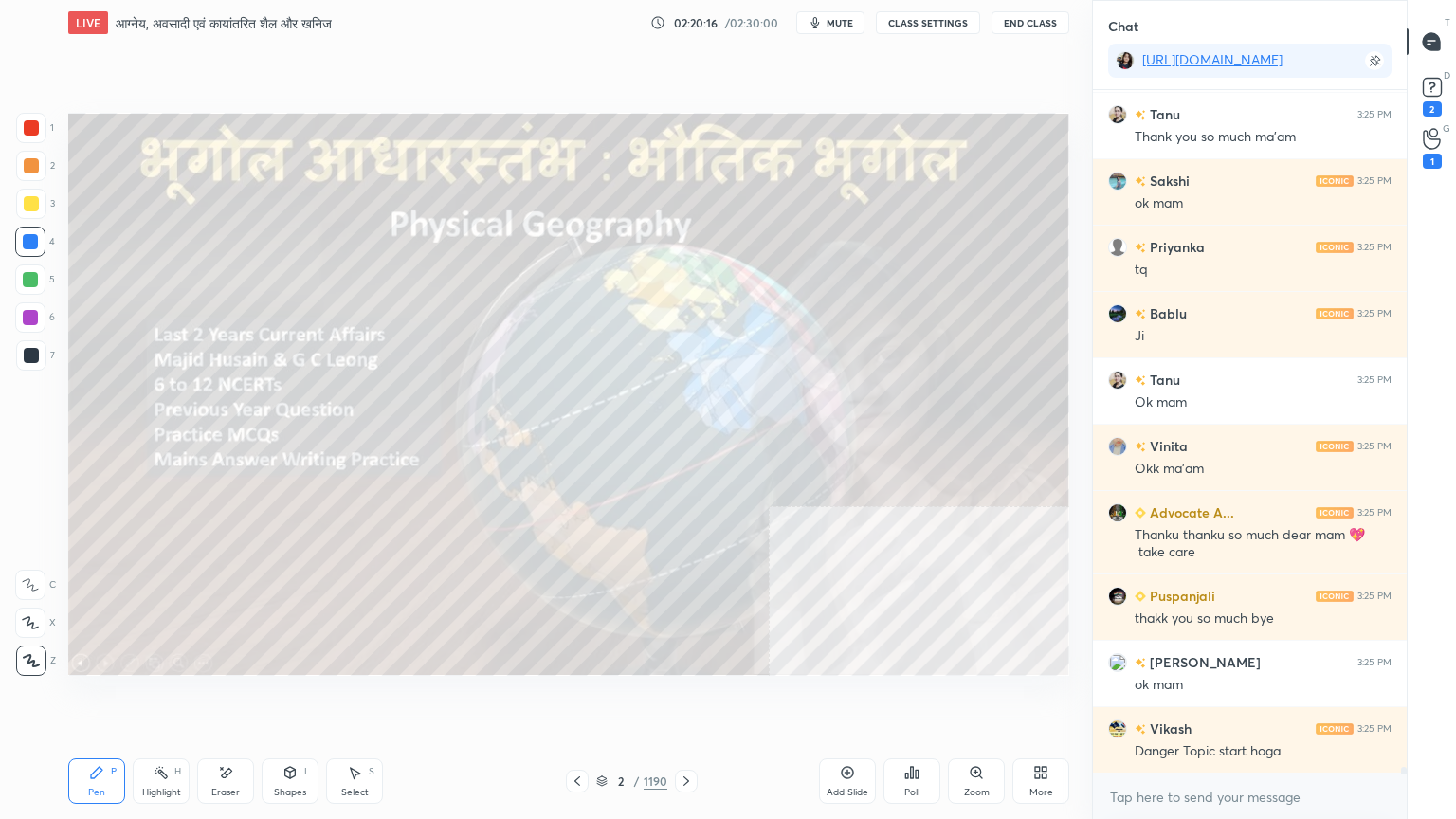 click on "x" at bounding box center (1249, 796) 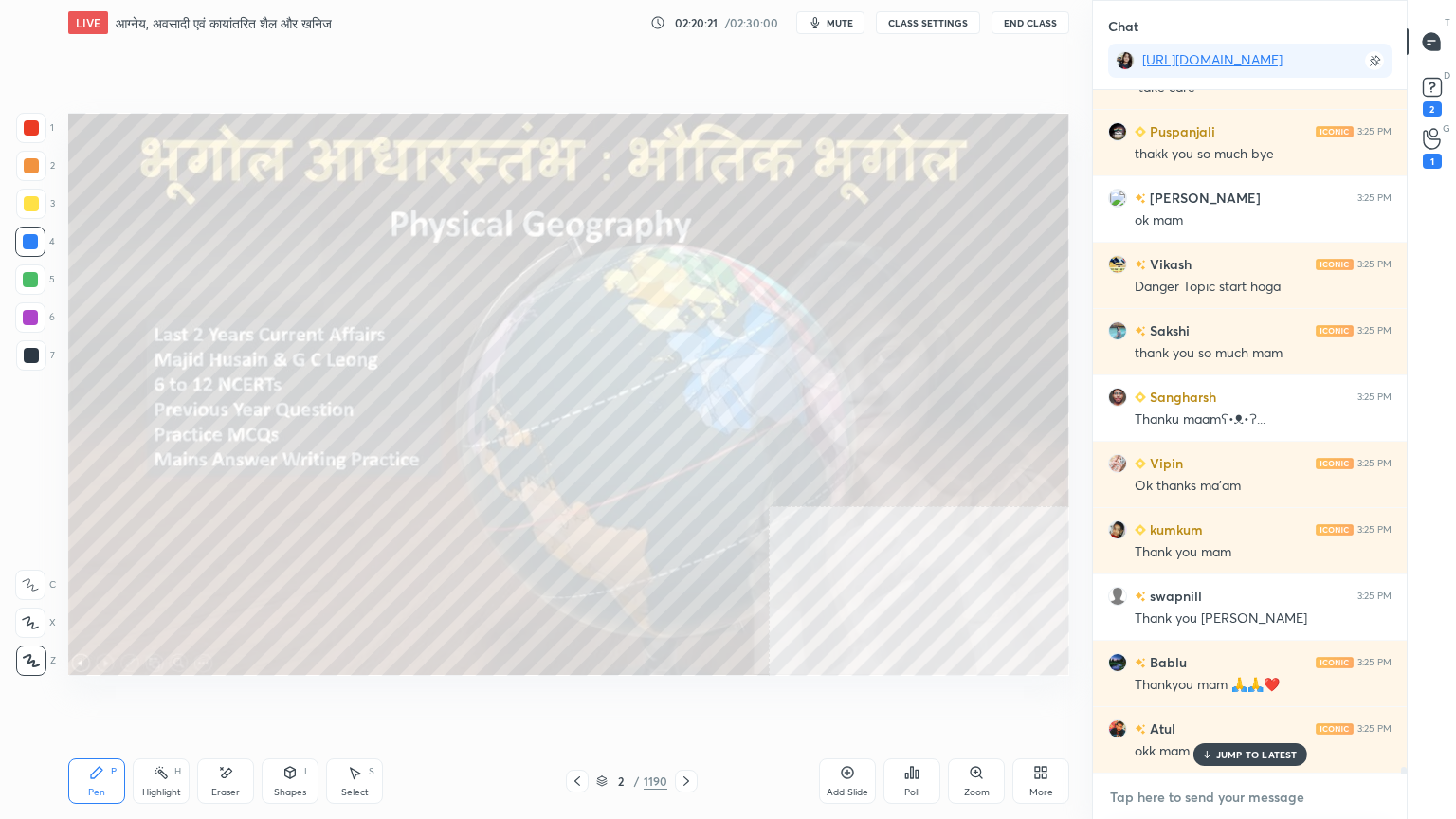 scroll, scrollTop: 67966, scrollLeft: 0, axis: vertical 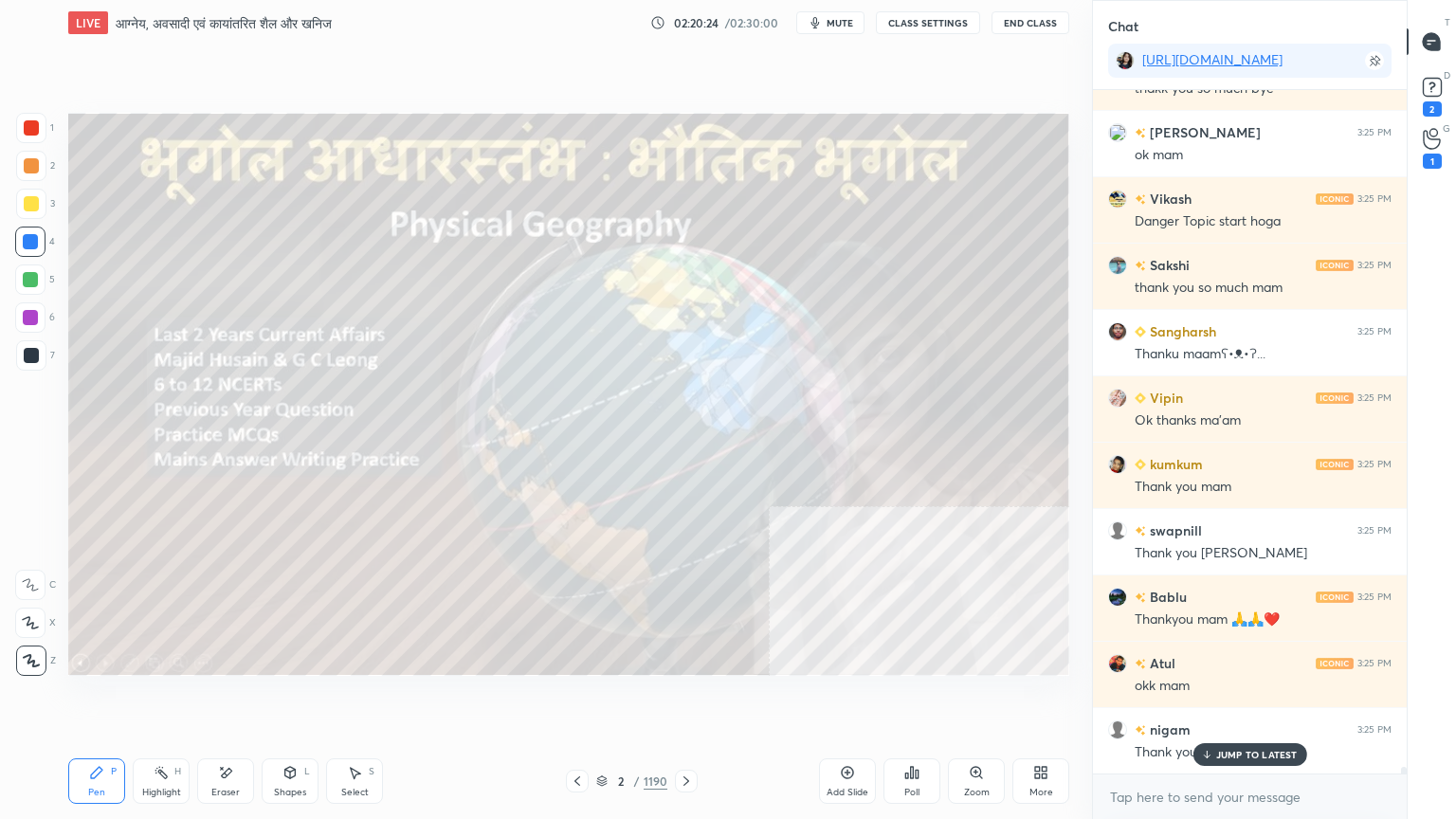 click on "End Class" at bounding box center (1030, 23) 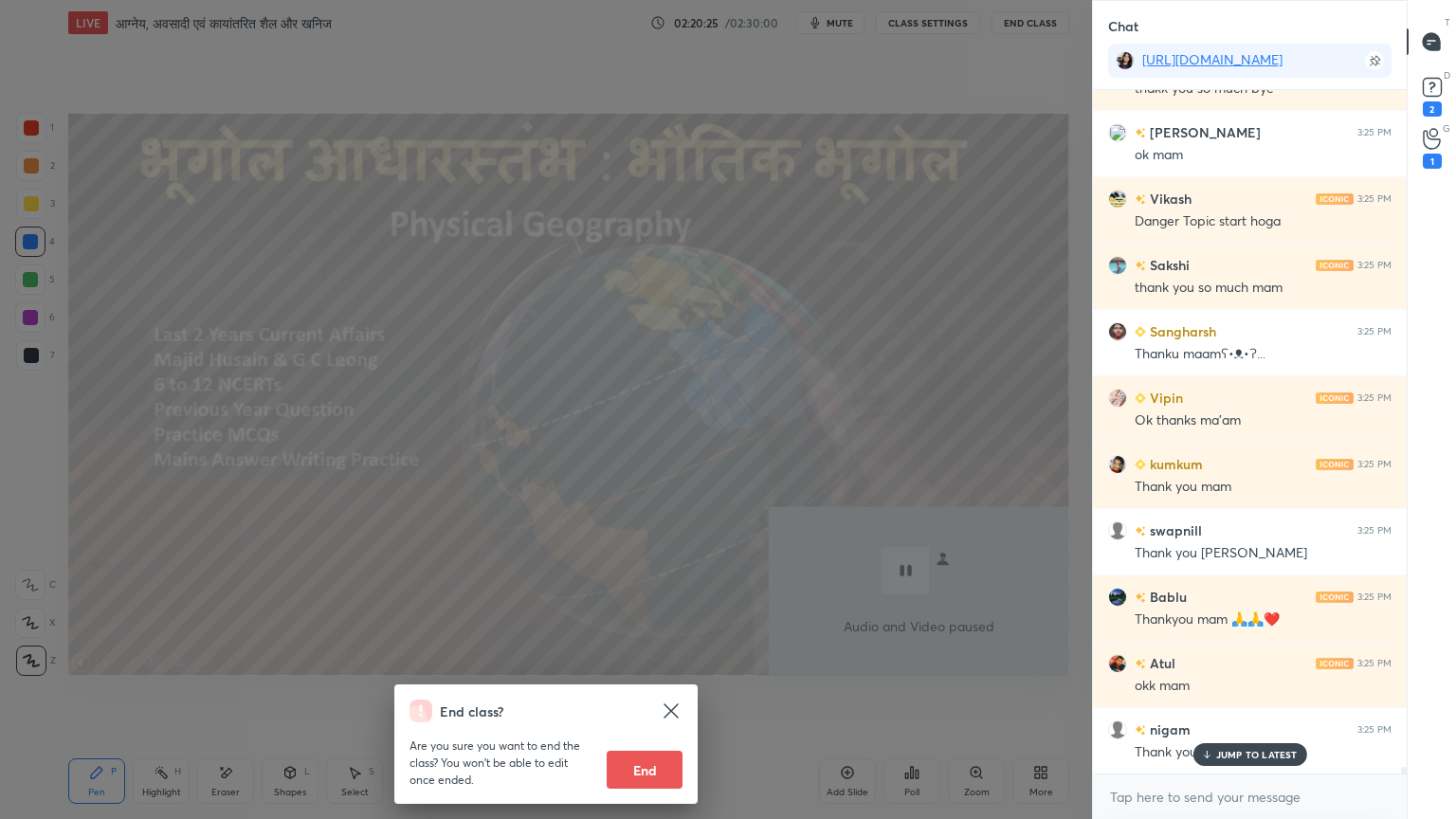 scroll, scrollTop: 68033, scrollLeft: 0, axis: vertical 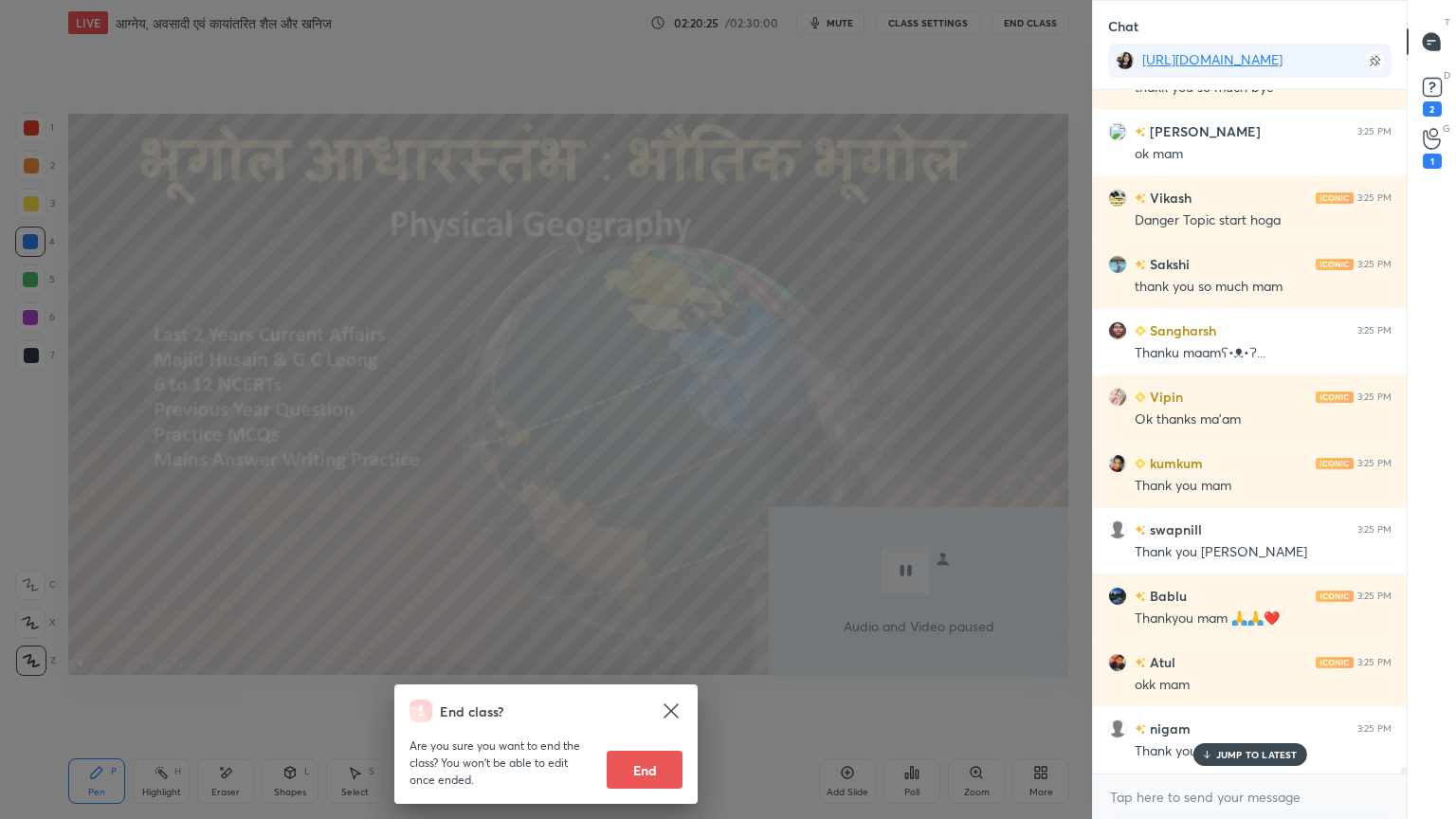 click on "End" at bounding box center (645, 770) 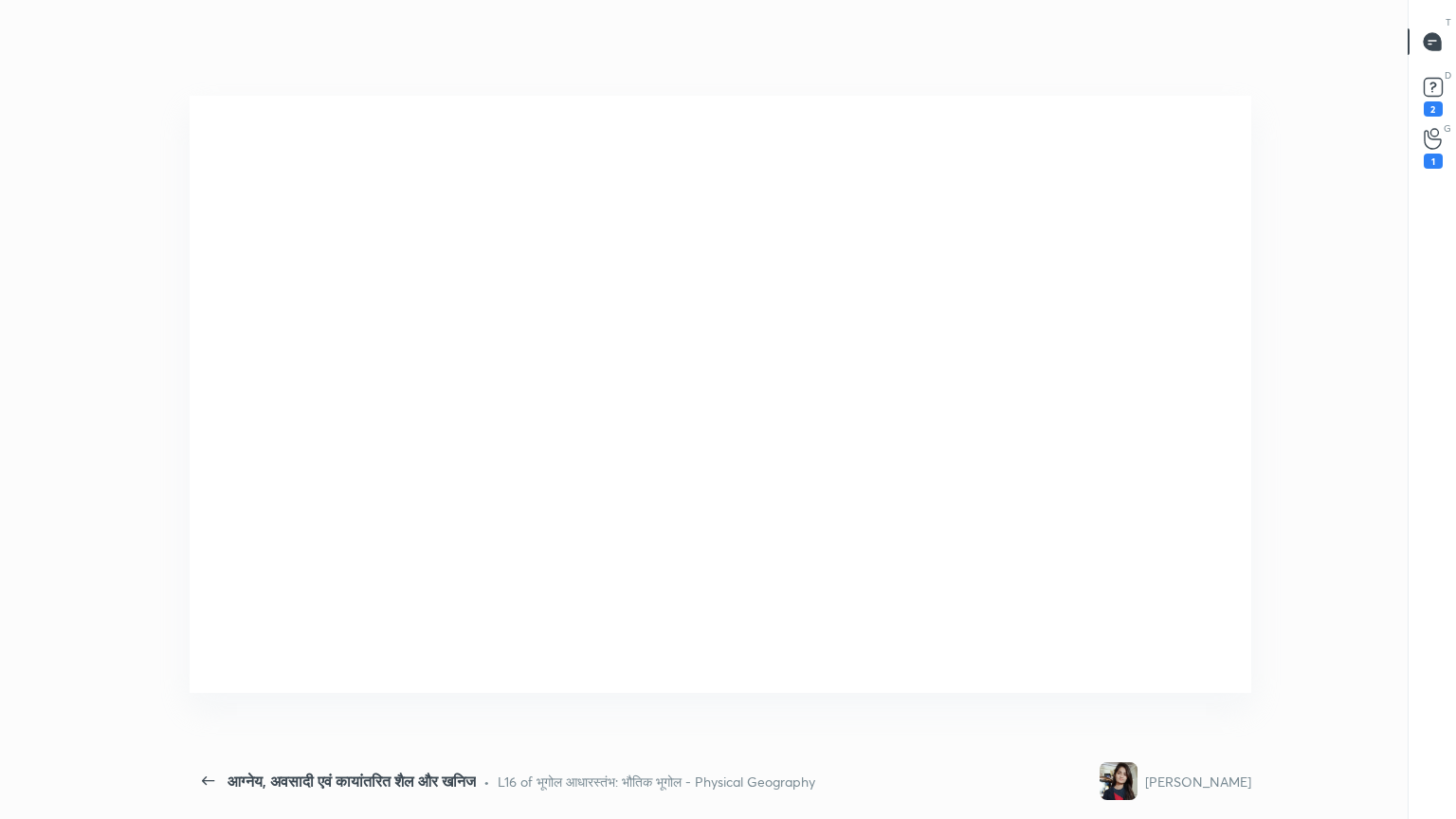 scroll, scrollTop: 94094, scrollLeft: 93709, axis: both 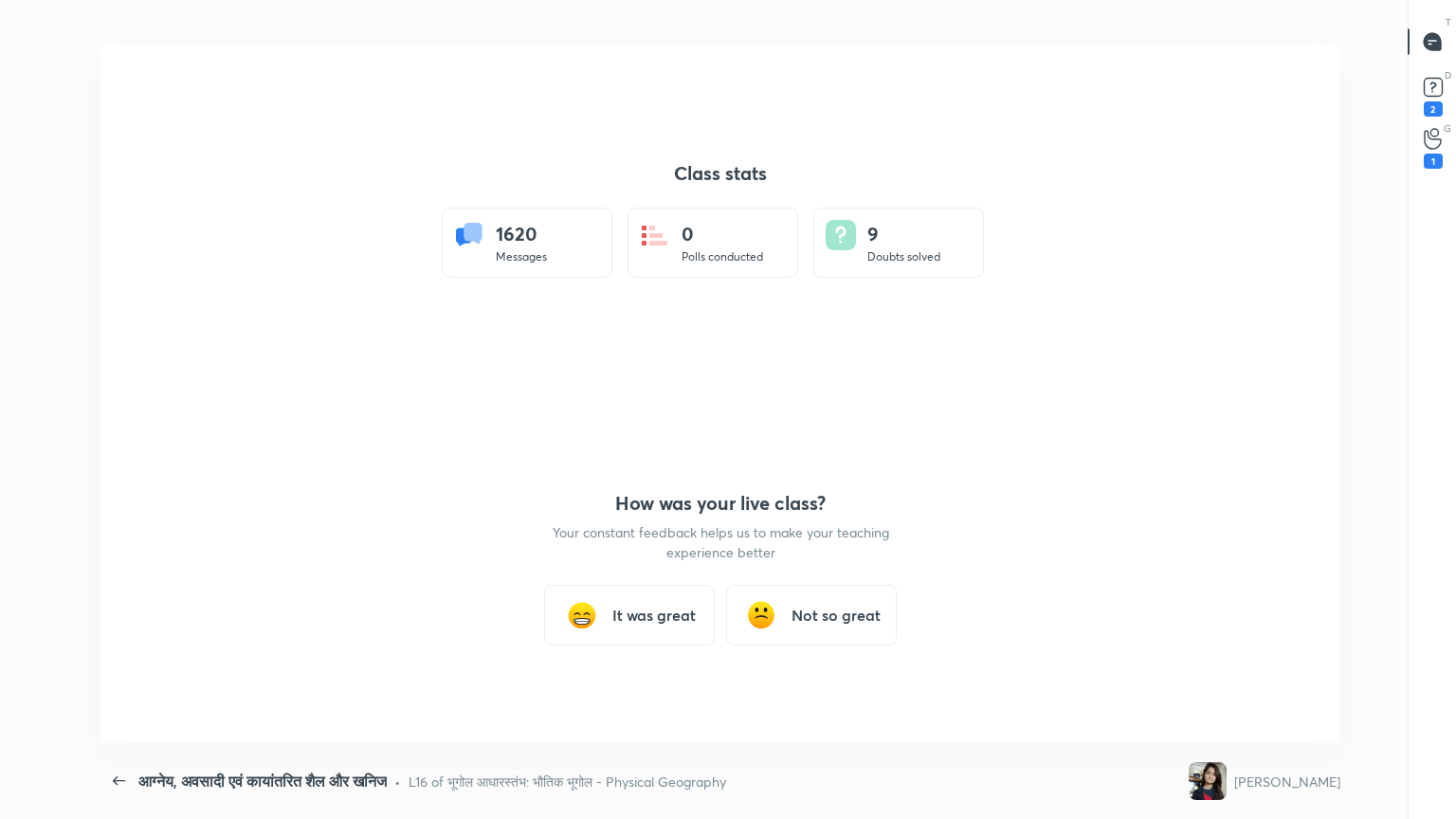 drag, startPoint x: 649, startPoint y: 618, endPoint x: 673, endPoint y: 580, distance: 44.94441 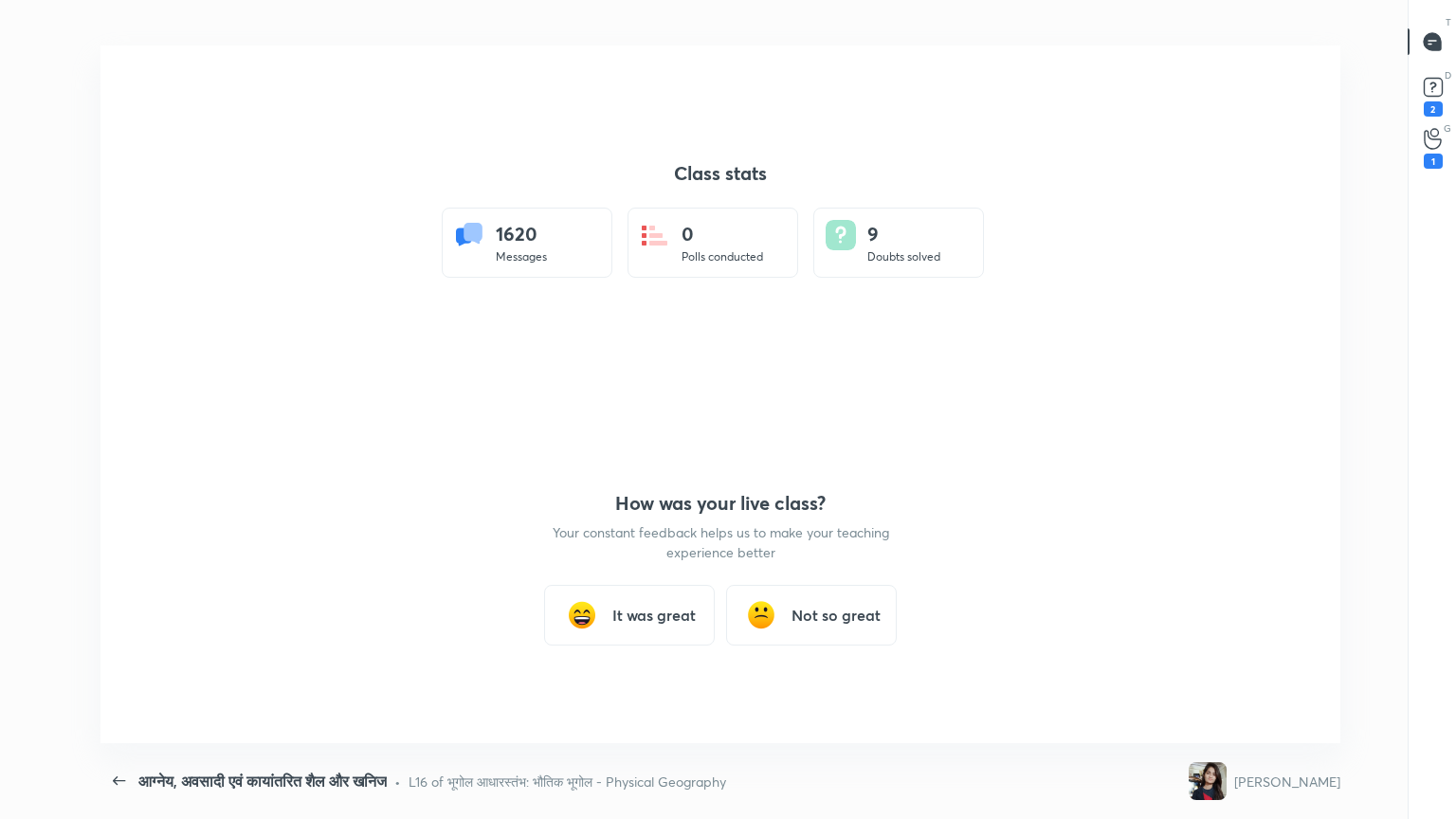 click on "It was great" at bounding box center (654, 615) 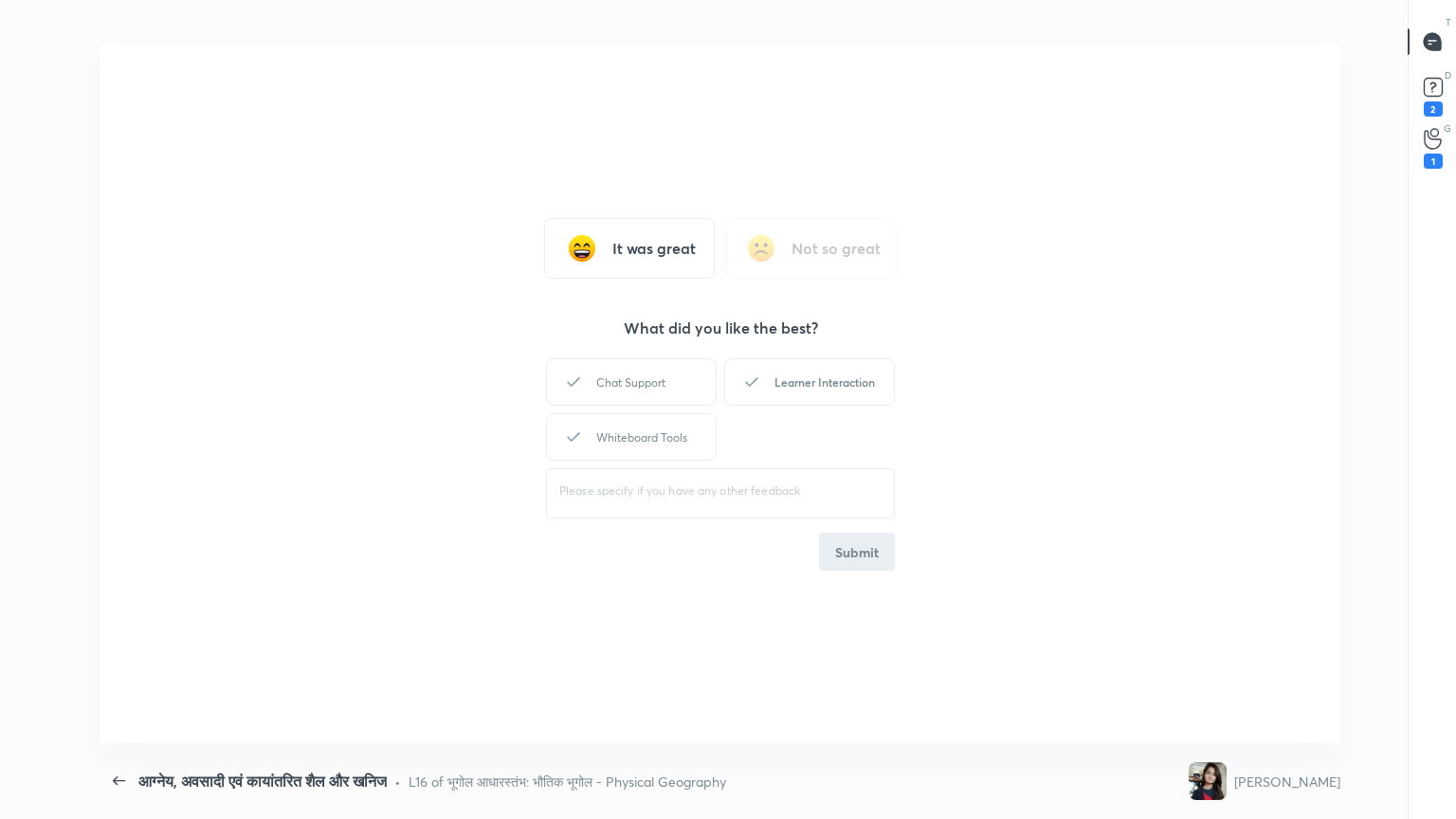click on "Learner Interaction" at bounding box center [810, 382] 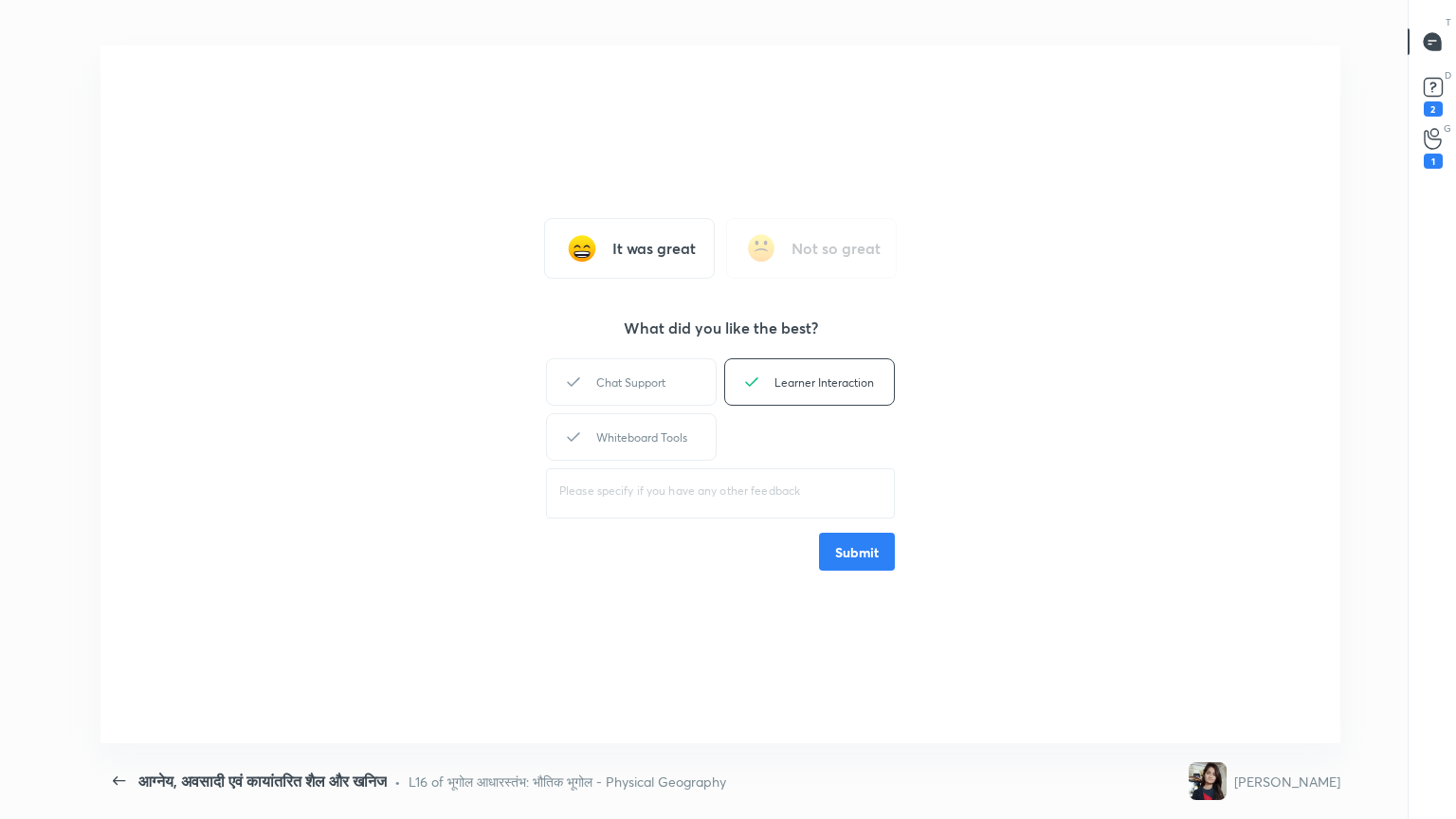 click on "Submit" at bounding box center (857, 552) 